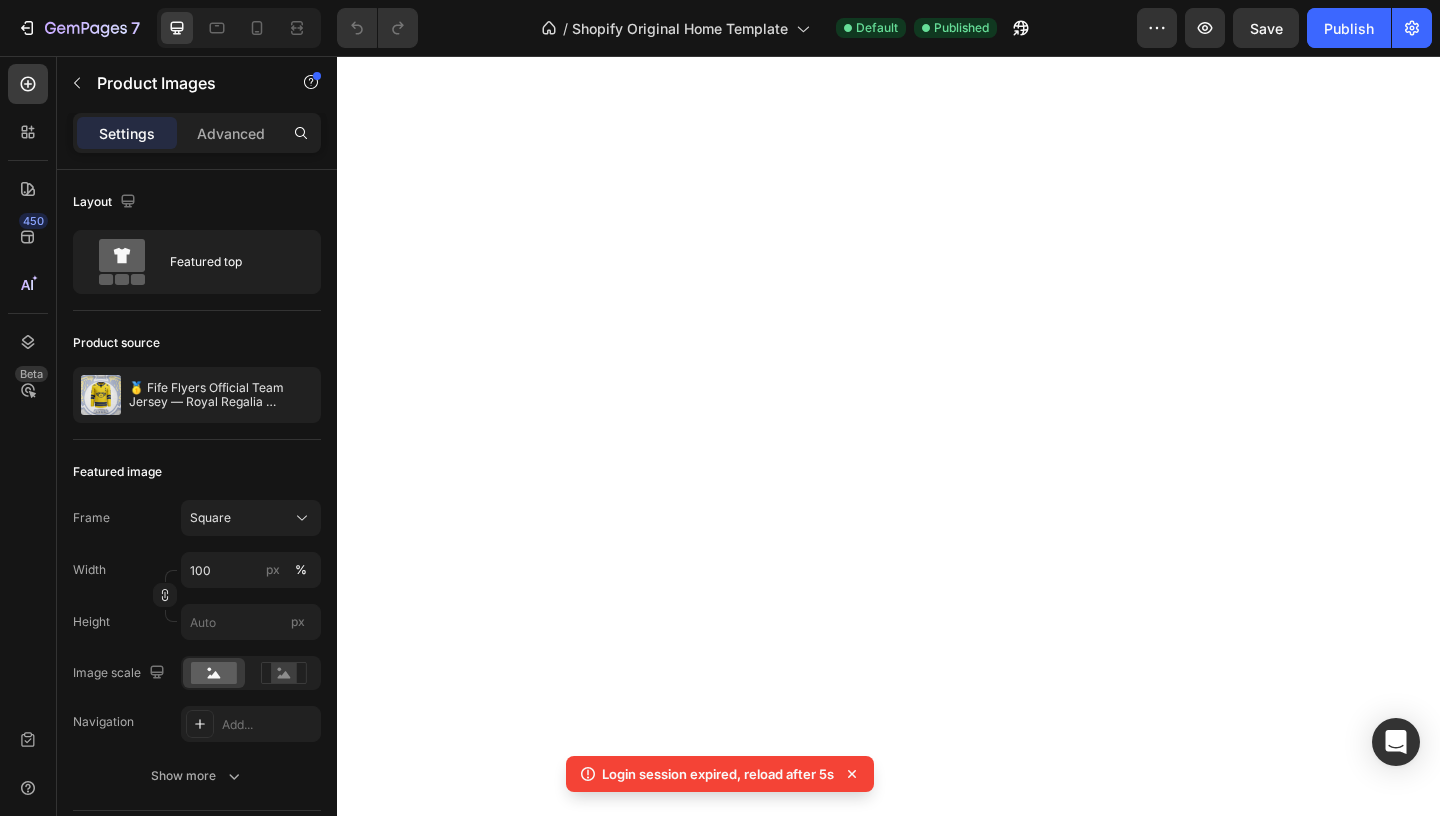 scroll, scrollTop: 0, scrollLeft: 0, axis: both 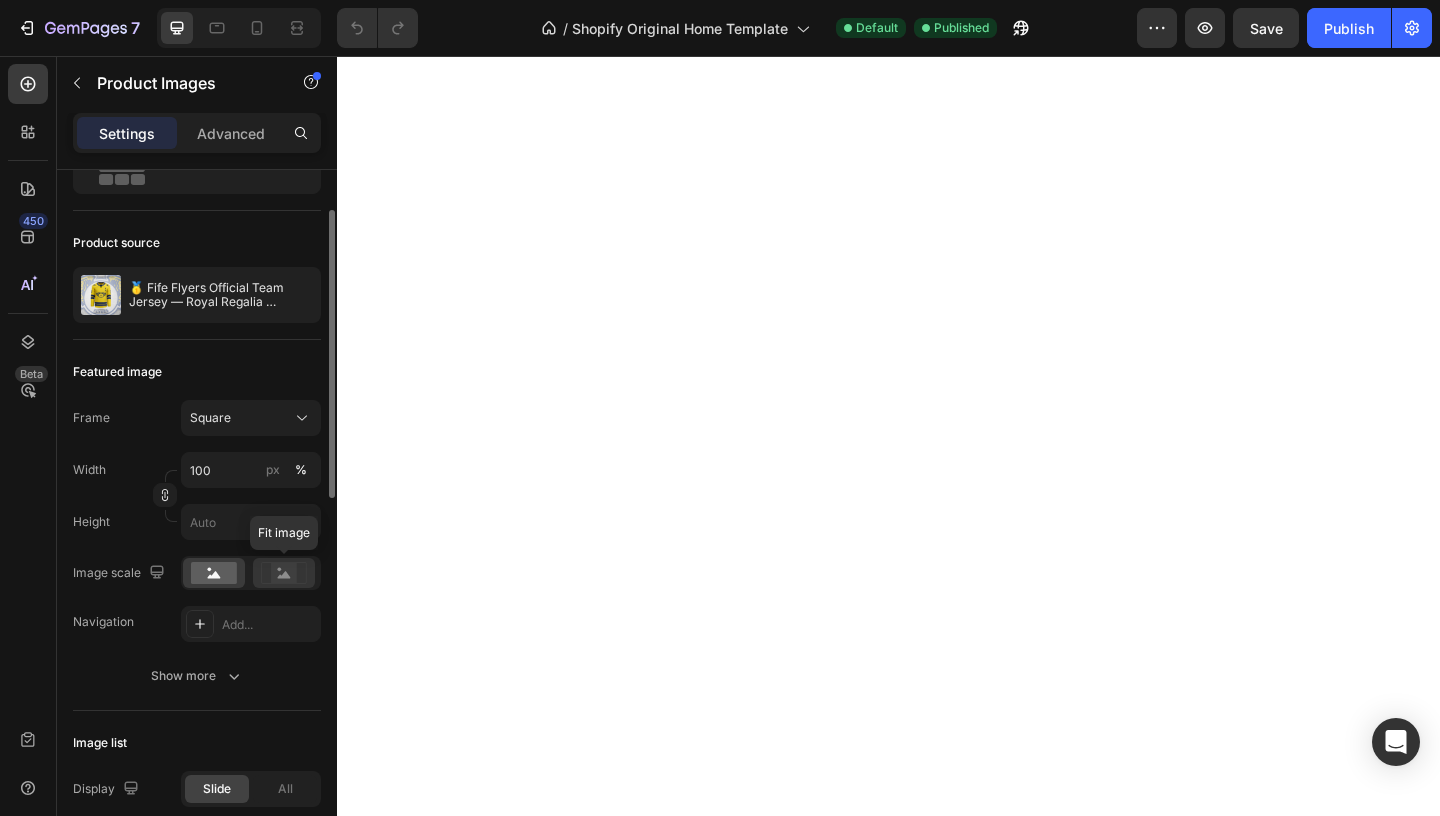 click 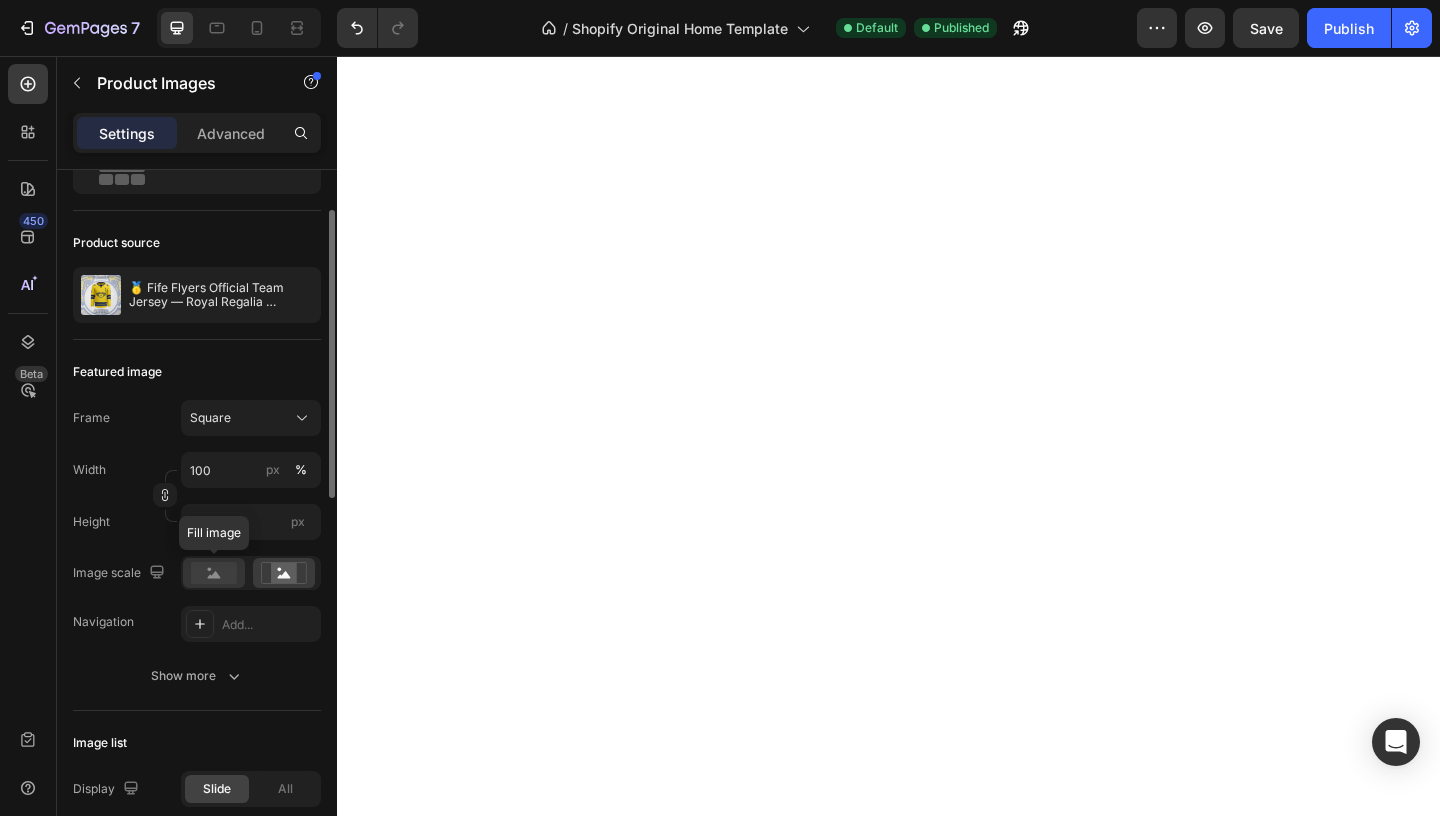click 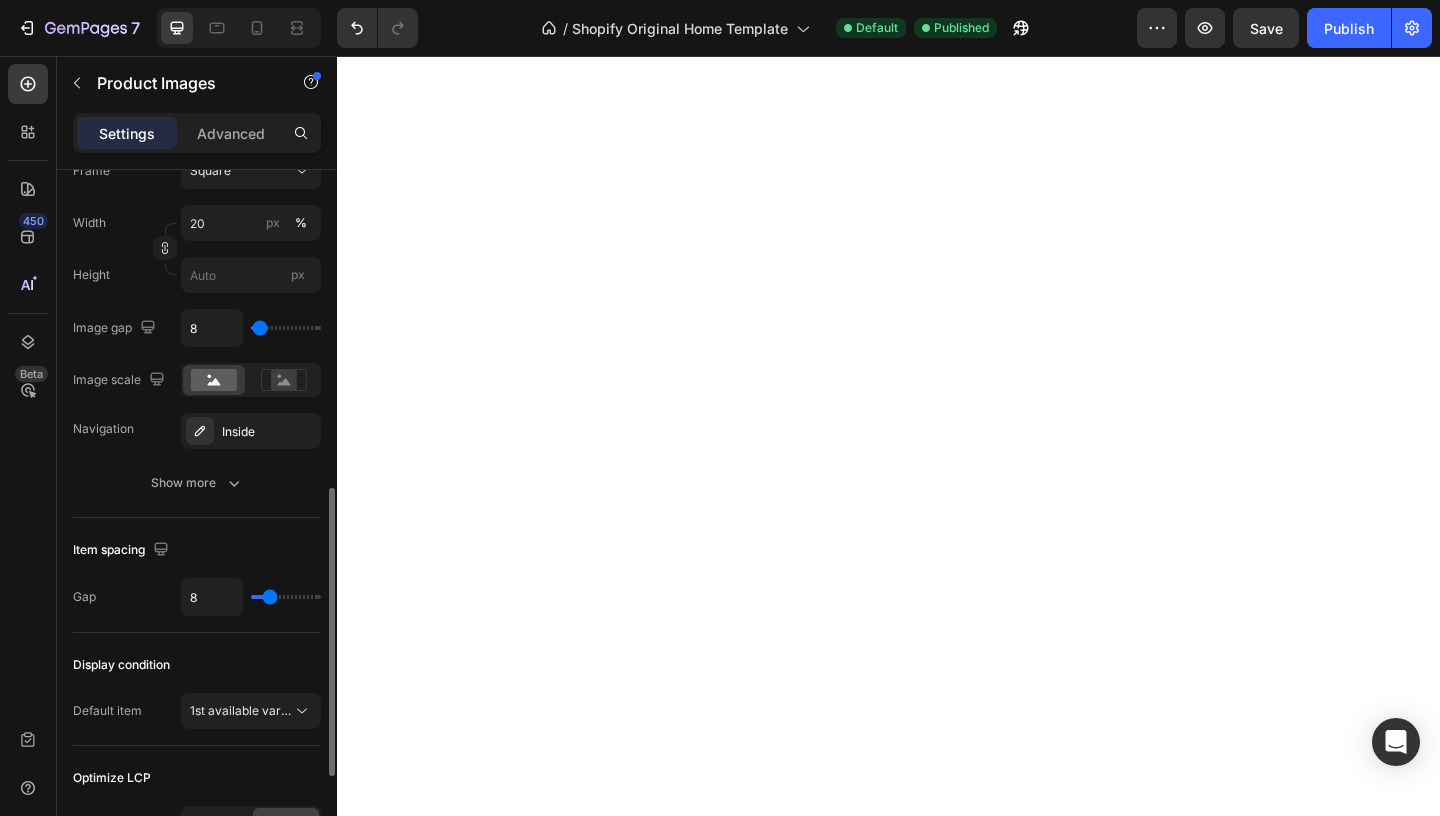 scroll, scrollTop: 774, scrollLeft: 0, axis: vertical 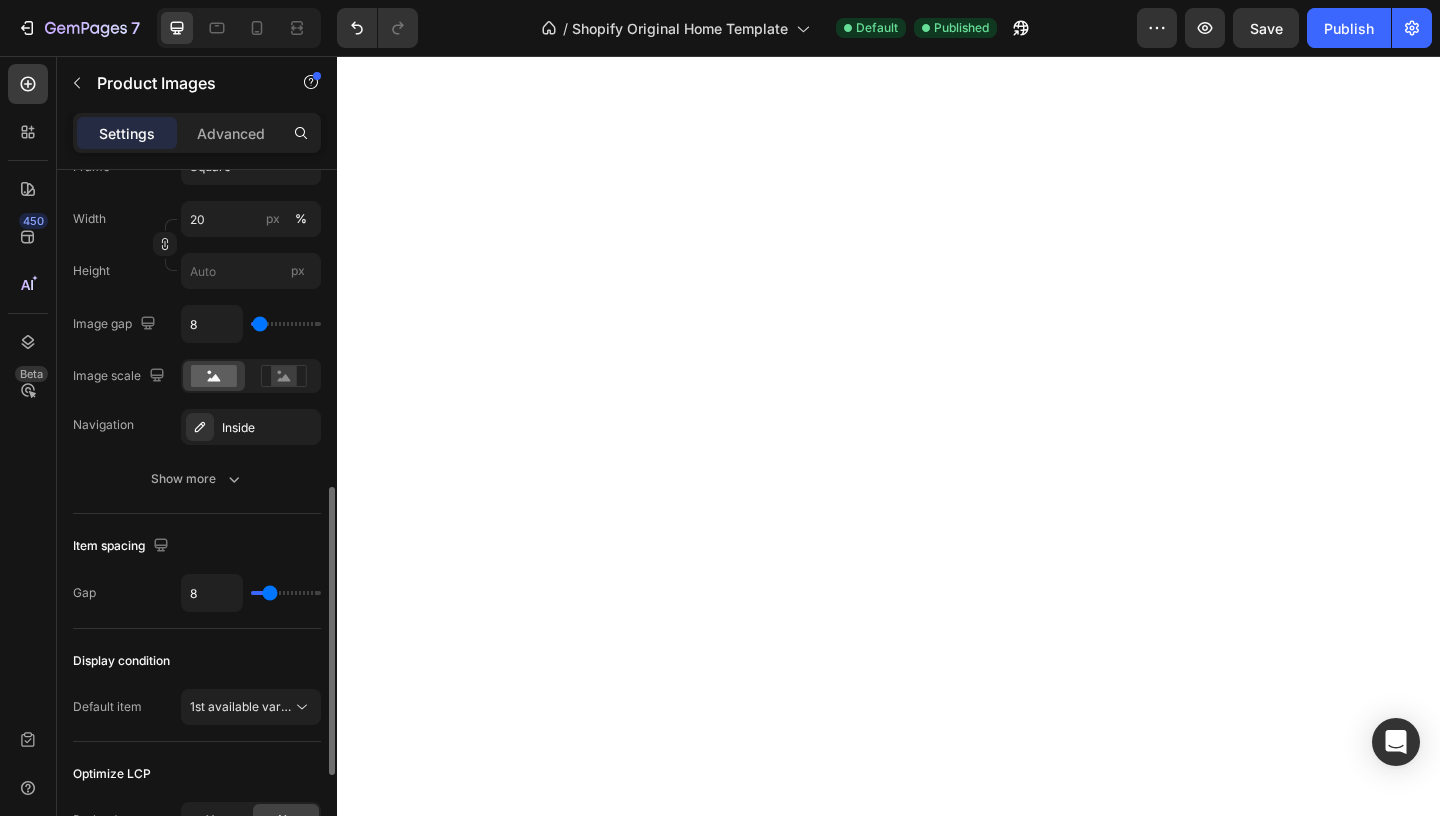 type on "0" 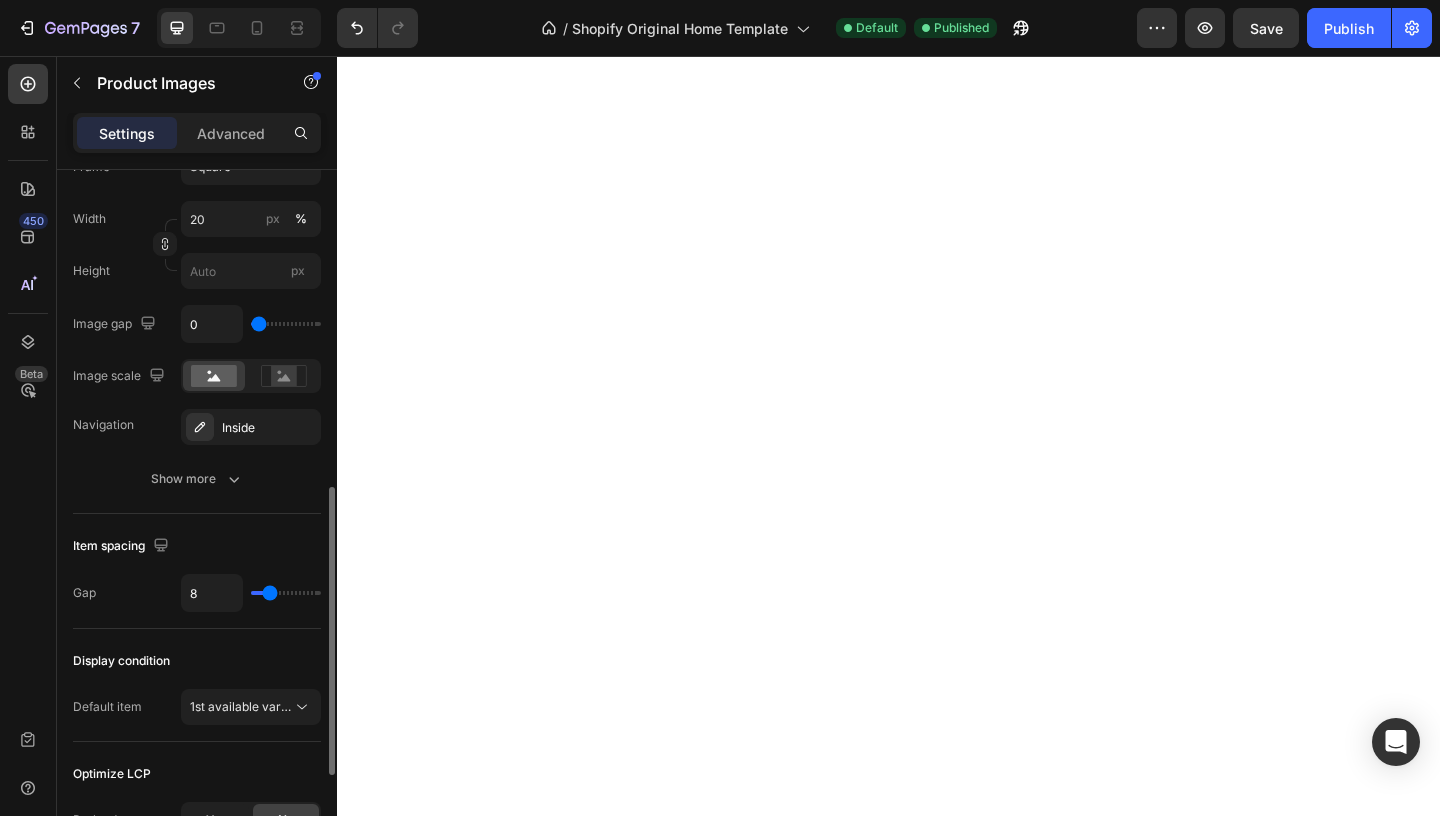 drag, startPoint x: 260, startPoint y: 316, endPoint x: 222, endPoint y: 321, distance: 38.327538 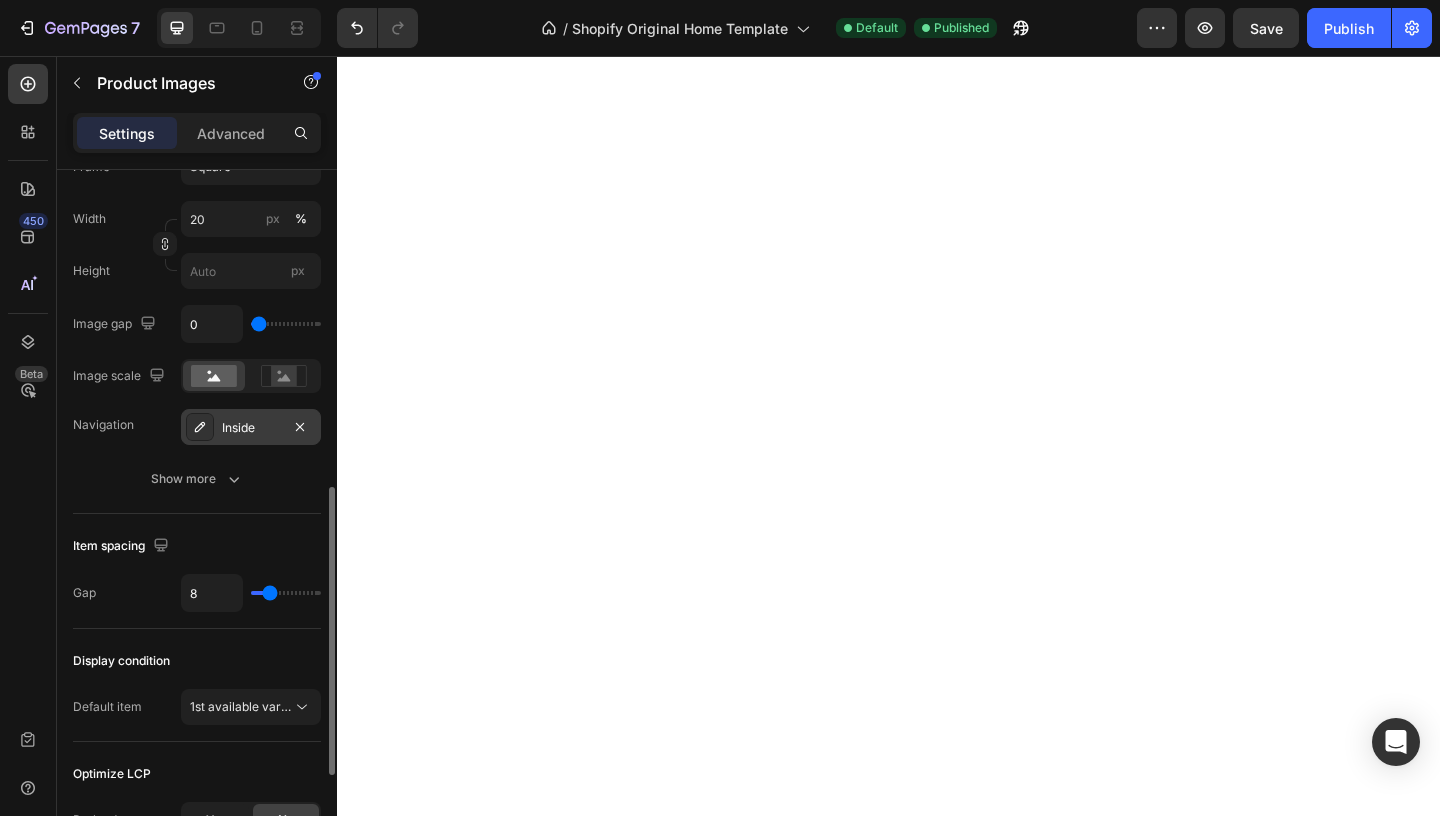 click on "Inside" at bounding box center [251, 427] 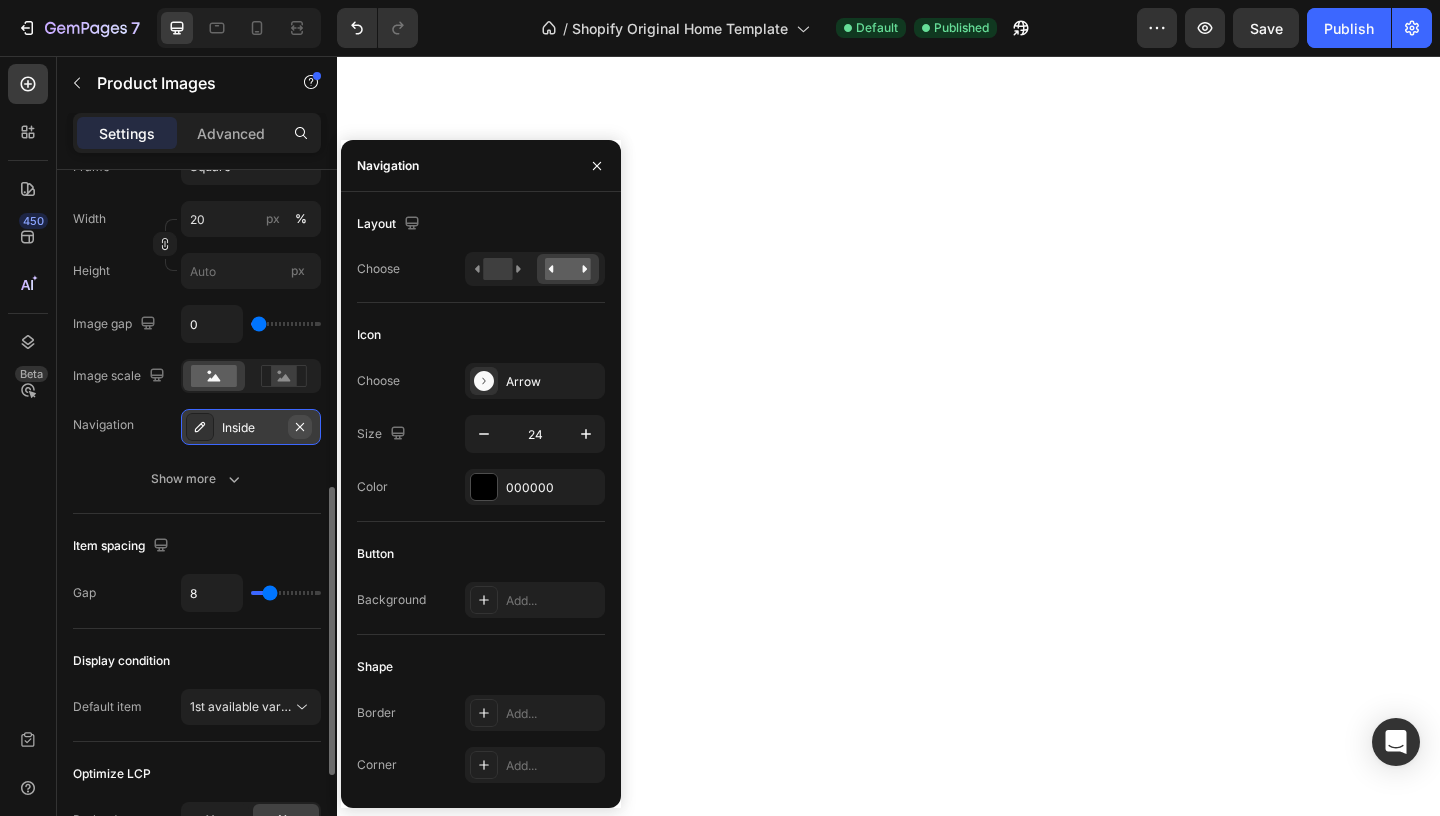click 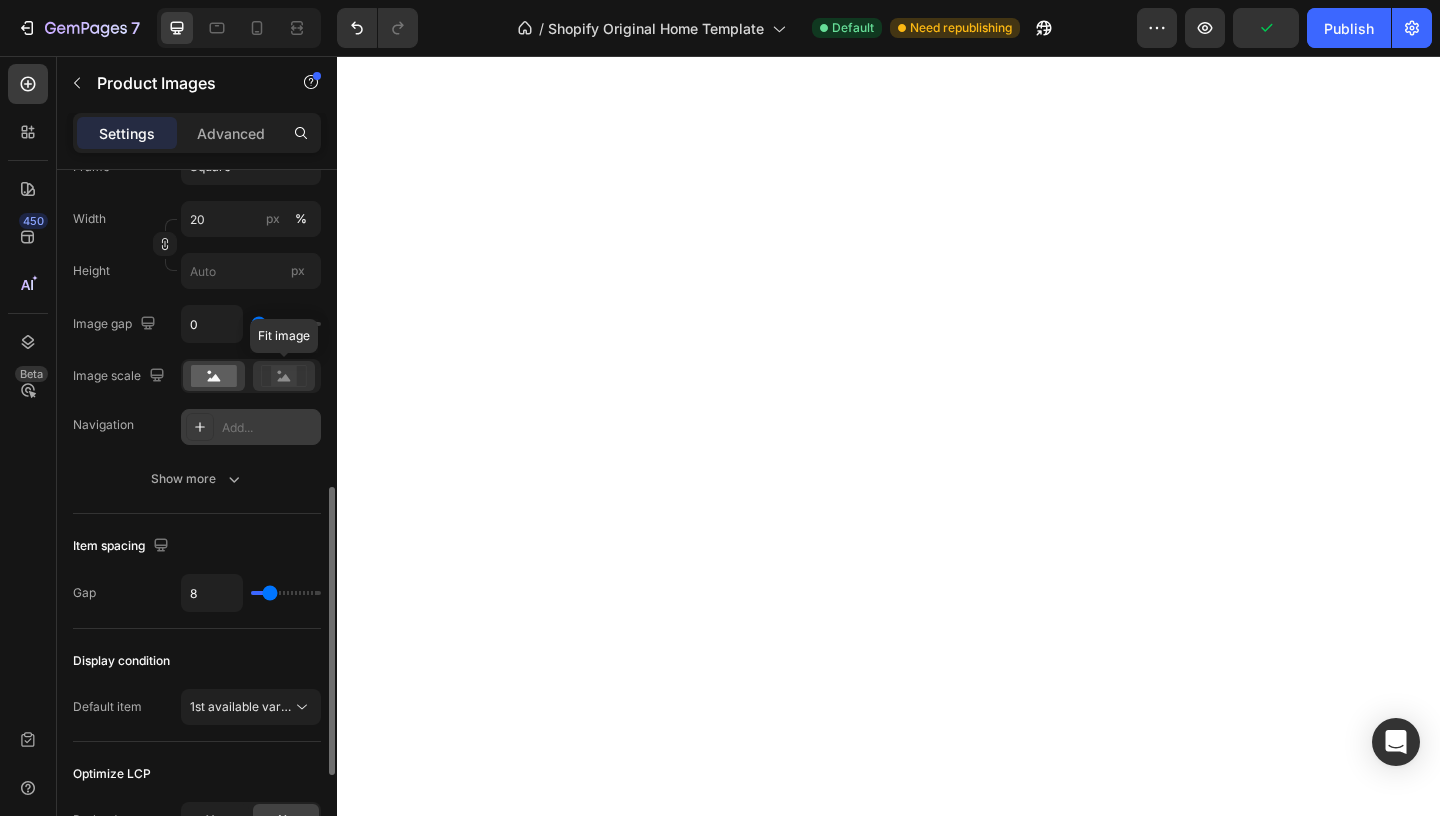 click 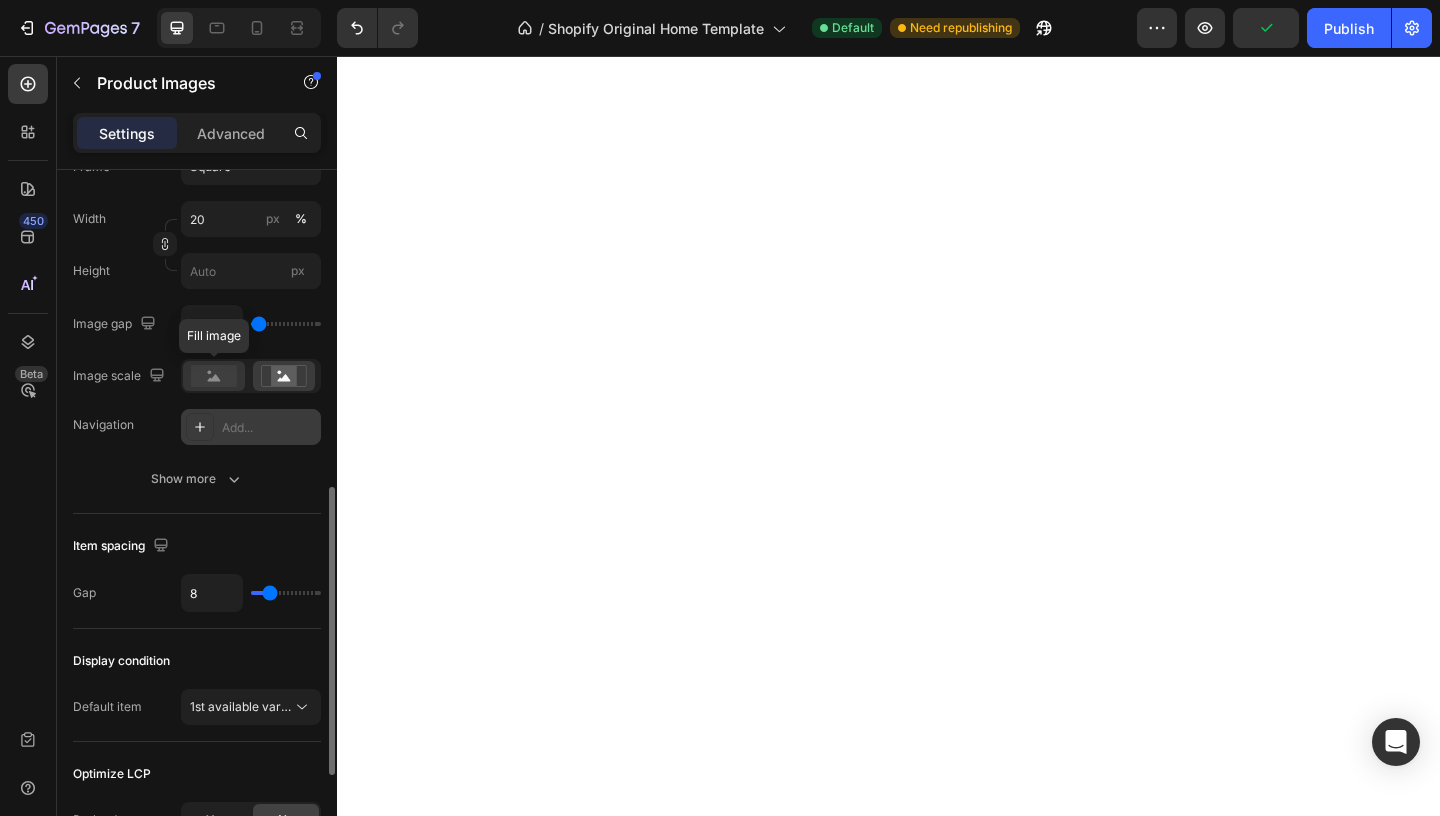 click 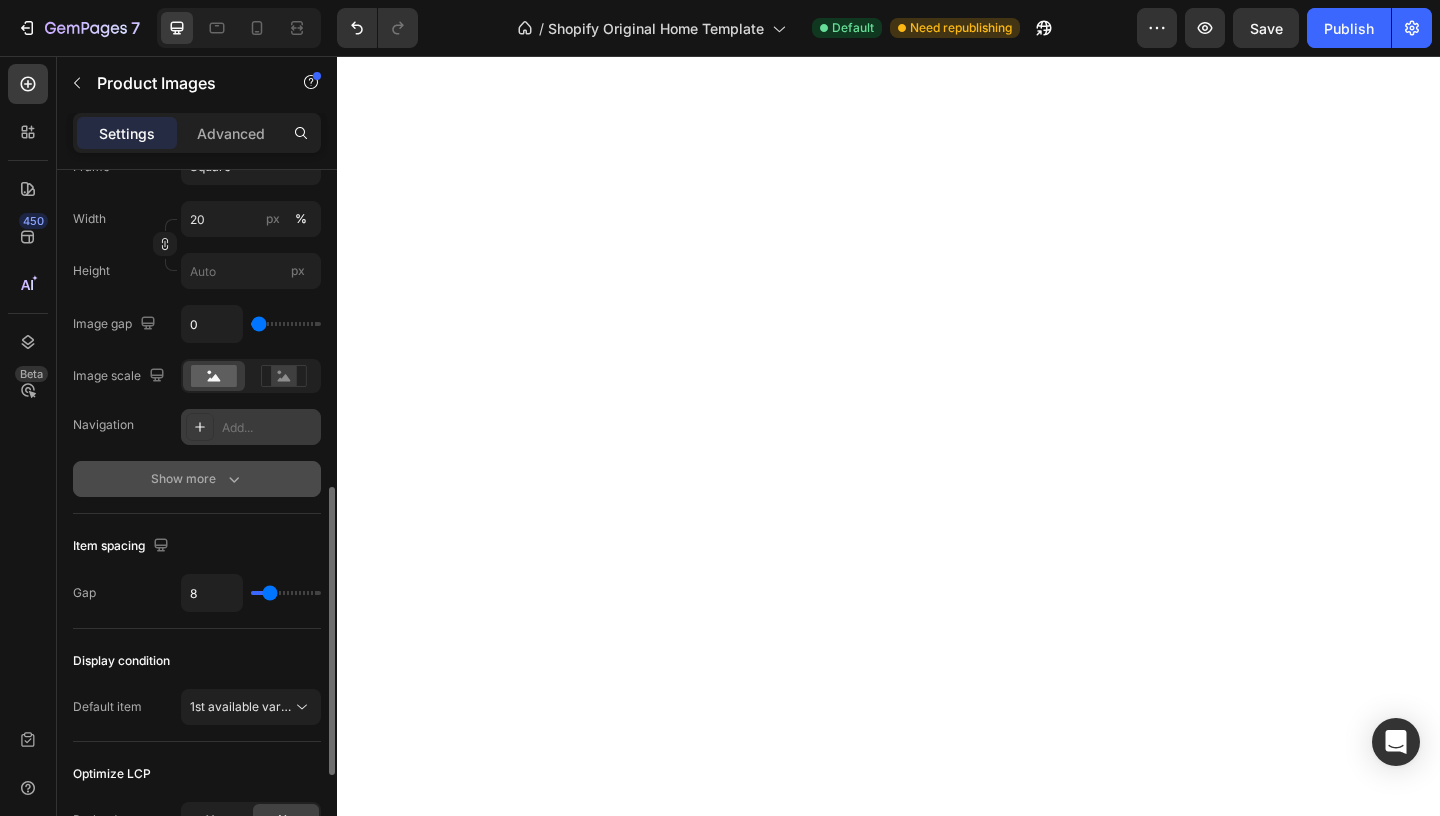 click 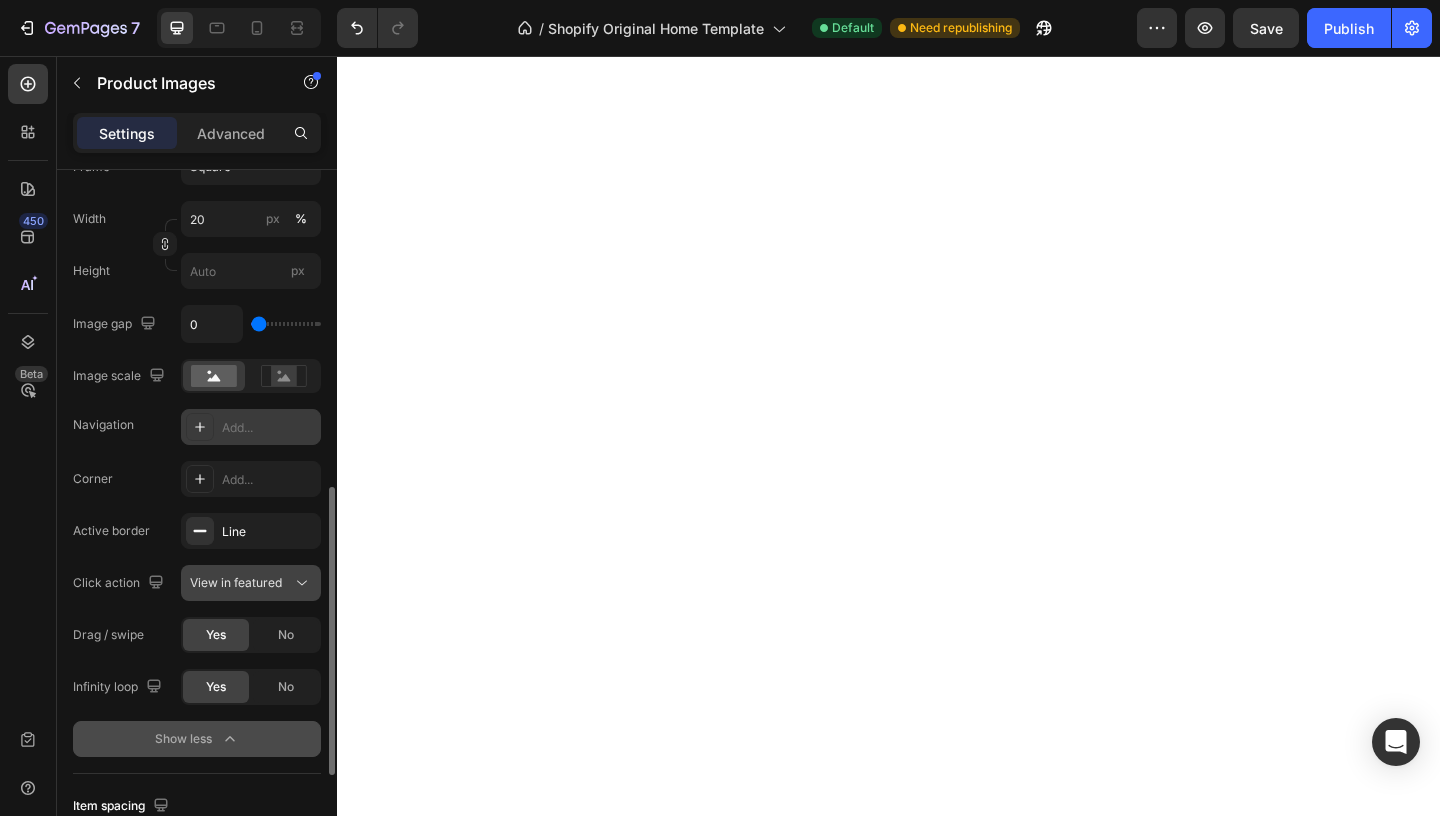 click on "View in featured" at bounding box center [236, 582] 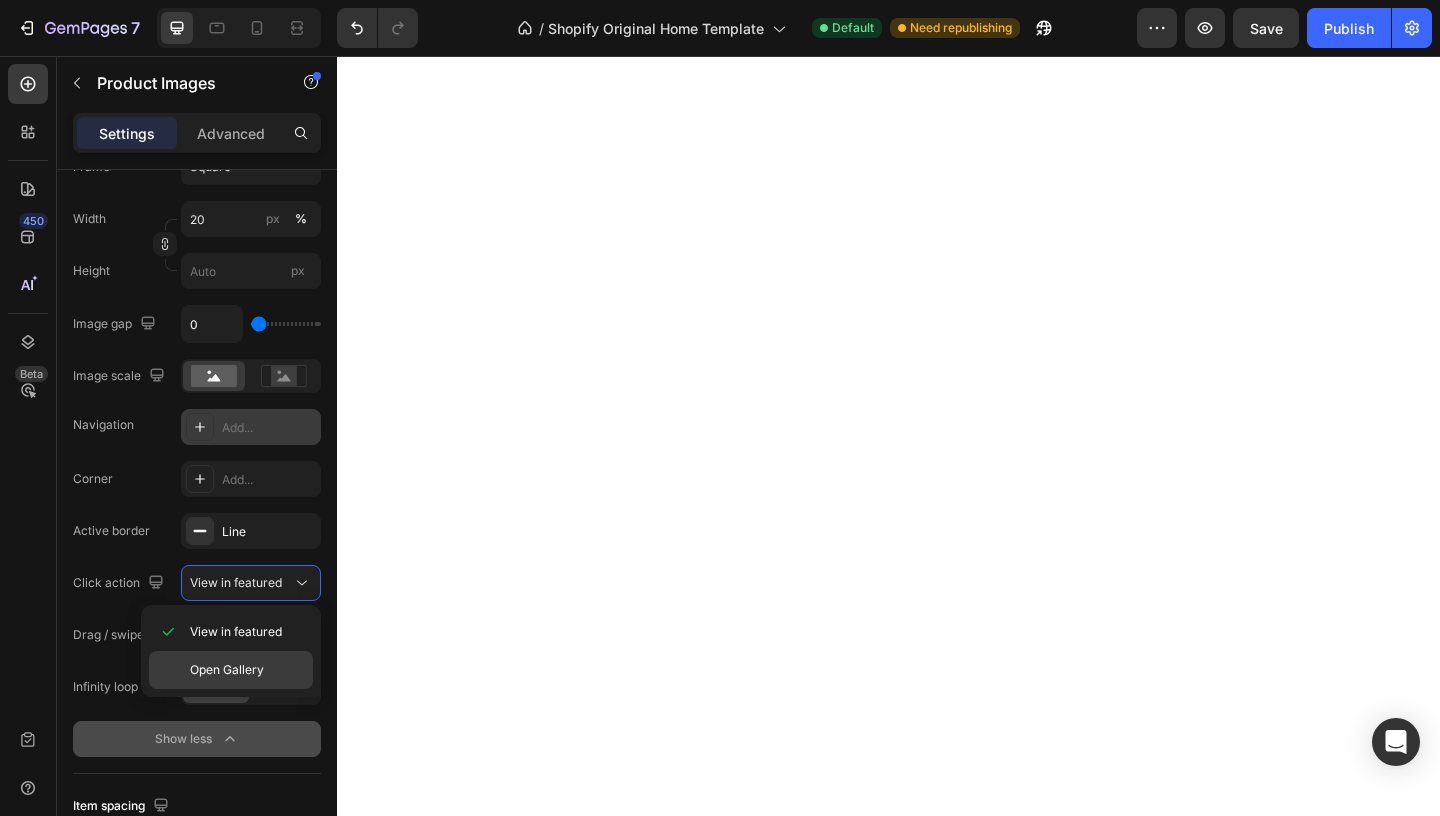 click on "Open Gallery" at bounding box center (227, 670) 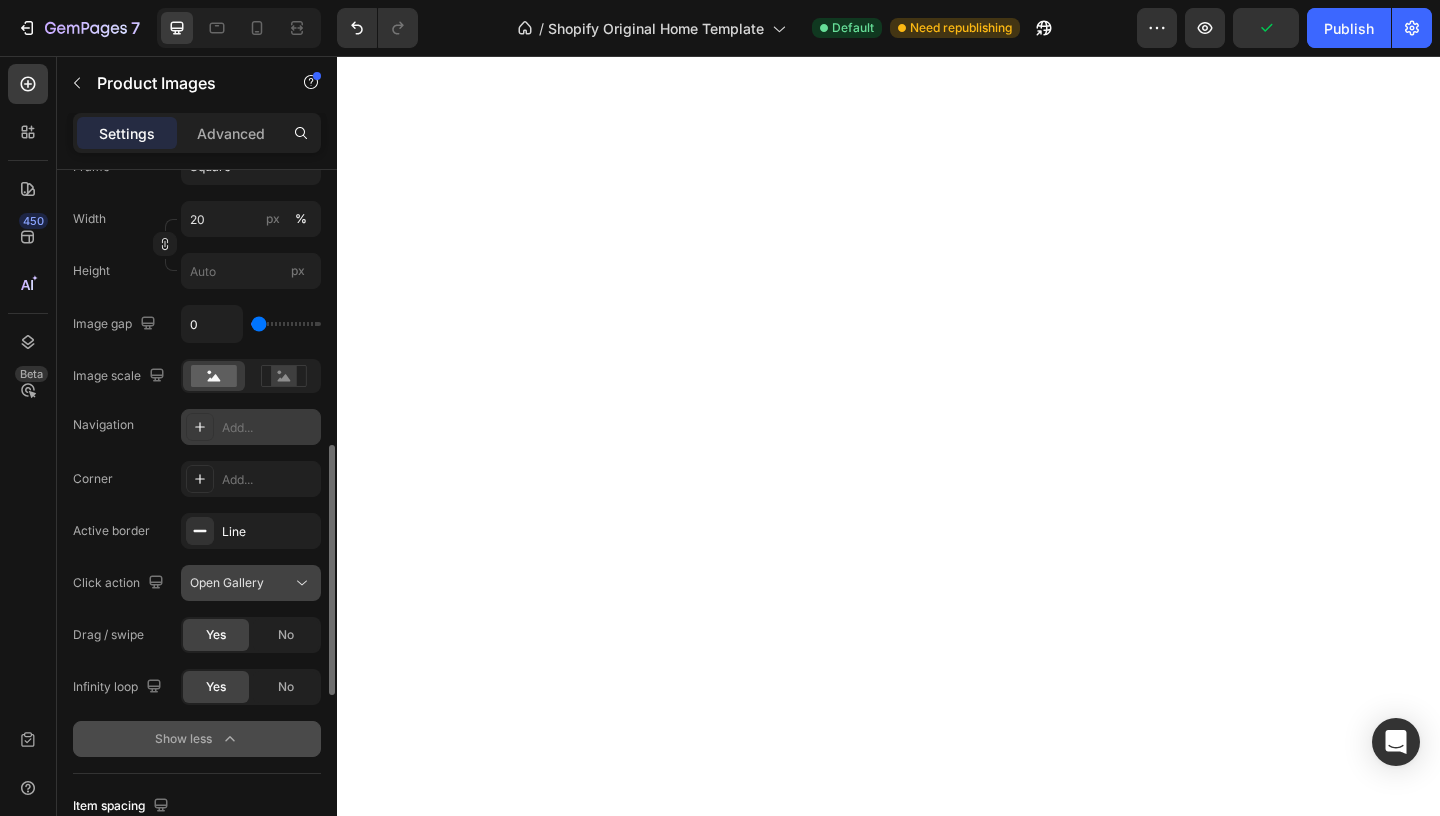 click on "Open Gallery" 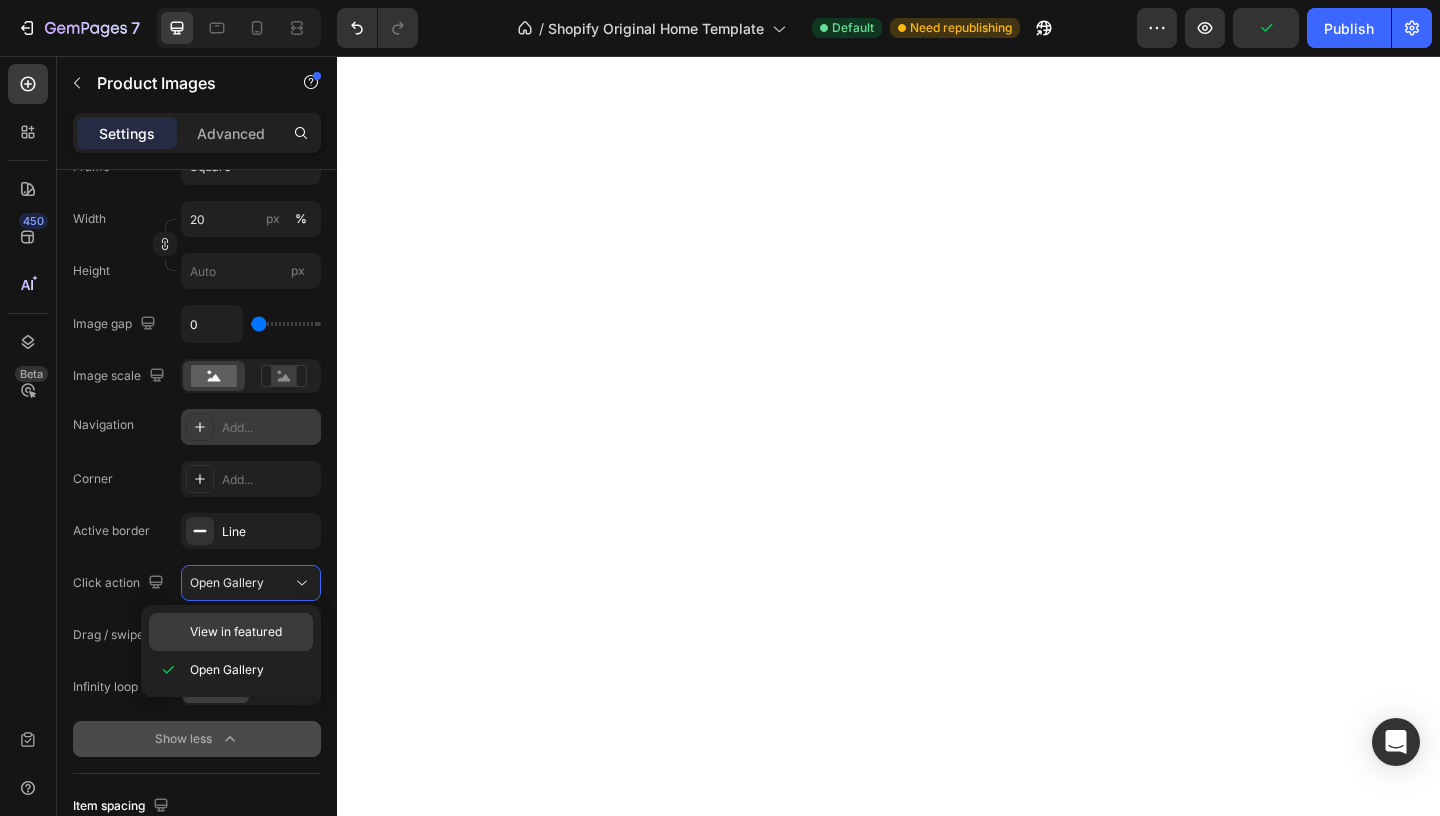click on "View in featured" 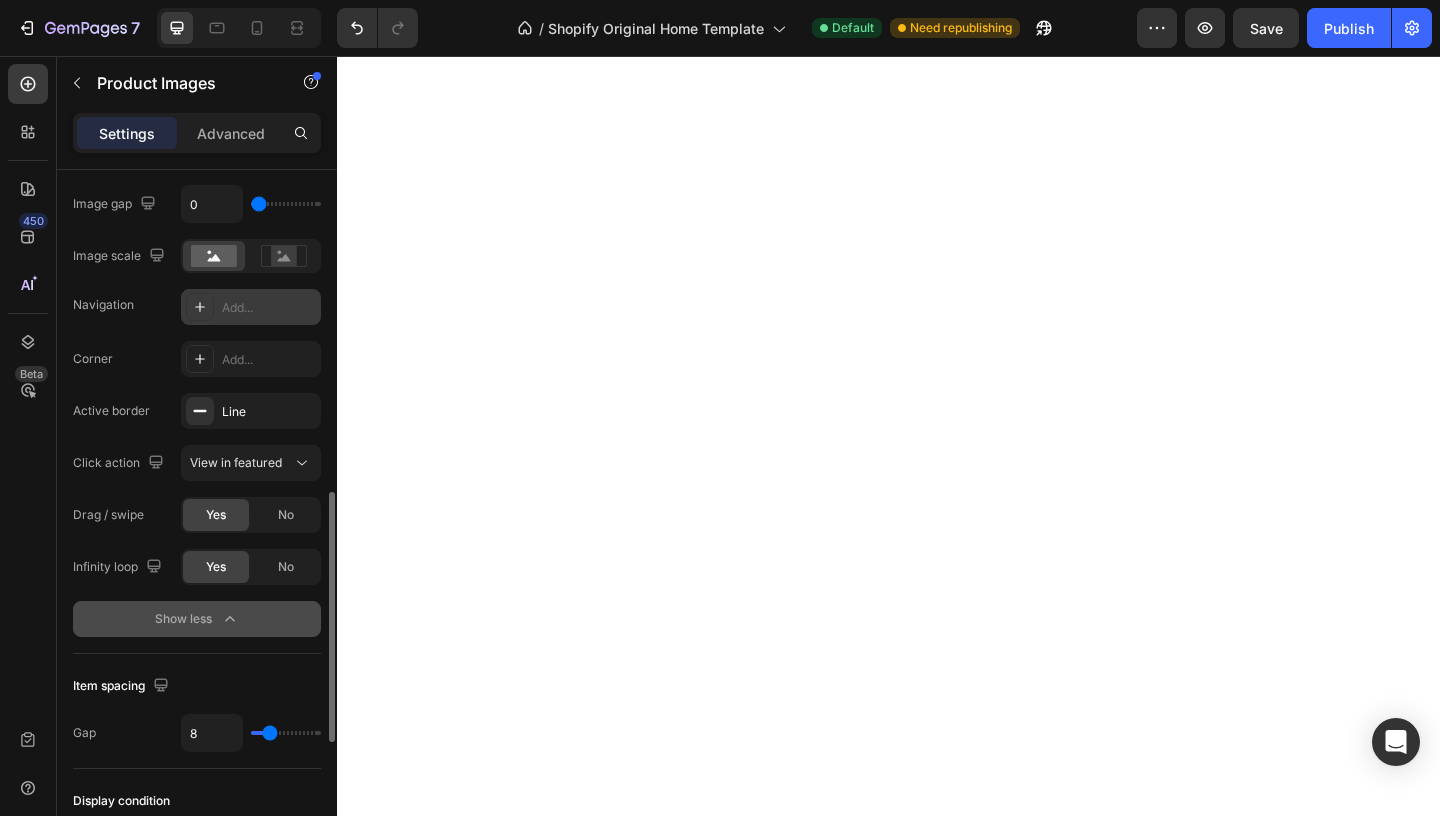 scroll, scrollTop: 914, scrollLeft: 0, axis: vertical 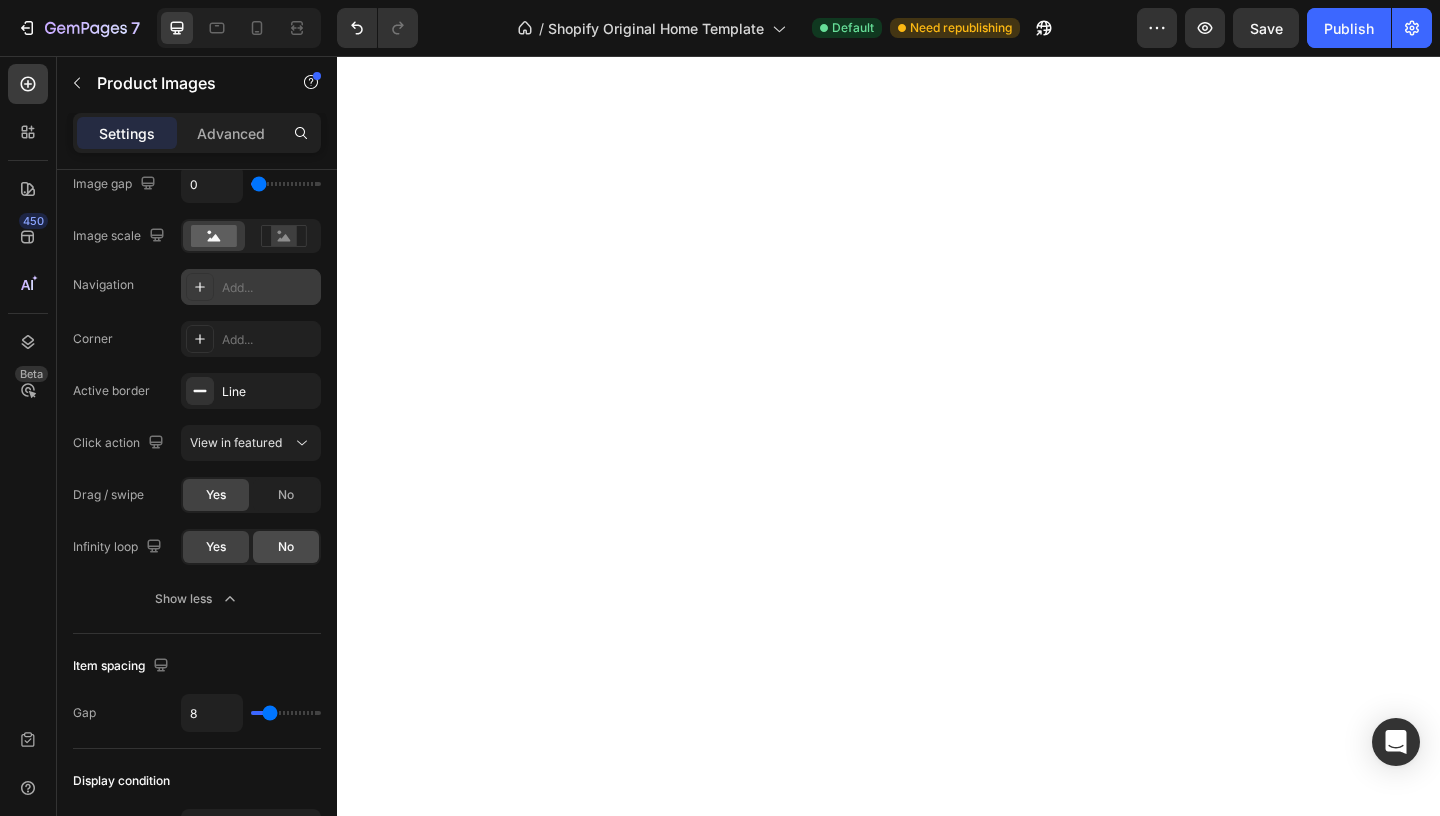 click on "No" 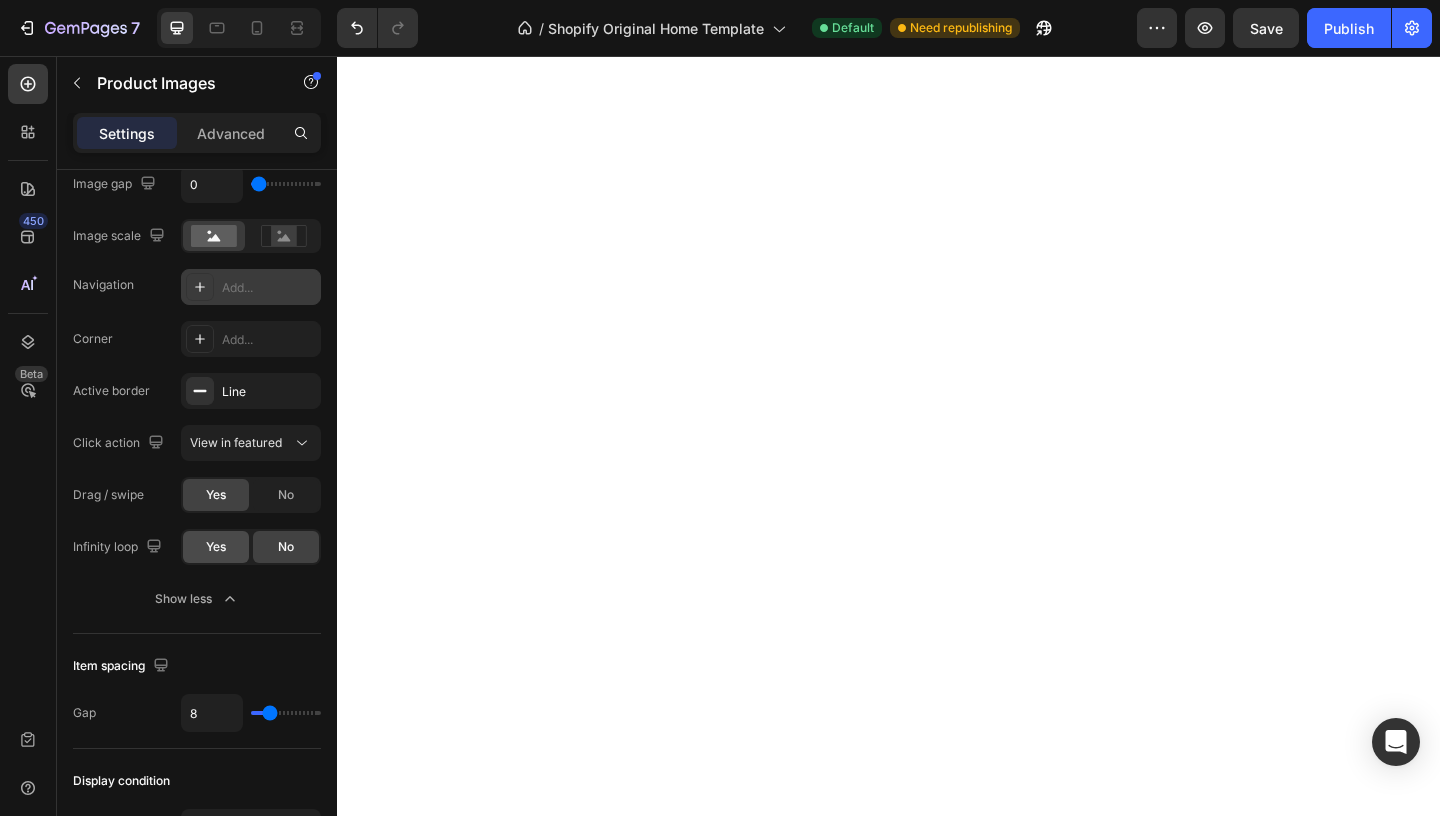 click on "Yes" 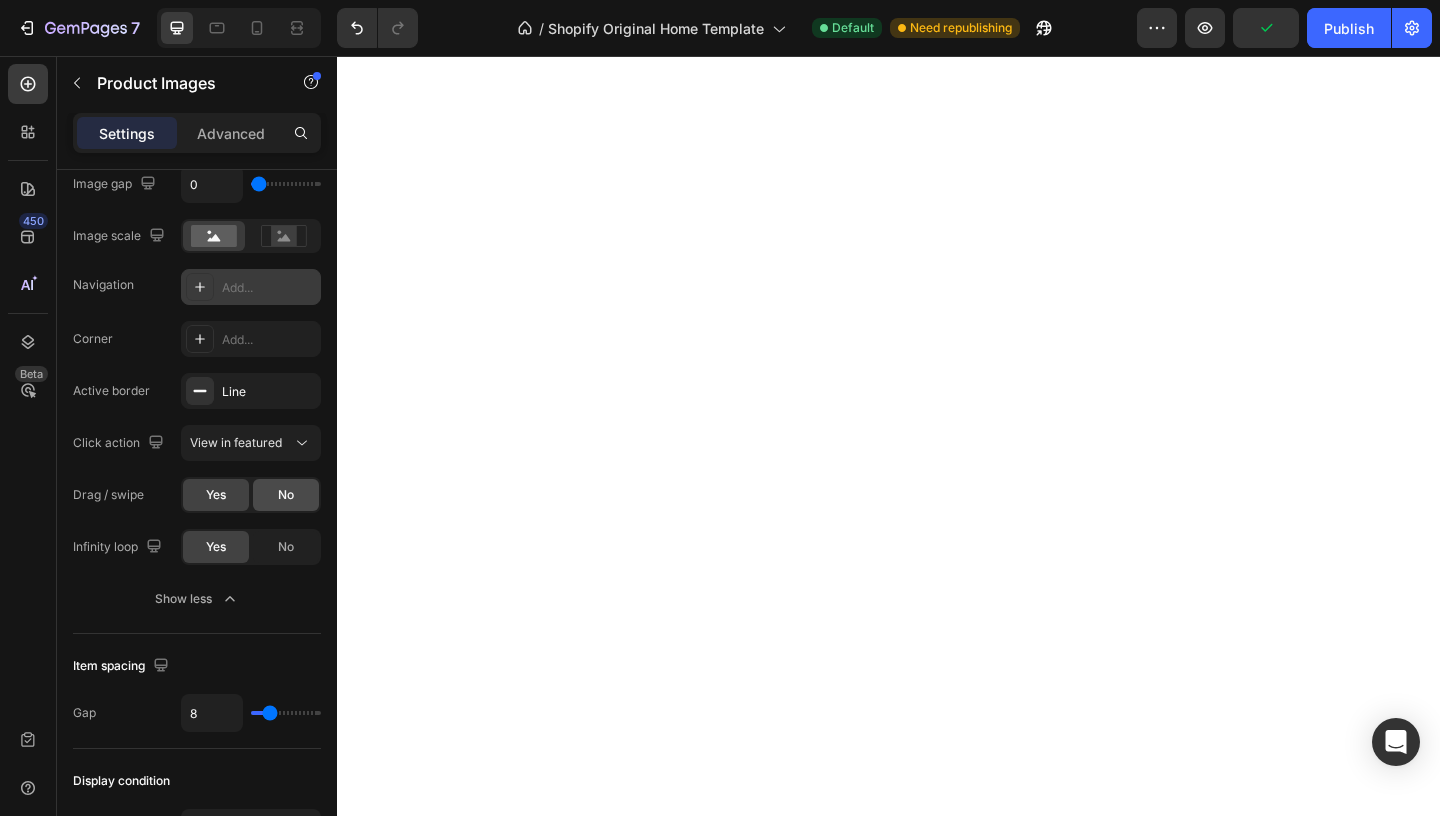 click on "No" 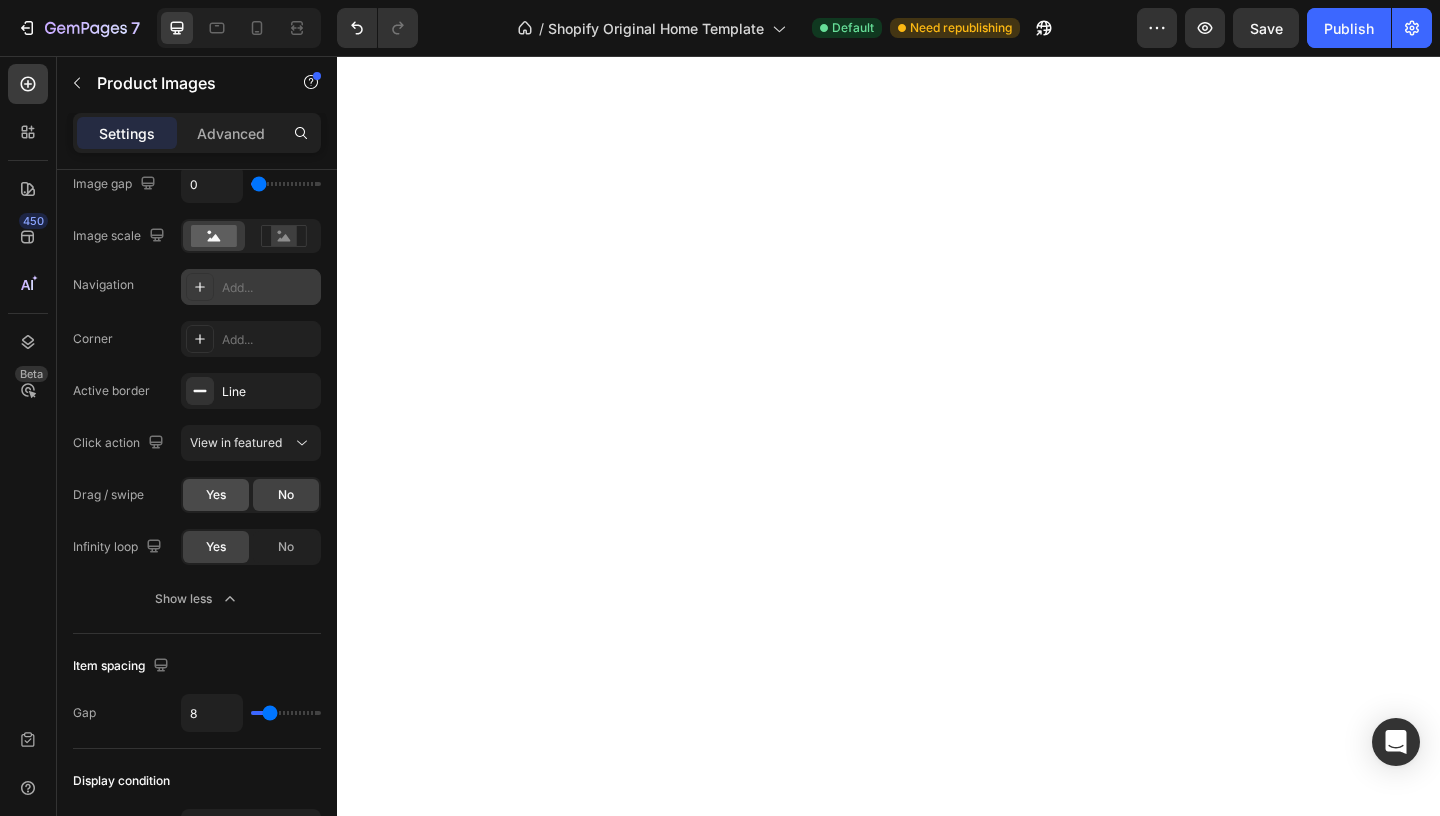 click on "Yes" 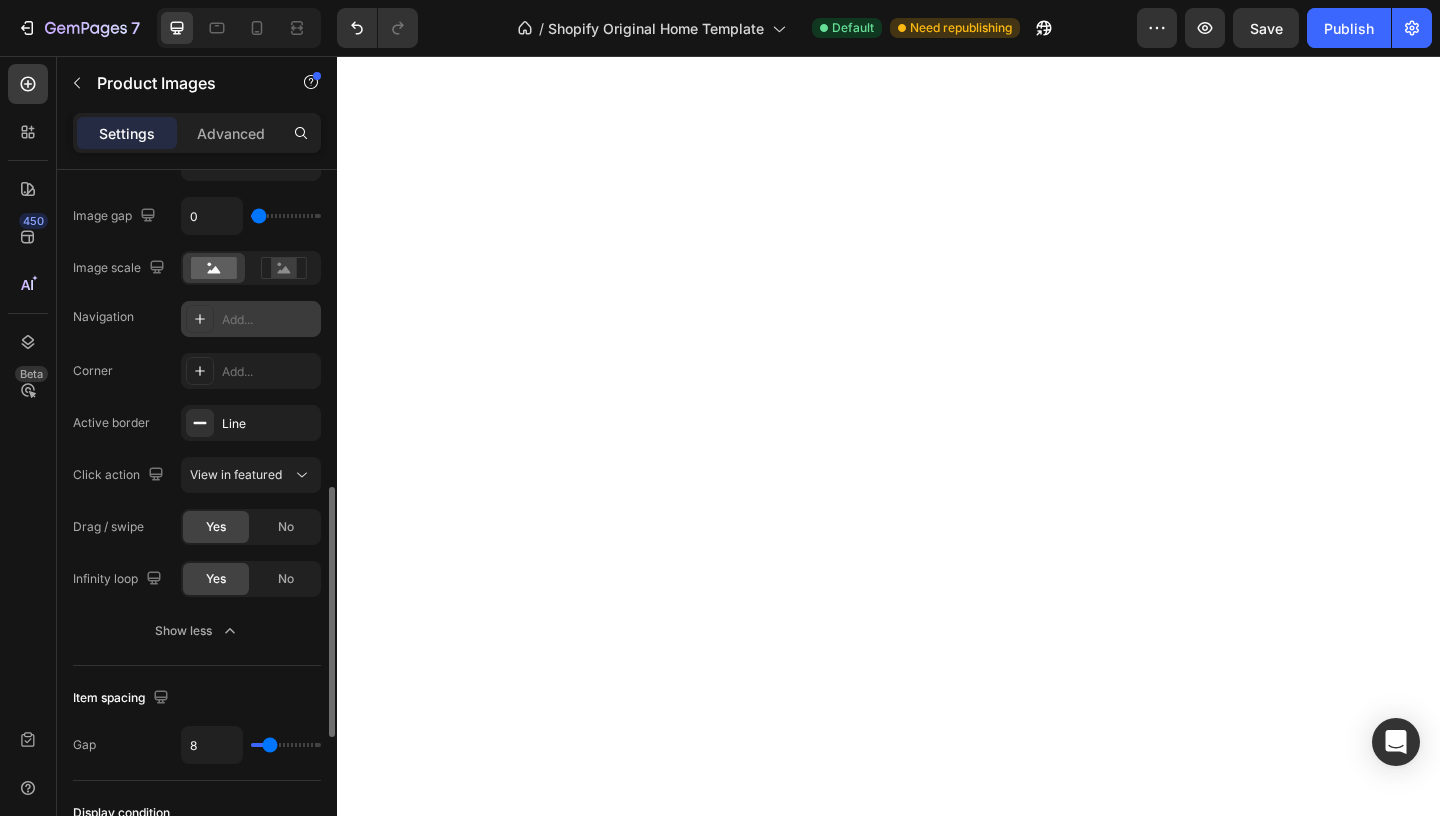 scroll, scrollTop: 880, scrollLeft: 0, axis: vertical 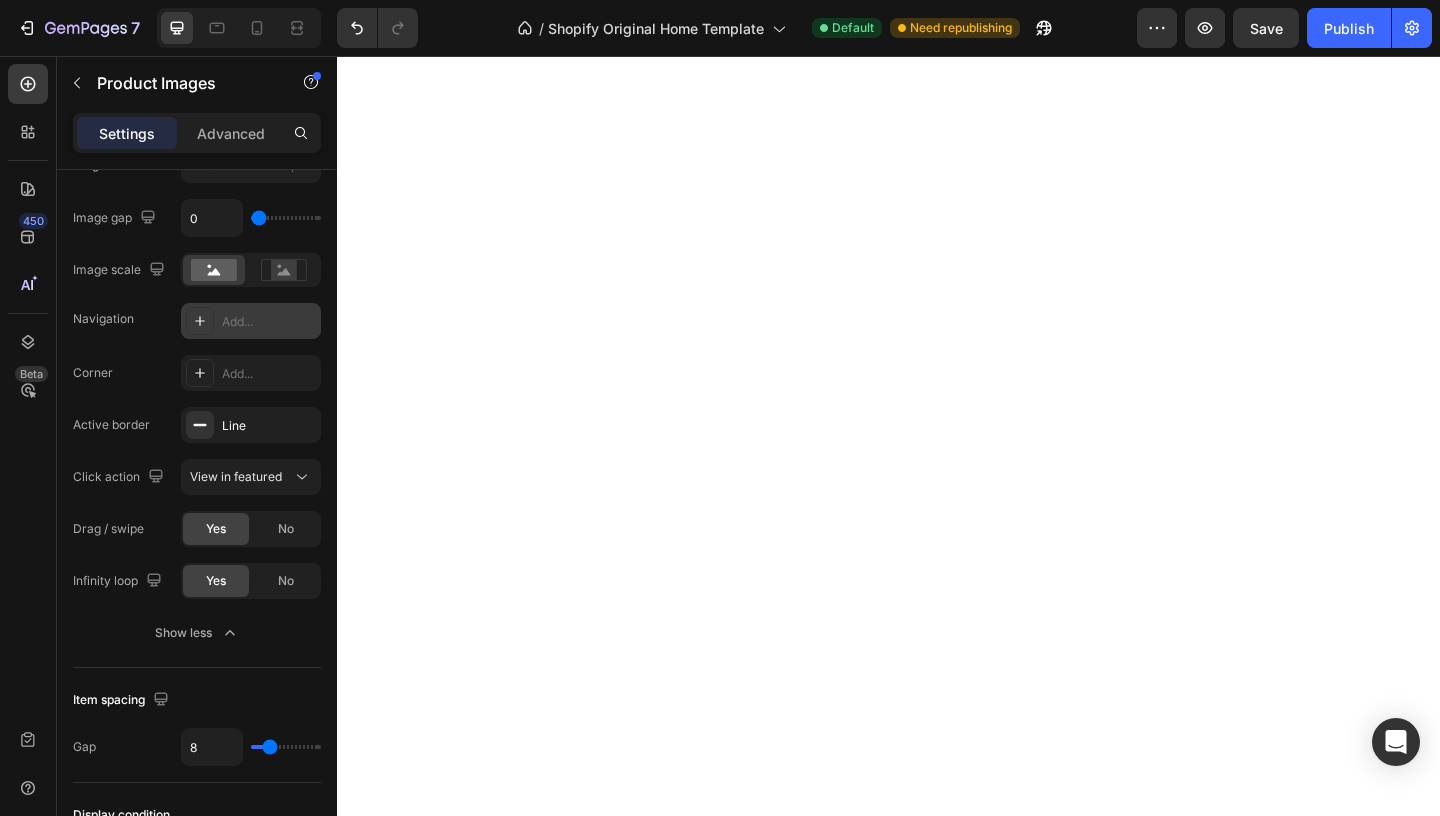 type on "10" 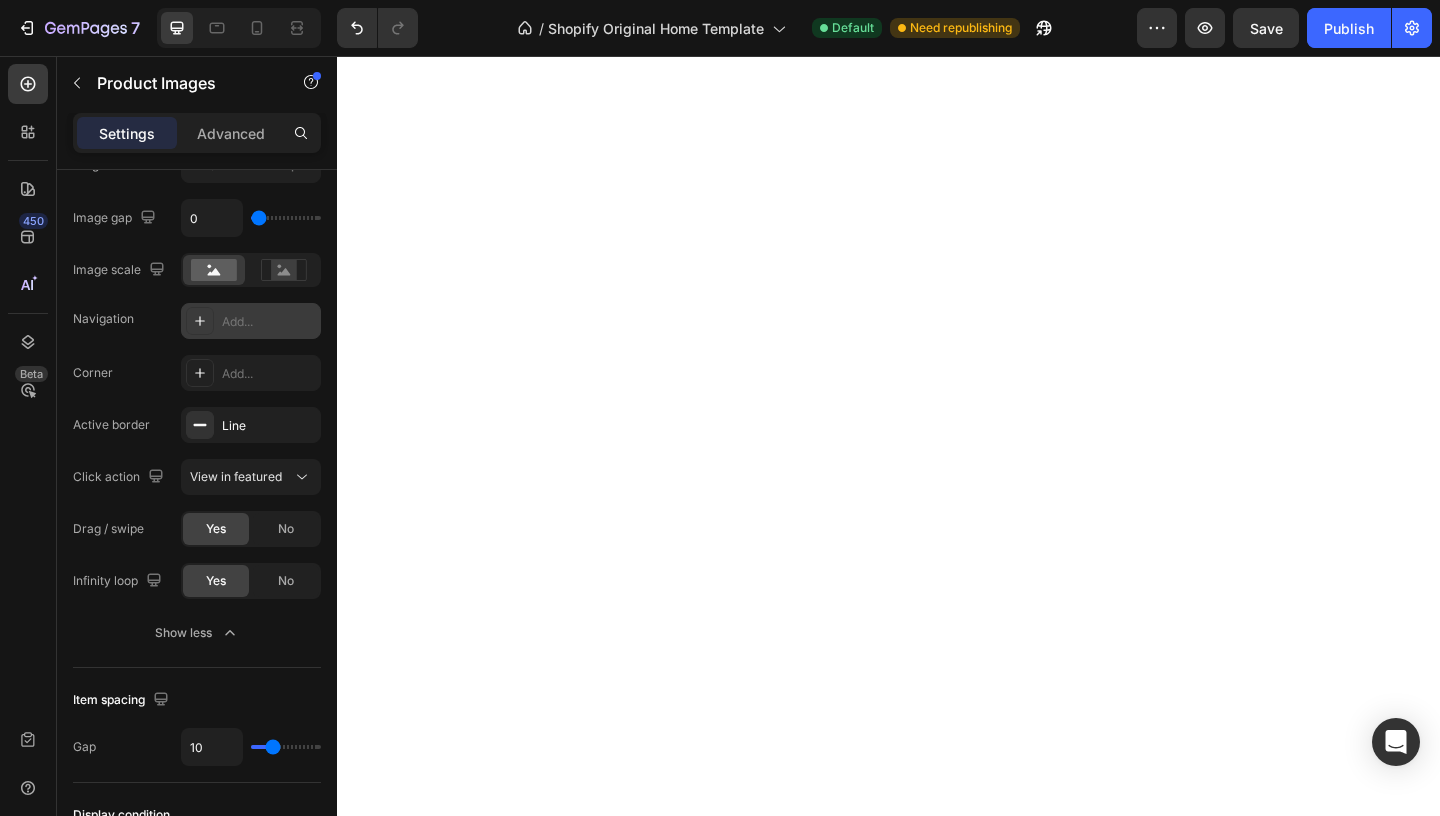 type on "9" 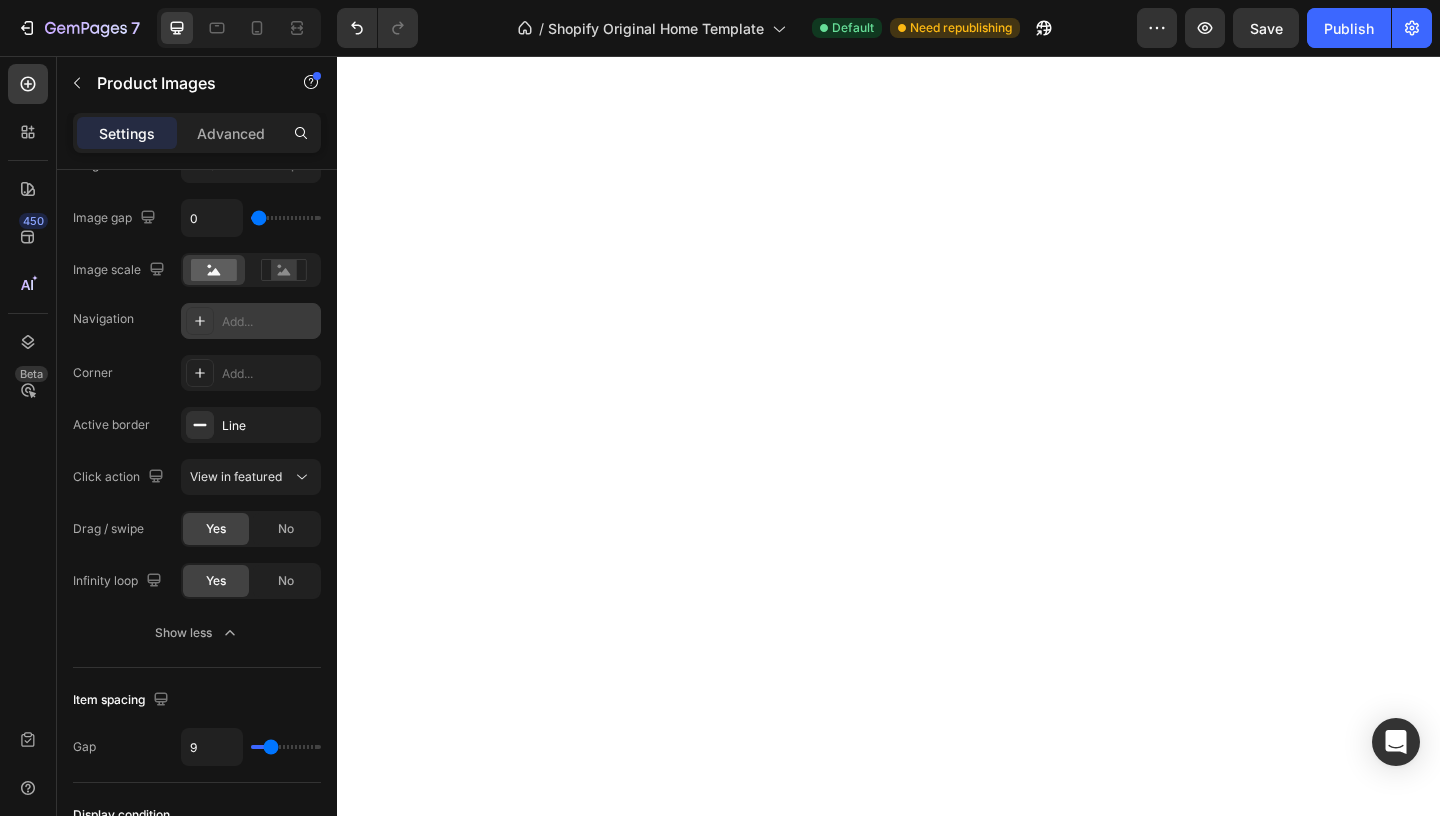type on "7" 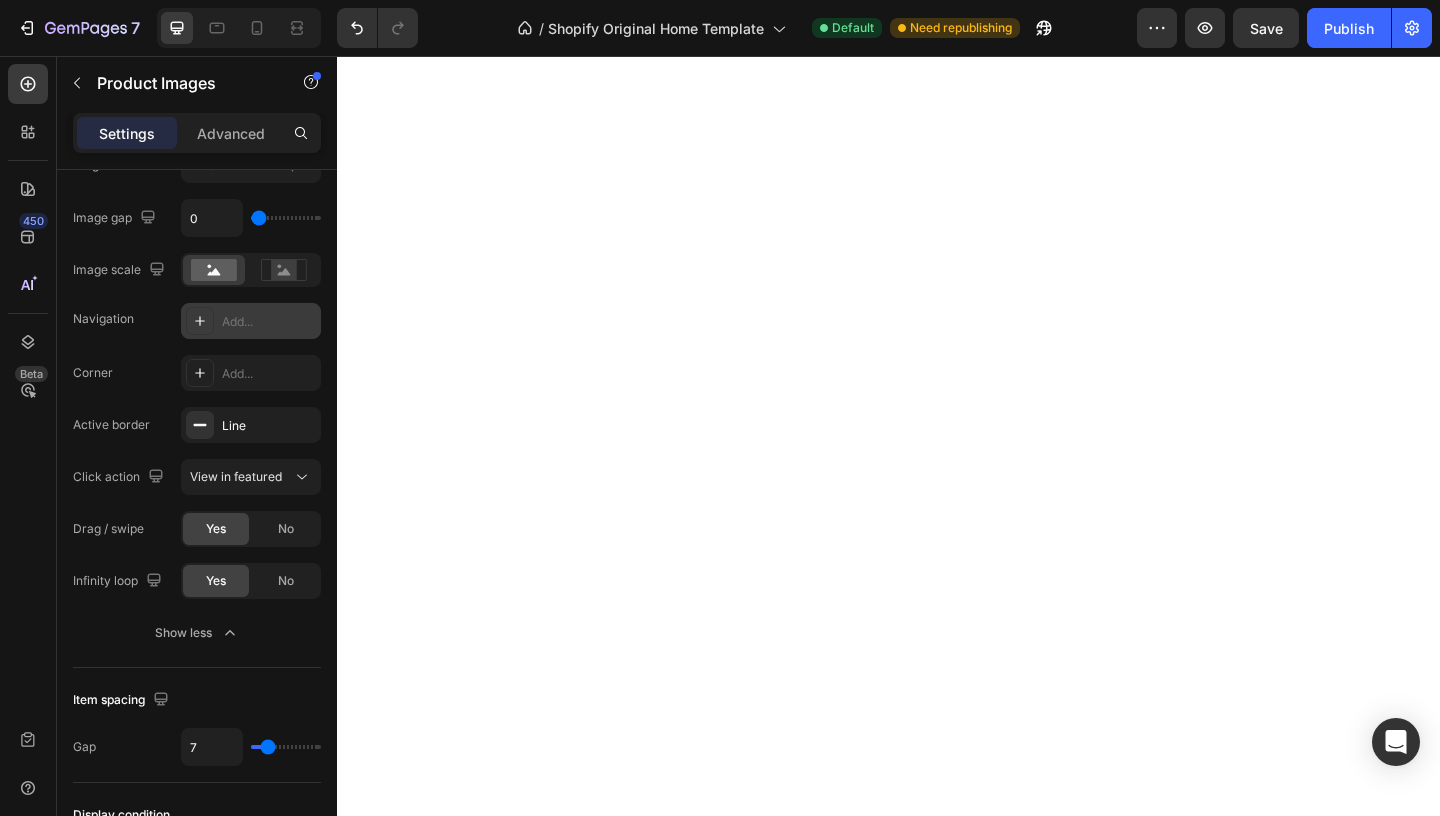 type on "4" 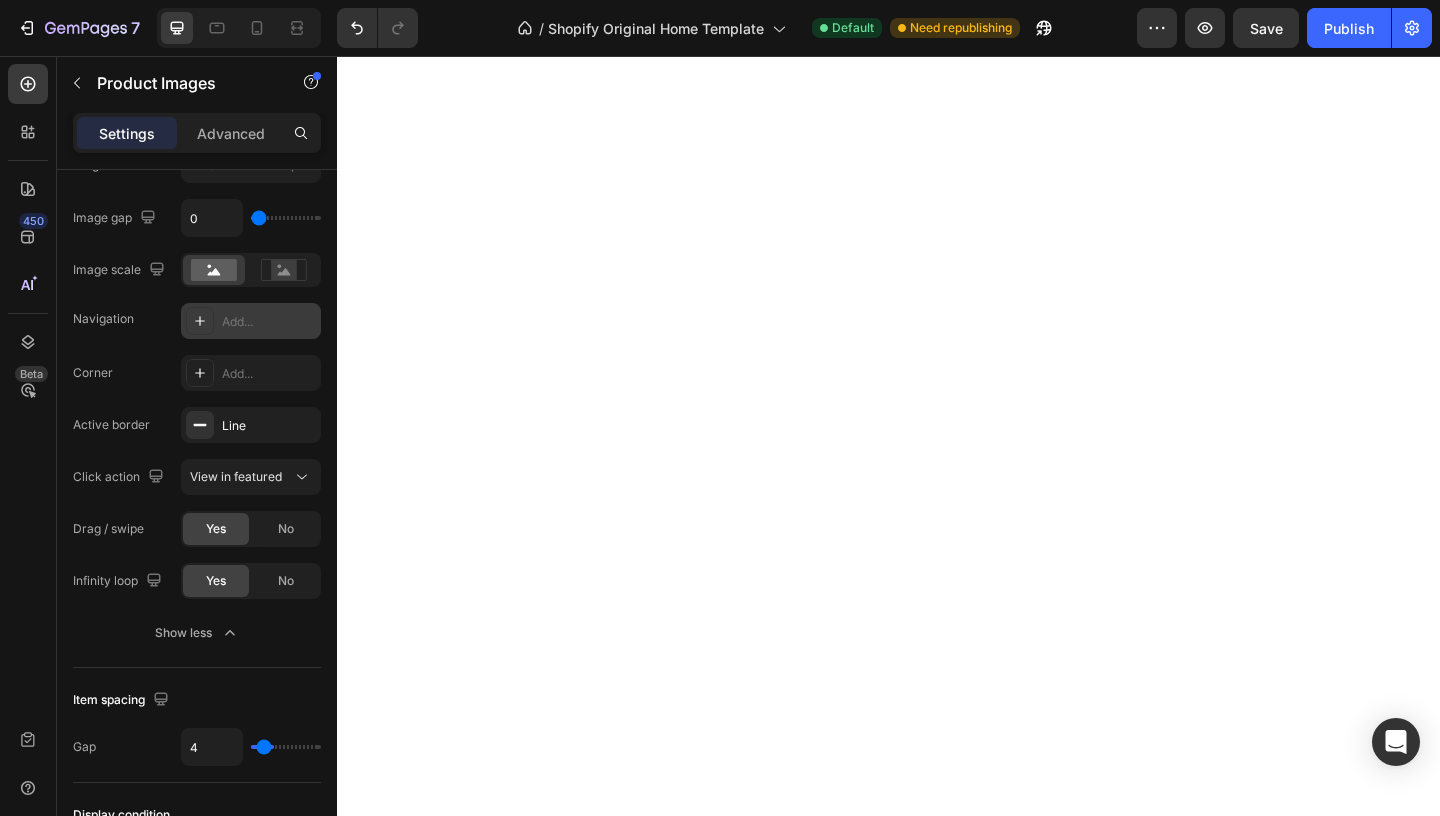 type on "0" 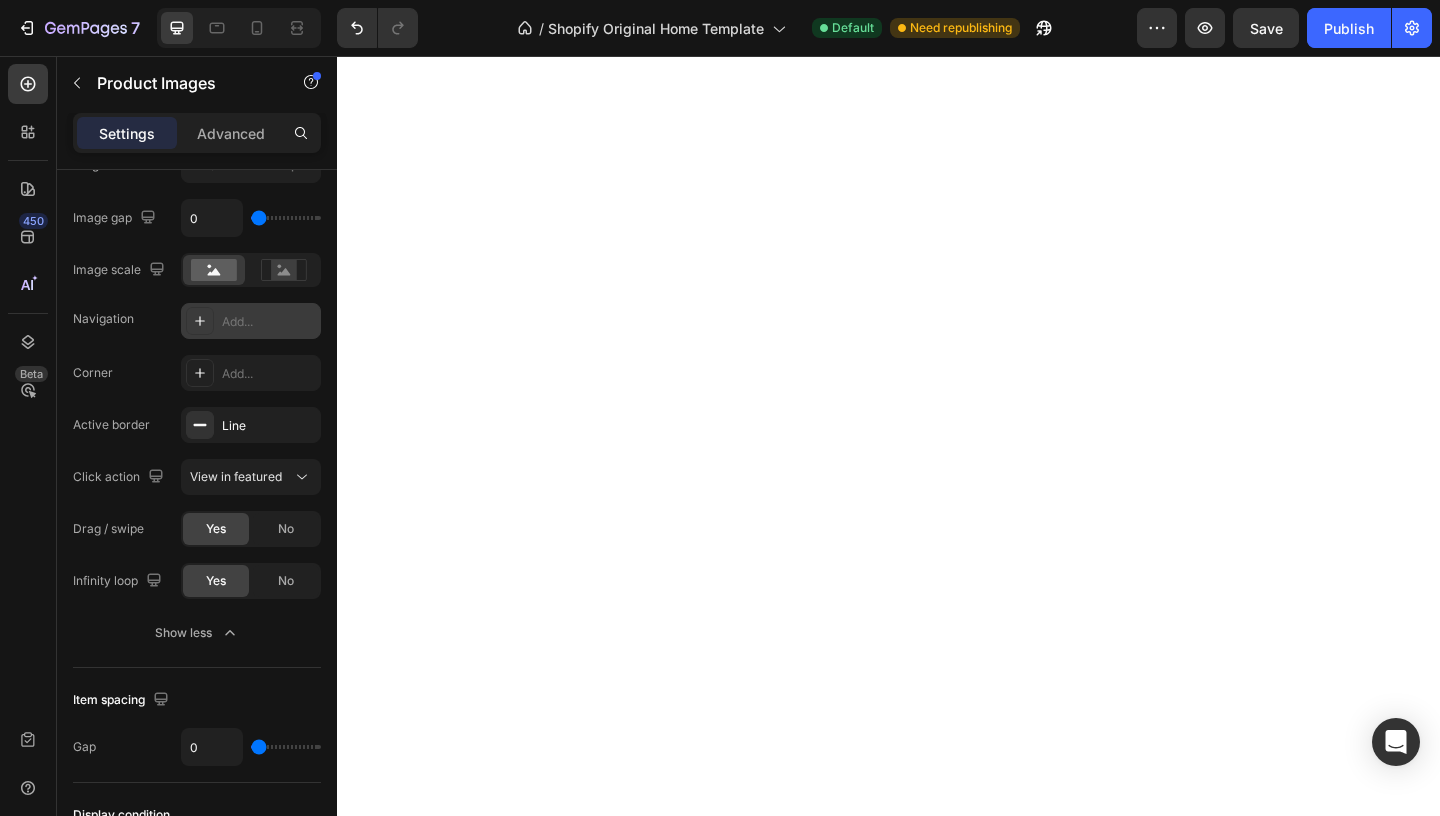 type on "10" 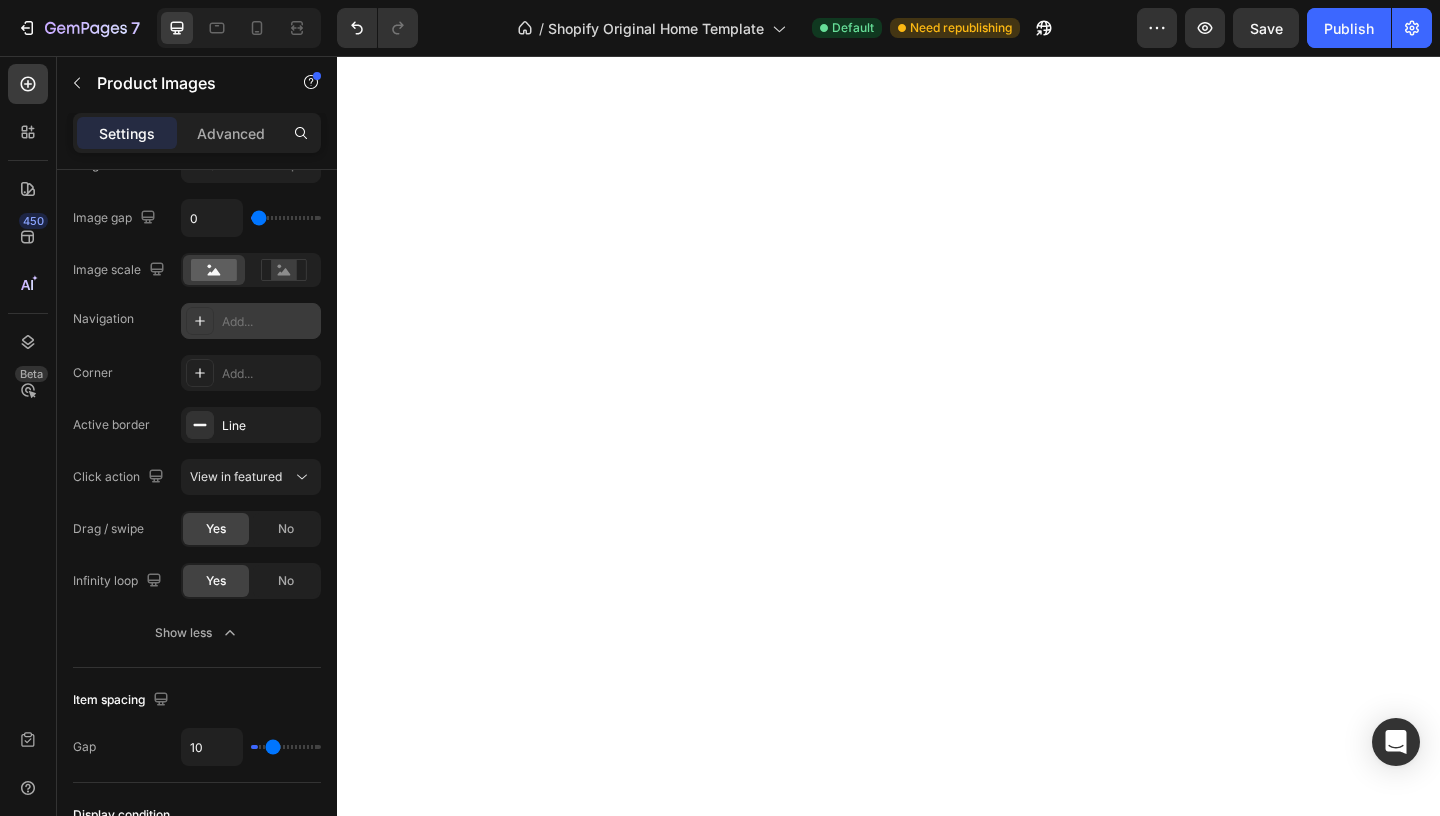 type on "22" 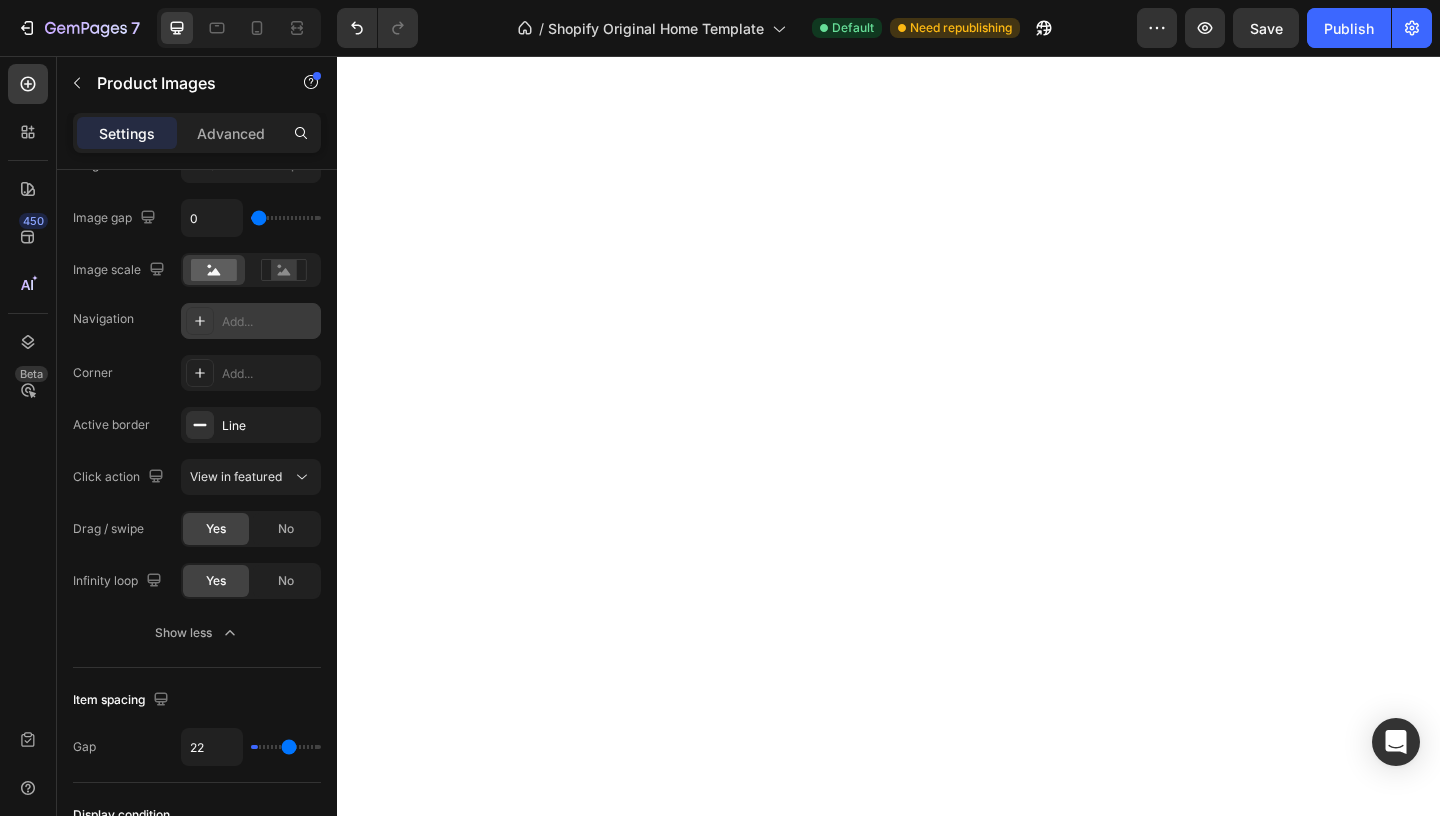 type on "32" 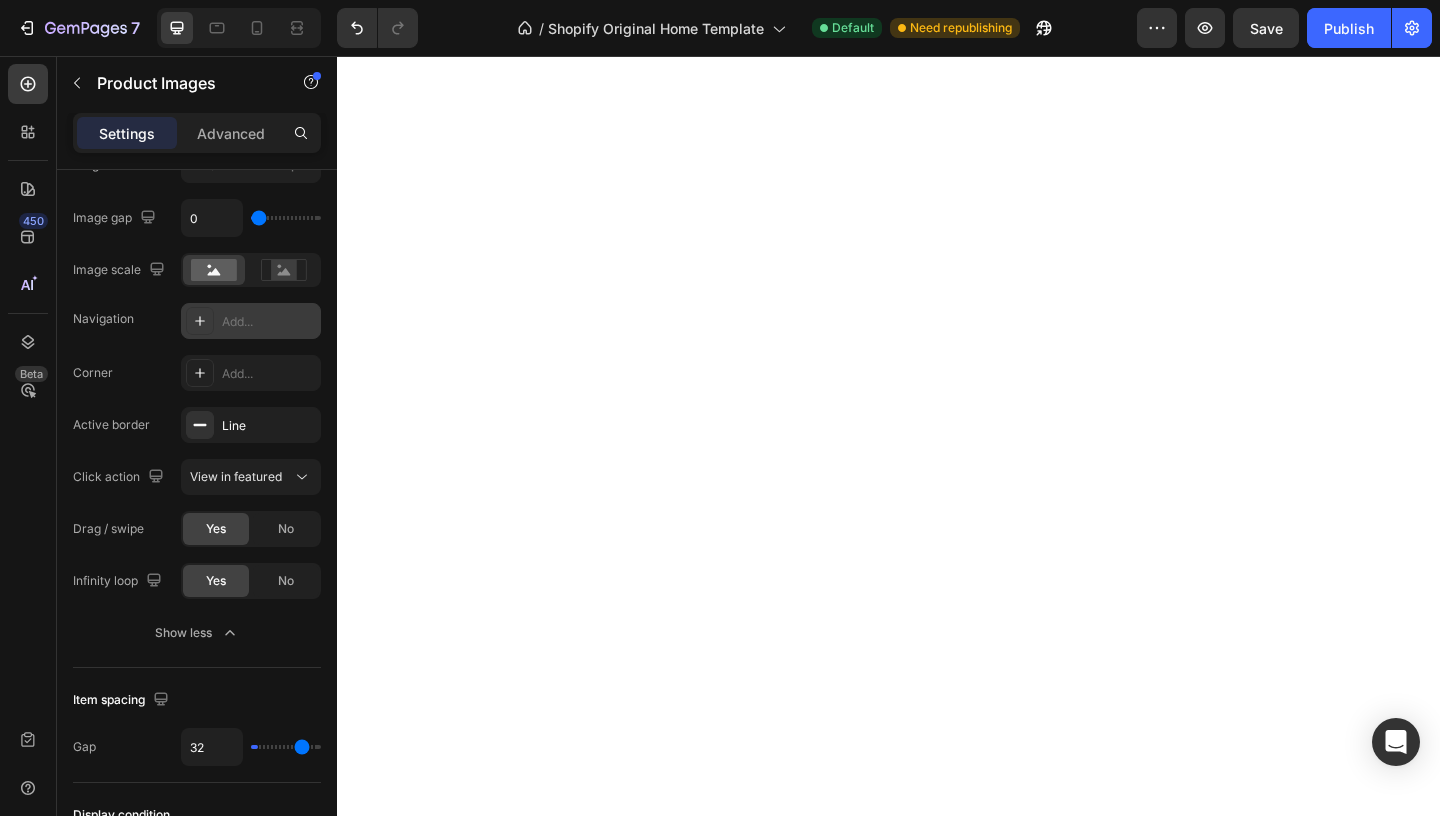 type on "38" 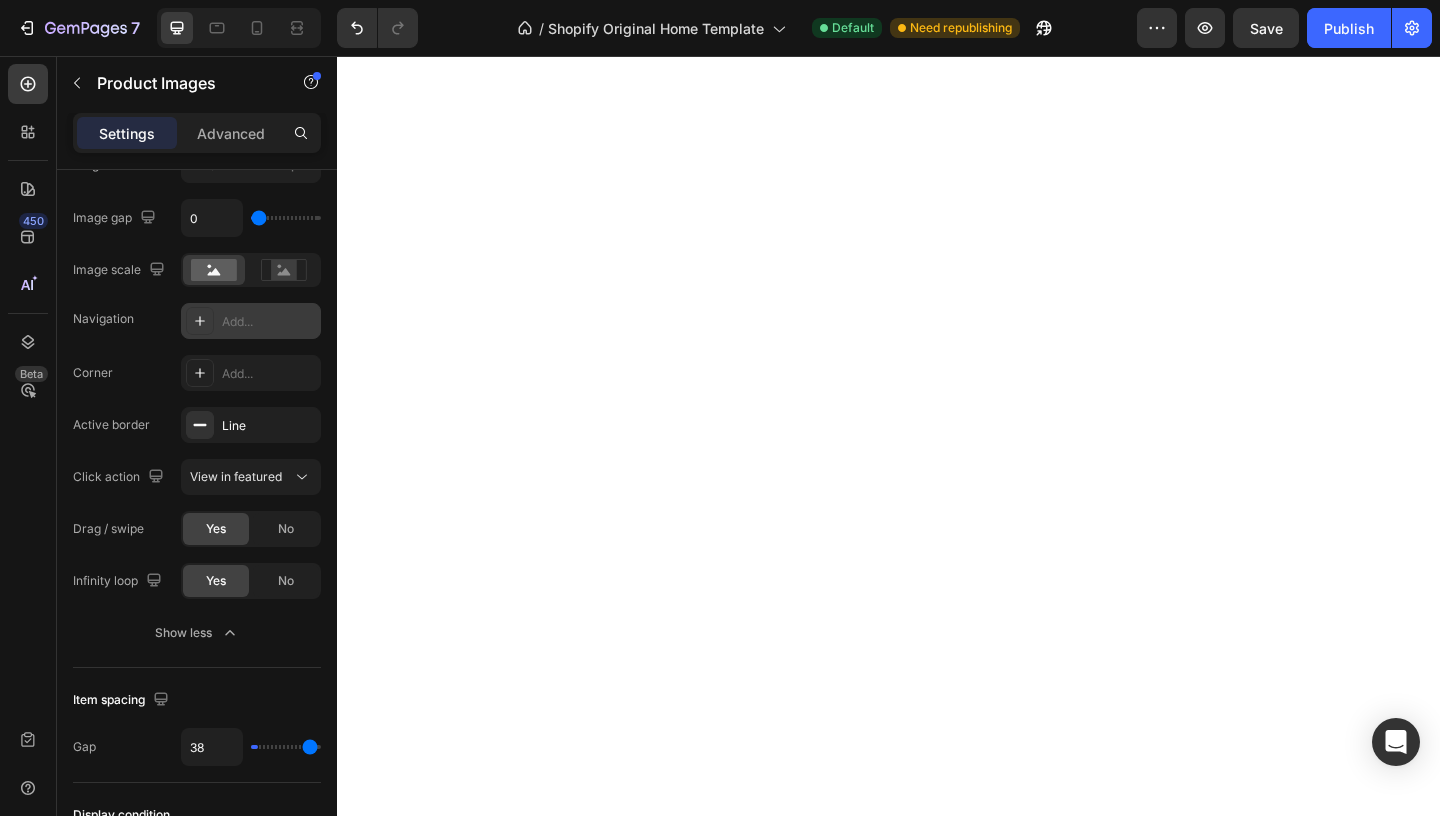 type on "40" 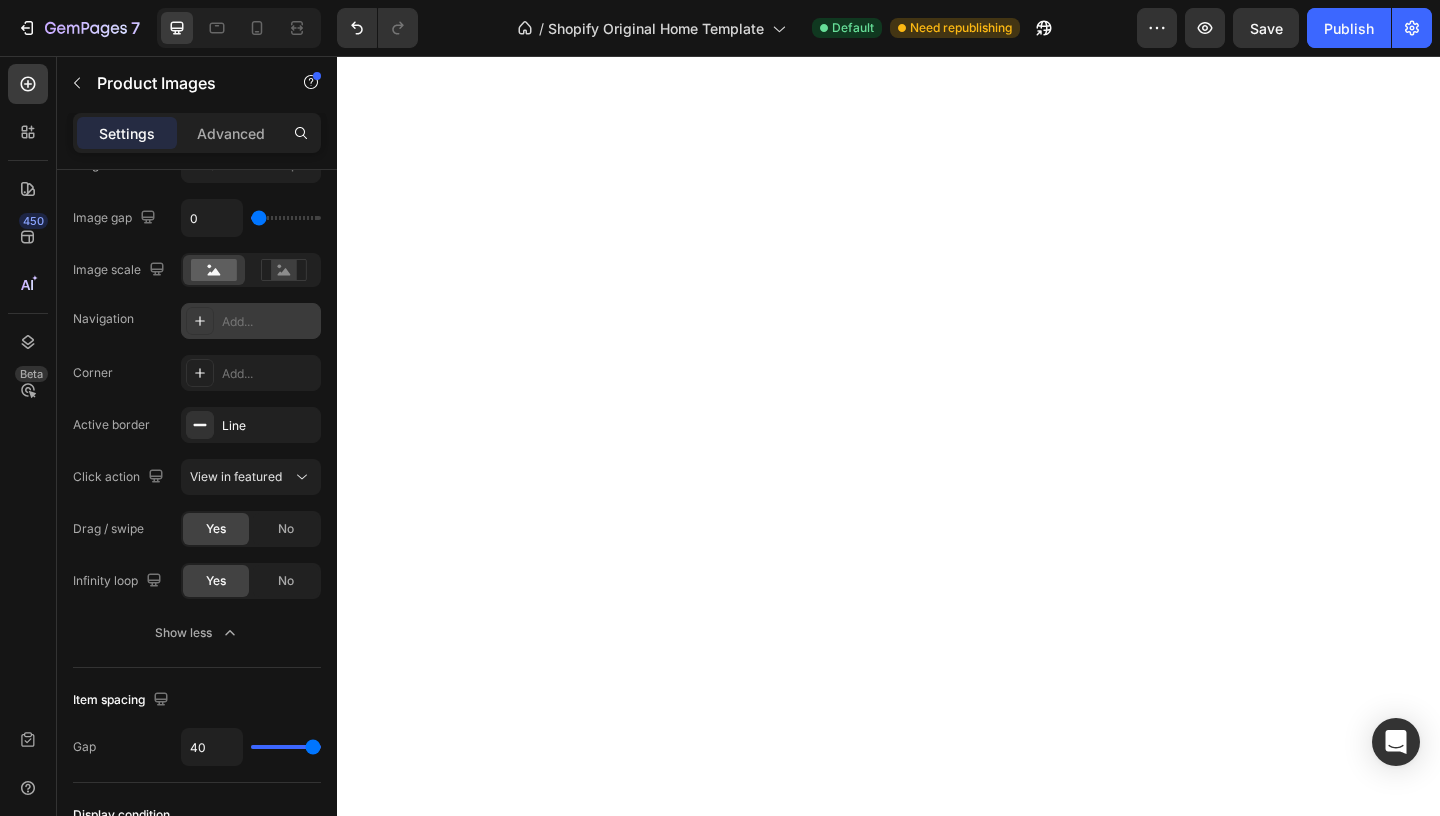 type on "31" 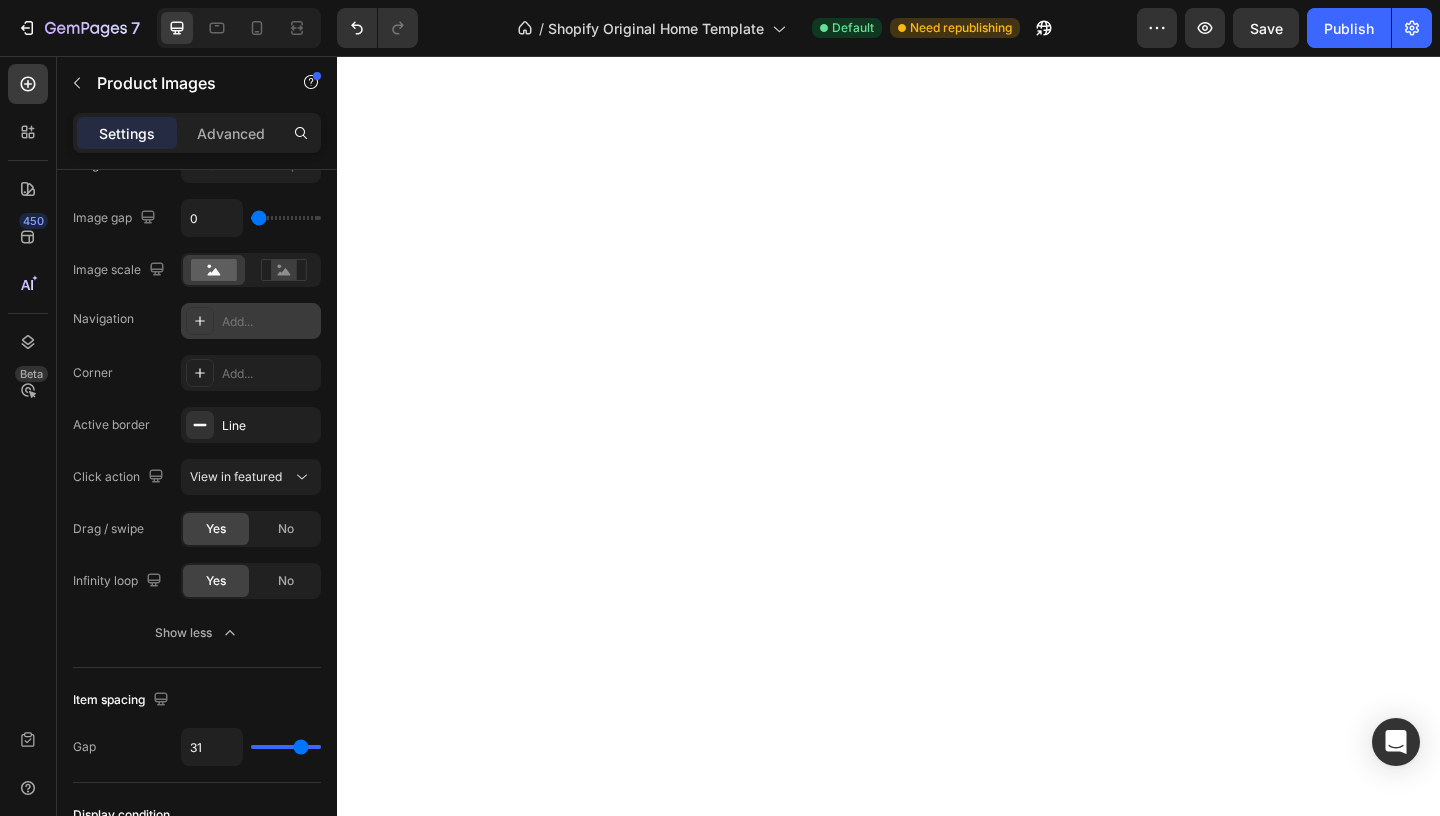 type on "15" 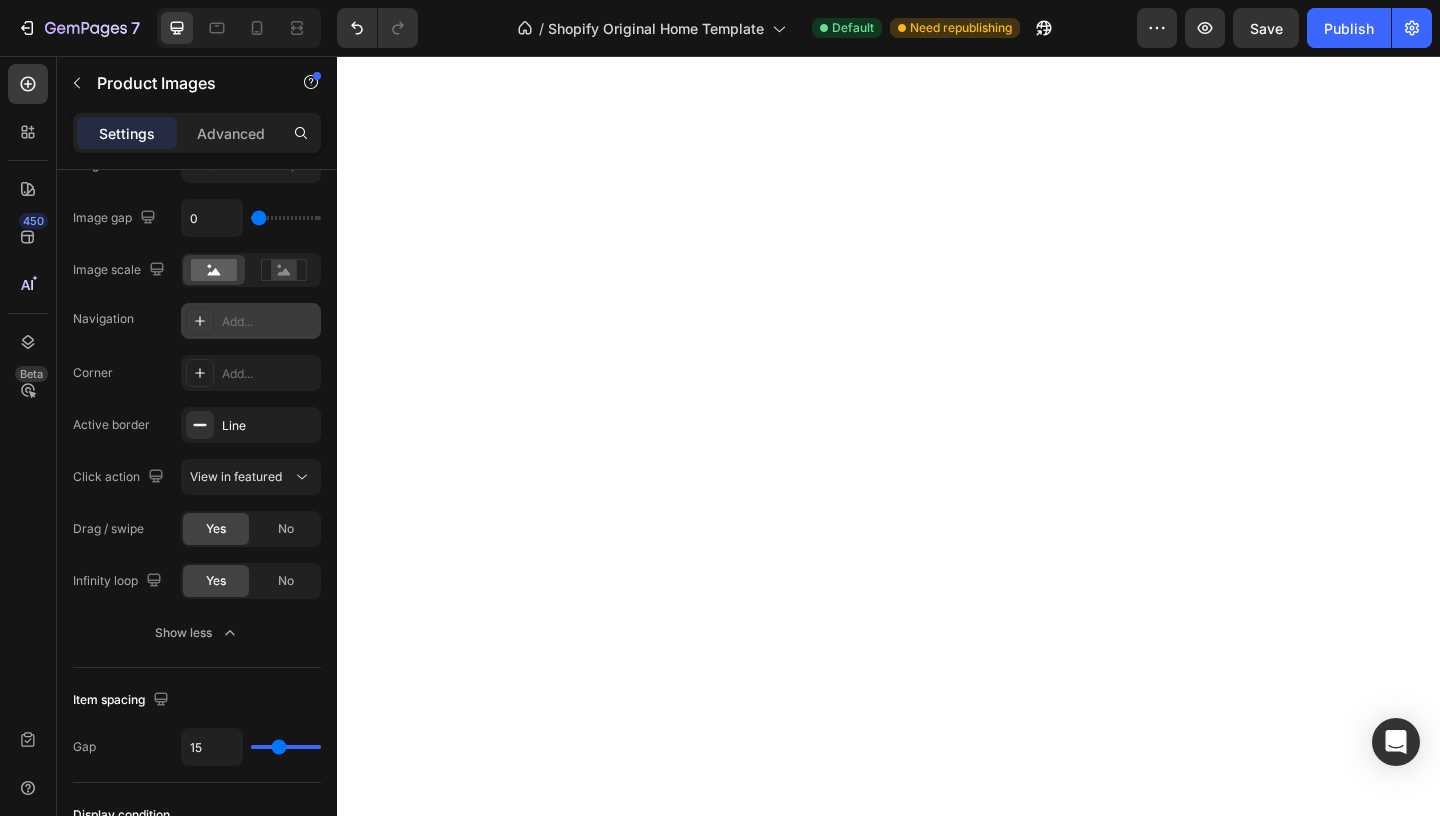 type on "0" 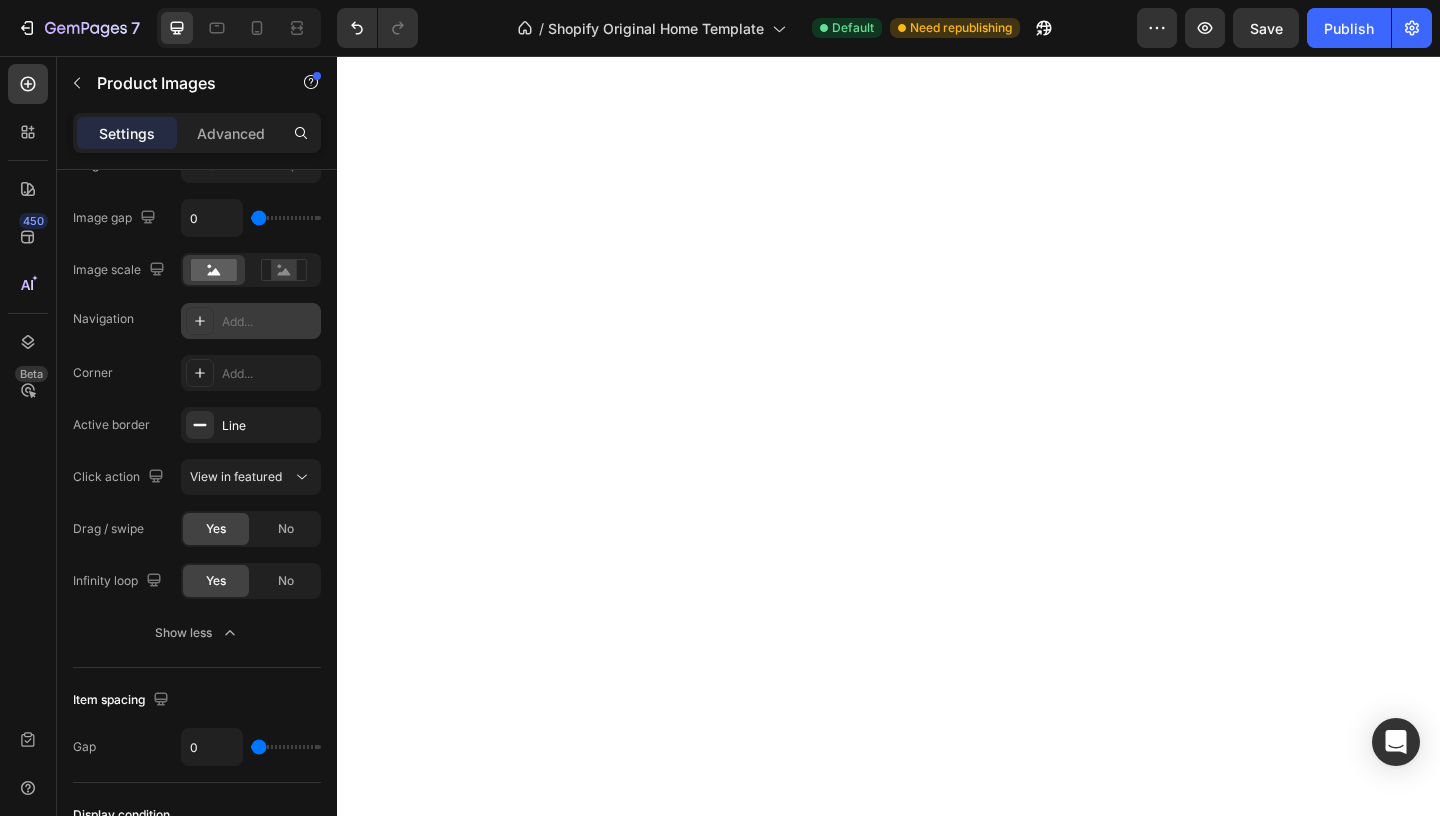 drag, startPoint x: 273, startPoint y: 746, endPoint x: 167, endPoint y: 744, distance: 106.01887 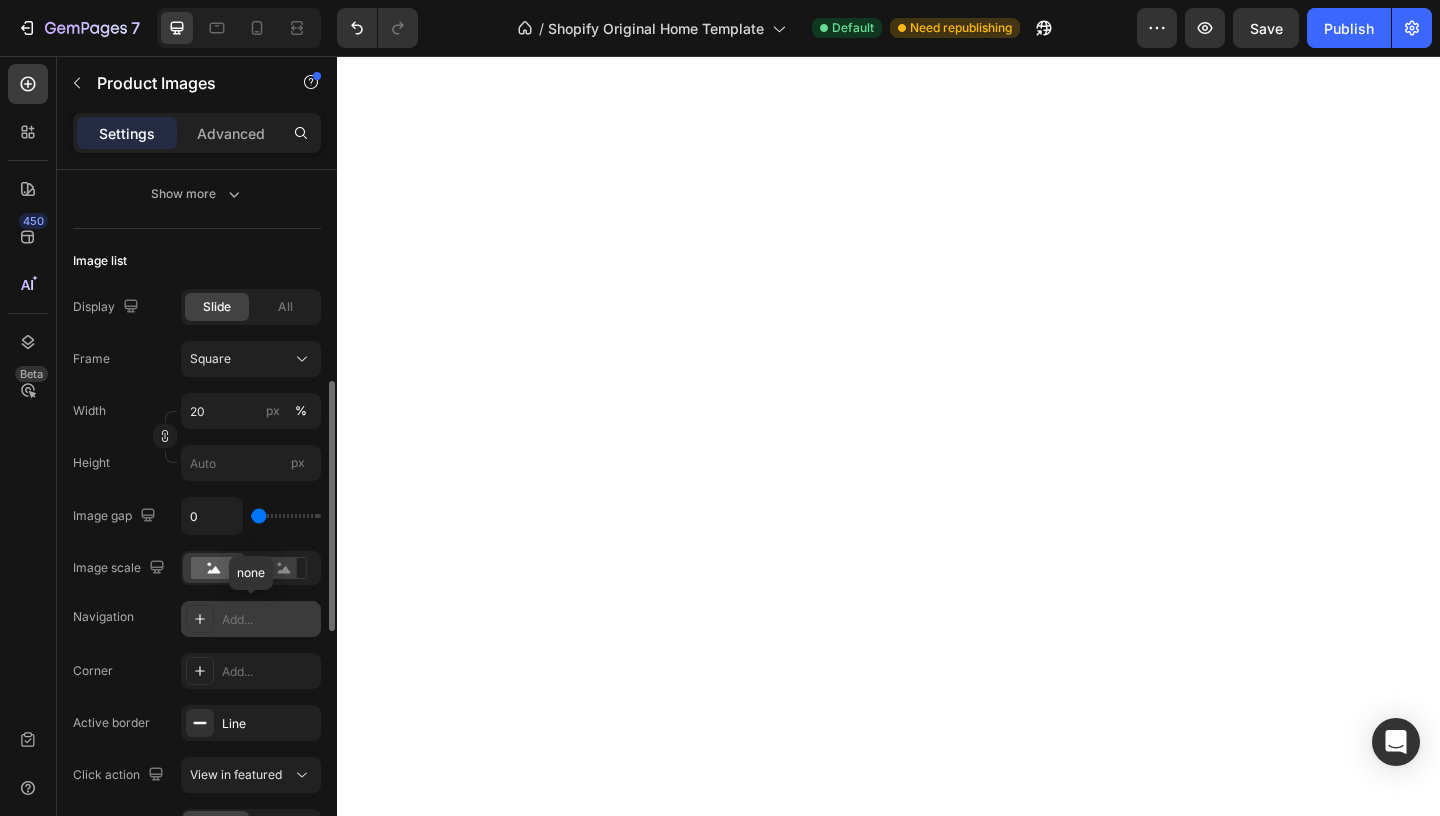 scroll, scrollTop: 581, scrollLeft: 0, axis: vertical 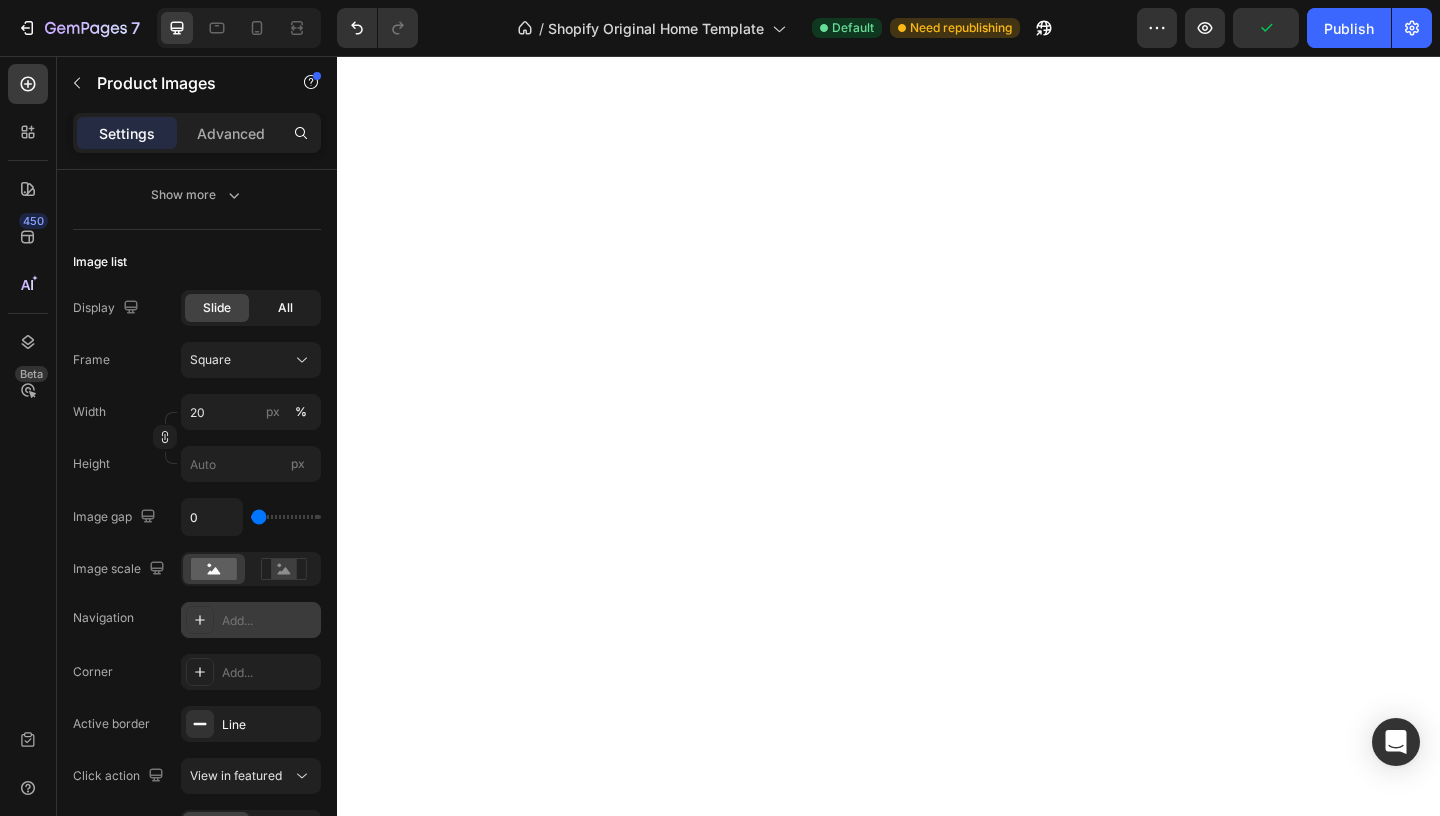 click on "All" 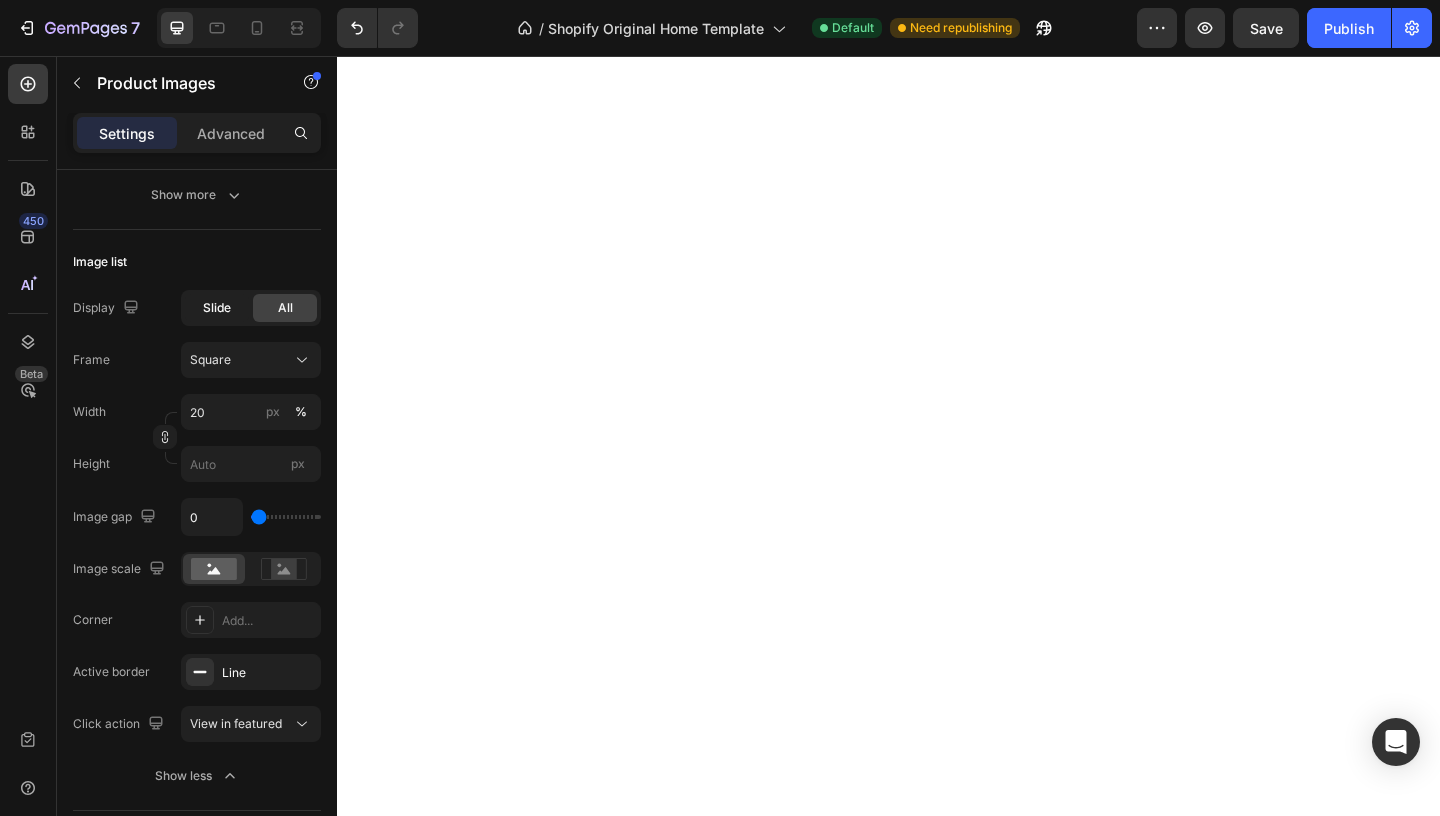 click on "Slide" 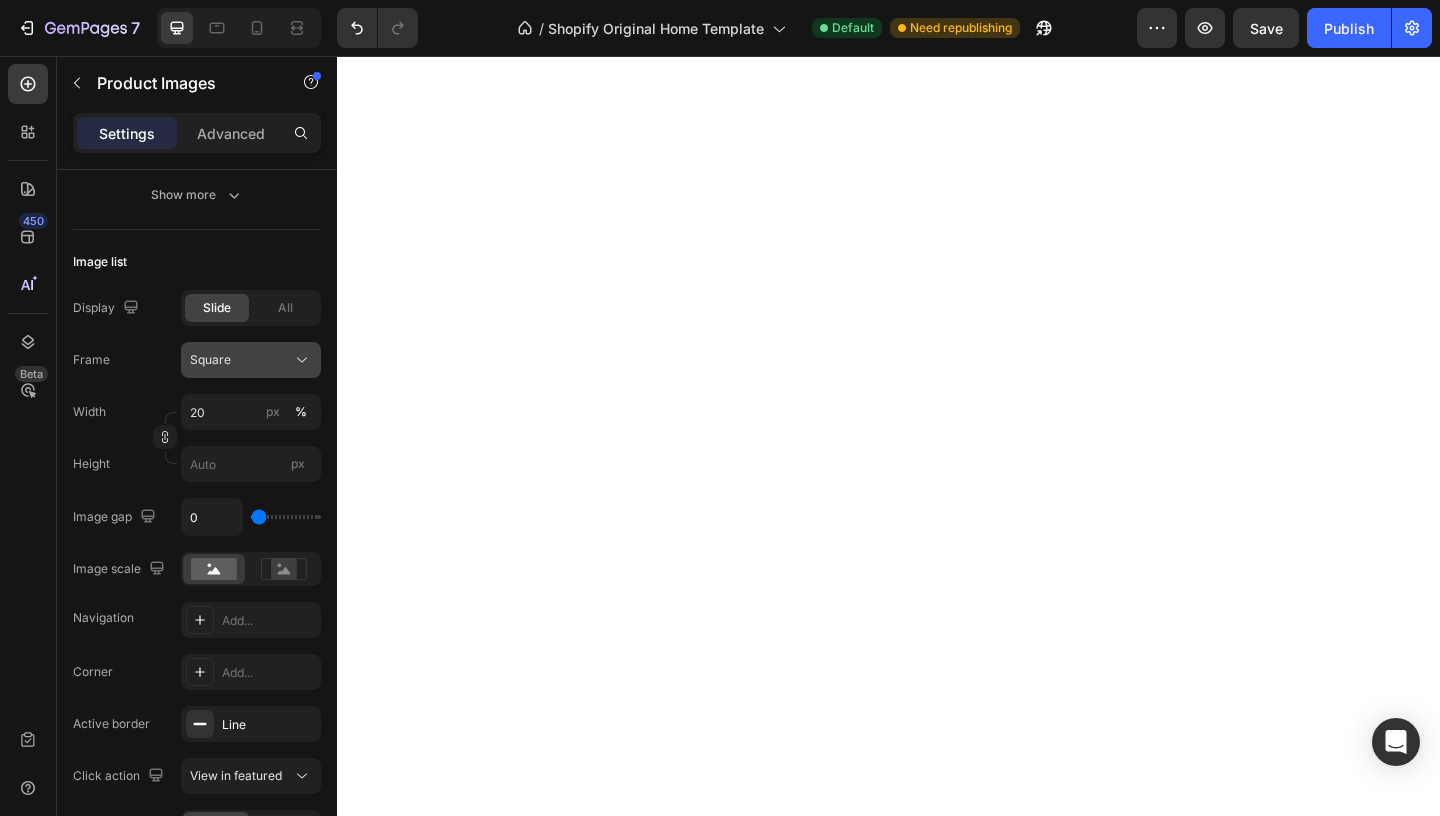 click on "Square" at bounding box center [210, 360] 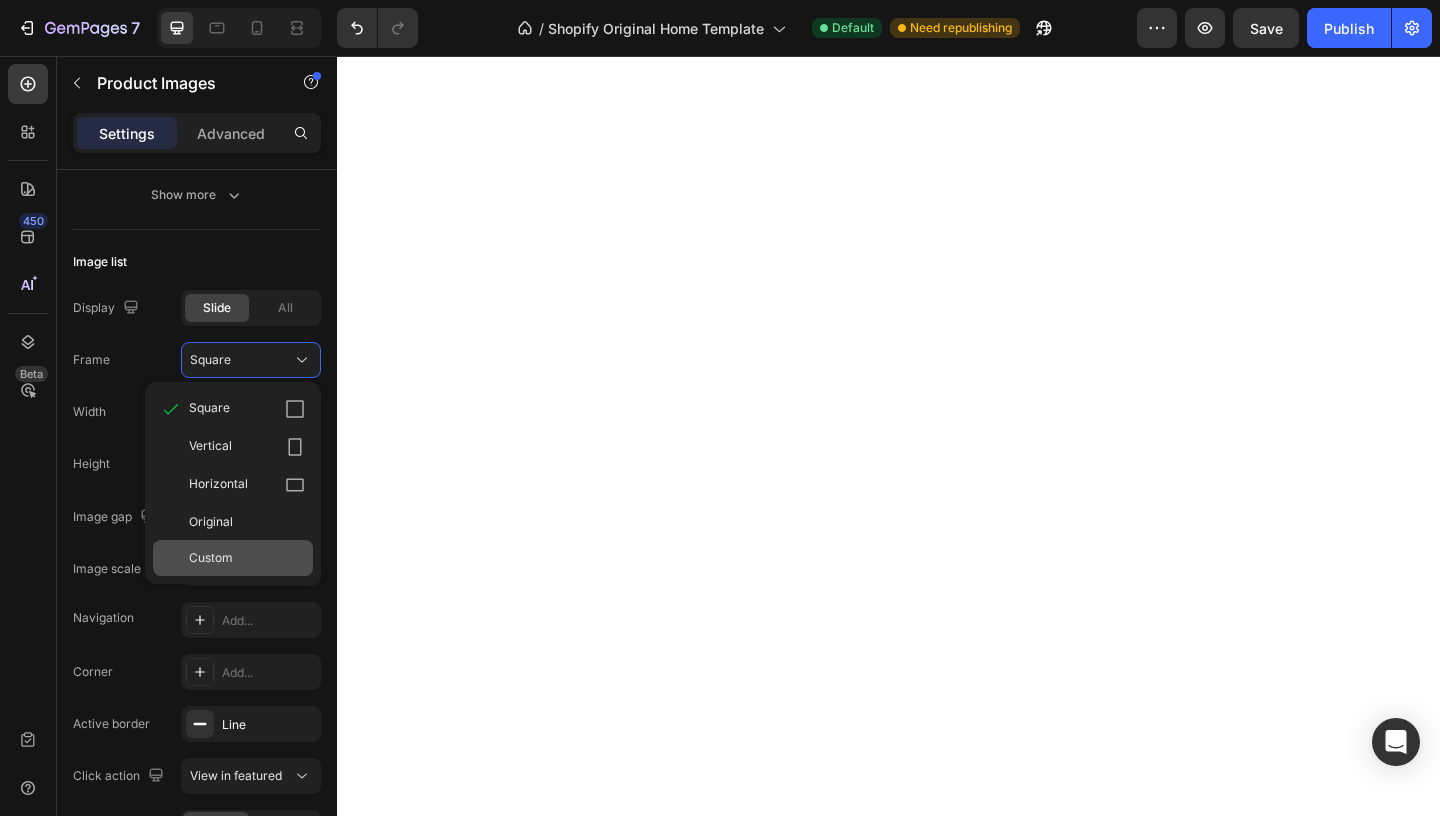 click on "Custom" at bounding box center [247, 558] 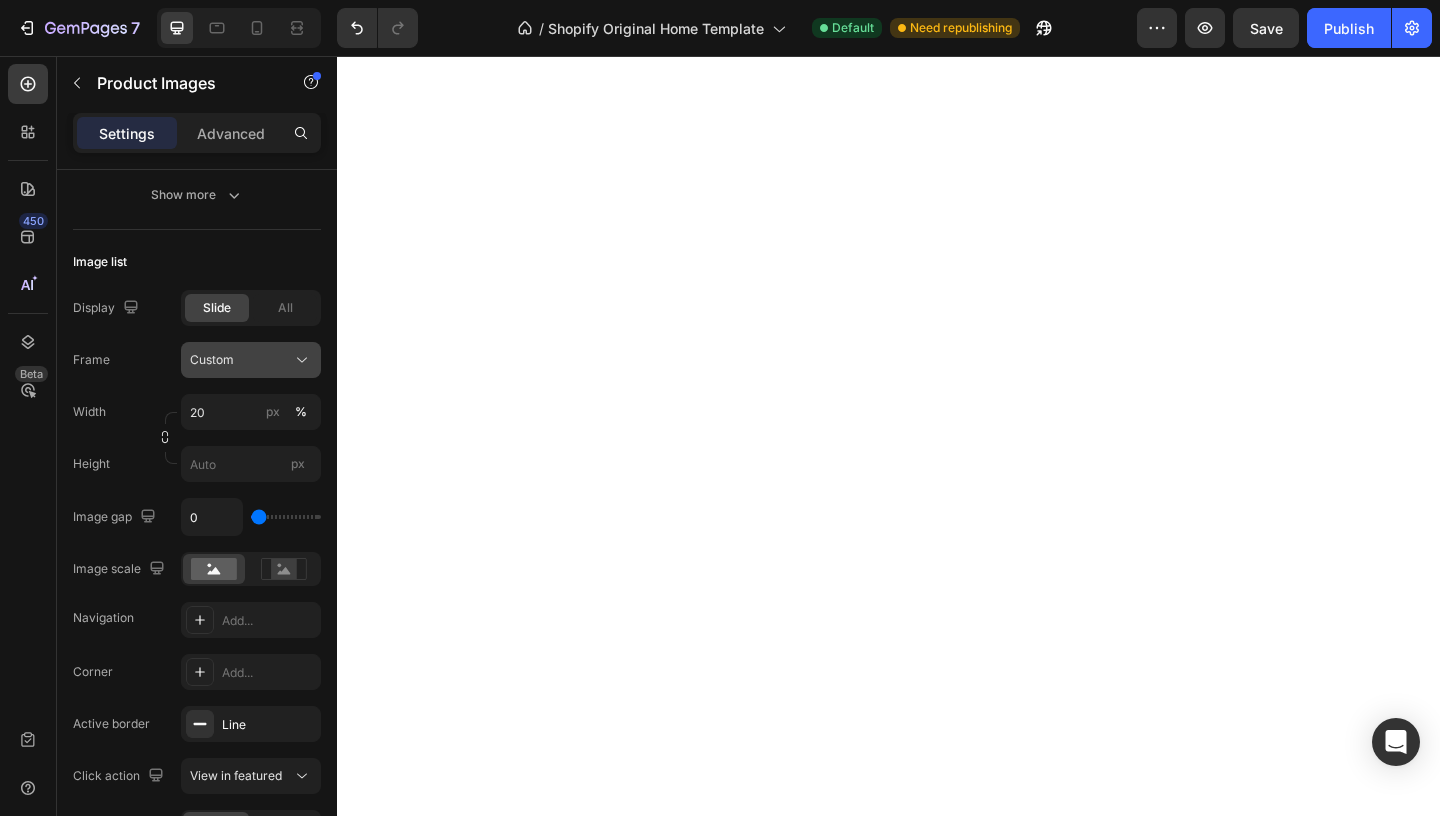 click on "Custom" 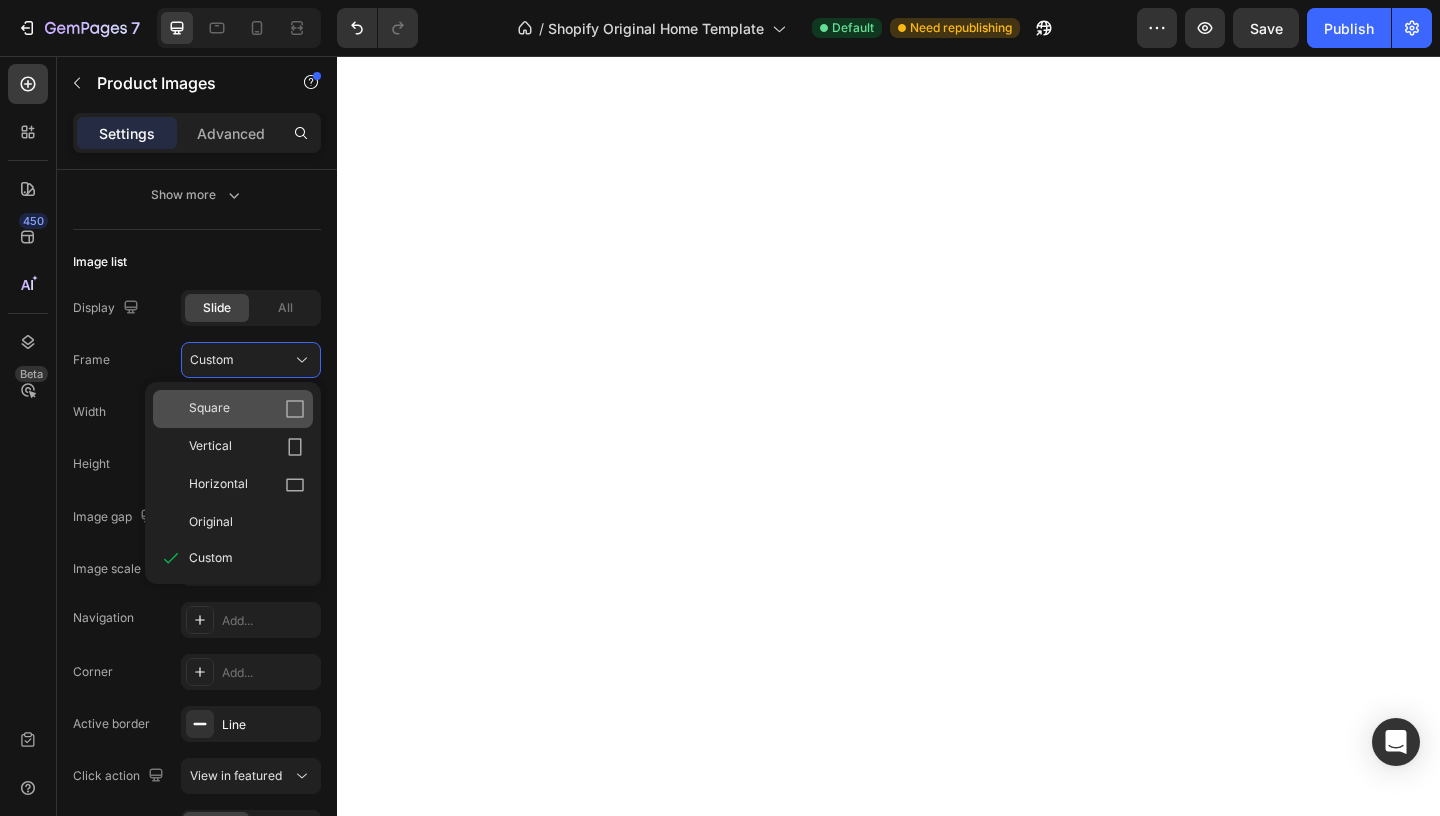 click on "Square" at bounding box center [247, 409] 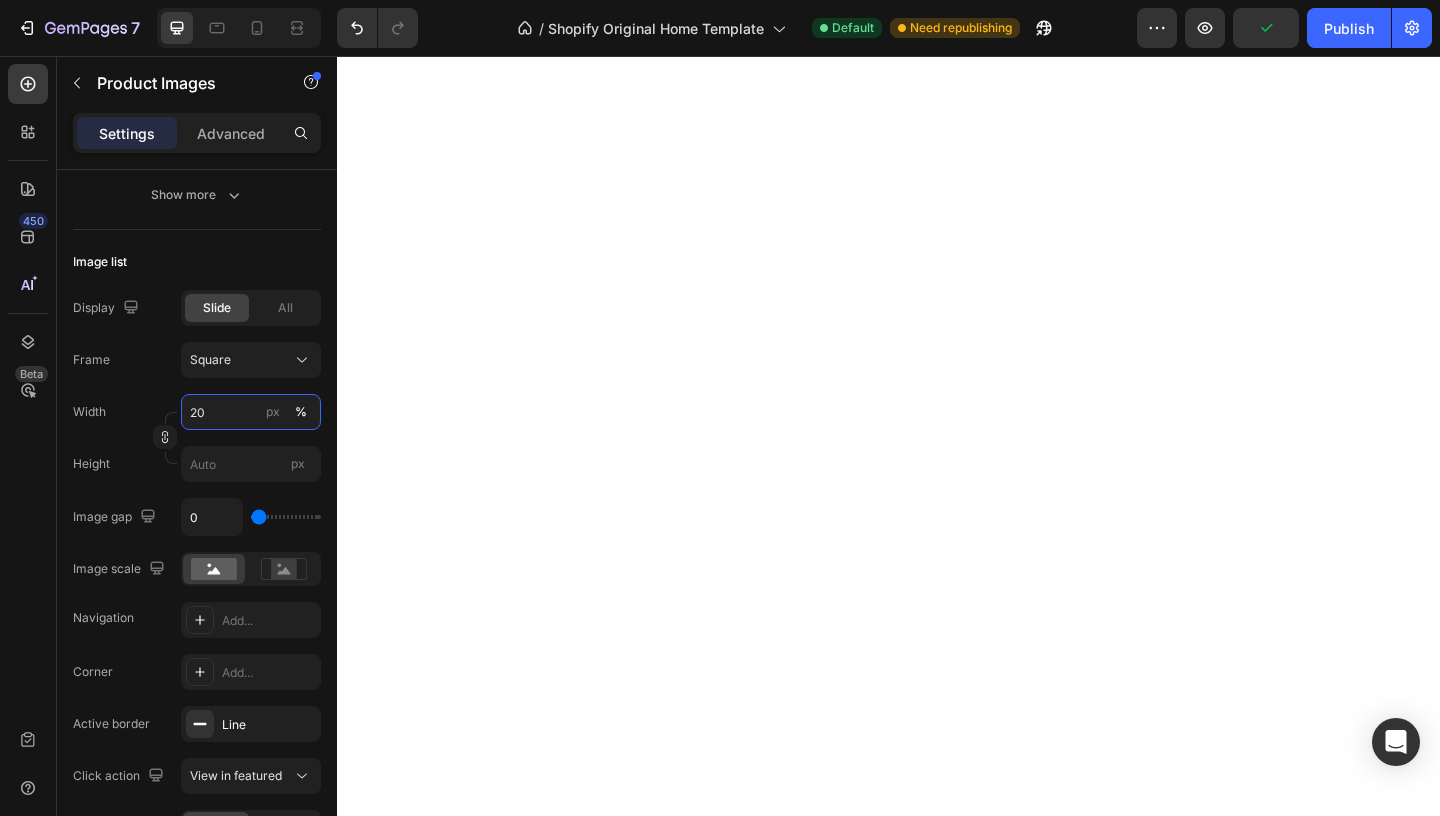 click on "20" at bounding box center [251, 412] 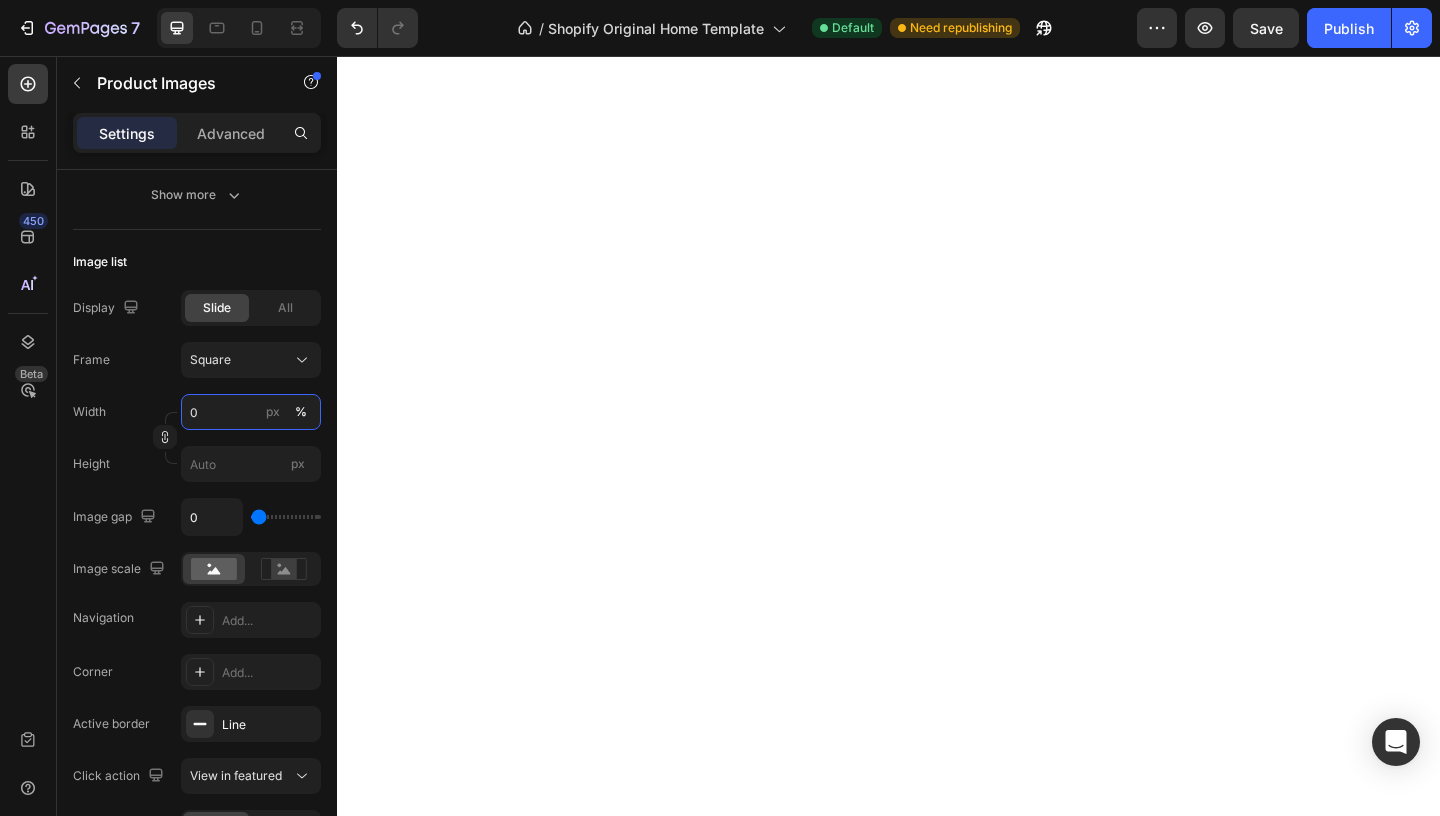 type on "0" 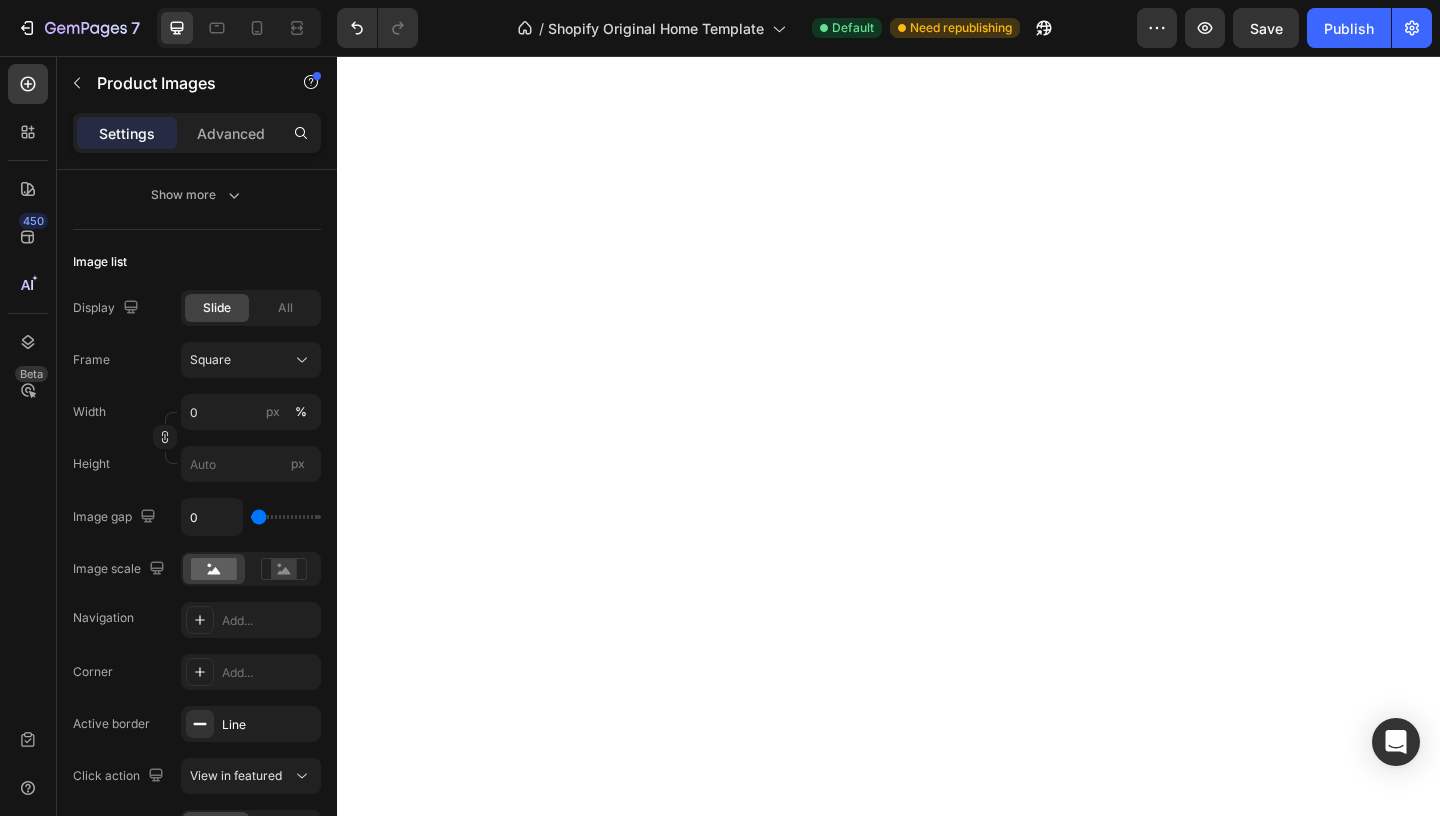 click on "Frame Square" at bounding box center [197, 360] 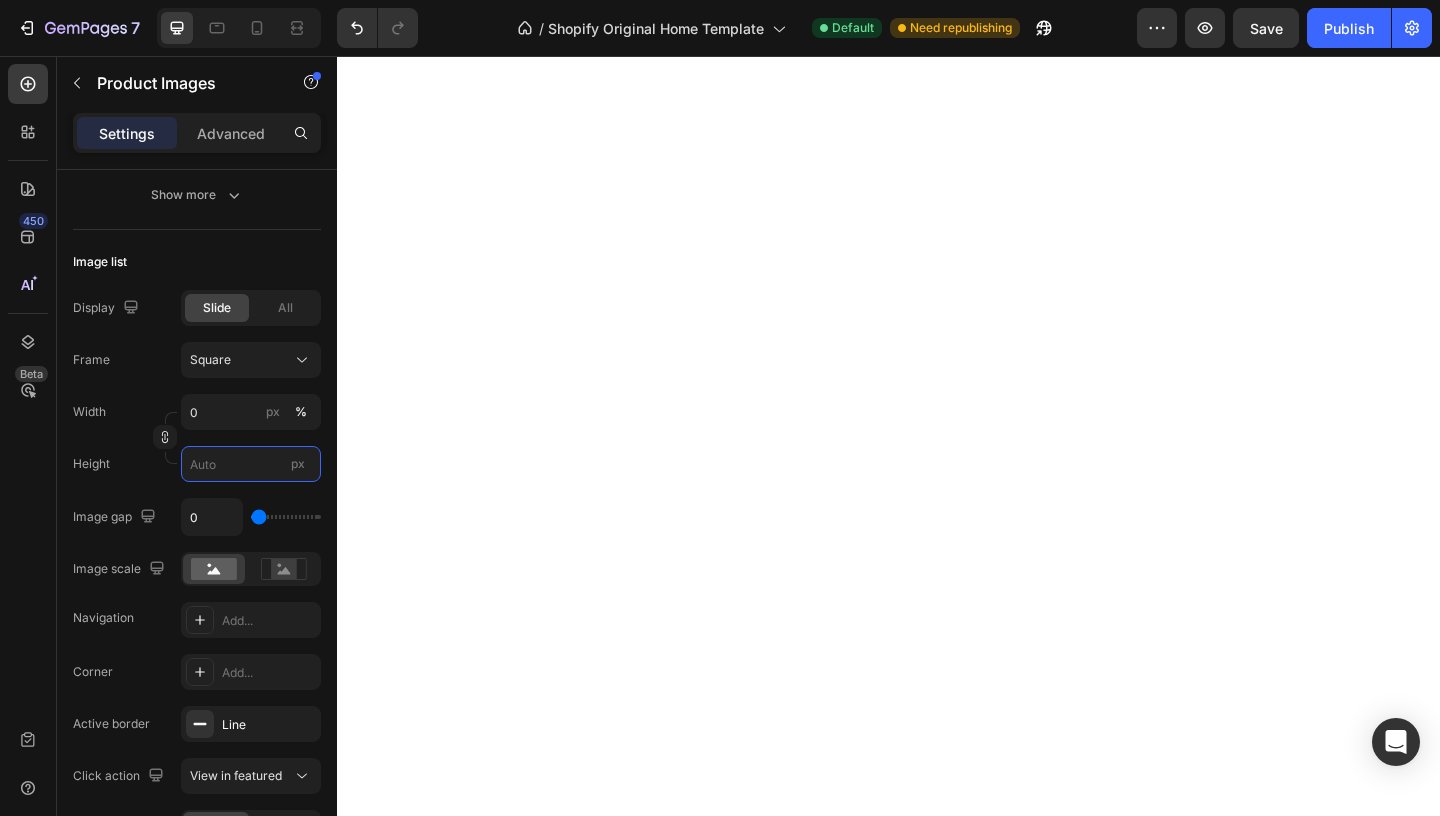 click on "px" at bounding box center [251, 464] 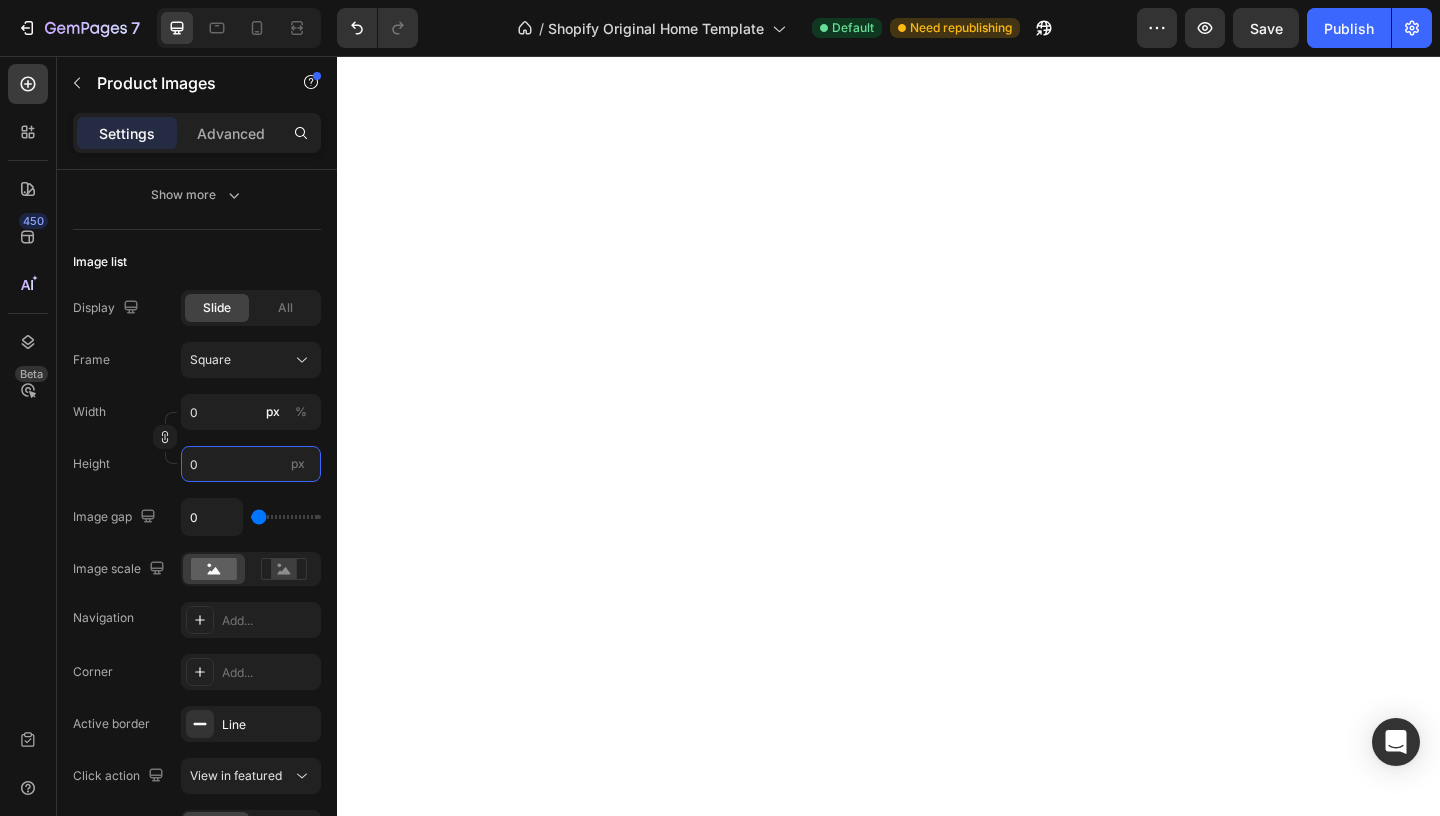 type on "0" 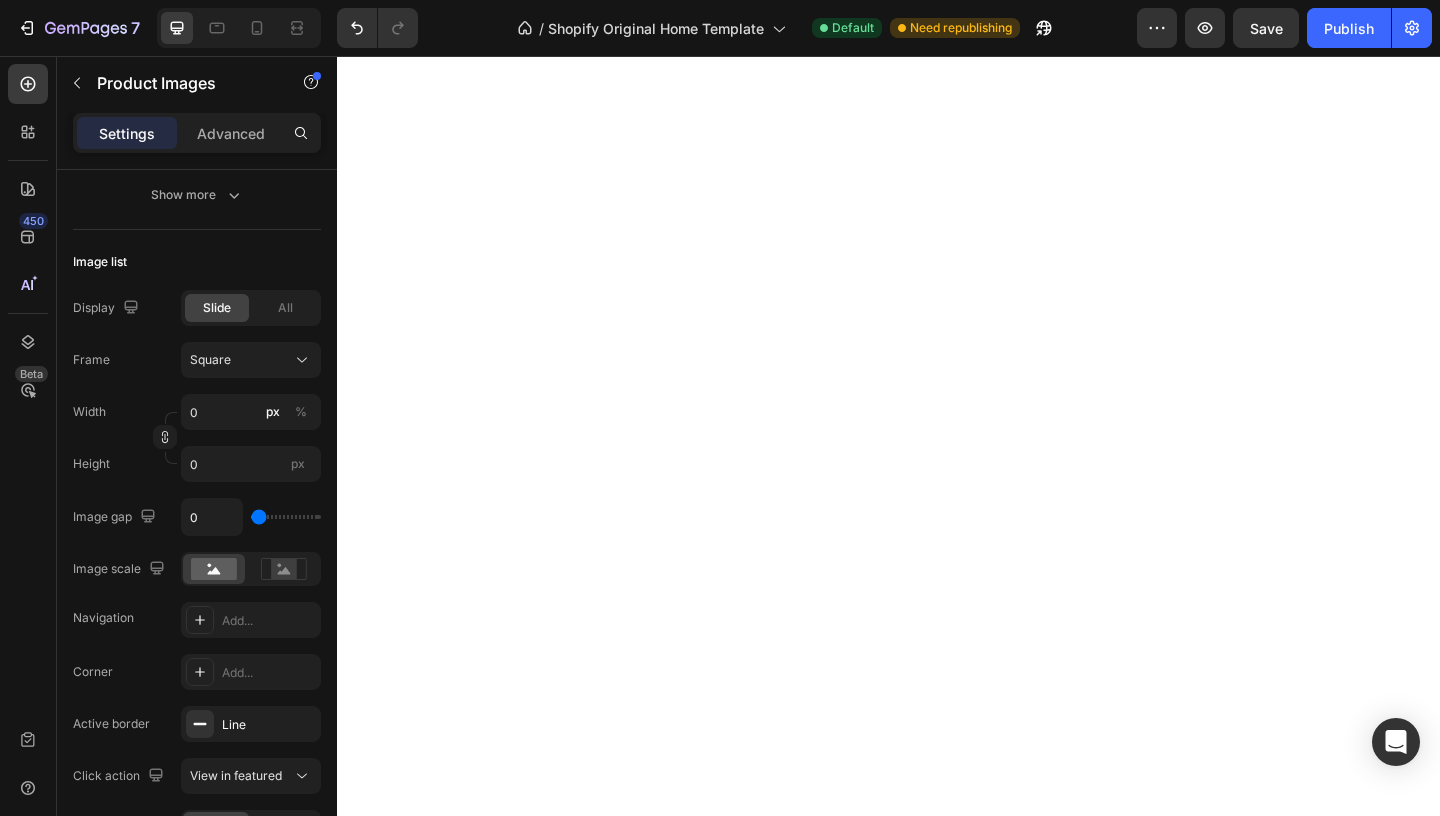 click on "Frame Square Width 0 px % Height 0 px" 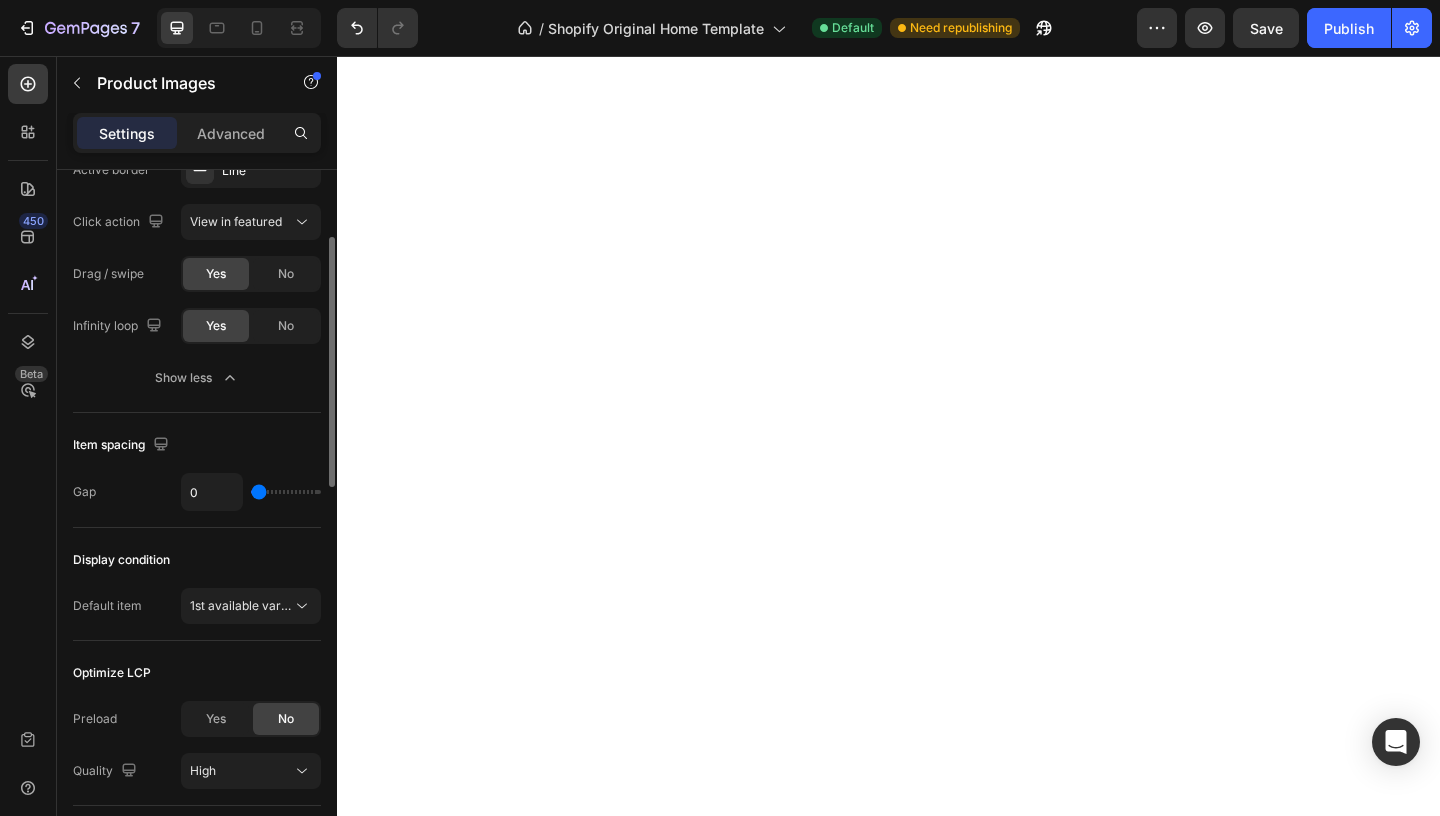 scroll, scrollTop: 1273, scrollLeft: 0, axis: vertical 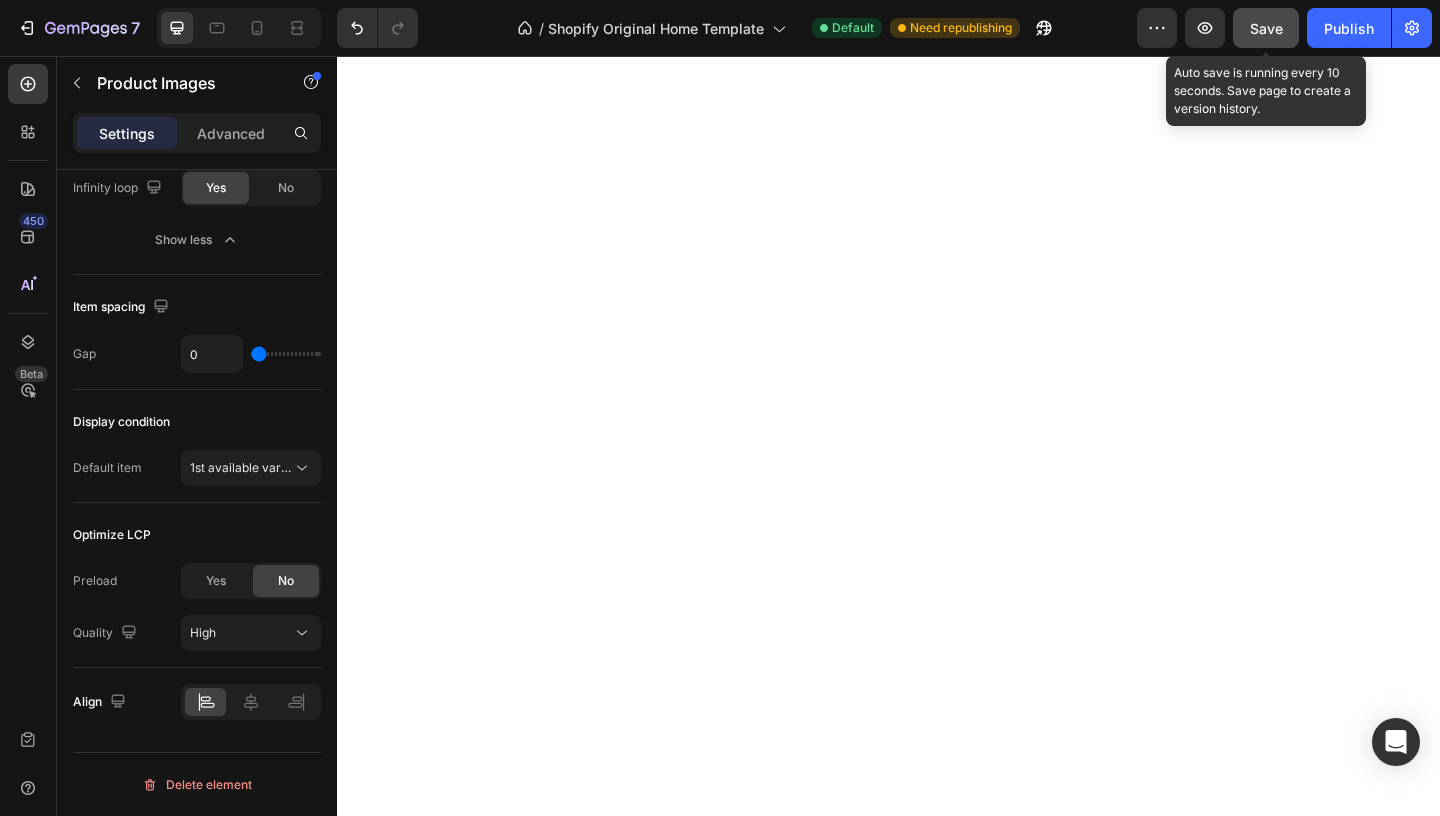 click on "Save" 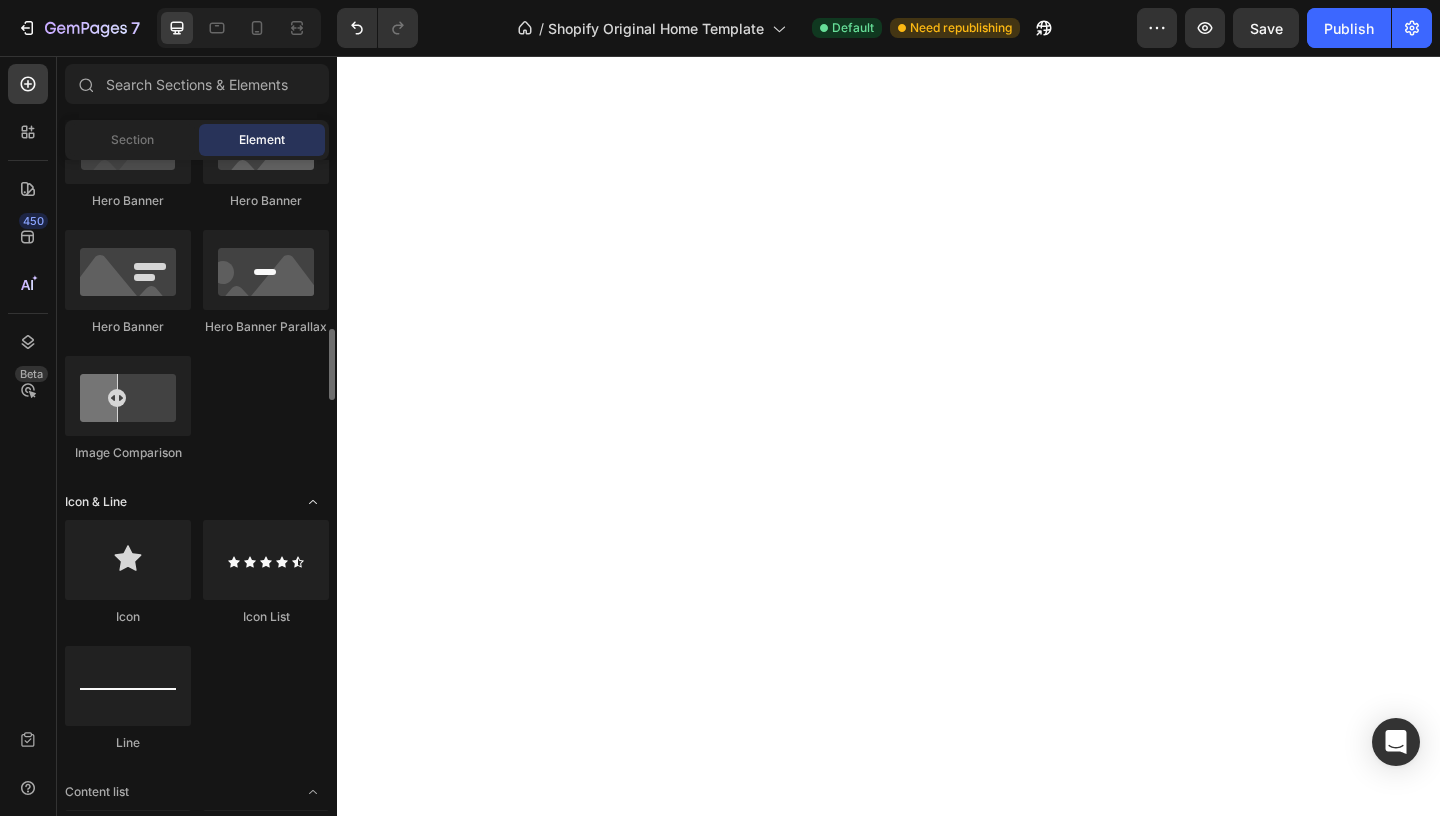 scroll, scrollTop: 1034, scrollLeft: 0, axis: vertical 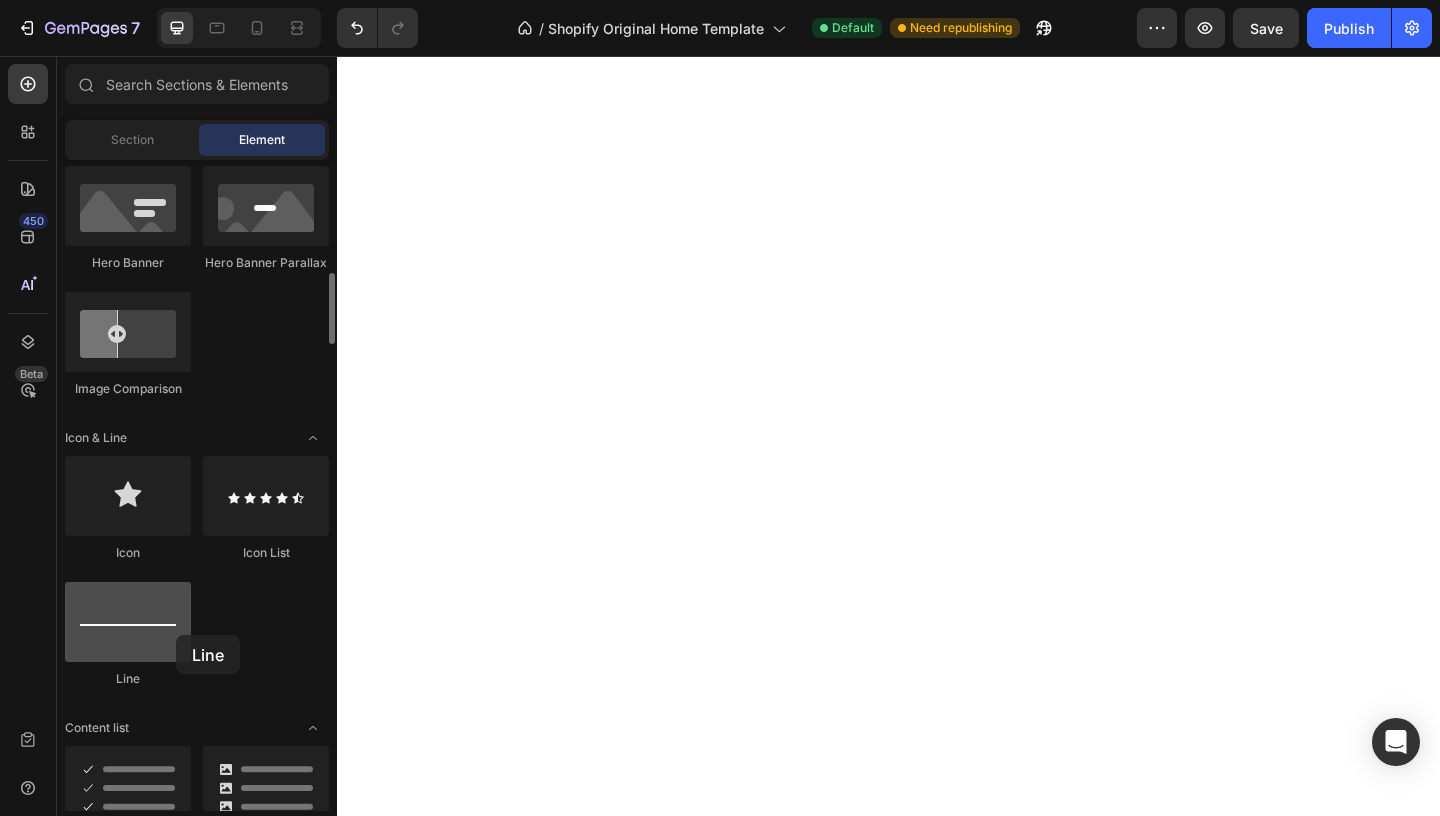 click at bounding box center [128, 622] 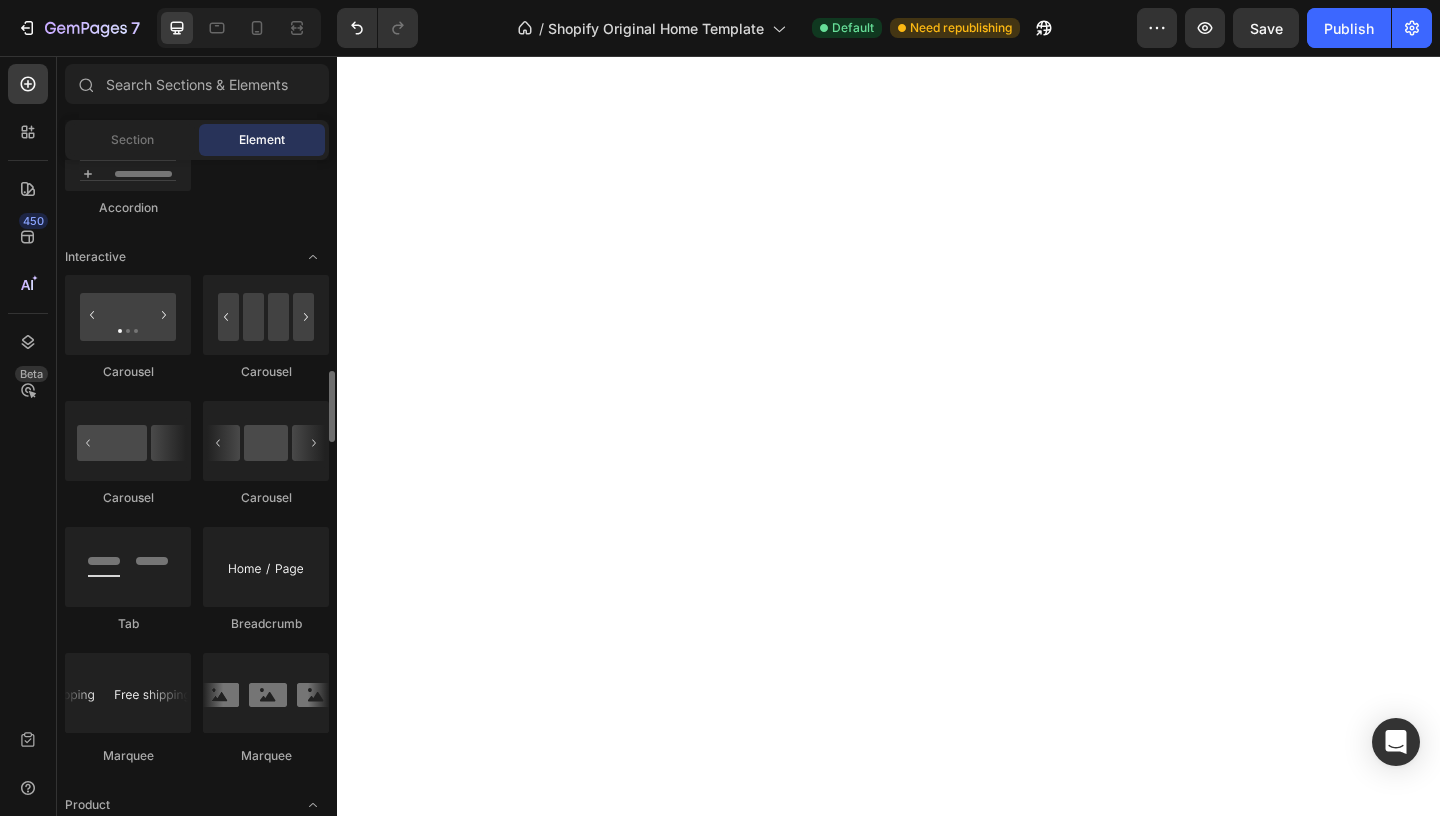 scroll, scrollTop: 1935, scrollLeft: 0, axis: vertical 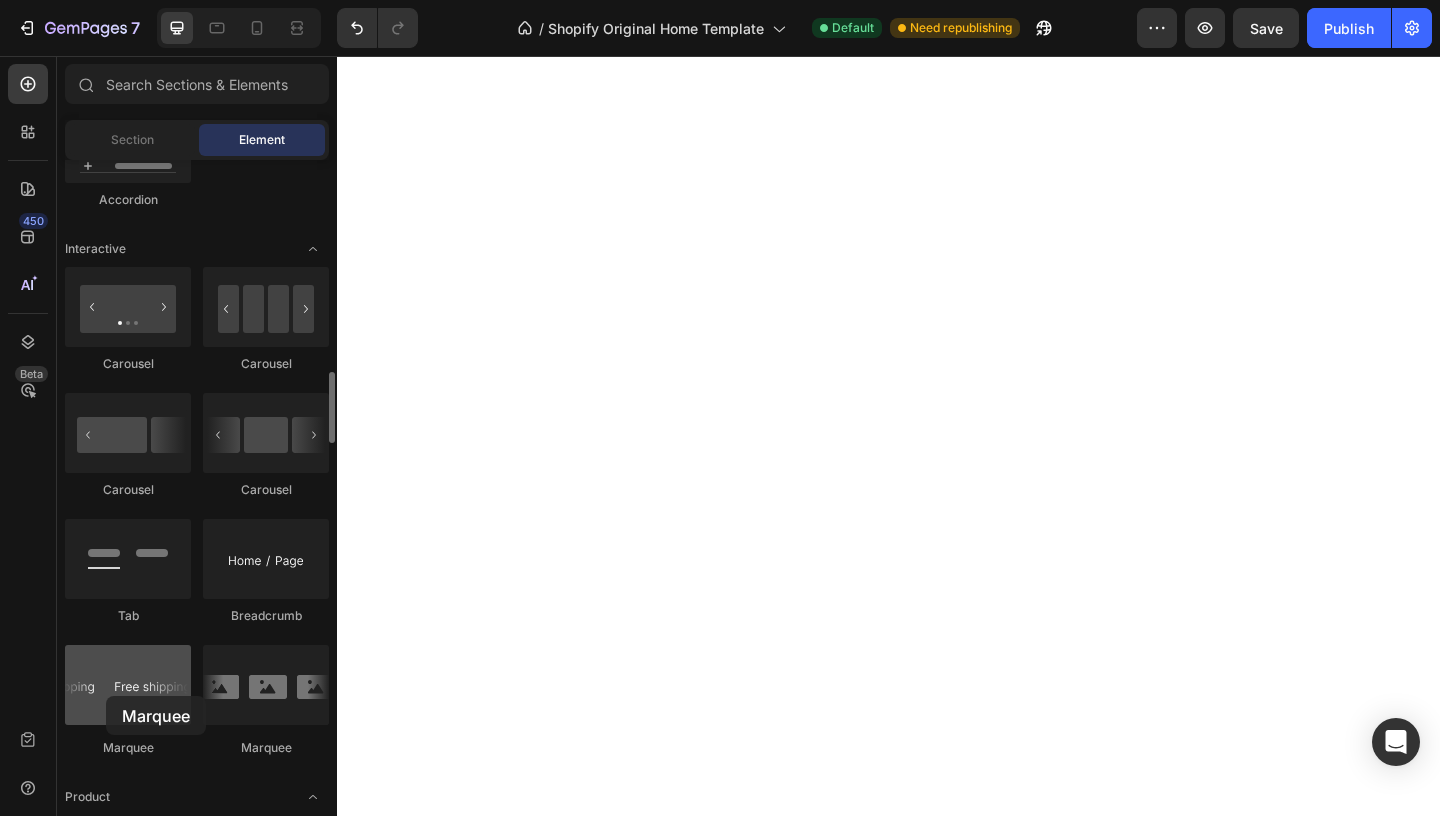 click at bounding box center [128, 685] 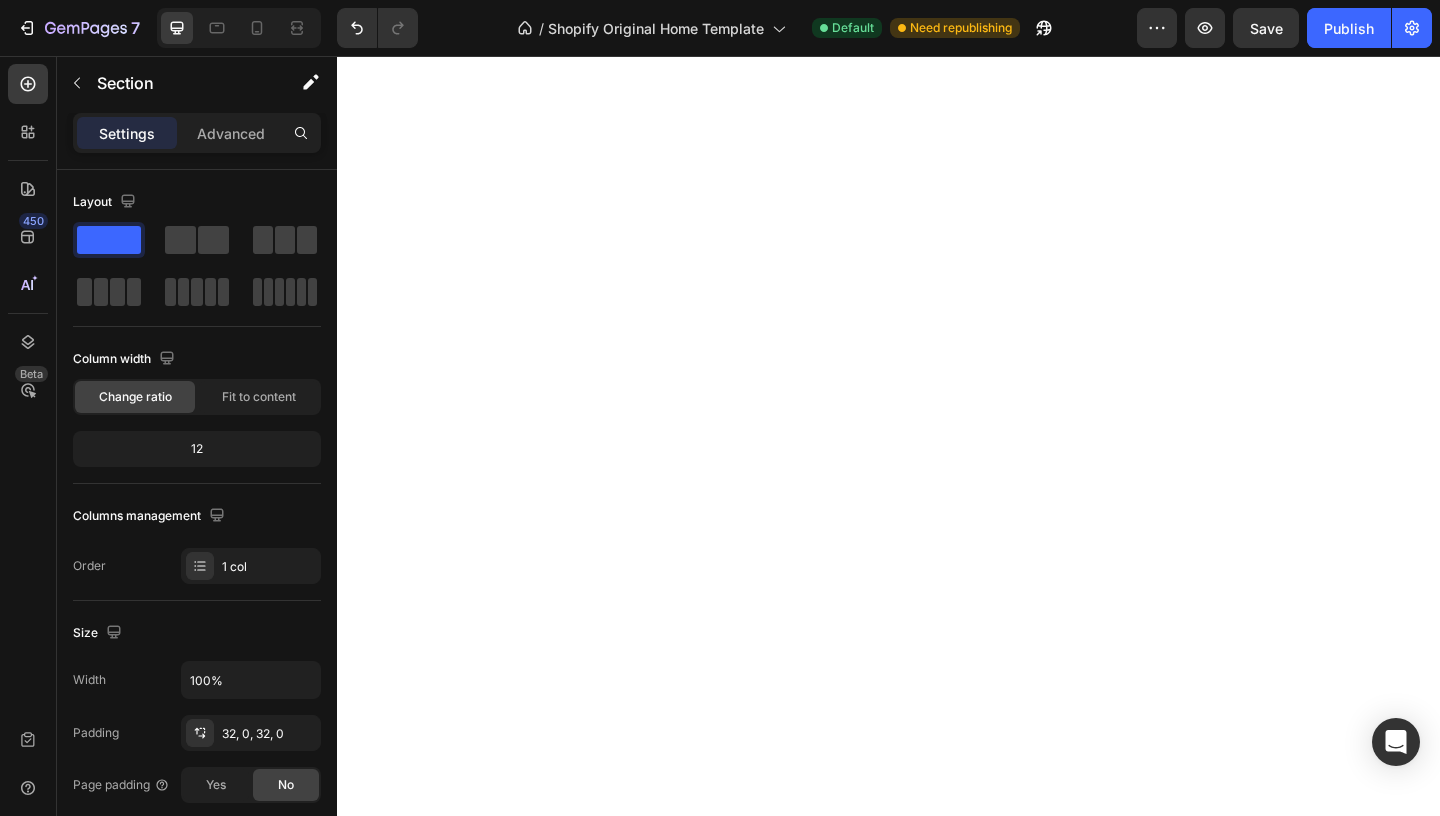 scroll, scrollTop: 1935, scrollLeft: 0, axis: vertical 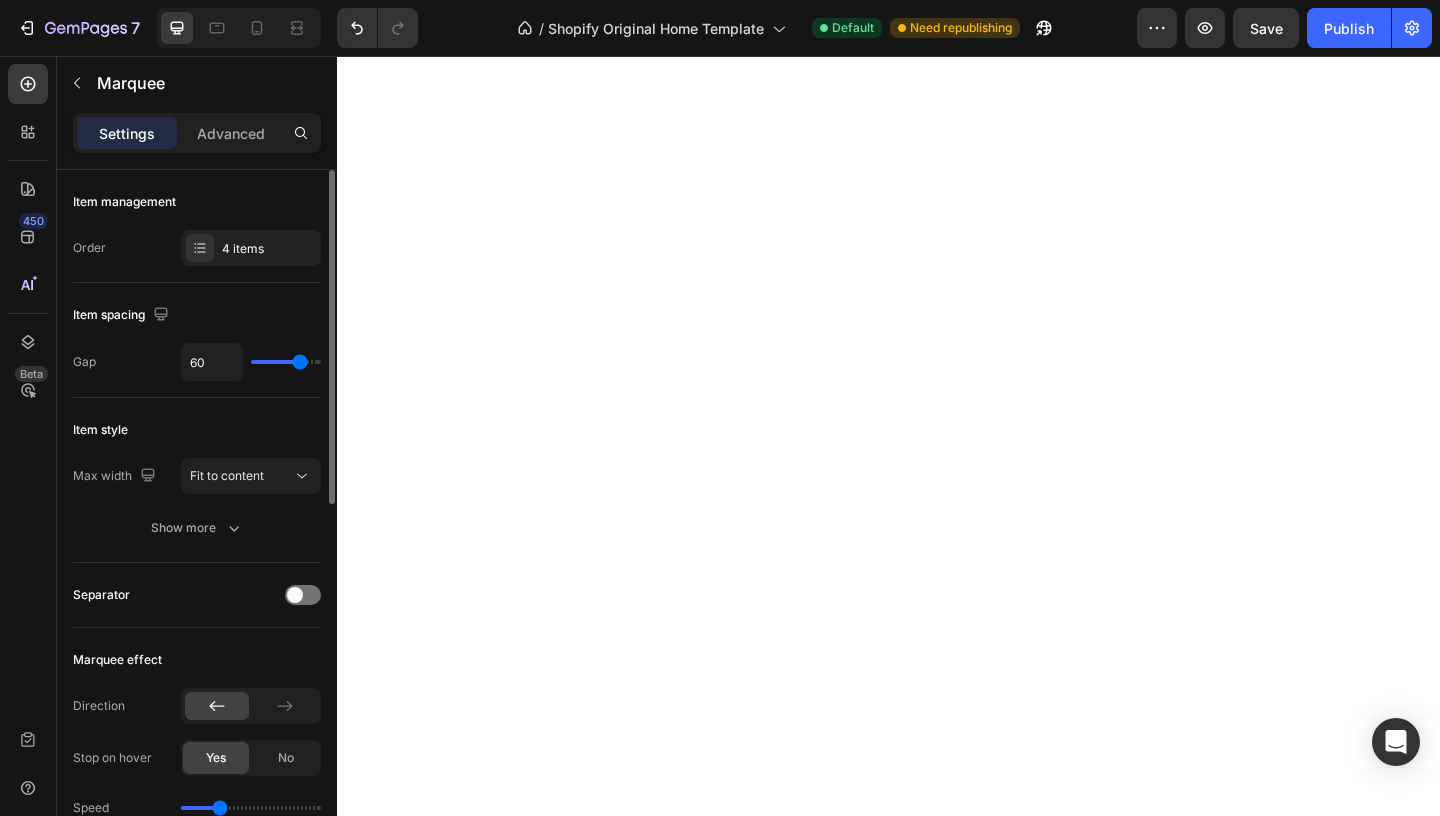 type on "55" 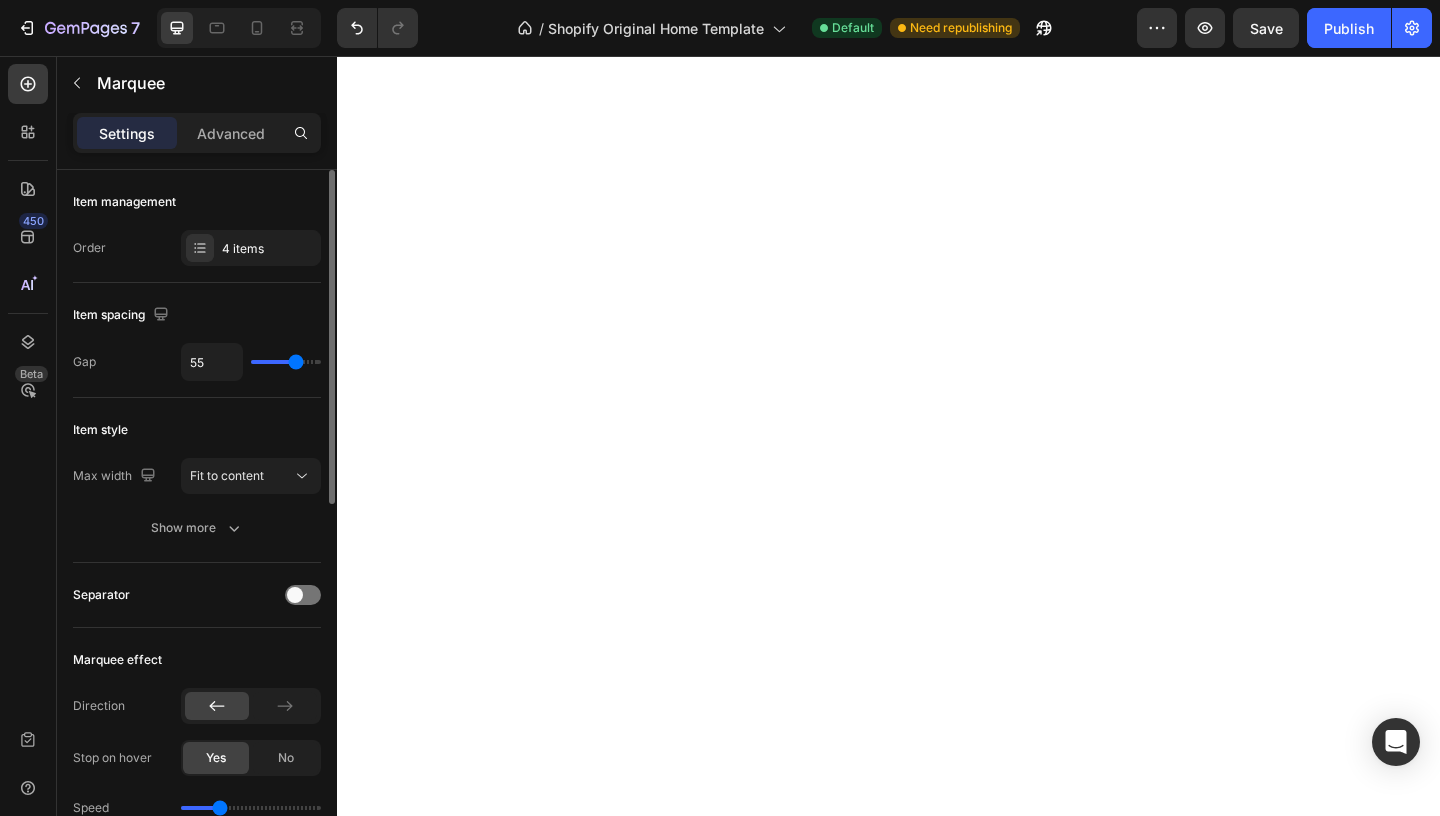 type on "54" 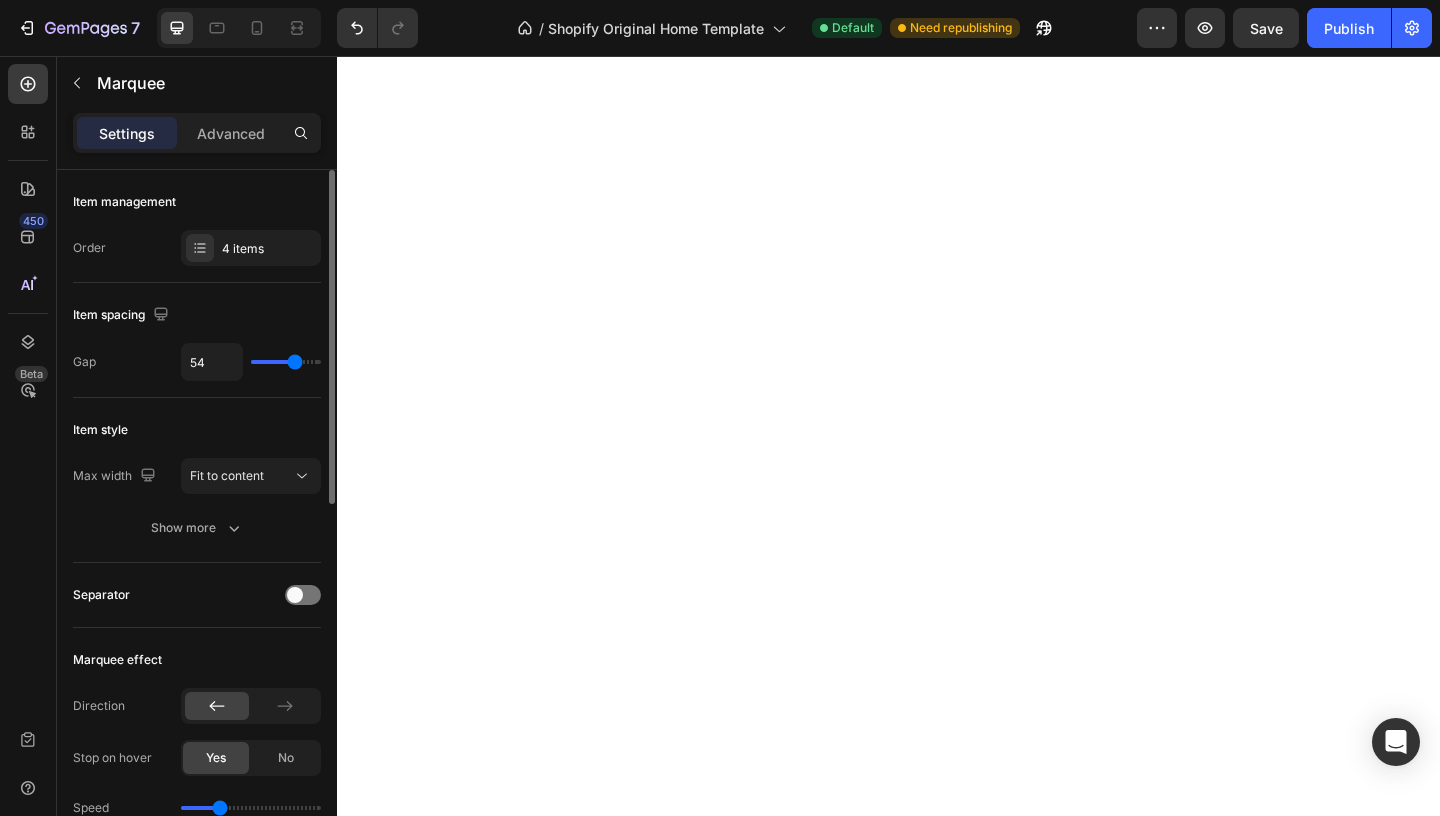 type on "52" 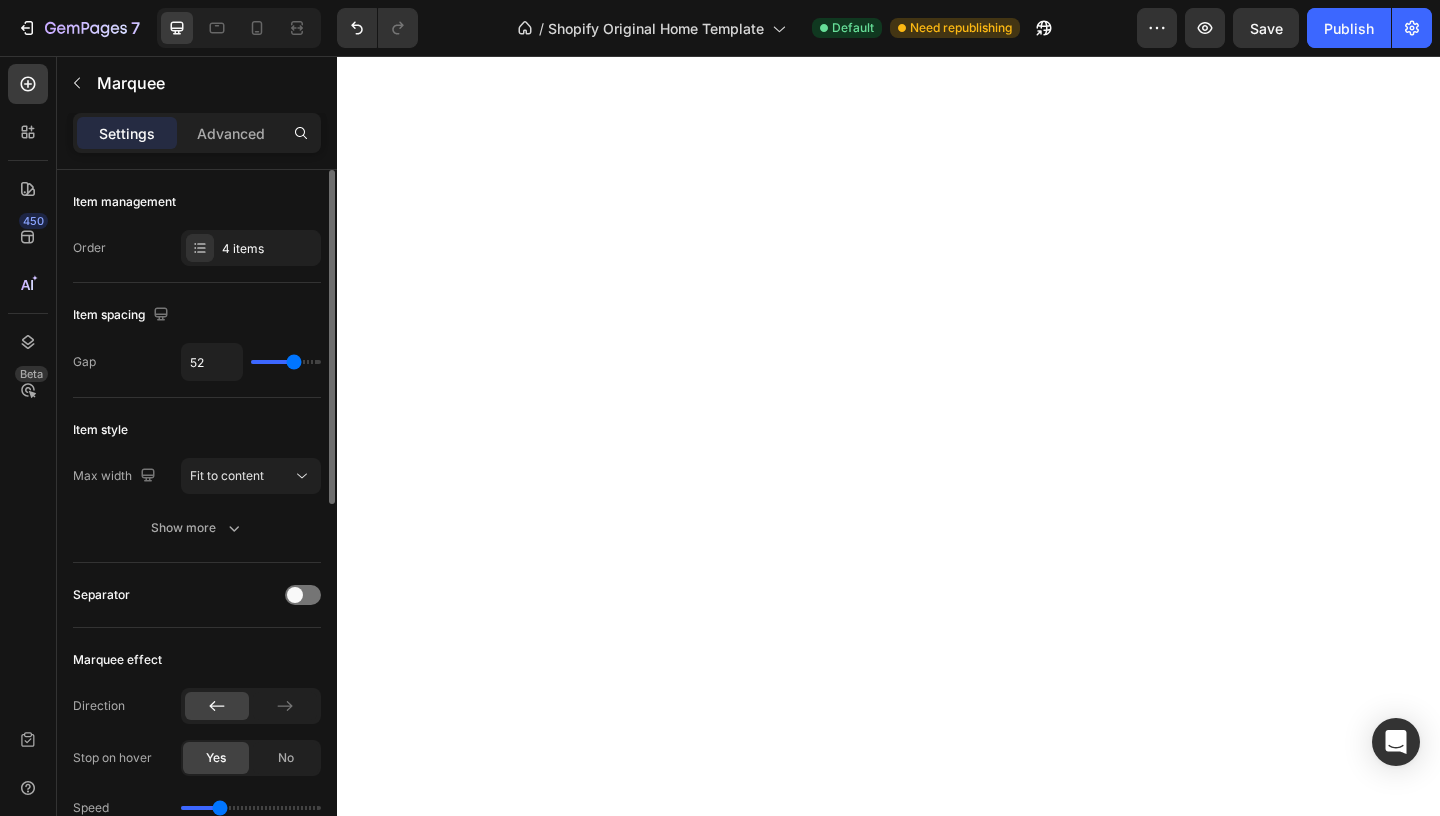type on "49" 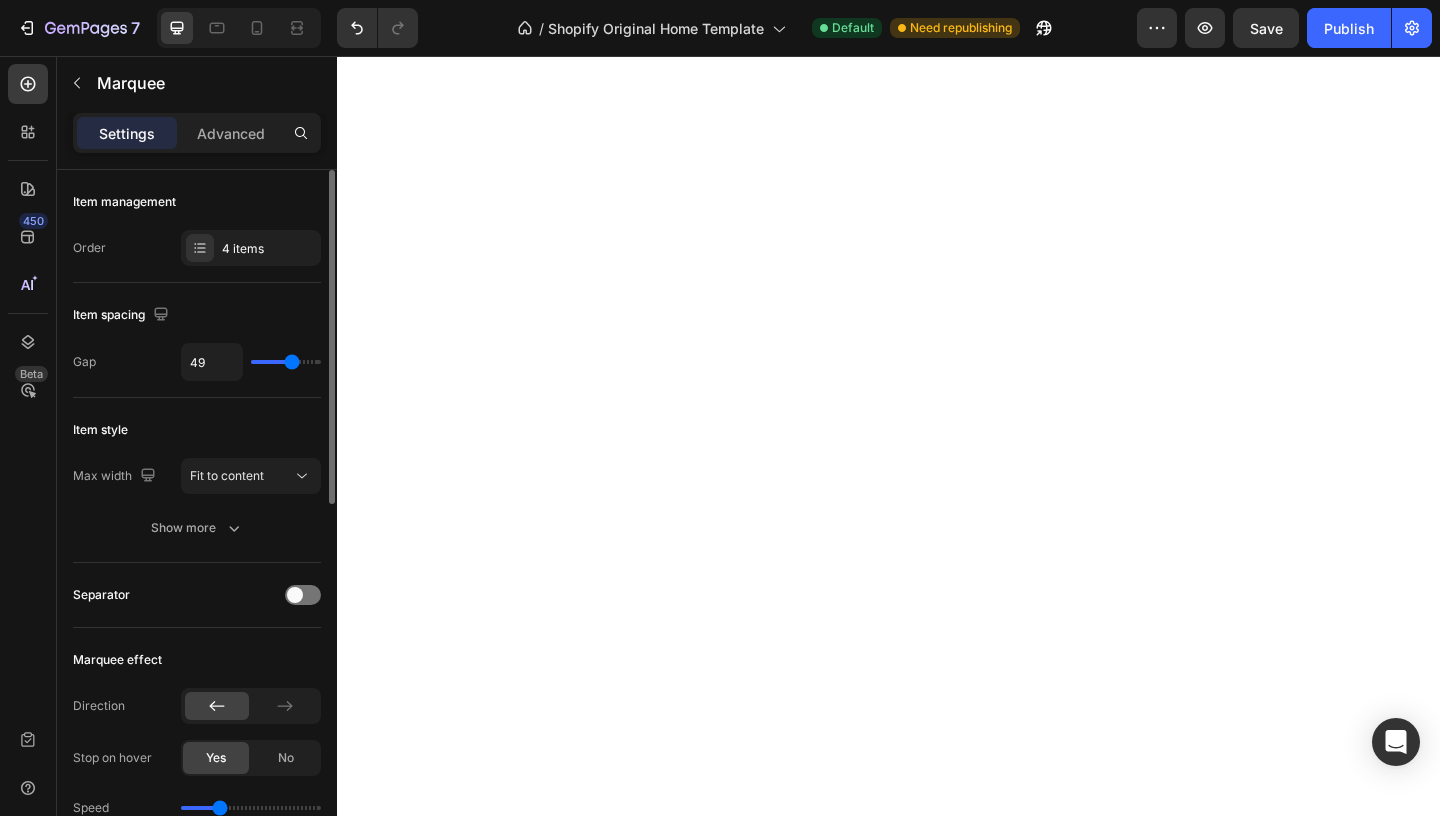 type on "48" 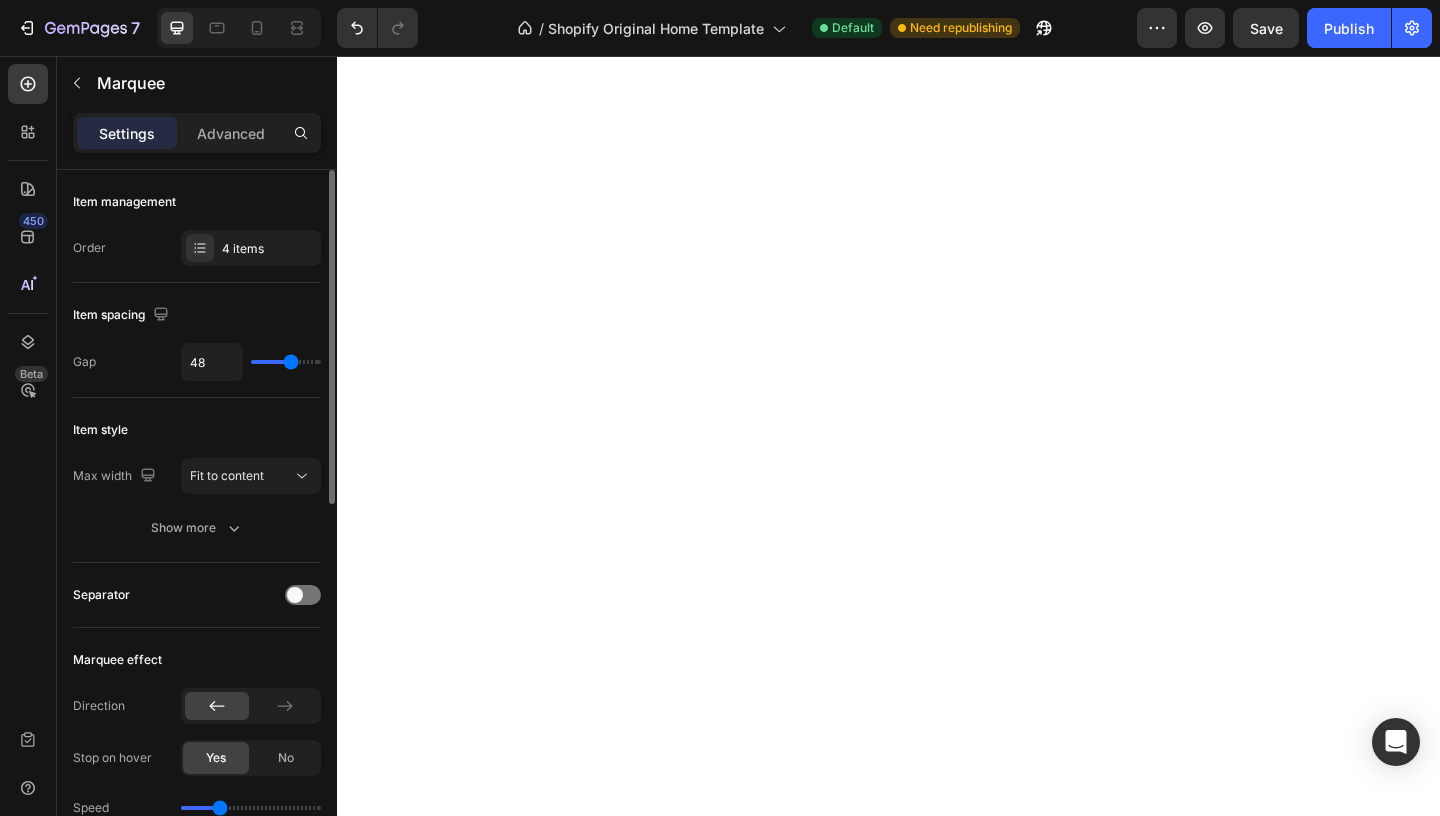 type on "47" 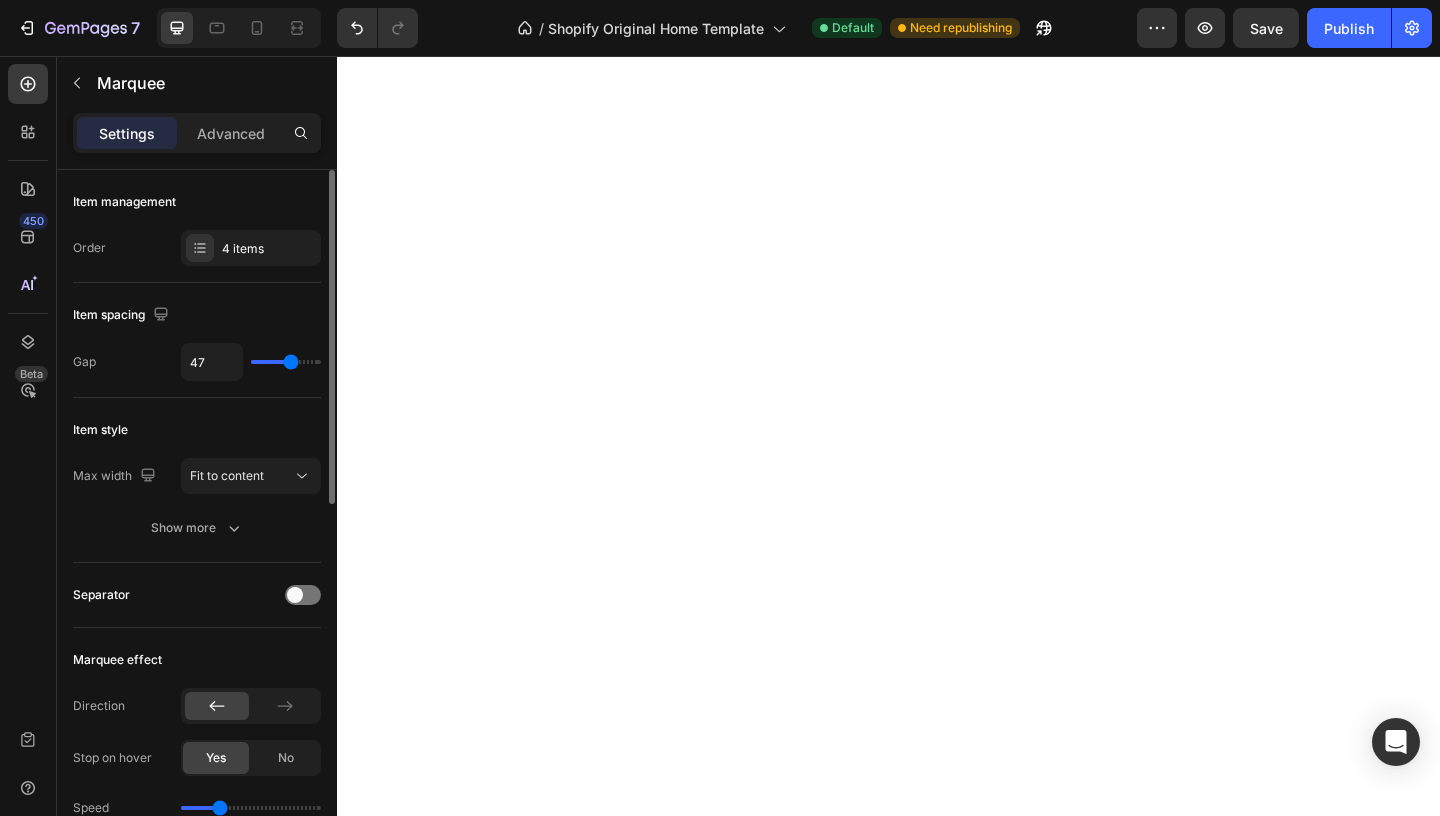 type on "45" 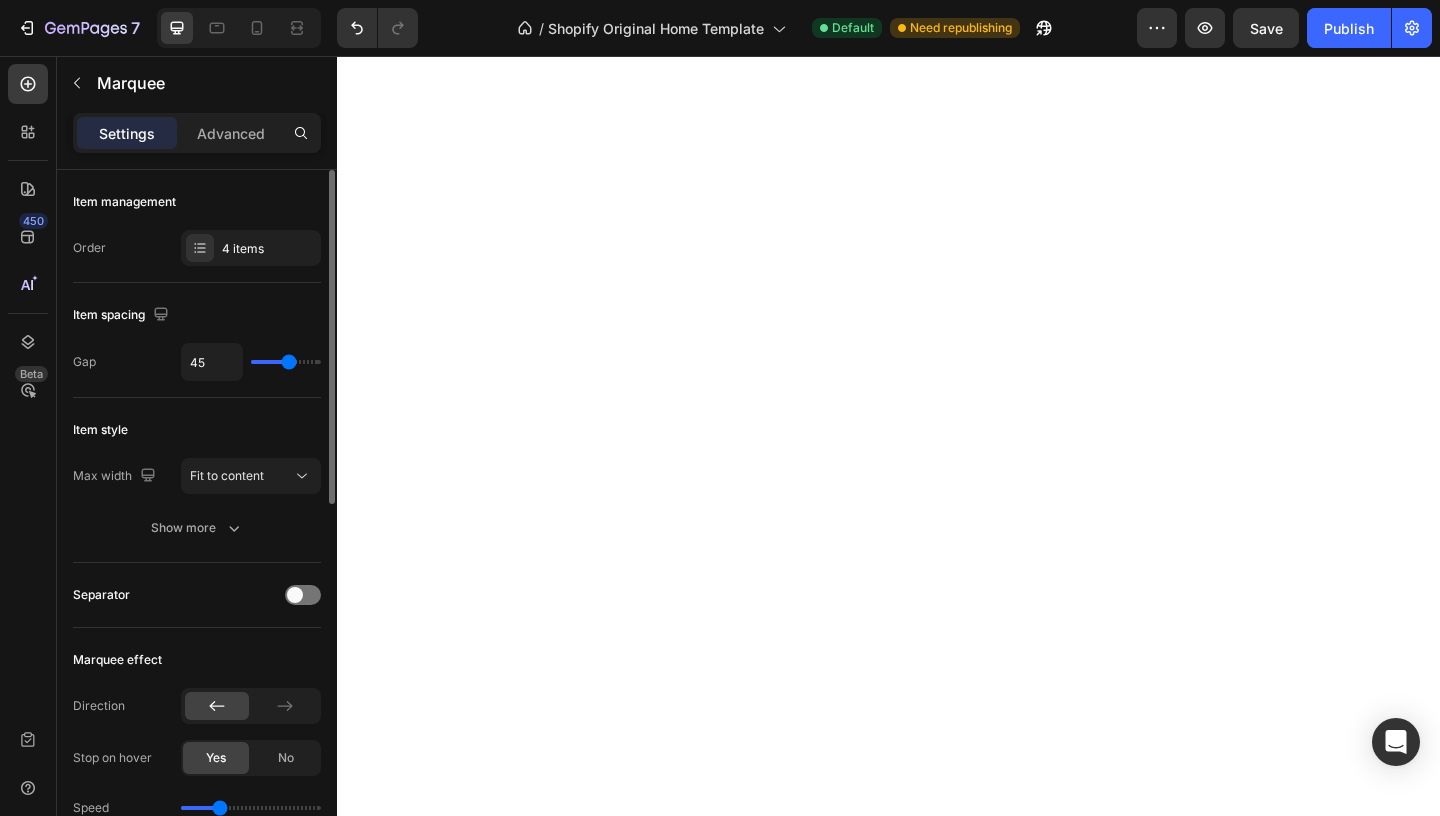 type on "42" 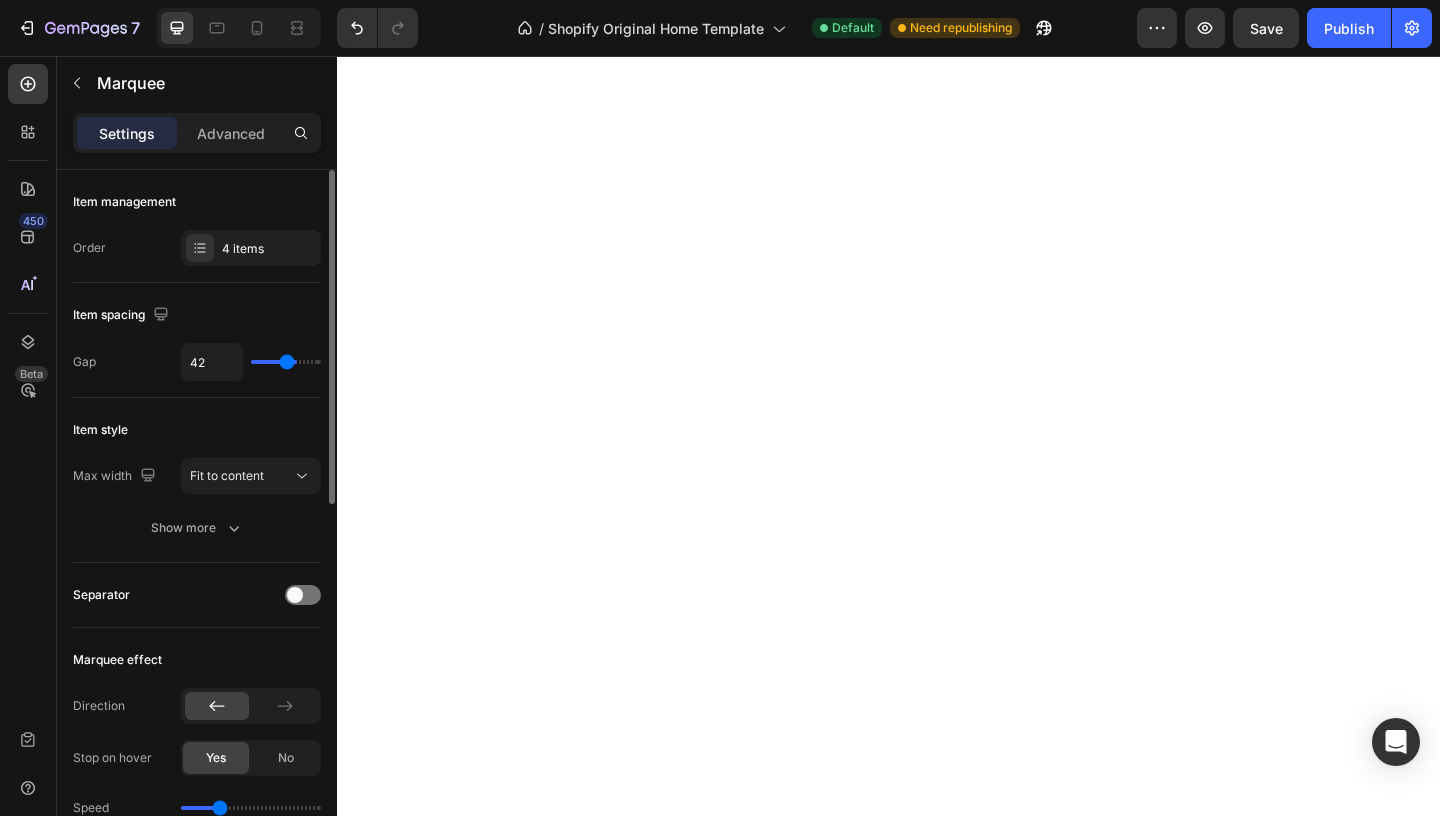 type on "41" 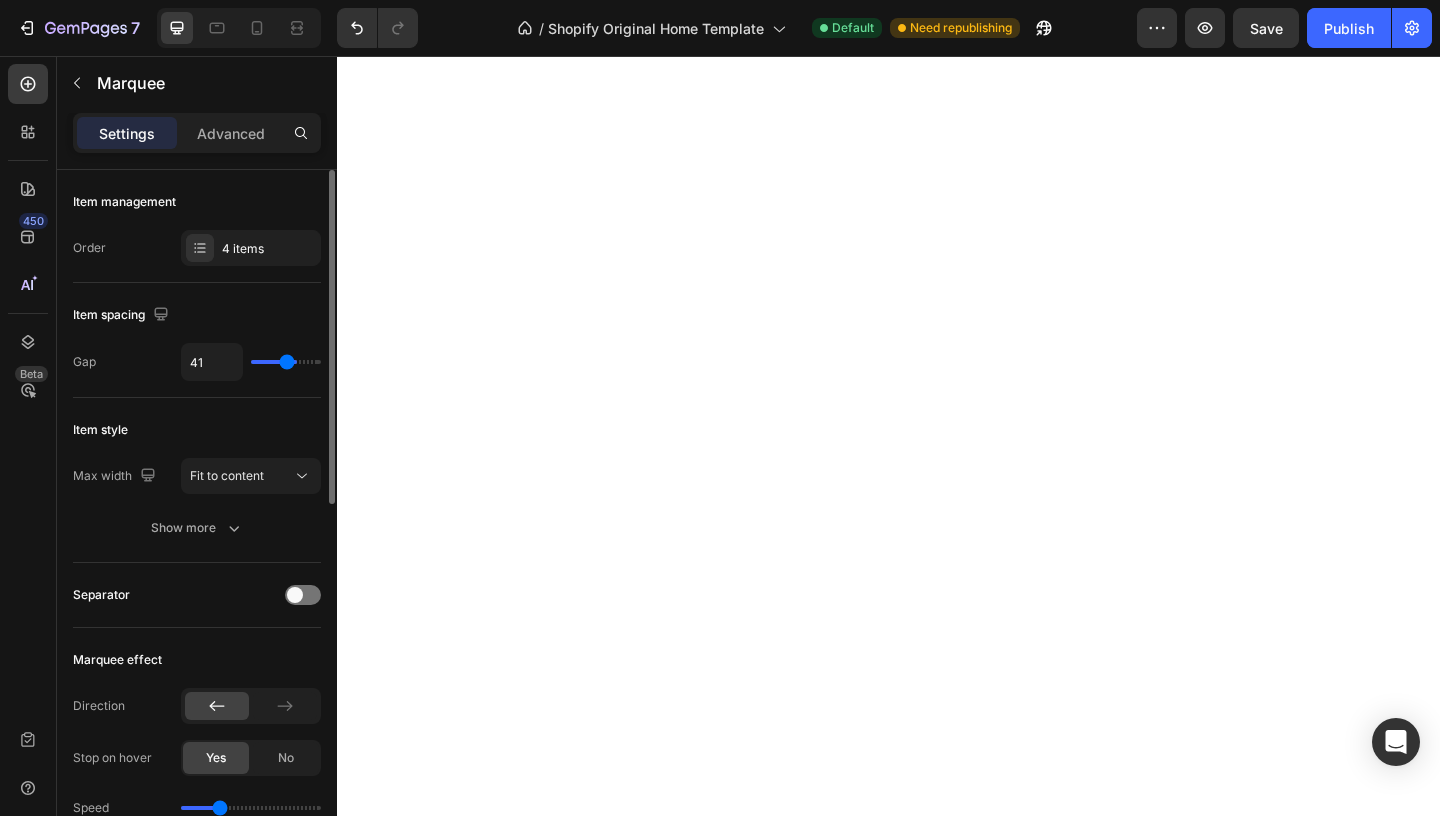 type on "39" 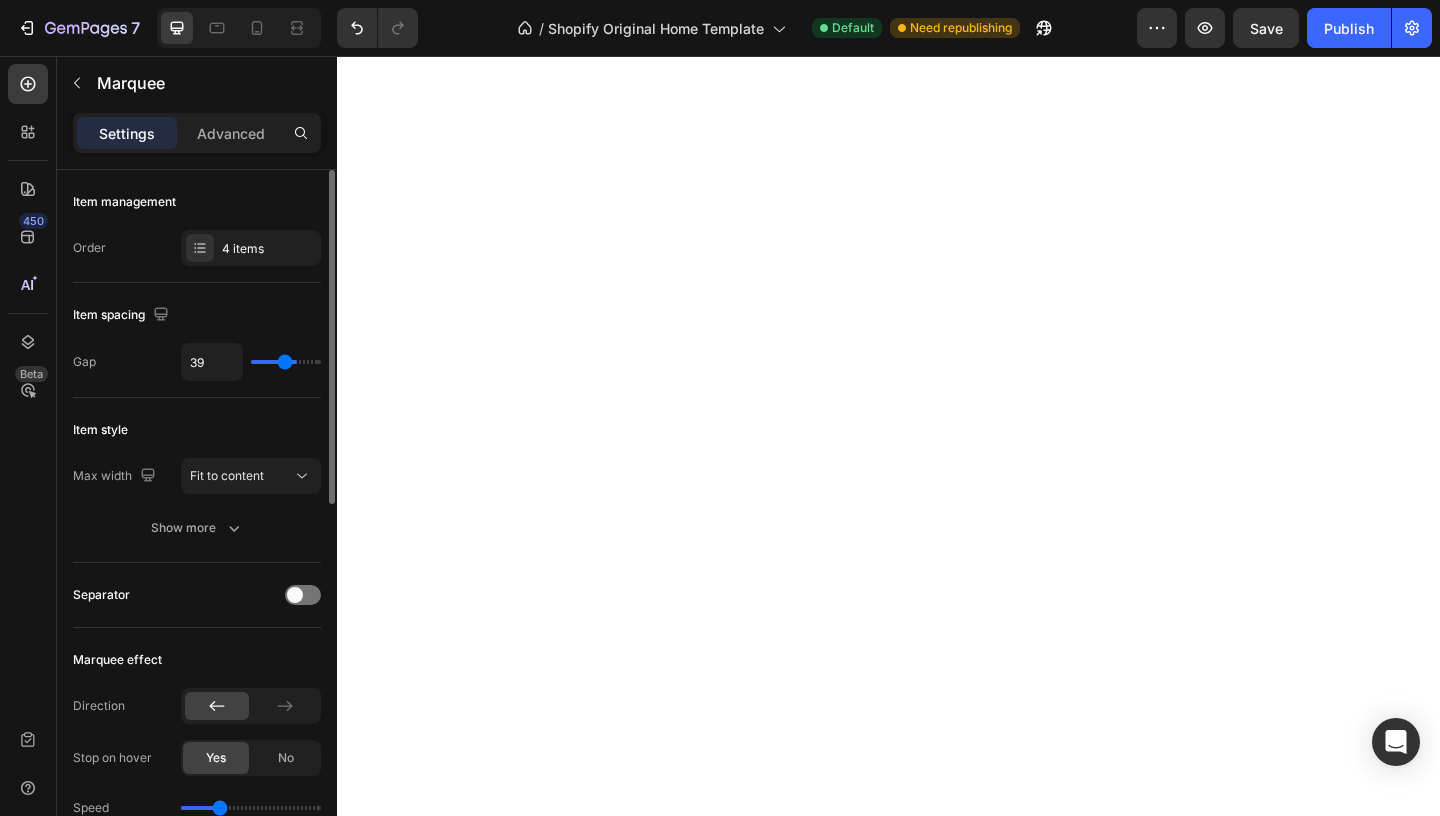 type on "38" 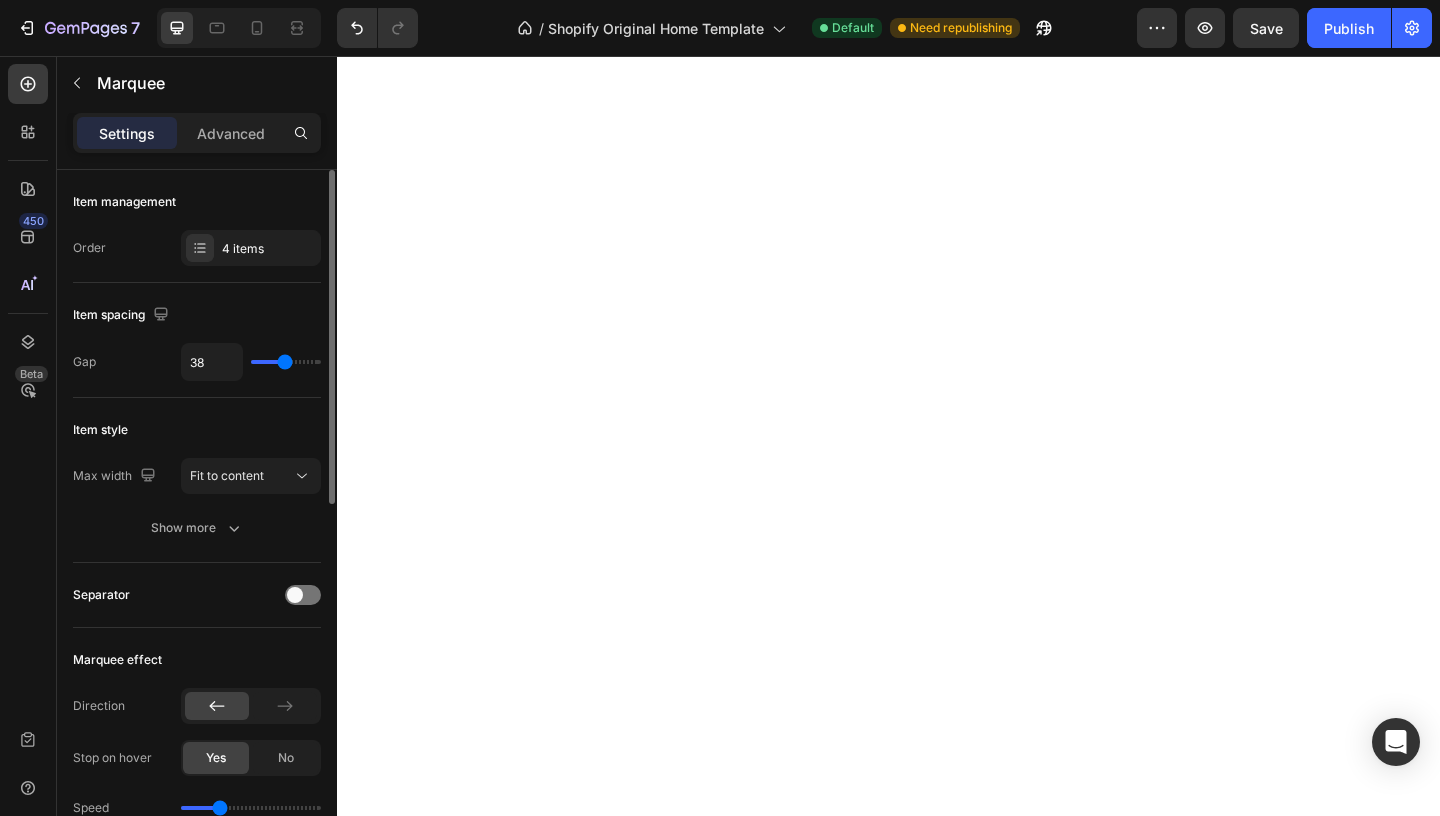 type on "42" 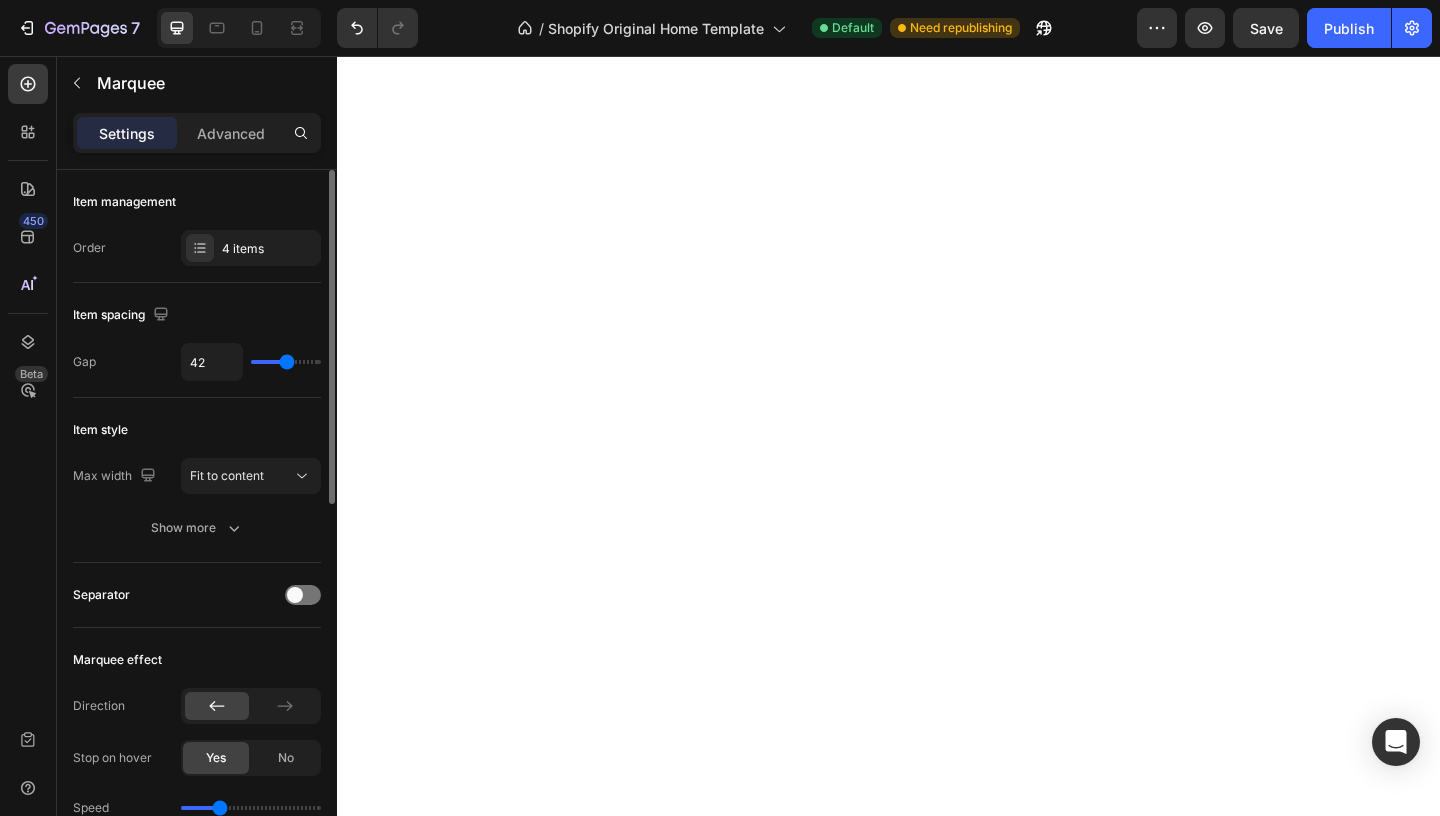 type on "43" 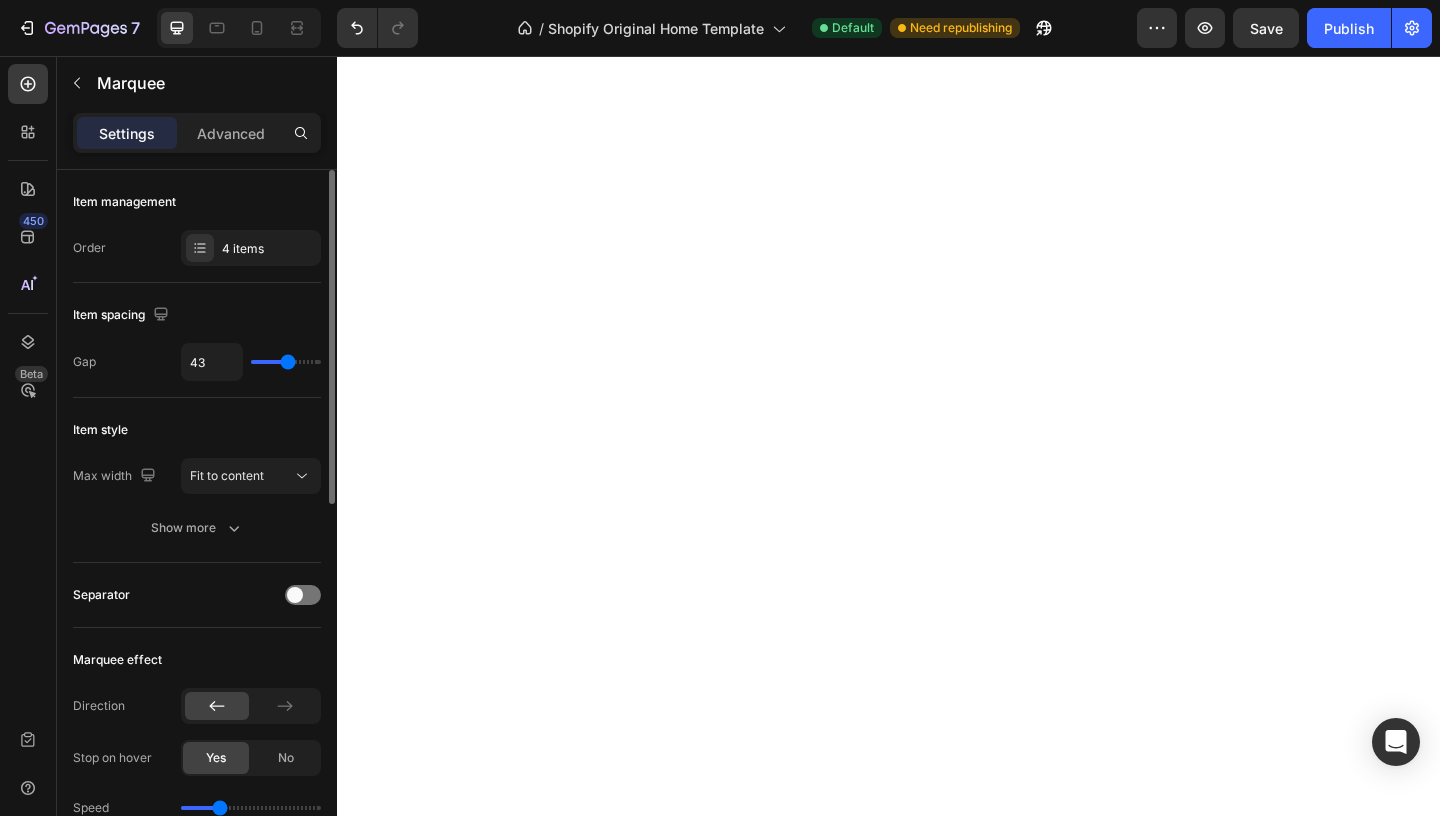 type on "45" 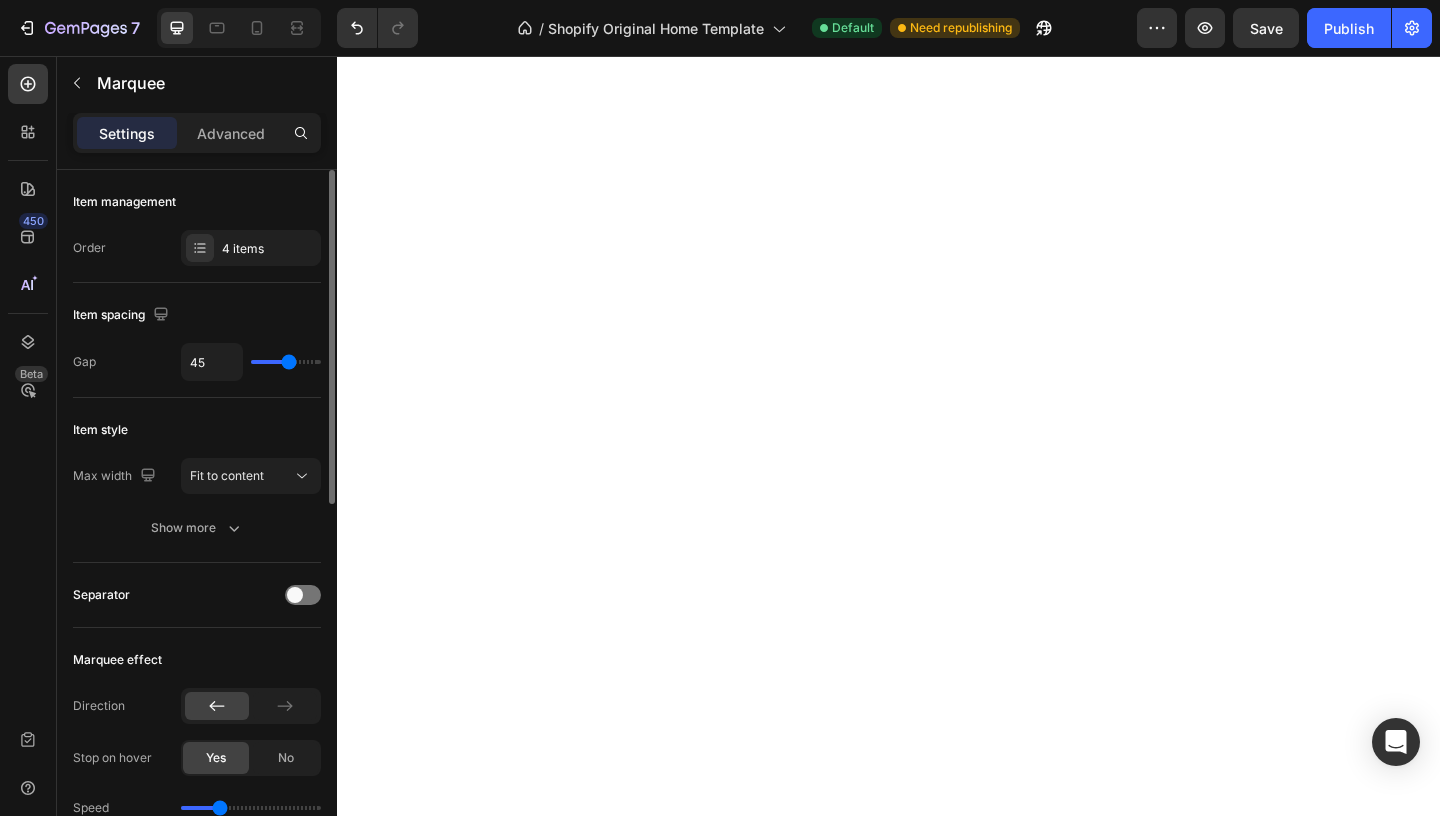 type on "49" 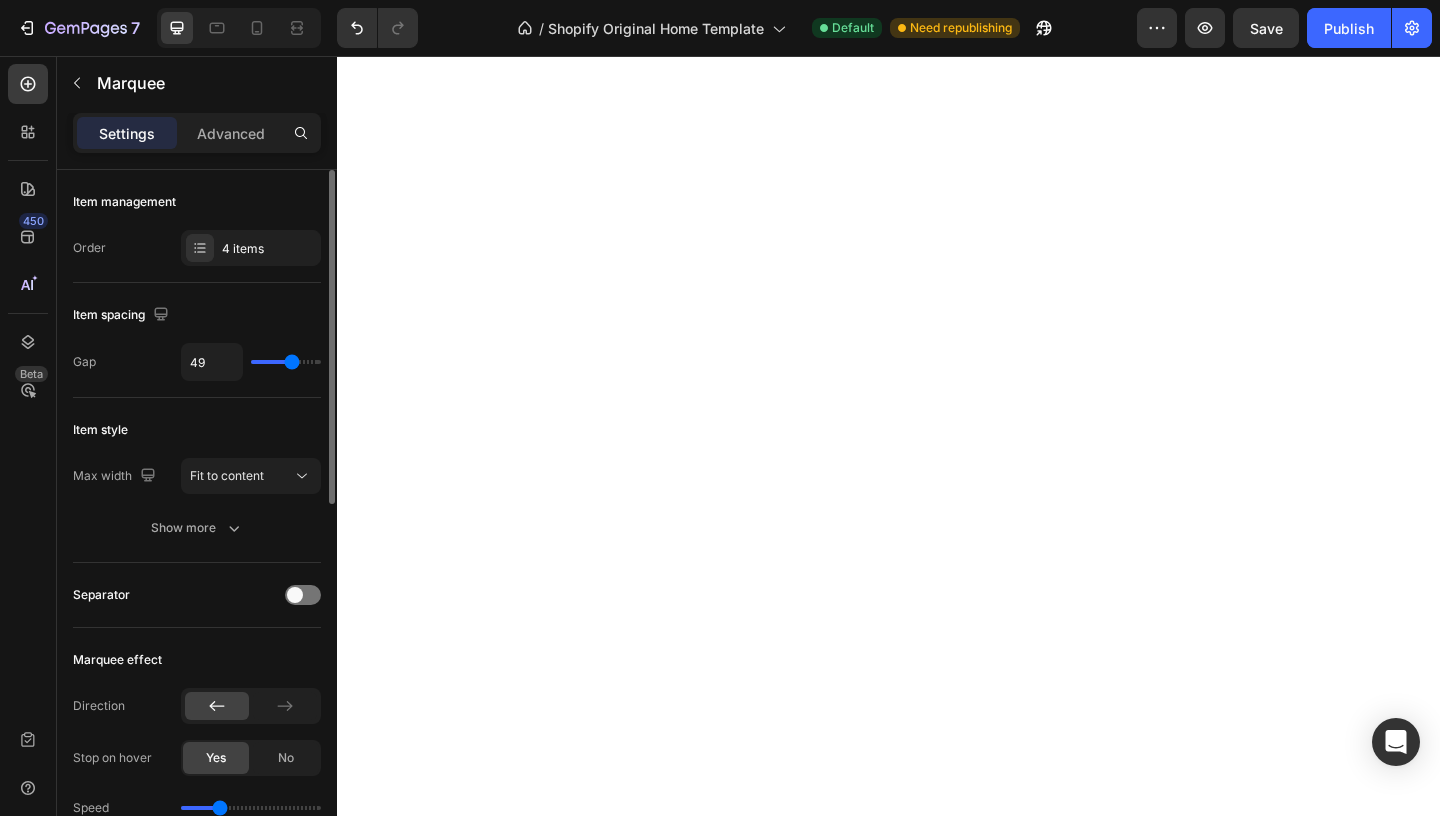 type on "54" 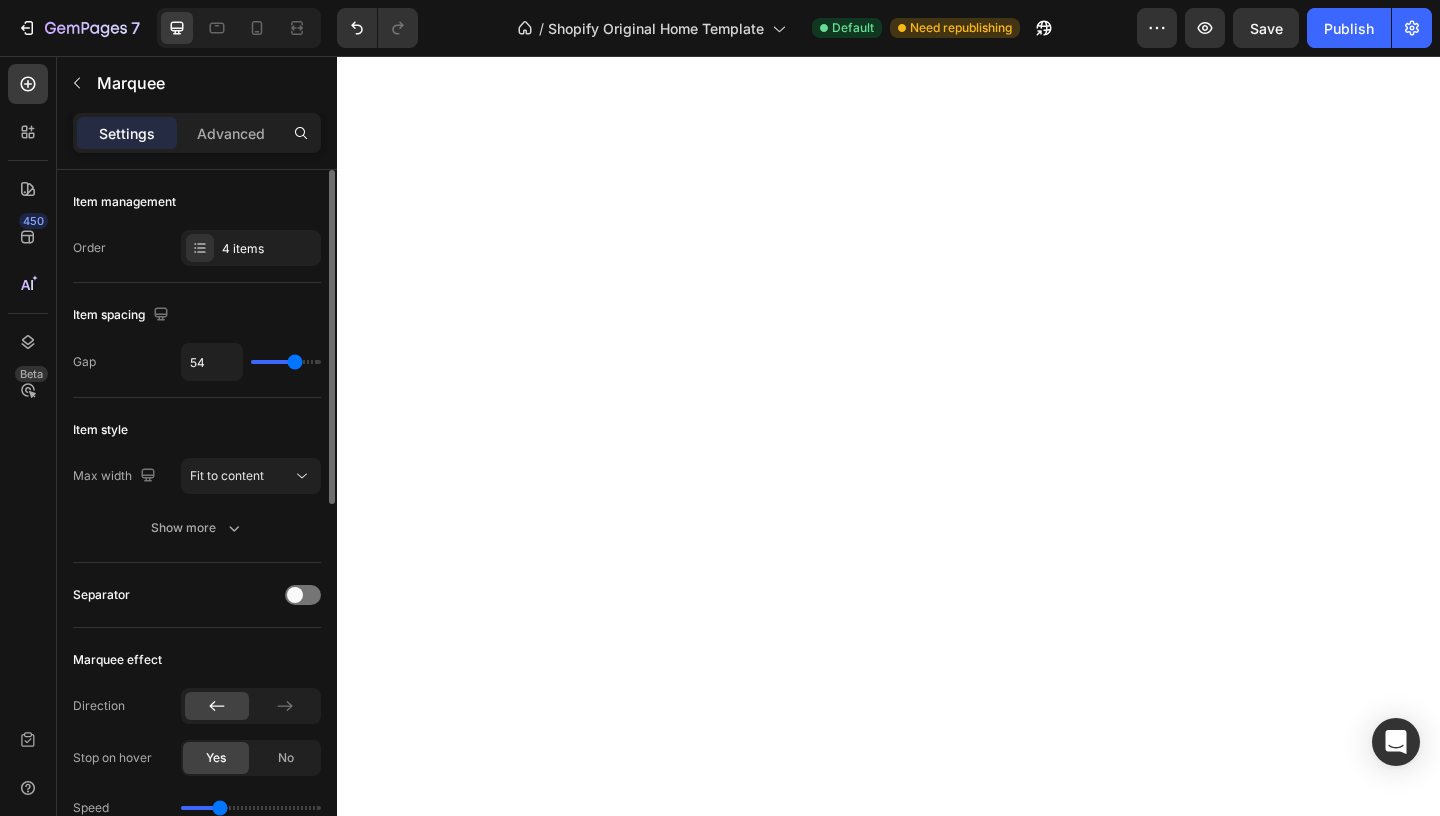 type on "58" 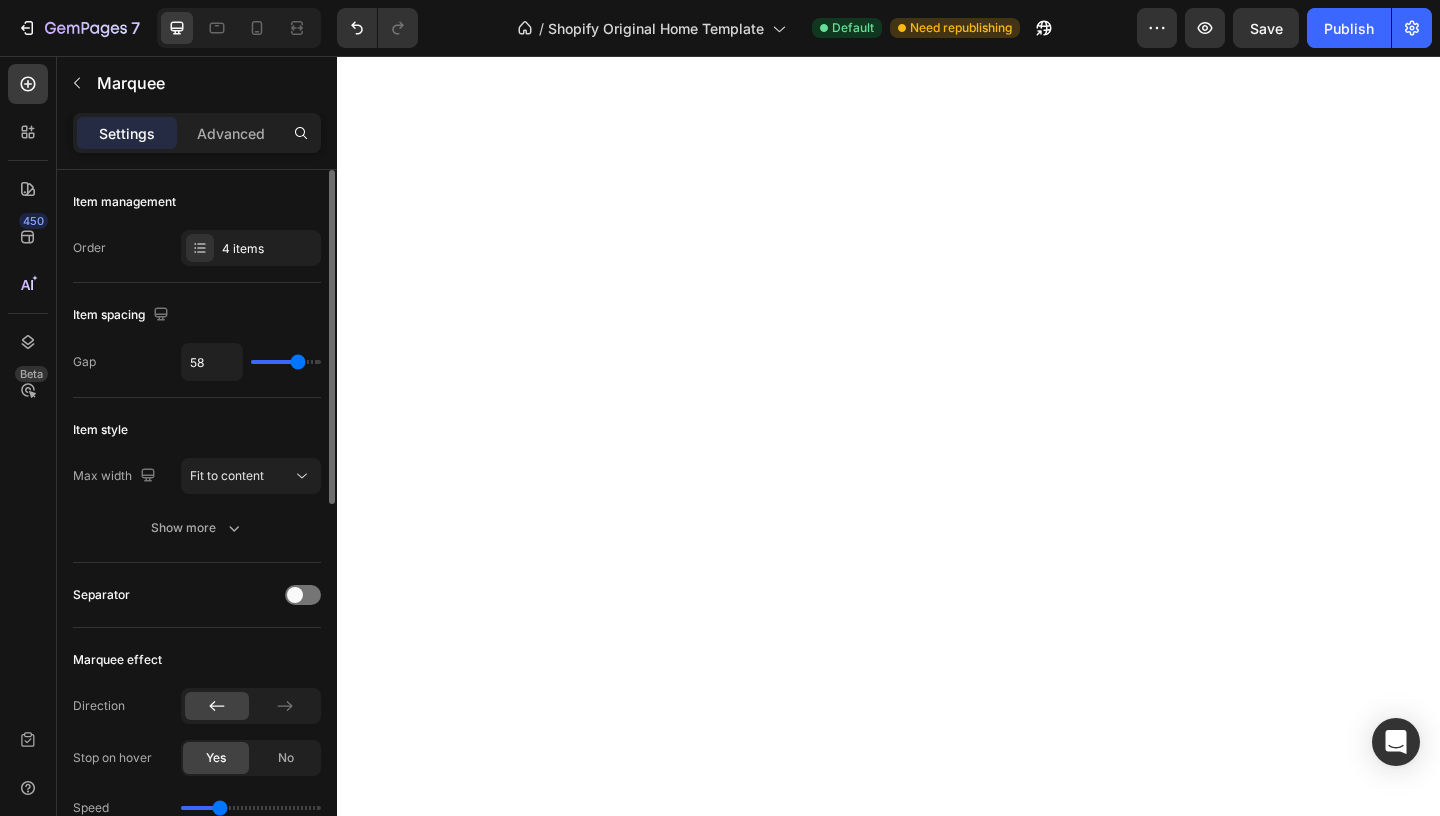 type on "62" 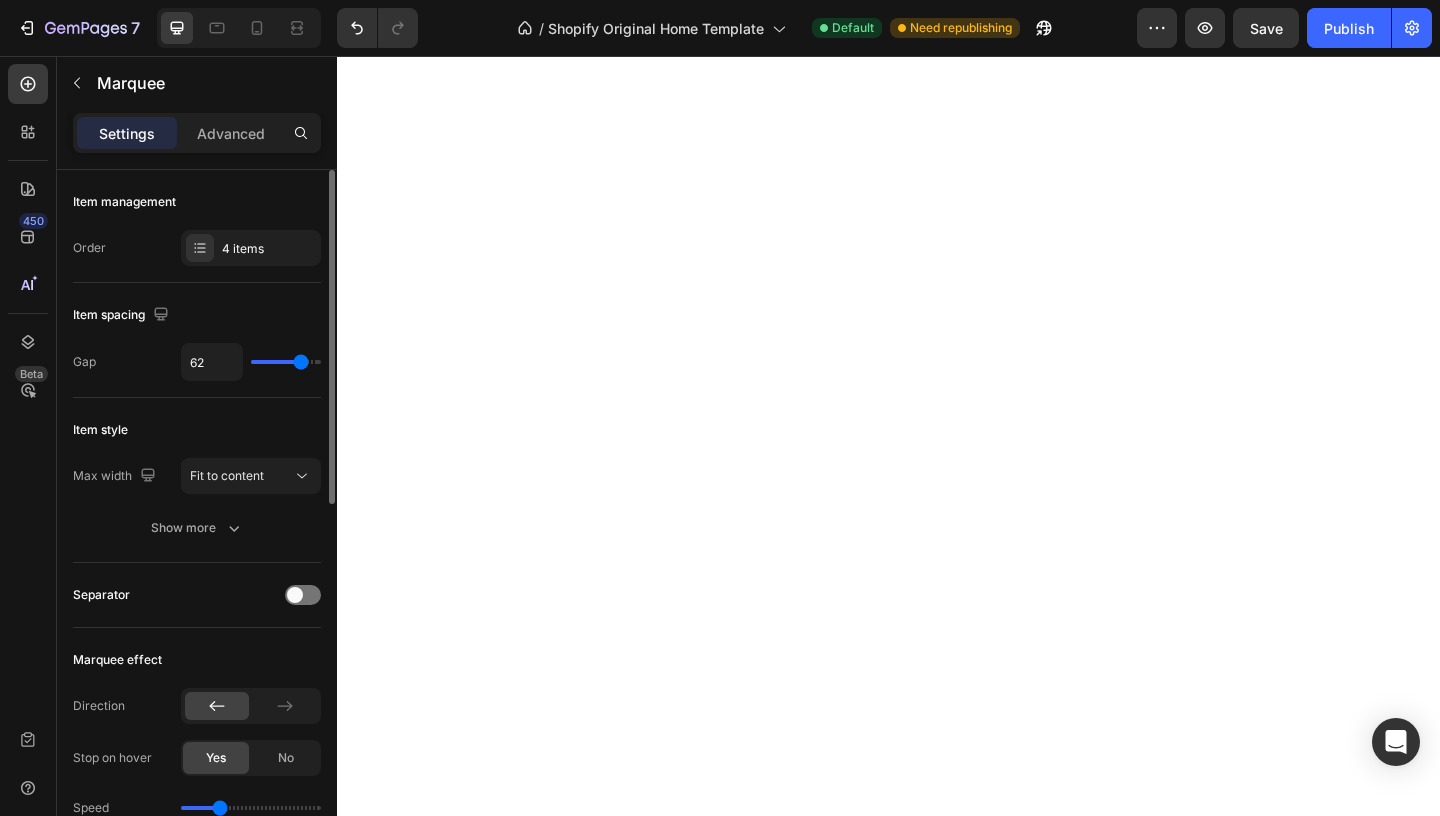 type on "65" 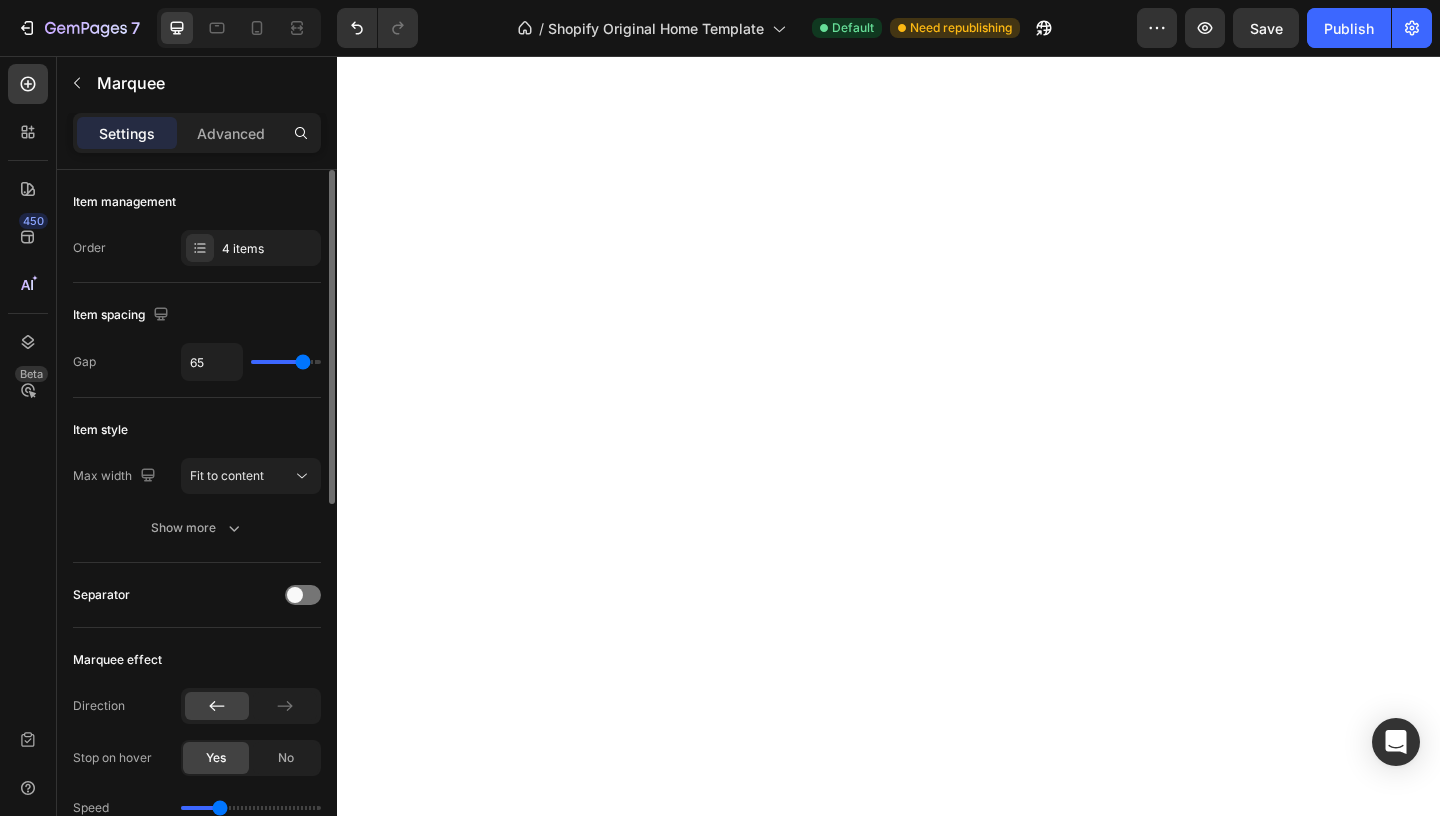 type on "66" 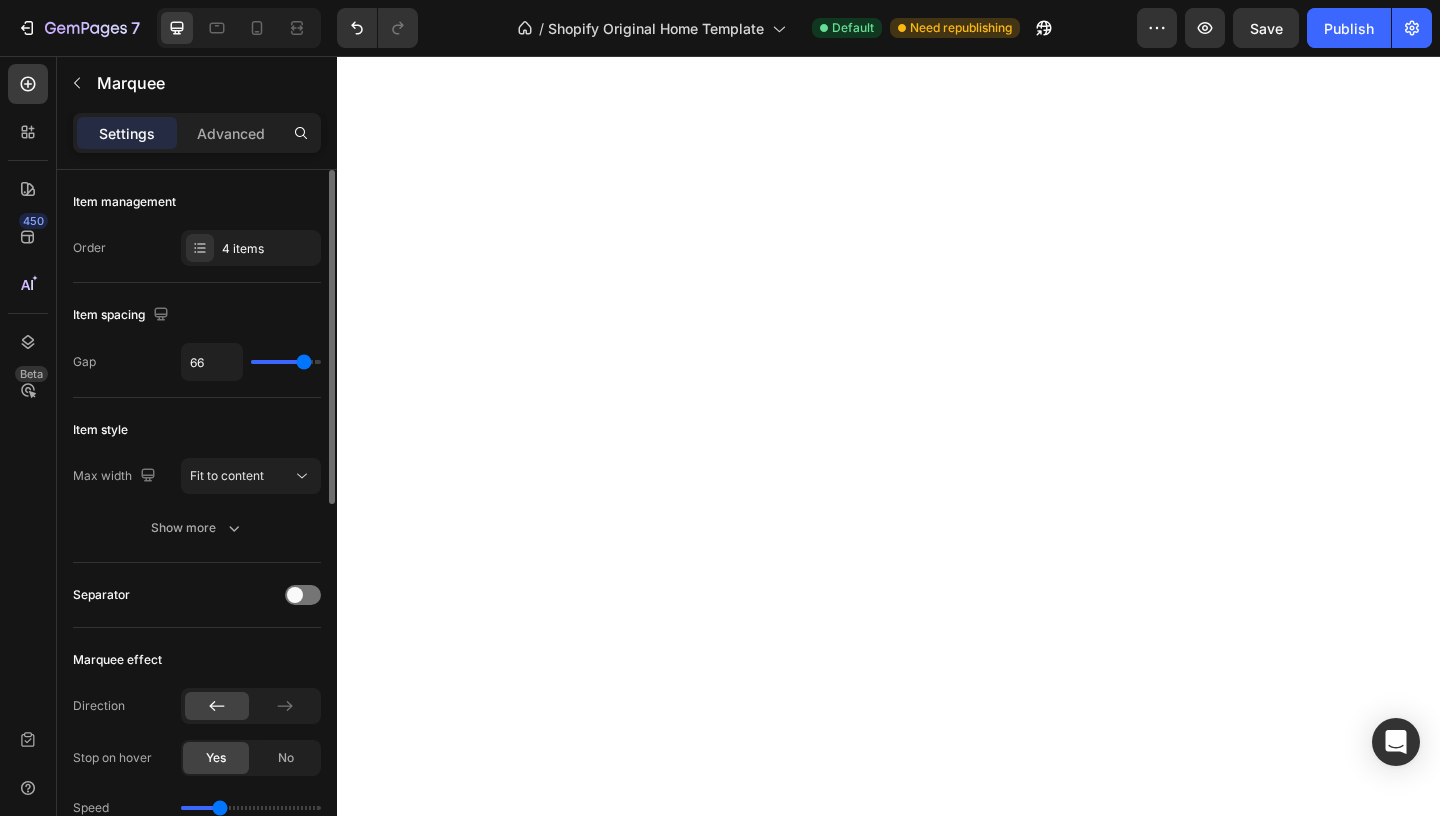 type on "65" 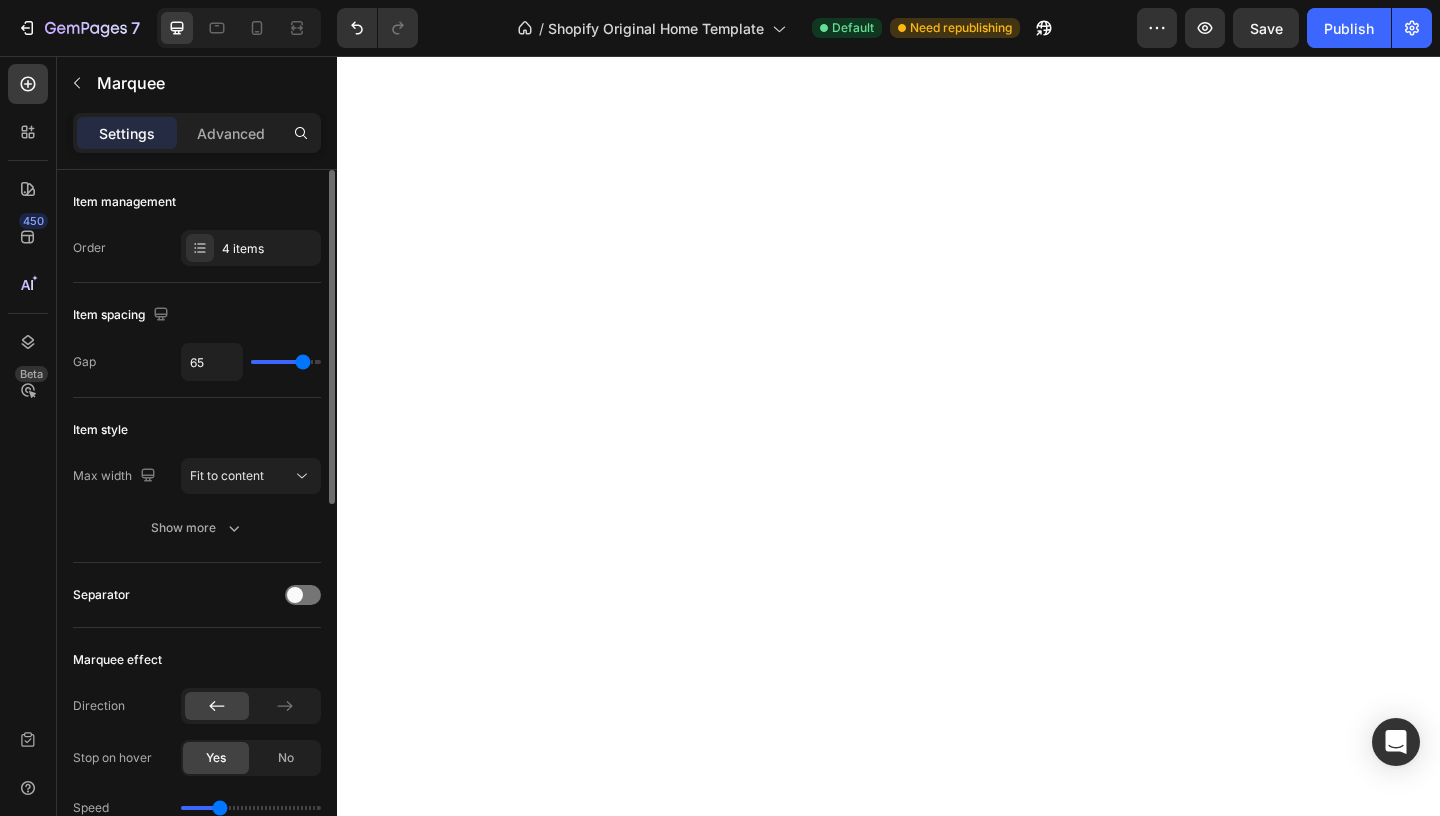 type on "64" 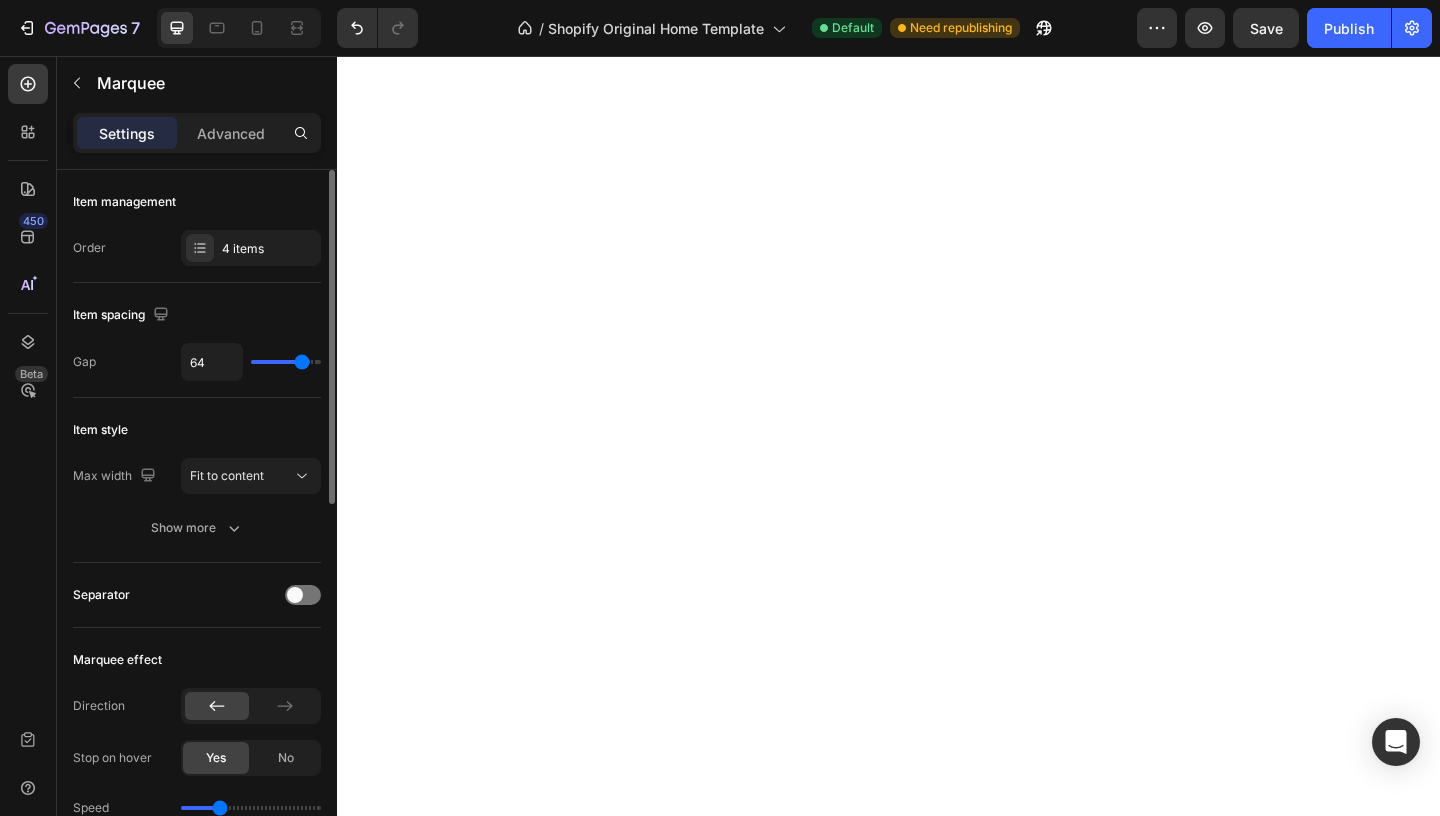 type on "63" 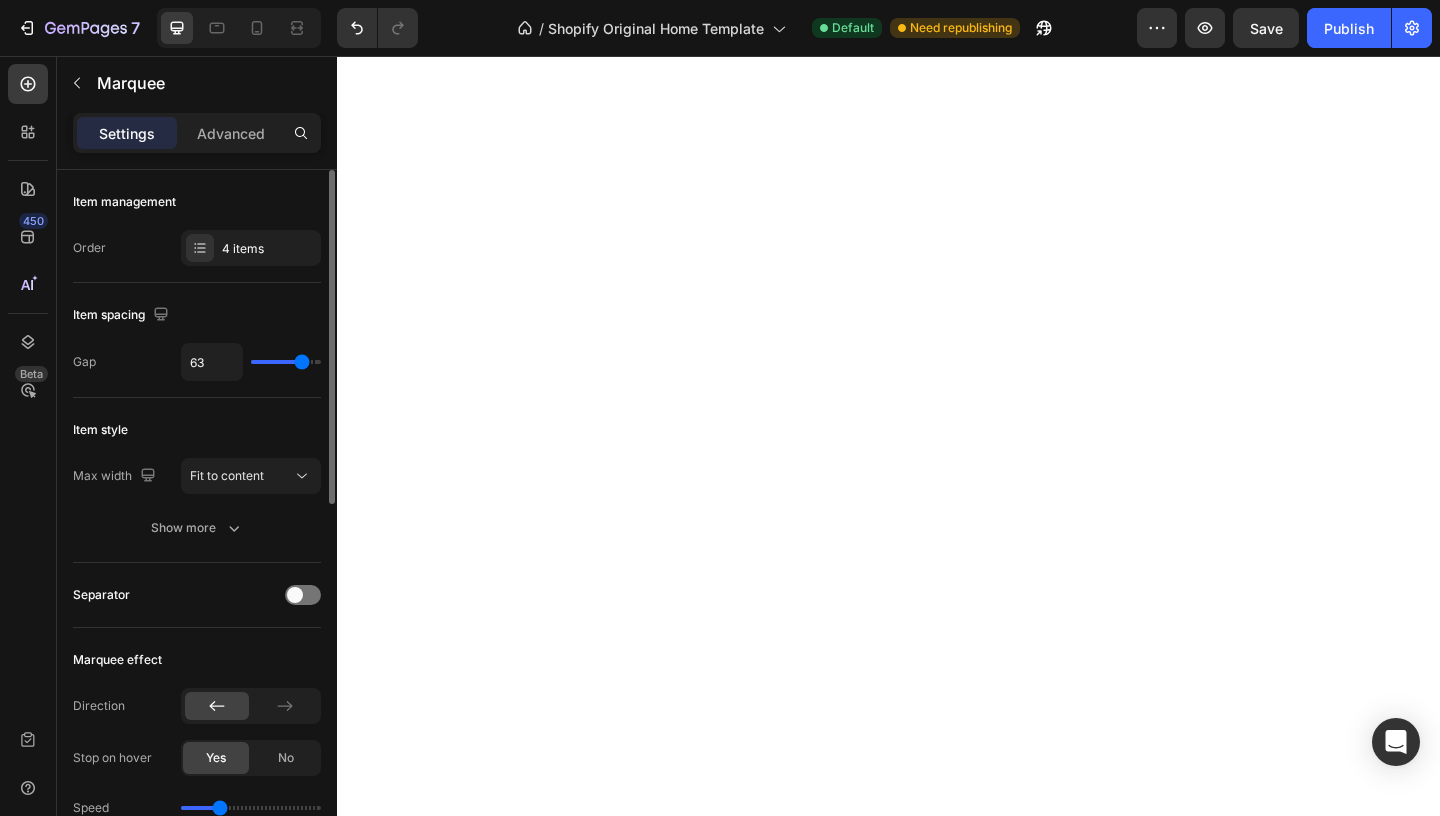 type on "62" 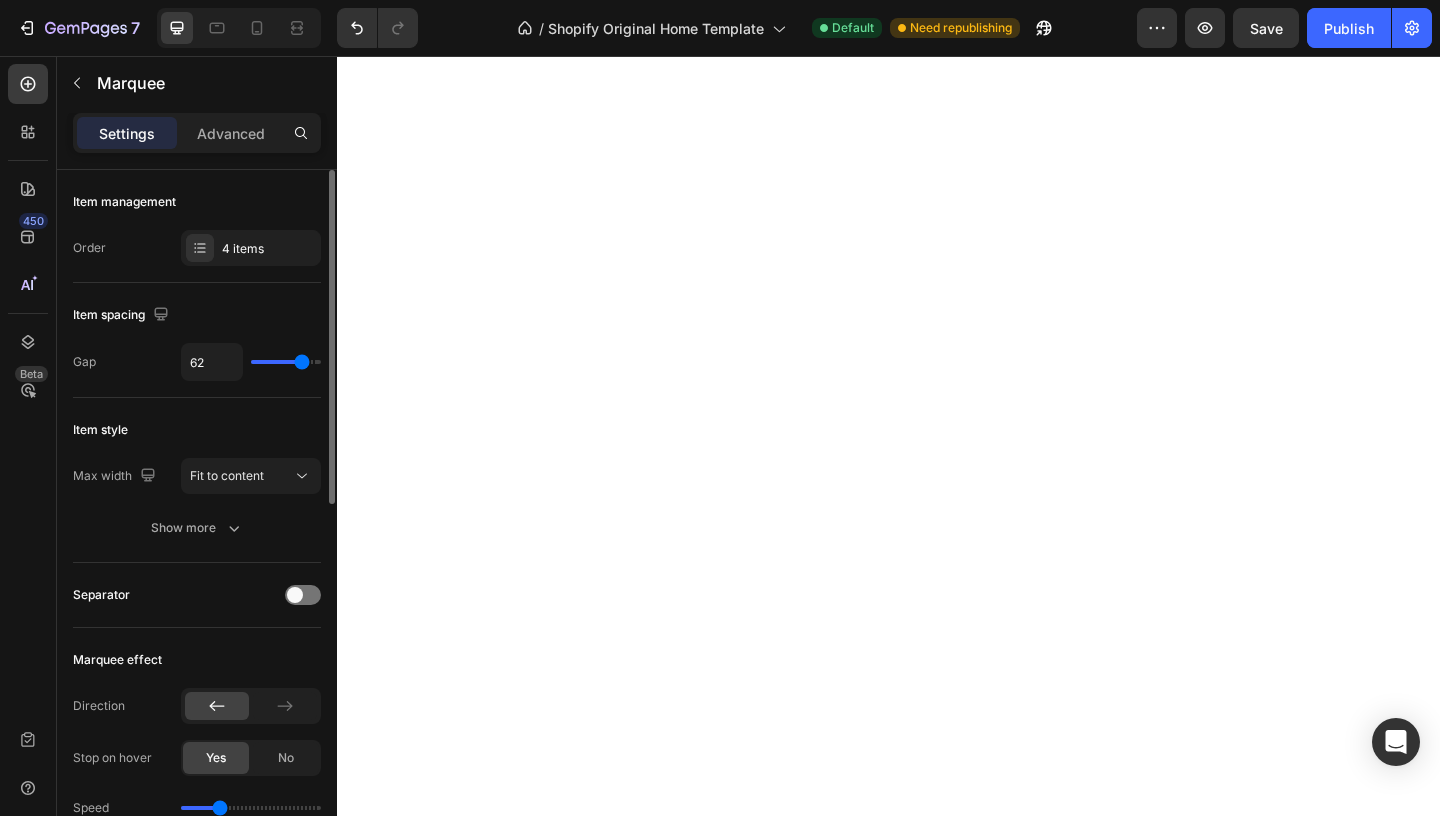 type on "62" 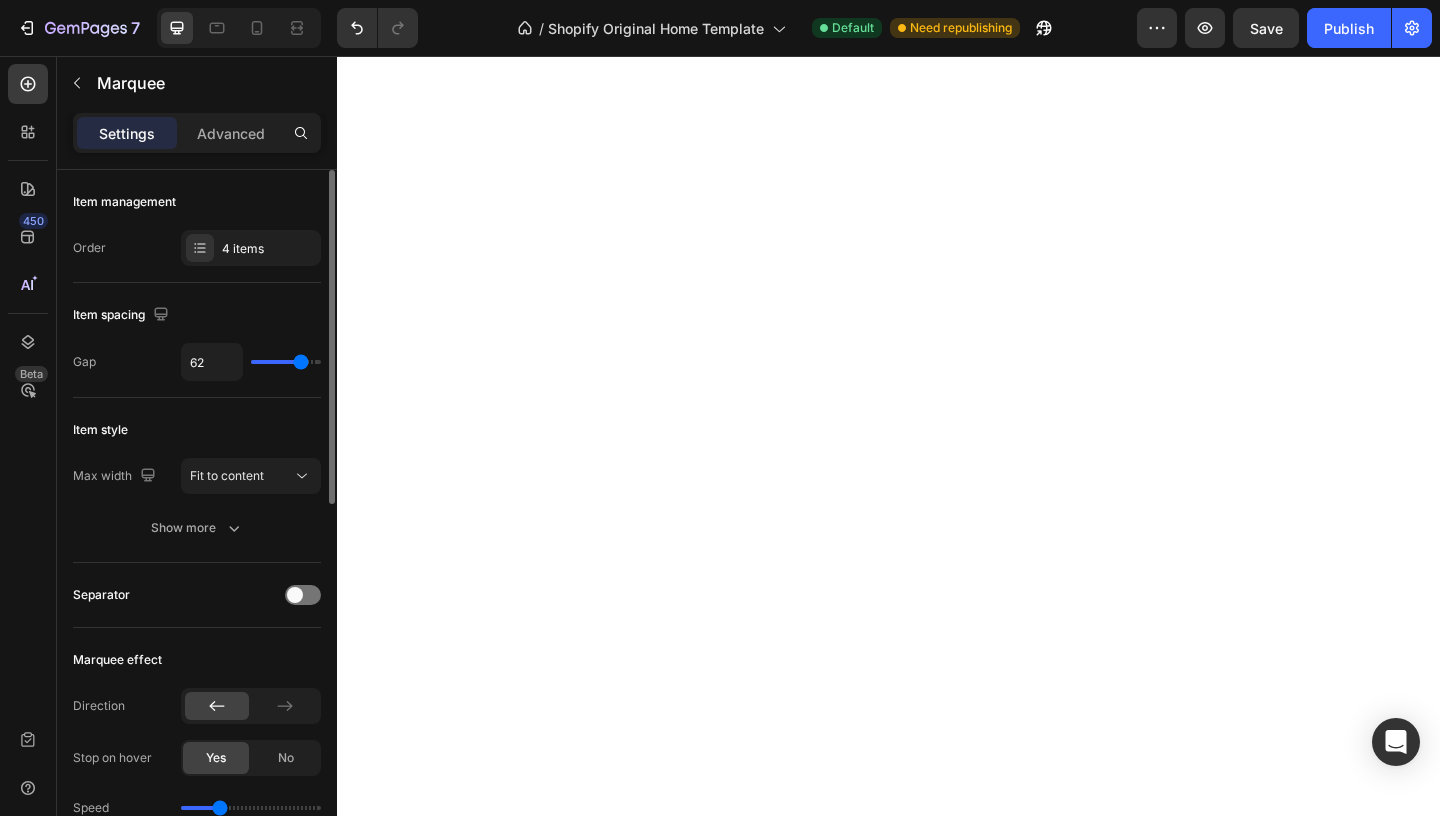type on "61" 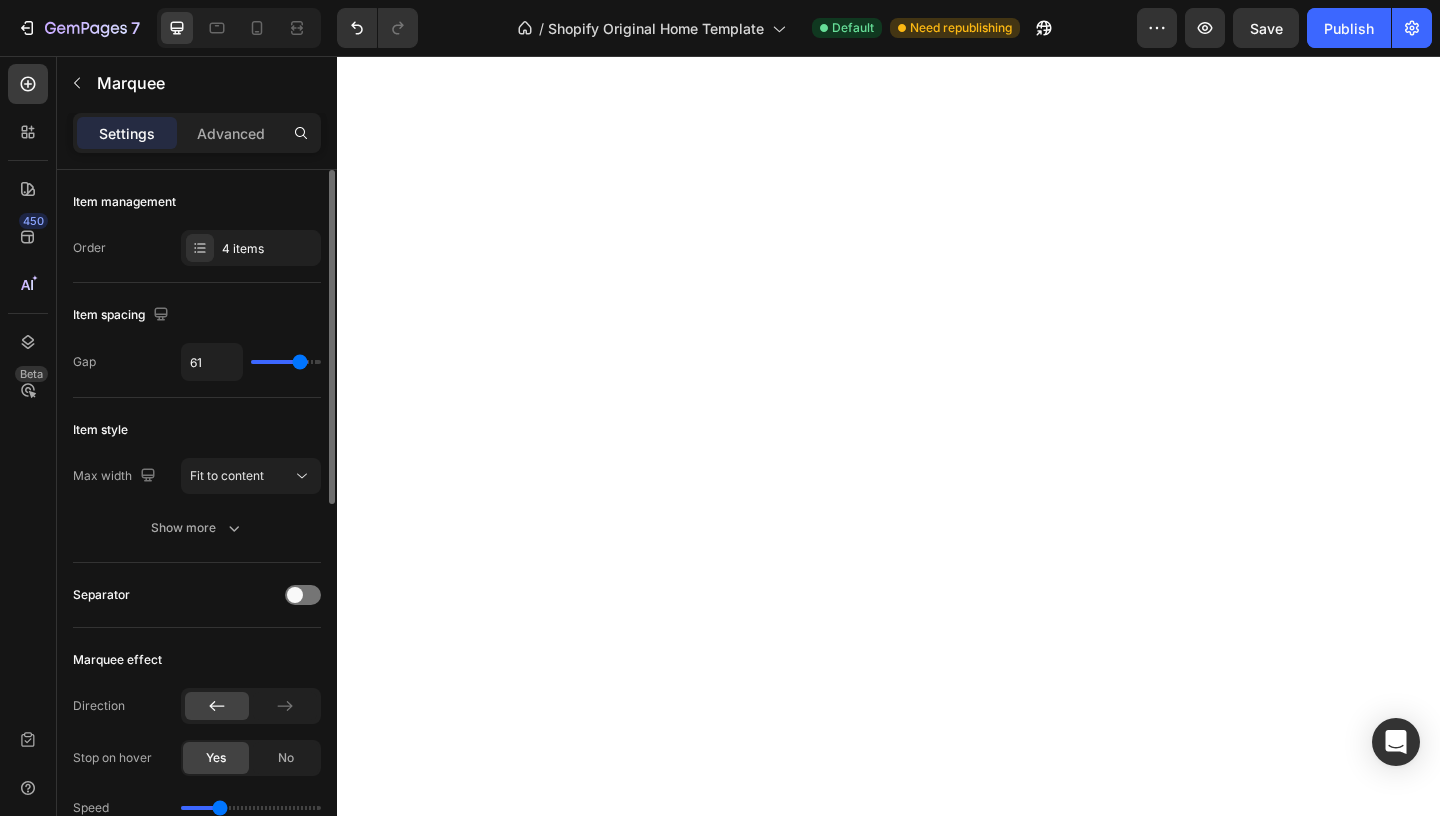 type on "60" 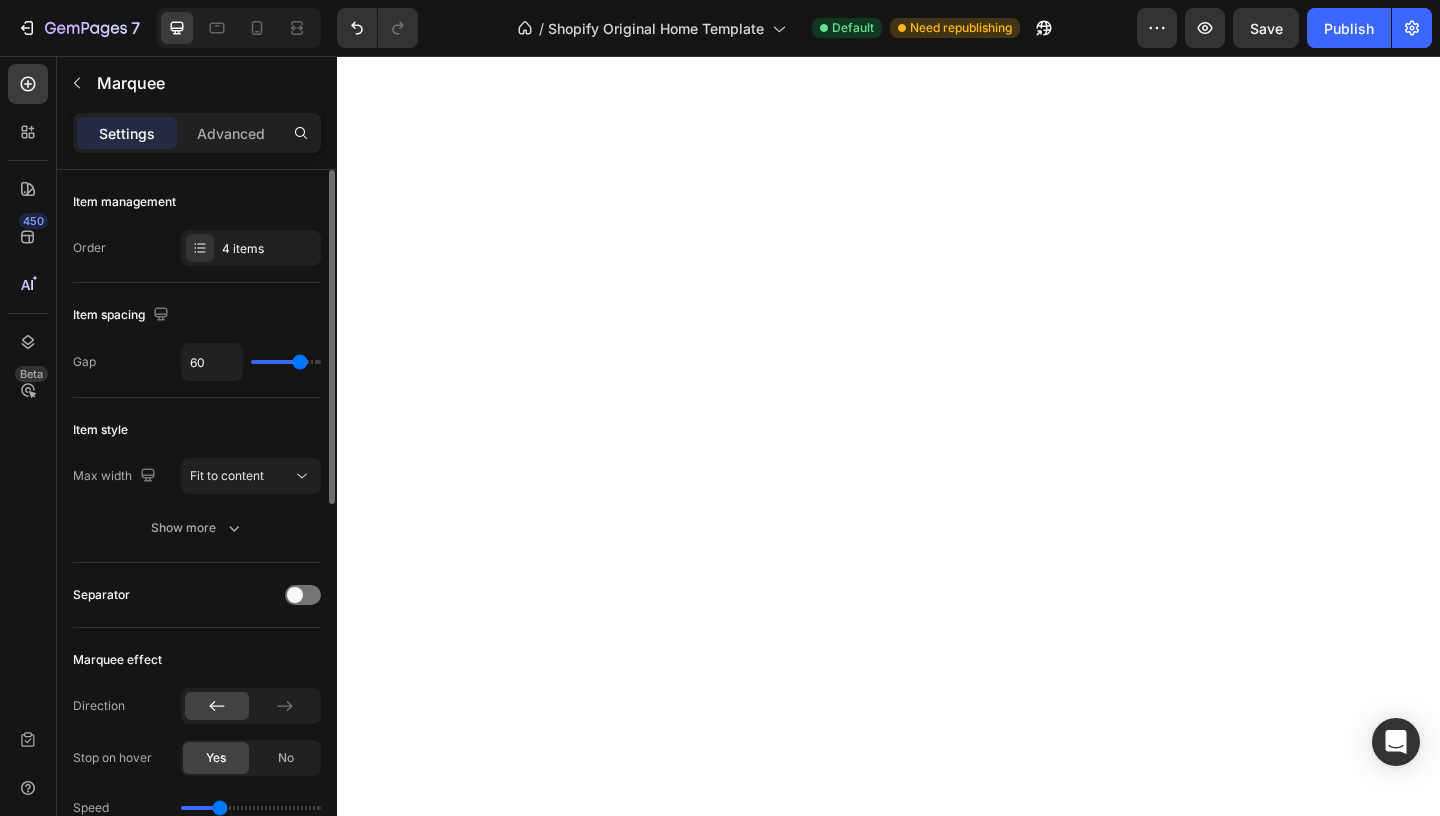type on "59" 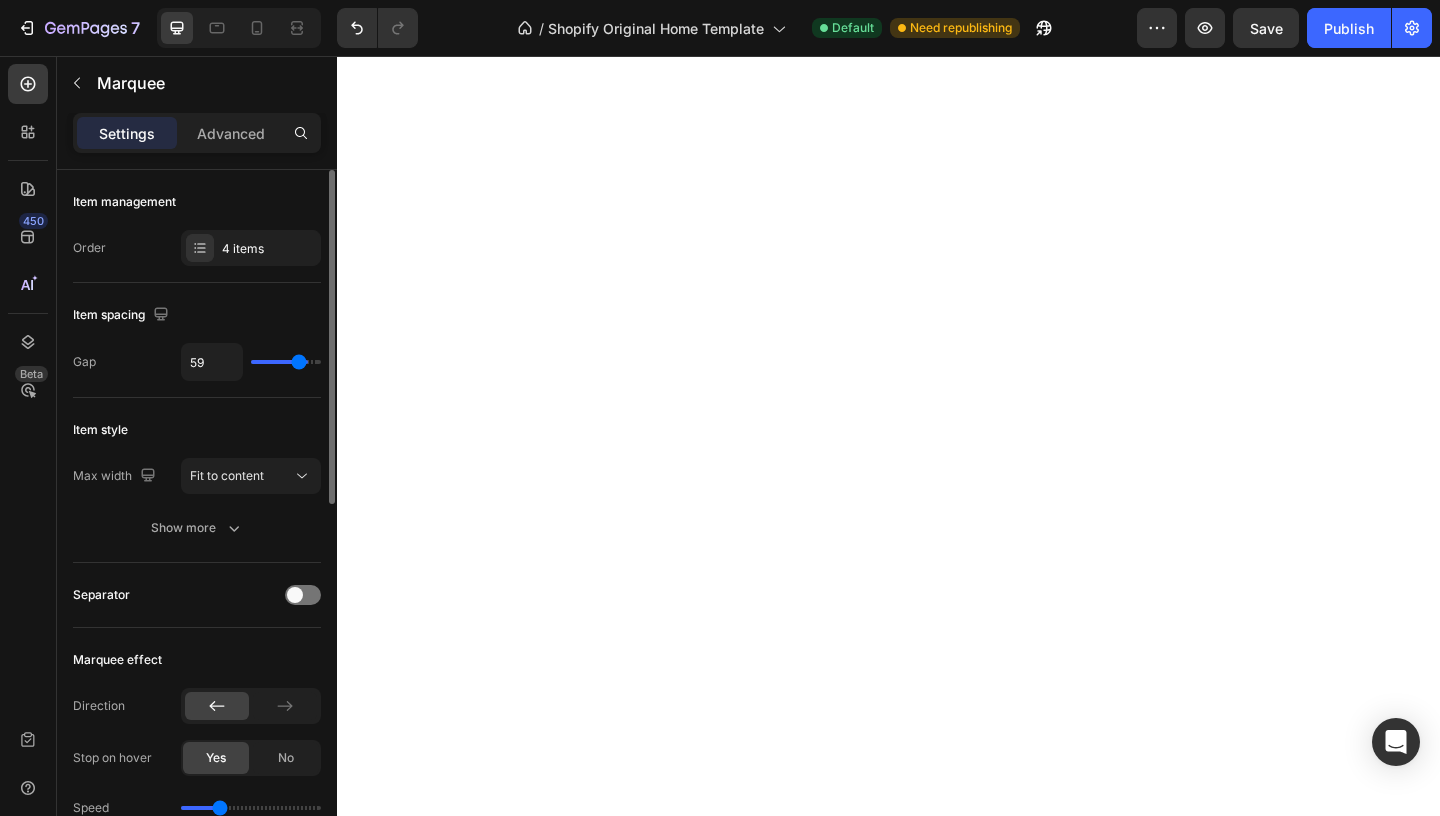 type on "58" 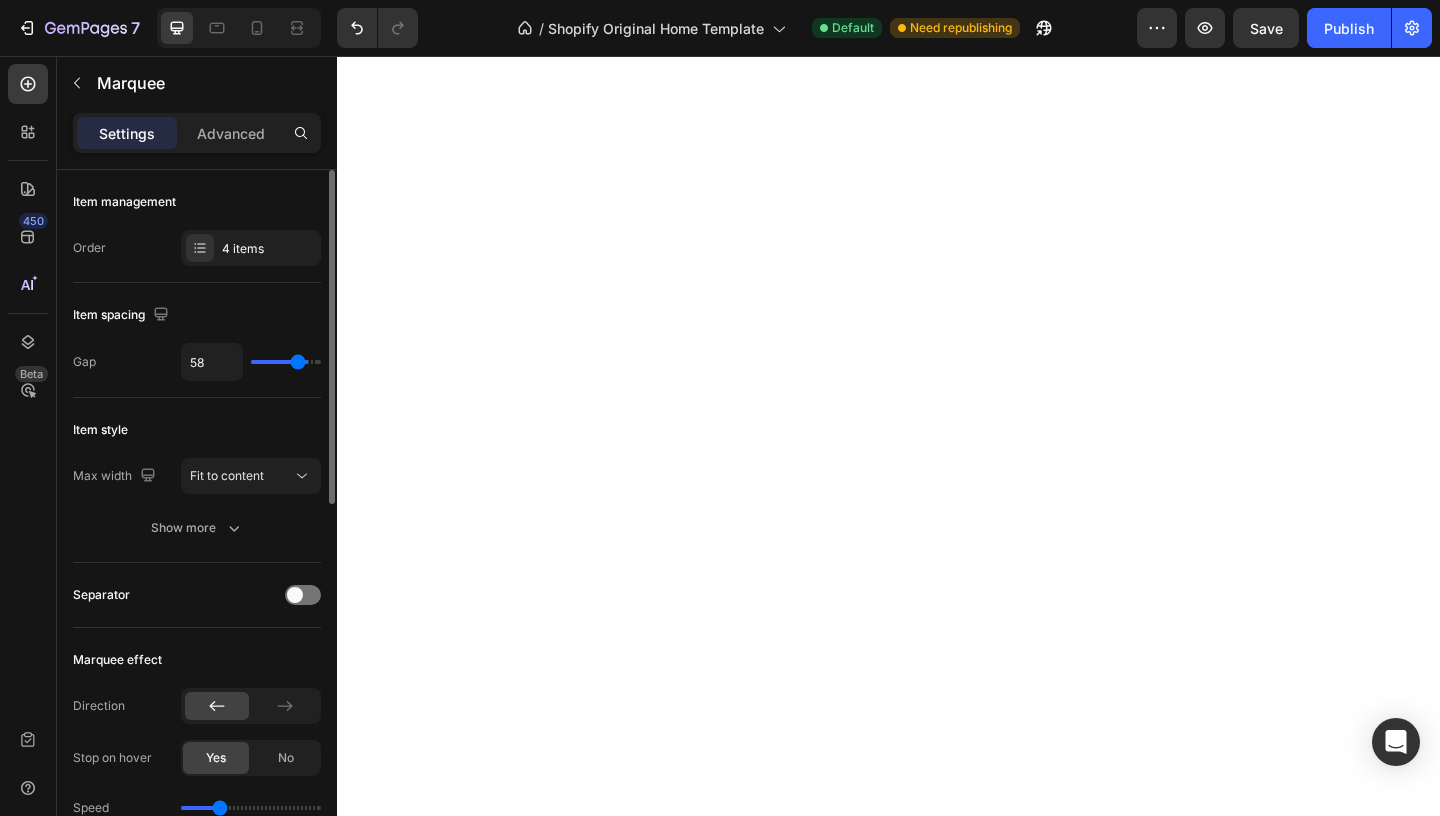 type on "57" 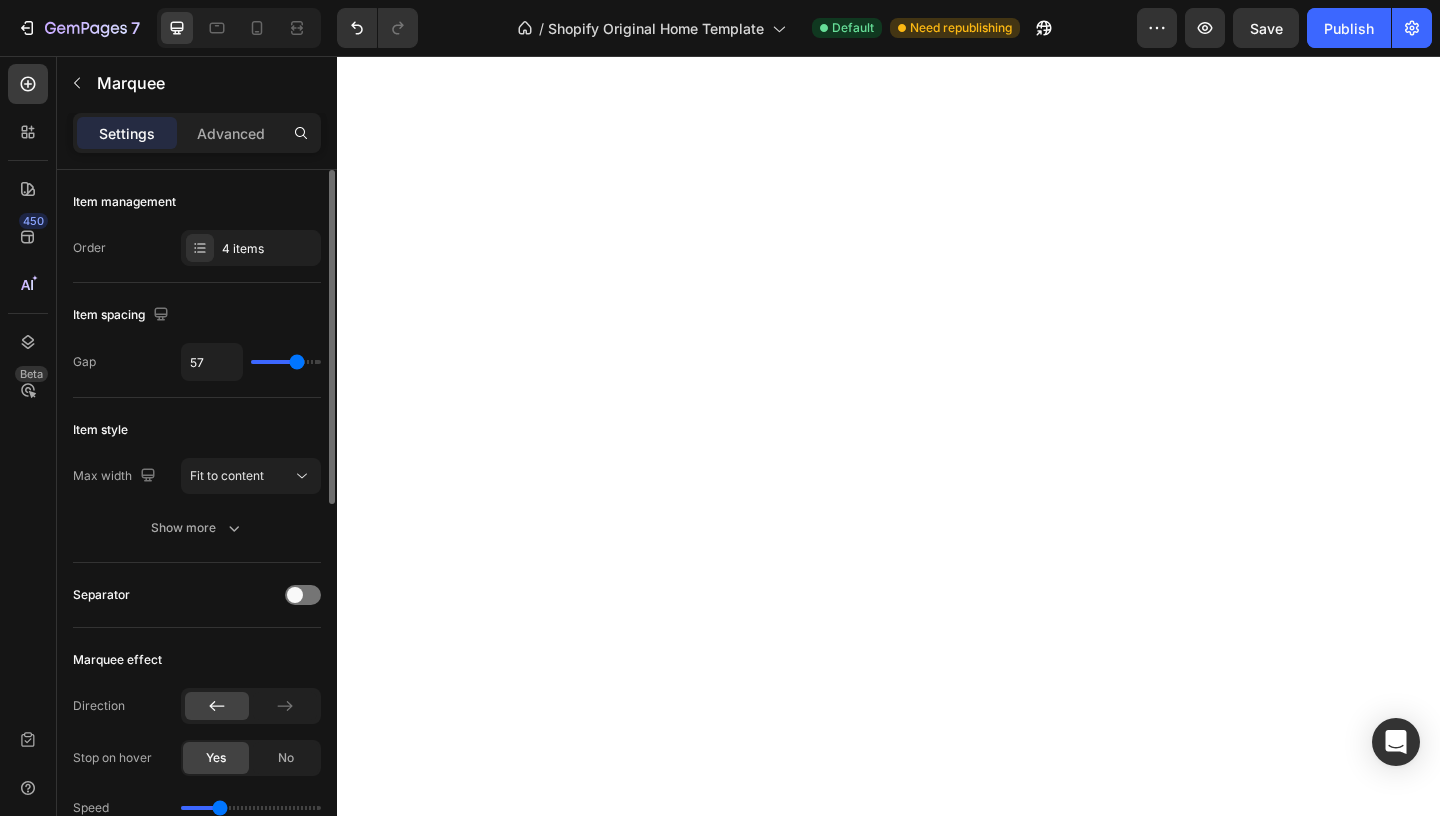 type on "57" 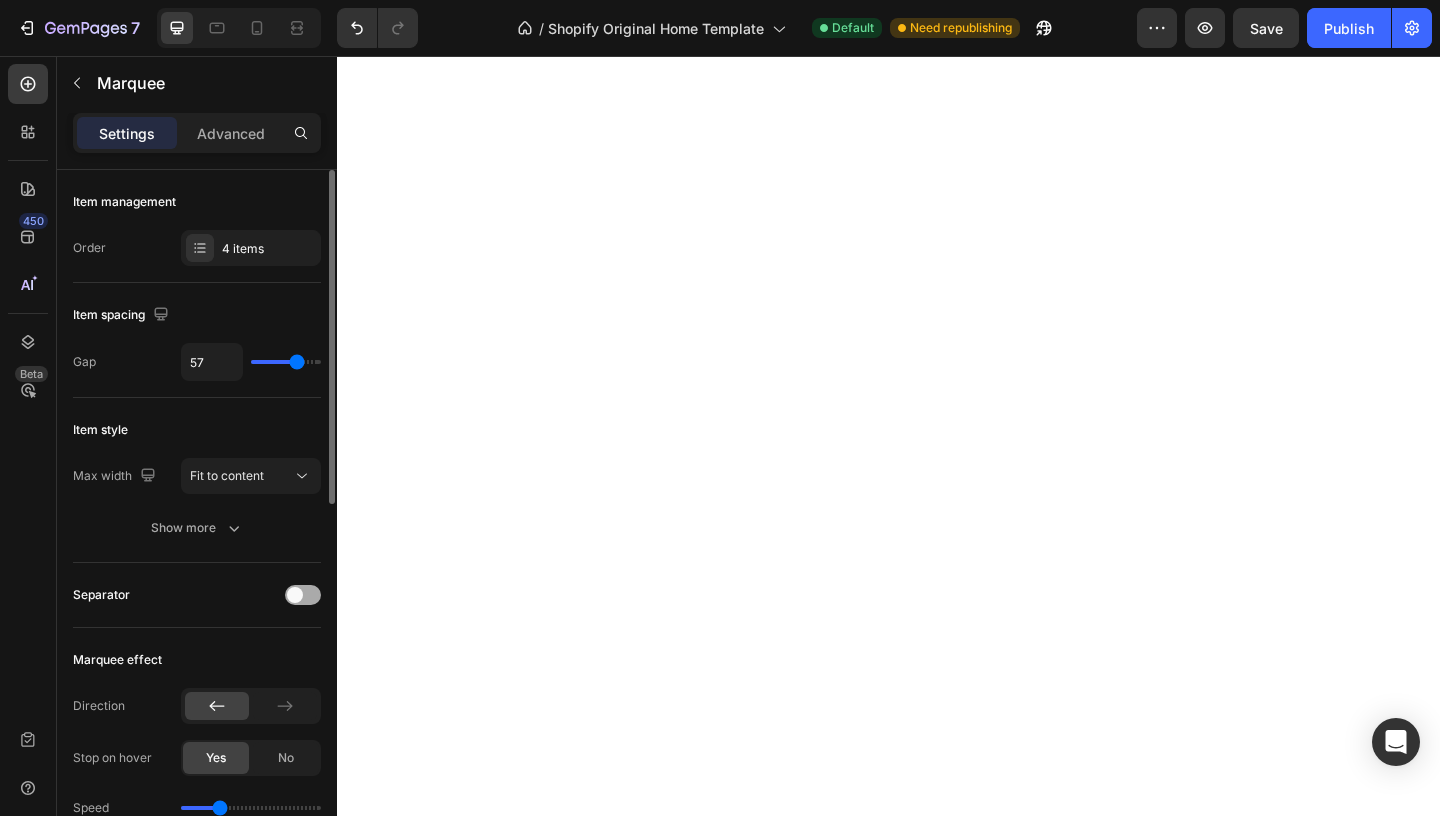 click at bounding box center [295, 595] 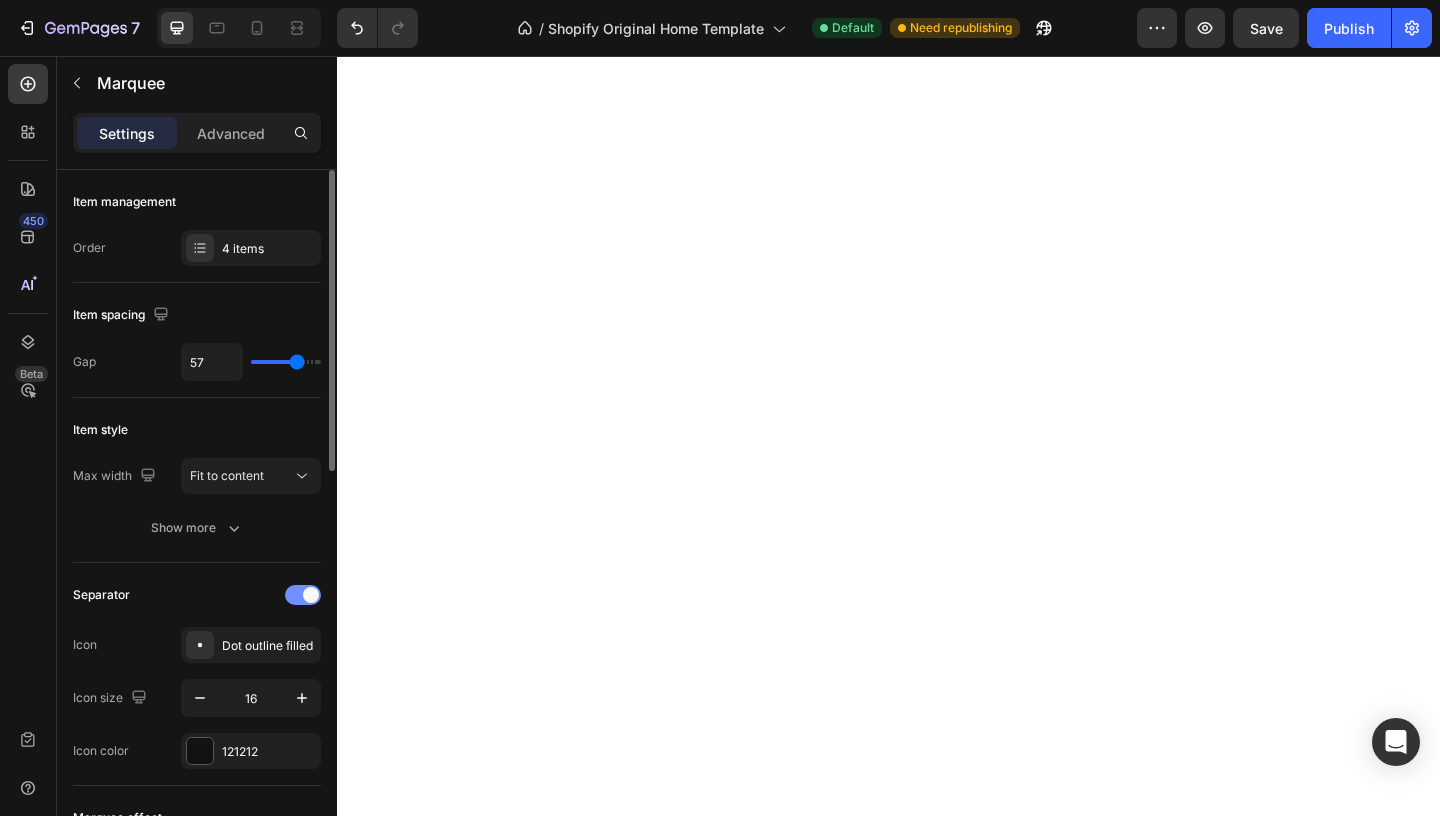 click at bounding box center [303, 595] 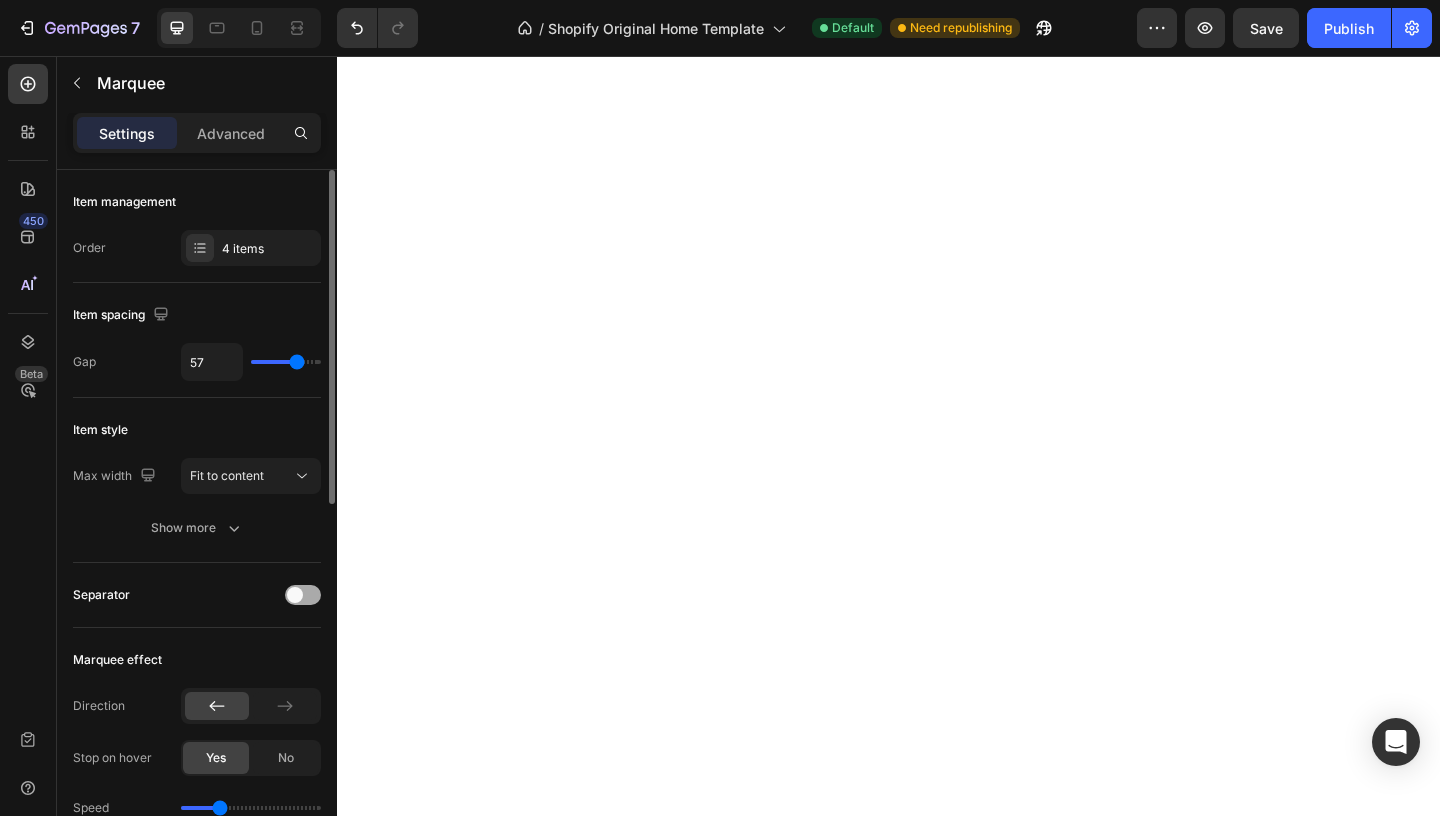 click at bounding box center (295, 595) 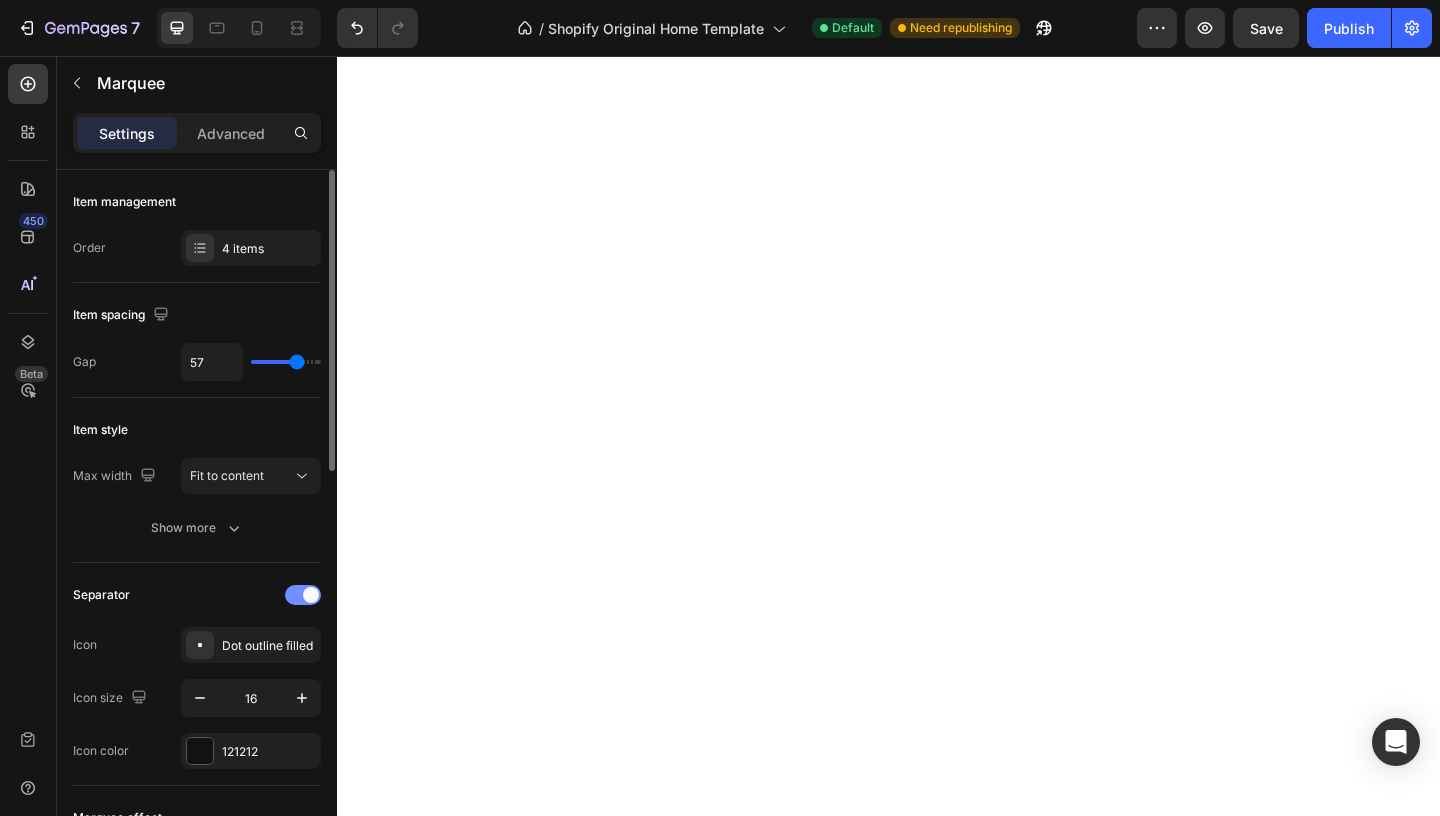 click at bounding box center (303, 595) 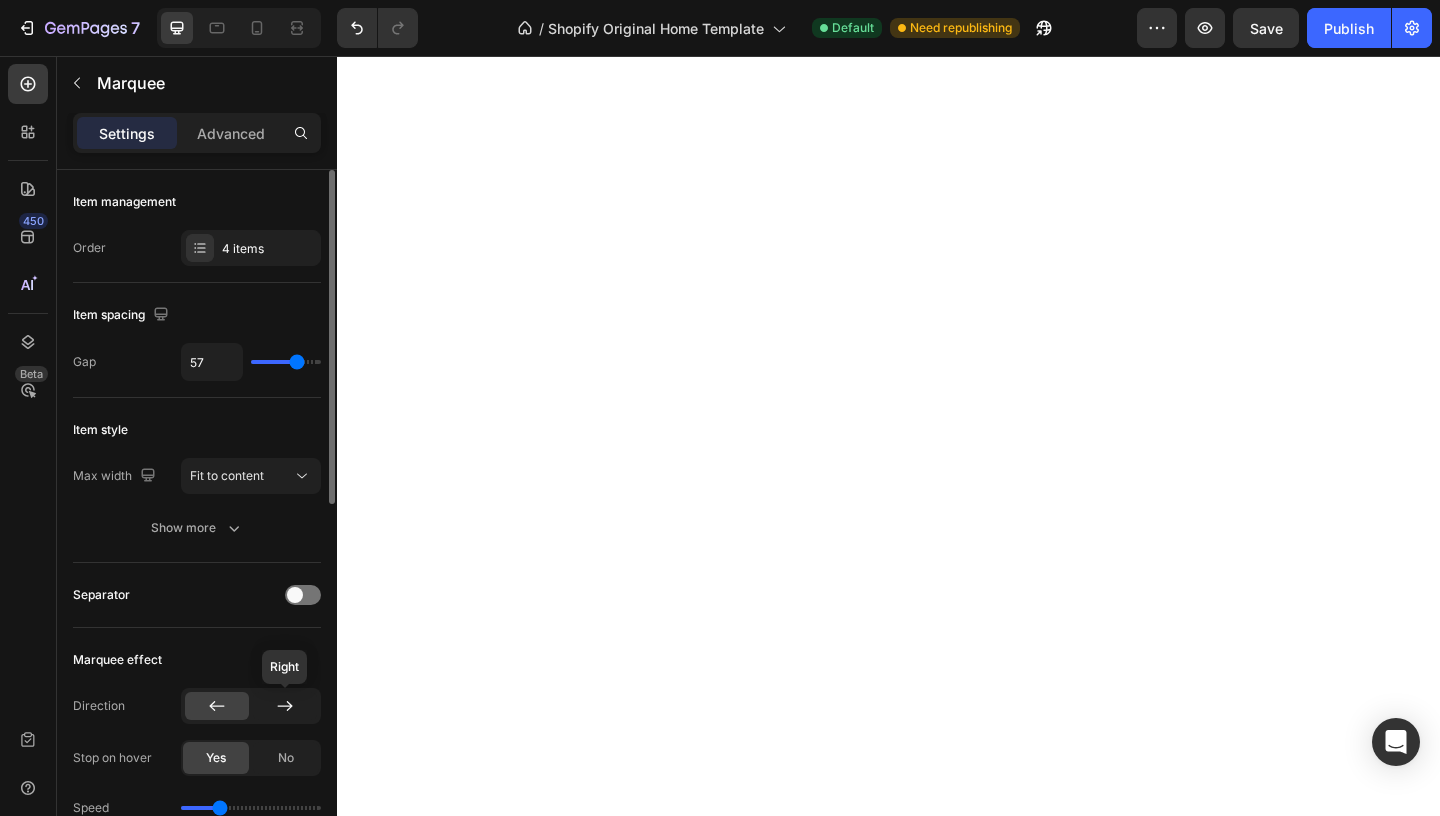 click 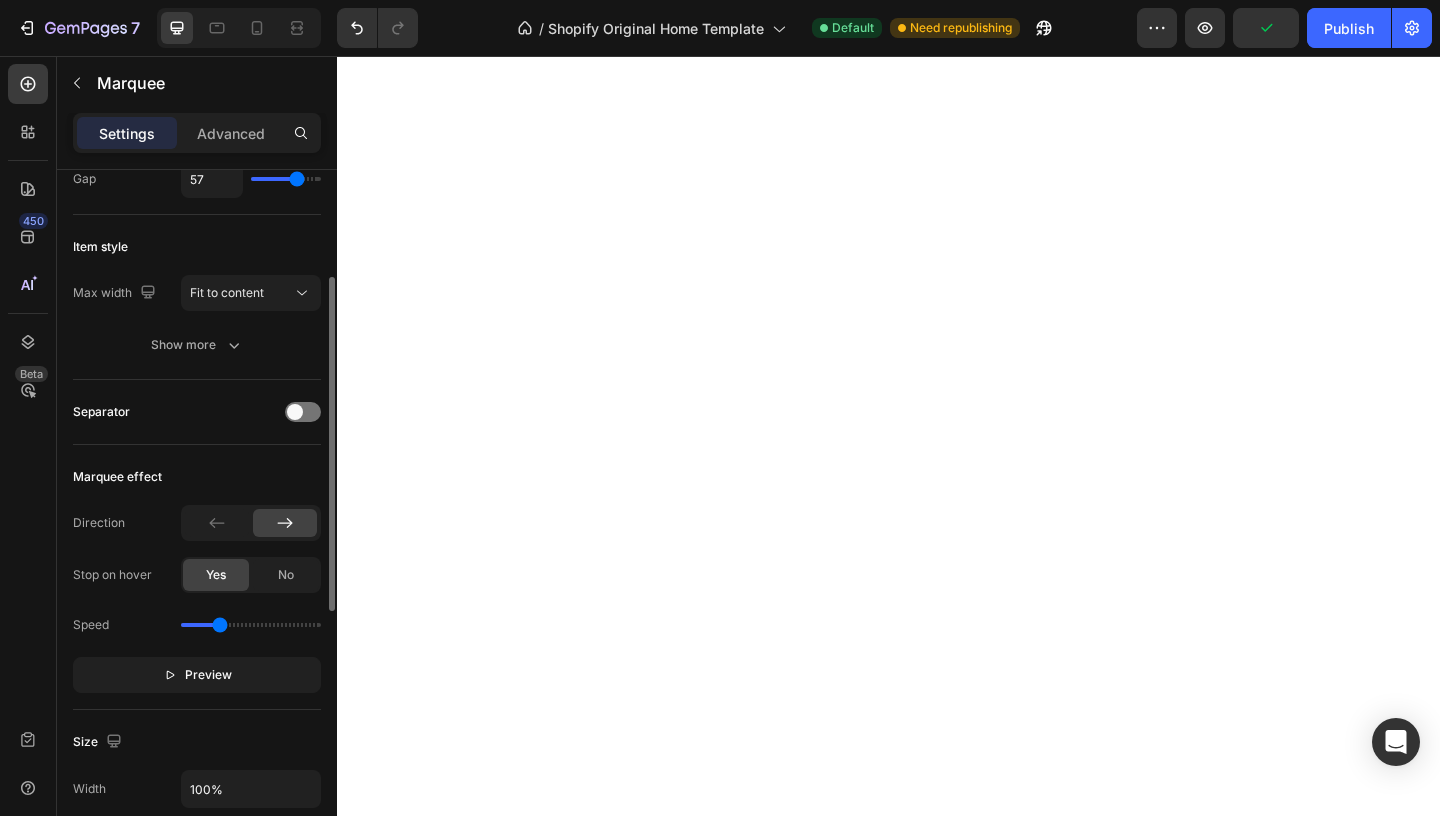 scroll, scrollTop: 197, scrollLeft: 0, axis: vertical 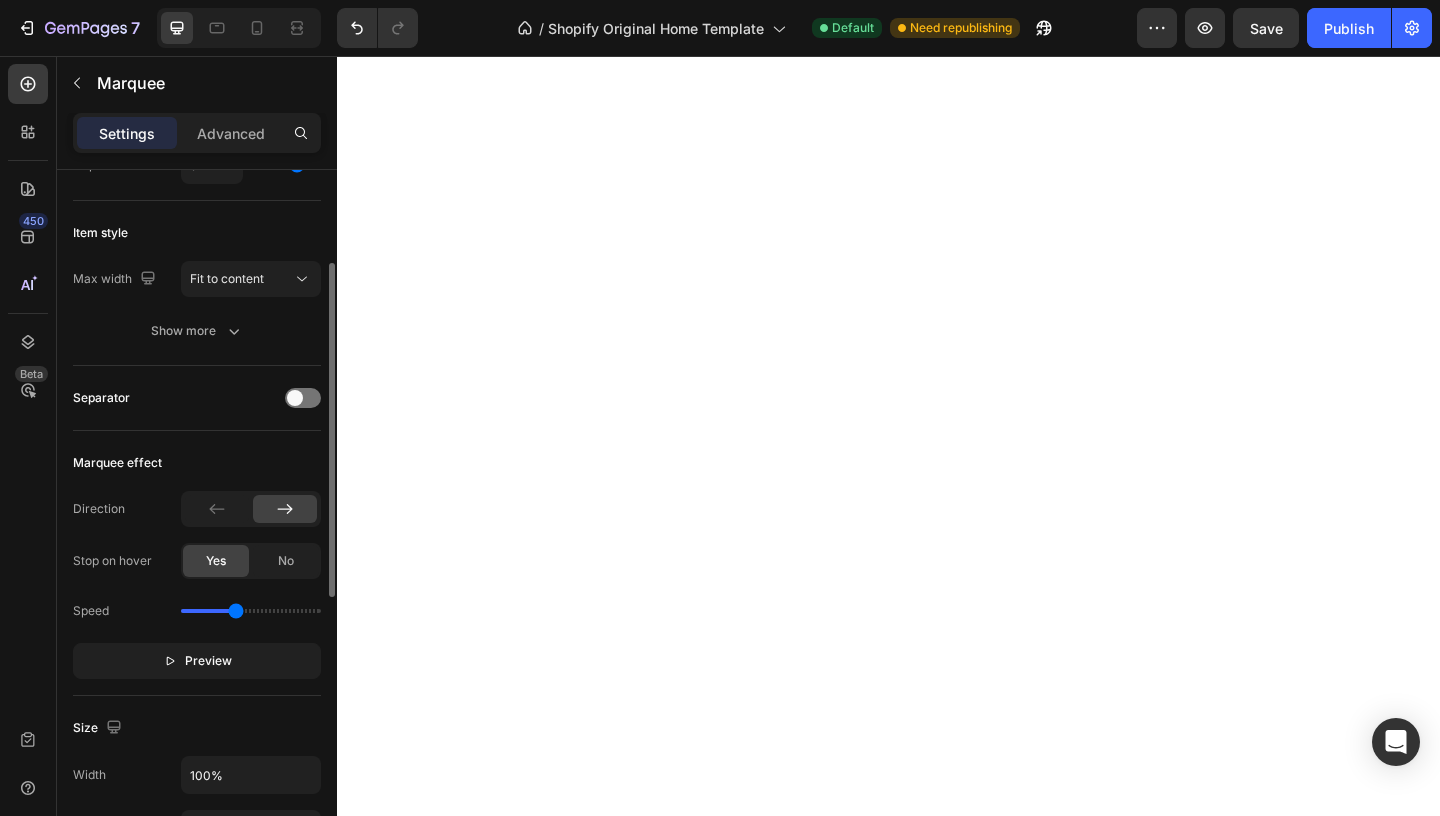 drag, startPoint x: 219, startPoint y: 614, endPoint x: 237, endPoint y: 614, distance: 18 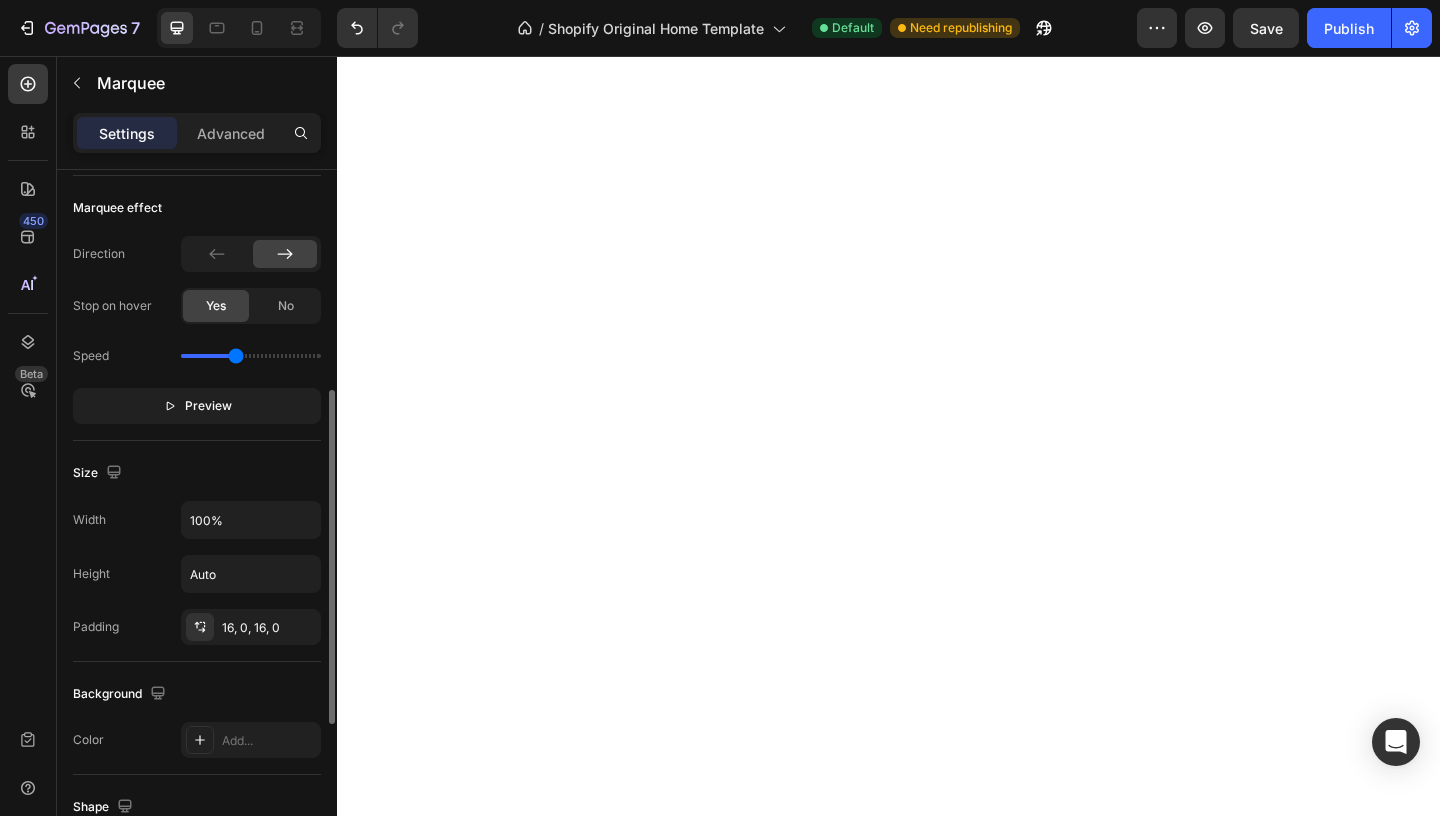 scroll, scrollTop: 516, scrollLeft: 0, axis: vertical 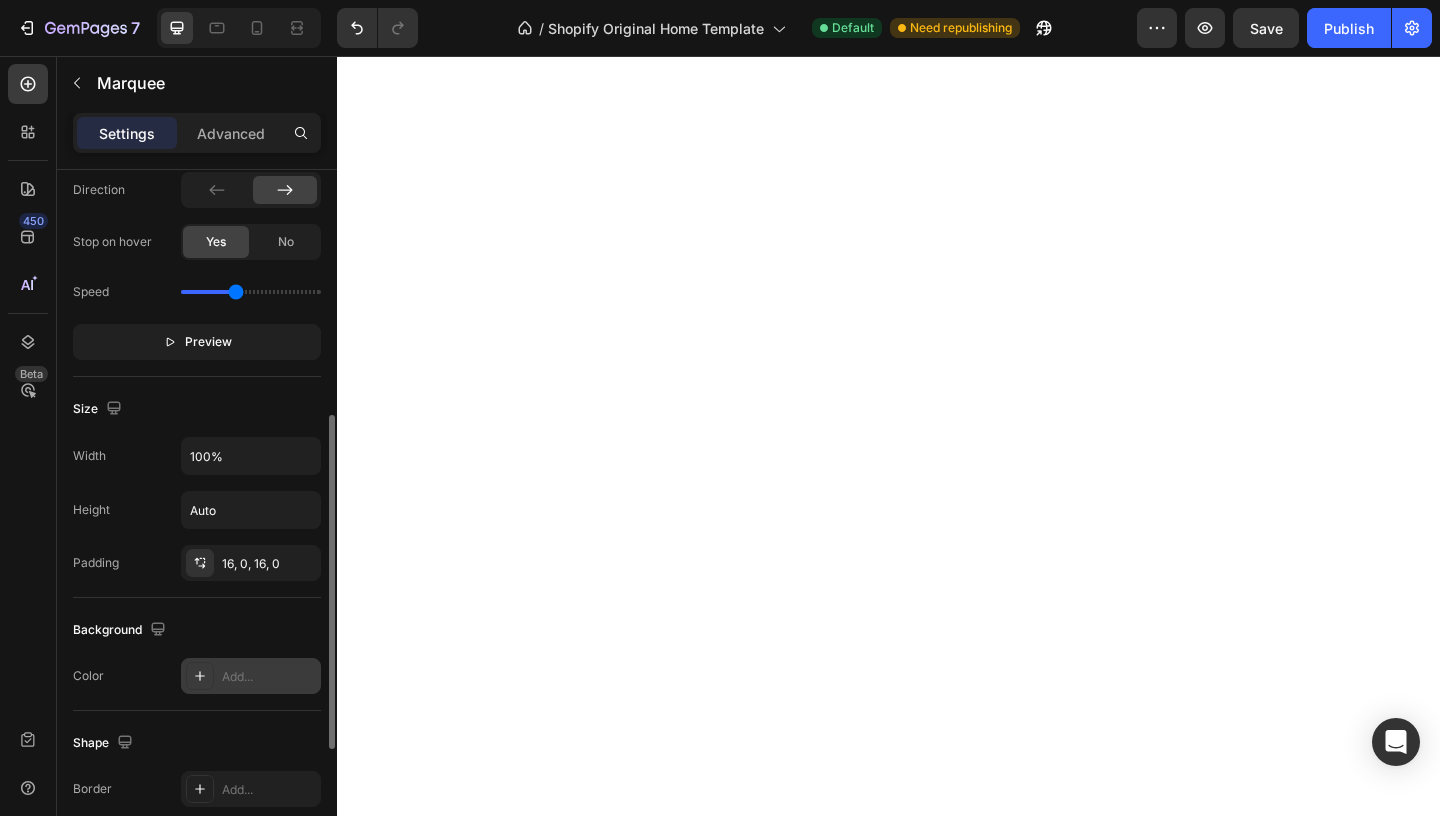 click on "Add..." at bounding box center (269, 677) 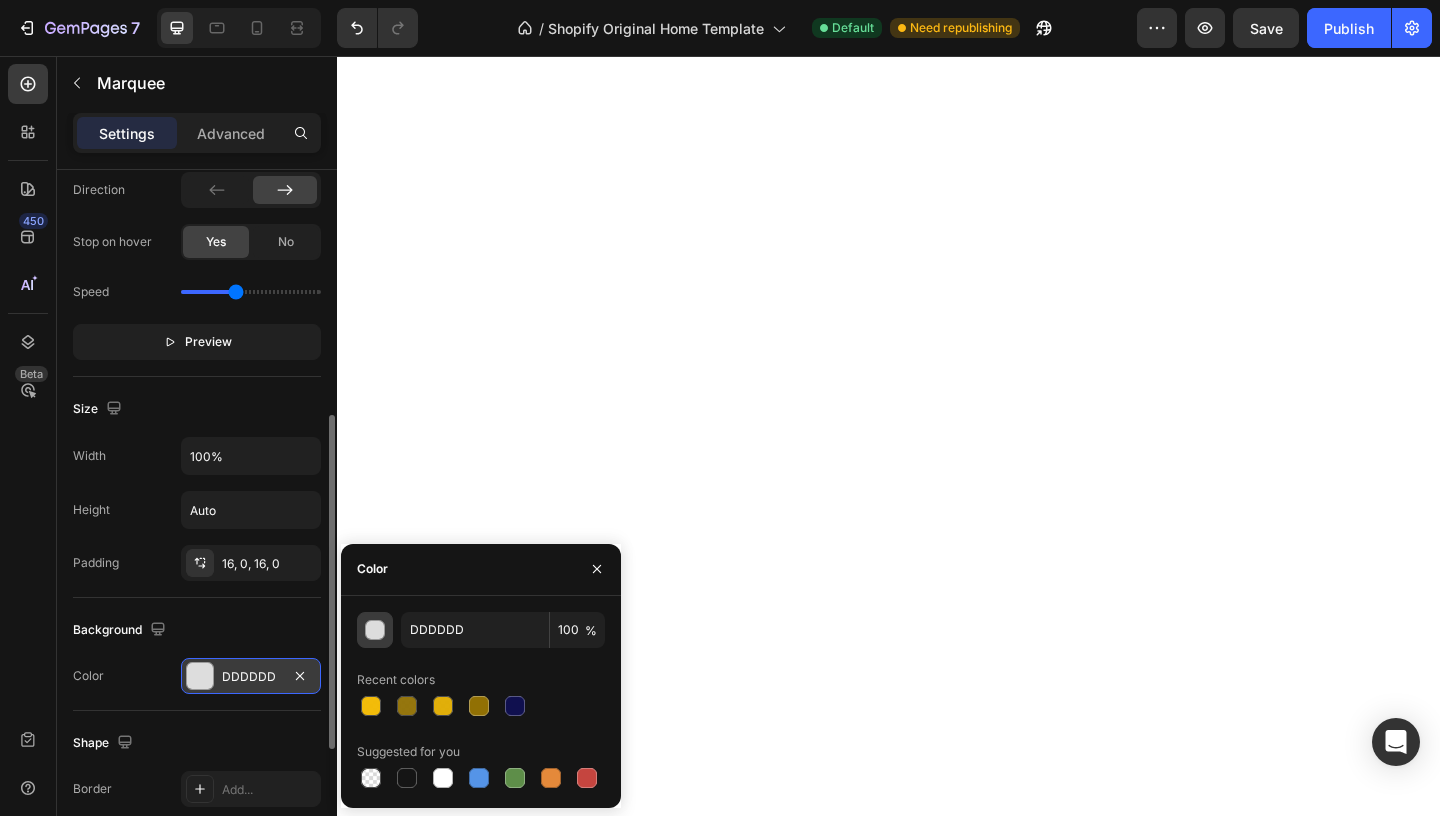 click at bounding box center (376, 631) 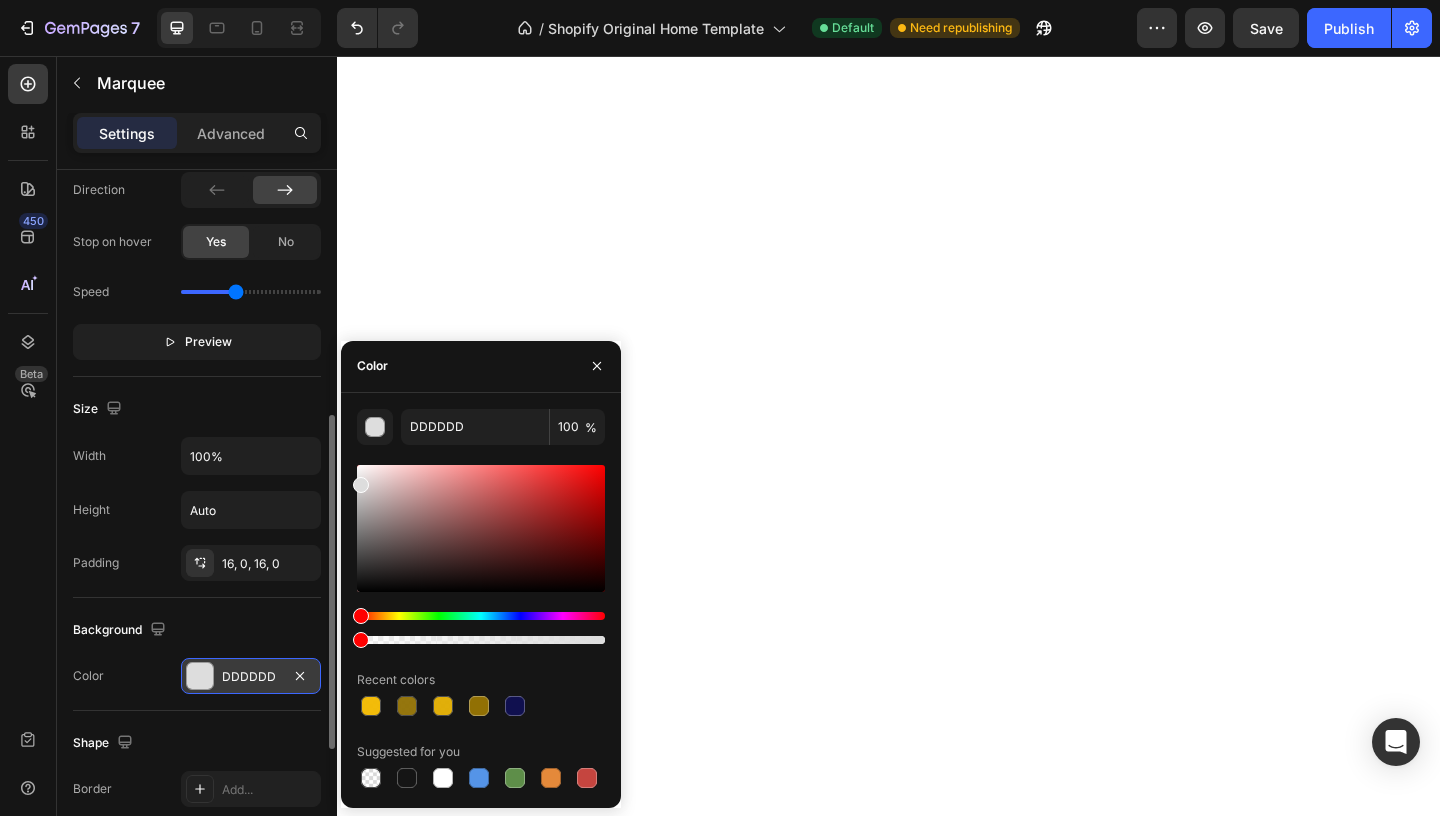 drag, startPoint x: 420, startPoint y: 636, endPoint x: 305, endPoint y: 638, distance: 115.01739 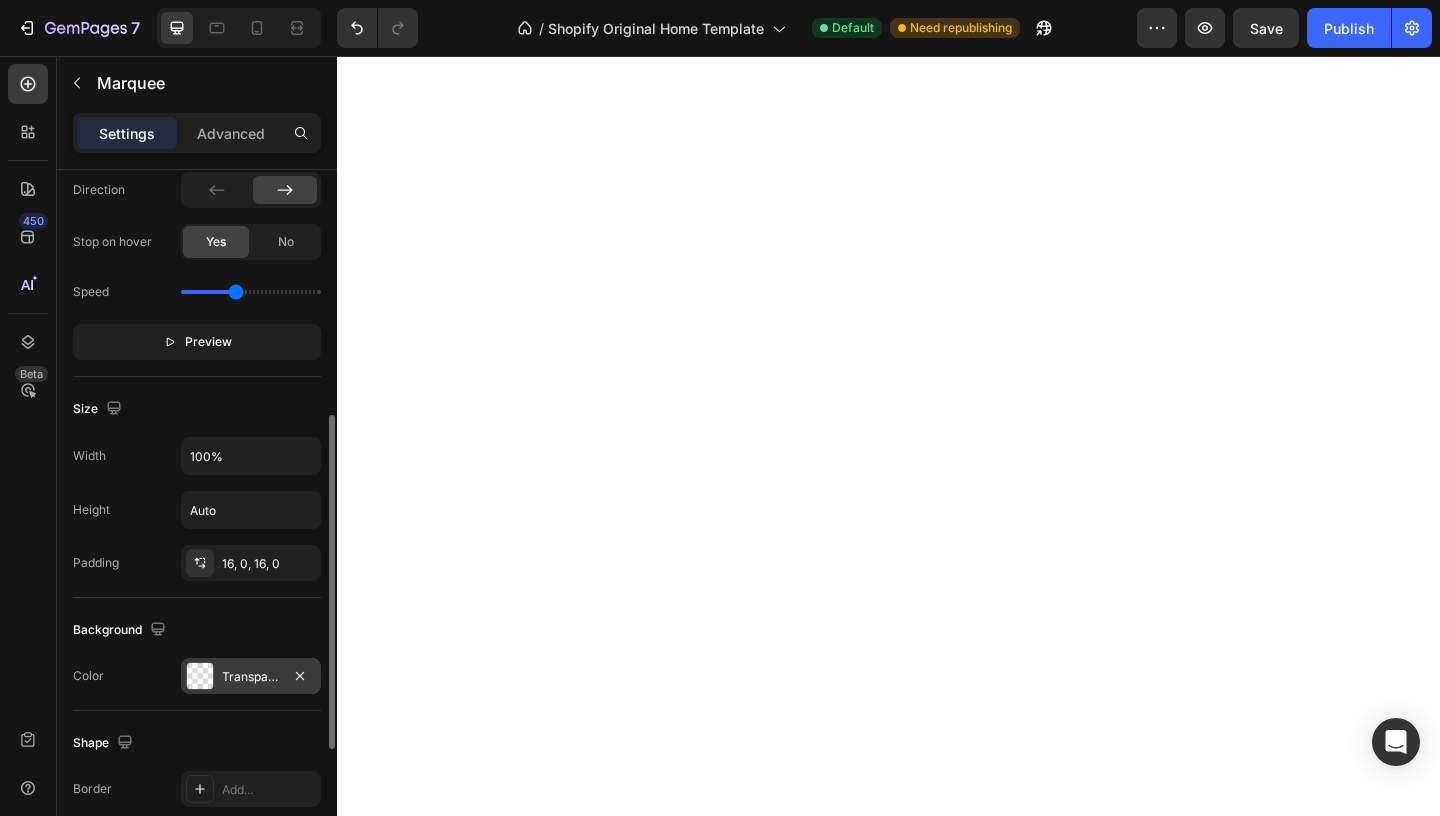 click on "Background" at bounding box center [197, 630] 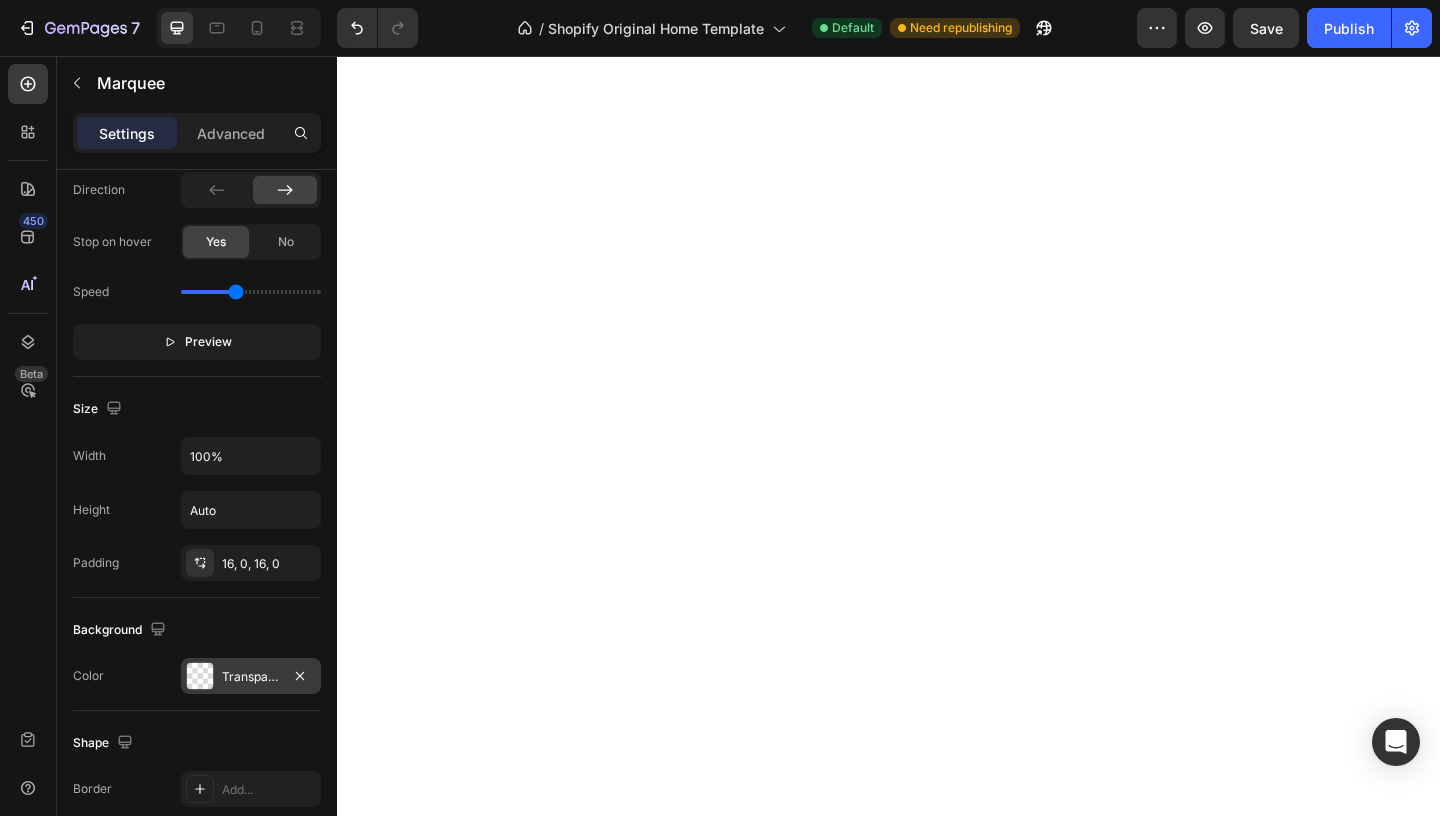 scroll, scrollTop: 1935, scrollLeft: 0, axis: vertical 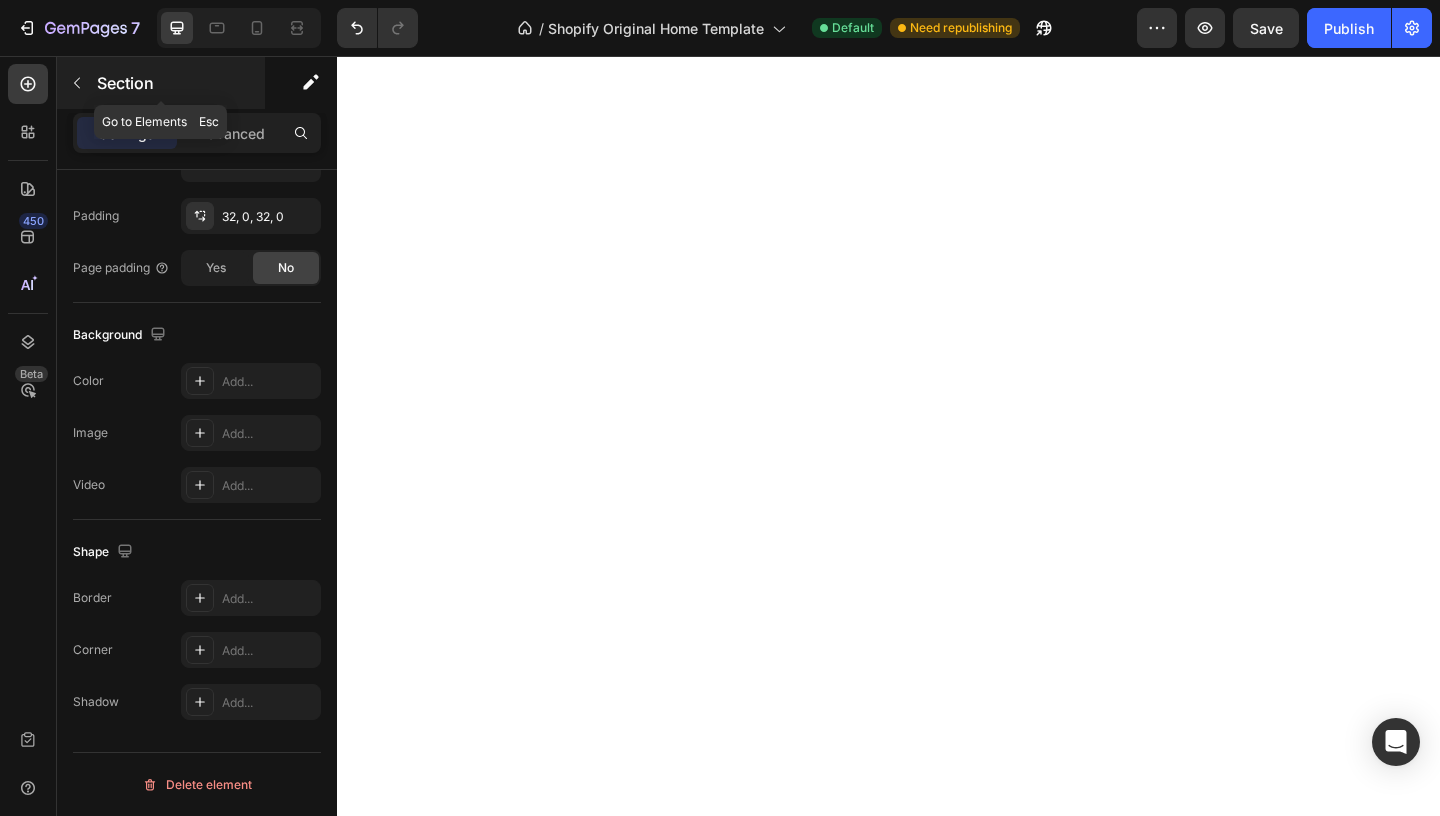 click 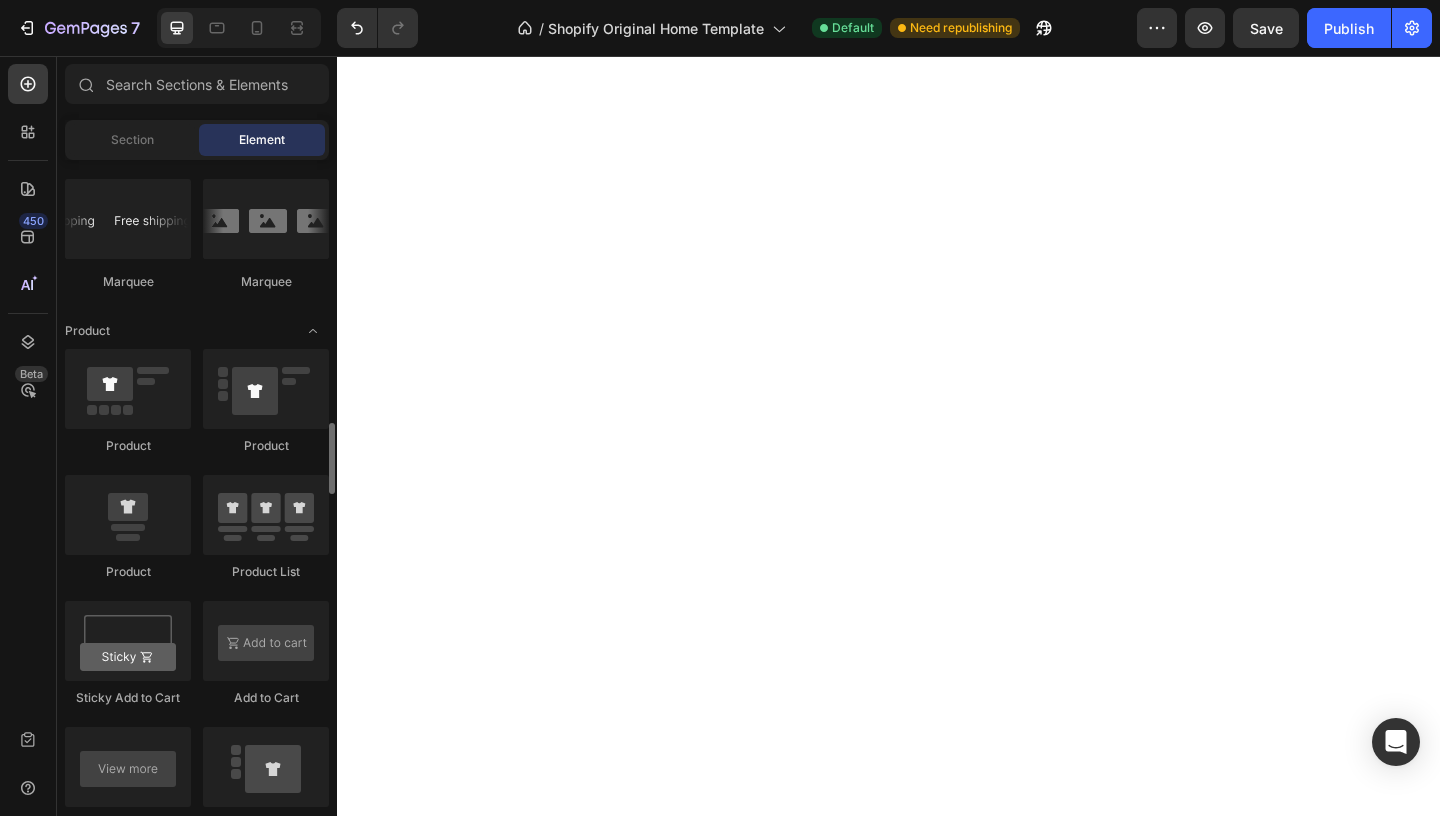scroll, scrollTop: 2417, scrollLeft: 0, axis: vertical 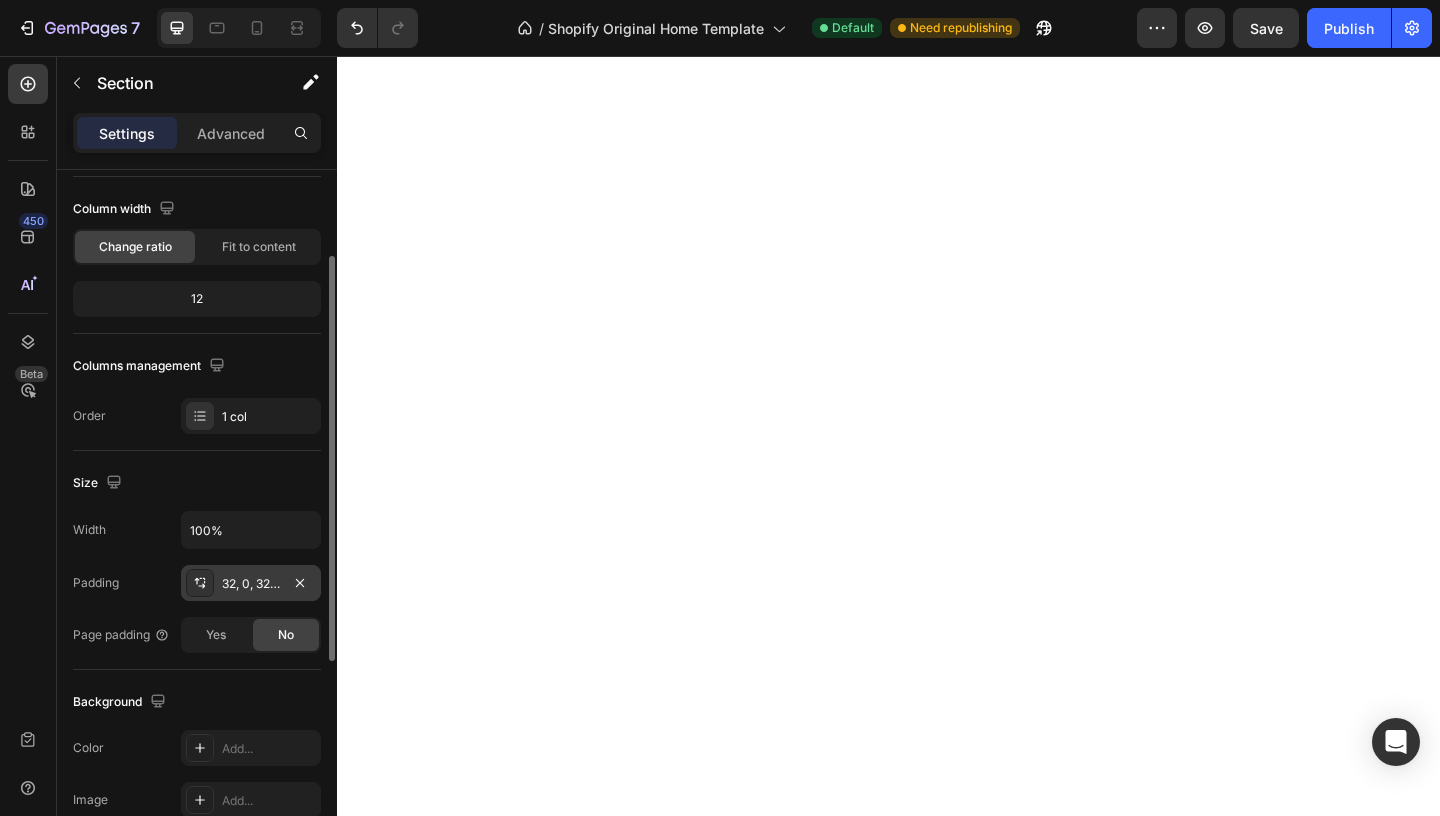 click on "32, 0, 32, 0" at bounding box center [251, 583] 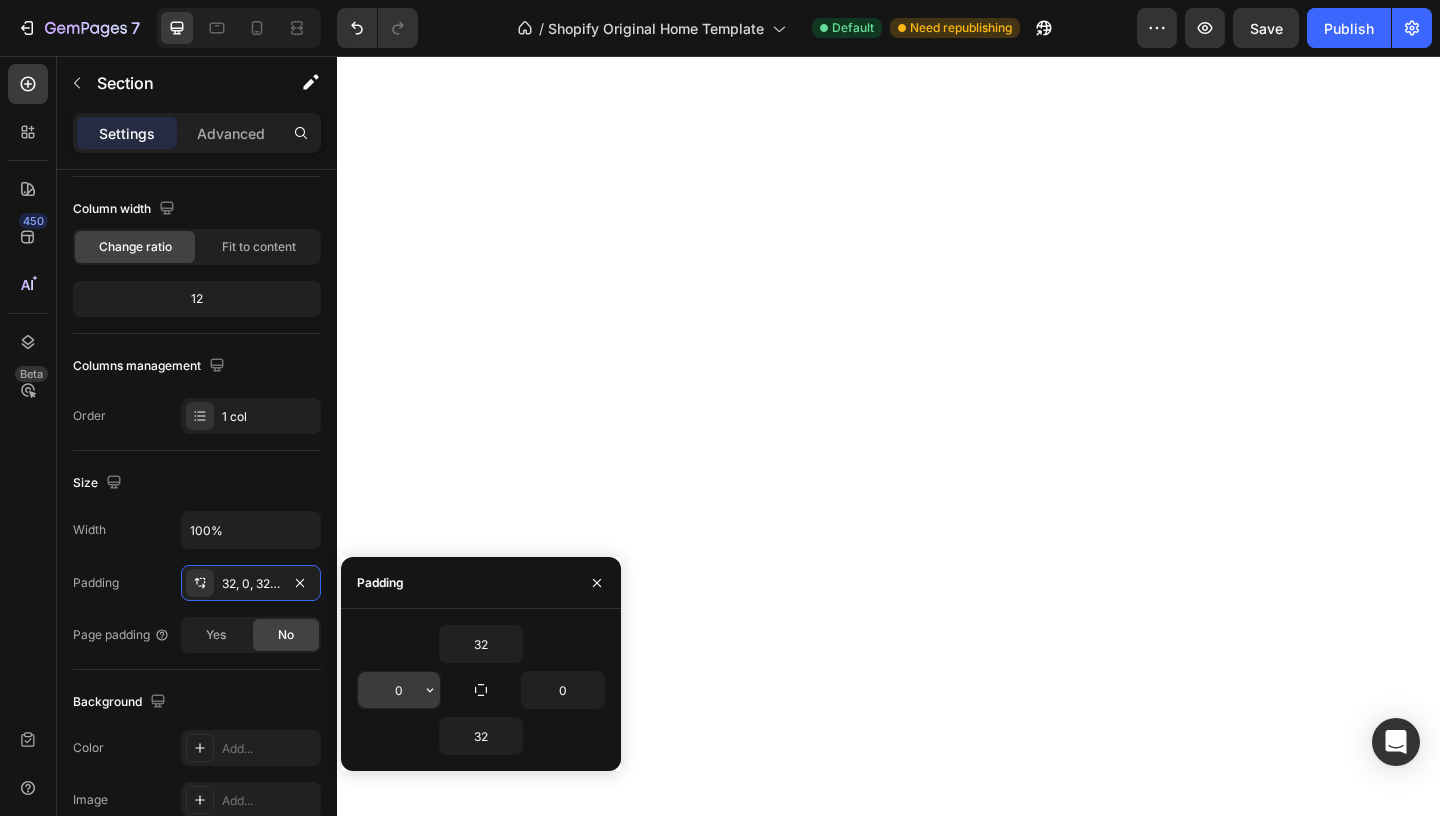 click on "0" at bounding box center (399, 690) 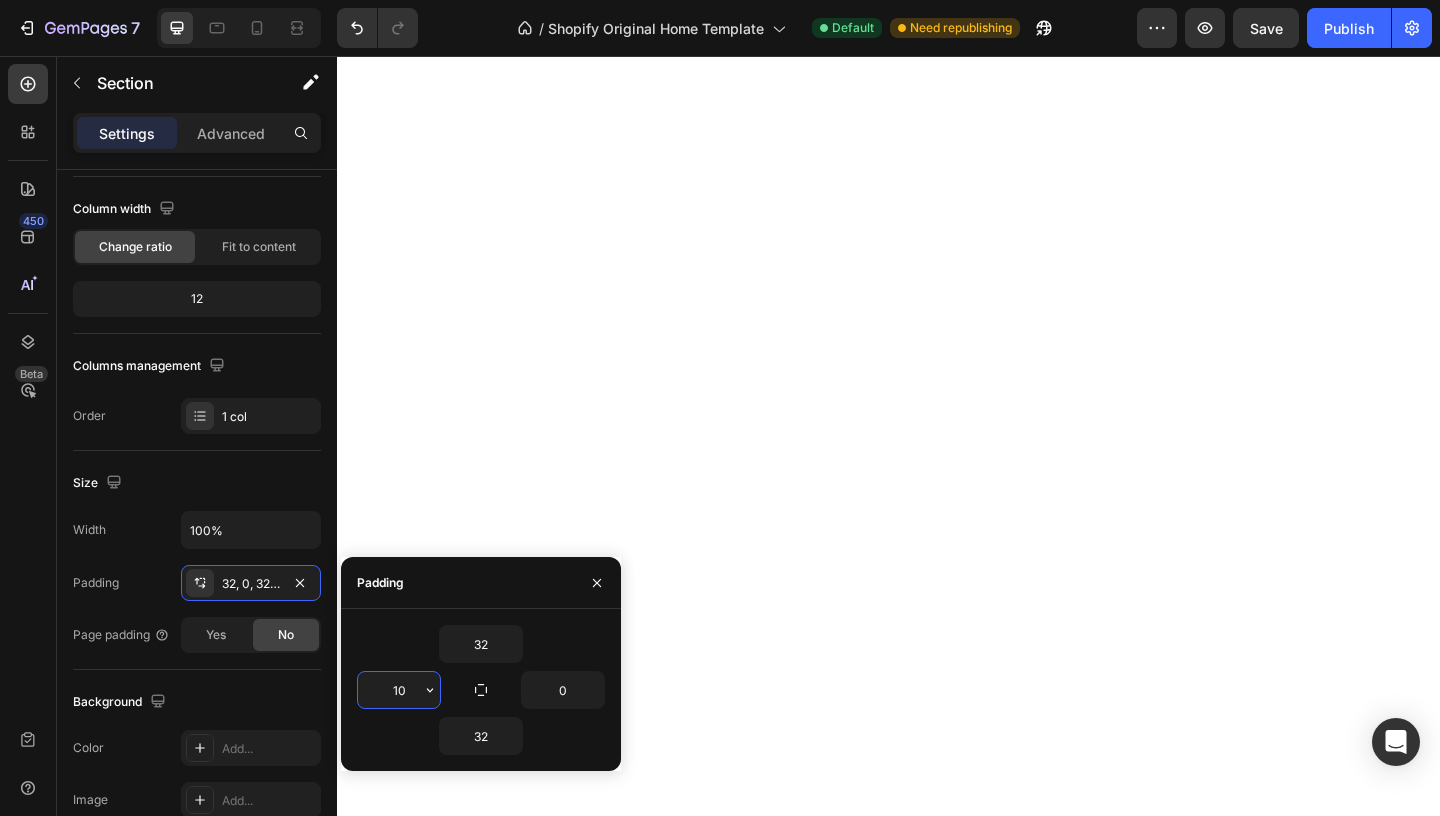 type on "1" 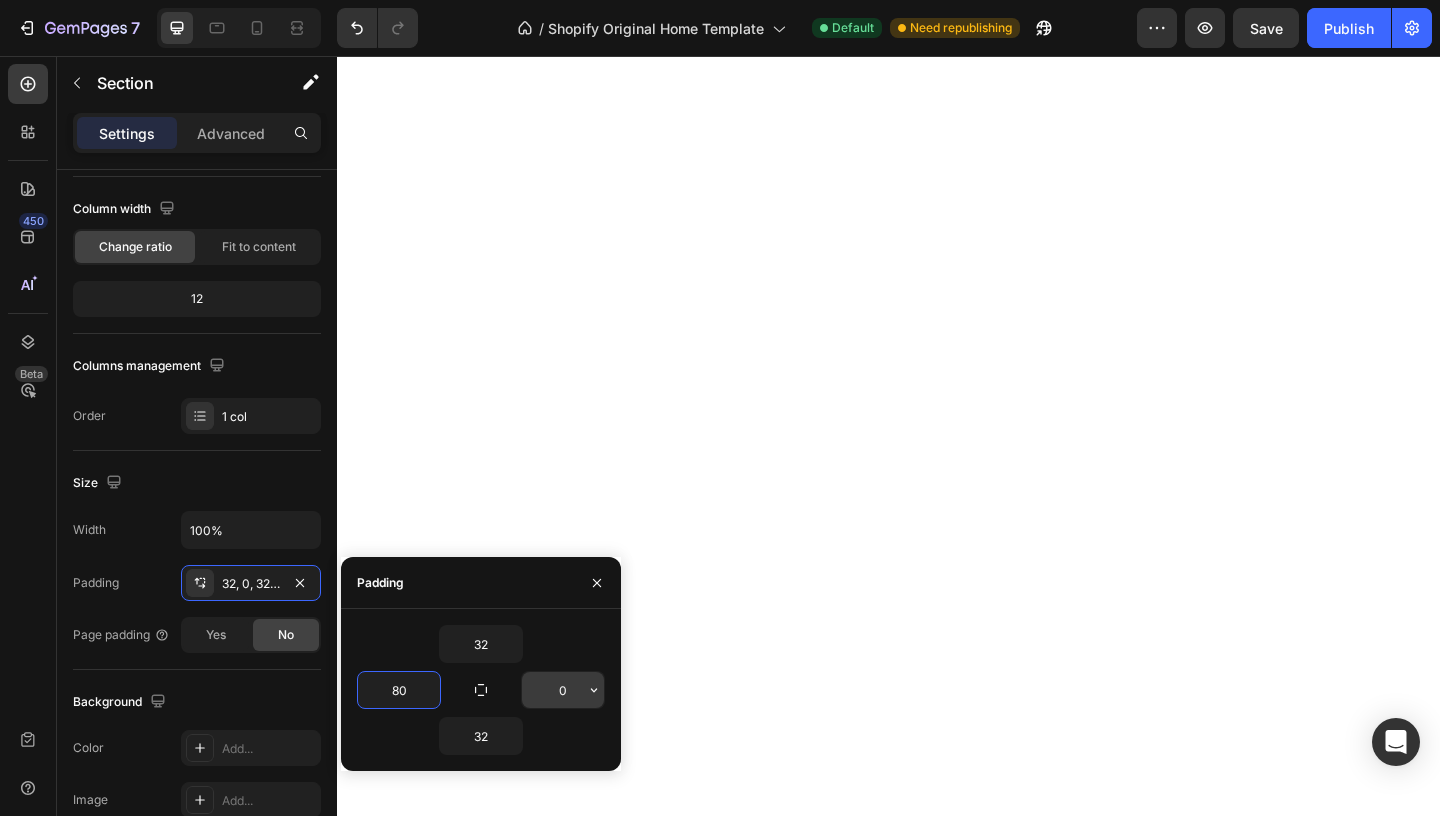 type on "80" 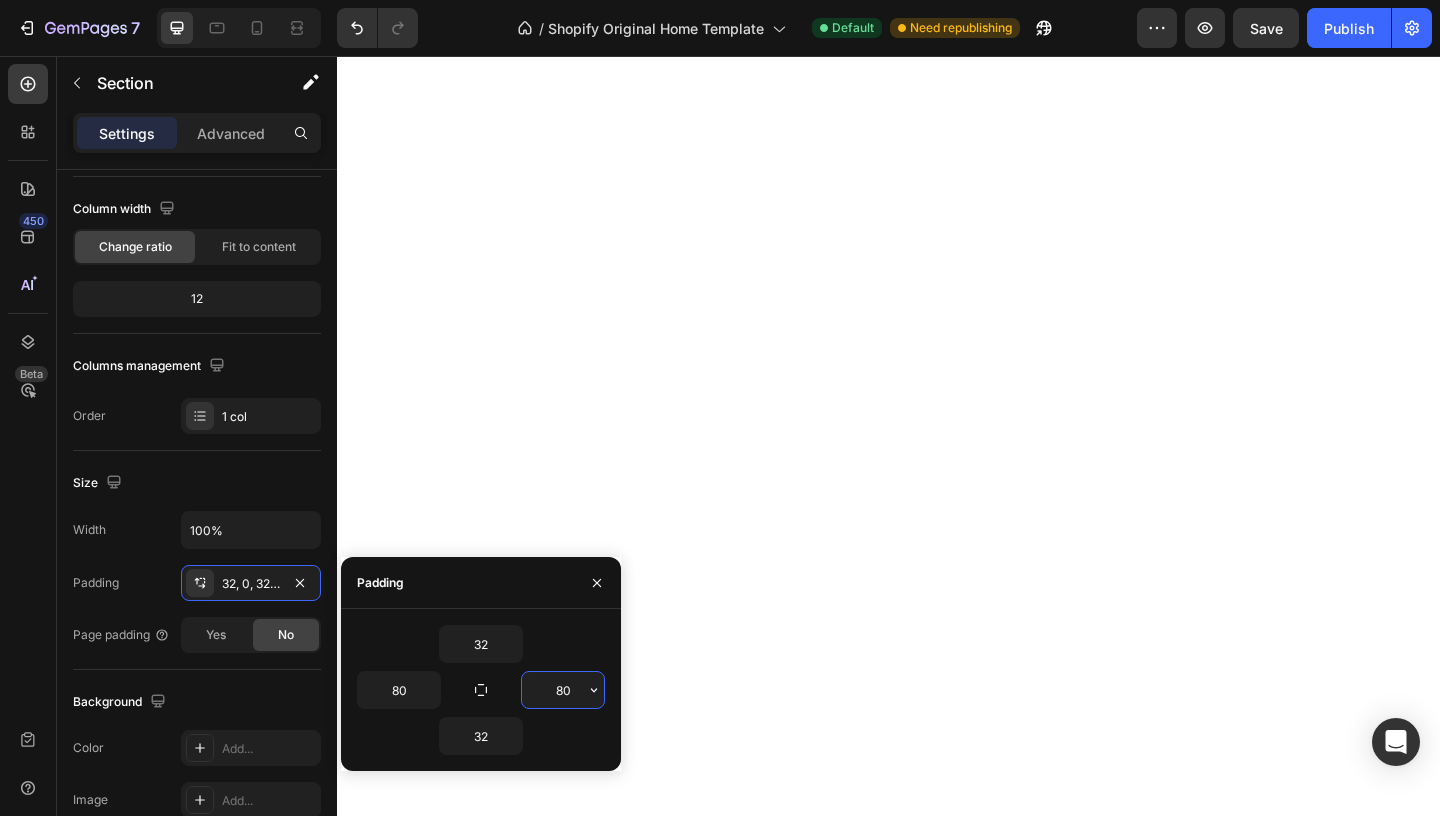 type on "8" 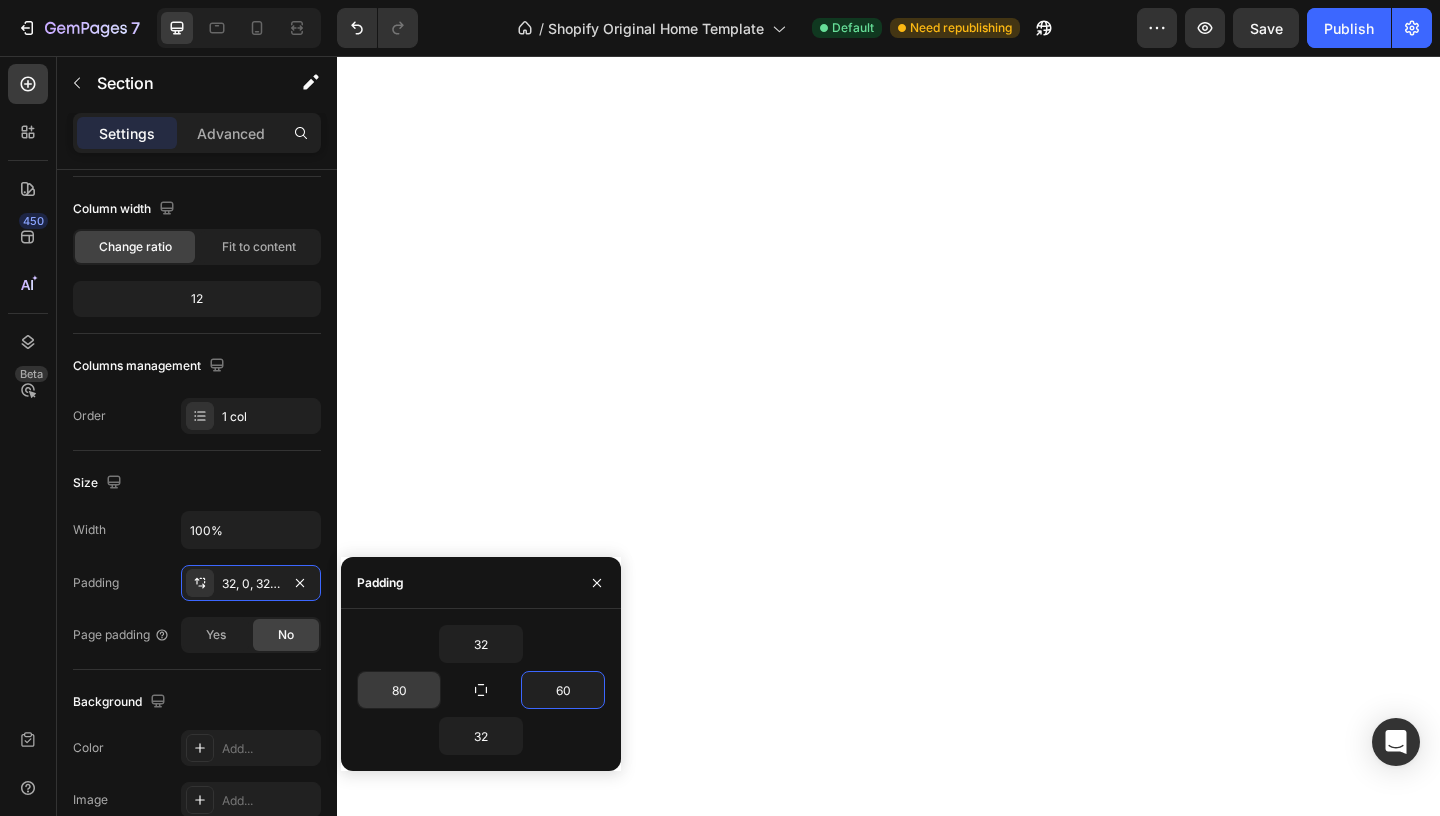 type on "60" 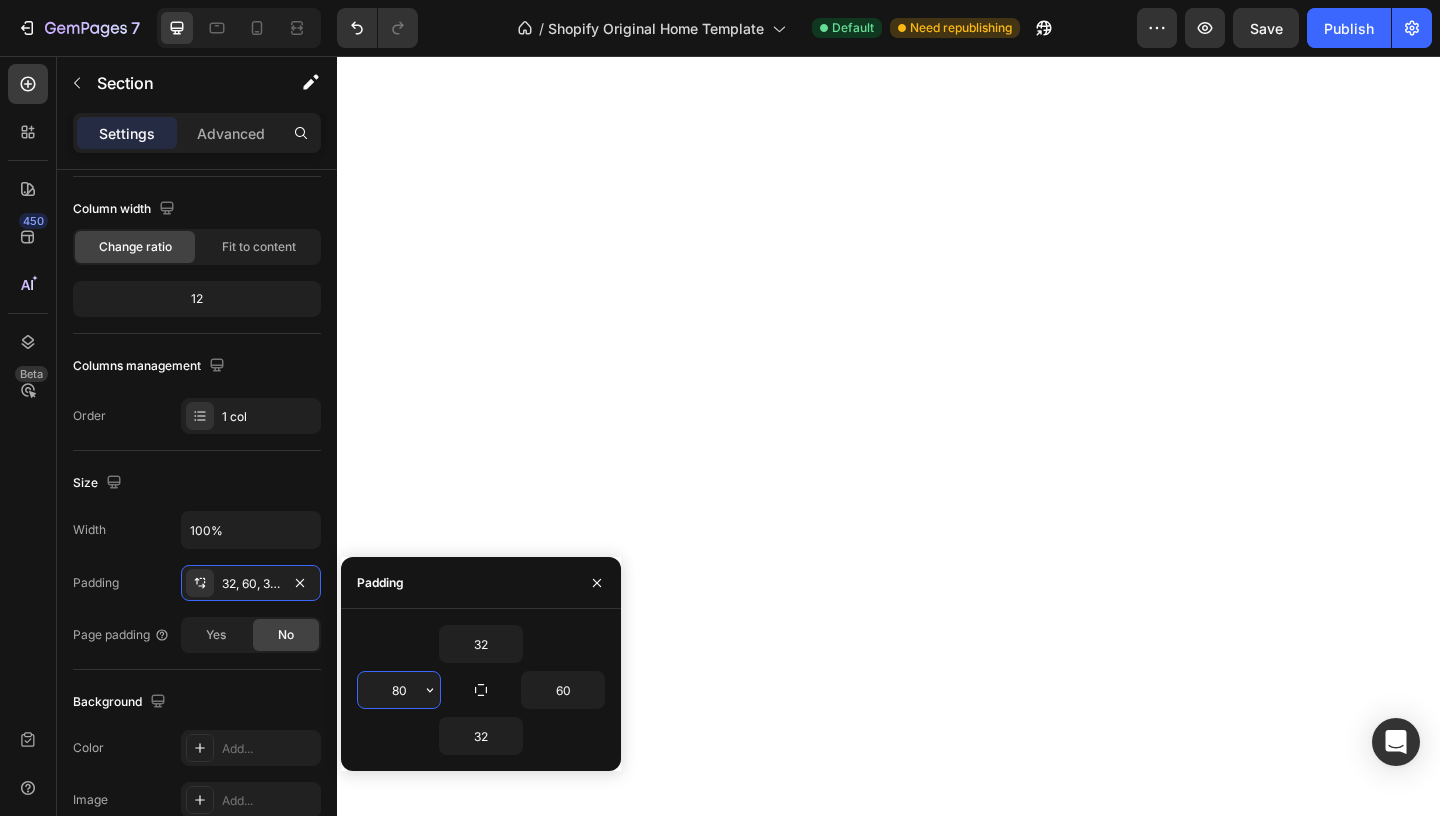 click on "80" at bounding box center [399, 690] 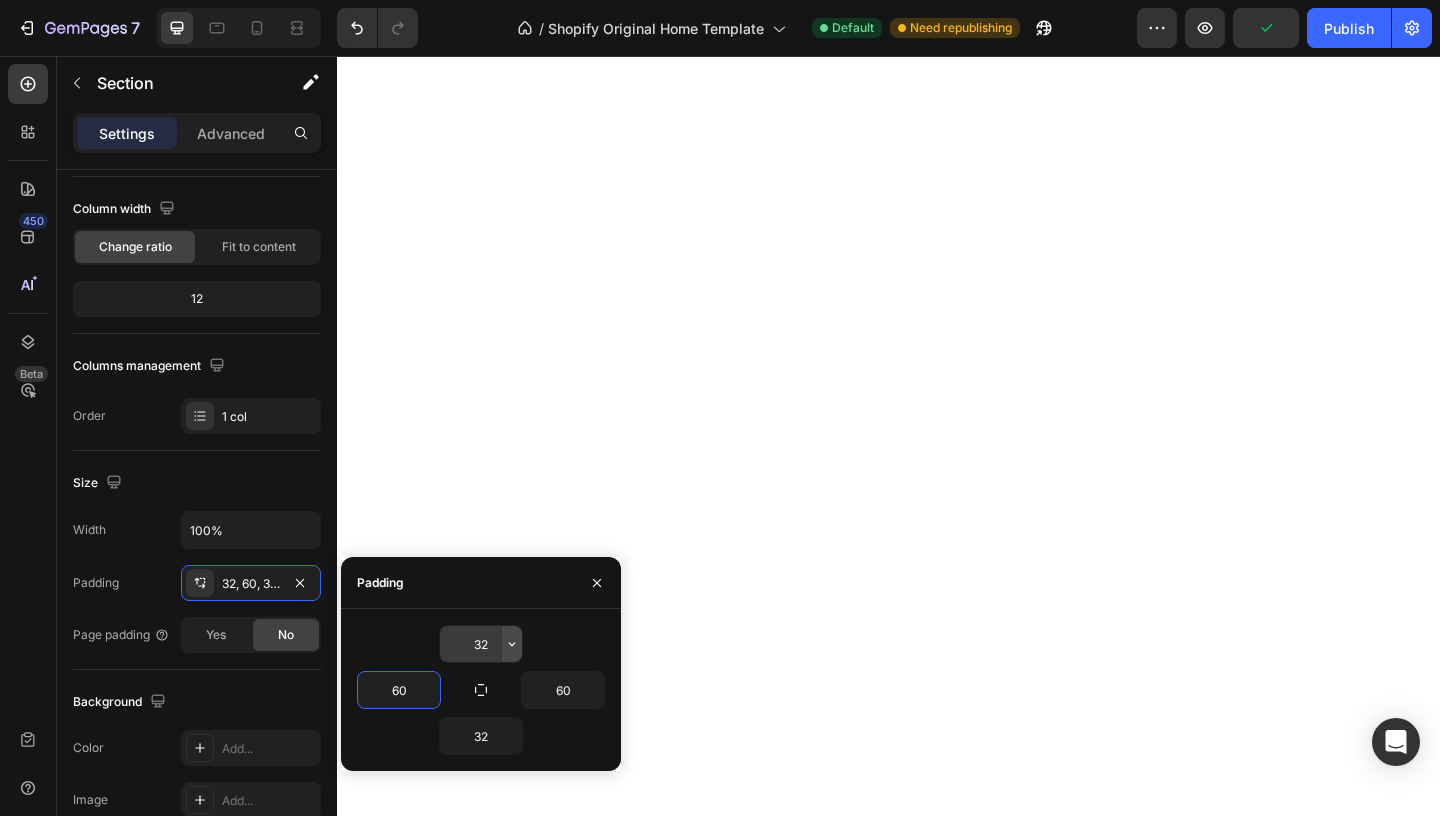 type on "60" 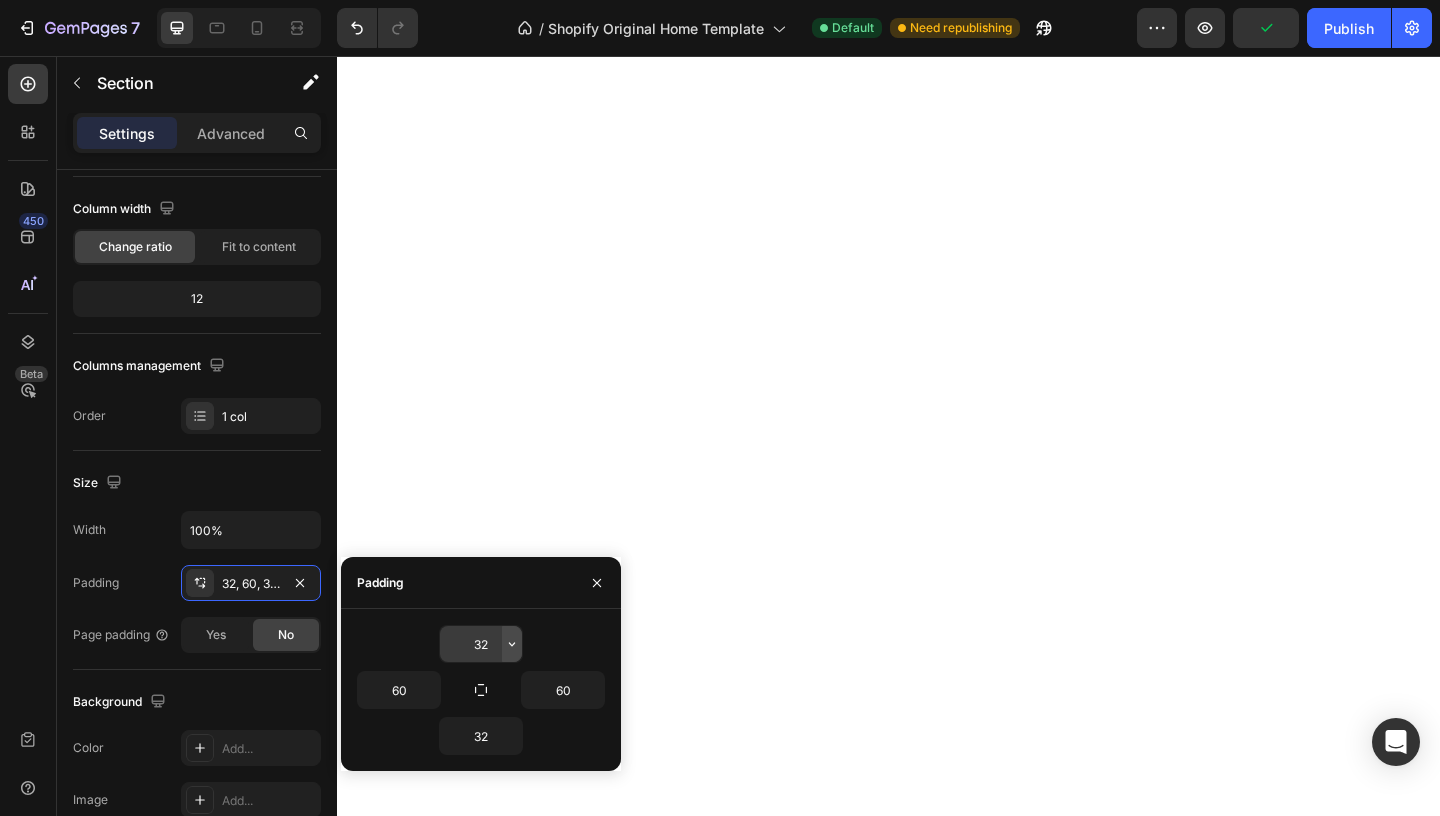 click 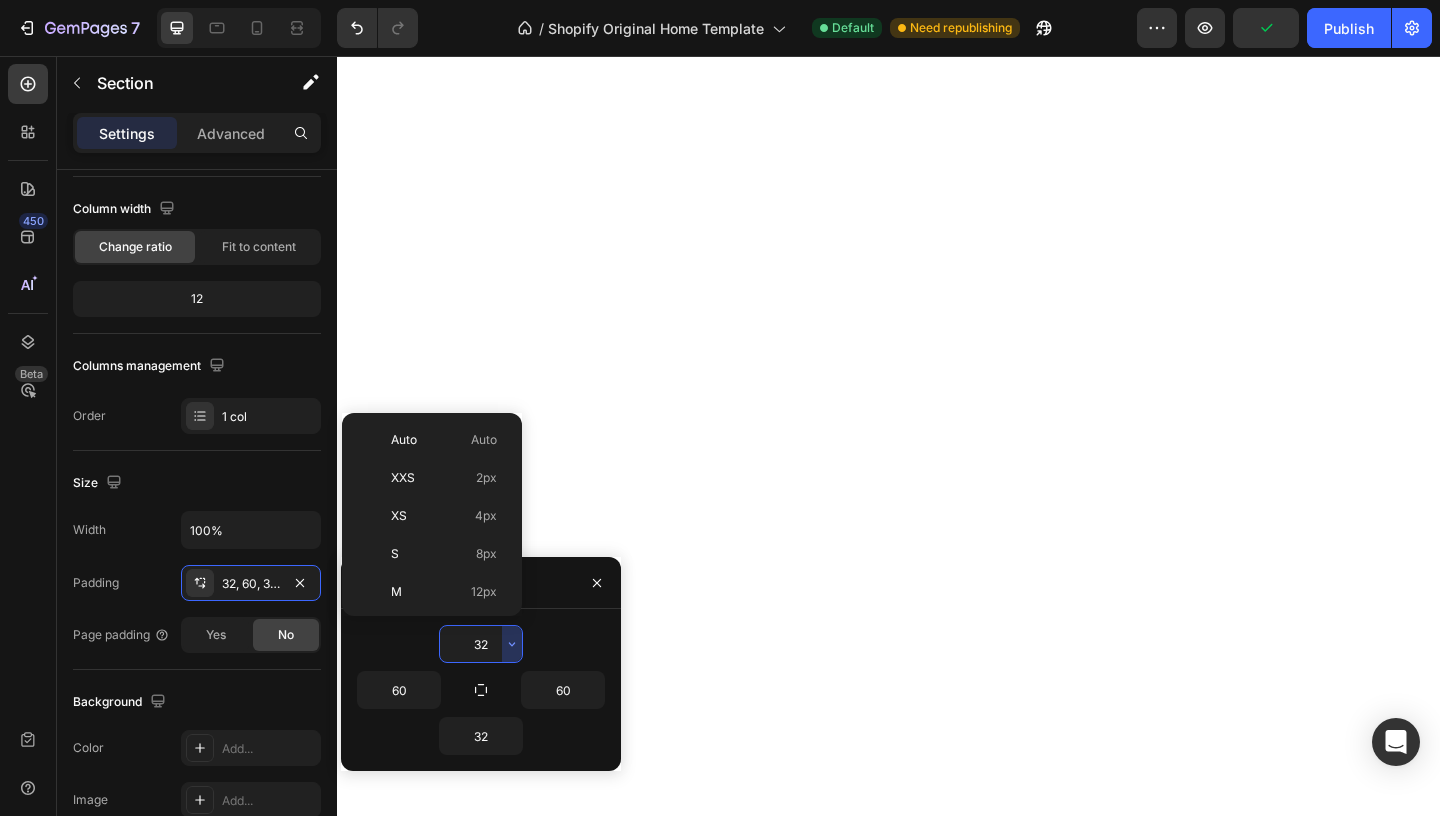 scroll, scrollTop: 144, scrollLeft: 0, axis: vertical 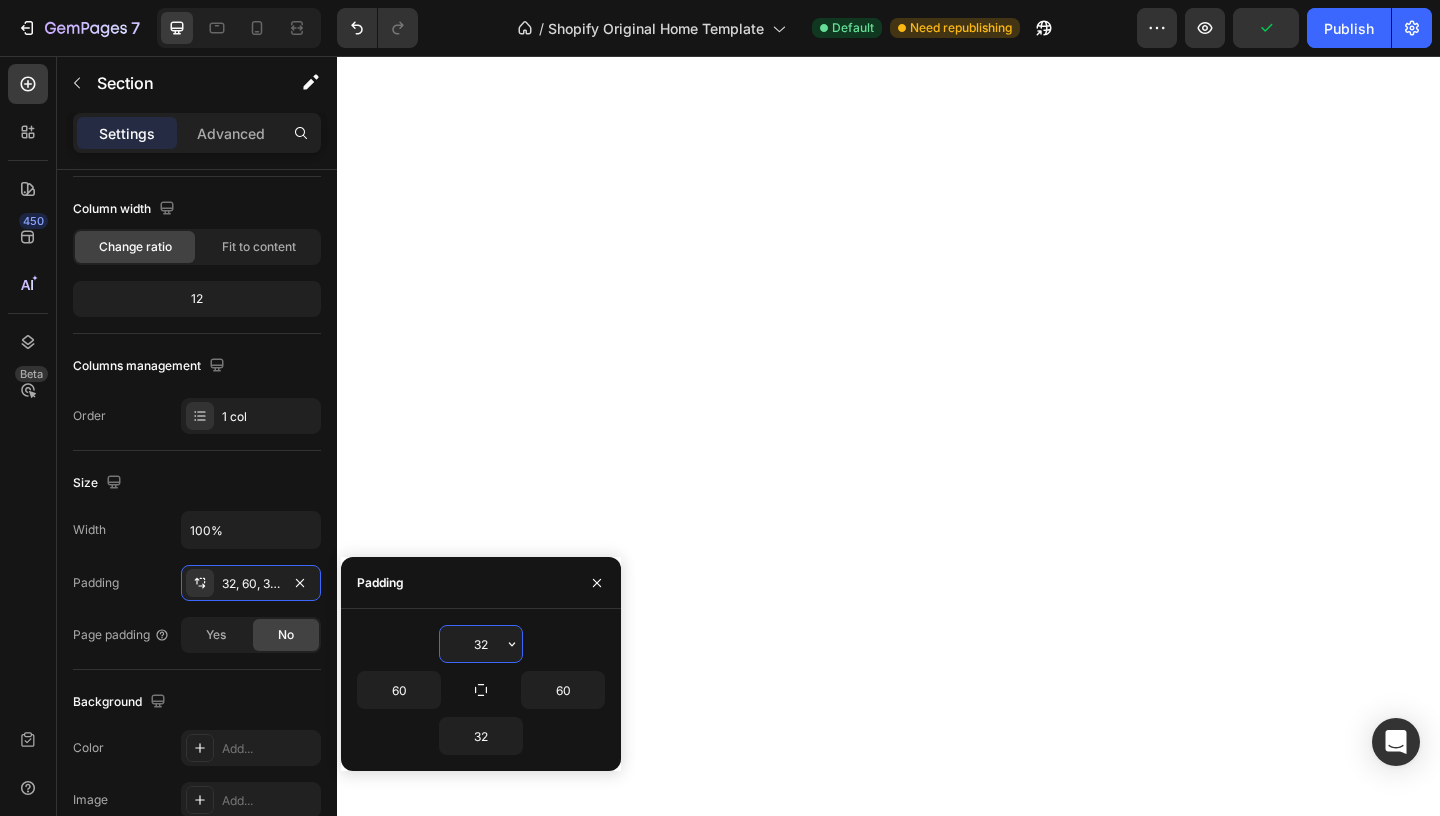 click on "32" at bounding box center (481, 644) 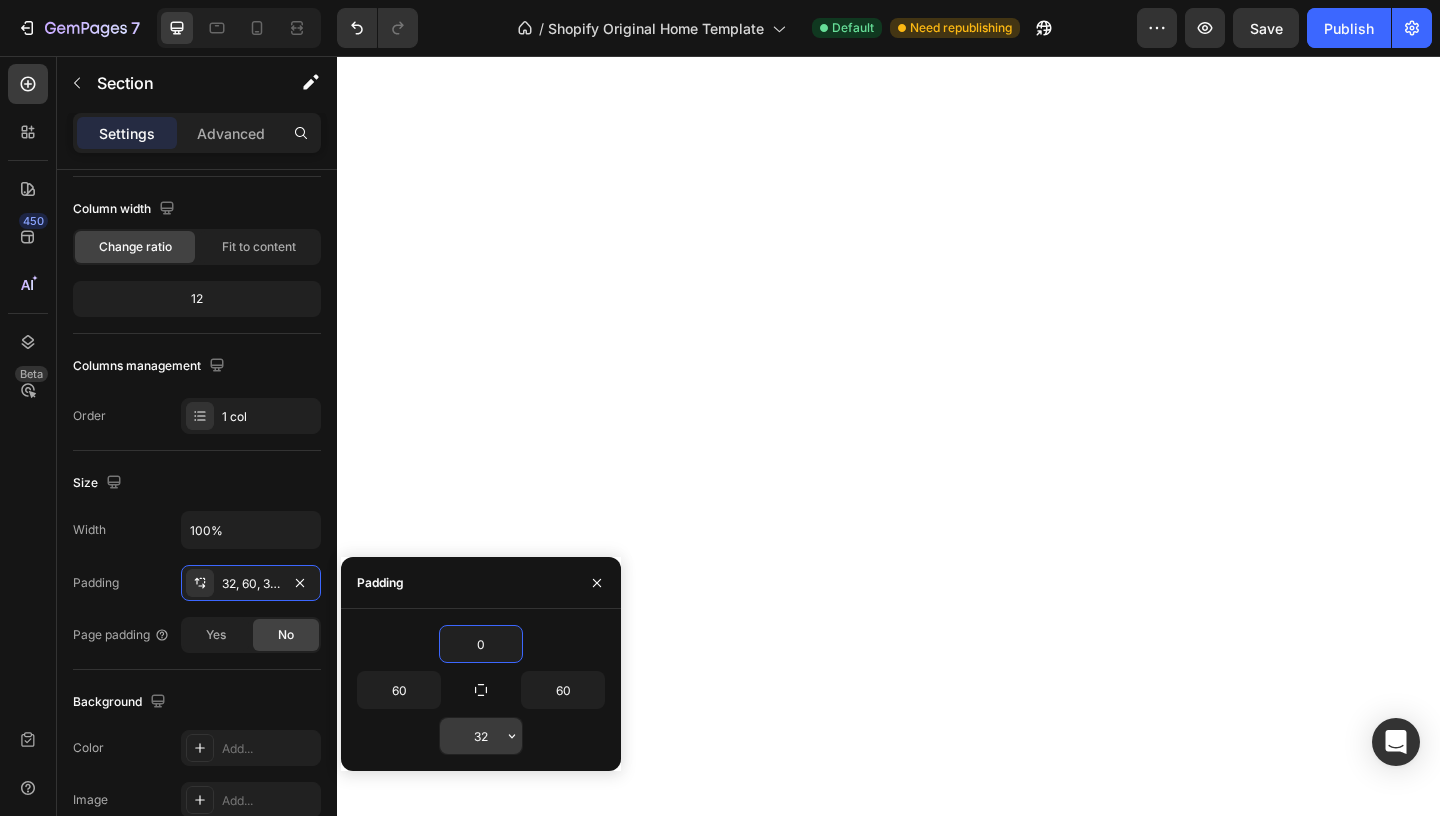 type on "0" 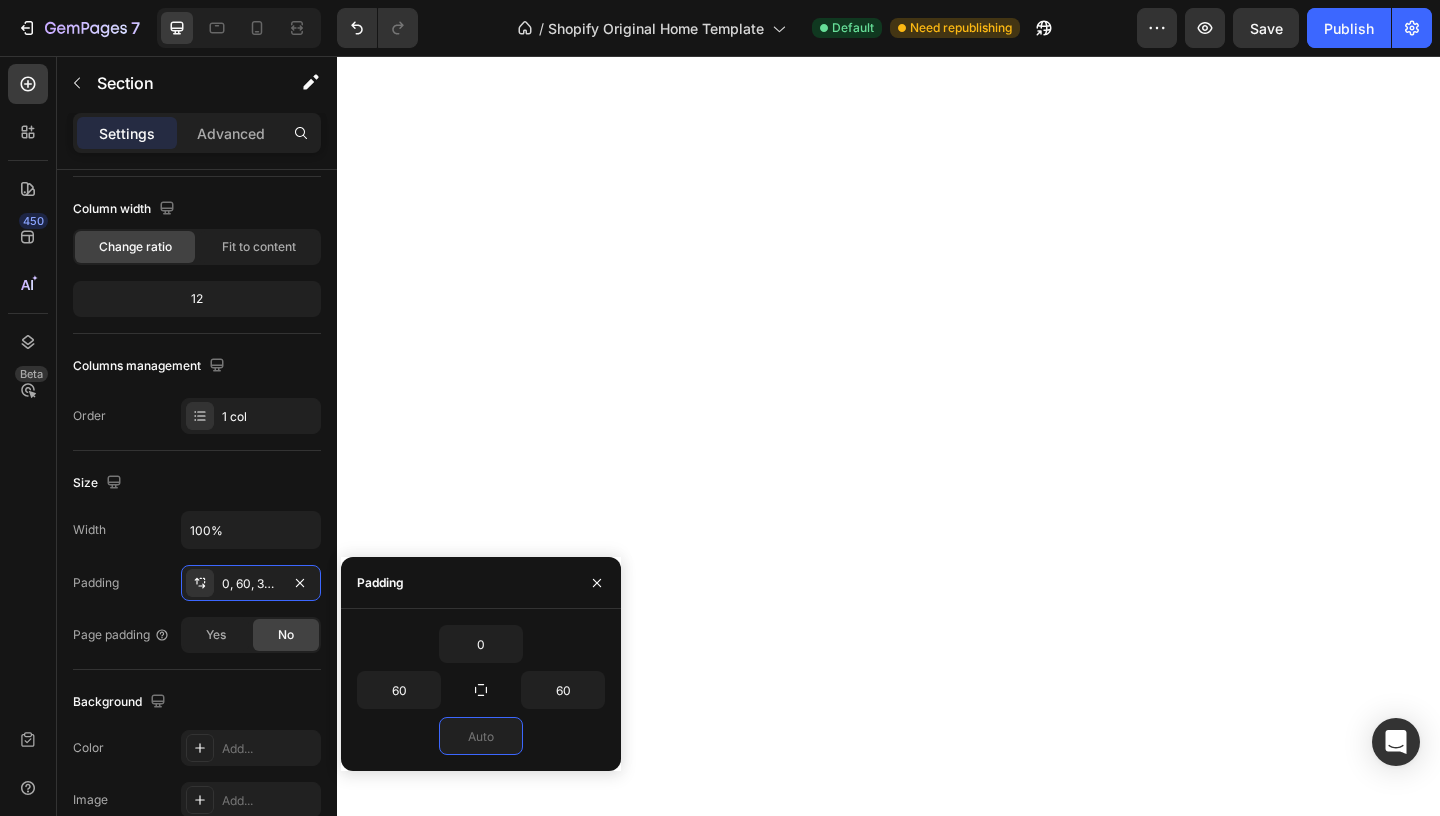 type on "0" 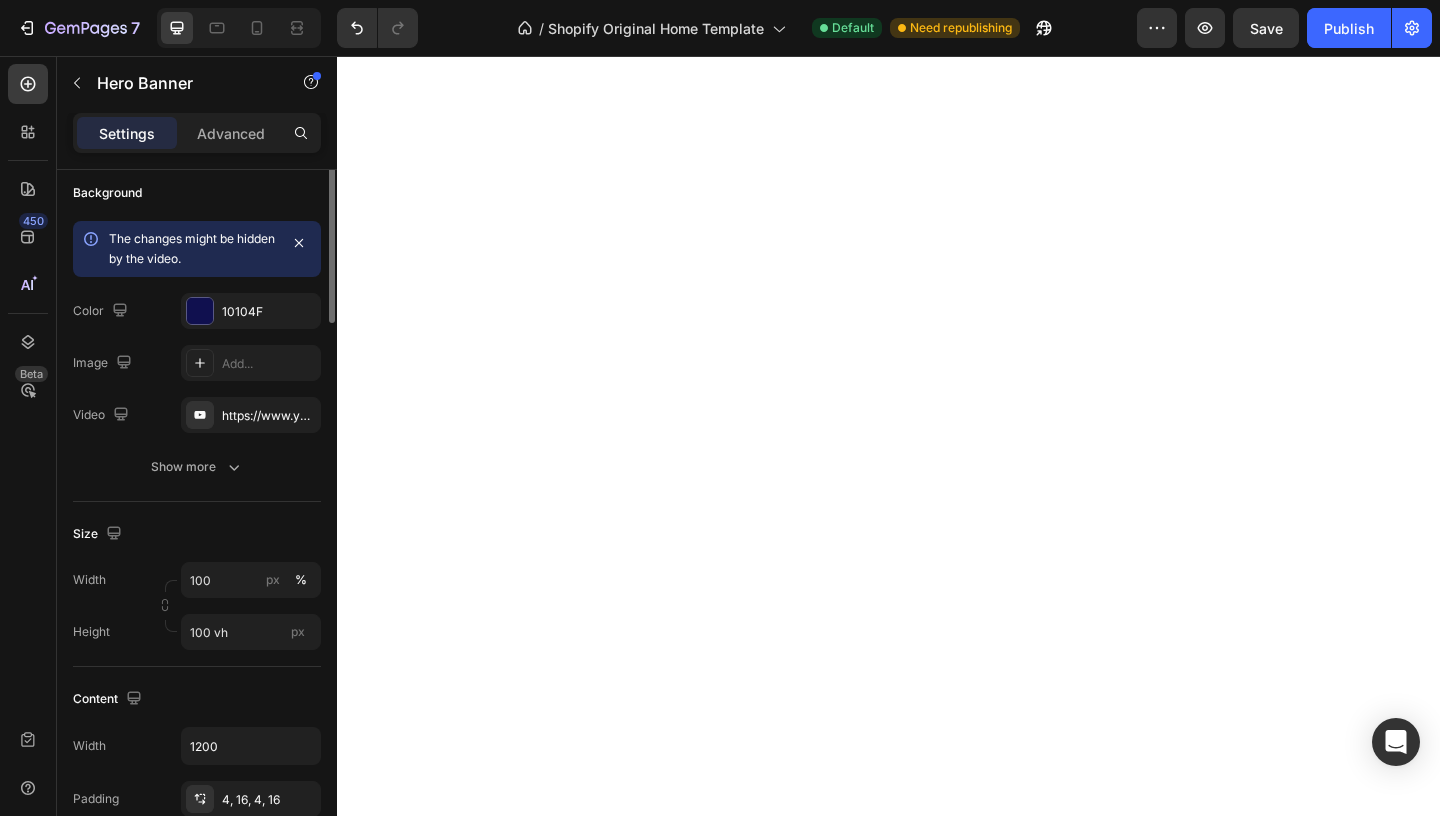 scroll, scrollTop: 0, scrollLeft: 0, axis: both 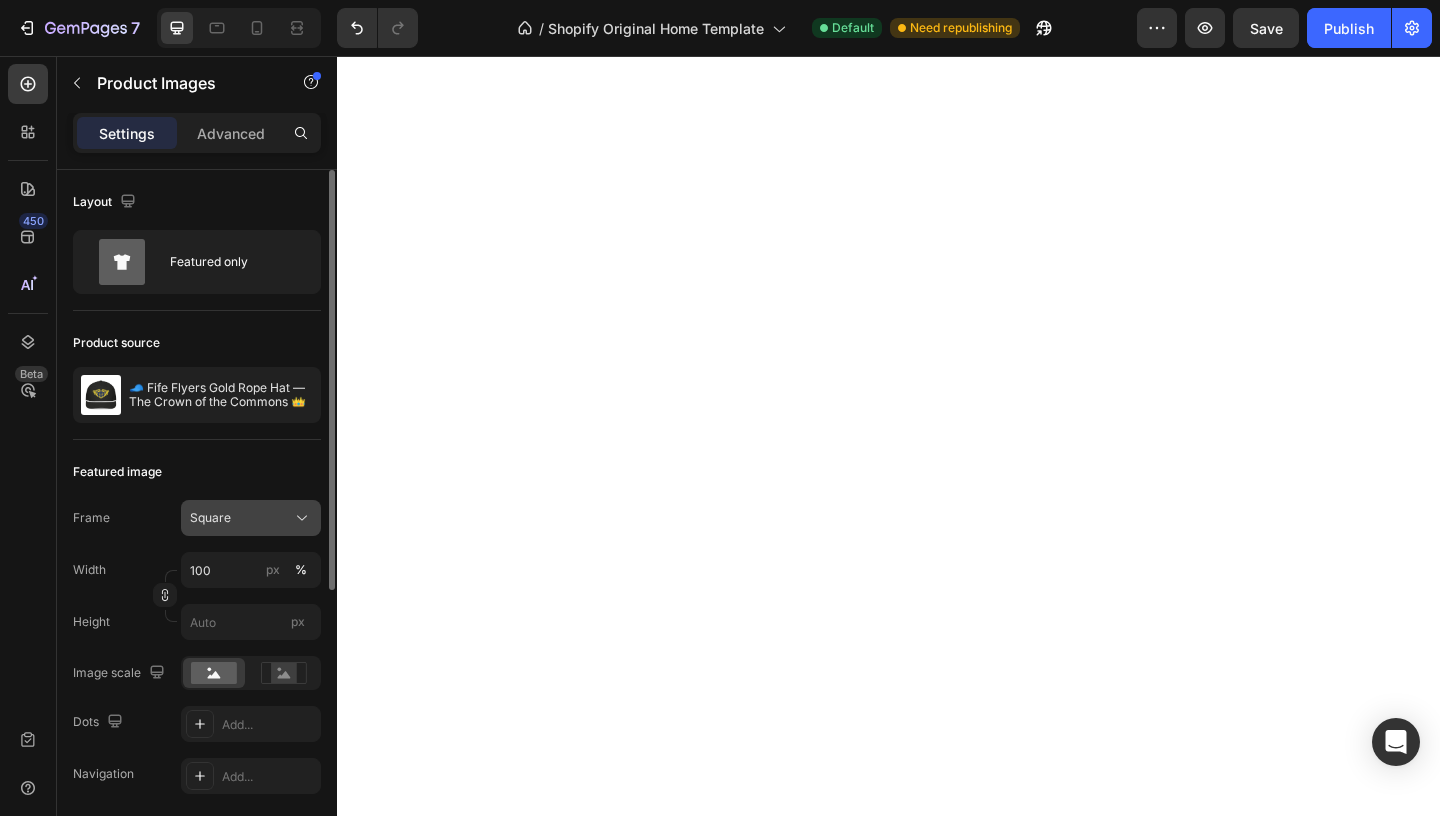 click on "Square" at bounding box center [210, 518] 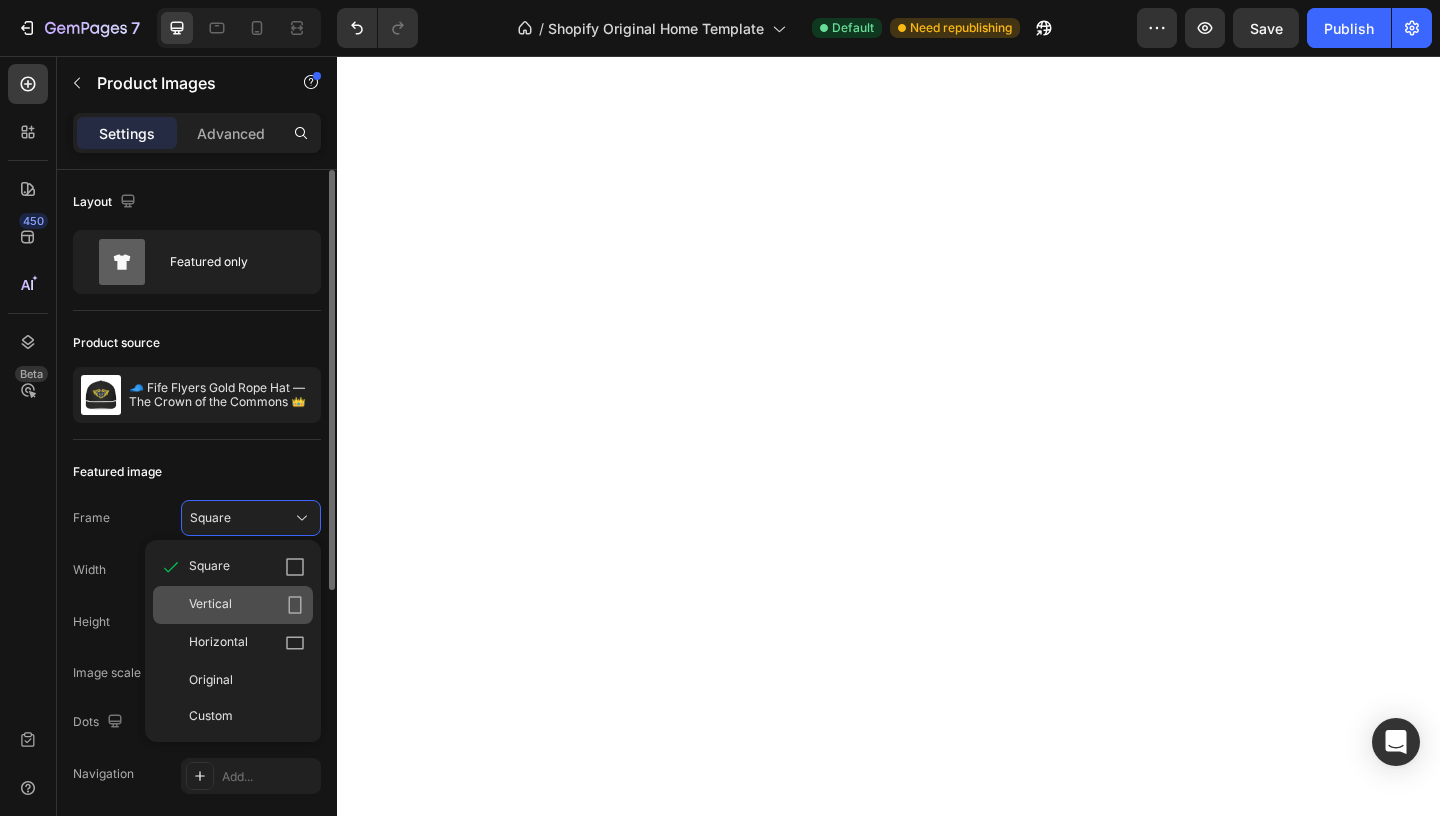 click 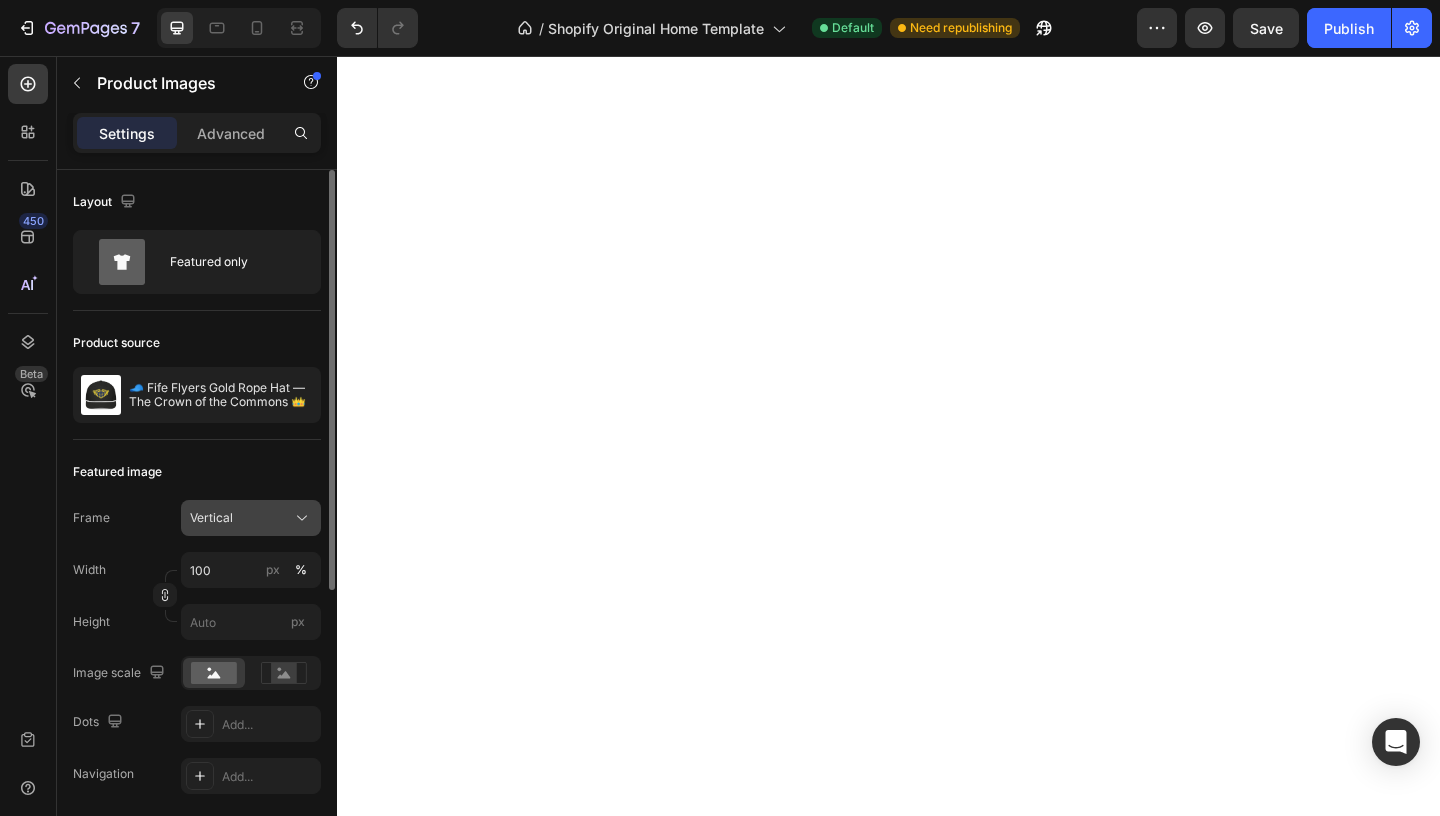 click on "Vertical" at bounding box center [251, 518] 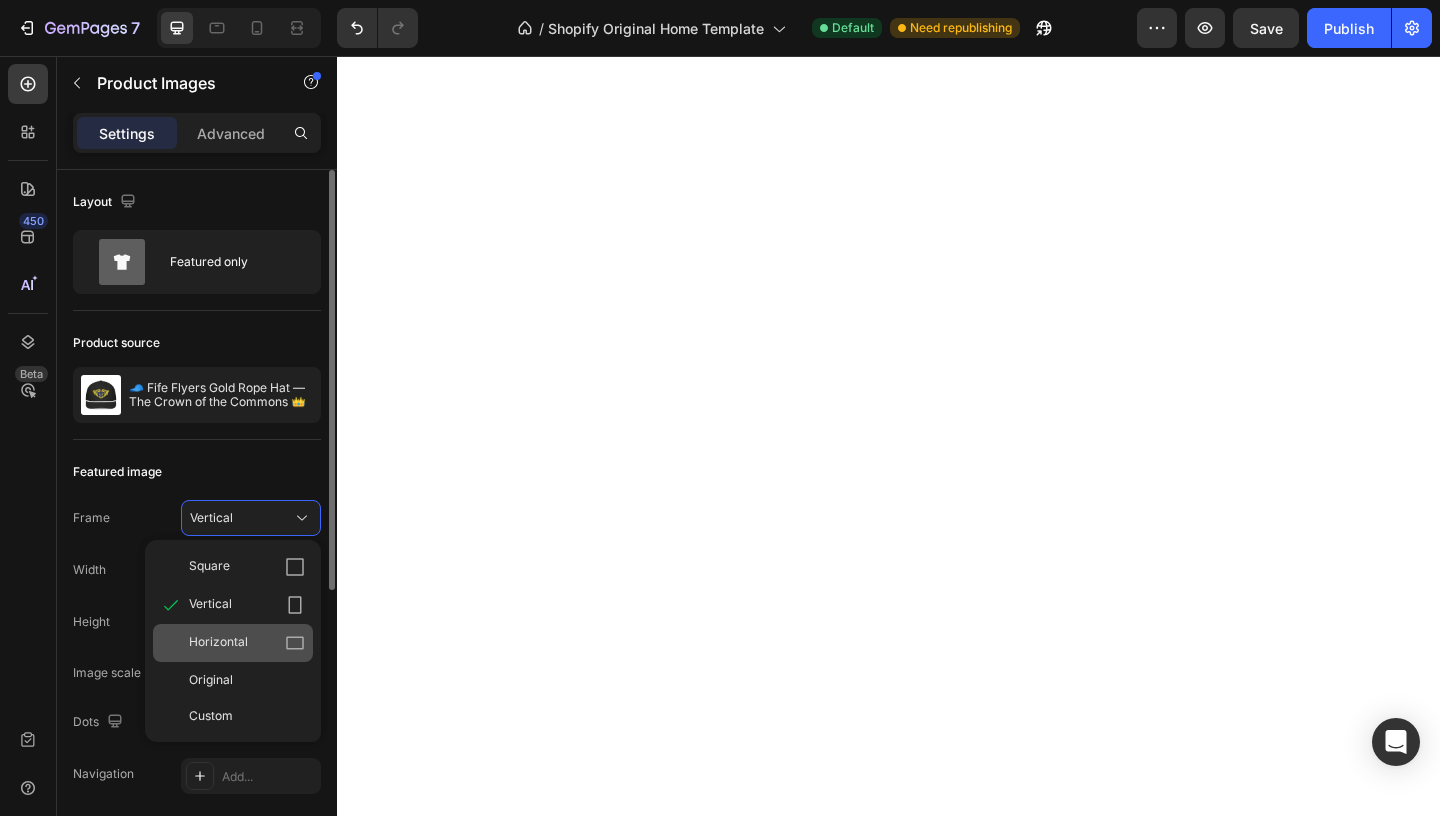 click on "Horizontal" 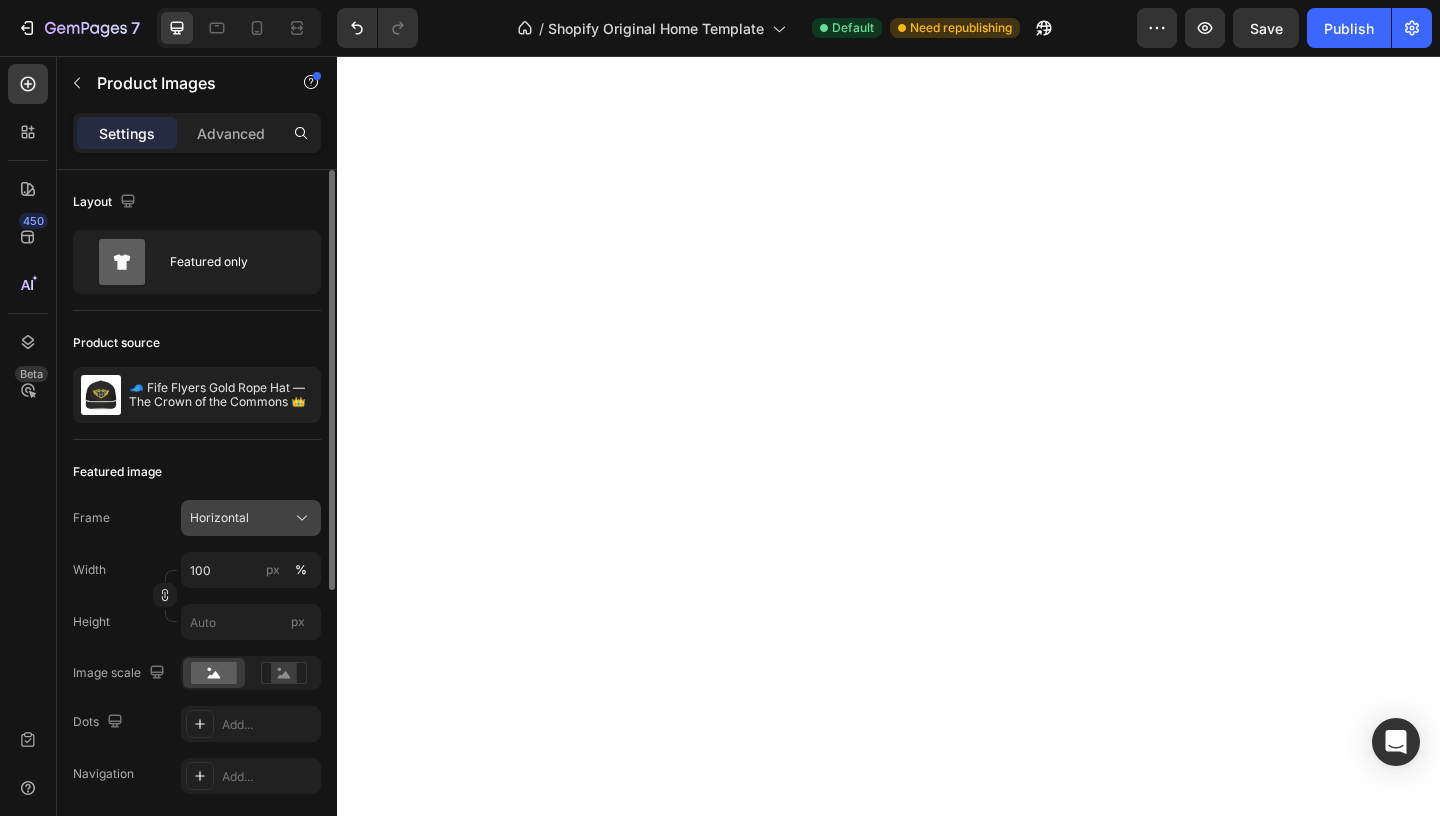 click 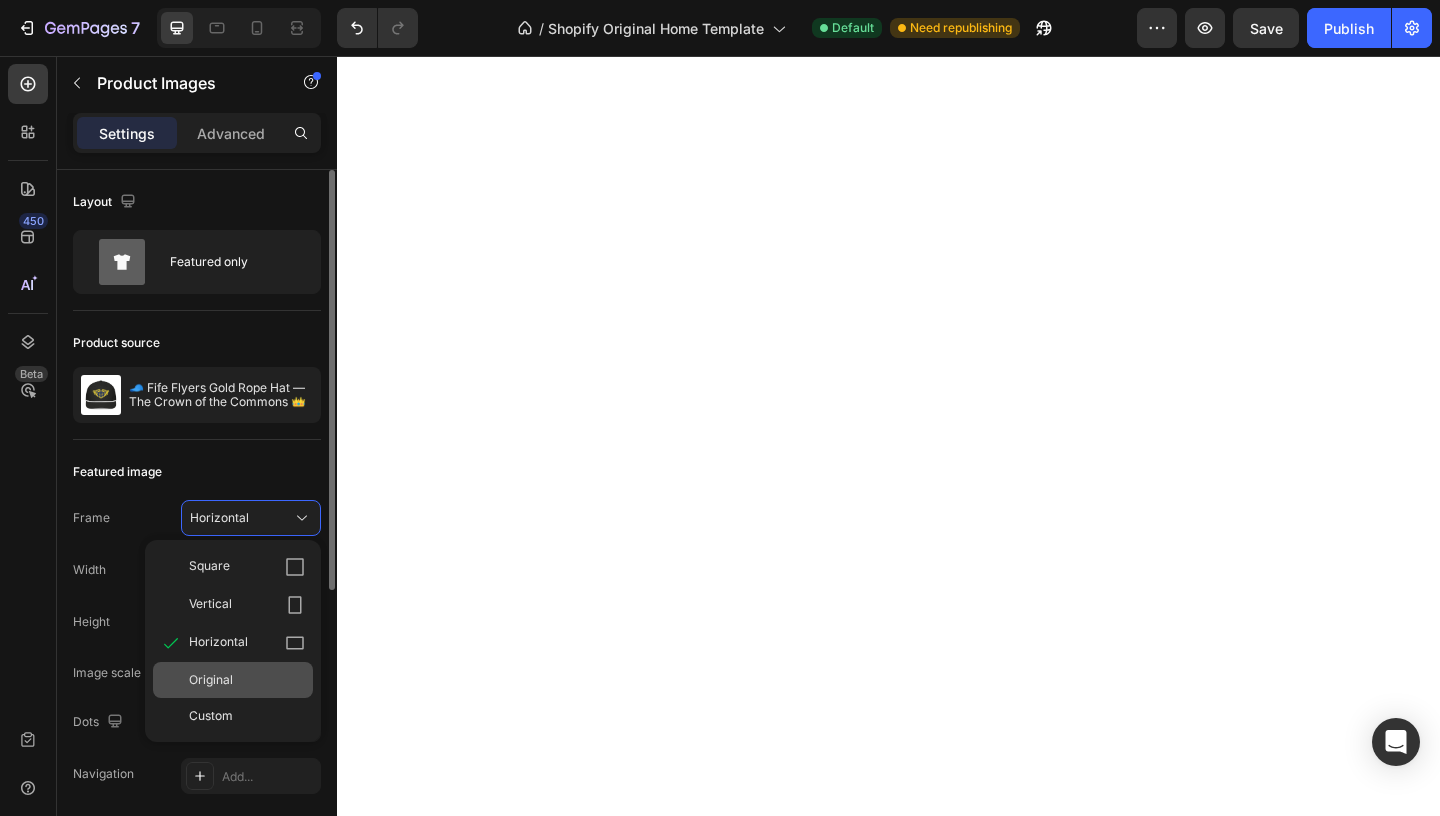 click on "Original" at bounding box center [247, 680] 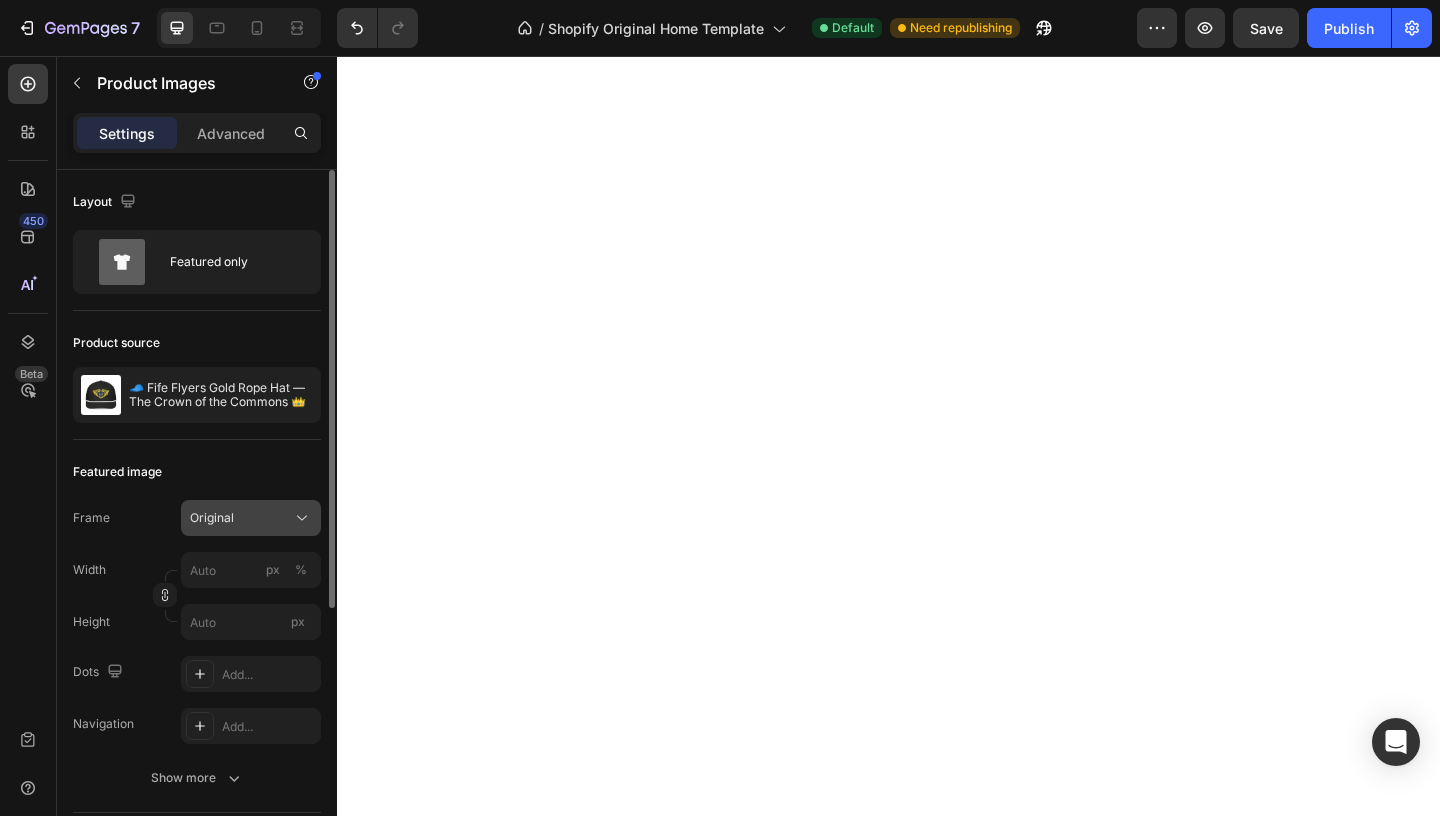 click 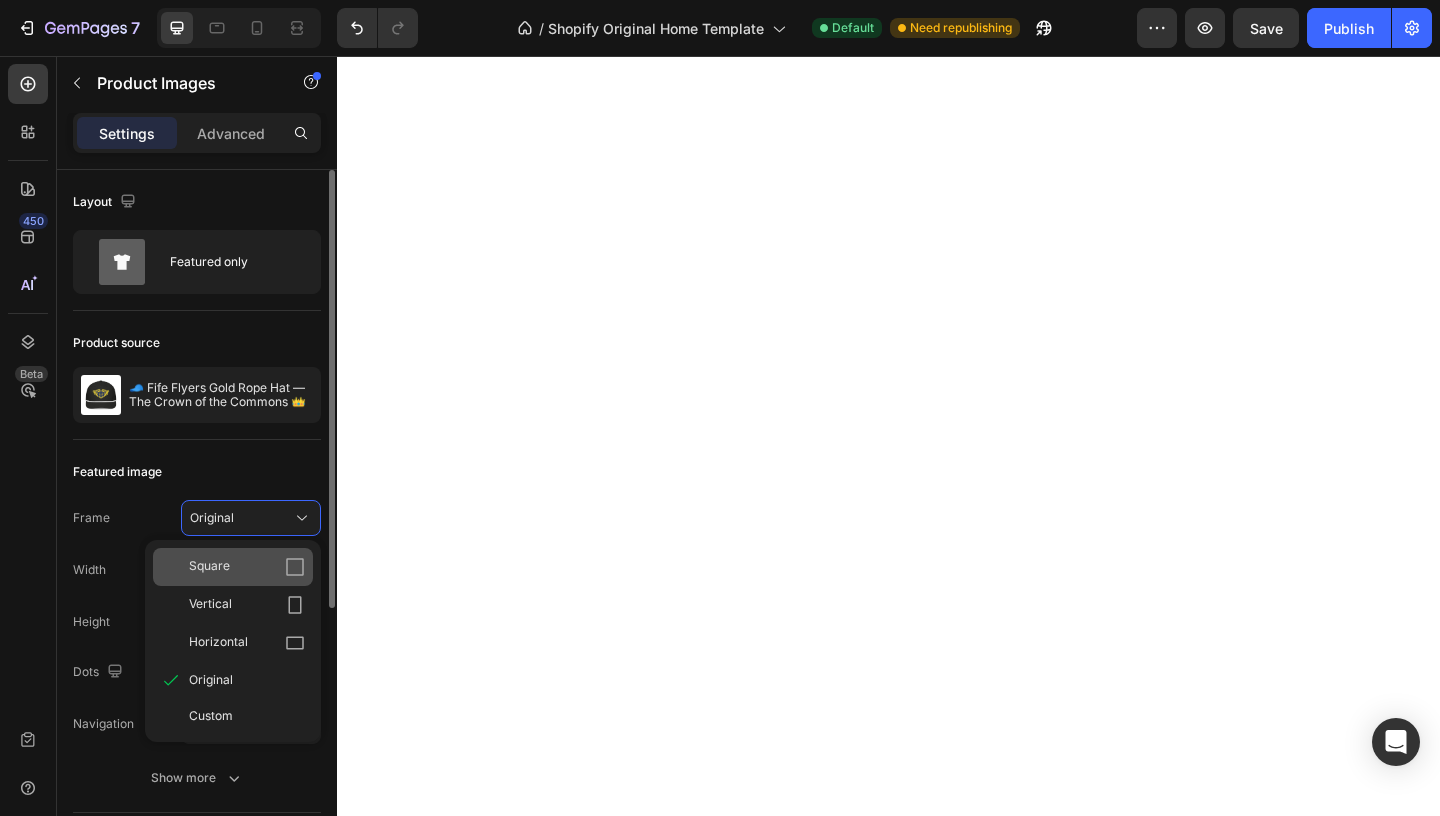 click 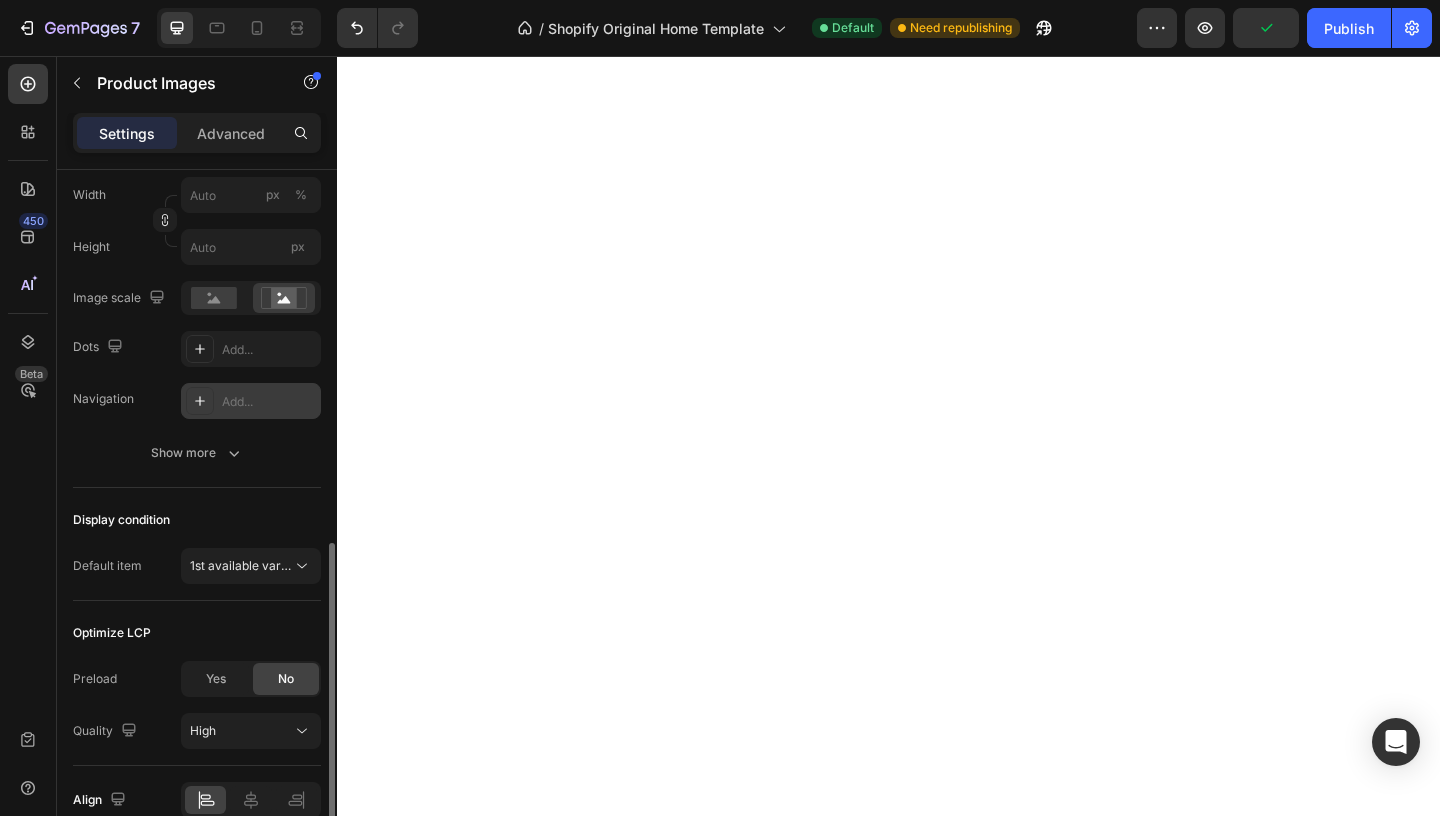 scroll, scrollTop: 473, scrollLeft: 0, axis: vertical 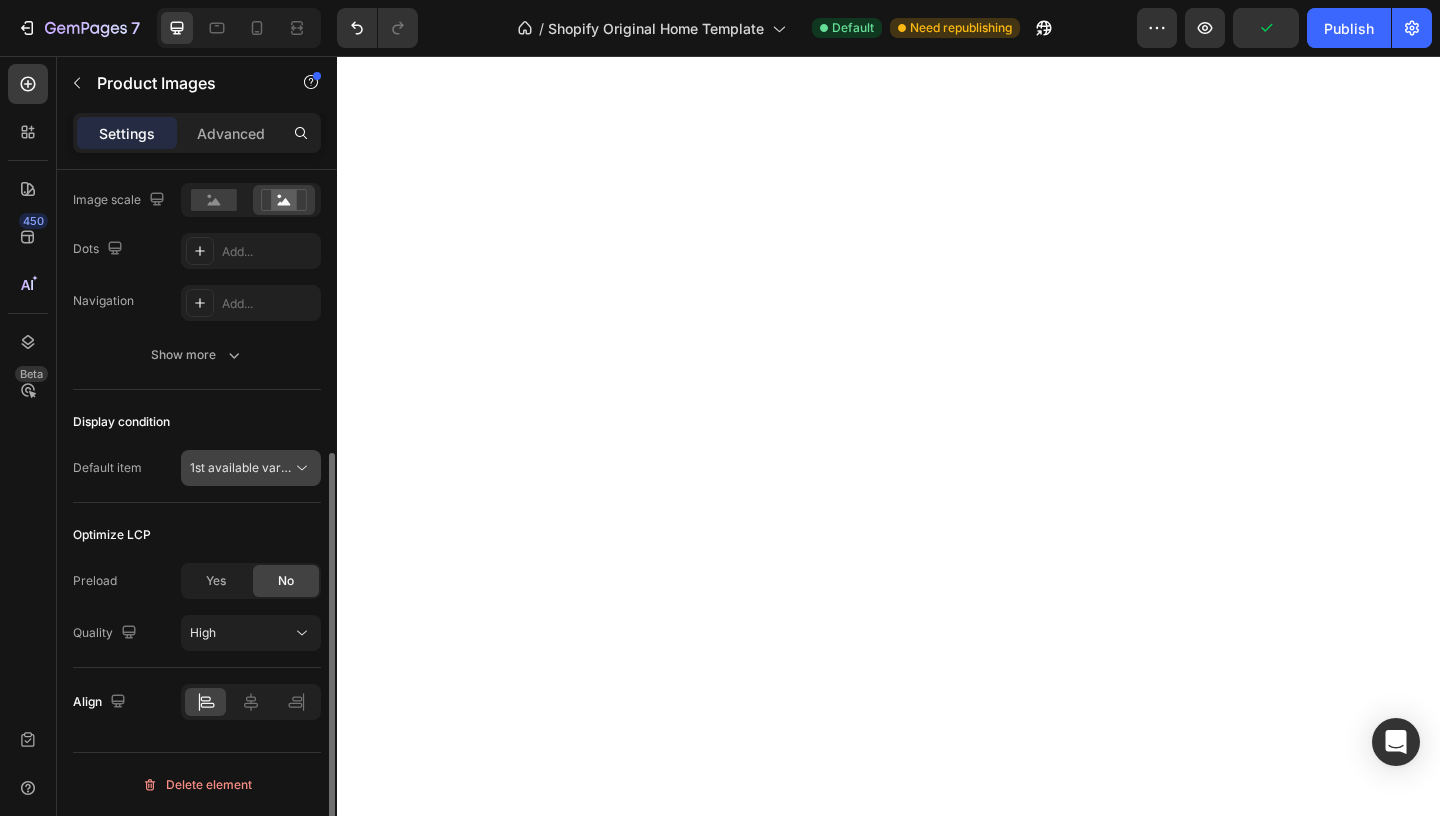 click 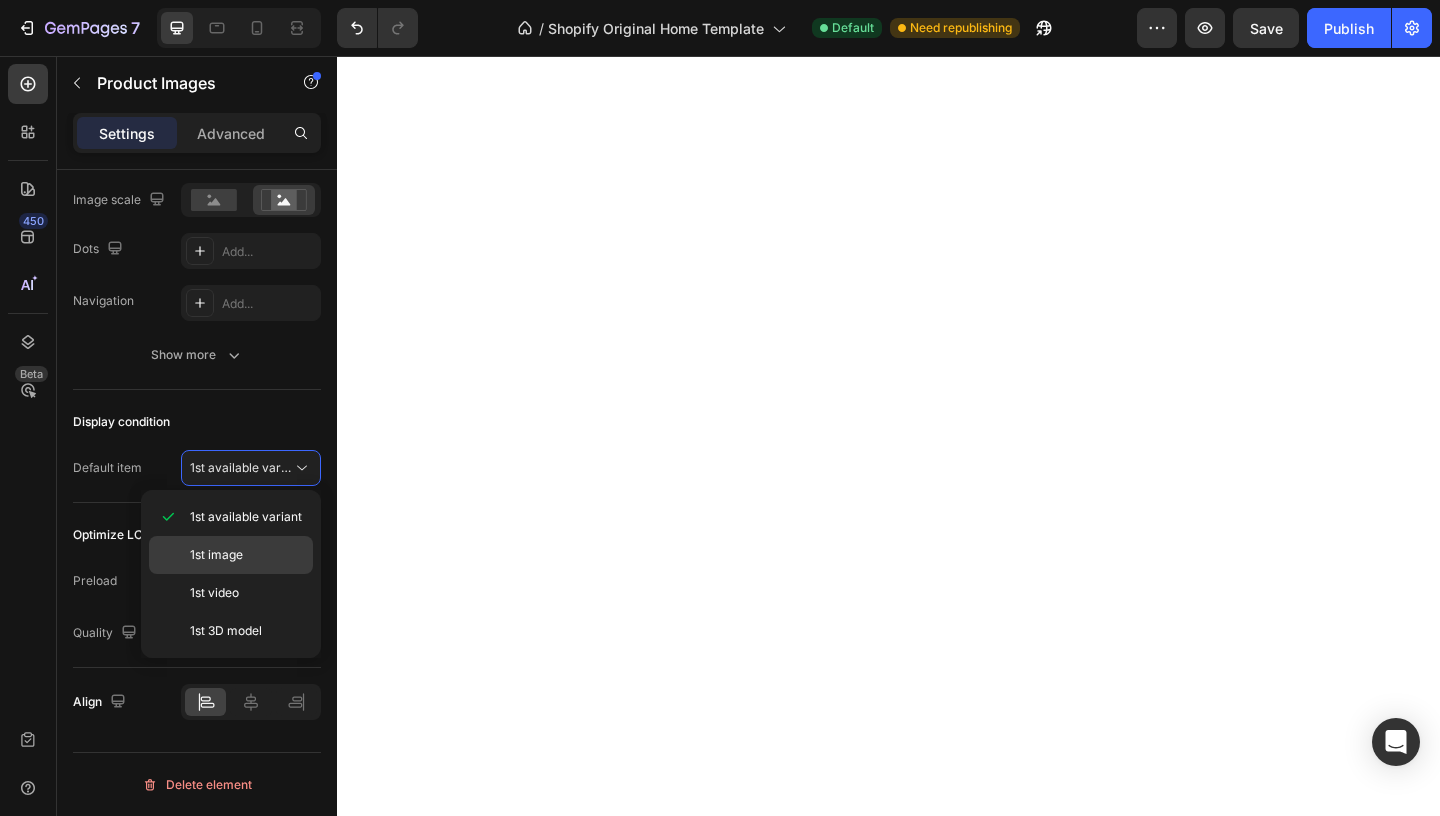 click on "1st image" 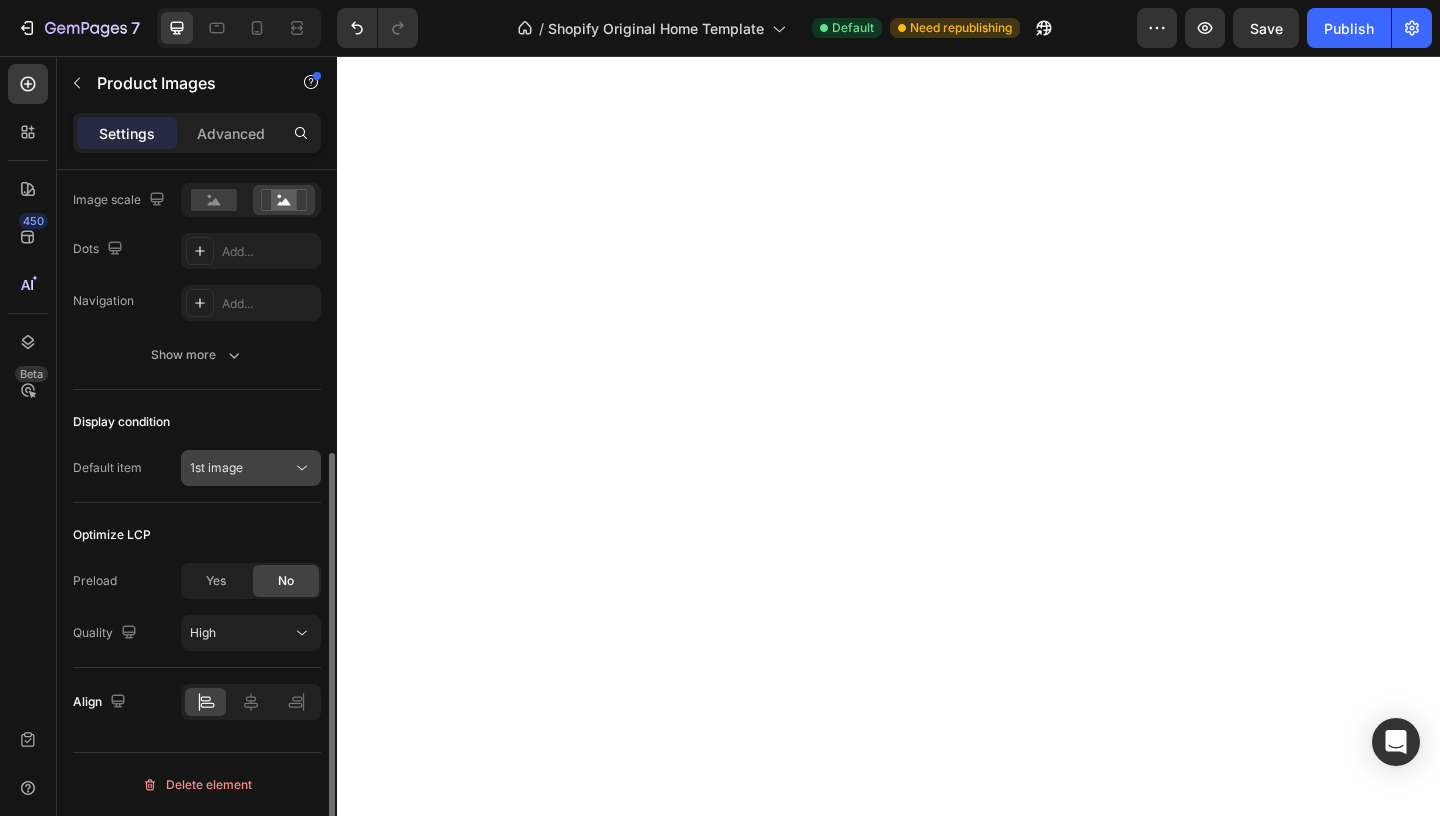 click on "1st image" at bounding box center (216, 467) 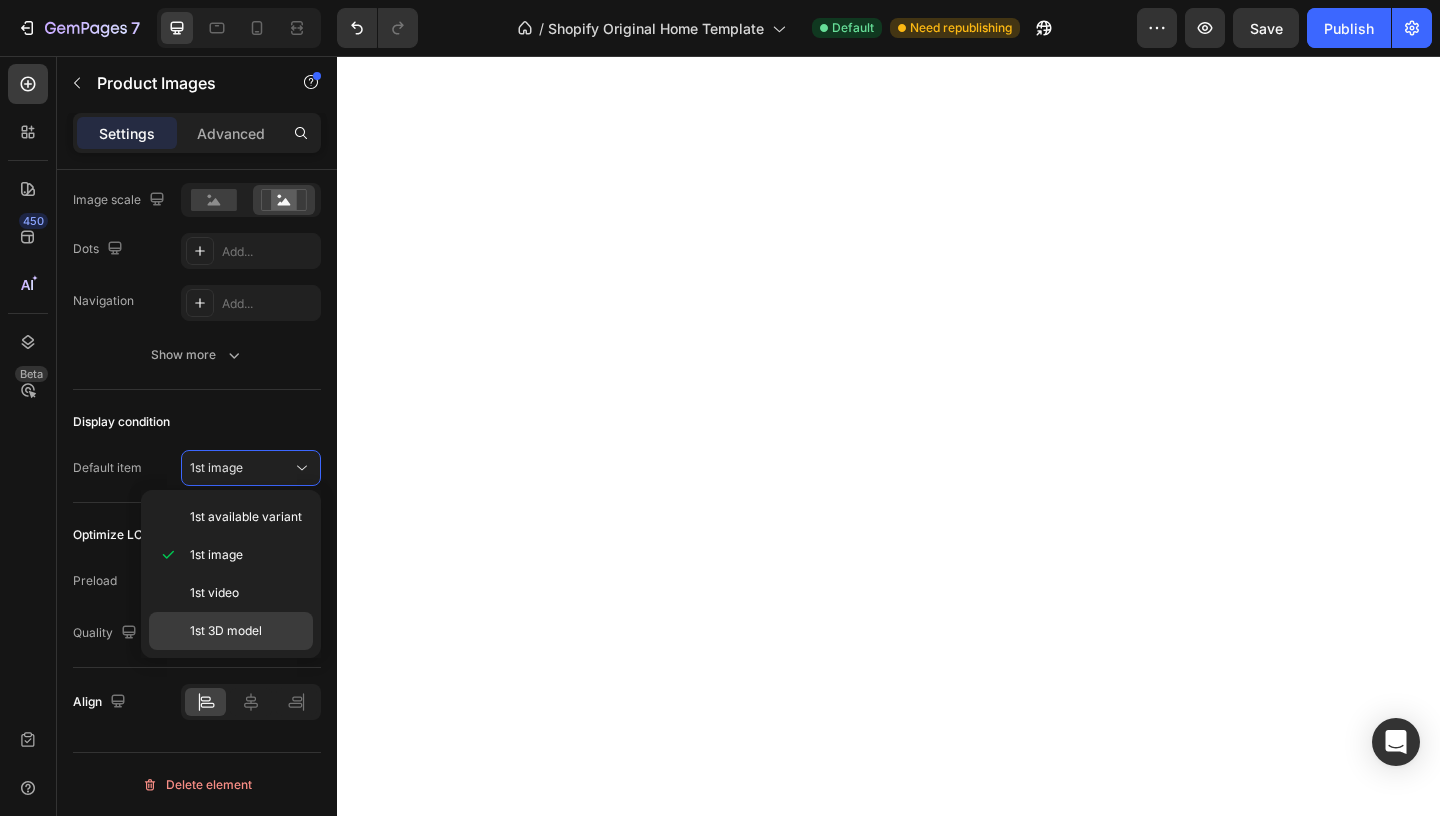 click on "1st 3D model" at bounding box center (247, 631) 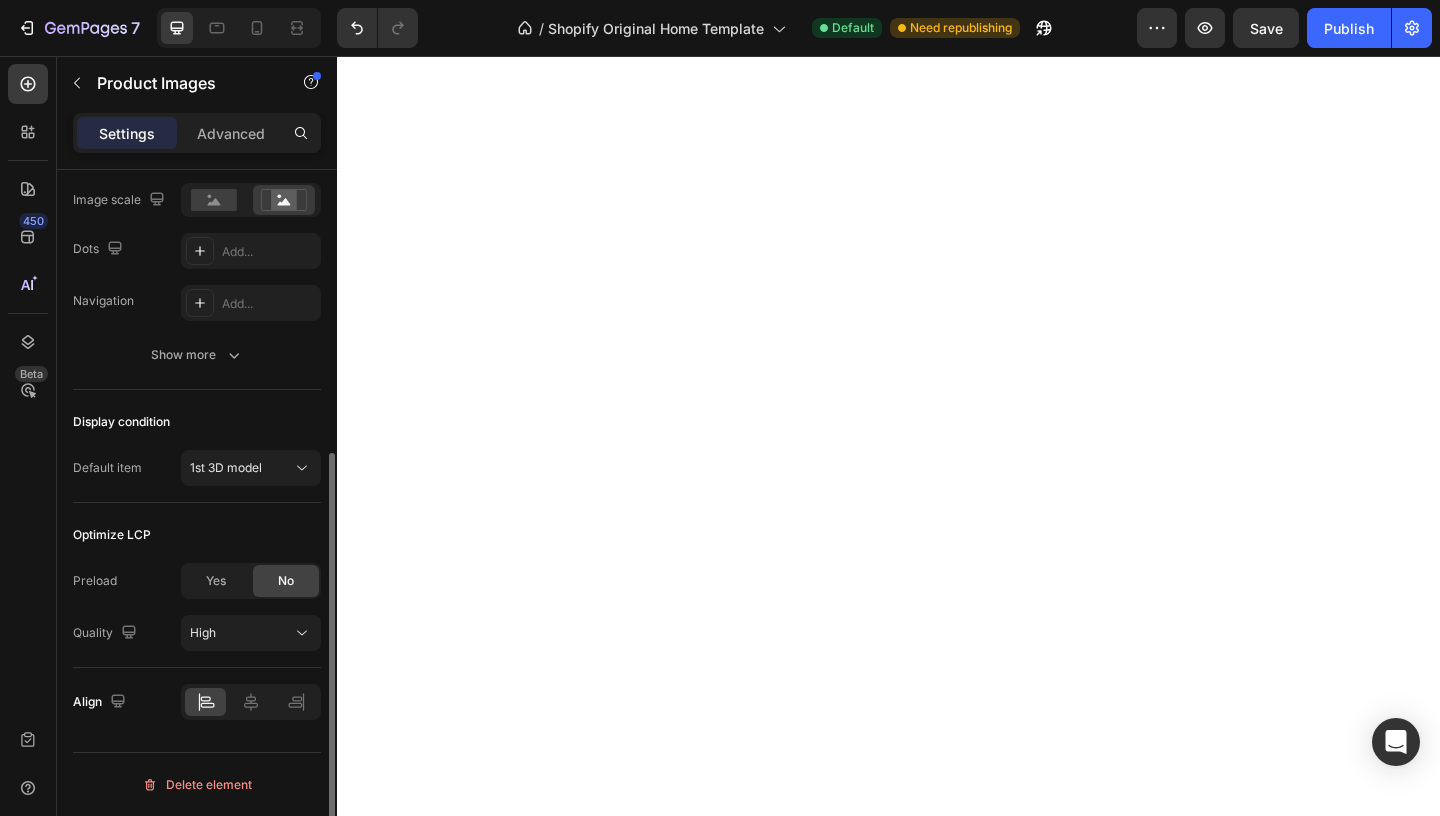 click on "Optimize LCP" at bounding box center (197, 535) 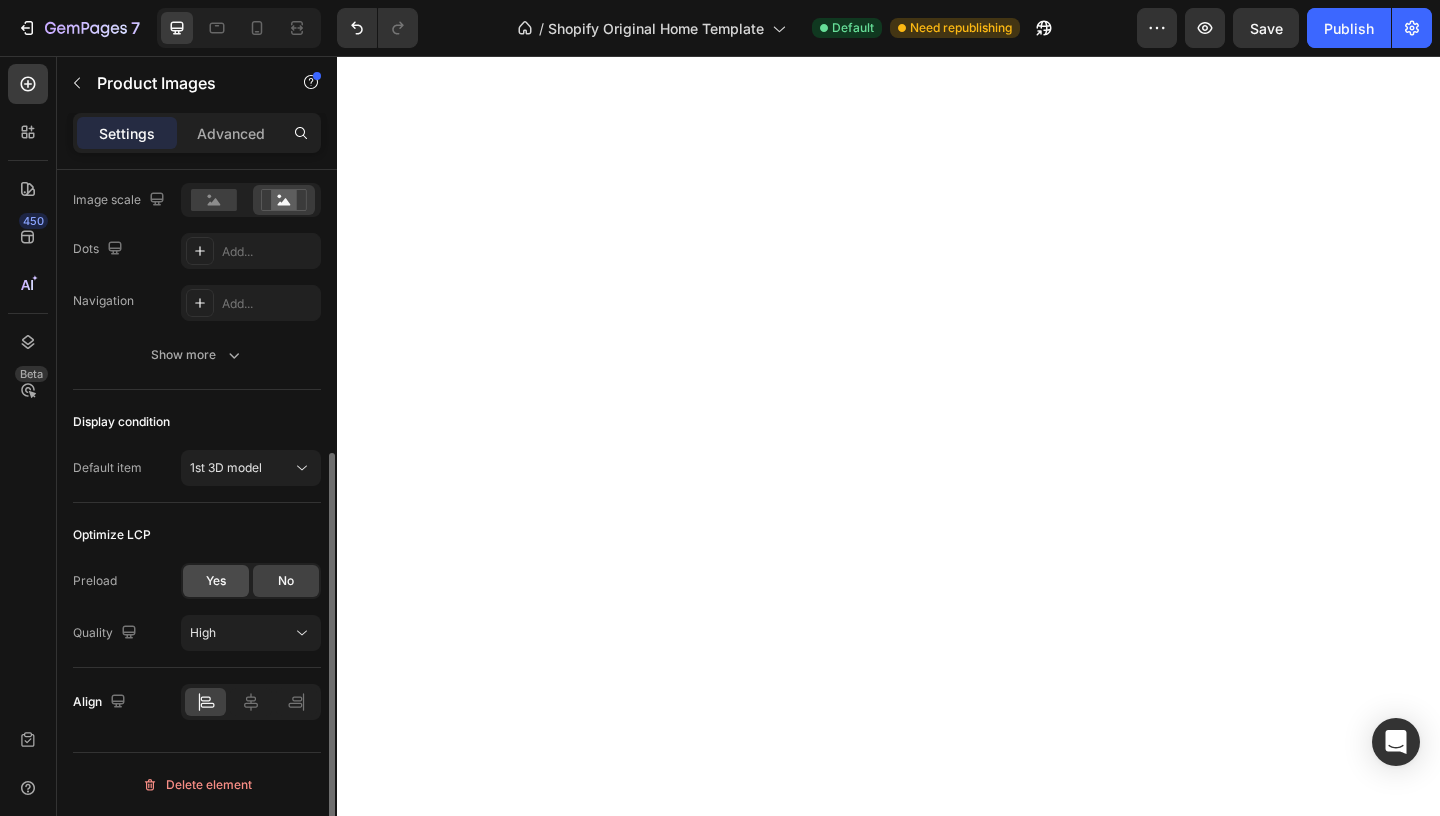 click on "Yes" 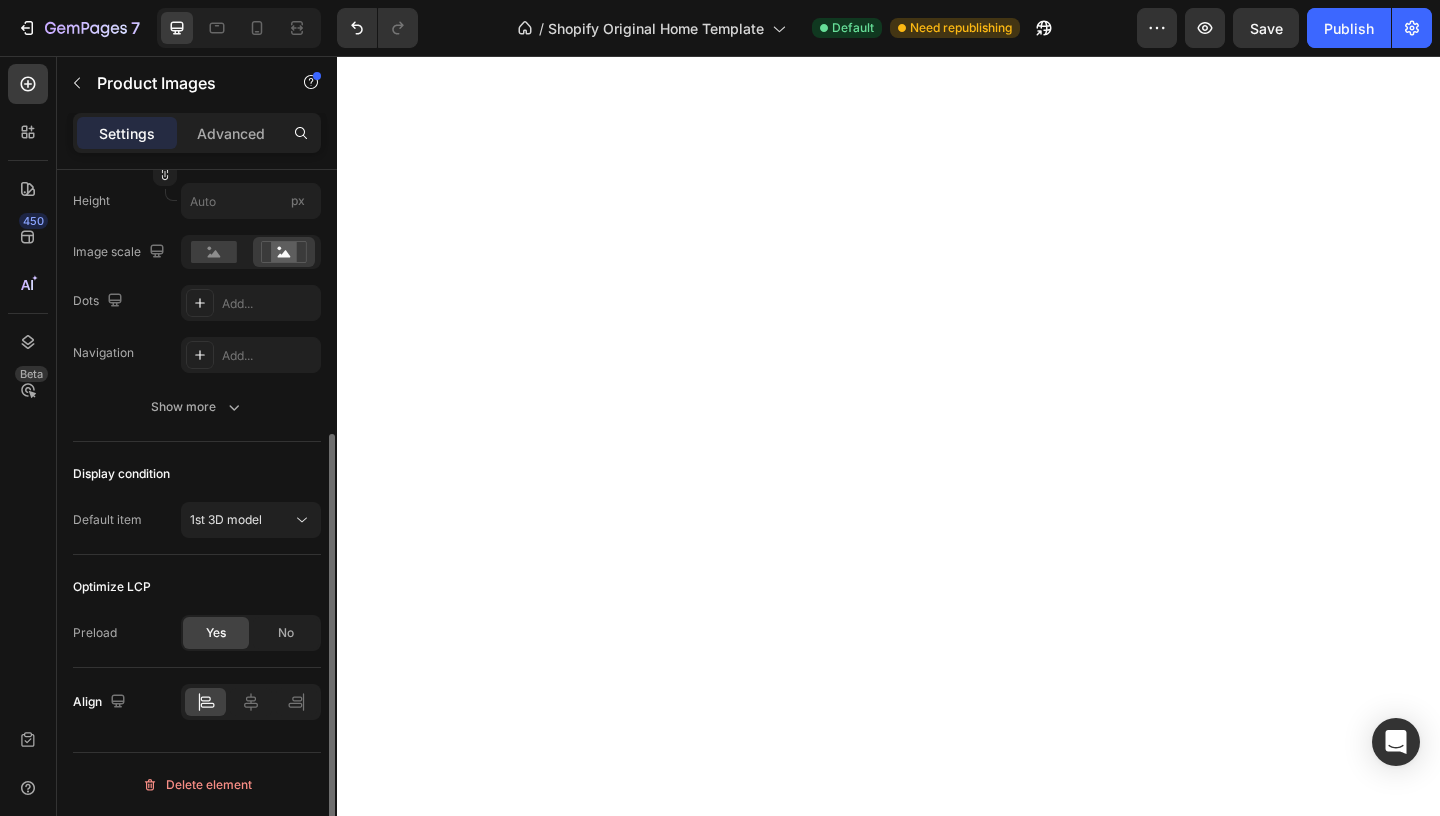 scroll, scrollTop: 421, scrollLeft: 0, axis: vertical 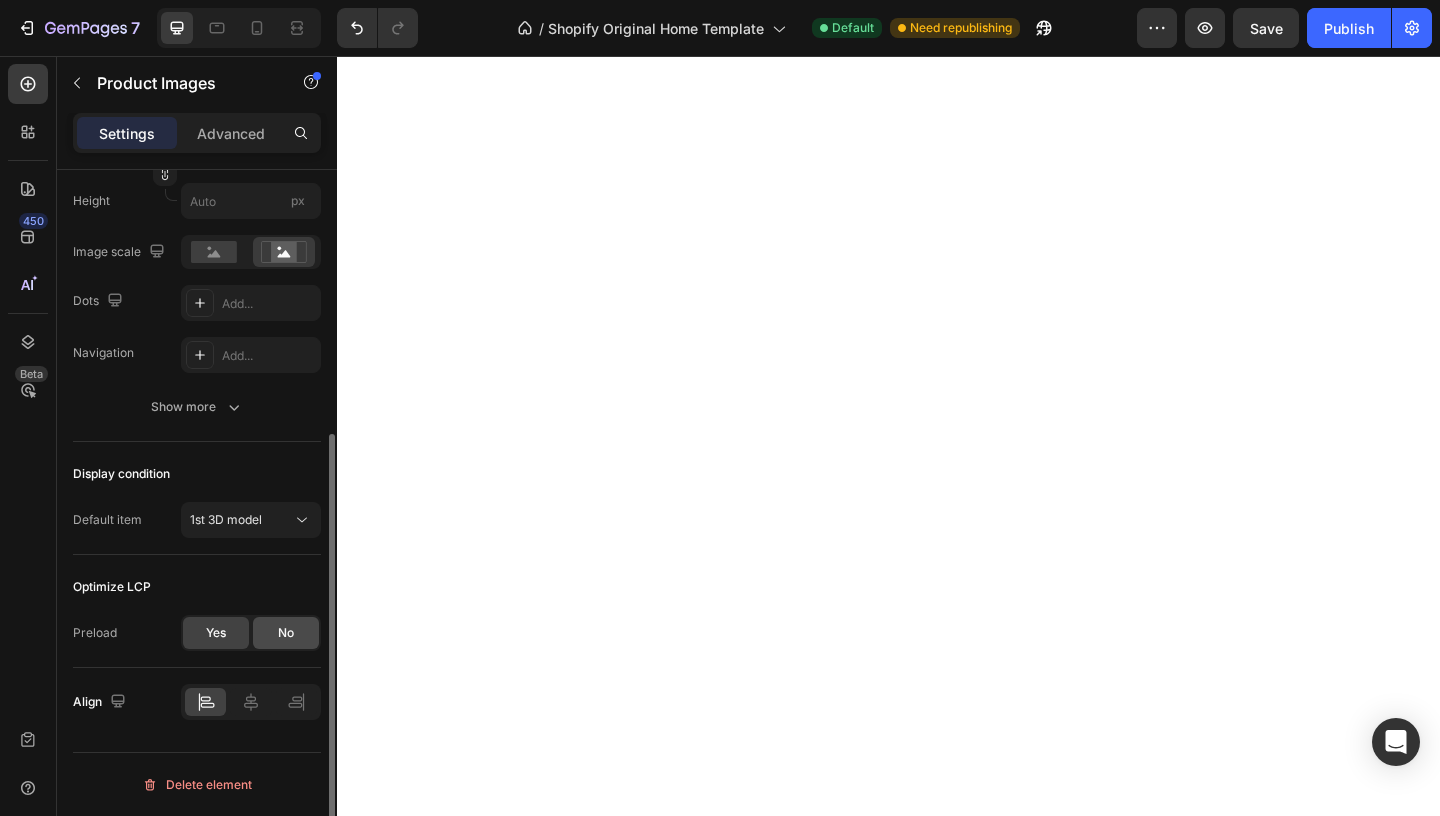 click on "No" 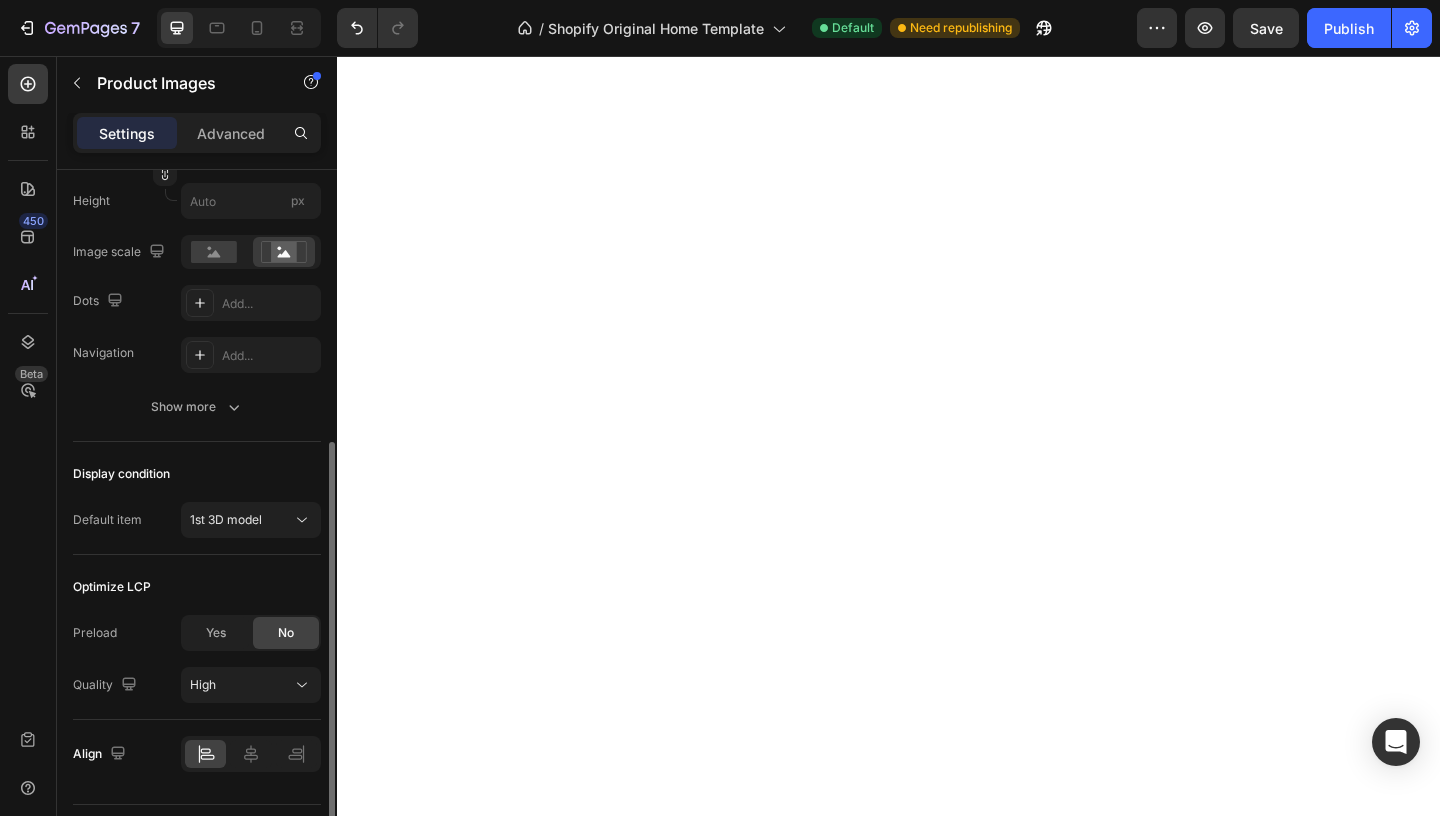 scroll, scrollTop: 473, scrollLeft: 0, axis: vertical 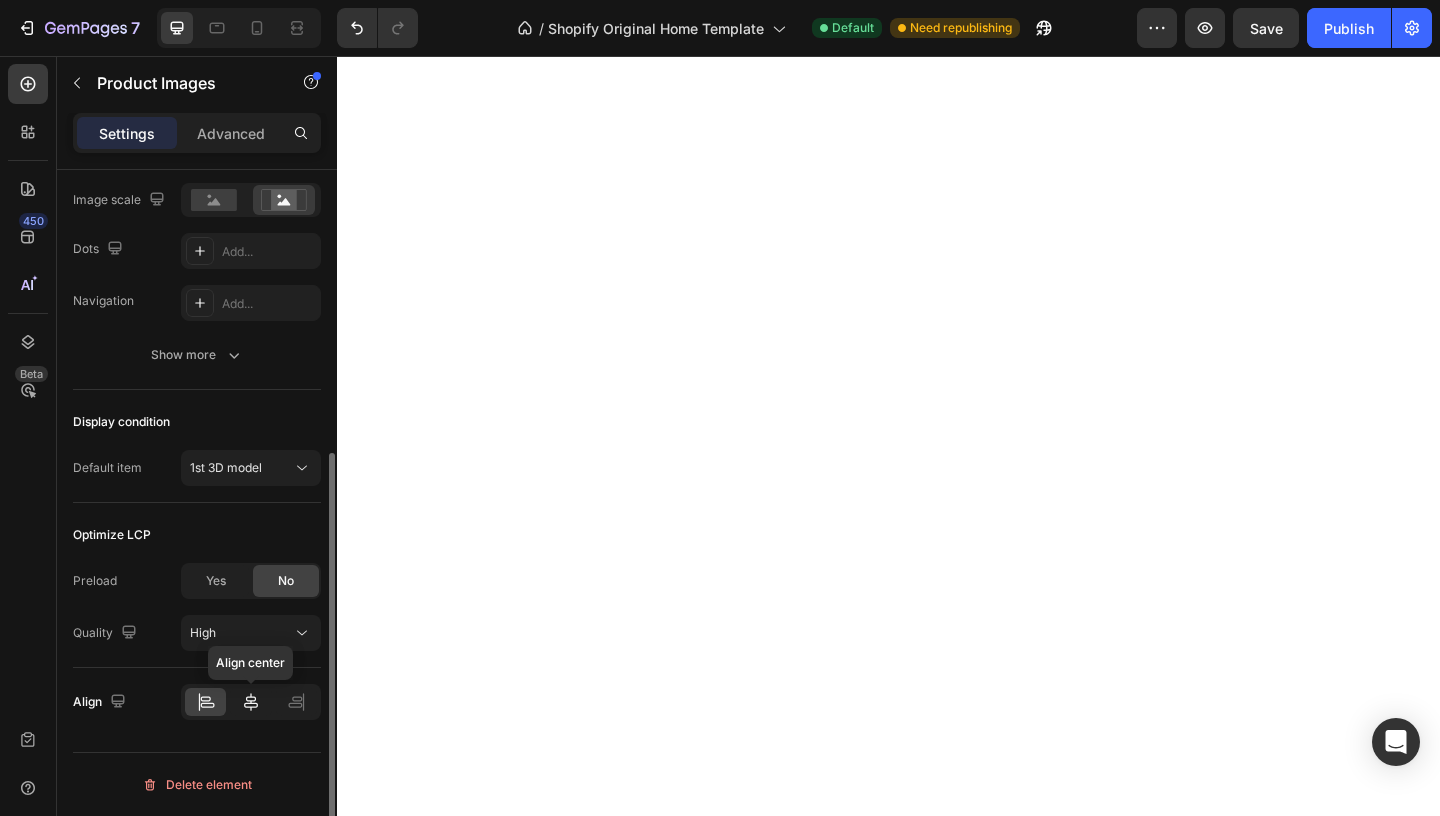click 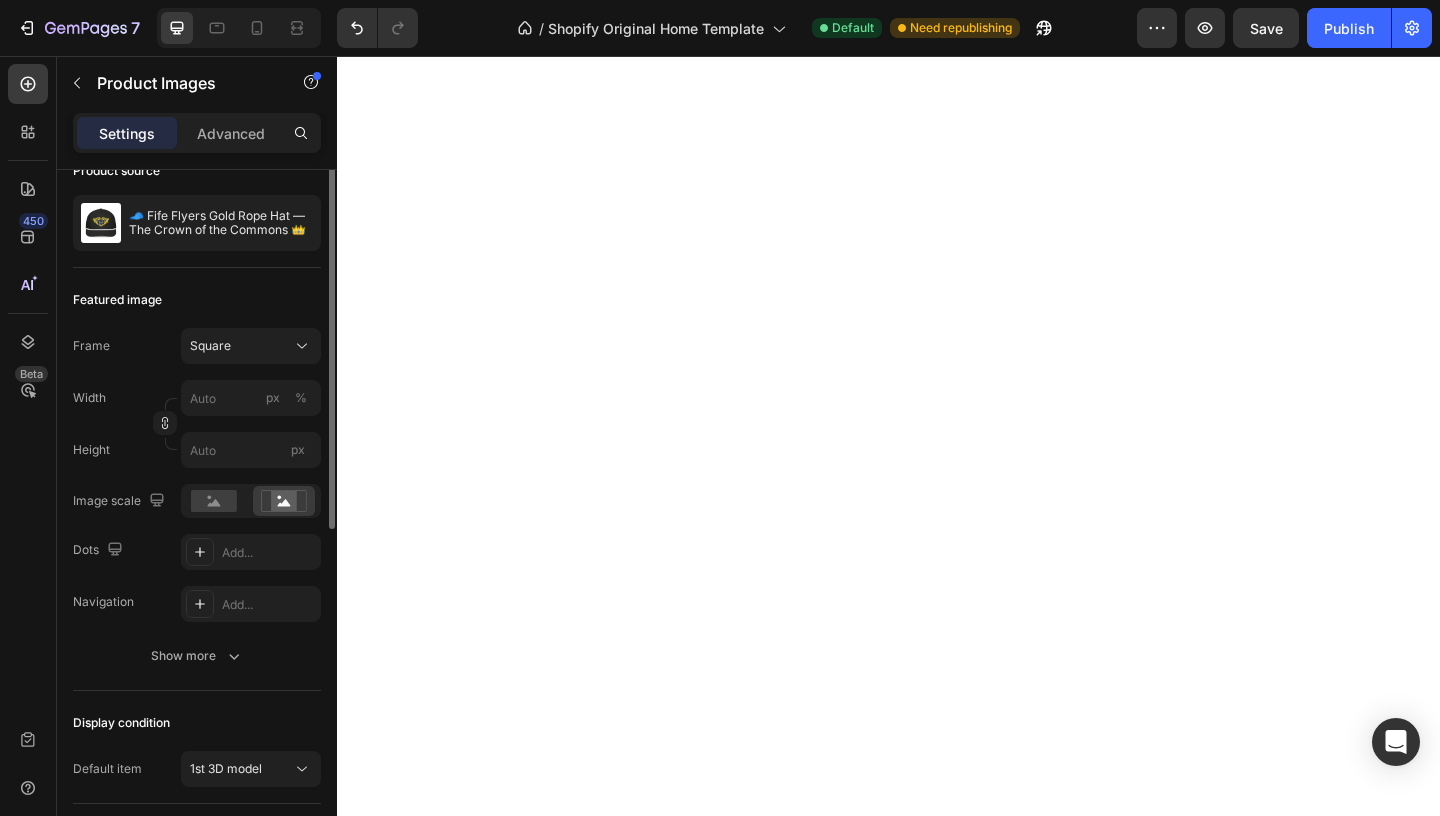 scroll, scrollTop: 0, scrollLeft: 0, axis: both 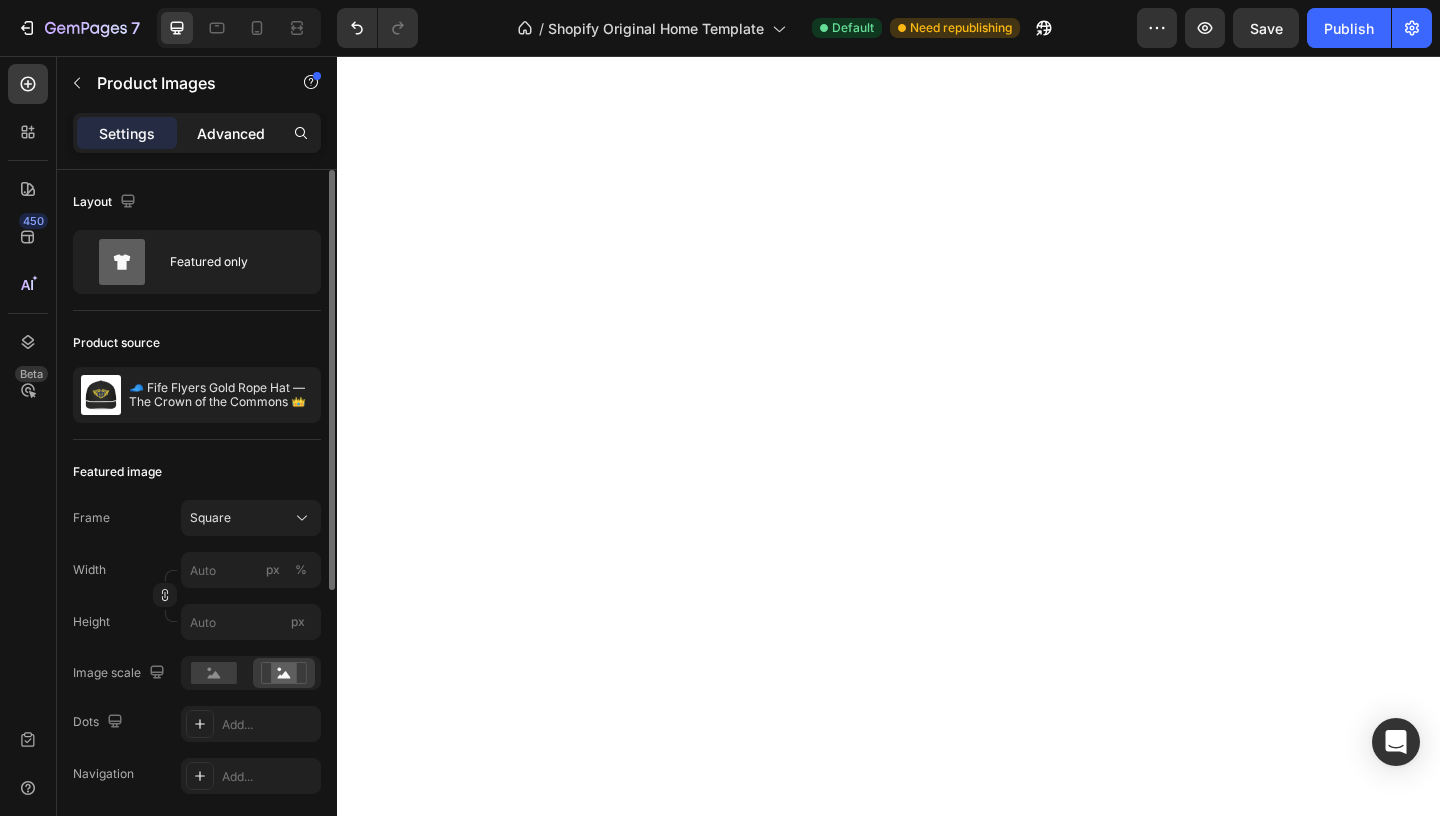 click on "Advanced" 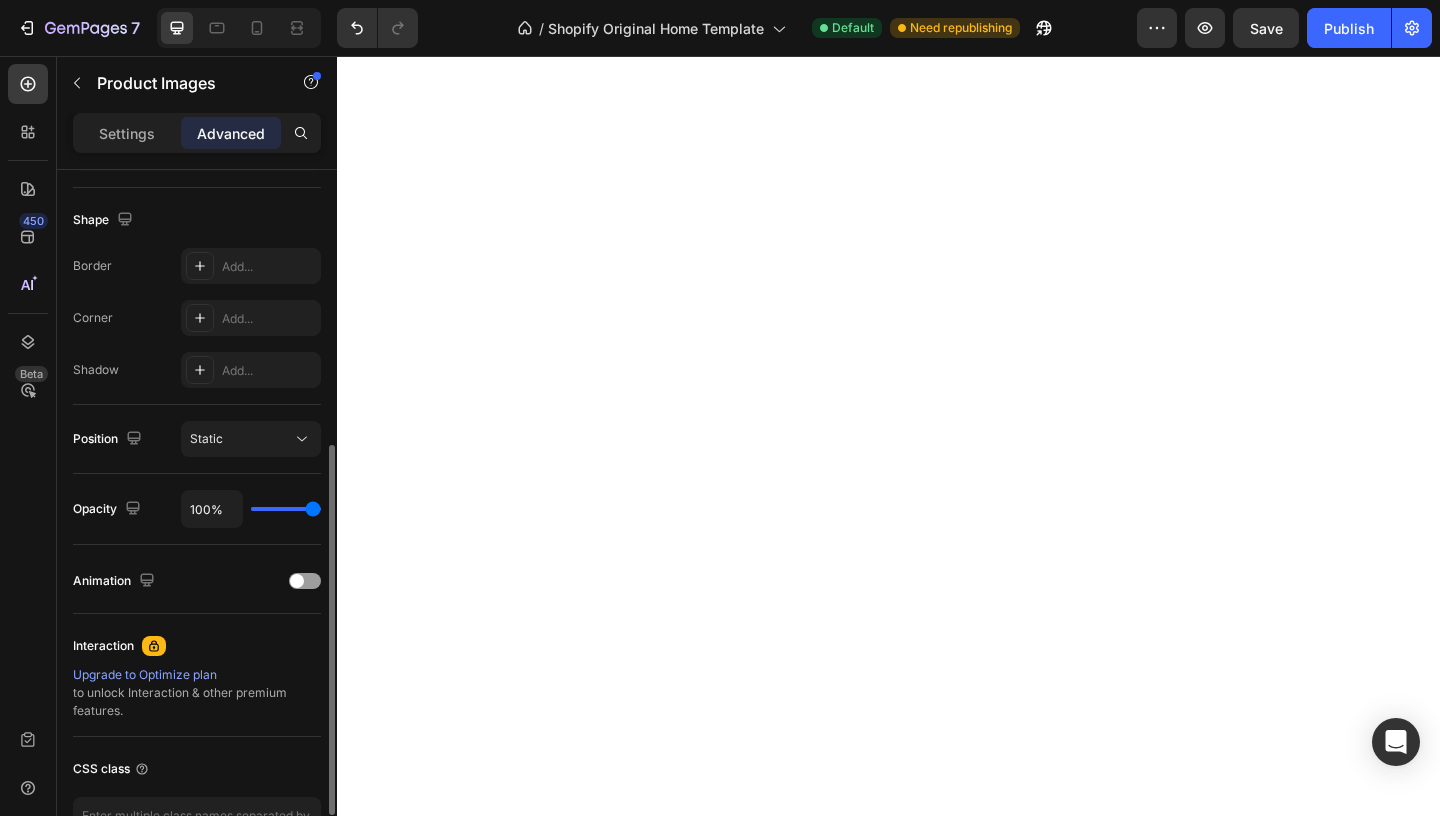 scroll, scrollTop: 505, scrollLeft: 0, axis: vertical 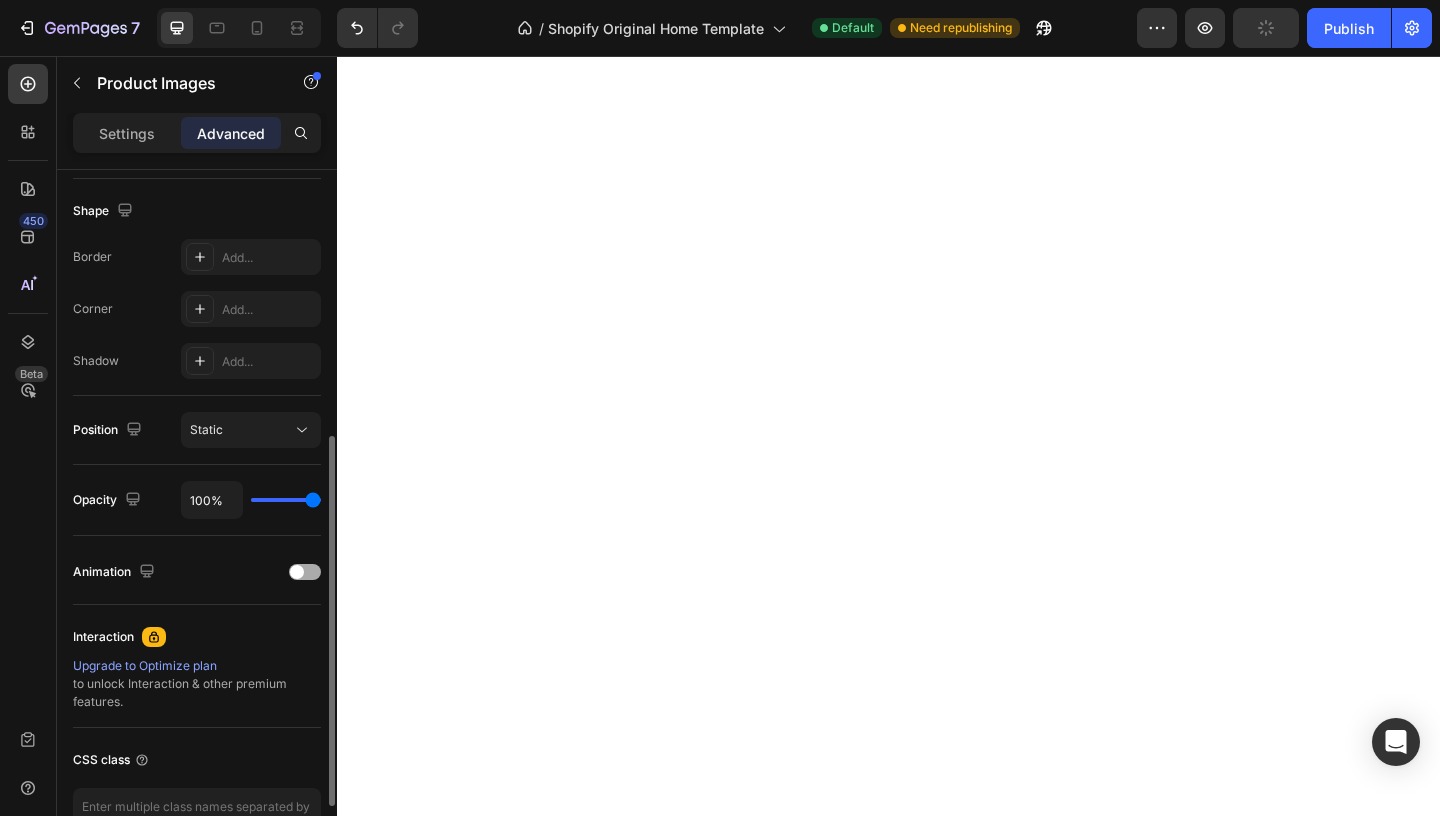 click at bounding box center [305, 572] 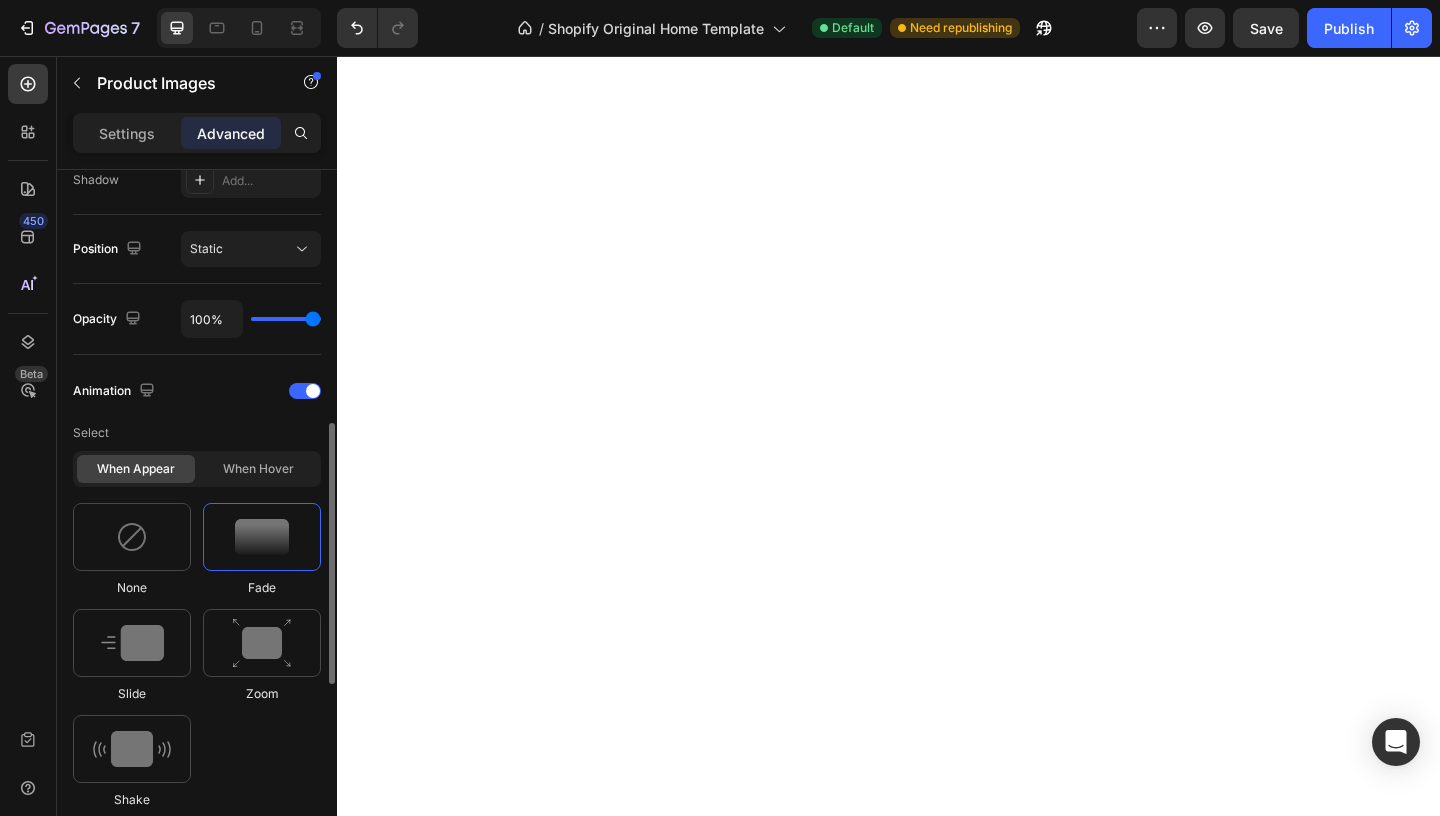 scroll, scrollTop: 687, scrollLeft: 0, axis: vertical 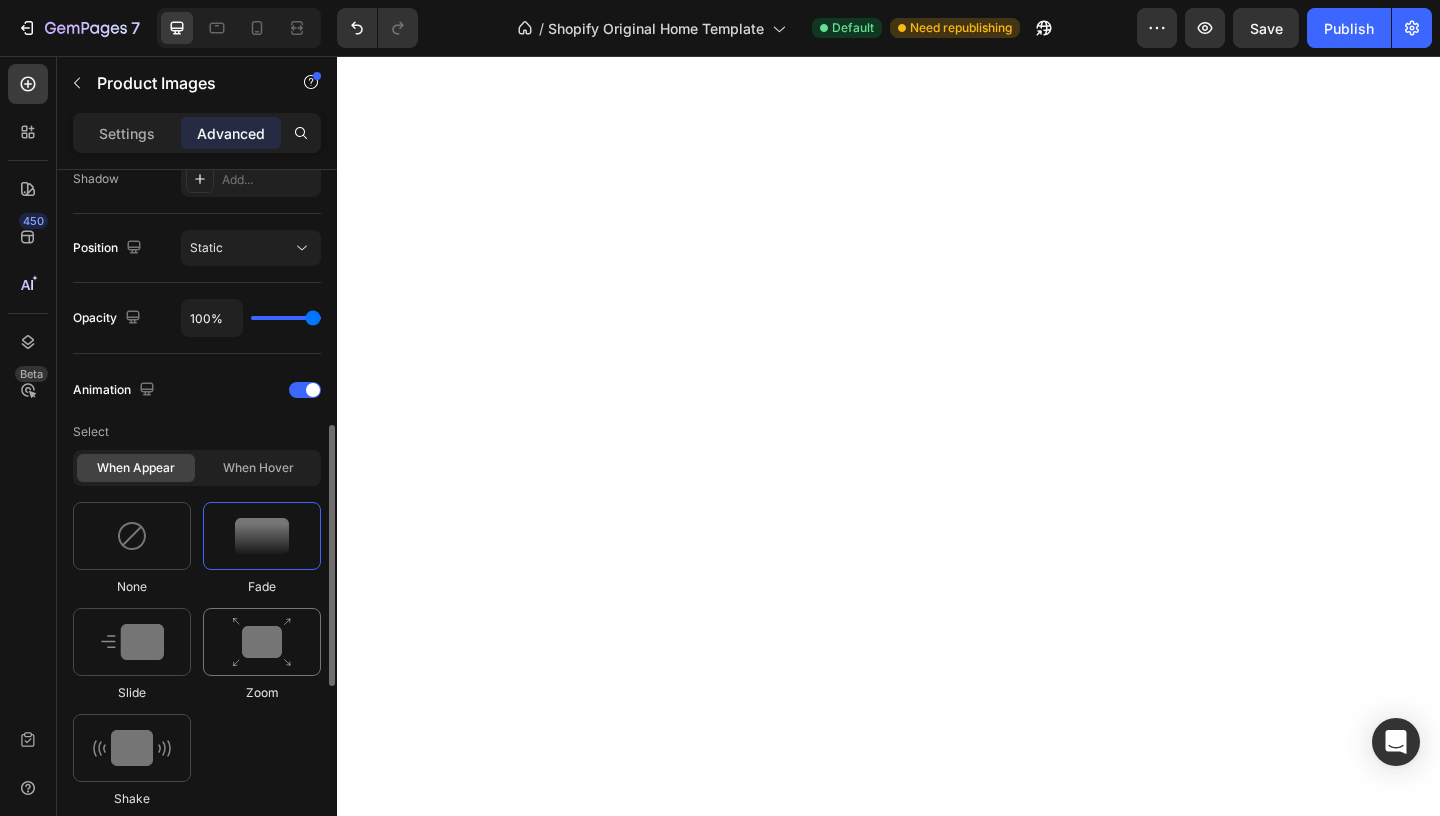 click at bounding box center [262, 642] 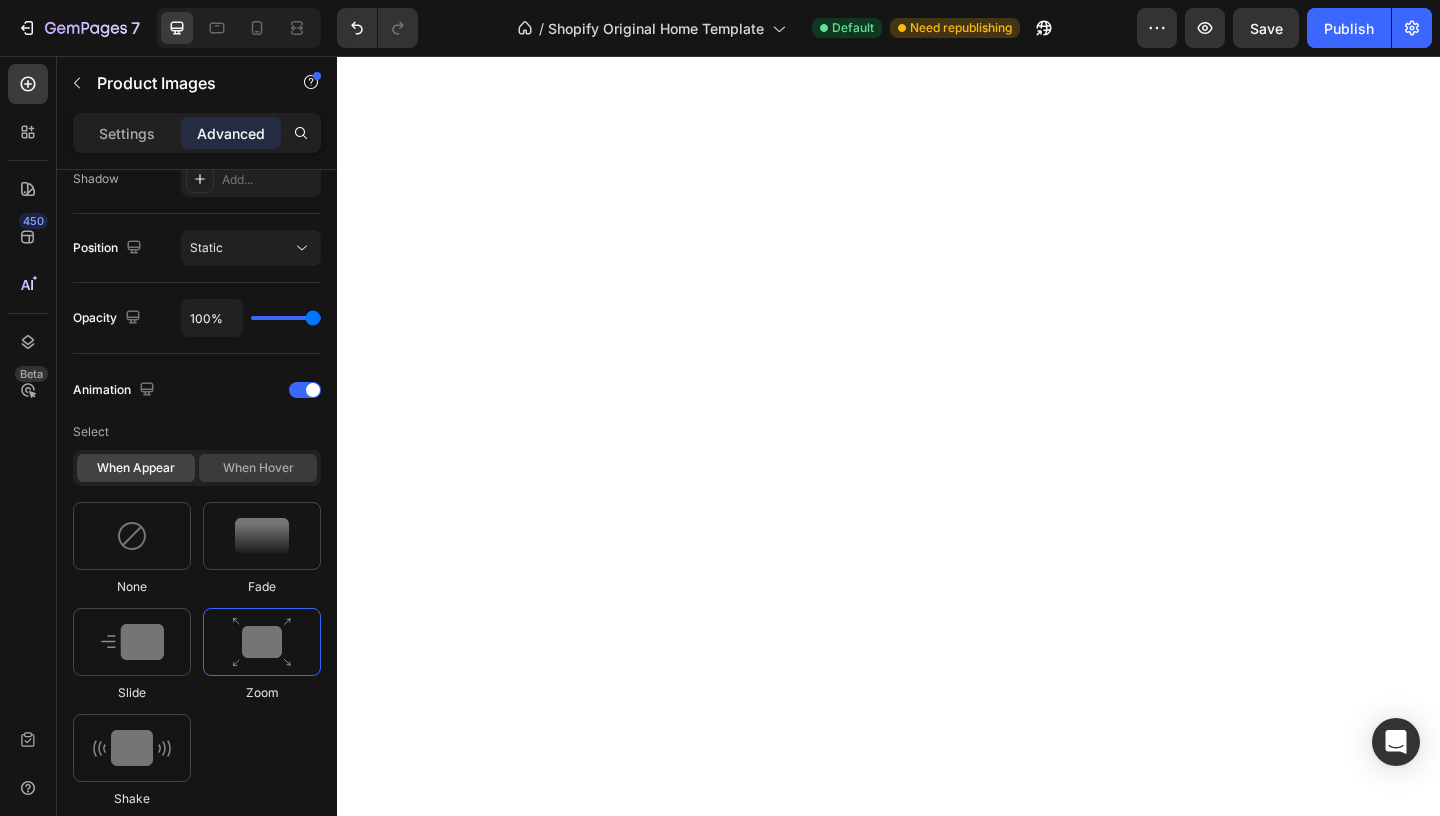 click on "When hover" 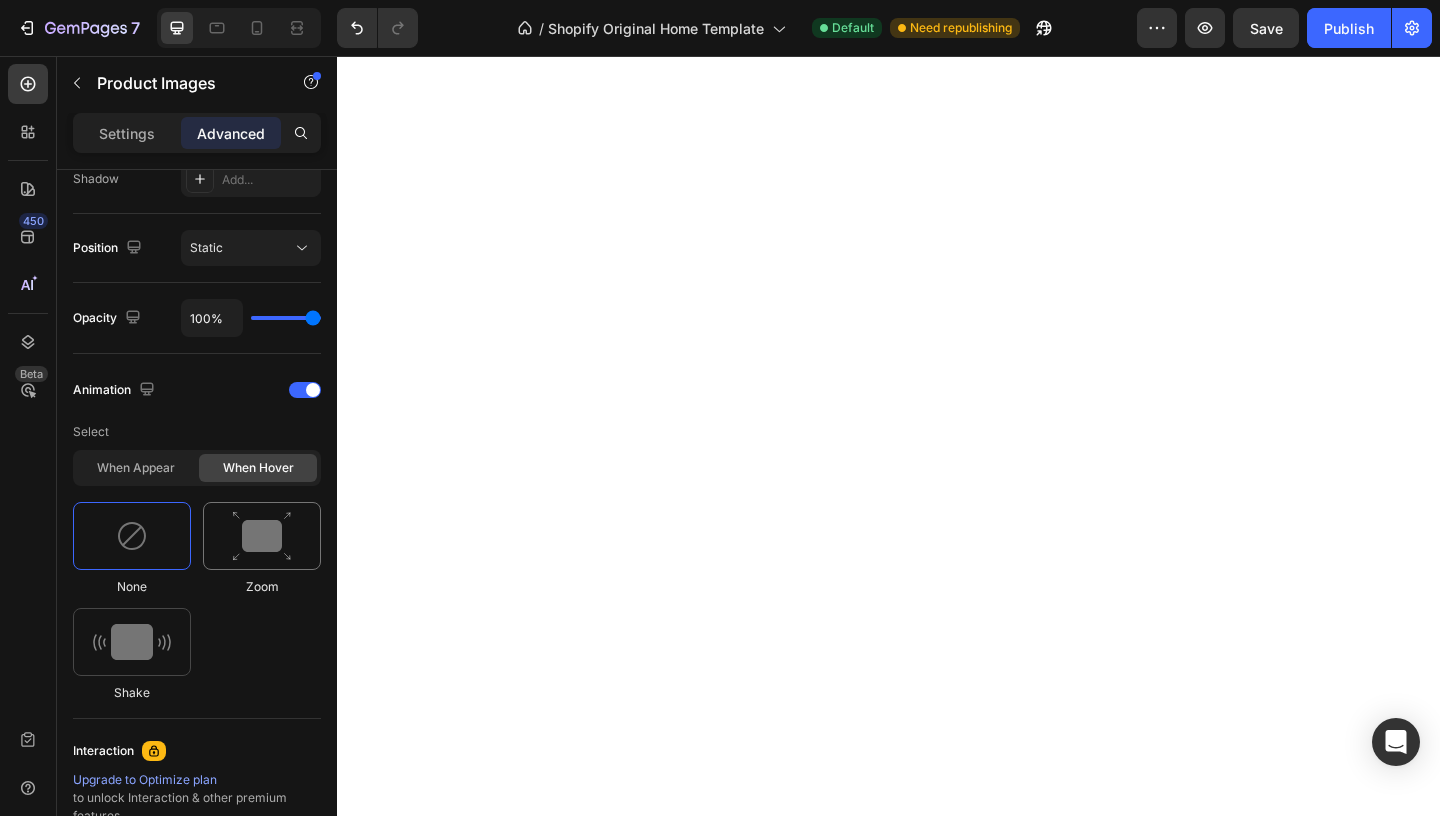 click at bounding box center (262, 536) 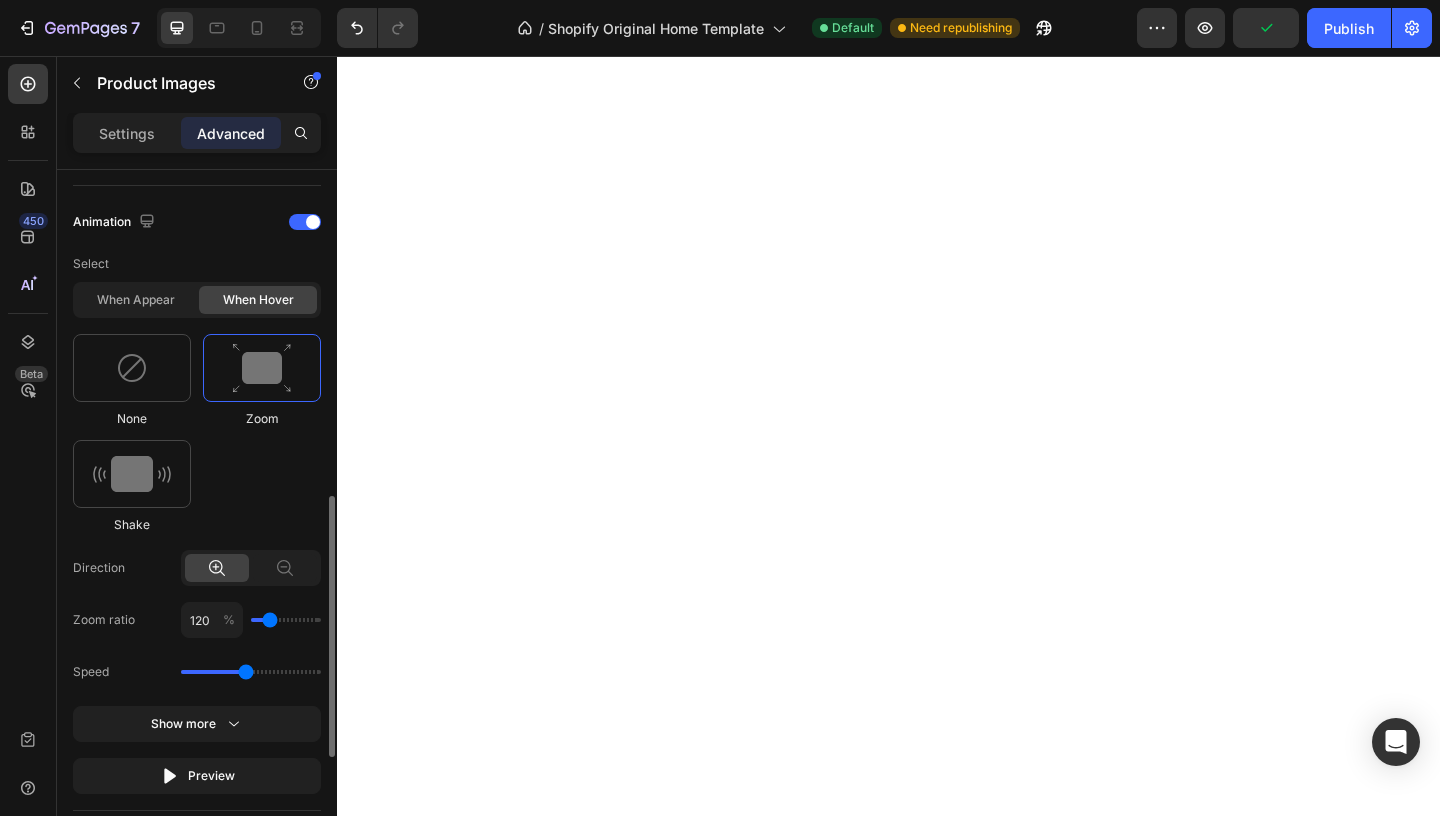 scroll, scrollTop: 861, scrollLeft: 0, axis: vertical 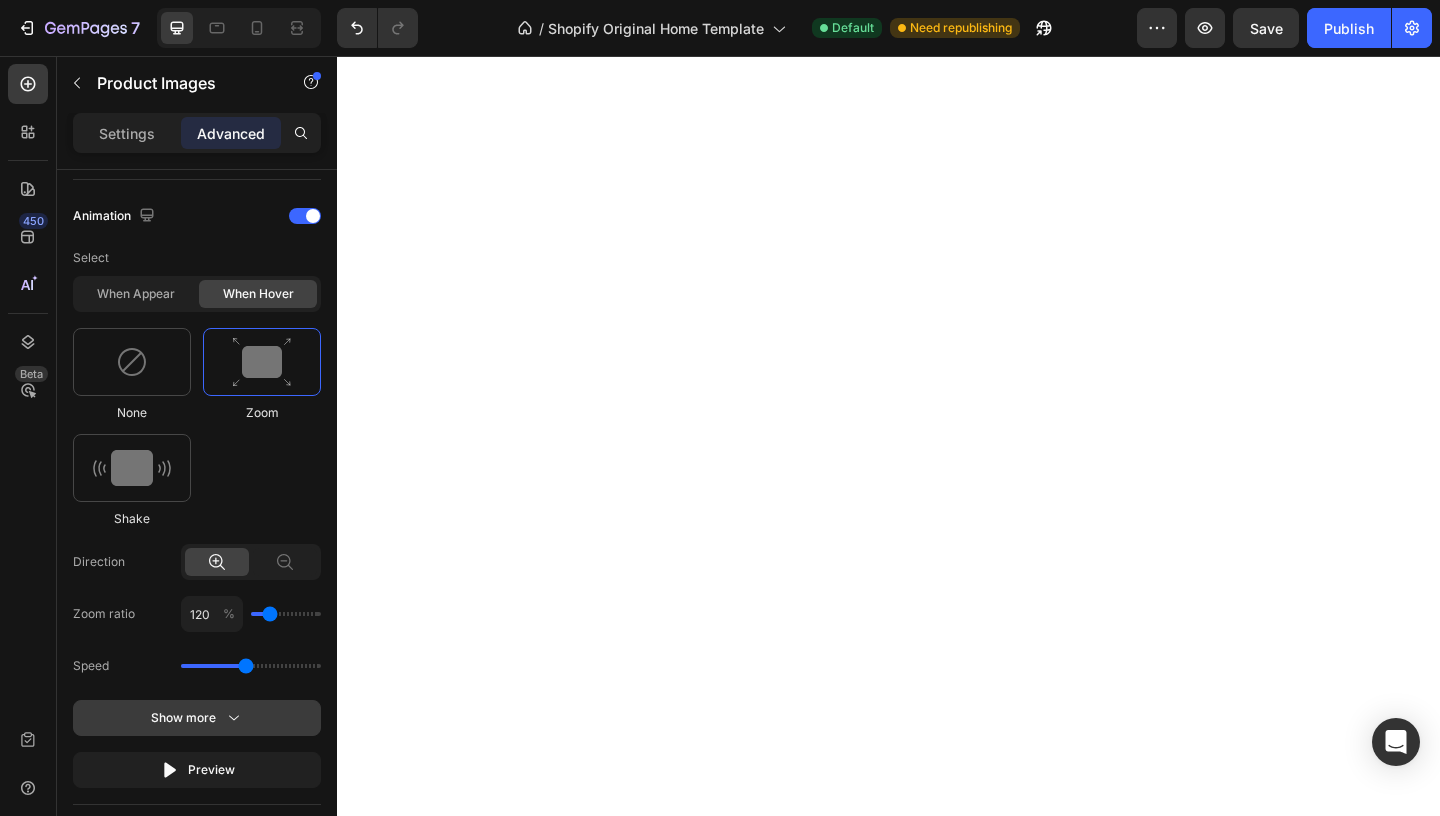 click on "Show more" at bounding box center [197, 718] 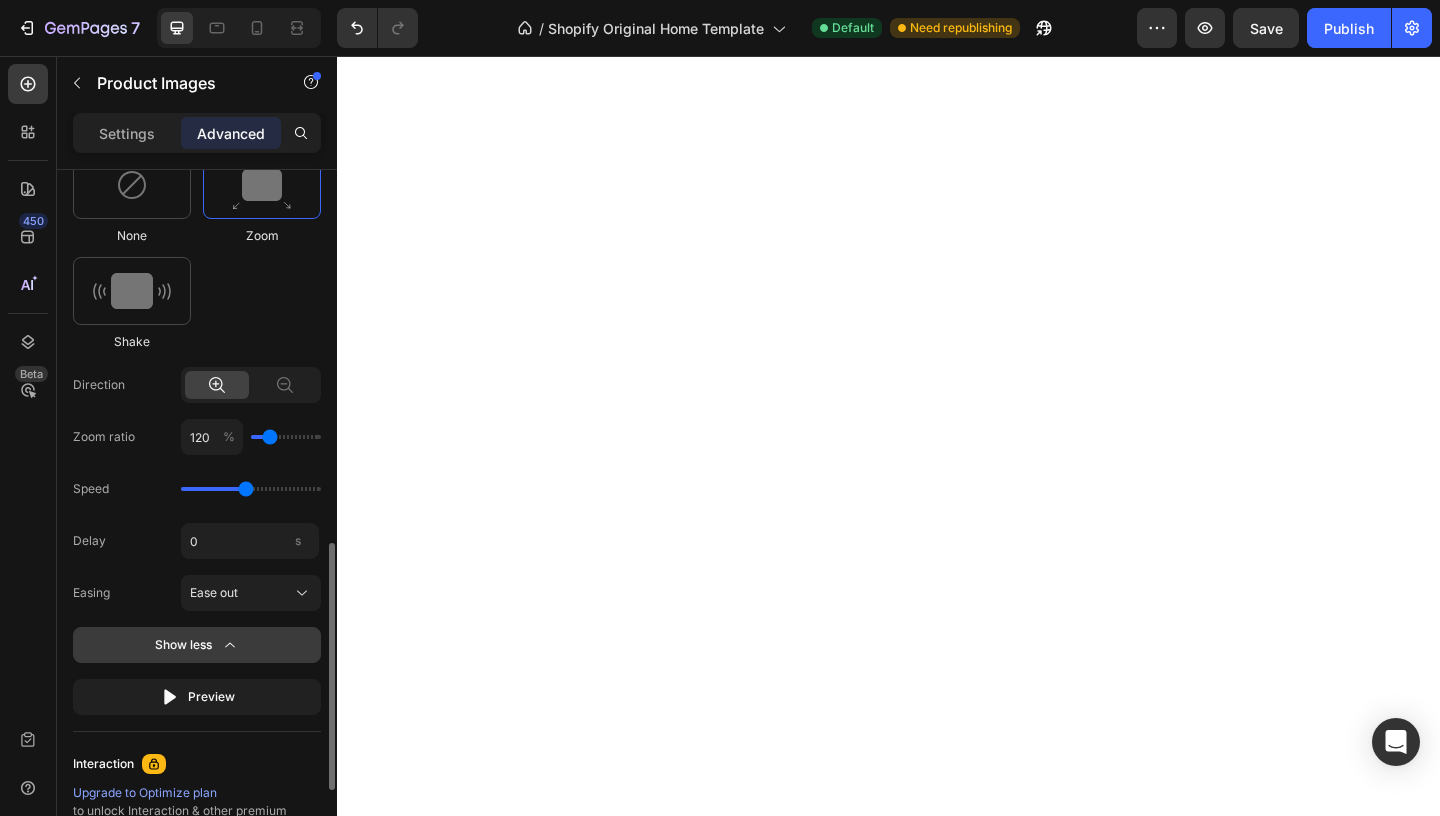scroll, scrollTop: 1044, scrollLeft: 0, axis: vertical 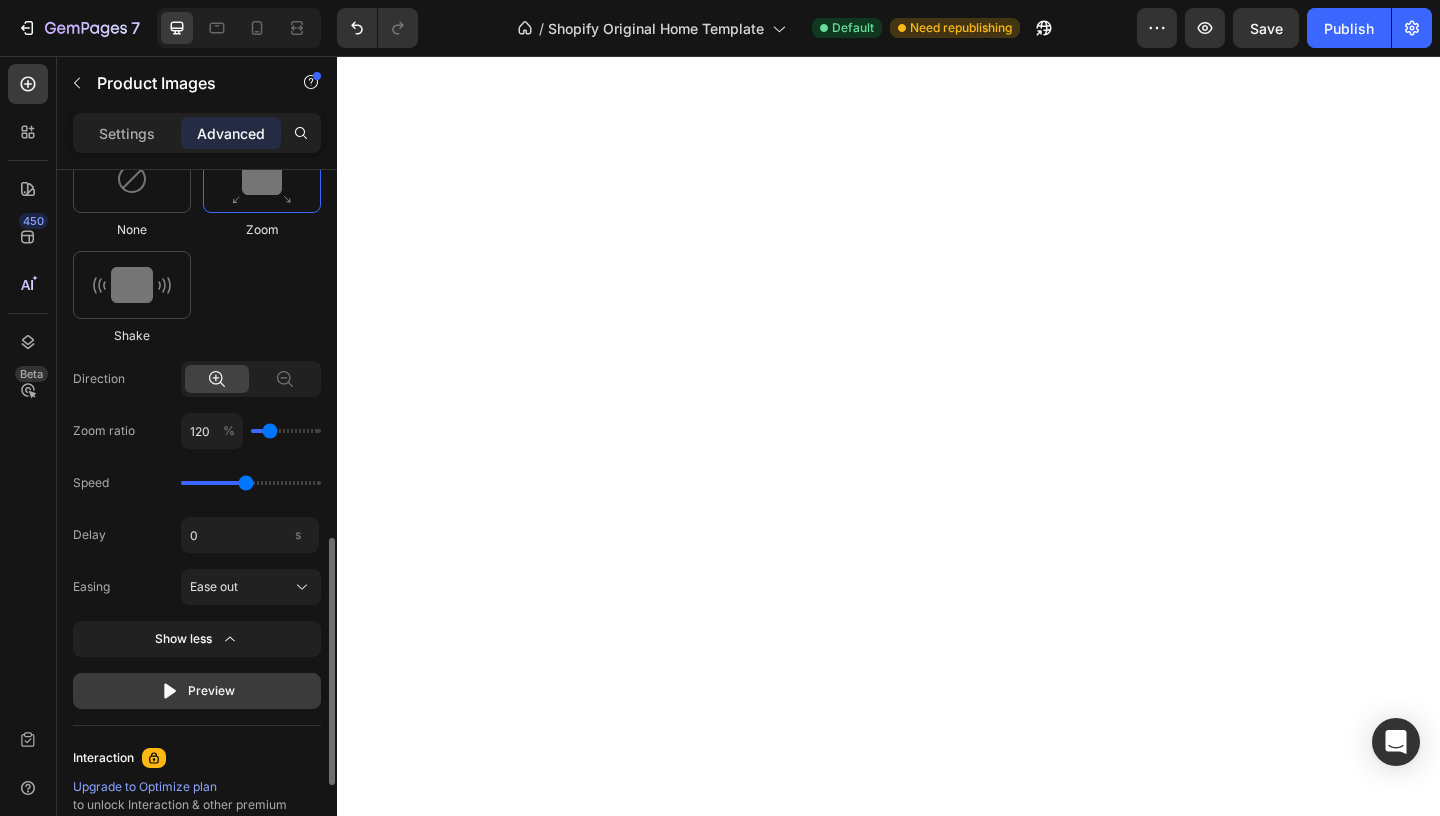 click on "Preview" at bounding box center (197, 691) 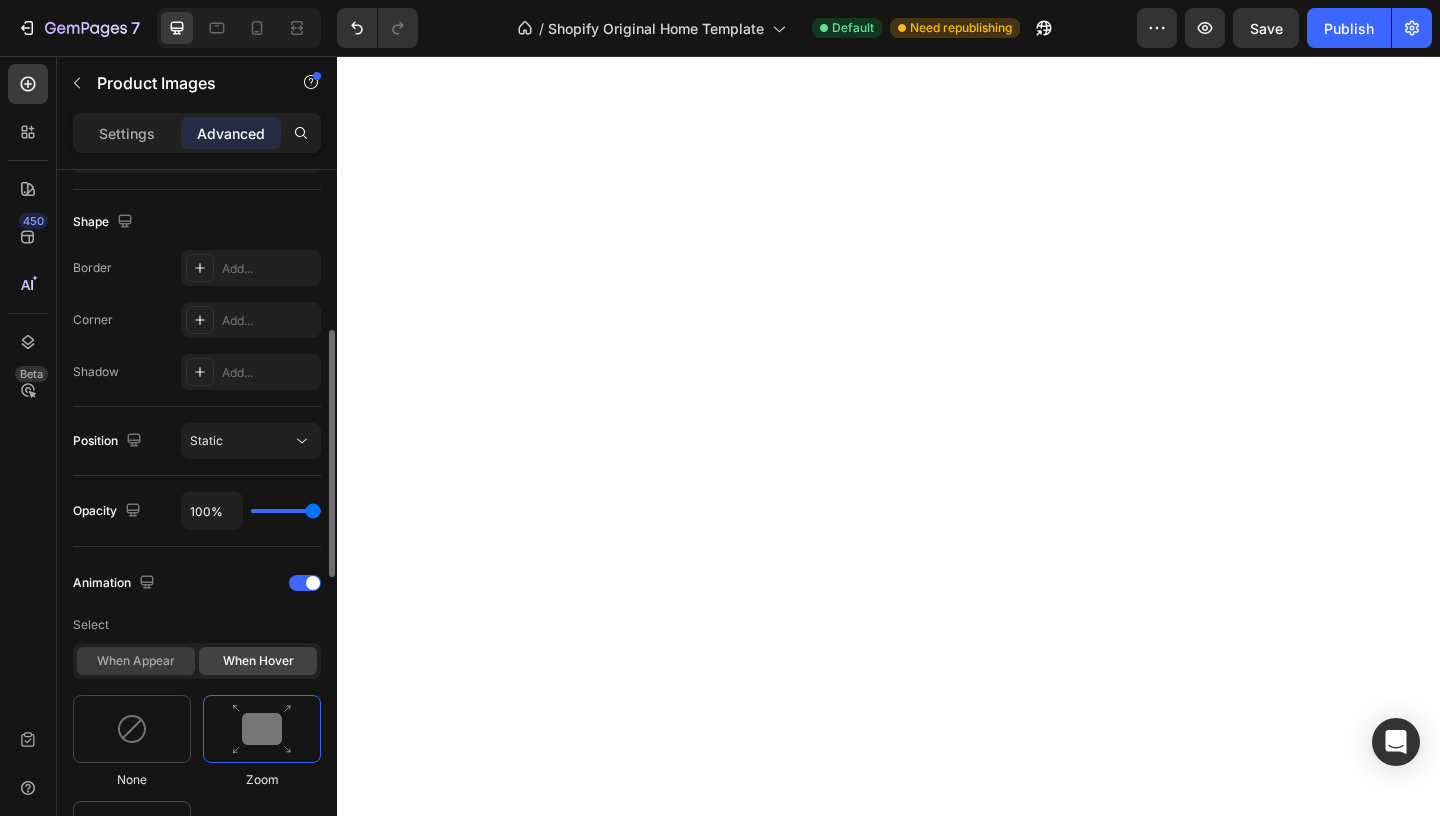 scroll, scrollTop: 482, scrollLeft: 0, axis: vertical 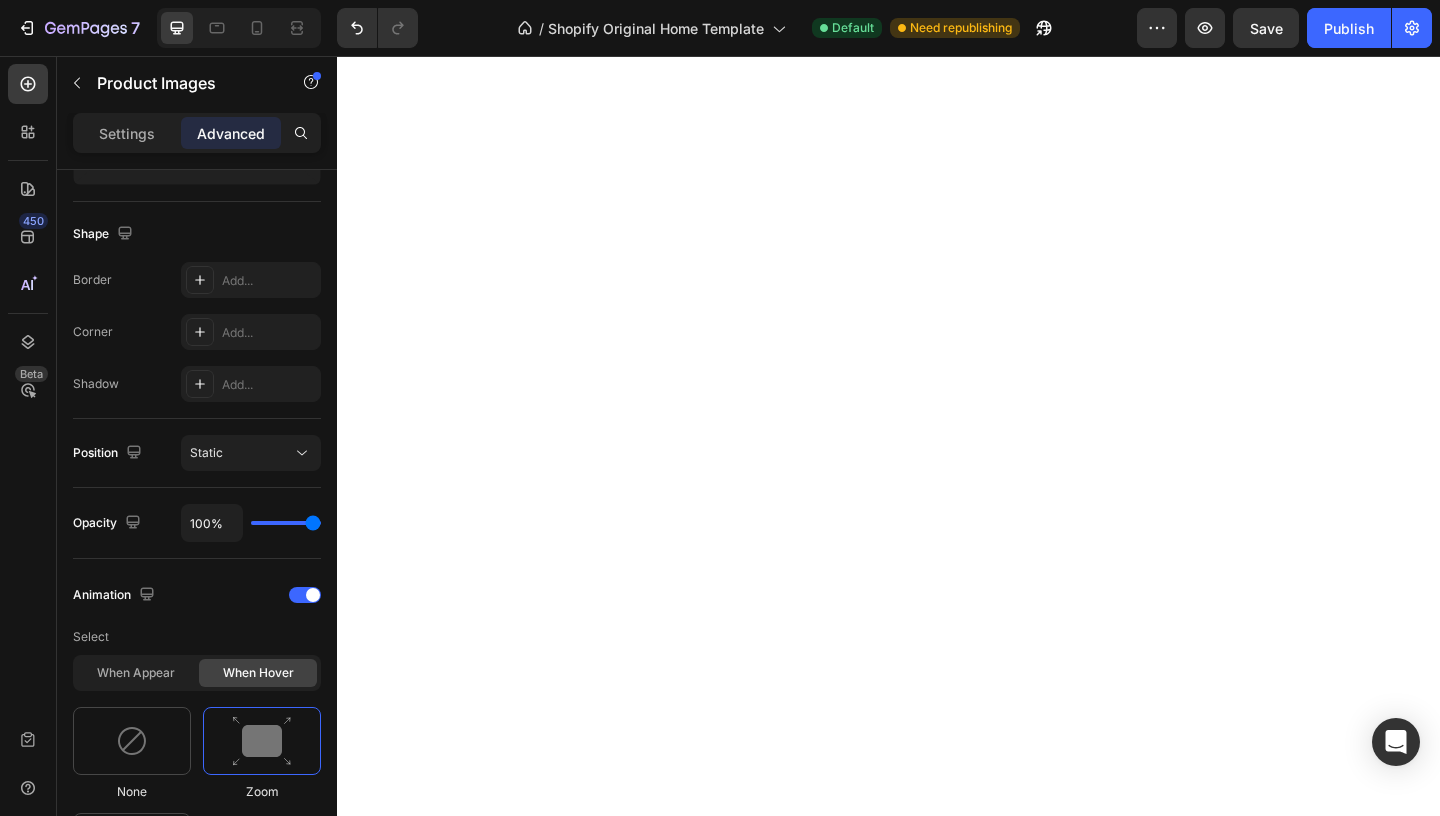 type on "94%" 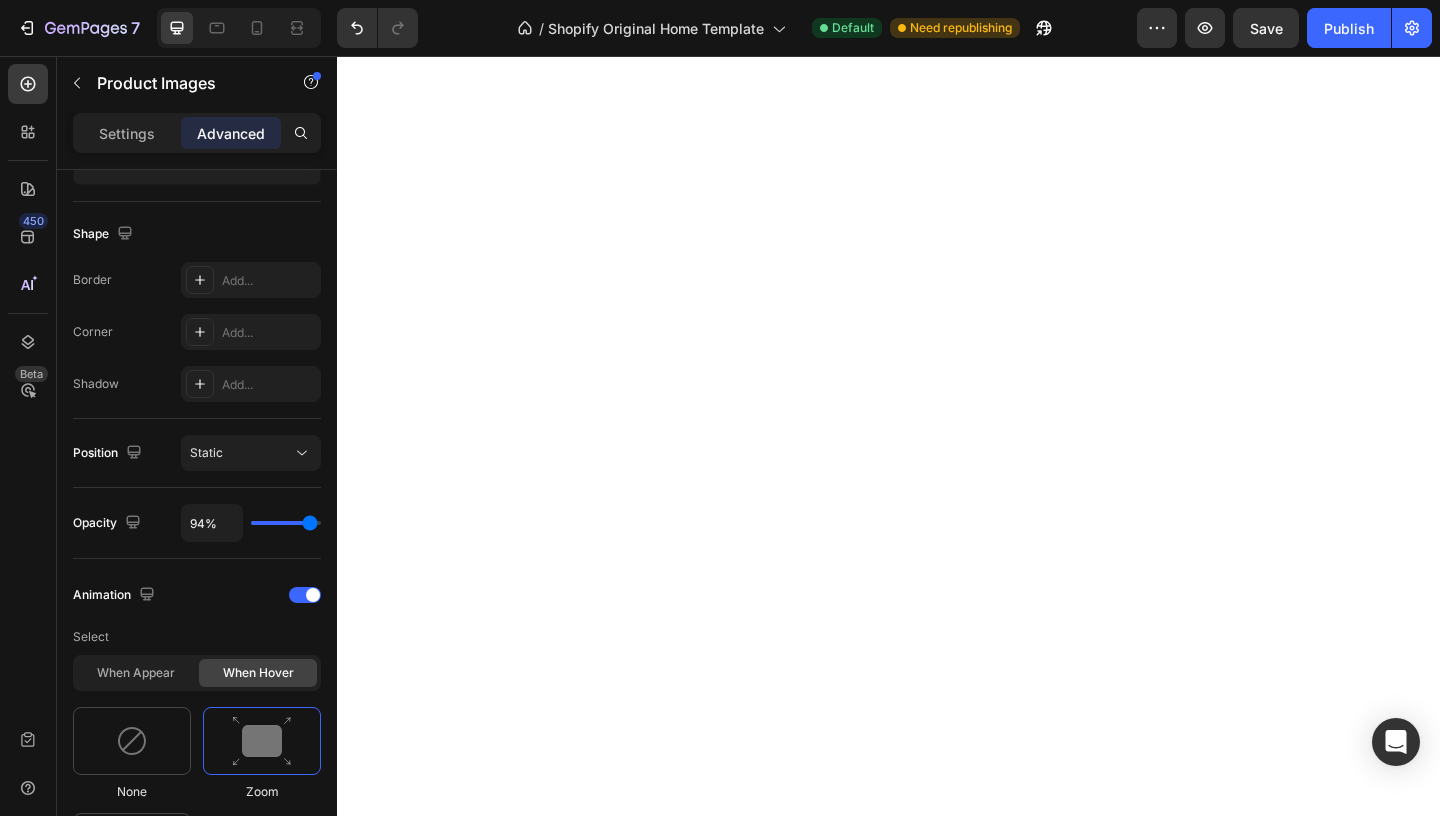 type on "93%" 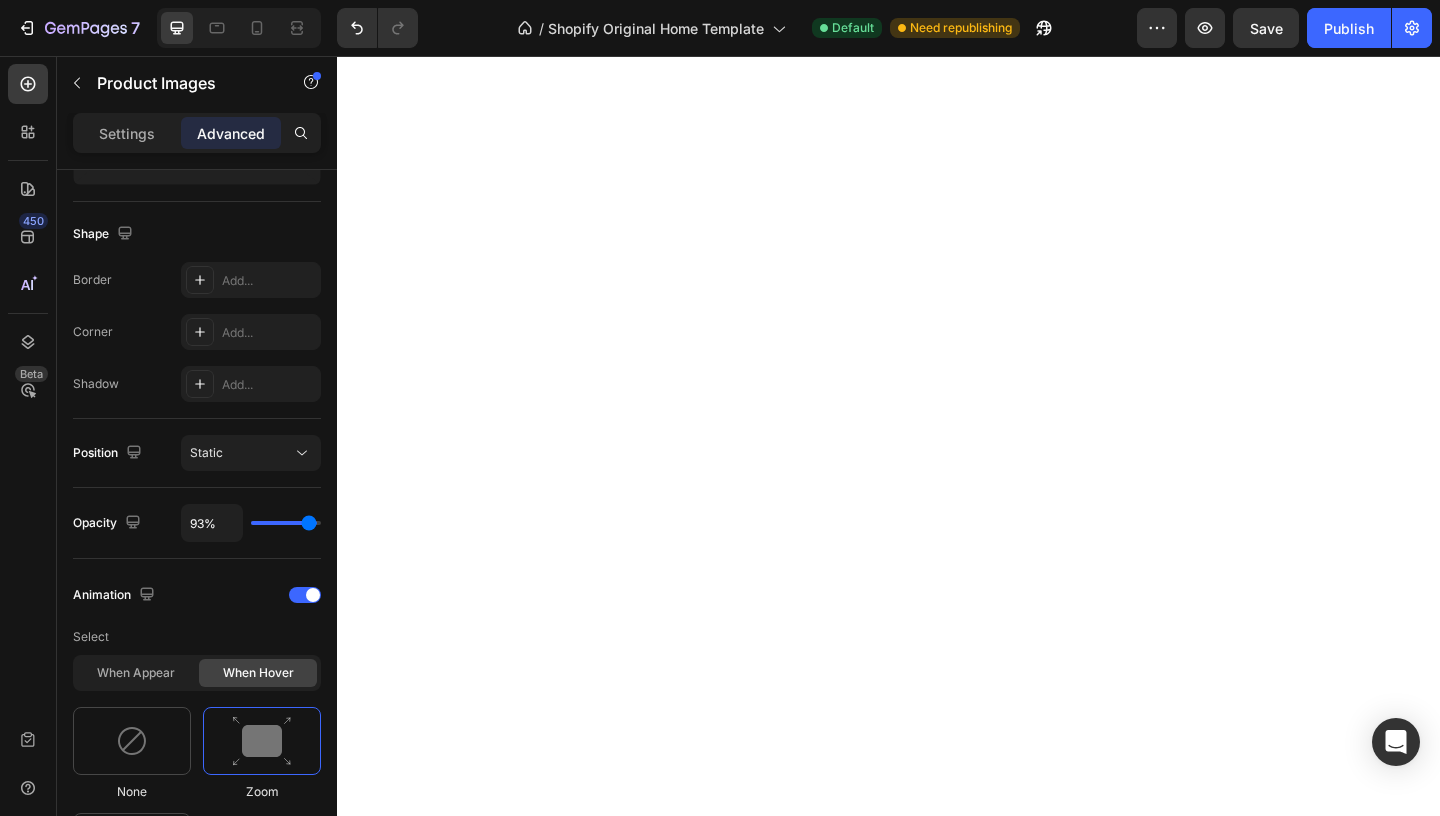 type on "92%" 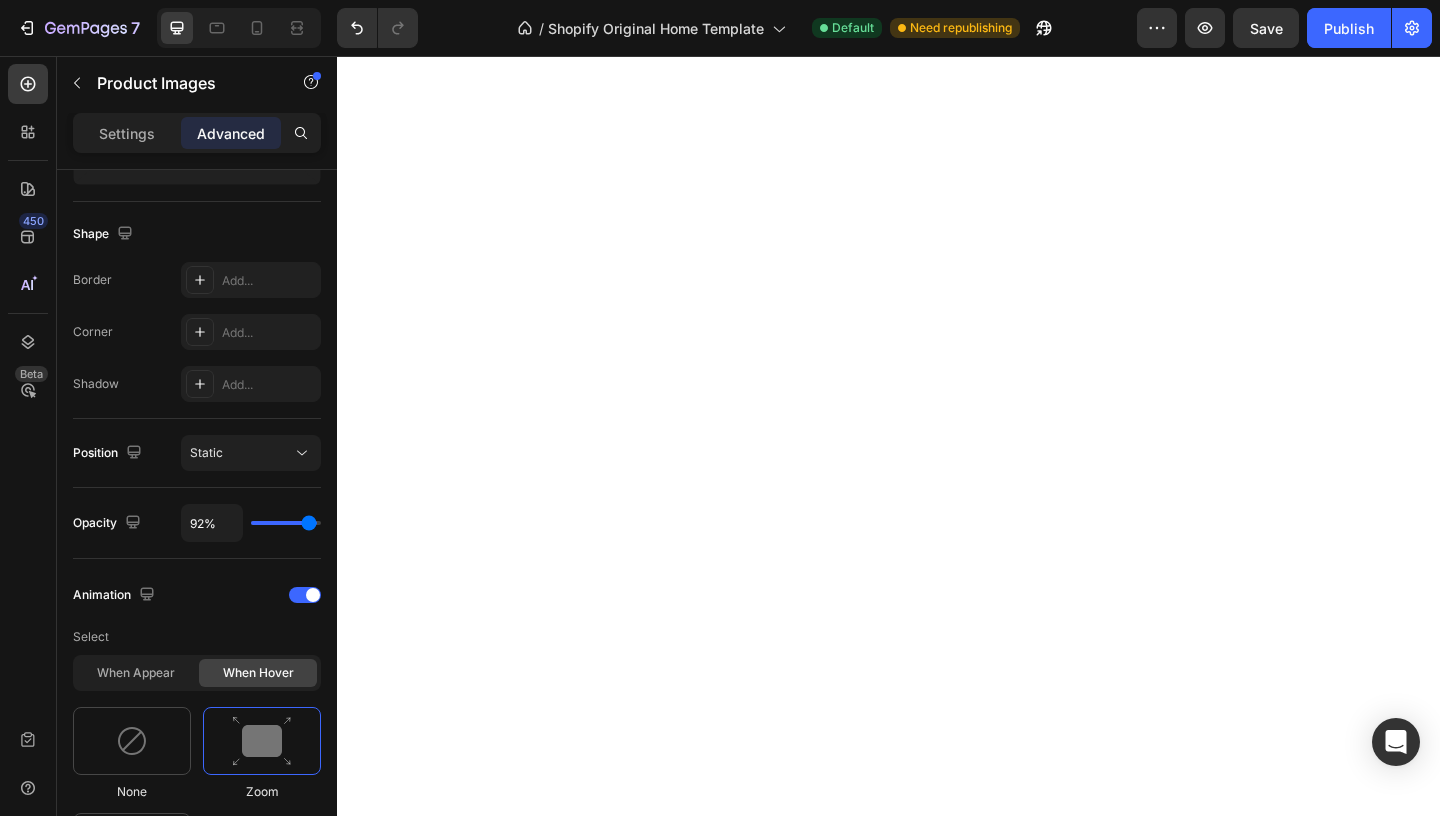 type on "90%" 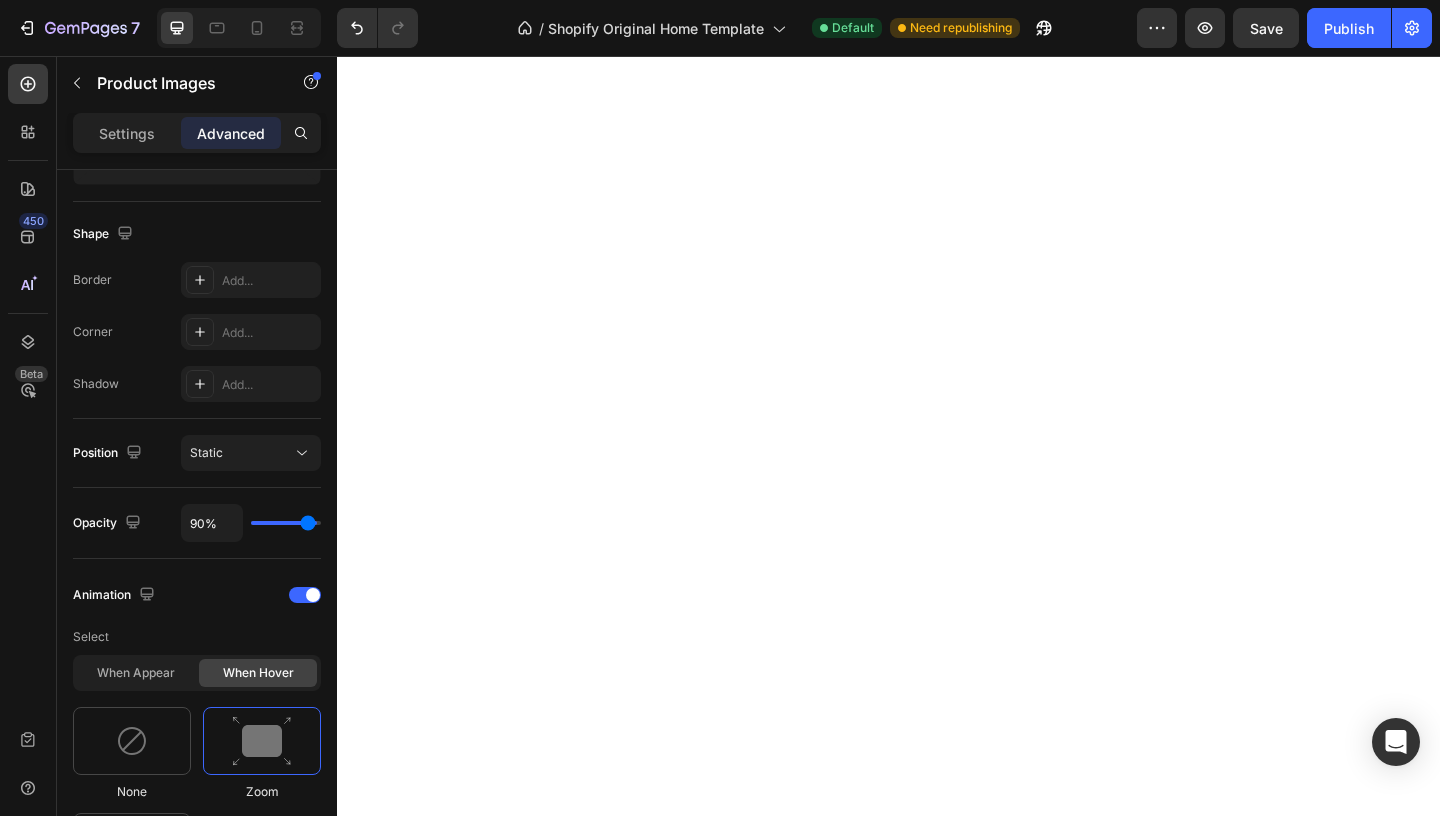 type on "88%" 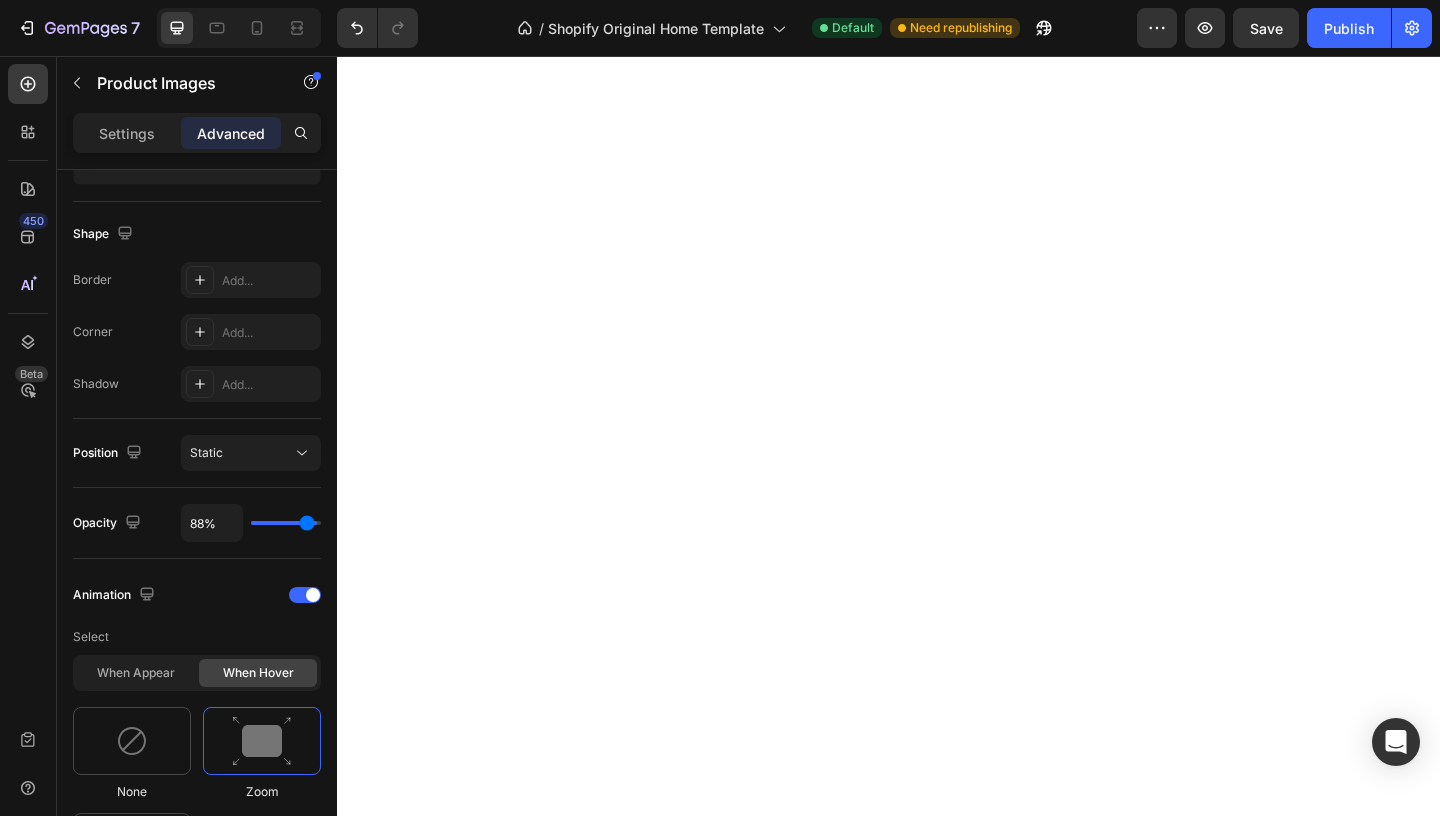 type on "84%" 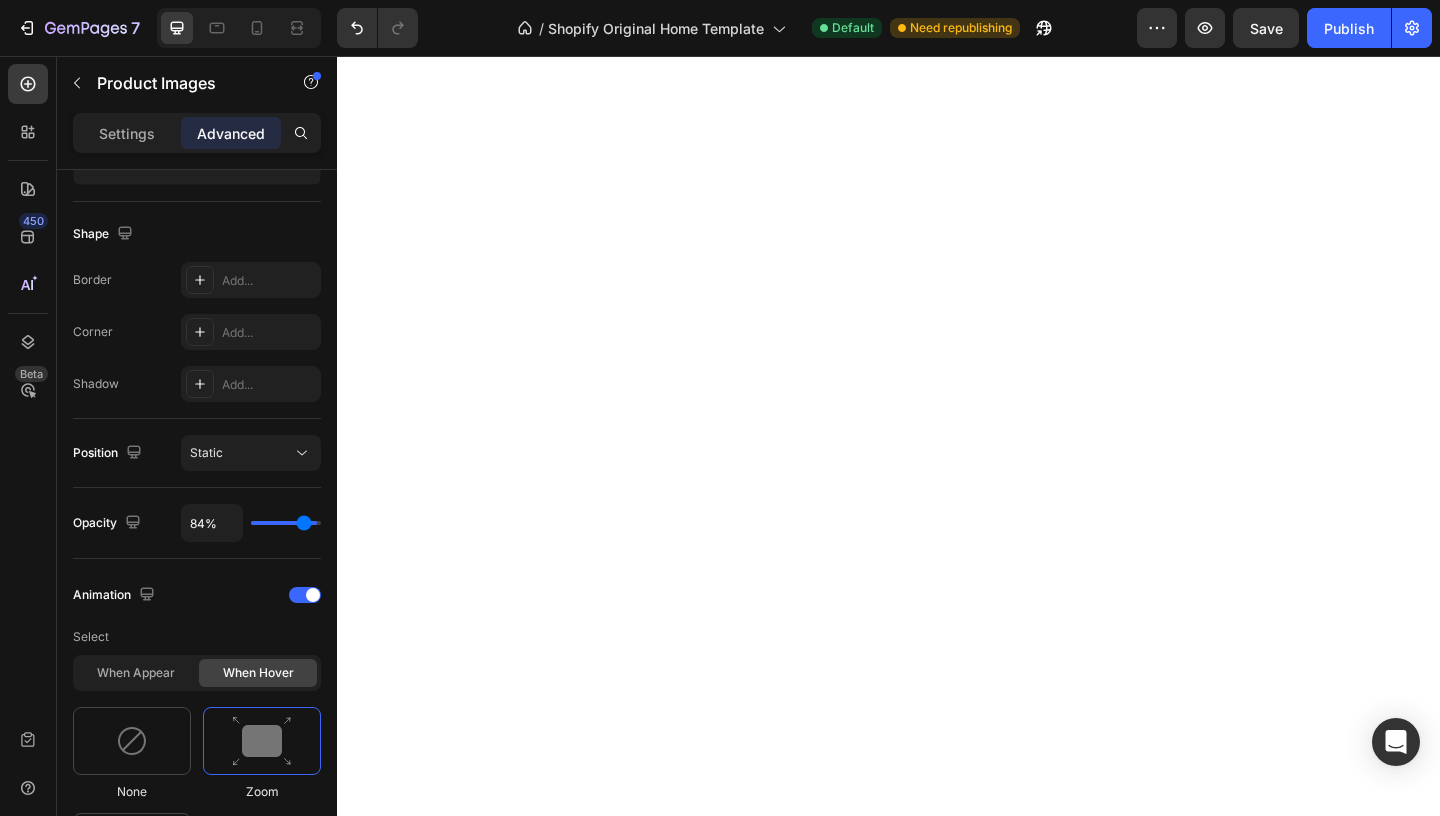 type on "82%" 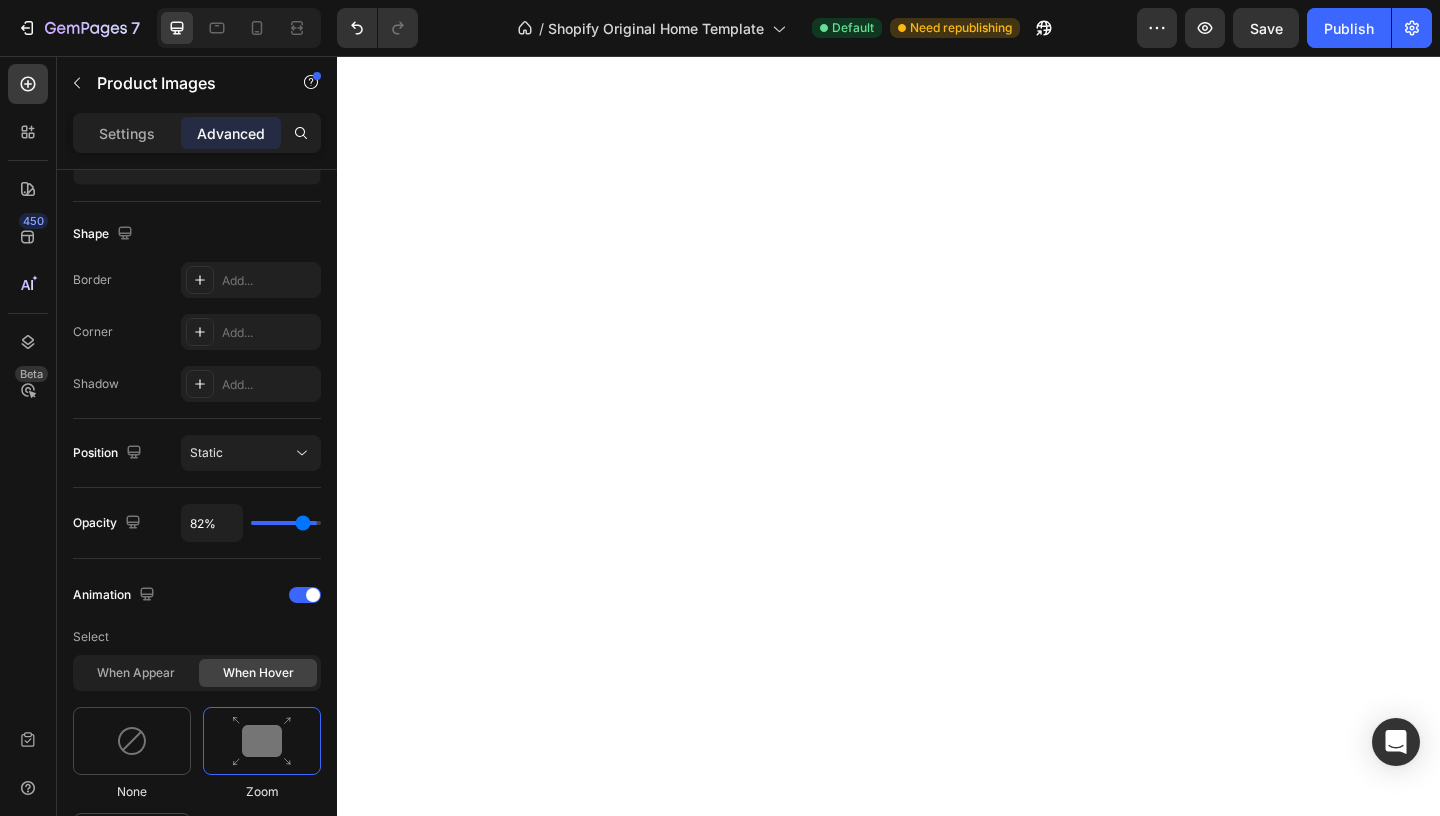 type on "81%" 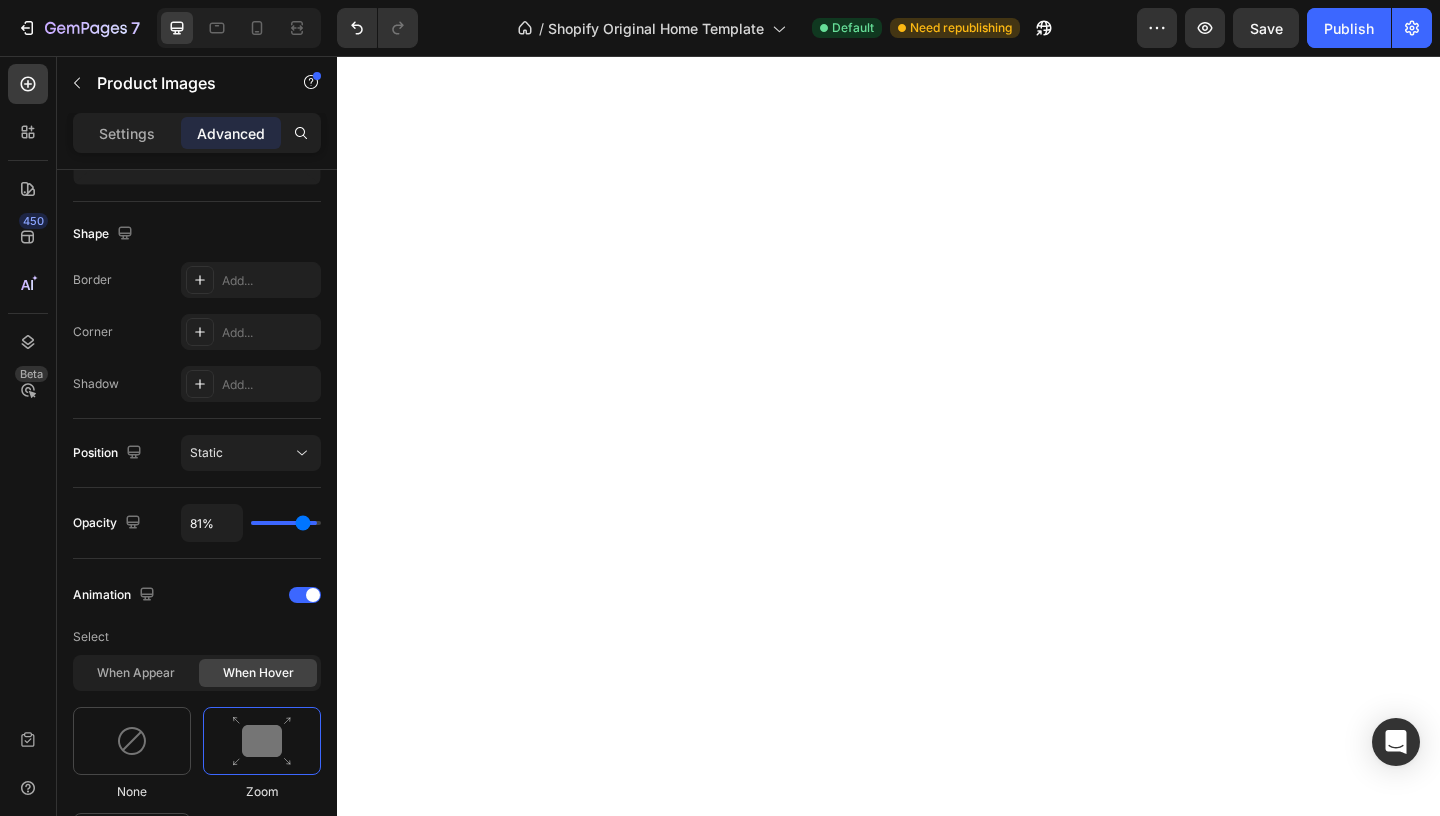 type on "80%" 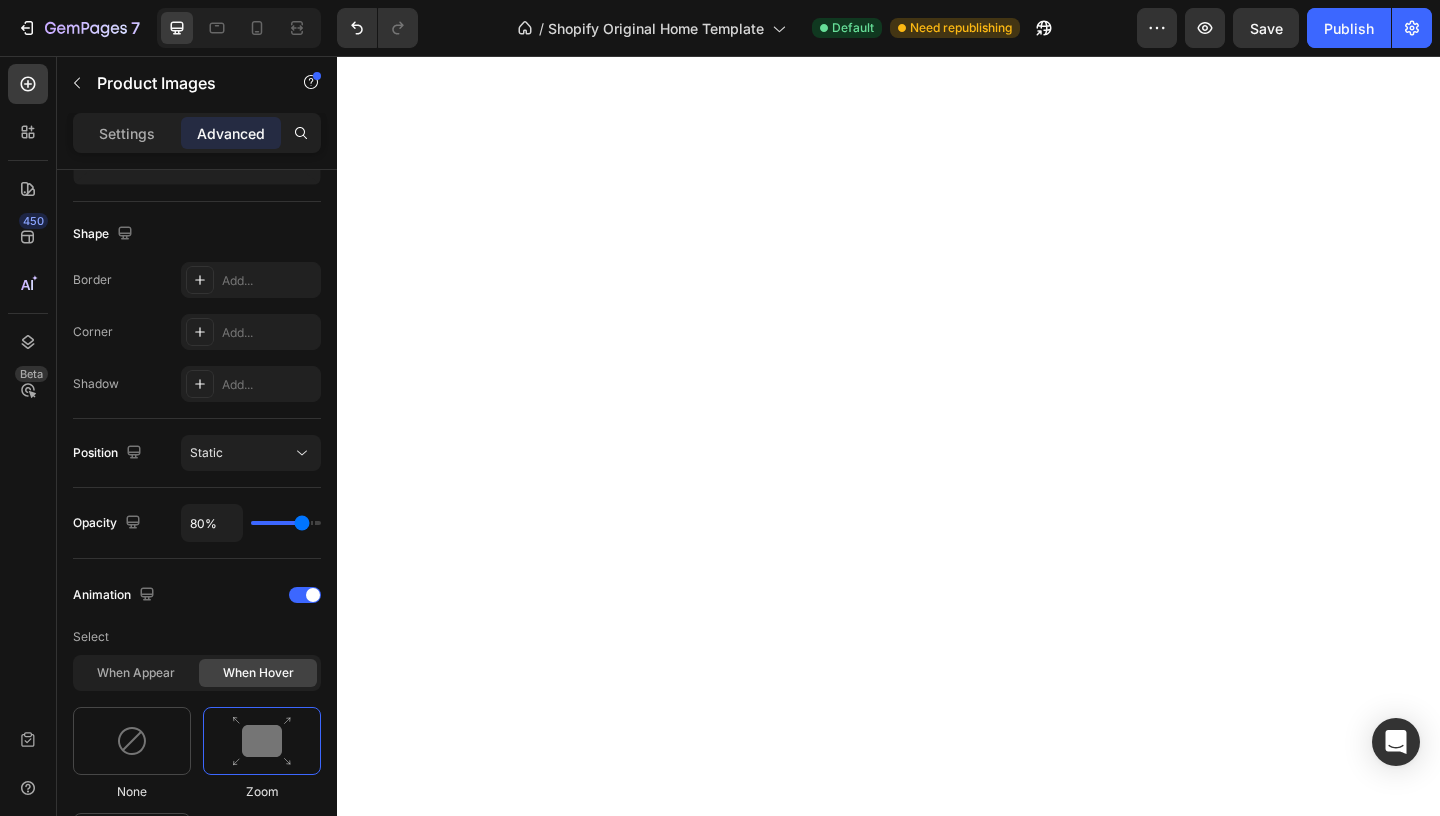 type on "79%" 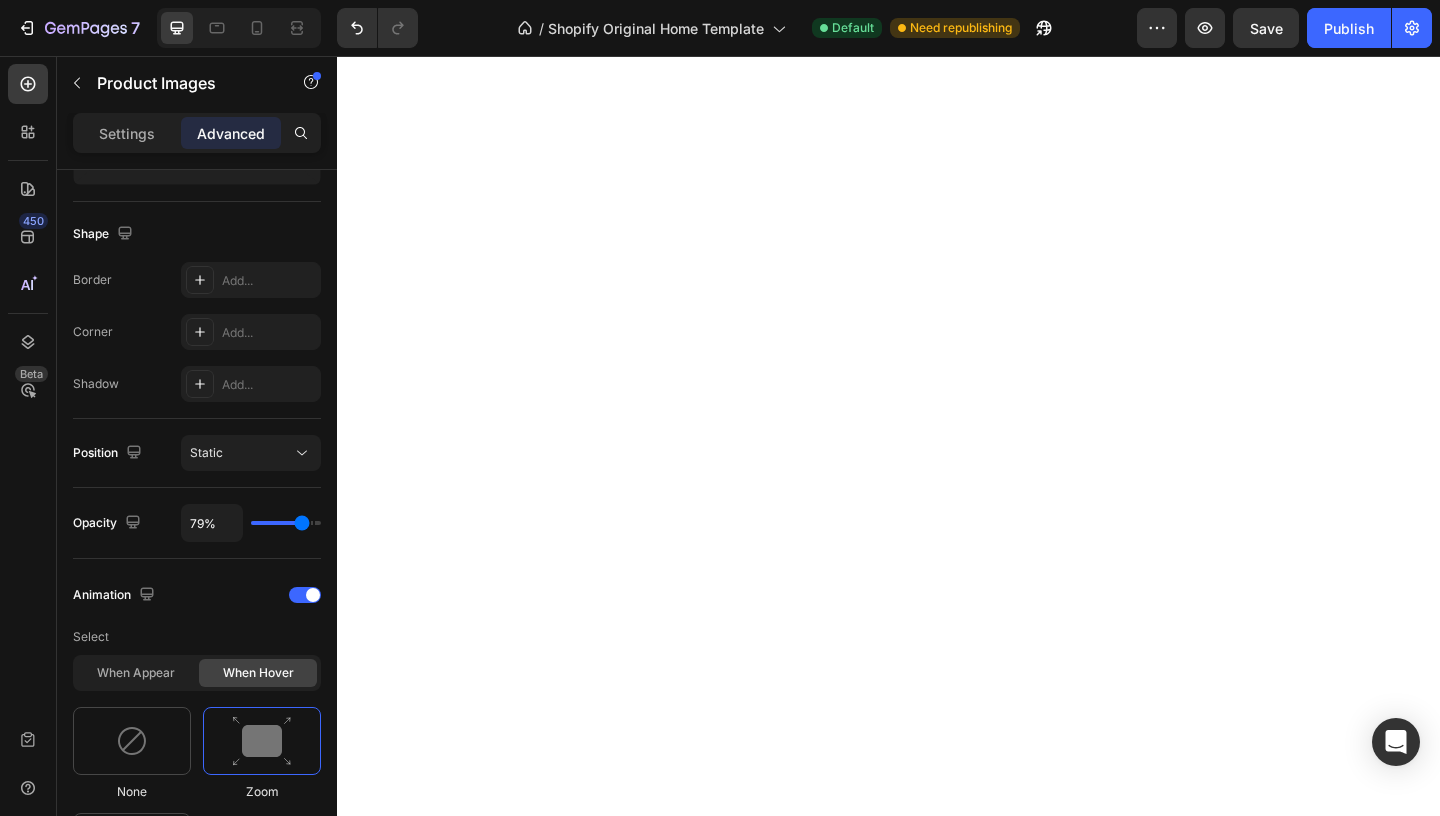 type on "80%" 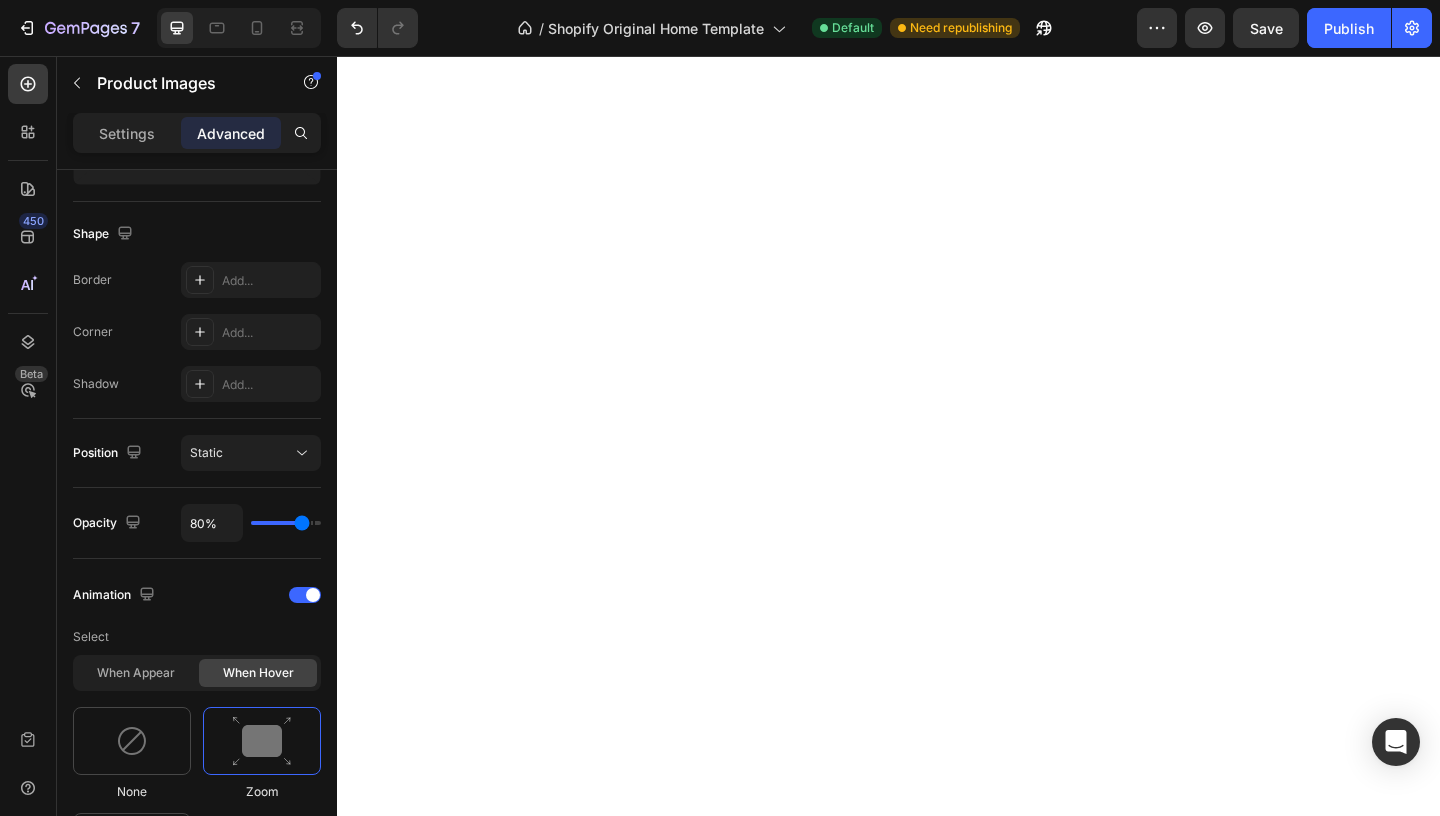 type on "81%" 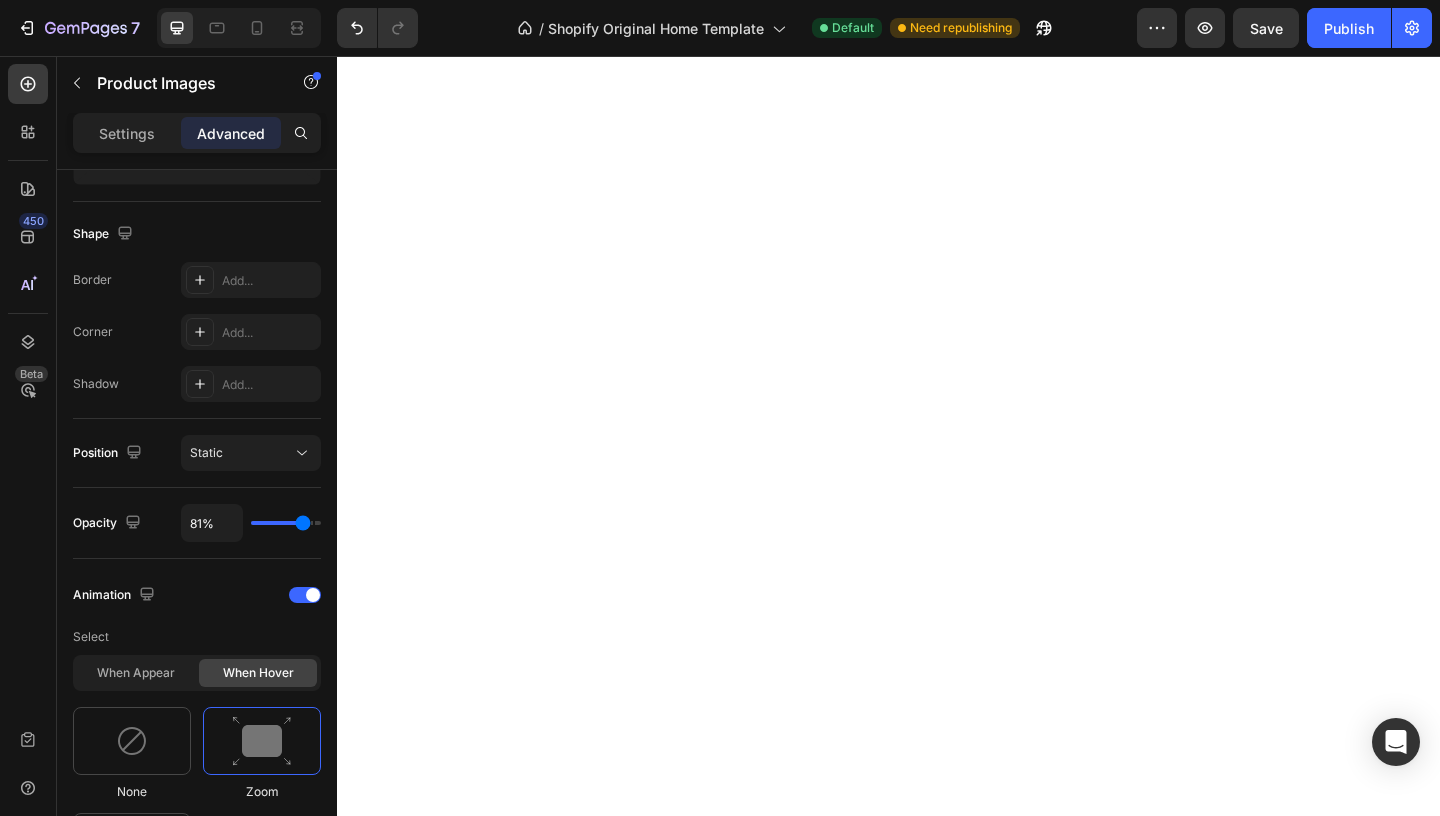 type on "82%" 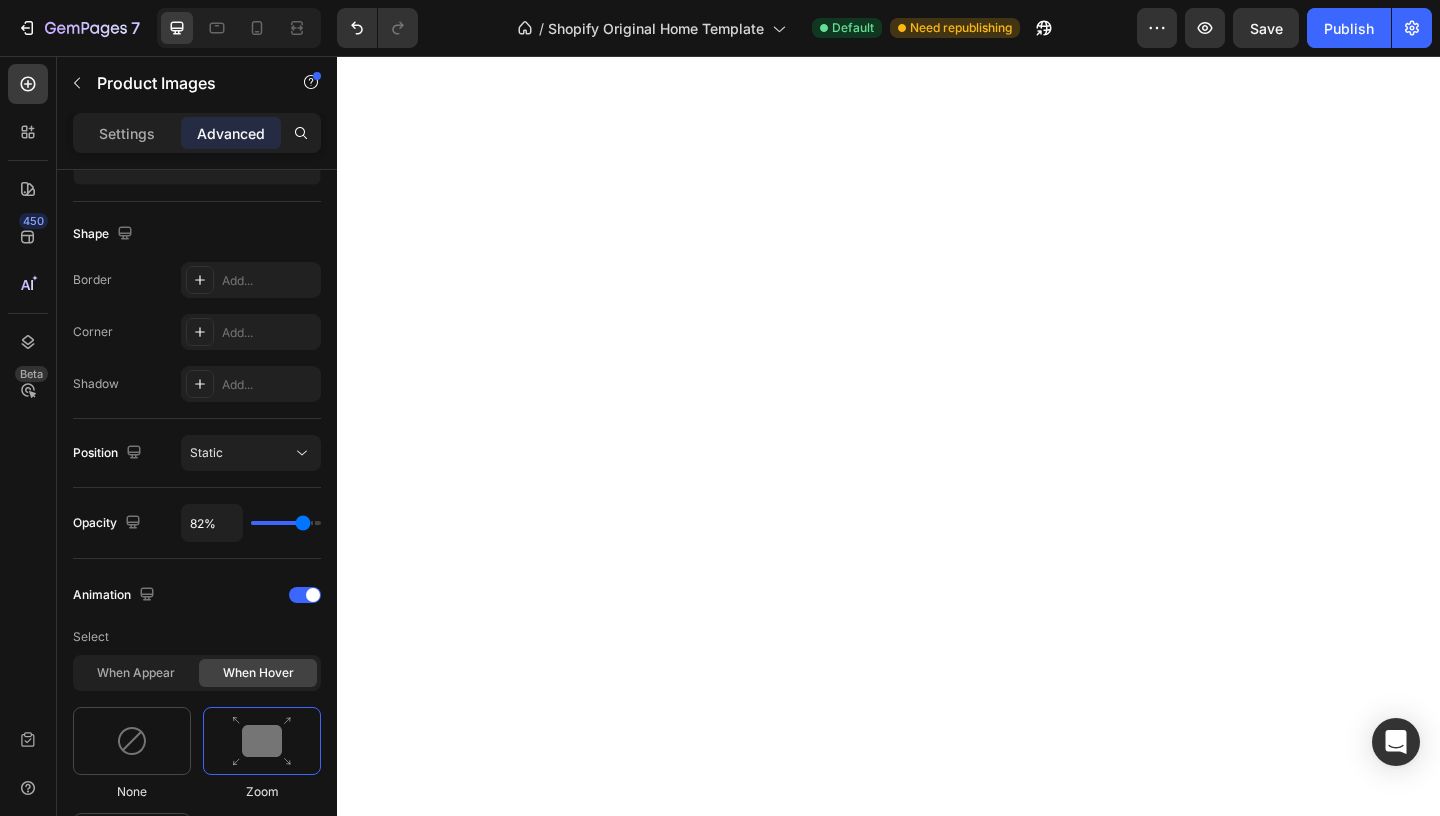 type on "83%" 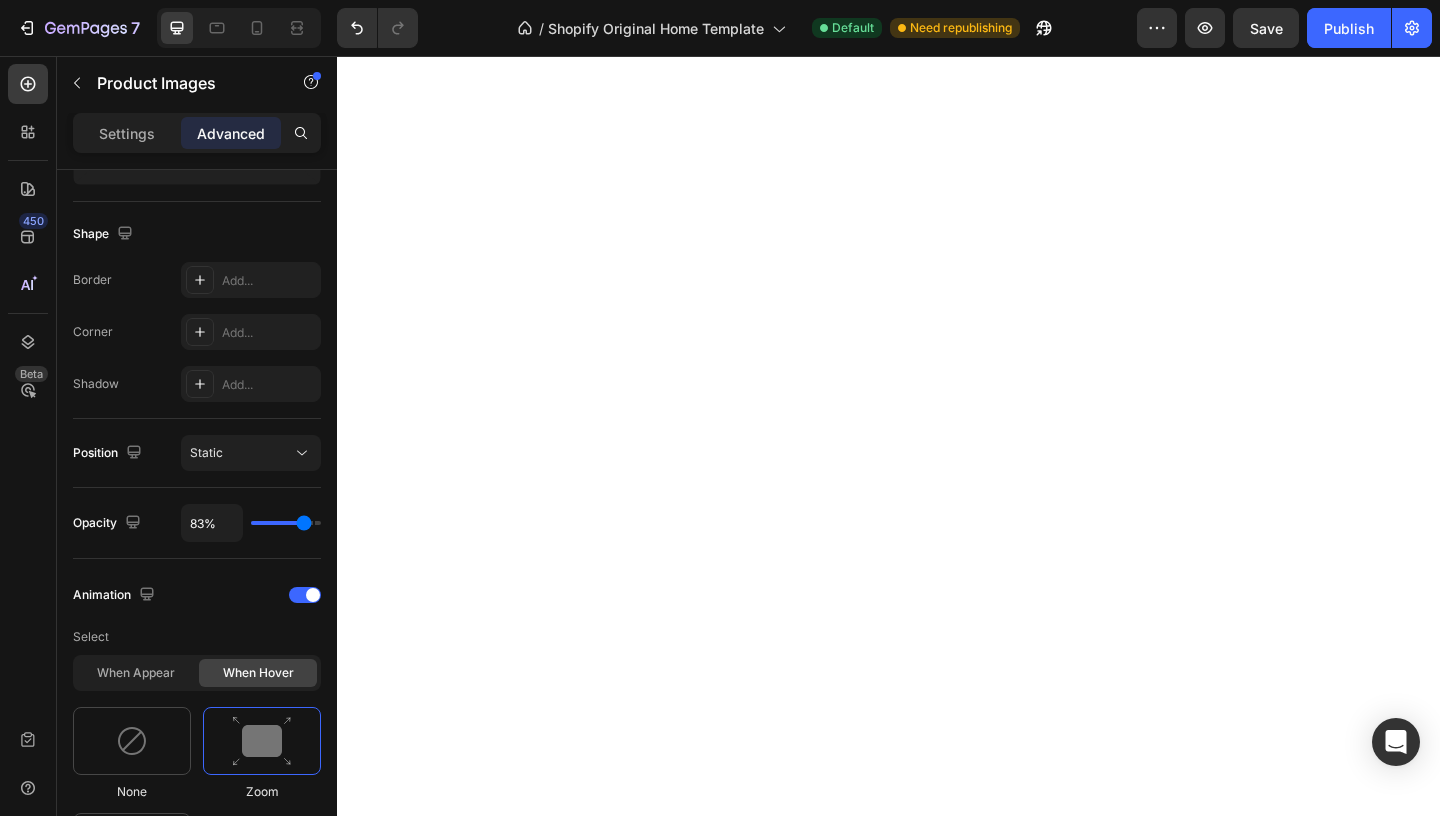 type on "84%" 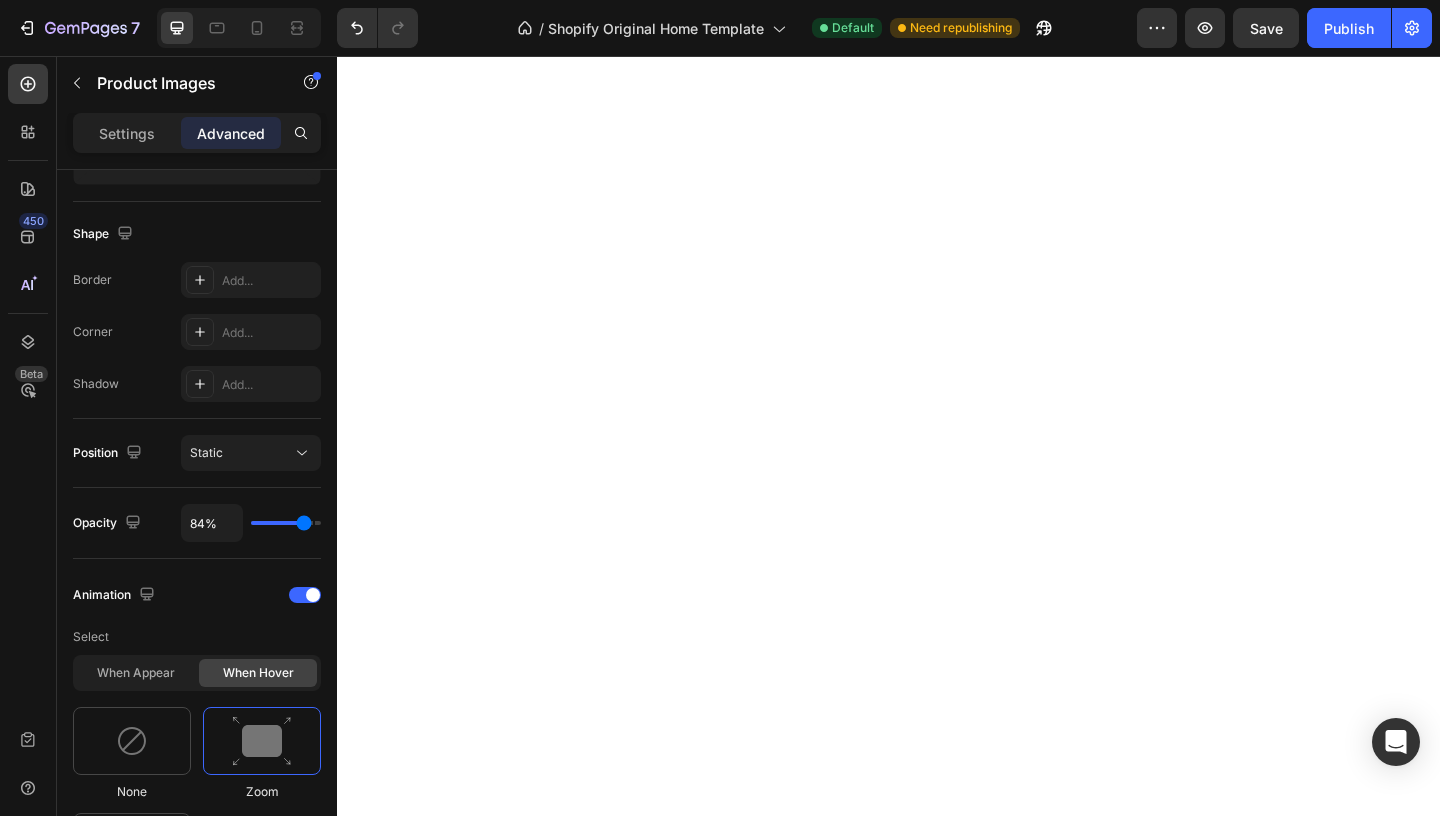 type on "86%" 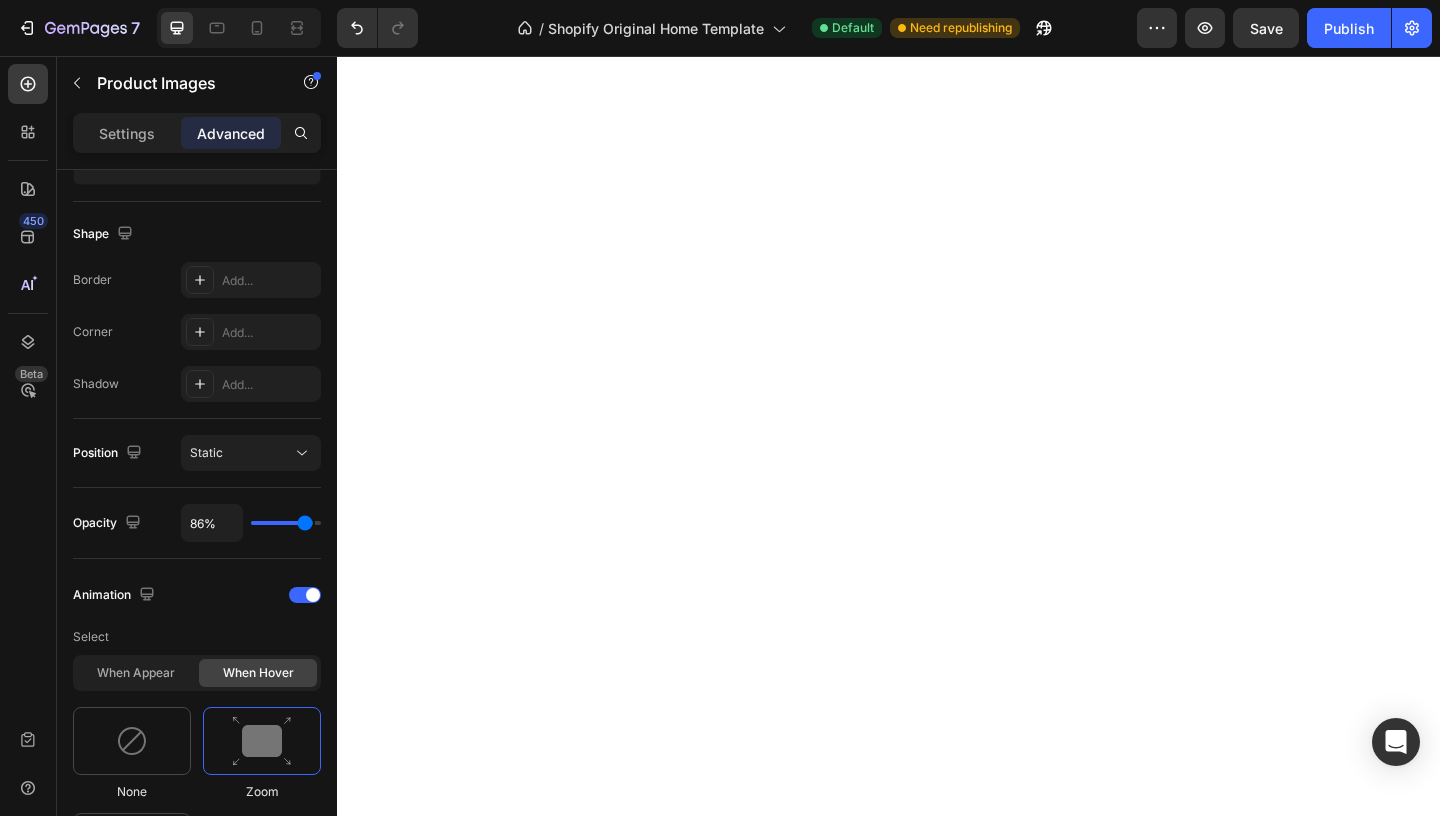 type on "90%" 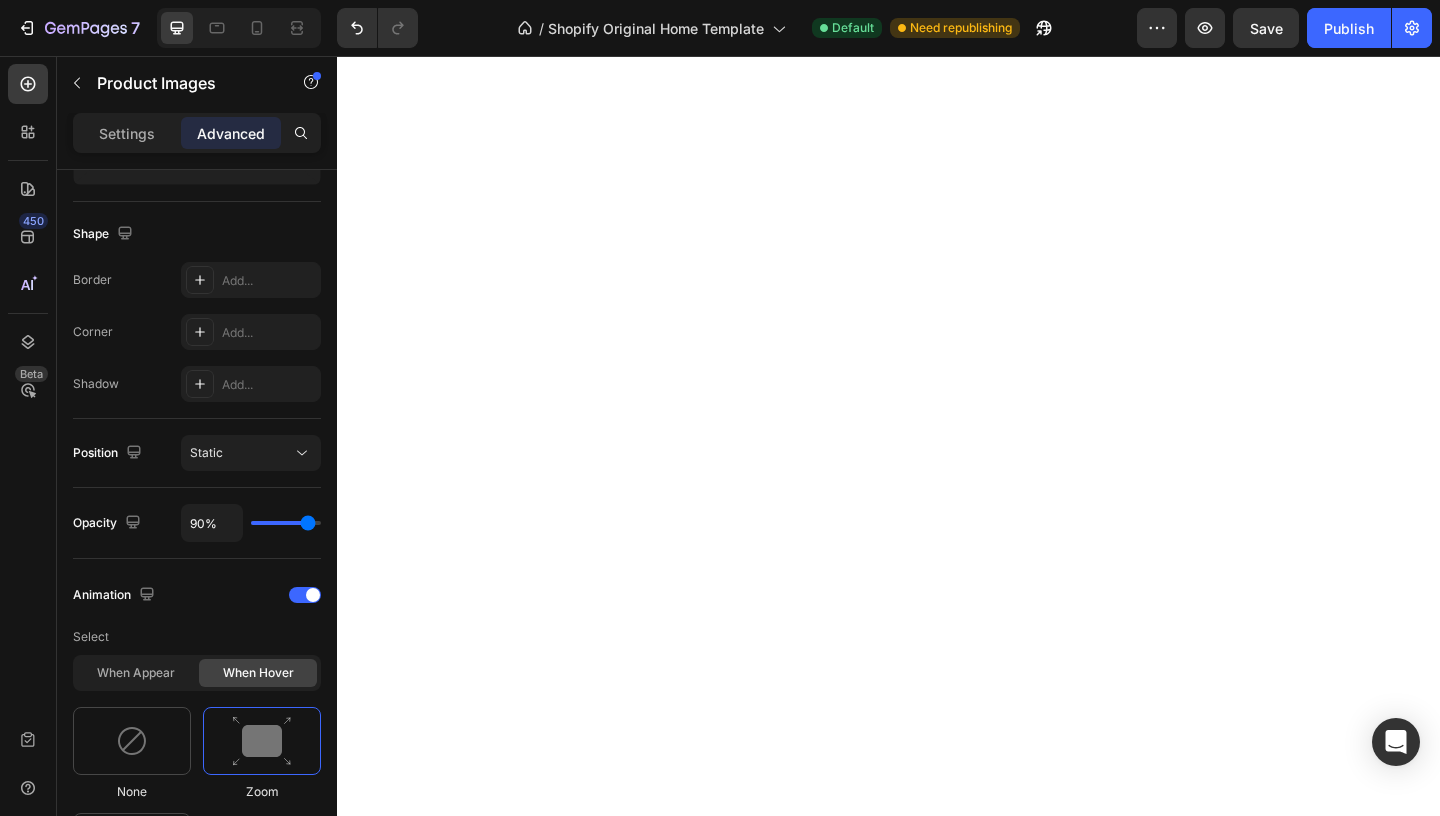 type on "98%" 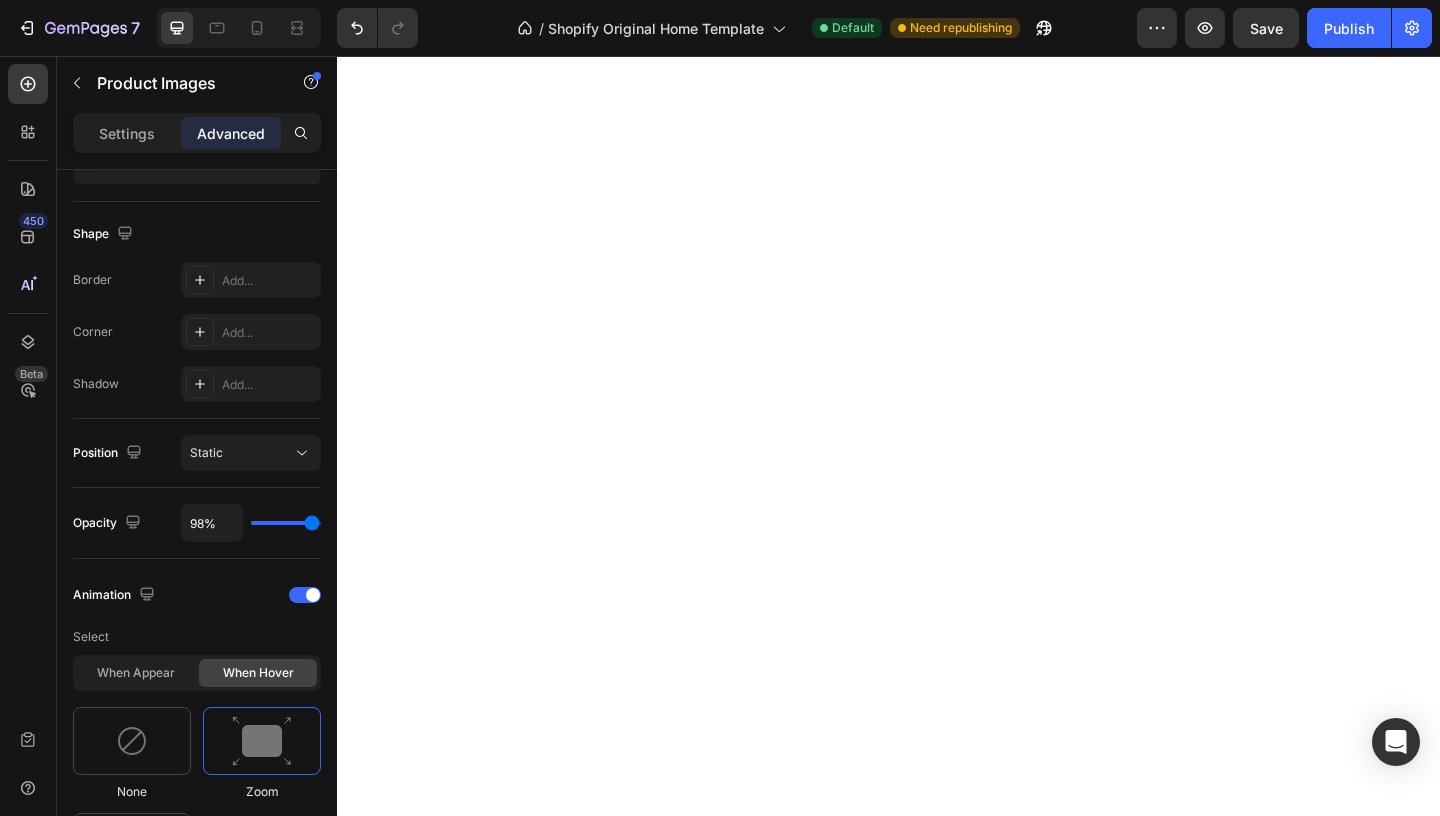 type on "100%" 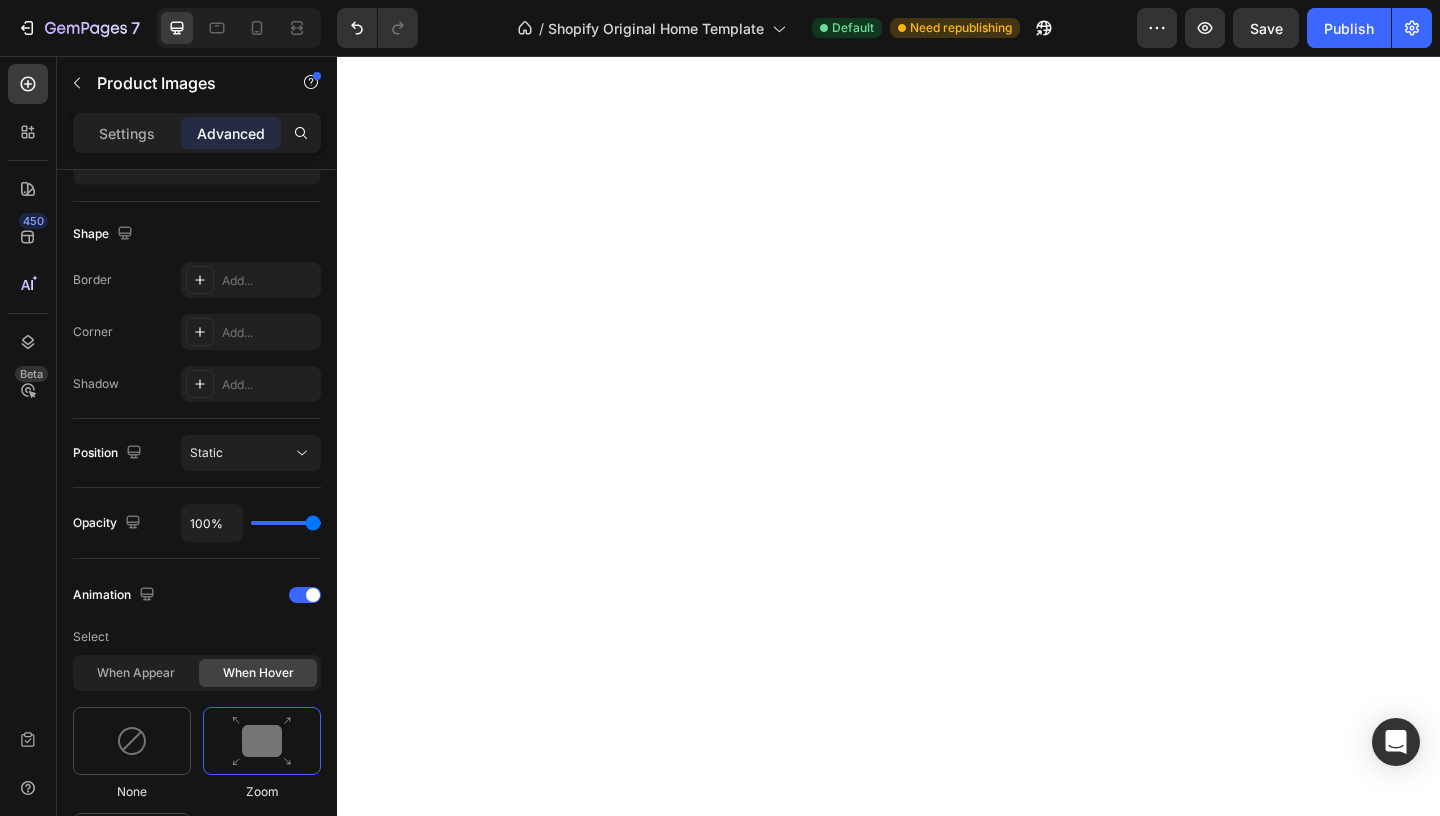 drag, startPoint x: 309, startPoint y: 527, endPoint x: 343, endPoint y: 535, distance: 34.928497 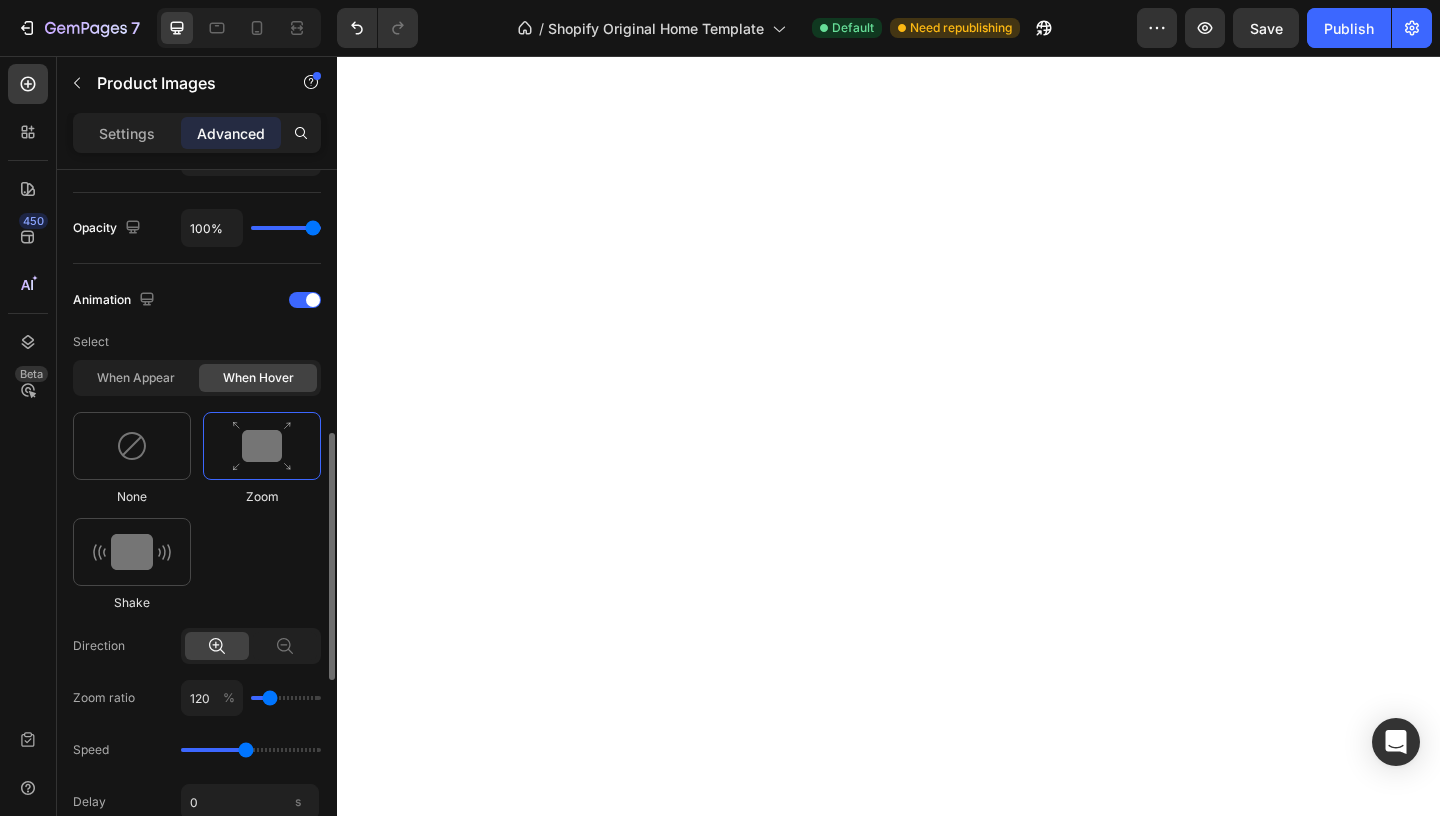 scroll, scrollTop: 779, scrollLeft: 0, axis: vertical 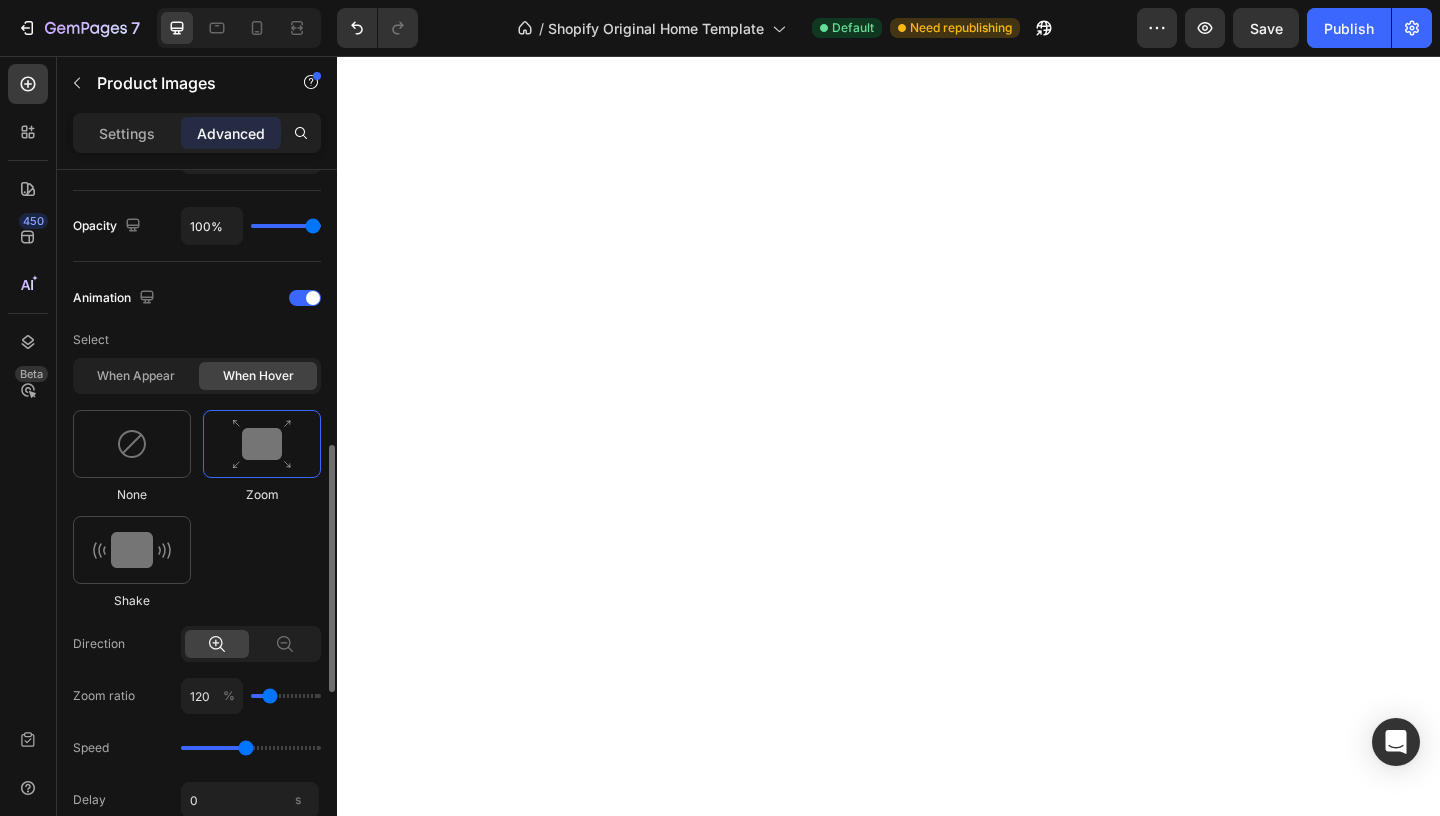 type on "110" 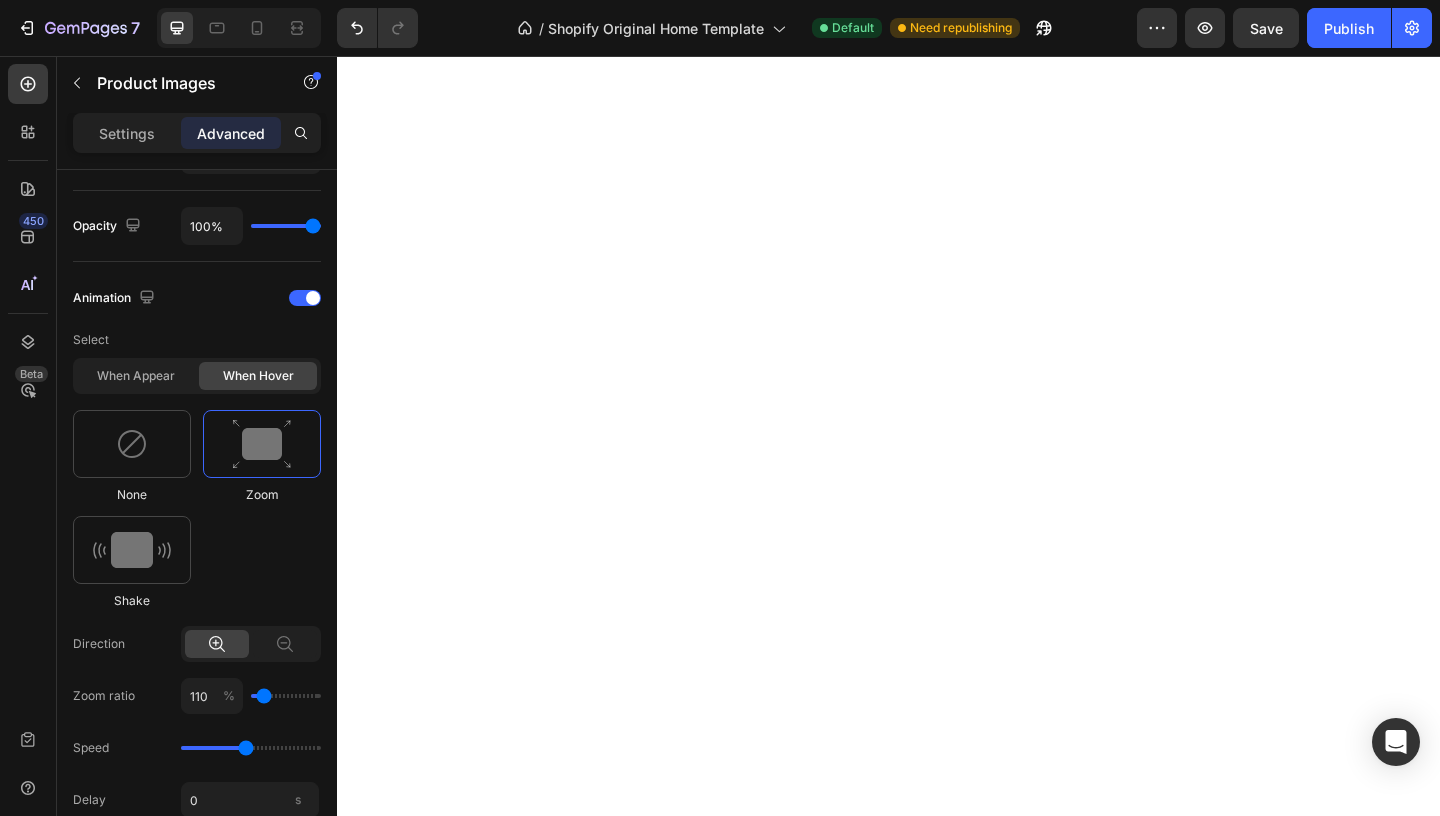 type on "110" 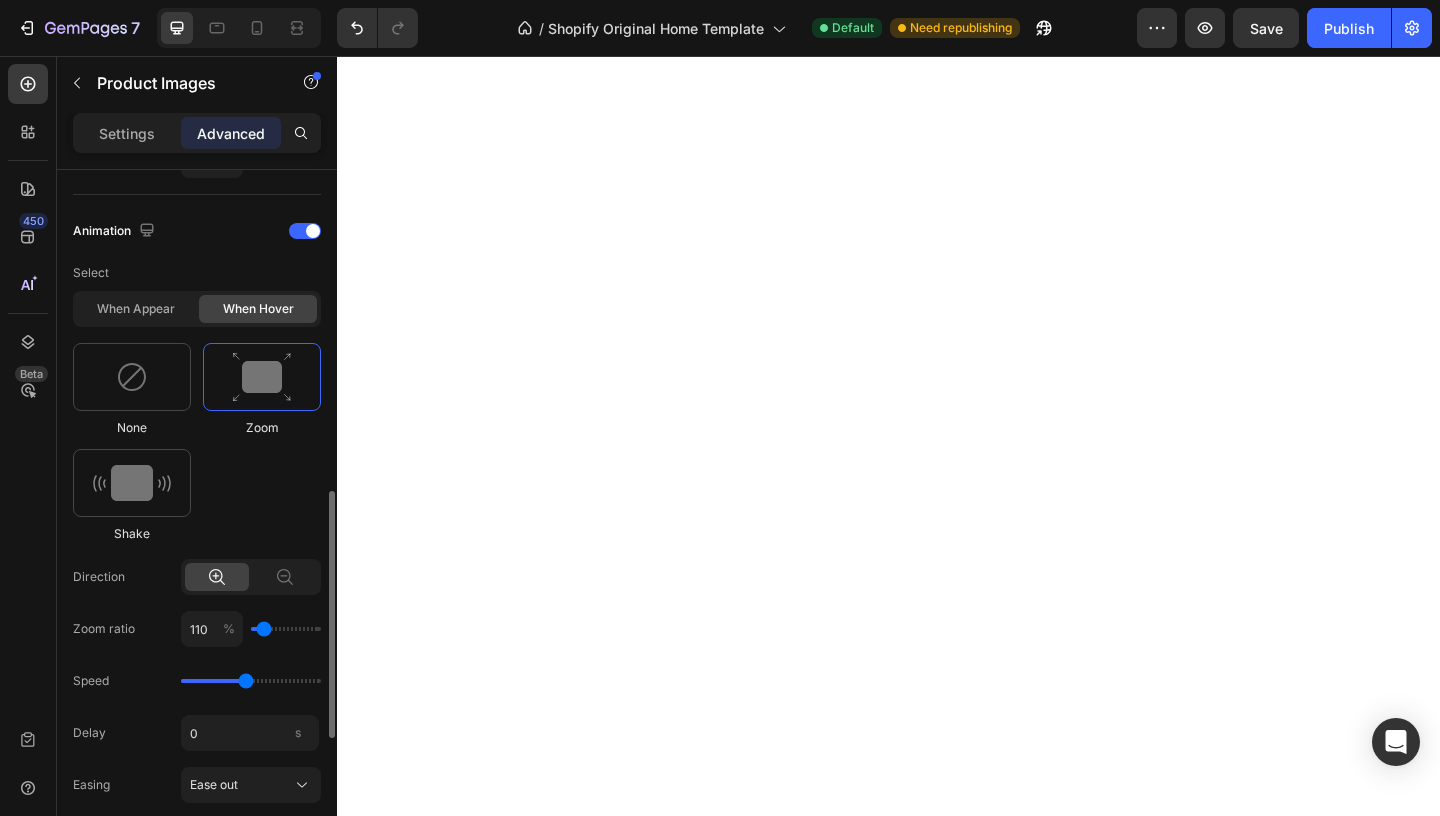 scroll, scrollTop: 866, scrollLeft: 0, axis: vertical 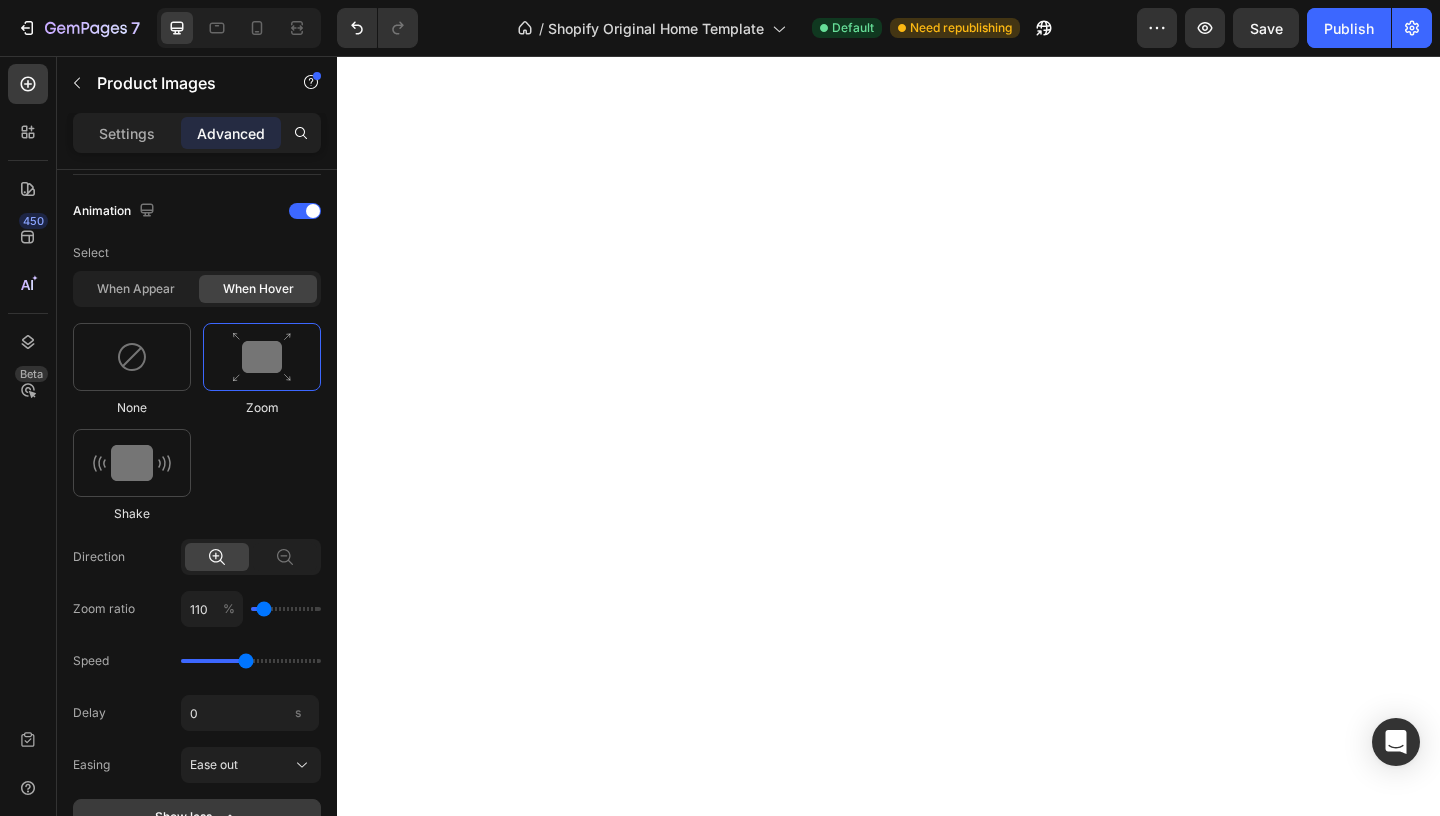 click on "Show less" at bounding box center [197, 817] 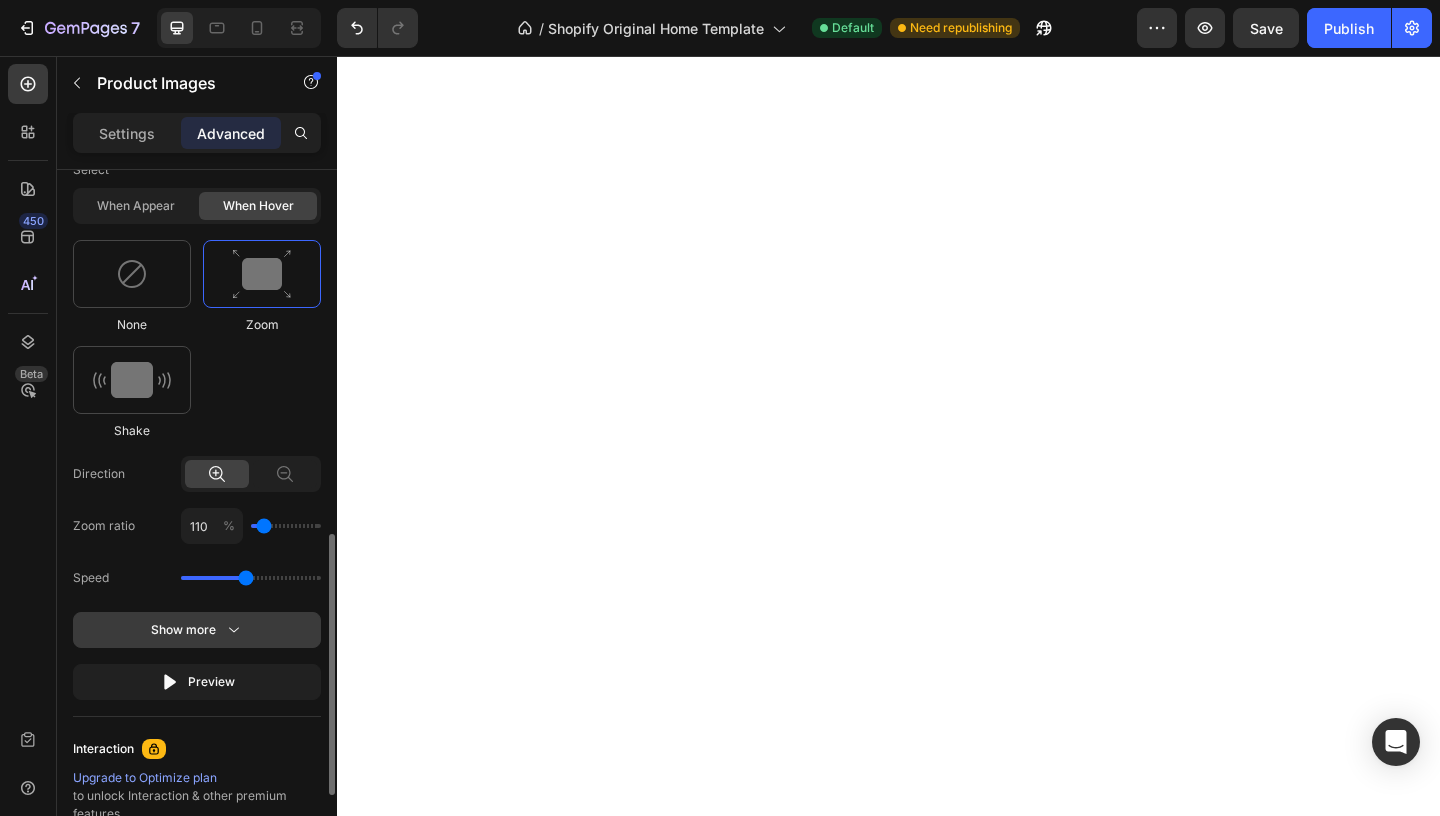 scroll, scrollTop: 957, scrollLeft: 0, axis: vertical 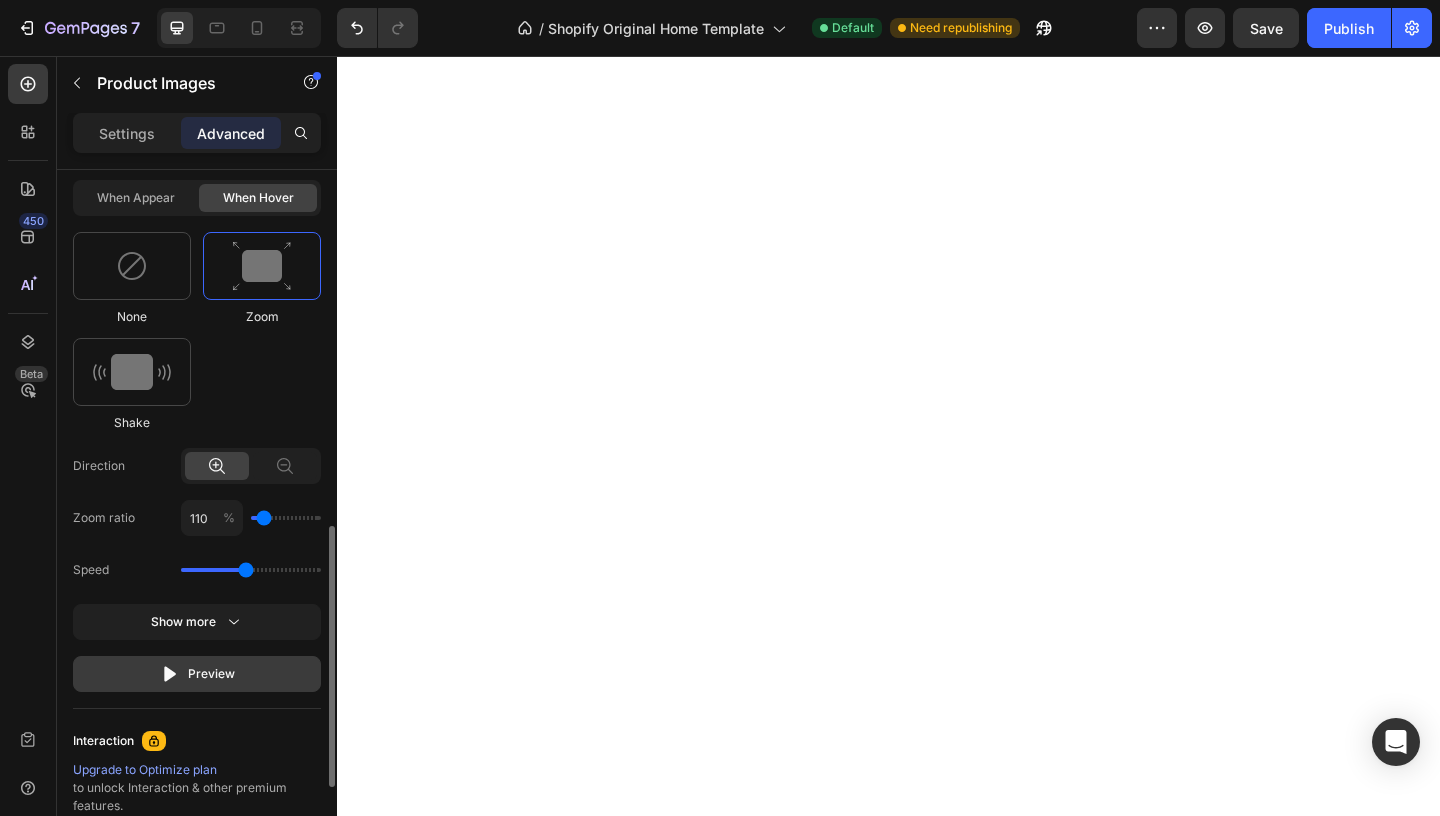 click 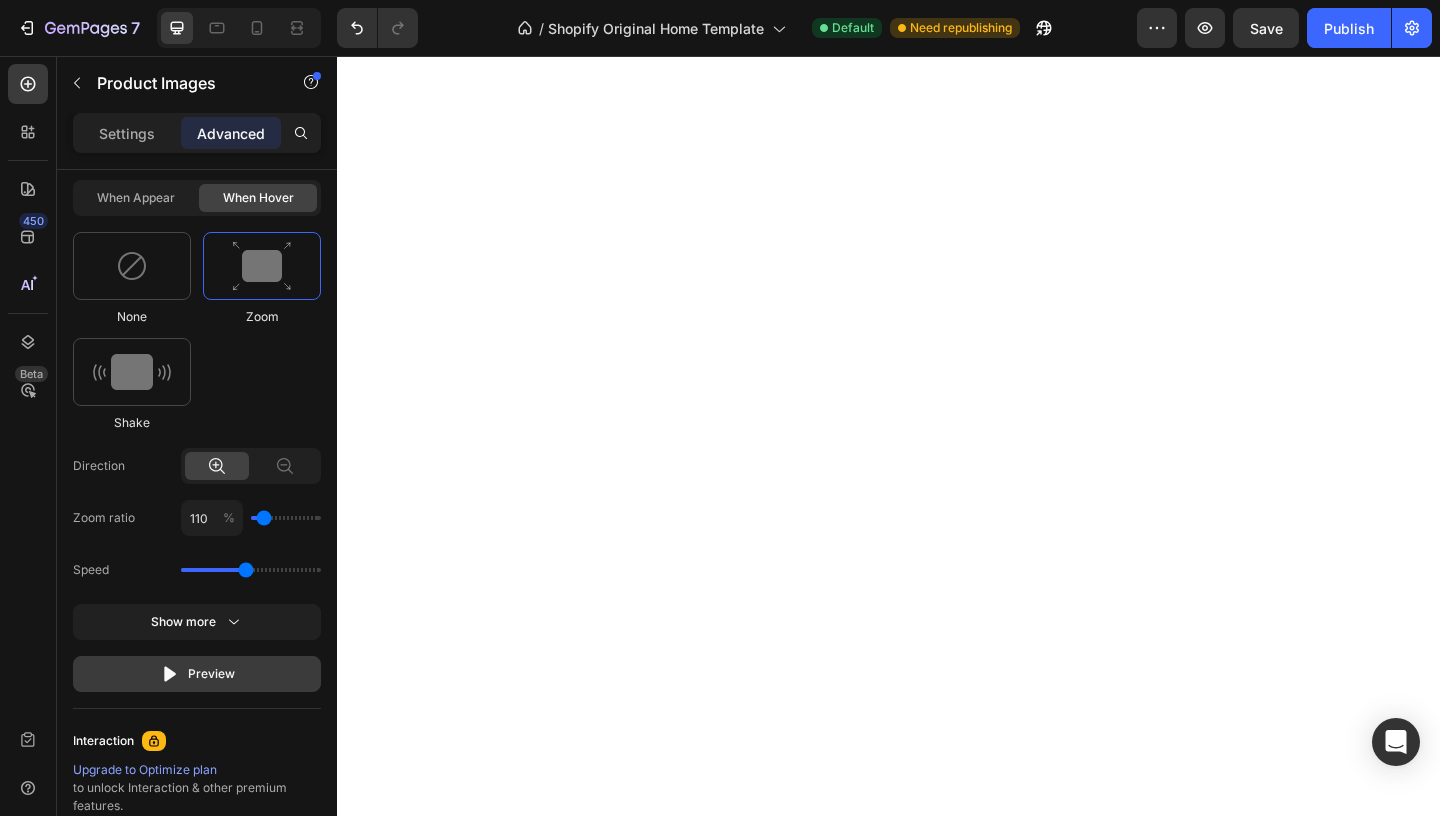 click 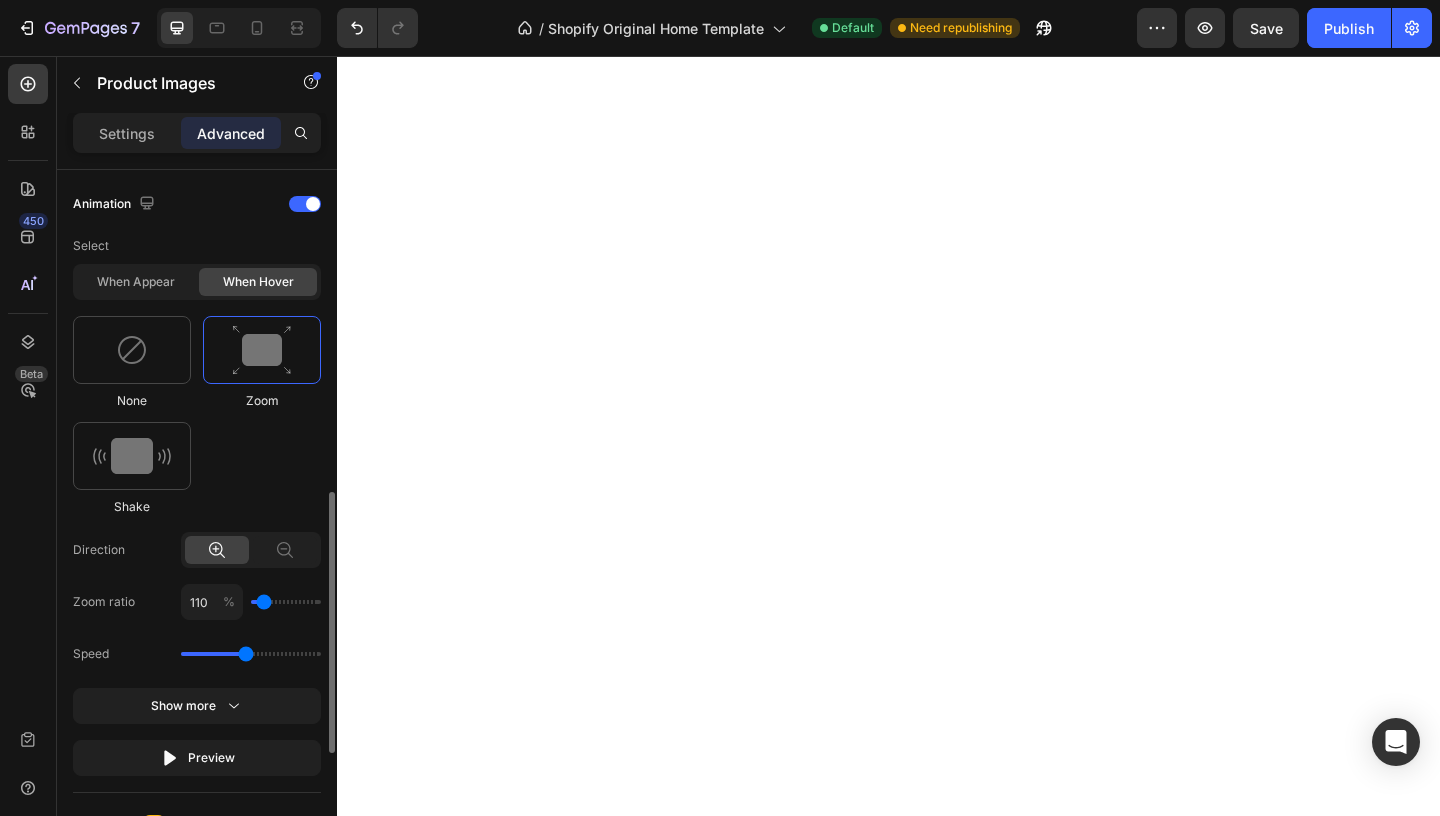 scroll, scrollTop: 868, scrollLeft: 0, axis: vertical 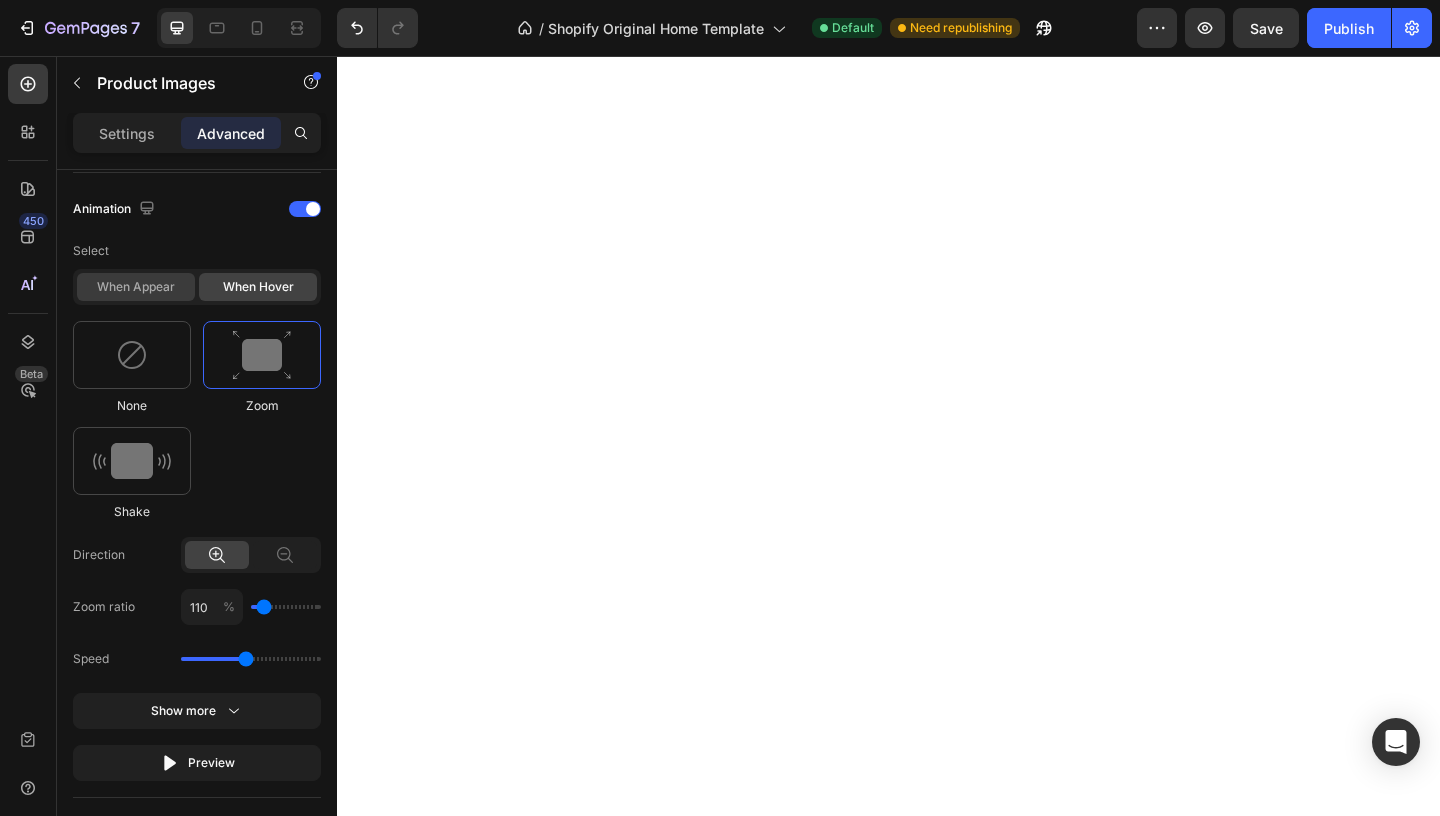 click on "When appear" 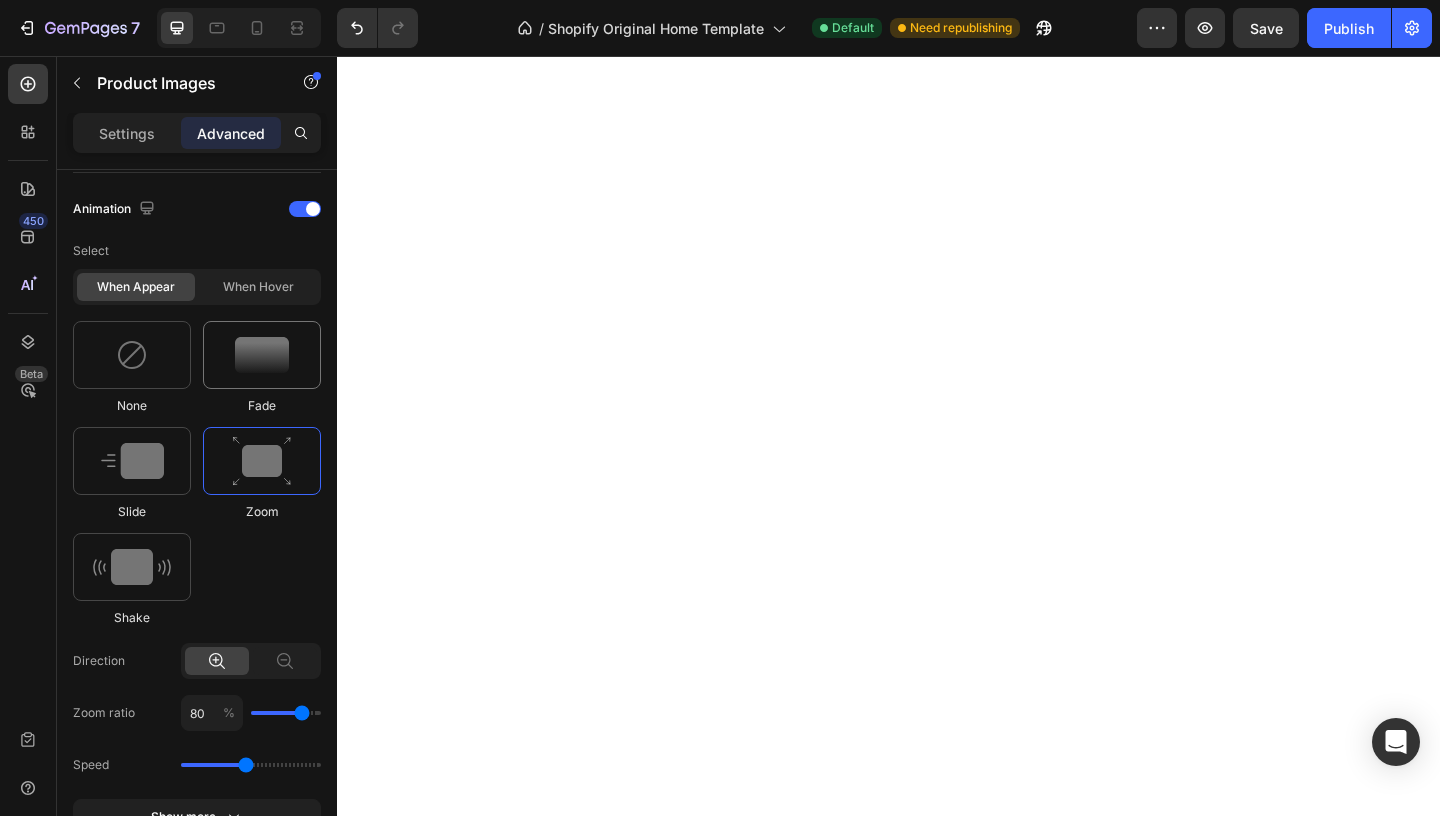 click at bounding box center [262, 355] 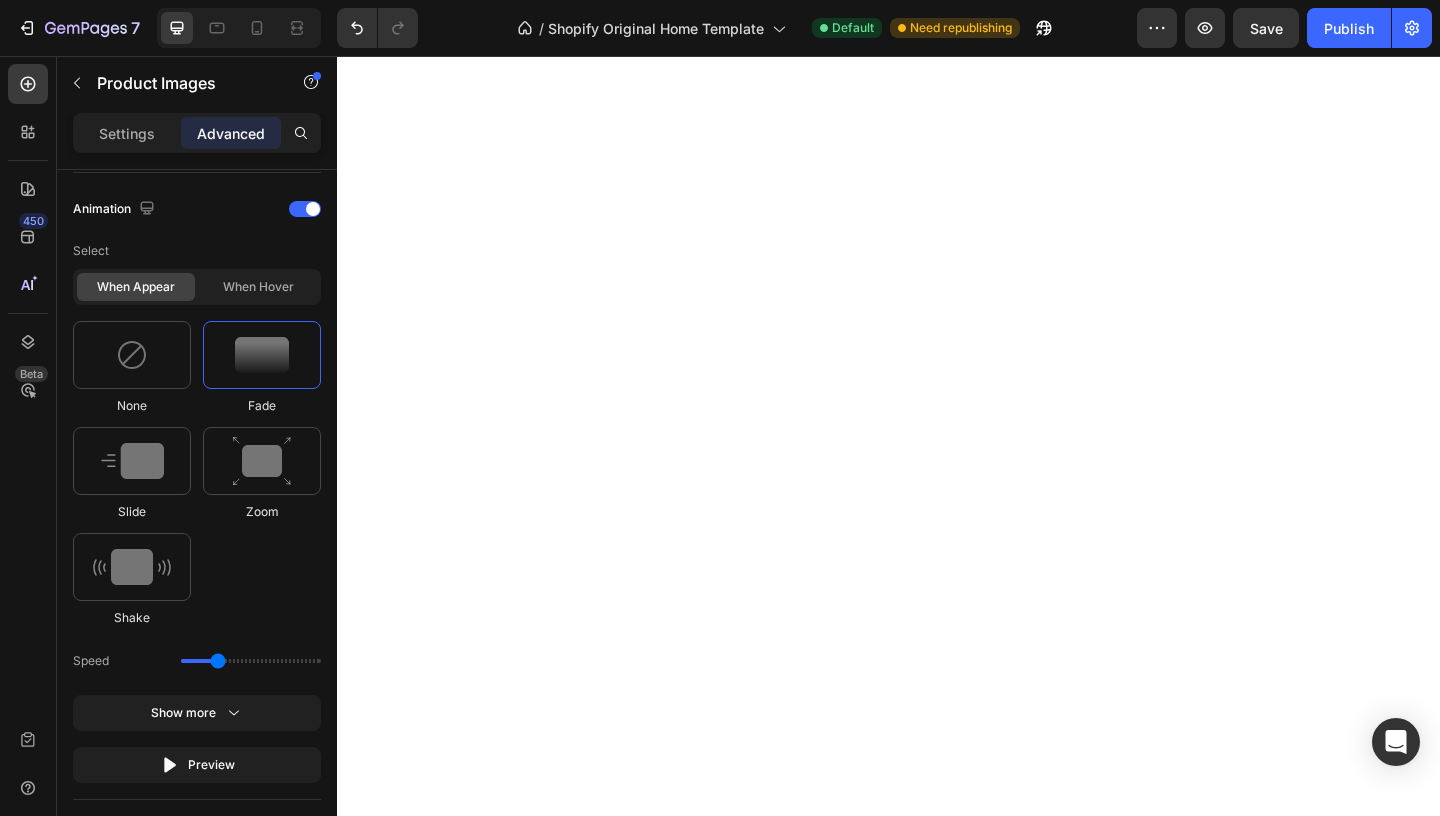 drag, startPoint x: 255, startPoint y: 664, endPoint x: 215, endPoint y: 662, distance: 40.04997 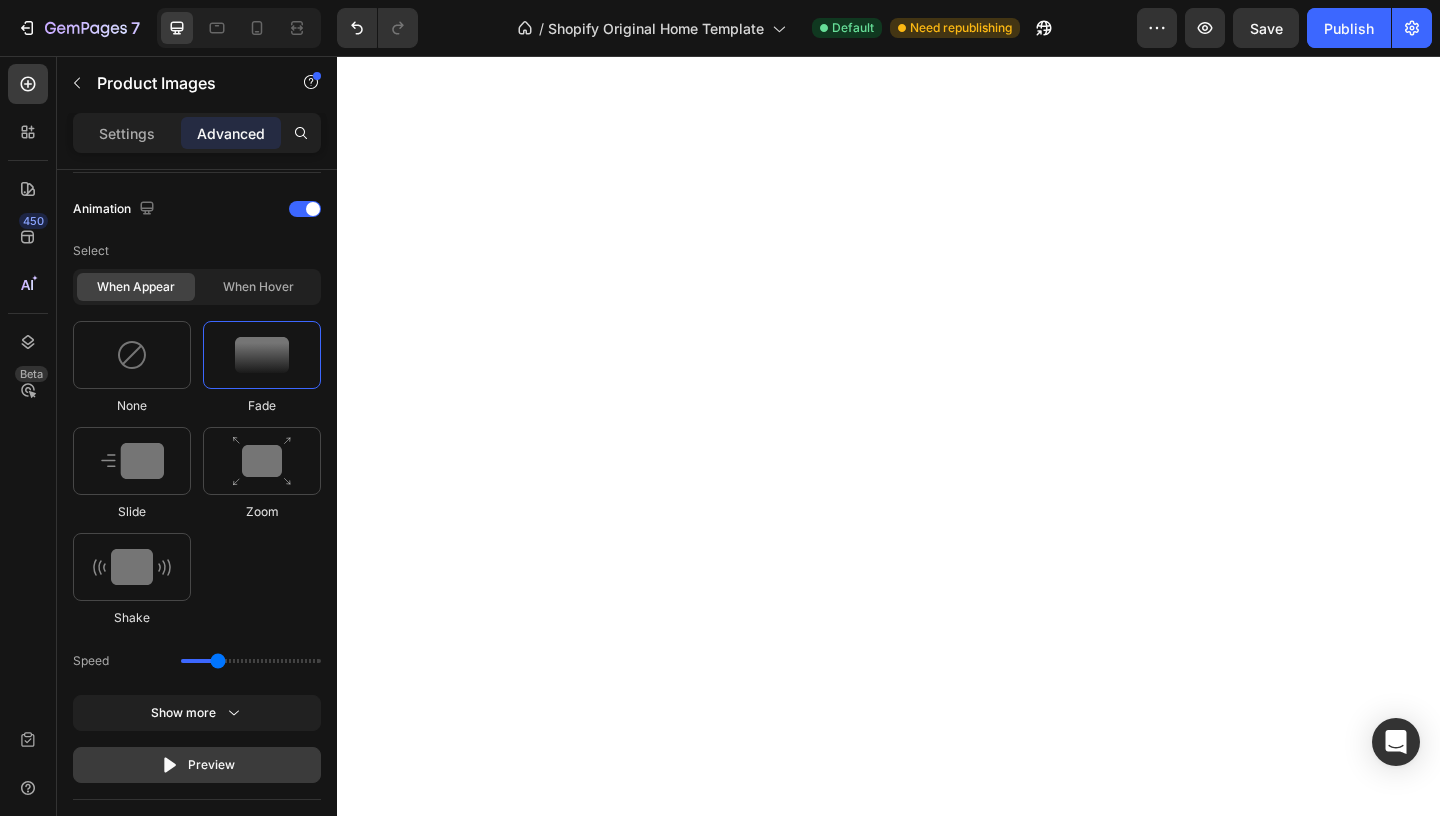 click on "Preview" at bounding box center (197, 765) 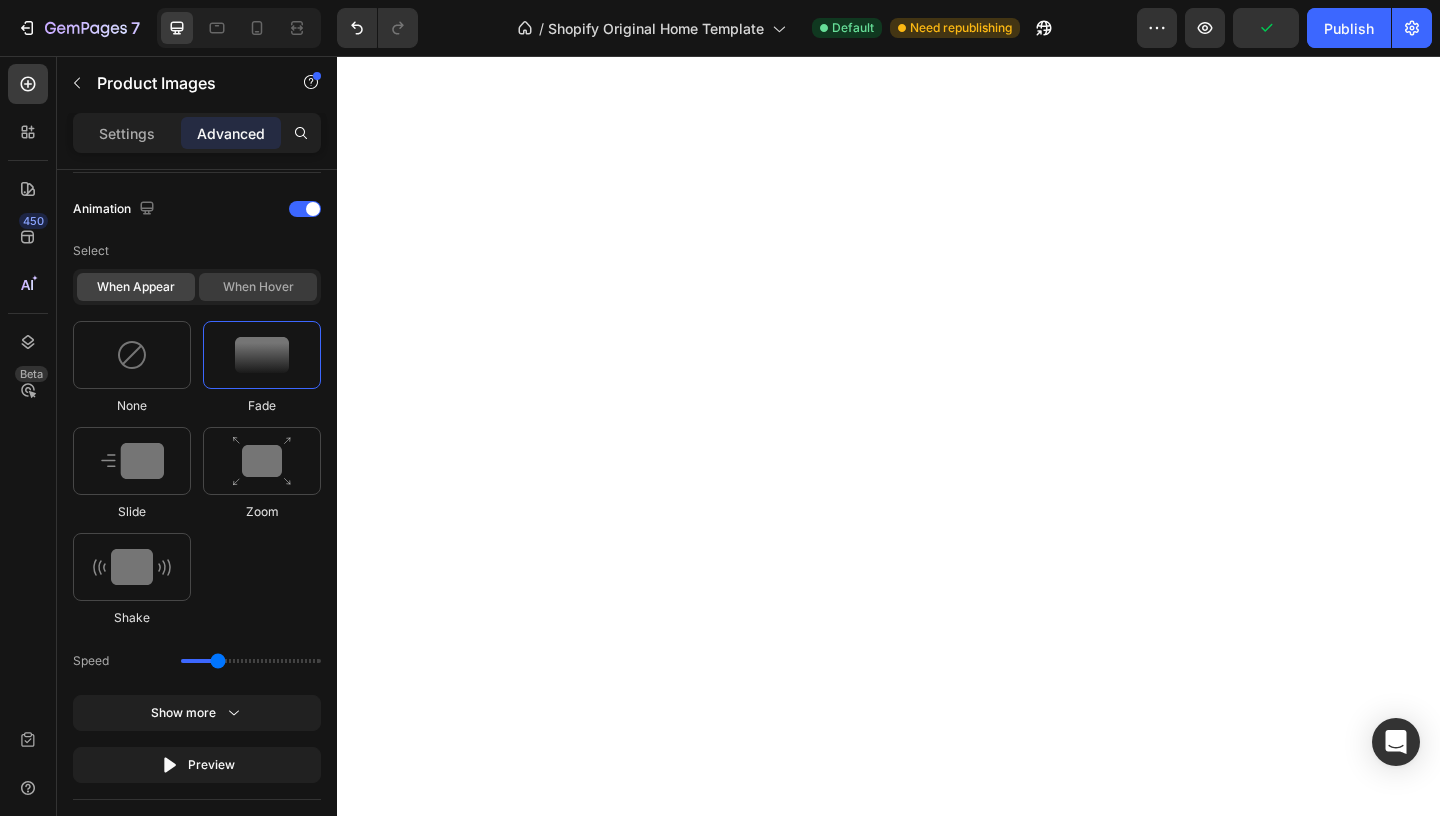 click on "When hover" 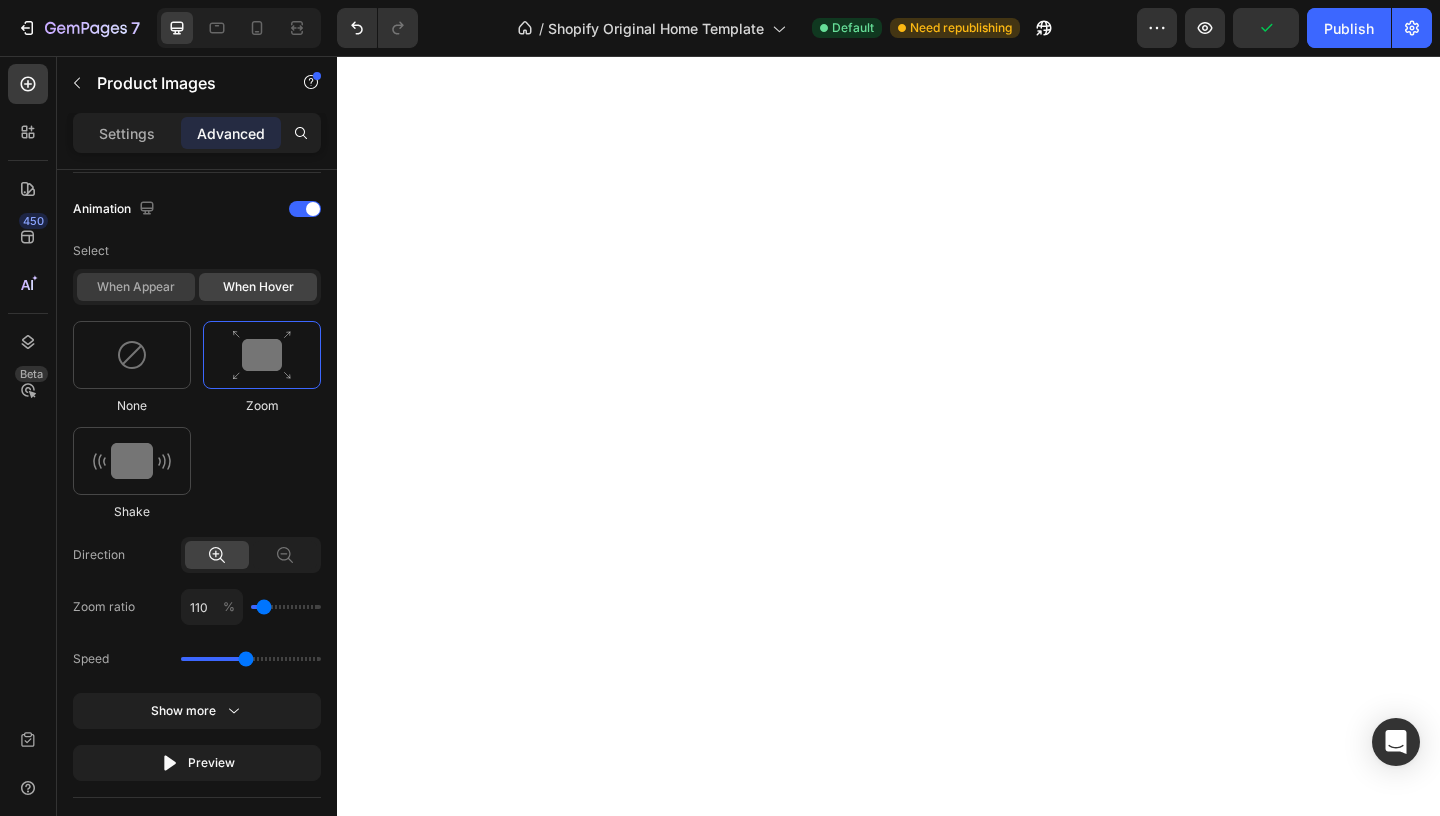 click on "When appear" 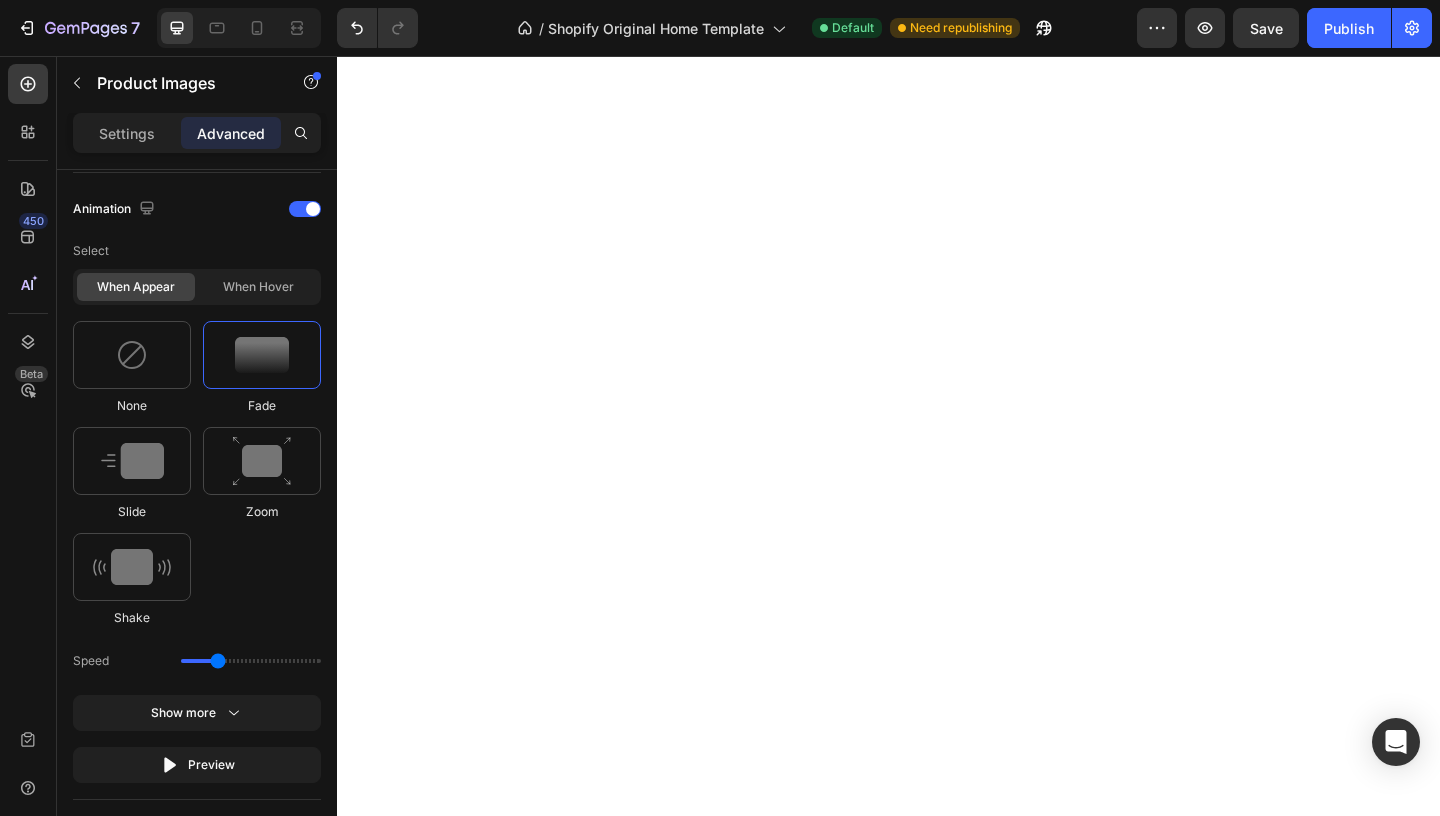 click on "Select" at bounding box center [197, 251] 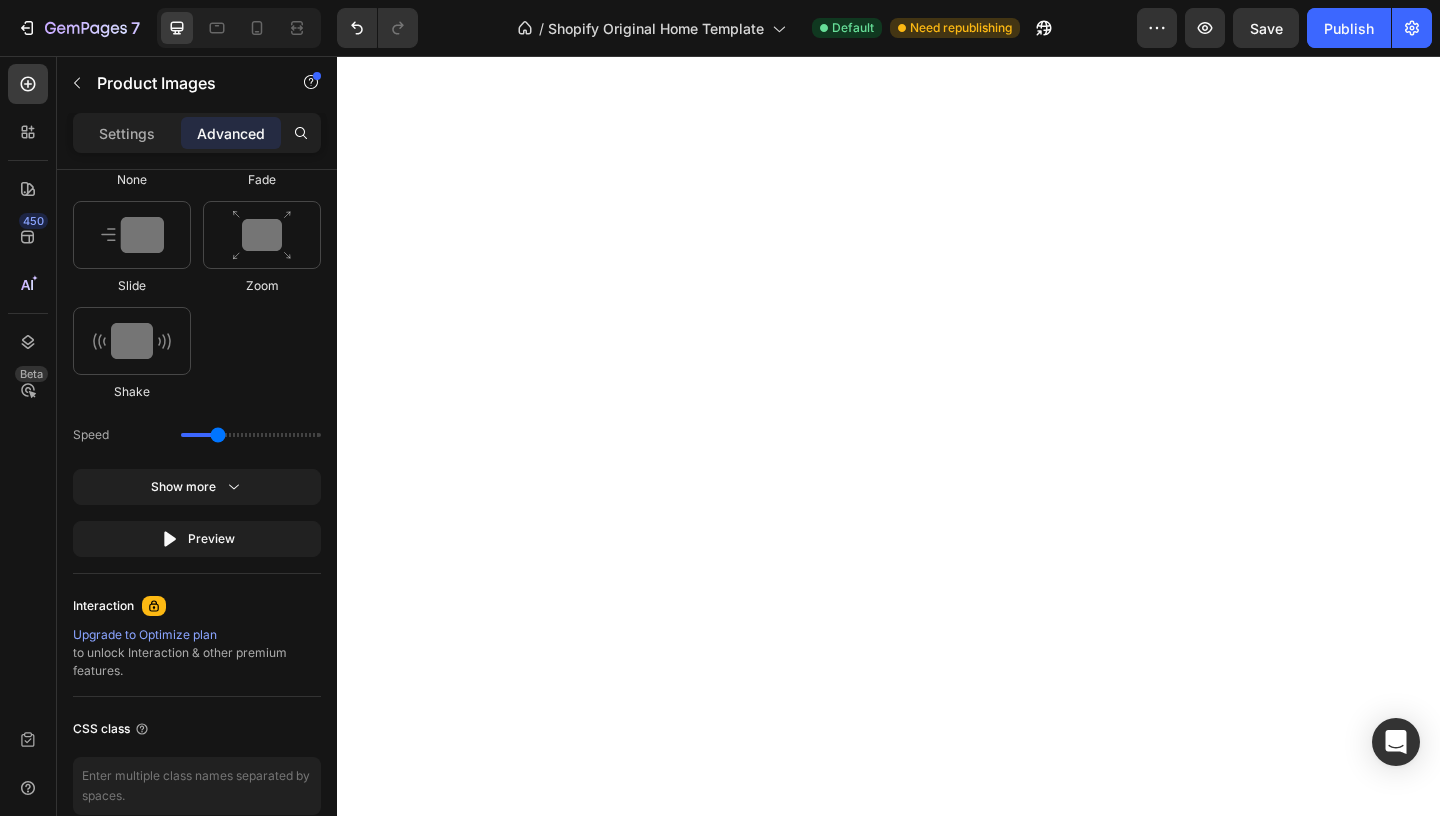 scroll, scrollTop: 0, scrollLeft: 0, axis: both 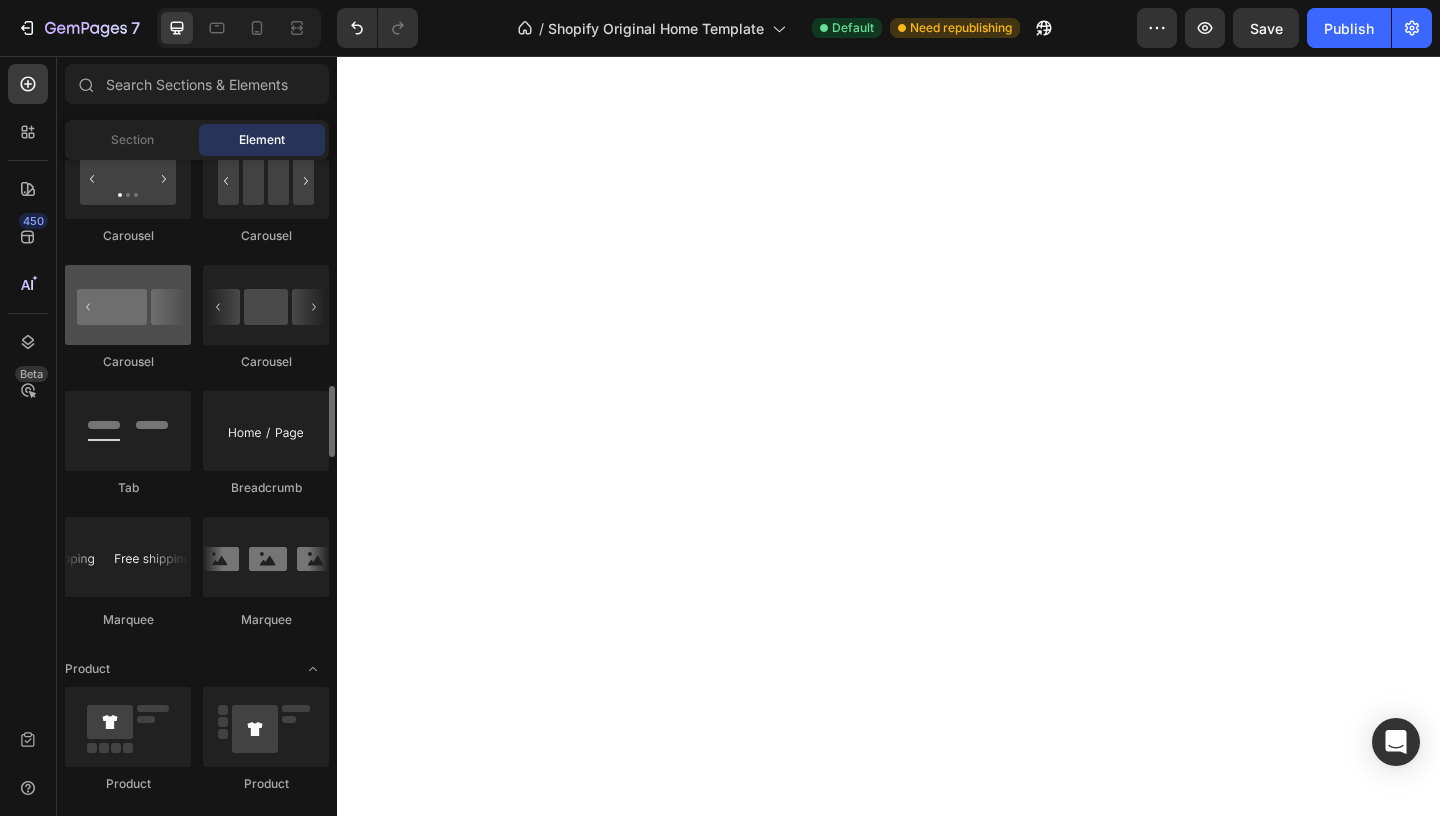 click at bounding box center (128, 305) 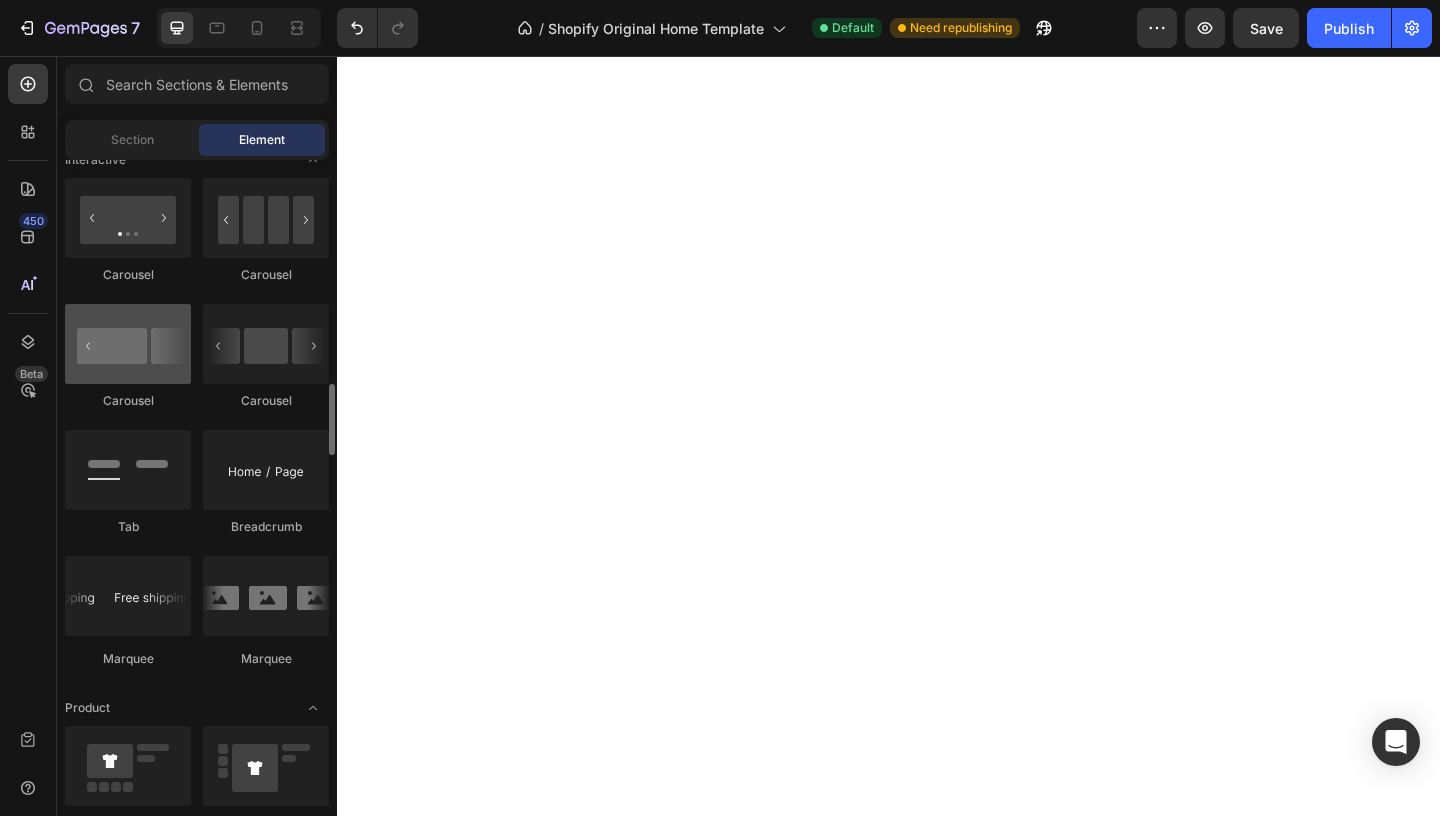 scroll, scrollTop: 2022, scrollLeft: 0, axis: vertical 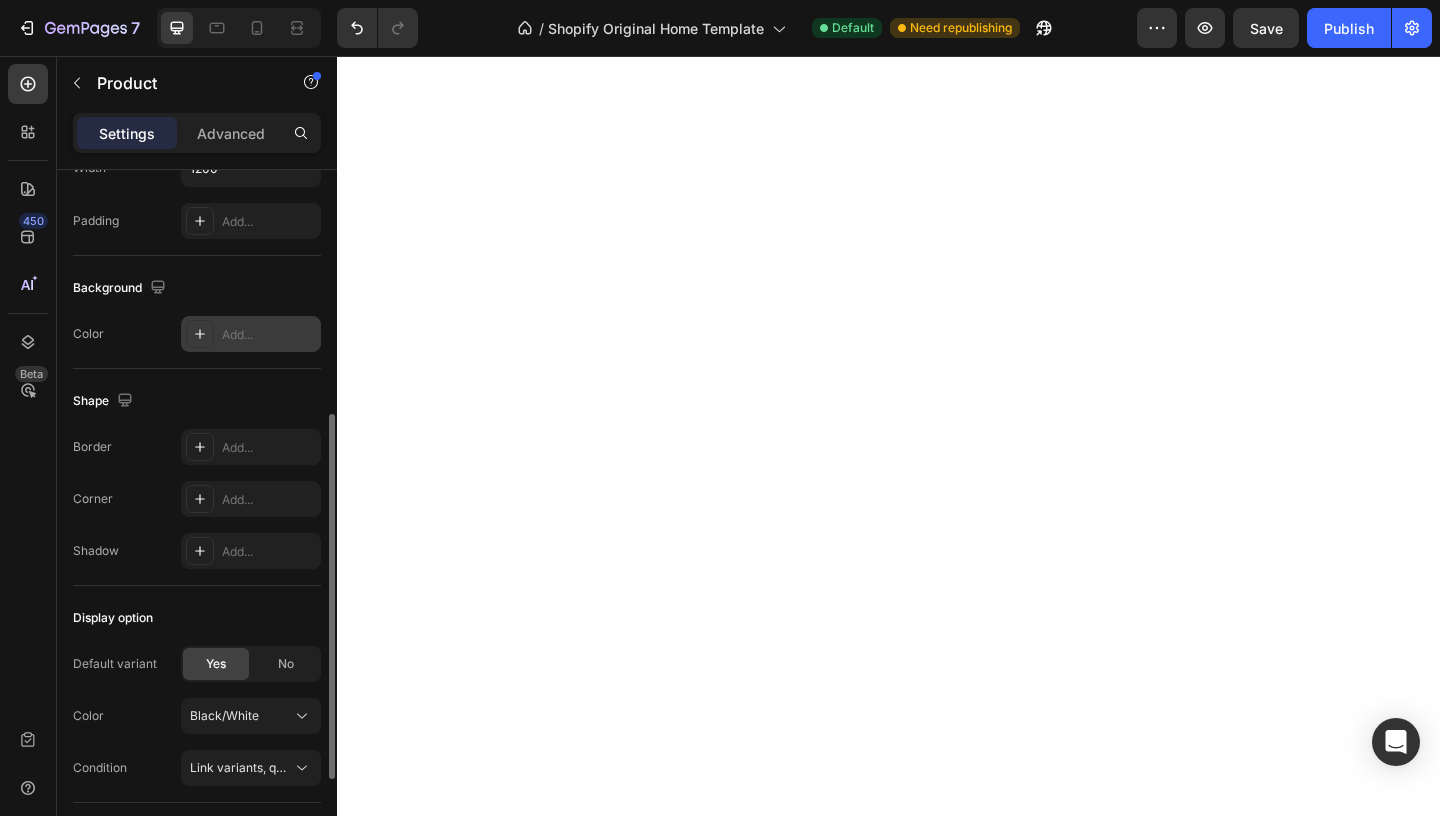 click on "Add..." at bounding box center [251, 334] 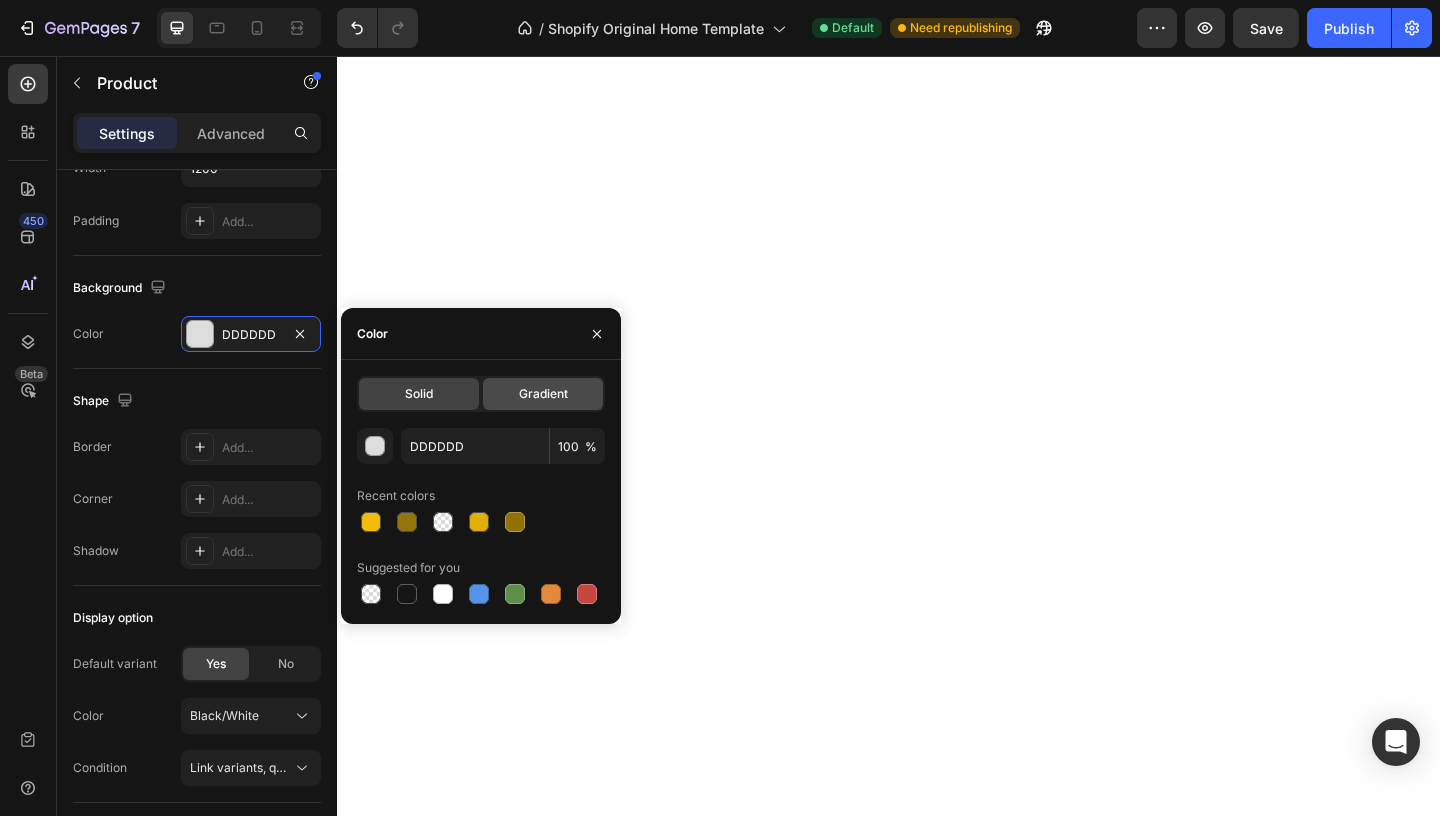 click on "Gradient" 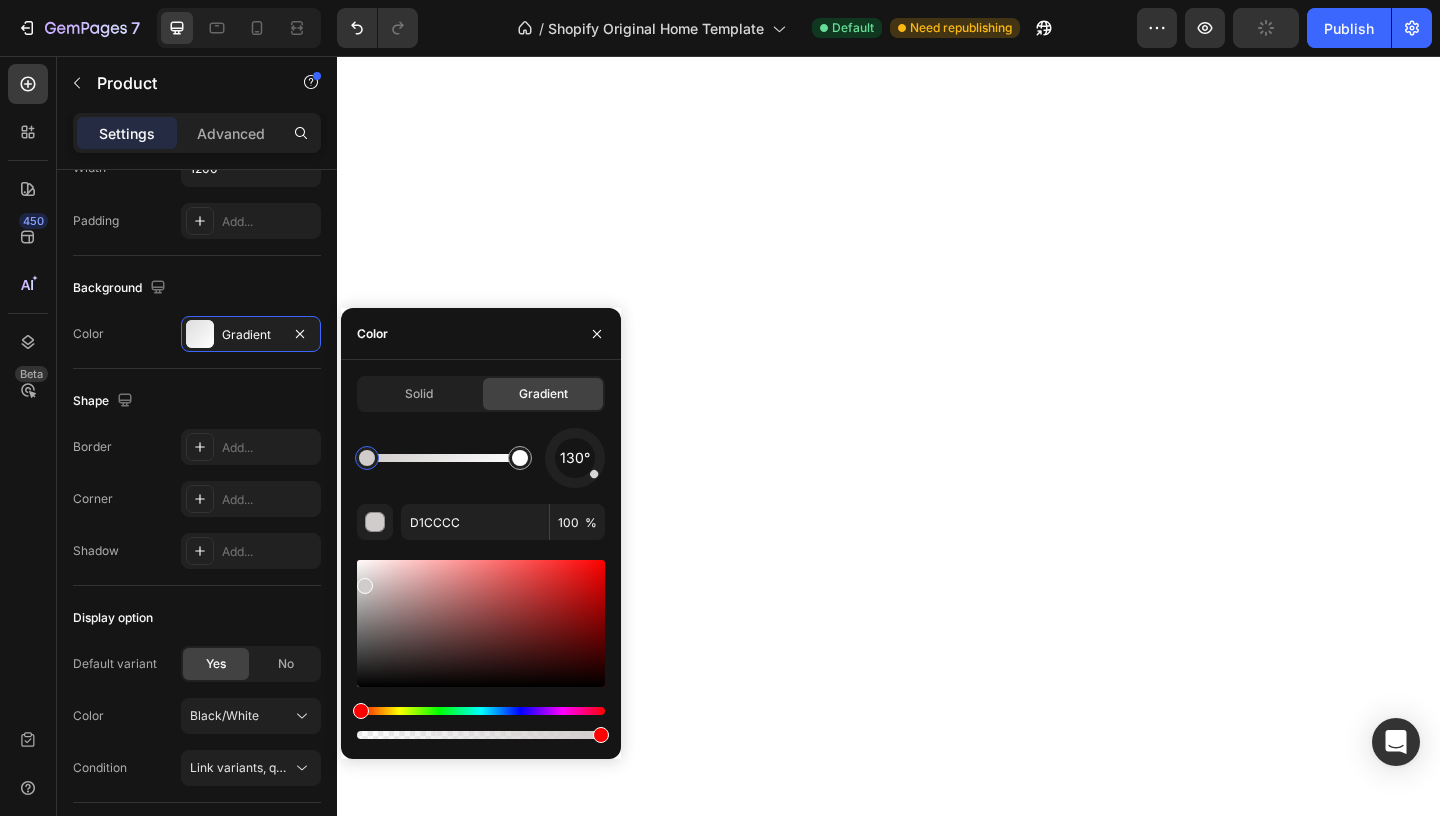 click at bounding box center (365, 586) 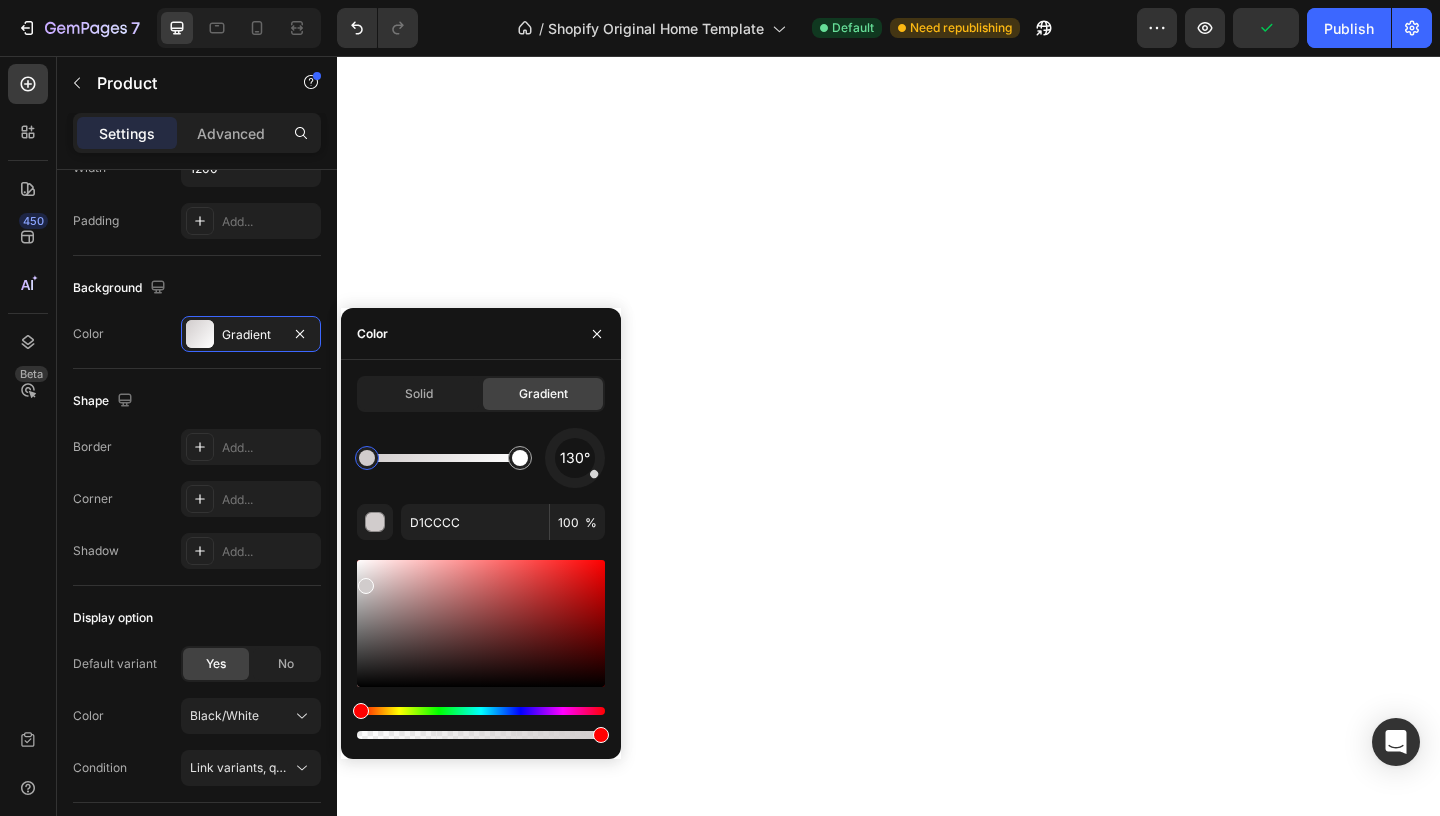 click at bounding box center [481, 723] 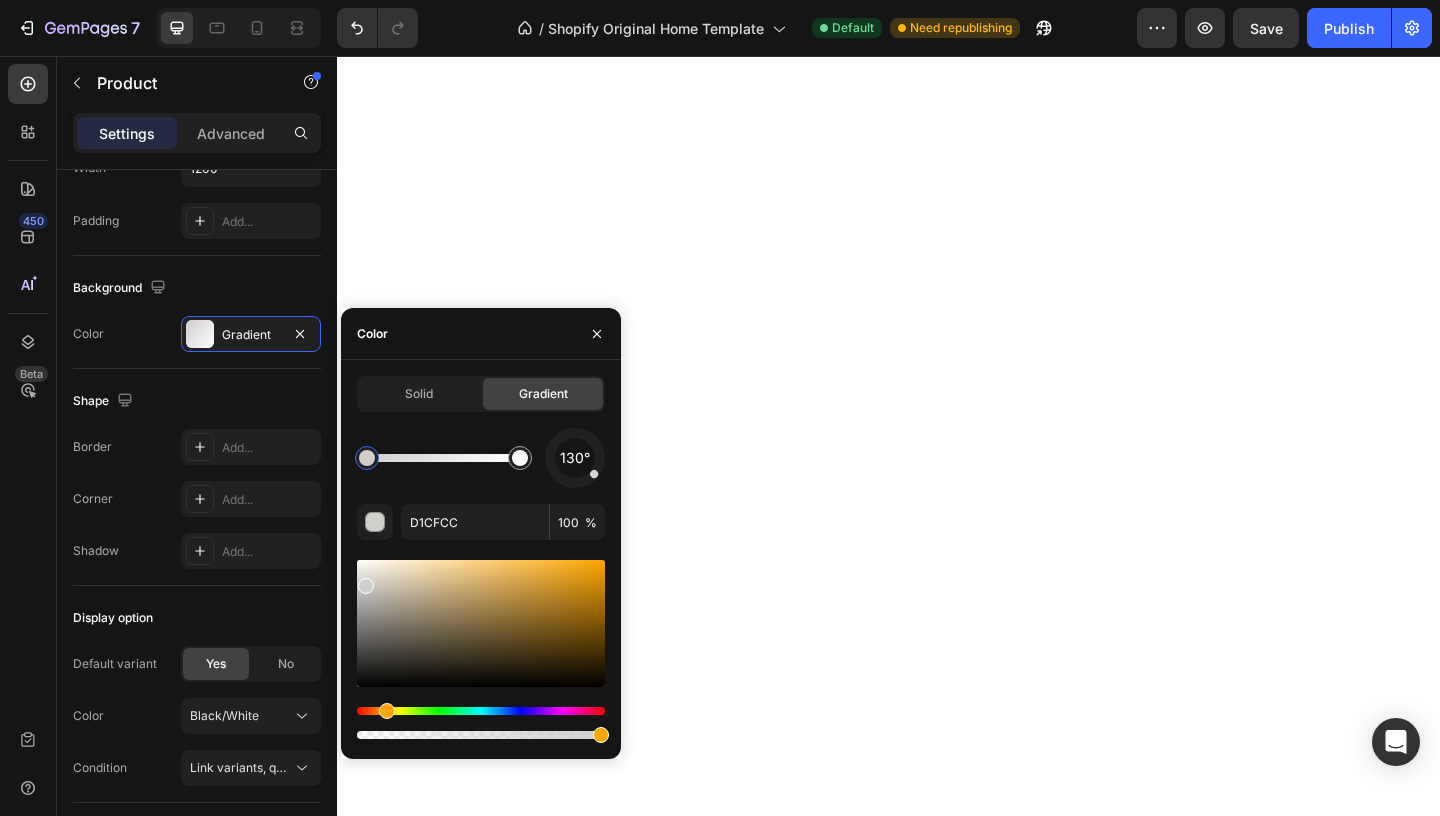 click at bounding box center (481, 711) 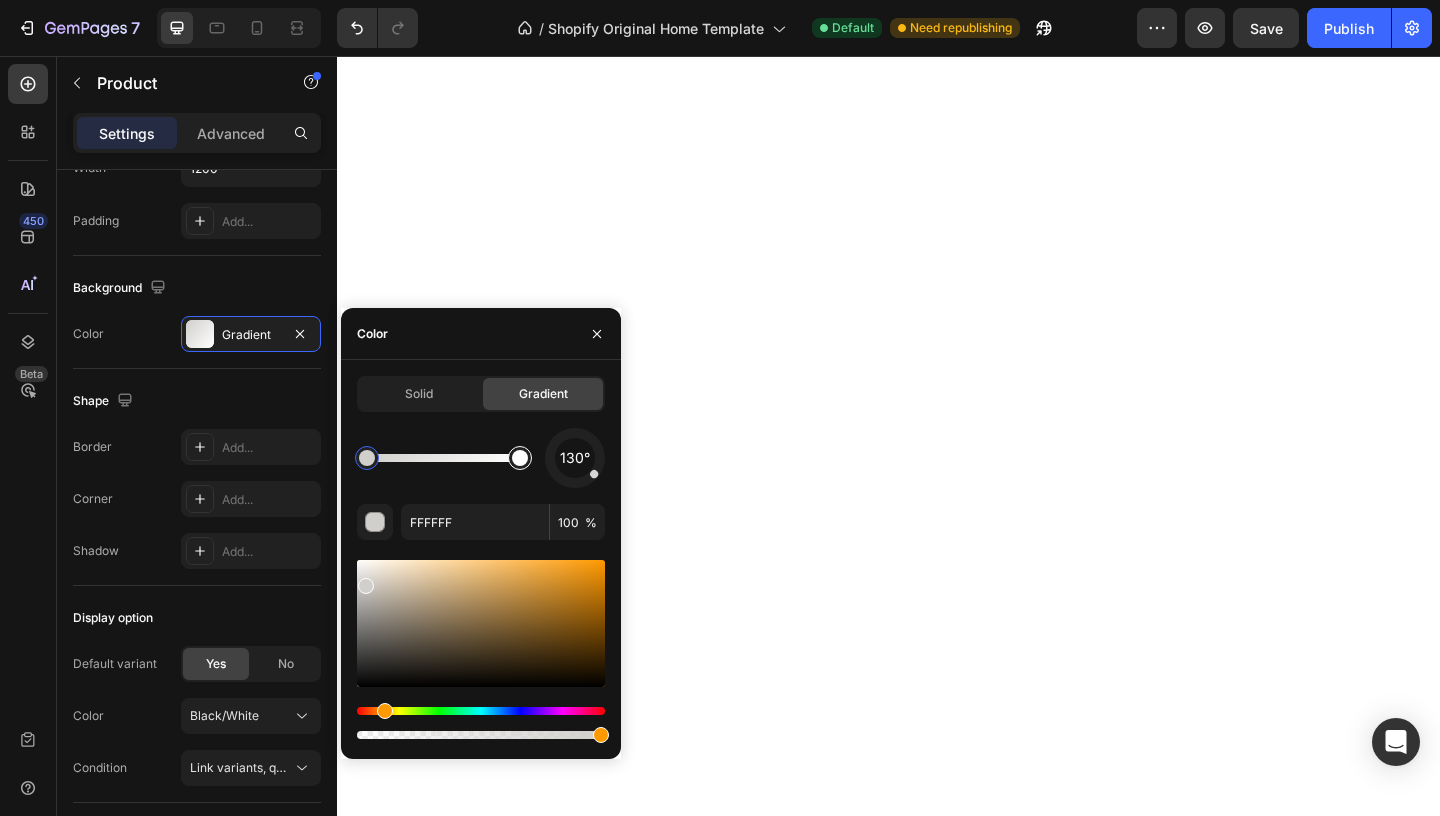 click at bounding box center (520, 458) 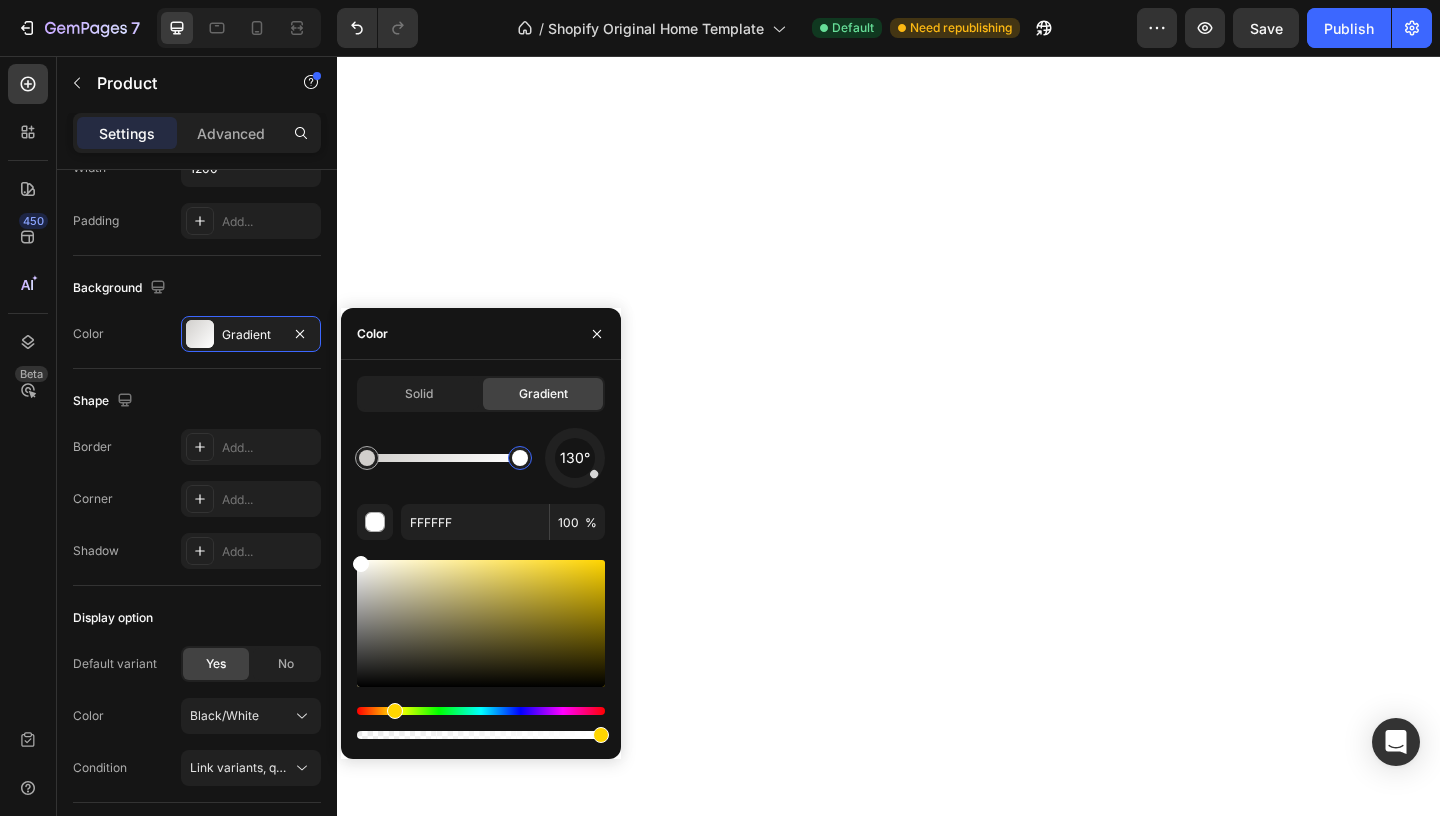 click at bounding box center [481, 711] 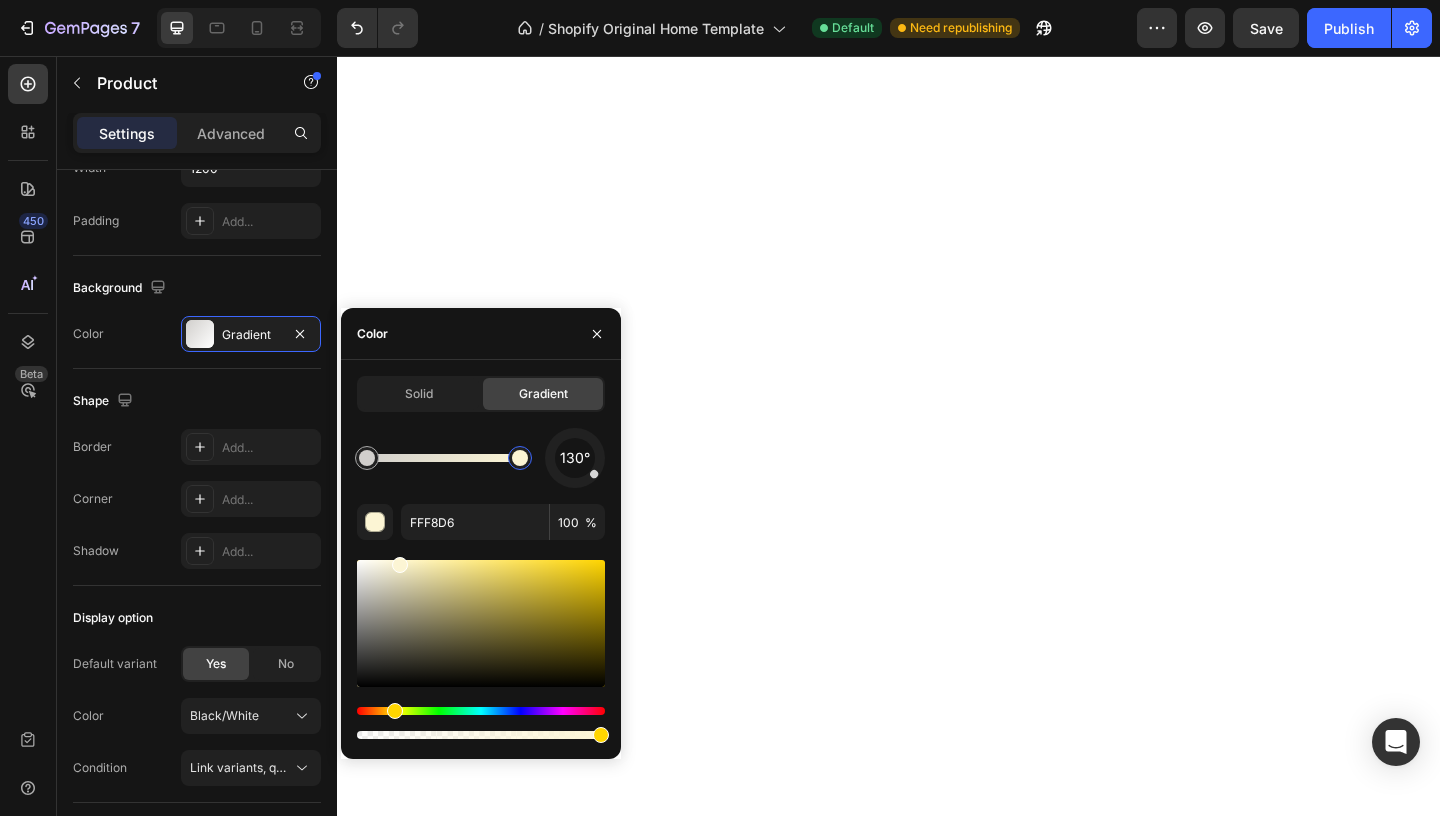 type on "FFF8D8" 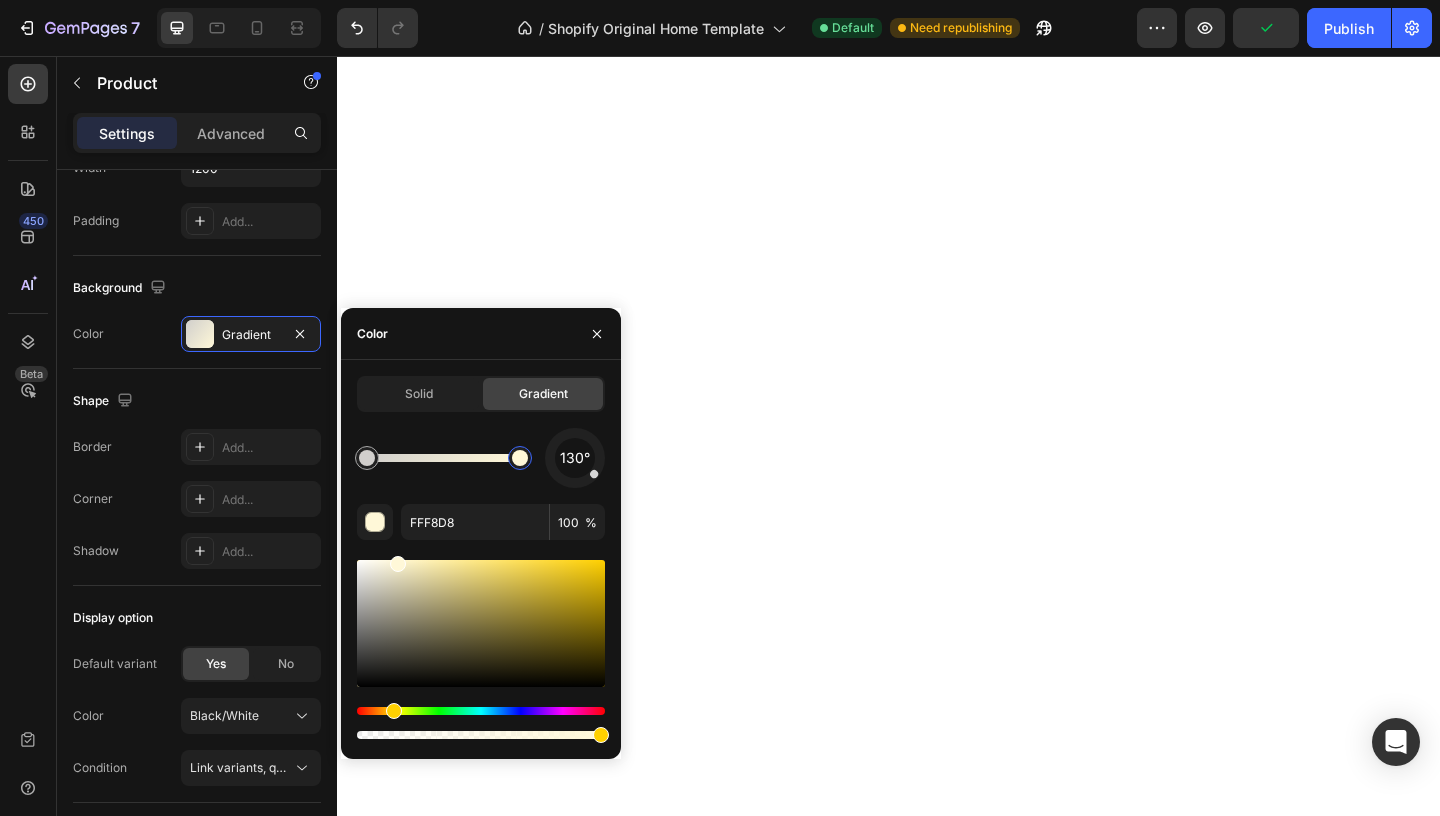 drag, startPoint x: 386, startPoint y: 574, endPoint x: 392, endPoint y: 555, distance: 19.924858 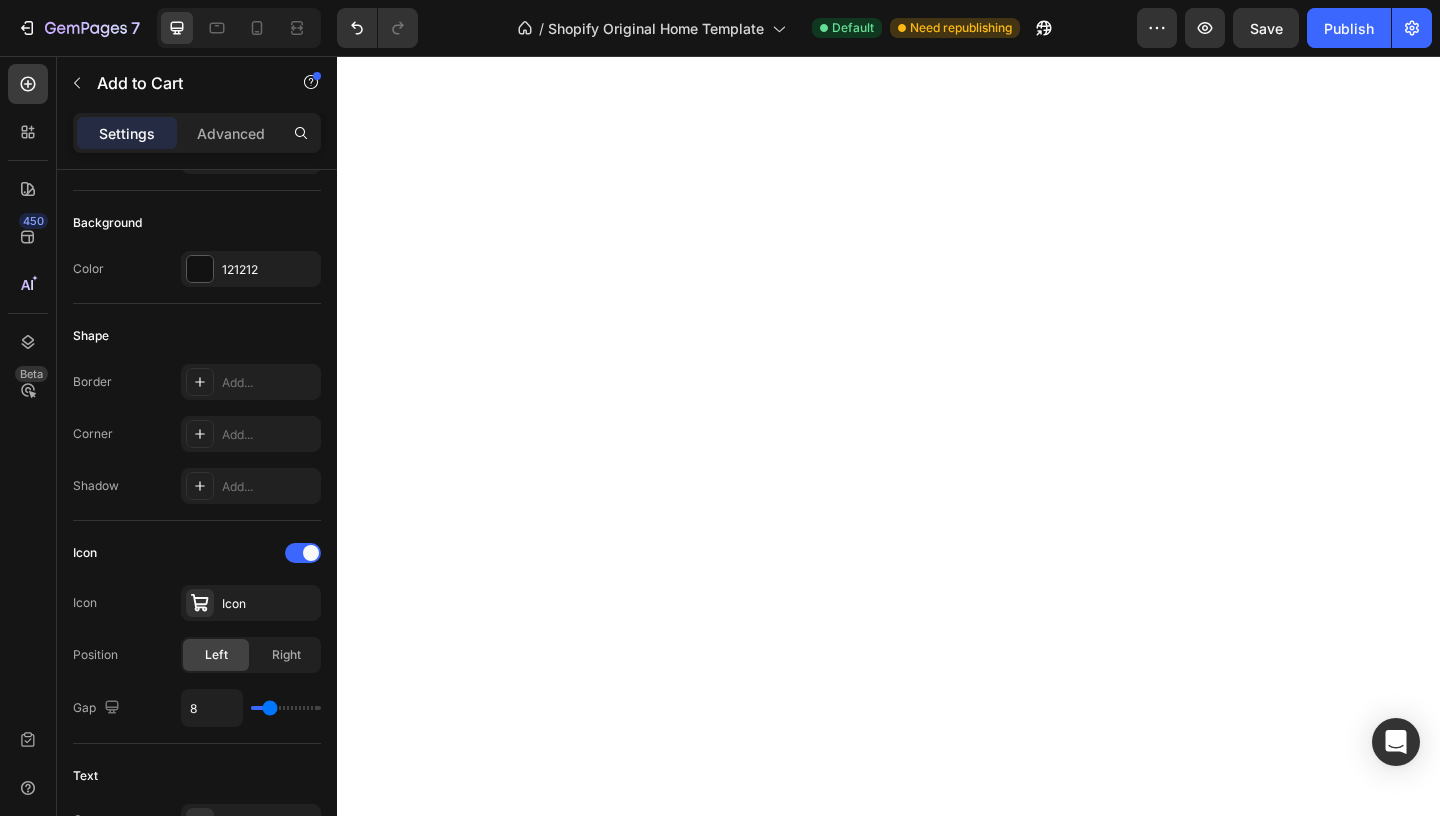 scroll, scrollTop: 0, scrollLeft: 0, axis: both 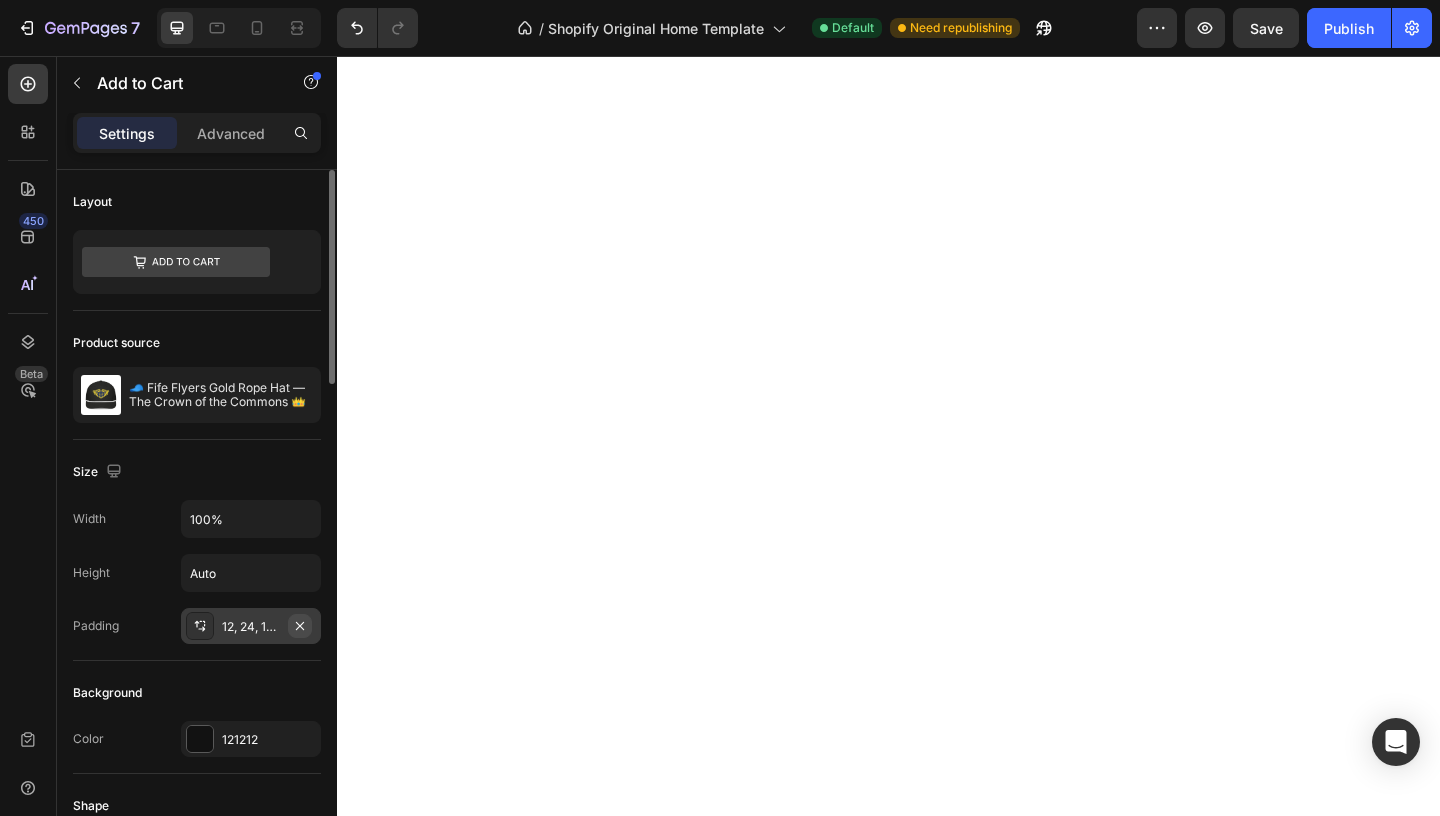 click 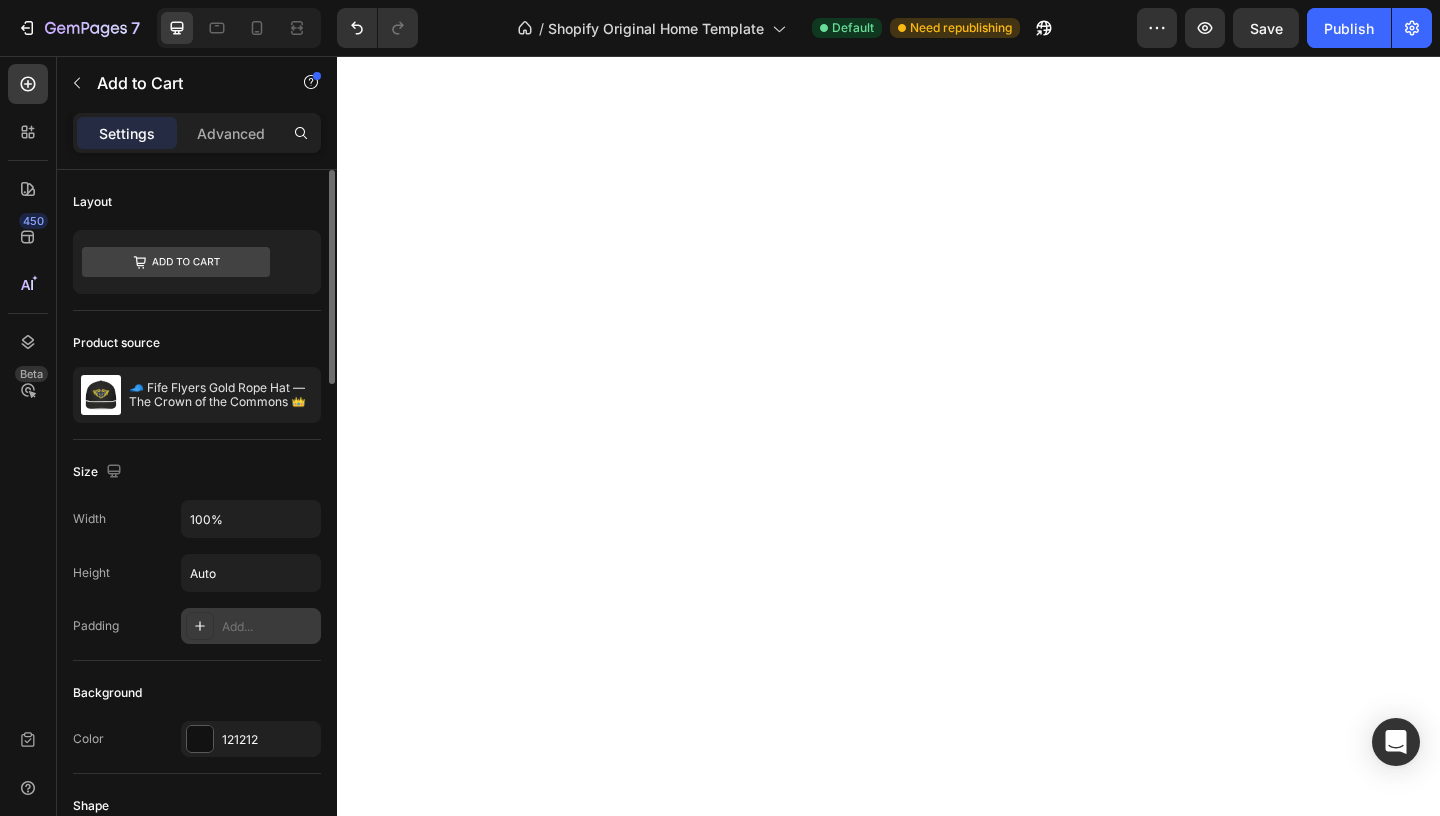 click on "Add..." at bounding box center [269, 627] 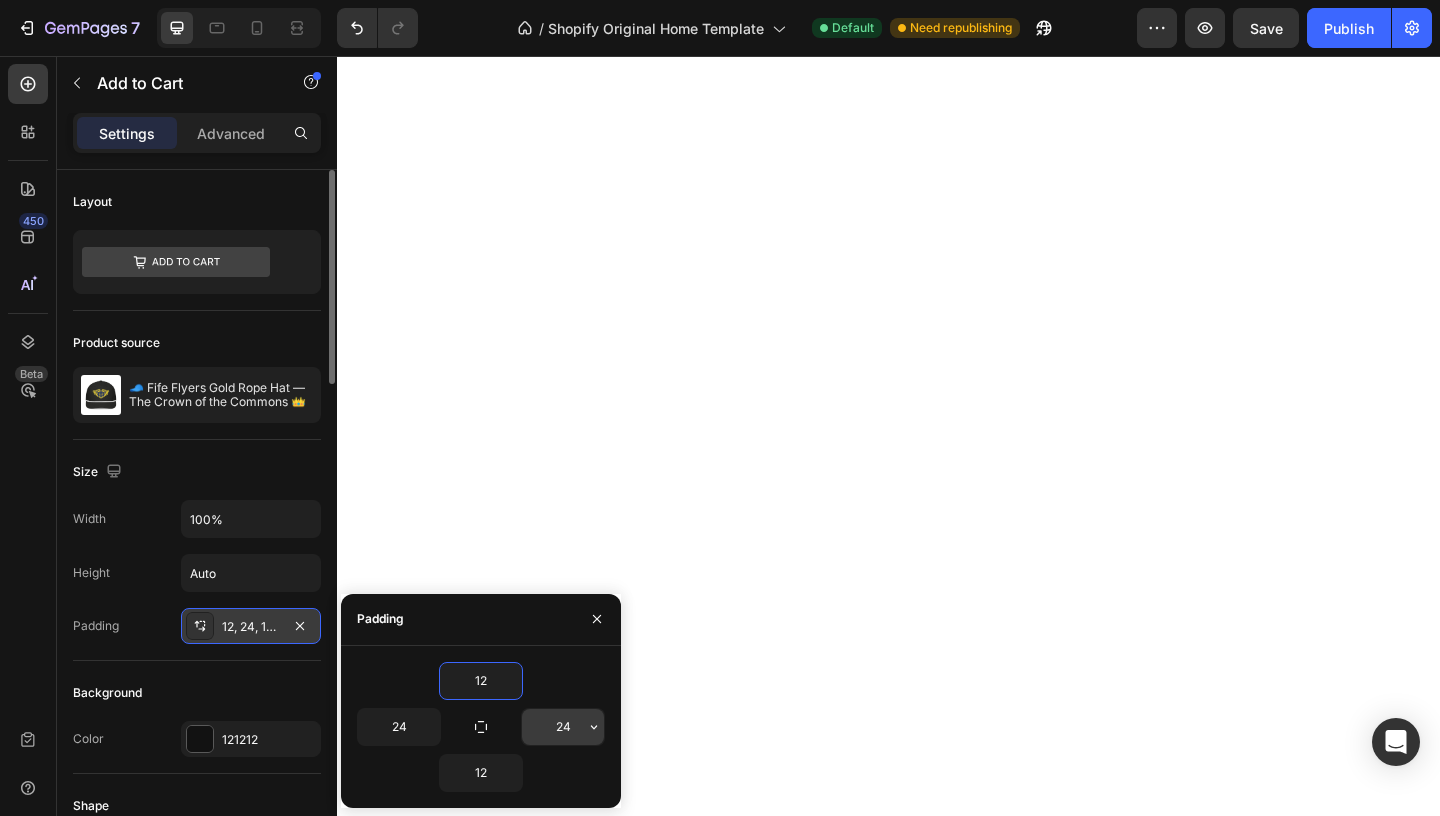 click on "24" at bounding box center (563, 727) 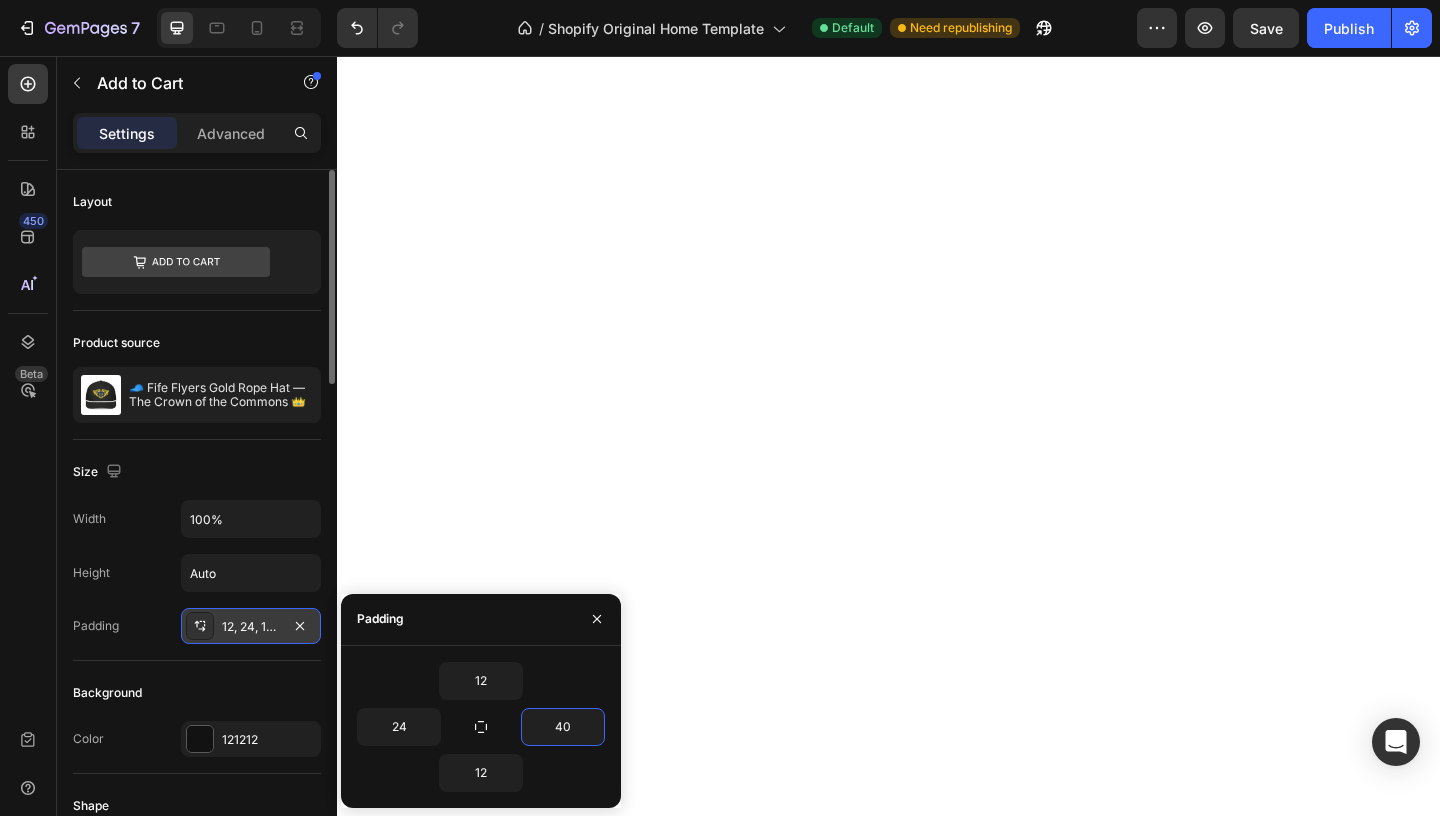 type on "4" 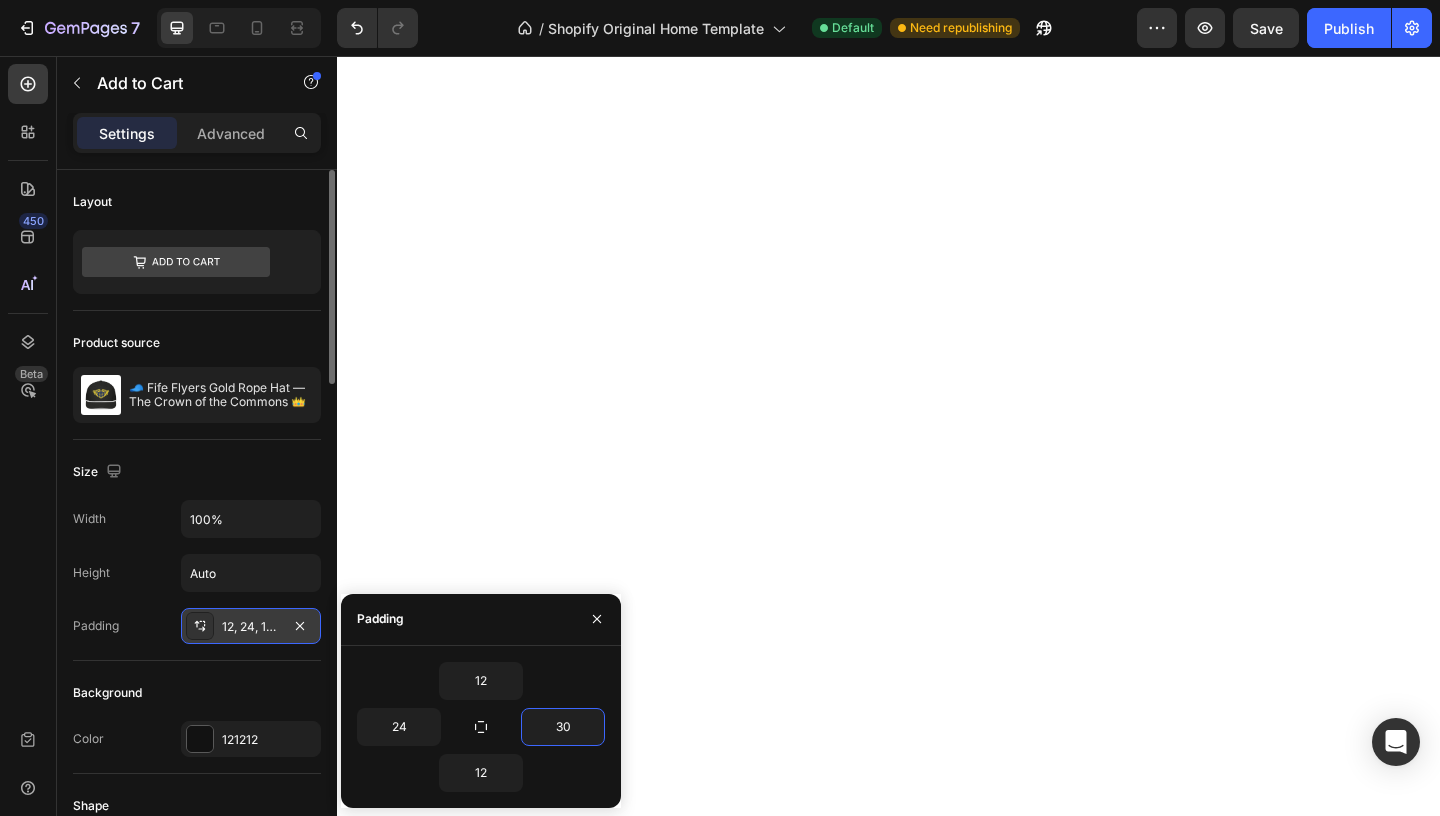 type on "3" 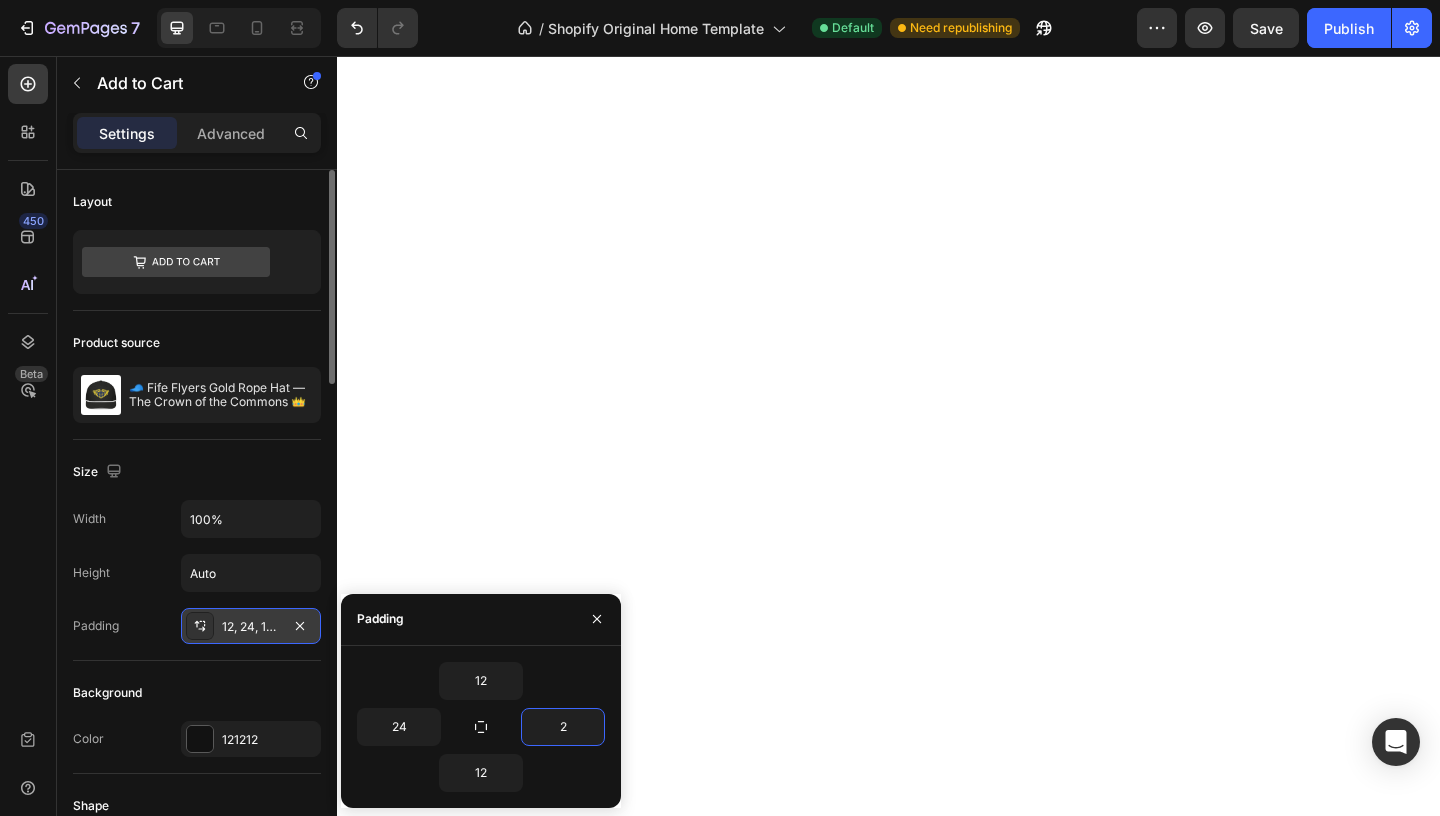 type on "24" 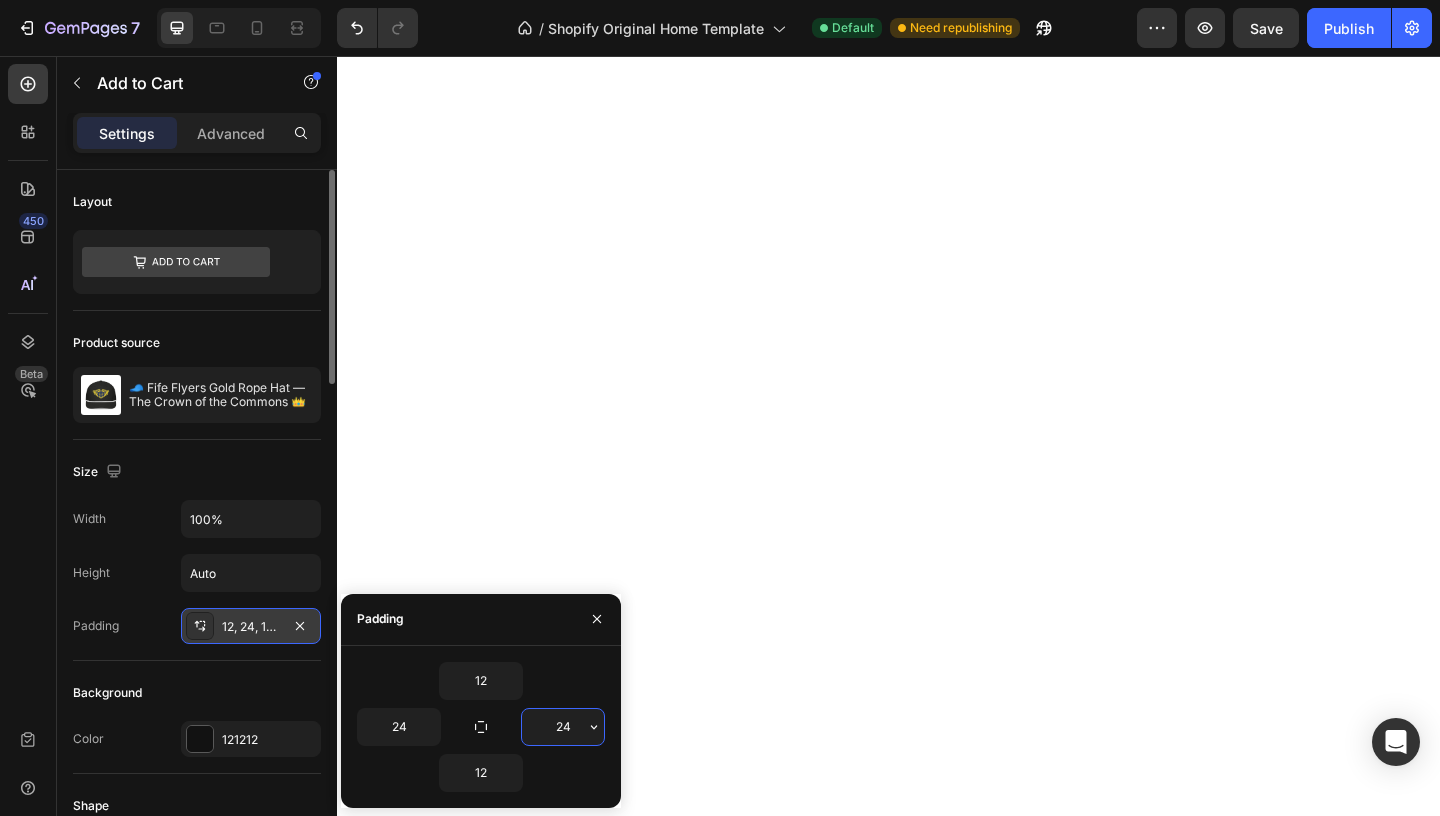 click on "Background" at bounding box center (197, 693) 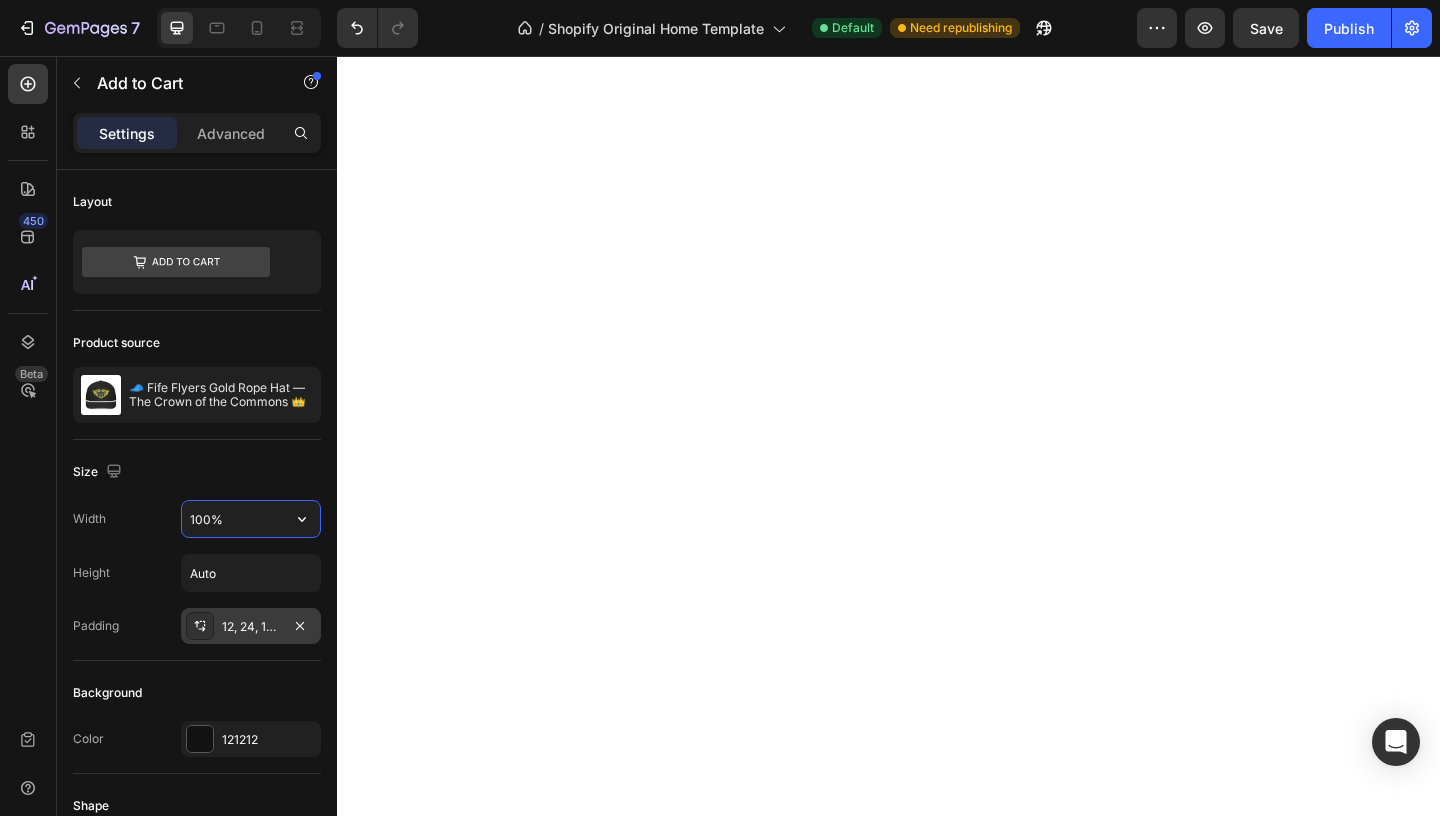 click on "100%" at bounding box center [251, 519] 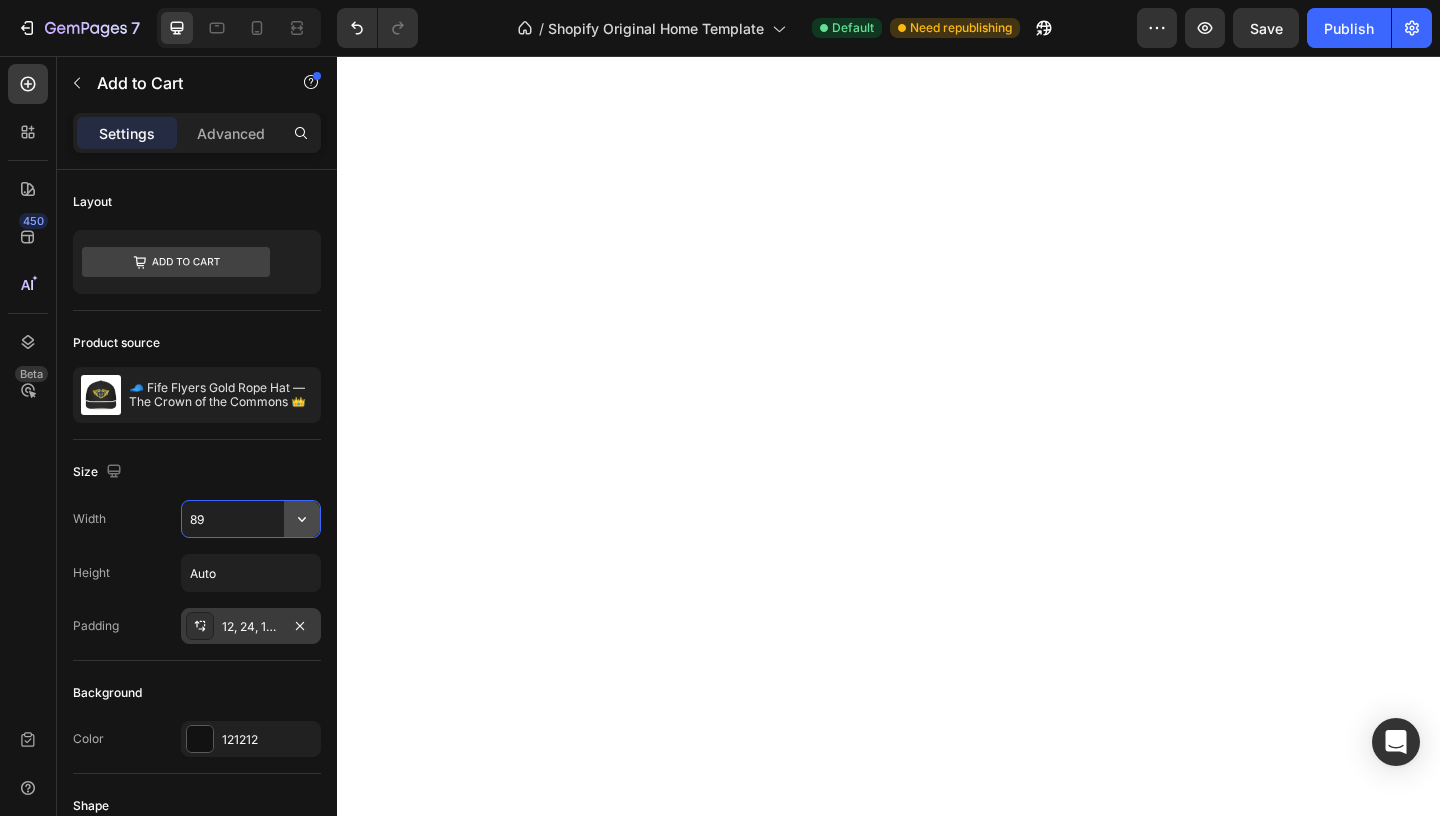 type on "89%" 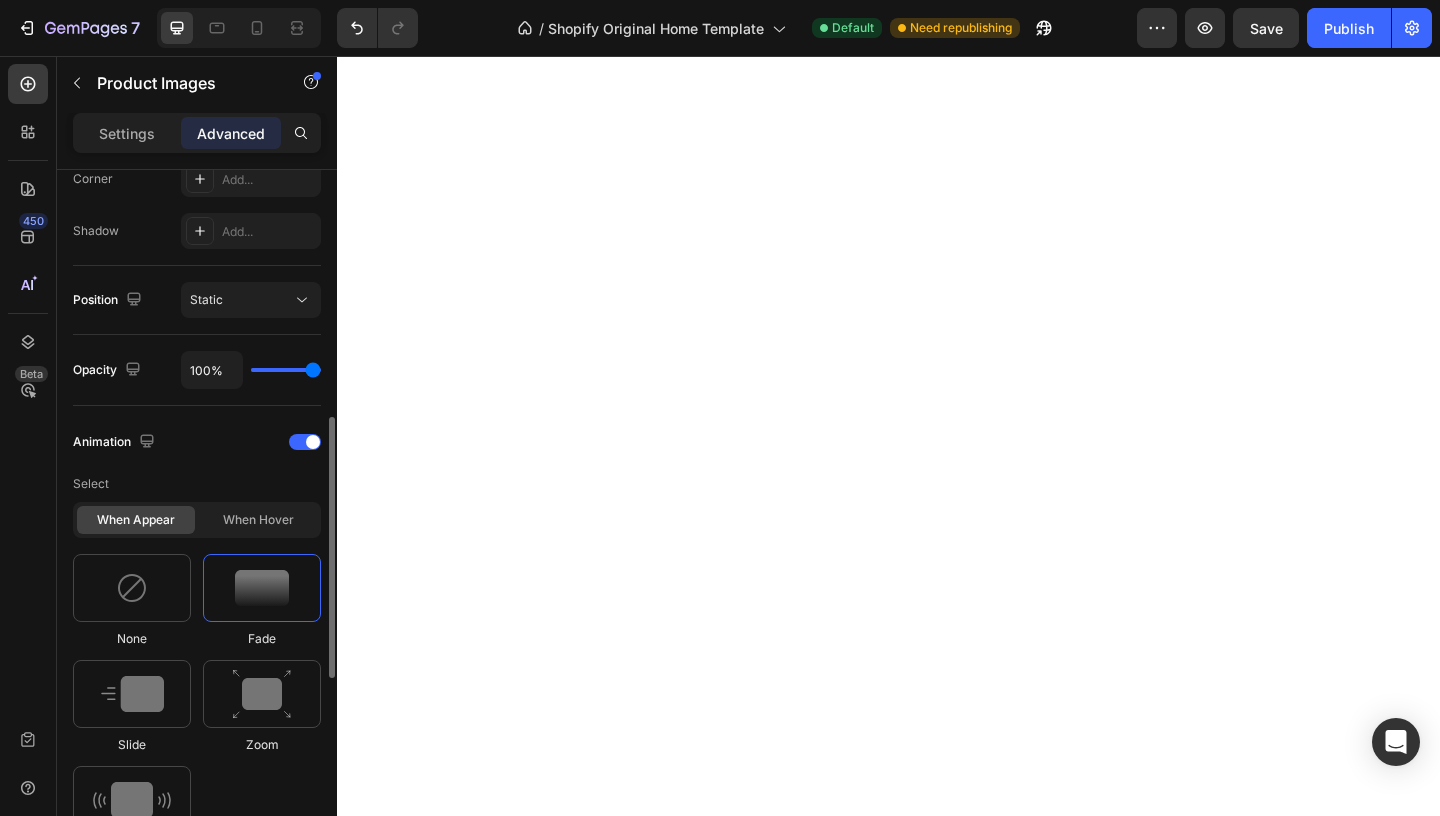 scroll, scrollTop: 649, scrollLeft: 0, axis: vertical 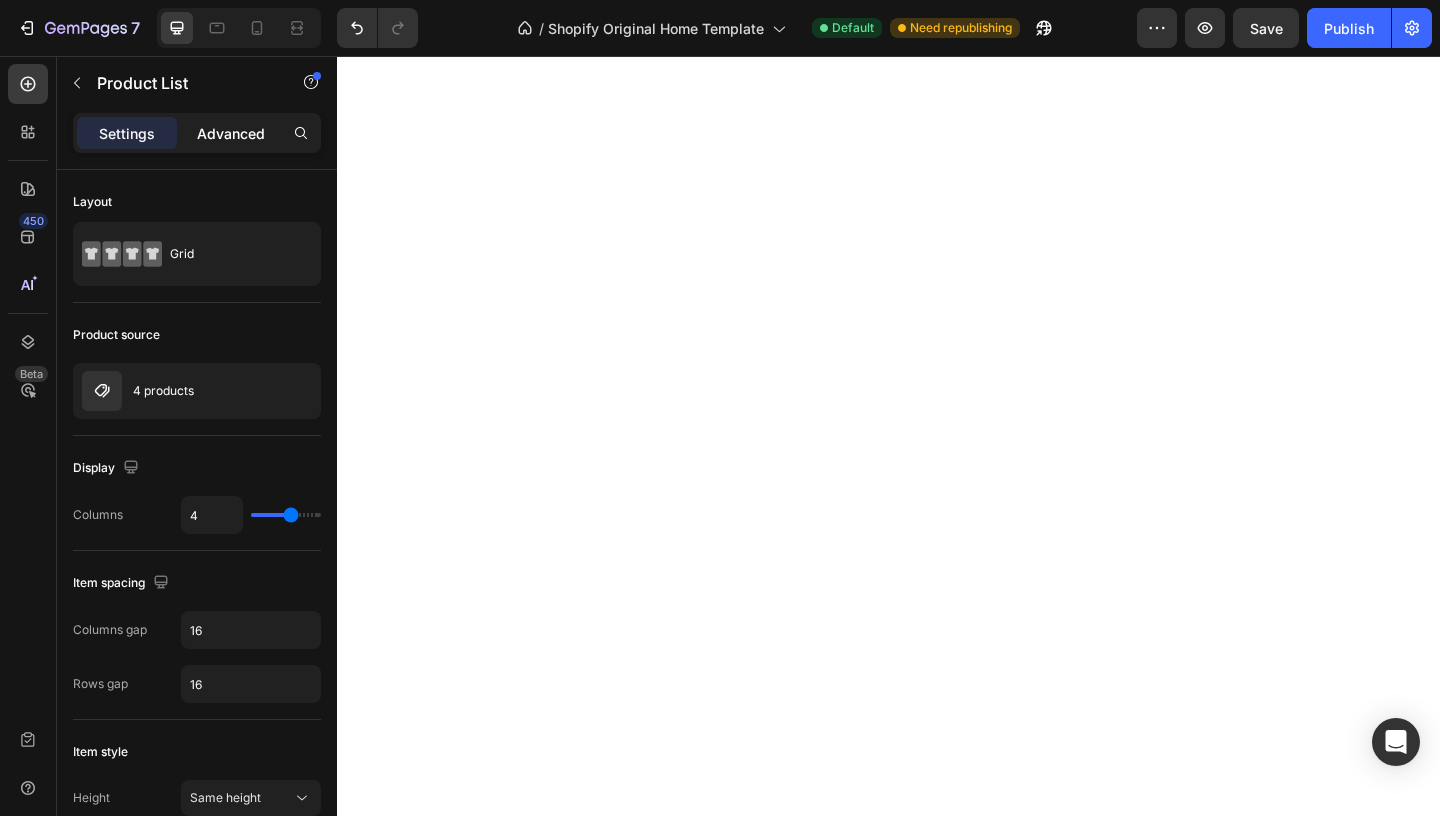 click on "Advanced" at bounding box center [231, 133] 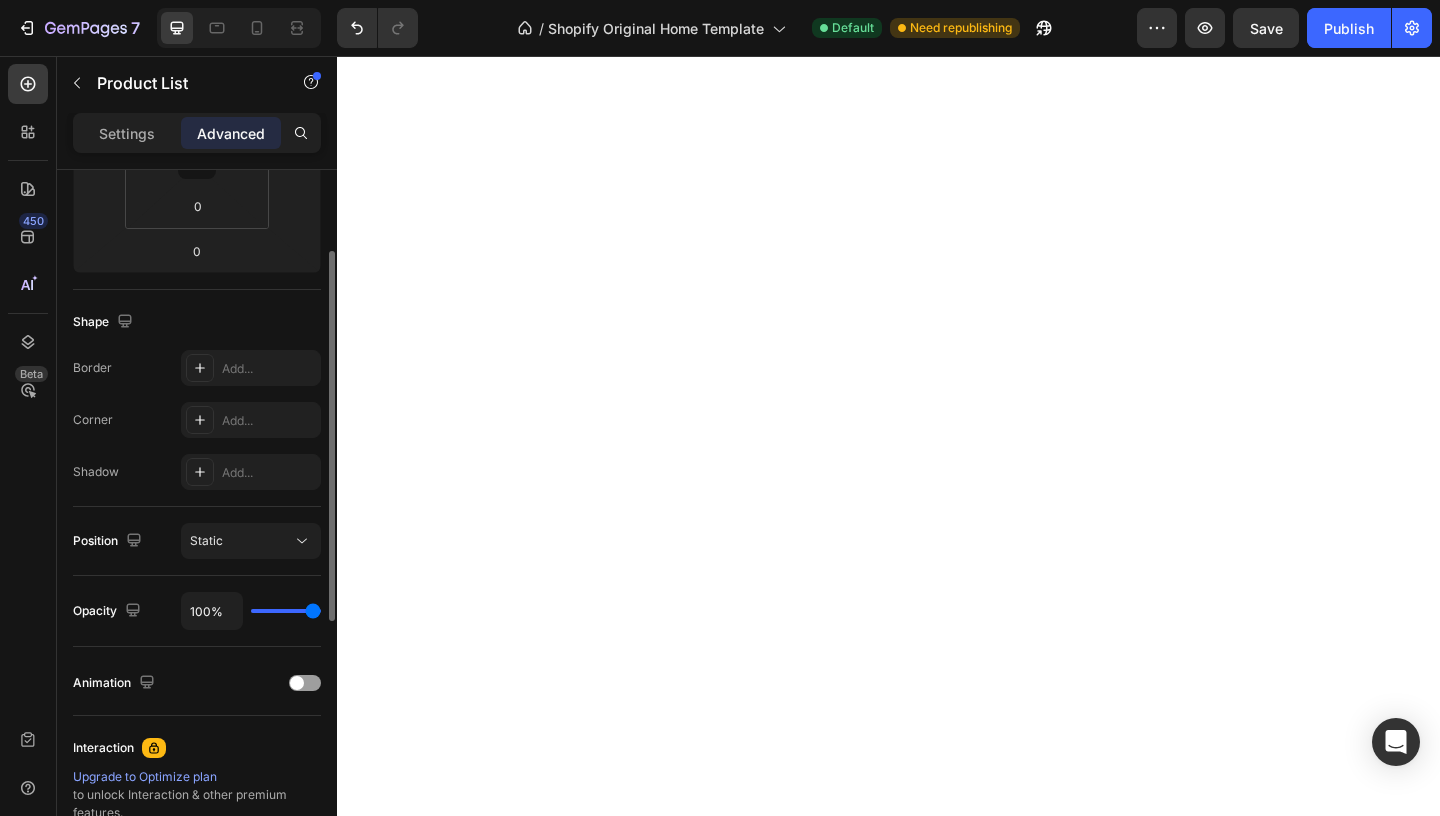 scroll, scrollTop: 406, scrollLeft: 0, axis: vertical 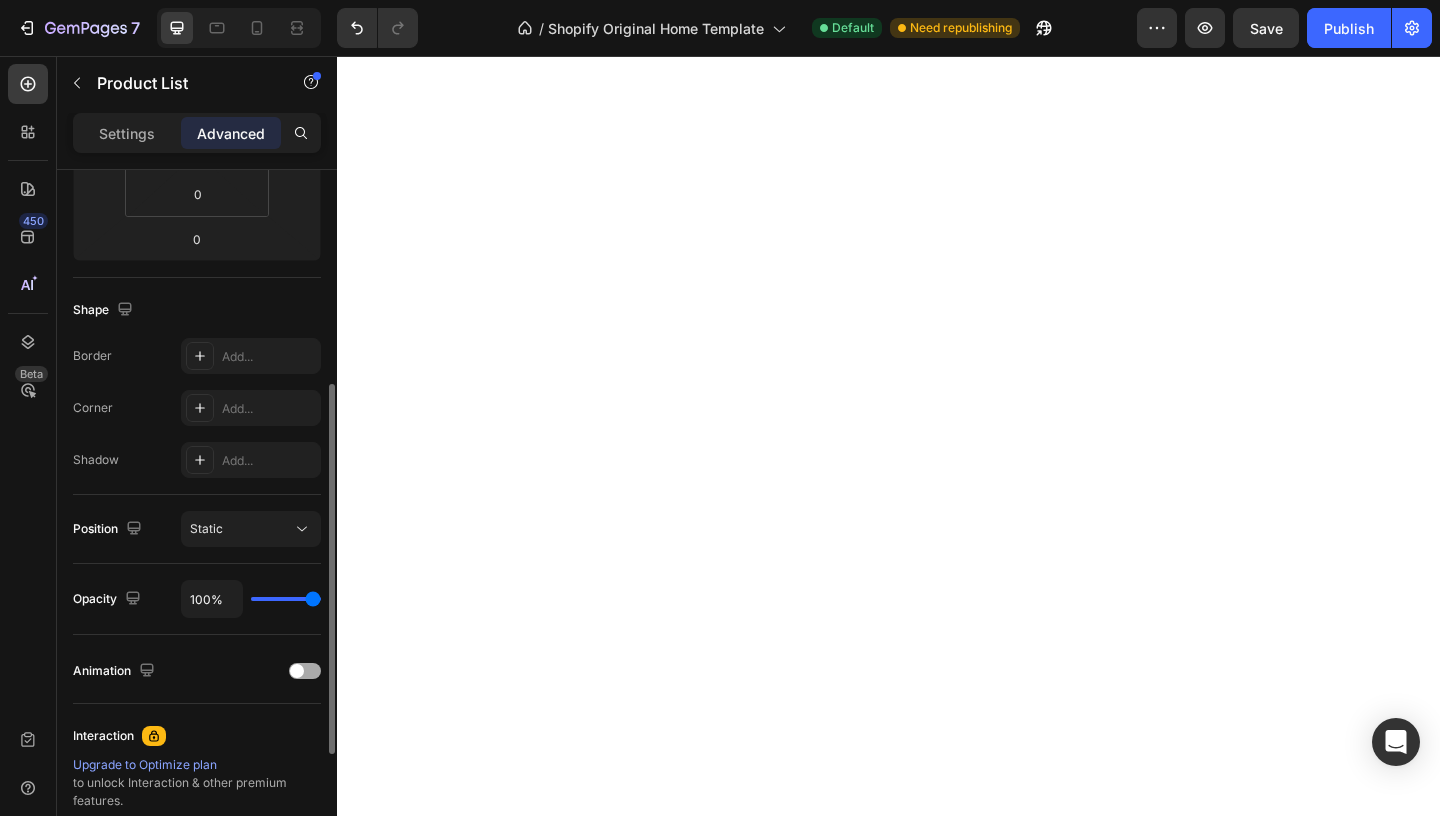 click at bounding box center (305, 671) 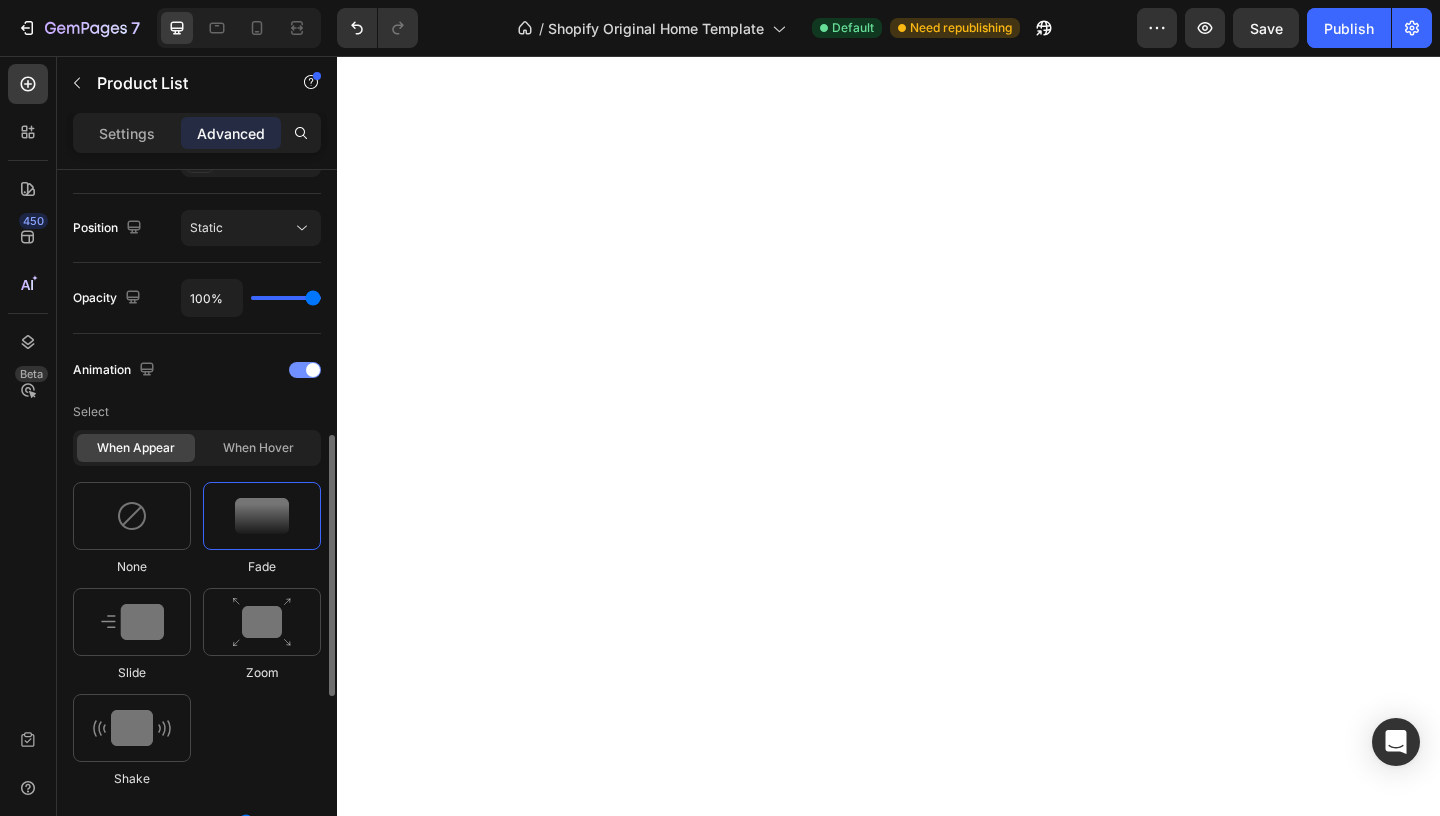 scroll, scrollTop: 709, scrollLeft: 0, axis: vertical 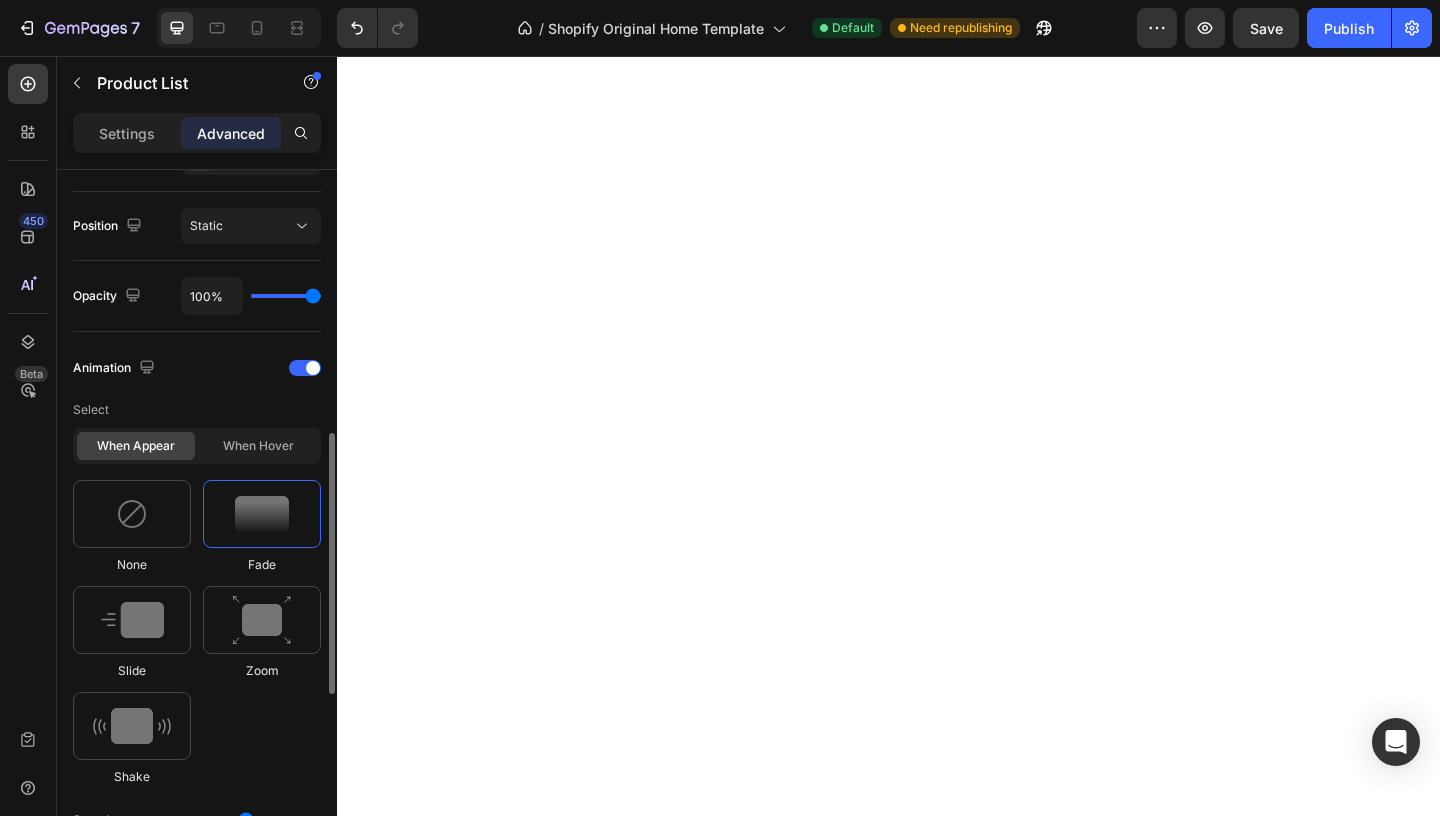 click at bounding box center [262, 514] 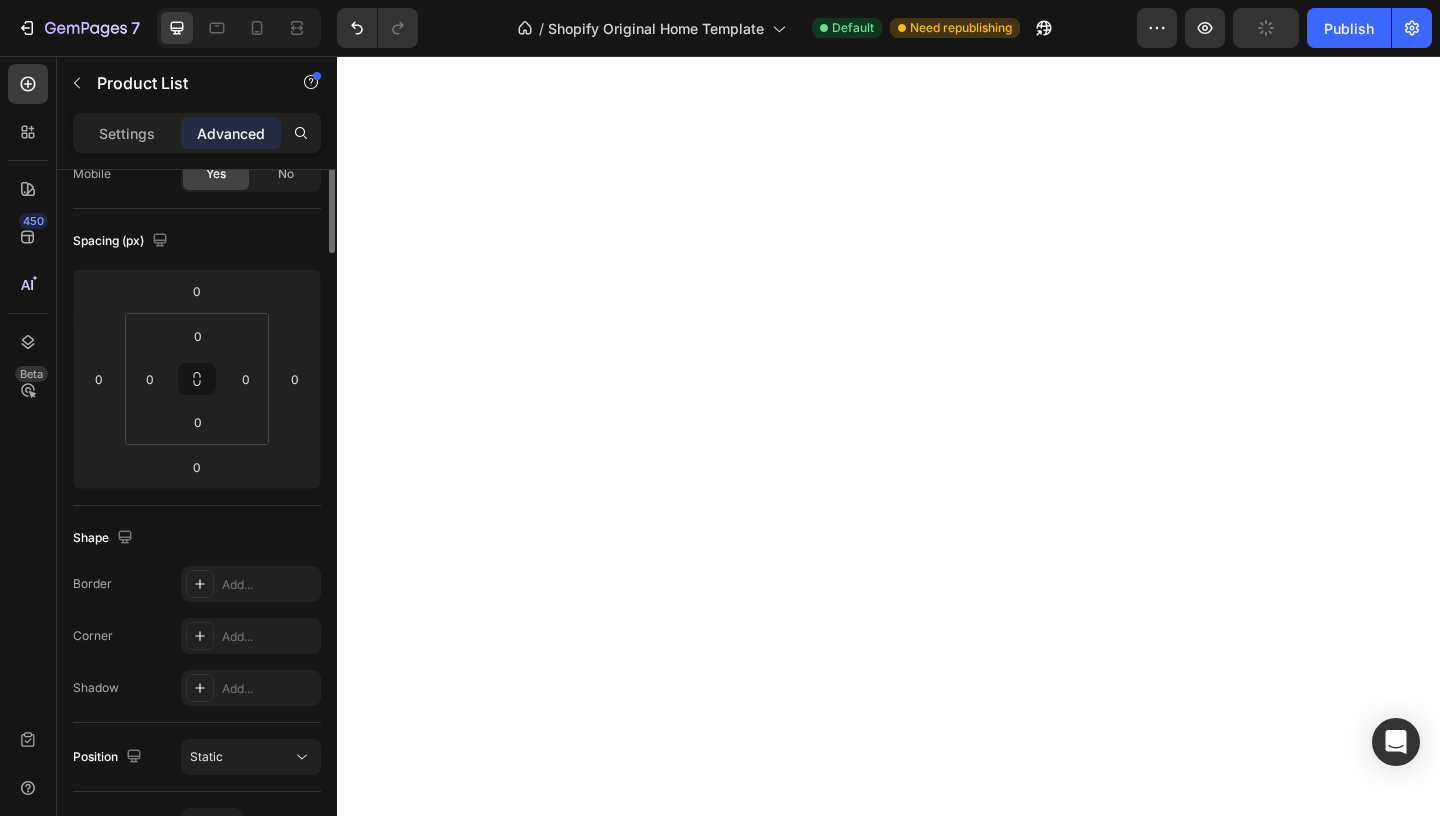 scroll, scrollTop: 0, scrollLeft: 0, axis: both 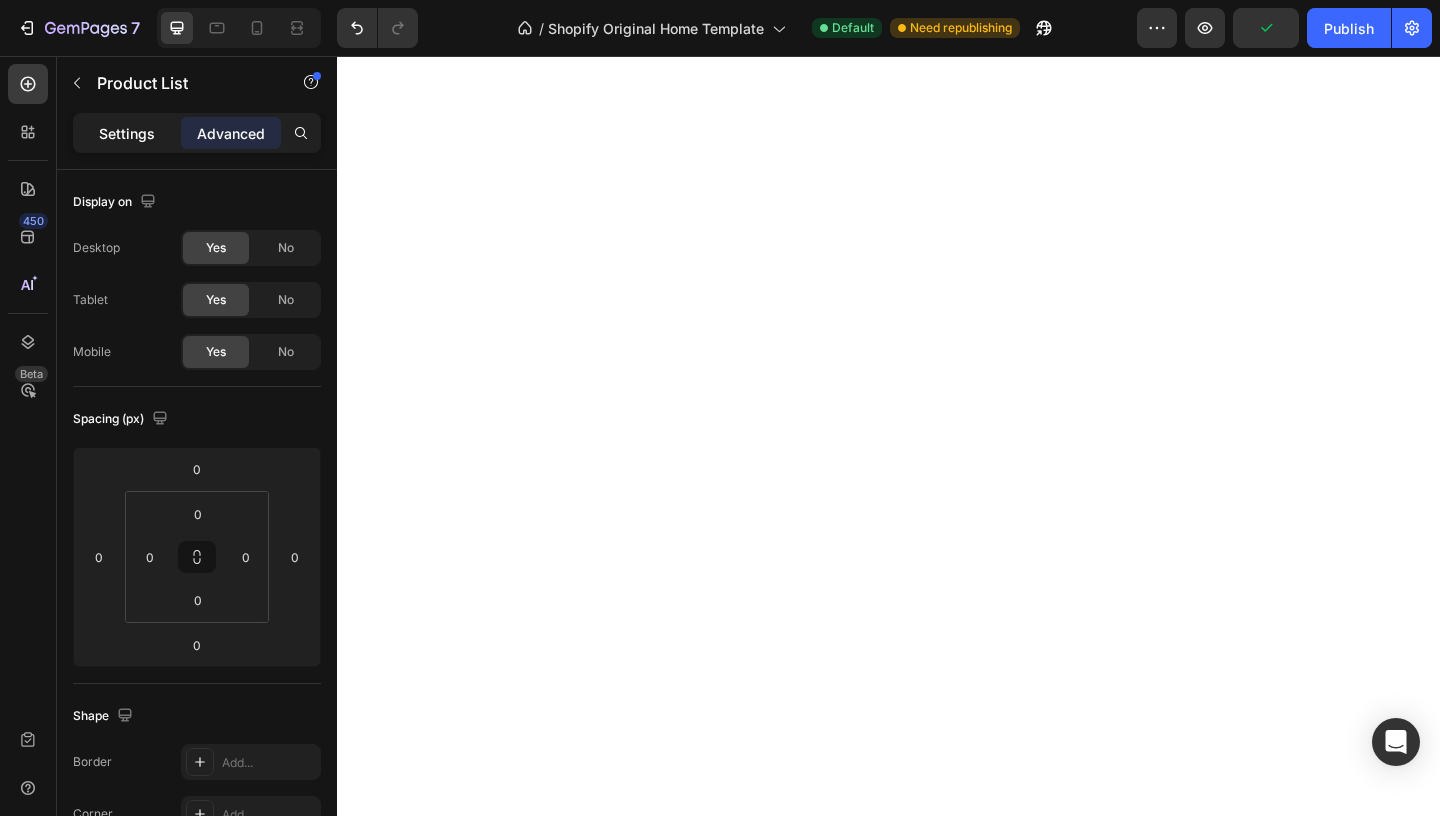 click on "Settings" at bounding box center [127, 133] 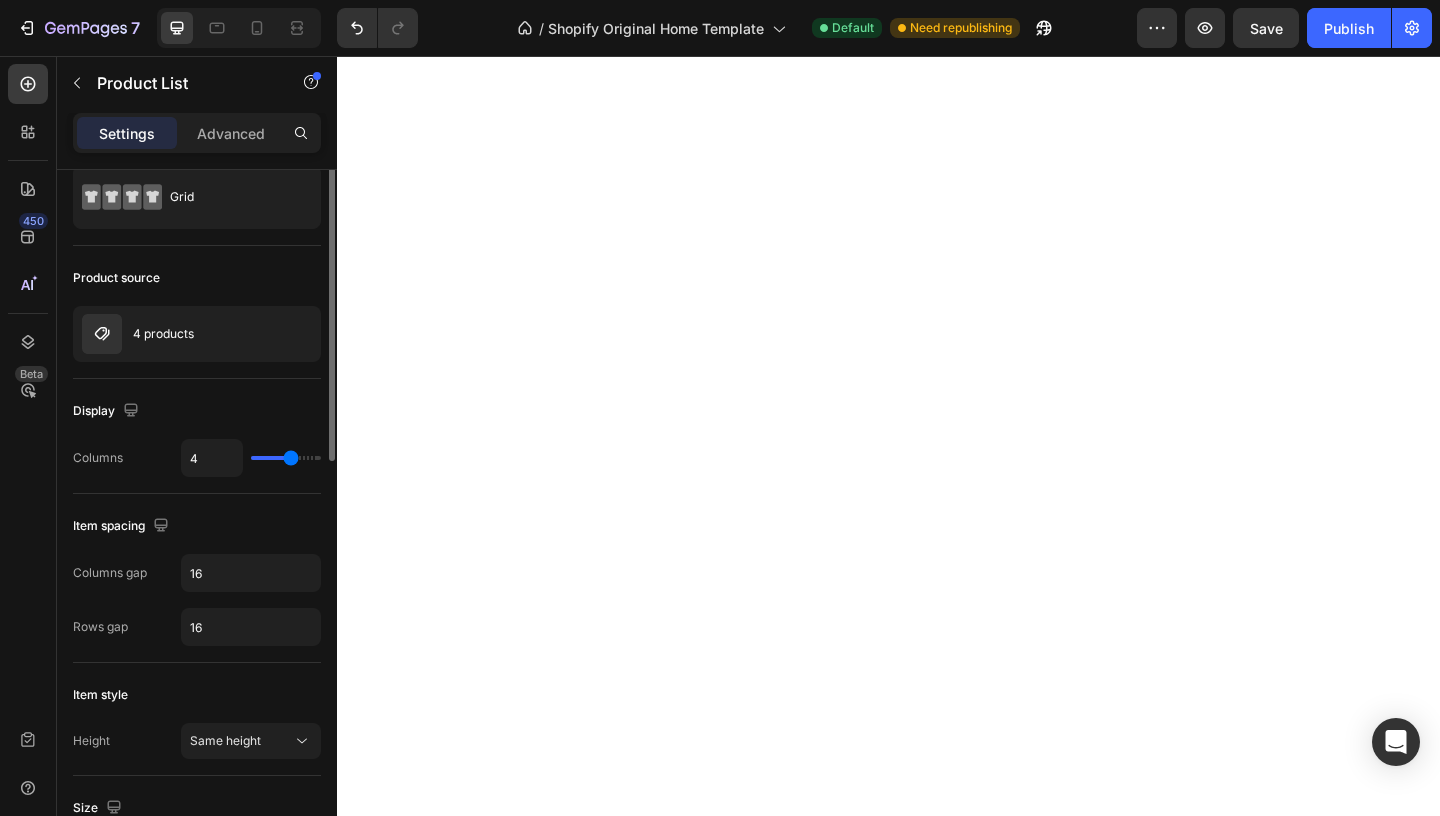 scroll, scrollTop: 0, scrollLeft: 0, axis: both 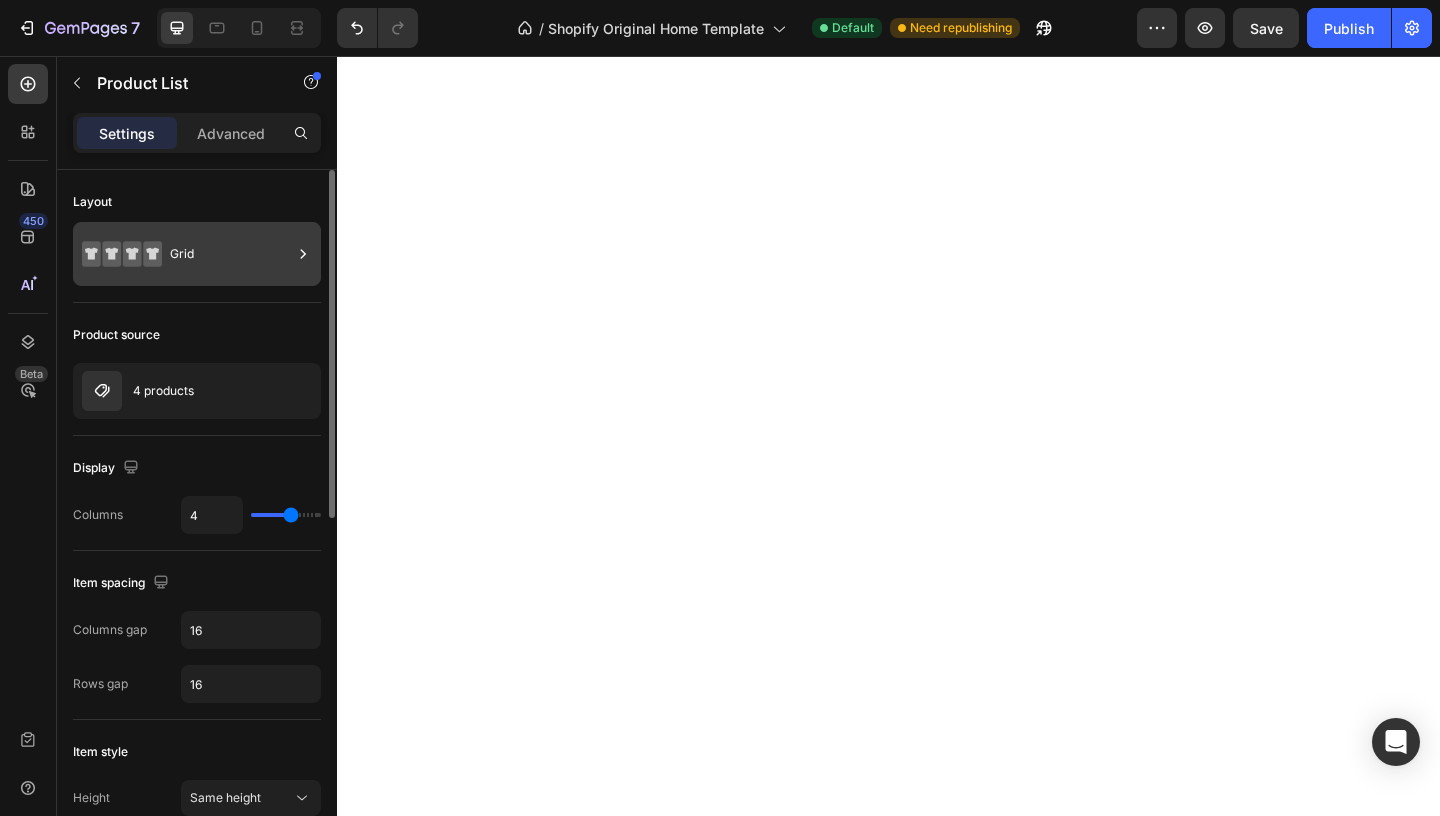 click on "Grid" at bounding box center [231, 254] 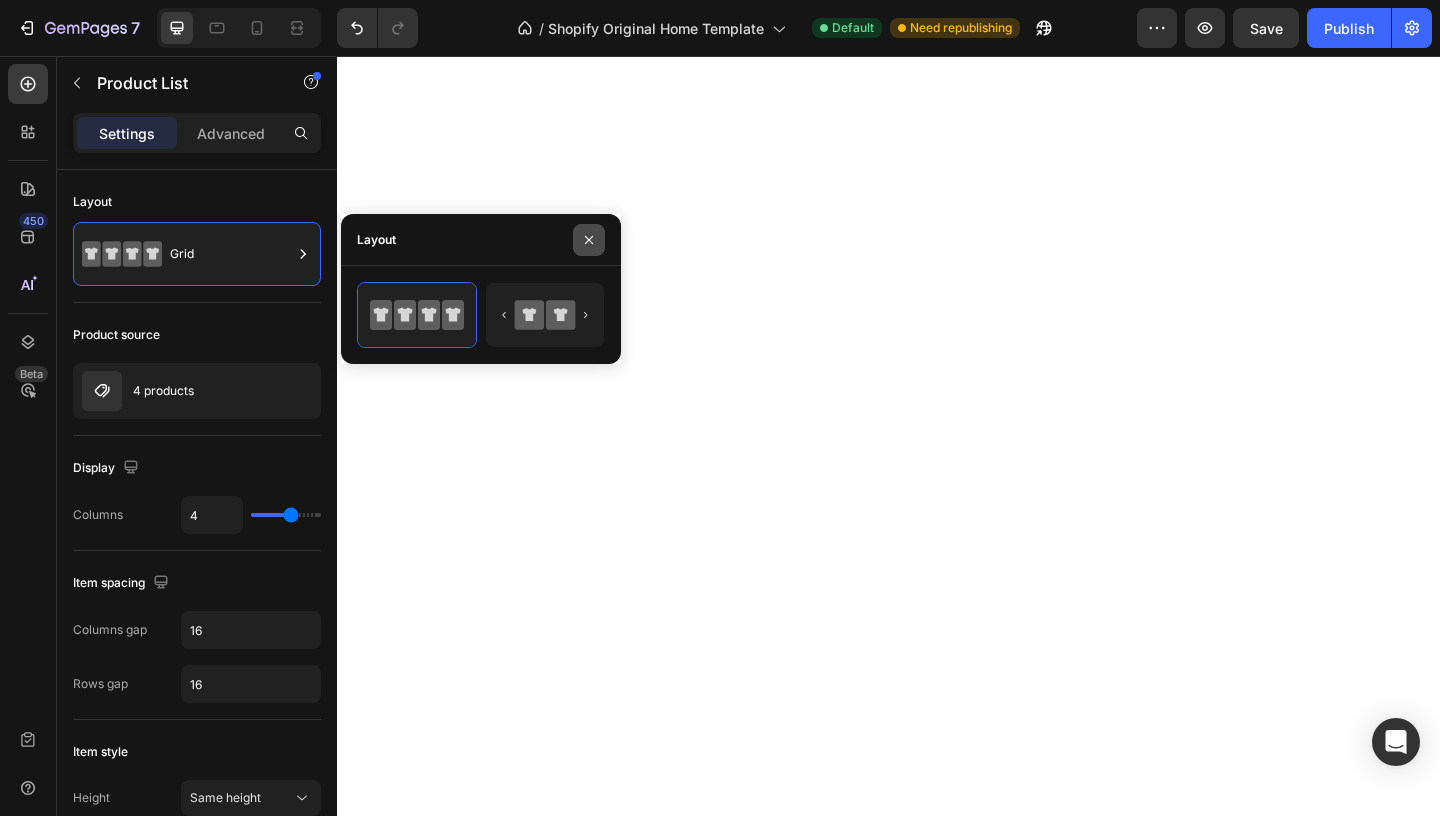 click at bounding box center (589, 240) 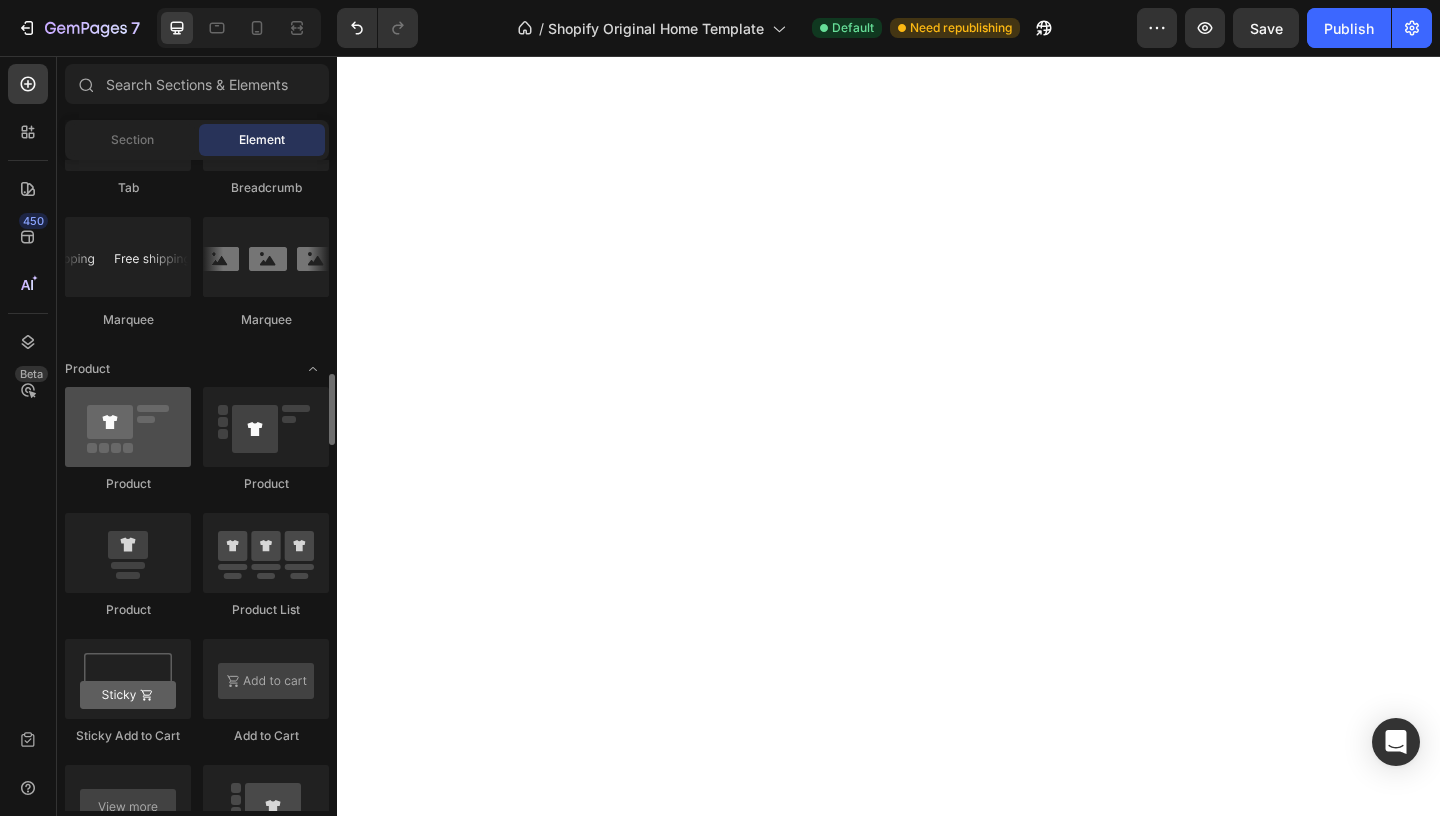 scroll, scrollTop: 2278, scrollLeft: 0, axis: vertical 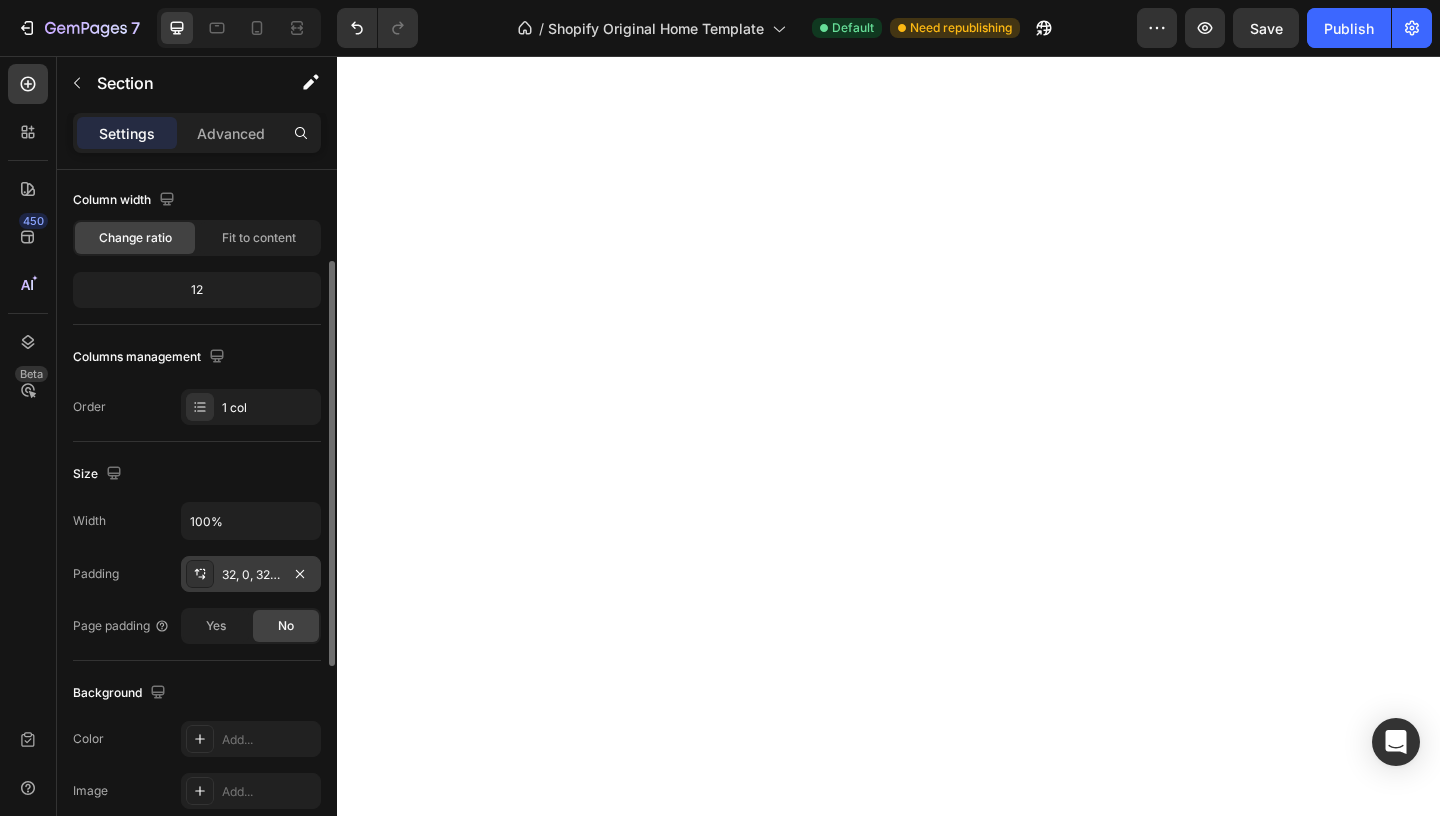 click on "32, 0, 32, 0" at bounding box center [251, 575] 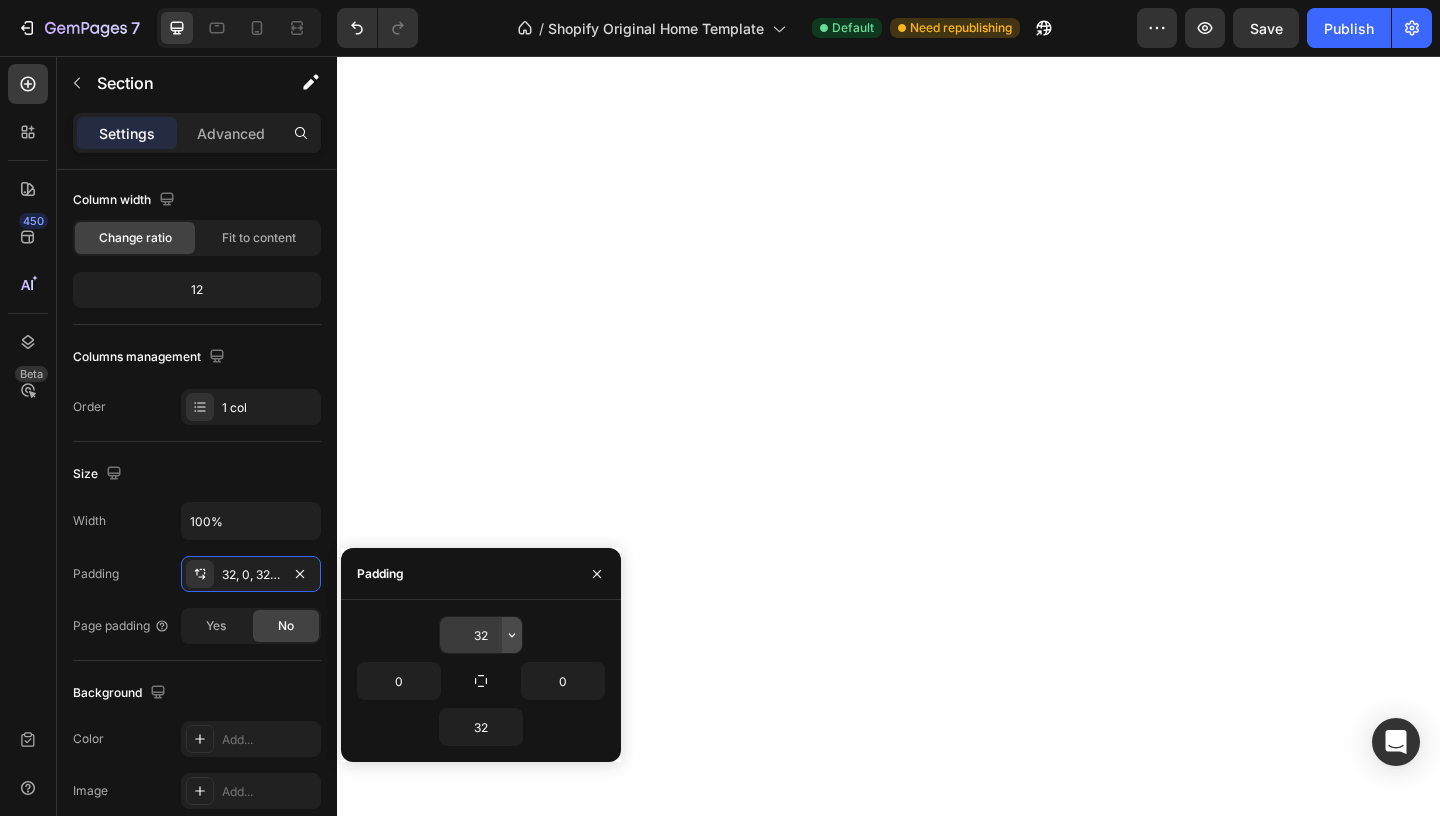 click 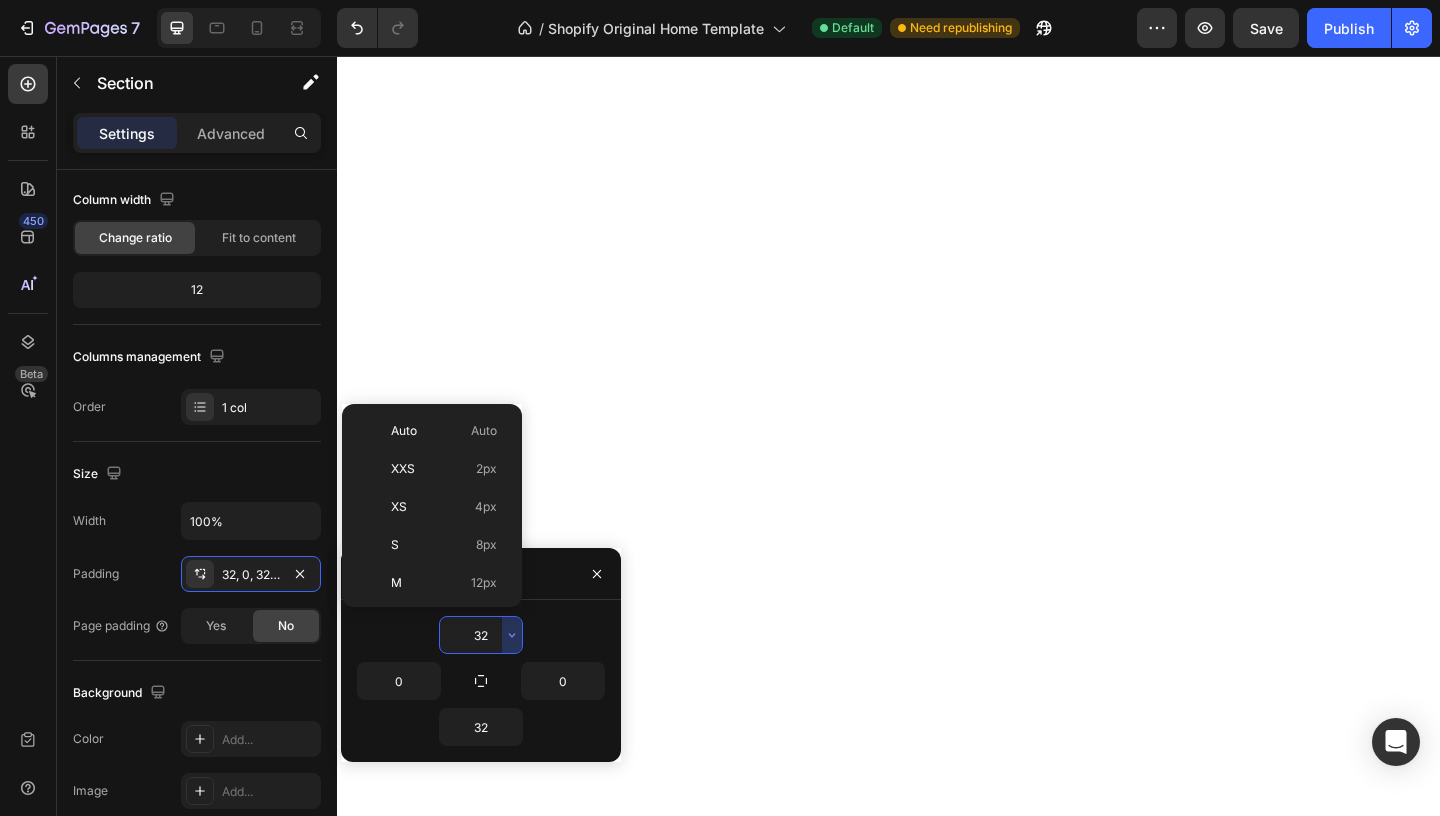scroll, scrollTop: 144, scrollLeft: 0, axis: vertical 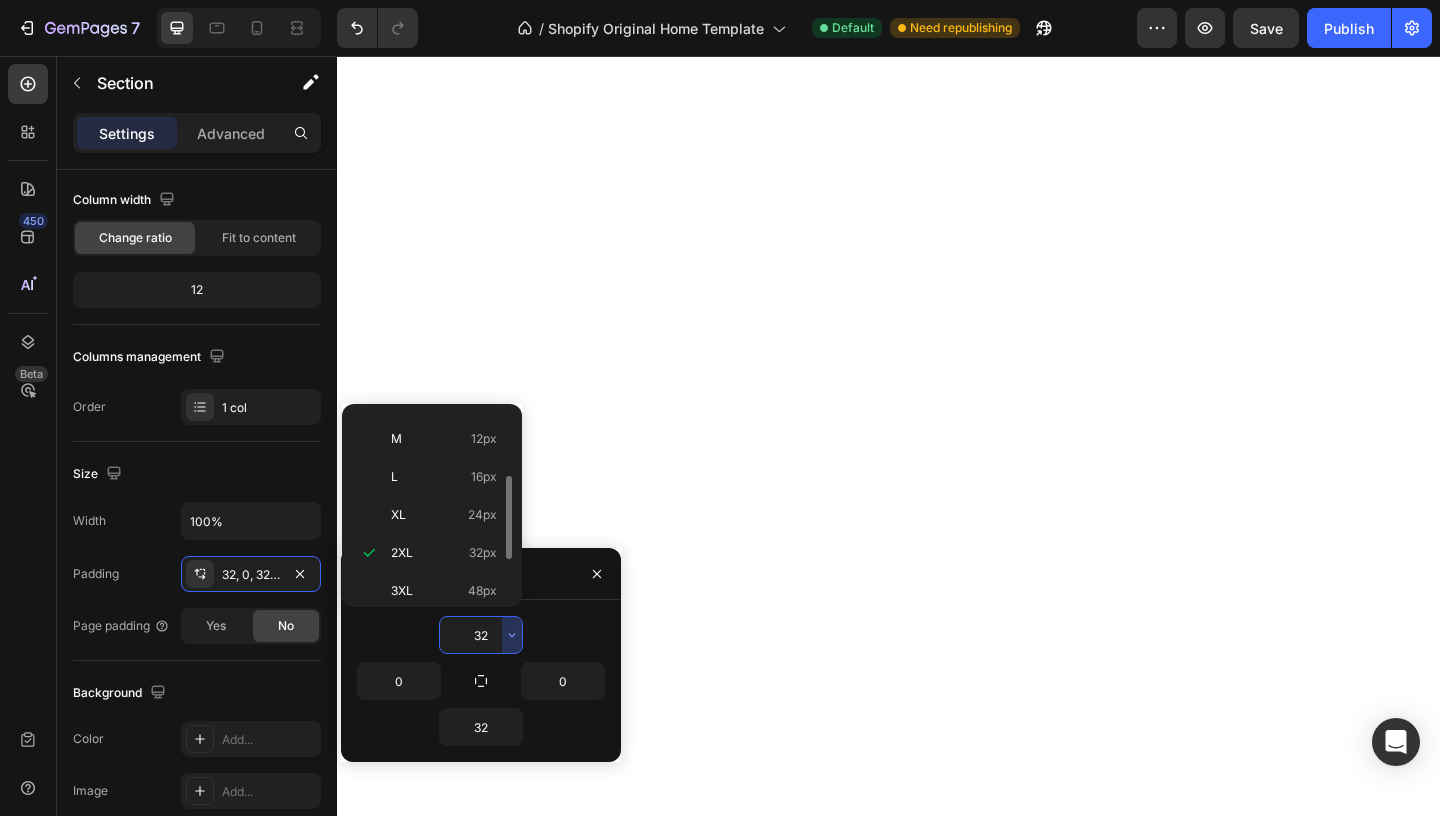 click on "32" at bounding box center (481, 635) 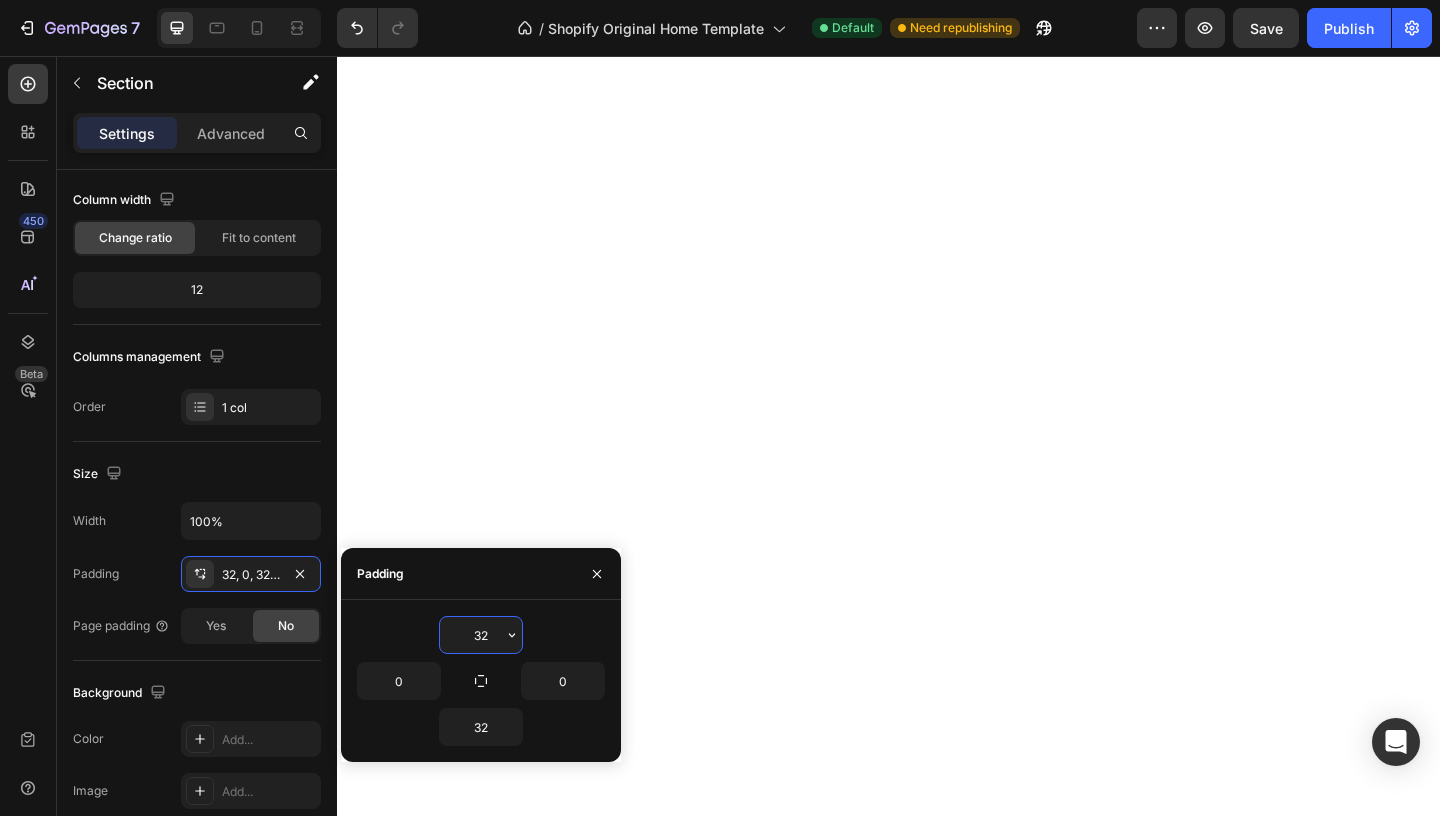 click on "32" at bounding box center [481, 635] 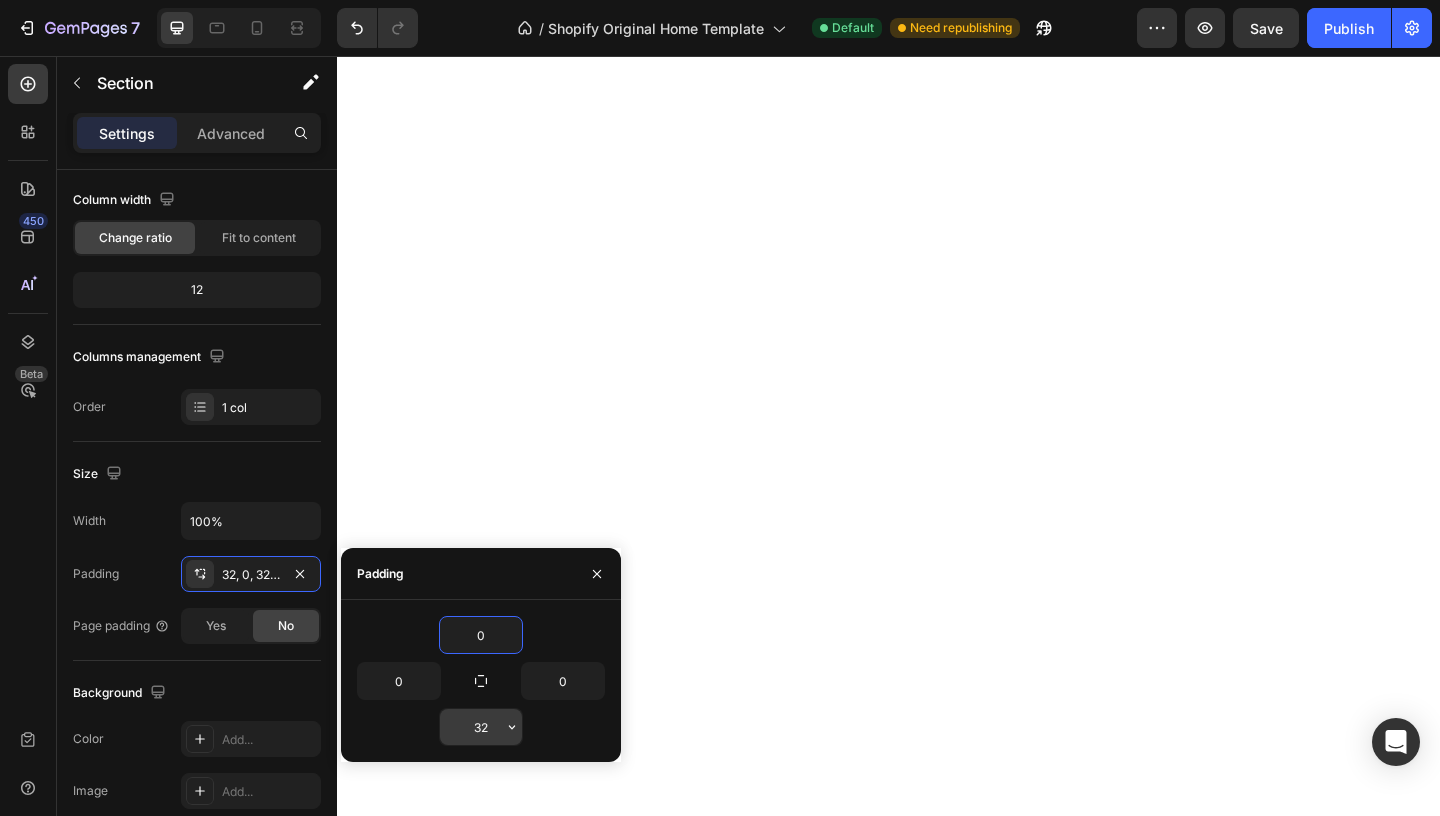 type on "0" 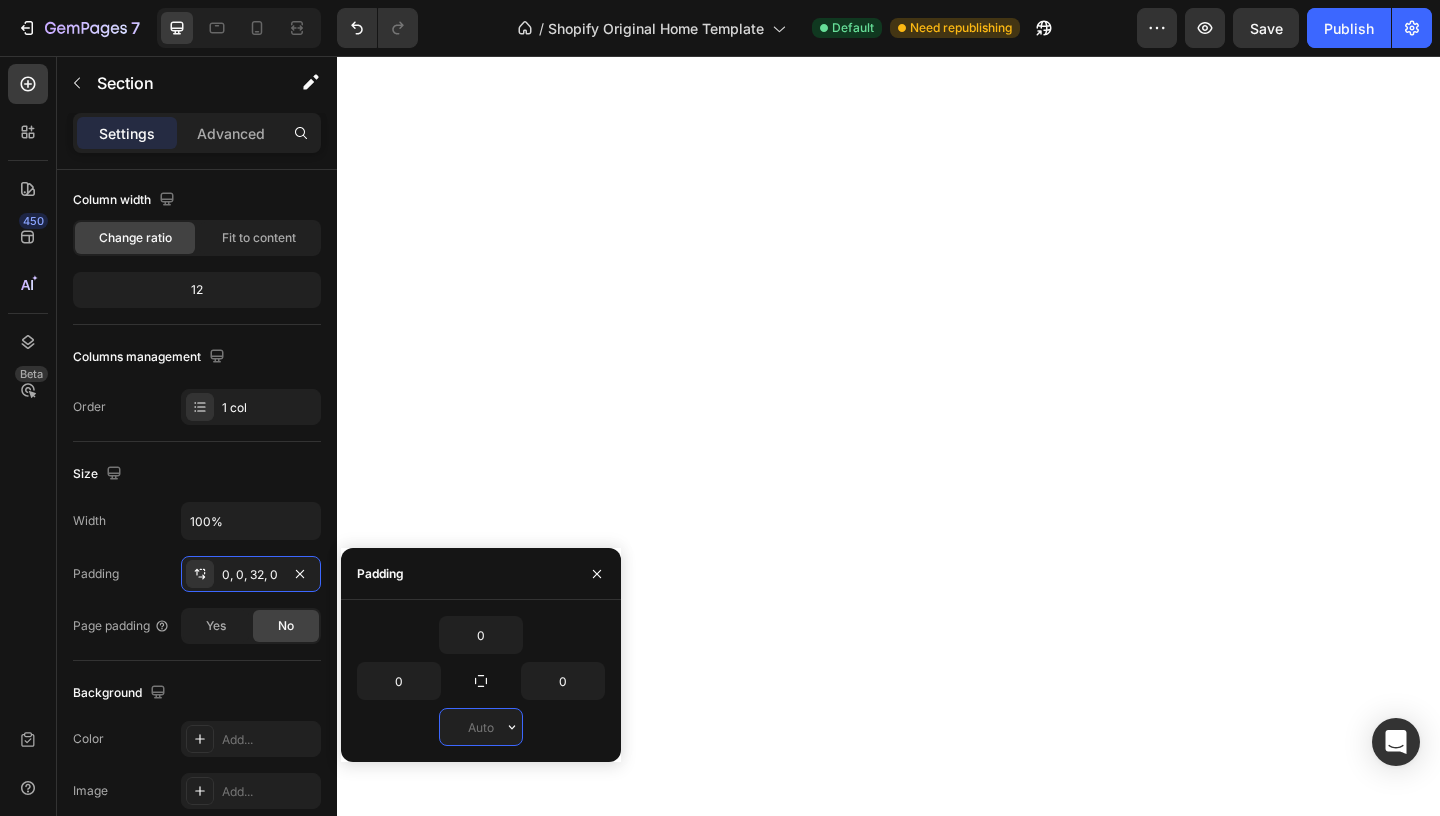 type on "0" 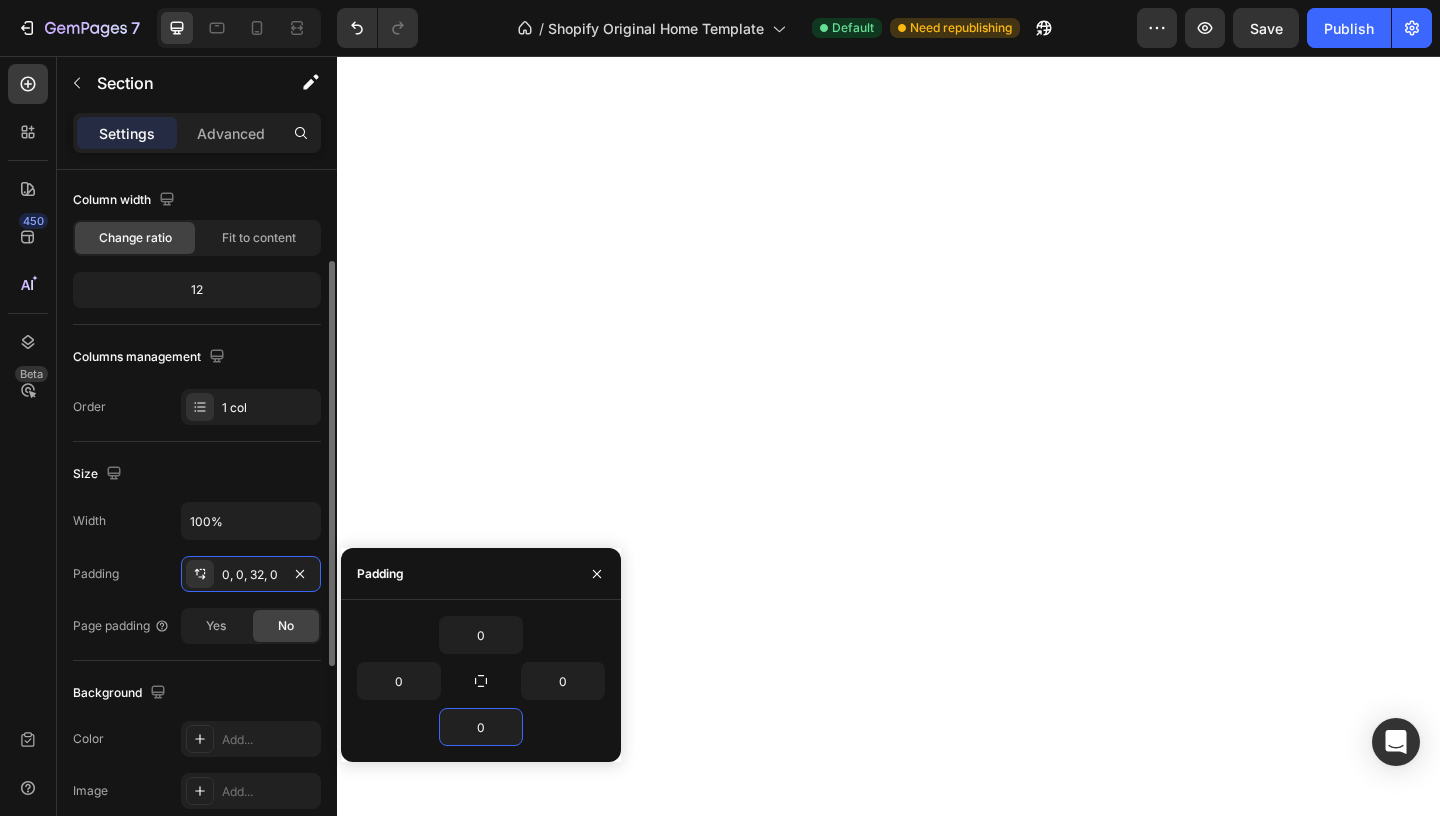 click on "Background" at bounding box center (197, 693) 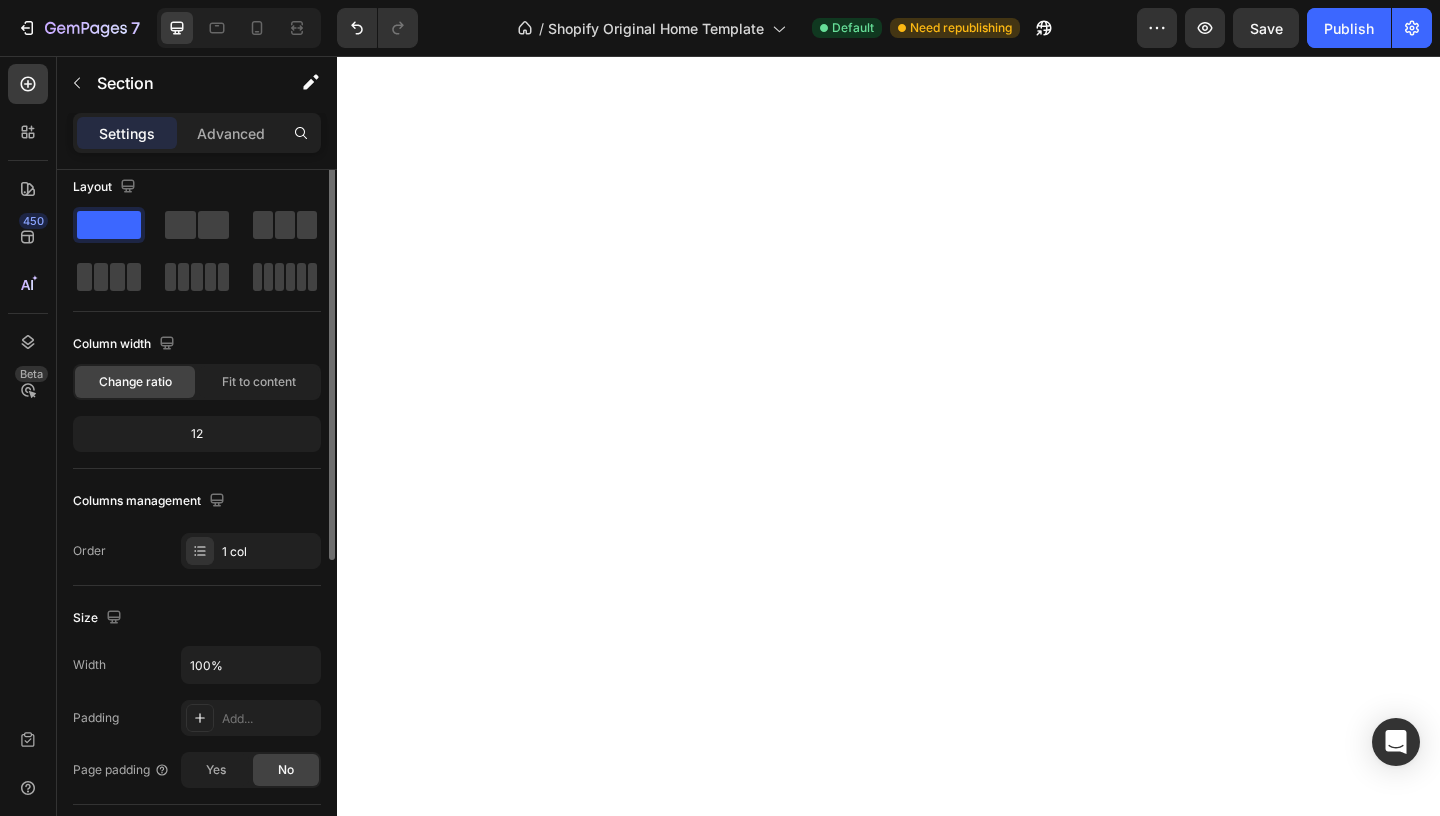 scroll, scrollTop: 0, scrollLeft: 0, axis: both 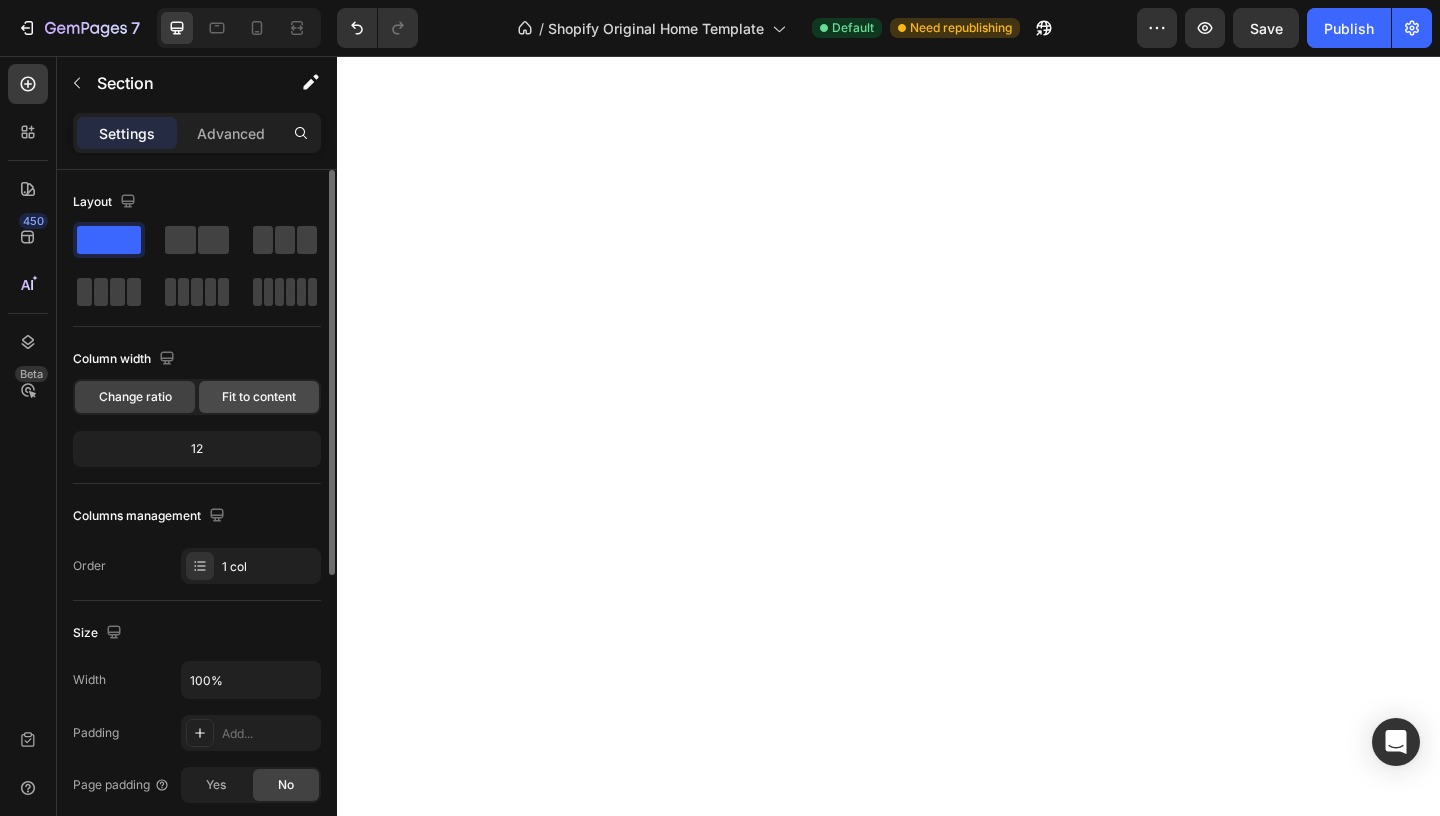 click on "Fit to content" 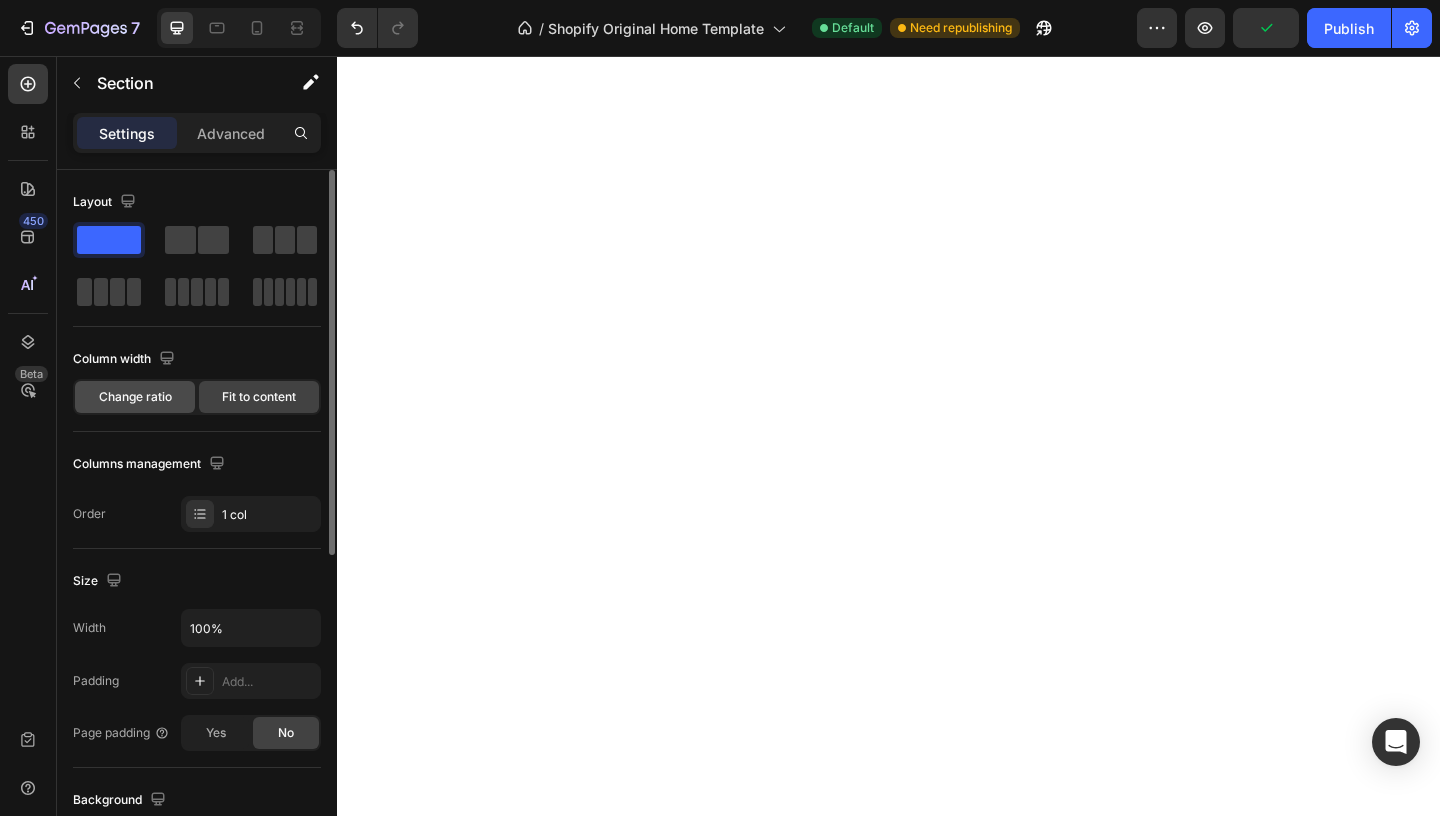 click on "Change ratio" 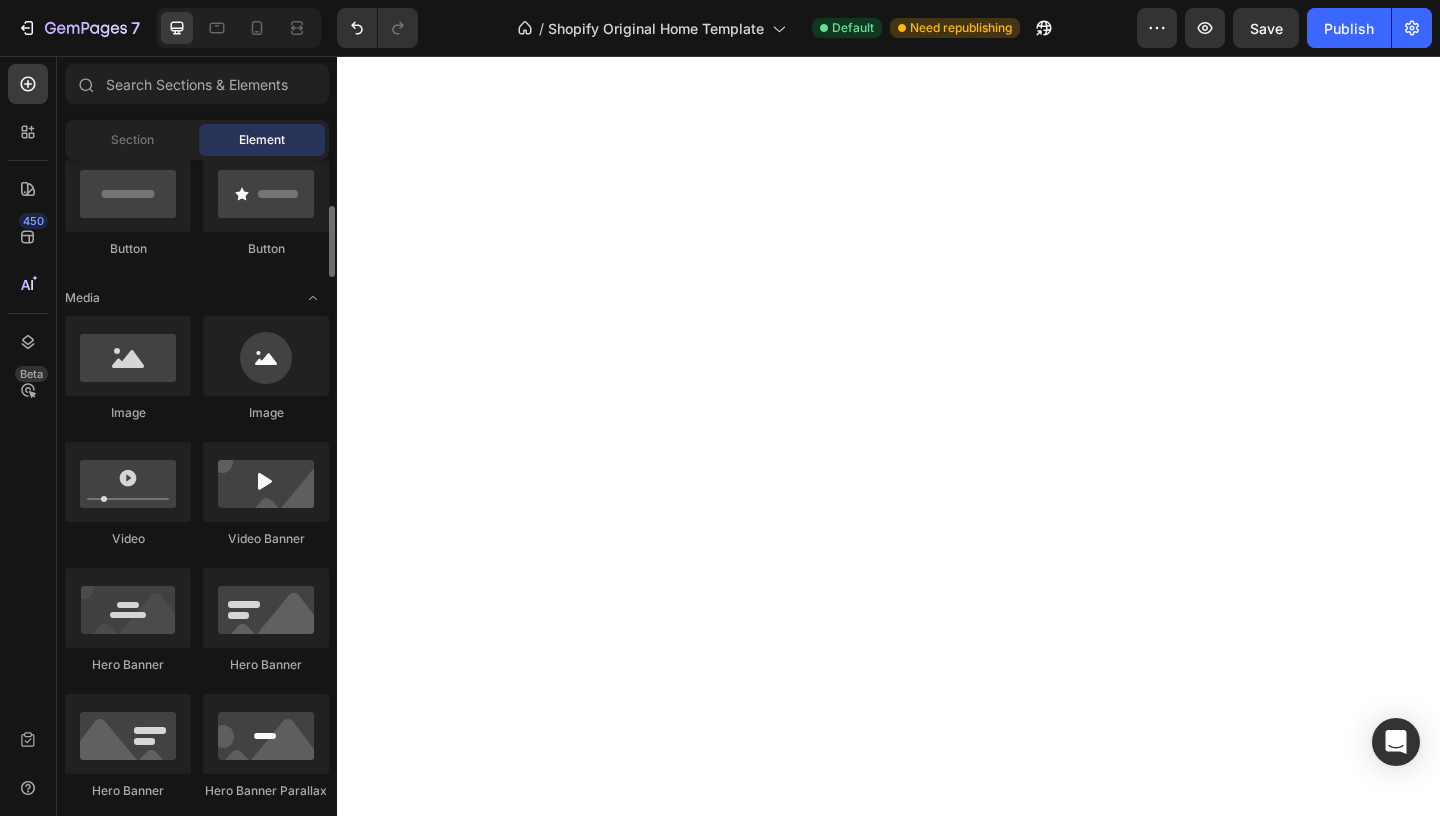 scroll, scrollTop: 508, scrollLeft: 0, axis: vertical 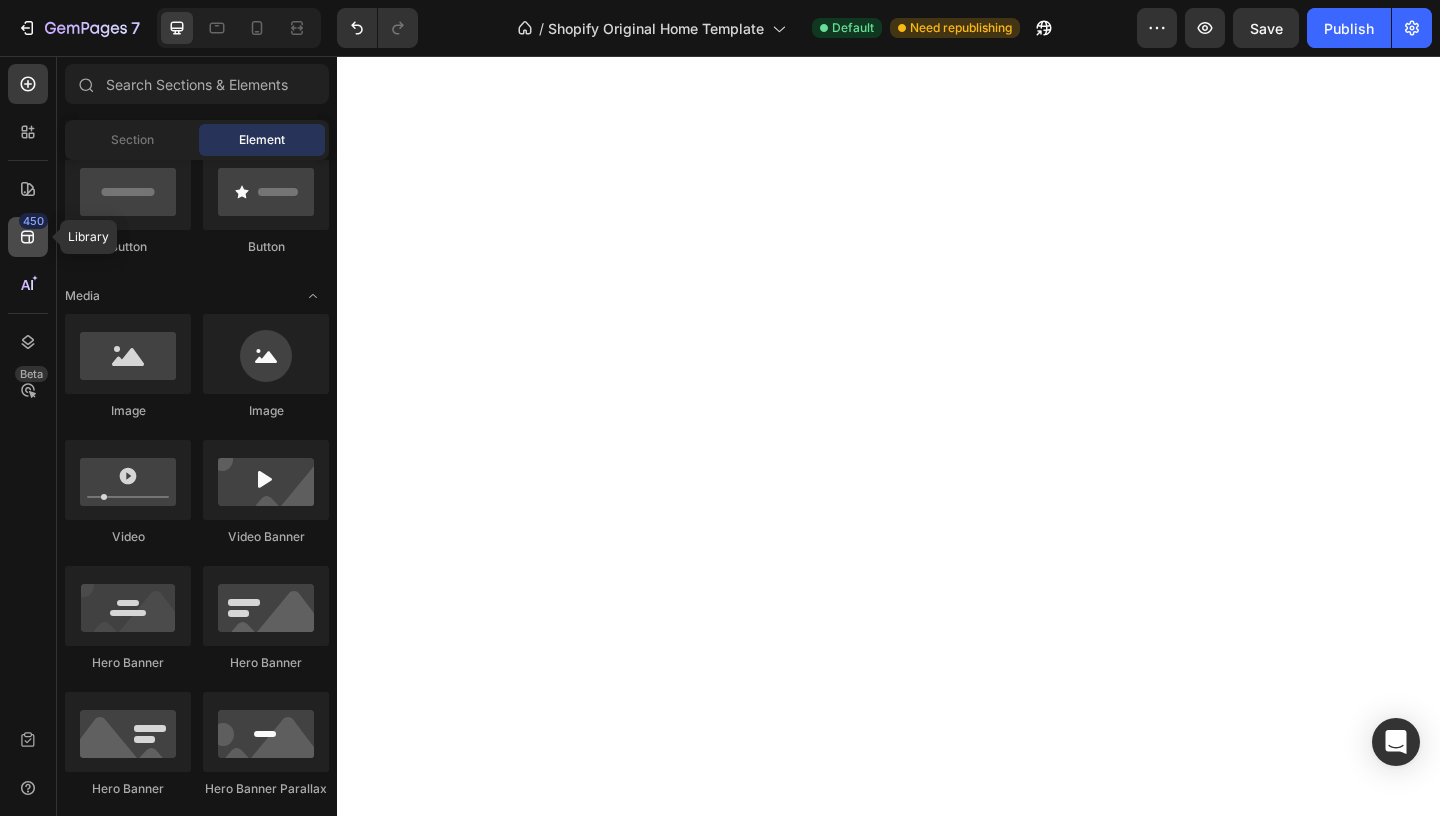 click 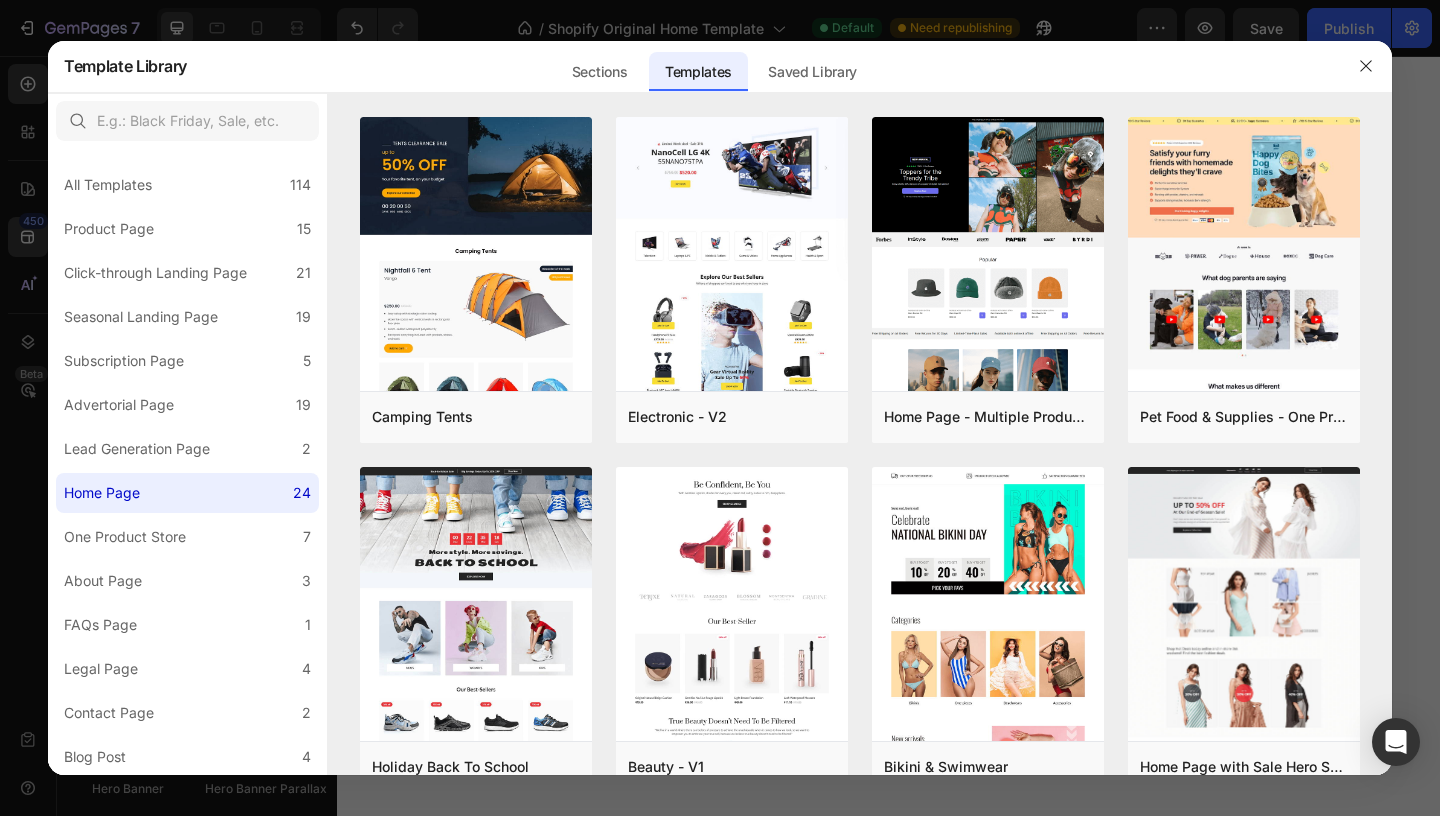 click at bounding box center (720, 408) 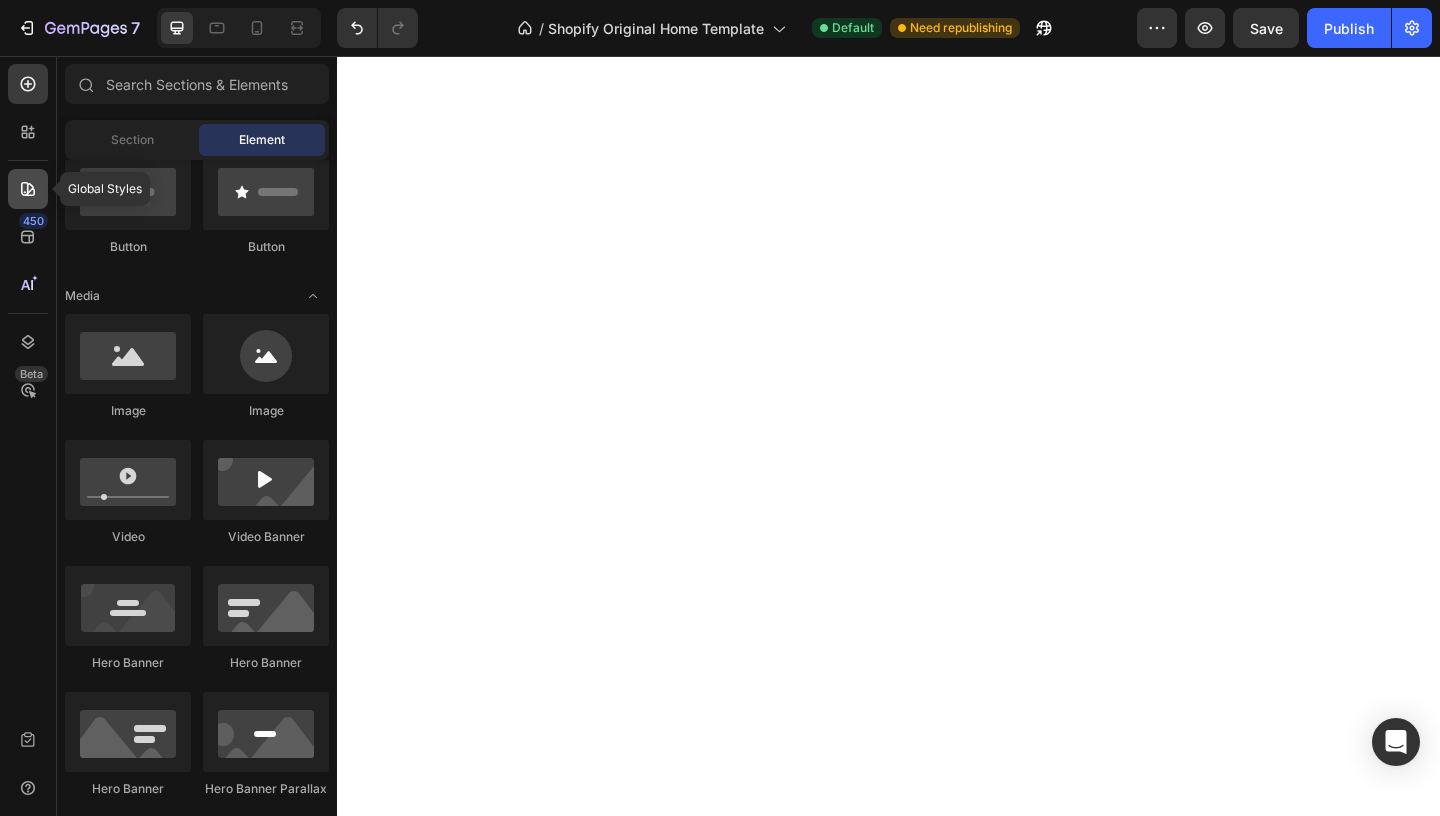 click 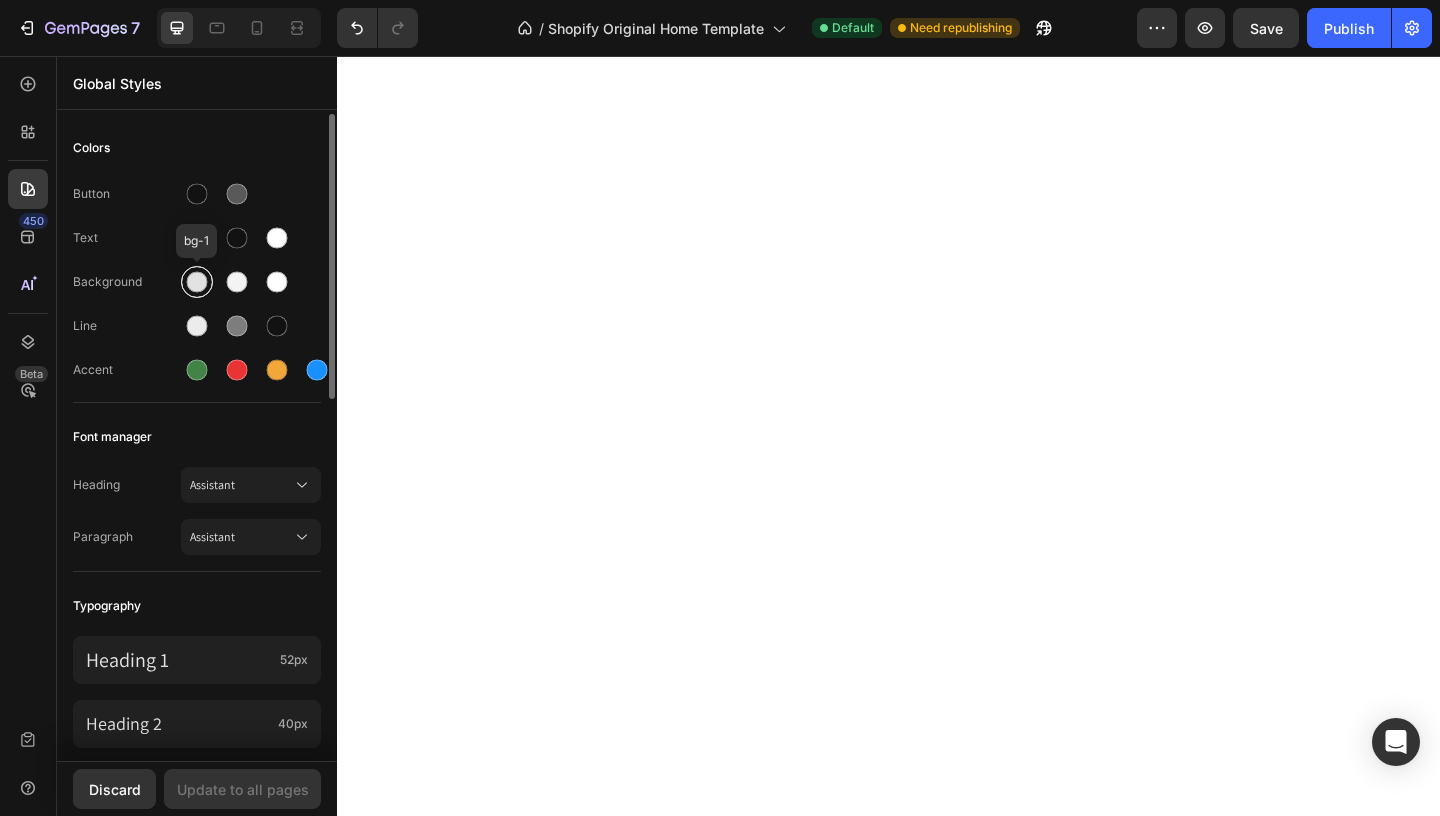 click at bounding box center [197, 282] 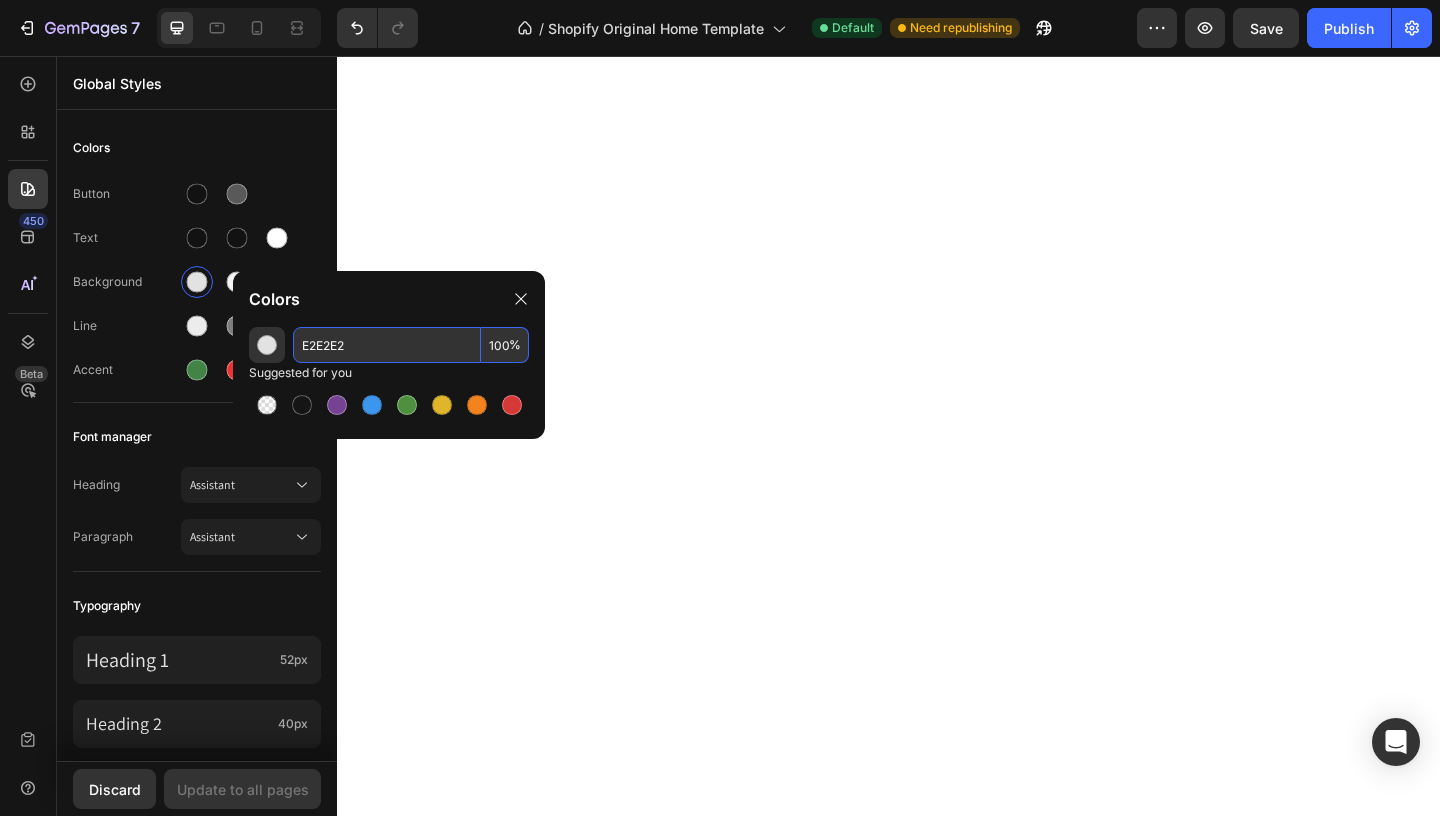 click on "E2E2E2" at bounding box center [387, 345] 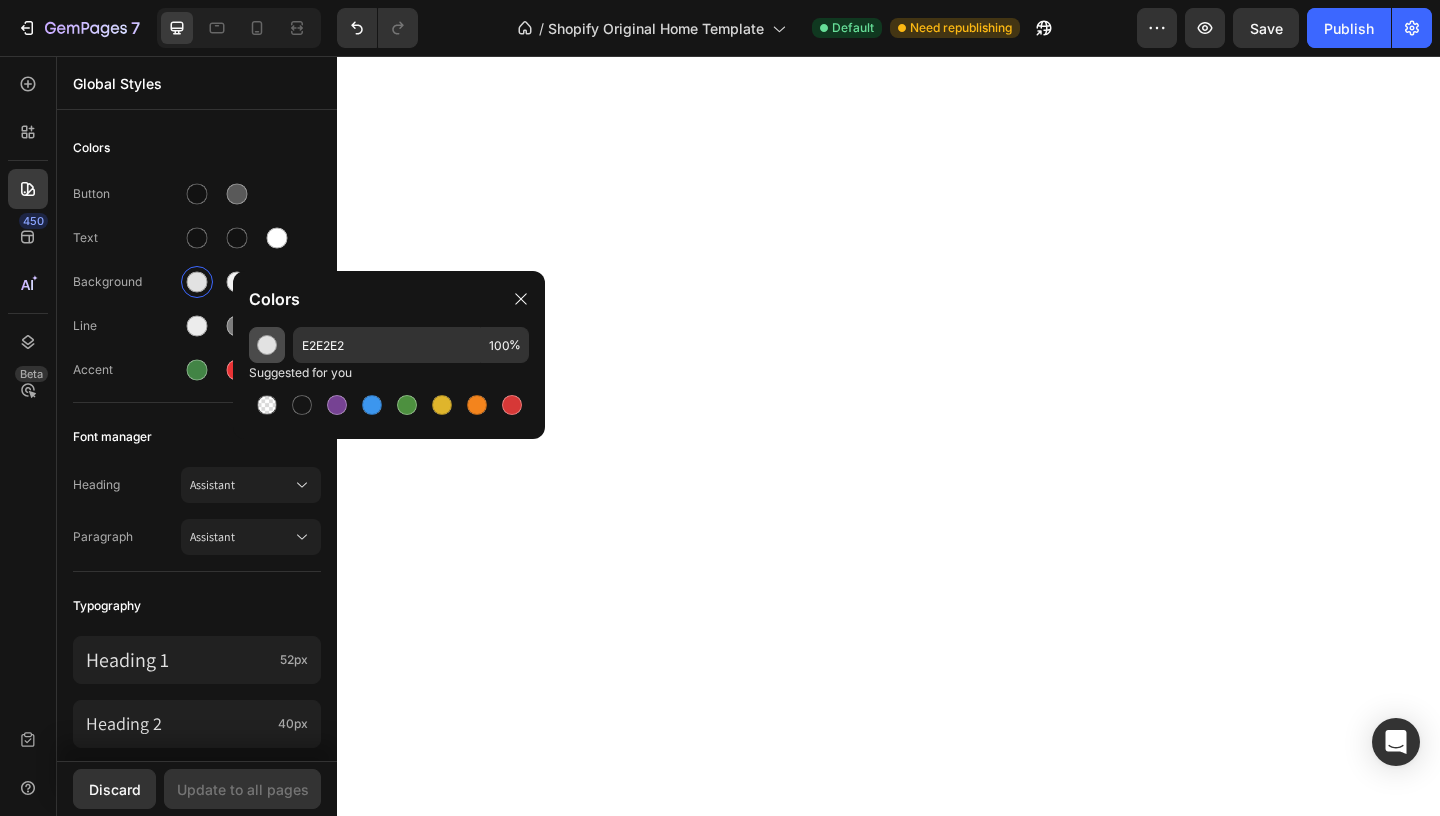 click at bounding box center [267, 345] 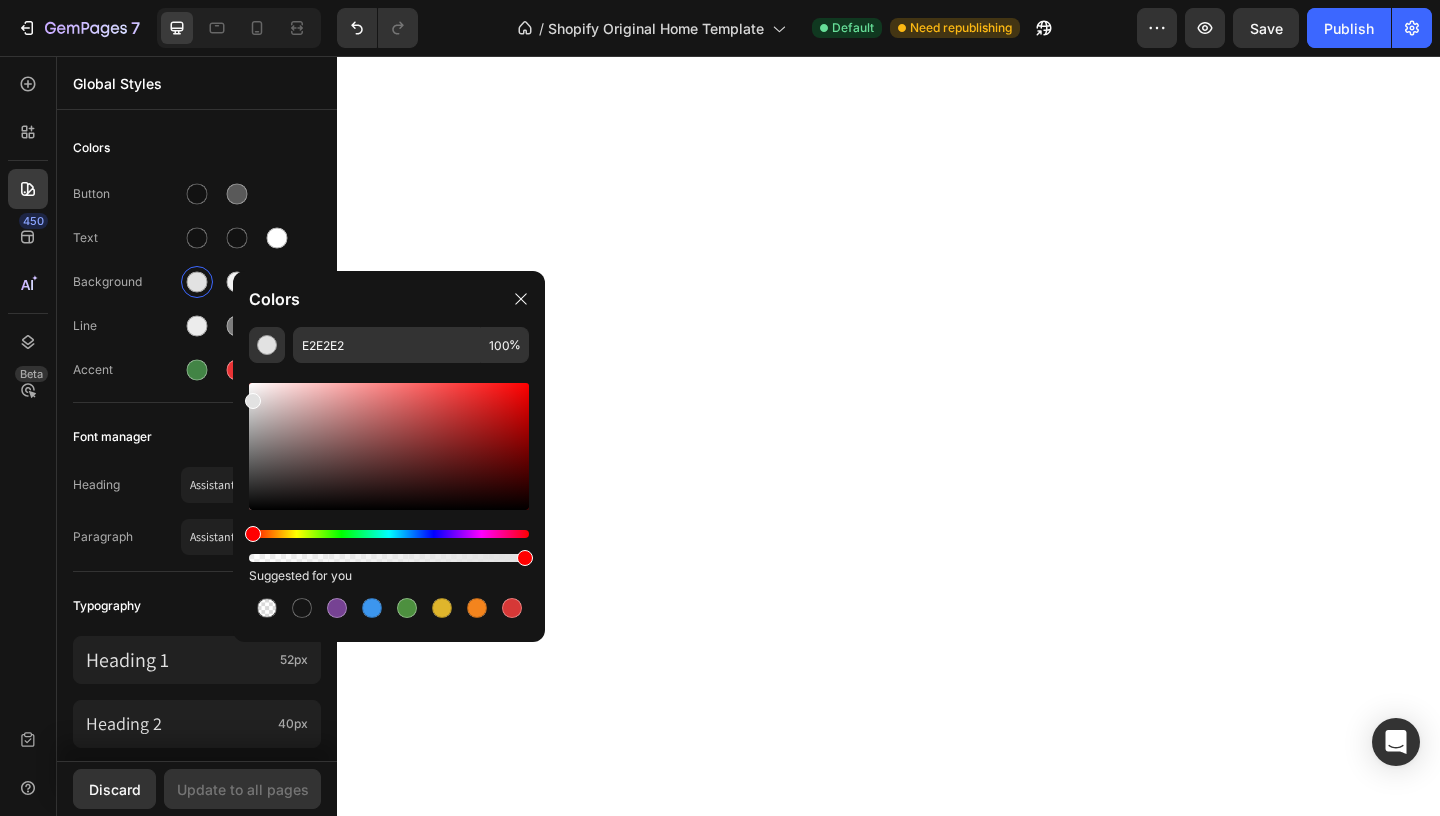 click on "Colors" 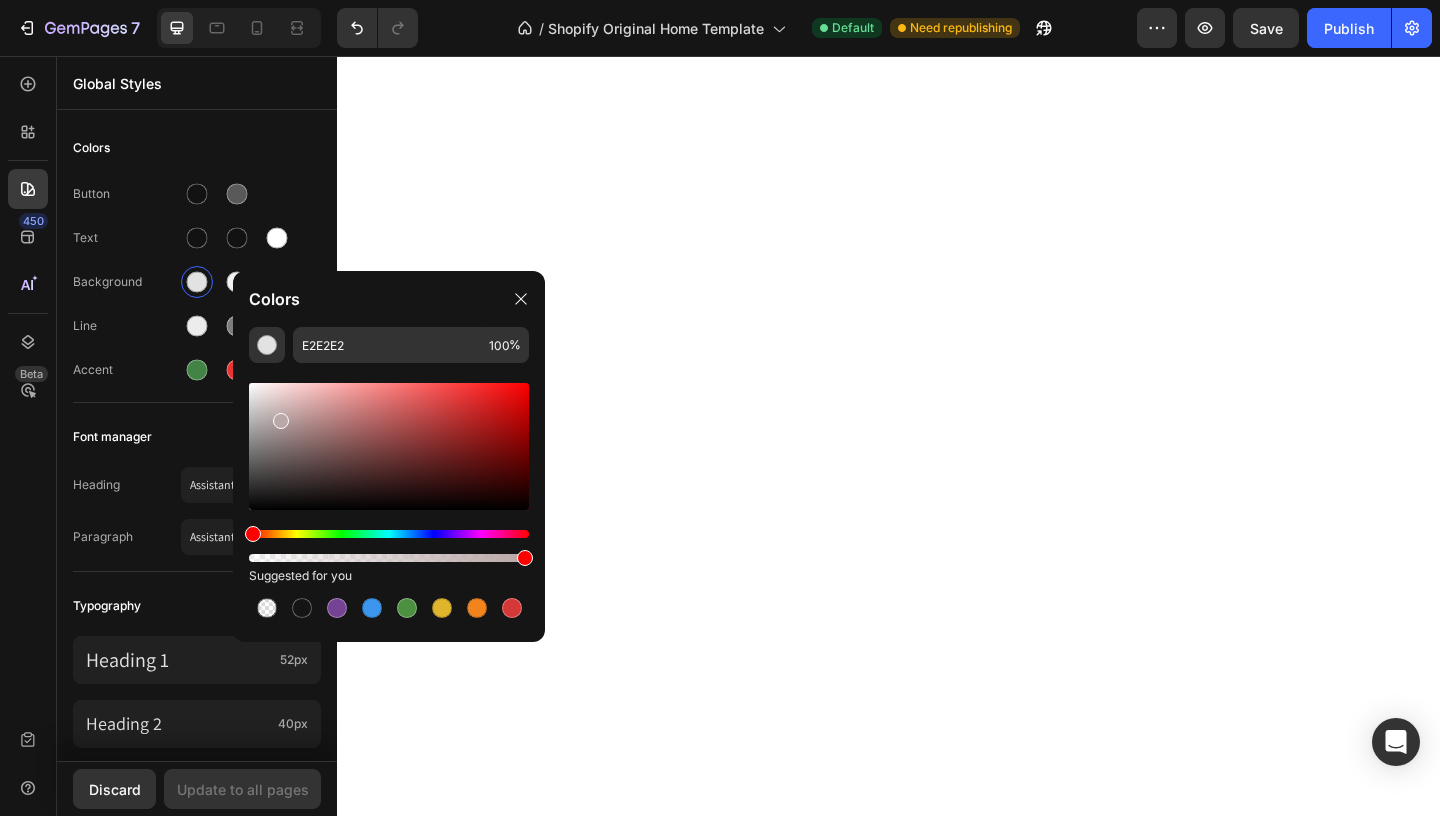 drag, startPoint x: 292, startPoint y: 453, endPoint x: 251, endPoint y: 378, distance: 85.47514 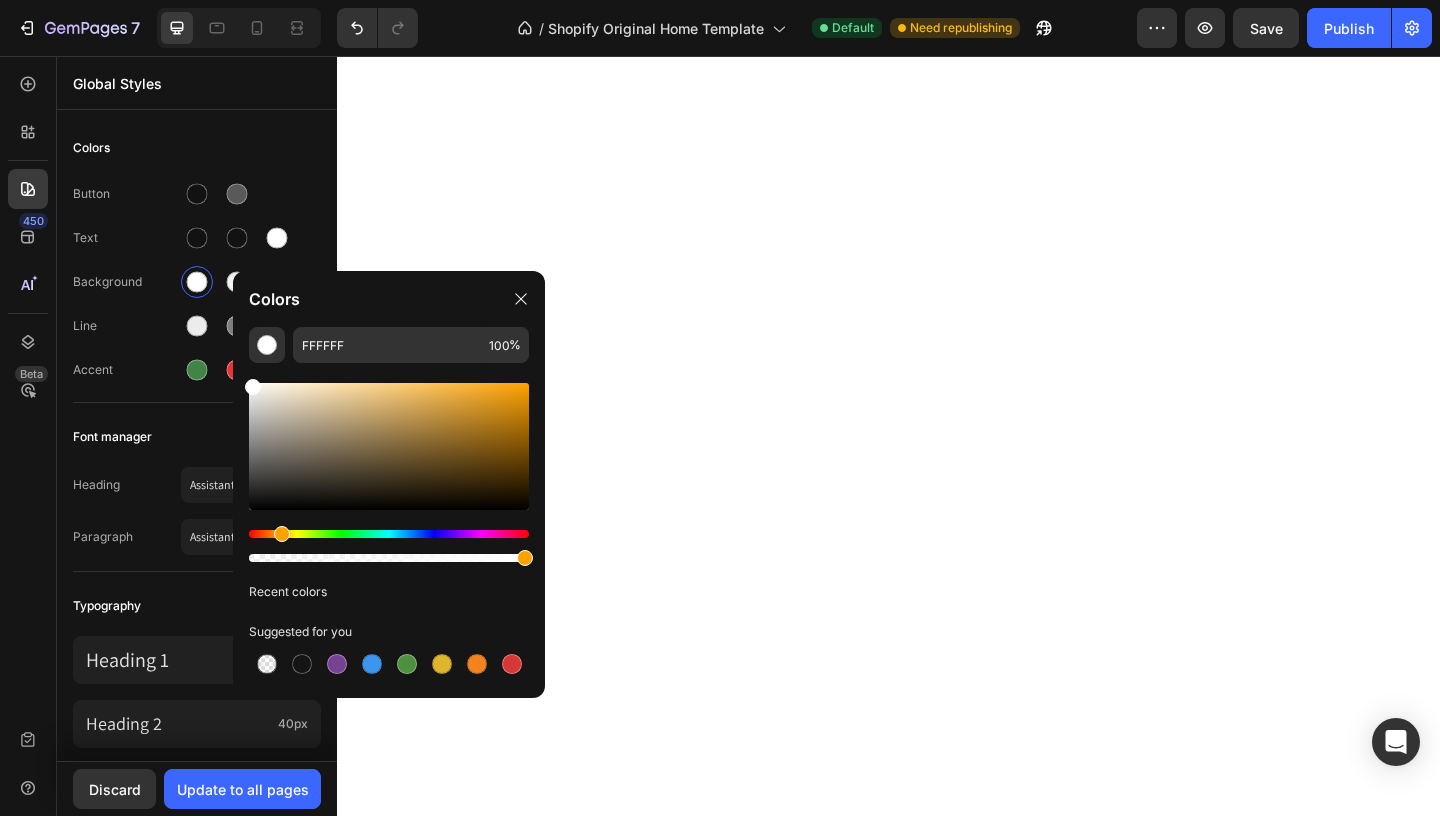 click at bounding box center [389, 534] 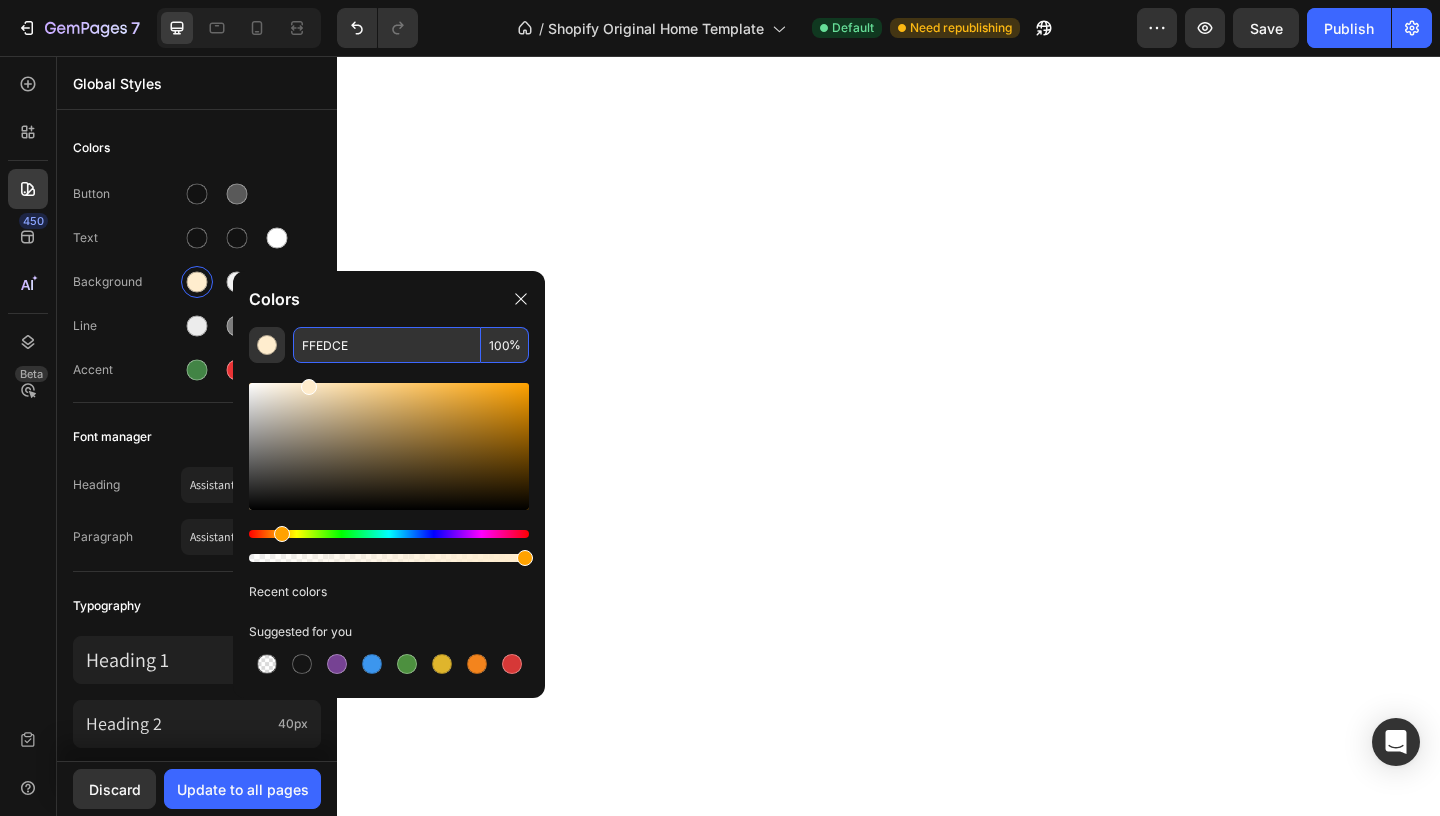 drag, startPoint x: 303, startPoint y: 396, endPoint x: 306, endPoint y: 354, distance: 42.107006 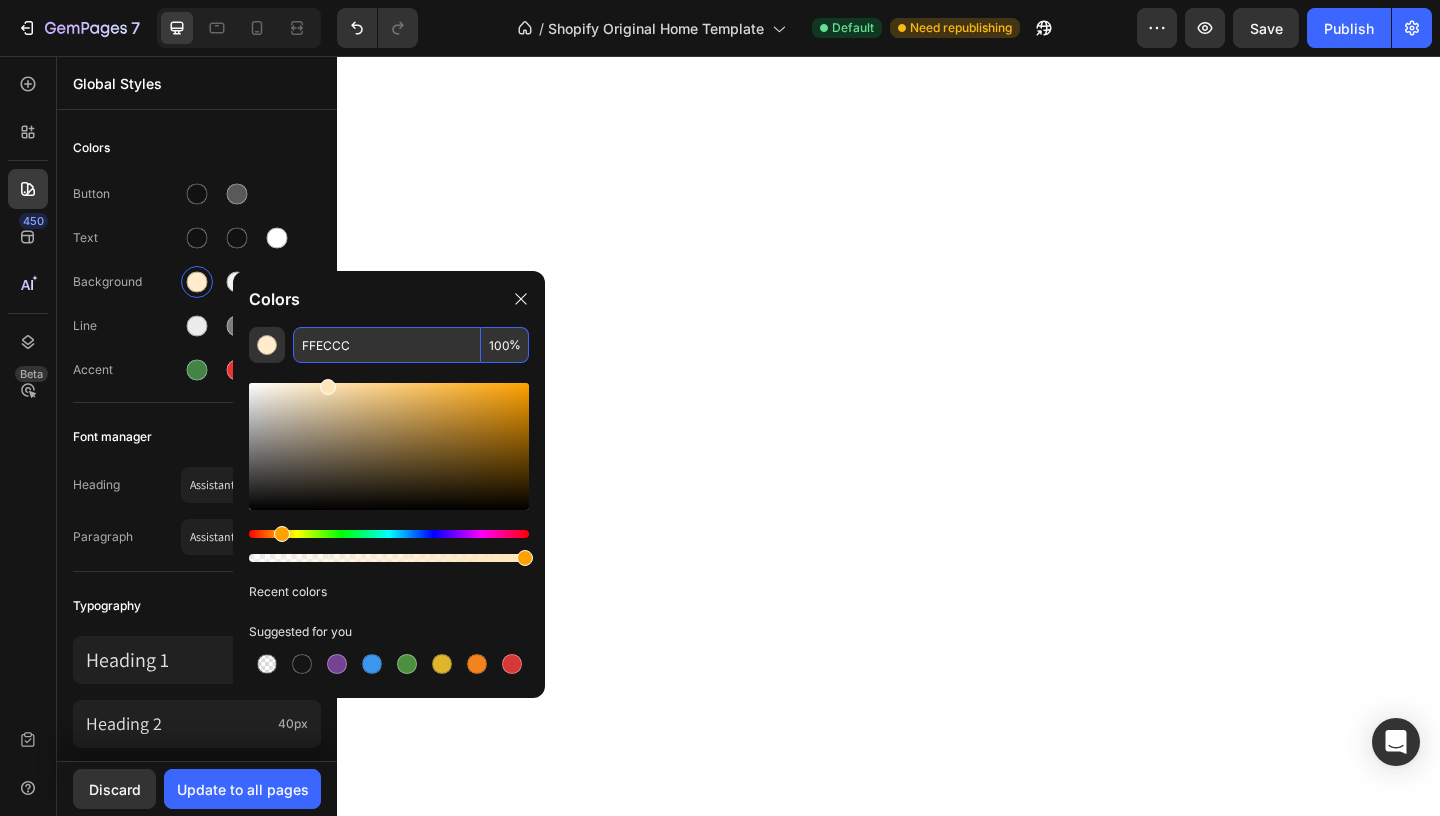 type on "FFE5BA" 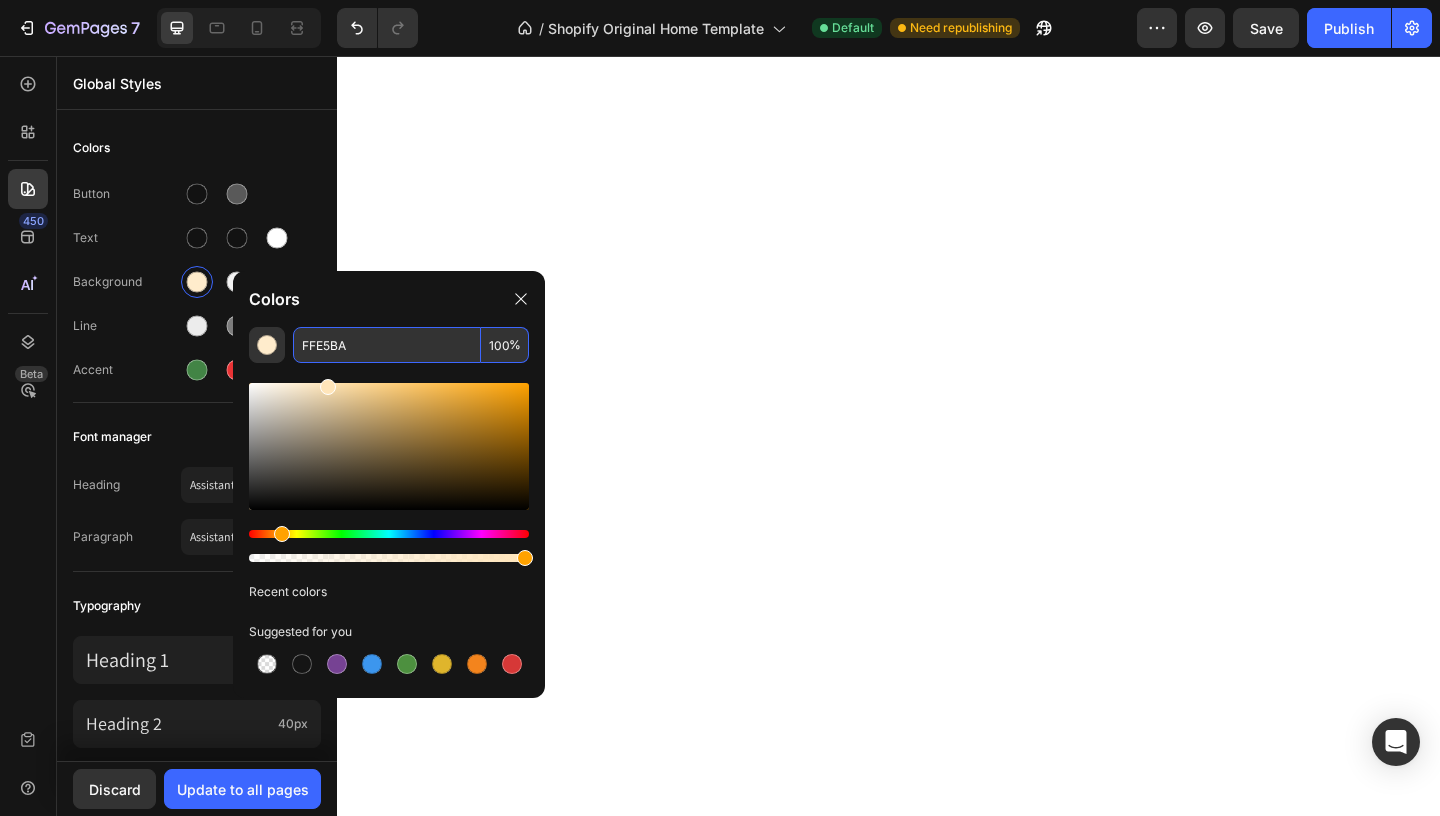 drag, startPoint x: 324, startPoint y: 389, endPoint x: 326, endPoint y: 355, distance: 34.058773 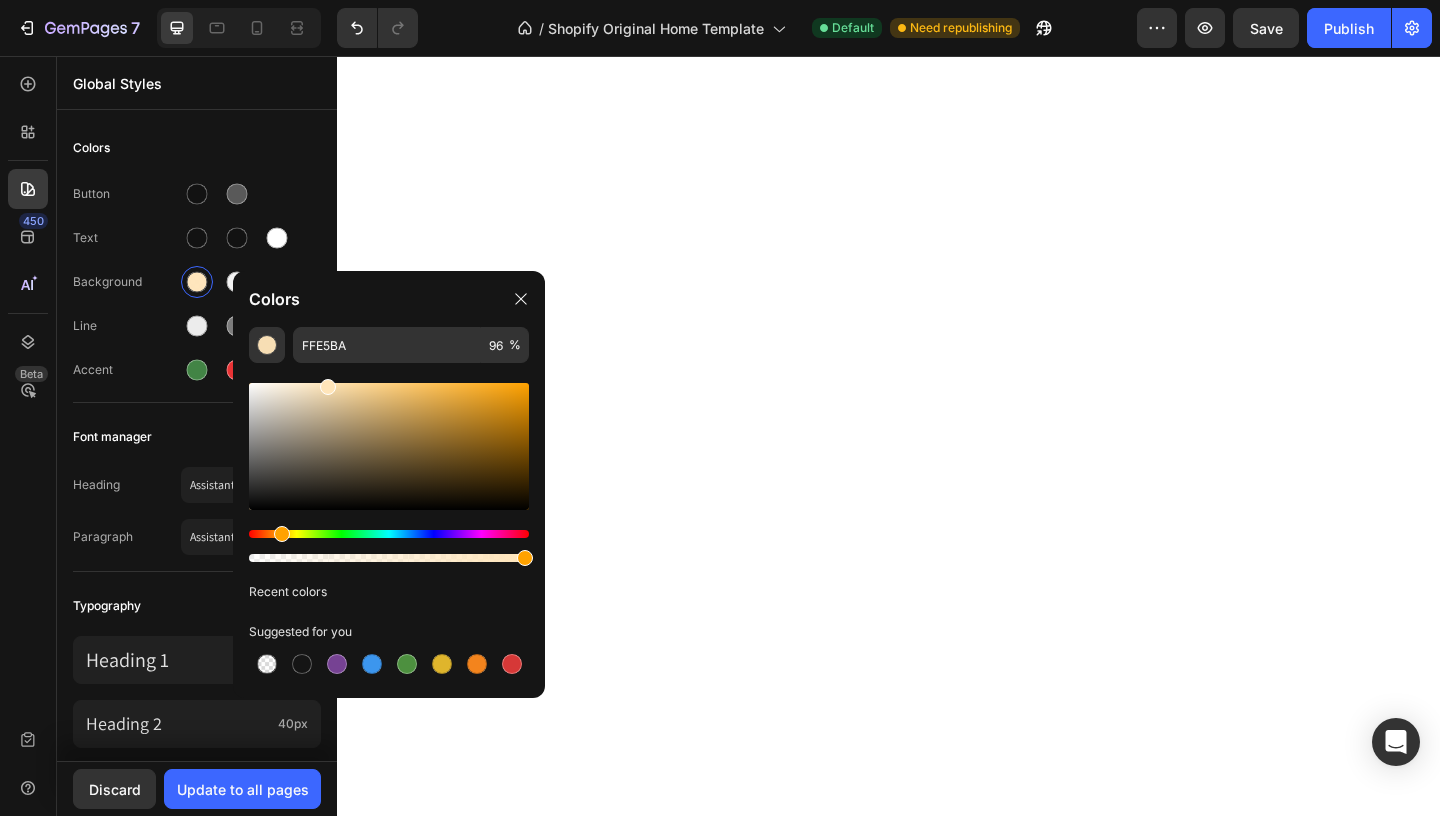 type on "100" 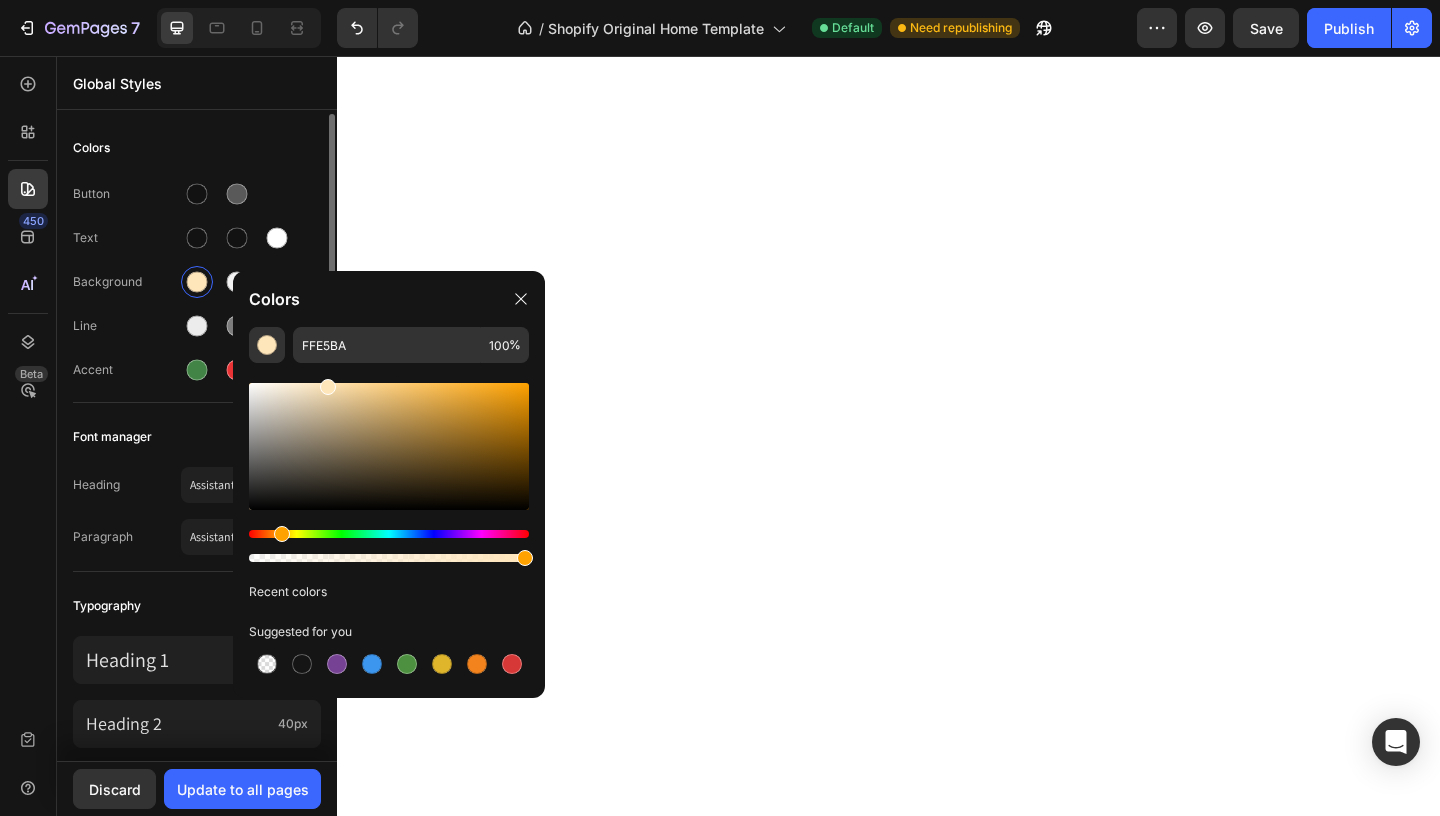 click on "Button" at bounding box center (197, 194) 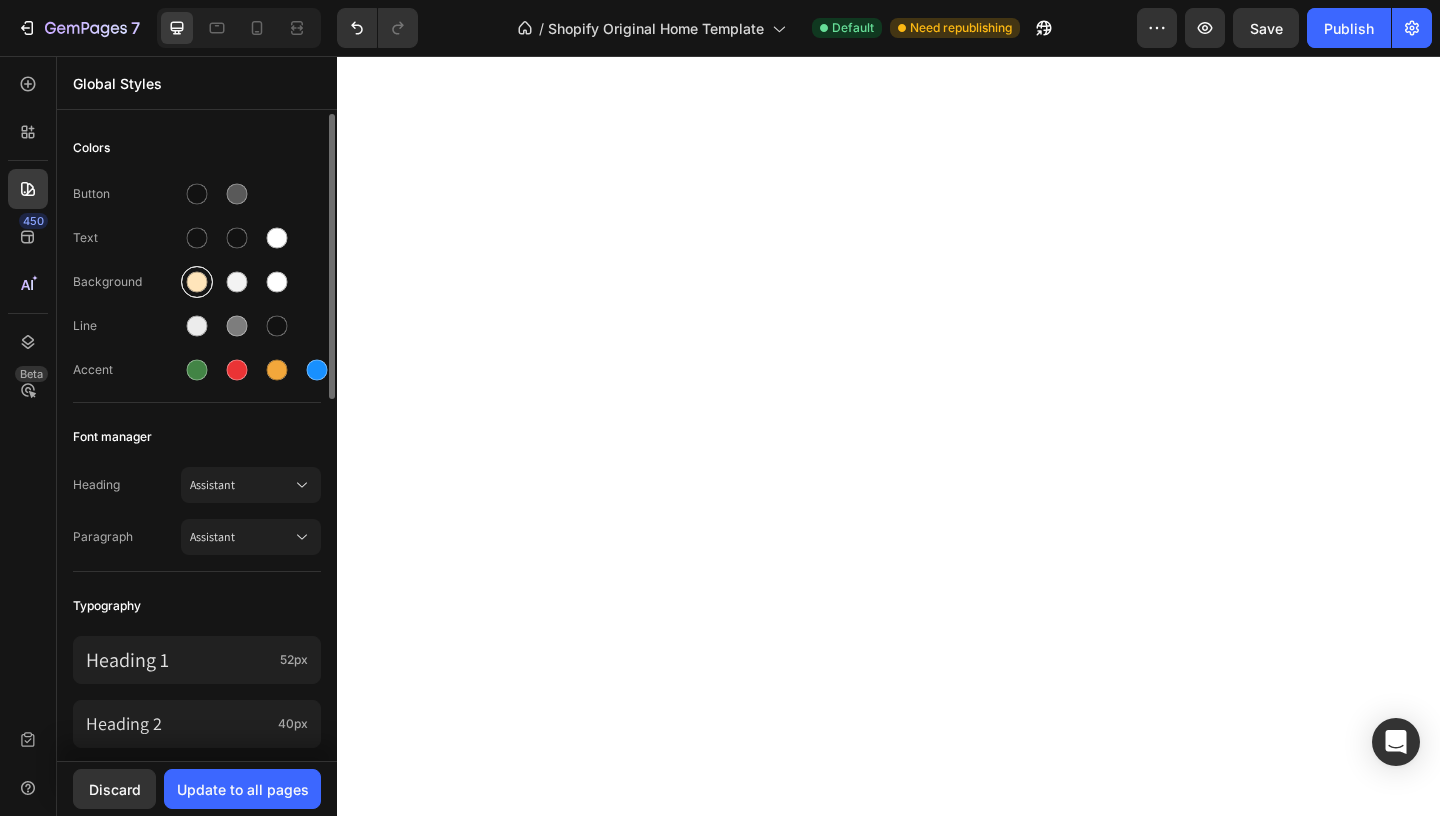 click at bounding box center (197, 282) 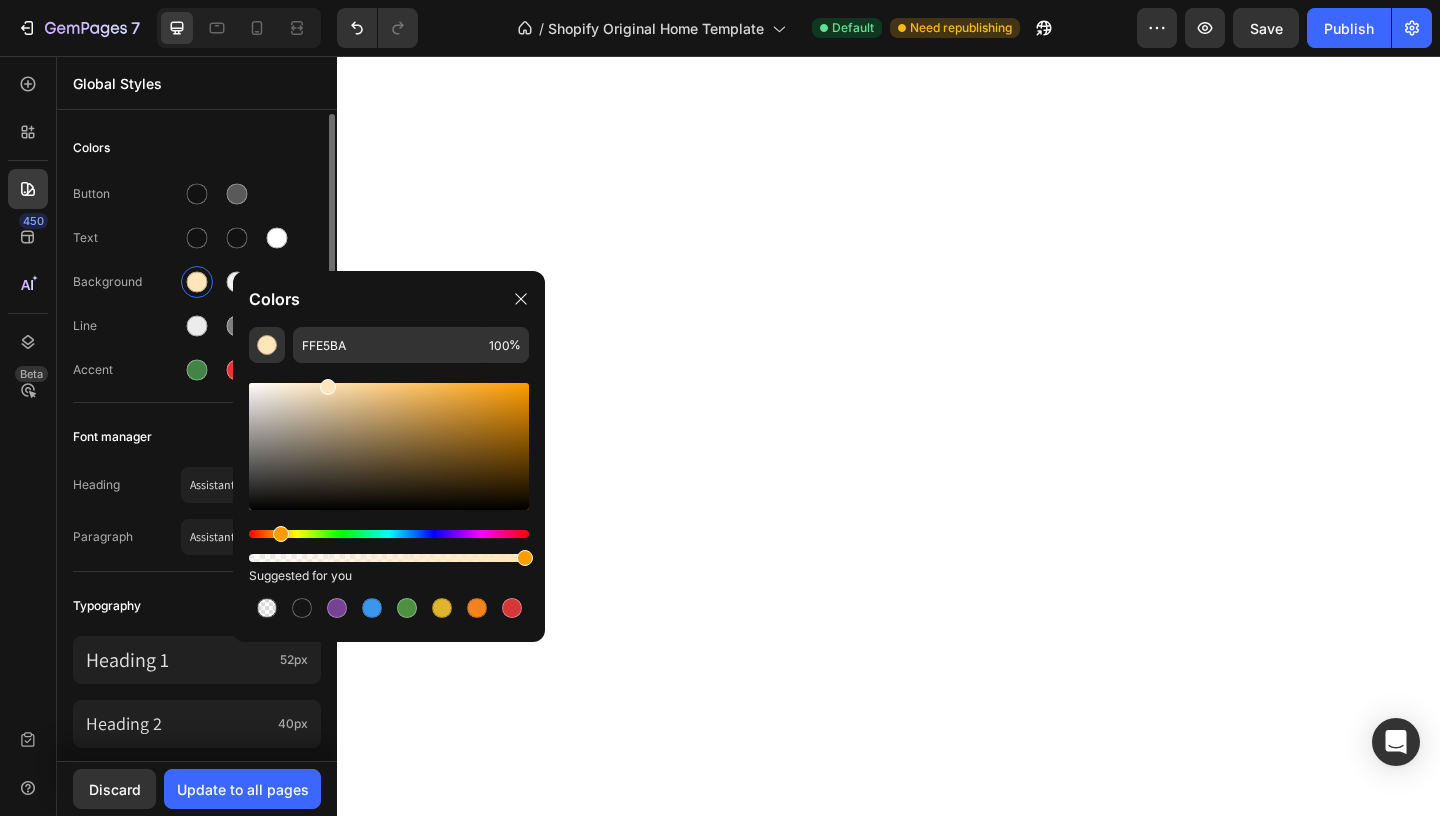 click on "Colors" at bounding box center (197, 148) 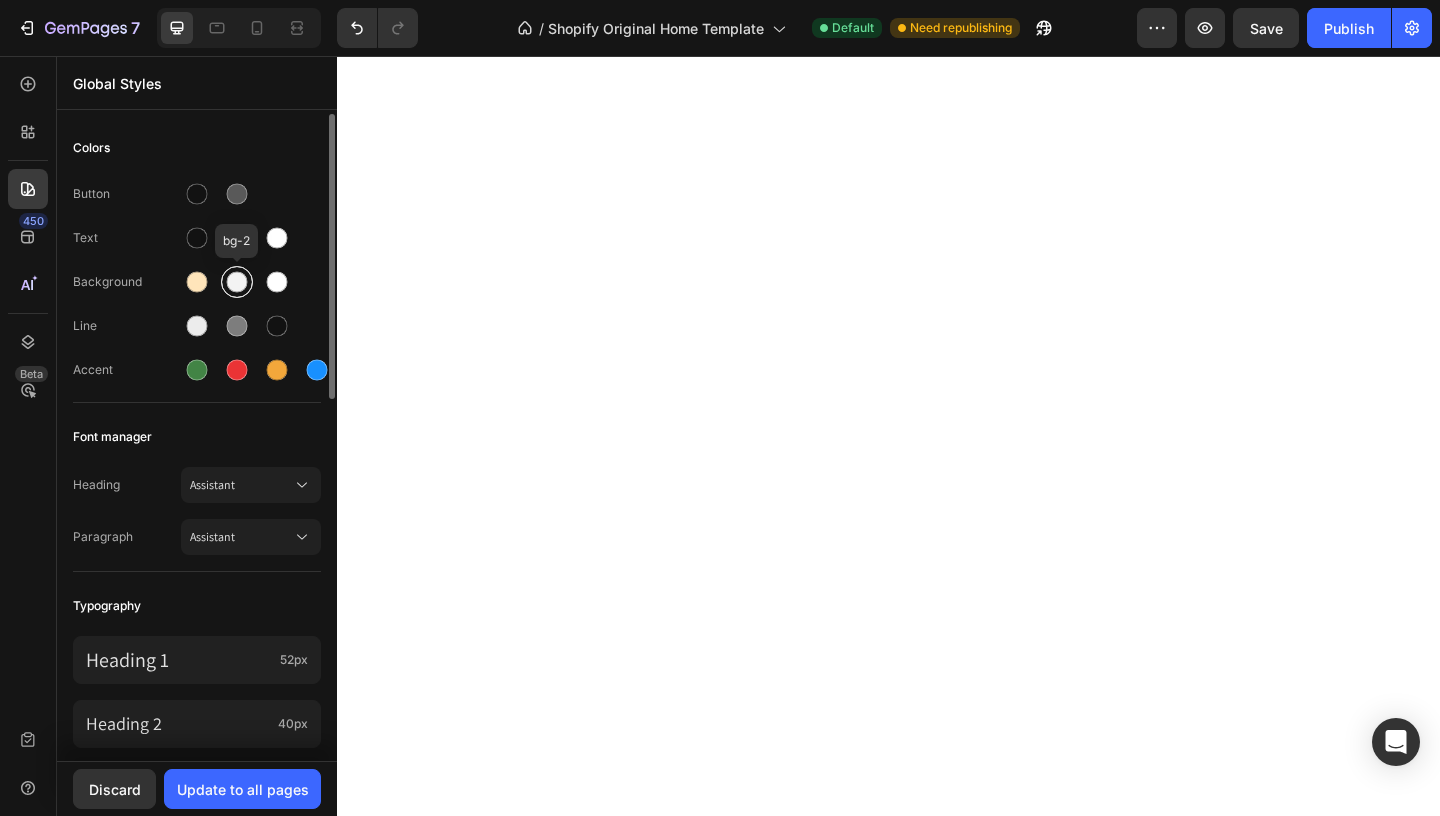 click at bounding box center [237, 282] 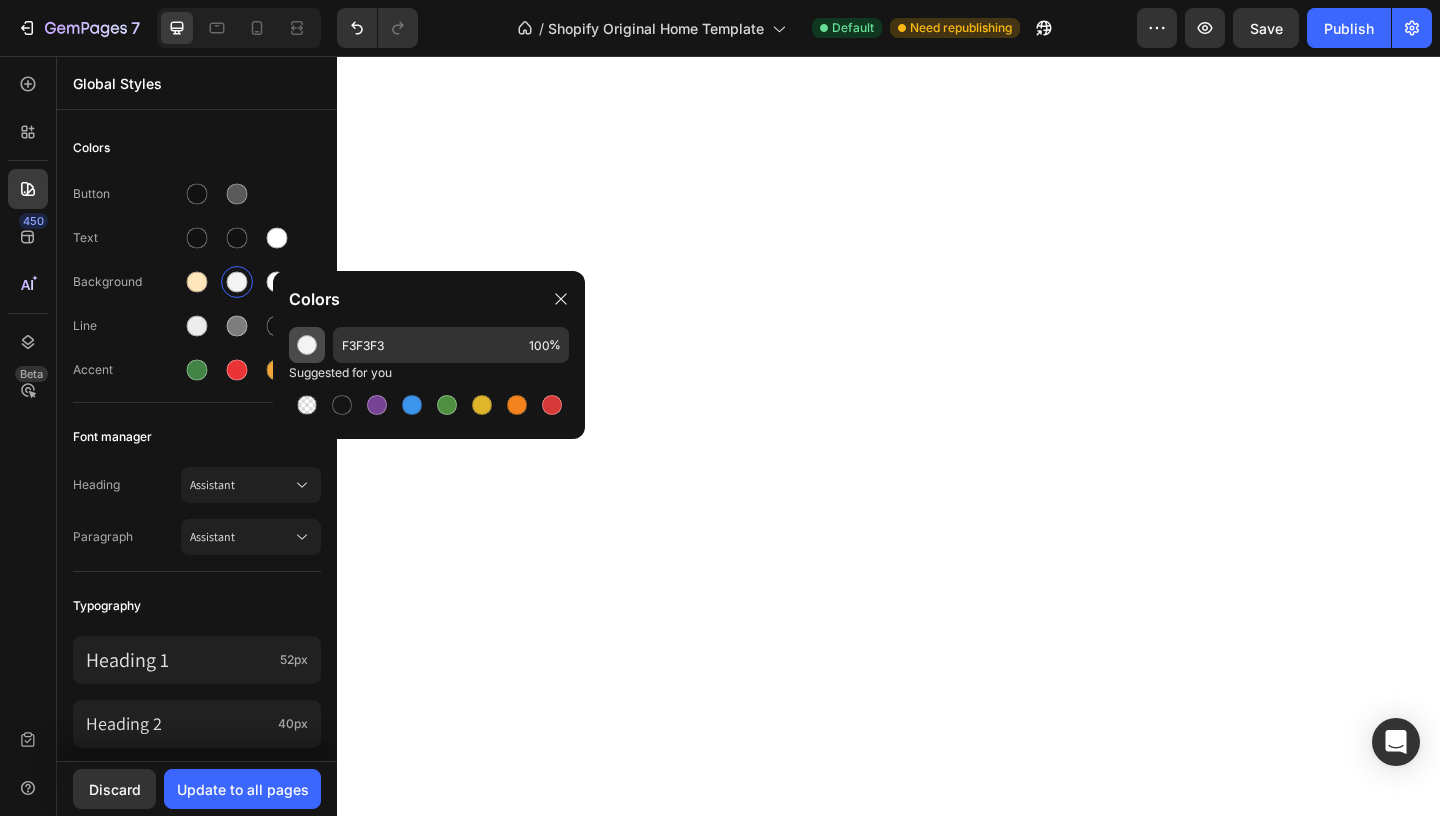 click at bounding box center (307, 345) 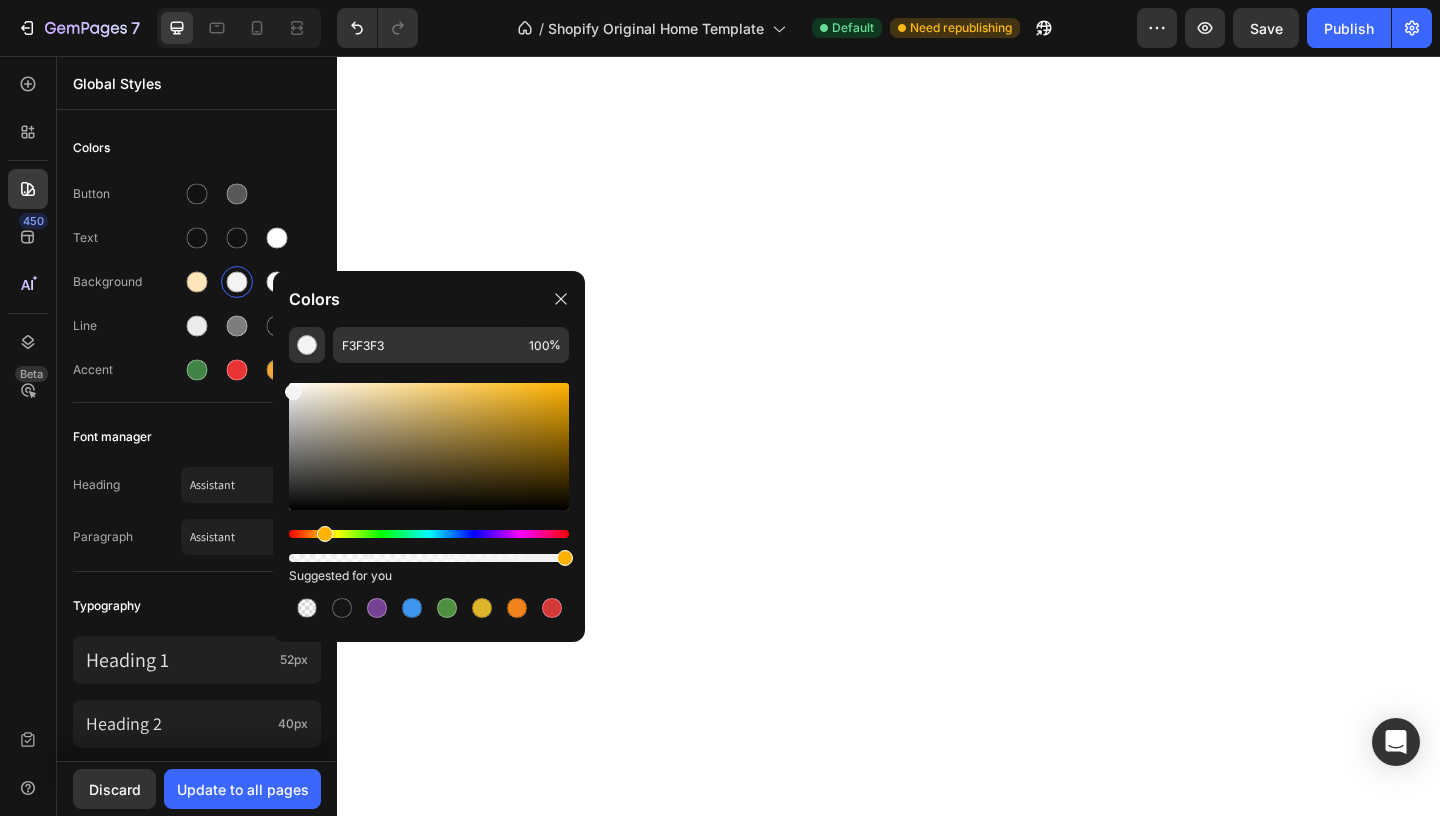 click at bounding box center [429, 534] 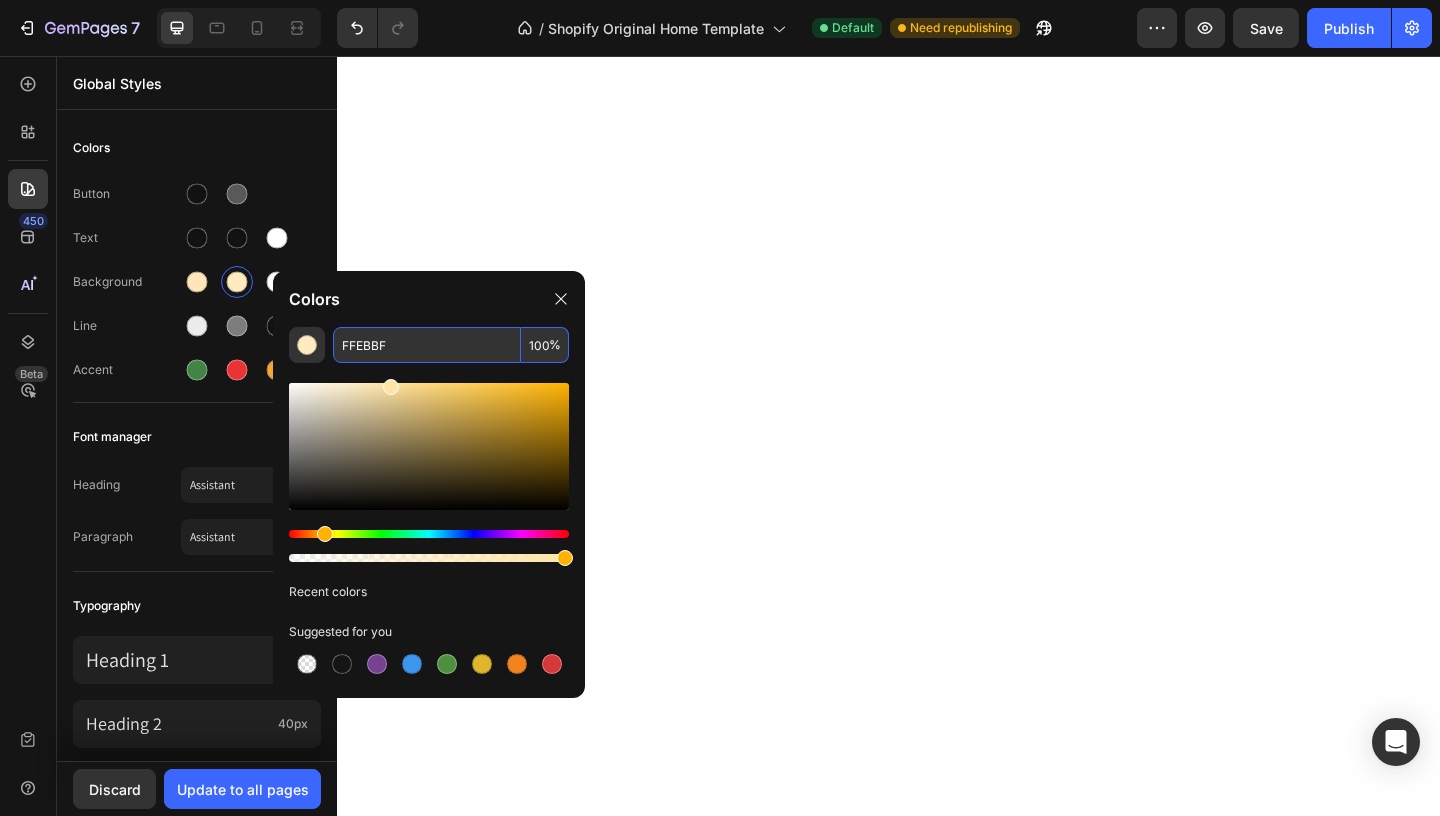 drag, startPoint x: 350, startPoint y: 396, endPoint x: 387, endPoint y: 341, distance: 66.287254 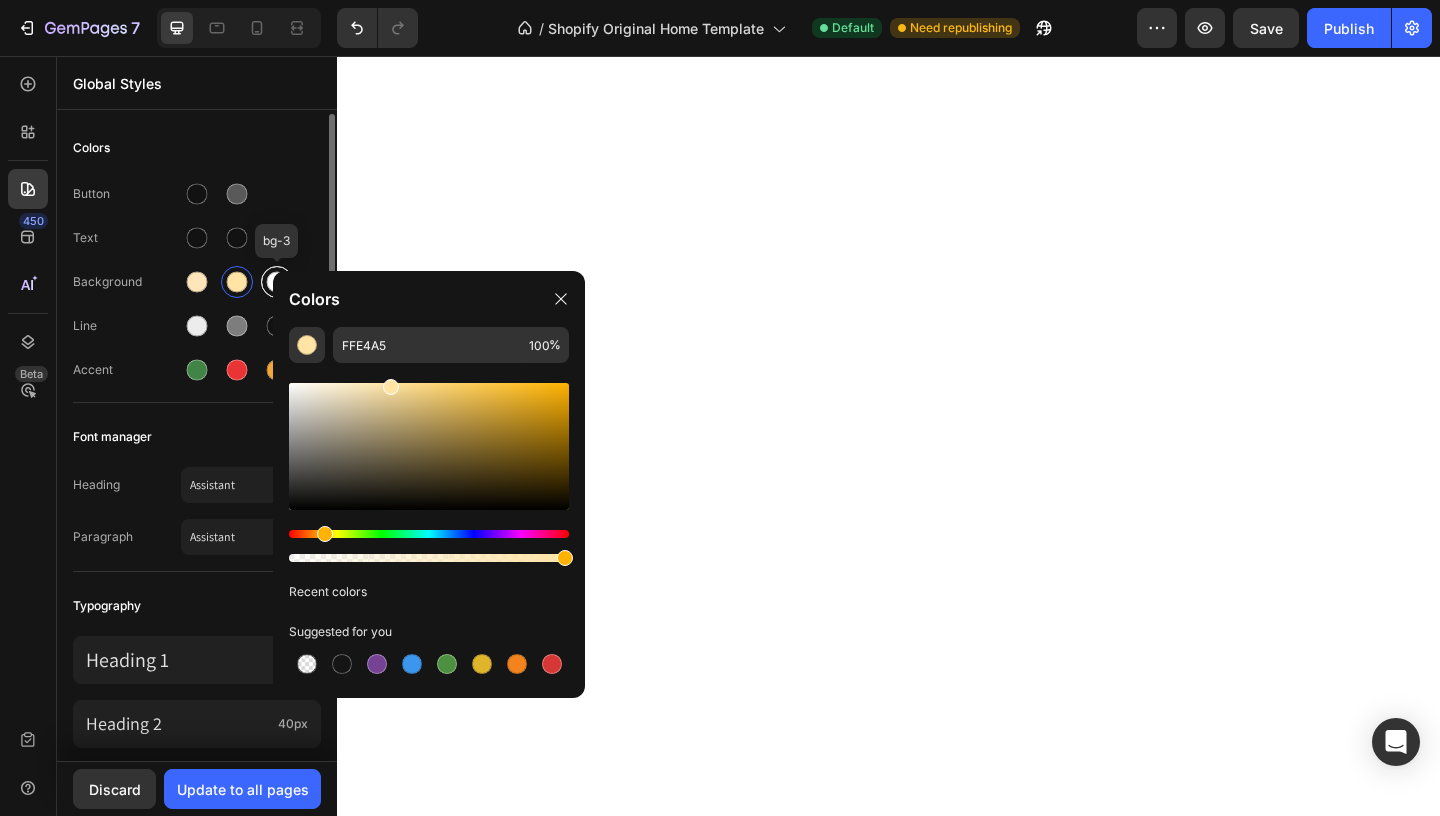 click at bounding box center (277, 282) 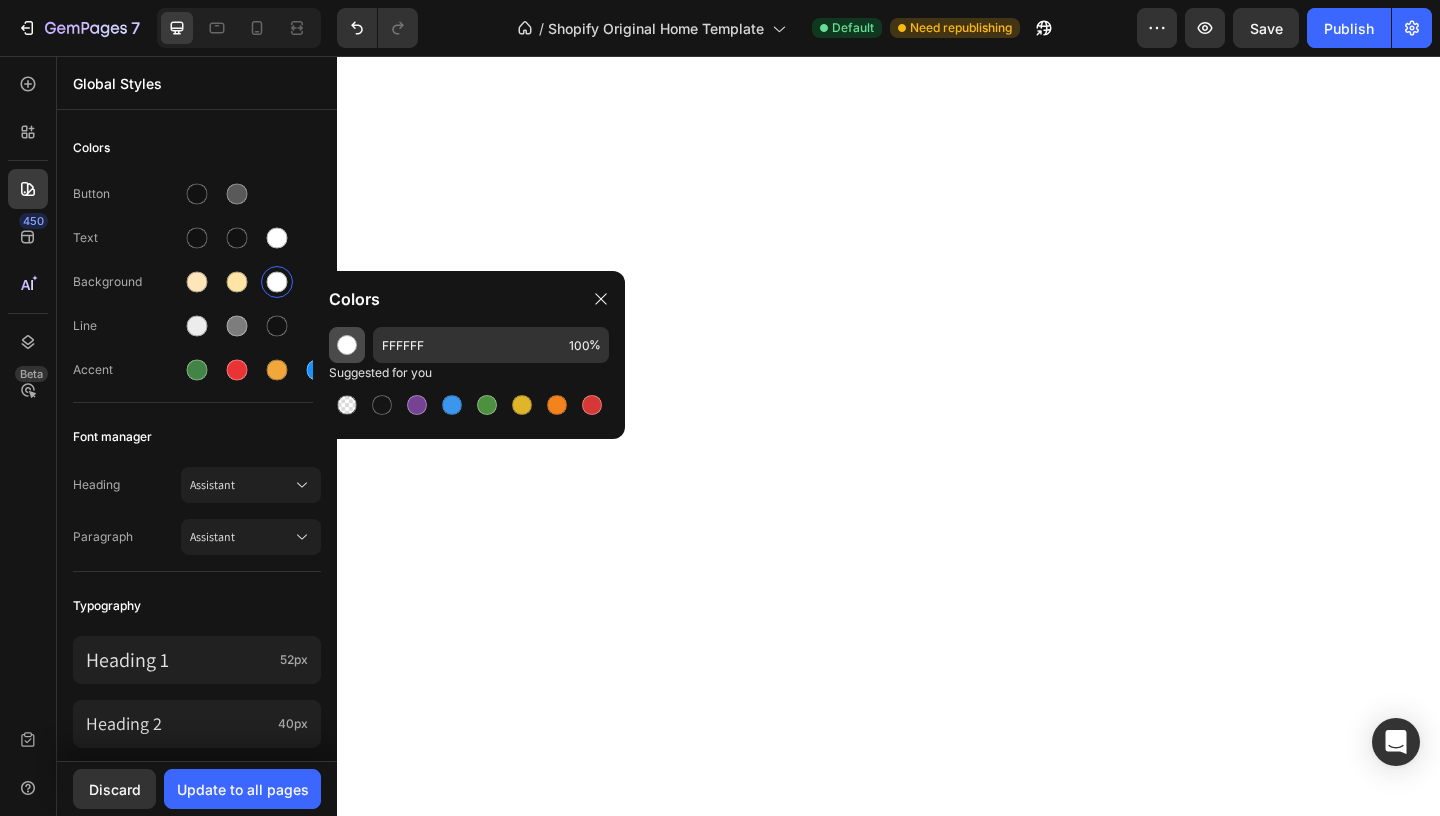 click at bounding box center (347, 345) 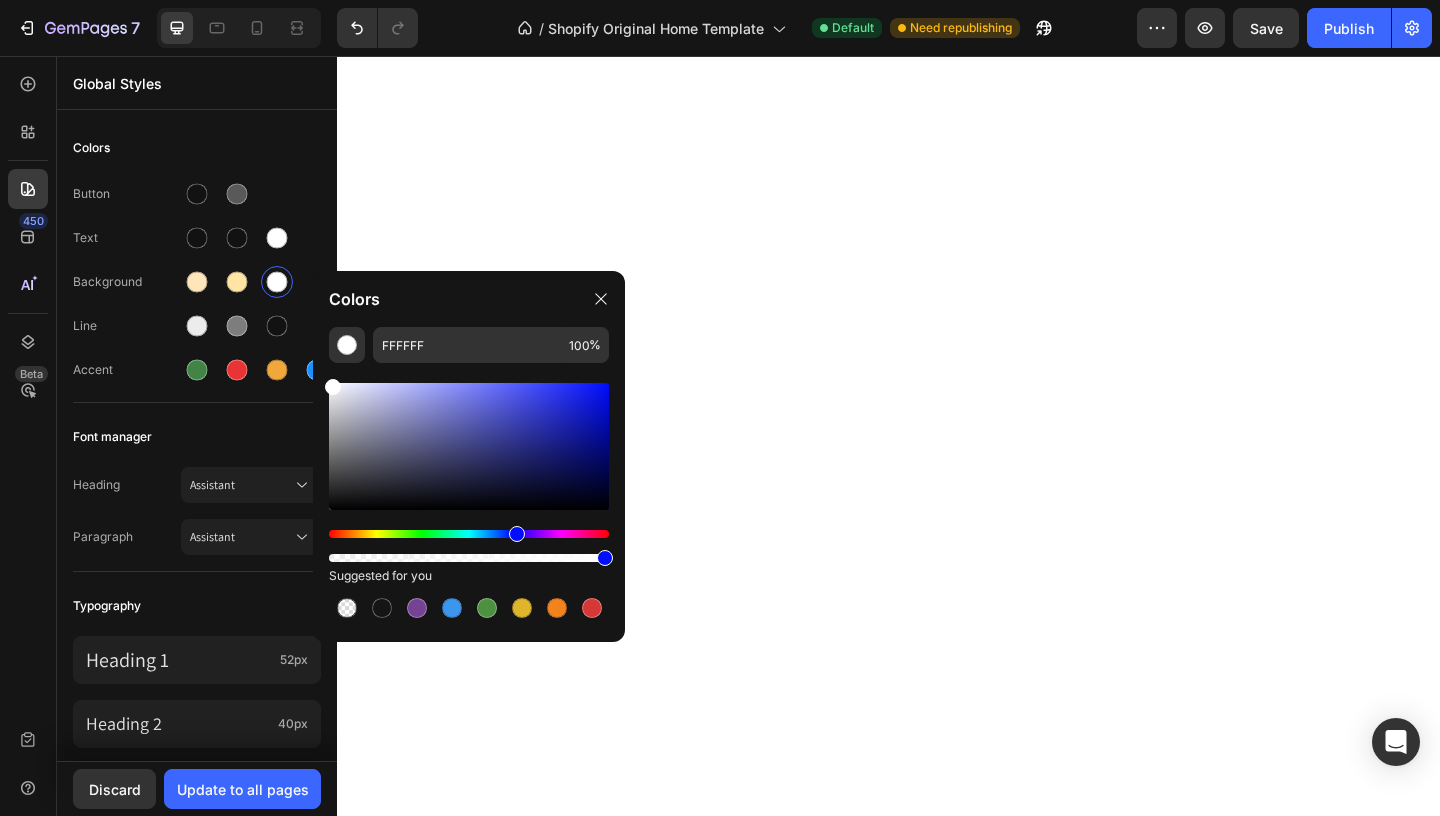 click at bounding box center (469, 534) 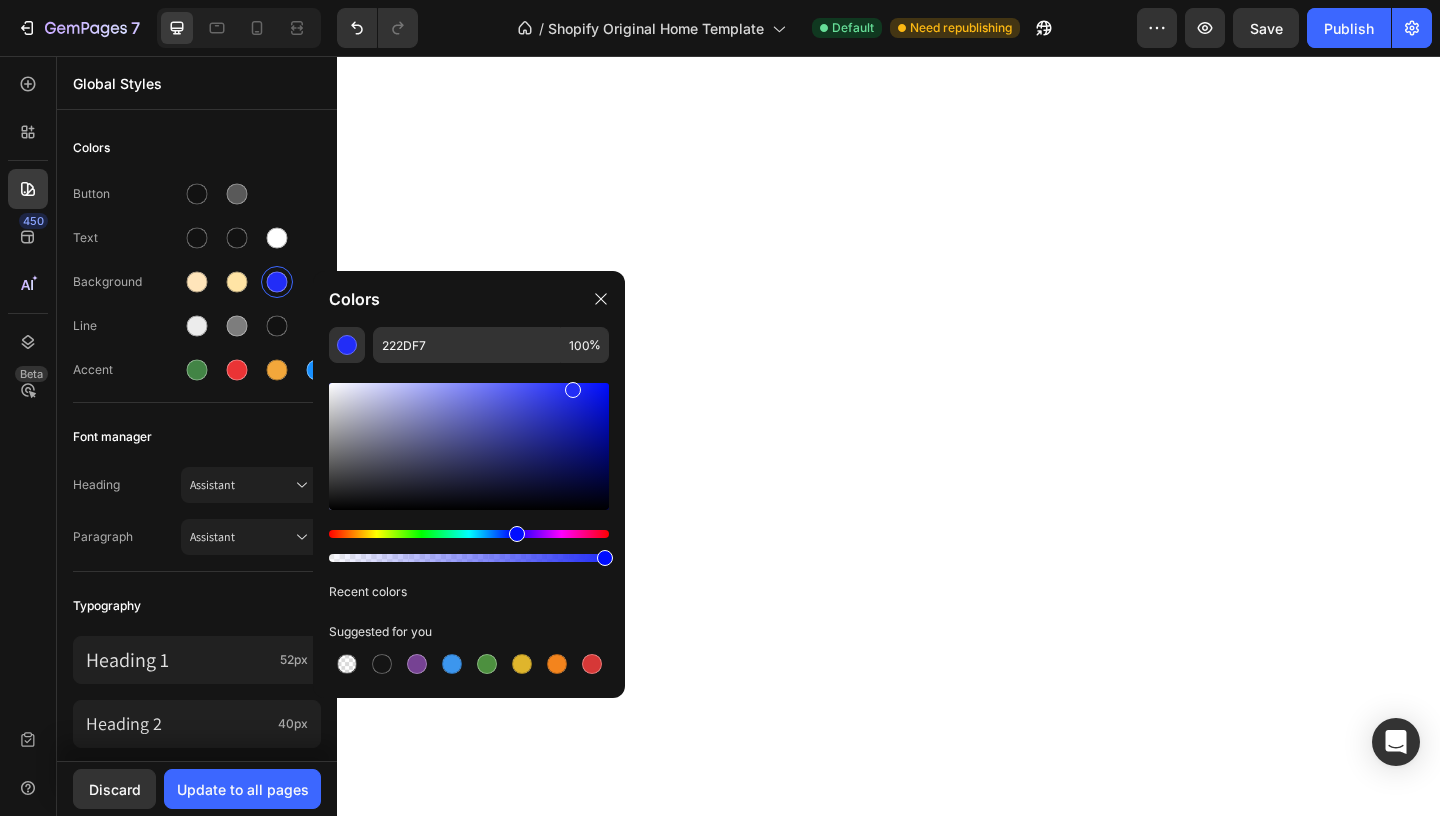 click at bounding box center [469, 446] 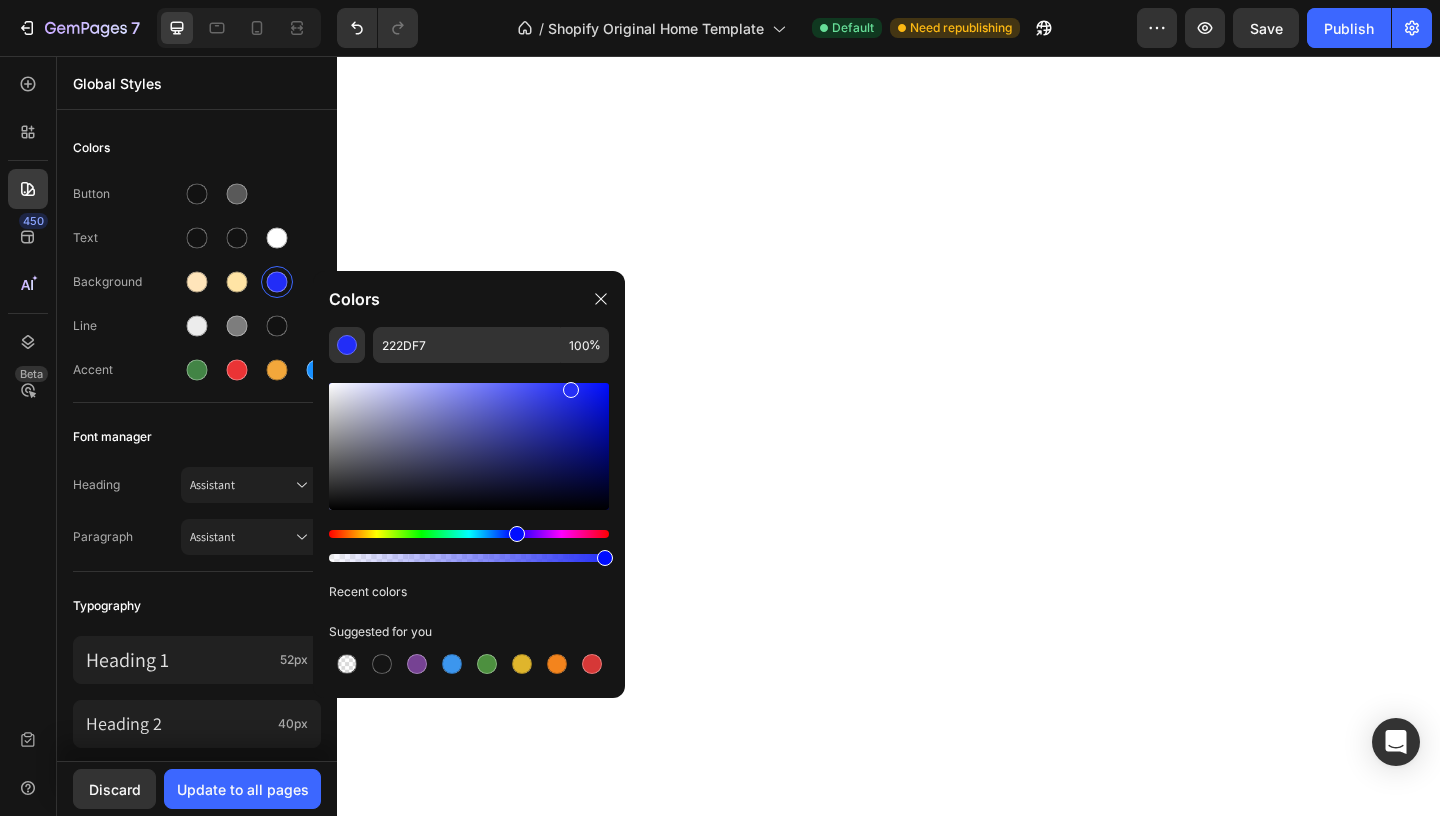 click at bounding box center (571, 390) 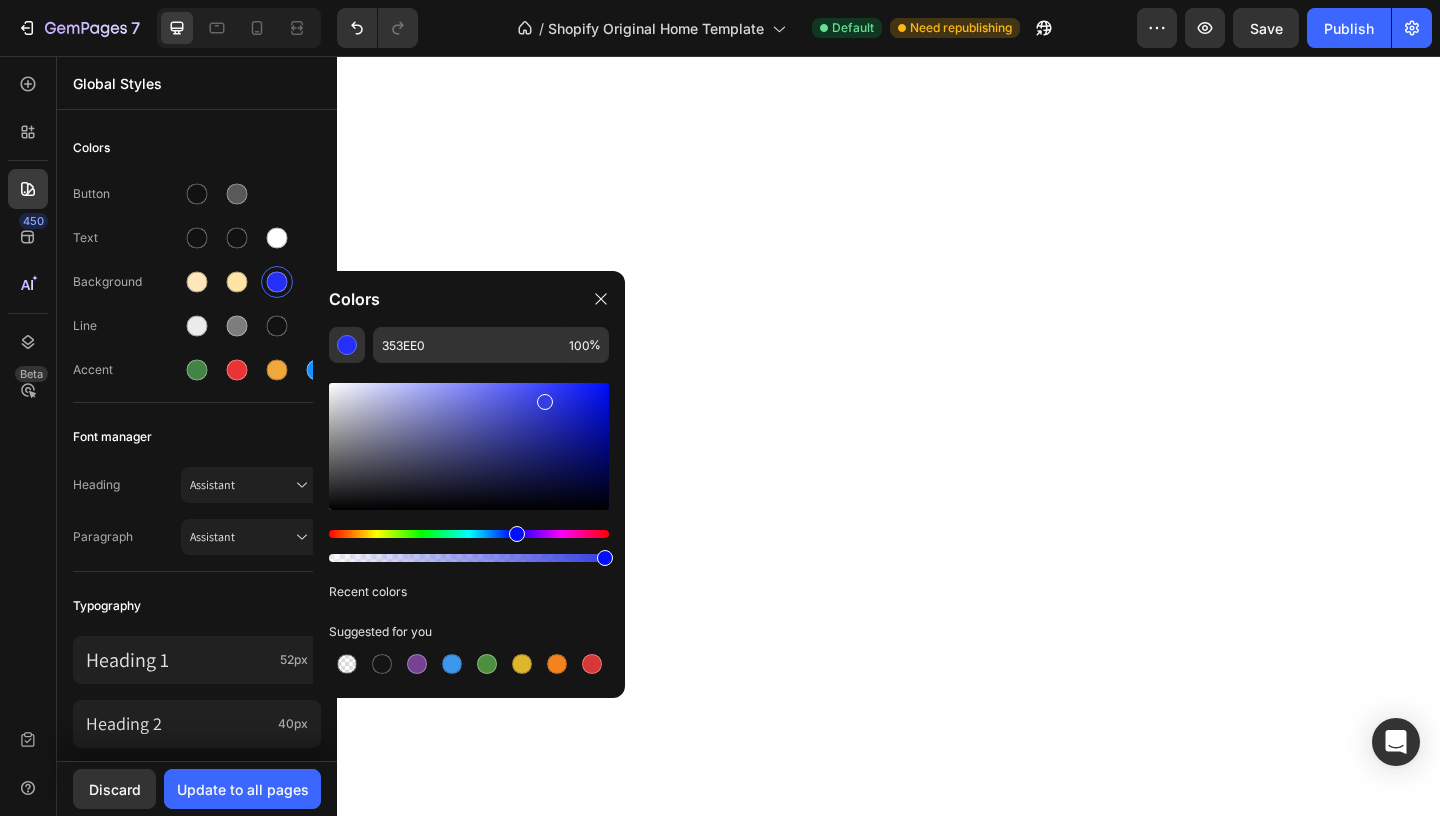 drag, startPoint x: 573, startPoint y: 398, endPoint x: 544, endPoint y: 398, distance: 29 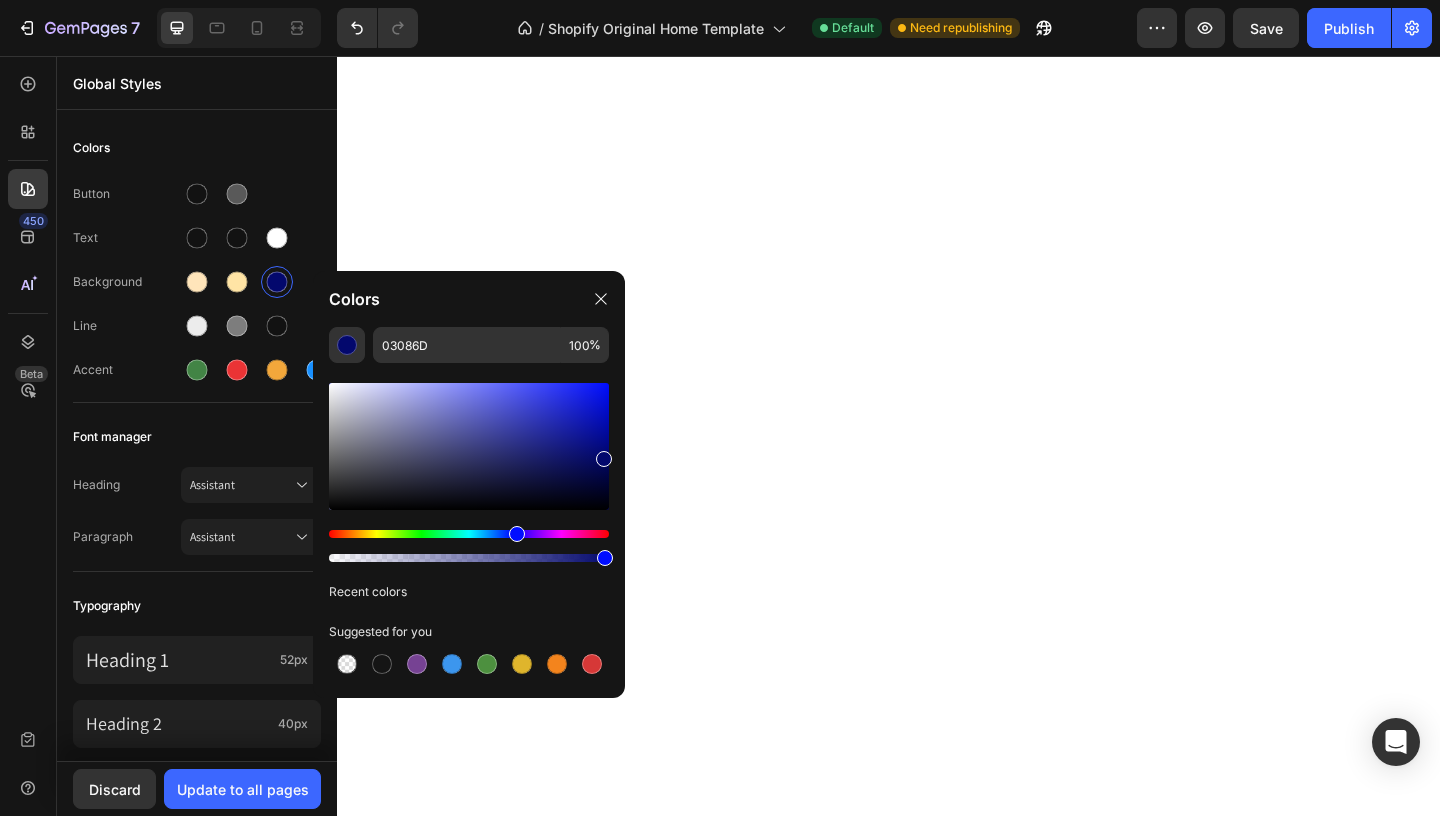 click at bounding box center (469, 446) 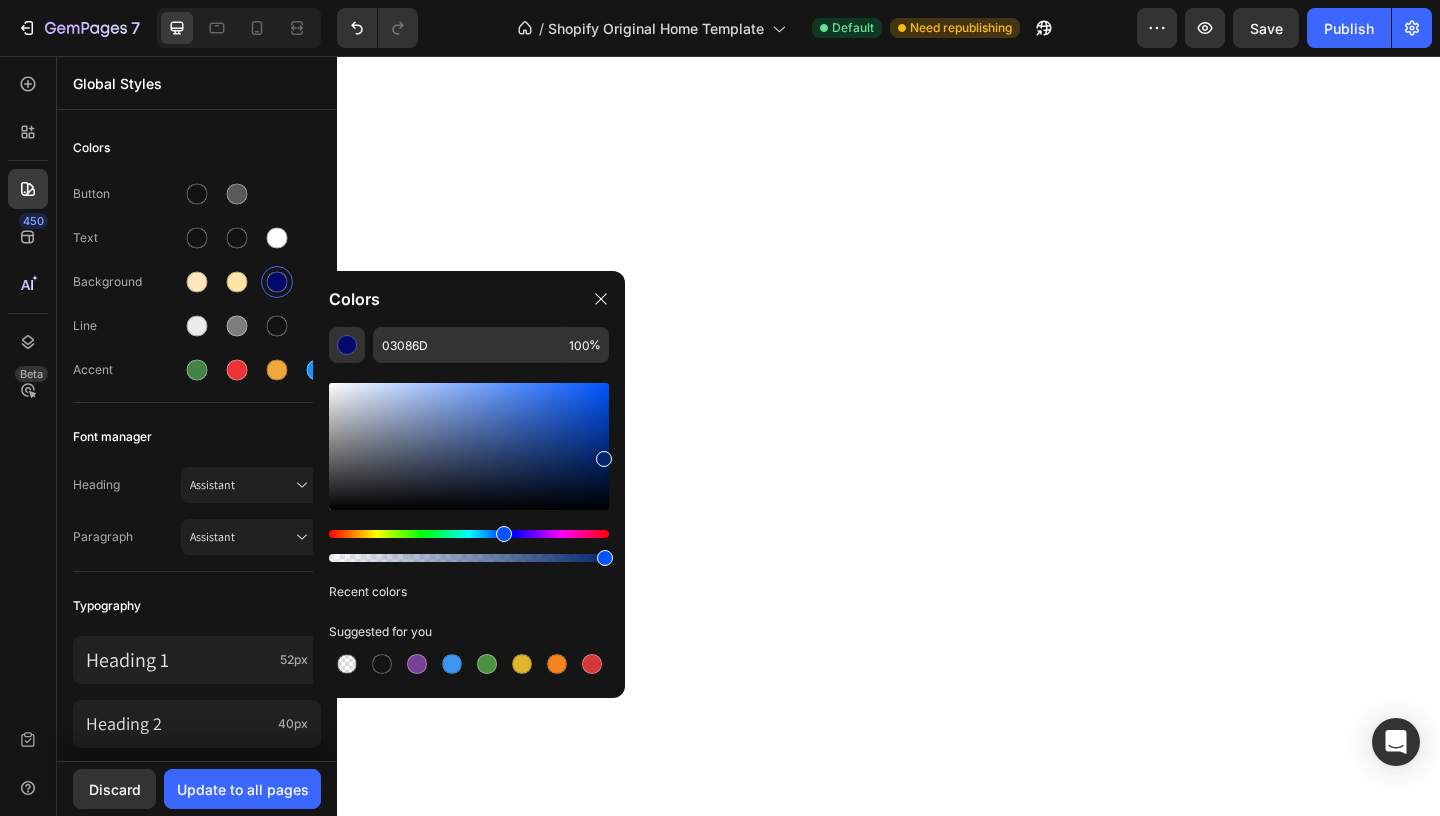 click at bounding box center (469, 534) 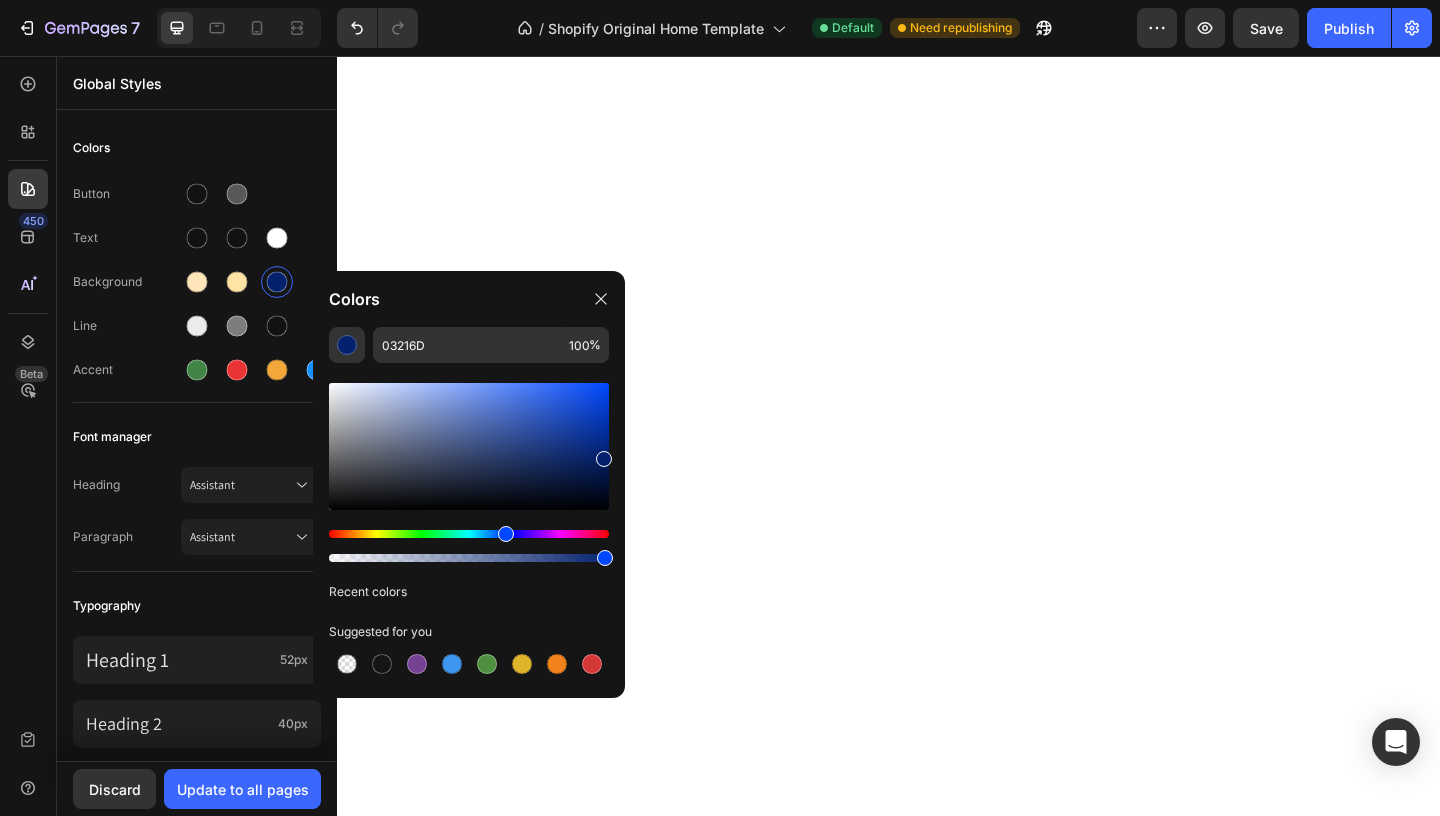 click at bounding box center (506, 534) 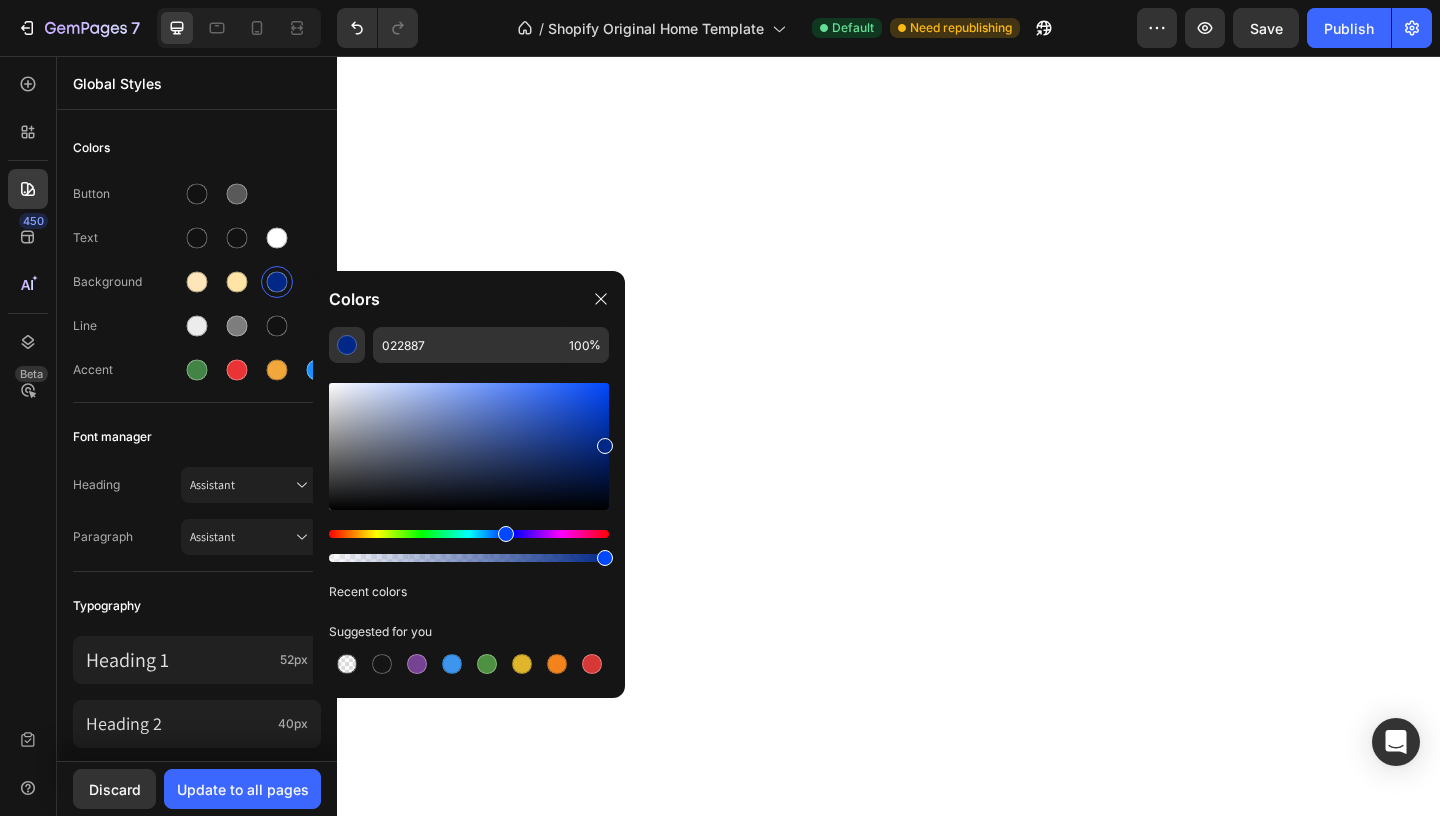 click at bounding box center [469, 446] 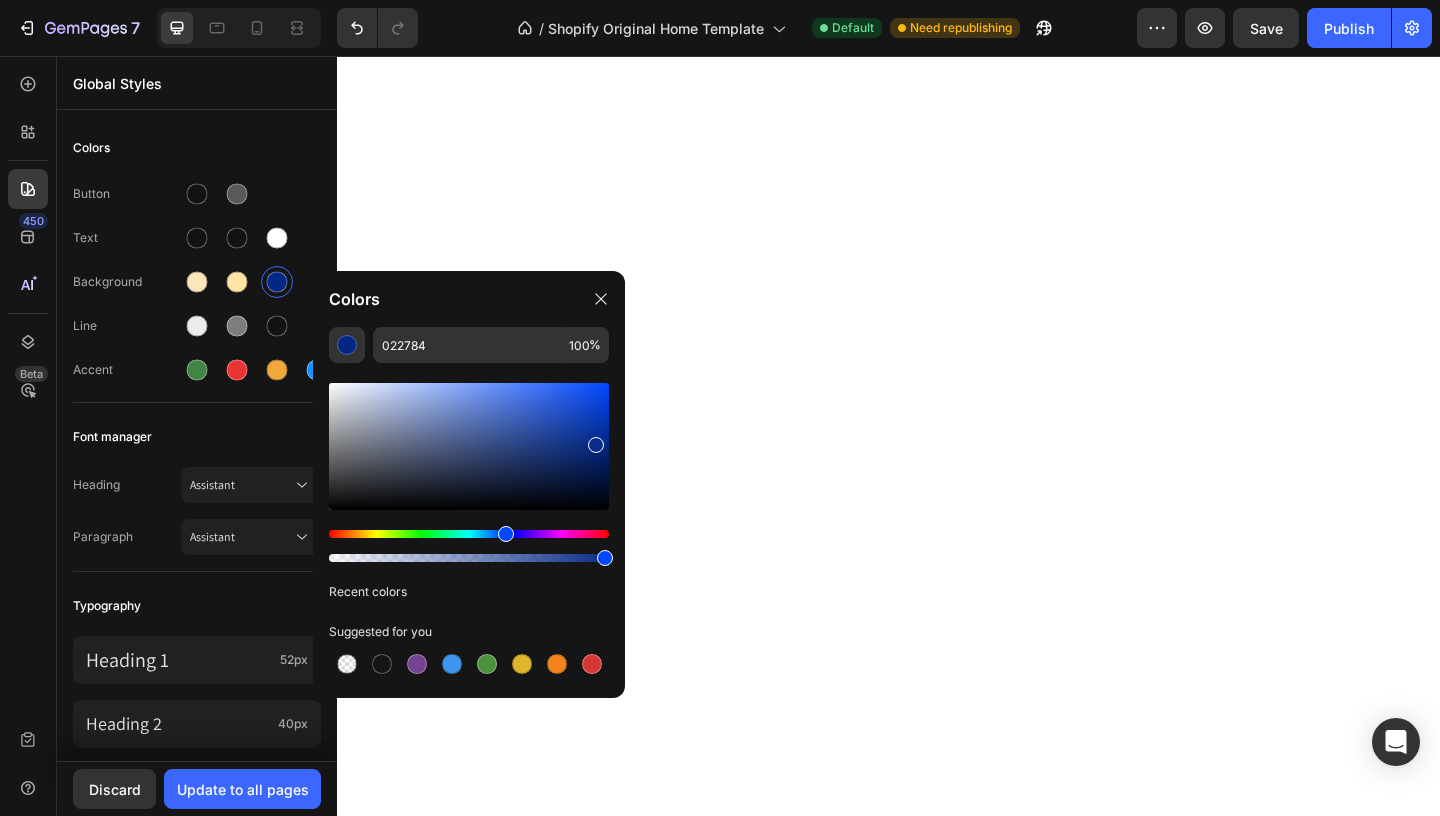 drag, startPoint x: 605, startPoint y: 442, endPoint x: 591, endPoint y: 440, distance: 14.142136 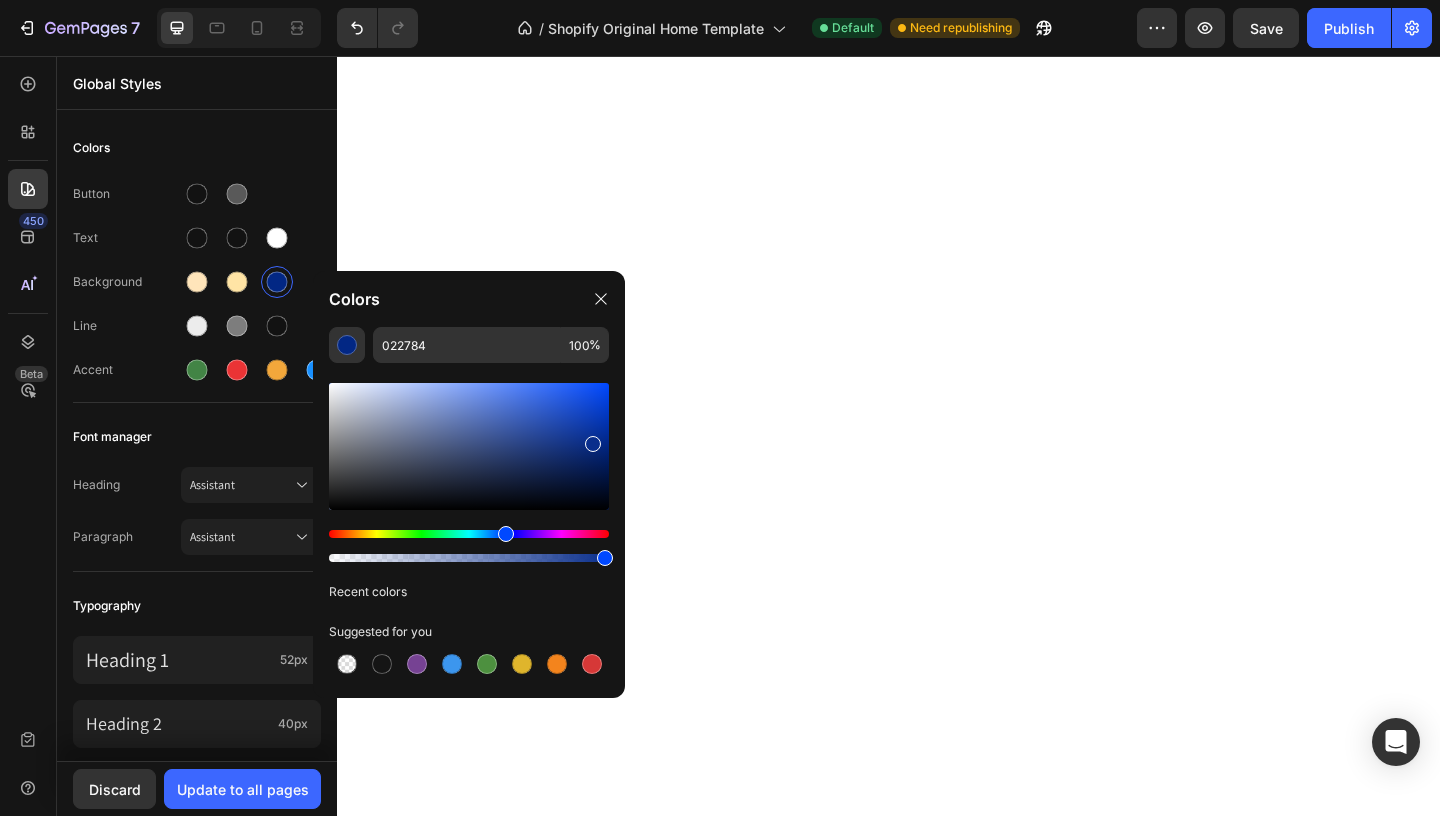 type on "092E8C" 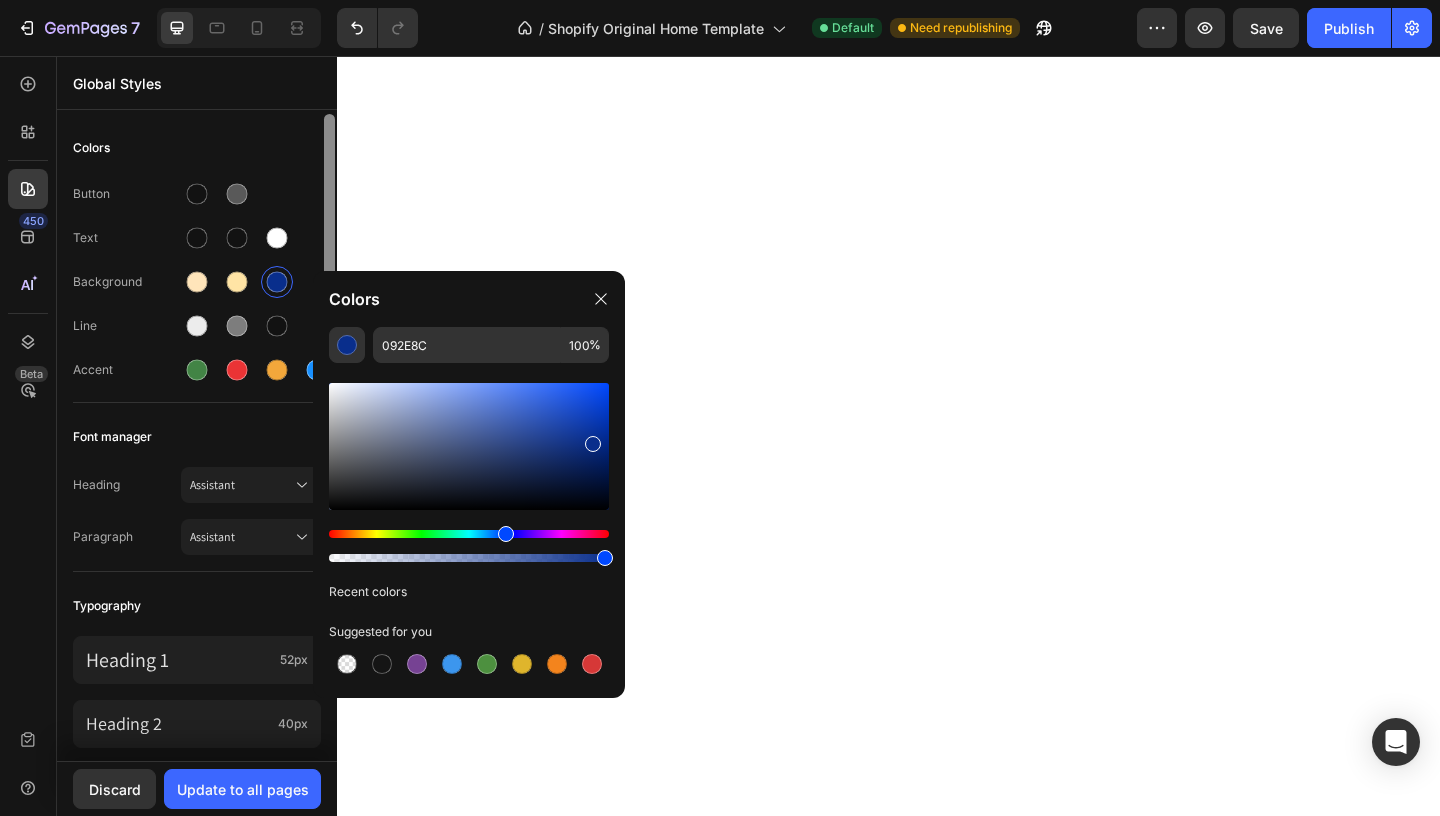 click at bounding box center [329, 437] 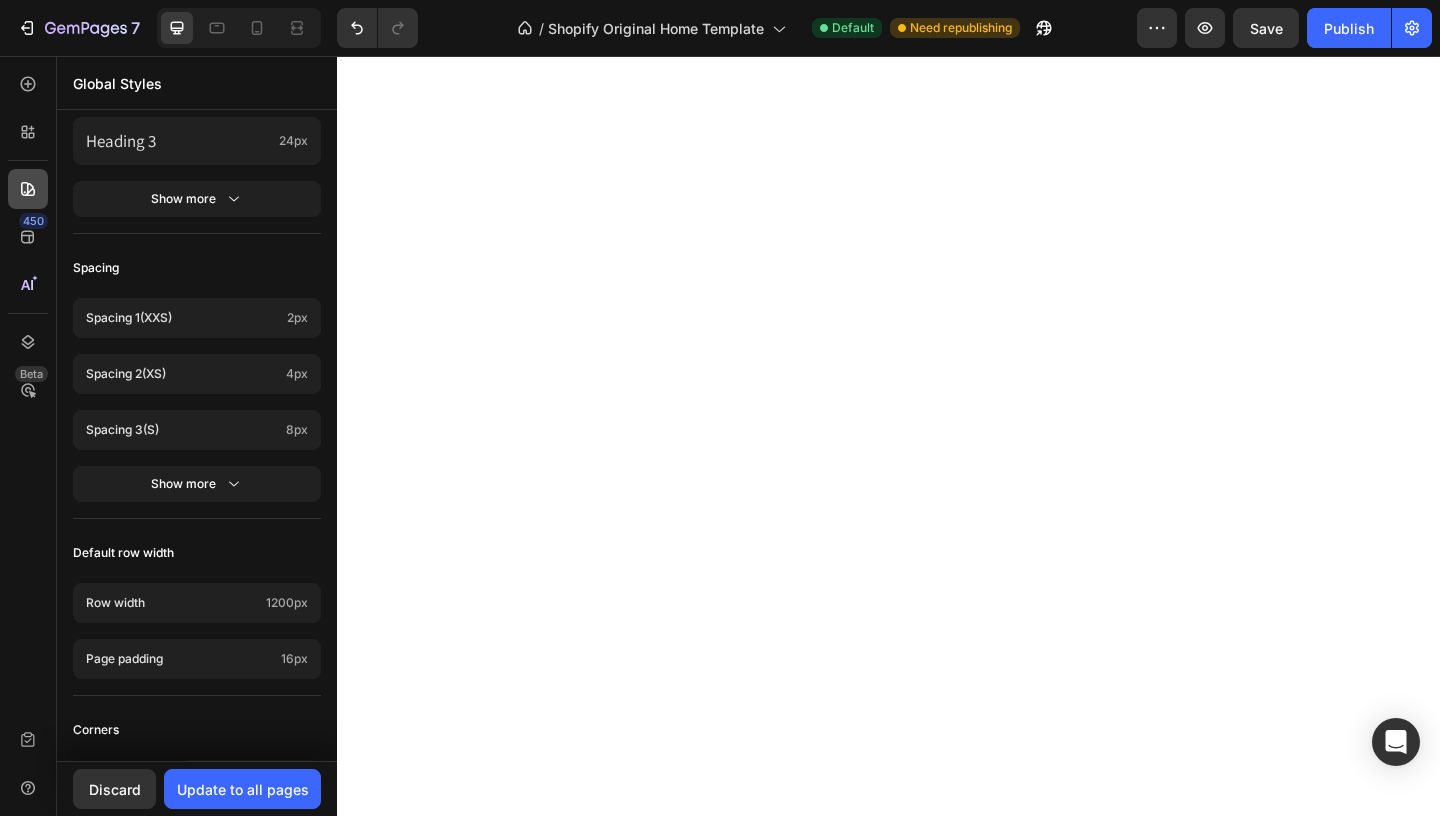 click 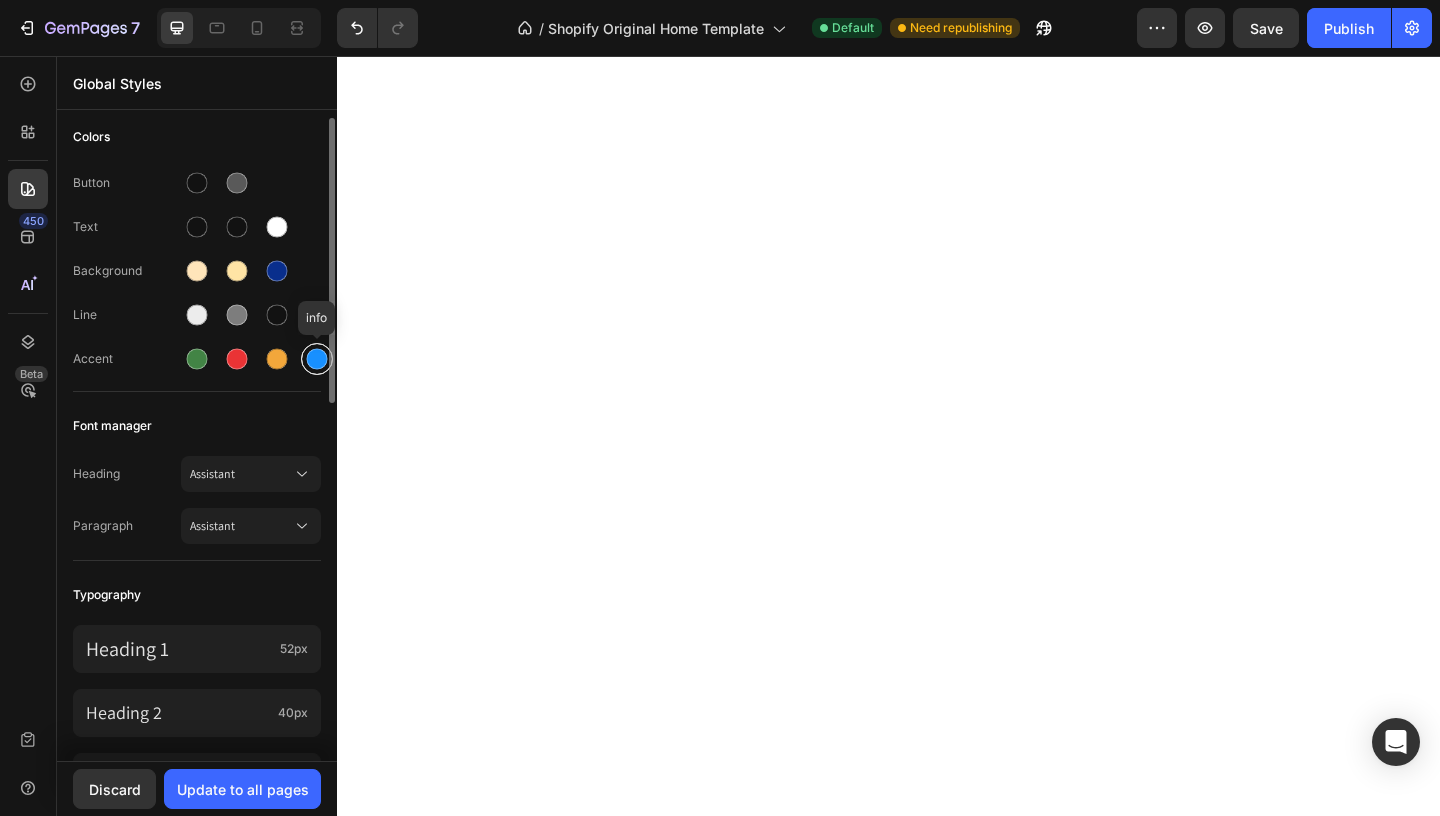 scroll, scrollTop: 17, scrollLeft: 0, axis: vertical 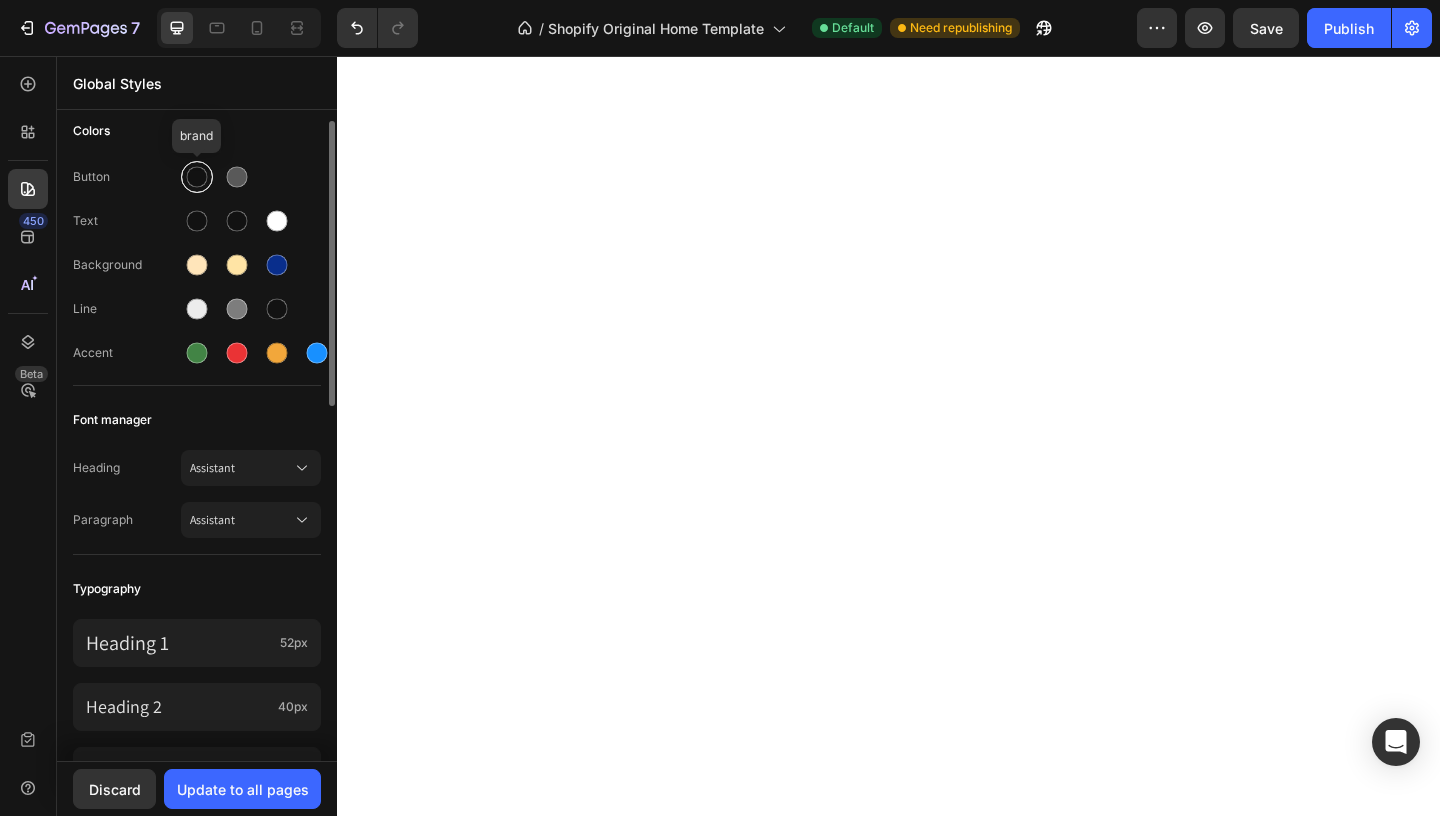 click at bounding box center [197, 177] 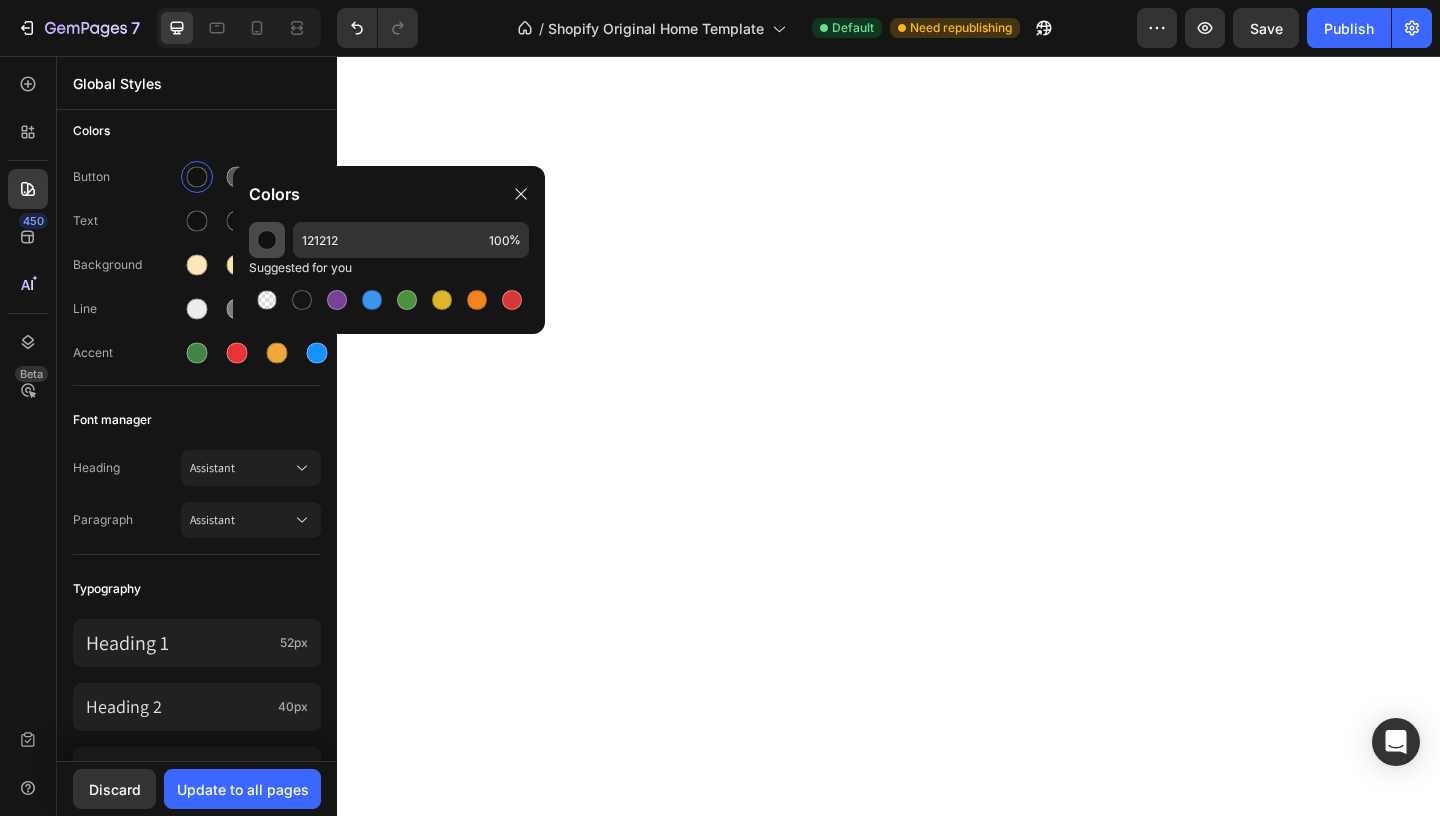 click at bounding box center (267, 240) 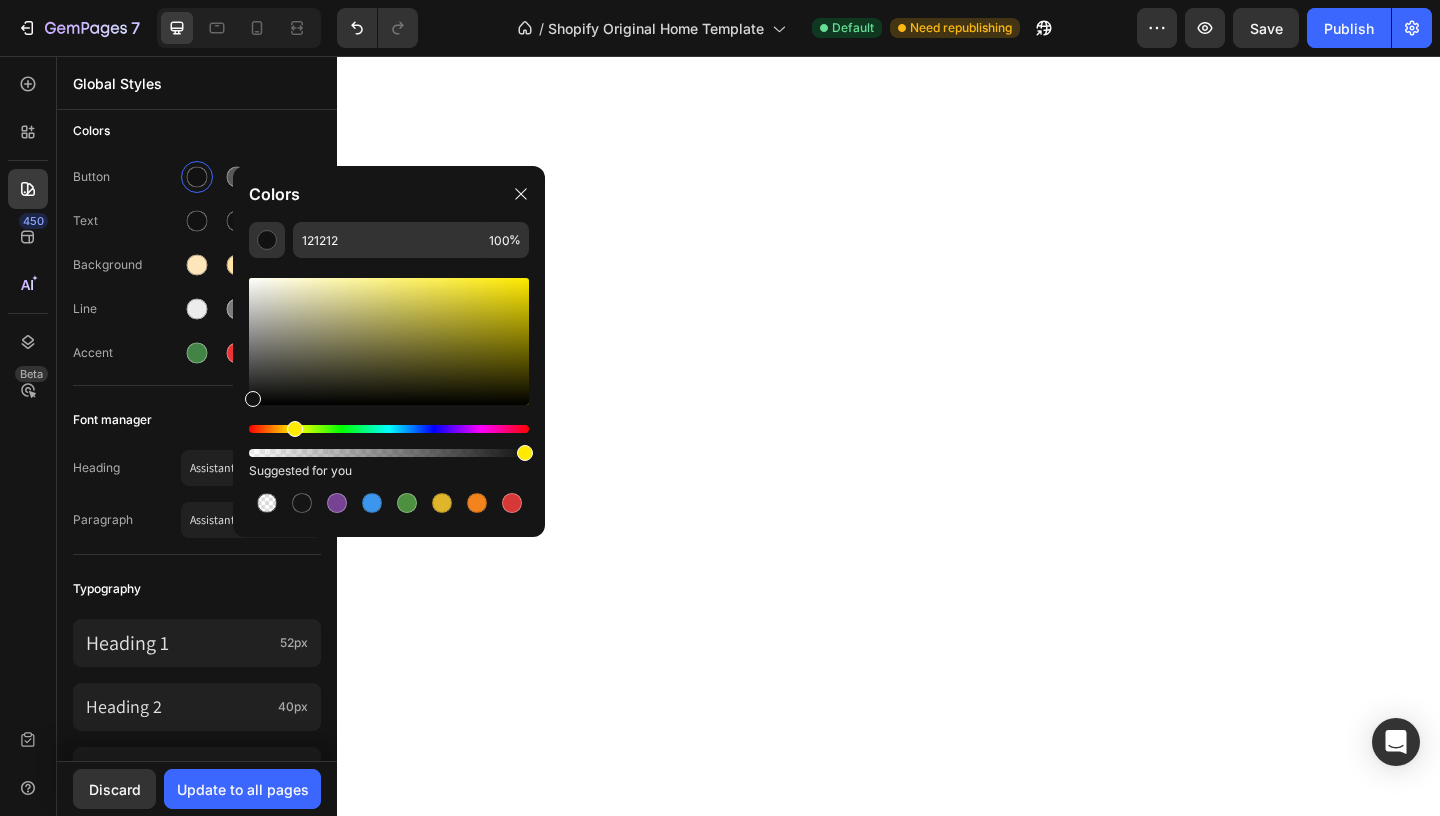 click at bounding box center (389, 429) 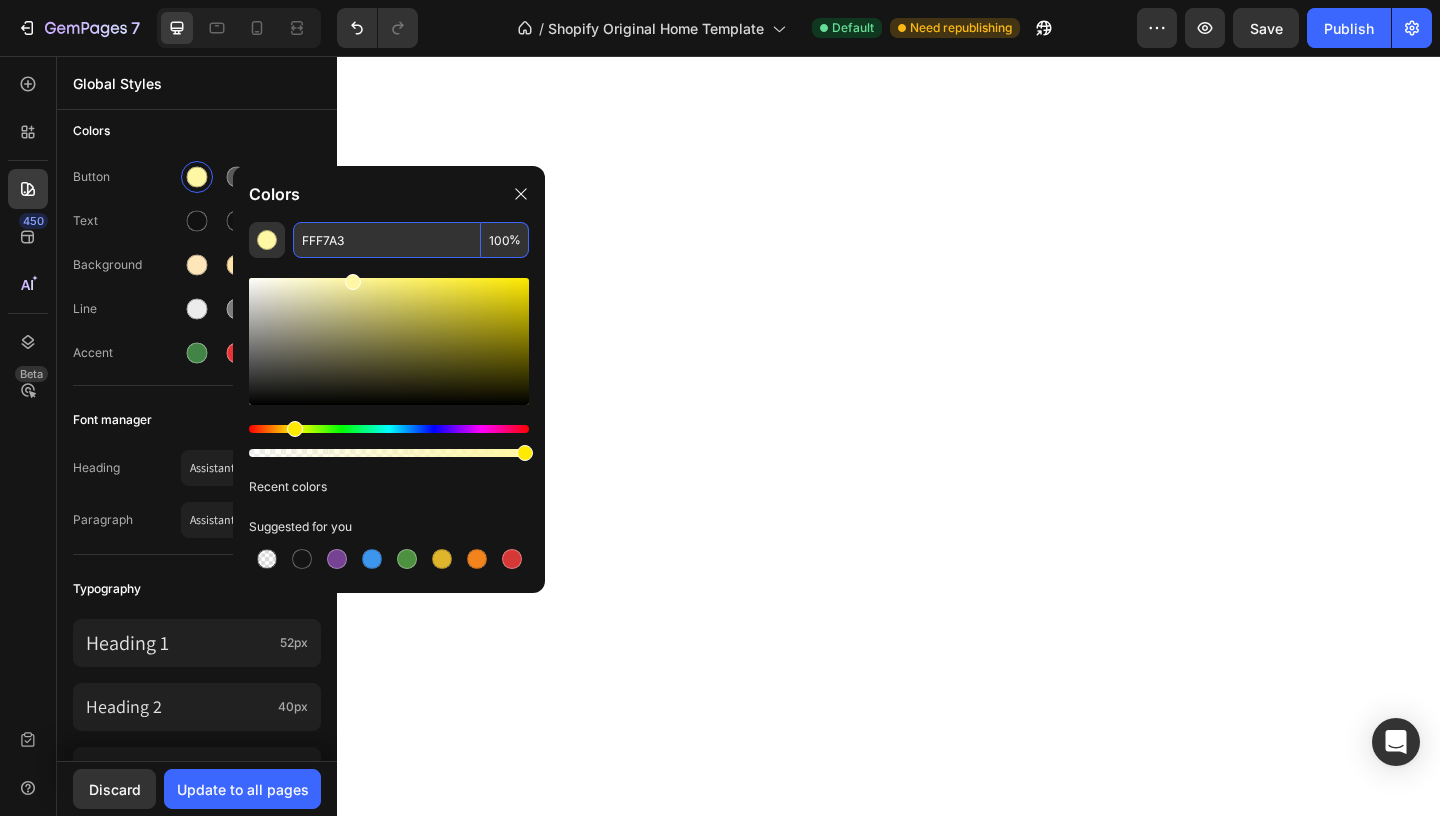 drag, startPoint x: 330, startPoint y: 318, endPoint x: 346, endPoint y: 239, distance: 80.60397 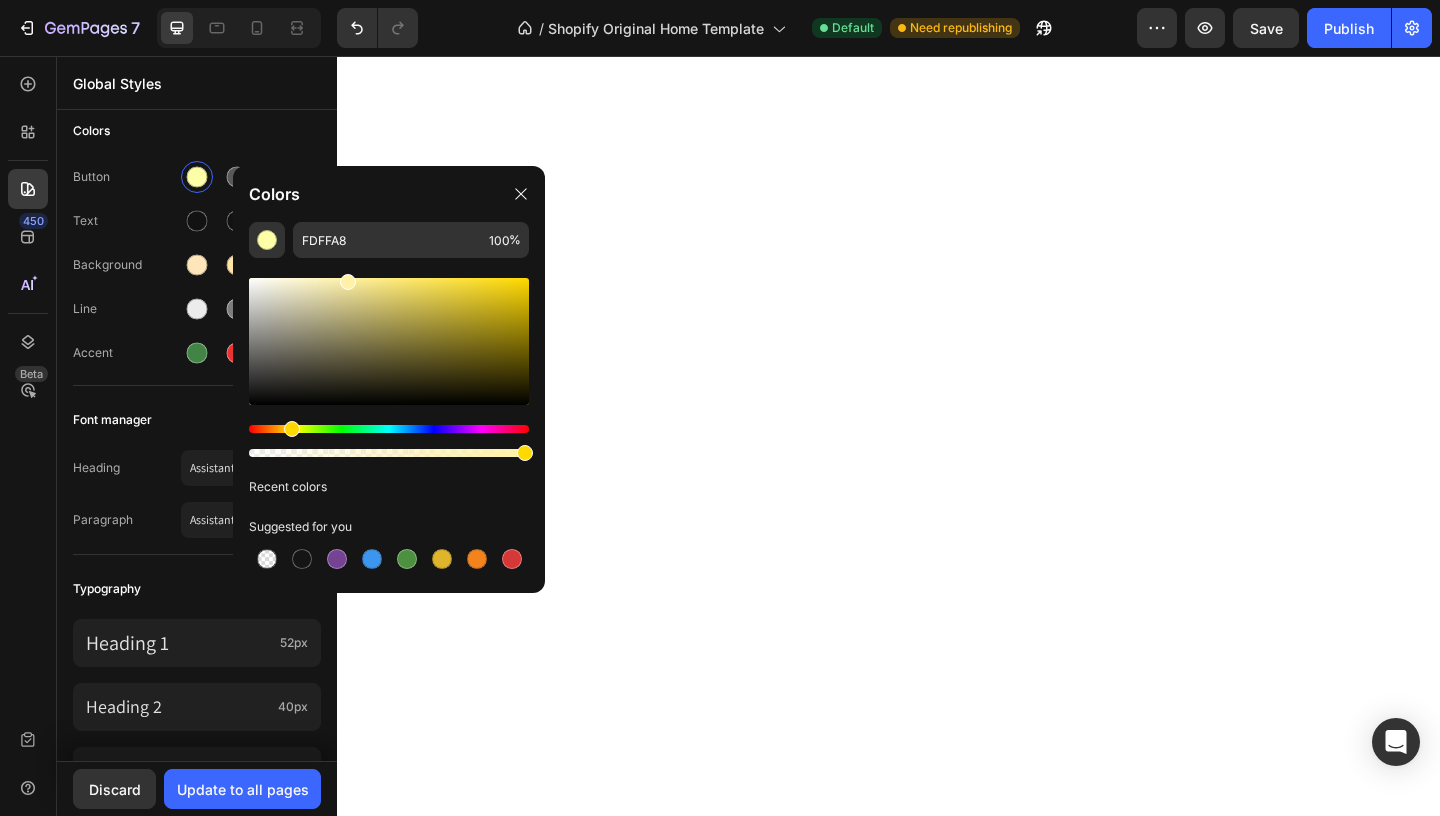 click at bounding box center [292, 429] 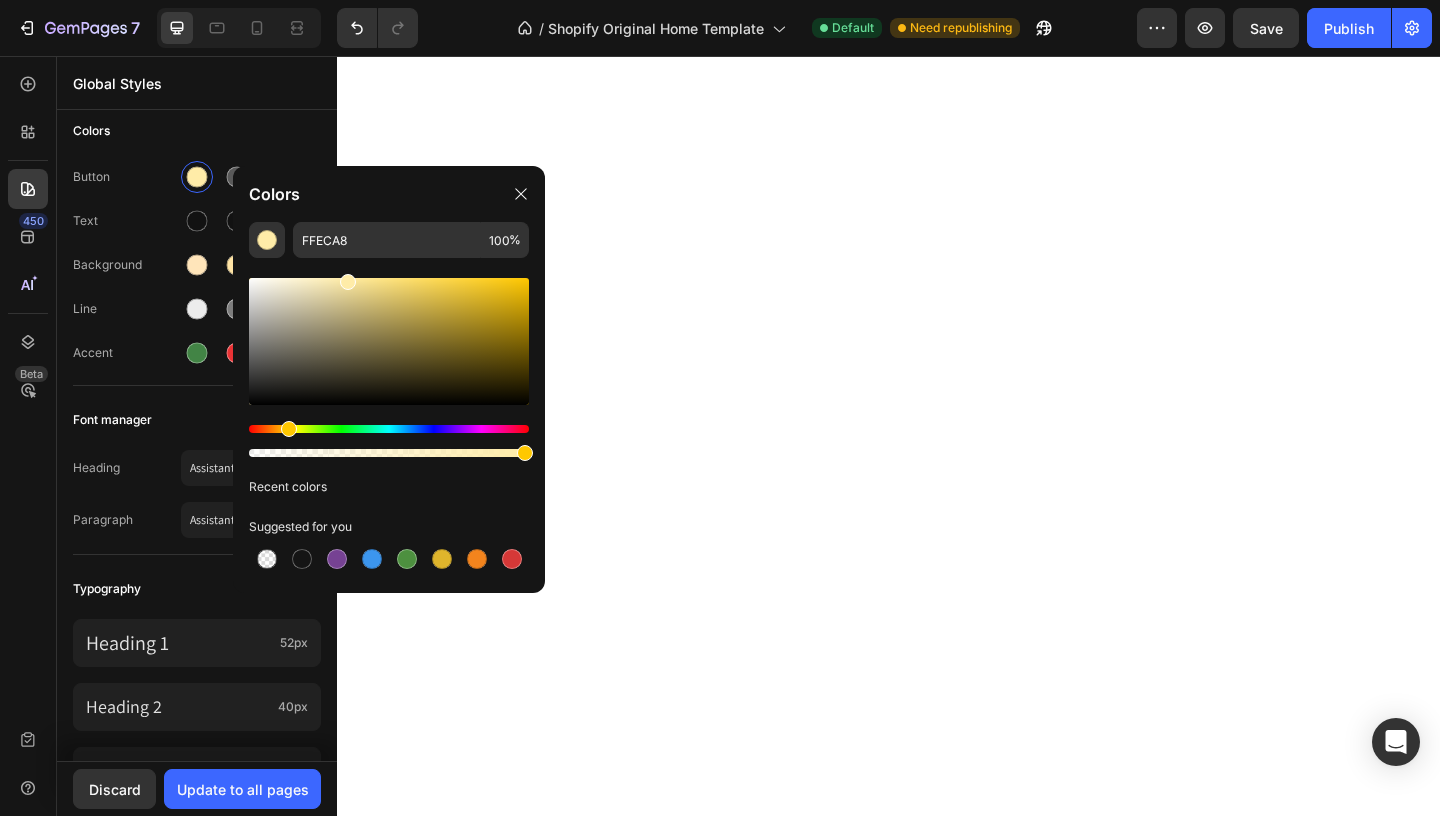 click at bounding box center [289, 429] 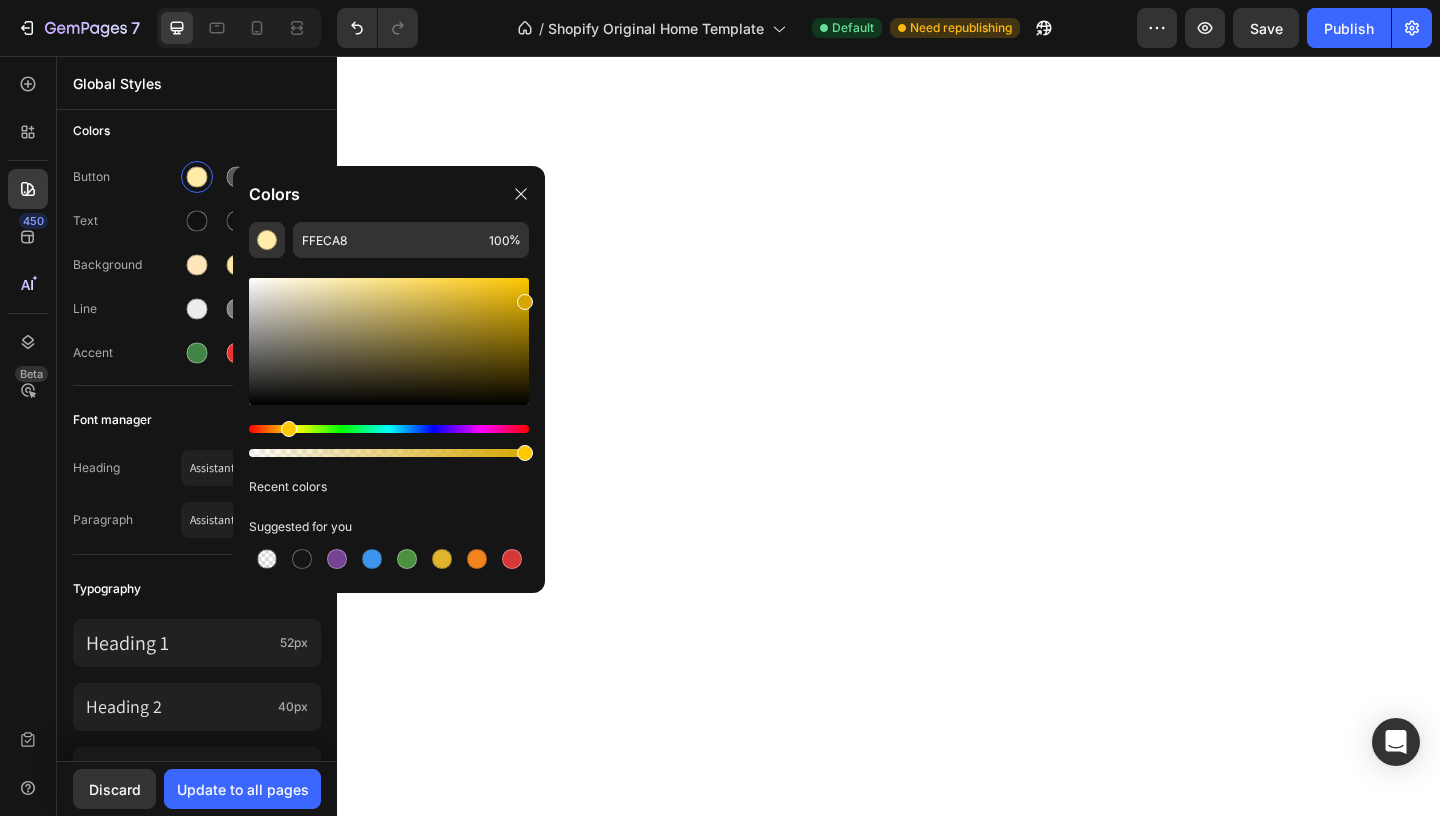 drag, startPoint x: 477, startPoint y: 314, endPoint x: 545, endPoint y: 298, distance: 69.856995 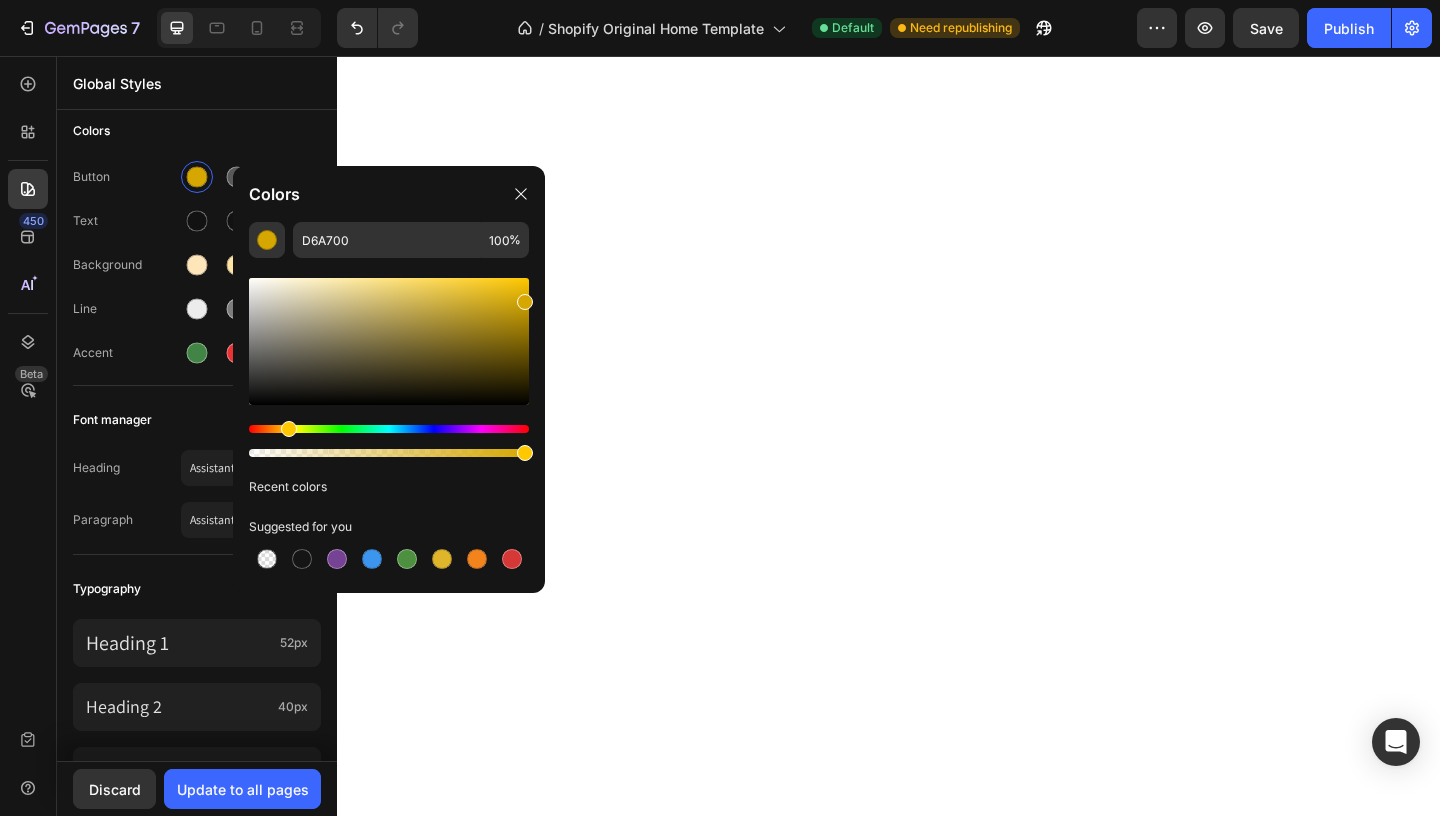 click on "Global Styles" 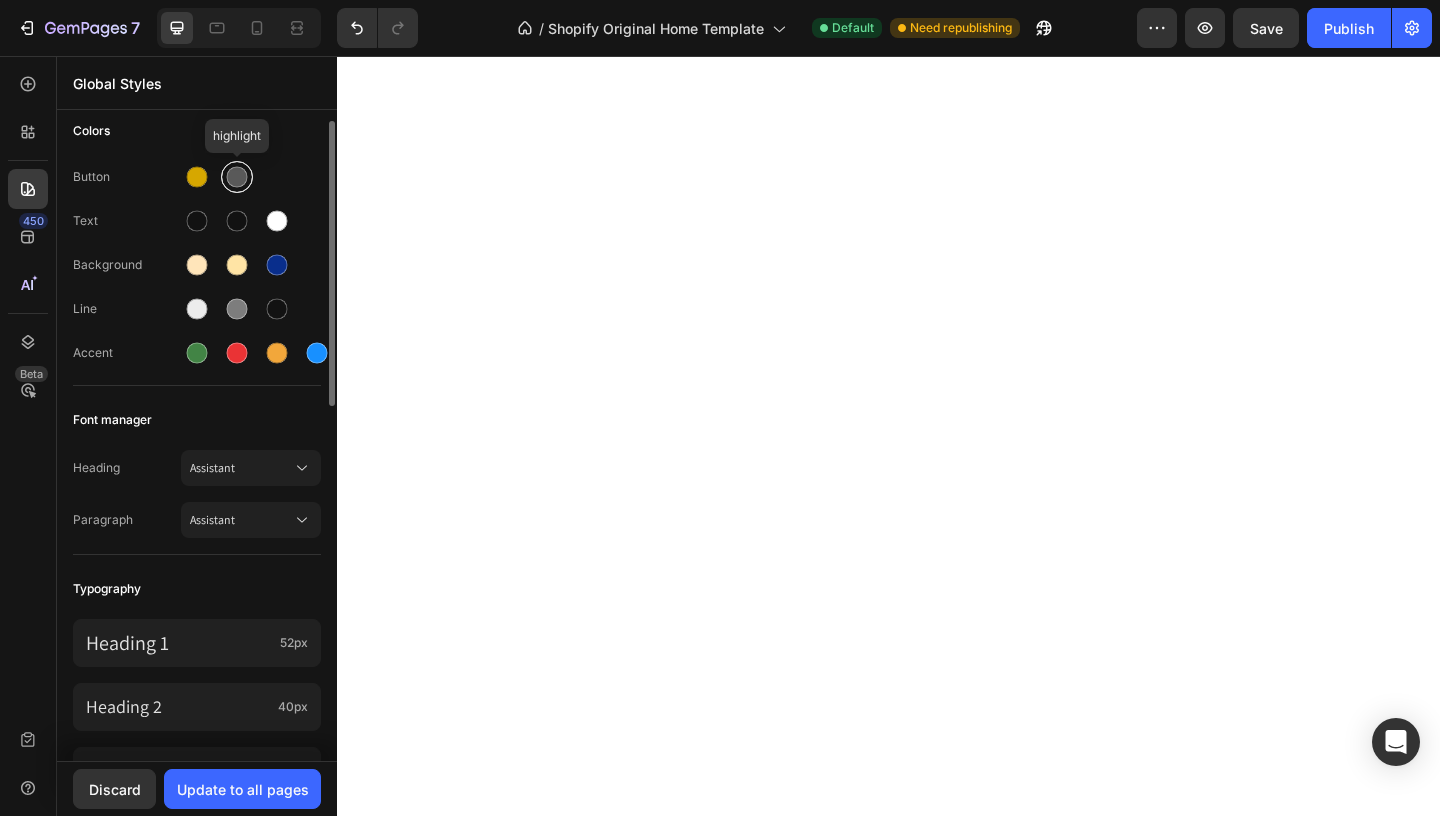 click at bounding box center [237, 177] 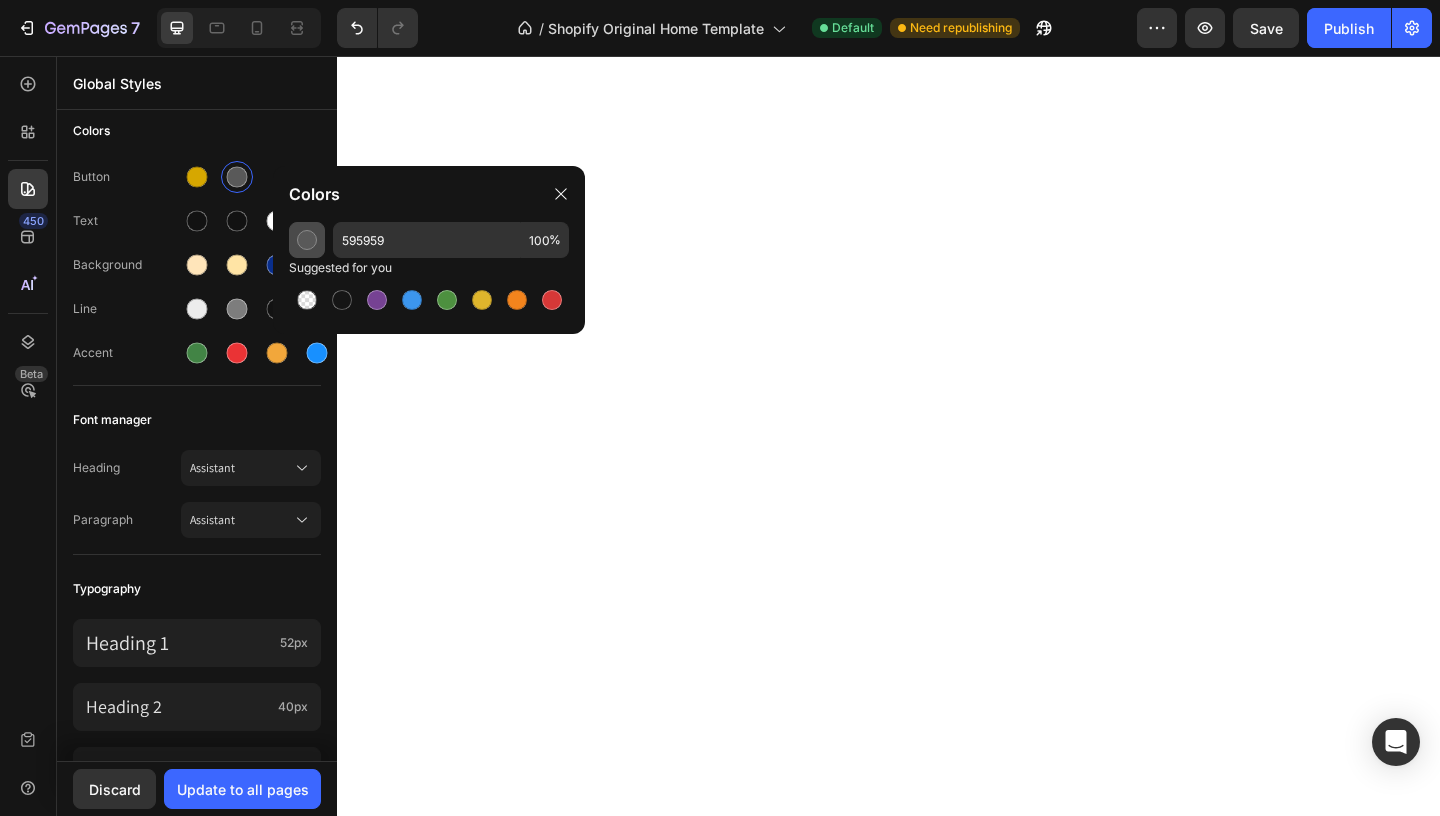 click at bounding box center [307, 240] 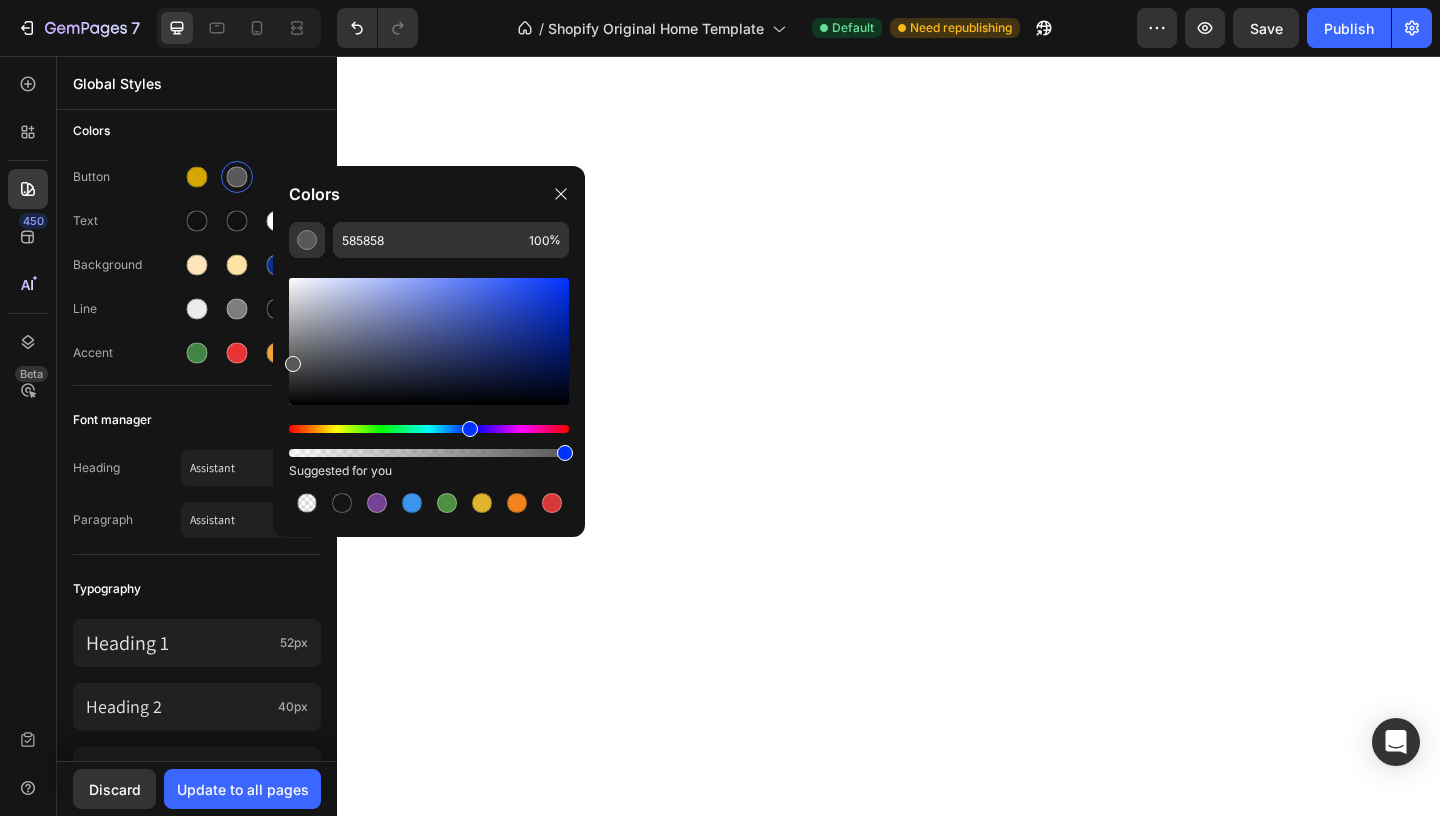 click at bounding box center [429, 429] 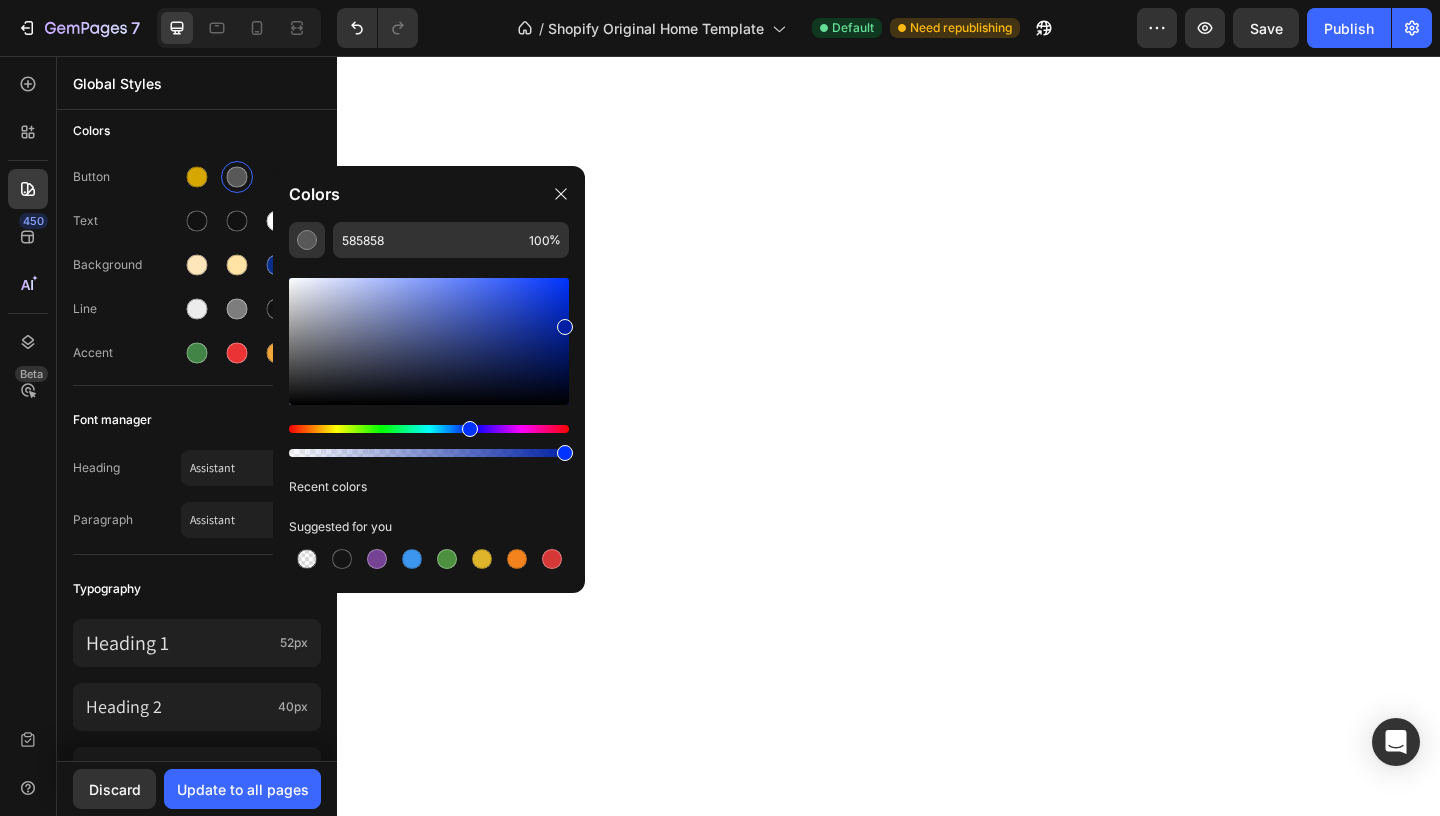 drag, startPoint x: 494, startPoint y: 321, endPoint x: 584, endPoint y: 322, distance: 90.005554 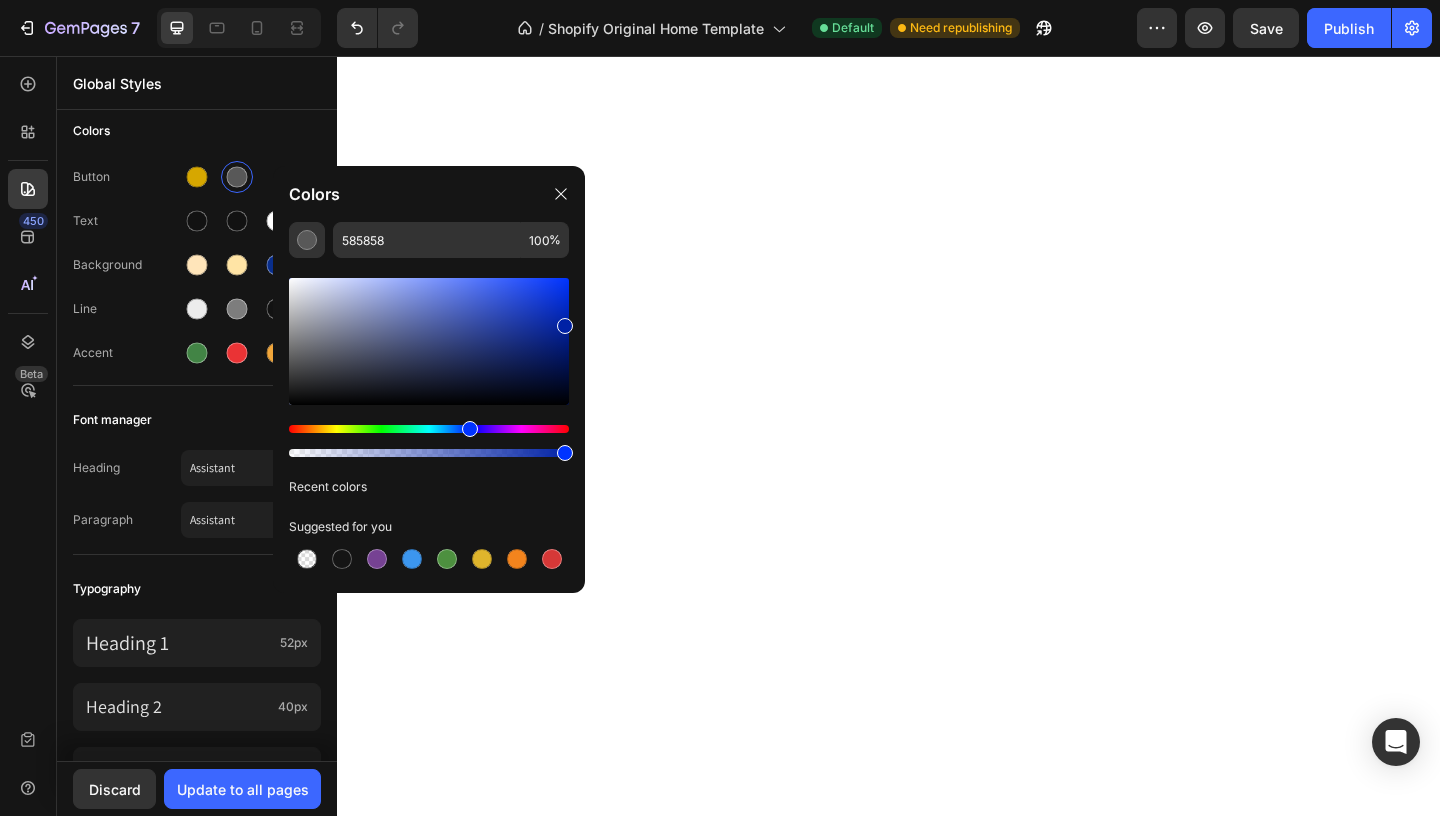 type on "0021A5" 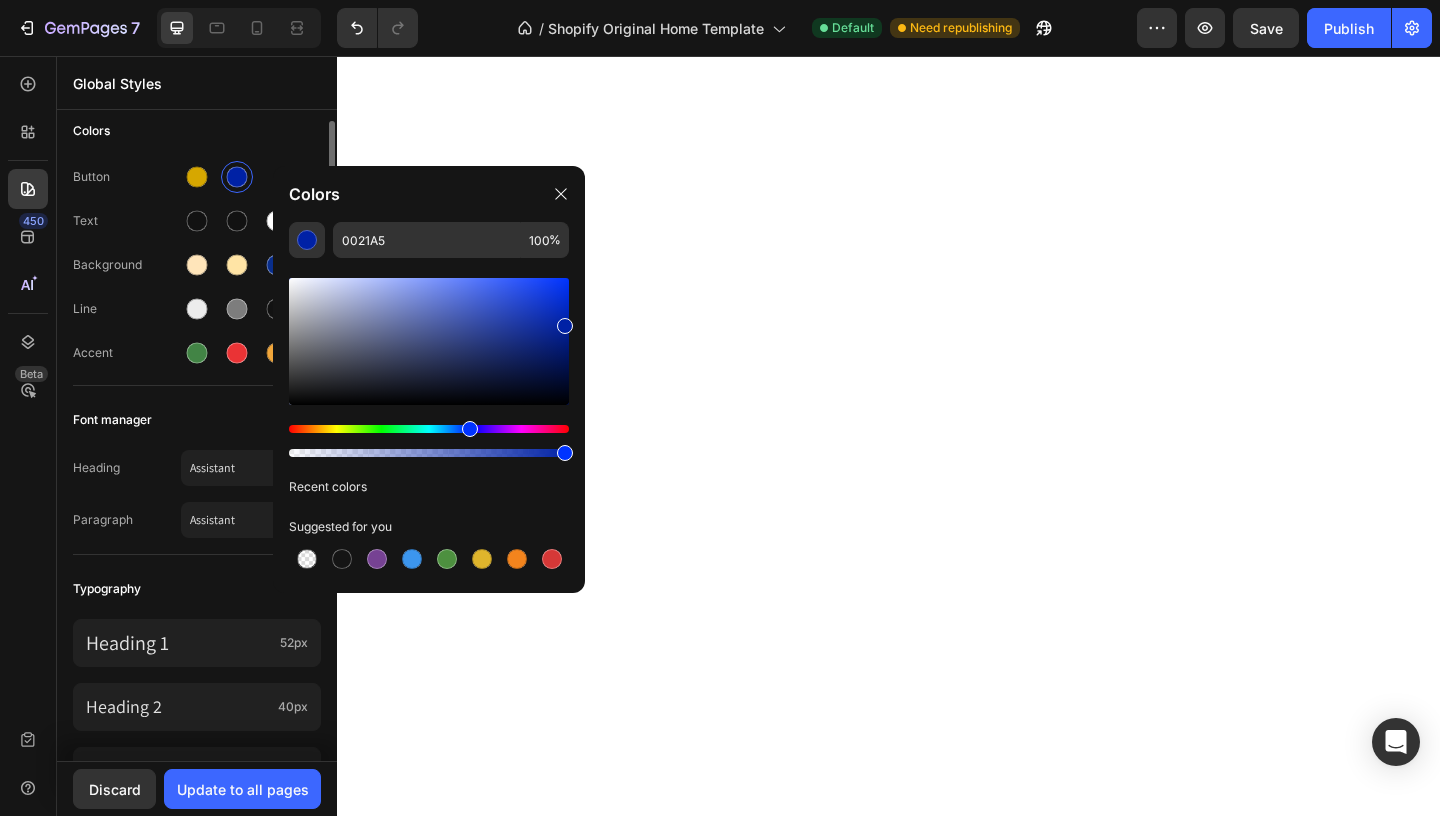 click on "Colors" at bounding box center (197, 131) 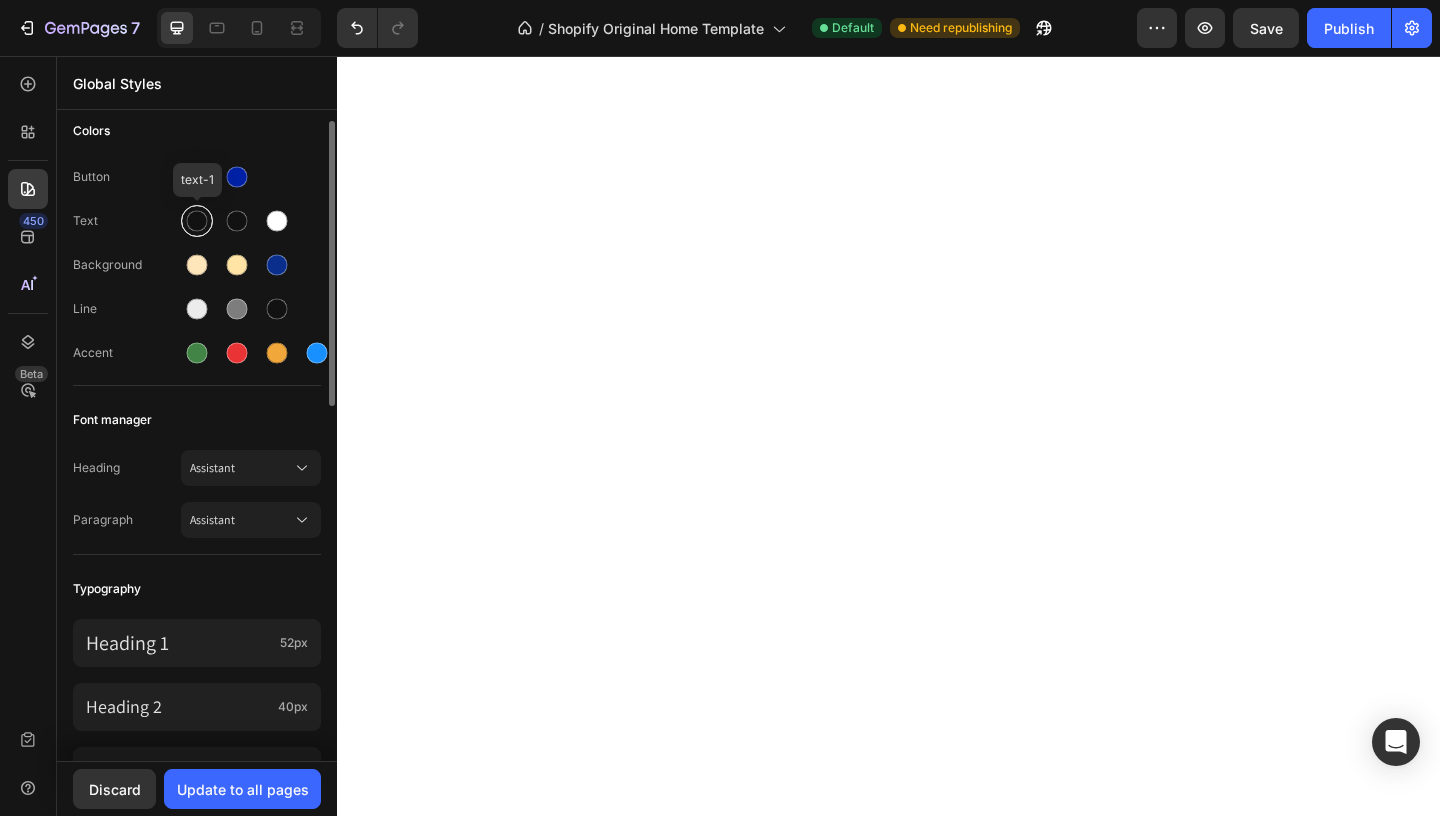 click at bounding box center [197, 221] 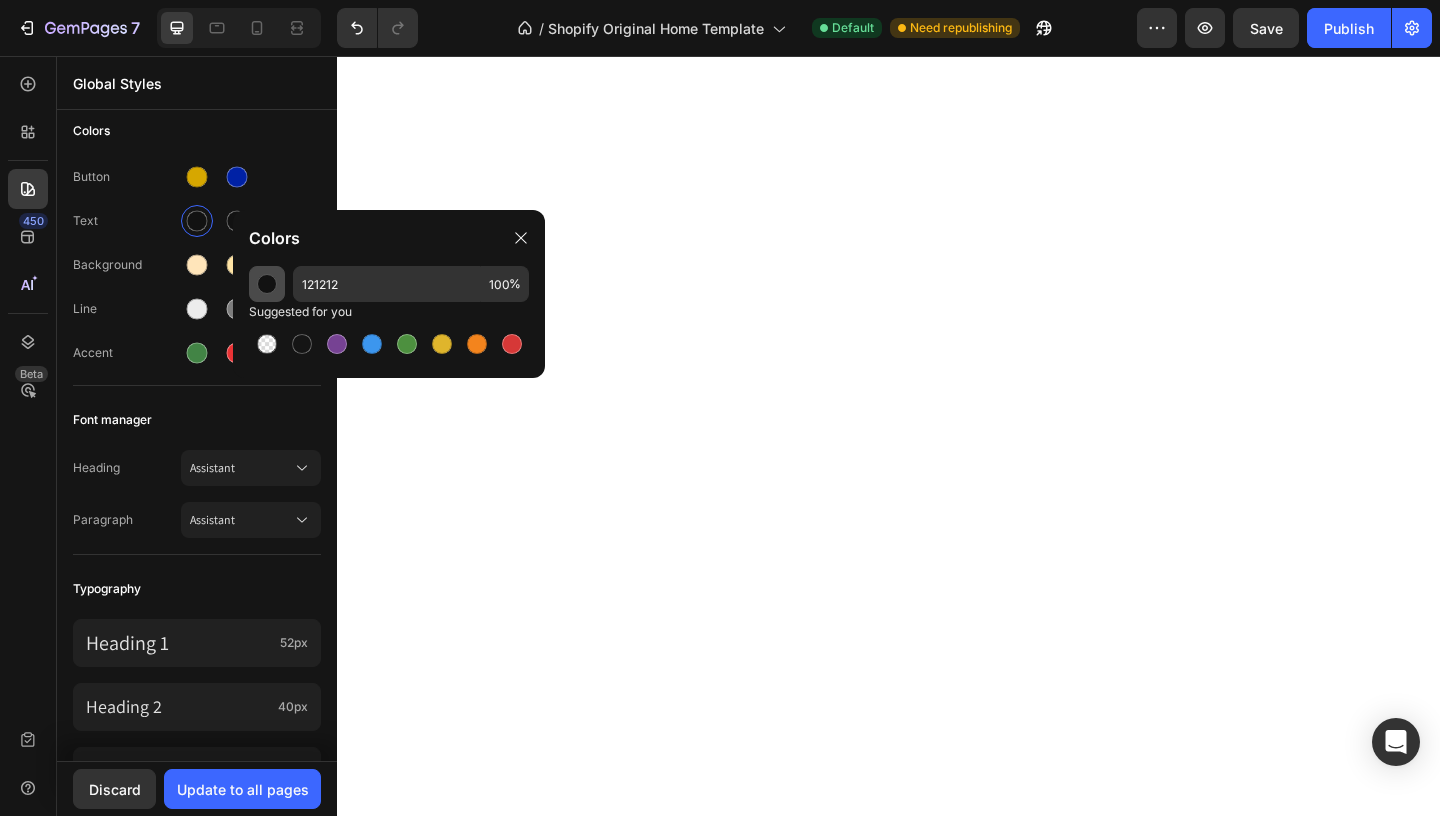 click at bounding box center (267, 284) 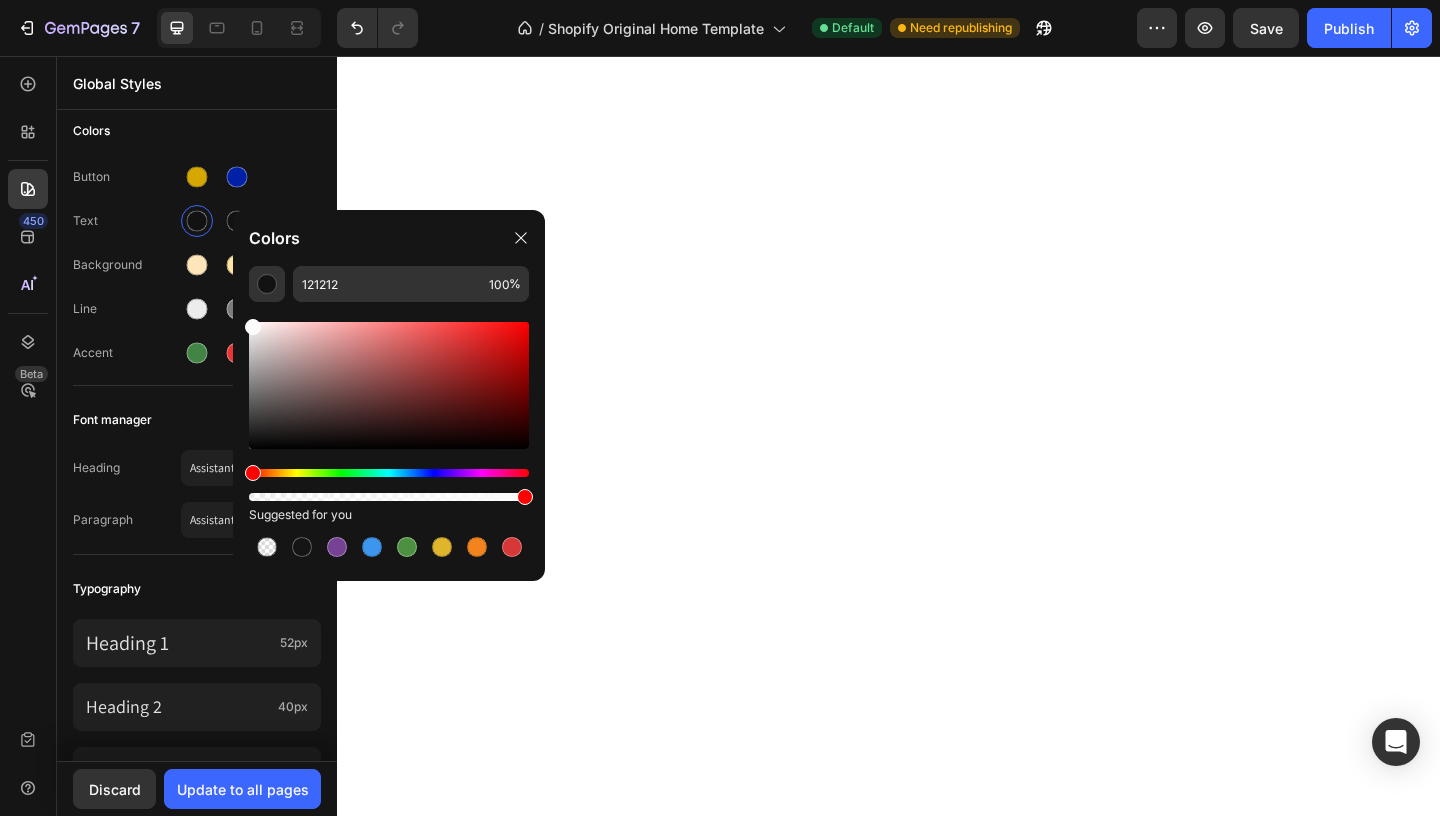 drag, startPoint x: 286, startPoint y: 445, endPoint x: 236, endPoint y: 323, distance: 131.8484 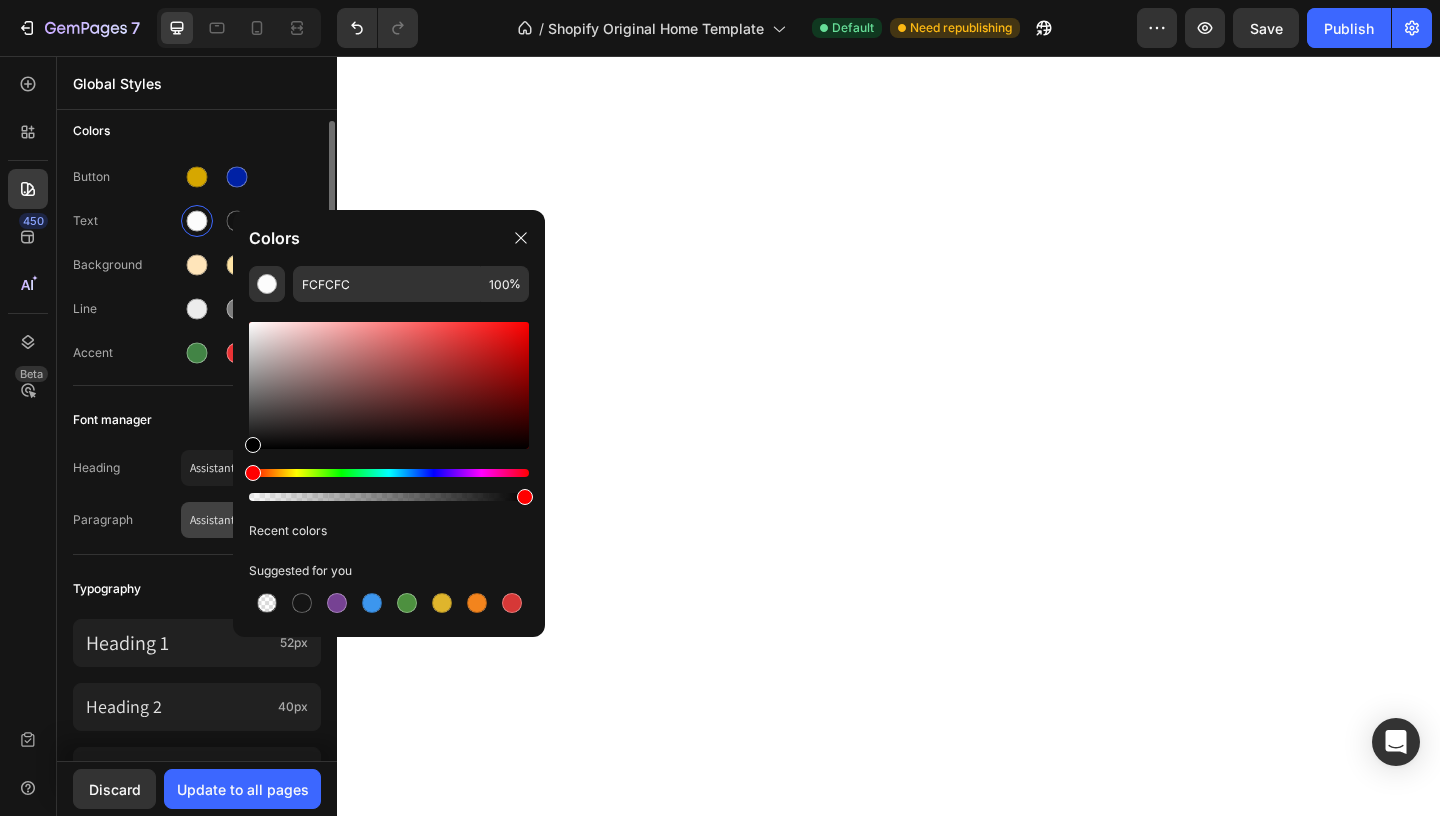 drag, startPoint x: 260, startPoint y: 415, endPoint x: 205, endPoint y: 513, distance: 112.37882 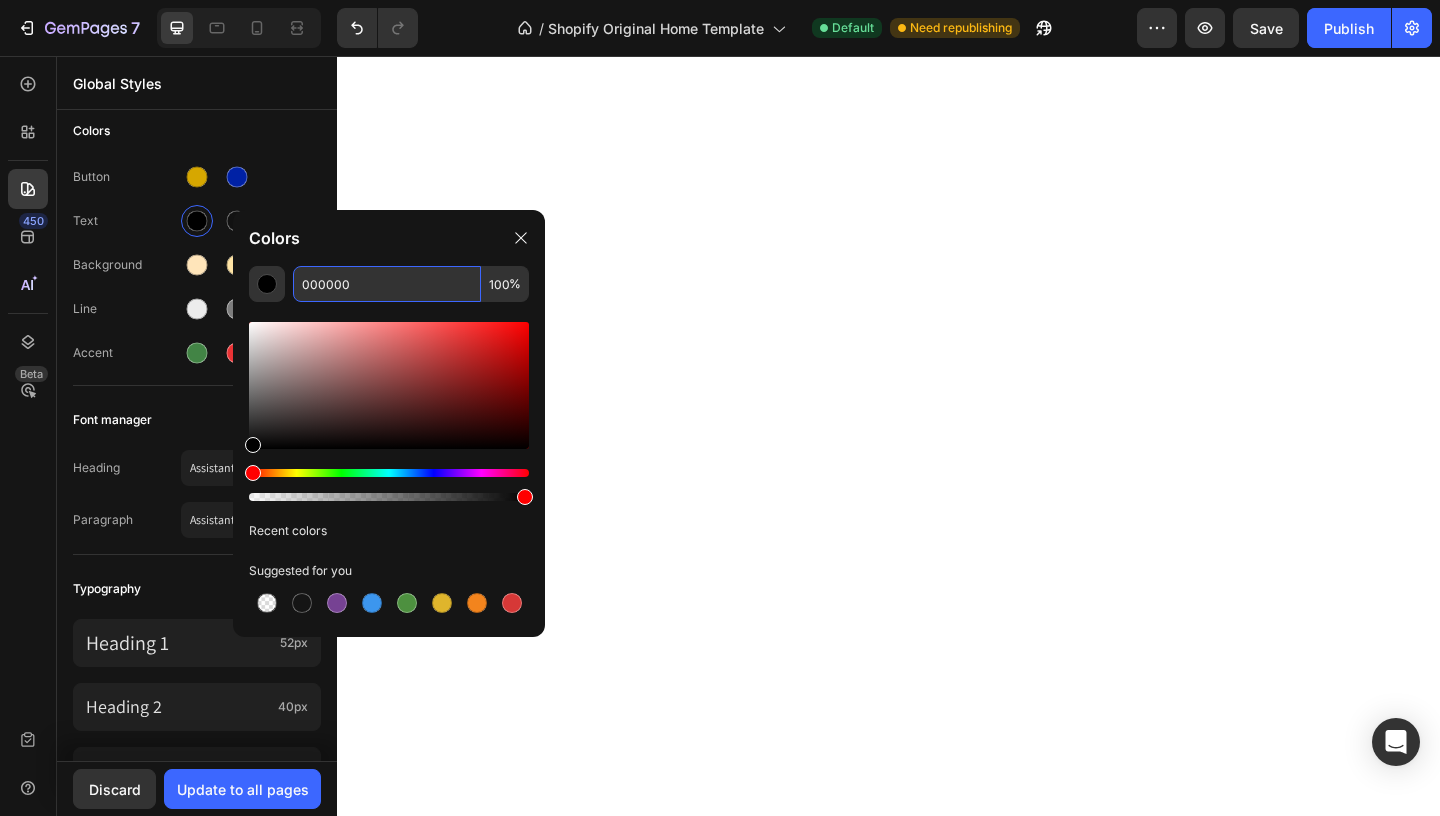 click on "000000" at bounding box center [387, 284] 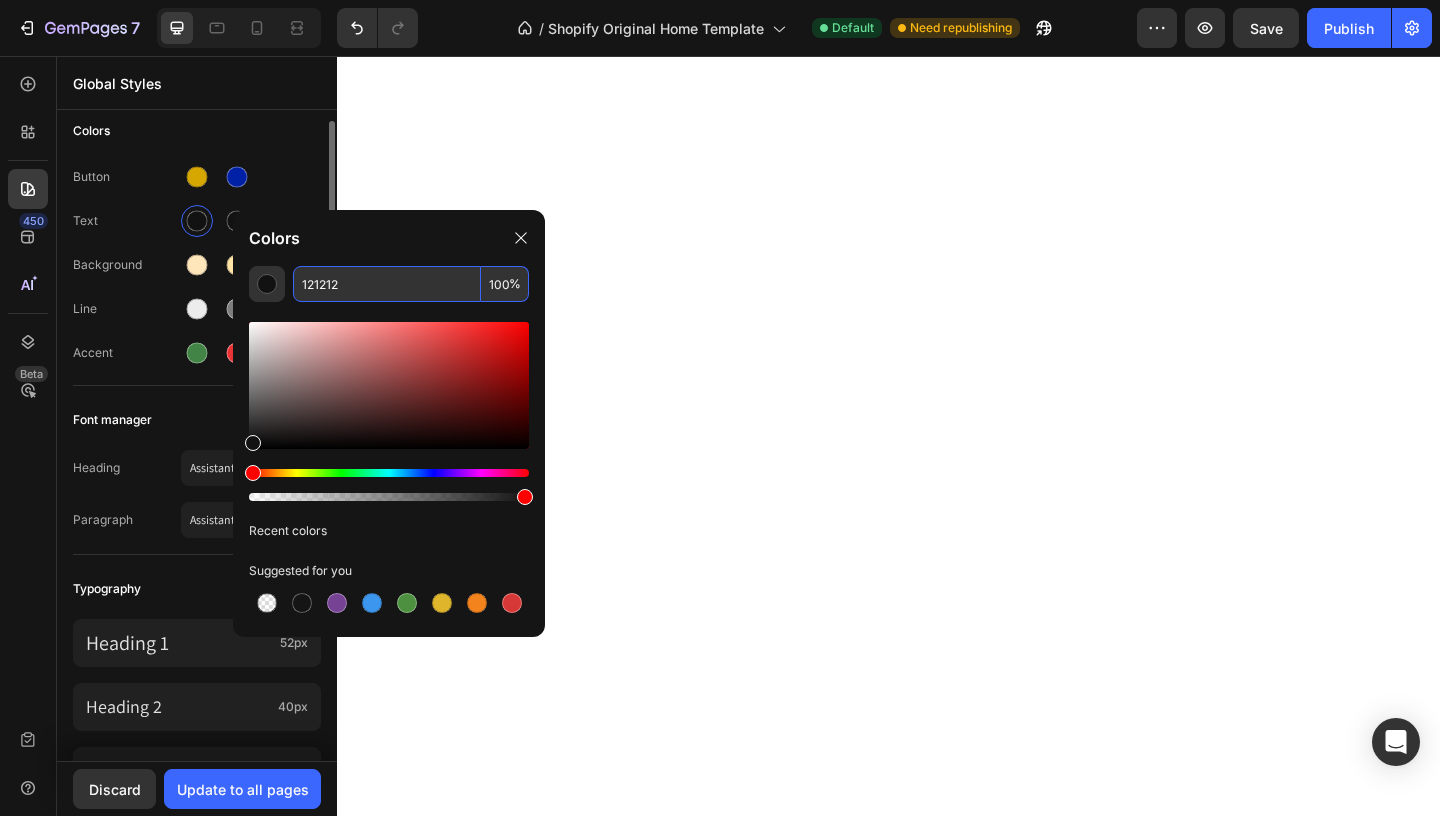 type on "121212" 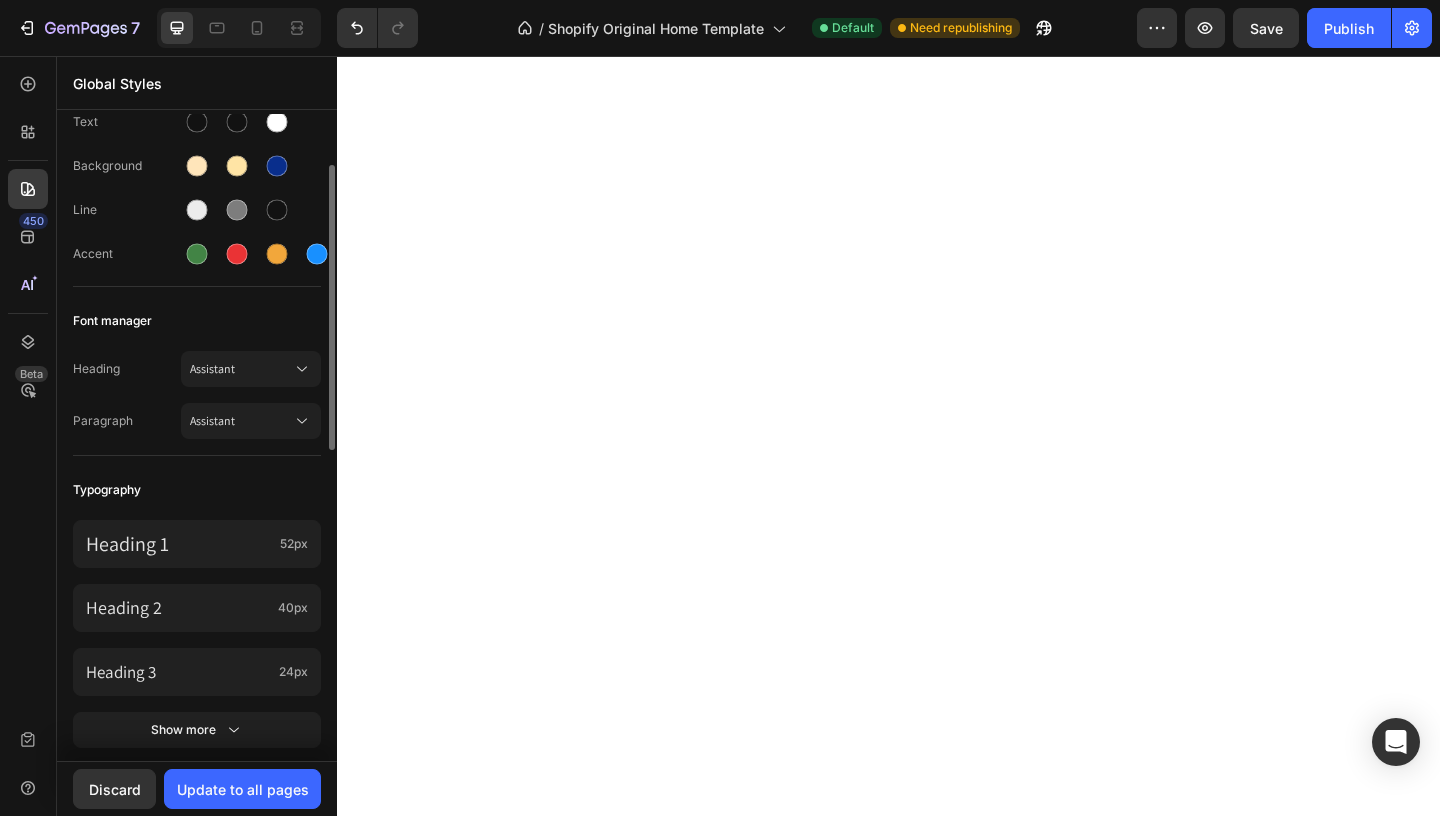 scroll, scrollTop: 117, scrollLeft: 0, axis: vertical 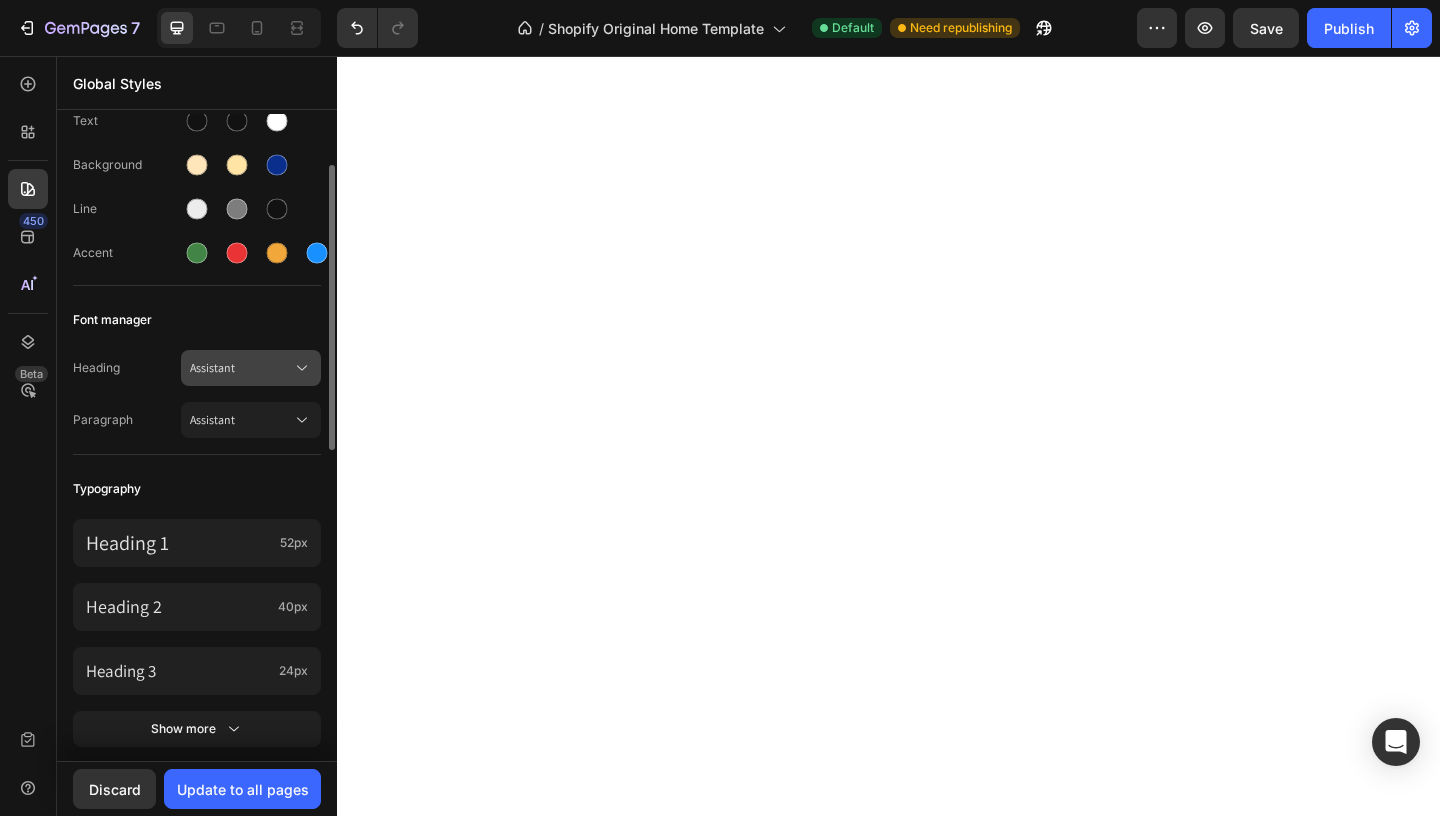 click on "Assistant" at bounding box center [251, 368] 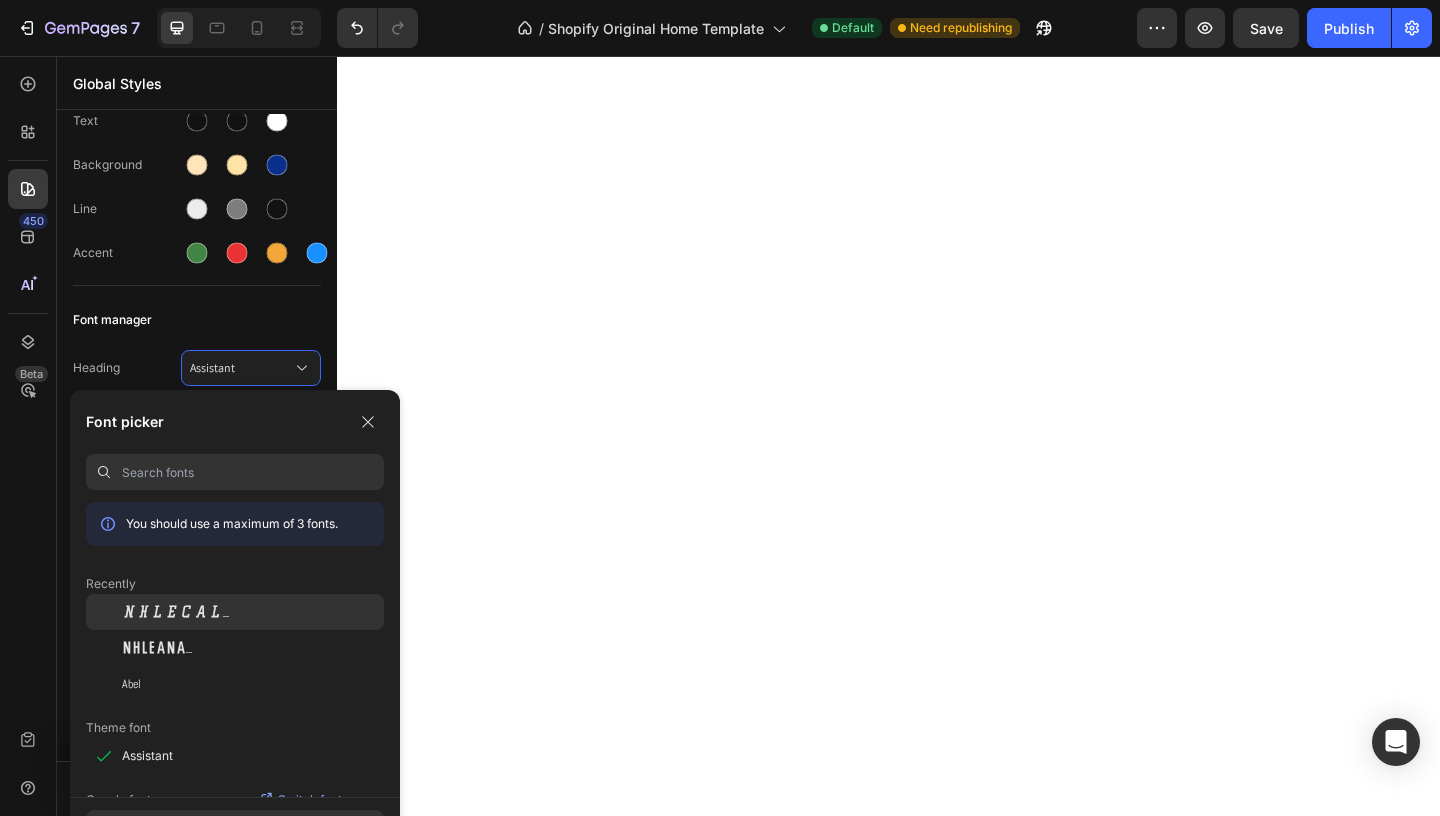 click on "NHLECal_" at bounding box center [175, 612] 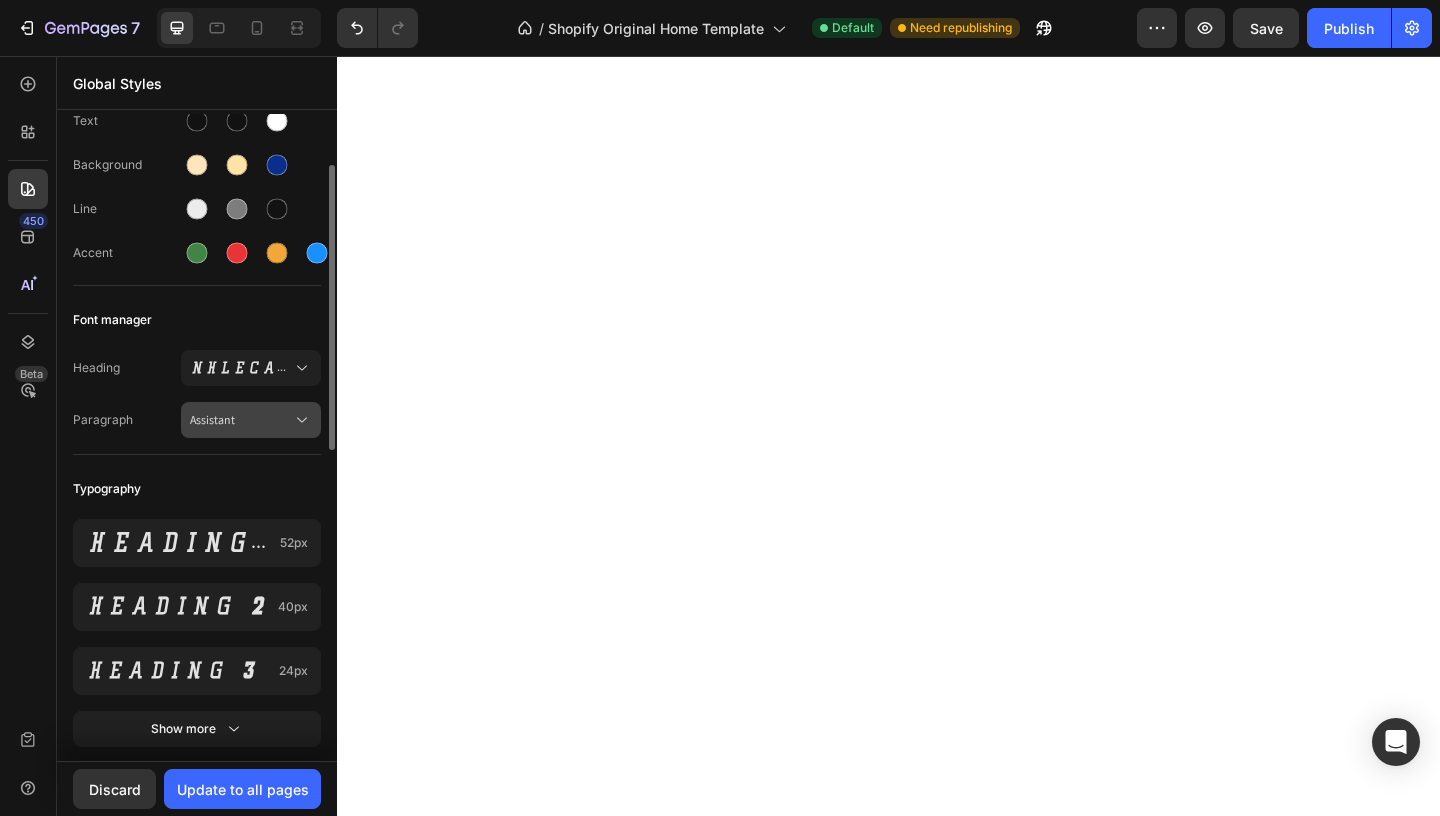 click on "Assistant" at bounding box center [241, 420] 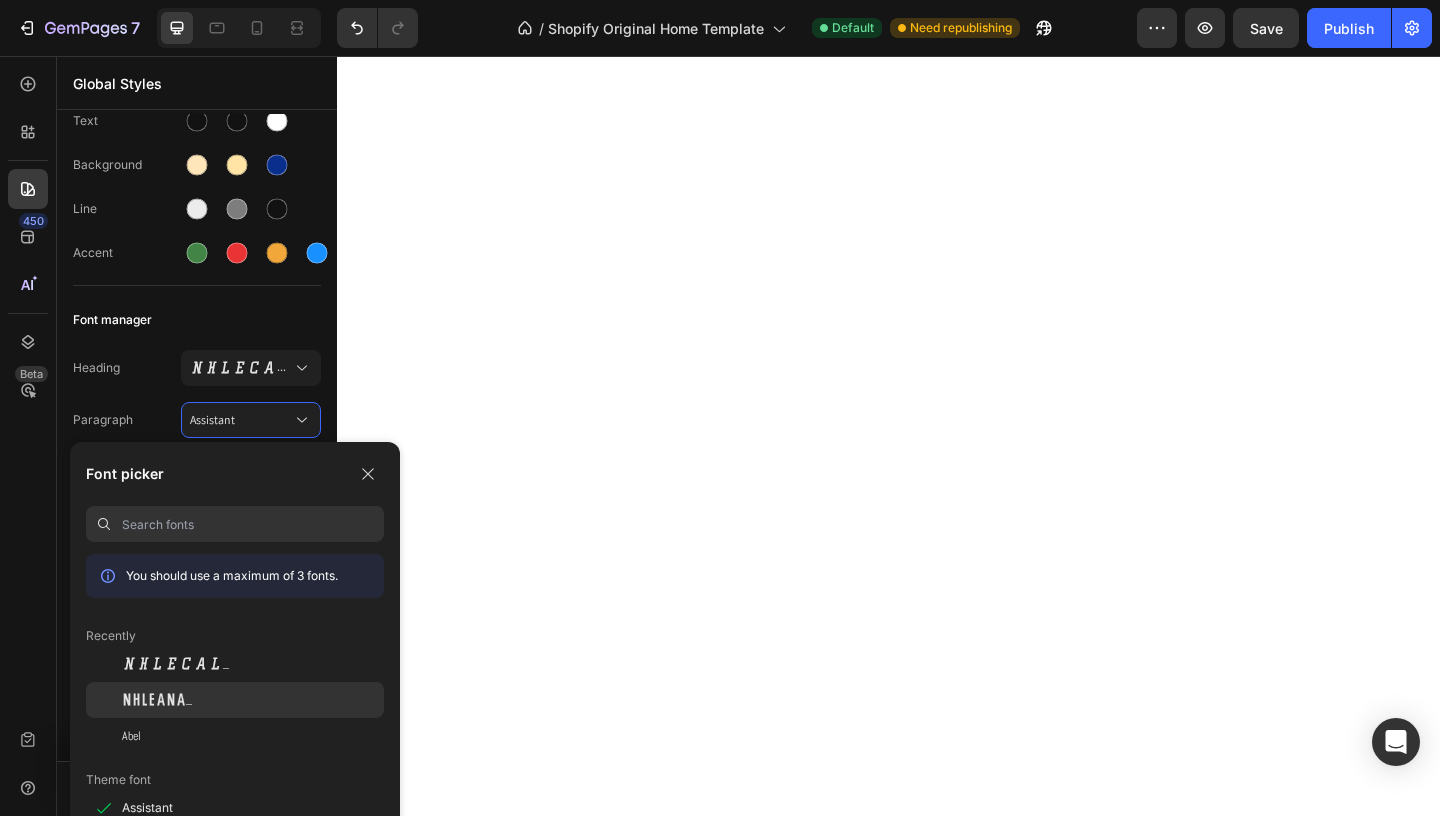 click on "NHLEAna_" 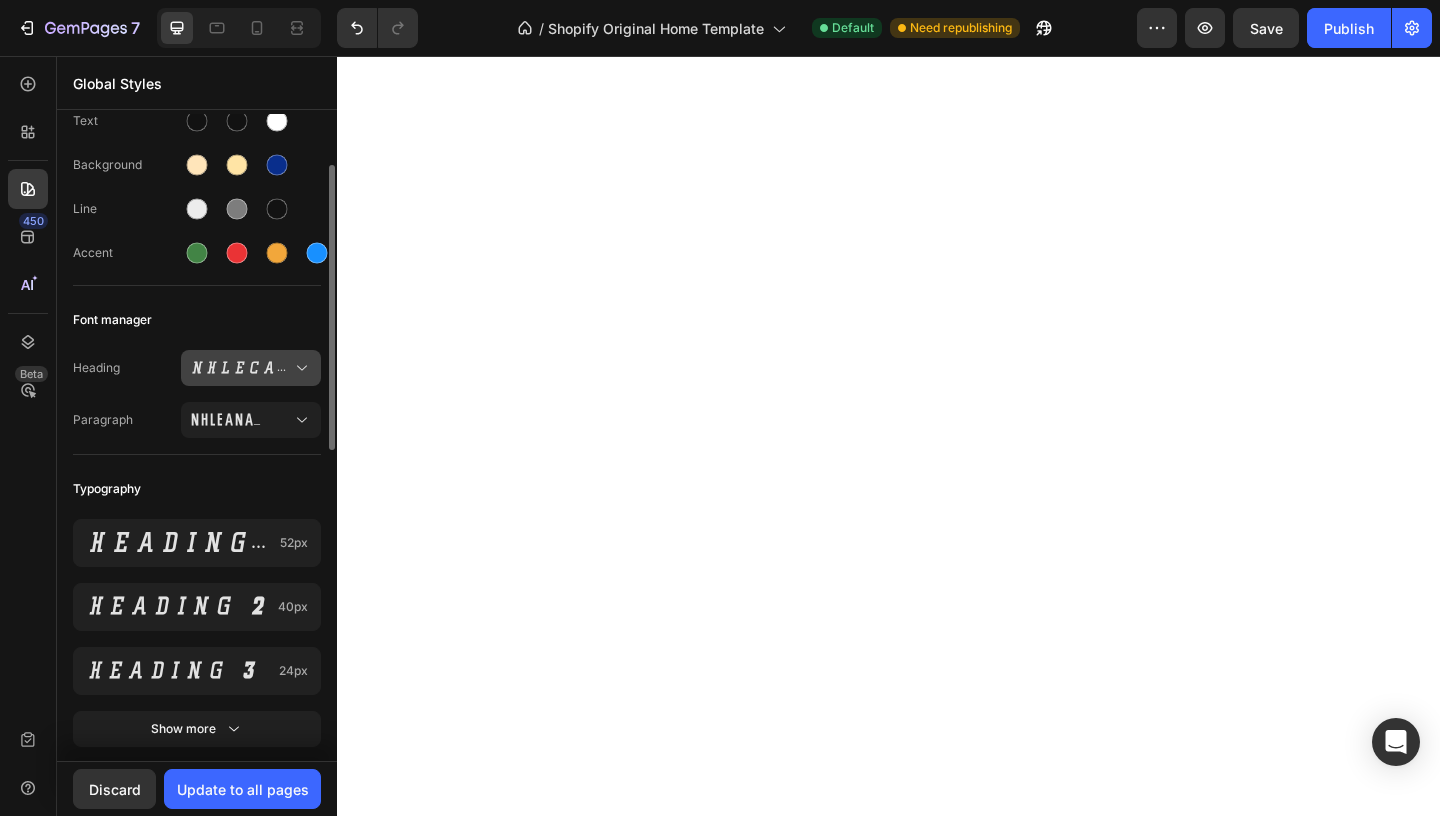 click on "NHLECal_" at bounding box center [241, 368] 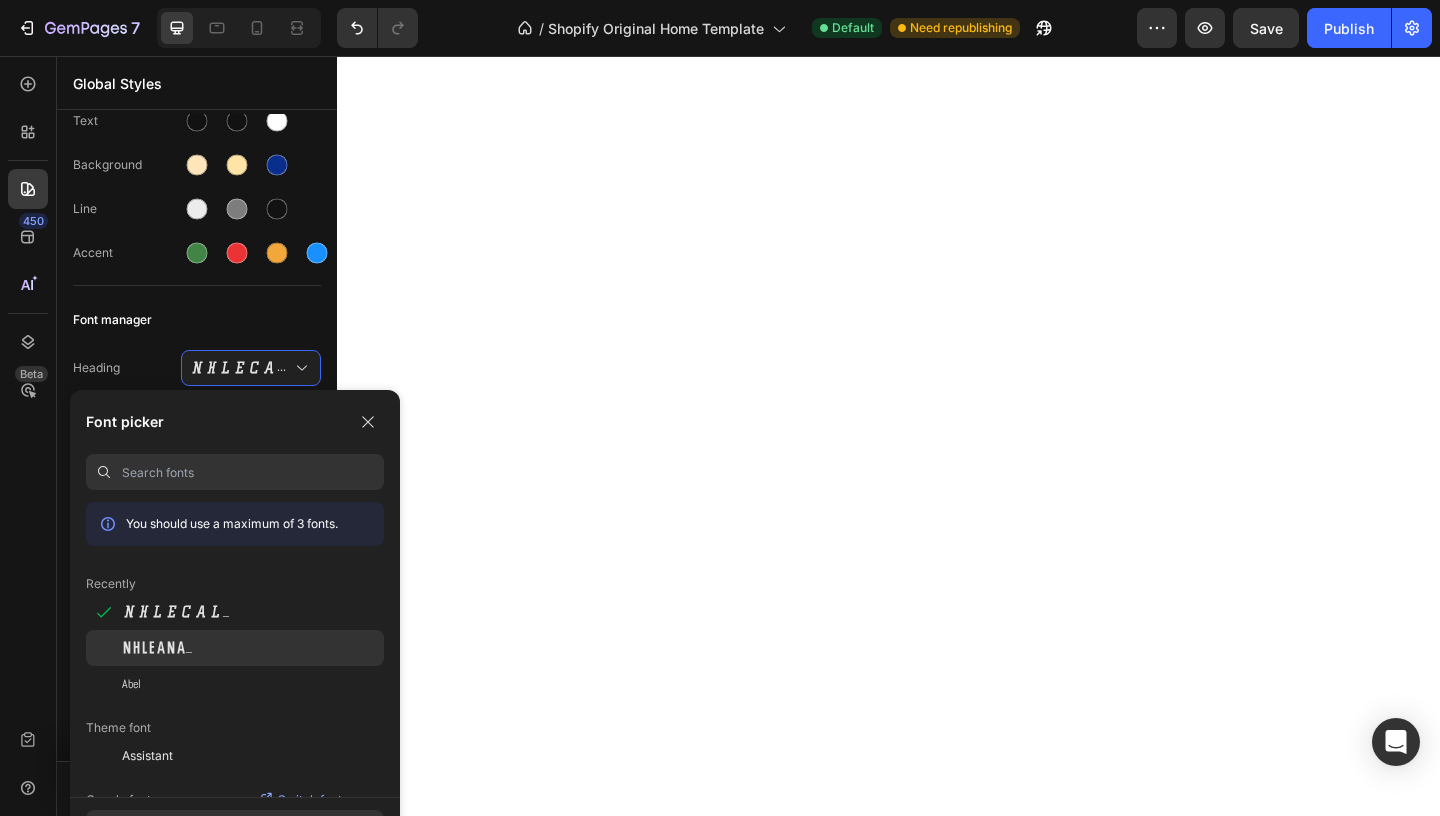 click on "NHLEAna_" 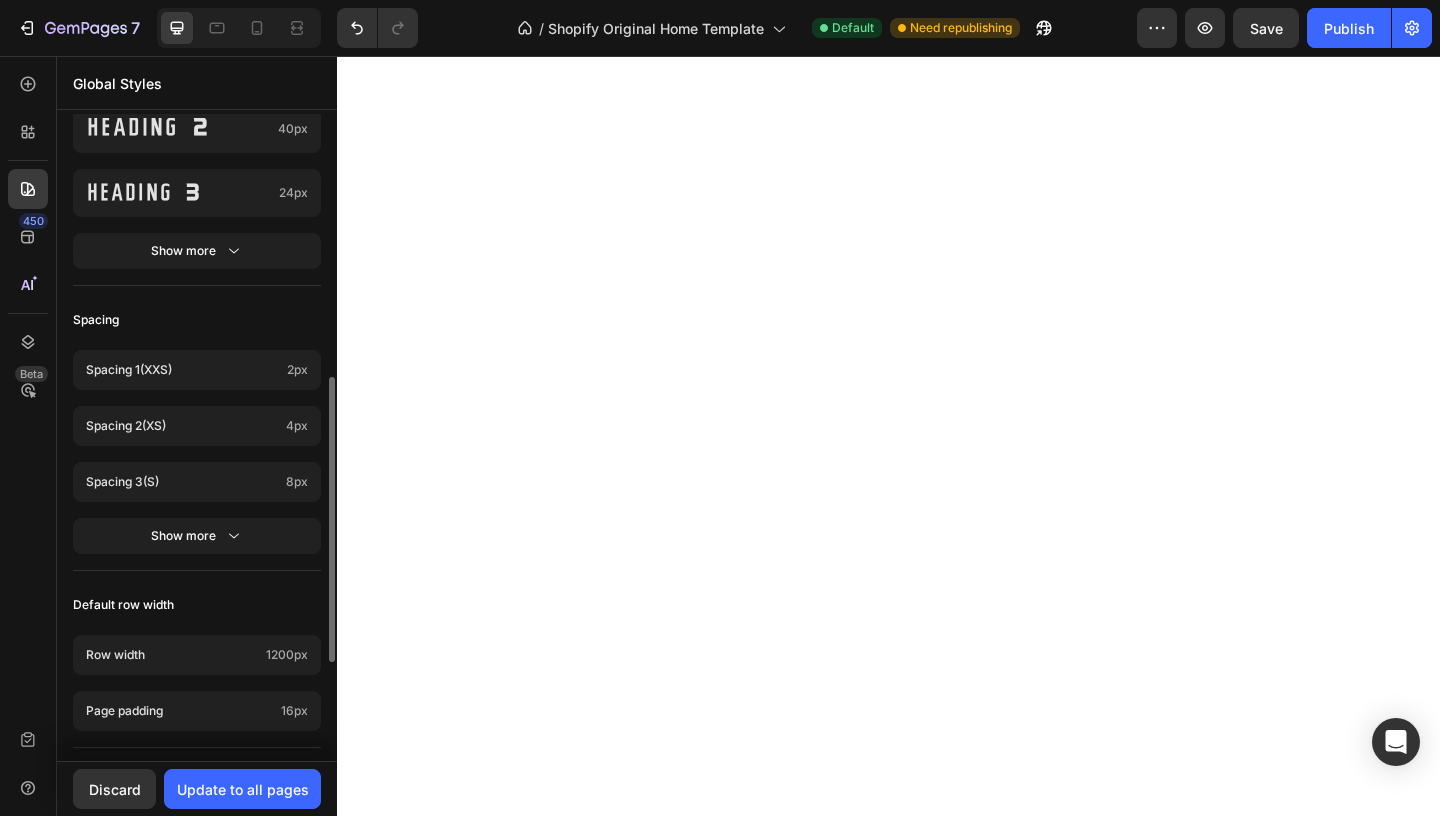 scroll, scrollTop: 593, scrollLeft: 0, axis: vertical 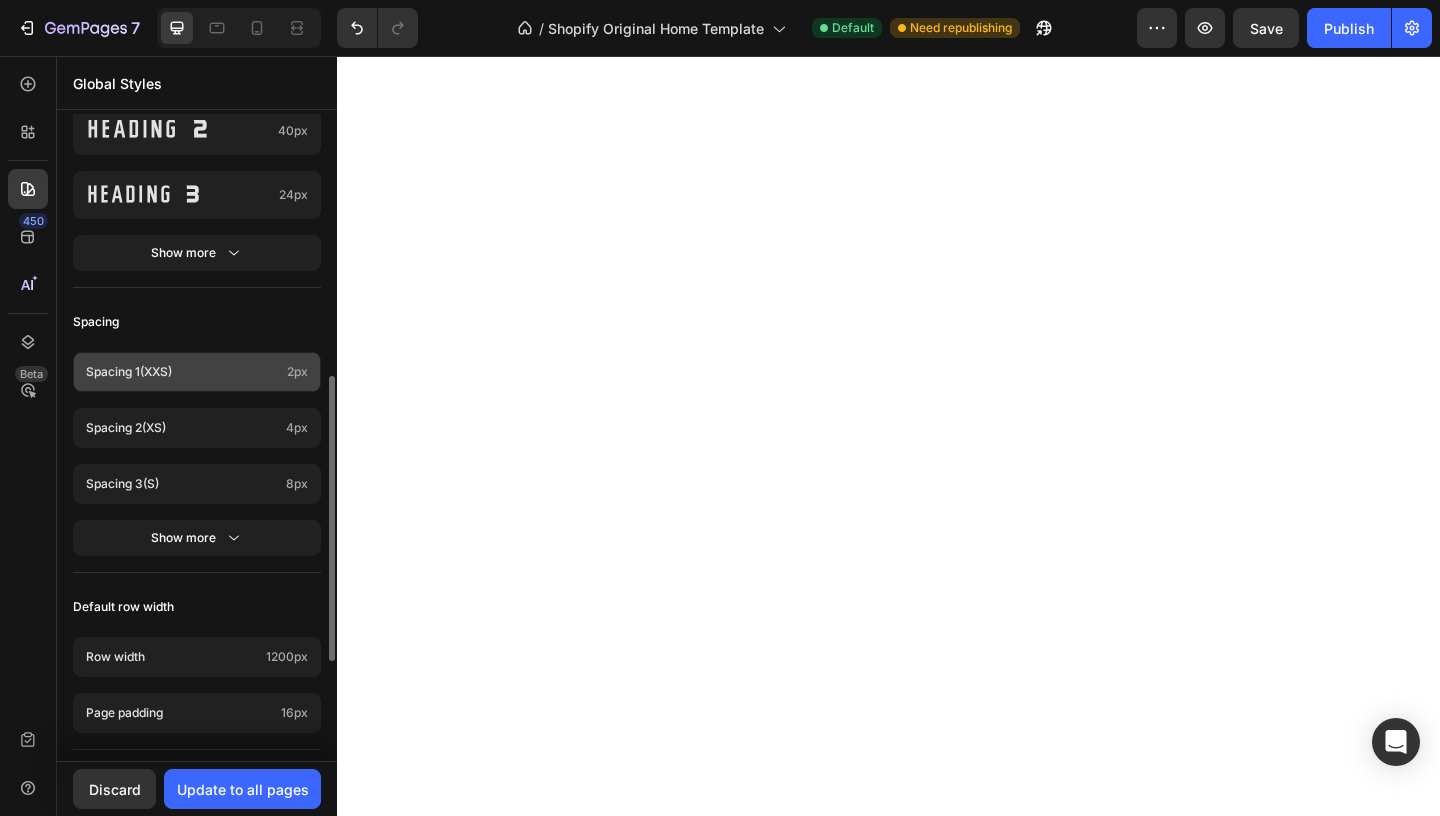 click on "Spacing 1  (xxs) 2px" 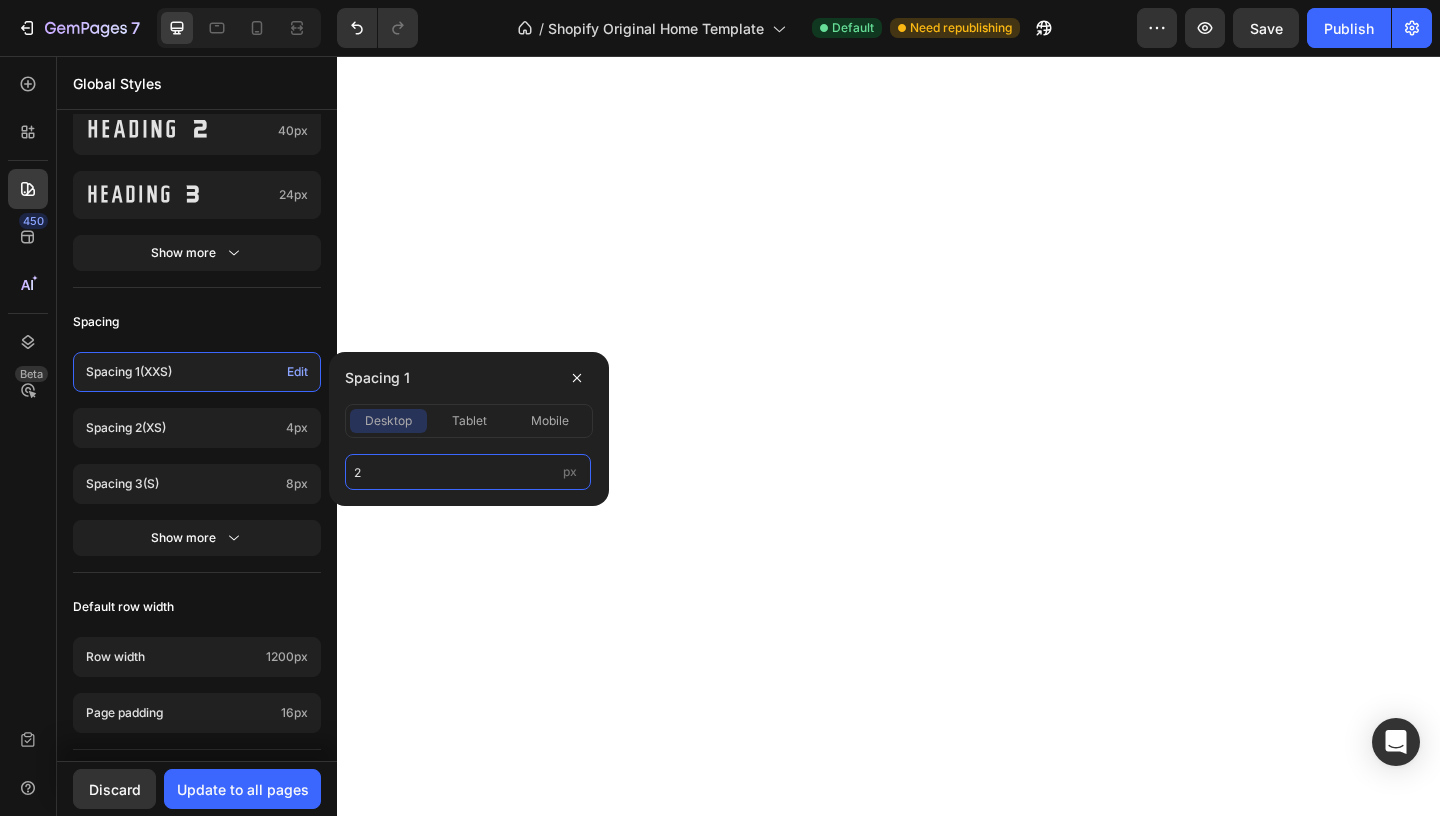 click on "2" at bounding box center [468, 472] 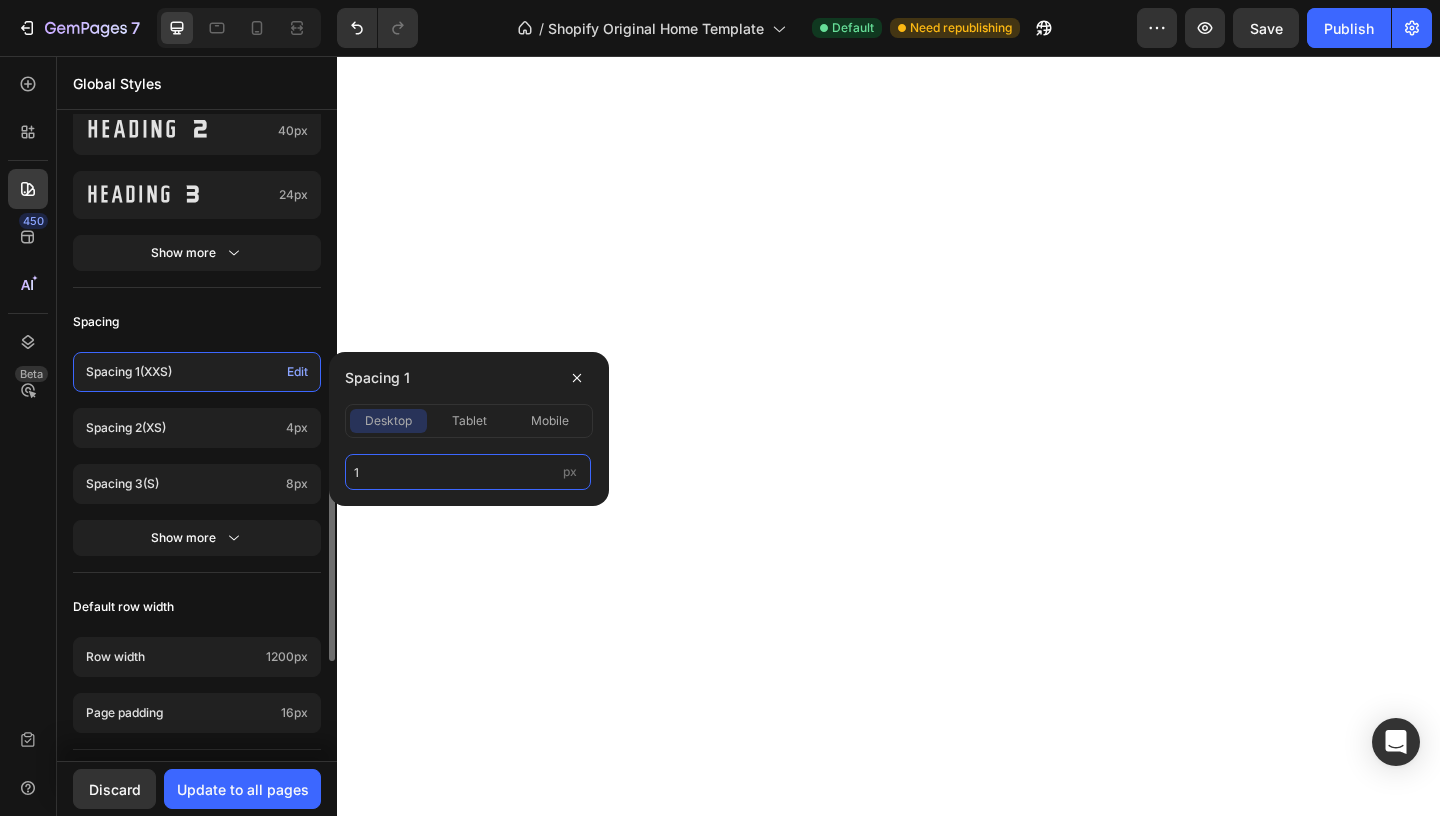 type on "1" 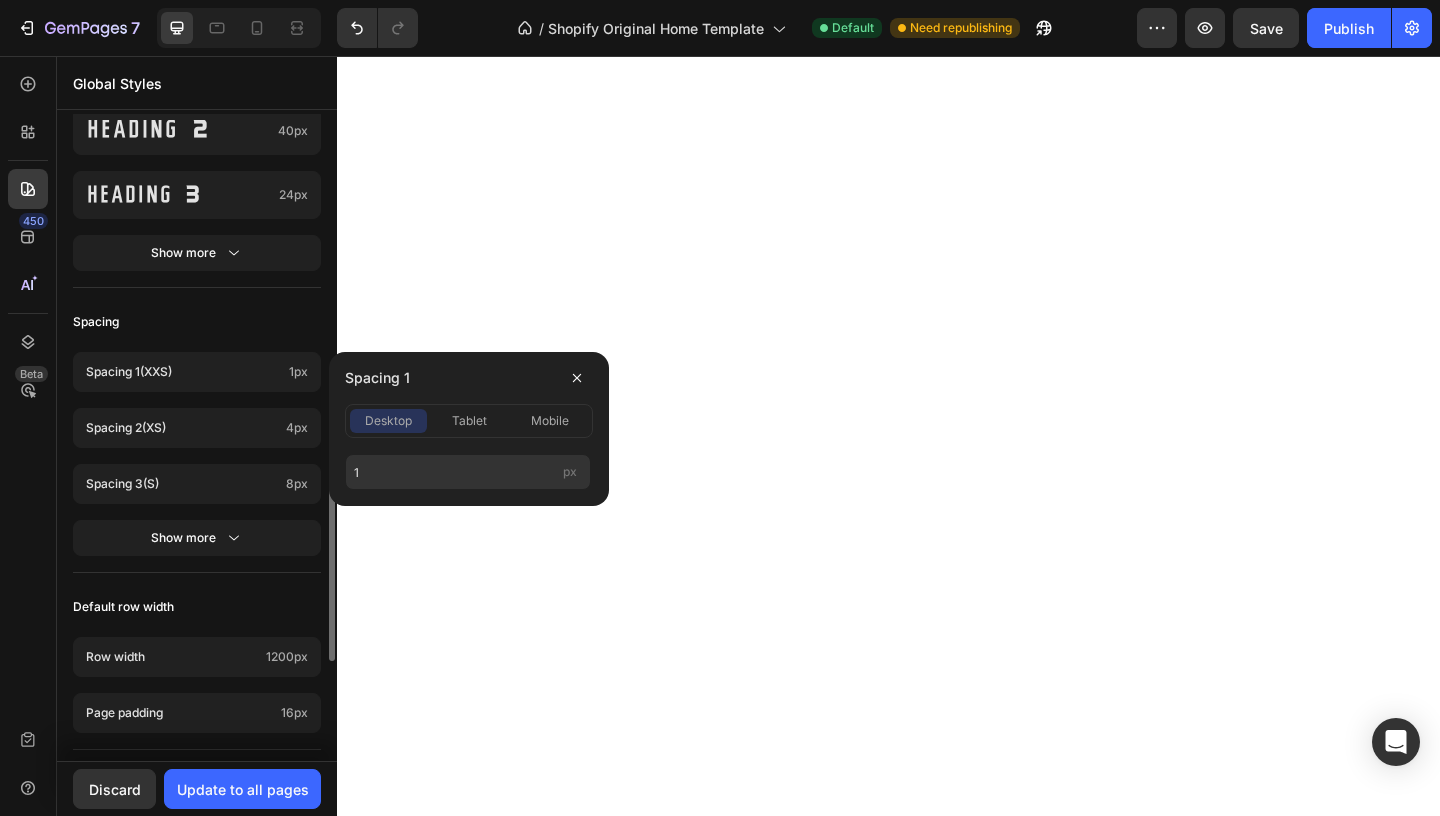 click on "Spacing 1  (xxs) 1px Spacing 2  (xs) 4px Spacing 3  (s) 8px Show more" 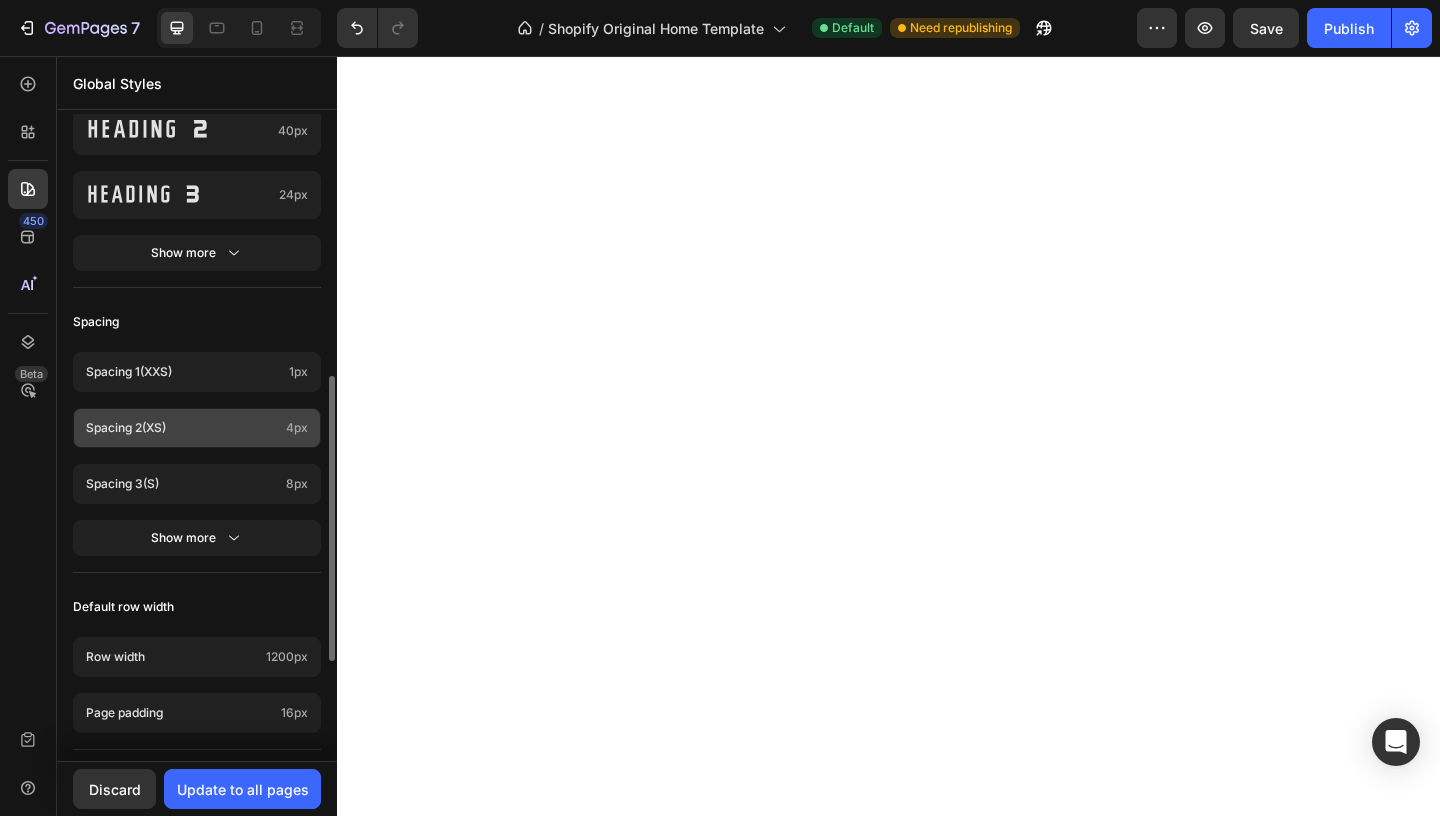 click on "Spacing 2  (xs)" at bounding box center (182, 428) 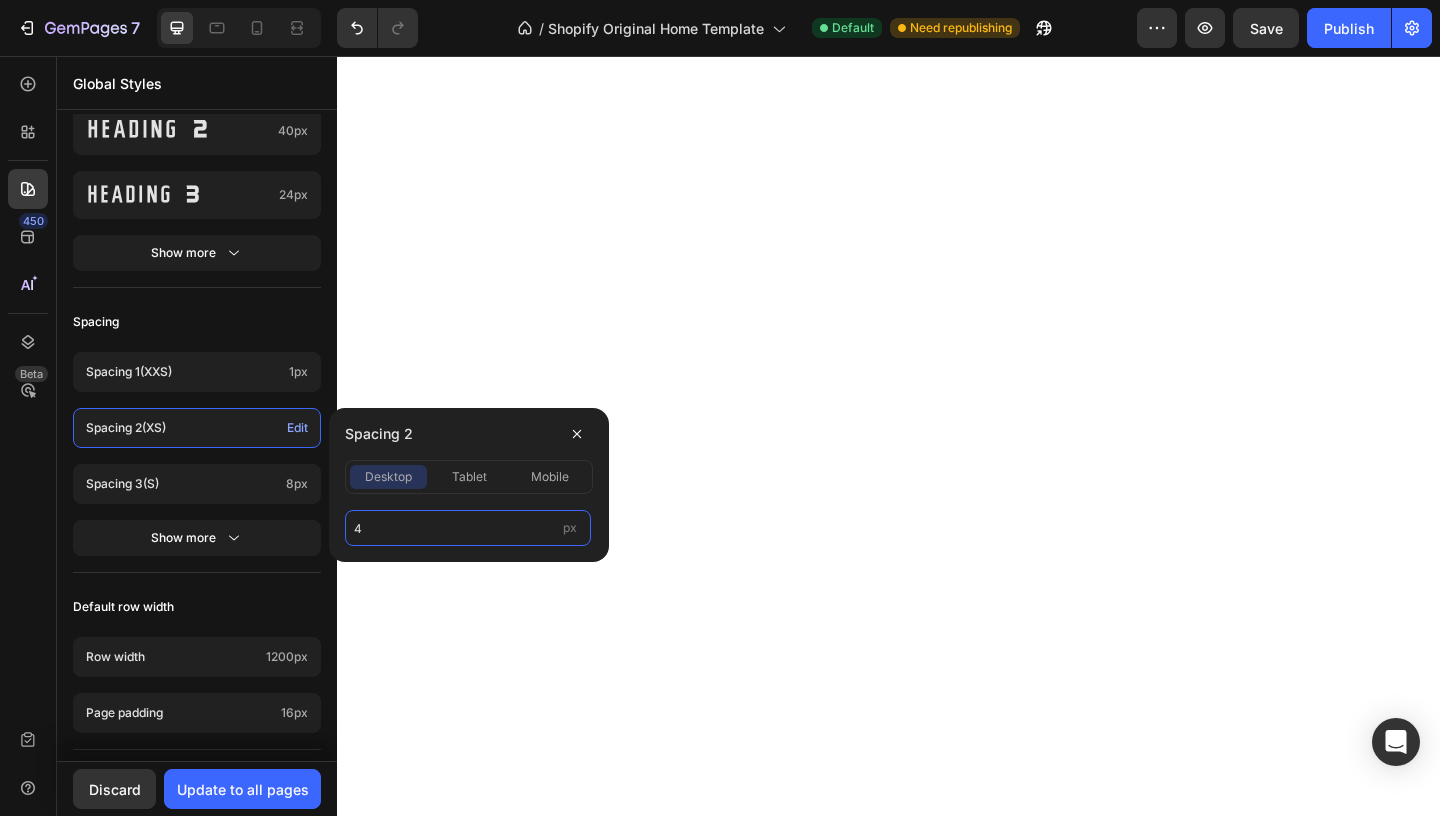 click on "4" at bounding box center [468, 528] 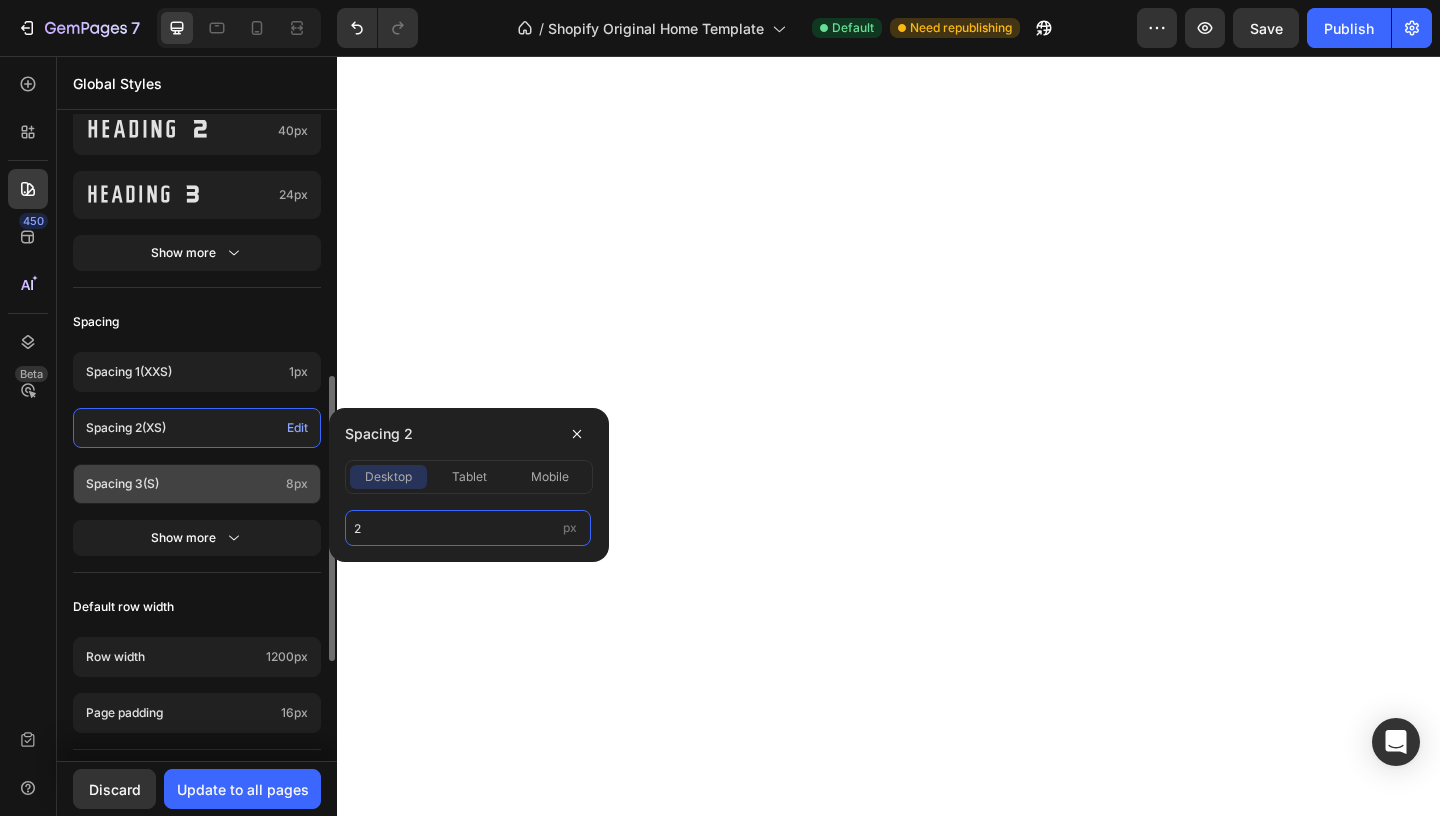 type on "2" 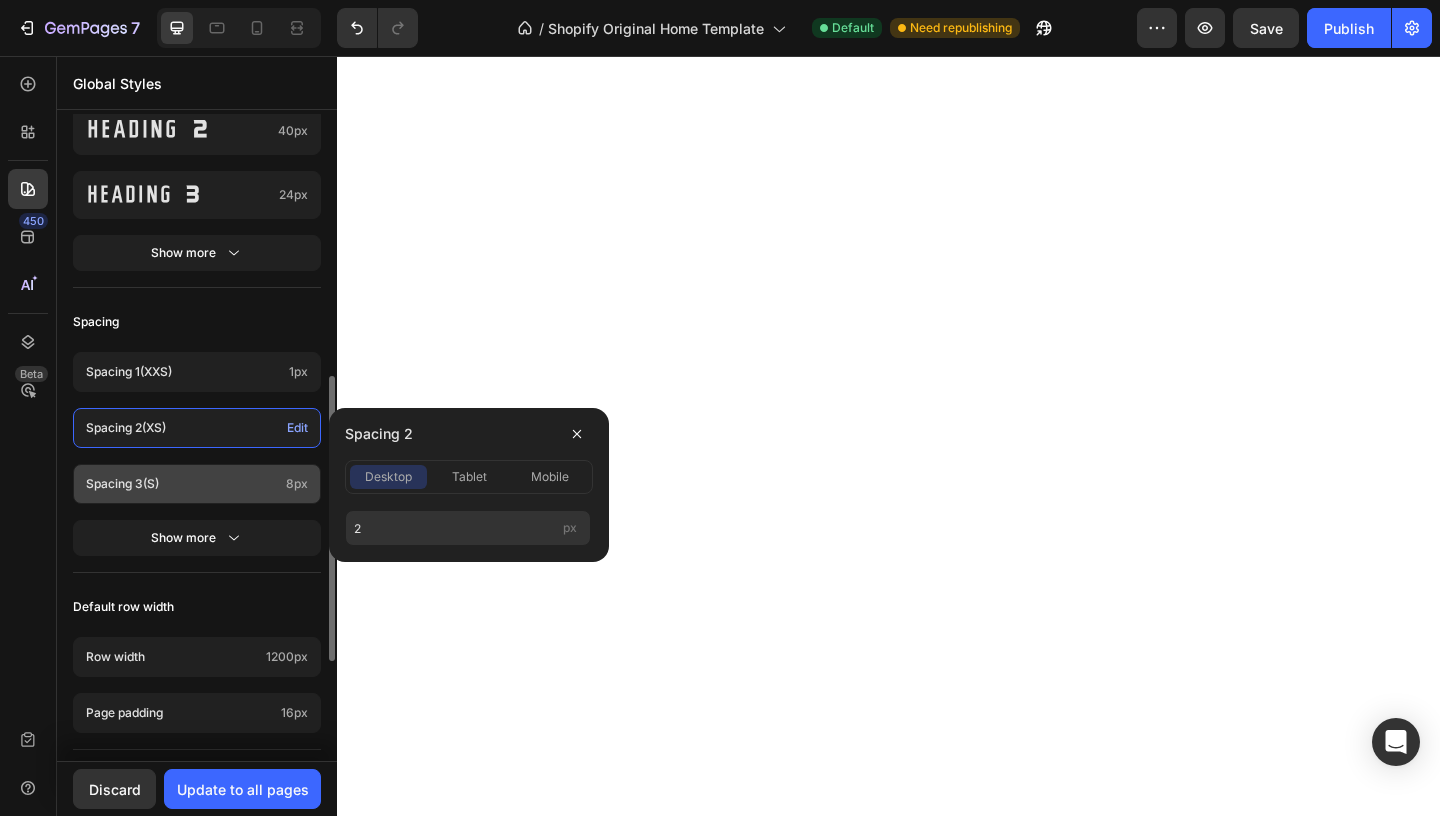 click on "Spacing 3  (s) 8px" 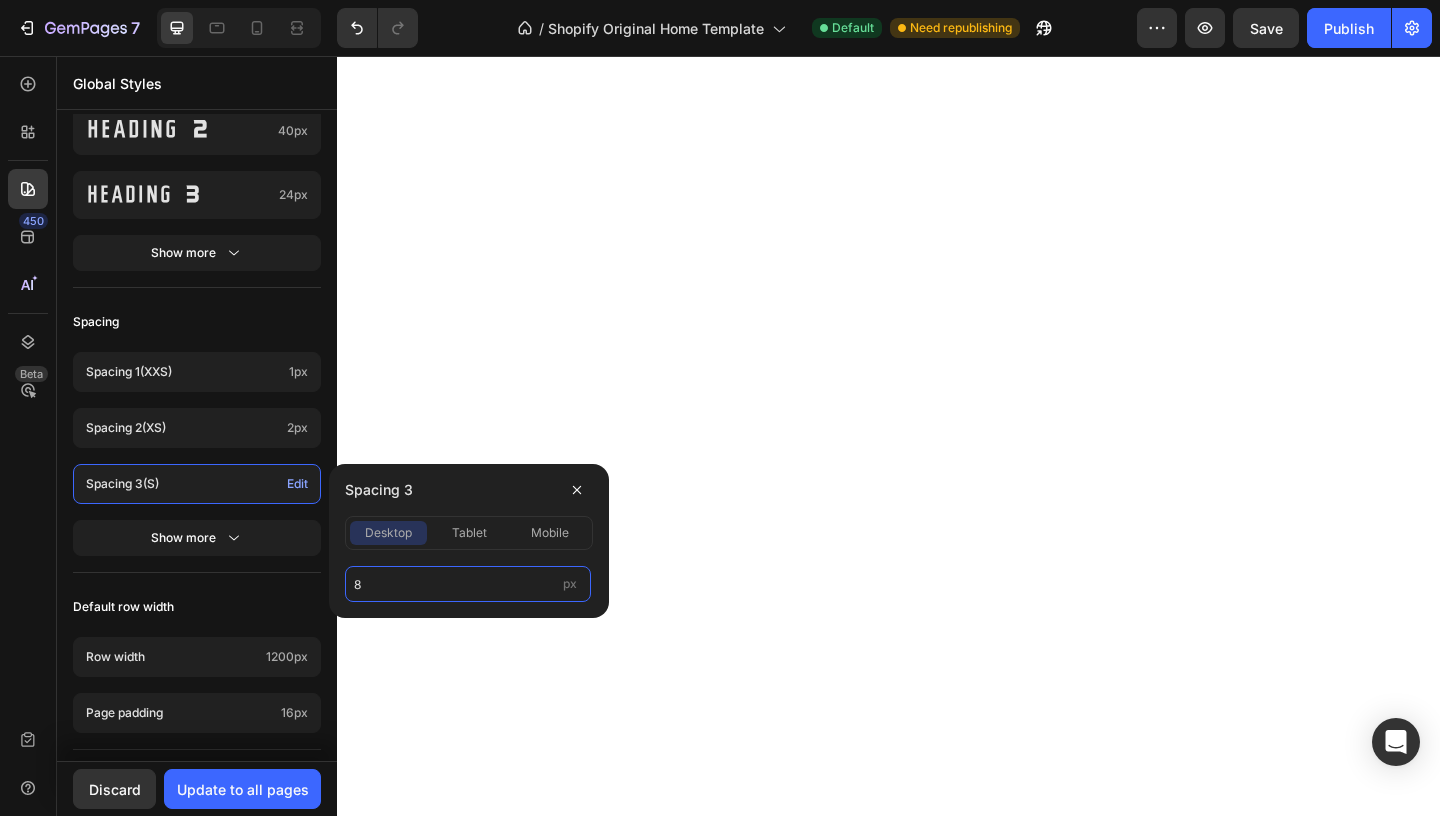 click on "8" at bounding box center (468, 584) 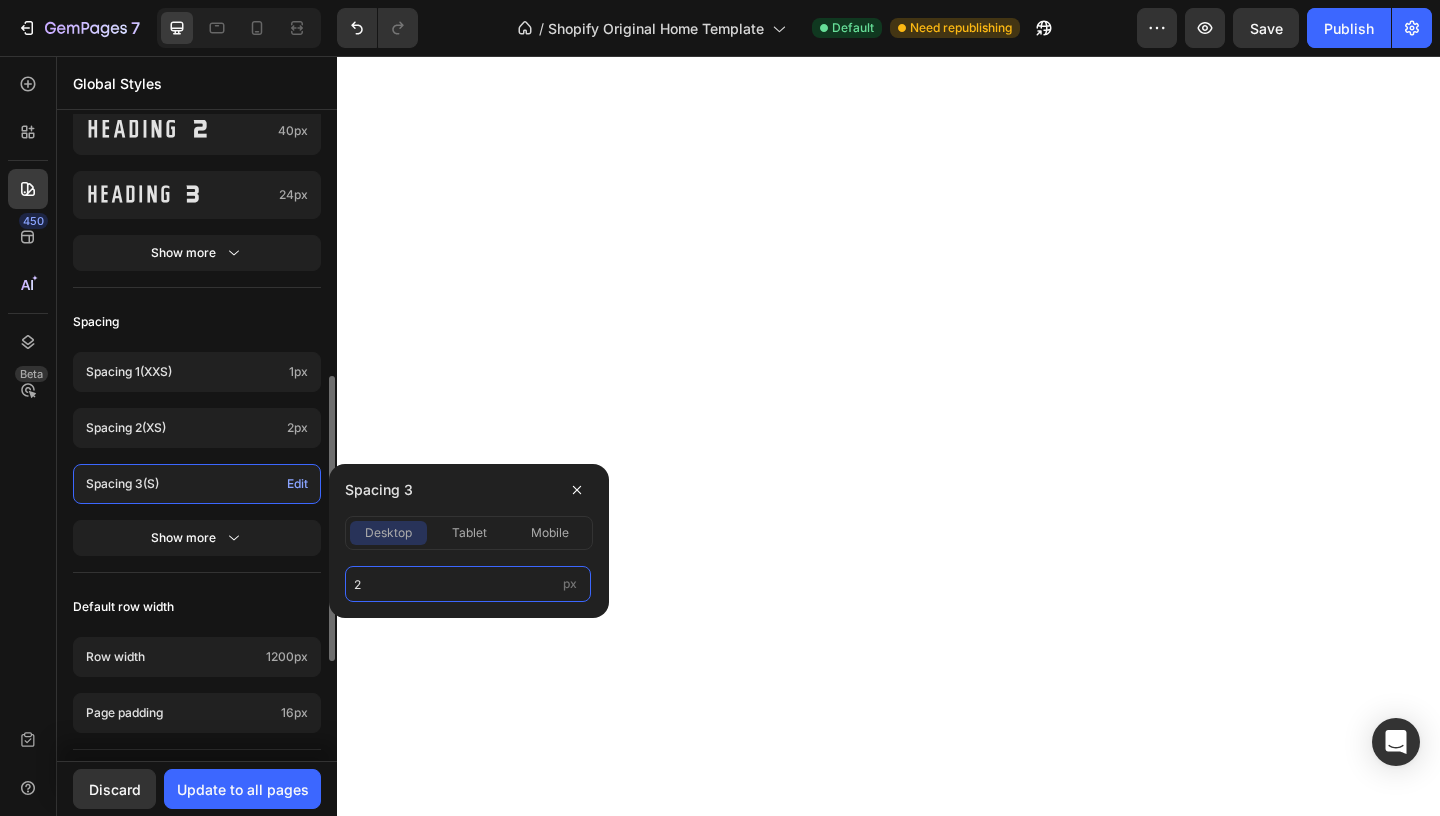 type on "2" 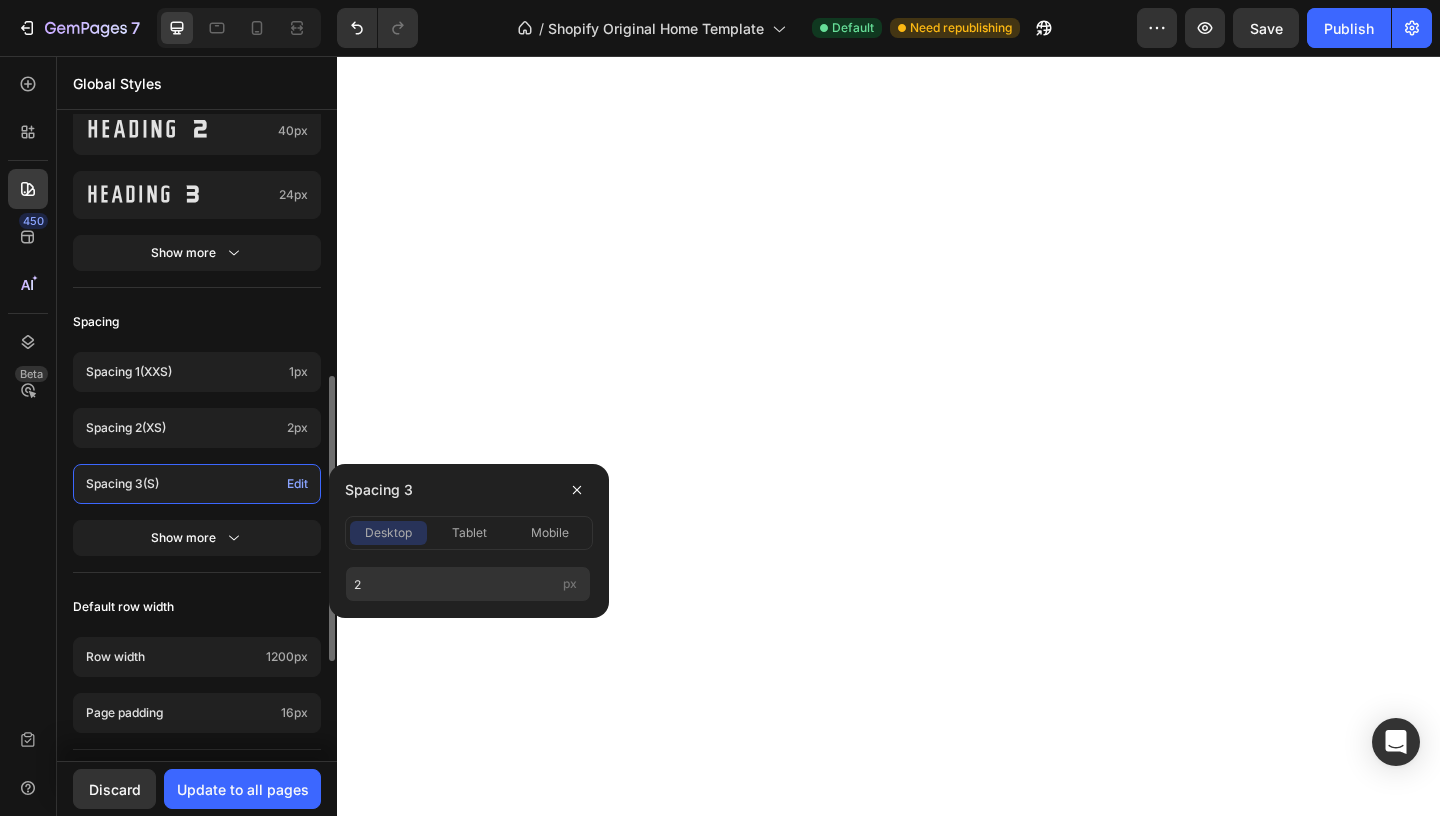 click on "Colors Button Text Background Line Accent Font manager Heading NHLEAna_ Paragraph NHLEAna_ Typography Heading 1 52px Heading 2 40px Heading 3 24px Show more Spacing Spacing 1  (xxs) 1px Spacing 2  (xs) 2px Spacing 3  (s) Edit Show more Default row width Row width  1200px Page padding  16px Corners Small 3 px Medium 6 px Large 16 px" at bounding box center [197, 253] 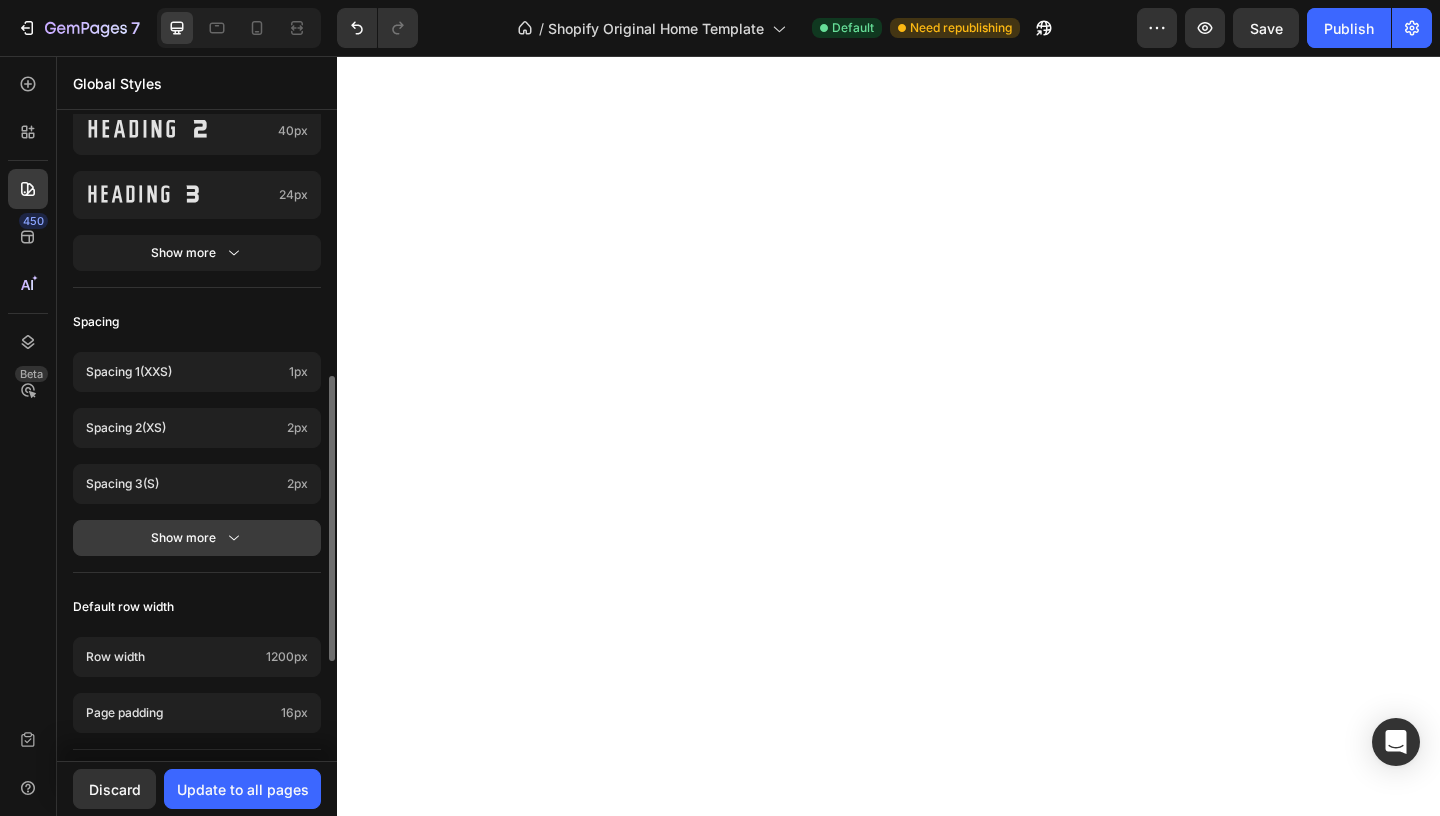click 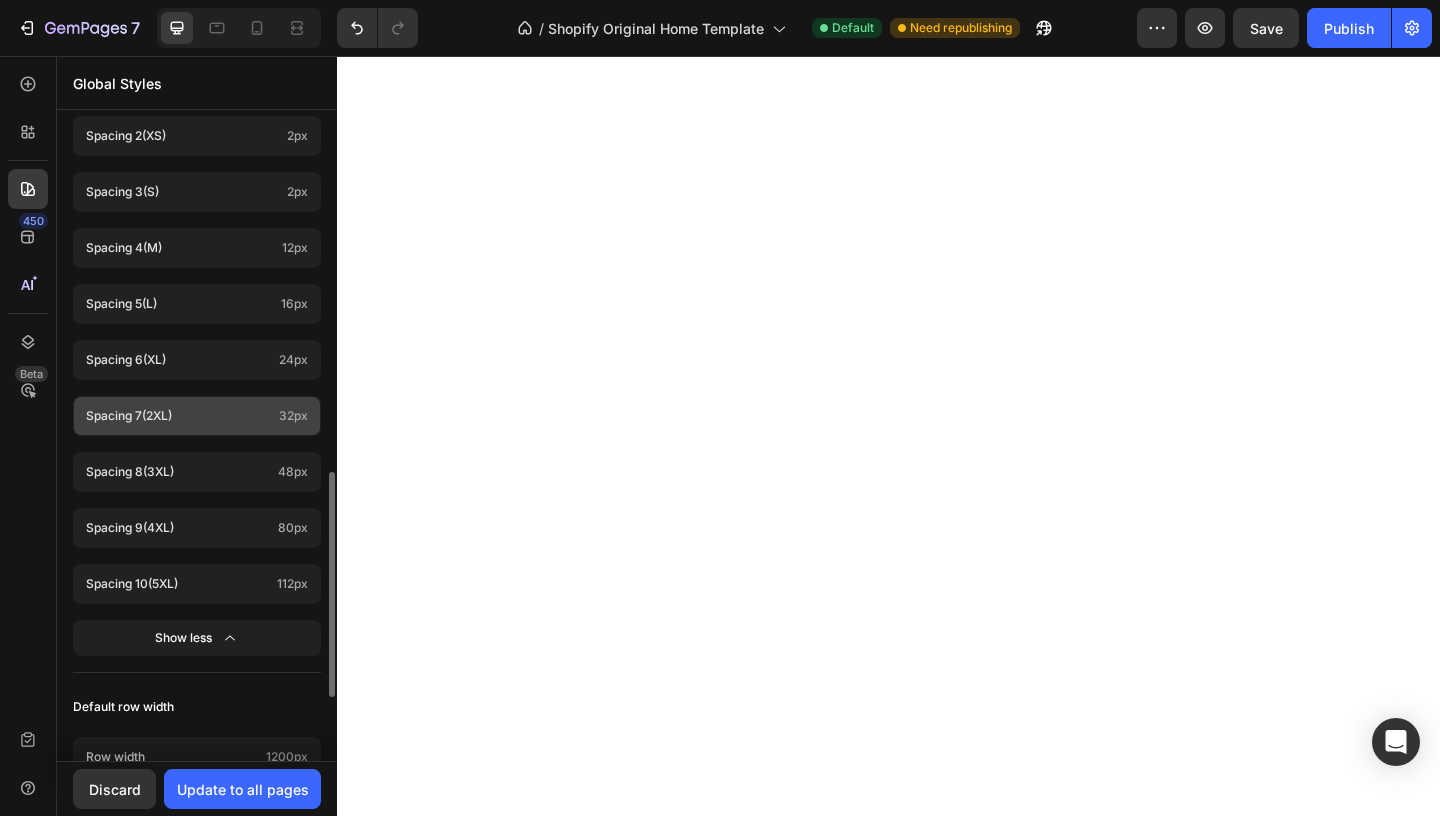 scroll, scrollTop: 876, scrollLeft: 0, axis: vertical 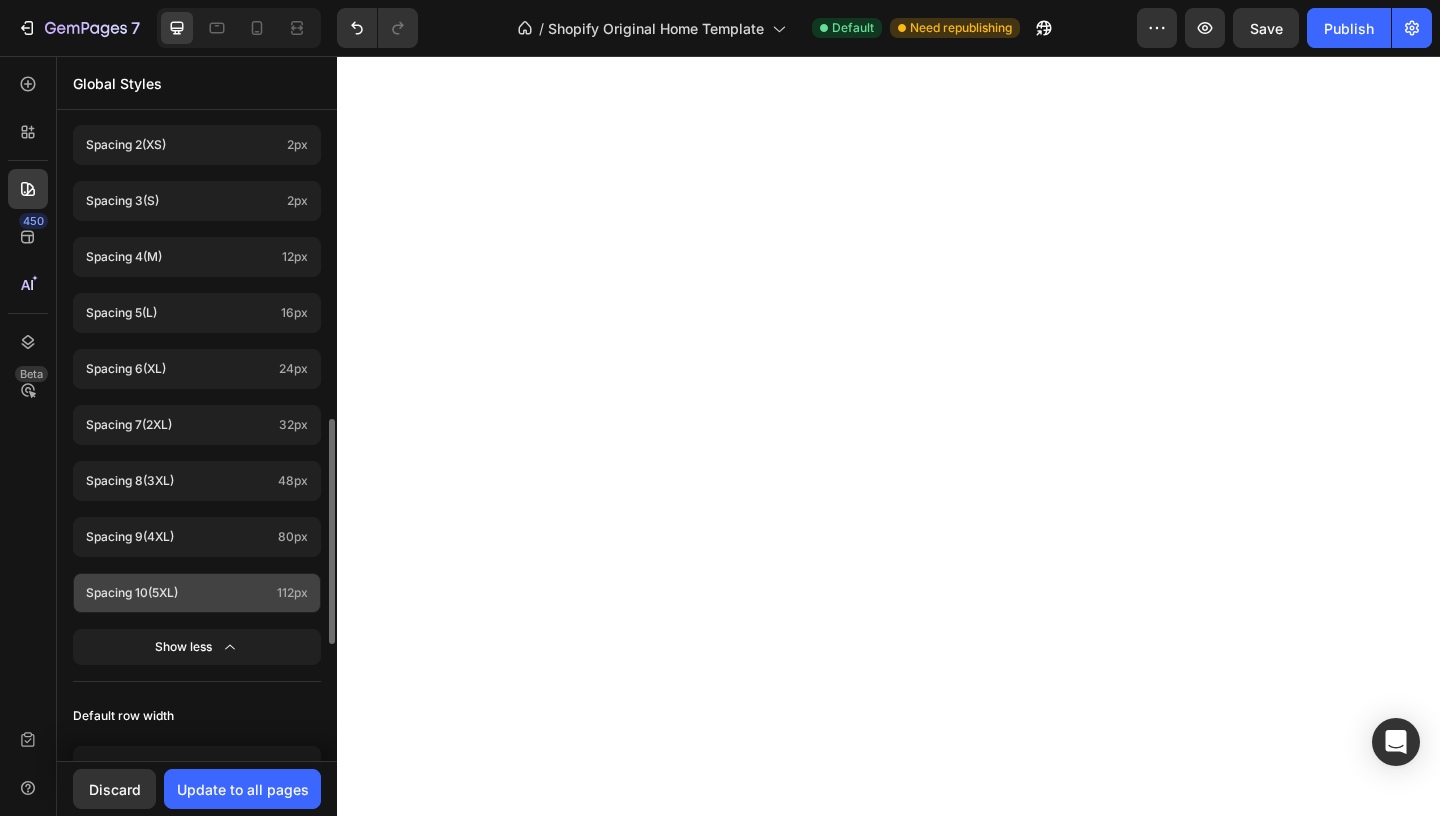 click on "Spacing 10  (5xl) 112px" 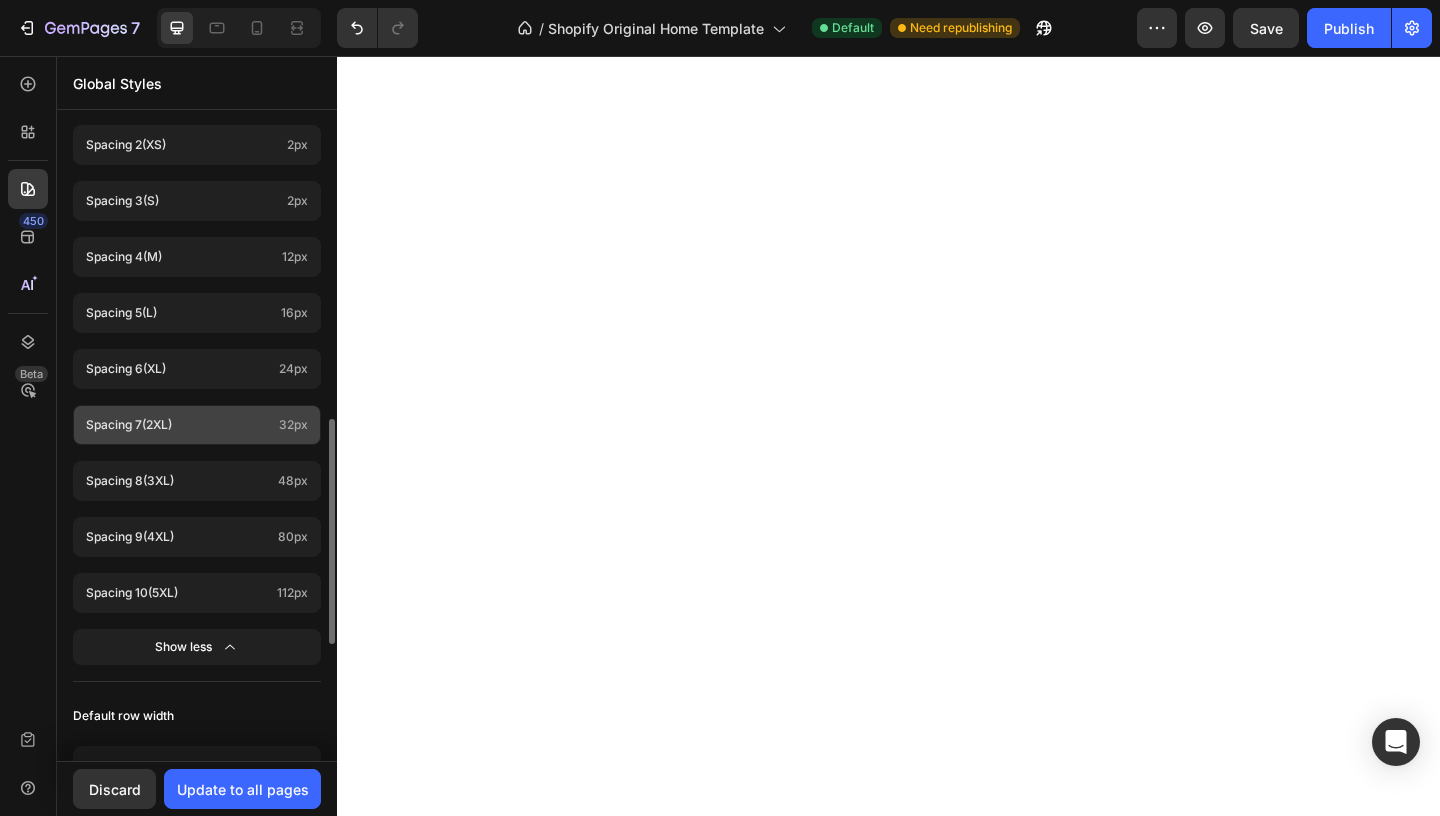 click on "Spacing 7  (2xl)" at bounding box center [178, 425] 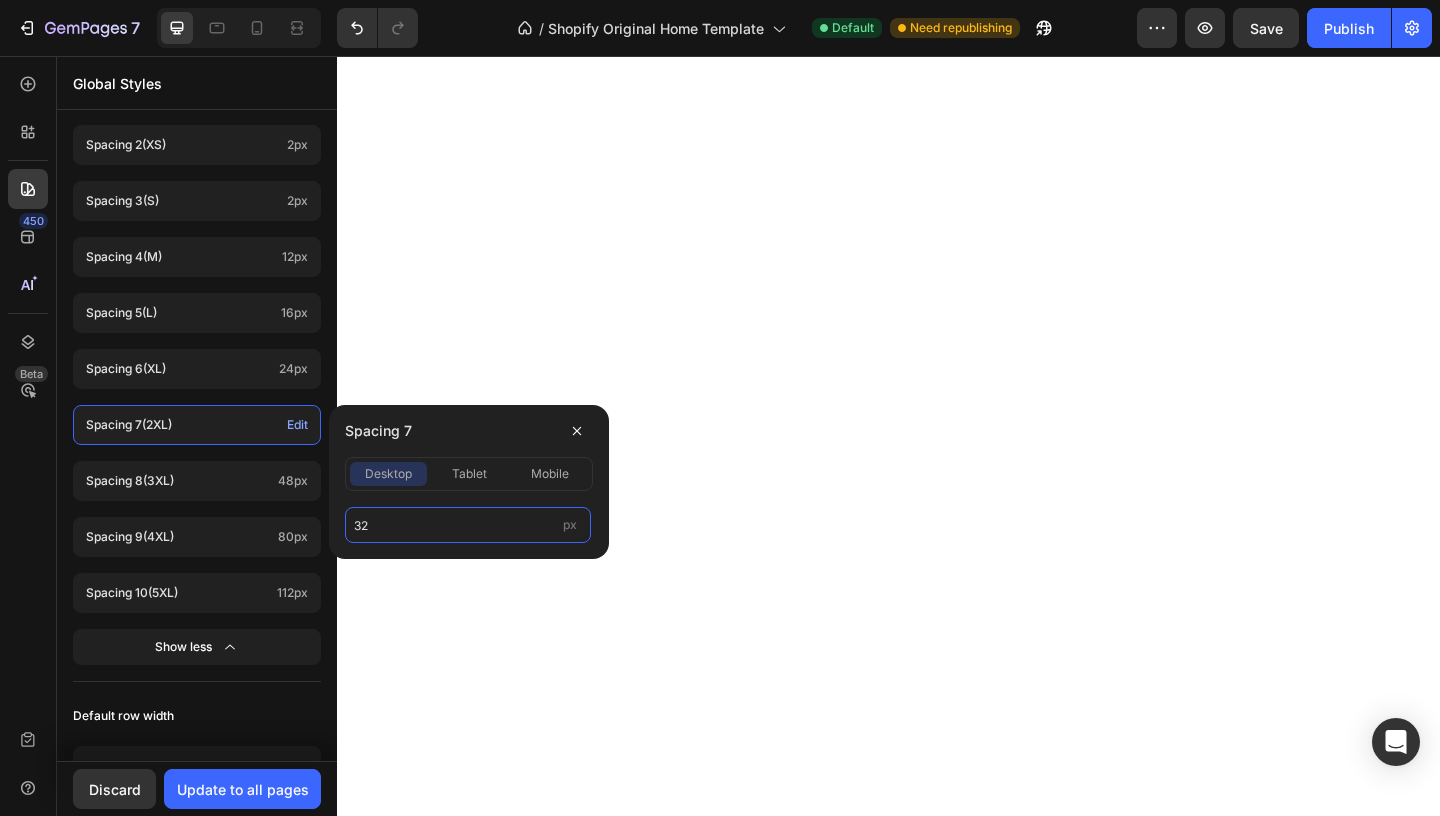click on "32" at bounding box center [468, 525] 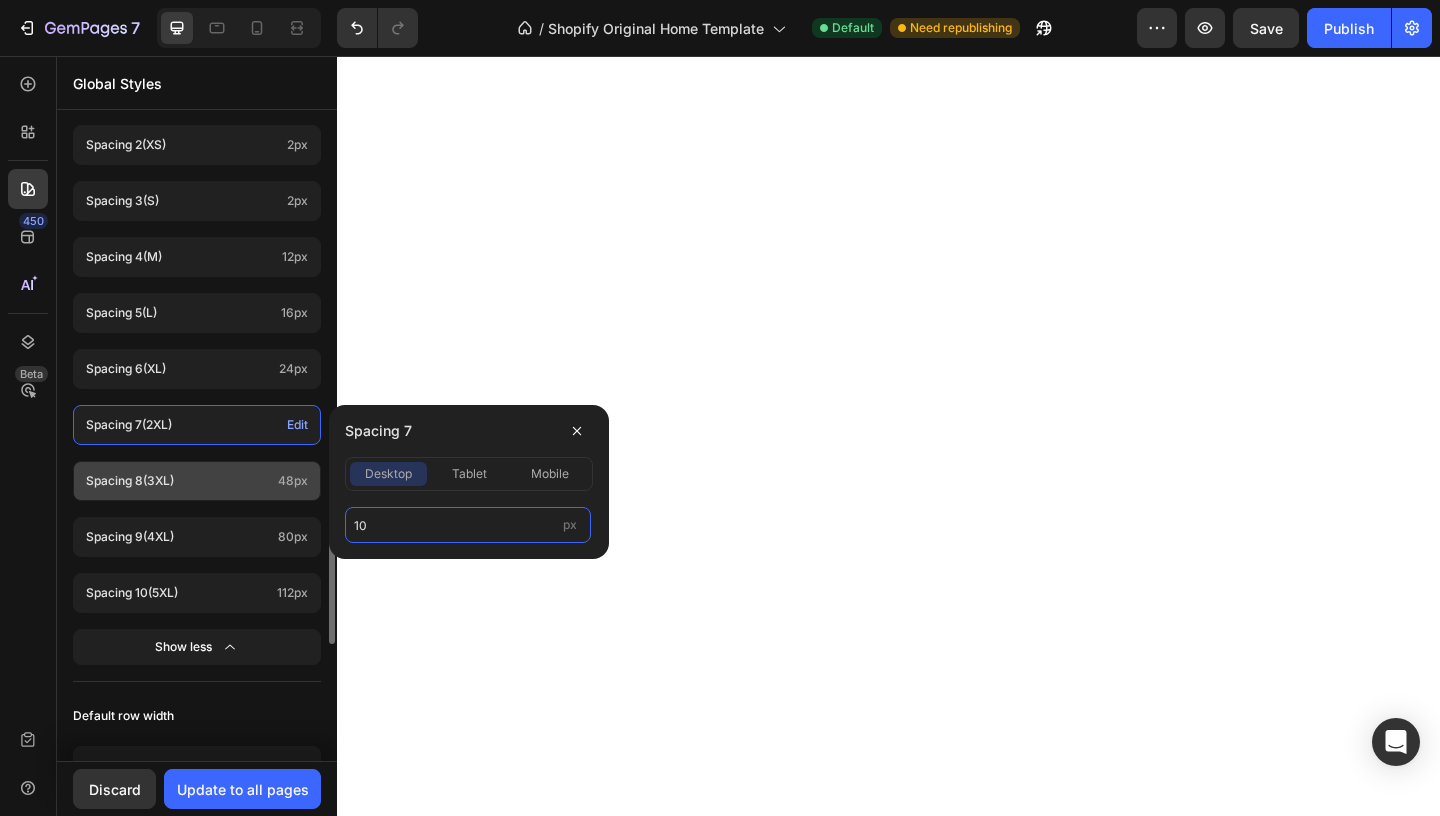 type on "10" 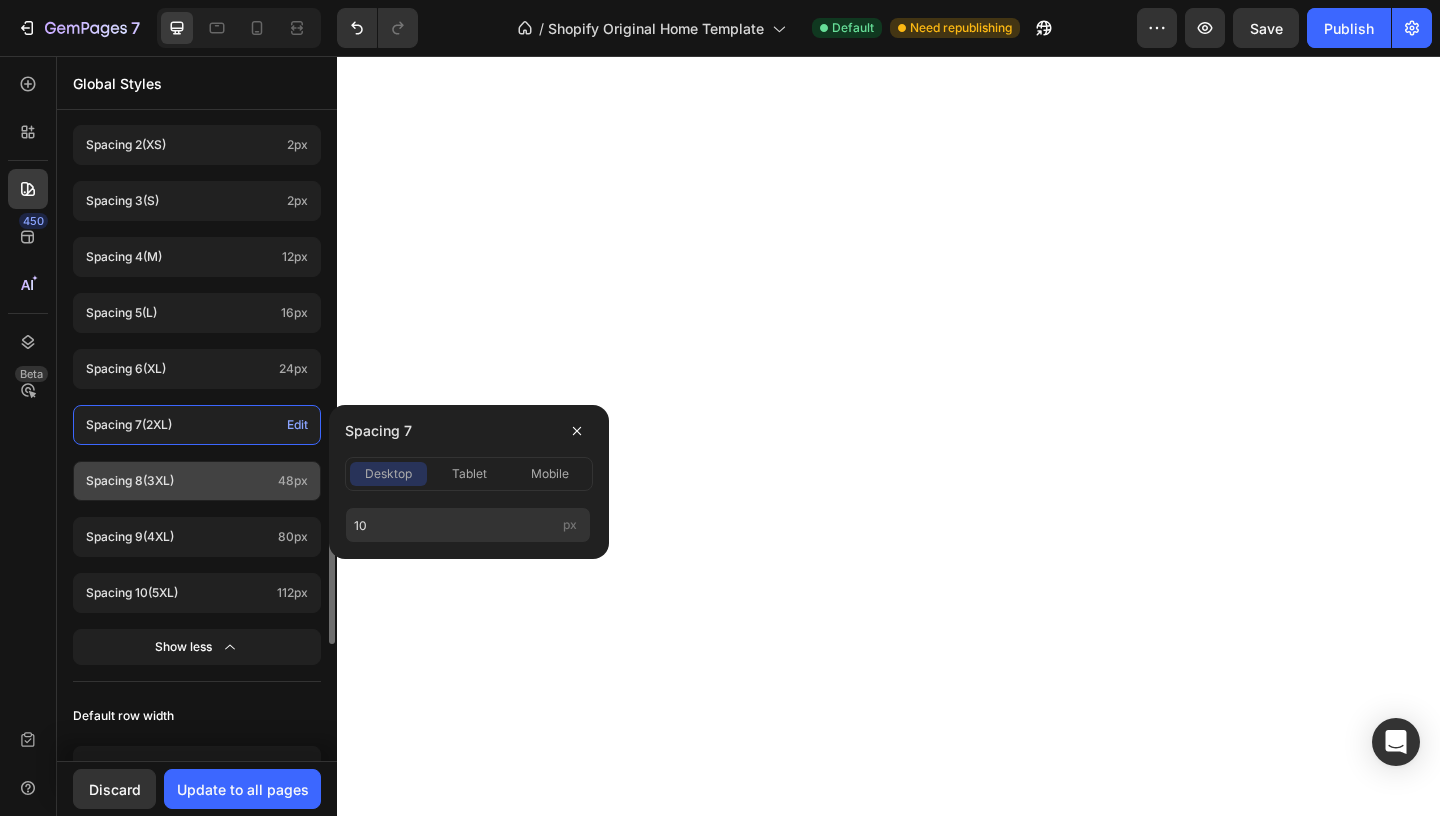 click on "Spacing 8  (3xl)" at bounding box center [178, 481] 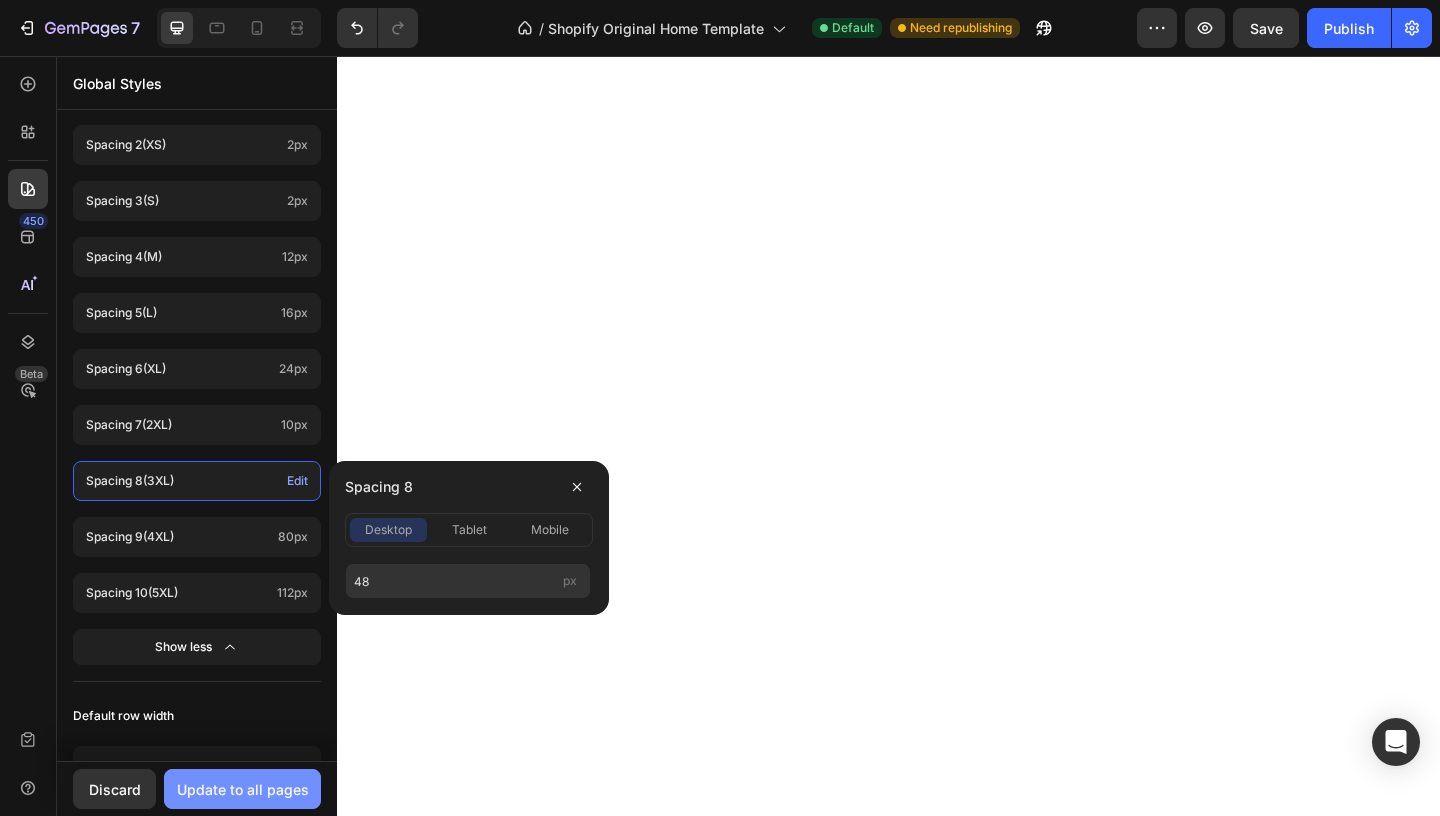 click on "Update to all pages" at bounding box center (243, 789) 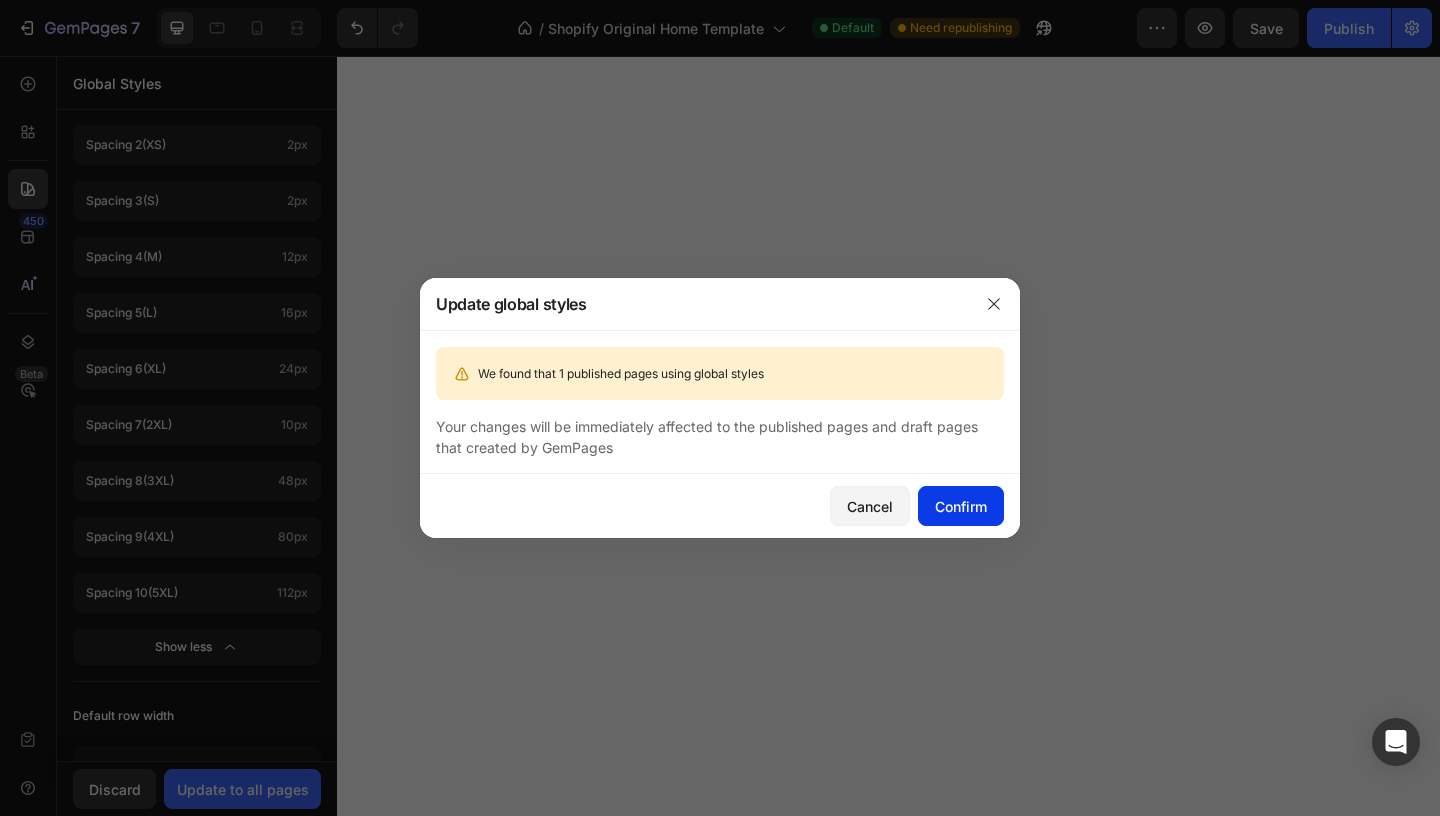 click on "Confirm" at bounding box center (961, 506) 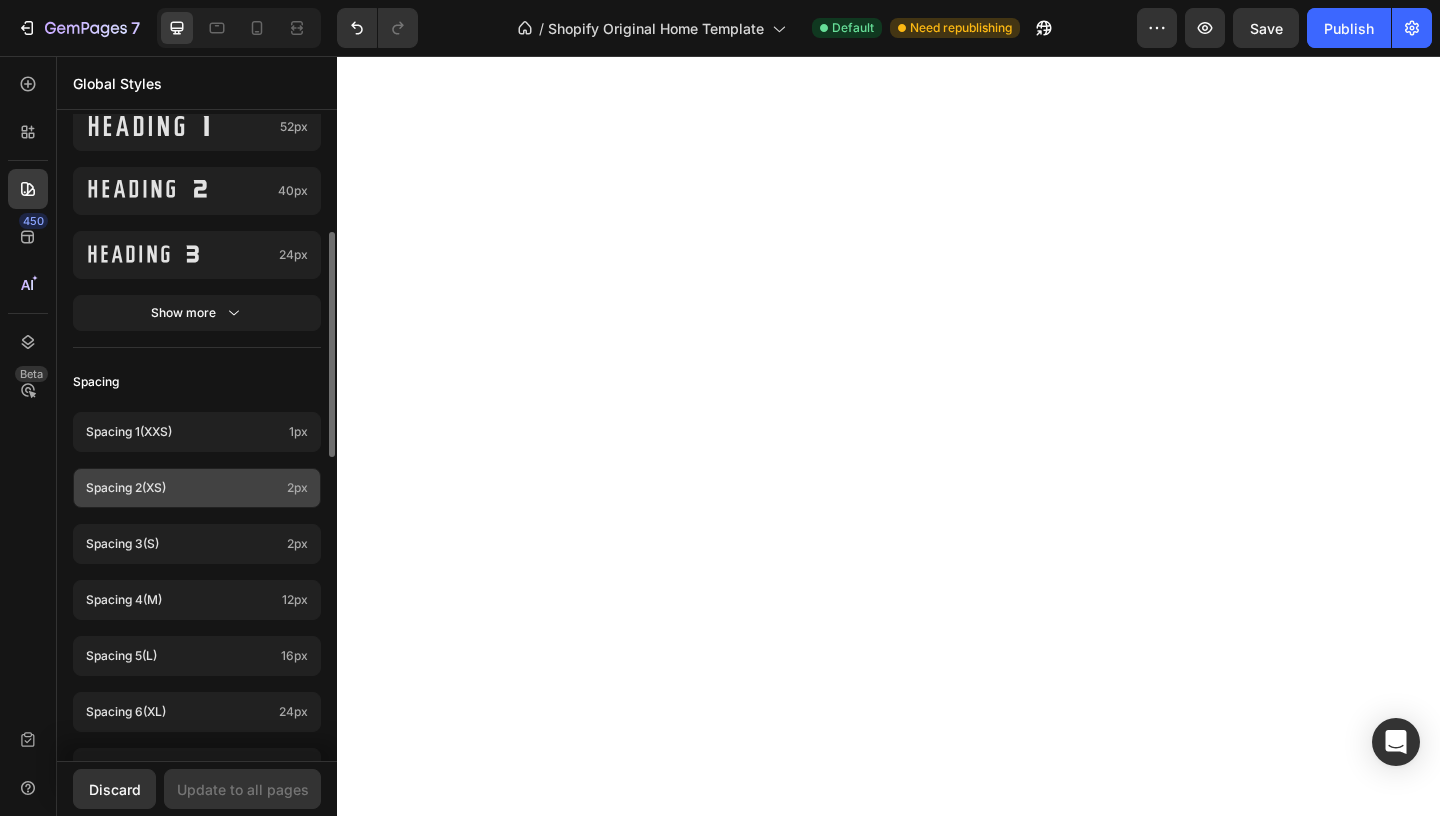 scroll, scrollTop: 475, scrollLeft: 0, axis: vertical 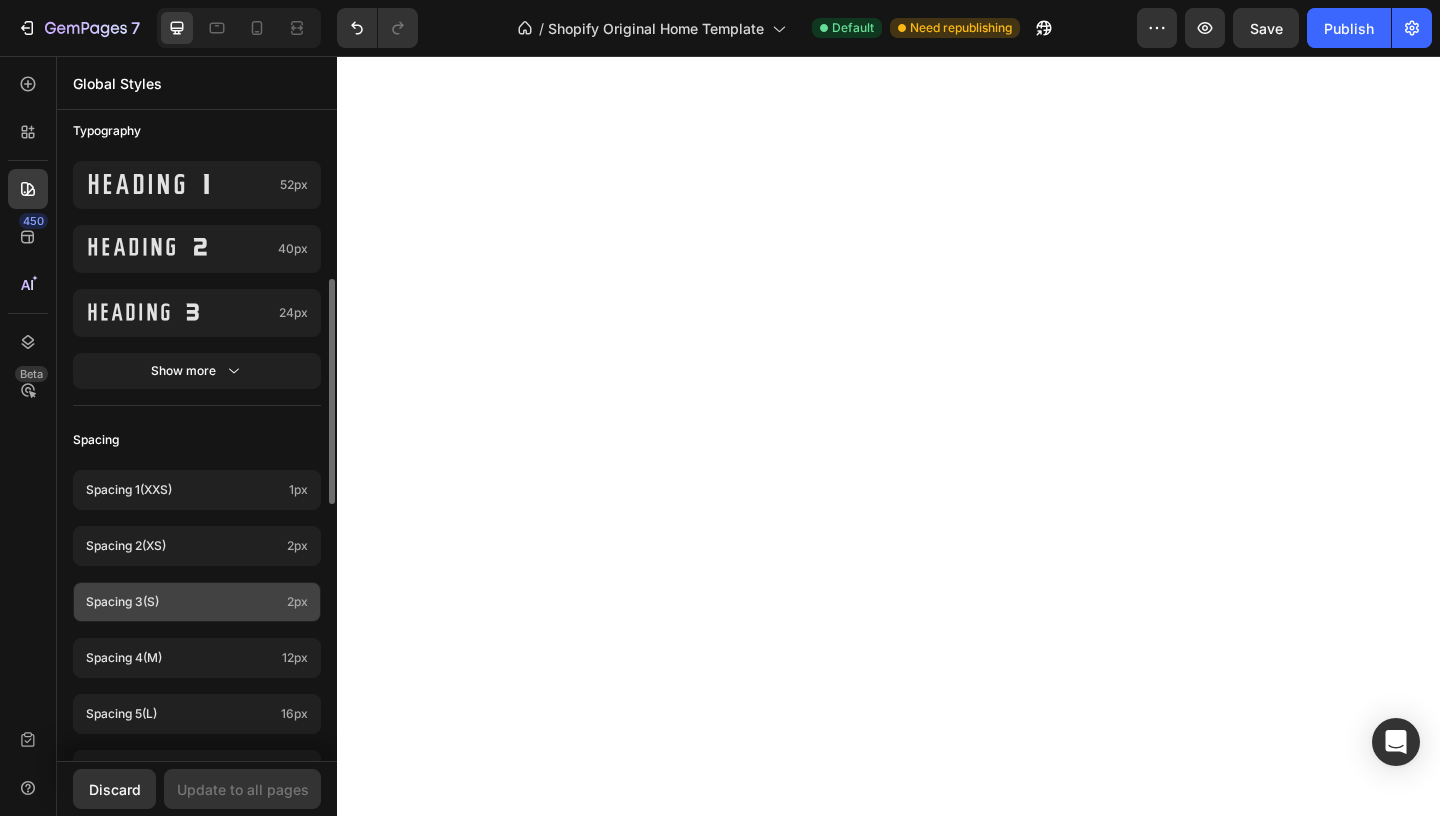 click on "Spacing 3  (s)" at bounding box center [182, 602] 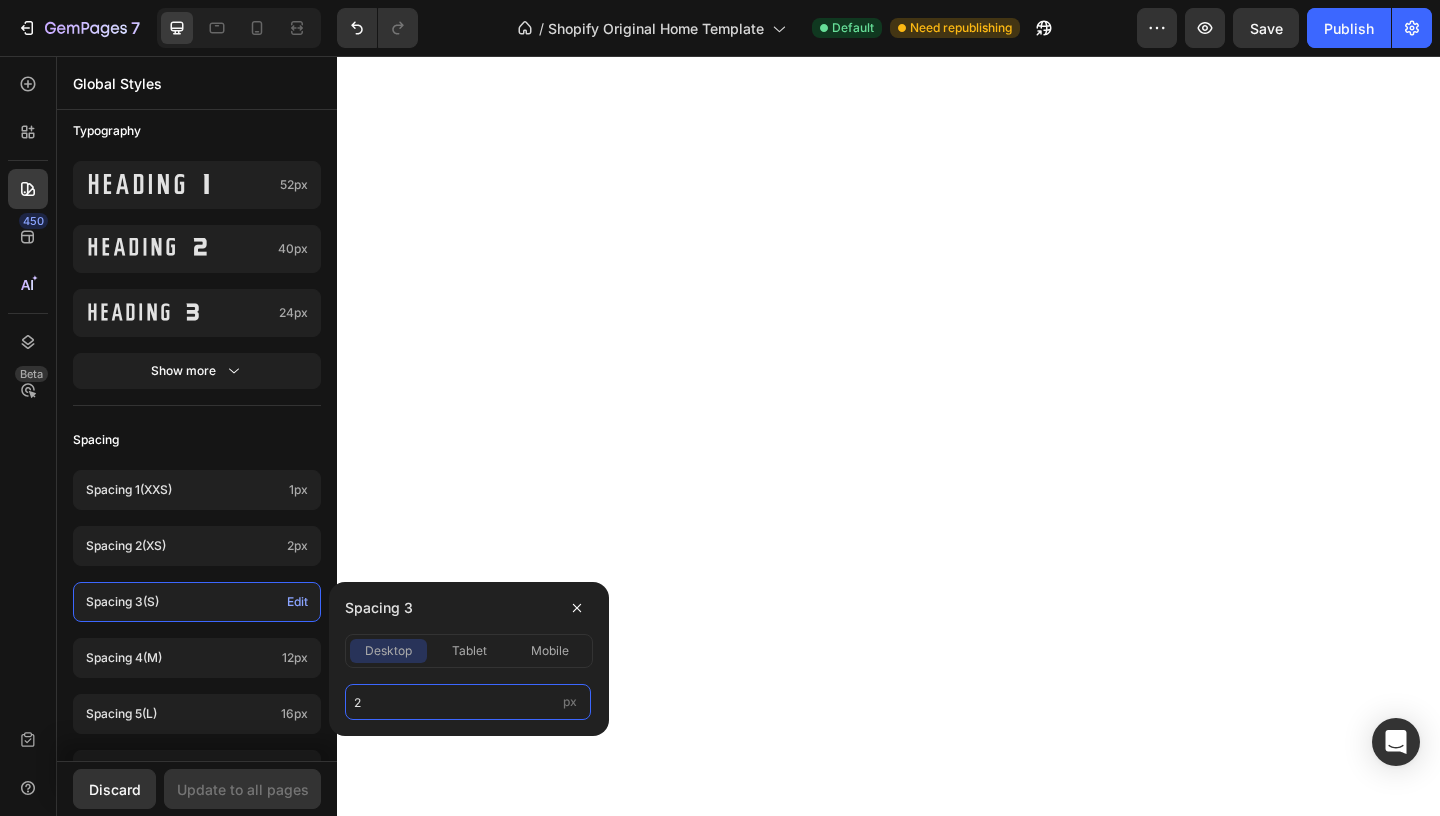 click on "2" at bounding box center [468, 702] 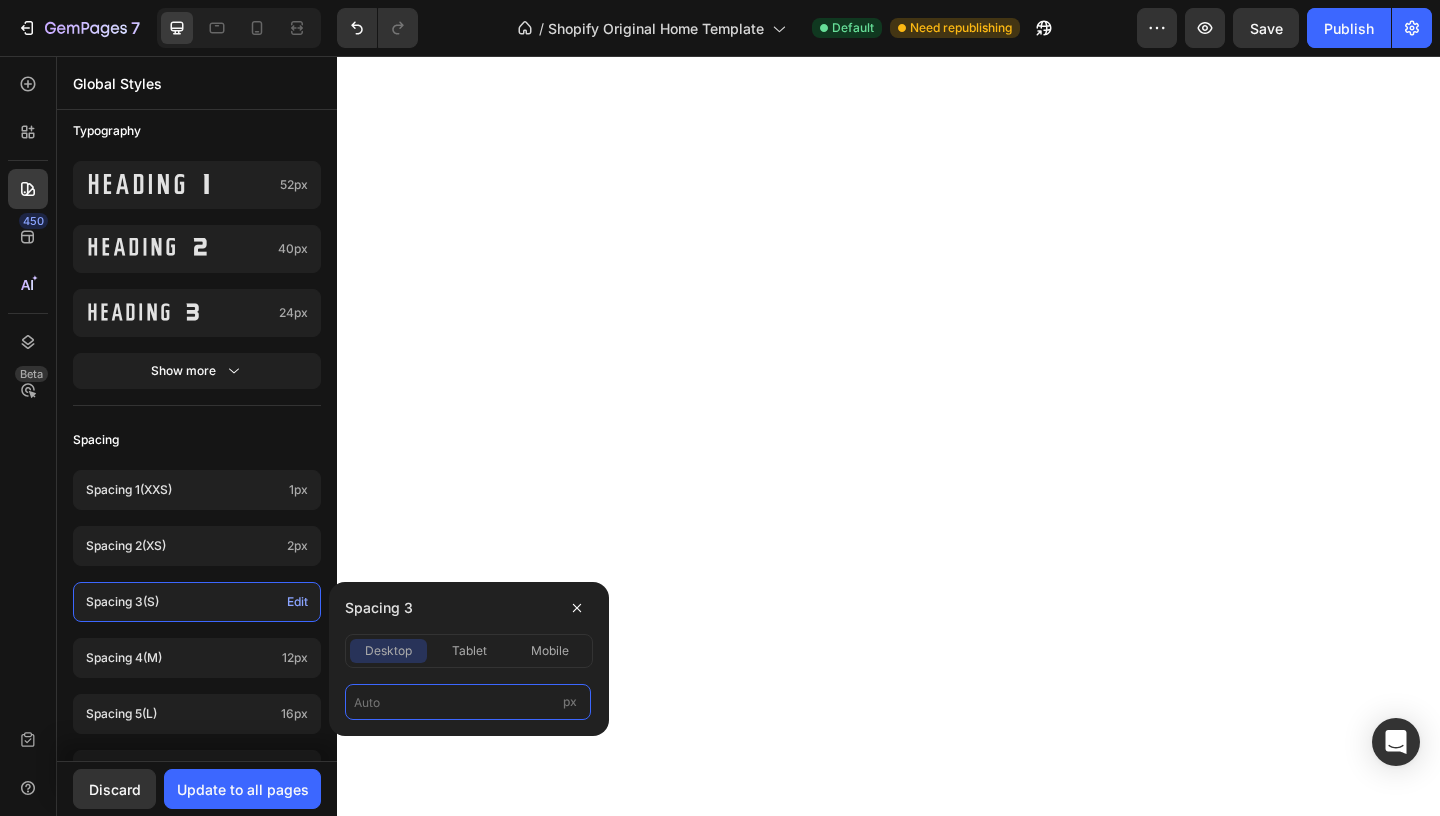 type on "4" 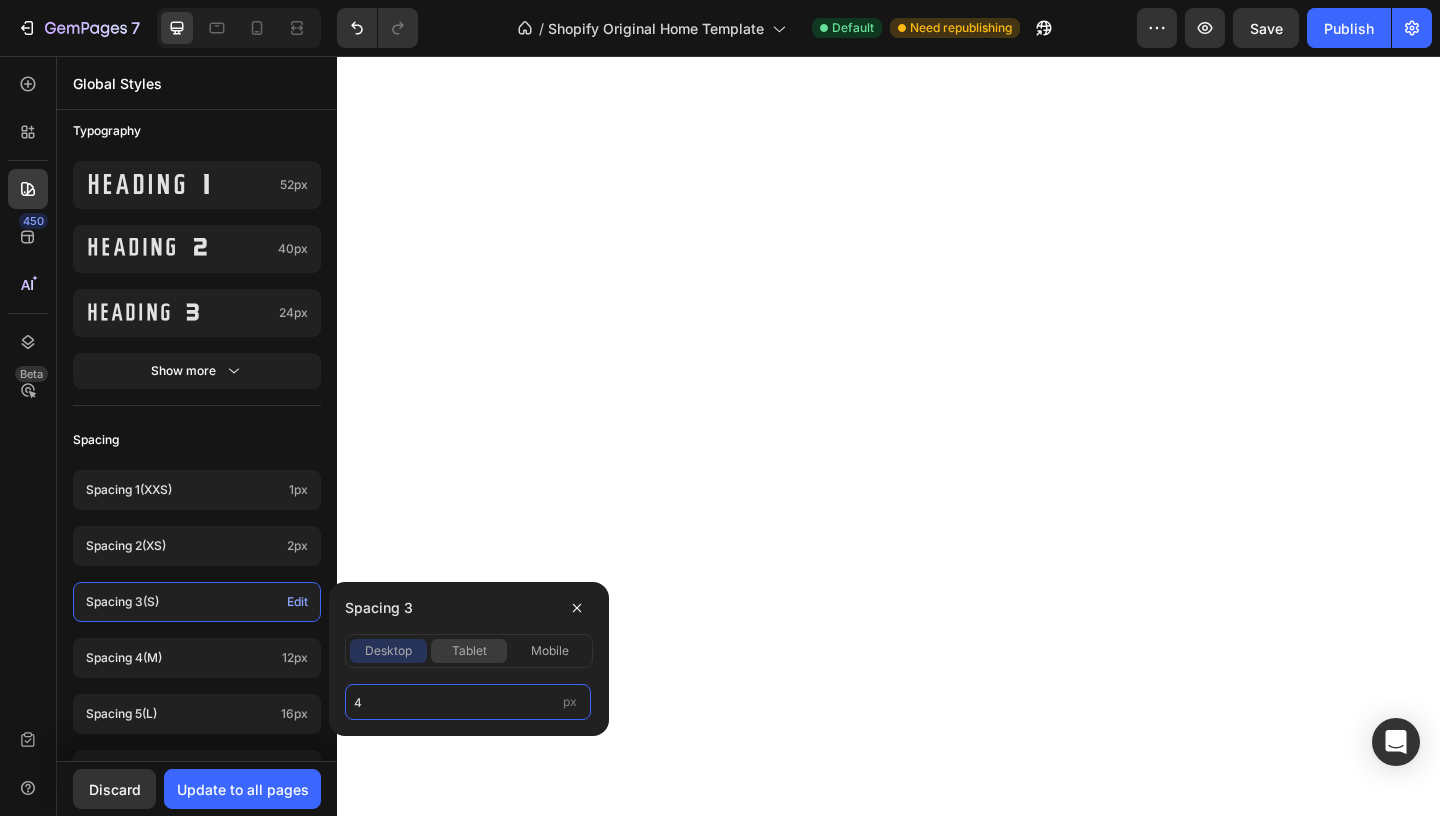 click on "tablet" at bounding box center [469, 651] 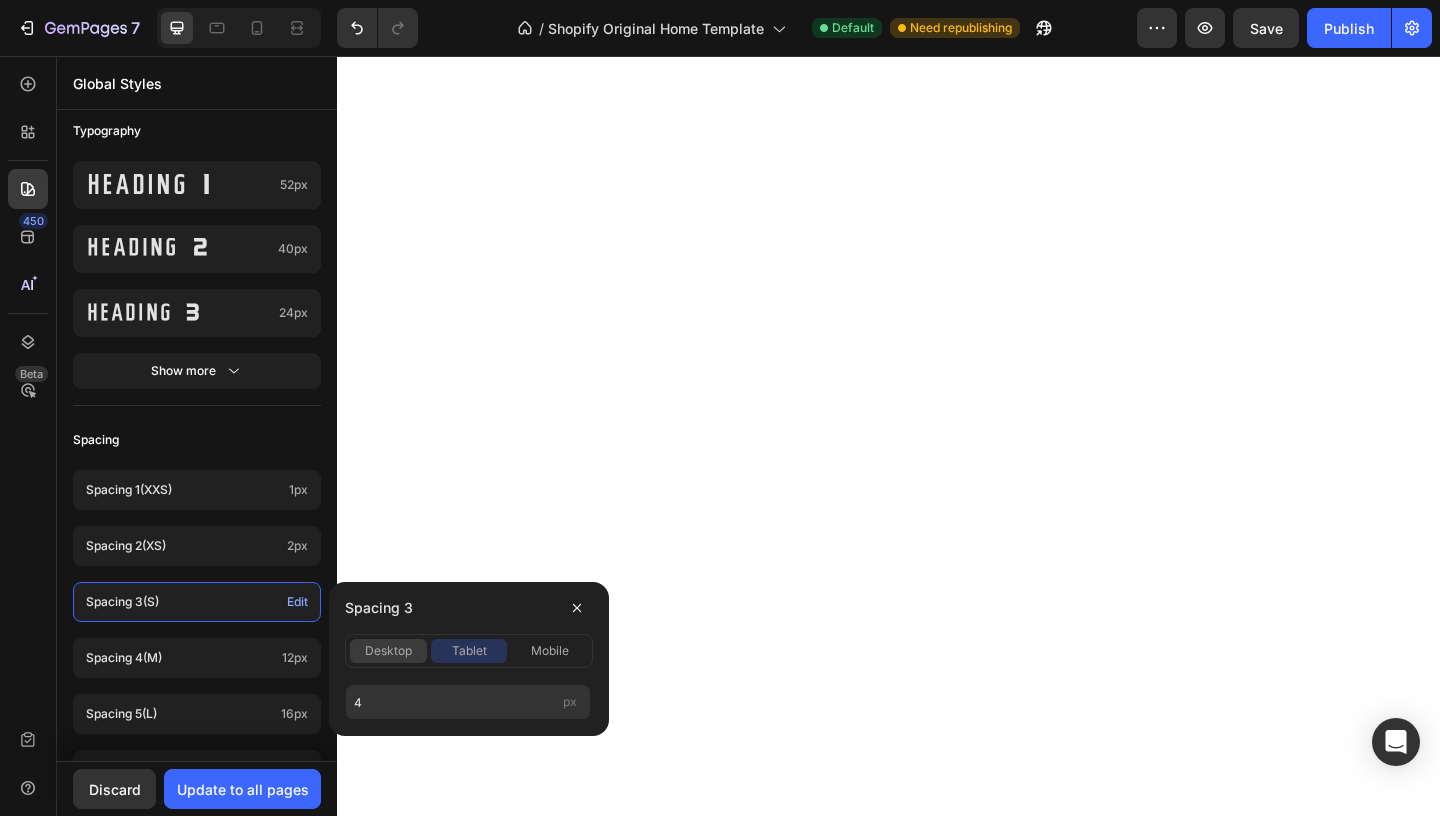 click on "desktop" at bounding box center [388, 651] 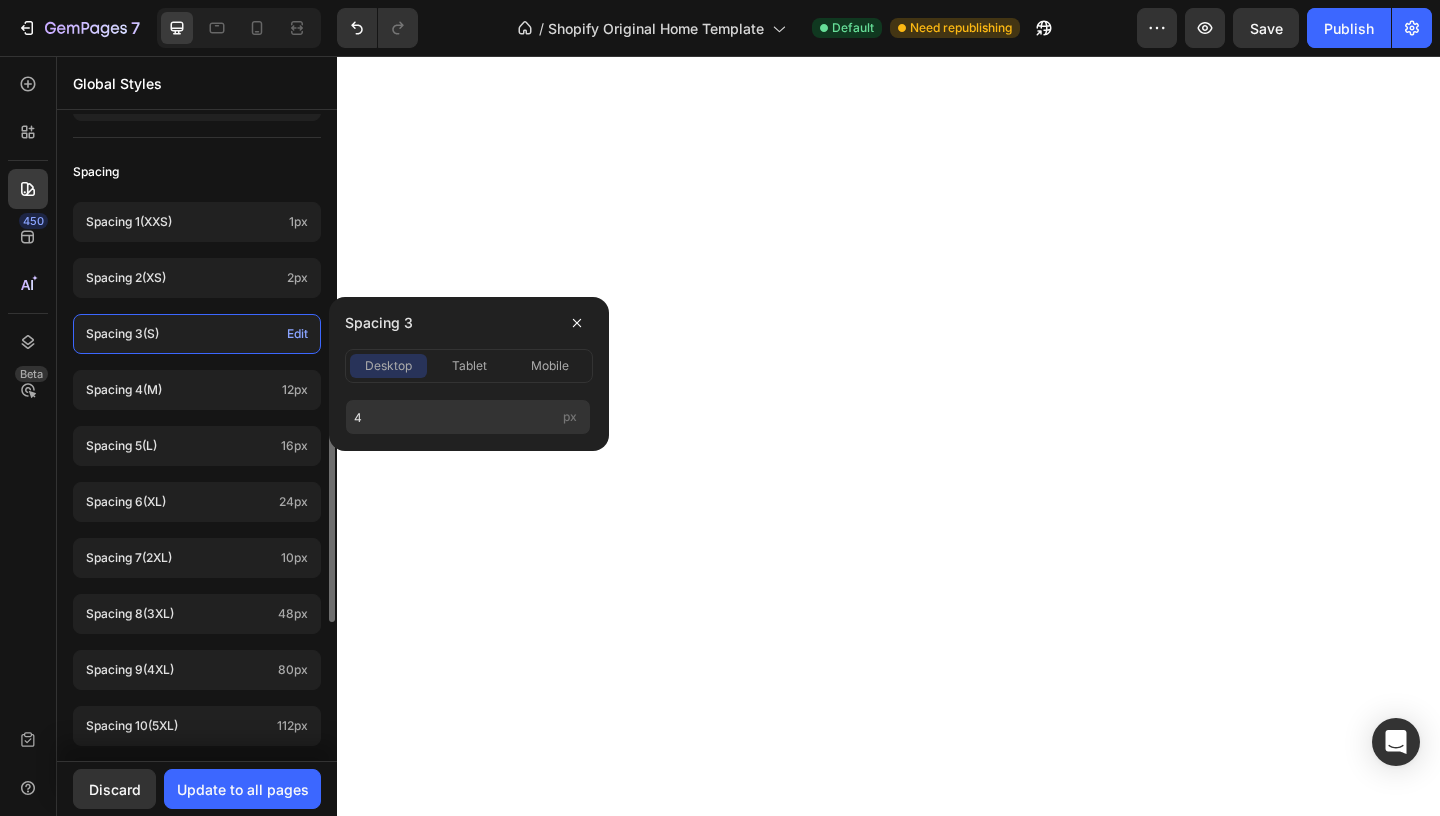 scroll, scrollTop: 762, scrollLeft: 0, axis: vertical 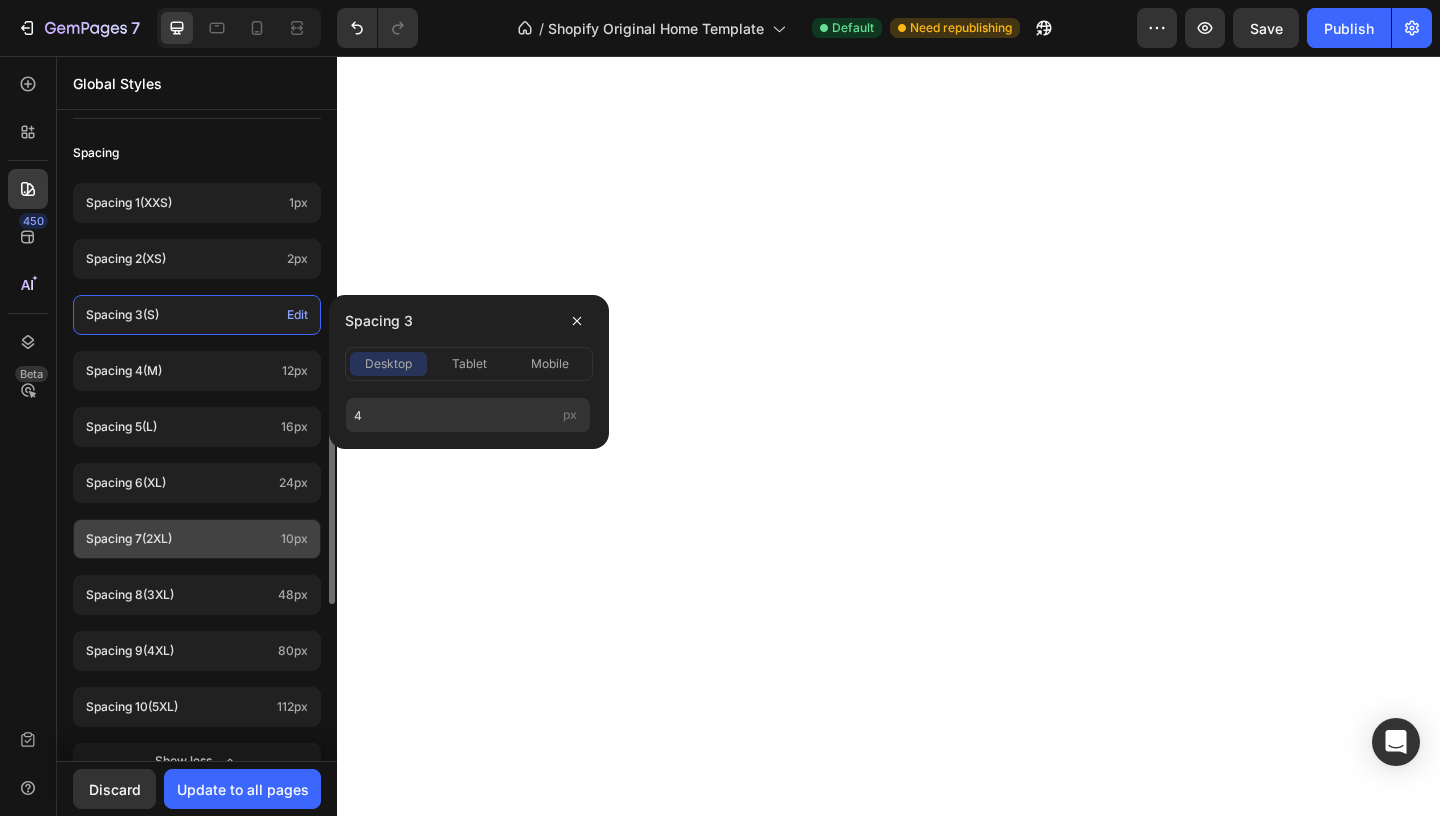 click on "Spacing 7  (2xl)" at bounding box center [179, 539] 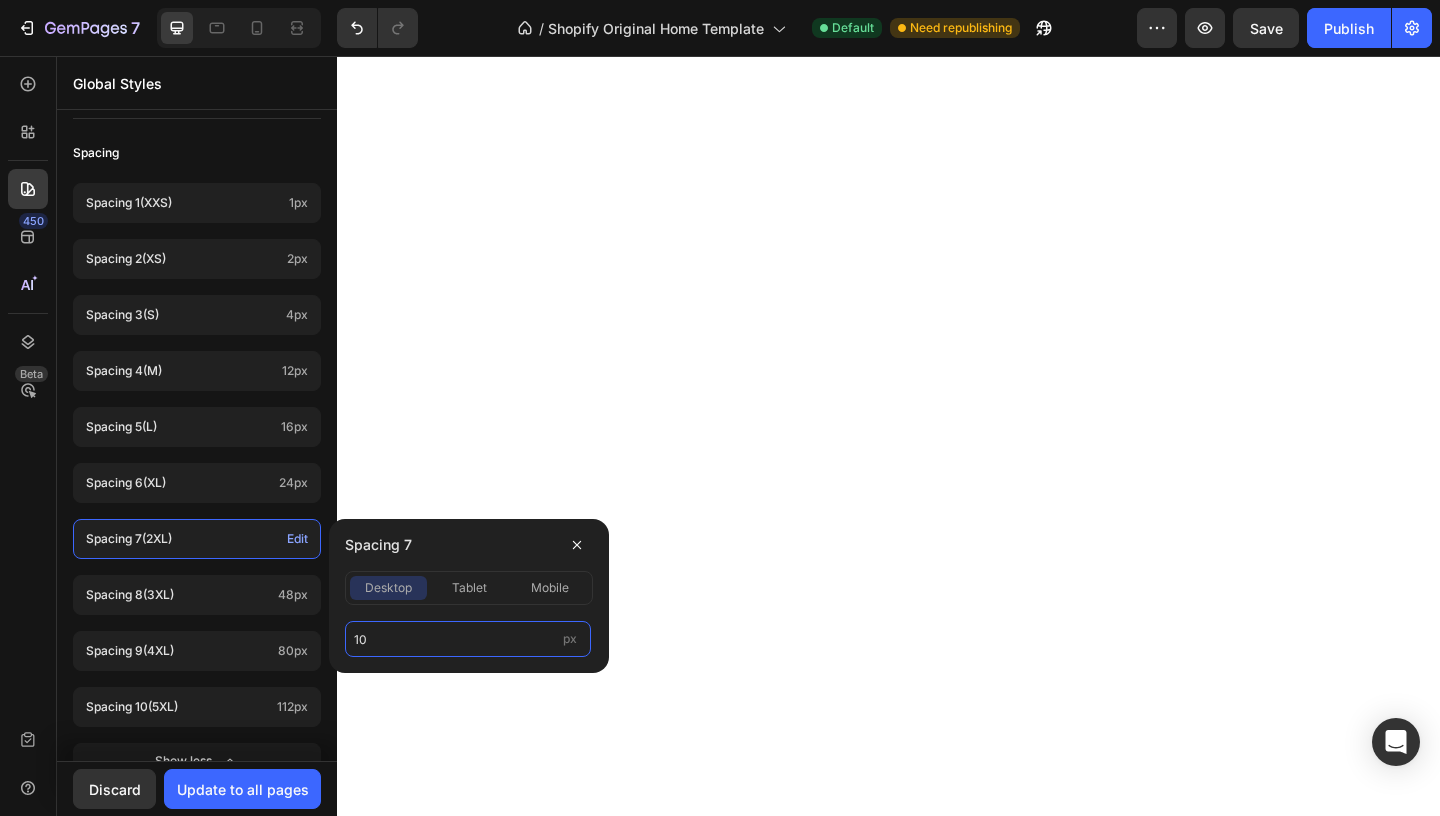 click on "10" at bounding box center (468, 639) 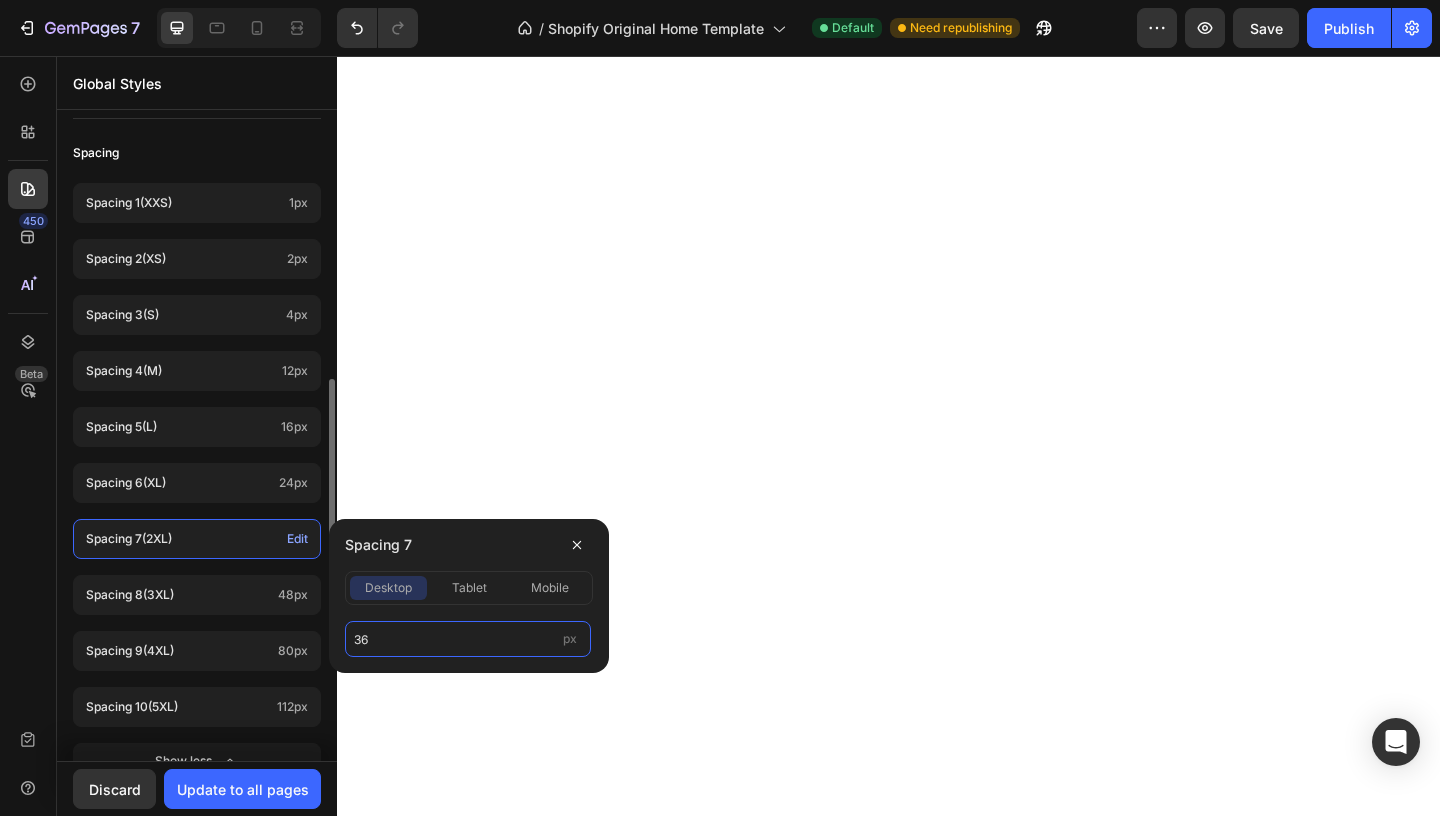 type on "36" 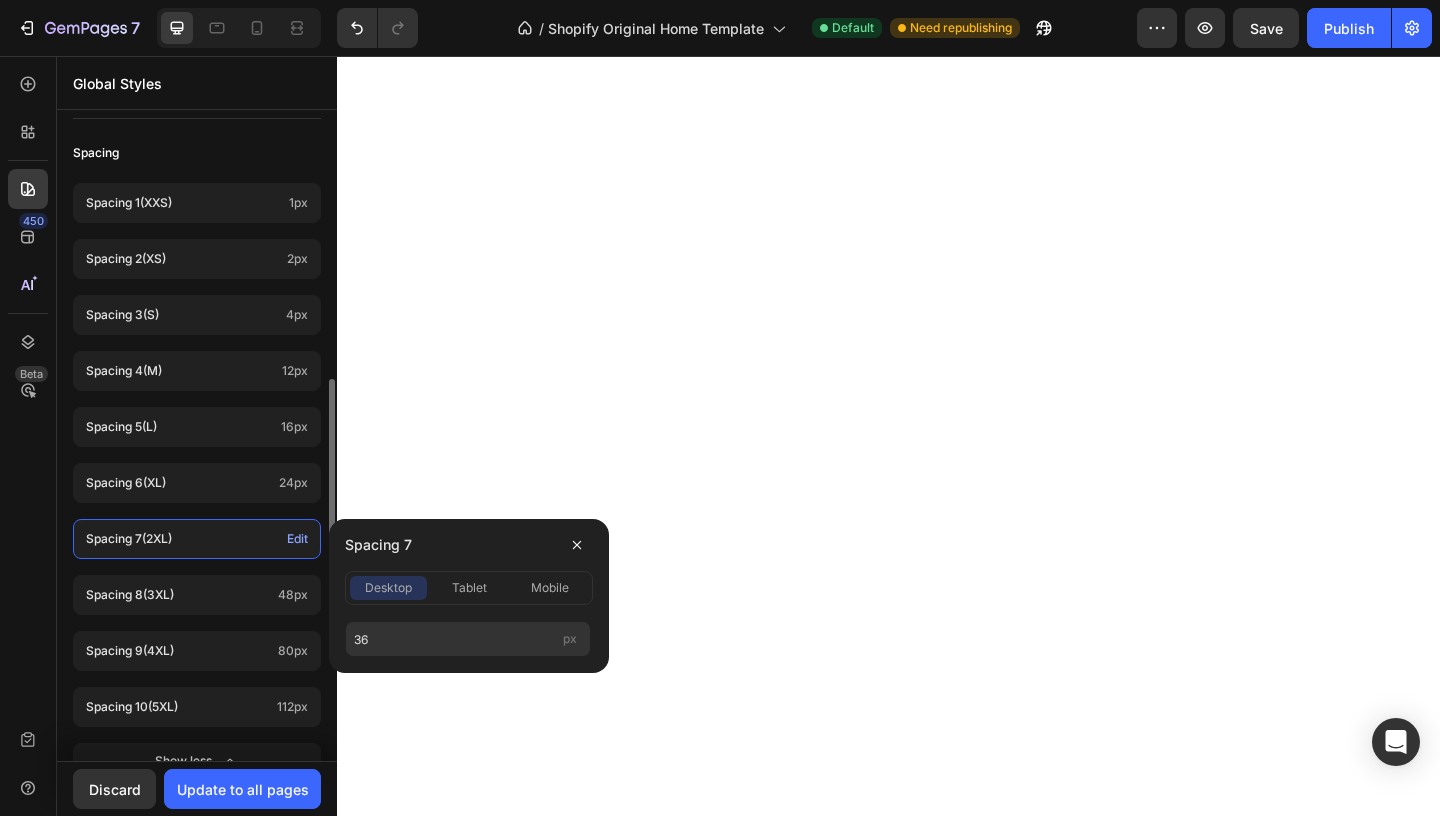 click on "Colors Button Text Background Line Accent Font manager Heading NHLEAna_ Paragraph NHLEAna_ Typography Heading 1 52px Heading 2 40px Heading 3 24px Show more Spacing Spacing 1  (xxs) 1px Spacing 2  (xs) 2px Spacing 3  (s) 4px Spacing 4  (m) 12px Spacing 5  (l) 16px Spacing 6  (xl) 24px Spacing 7  (2xl) Edit Spacing 8  (3xl) 48px Spacing 9  (4xl) 80px Spacing 10  (5xl) 112px Show less Default row width Row width  1200px Page padding  16px Corners Small 3 px Medium 6 px Large 16 px" at bounding box center (197, 280) 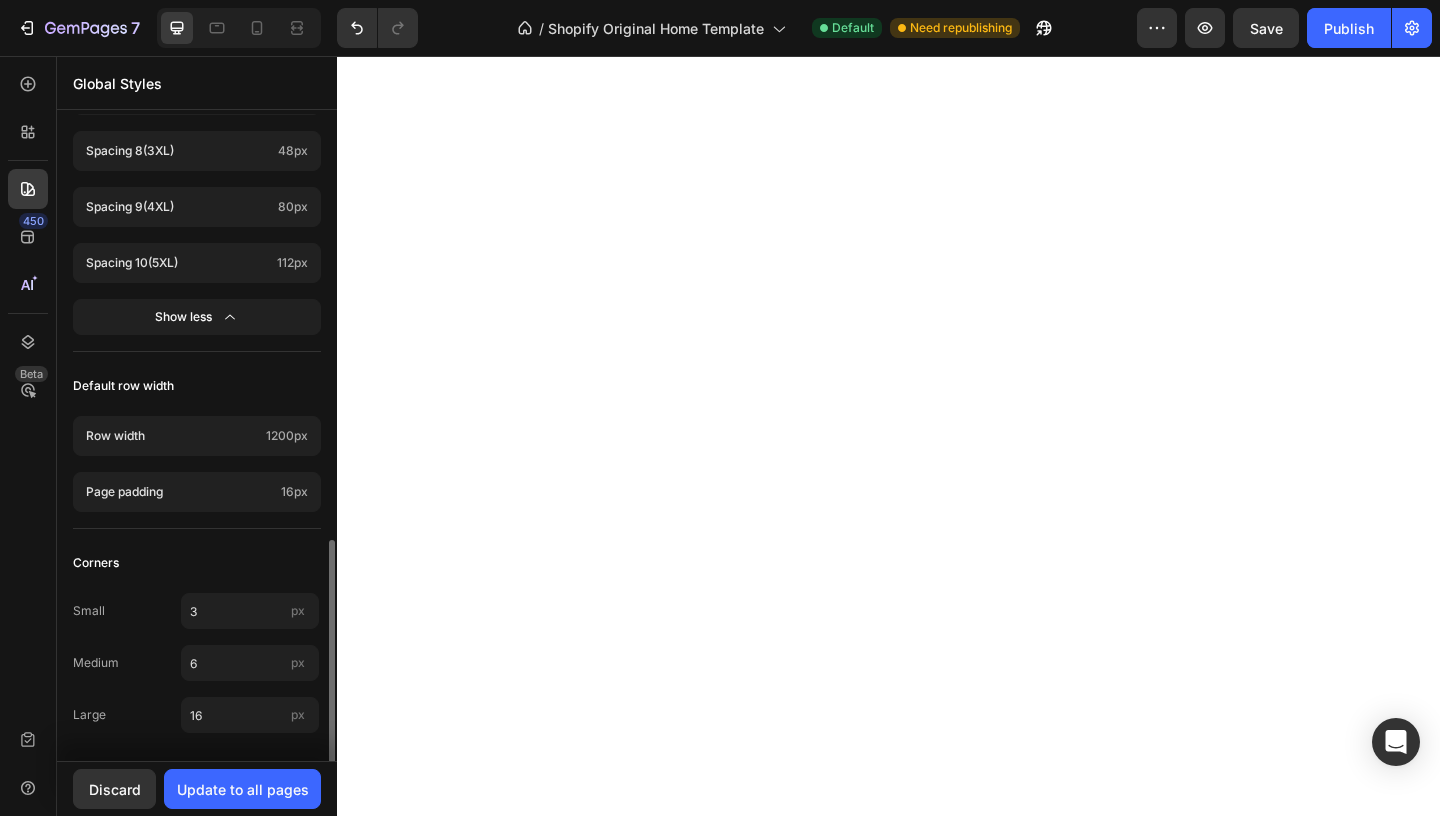 scroll, scrollTop: 1210, scrollLeft: 0, axis: vertical 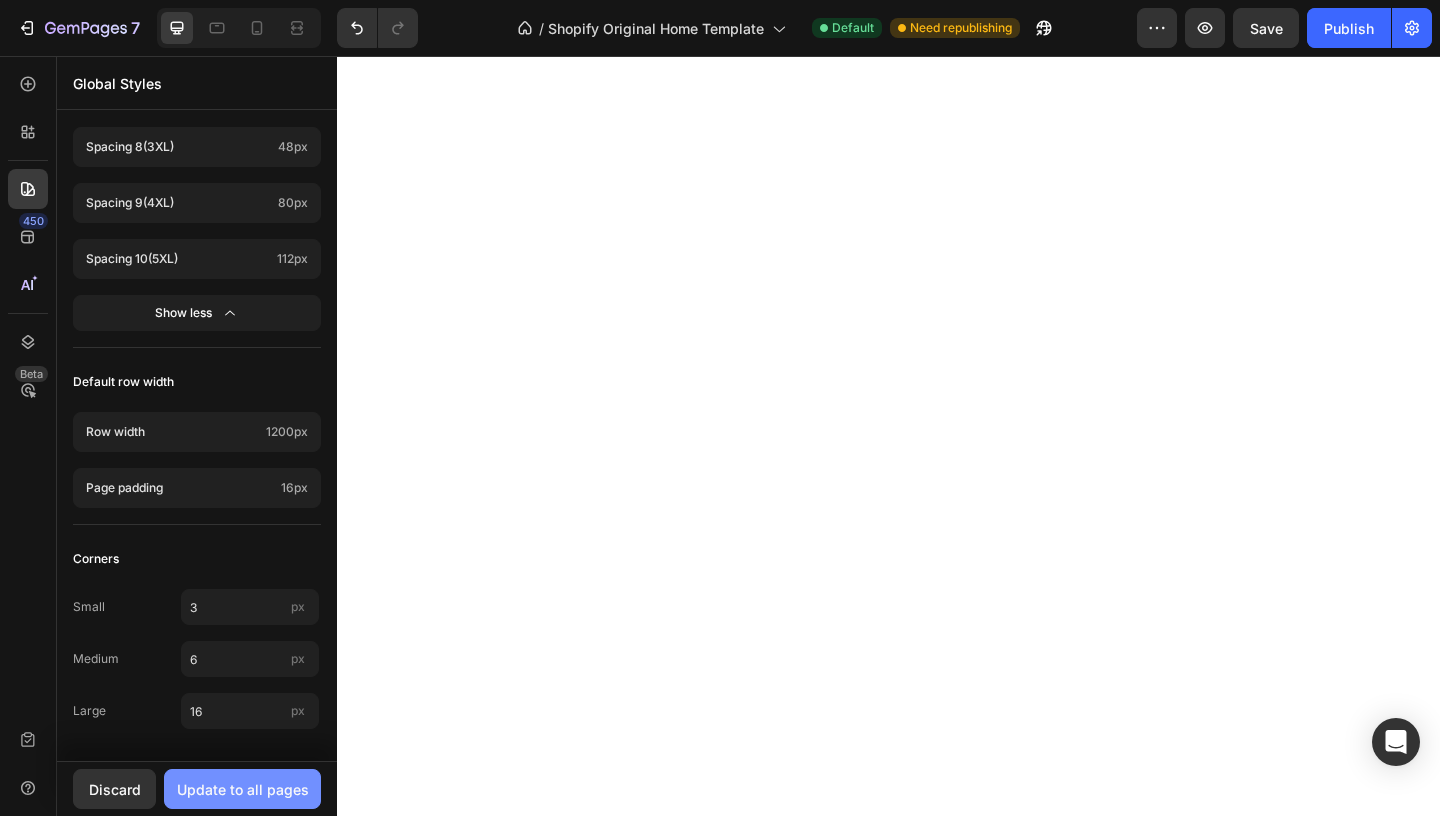 click on "Update to all pages" at bounding box center [243, 789] 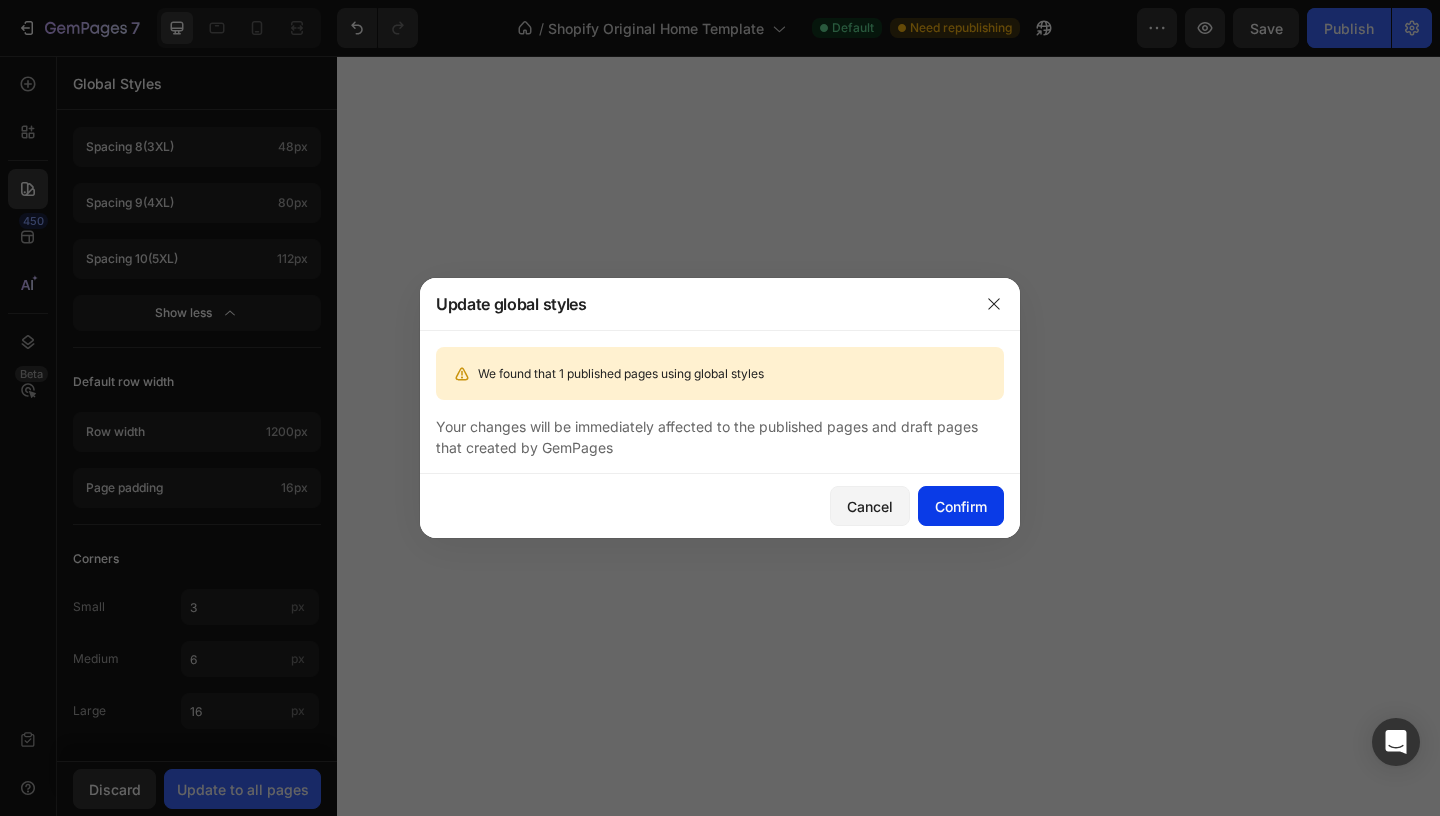 click on "Confirm" at bounding box center [961, 506] 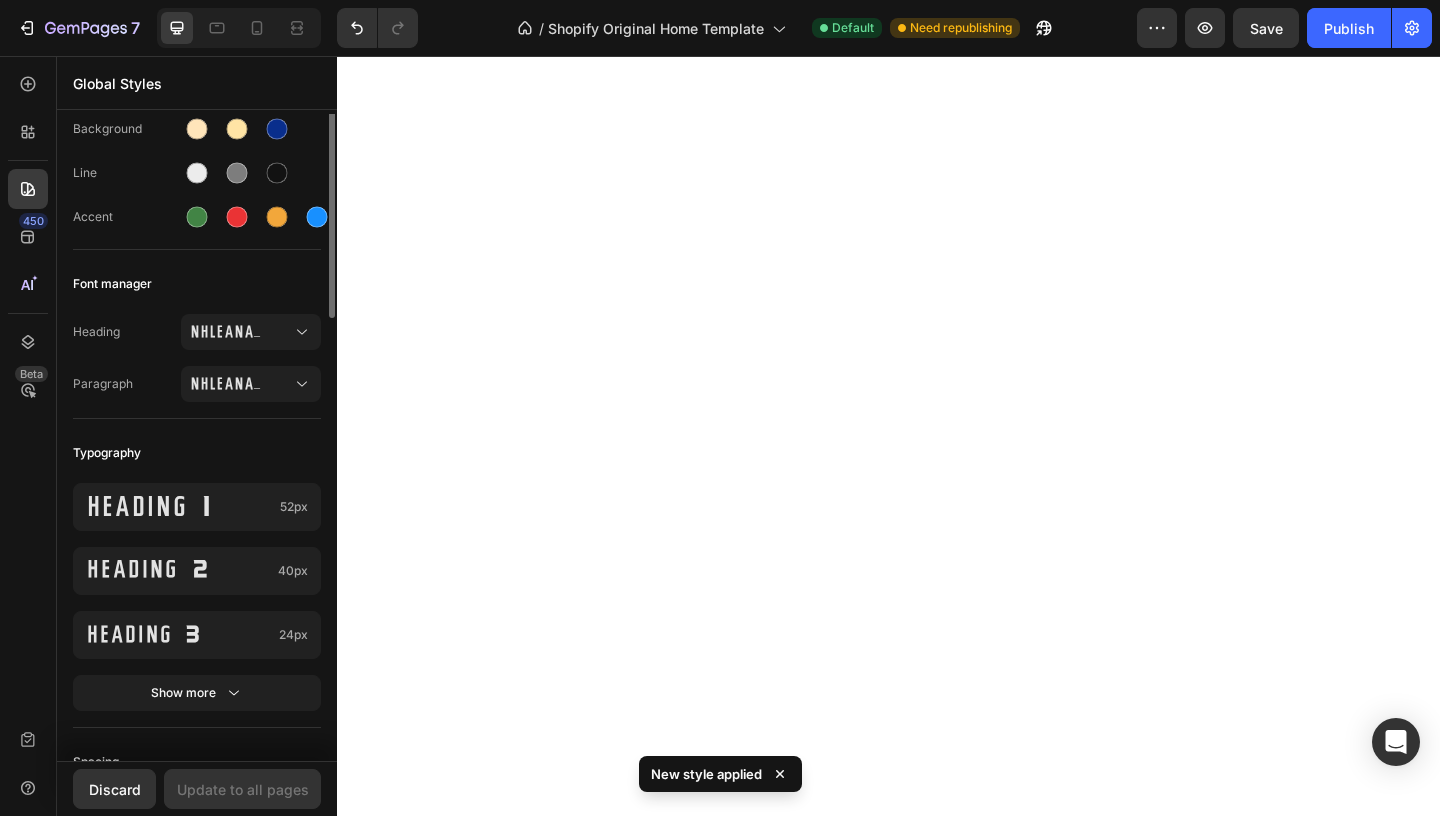 scroll, scrollTop: 0, scrollLeft: 0, axis: both 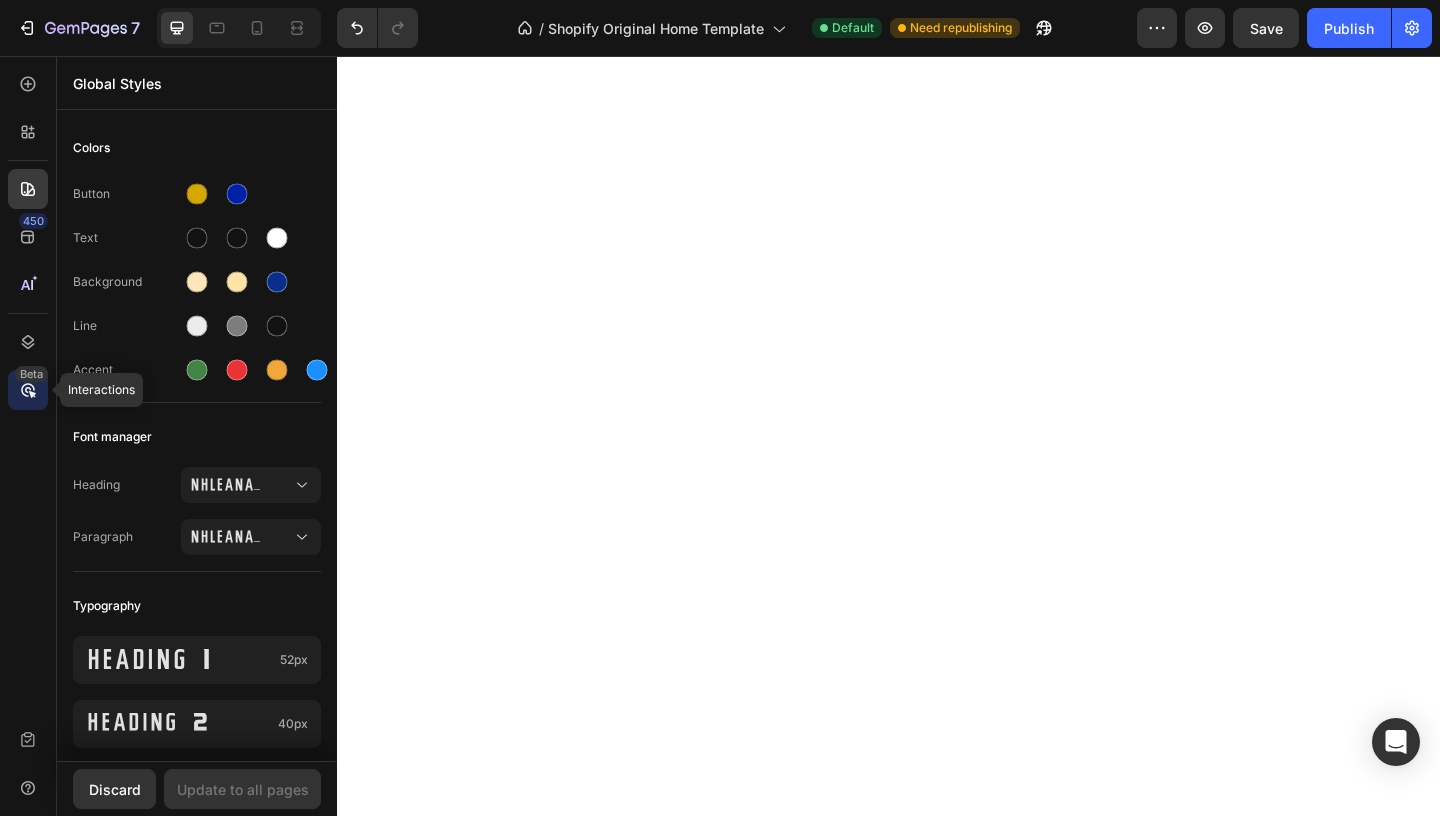 click 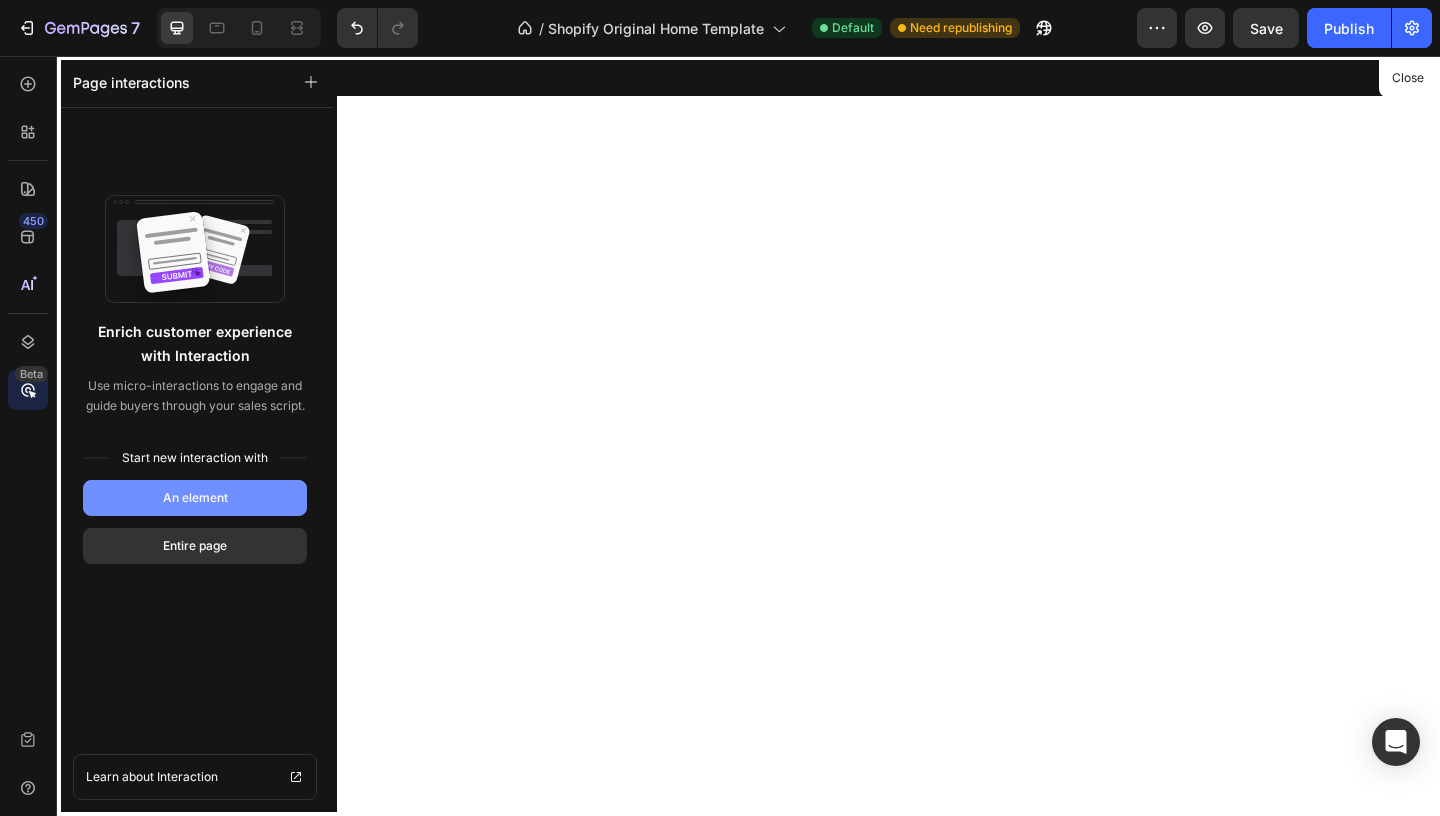 click on "An element" at bounding box center (195, 498) 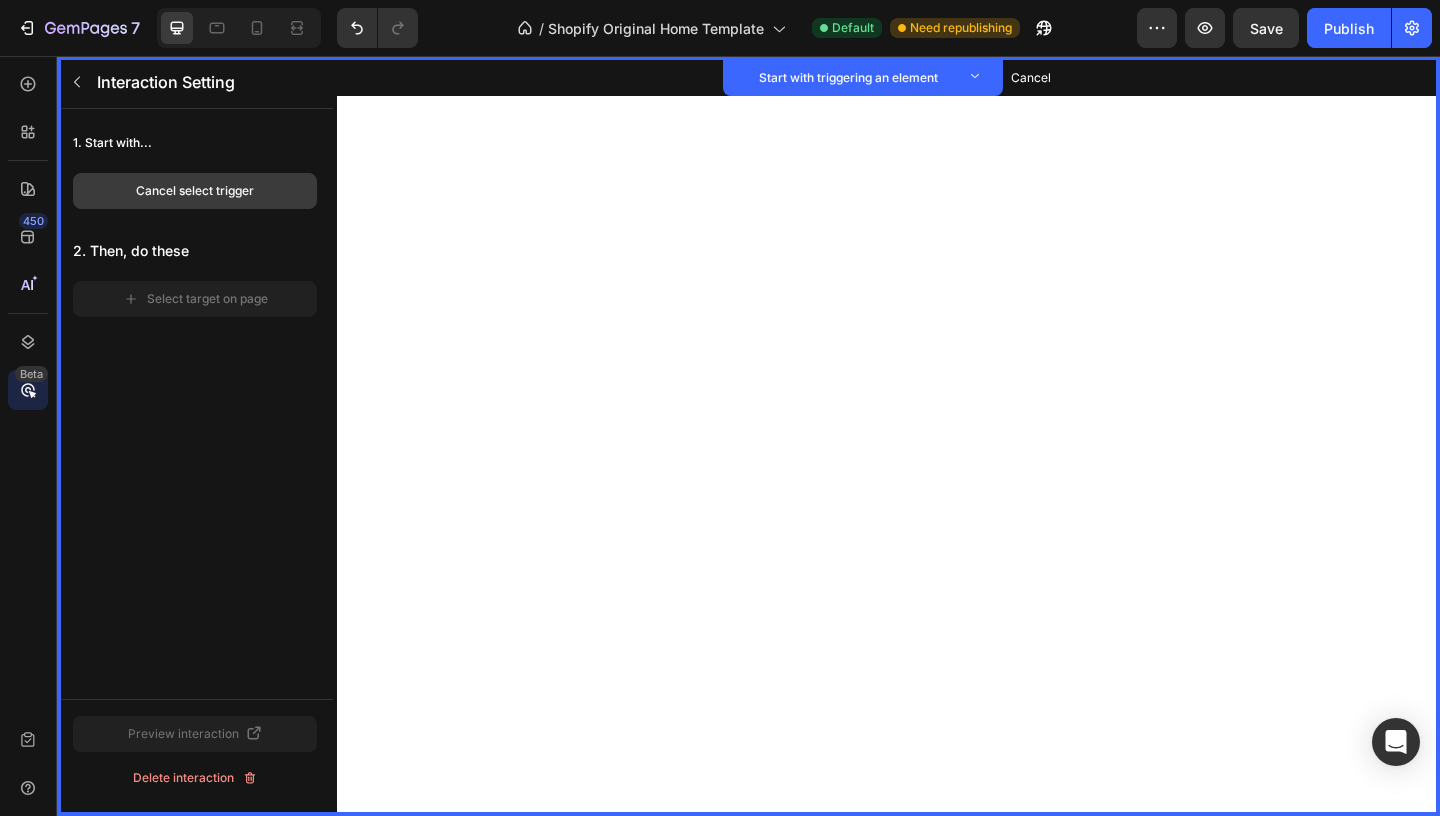 click on "Cancel select trigger" at bounding box center (195, 191) 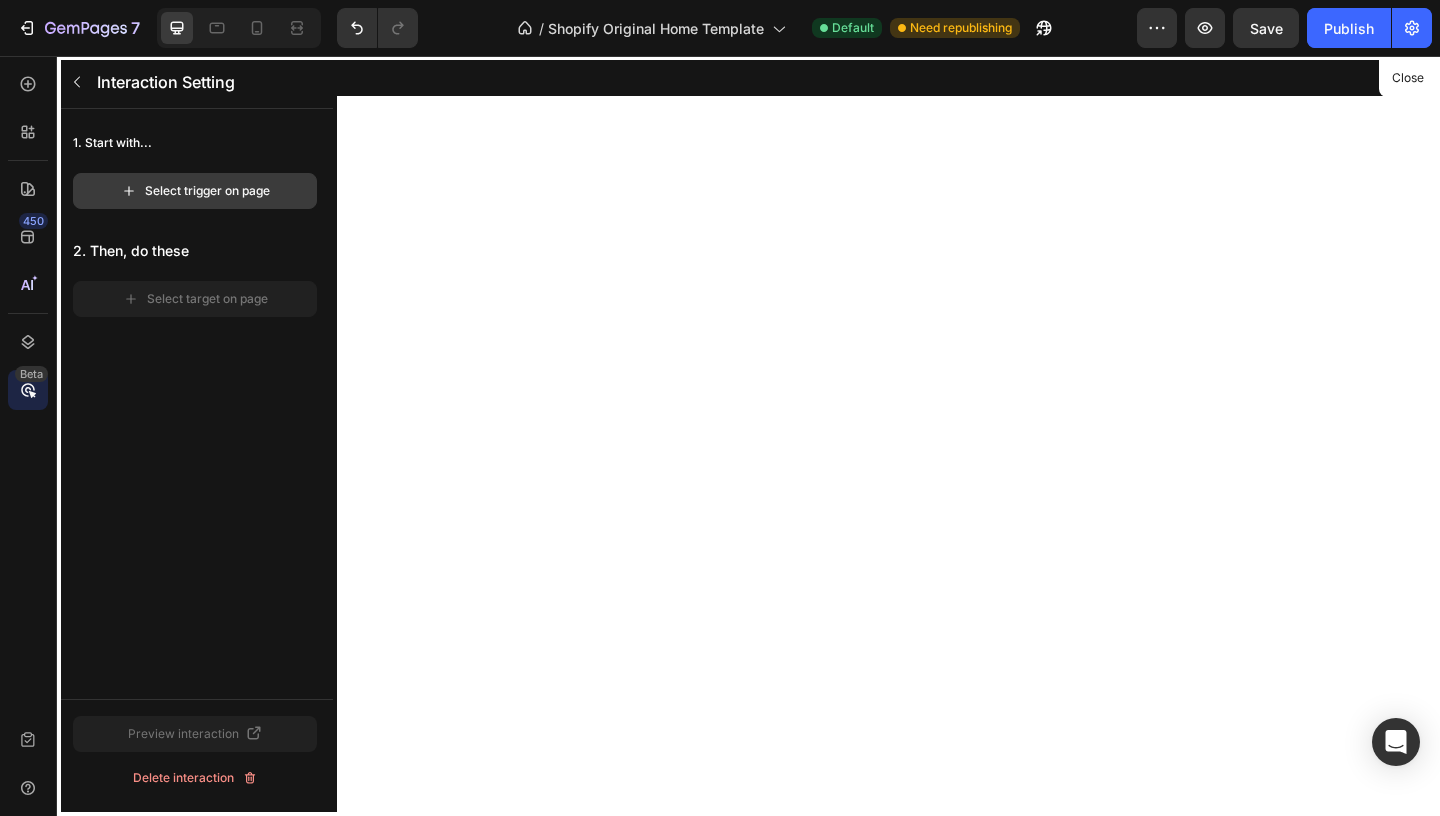 click on "Select trigger on page" at bounding box center (195, 191) 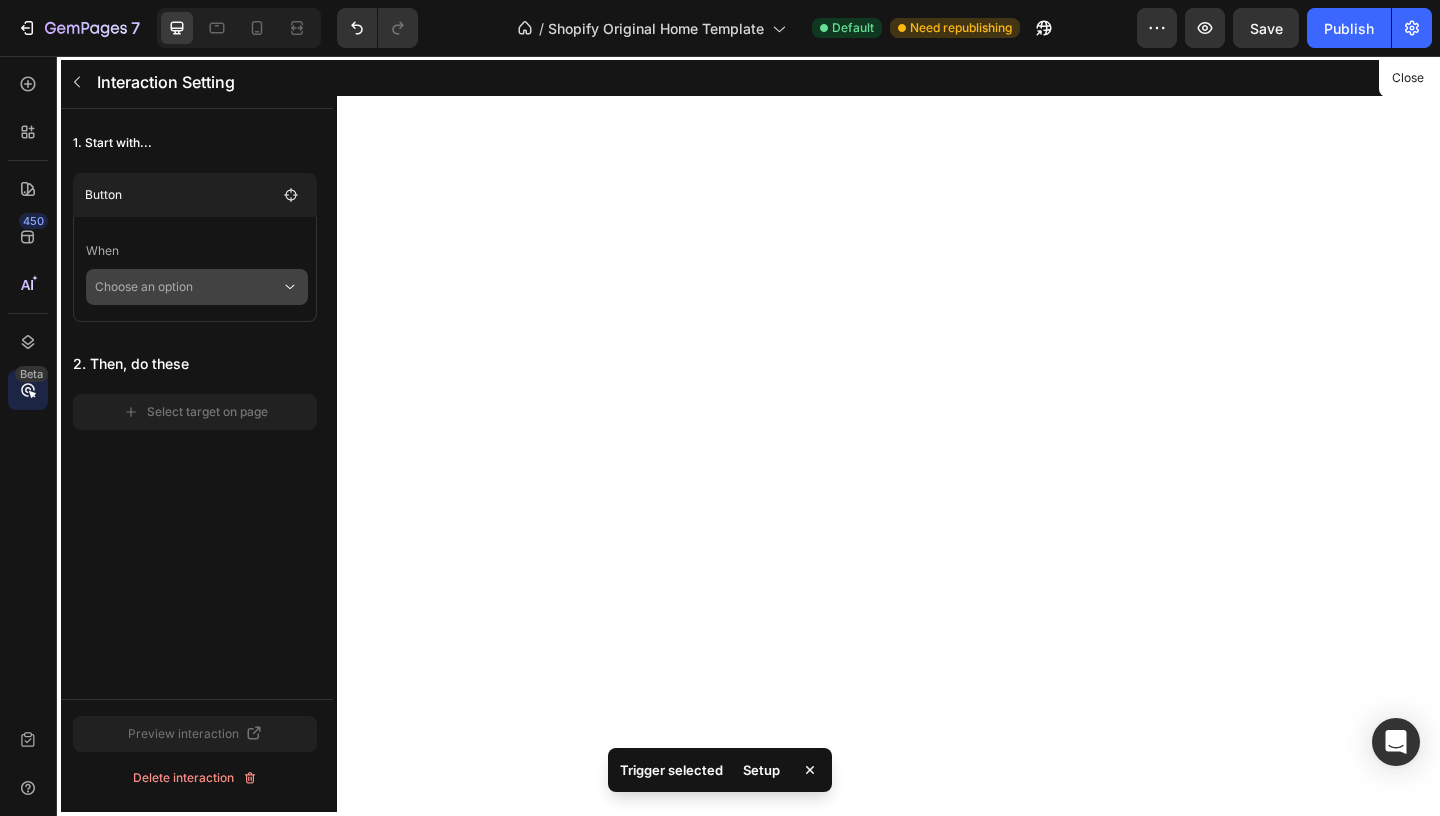 click on "Choose an option" at bounding box center (188, 287) 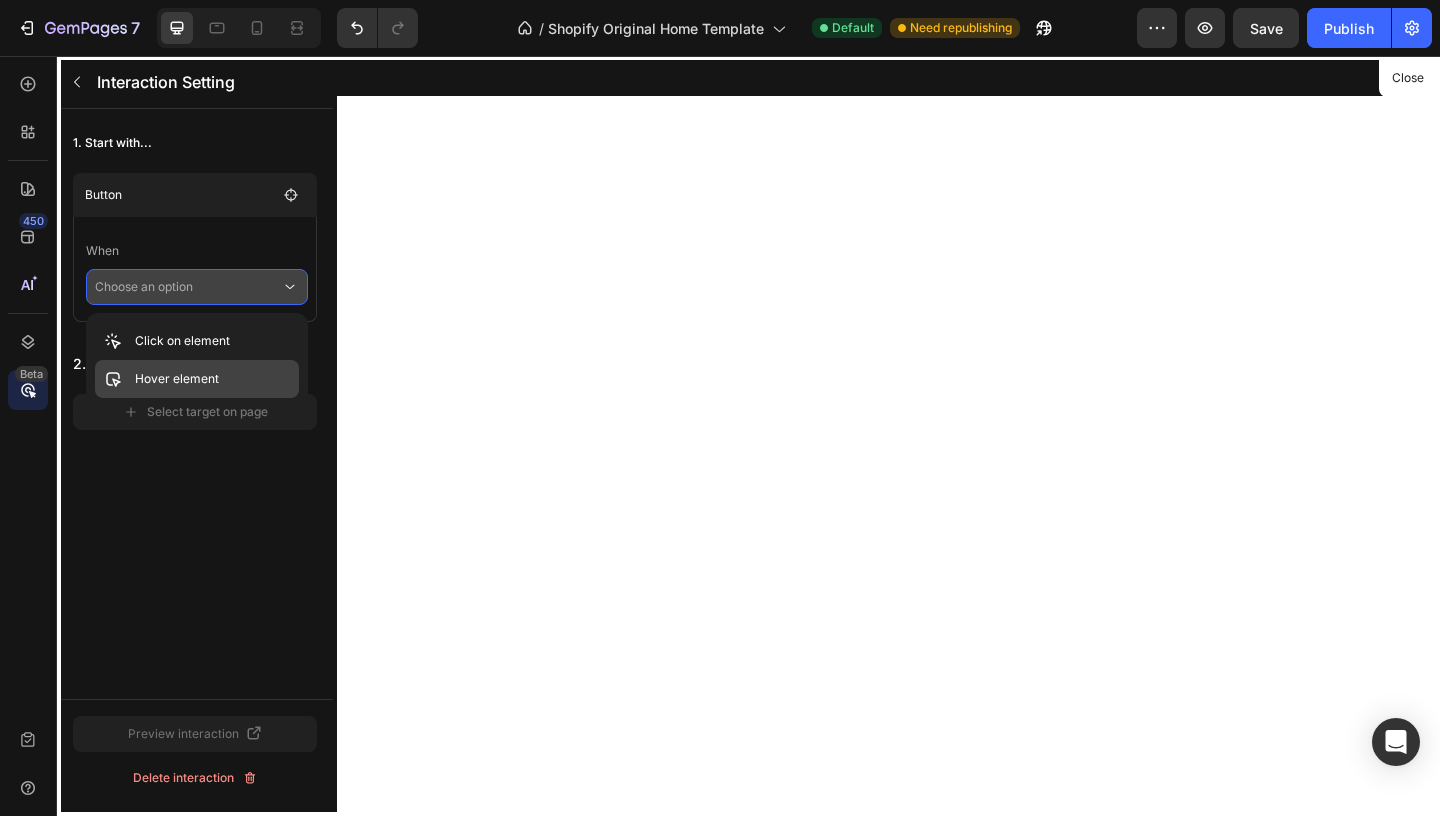 click on "Hover element" at bounding box center (177, 379) 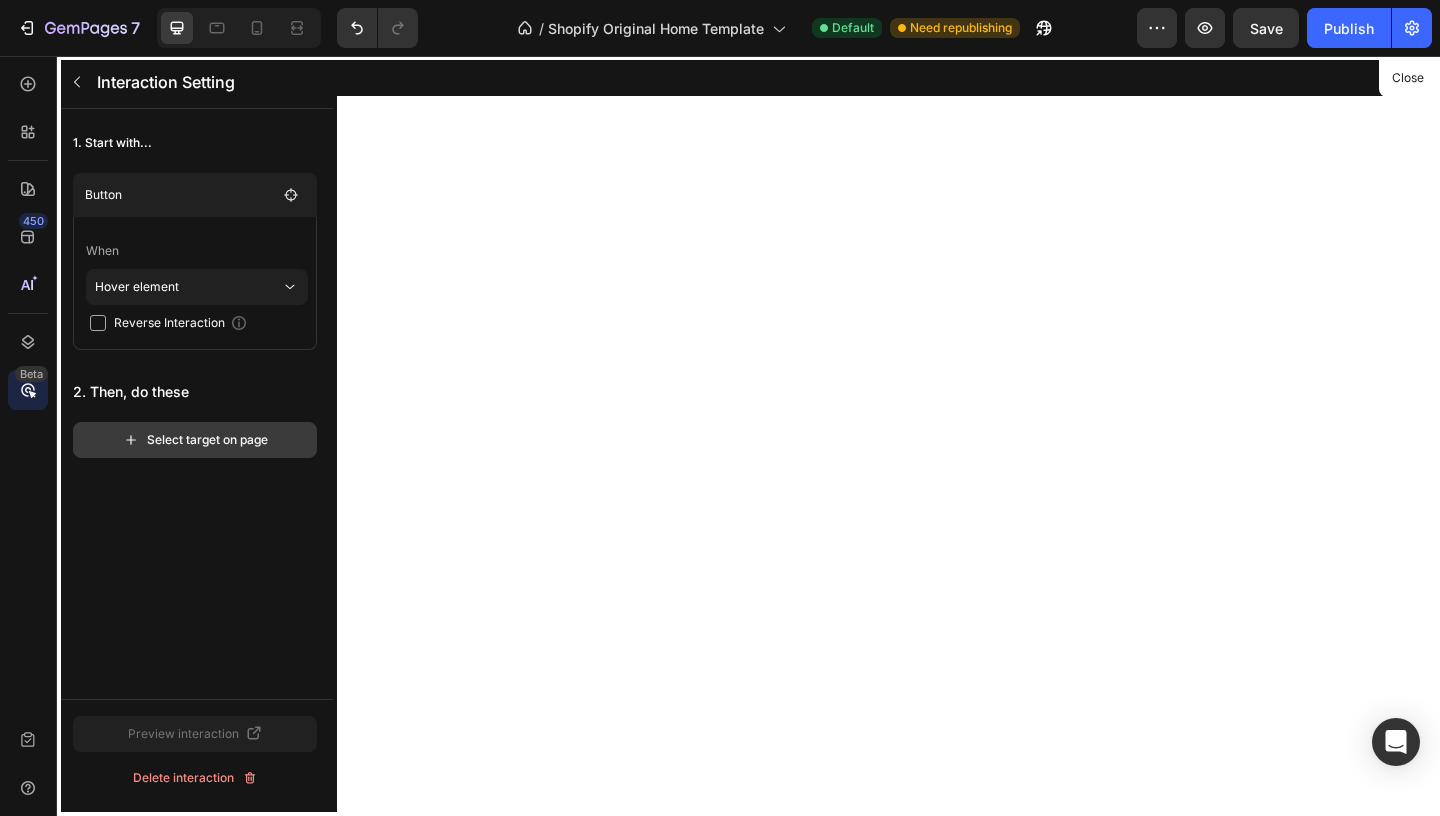 click on "Select target on page" at bounding box center (195, 440) 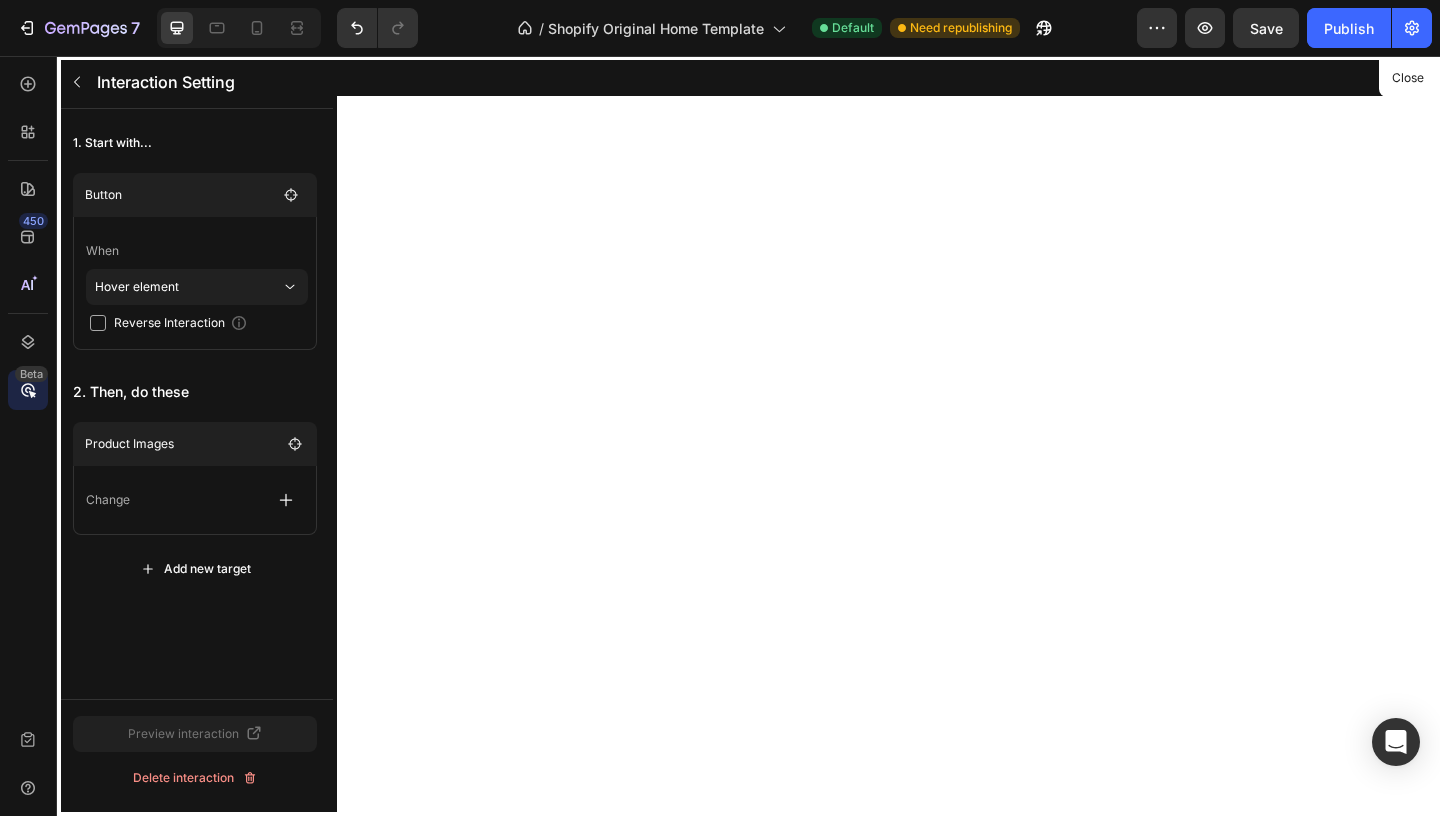 click on "1. Start with... Button When Hover element Reverse Interaction 2. Then, do these Product Images Change  Add new target" at bounding box center (195, 404) 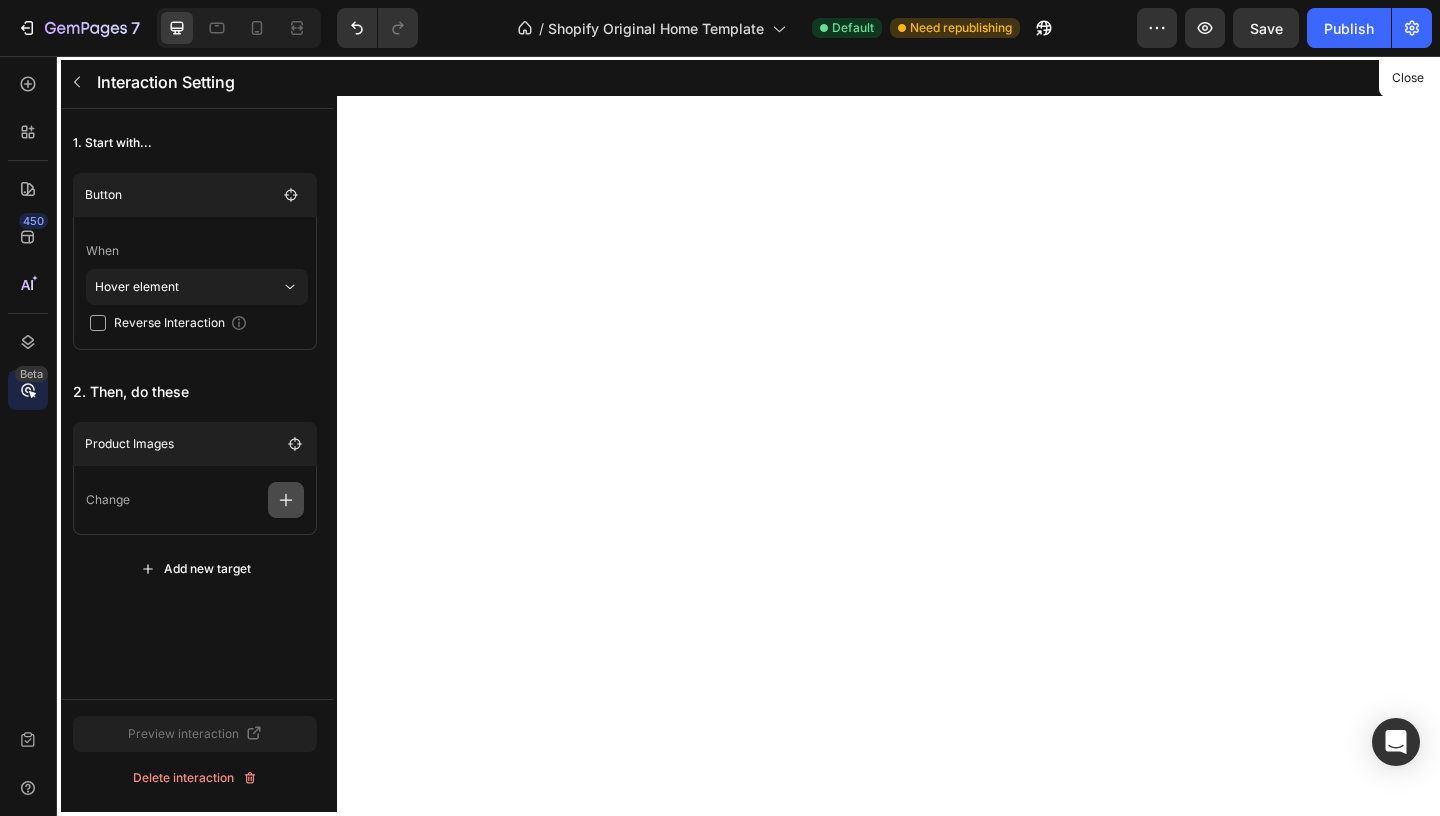 click 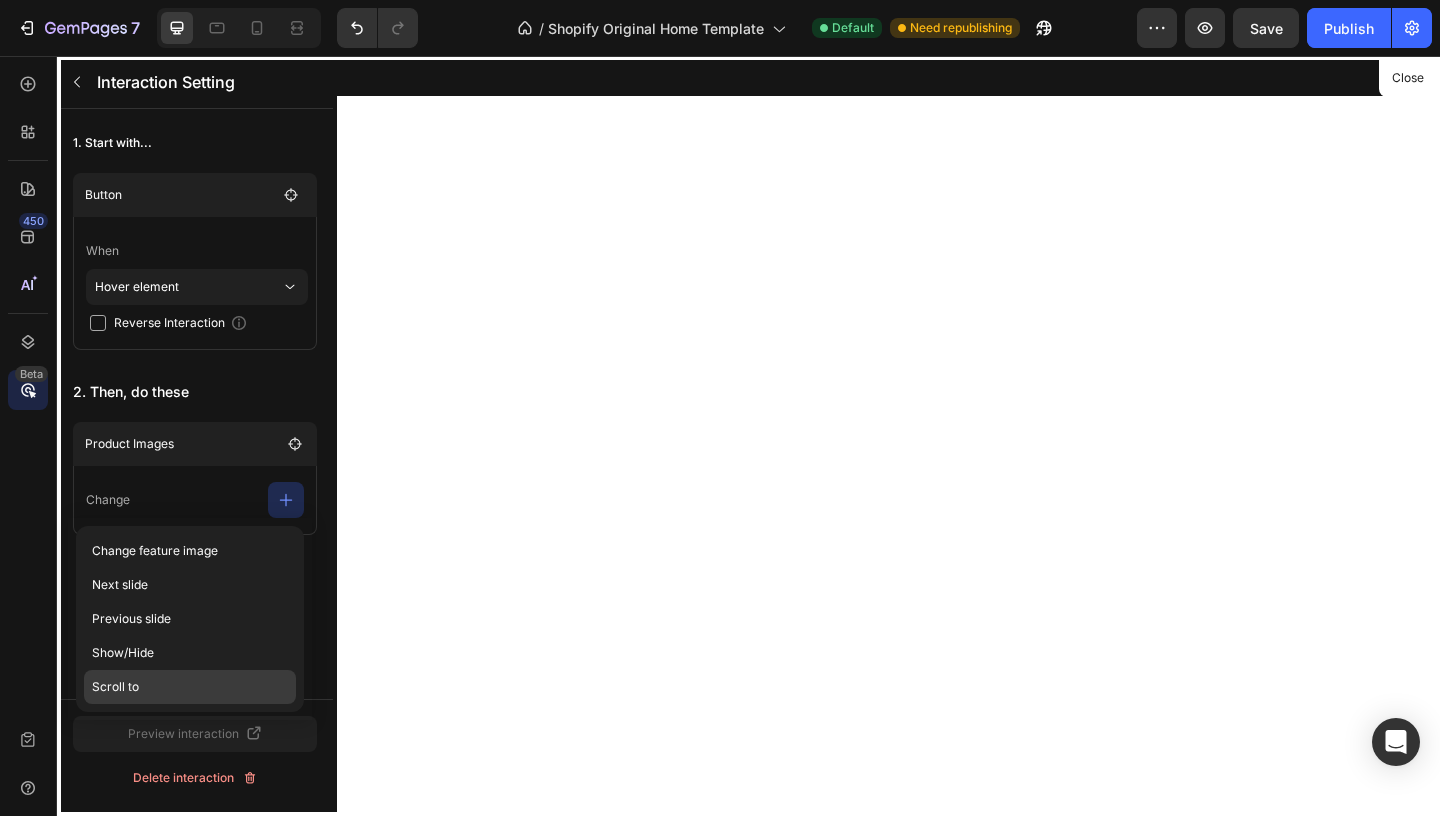 click on "Scroll to" 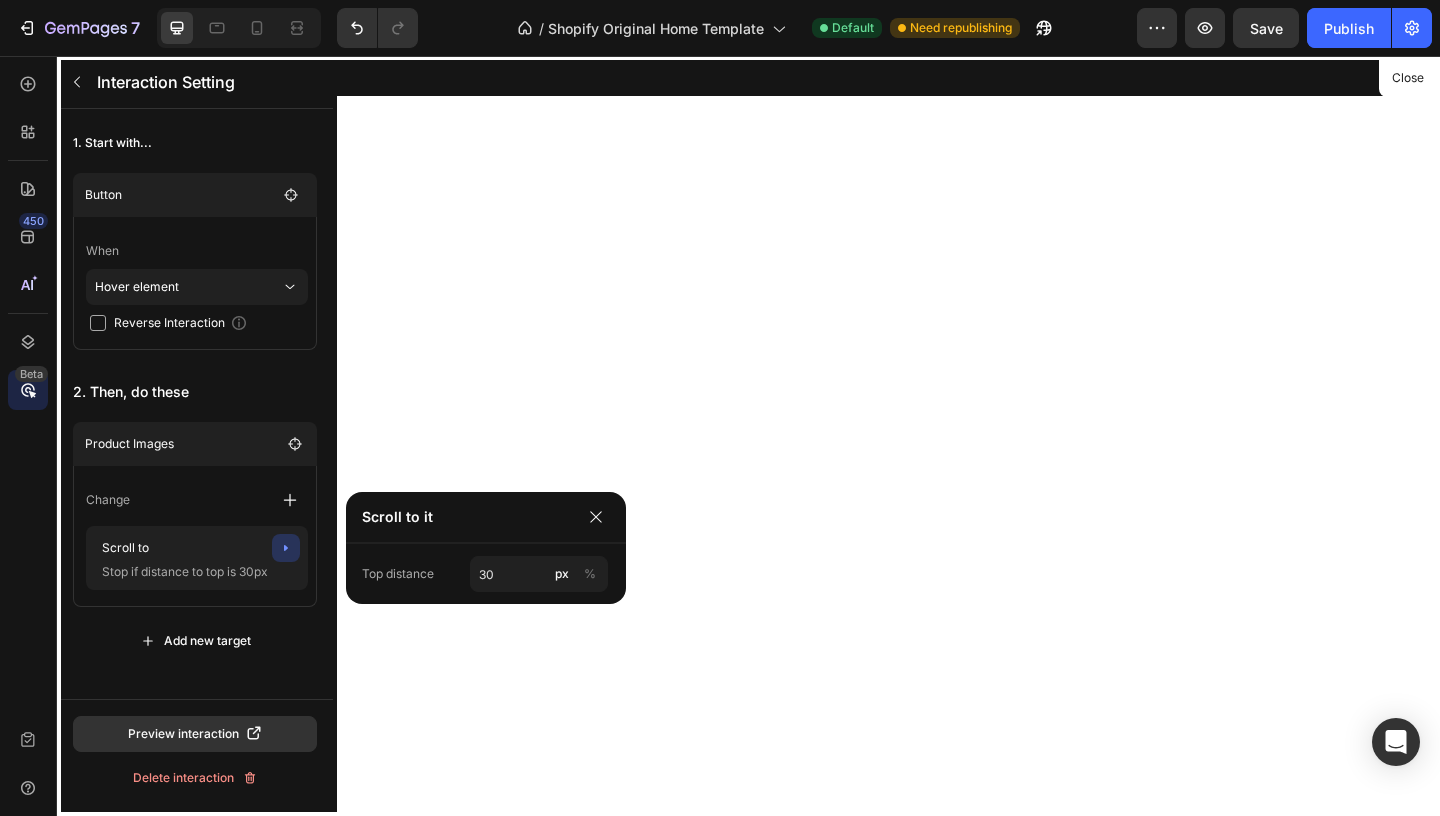 click on "1. Start with... Button When Hover element Reverse Interaction 2. Then, do these Product Images Change Scroll to Stop if distance to top is 30px  Add new target" at bounding box center (195, 404) 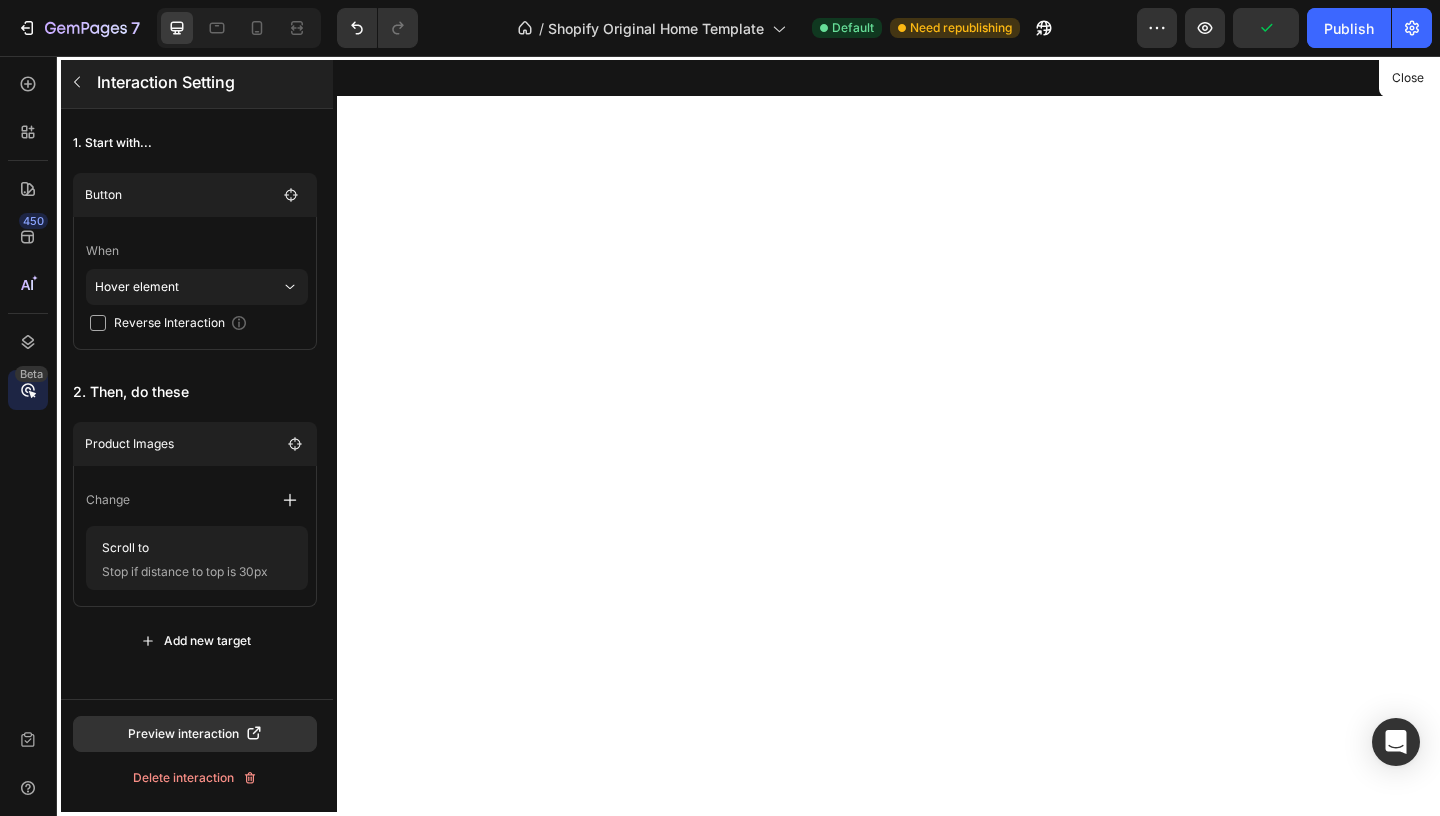 click at bounding box center [77, 82] 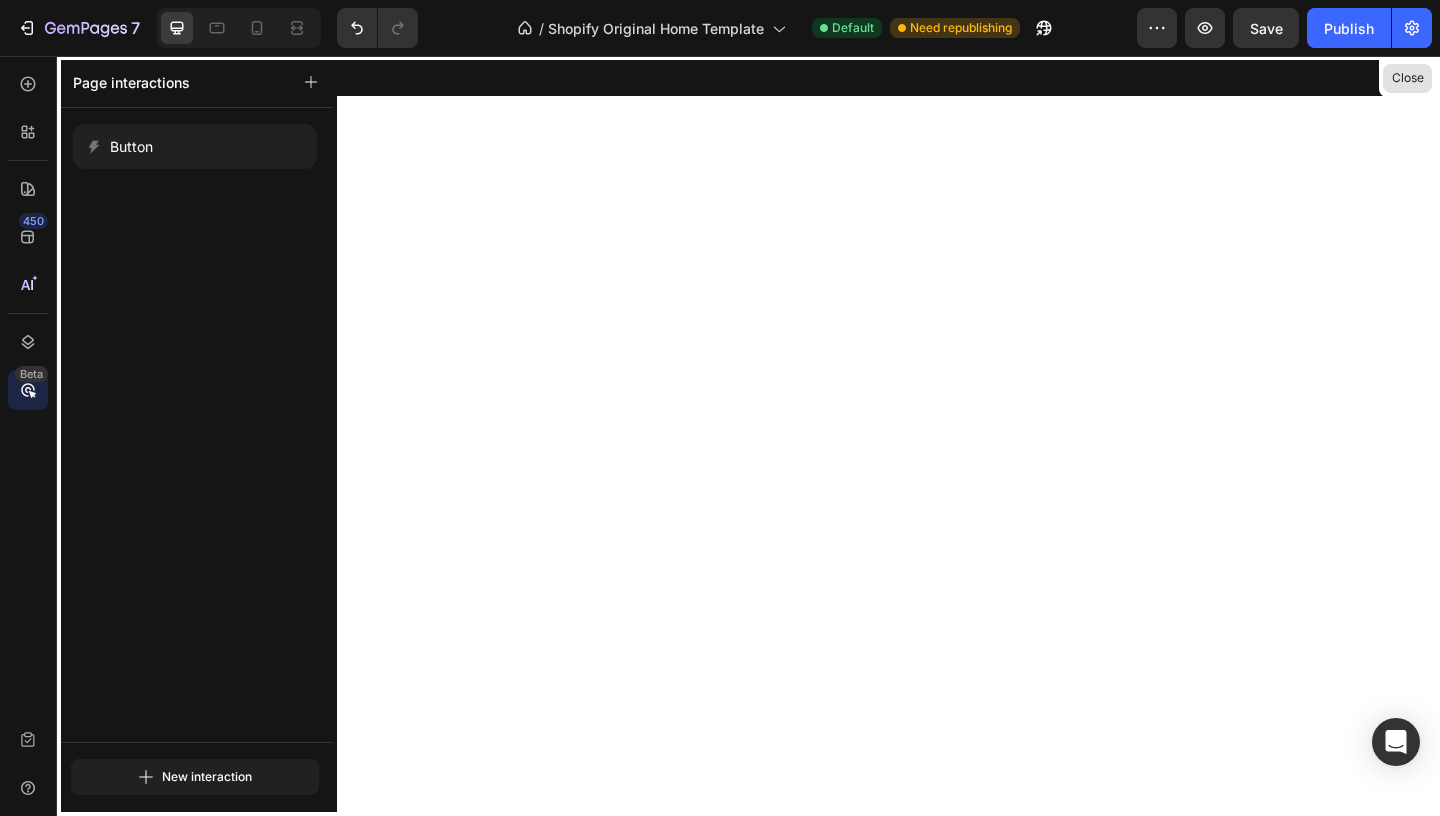 click on "Close" at bounding box center (1407, 78) 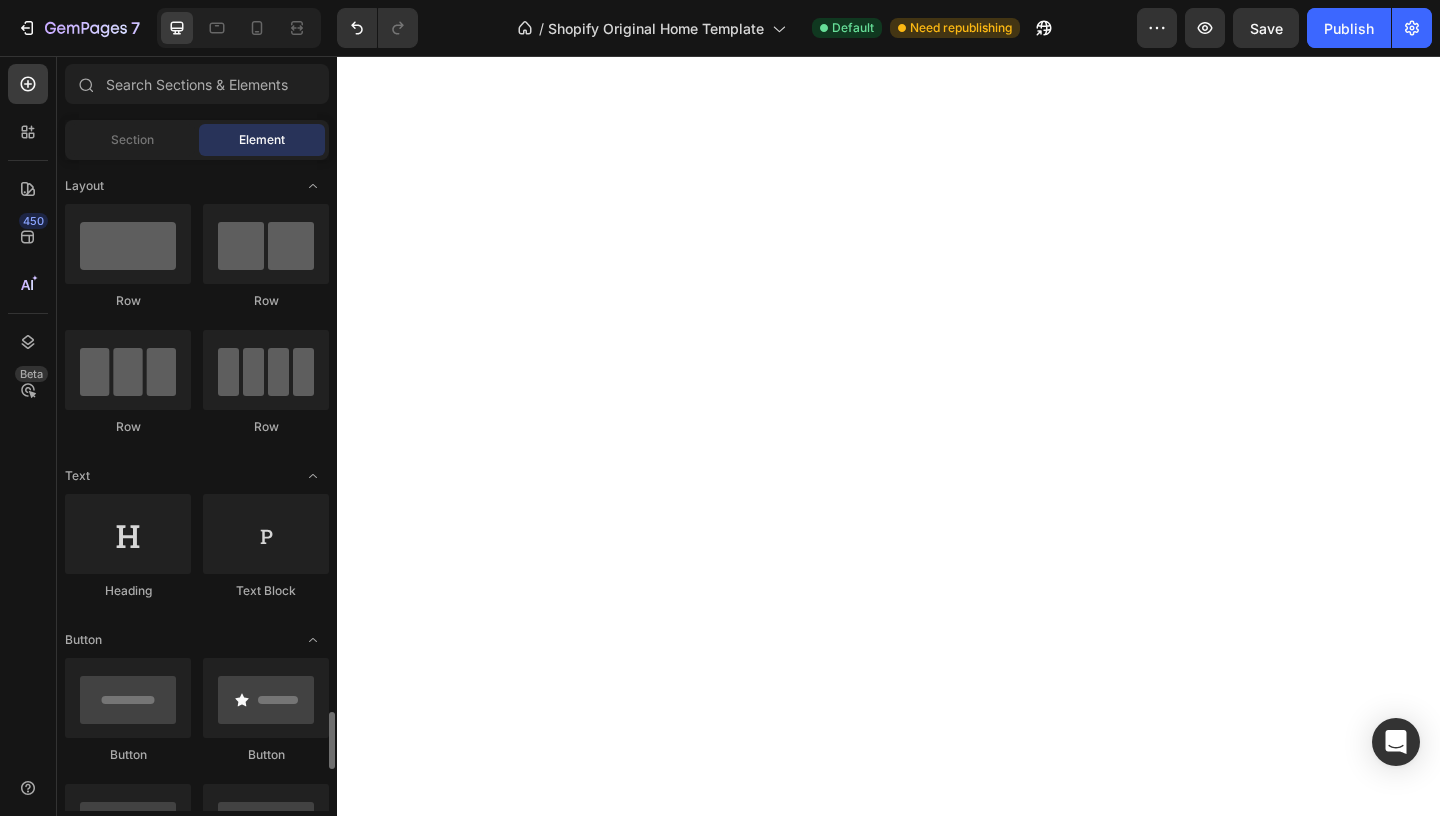 scroll, scrollTop: 508, scrollLeft: 0, axis: vertical 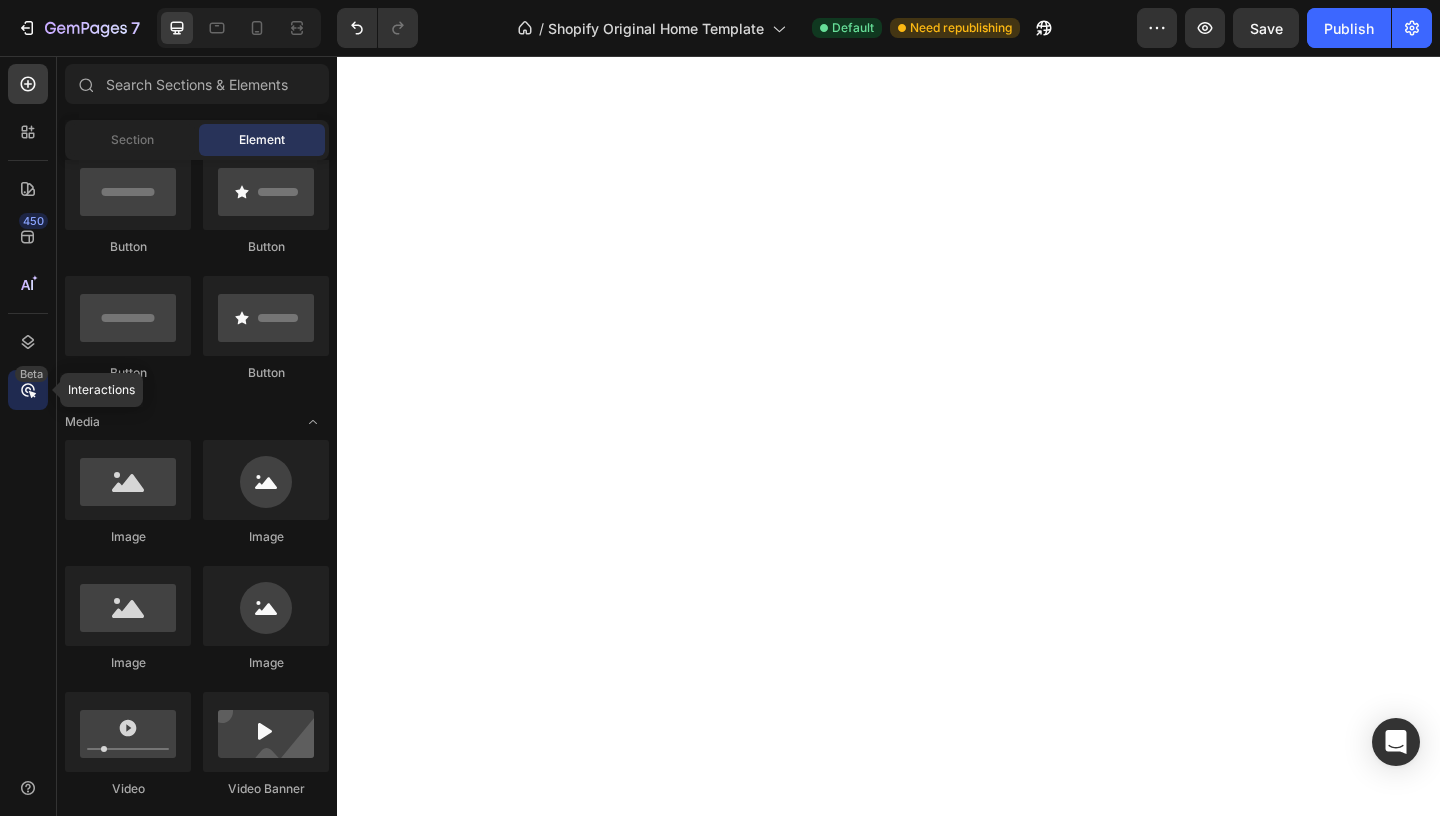 click 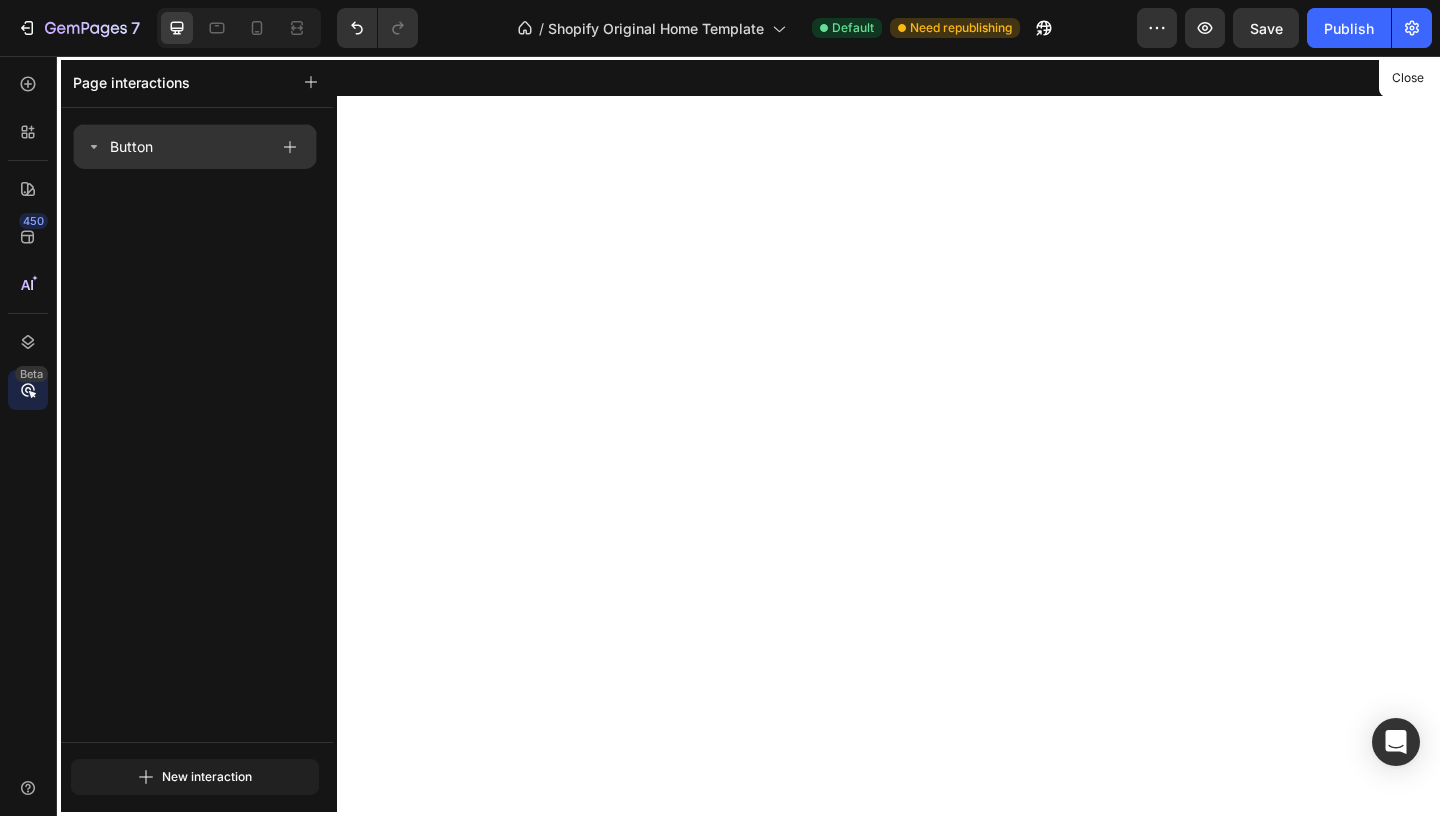 click on "Button" at bounding box center [131, 147] 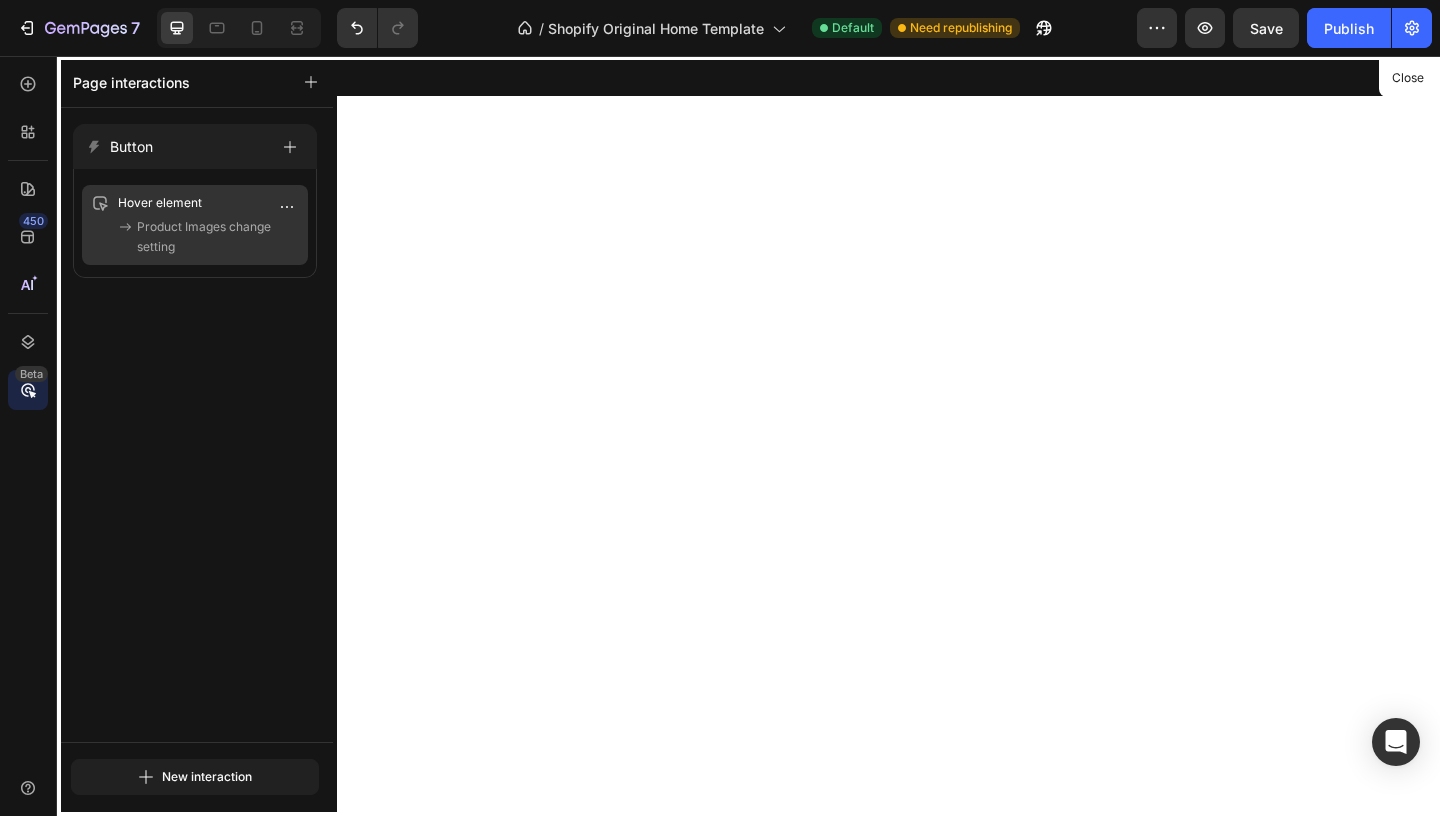 click on "Product Images change setting" at bounding box center [218, 237] 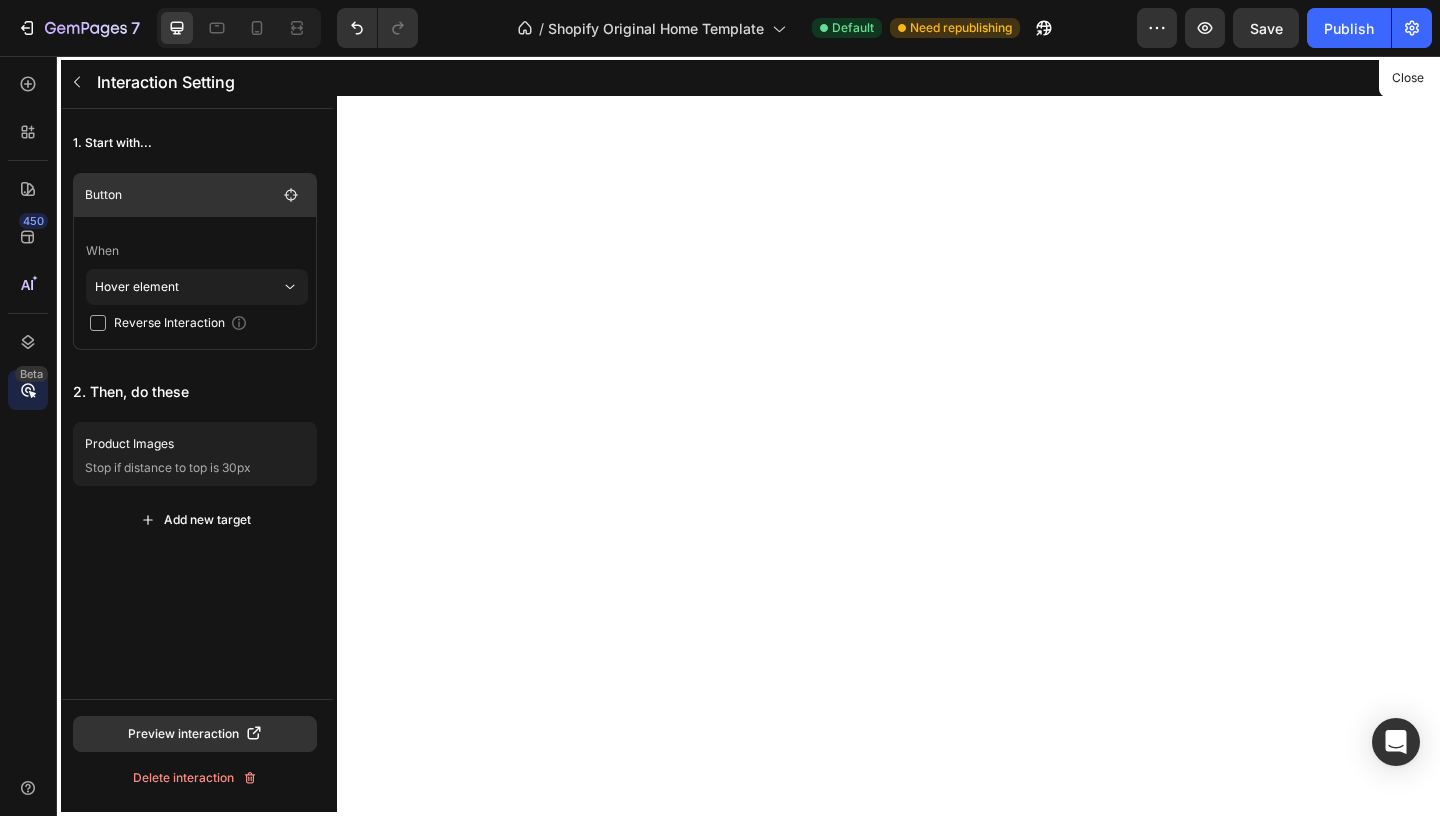click on "Button" at bounding box center (195, 195) 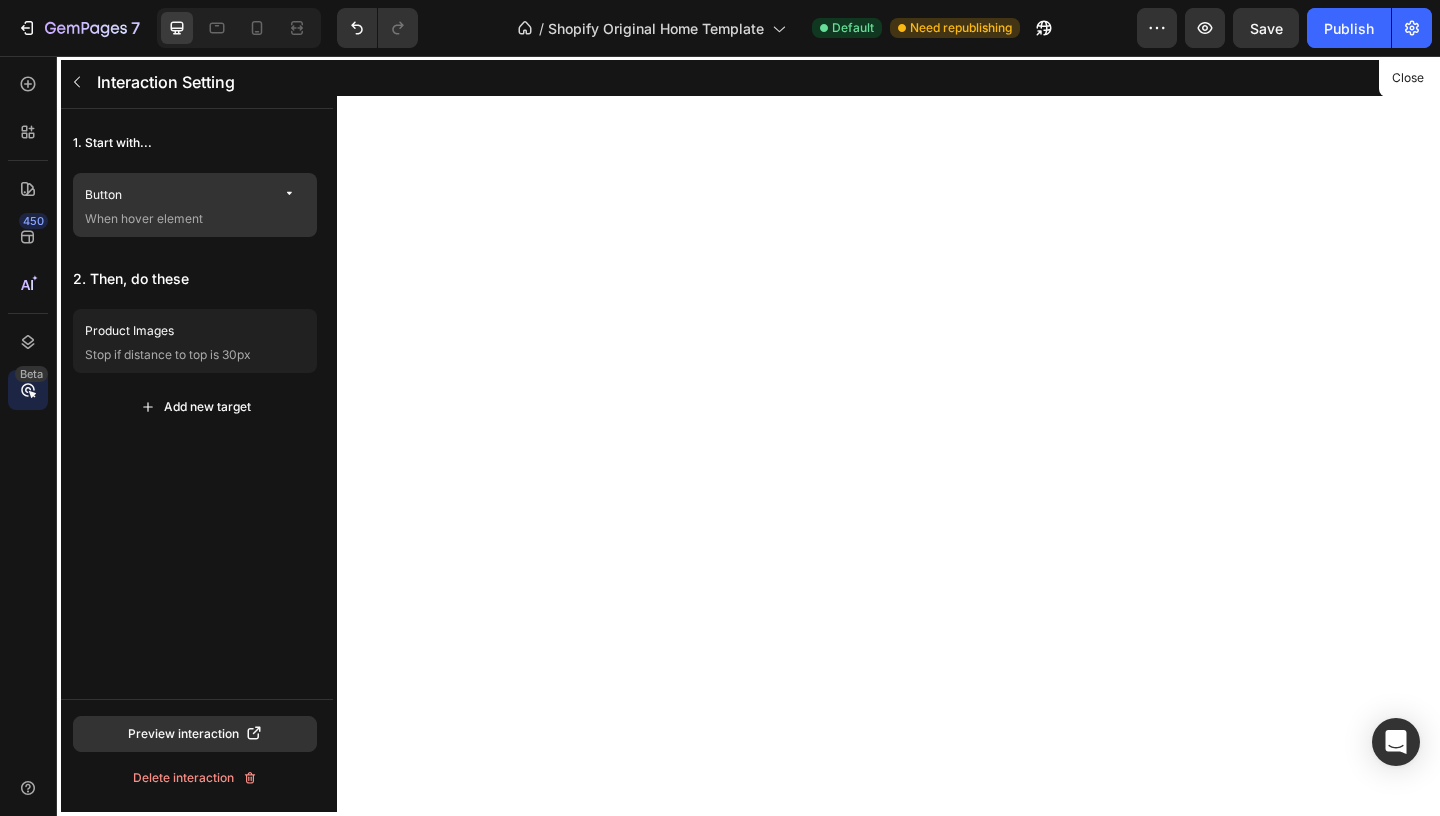 click on "When hover element" at bounding box center (195, 219) 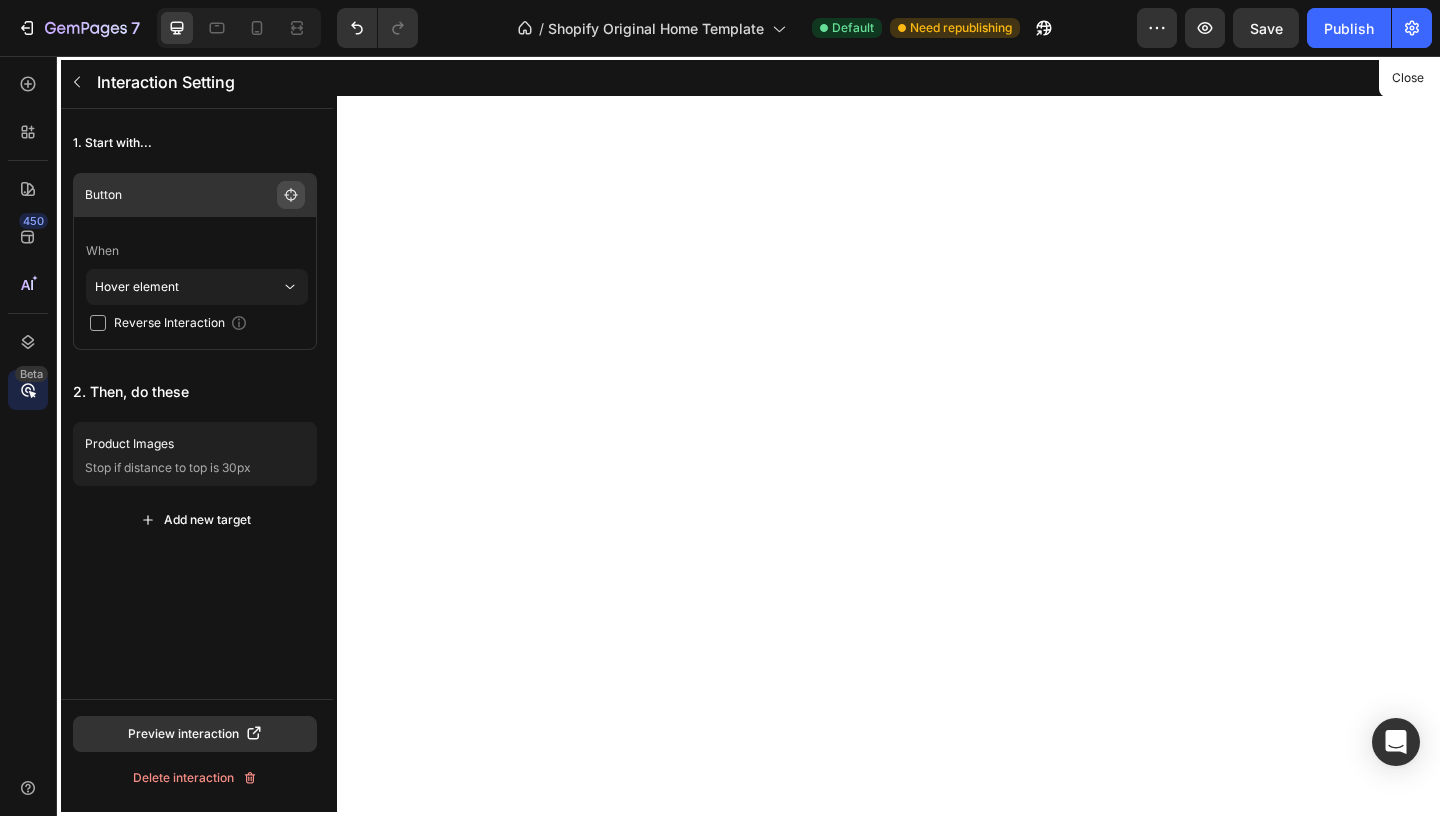 click 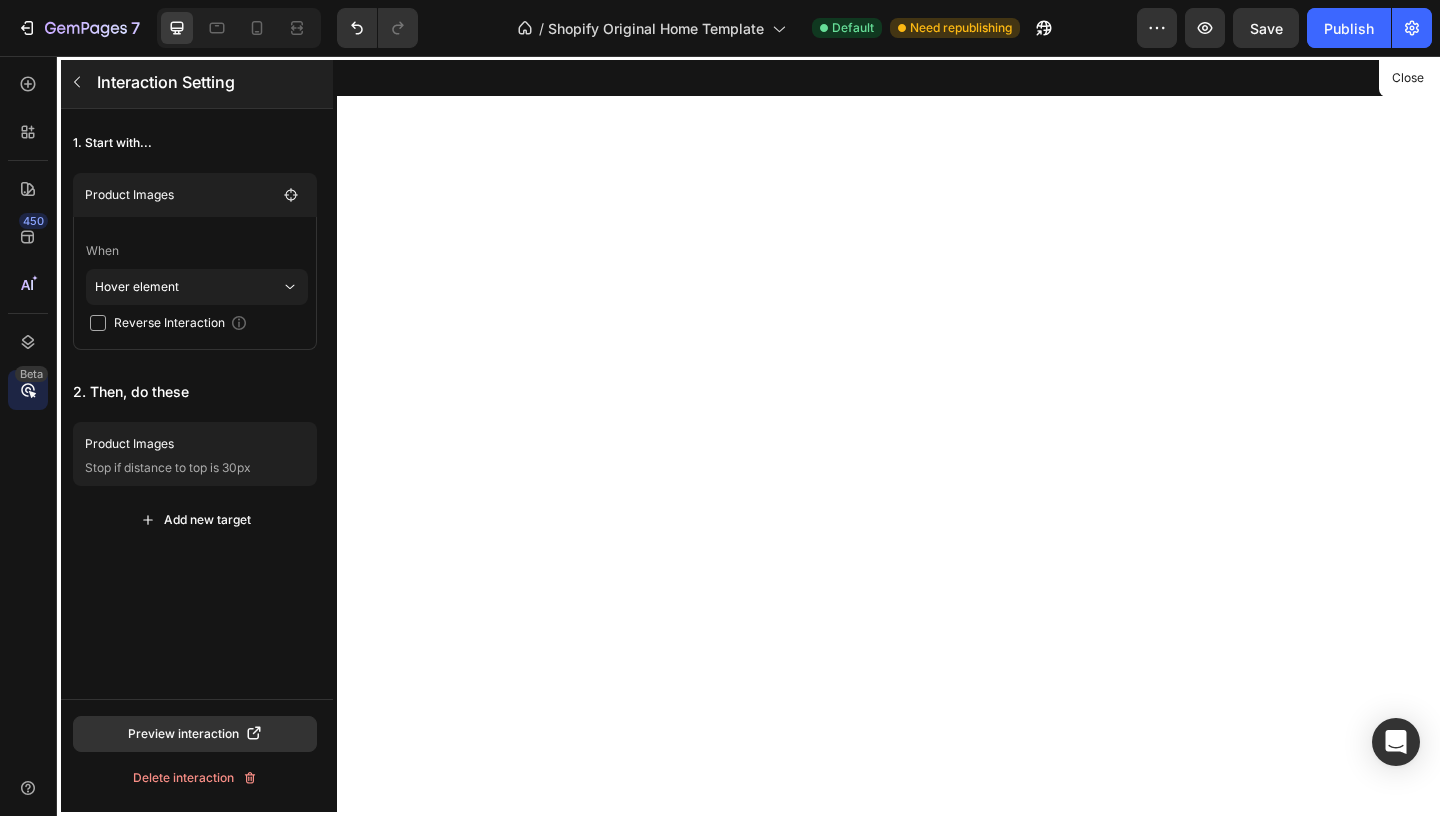 click 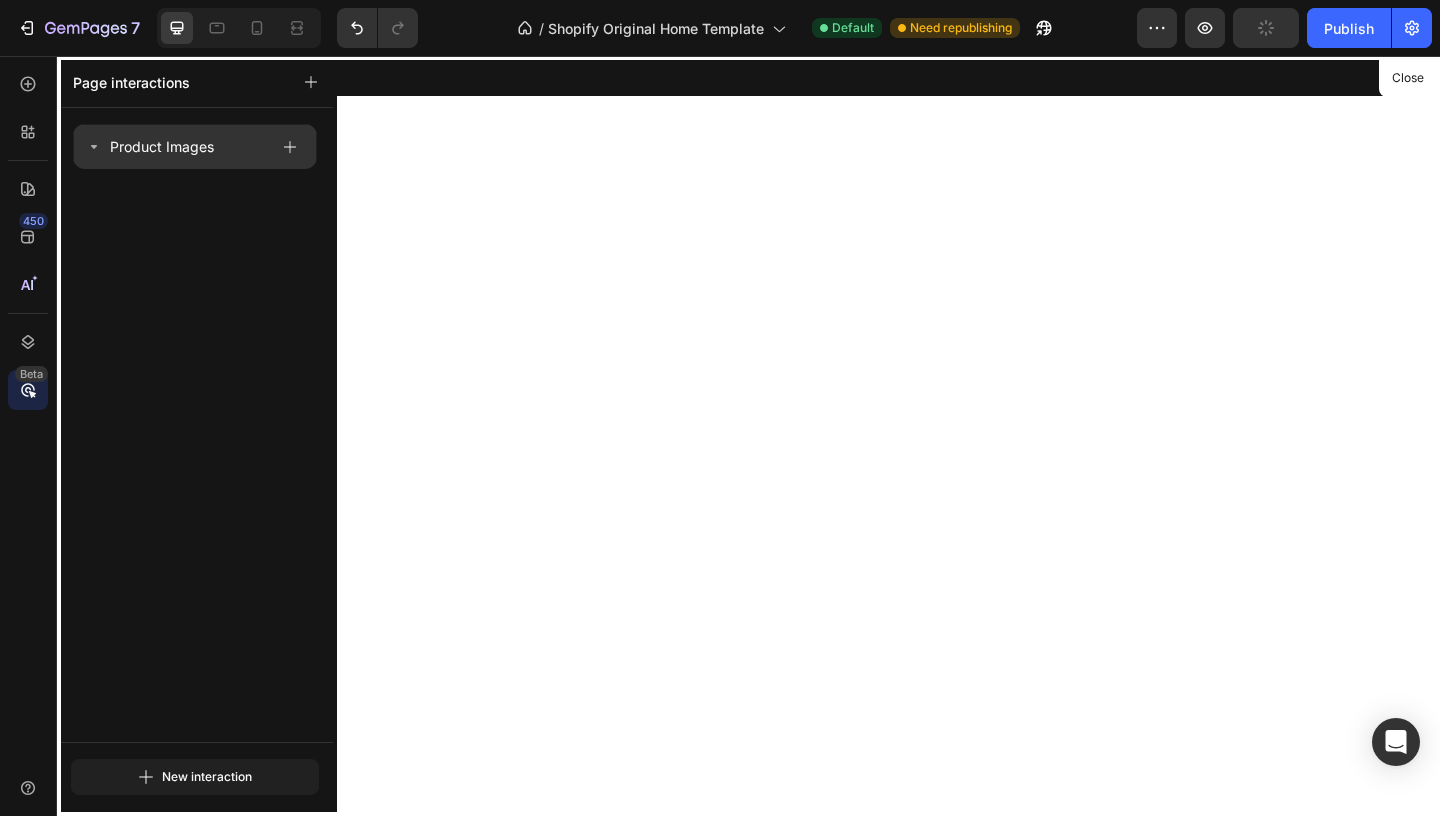 click on "Product Images" at bounding box center [162, 147] 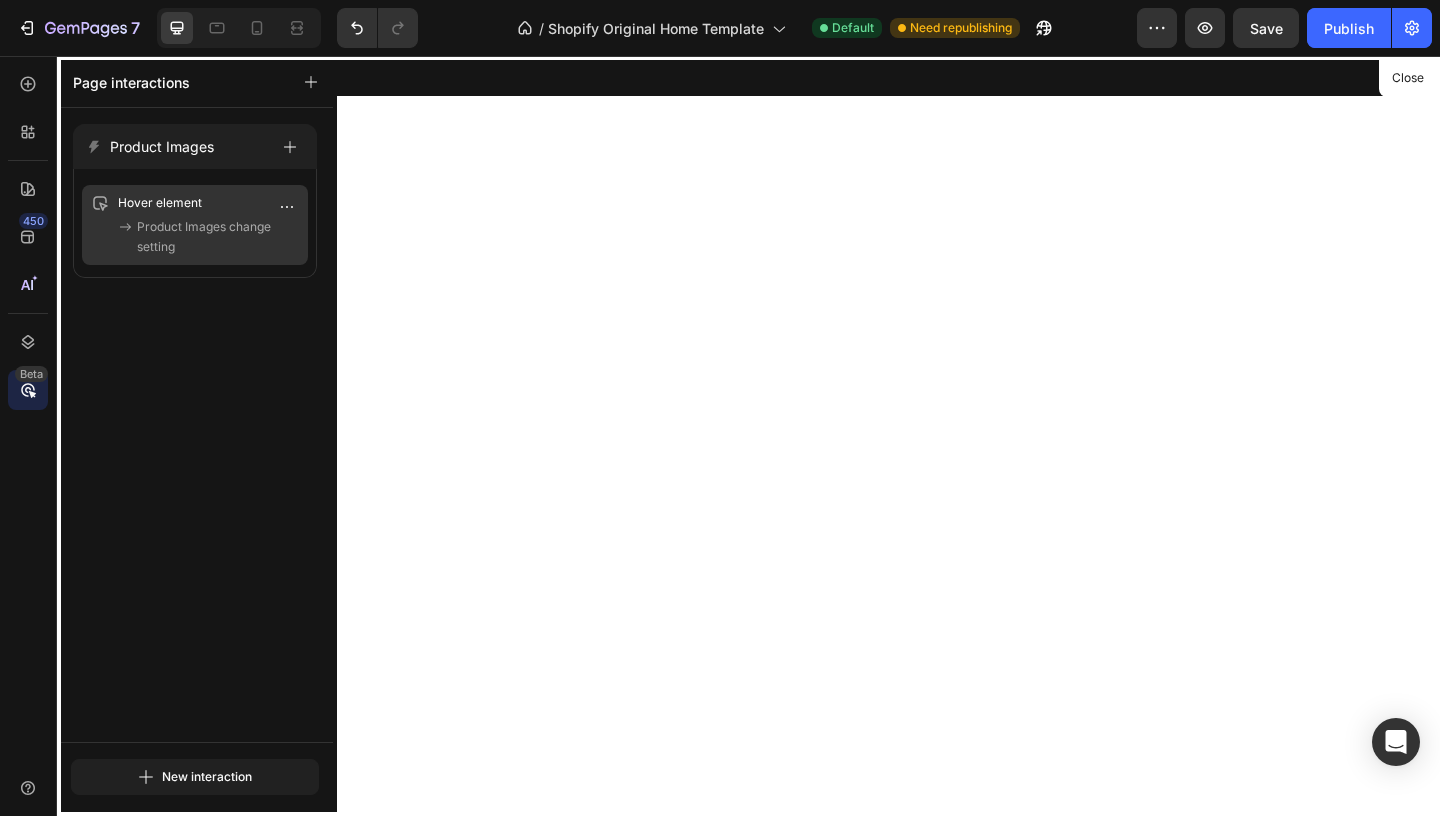 click on "Product Images change setting" at bounding box center [218, 237] 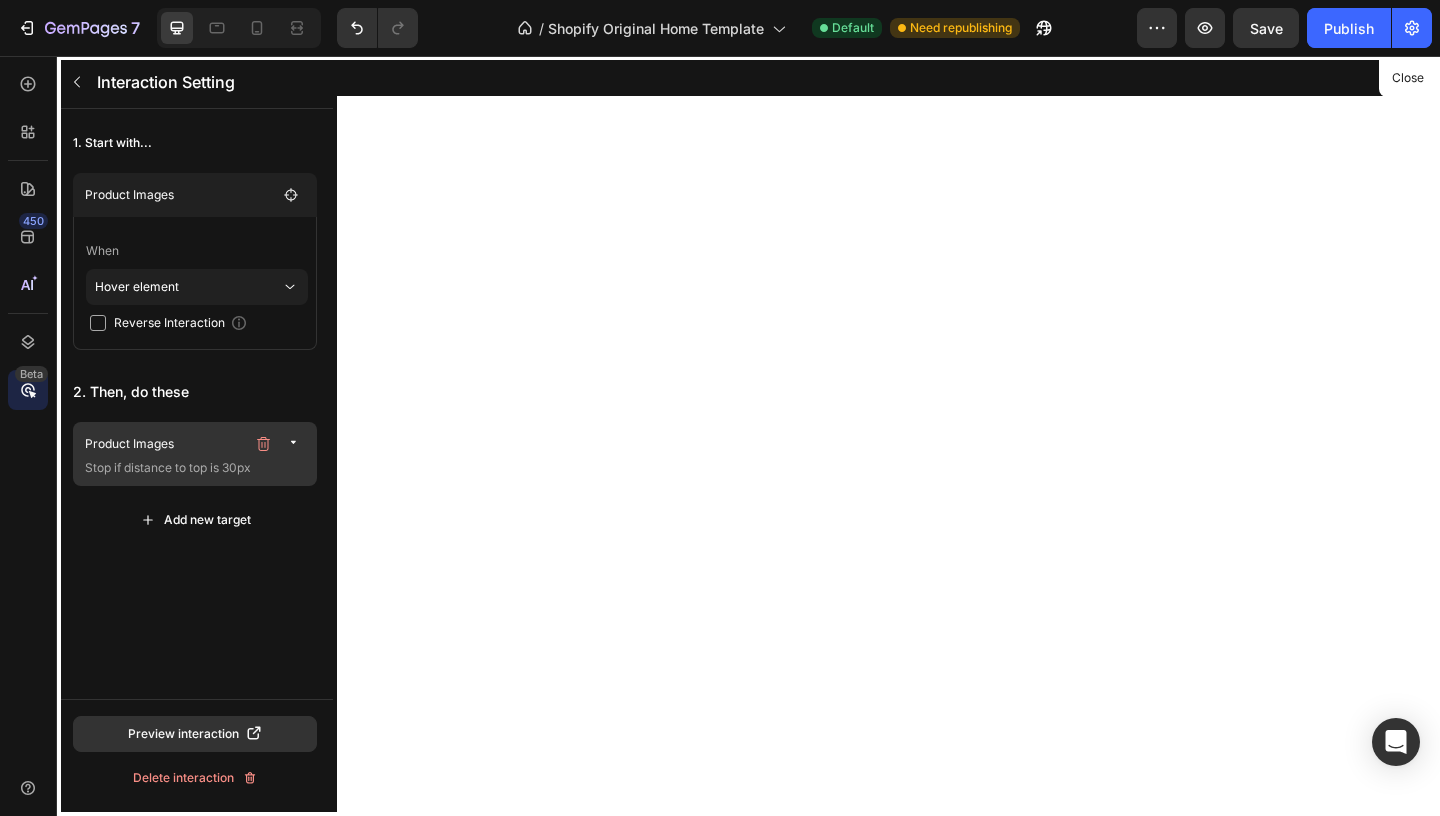 click on "Stop if distance to top is 30px" at bounding box center [197, 468] 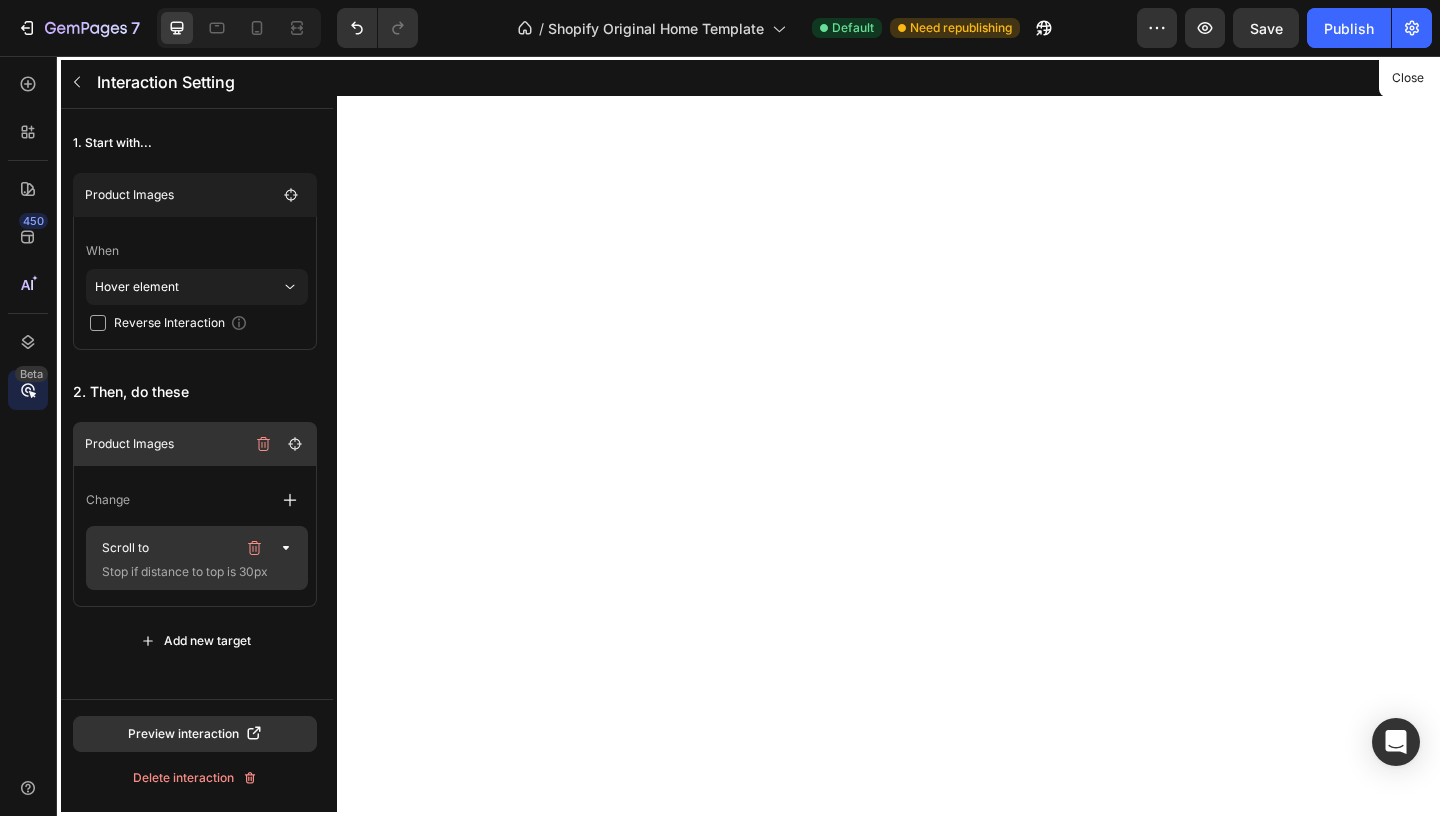 click on "Stop if distance to top is 30px" at bounding box center (194, 572) 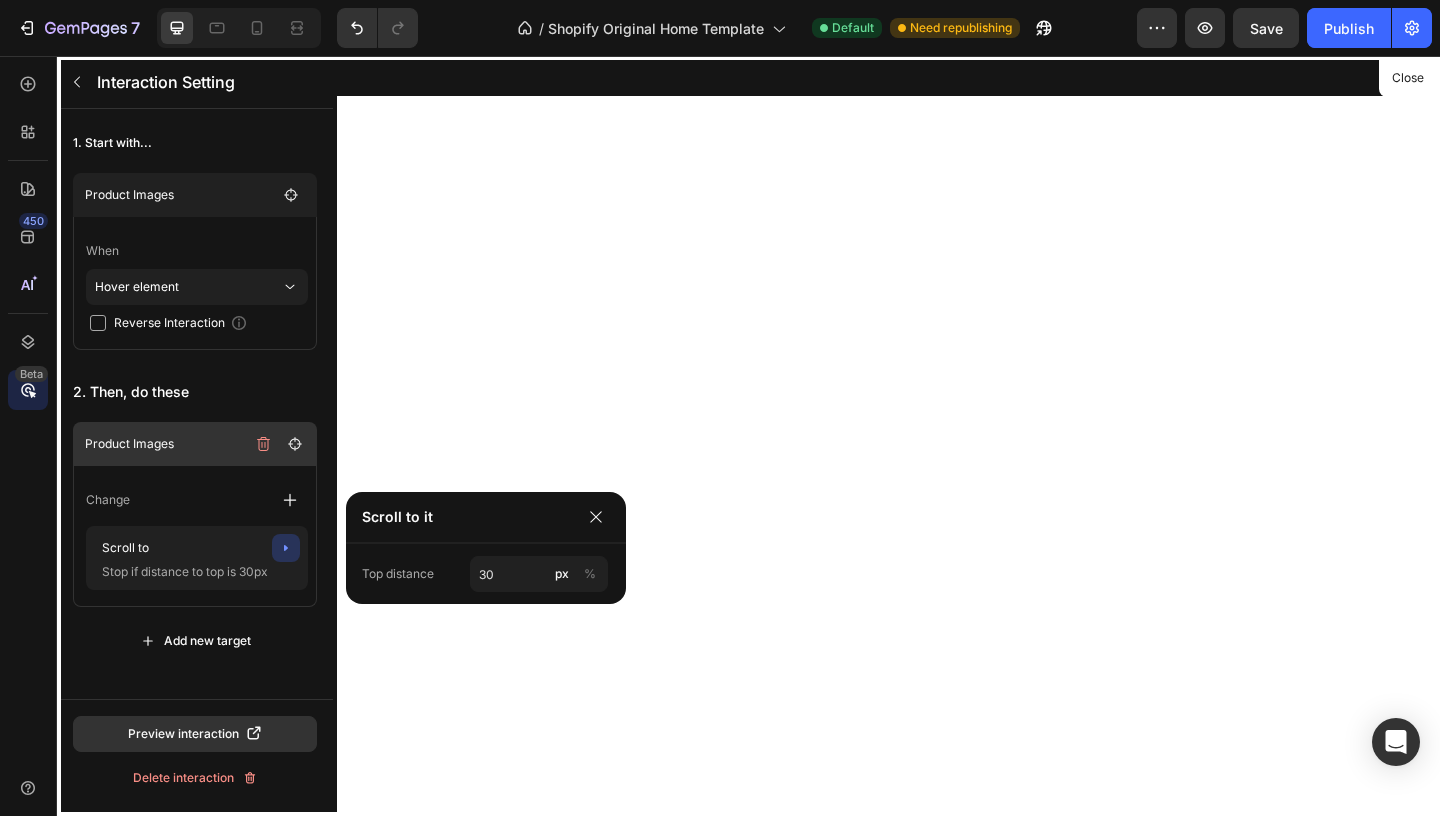 click on "Product Images" at bounding box center [165, 444] 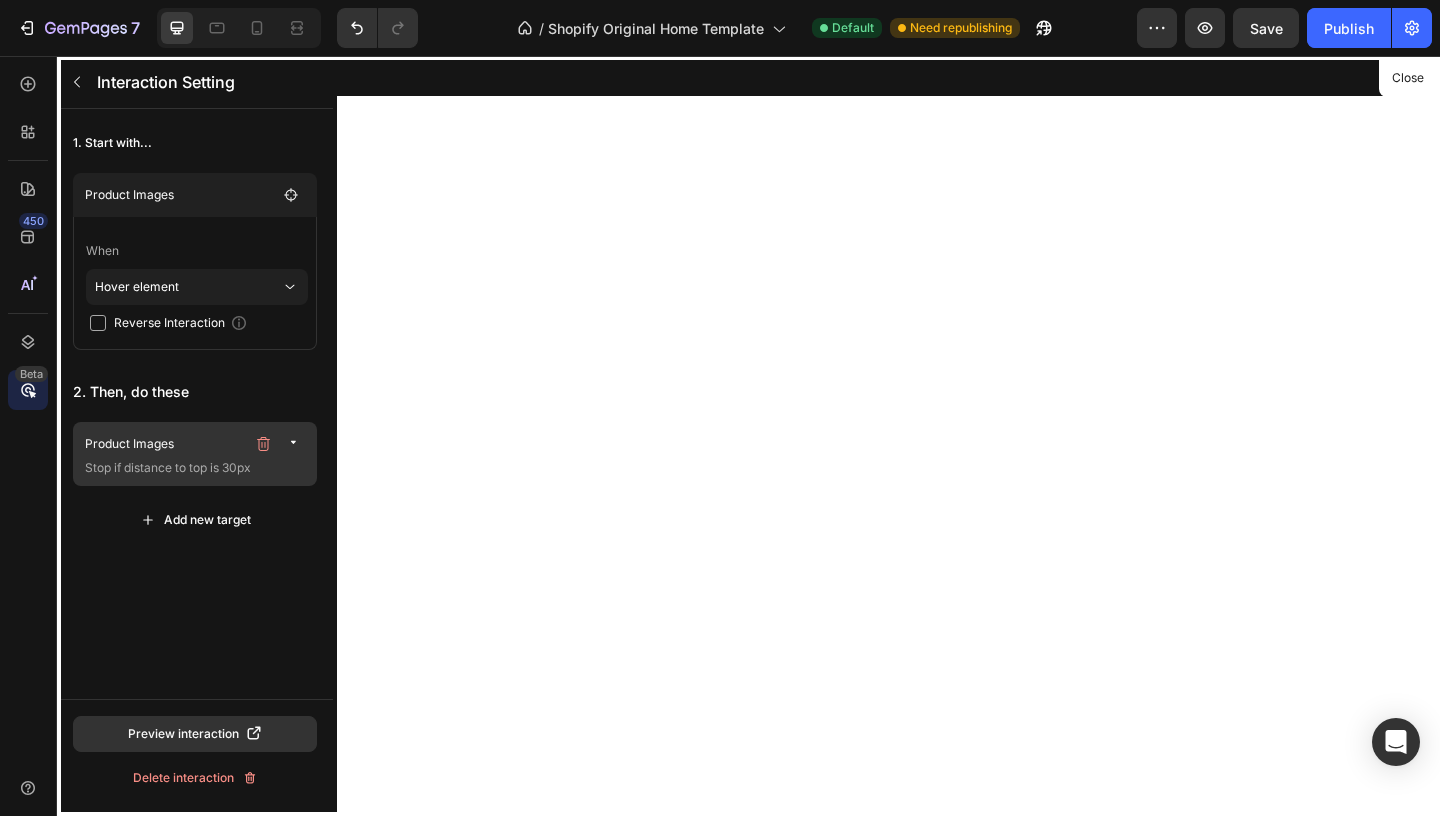 click on "Product Images" at bounding box center [165, 444] 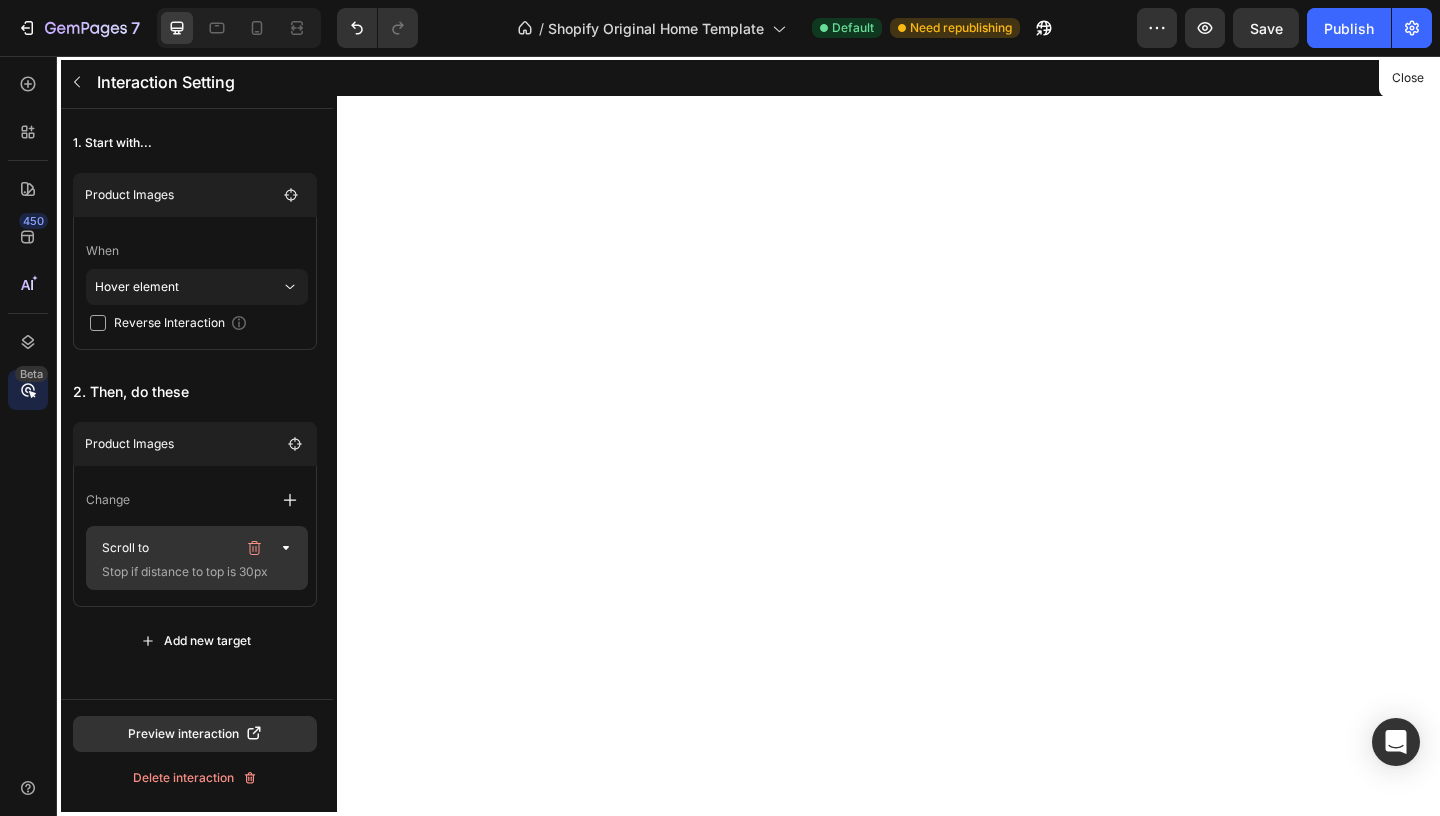 click on "Stop if distance to top is 30px" at bounding box center [194, 572] 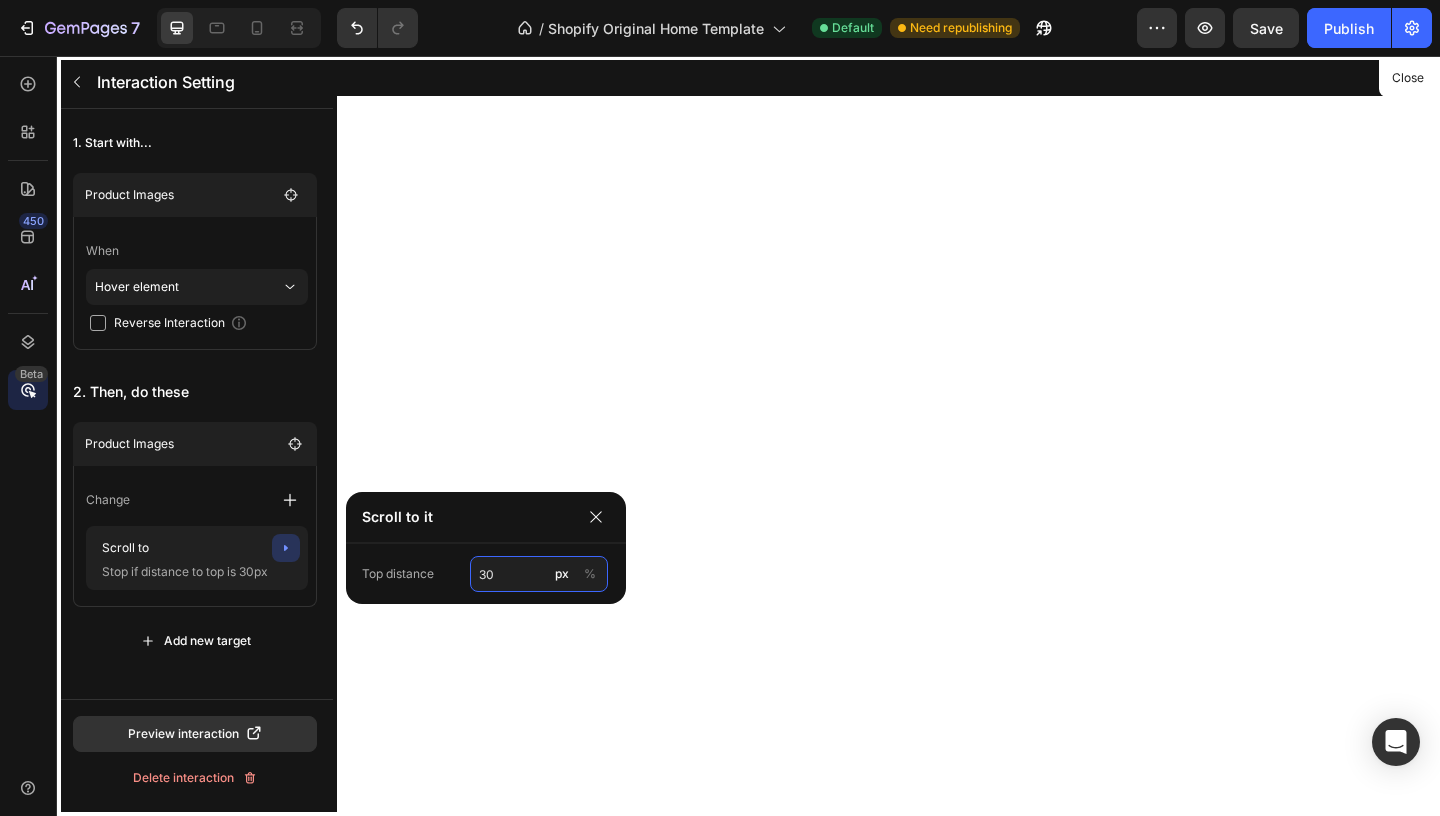 click on "30" at bounding box center (539, 574) 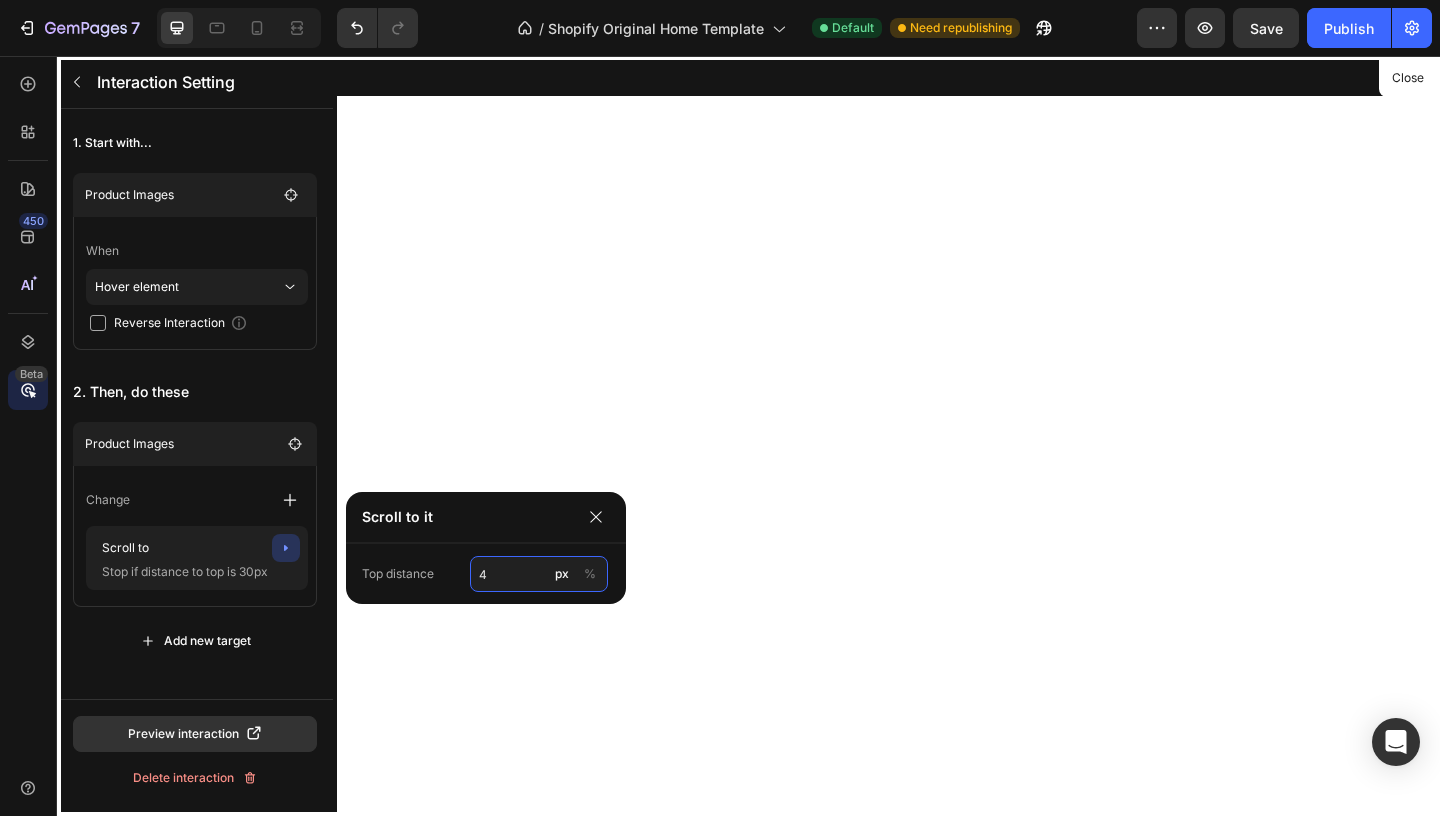 type on "45" 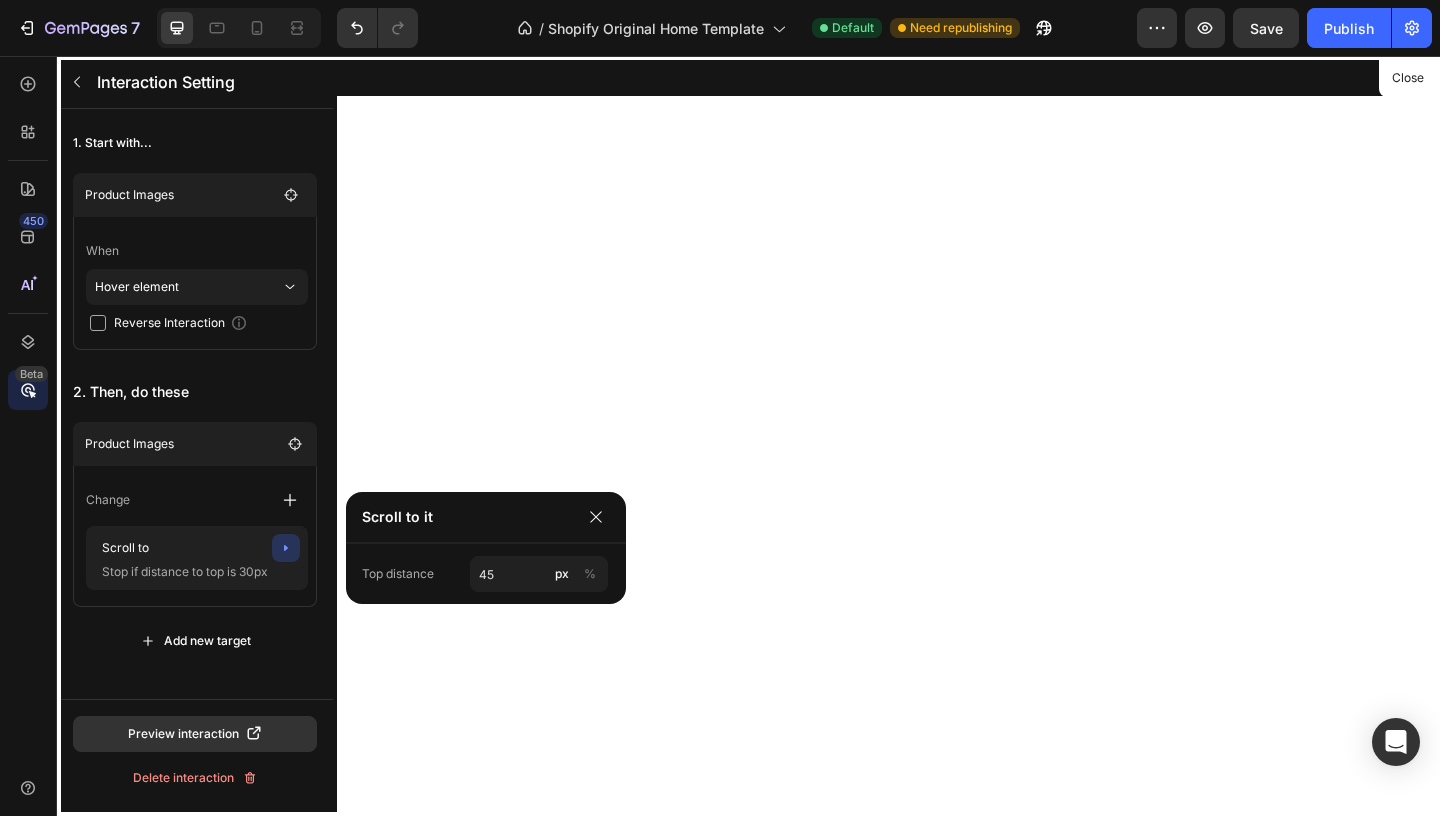 click on "Product Images Change Scroll to Stop if distance to top is 30px  Add new target" at bounding box center (195, 540) 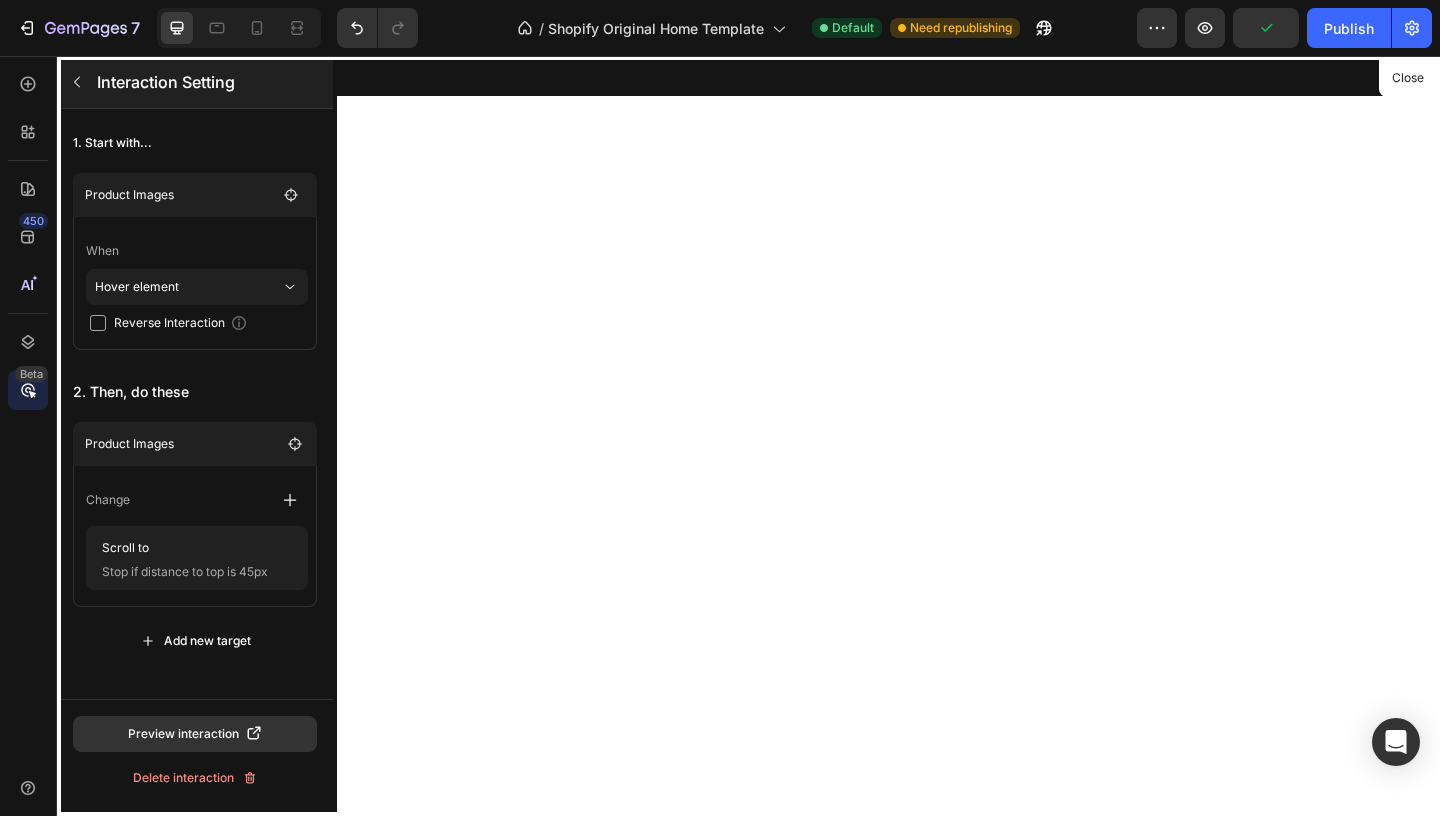 click 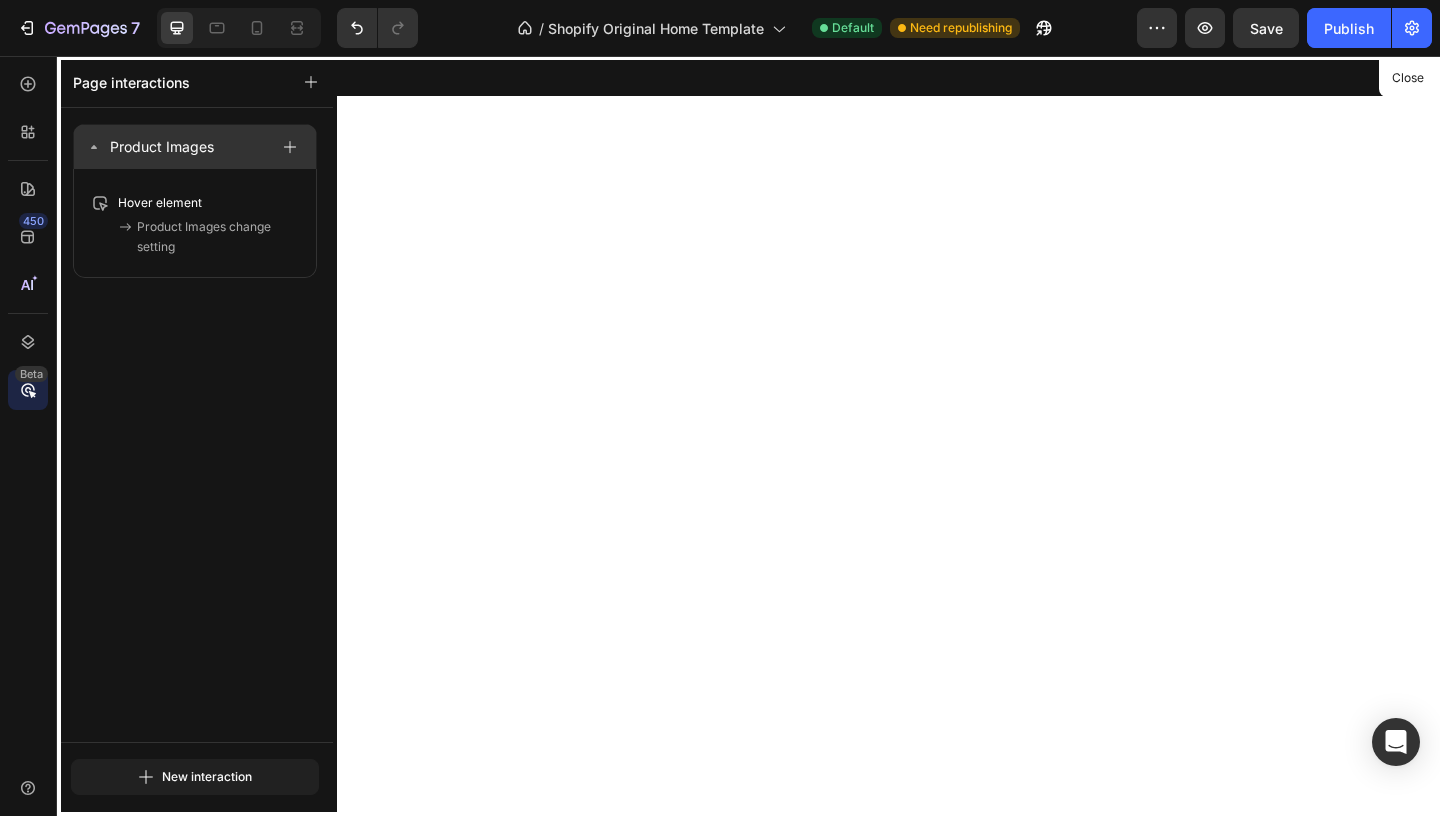 click on "Product Images" at bounding box center (162, 147) 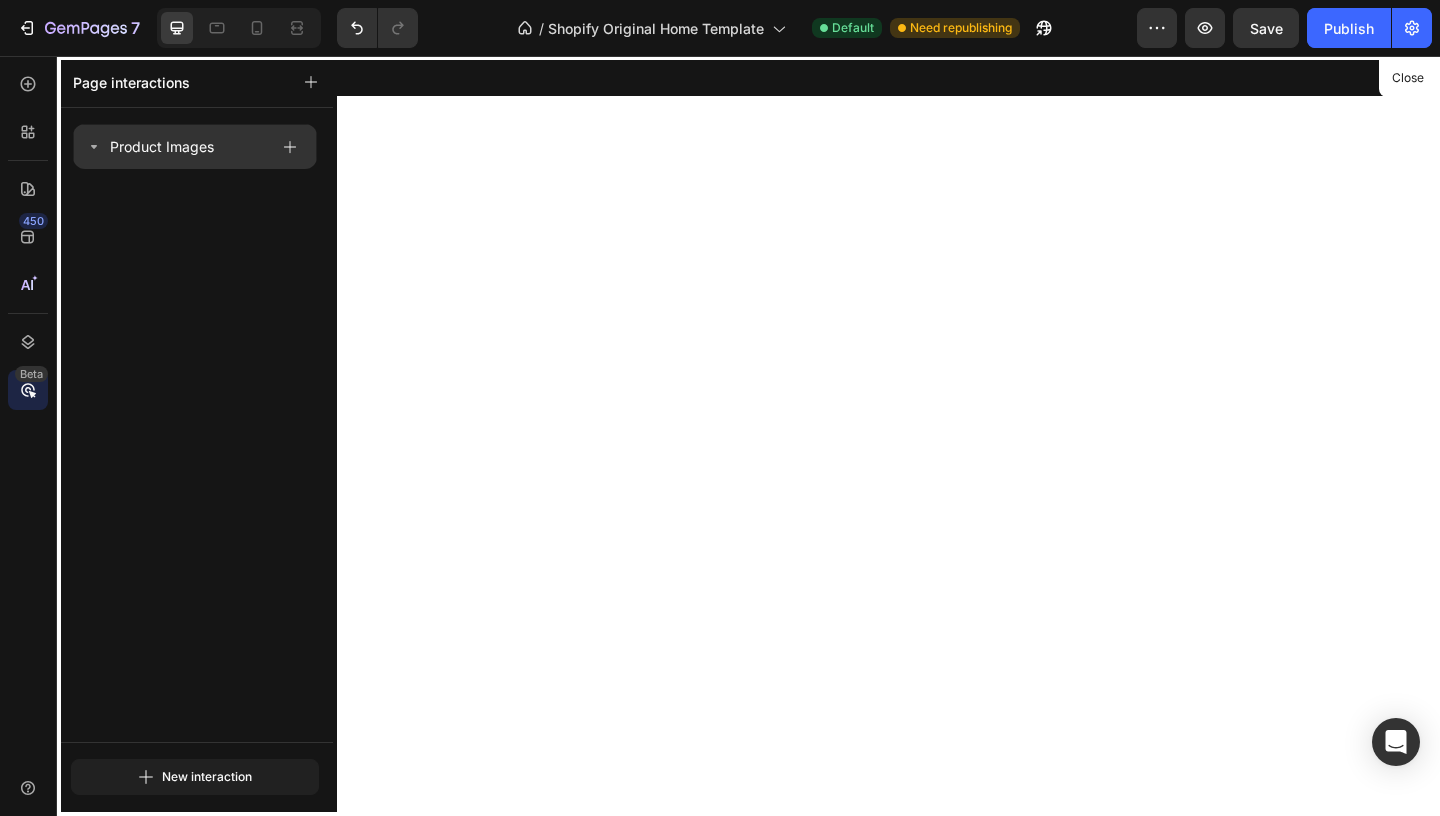 click on "Product Images" at bounding box center [195, 146] 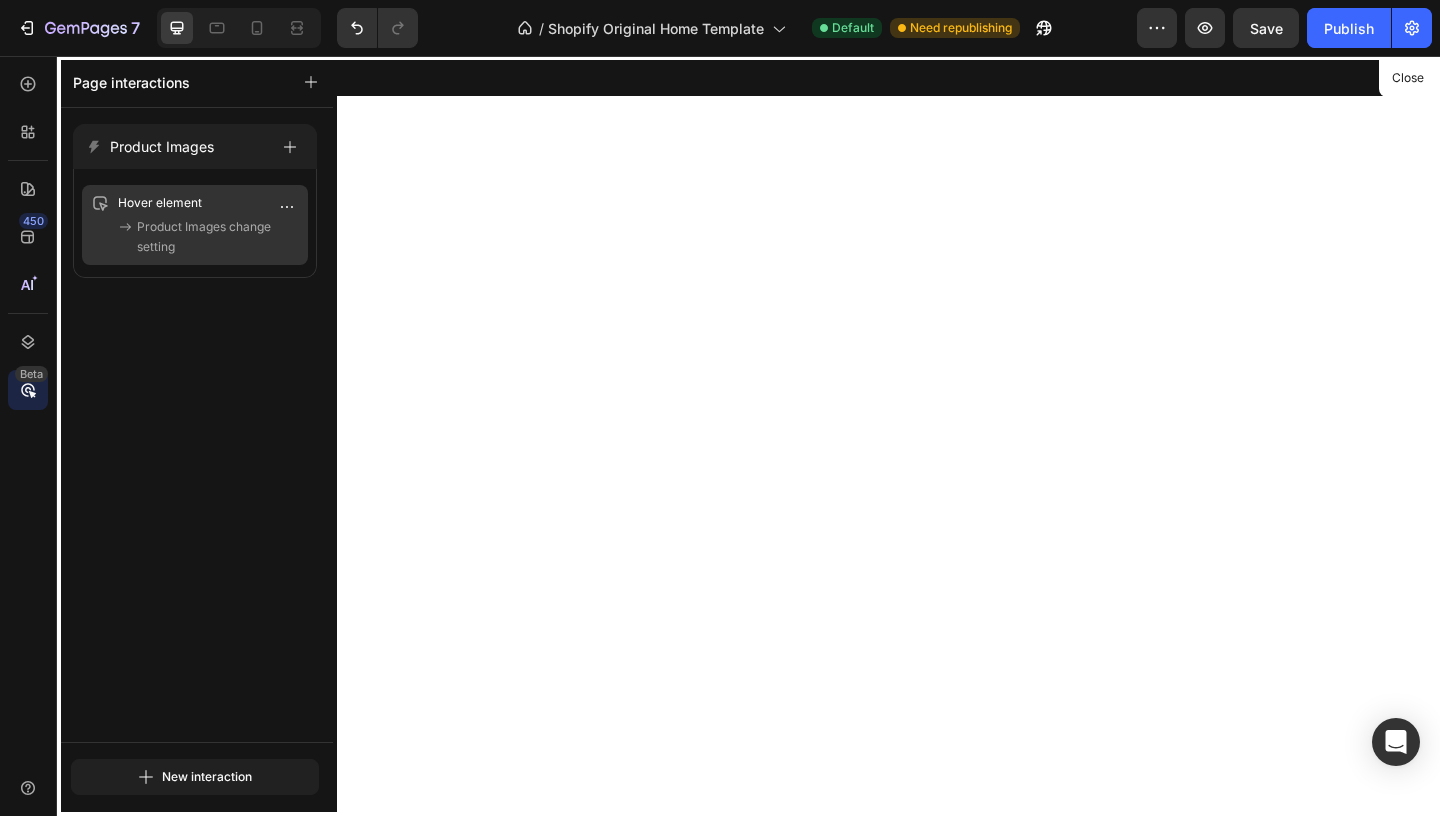click on "Product Images change setting" at bounding box center (218, 237) 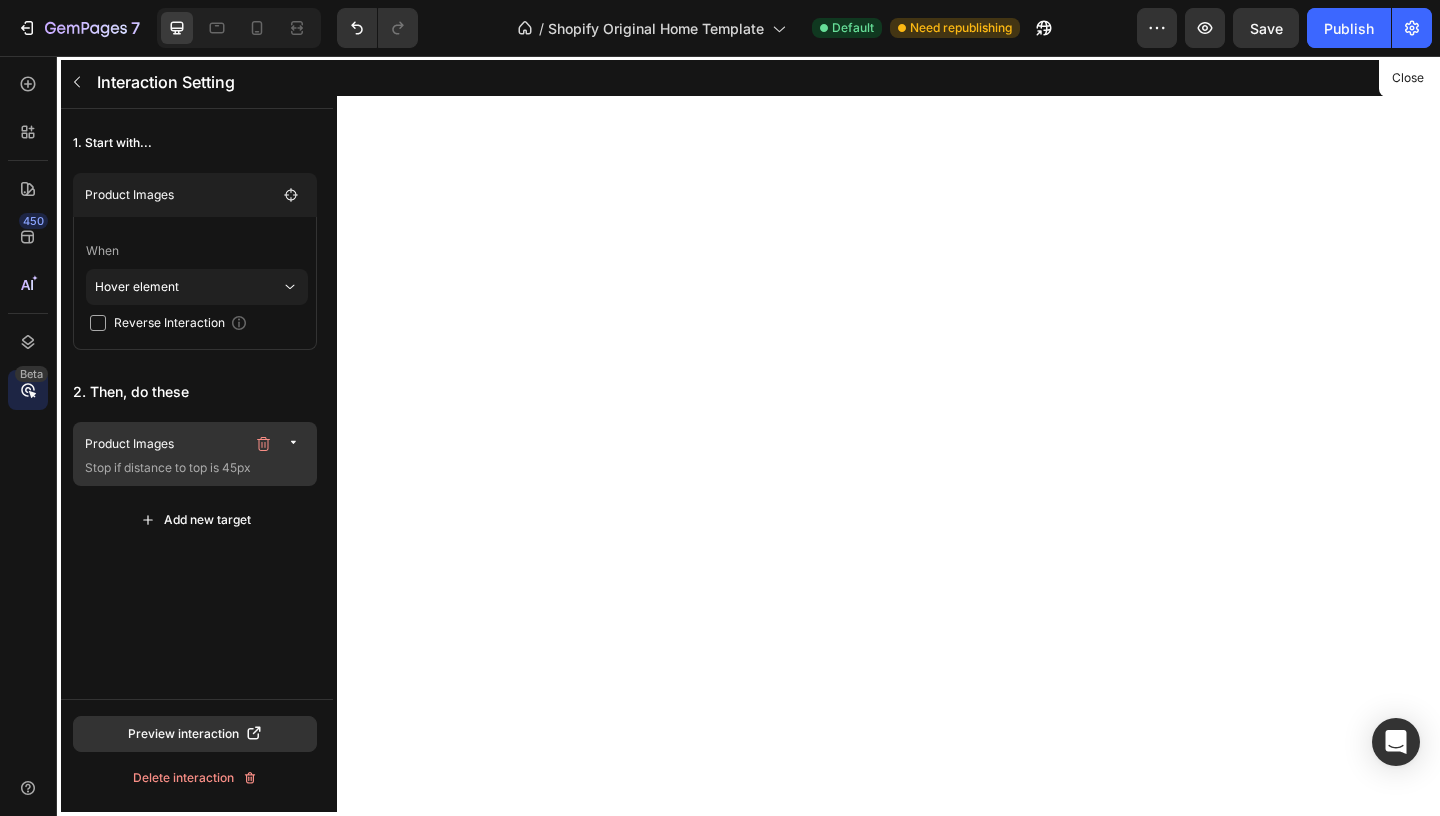 click on "Stop if distance to top is 45px" at bounding box center (197, 468) 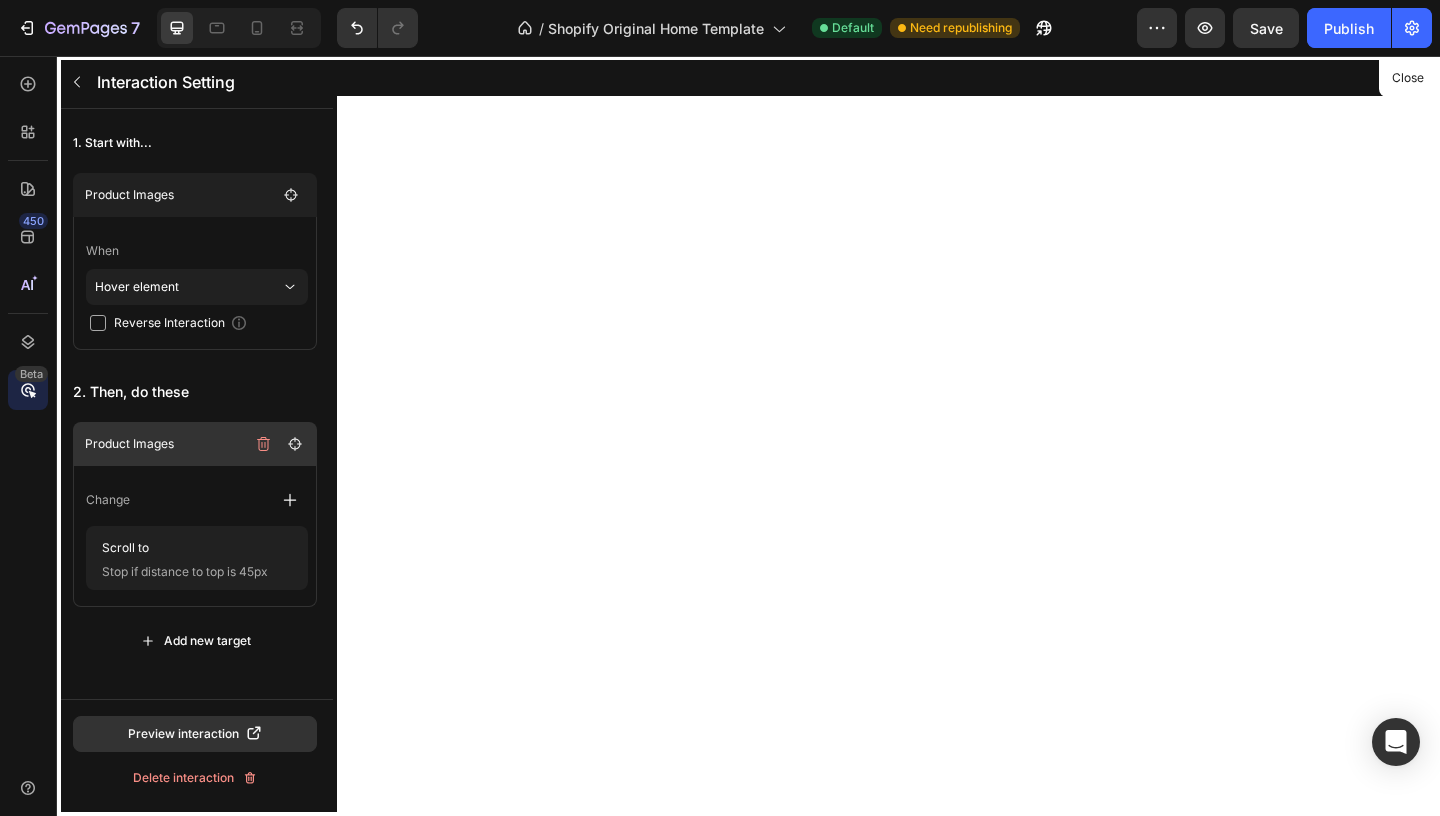 click on "1. Start with... Product Images When Hover element Reverse Interaction 2. Then, do these Product Images Change Scroll to Stop if distance to top is 45px  Add new target" at bounding box center (195, 392) 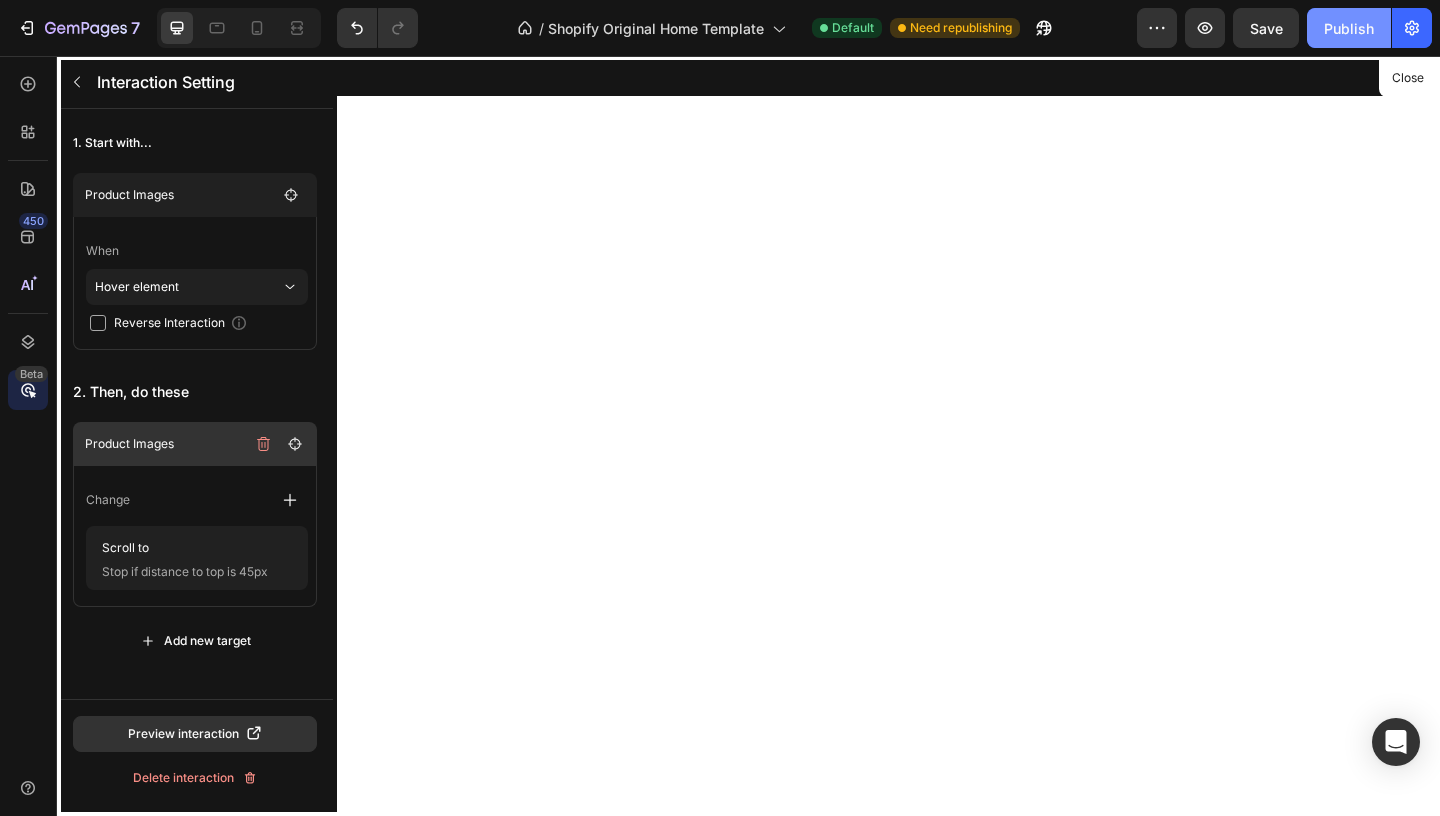 click on "Publish" at bounding box center (1349, 28) 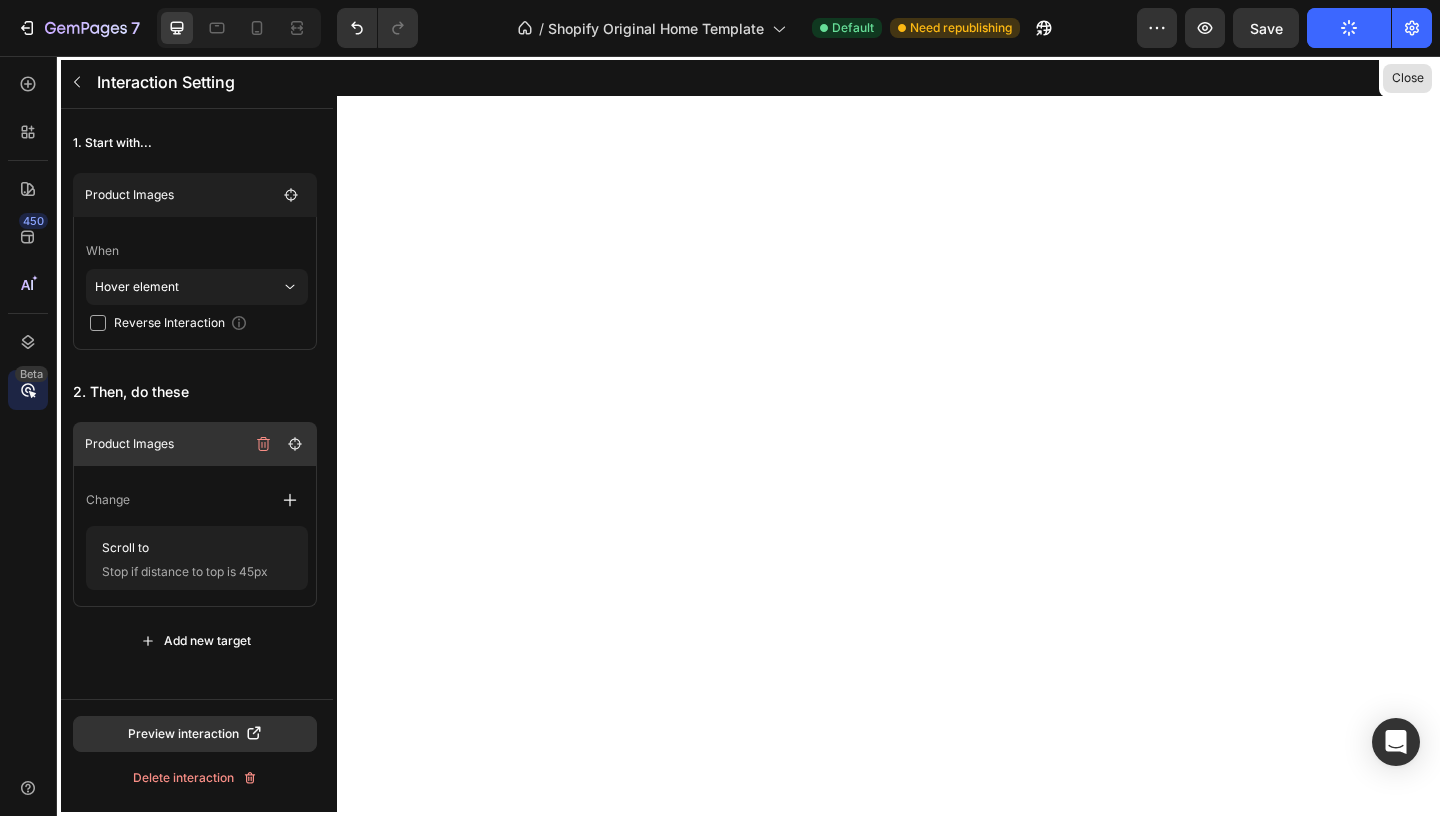 click on "Close" at bounding box center [1407, 78] 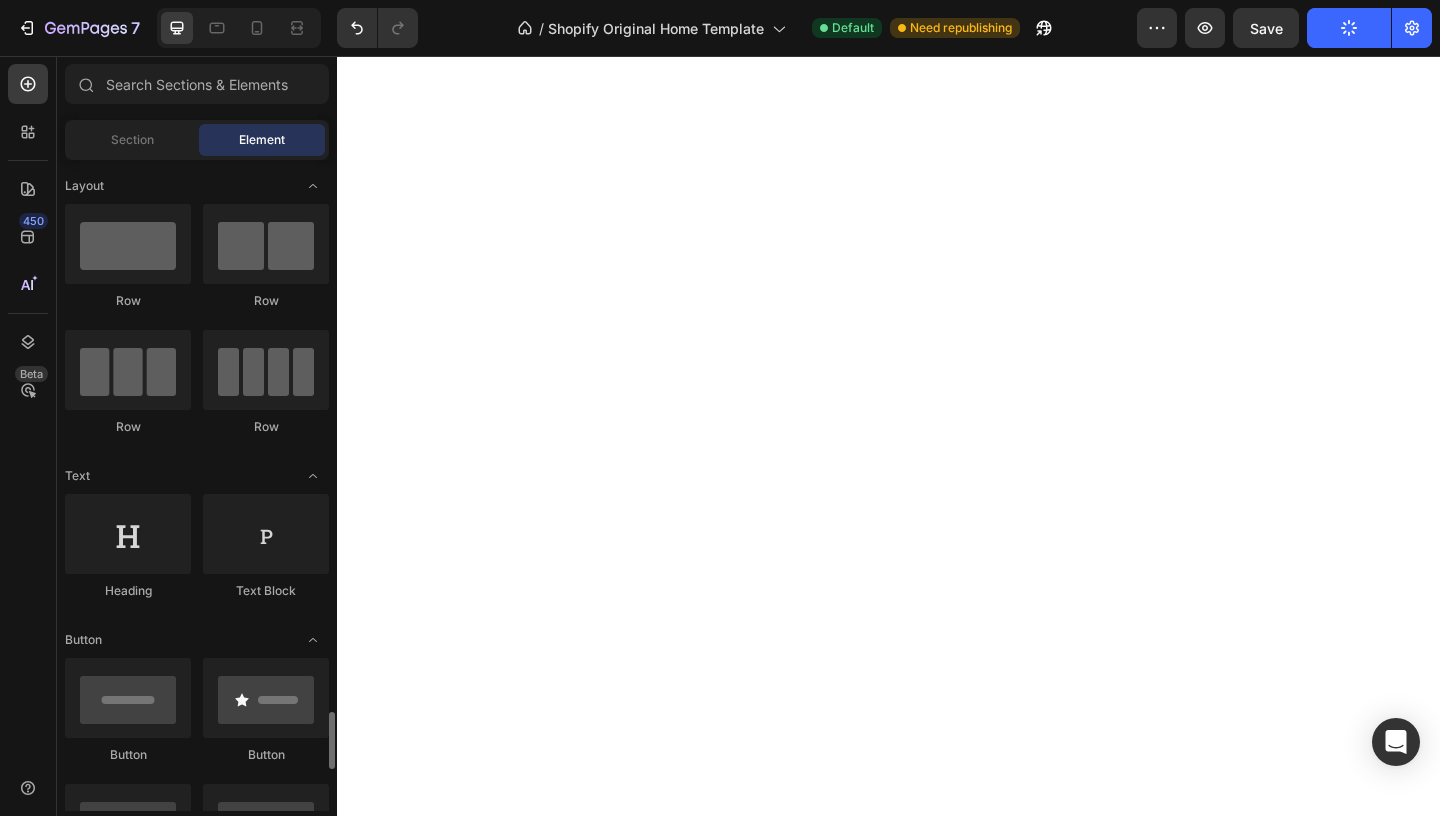 scroll, scrollTop: 508, scrollLeft: 0, axis: vertical 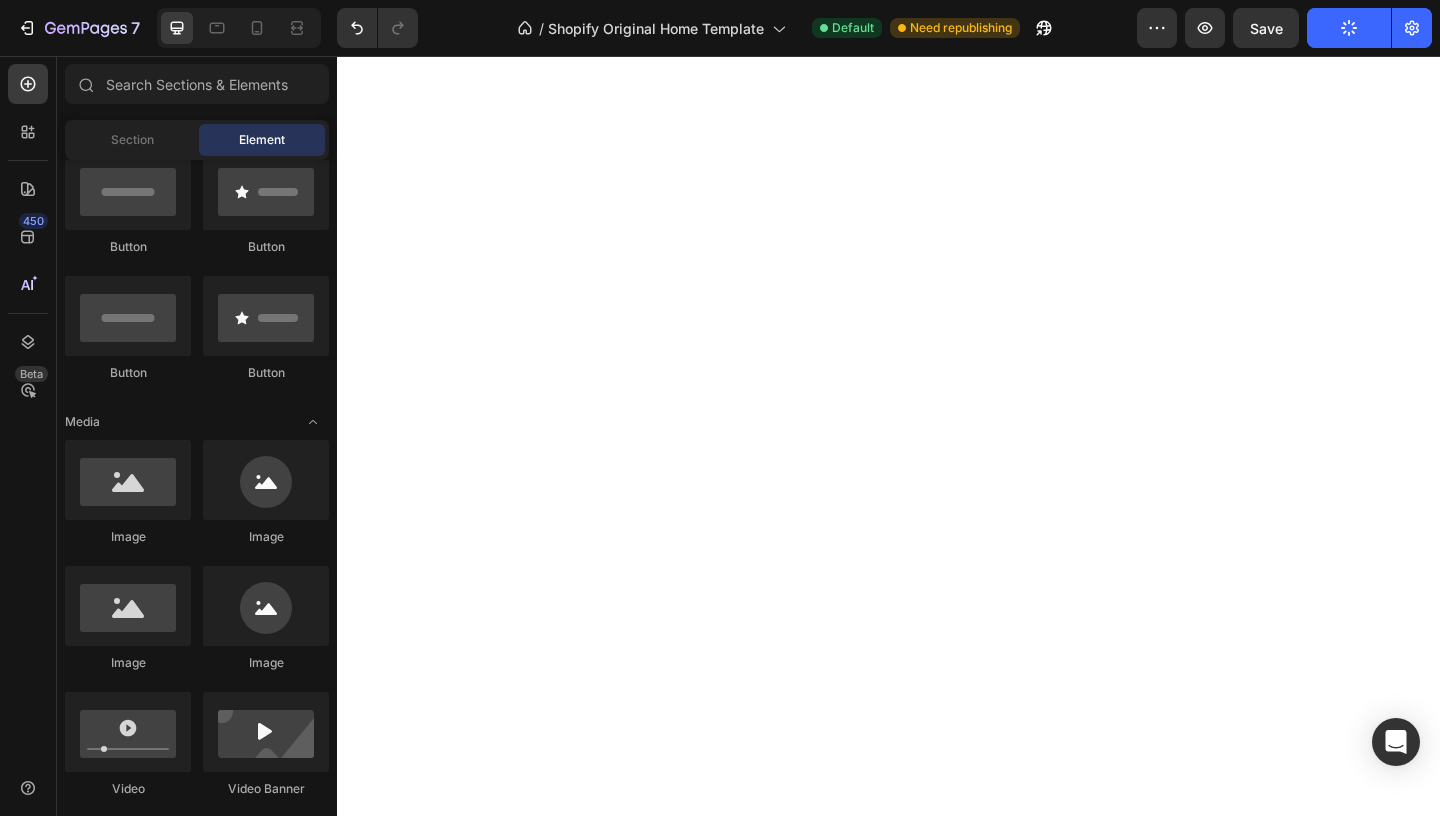 click on "Publish" 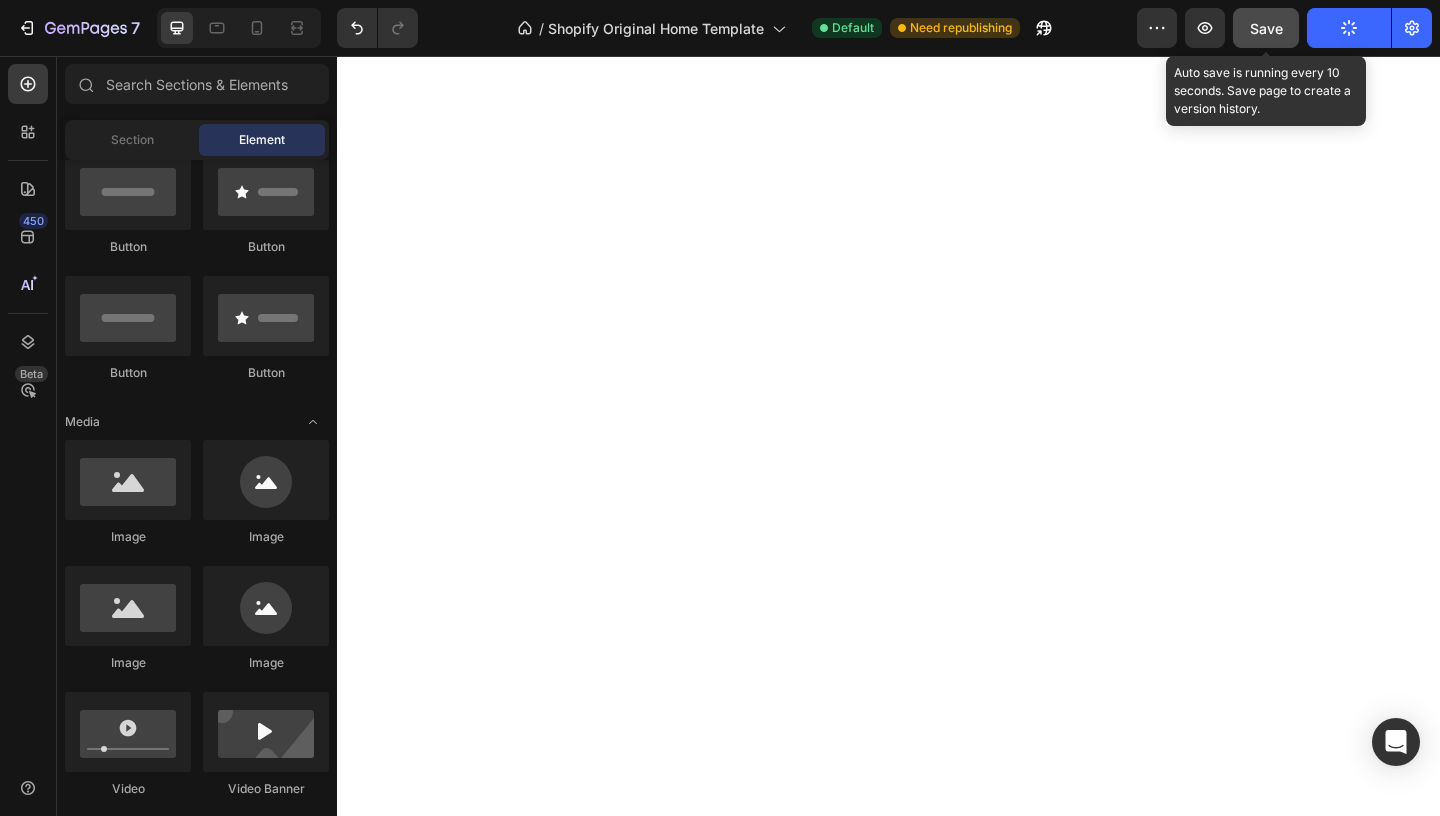 click on "Save" at bounding box center [1266, 28] 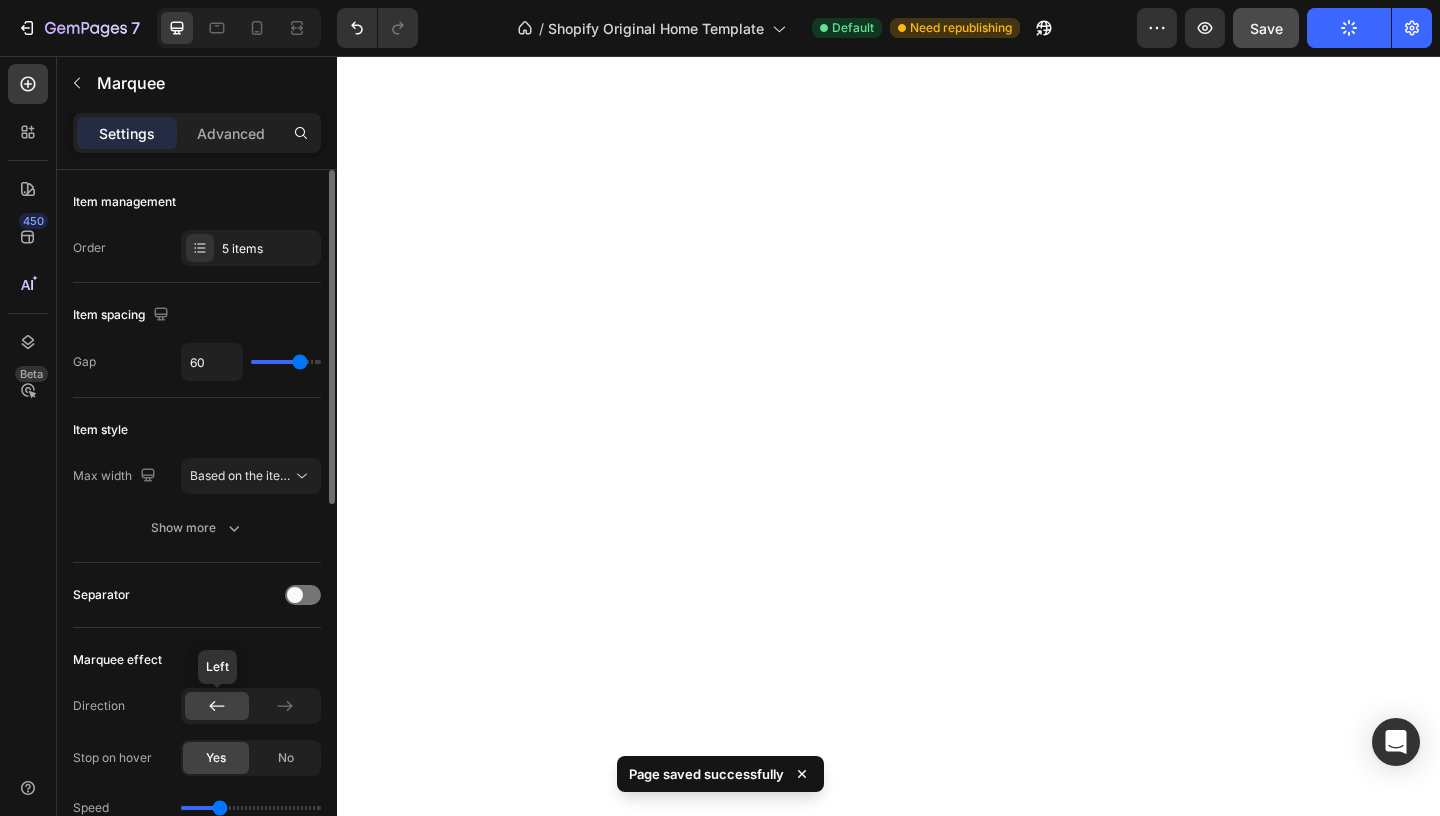 click 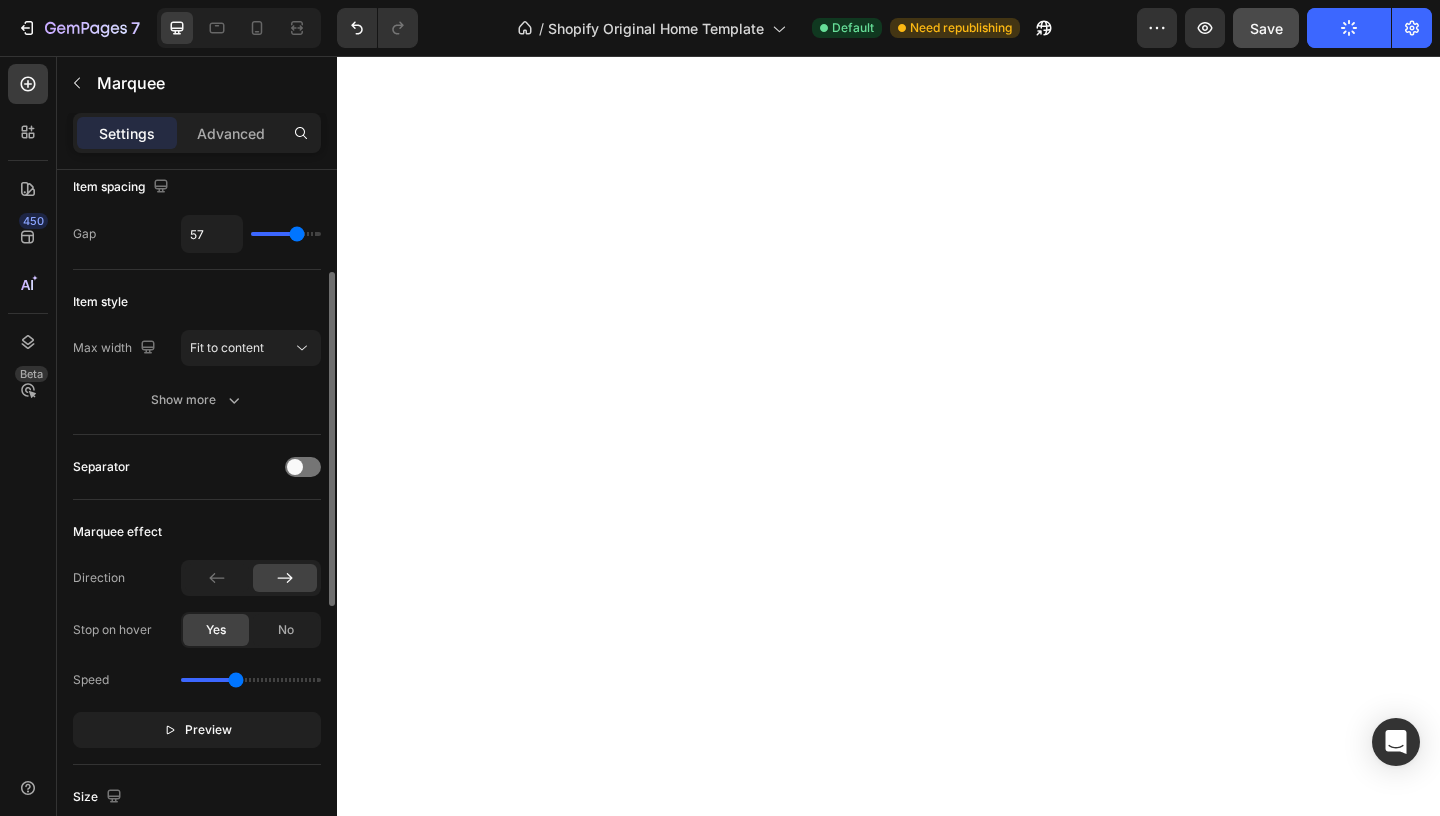 scroll, scrollTop: 157, scrollLeft: 0, axis: vertical 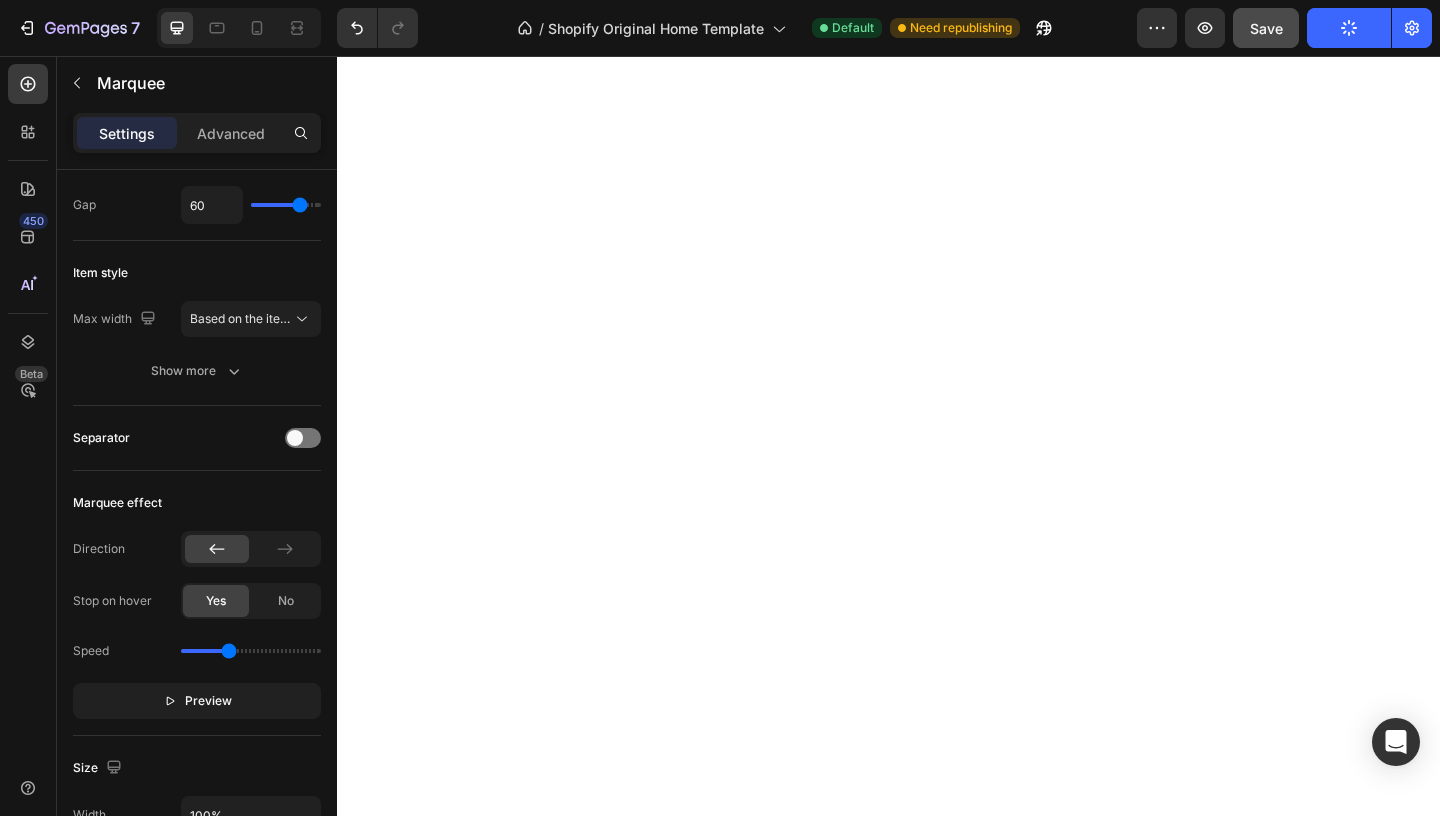 click at bounding box center (251, 651) 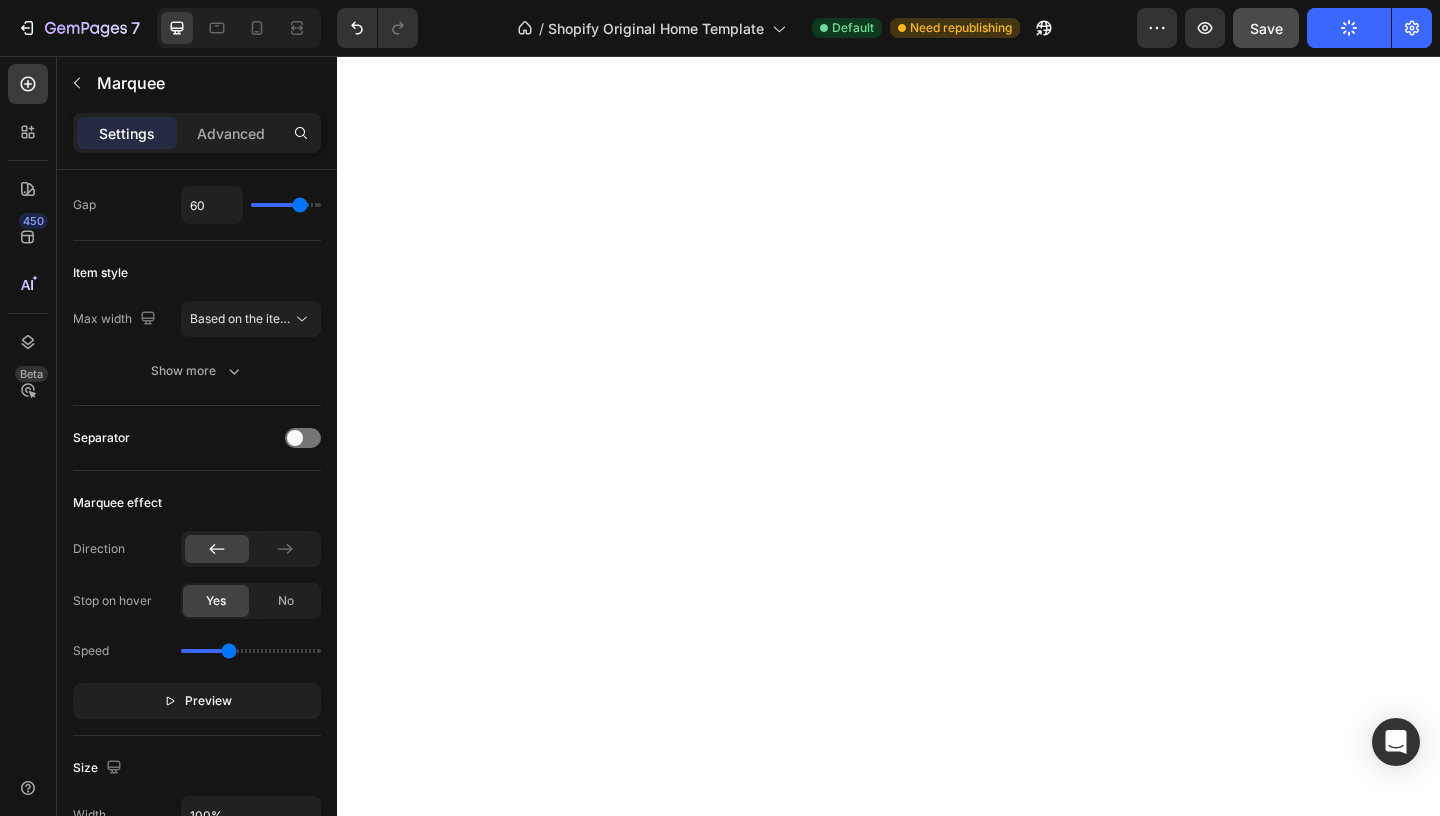 type on "1" 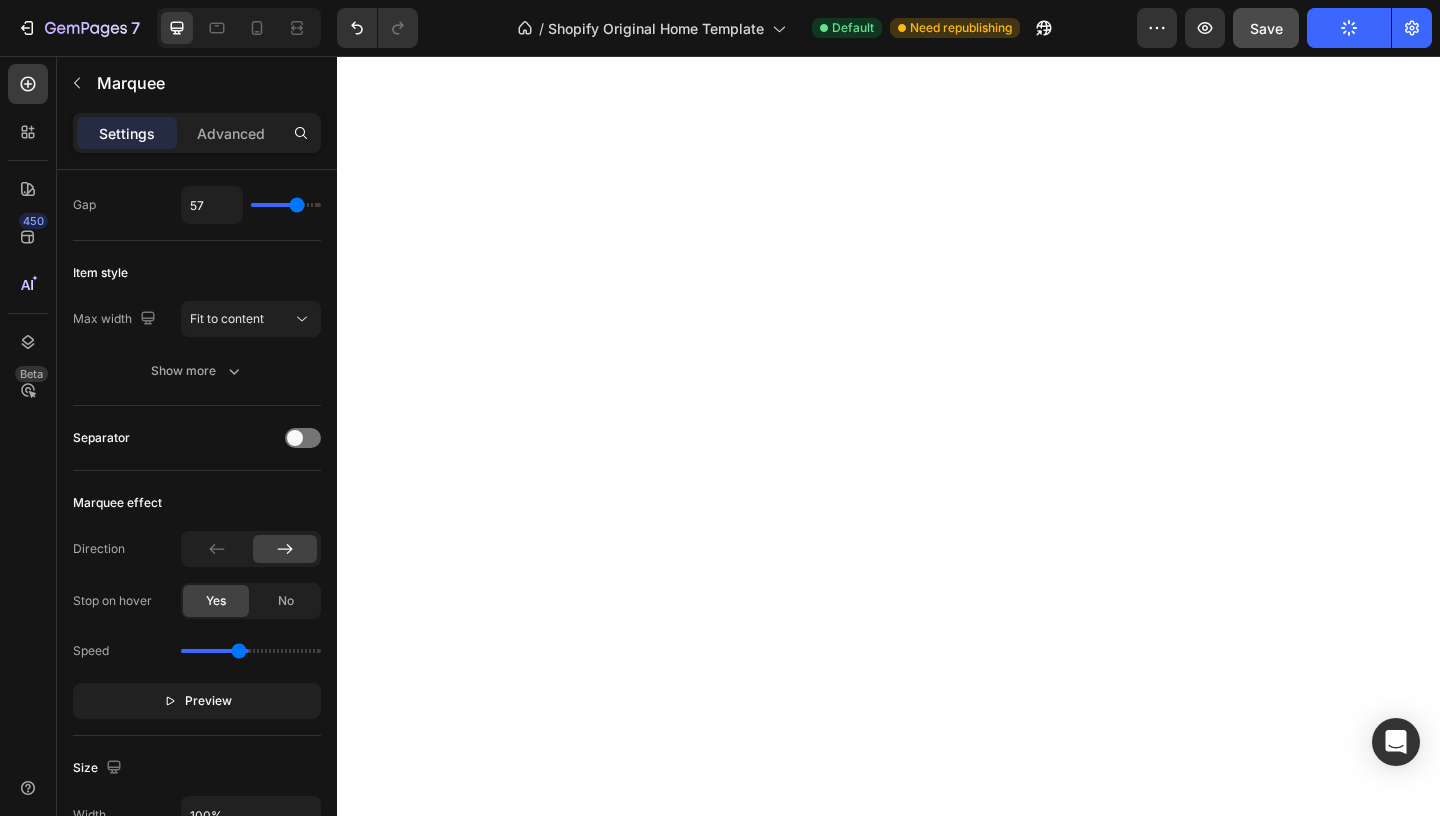 click at bounding box center (251, 651) 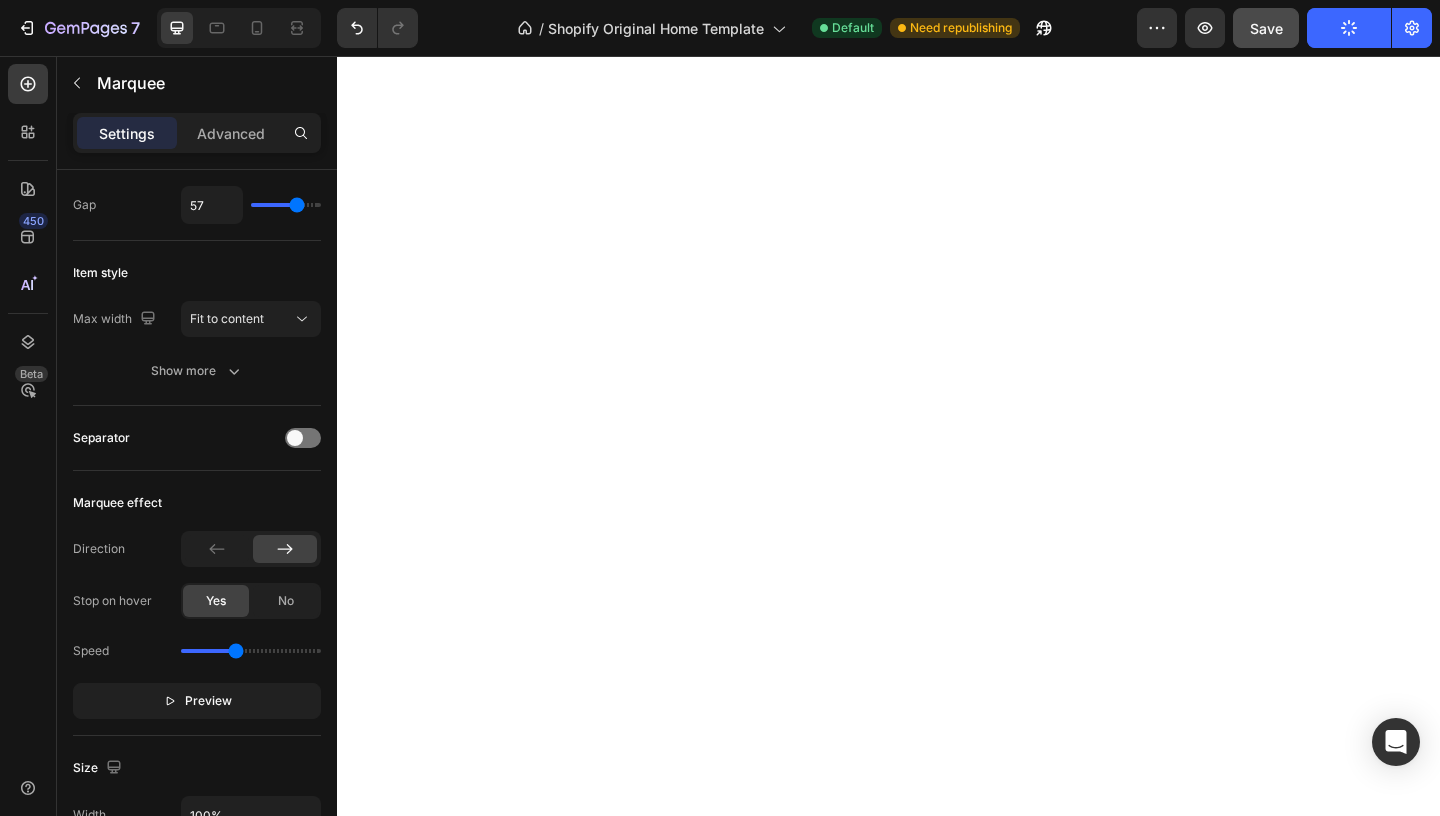 type on "1.4" 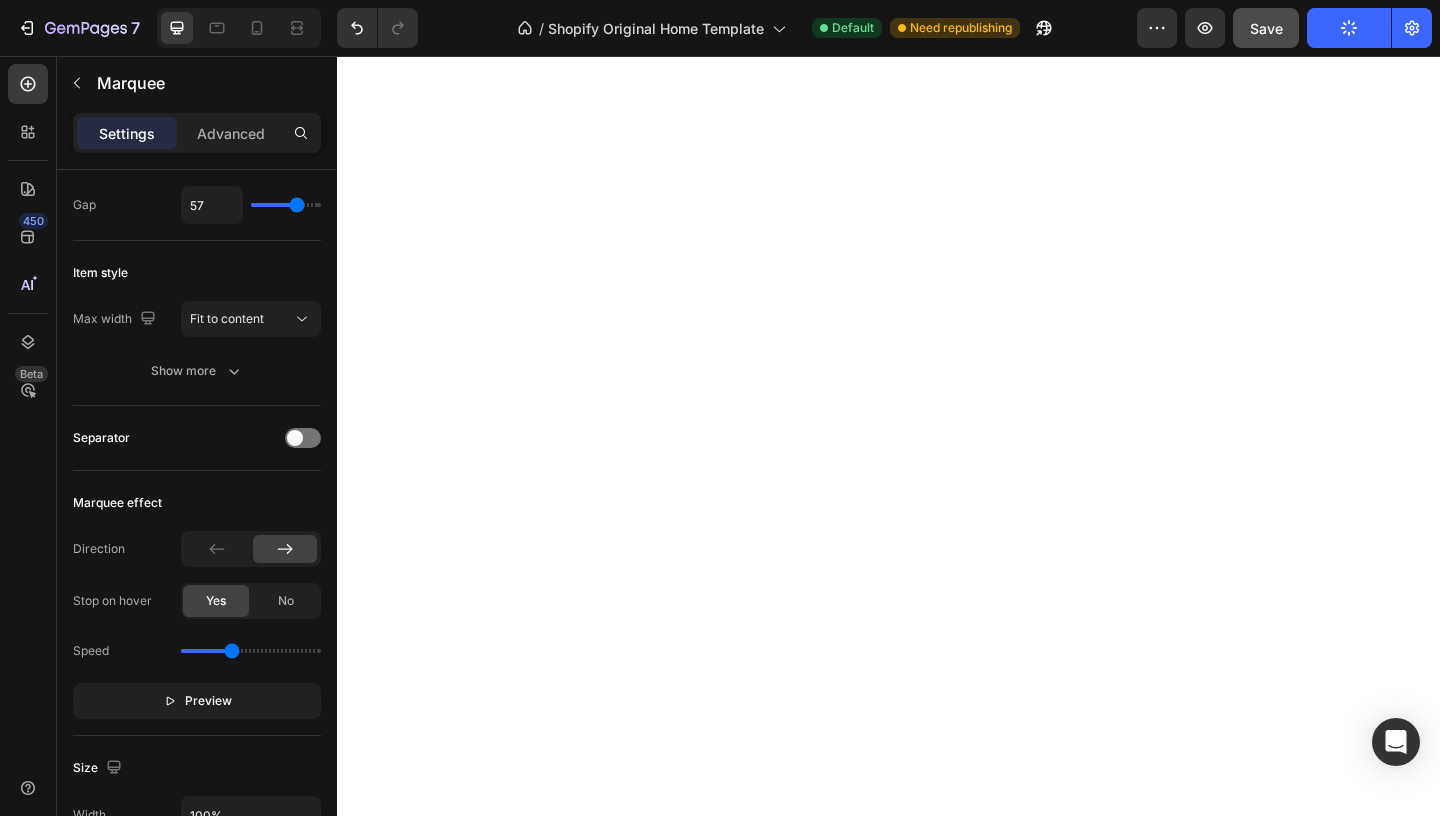 click at bounding box center [251, 651] 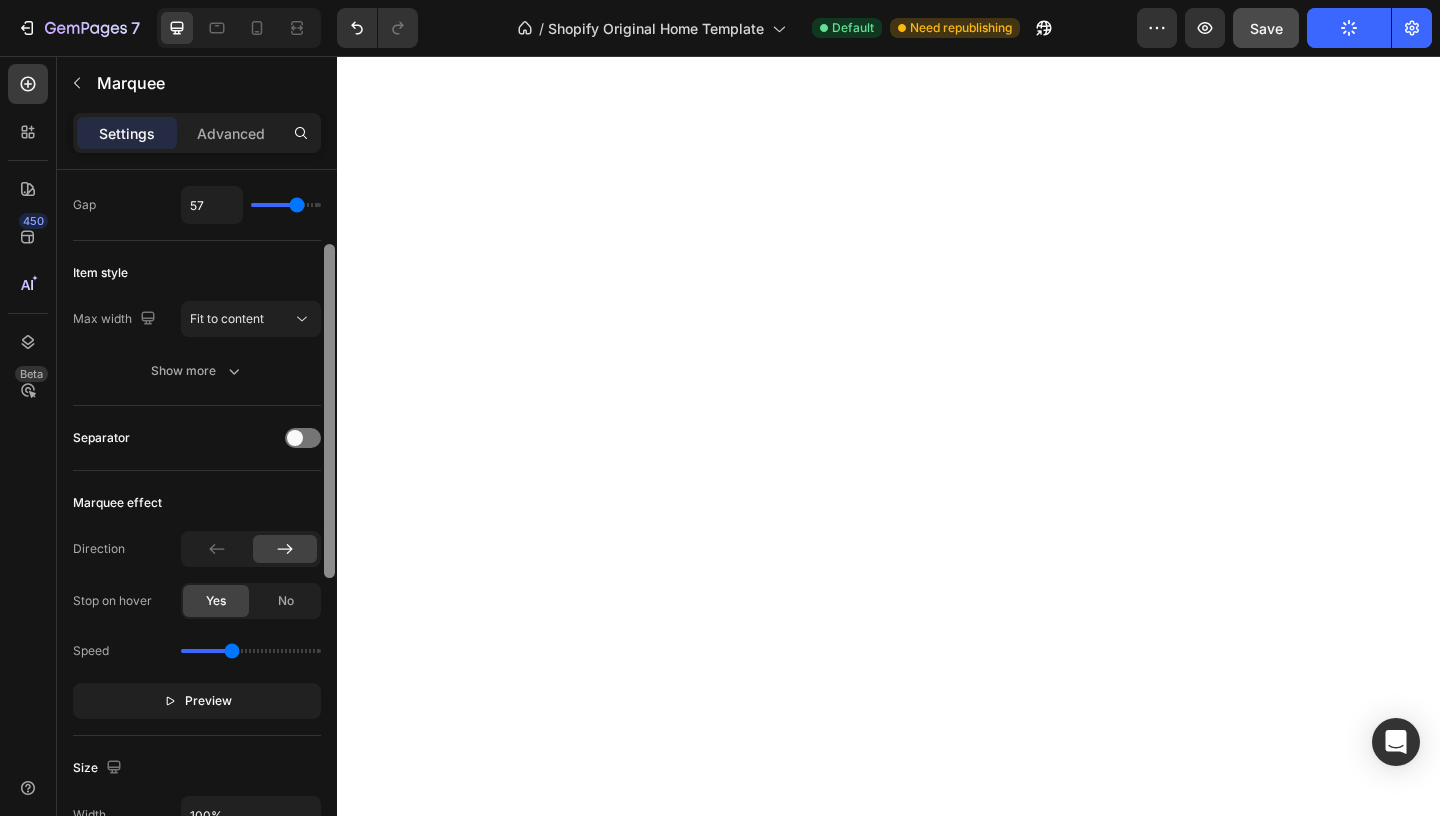 scroll, scrollTop: 508, scrollLeft: 0, axis: vertical 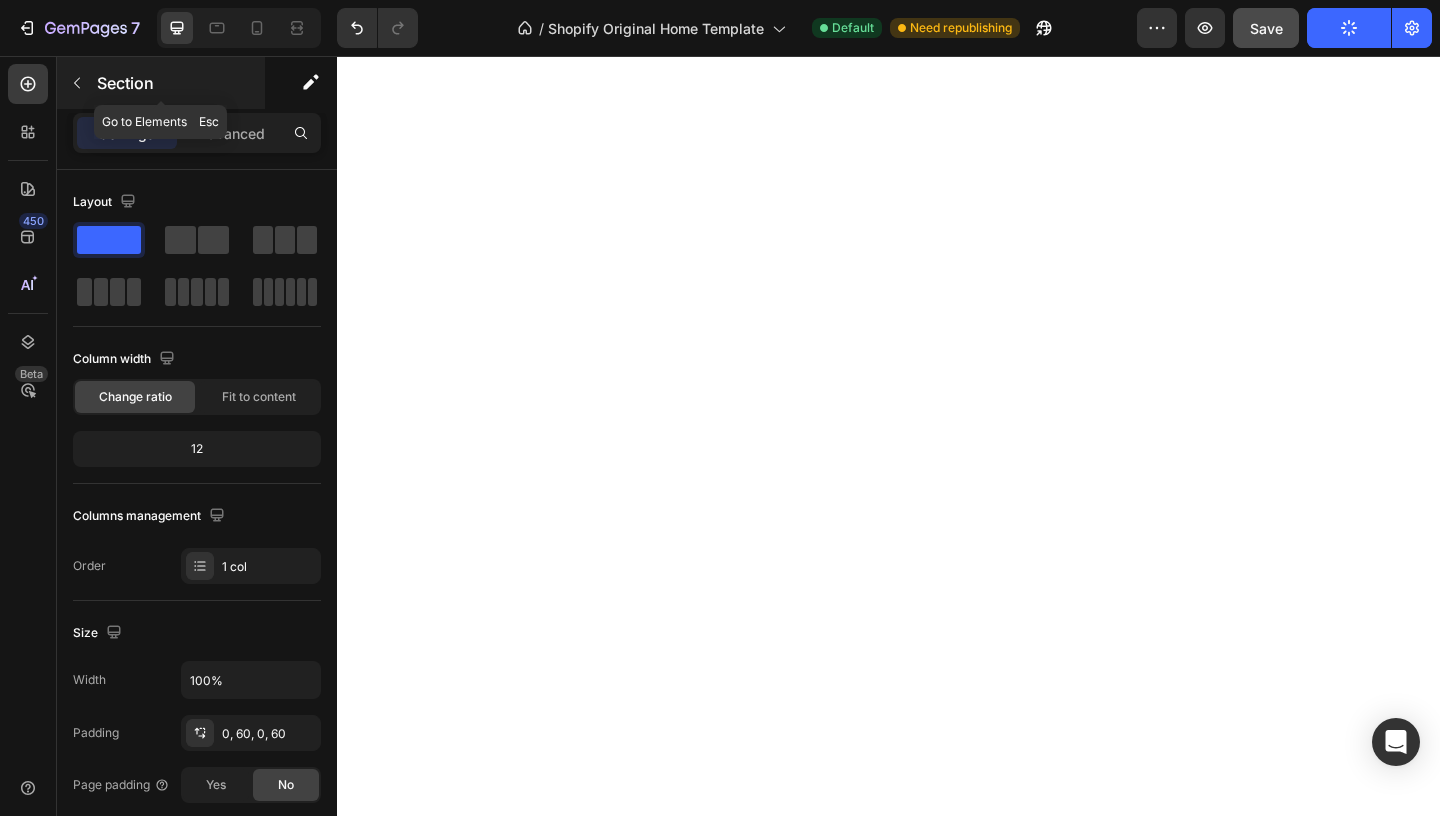 click on "Section" at bounding box center (161, 83) 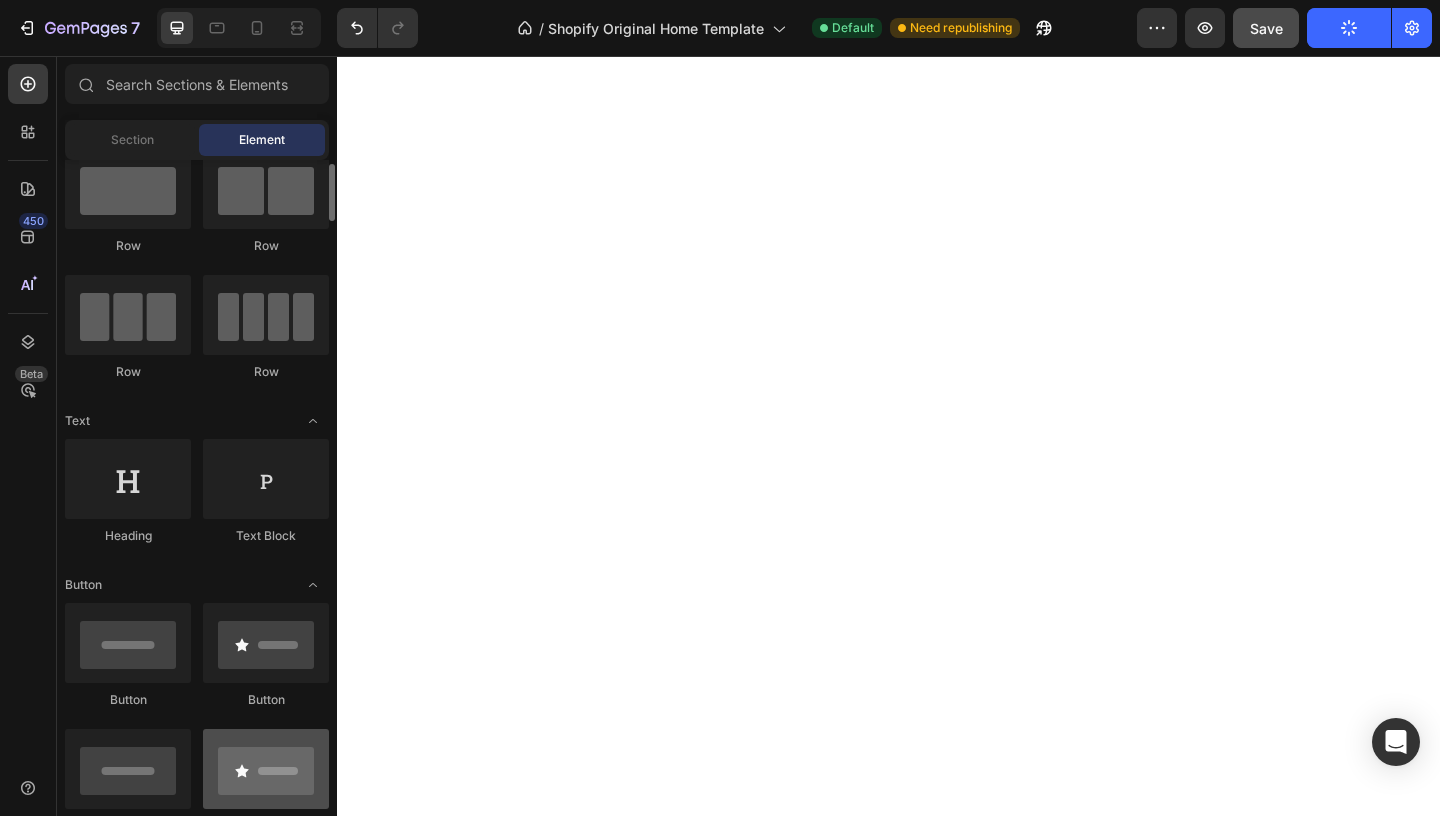 scroll, scrollTop: 0, scrollLeft: 0, axis: both 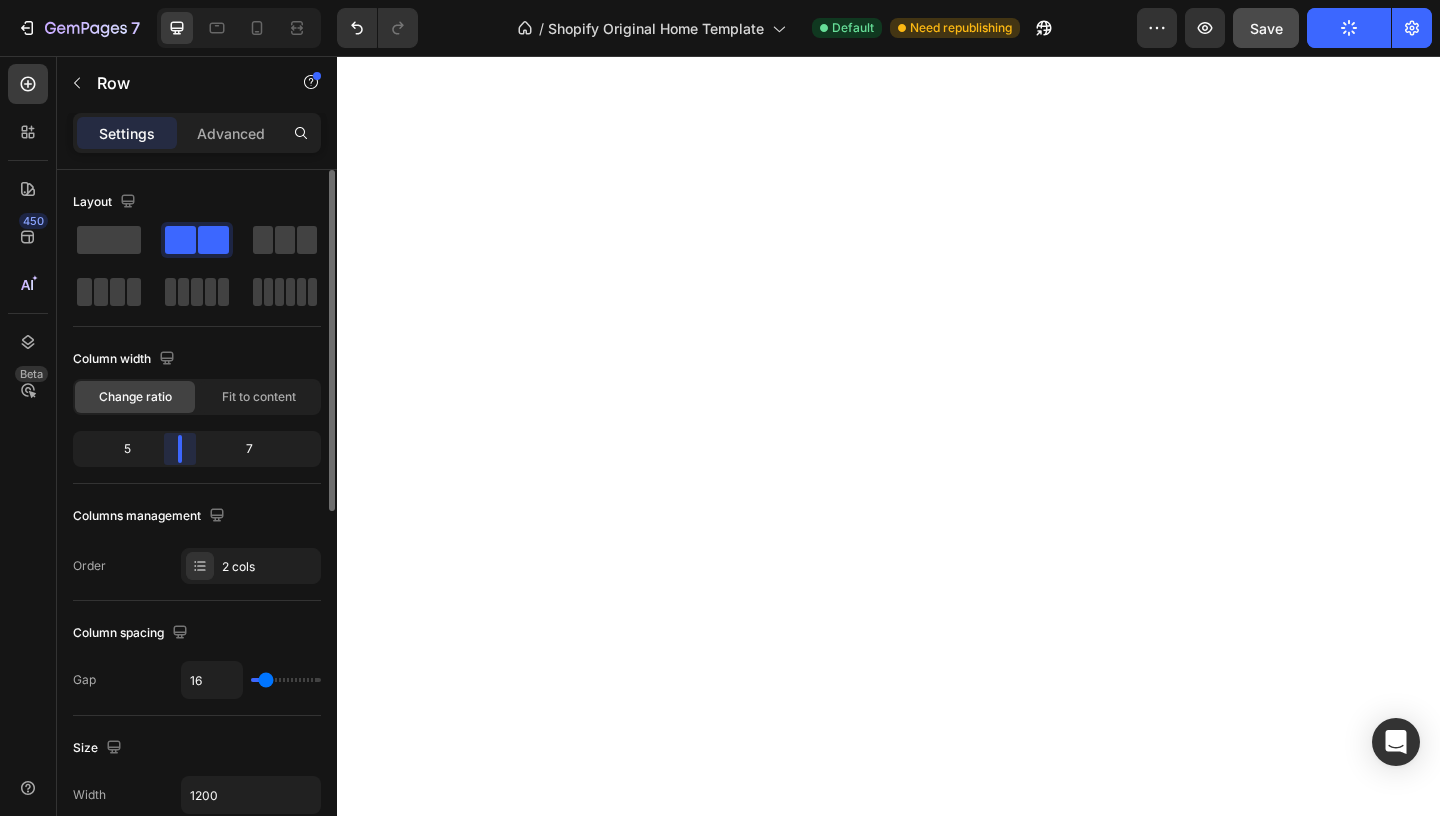 drag, startPoint x: 196, startPoint y: 453, endPoint x: 177, endPoint y: 453, distance: 19 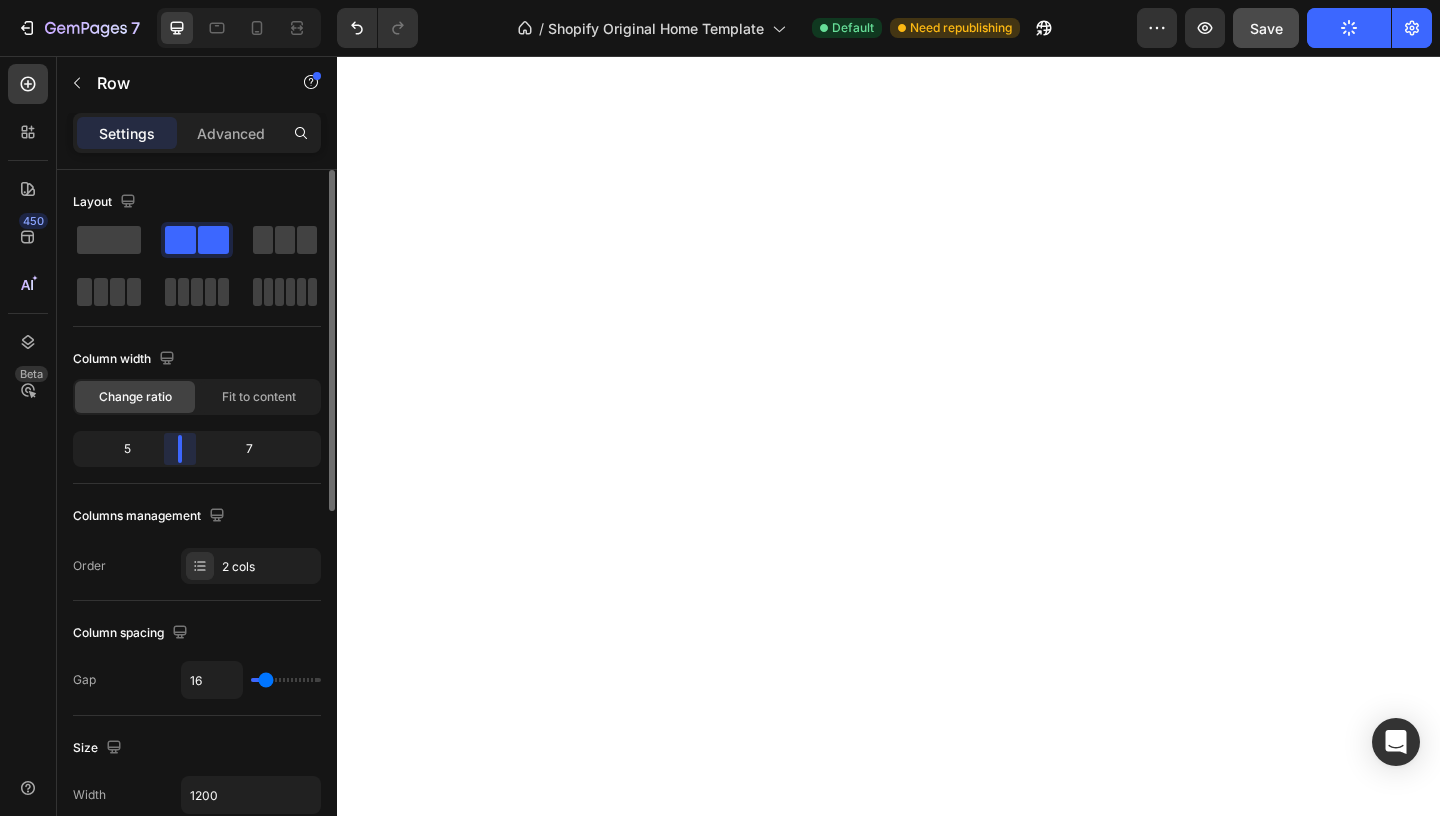 click on "Layout Column width Change ratio Fit to content 5 7 Columns management Order 2 cols Column spacing Gap 16 Size Width 1200 Height Full Fit Padding Add... Background The changes might be hidden by  the video. Color Add... Image Add... Video Add... Shape Border Add... Corner Add... Shadow Add... Align column Vertical Delete element" at bounding box center [197, 521] 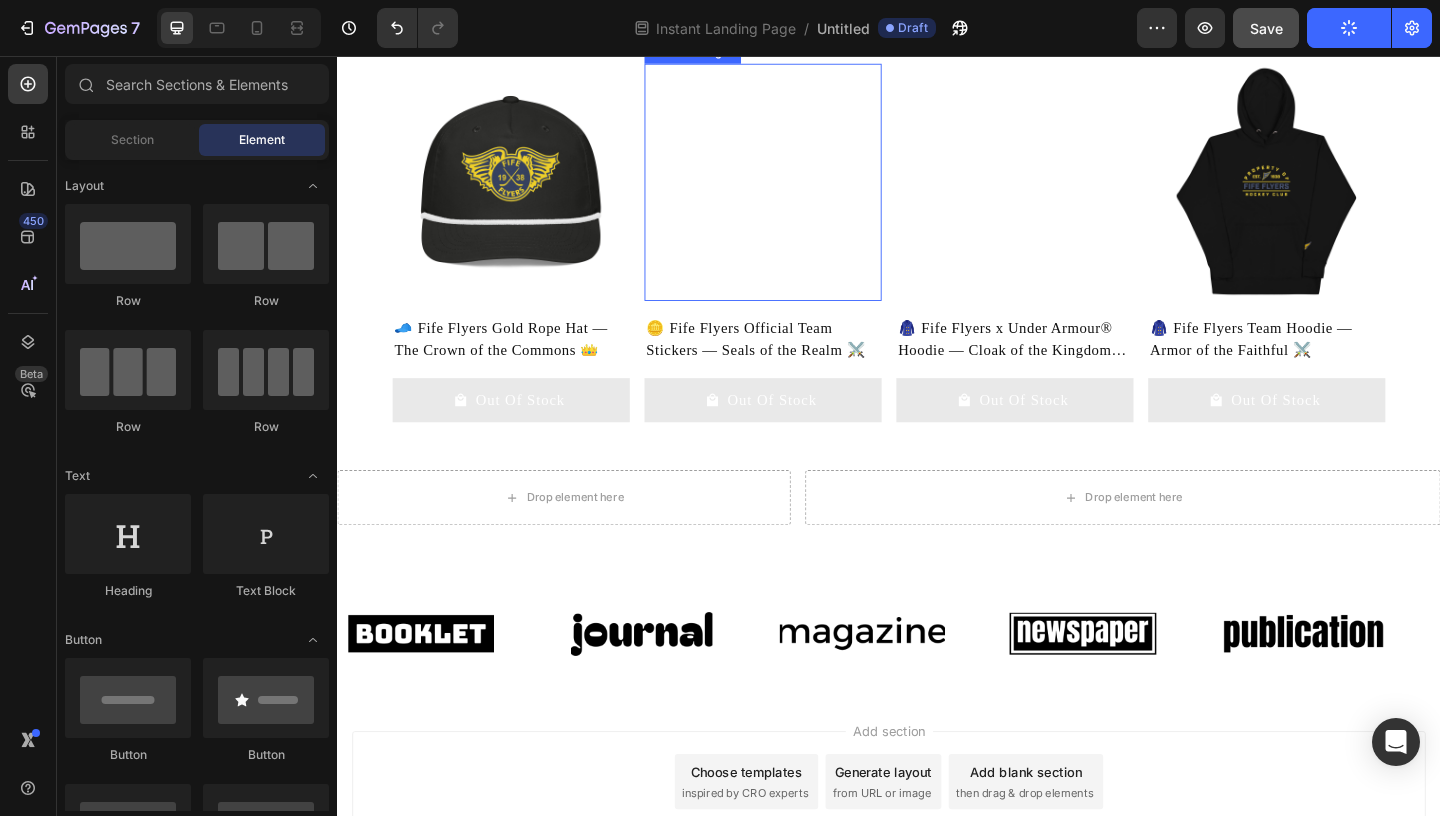 scroll, scrollTop: 938, scrollLeft: 0, axis: vertical 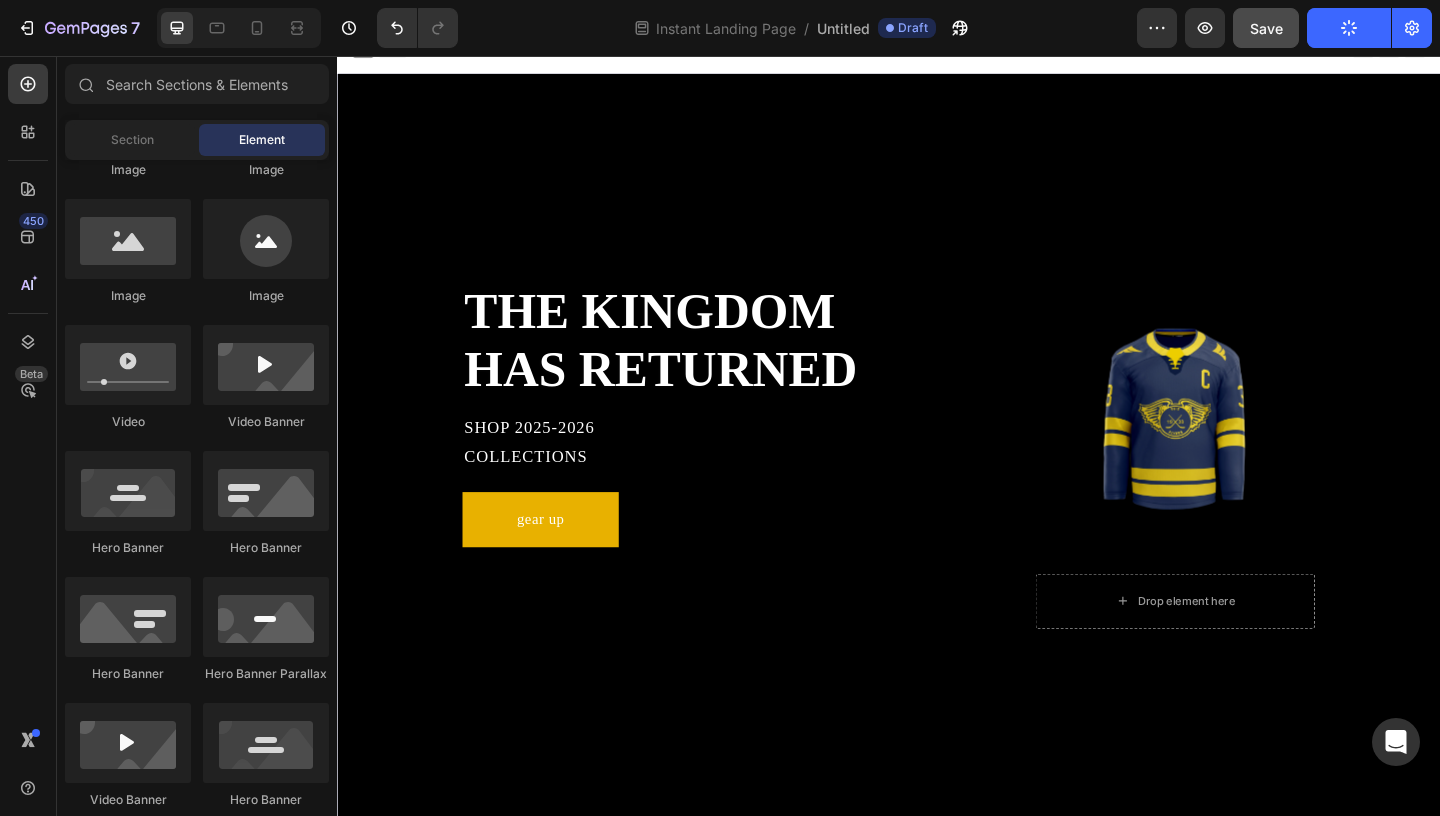 click on "Instant Landing Page  /  Untitled Draft" 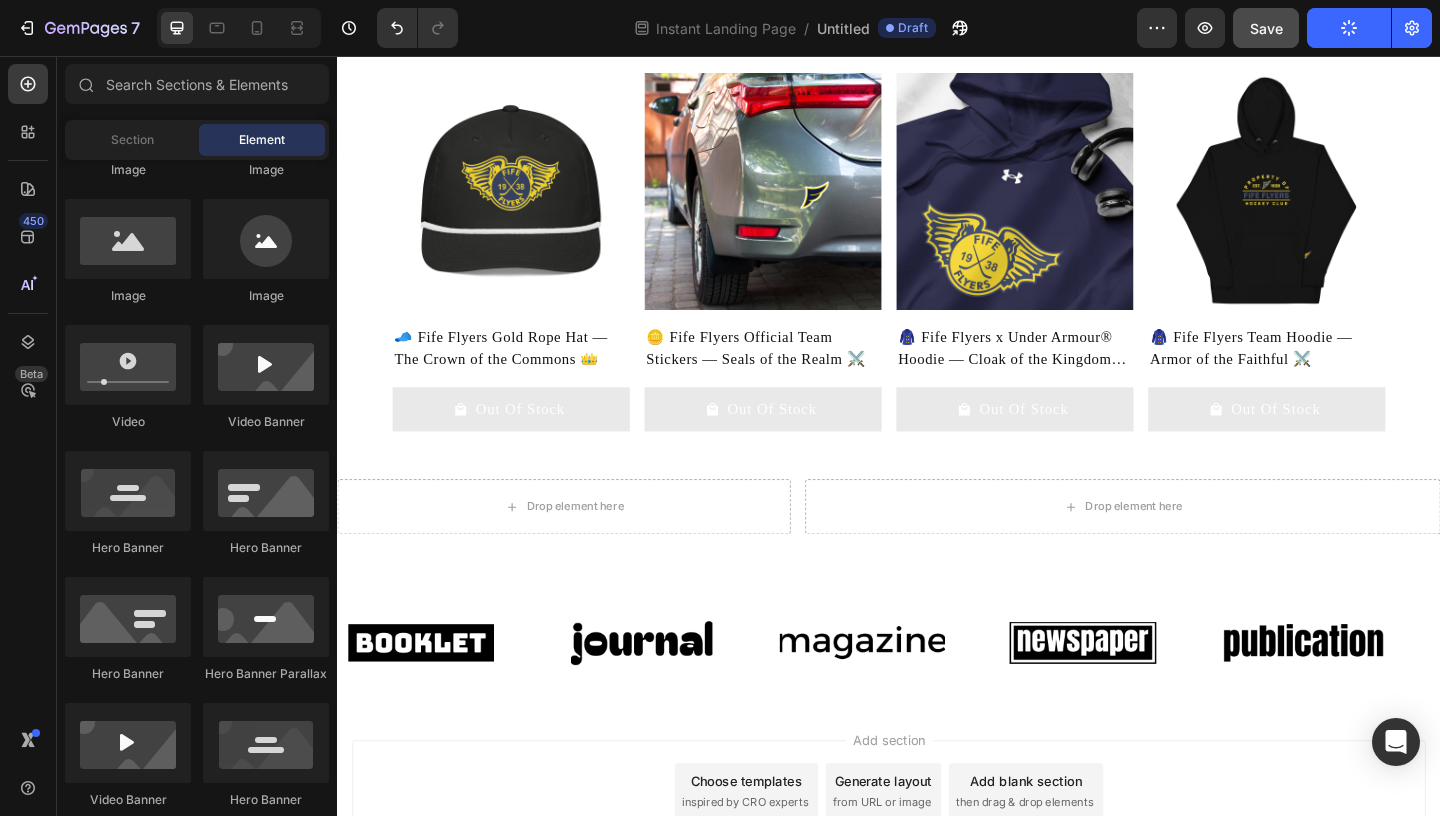 scroll, scrollTop: 1043, scrollLeft: 0, axis: vertical 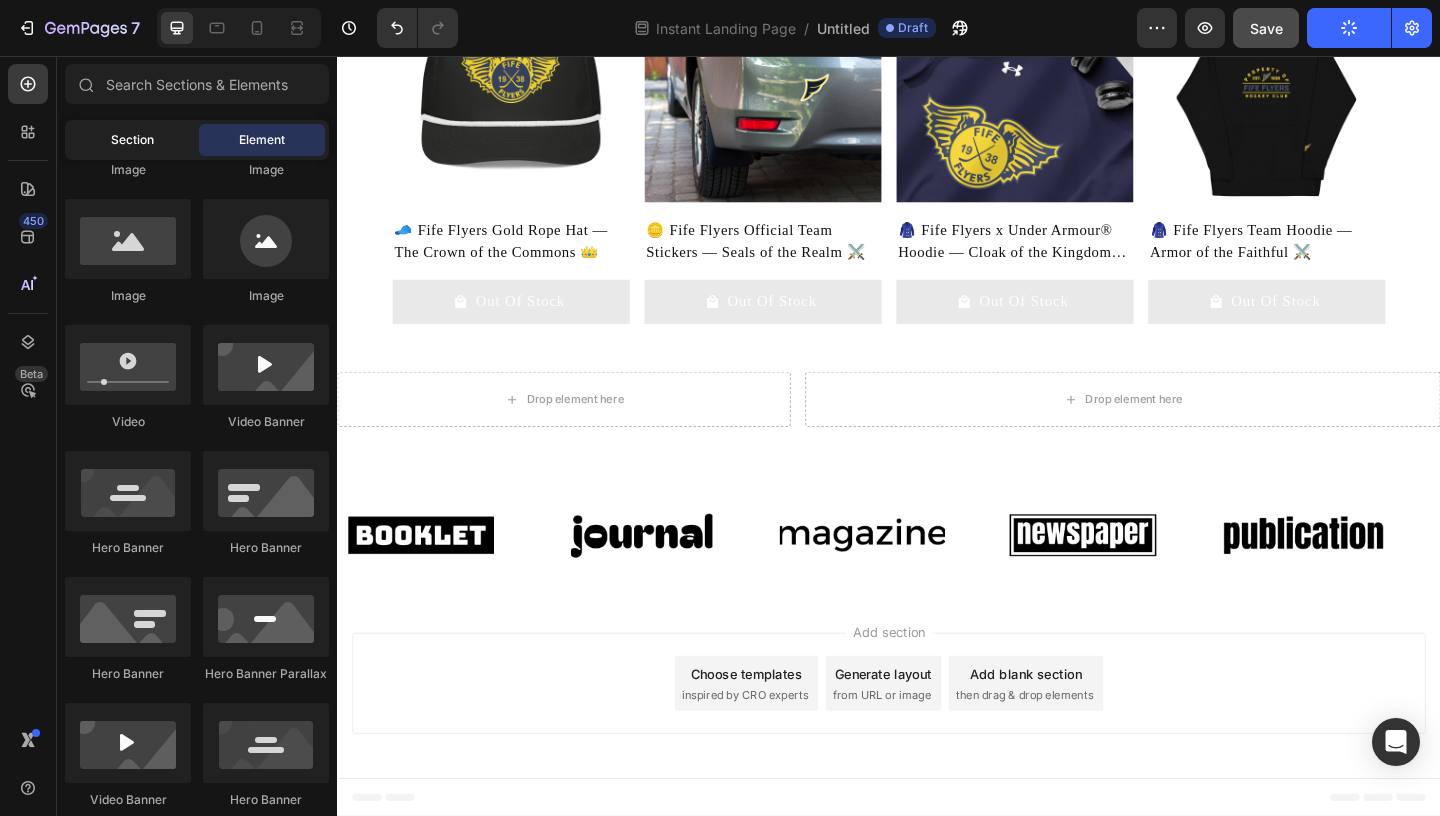 click on "Section" 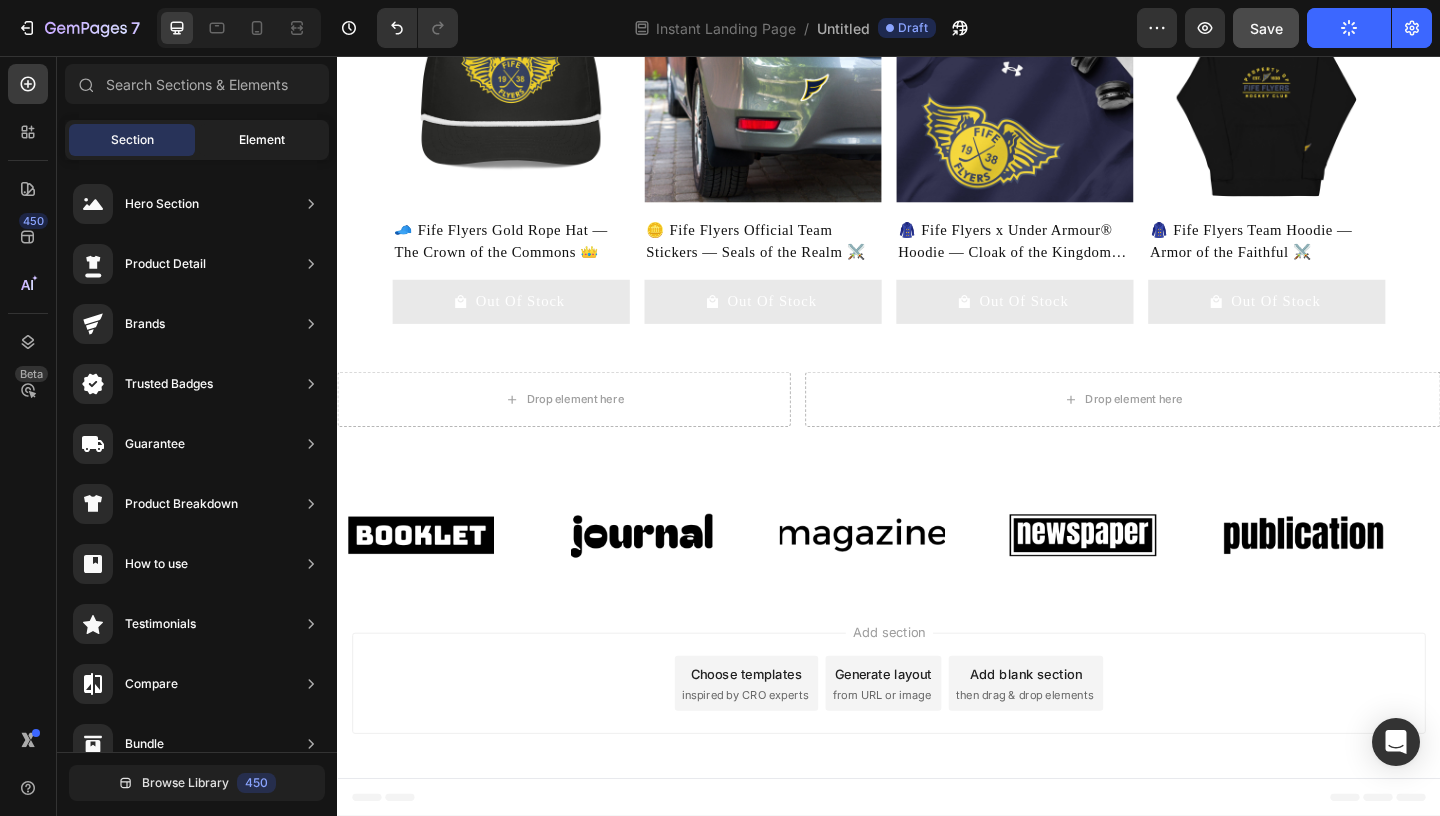 click on "Element" 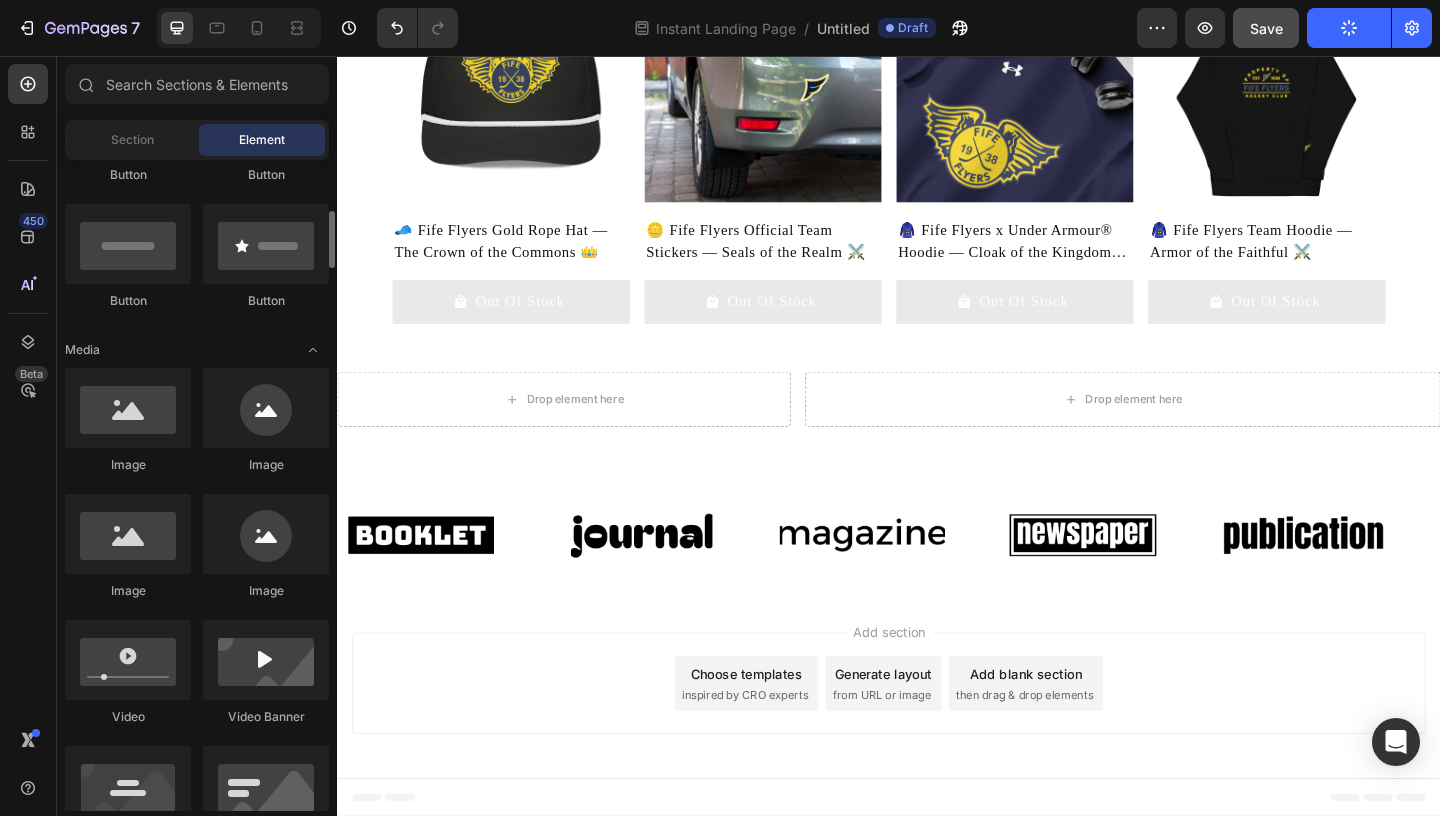 scroll, scrollTop: 574, scrollLeft: 0, axis: vertical 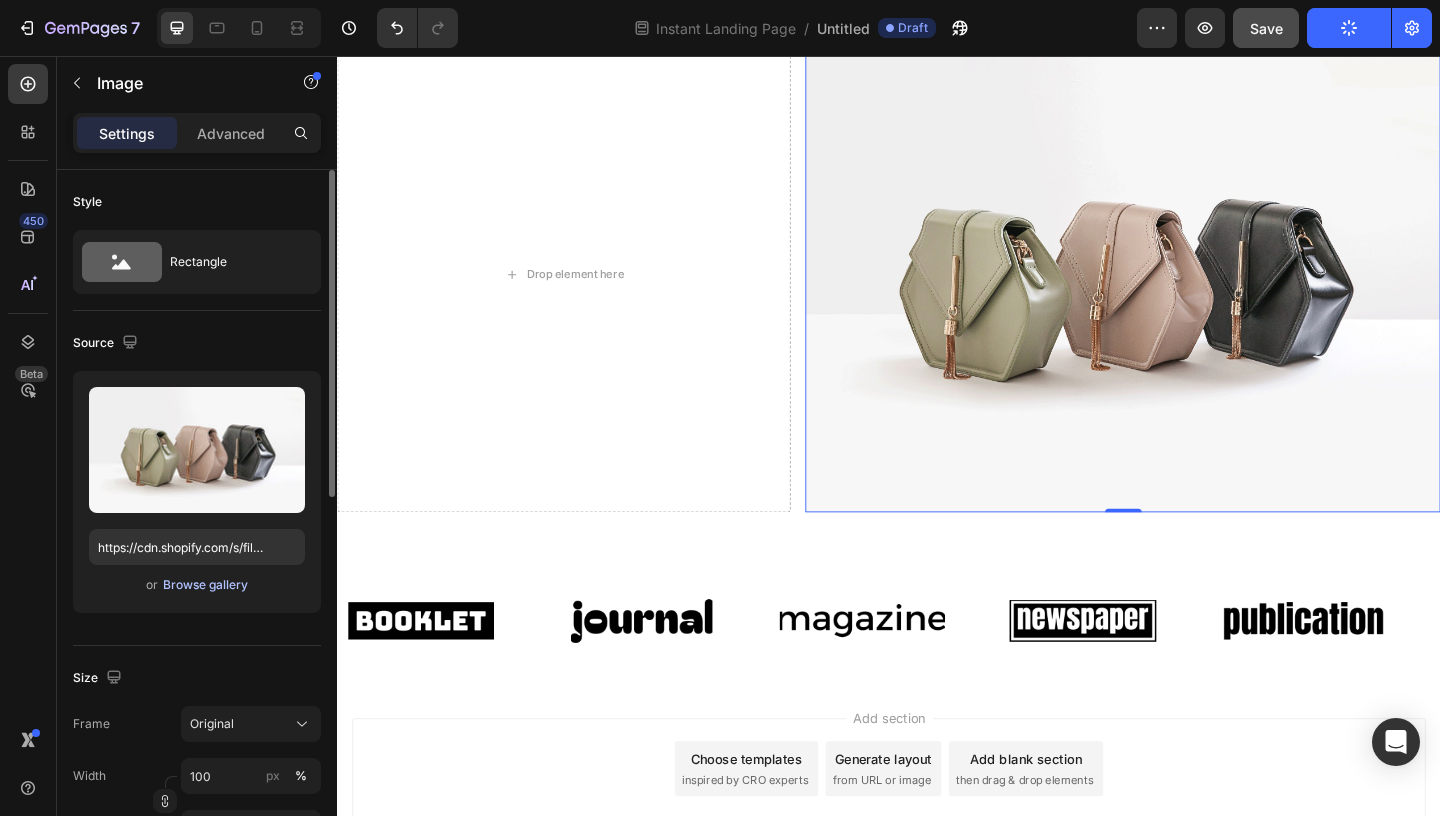 click on "Browse gallery" at bounding box center (205, 585) 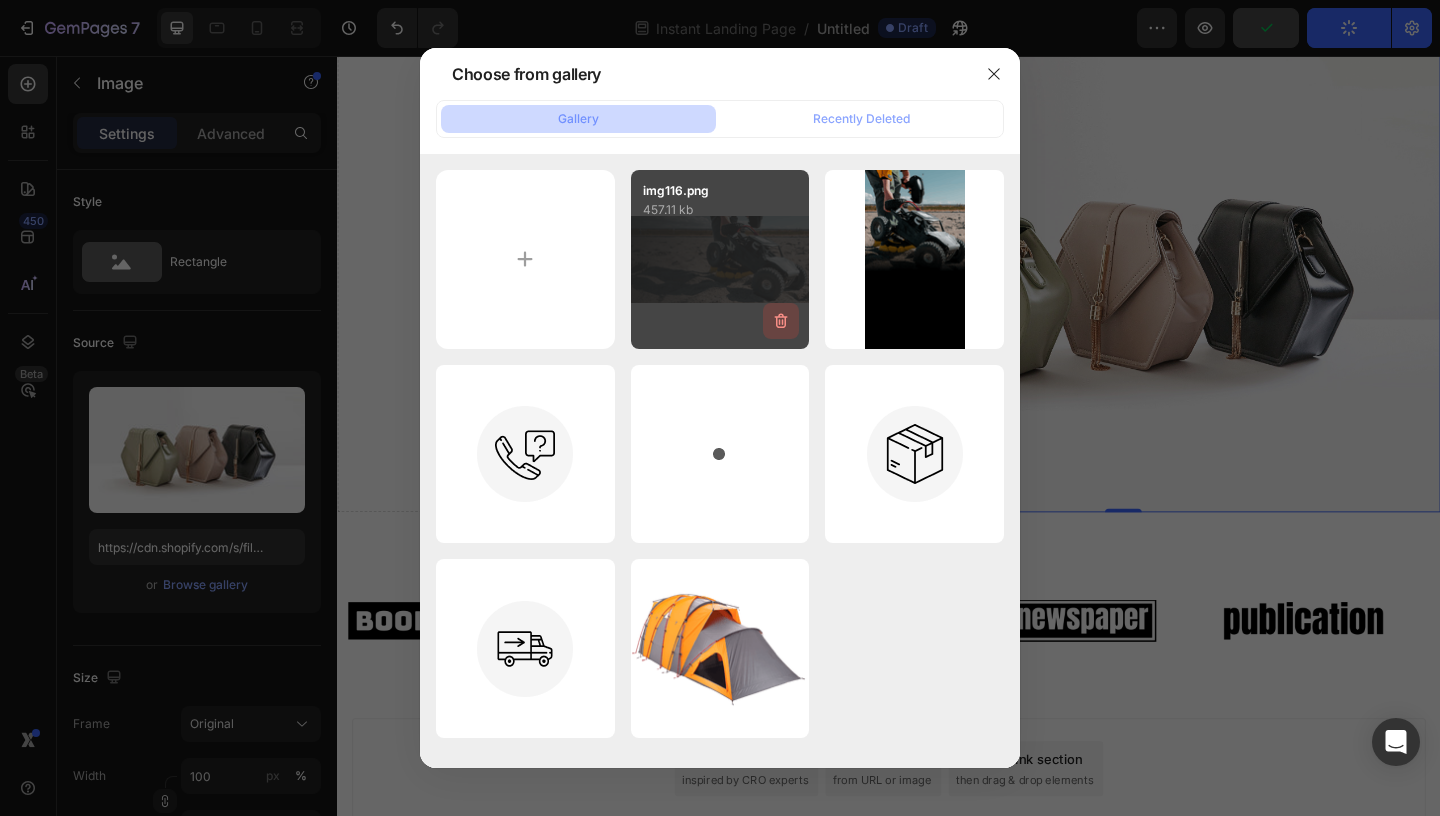 click 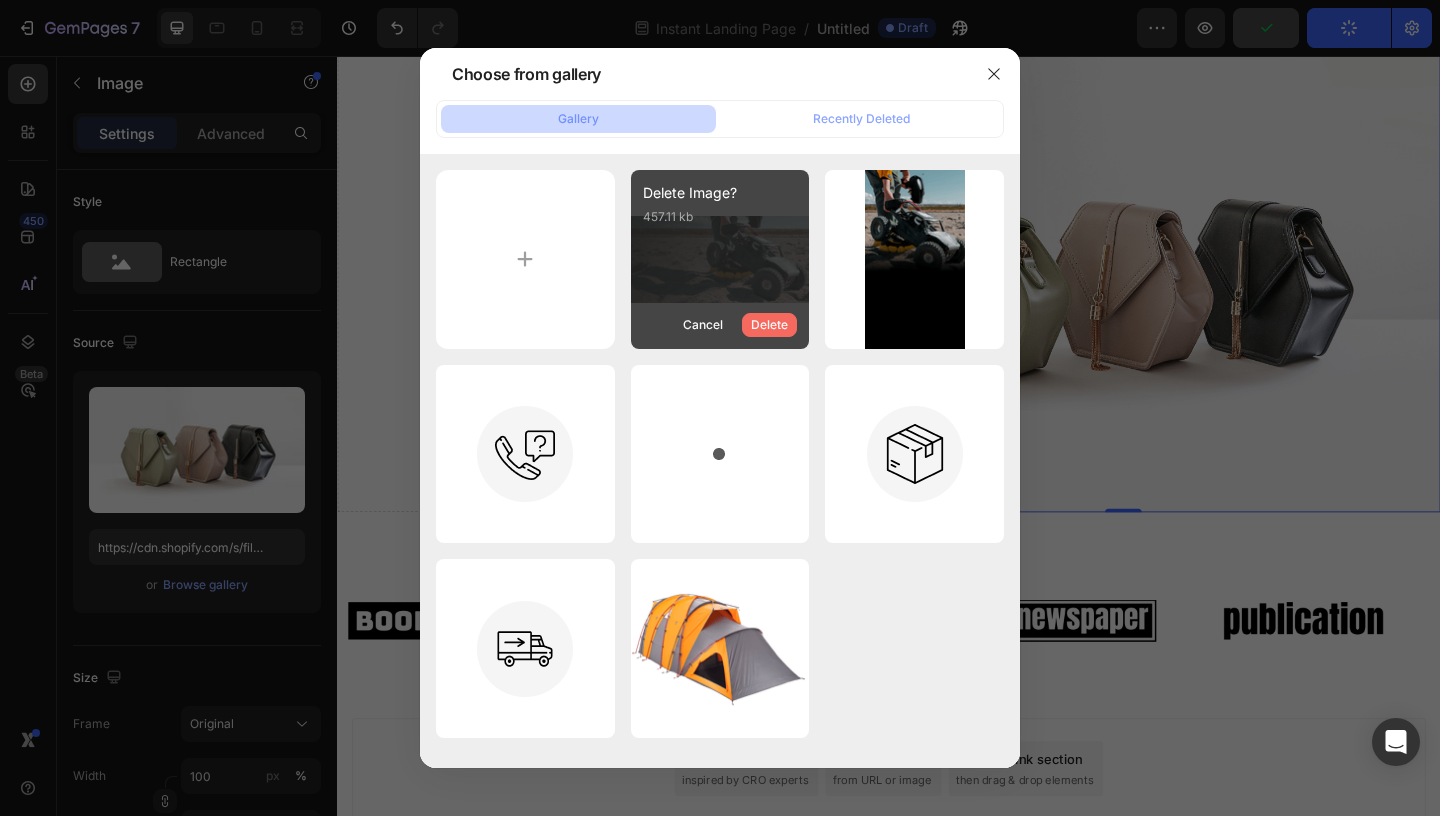 click on "Delete" at bounding box center [769, 325] 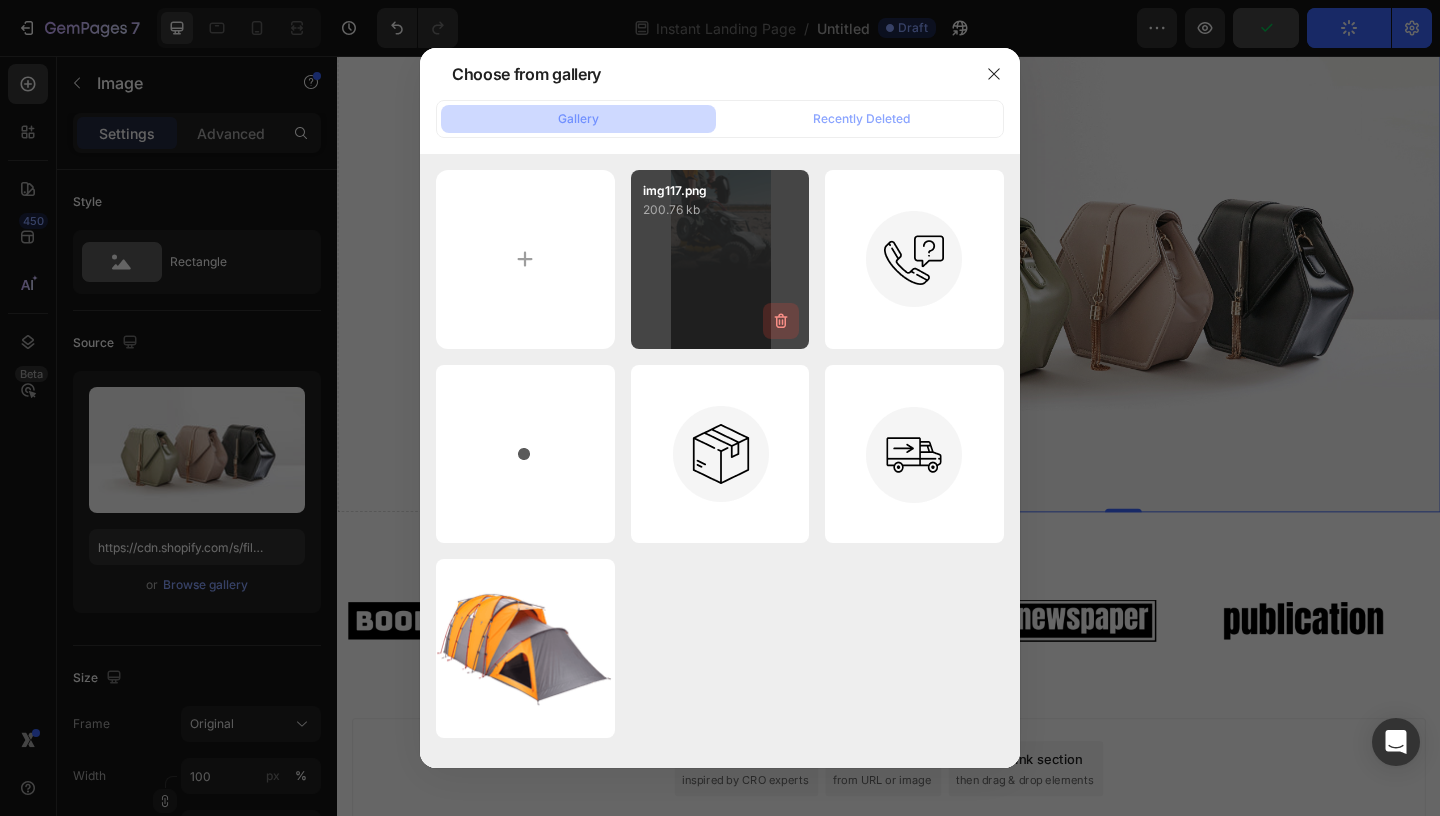 click 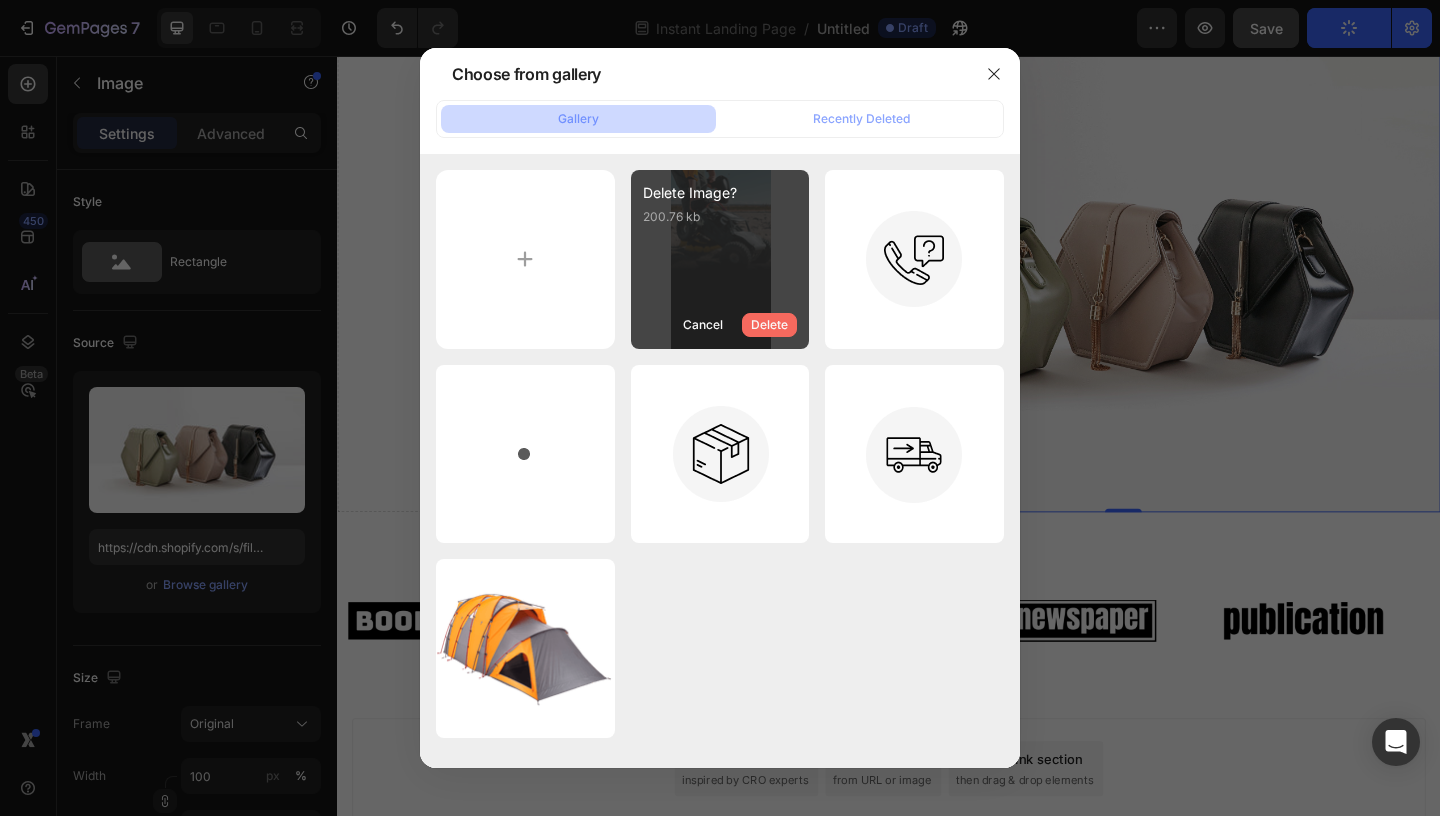 click on "Delete" at bounding box center [769, 325] 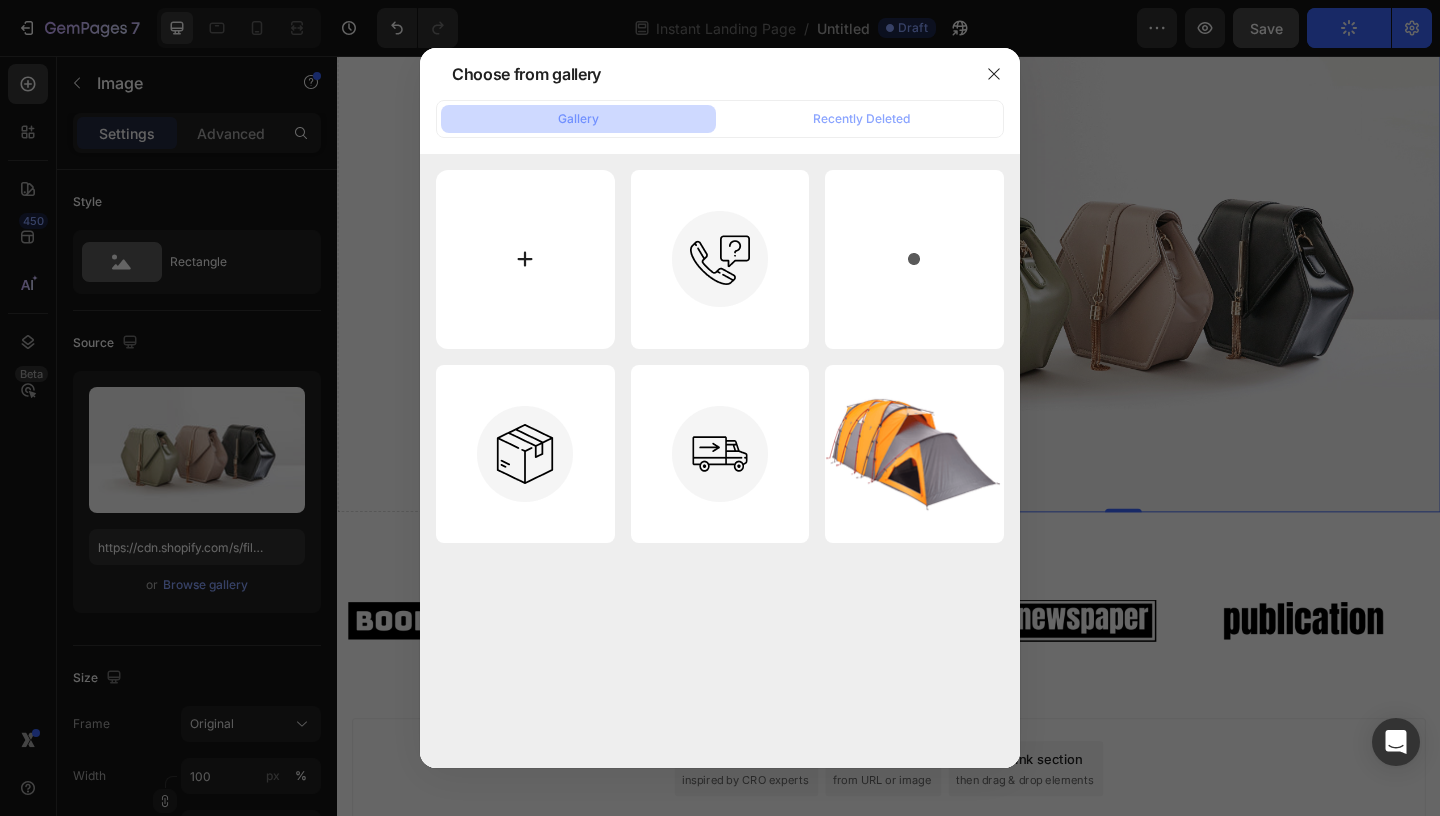 click at bounding box center (525, 259) 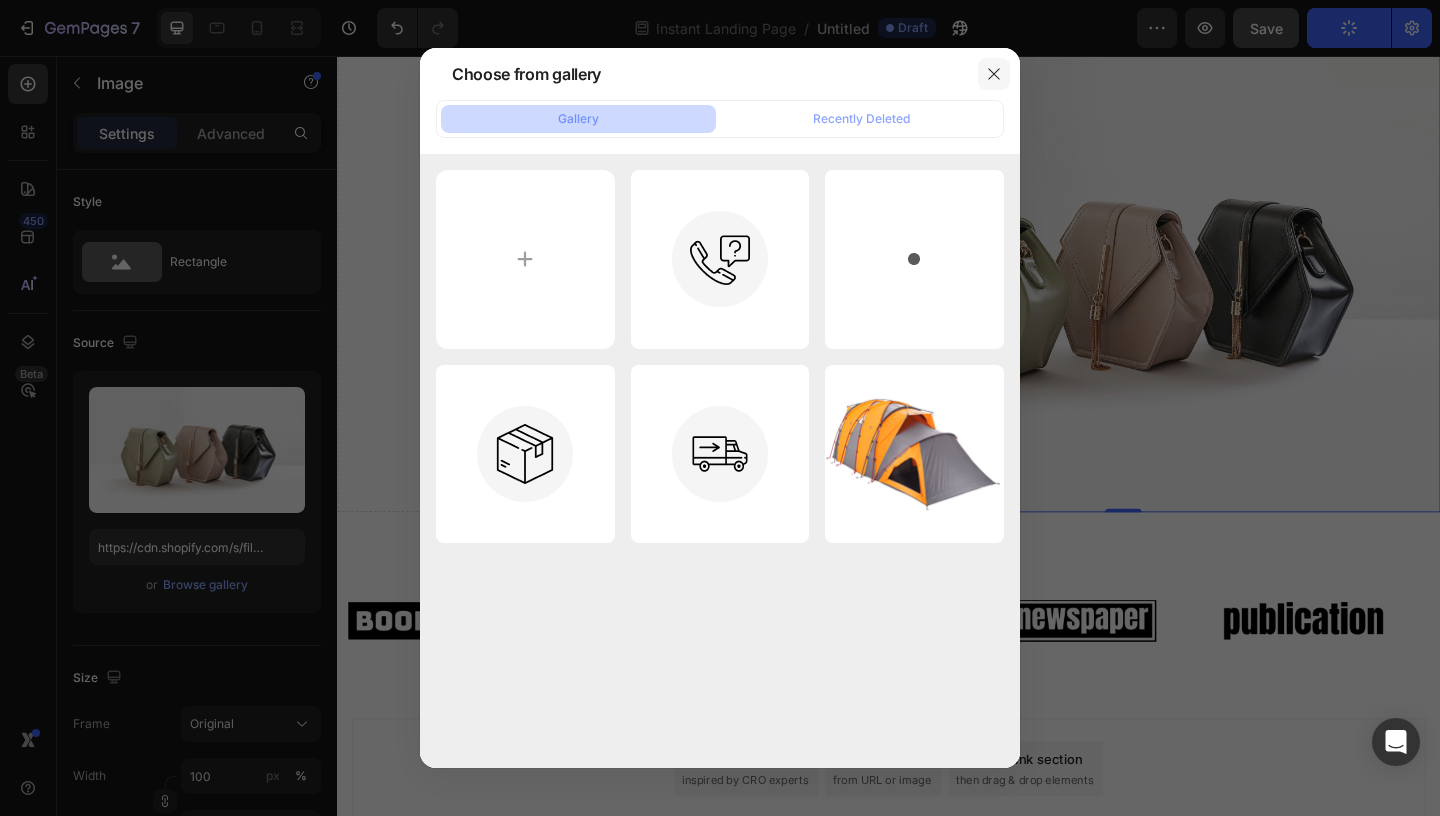 click 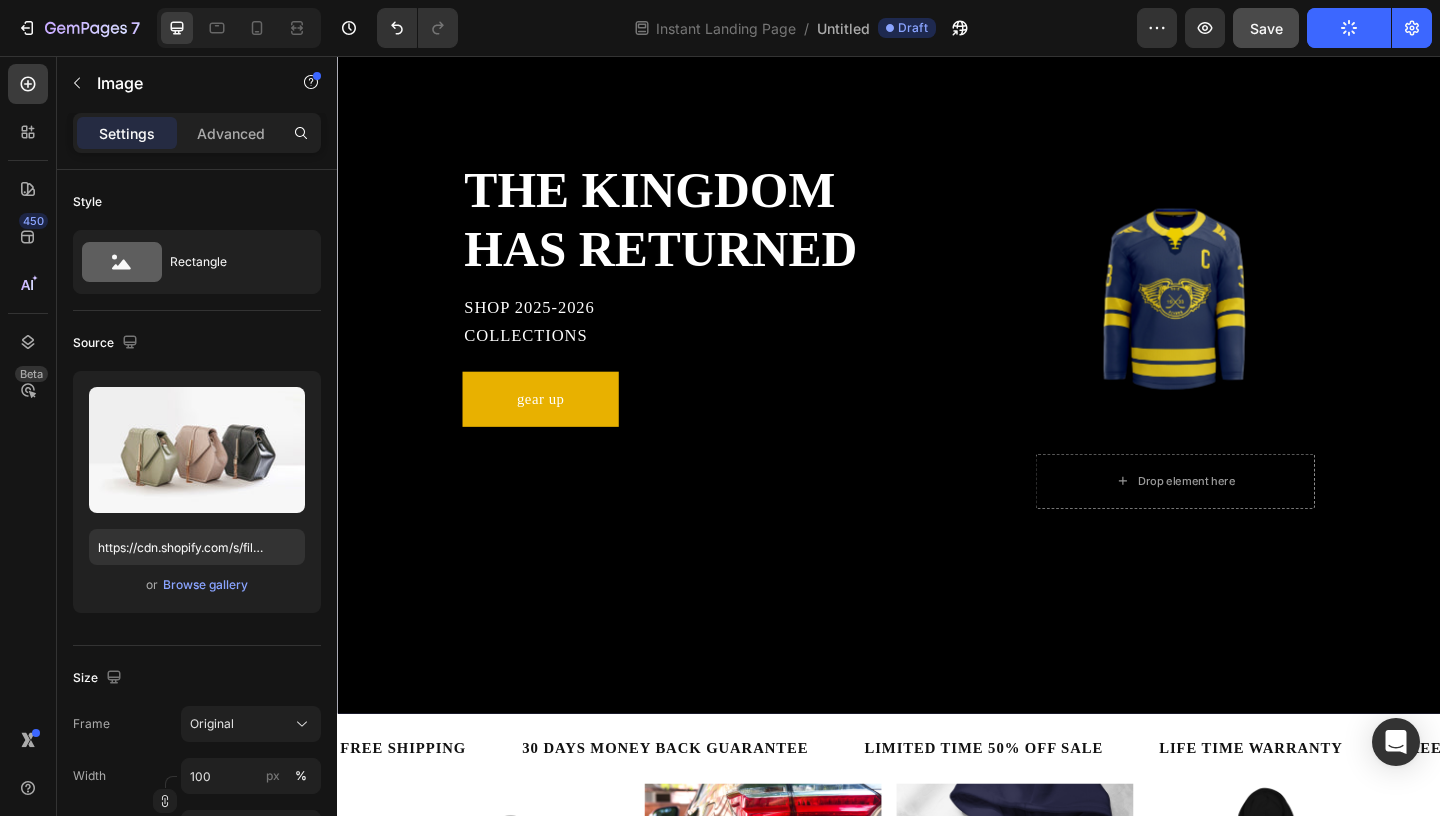 scroll, scrollTop: 148, scrollLeft: 0, axis: vertical 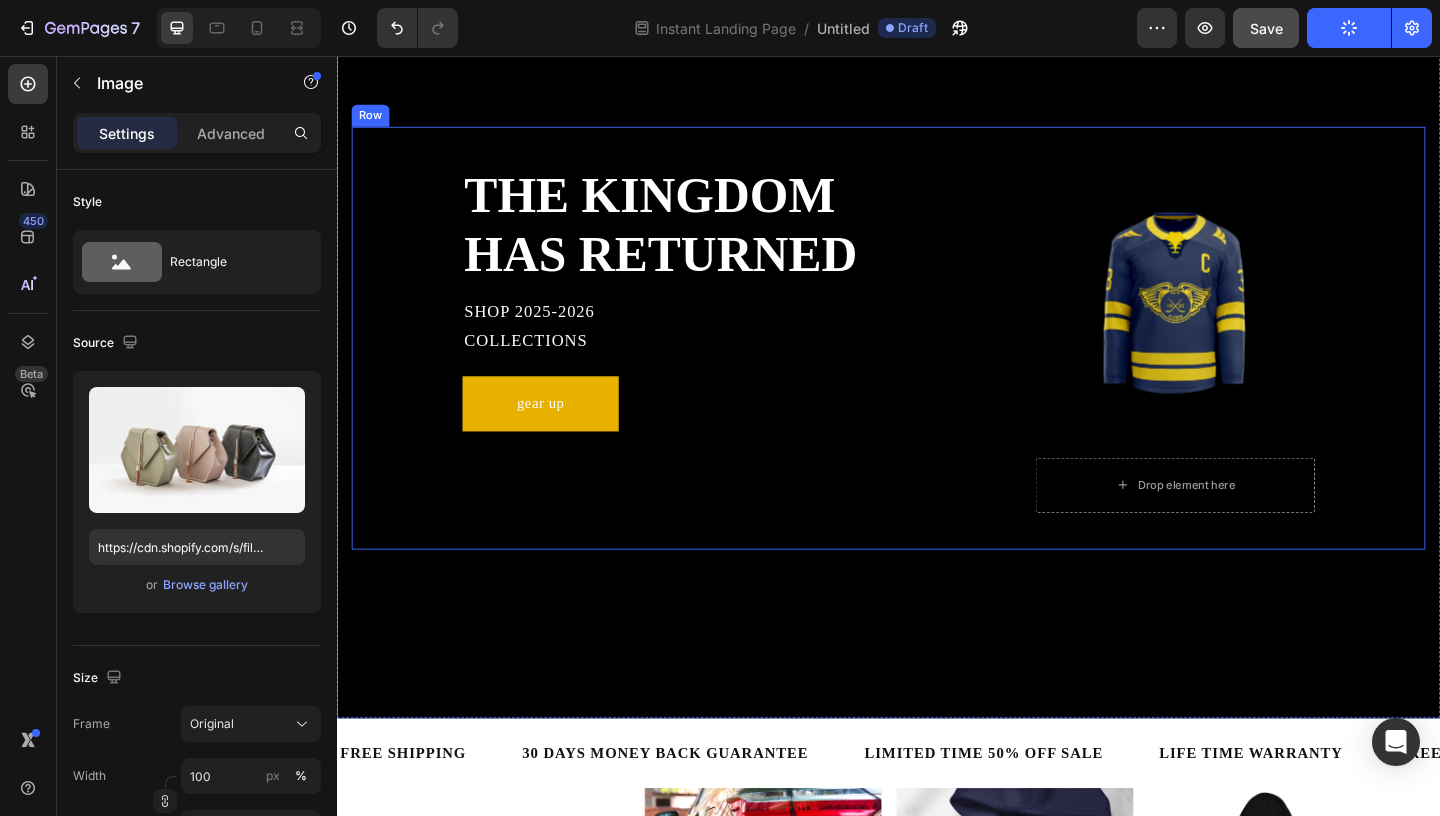 click on "THE KINGDOM  HAS RETURNED Heading SHOP 2025-2026  COLLECTIONS Text Block gear up Button" at bounding box center [777, 363] 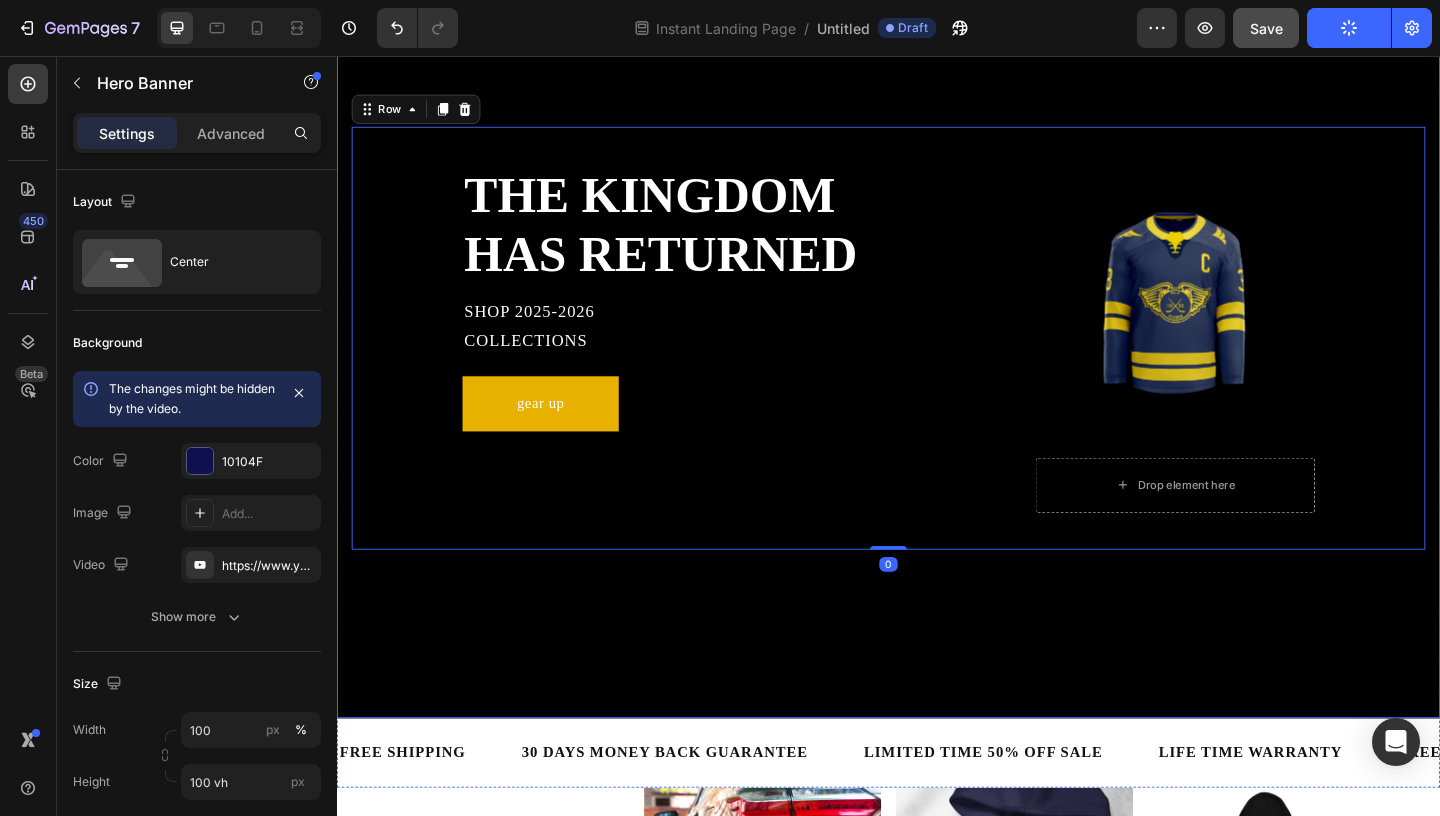 click at bounding box center (937, 362) 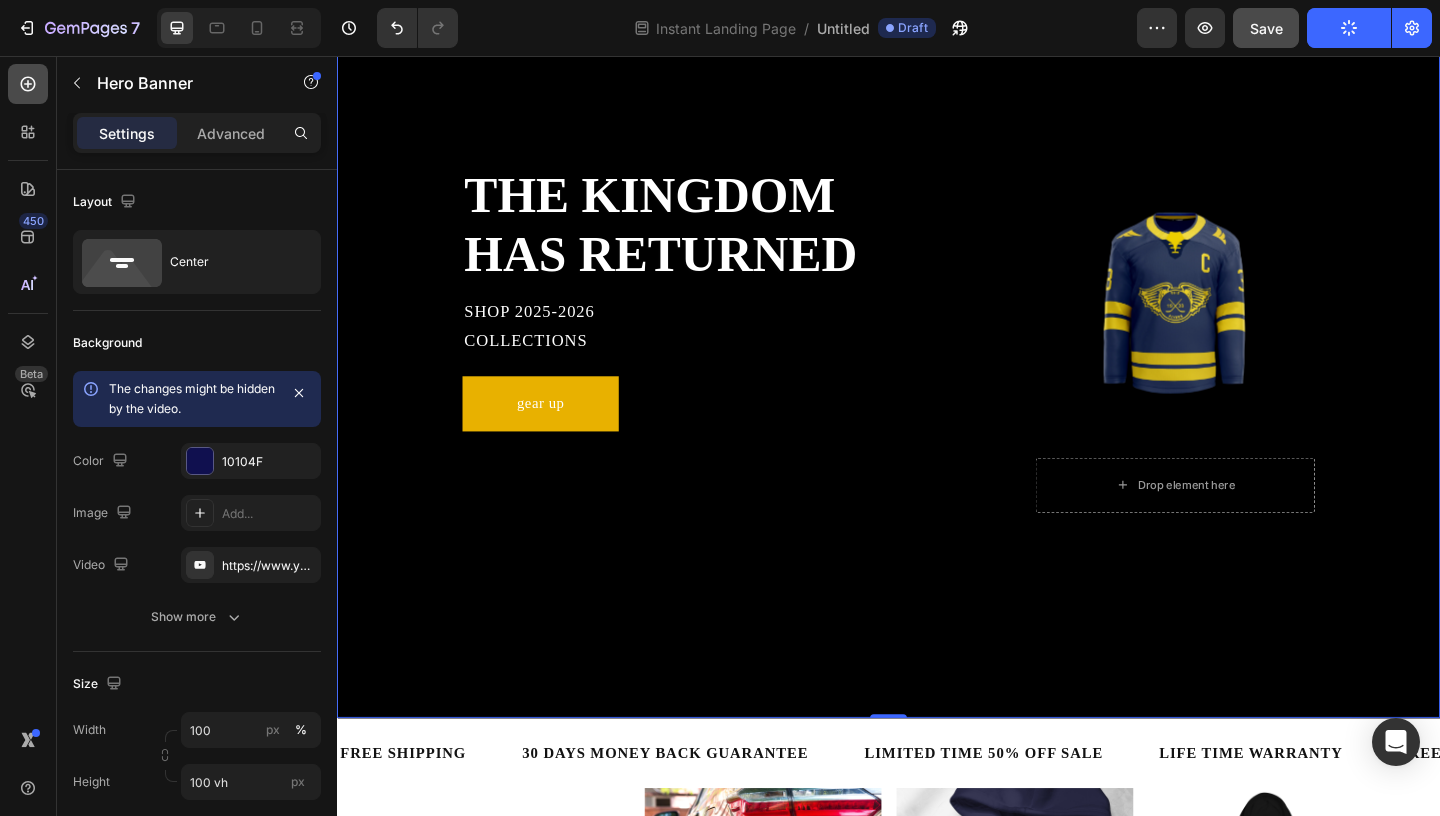 click 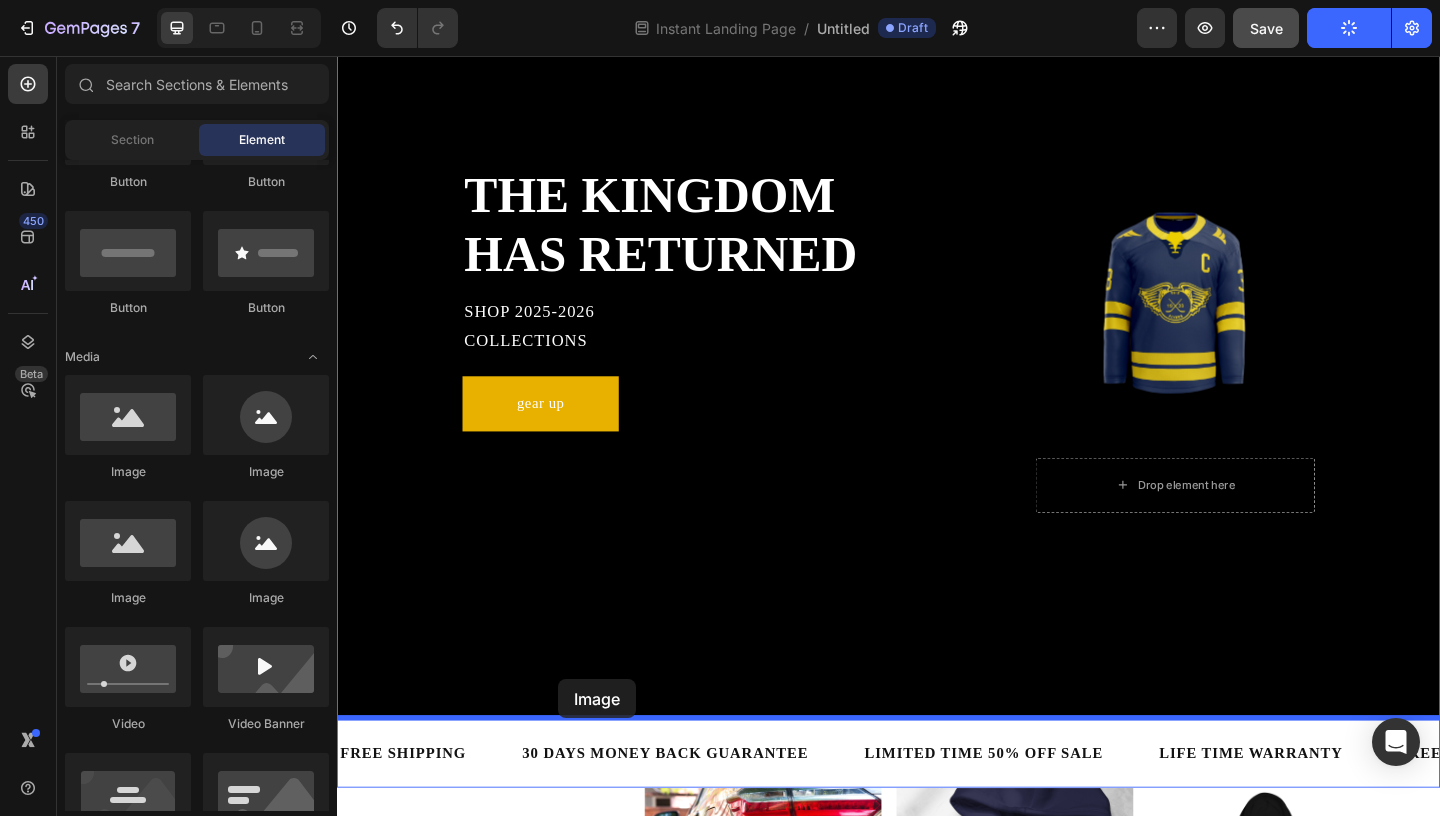 drag, startPoint x: 463, startPoint y: 488, endPoint x: 558, endPoint y: 679, distance: 213.32135 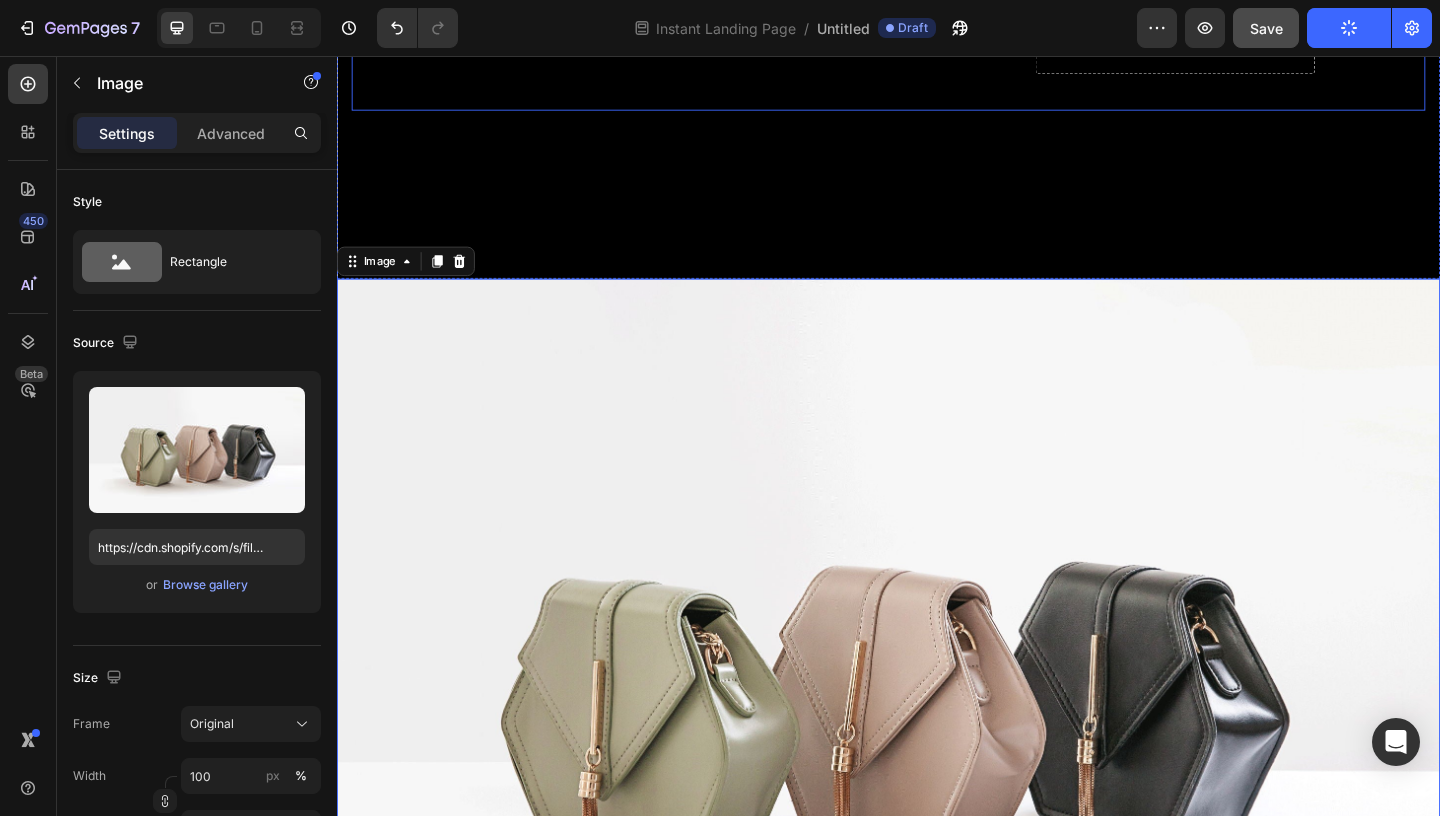 scroll, scrollTop: 620, scrollLeft: 0, axis: vertical 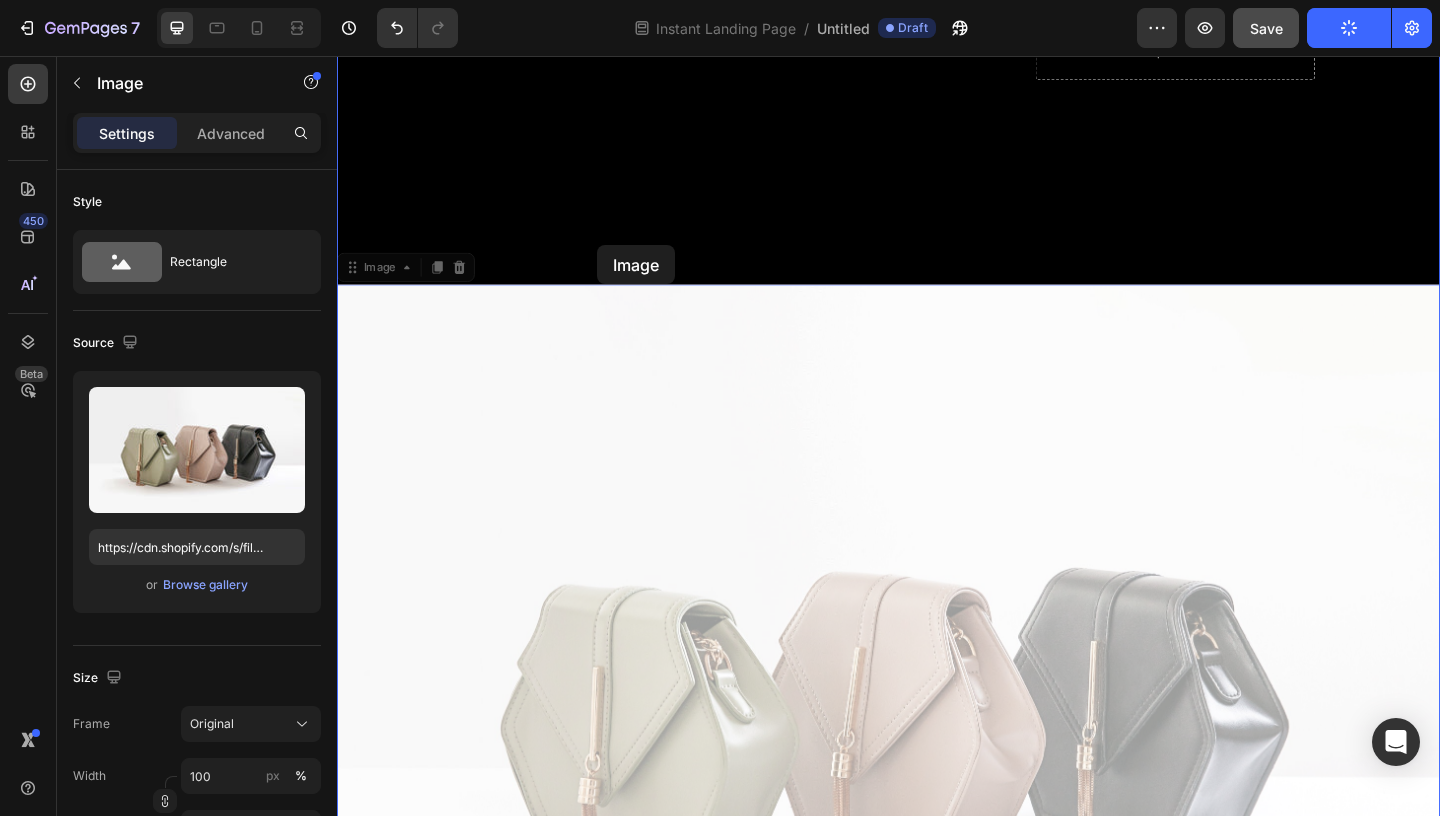 drag, startPoint x: 584, startPoint y: 443, endPoint x: 597, endPoint y: 245, distance: 198.42632 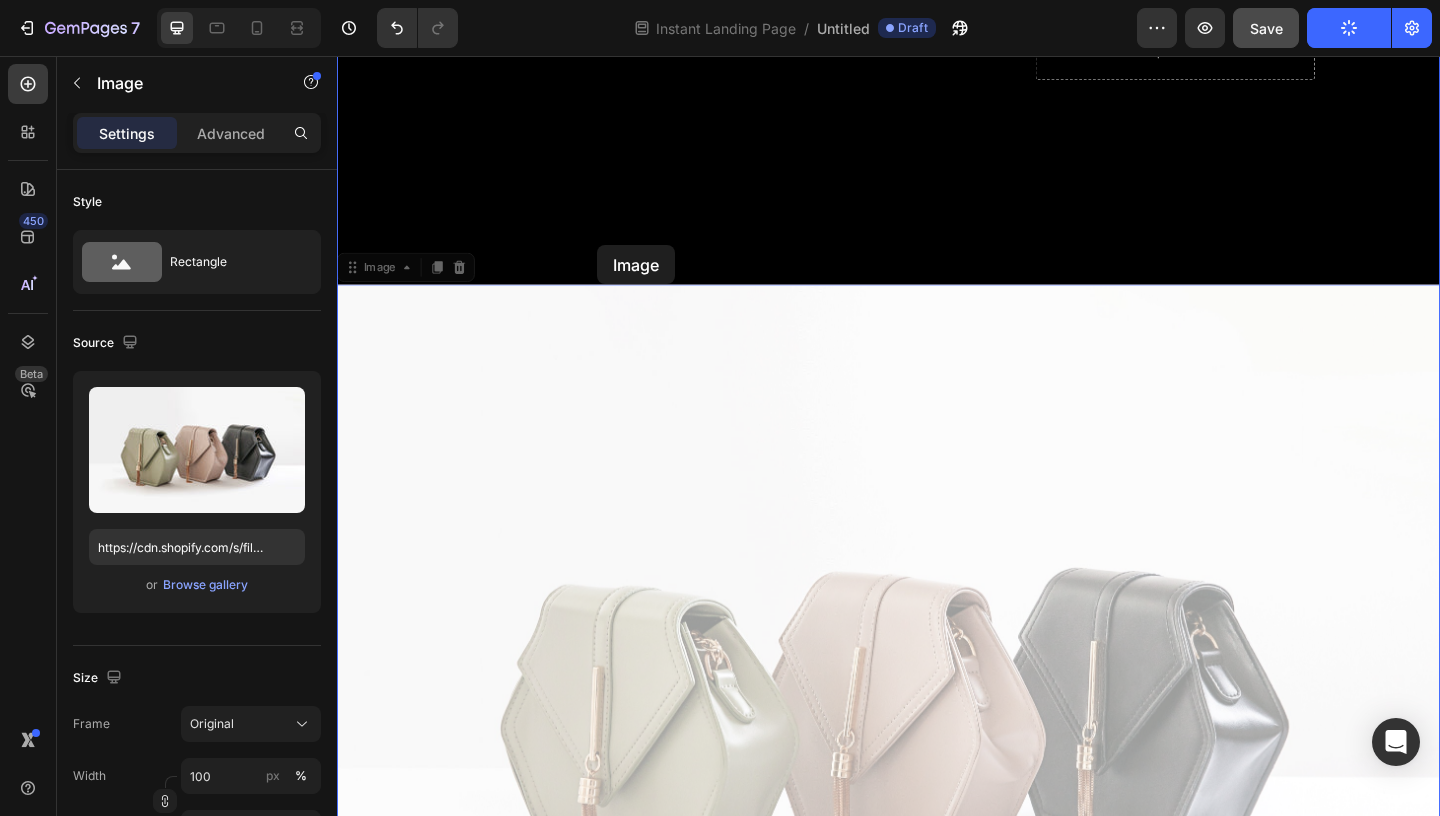 click on "Header THE KINGDOM  HAS RETURNED Heading SHOP 2025-2026  COLLECTIONS Text Block gear up Button Product Images
Drop element here Product Row Hero Banner Image   0 Image   0 FREE SHIPPING Text Block 30 DAYS MONEY BACK GUARANTEE Text Block LIMITED TIME 50% OFF SALE Text Block LIFE TIME WARRANTY Text Block FREE SHIPPING Text Block 30 DAYS MONEY BACK GUARANTEE Text Block LIMITED TIME 50% OFF SALE Text Block LIFE TIME WARRANTY Text Block FREE SHIPPING Text Block 30 DAYS MONEY BACK GUARANTEE Text Block LIMITED TIME 50% OFF SALE Text Block LIFE TIME WARRANTY Text Block FREE SHIPPING Text Block 30 DAYS MONEY BACK GUARANTEE Text Block LIMITED TIME 50% OFF SALE Text Block LIFE TIME WARRANTY Text Block FREE SHIPPING Text Block 30 DAYS MONEY BACK GUARANTEE Text Block LIMITED TIME 50% OFF SALE Text Block LIFE TIME WARRANTY Text Block FREE SHIPPING Text Block 30 DAYS MONEY BACK GUARANTEE Text Block LIMITED TIME 50% OFF SALE Text Block LIFE TIME WARRANTY Text Block Marquee Section 1 Root Add sections" at bounding box center (937, 1050) 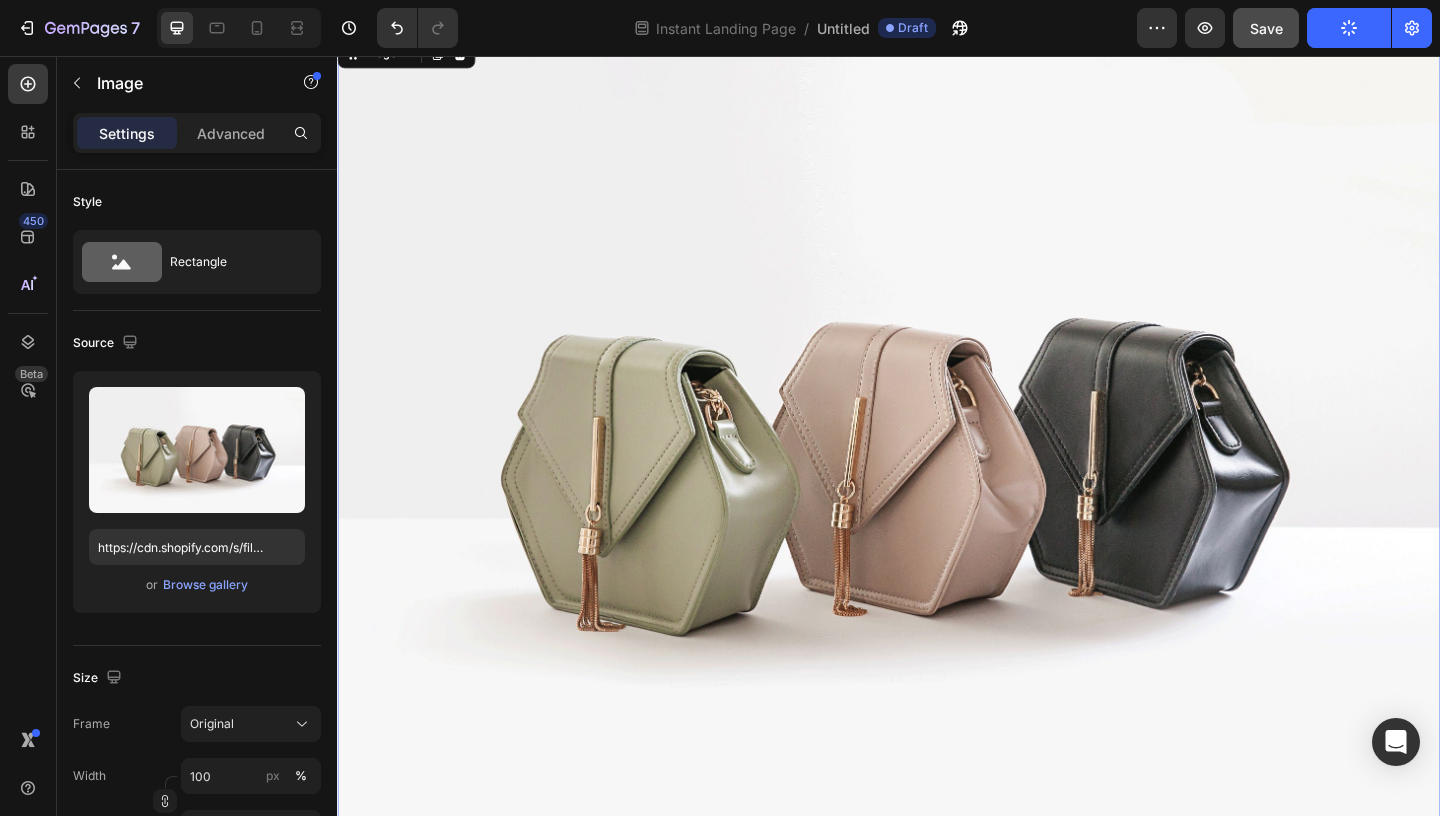 scroll, scrollTop: 0, scrollLeft: 0, axis: both 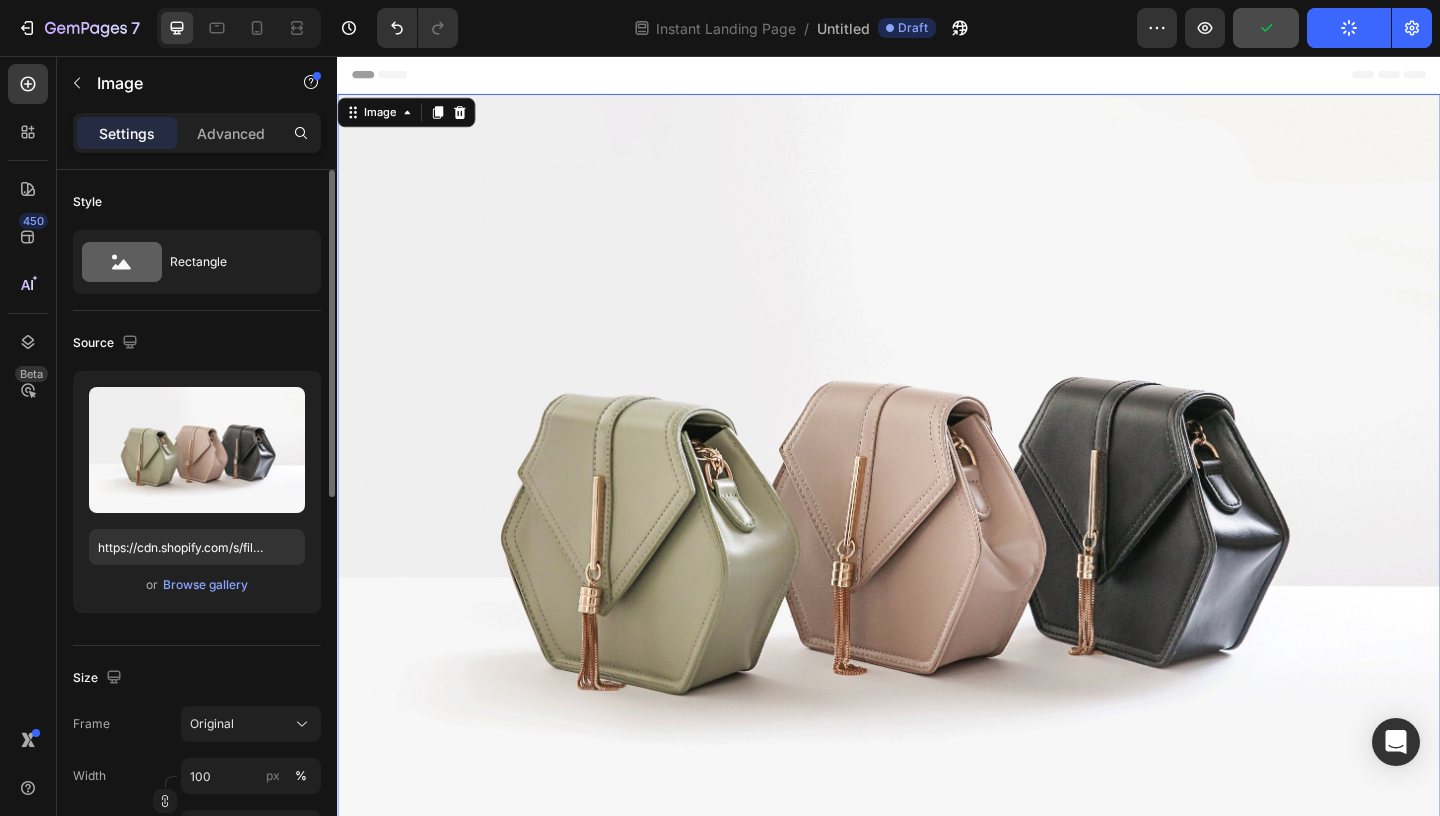 click on "or" at bounding box center (152, 585) 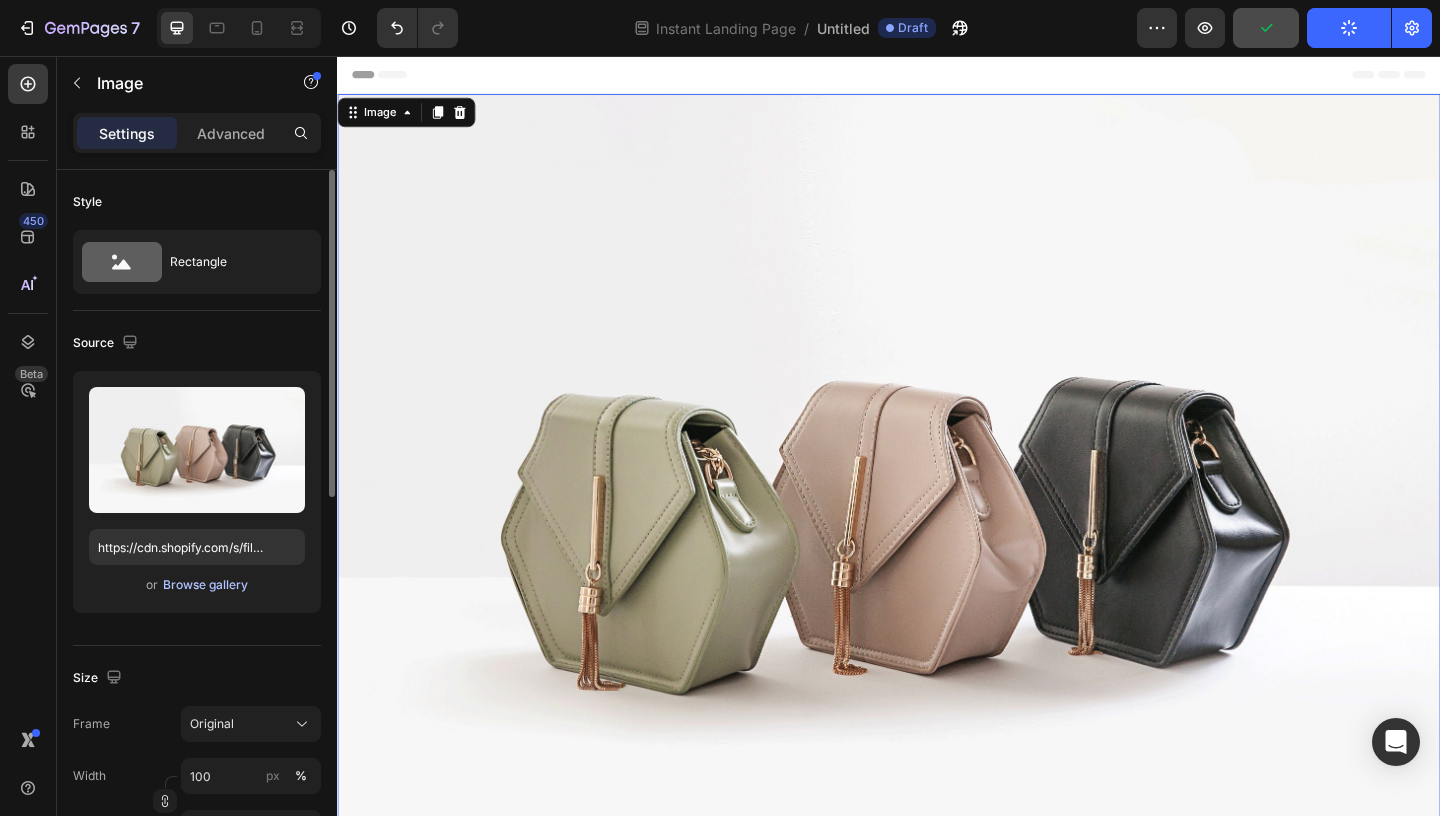 click on "Browse gallery" at bounding box center (205, 585) 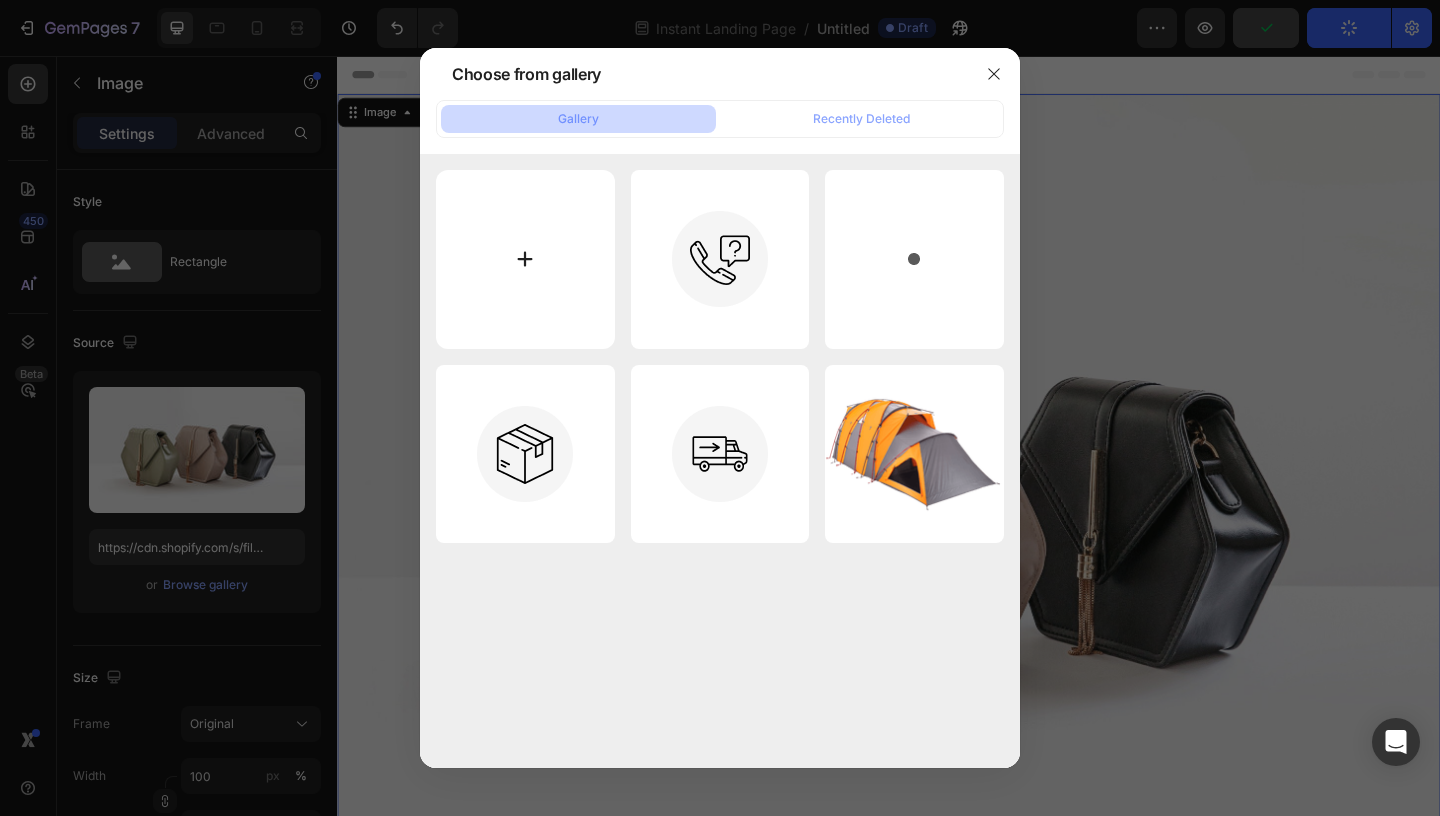 click at bounding box center [525, 259] 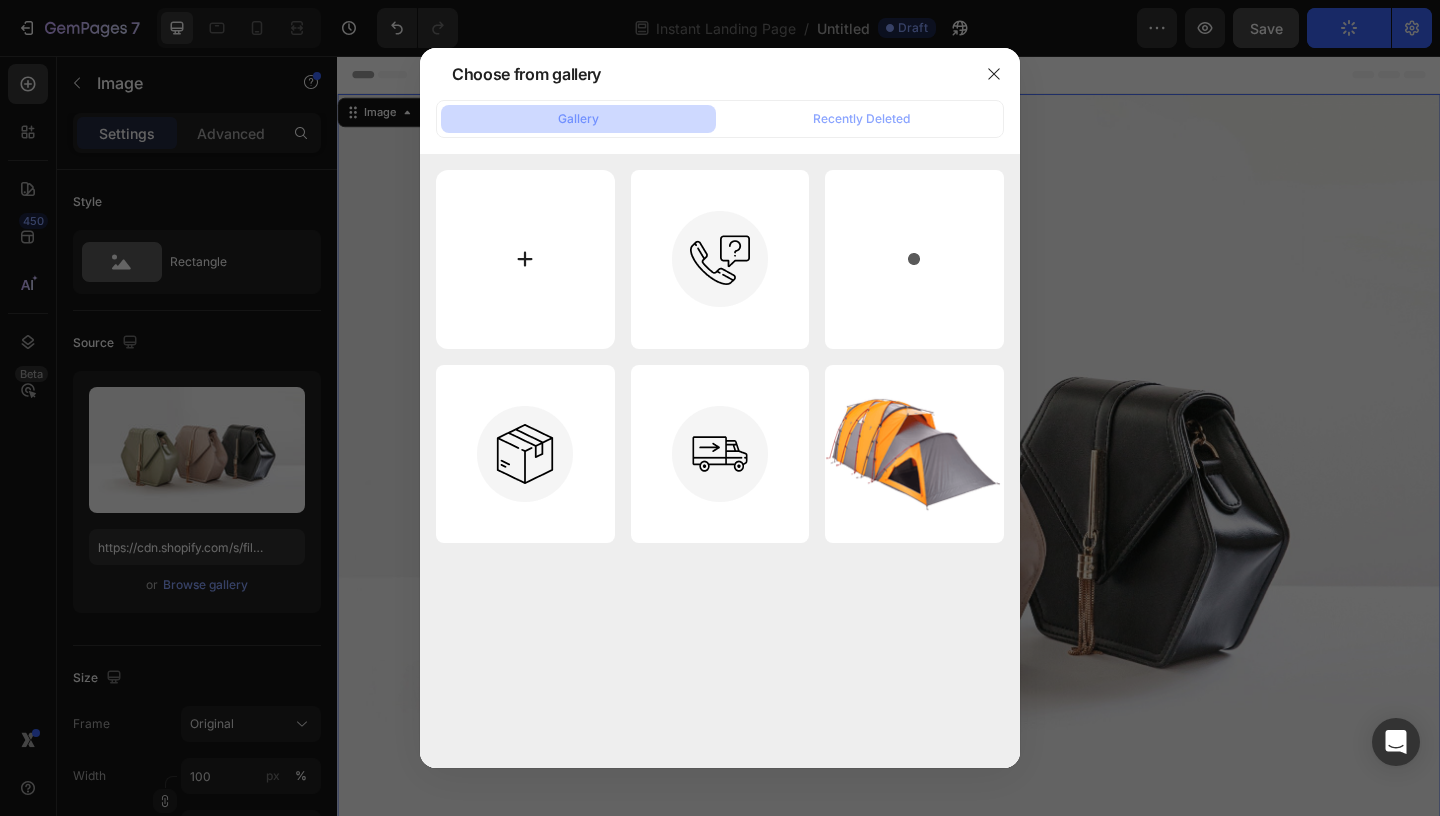 type on "C:\fakepath\Hero kingdom.png" 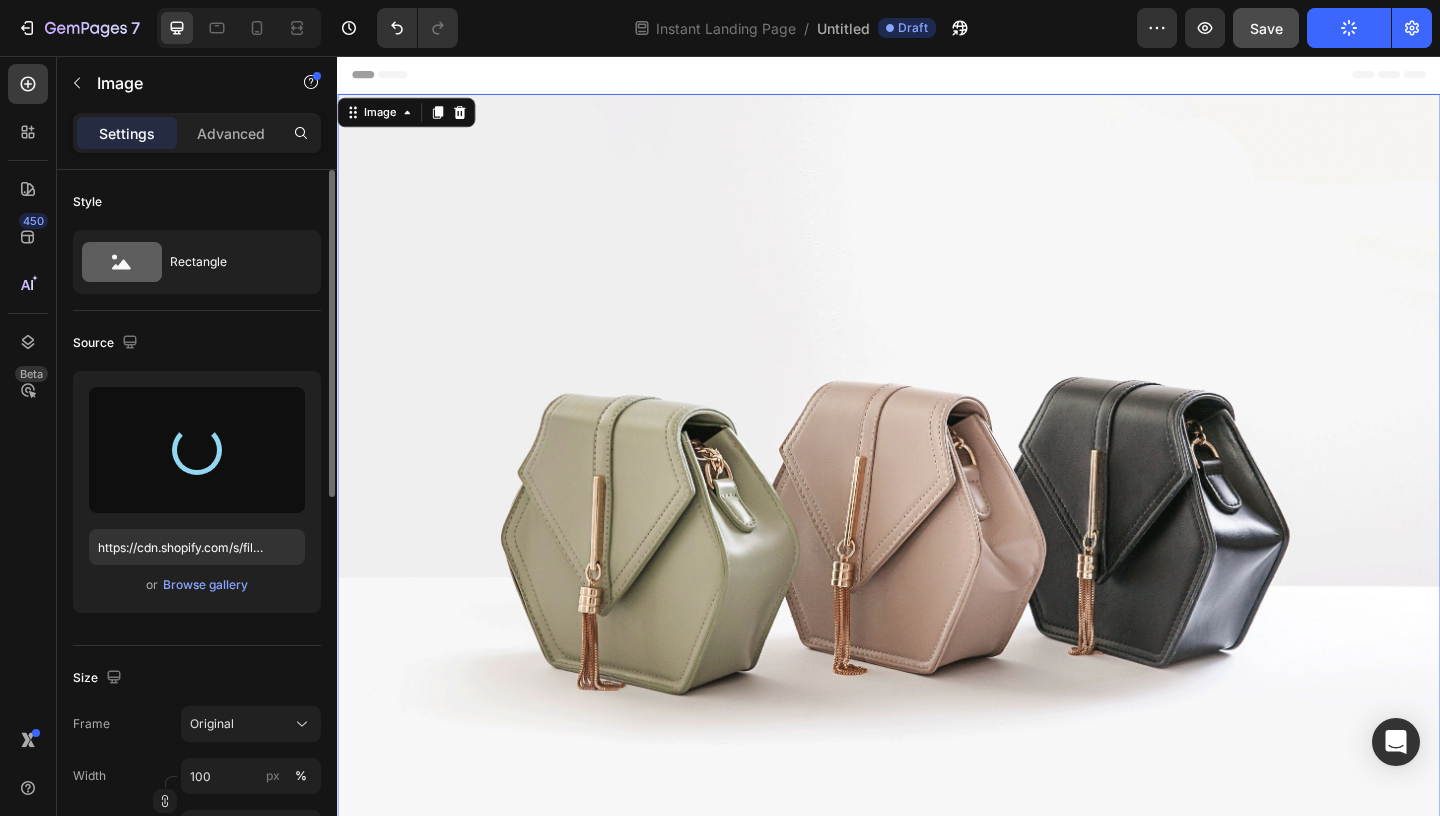 click on "Frame Original Width 100 px % Height px %" 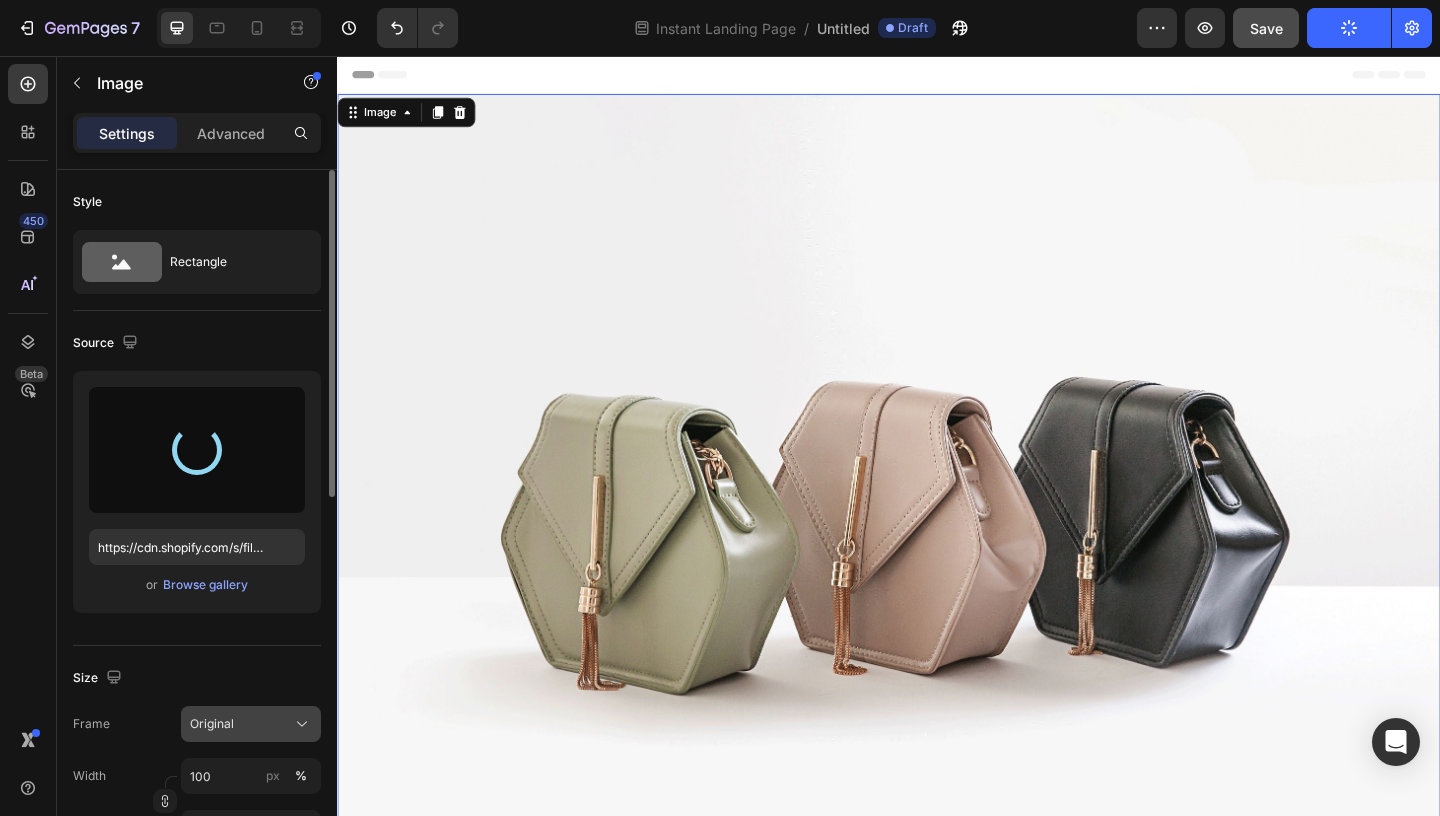 click on "Original" 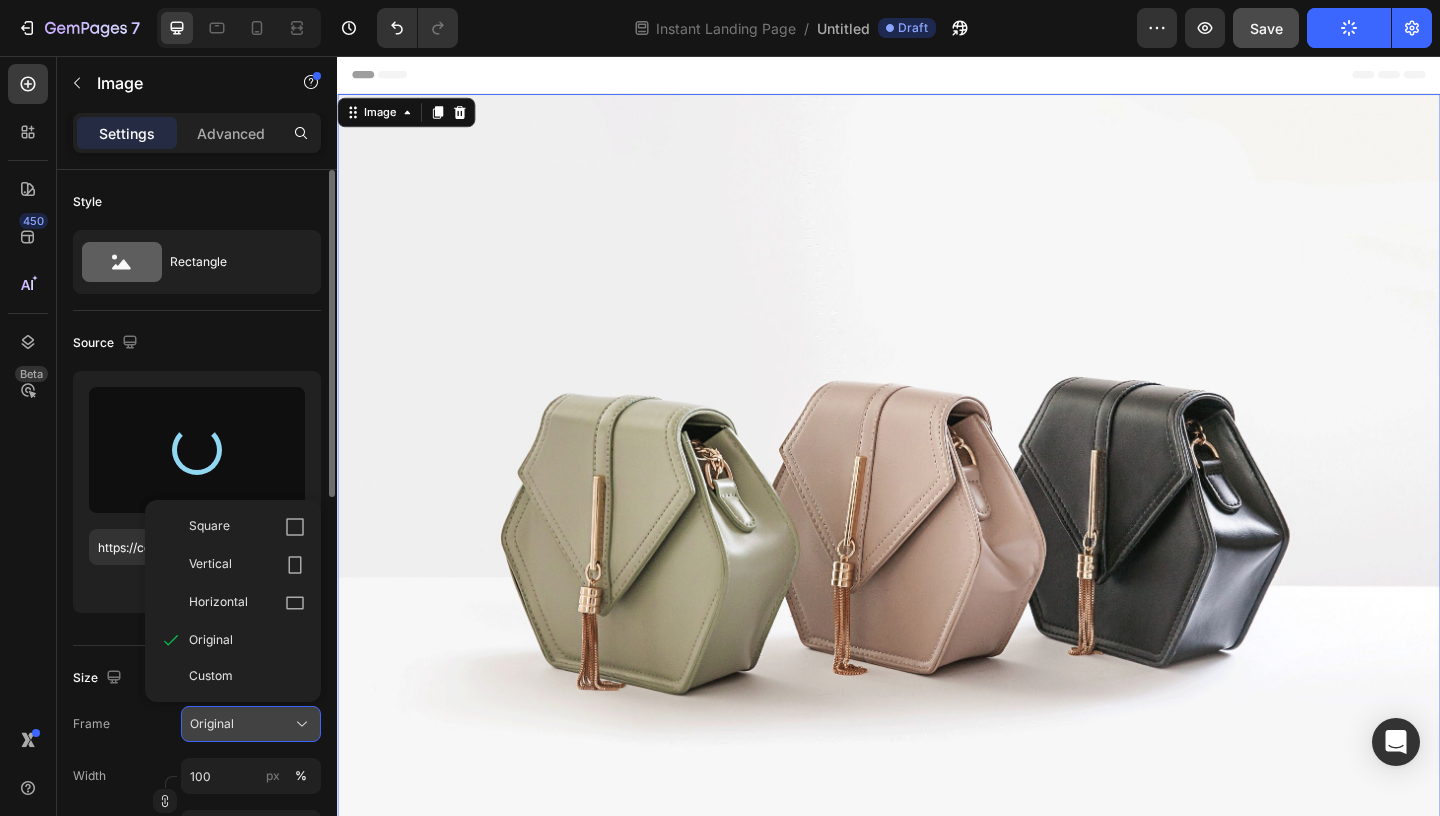 type on "https://cdn.shopify.com/s/files/1/0980/7796/6600/files/gempages_578067885109281733-cc8db292-ea08-4009-82df-bd8842662541.png" 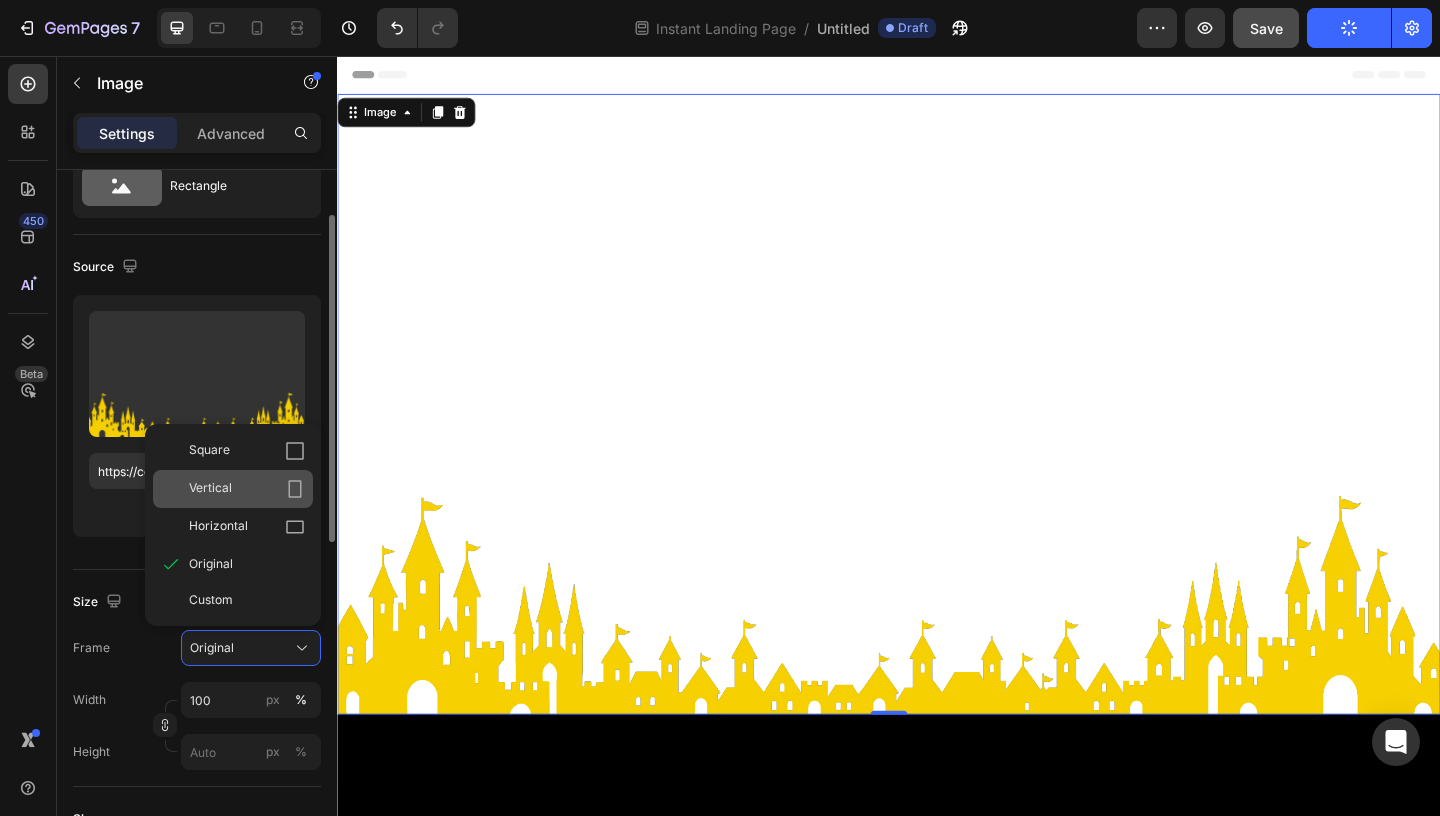 scroll, scrollTop: 86, scrollLeft: 0, axis: vertical 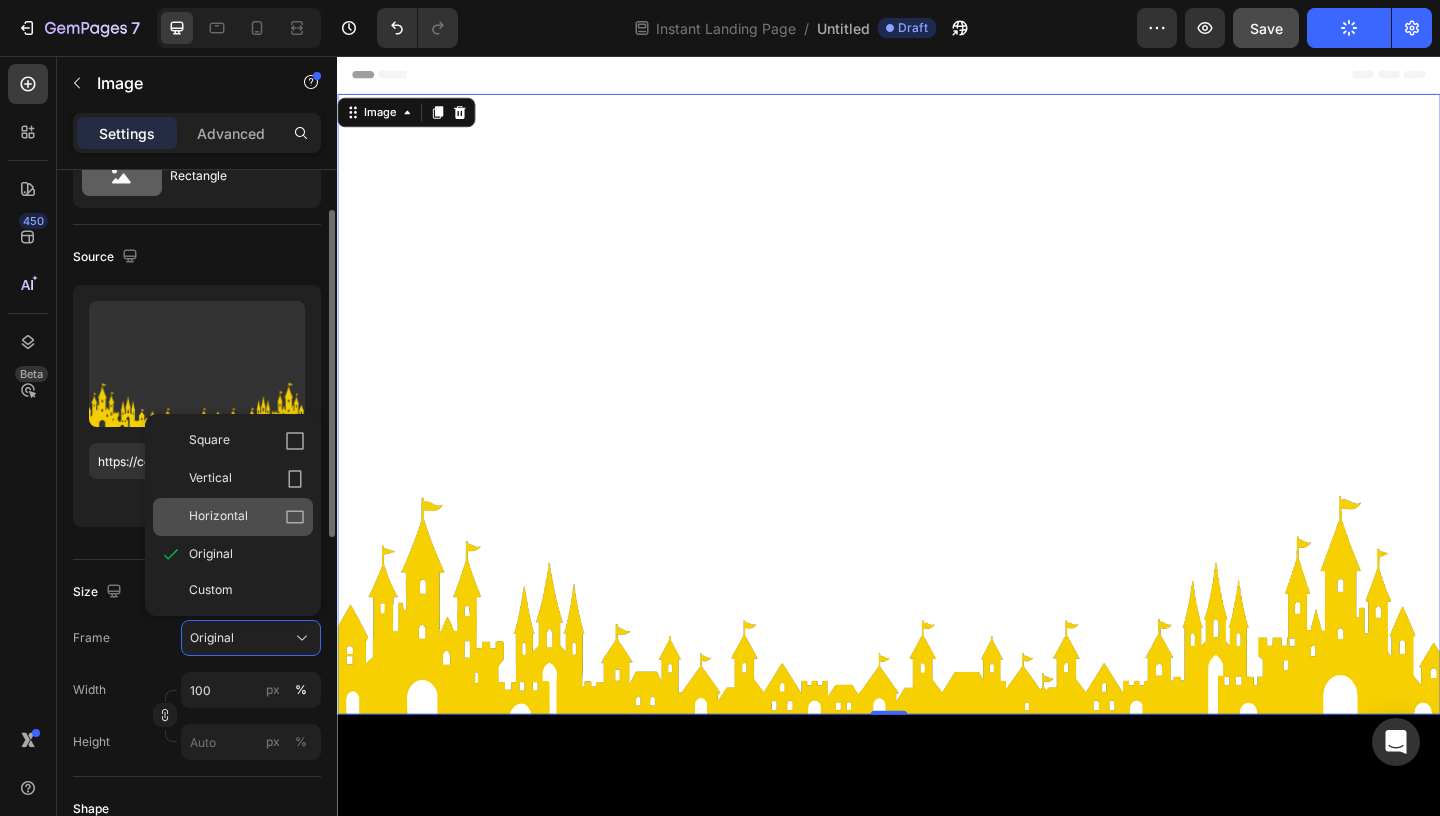 click 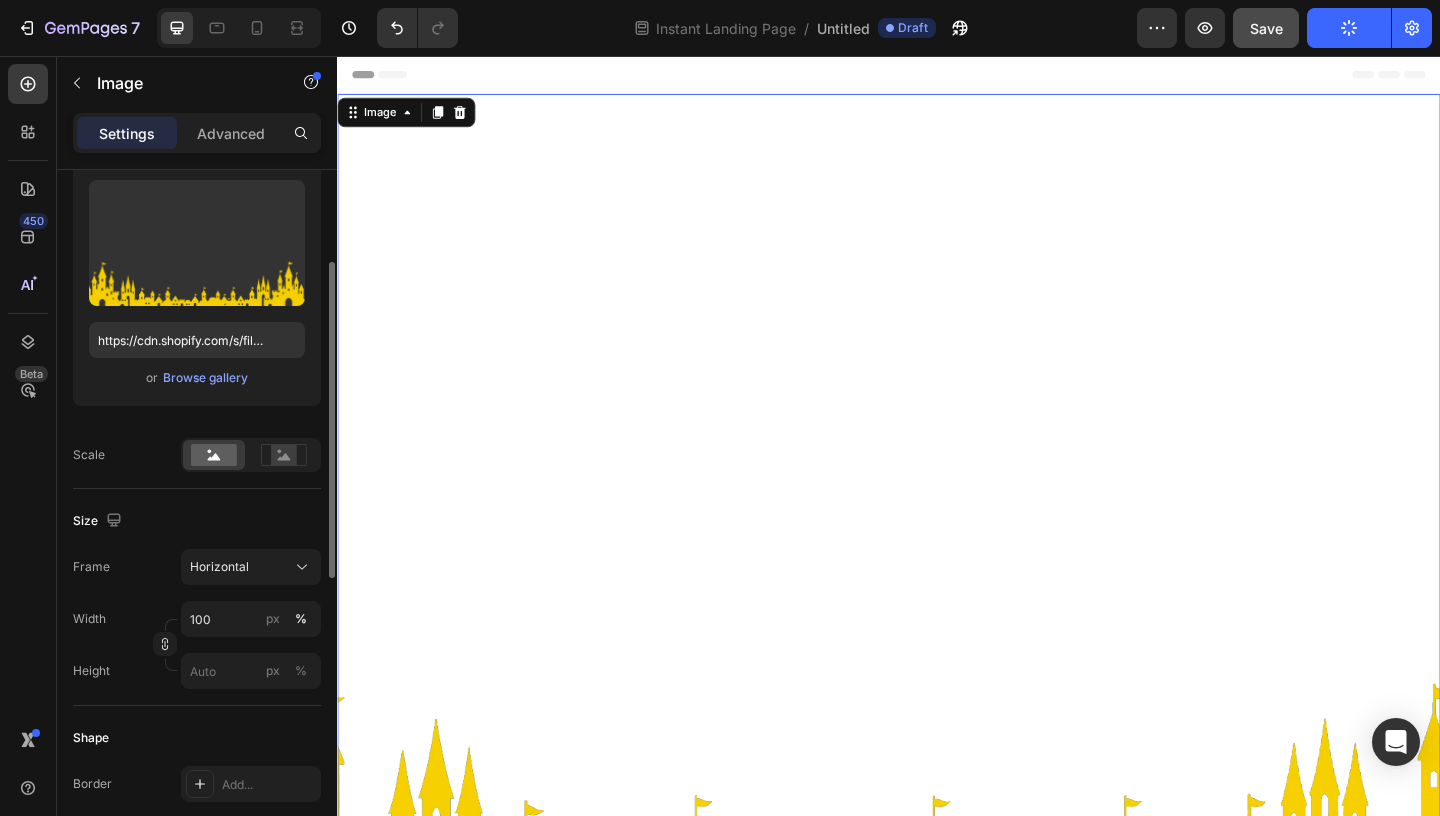 scroll, scrollTop: 207, scrollLeft: 0, axis: vertical 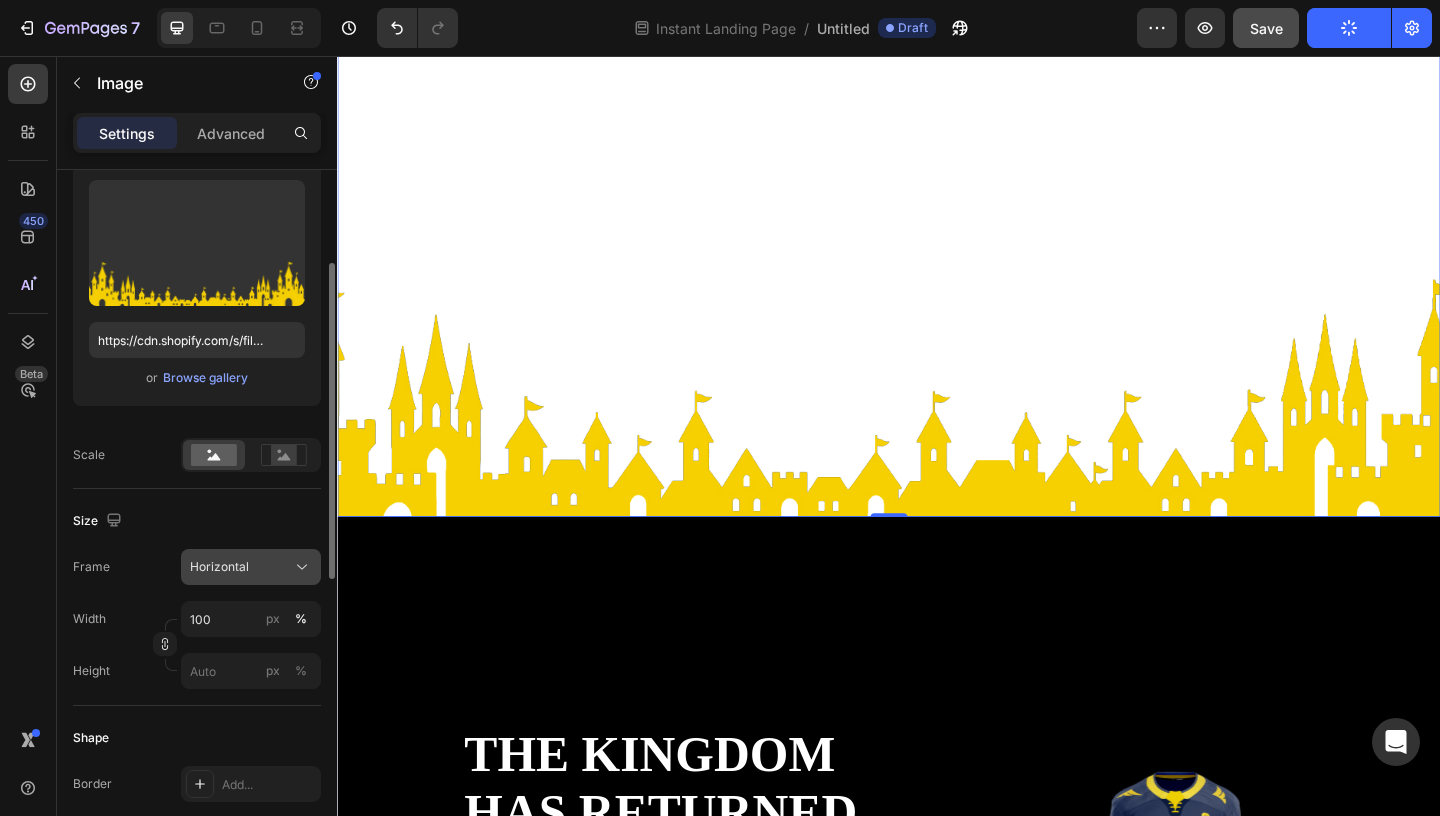click on "Horizontal" at bounding box center [251, 567] 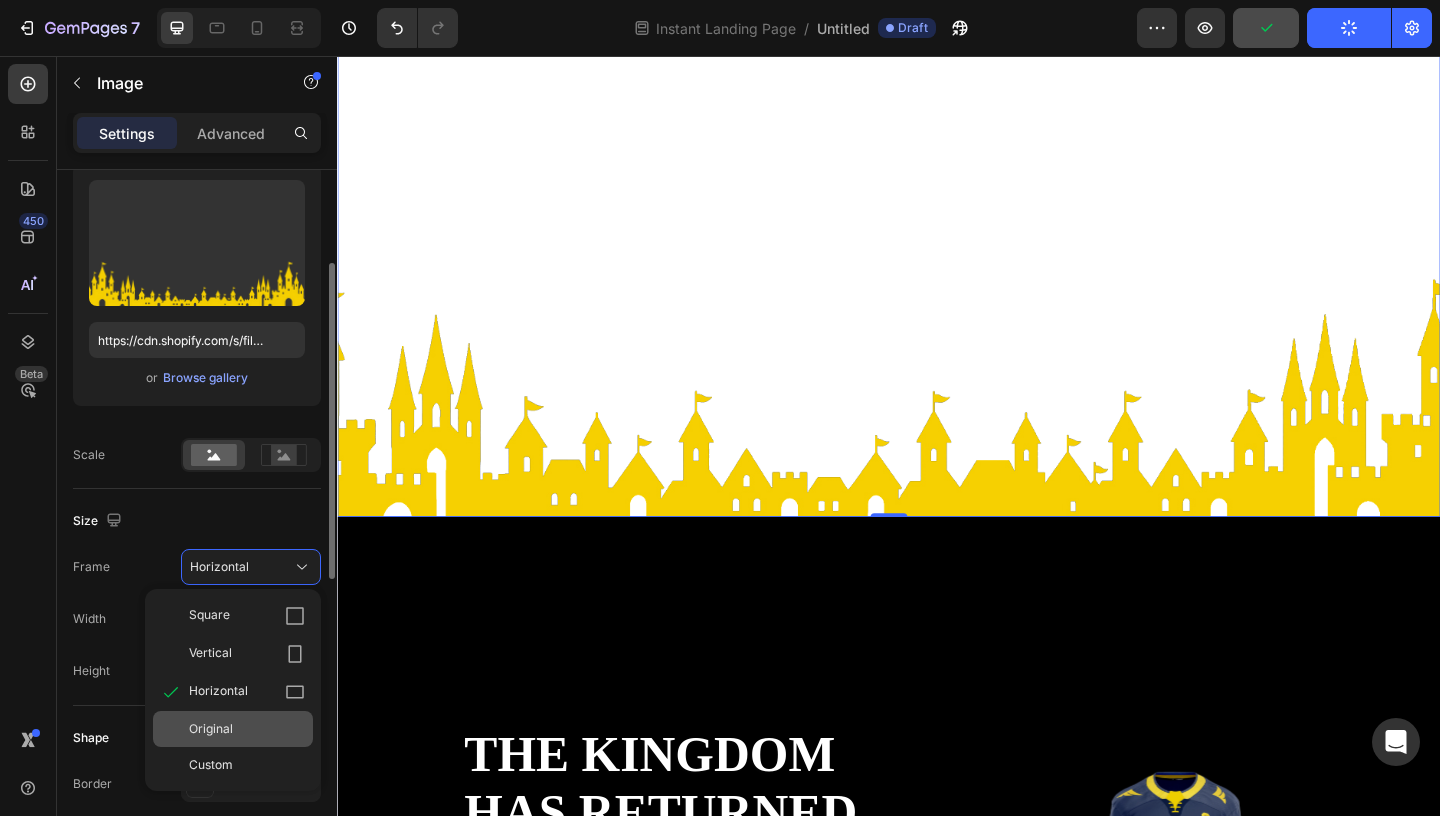 click on "Original" 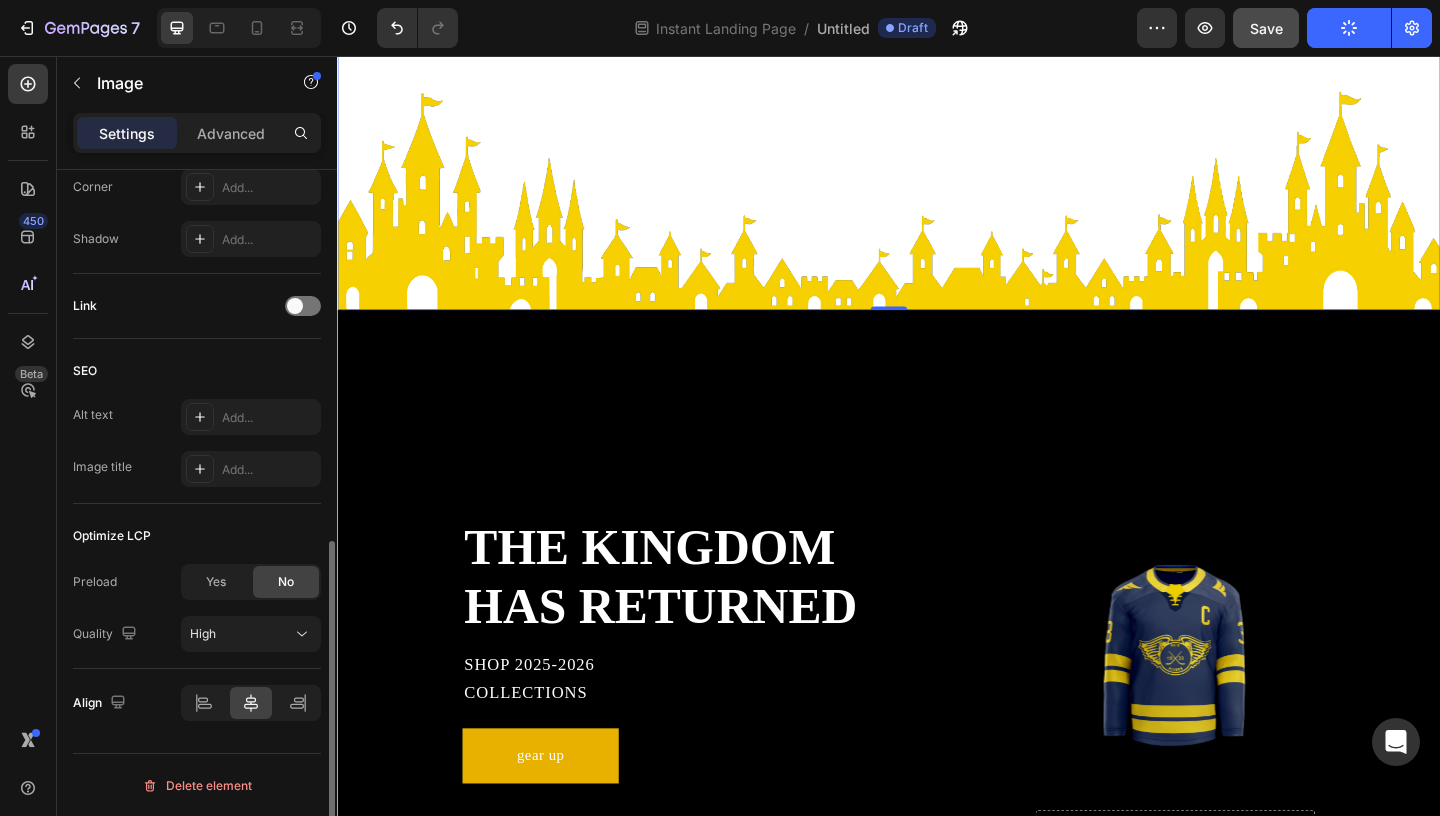 scroll, scrollTop: 807, scrollLeft: 0, axis: vertical 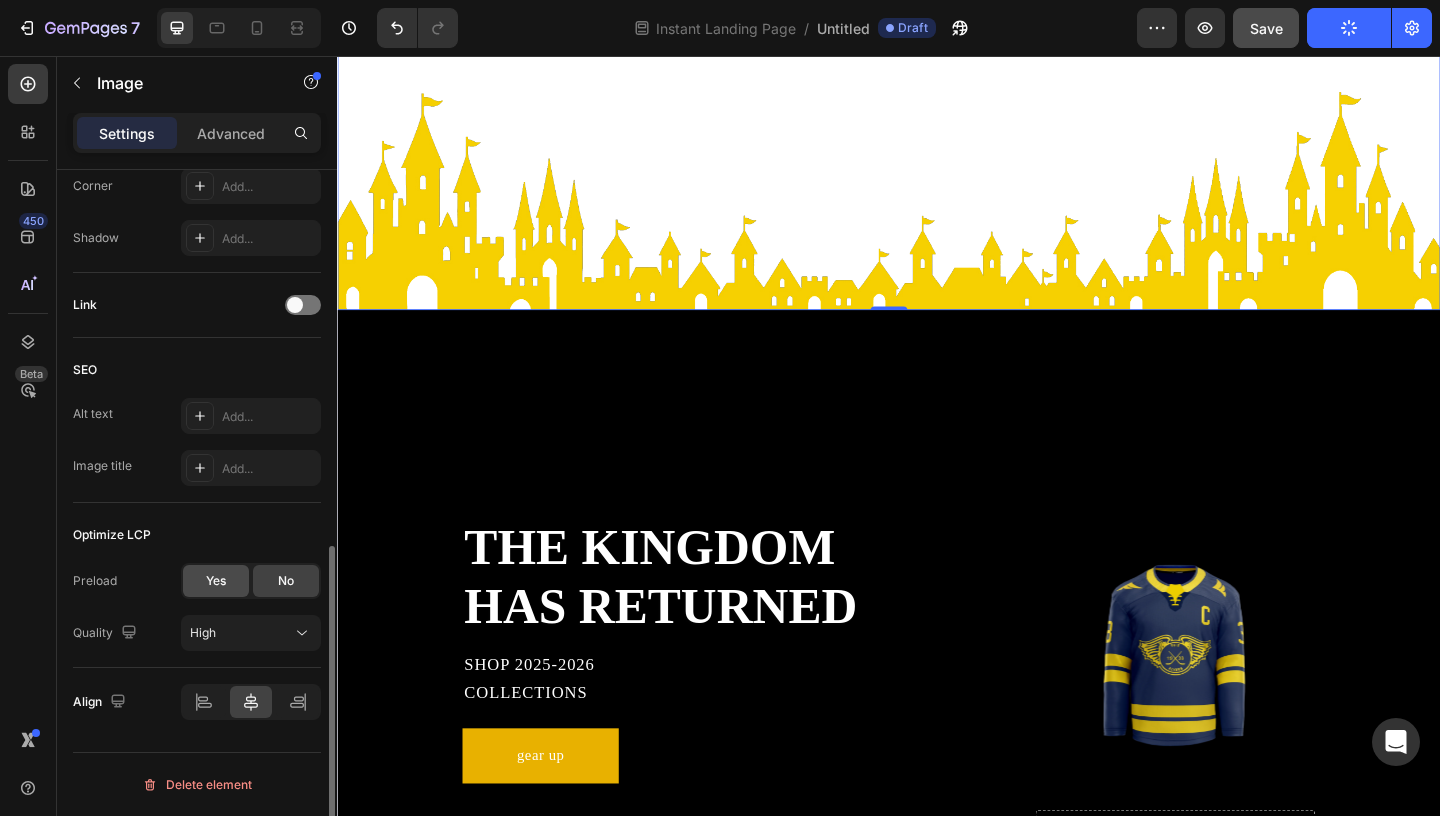 click on "Yes" 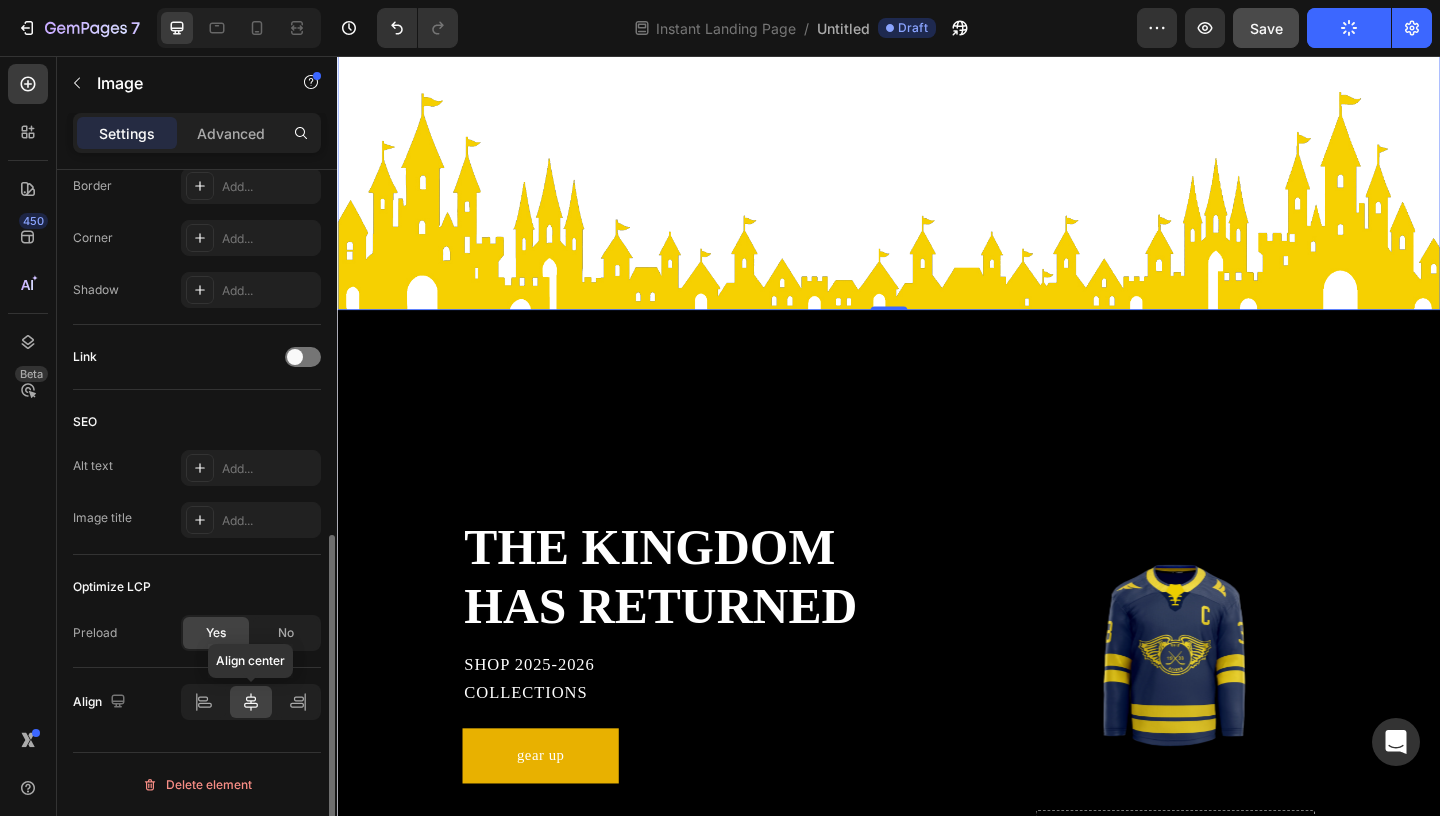 click 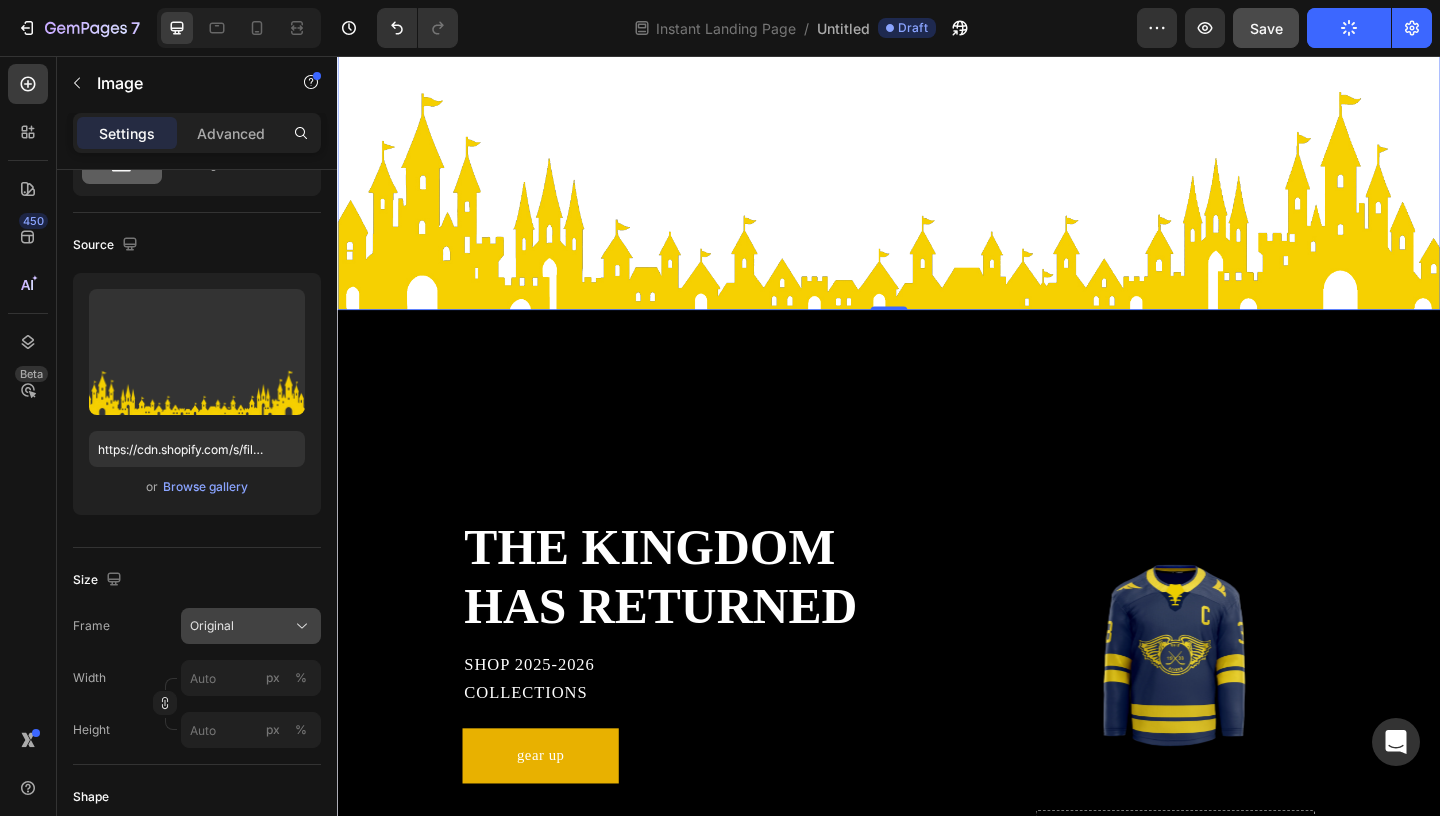 scroll, scrollTop: 97, scrollLeft: 0, axis: vertical 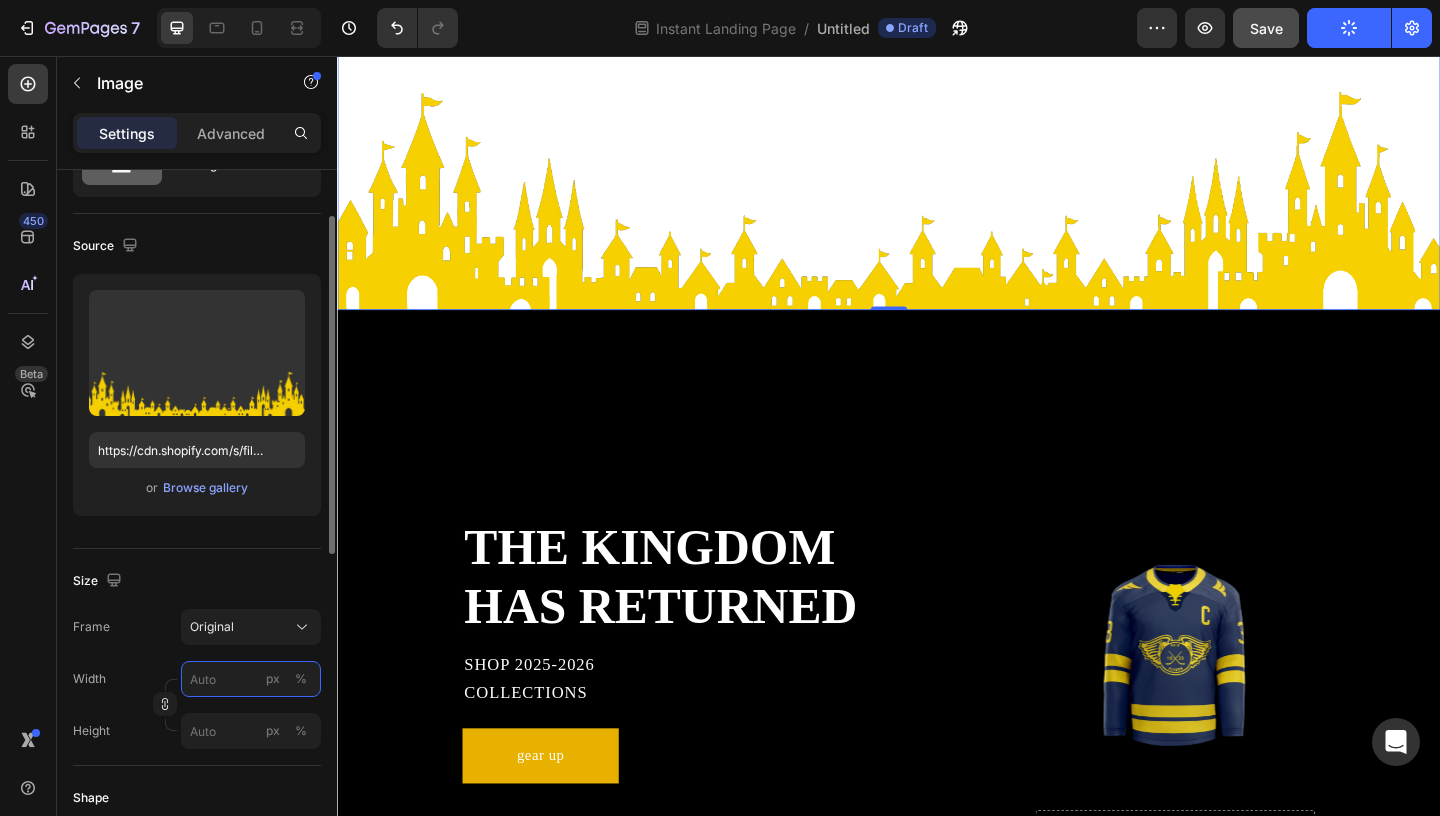 click on "px %" at bounding box center [251, 679] 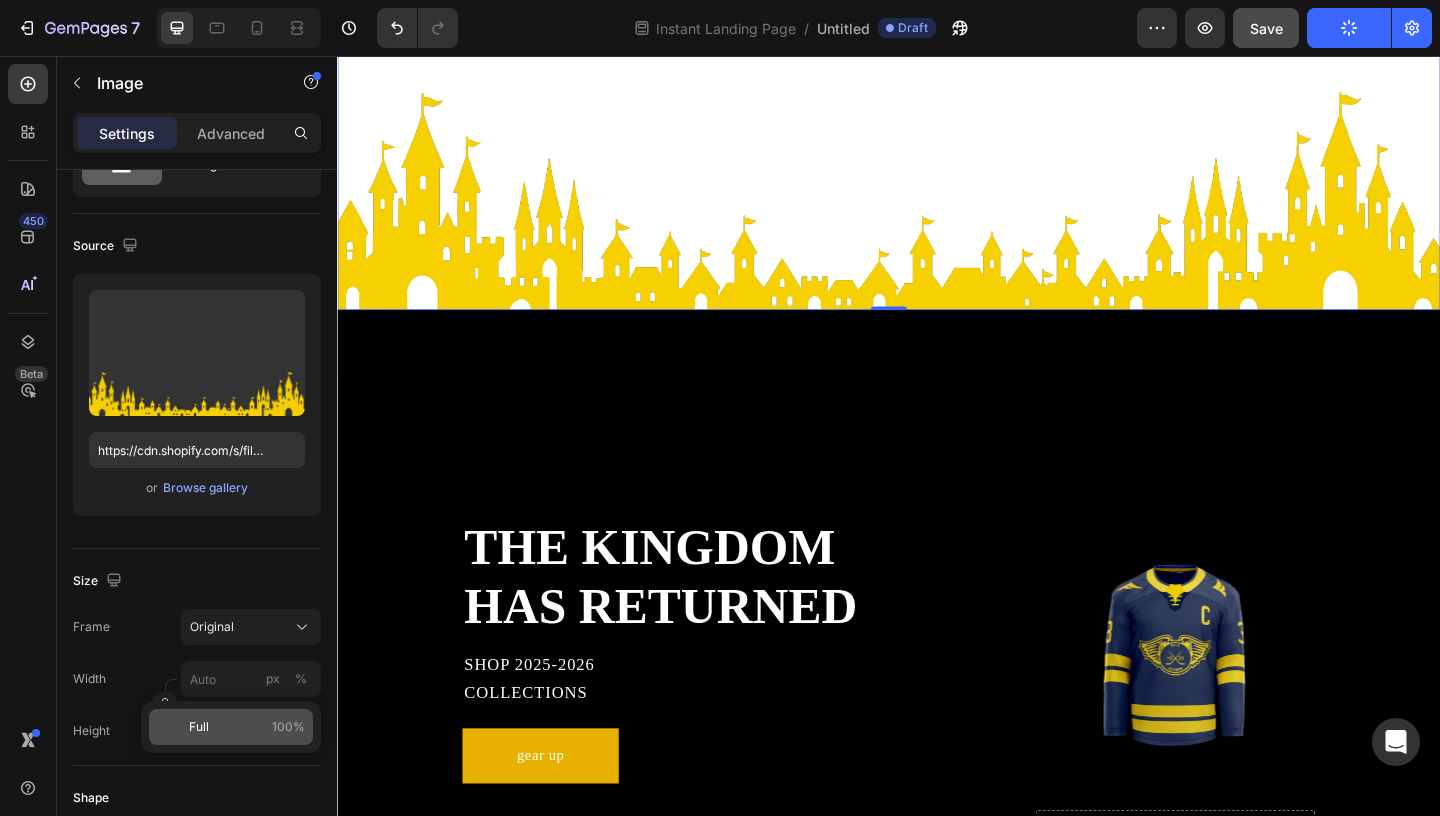 click on "Full 100%" at bounding box center (247, 727) 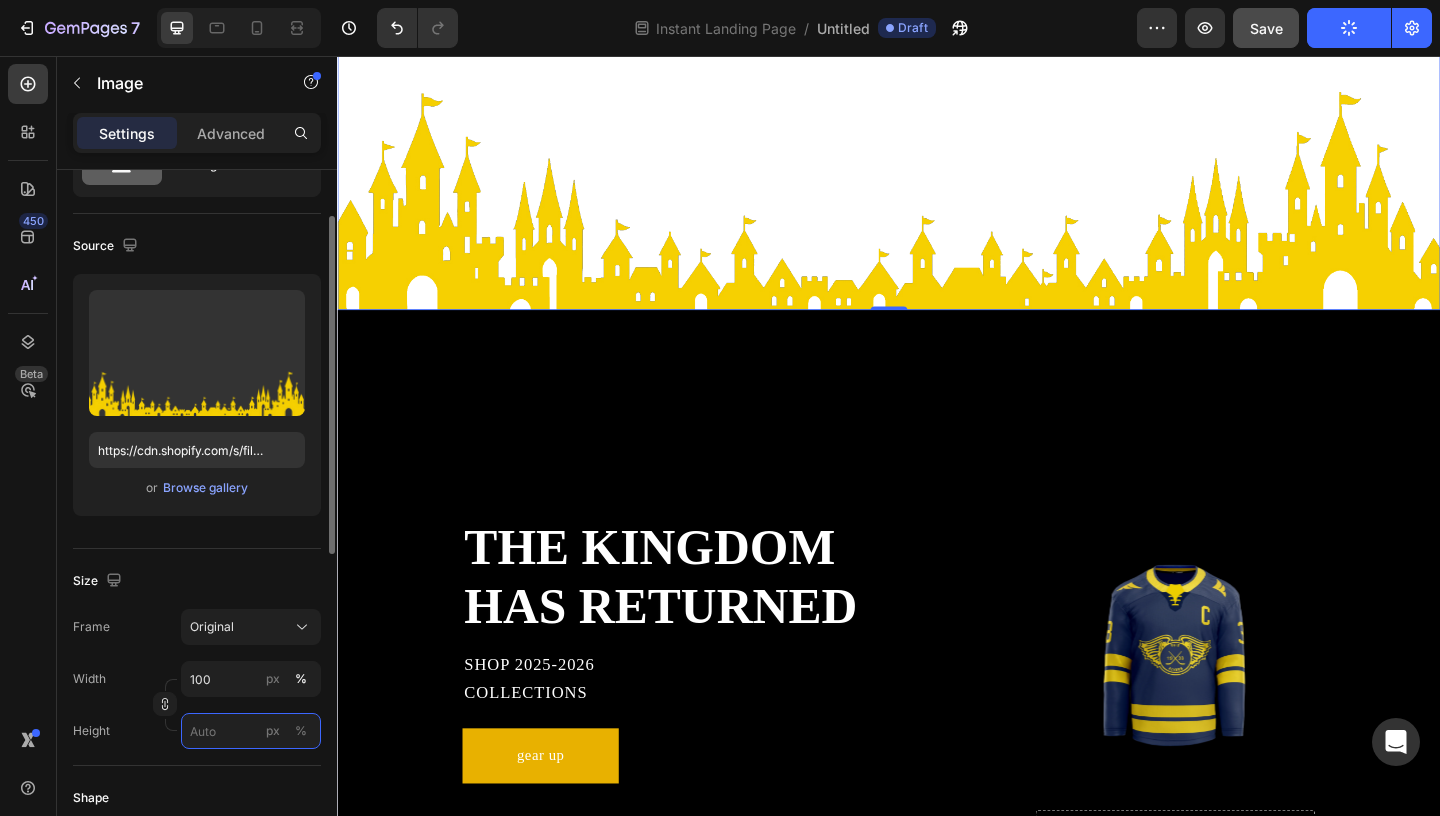 click on "px %" at bounding box center [251, 731] 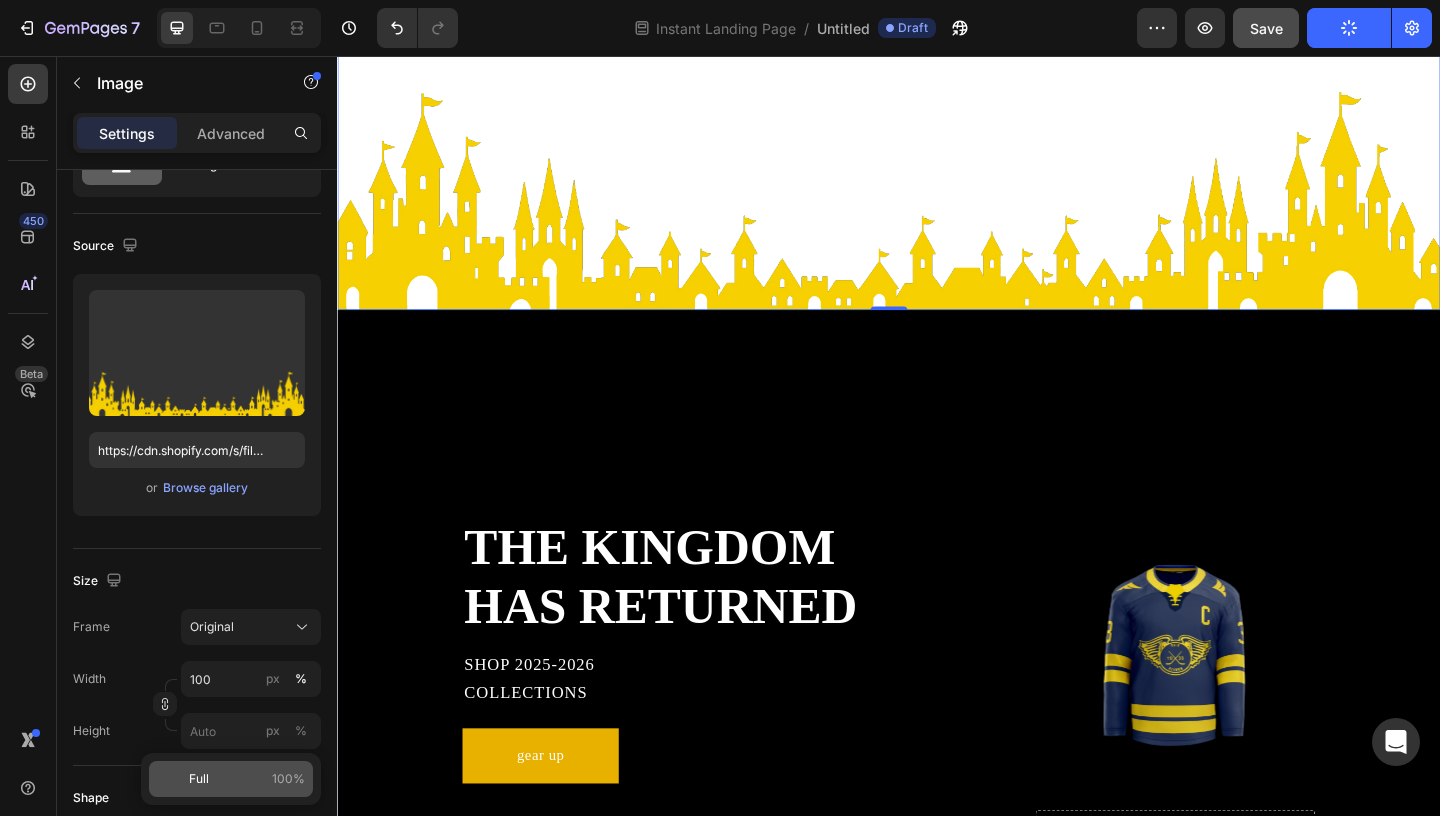 click on "Full 100%" at bounding box center (247, 779) 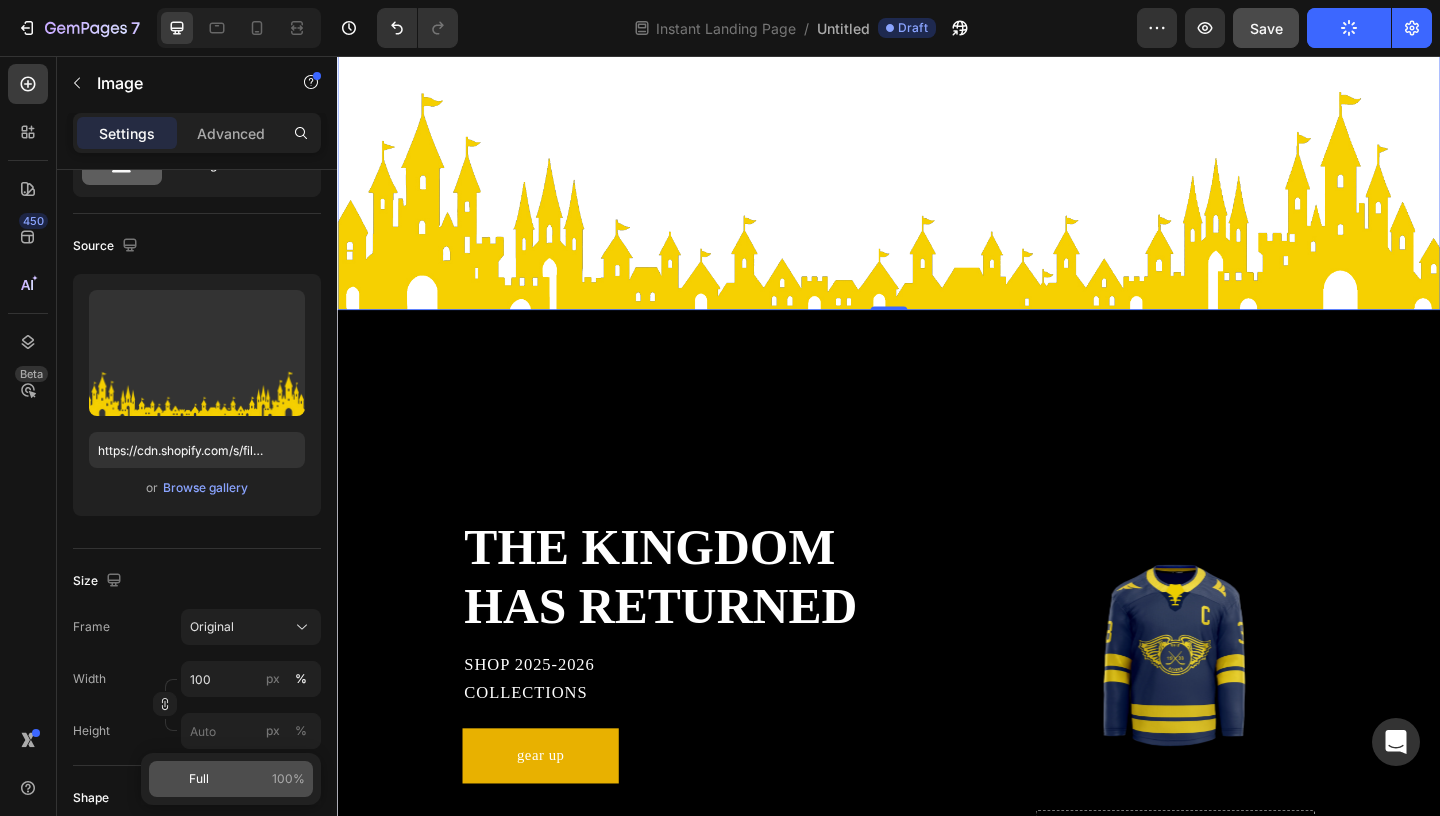 type on "100" 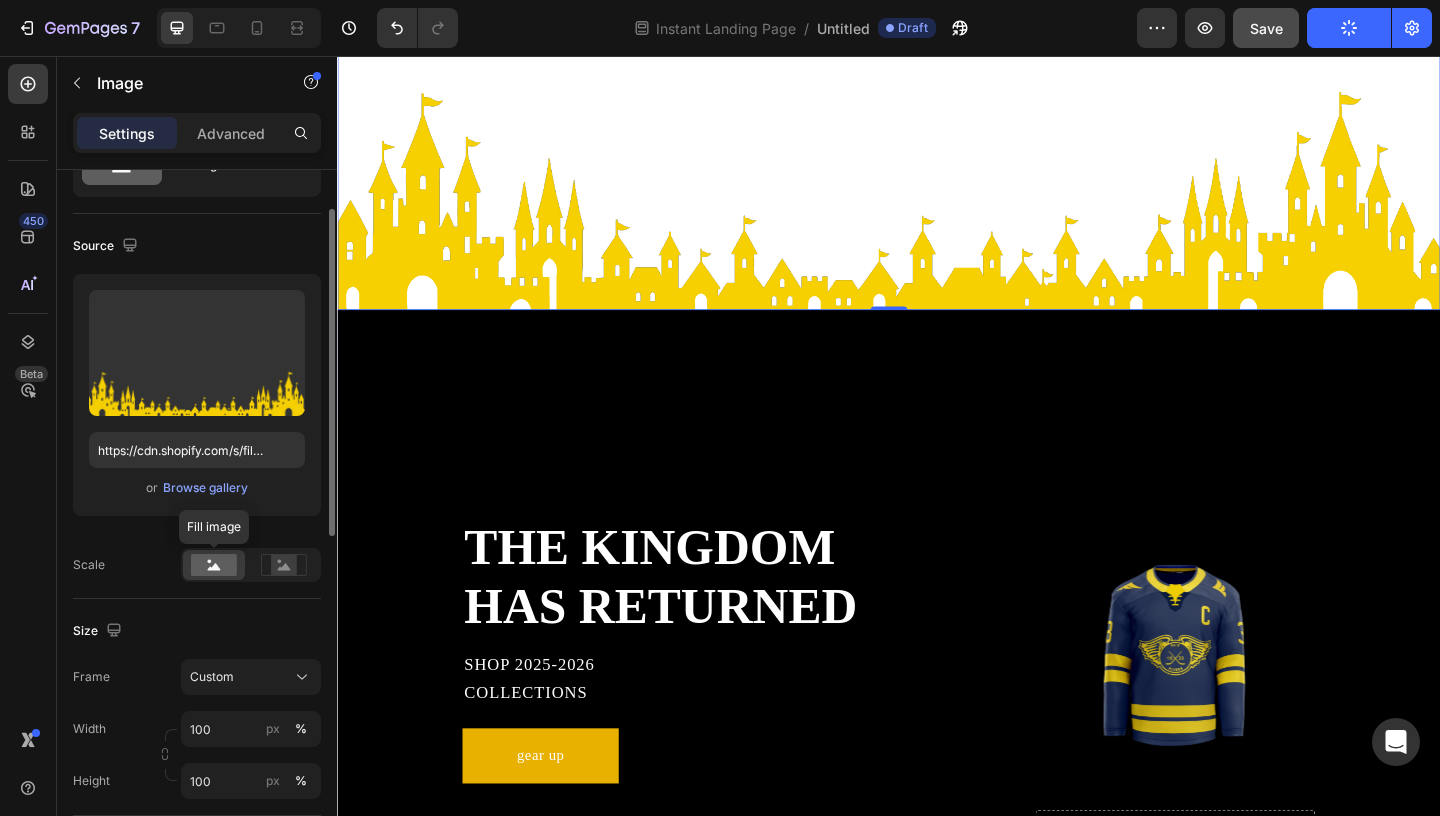 scroll, scrollTop: 0, scrollLeft: 0, axis: both 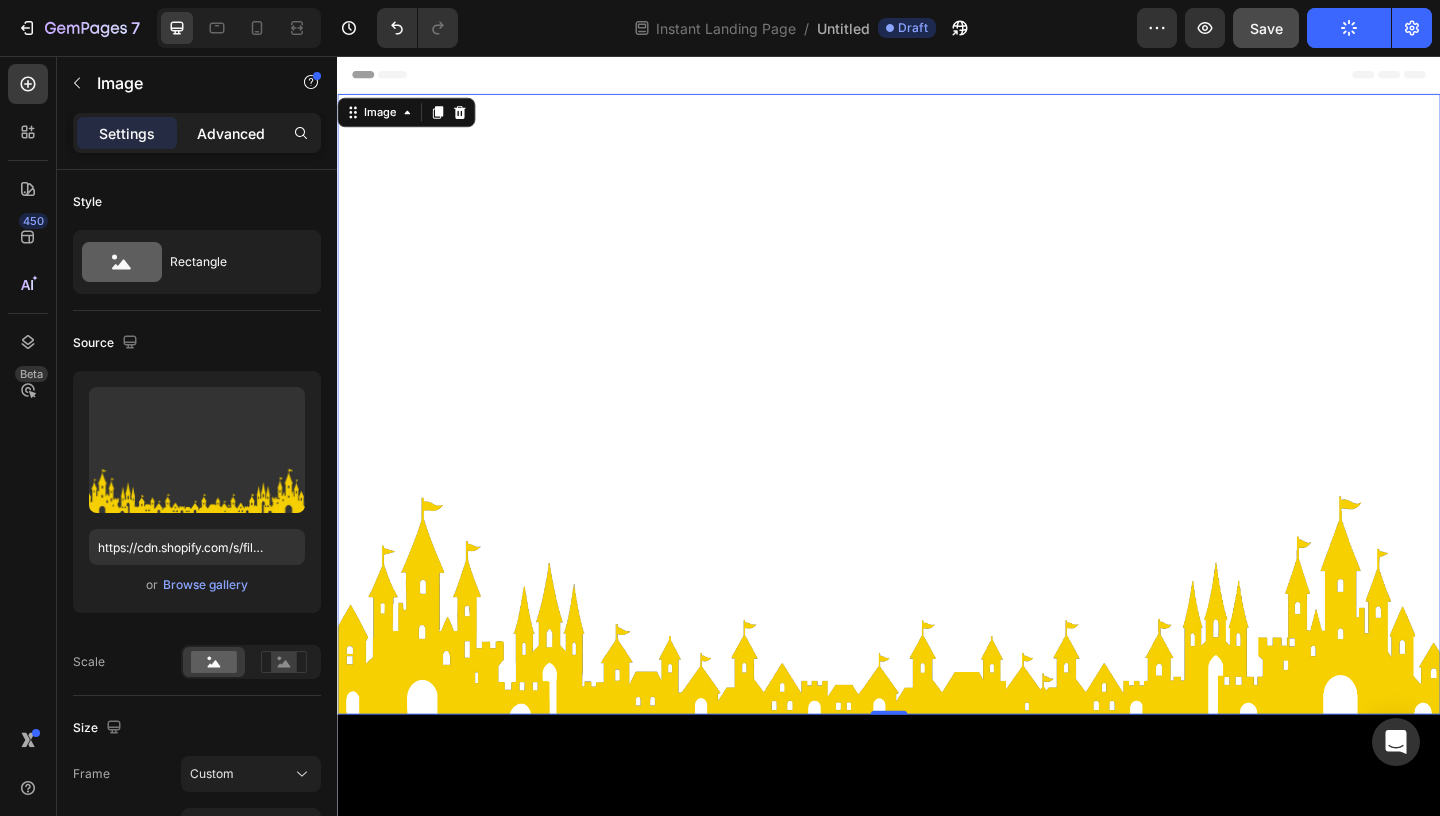 click on "Advanced" 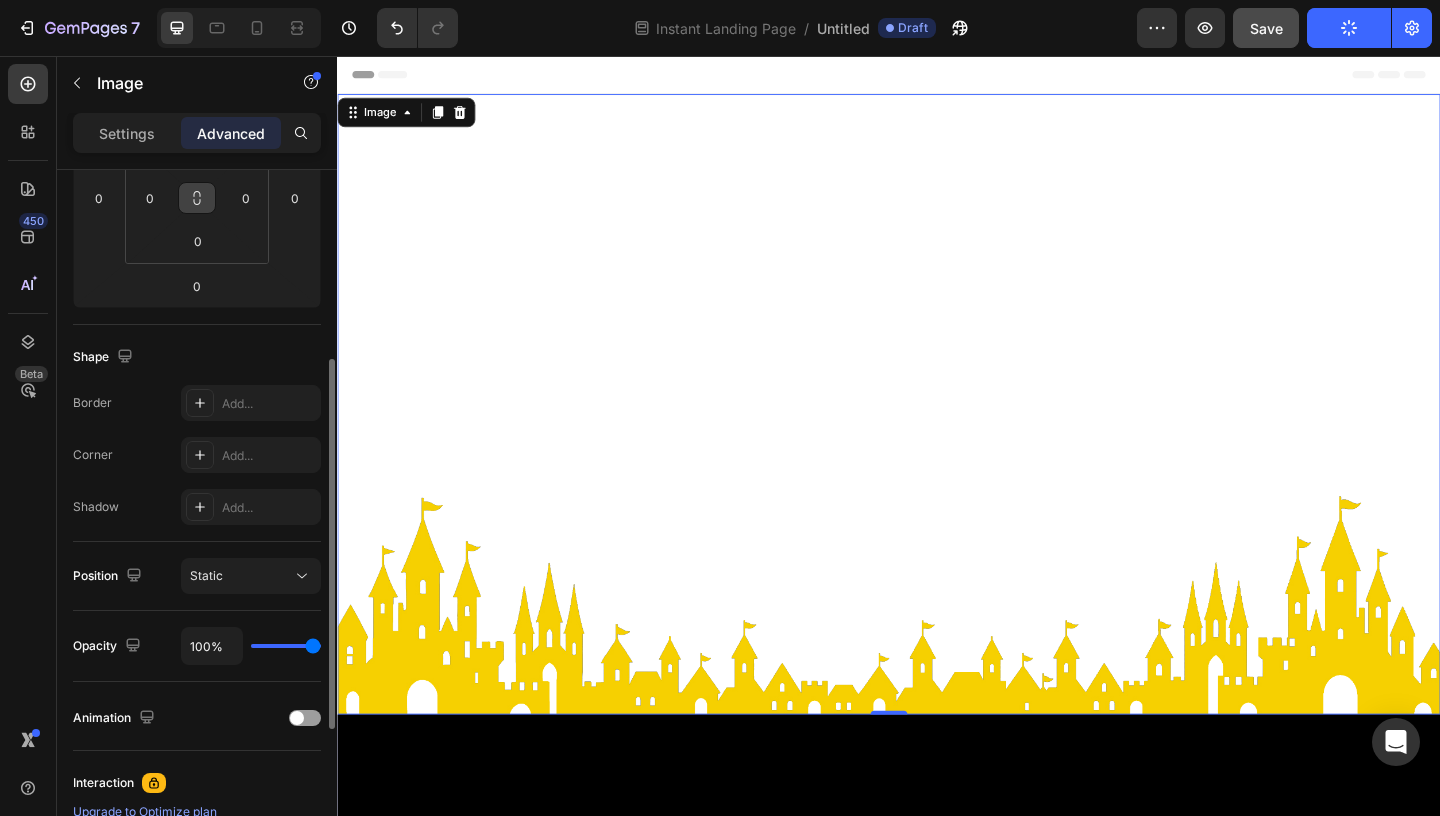 scroll, scrollTop: 360, scrollLeft: 0, axis: vertical 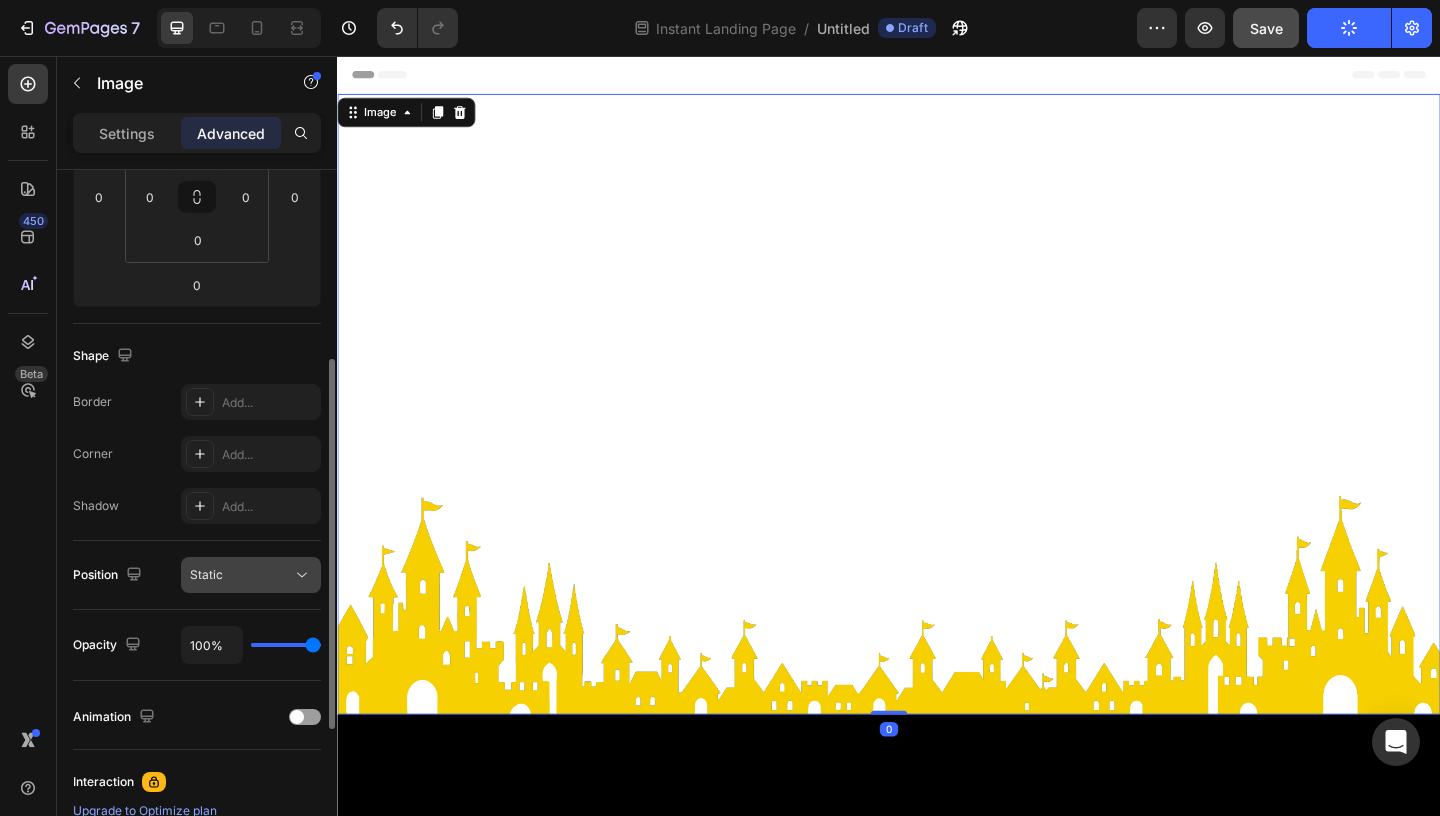 click on "Static" at bounding box center (241, 575) 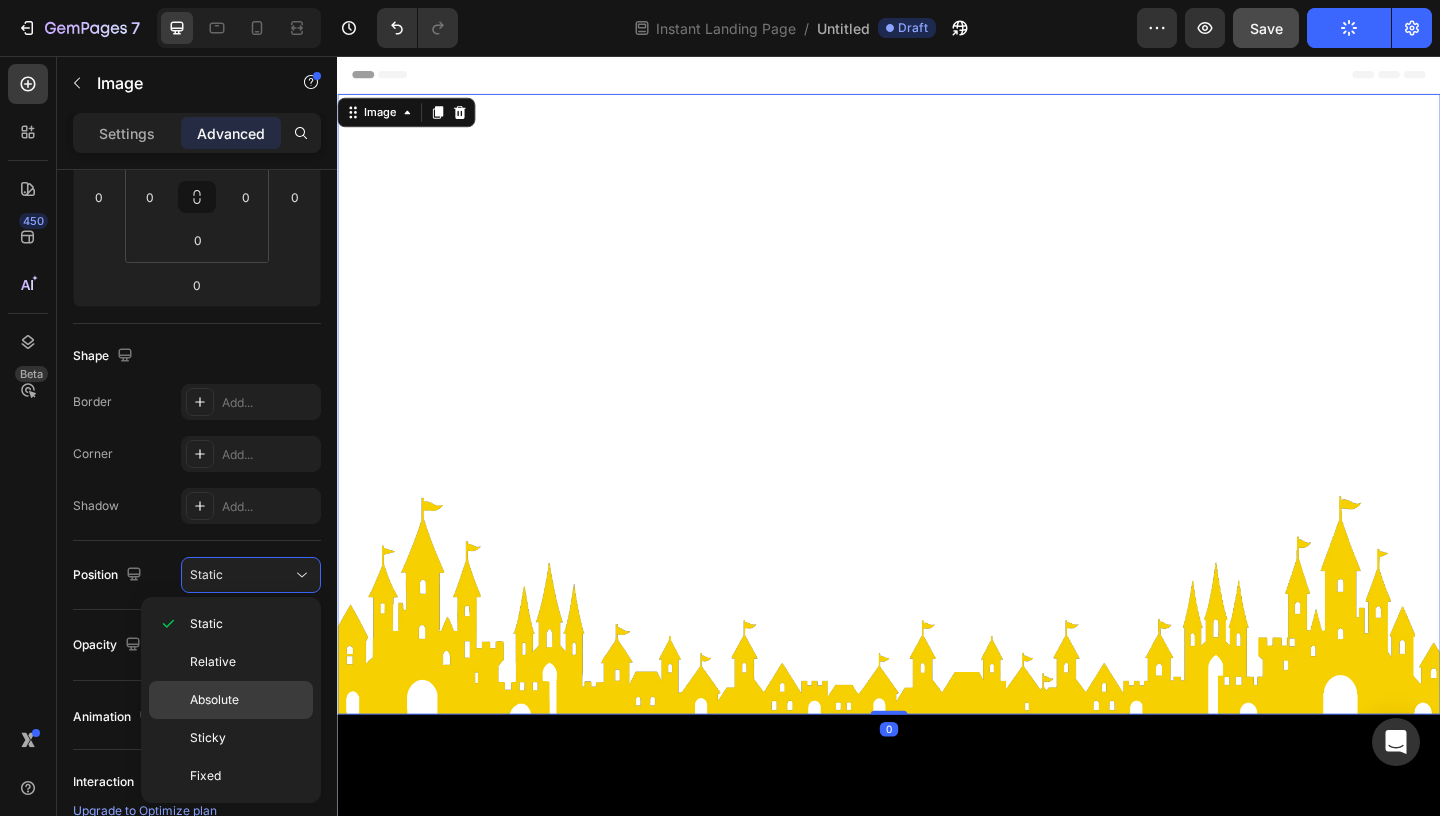 click on "Absolute" at bounding box center [247, 700] 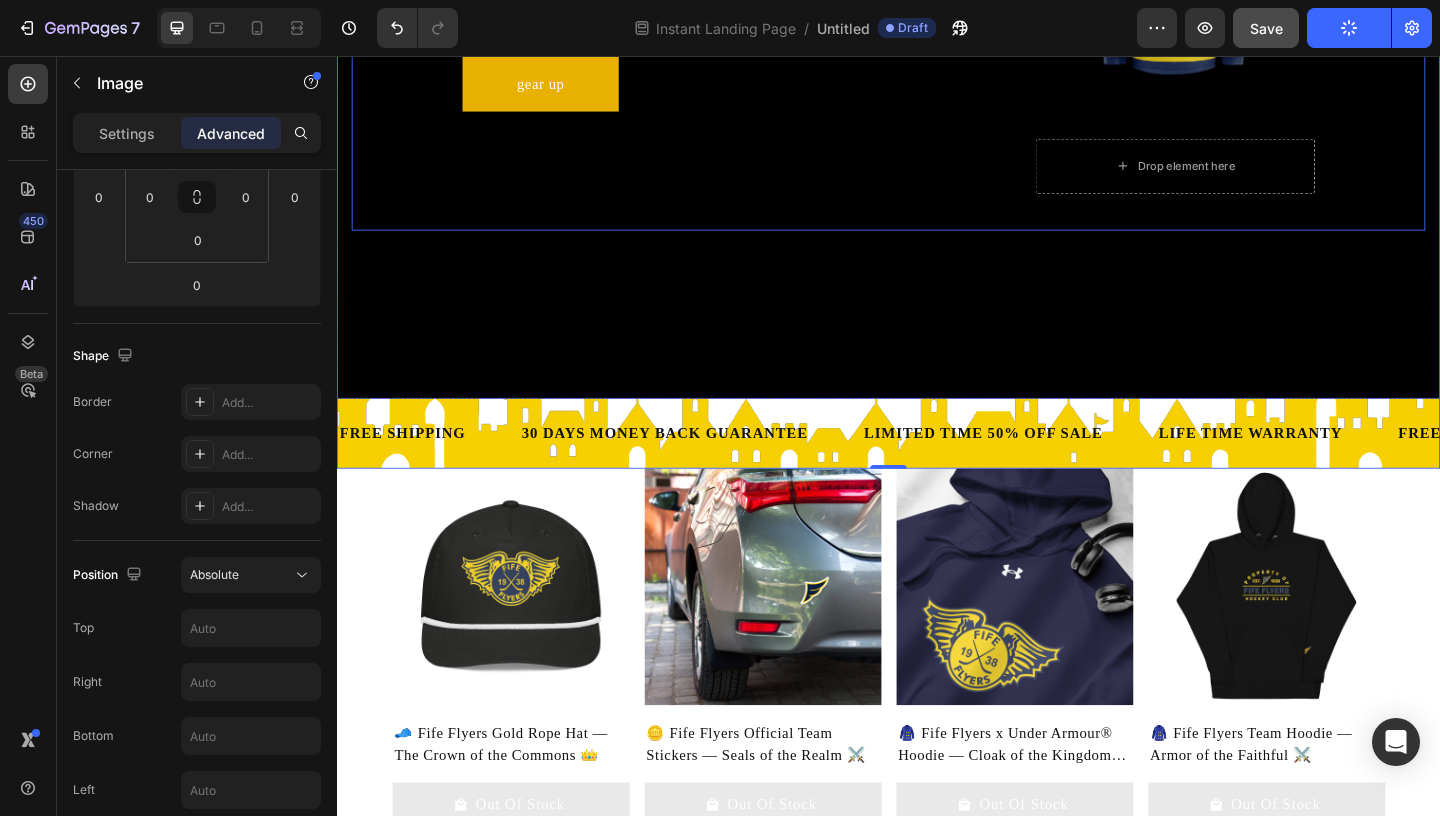 scroll, scrollTop: 493, scrollLeft: 0, axis: vertical 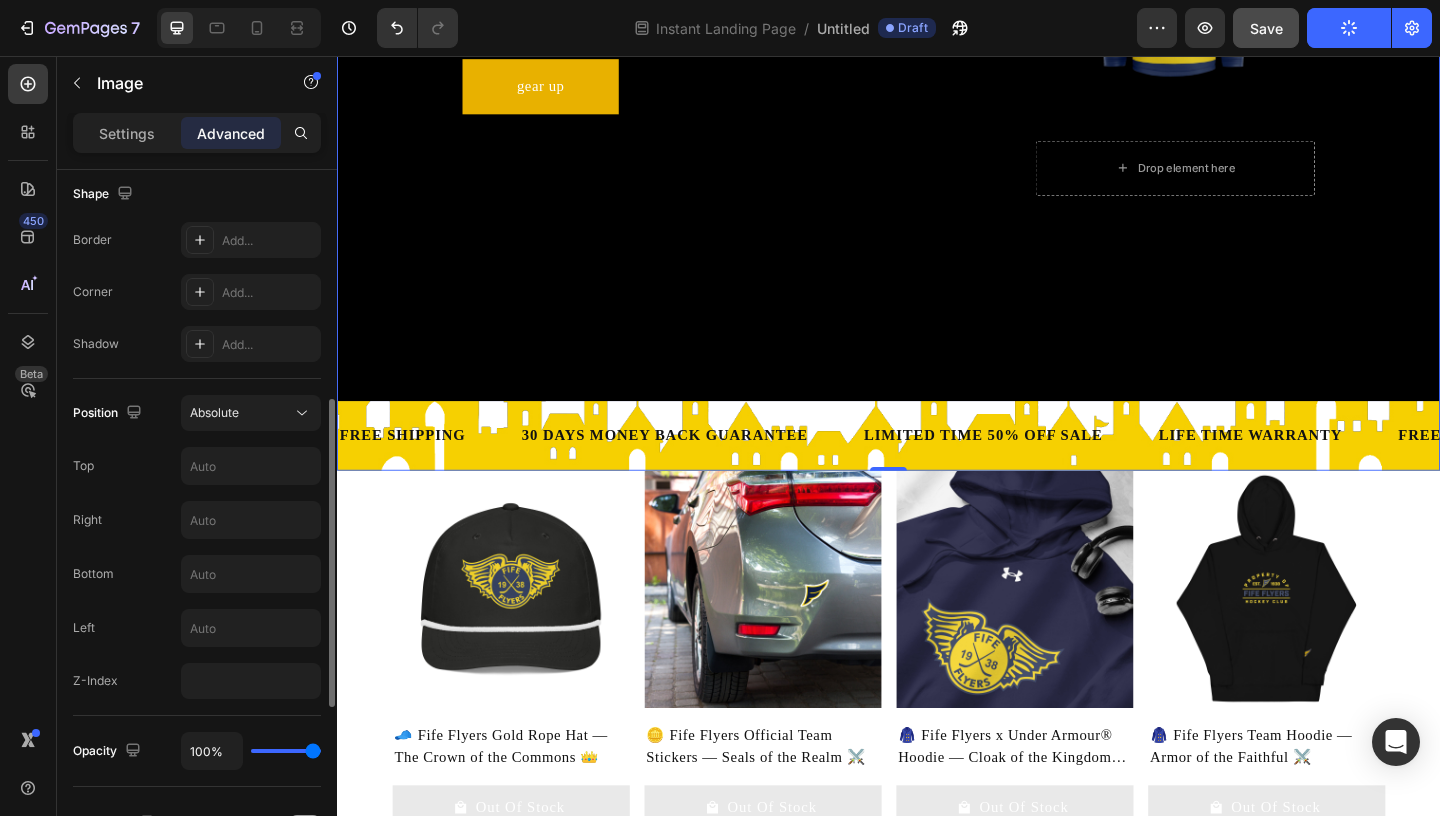 click on "Position Absolute Top Right Bottom Left Z-Index" at bounding box center (197, 547) 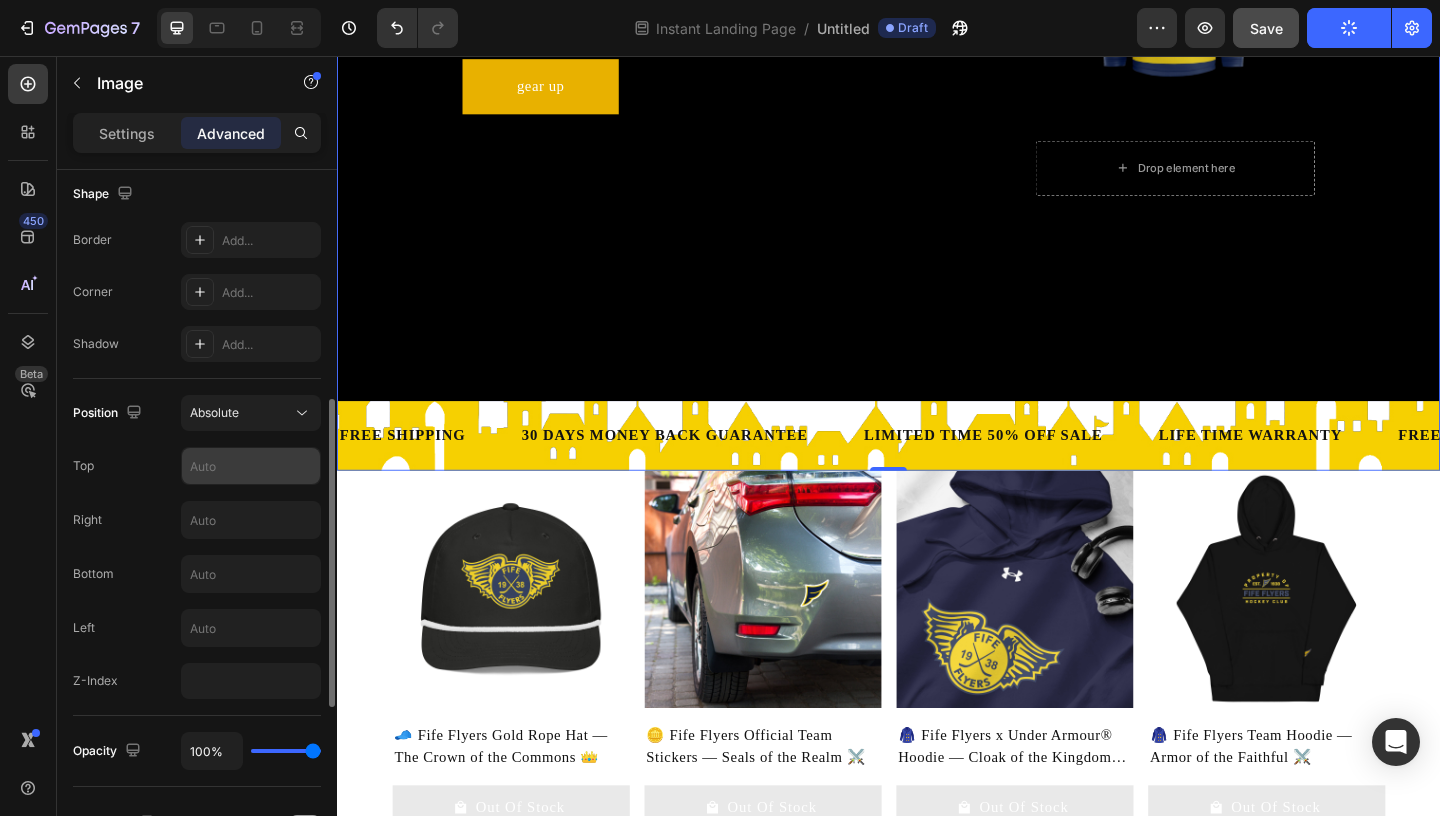 click at bounding box center (251, 466) 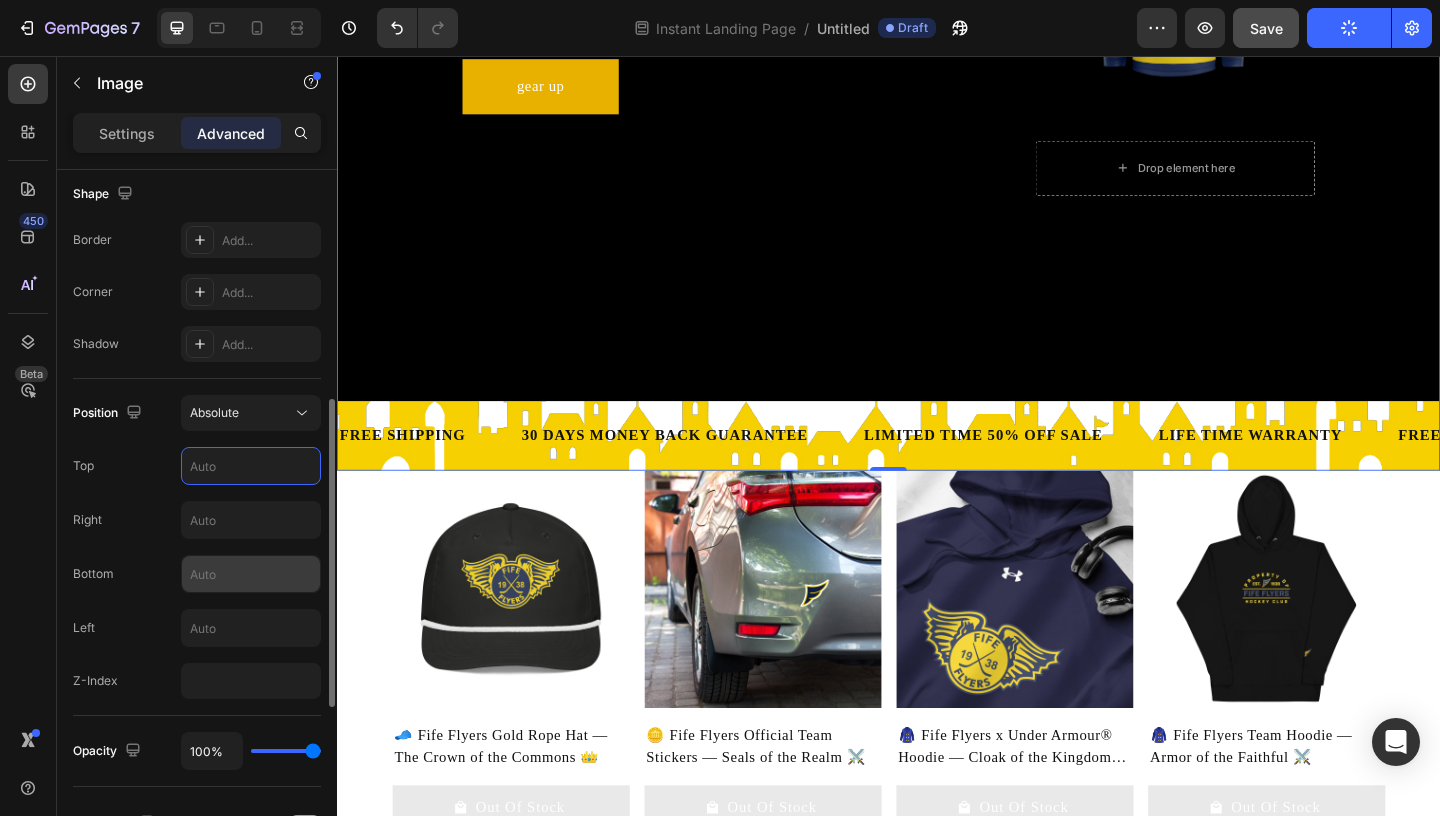 click at bounding box center [251, 574] 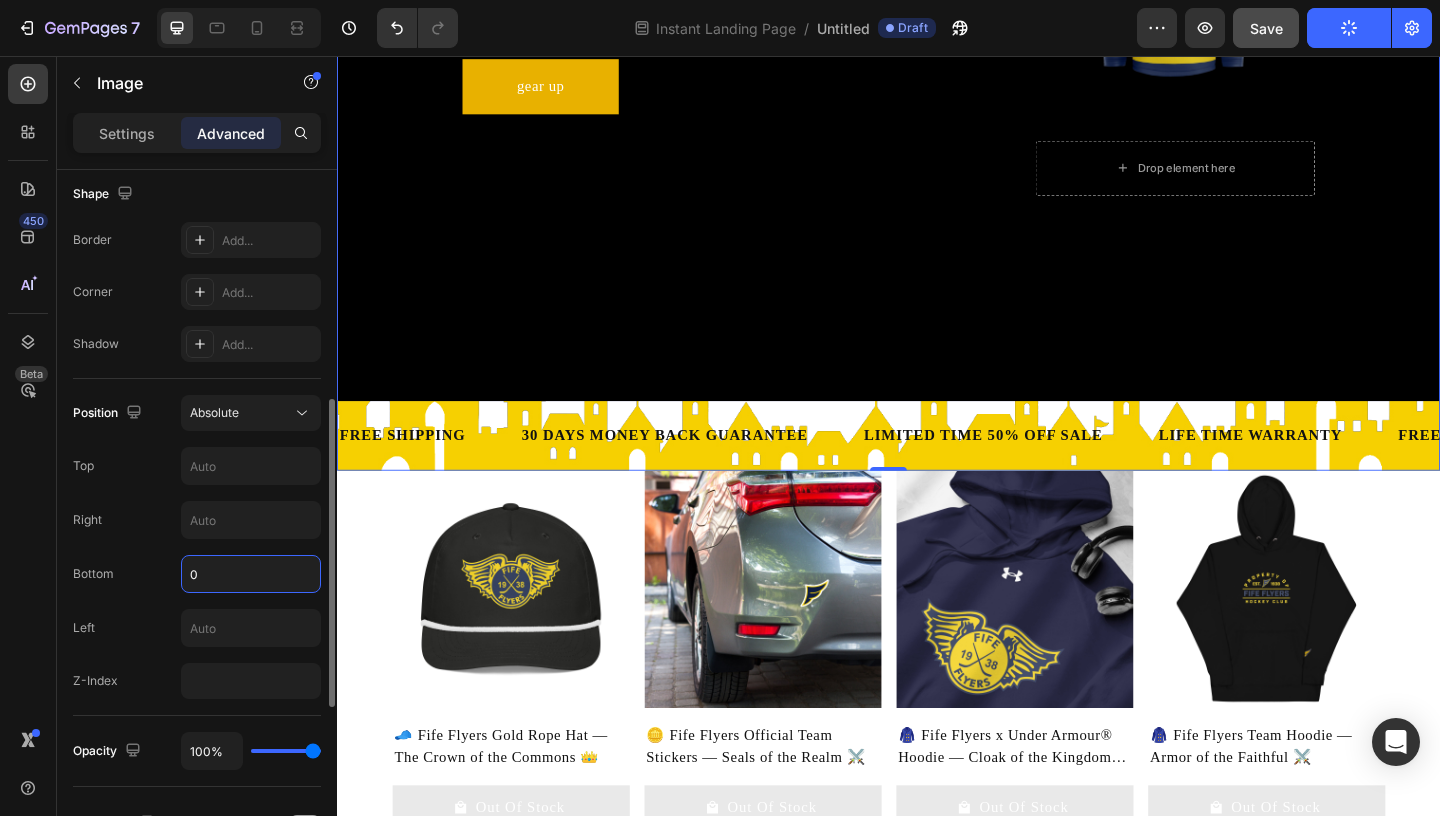 type on "0" 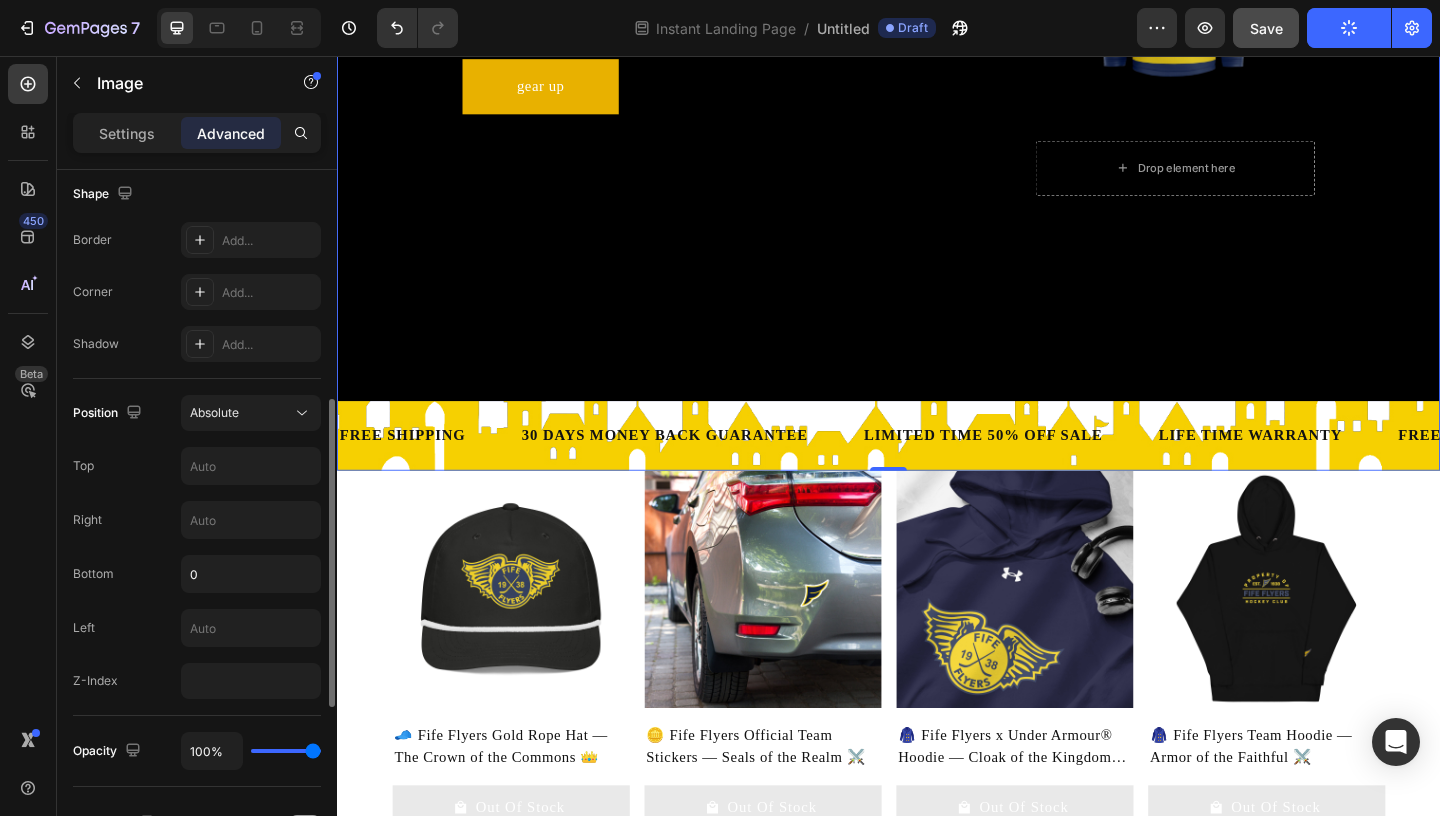 click on "Bottom 0" at bounding box center [197, 574] 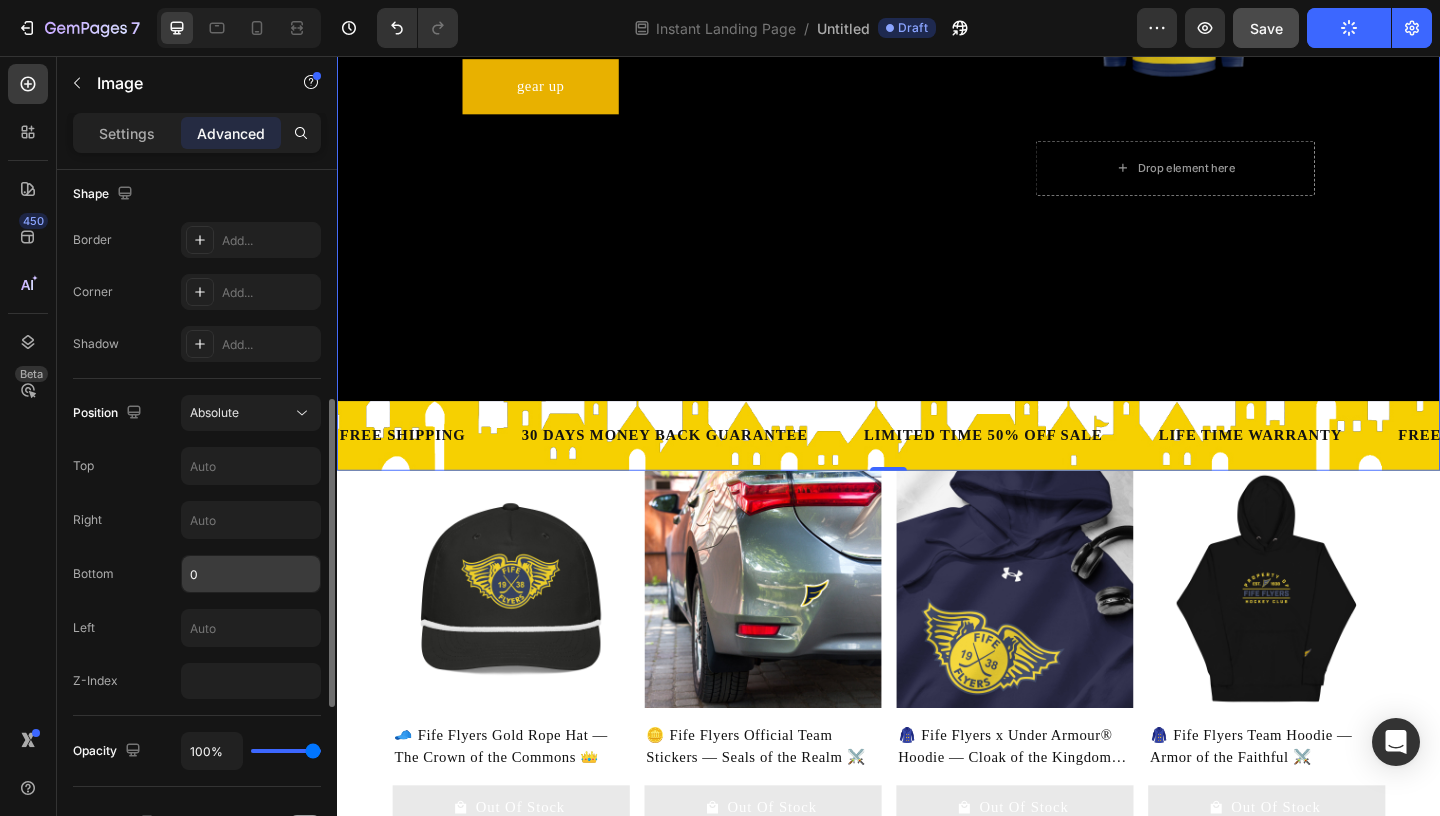 click on "0" at bounding box center [251, 574] 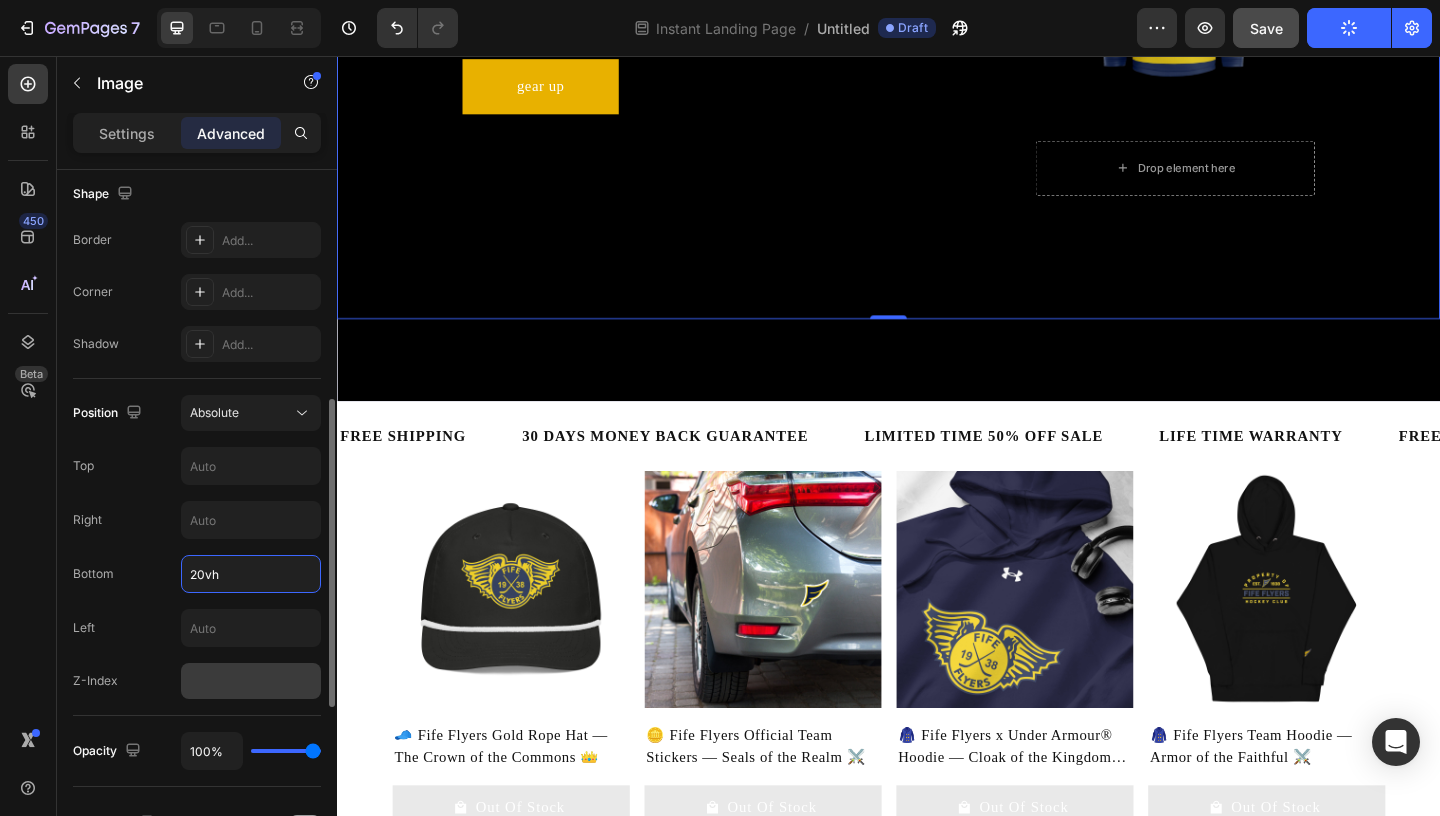 type on "20vh" 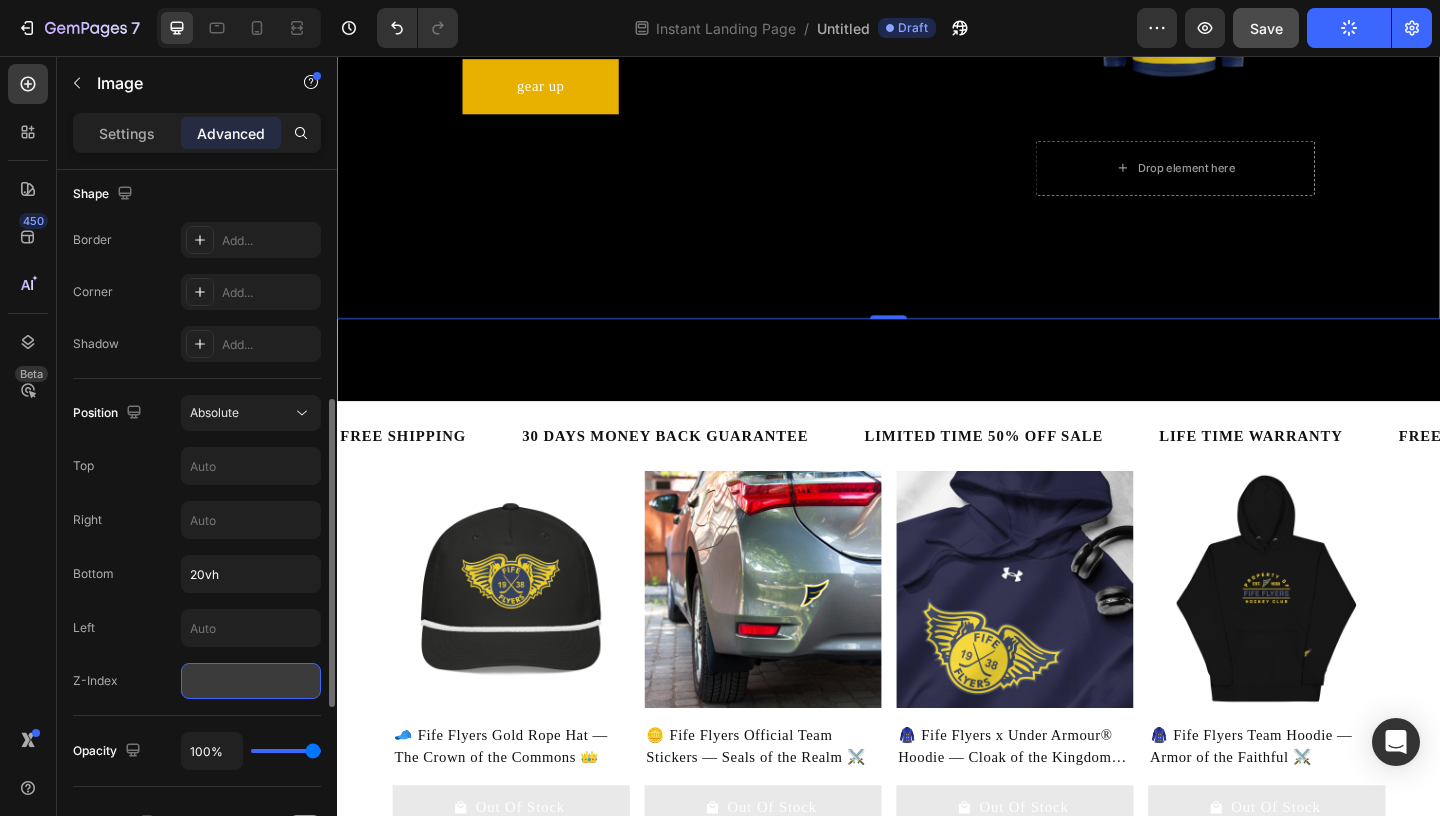 click at bounding box center (251, 681) 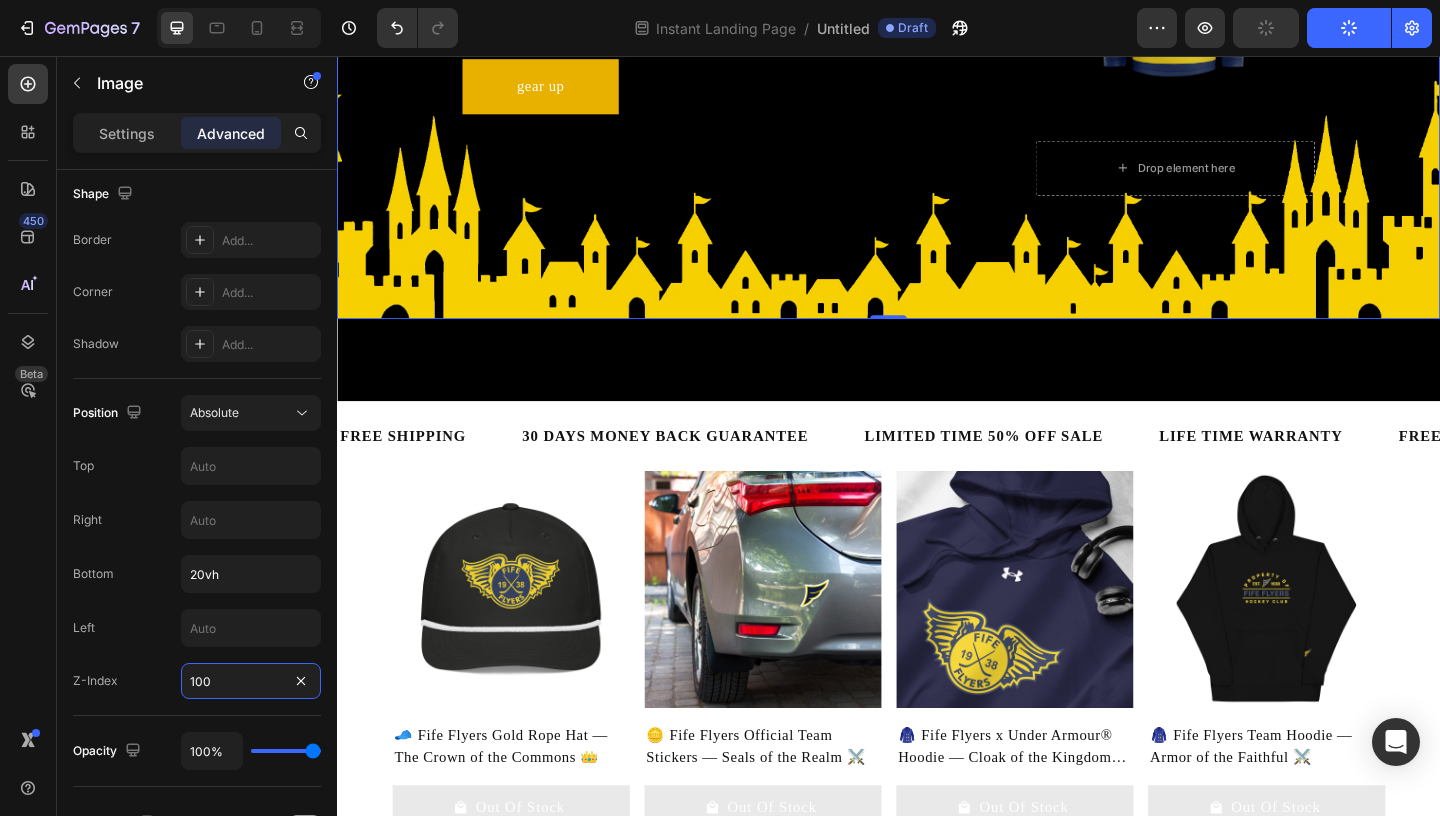 type on "100" 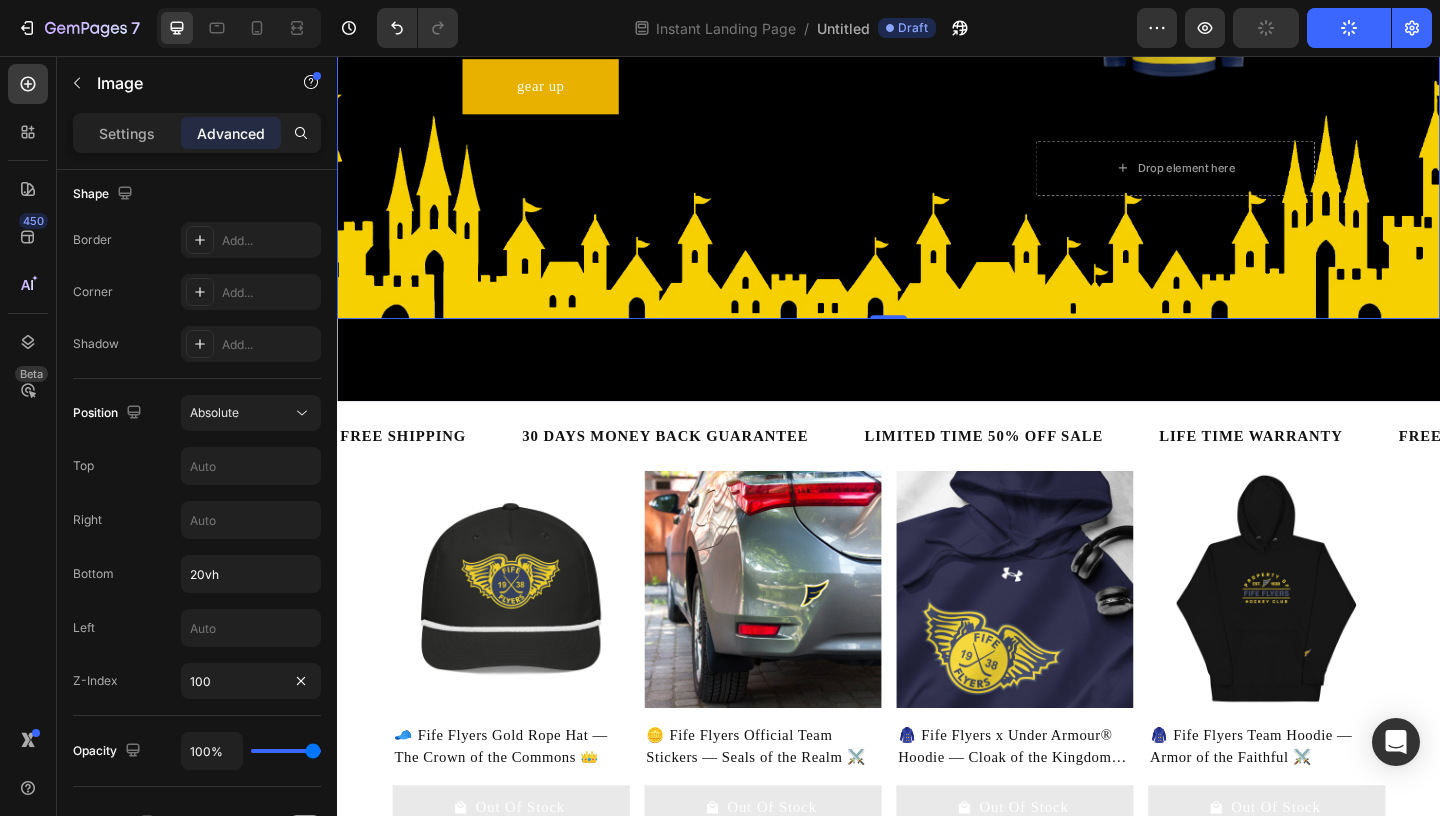 drag, startPoint x: 962, startPoint y: 309, endPoint x: 962, endPoint y: 329, distance: 20 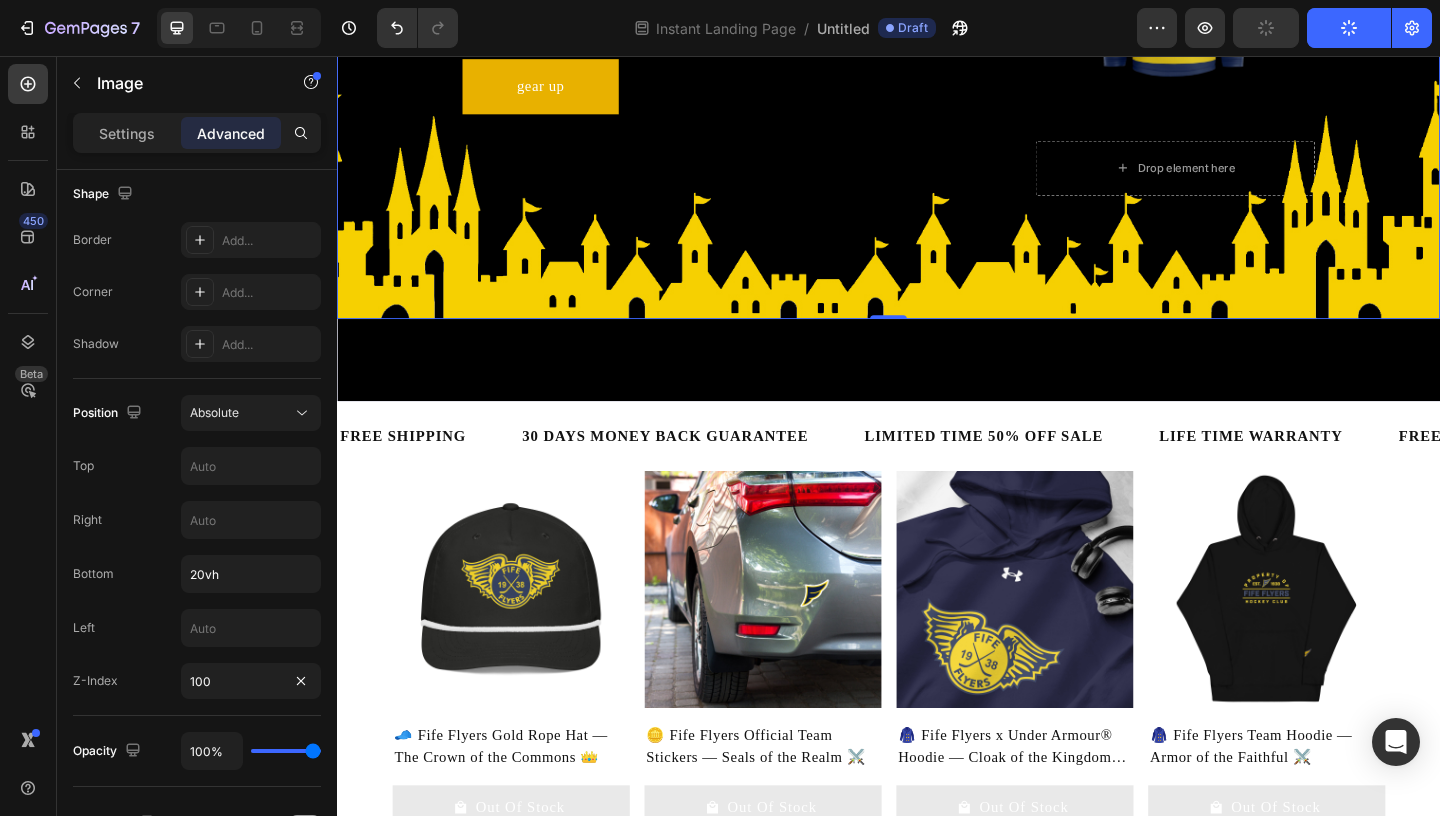 click at bounding box center (937, -110) 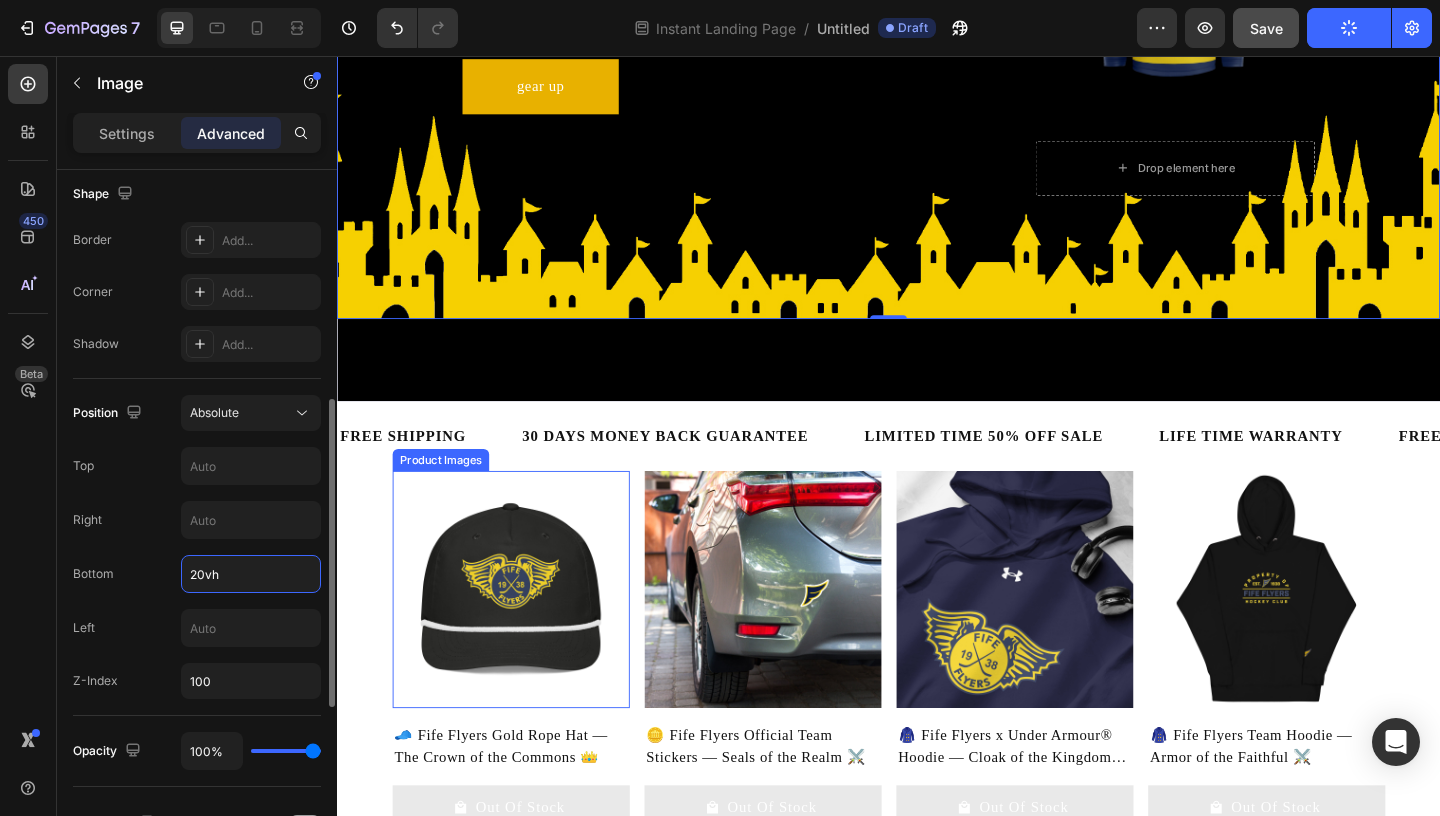 click on "20vh" at bounding box center (251, 574) 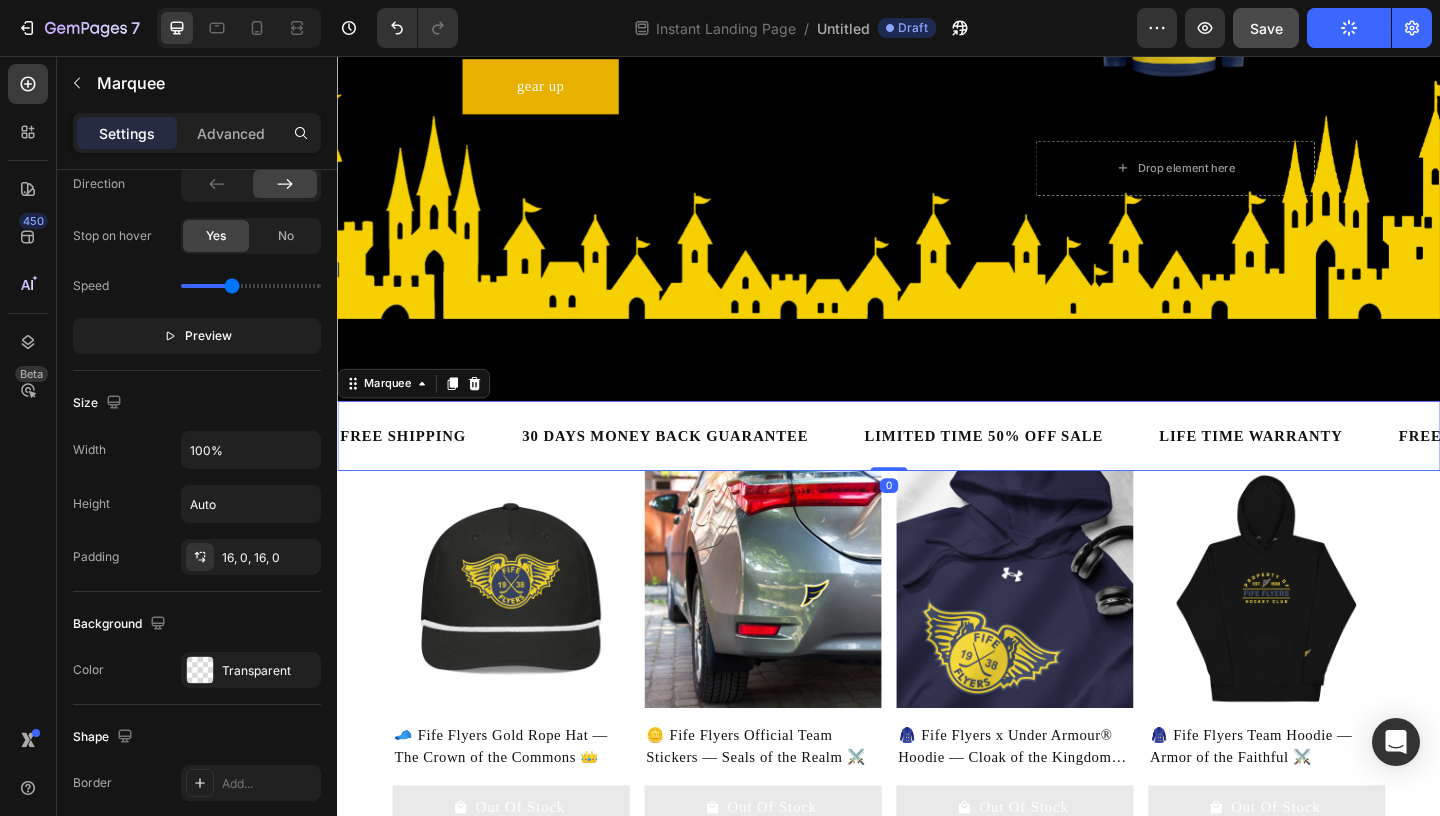 scroll, scrollTop: 0, scrollLeft: 0, axis: both 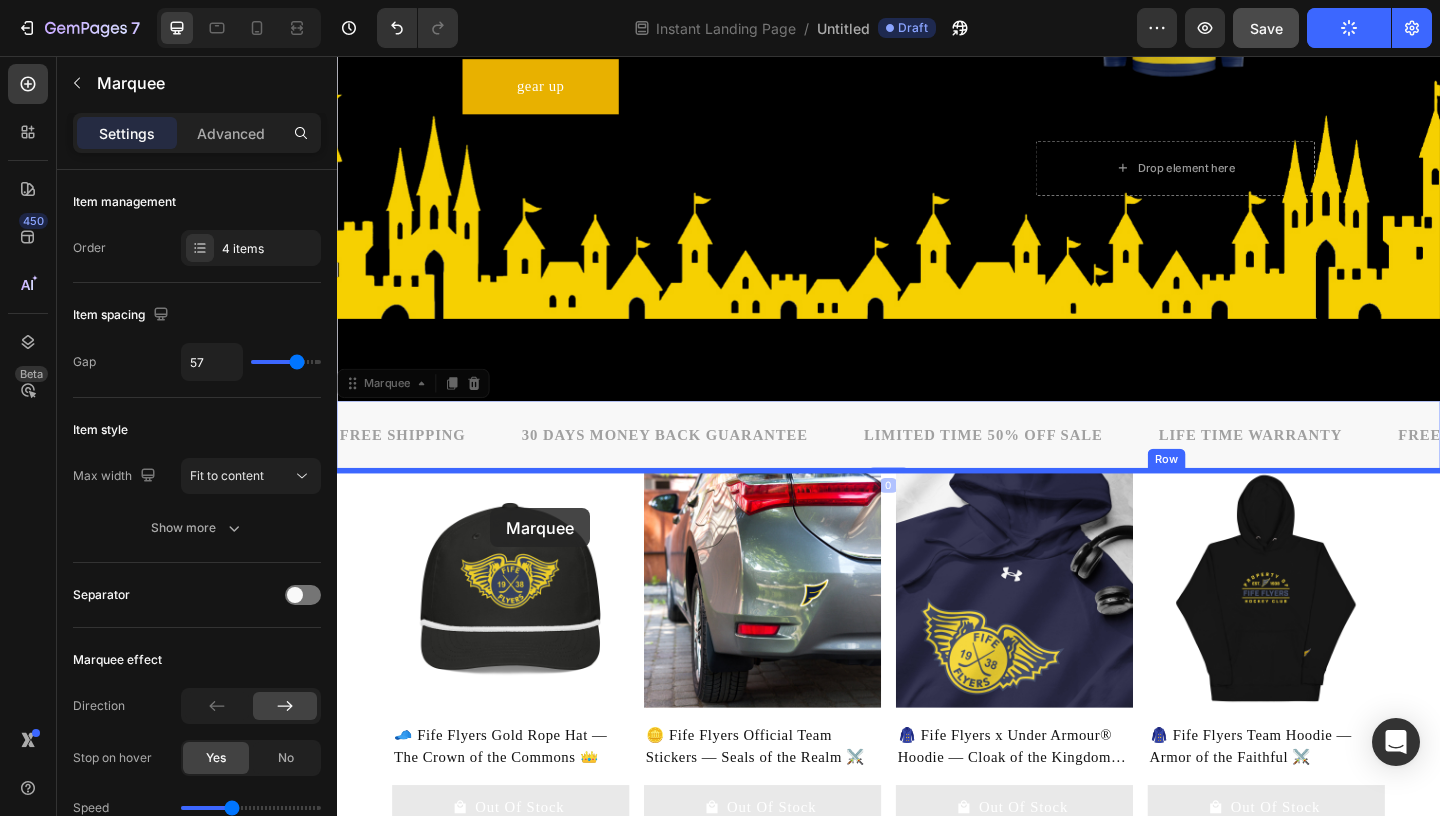 drag, startPoint x: 512, startPoint y: 460, endPoint x: 490, endPoint y: 508, distance: 52.801514 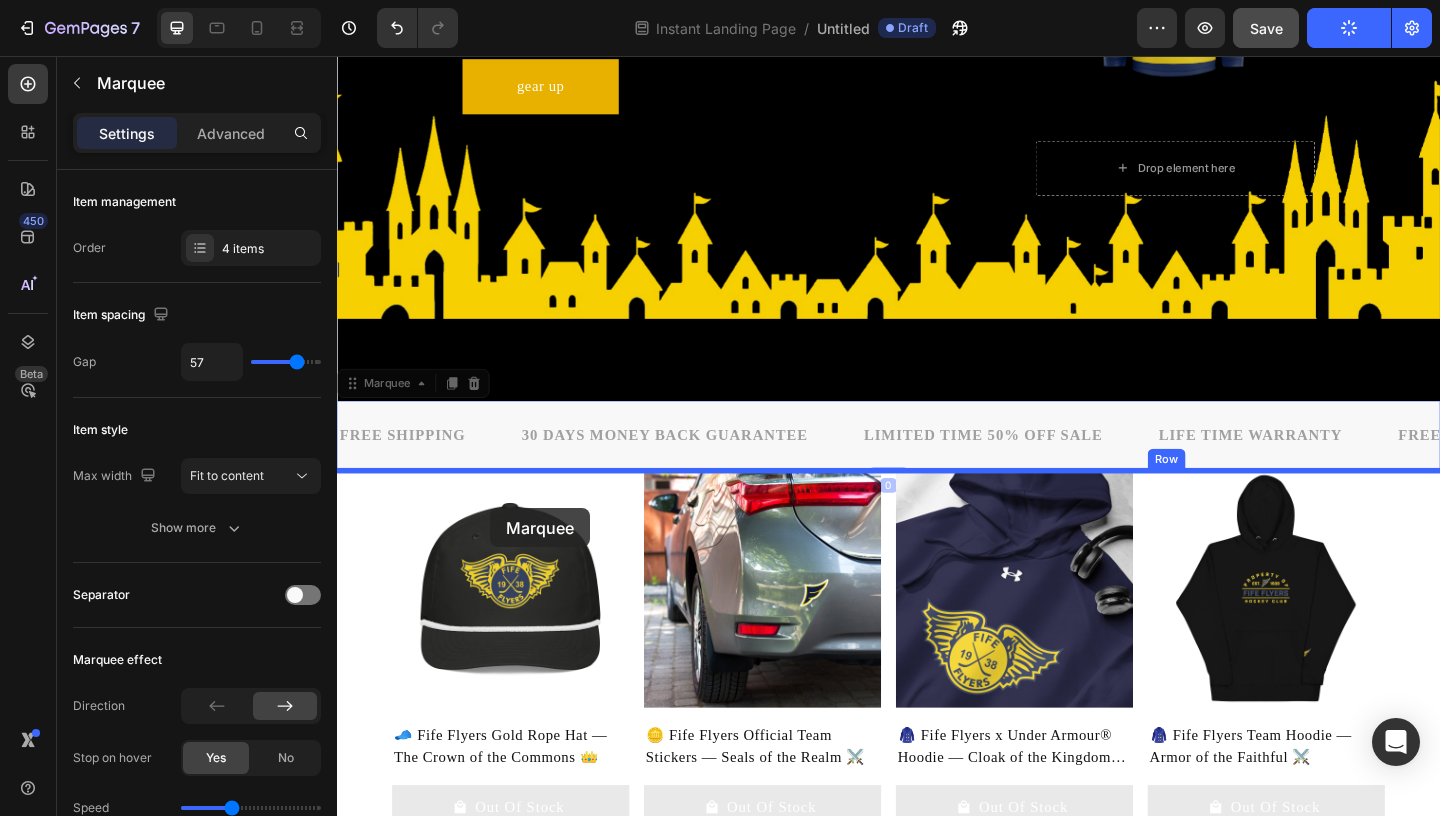click on "Header Image THE KINGDOM  HAS RETURNED Heading SHOP 2025-2026  COLLECTIONS Text Block gear up Button Product Images
Drop element here Product Row Hero Banner FREE SHIPPING Text Block 30 DAYS MONEY BACK GUARANTEE Text Block LIMITED TIME 50% OFF SALE Text Block LIFE TIME WARRANTY Text Block FREE SHIPPING Text Block 30 DAYS MONEY BACK GUARANTEE Text Block LIMITED TIME 50% OFF SALE Text Block LIFE TIME WARRANTY Text Block FREE SHIPPING Text Block 30 DAYS MONEY BACK GUARANTEE Text Block LIMITED TIME 50% OFF SALE Text Block LIFE TIME WARRANTY Text Block FREE SHIPPING Text Block 30 DAYS MONEY BACK GUARANTEE Text Block LIMITED TIME 50% OFF SALE Text Block LIFE TIME WARRANTY Text Block FREE SHIPPING Text Block 30 DAYS MONEY BACK GUARANTEE Text Block LIMITED TIME 50% OFF SALE Text Block LIFE TIME WARRANTY Text Block FREE SHIPPING Text Block 30 DAYS MONEY BACK GUARANTEE Text Block LIMITED TIME 50% OFF SALE Text Block LIFE TIME WARRANTY Text Block Marquee   0 FREE SHIPPING Text Block Text Block   0" at bounding box center (937, 727) 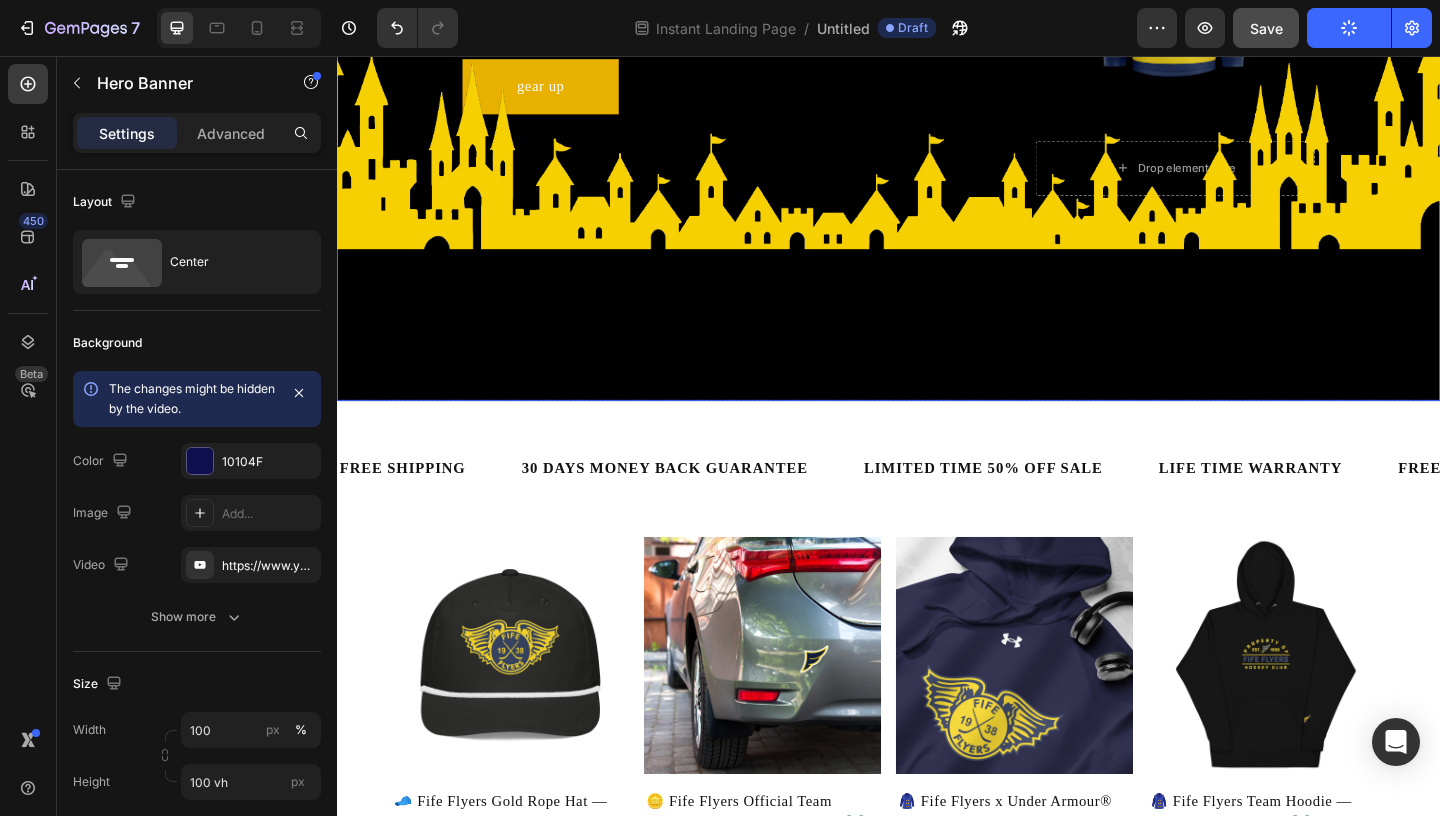 click at bounding box center [937, 17] 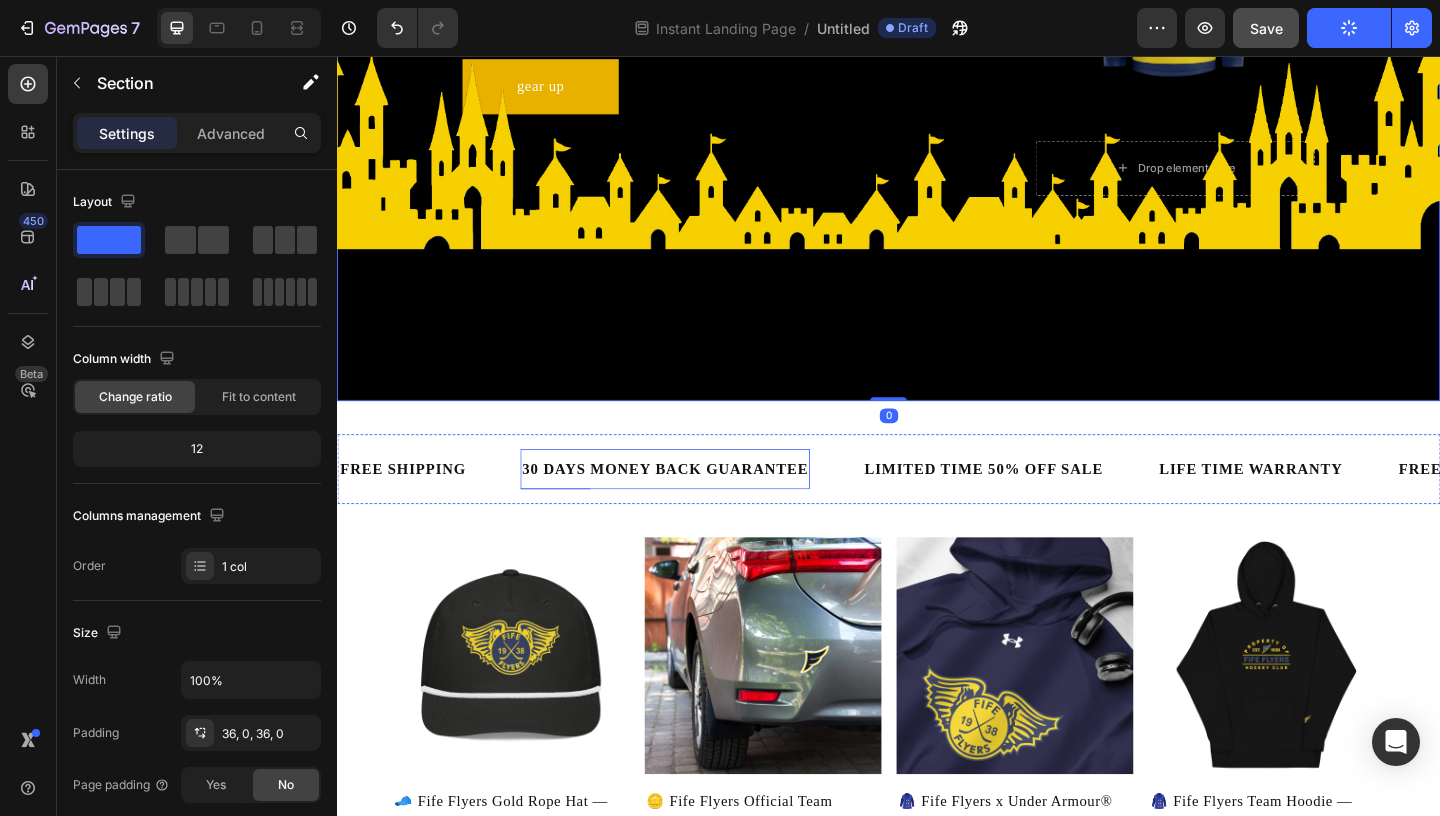 click on "FREE SHIPPING Text Block 30 DAYS MONEY BACK GUARANTEE Text Block LIMITED TIME 50% OFF SALE Text Block LIFE TIME WARRANTY Text Block FREE SHIPPING Text Block 30 DAYS MONEY BACK GUARANTEE Text Block LIMITED TIME 50% OFF SALE Text Block LIFE TIME WARRANTY Text Block FREE SHIPPING Text Block 30 DAYS MONEY BACK GUARANTEE Text Block LIMITED TIME 50% OFF SALE Text Block LIFE TIME WARRANTY Text Block FREE SHIPPING Text Block 30 DAYS MONEY BACK GUARANTEE Text Block LIMITED TIME 50% OFF SALE Text Block LIFE TIME WARRANTY Text Block FREE SHIPPING Text Block 30 DAYS MONEY BACK GUARANTEE Text Block LIMITED TIME 50% OFF SALE Text Block LIFE TIME WARRANTY Text Block FREE SHIPPING Text Block 30 DAYS MONEY BACK GUARANTEE Text Block LIMITED TIME 50% OFF SALE Text Block LIFE TIME WARRANTY Text Block Marquee Section 2" at bounding box center (937, 505) 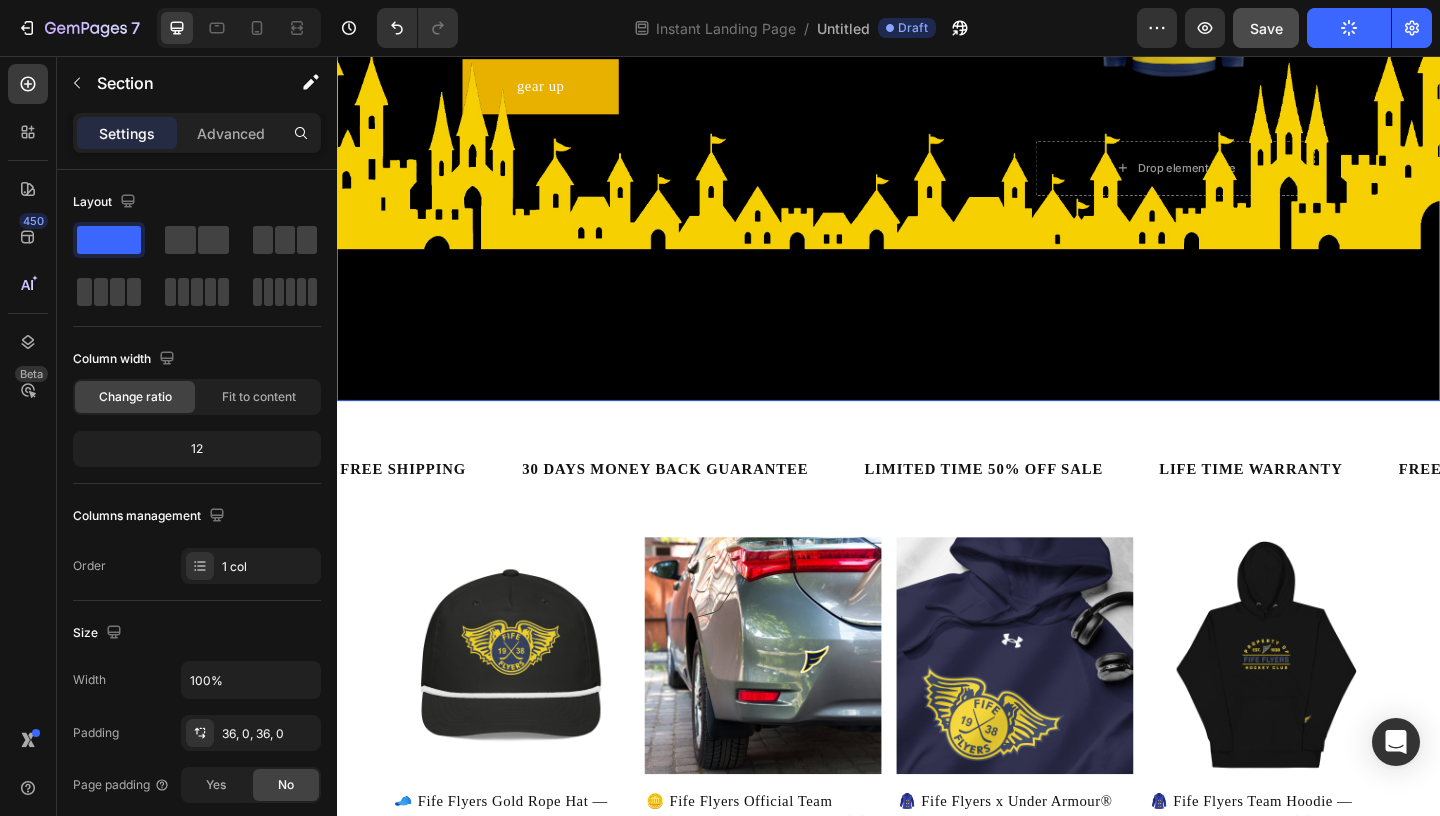click at bounding box center [937, 17] 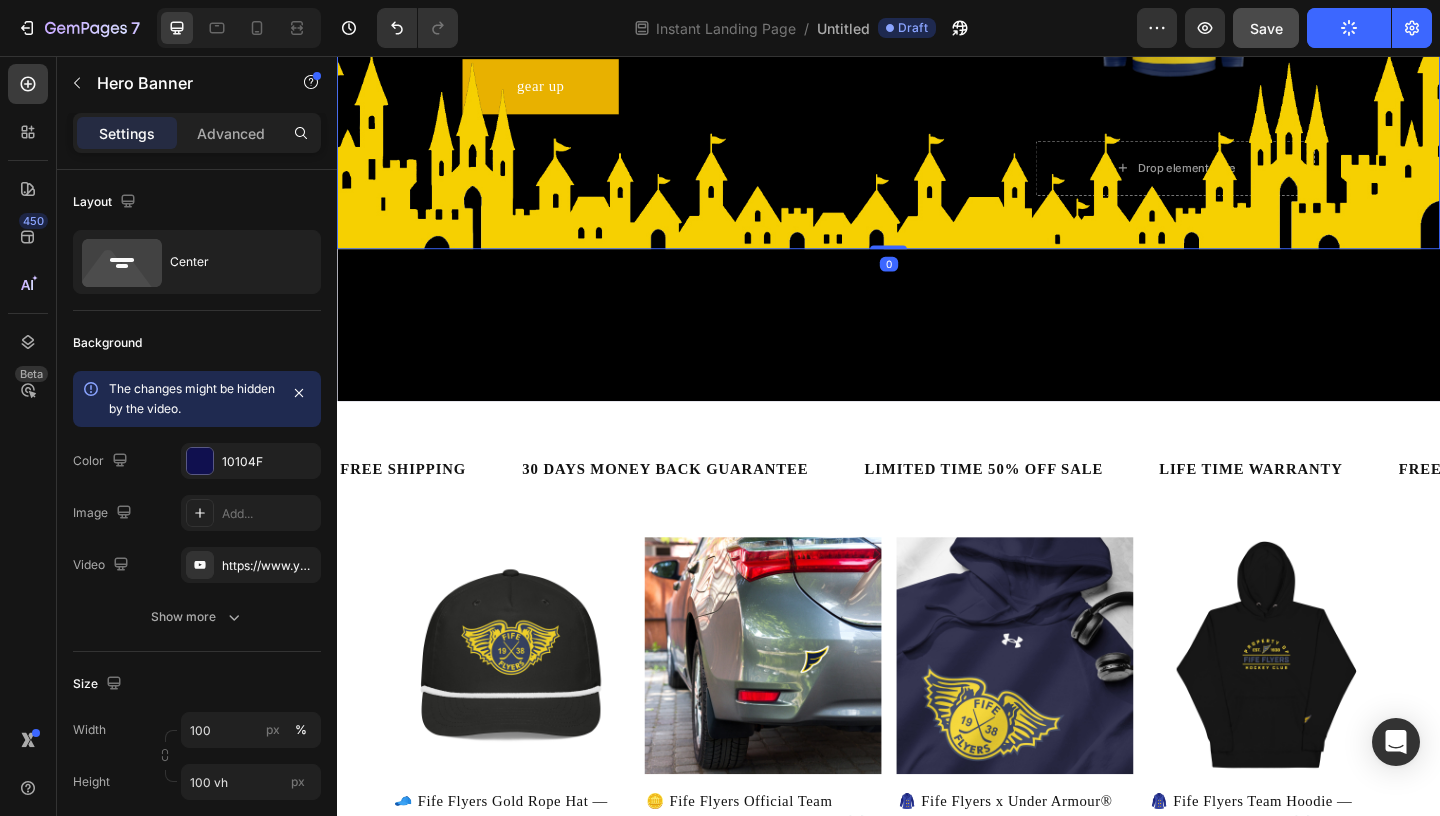 click at bounding box center (937, -148) 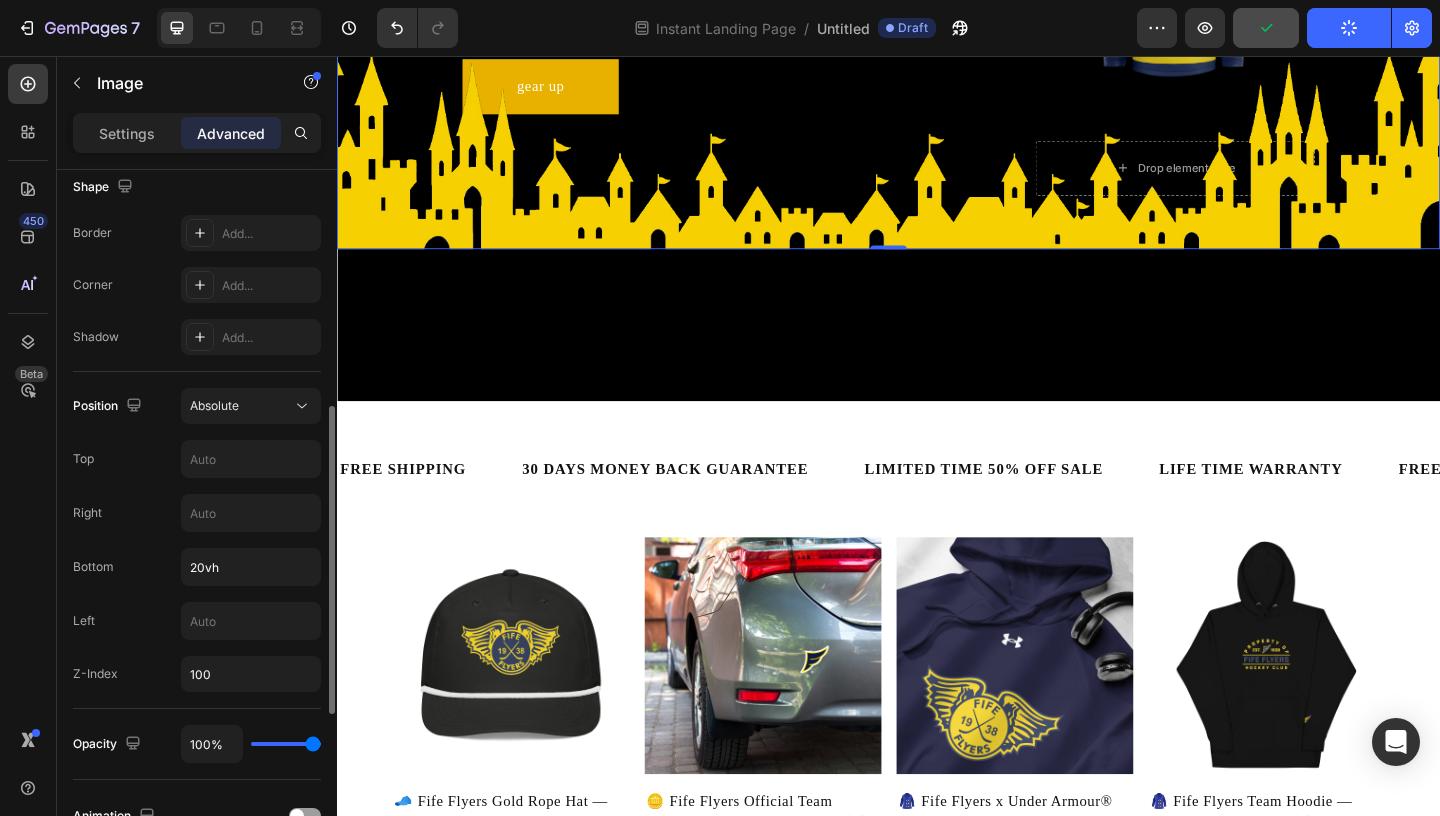 scroll, scrollTop: 532, scrollLeft: 0, axis: vertical 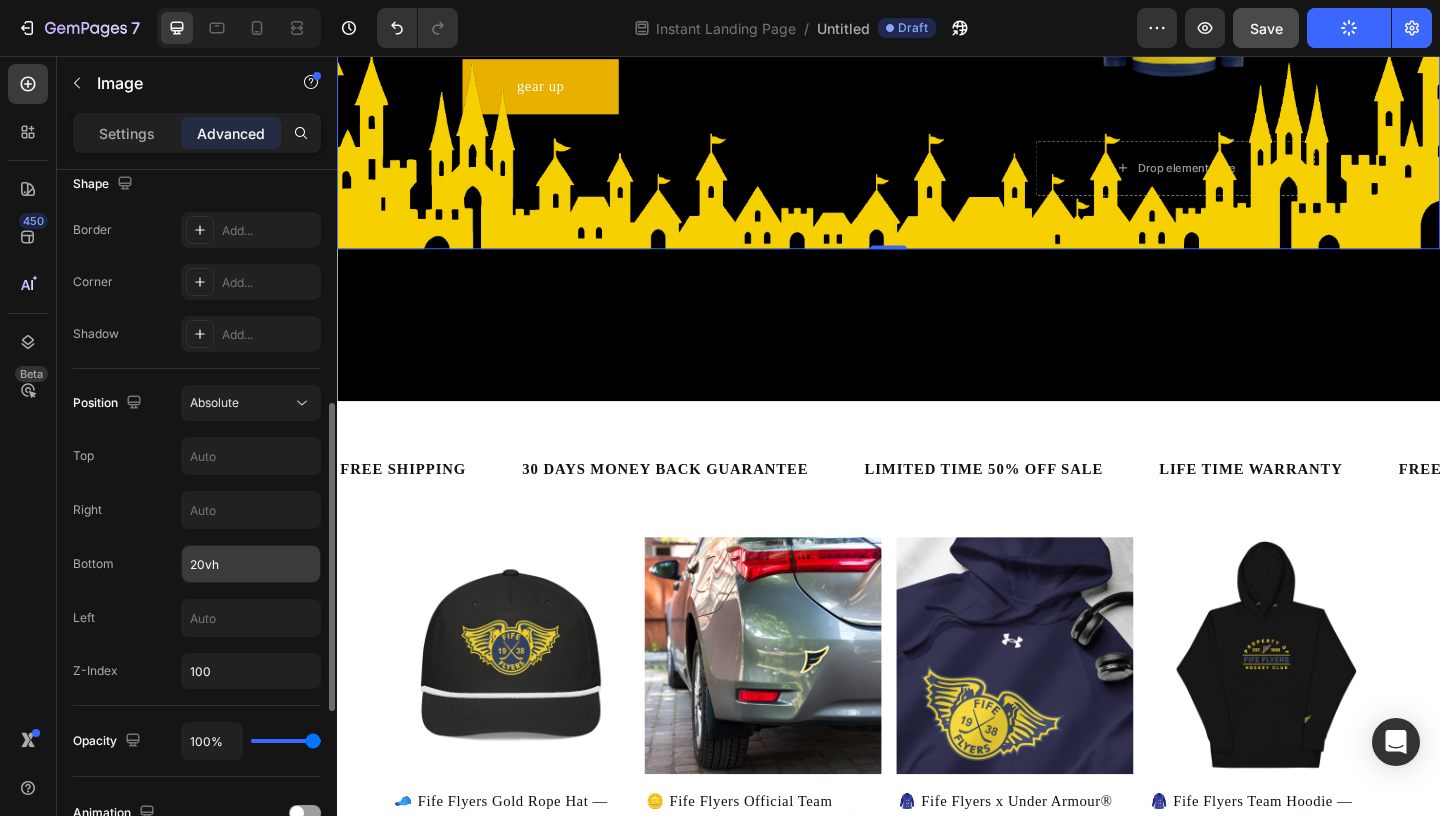 click on "20vh" at bounding box center (251, 564) 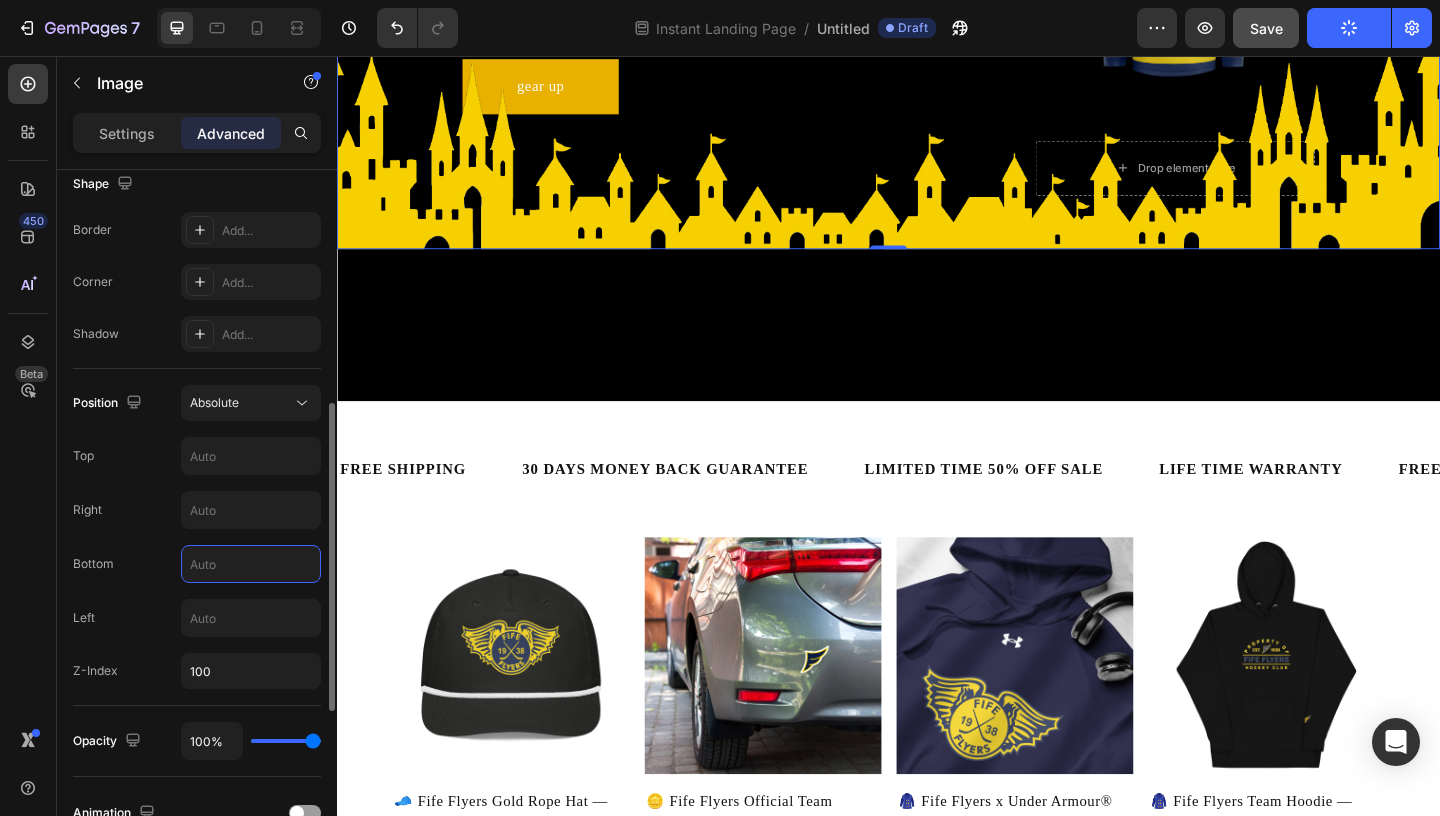 type on "0" 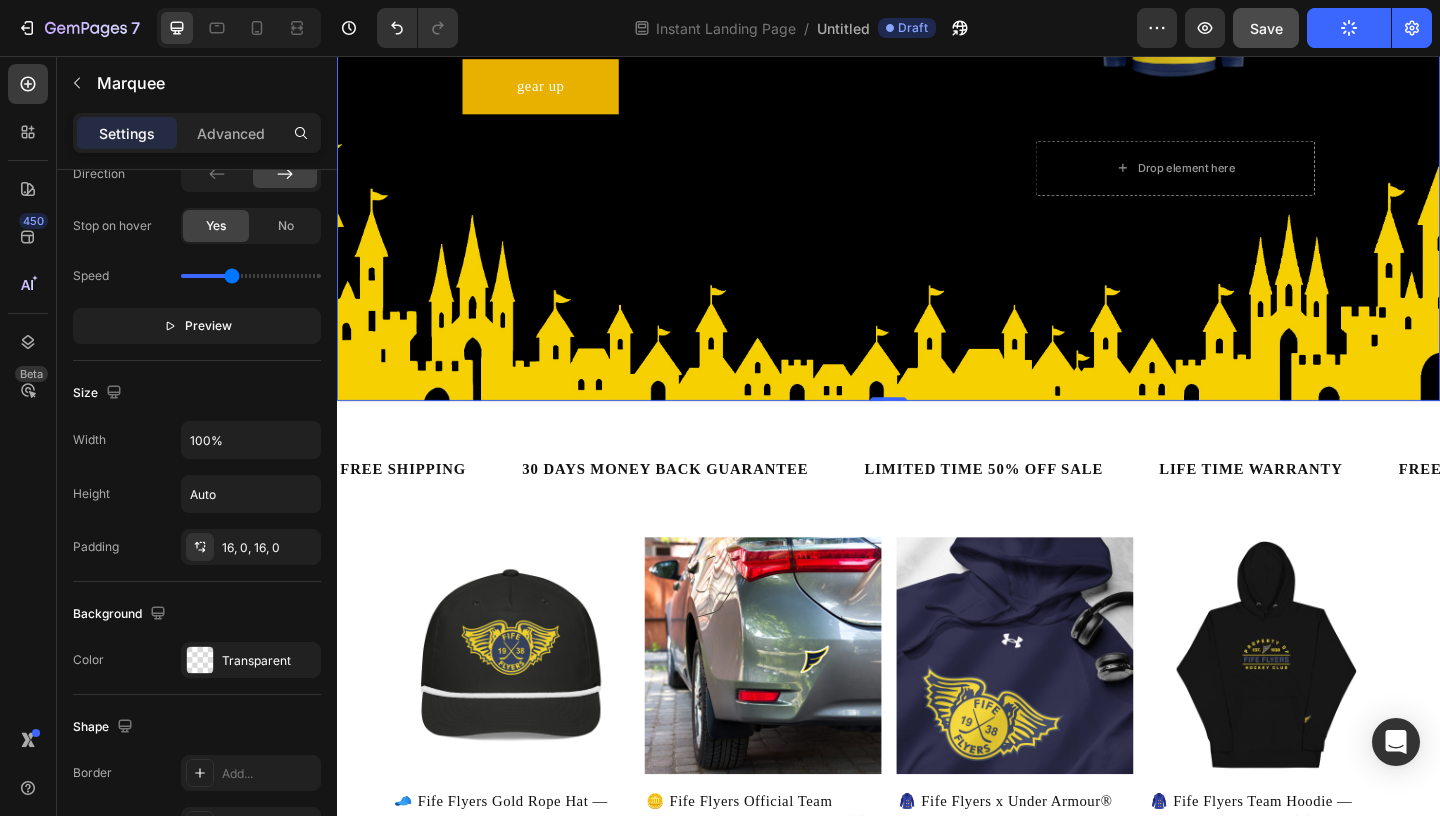 click on "FREE SHIPPING Text Block 30 DAYS MONEY BACK GUARANTEE Text Block LIMITED TIME 50% OFF SALE Text Block LIFE TIME WARRANTY Text Block FREE SHIPPING Text Block 30 DAYS MONEY BACK GUARANTEE Text Block LIMITED TIME 50% OFF SALE Text Block LIFE TIME WARRANTY Text Block FREE SHIPPING Text Block 30 DAYS MONEY BACK GUARANTEE Text Block LIMITED TIME 50% OFF SALE Text Block LIFE TIME WARRANTY Text Block FREE SHIPPING Text Block 30 DAYS MONEY BACK GUARANTEE Text Block LIMITED TIME 50% OFF SALE Text Block LIFE TIME WARRANTY Text Block FREE SHIPPING Text Block 30 DAYS MONEY BACK GUARANTEE Text Block LIMITED TIME 50% OFF SALE Text Block LIFE TIME WARRANTY Text Block FREE SHIPPING Text Block 30 DAYS MONEY BACK GUARANTEE Text Block LIMITED TIME 50% OFF SALE Text Block LIFE TIME WARRANTY Text Block Marquee" at bounding box center [937, 505] 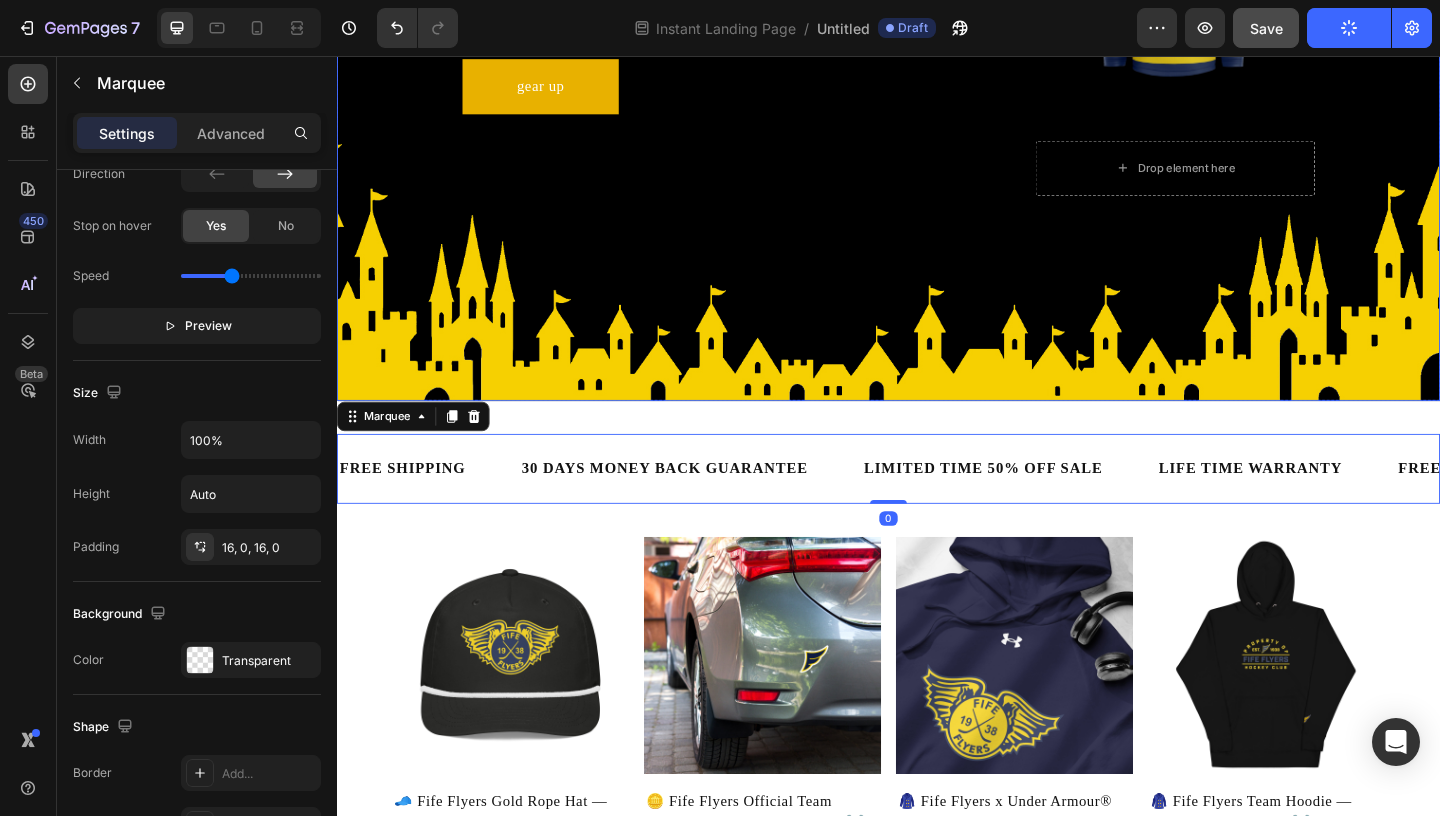 scroll, scrollTop: 413, scrollLeft: 0, axis: vertical 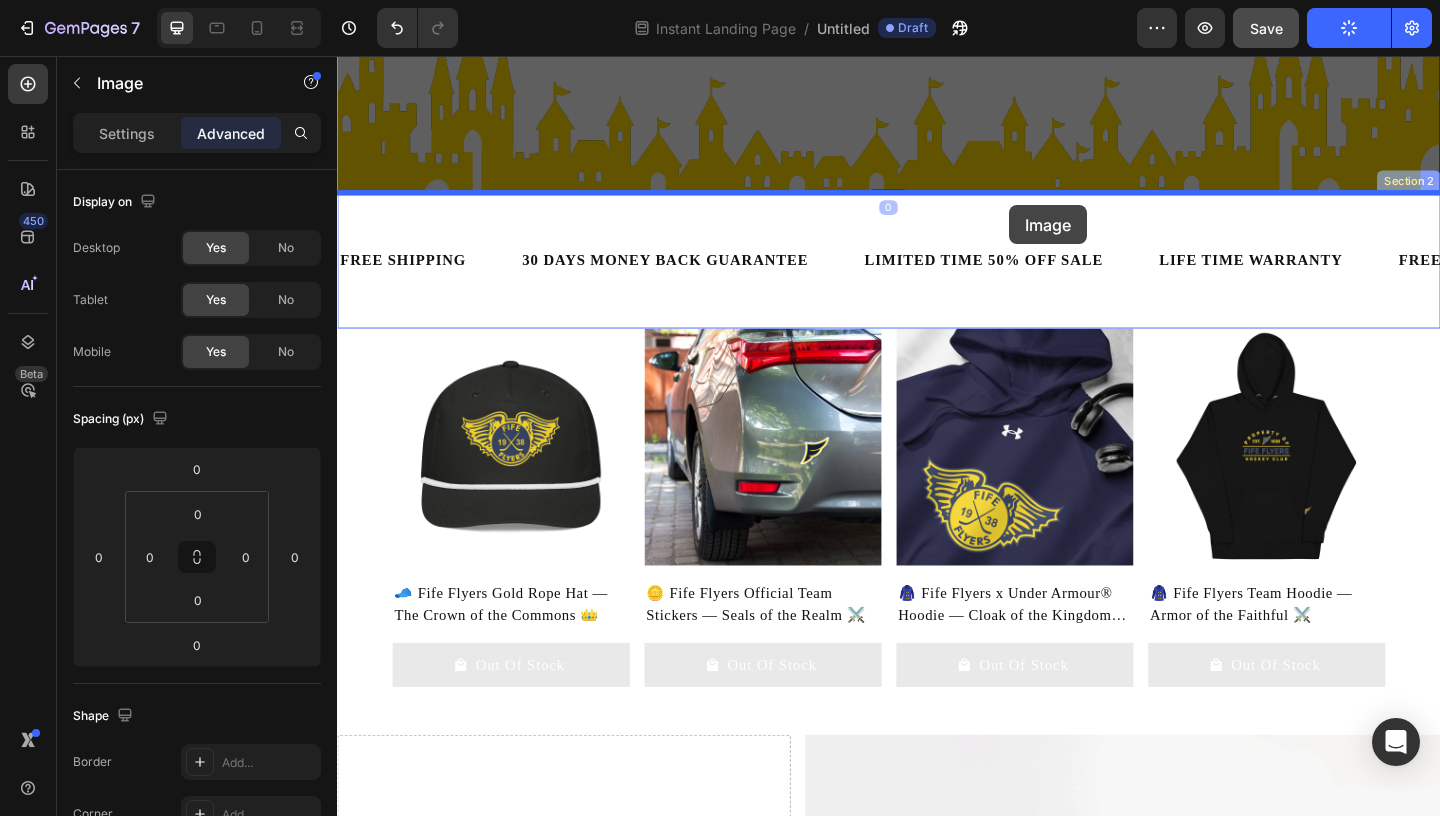 drag, startPoint x: 1008, startPoint y: 167, endPoint x: 1009, endPoint y: 205, distance: 38.013157 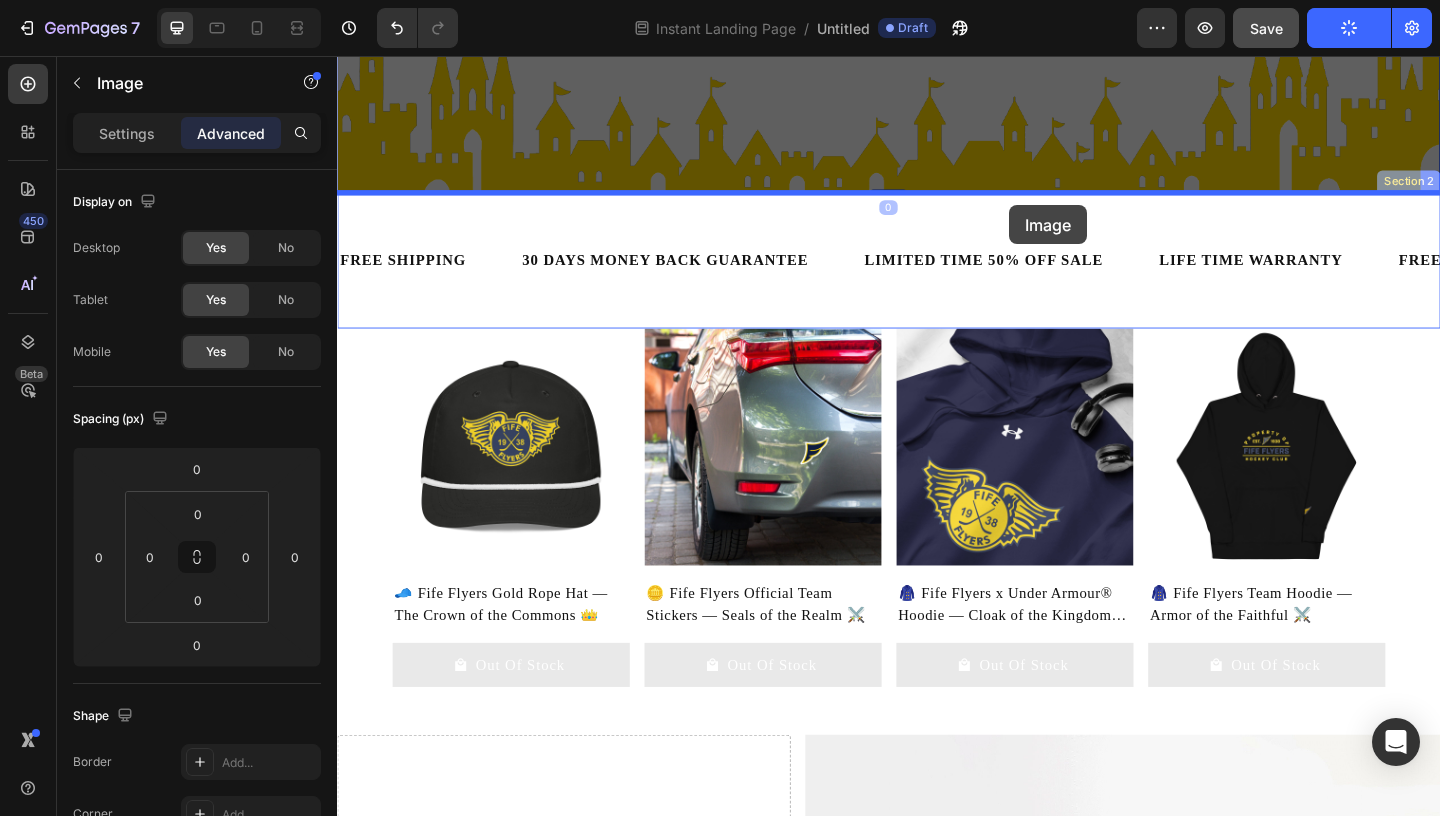 click on "Header Image   0 Image   0 THE KINGDOM  HAS RETURNED Heading SHOP 2025-2026  COLLECTIONS Text Block gear up Button Product Images
Drop element here Product Row Hero Banner Section 1 FREE SHIPPING Text Block 30 DAYS MONEY BACK GUARANTEE Text Block LIMITED TIME 50% OFF SALE Text Block LIFE TIME WARRANTY Text Block FREE SHIPPING Text Block 30 DAYS MONEY BACK GUARANTEE Text Block LIMITED TIME 50% OFF SALE Text Block LIFE TIME WARRANTY Text Block FREE SHIPPING Text Block 30 DAYS MONEY BACK GUARANTEE Text Block LIMITED TIME 50% OFF SALE Text Block LIFE TIME WARRANTY Text Block FREE SHIPPING Text Block 30 DAYS MONEY BACK GUARANTEE Text Block LIMITED TIME 50% OFF SALE Text Block LIFE TIME WARRANTY Text Block FREE SHIPPING Text Block 30 DAYS MONEY BACK GUARANTEE Text Block LIMITED TIME 50% OFF SALE Text Block LIFE TIME WARRANTY Text Block FREE SHIPPING Text Block 30 DAYS MONEY BACK GUARANTEE Text Block LIMITED TIME 50% OFF SALE Text Block LIFE TIME WARRANTY Text Block Marquee Section 2 Out Of Stock" at bounding box center [937, 536] 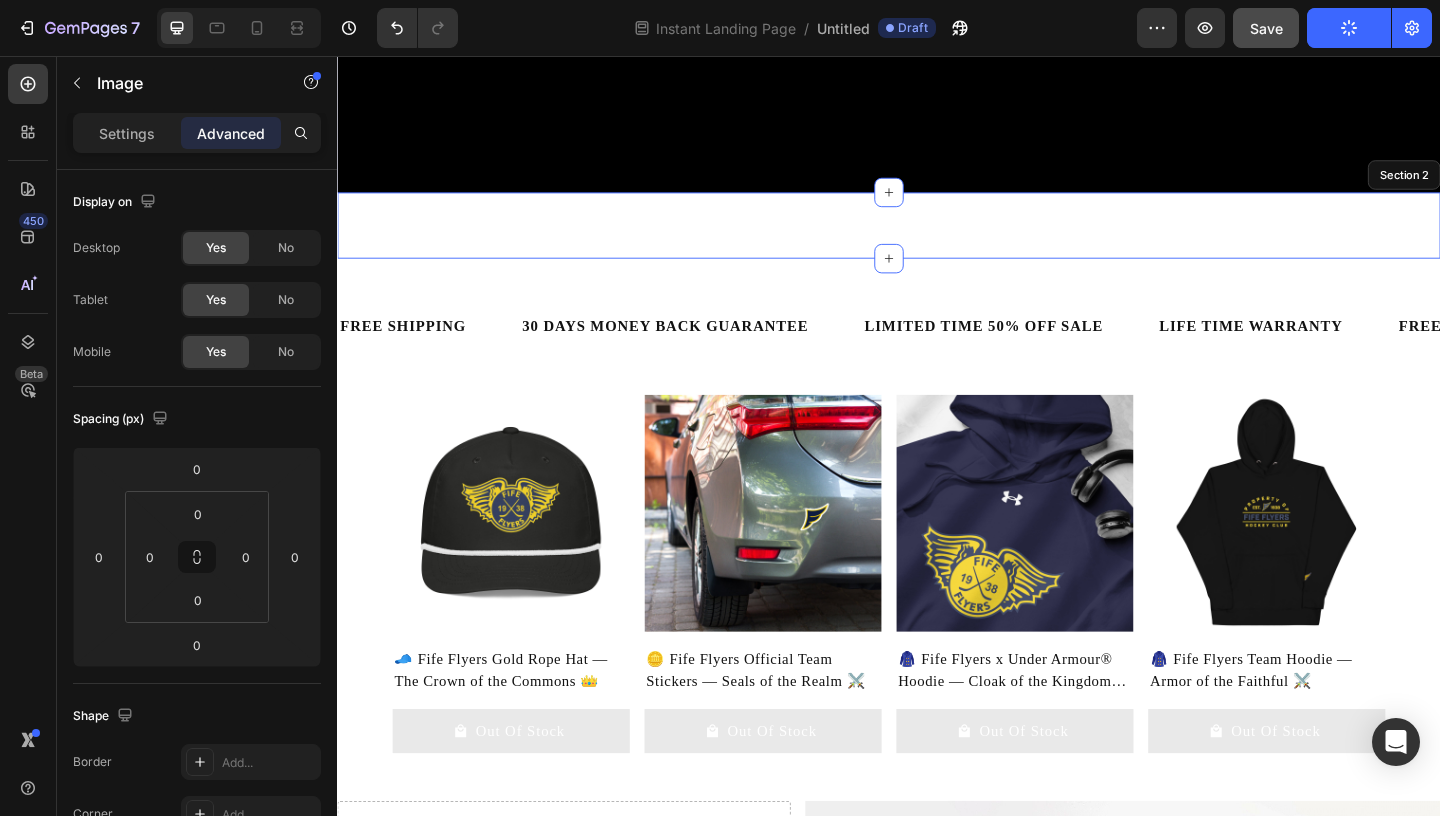click on "Image   0 Section 2" at bounding box center (937, 240) 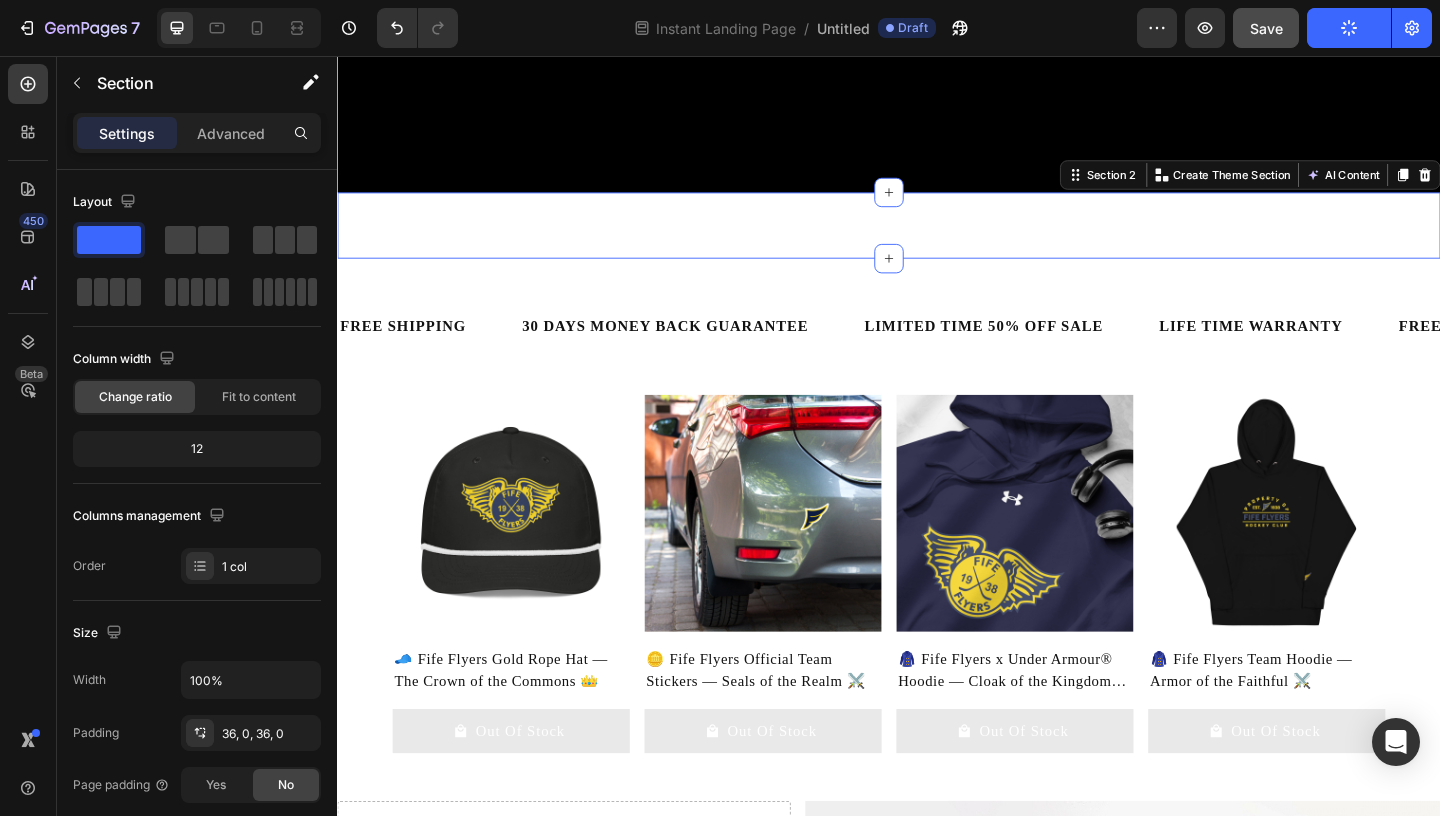 click on "Section 2   You can create reusable sections Create Theme Section AI Content Write with GemAI You've reached  /  rewrites of your AI generative this month. Resets on  01 Sep . You have reached limit this month" at bounding box center [1330, 185] 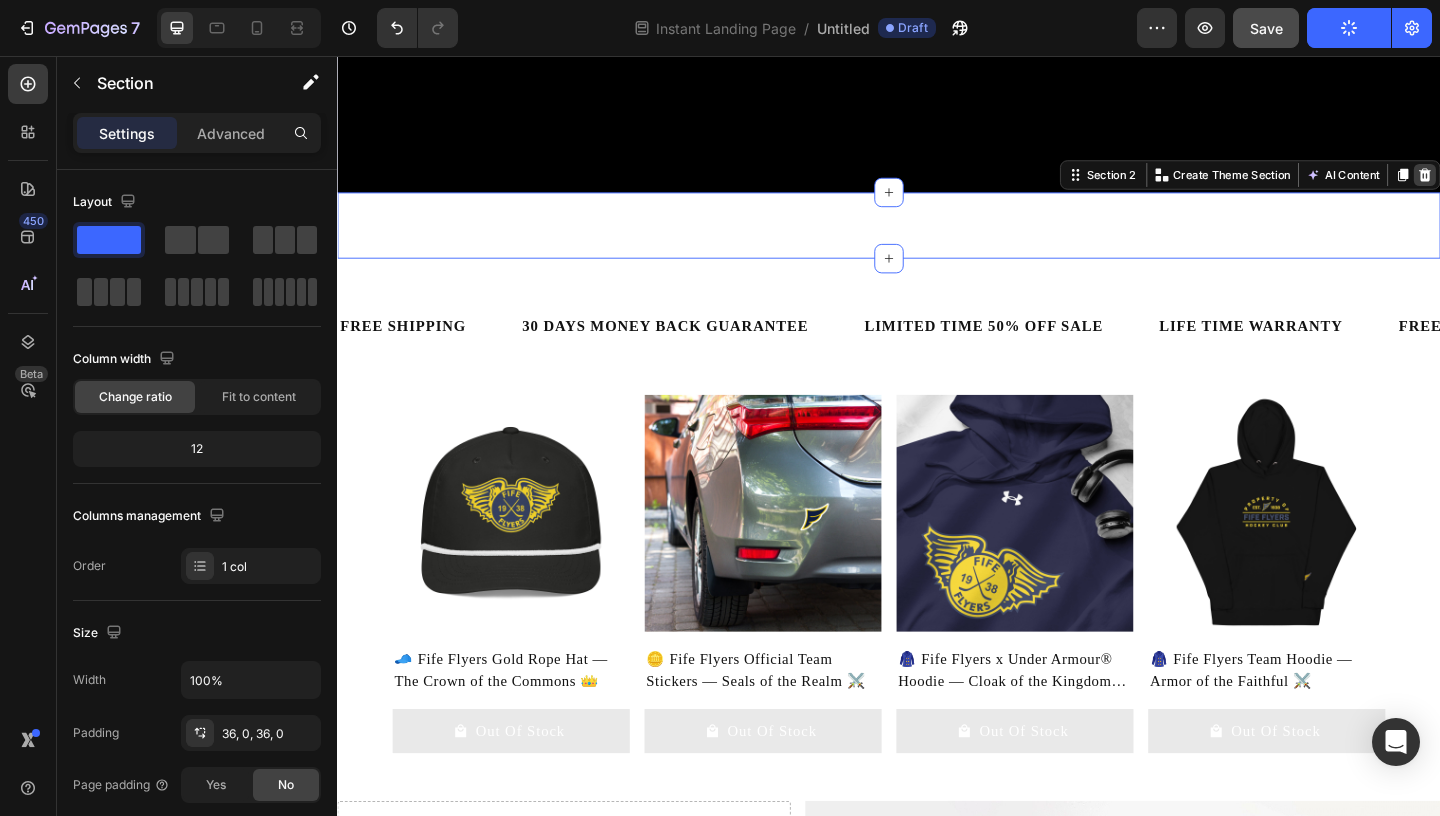 click 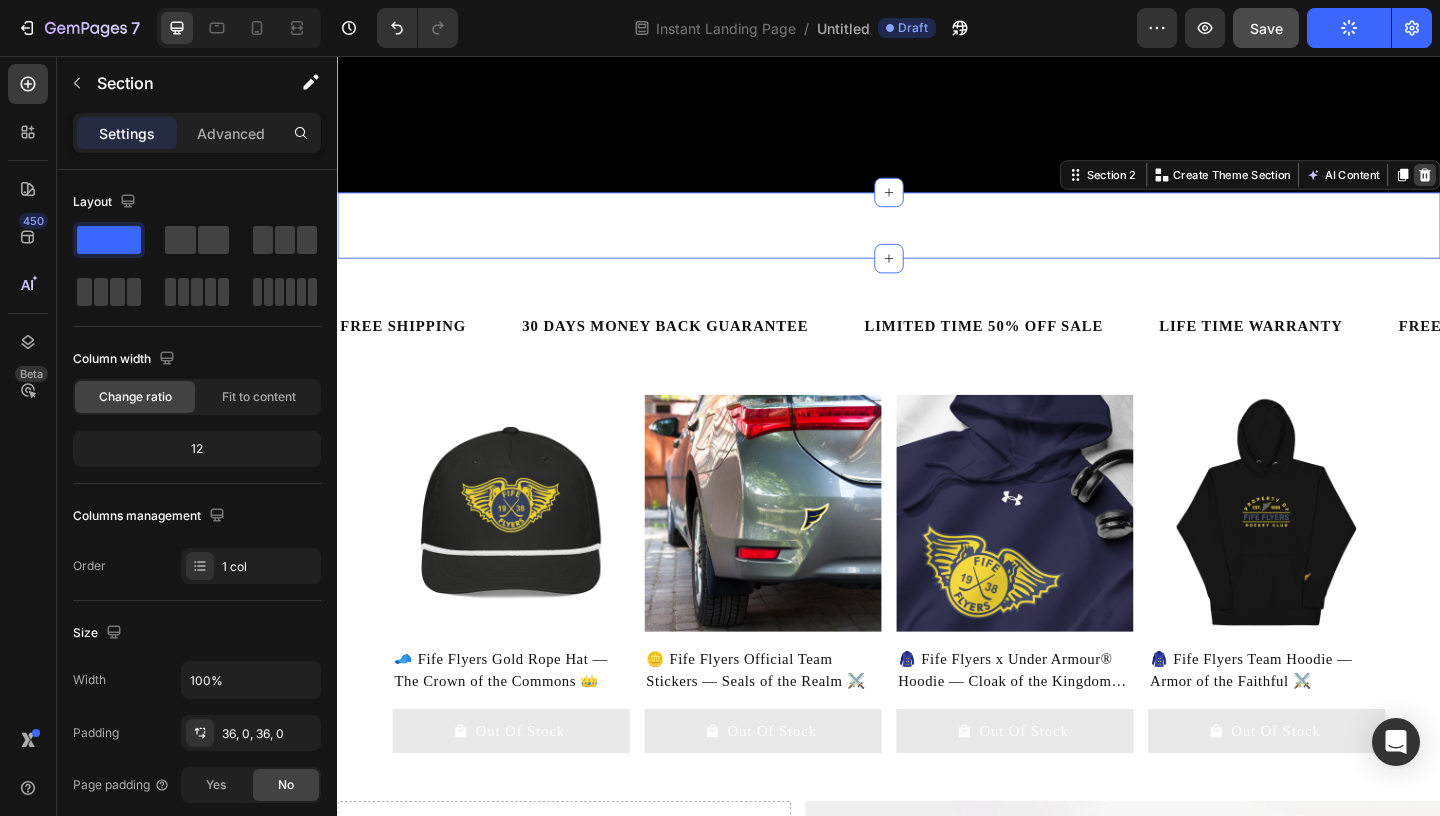 scroll, scrollTop: 573, scrollLeft: 0, axis: vertical 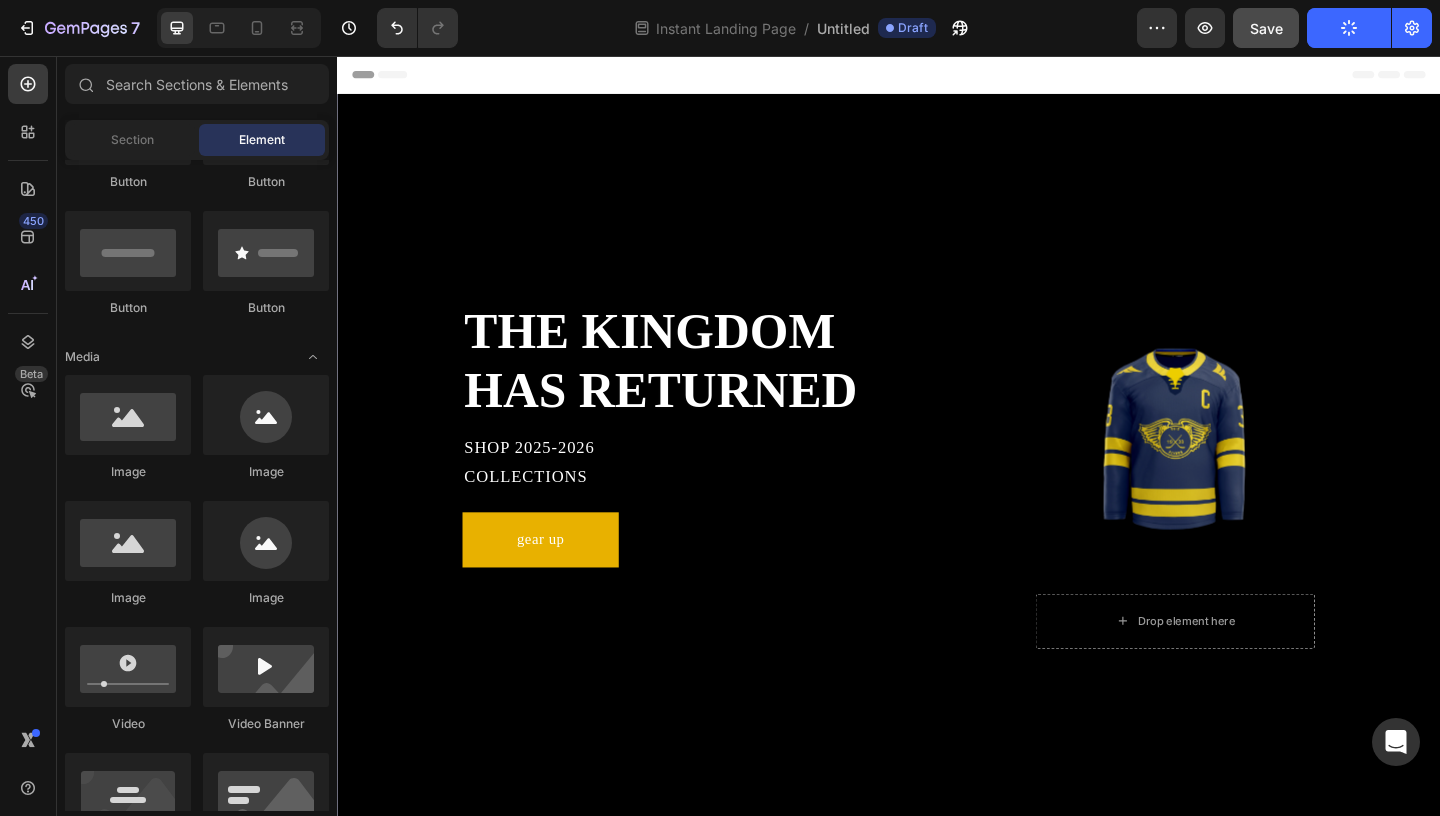 click on "Header" at bounding box center [937, 76] 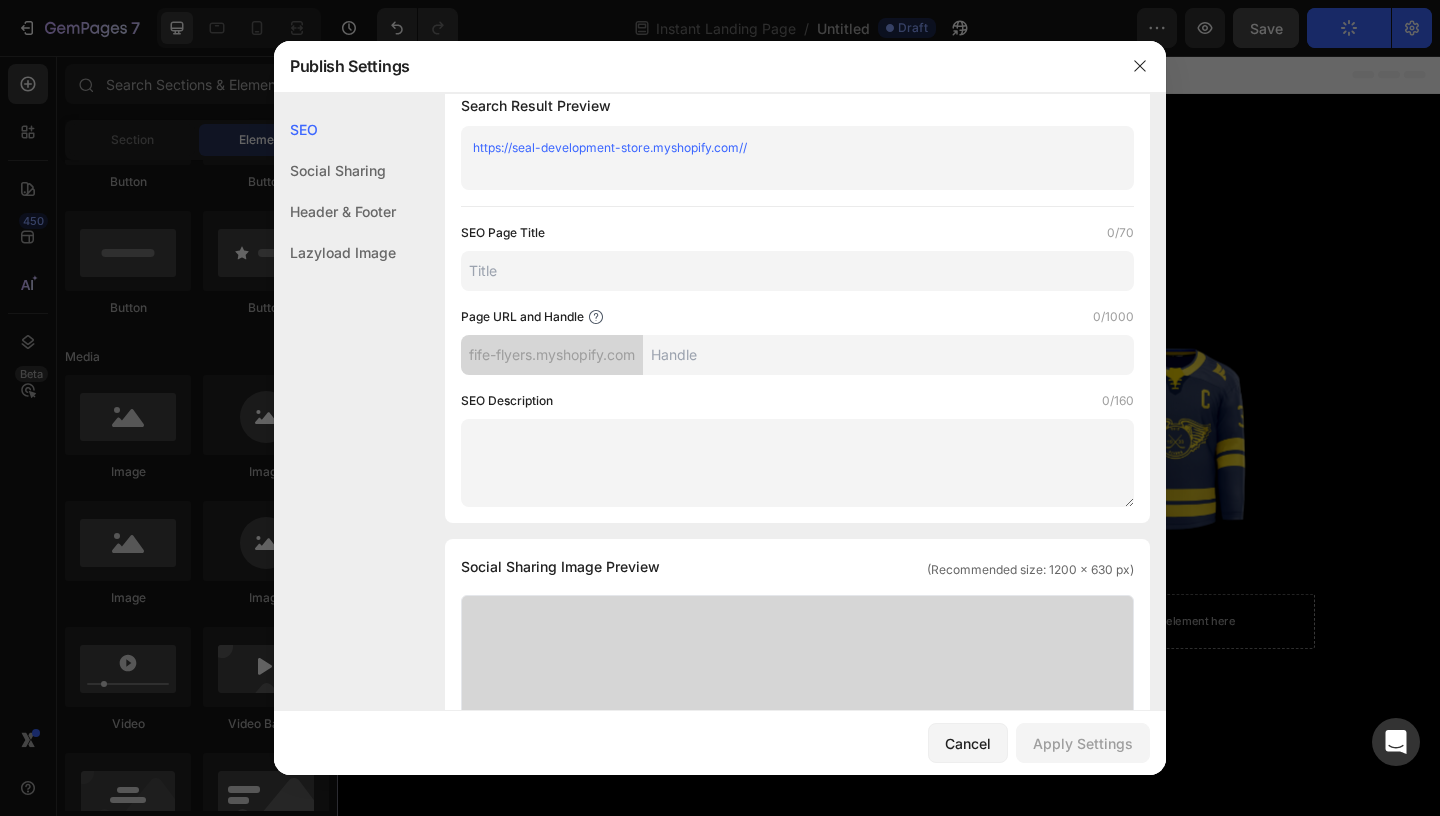 scroll, scrollTop: 0, scrollLeft: 0, axis: both 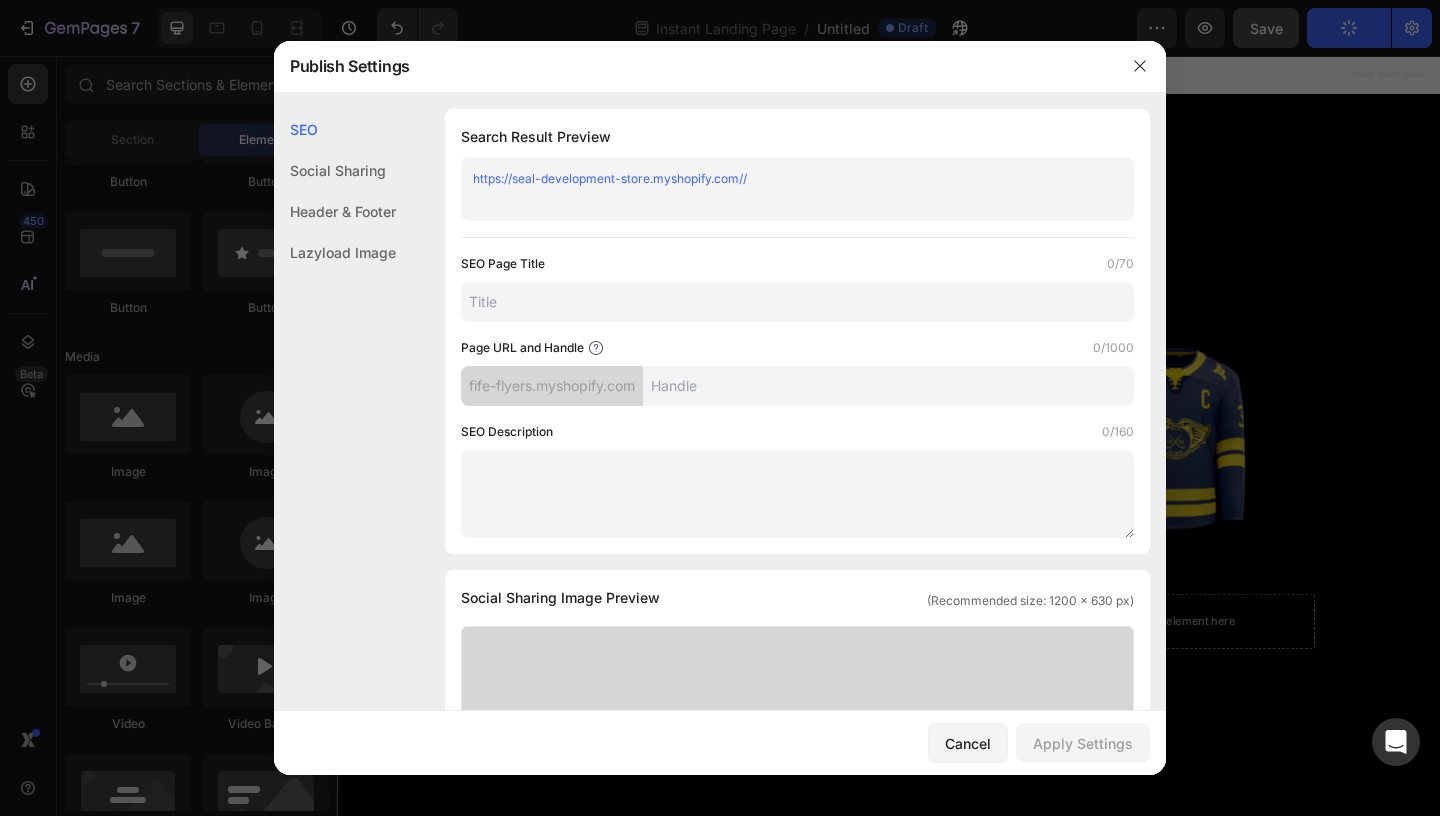 click on "Header & Footer" 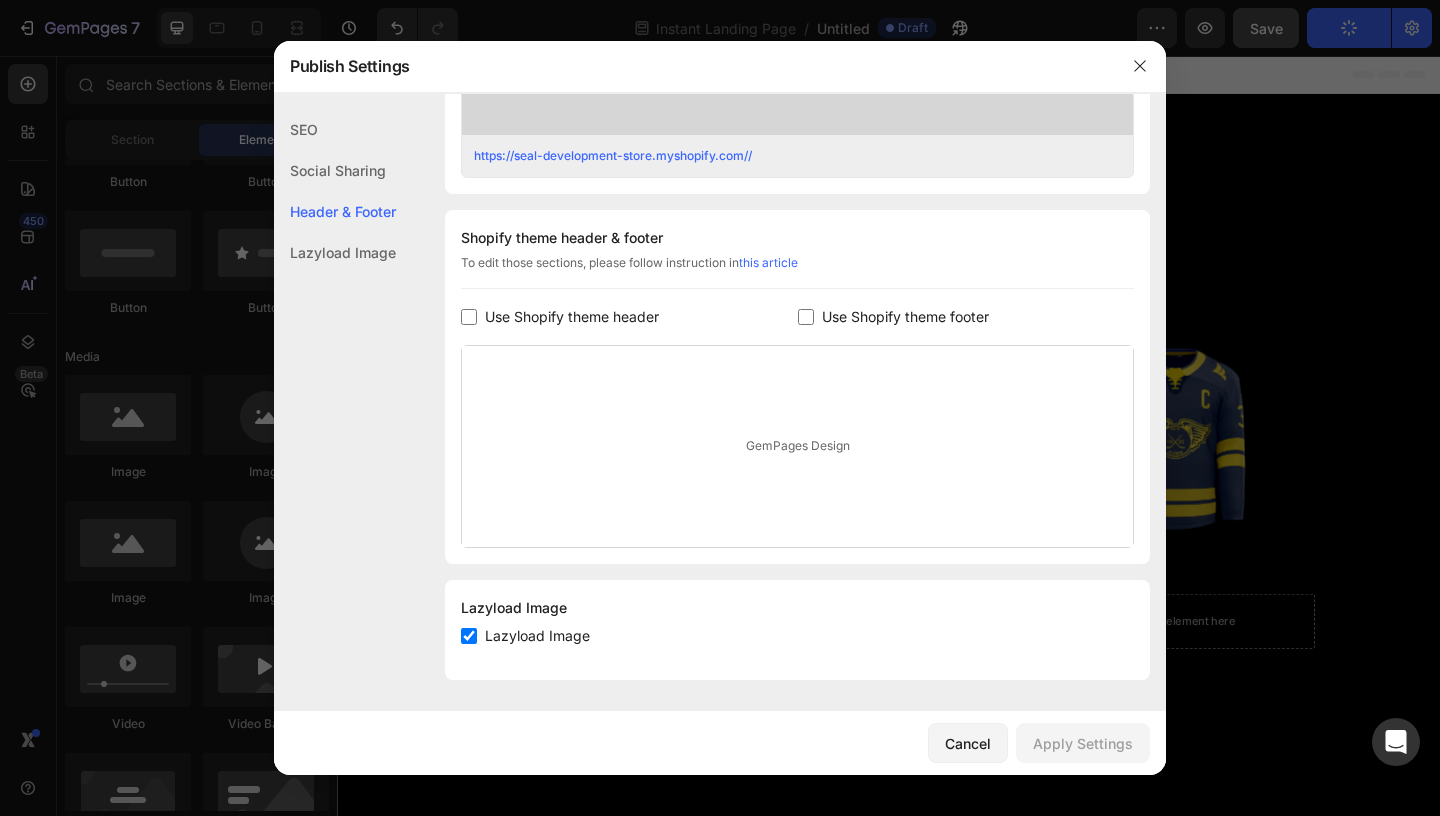 scroll, scrollTop: 823, scrollLeft: 0, axis: vertical 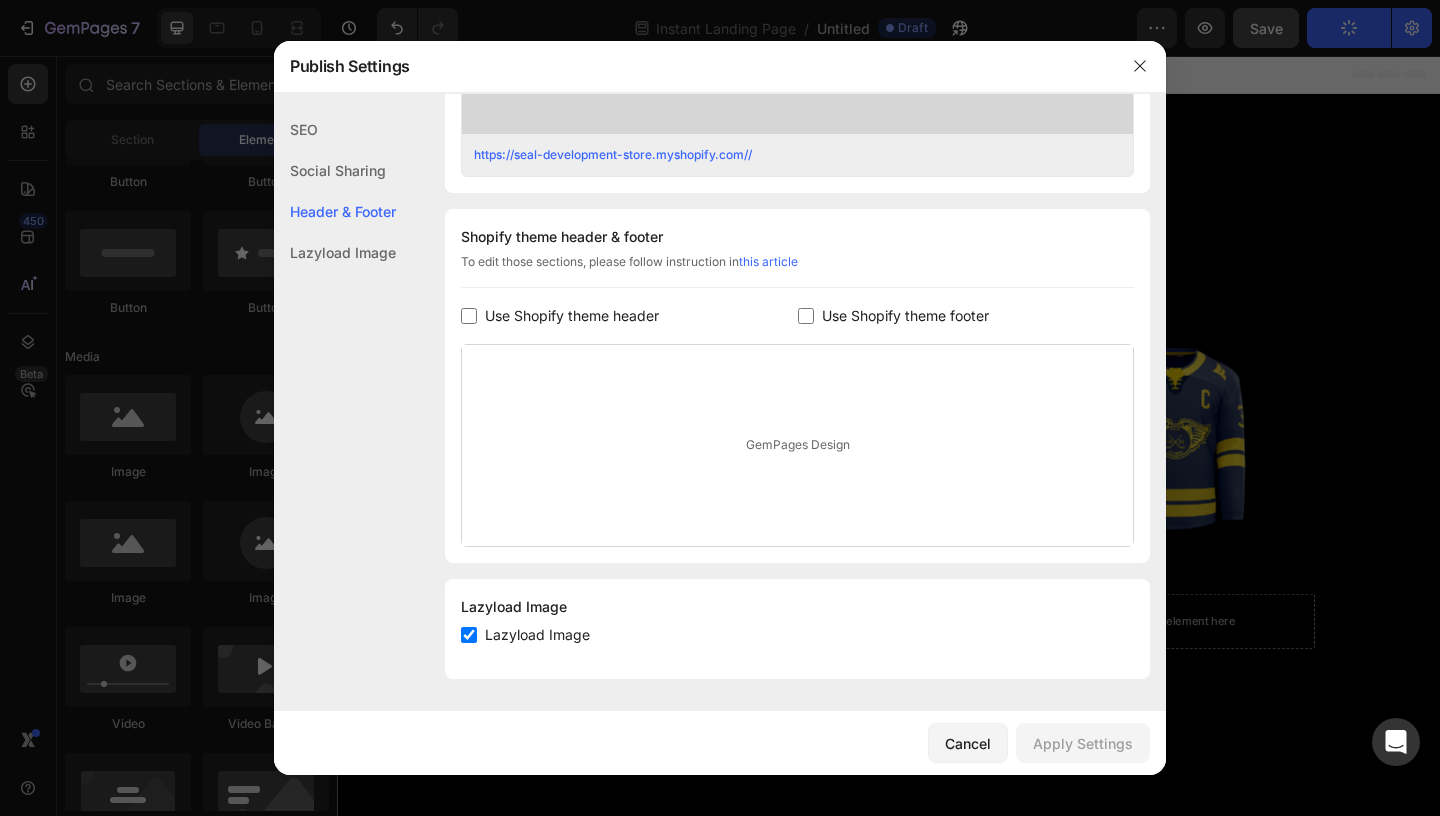click on "Lazyload Image" 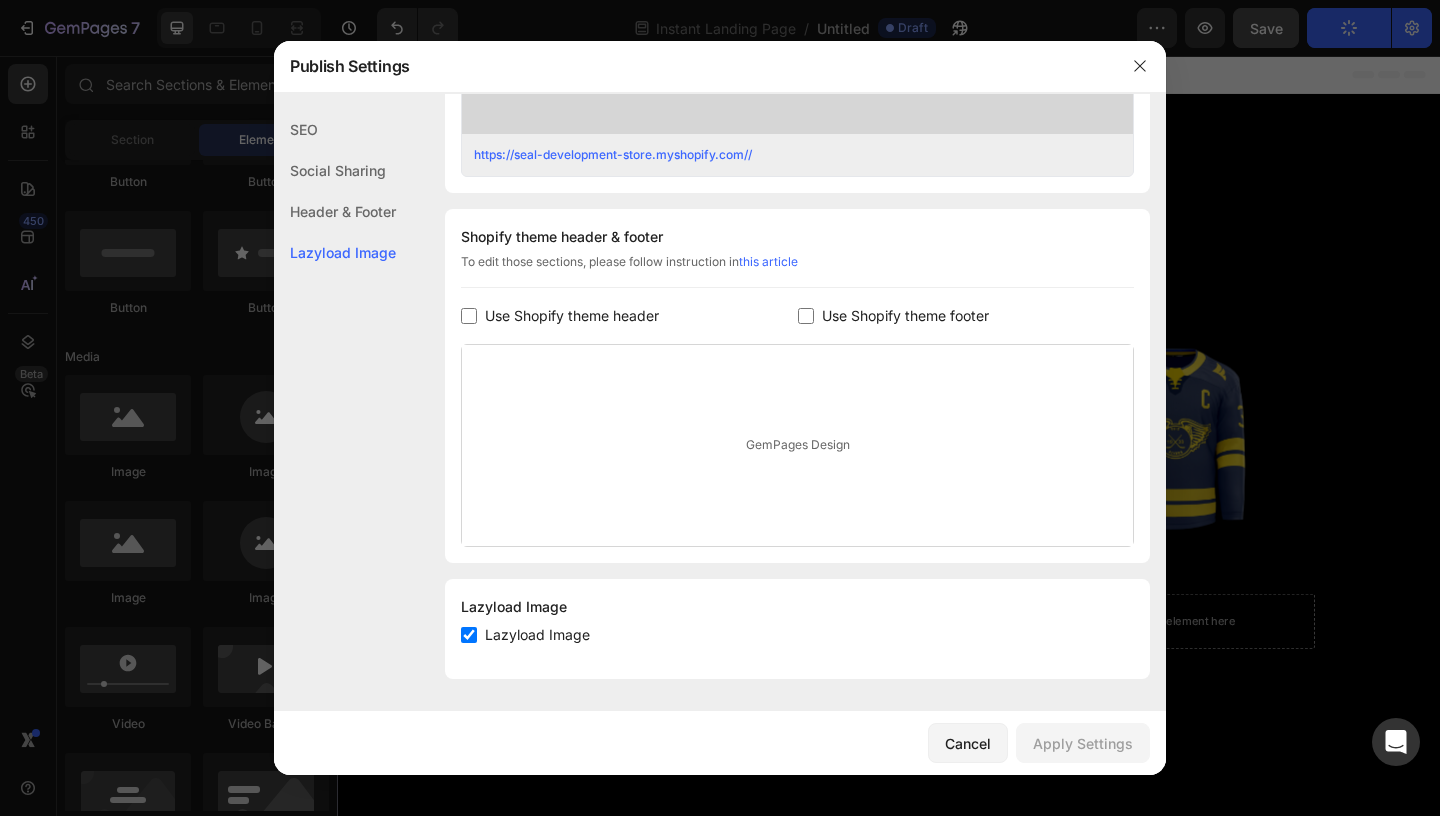 click on "Header & Footer" 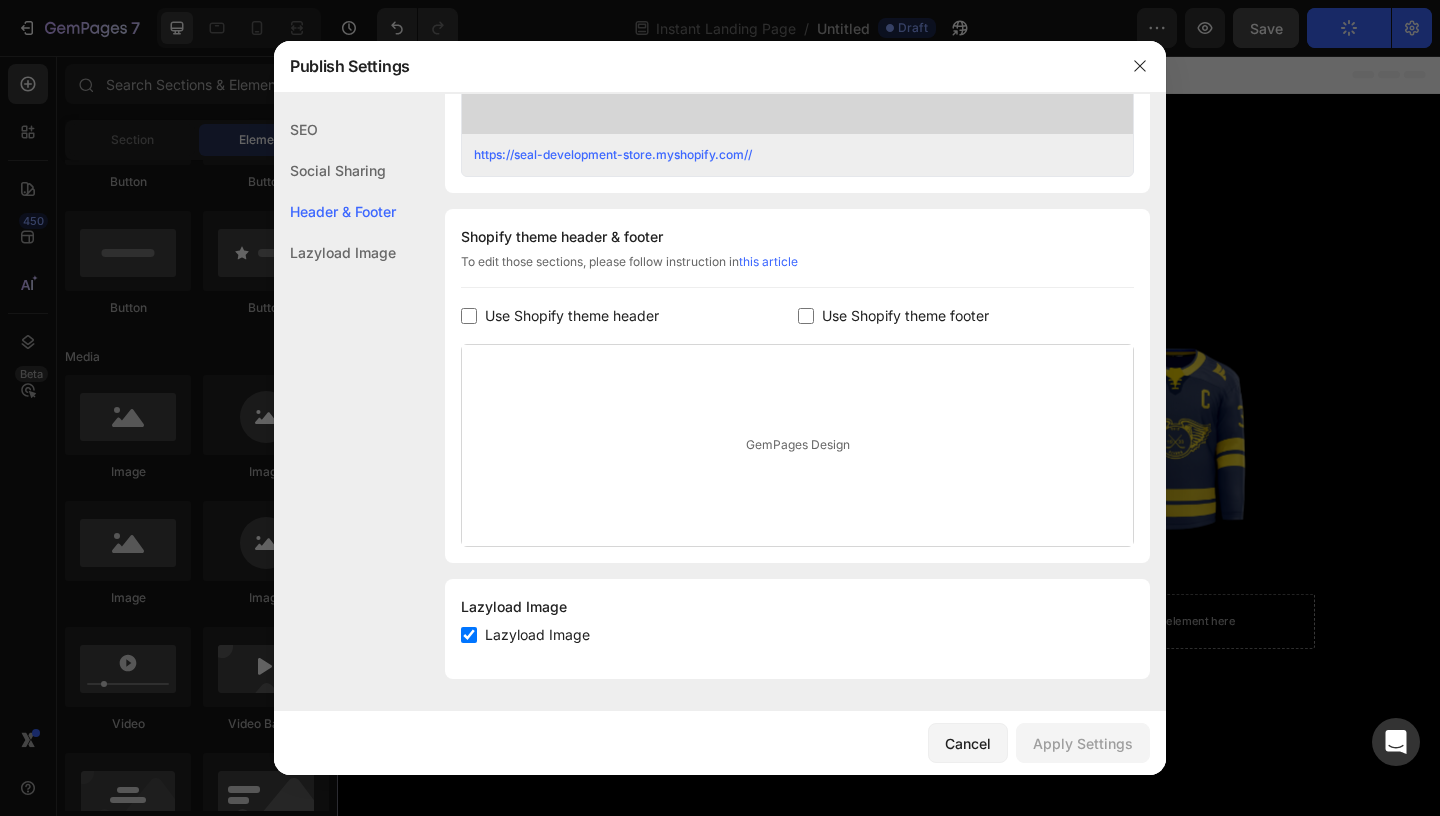 click on "GemPages Design" at bounding box center (797, 445) 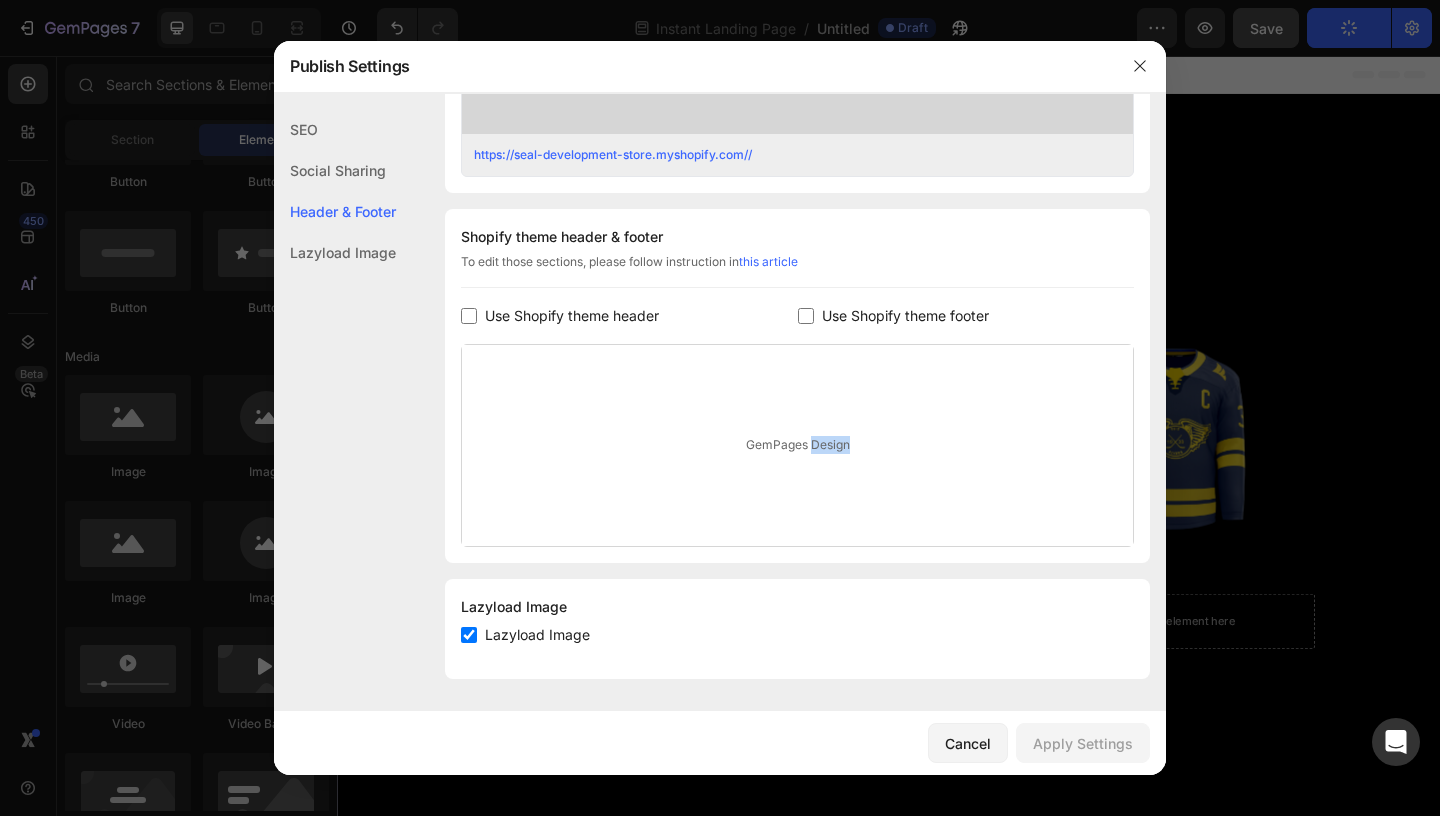 click on "GemPages Design" at bounding box center (797, 445) 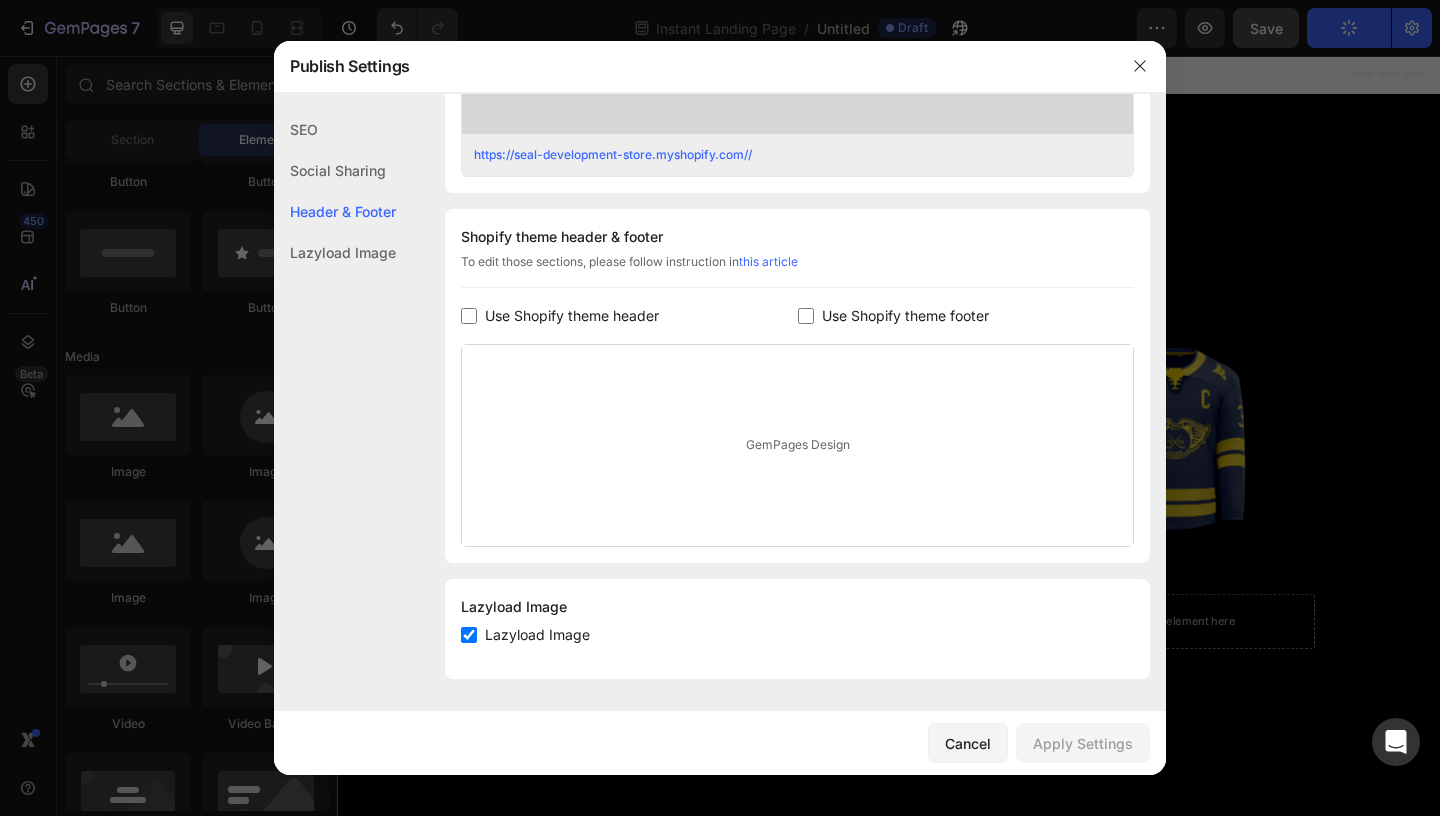 click on "GemPages Design" at bounding box center [797, 445] 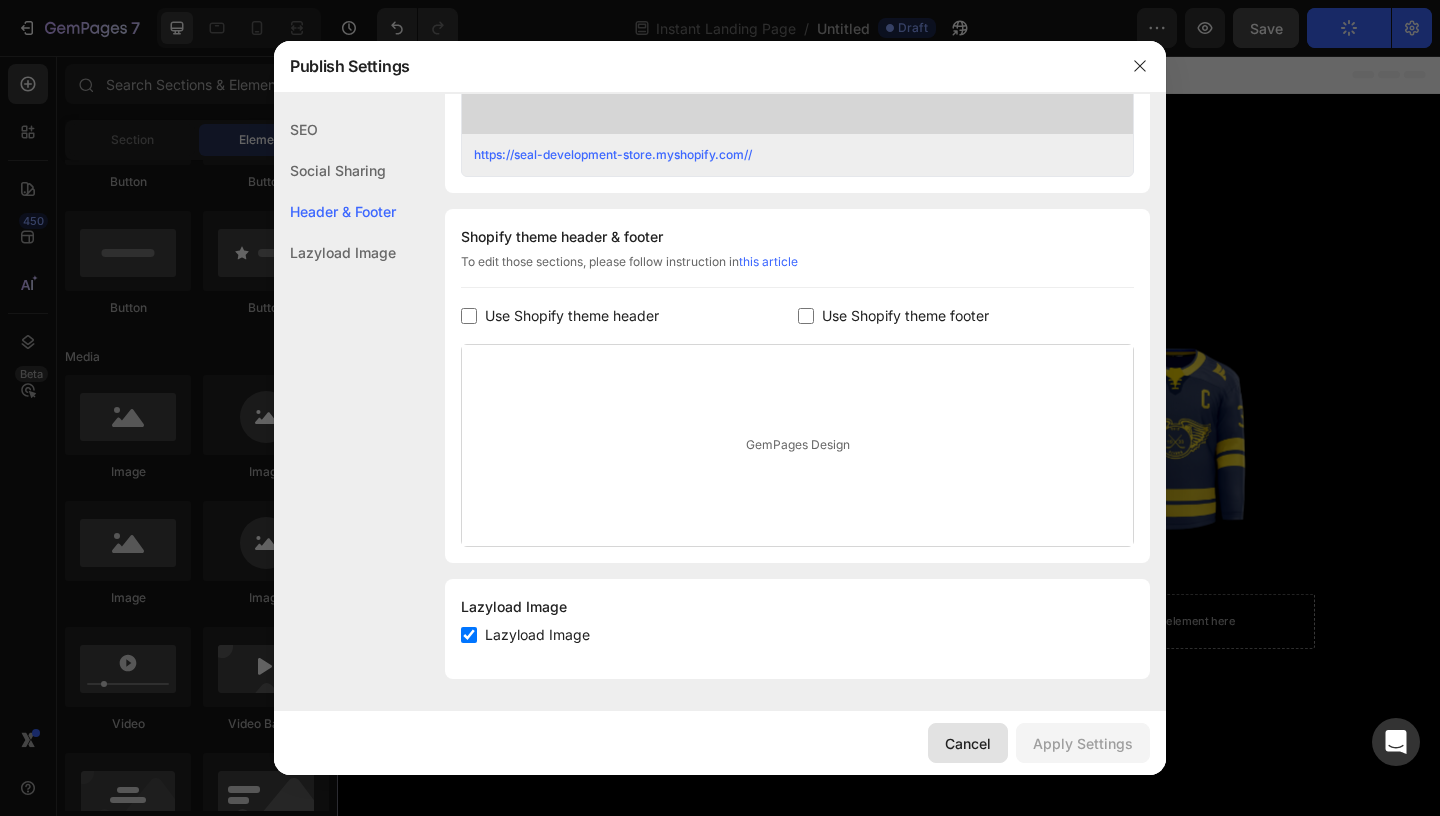 click on "Cancel" 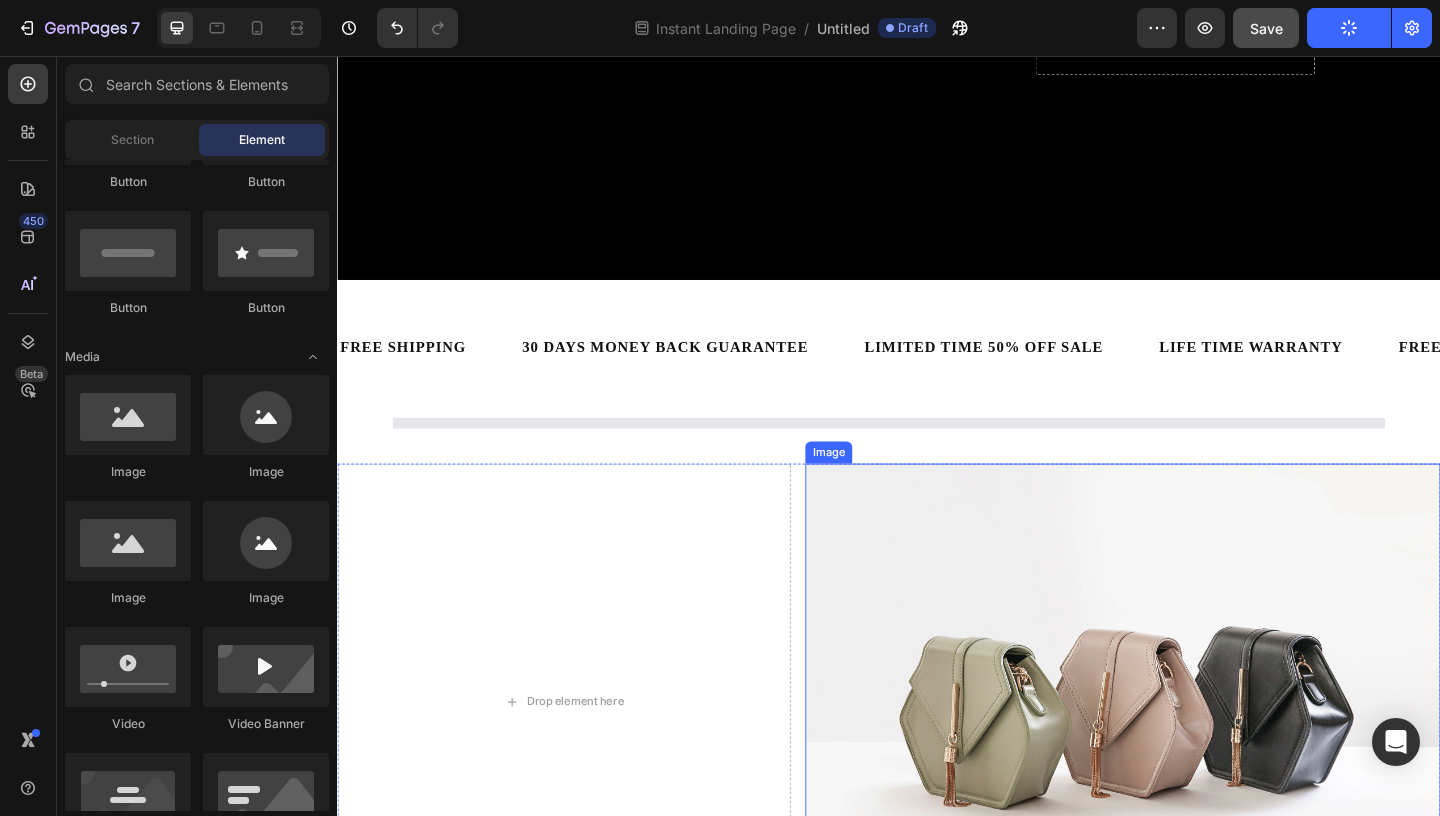 scroll, scrollTop: 623, scrollLeft: 0, axis: vertical 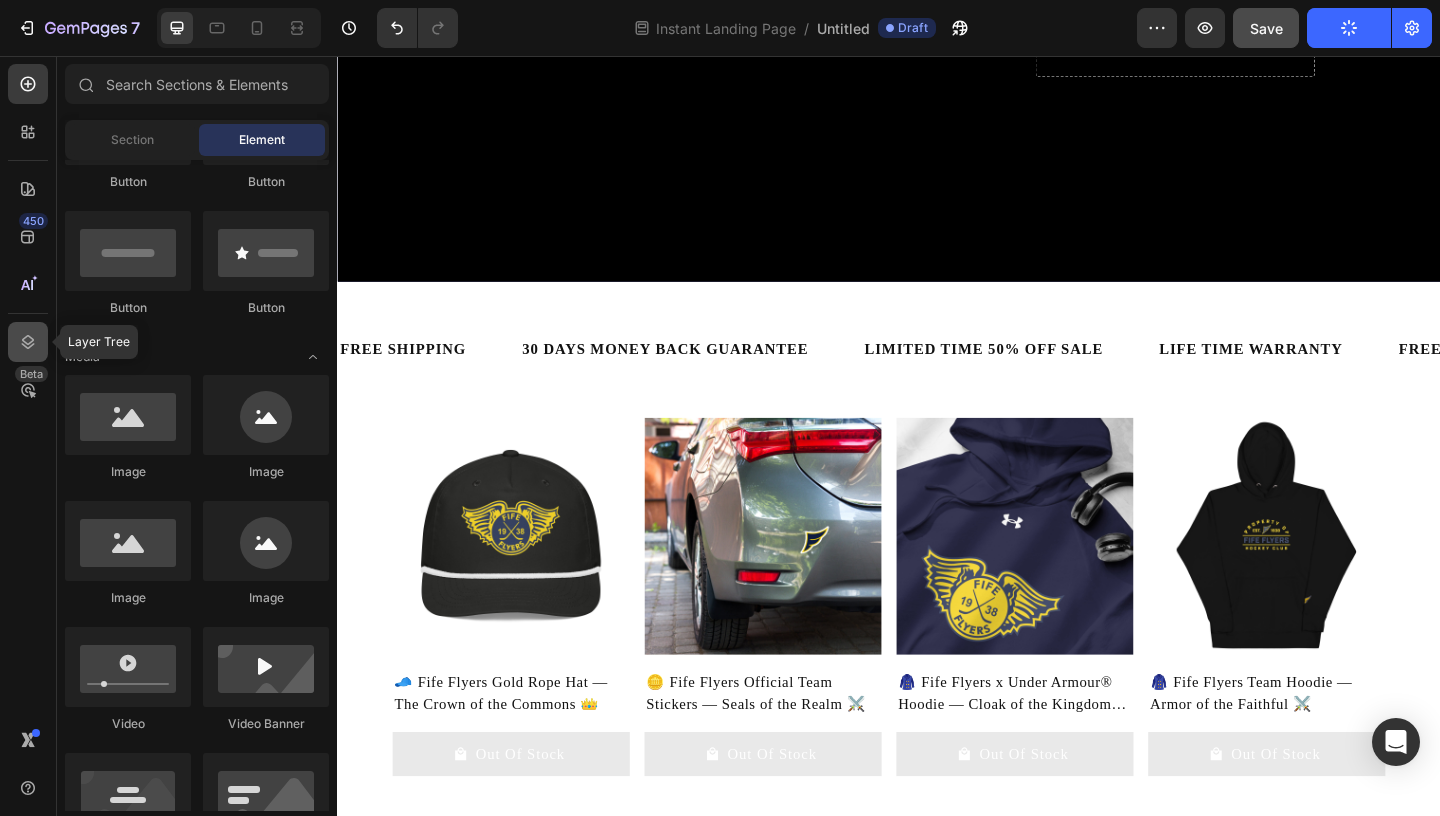click 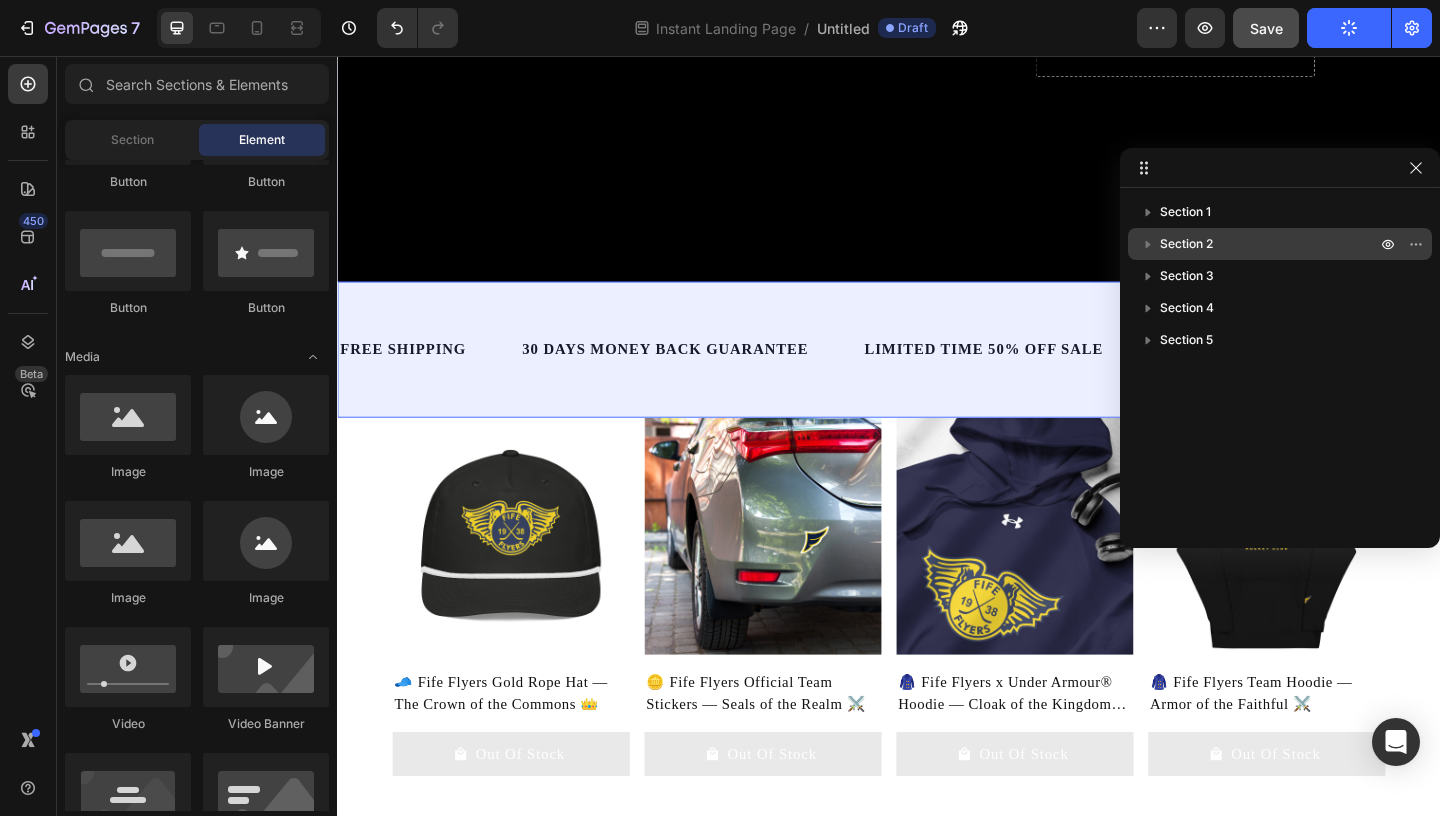 click 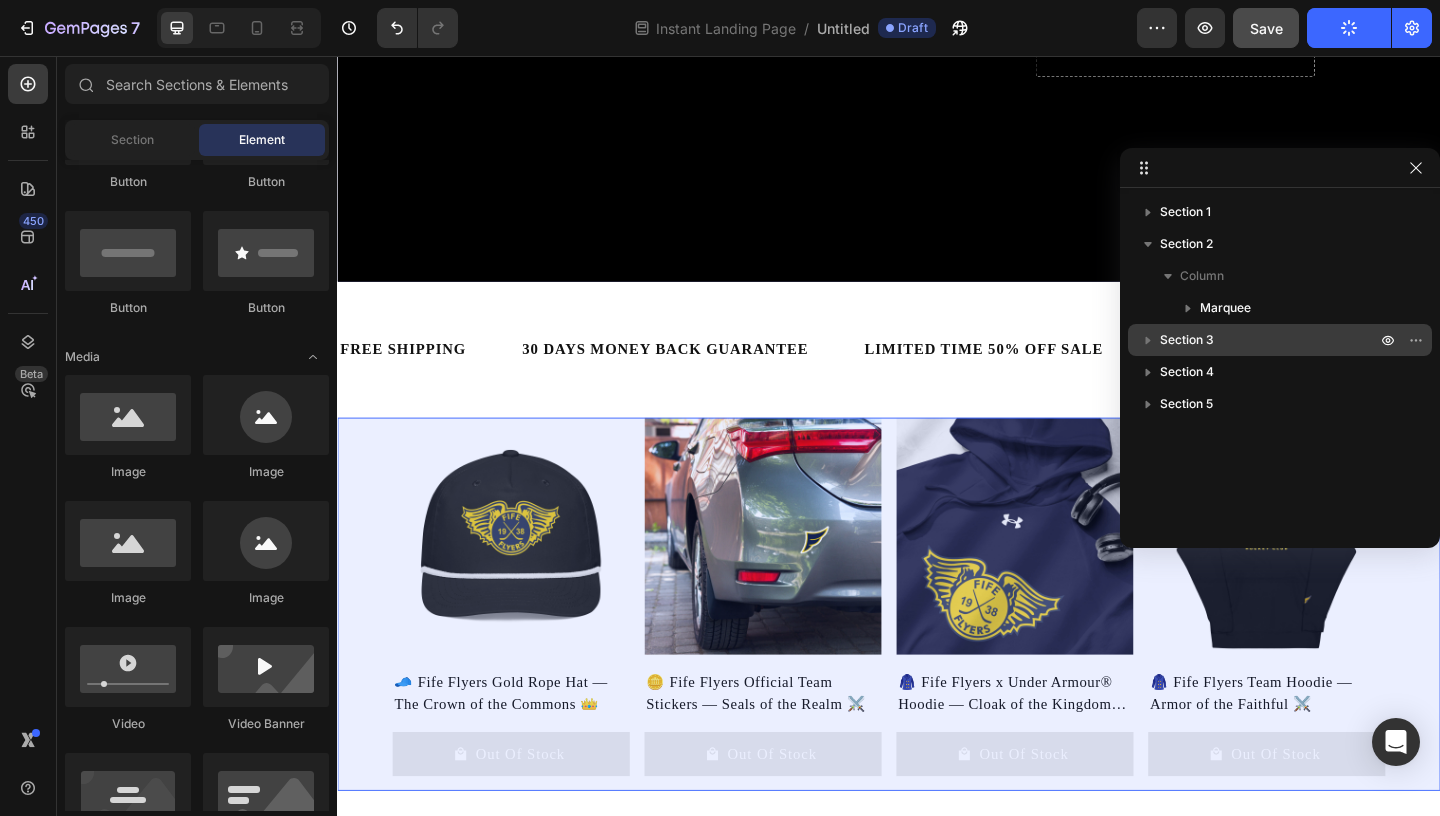 click 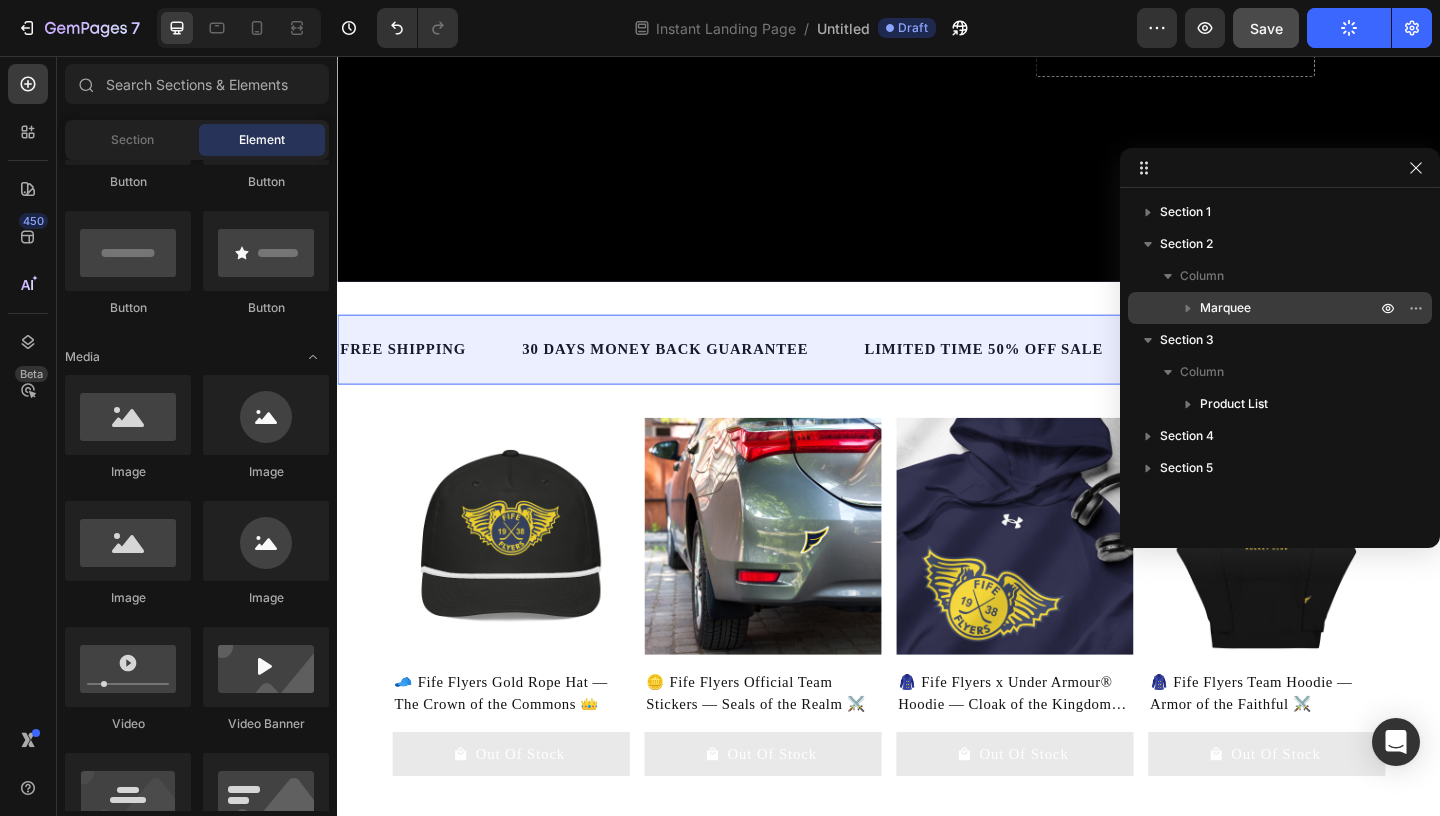 drag, startPoint x: 1250, startPoint y: 302, endPoint x: 1215, endPoint y: 300, distance: 35.057095 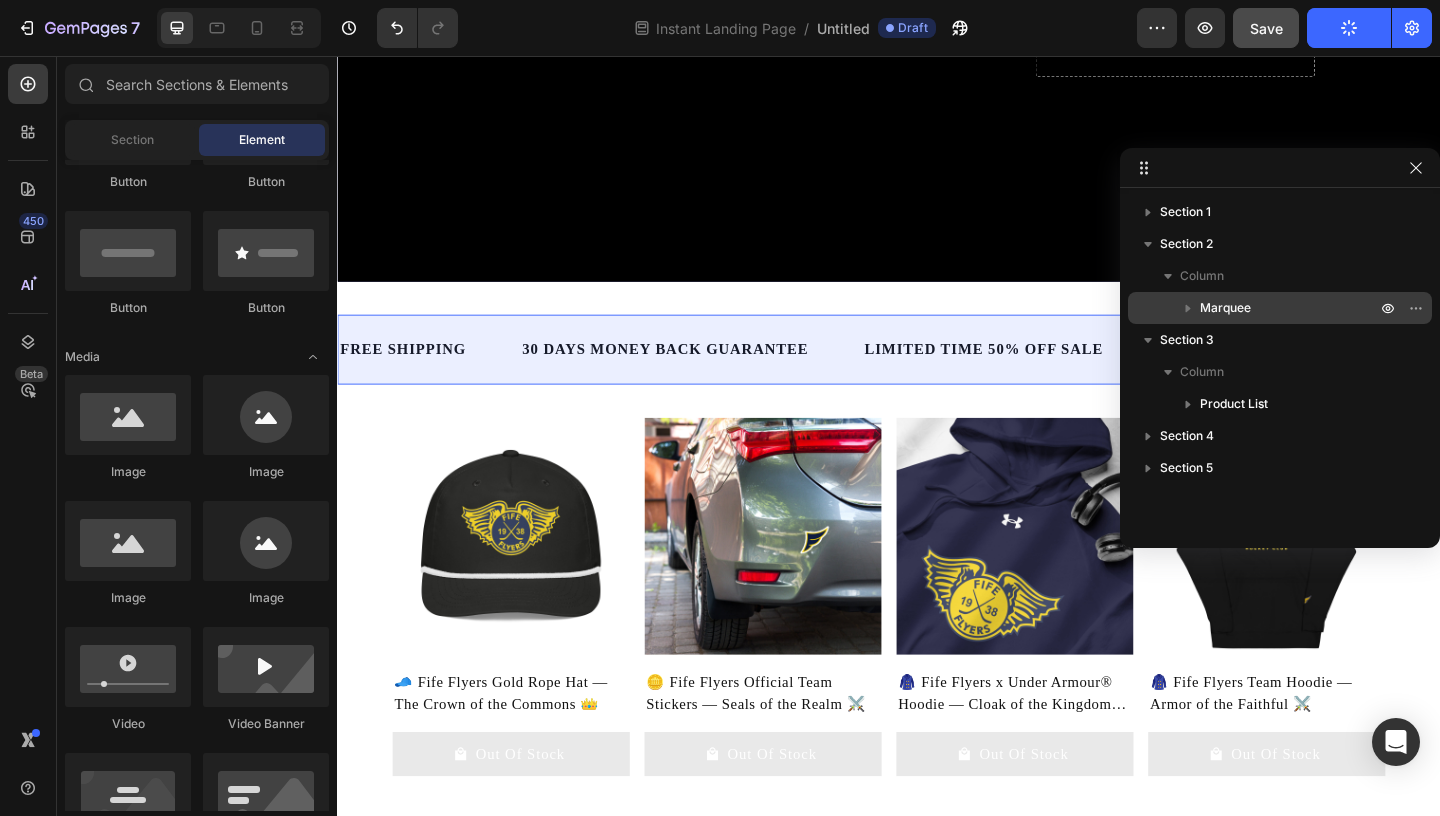 click on "Marquee" at bounding box center [1225, 308] 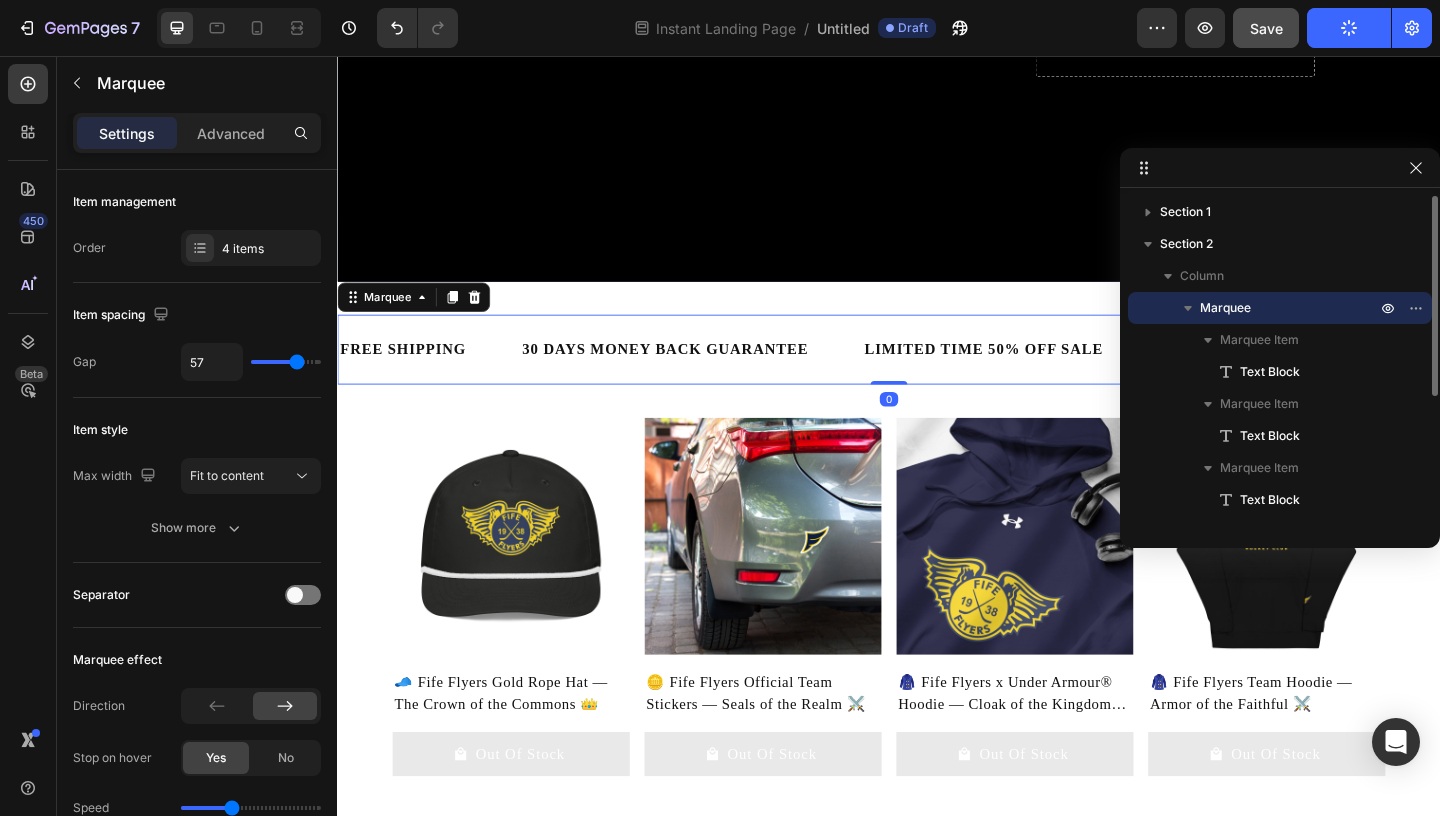 drag, startPoint x: 1215, startPoint y: 300, endPoint x: 1209, endPoint y: 311, distance: 12.529964 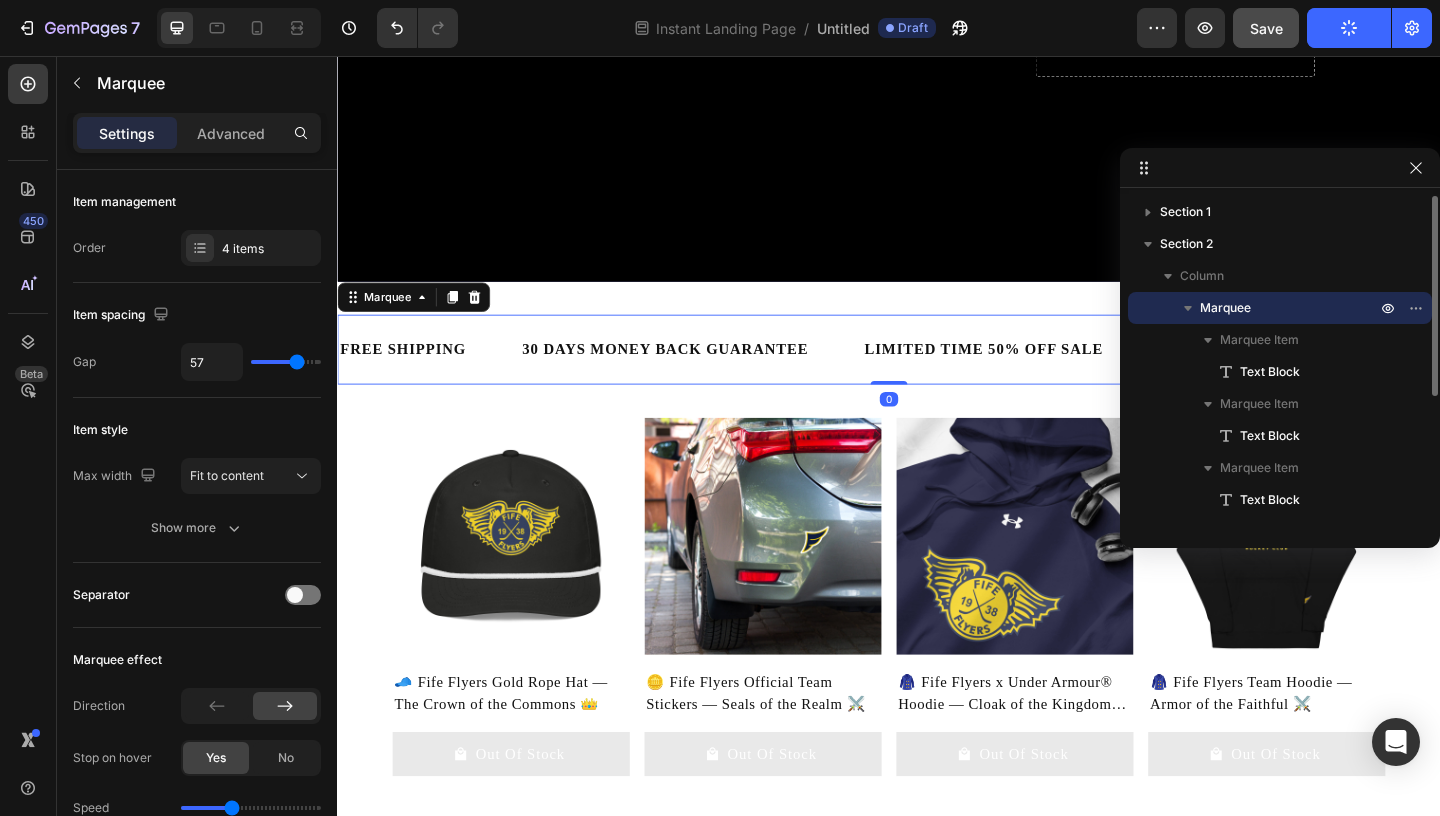 click on "Marquee" at bounding box center (1225, 308) 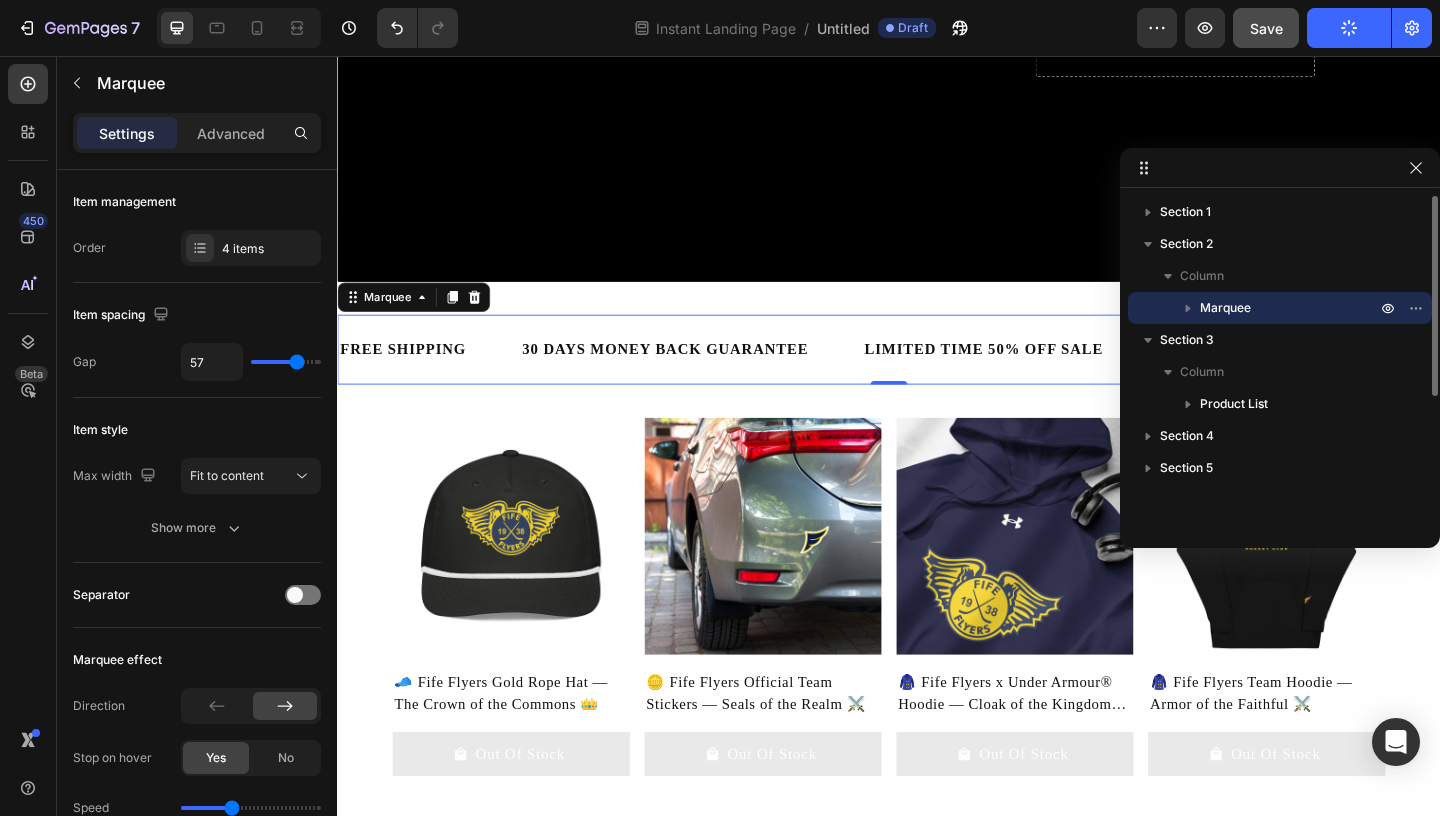 drag, startPoint x: 1248, startPoint y: 314, endPoint x: 1222, endPoint y: 302, distance: 28.635643 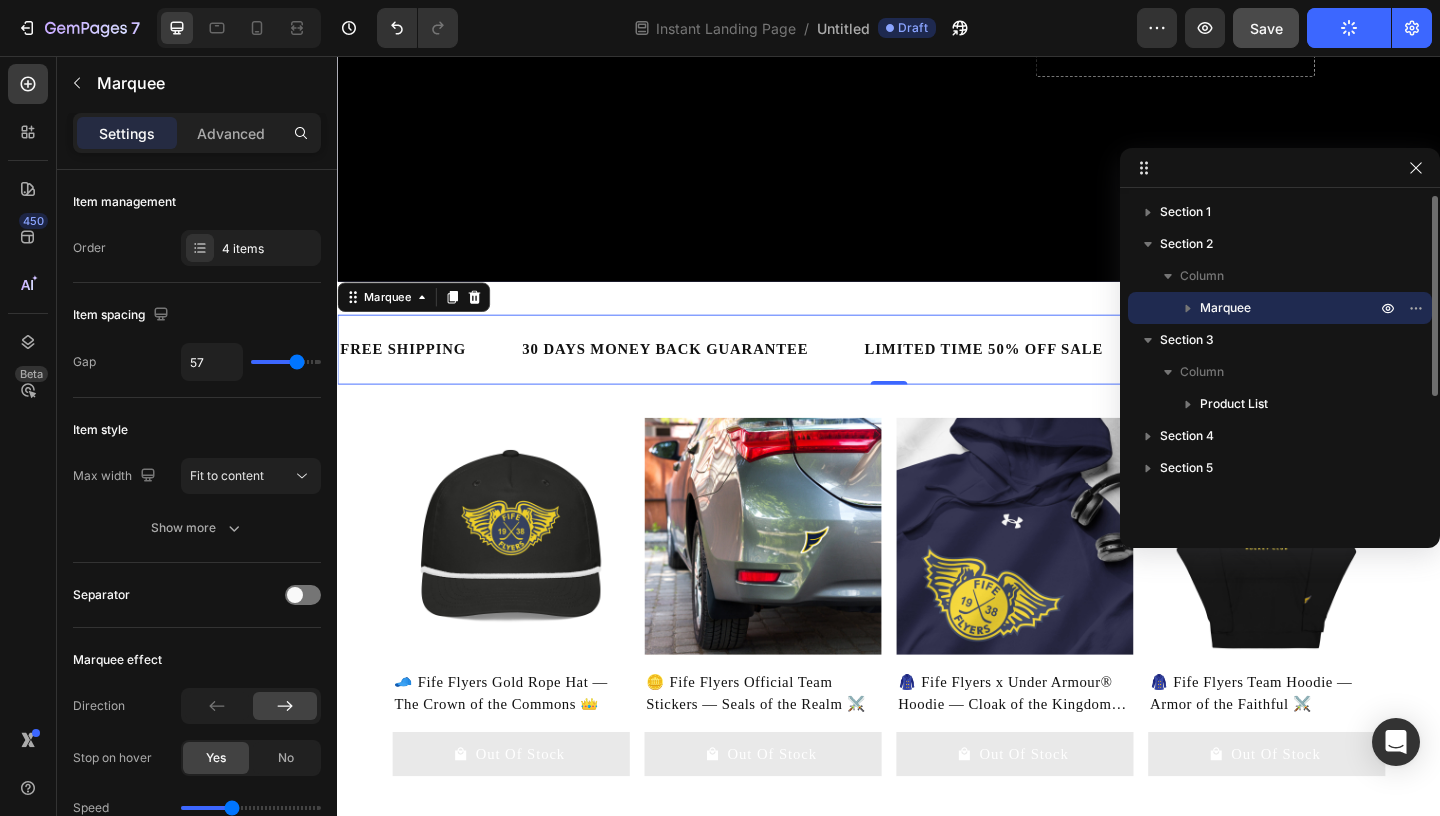 click on "Marquee" at bounding box center [1225, 308] 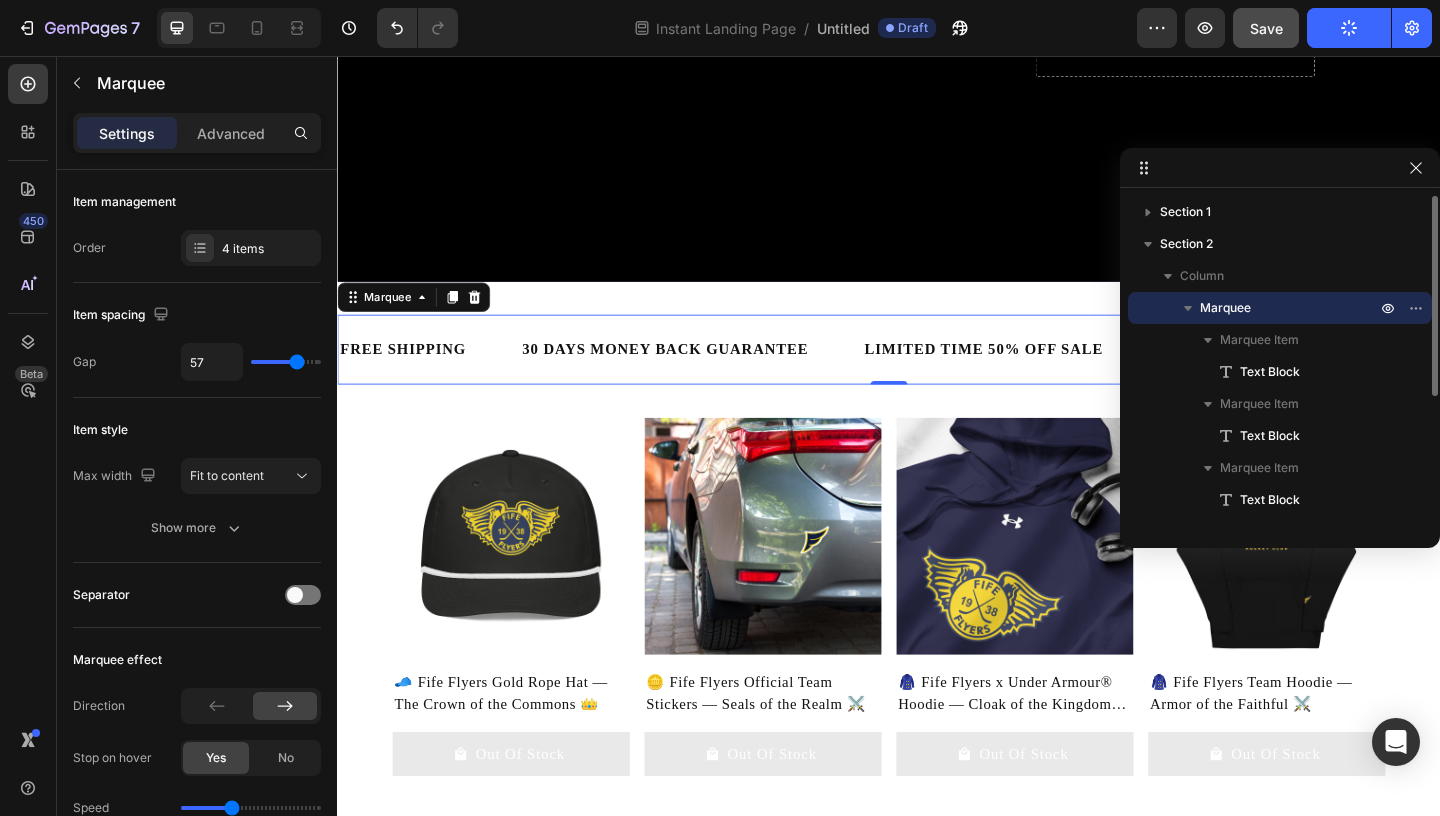 click on "Marquee" at bounding box center (1290, 308) 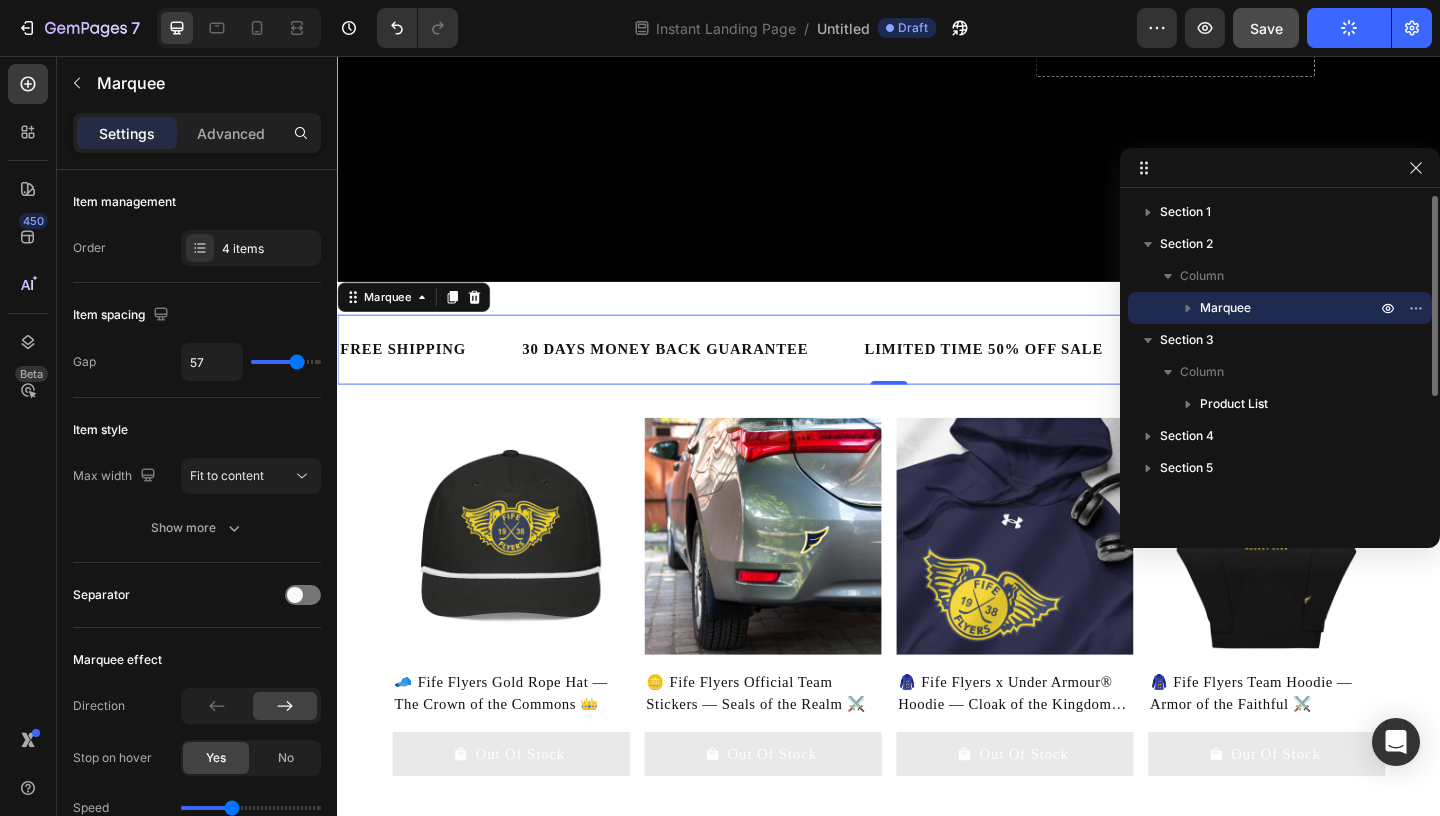 drag, startPoint x: 1290, startPoint y: 304, endPoint x: 1264, endPoint y: 312, distance: 27.202942 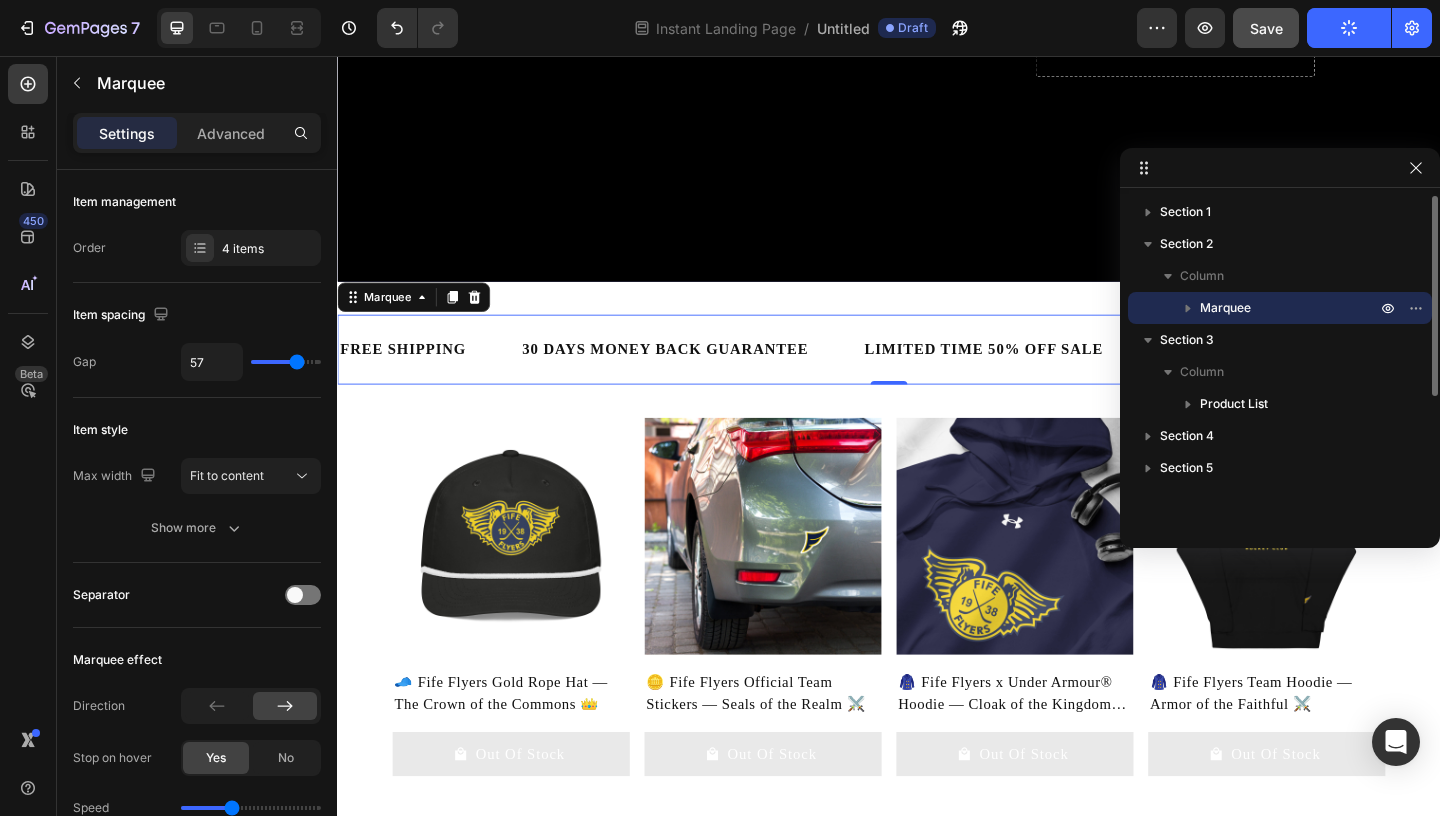 click on "Marquee" at bounding box center [1290, 308] 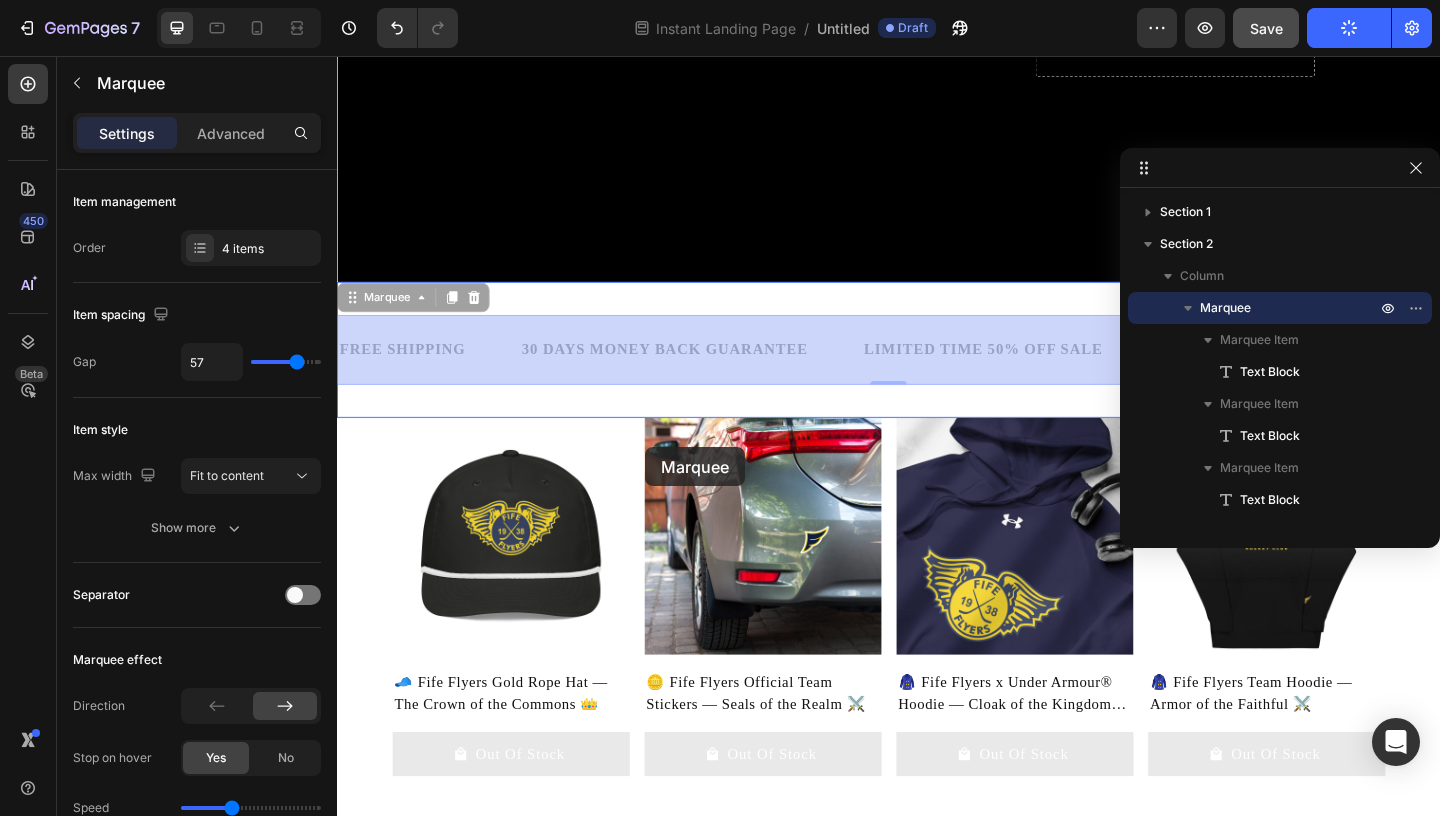 drag, startPoint x: 873, startPoint y: 372, endPoint x: 645, endPoint y: 447, distance: 240.01875 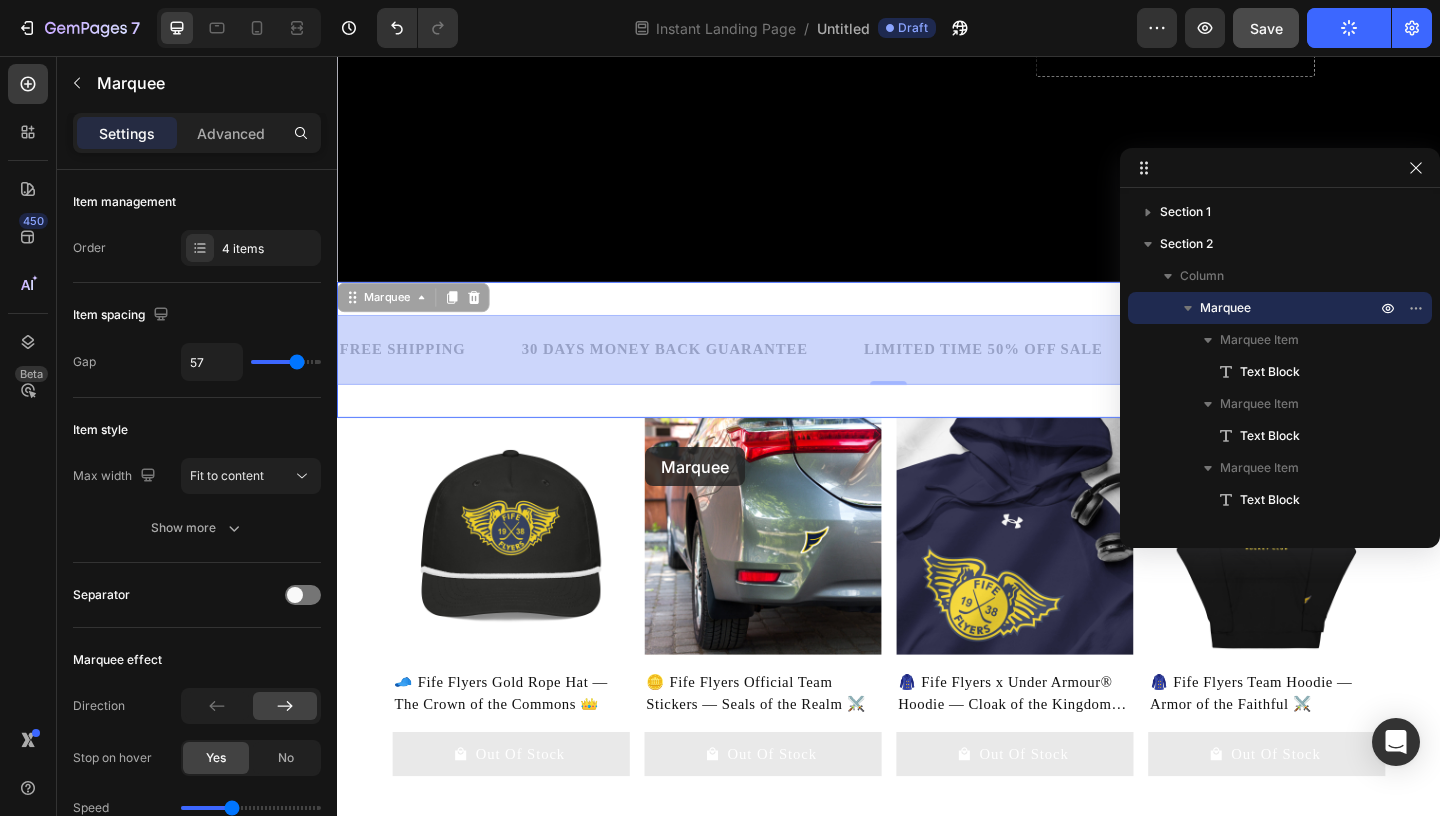 click on "Header THE KINGDOM  HAS RETURNED Heading SHOP 2025-2026  COLLECTIONS Text Block gear up Button Product Images
Drop element here Product Row Hero Banner Section 1 FREE SHIPPING Text Block 30 DAYS MONEY BACK GUARANTEE Text Block LIMITED TIME 50% OFF SALE Text Block LIFE TIME WARRANTY Text Block FREE SHIPPING Text Block 30 DAYS MONEY BACK GUARANTEE Text Block LIMITED TIME 50% OFF SALE Text Block LIFE TIME WARRANTY Text Block FREE SHIPPING Text Block 30 DAYS MONEY BACK GUARANTEE Text Block LIMITED TIME 50% OFF SALE Text Block LIFE TIME WARRANTY Text Block FREE SHIPPING Text Block 30 DAYS MONEY BACK GUARANTEE Text Block LIMITED TIME 50% OFF SALE Text Block LIFE TIME WARRANTY Text Block FREE SHIPPING Text Block 30 DAYS MONEY BACK GUARANTEE Text Block LIMITED TIME 50% OFF SALE Text Block LIFE TIME WARRANTY Text Block FREE SHIPPING Text Block 30 DAYS MONEY BACK GUARANTEE Text Block LIMITED TIME 50% OFF SALE Text Block LIFE TIME WARRANTY Text Block Marquee   0 FREE SHIPPING Text Block Text Block" at bounding box center [937, 633] 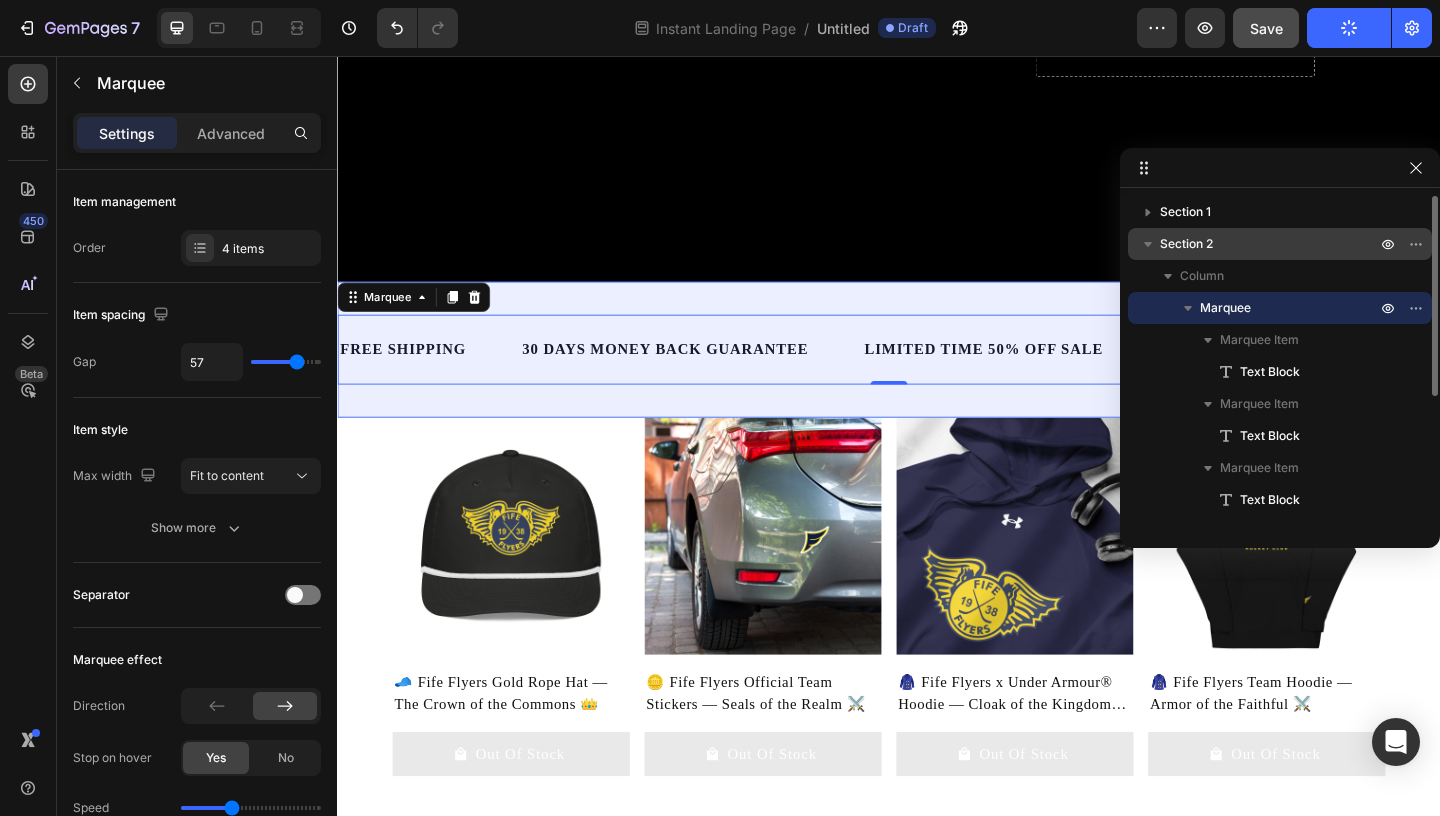 click 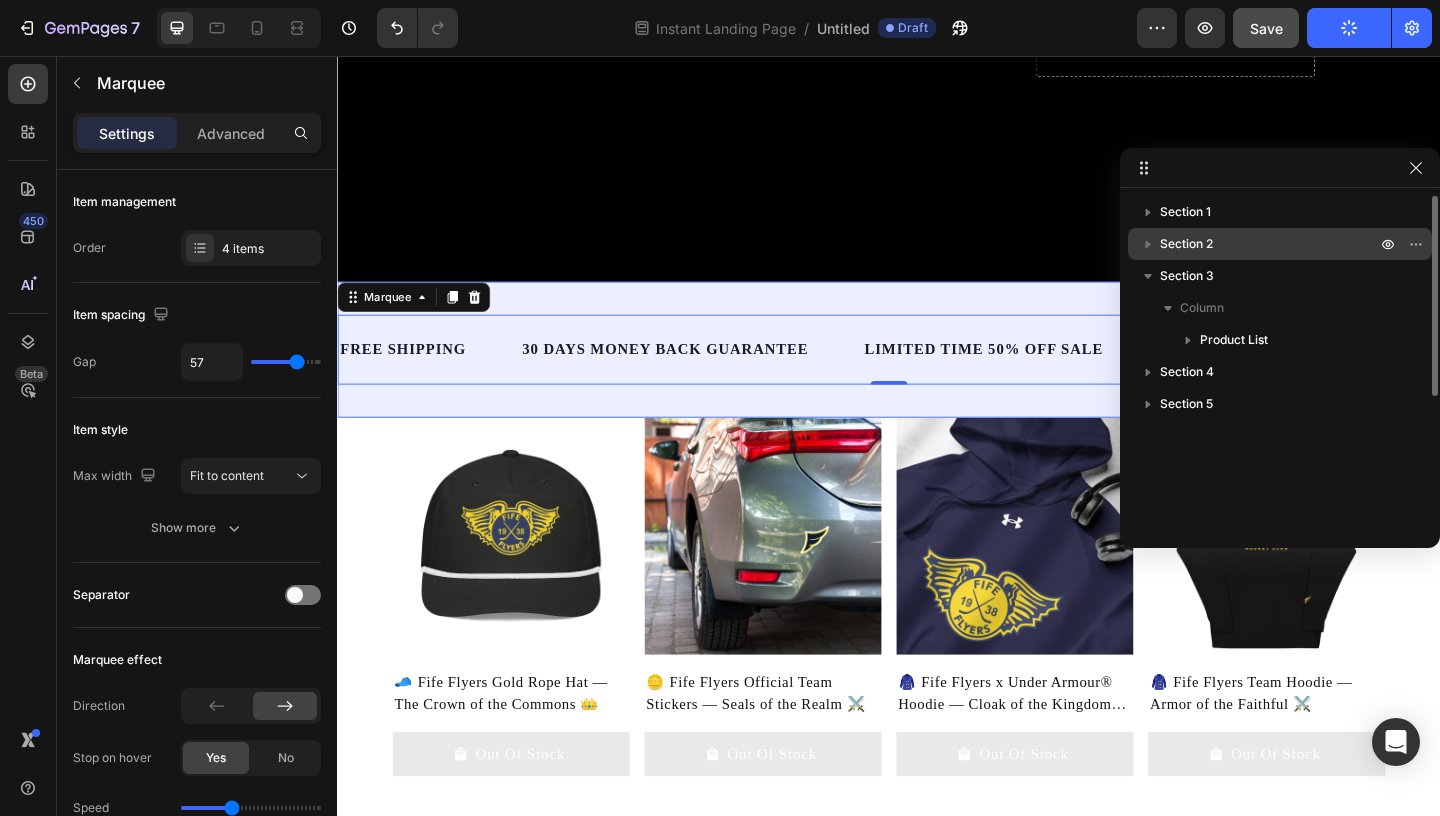 click 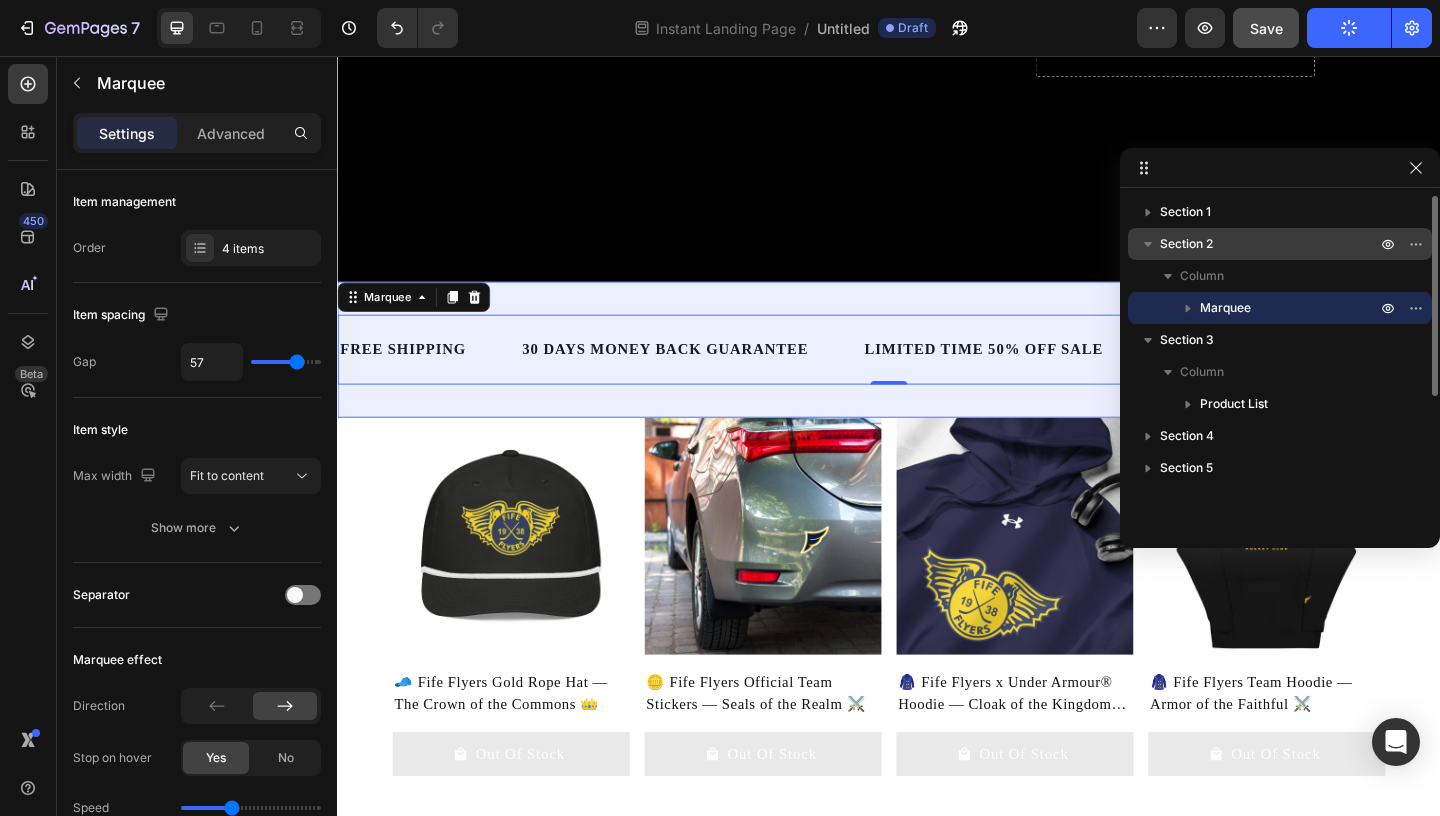 click on "Section 2" at bounding box center [1186, 244] 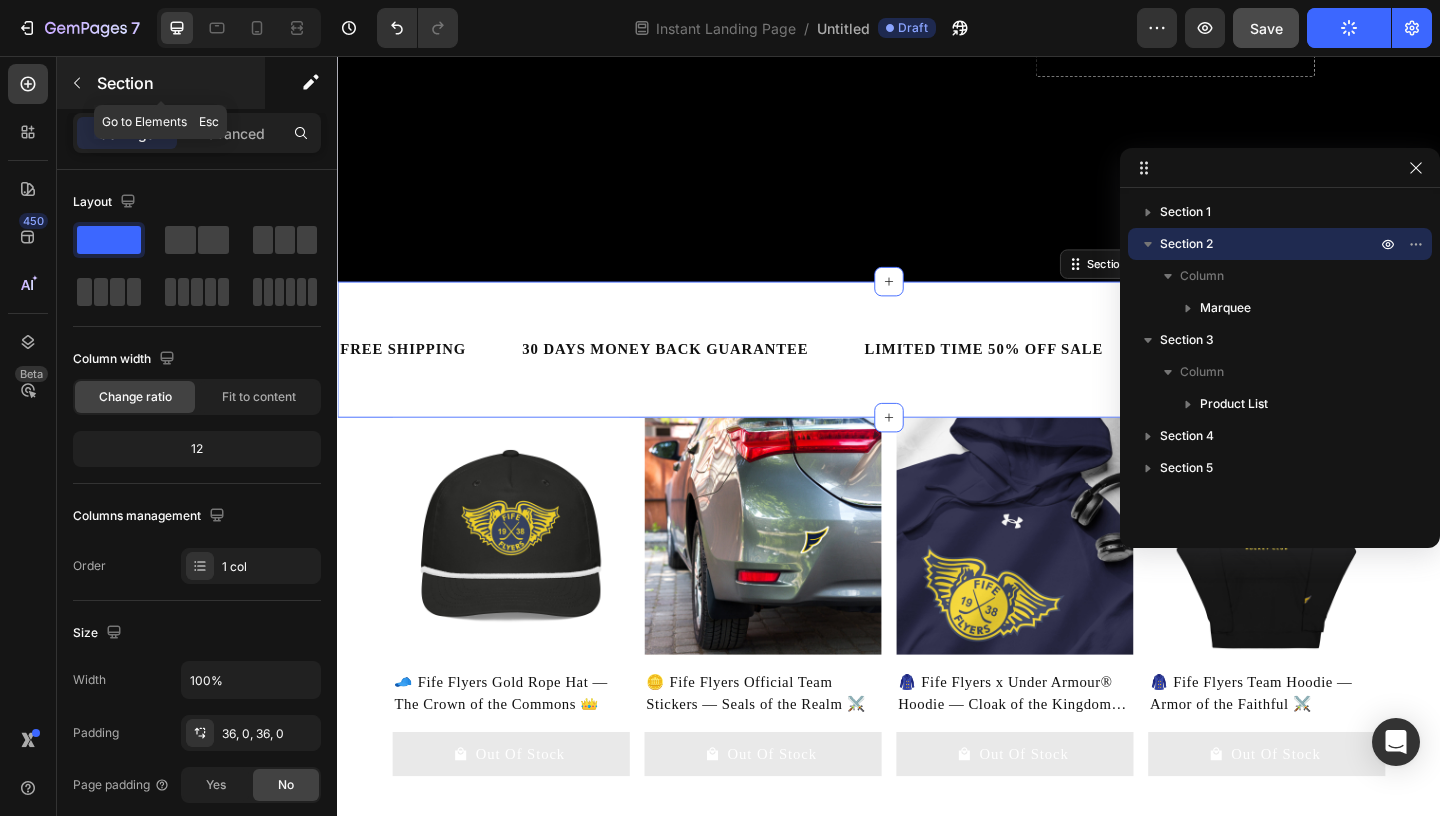 click at bounding box center (77, 83) 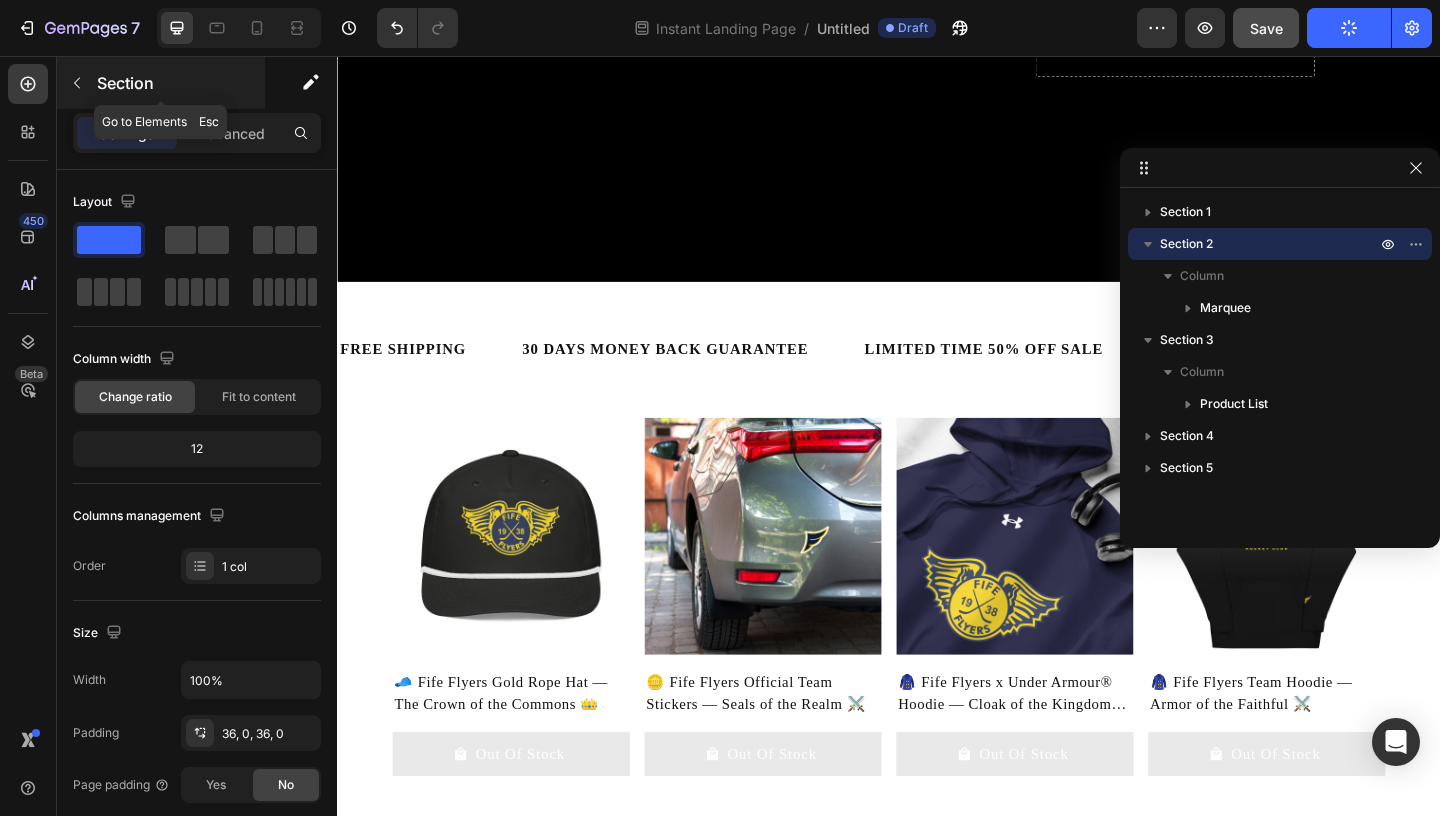 scroll, scrollTop: 573, scrollLeft: 0, axis: vertical 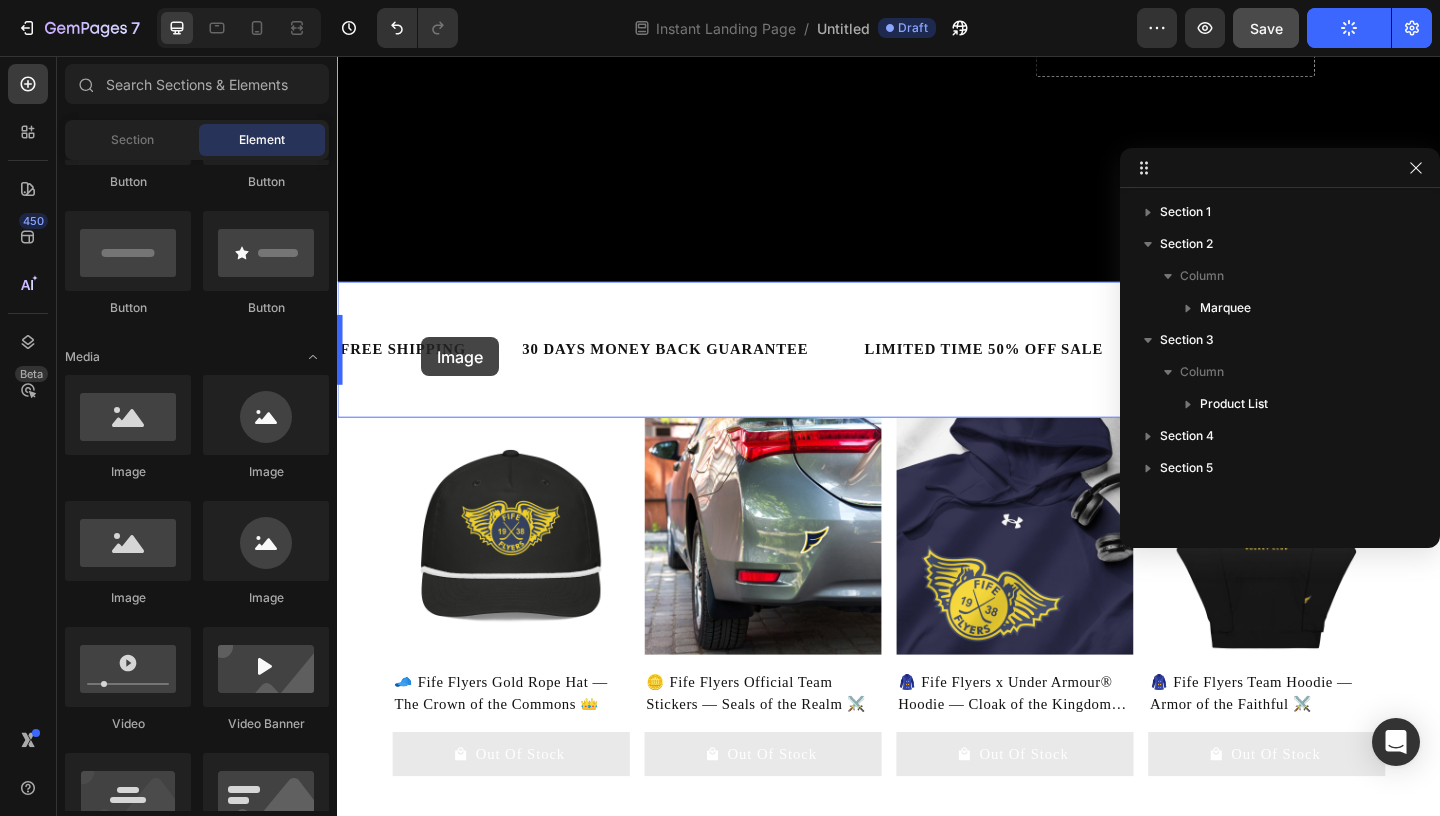 drag, startPoint x: 508, startPoint y: 468, endPoint x: 421, endPoint y: 337, distance: 157.25775 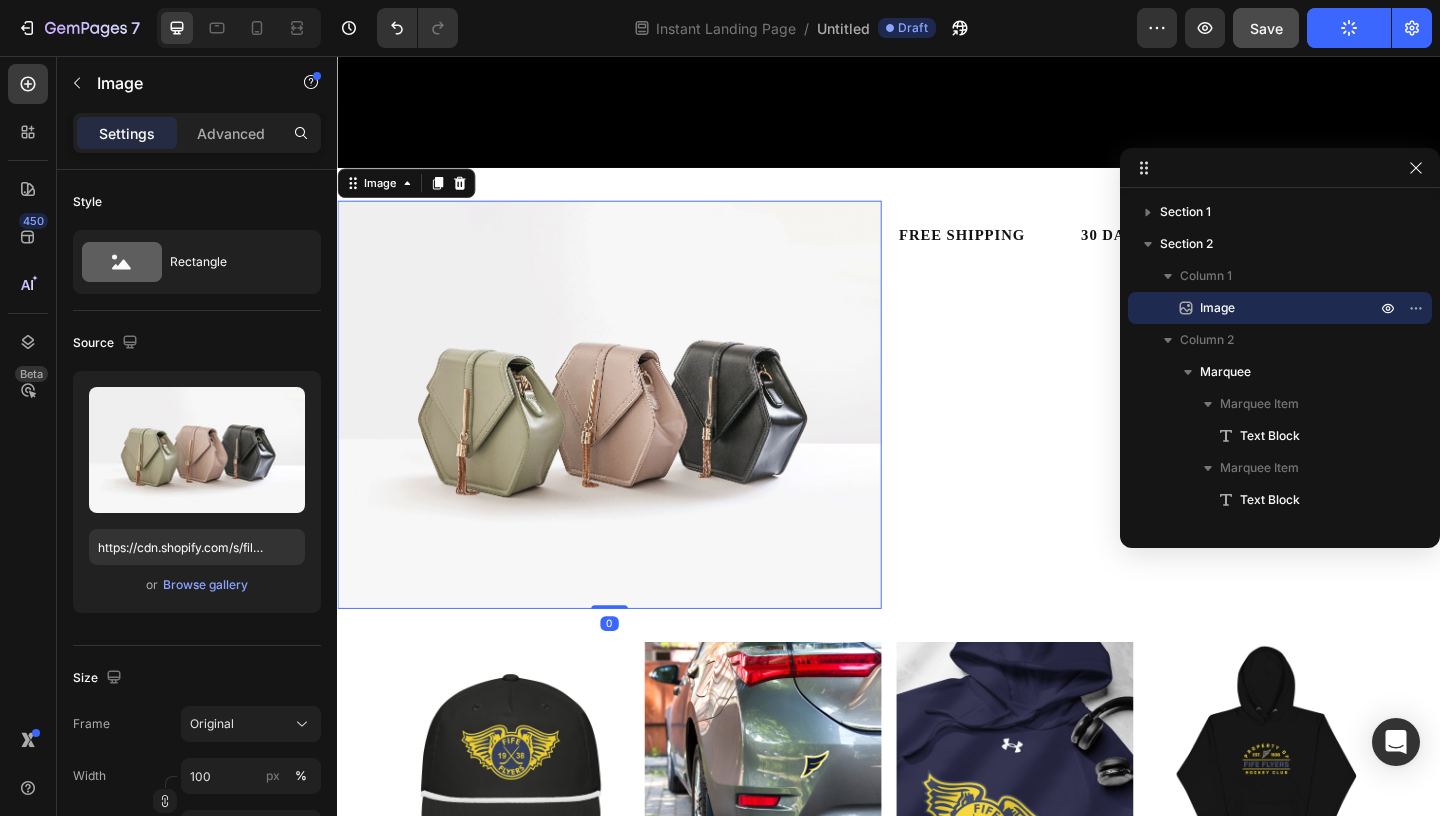scroll, scrollTop: 755, scrollLeft: 0, axis: vertical 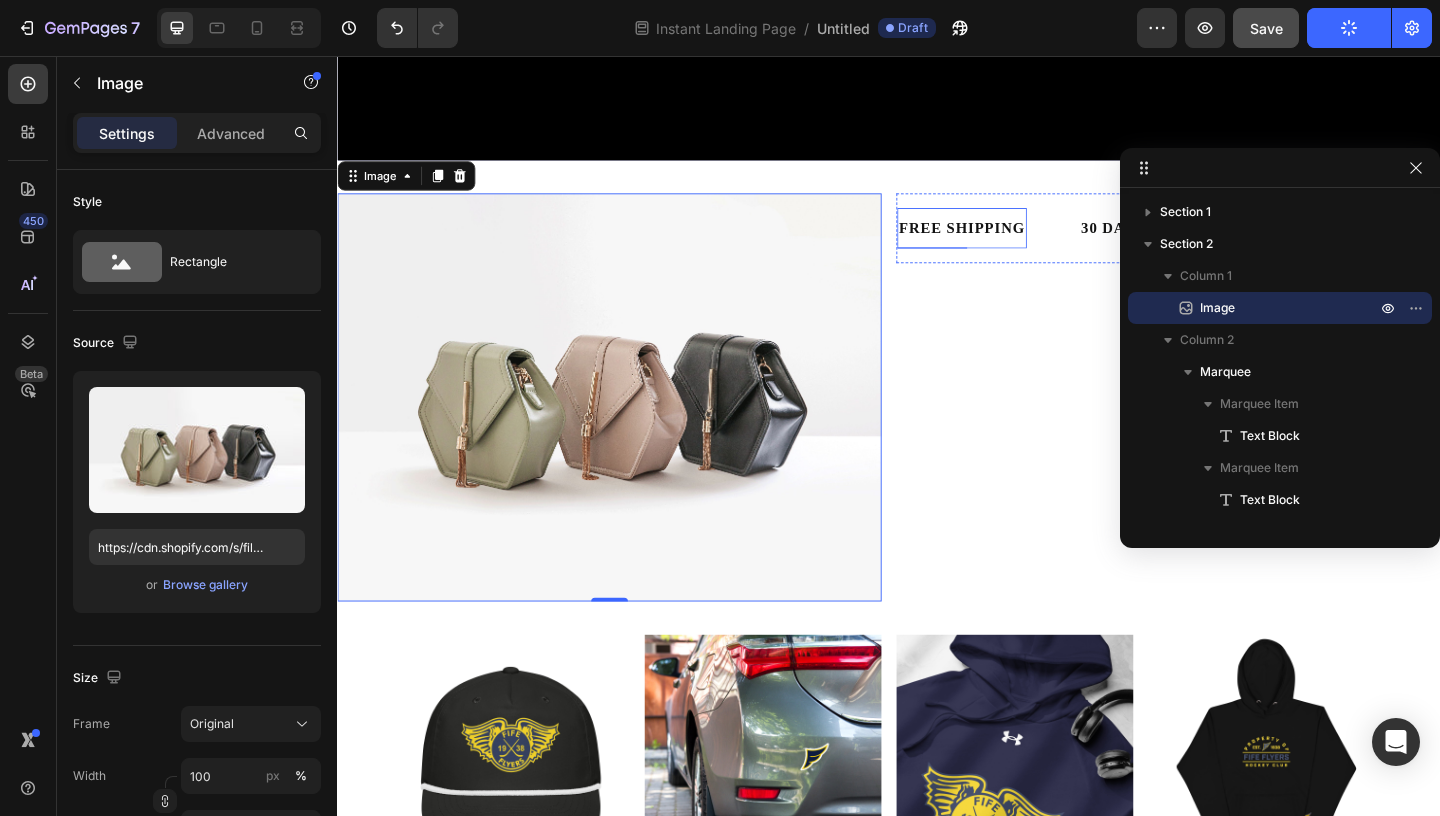 click on "FREE SHIPPING Text Block" at bounding box center (1016, 243) 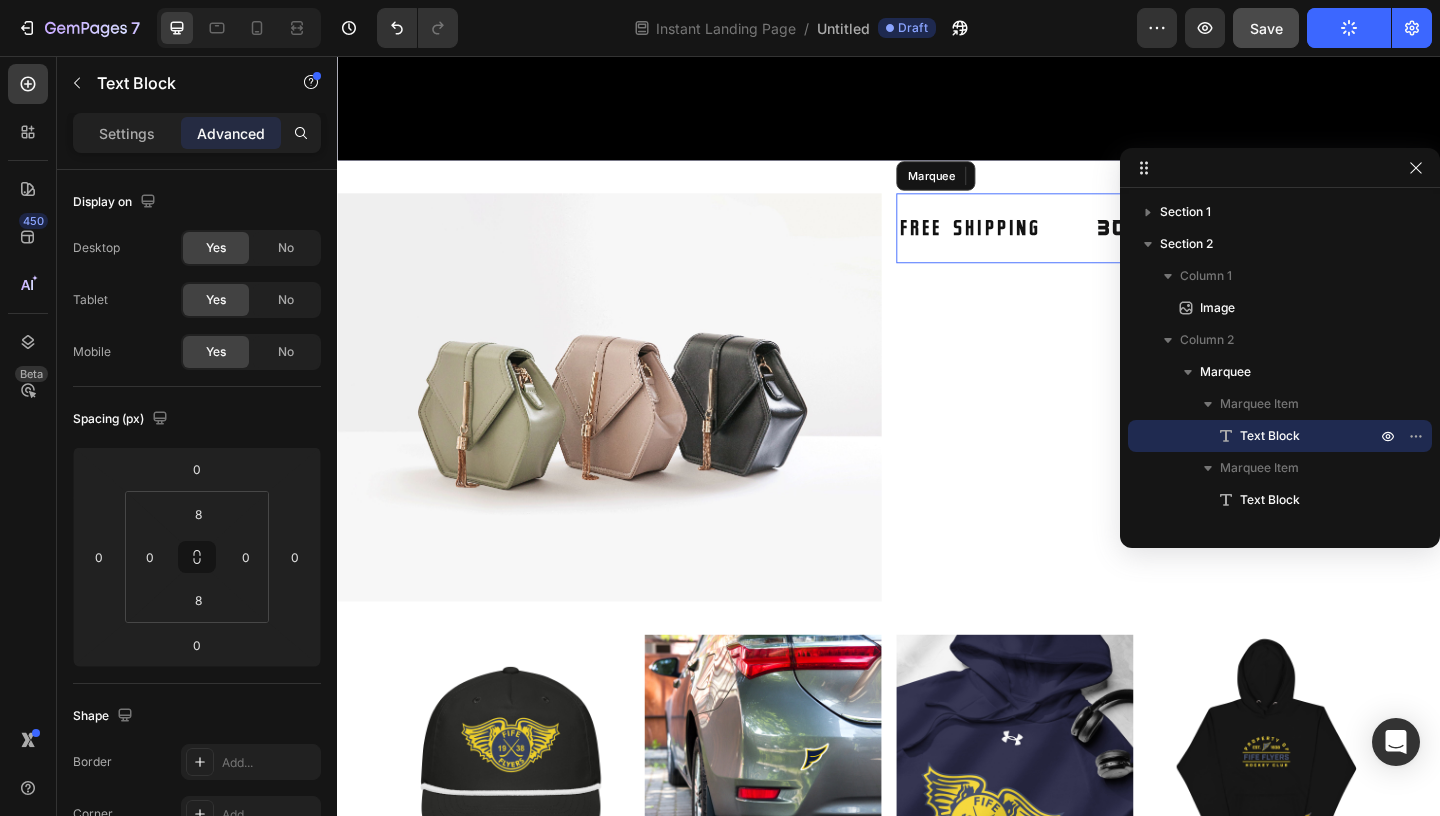 click on "FREE SHIPPING Text Block   0 30 DAYS MONEY BACK GUARANTEE Text Block LIMITED TIME 50% OFF SALE Text Block LIFE TIME WARRANTY Text Block FREE SHIPPING Text Block   0 30 DAYS MONEY BACK GUARANTEE Text Block LIMITED TIME 50% OFF SALE Text Block LIFE TIME WARRANTY Text Block Marquee" at bounding box center (1241, 243) 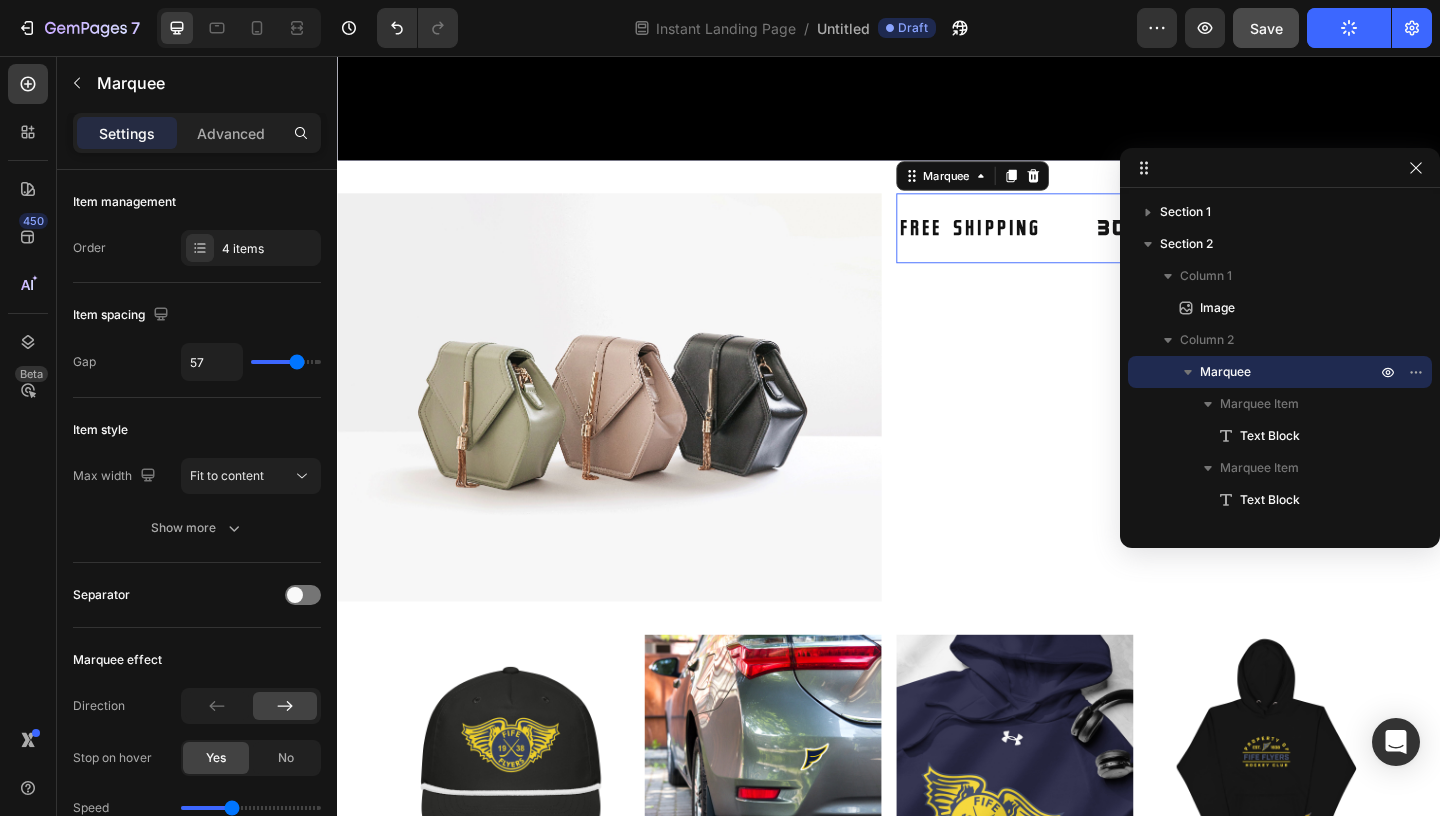 scroll, scrollTop: 825, scrollLeft: 0, axis: vertical 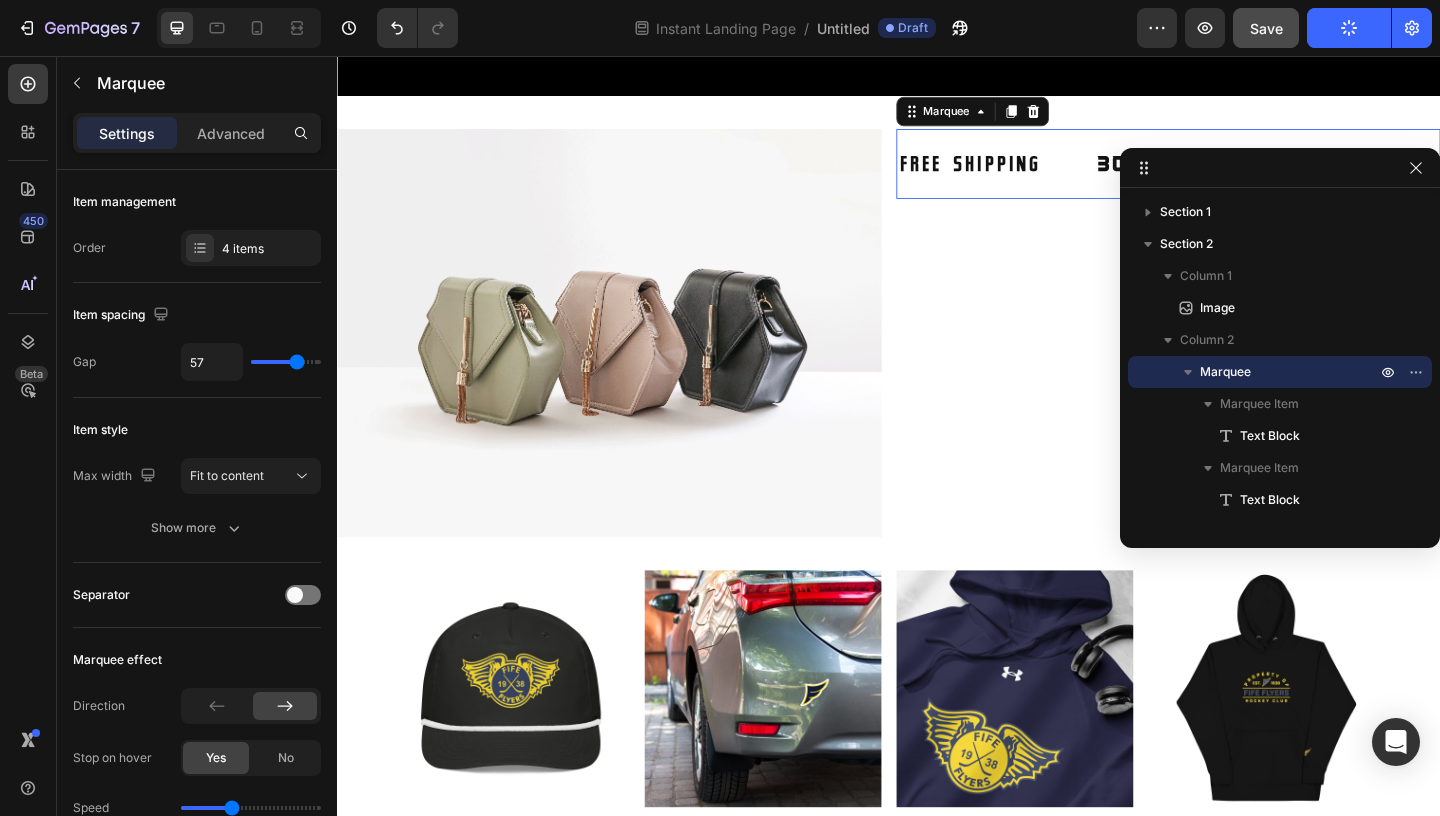 click 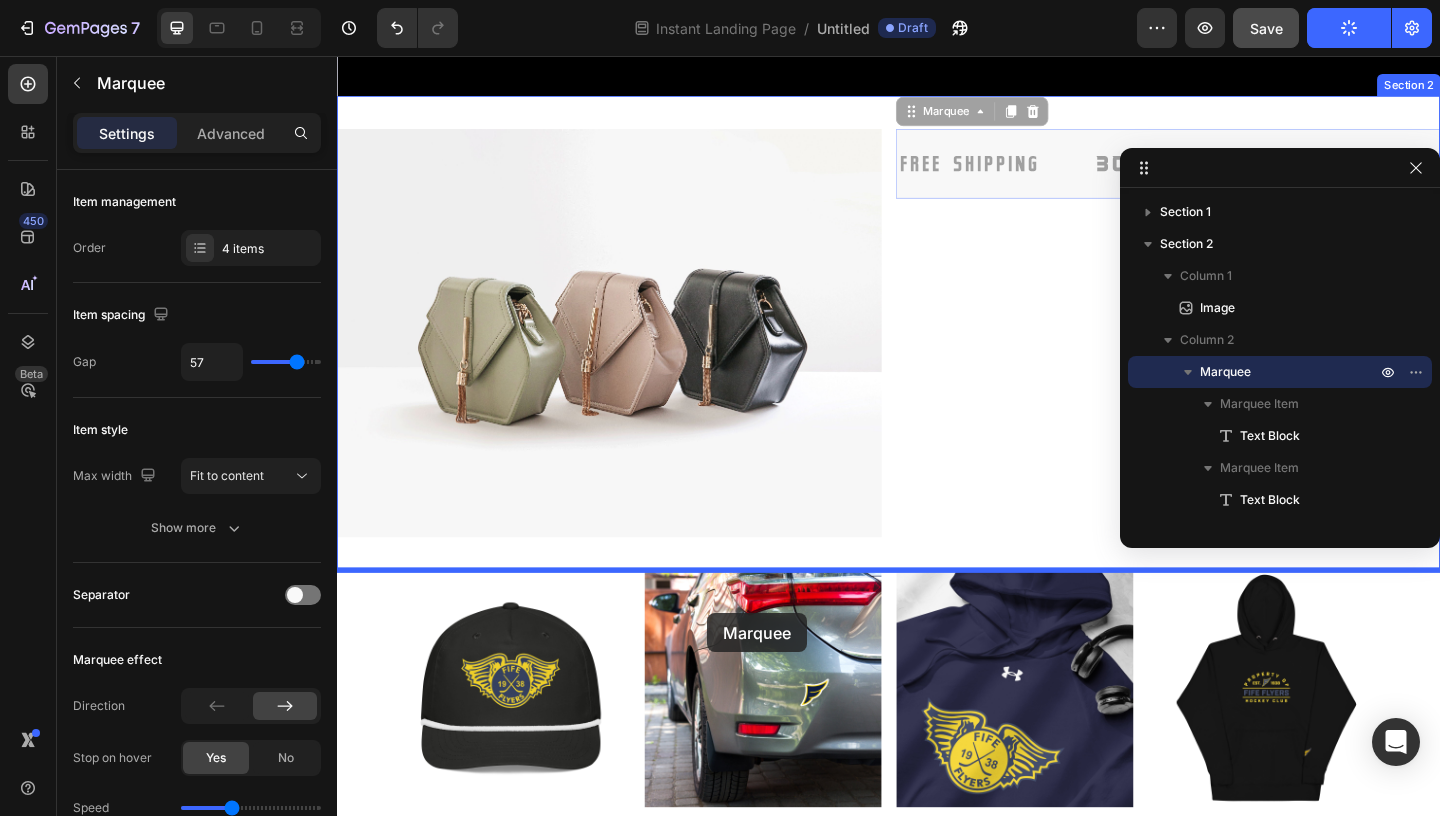 drag, startPoint x: 1097, startPoint y: 200, endPoint x: 707, endPoint y: 614, distance: 568.7671 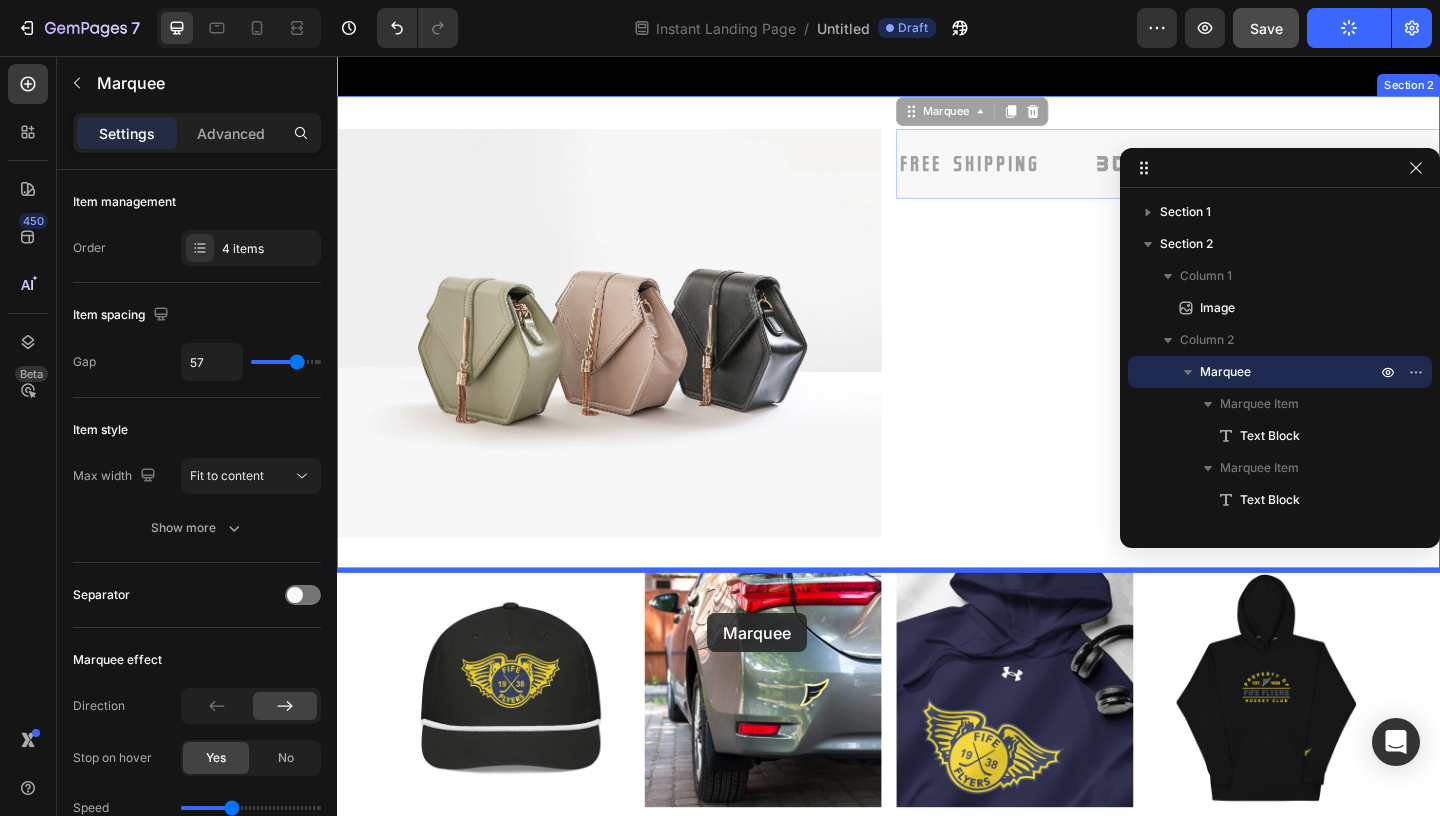 click on "Header THE KINGDOM  HAS RETURNED Heading SHOP 2025-2026  COLLECTIONS Text Block gear up Button Product Images
Drop element here Product Row Hero Banner Section 1 Image FREE SHIPPING Text Block 30 DAYS MONEY BACK GUARANTEE Text Block LIMITED TIME 50% OFF SALE Text Block LIFE TIME WARRANTY Text Block FREE SHIPPING Text Block 30 DAYS MONEY BACK GUARANTEE Text Block LIMITED TIME 50% OFF SALE Text Block LIFE TIME WARRANTY Text Block Marquee   0 FREE SHIPPING Text Block 30 DAYS MONEY BACK GUARANTEE Text Block LIMITED TIME 50% OFF SALE Text Block LIFE TIME WARRANTY Text Block FREE SHIPPING Text Block 30 DAYS MONEY BACK GUARANTEE Text Block LIMITED TIME 50% OFF SALE Text Block LIFE TIME WARRANTY Text Block Marquee   0 Section 2 Product Images 🧢 Fife Flyers Gold Rope Hat — The Crown of the Commons 👑 Product Title Out Of Stock Add to Cart Row Product List Product Images 🪙 Fife Flyers Official Team Stickers — Seals of the Realm ⚔️ Product Title Out Of Stock Add to Cart Row Row Row" at bounding box center [937, 615] 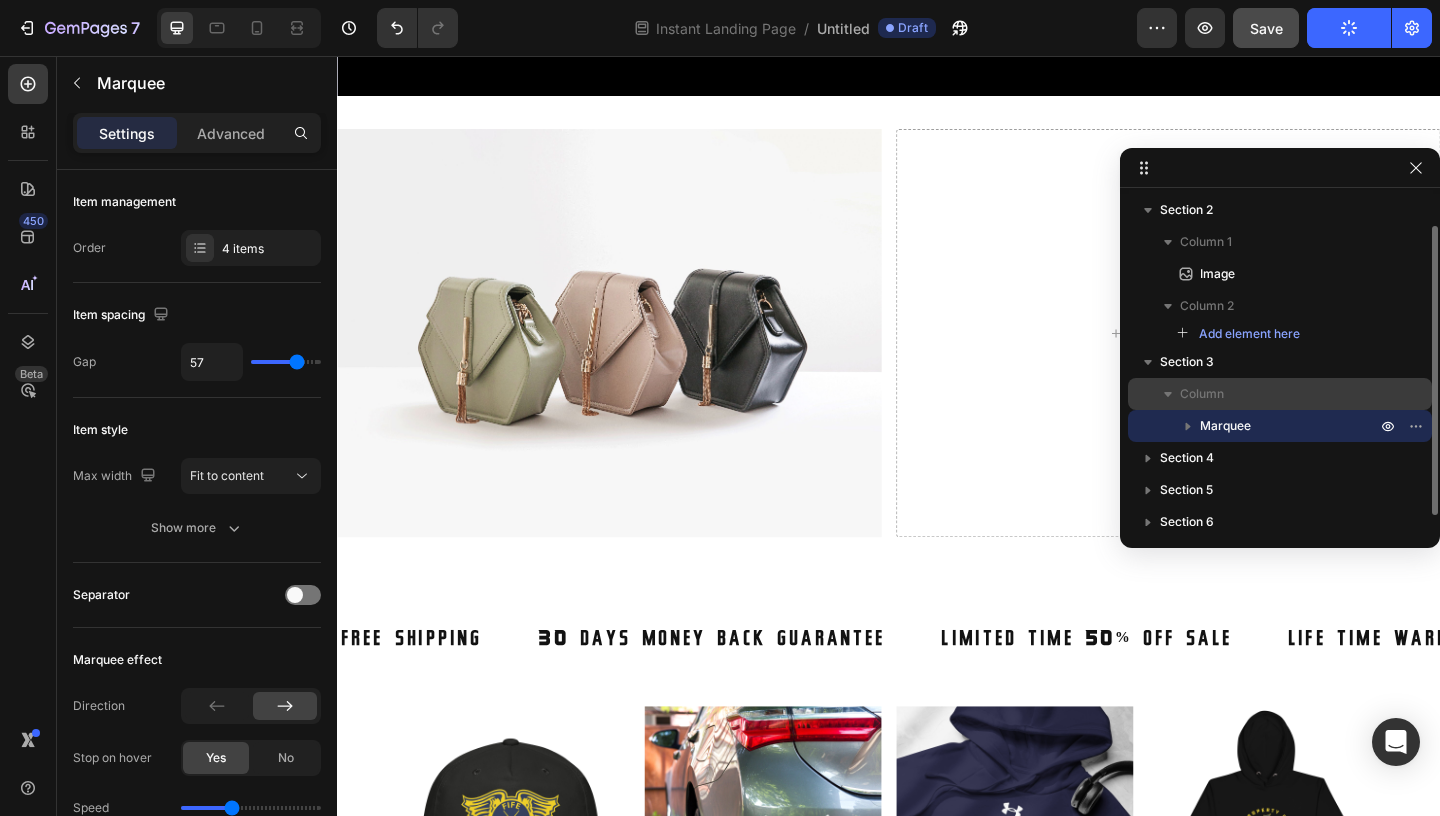 scroll, scrollTop: 46, scrollLeft: 0, axis: vertical 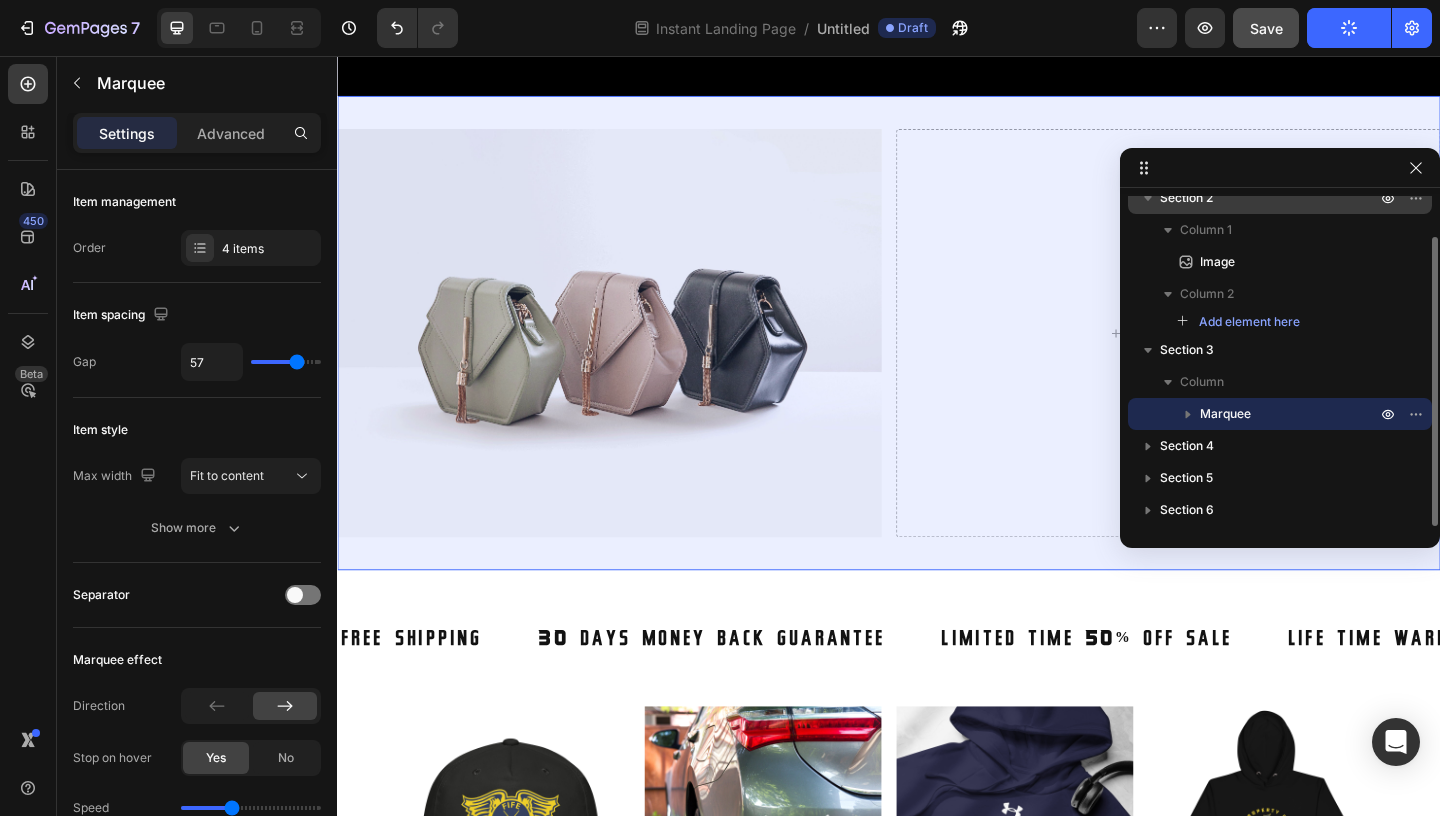 click on "Section 2" at bounding box center (1270, 198) 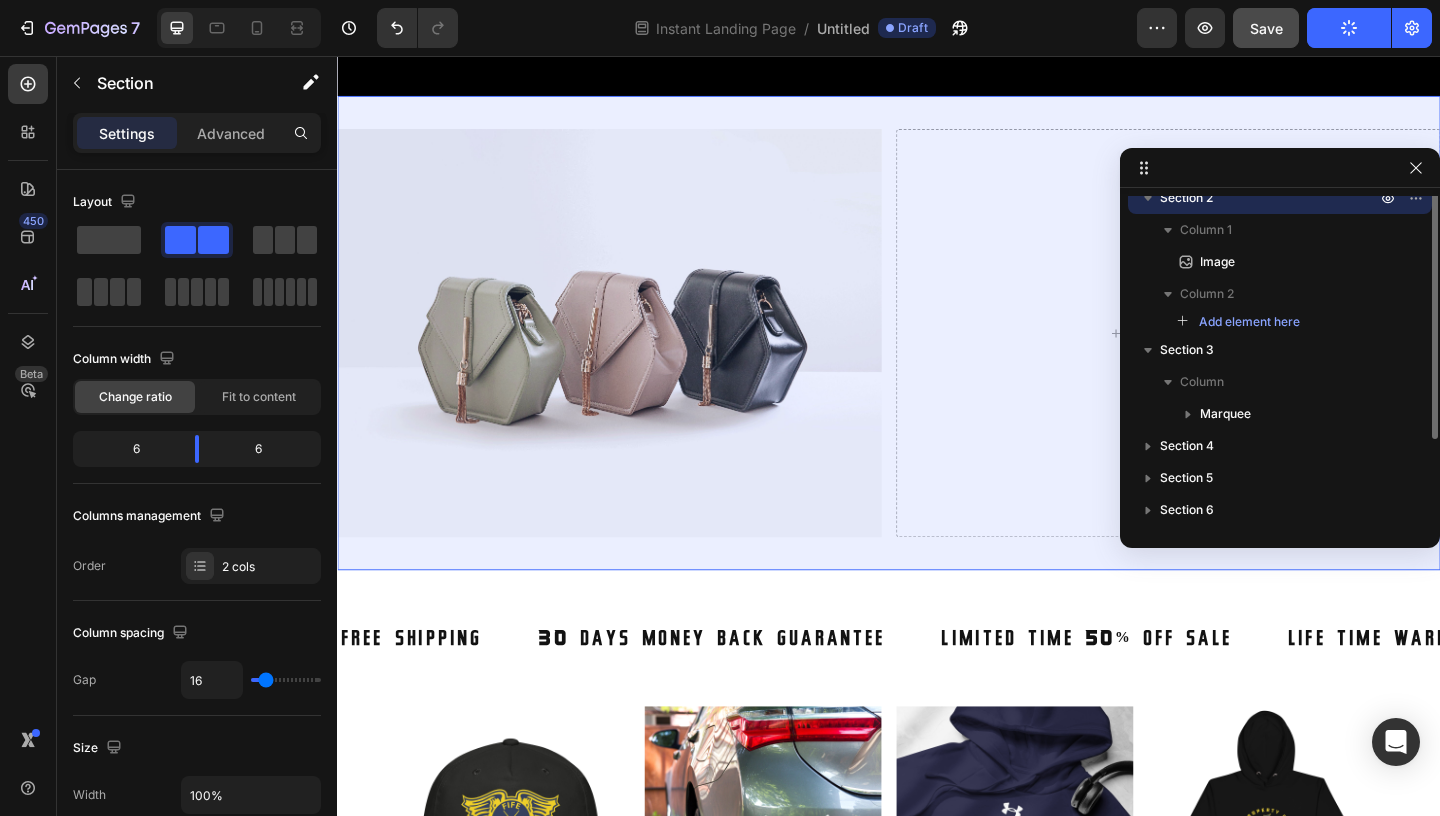scroll, scrollTop: 0, scrollLeft: 0, axis: both 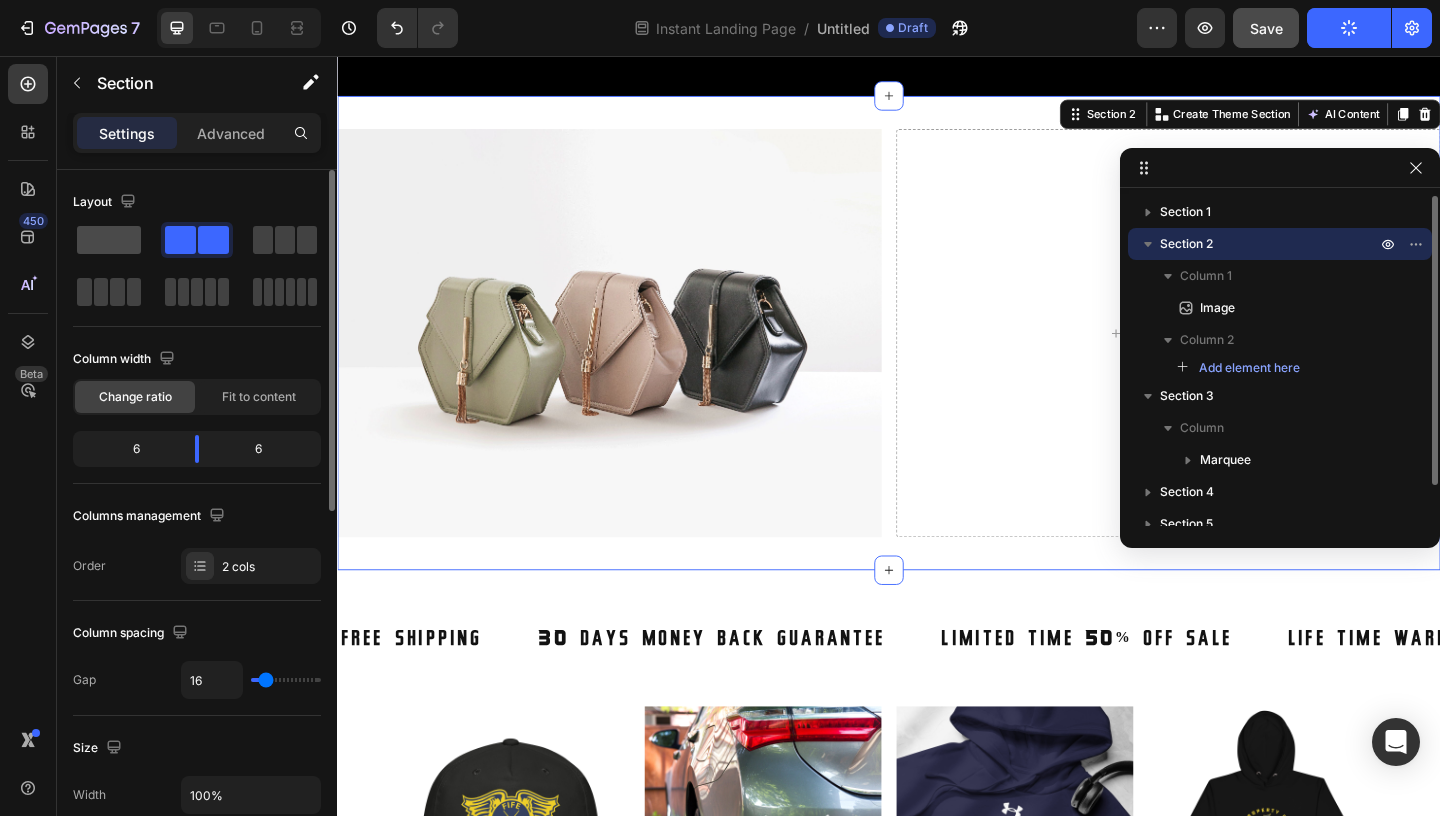 click 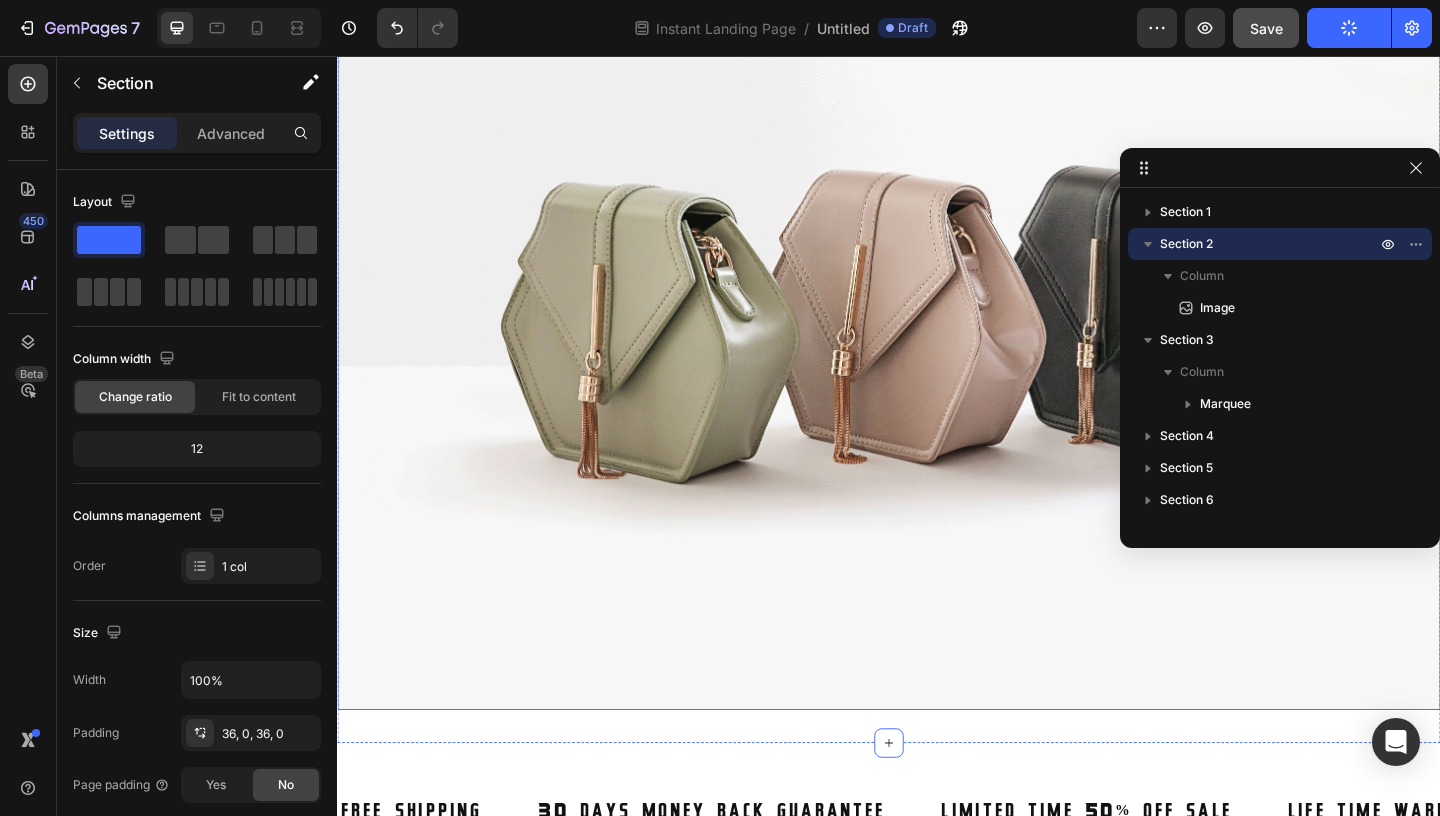 scroll, scrollTop: 1097, scrollLeft: 0, axis: vertical 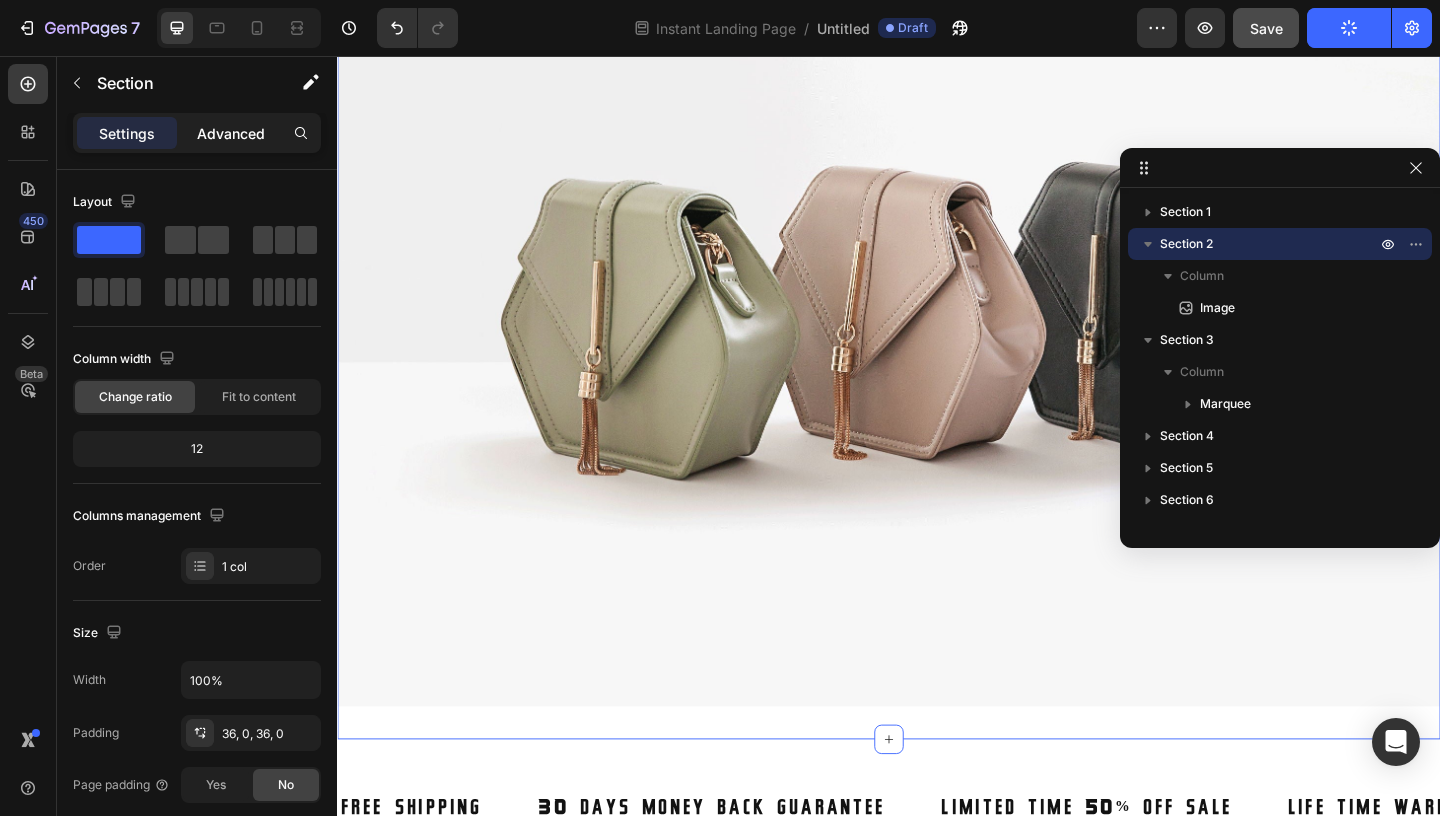 click on "Advanced" at bounding box center [231, 133] 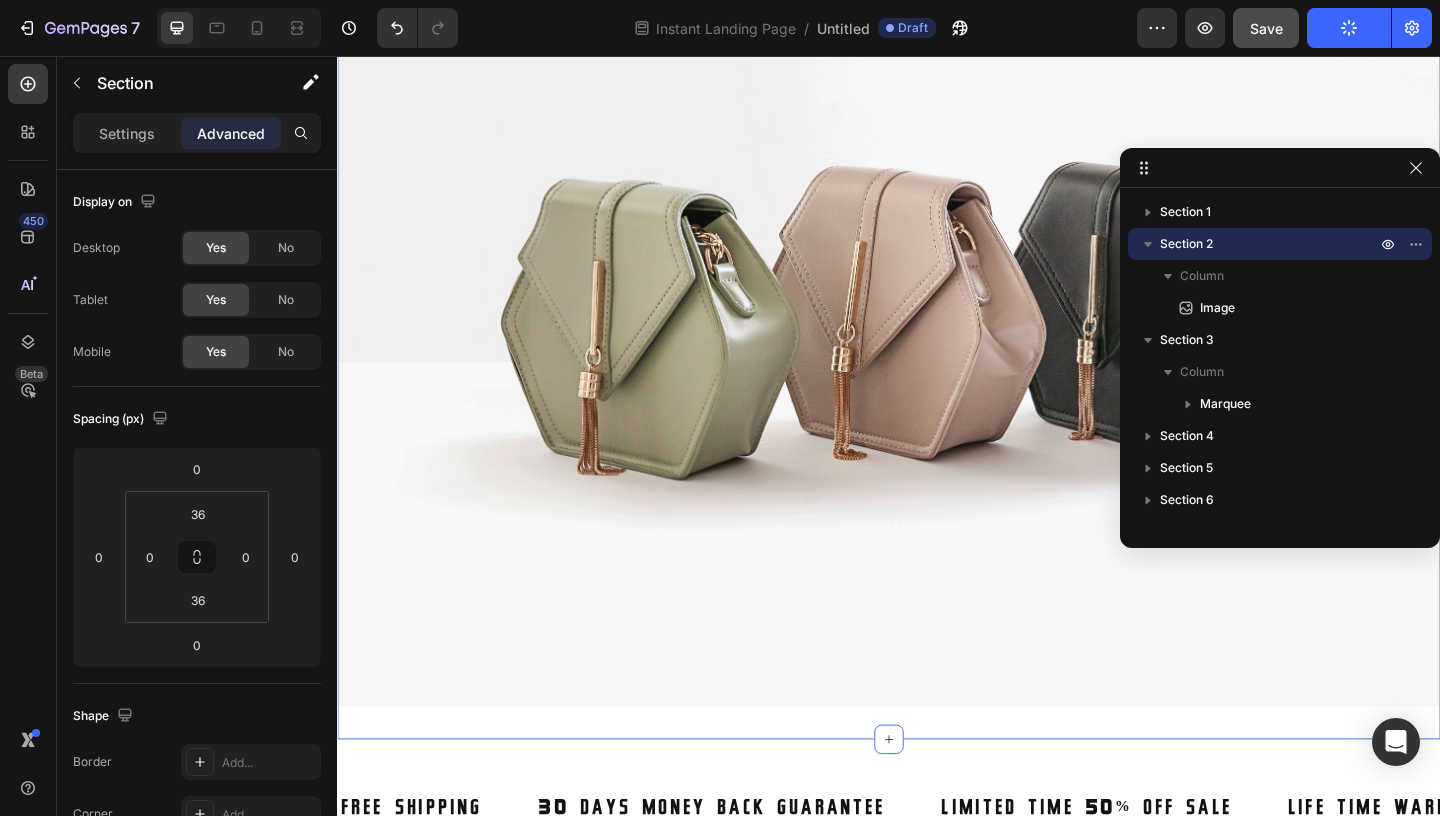 click on "Settings Advanced" at bounding box center [197, 133] 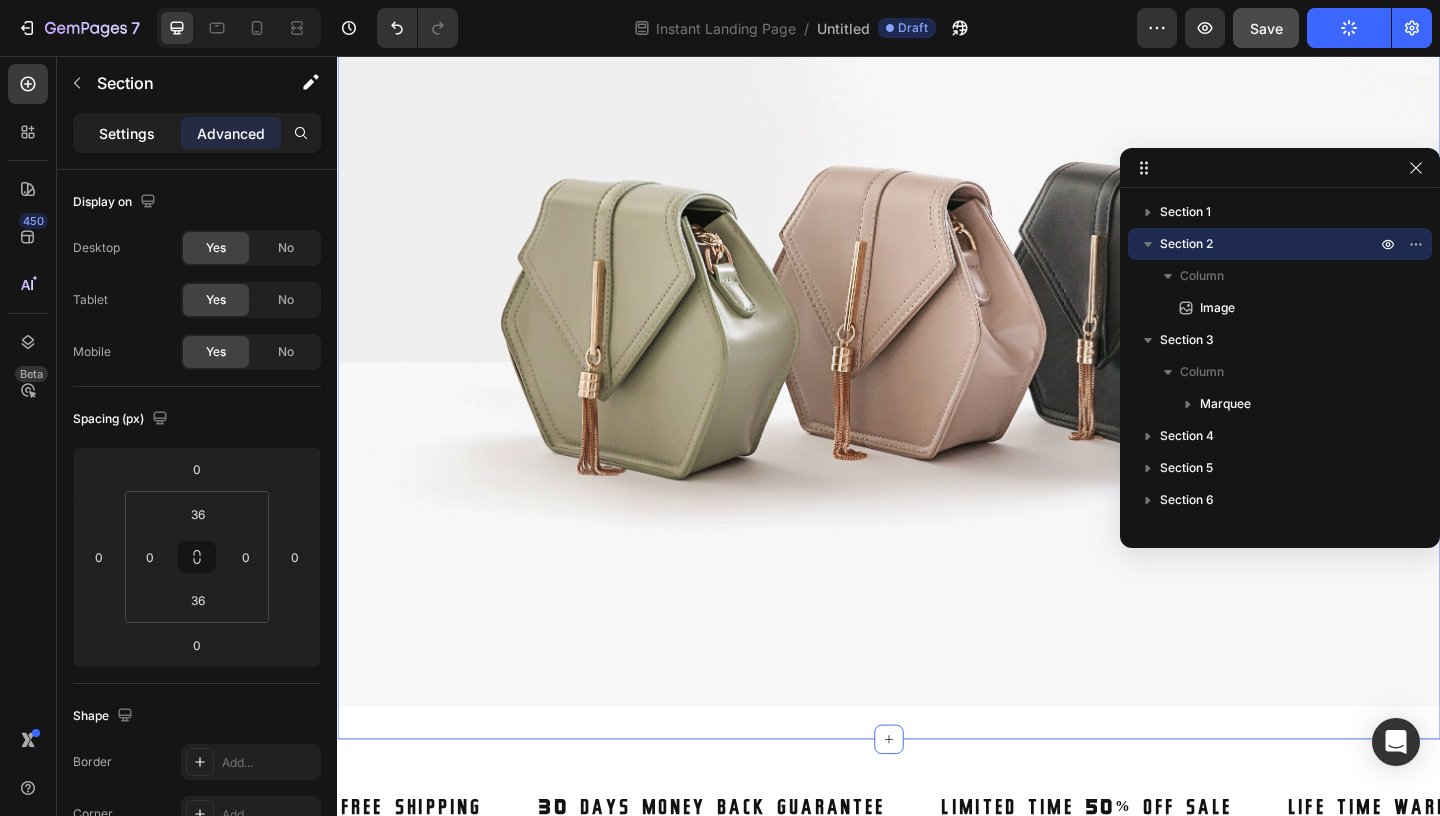 click on "Settings" 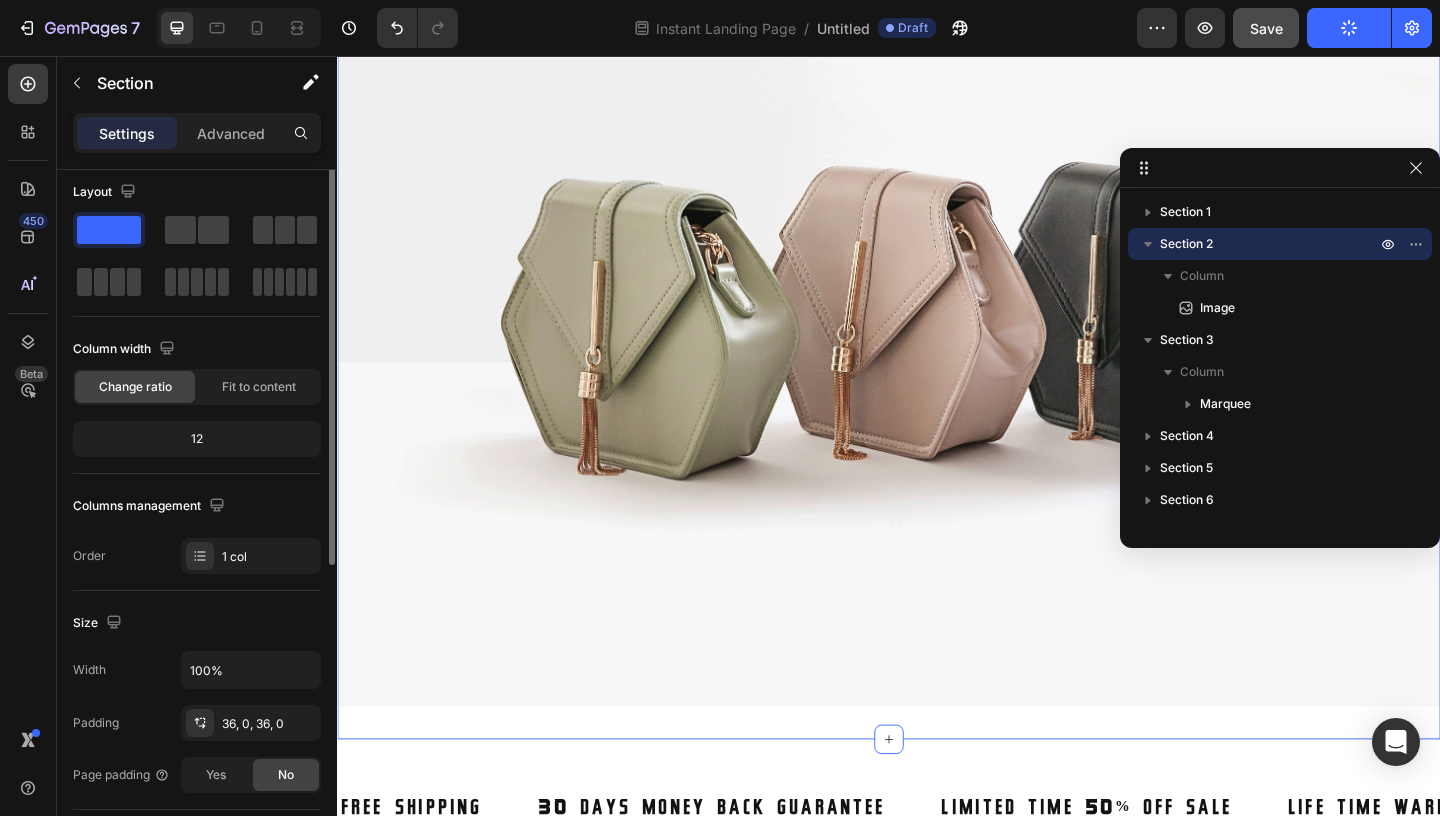 scroll, scrollTop: 0, scrollLeft: 0, axis: both 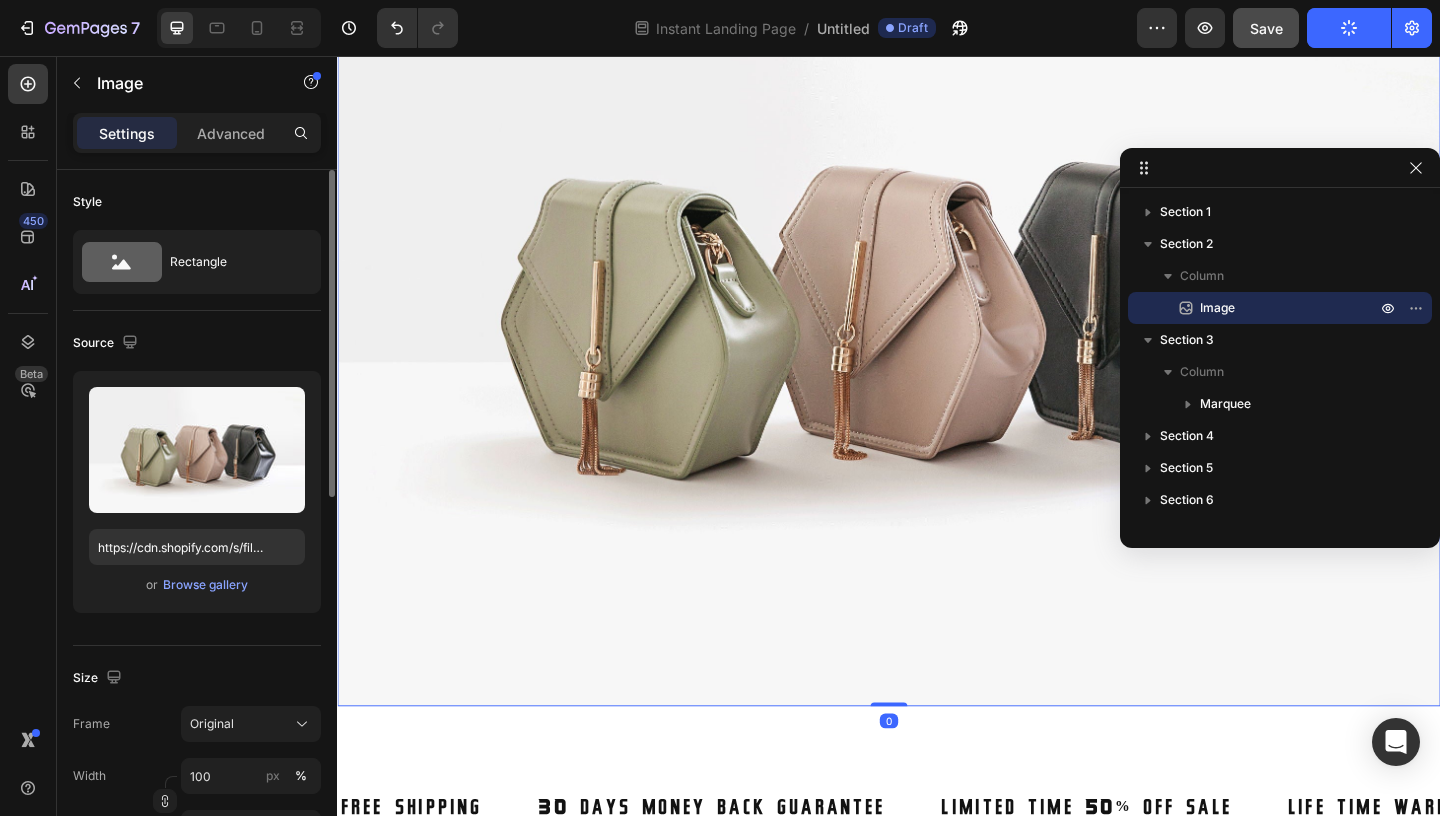 click at bounding box center [937, 313] 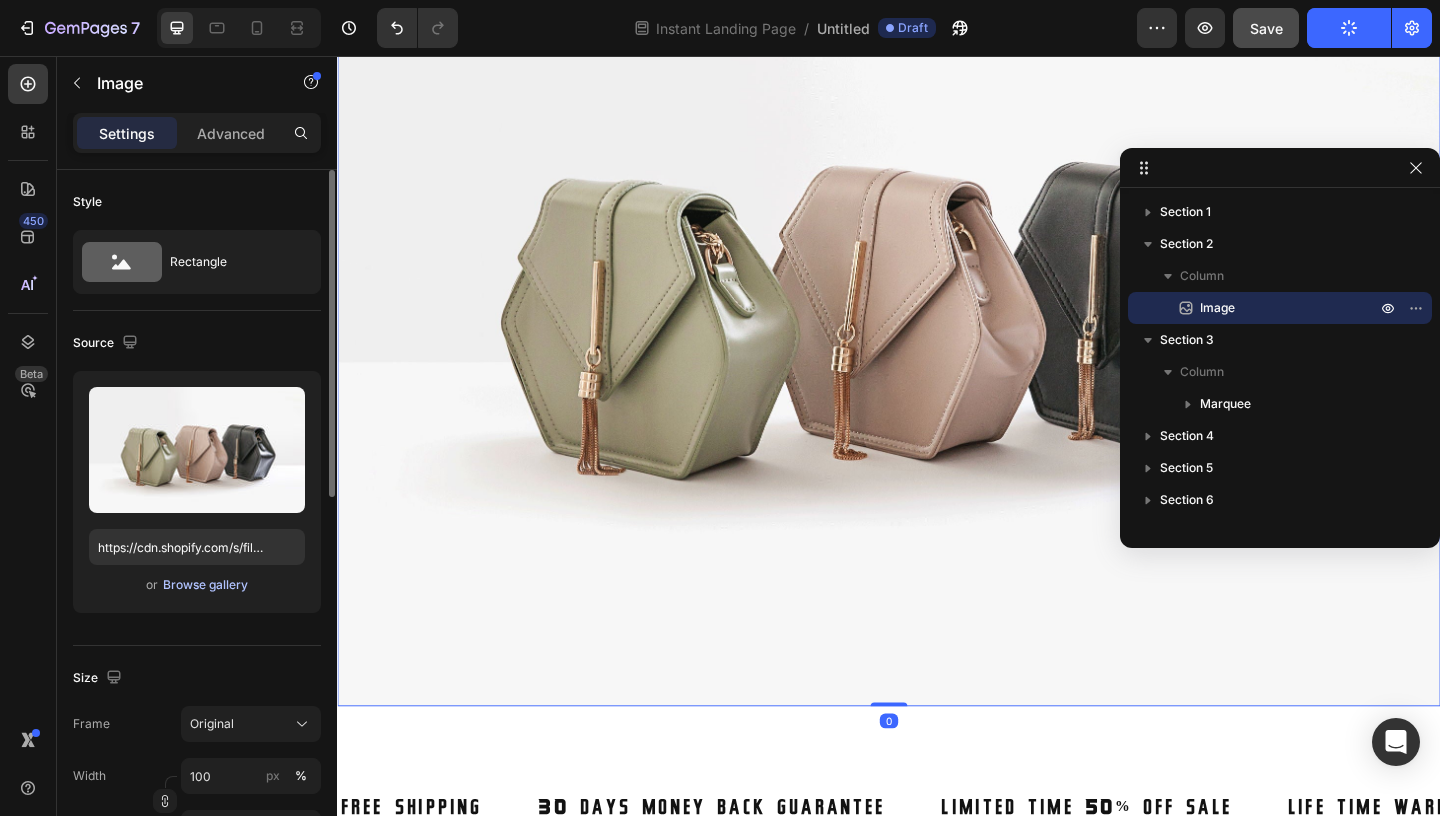 click on "Browse gallery" at bounding box center (205, 585) 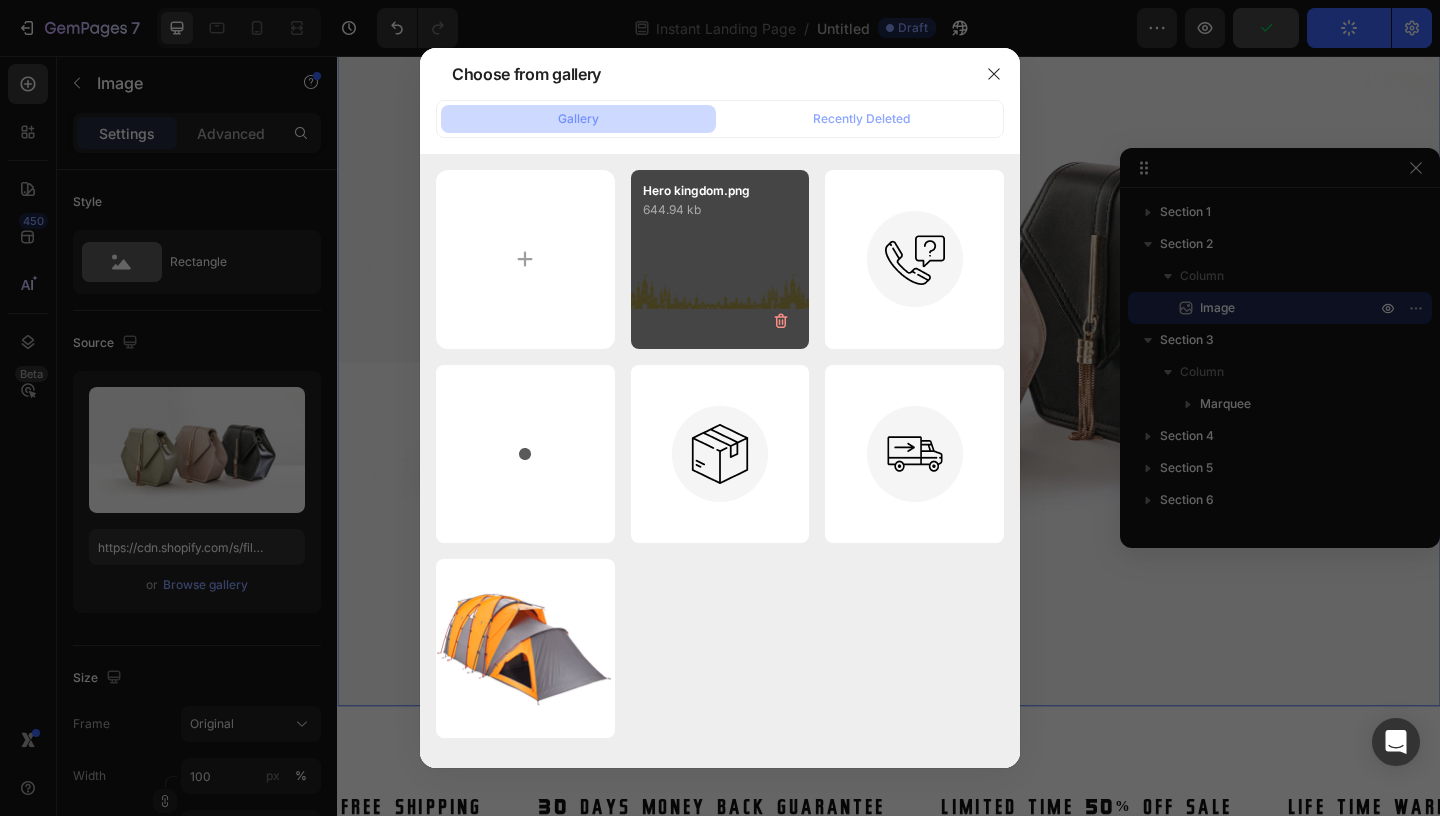 click on "Hero kingdom.png 644.94 kb" at bounding box center (720, 259) 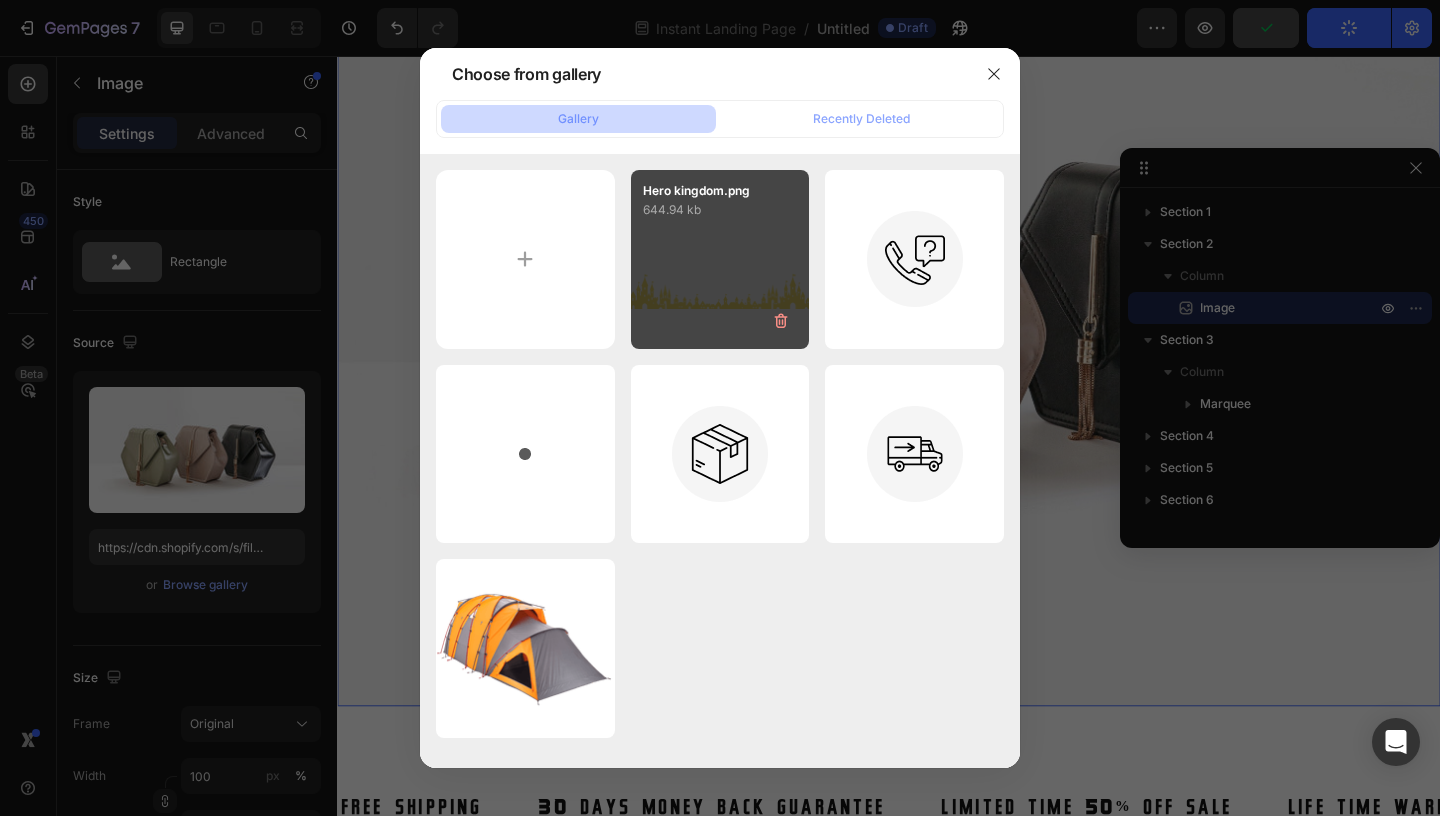 type on "https://cdn.shopify.com/s/files/1/0980/7796/6600/files/gempages_578067885109281733-cc8db292-ea08-4009-82df-bd8842662541.png" 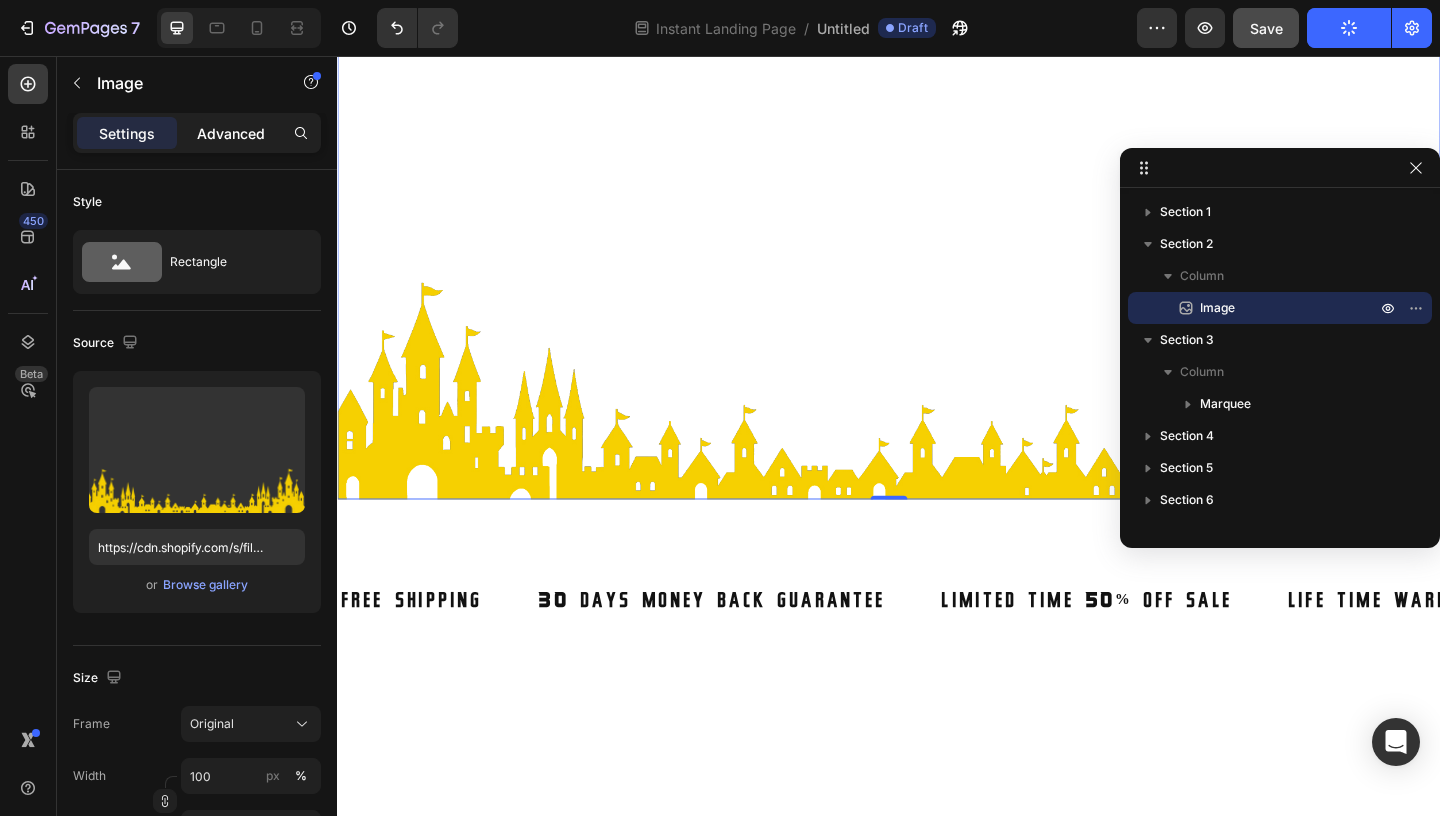 click on "Advanced" at bounding box center (231, 133) 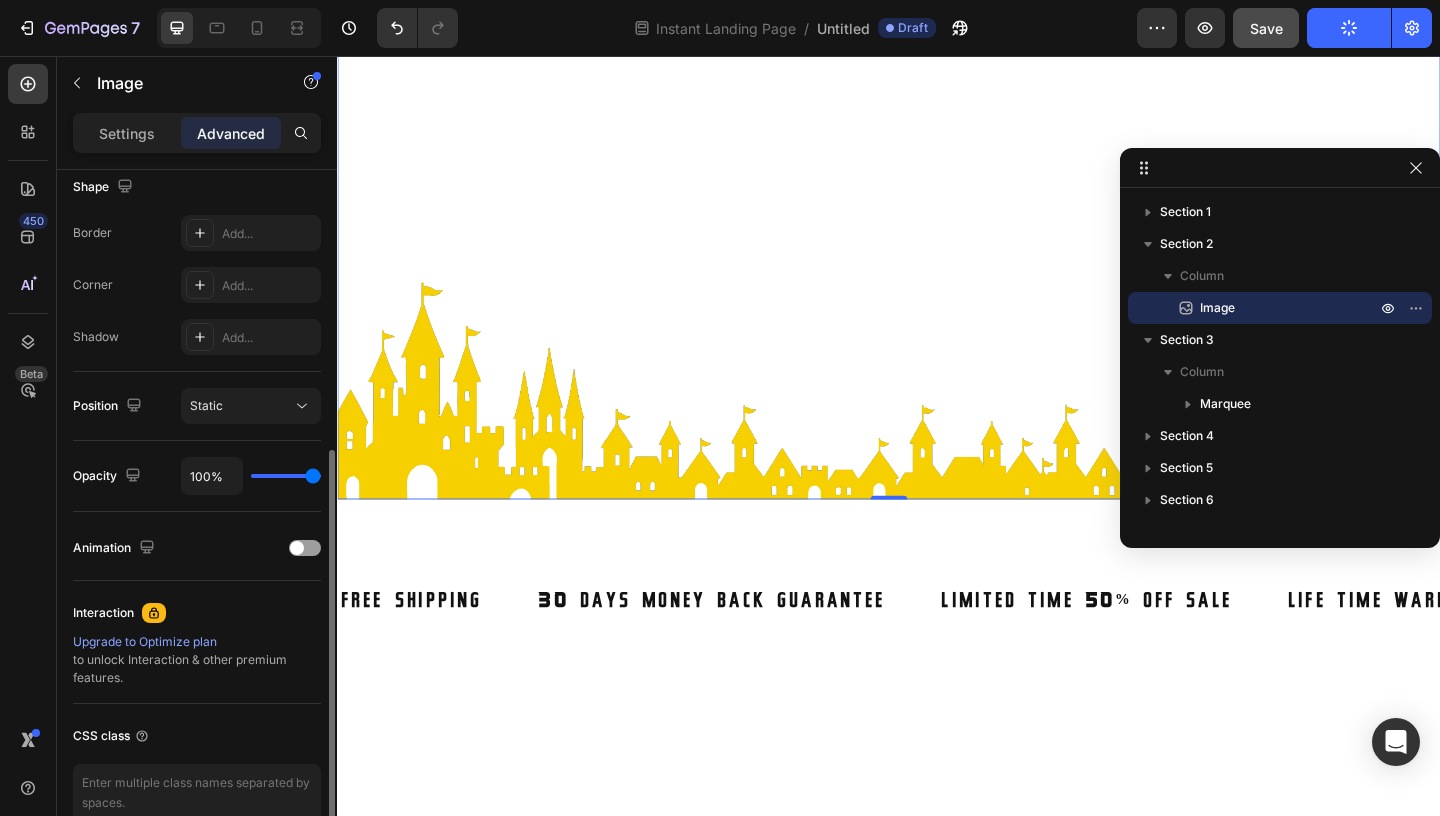 scroll, scrollTop: 530, scrollLeft: 0, axis: vertical 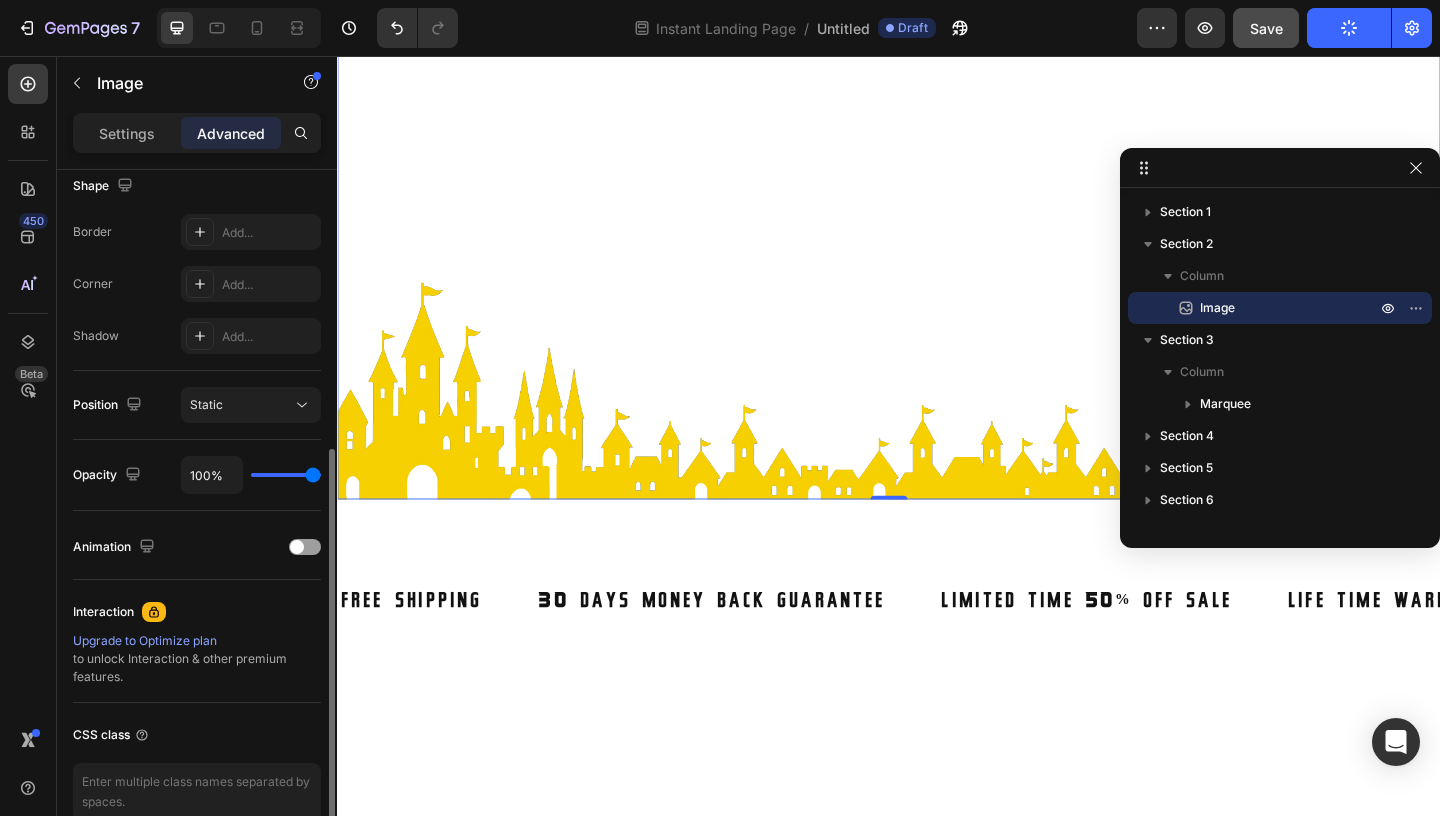click on "Position Static" 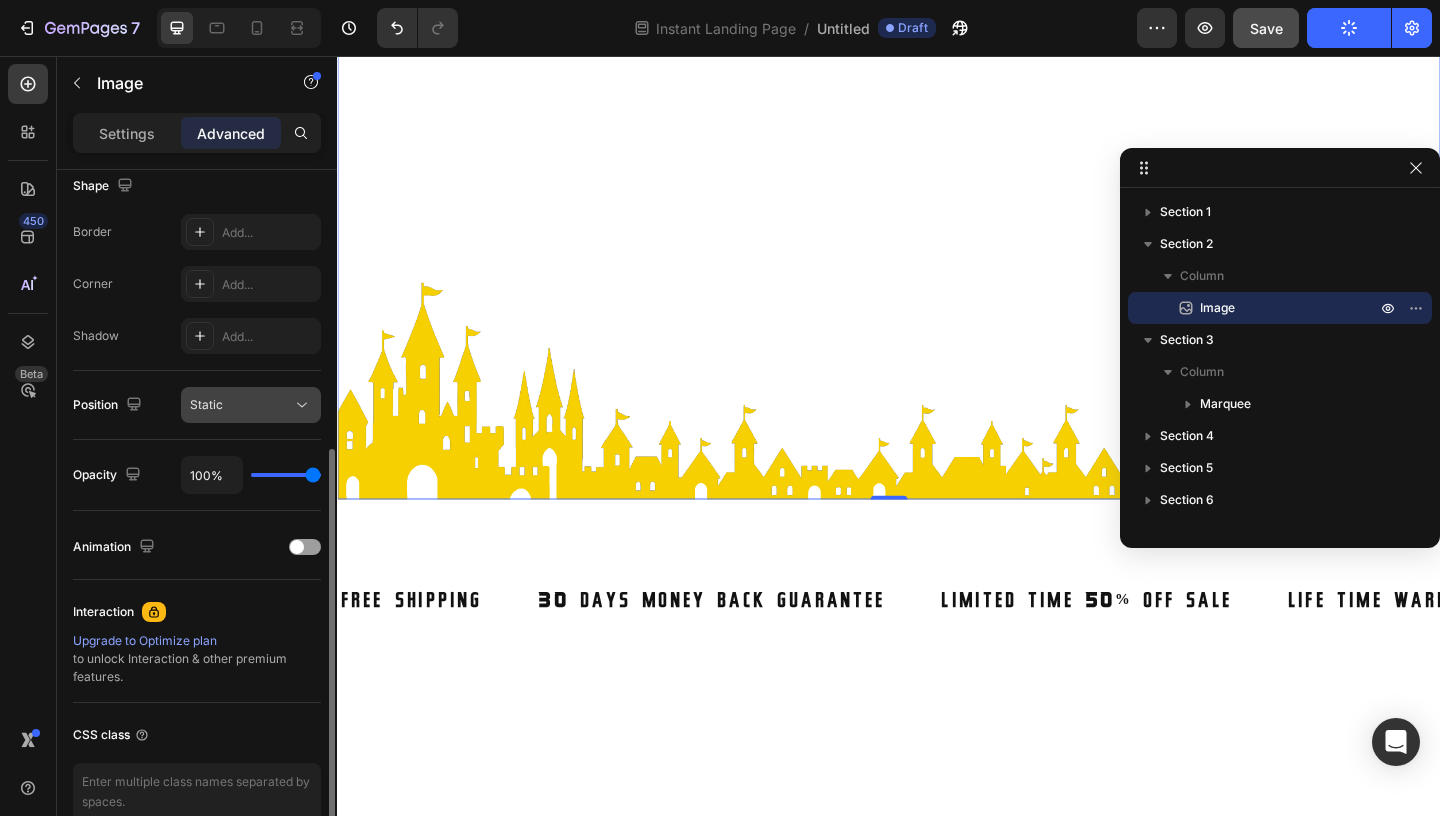 click on "Static" 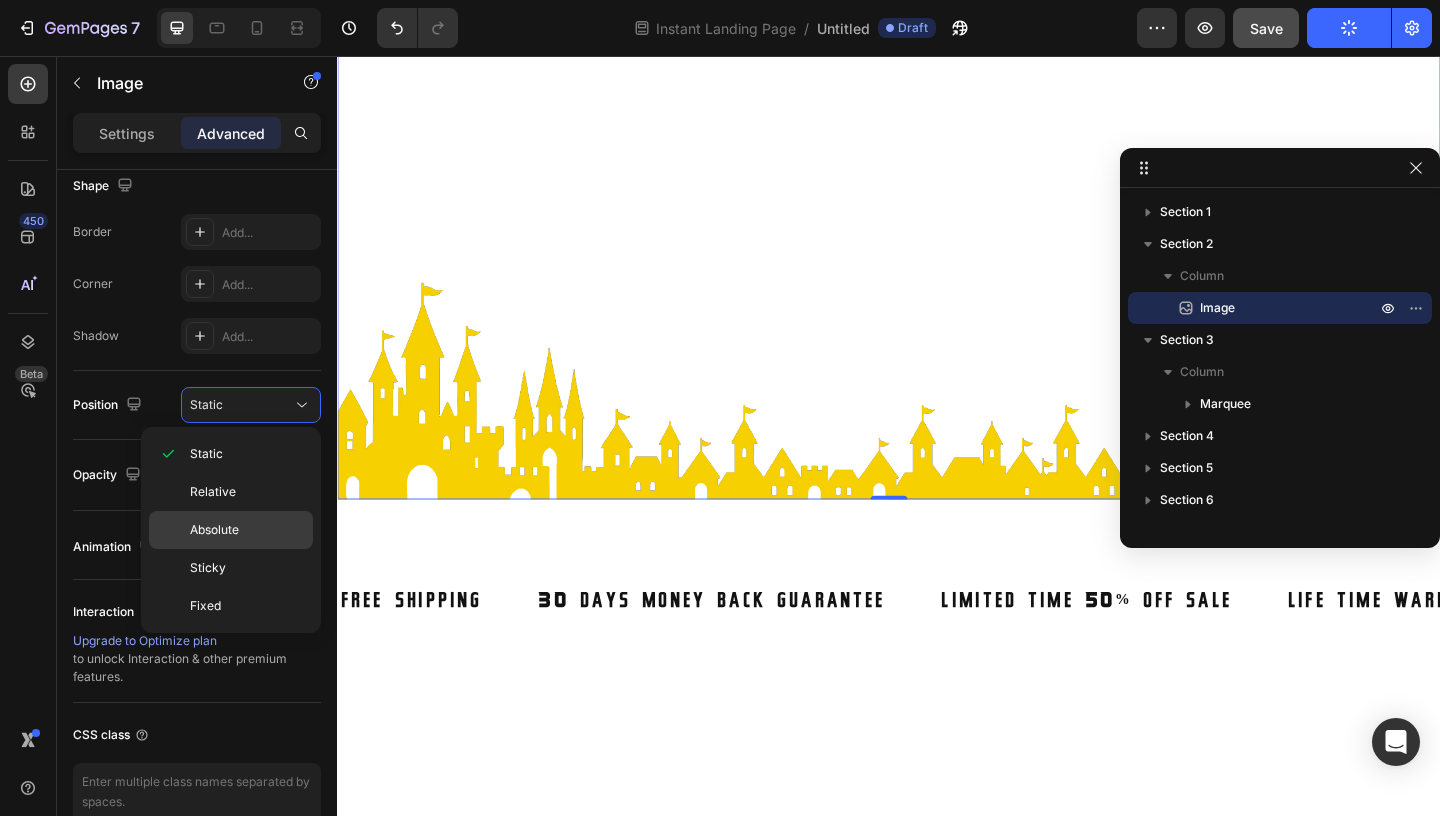 click on "Absolute" at bounding box center [214, 530] 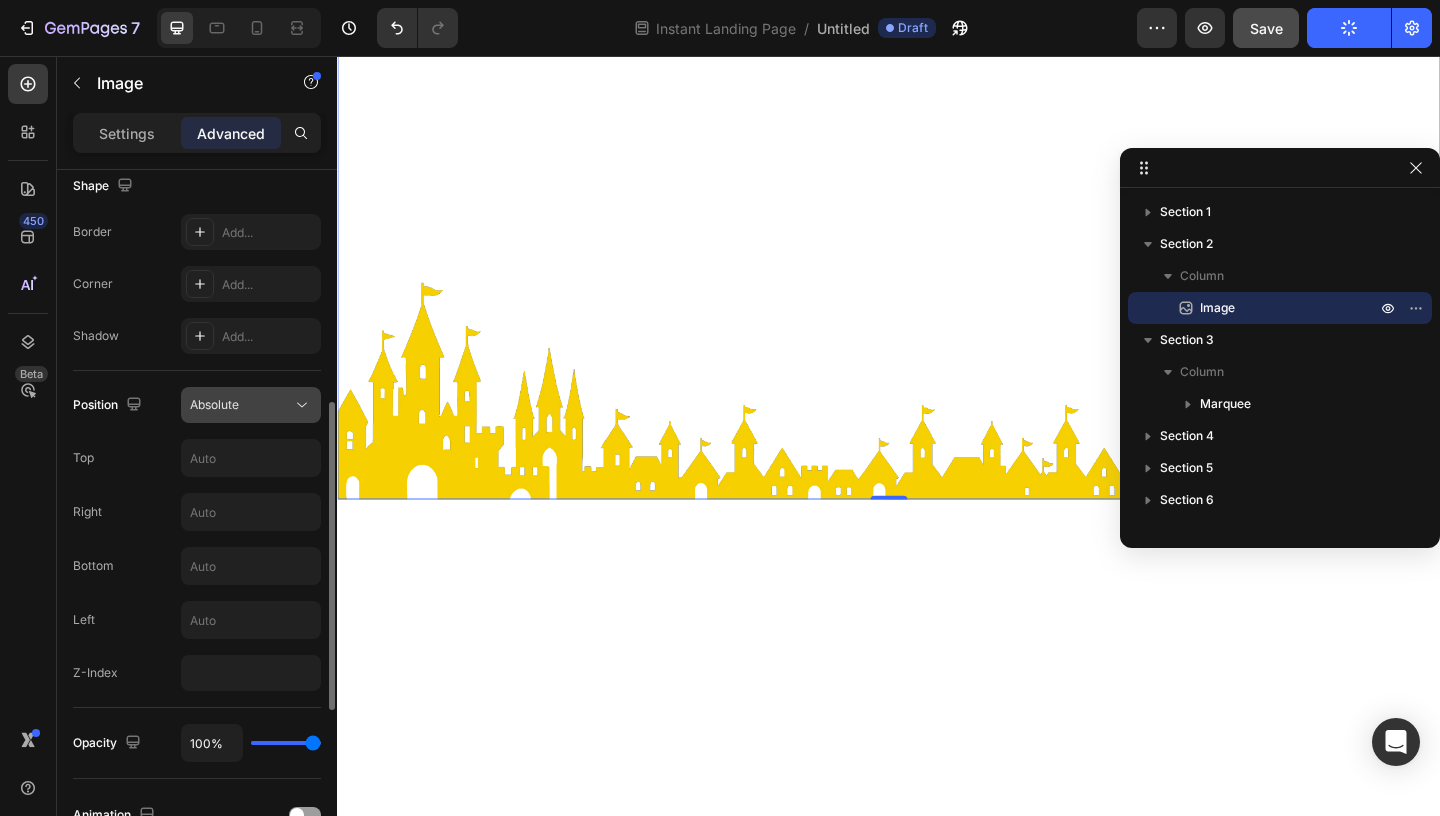 click on "Absolute" 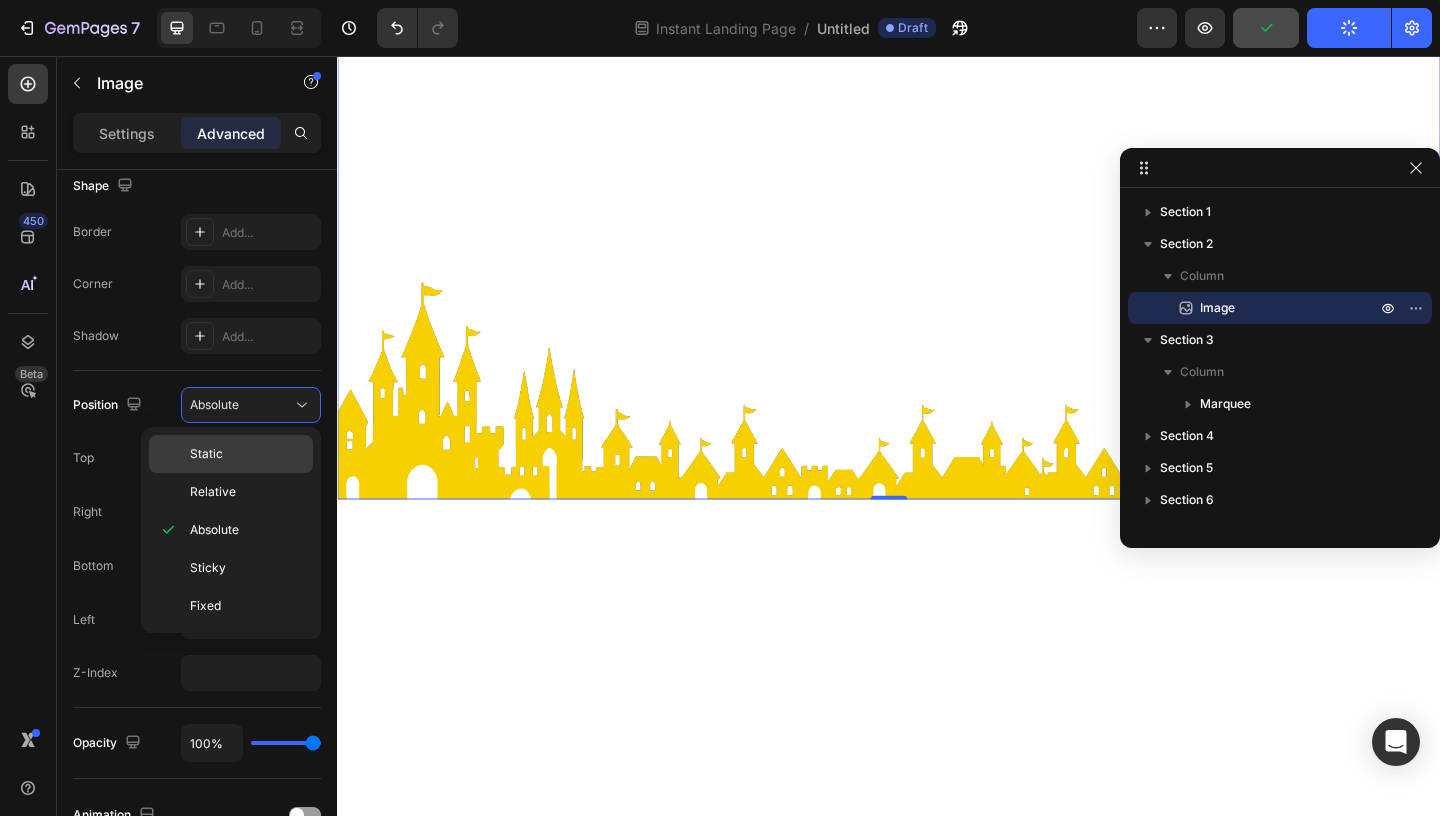 click on "Static" 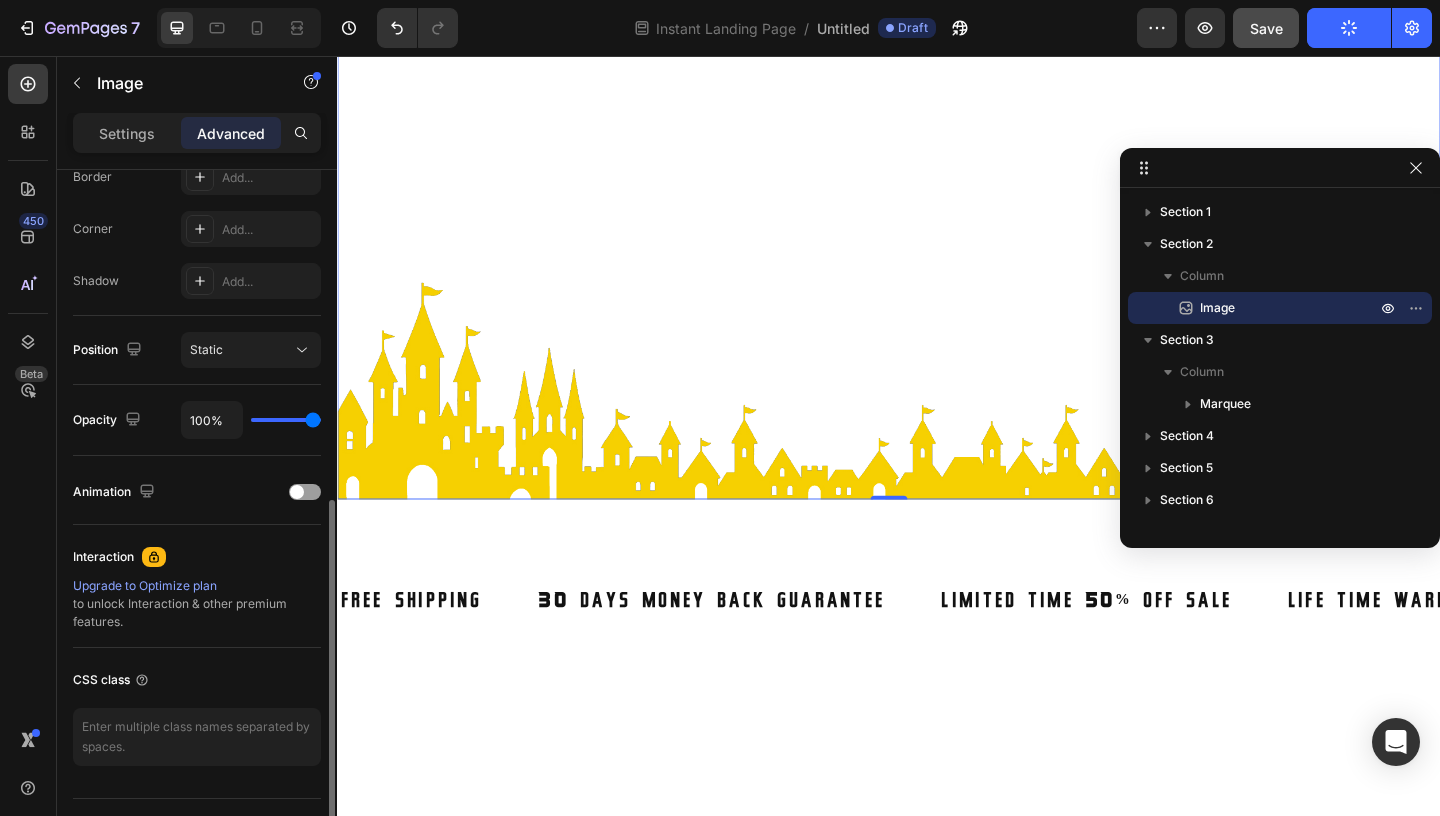 scroll, scrollTop: 601, scrollLeft: 0, axis: vertical 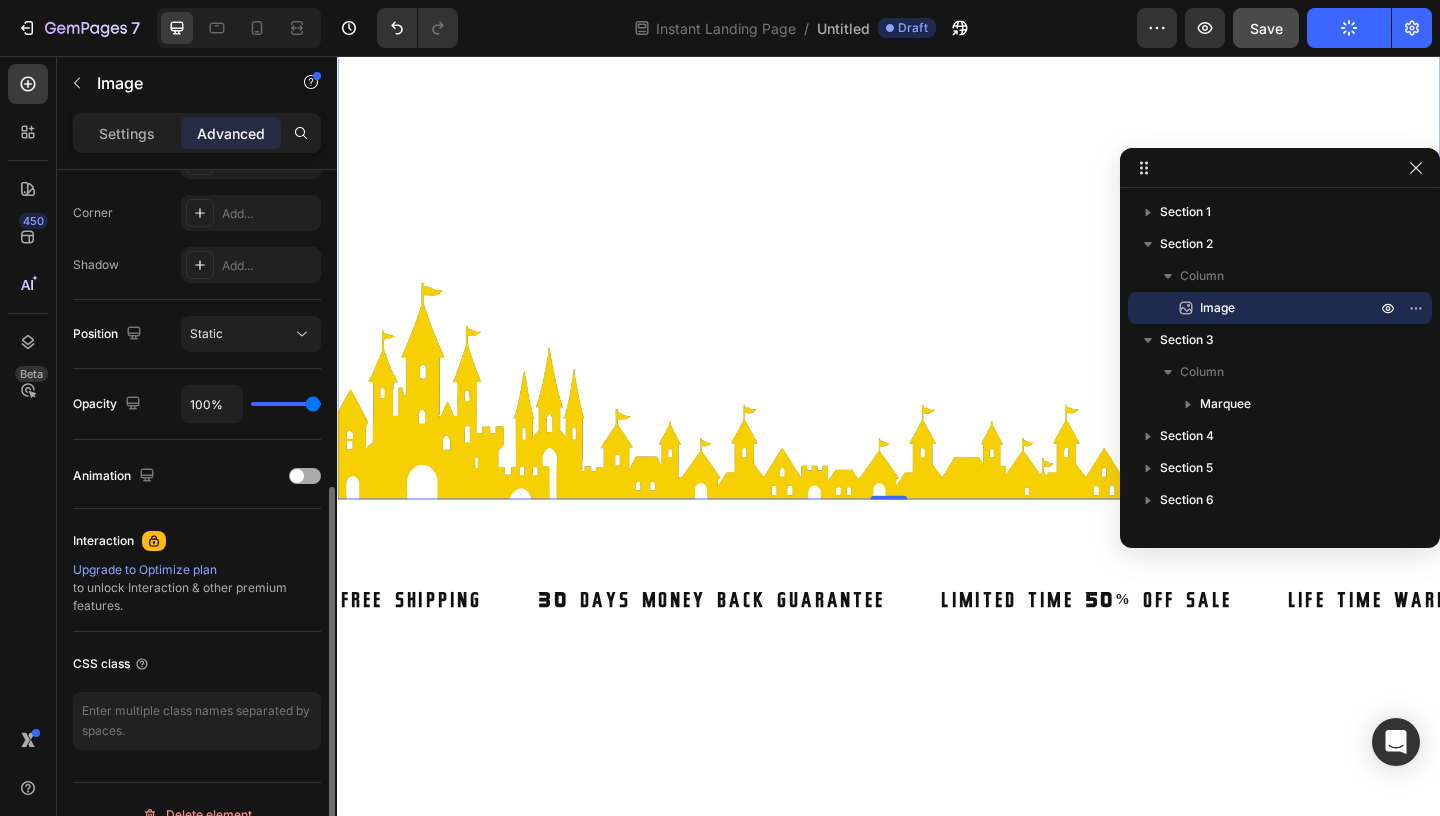 click at bounding box center (305, 476) 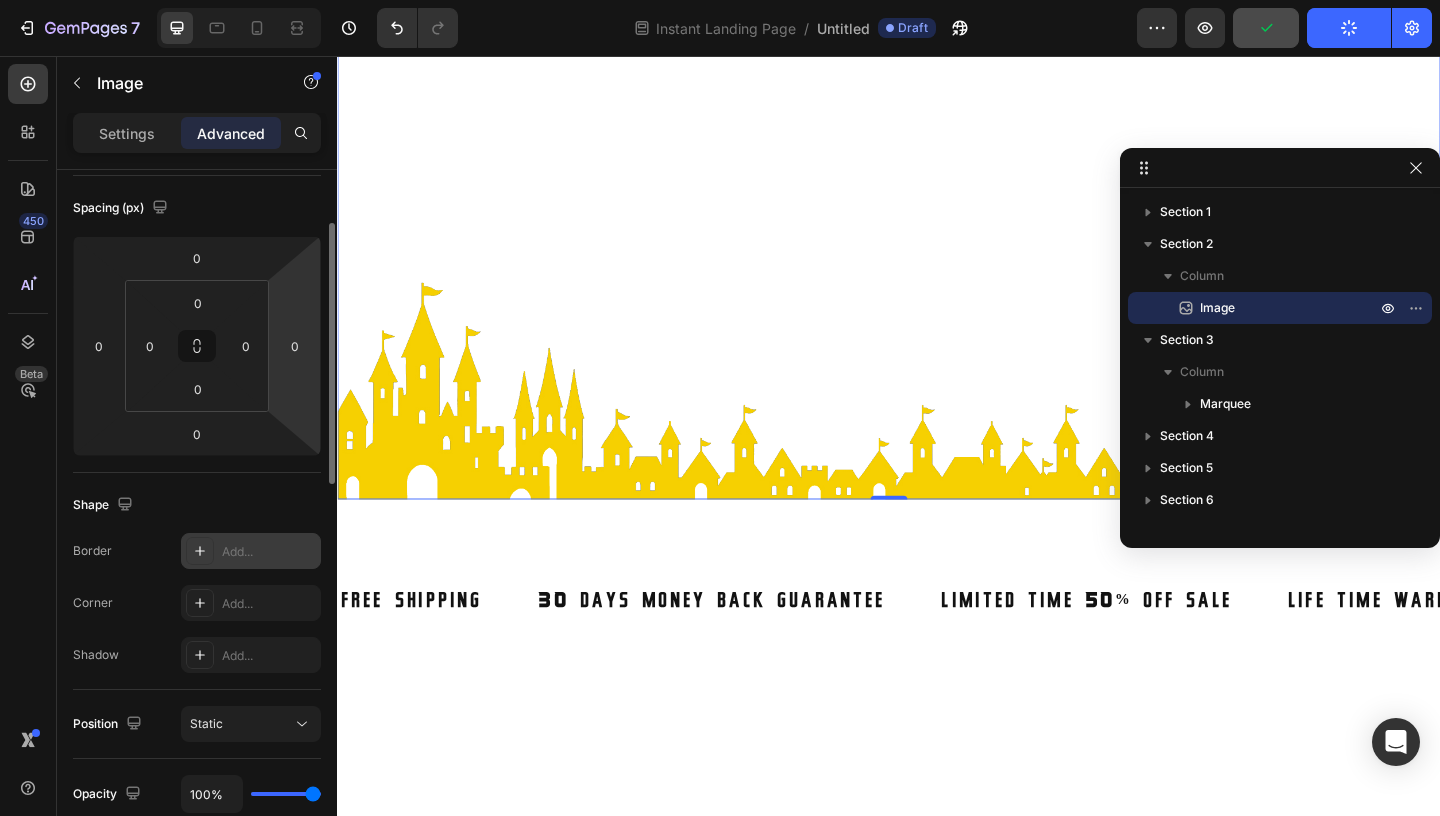 scroll, scrollTop: 0, scrollLeft: 0, axis: both 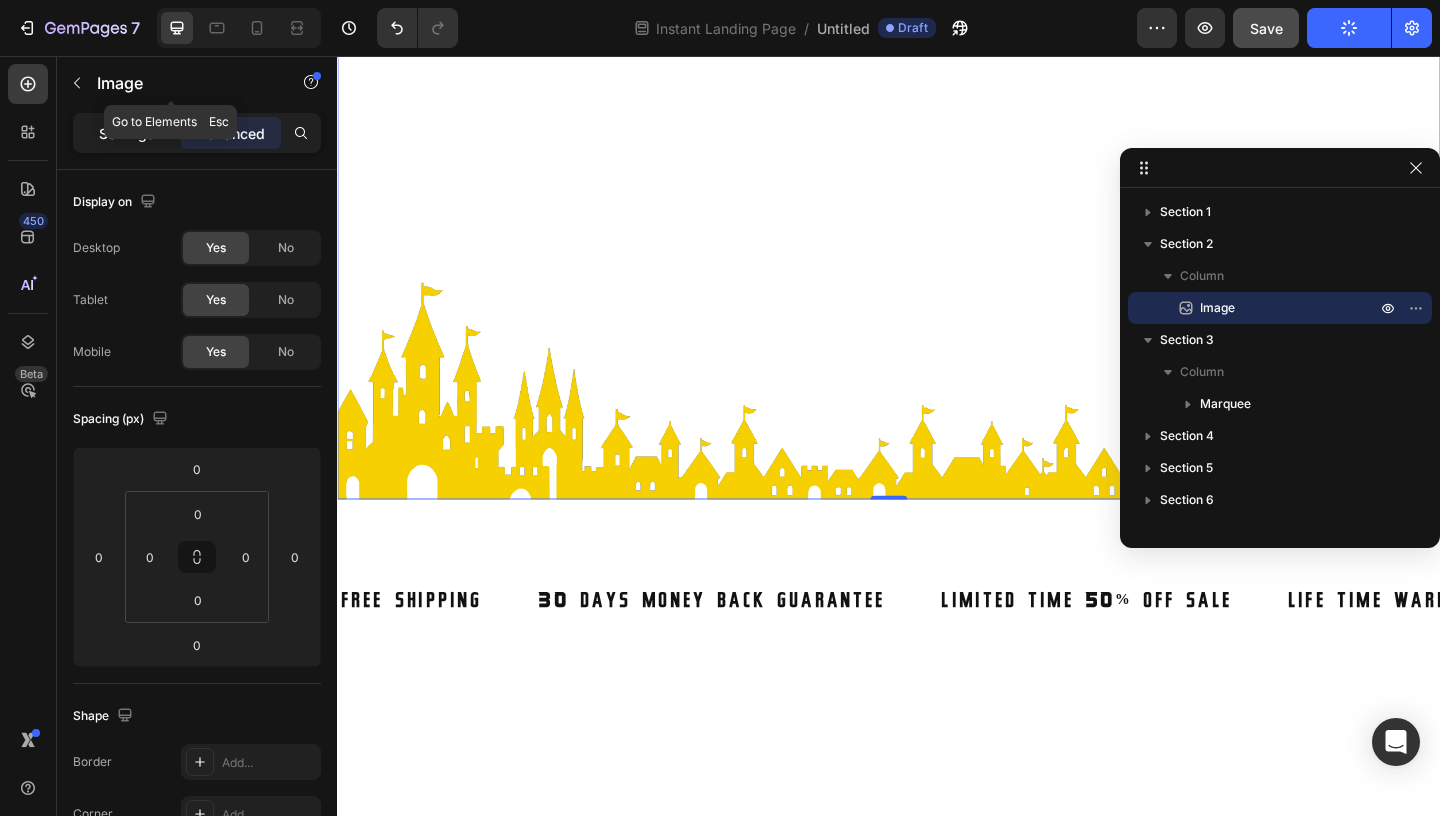 click on "Settings" at bounding box center (127, 133) 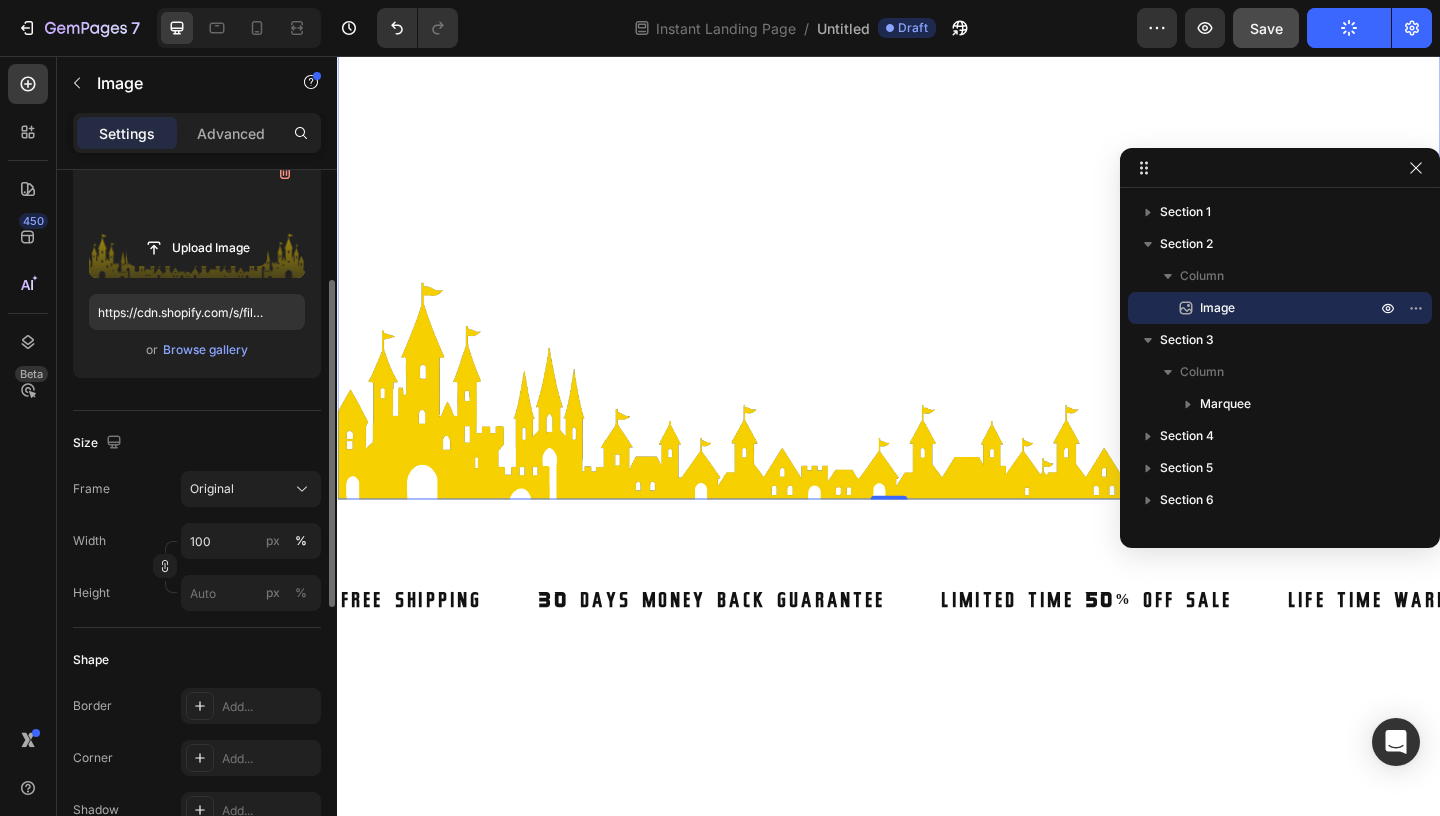 scroll, scrollTop: 236, scrollLeft: 0, axis: vertical 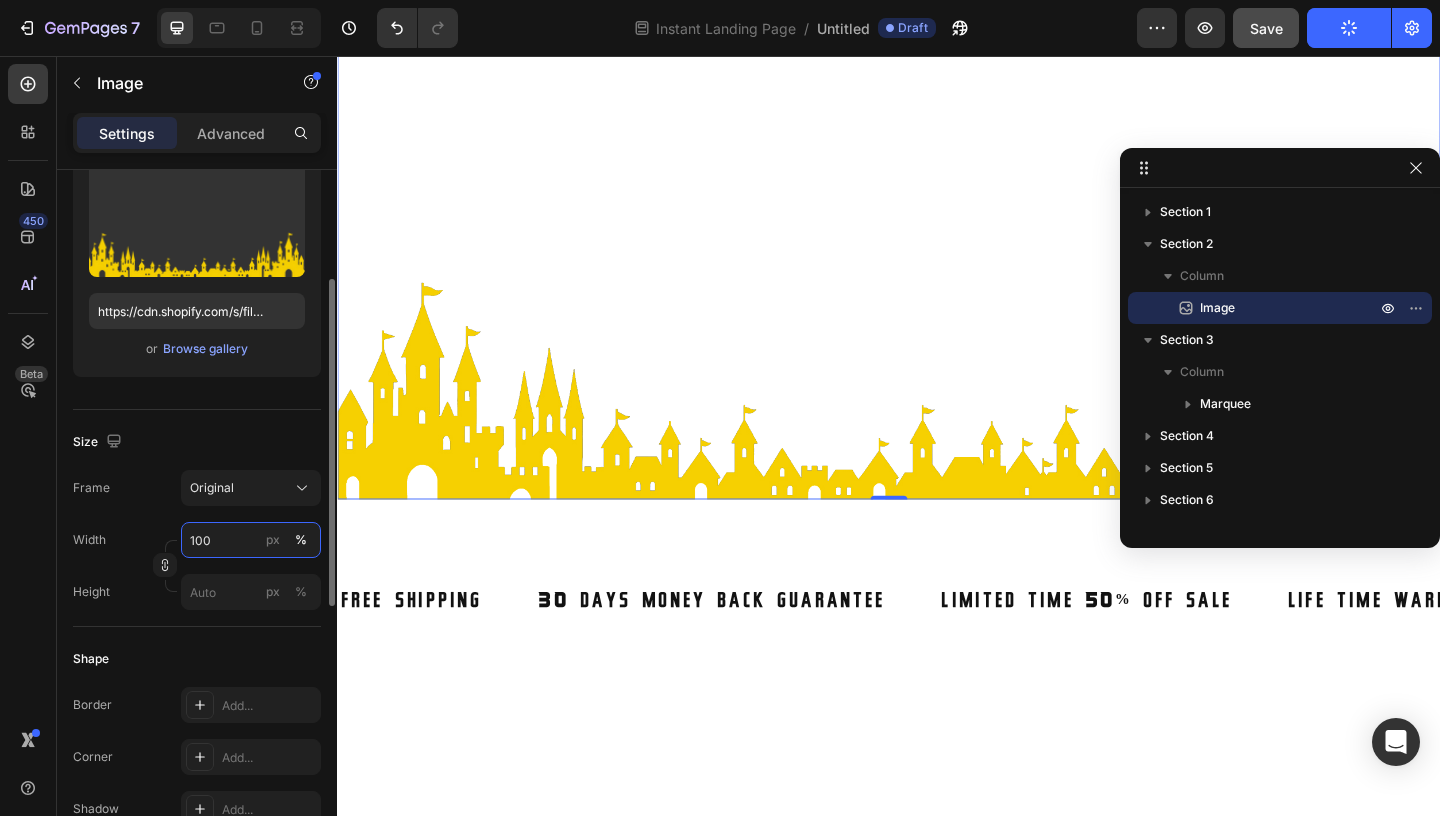 click on "100" at bounding box center [251, 540] 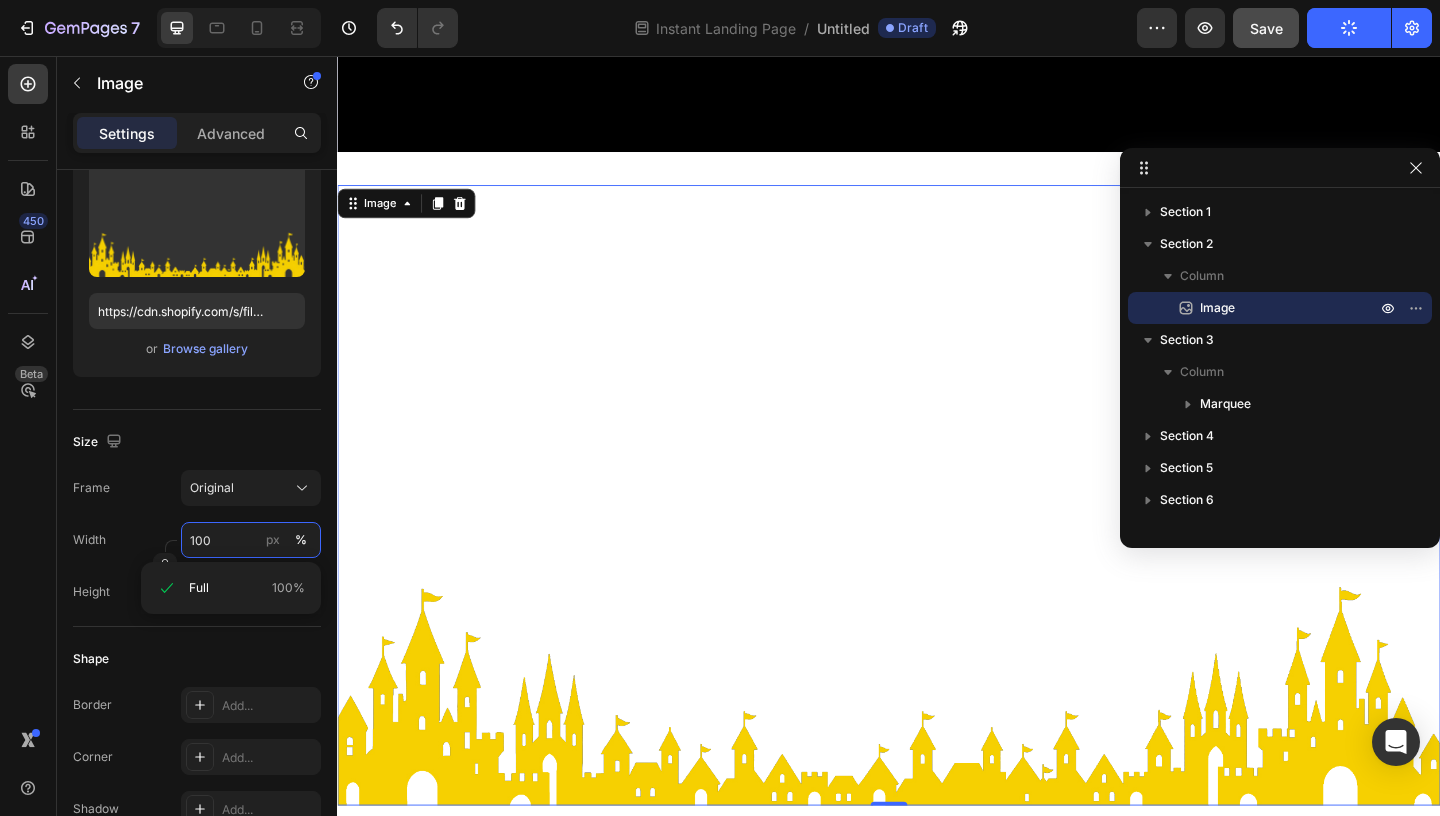 scroll, scrollTop: 551, scrollLeft: 0, axis: vertical 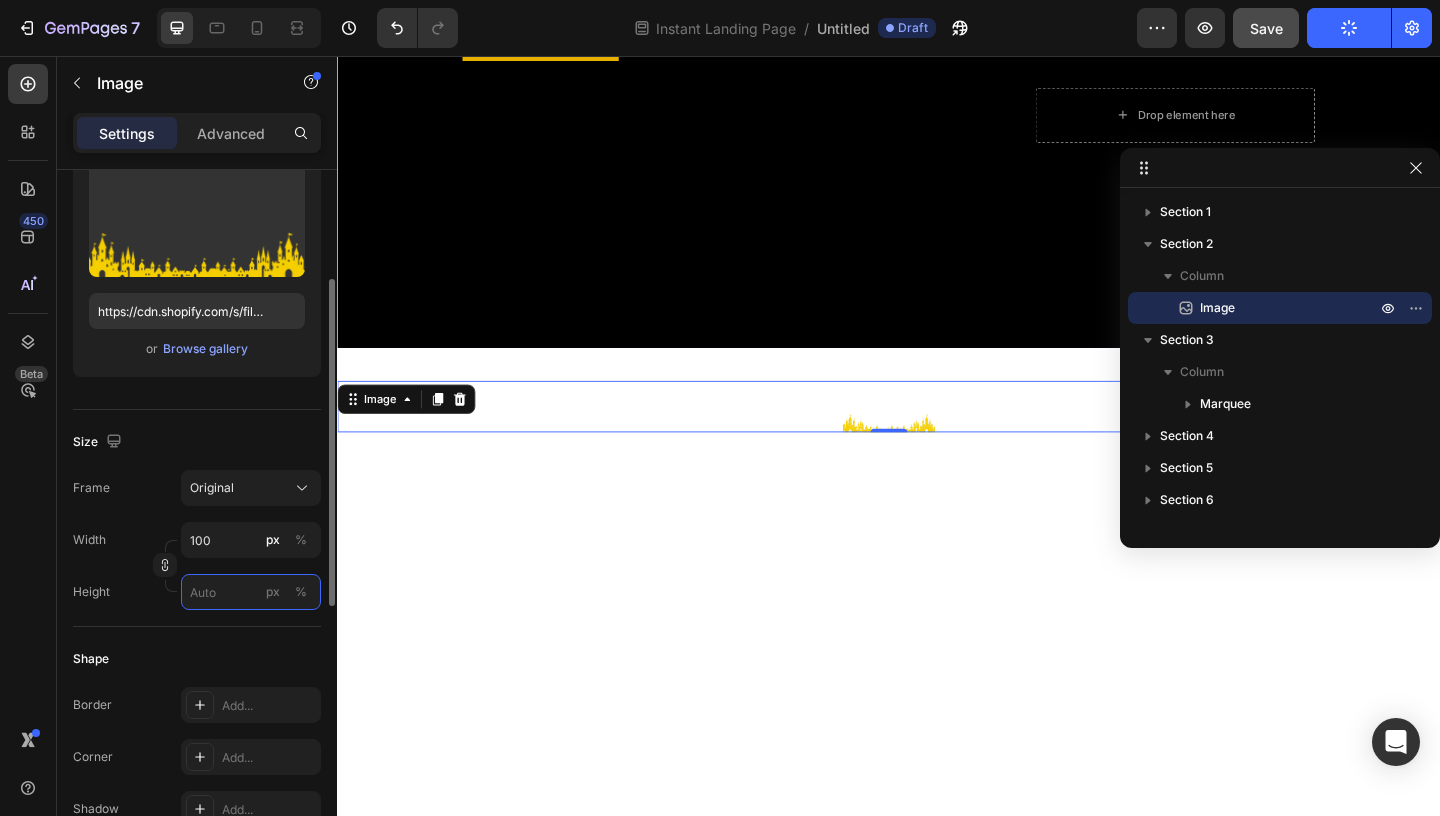 click on "px %" at bounding box center (251, 592) 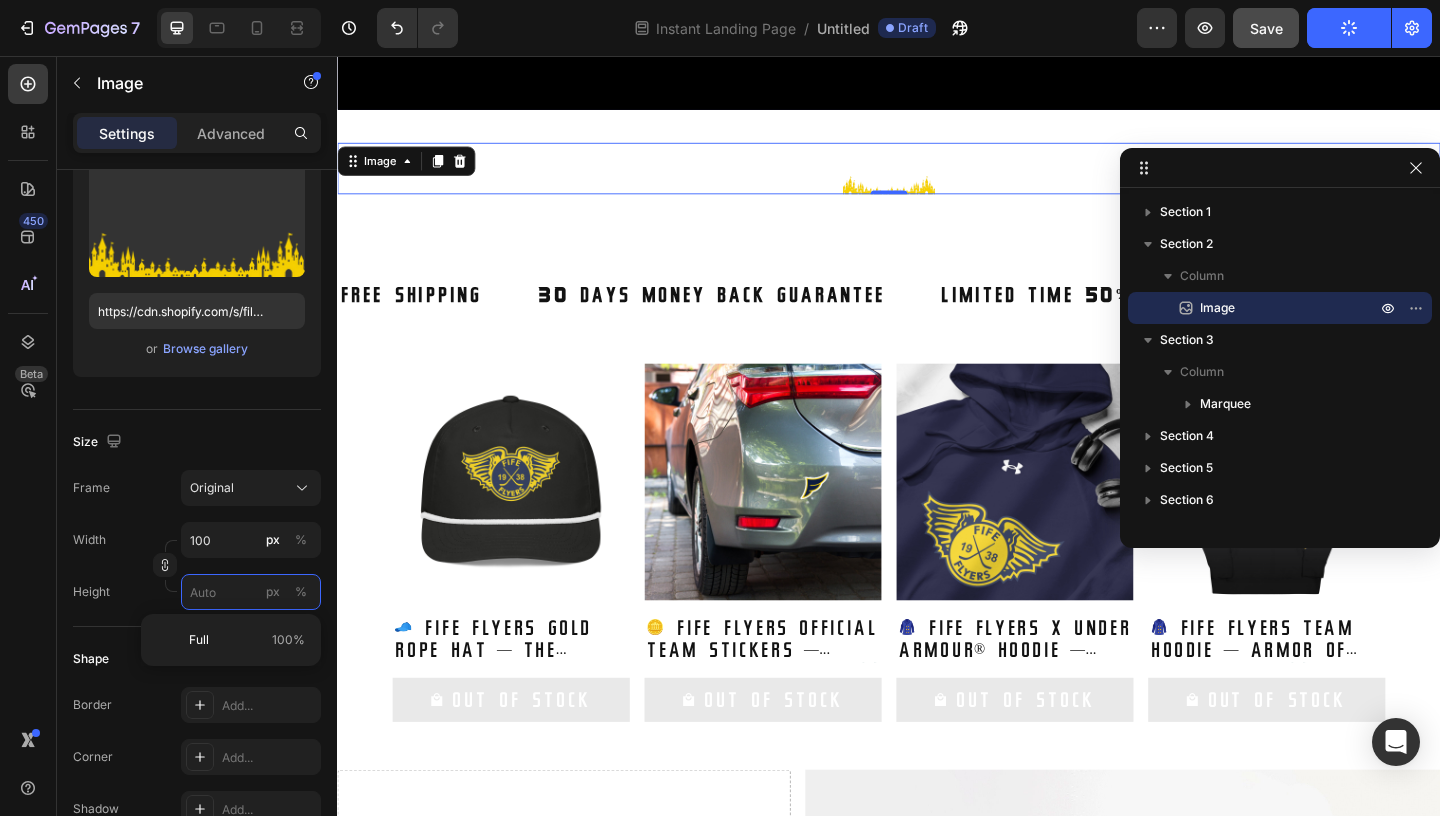 scroll, scrollTop: 812, scrollLeft: 0, axis: vertical 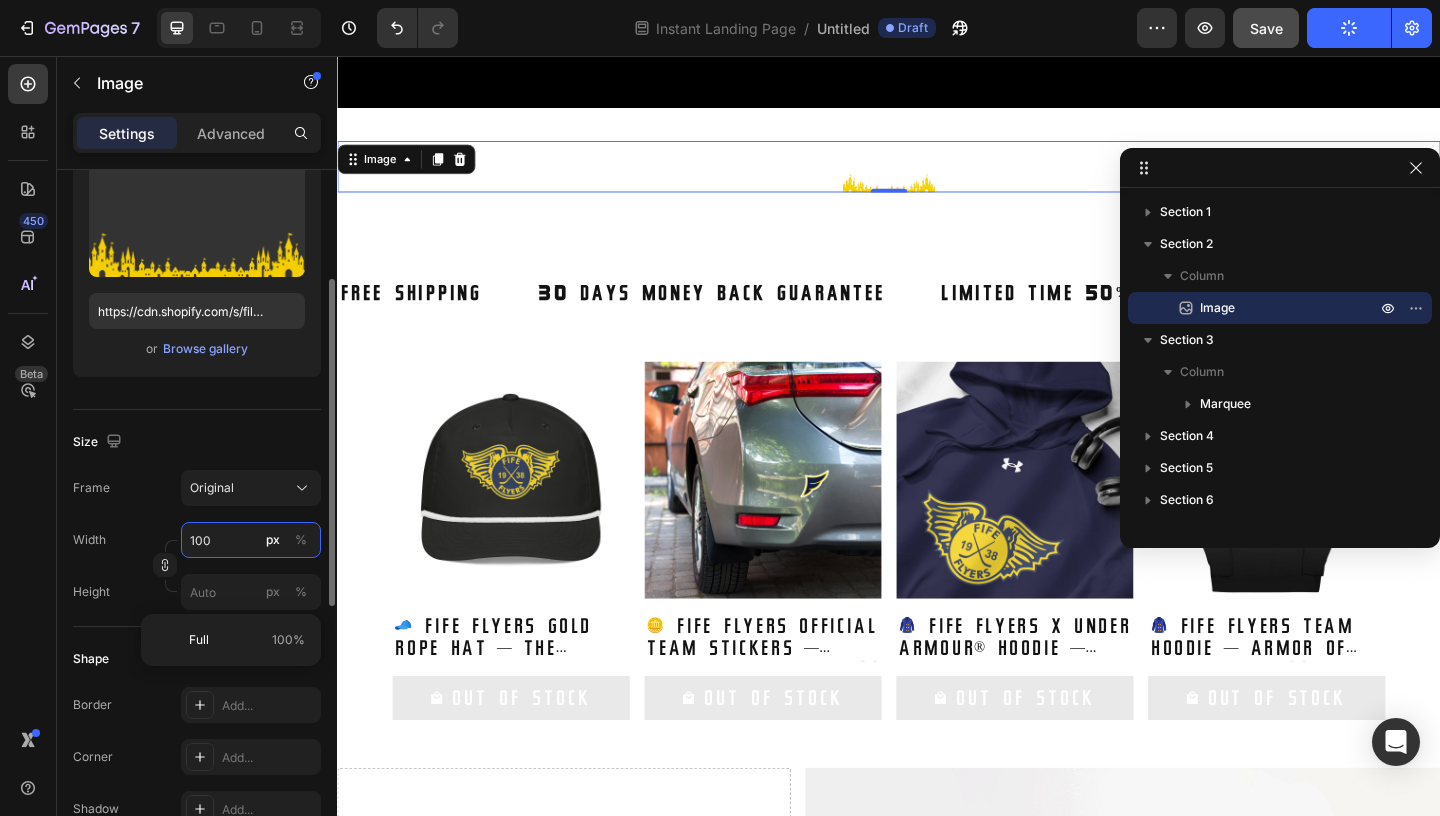 click on "100" at bounding box center [251, 540] 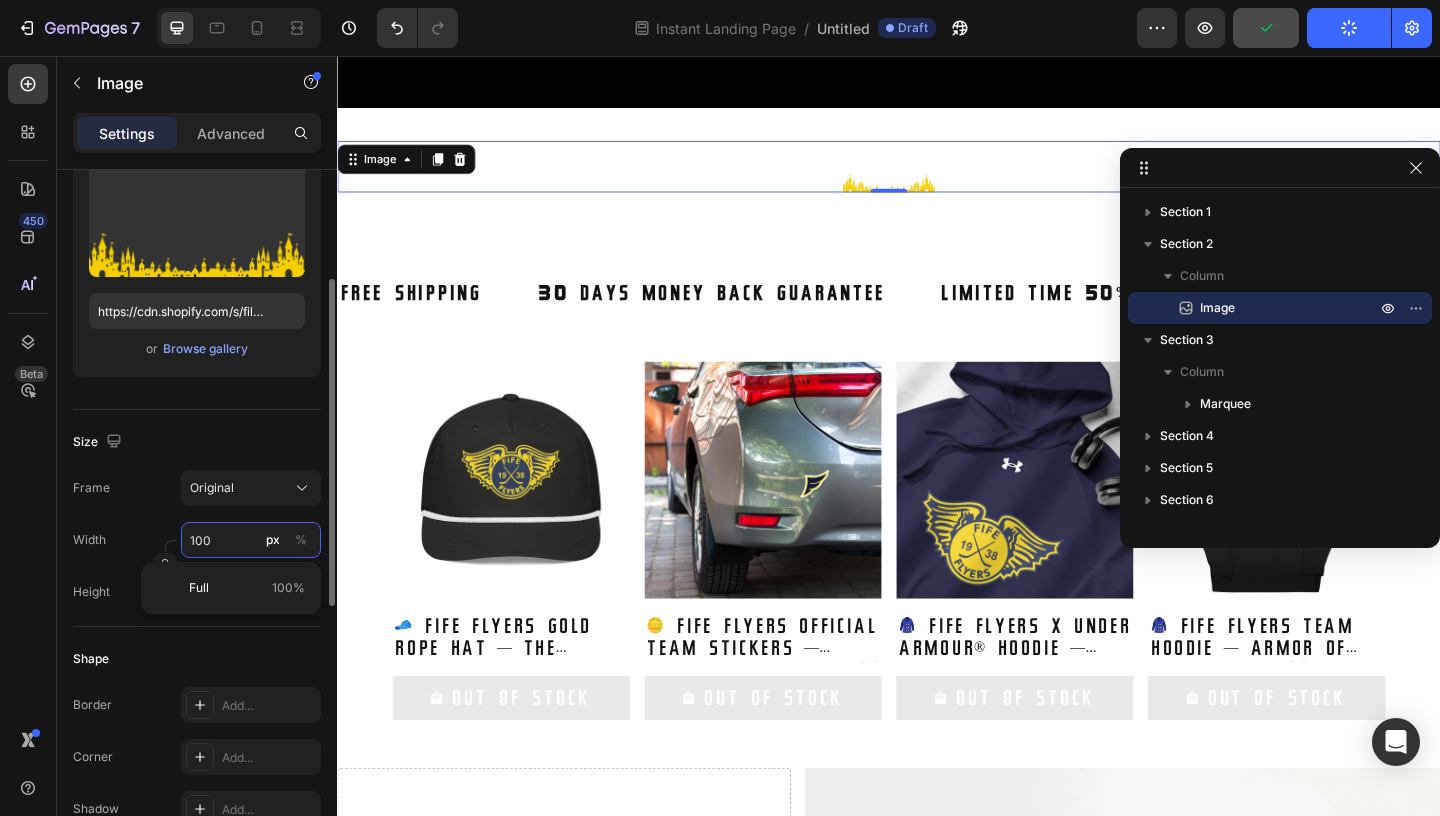 click on "100" at bounding box center (251, 540) 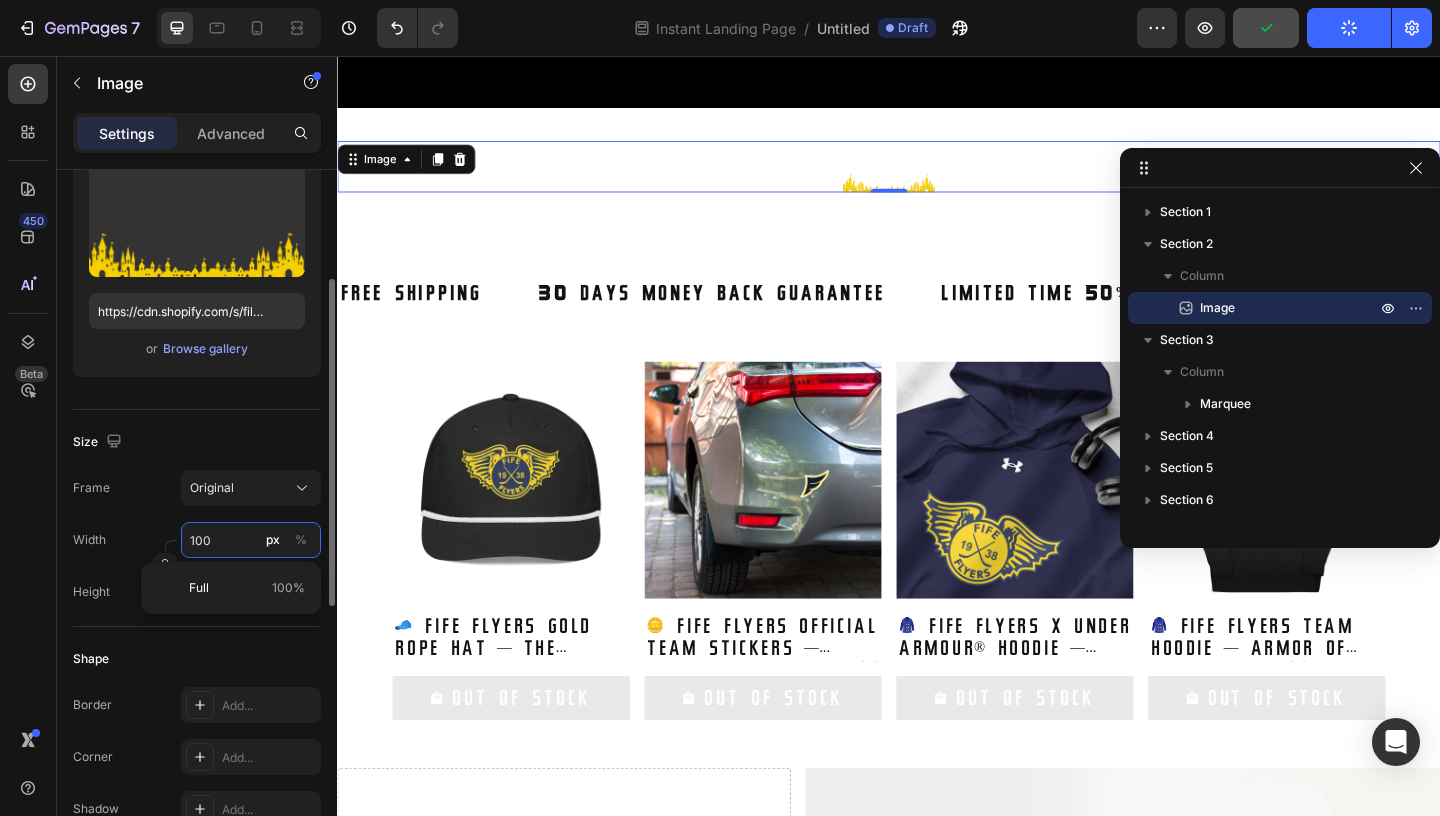 click on "100" at bounding box center [251, 540] 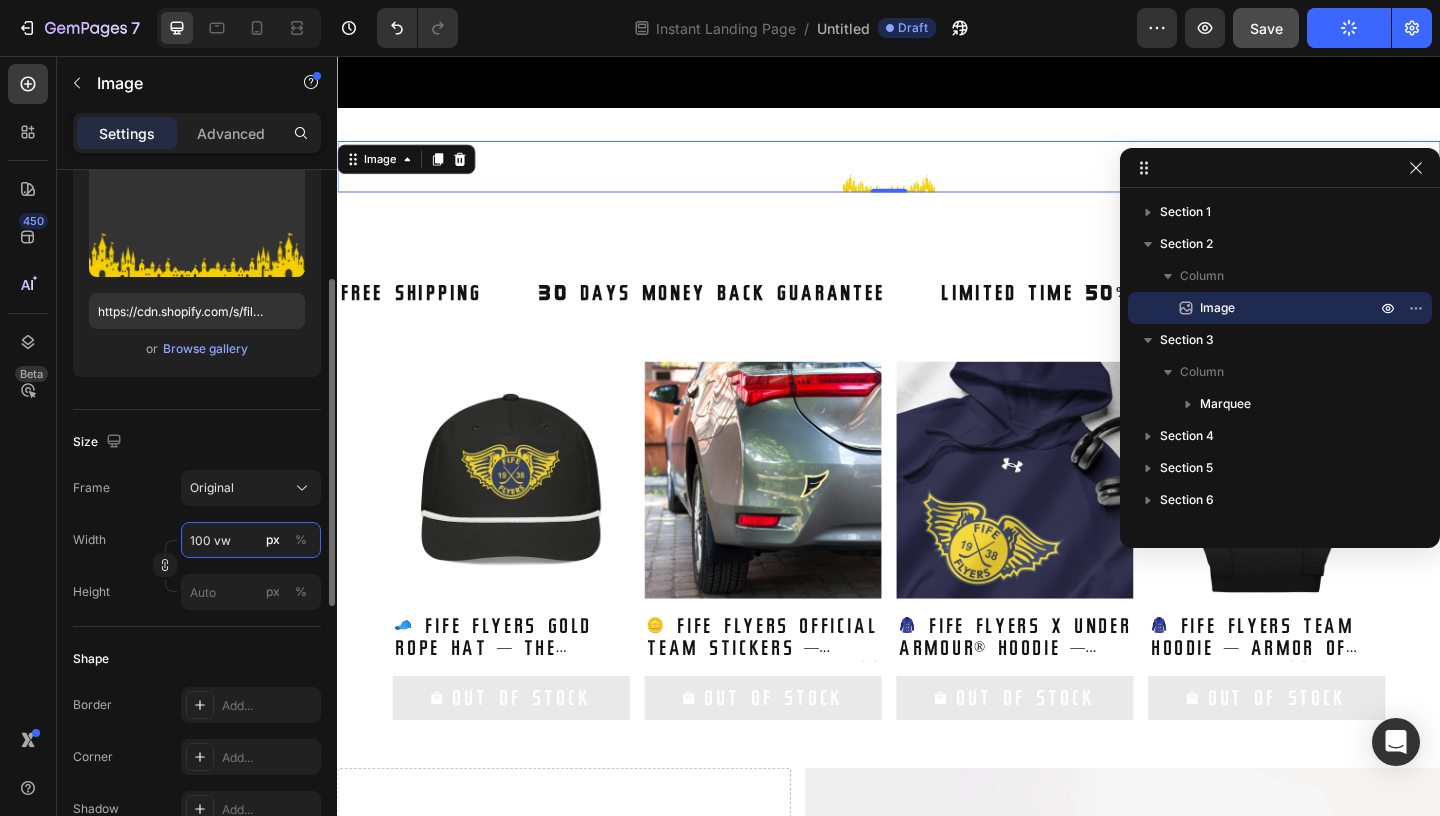 type on "100" 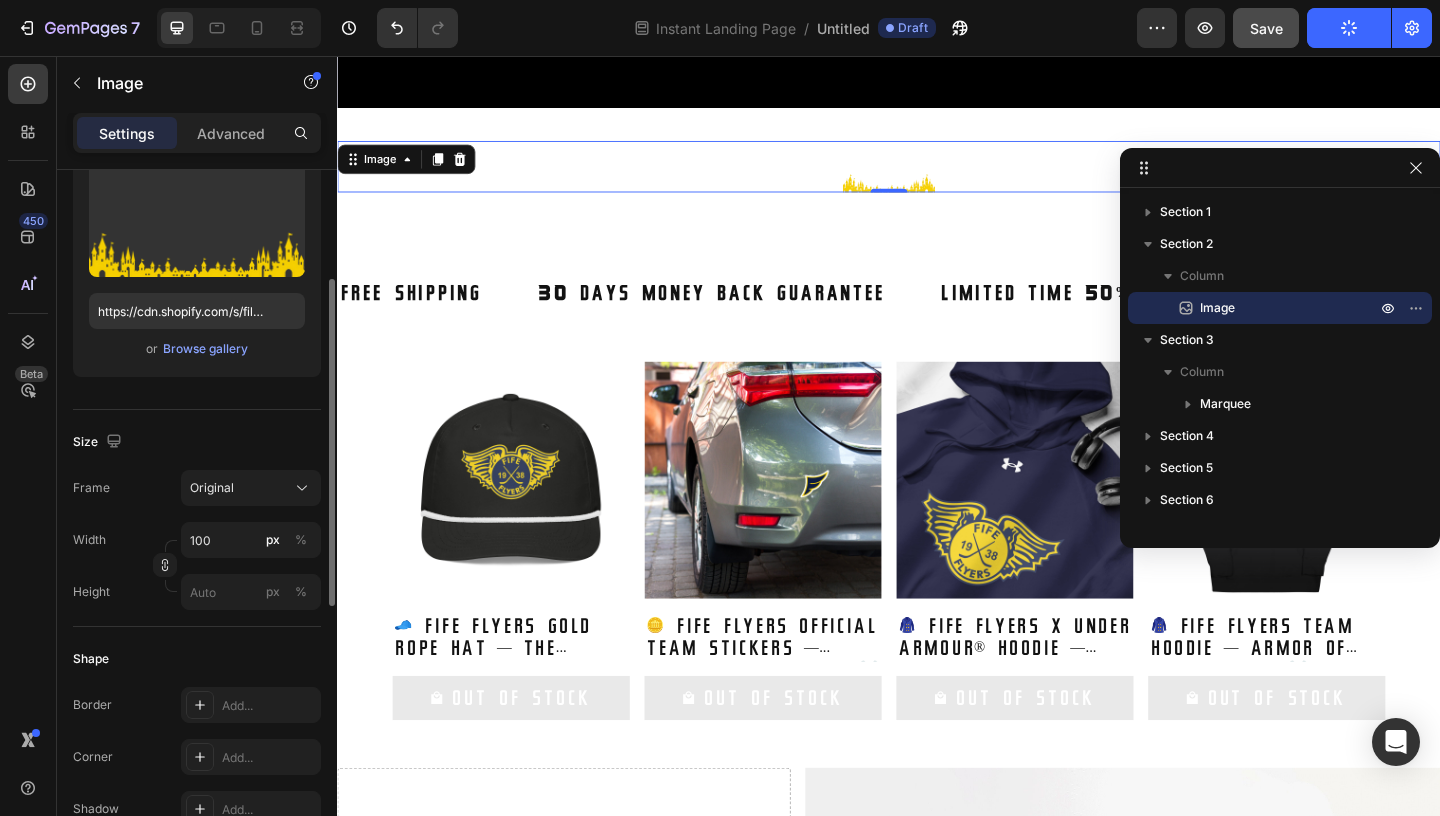 click on "Size Frame Original Width 100 px % Height px %" 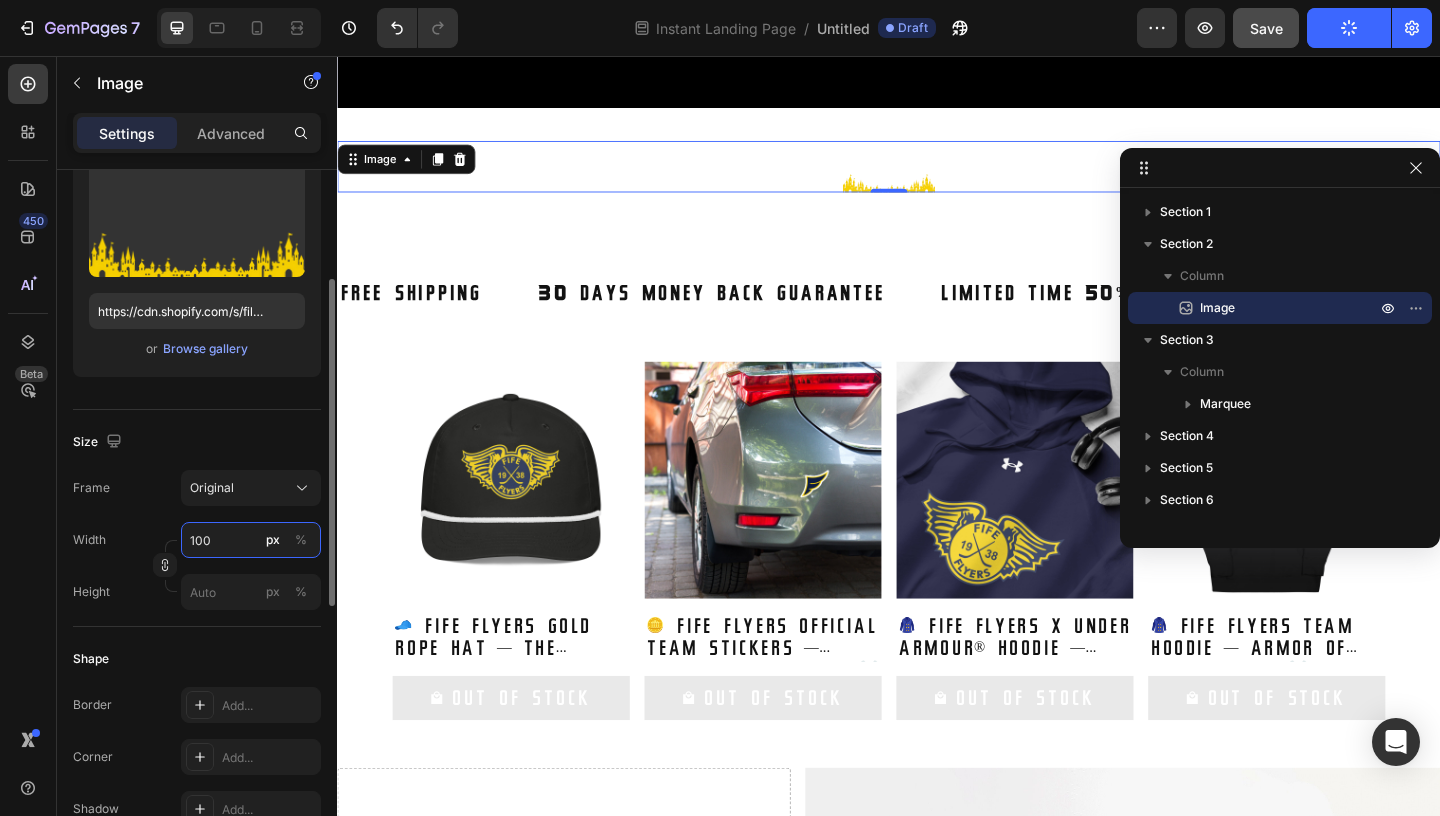 click on "100" at bounding box center (251, 540) 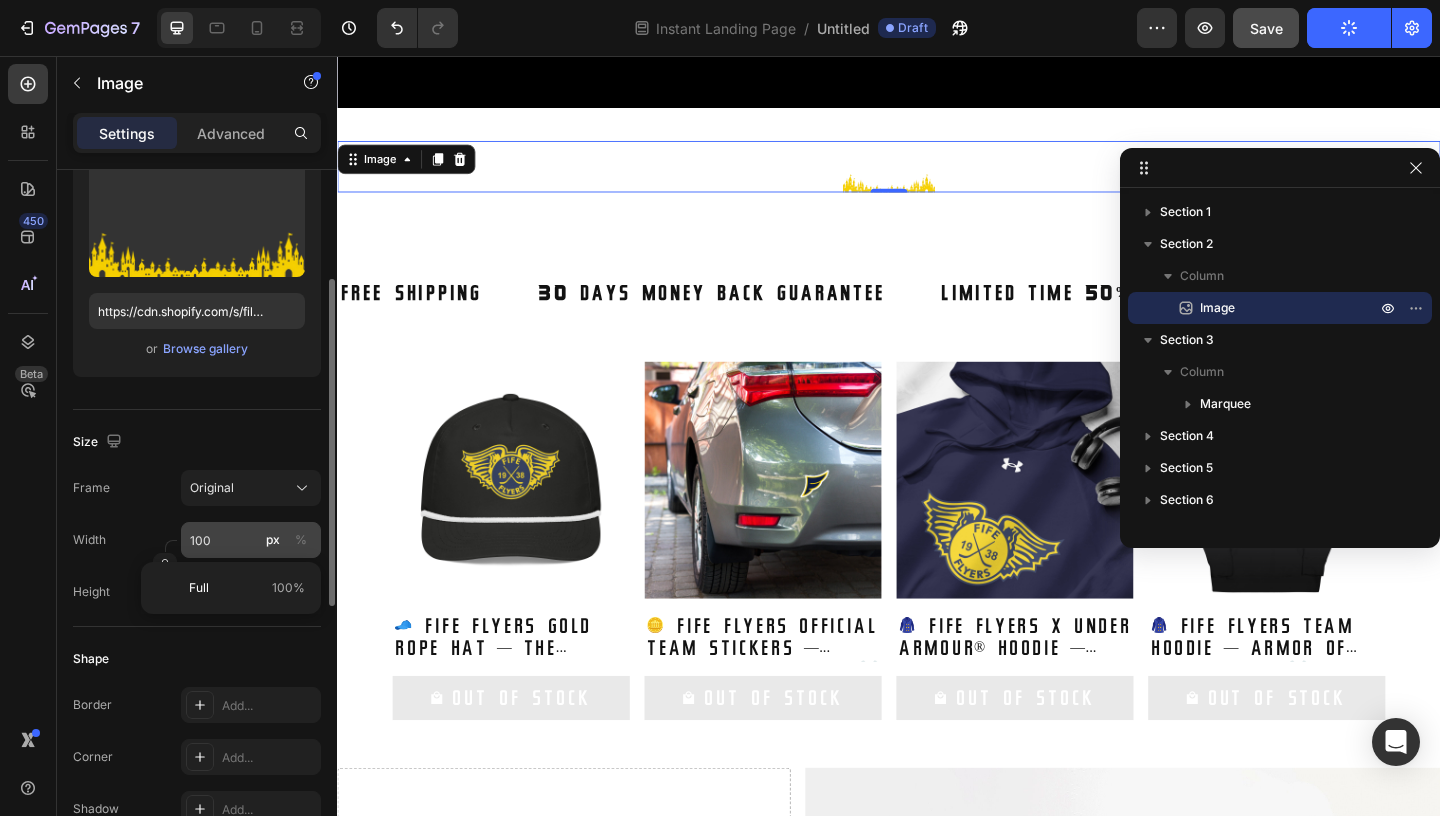 click on "px" 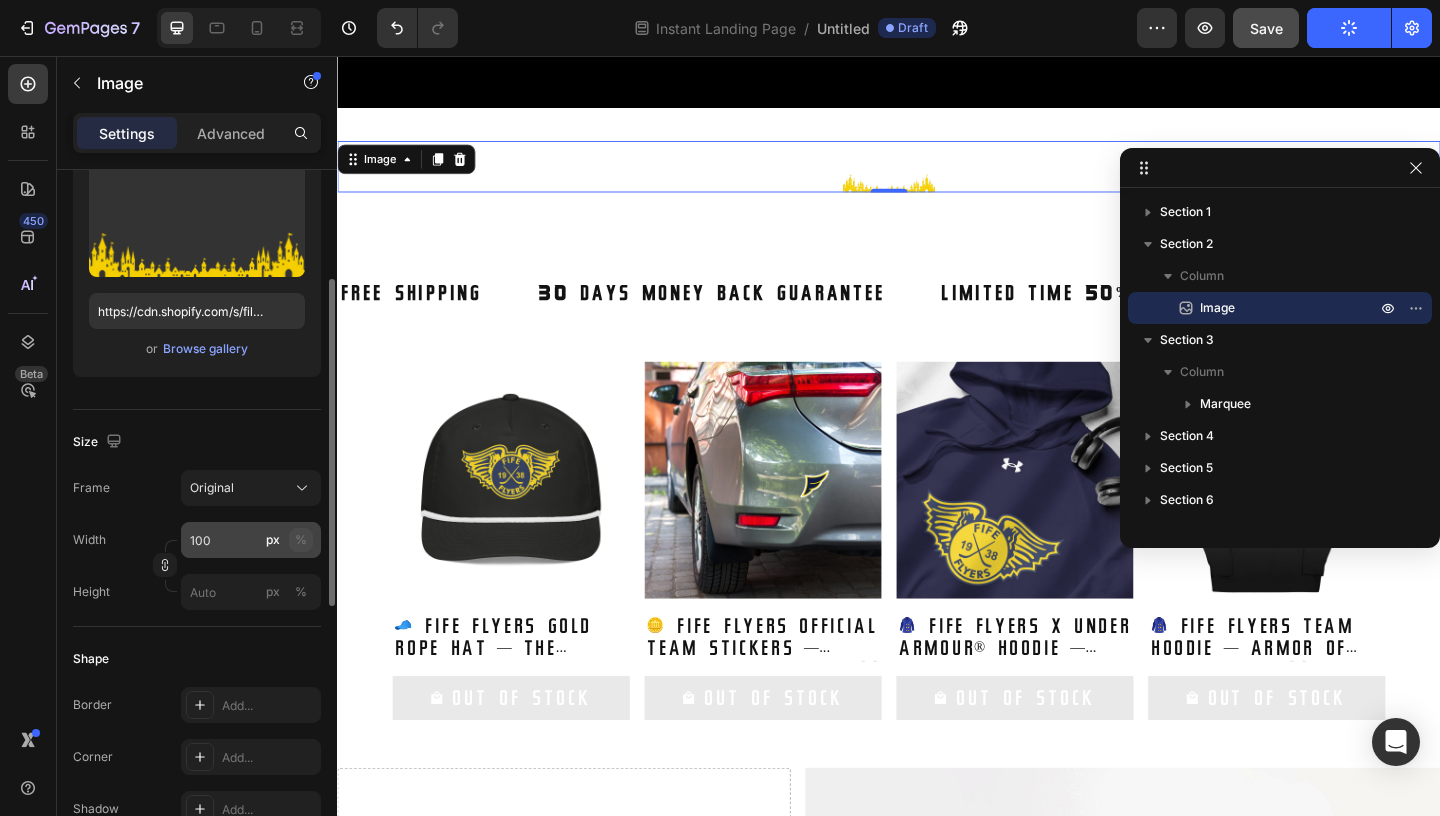 click on "%" 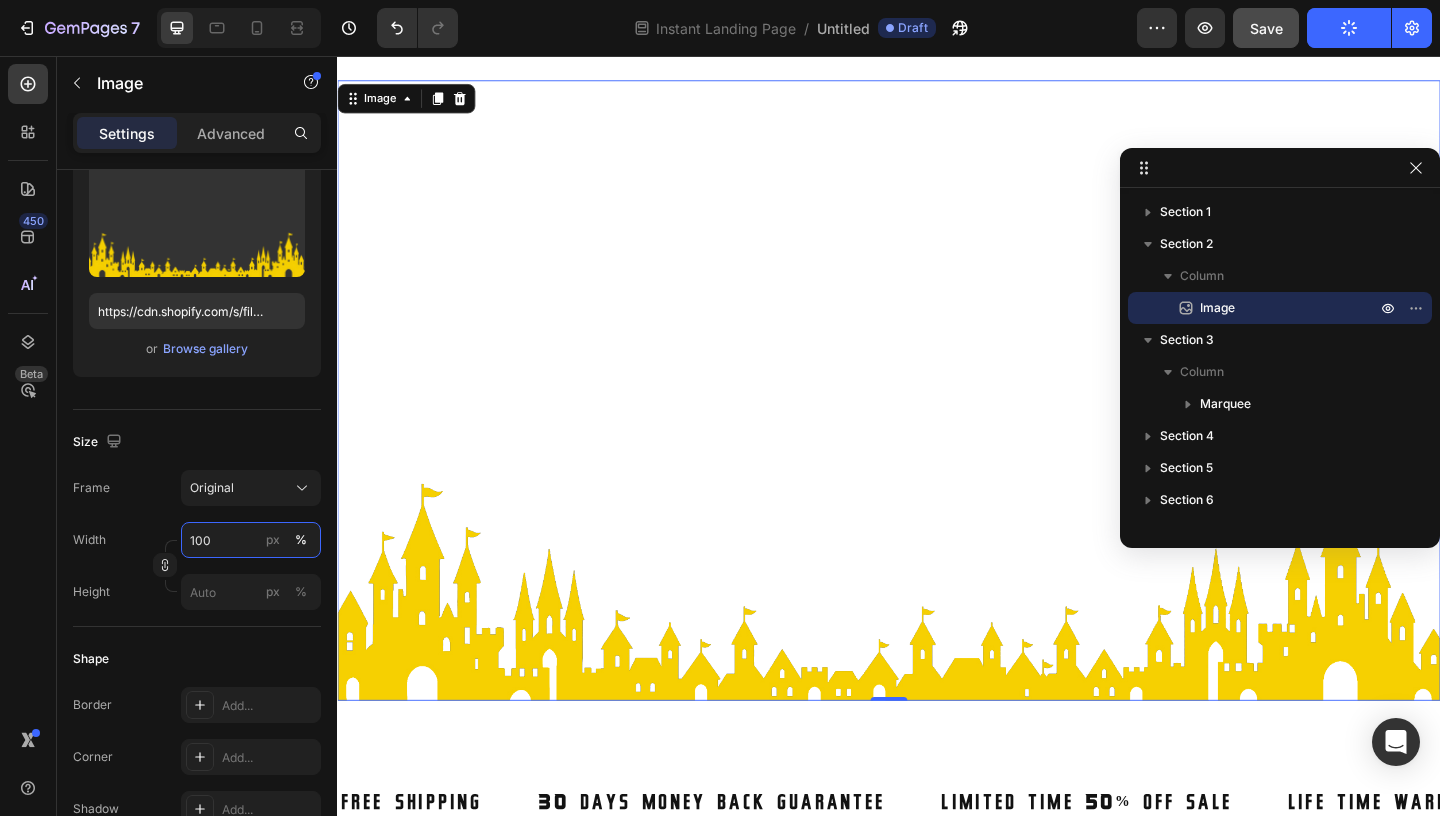 scroll, scrollTop: 880, scrollLeft: 0, axis: vertical 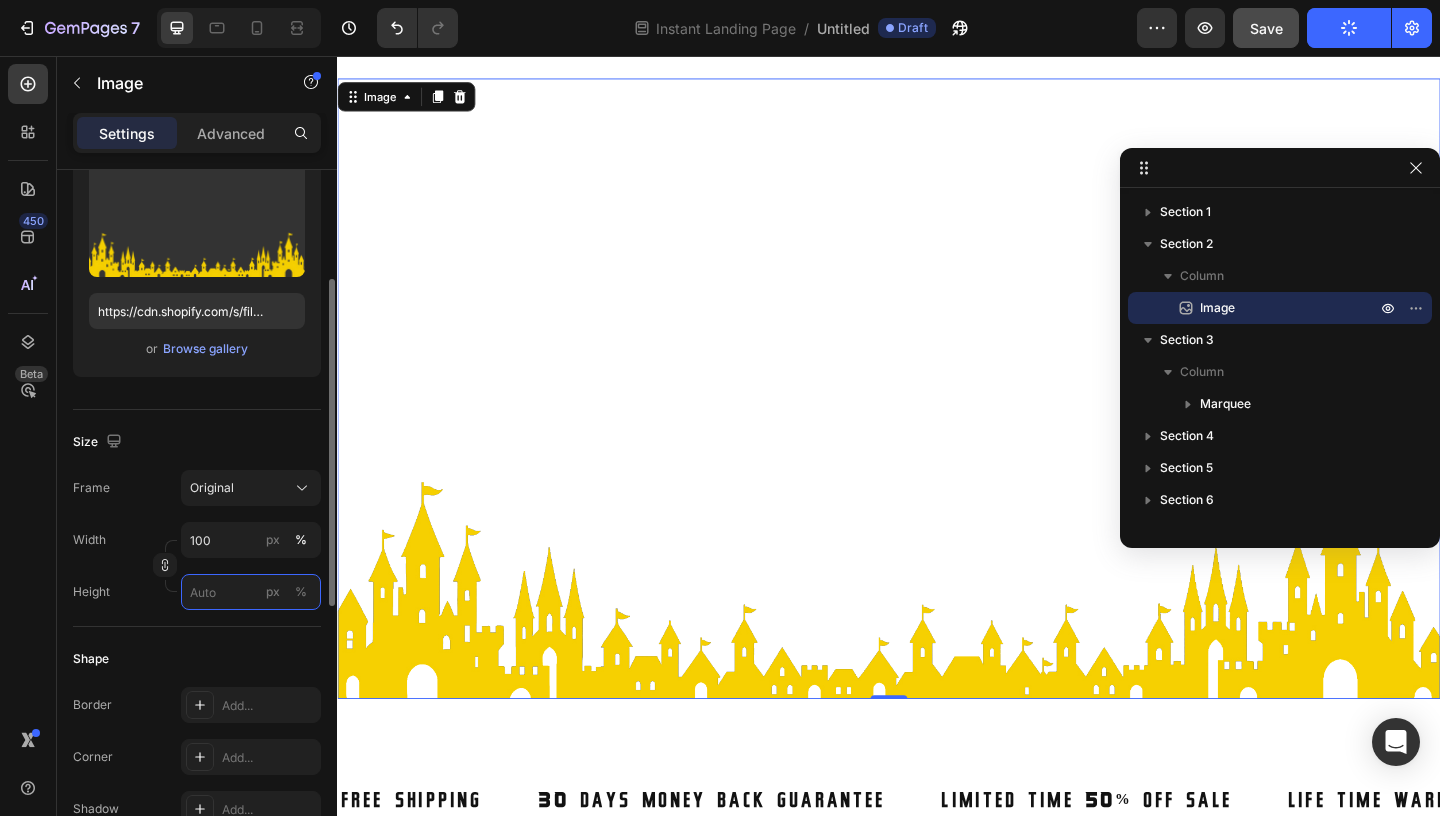 click on "px %" at bounding box center [251, 592] 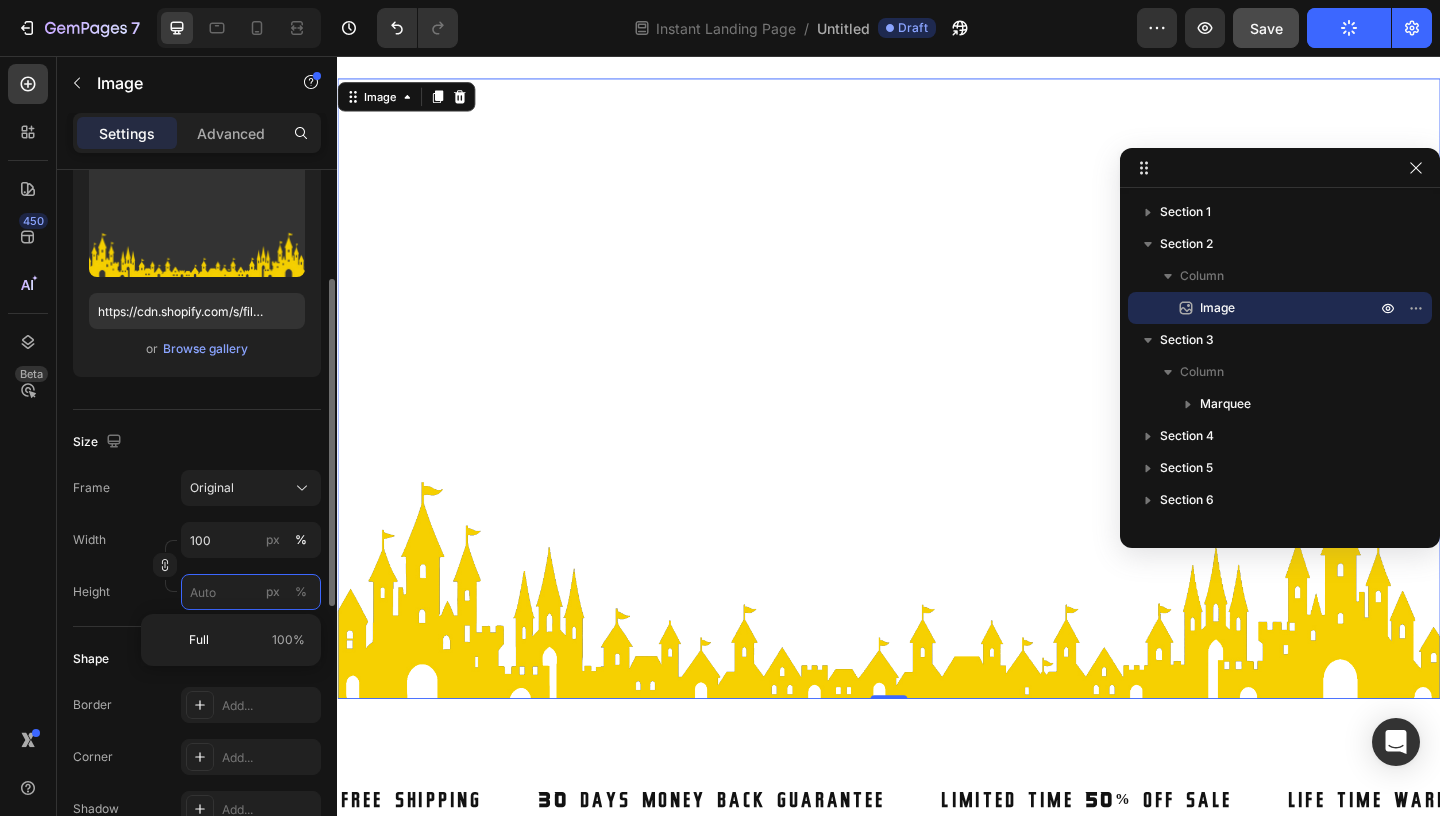 type 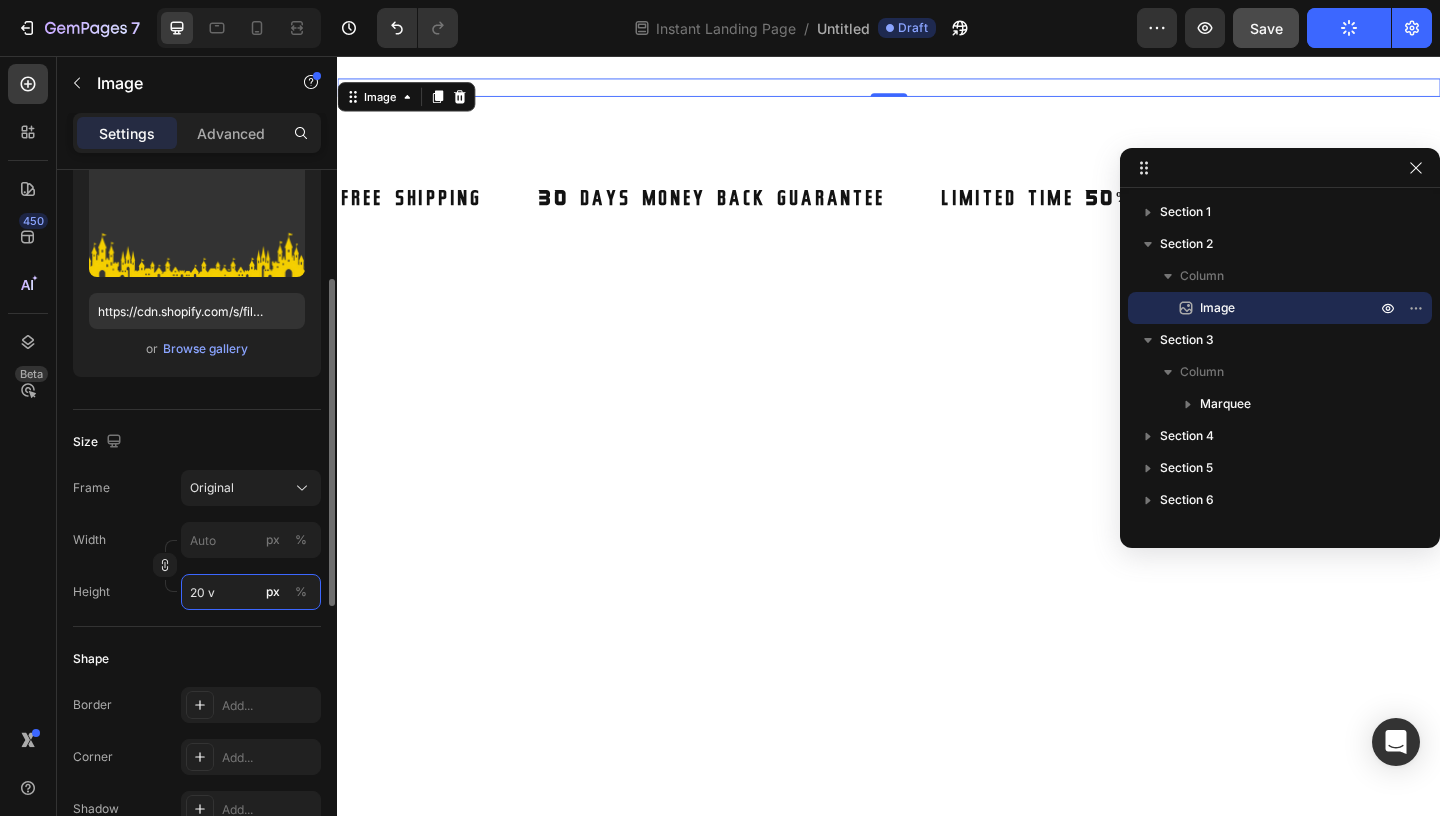 type on "20 vh" 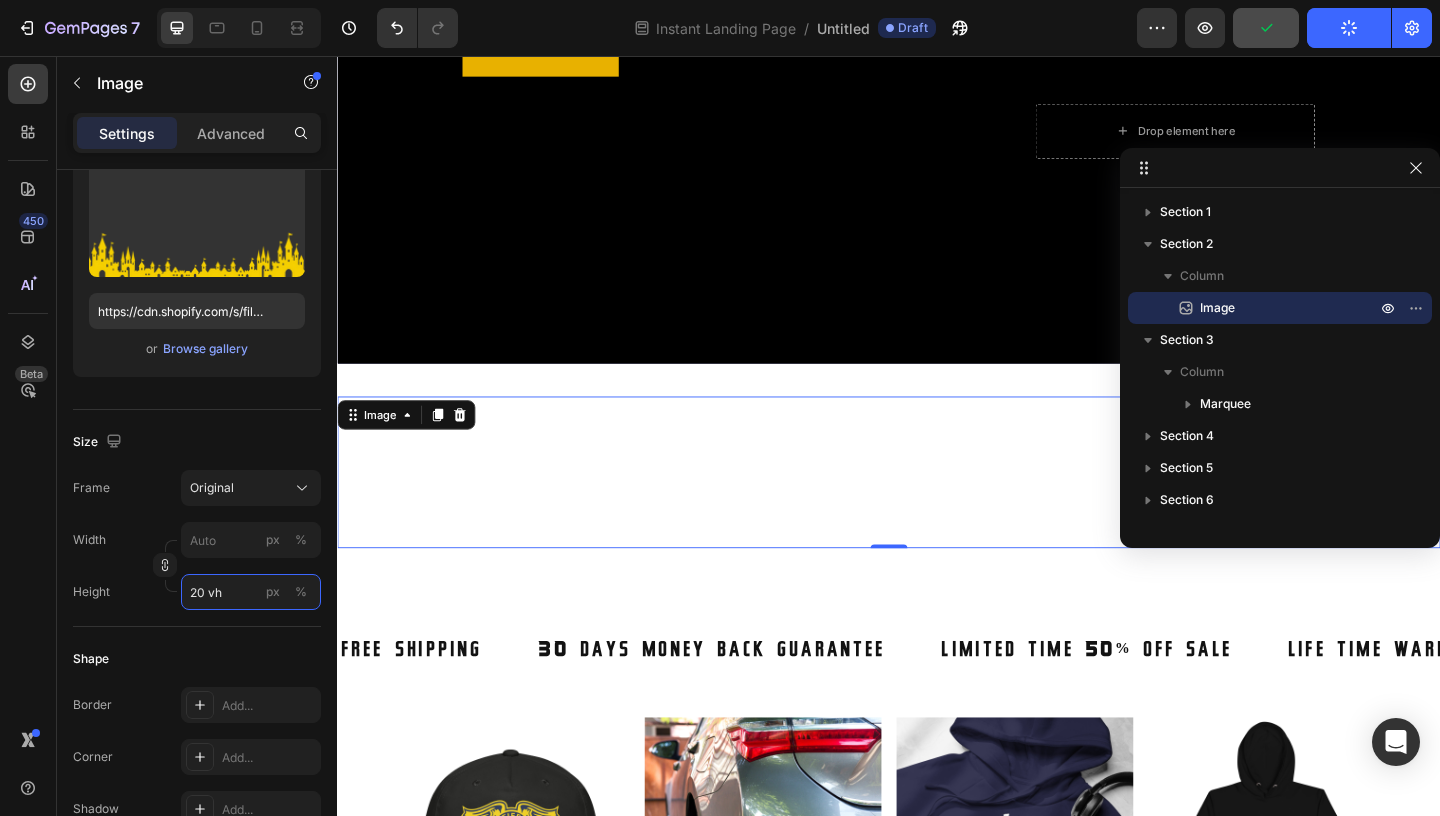 scroll, scrollTop: 533, scrollLeft: 0, axis: vertical 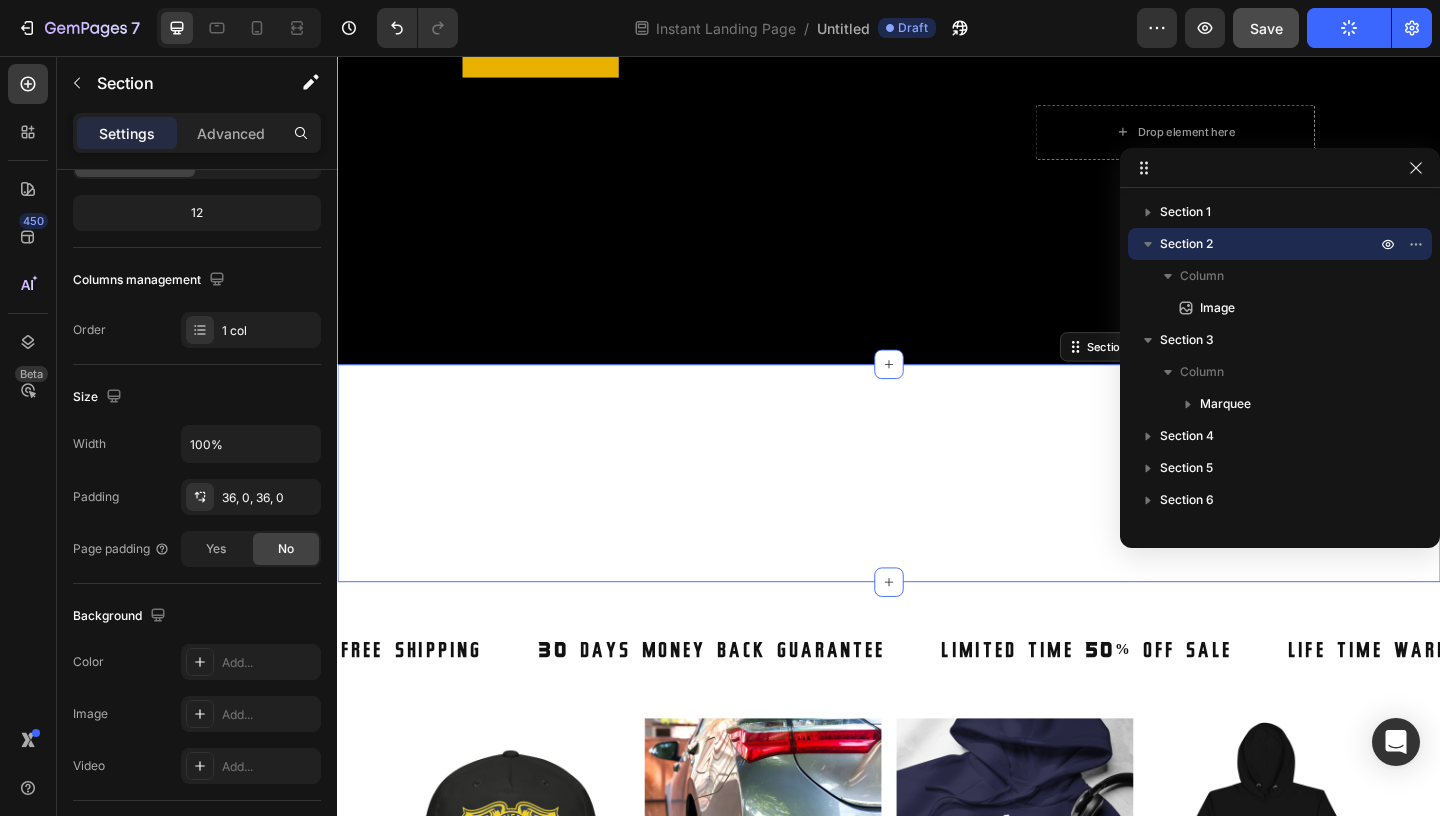 click on "Image Section 2   You can create reusable sections Create Theme Section AI Content Write with GemAI You've reached  /  rewrites of your AI generative this month. Resets on  01 Sep . You have reached limit this month" at bounding box center (937, 509) 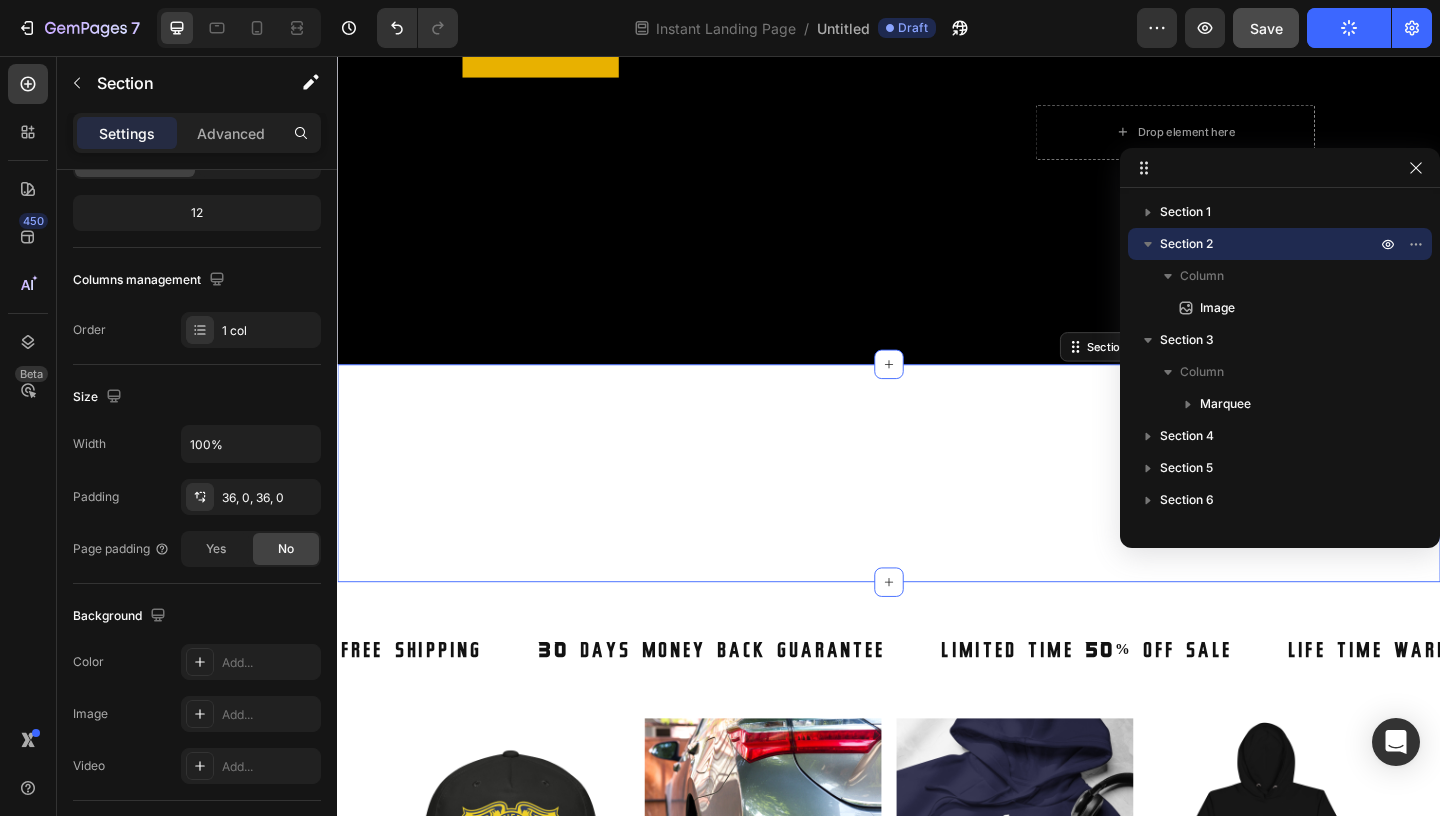 scroll, scrollTop: 0, scrollLeft: 0, axis: both 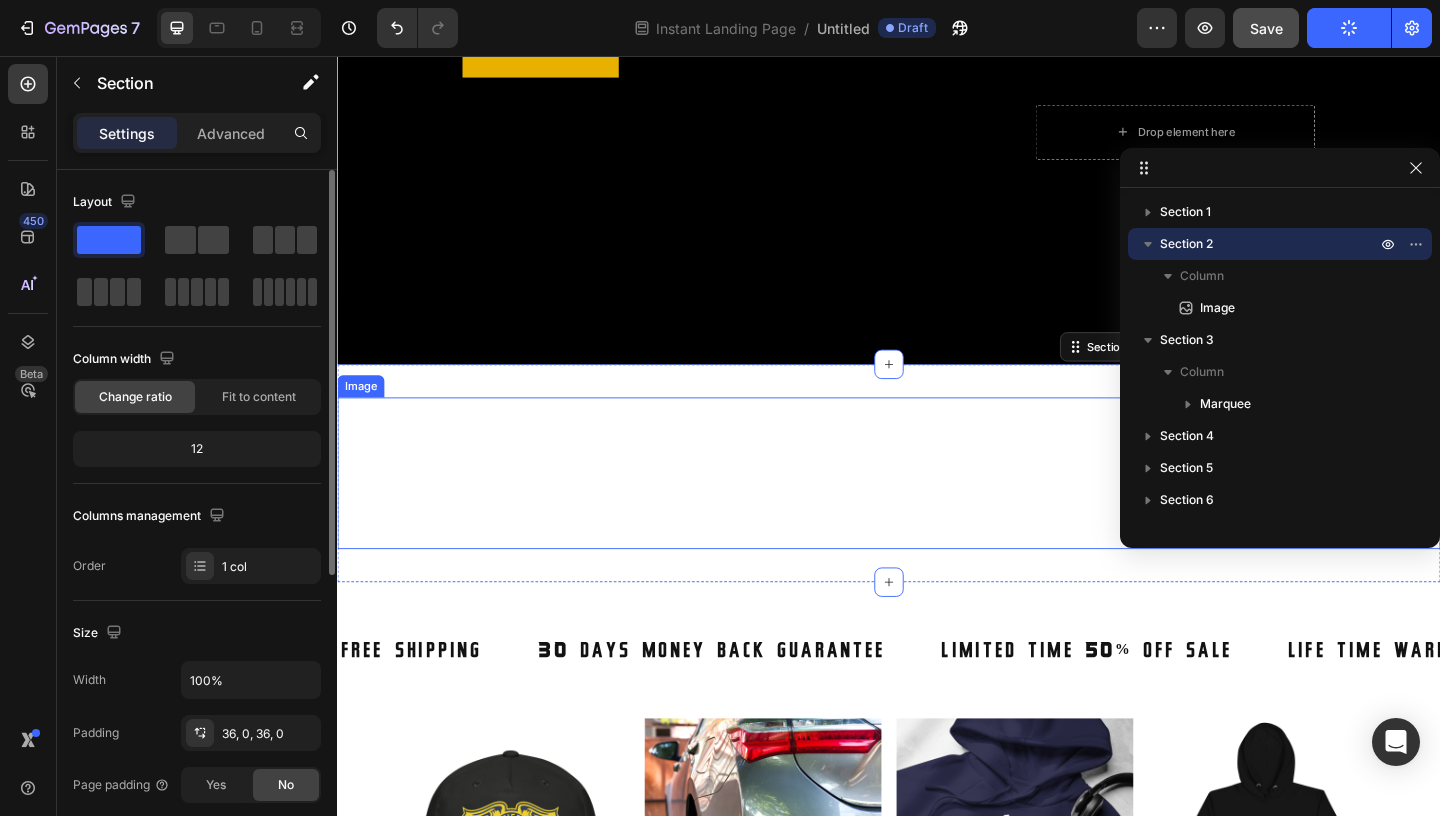 click at bounding box center [937, 509] 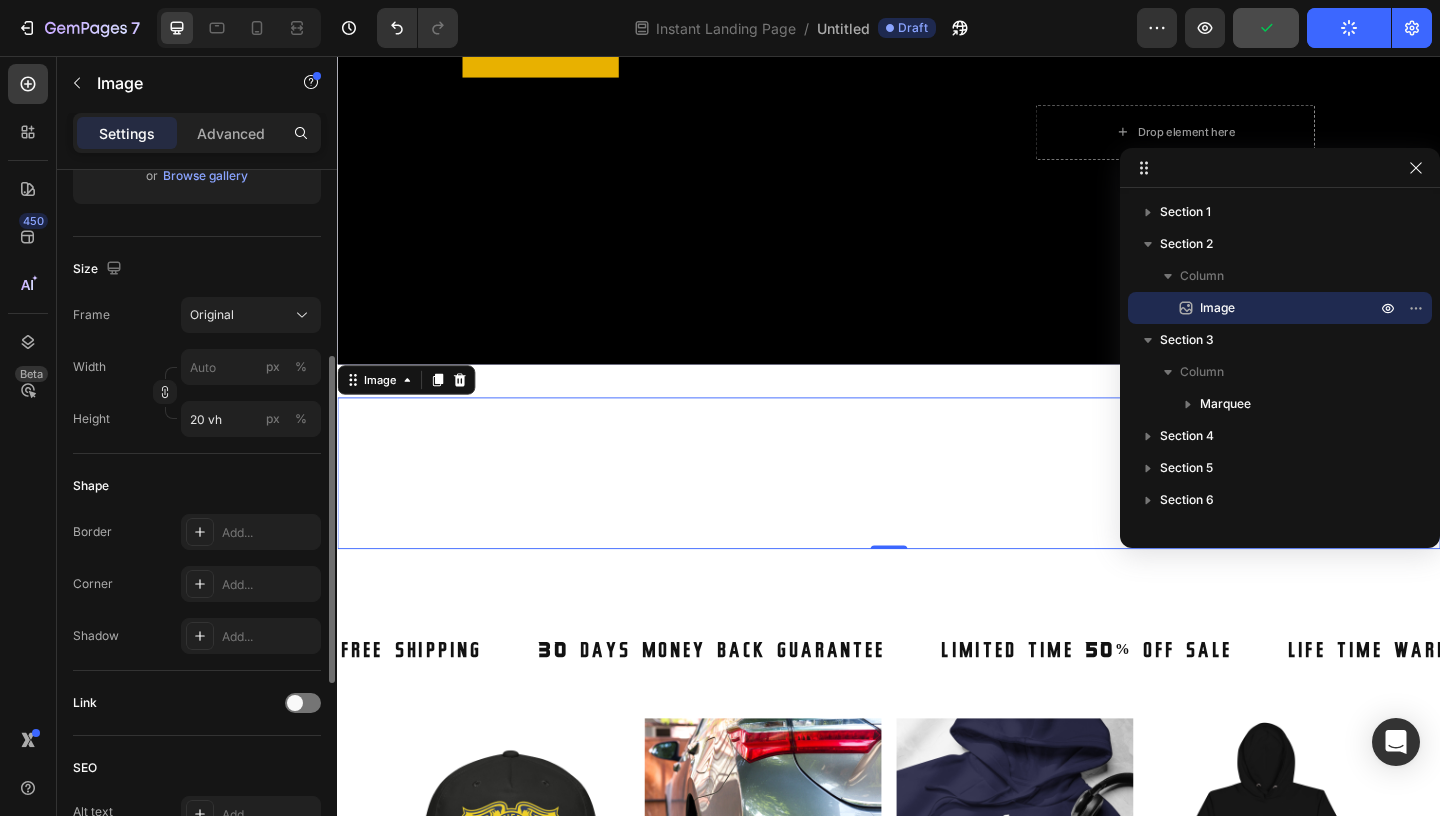 scroll, scrollTop: 403, scrollLeft: 0, axis: vertical 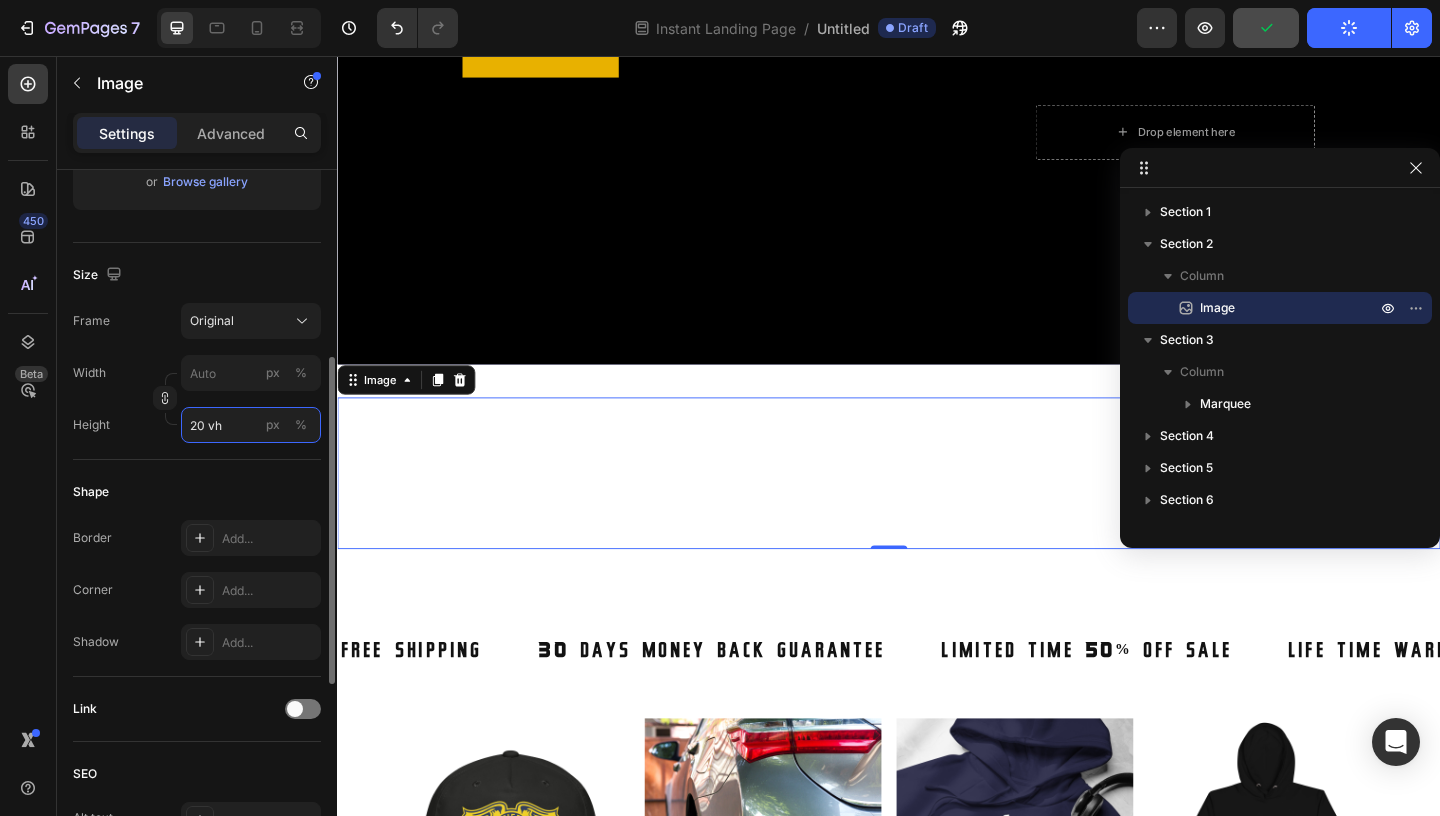 click on "20 vh" at bounding box center [251, 425] 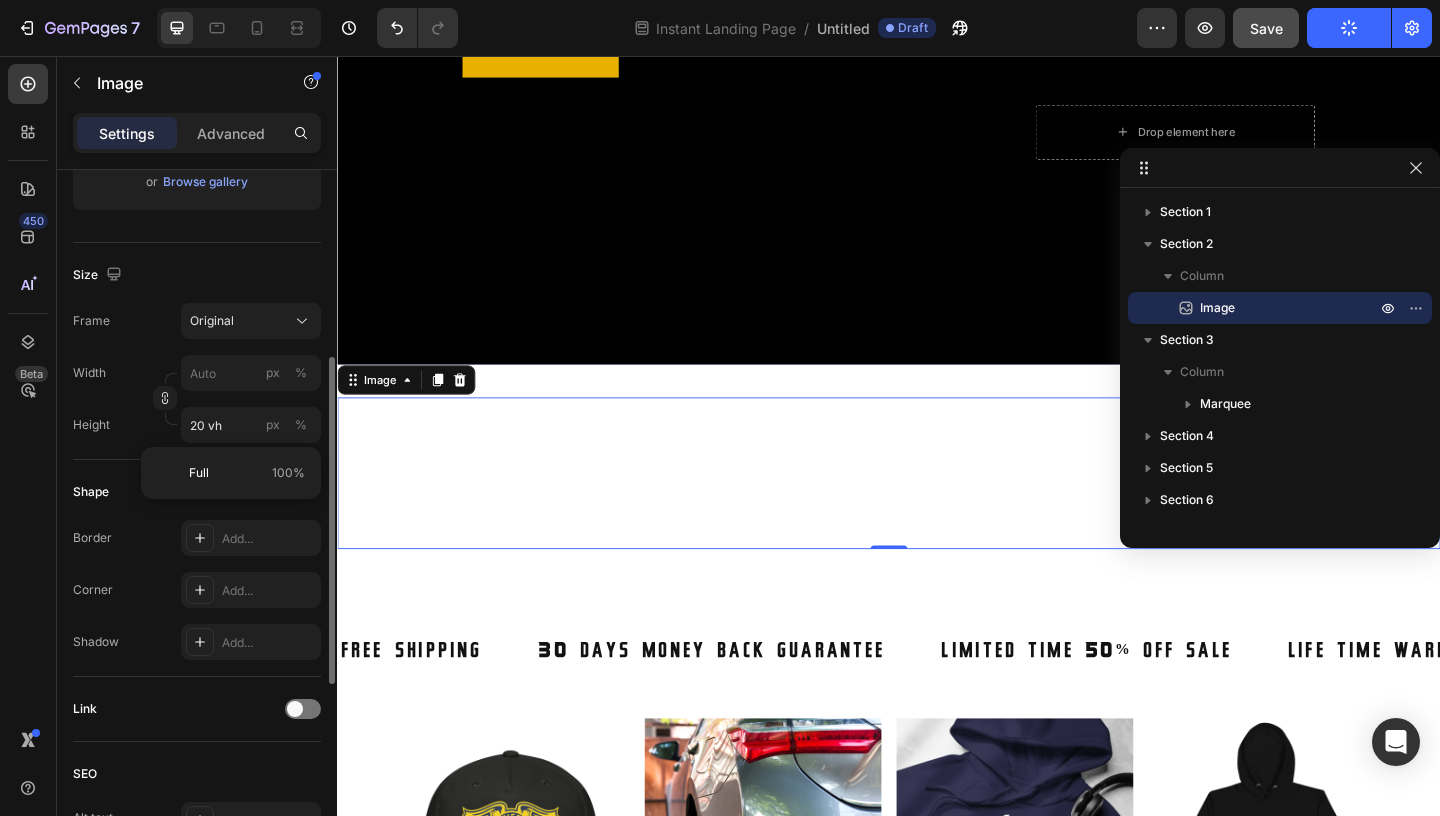 click 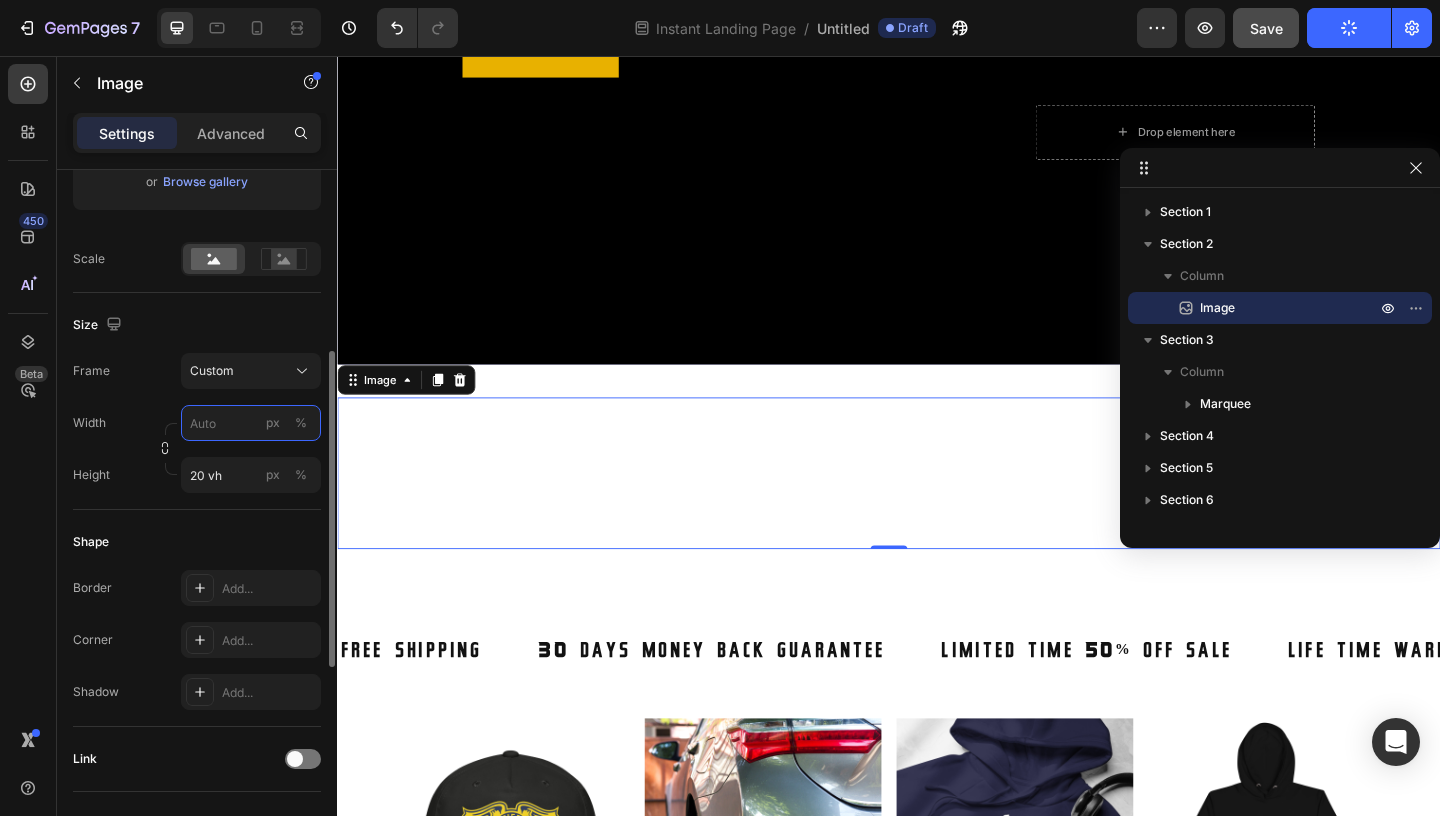 click on "px %" at bounding box center (251, 423) 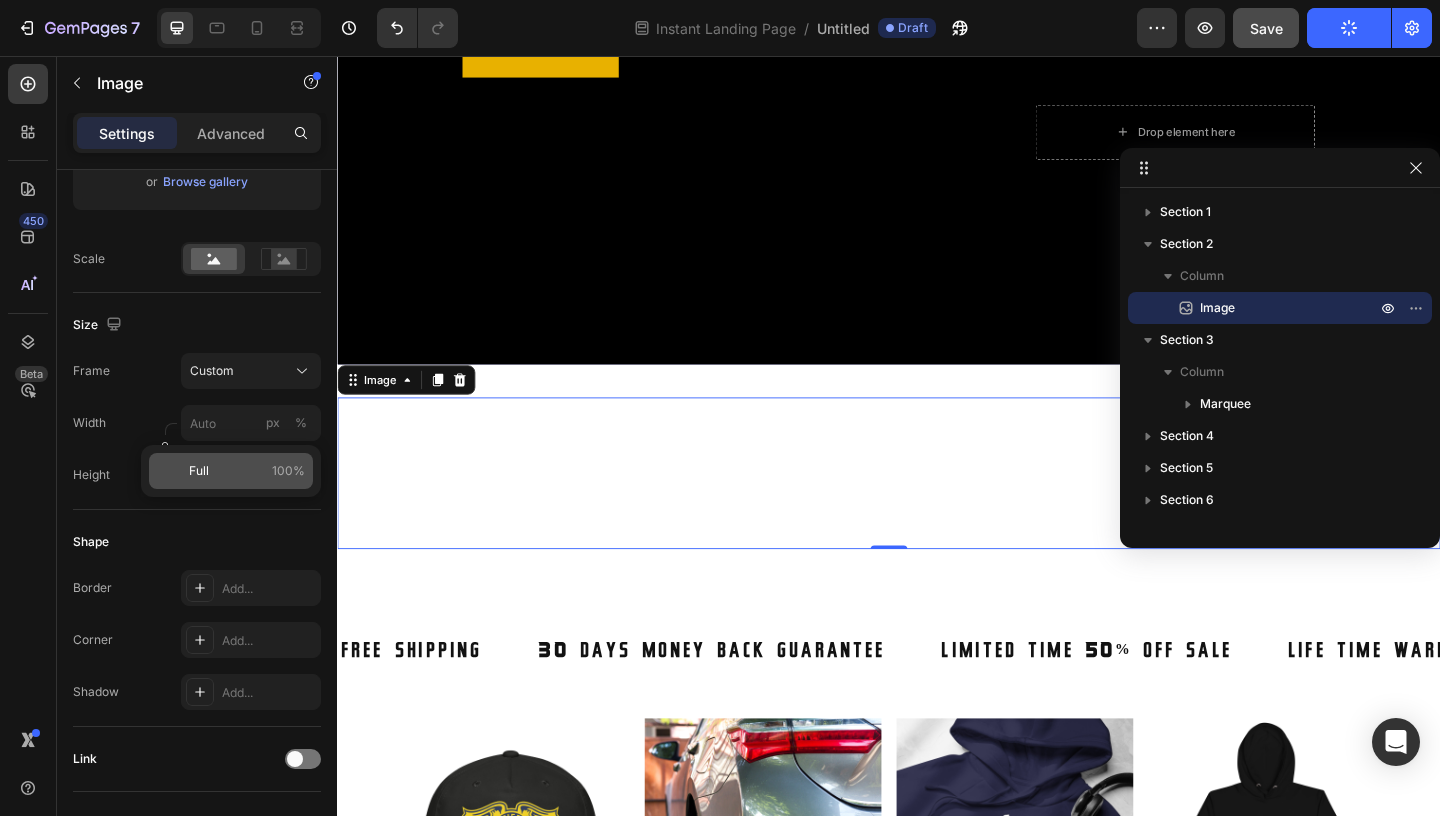 click on "Full 100%" at bounding box center [247, 471] 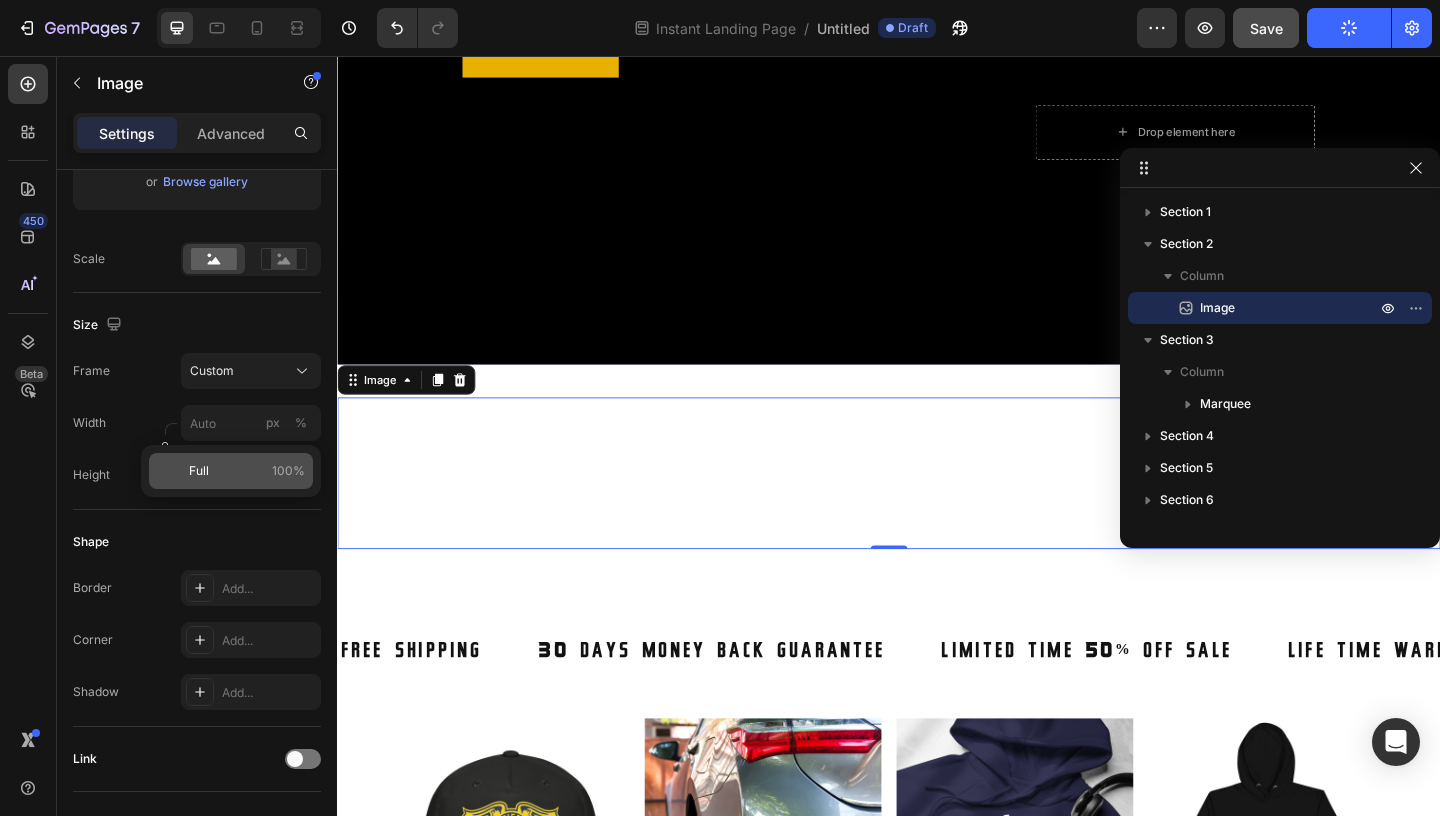 type on "100" 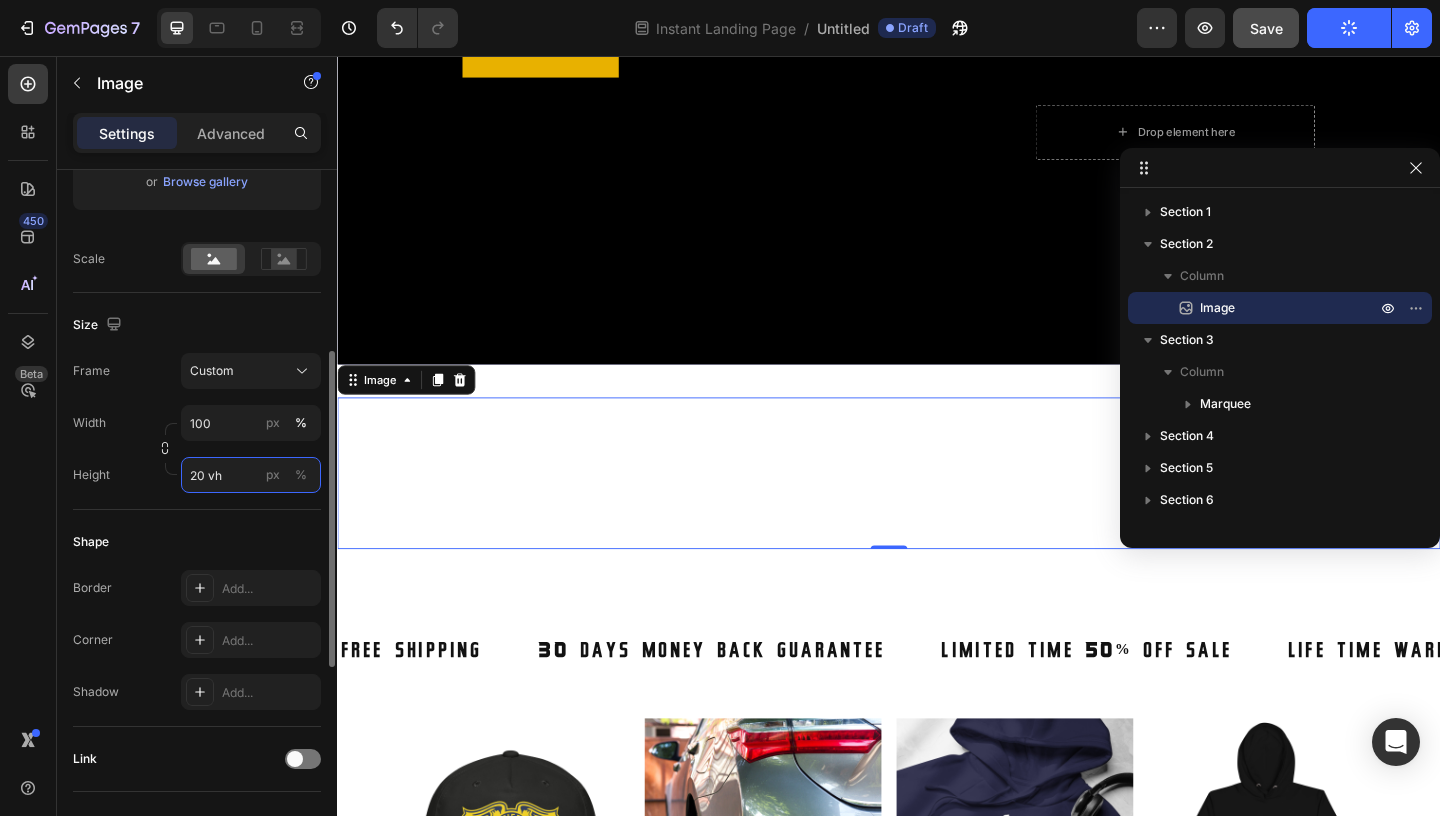 click on "20 vh" at bounding box center [251, 475] 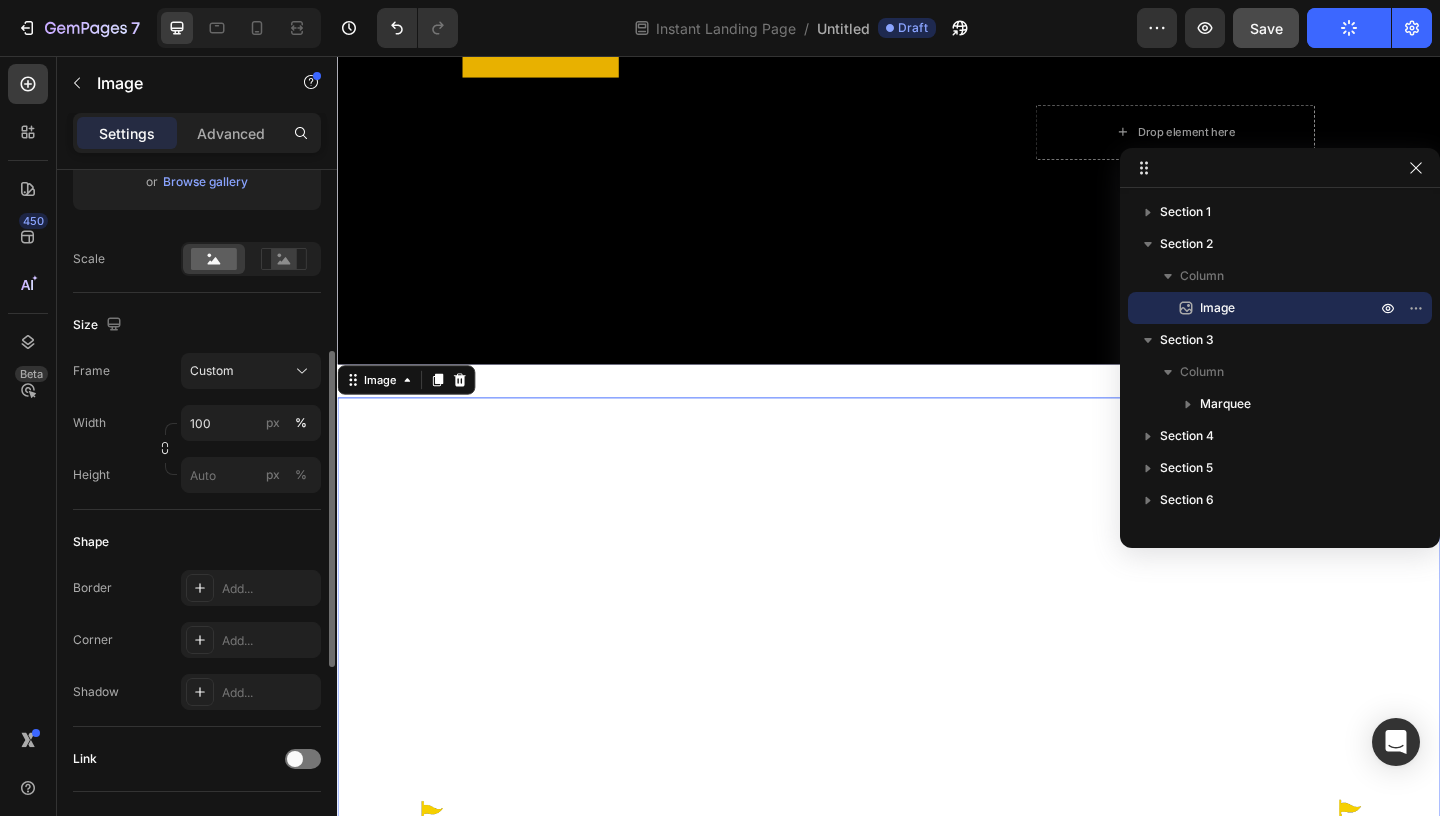 click on "Style Rectangle Source Upload Image https://cdn.shopify.com/s/files/1/0980/7796/6600/files/gempages_578067885109281733-cc8db292-ea08-4009-82df-bd8842662541.png or  Browse gallery  Scale Size Frame Custom Width 100 px % Height px % Shape Border Add... Corner Add... Shadow Add... Link SEO Alt text Add... Image title Add... Optimize LCP Preload Yes No Quality High Align" at bounding box center (197, 478) 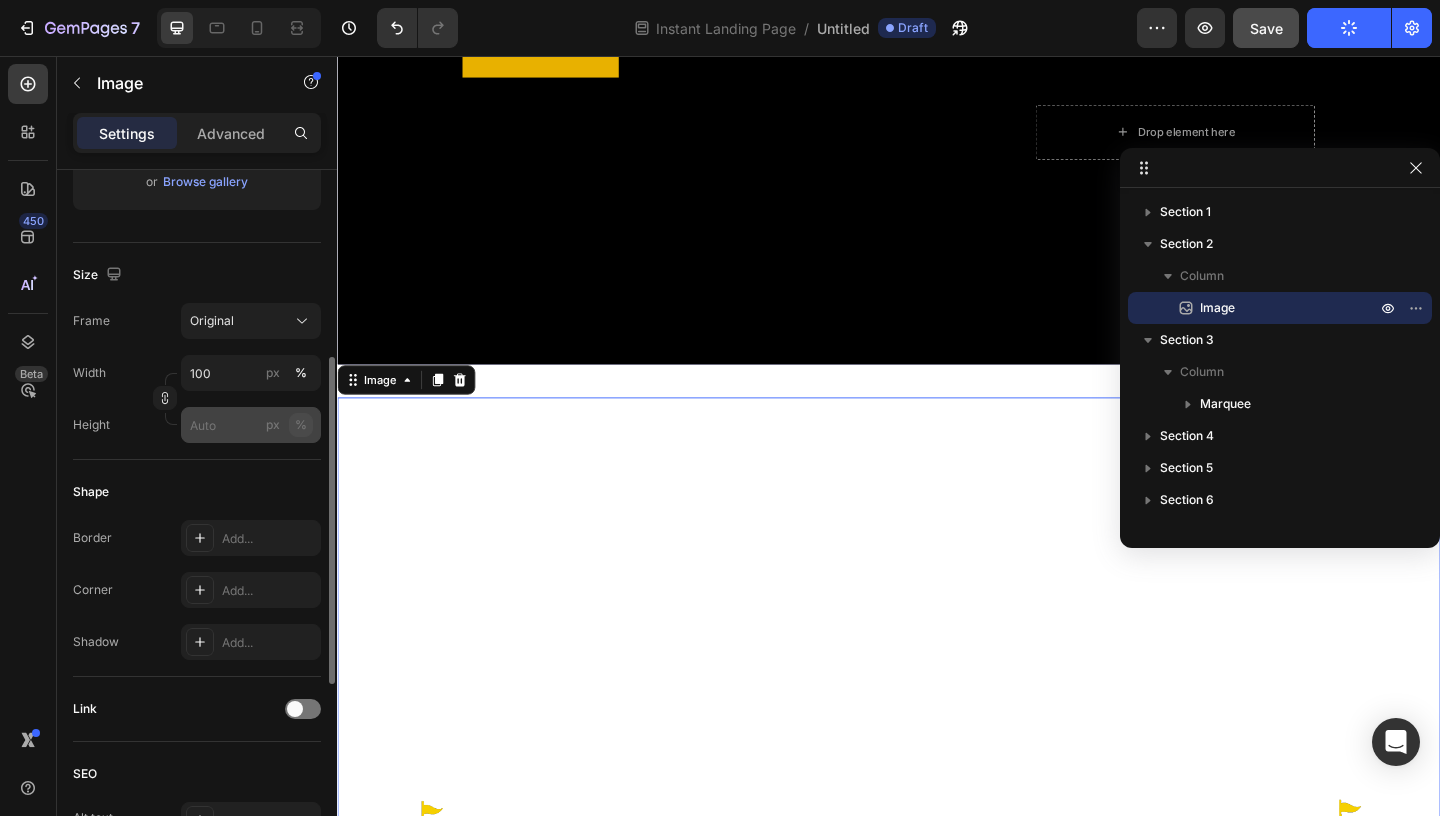 click on "%" 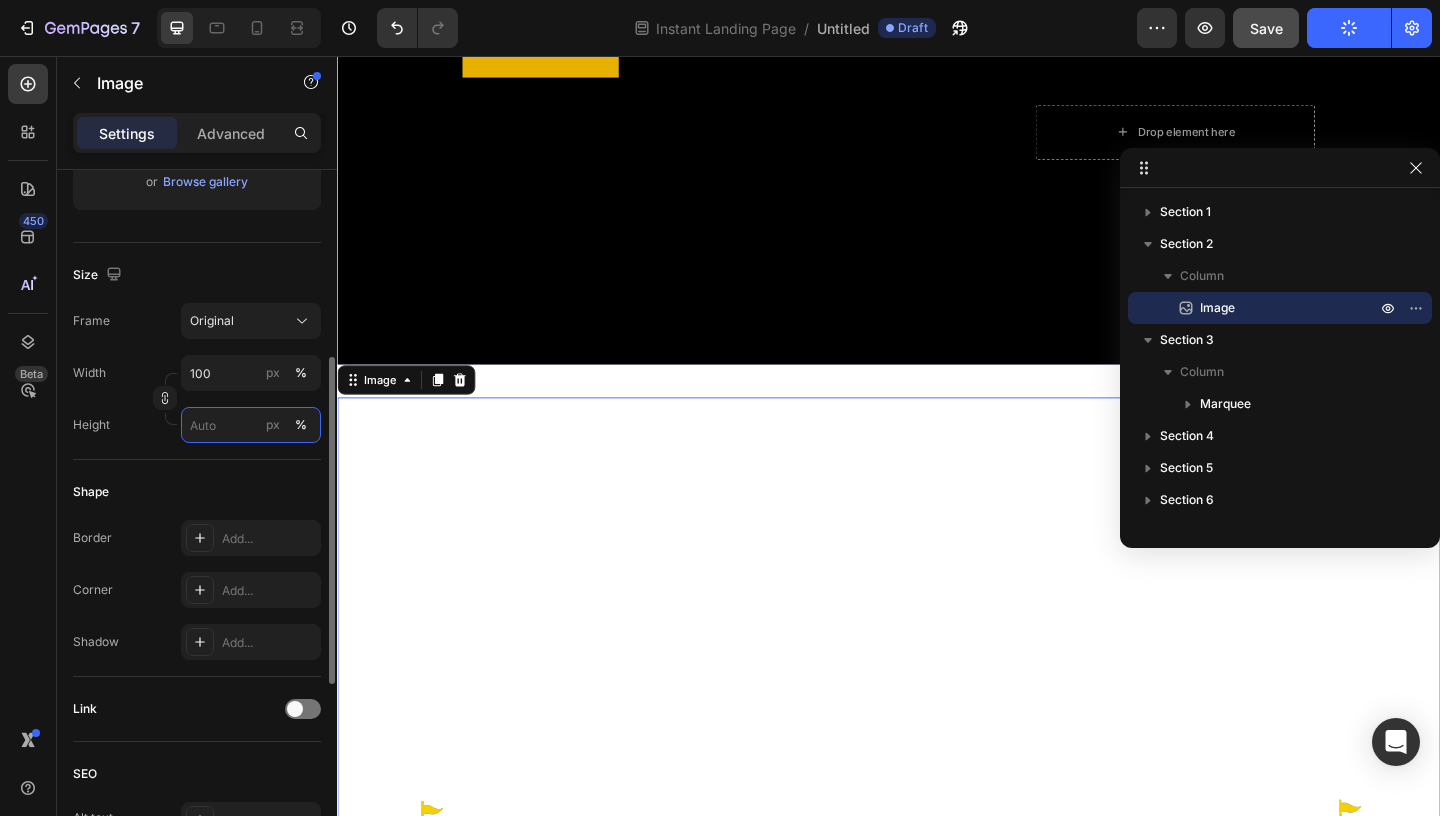 click on "px %" at bounding box center (251, 425) 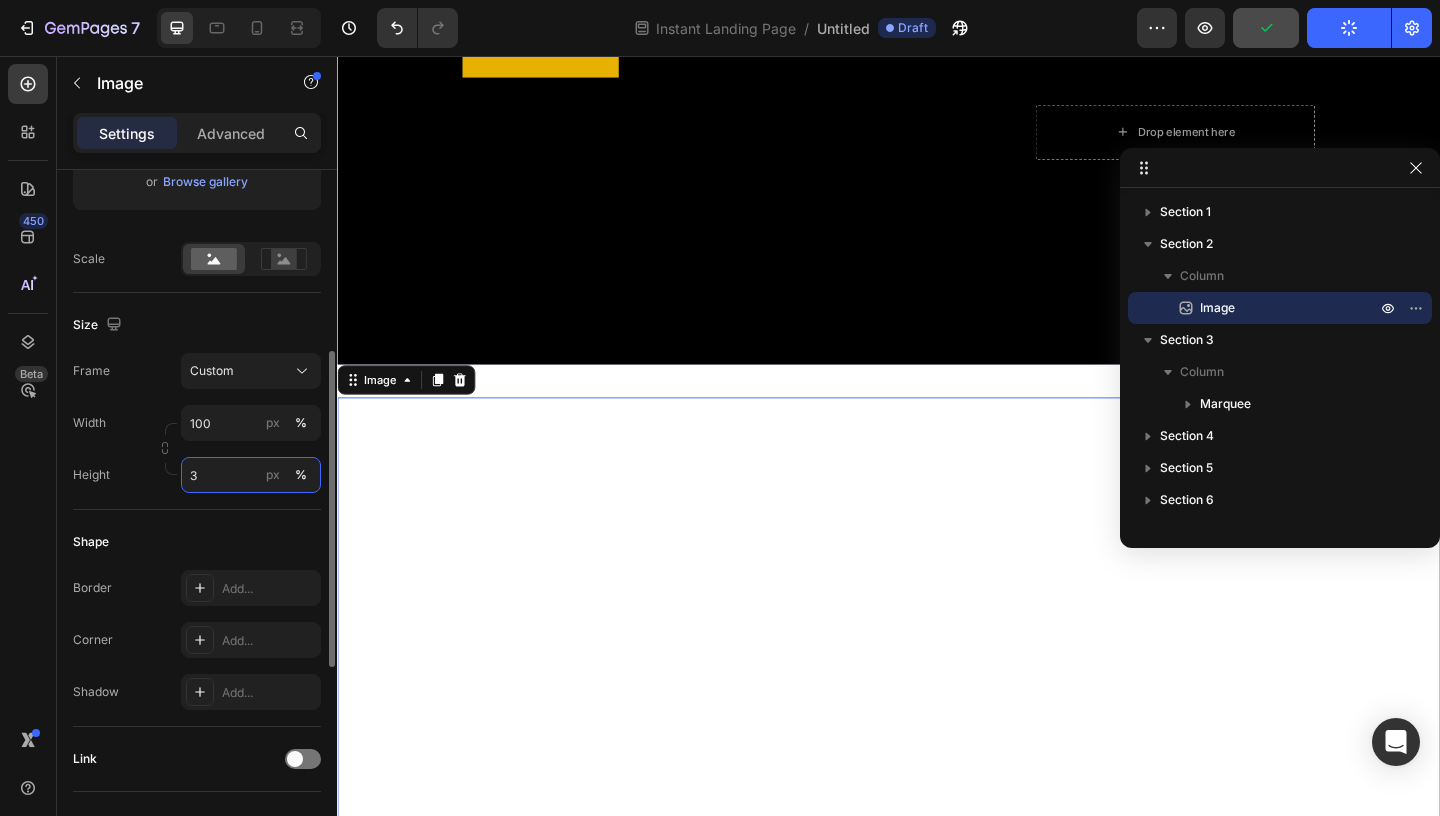 type on "3" 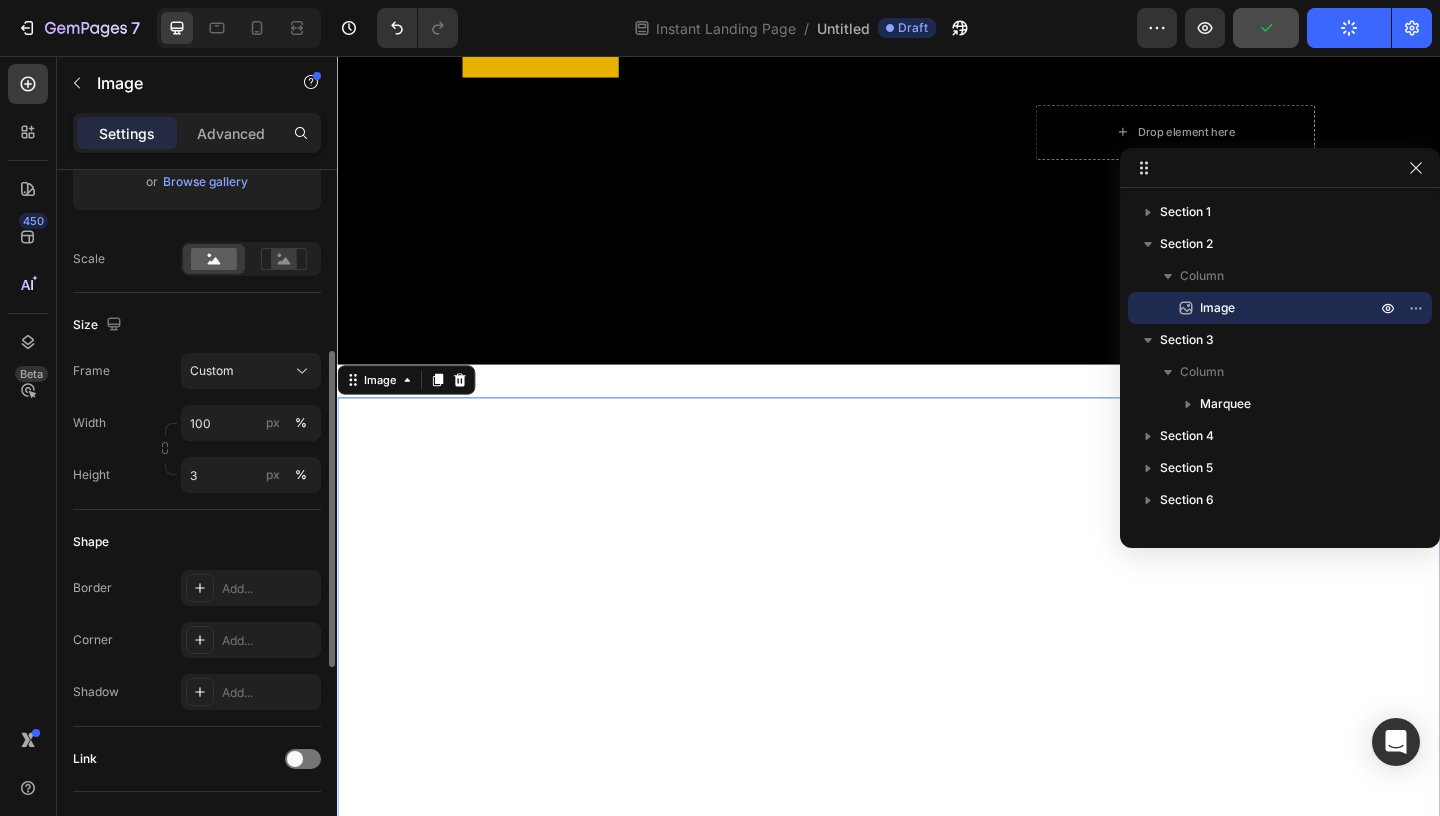 click on "Size Frame Custom Width 100 px % Height 3 px %" 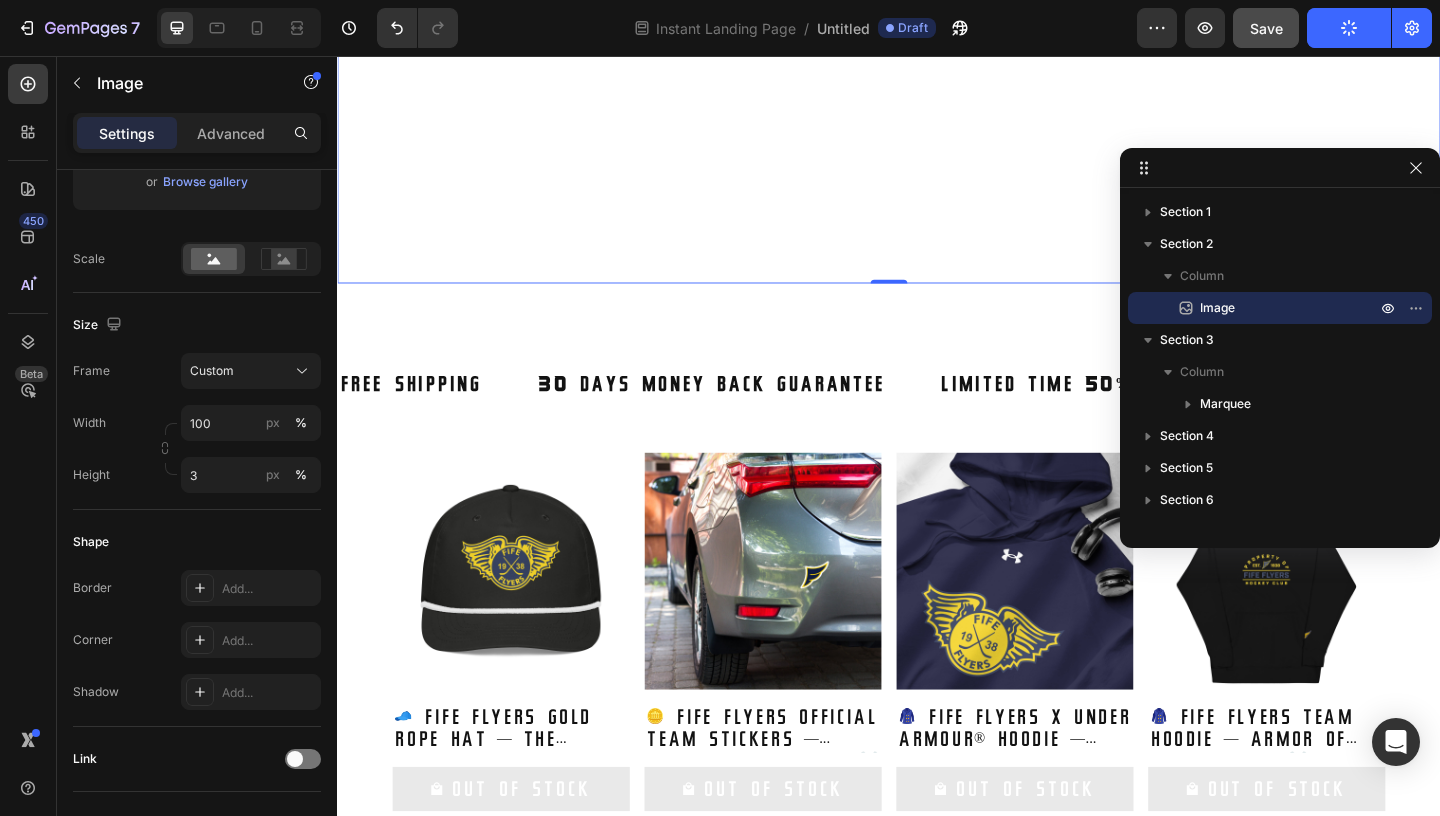 scroll, scrollTop: 1384, scrollLeft: 0, axis: vertical 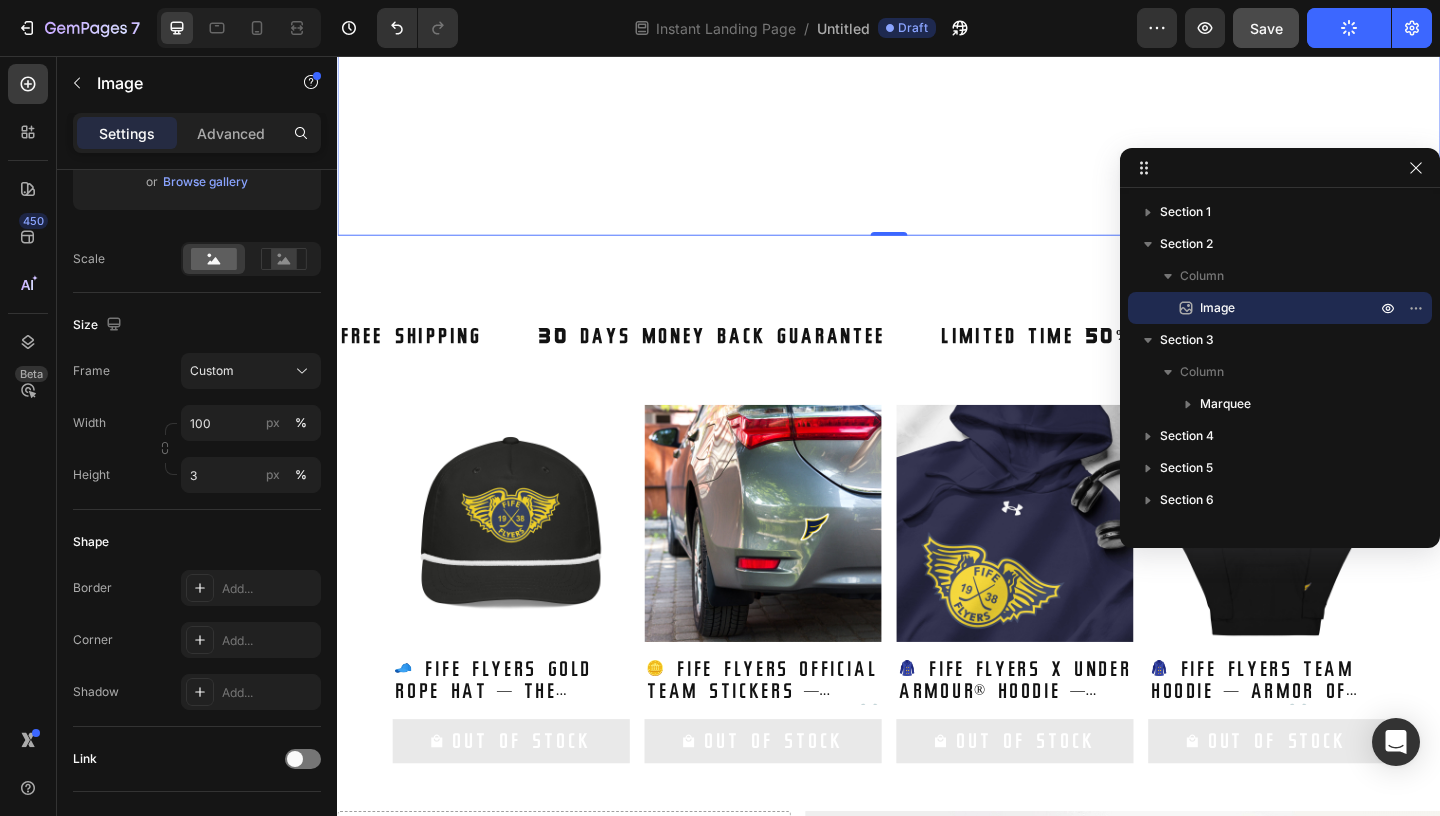 click at bounding box center [937, -87] 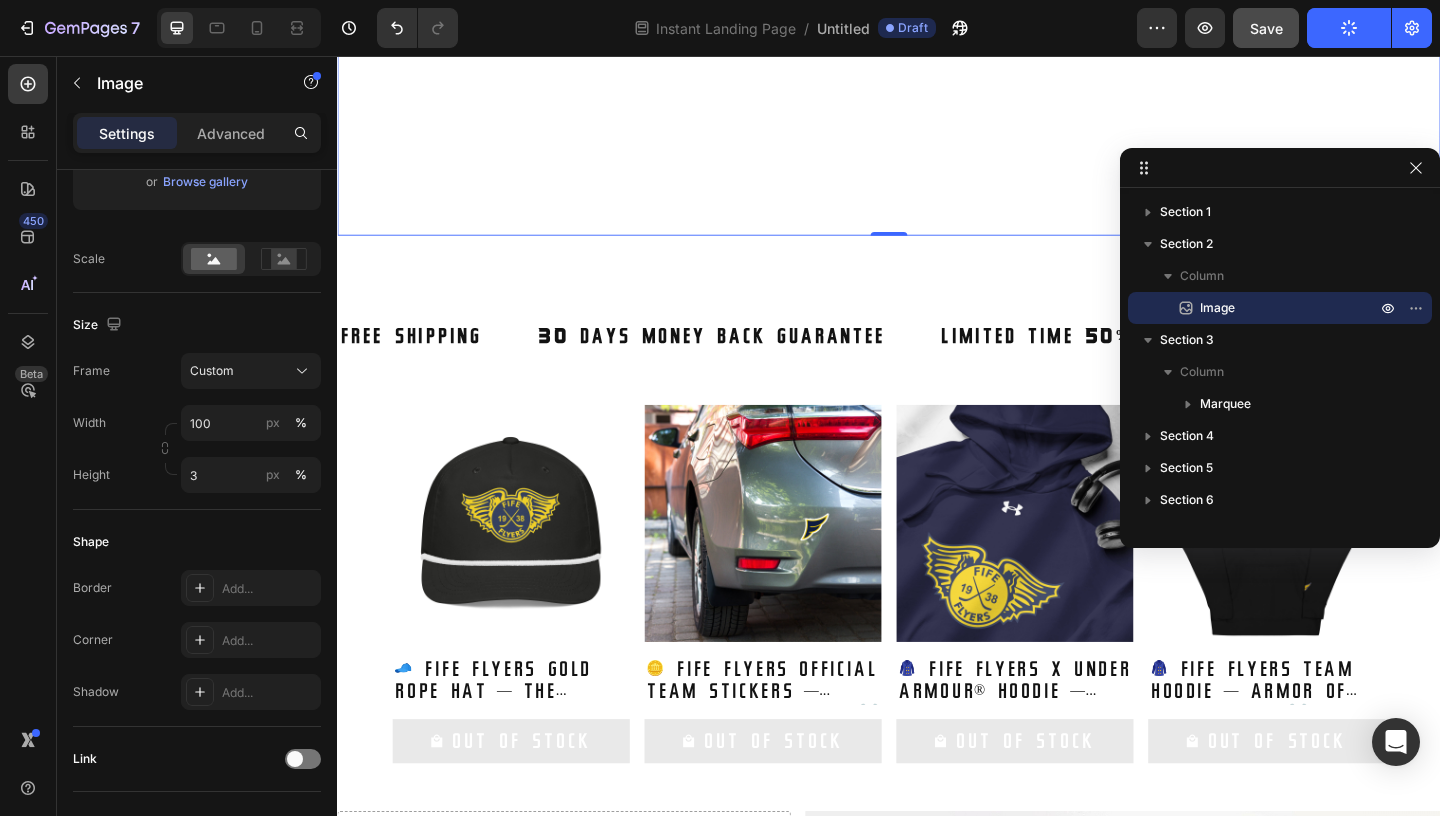 click 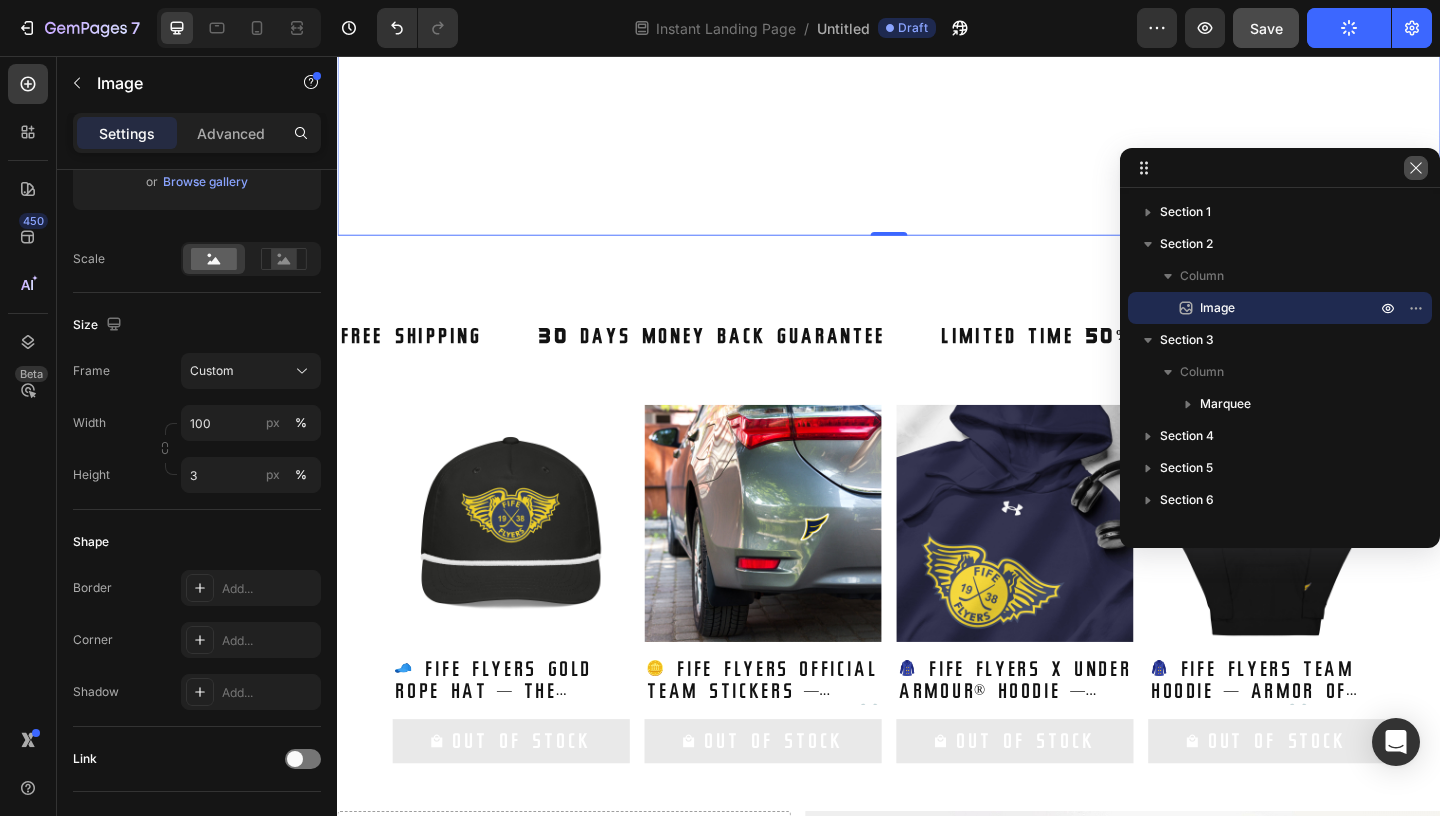 click 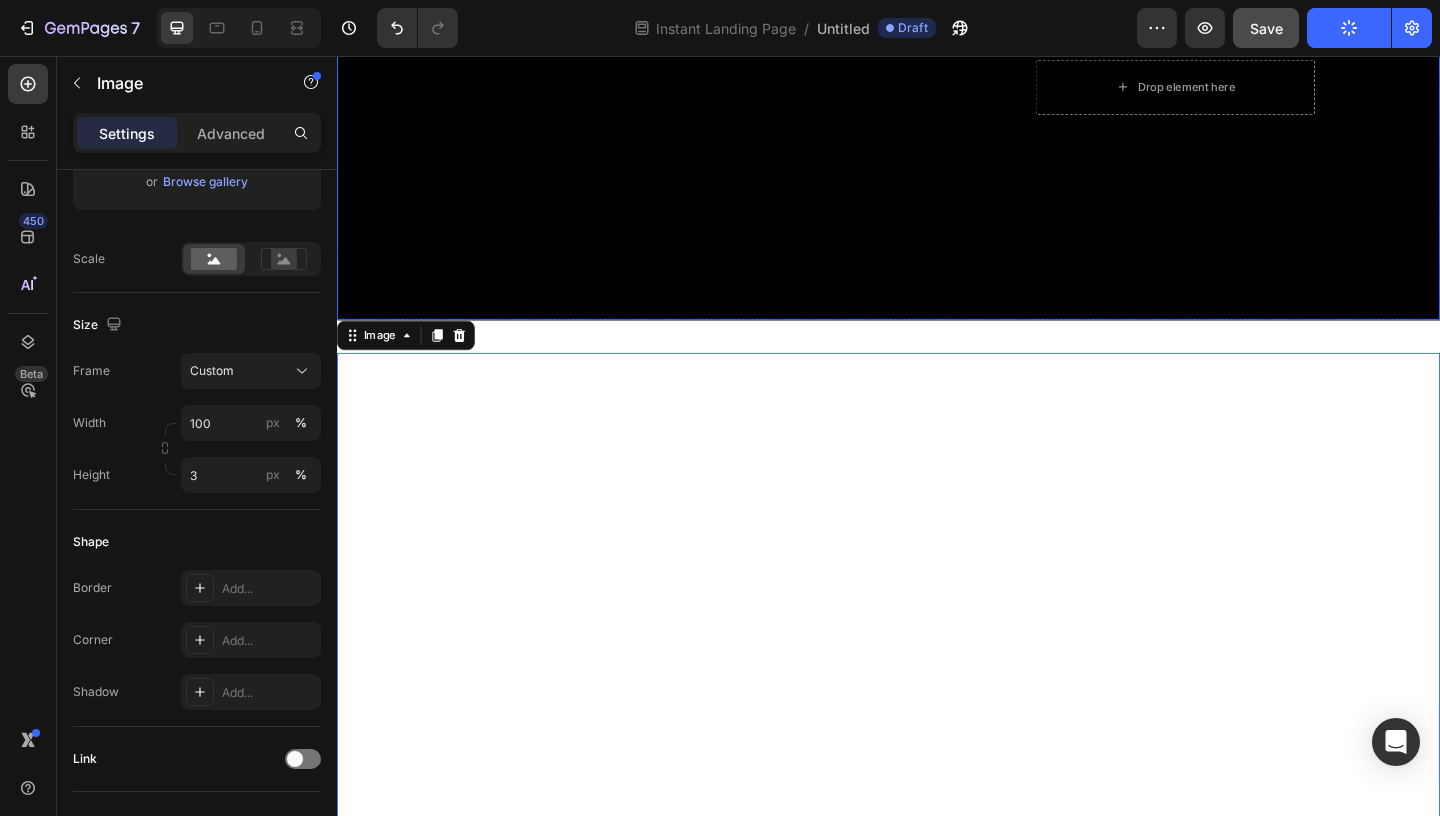 scroll, scrollTop: 586, scrollLeft: 0, axis: vertical 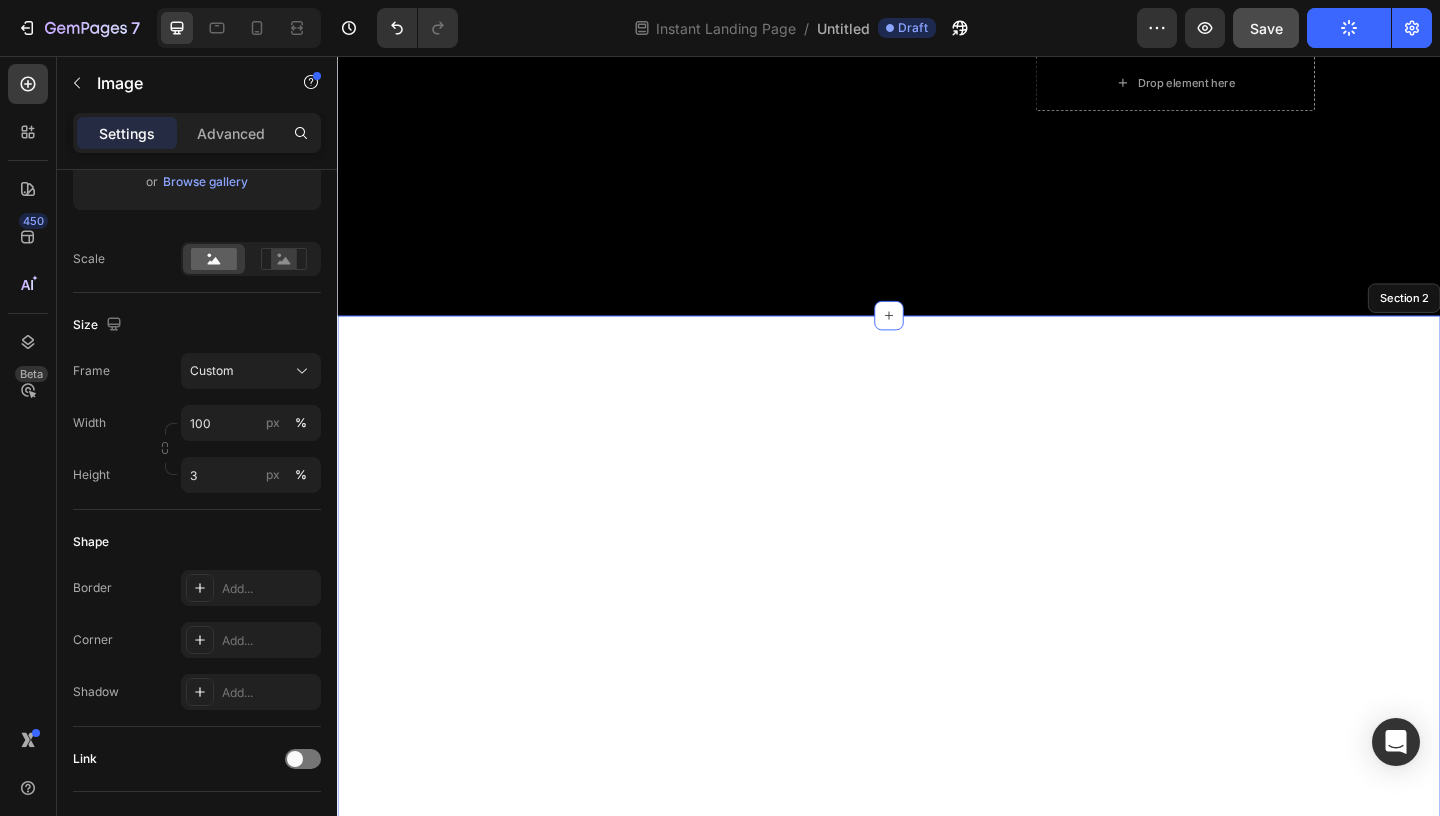 click on "Image   0 Section 2" at bounding box center (937, 711) 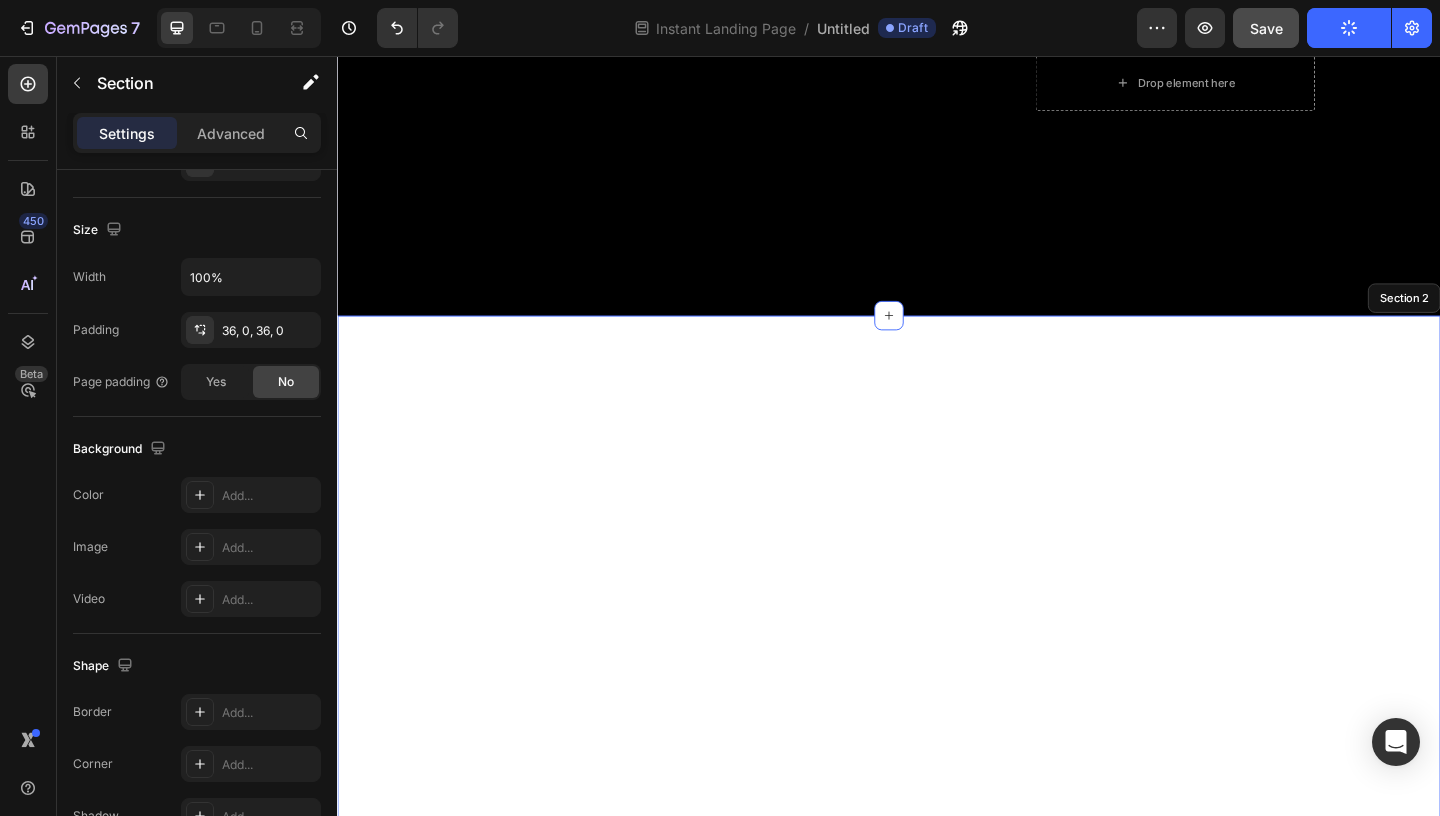 scroll, scrollTop: 0, scrollLeft: 0, axis: both 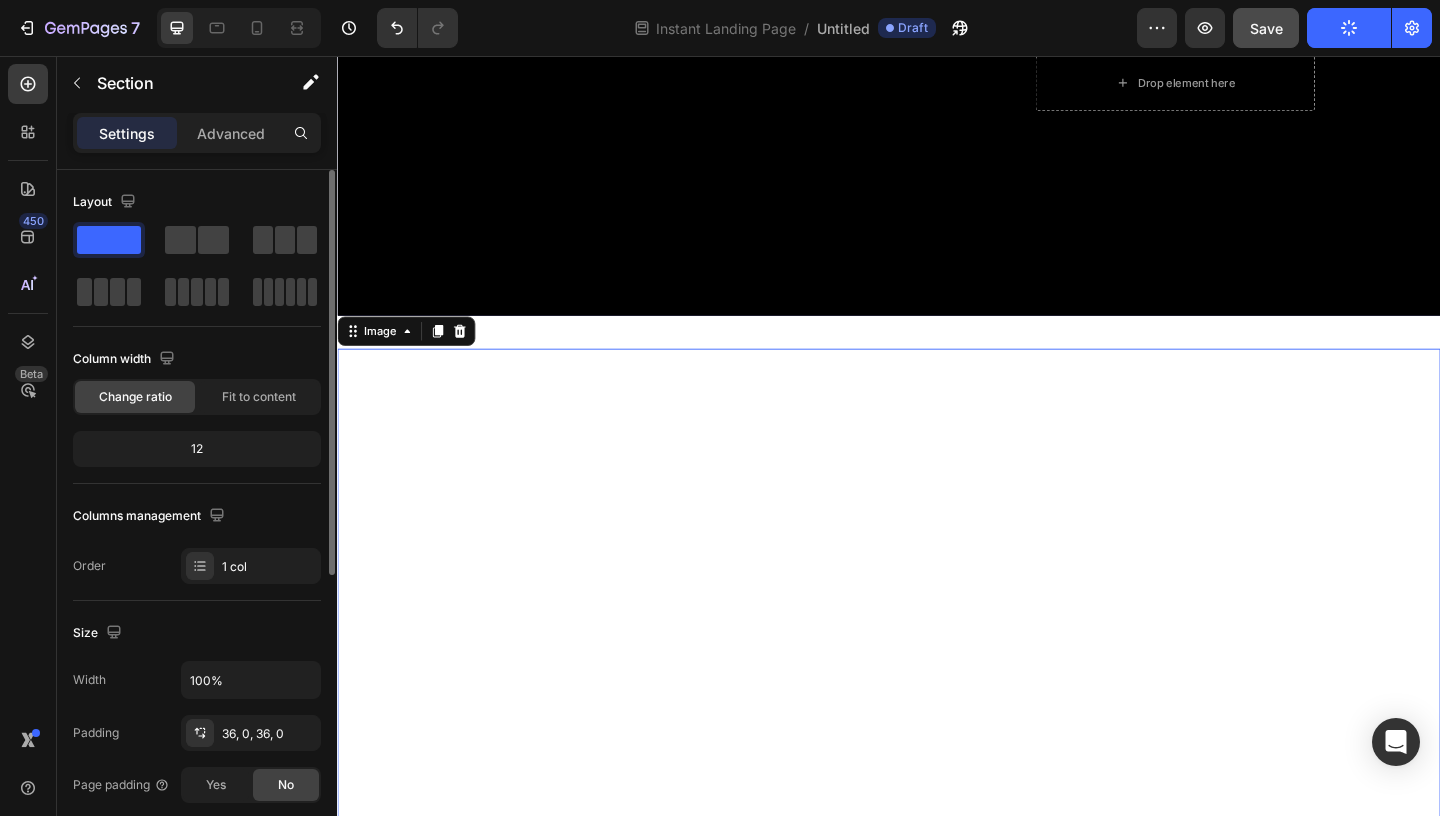click at bounding box center (937, 711) 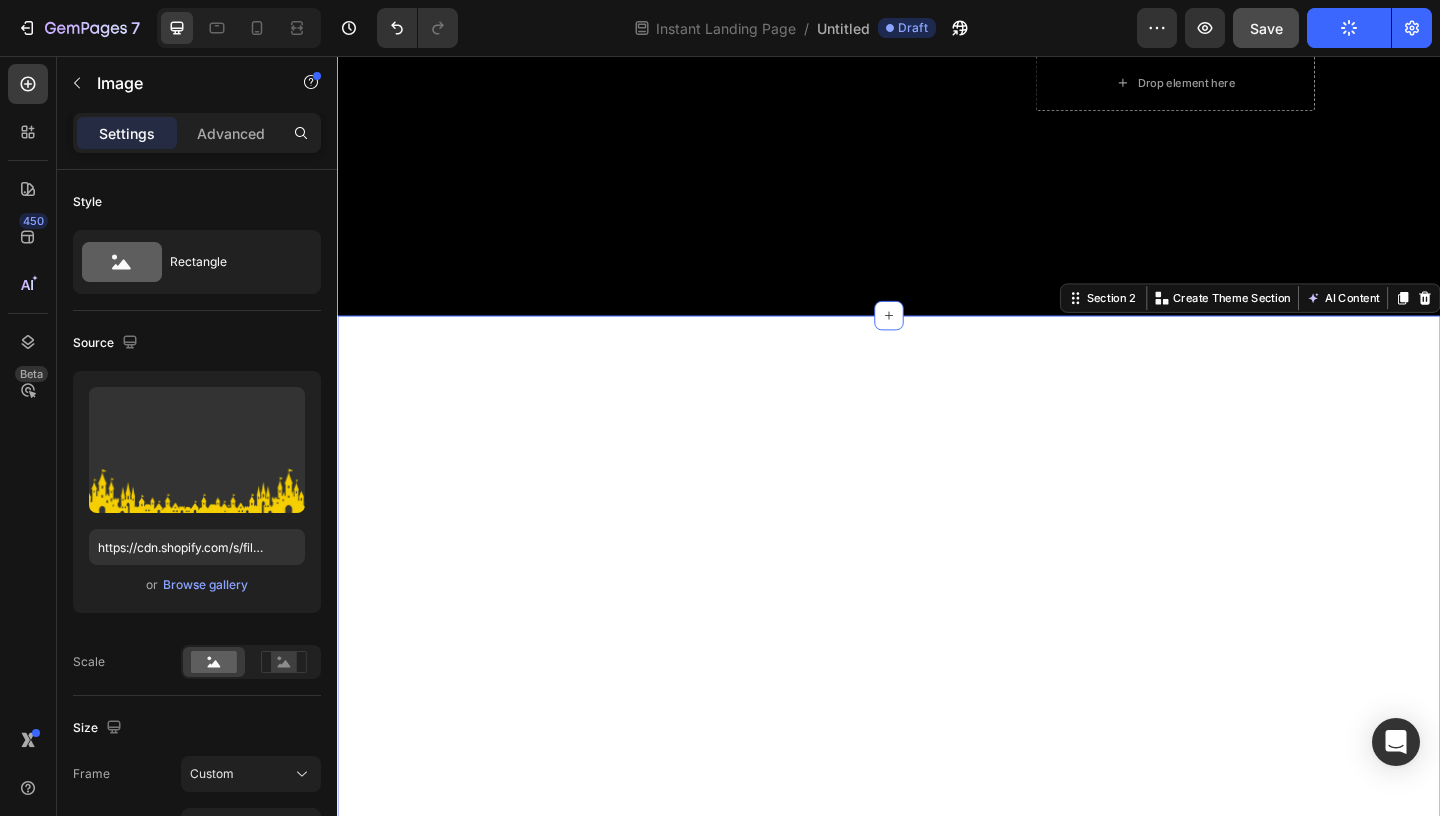 click on "Image Section 2   You can create reusable sections Create Theme Section AI Content Write with GemAI You've reached  /  rewrites of your AI generative this month. Resets on  01 Sep . You have reached limit this month" at bounding box center (937, 711) 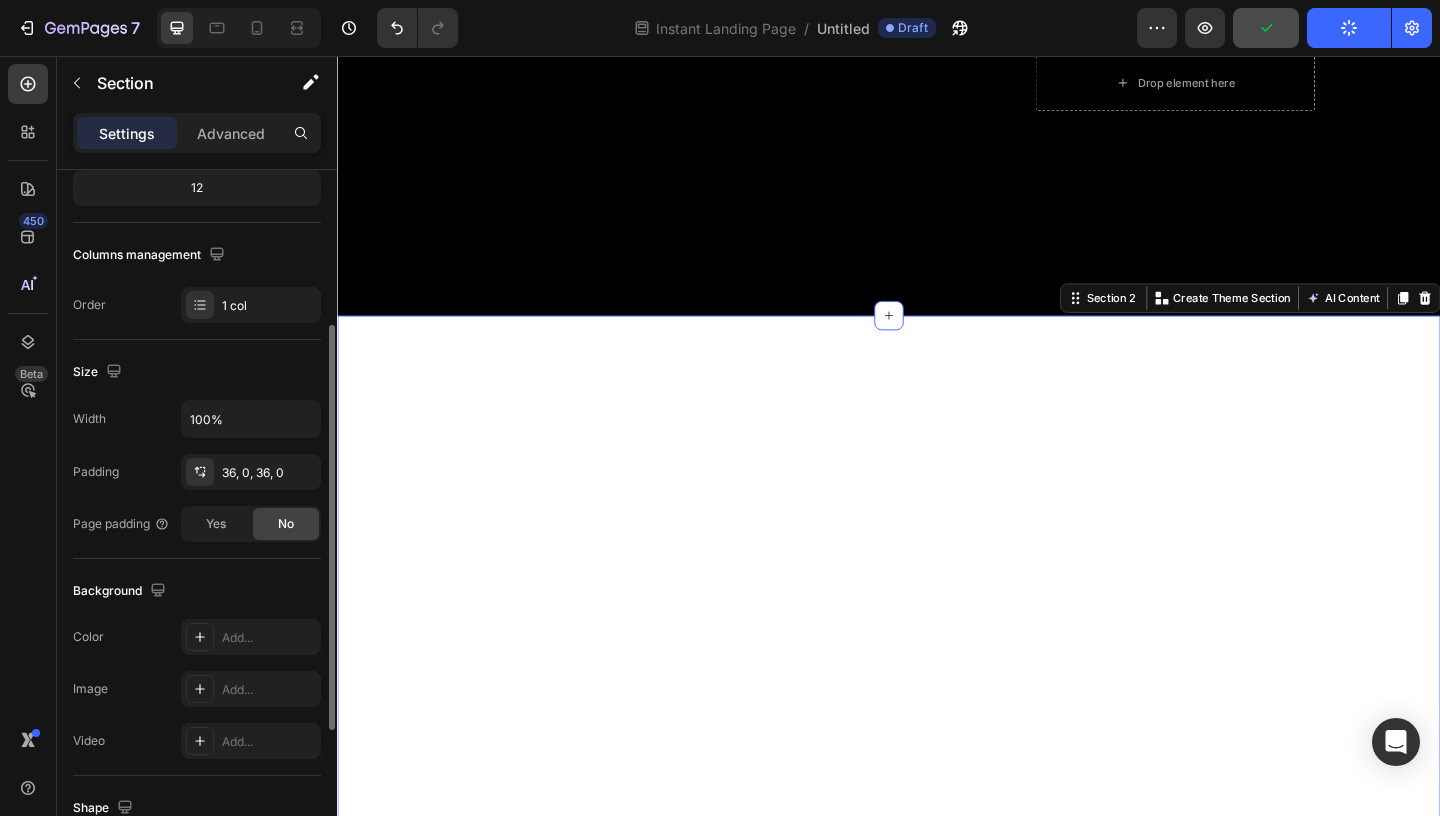 scroll, scrollTop: 265, scrollLeft: 0, axis: vertical 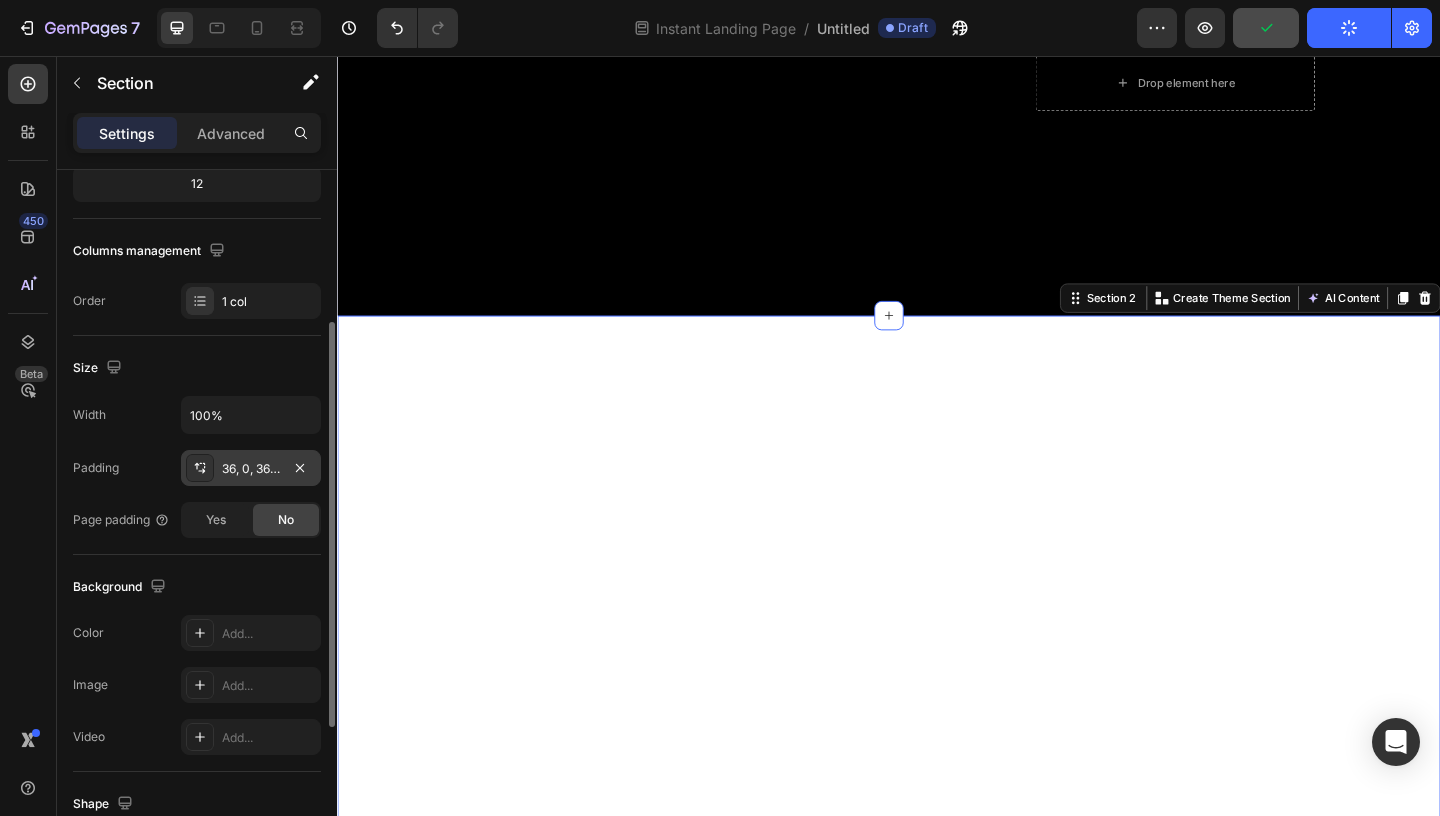 click on "36, 0, 36, 0" at bounding box center (251, 469) 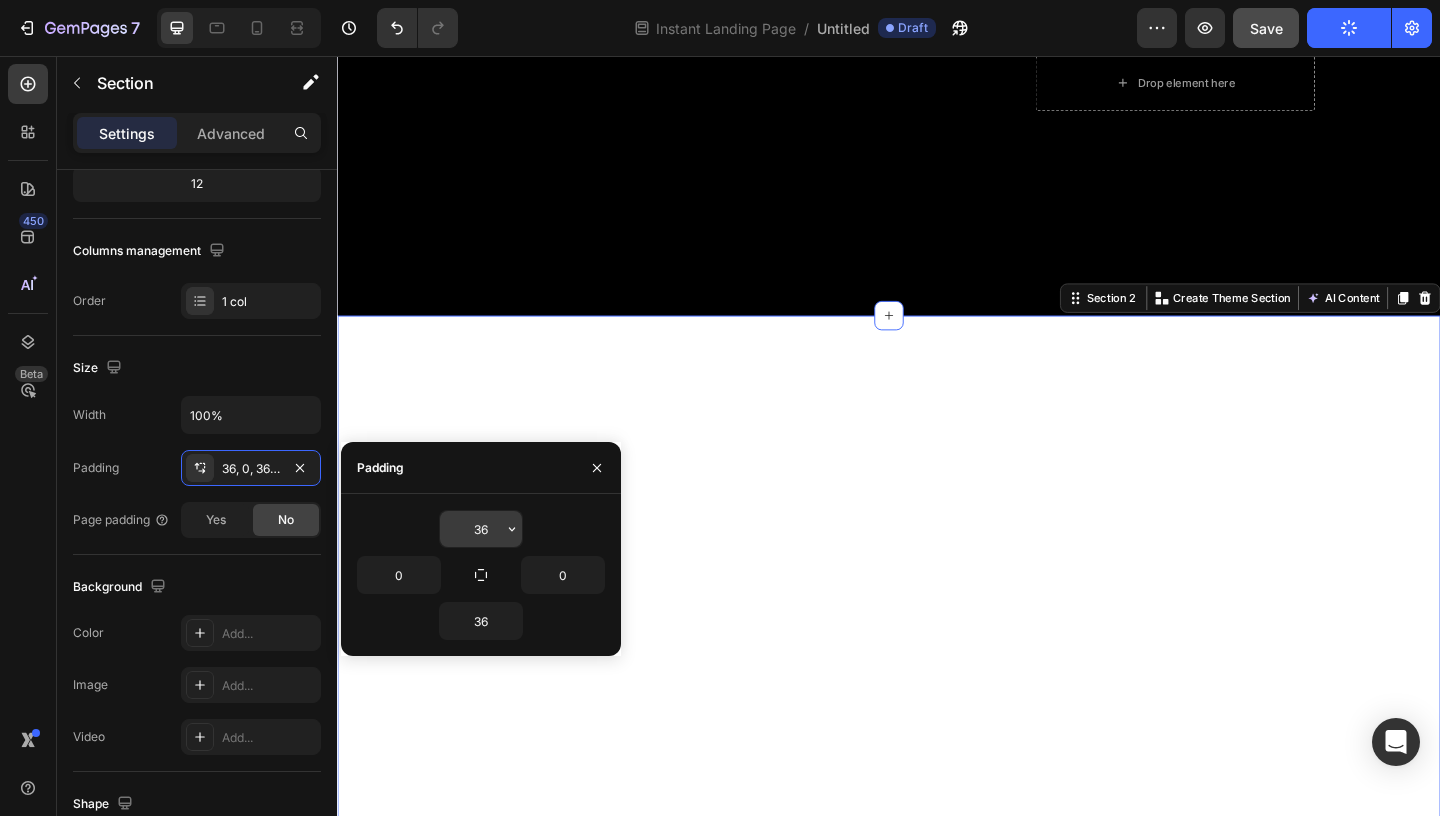 click on "36" at bounding box center [481, 529] 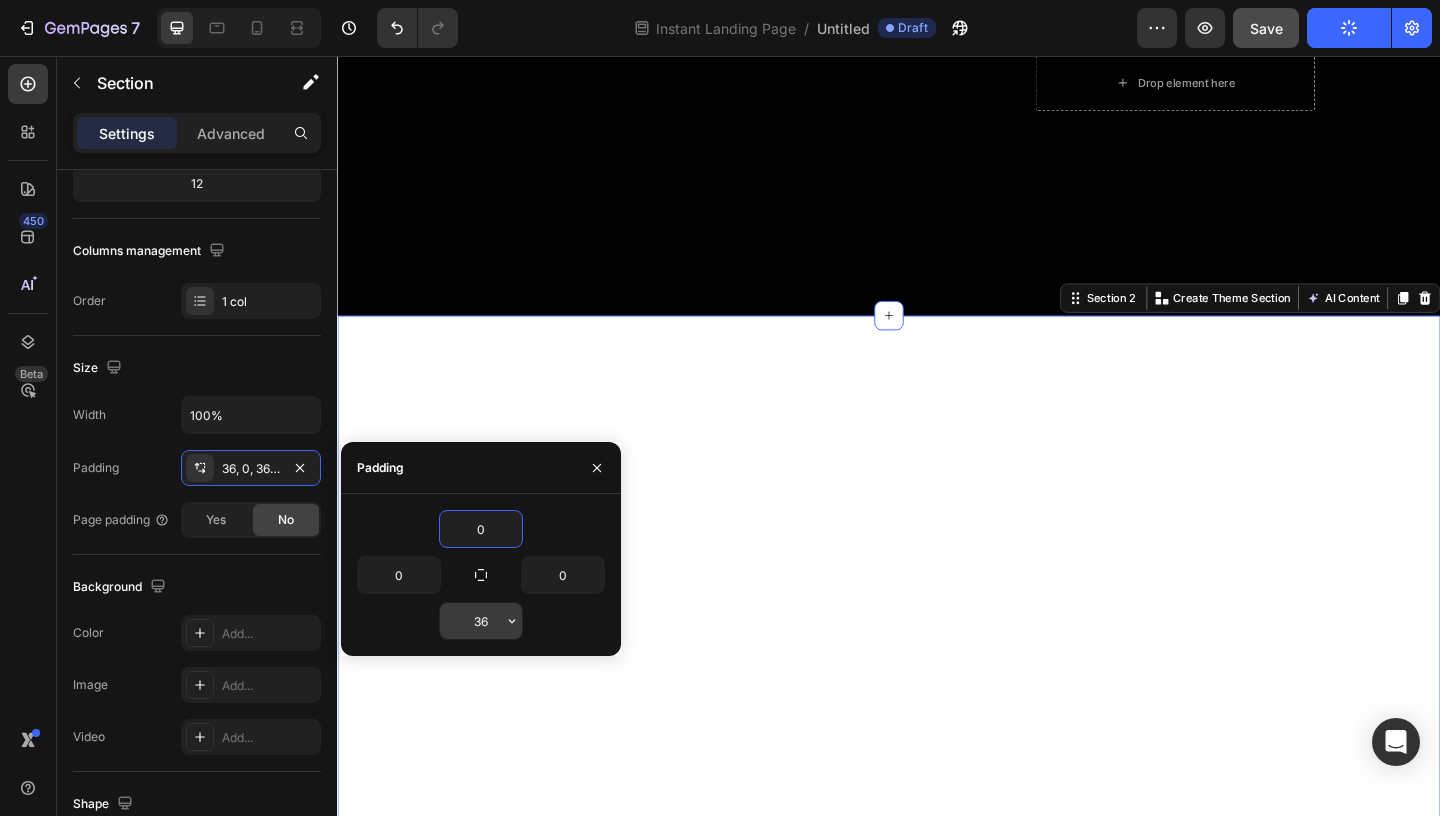 type on "0" 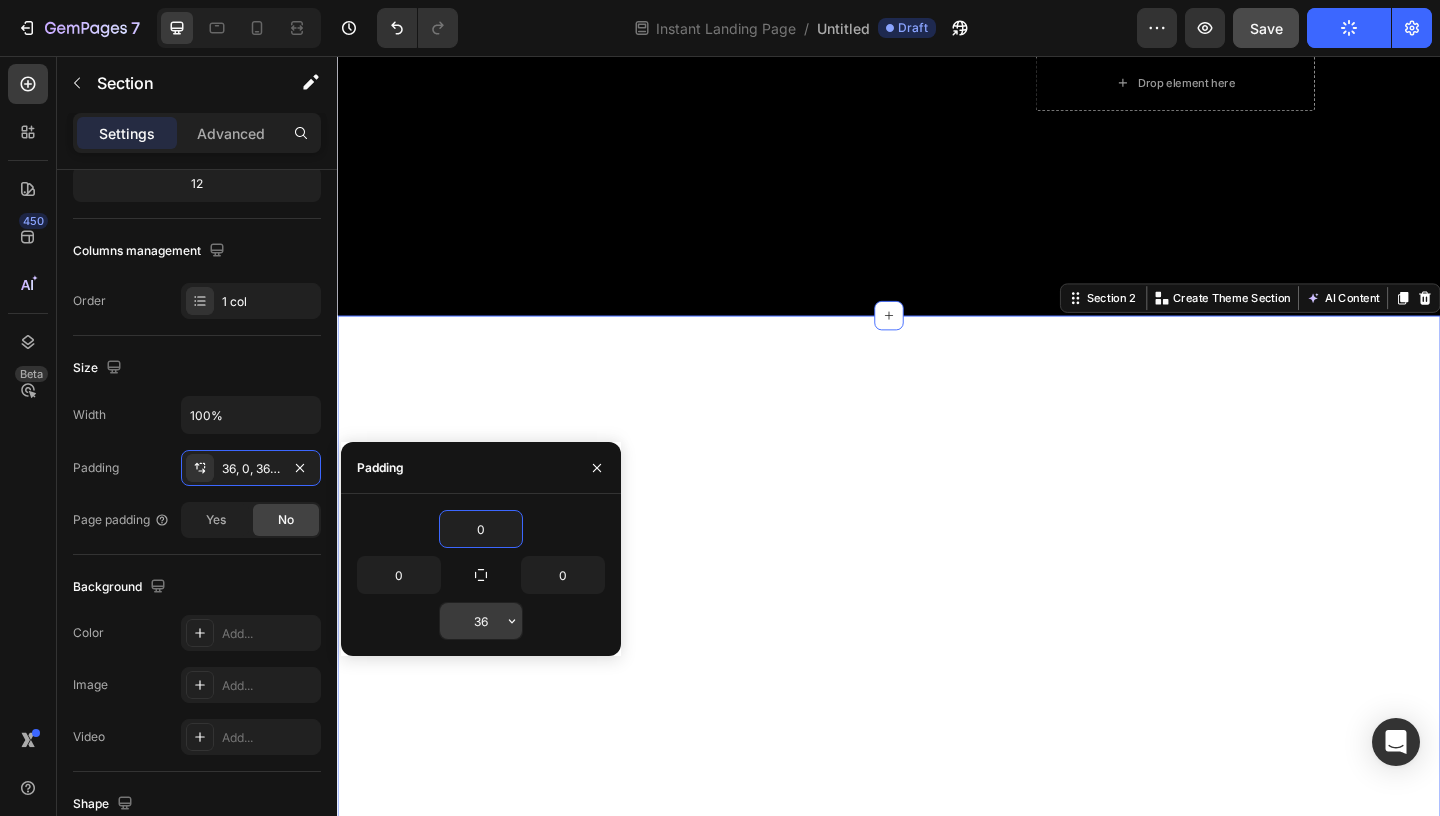 click on "36" at bounding box center [481, 621] 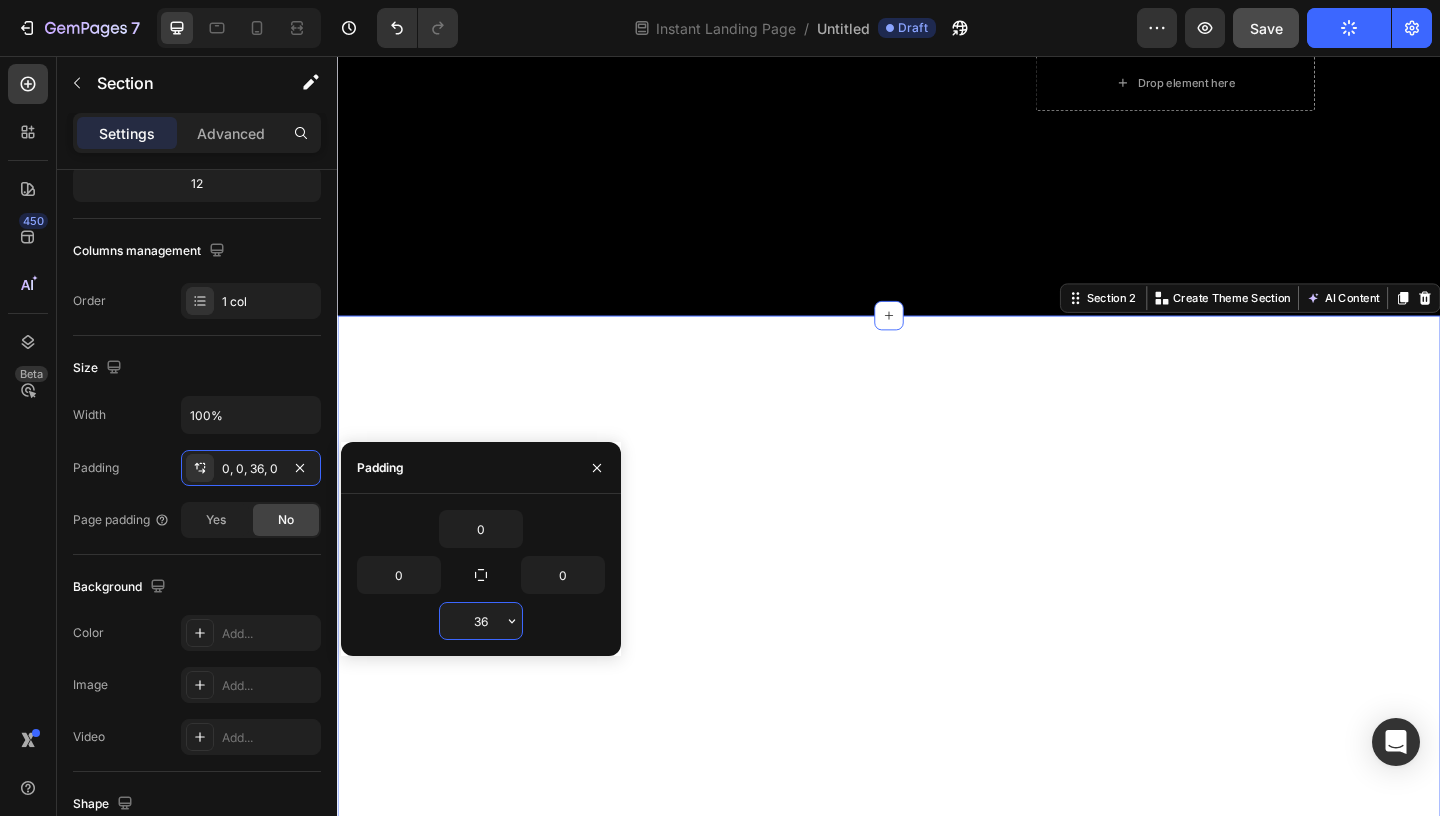 type on "0" 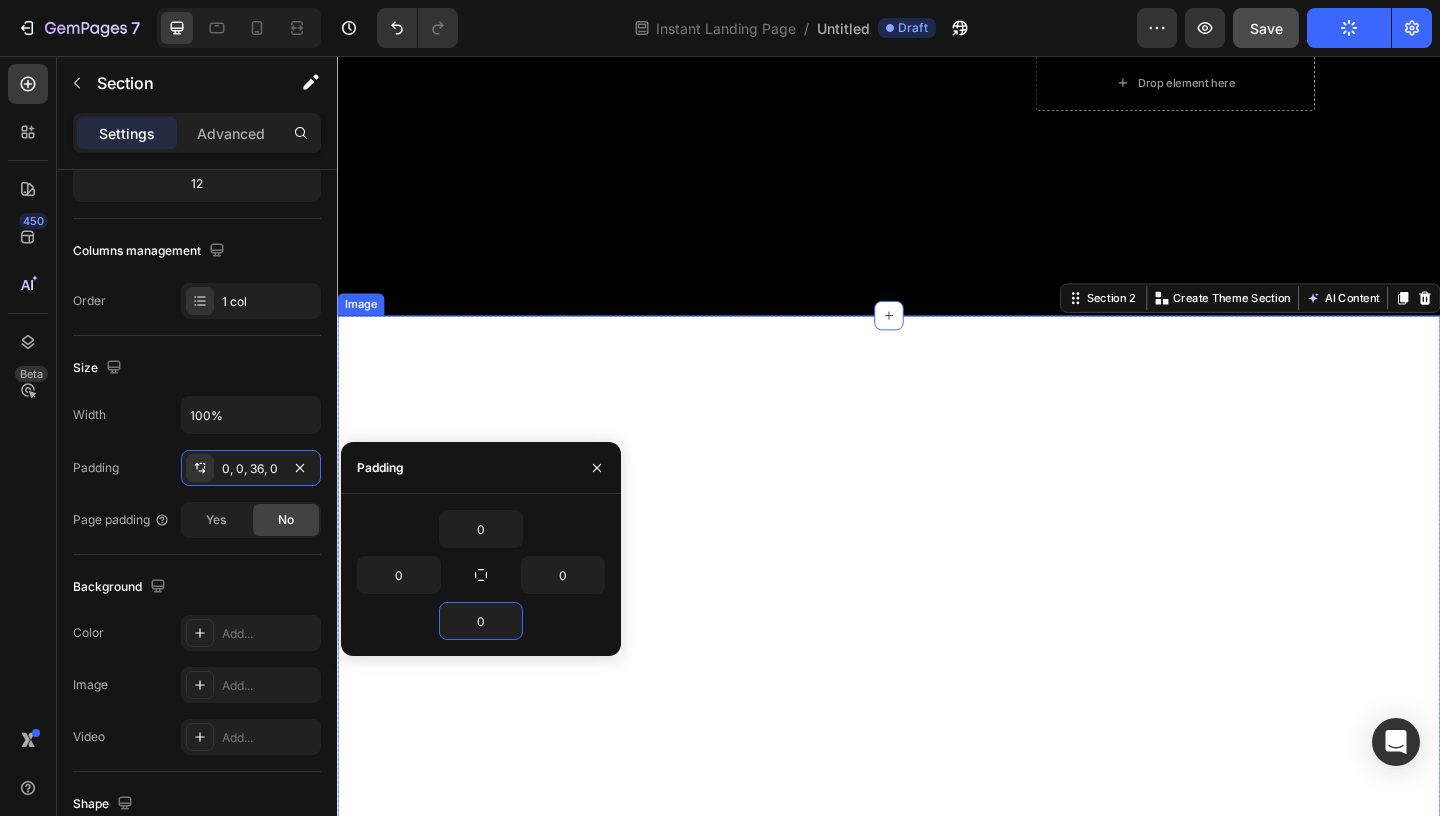 click at bounding box center (937, 675) 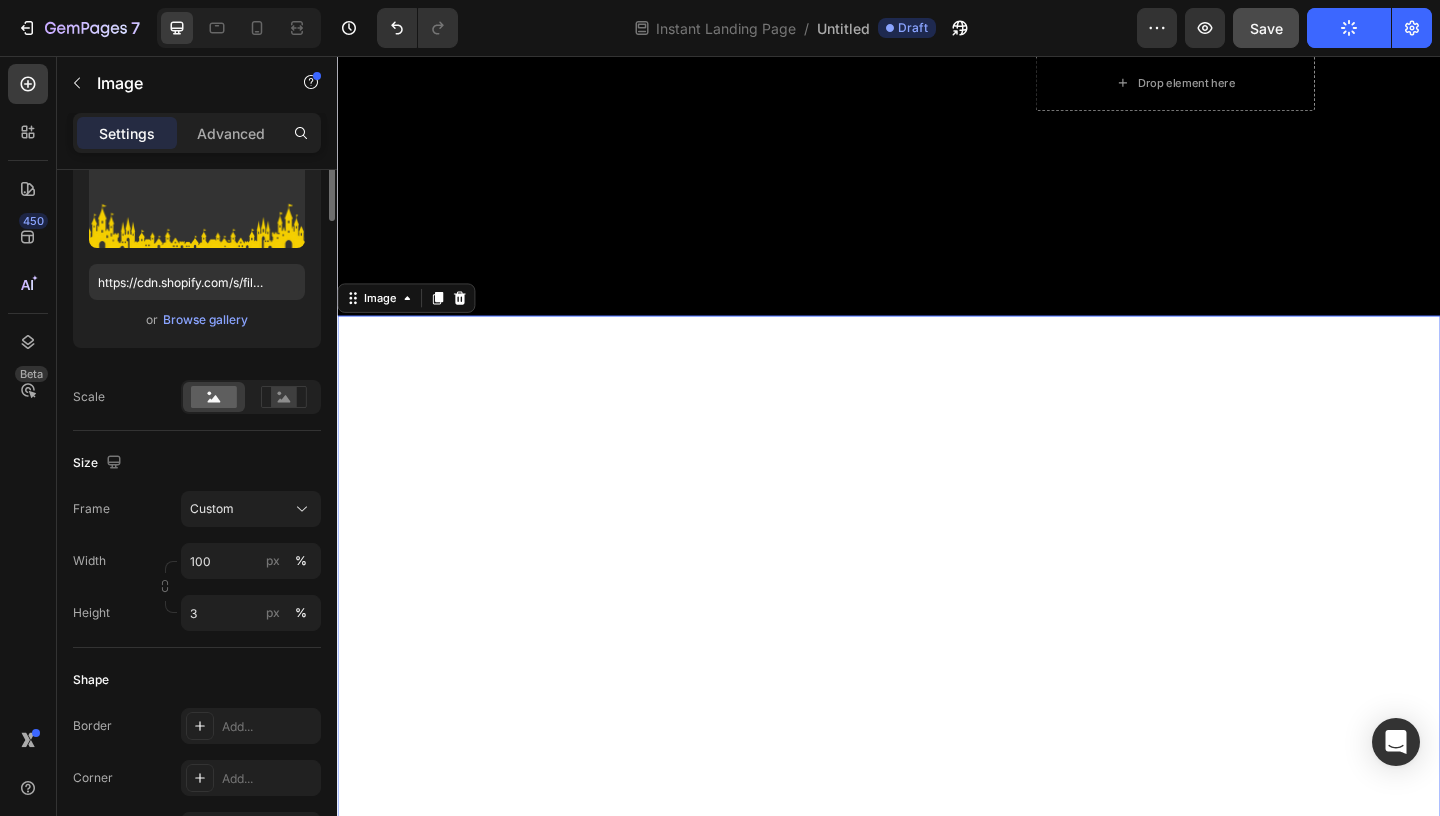 scroll, scrollTop: 0, scrollLeft: 0, axis: both 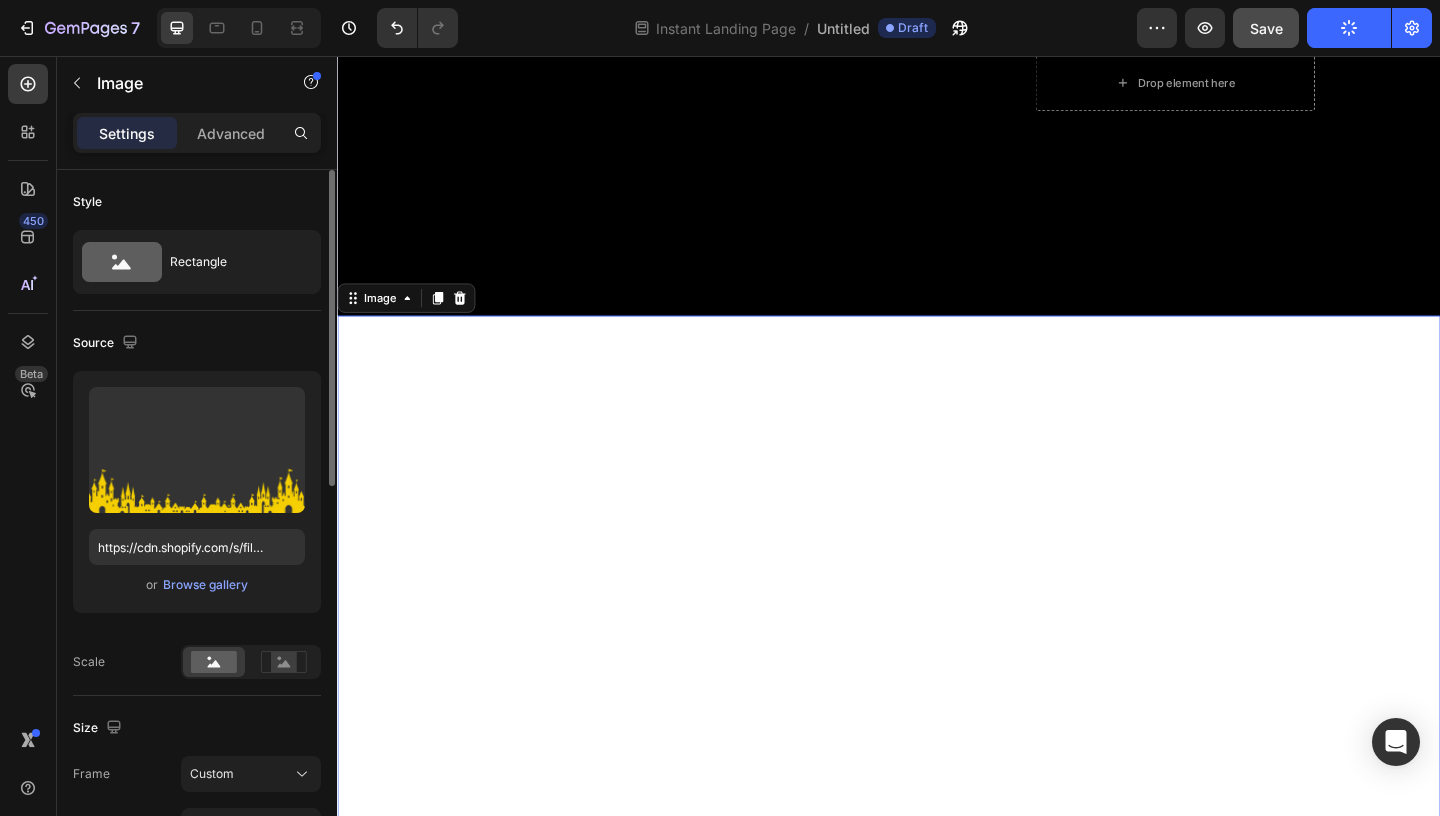 click at bounding box center [937, 675] 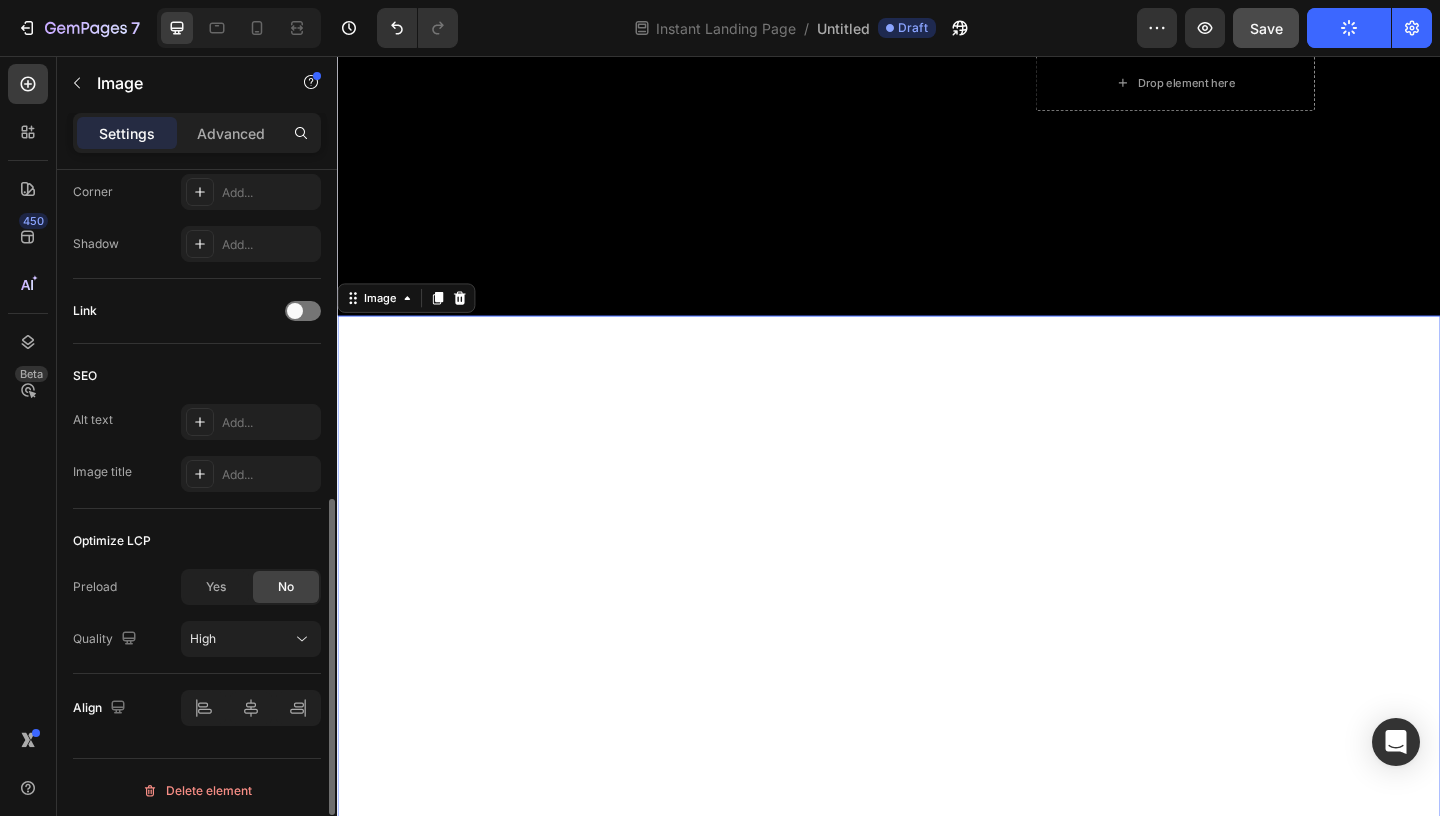 scroll, scrollTop: 855, scrollLeft: 0, axis: vertical 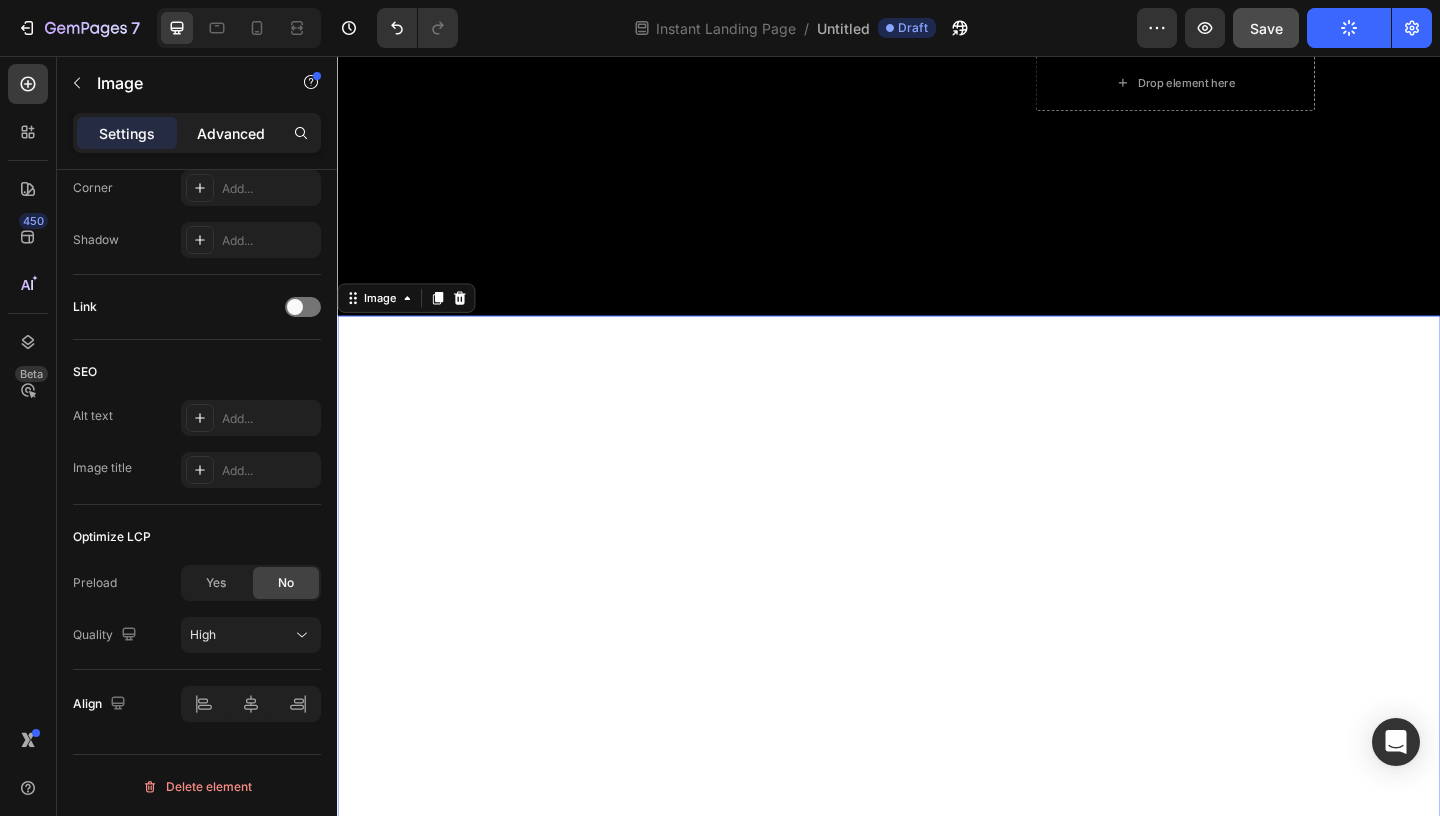 click on "Advanced" at bounding box center (231, 133) 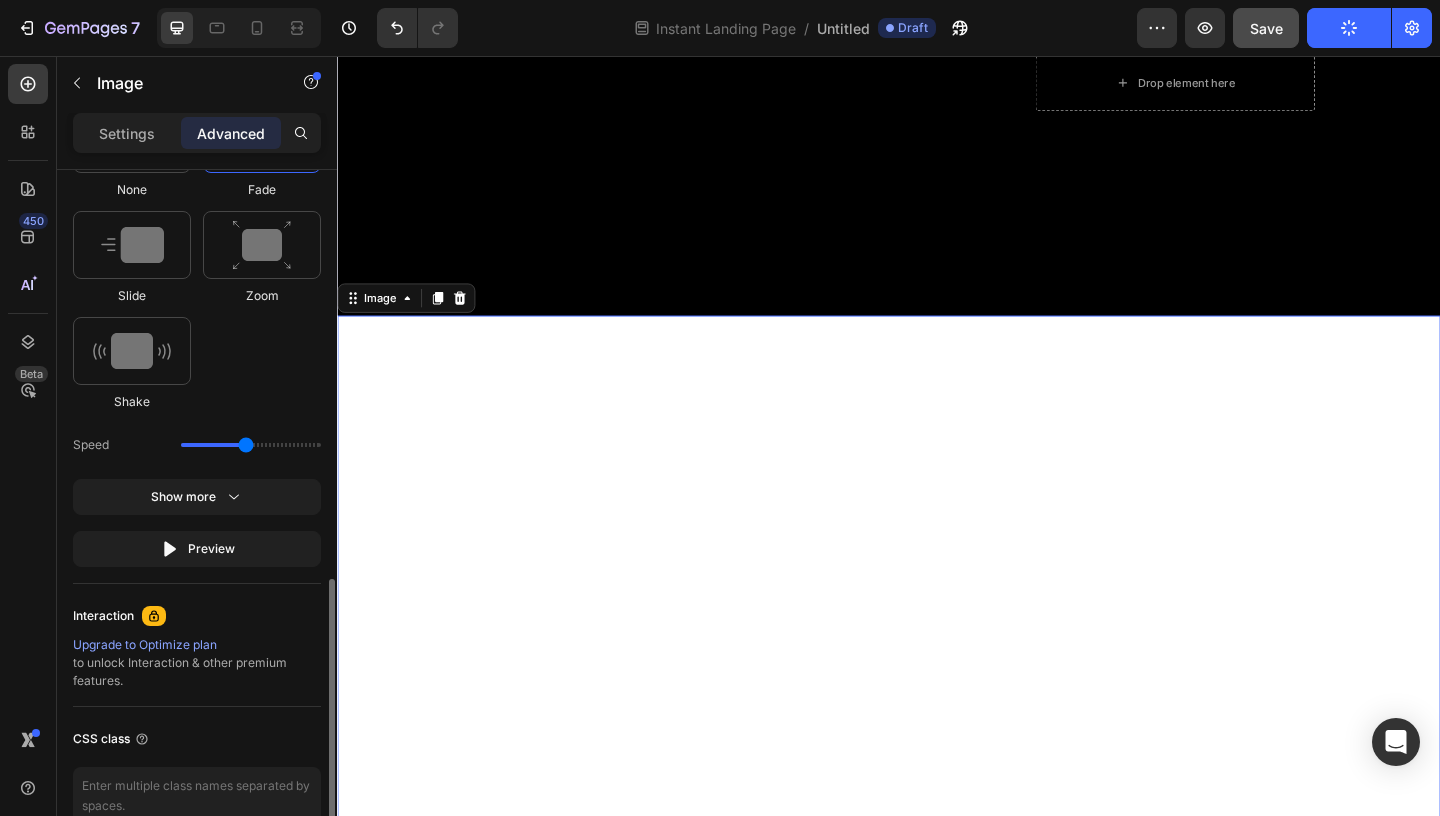 scroll, scrollTop: 1090, scrollLeft: 0, axis: vertical 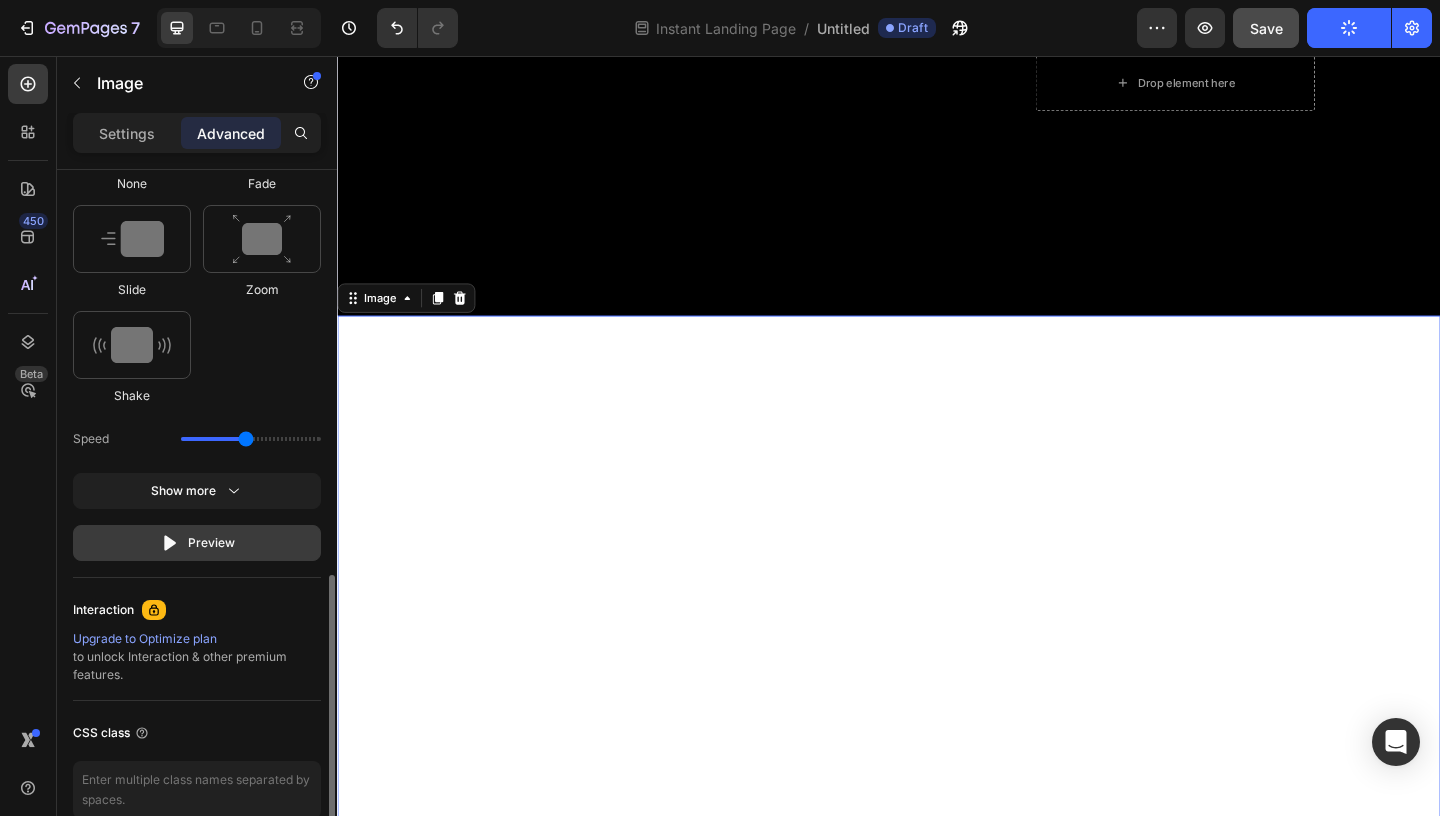 click on "Preview" at bounding box center (197, 543) 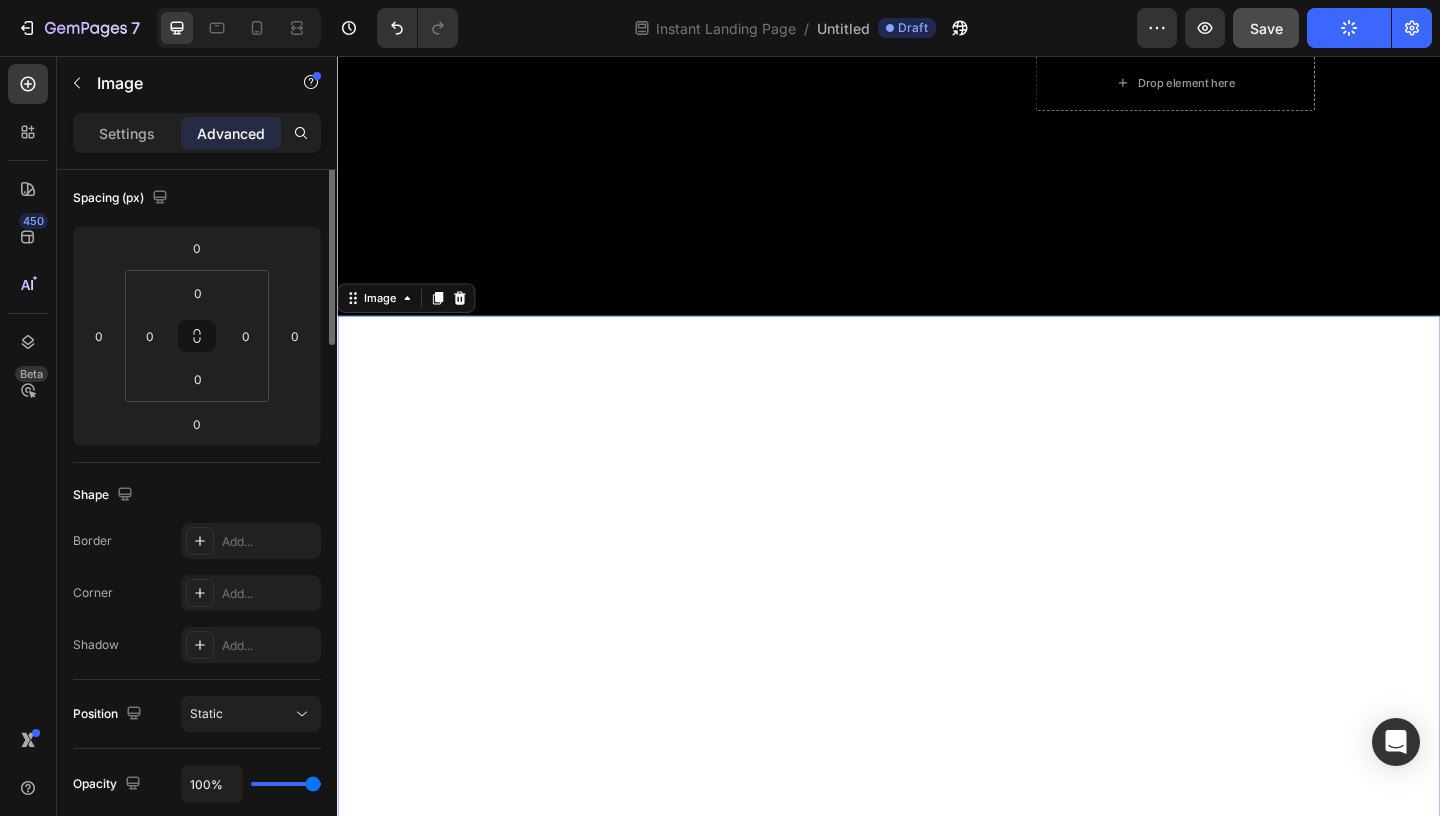 scroll, scrollTop: 0, scrollLeft: 0, axis: both 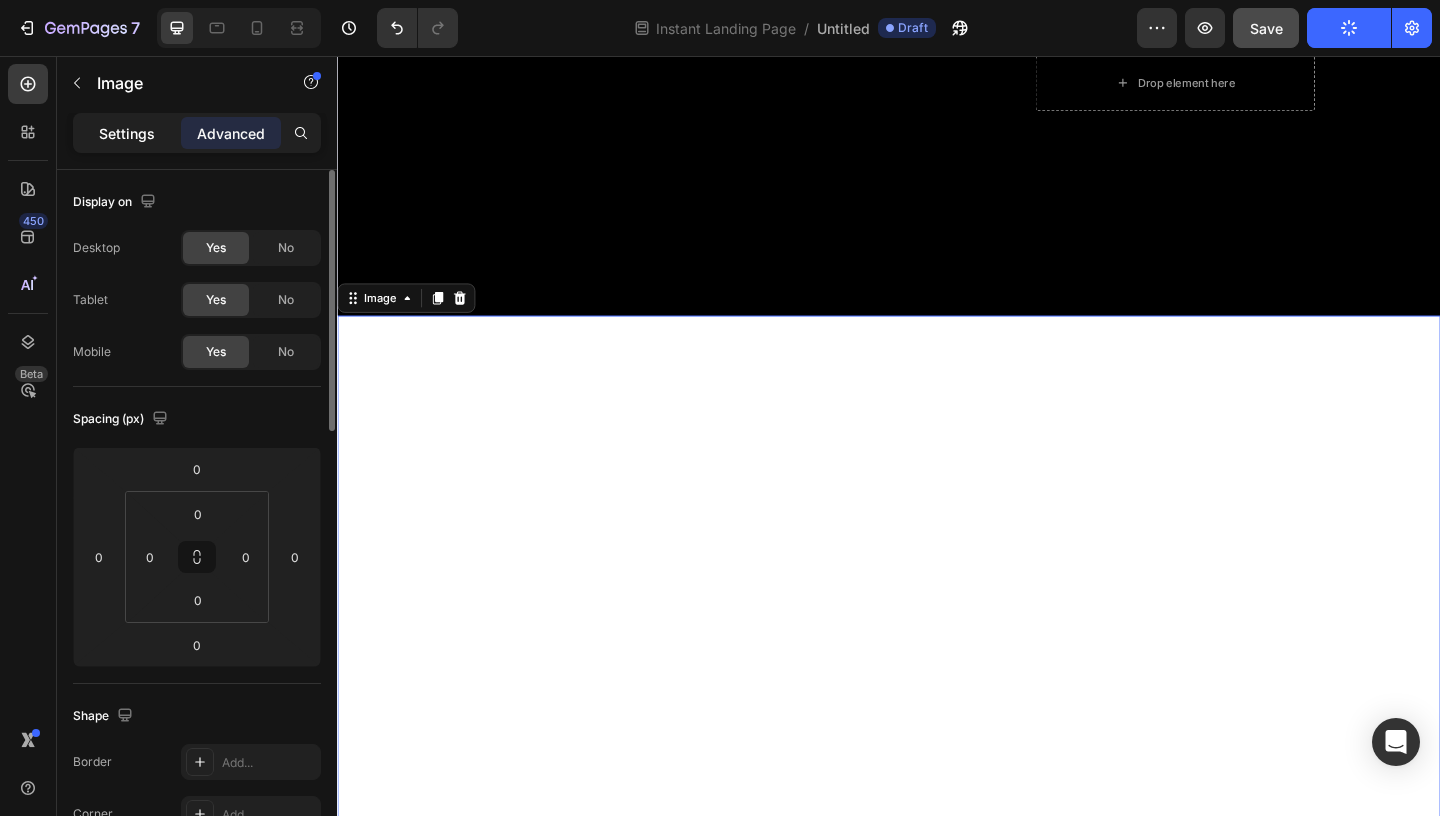 click on "Settings" at bounding box center (127, 133) 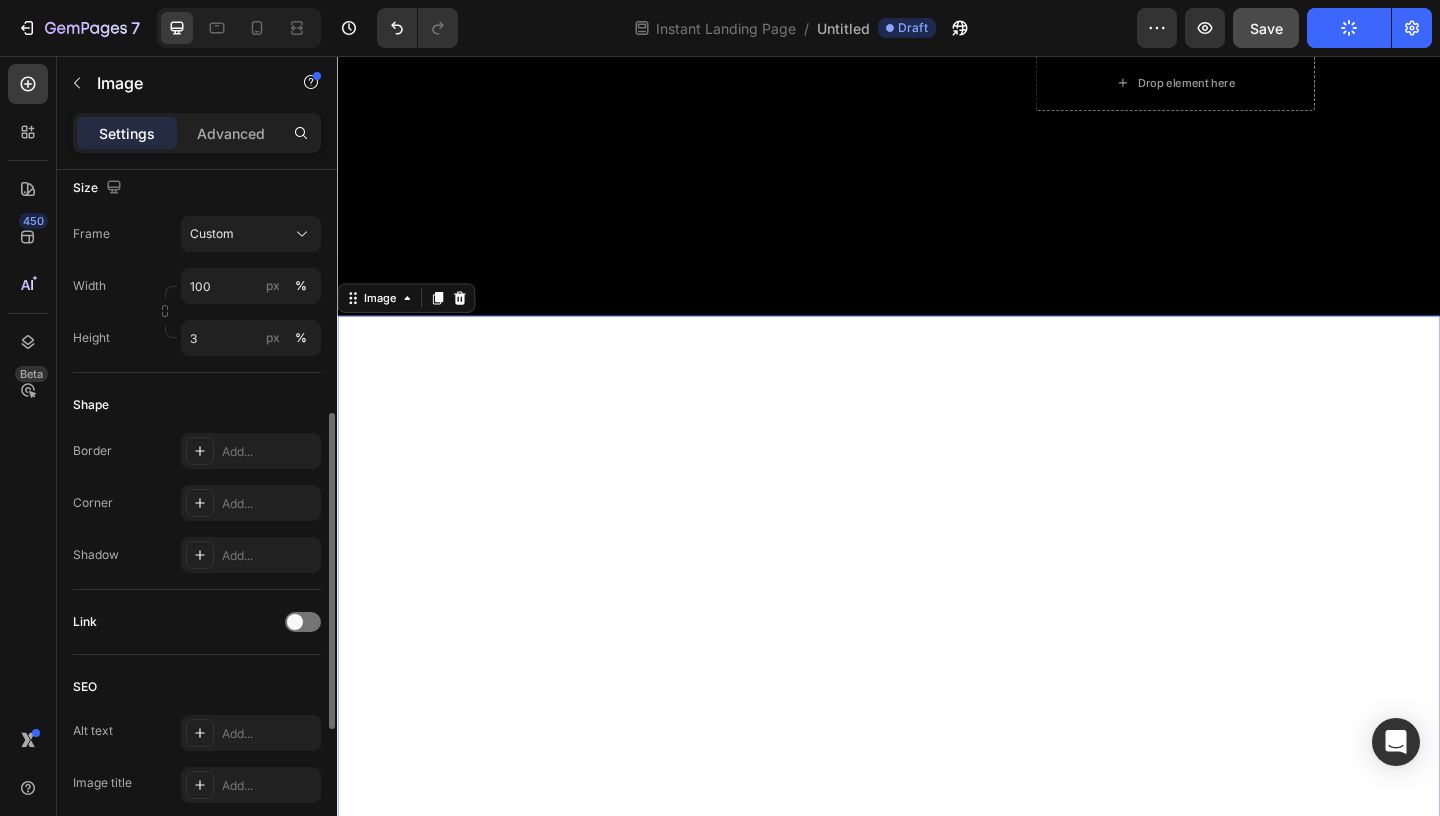 scroll, scrollTop: 535, scrollLeft: 0, axis: vertical 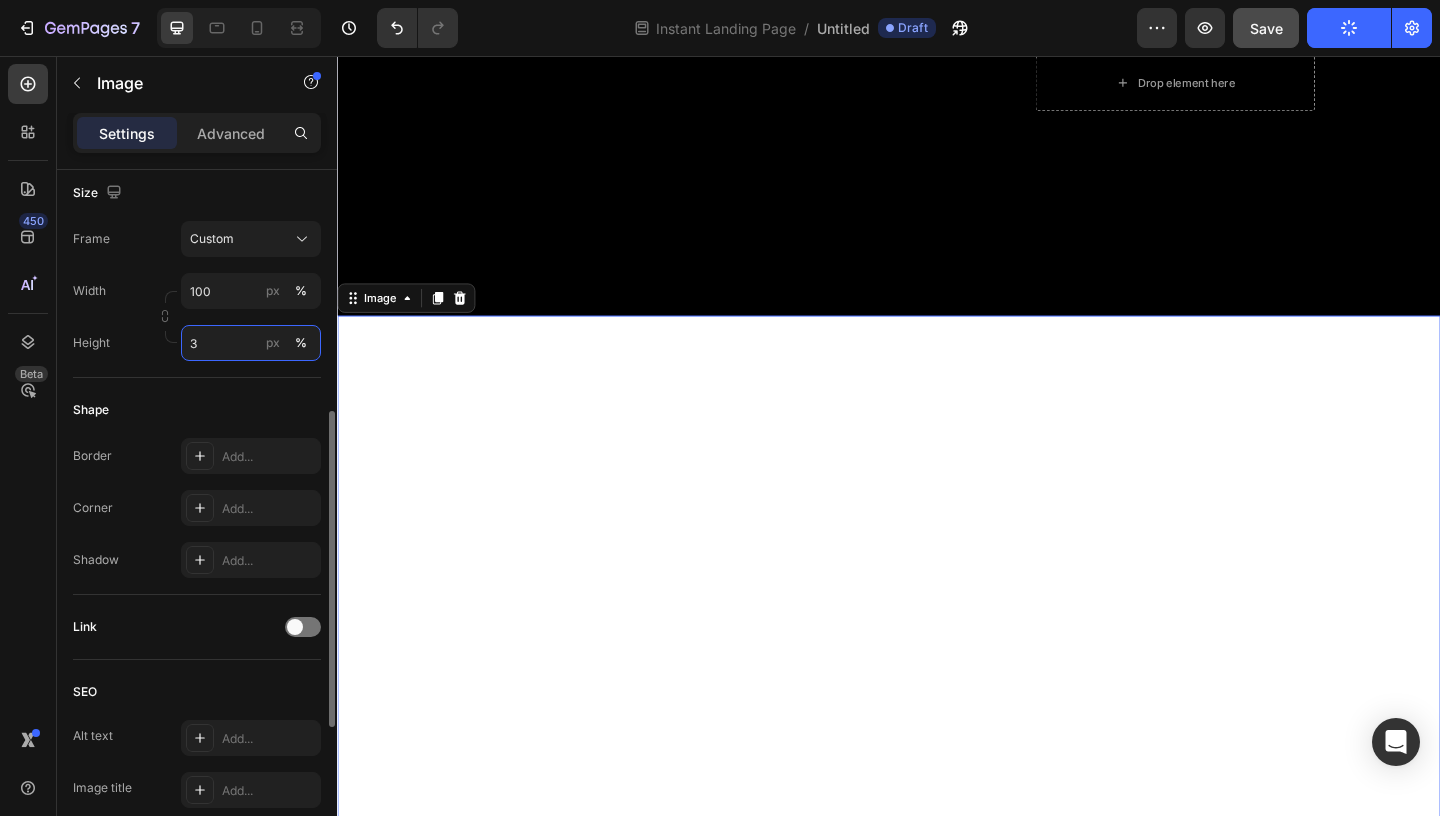 click on "3" at bounding box center (251, 343) 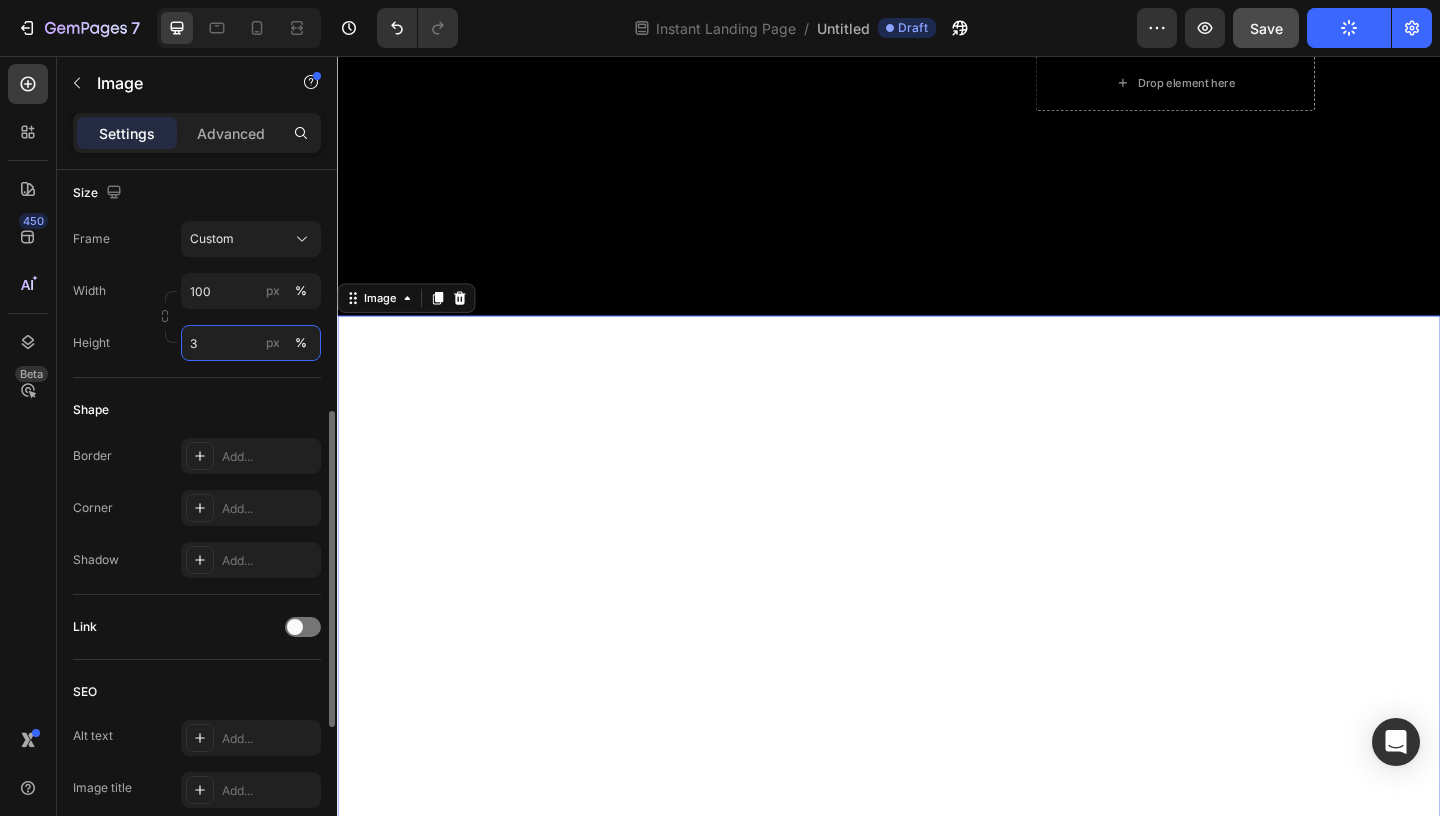 click on "3" at bounding box center [251, 343] 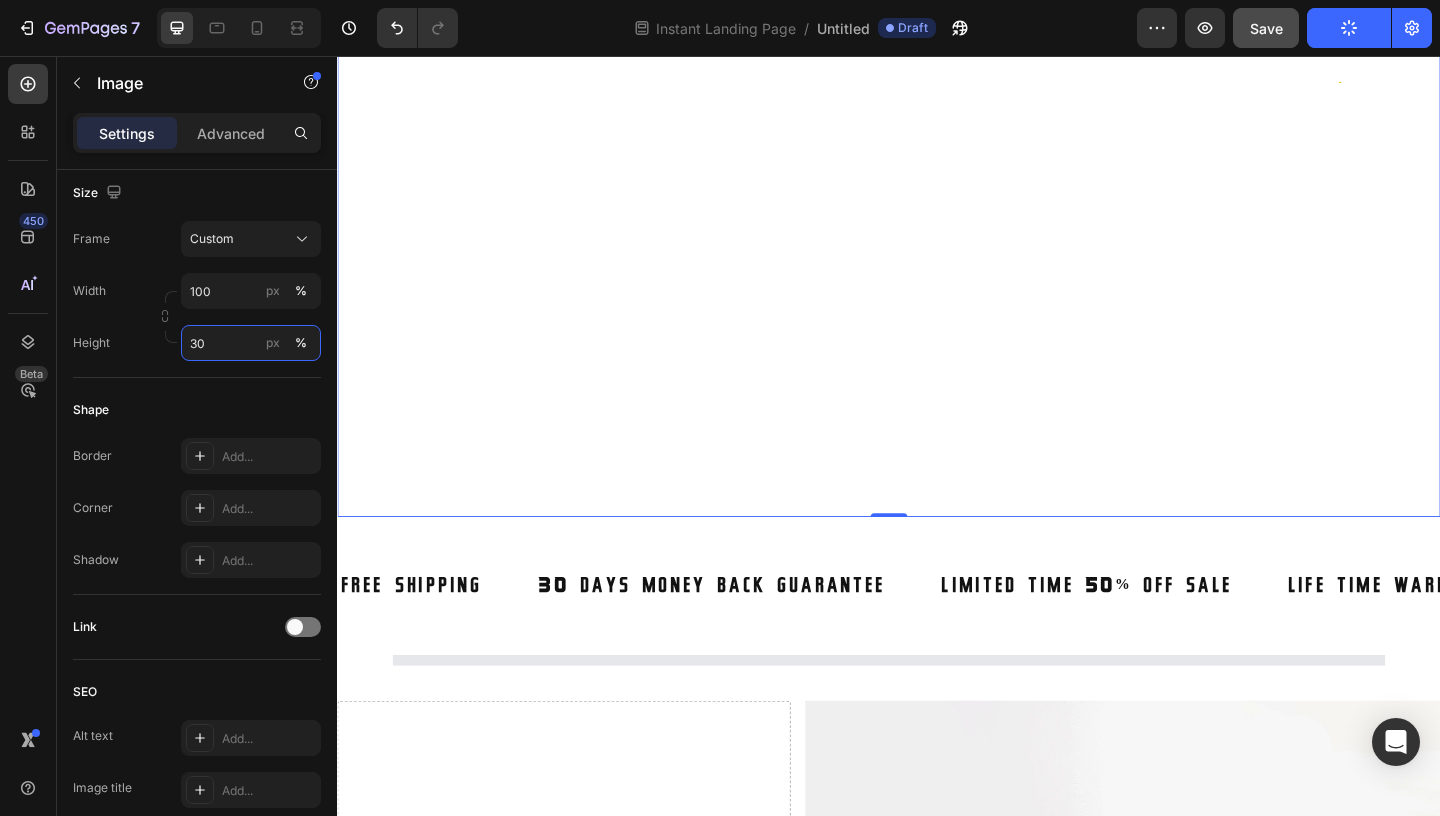 scroll, scrollTop: 1113, scrollLeft: 0, axis: vertical 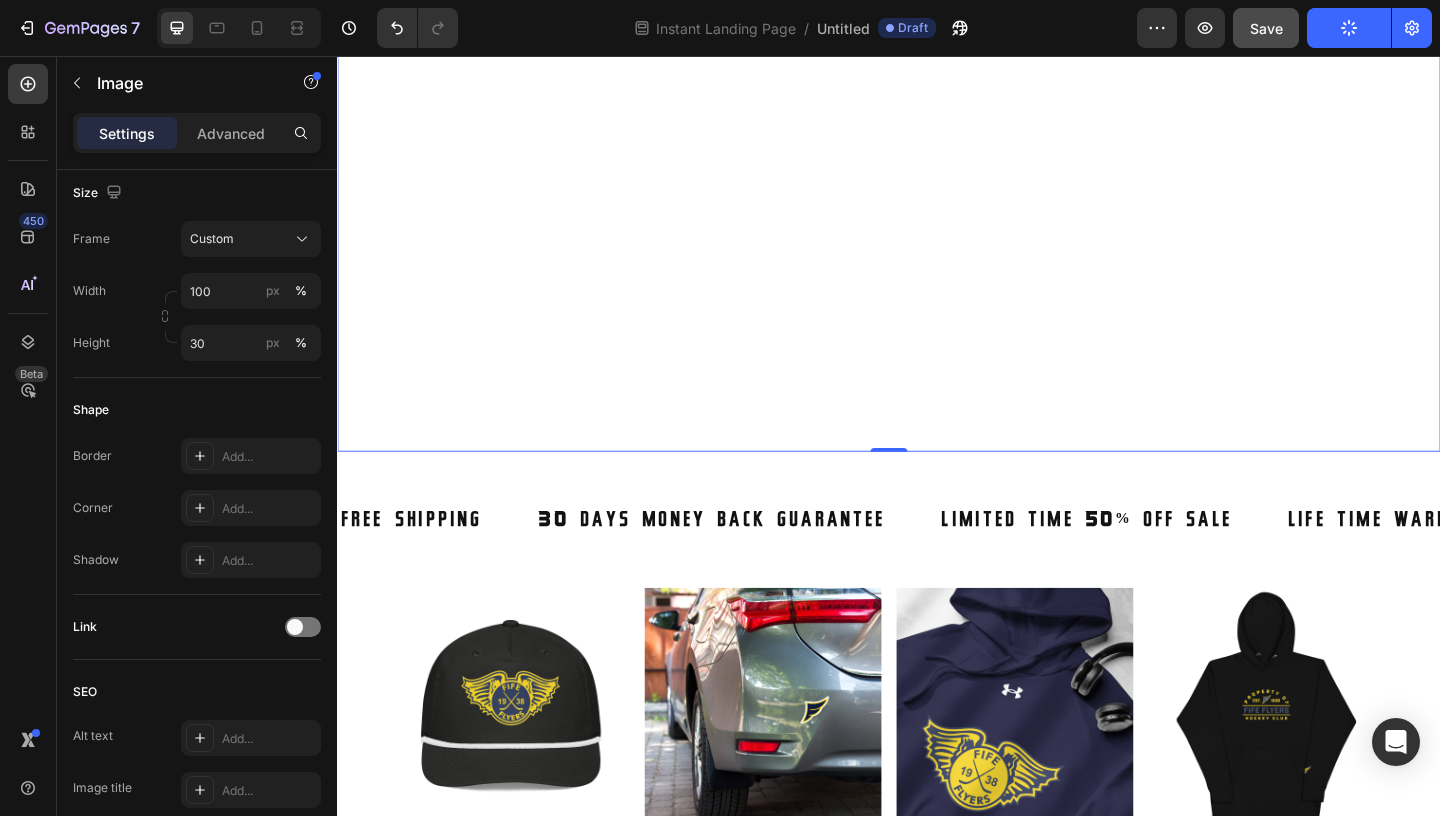 click at bounding box center (937, 148) 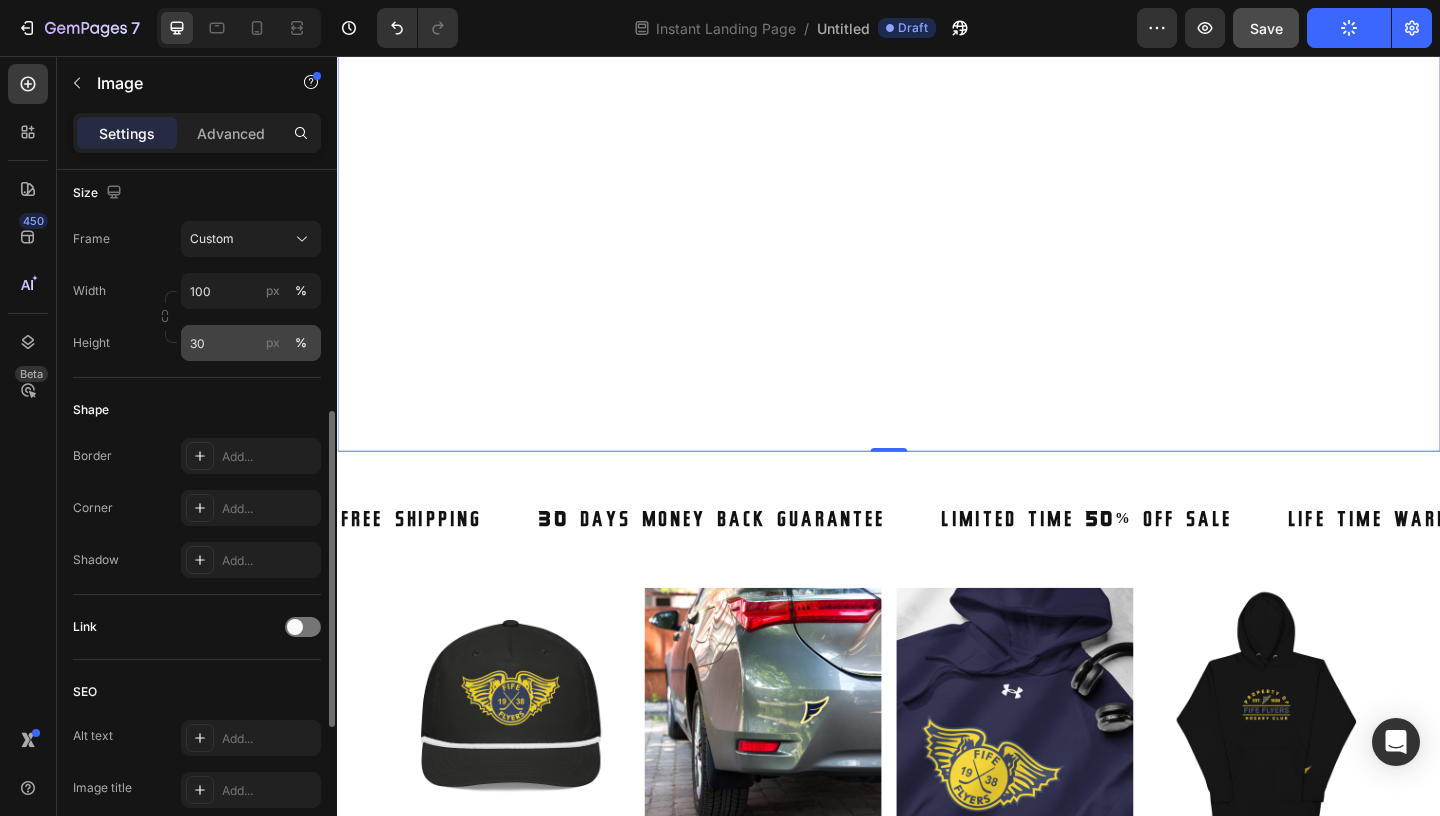 click on "30" at bounding box center [251, 343] 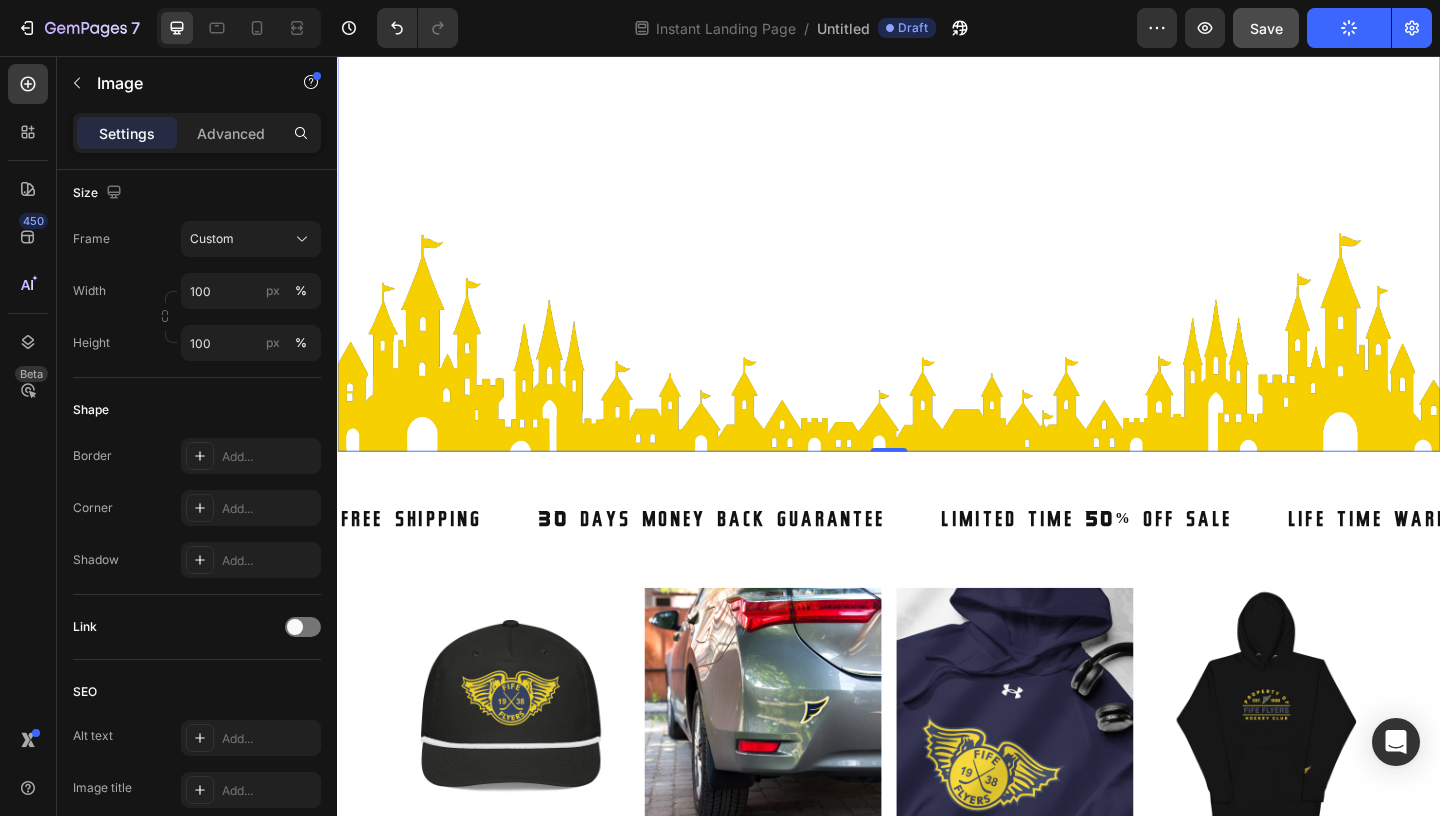 type on "100" 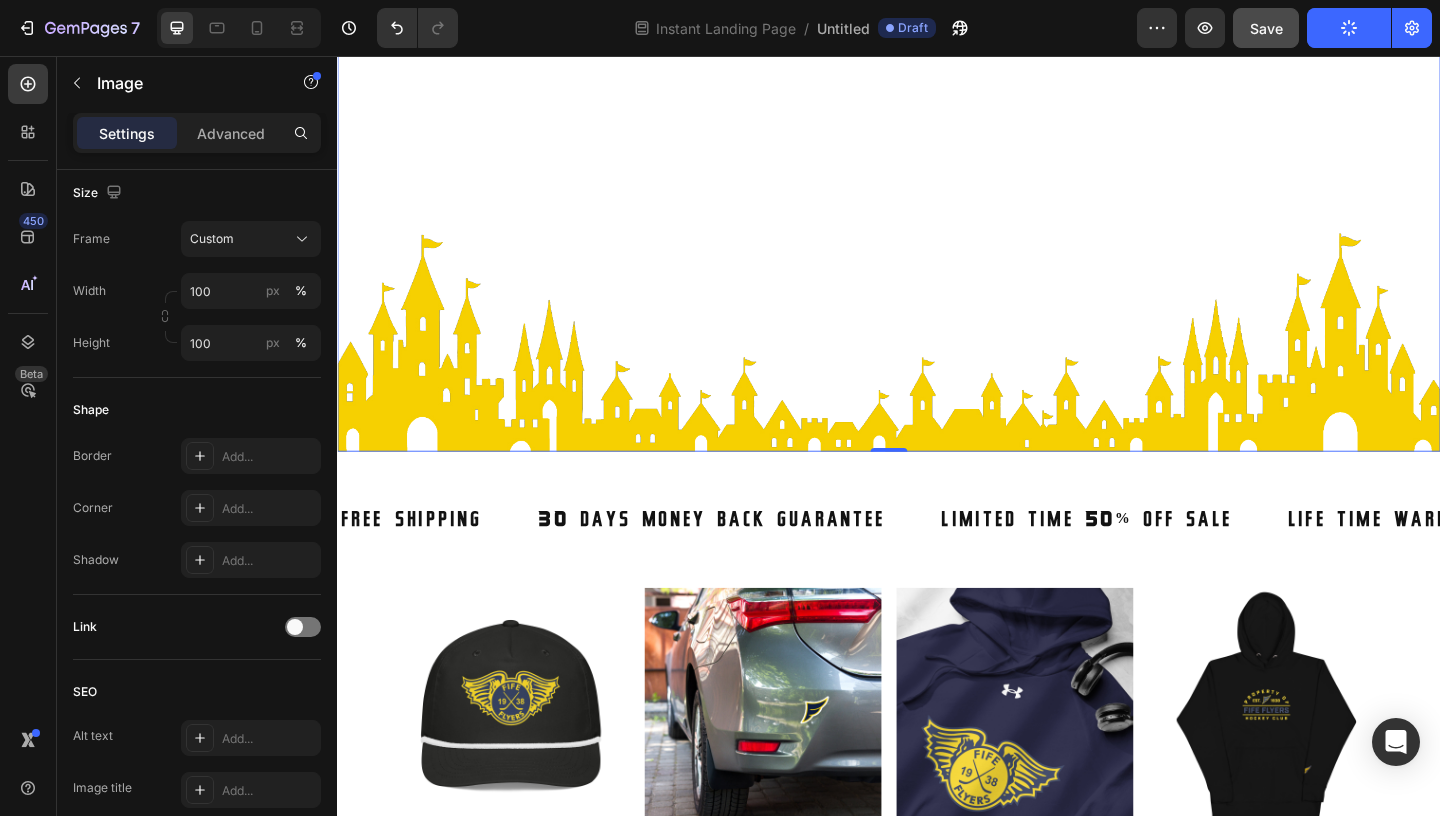 click at bounding box center [937, 148] 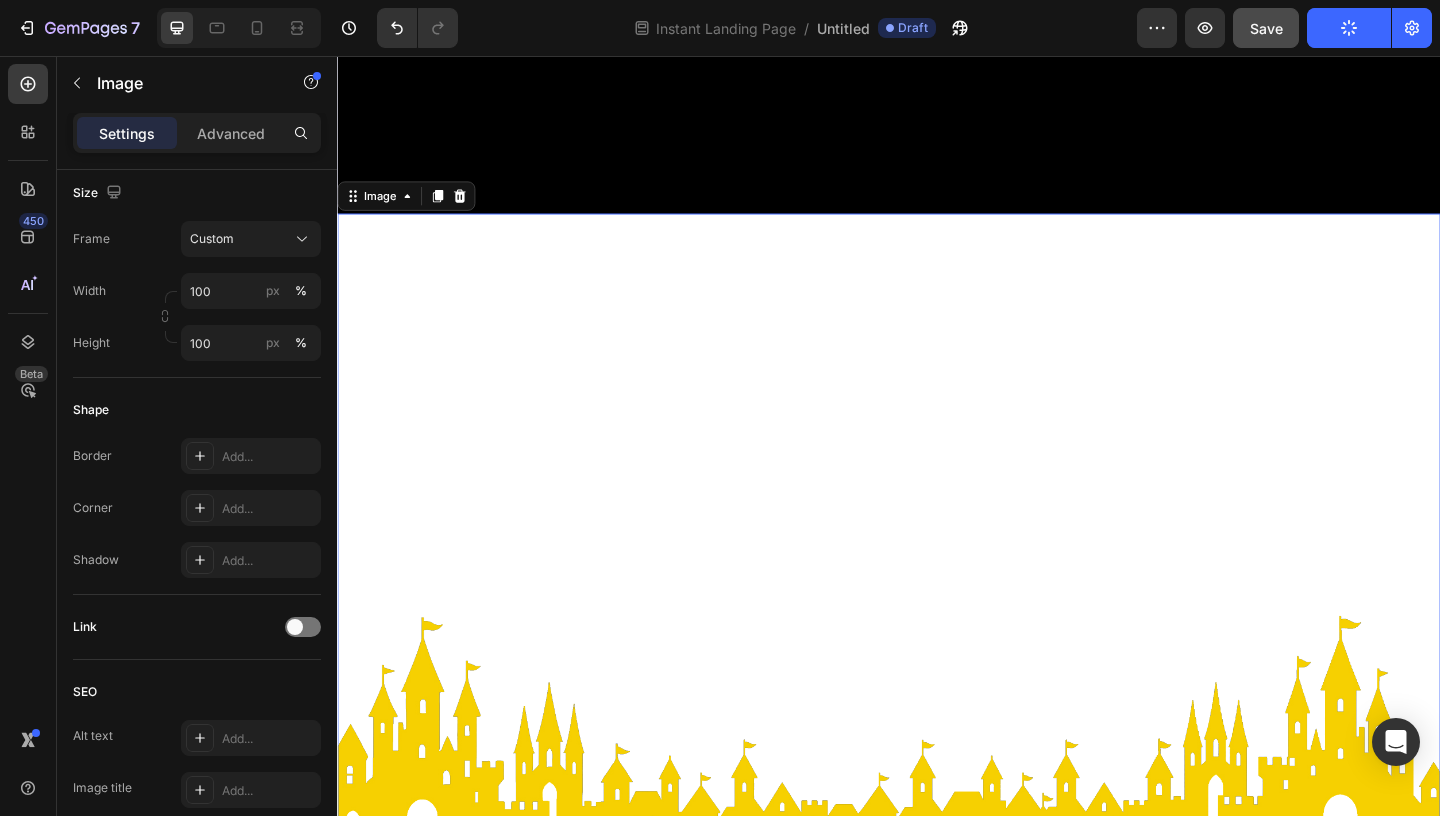 scroll, scrollTop: 637, scrollLeft: 0, axis: vertical 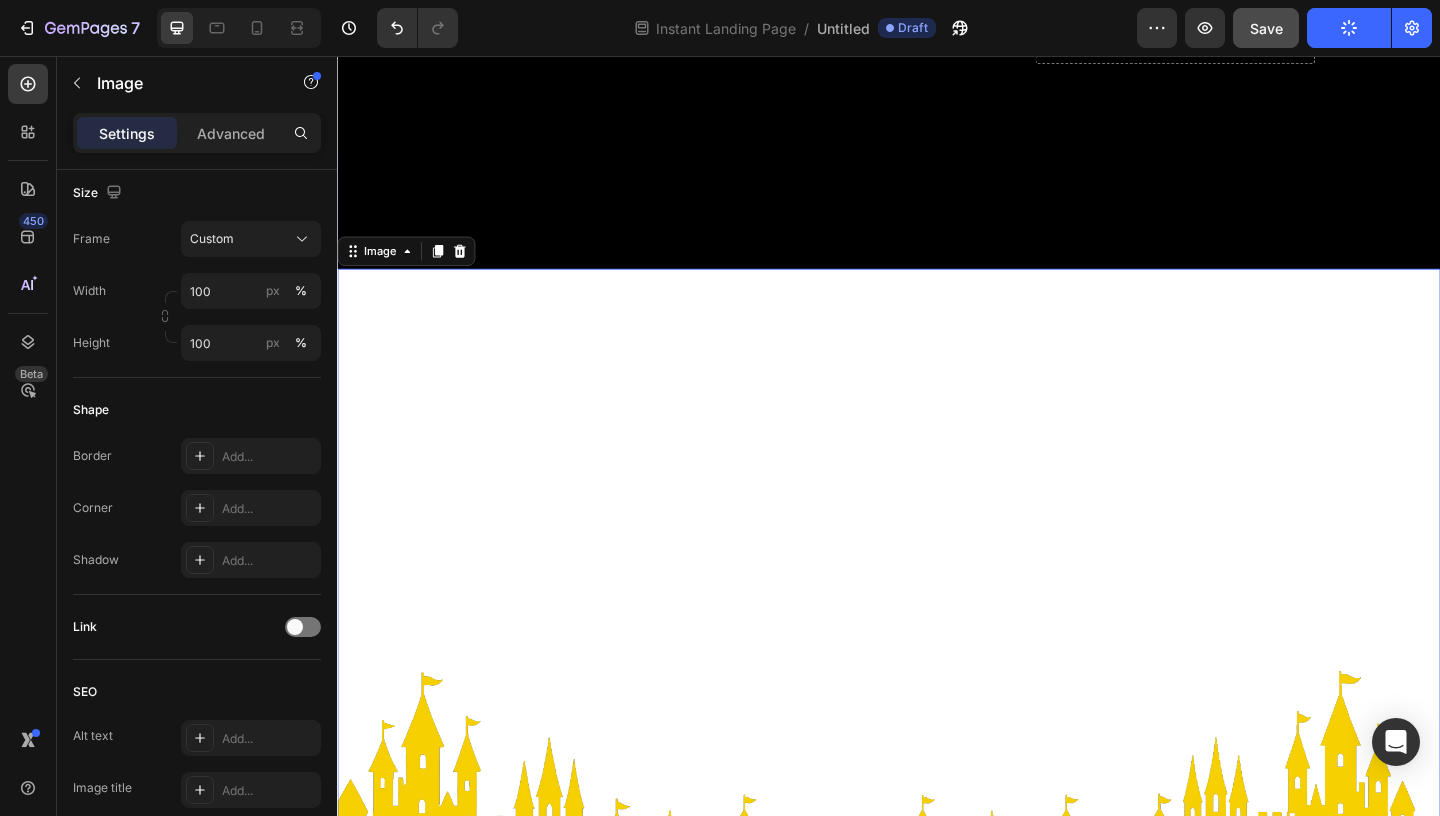 click at bounding box center [937, 624] 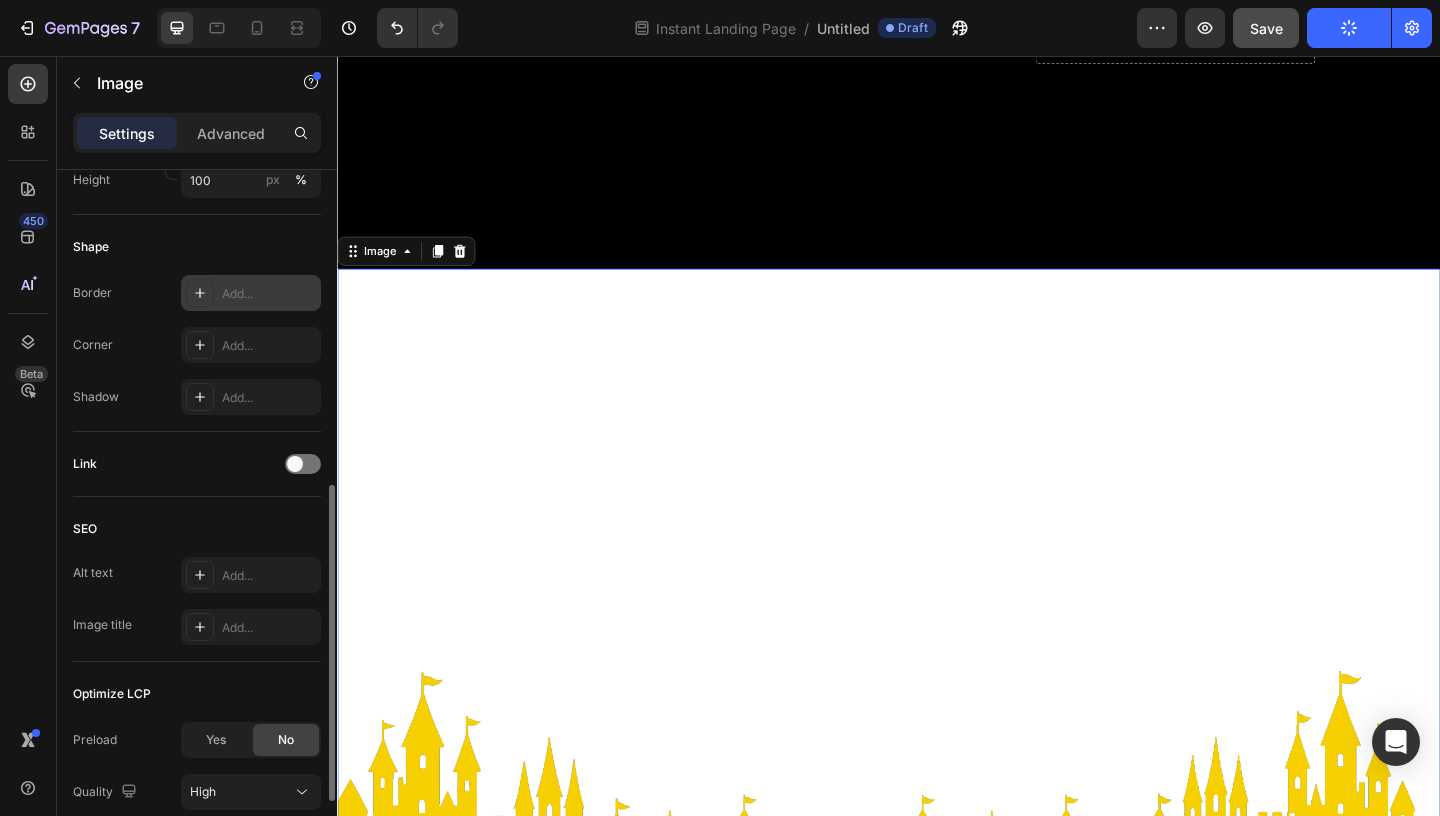 scroll, scrollTop: 722, scrollLeft: 0, axis: vertical 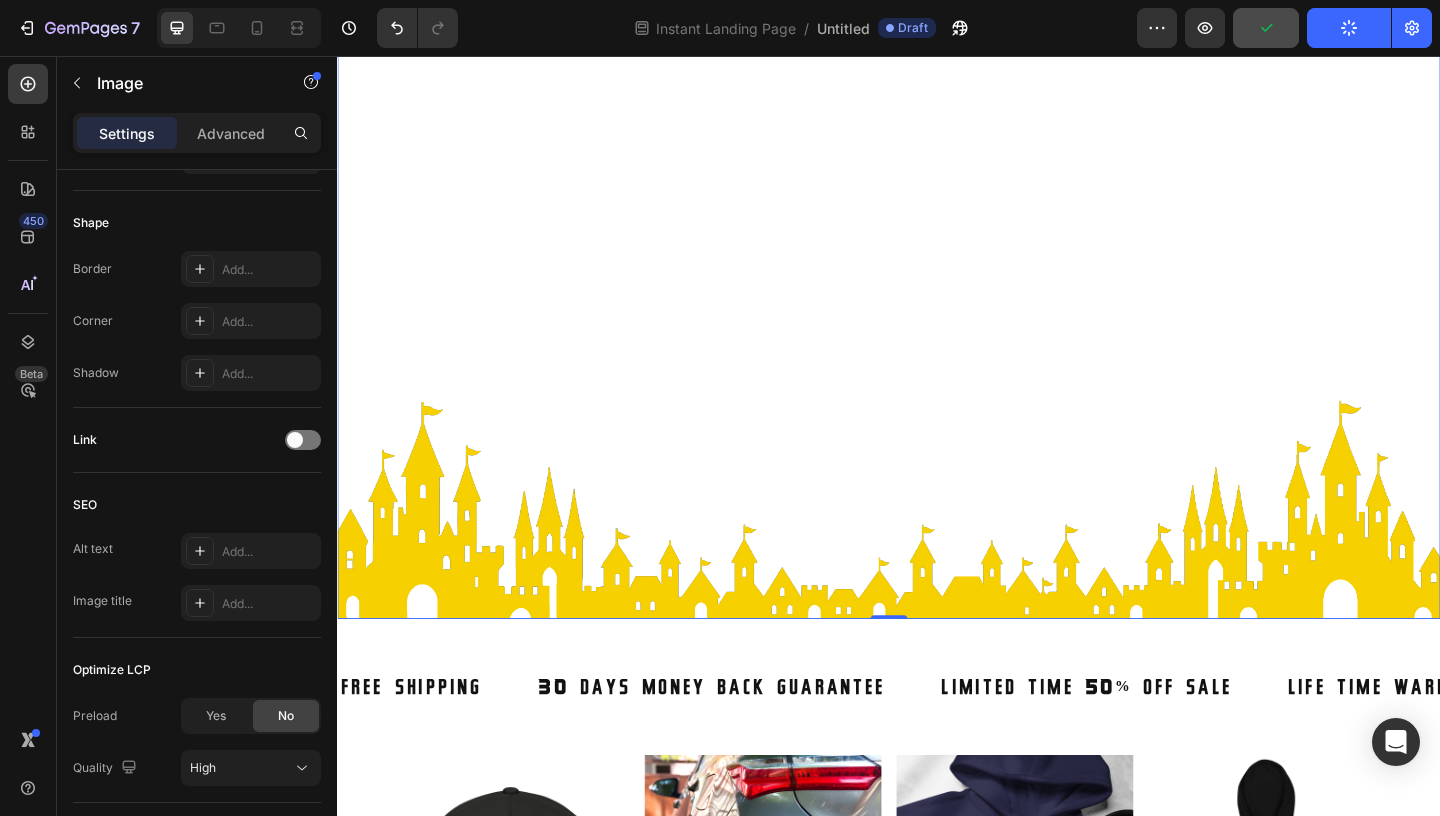 click at bounding box center (937, 330) 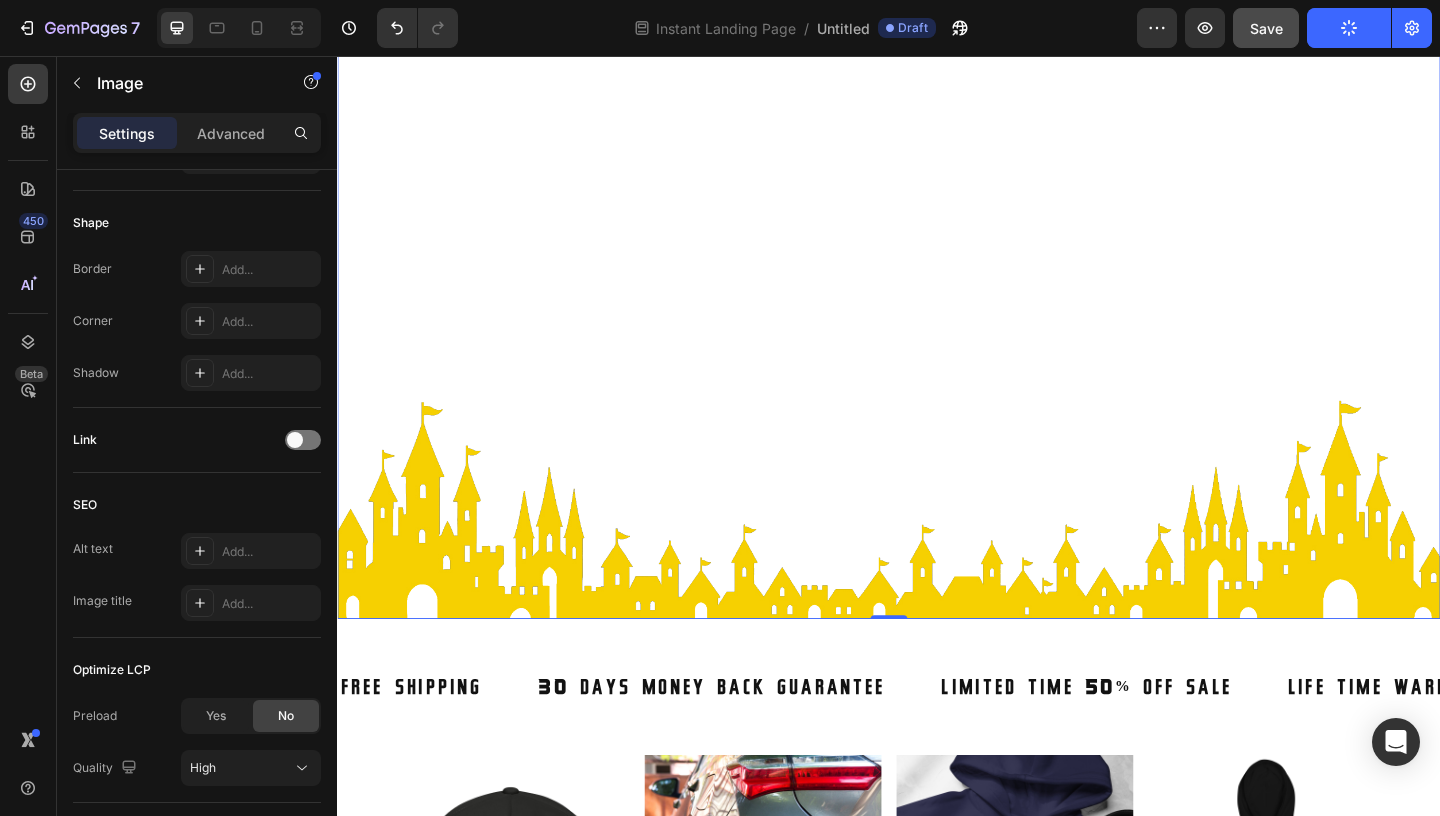 click at bounding box center (937, 330) 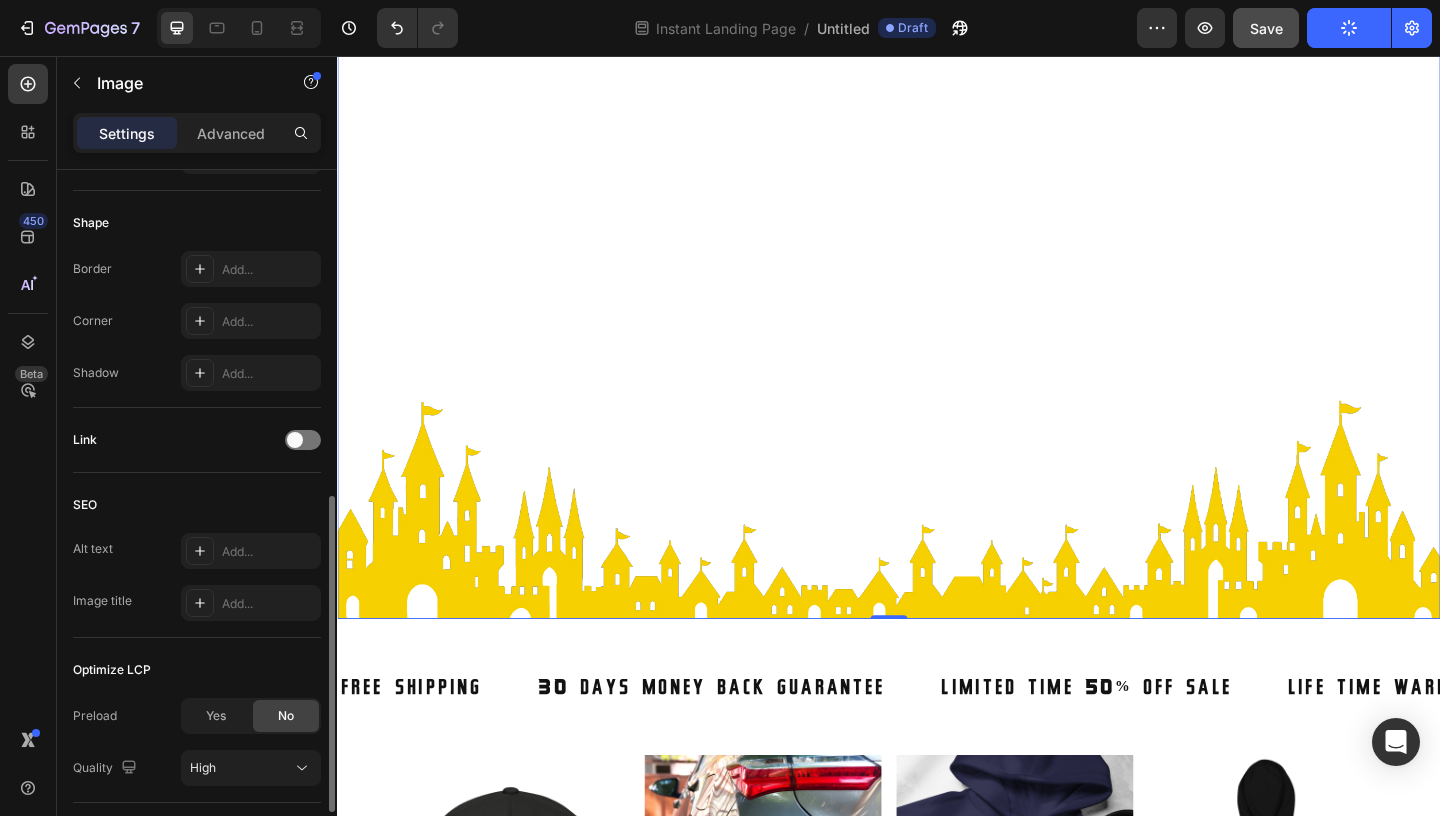 scroll, scrollTop: 857, scrollLeft: 0, axis: vertical 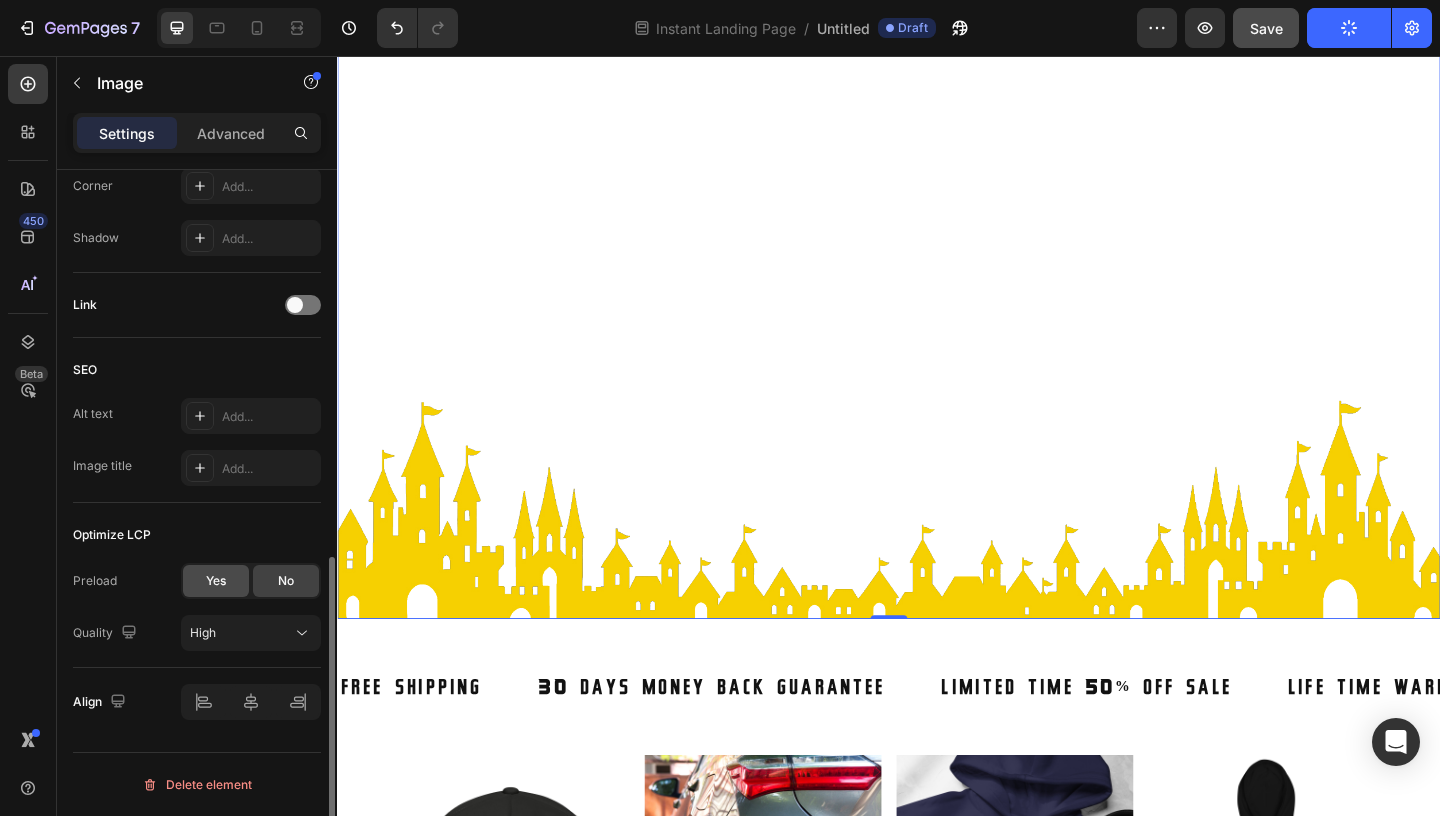 click on "Yes" 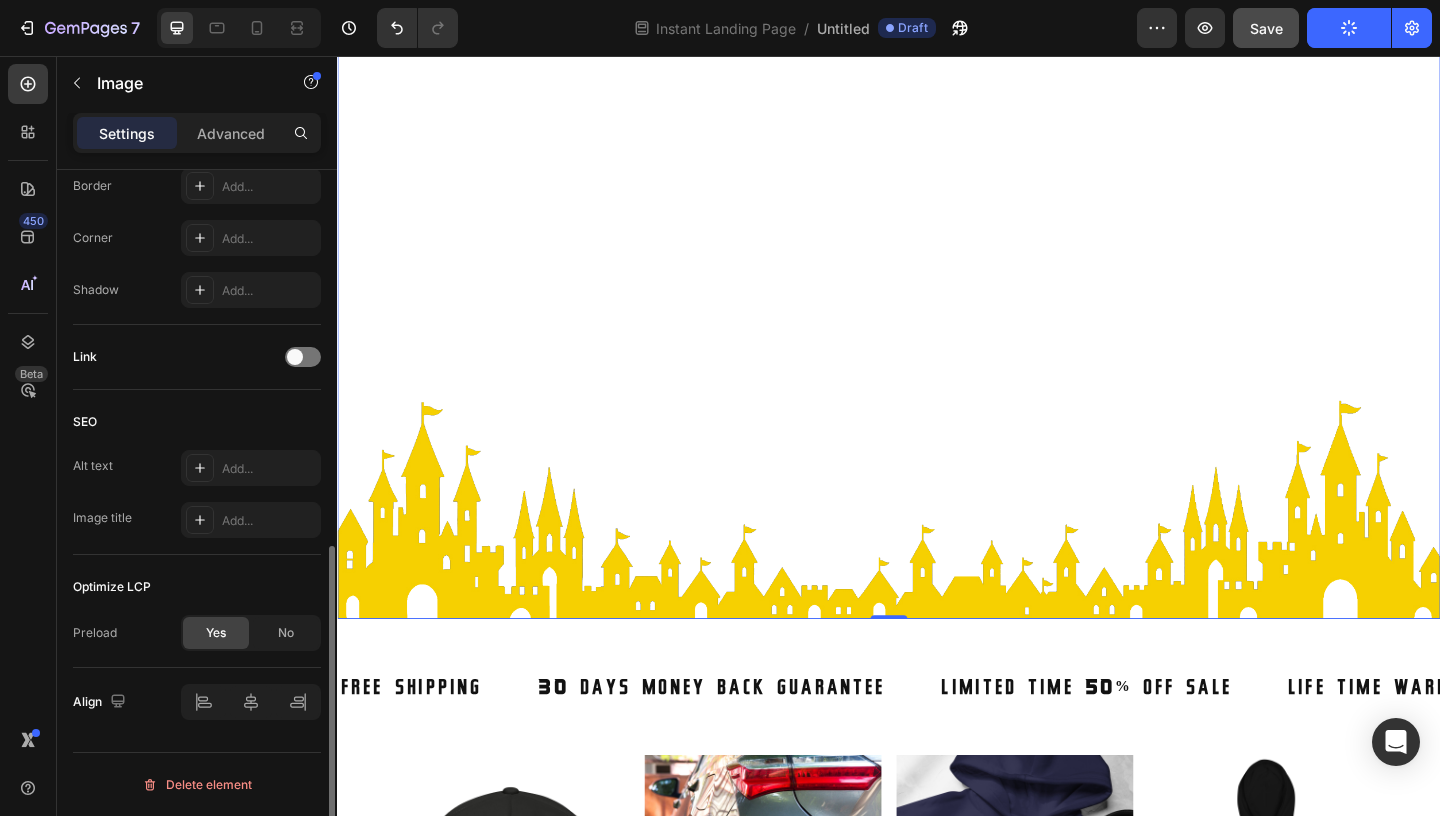 scroll, scrollTop: 805, scrollLeft: 0, axis: vertical 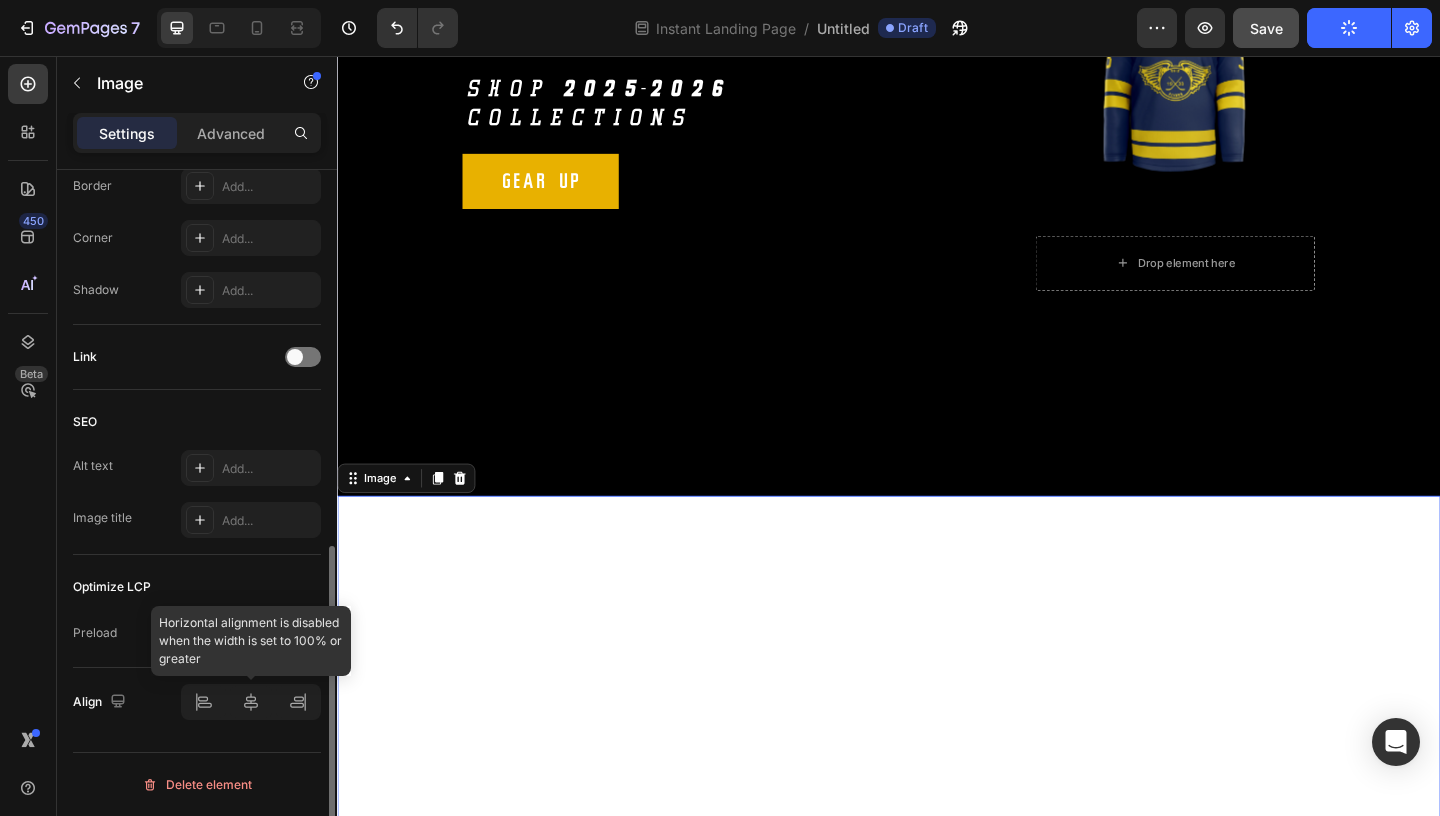 click 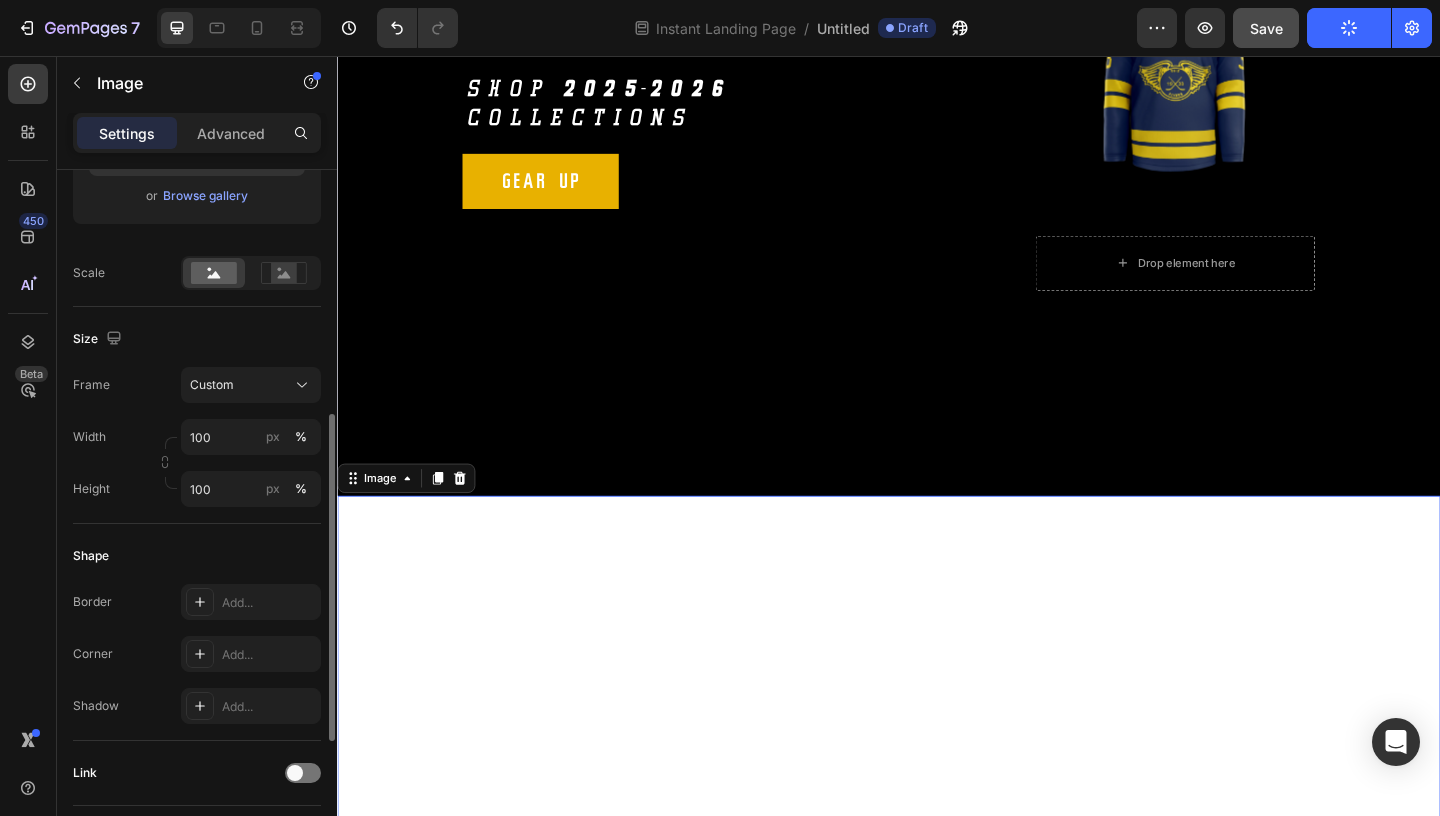 scroll, scrollTop: 360, scrollLeft: 0, axis: vertical 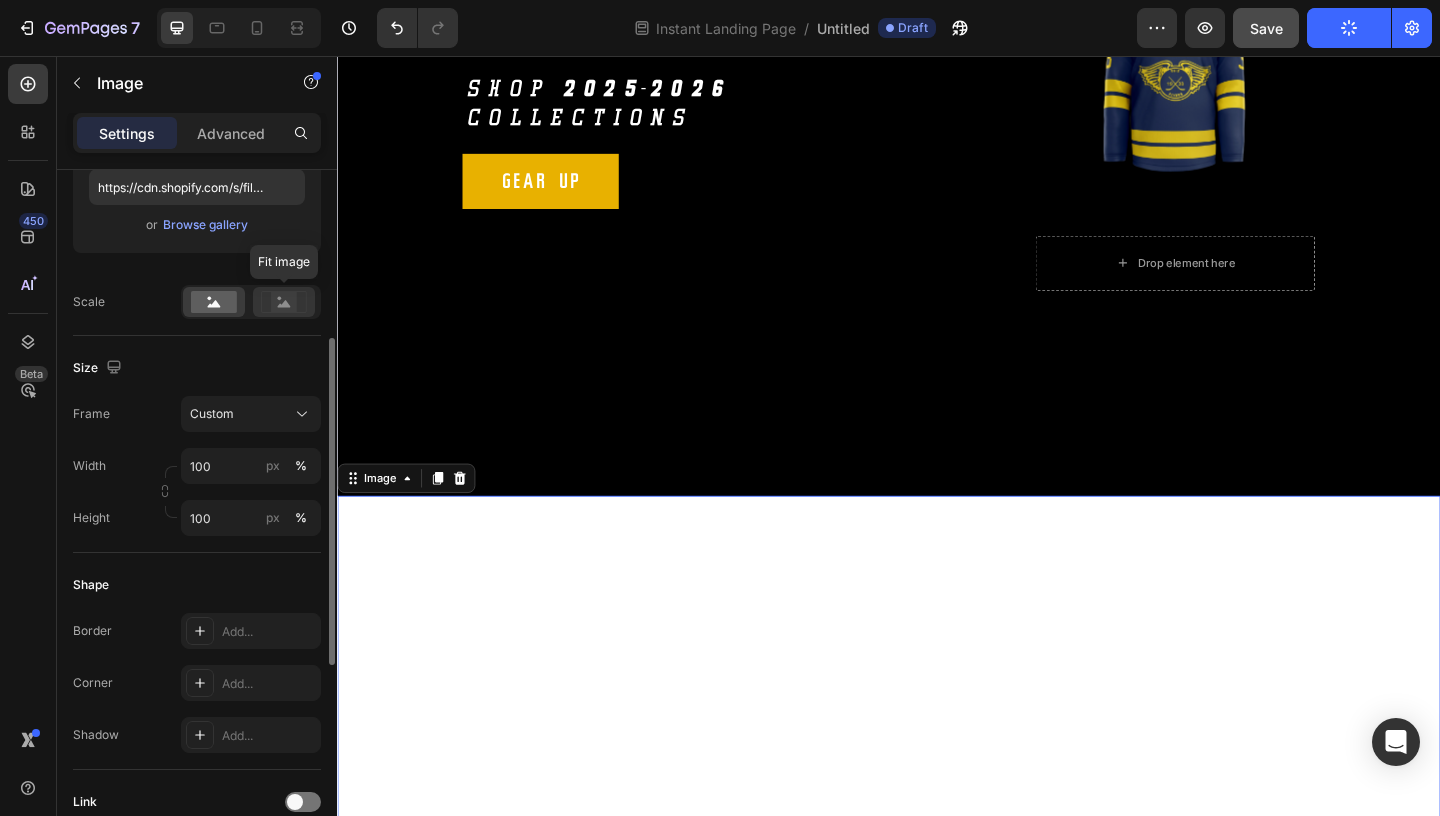click 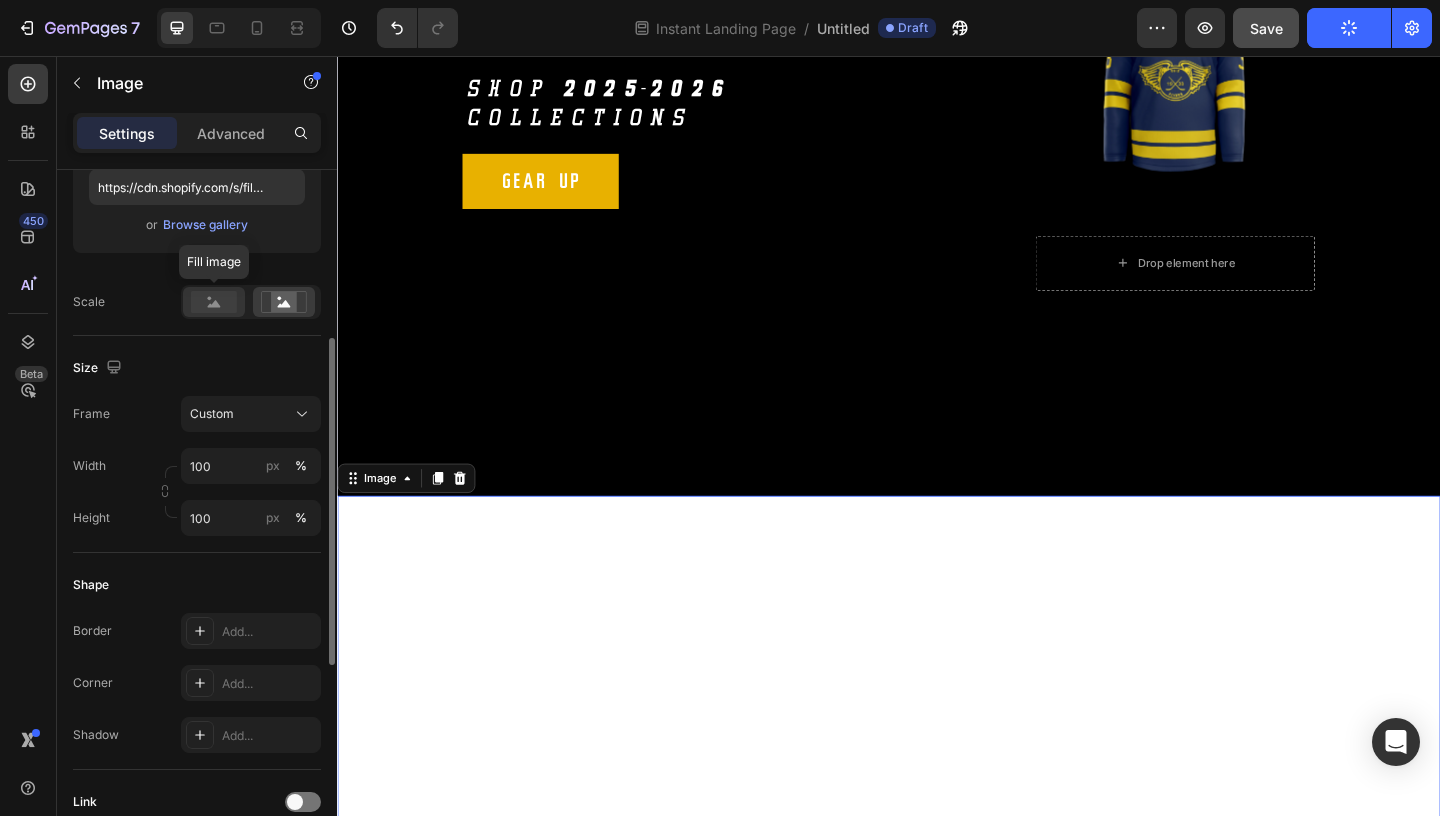 click 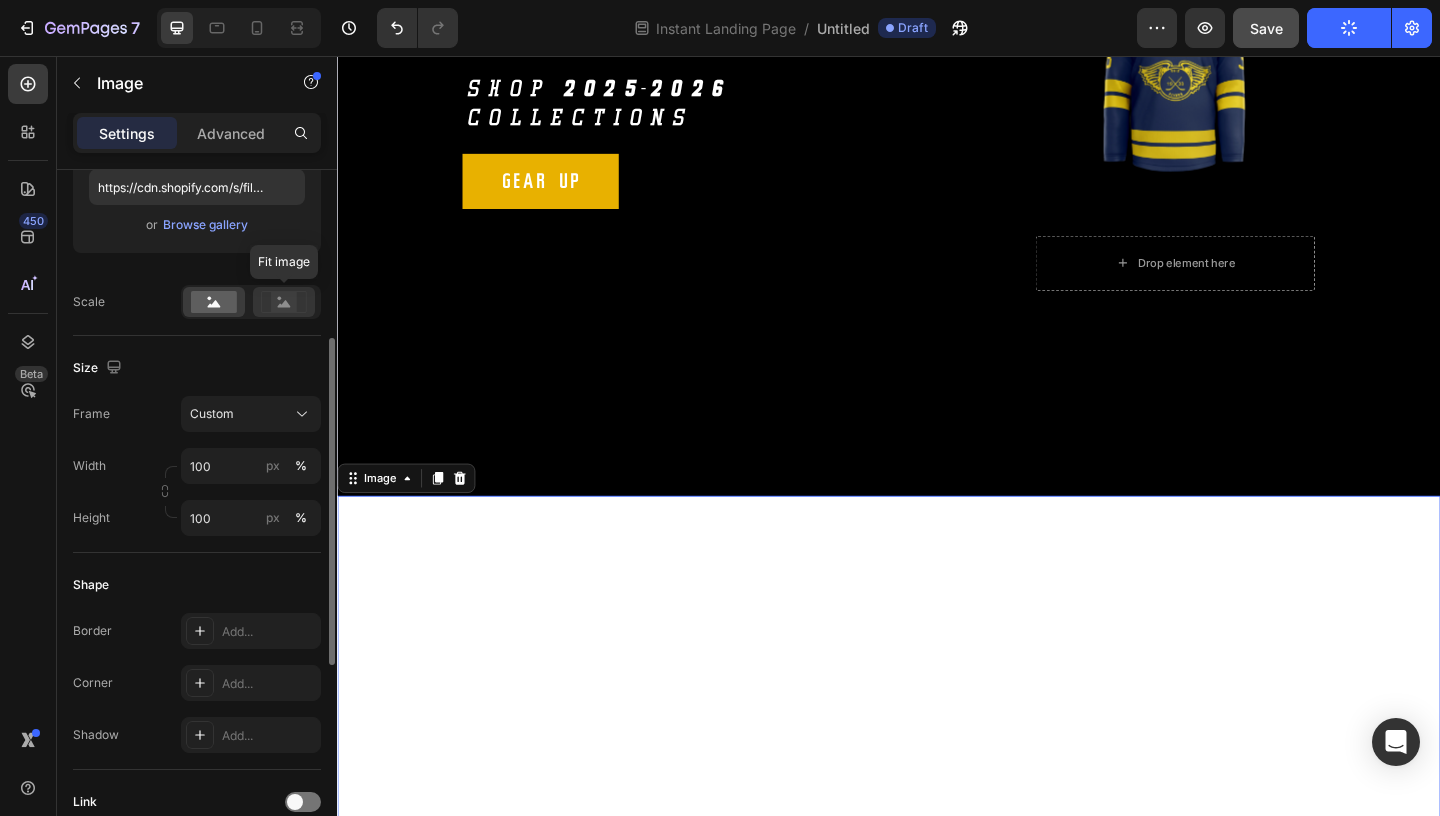 click 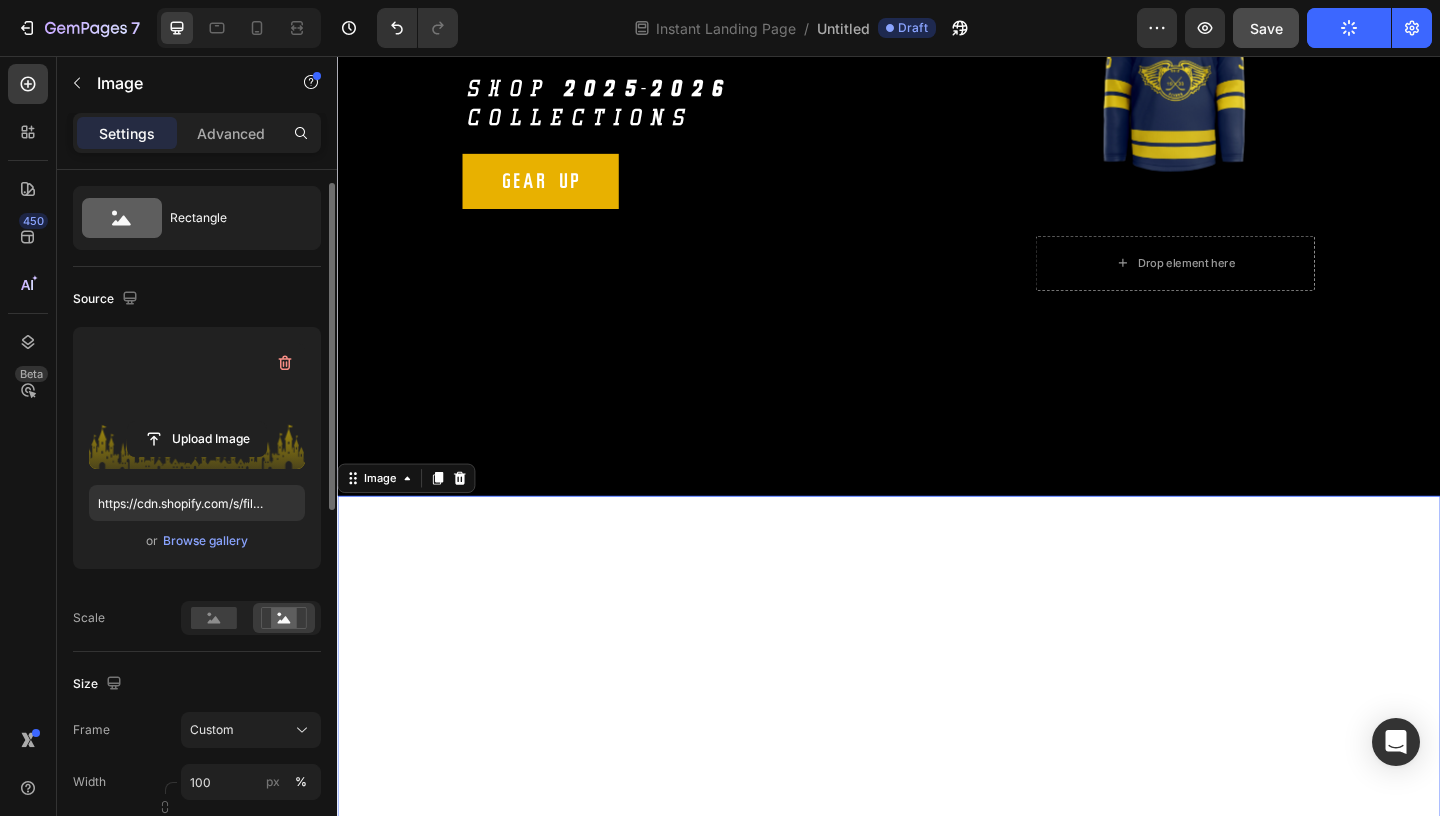 scroll, scrollTop: 0, scrollLeft: 0, axis: both 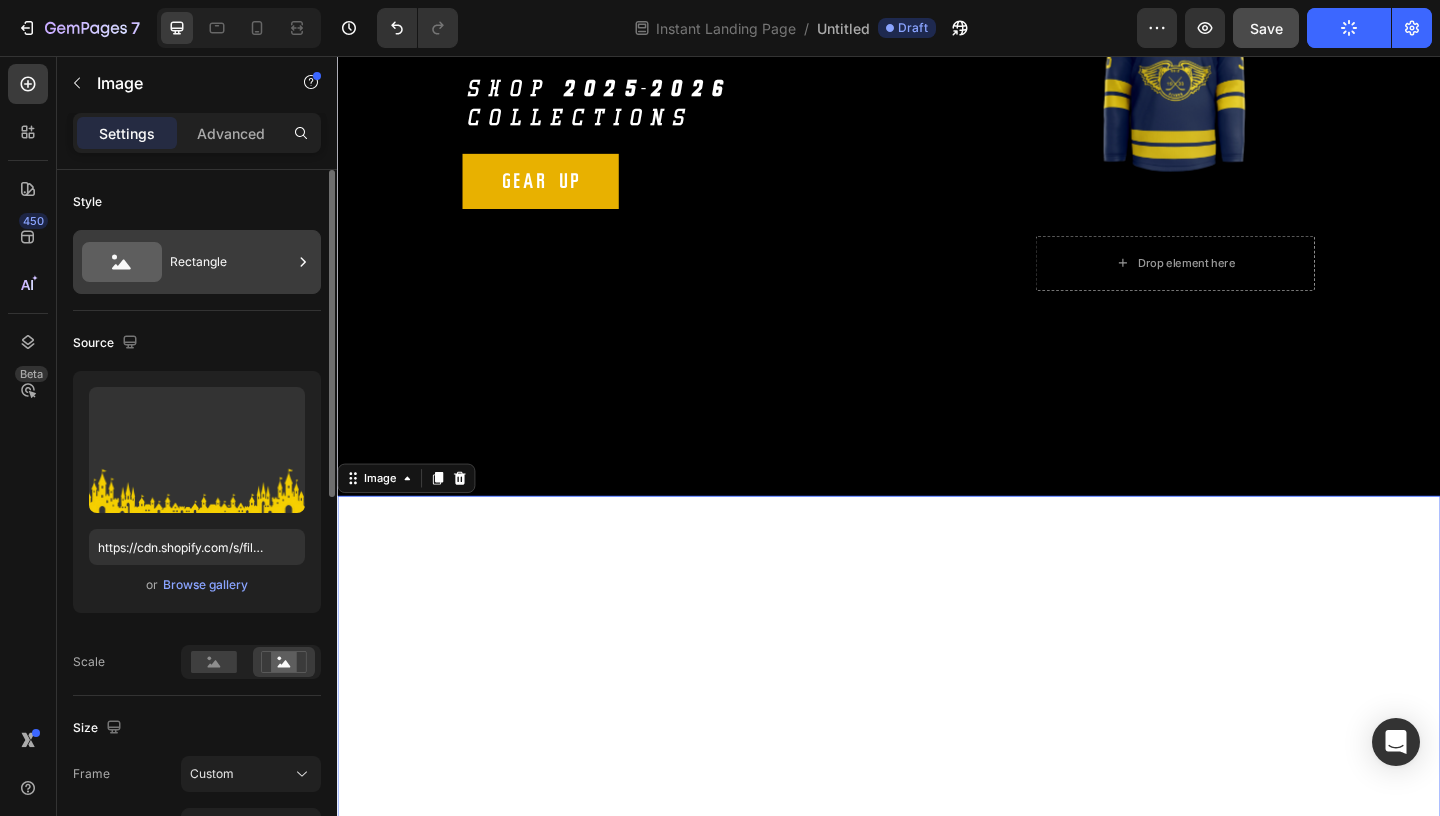 click on "Rectangle" at bounding box center [231, 262] 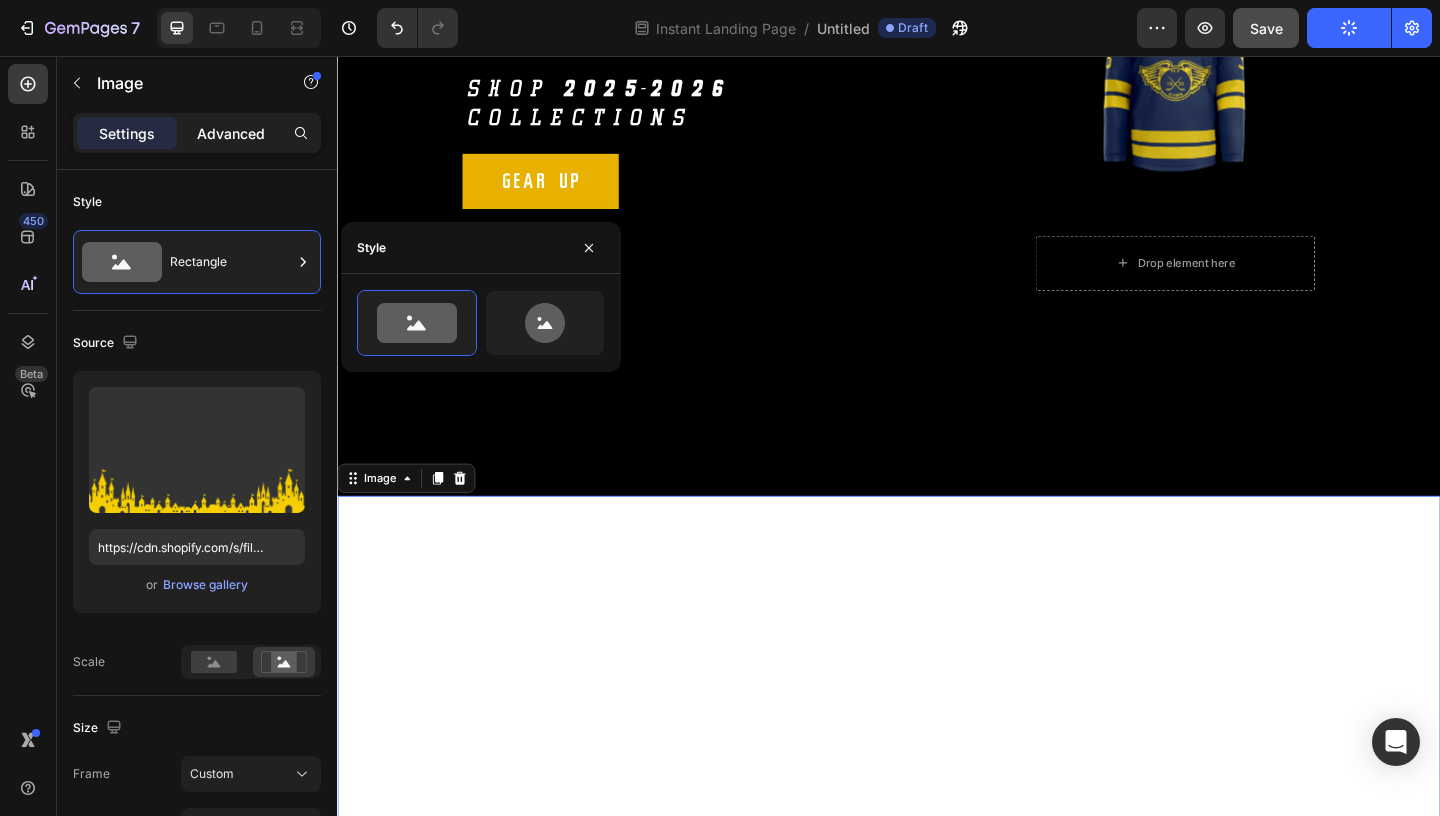 click on "Advanced" at bounding box center [231, 133] 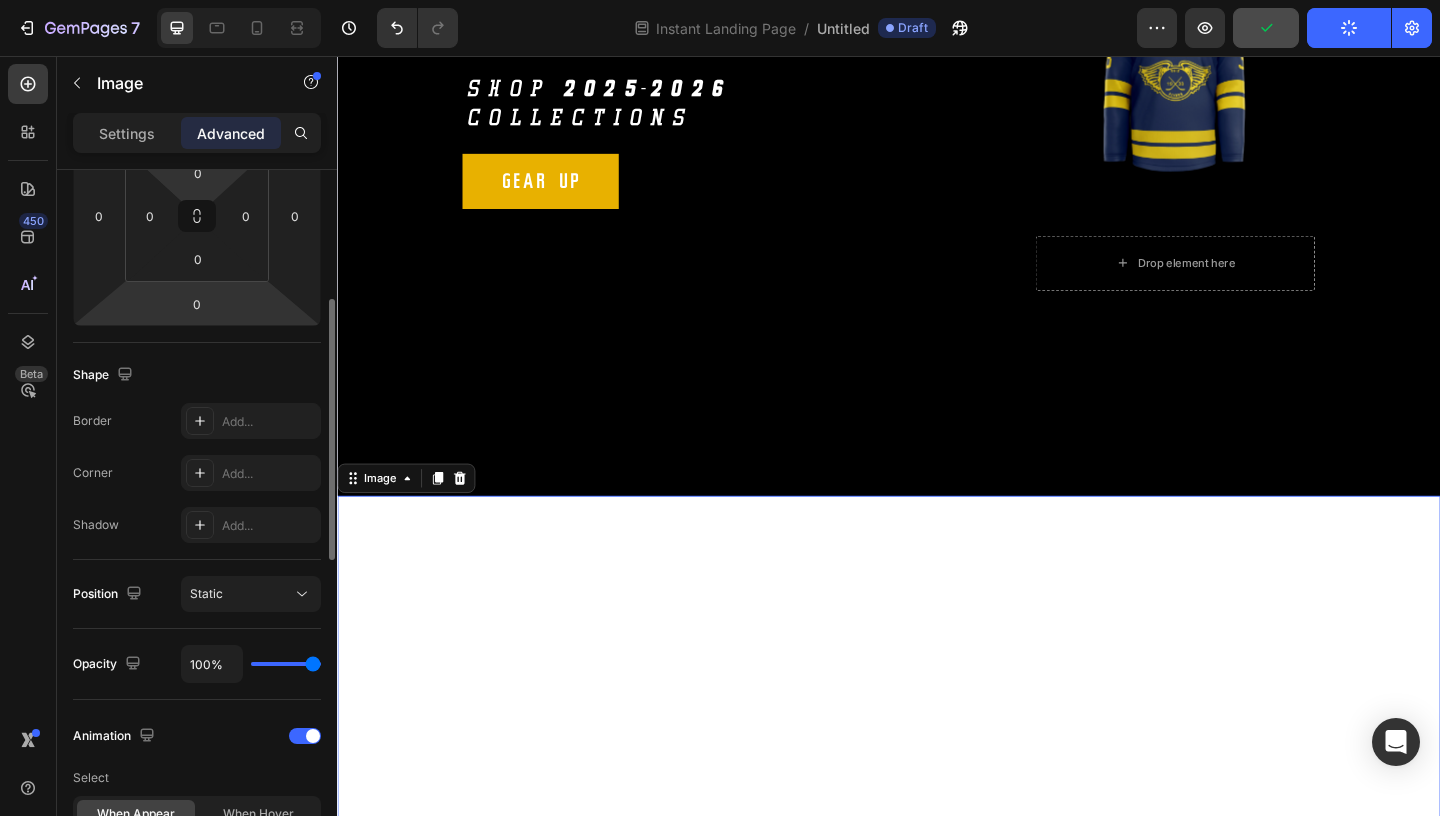 scroll, scrollTop: 343, scrollLeft: 0, axis: vertical 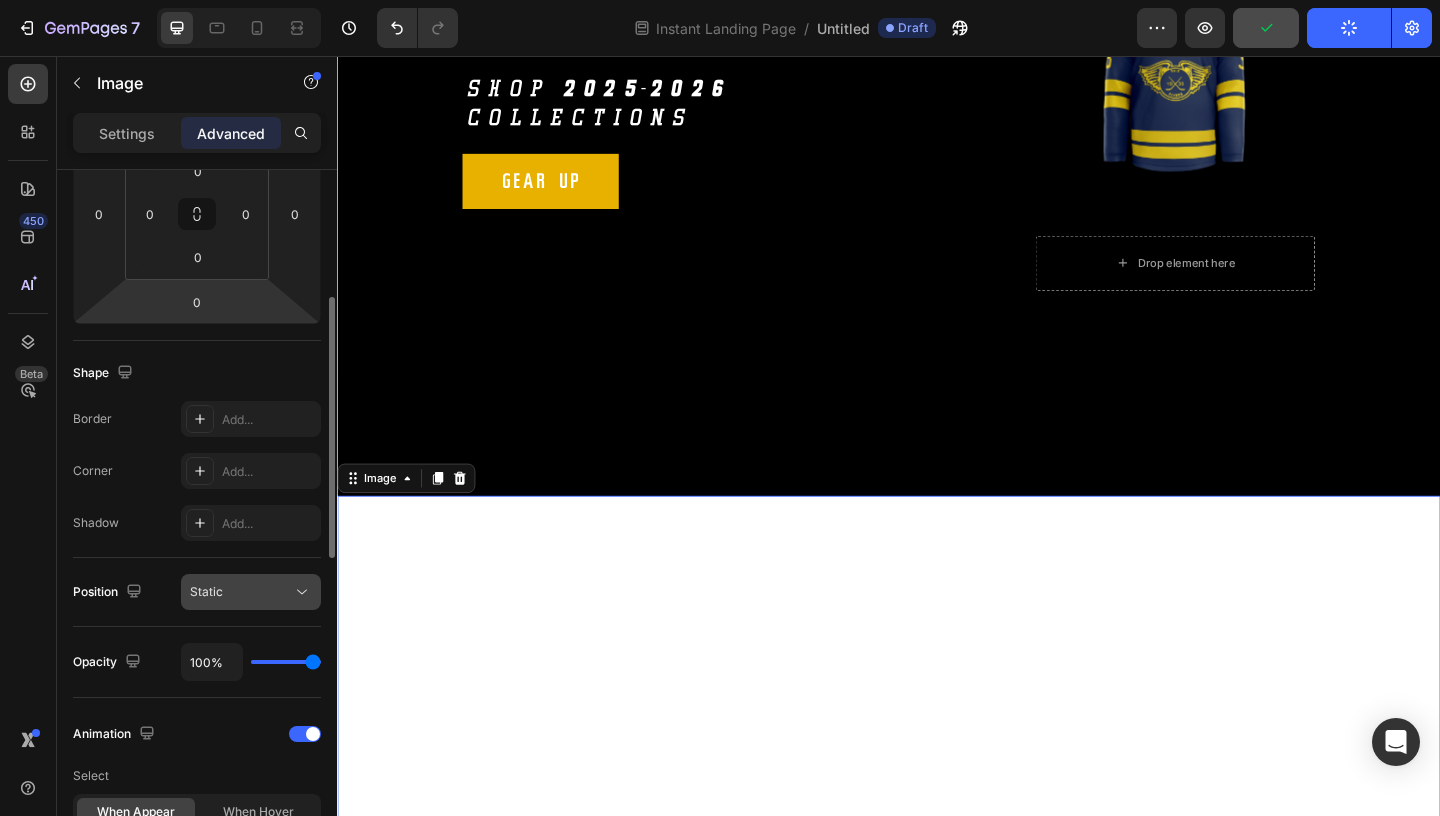 click on "Static" at bounding box center [241, 592] 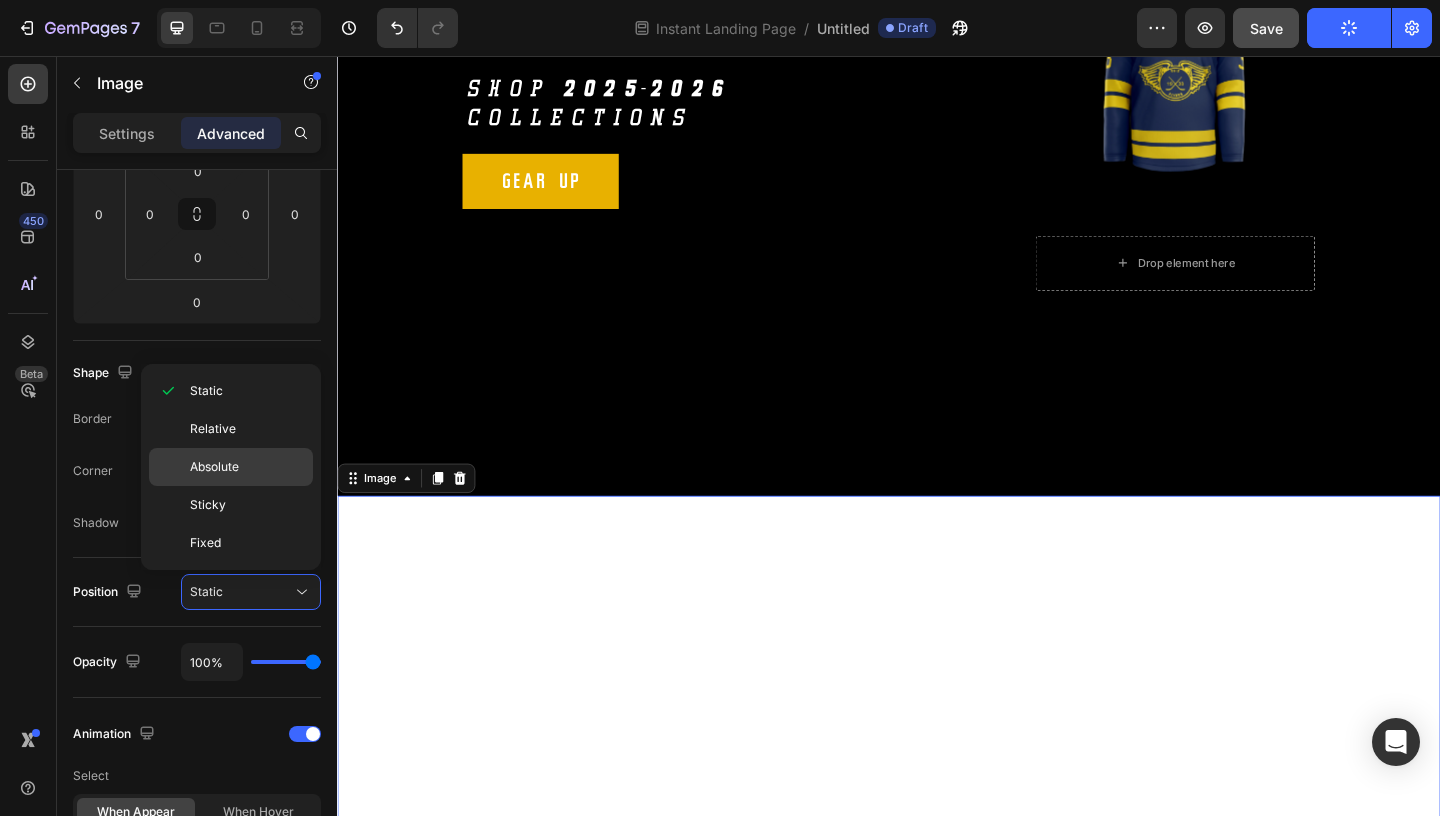 click on "Absolute" at bounding box center [214, 467] 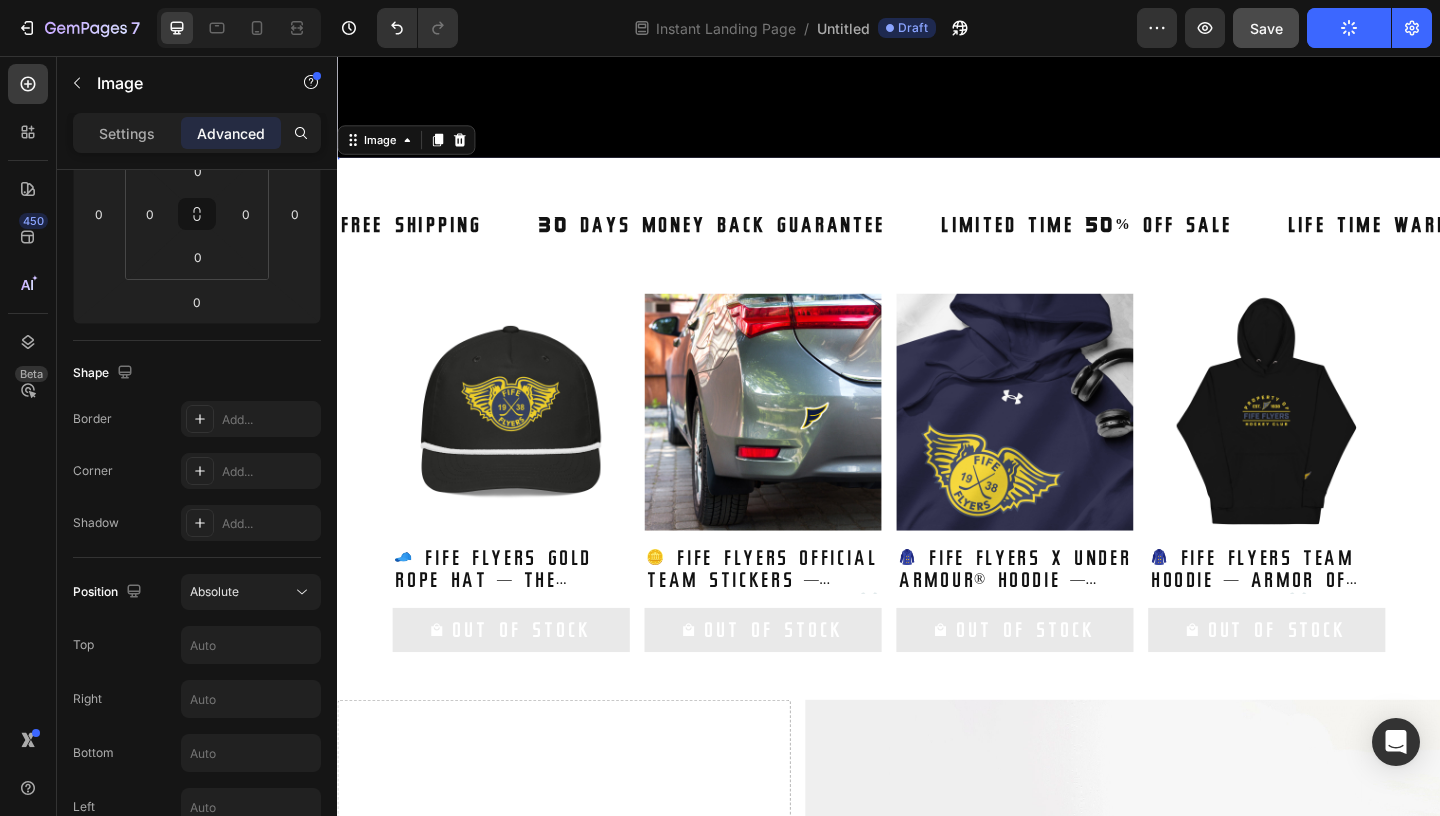 scroll, scrollTop: 847, scrollLeft: 0, axis: vertical 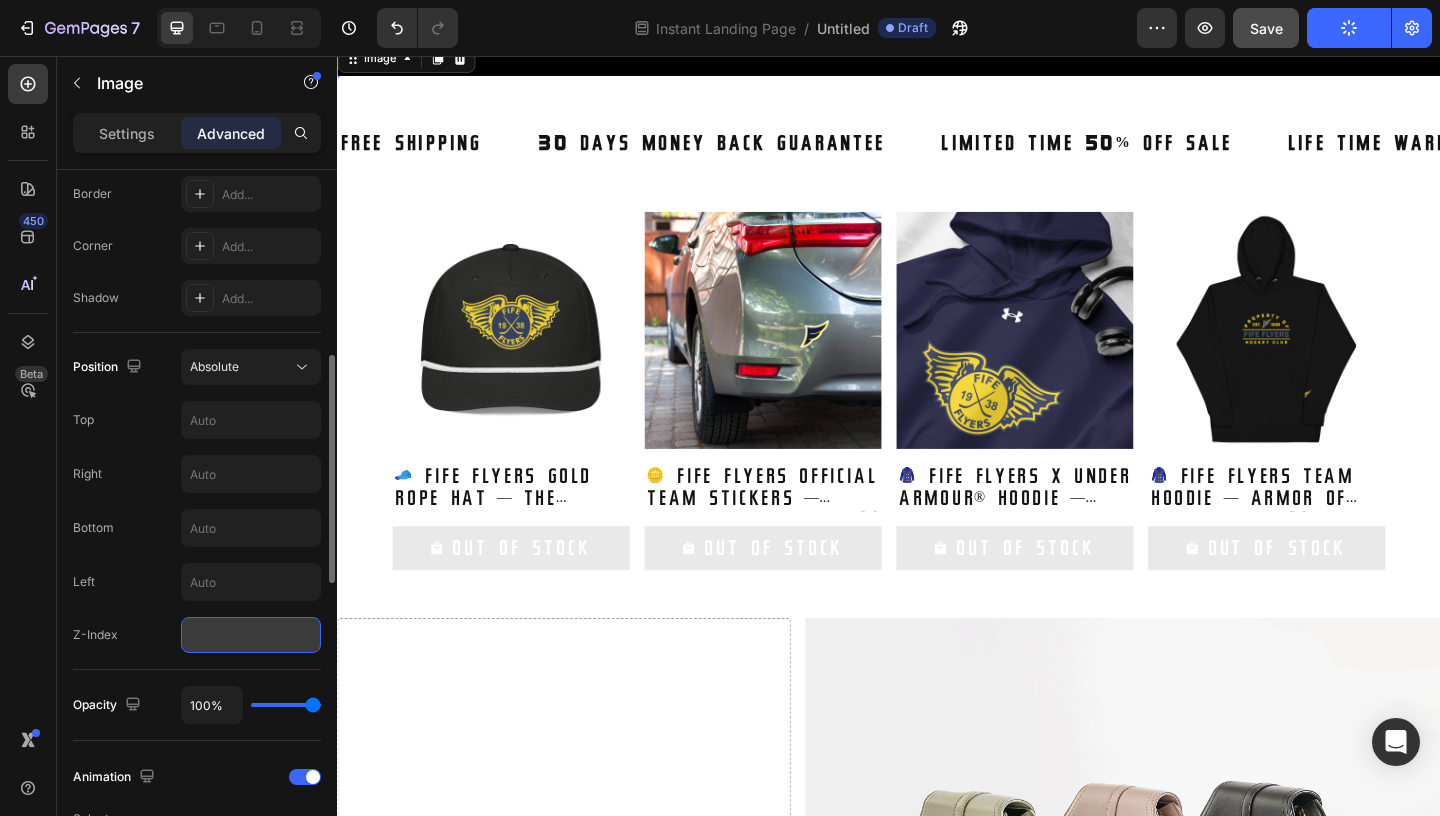 click at bounding box center [251, 635] 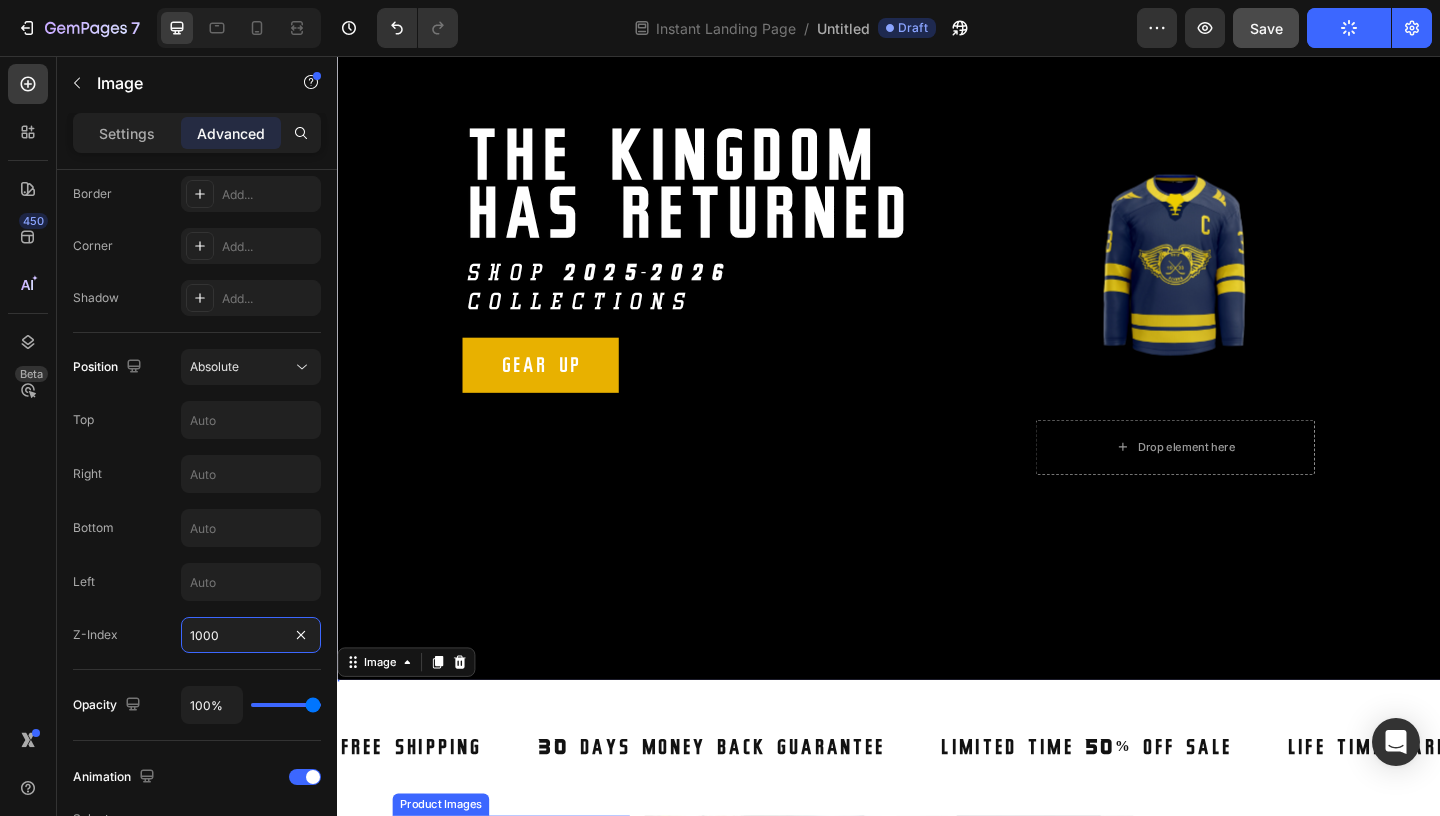 scroll, scrollTop: 179, scrollLeft: 0, axis: vertical 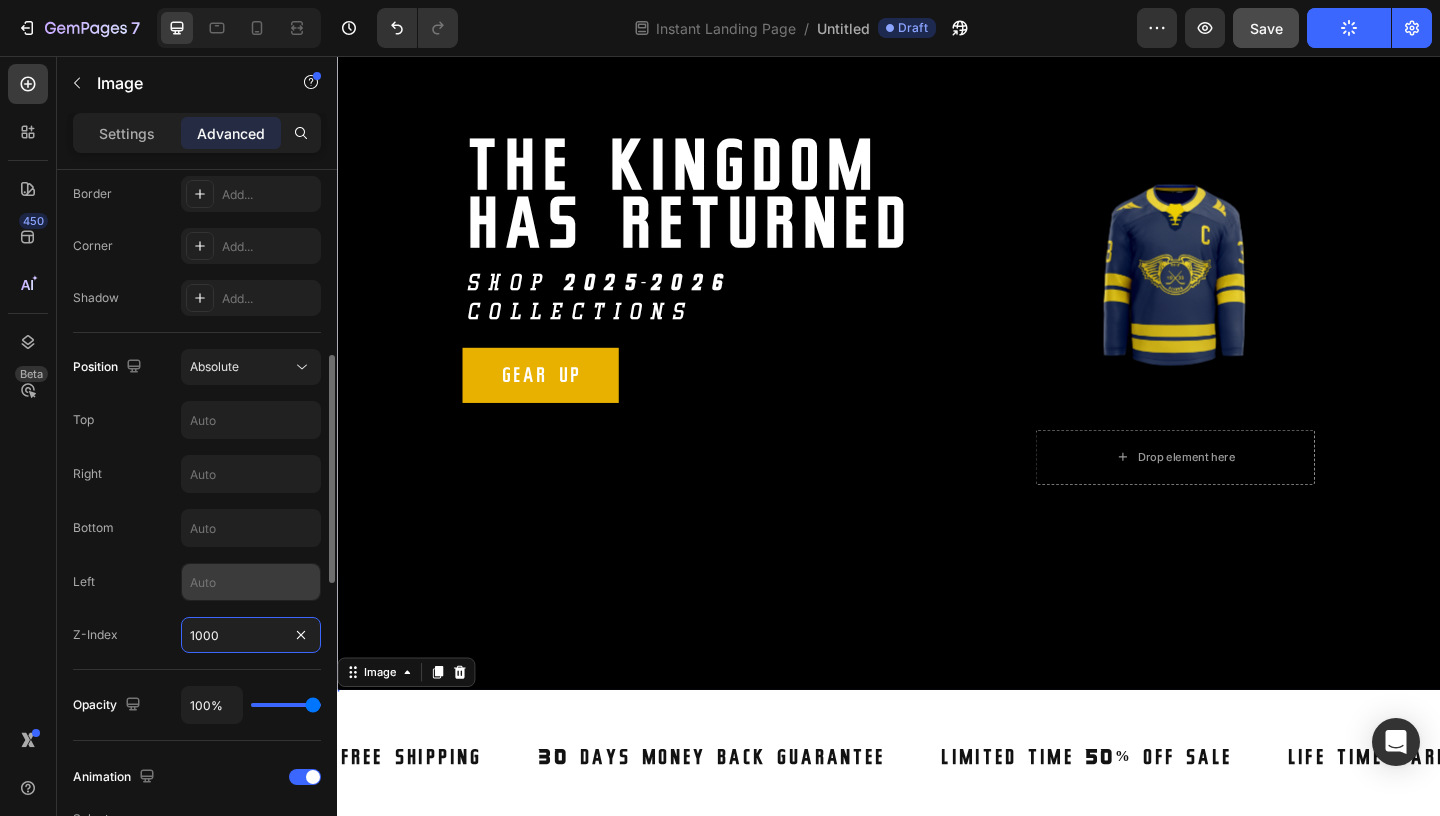 type on "1000" 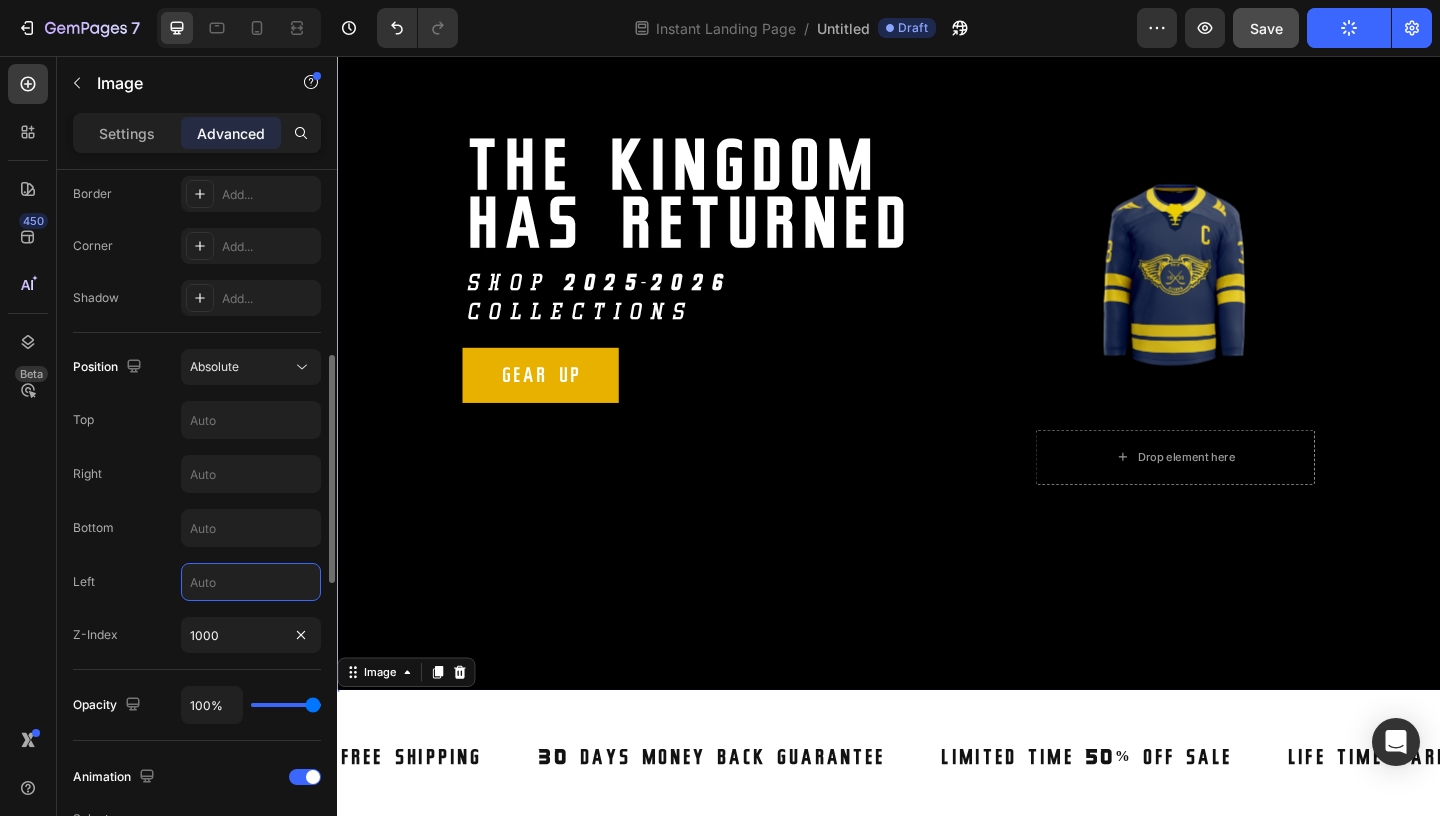 click at bounding box center (251, 582) 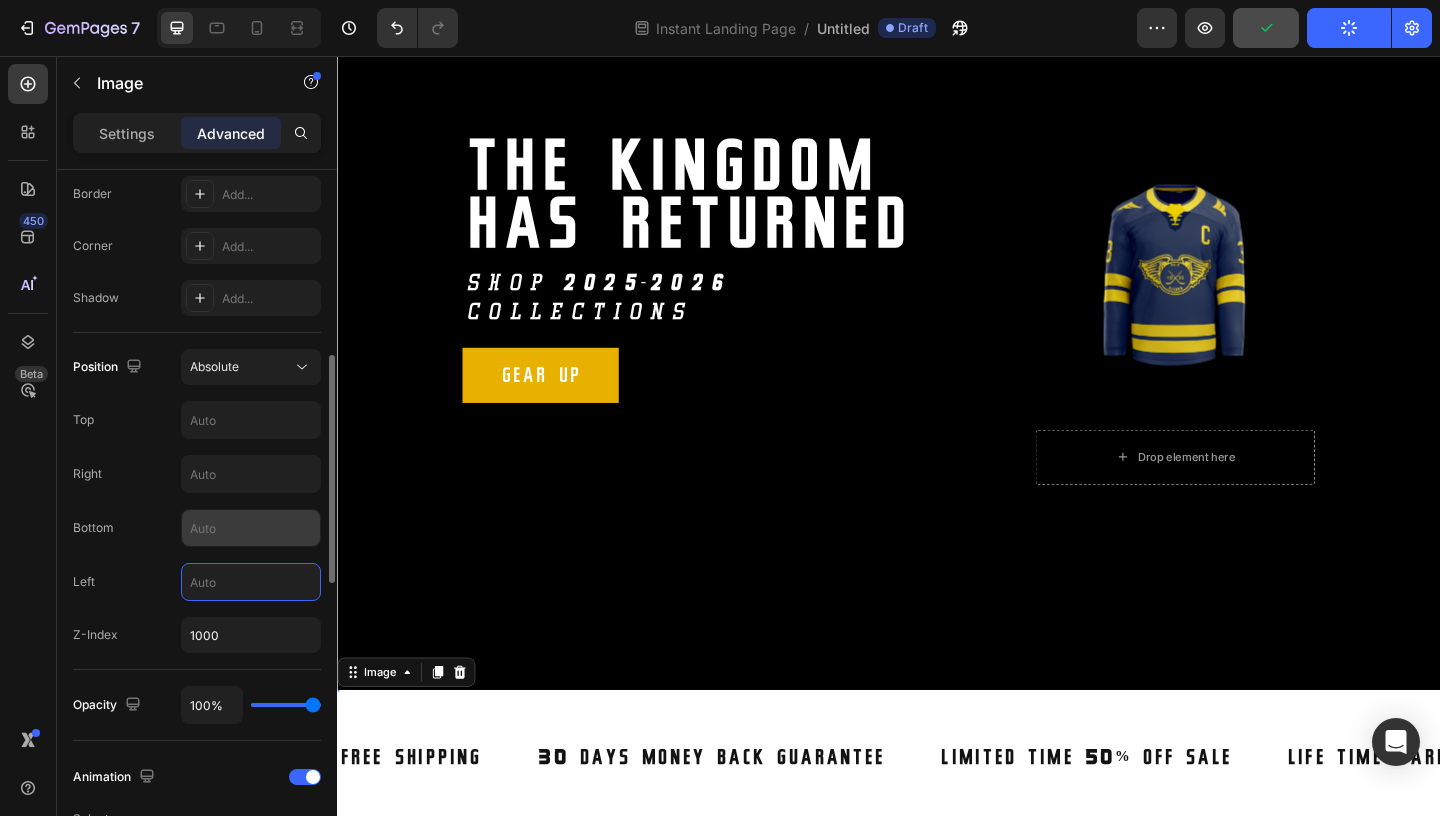 click at bounding box center [251, 528] 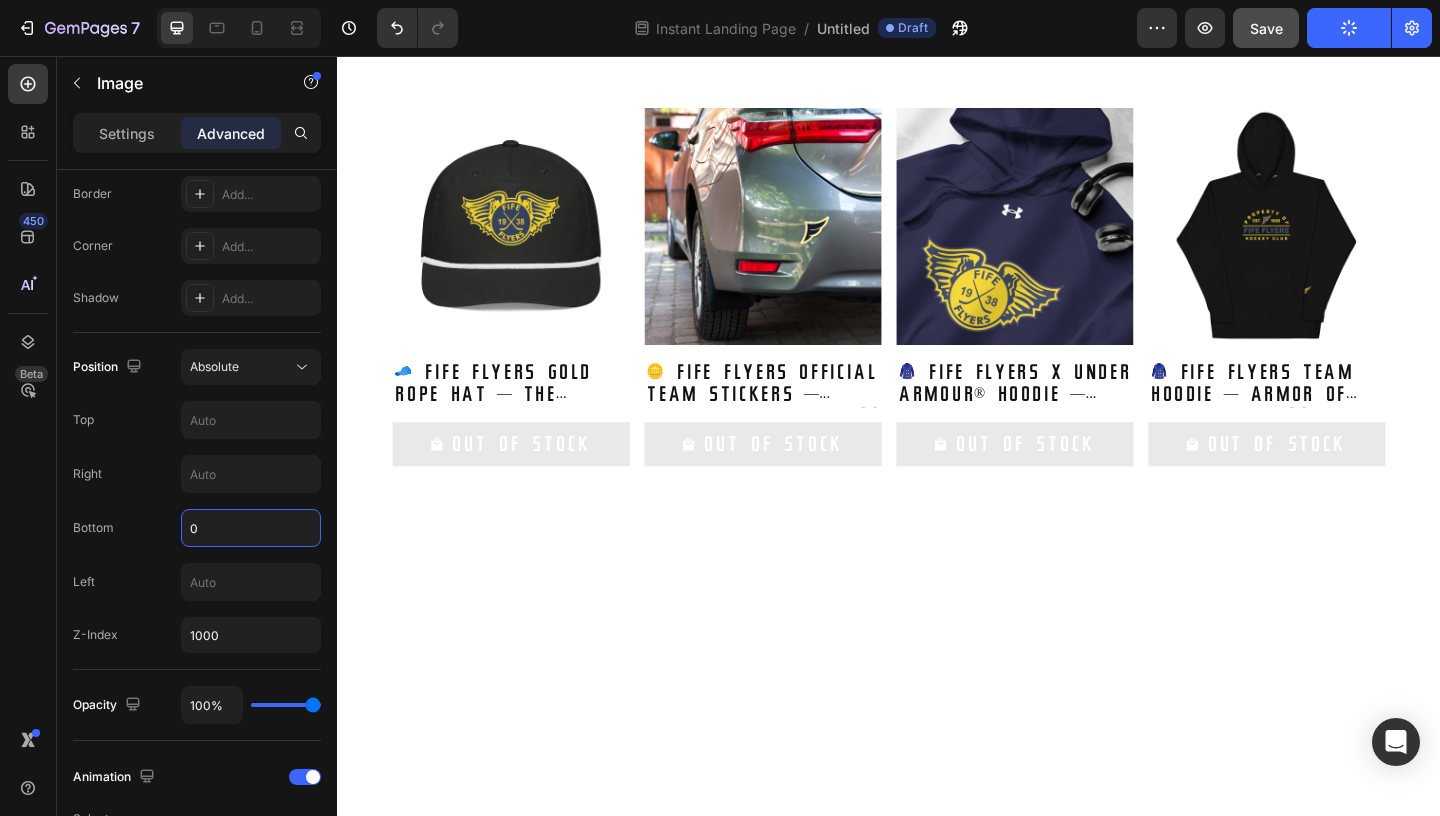 scroll, scrollTop: 0, scrollLeft: 0, axis: both 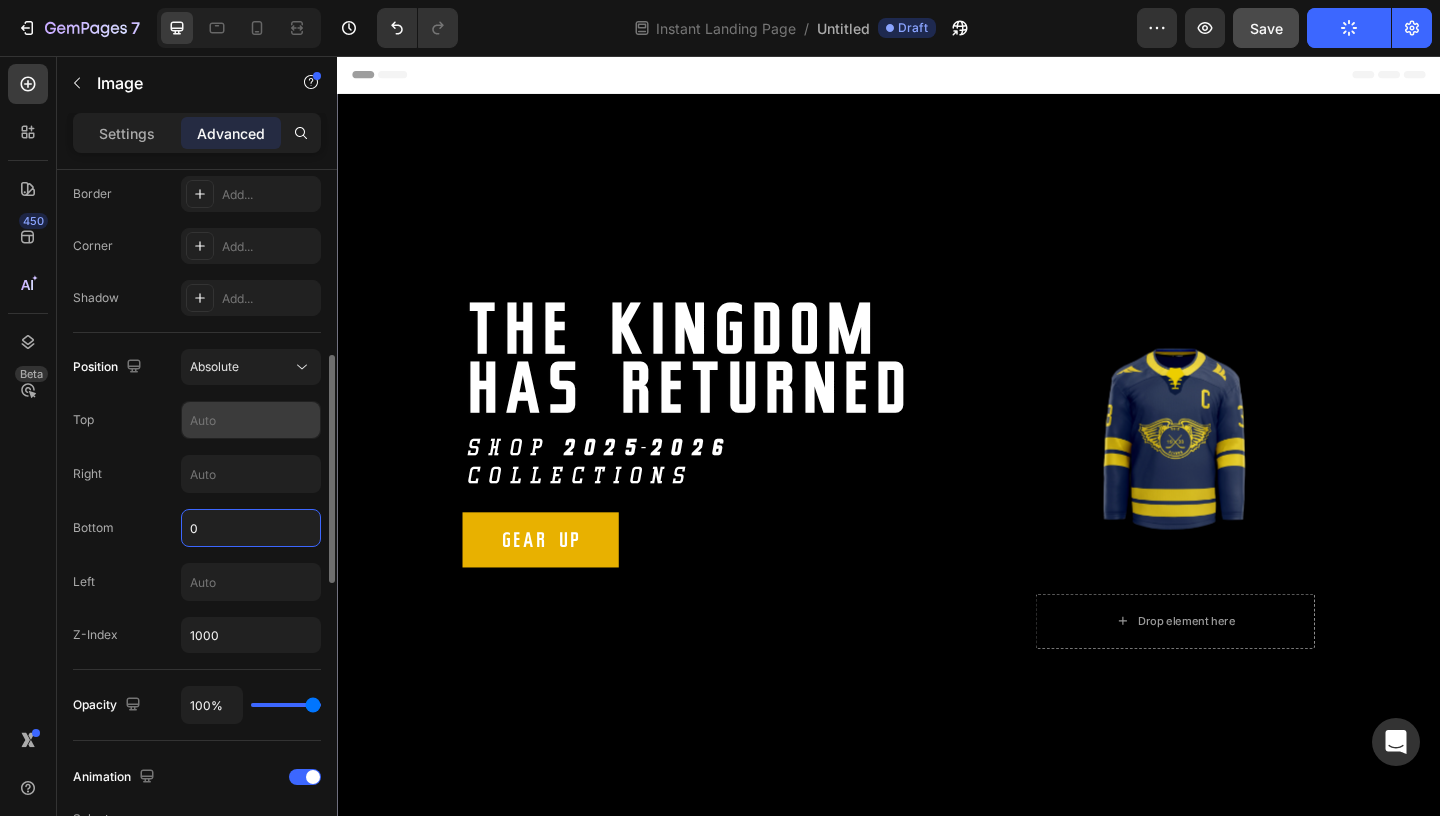 type on "0" 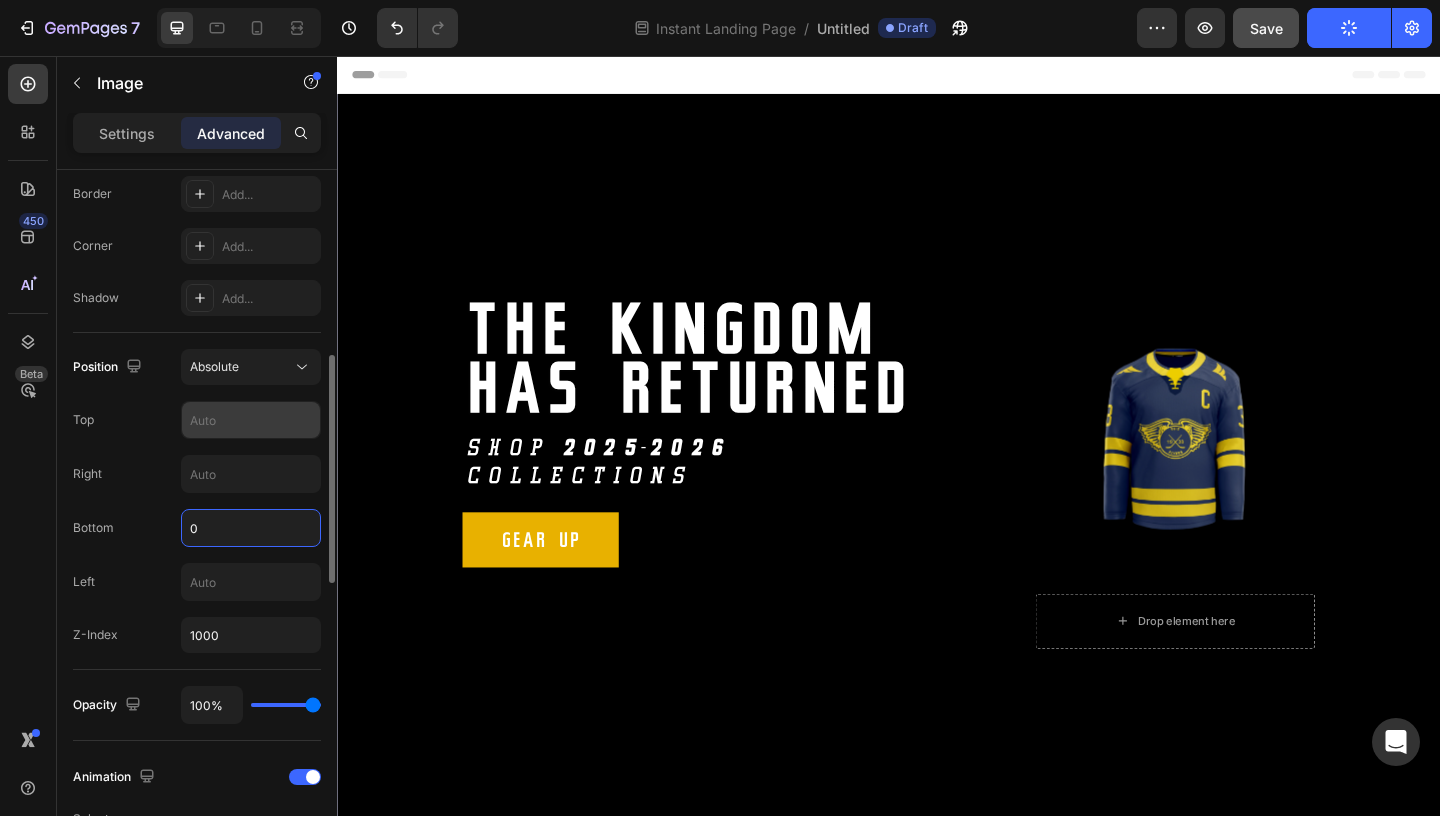 click at bounding box center (251, 420) 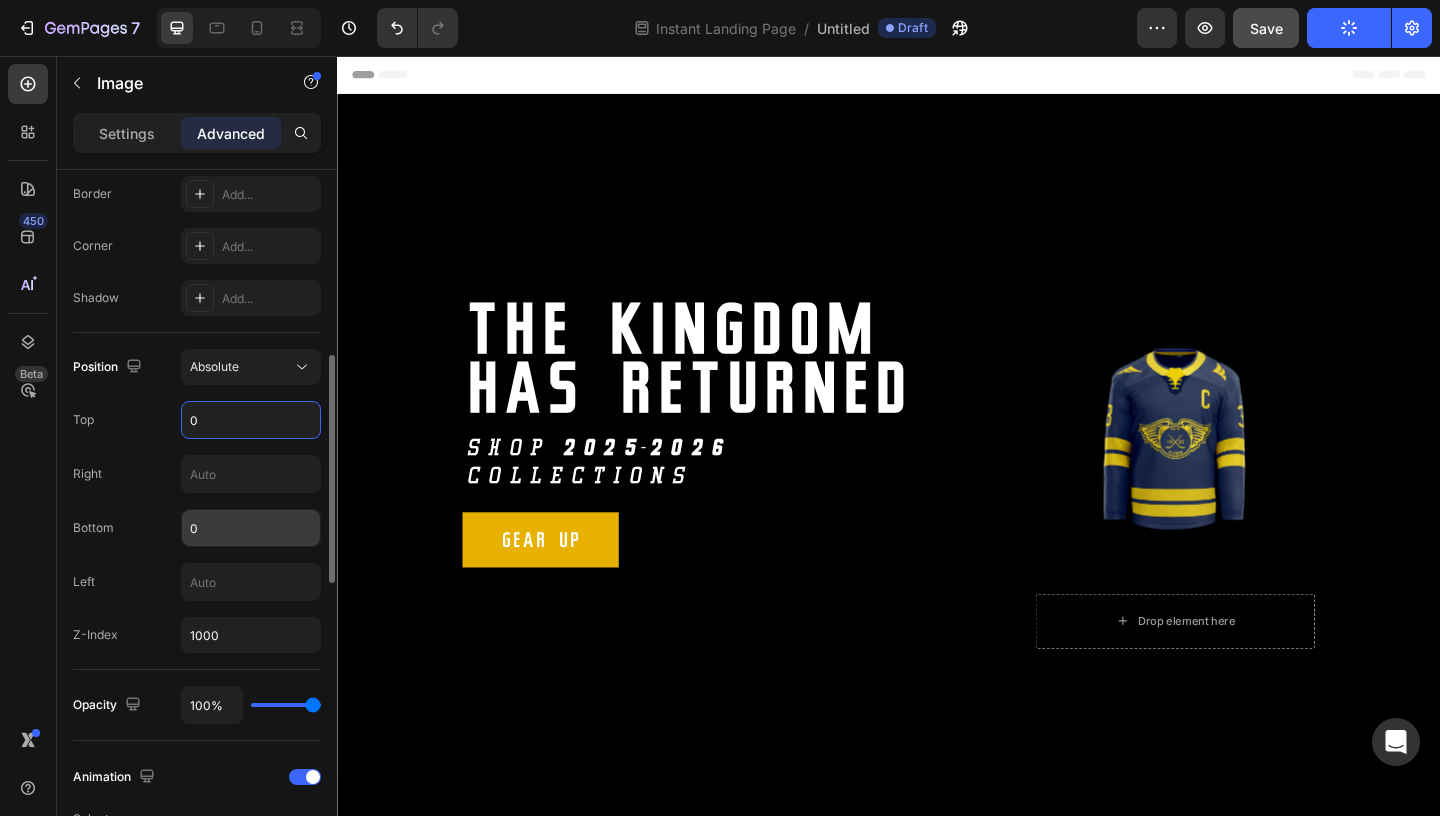 type on "0" 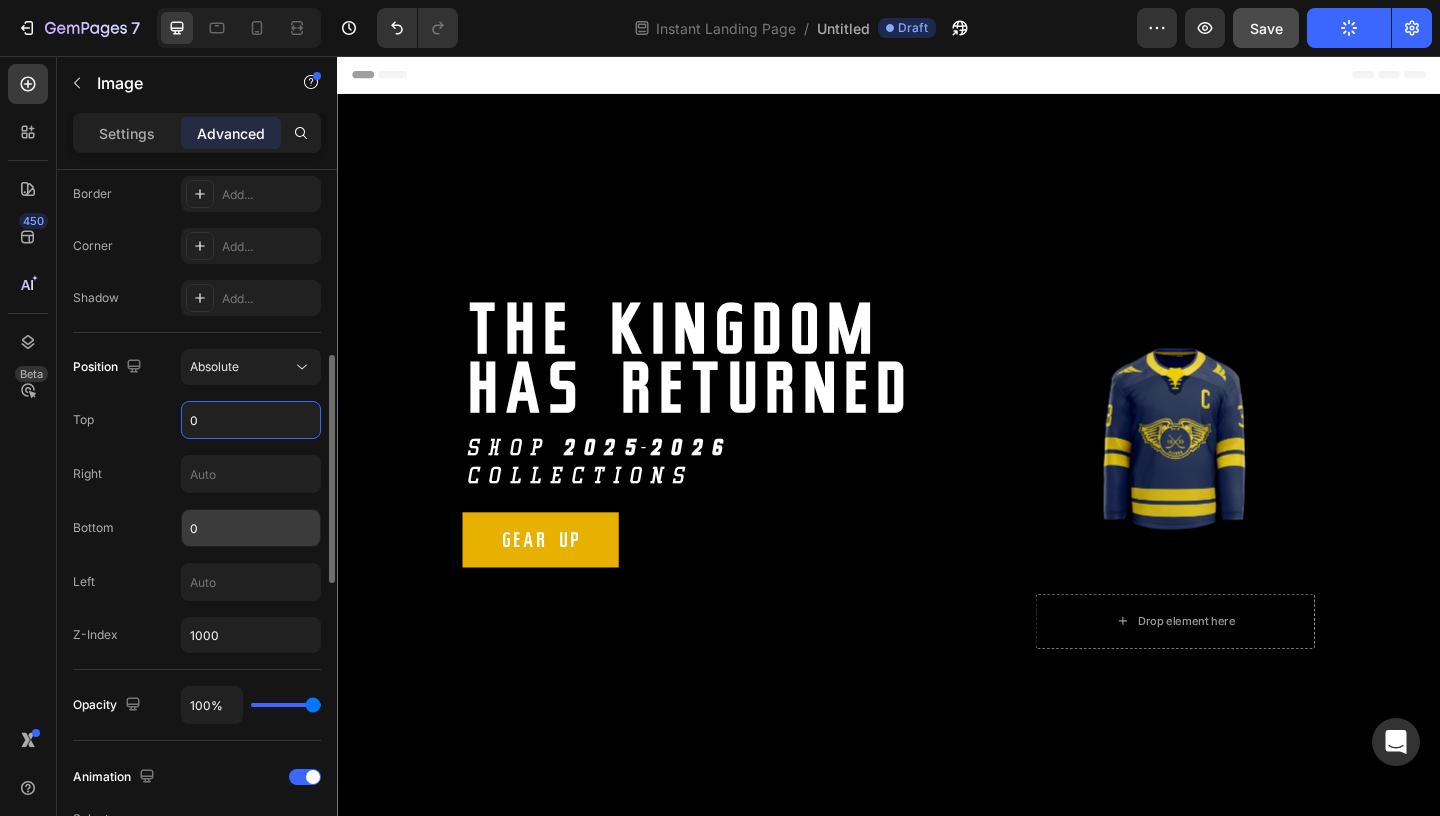 click on "0" at bounding box center [251, 528] 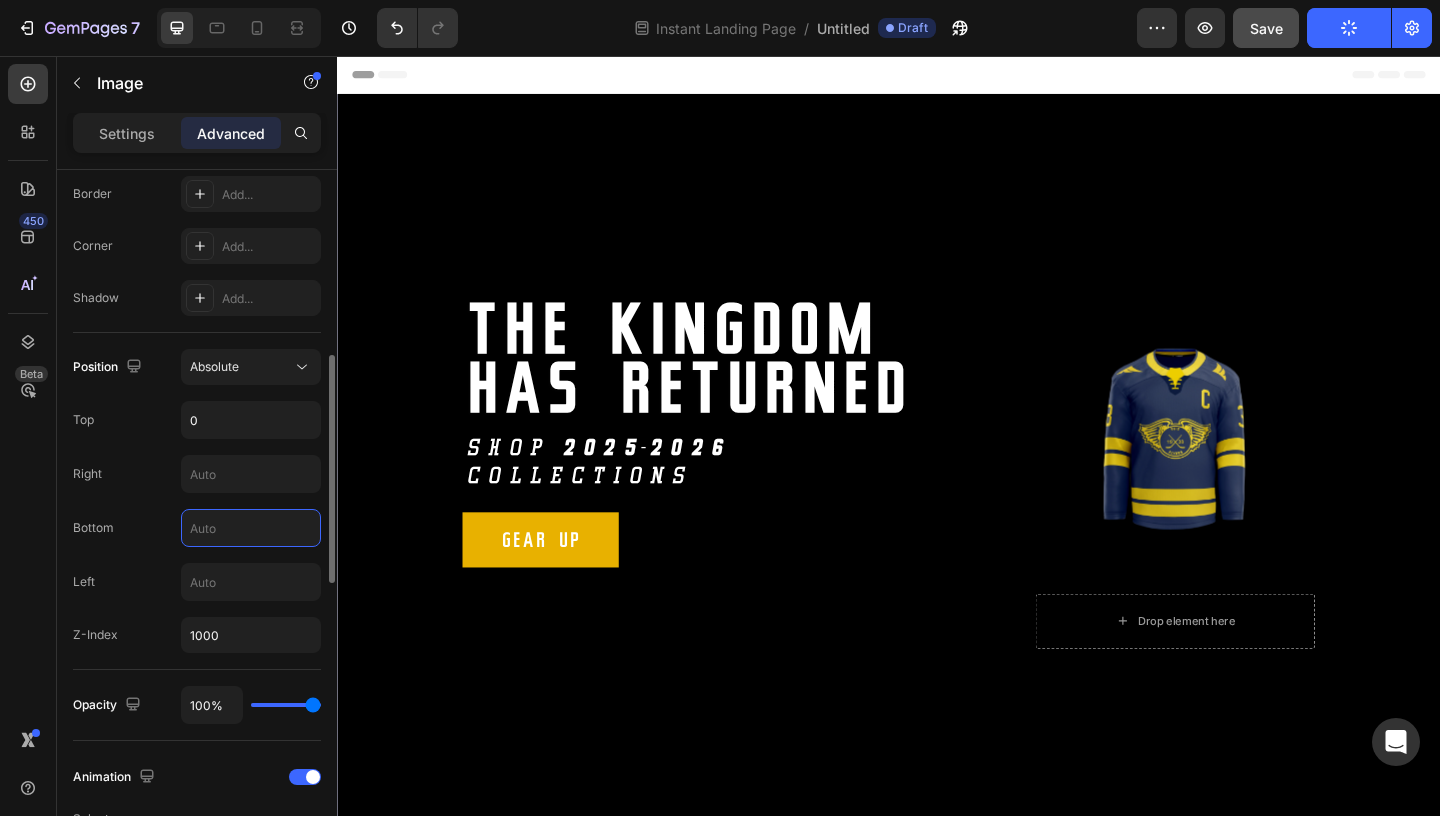 type 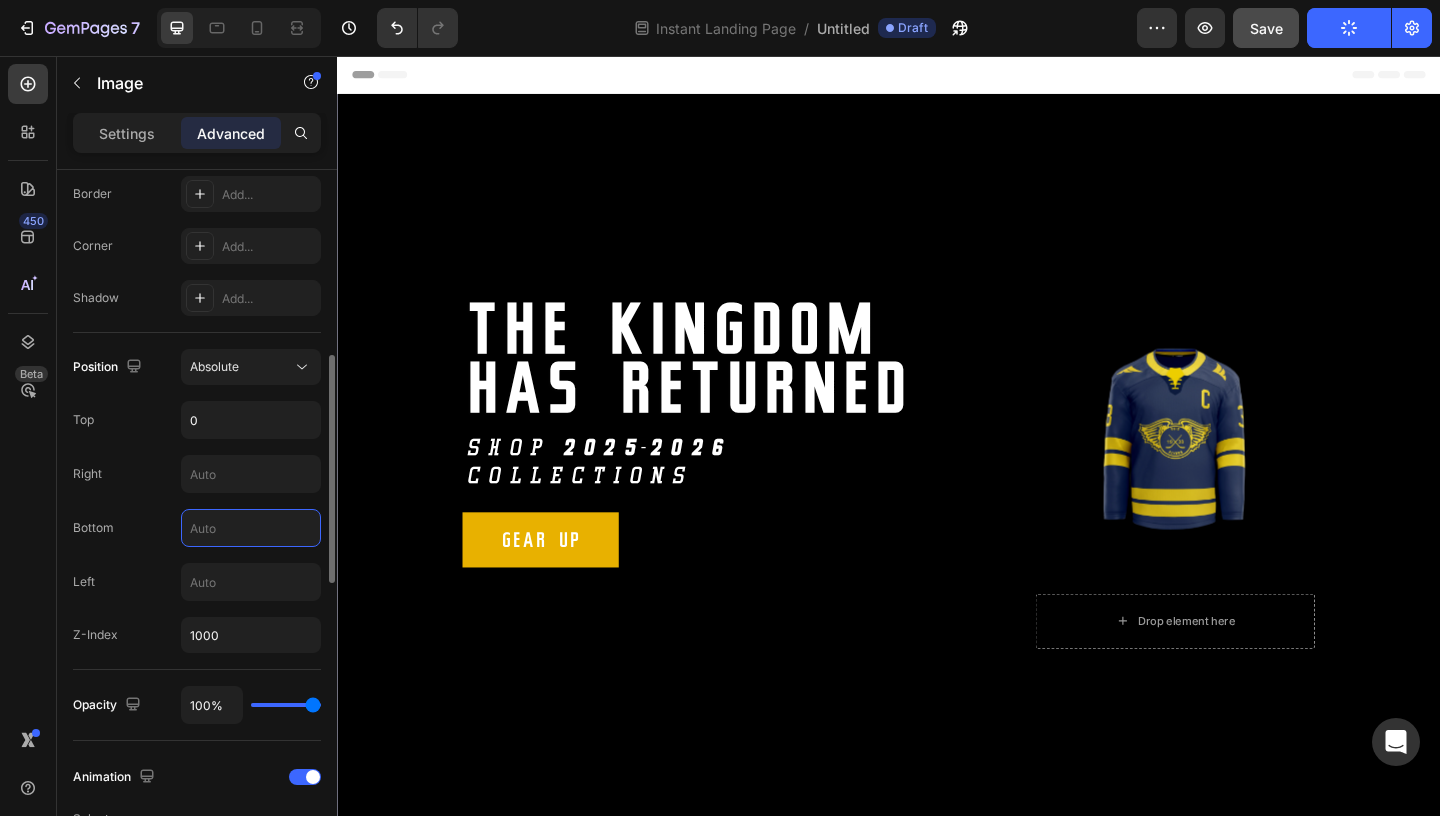 click on "Top 0" at bounding box center [197, 420] 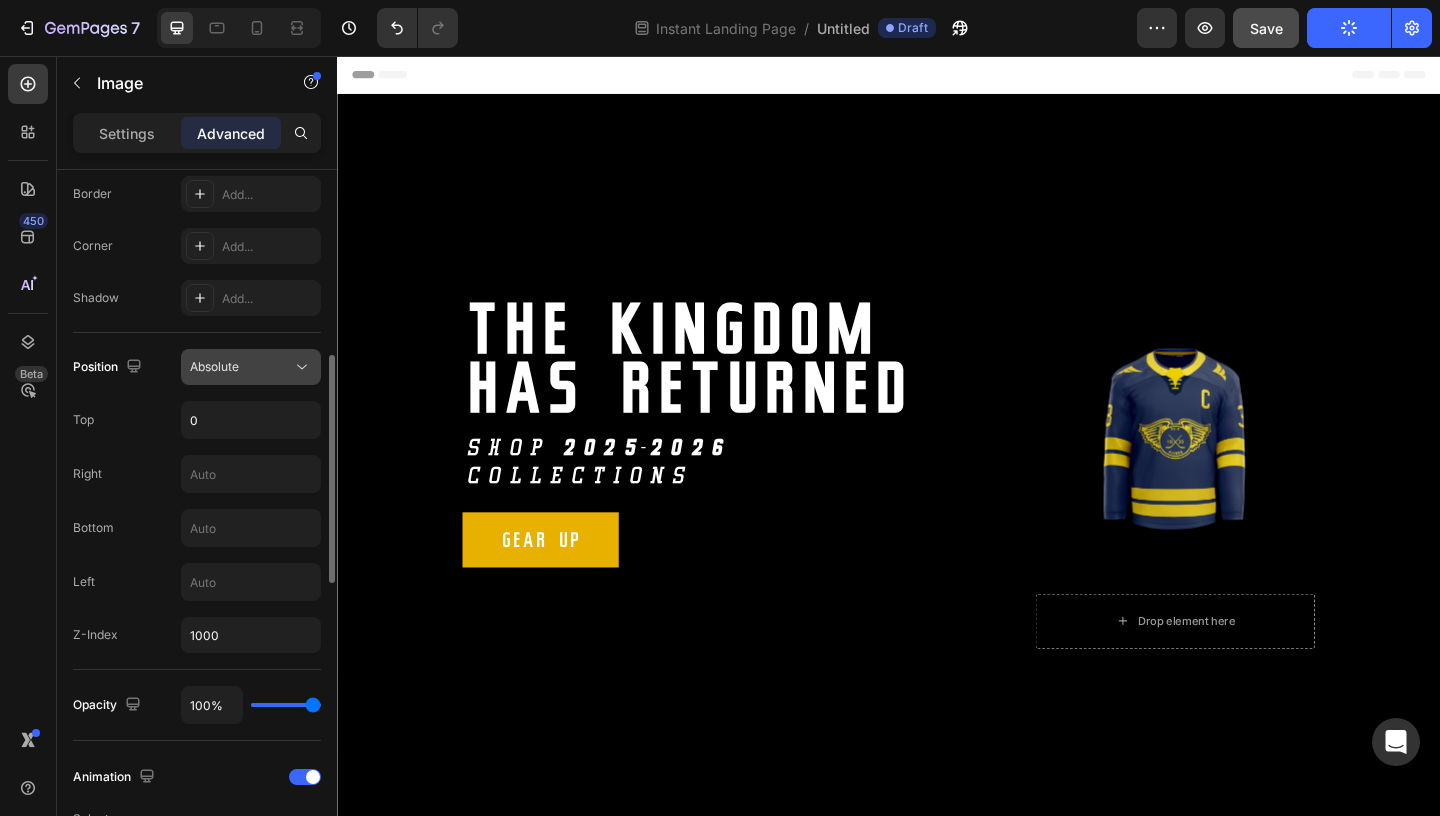 click on "Absolute" at bounding box center (214, 366) 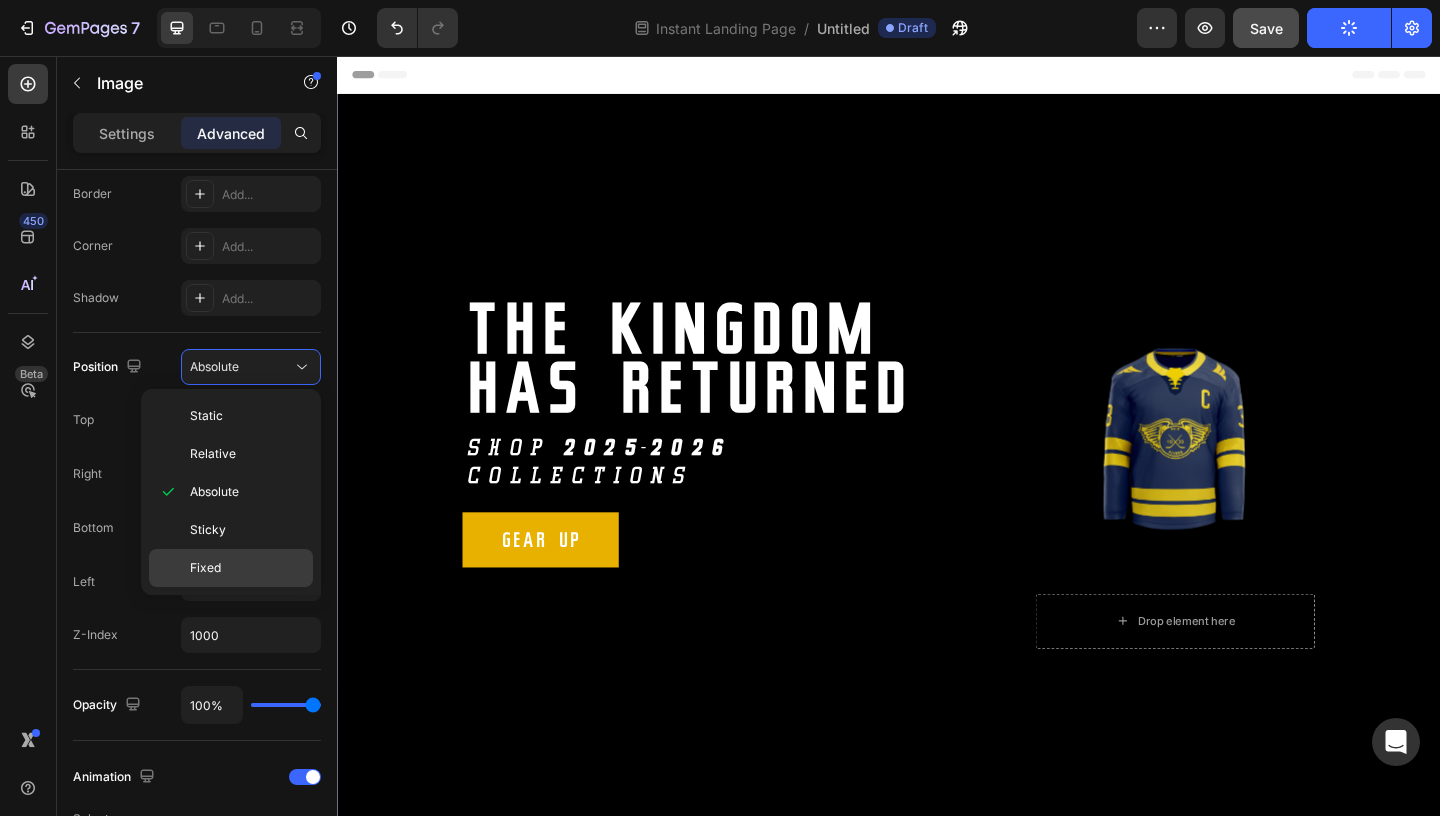 click on "Fixed" at bounding box center (247, 568) 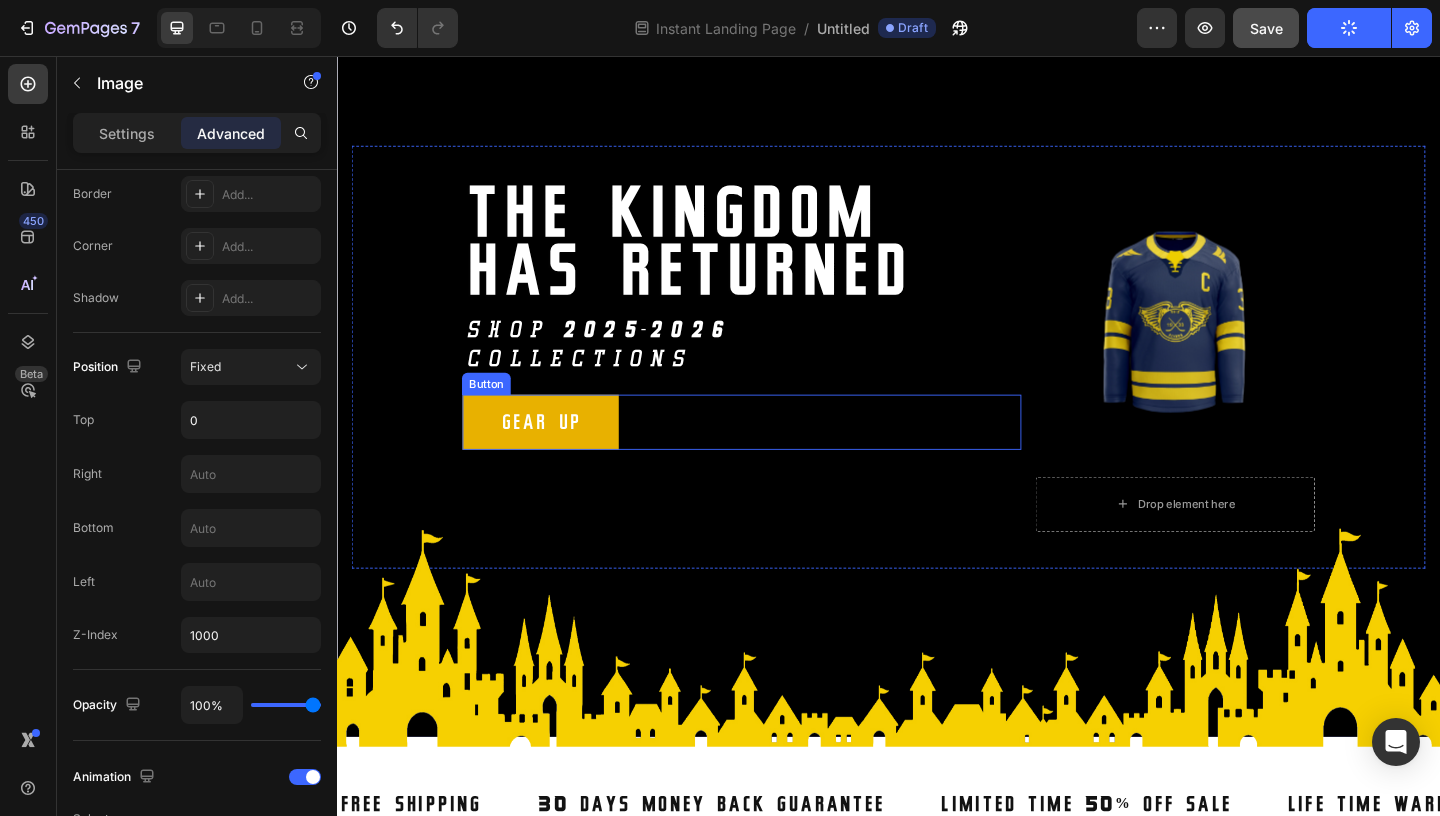 scroll, scrollTop: 117, scrollLeft: 0, axis: vertical 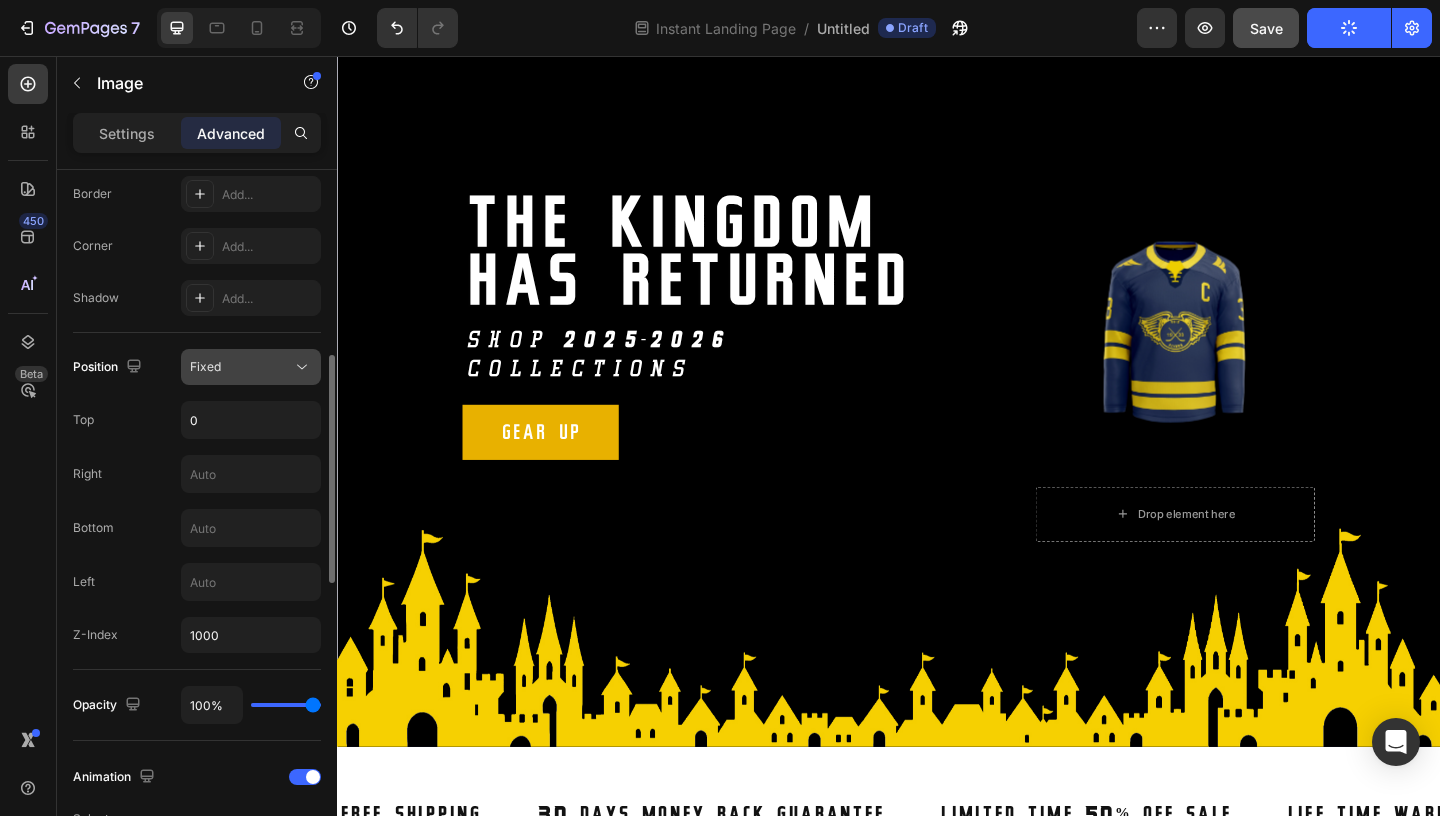 click on "Fixed" 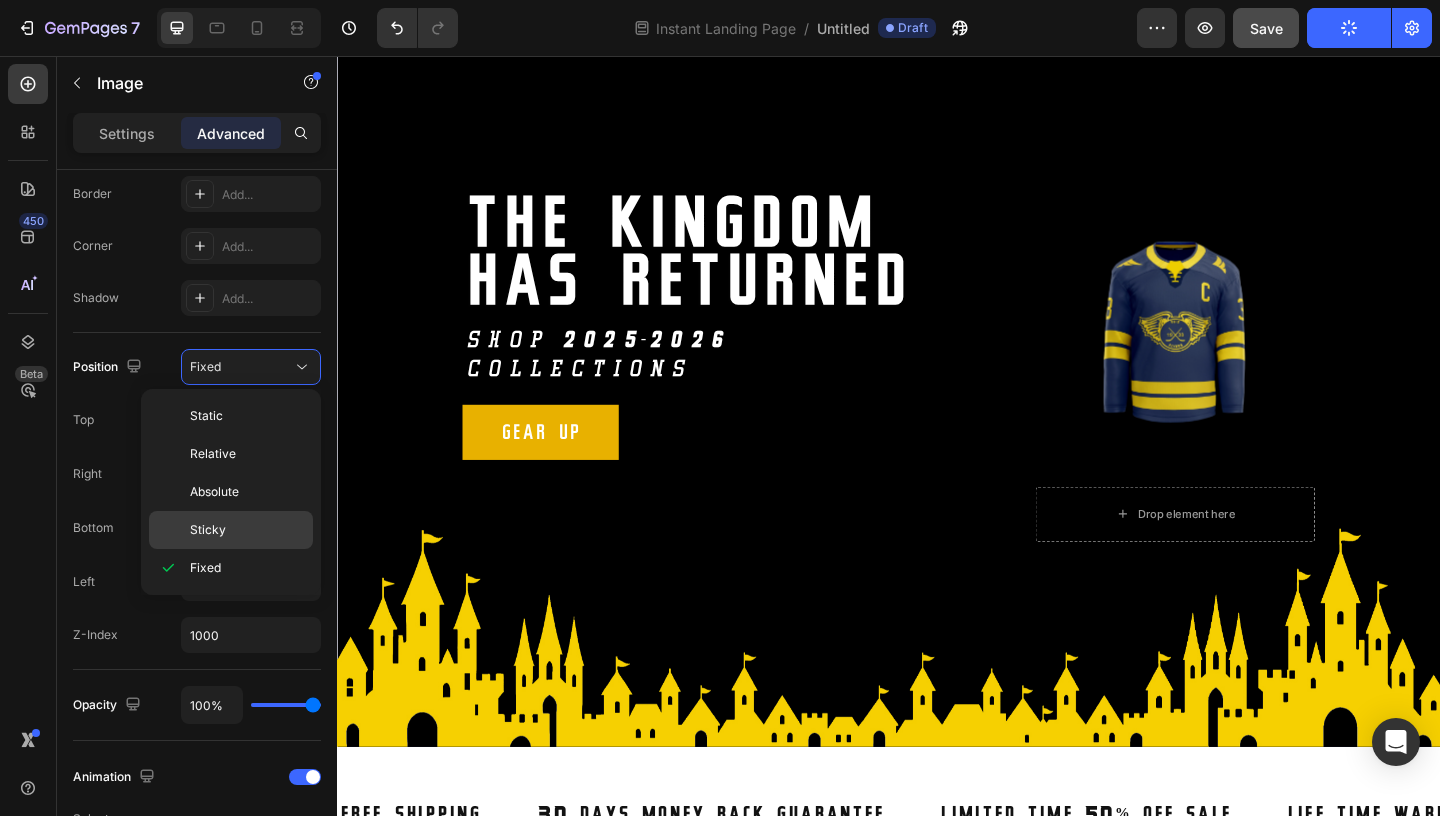 click on "Sticky" at bounding box center [247, 530] 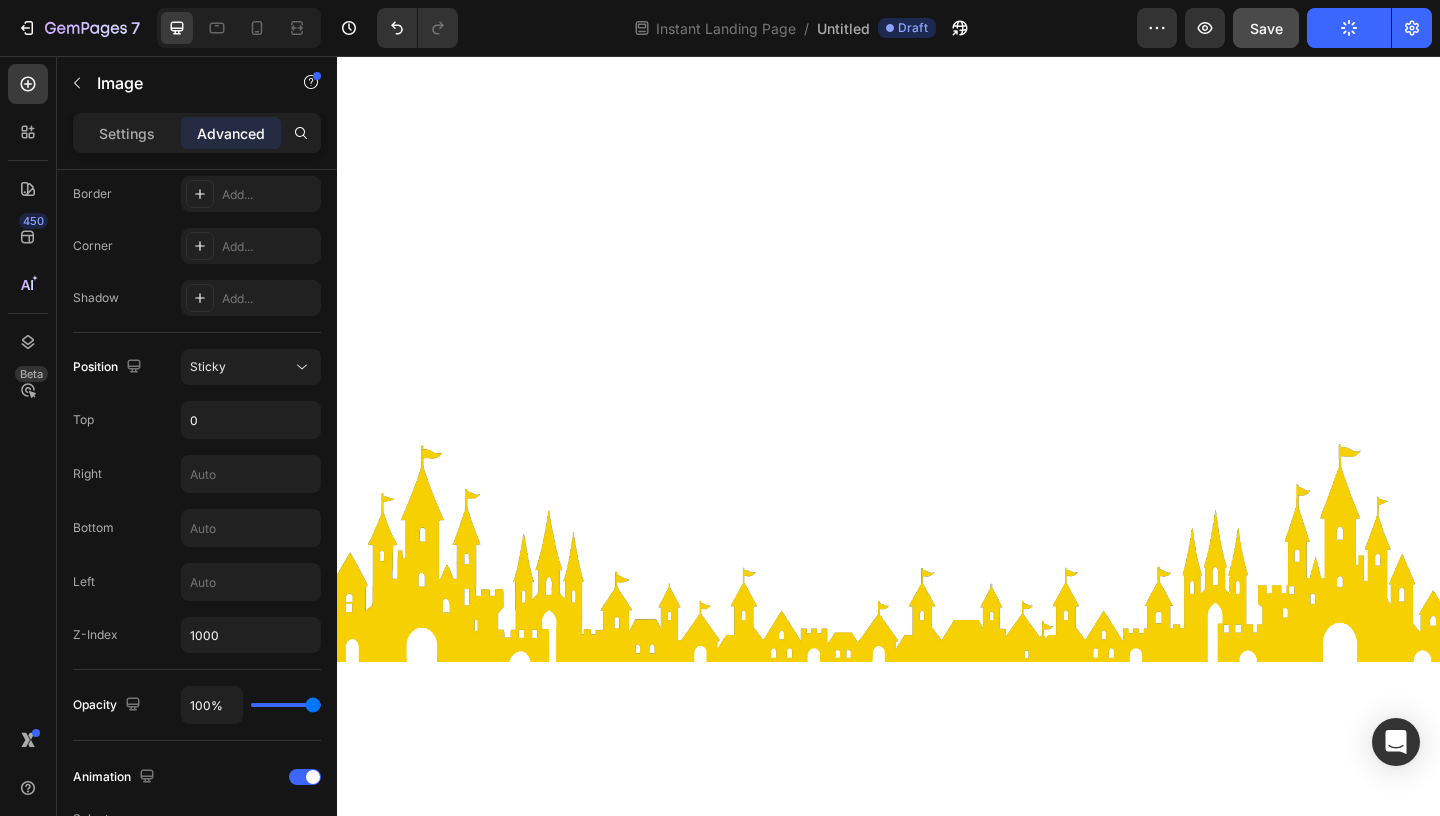 scroll, scrollTop: 1033, scrollLeft: 0, axis: vertical 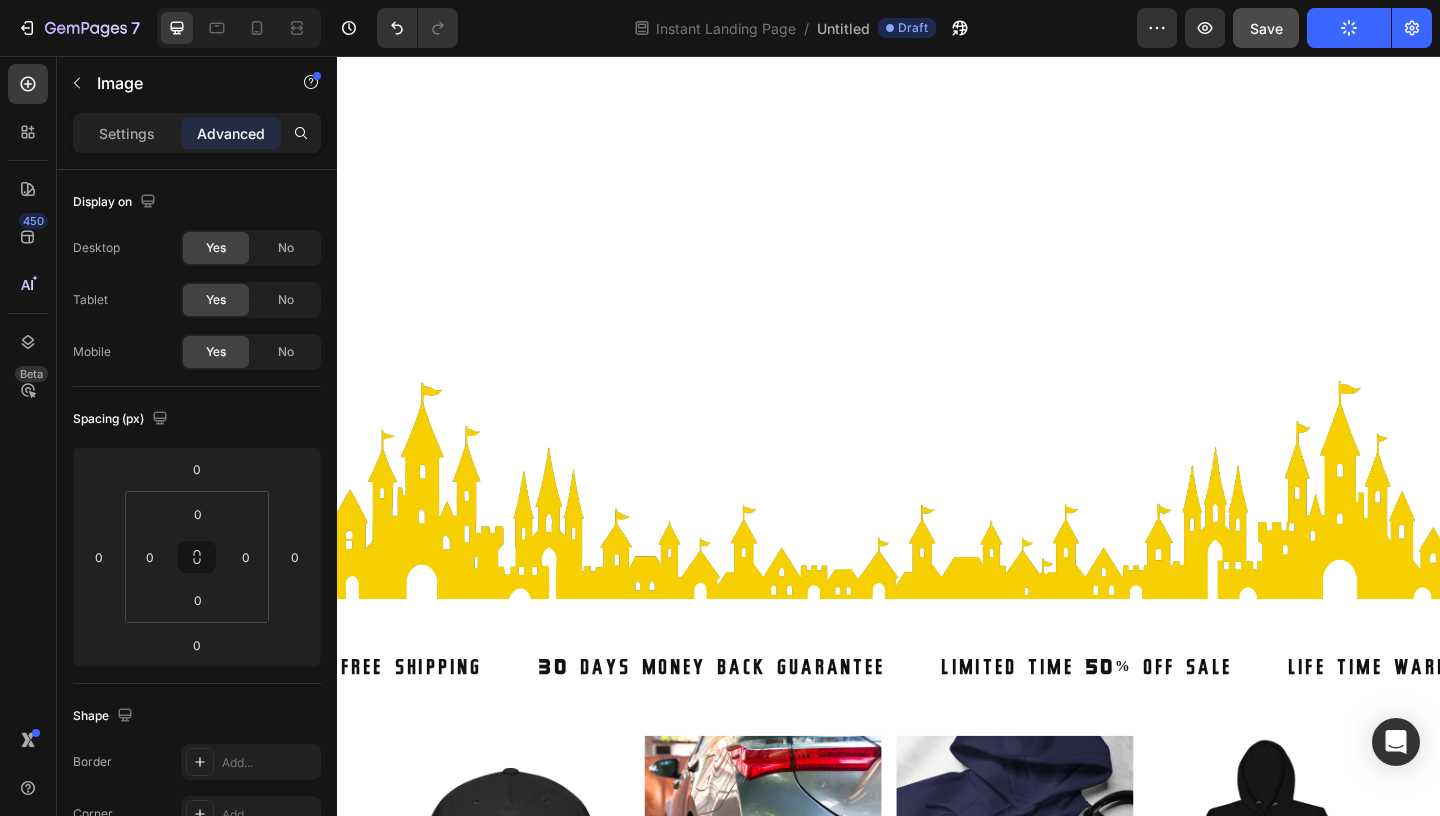 click at bounding box center [937, 309] 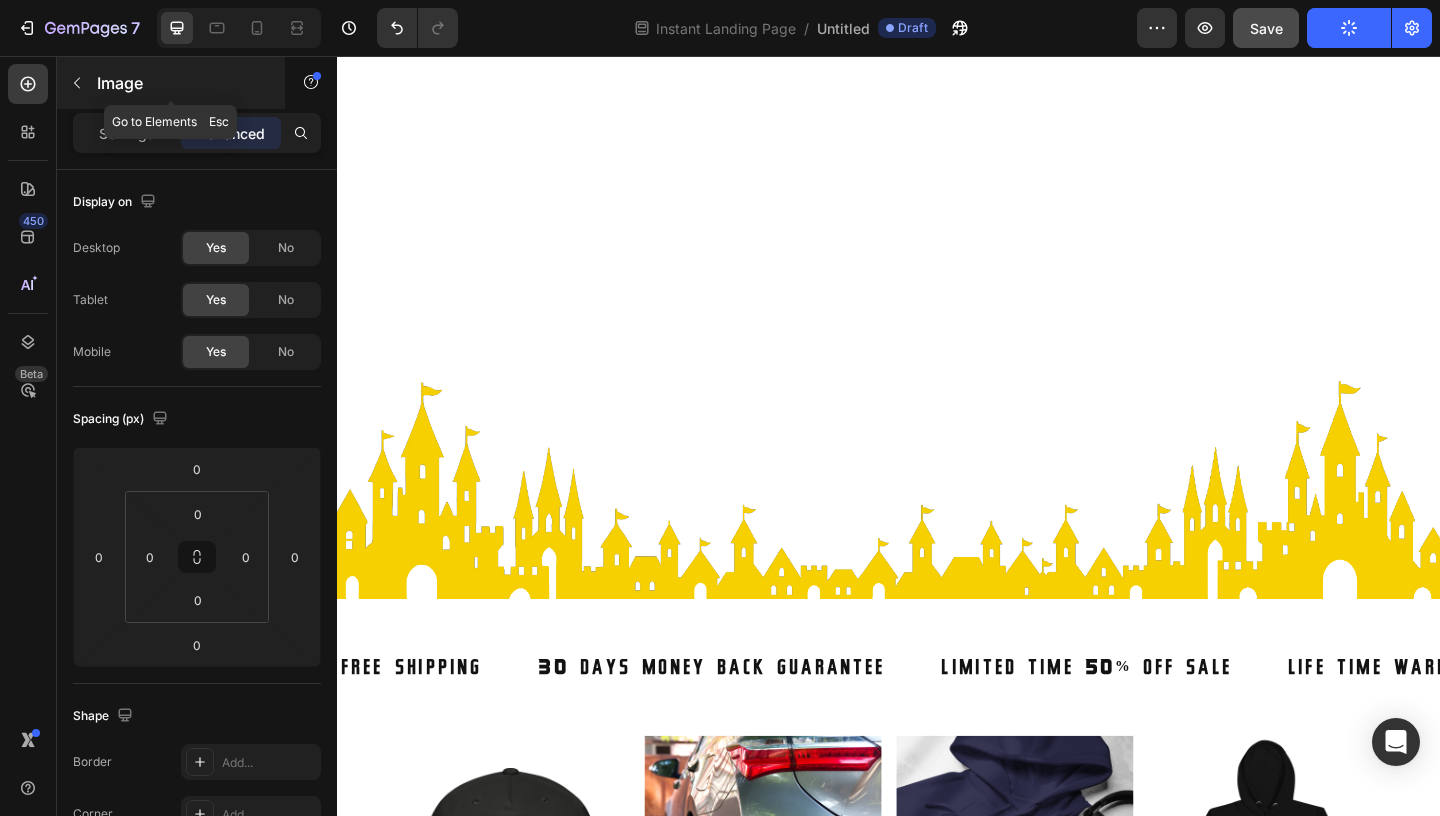 click at bounding box center (77, 83) 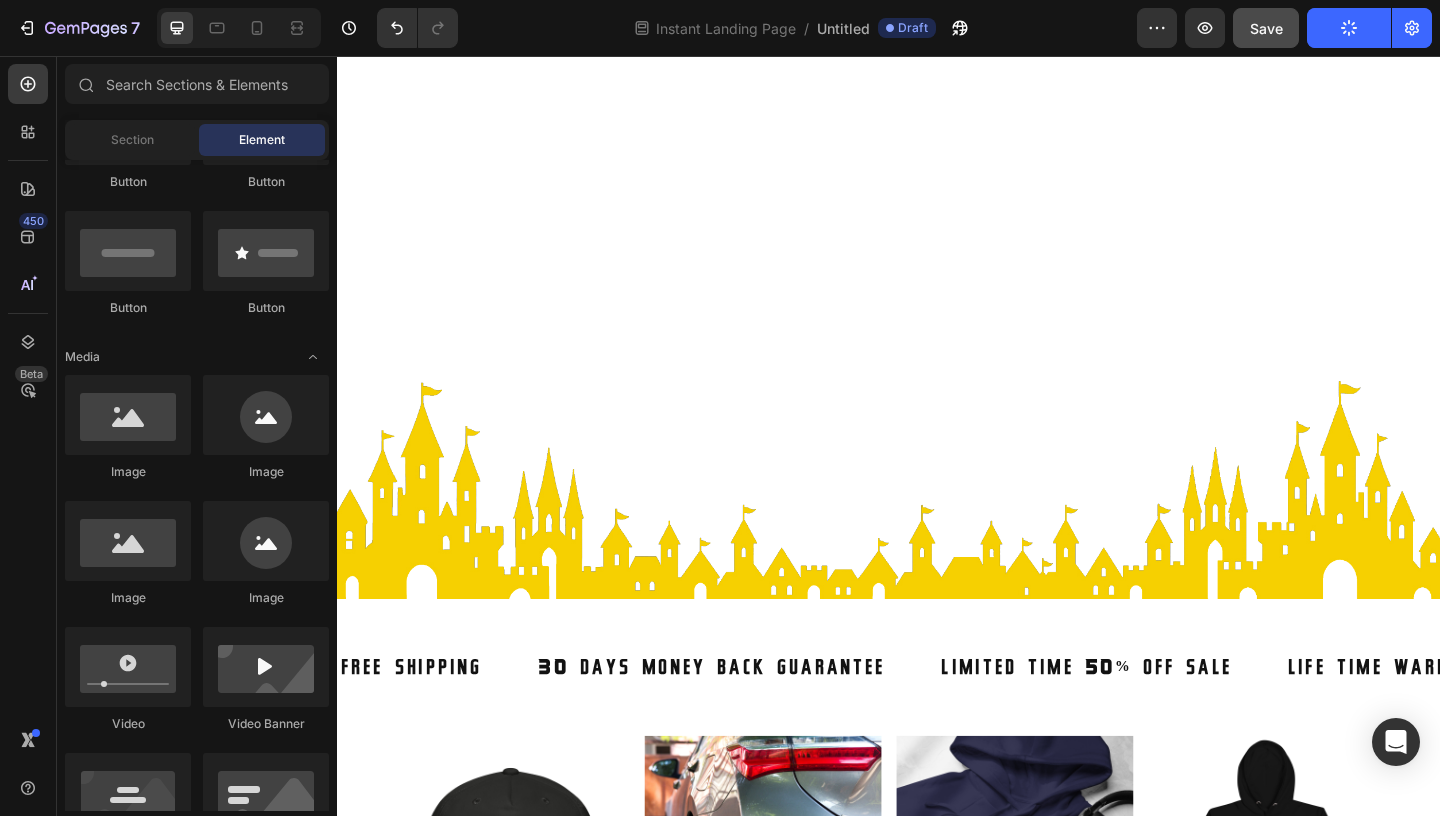 scroll, scrollTop: 573, scrollLeft: 0, axis: vertical 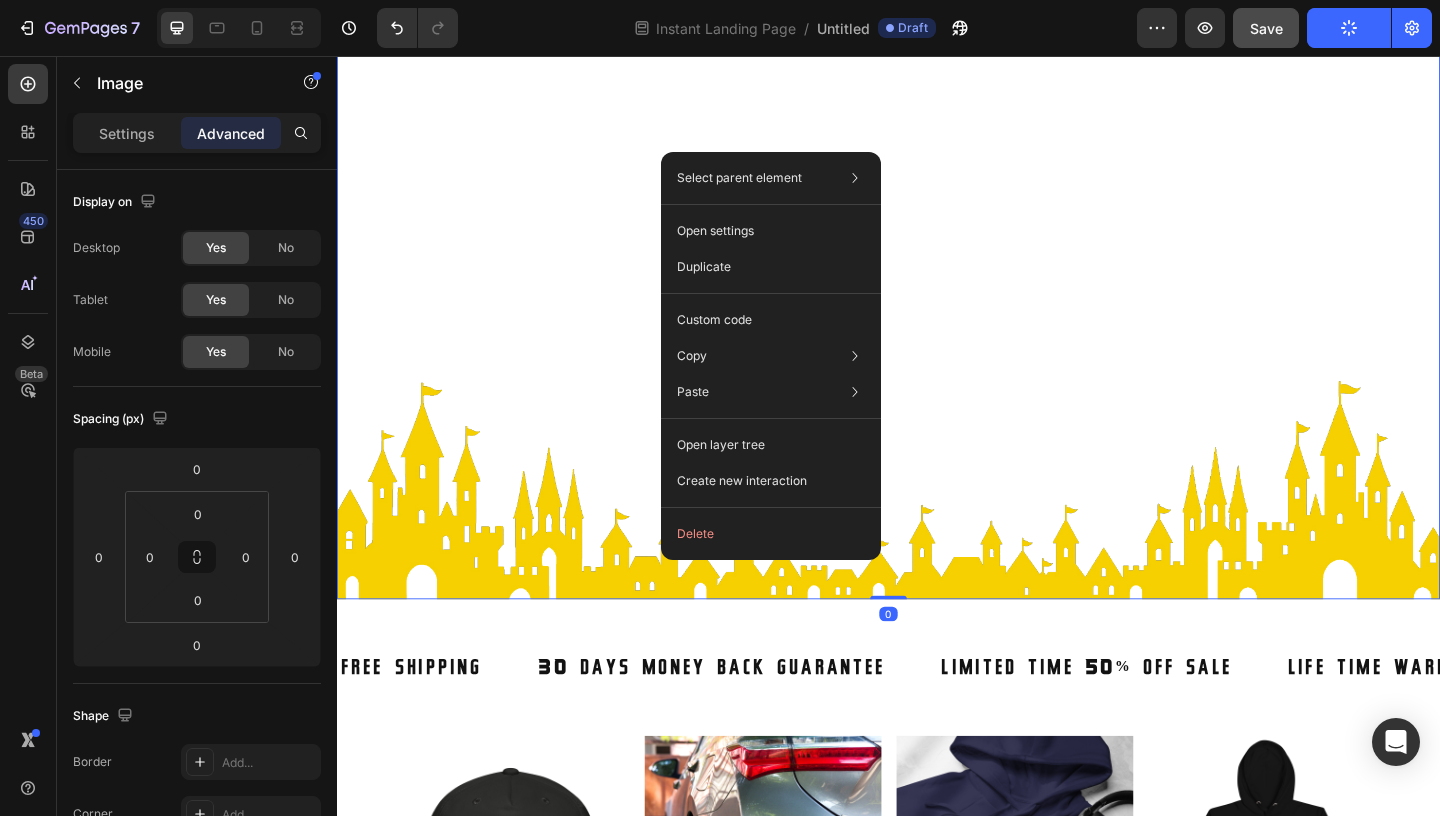 click on "Delete" 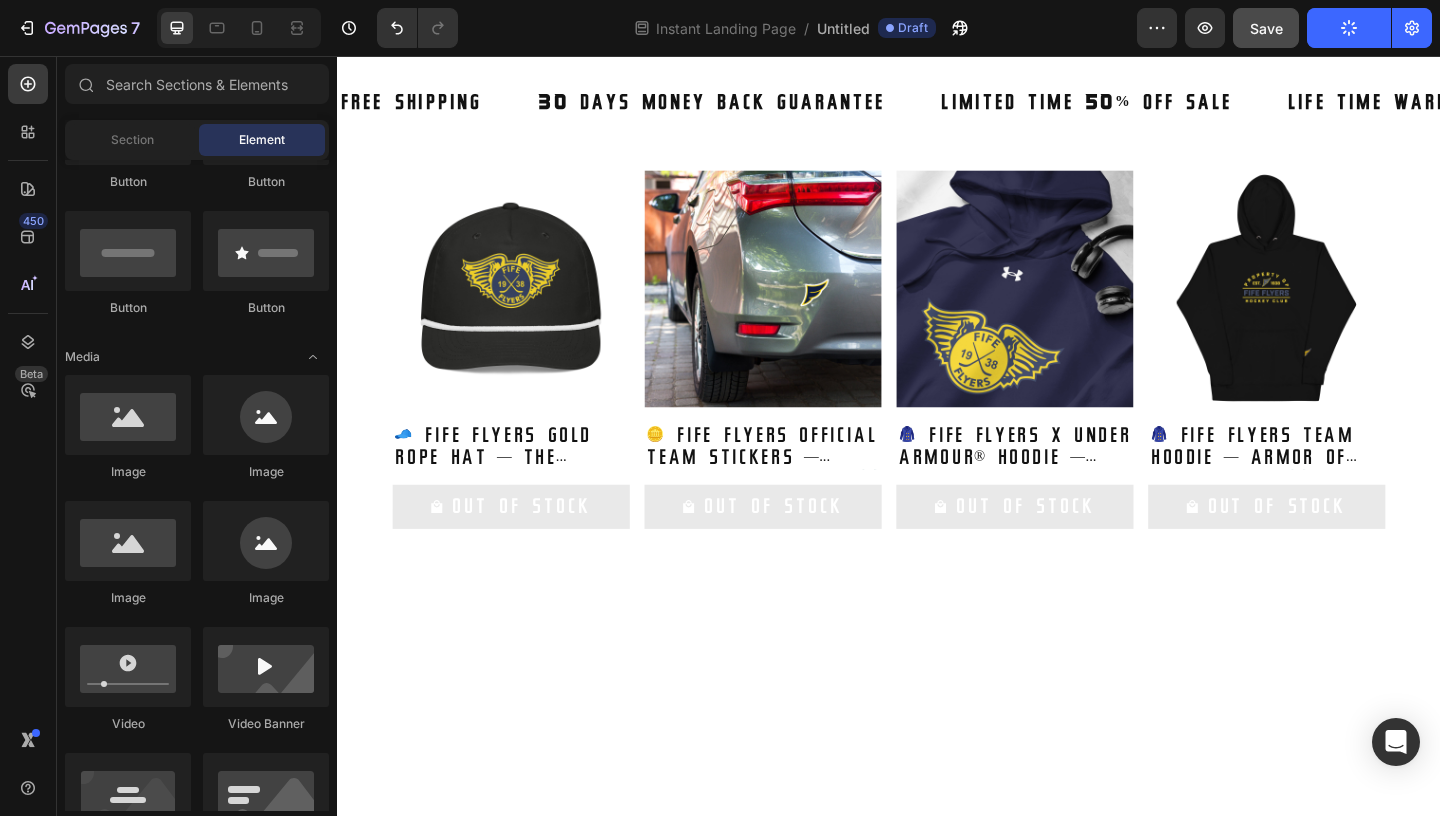 scroll, scrollTop: 573, scrollLeft: 0, axis: vertical 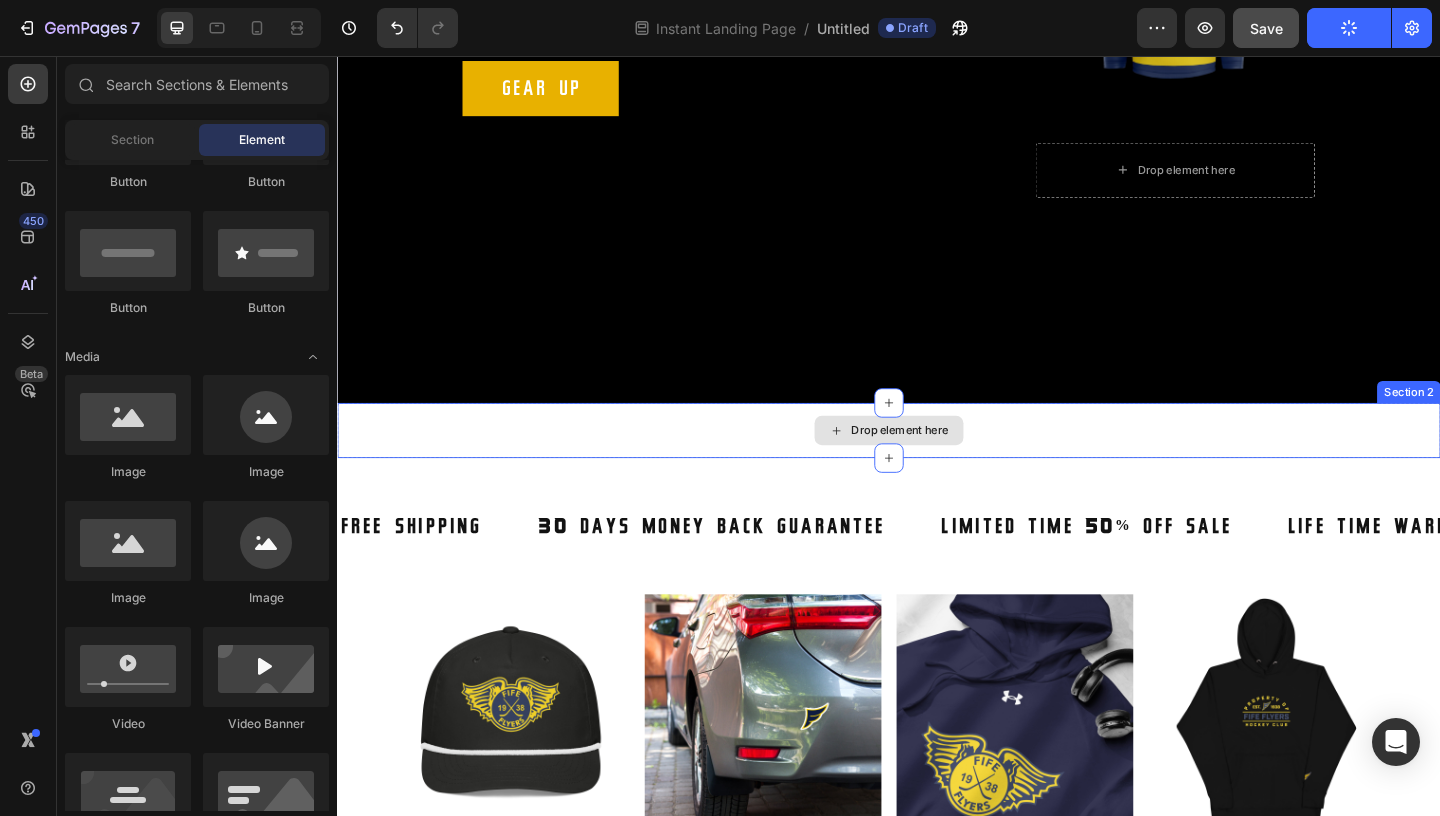 click on "Drop element here" at bounding box center [937, 463] 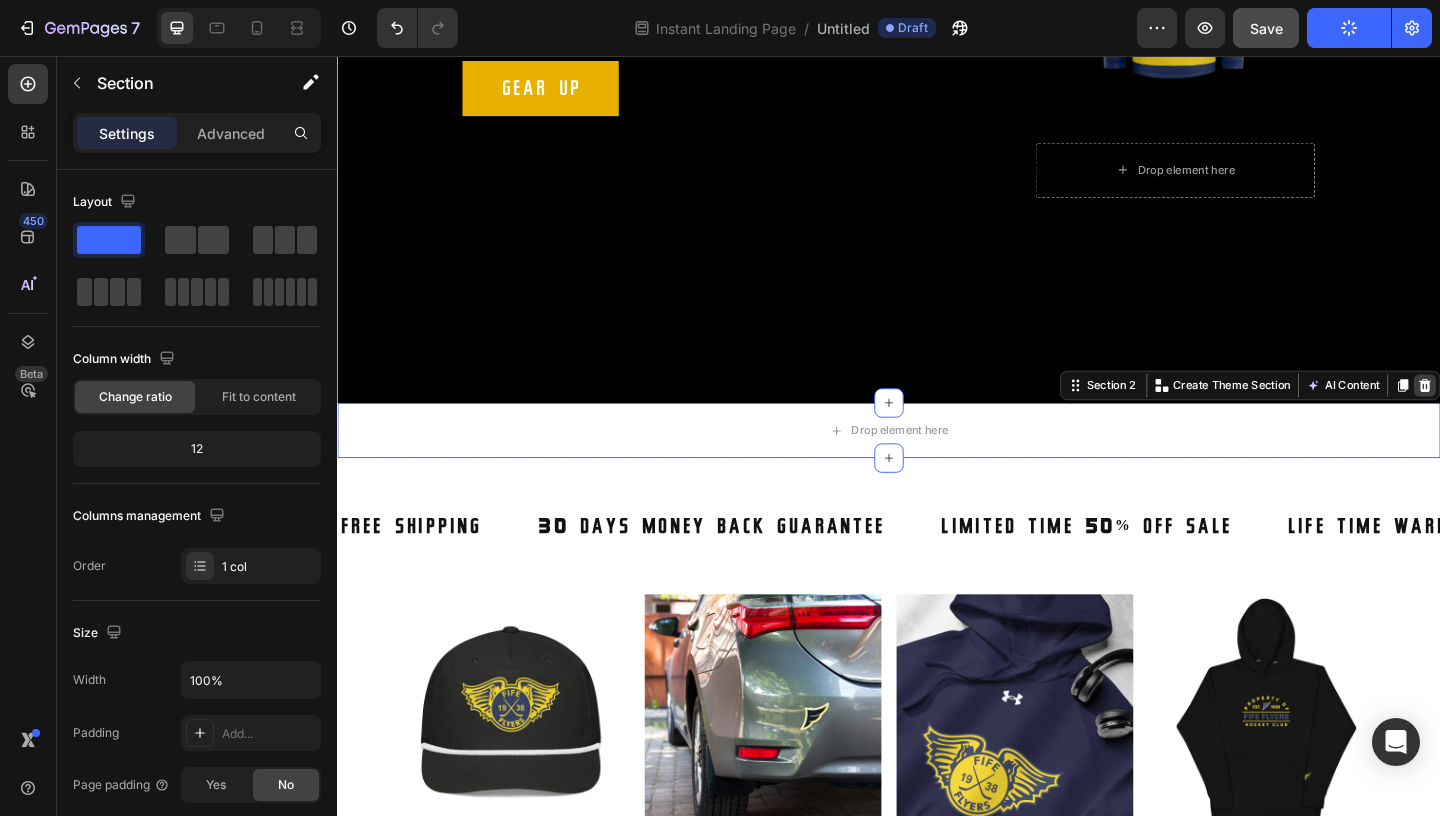 click 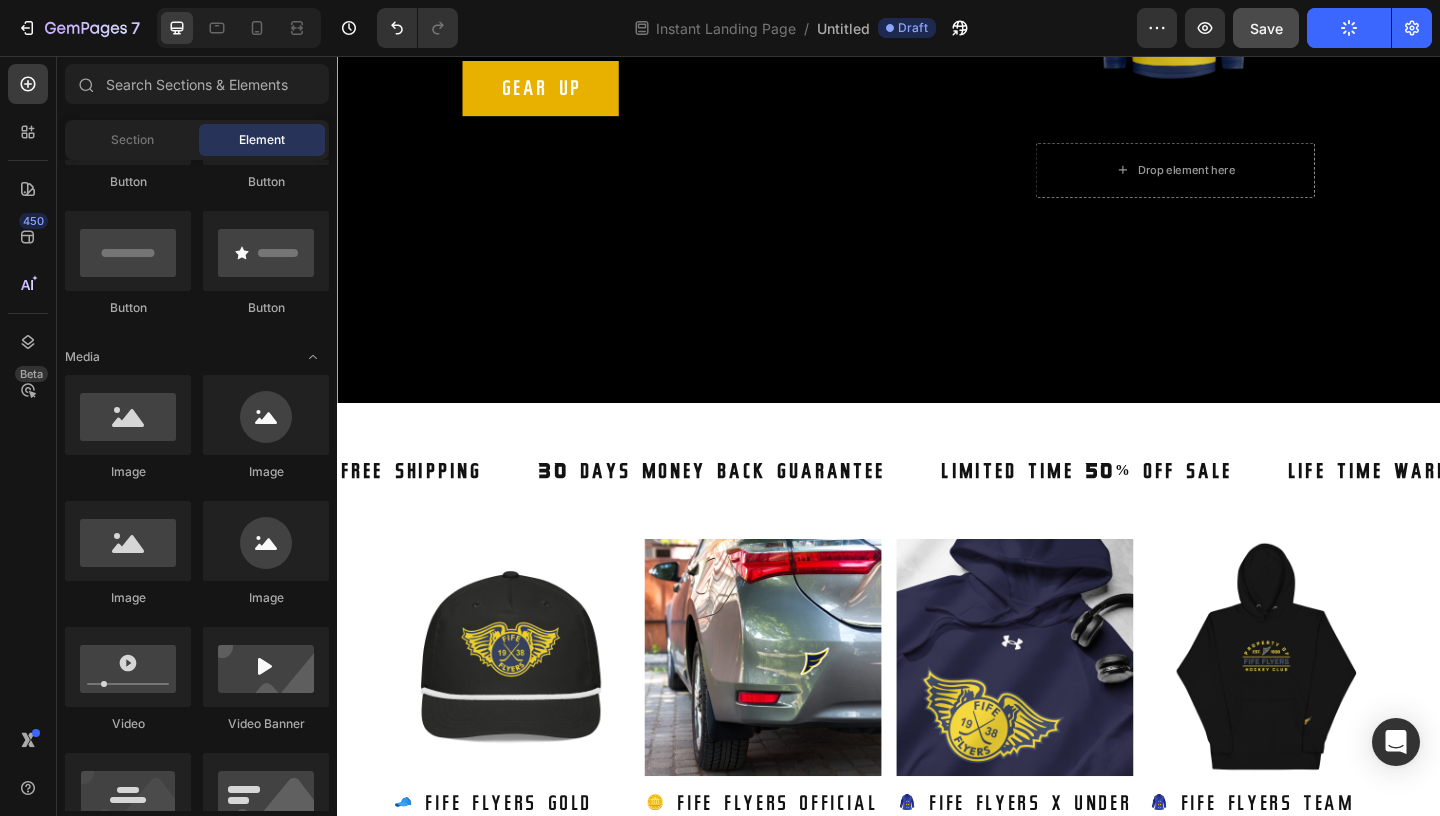 scroll, scrollTop: 573, scrollLeft: 0, axis: vertical 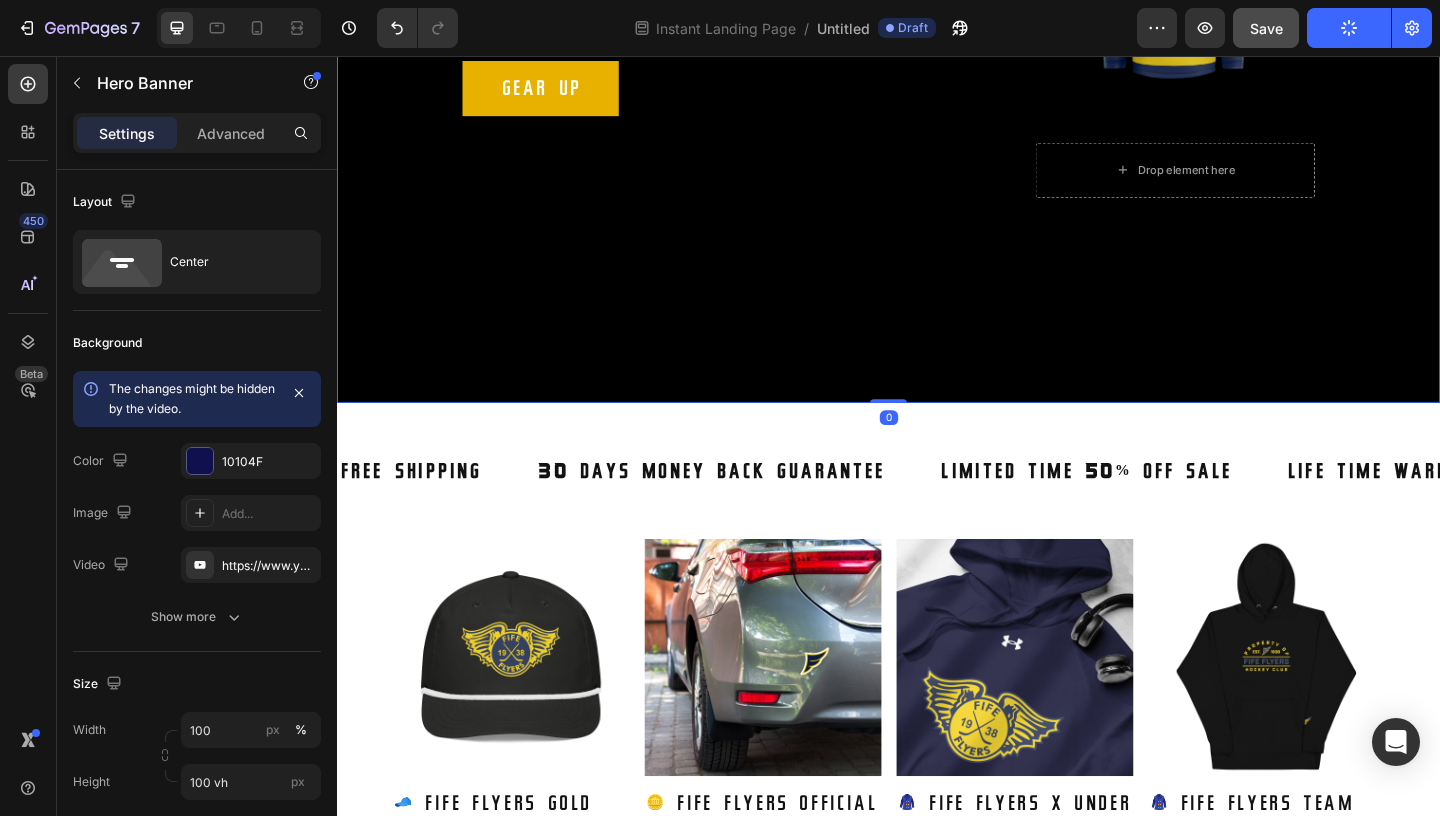 click at bounding box center [937, 19] 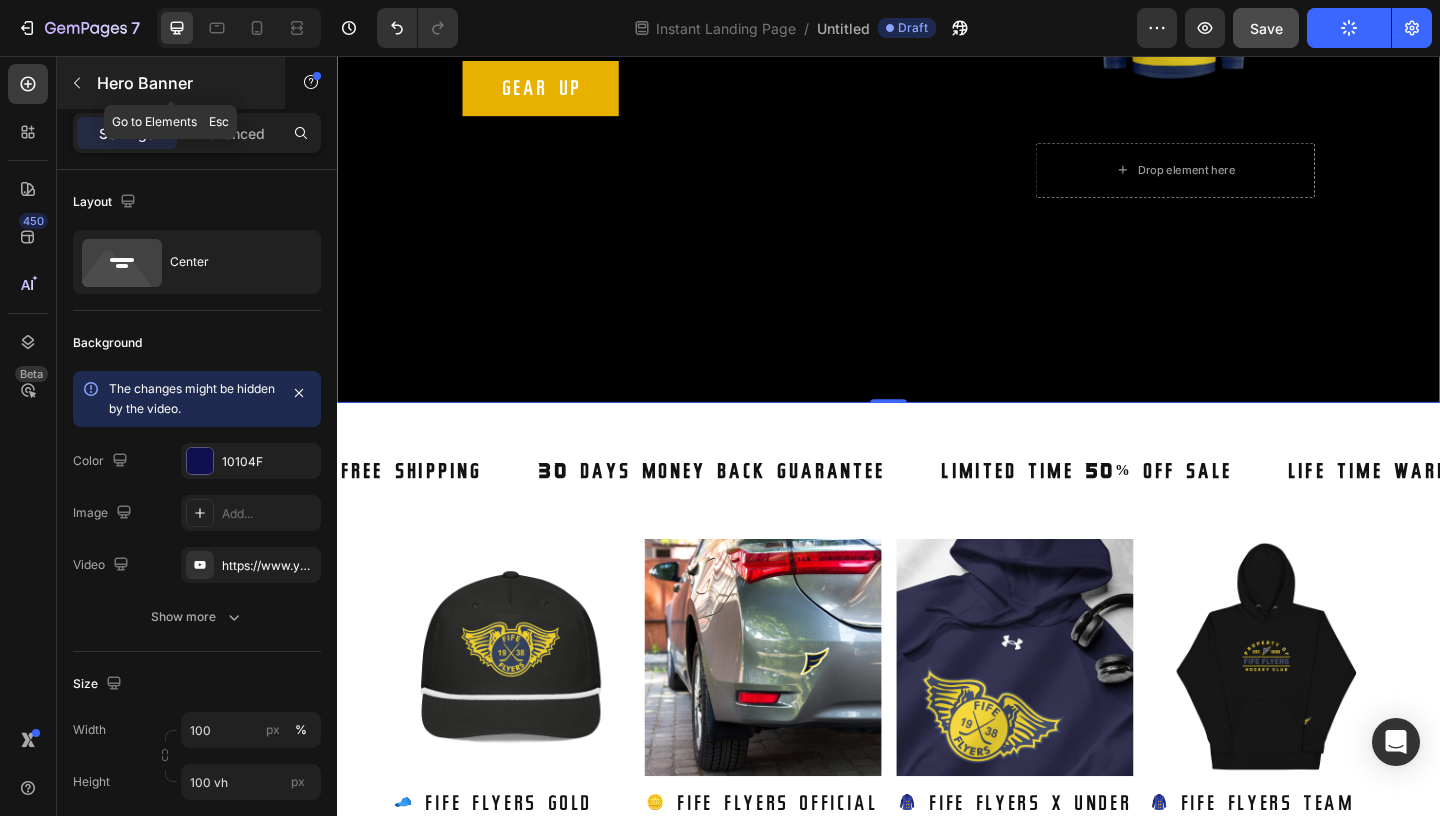 click at bounding box center (77, 83) 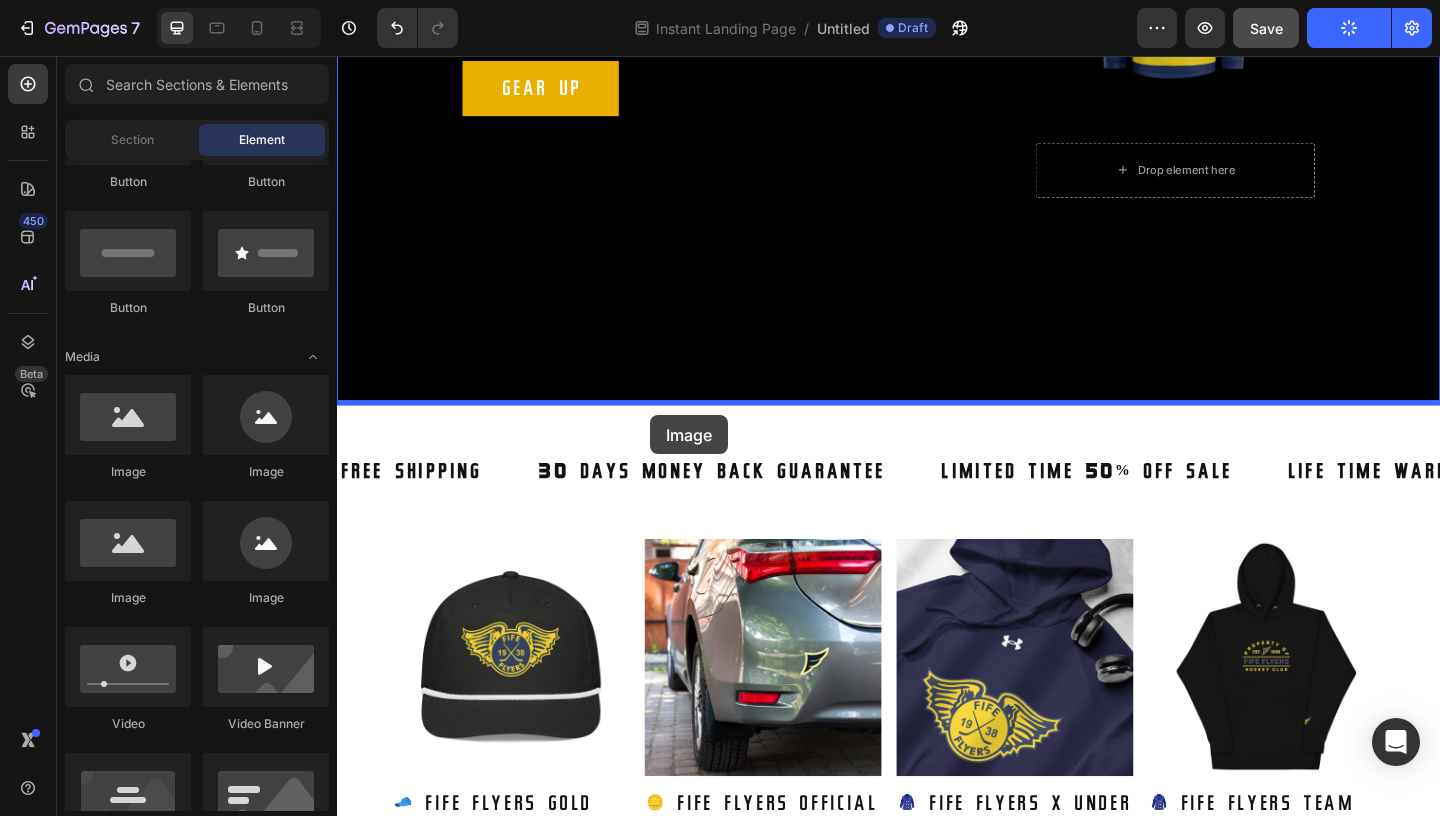 drag, startPoint x: 464, startPoint y: 491, endPoint x: 649, endPoint y: 415, distance: 200.0025 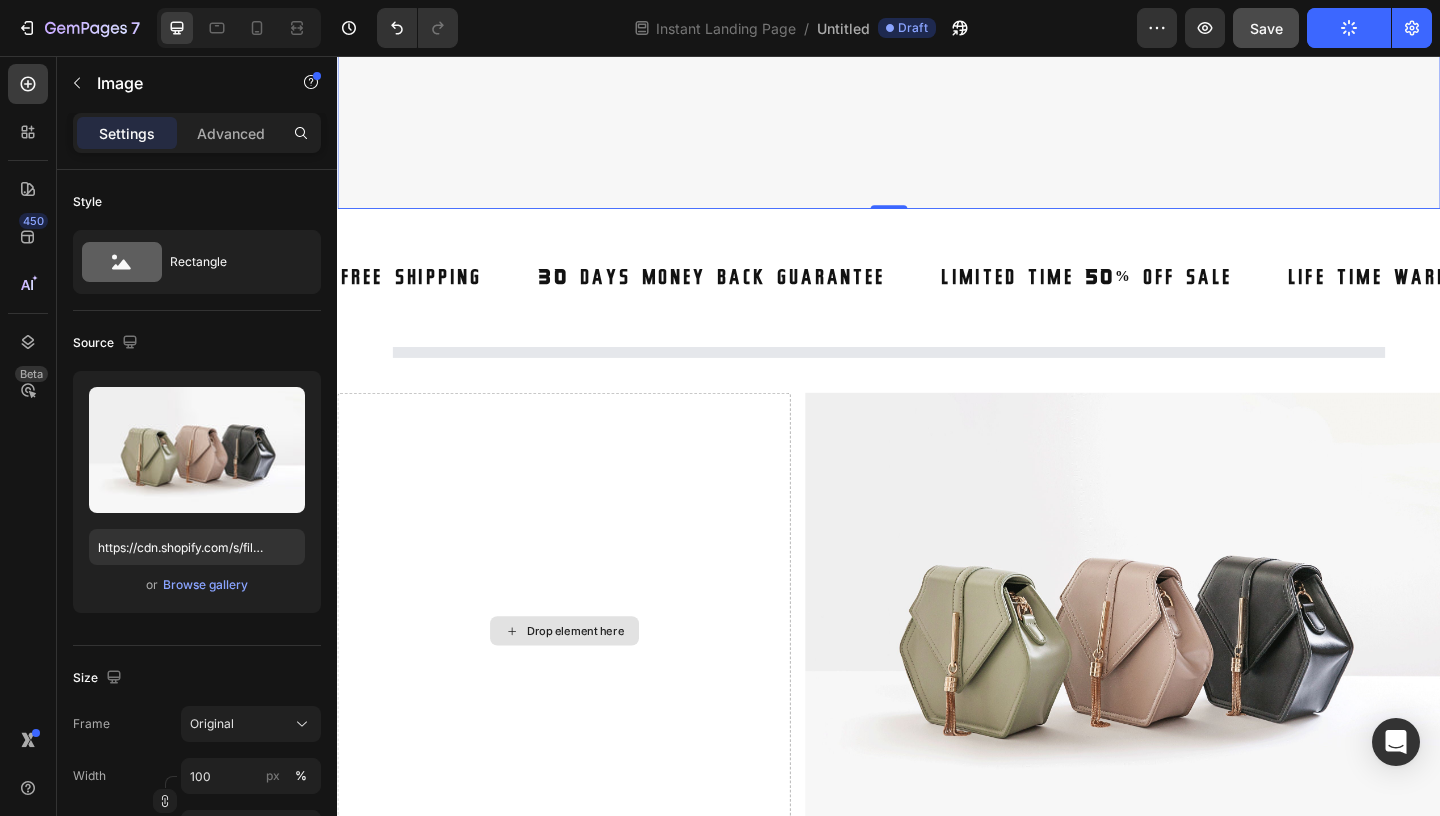 scroll, scrollTop: 1595, scrollLeft: 0, axis: vertical 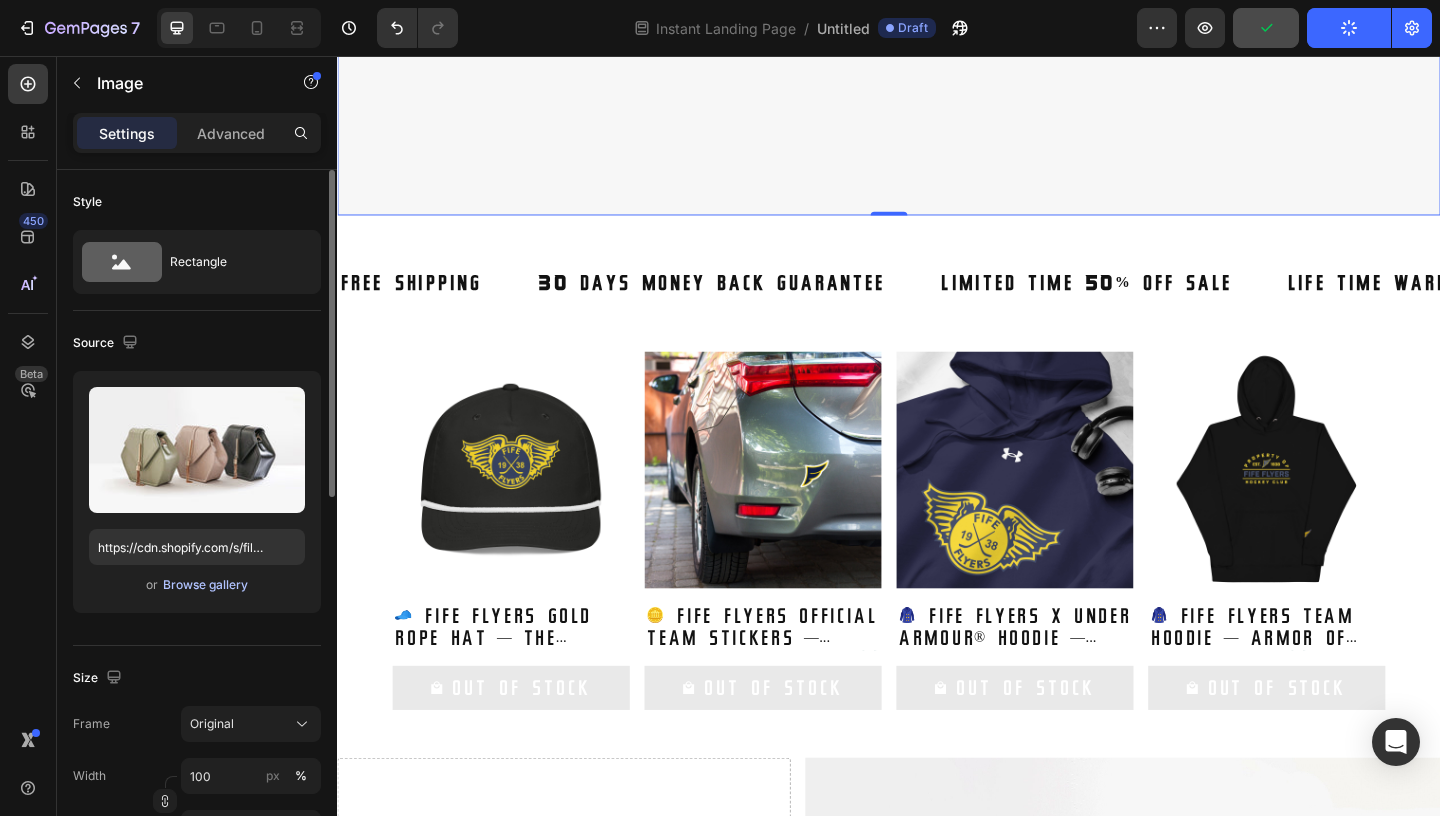 click on "Browse gallery" at bounding box center (205, 585) 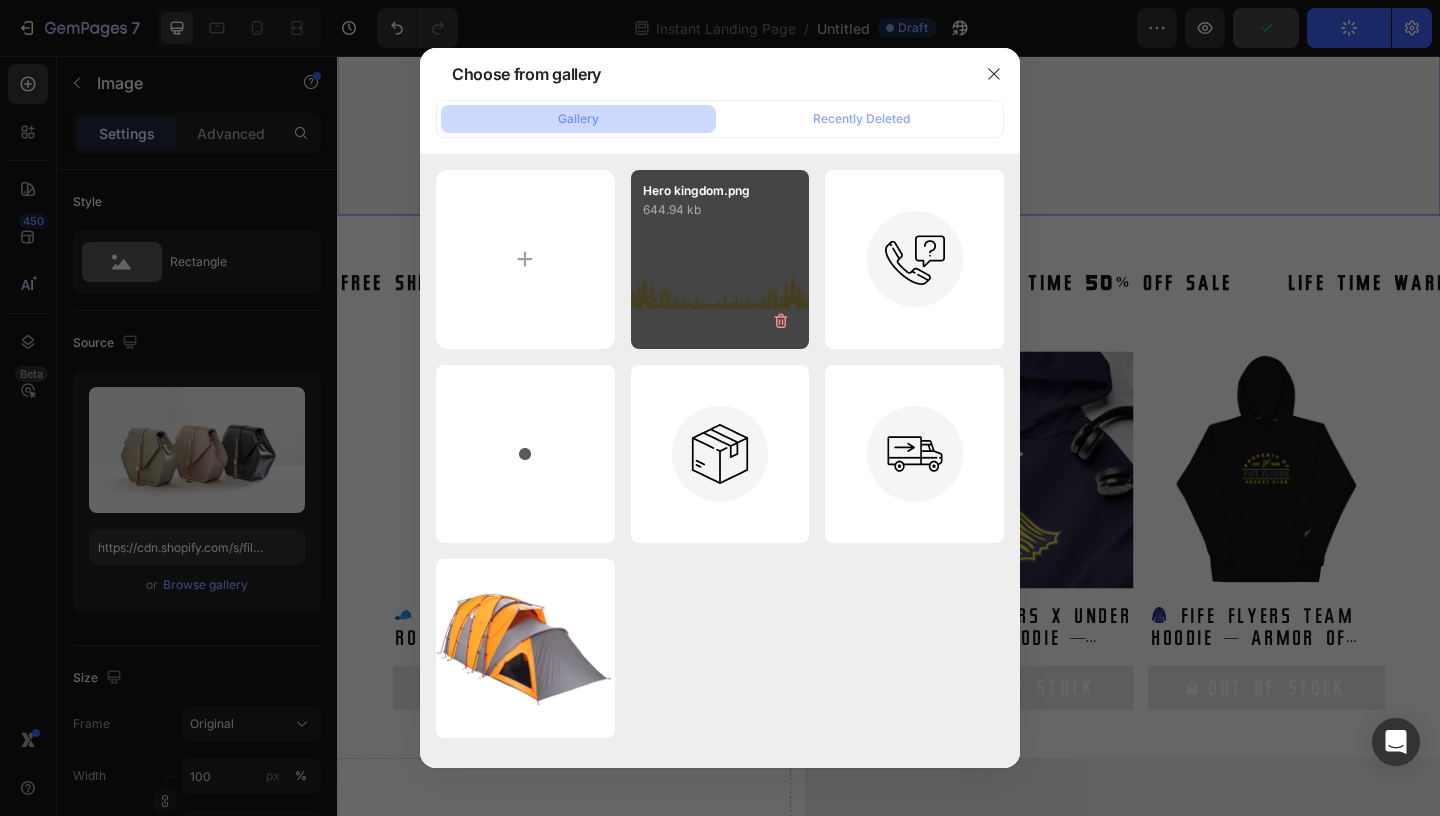 click on "Hero kingdom.png 644.94 kb" at bounding box center [720, 259] 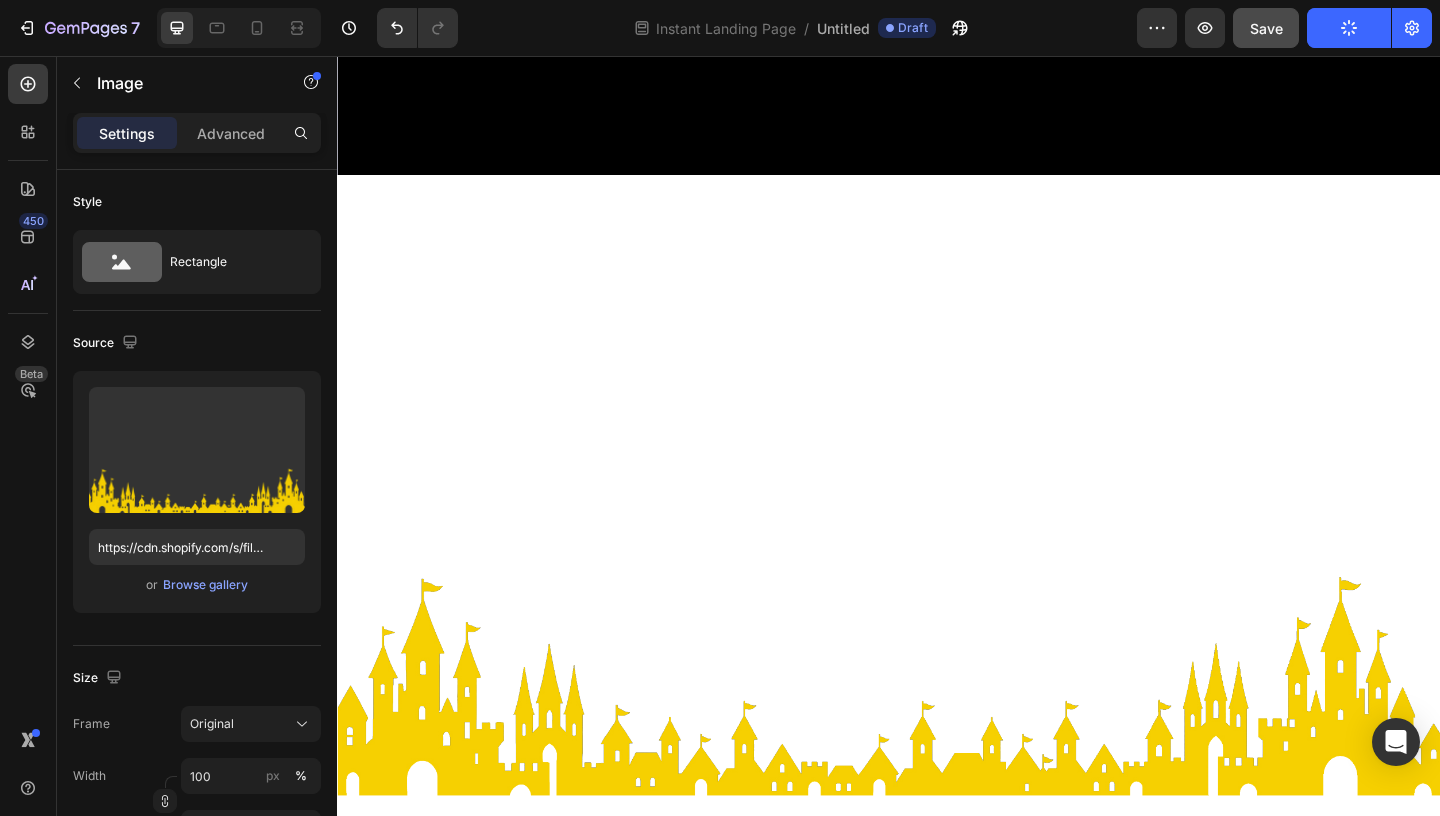 scroll, scrollTop: 745, scrollLeft: 0, axis: vertical 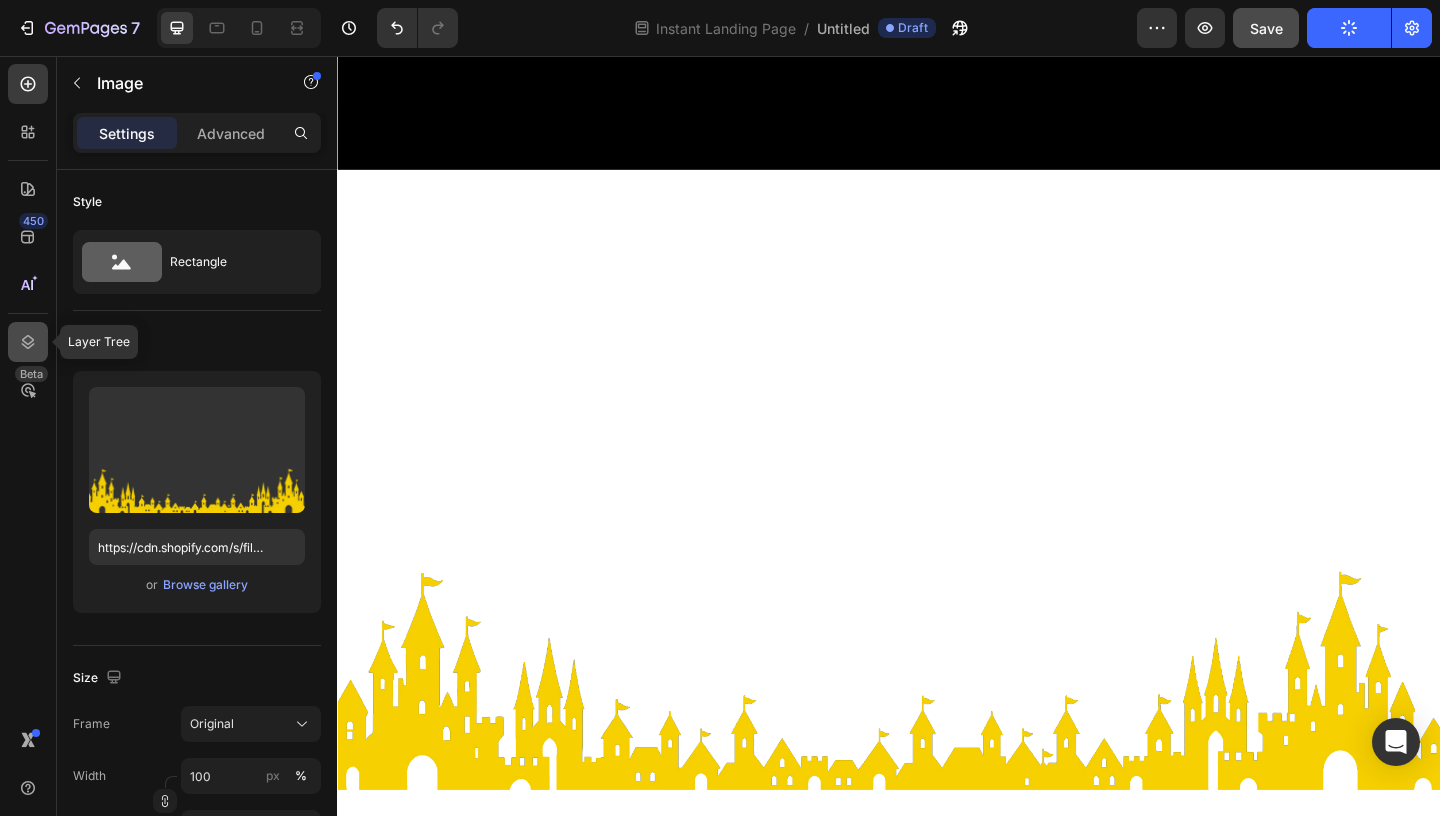 click 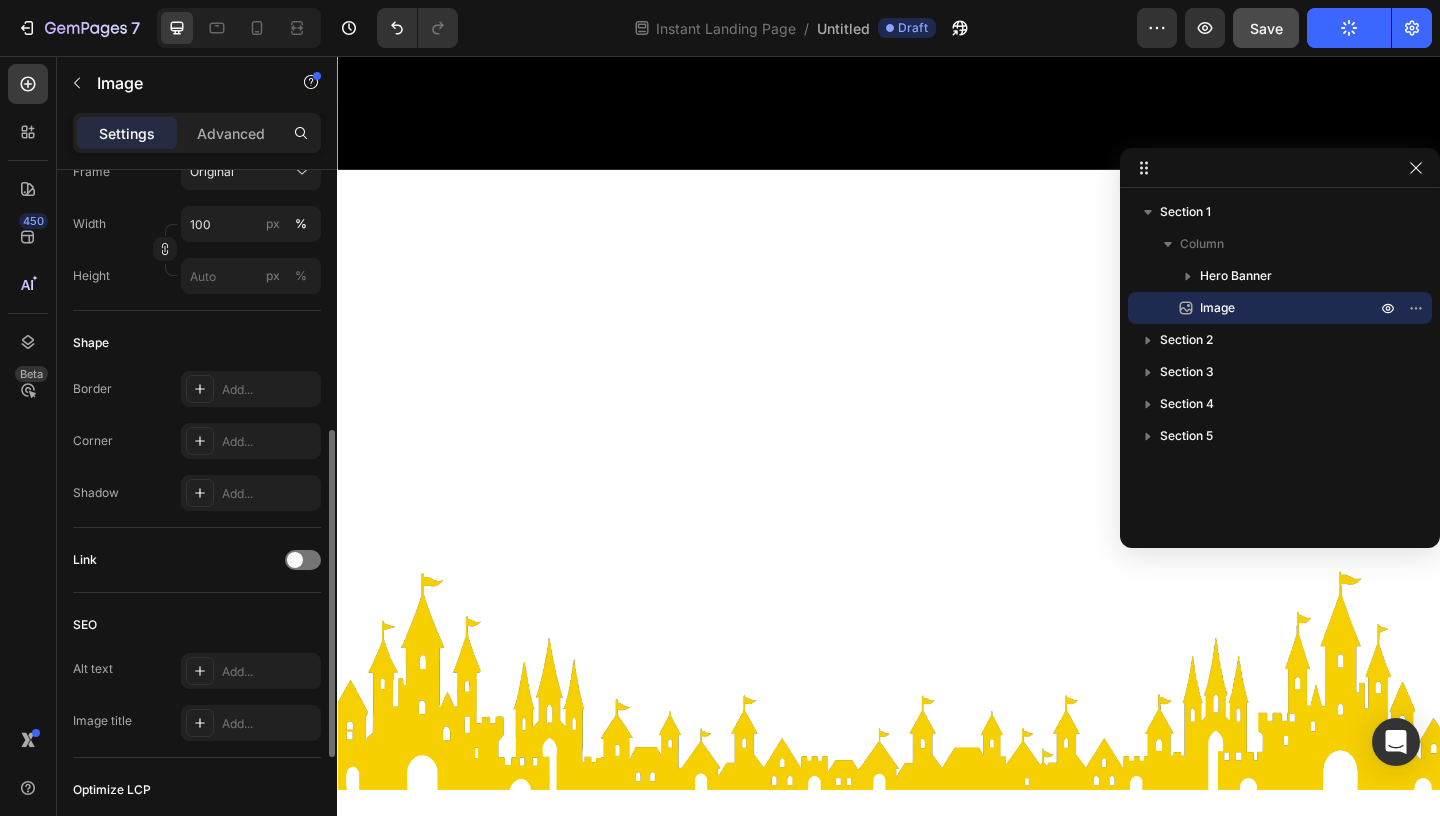 scroll, scrollTop: 556, scrollLeft: 0, axis: vertical 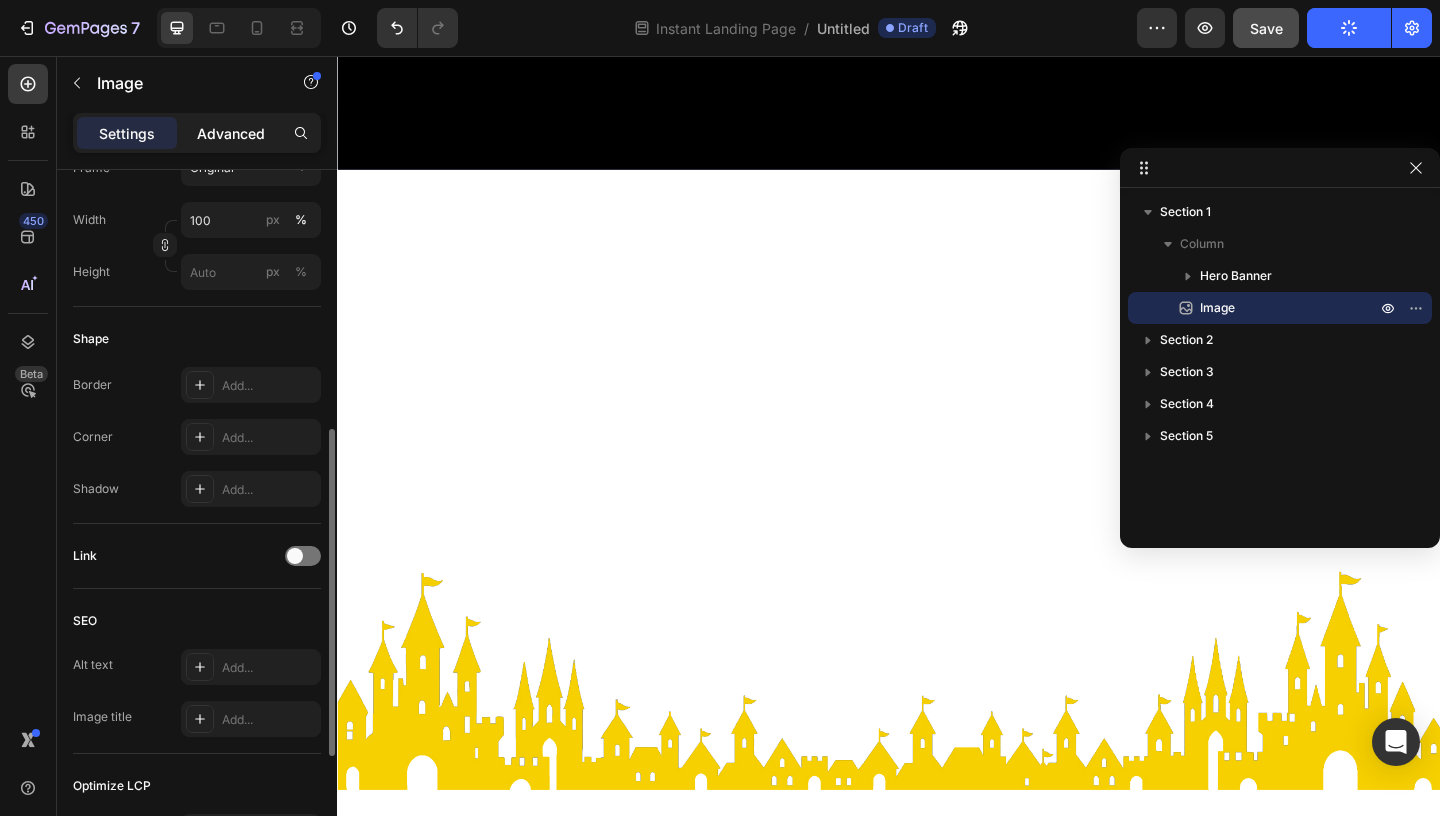 click on "Advanced" at bounding box center [231, 133] 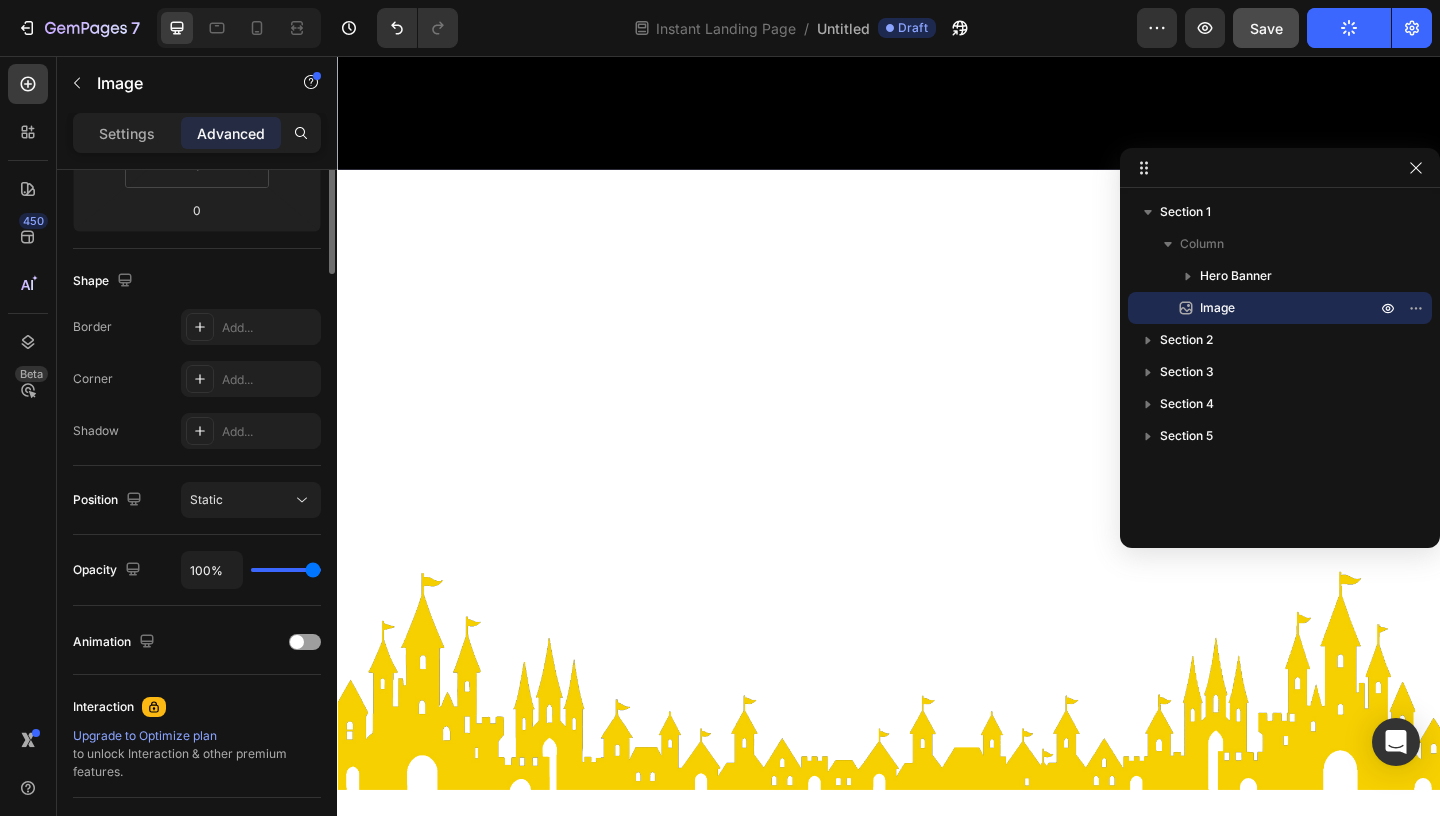 scroll, scrollTop: 580, scrollLeft: 0, axis: vertical 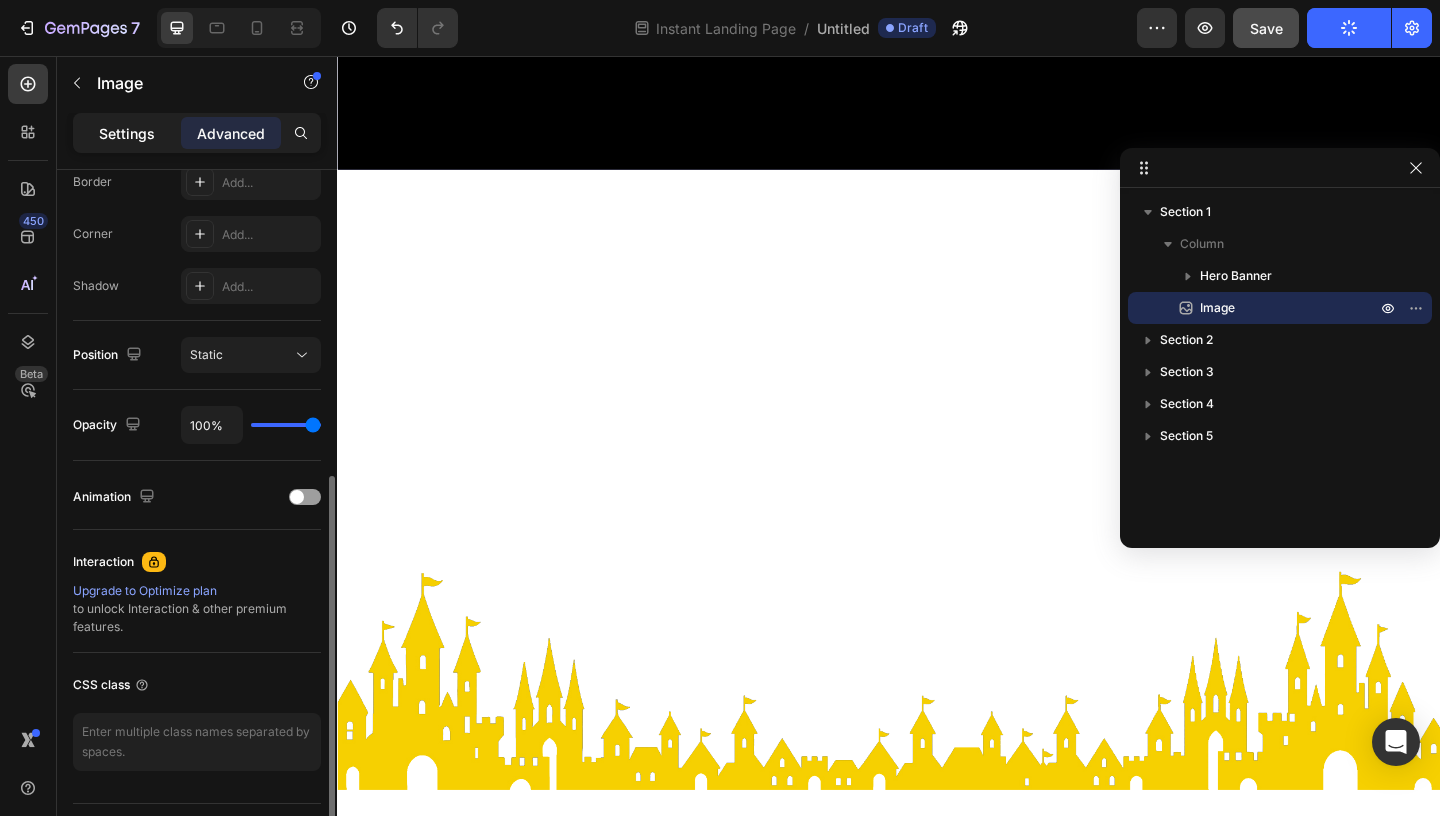 click on "Settings" 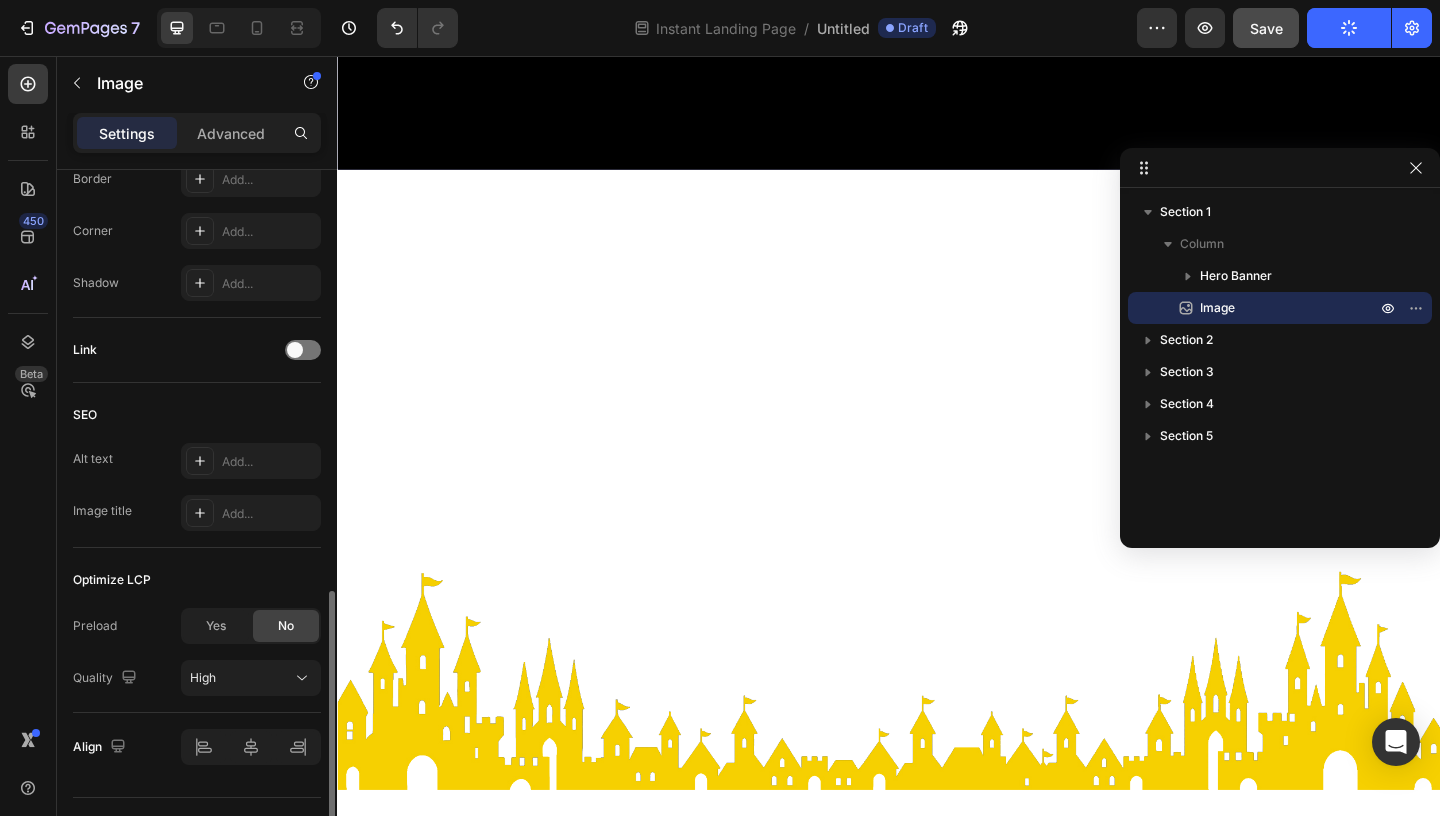 scroll, scrollTop: 807, scrollLeft: 0, axis: vertical 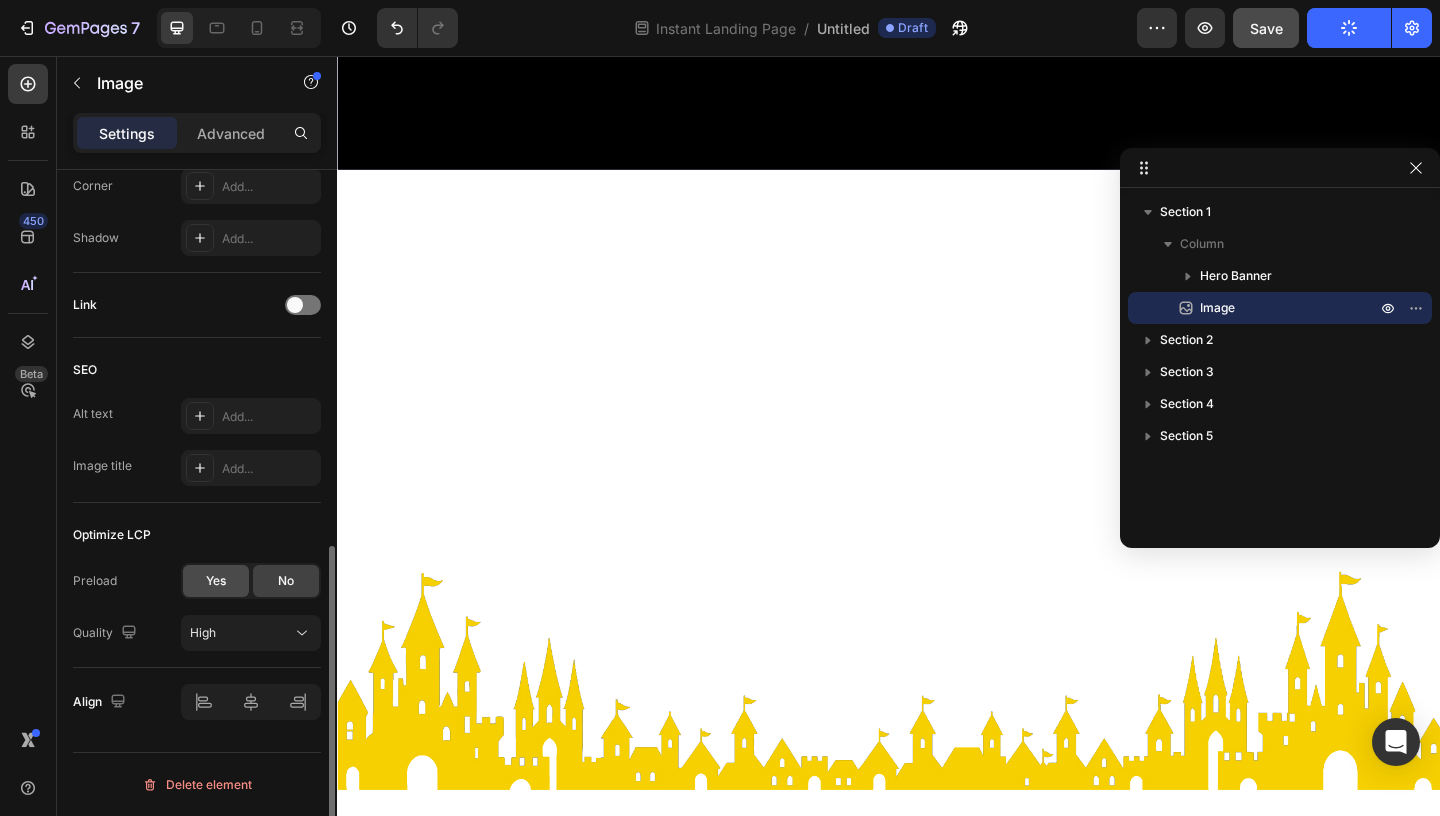 click on "Yes" 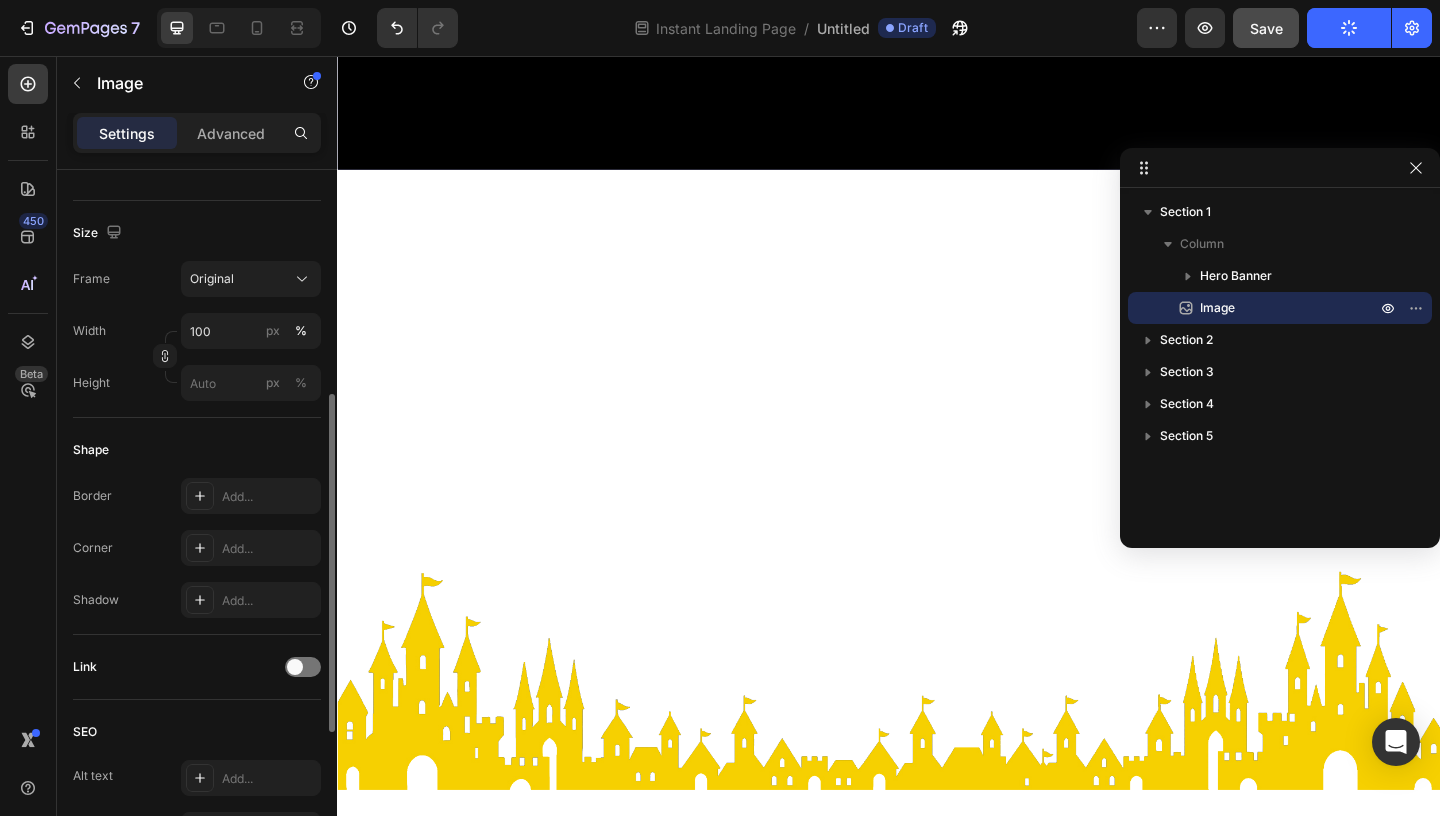 scroll, scrollTop: 437, scrollLeft: 0, axis: vertical 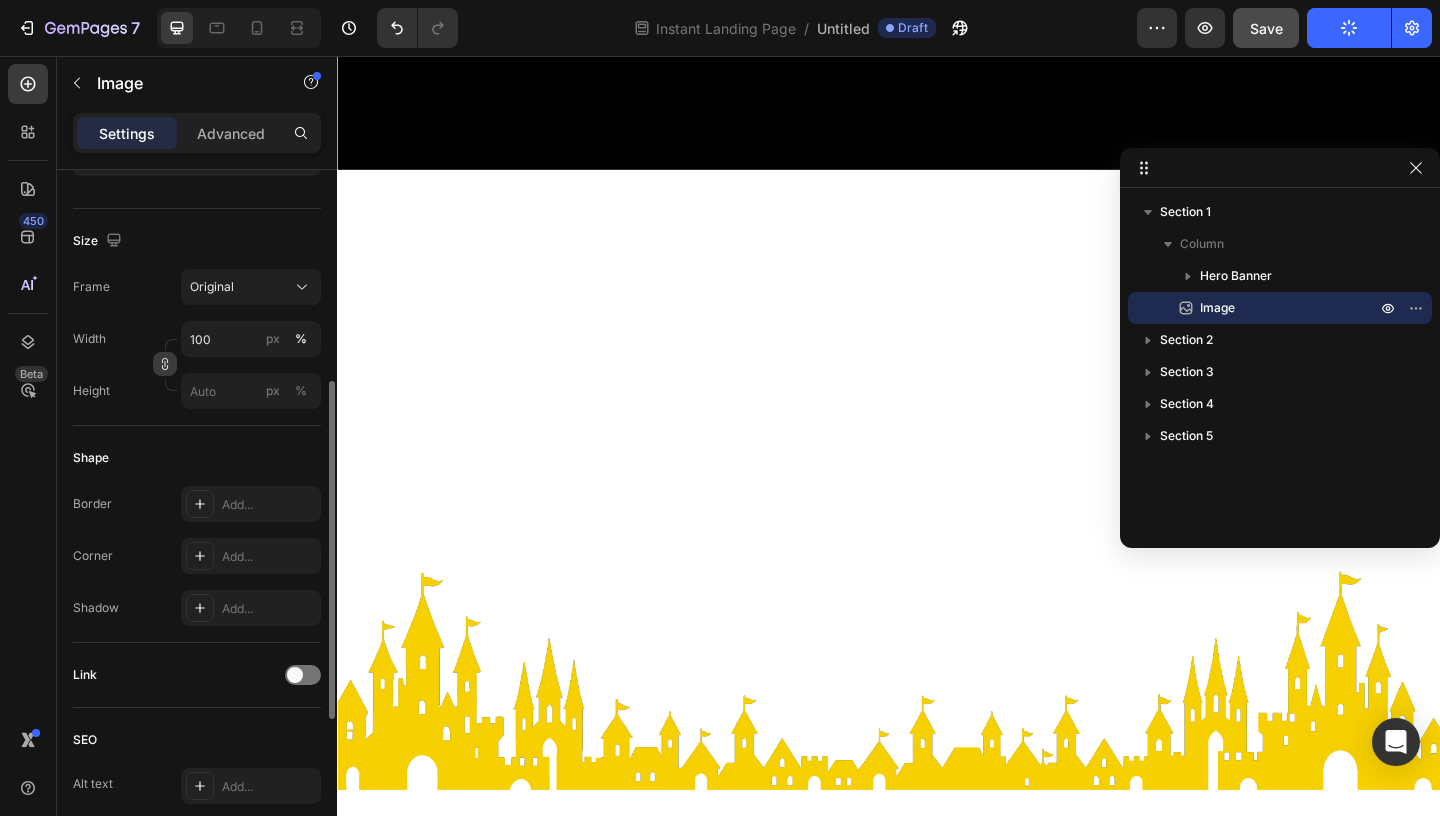 click 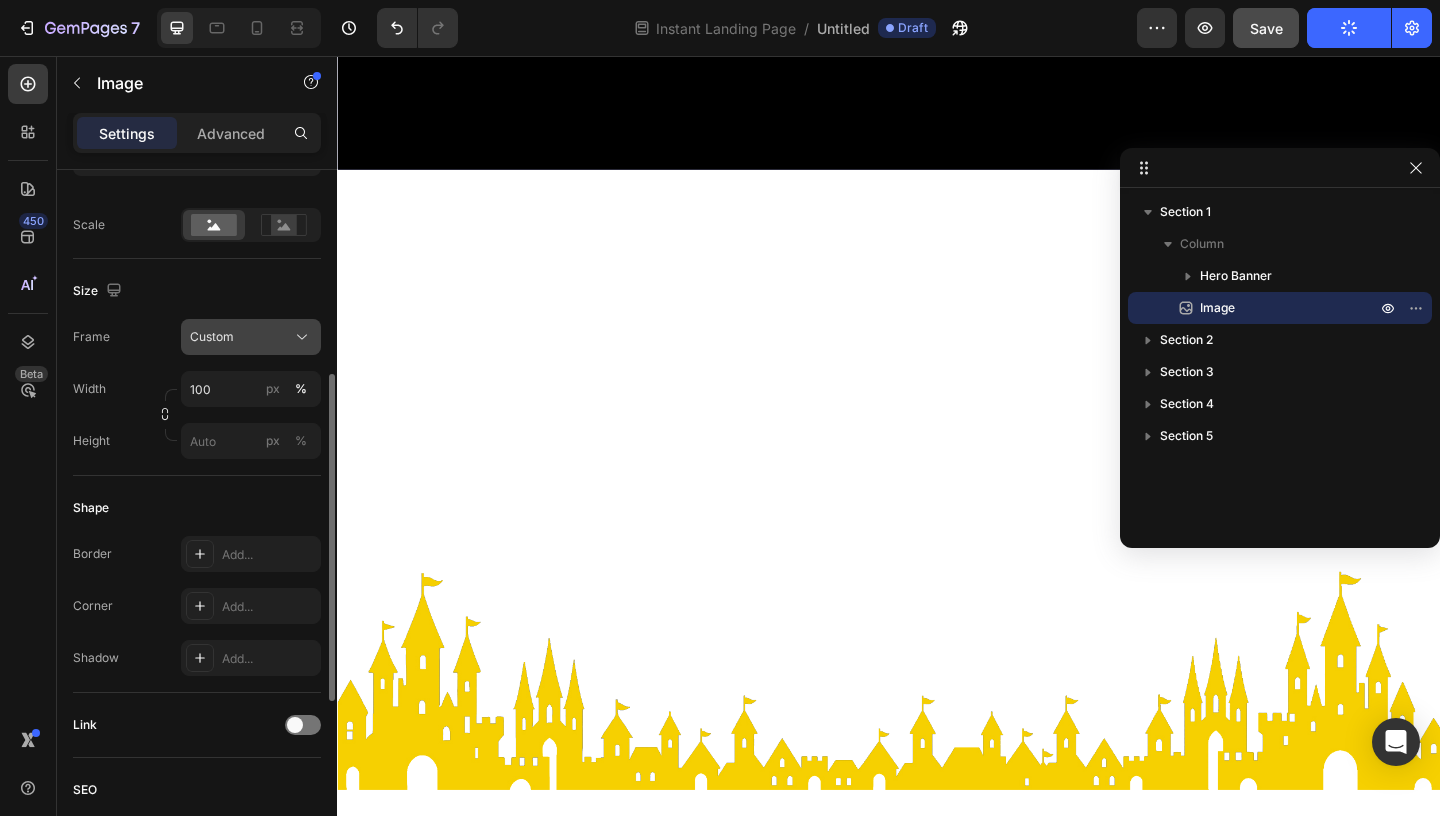 click on "Custom" at bounding box center (251, 337) 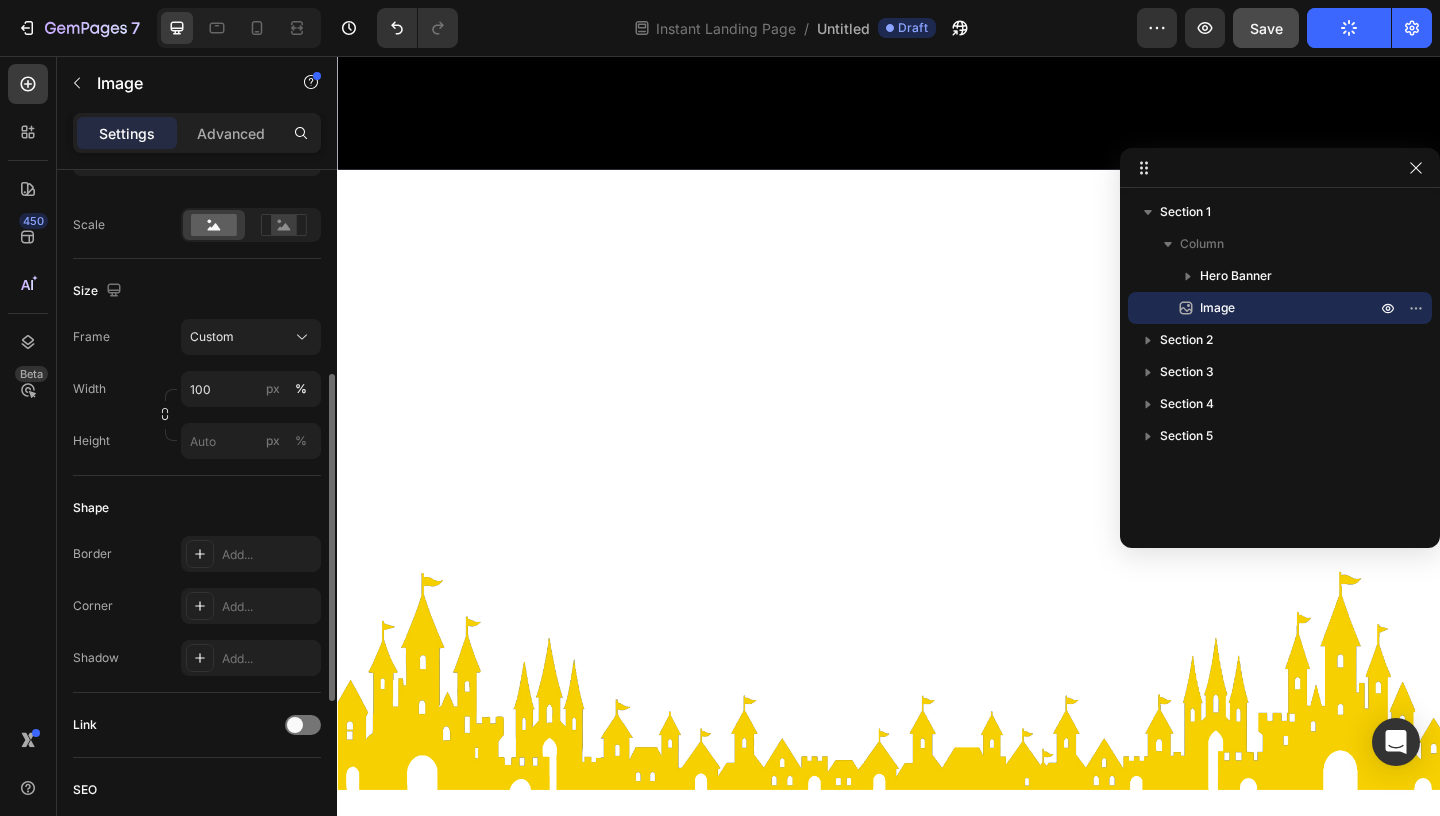 click on "Size" at bounding box center [197, 291] 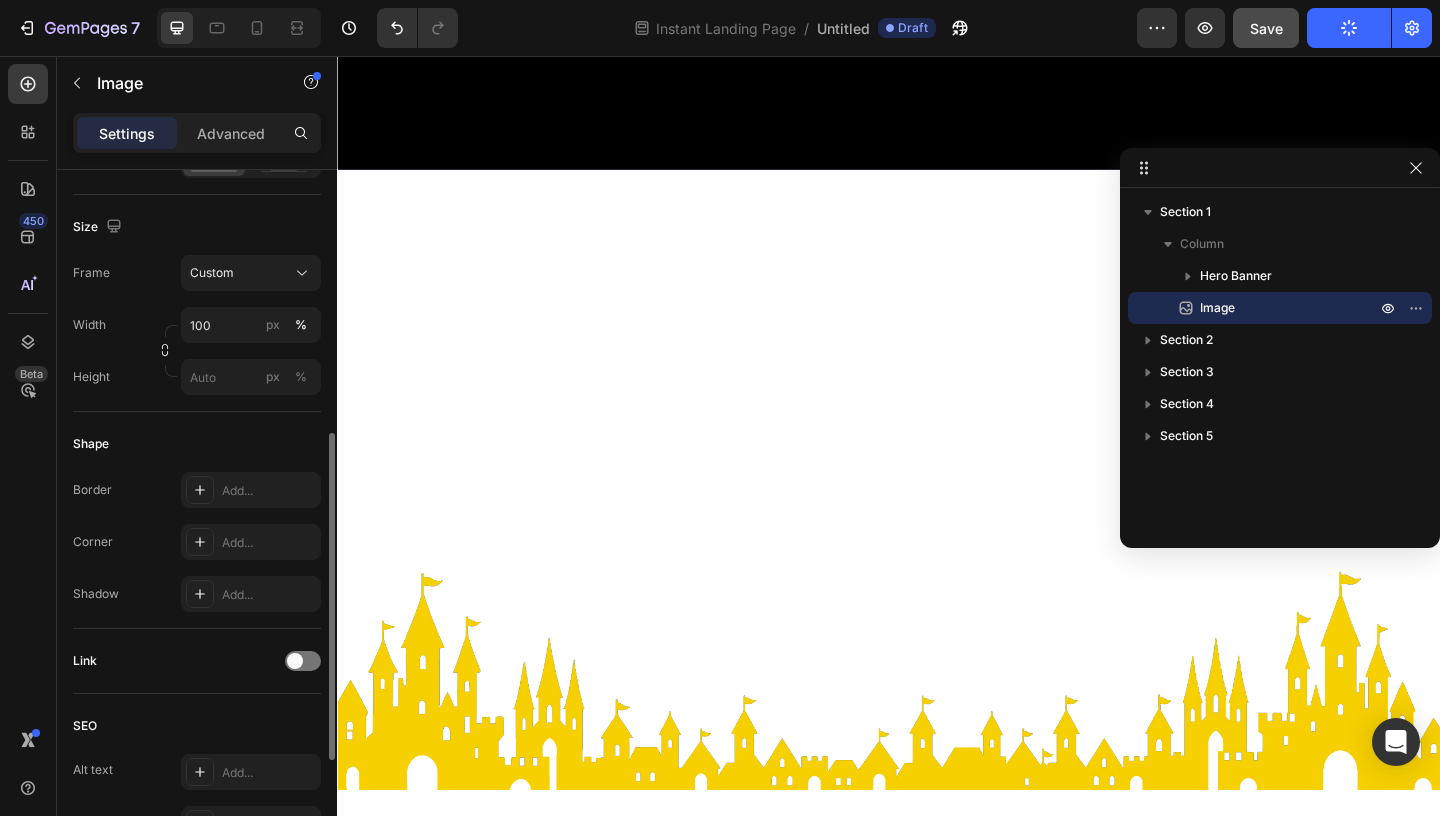 scroll, scrollTop: 500, scrollLeft: 0, axis: vertical 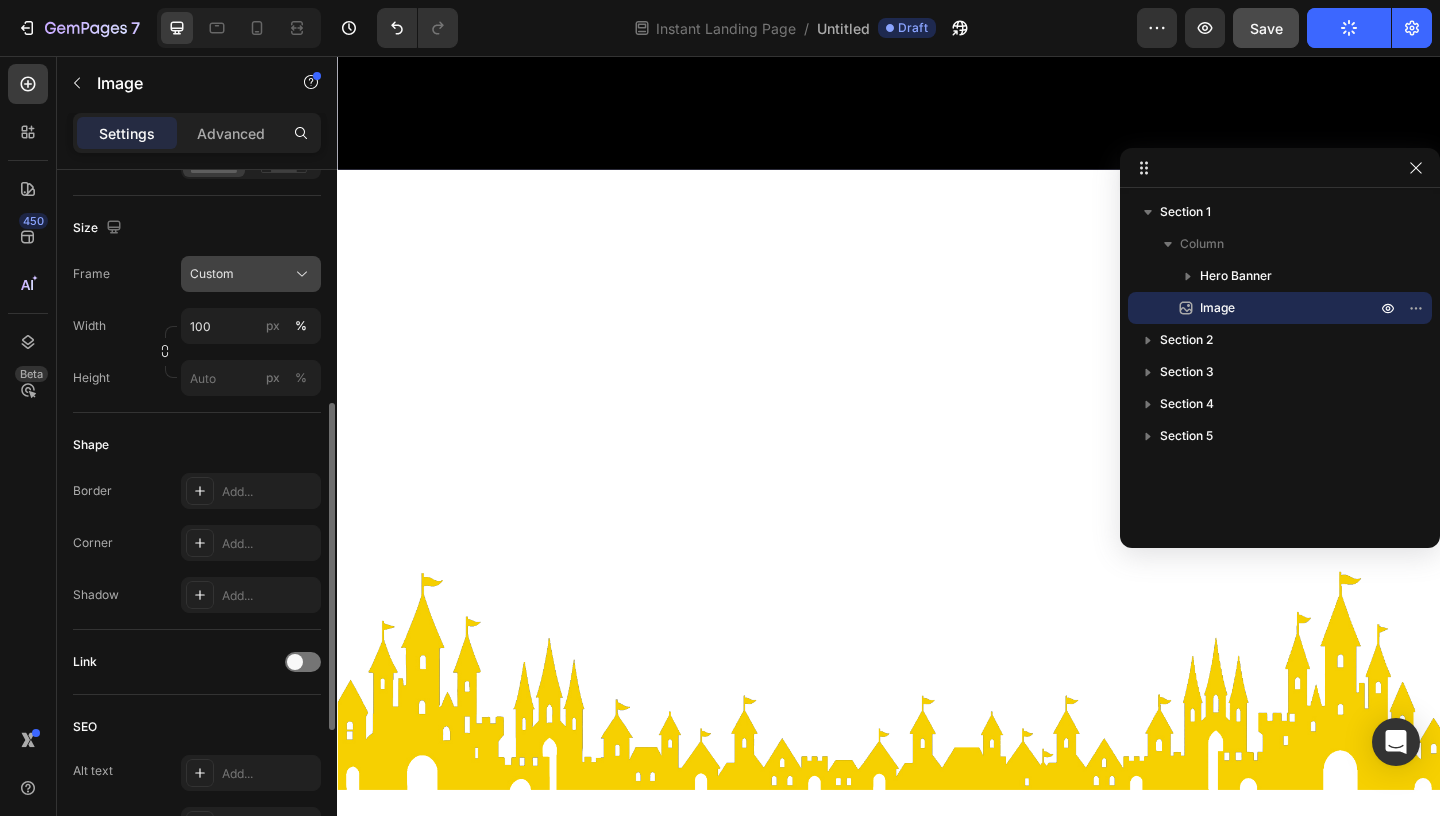 click on "Custom" at bounding box center [212, 274] 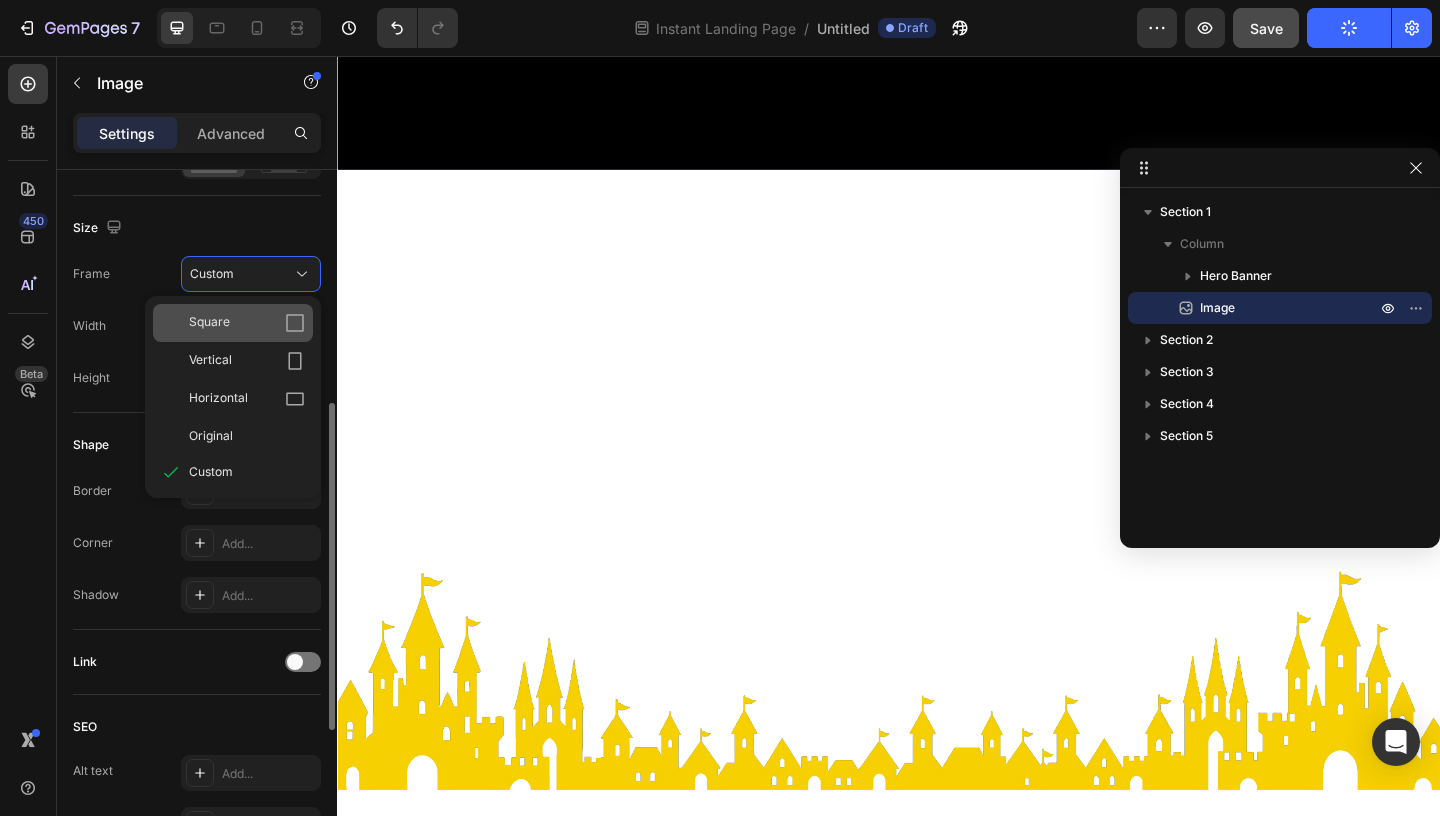 click on "Square" at bounding box center (247, 323) 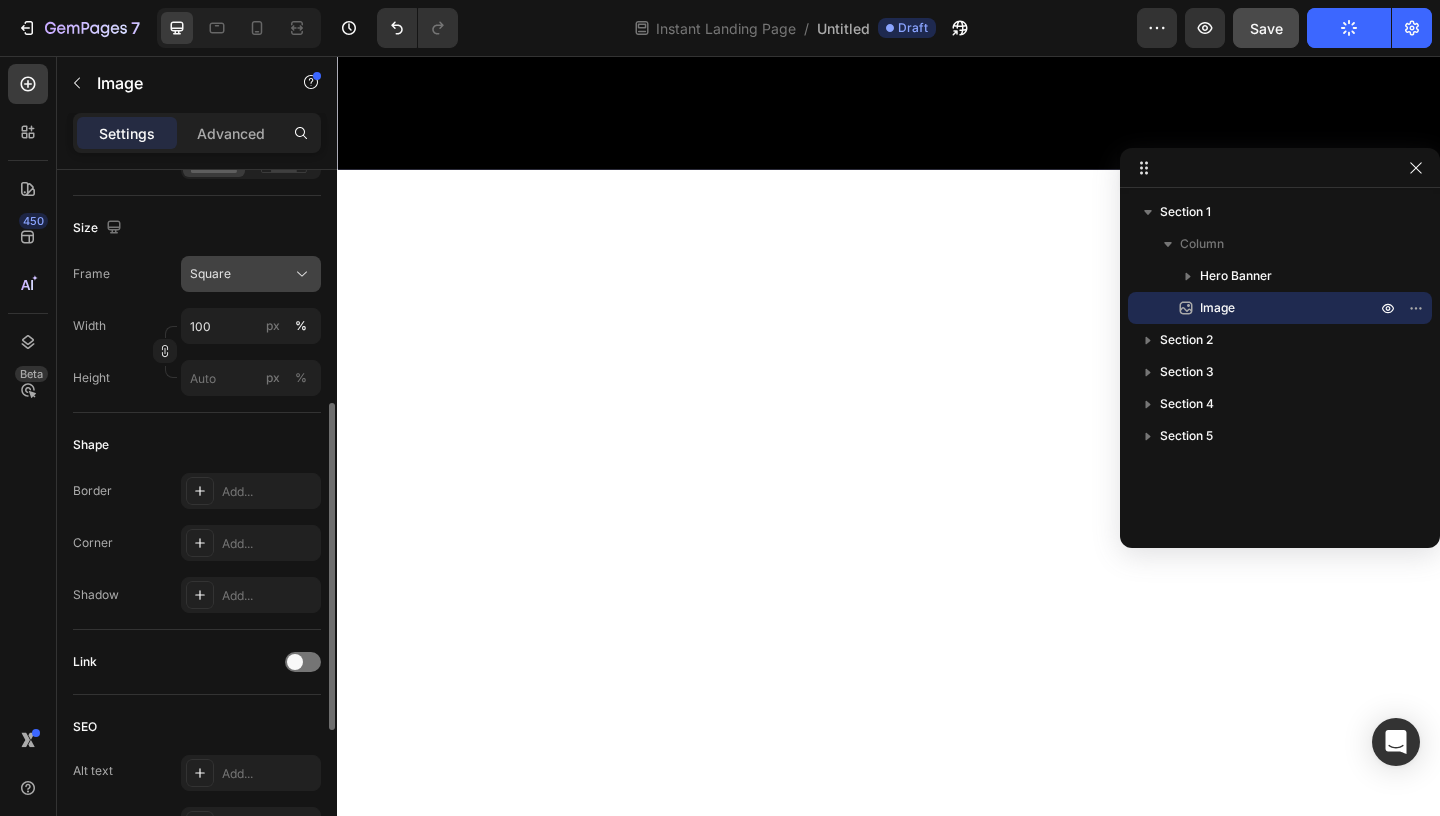 click on "Square" at bounding box center (251, 274) 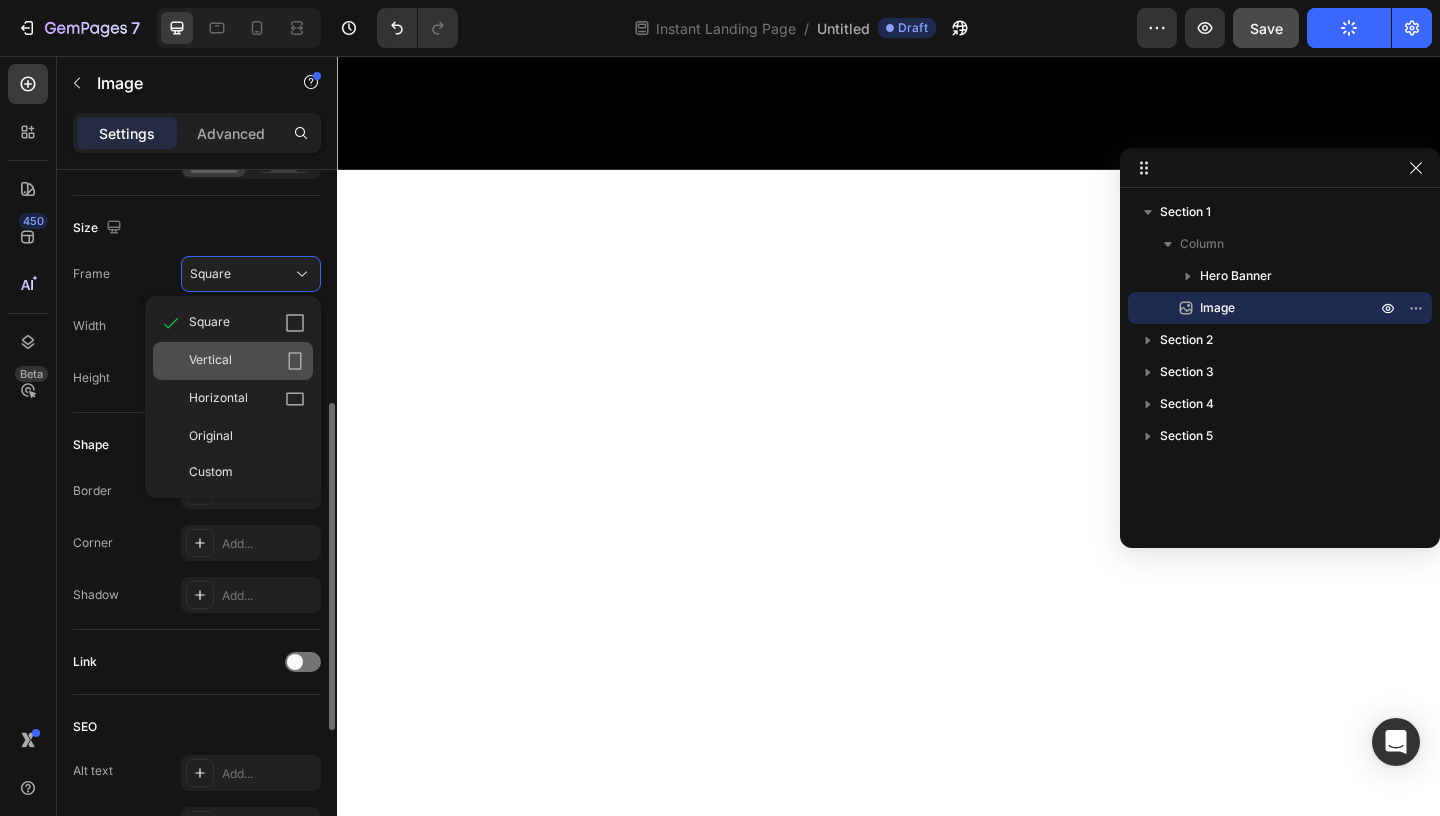 click on "Vertical" at bounding box center [247, 361] 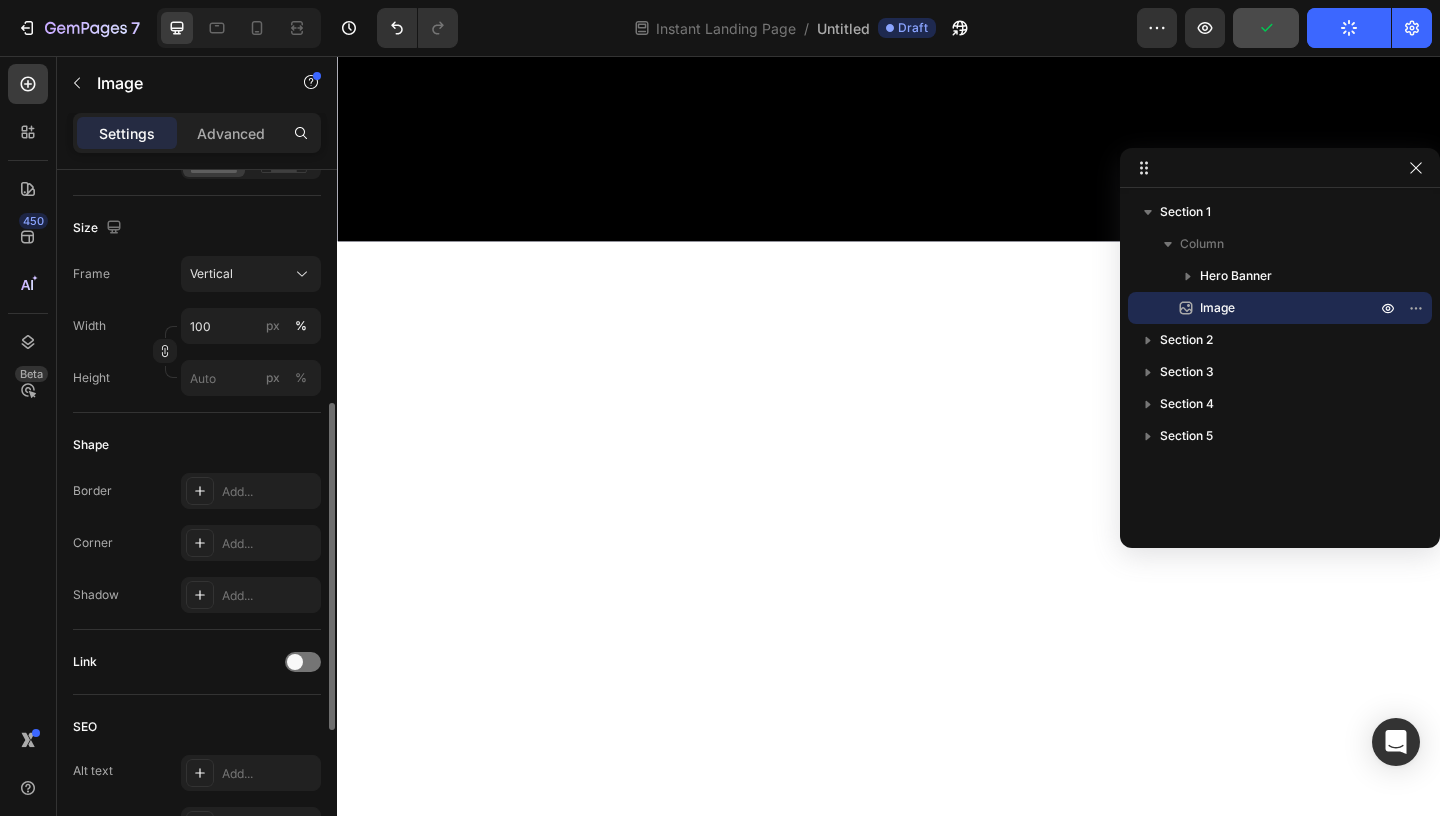 scroll, scrollTop: 629, scrollLeft: 0, axis: vertical 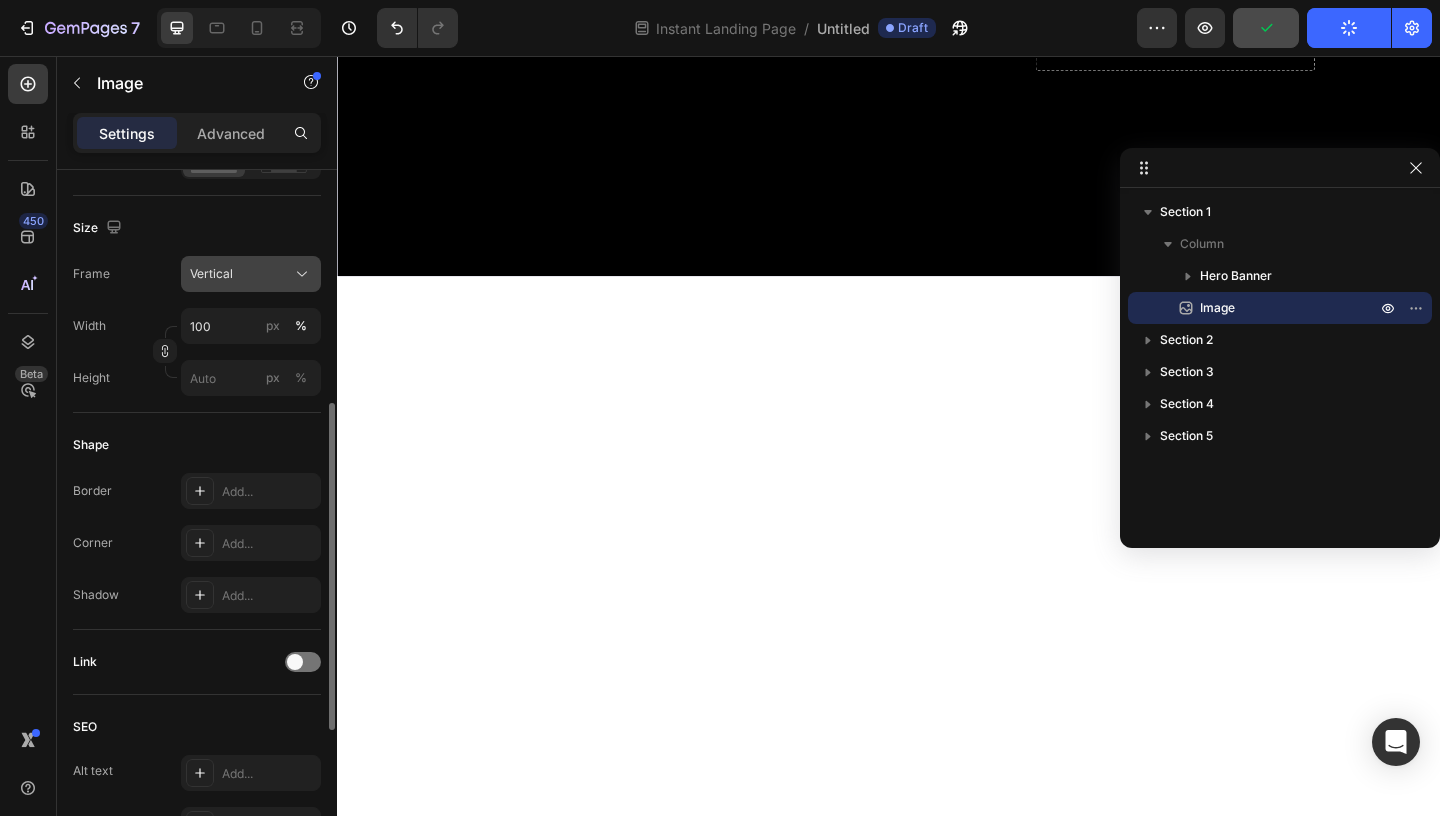 click on "Vertical" 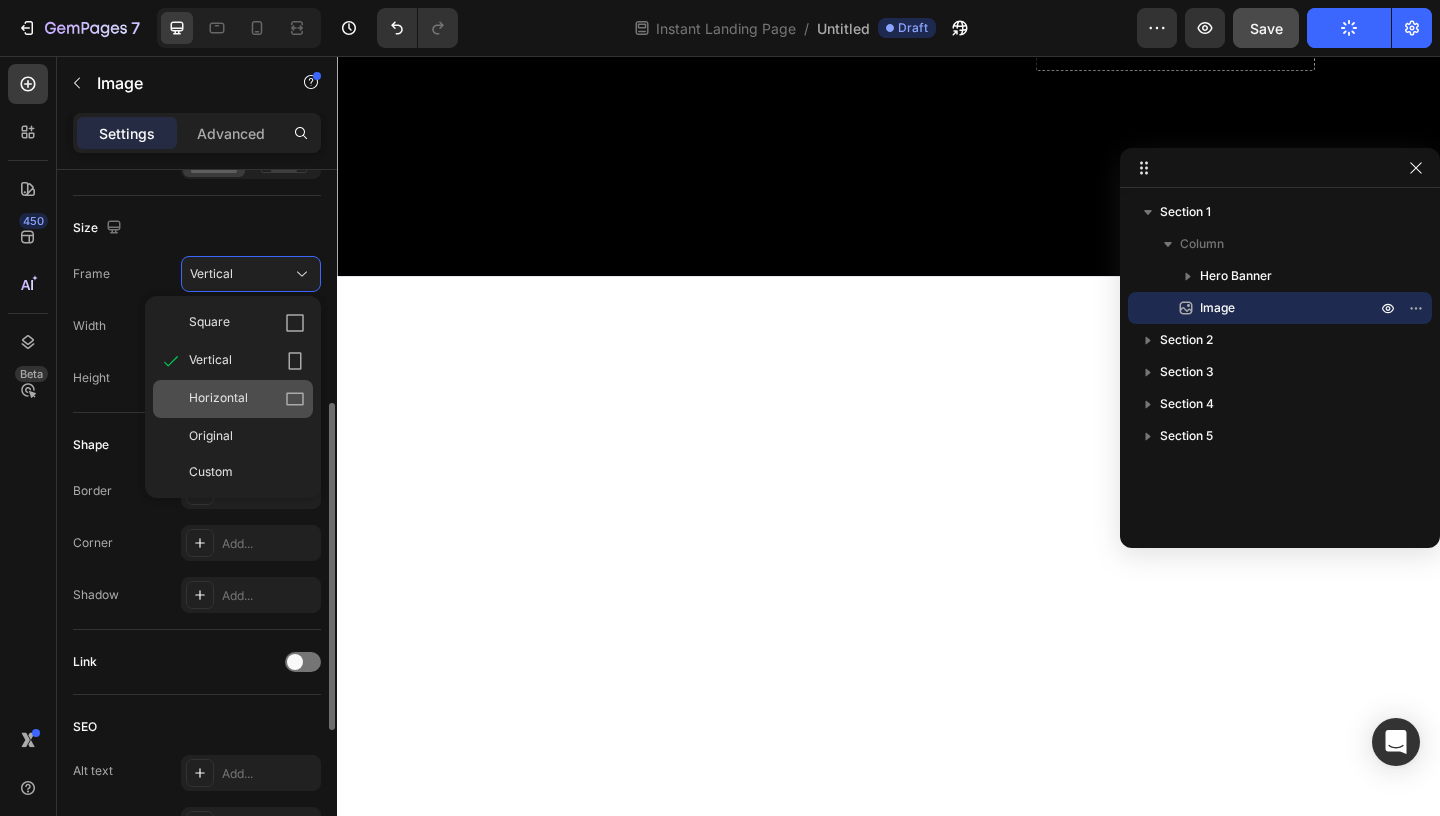 click on "Horizontal" at bounding box center [247, 399] 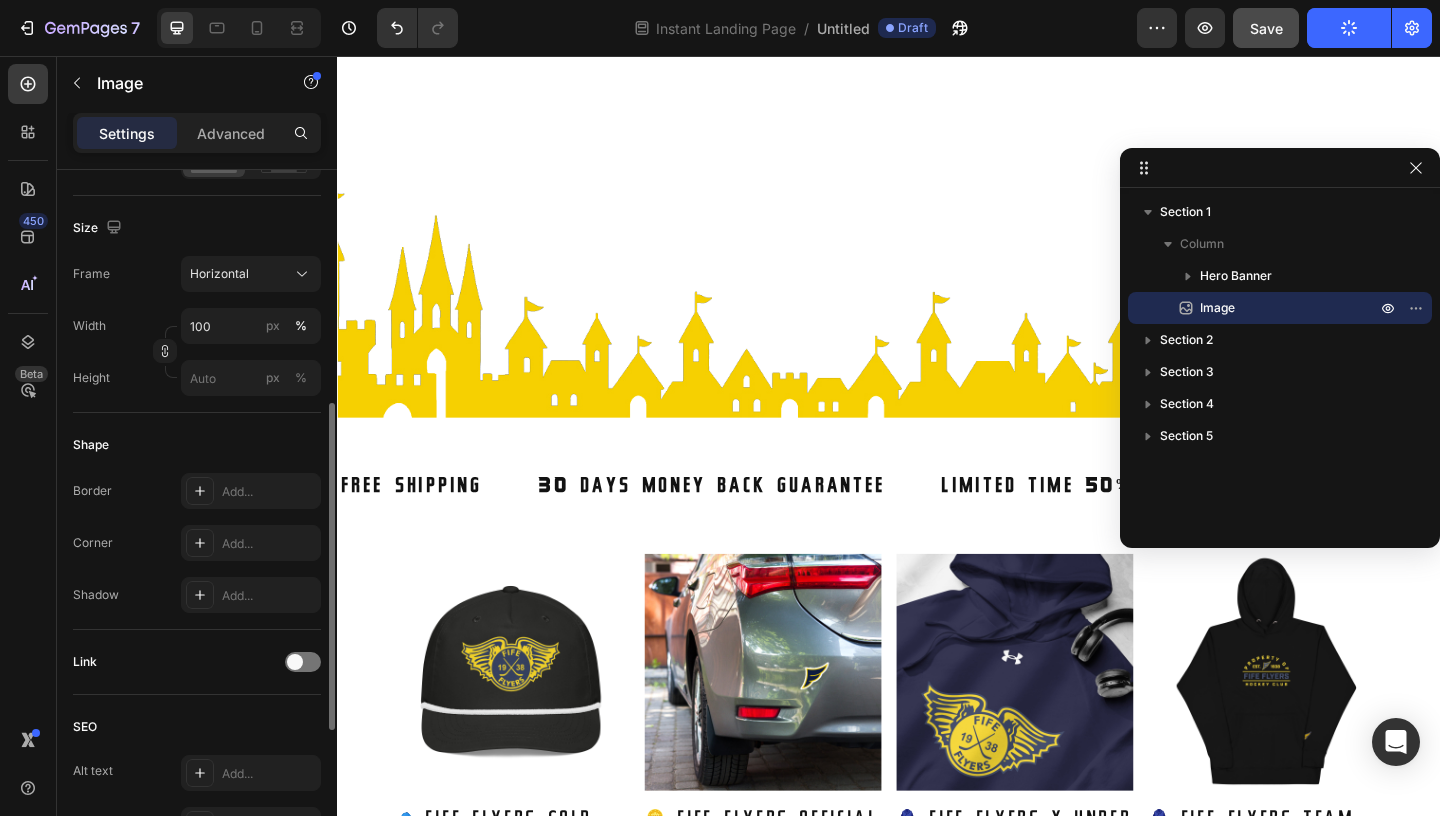 scroll, scrollTop: 1368, scrollLeft: 0, axis: vertical 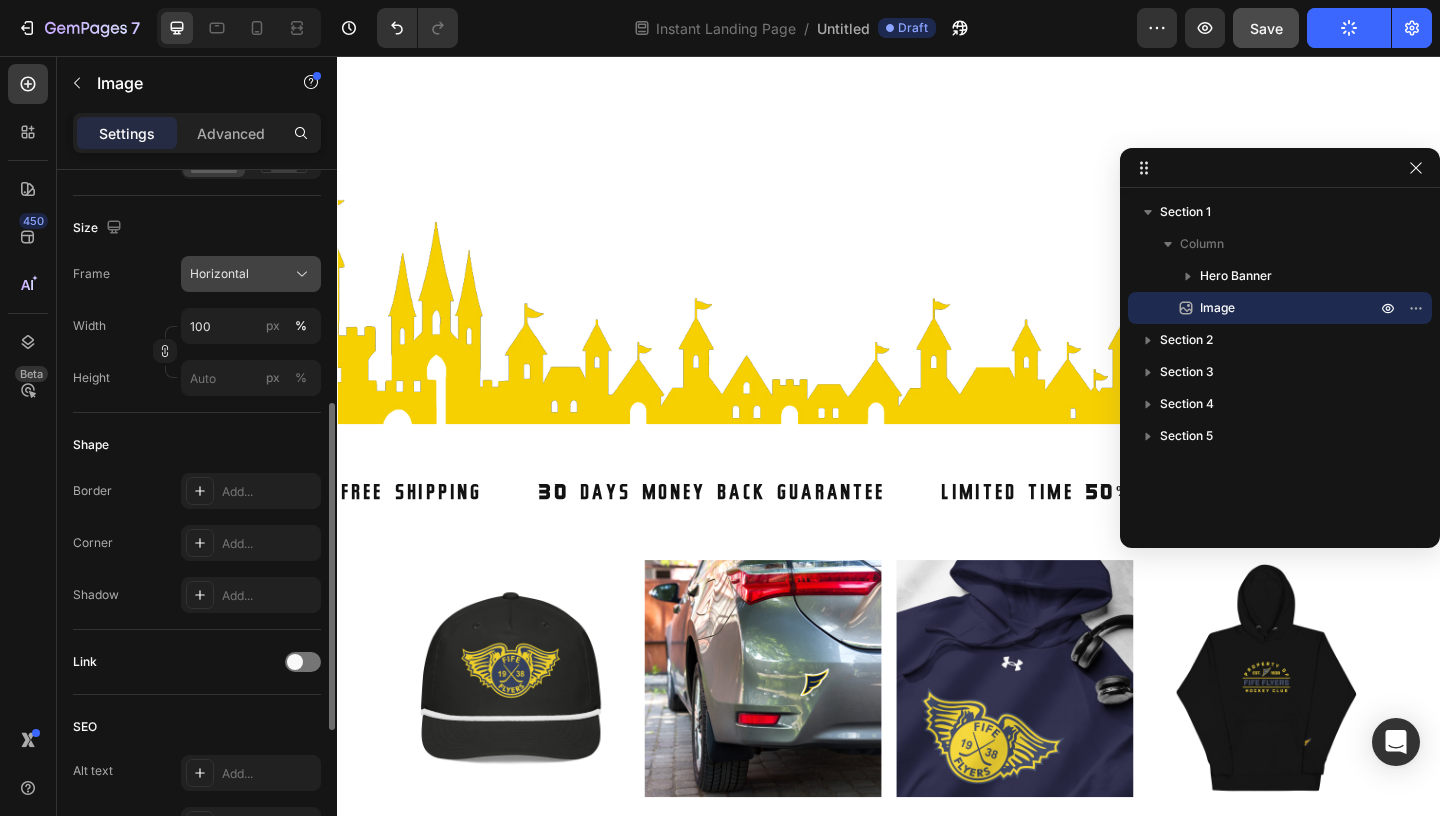 click on "Horizontal" at bounding box center (251, 274) 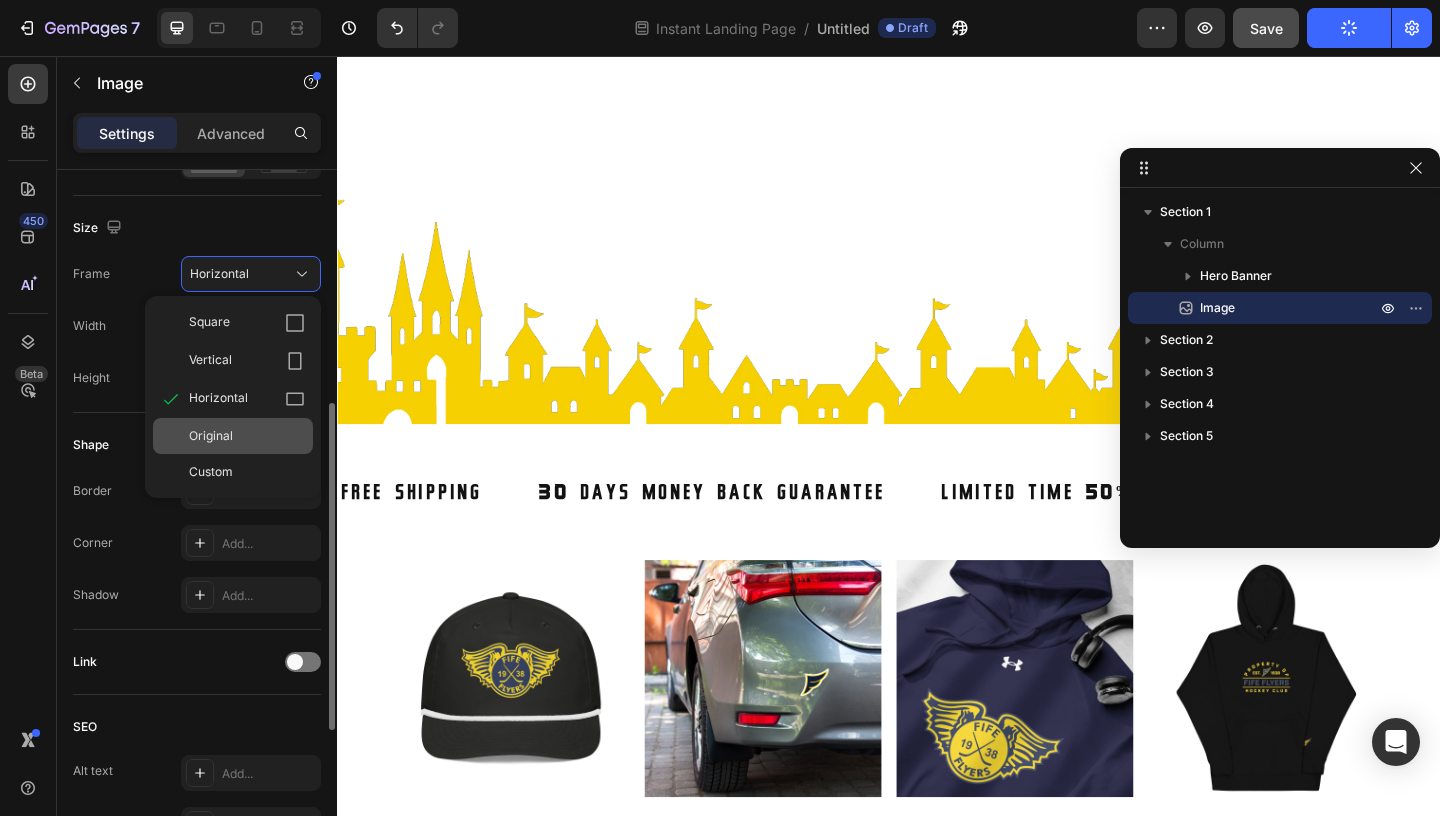 click on "Original" at bounding box center [247, 436] 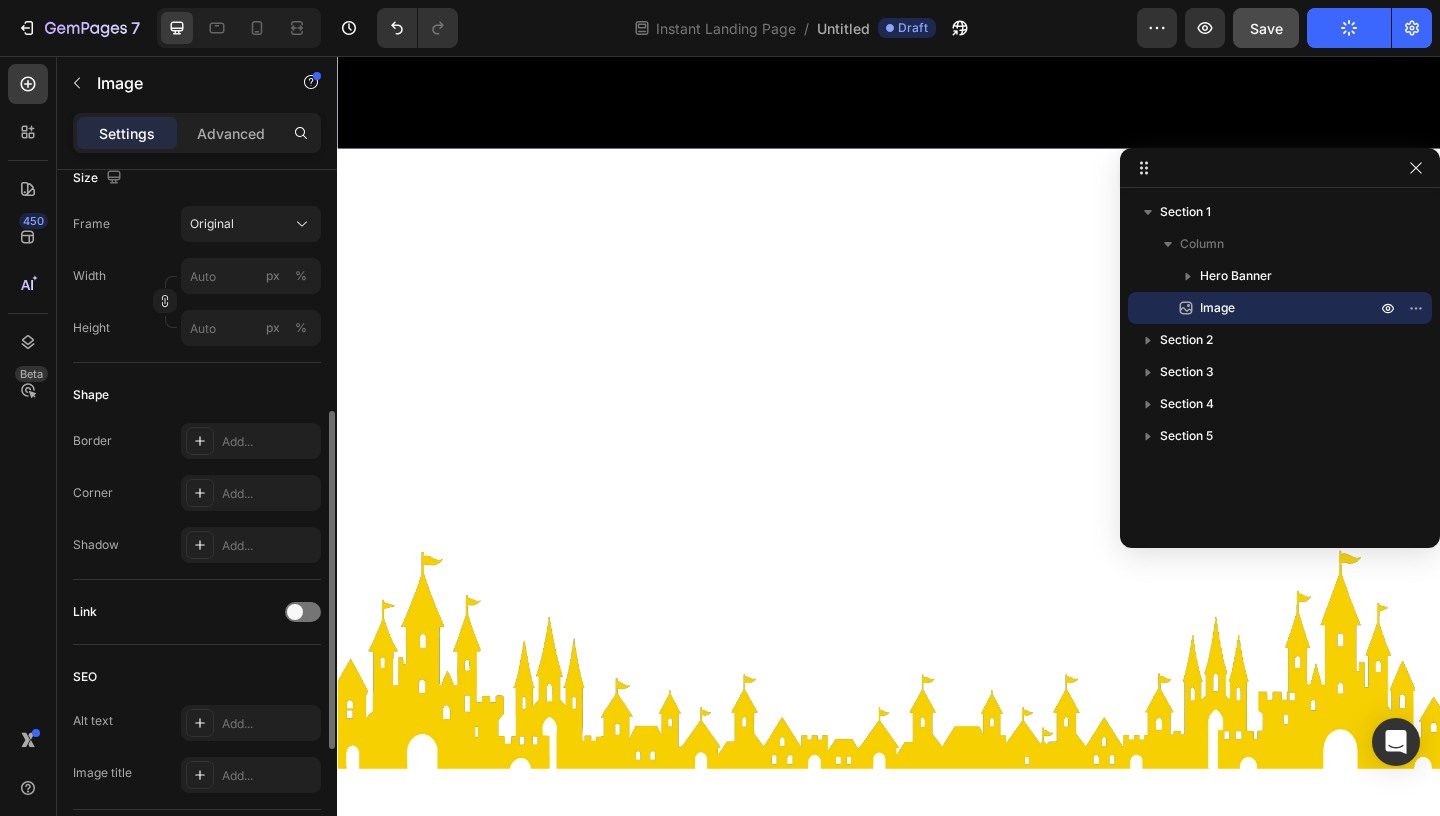 scroll, scrollTop: 769, scrollLeft: 0, axis: vertical 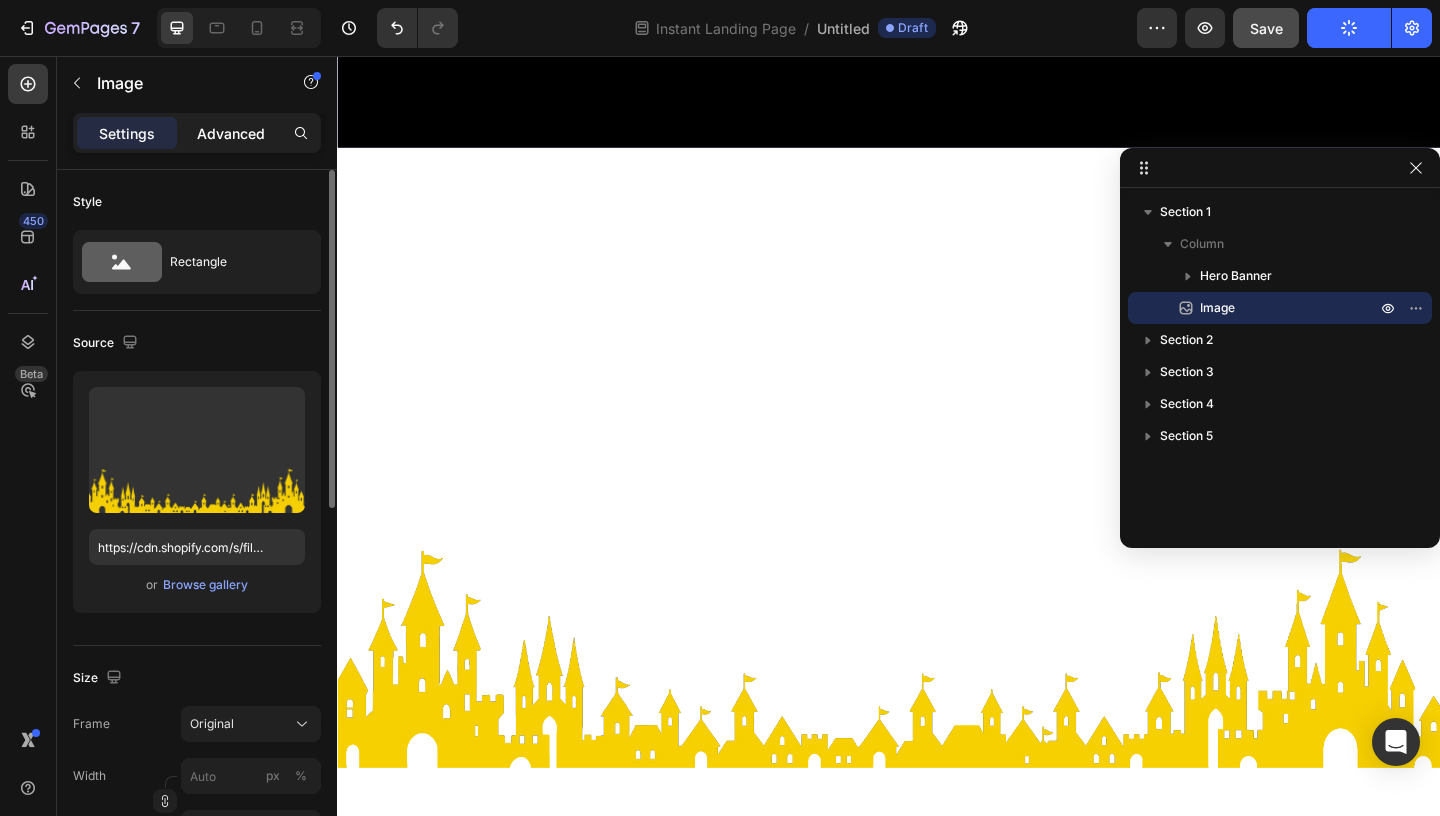 click on "Advanced" at bounding box center (231, 133) 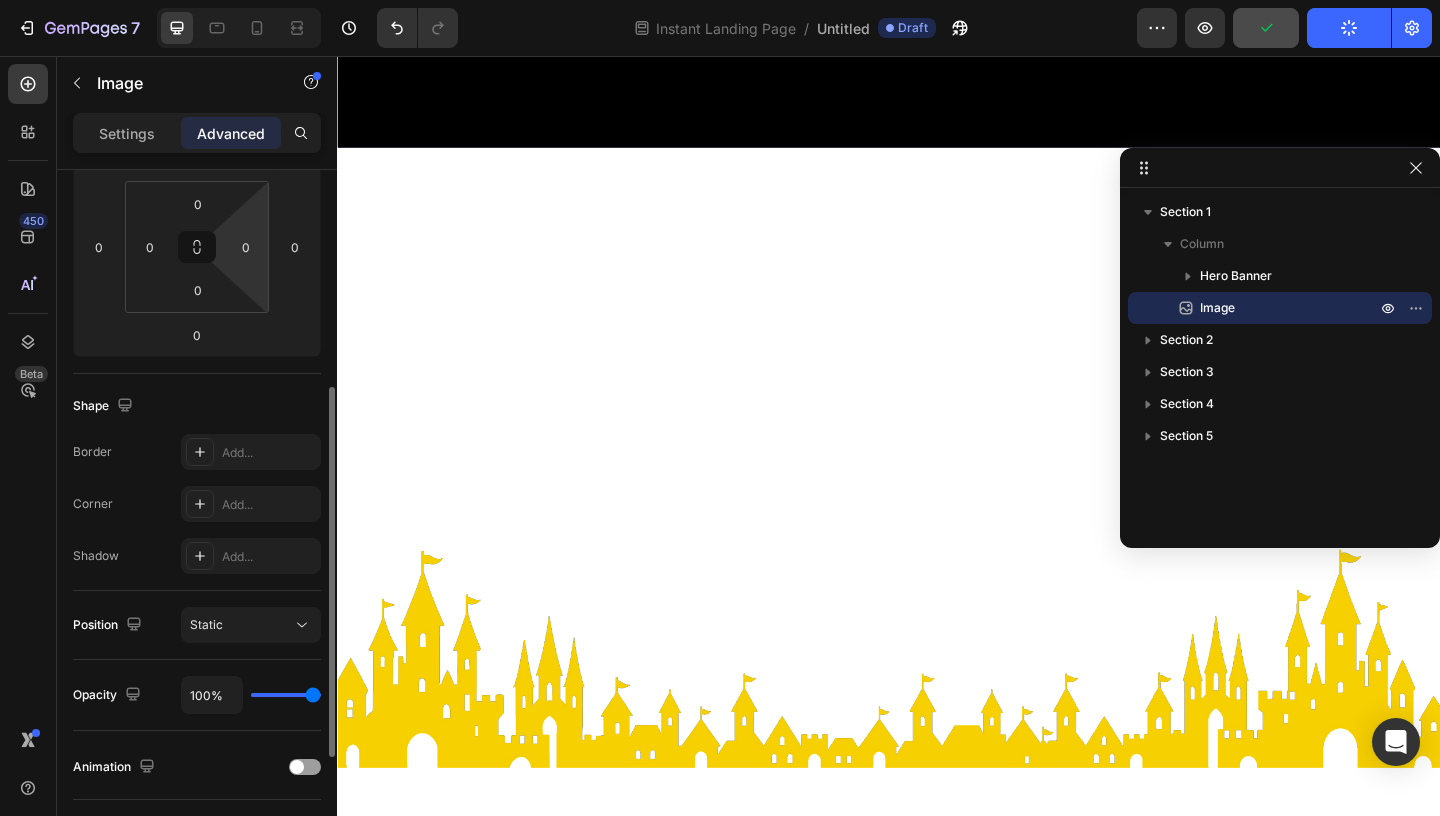 scroll, scrollTop: 349, scrollLeft: 0, axis: vertical 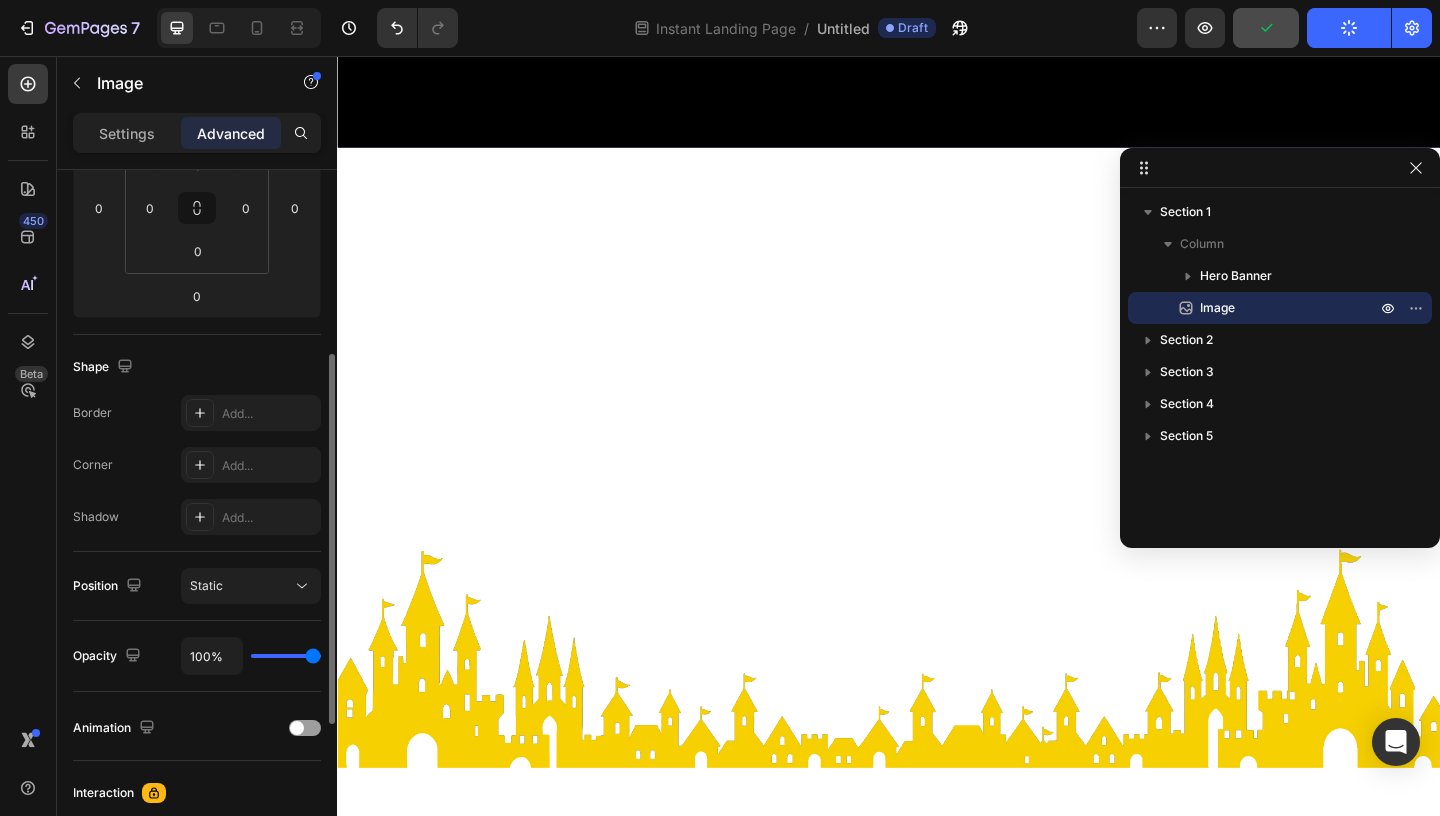 click on "Position Static" 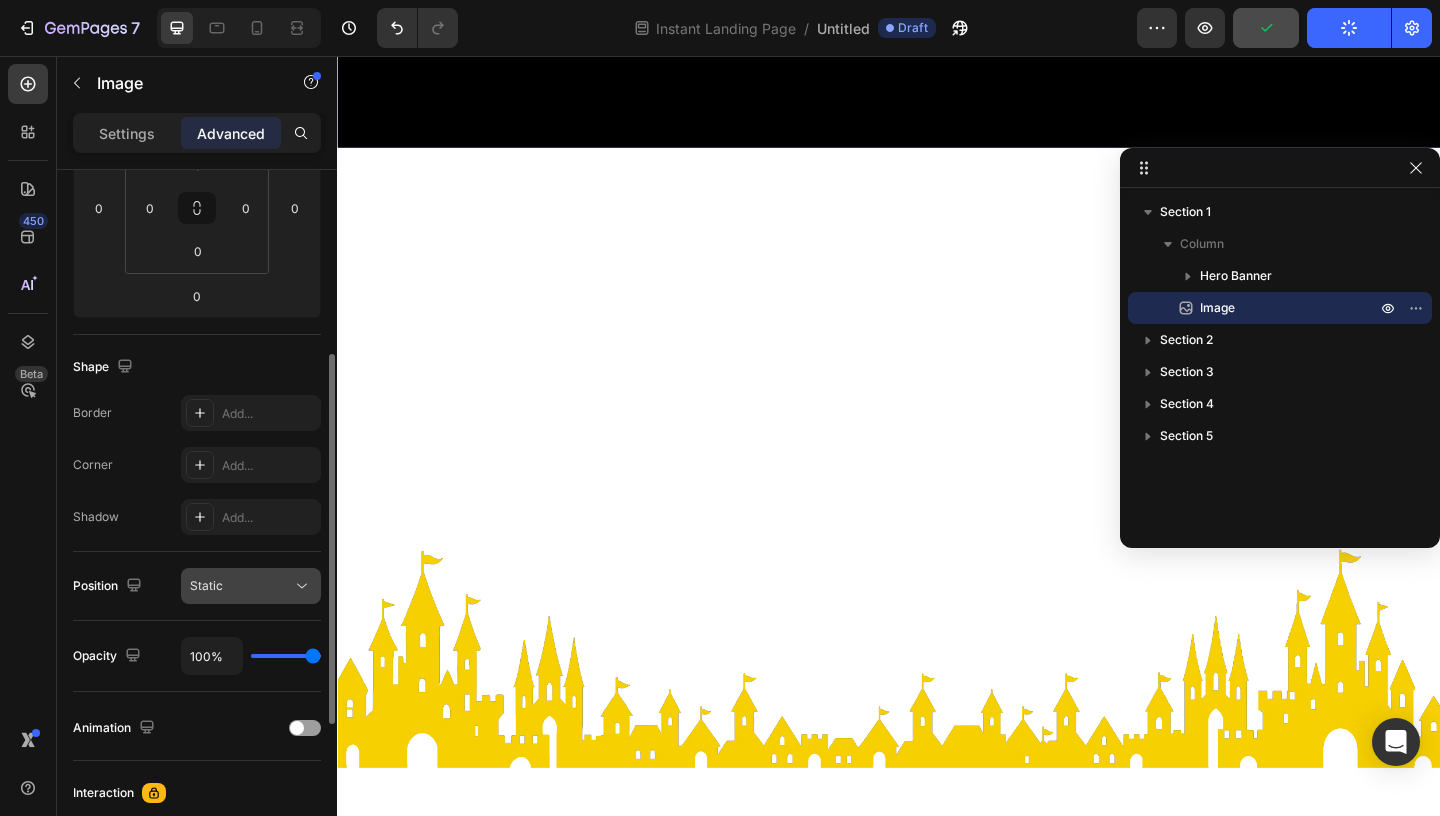 click on "Static" at bounding box center [241, 586] 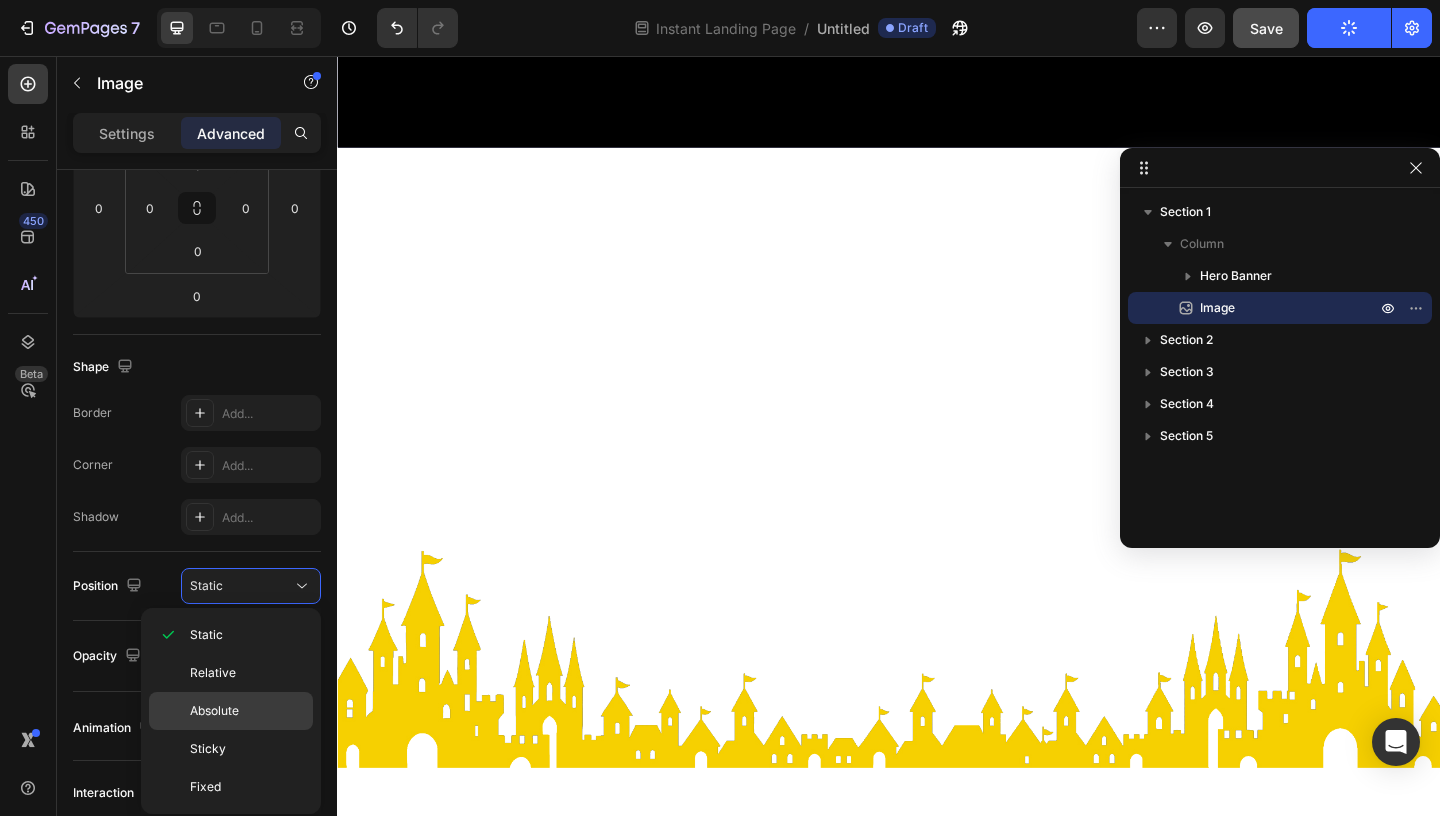 click on "Absolute" at bounding box center (247, 711) 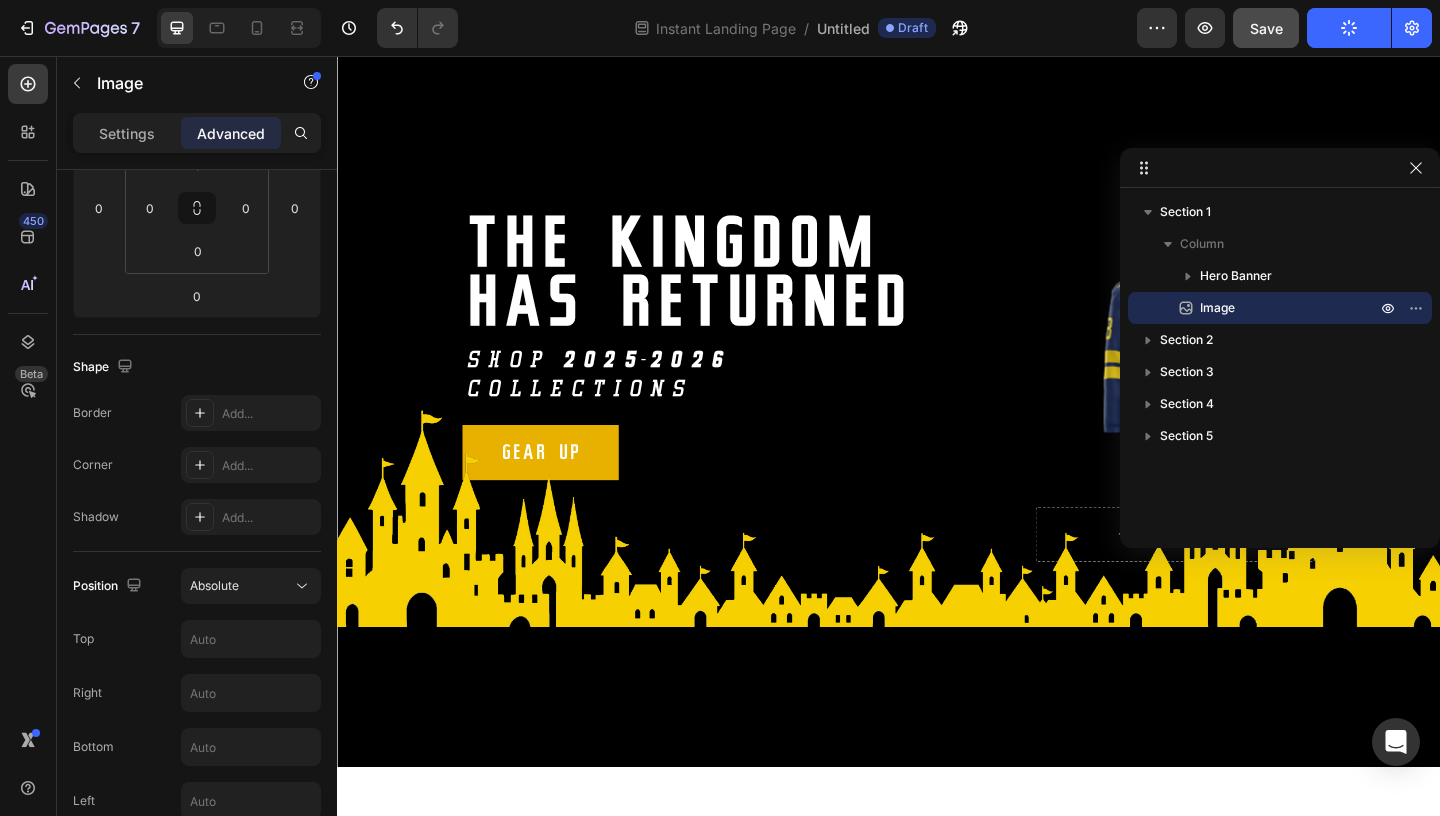 scroll, scrollTop: 91, scrollLeft: 0, axis: vertical 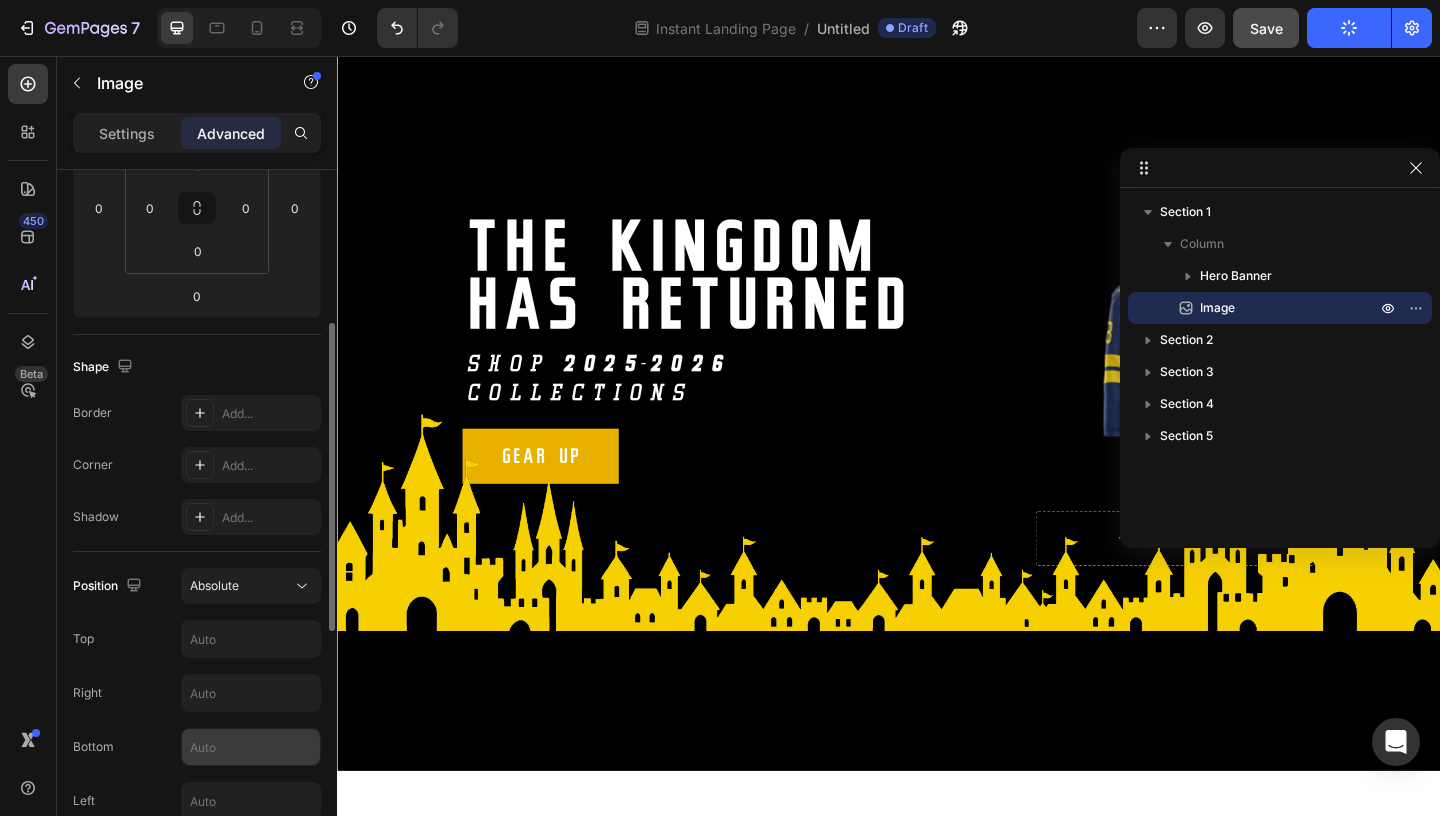 click at bounding box center (251, 747) 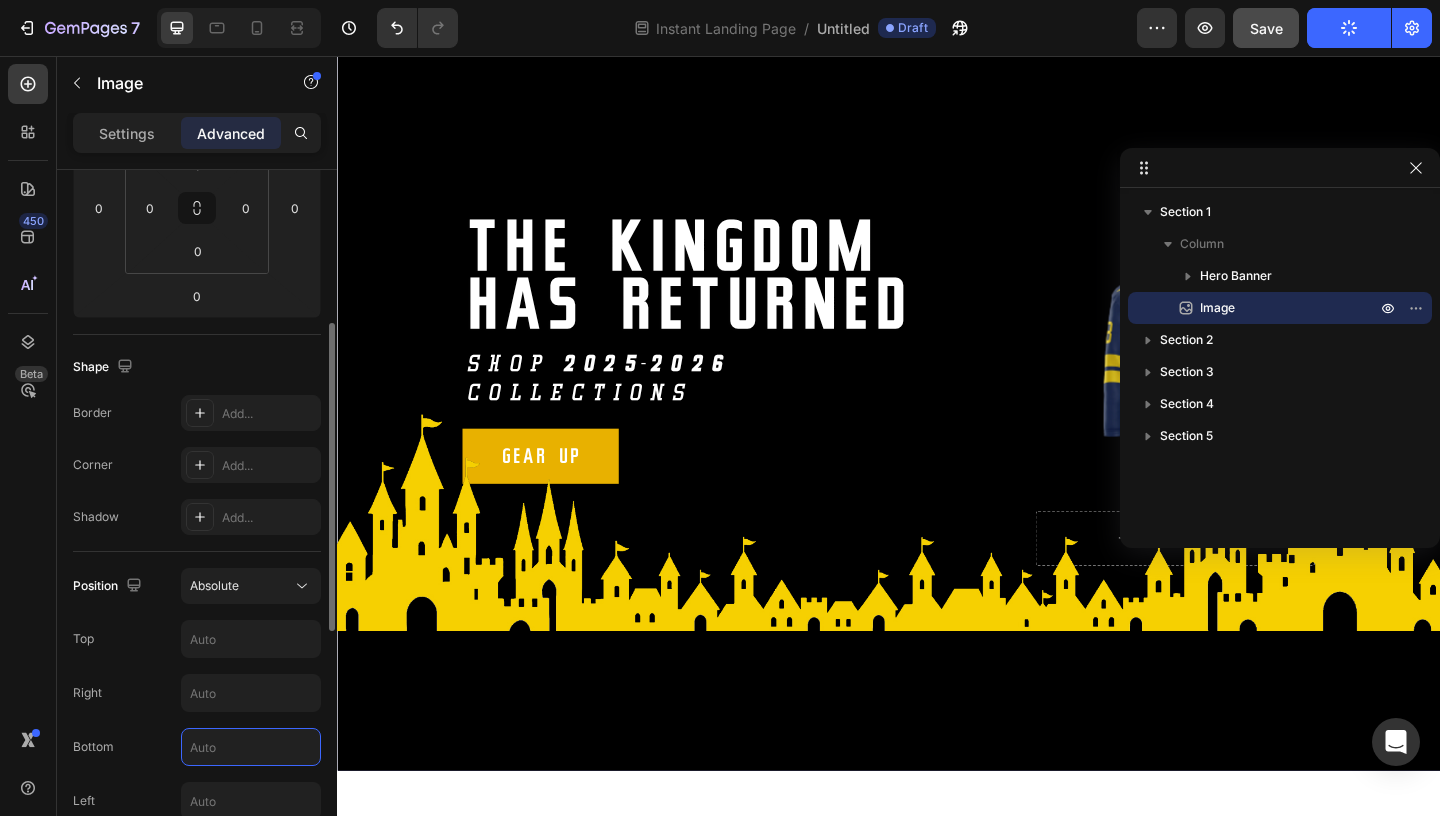 type on "0" 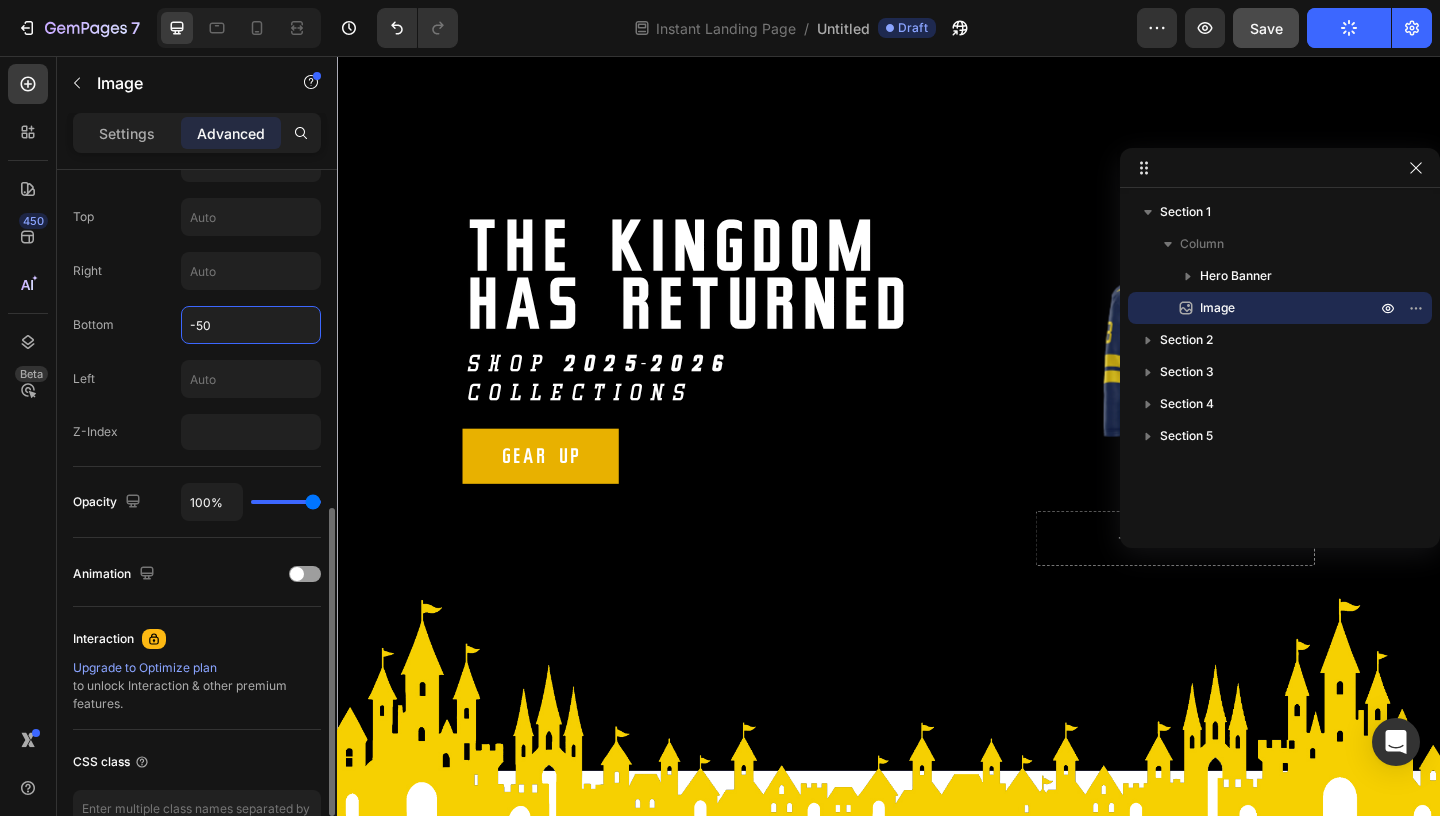 scroll, scrollTop: 899, scrollLeft: 0, axis: vertical 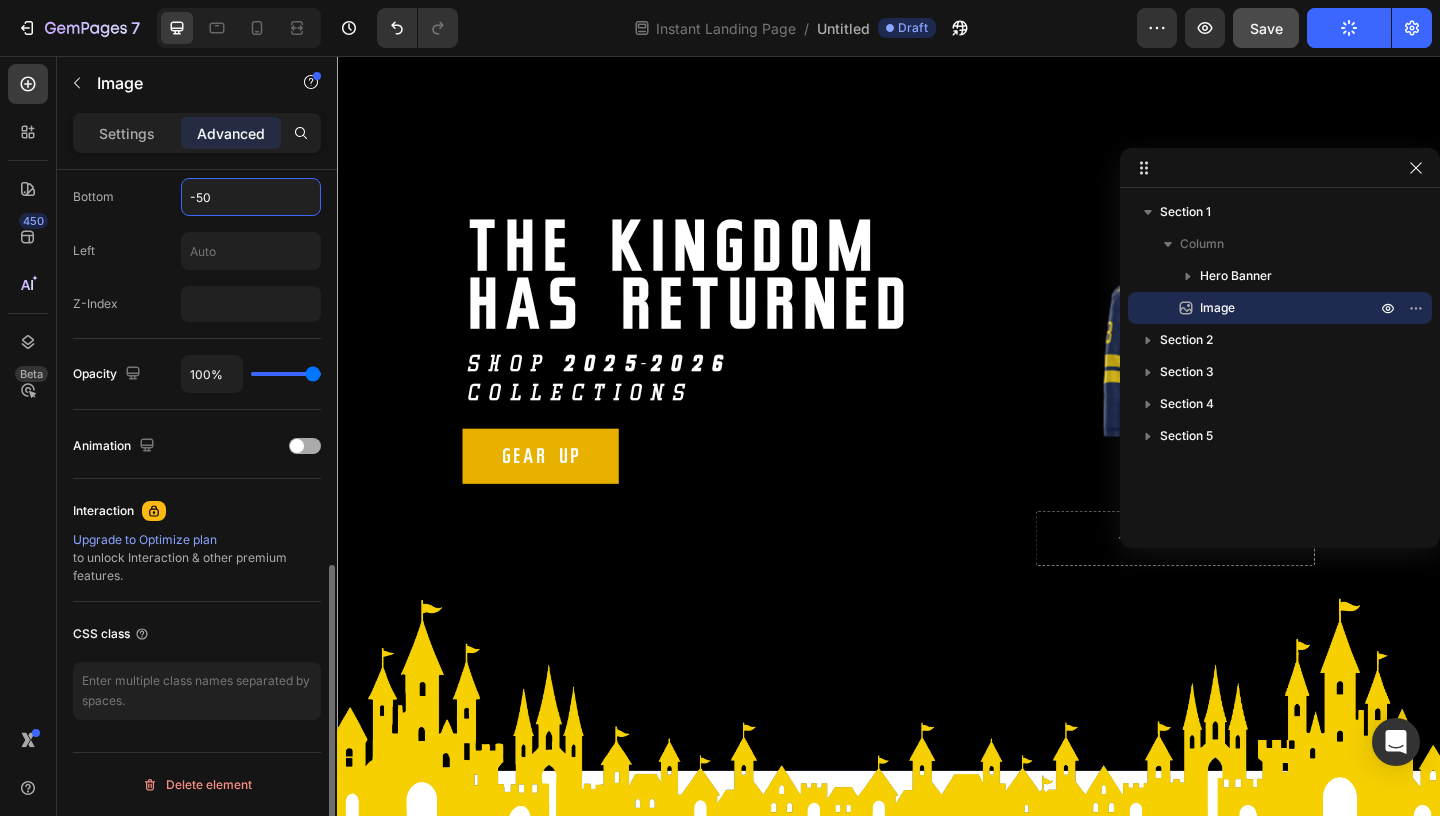 type on "-50" 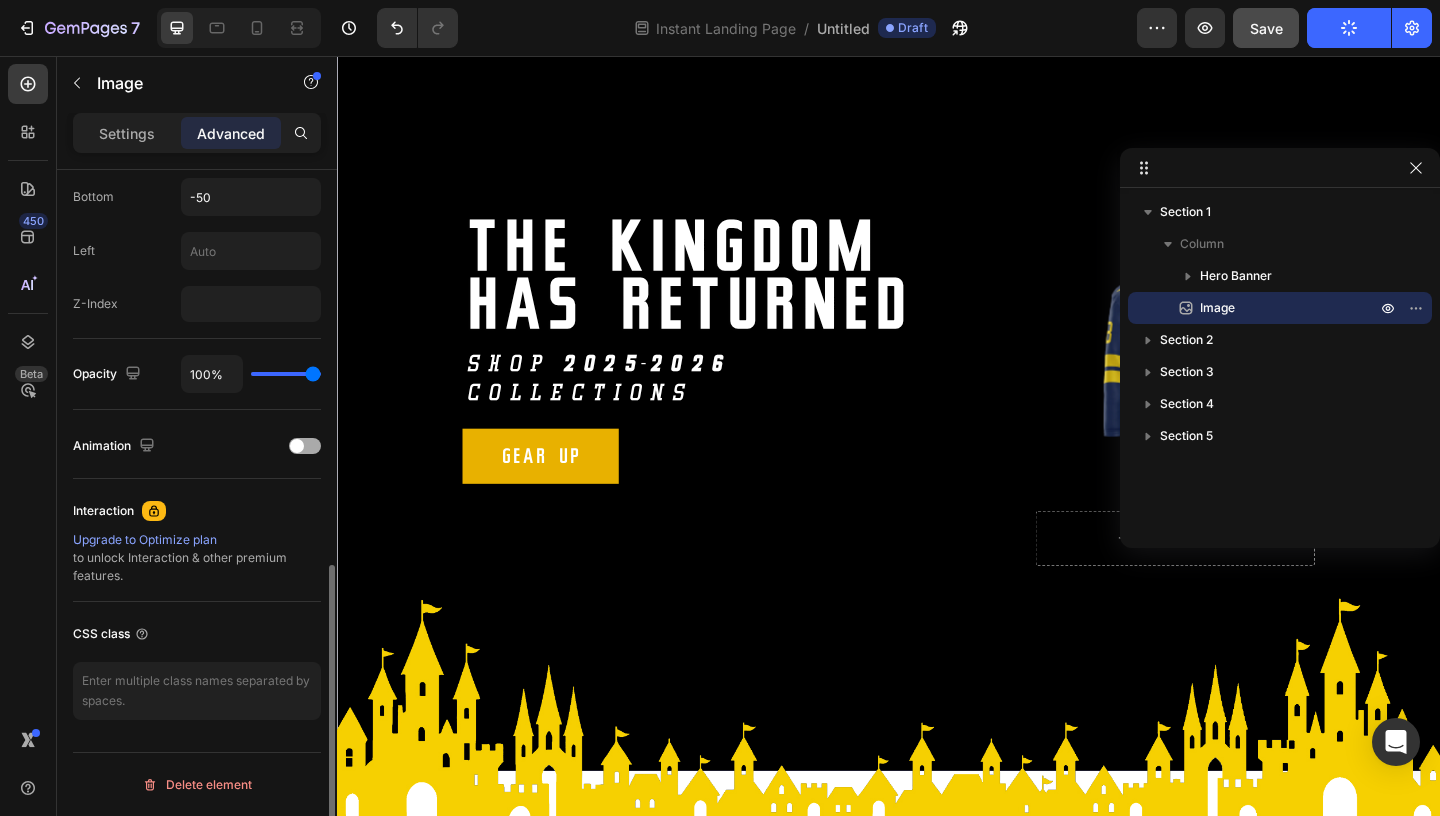 click at bounding box center (297, 446) 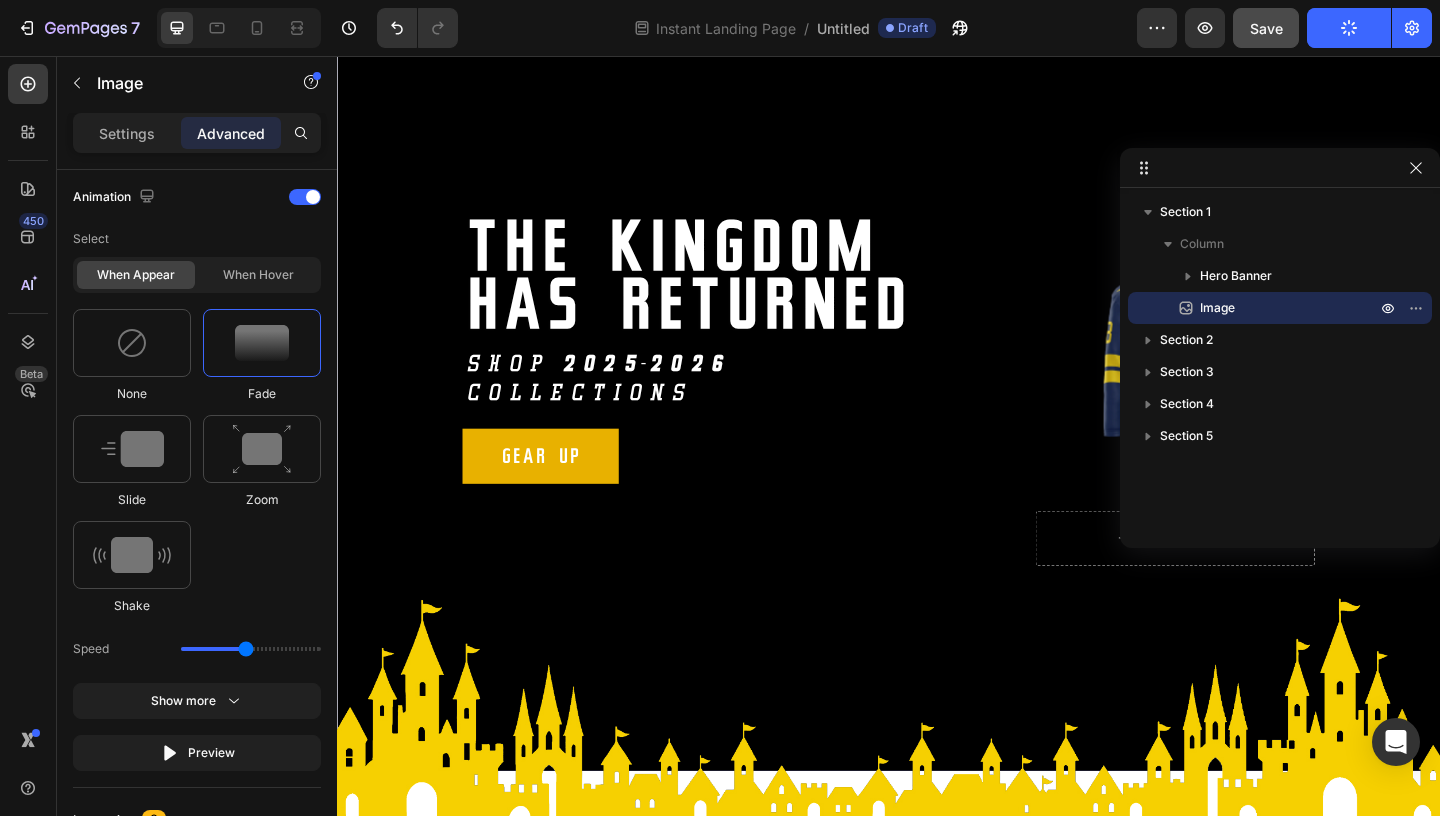 scroll, scrollTop: 1457, scrollLeft: 0, axis: vertical 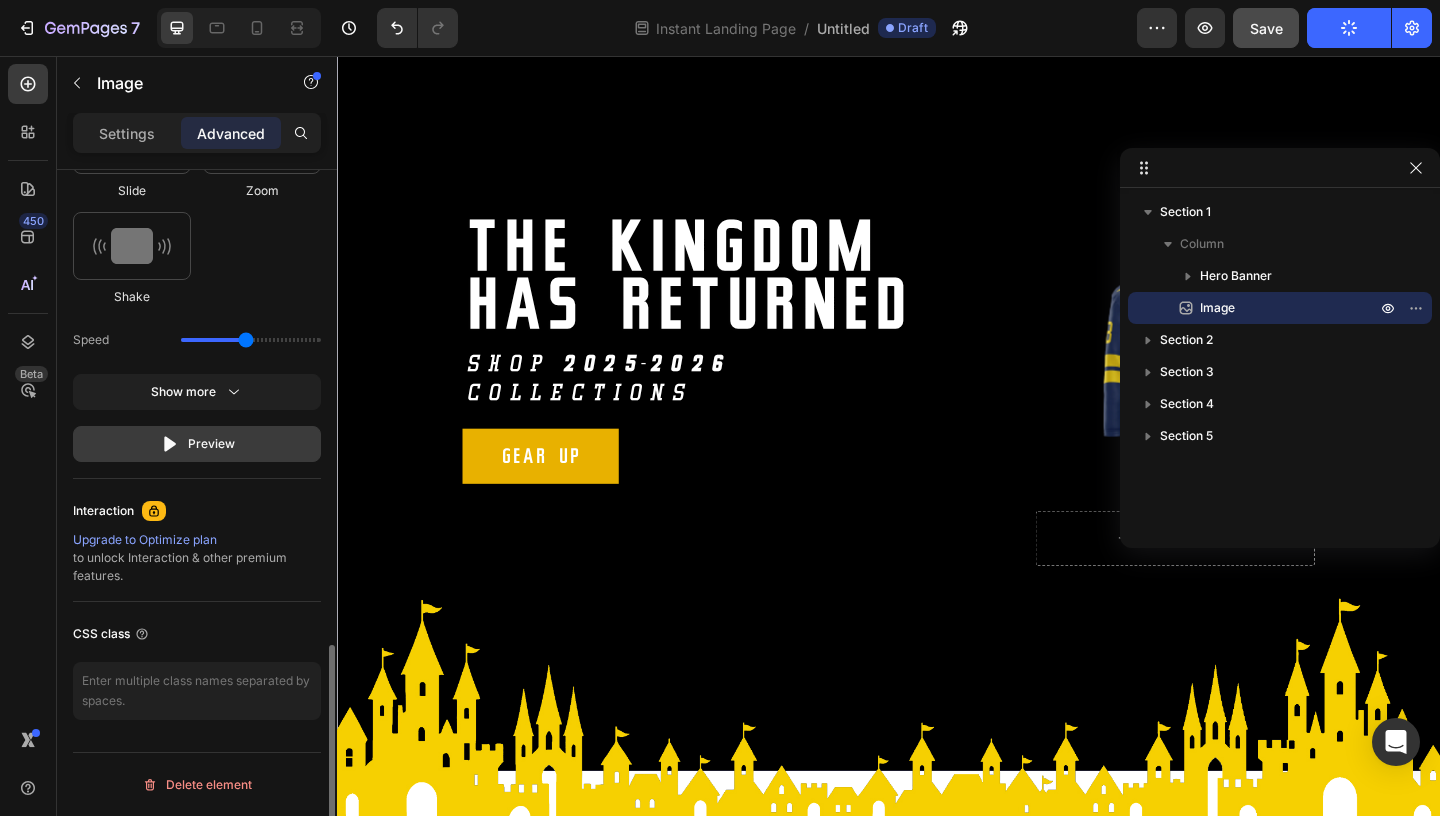 click on "Preview" at bounding box center [197, 444] 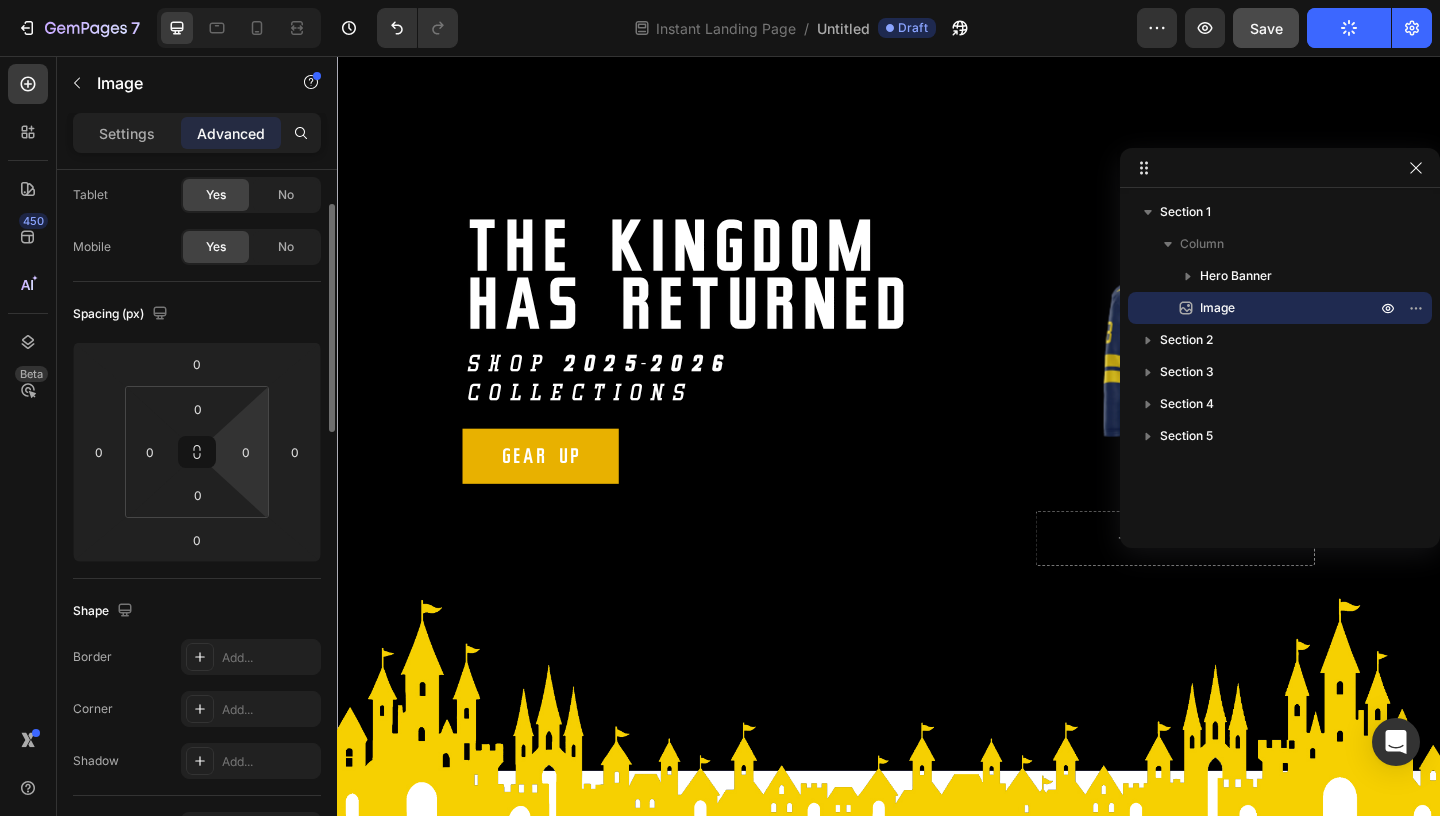 scroll, scrollTop: 0, scrollLeft: 0, axis: both 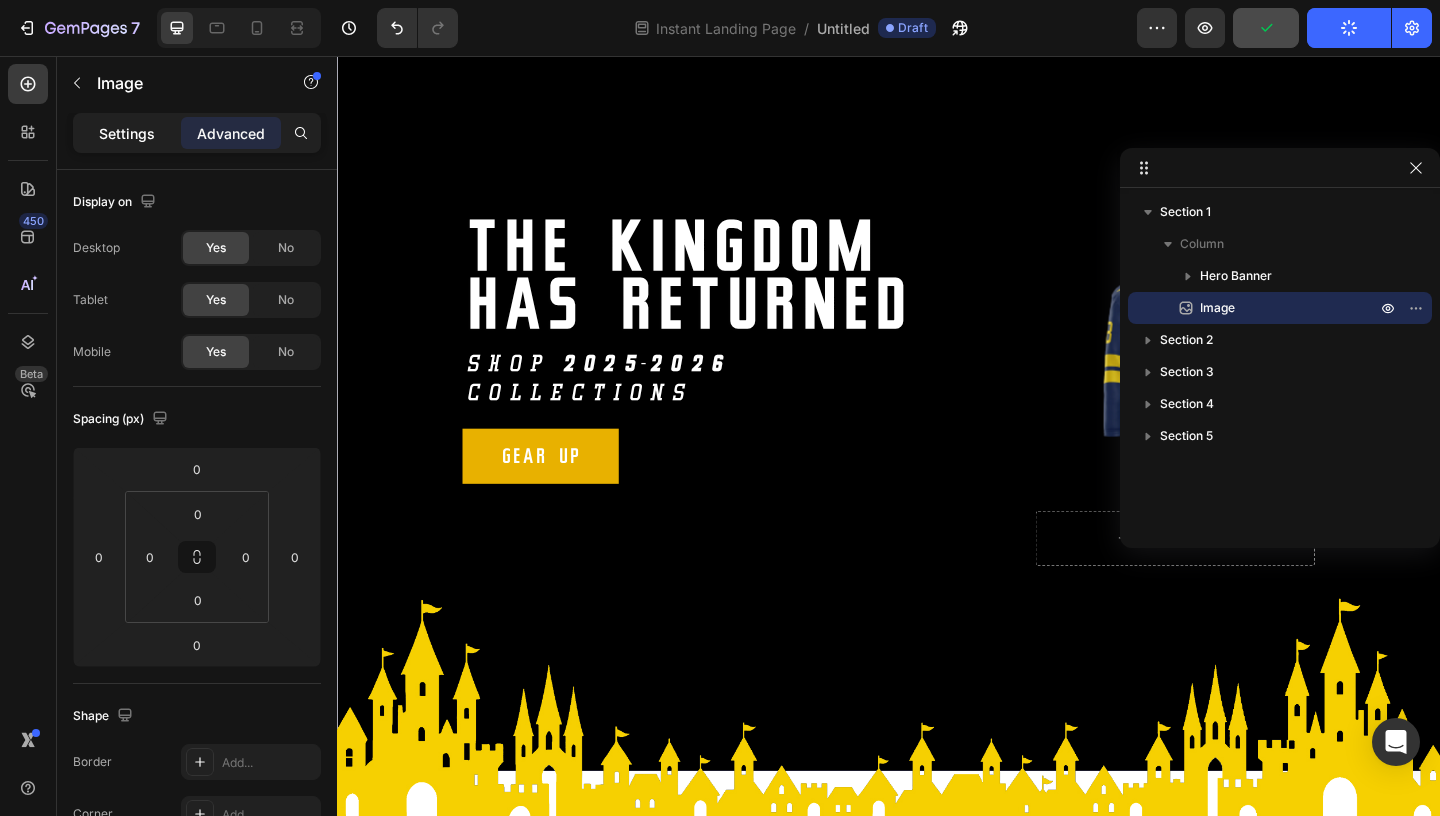 click on "Settings" at bounding box center (127, 133) 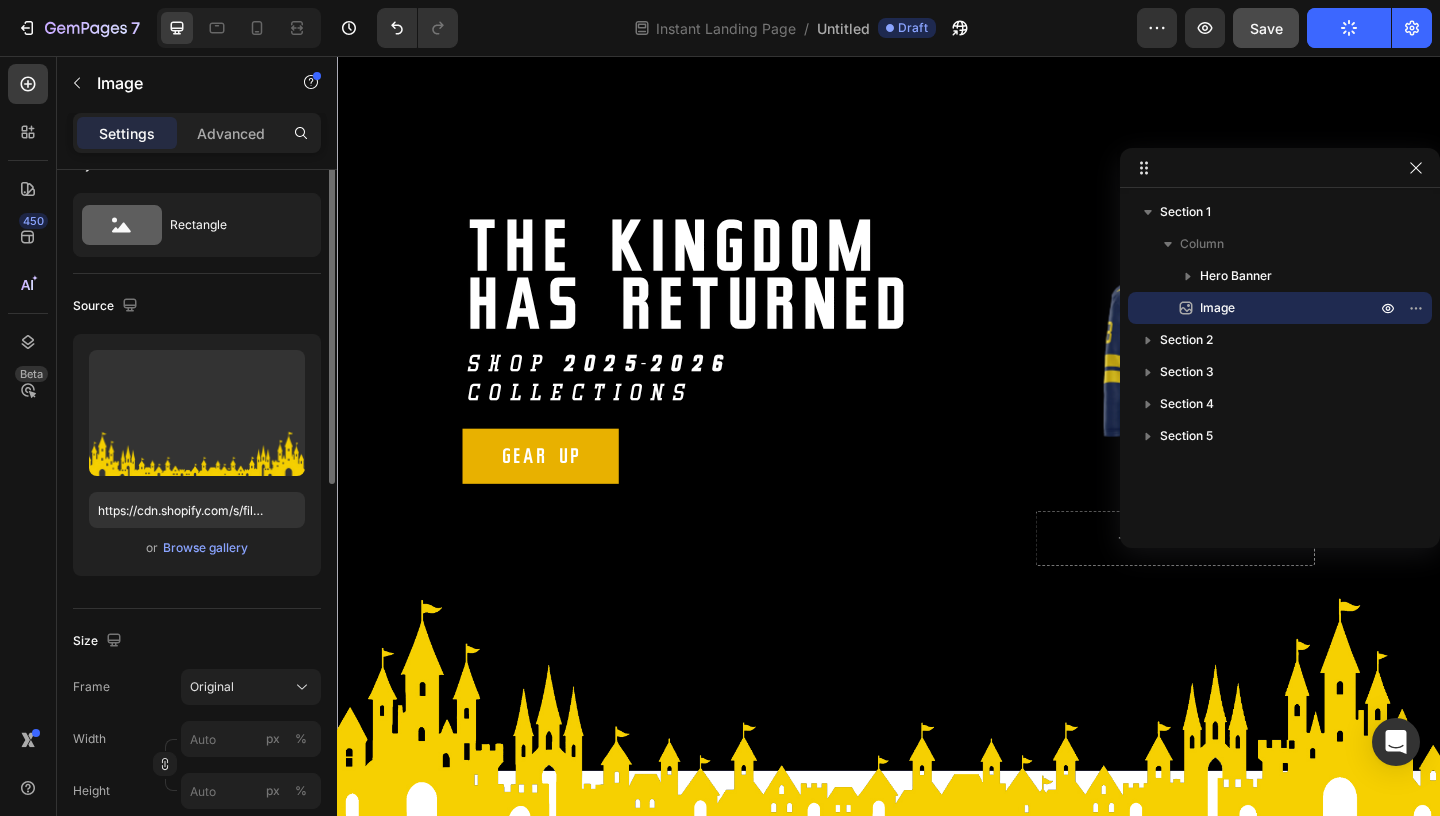 scroll, scrollTop: 0, scrollLeft: 0, axis: both 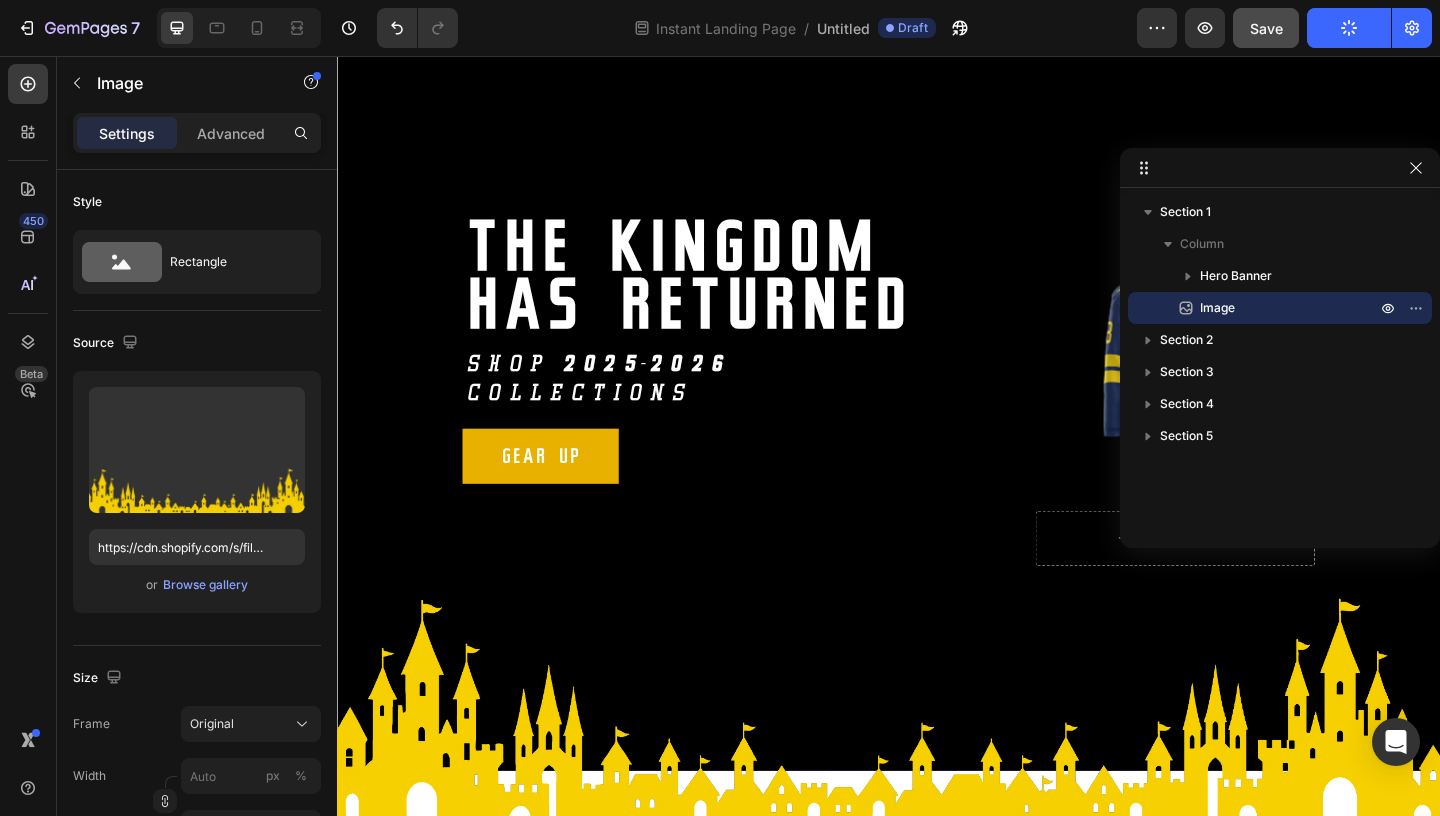 click at bounding box center [937, 545] 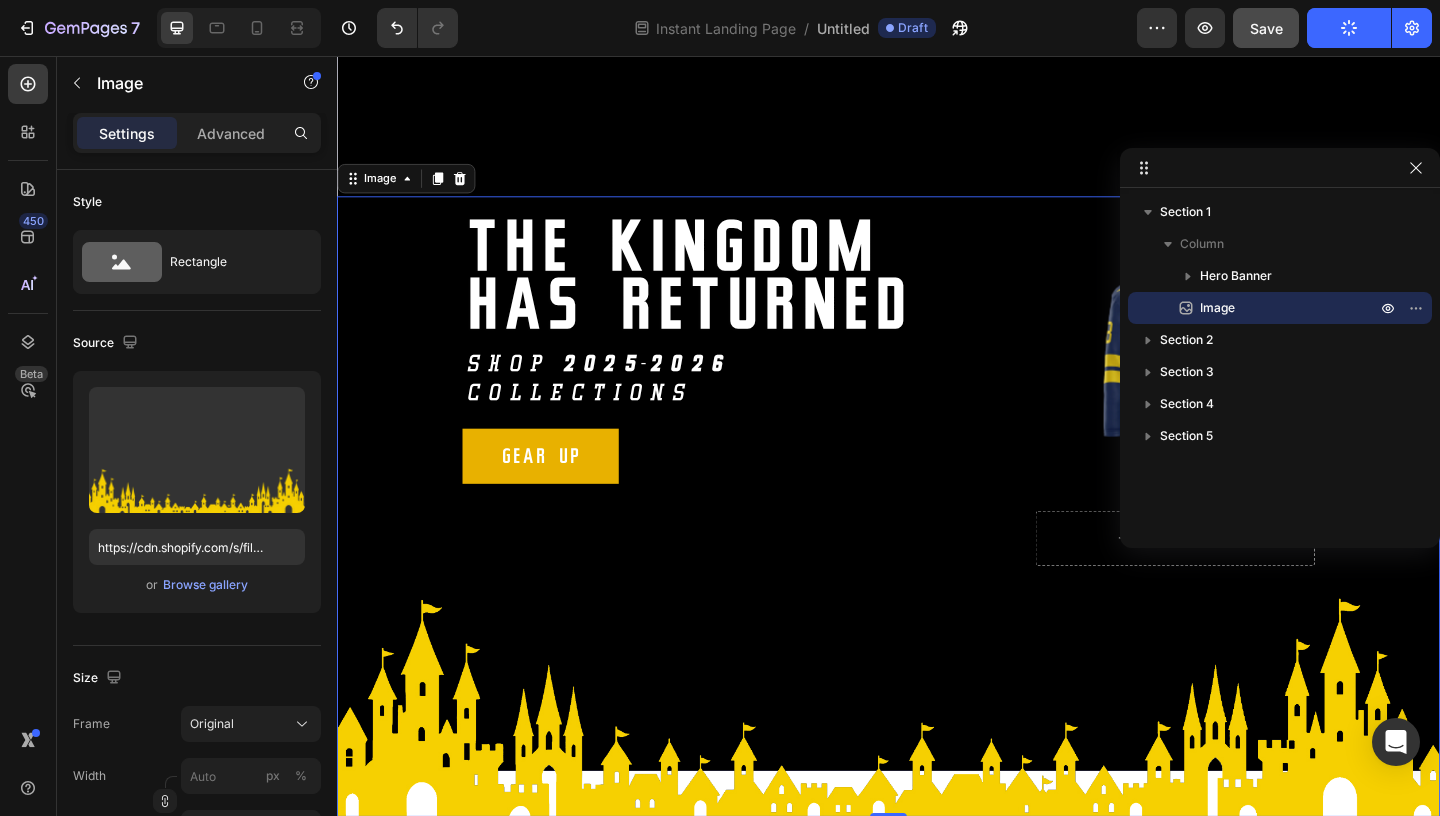 click at bounding box center (937, 545) 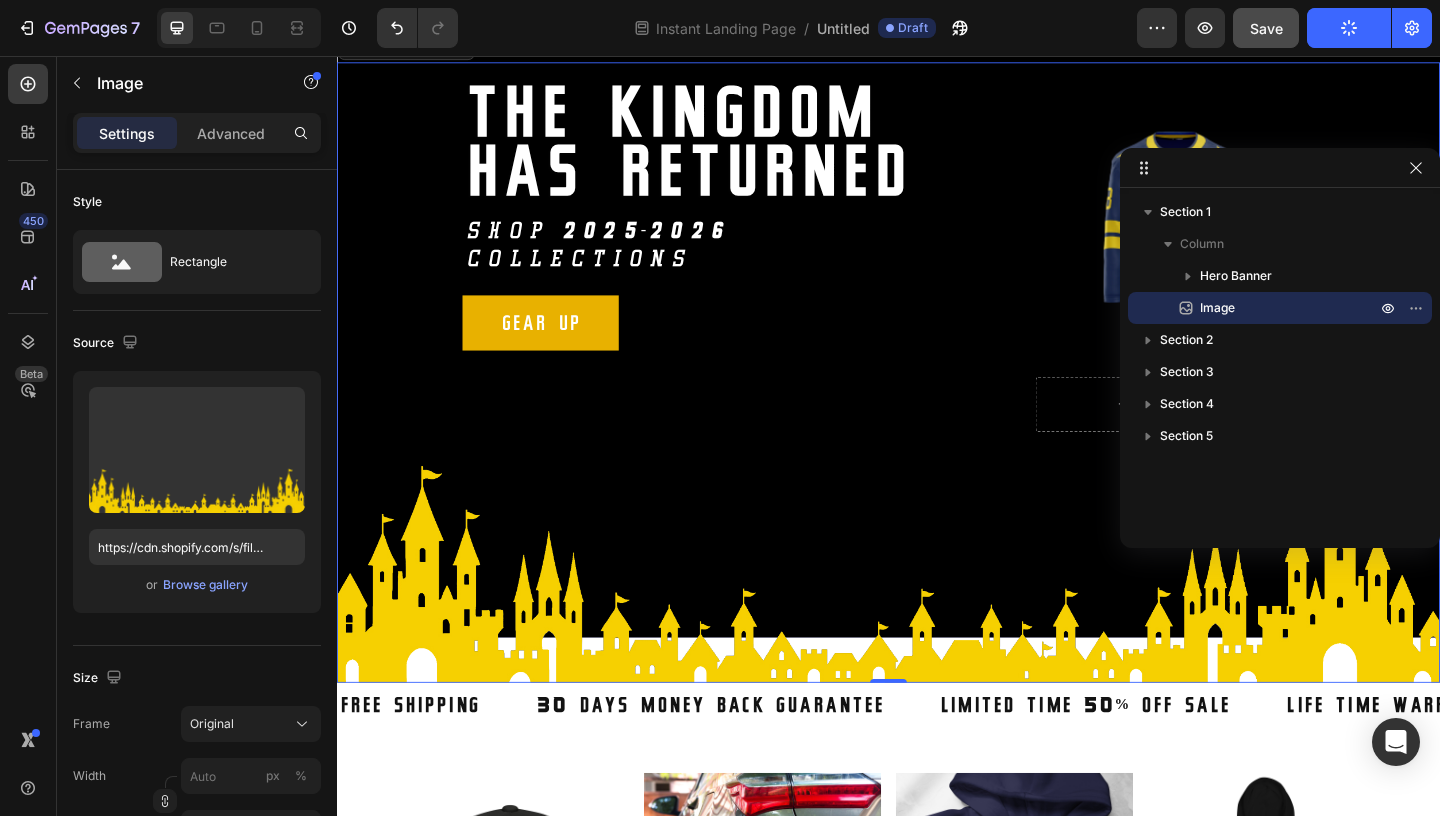 scroll, scrollTop: 239, scrollLeft: 0, axis: vertical 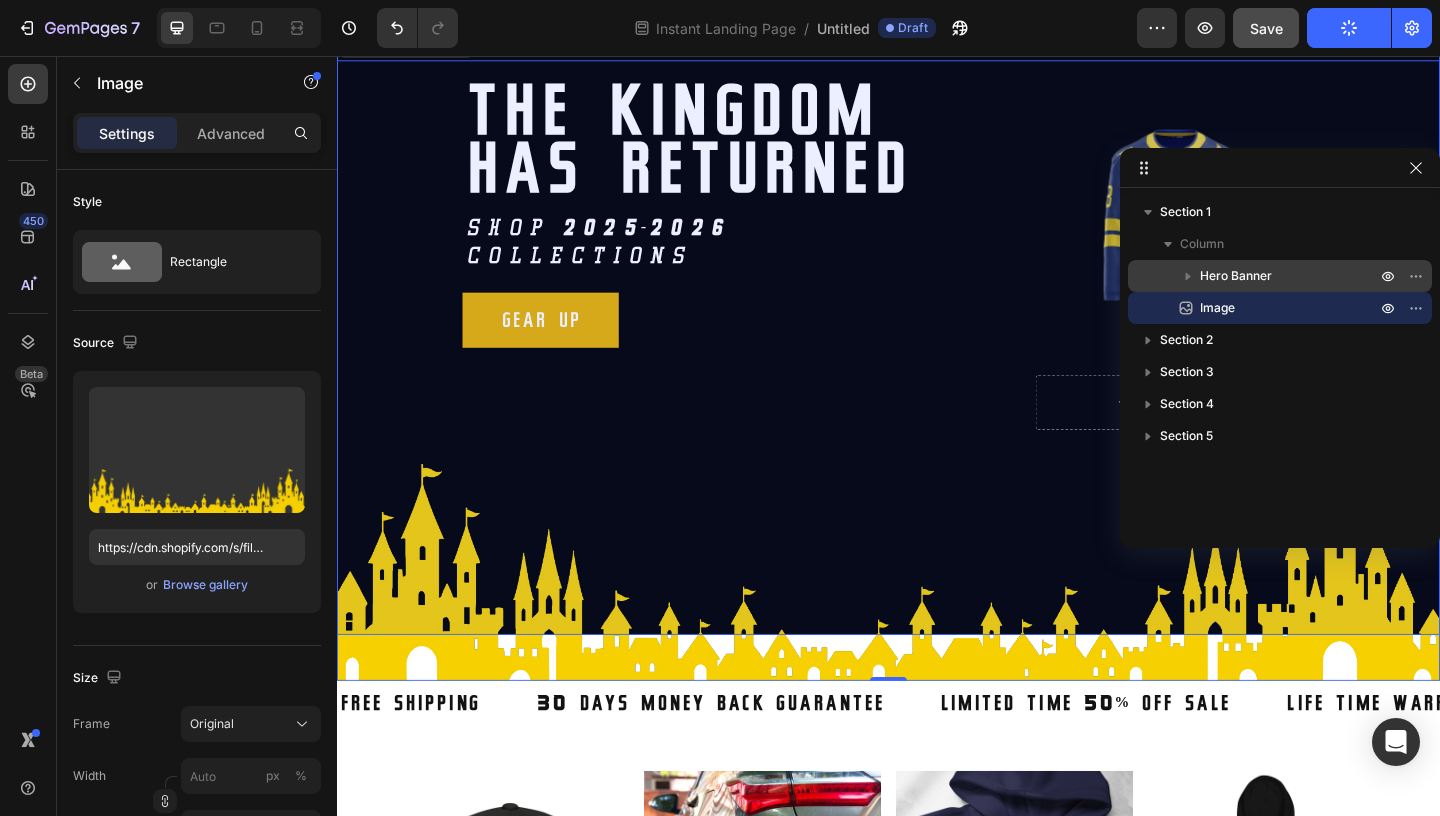 click on "Hero Banner" at bounding box center [1290, 276] 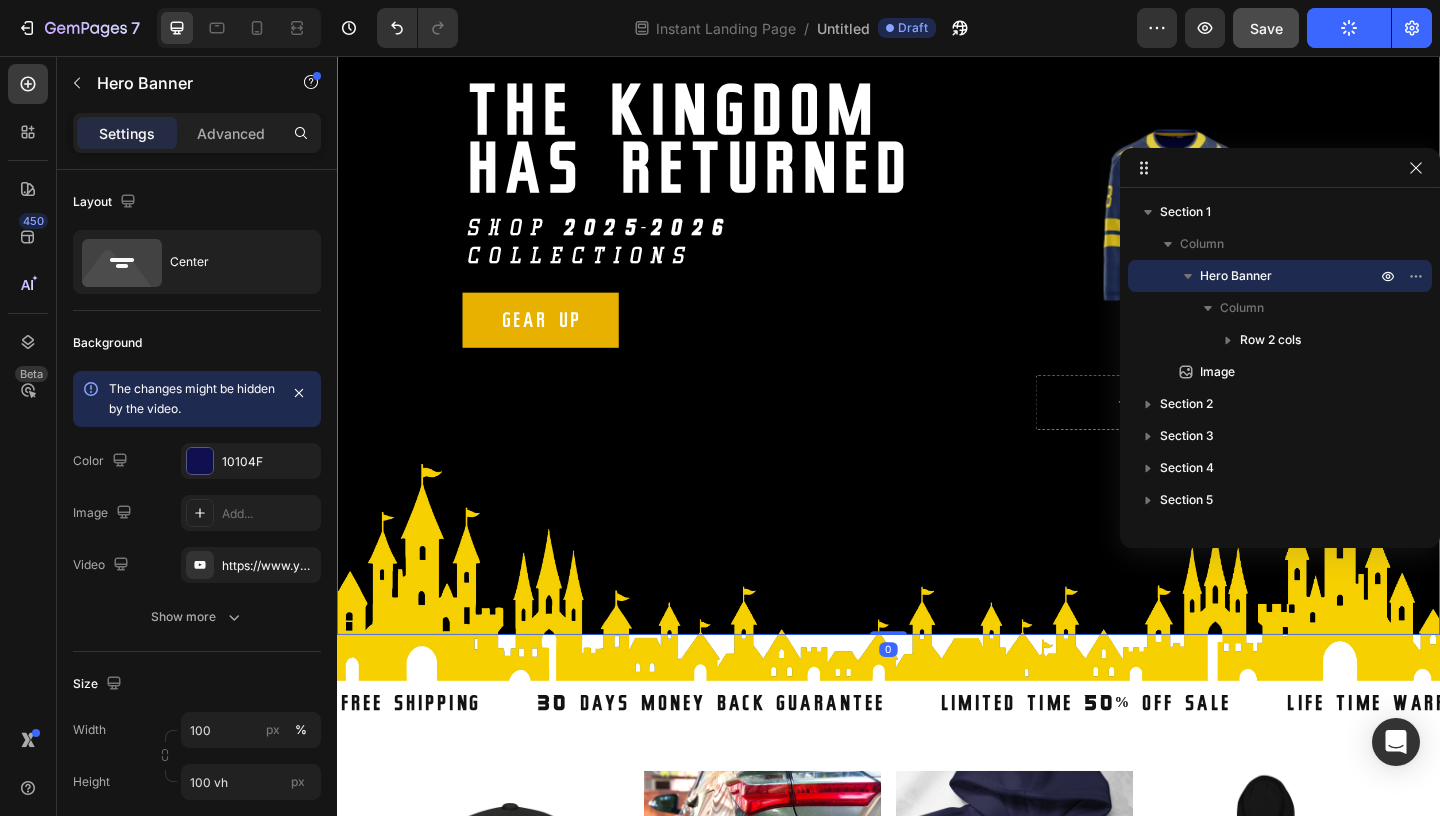 click 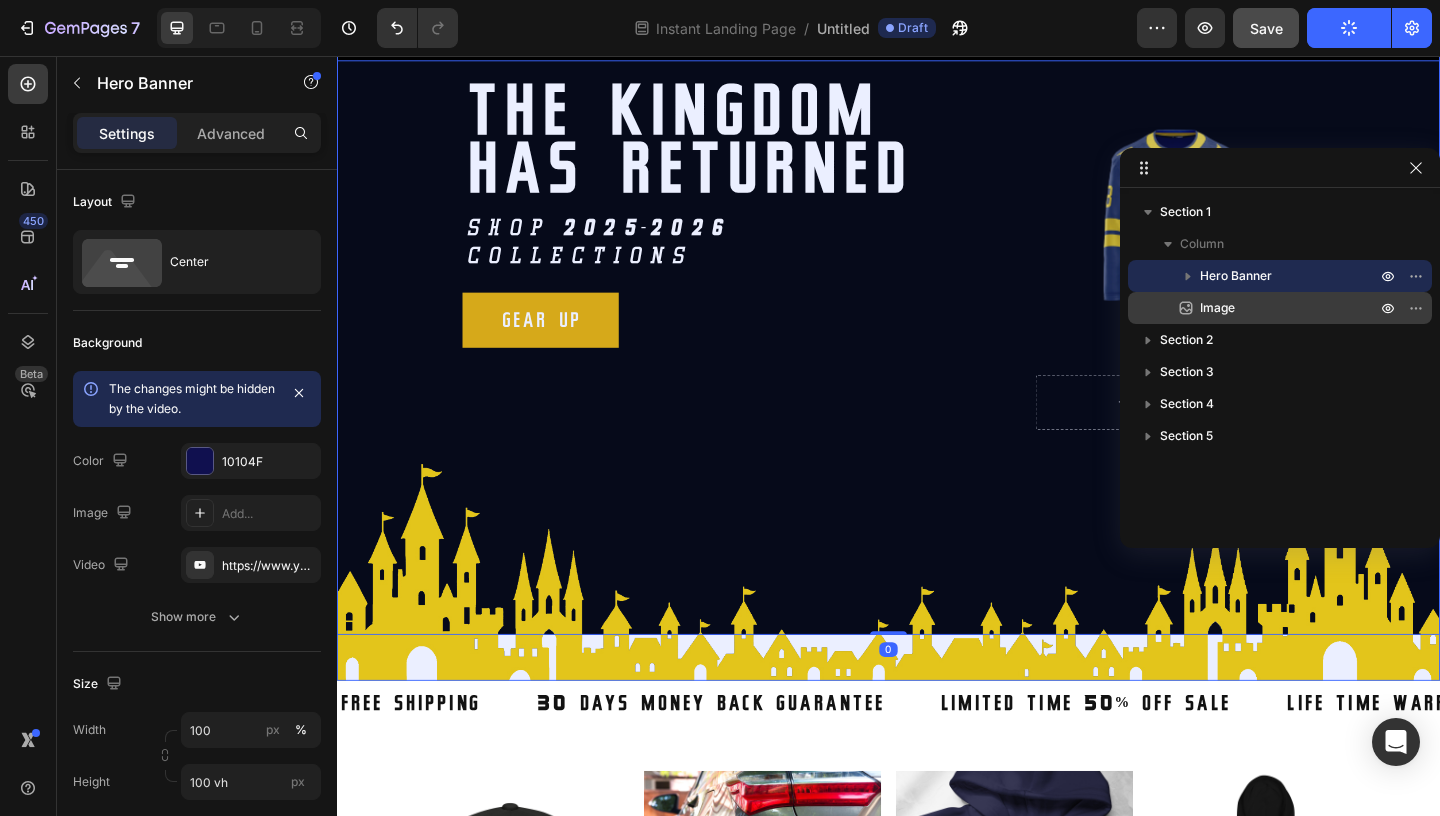 click on "Image" at bounding box center [1217, 308] 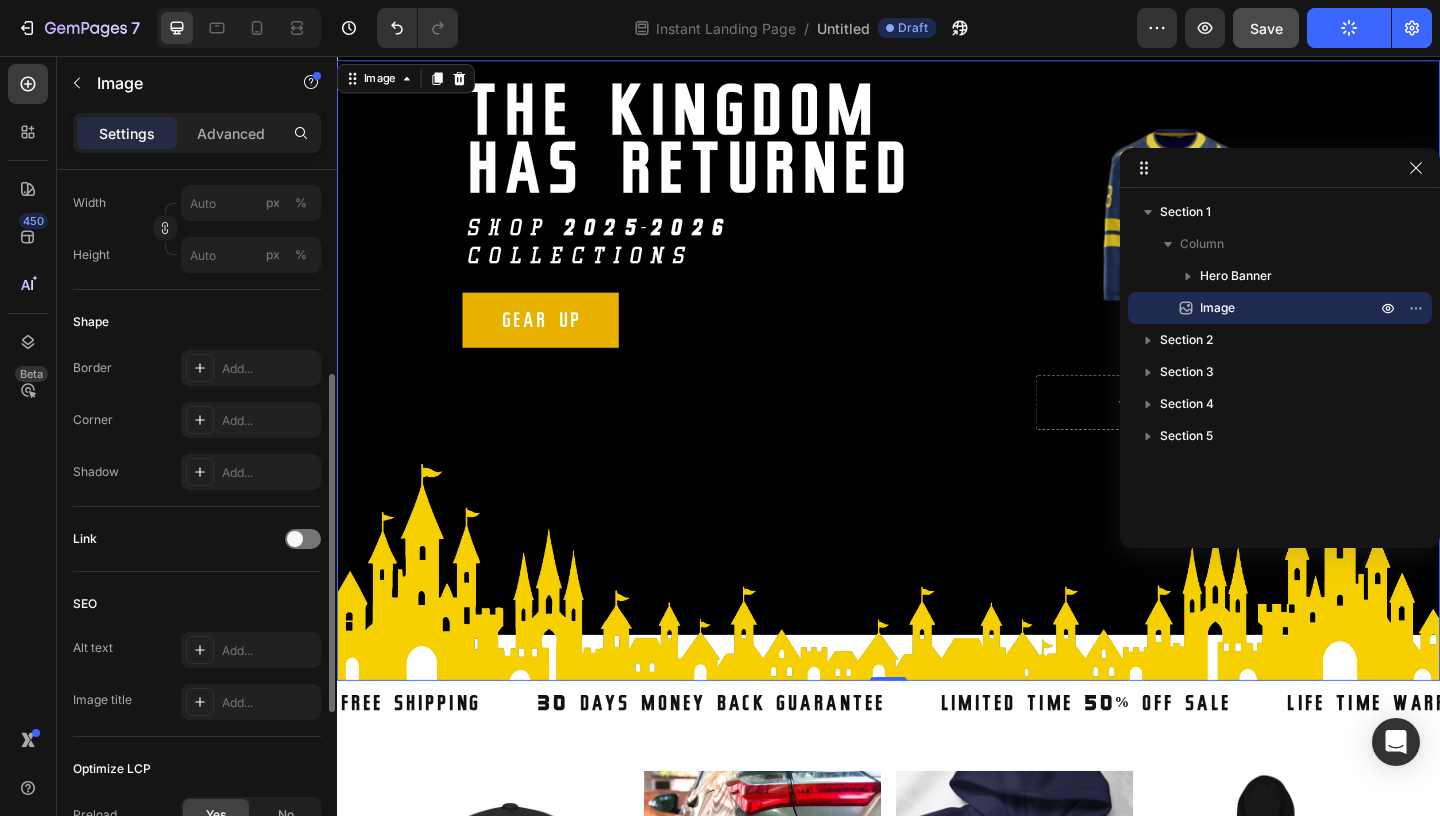 scroll, scrollTop: 576, scrollLeft: 0, axis: vertical 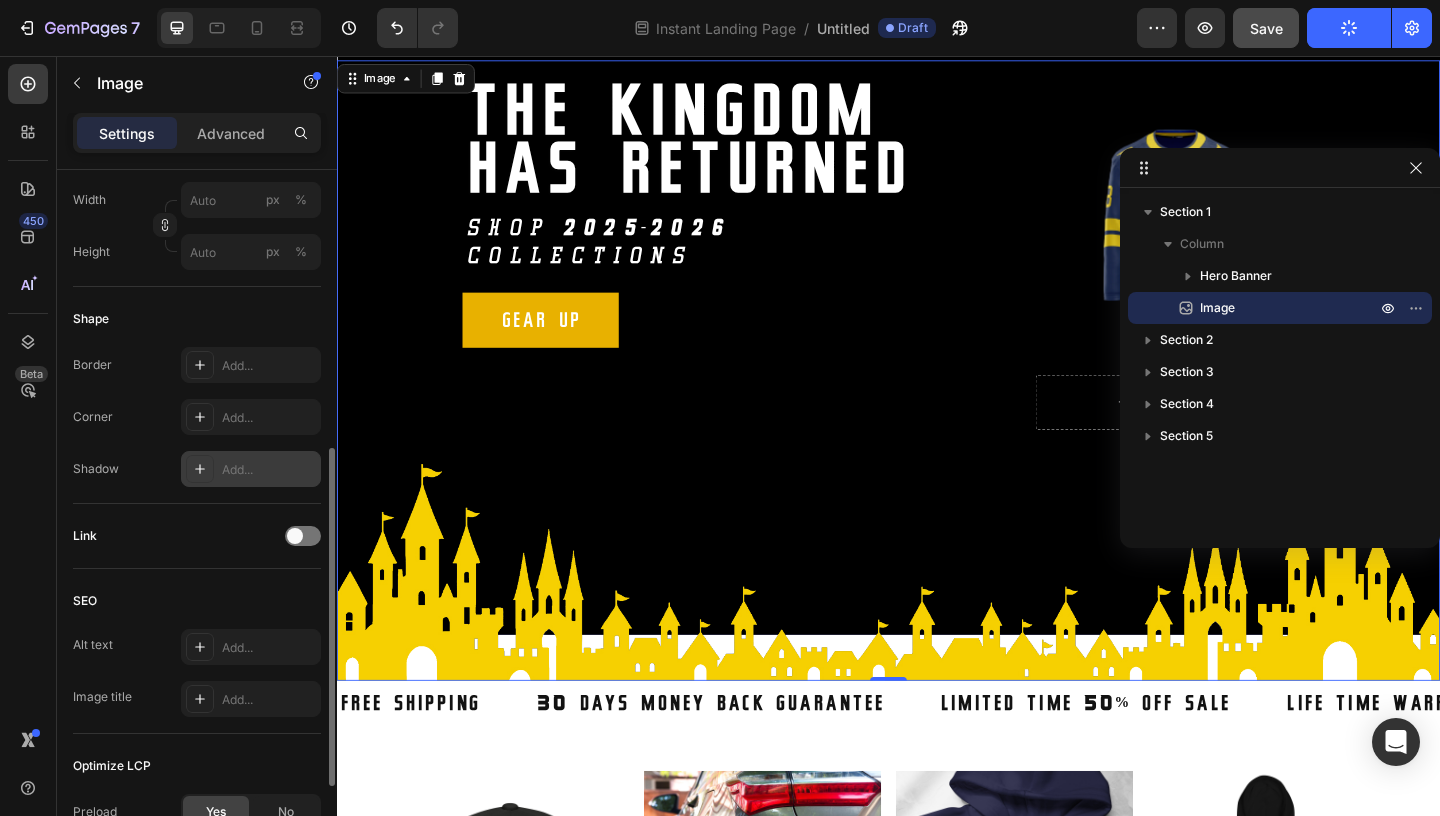 click on "Add..." at bounding box center (269, 470) 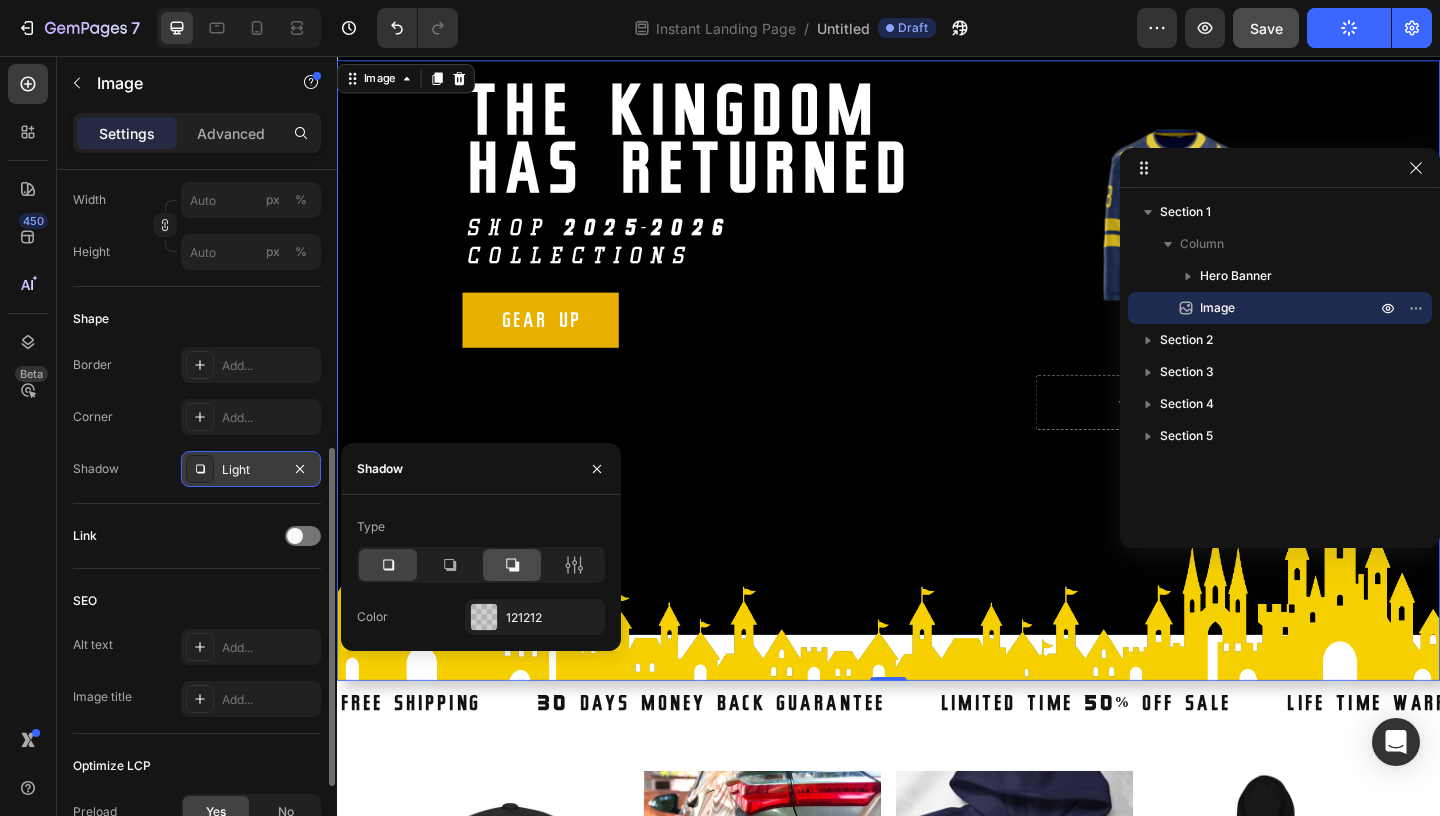 click 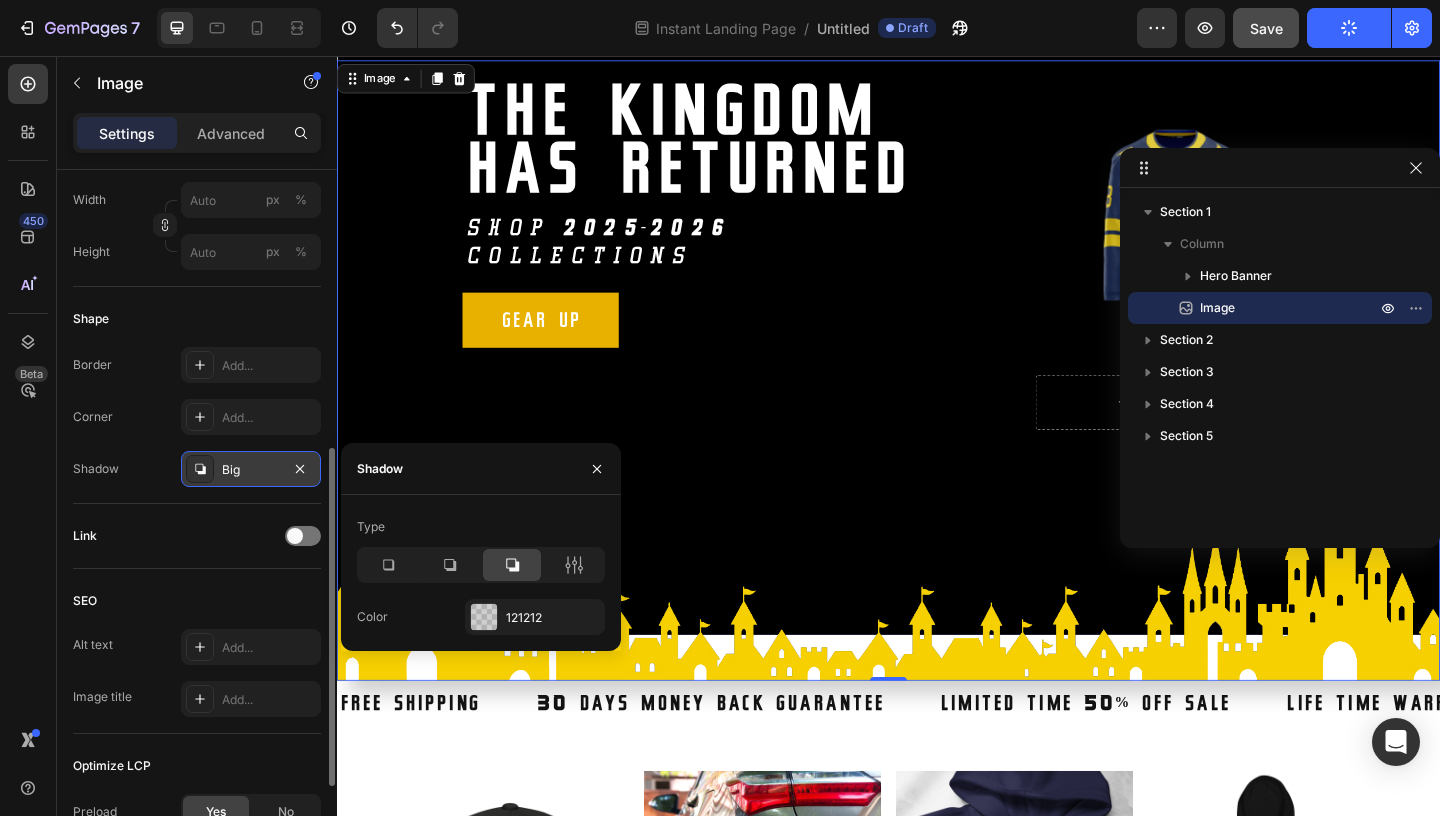 click on "SEO" at bounding box center (197, 601) 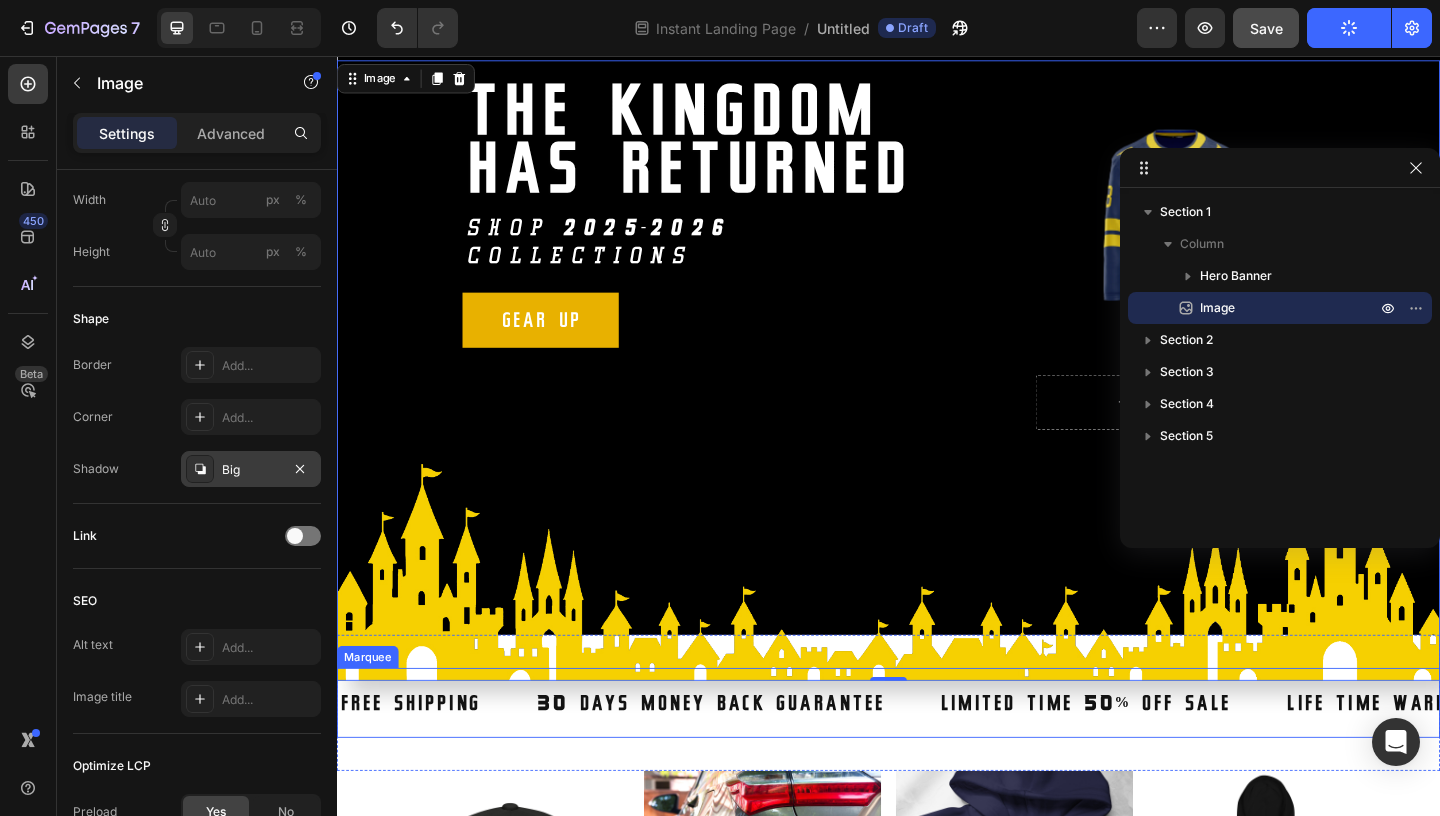 click on "FREE SHIPPING Text Block" at bounding box center (445, 759) 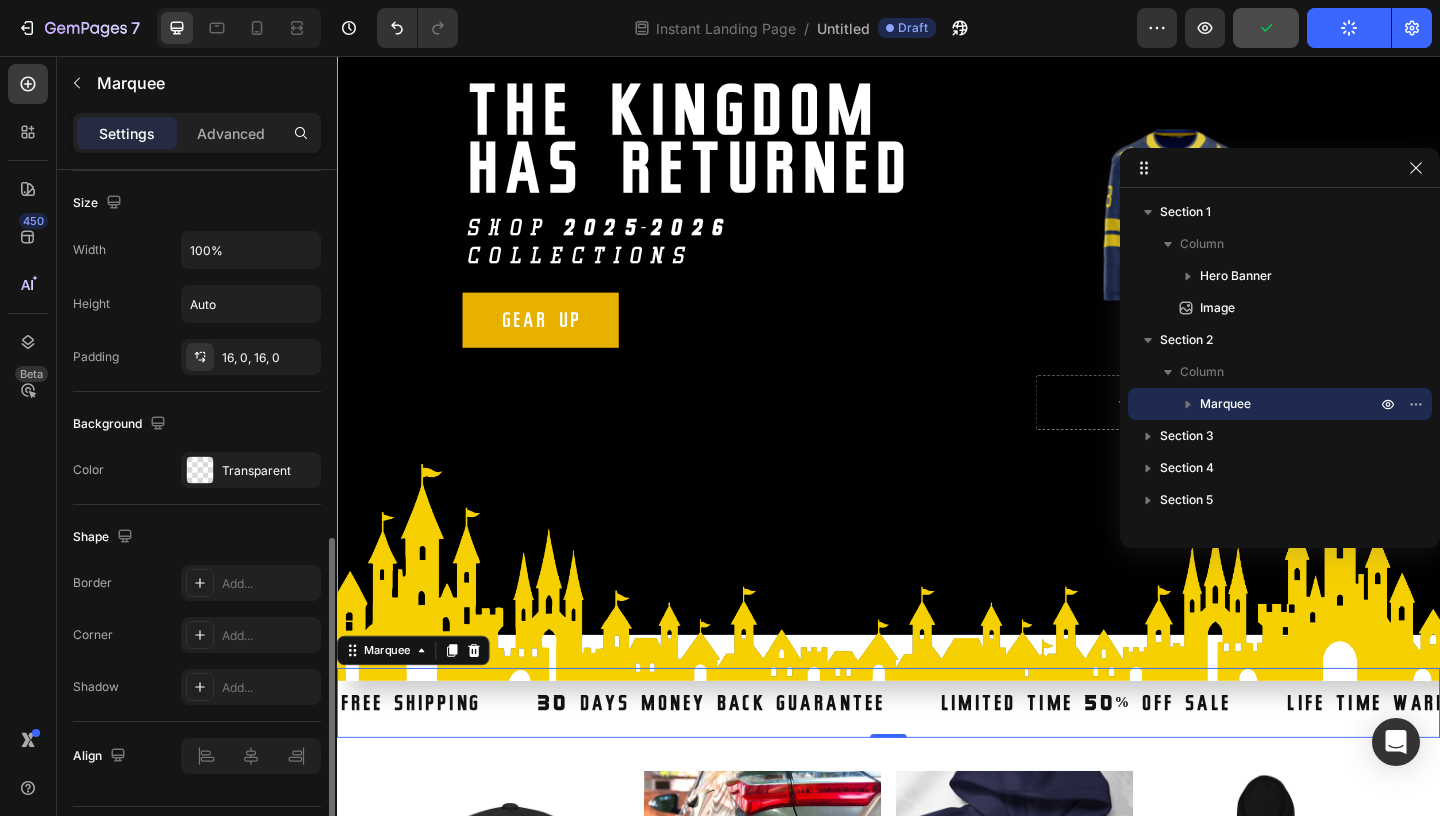 scroll, scrollTop: 708, scrollLeft: 0, axis: vertical 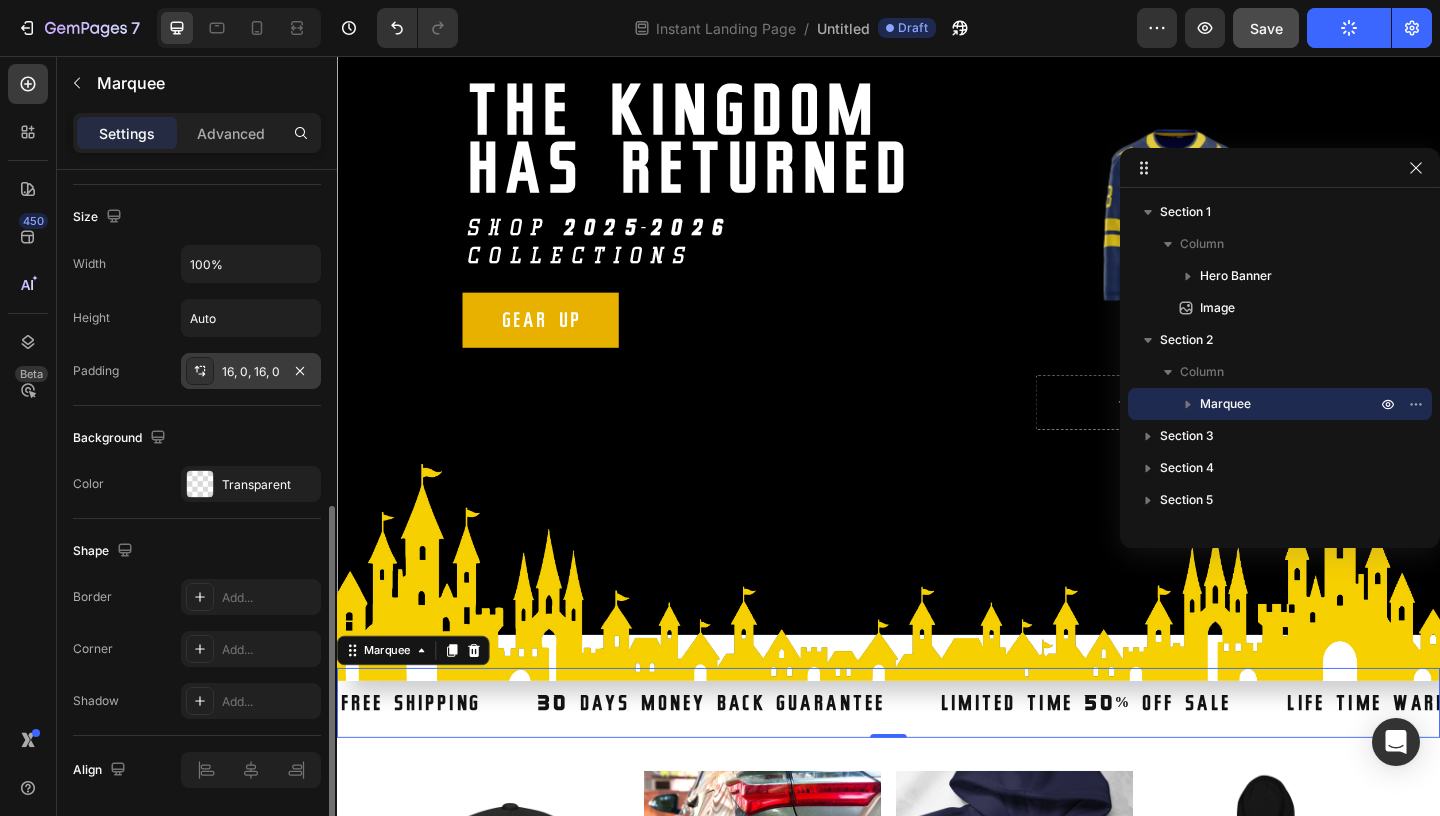 click on "16, 0, 16, 0" at bounding box center [251, 372] 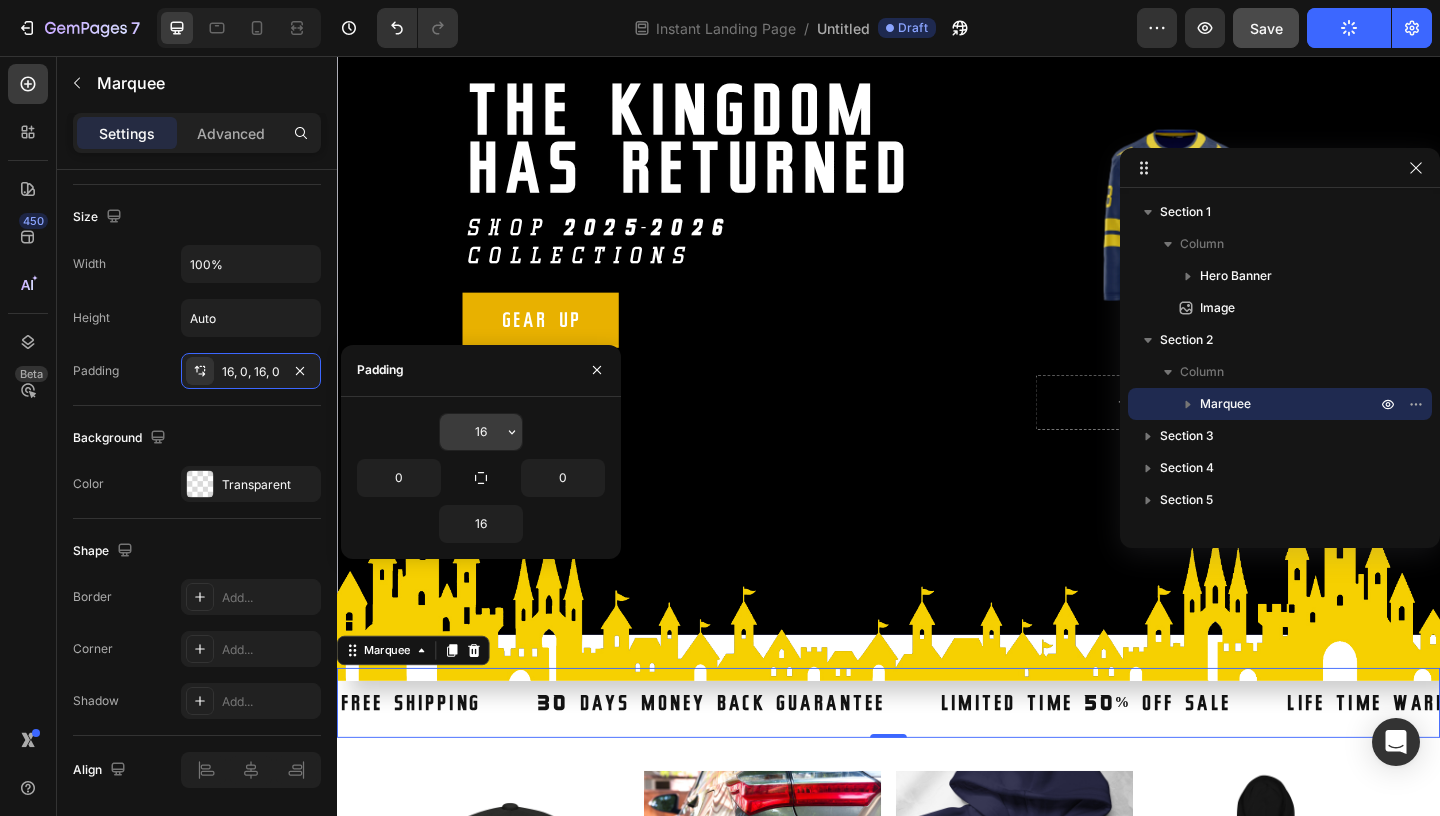 click on "16" at bounding box center [481, 432] 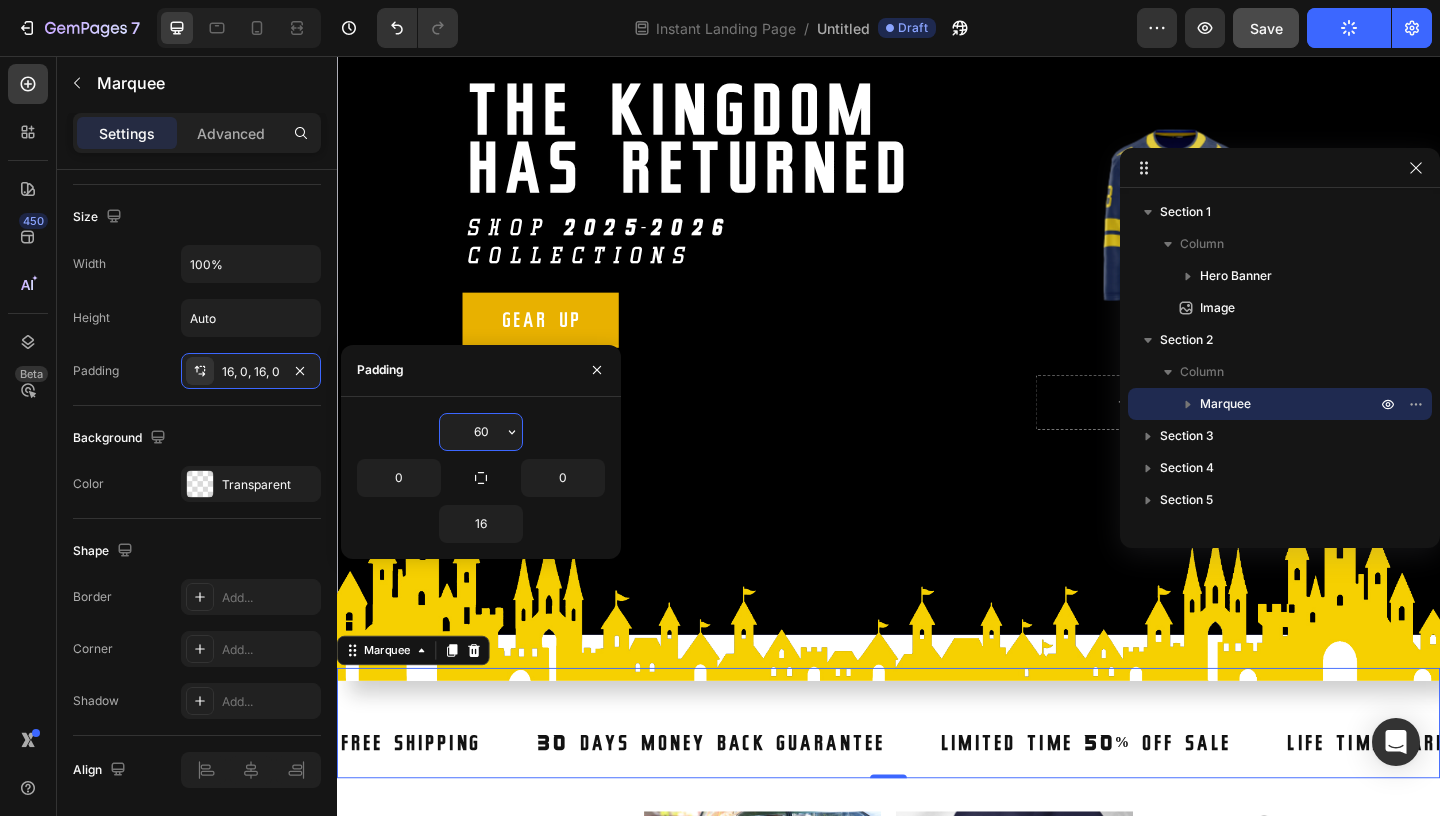 type on "6" 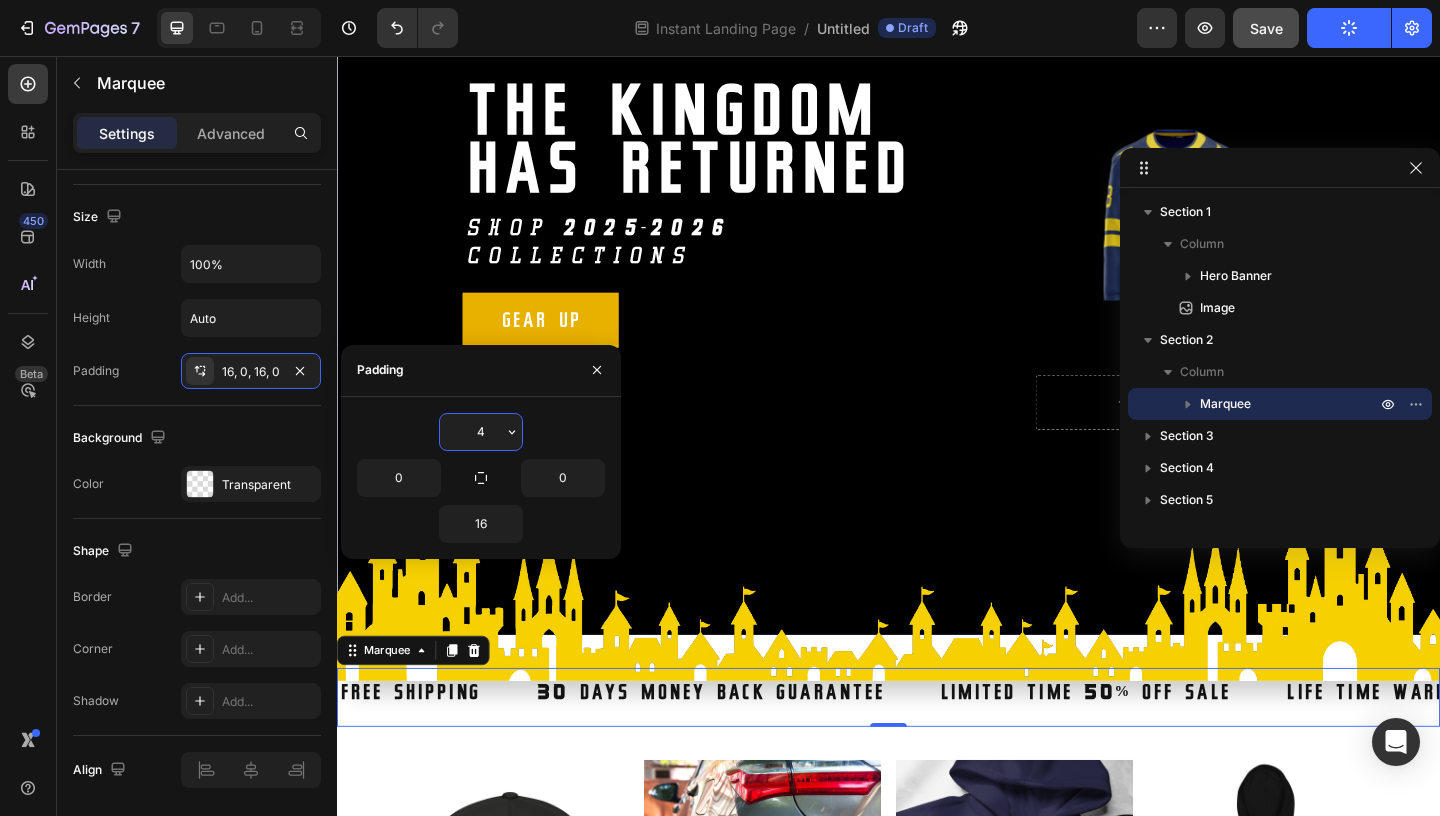 type on "40" 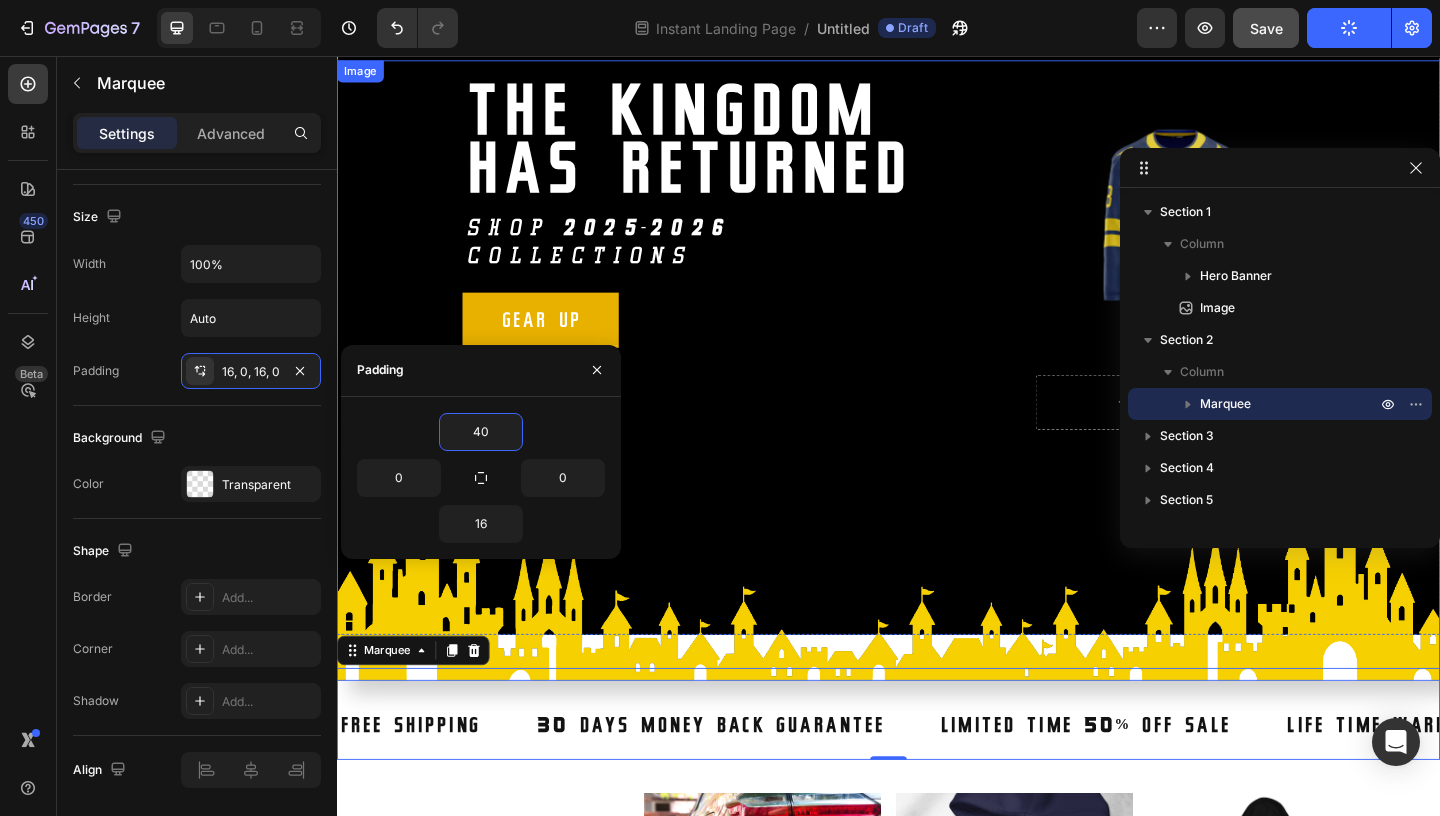click at bounding box center (937, 397) 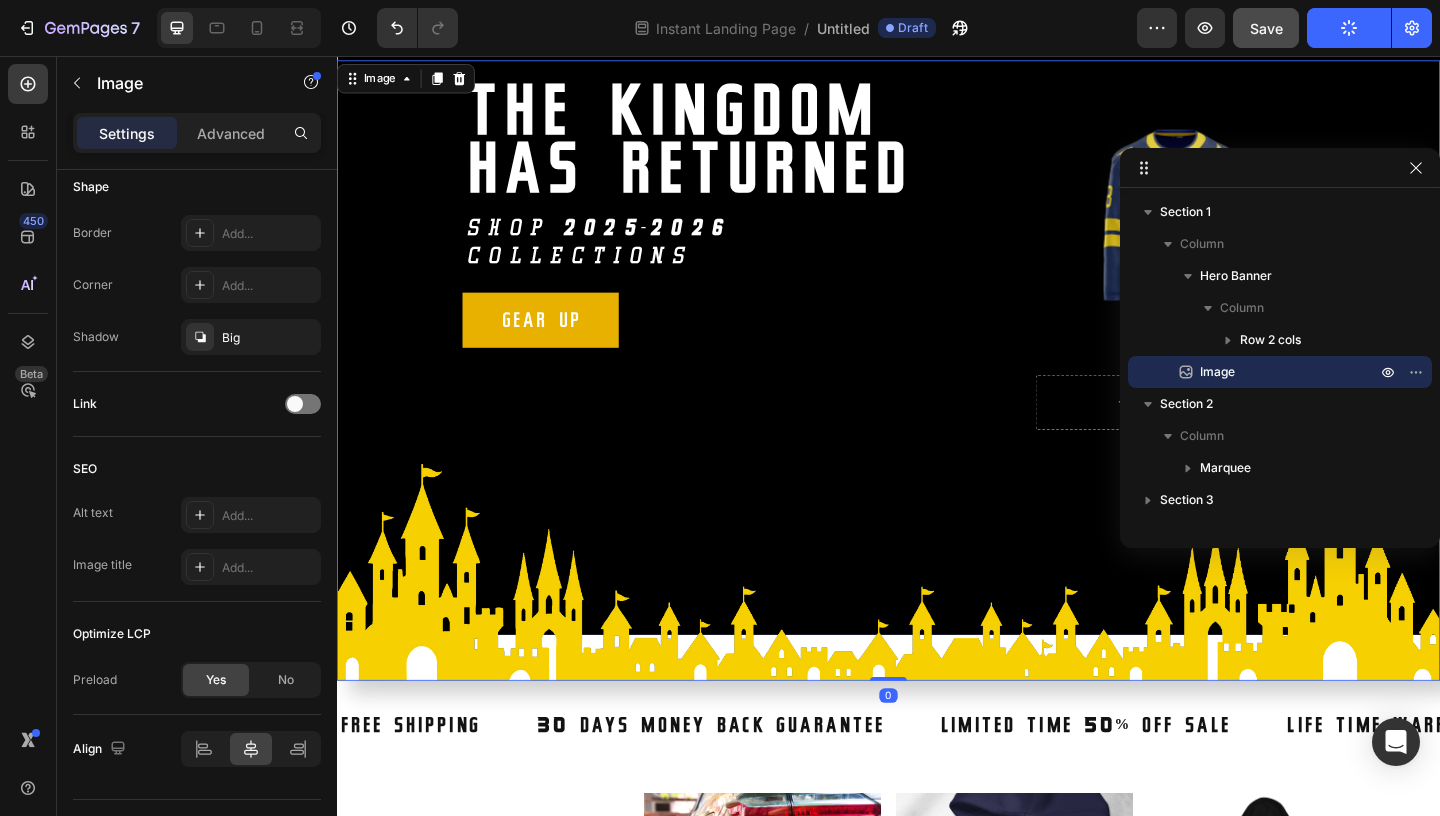 scroll, scrollTop: 0, scrollLeft: 0, axis: both 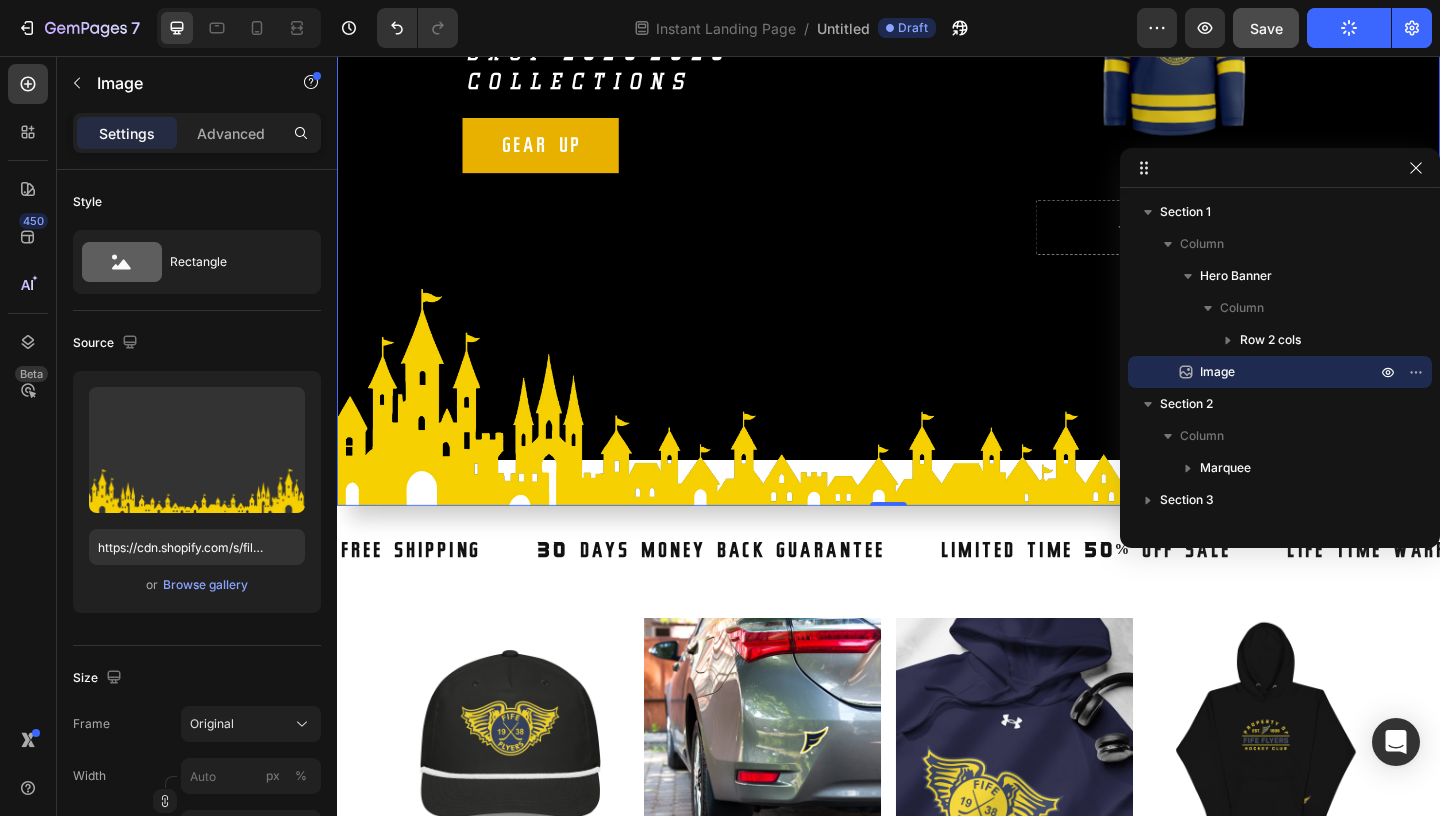 click at bounding box center (937, 207) 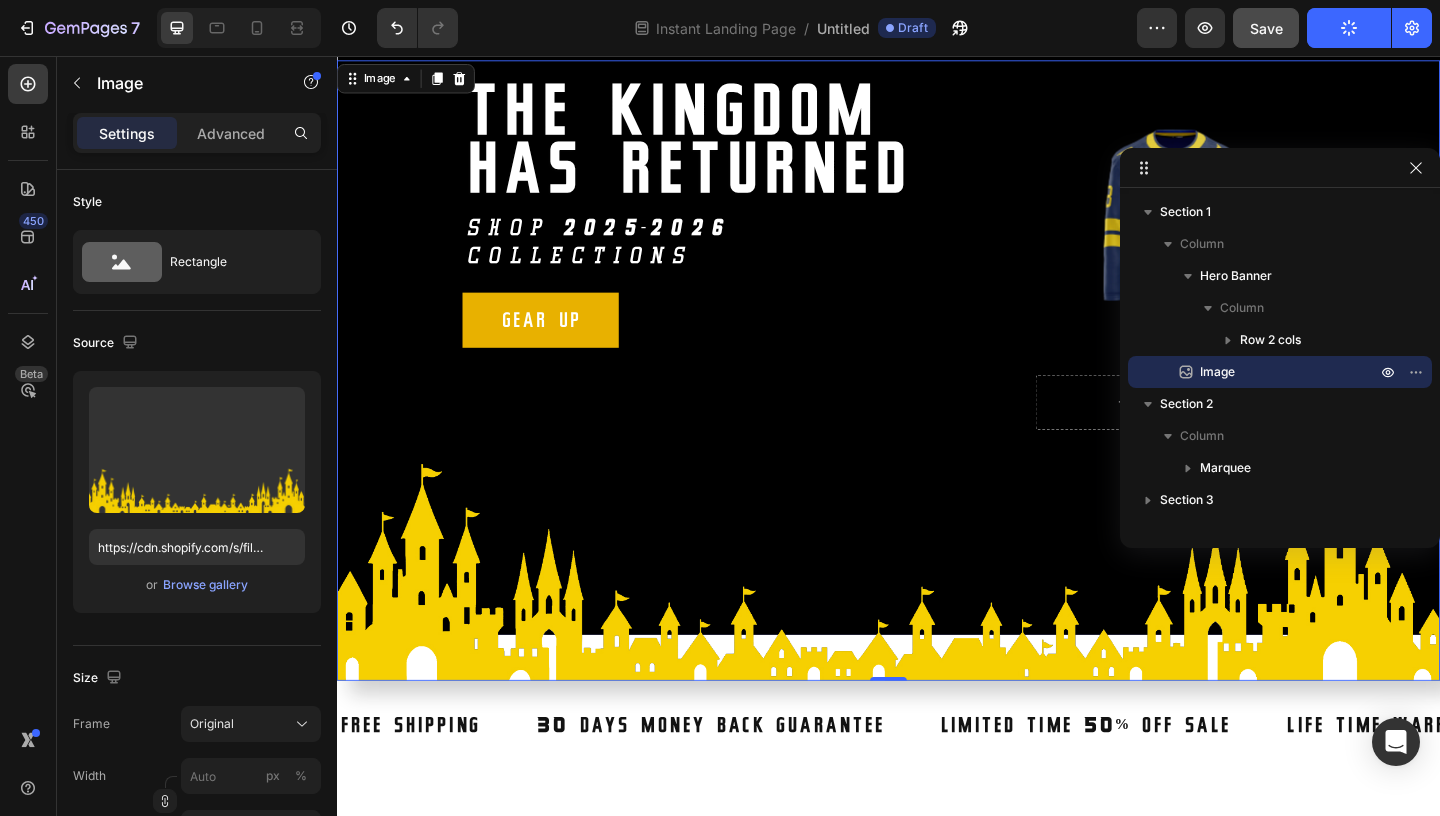 scroll, scrollTop: 0, scrollLeft: 0, axis: both 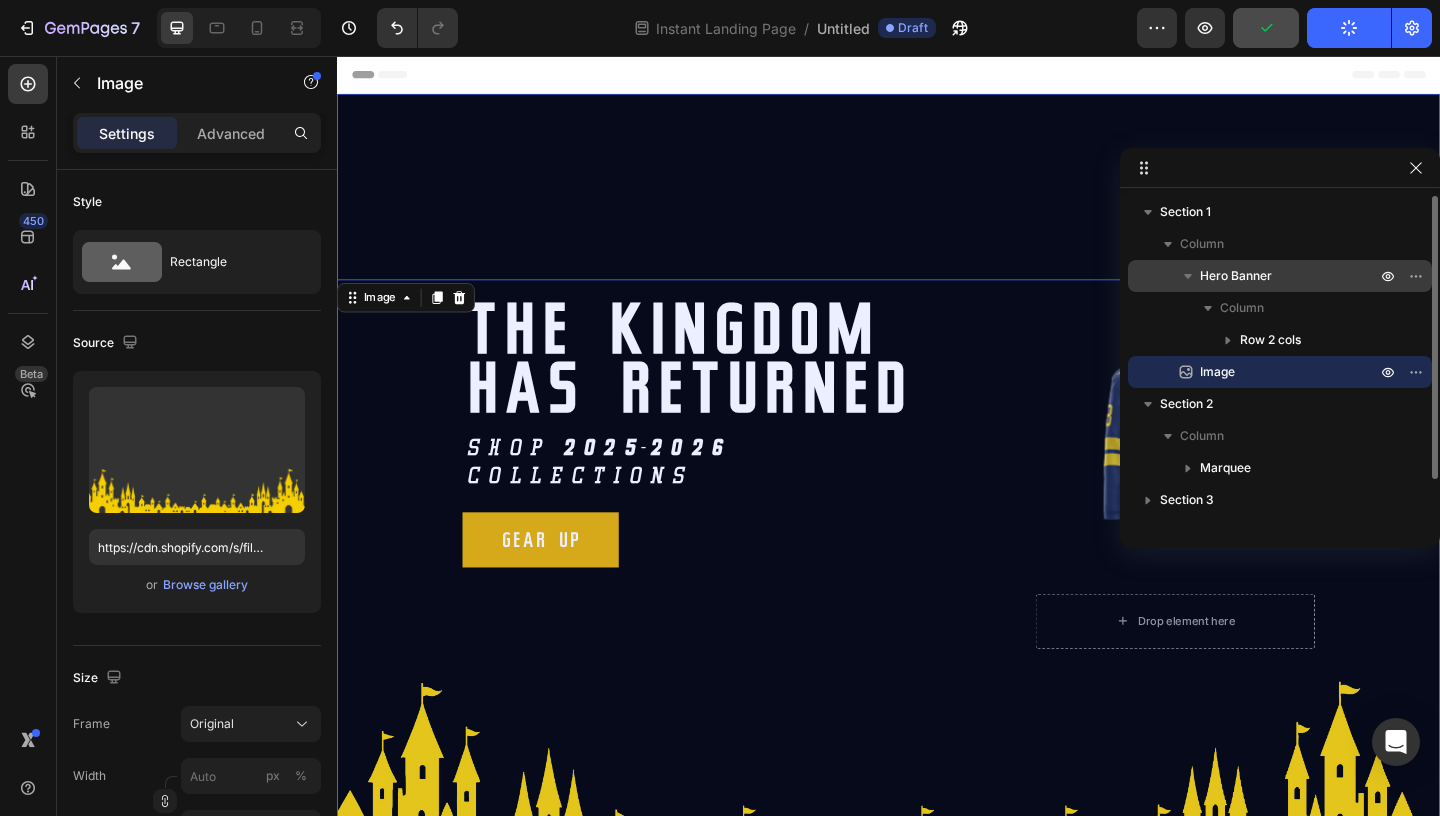 click on "Hero Banner" at bounding box center [1236, 276] 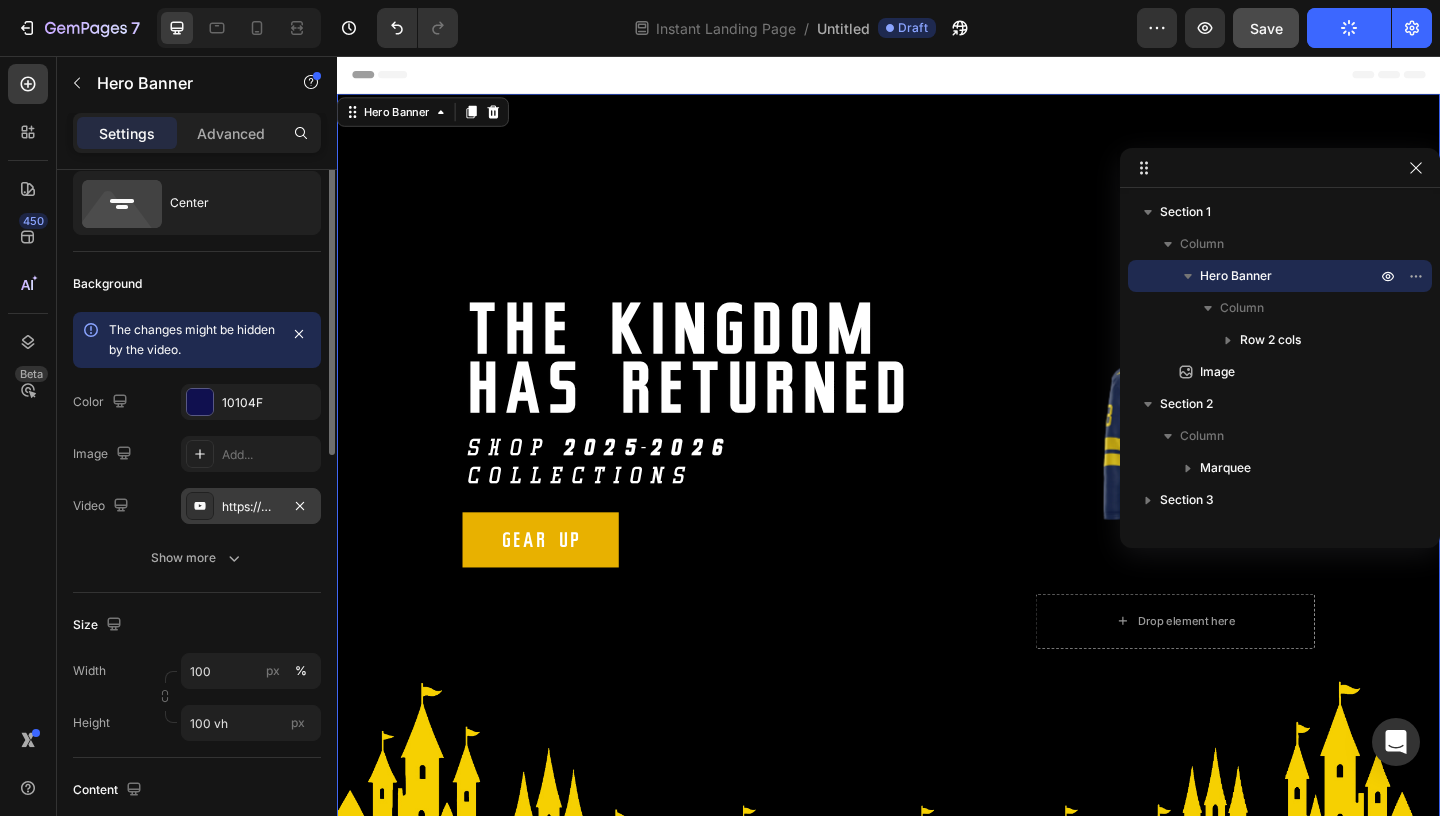 scroll, scrollTop: 0, scrollLeft: 0, axis: both 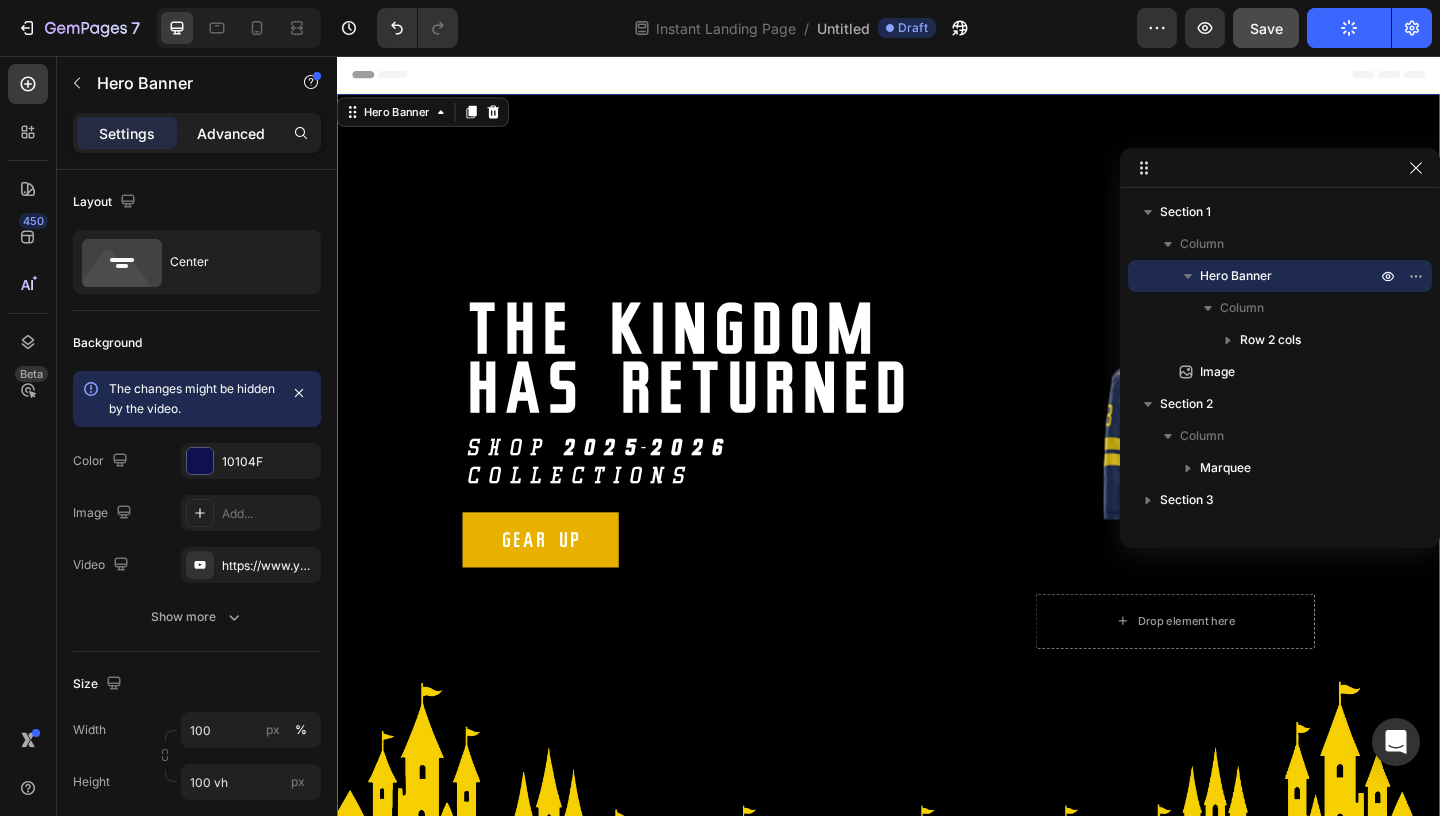 click on "Advanced" at bounding box center (231, 133) 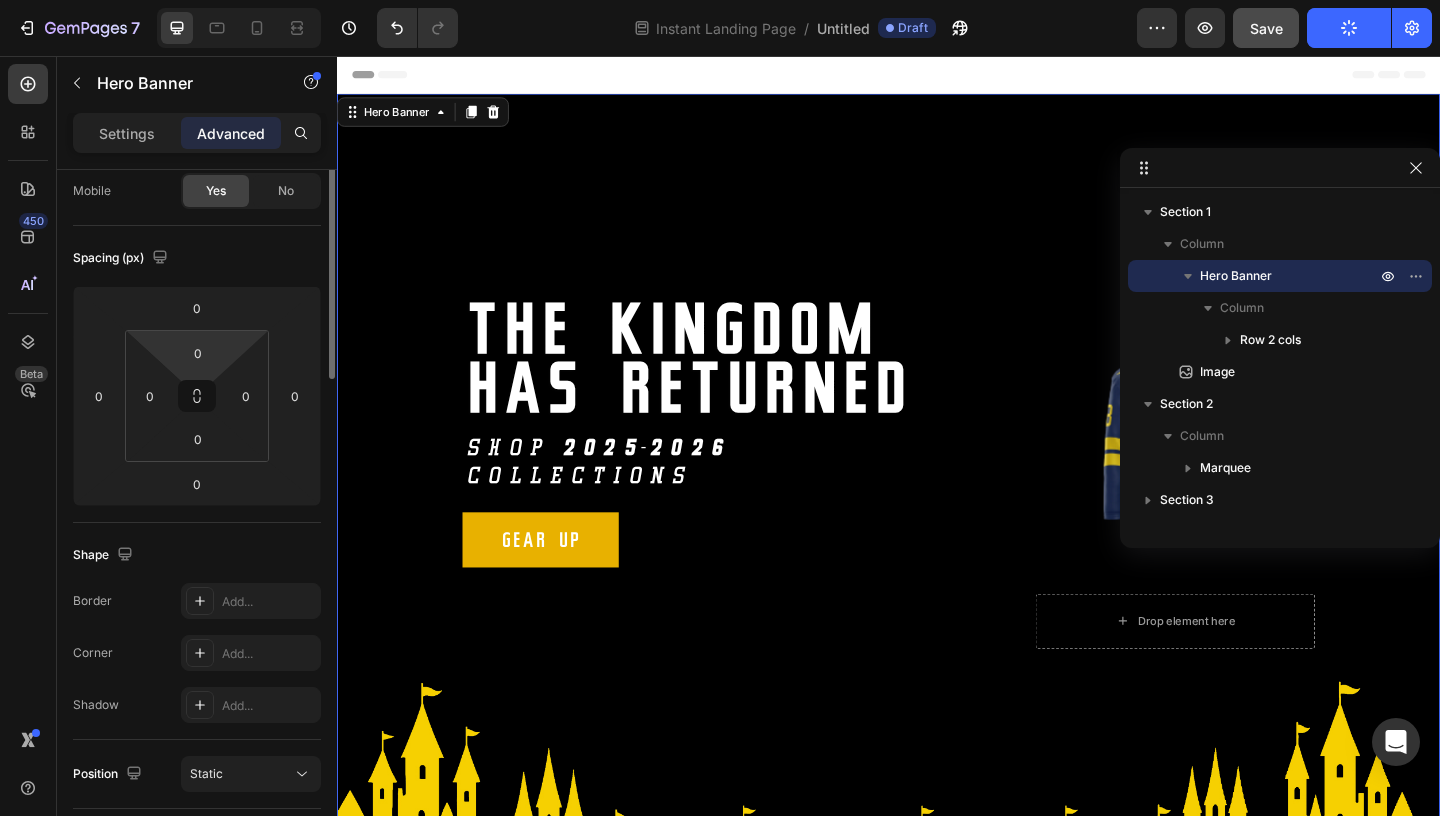 scroll, scrollTop: 0, scrollLeft: 0, axis: both 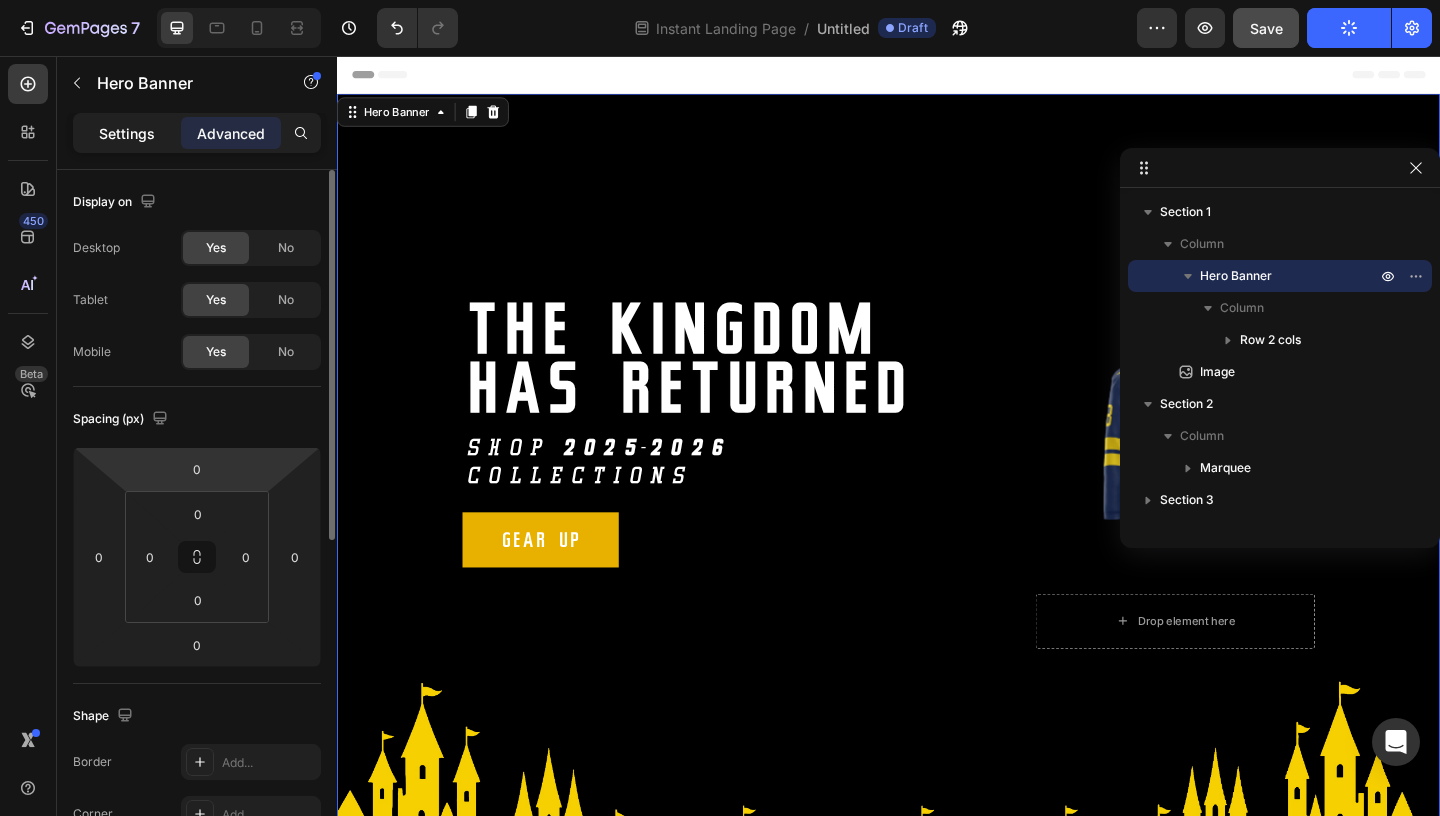 click on "Settings" at bounding box center [127, 133] 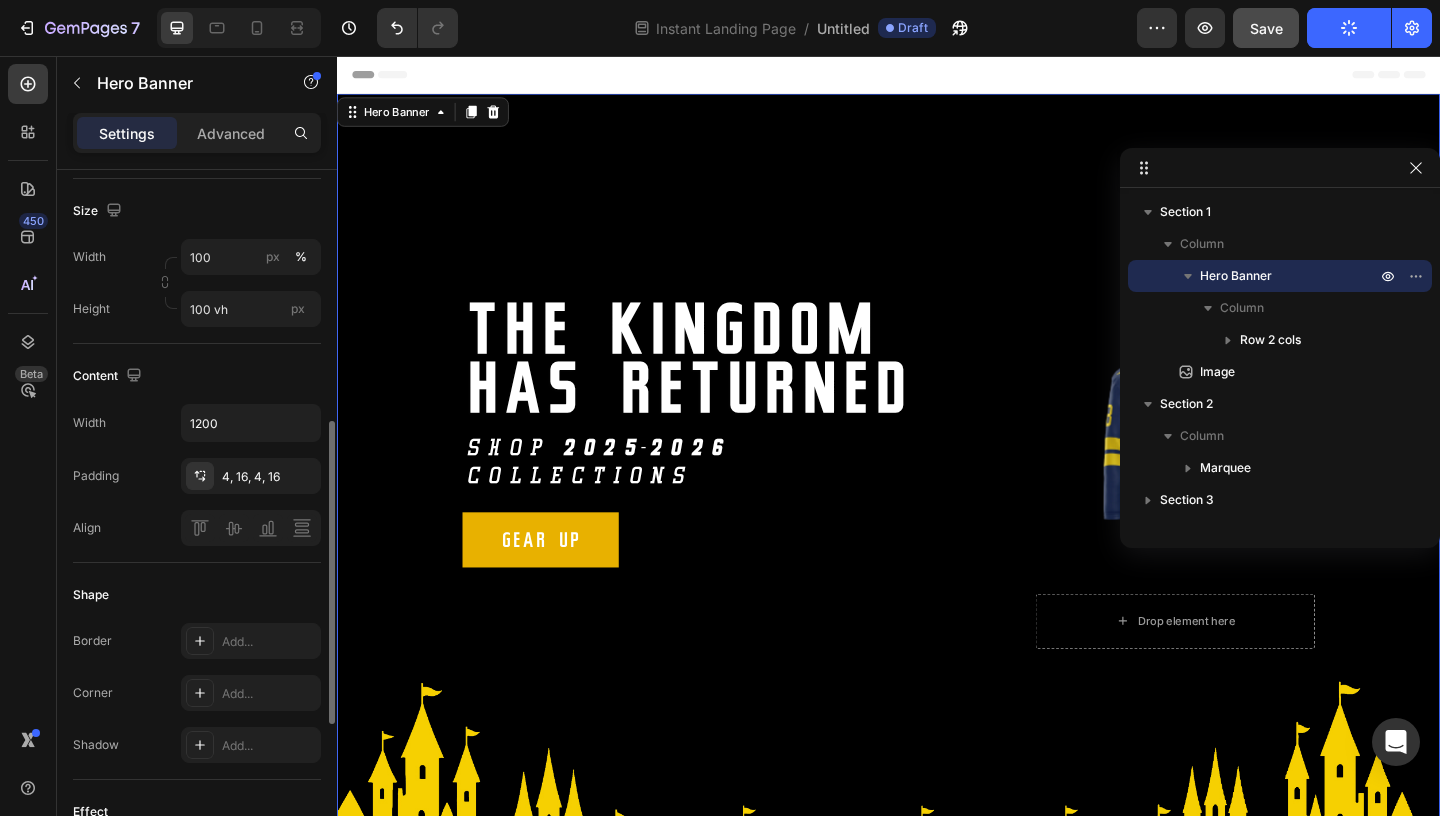 scroll, scrollTop: 512, scrollLeft: 0, axis: vertical 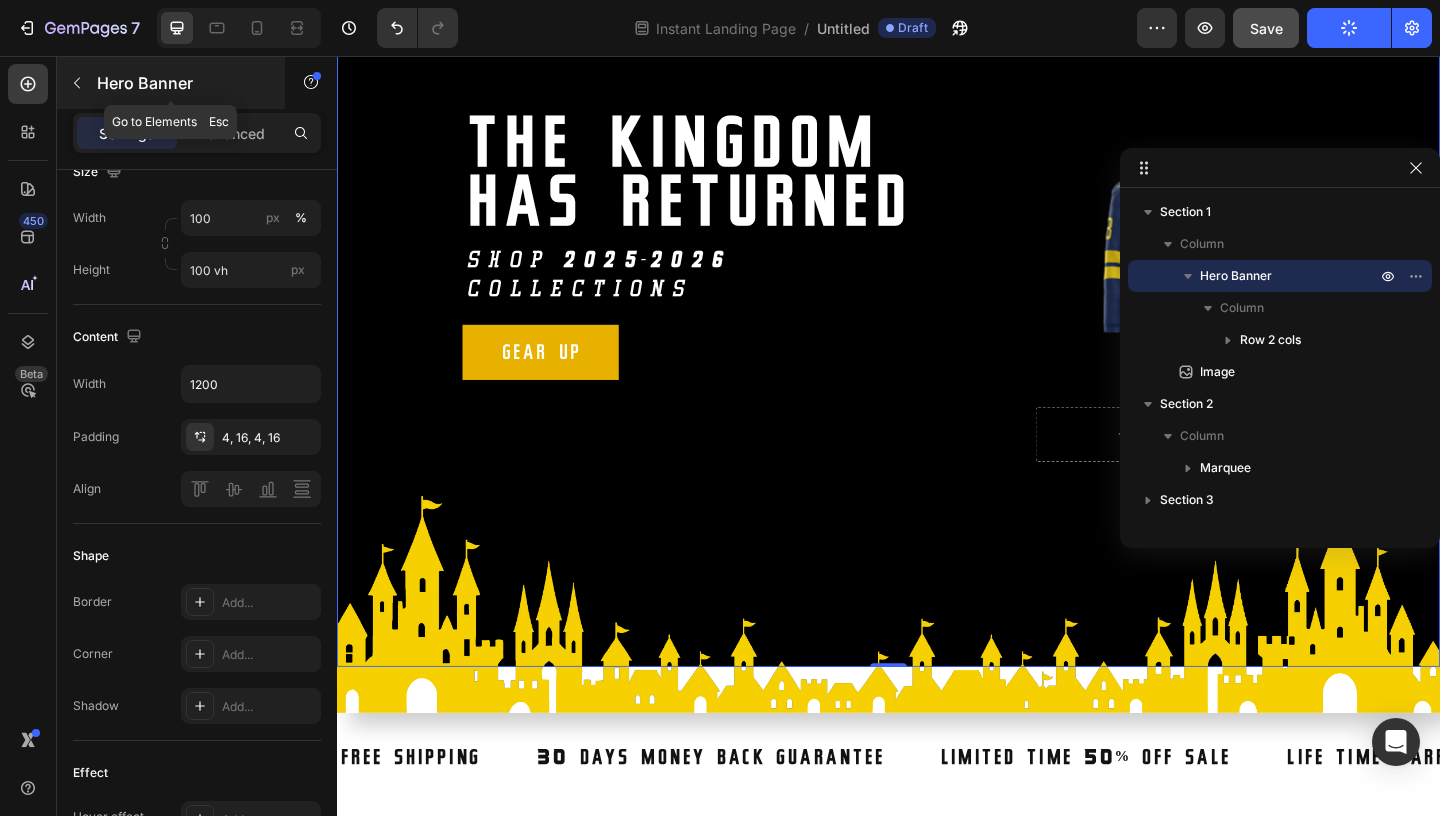click 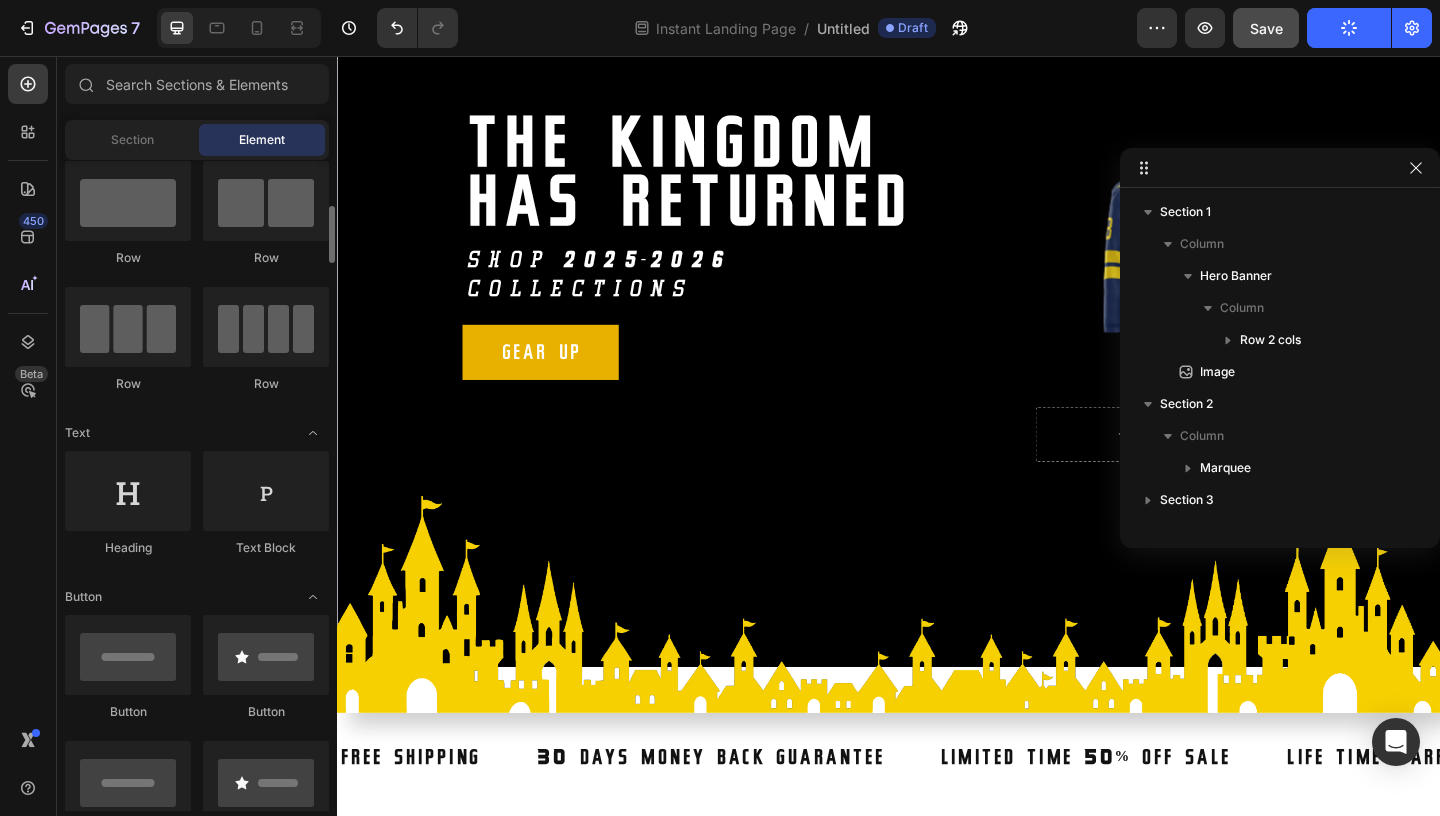 scroll, scrollTop: 0, scrollLeft: 0, axis: both 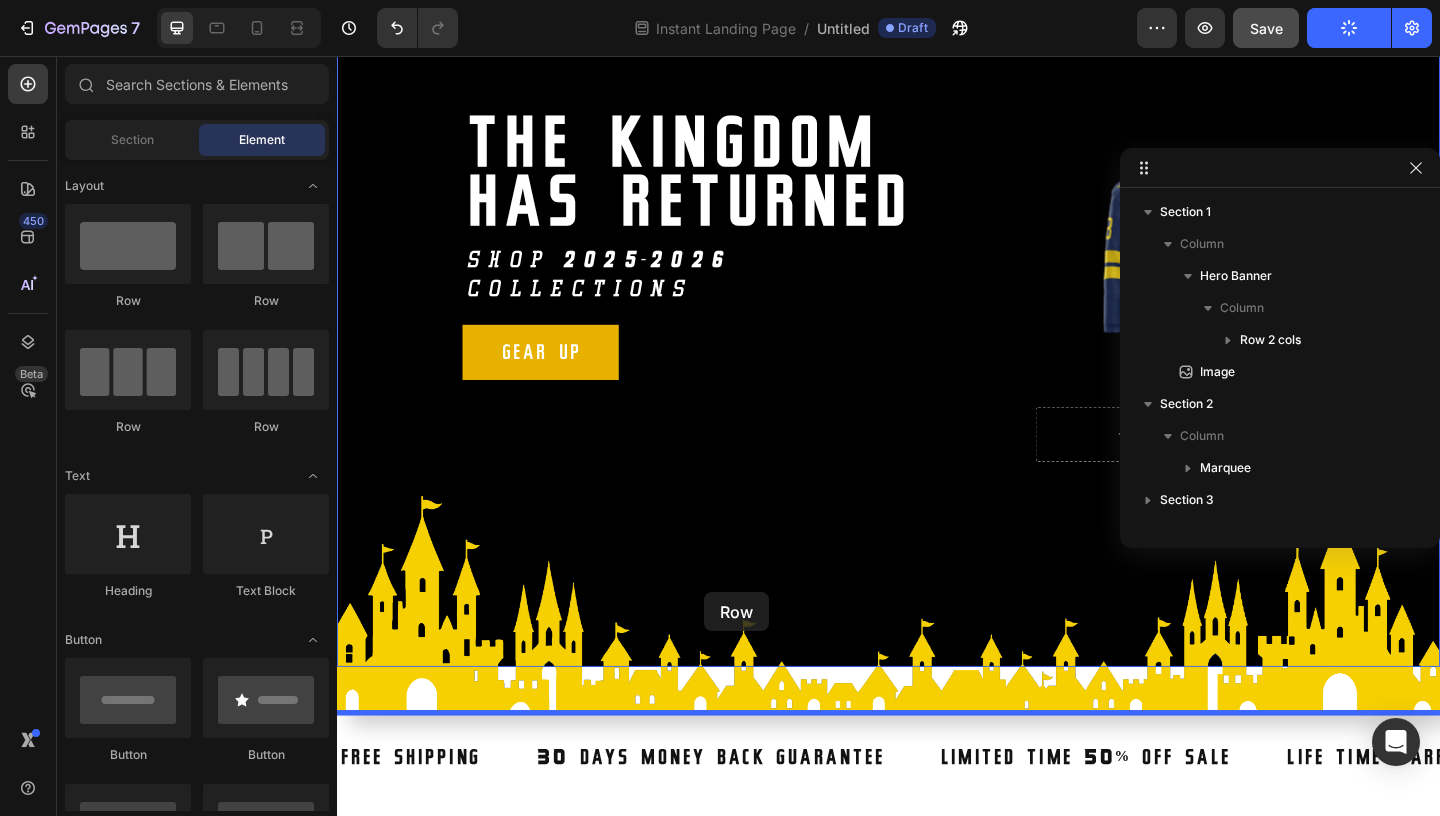 drag, startPoint x: 470, startPoint y: 305, endPoint x: 704, endPoint y: 592, distance: 370.30392 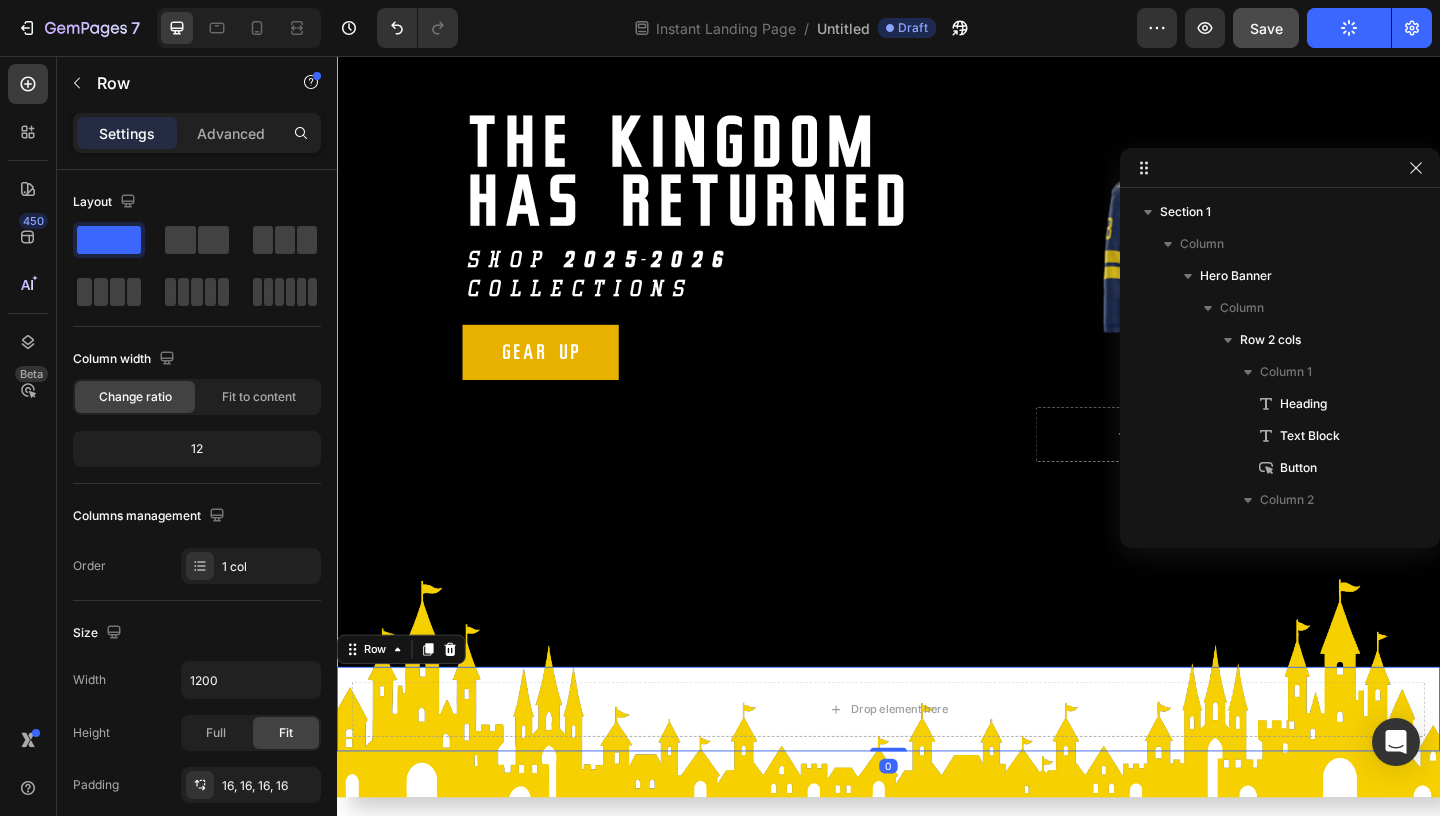 scroll, scrollTop: 250, scrollLeft: 0, axis: vertical 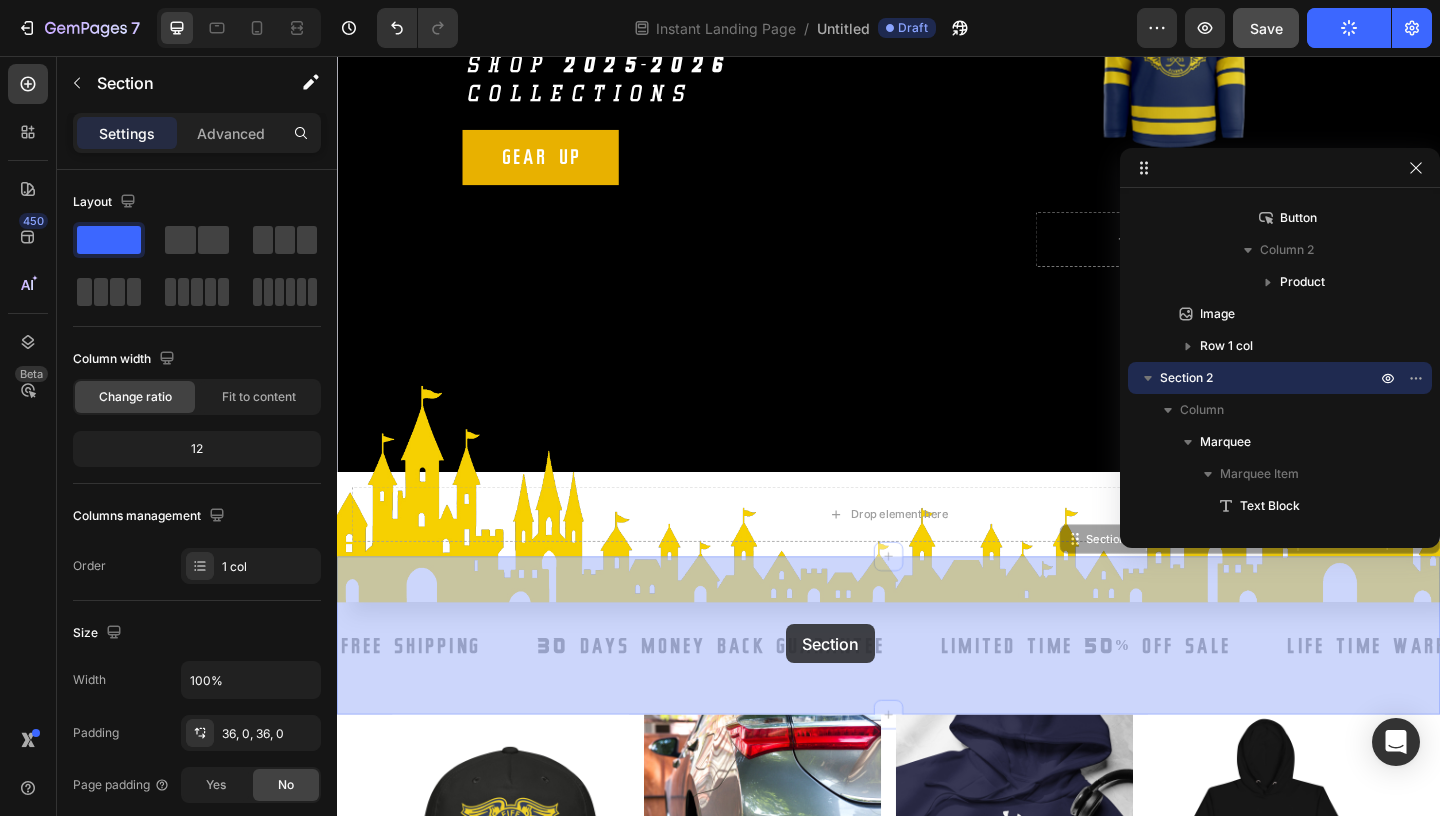drag, startPoint x: 713, startPoint y: 829, endPoint x: 786, endPoint y: 624, distance: 217.60974 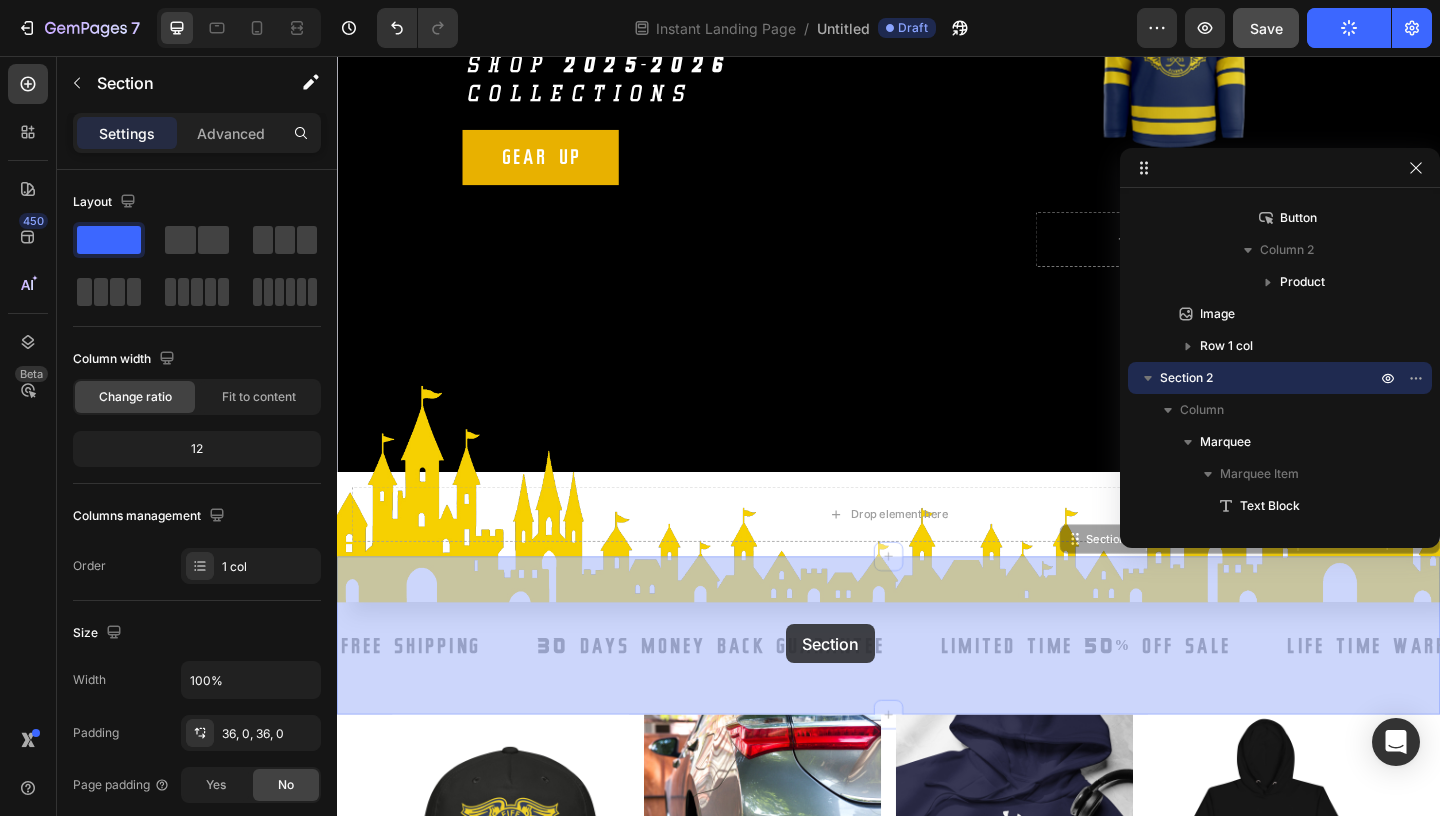 click on "Header THE KINGDOM  HAS RETURNED Heading SHOP 2025-2026  COLLECTIONS Text Block gear up Button Product Images
Drop element here Product Row Hero Banner Image
Drop element here Row Section 1 FREE SHIPPING Text Block 30 DAYS MONEY BACK GUARANTEE Text Block LIMITED TIME 50% OFF SALE Text Block LIFE TIME WARRANTY Text Block FREE SHIPPING Text Block 30 DAYS MONEY BACK GUARANTEE Text Block LIMITED TIME 50% OFF SALE Text Block LIFE TIME WARRANTY Text Block Marquee Section 2   You can create reusable sections Create Theme Section AI Content Write with GemAI You've reached  /  rewrites of your AI generative this month. Resets on  01 Sep . You have reached limit this month FREE SHIPPING Text Block 30 DAYS MONEY BACK GUARANTEE Text Block LIMITED TIME 50% OFF SALE Text Block LIFE TIME WARRANTY Text Block FREE SHIPPING Text Block 30 DAYS MONEY BACK GUARANTEE Text Block LIMITED TIME 50% OFF SALE Text Block LIFE TIME WARRANTY Text Block Marquee Section 2   Create Theme Section / 01 Sep" at bounding box center [937, 898] 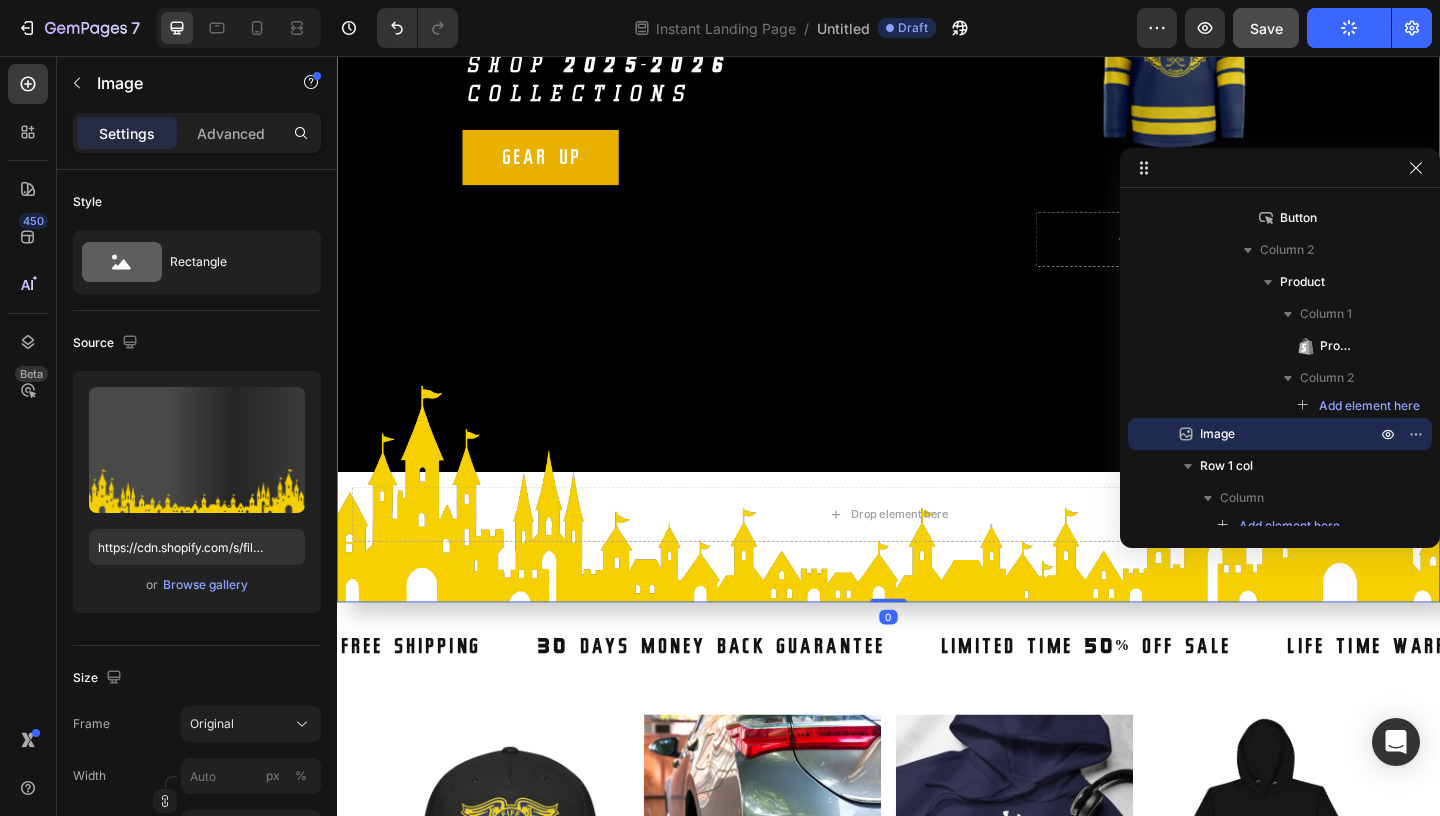 click on "THE KINGDOM  HAS RETURNED Heading SHOP 2025-2026  COLLECTIONS Text Block gear up Button Product Images
Drop element here Product Row Hero Banner Image   0
Drop element here Row" at bounding box center [937, 140] 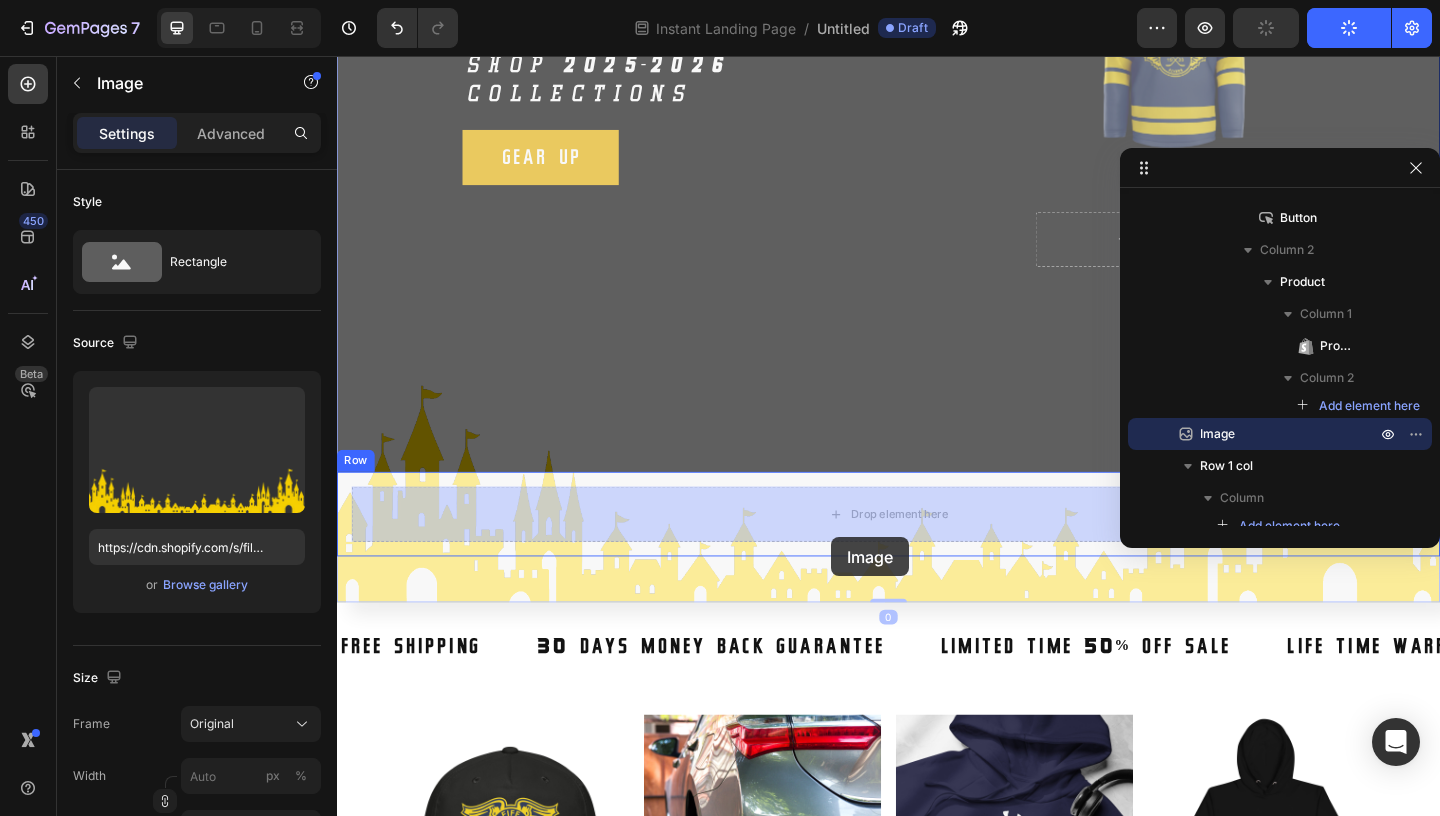 drag, startPoint x: 404, startPoint y: 428, endPoint x: 830, endPoint y: 536, distance: 439.47696 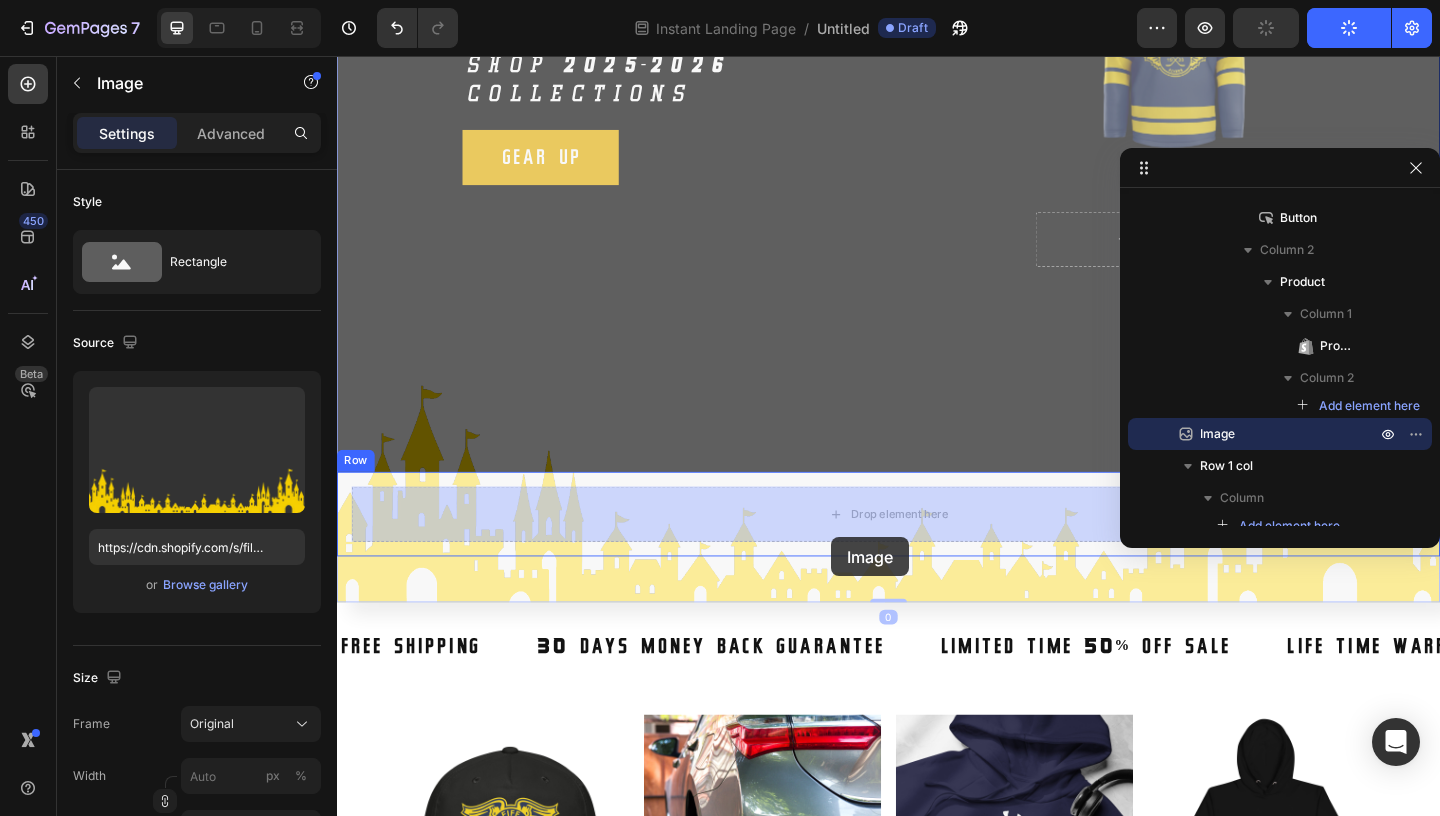 click on "Header THE KINGDOM  HAS RETURNED Heading SHOP 2025-2026  COLLECTIONS Text Block gear up Button Product Images
Drop element here Product Row Hero Banner Image   0 Image   0
Drop element here Row Section 1 FREE SHIPPING Text Block 30 DAYS MONEY BACK GUARANTEE Text Block LIMITED TIME 50% OFF SALE Text Block LIFE TIME WARRANTY Text Block FREE SHIPPING Text Block 30 DAYS MONEY BACK GUARANTEE Text Block LIMITED TIME 50% OFF SALE Text Block LIFE TIME WARRANTY Text Block Marquee Section 2 Product Images 🧢 Fife Flyers Gold Rope Hat — The Crown of the Commons 👑 Product Title Out Of Stock Add to Cart Row Product List Product Images 🪙 Fife Flyers Official Team Stickers — Seals of the Realm ⚔️ Product Title Out Of Stock Add to Cart Row Product List Product Images 🧥 Fife Flyers x Under Armour® Hoodie — Cloak of the Kingdom 👑 Product Title Out Of Stock Add to Cart Row Product List Product Images 🧥 Fife Flyers Team Hoodie — Armor of the Faithful ⚔️ Row" at bounding box center [937, 898] 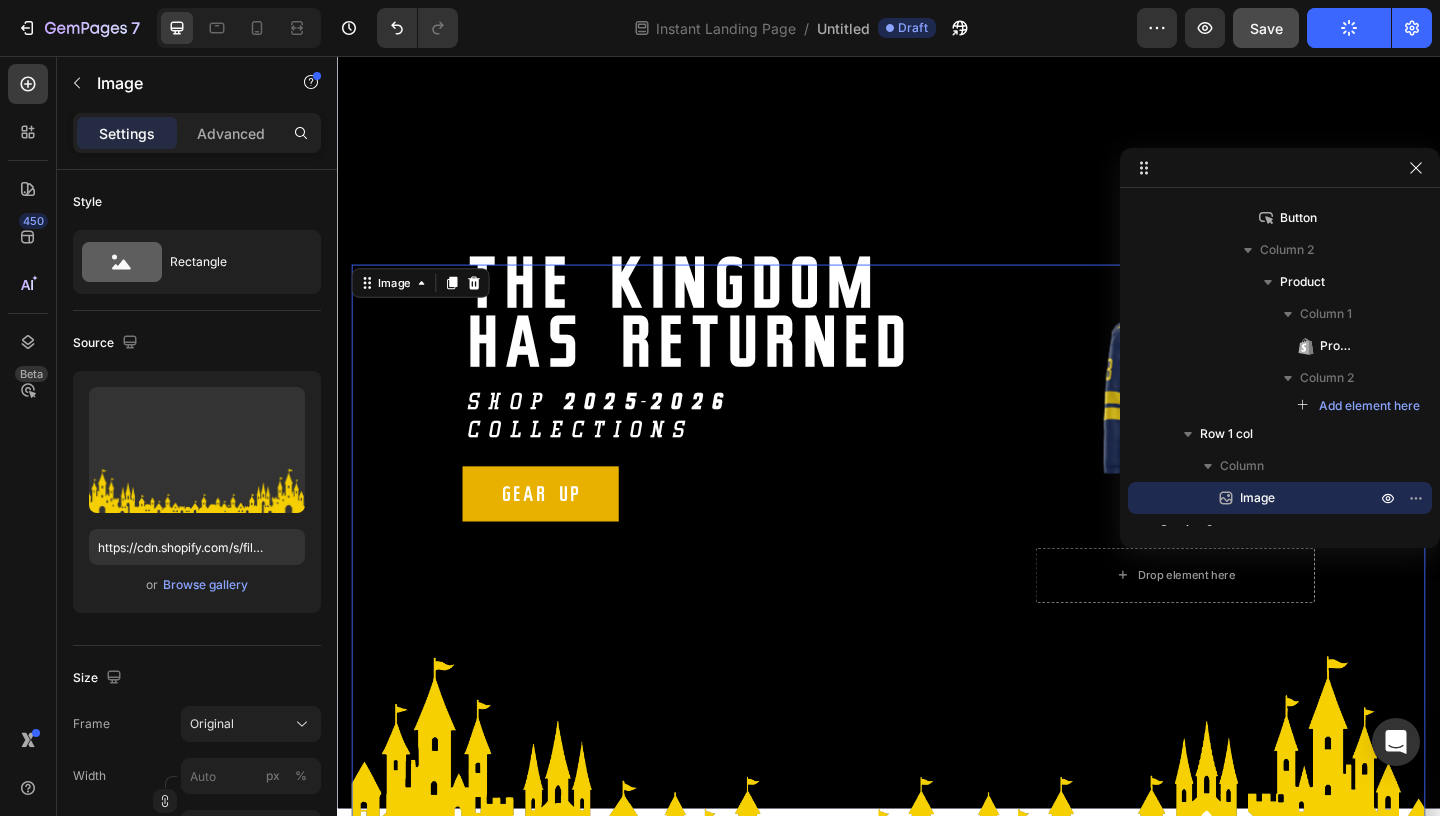 scroll, scrollTop: 0, scrollLeft: 0, axis: both 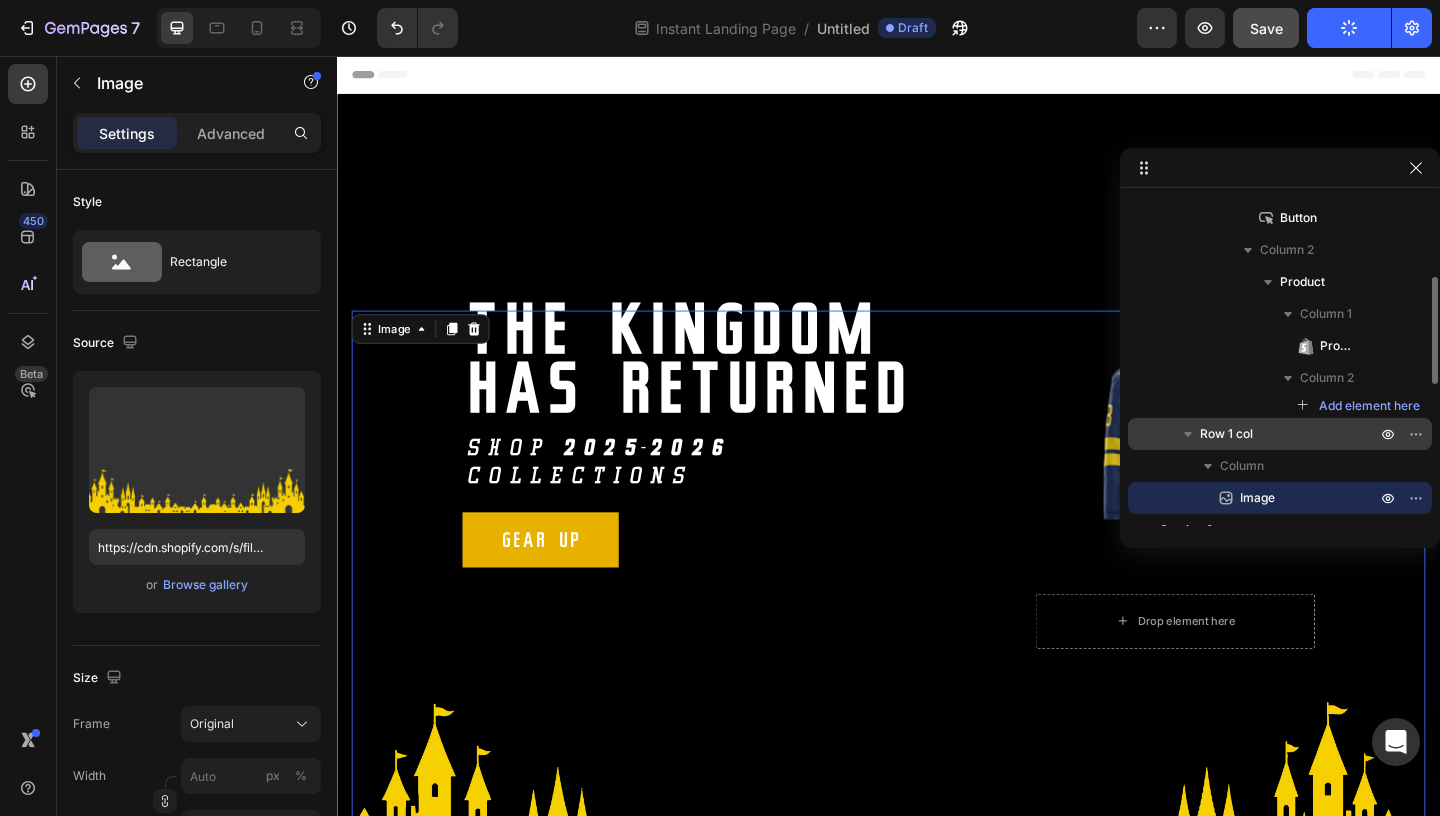 click on "Row 1 col" at bounding box center [1226, 434] 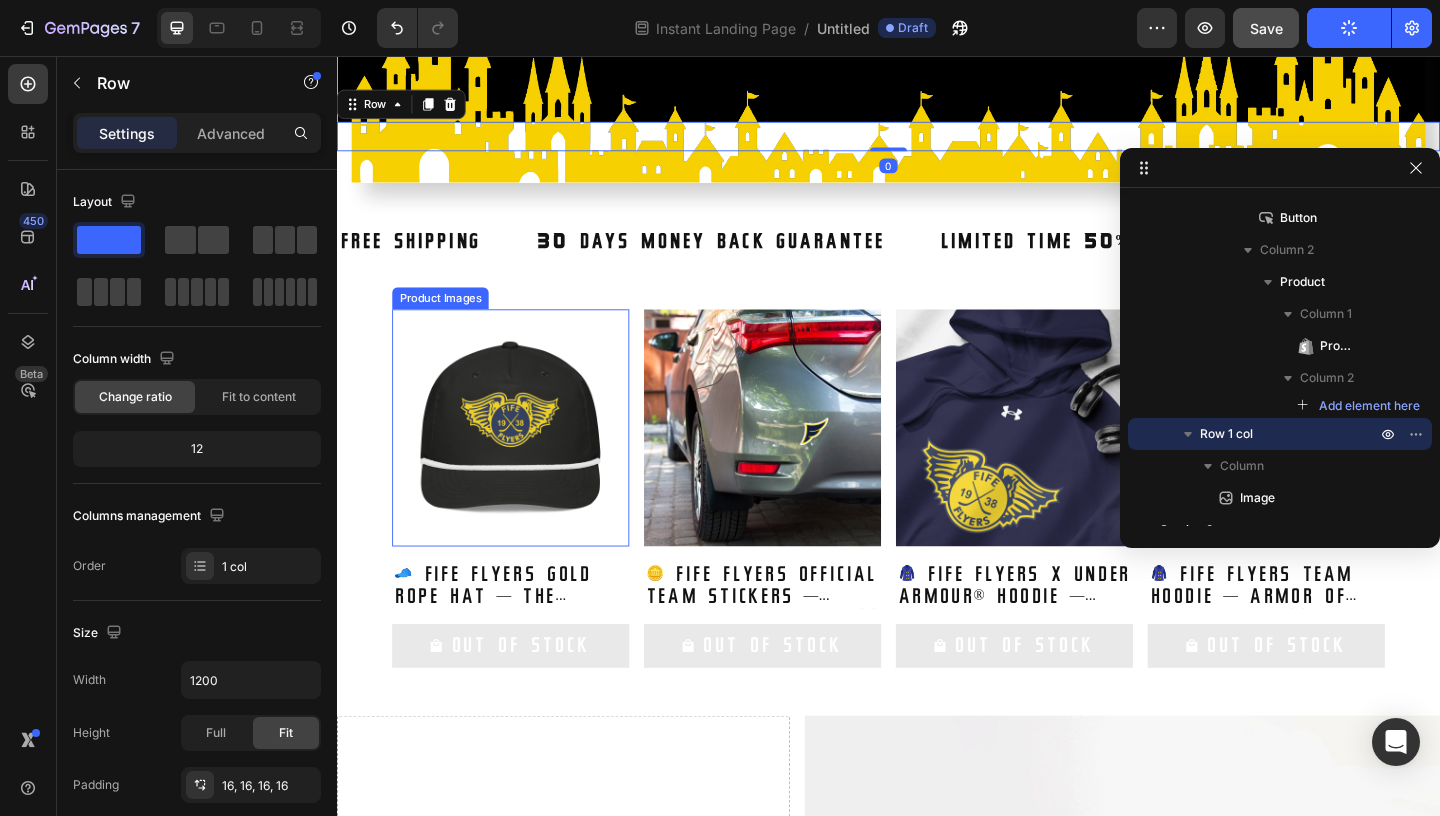 scroll, scrollTop: 798, scrollLeft: 0, axis: vertical 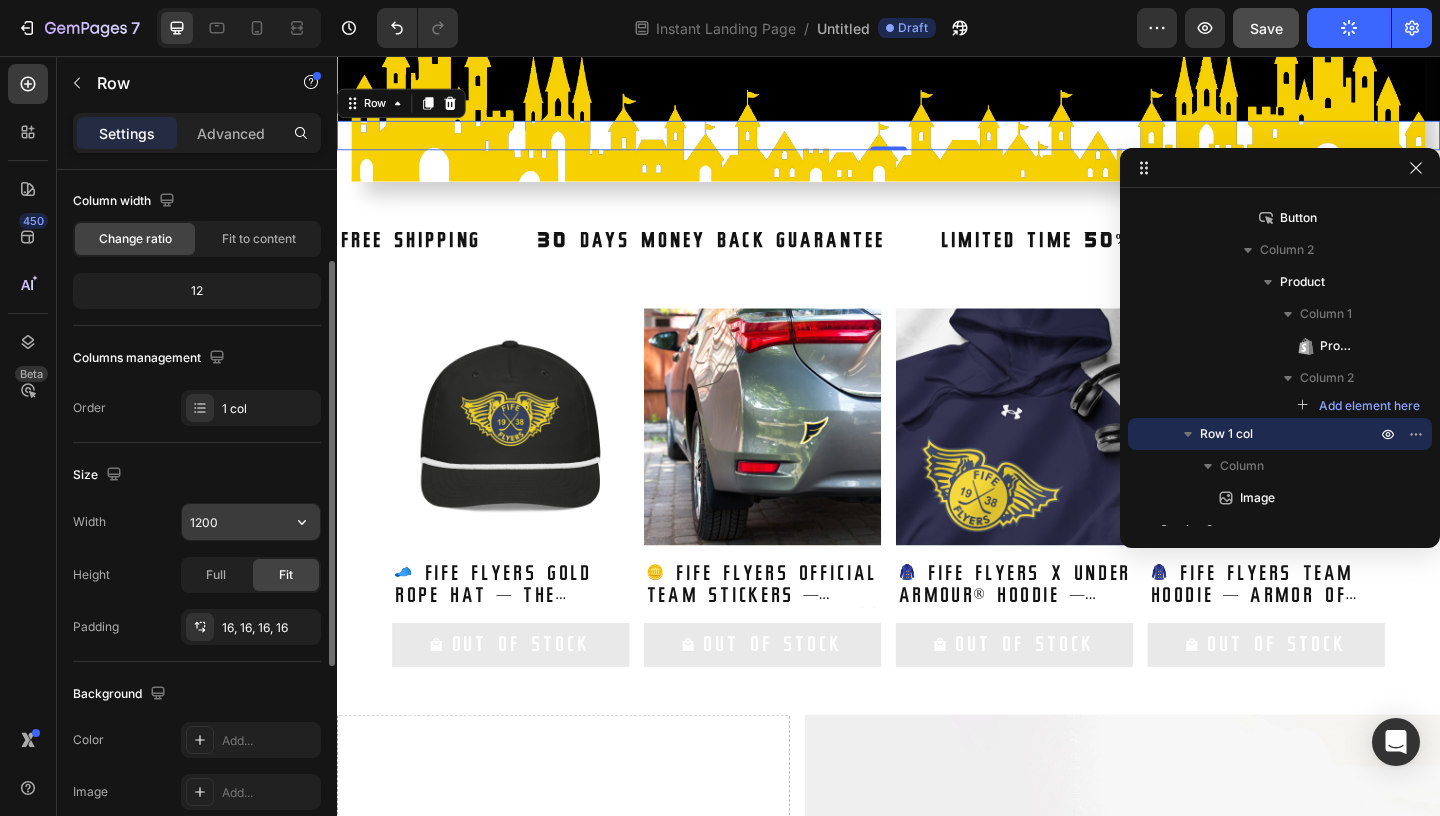 click on "1200" at bounding box center (251, 522) 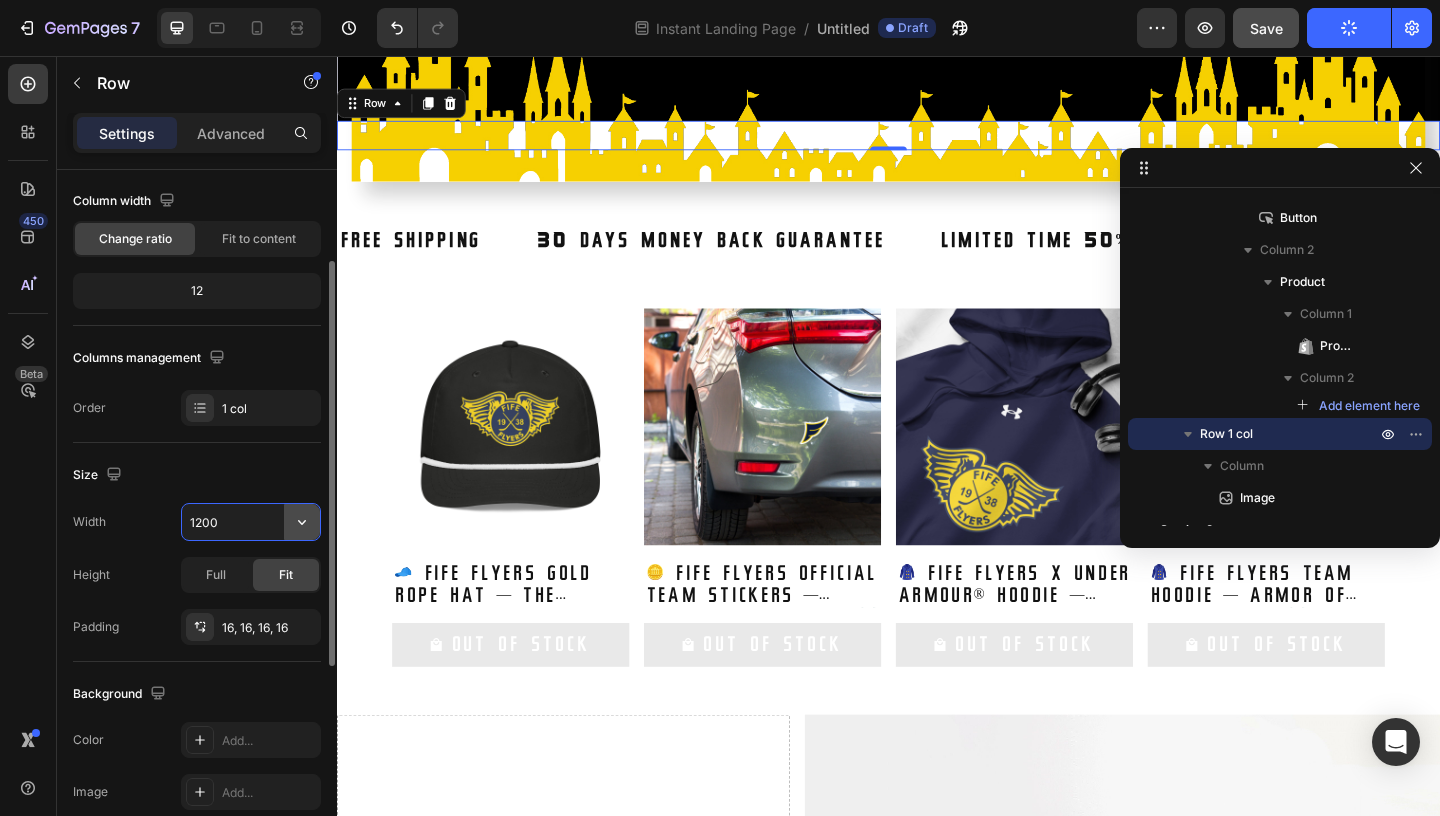 click 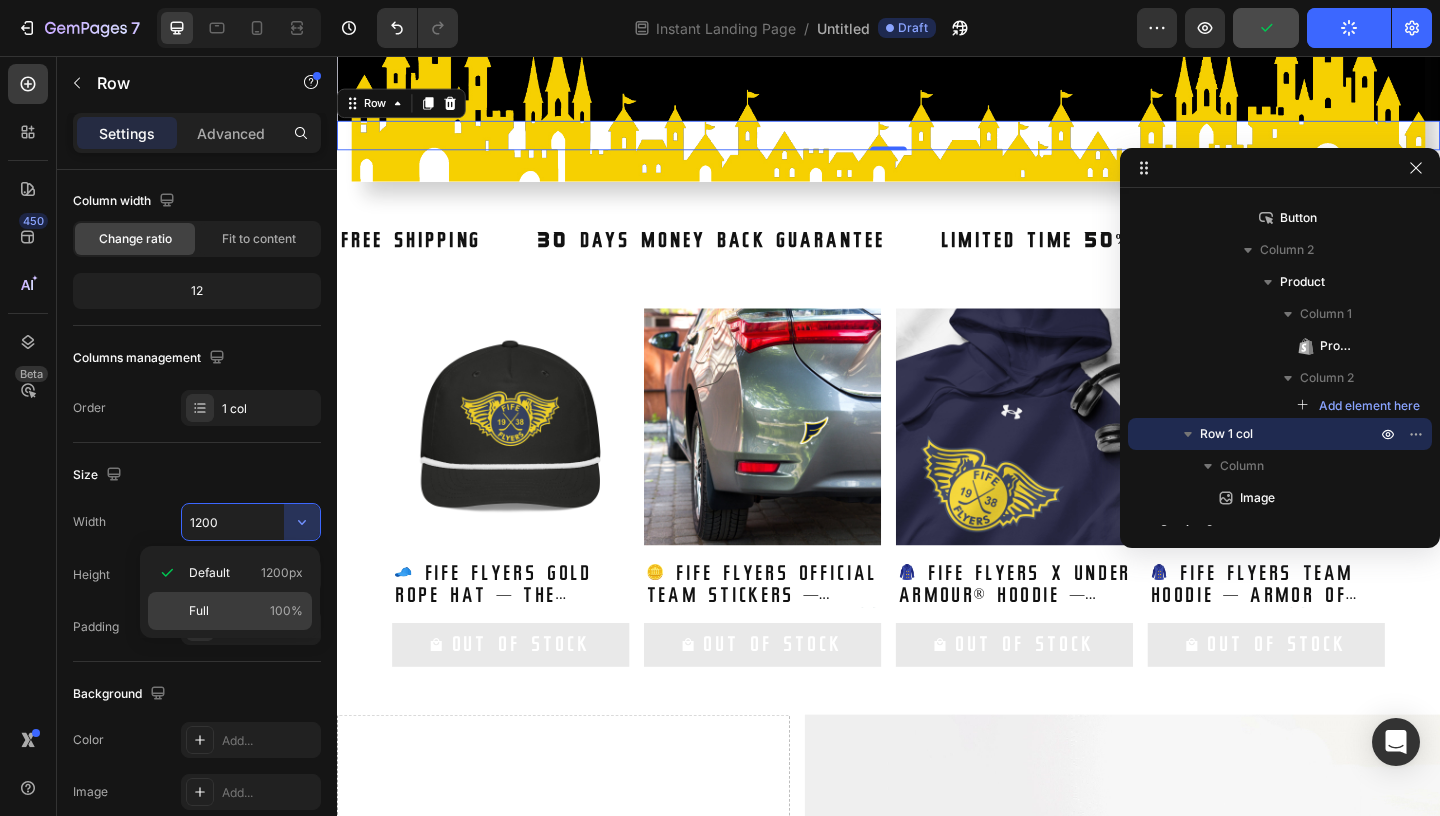 click on "Full 100%" at bounding box center [246, 611] 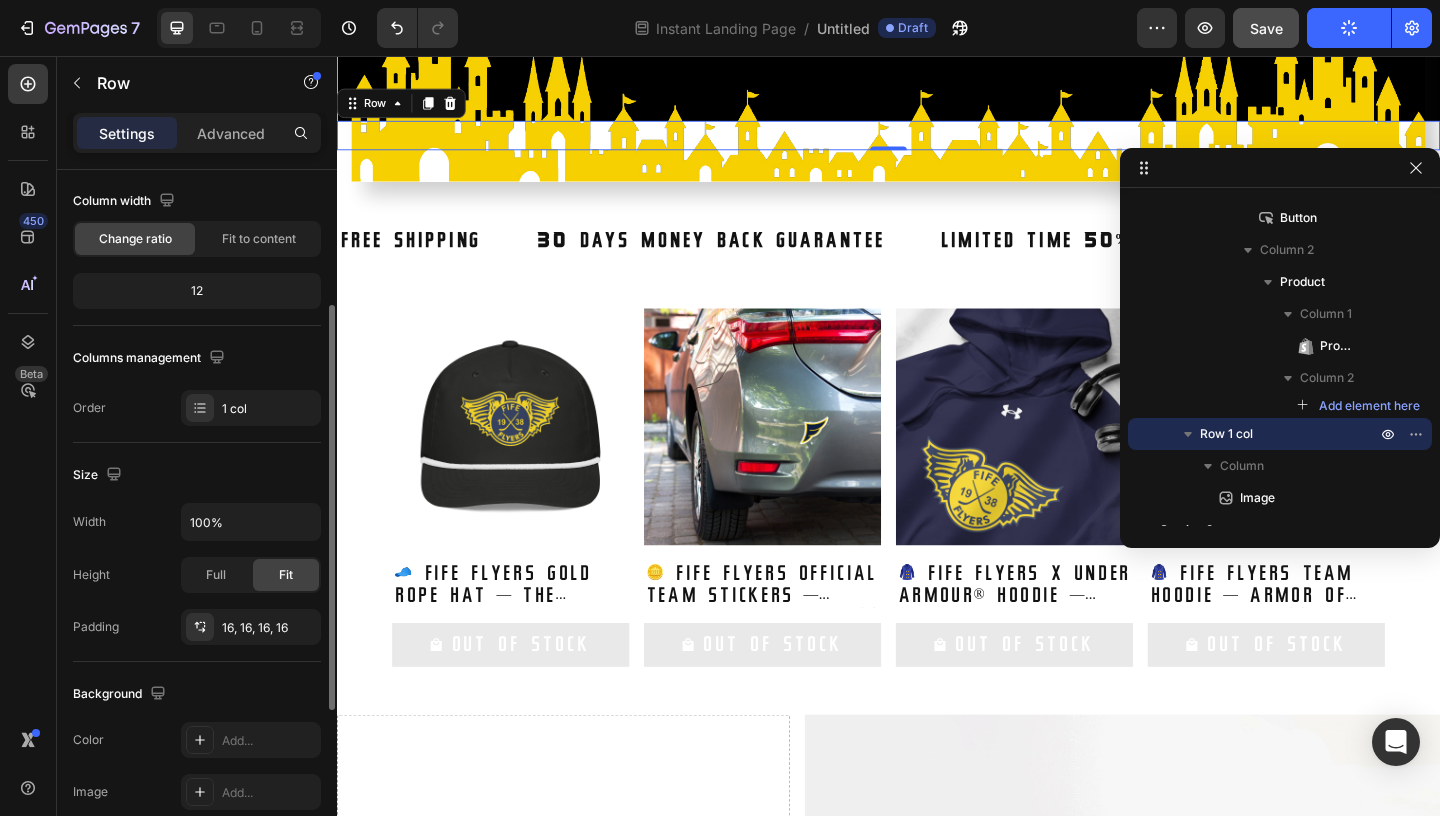scroll, scrollTop: 191, scrollLeft: 0, axis: vertical 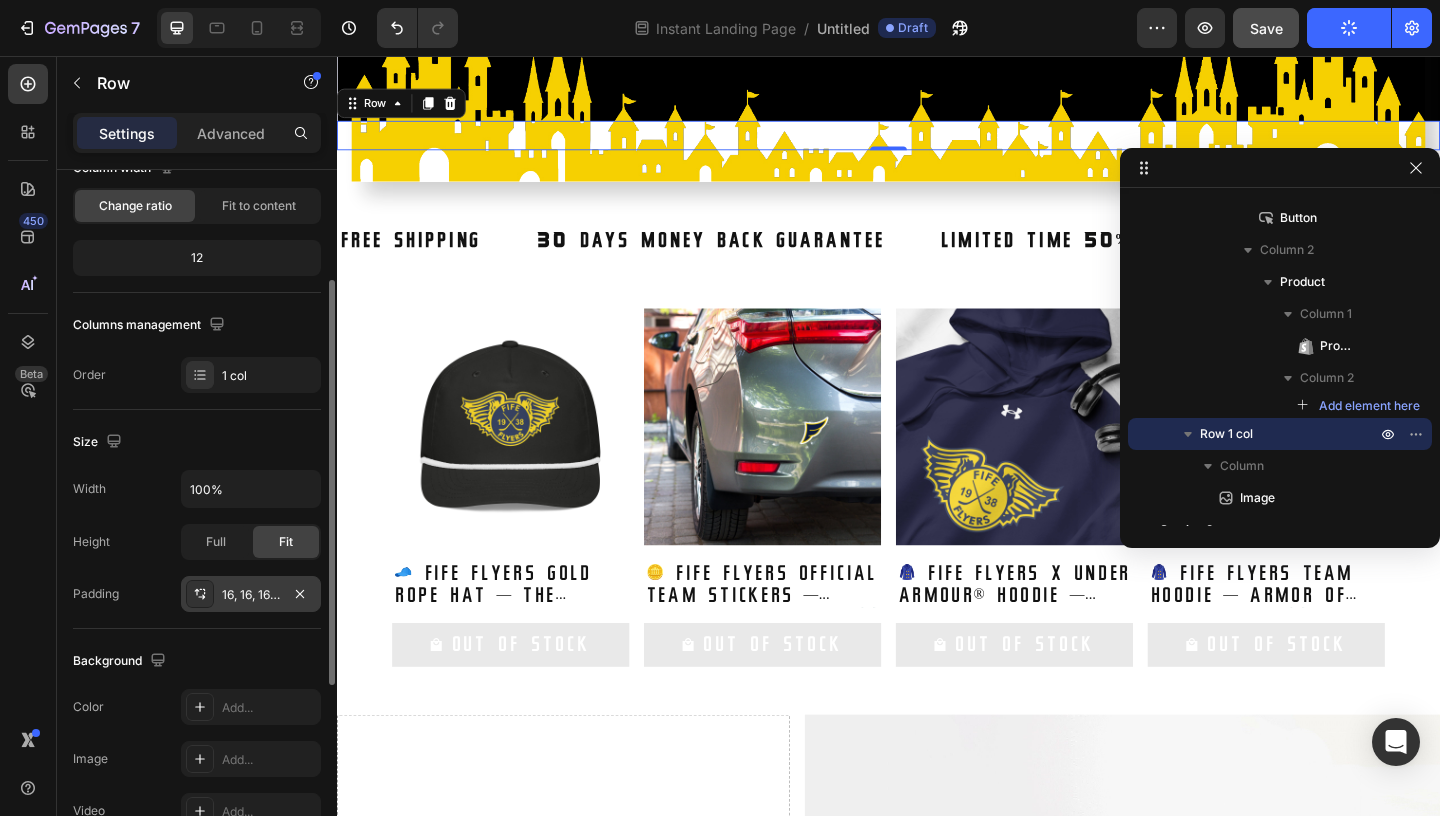 click on "16, 16, 16, 16" at bounding box center (251, 594) 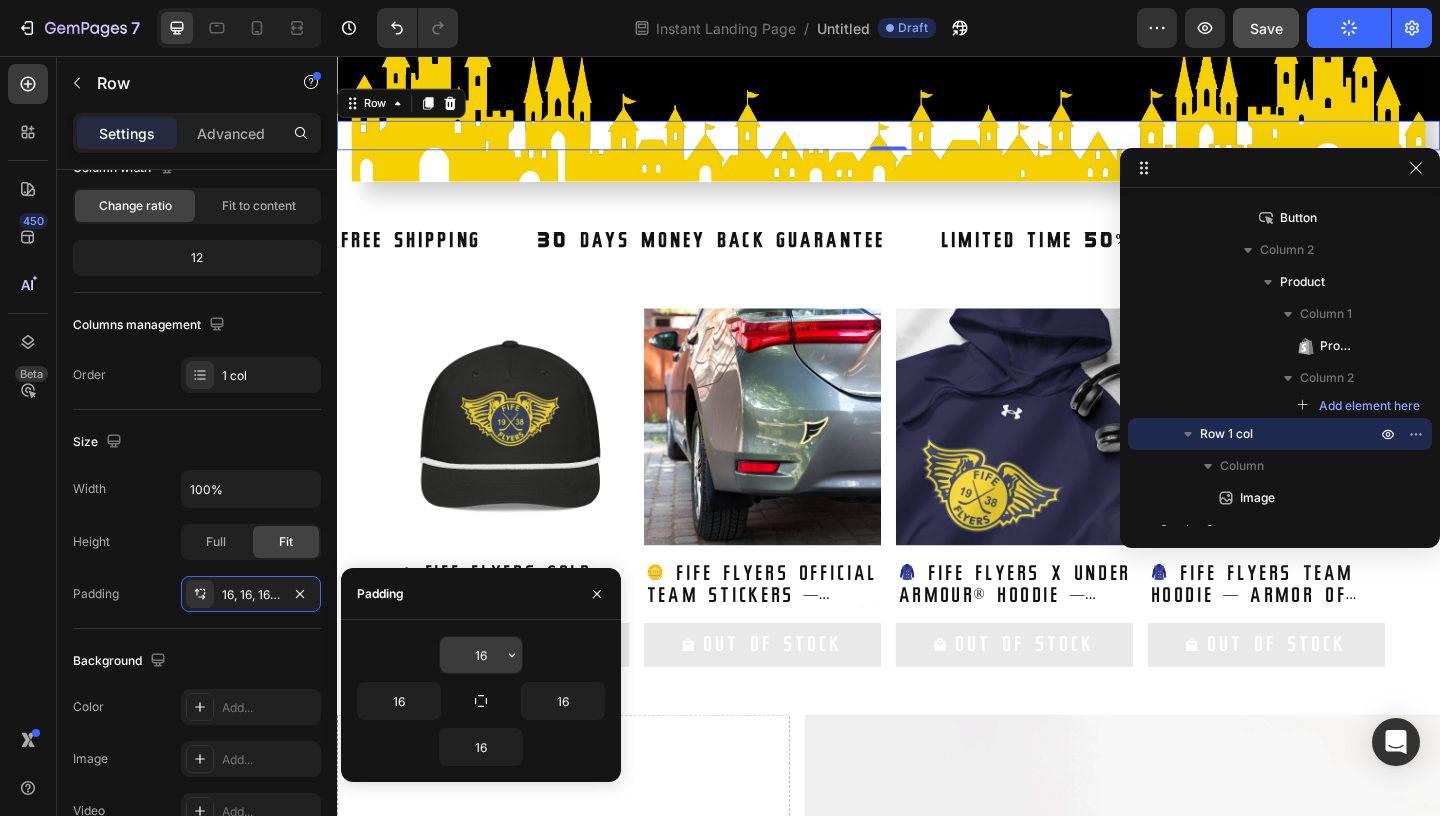 click on "16" at bounding box center [481, 655] 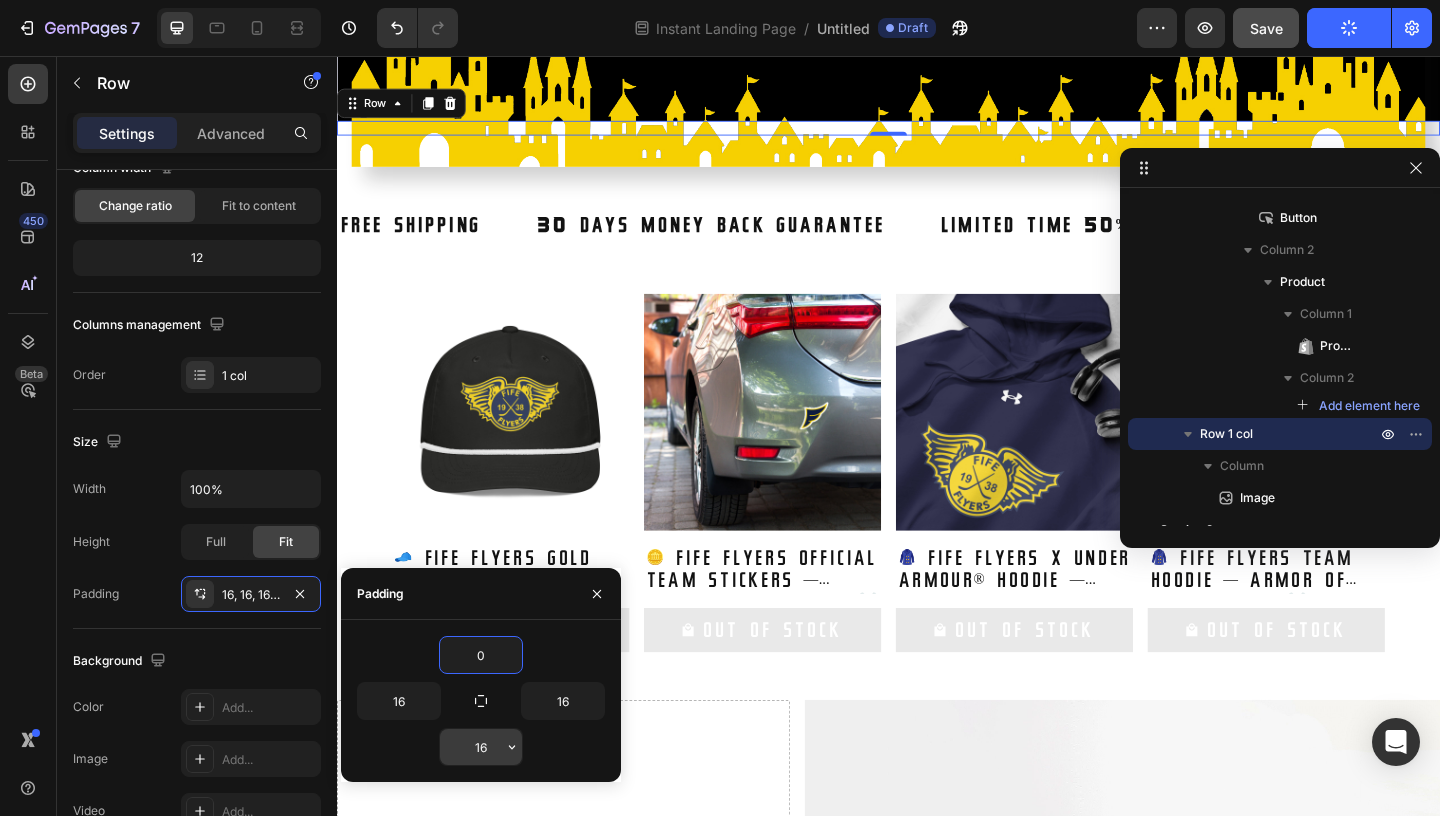 type on "0" 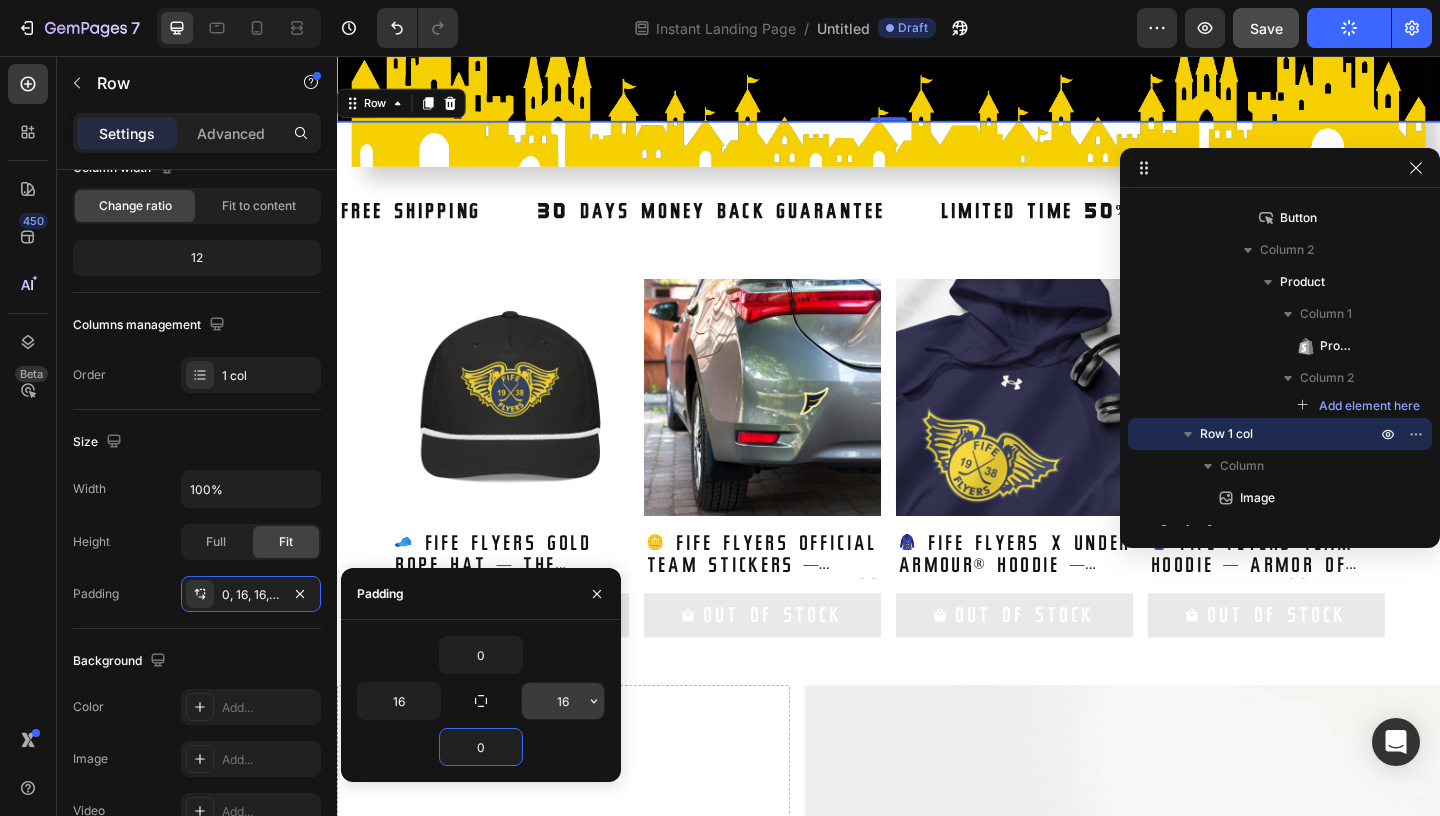 type on "0" 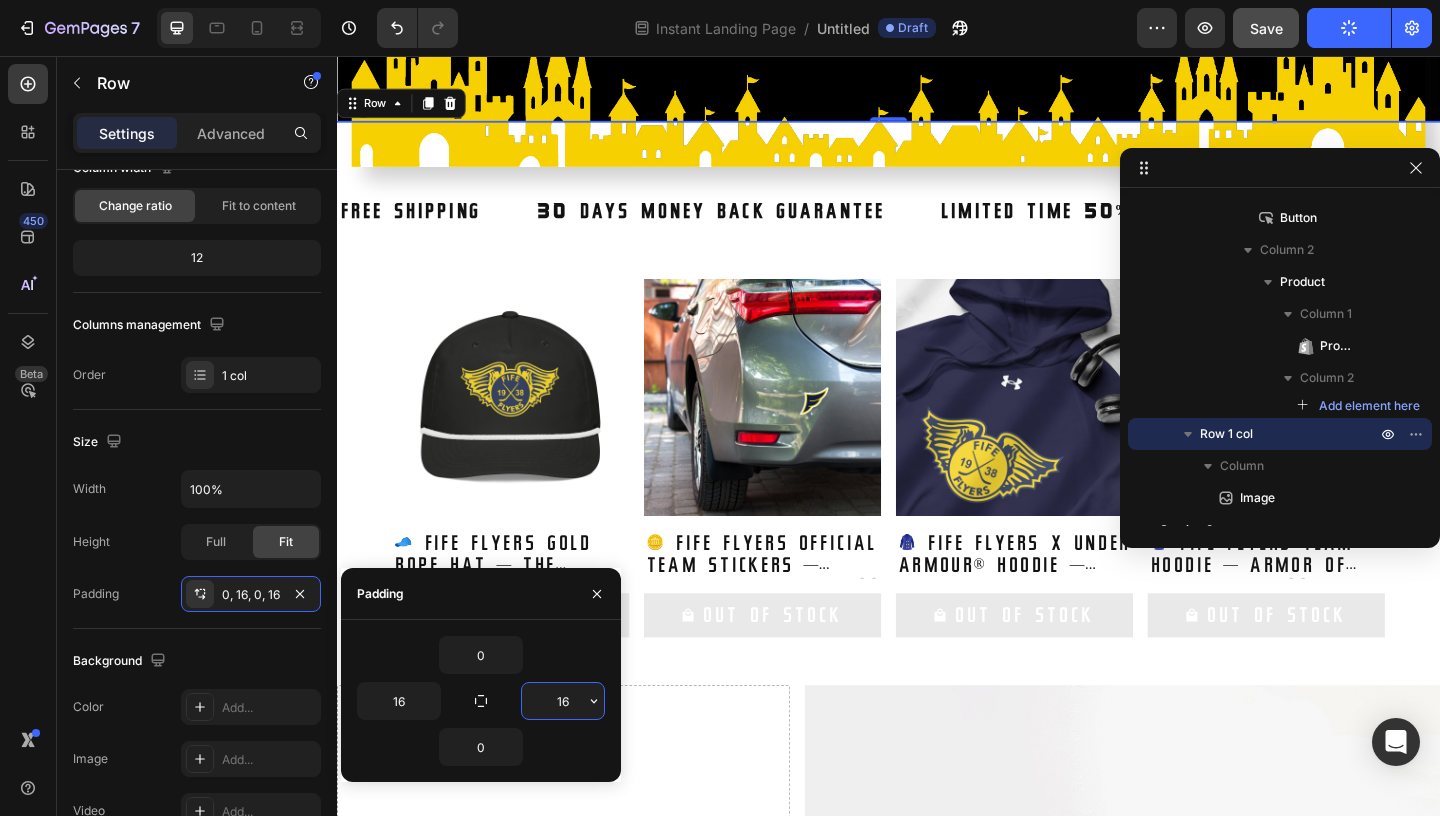 click on "16" at bounding box center [563, 701] 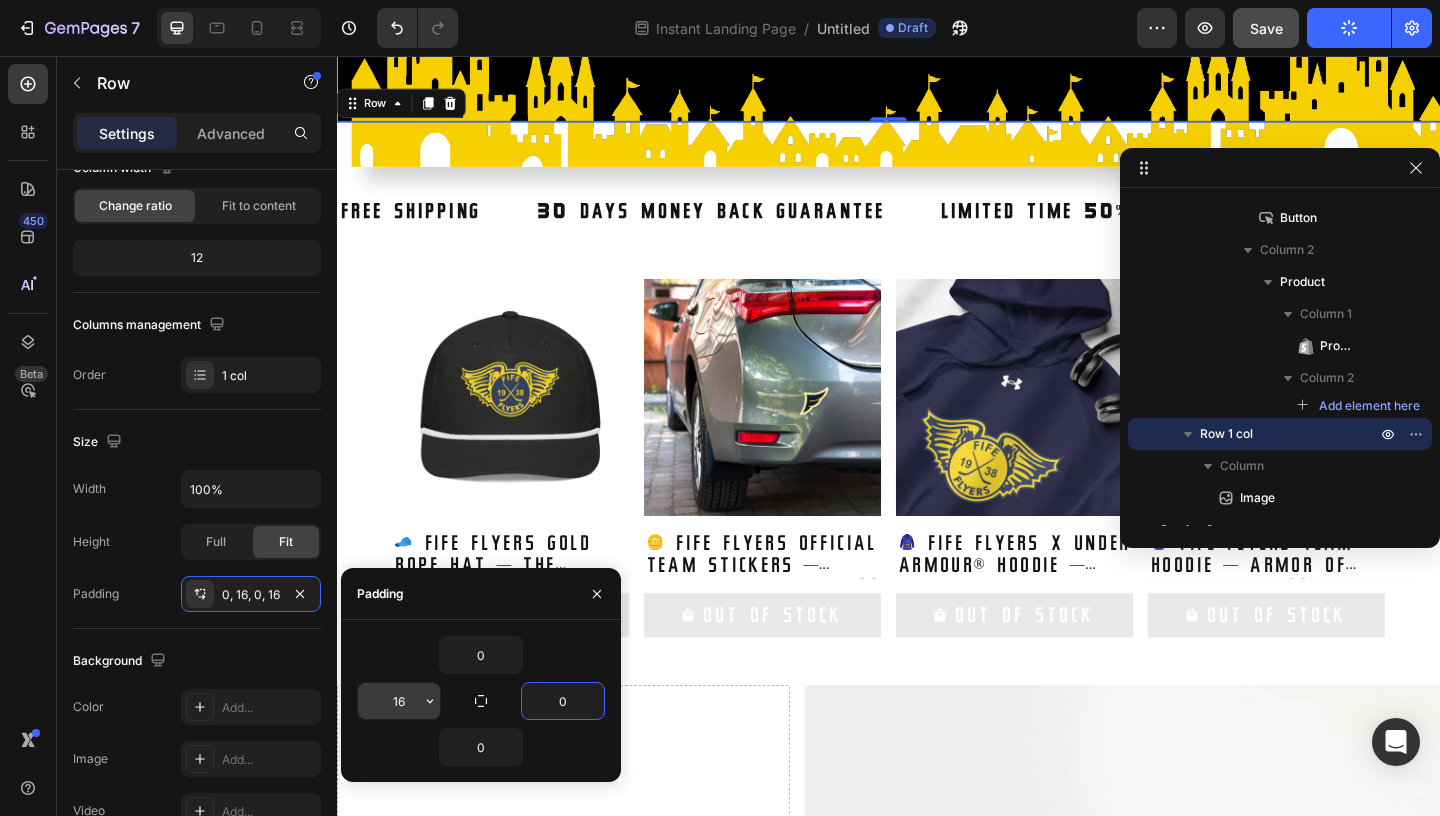 type on "0" 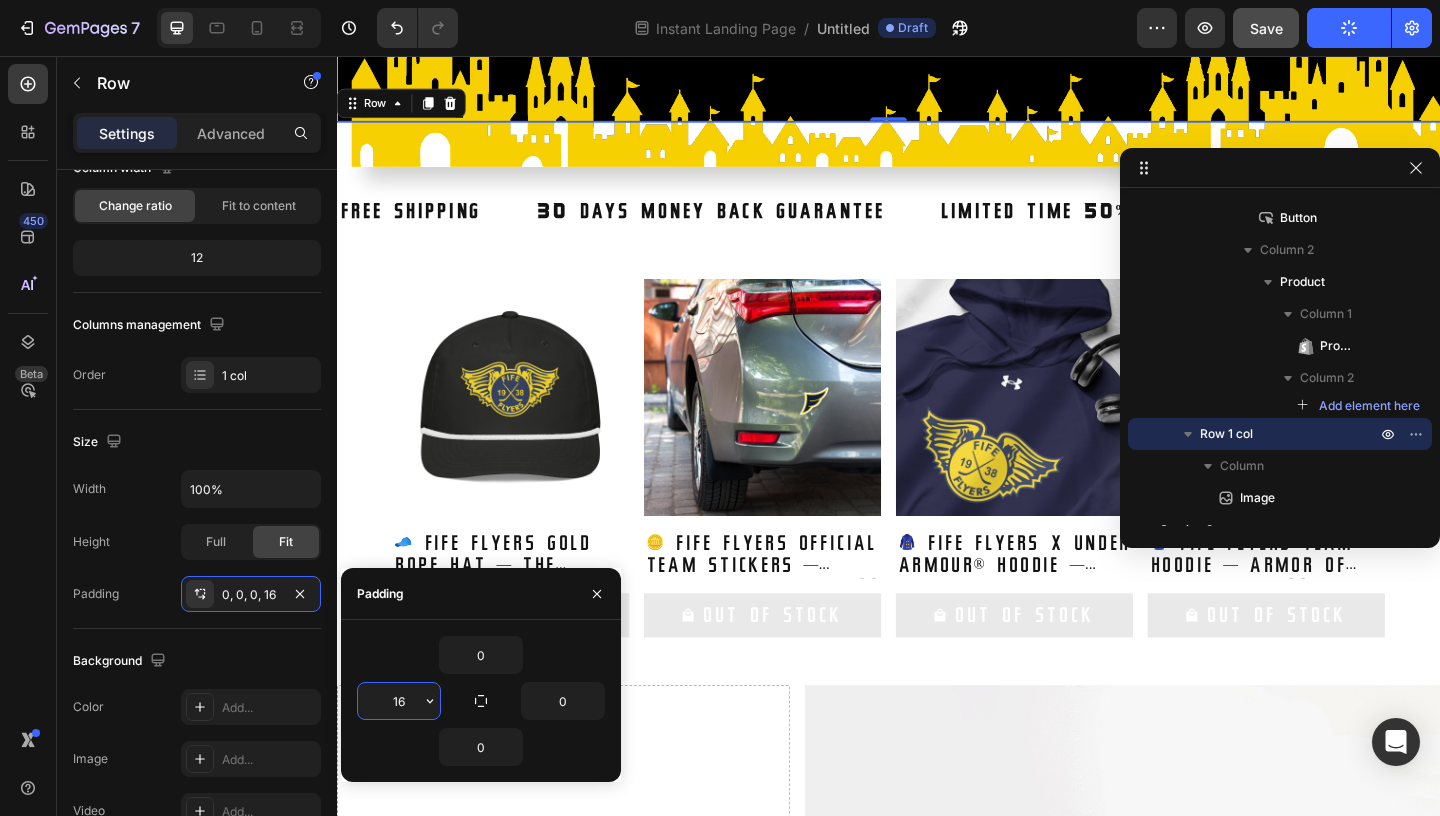 click on "16" at bounding box center [399, 701] 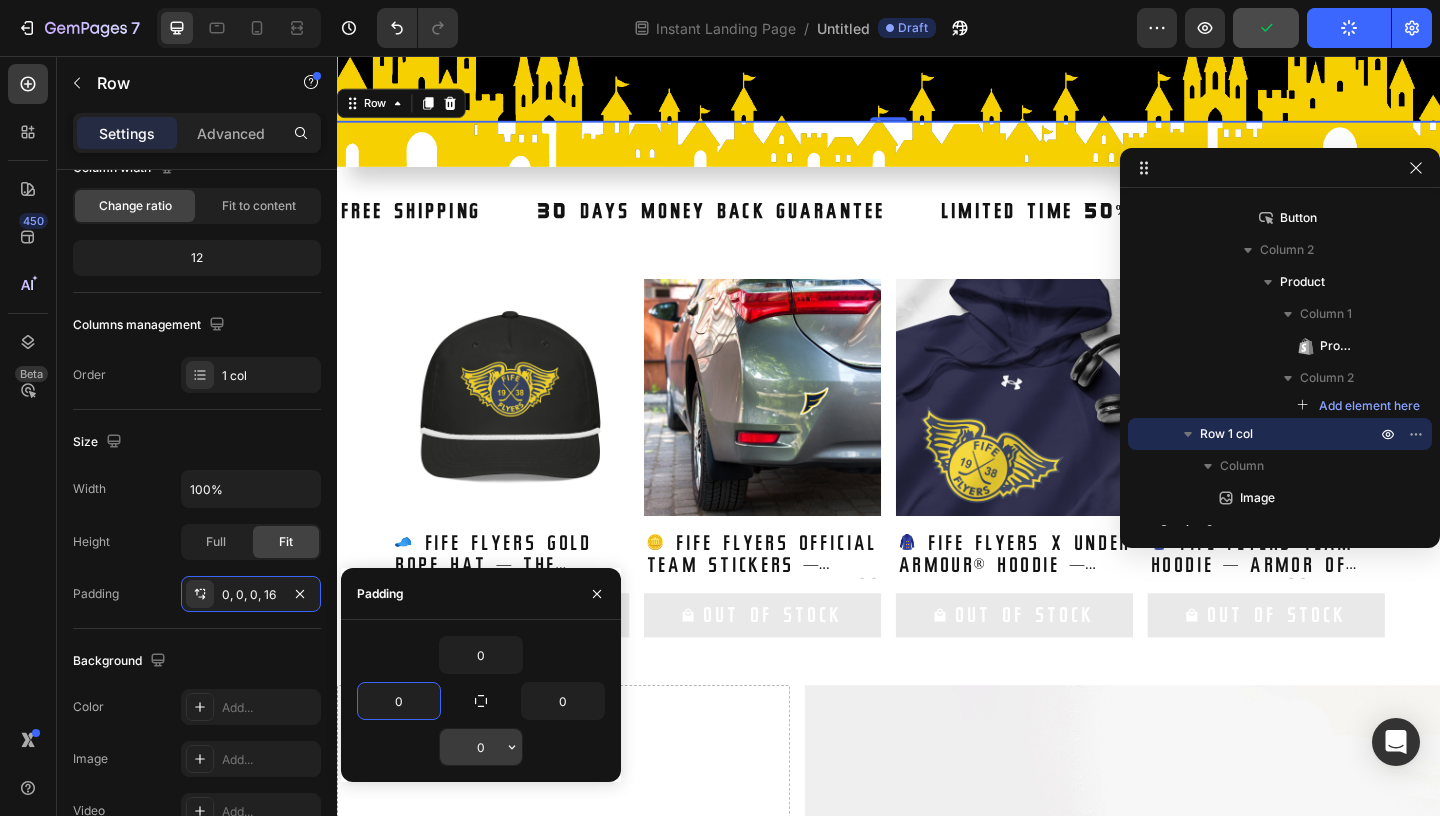 type on "0" 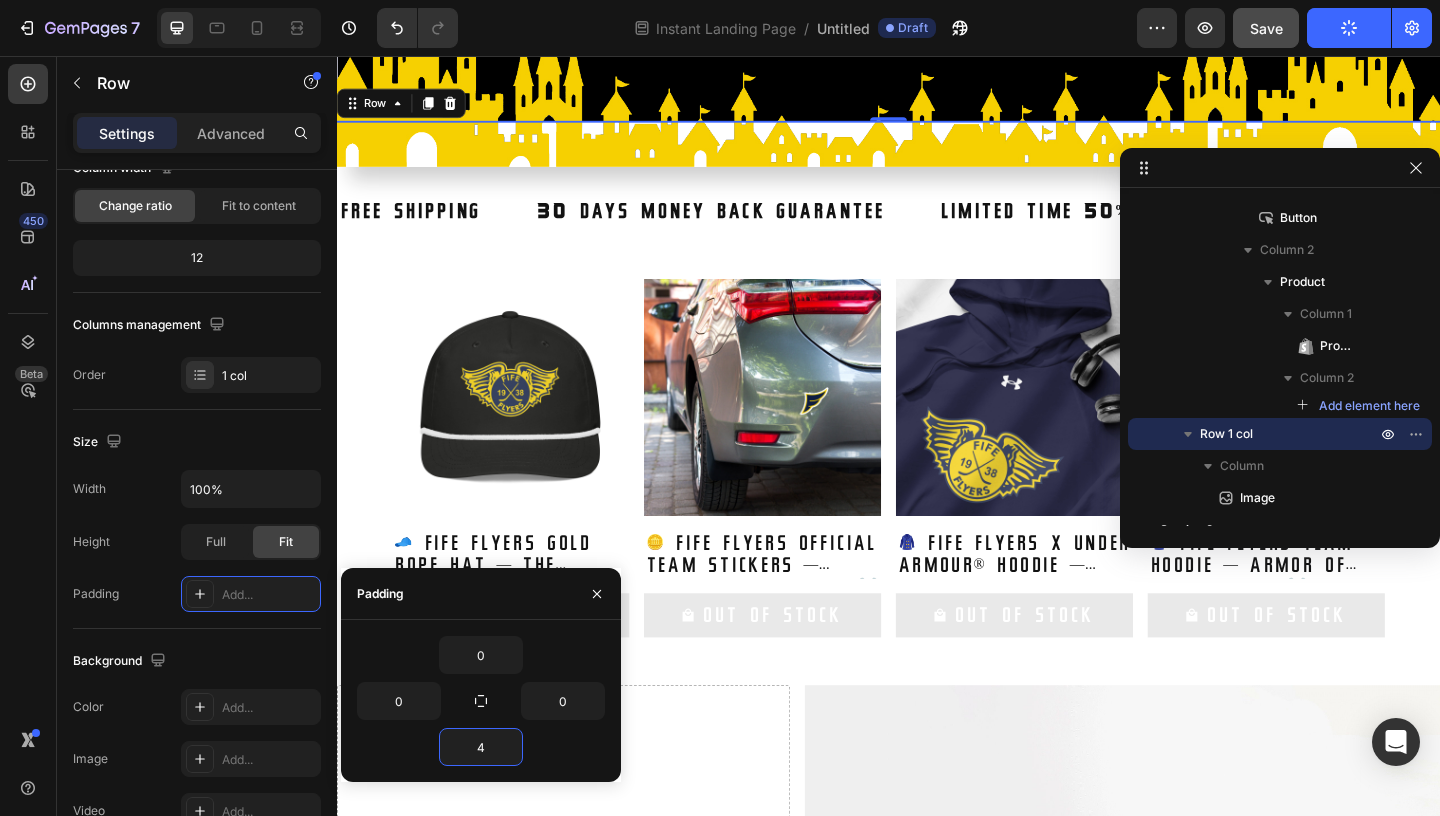 type on "40" 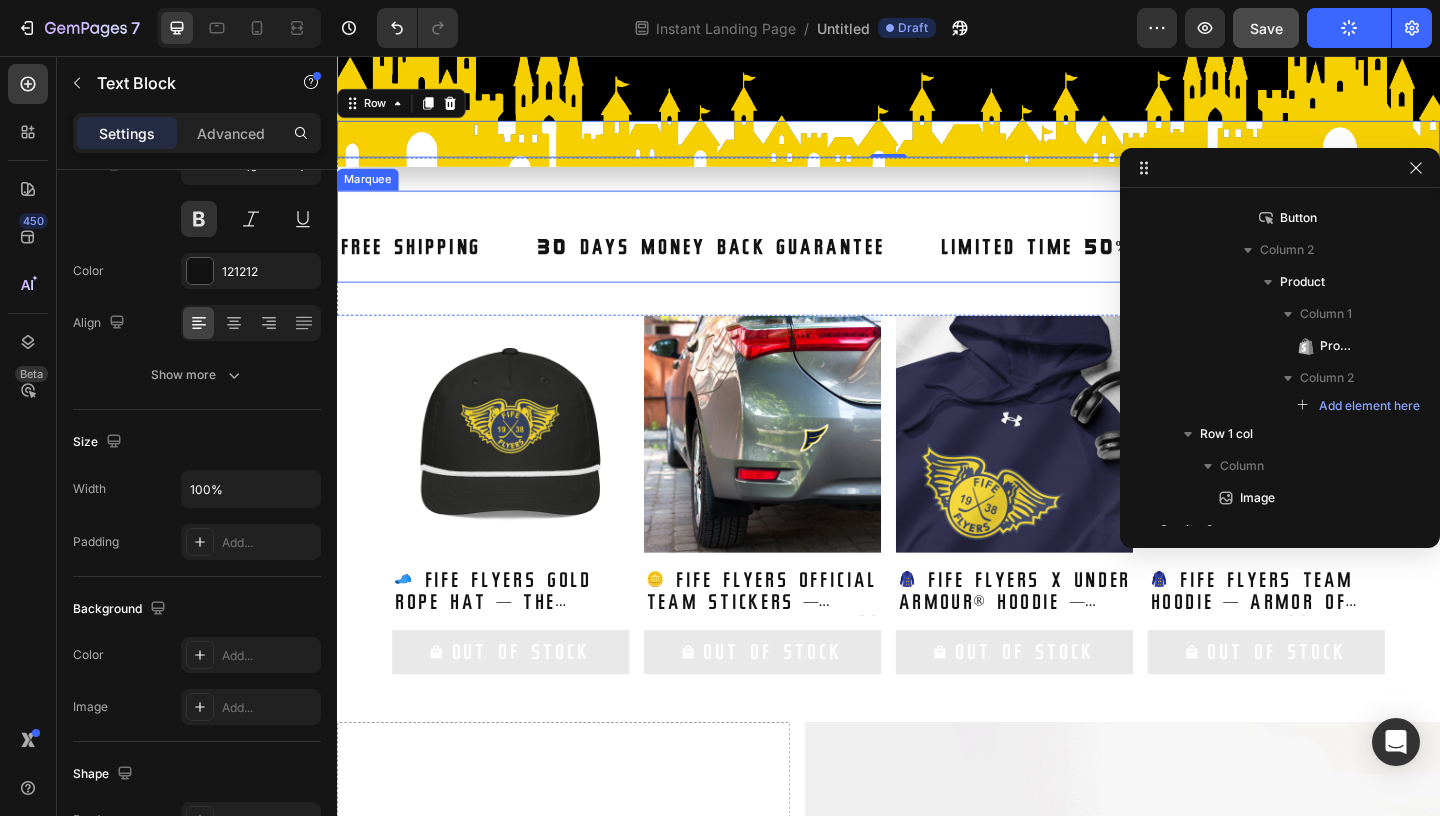 click on "30 DAYS MONEY BACK GUARANTEE" at bounding box center [743, 264] 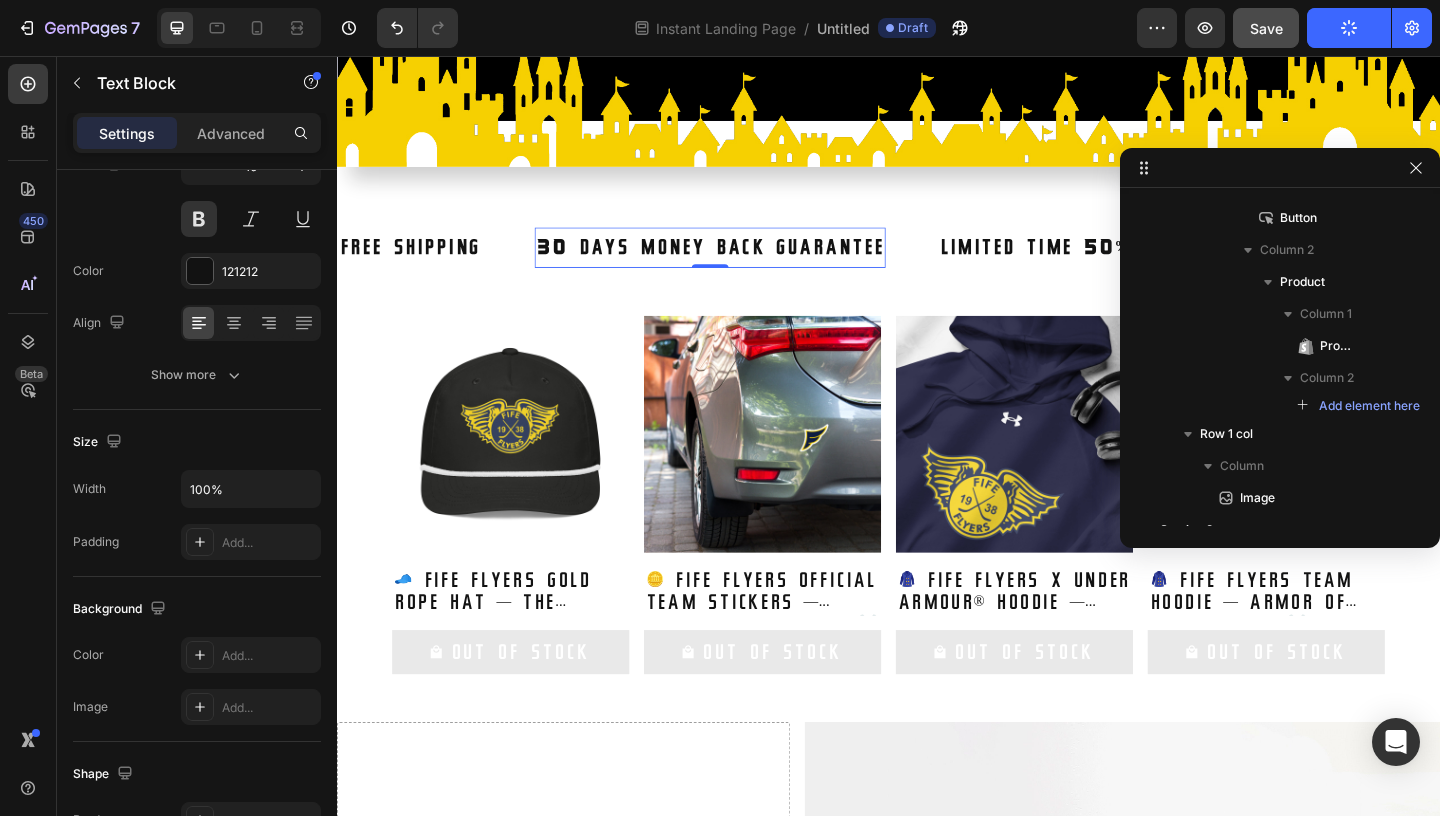 scroll, scrollTop: 626, scrollLeft: 0, axis: vertical 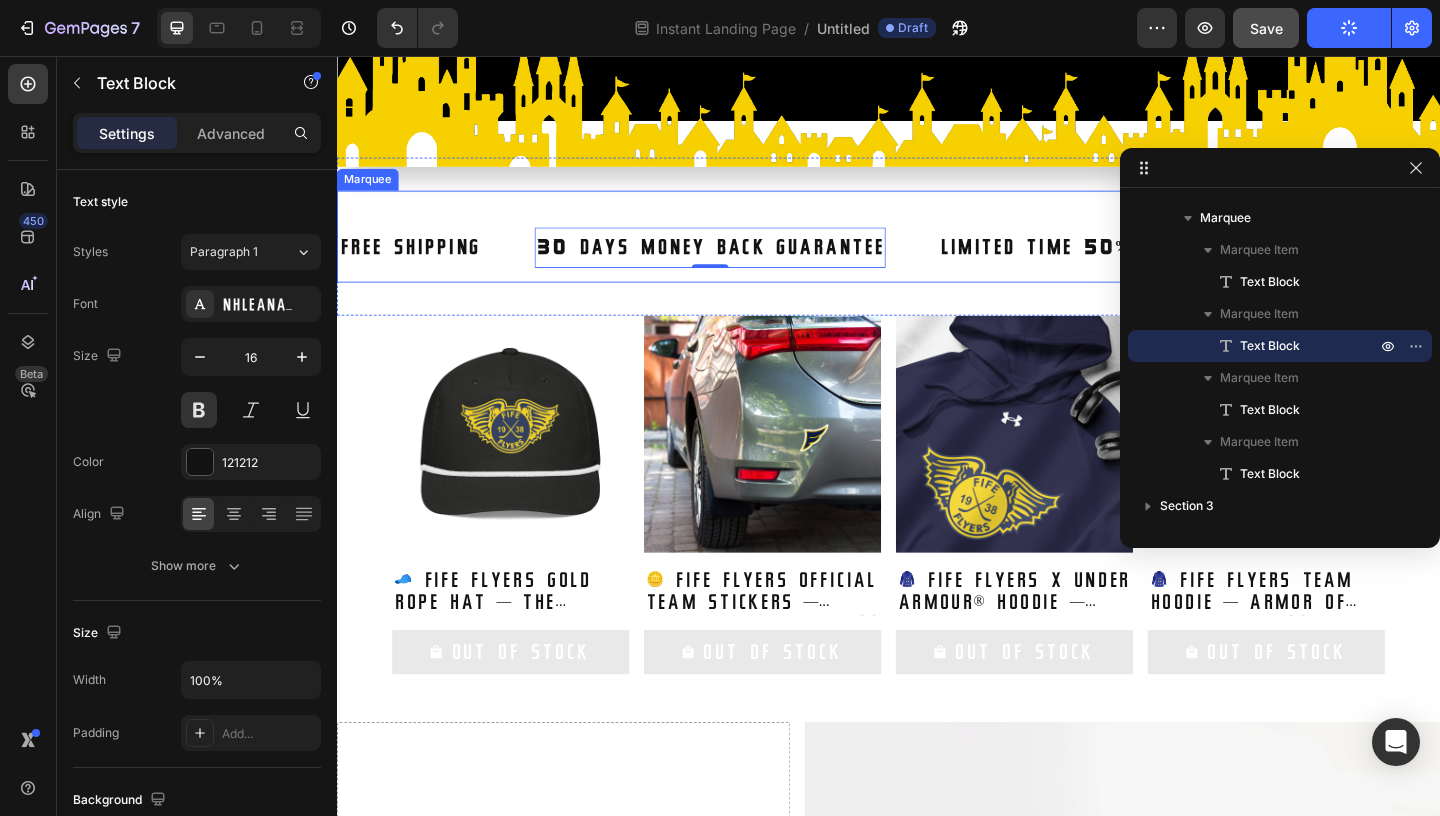 click on "FREE SHIPPING Text Block 30 DAYS MONEY BACK GUARANTEE Text Block   0 LIMITED TIME 50% OFF SALE Text Block LIFE TIME WARRANTY Text Block FREE SHIPPING Text Block 30 DAYS MONEY BACK GUARANTEE Text Block   0 LIMITED TIME 50% OFF SALE Text Block LIFE TIME WARRANTY Text Block Marquee" at bounding box center [937, 252] 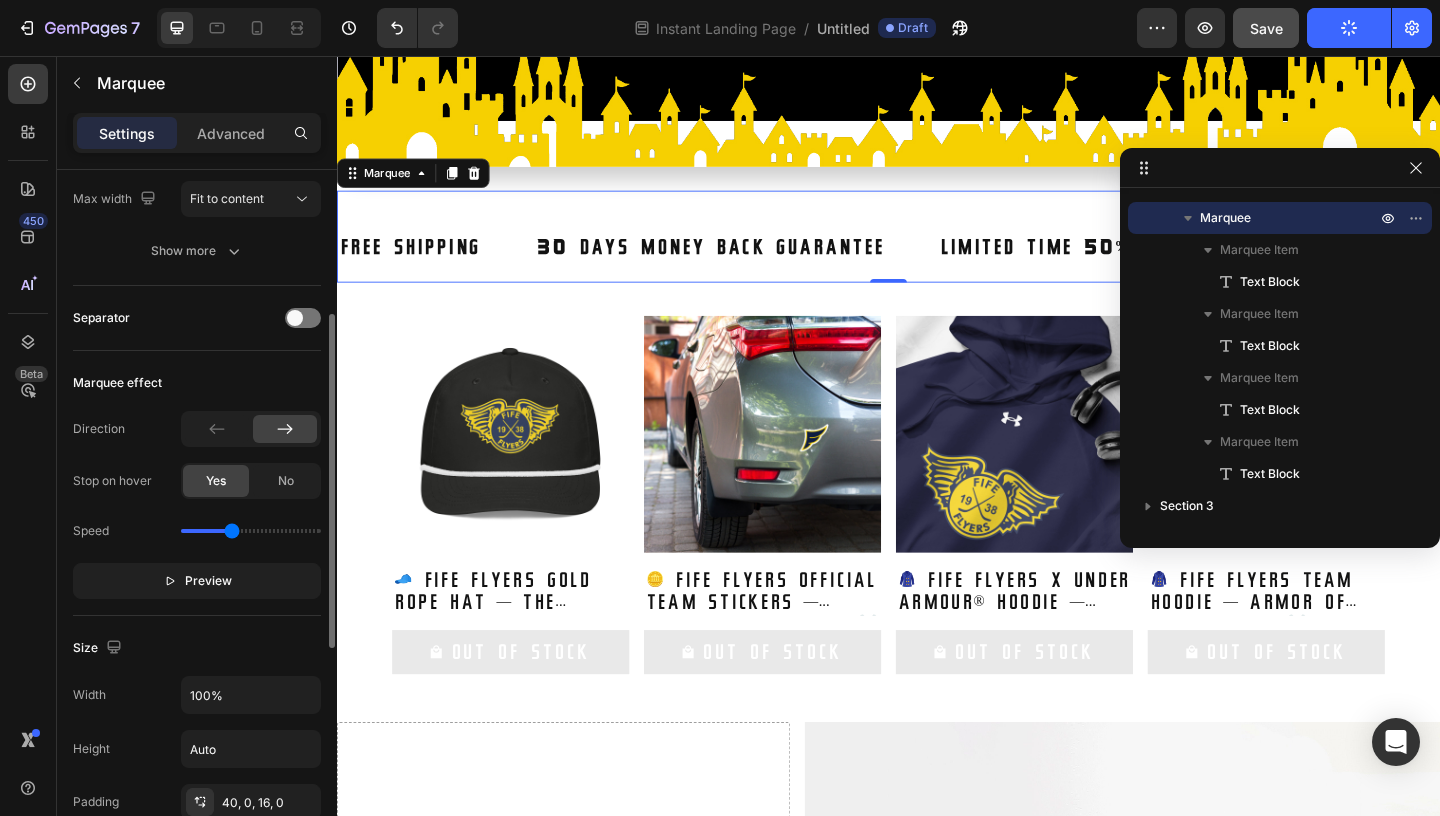 scroll, scrollTop: 331, scrollLeft: 0, axis: vertical 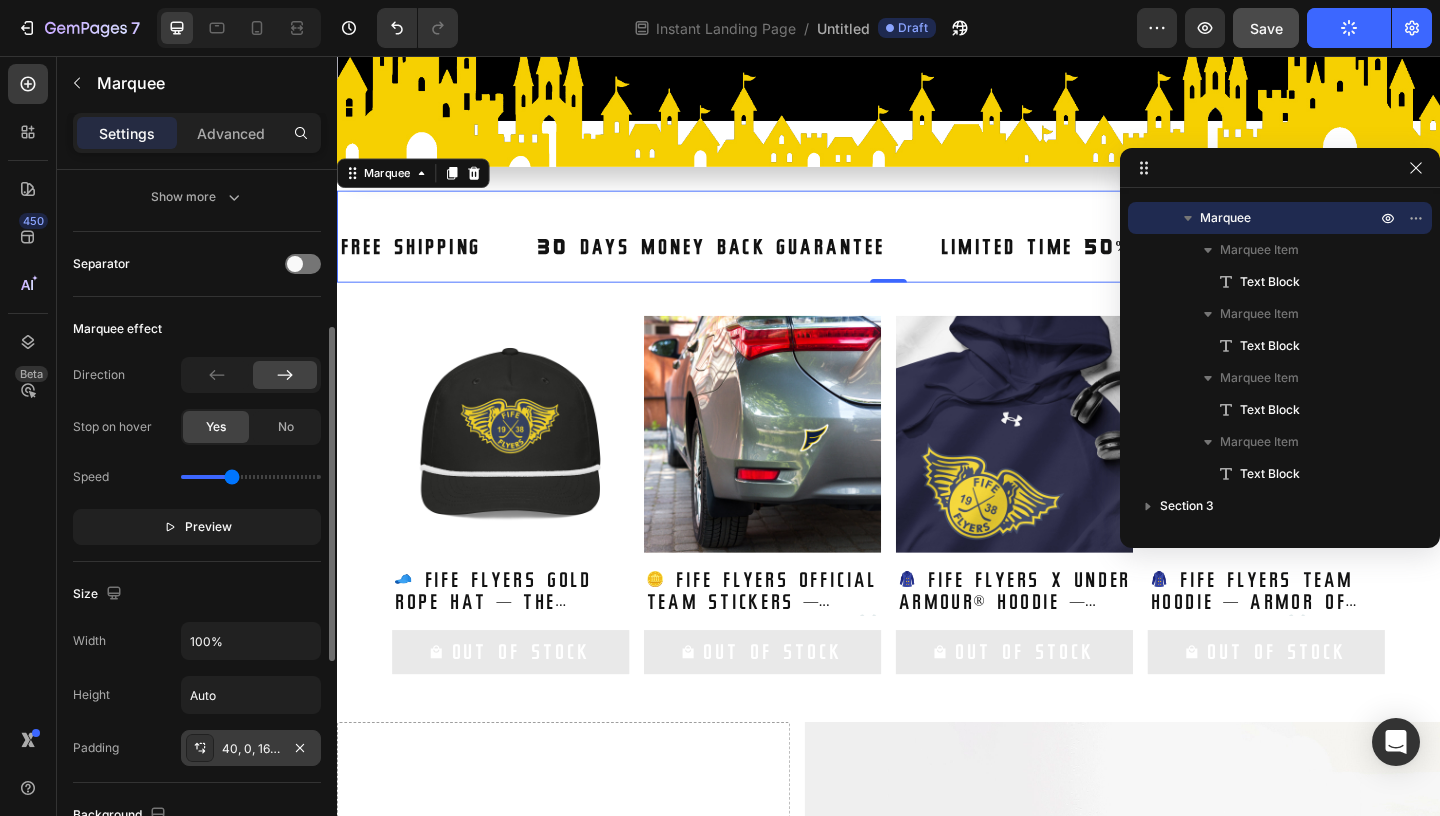 click on "40, 0, 16, 0" at bounding box center (251, 748) 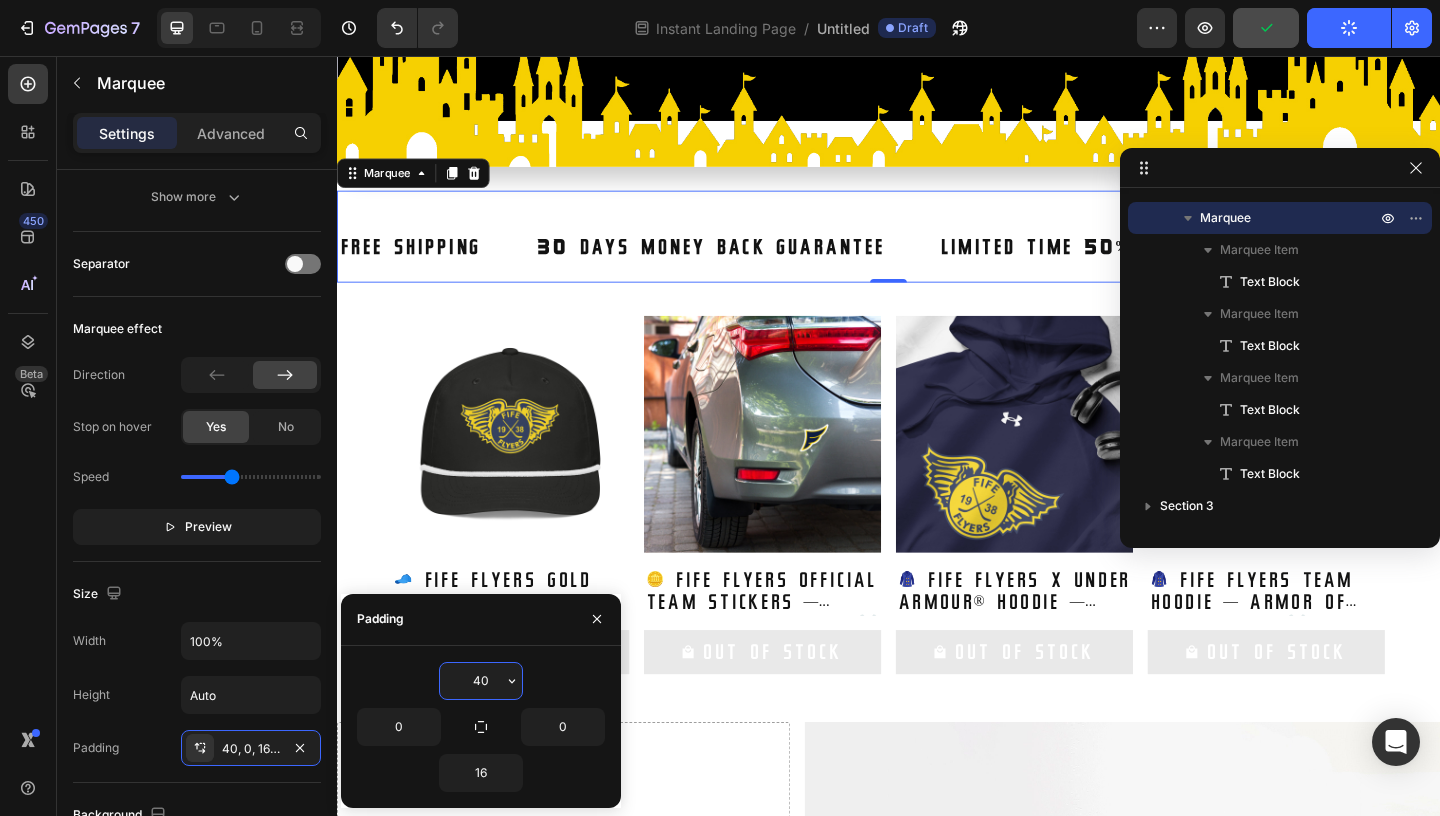 click on "40" at bounding box center [481, 681] 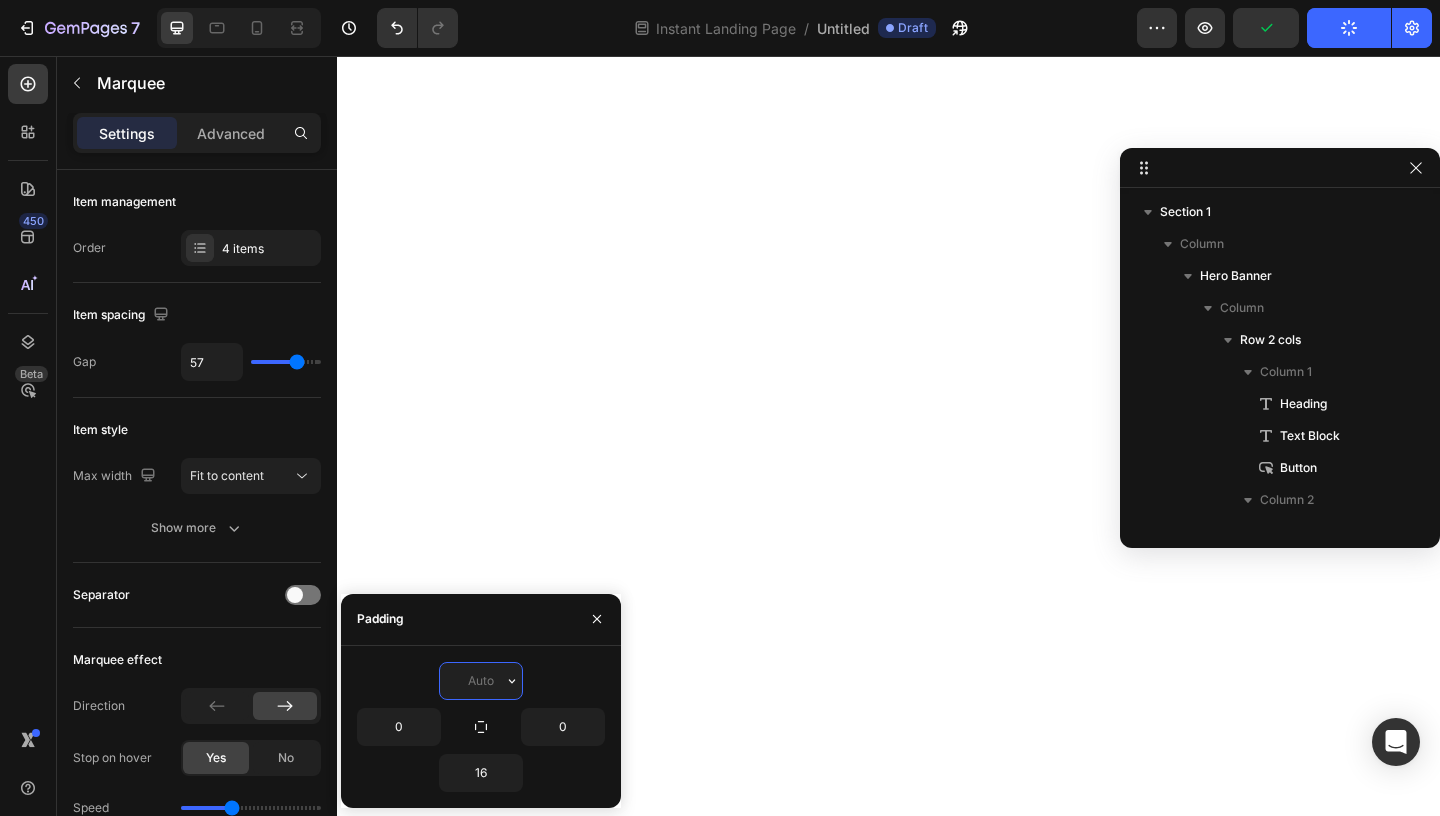 type on "0" 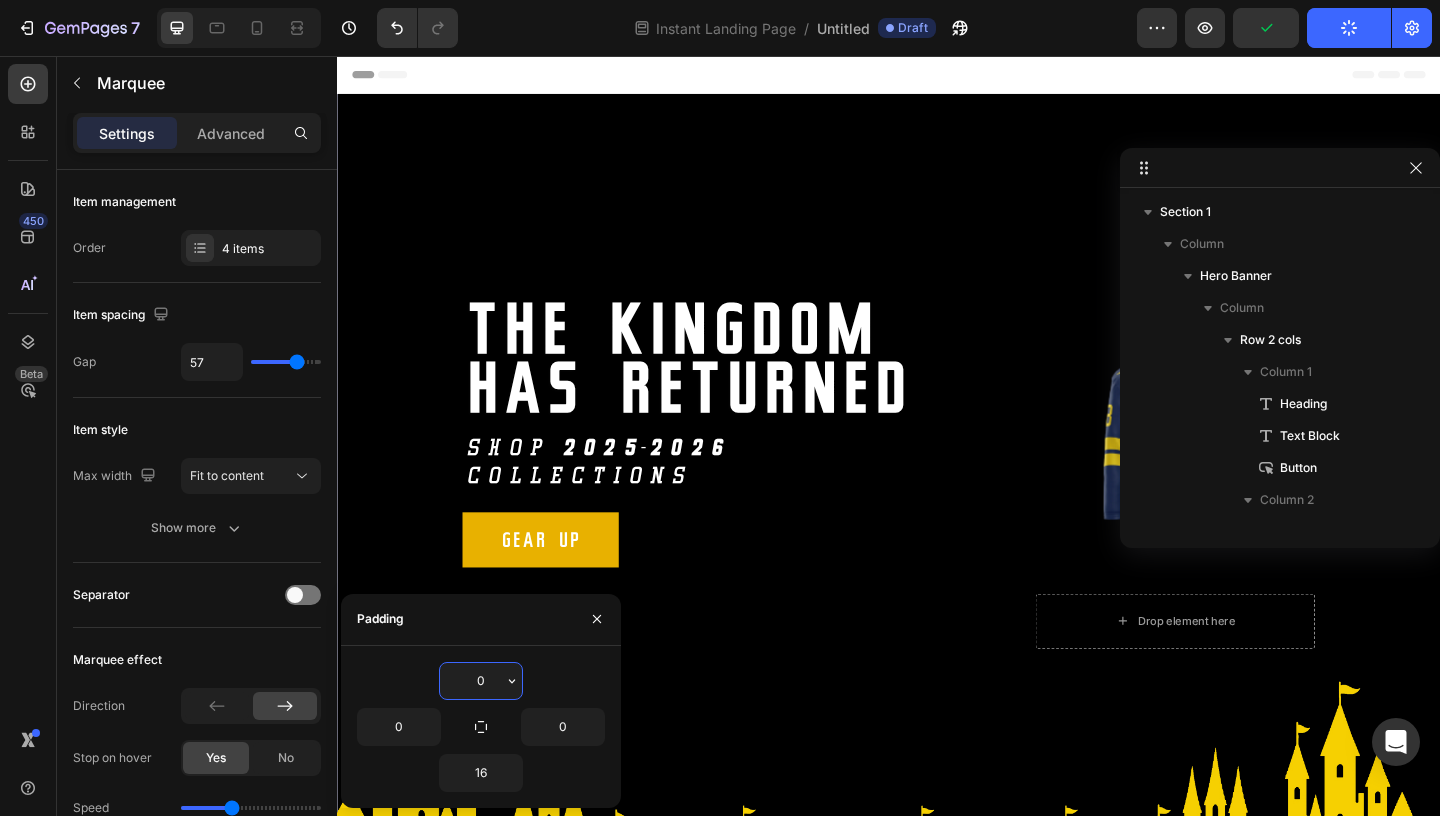 scroll, scrollTop: 798, scrollLeft: 0, axis: vertical 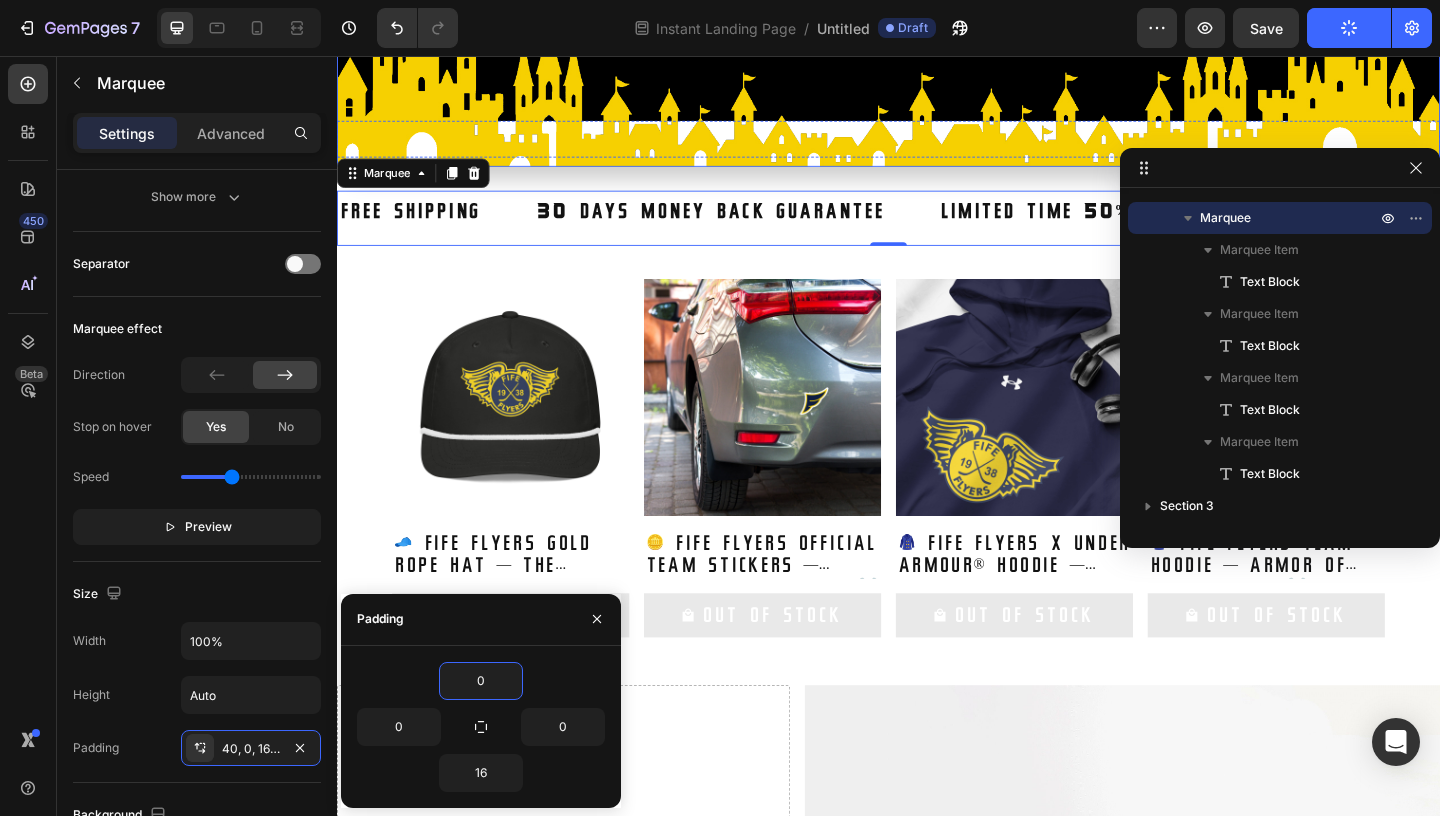 click at bounding box center [937, -162] 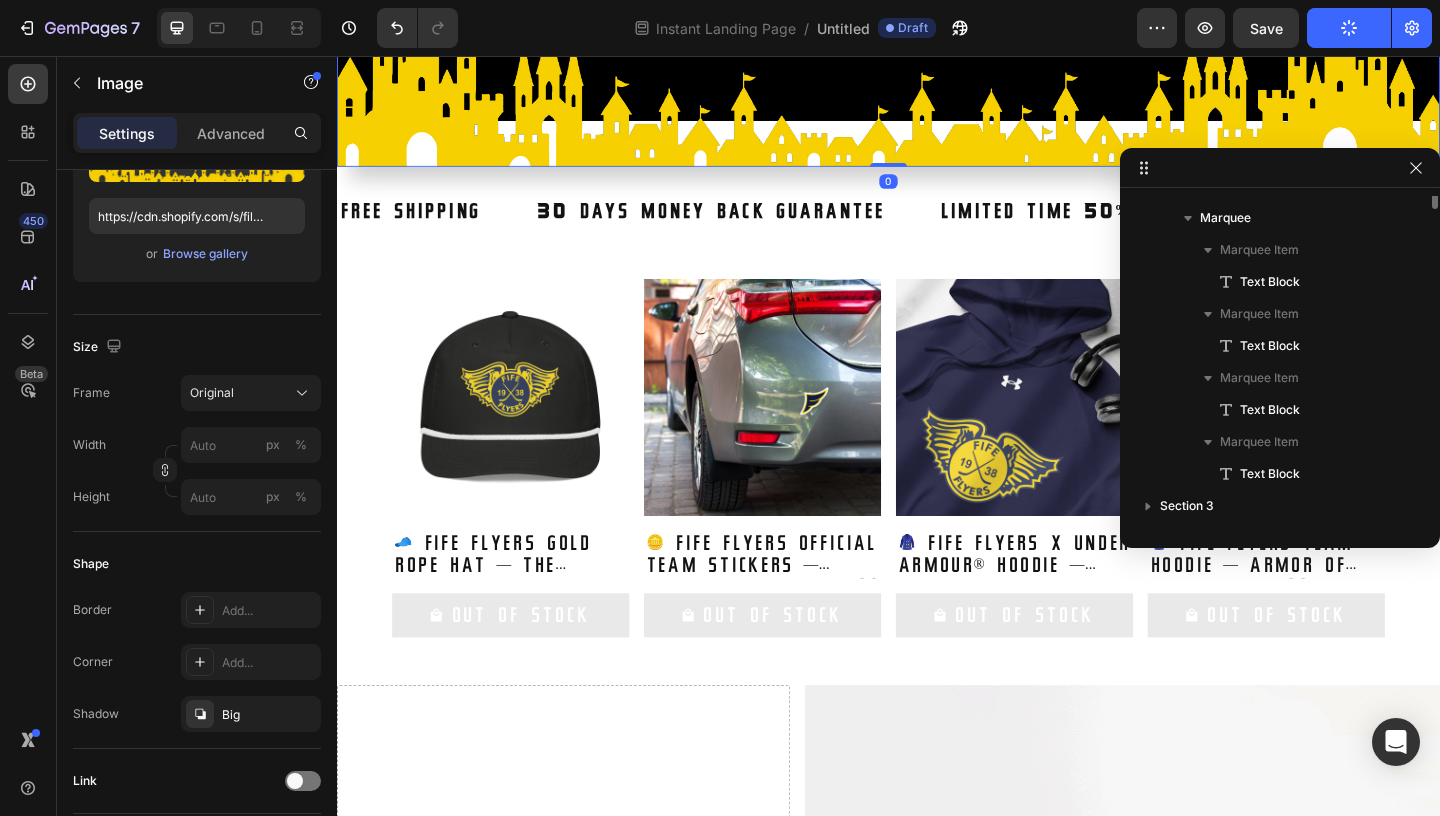 scroll, scrollTop: 402, scrollLeft: 0, axis: vertical 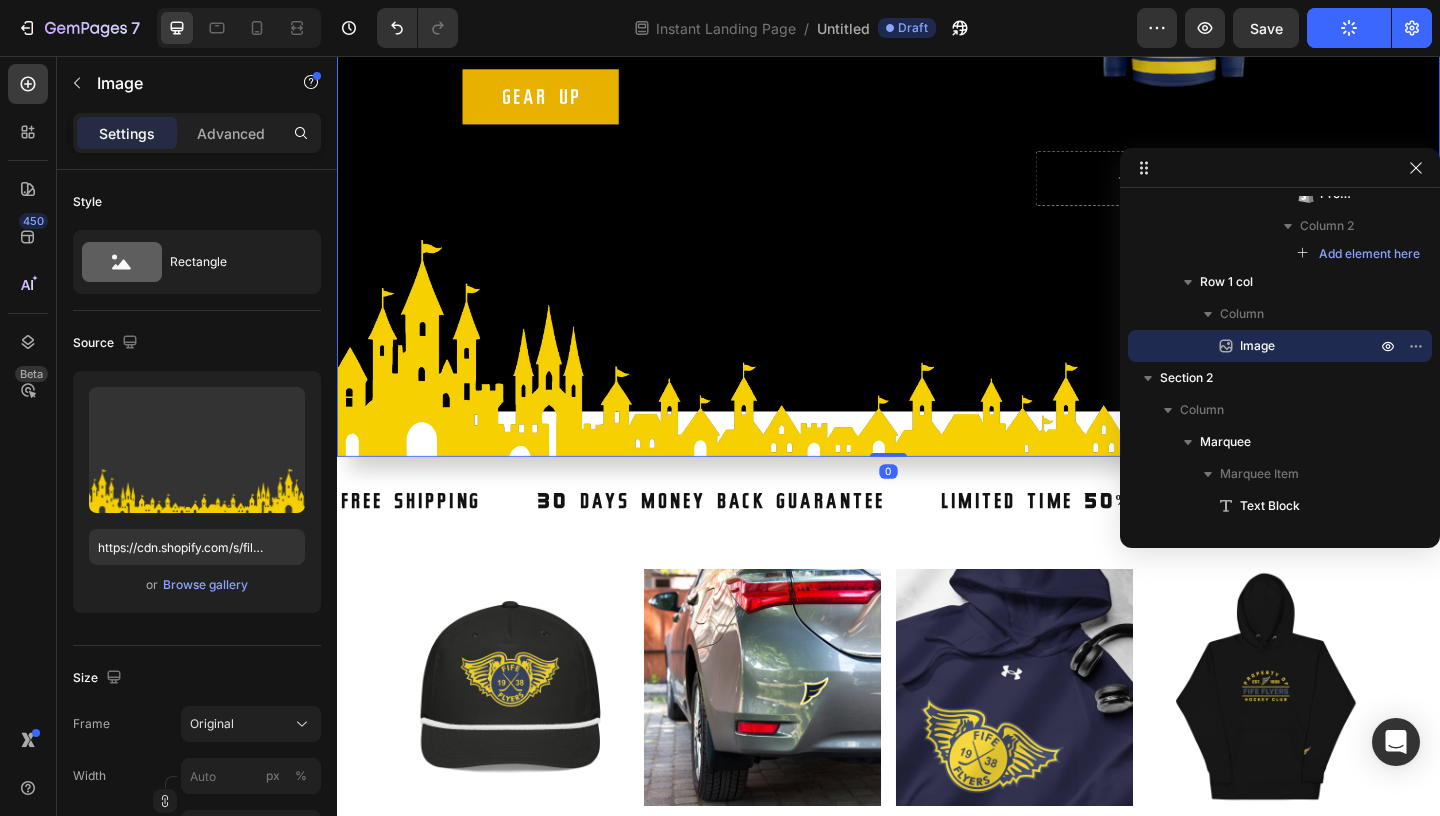 click at bounding box center (937, 154) 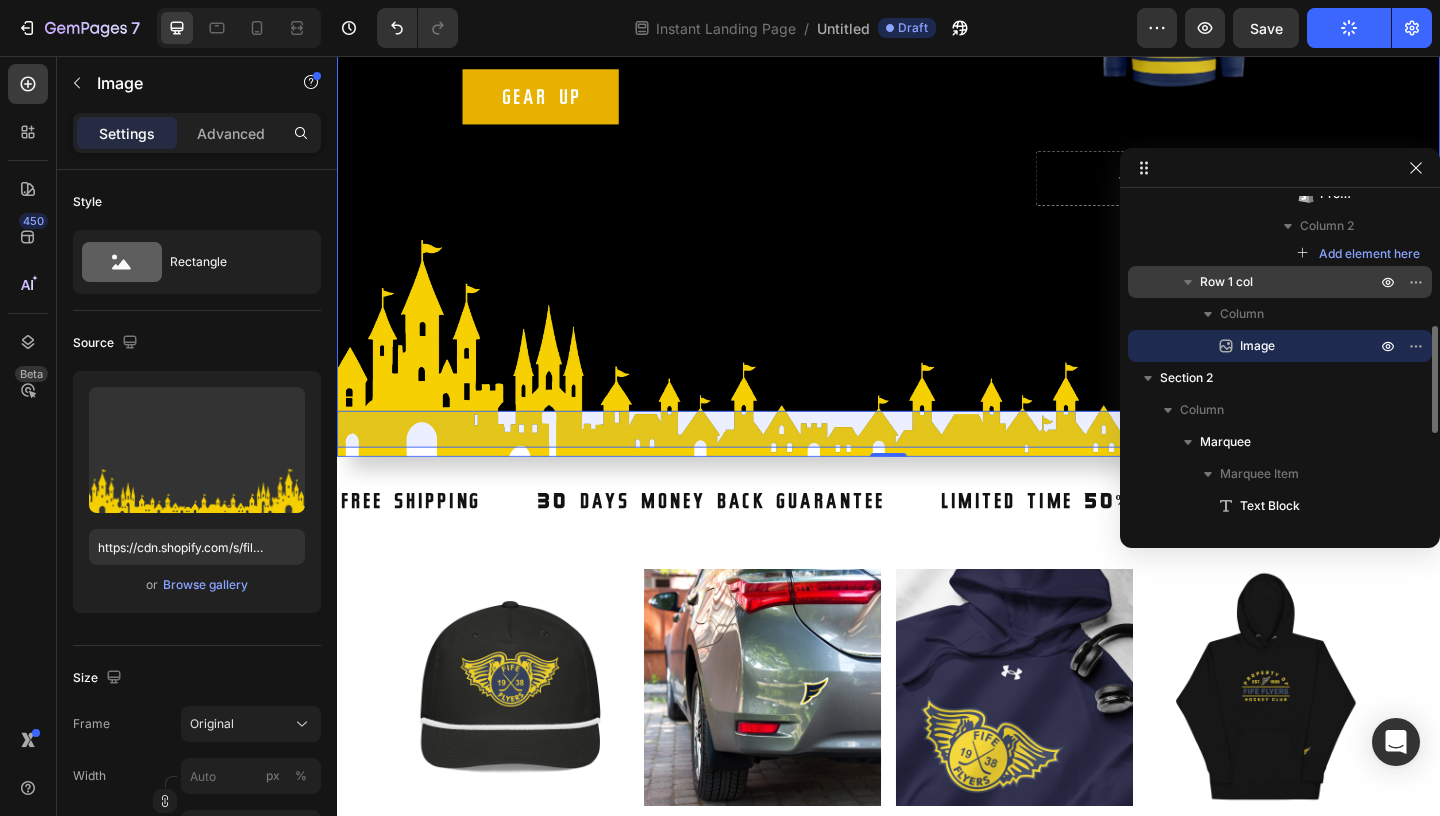 click on "Row 1 col" at bounding box center [1226, 282] 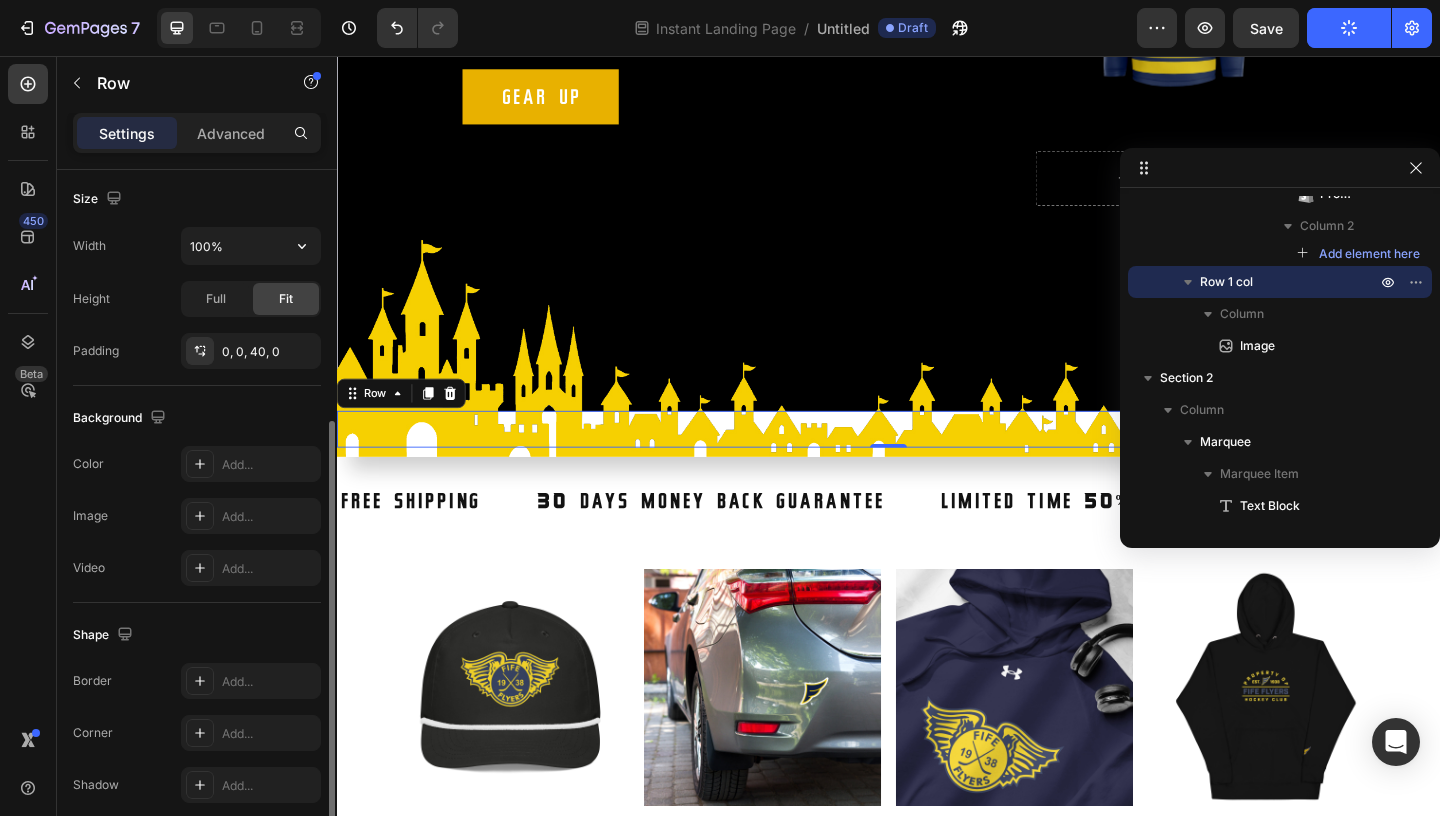 scroll, scrollTop: 435, scrollLeft: 0, axis: vertical 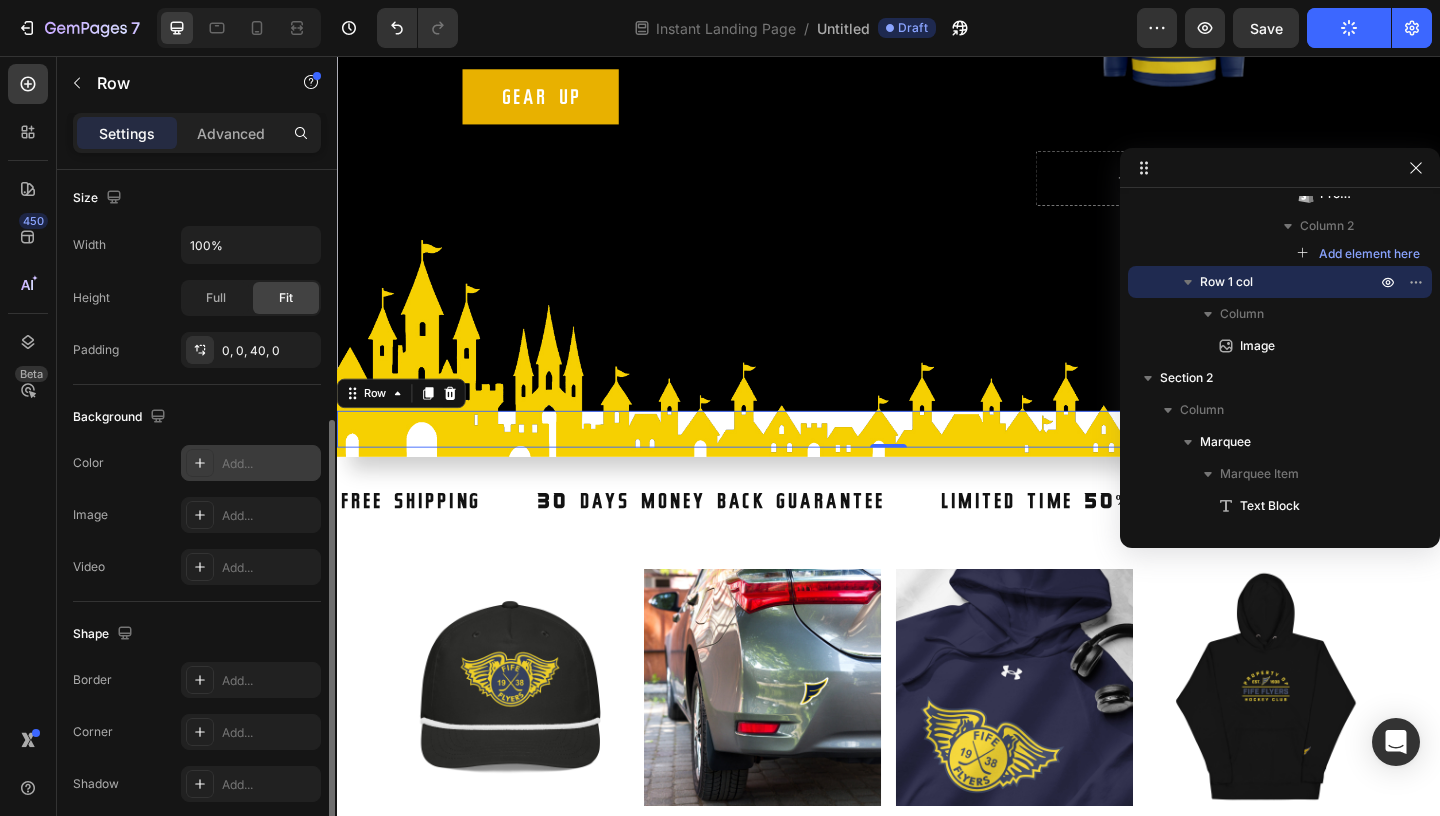click on "Add..." at bounding box center (269, 464) 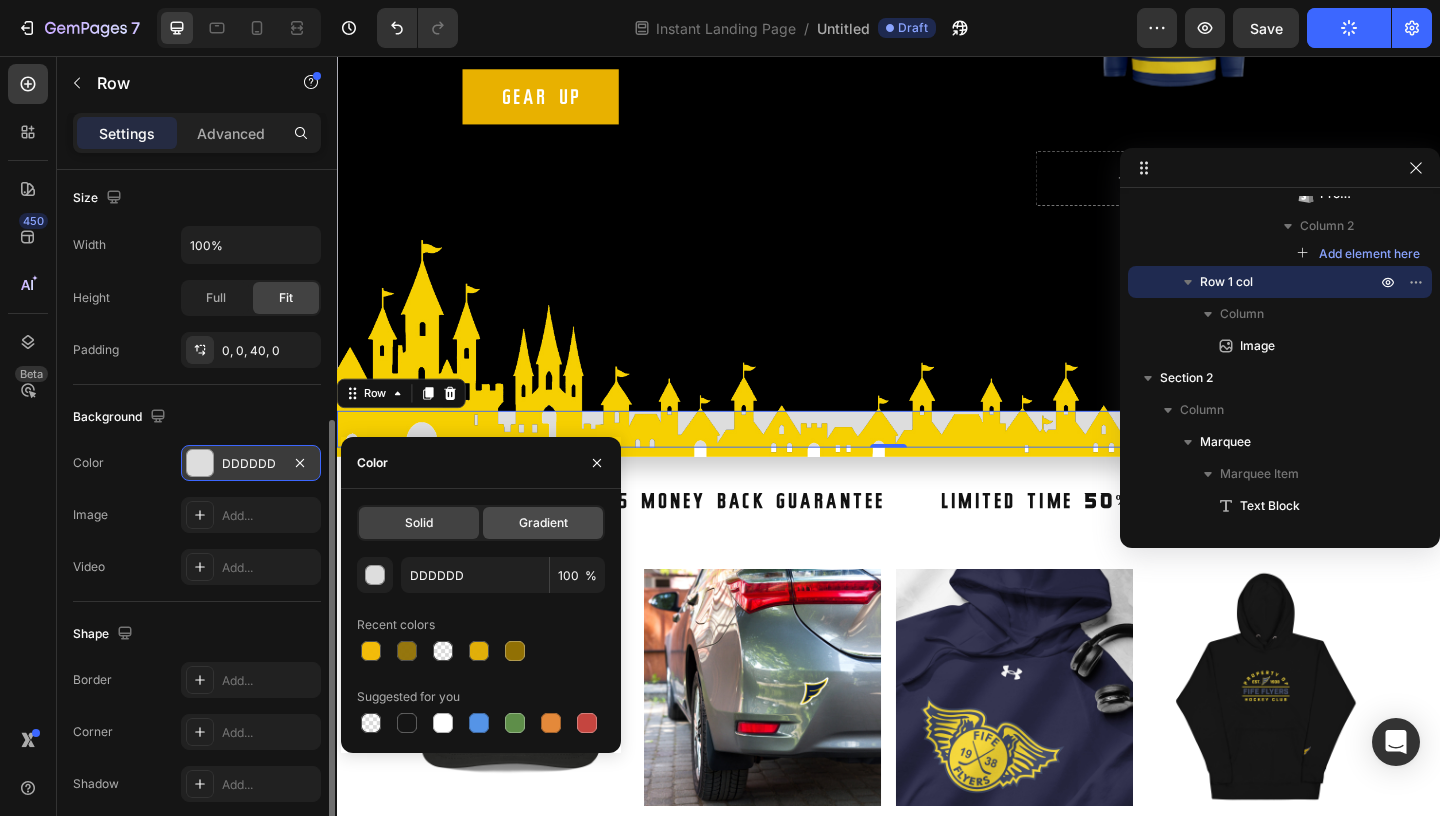 click on "Gradient" 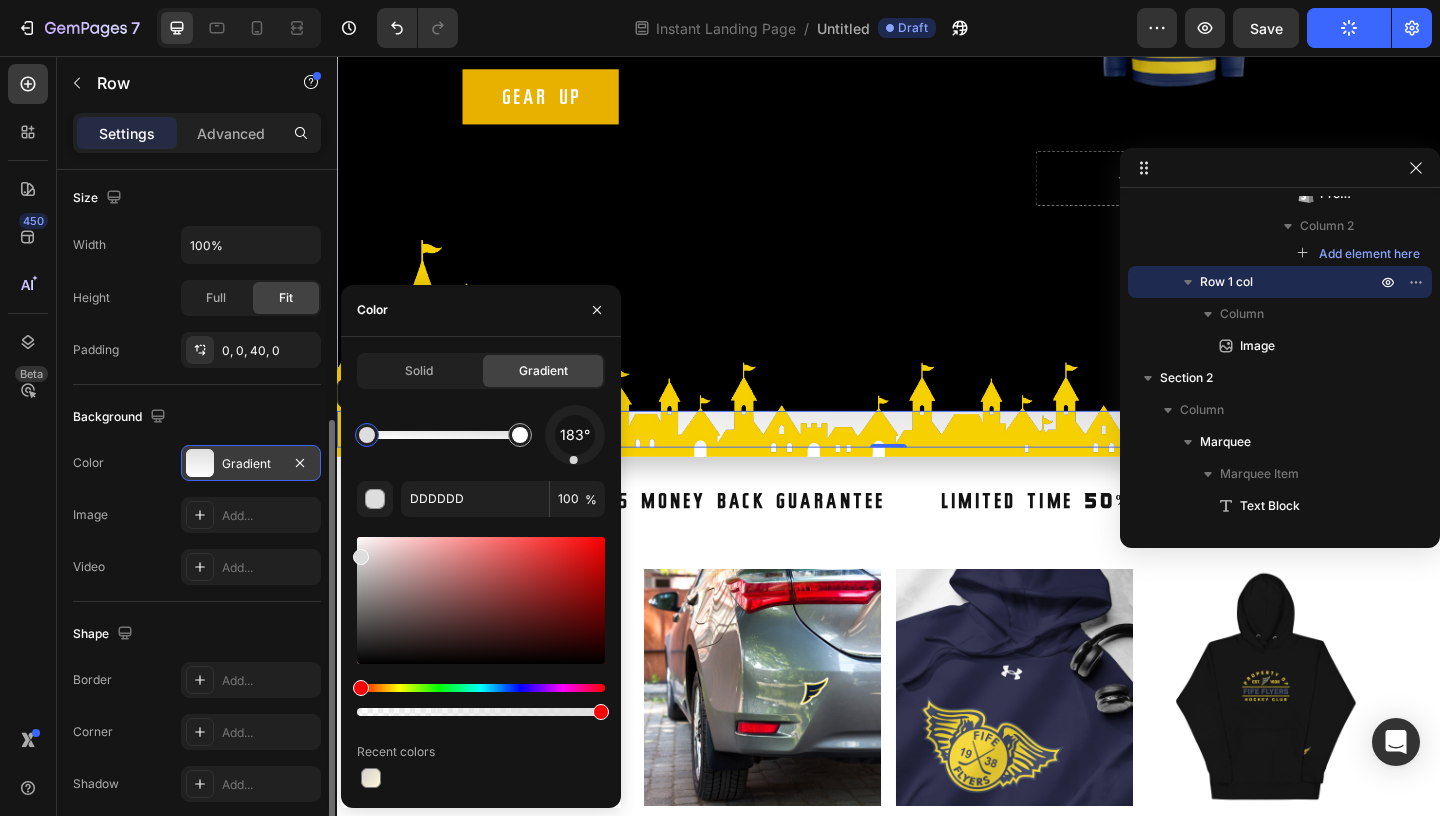 drag, startPoint x: 594, startPoint y: 448, endPoint x: 573, endPoint y: 480, distance: 38.27532 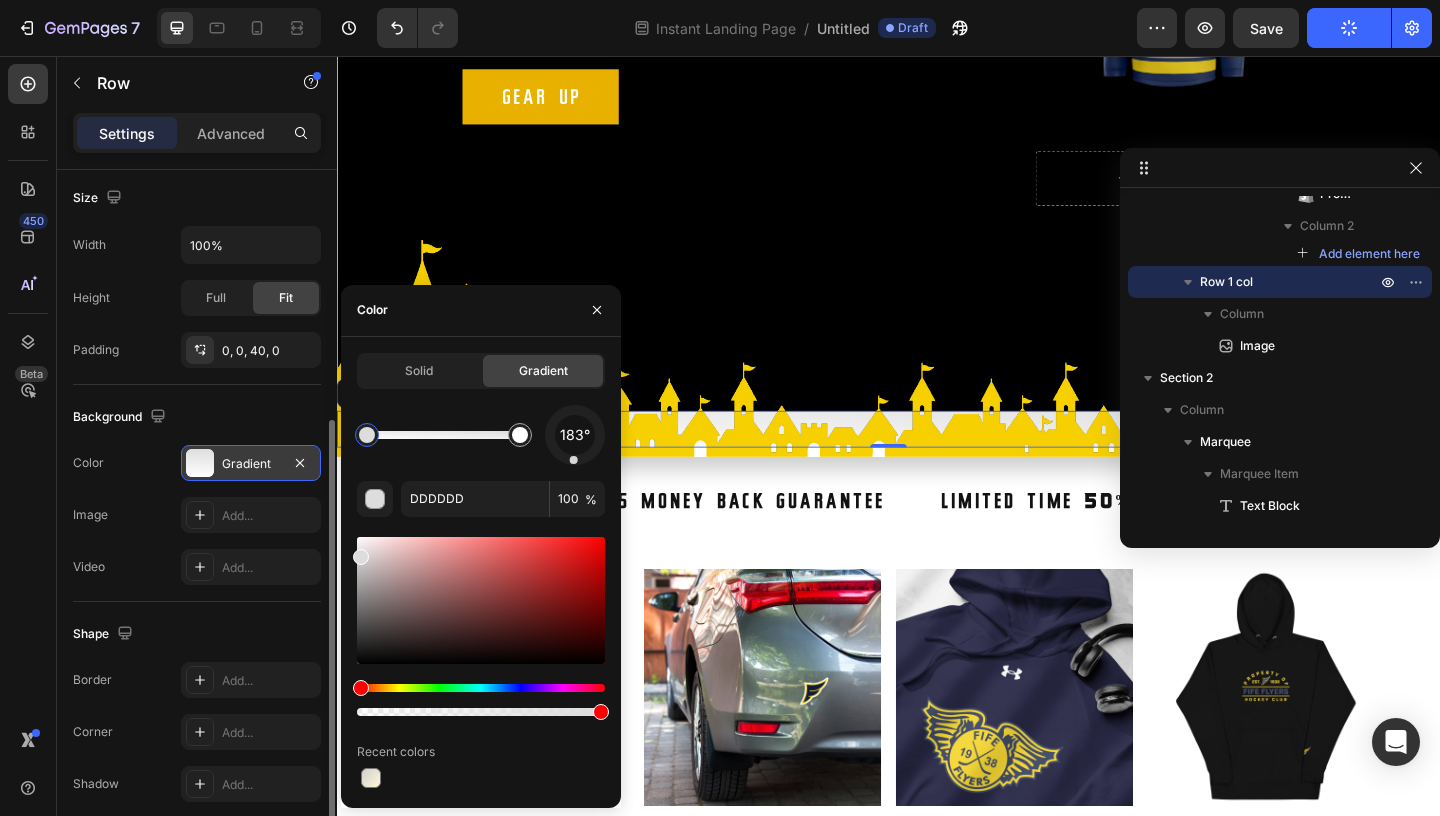 click on "183° DDDDDD 100 % Recent colors" at bounding box center (481, 598) 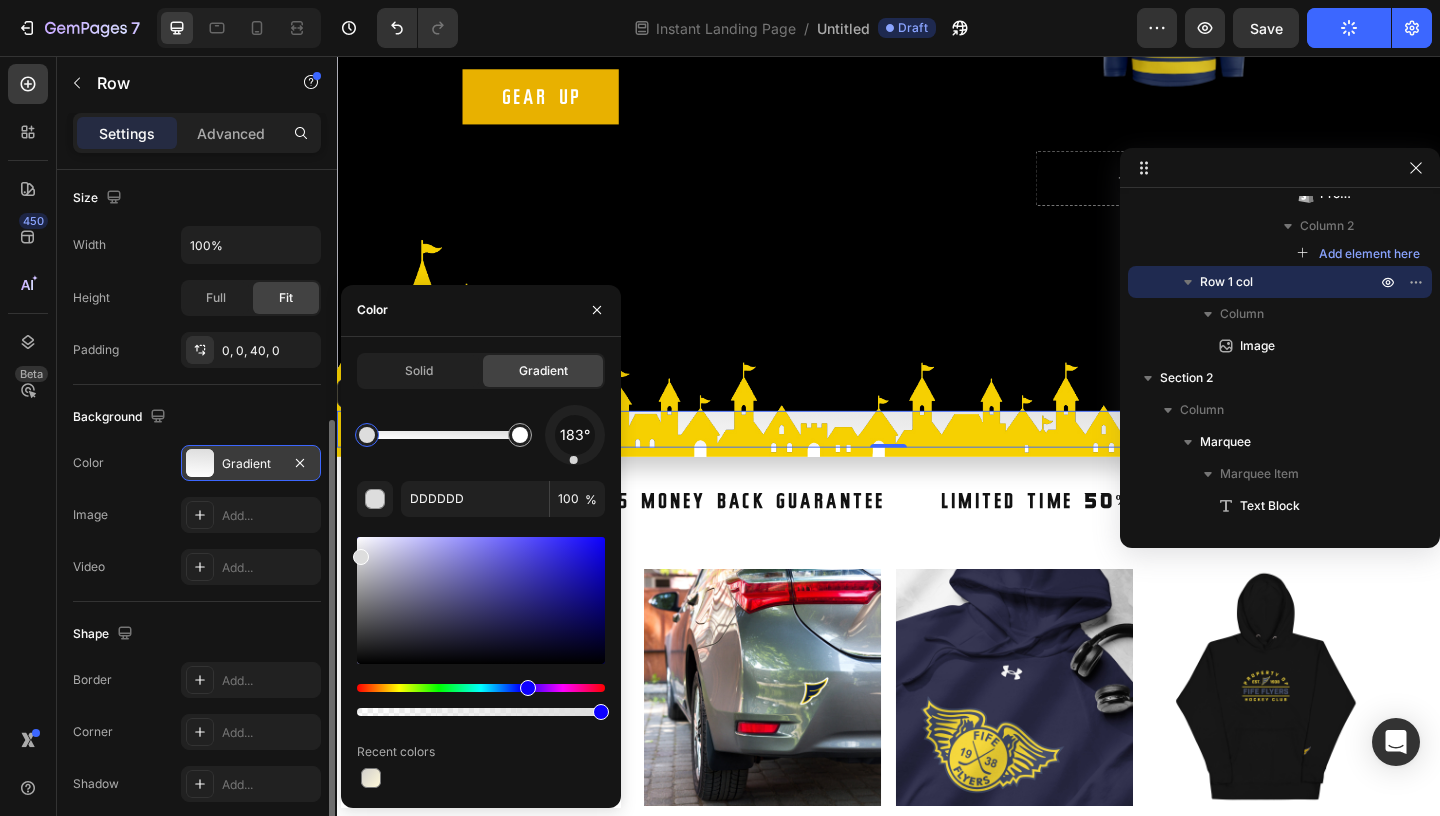 click at bounding box center (481, 688) 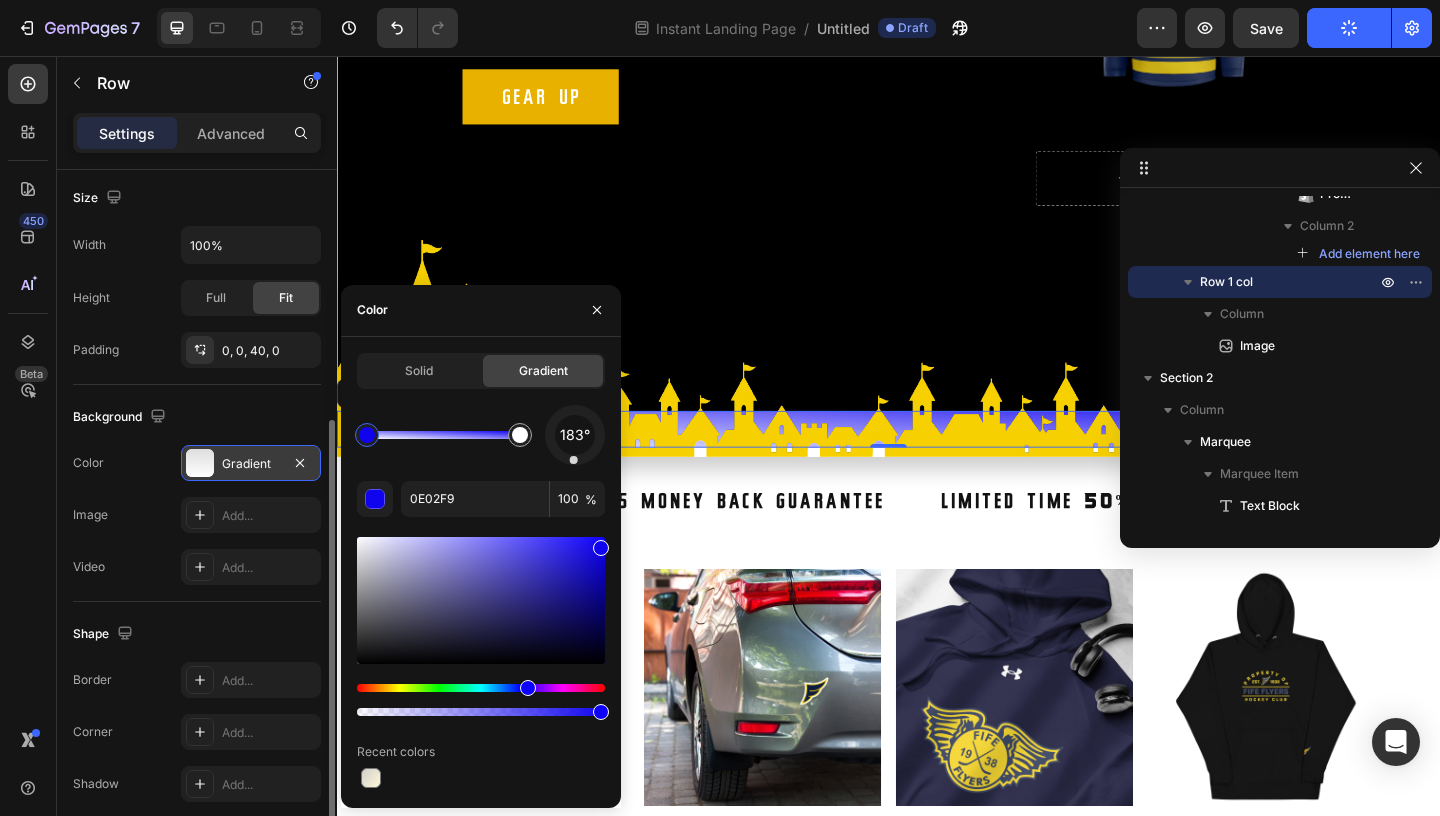 type on "0C00FF" 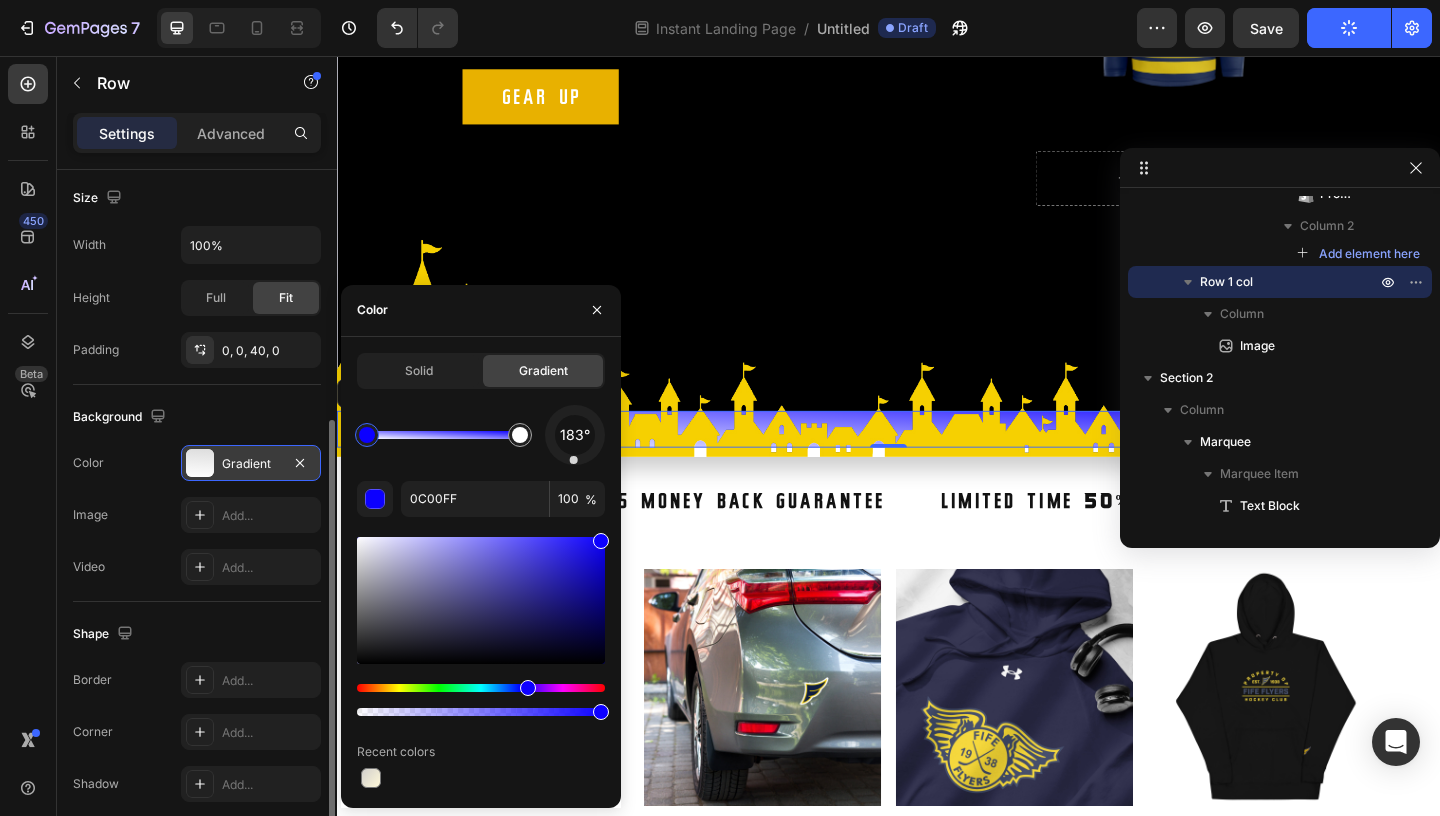 drag, startPoint x: 601, startPoint y: 543, endPoint x: 608, endPoint y: 531, distance: 13.892444 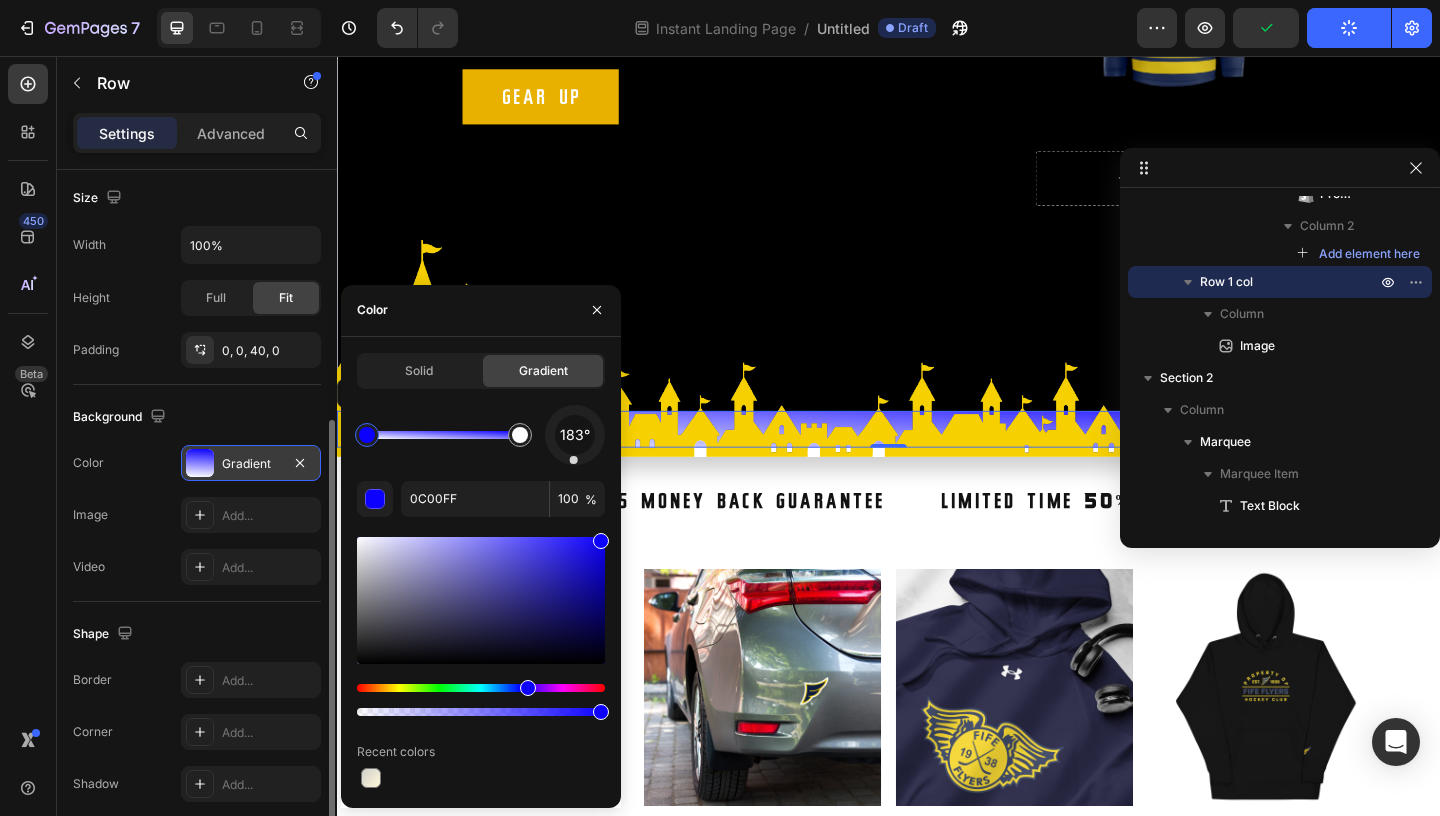 click at bounding box center (481, 700) 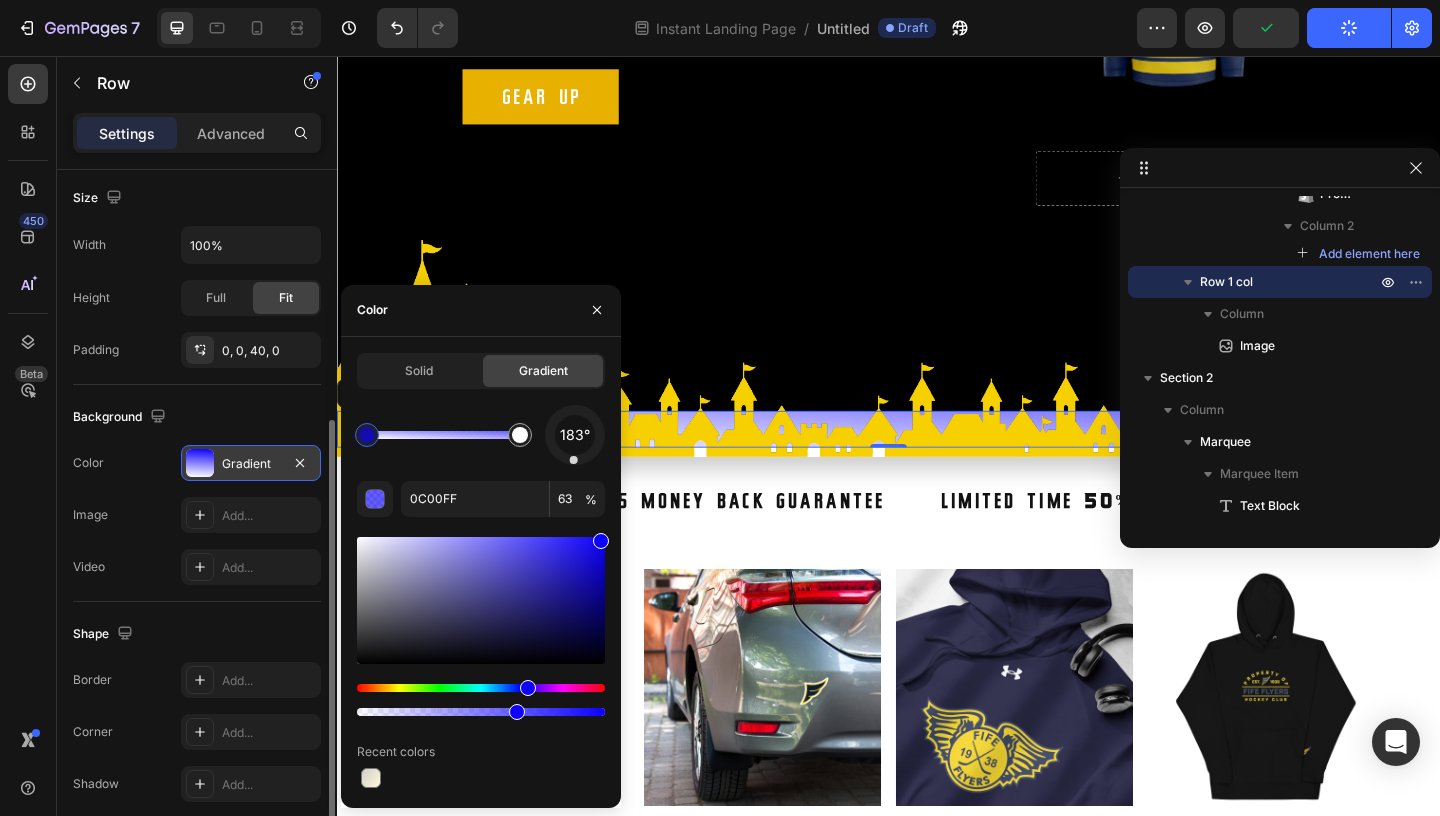 type on "62" 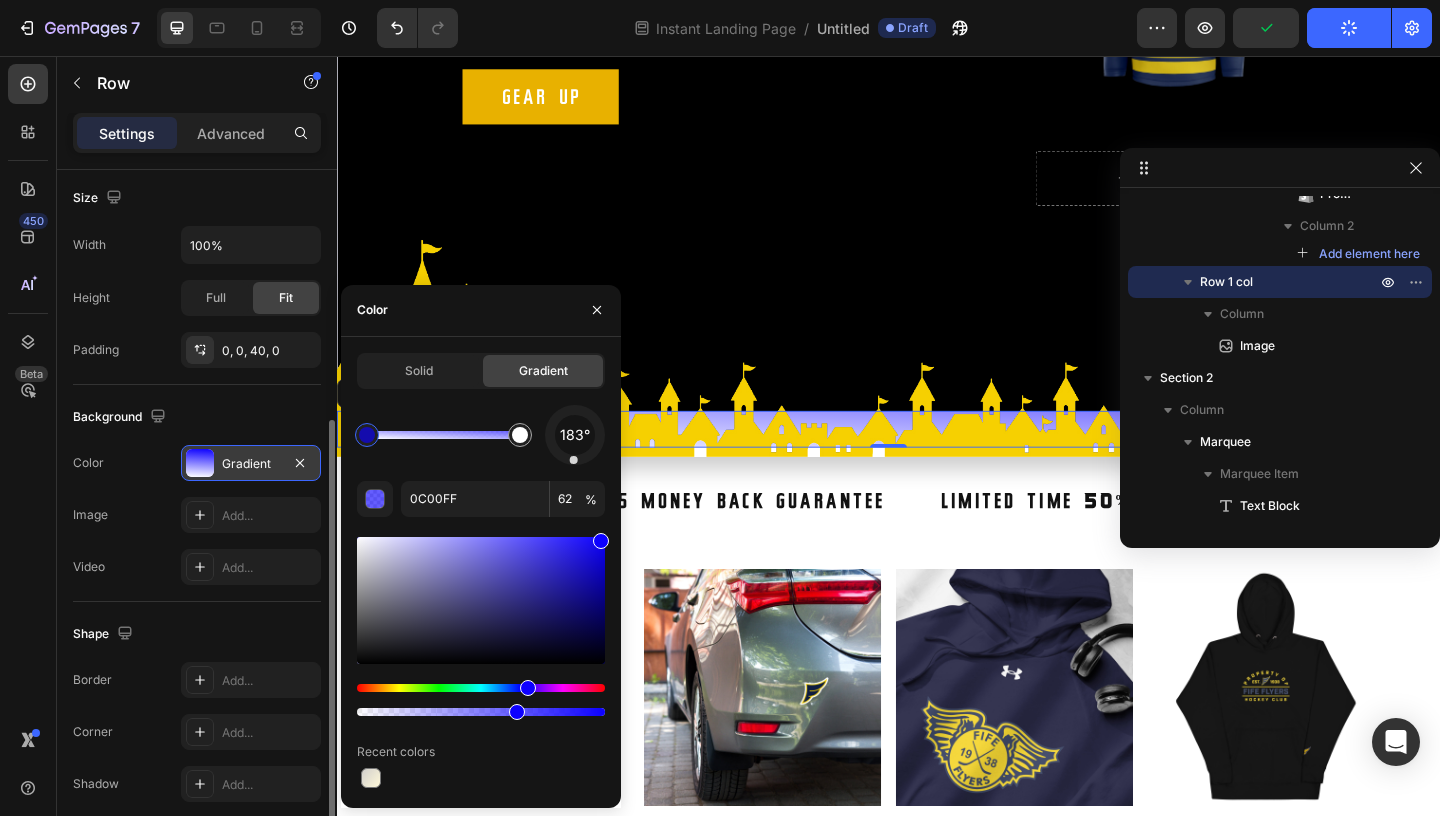 click at bounding box center [481, 712] 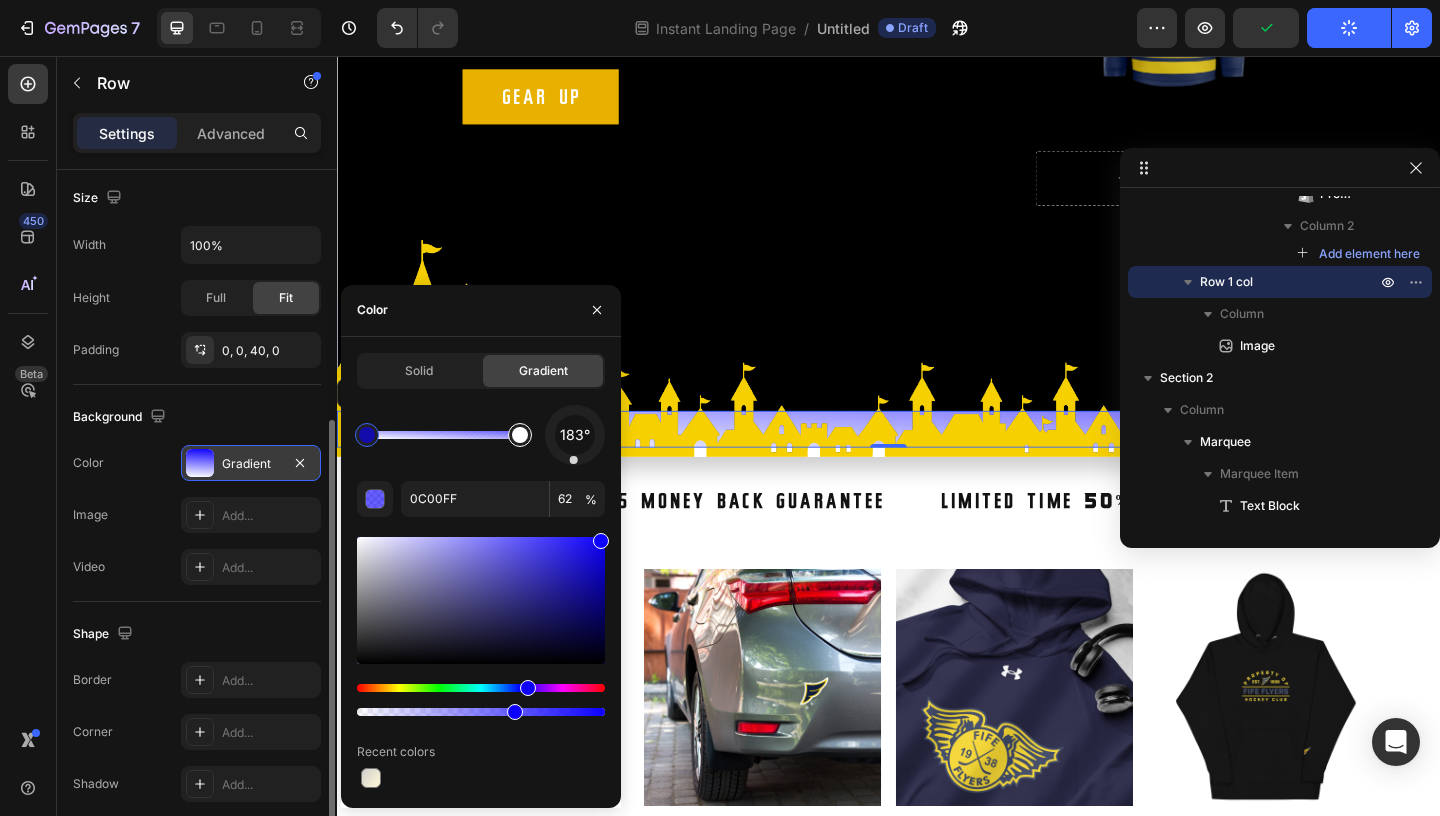 type on "FFFFFF" 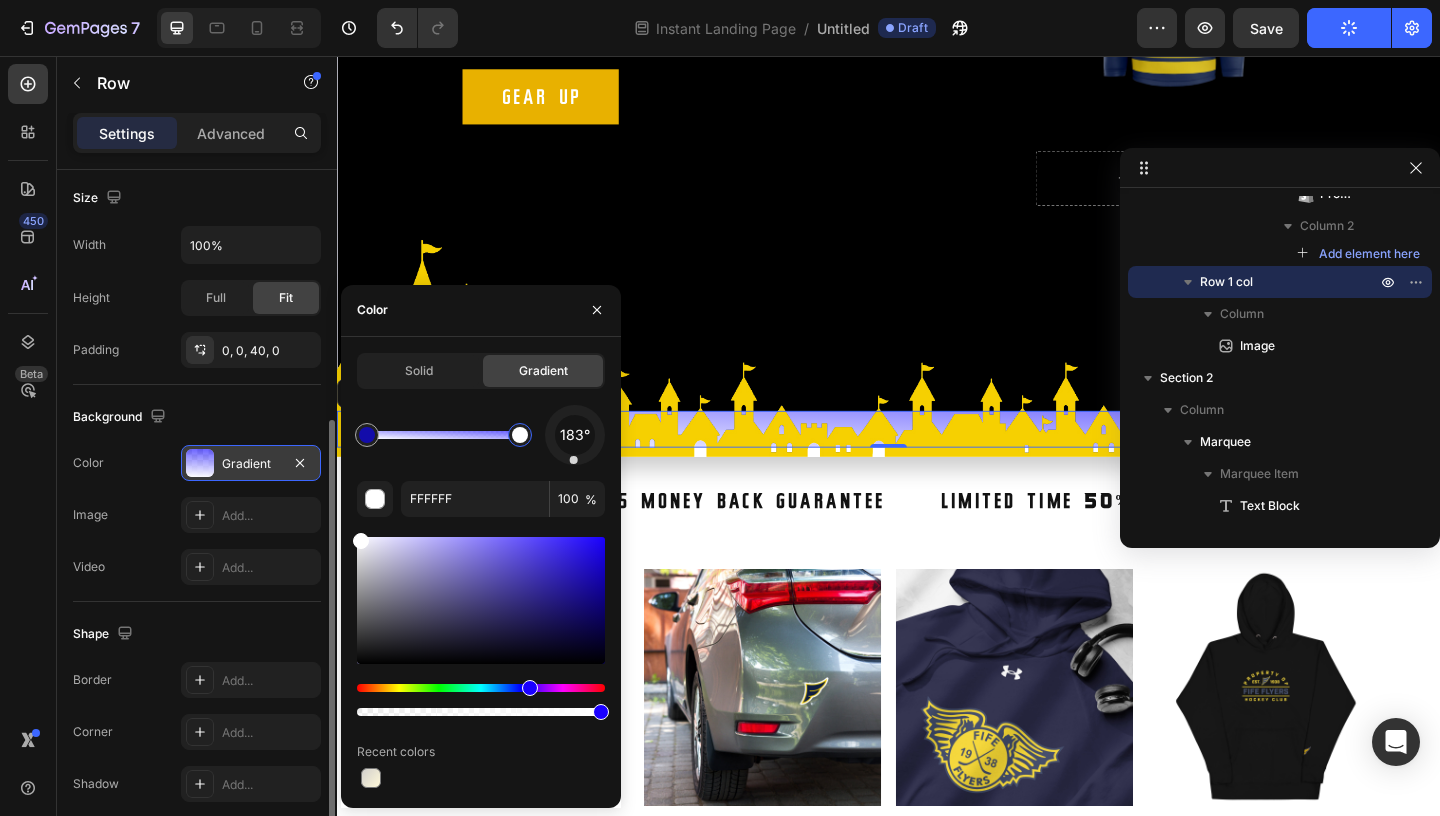click at bounding box center [481, 688] 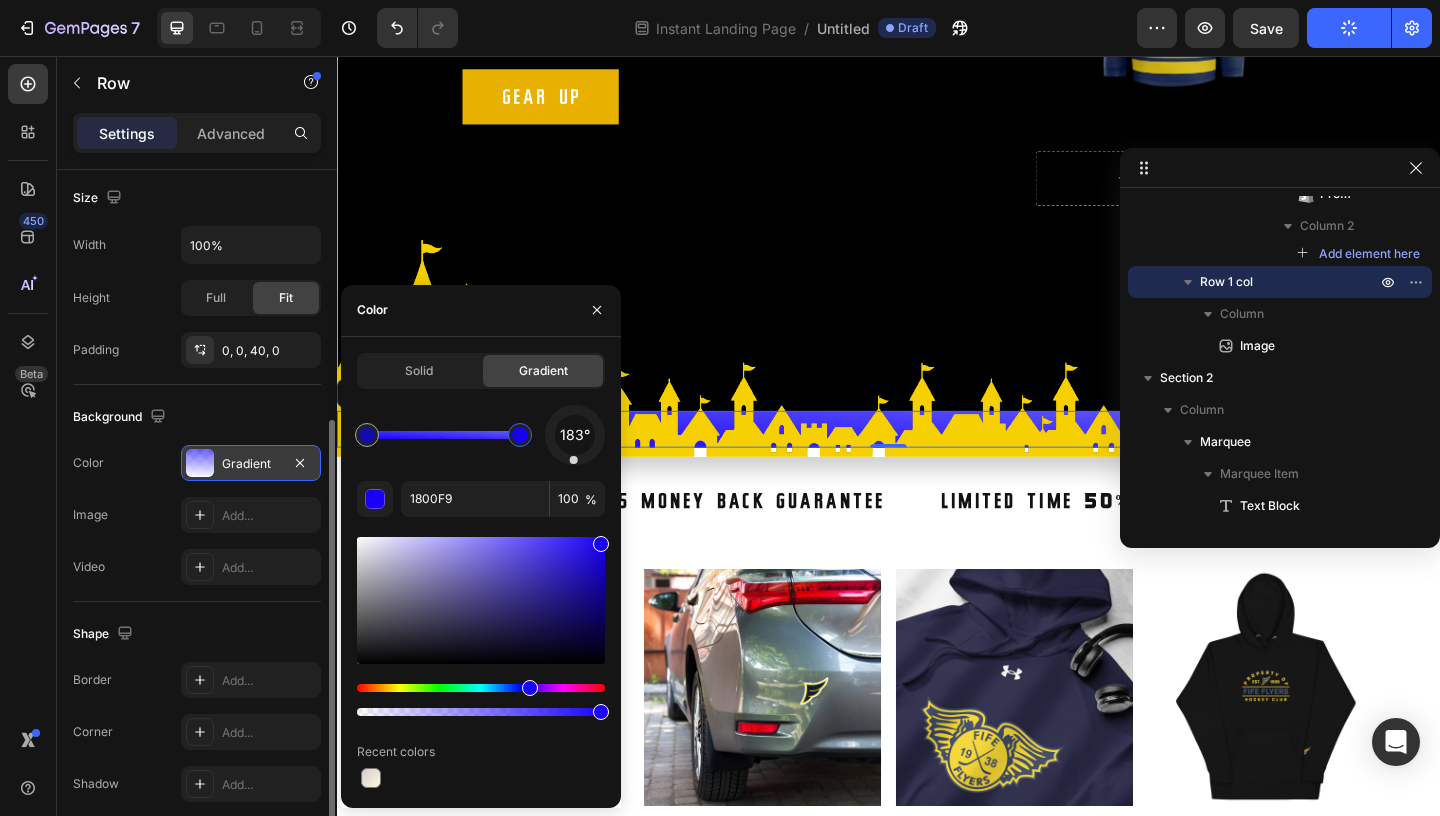 type on "1900FF" 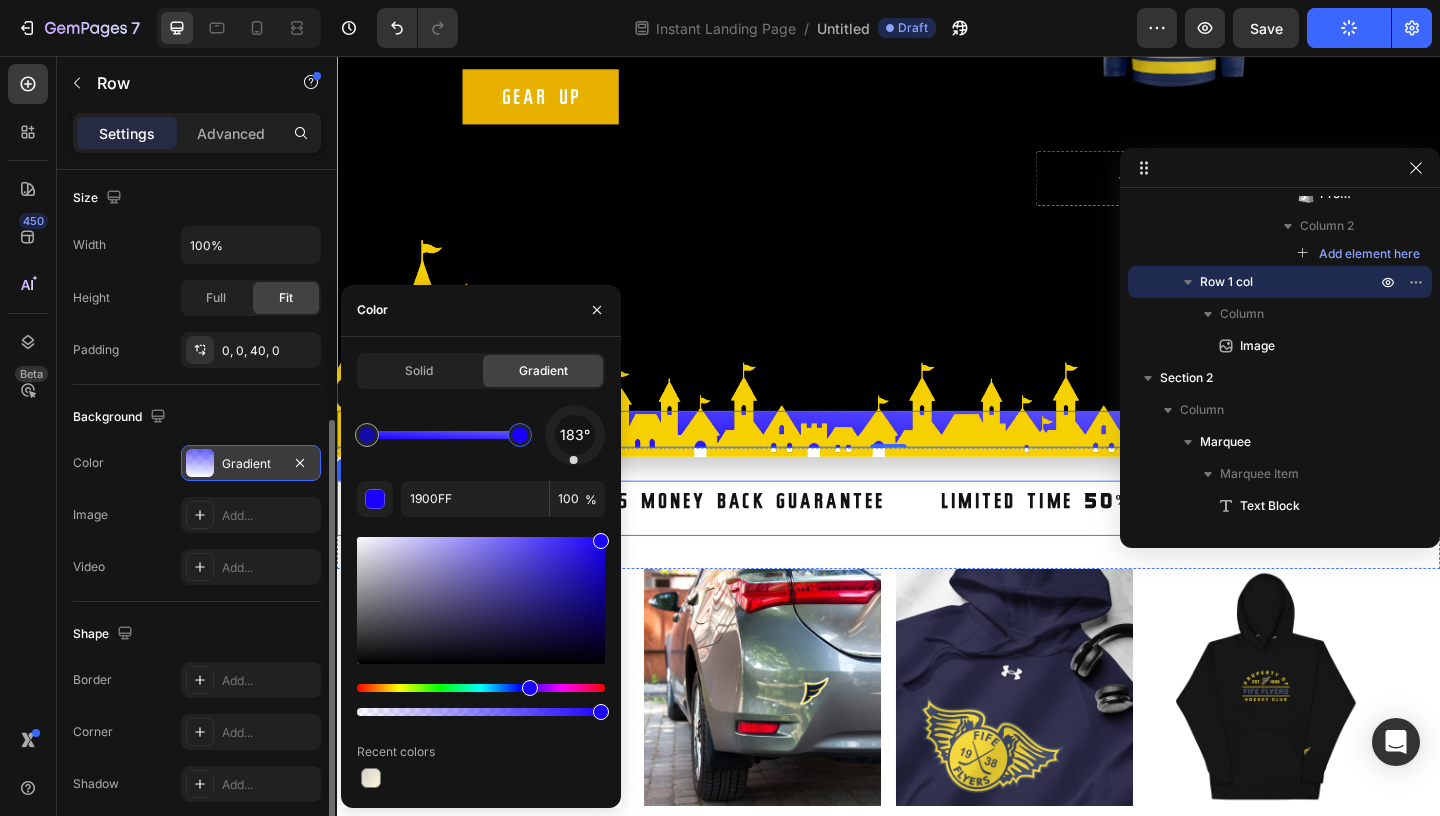 drag, startPoint x: 881, startPoint y: 651, endPoint x: 660, endPoint y: 571, distance: 235.03404 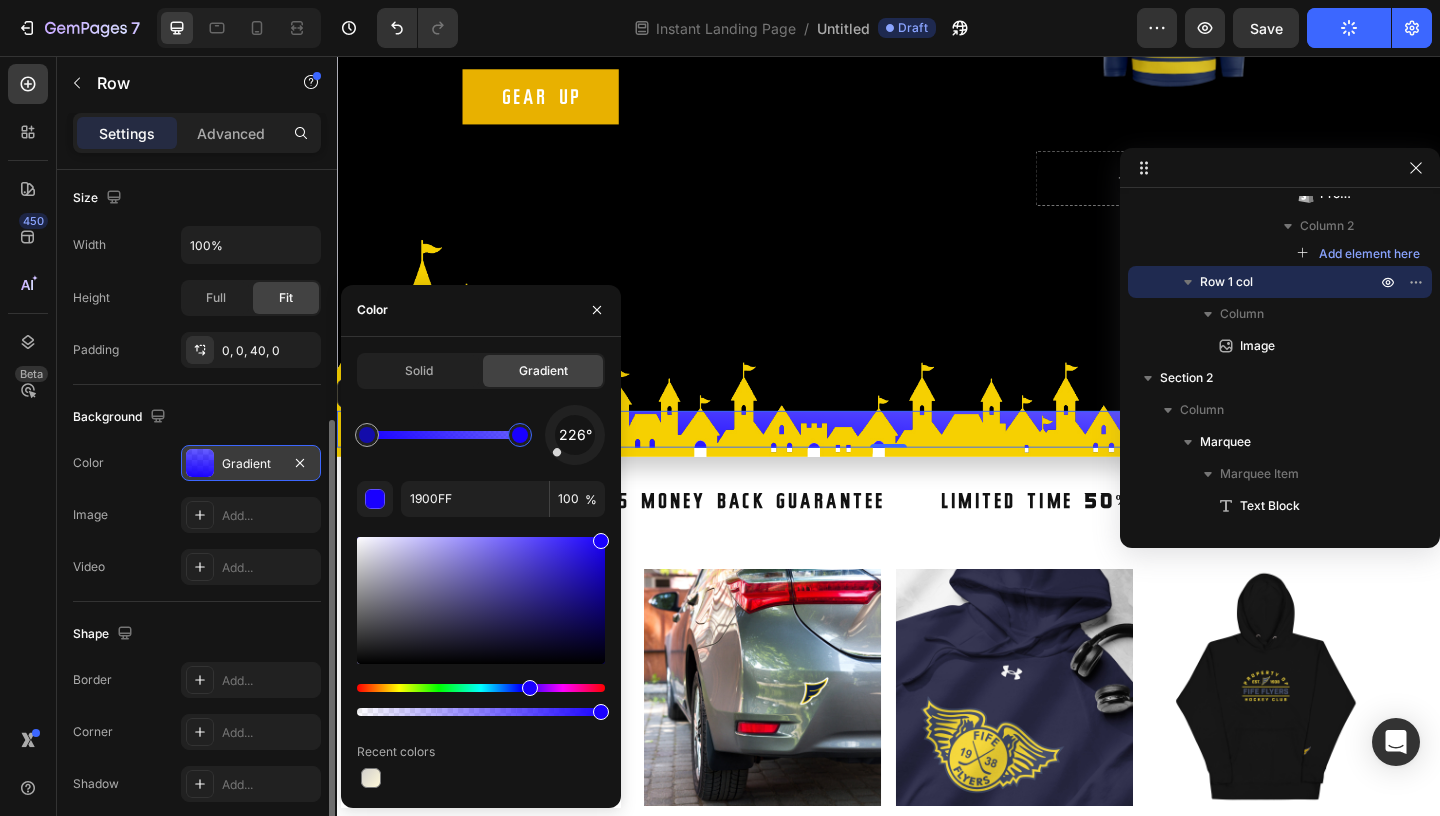 click on "226°" at bounding box center [575, 435] 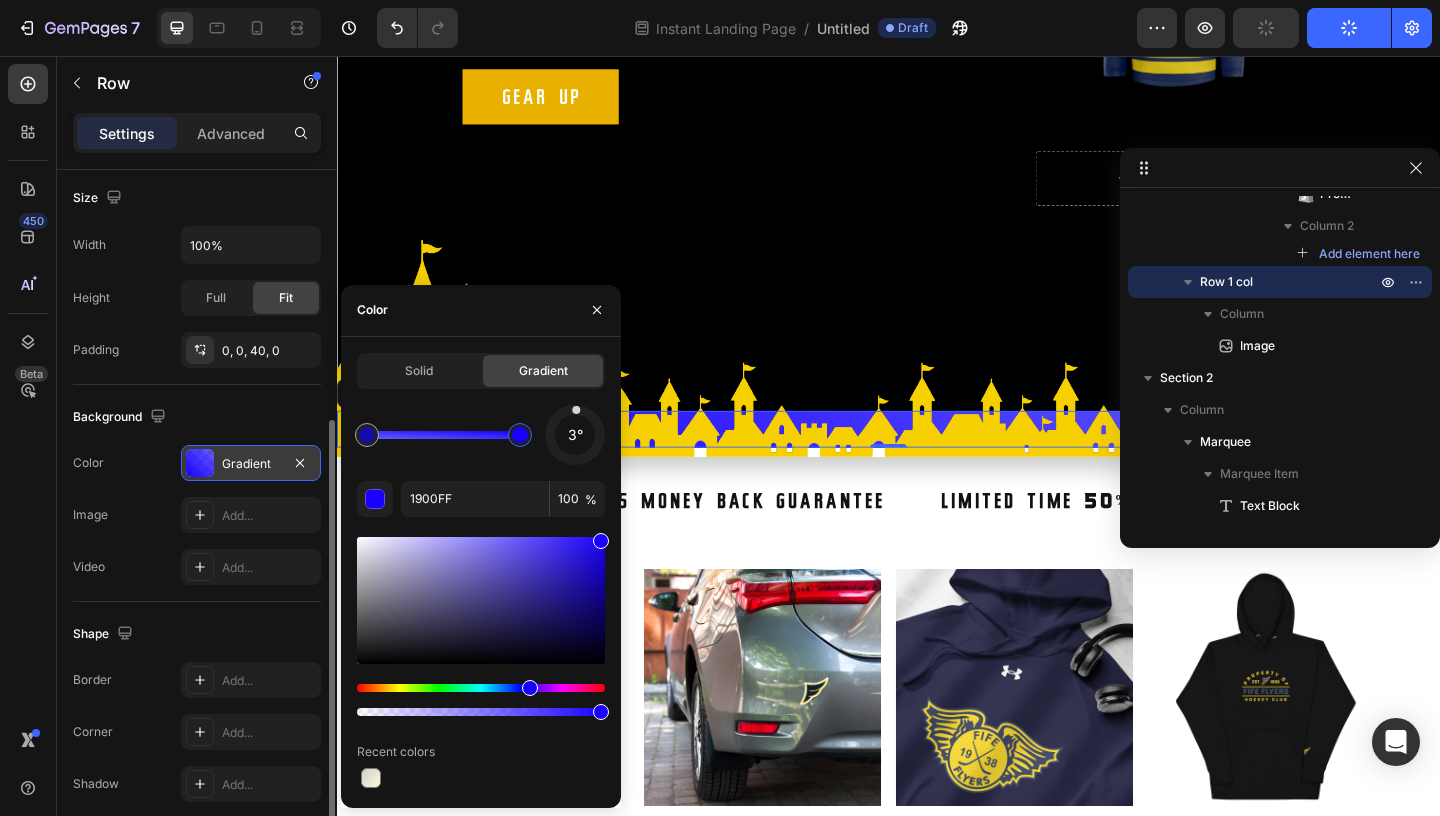 drag, startPoint x: 561, startPoint y: 447, endPoint x: 576, endPoint y: 363, distance: 85.32877 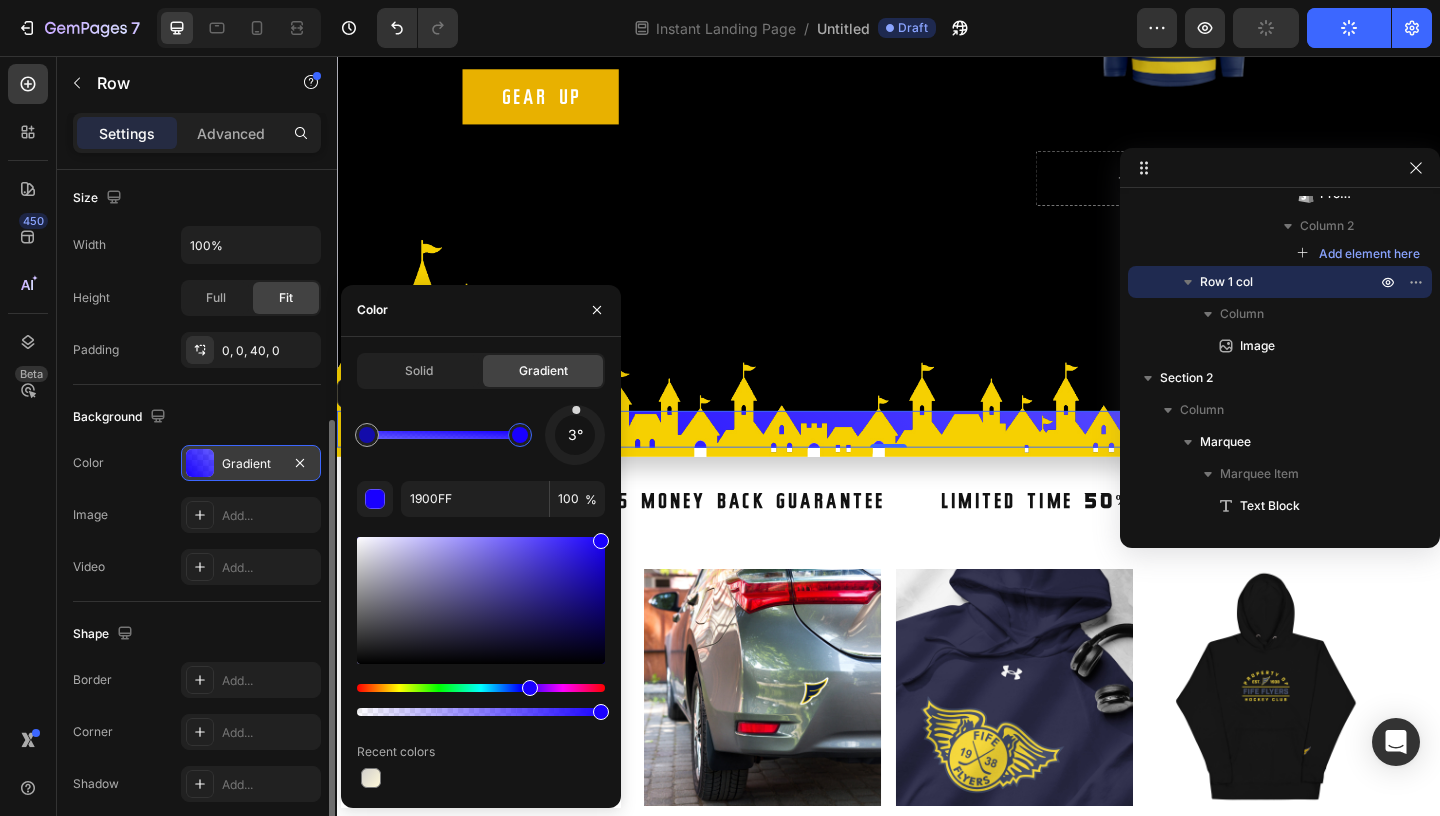click on "Solid Gradient 3° 1900FF 100 % Recent colors" 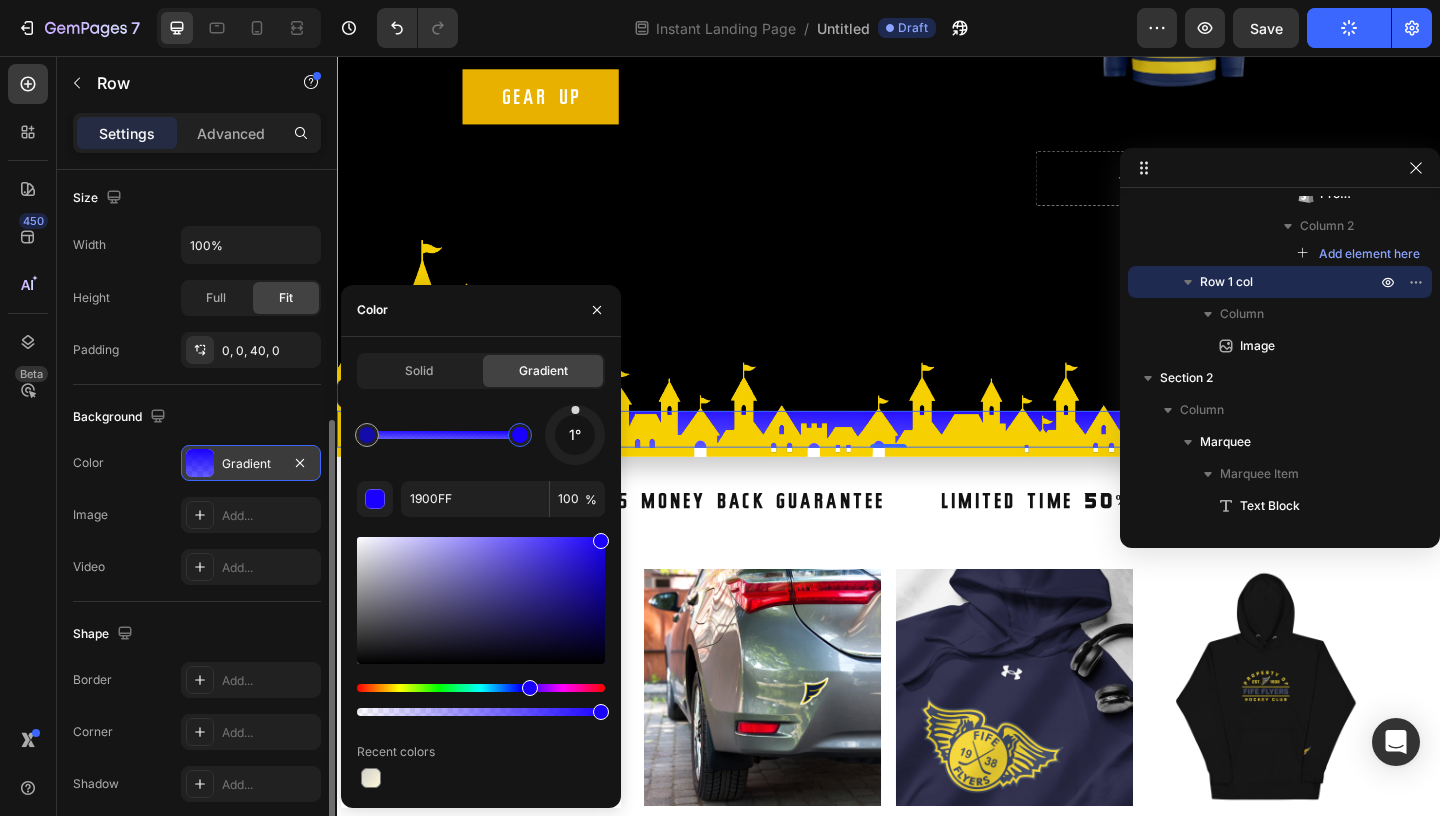 type on "74" 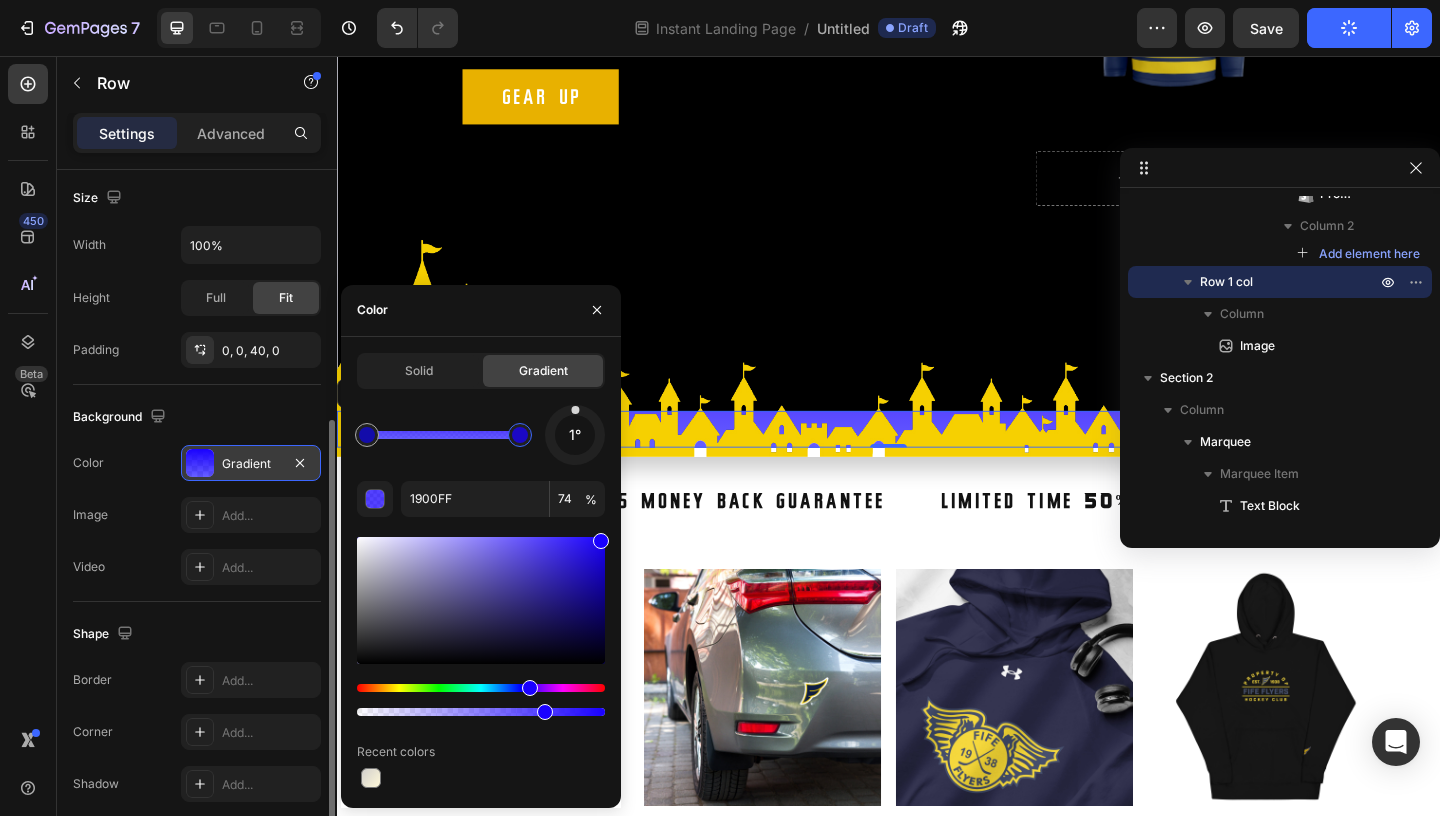 click at bounding box center [481, 712] 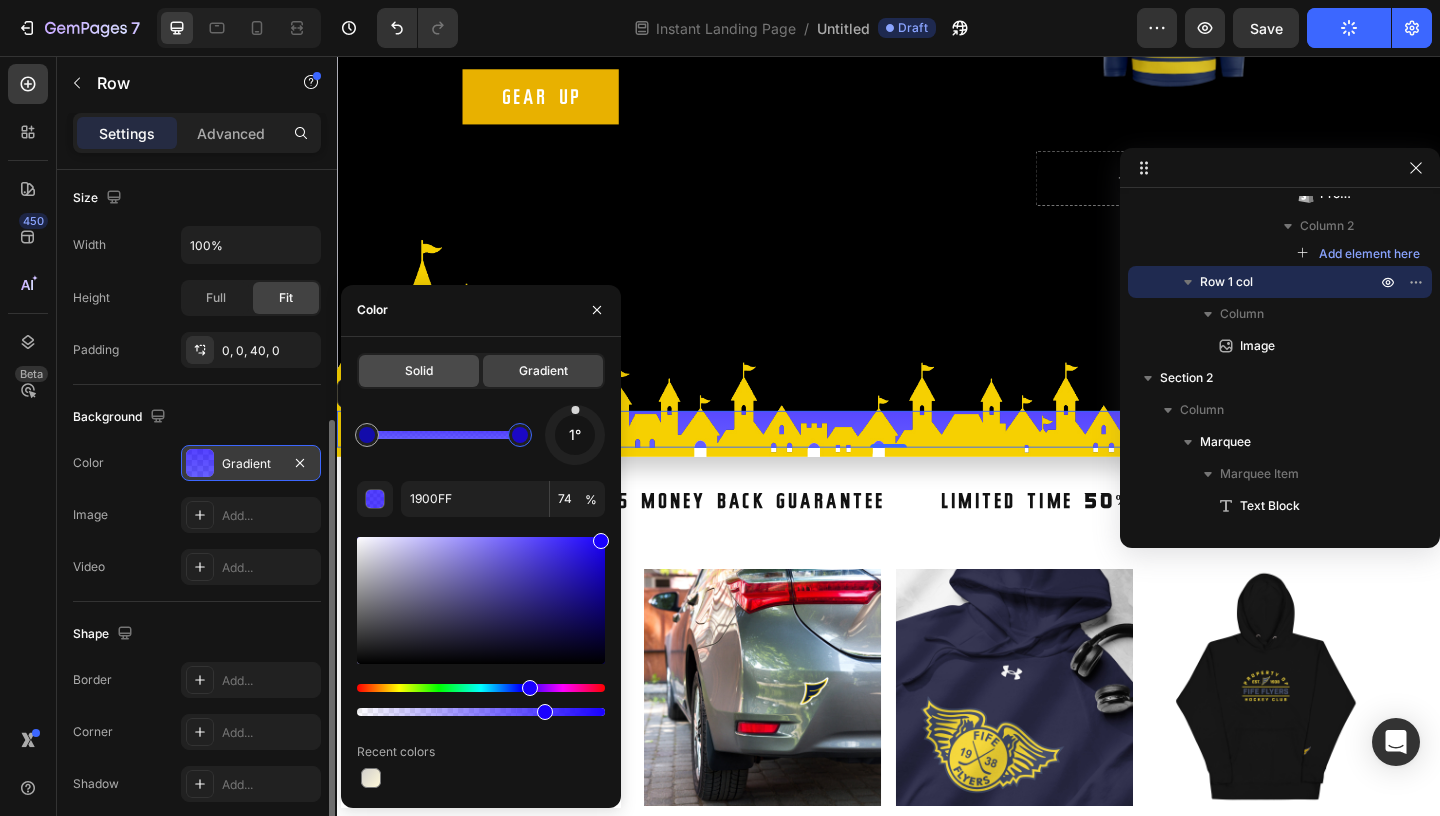 click on "Solid" 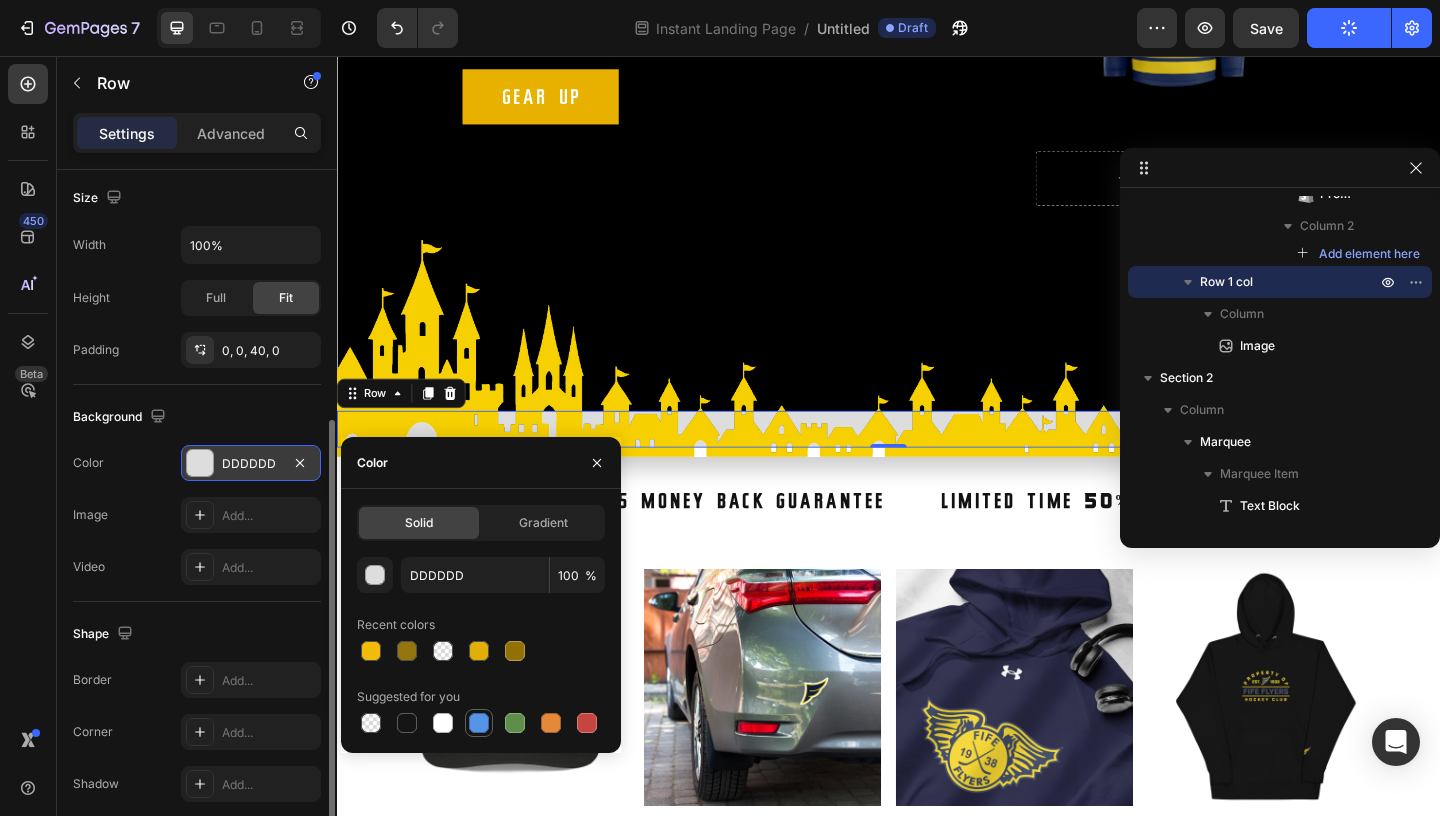 click at bounding box center [479, 723] 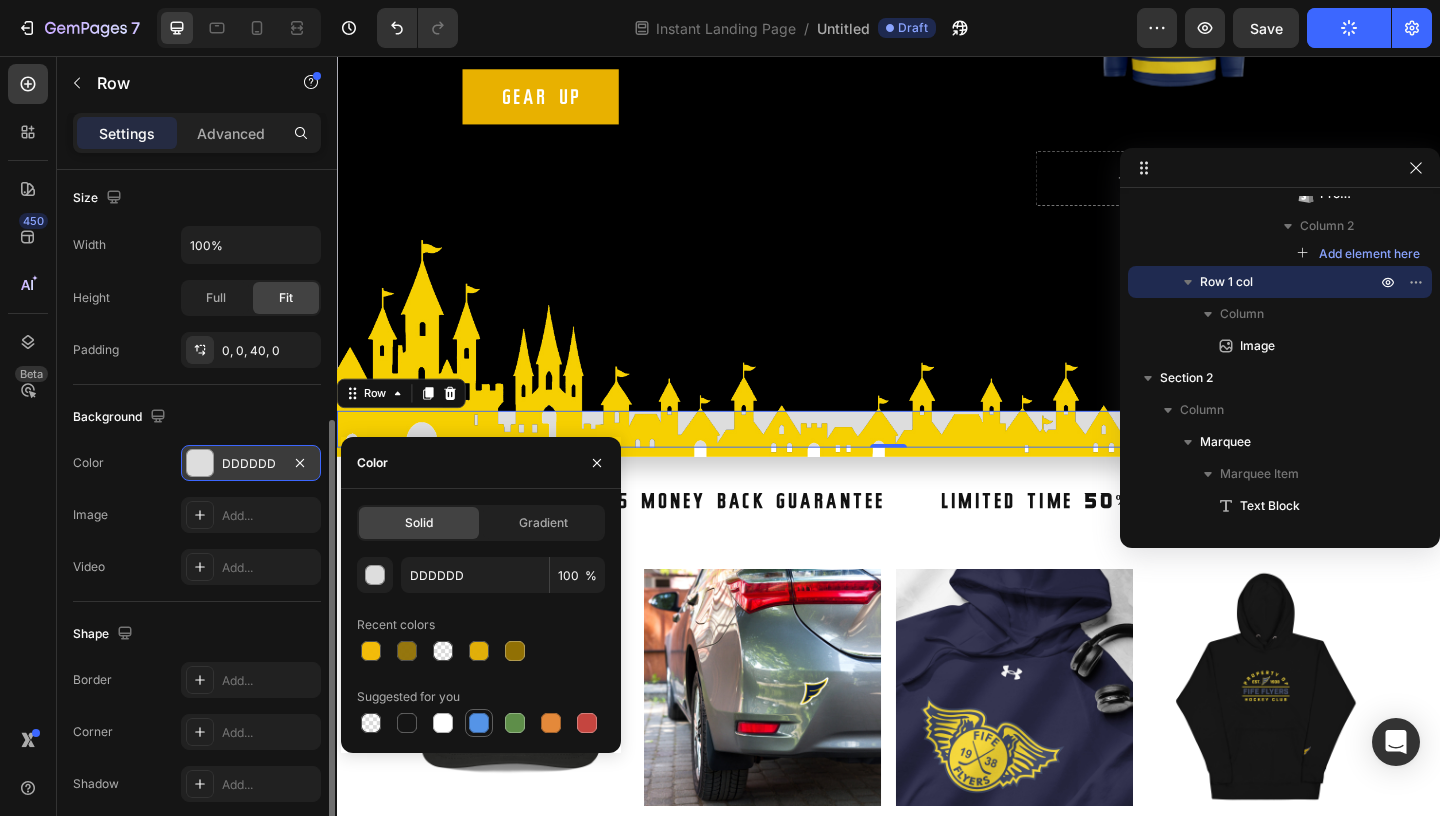 type on "5594E7" 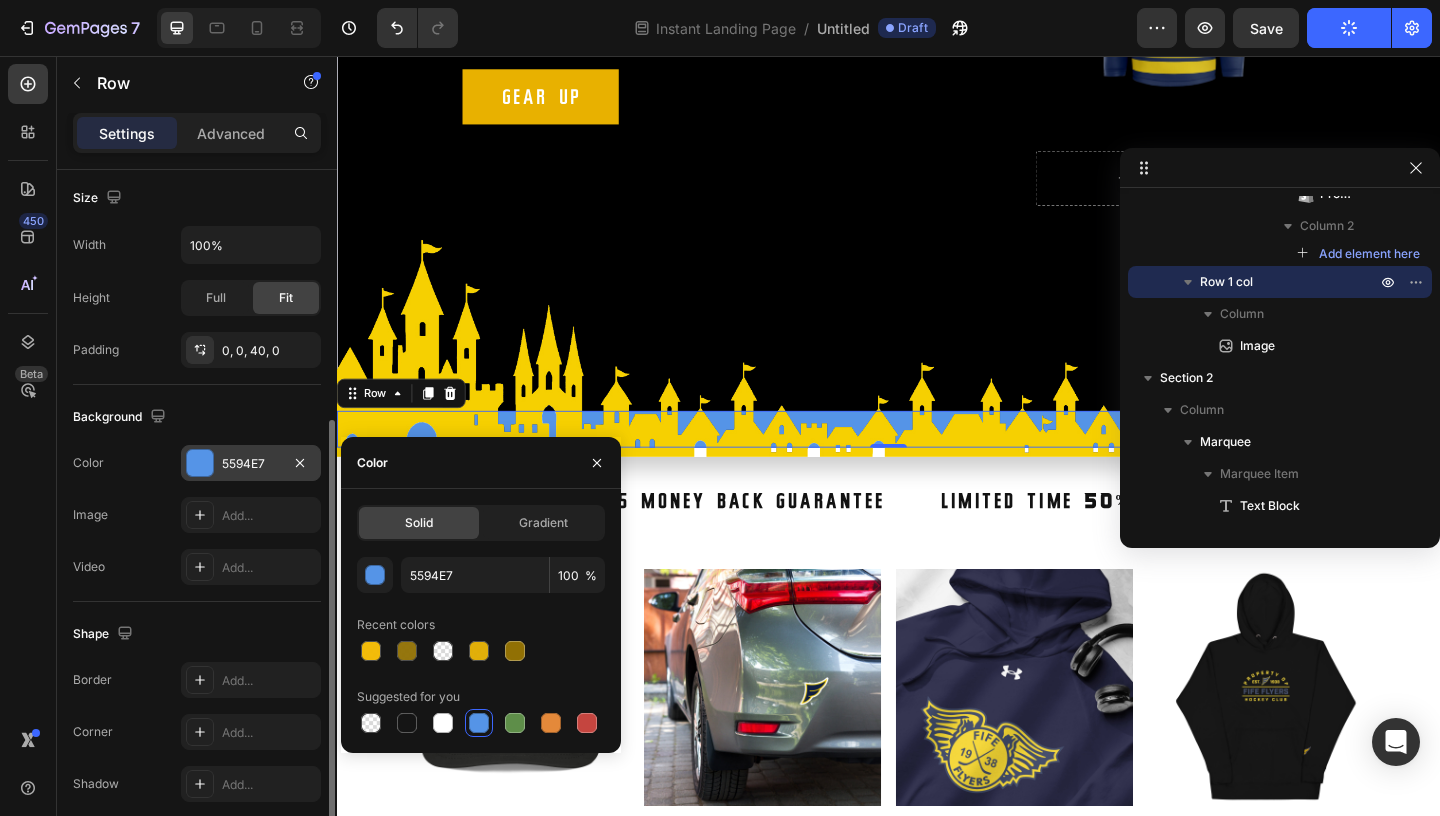 click on "Background" at bounding box center [197, 417] 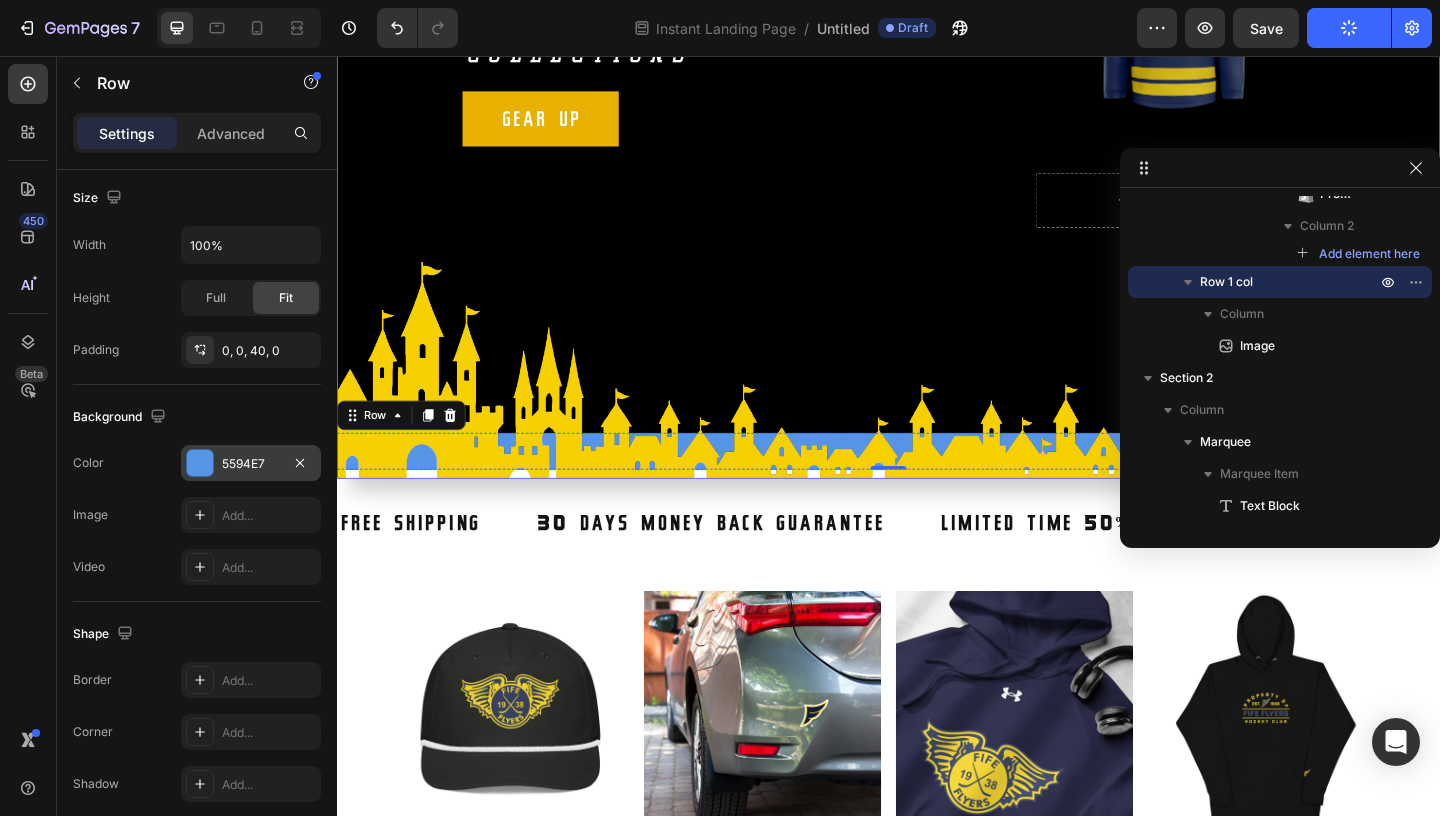 scroll, scrollTop: 460, scrollLeft: 0, axis: vertical 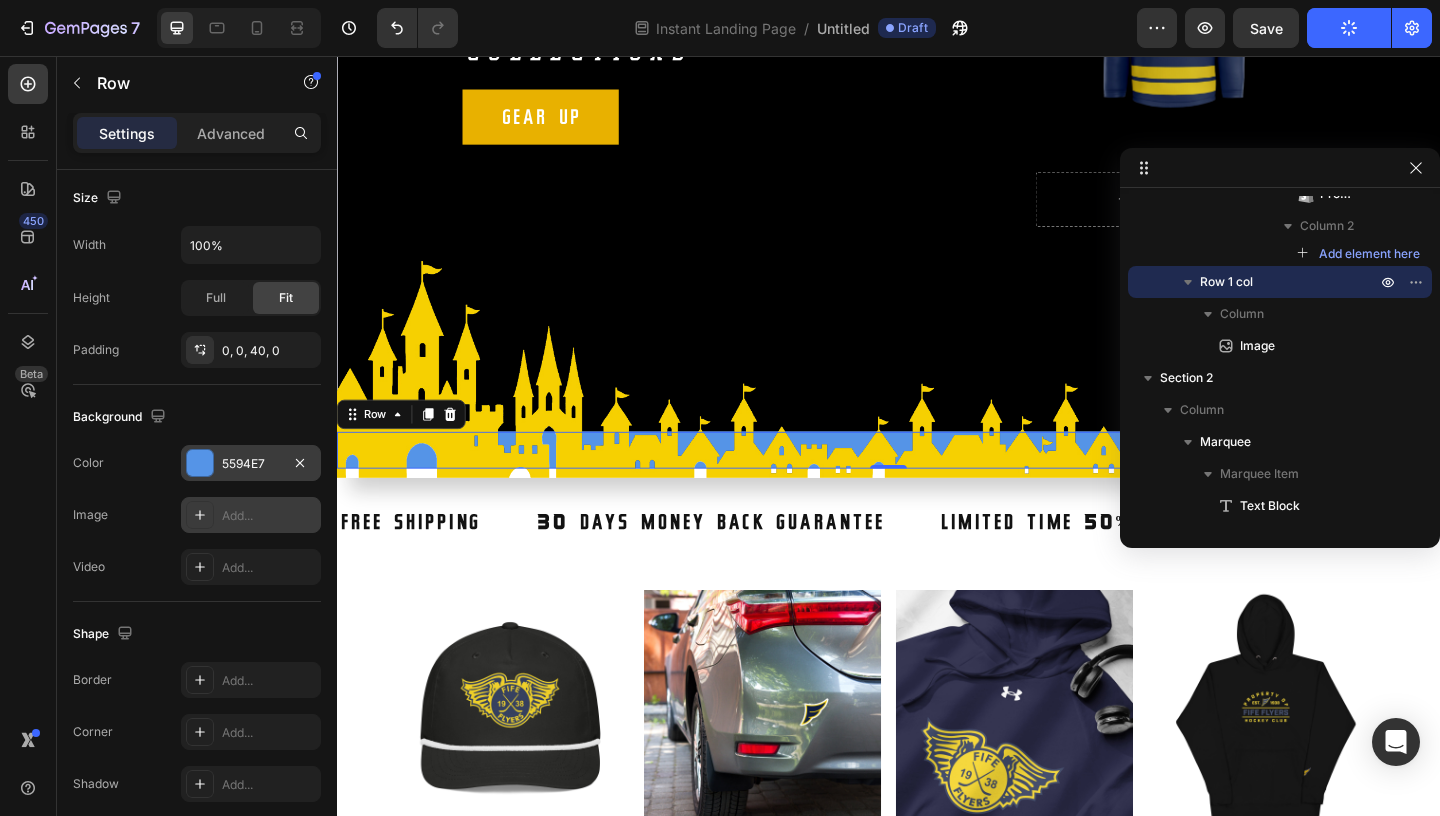 click on "Add..." at bounding box center [269, 516] 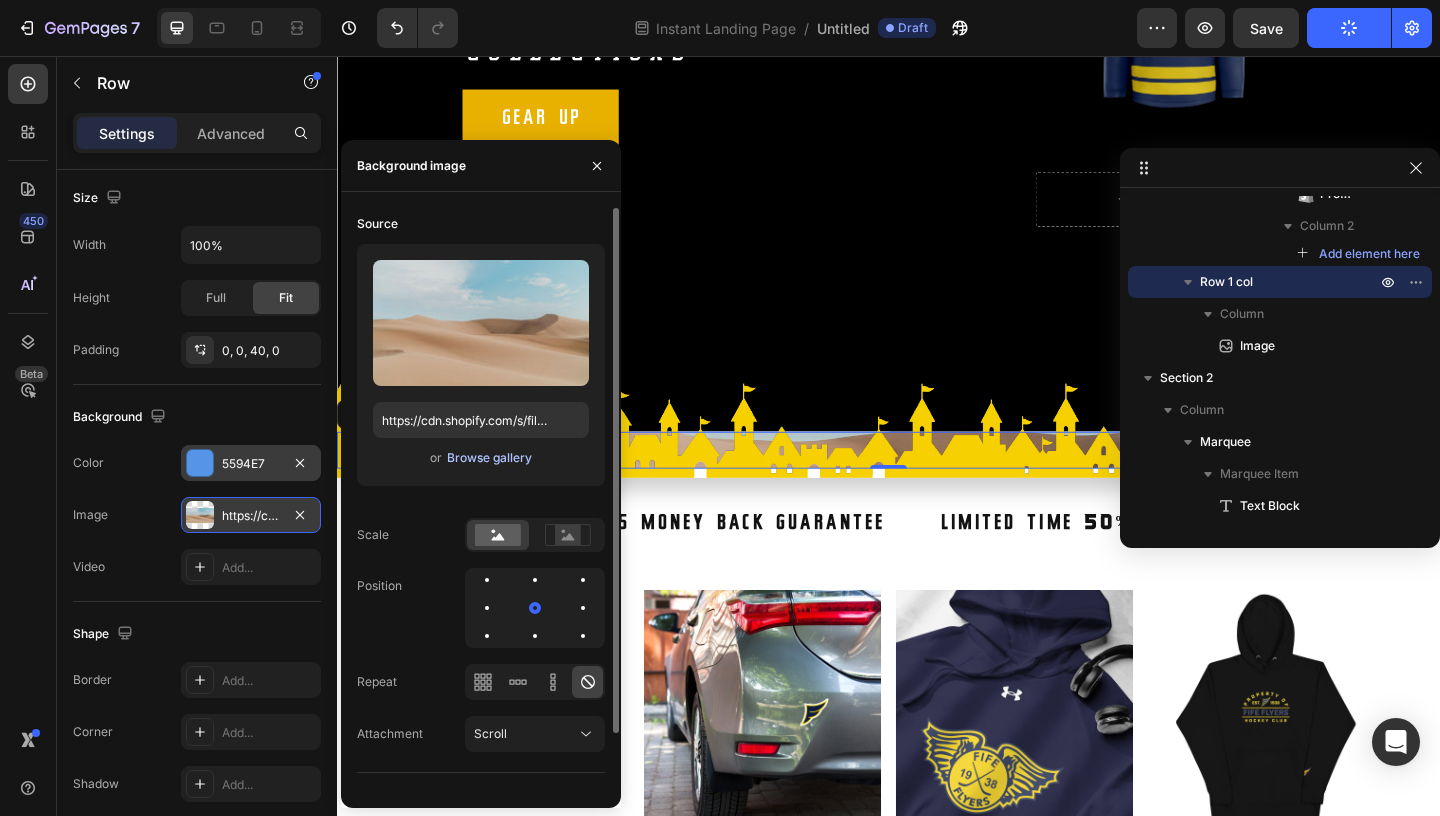 click on "Browse gallery" at bounding box center (489, 458) 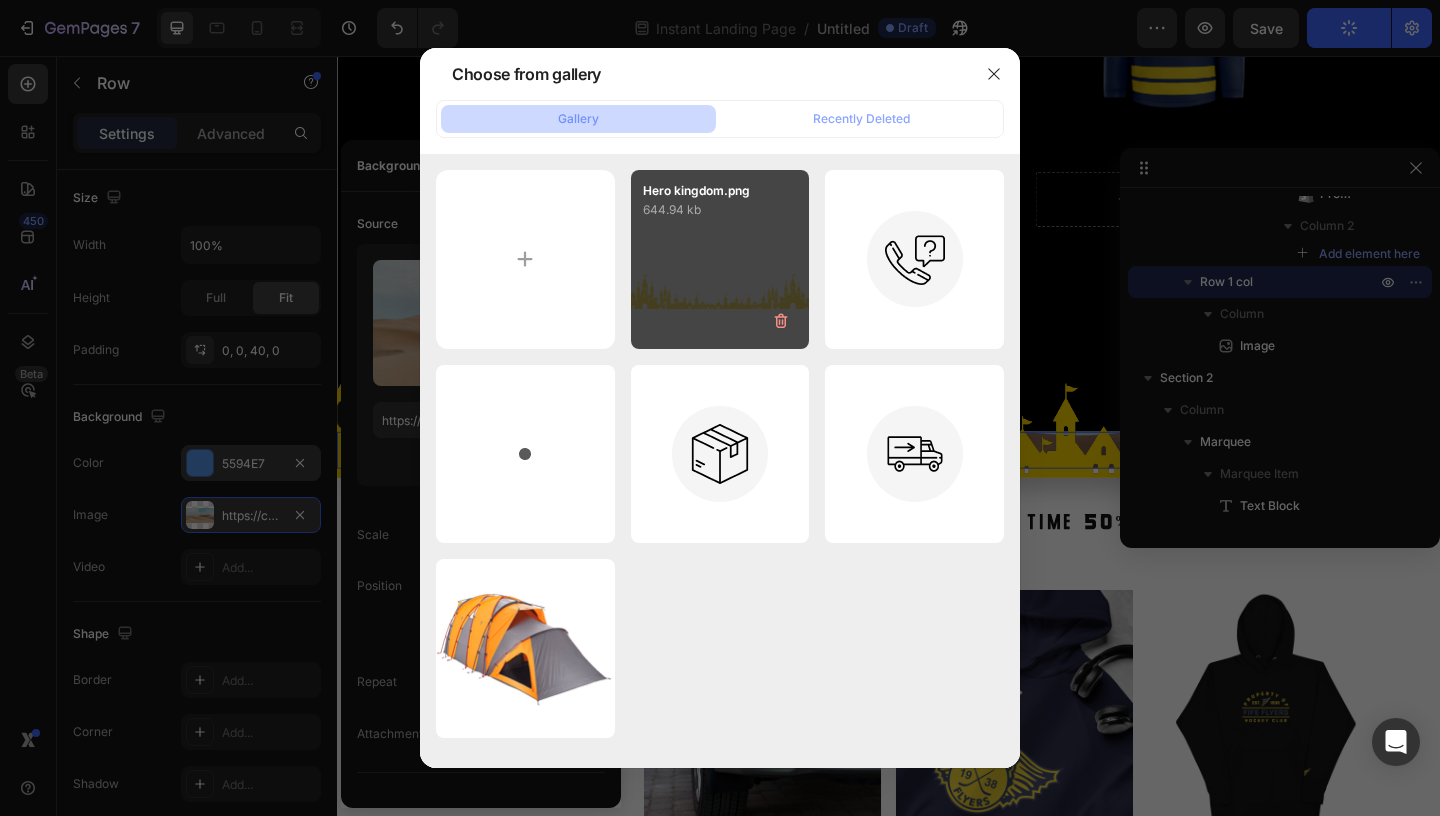 click on "Hero kingdom.png 644.94 kb" at bounding box center [720, 259] 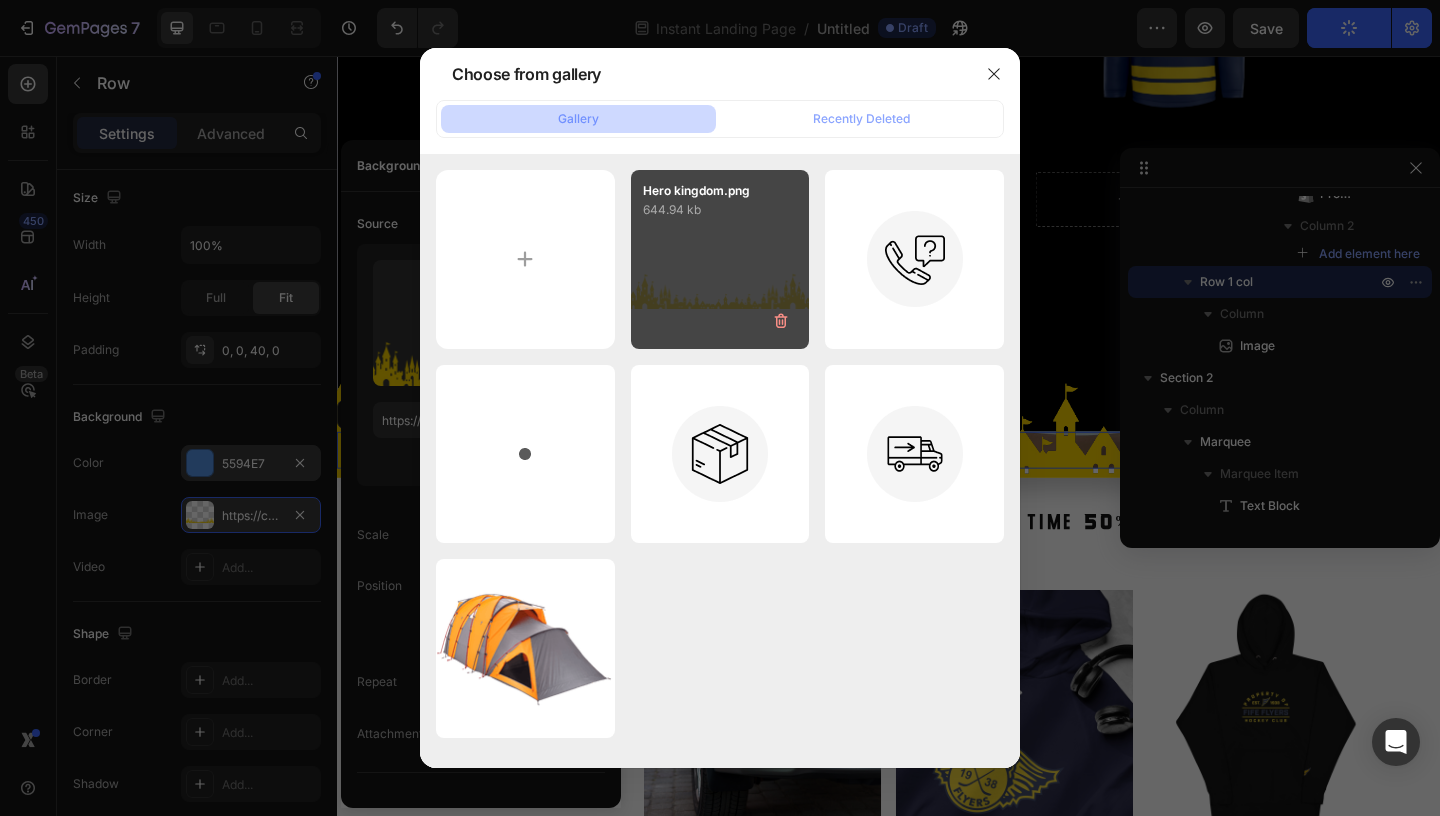 type on "https://cdn.shopify.com/s/files/1/0980/7796/6600/files/gempages_578067885109281733-cc8db292-ea08-4009-82df-bd8842662541.png" 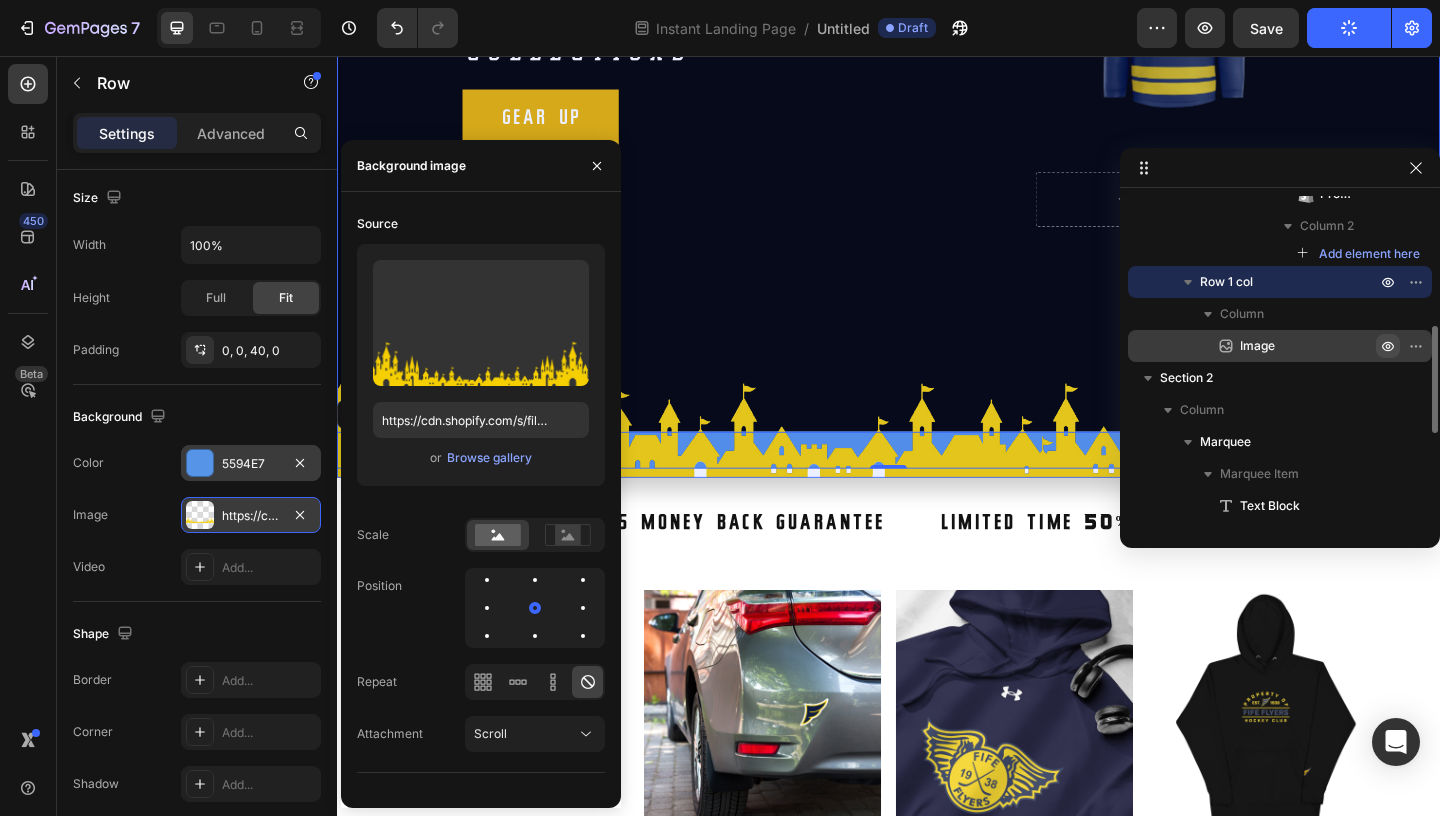click 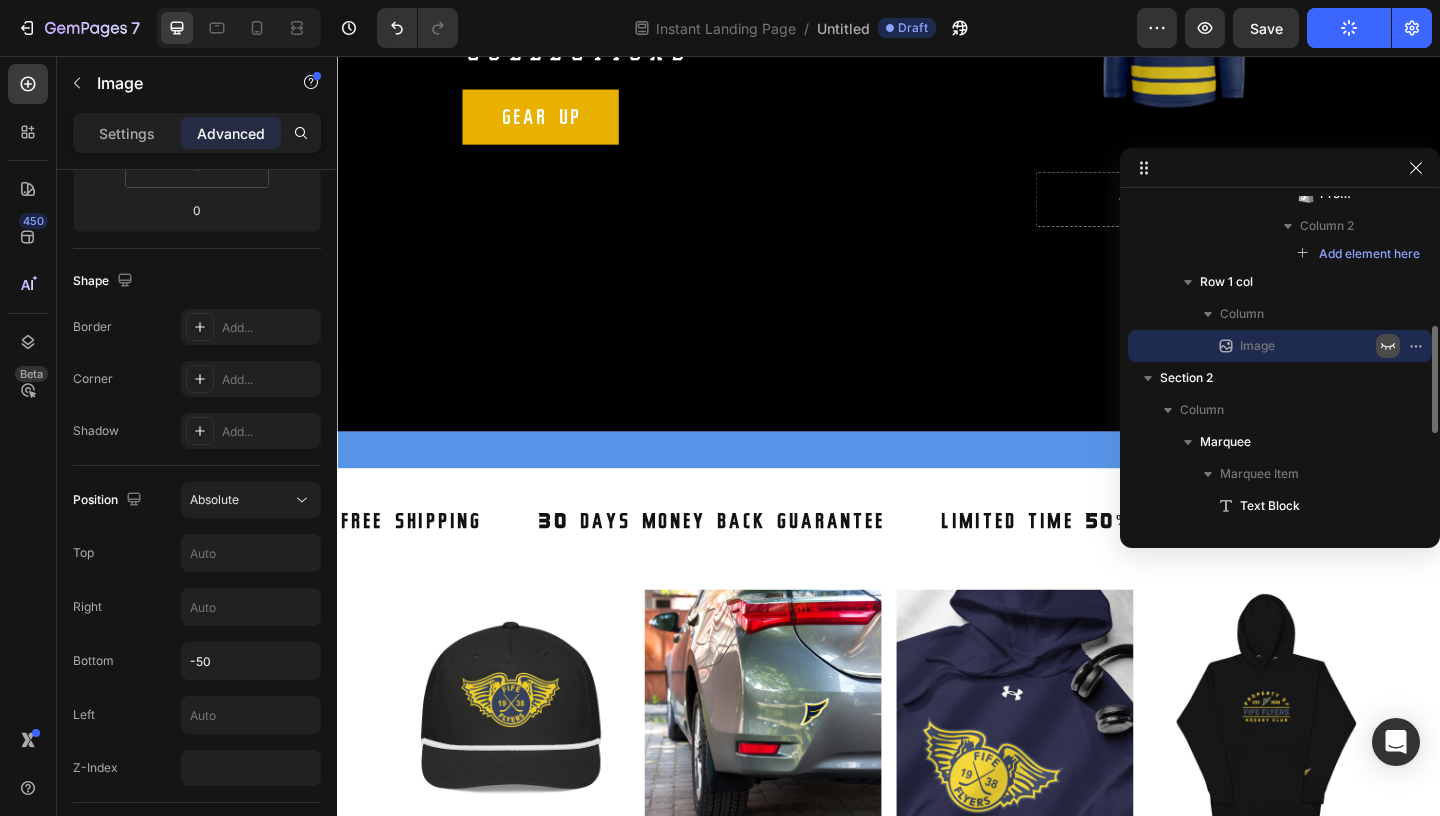 scroll, scrollTop: 0, scrollLeft: 0, axis: both 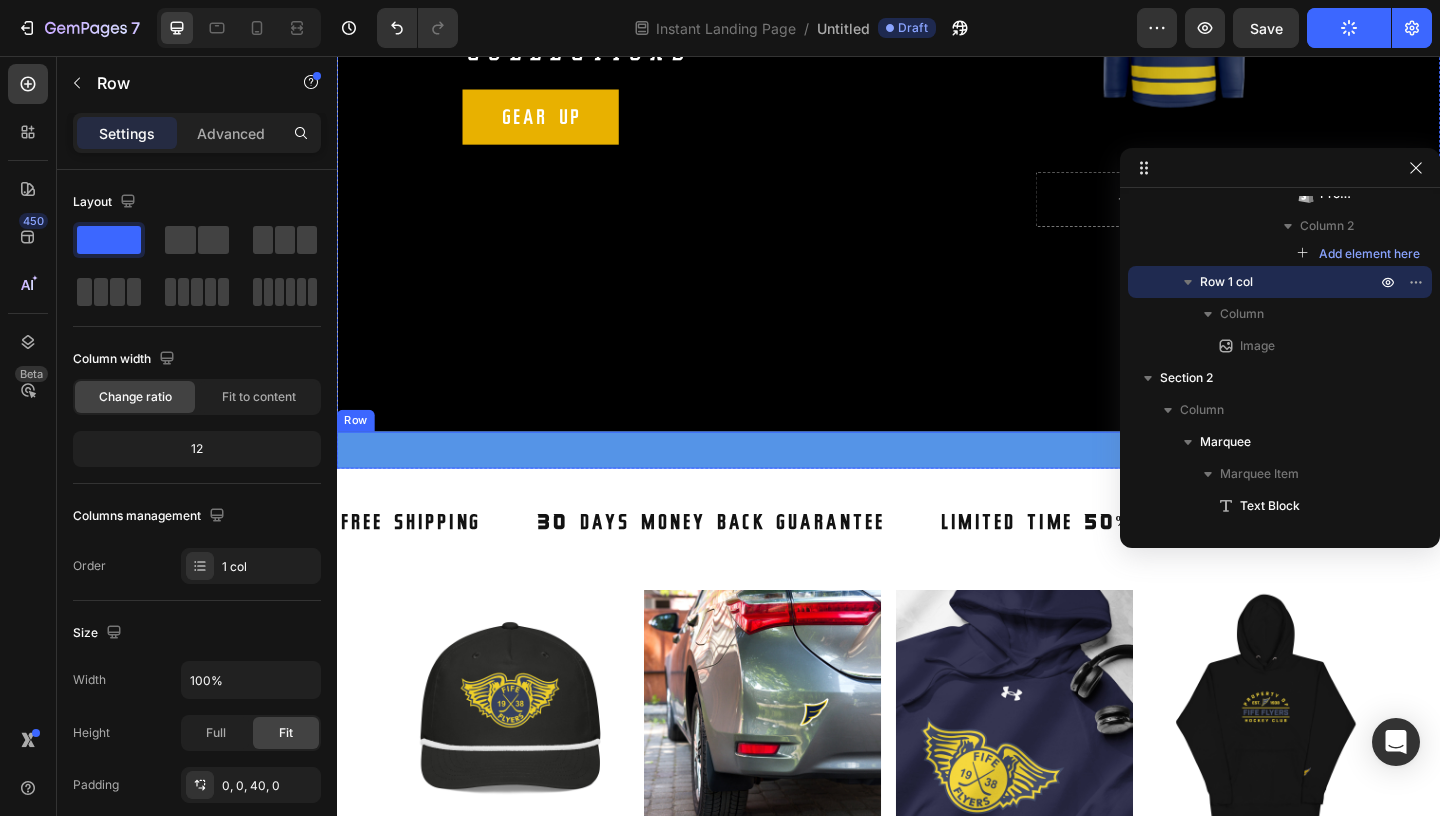 click on "Image   0 Row" at bounding box center (937, 484) 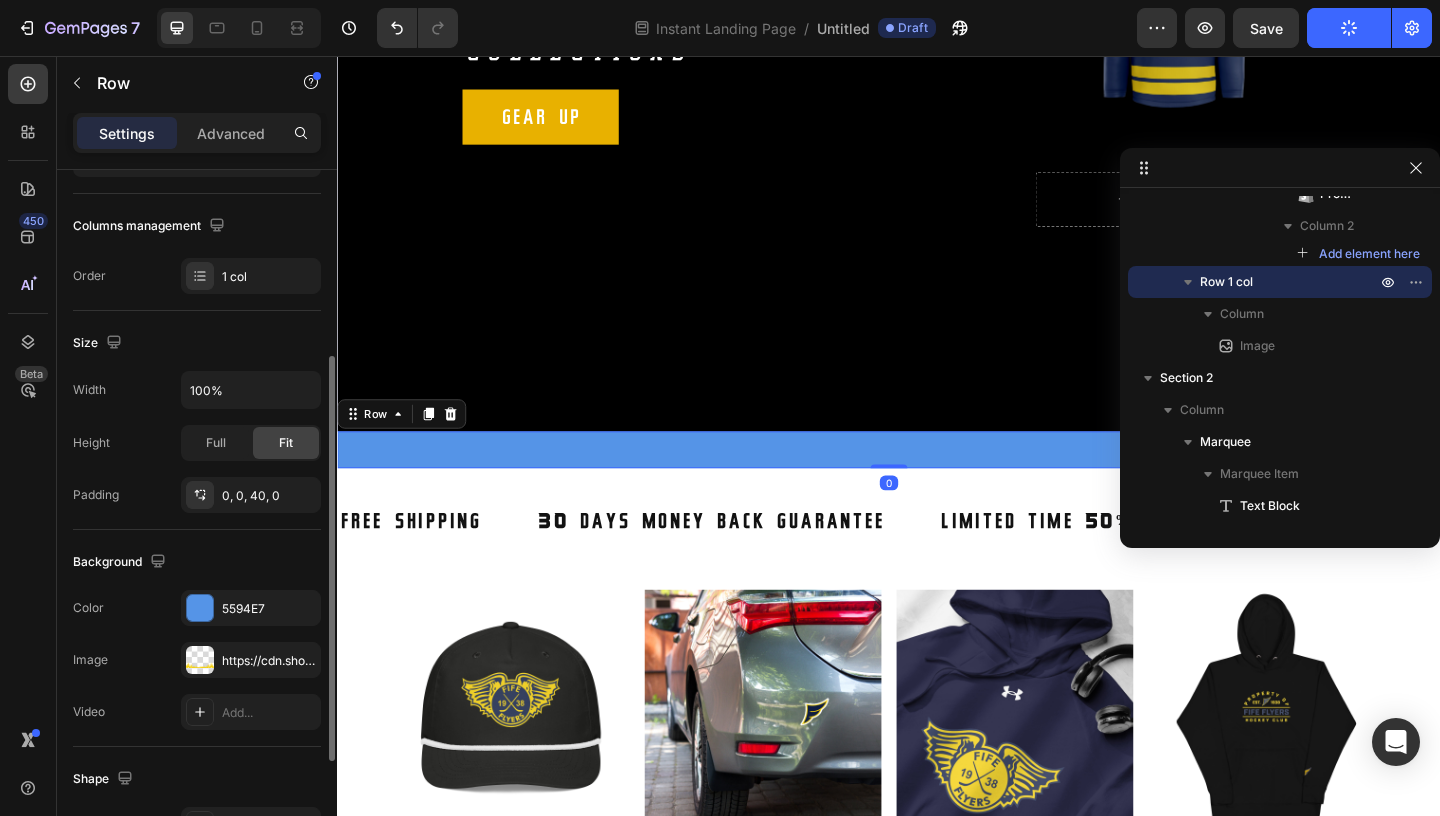 scroll, scrollTop: 302, scrollLeft: 0, axis: vertical 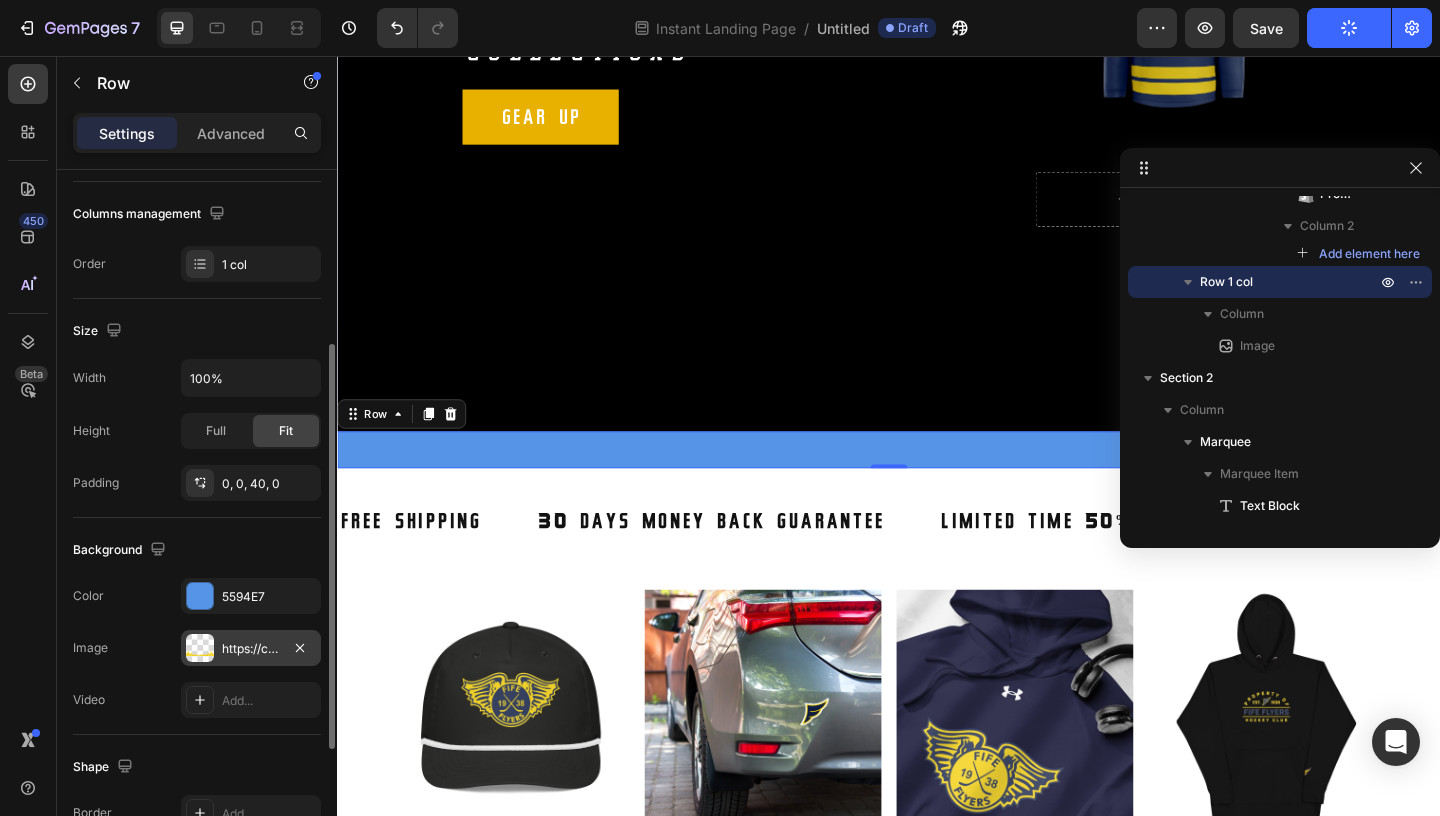 click on "https://cdn.shopify.com/s/files/1/0980/7796/6600/files/gempages_578067885109281733-cc8db292-ea08-4009-82df-bd8842662541.png" at bounding box center [251, 648] 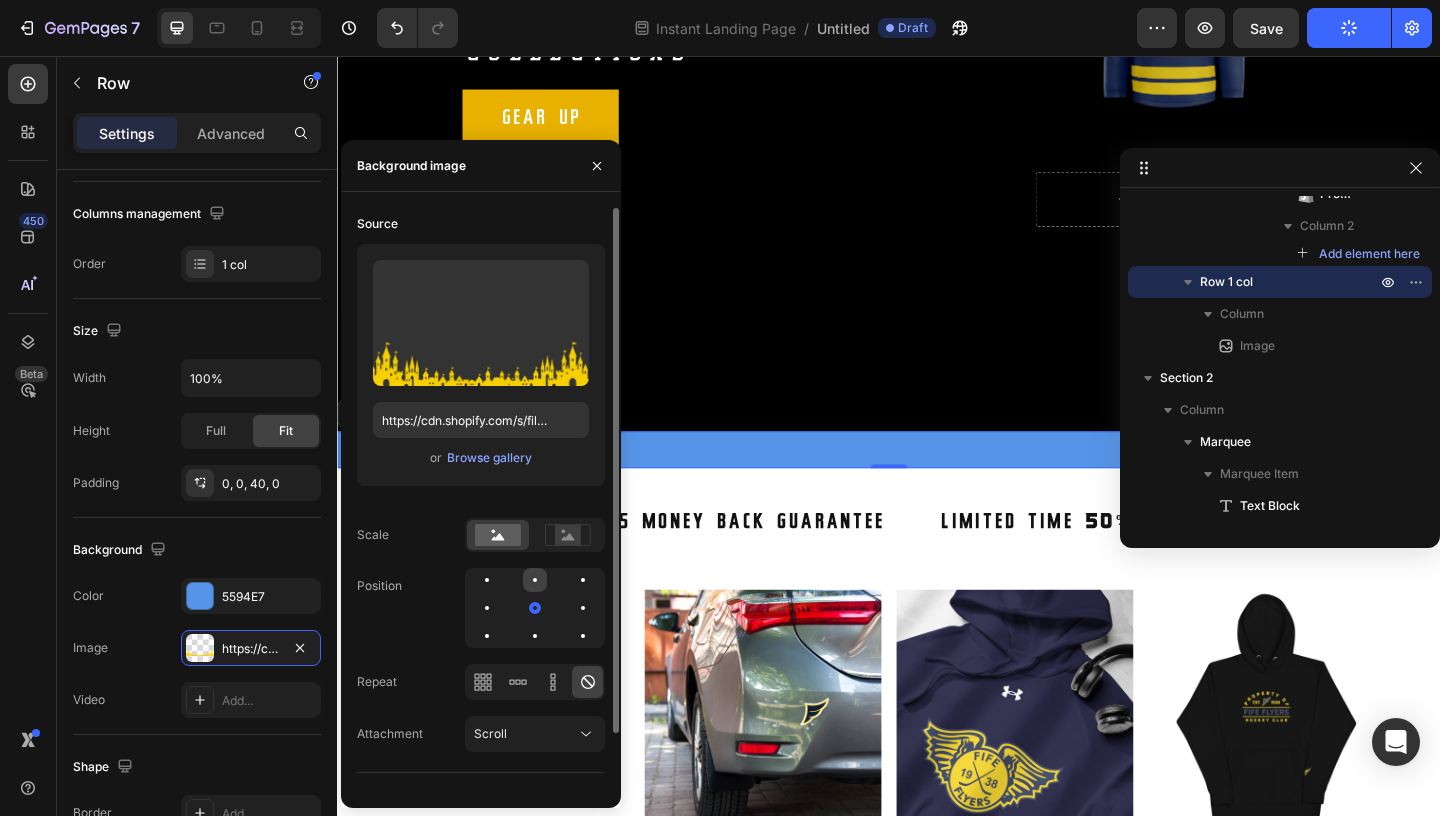 click 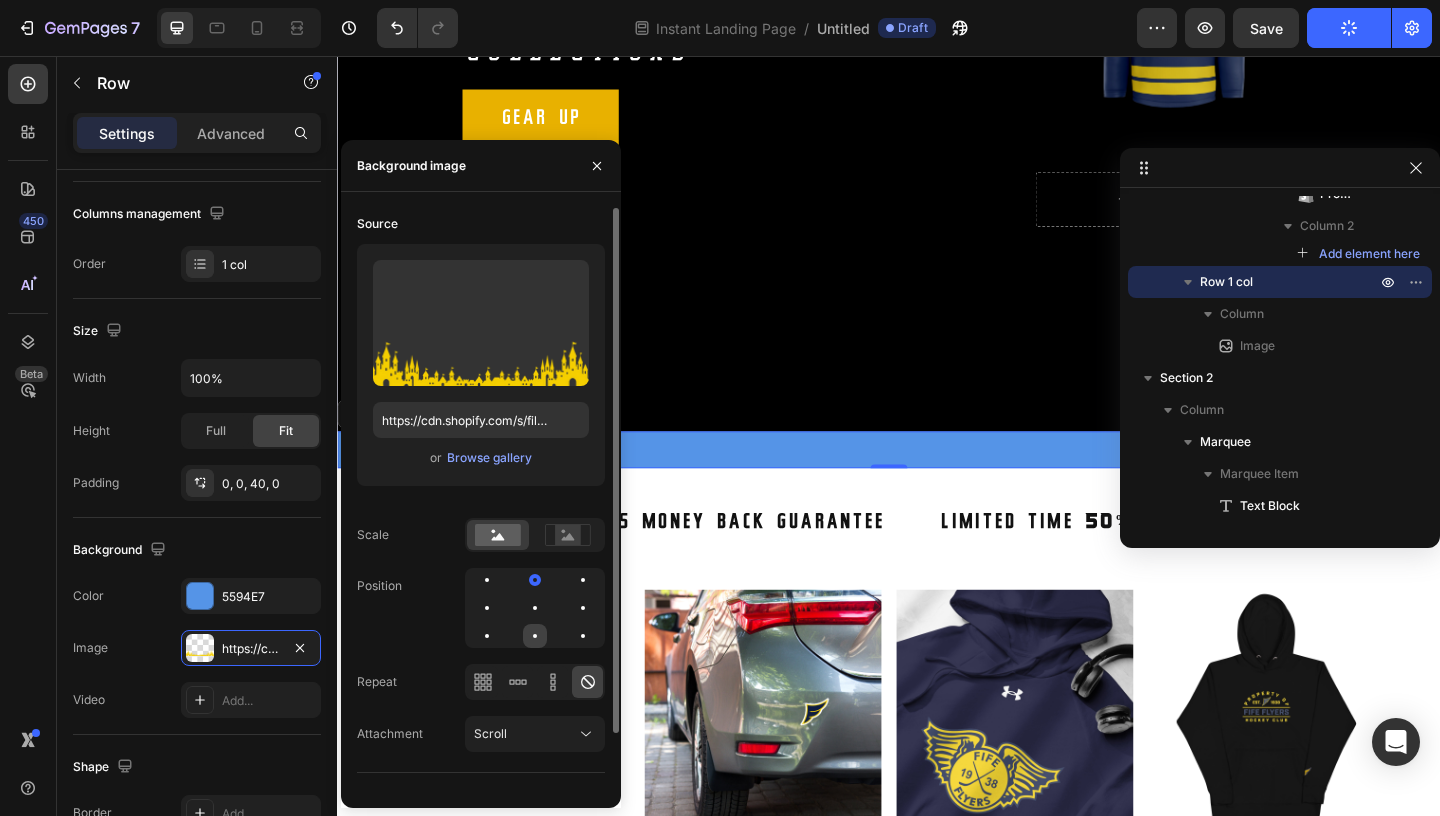 click 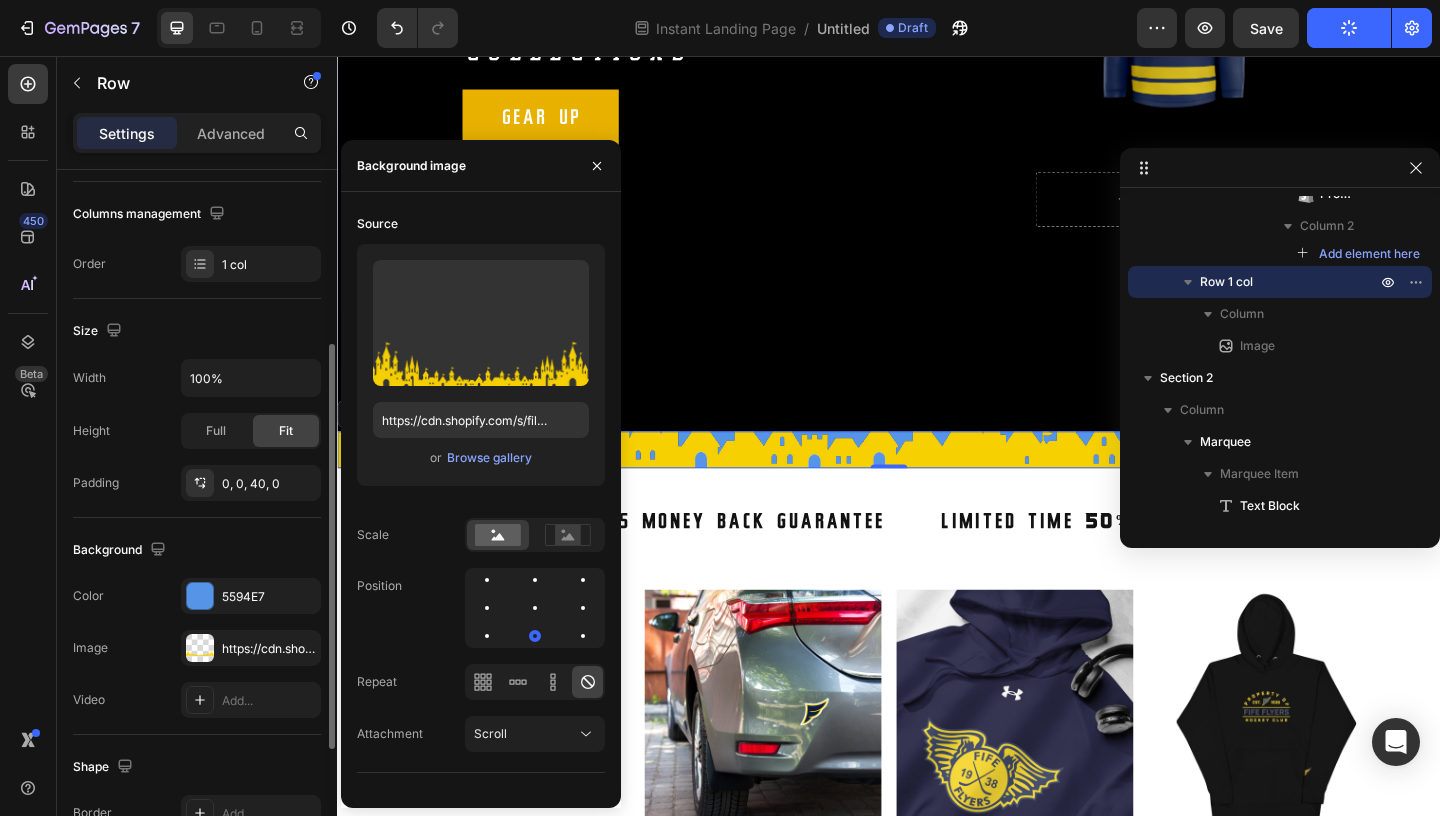 click on "Image https://cdn.shopify.com/s/files/1/0980/7796/6600/files/gempages_578067885109281733-cc8db292-ea08-4009-82df-bd8842662541.png" at bounding box center [197, 648] 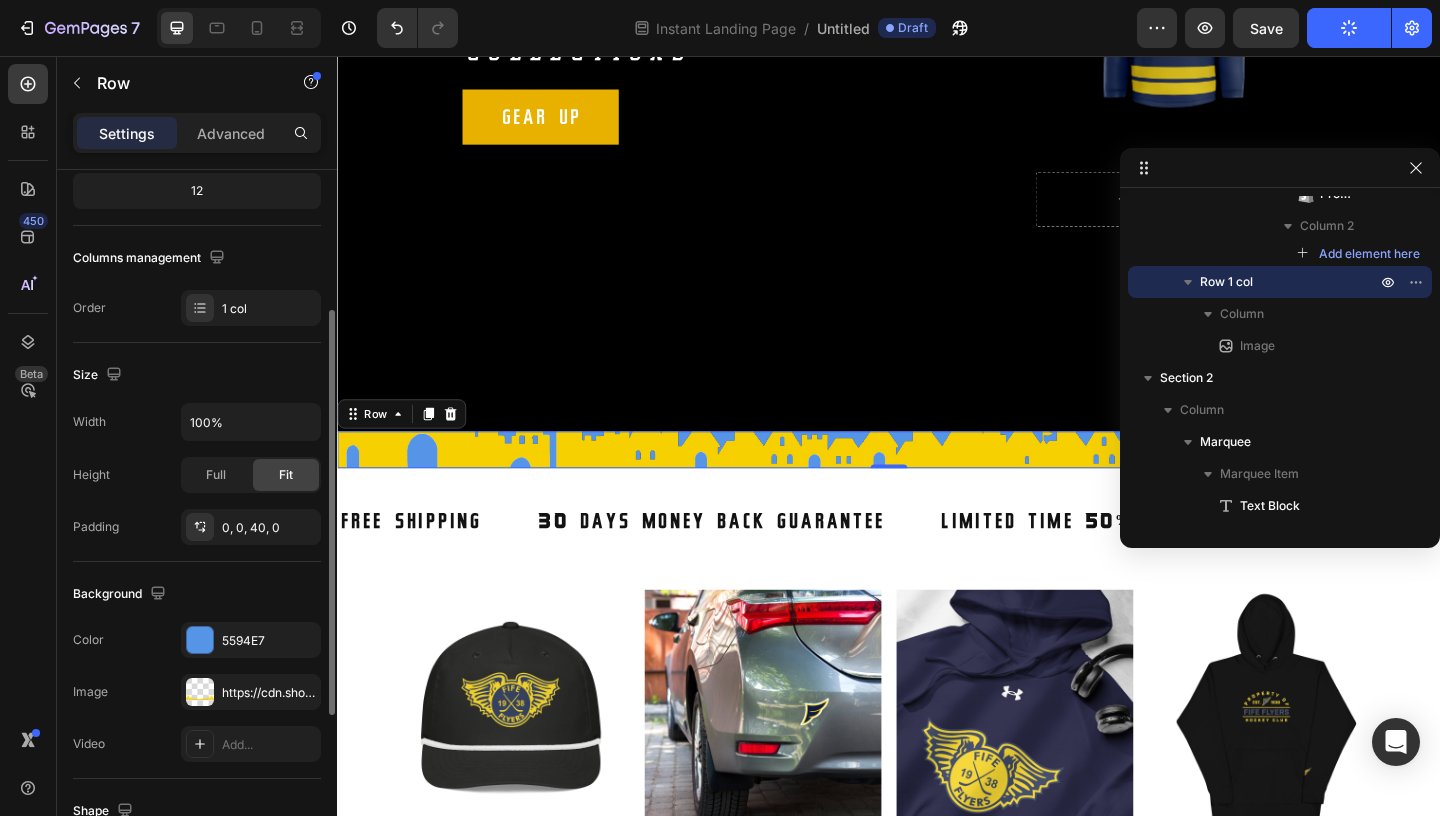 scroll, scrollTop: 251, scrollLeft: 0, axis: vertical 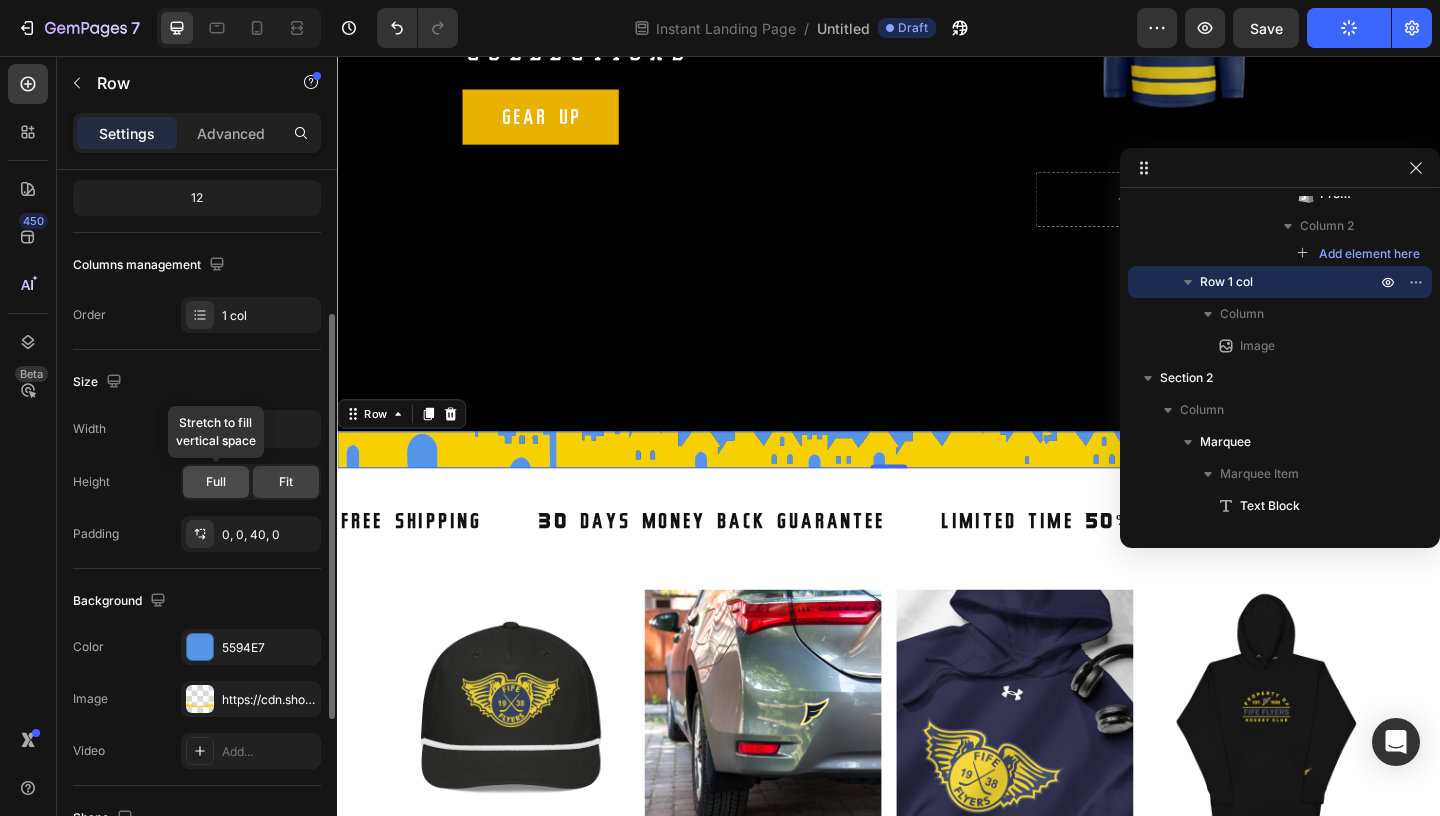 click on "Full" 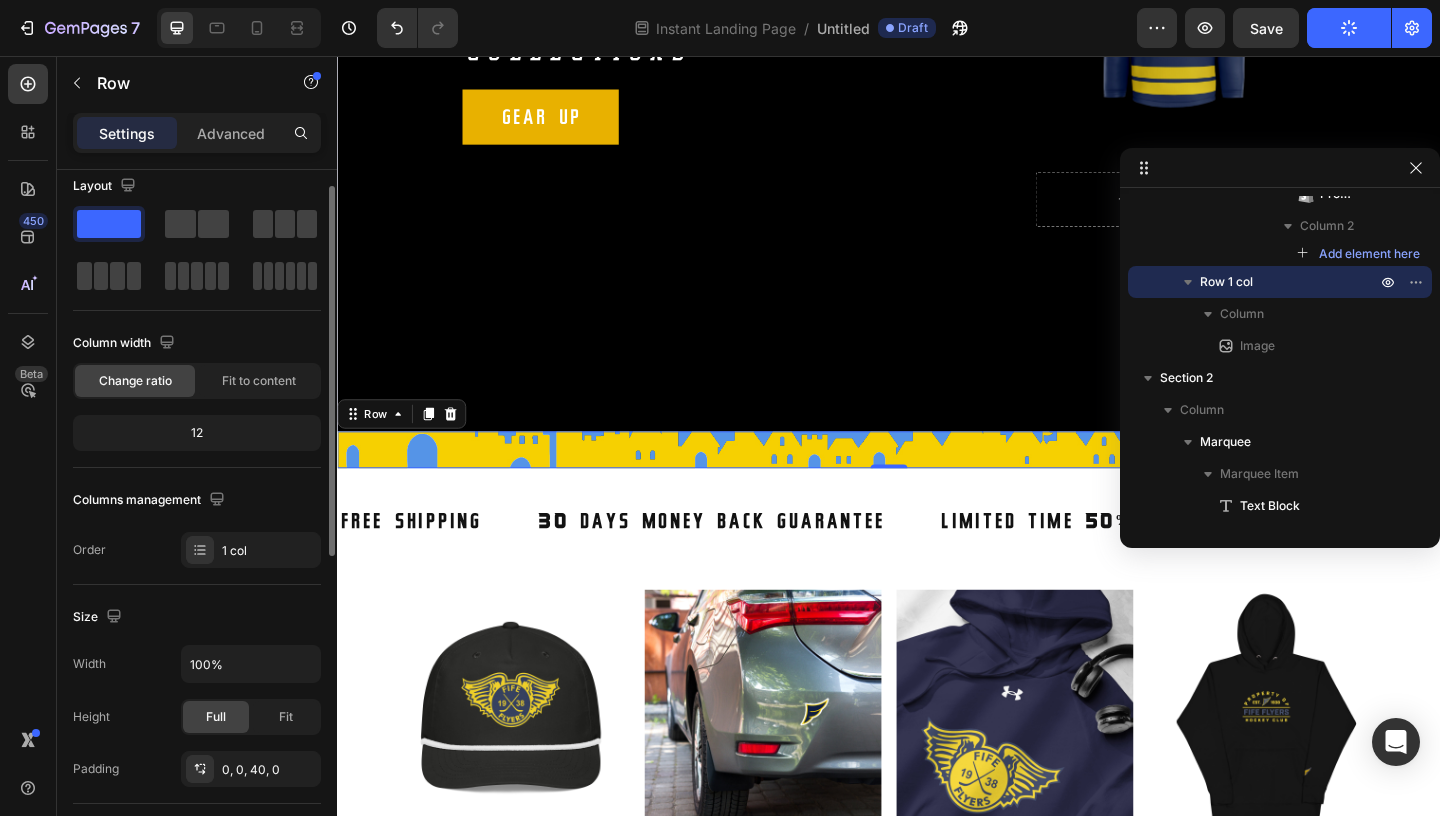 scroll, scrollTop: 0, scrollLeft: 0, axis: both 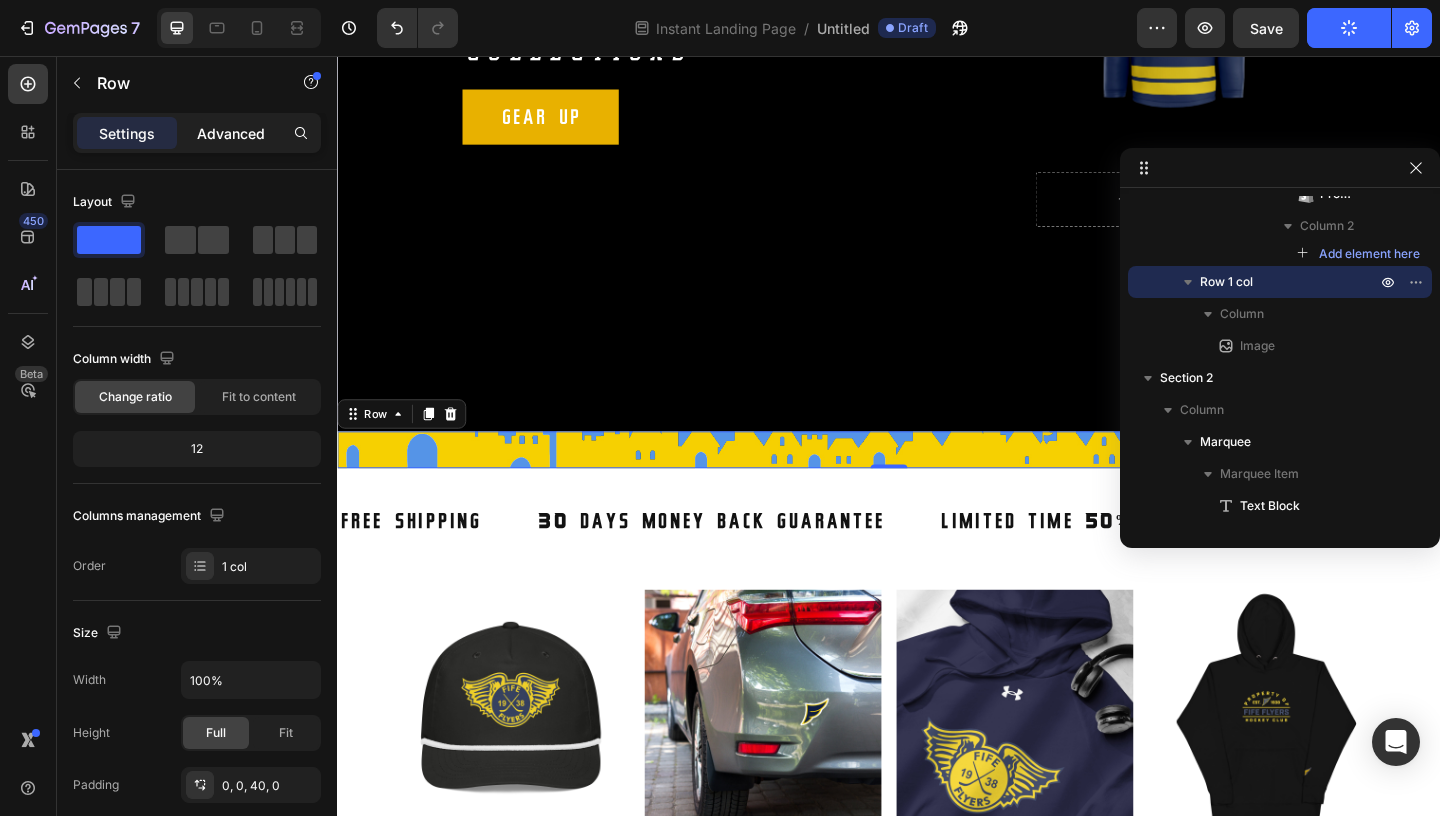 click on "Advanced" at bounding box center (231, 133) 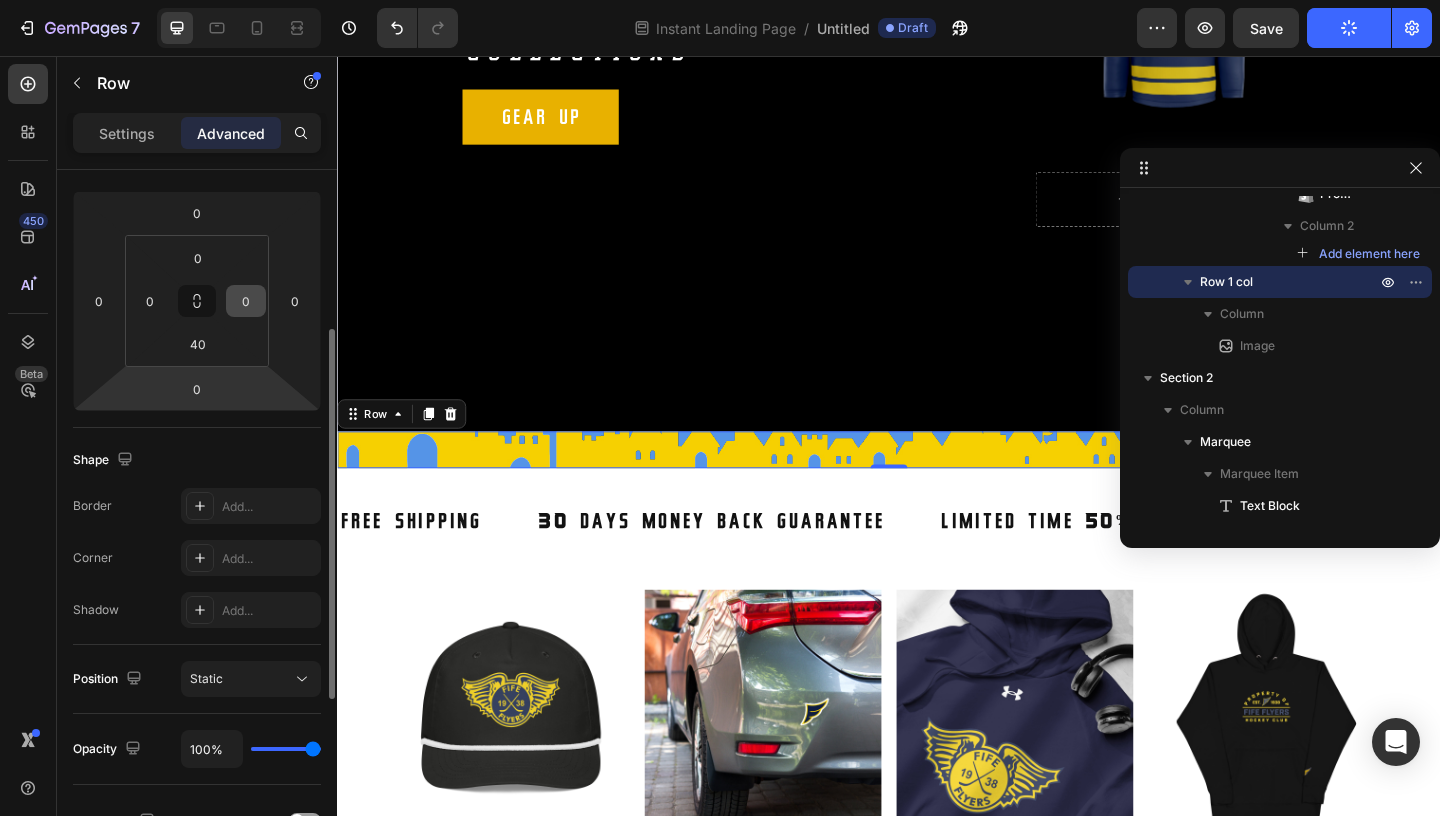 scroll, scrollTop: 292, scrollLeft: 0, axis: vertical 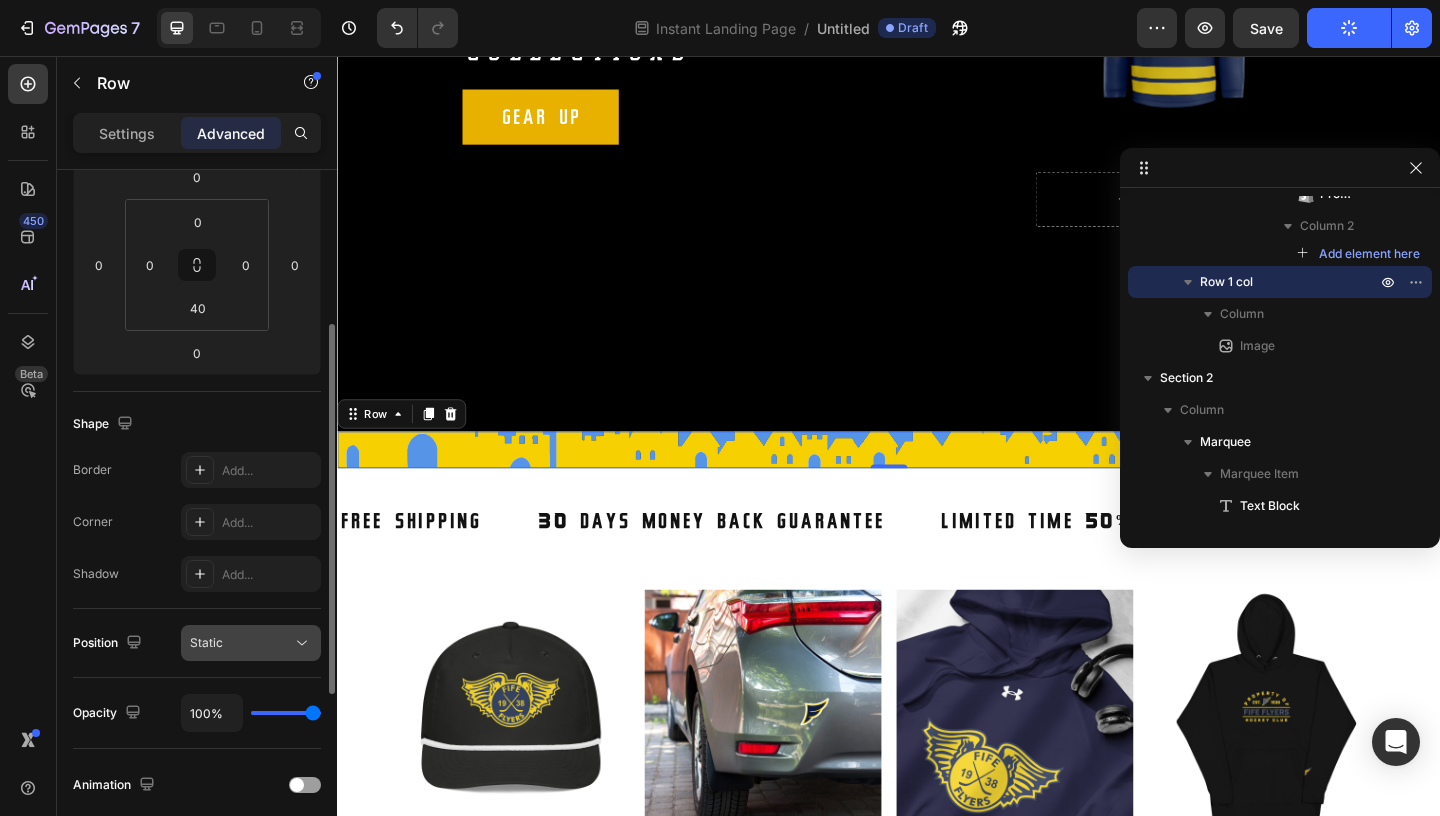 click on "Static" at bounding box center [241, 643] 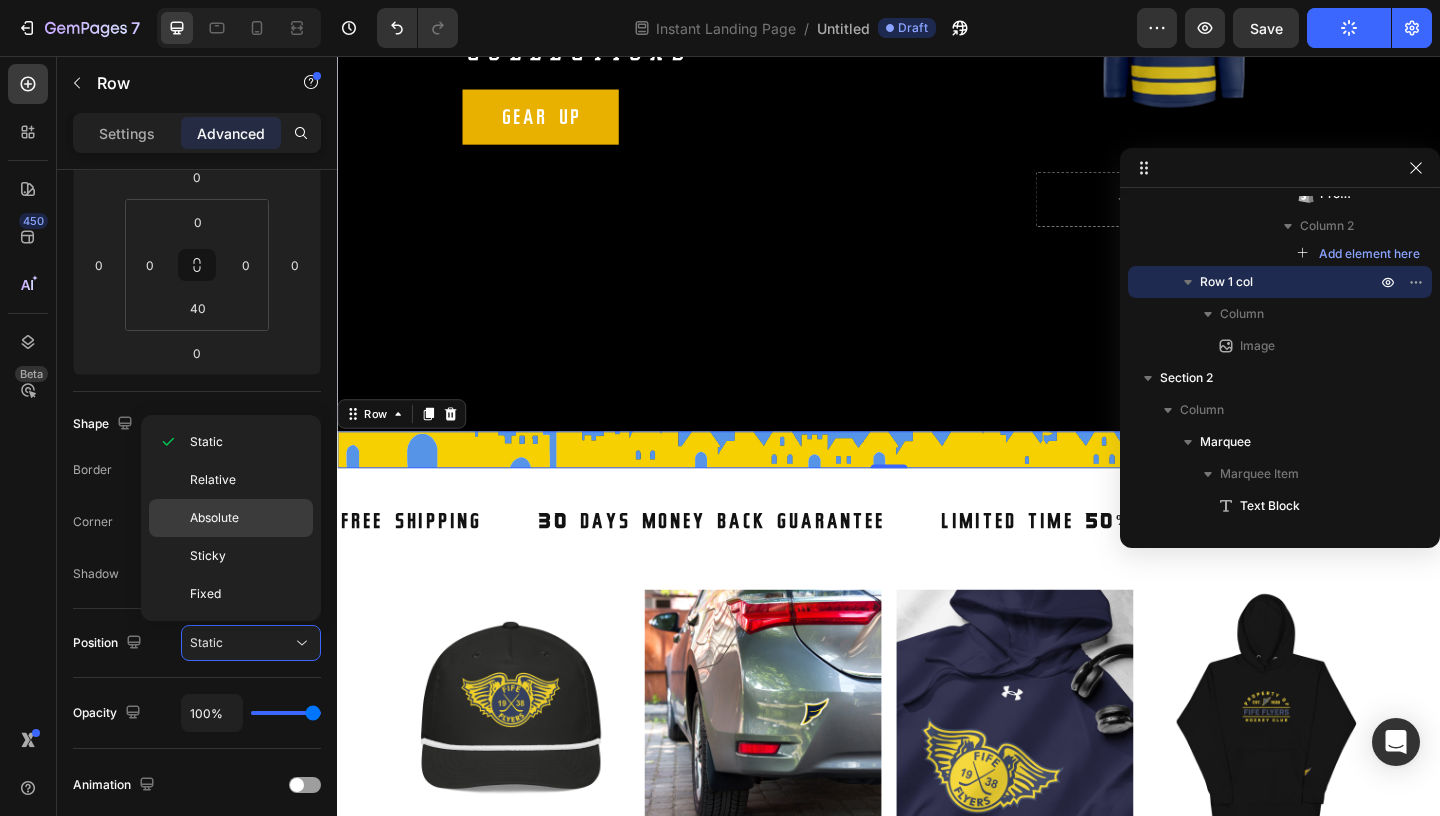 click on "Absolute" at bounding box center [214, 518] 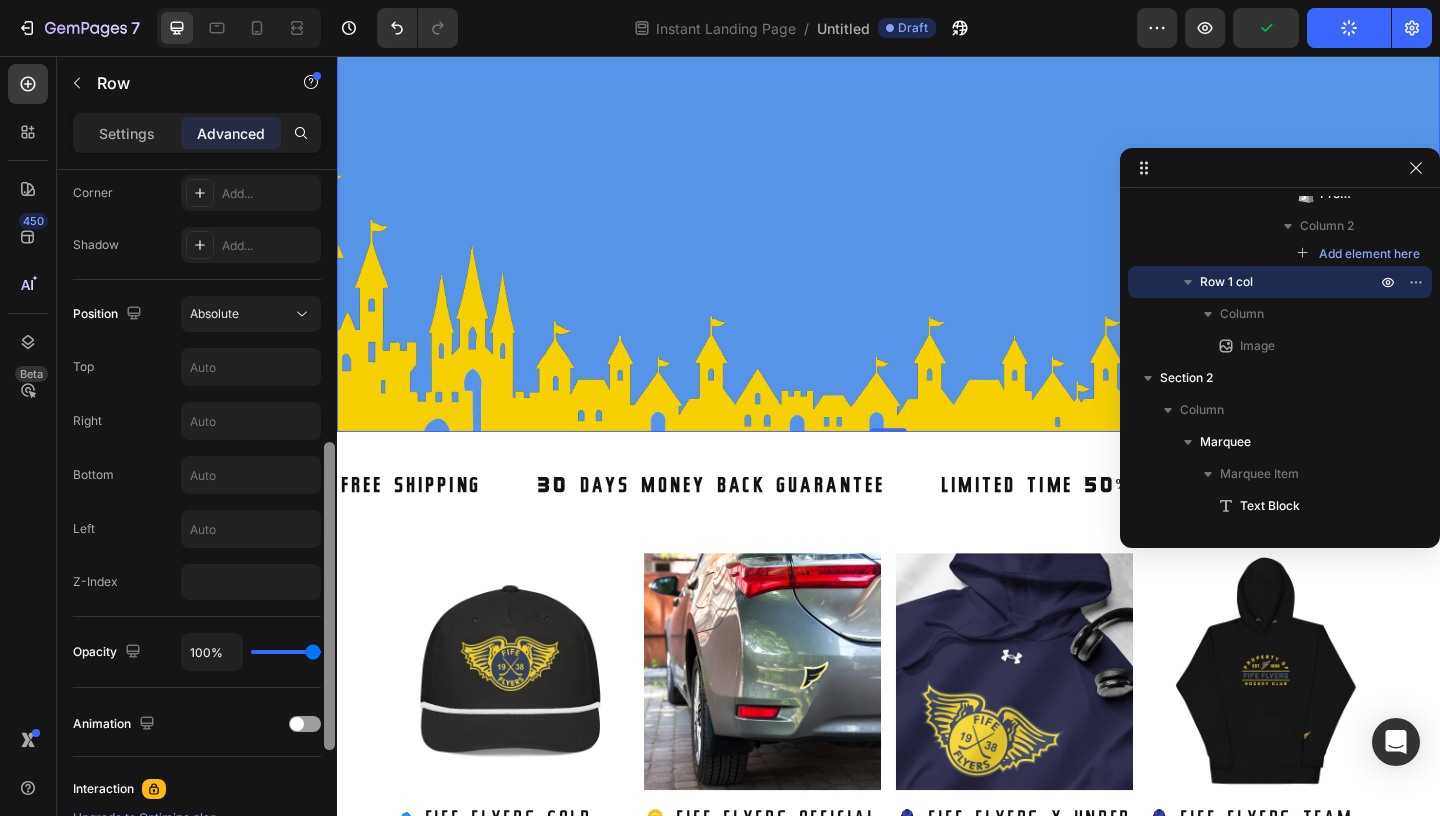 scroll, scrollTop: 630, scrollLeft: 0, axis: vertical 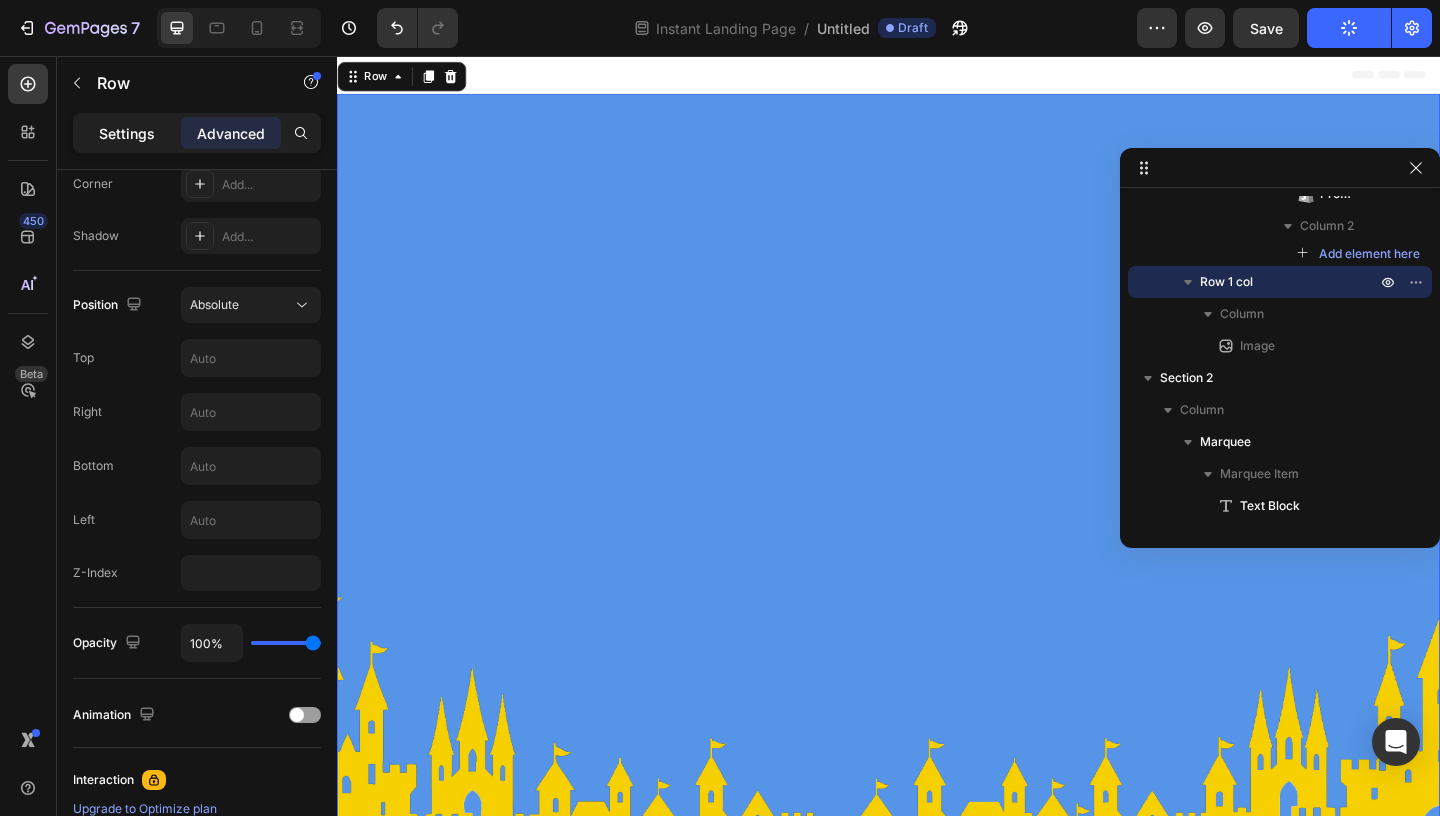 click on "Settings" at bounding box center (127, 133) 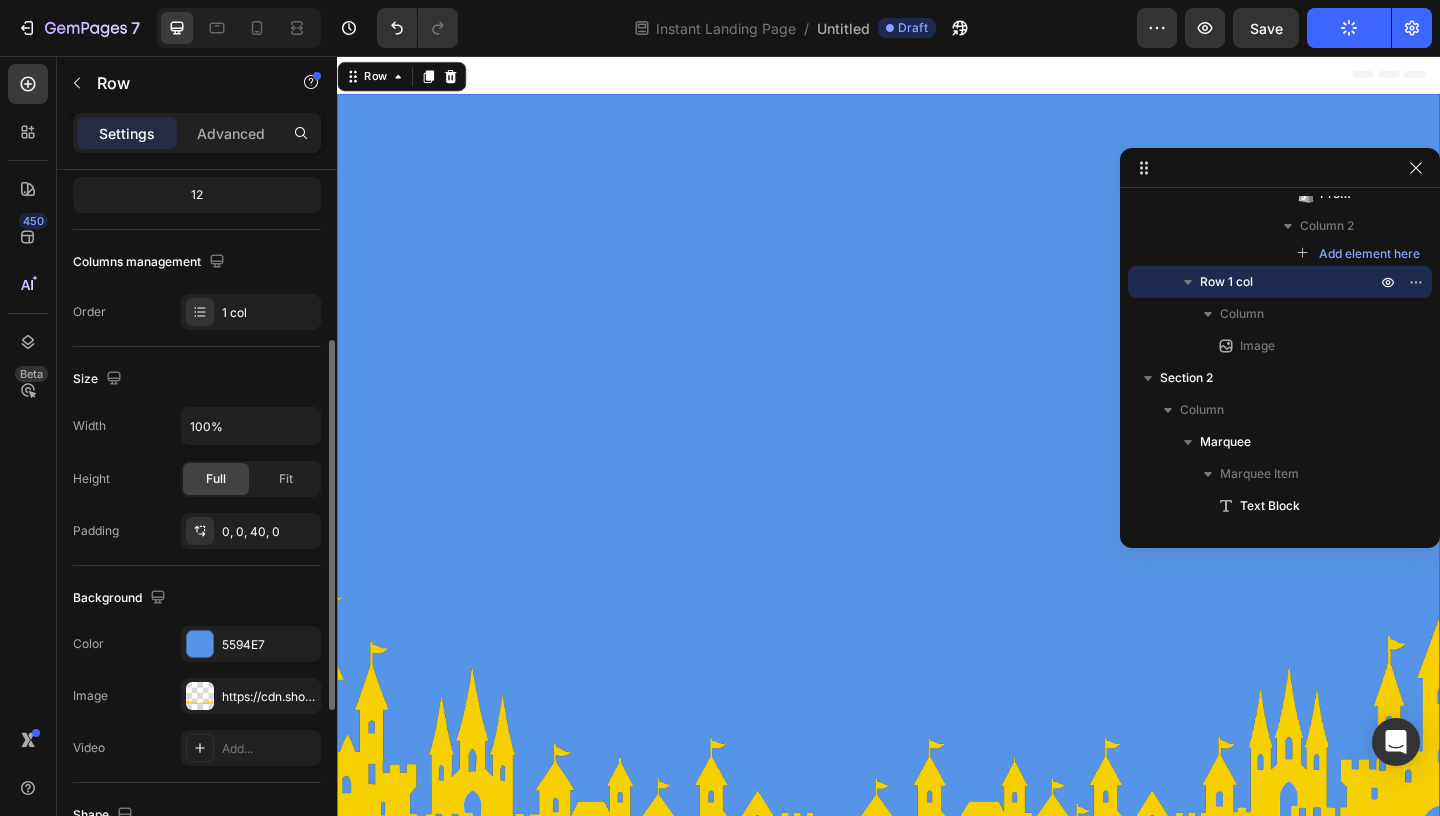 scroll, scrollTop: 178, scrollLeft: 0, axis: vertical 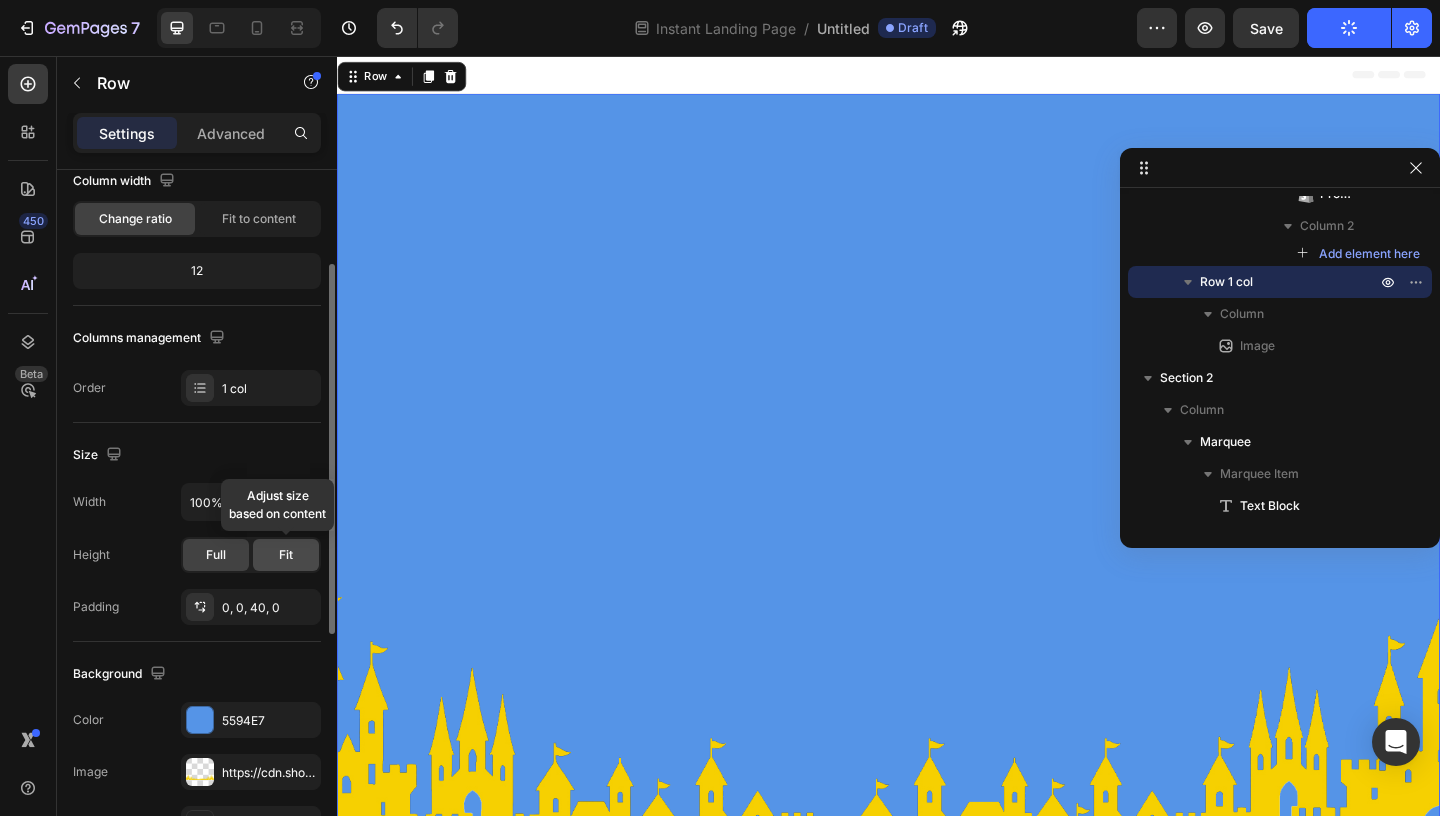 click on "Fit" 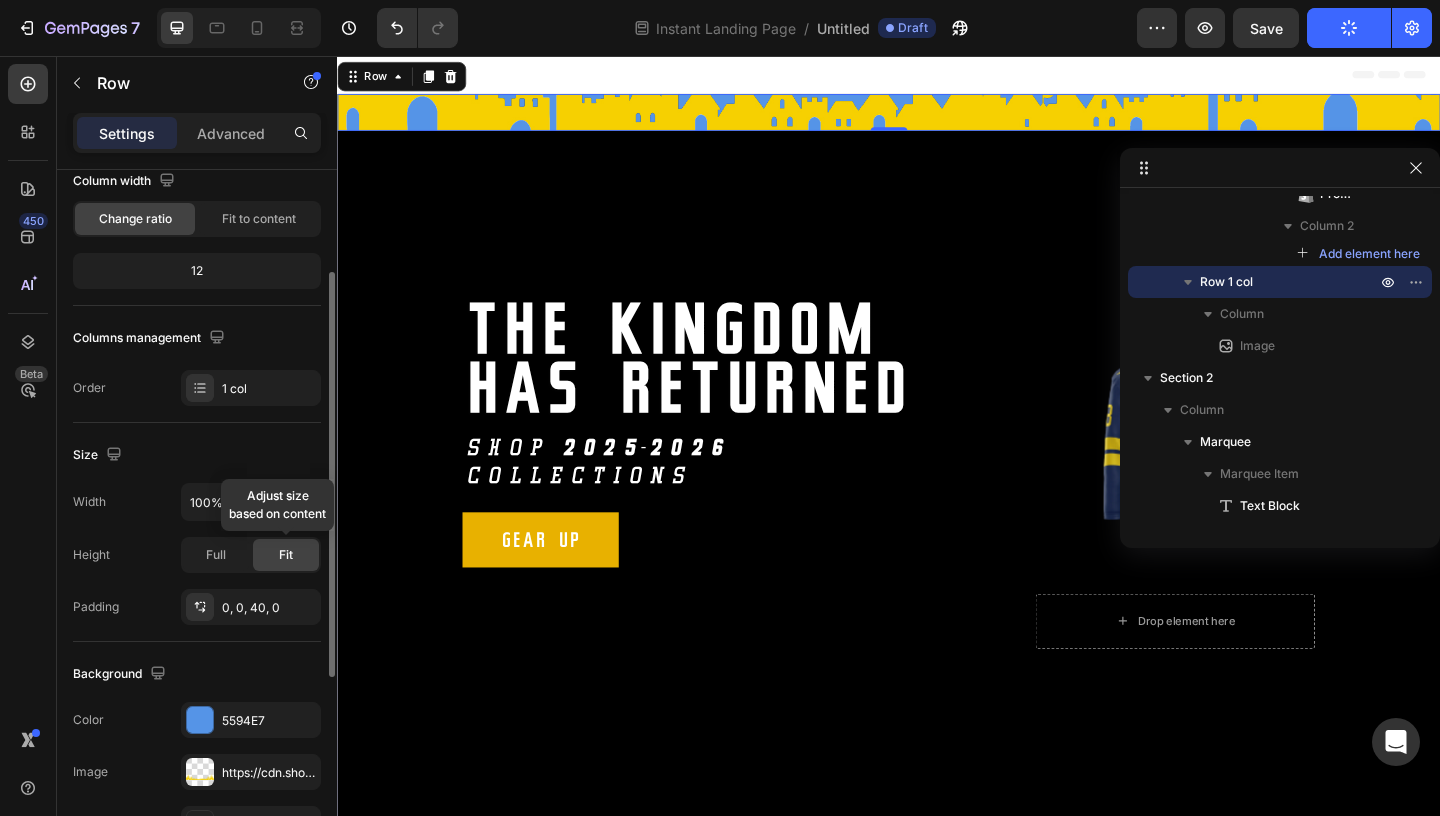 click on "Fit" 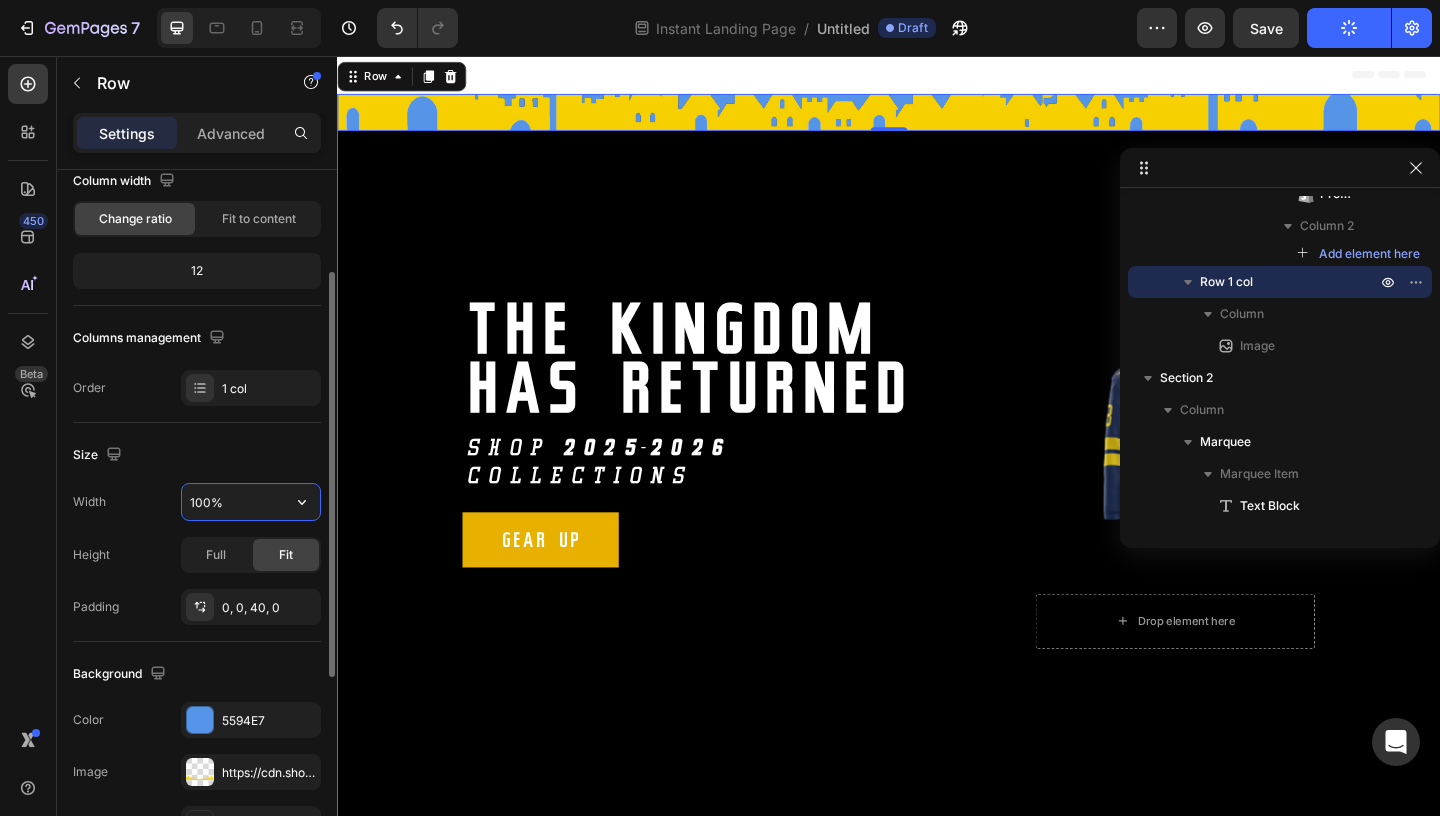 click on "100%" at bounding box center [251, 502] 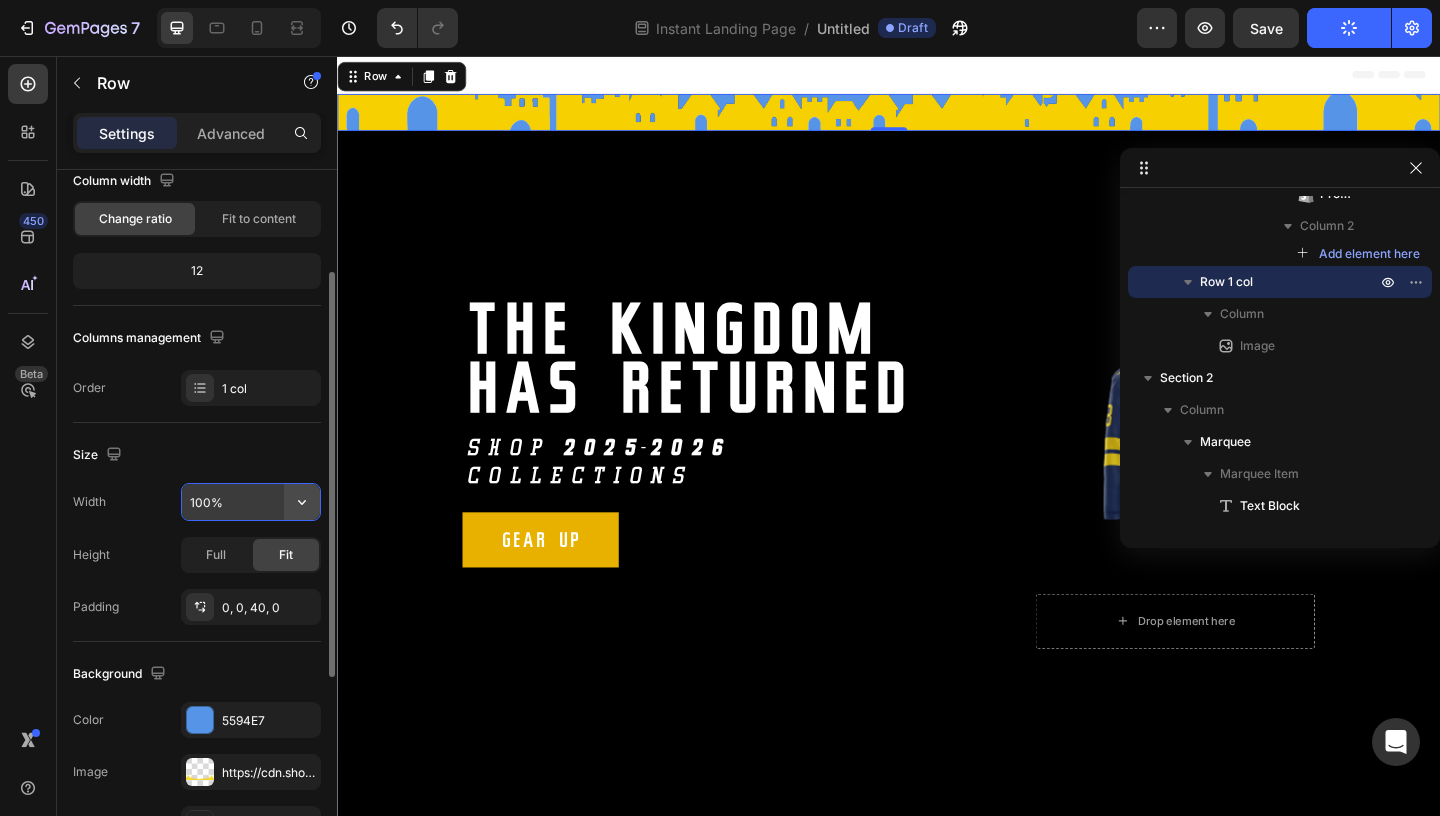 click 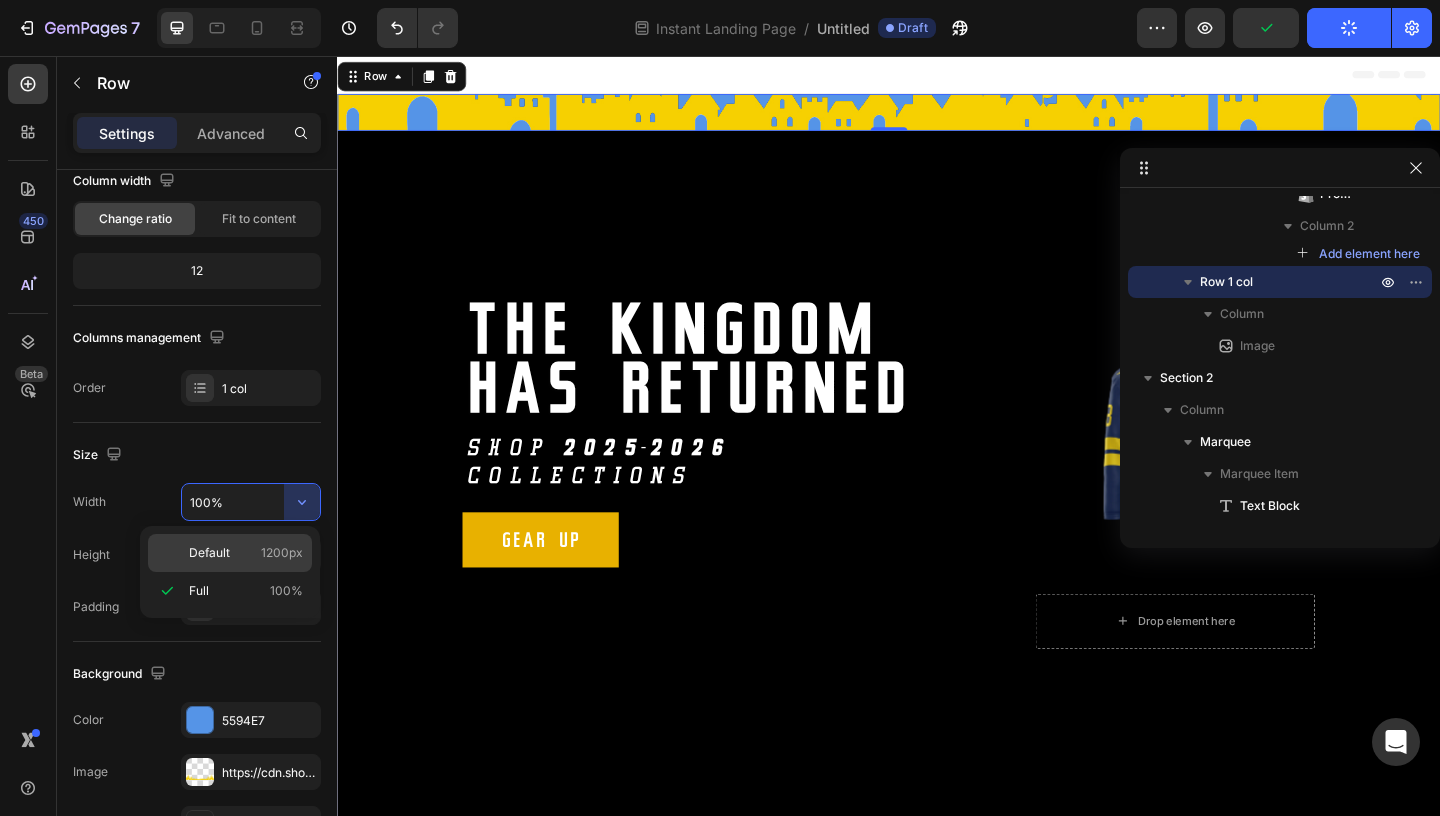 click on "1200px" at bounding box center [282, 553] 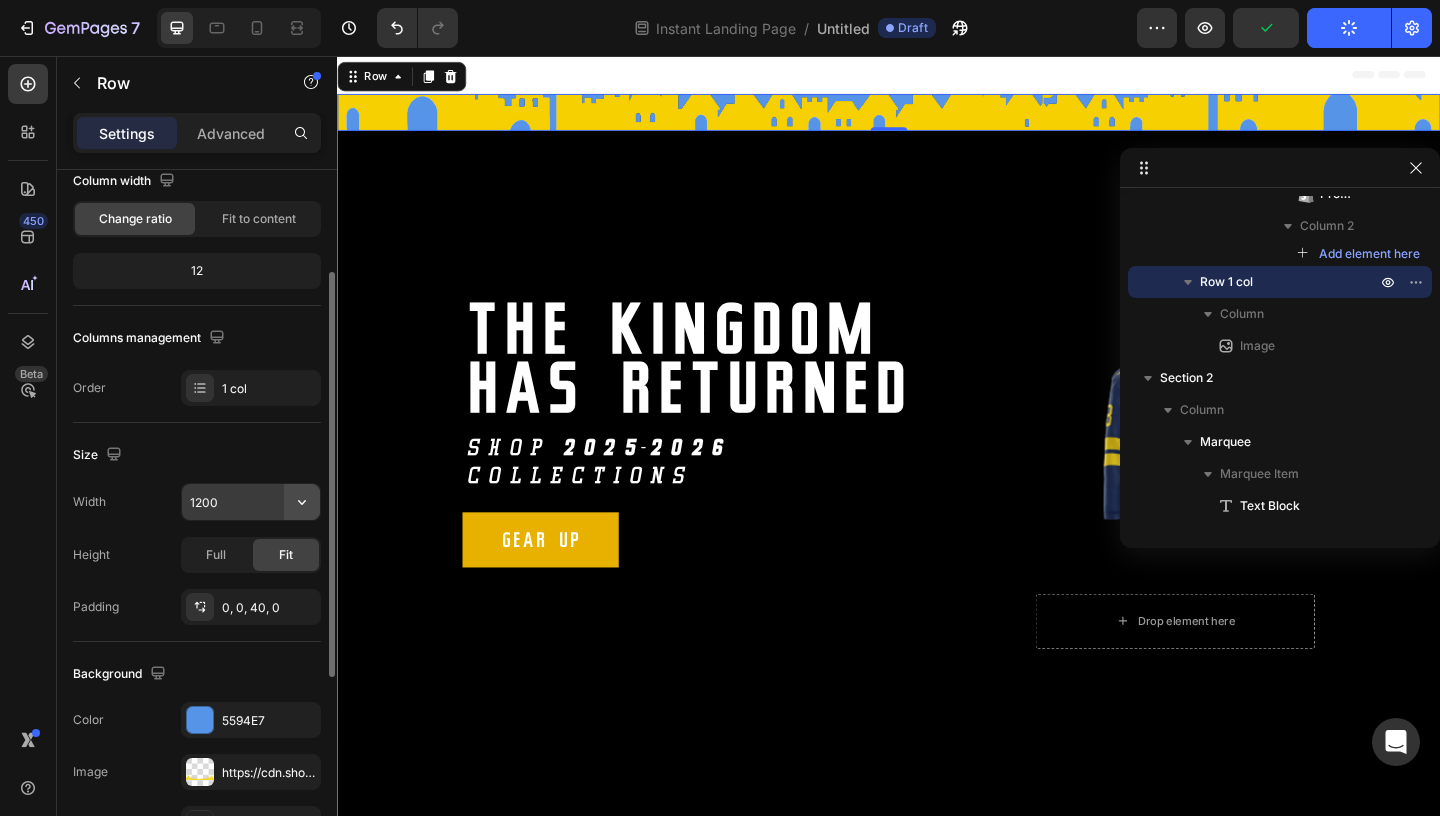 click 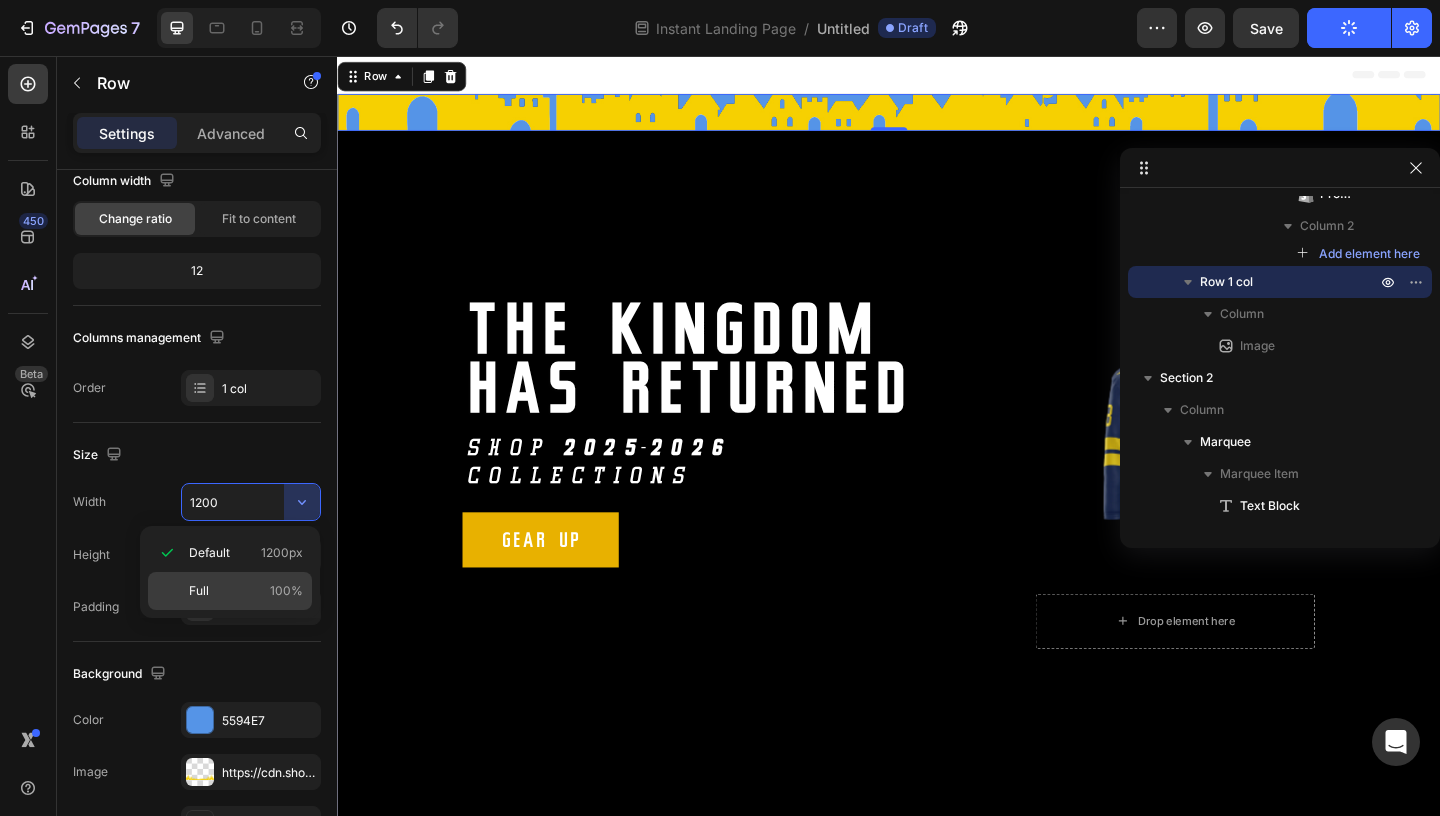 click on "100%" at bounding box center [286, 591] 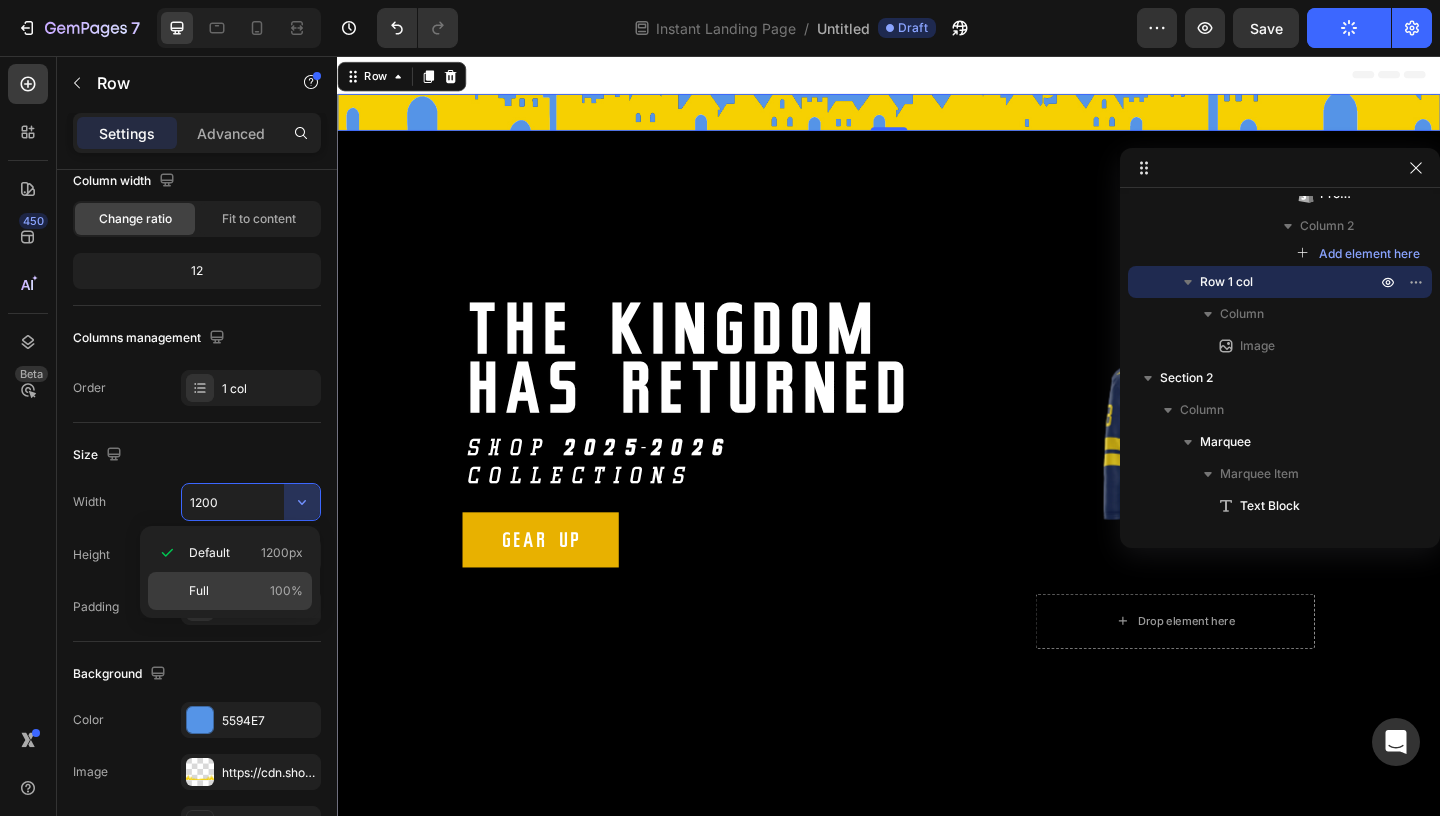 type on "100%" 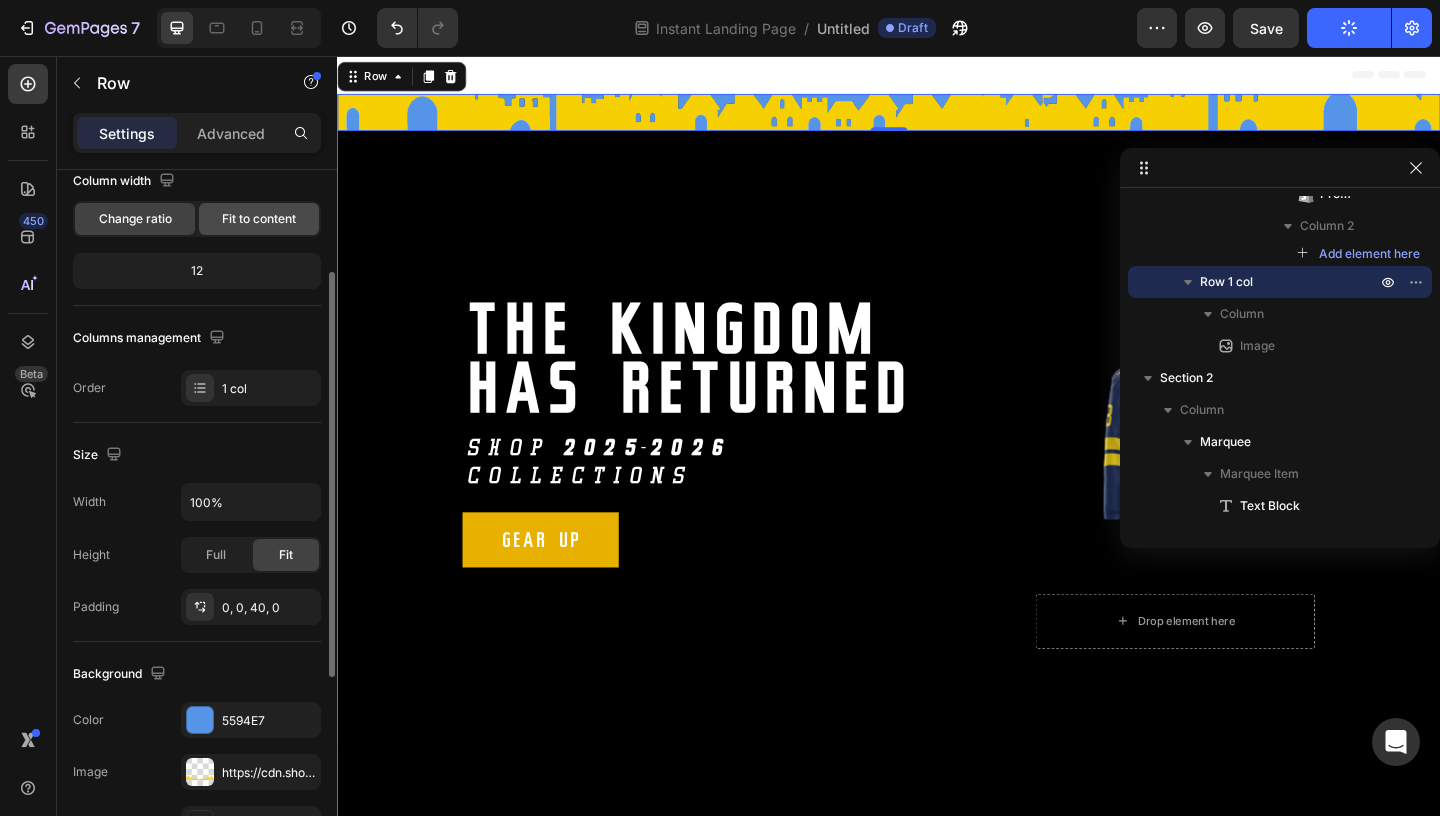 click on "Fit to content" 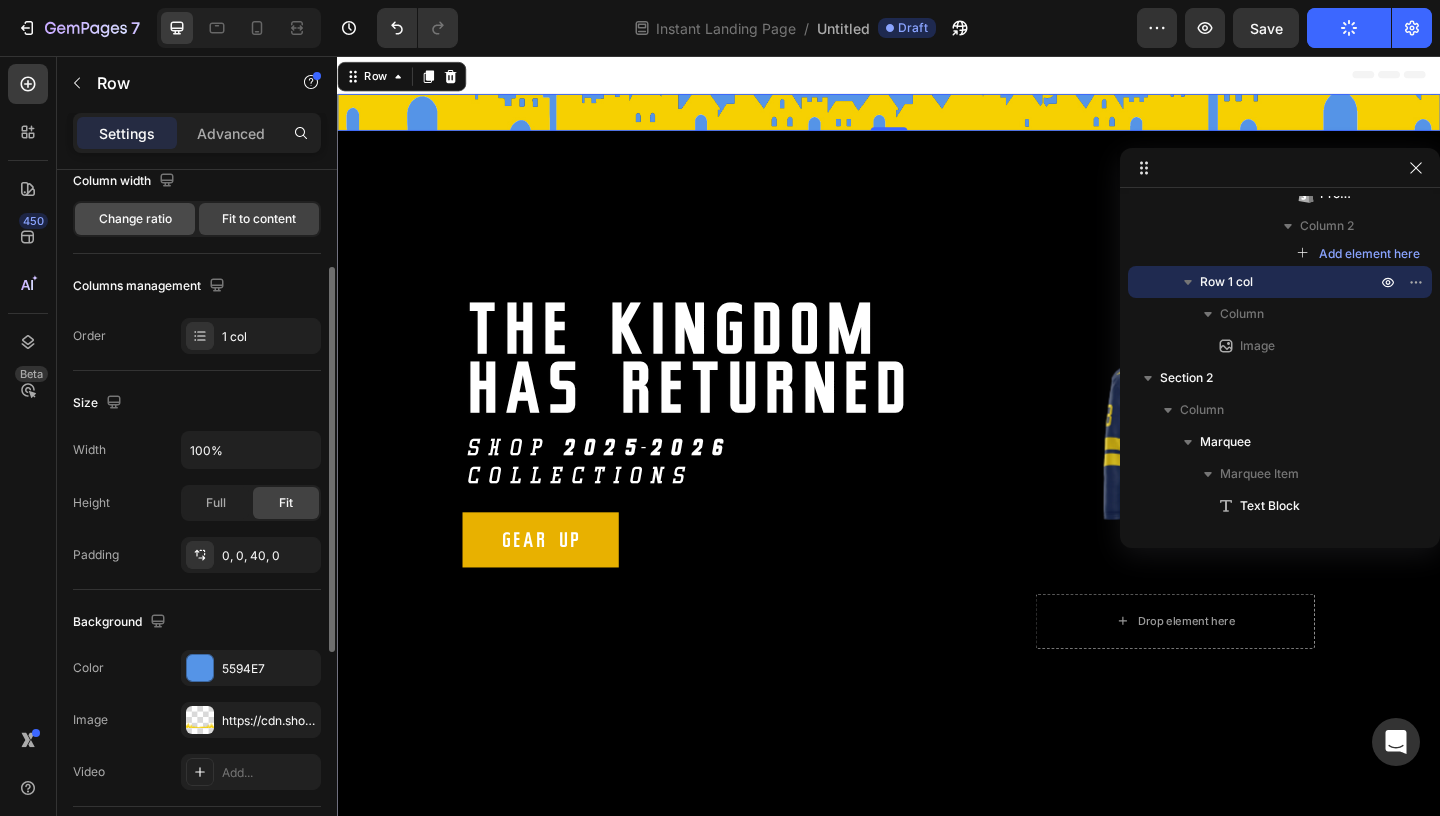 click on "Change ratio" 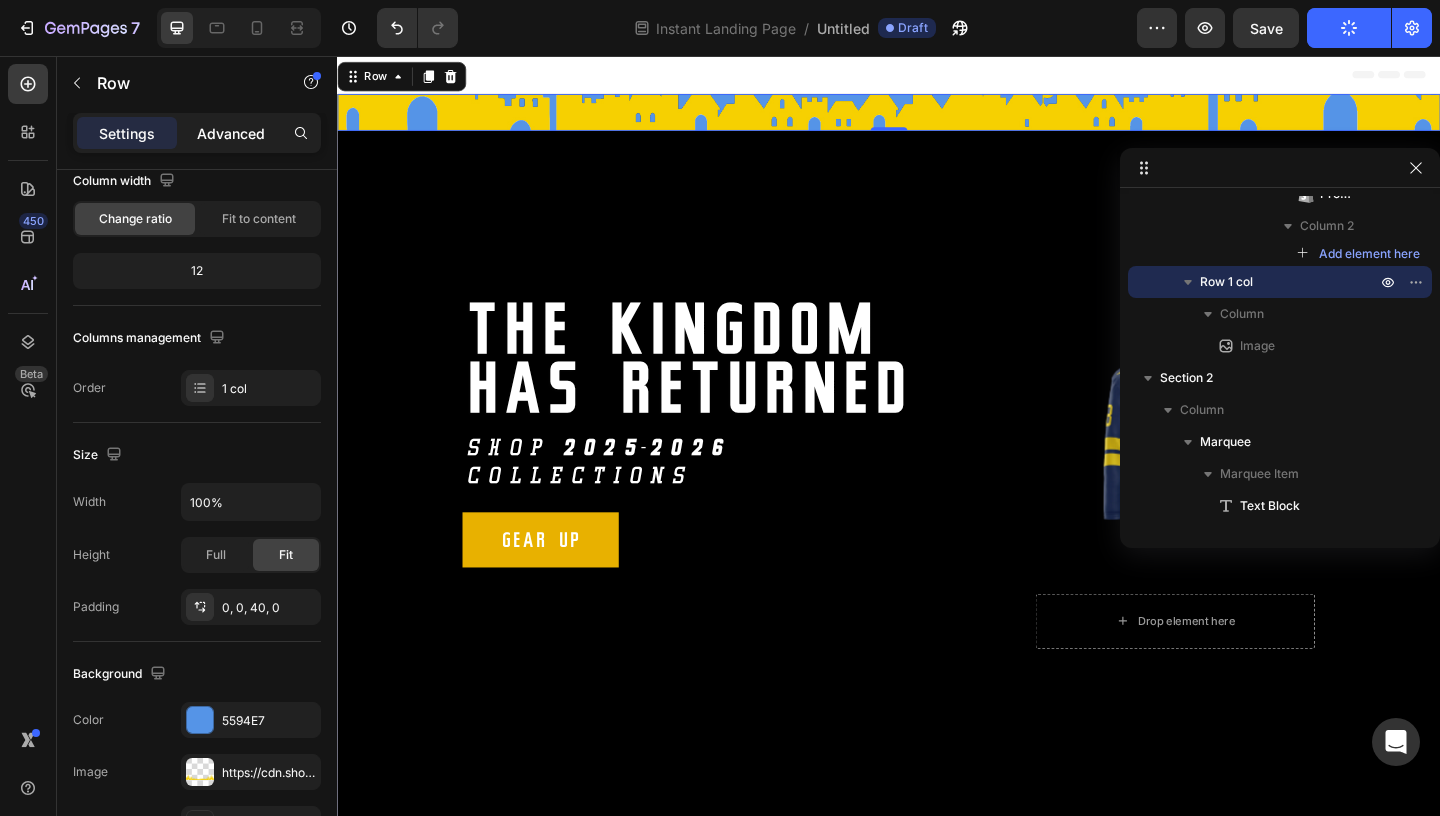 click on "Advanced" at bounding box center [231, 133] 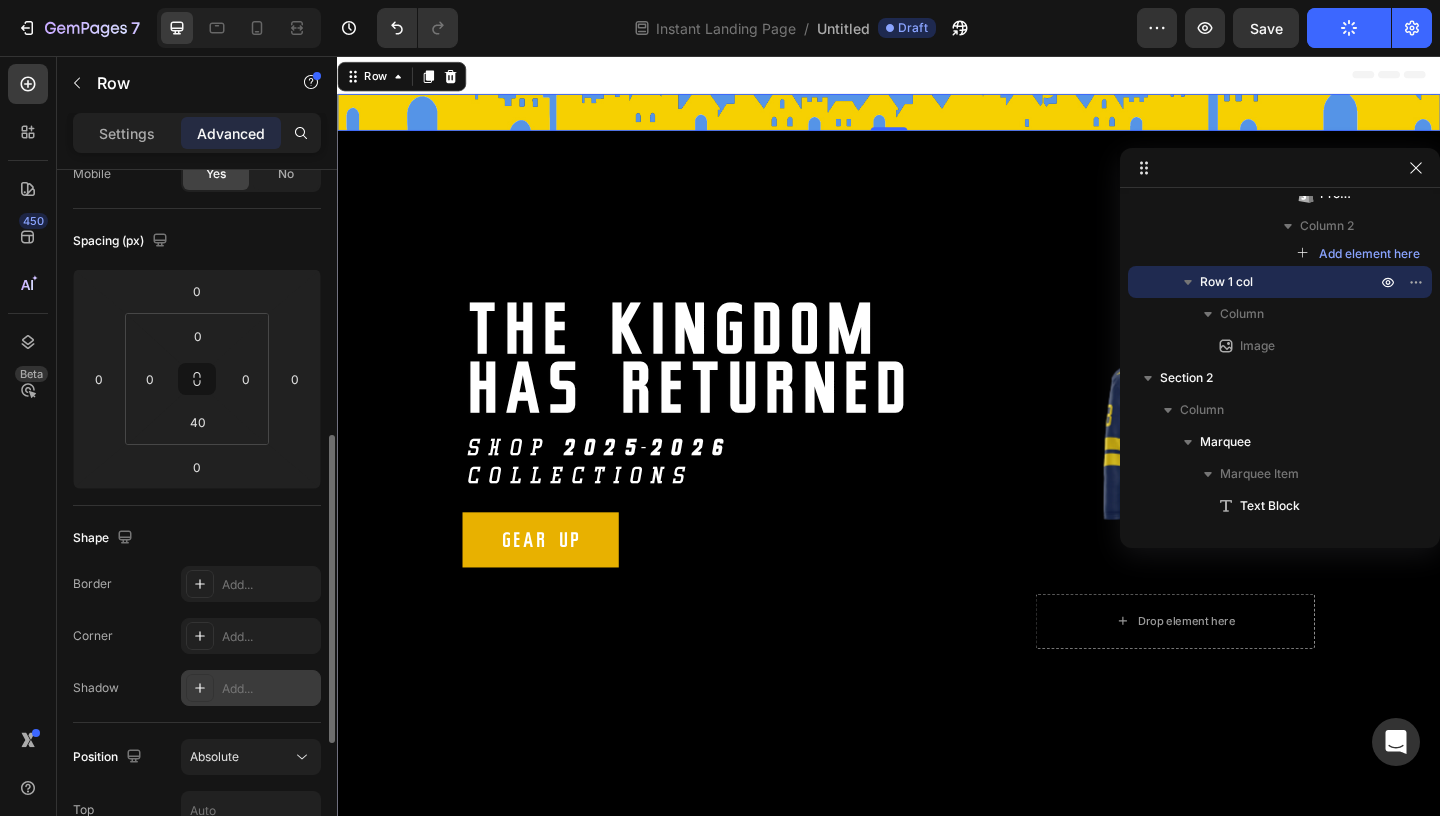 scroll, scrollTop: 313, scrollLeft: 0, axis: vertical 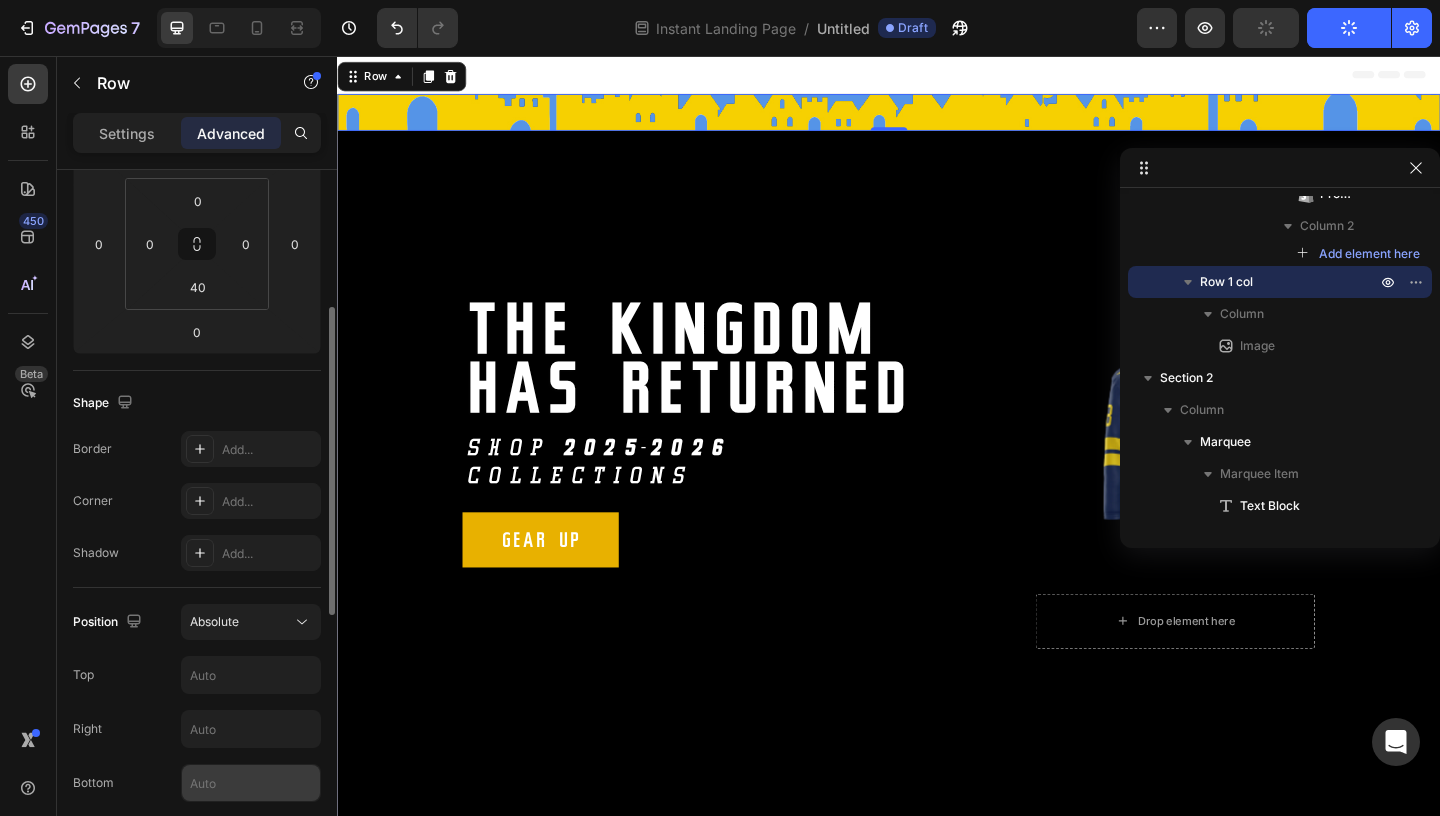 click at bounding box center [251, 783] 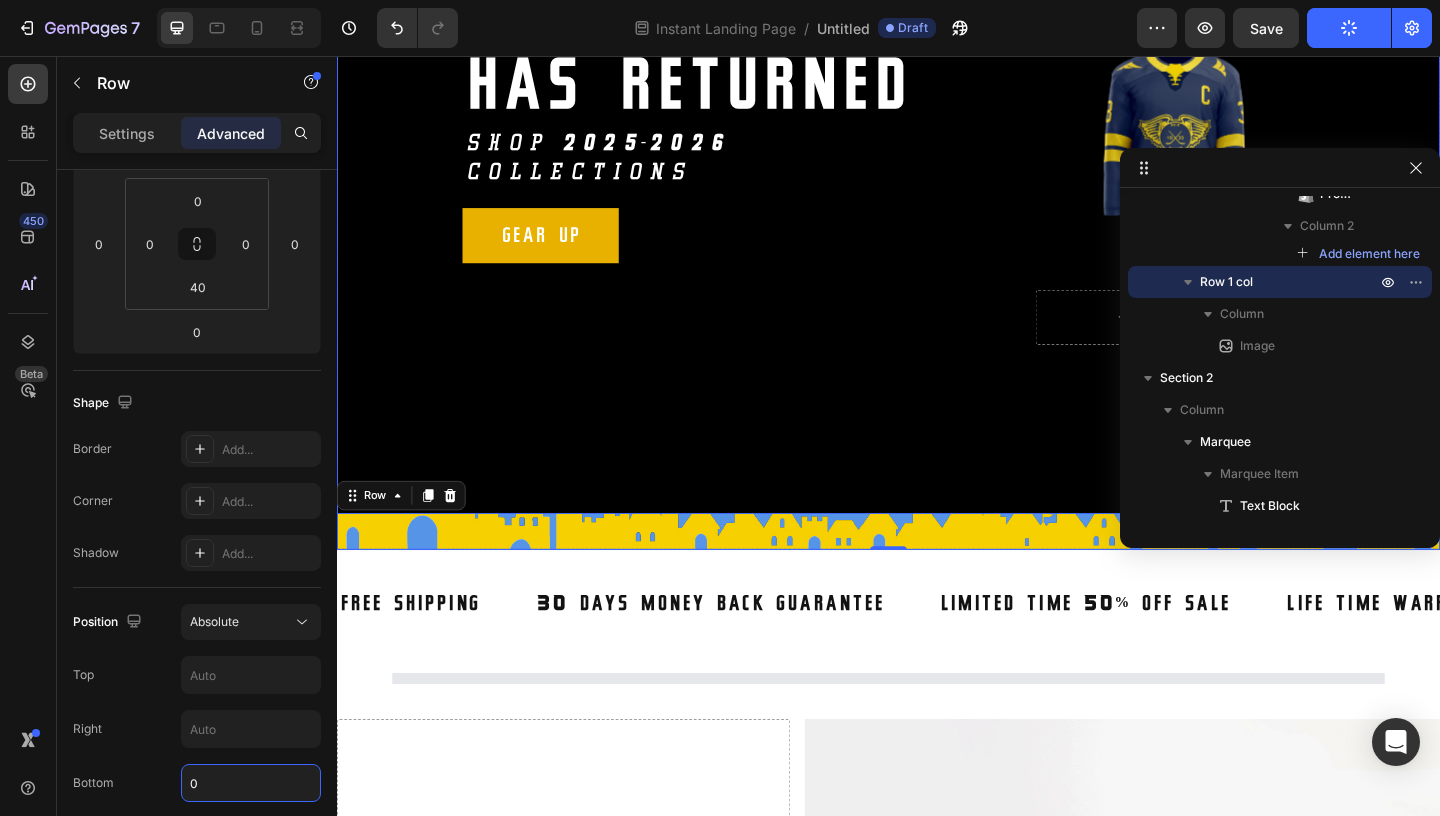 scroll, scrollTop: 338, scrollLeft: 0, axis: vertical 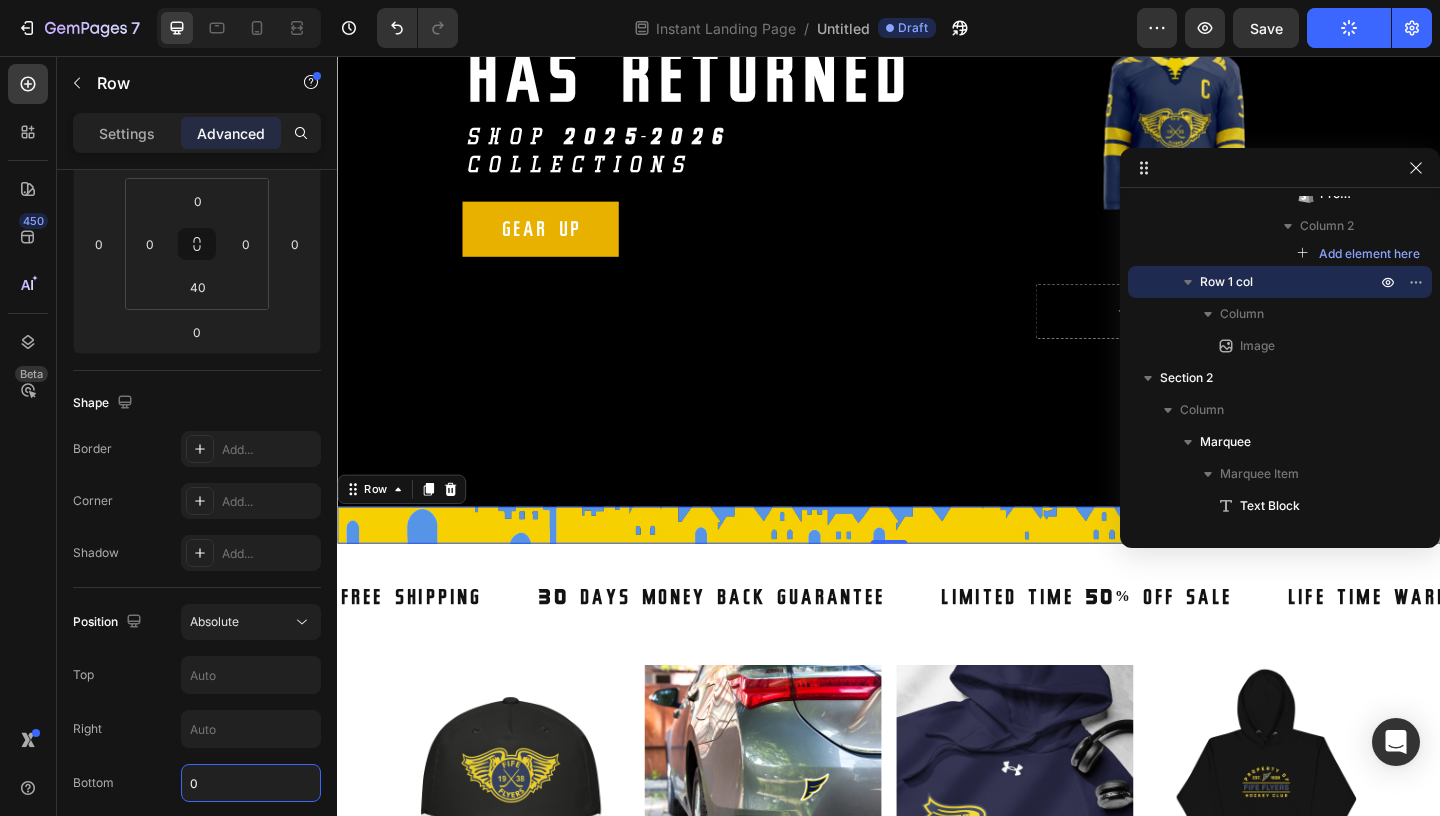 type on "0" 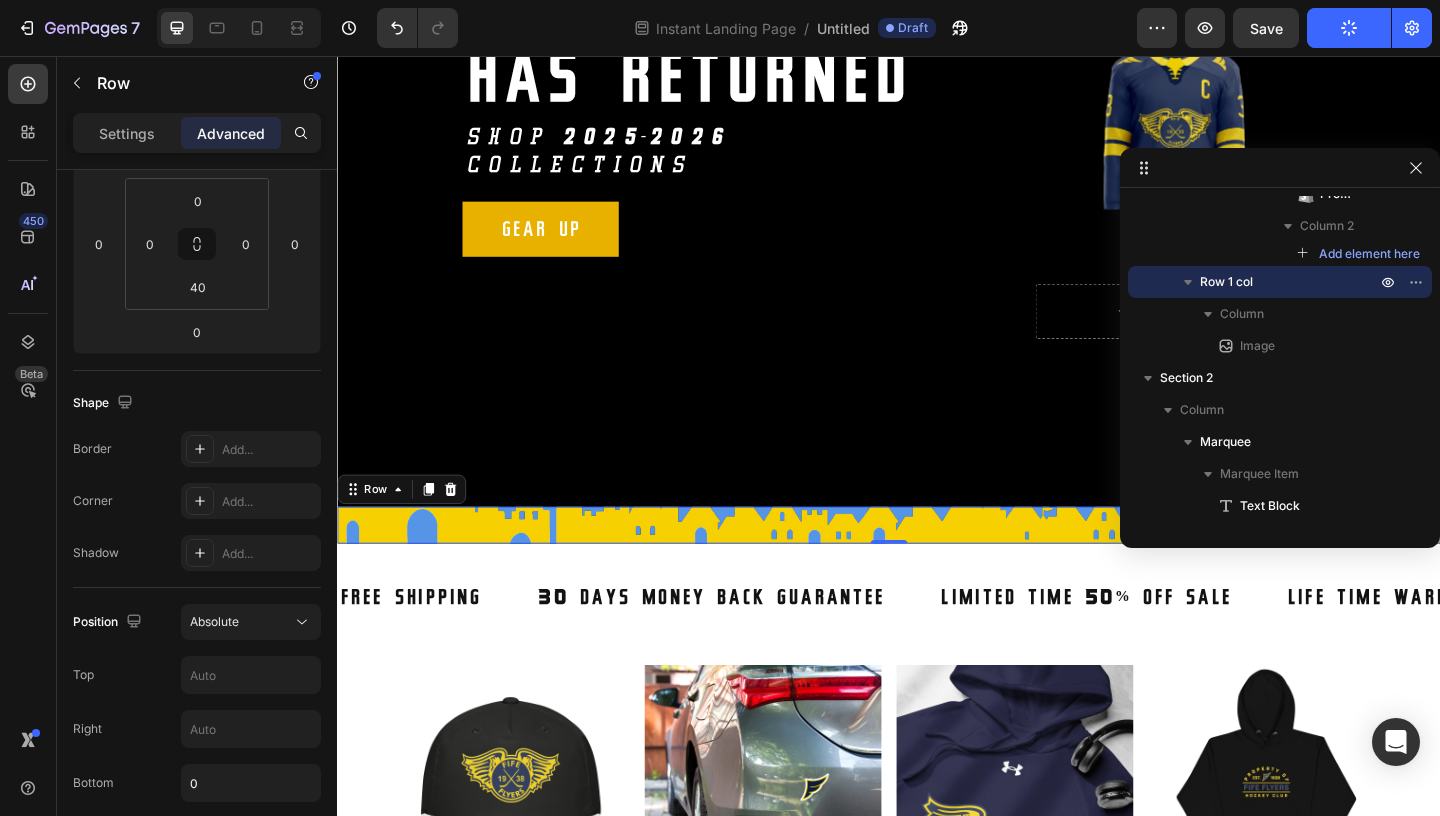 click on "Image Row   0" at bounding box center (937, 566) 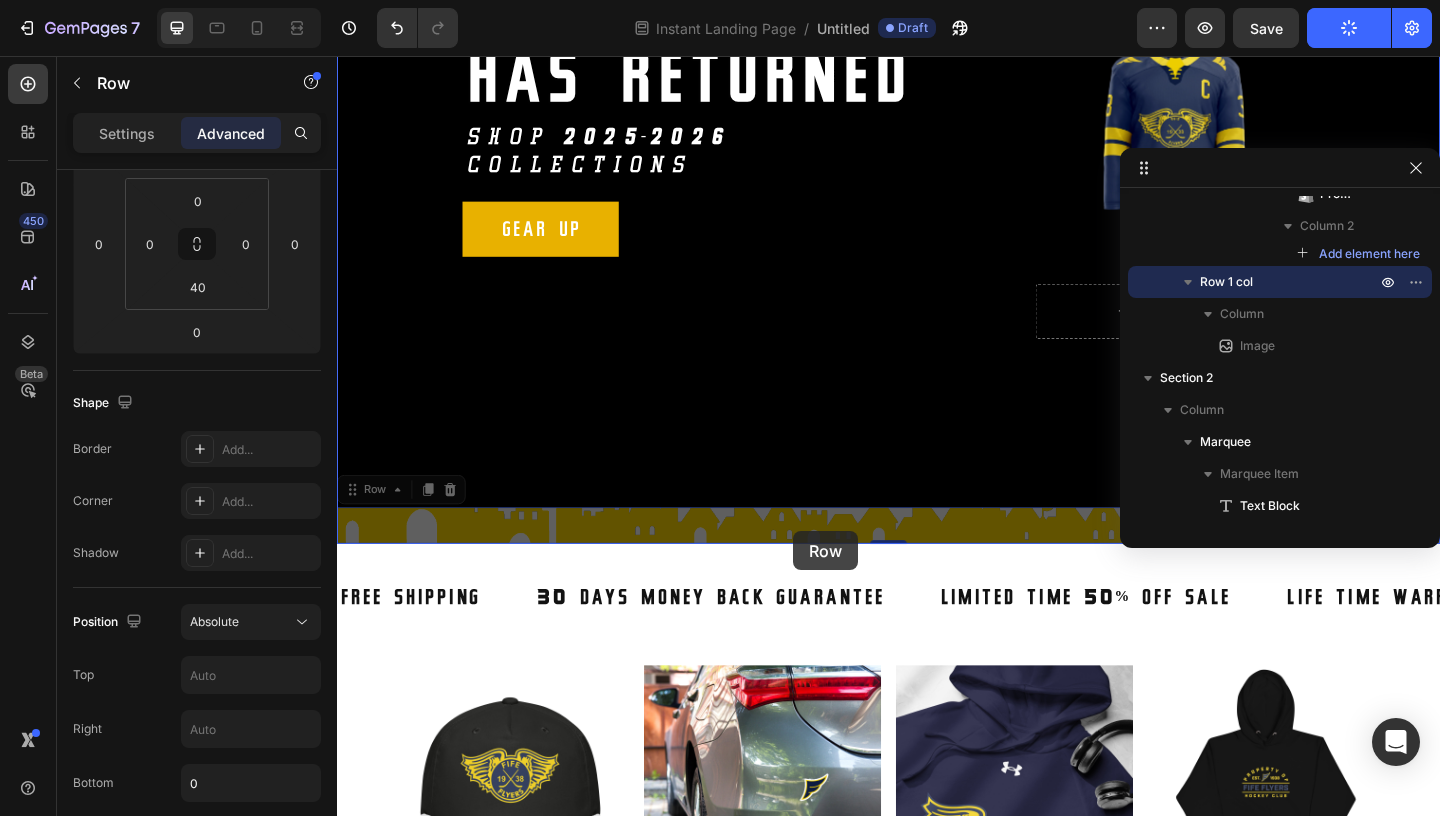 drag, startPoint x: 795, startPoint y: 567, endPoint x: 793, endPoint y: 530, distance: 37.054016 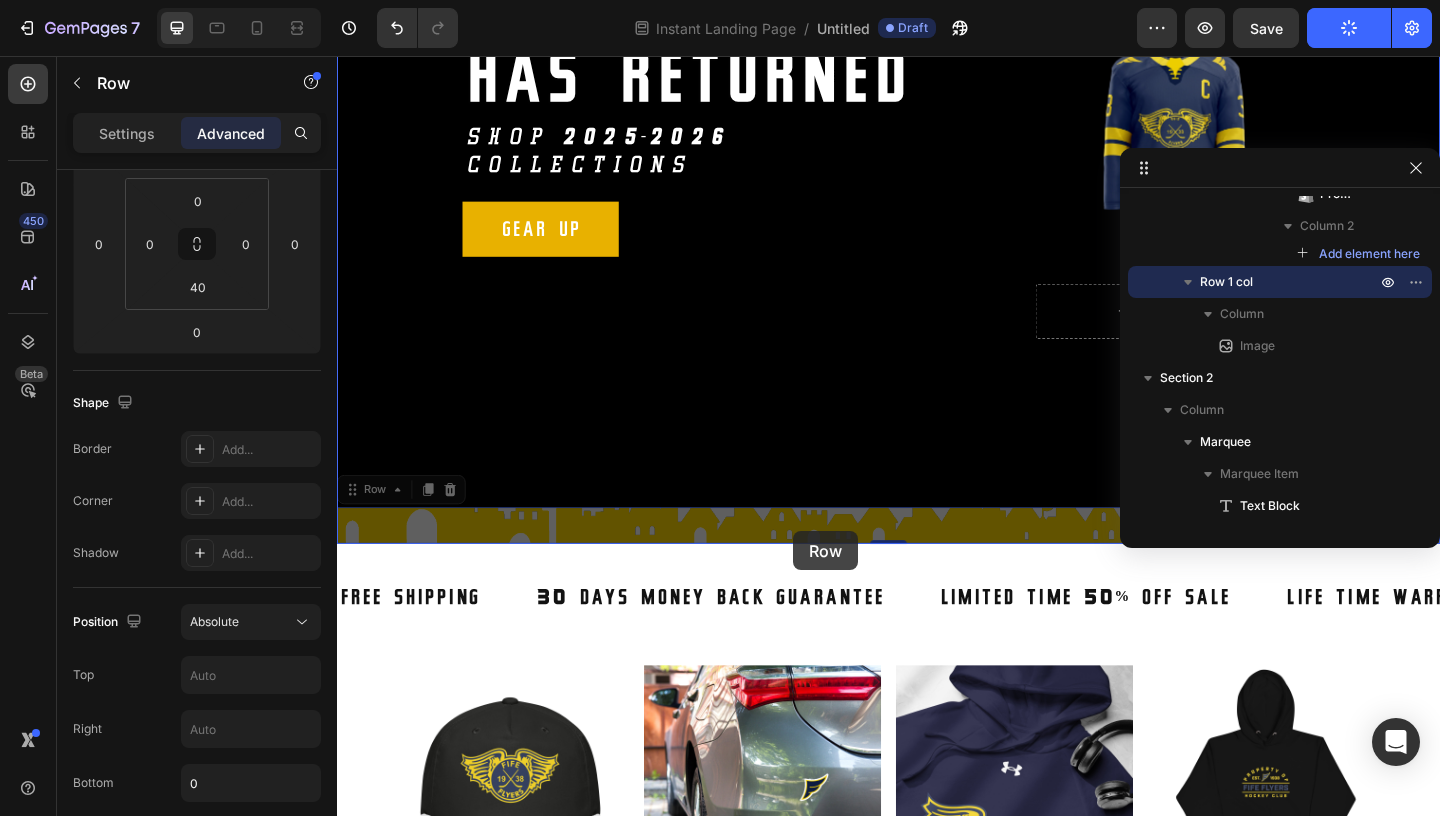 click on "Header THE KINGDOM  HAS RETURNED Heading SHOP 2025-2026  COLLECTIONS Text Block gear up Button Product Images
Drop element here Product Row Hero Banner Image Row   0 Image Row   0 Section 1 FREE SHIPPING Text Block 30 DAYS MONEY BACK GUARANTEE Text Block LIMITED TIME 50% OFF SALE Text Block LIFE TIME WARRANTY Text Block FREE SHIPPING Text Block 30 DAYS MONEY BACK GUARANTEE Text Block LIMITED TIME 50% OFF SALE Text Block LIFE TIME WARRANTY Text Block Marquee Section 2 Product Images 🧢 Fife Flyers Gold Rope Hat — The Crown of the Commons 👑 Product Title Out Of Stock Add to Cart Row Product List Product Images 🪙 Fife Flyers Official Team Stickers — Seals of the Realm ⚔️ Product Title Out Of Stock Add to Cart Row Product List Product Images 🧥 Fife Flyers x Under Armour® Hoodie — Cloak of the Kingdom 👑 Product Title Out Of Stock Add to Cart Row Product List Product Images 🧥 Fife Flyers Team Hoodie — Armor of the Faithful ⚔️ Product Title Out Of Stock Row" at bounding box center [937, 910] 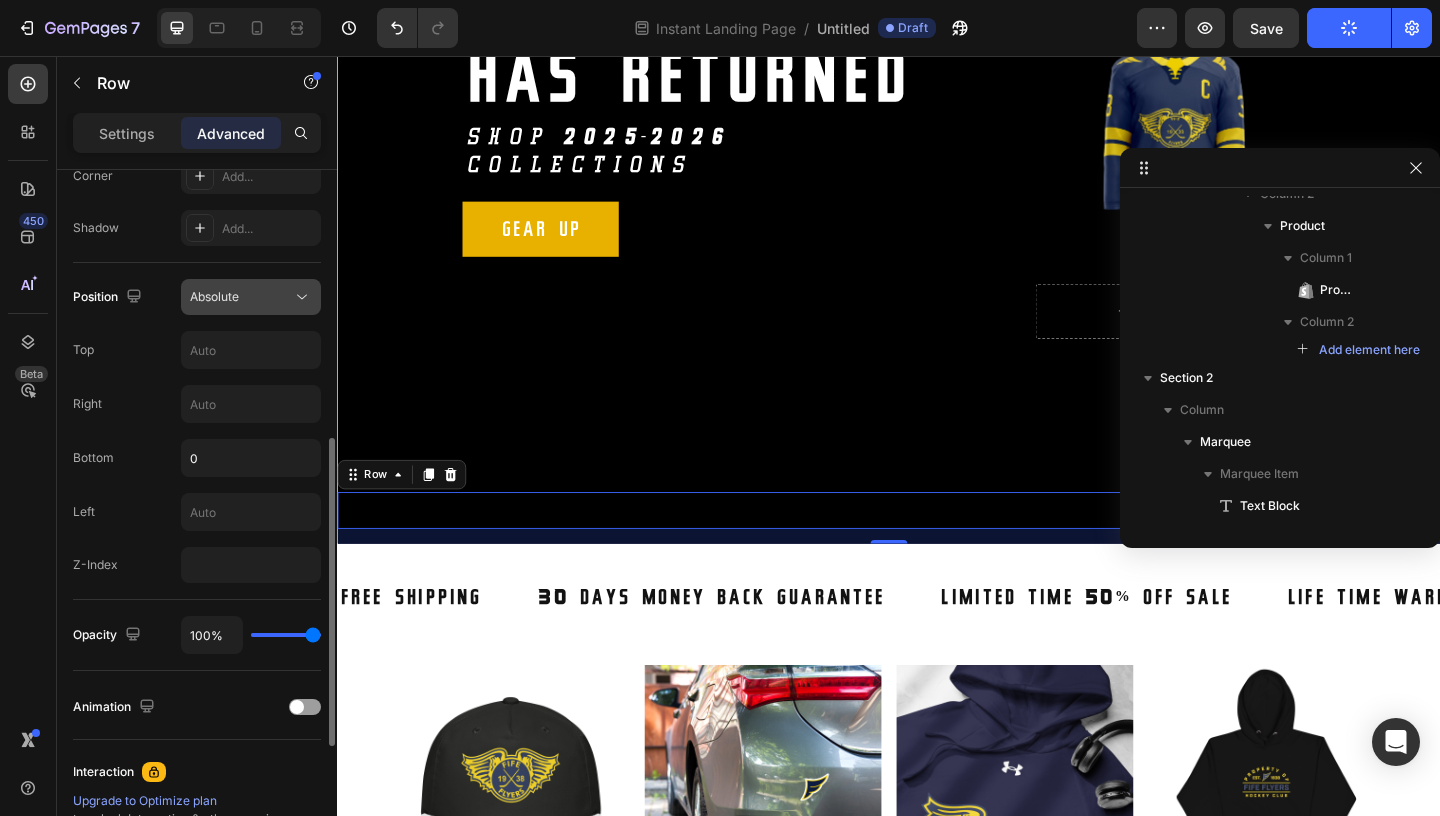 scroll, scrollTop: 641, scrollLeft: 0, axis: vertical 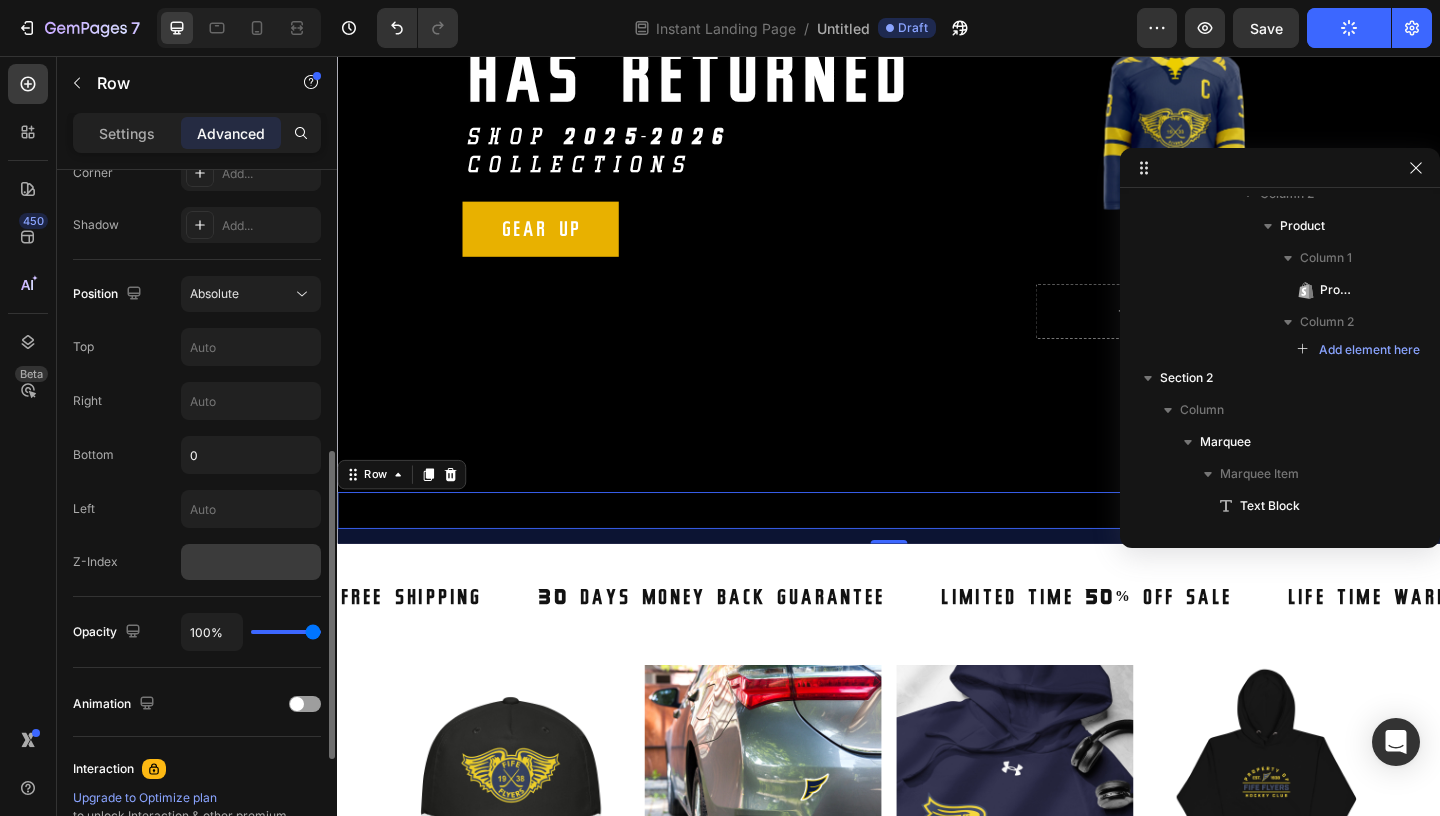 click at bounding box center (251, 562) 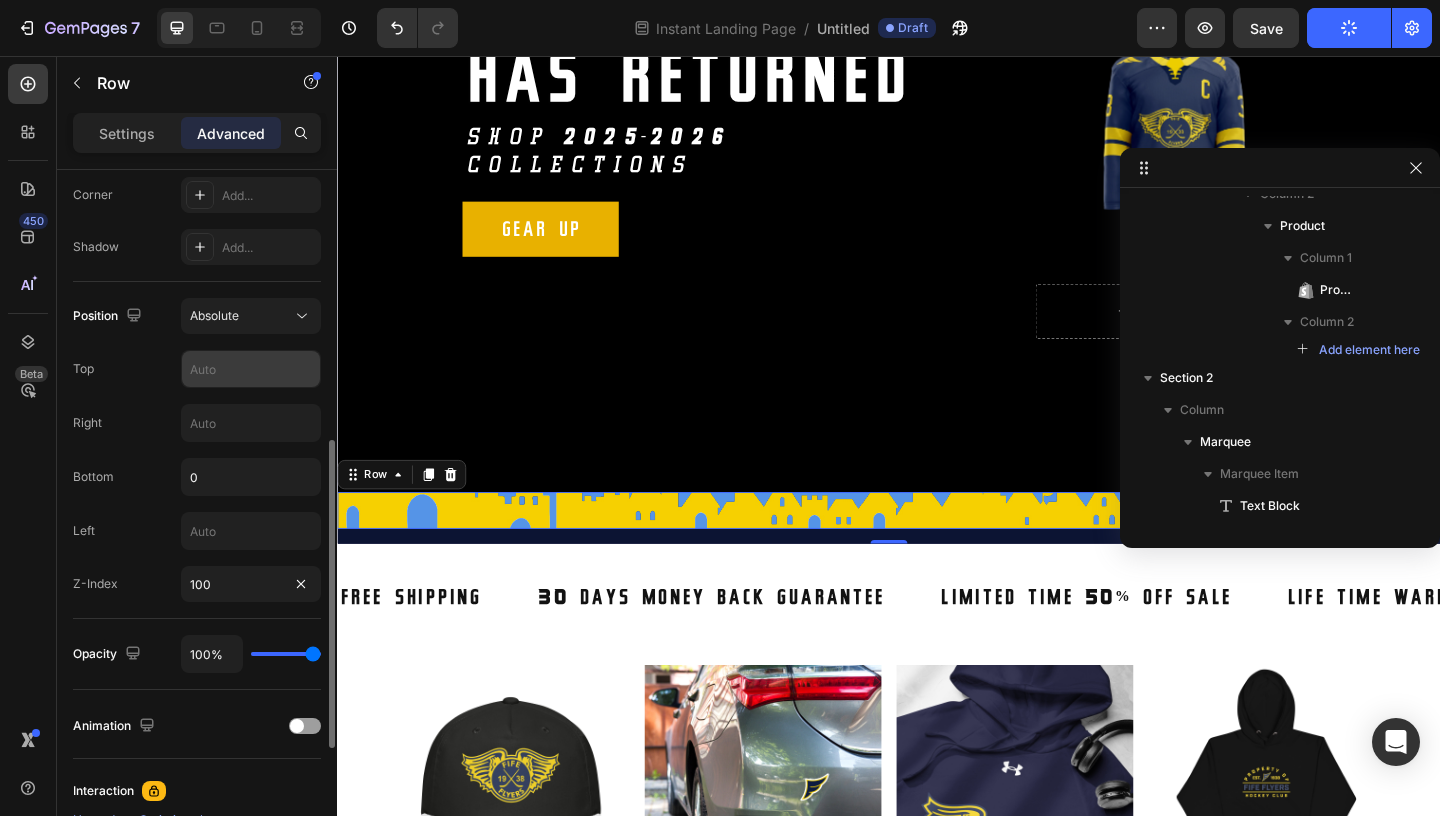 scroll, scrollTop: 618, scrollLeft: 0, axis: vertical 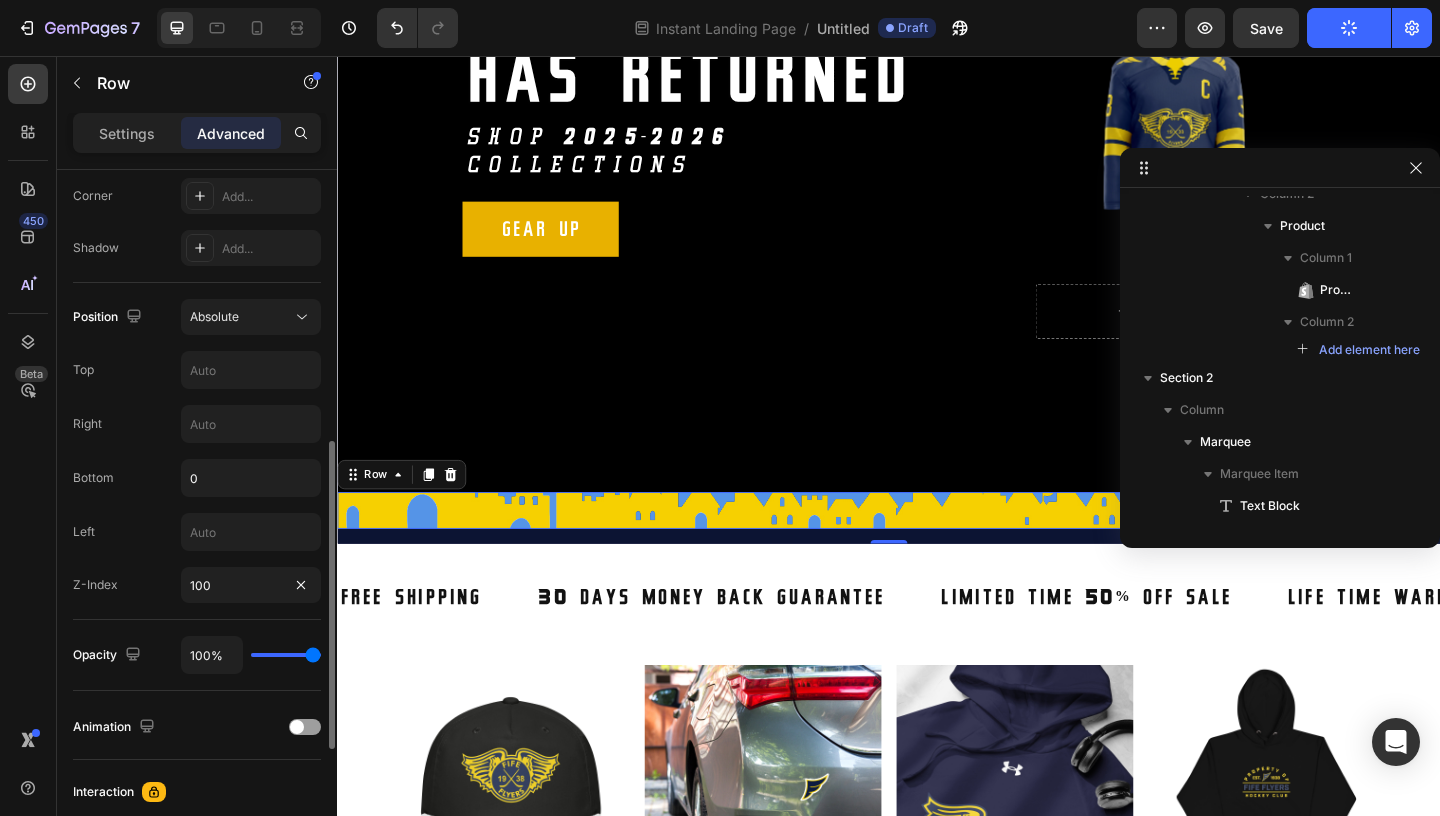 type on "100" 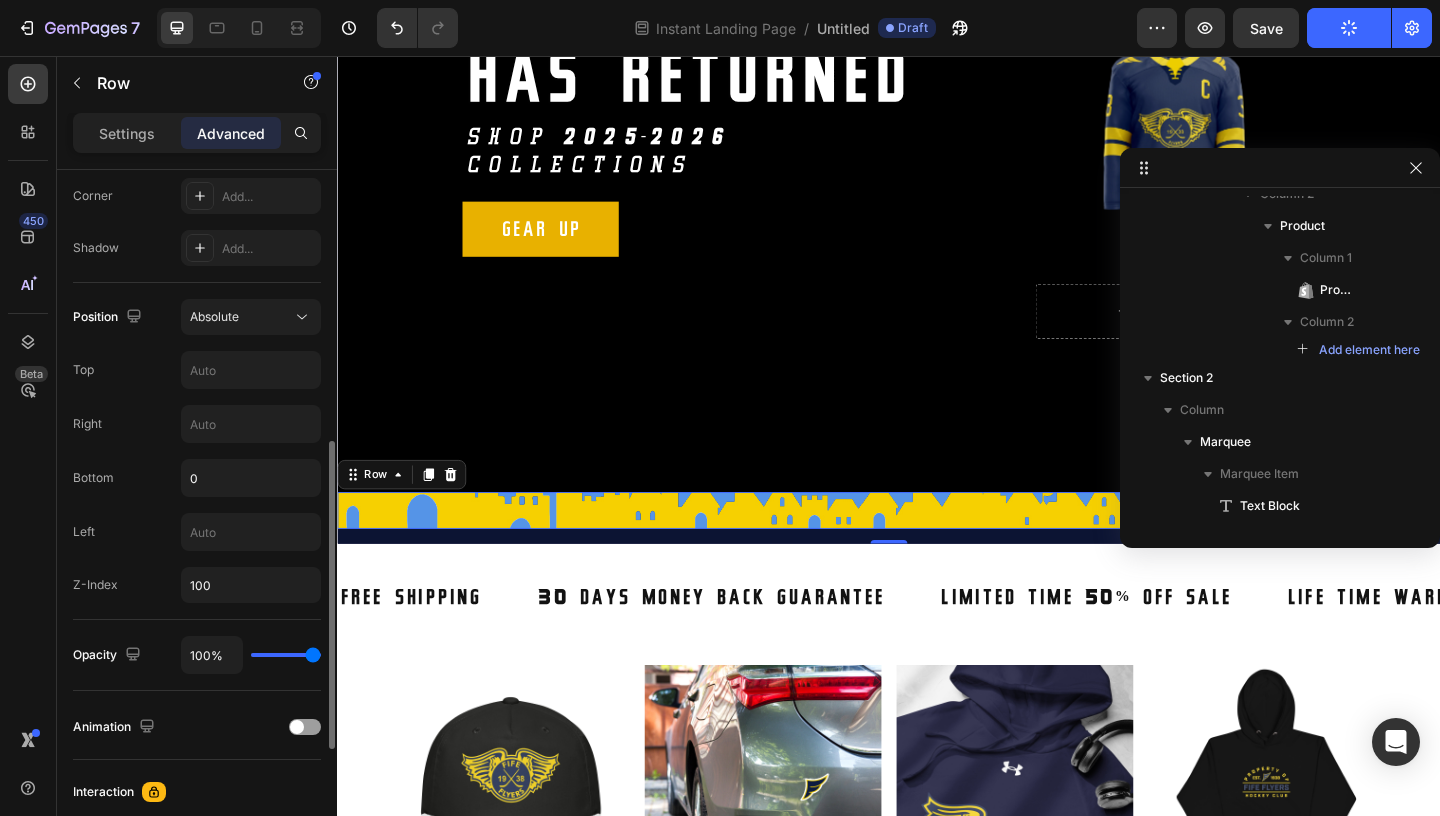 type on "95%" 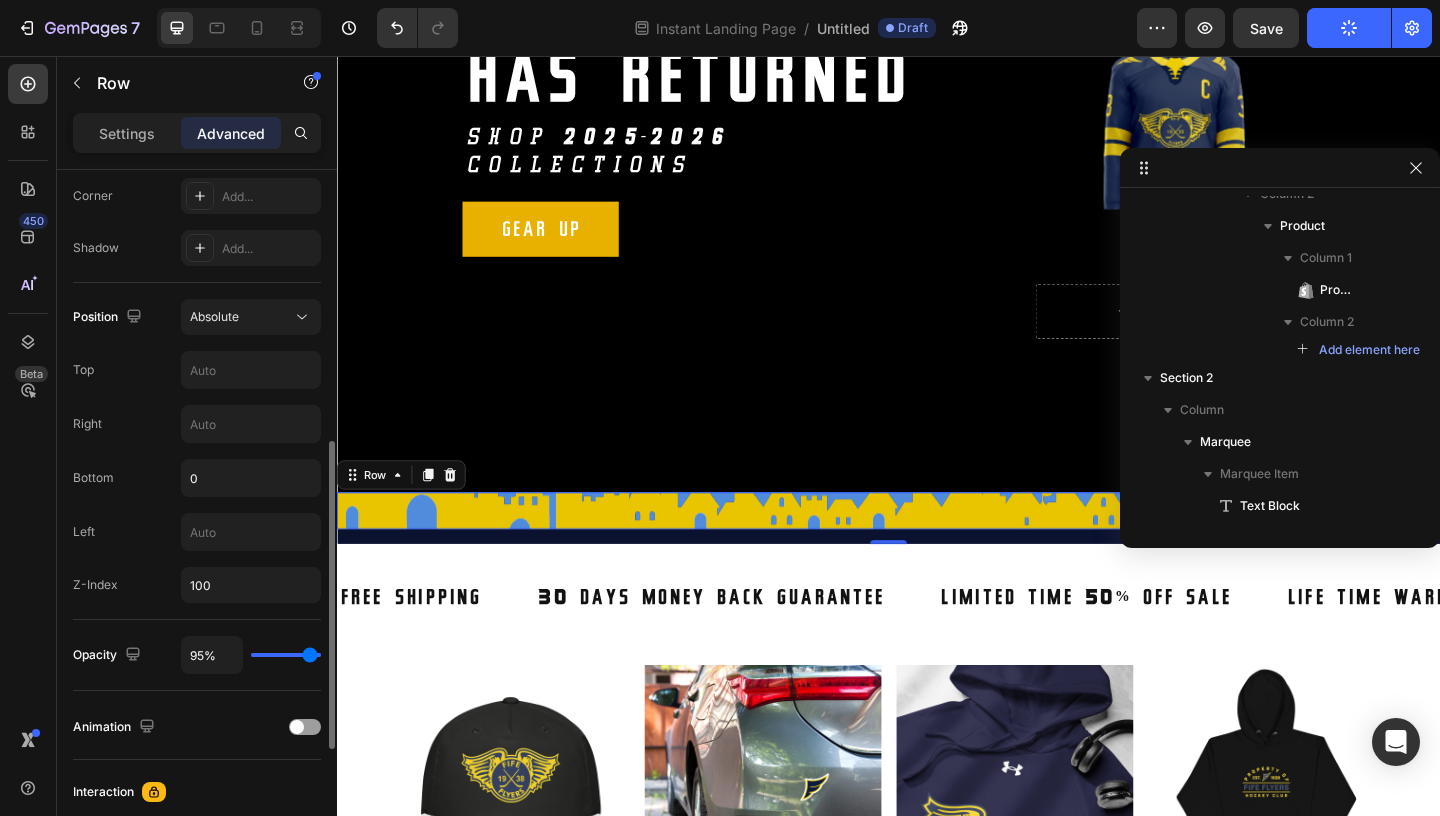 type on "89%" 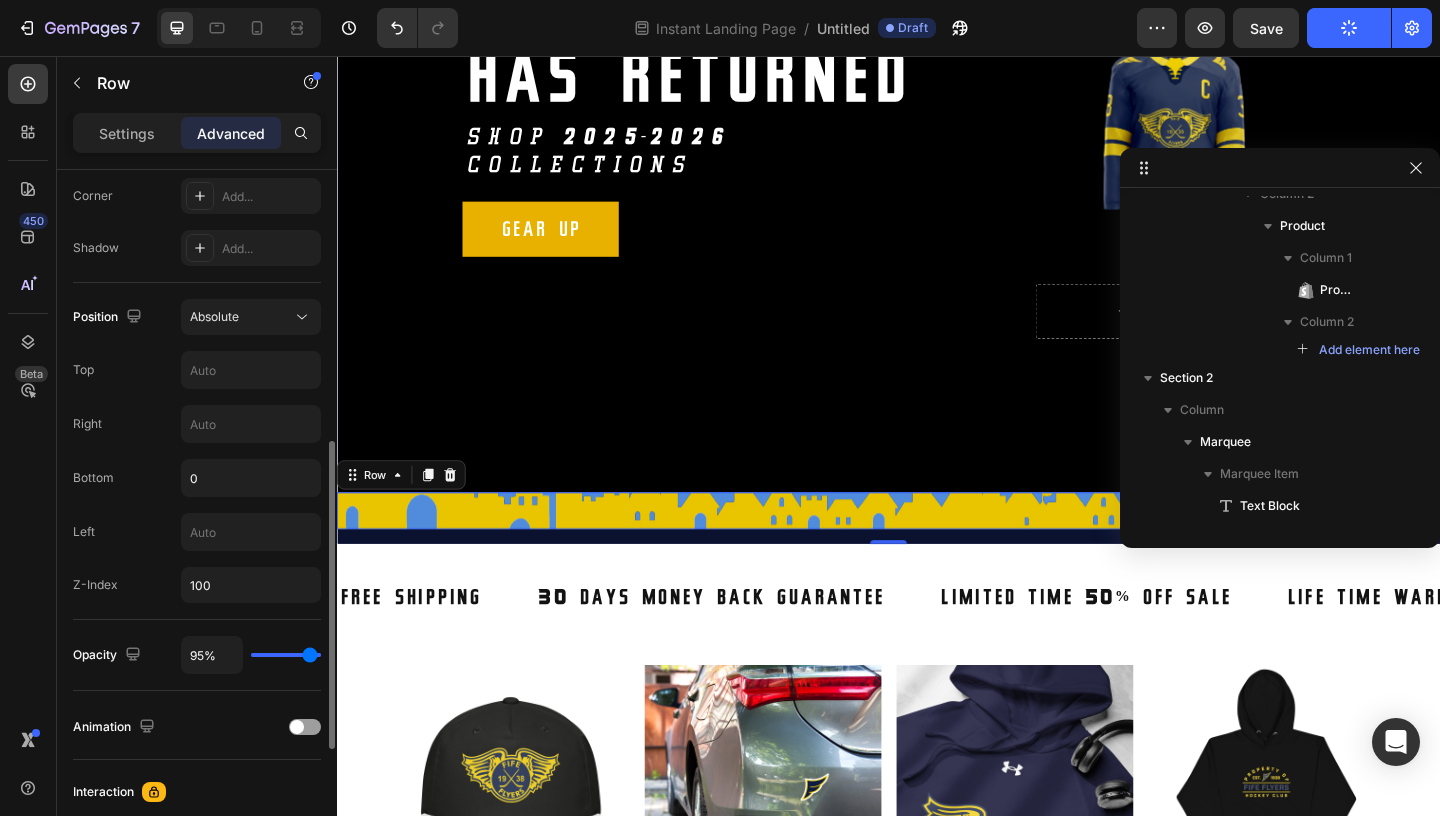 type on "89" 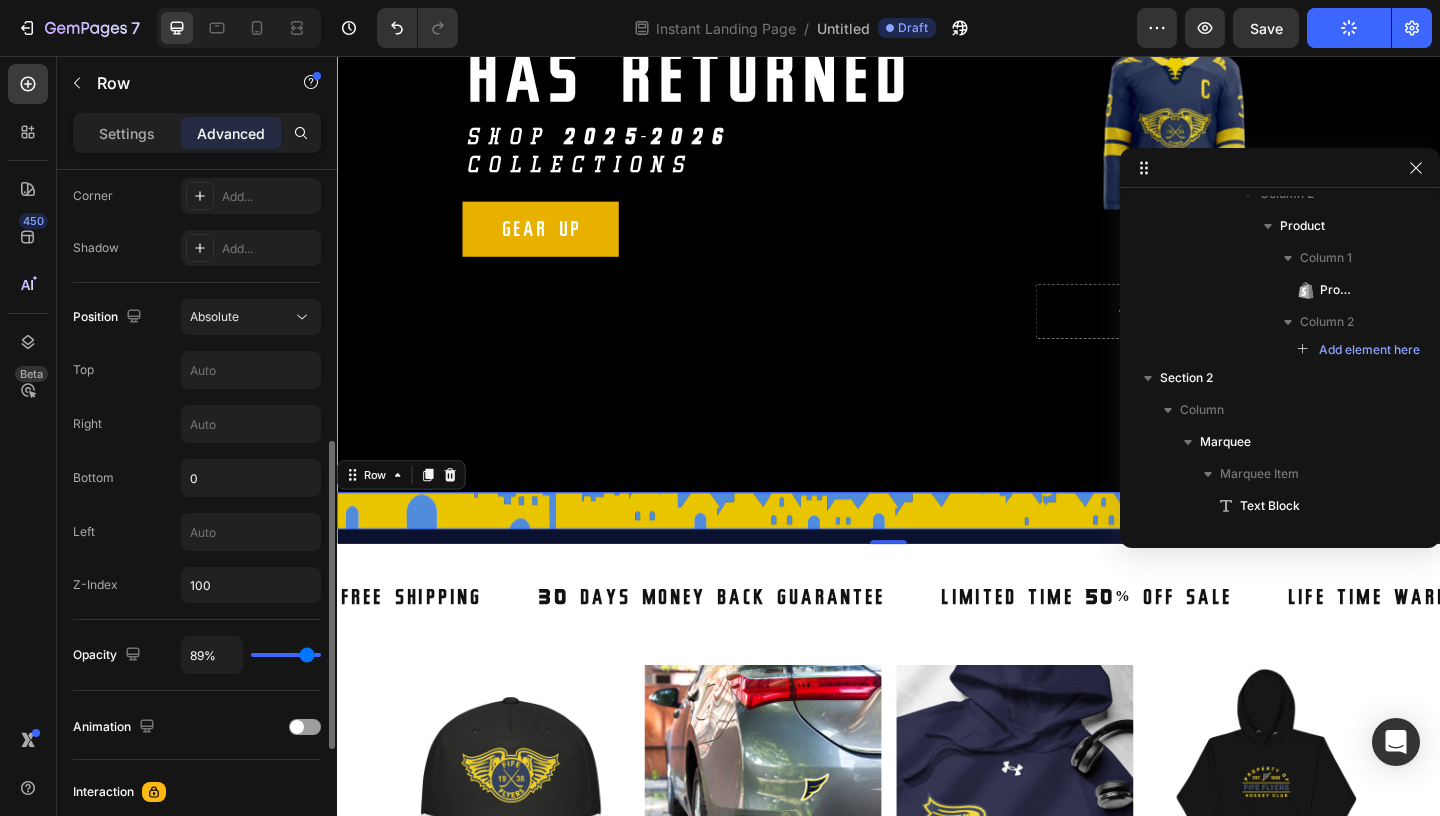 type on "85%" 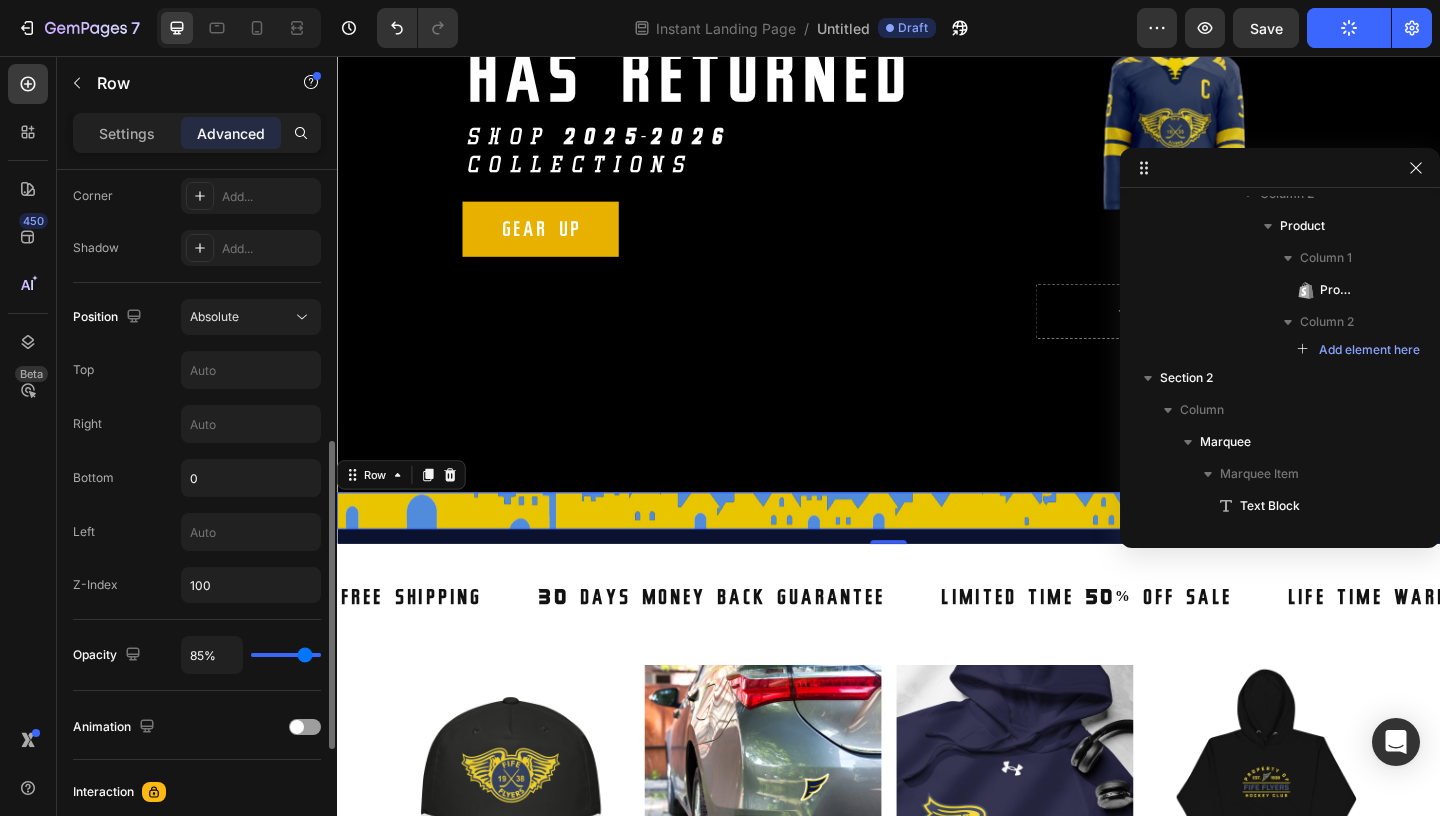 type on "82%" 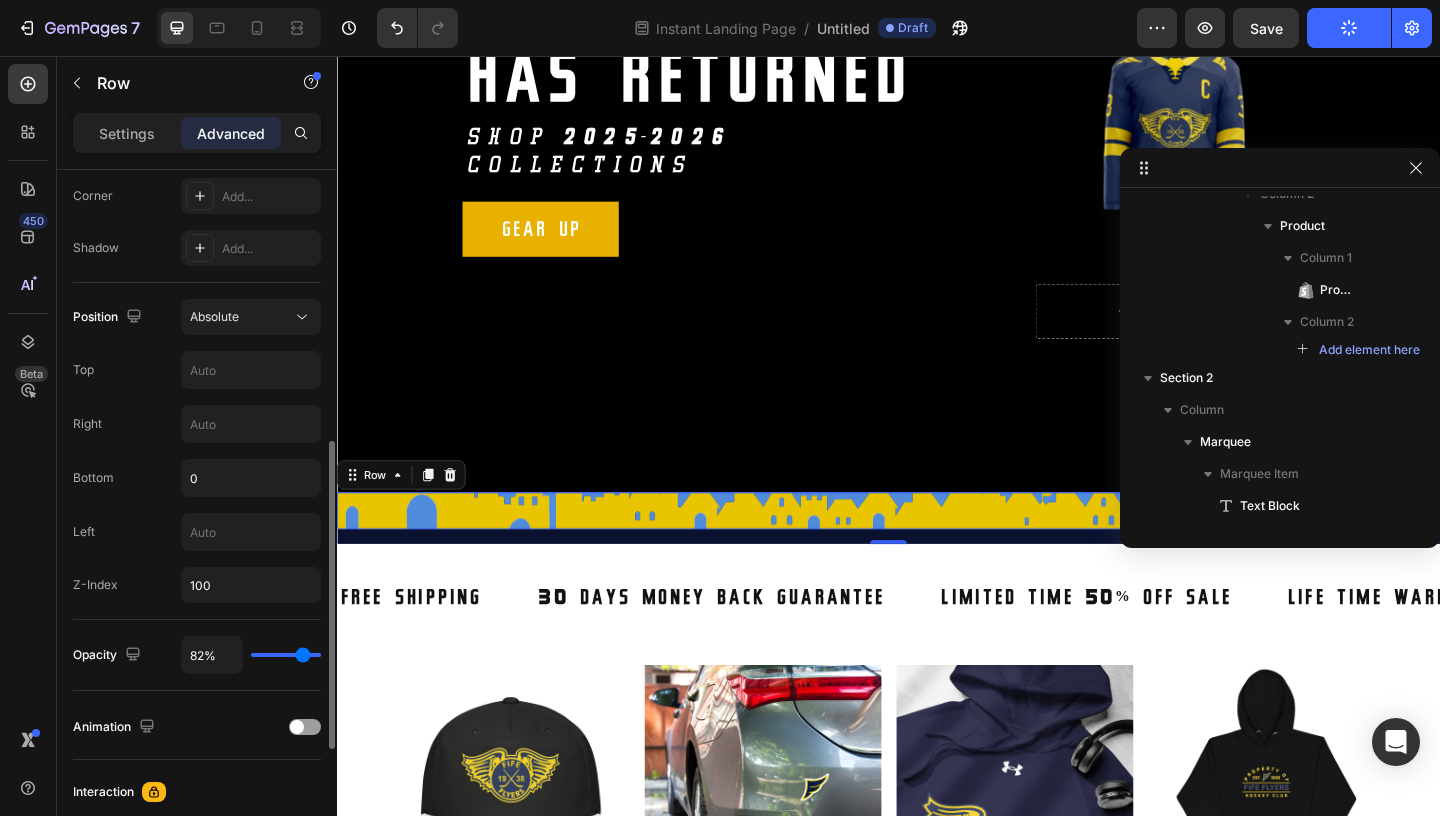 type on "80%" 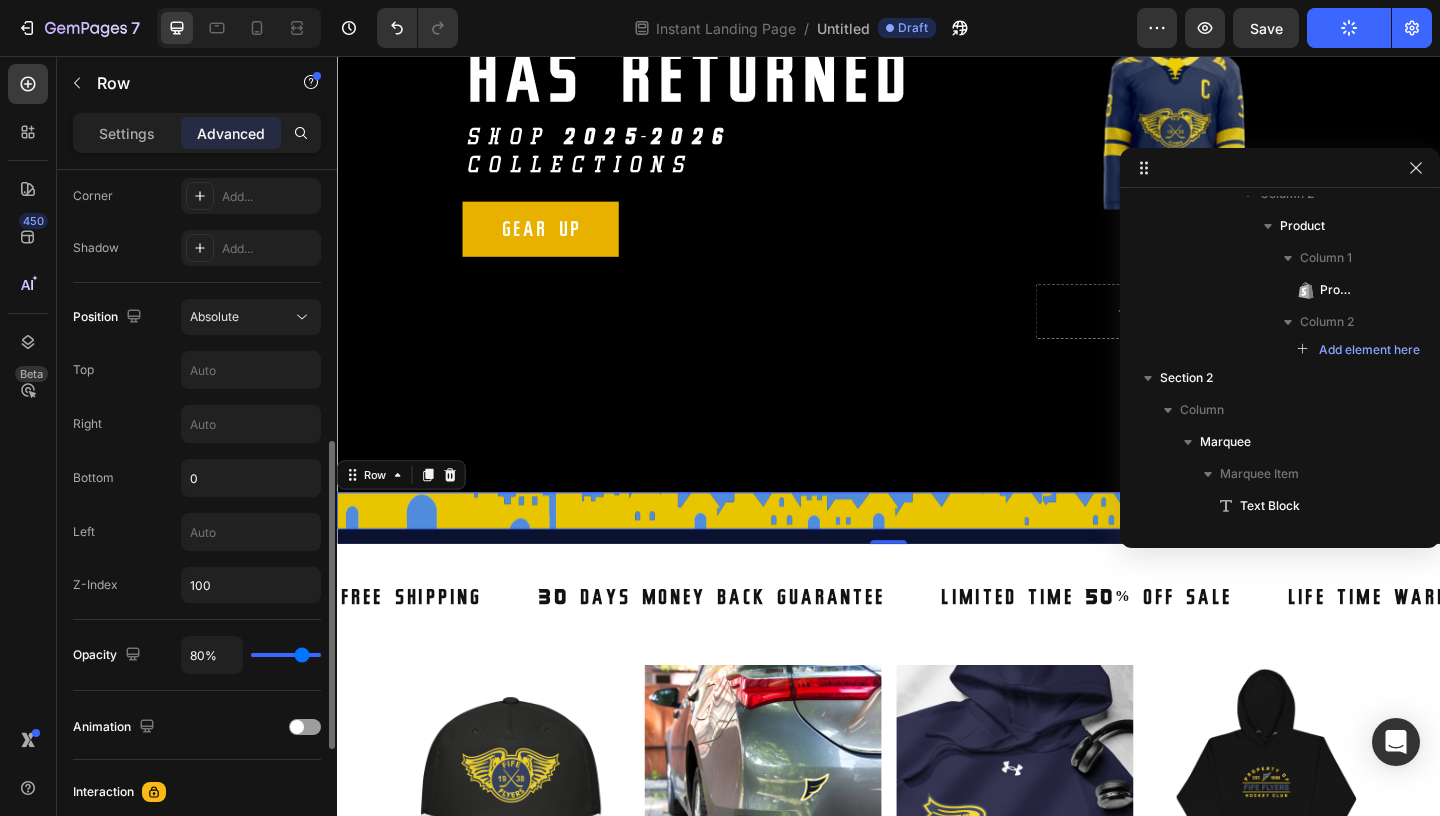 type on "79%" 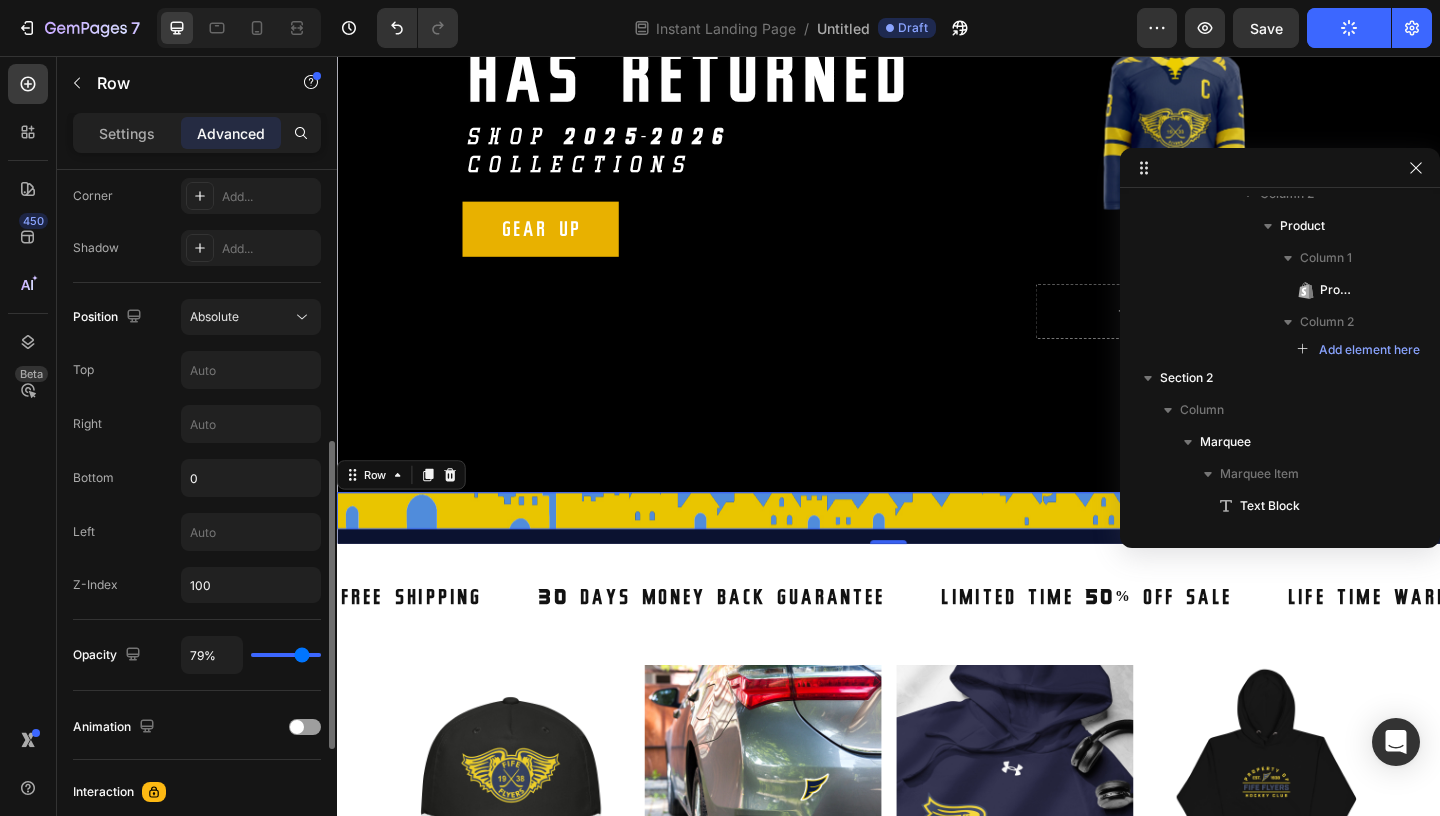 type on "78%" 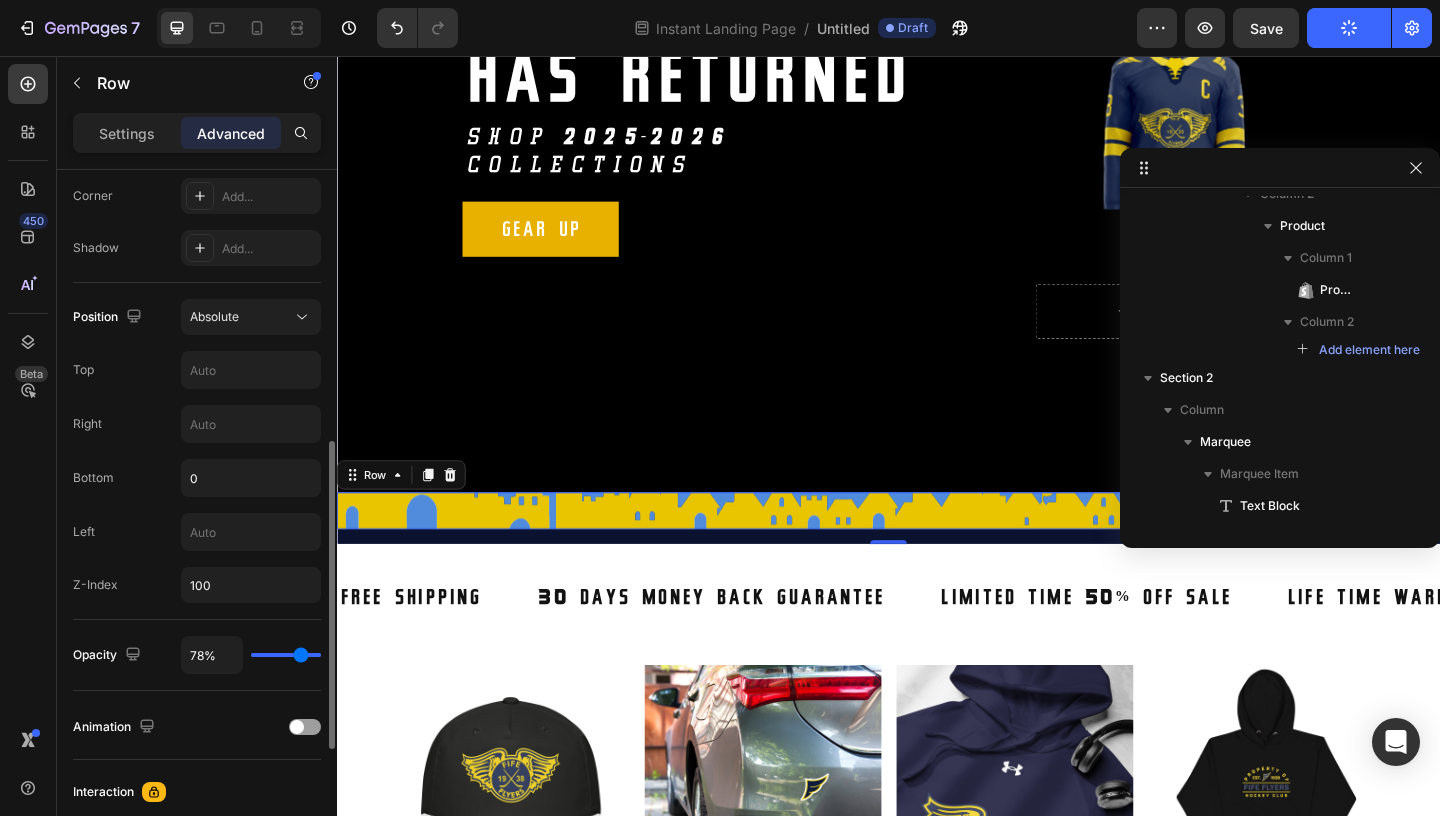 type on "71%" 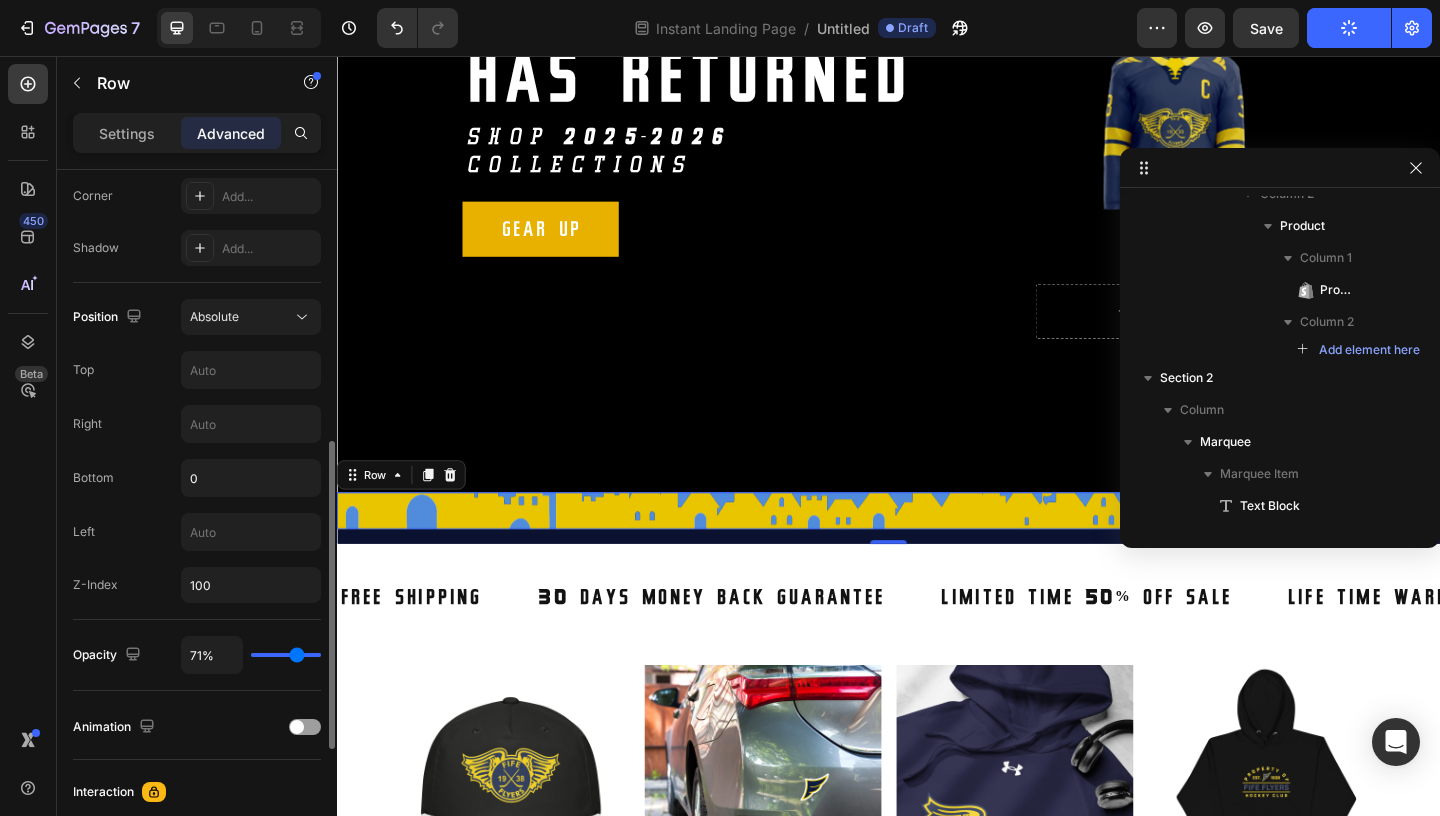type on "69%" 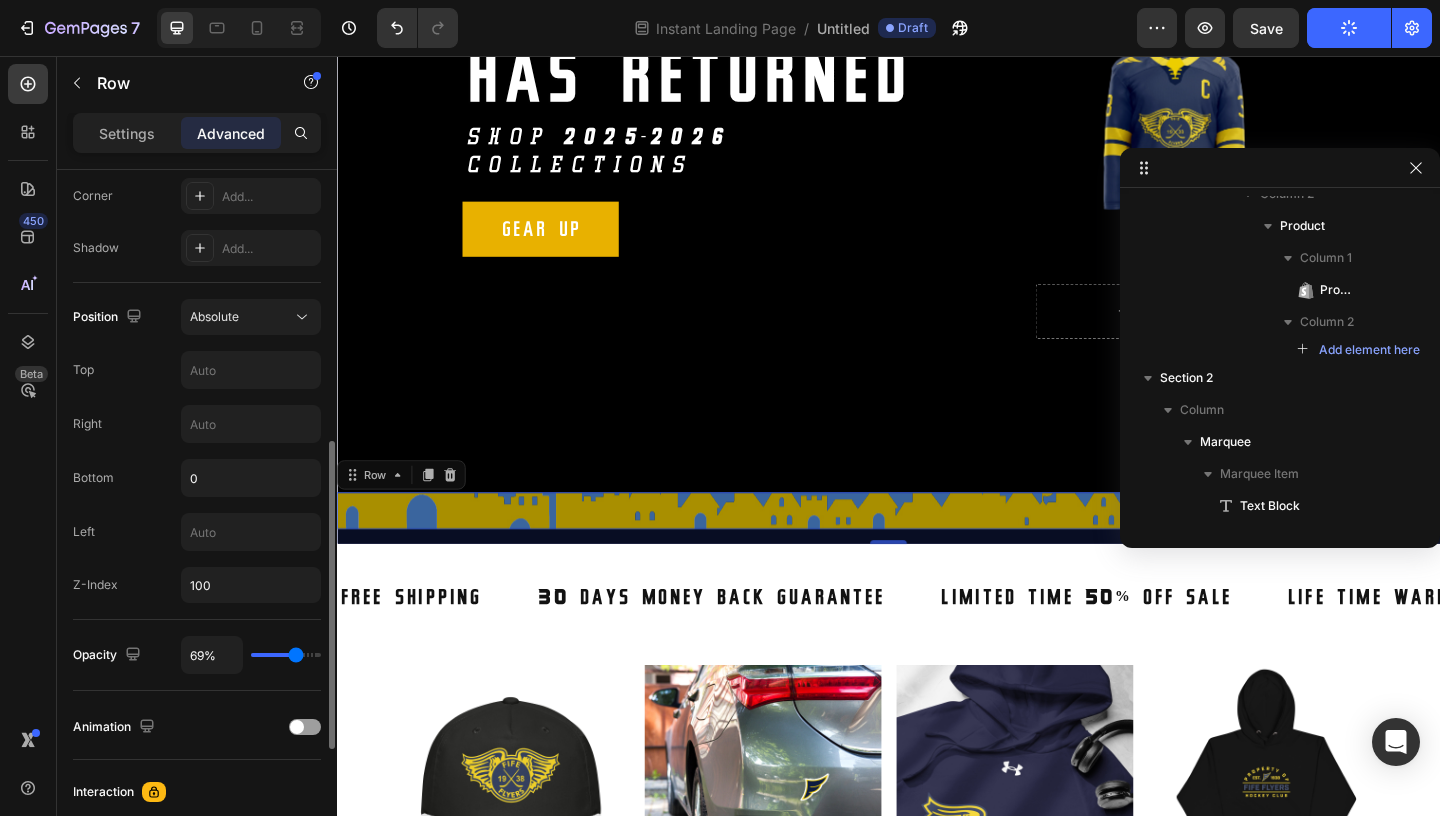 type on "68%" 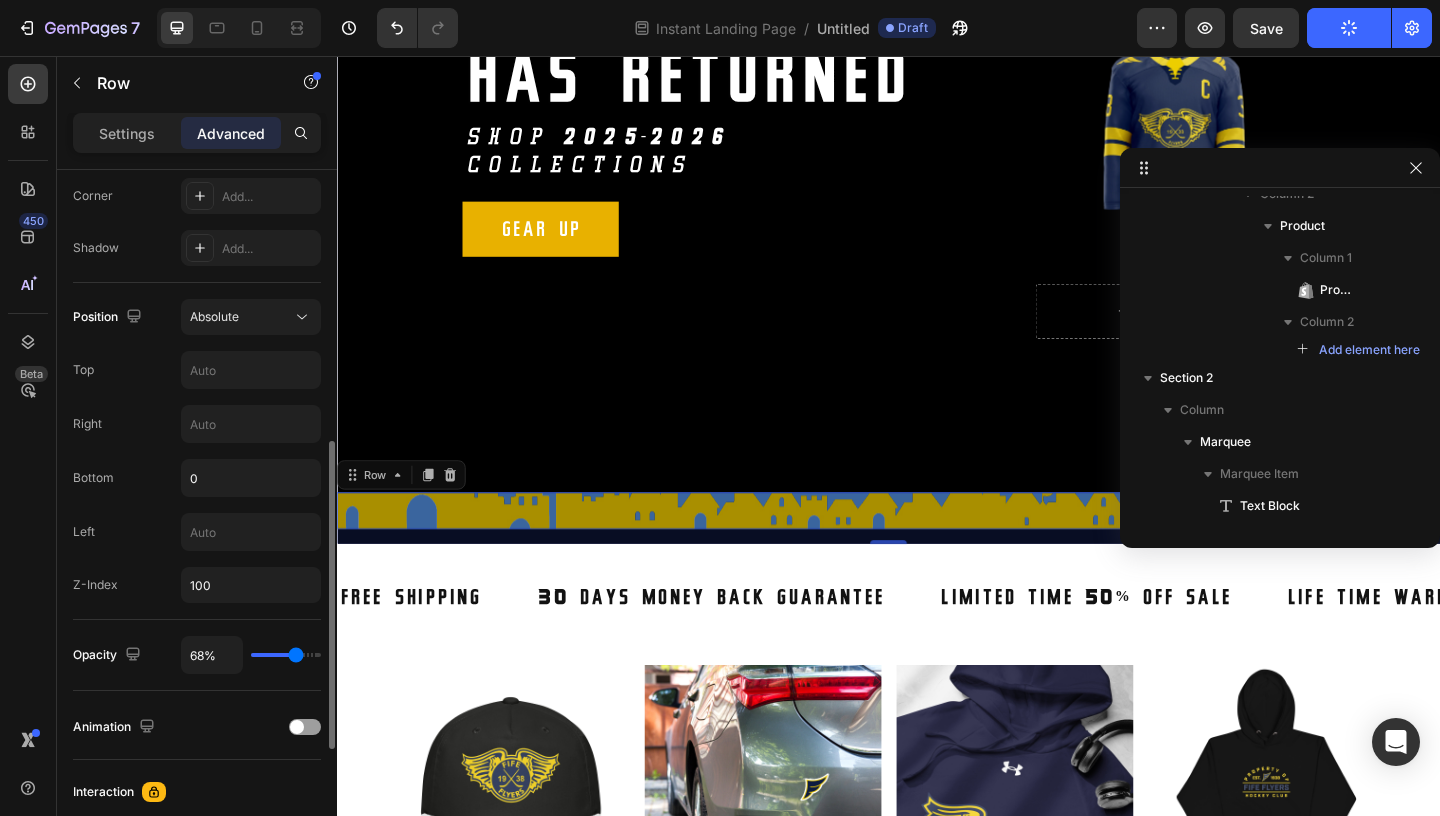 type on "67%" 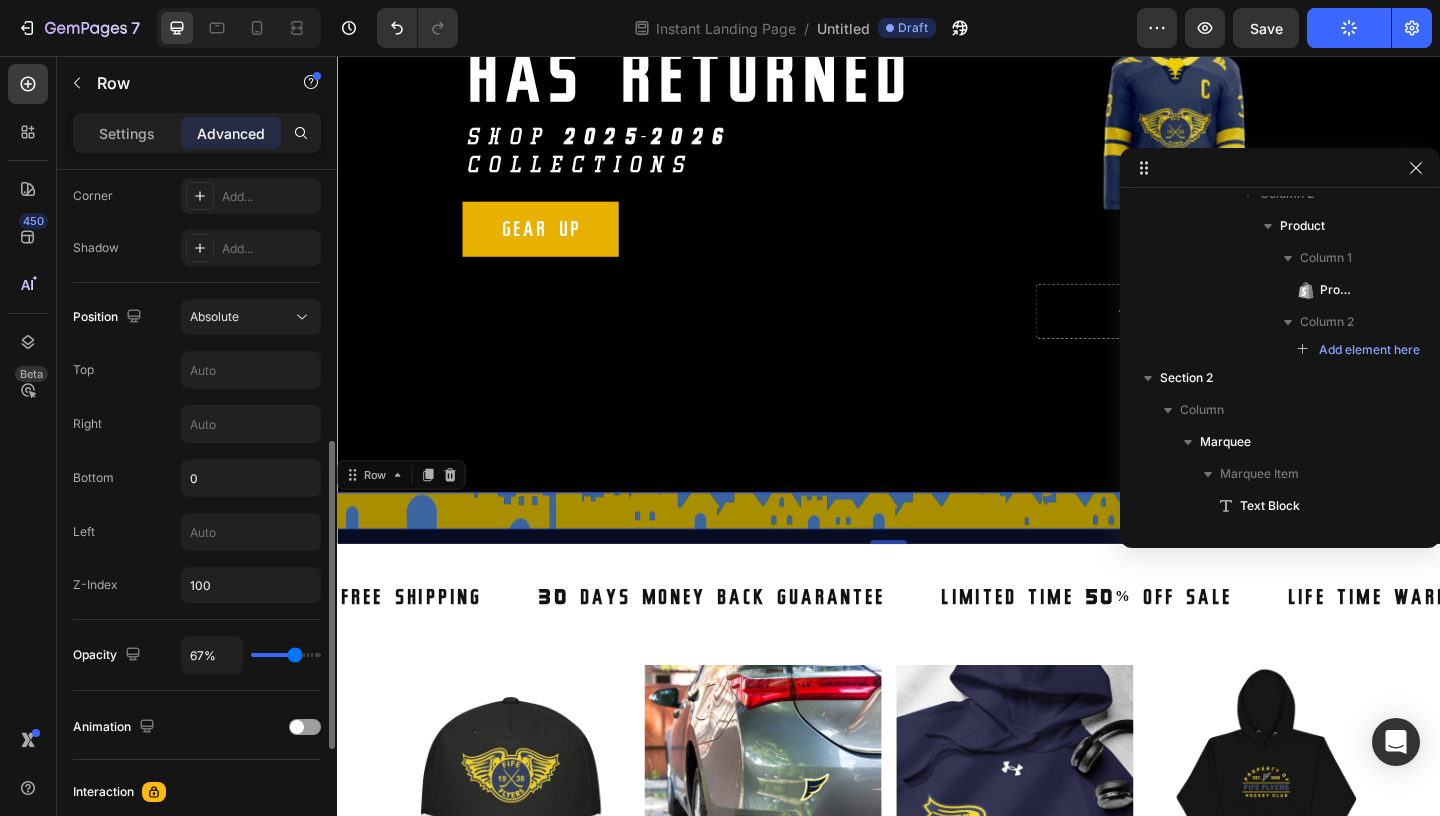 type on "66%" 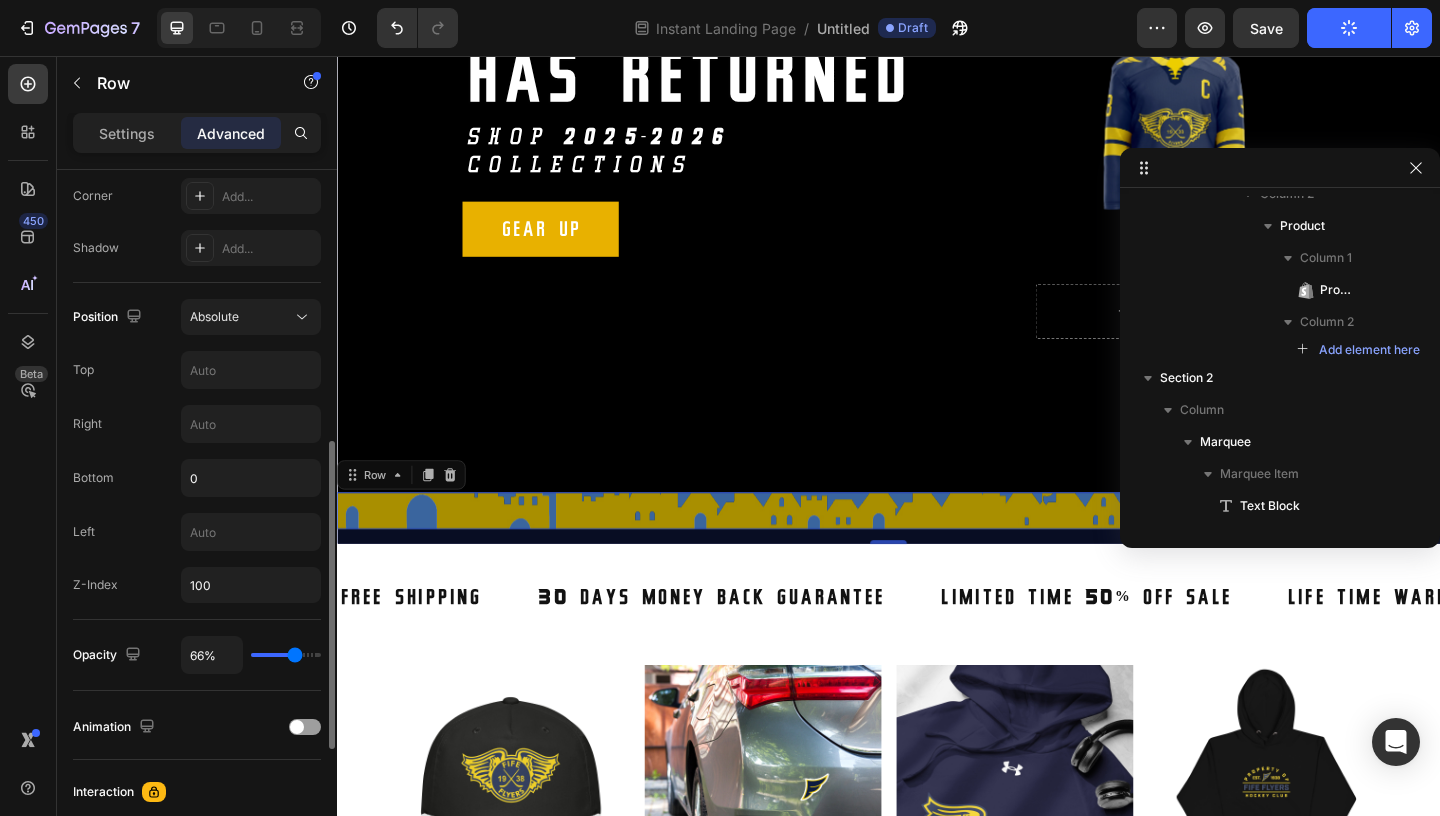 type on "65%" 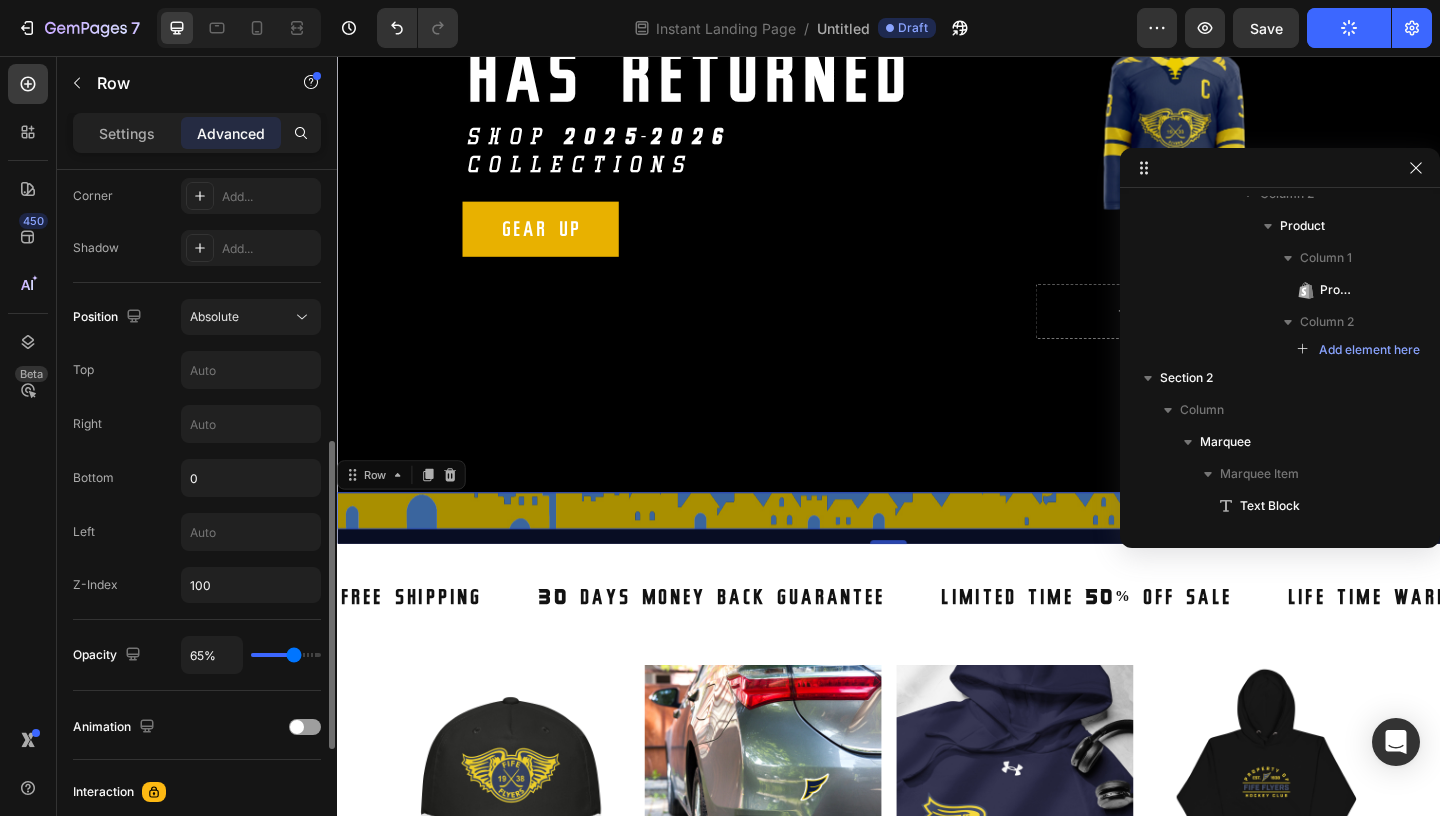type on "64%" 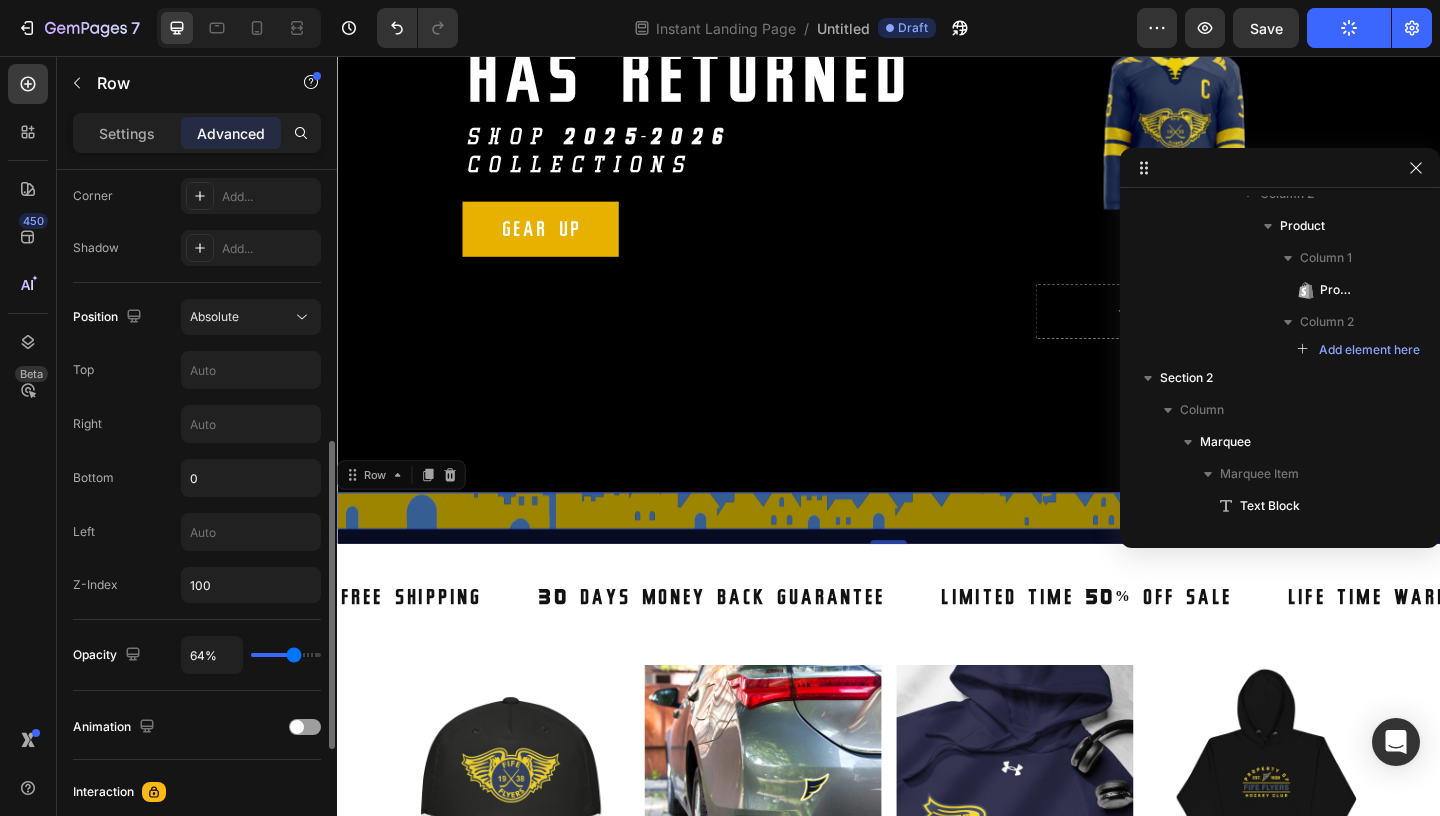 type on "63%" 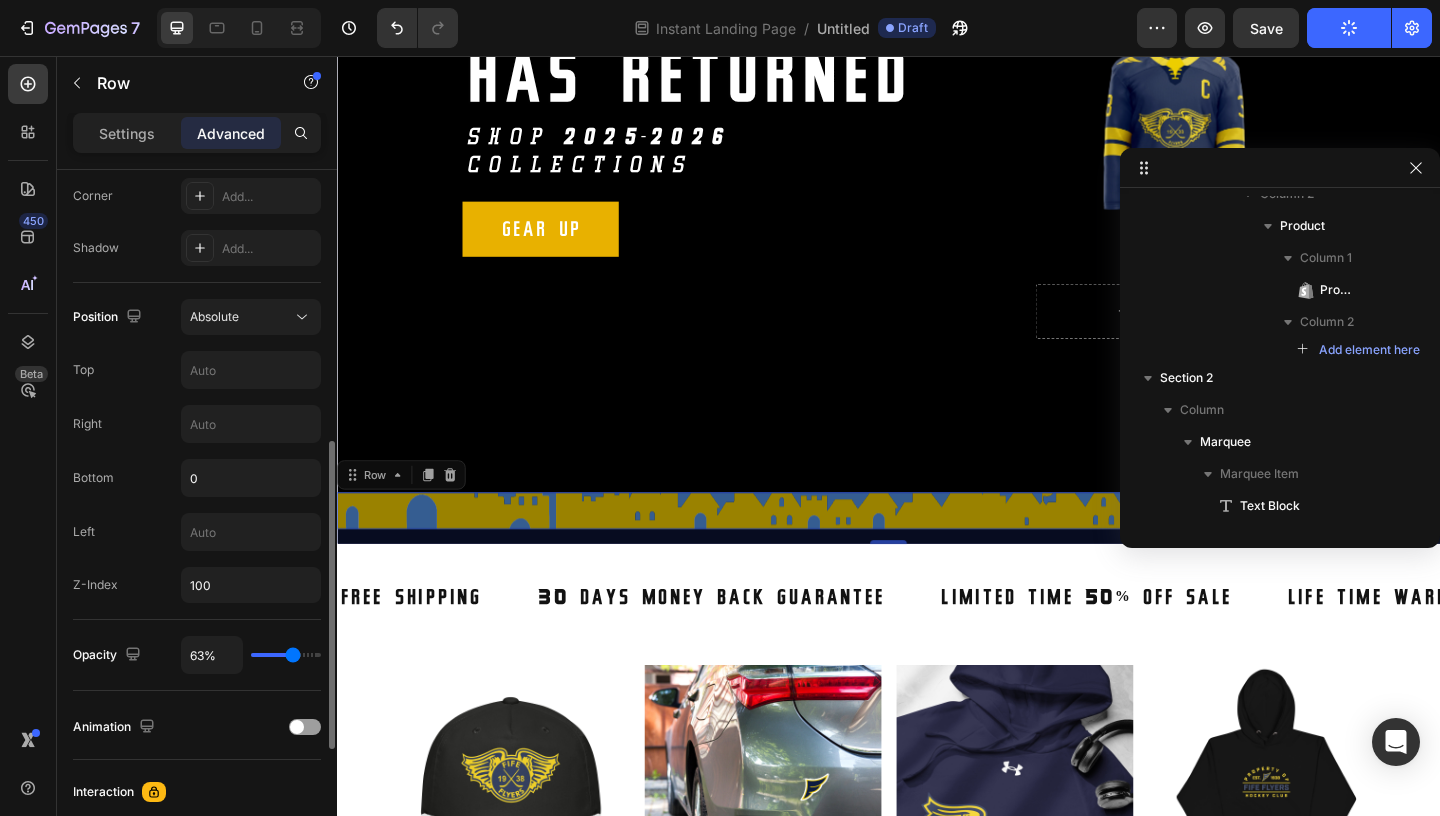 drag, startPoint x: 313, startPoint y: 658, endPoint x: 293, endPoint y: 657, distance: 20.024984 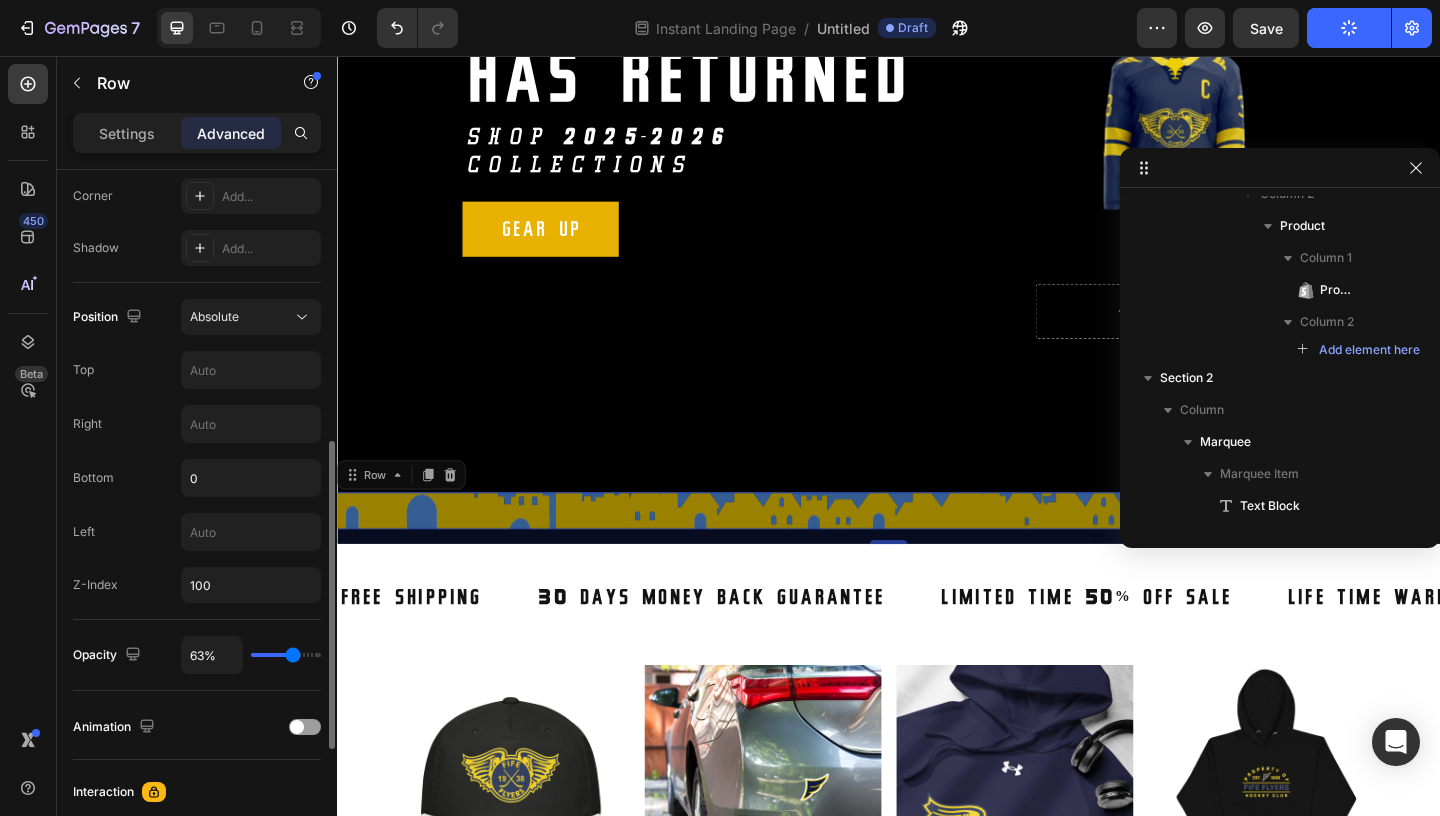 type on "100%" 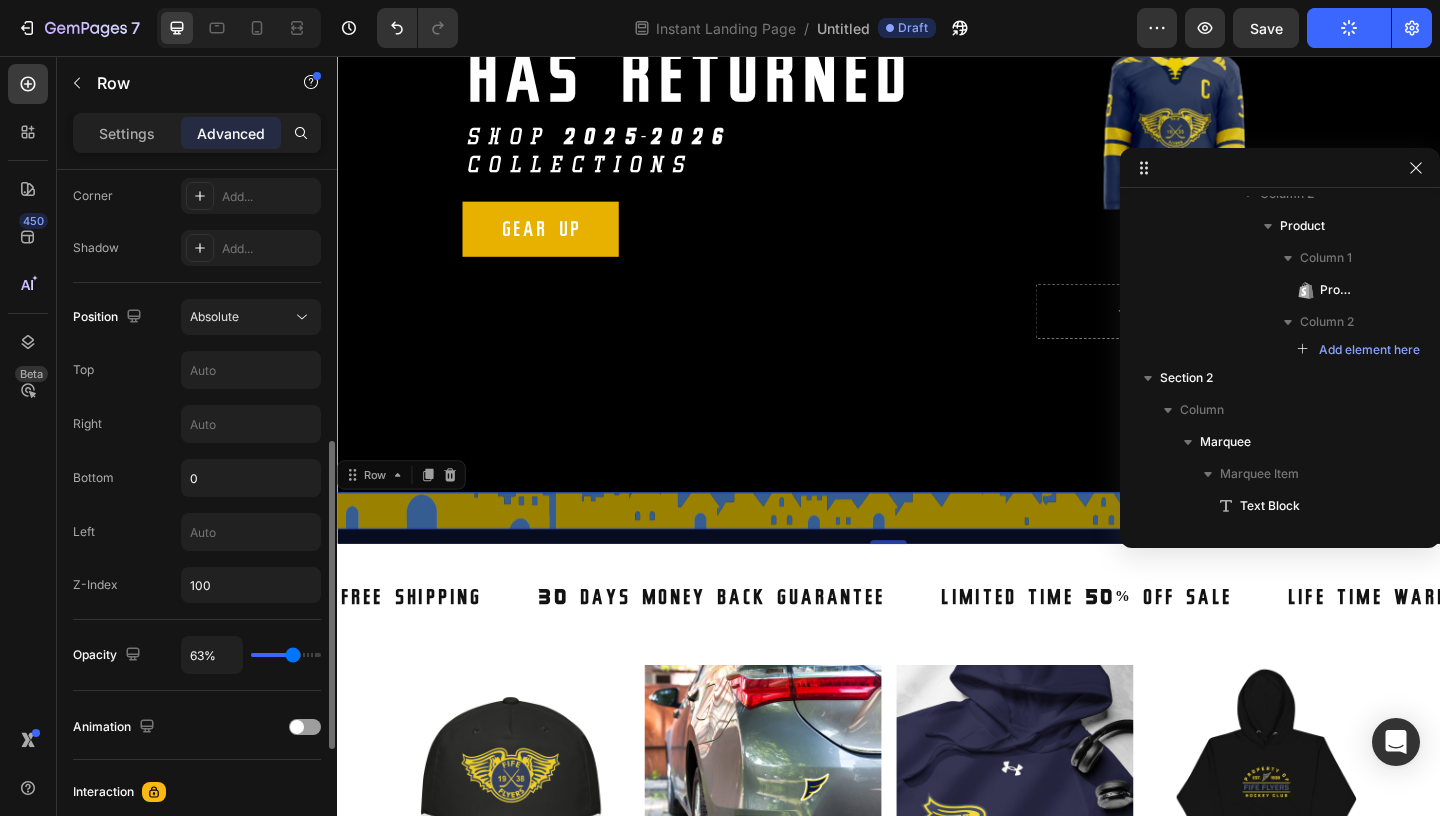 type on "100" 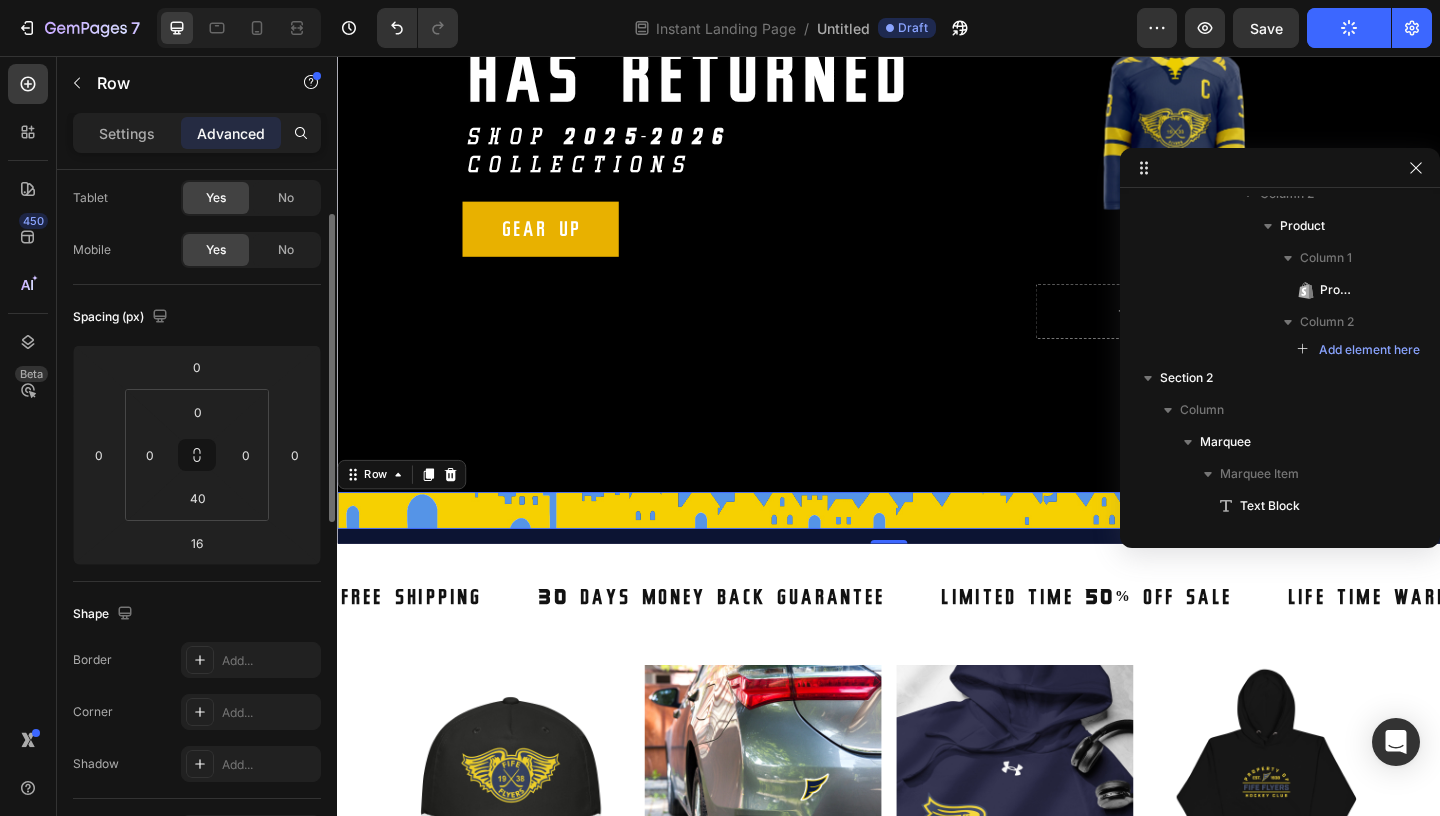 scroll, scrollTop: 0, scrollLeft: 0, axis: both 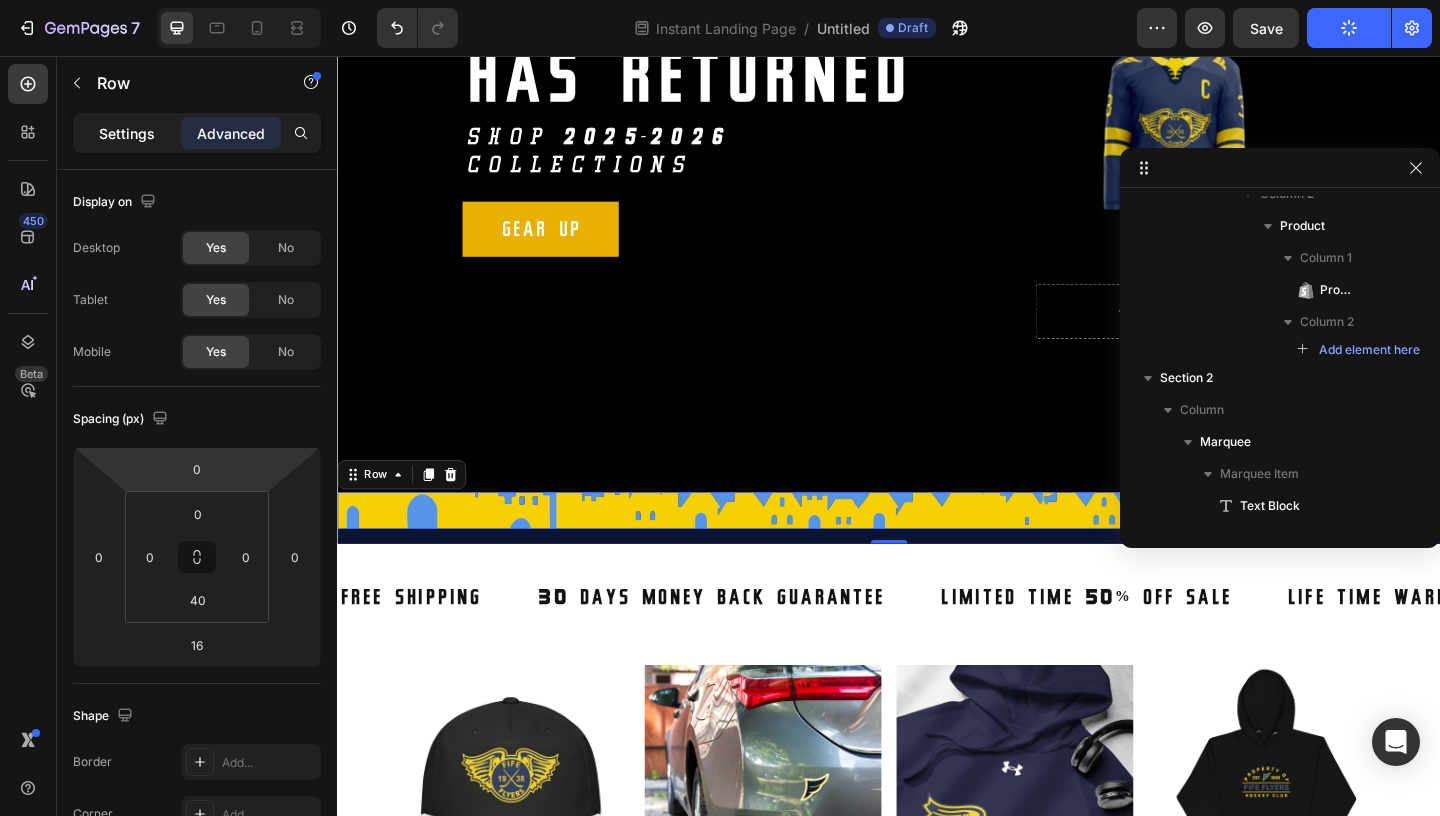 click on "Settings" at bounding box center (127, 133) 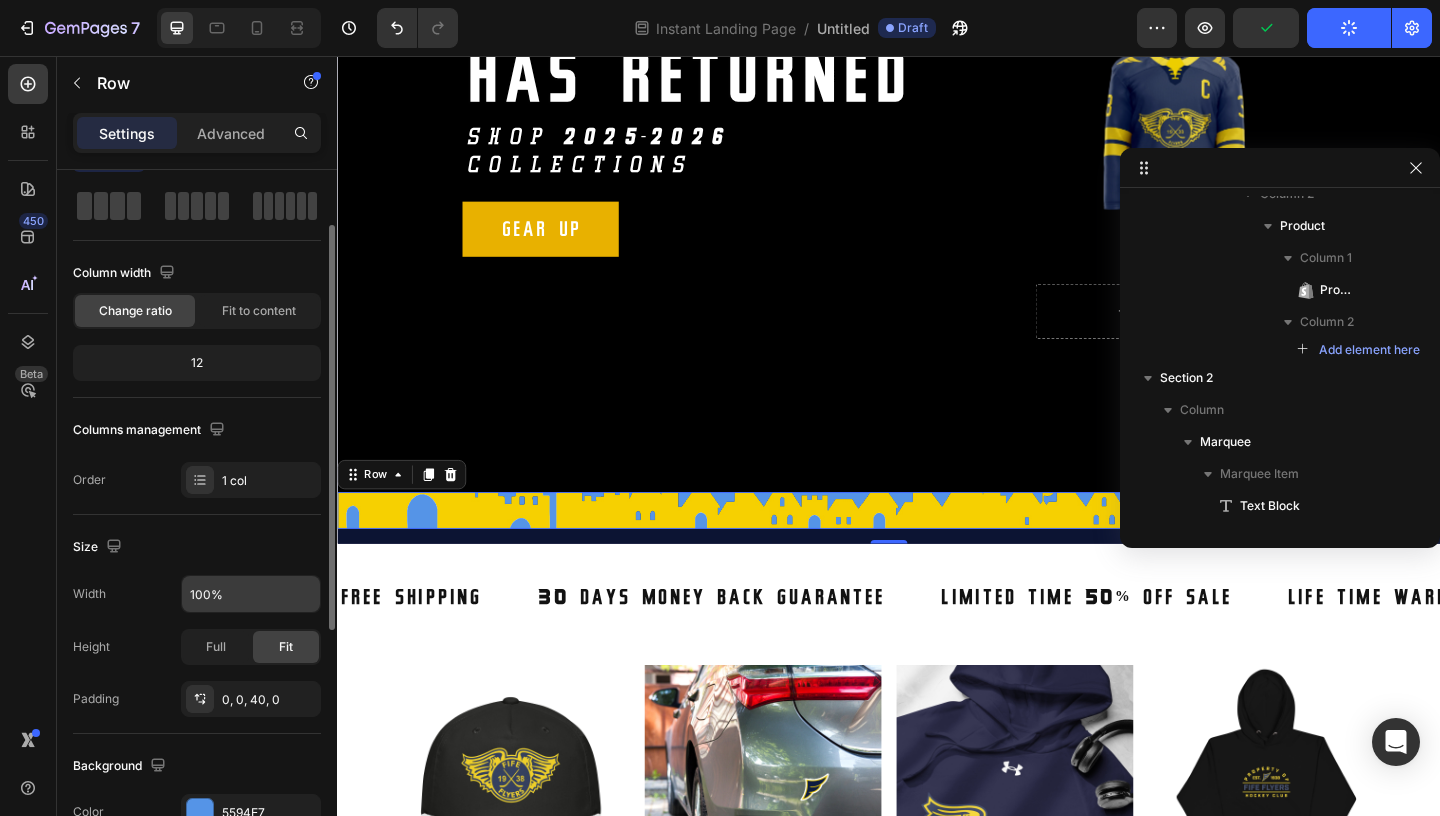 scroll, scrollTop: 129, scrollLeft: 0, axis: vertical 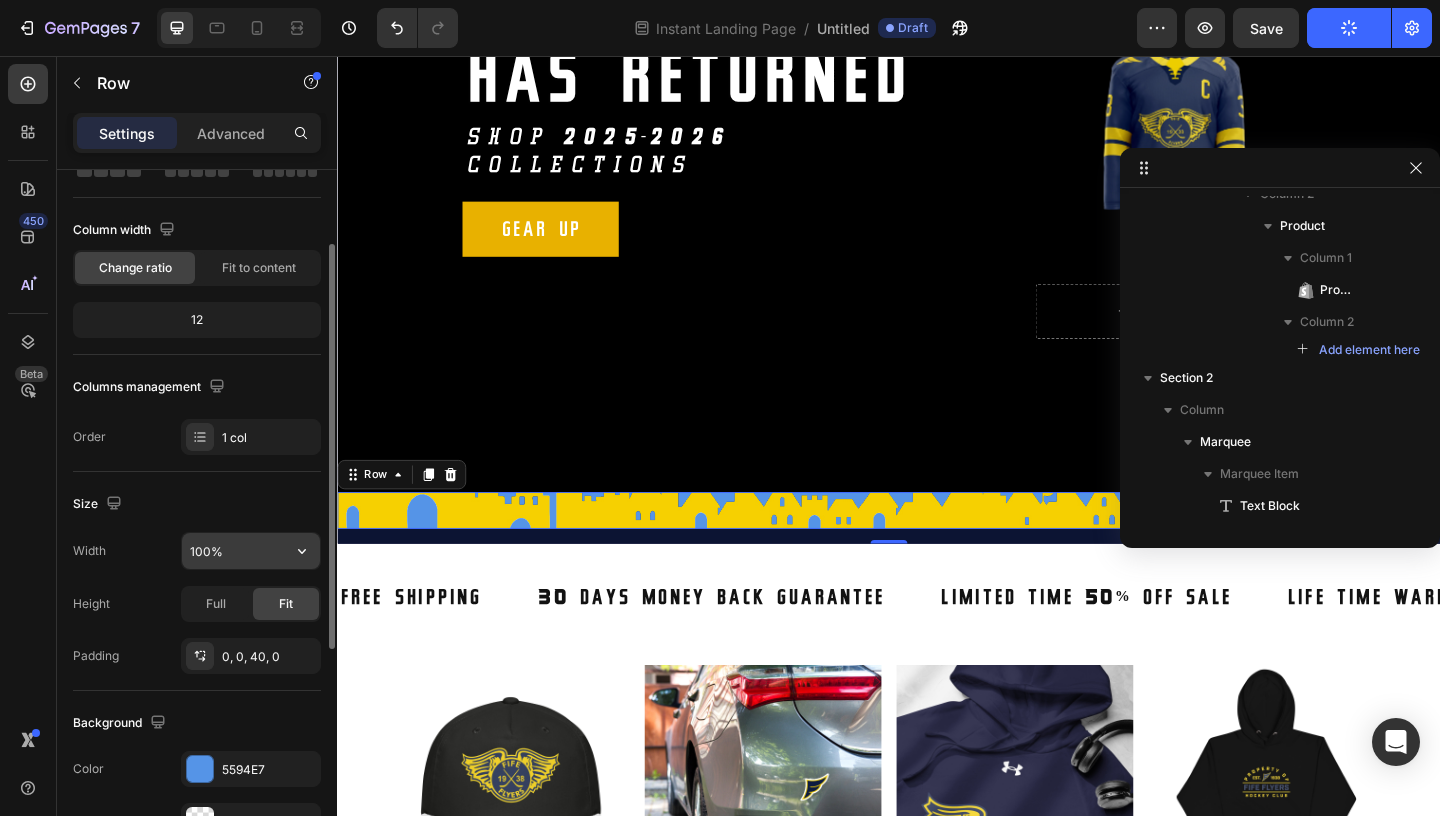 click on "100%" at bounding box center [251, 551] 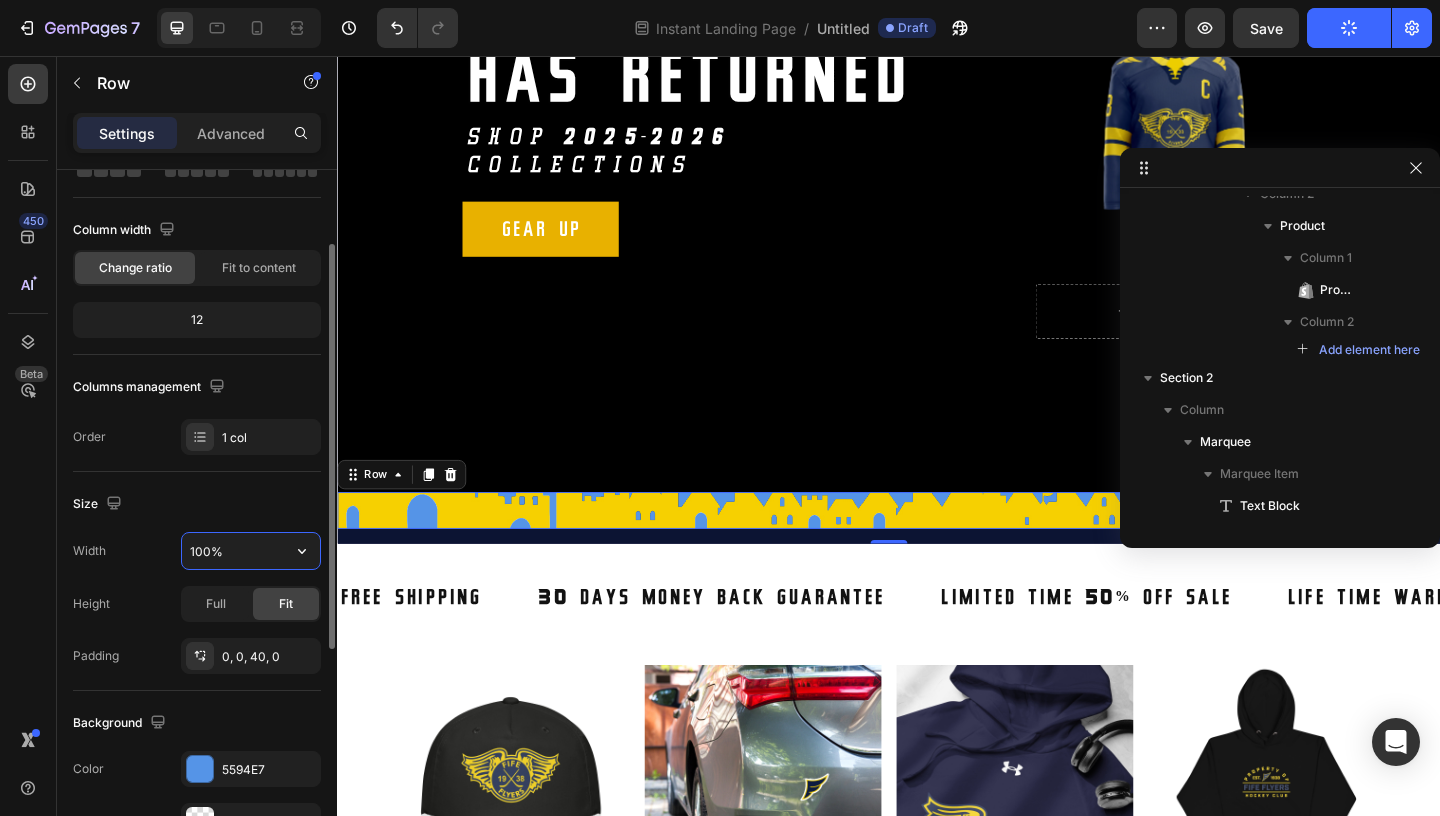 click on "100%" at bounding box center [251, 551] 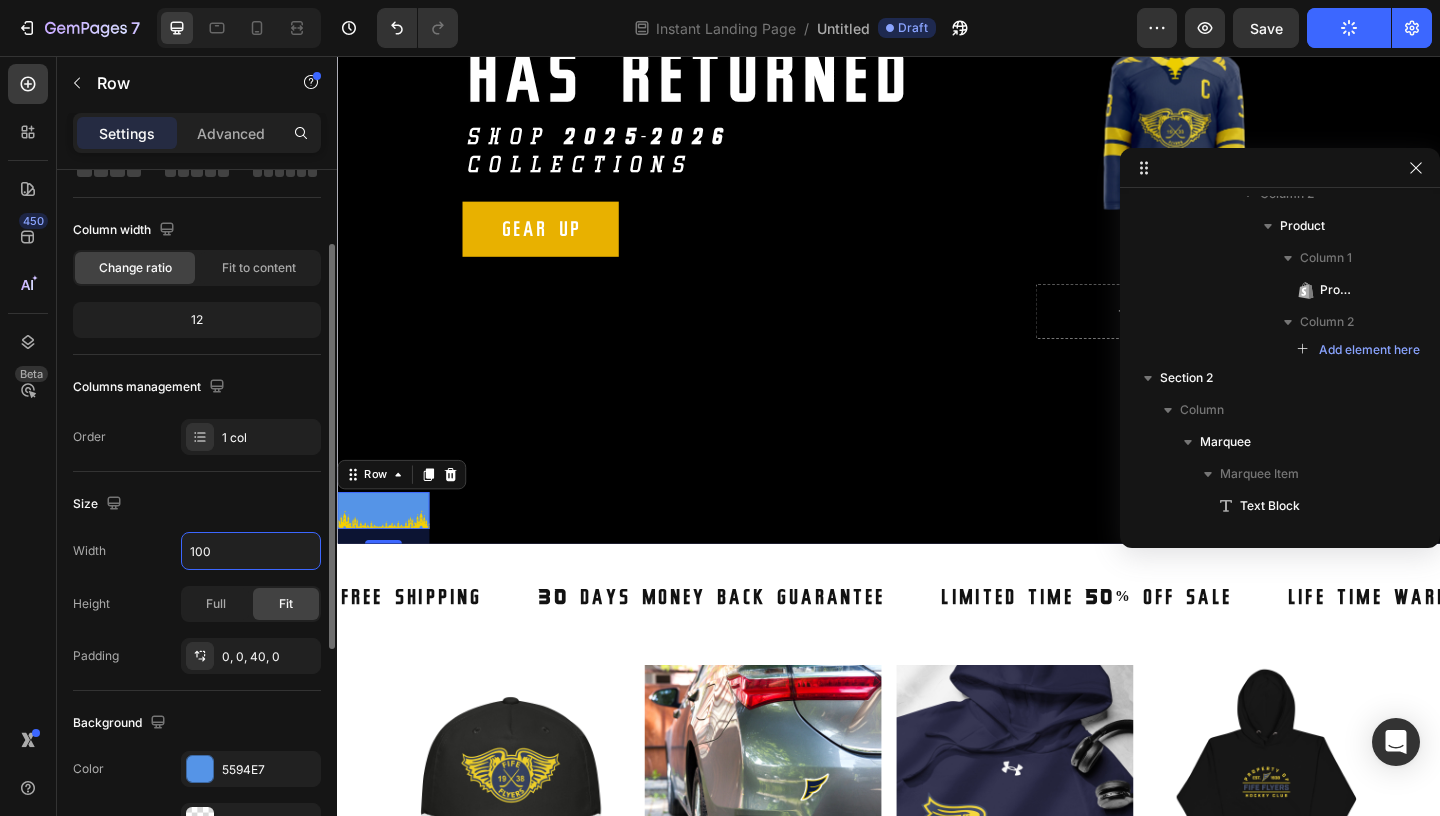 click on "Size Width 100 Height Full Fit Padding 0, 0, 40, 0" 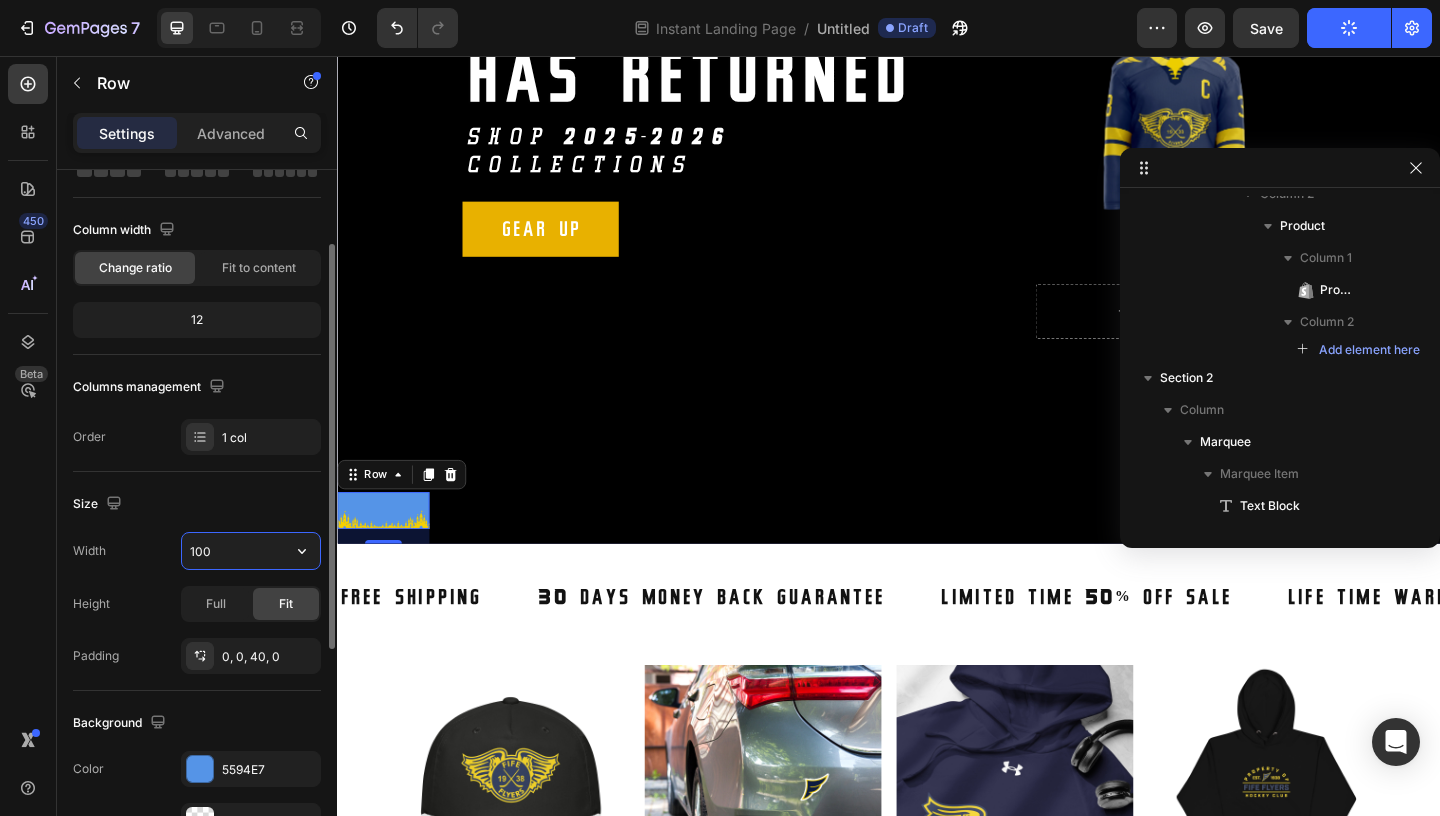 click on "100" at bounding box center (251, 551) 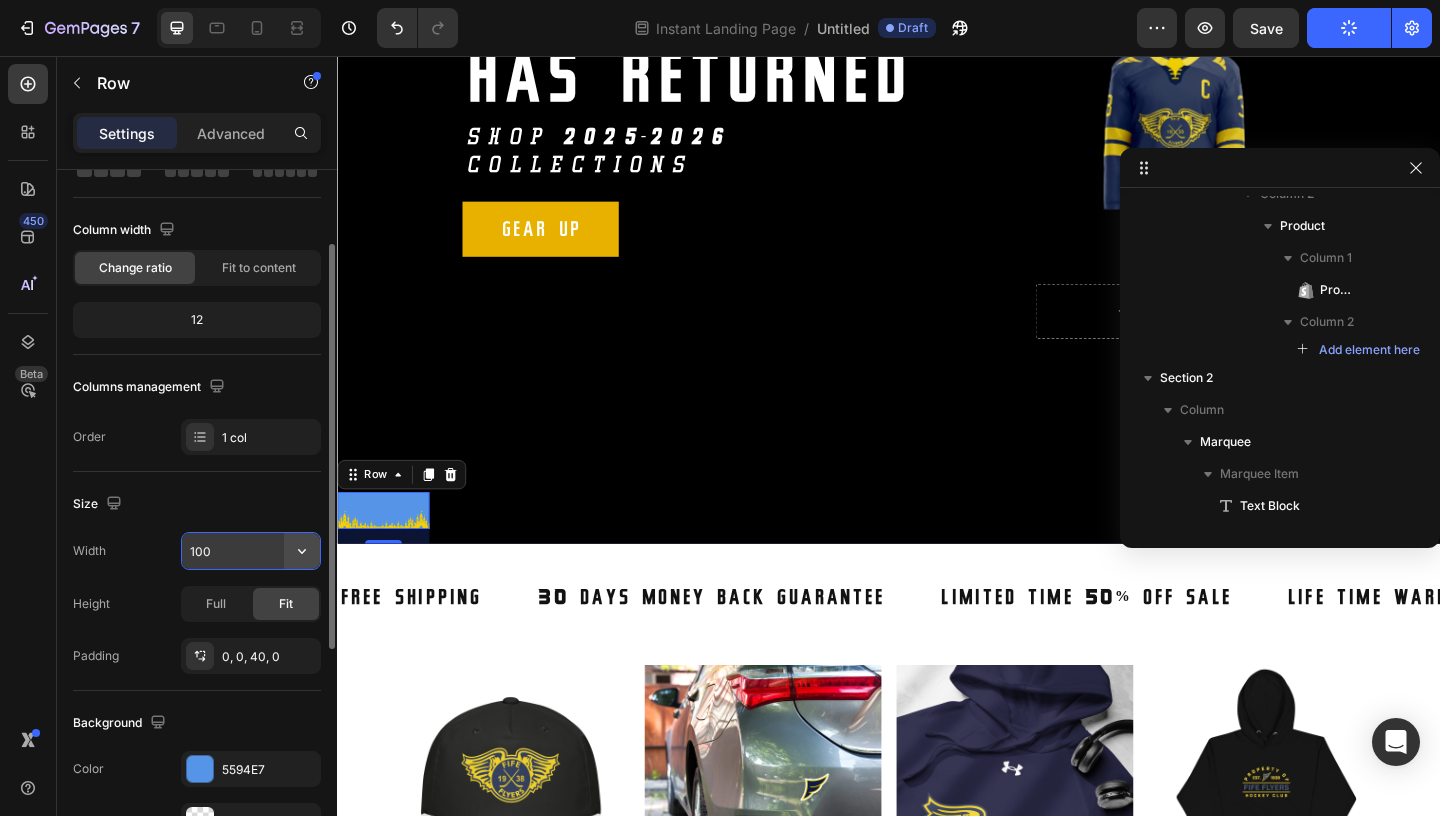 click 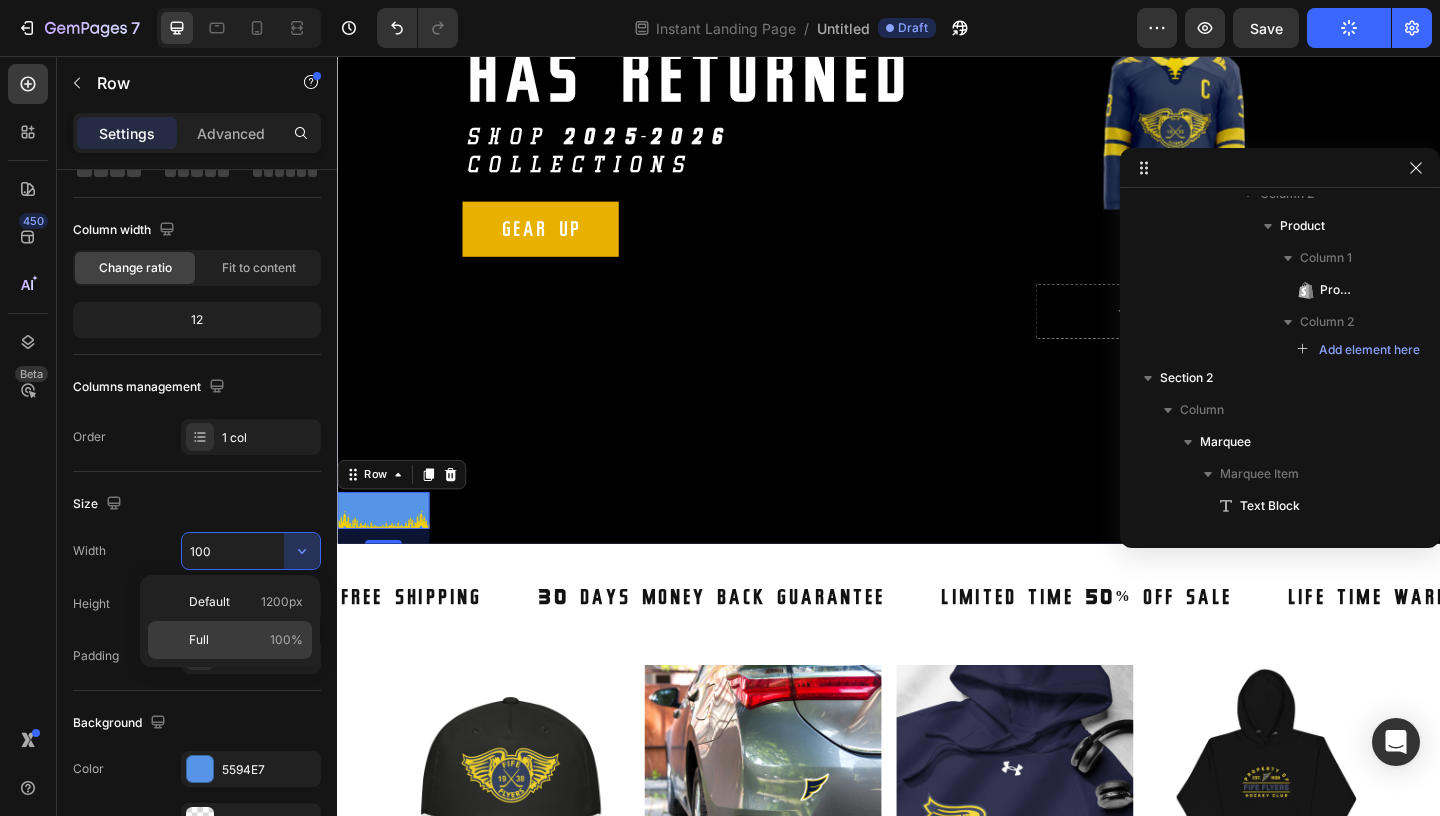 click on "100%" at bounding box center [286, 640] 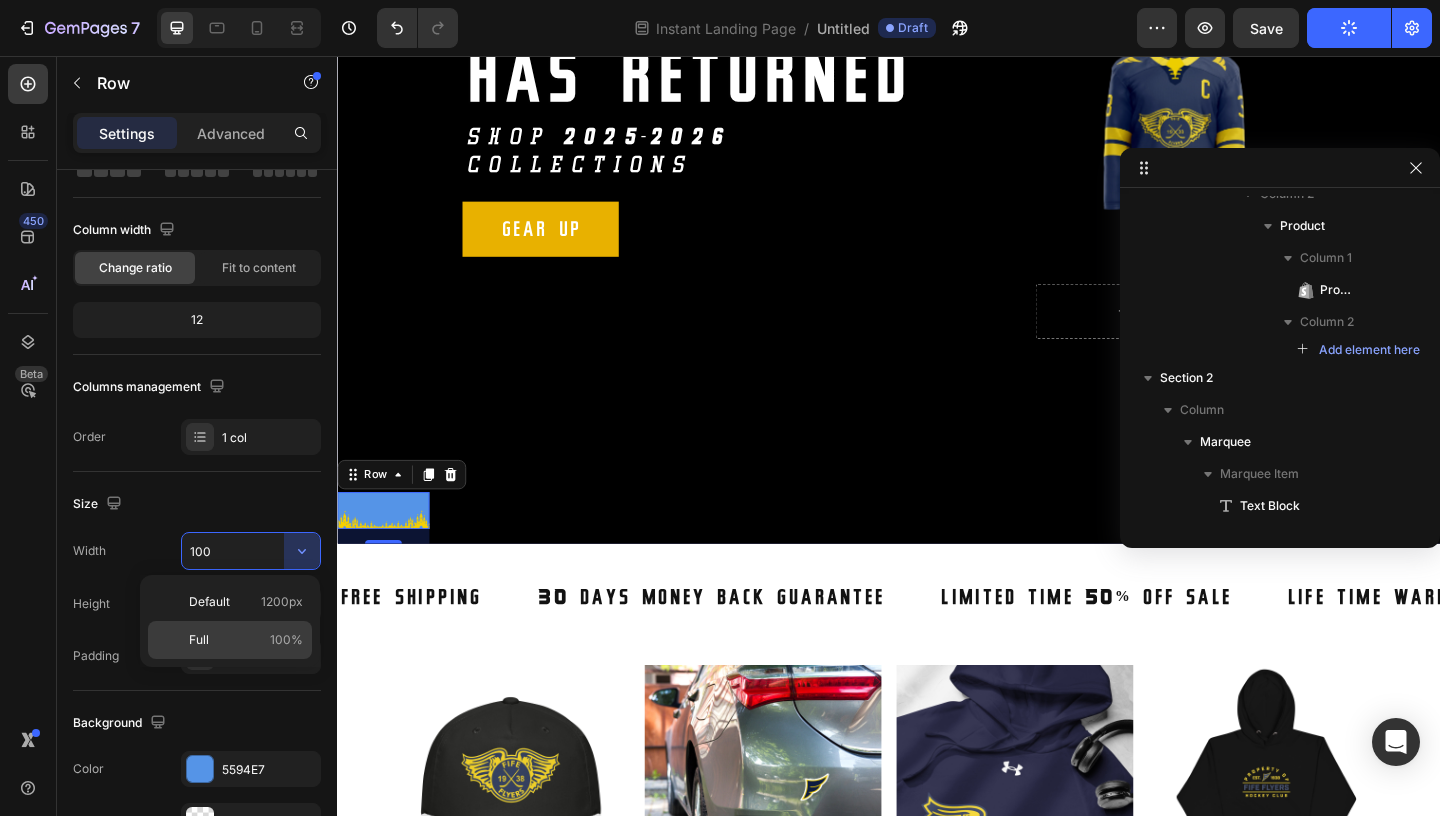 type on "100%" 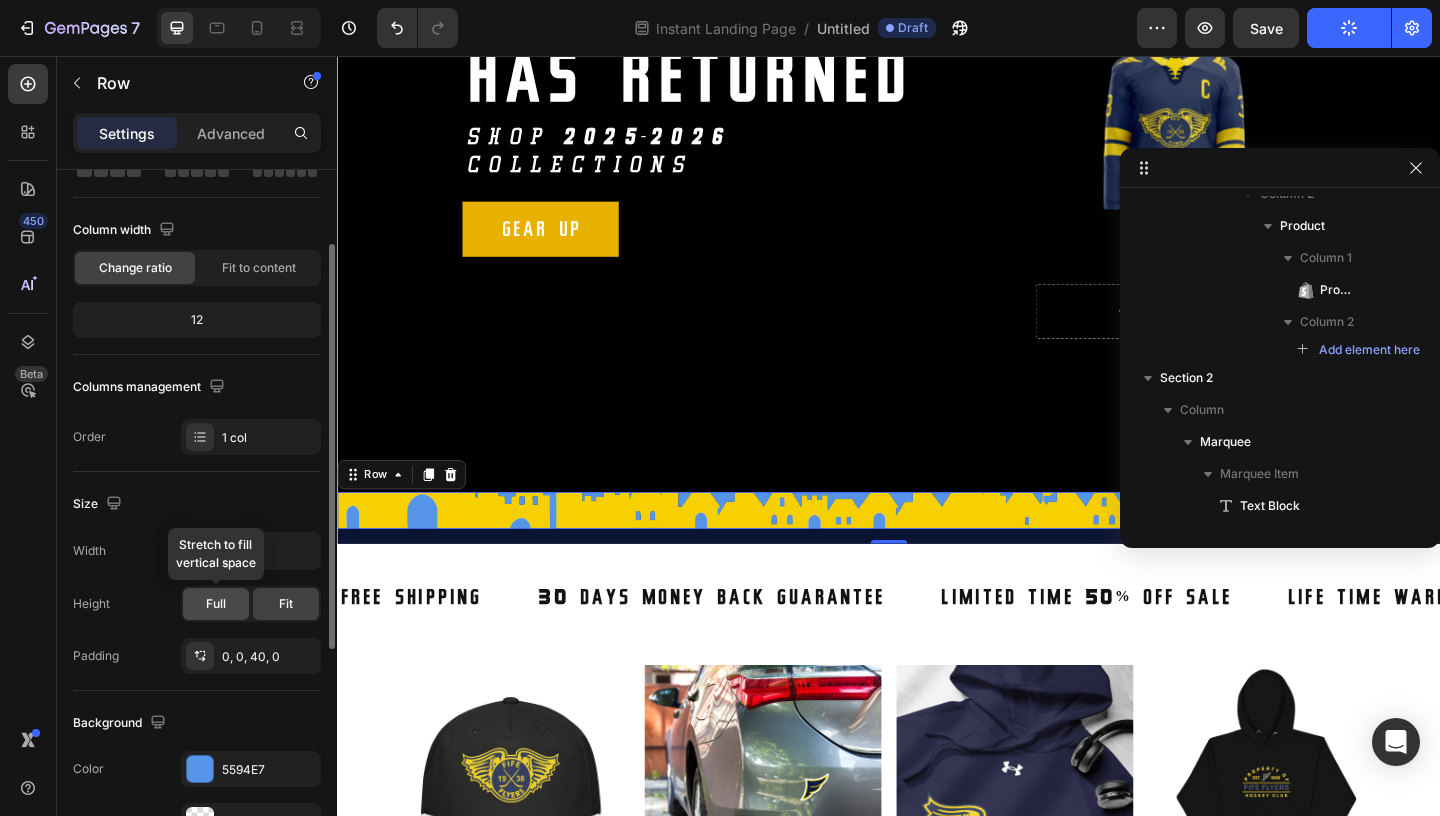click on "Full" 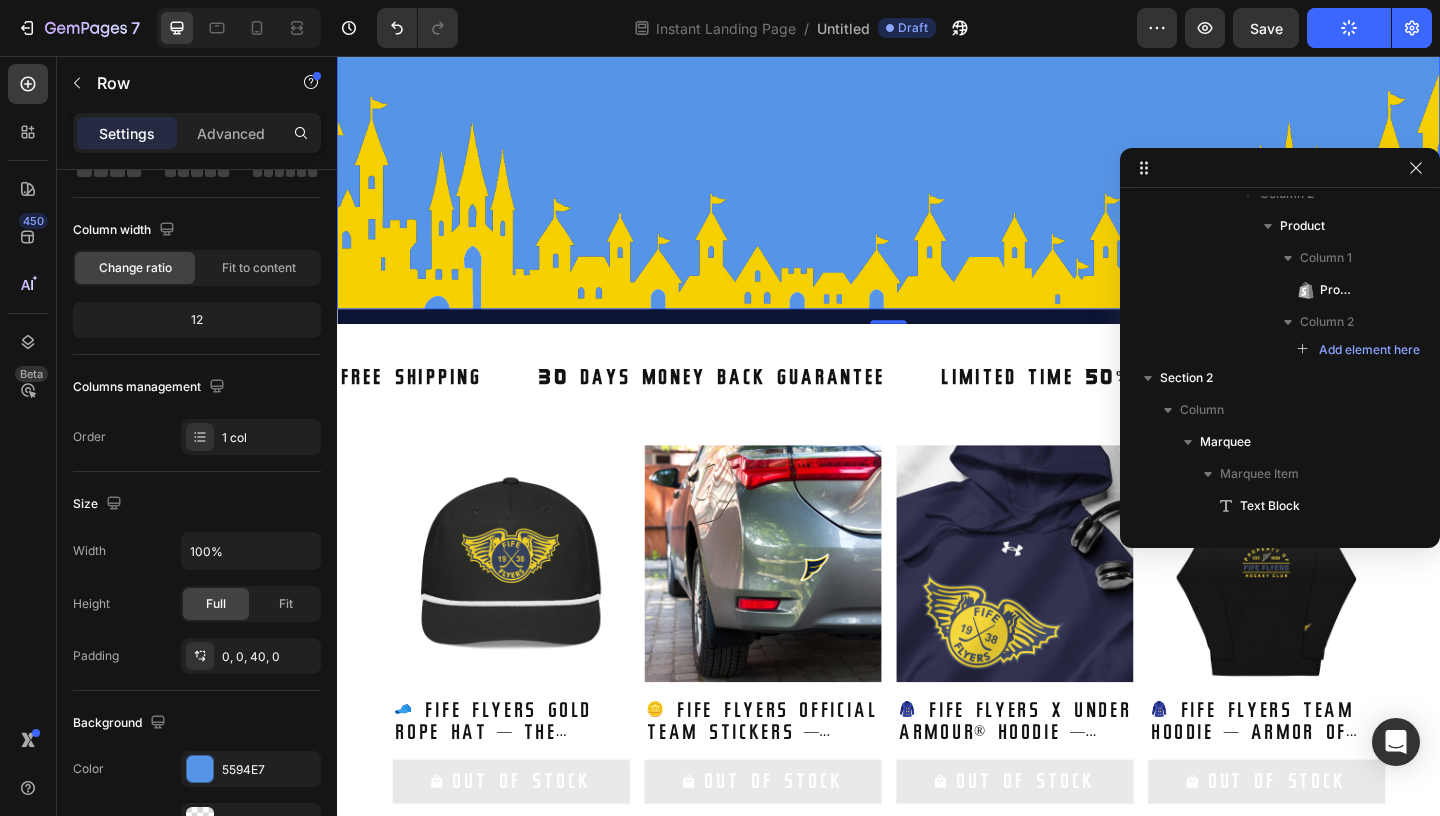 scroll, scrollTop: 573, scrollLeft: 0, axis: vertical 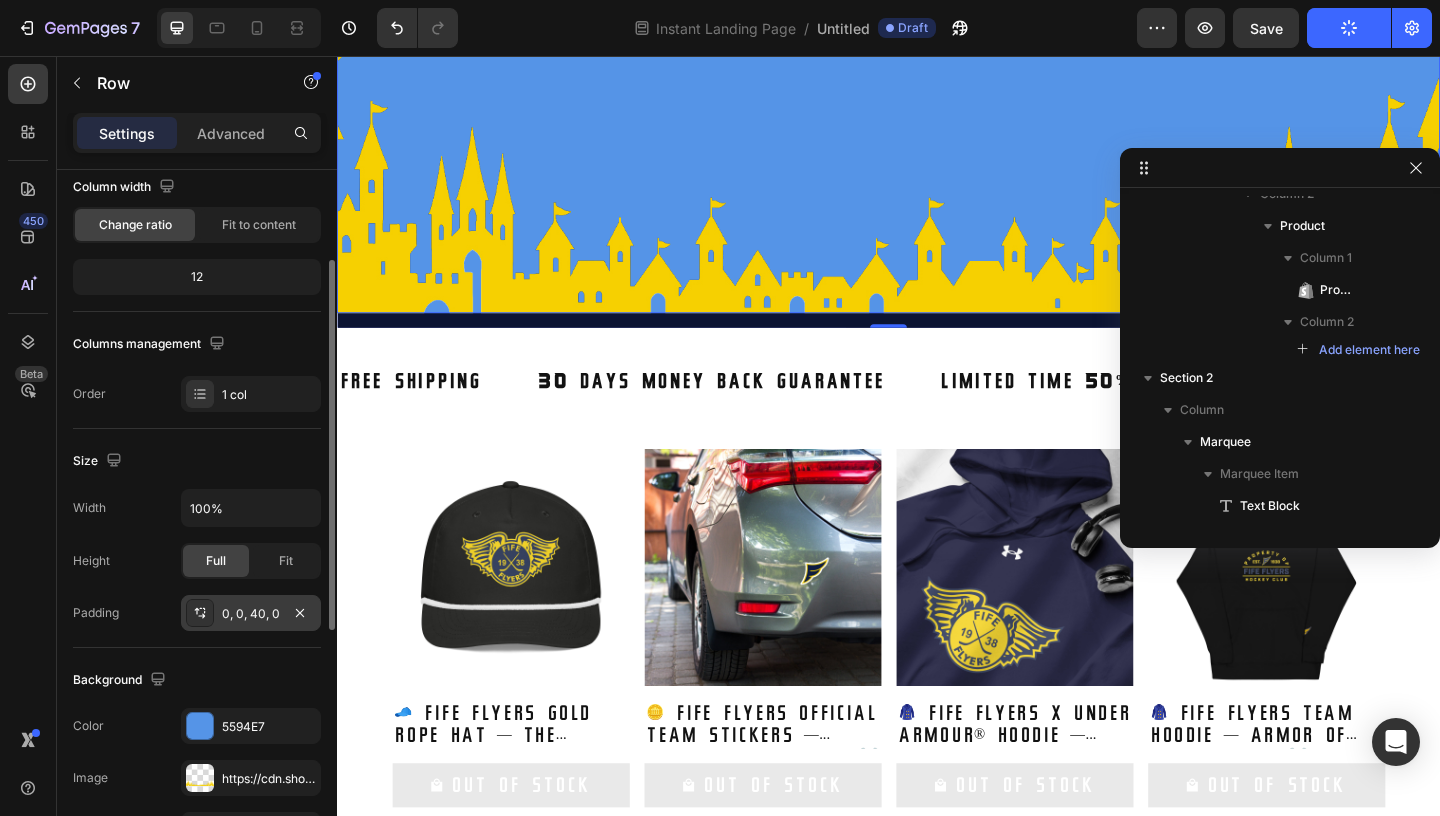 click on "0, 0, 40, 0" at bounding box center [251, 613] 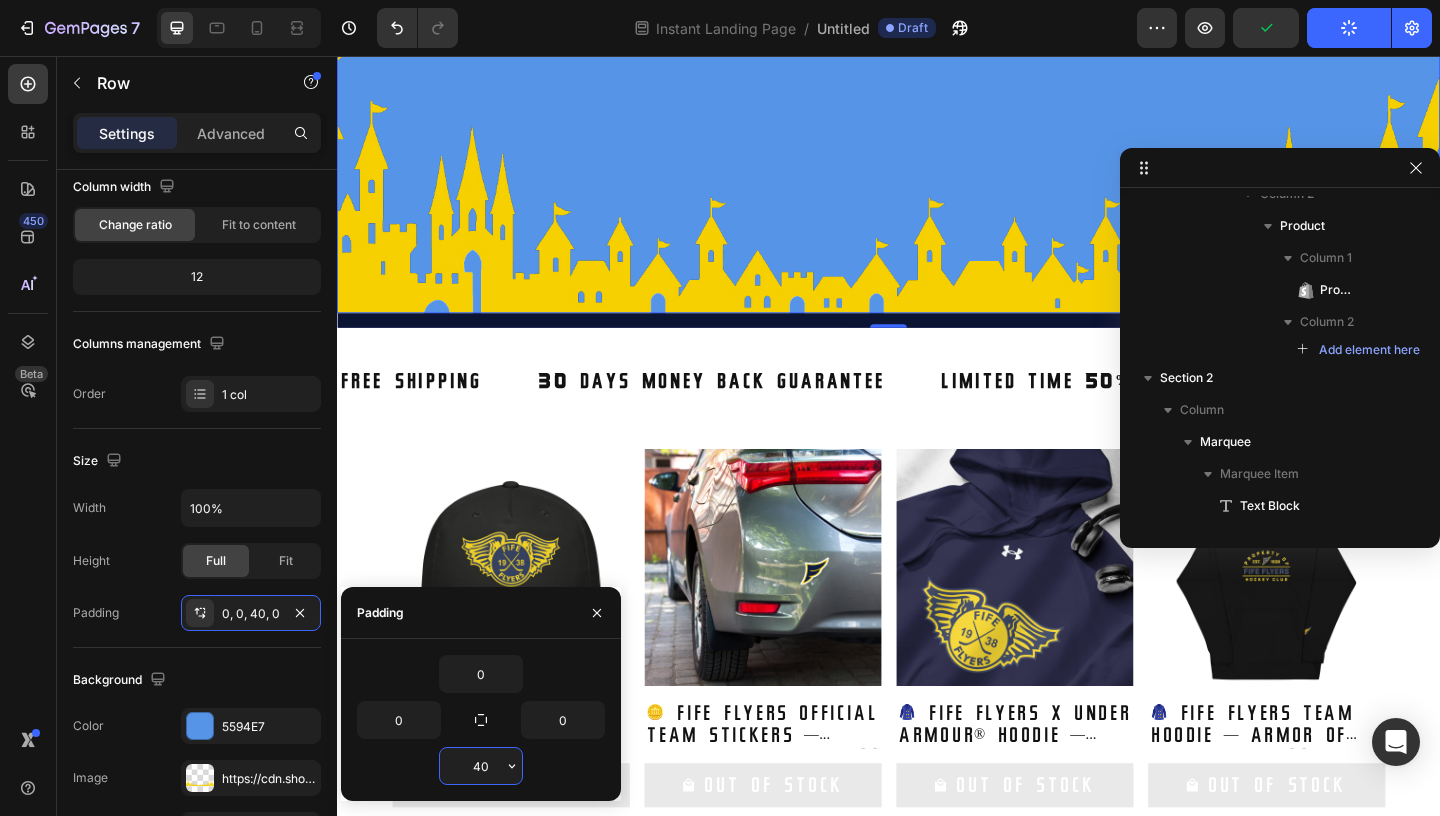 click on "40" at bounding box center [481, 766] 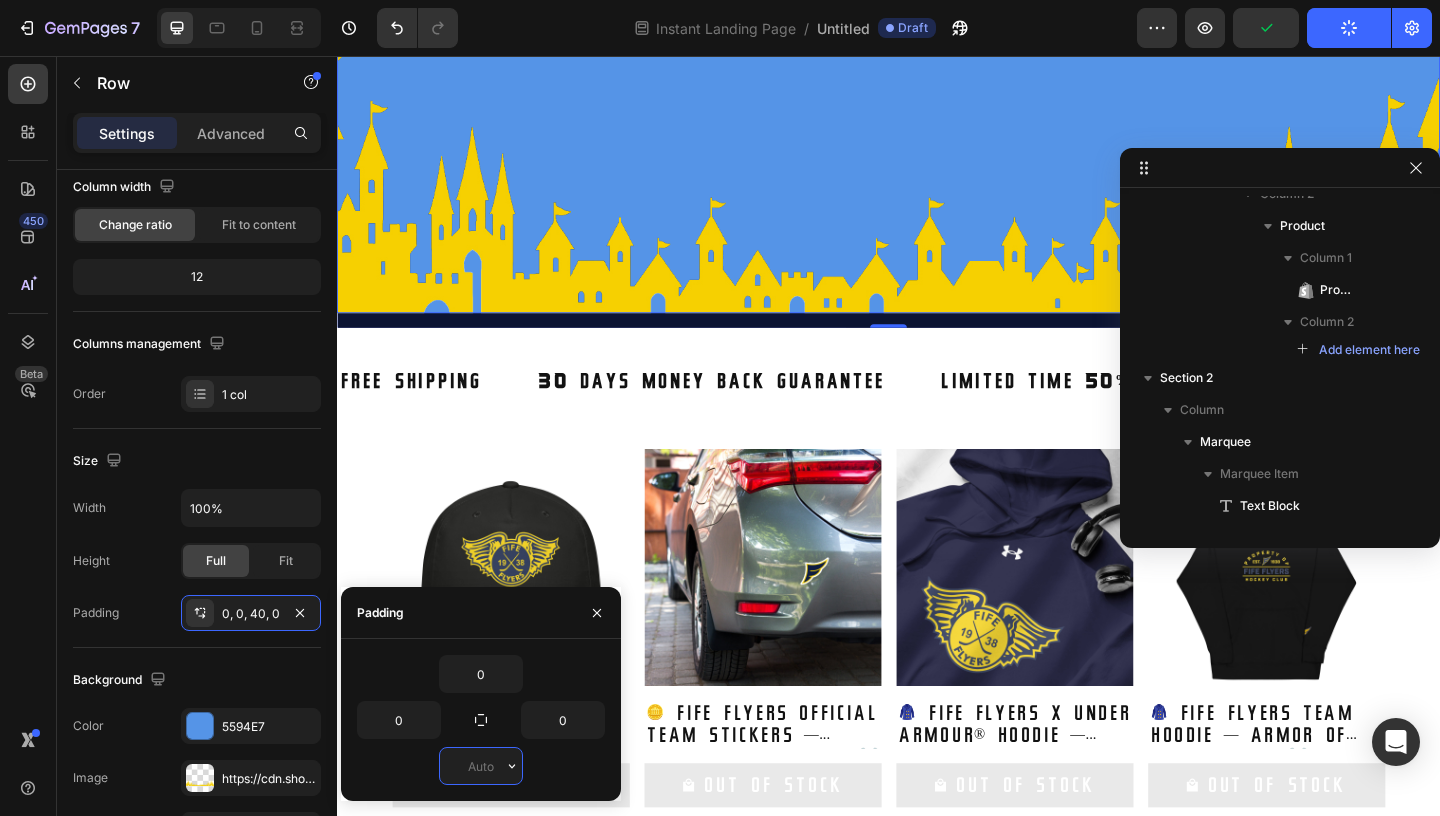 type on "0" 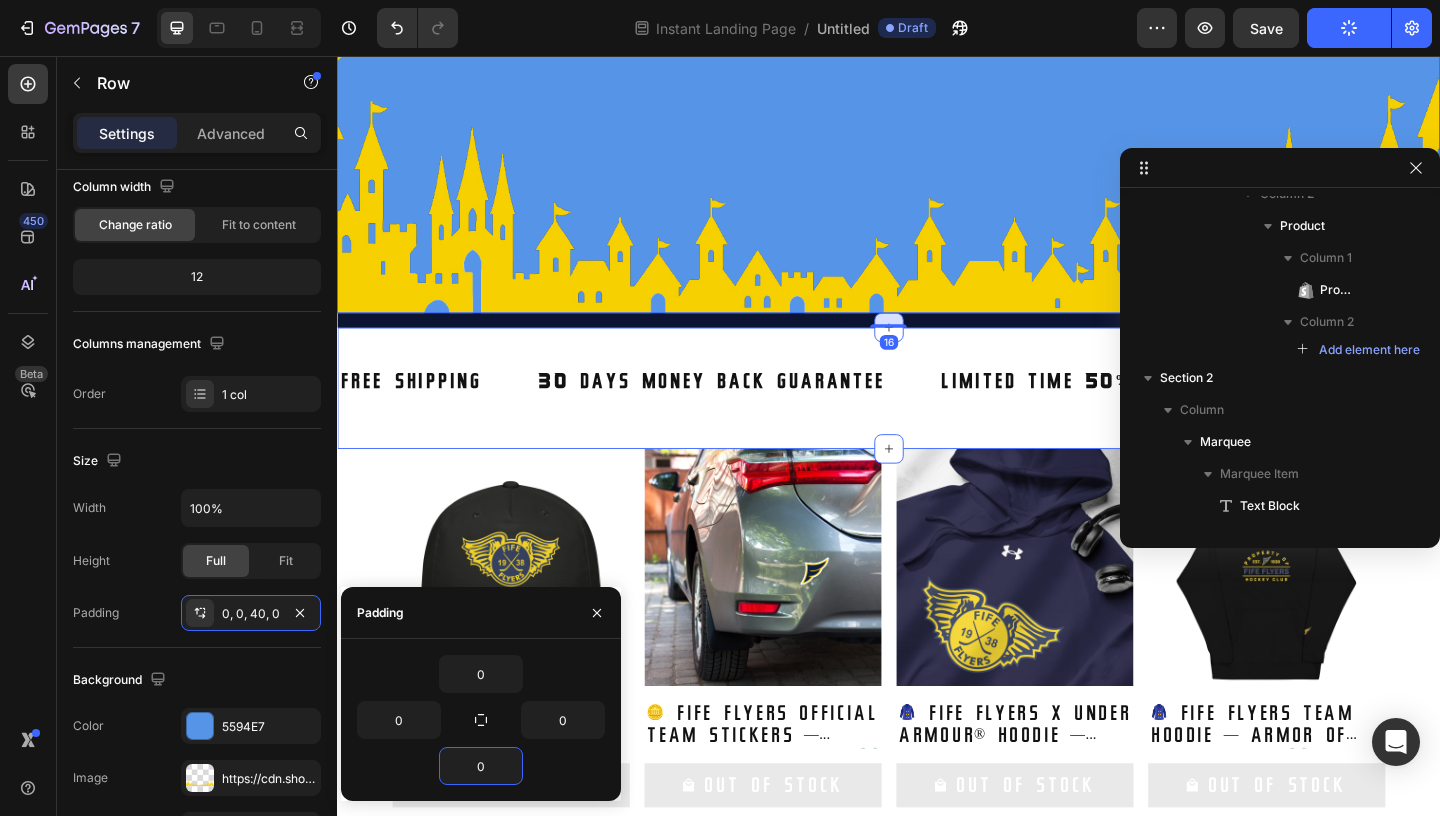 click on "FREE SHIPPING Text Block 30 DAYS MONEY BACK GUARANTEE Text Block LIMITED TIME 50% OFF SALE Text Block LIFE TIME WARRANTY Text Block FREE SHIPPING Text Block 30 DAYS MONEY BACK GUARANTEE Text Block LIMITED TIME 50% OFF SALE Text Block LIFE TIME WARRANTY Text Block Marquee Section 2" at bounding box center (937, 417) 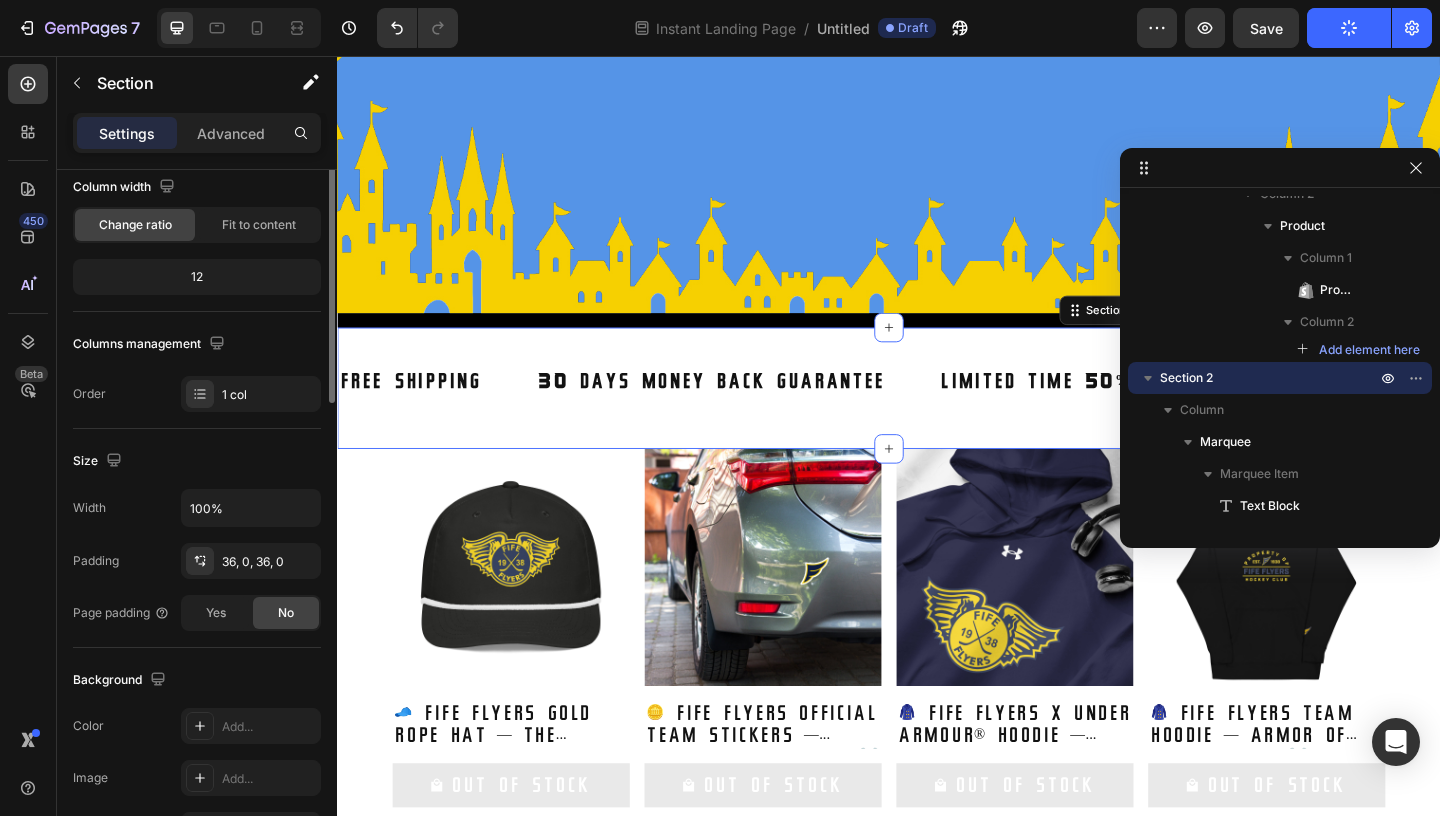 scroll, scrollTop: 0, scrollLeft: 0, axis: both 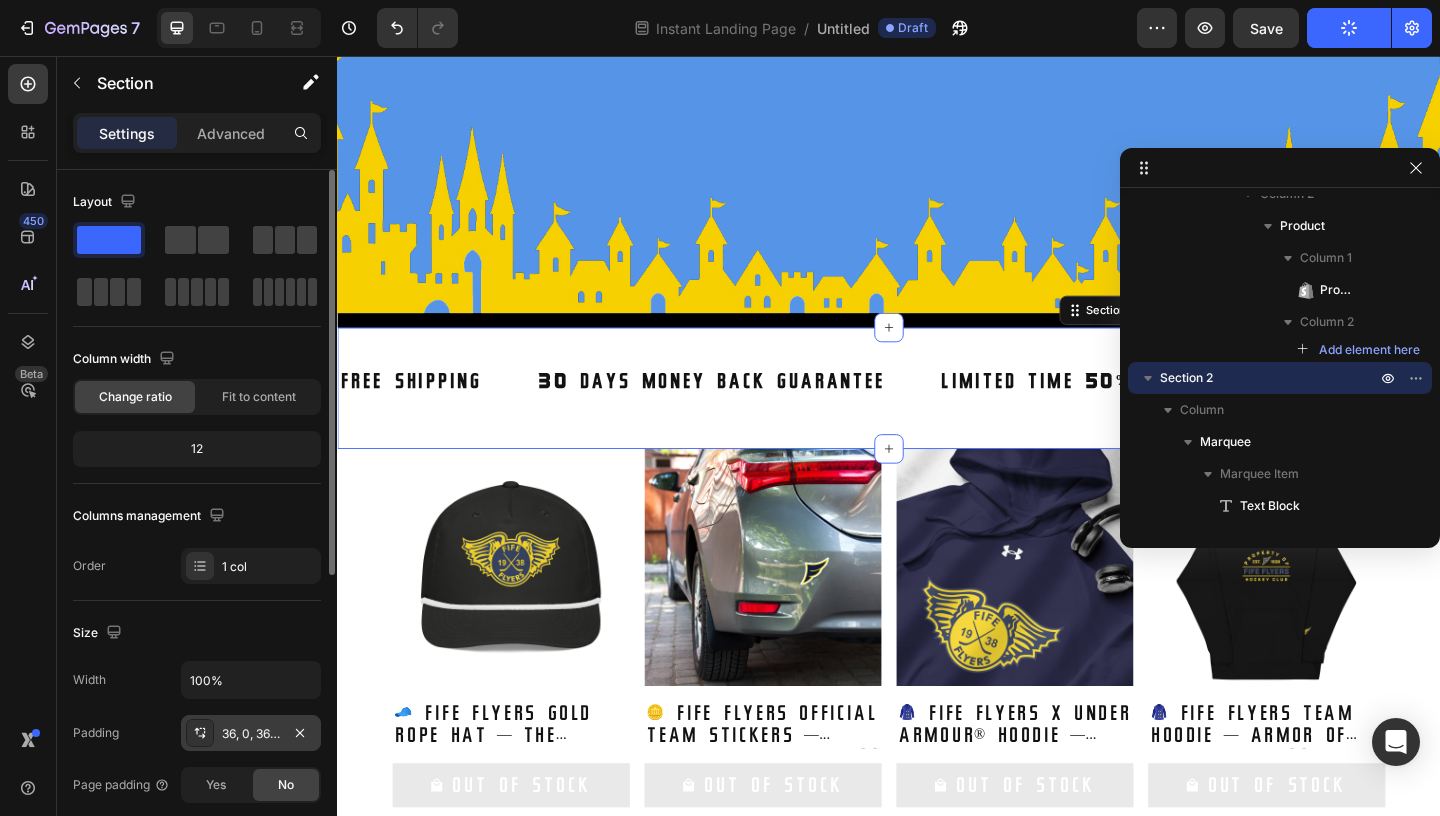 click on "36, 0, 36, 0" at bounding box center [251, 734] 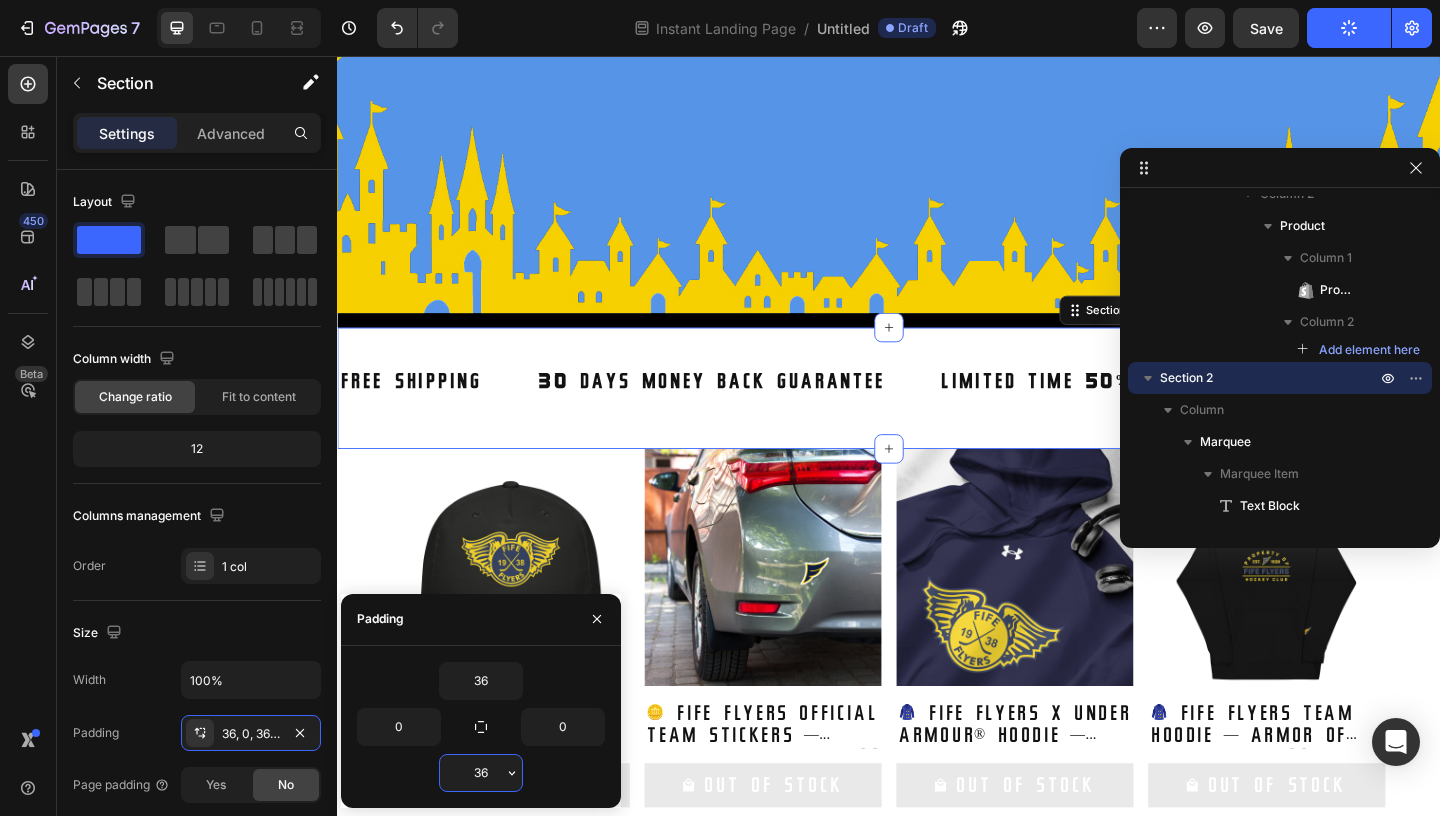 click on "36" at bounding box center [481, 773] 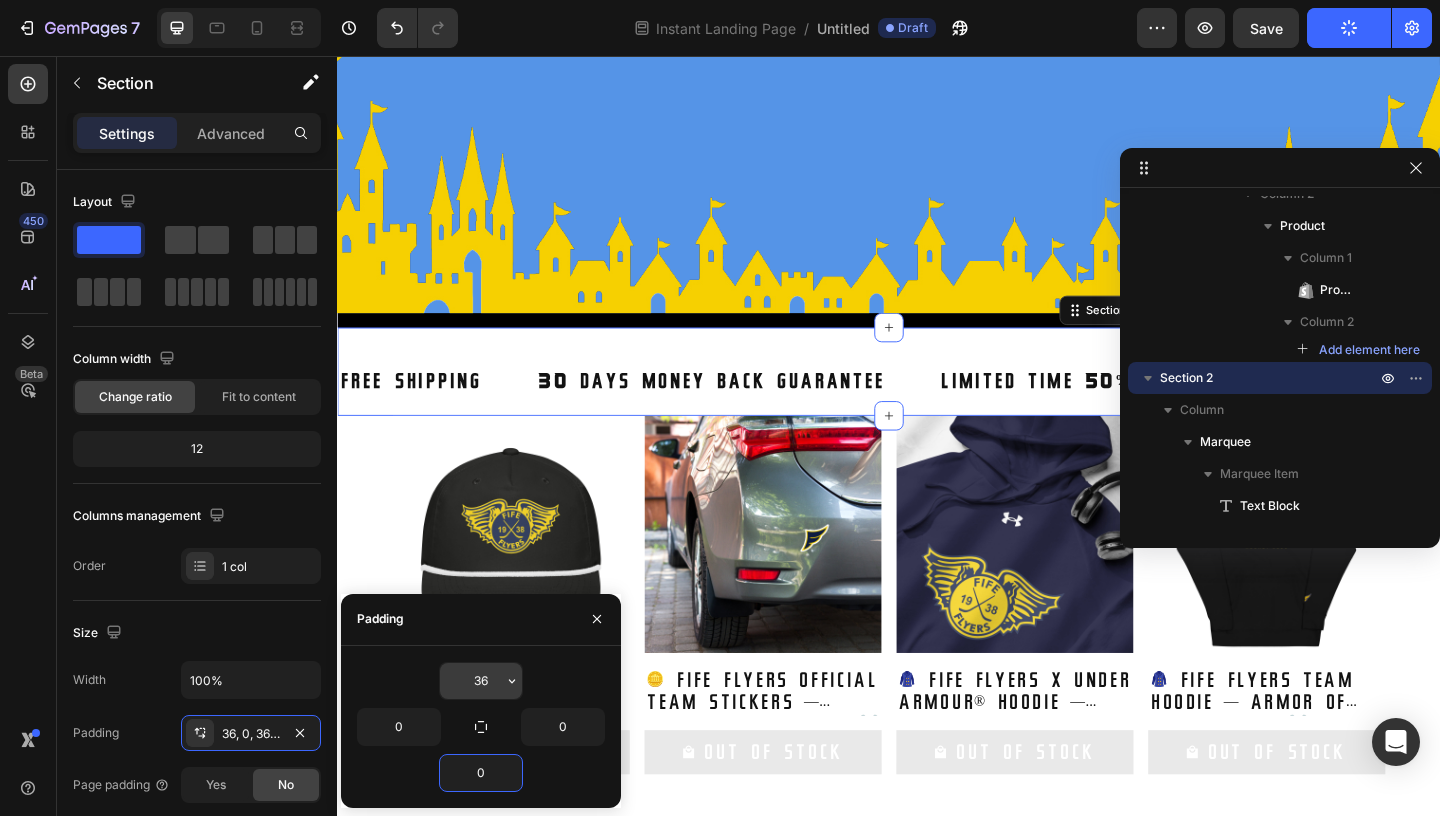 type on "0" 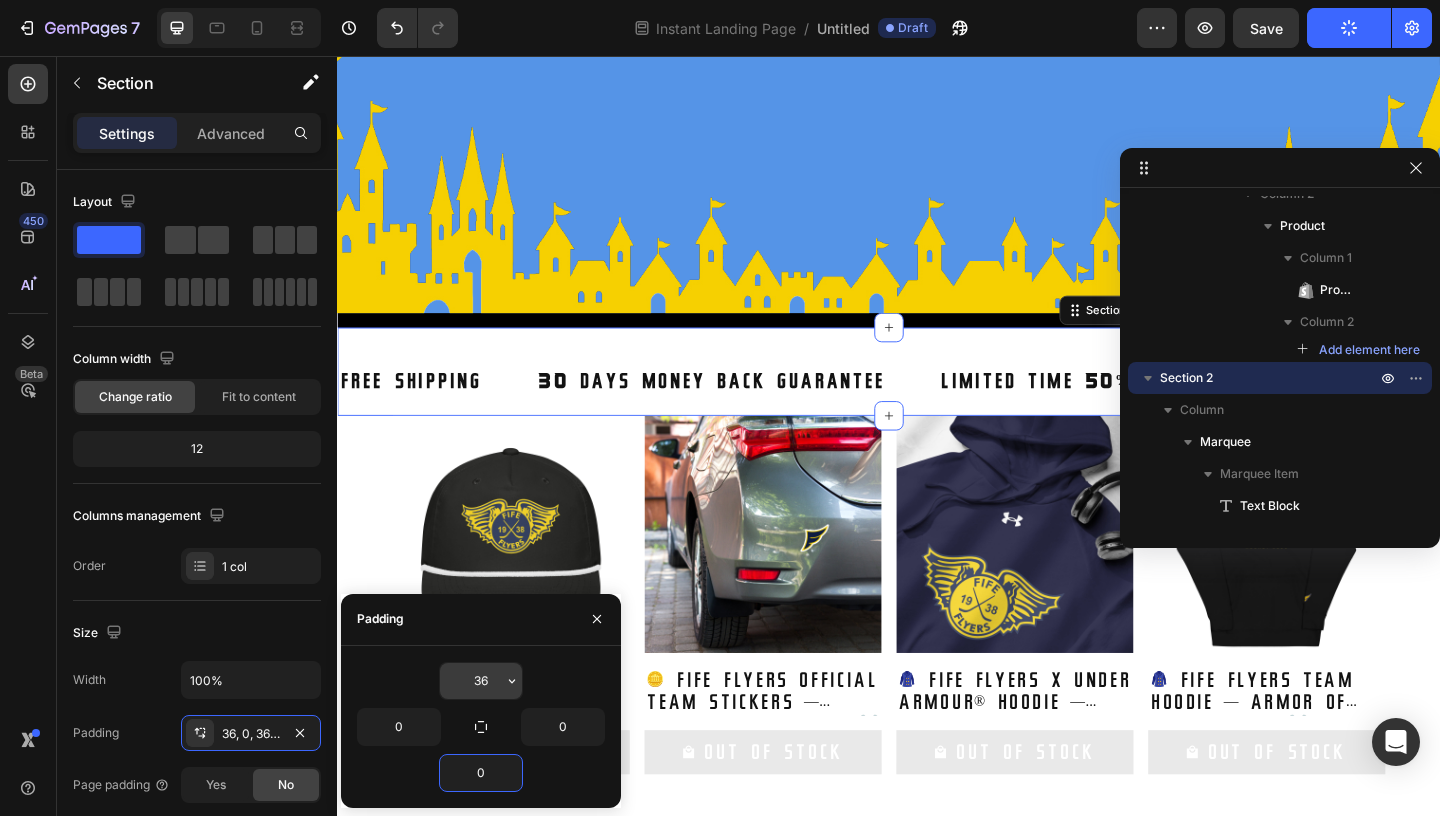 click on "36" at bounding box center [481, 681] 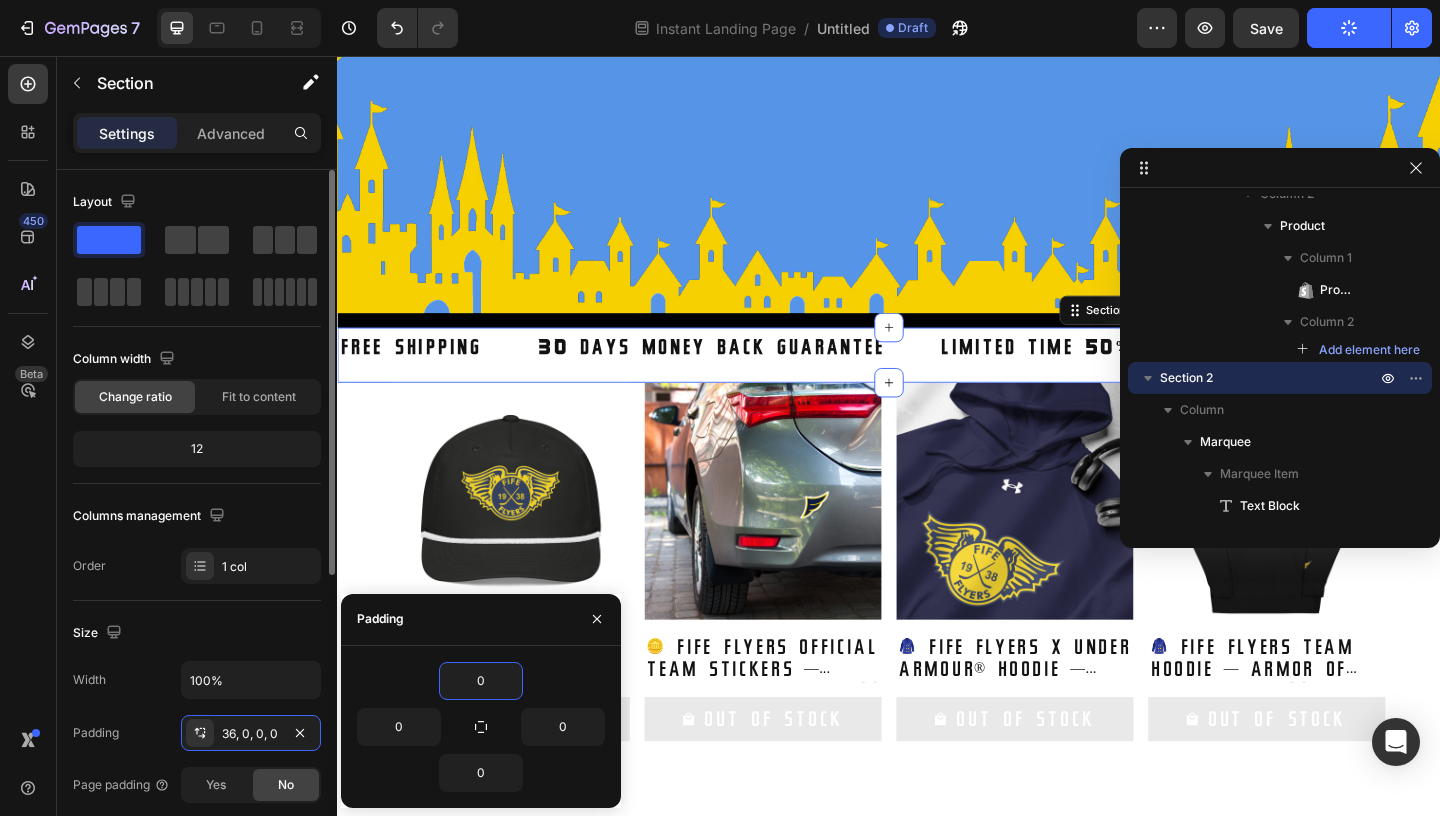 type on "0" 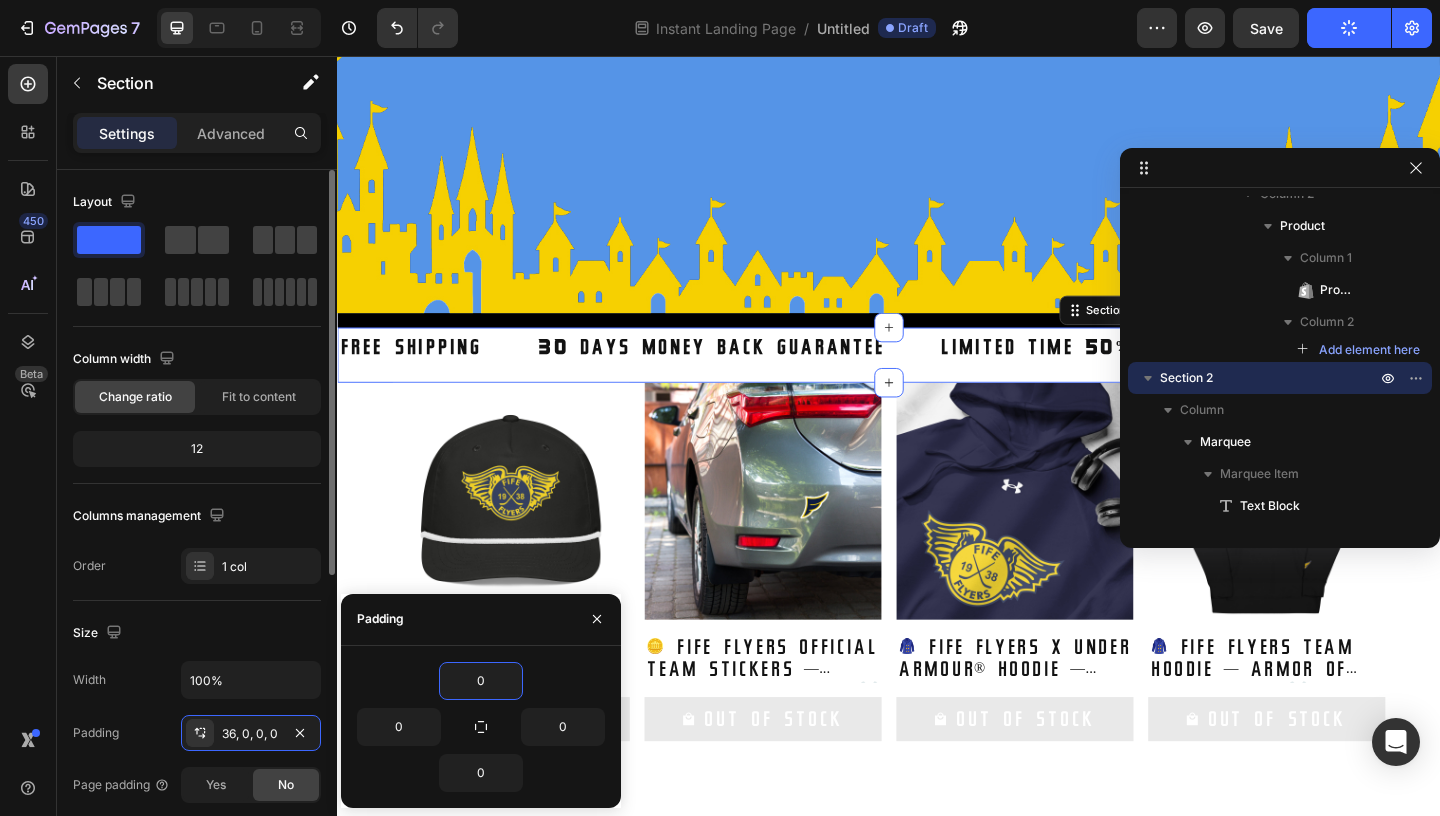 click on "Size" at bounding box center (197, 633) 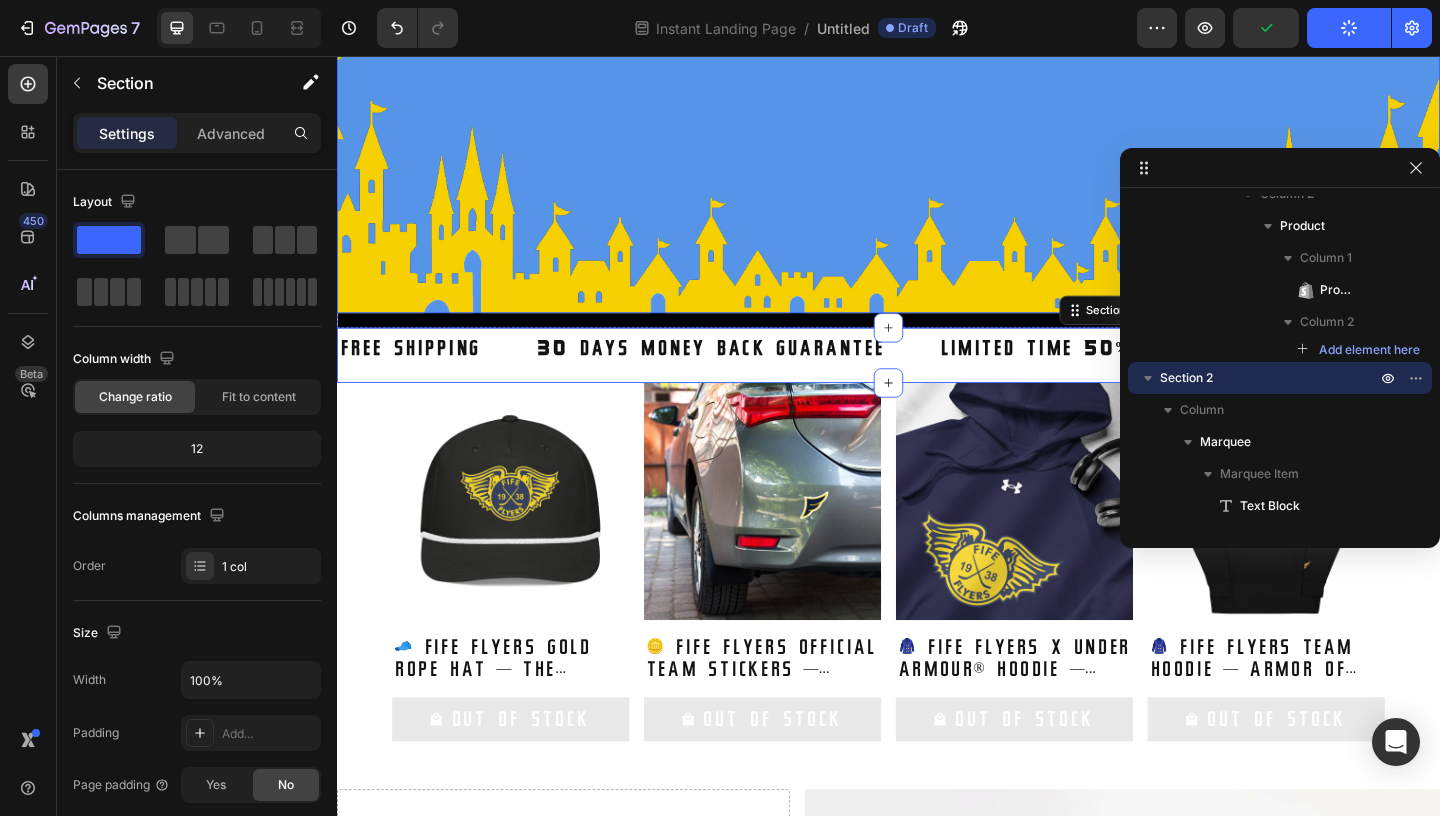 scroll, scrollTop: 451, scrollLeft: 0, axis: vertical 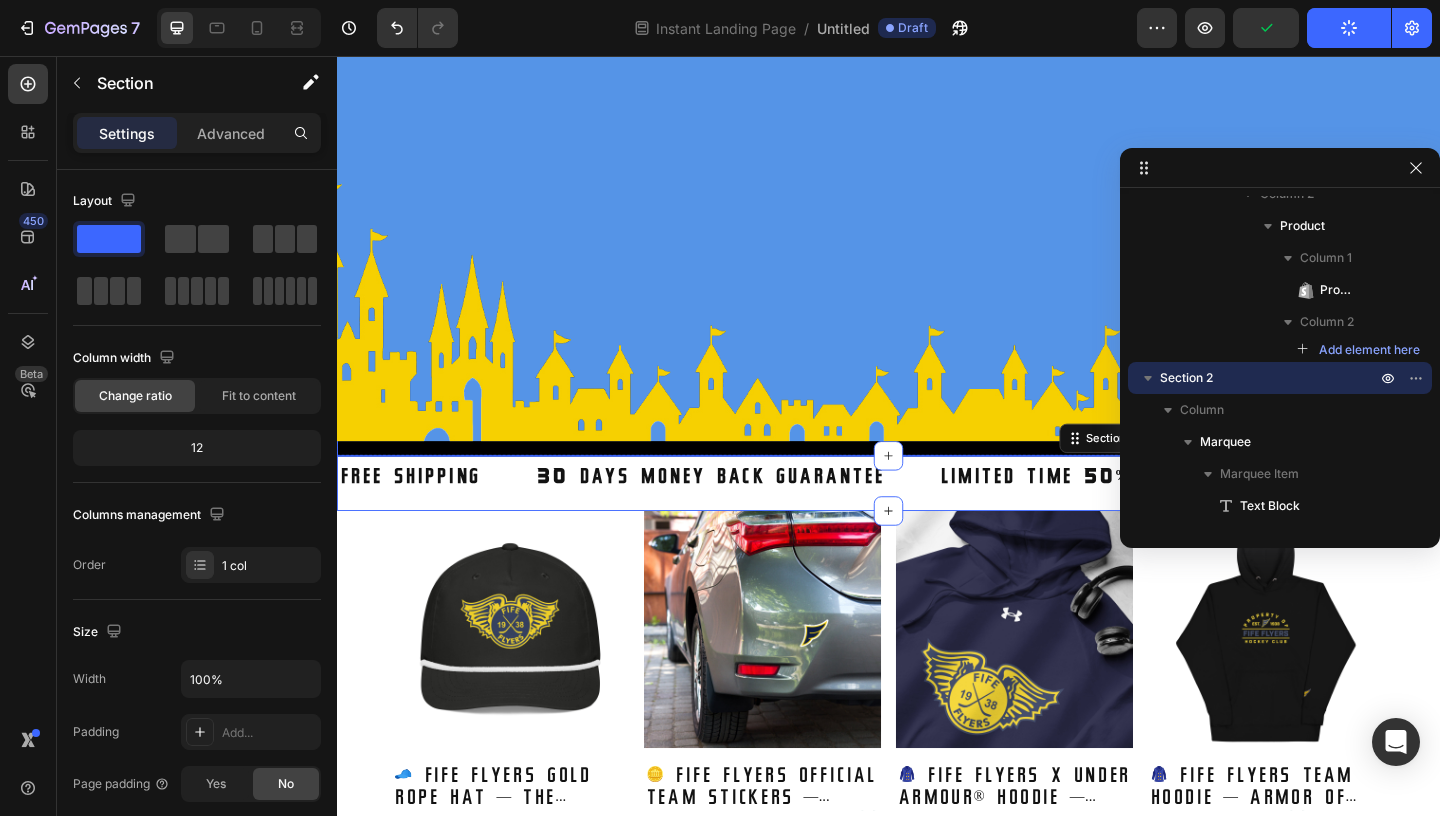click at bounding box center (937, 77) 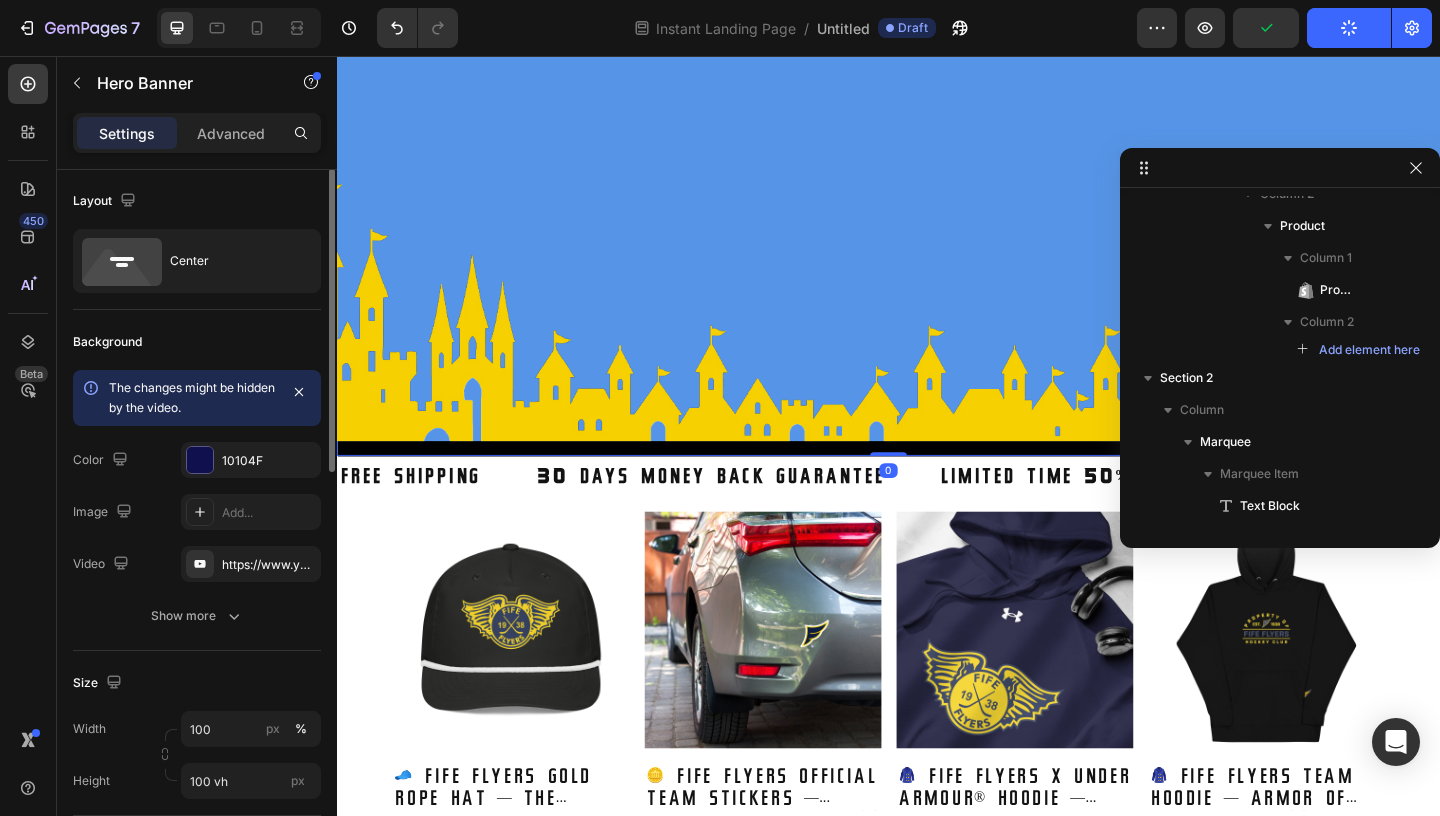 scroll, scrollTop: 26, scrollLeft: 0, axis: vertical 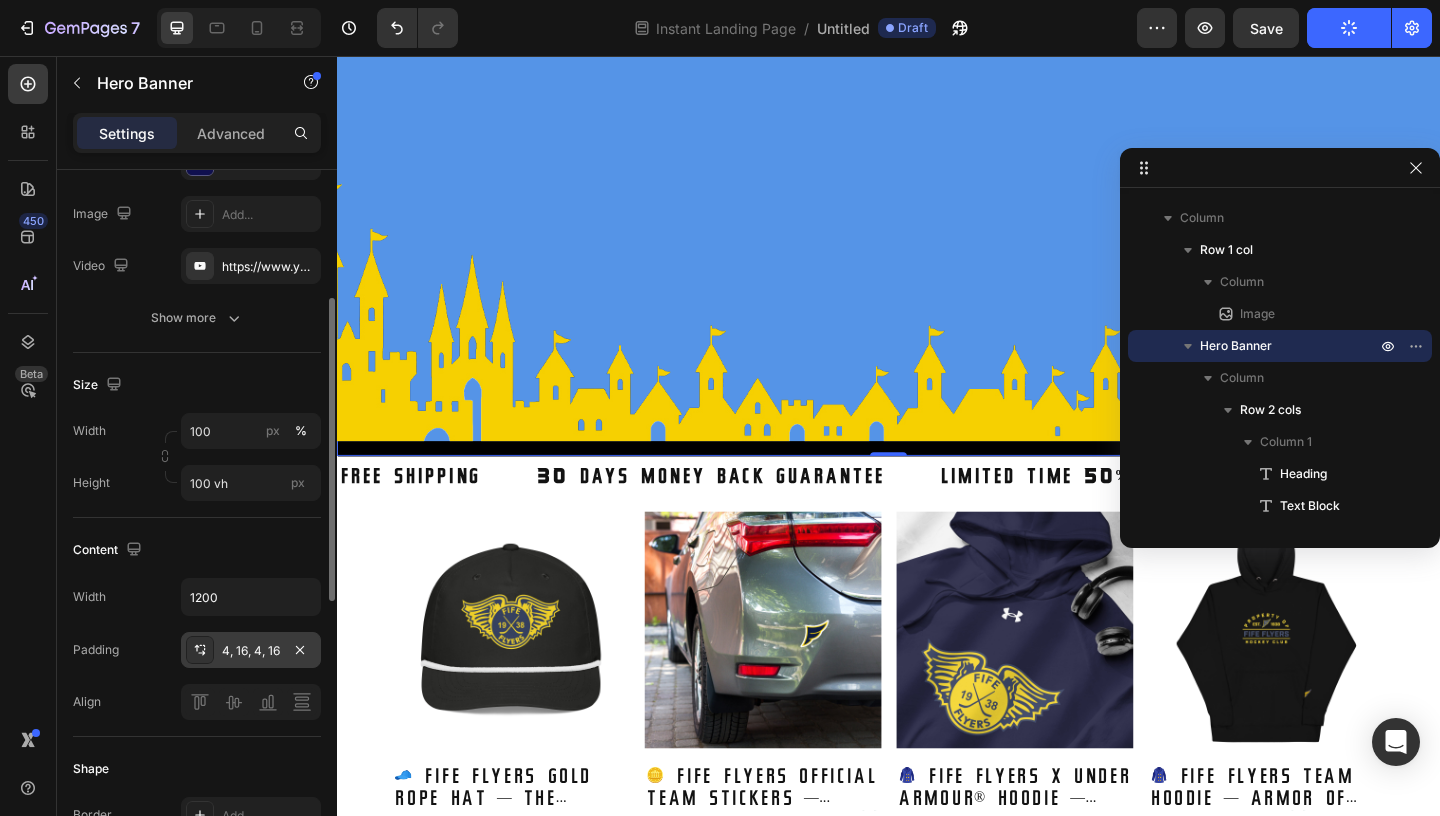 click on "4, 16, 4, 16" at bounding box center (251, 650) 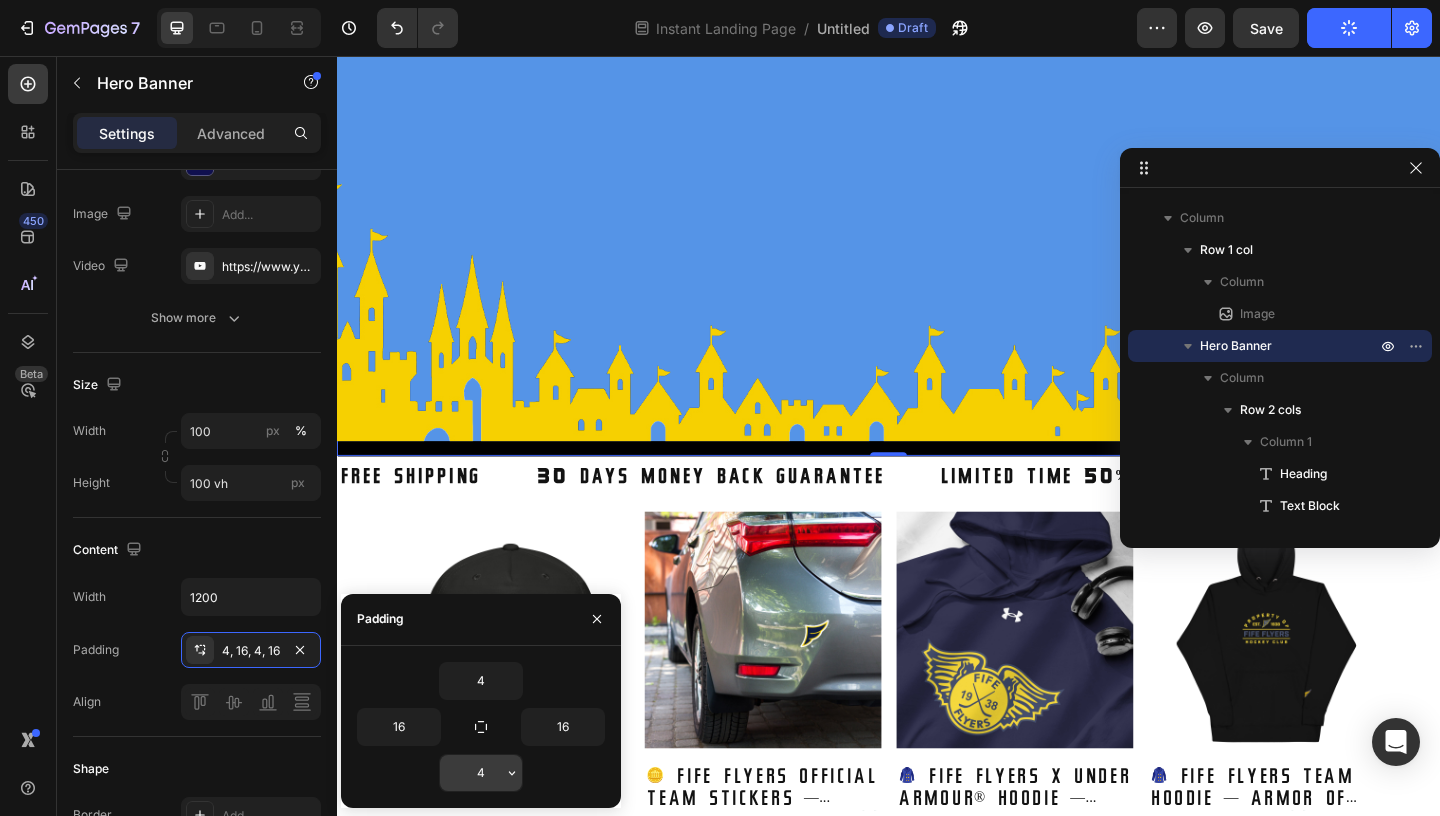 click on "4" at bounding box center (481, 773) 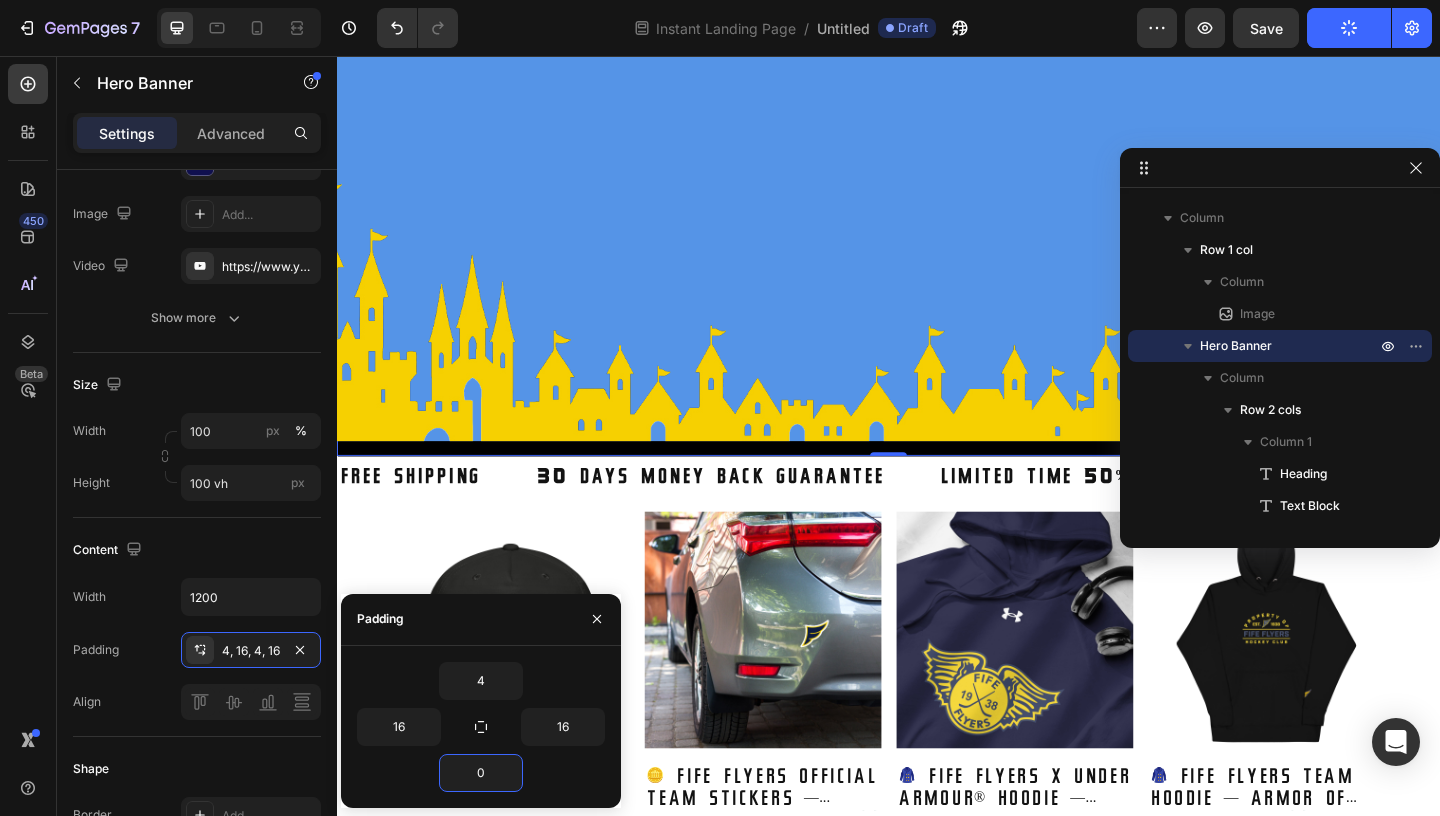 type on "0" 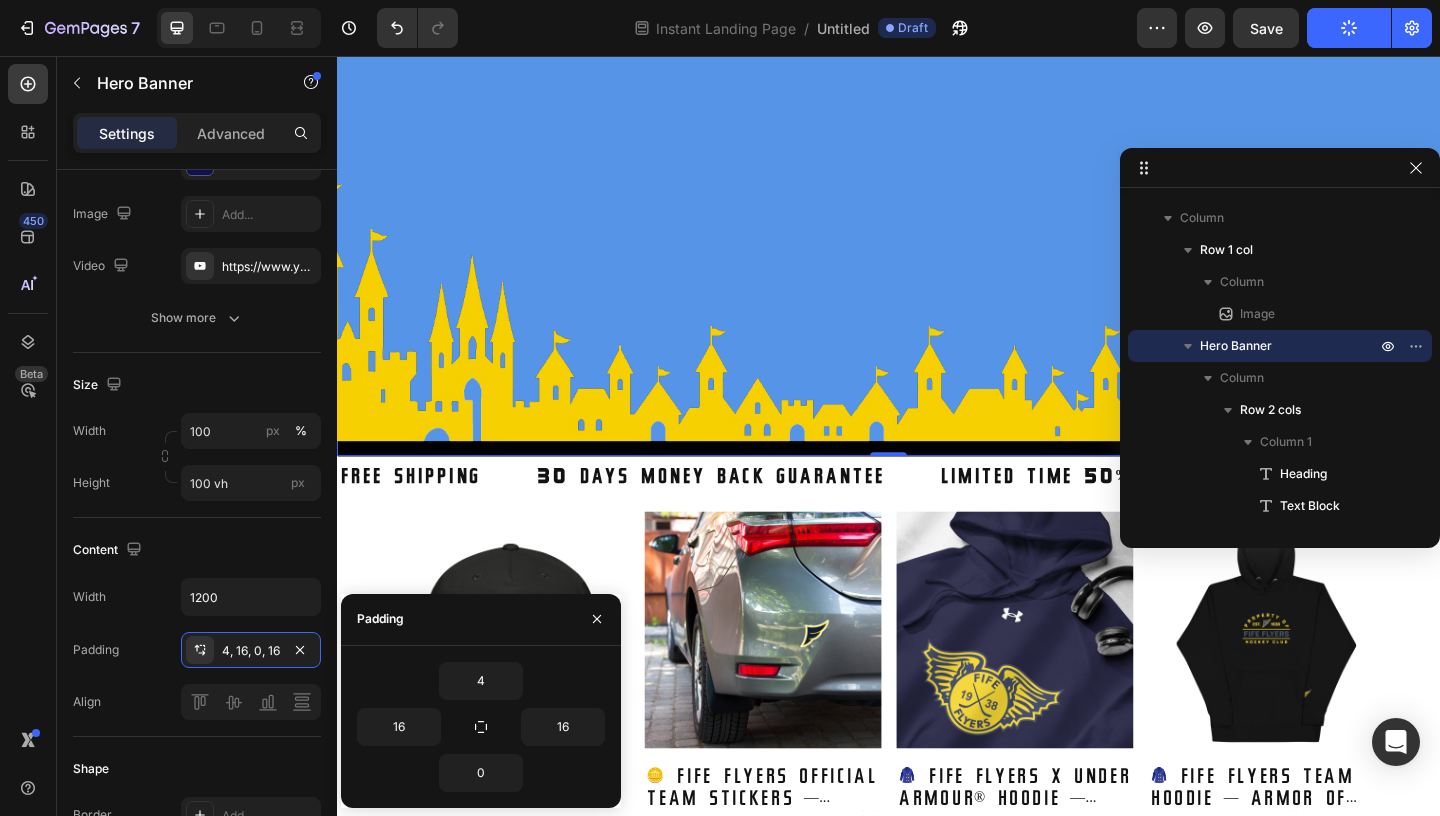 click on "4 16 16 0" at bounding box center (481, 727) 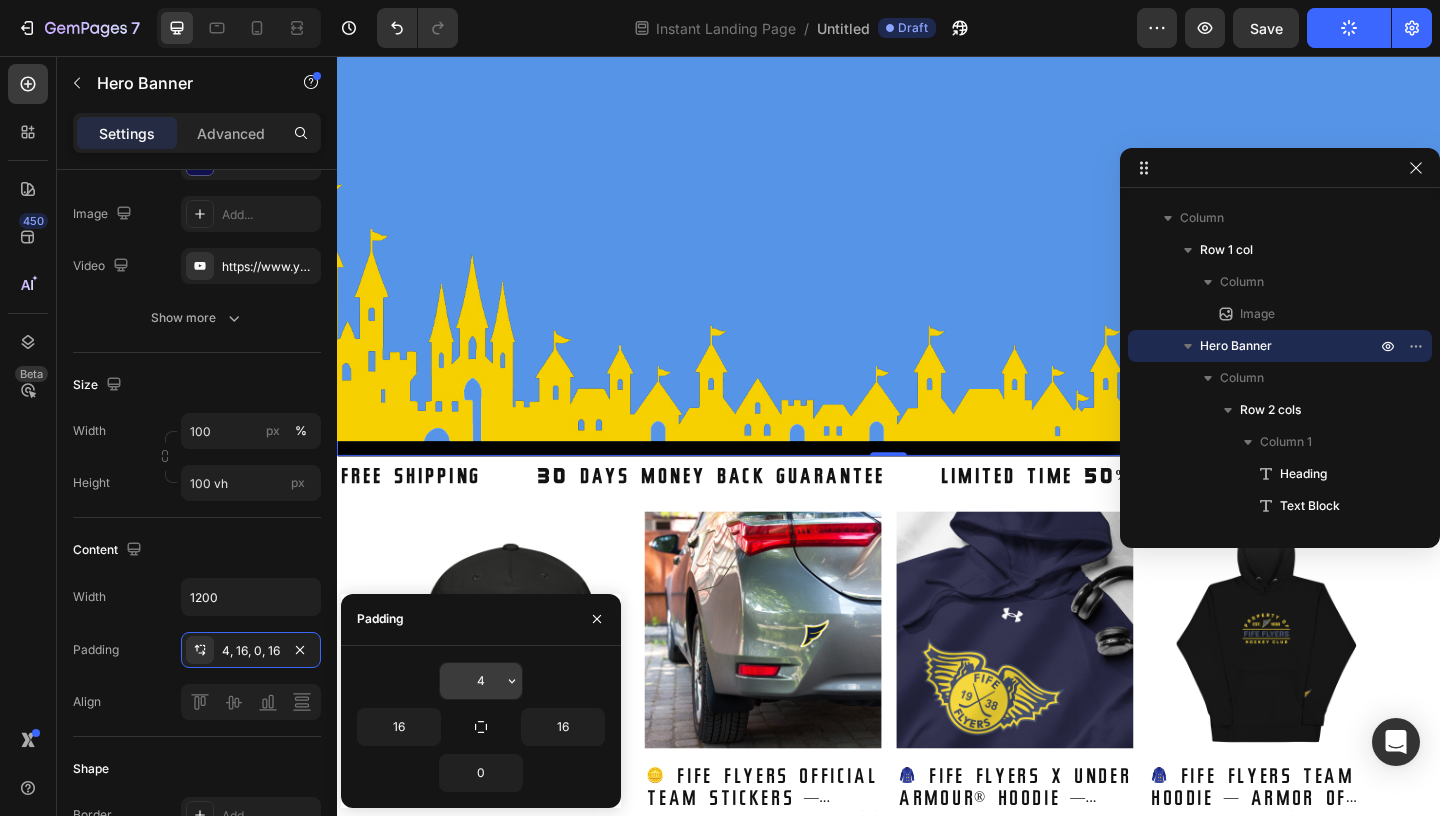 click on "4" at bounding box center (481, 681) 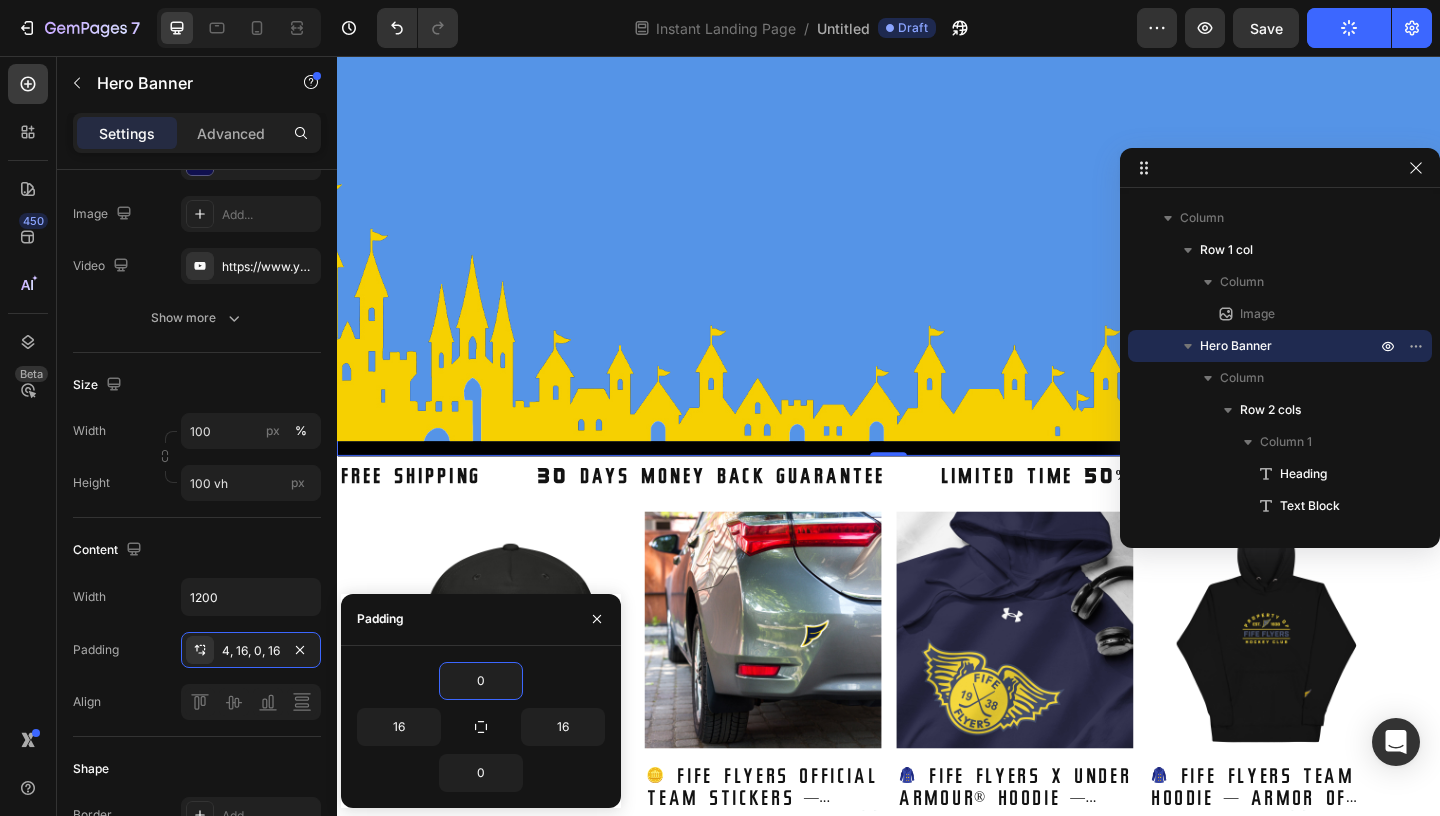 type on "0" 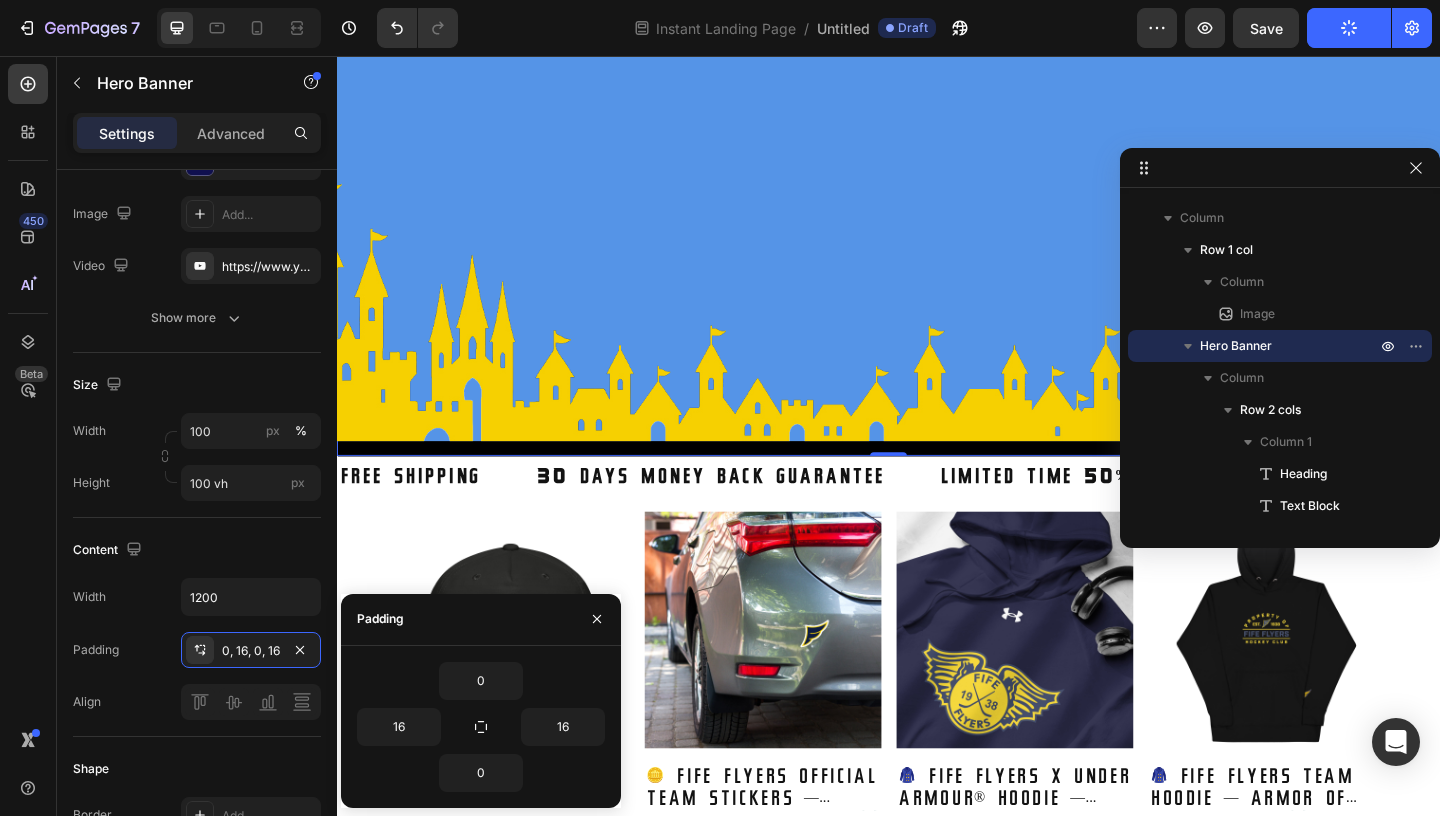 click on "0 16 16 0" at bounding box center (481, 727) 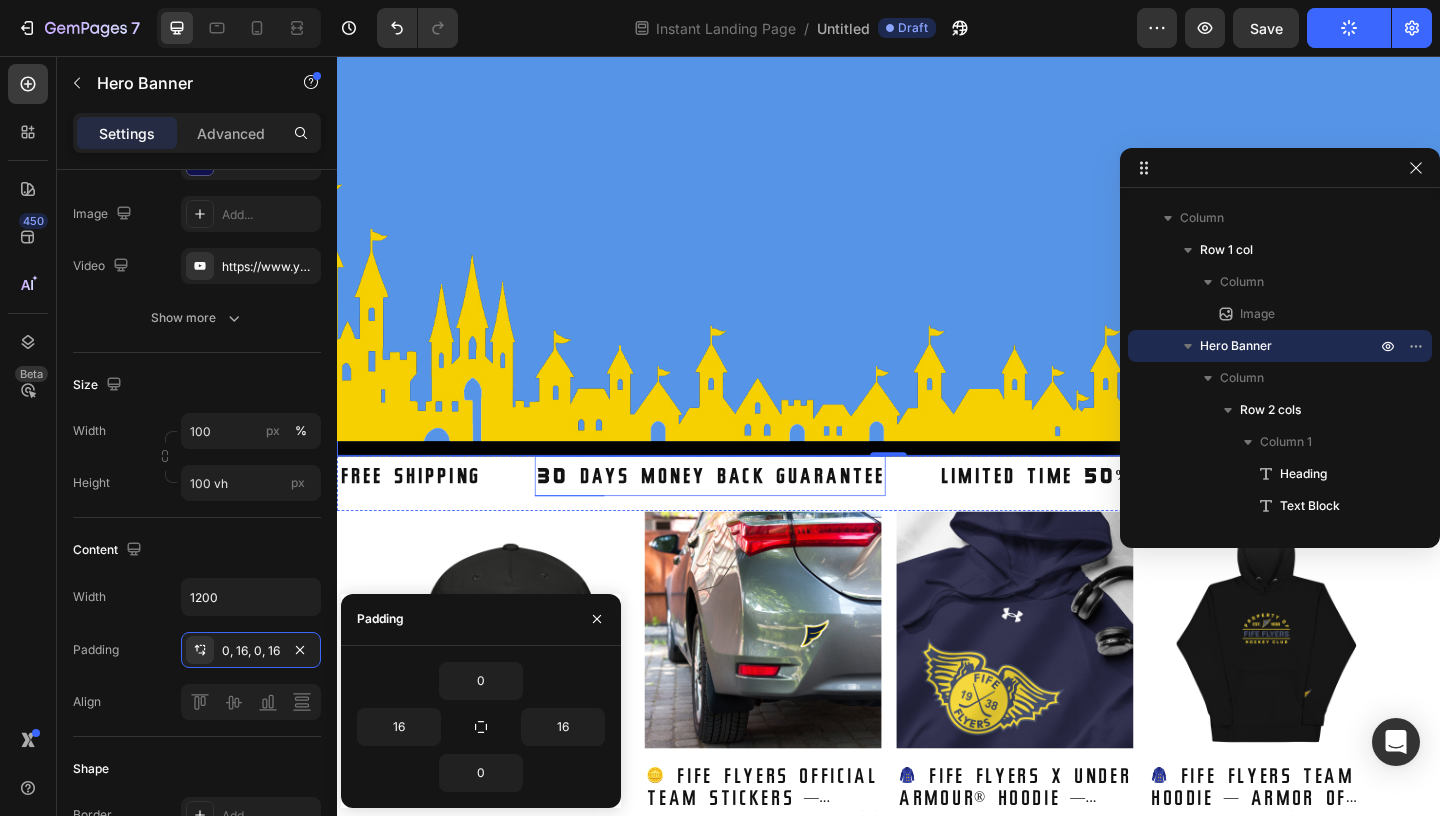 click on "30 DAYS MONEY BACK GUARANTEE" at bounding box center [743, 513] 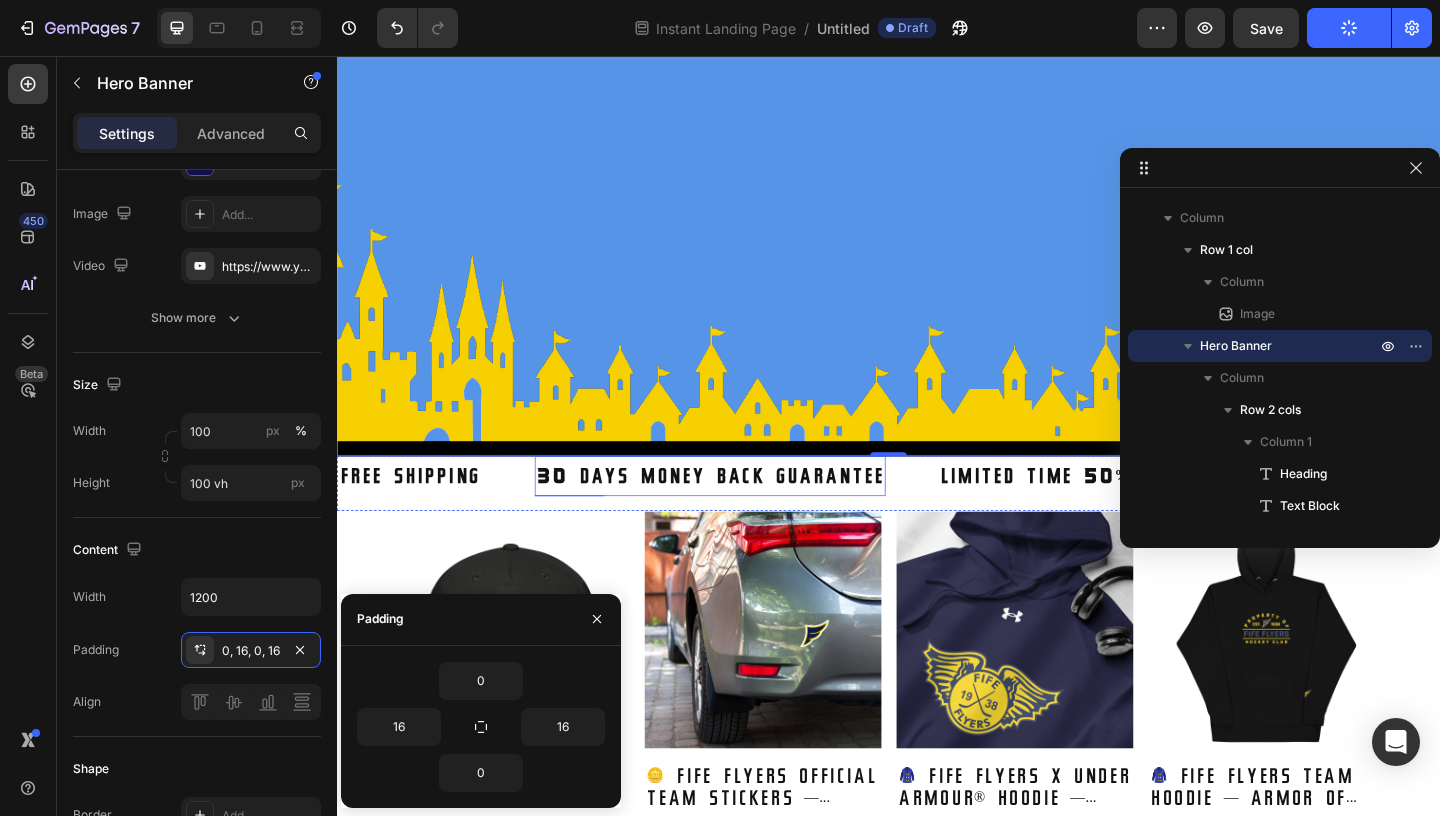 scroll, scrollTop: 626, scrollLeft: 0, axis: vertical 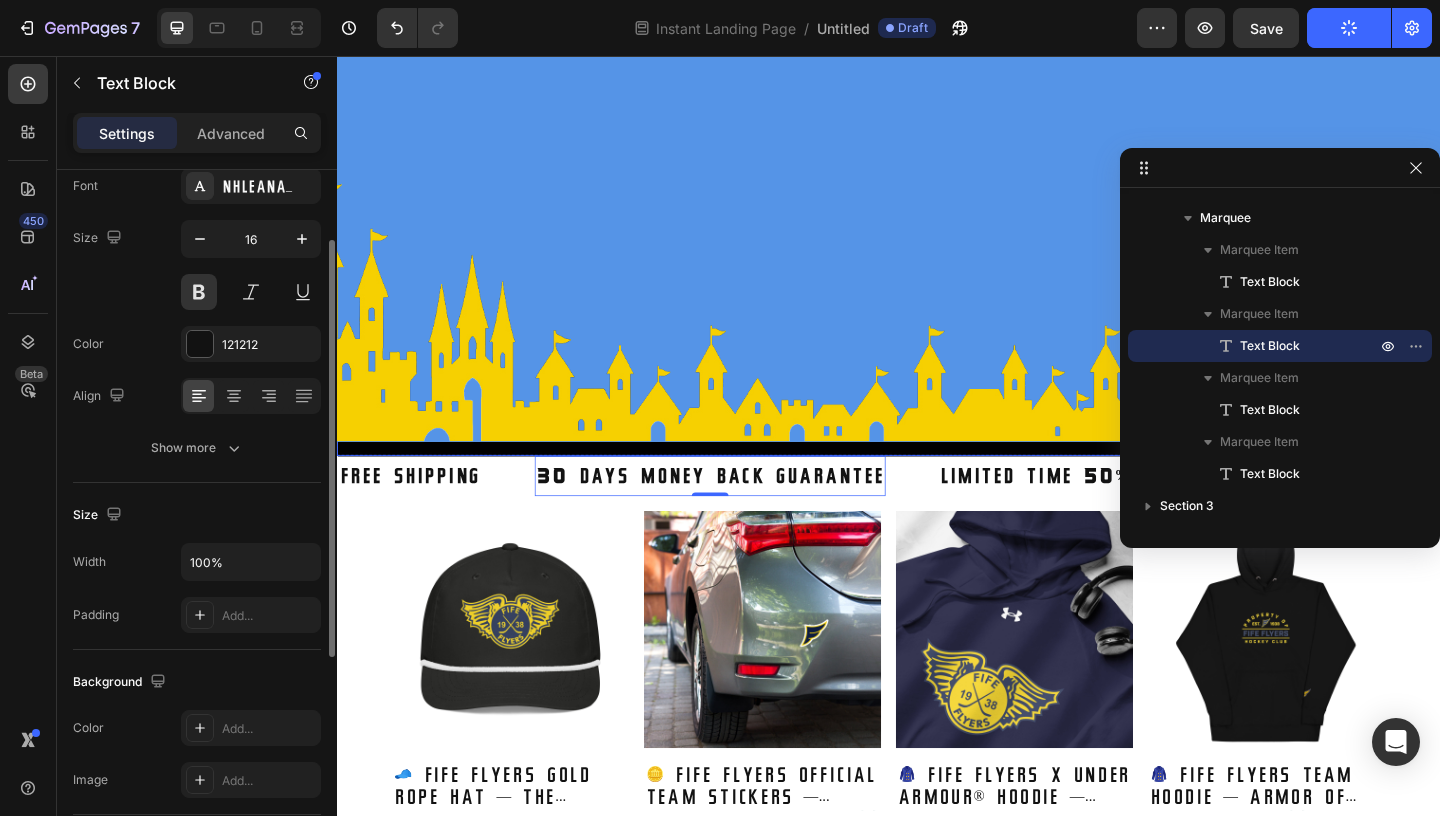 click at bounding box center (937, 77) 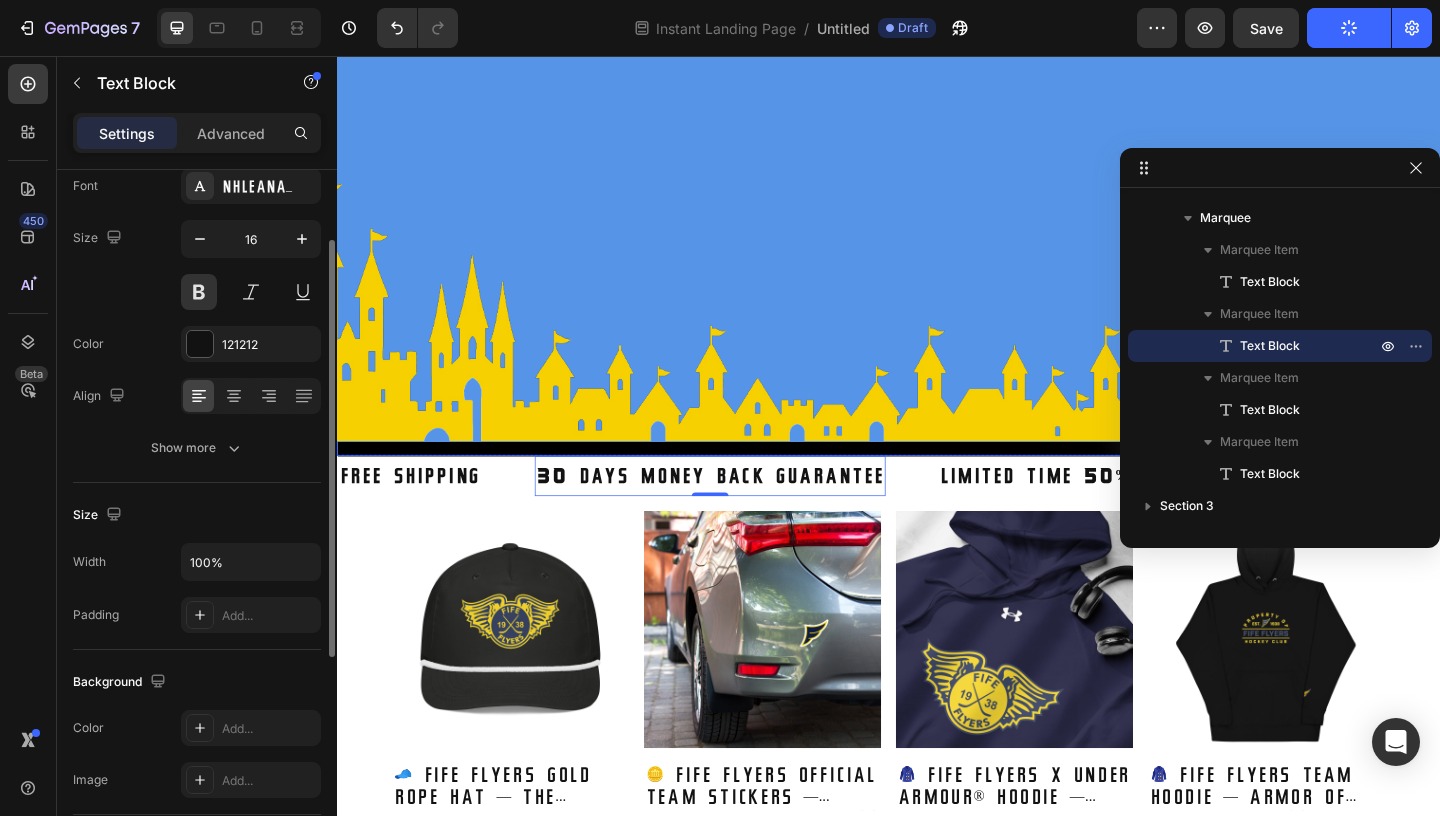 scroll, scrollTop: 26, scrollLeft: 0, axis: vertical 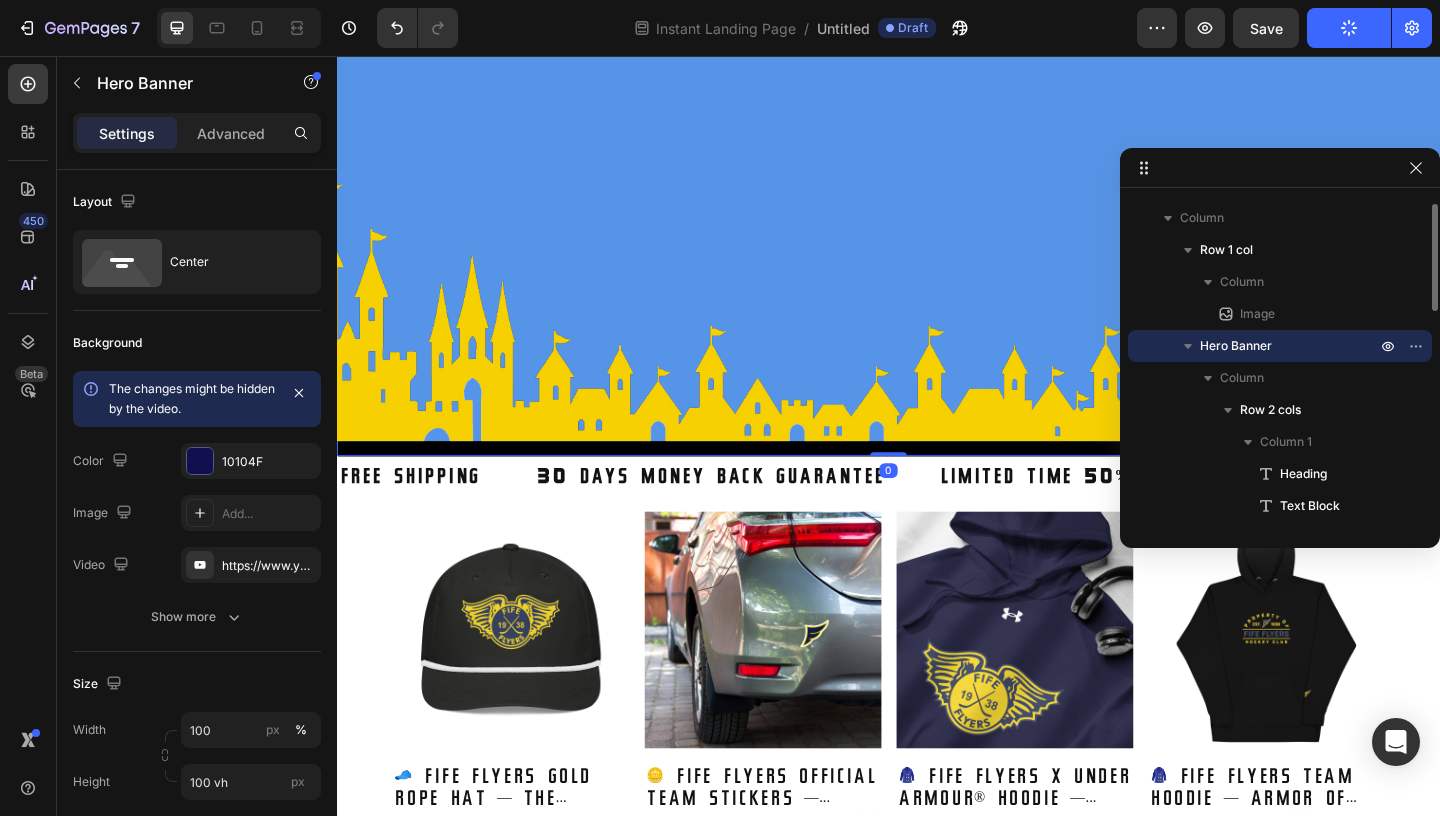 drag, startPoint x: 941, startPoint y: 490, endPoint x: 934, endPoint y: 463, distance: 27.89265 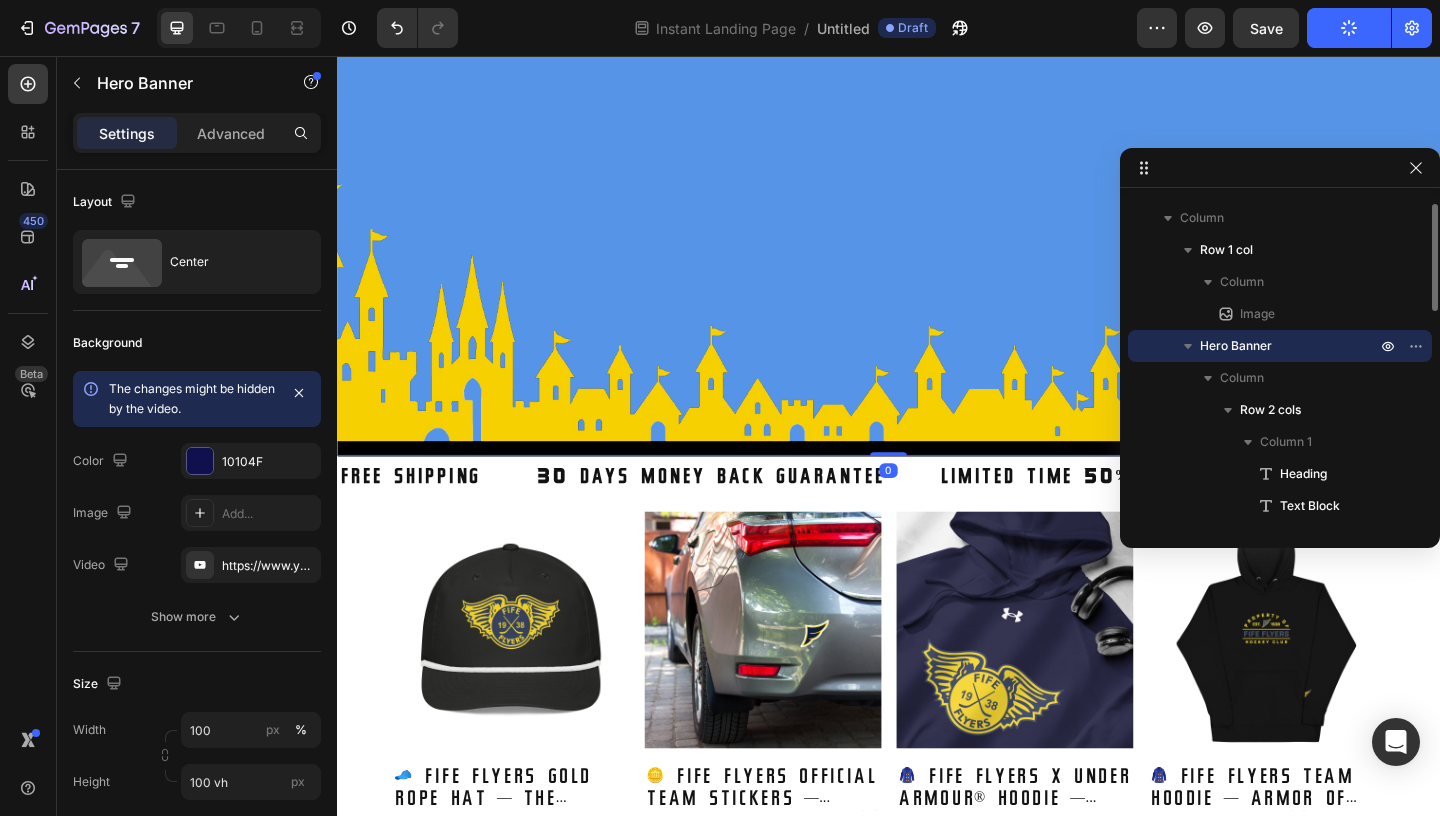 click on "Image Row THE KINGDOM  HAS RETURNED Heading SHOP 2025-2026  COLLECTIONS Text Block gear up Button Product Images
Drop element here Product Row Hero Banner   0" at bounding box center [937, 77] 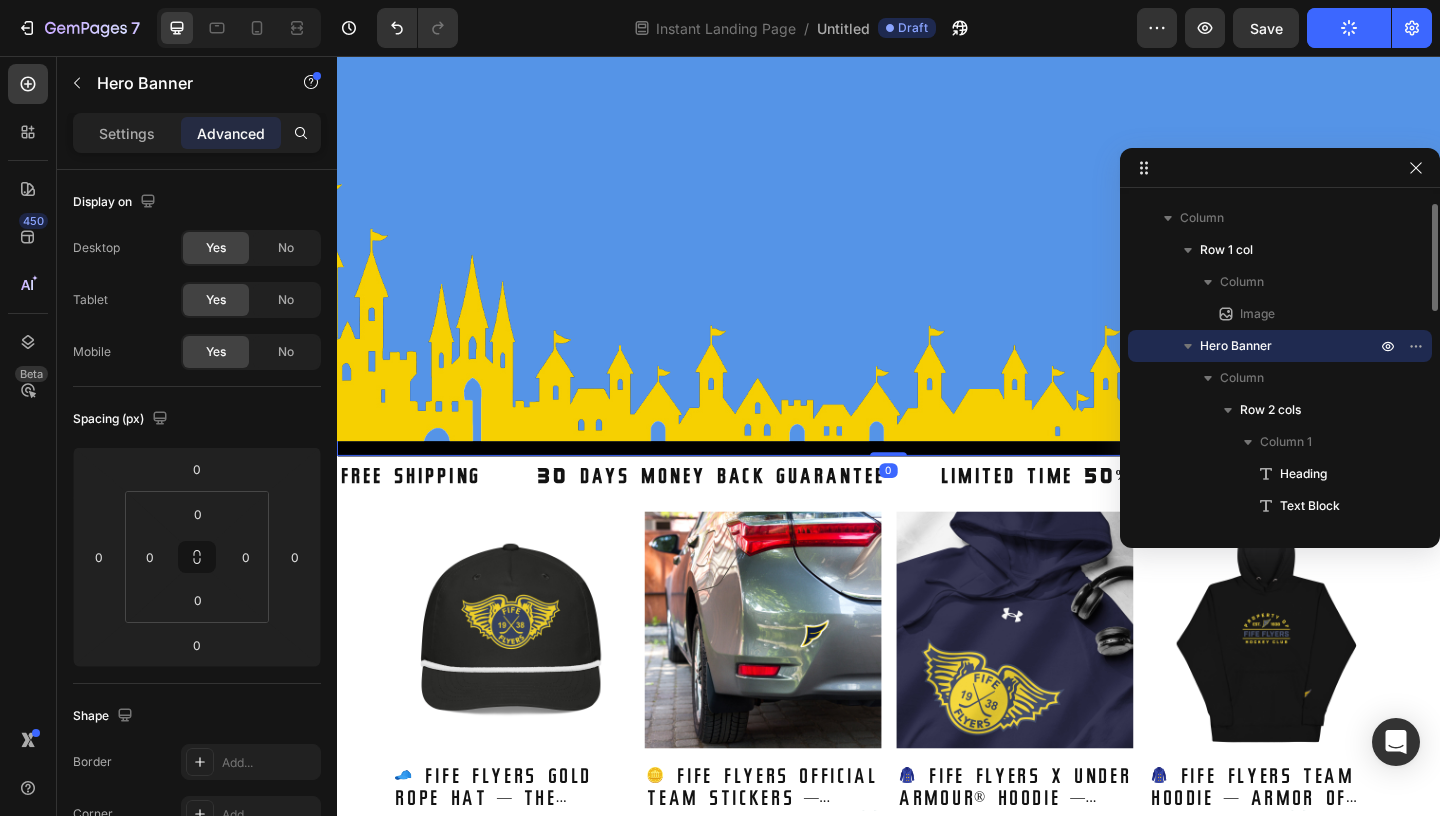 click on "Image" at bounding box center (937, 61) 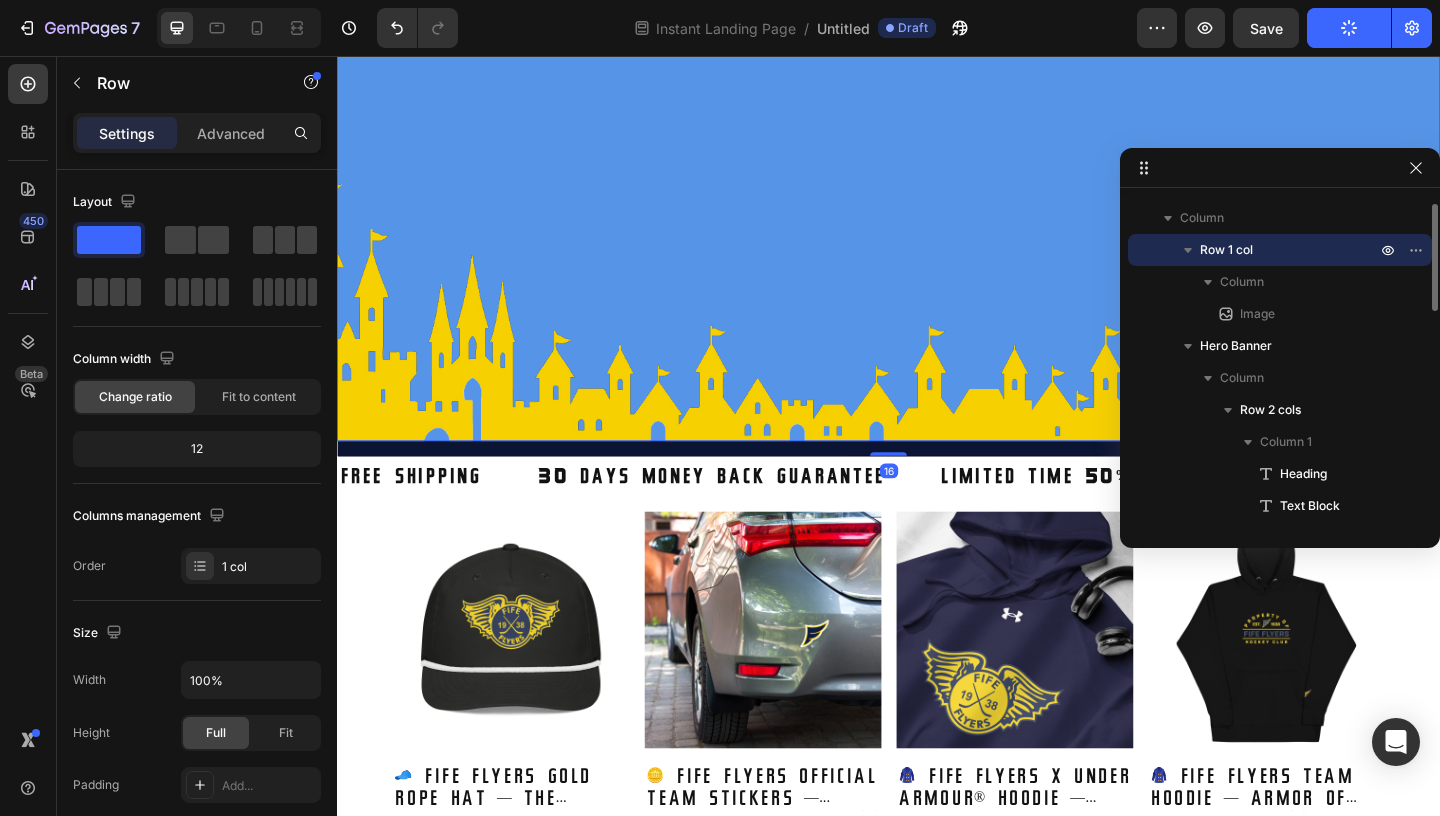 click on "Image" at bounding box center (937, 61) 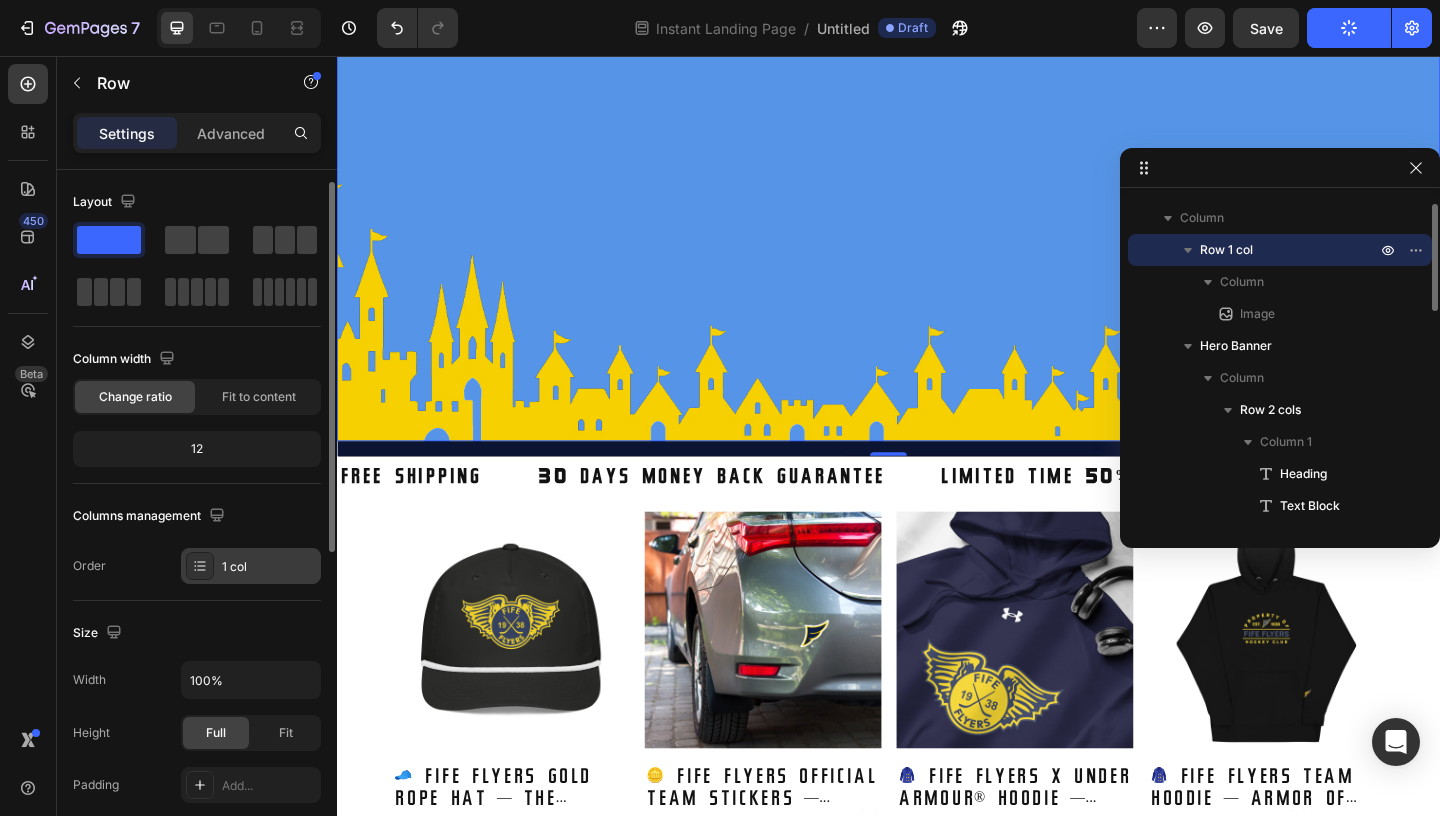 scroll, scrollTop: 2, scrollLeft: 0, axis: vertical 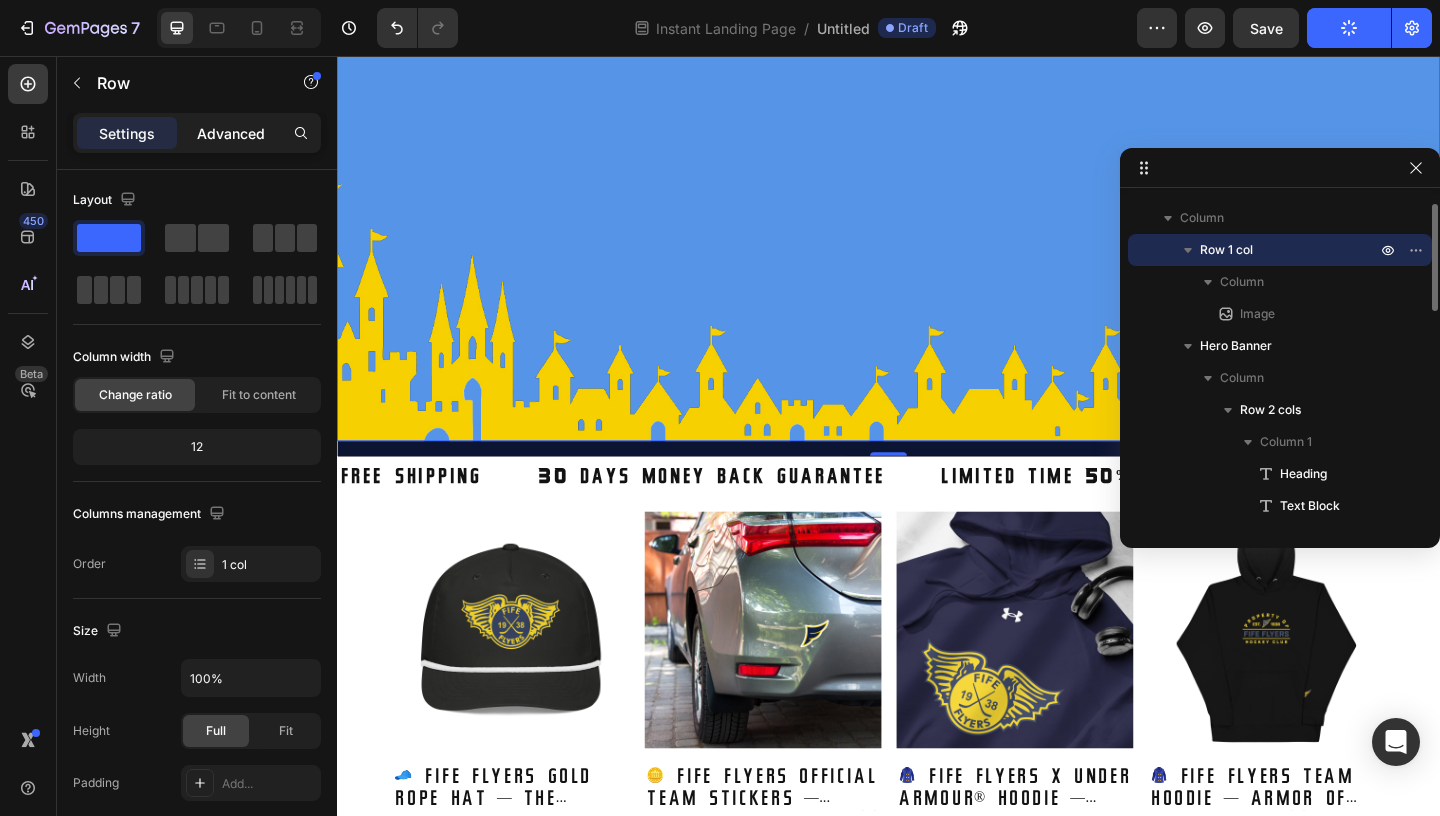 click on "Advanced" at bounding box center (231, 133) 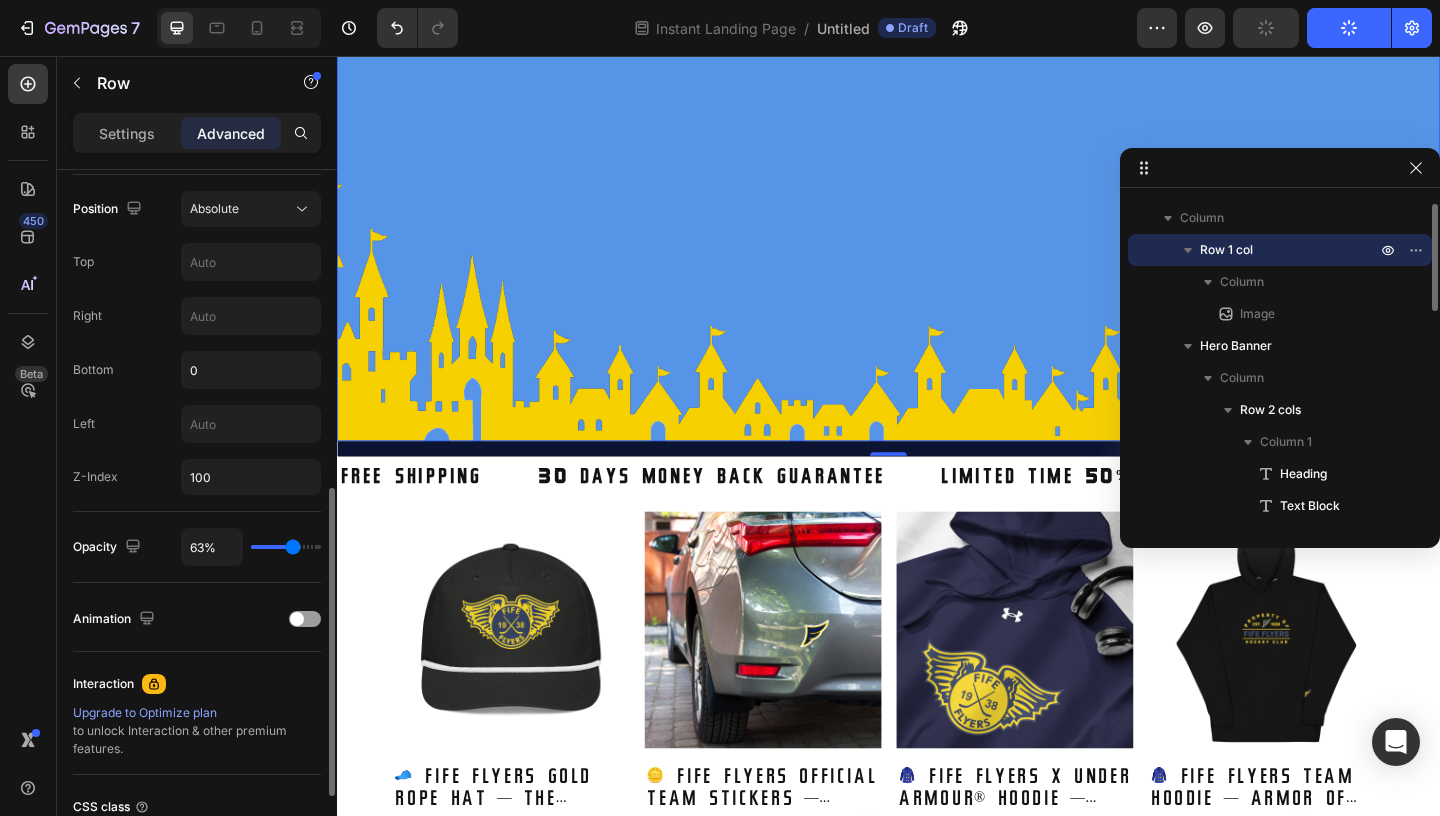 scroll, scrollTop: 755, scrollLeft: 0, axis: vertical 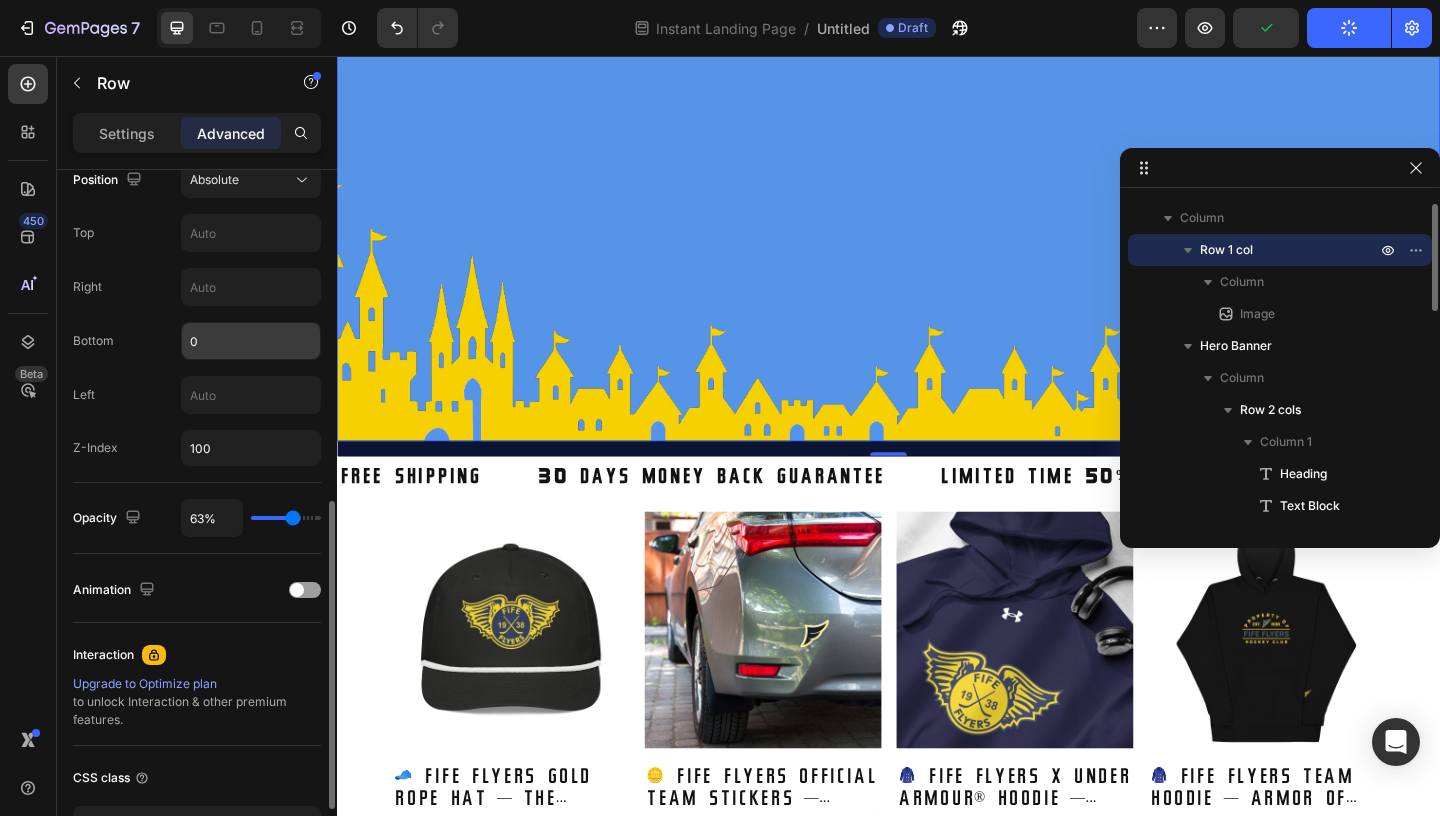 click on "0" at bounding box center [251, 341] 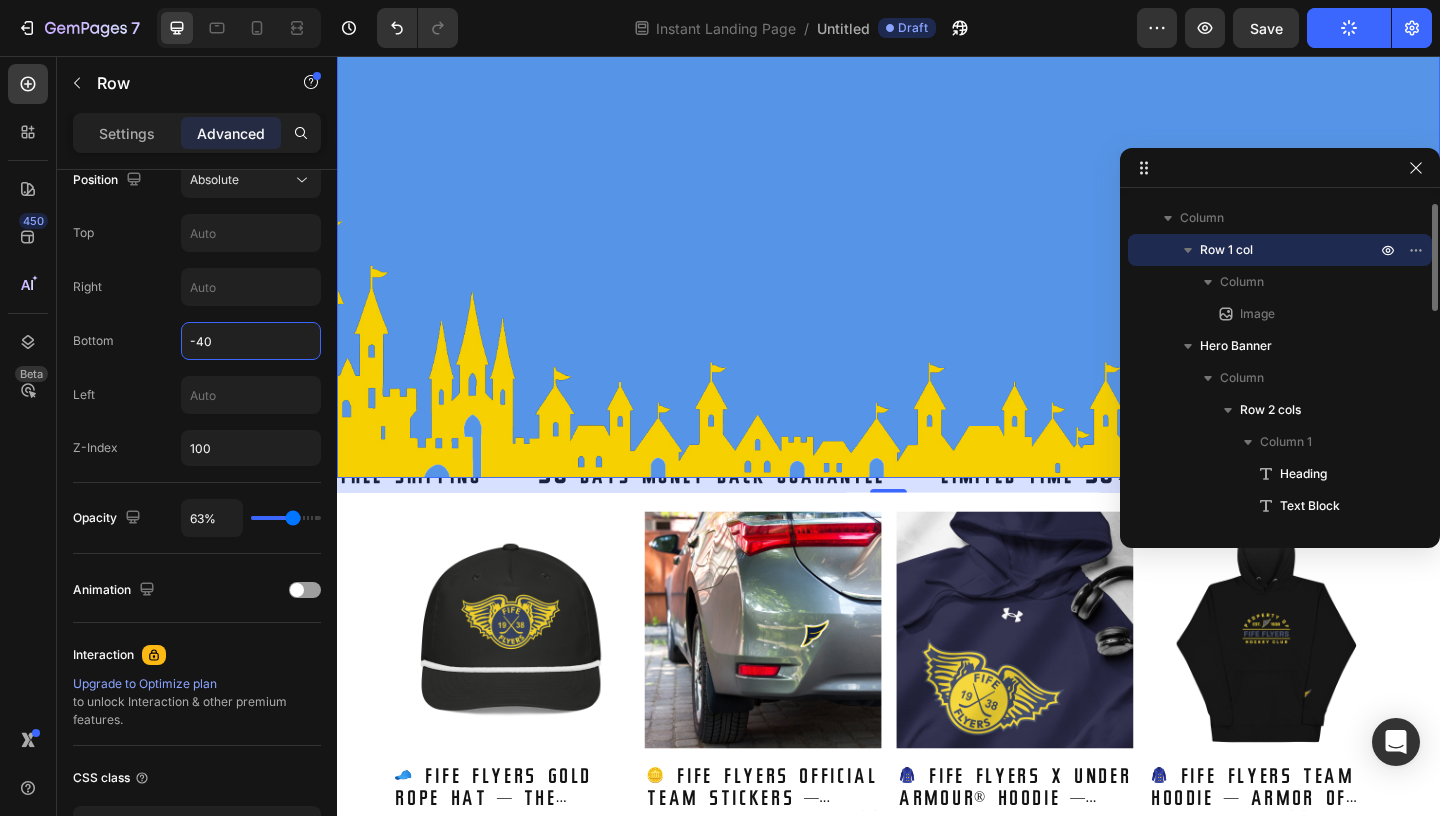 type on "-40" 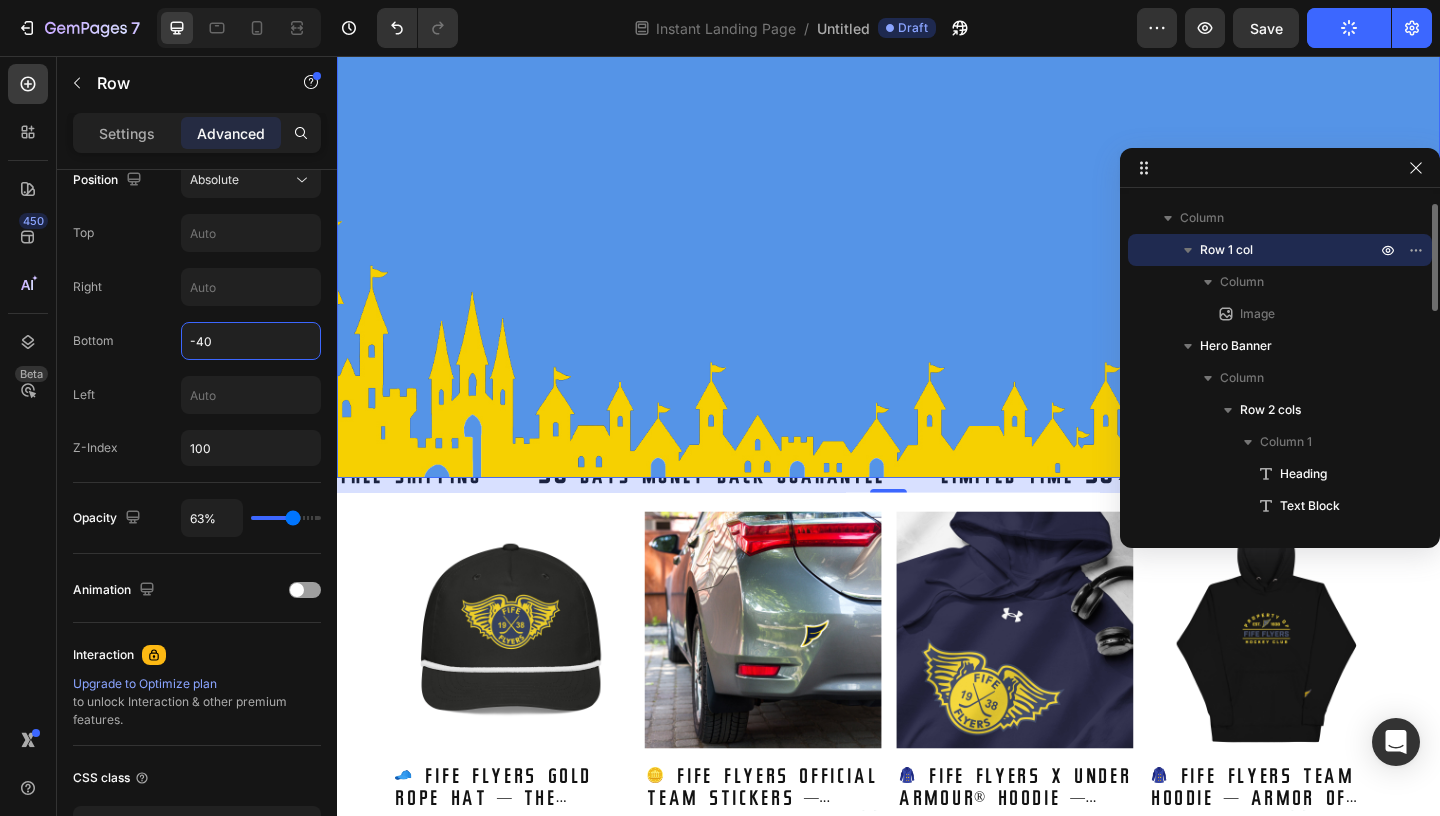 click on "16" at bounding box center [937, 523] 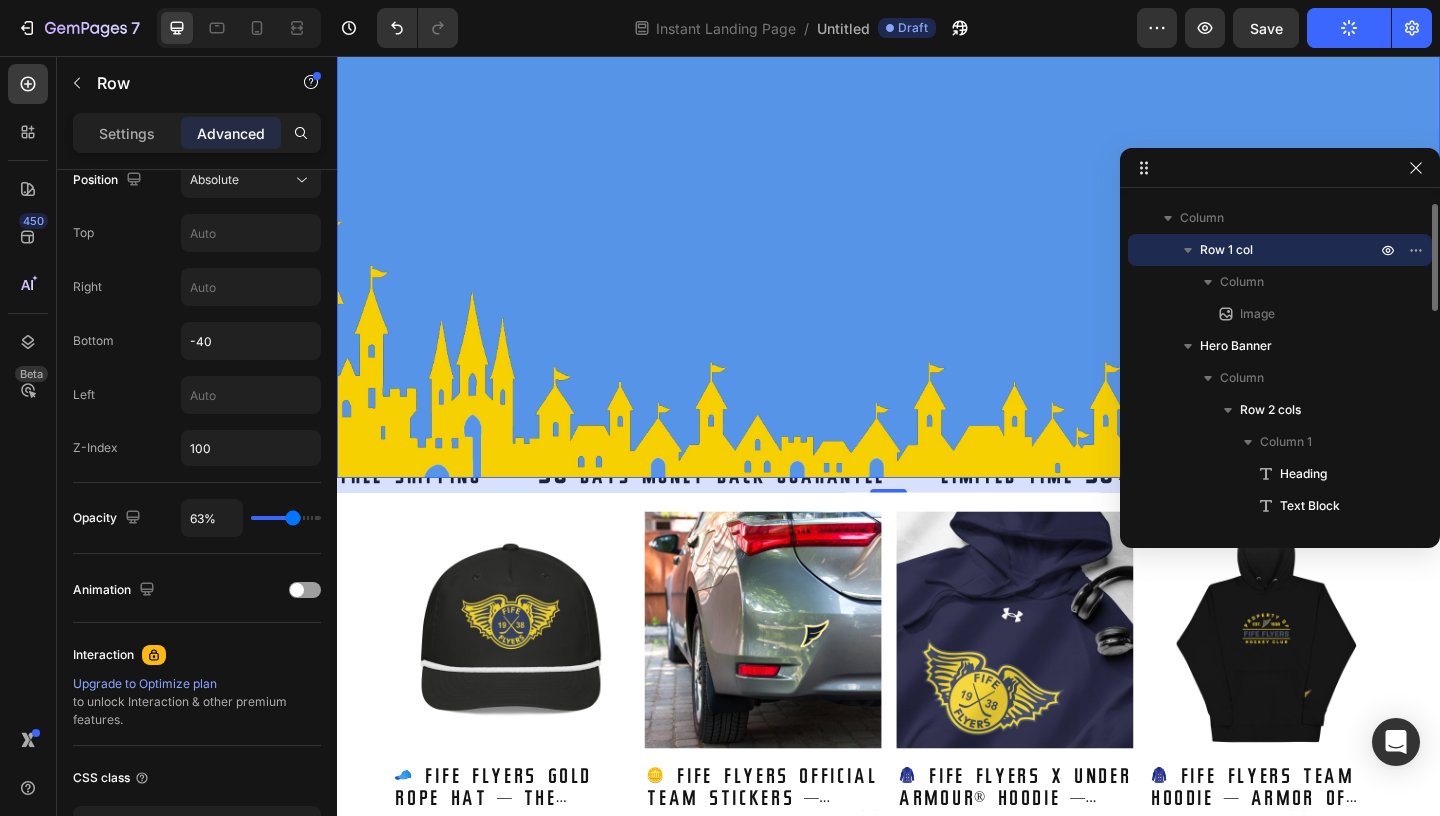 click on "16" at bounding box center [937, 523] 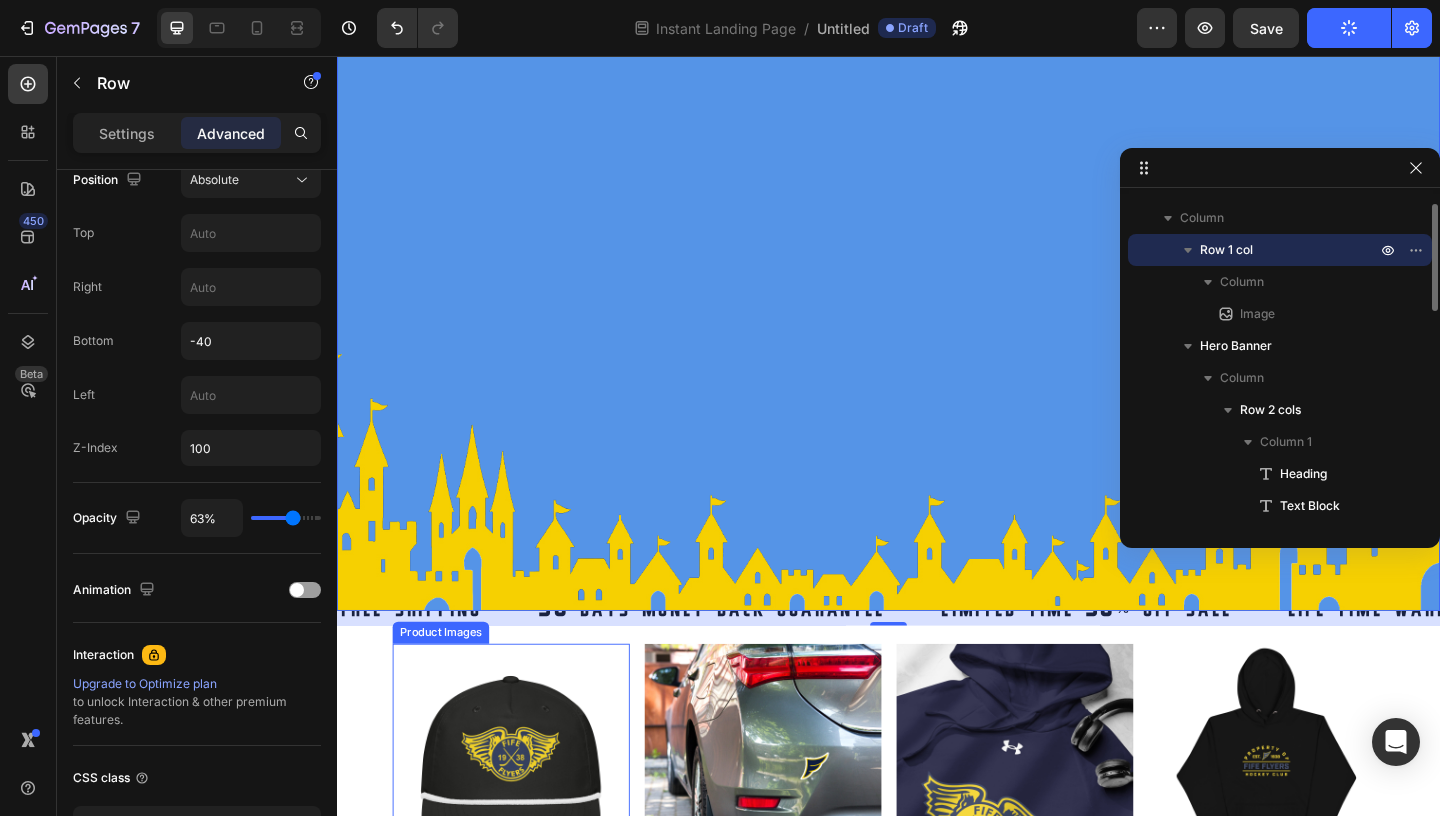 scroll, scrollTop: 283, scrollLeft: 0, axis: vertical 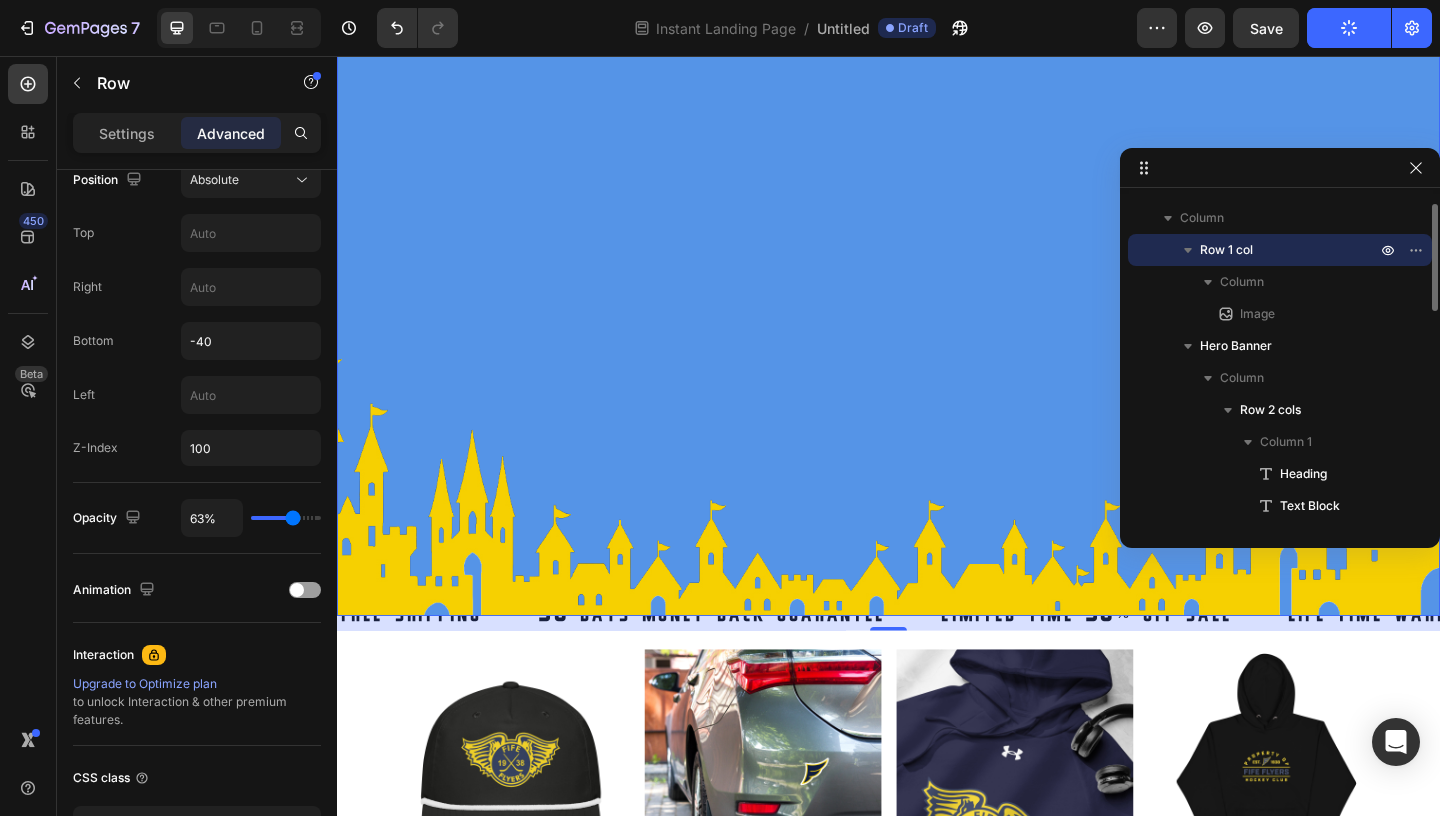 click on "Image" at bounding box center (937, 251) 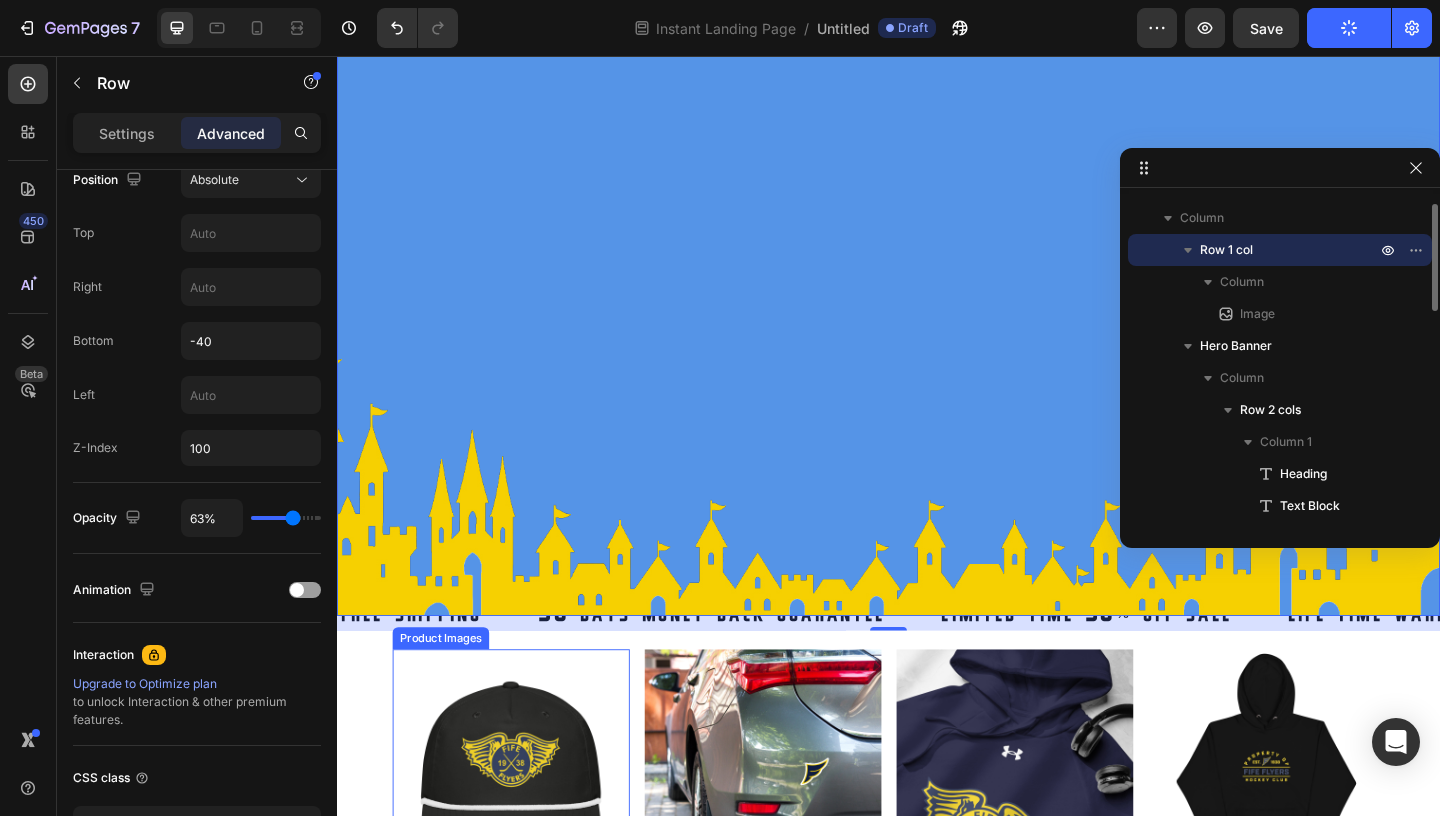 click at bounding box center [526, 830] 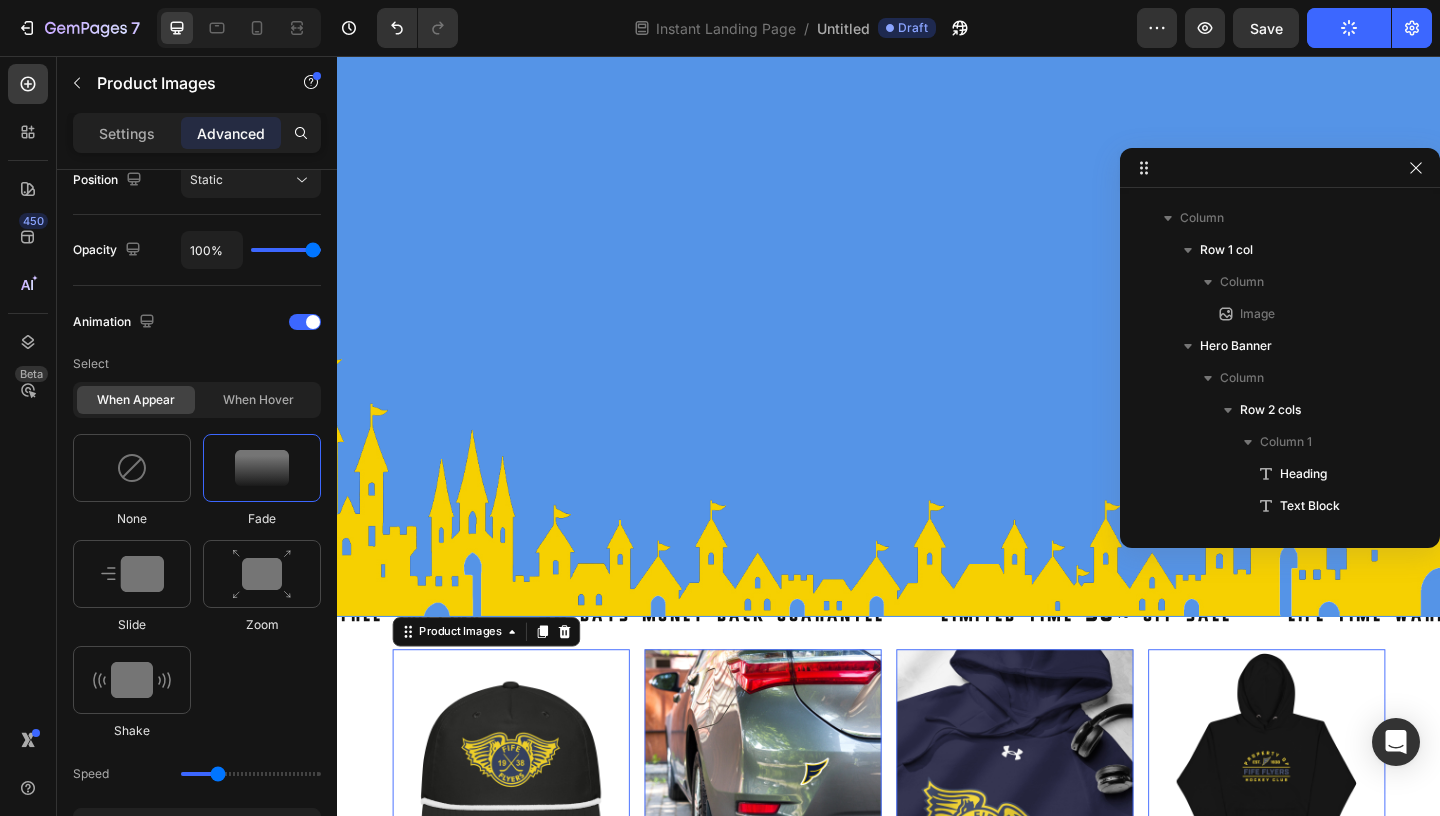 scroll, scrollTop: 910, scrollLeft: 0, axis: vertical 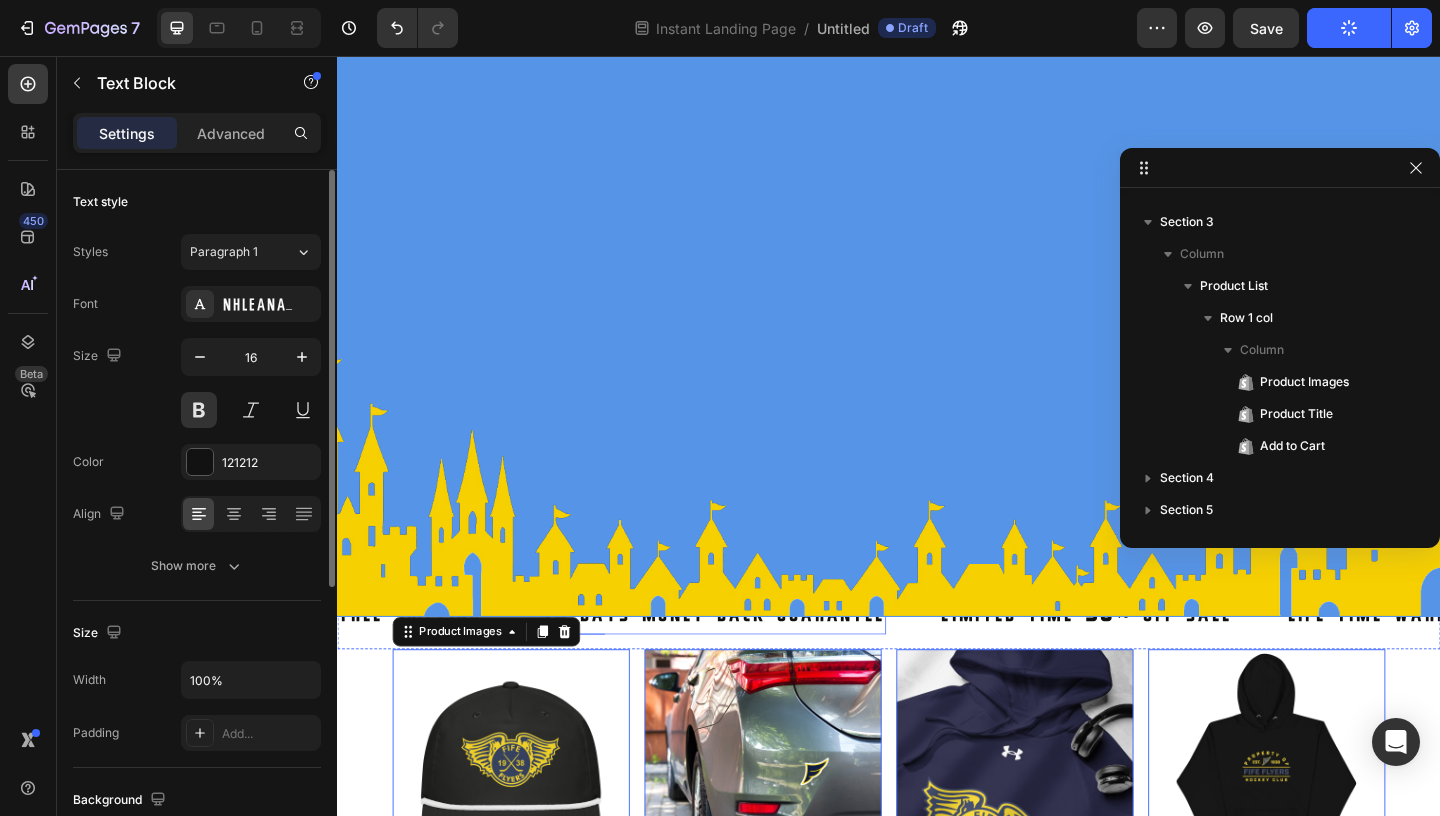 click on "30 DAYS MONEY BACK GUARANTEE" at bounding box center (743, 663) 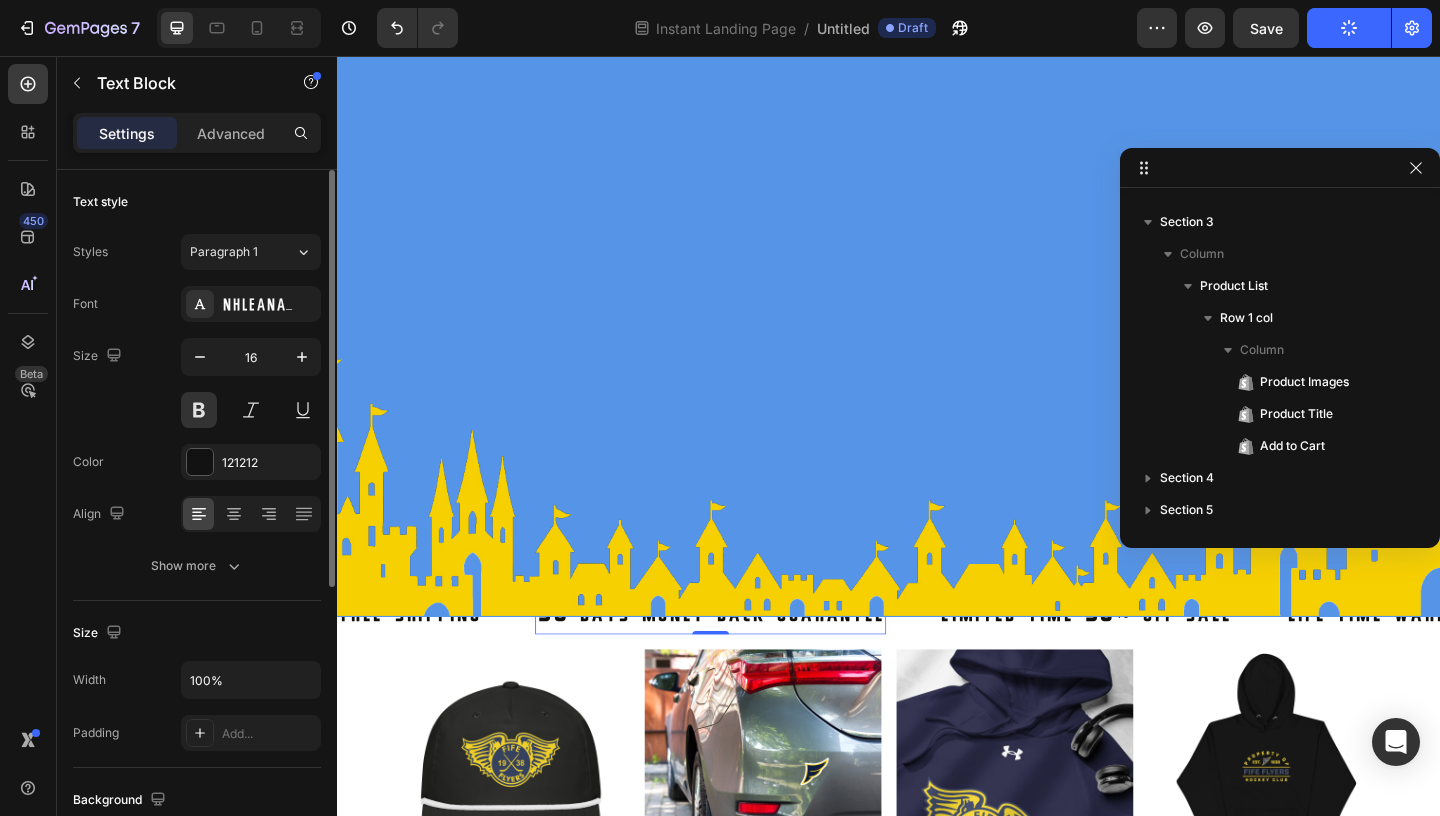 scroll, scrollTop: 626, scrollLeft: 0, axis: vertical 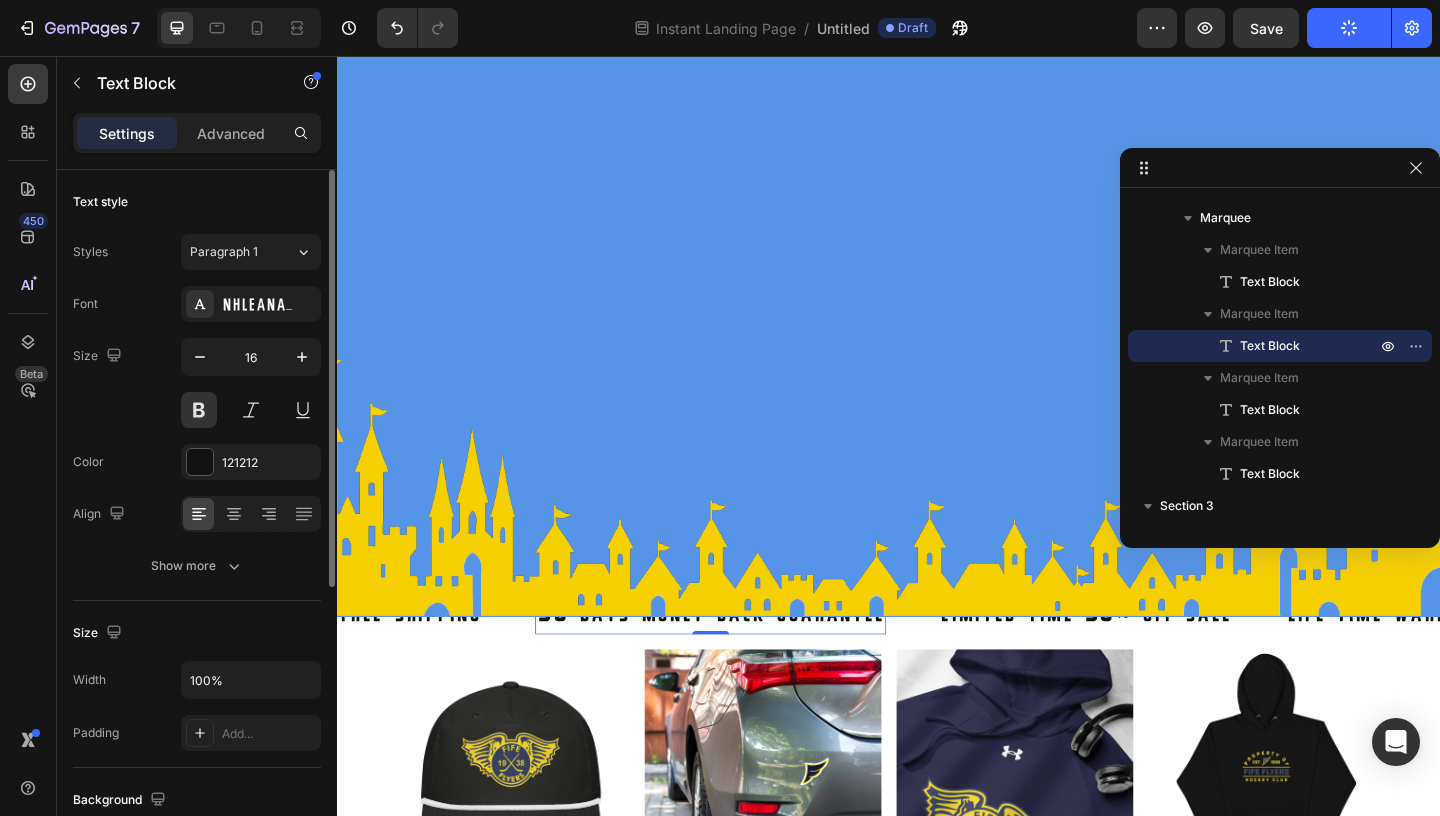 click on "30 DAYS MONEY BACK GUARANTEE" at bounding box center (743, 663) 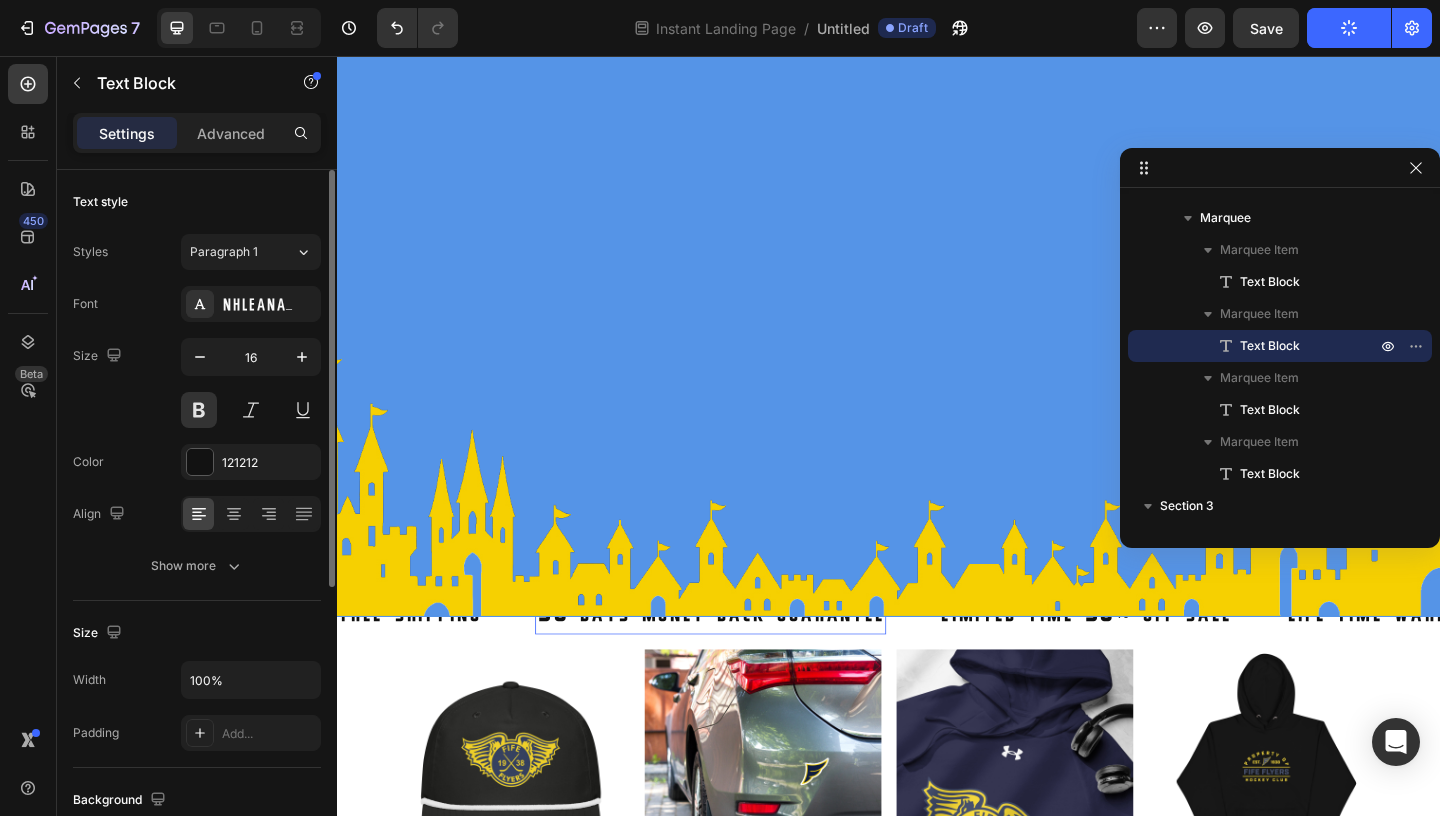 click on "30 DAYS MONEY BACK GUARANTEE" at bounding box center (743, 663) 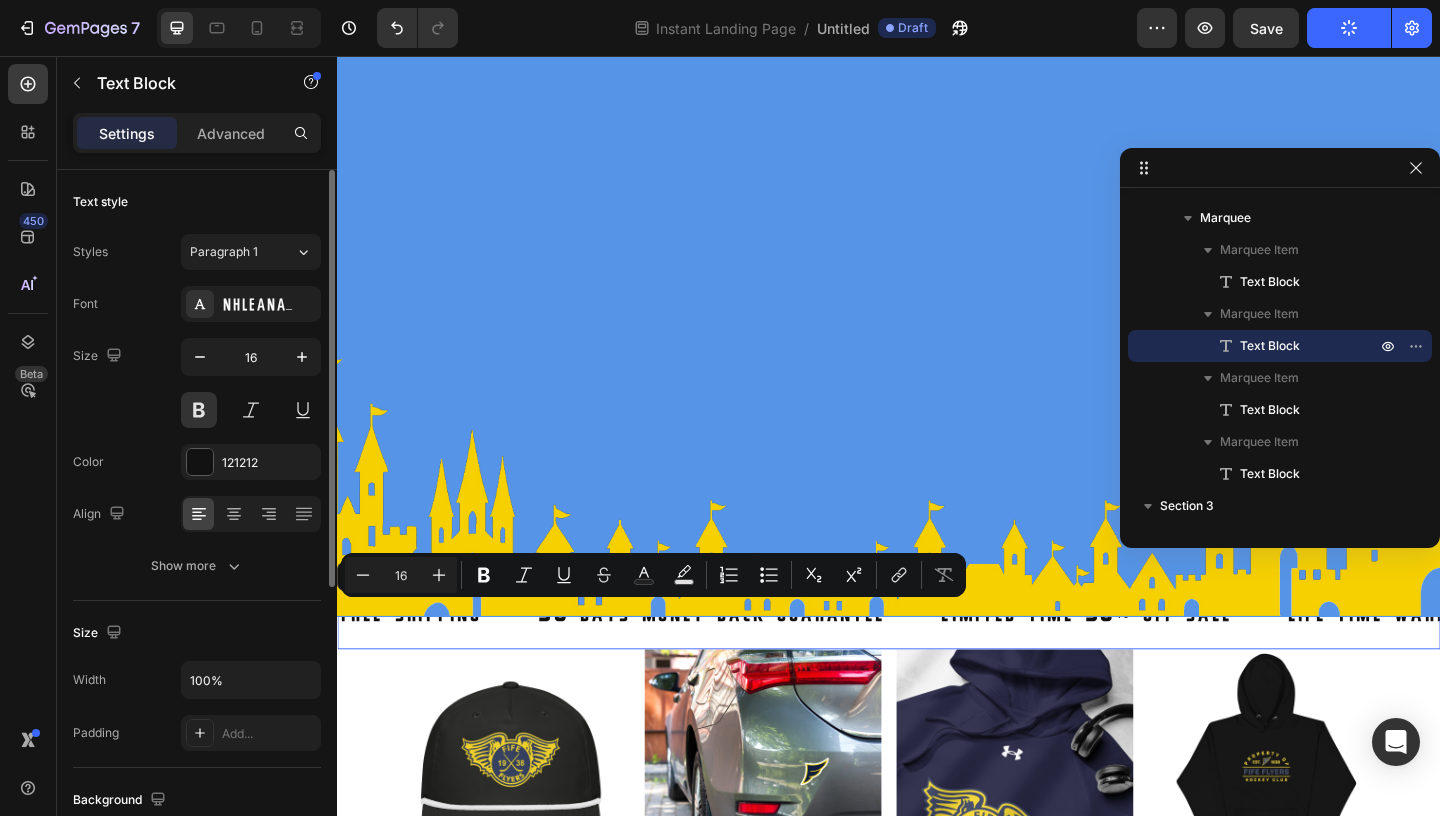 click on "FREE SHIPPING Text Block" at bounding box center [445, 663] 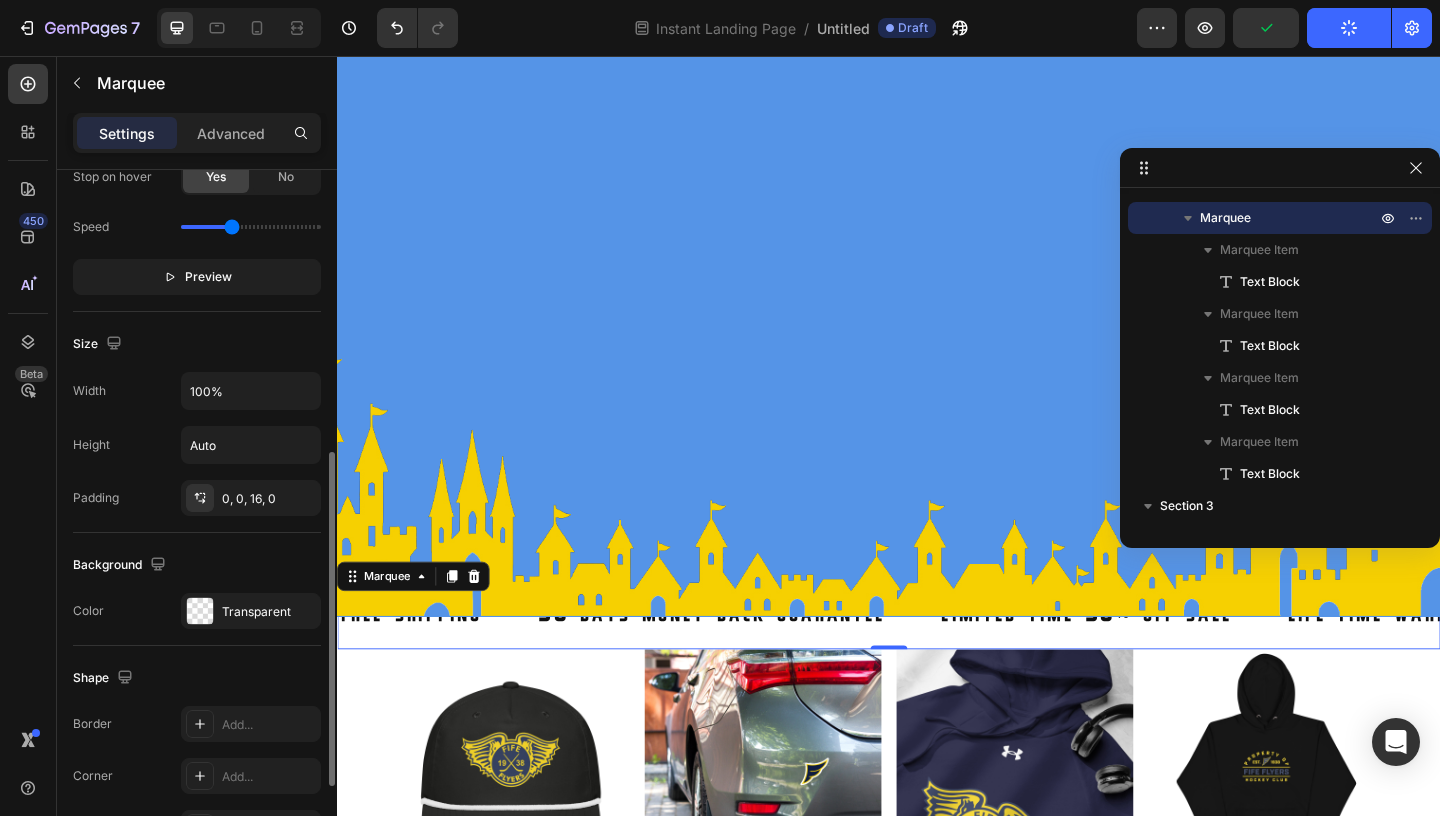 scroll, scrollTop: 585, scrollLeft: 0, axis: vertical 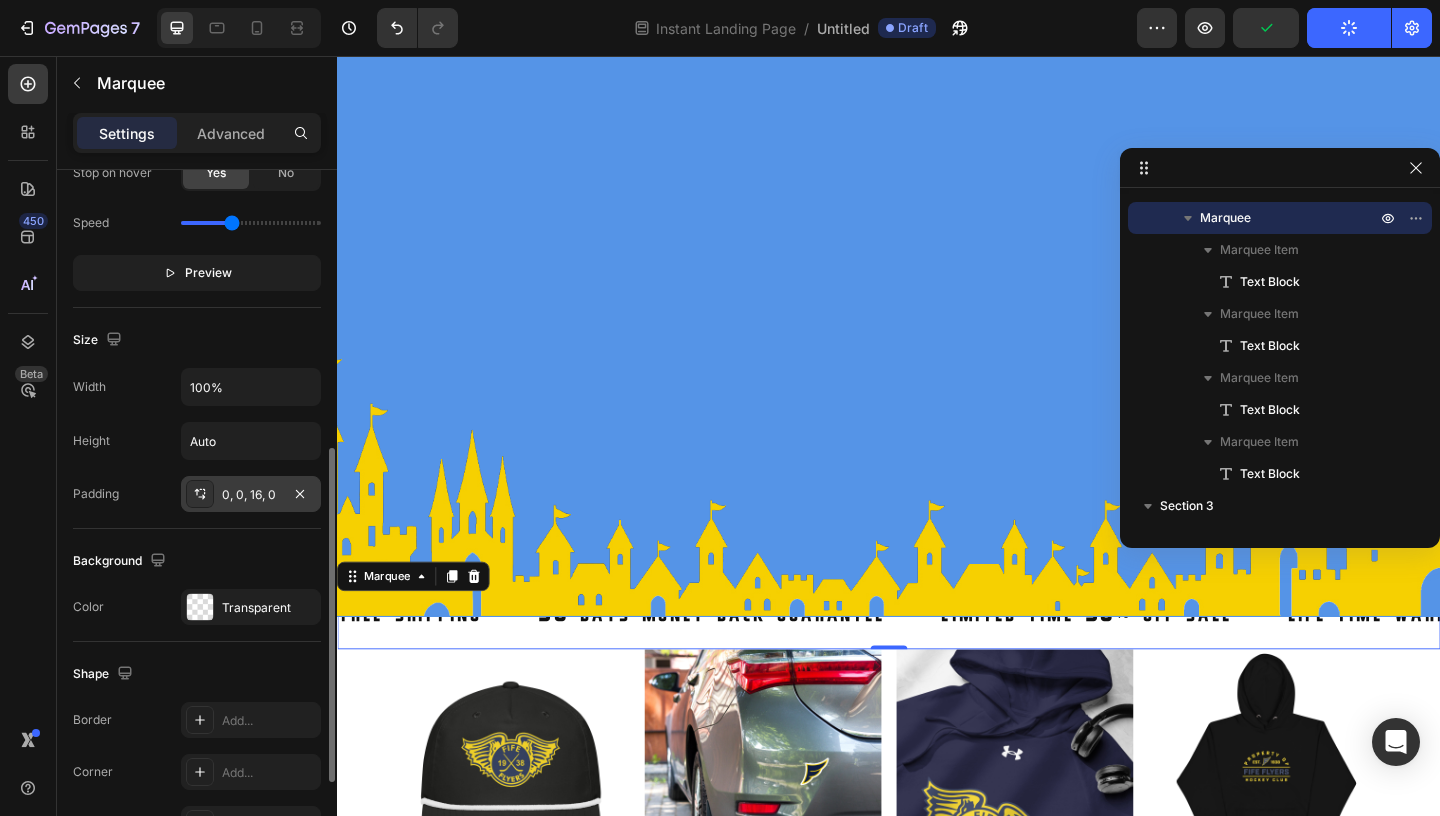 click on "0, 0, 16, 0" at bounding box center (251, 495) 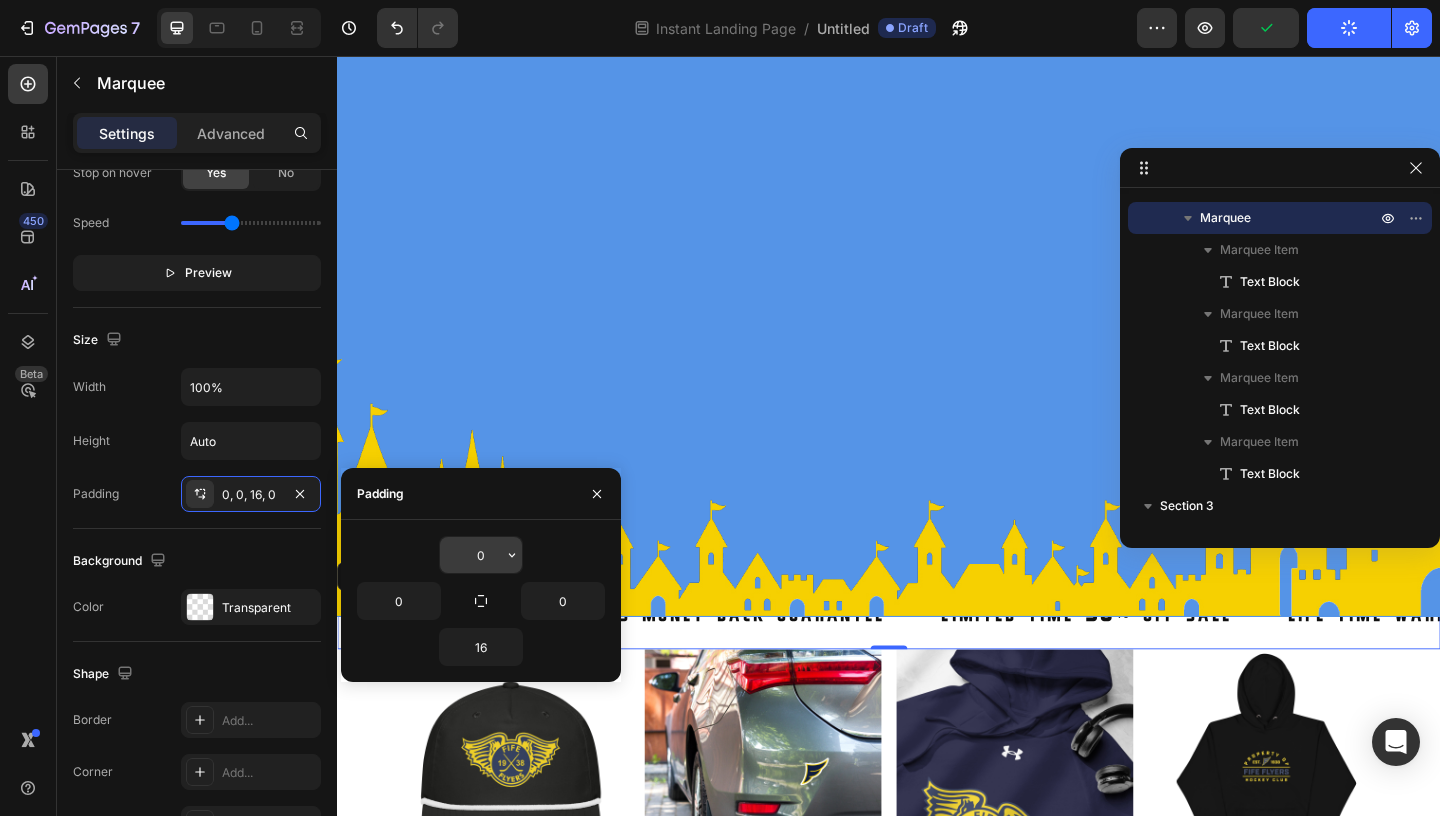 click 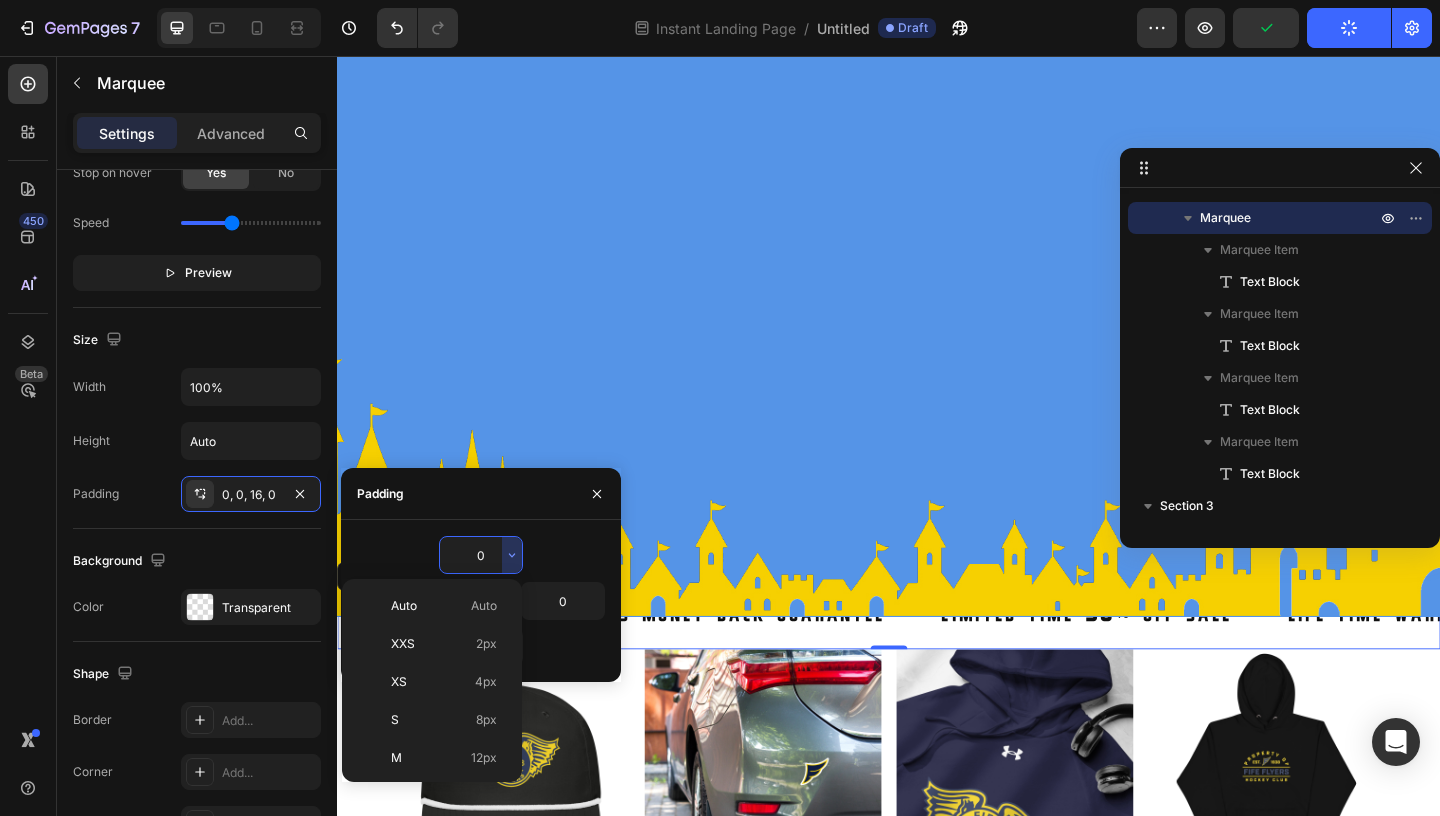 click on "0" at bounding box center (481, 555) 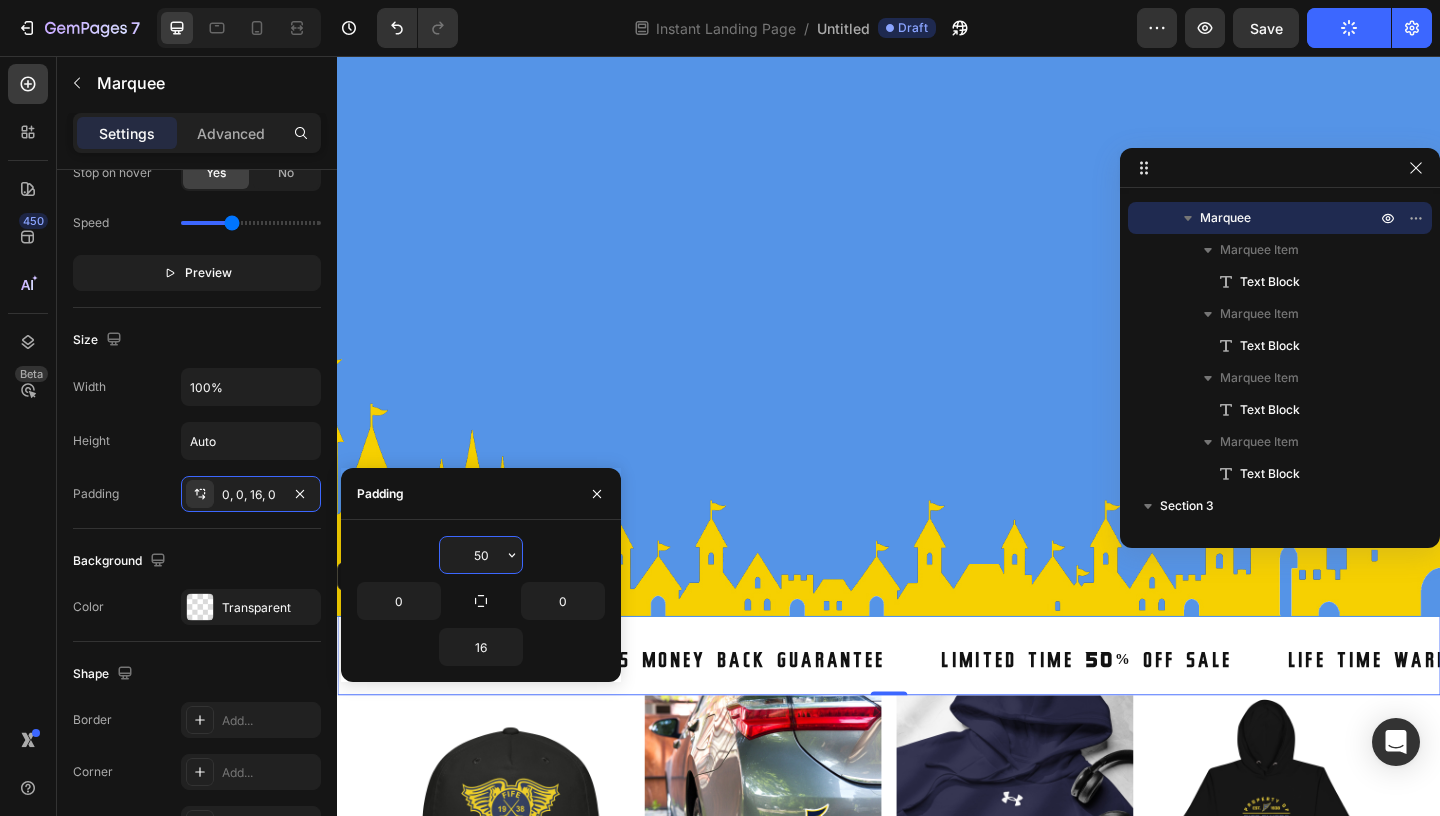 type on "5" 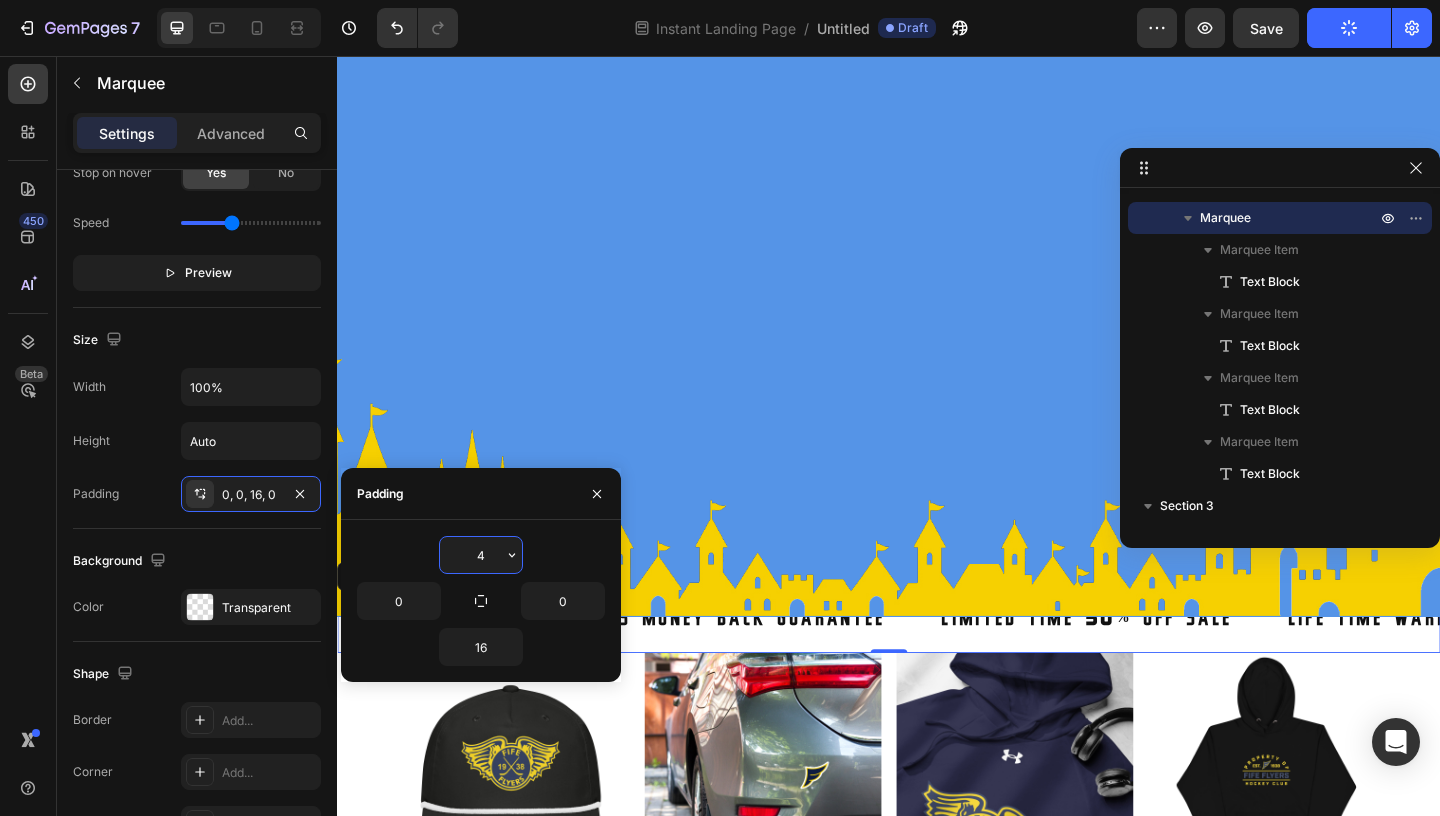 type on "45" 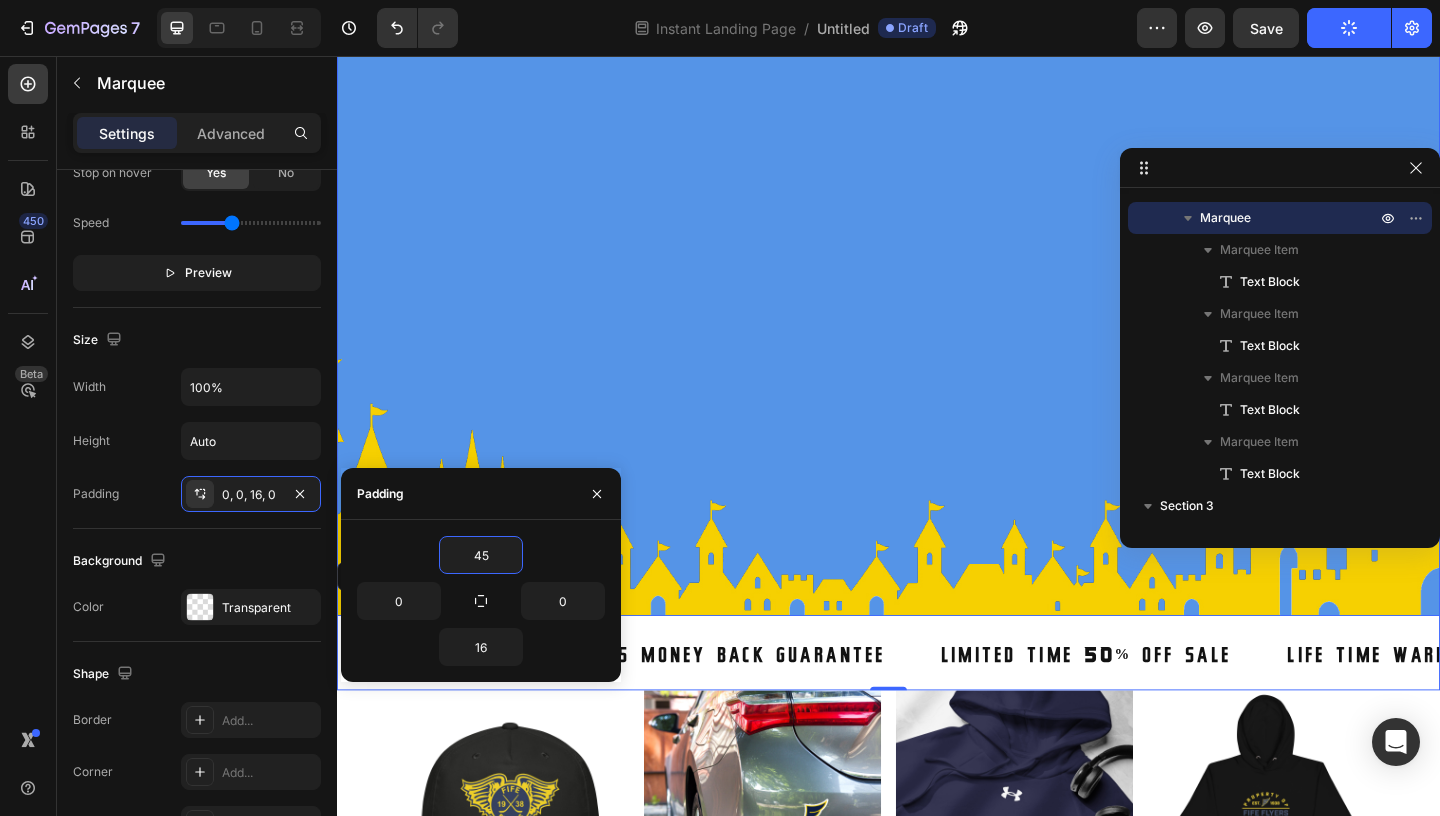 click on "Image" at bounding box center (937, 251) 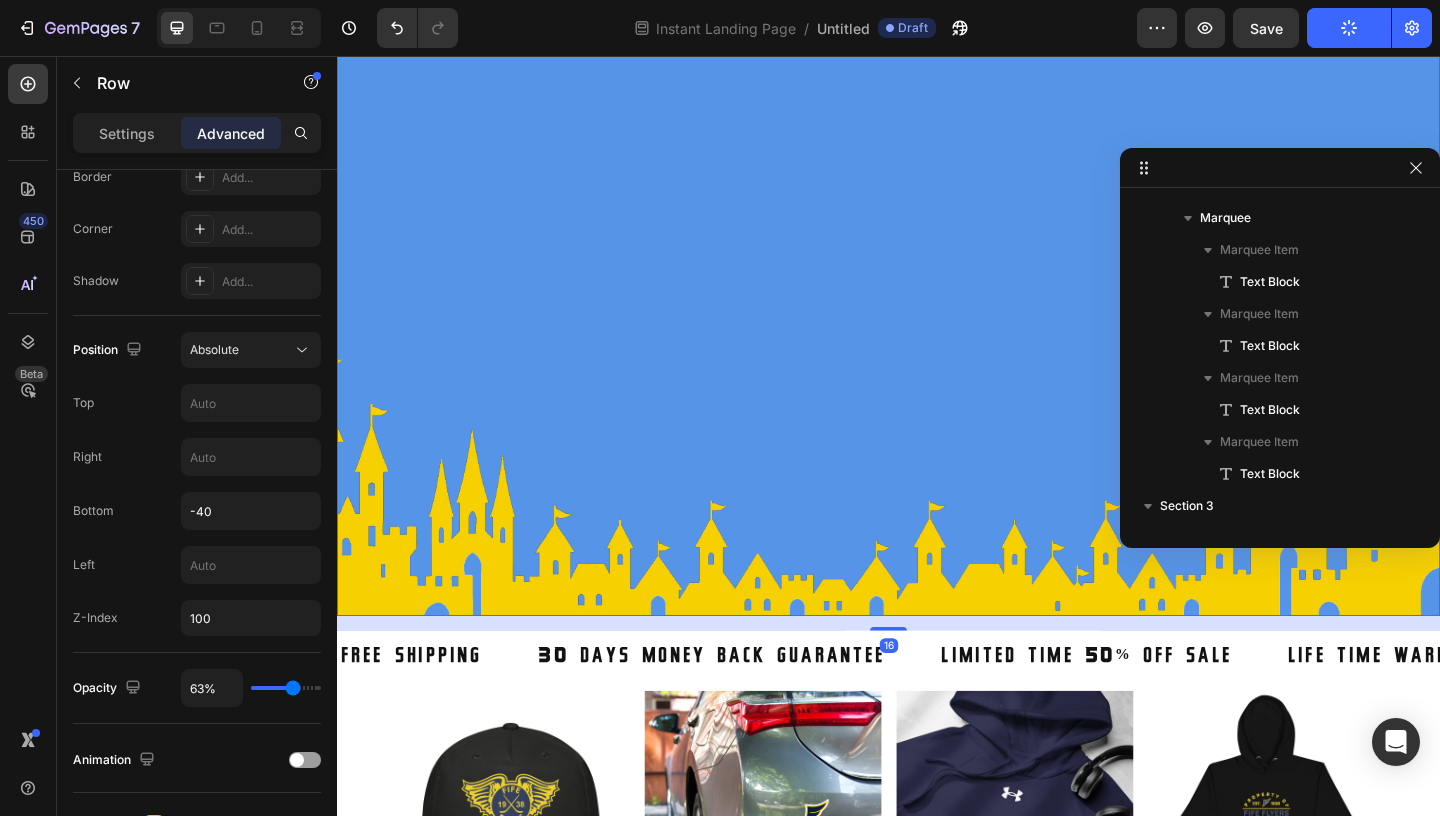 scroll, scrollTop: 0, scrollLeft: 0, axis: both 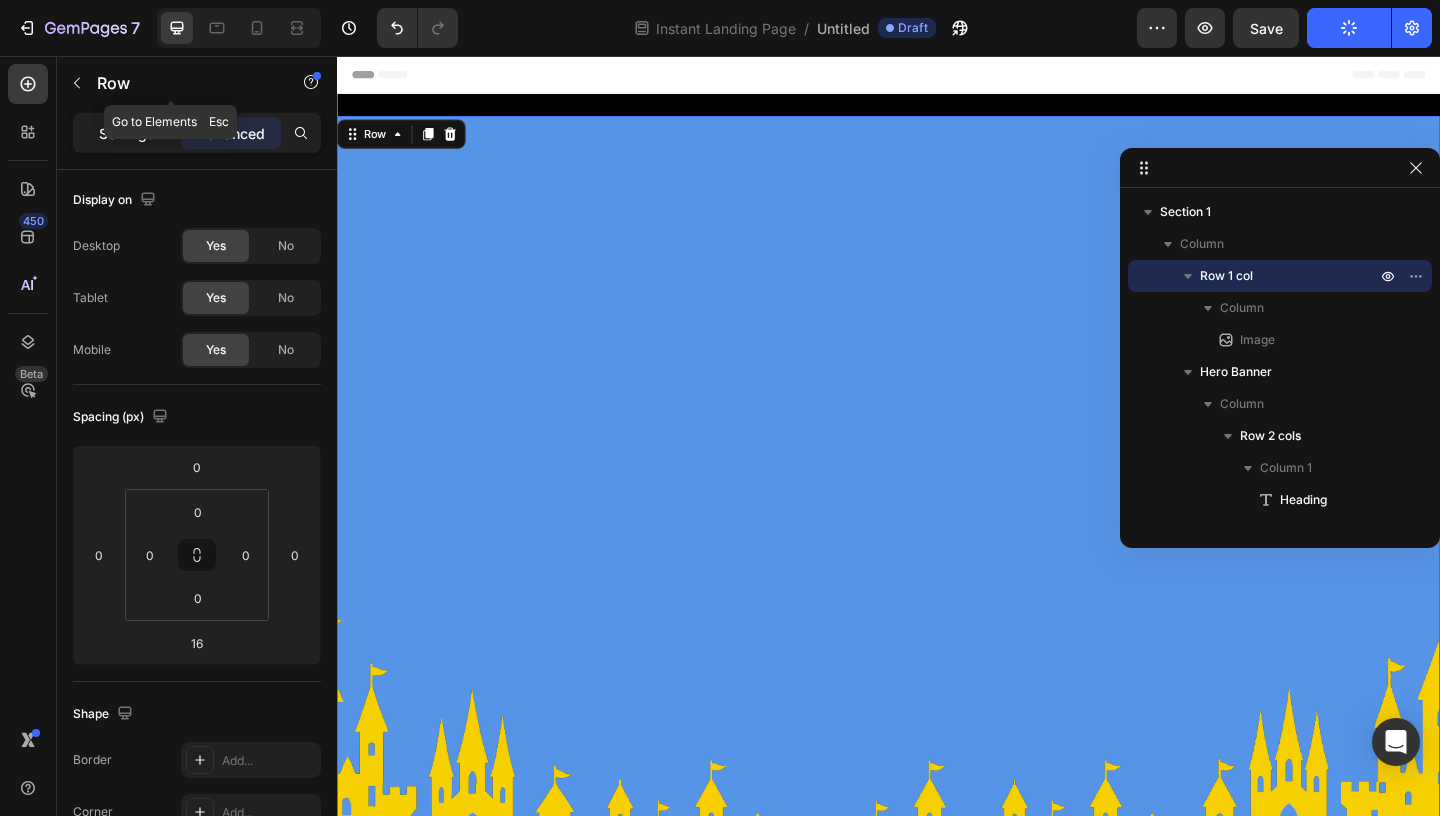 click on "Settings" at bounding box center (127, 133) 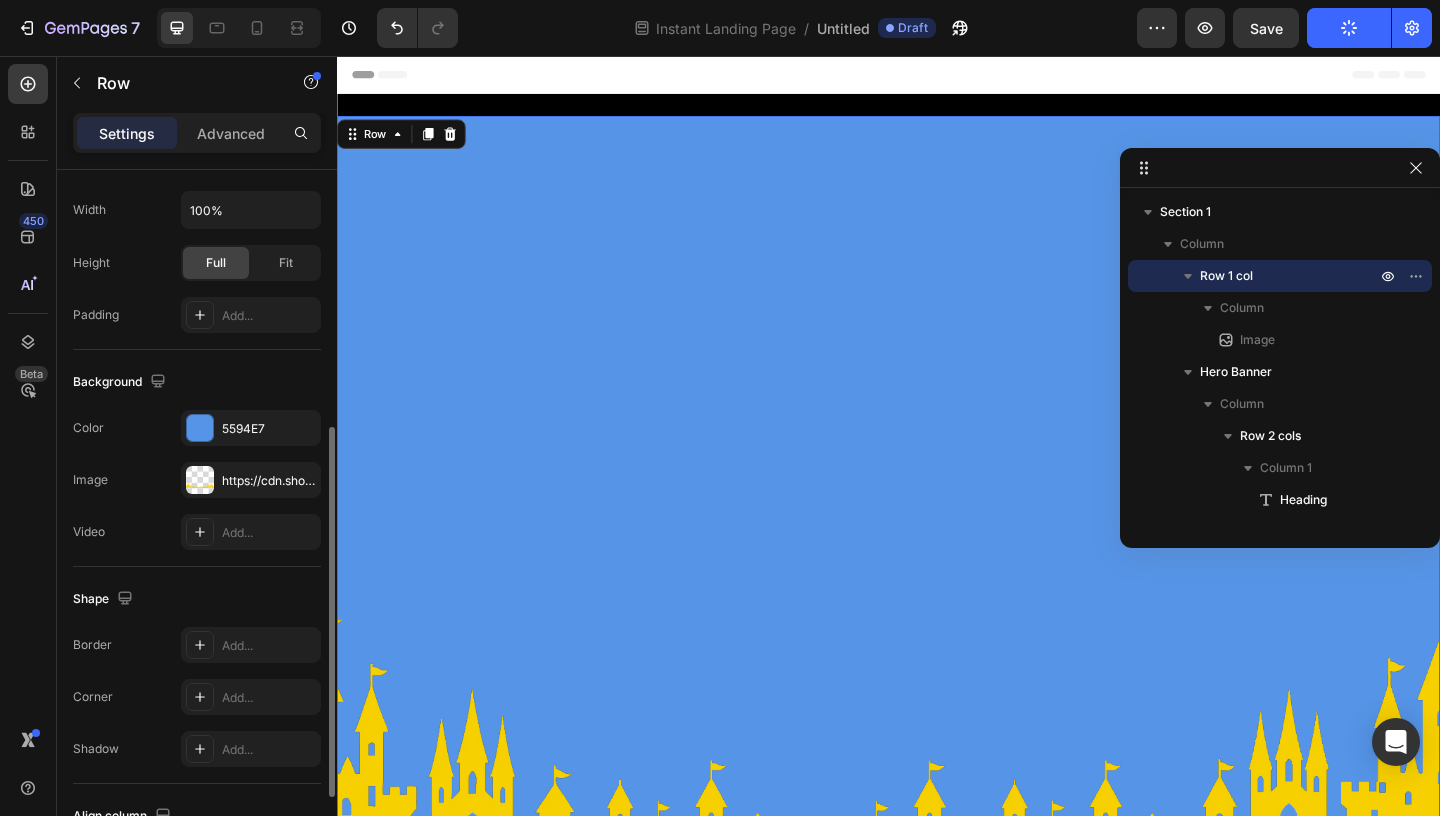 scroll, scrollTop: 483, scrollLeft: 0, axis: vertical 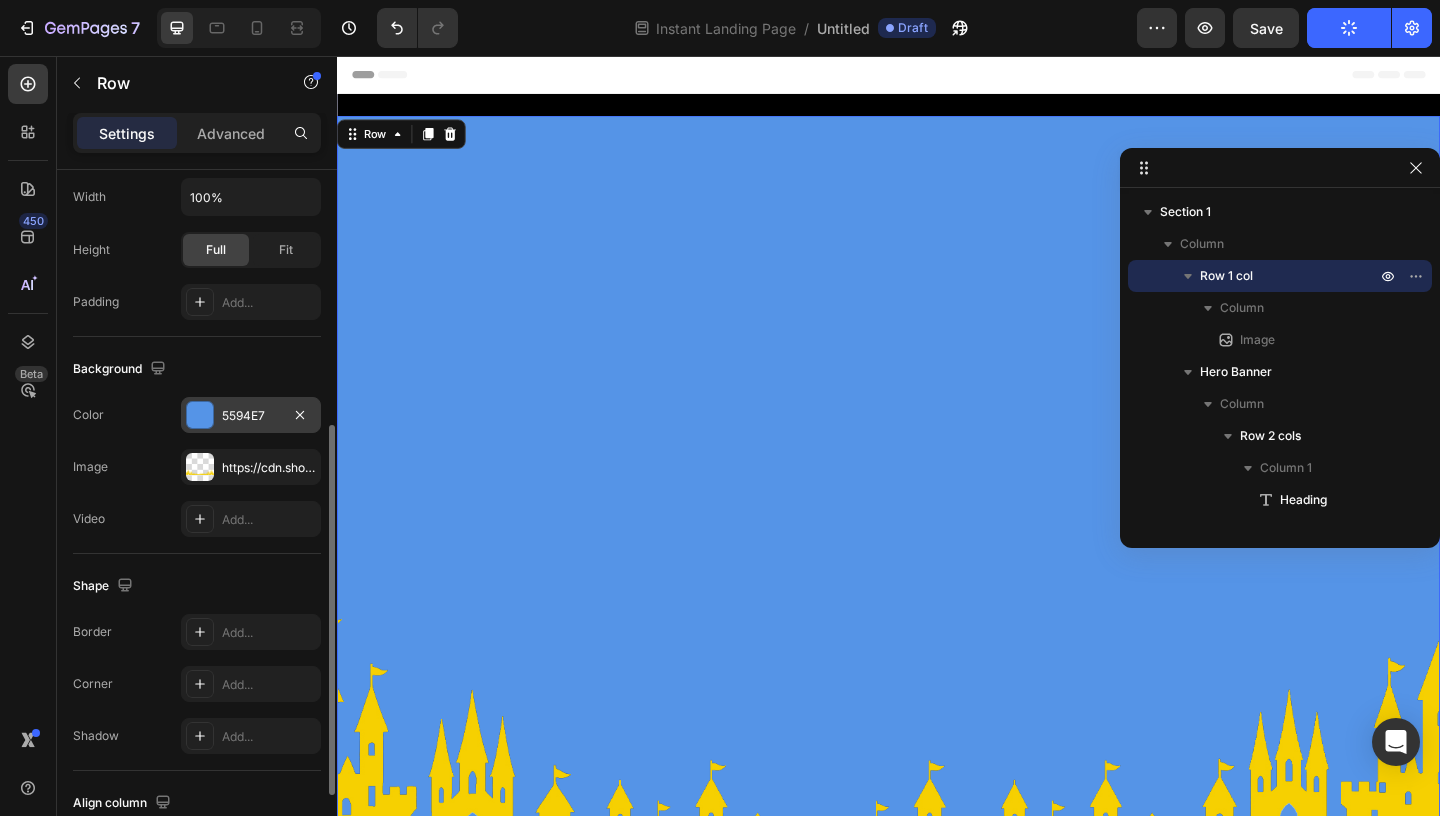 click on "5594E7" at bounding box center (251, 415) 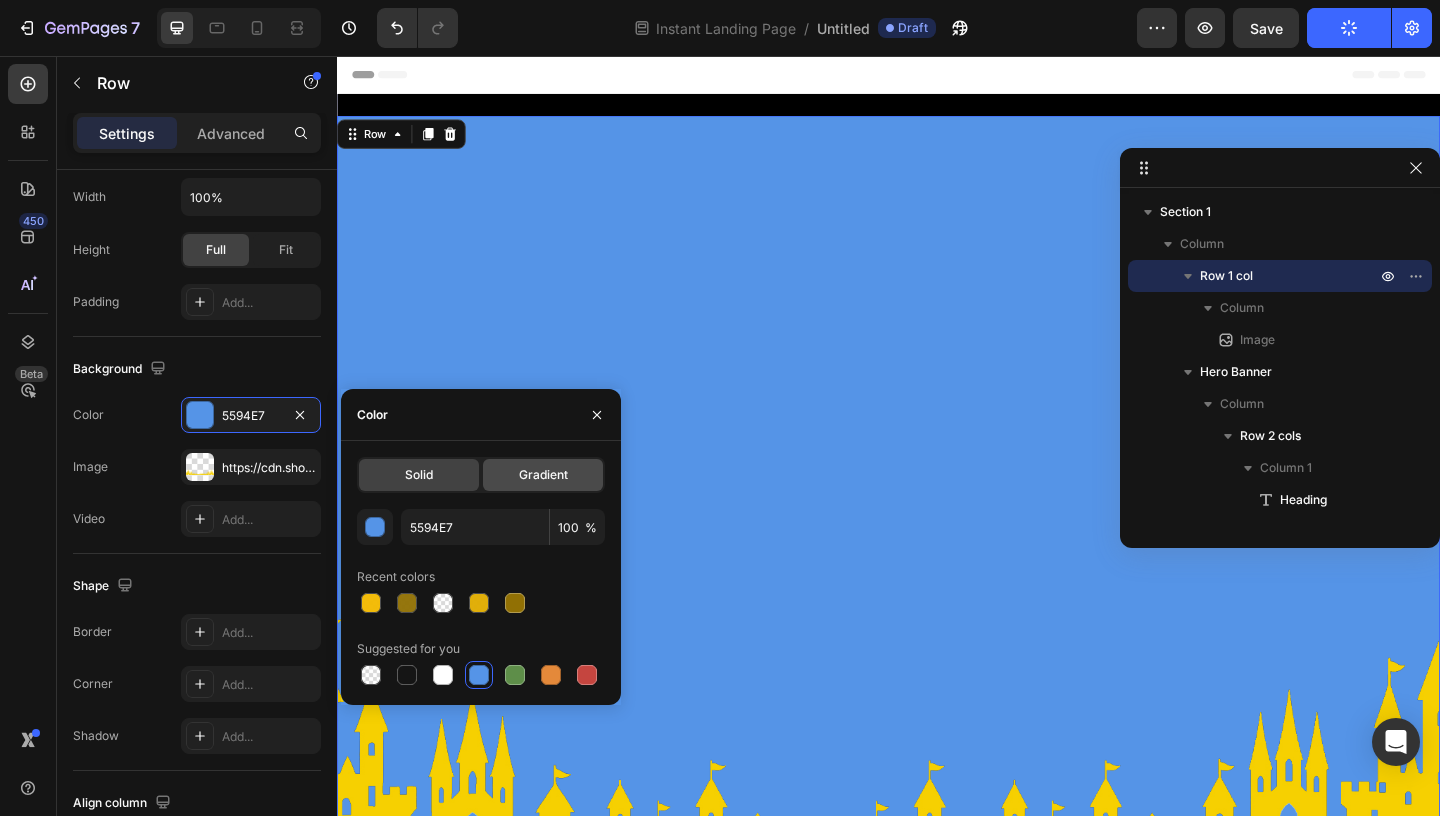 click on "Gradient" 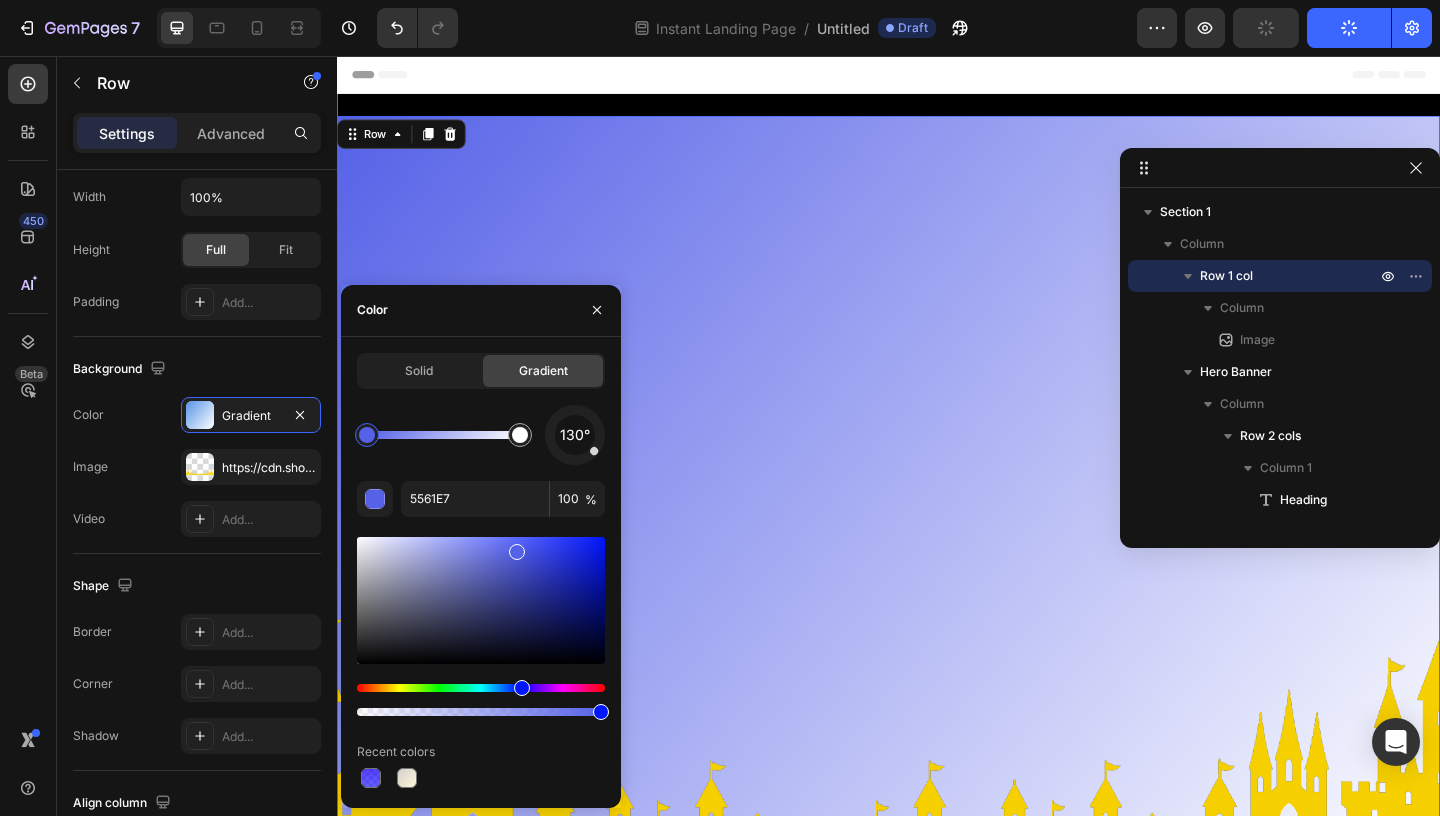click at bounding box center (481, 688) 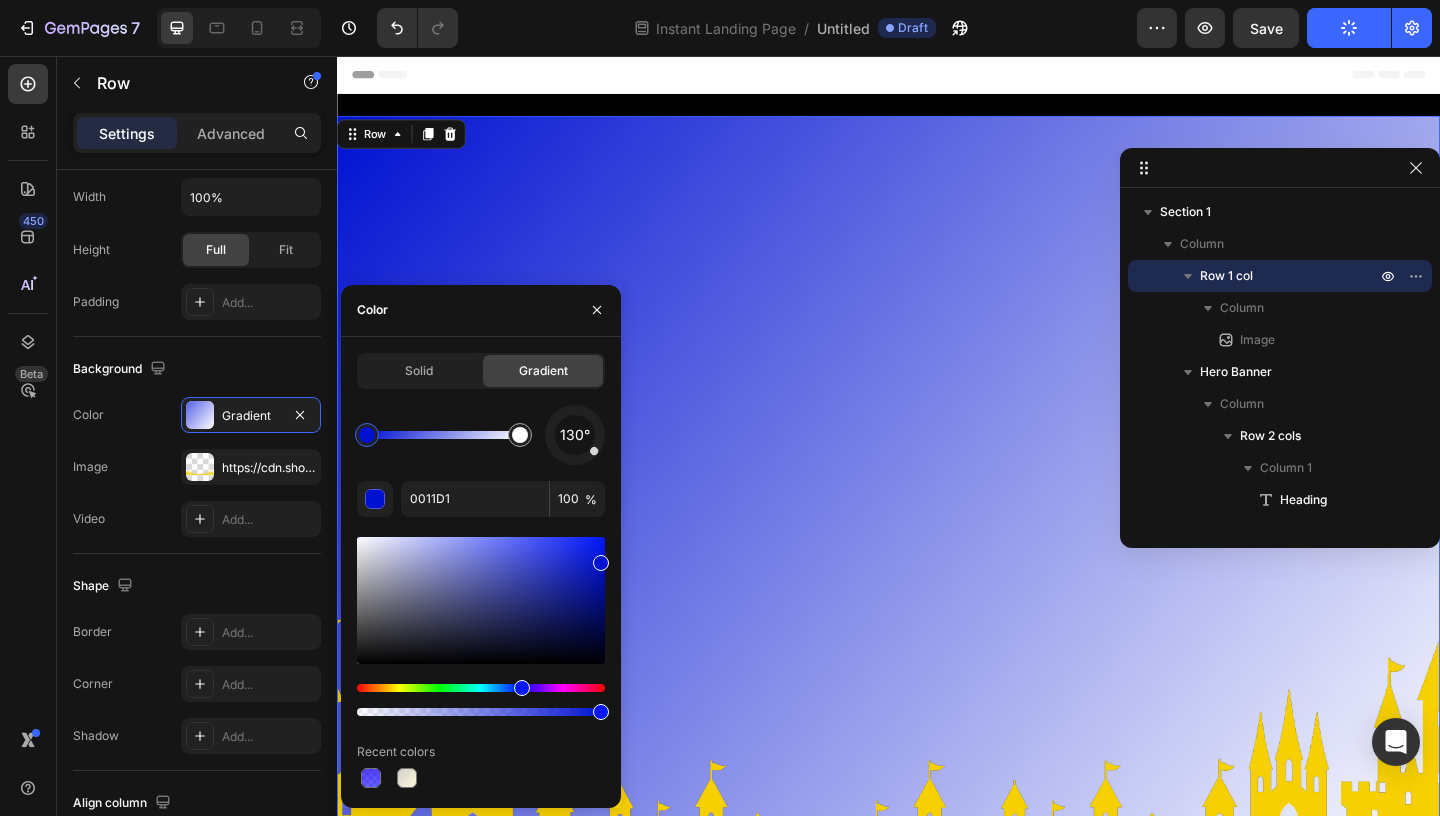 click at bounding box center [481, 600] 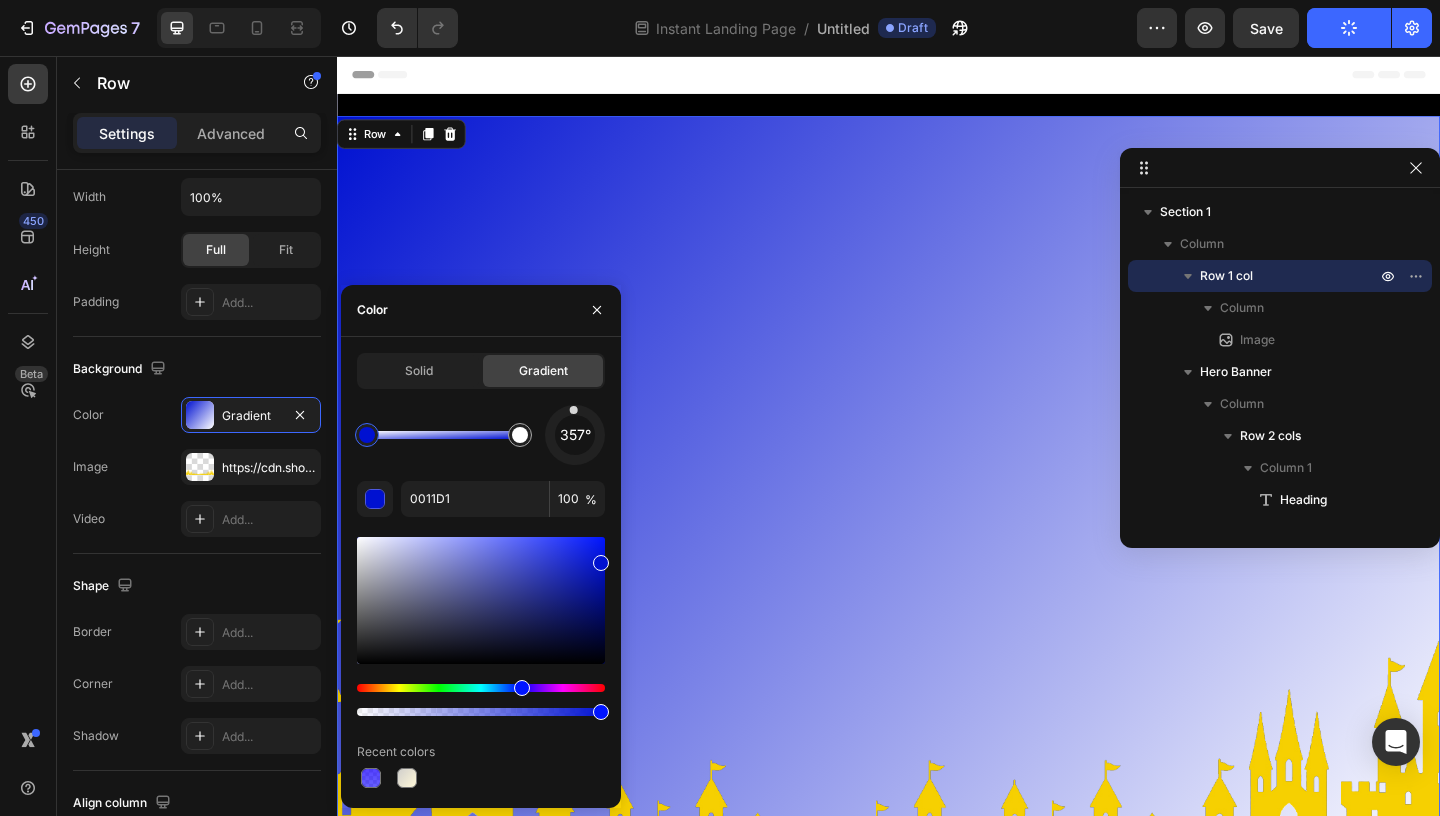 drag, startPoint x: 597, startPoint y: 449, endPoint x: 571, endPoint y: 359, distance: 93.680305 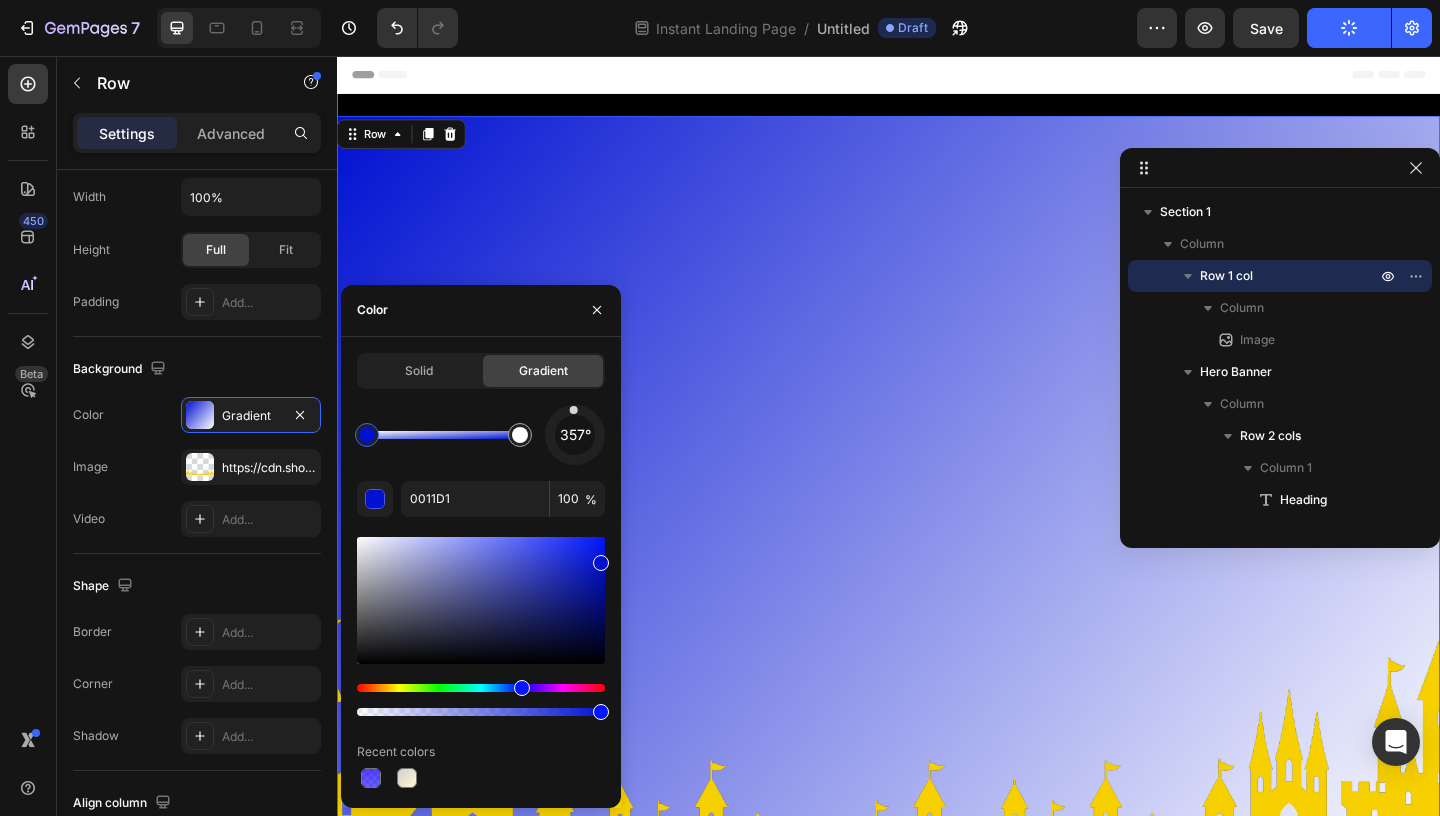click on "Solid Gradient 357° 0011D1 100 % Recent colors" 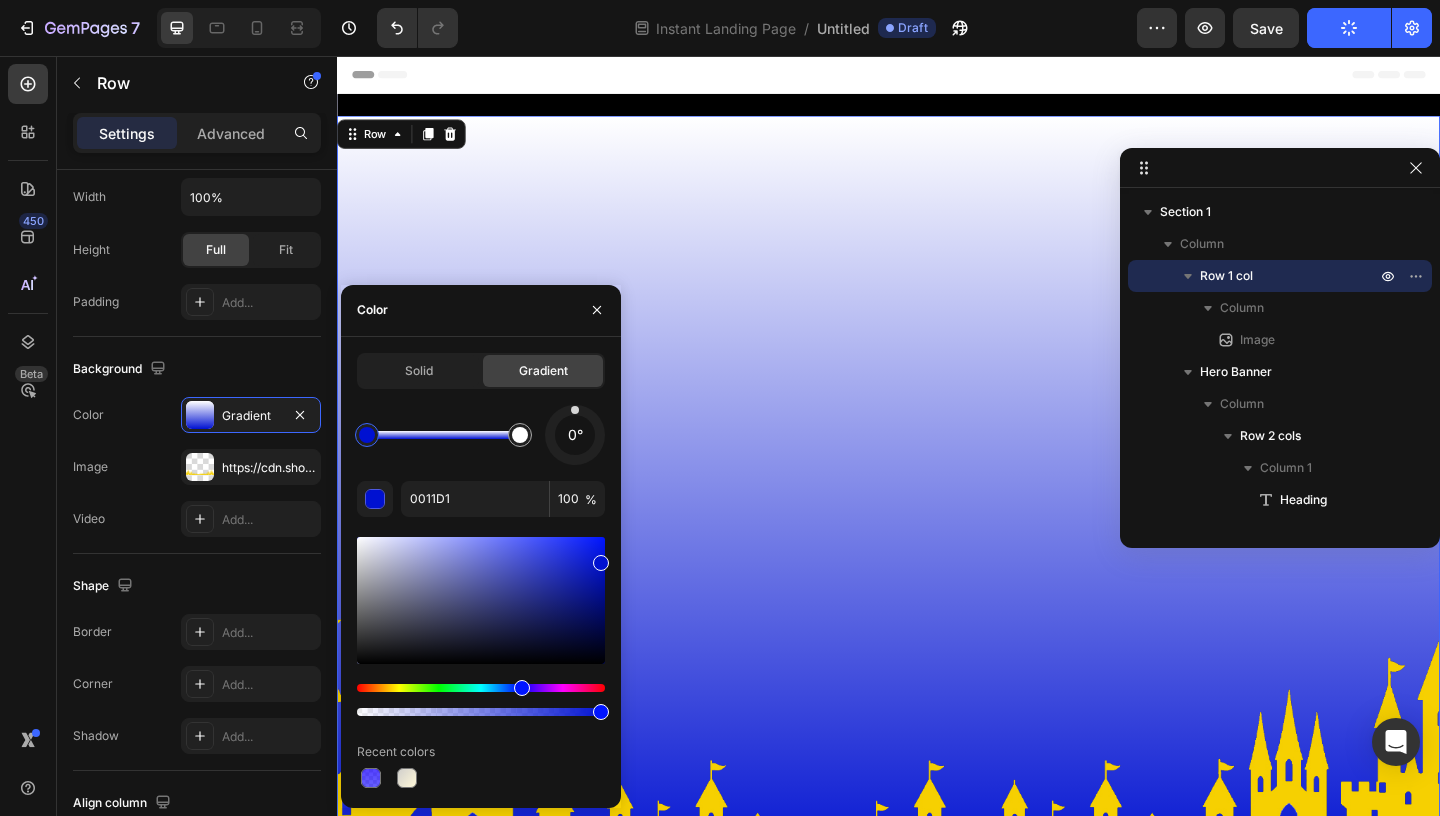 click at bounding box center [575, 435] 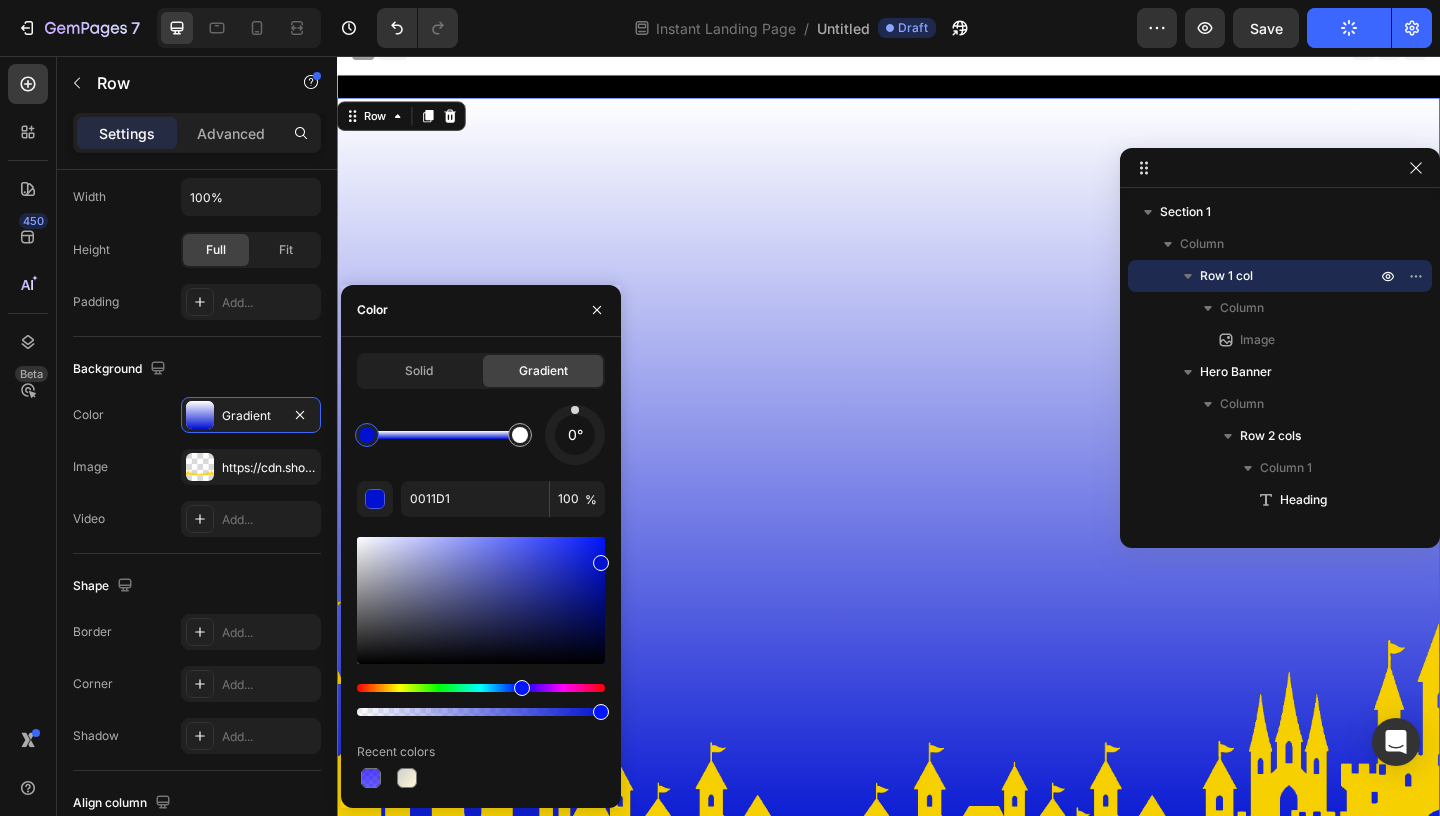 scroll, scrollTop: 16, scrollLeft: 0, axis: vertical 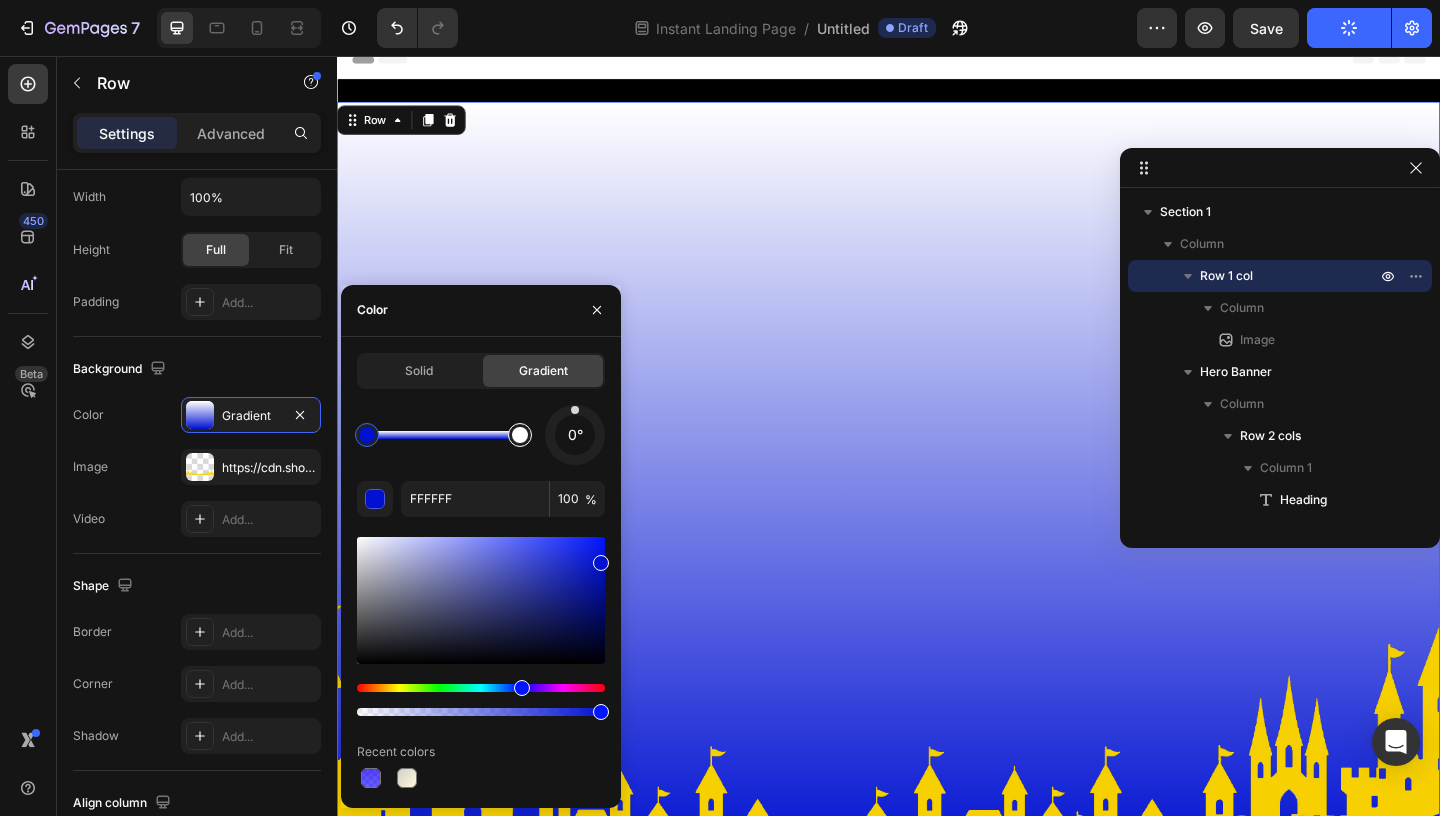 click at bounding box center (520, 435) 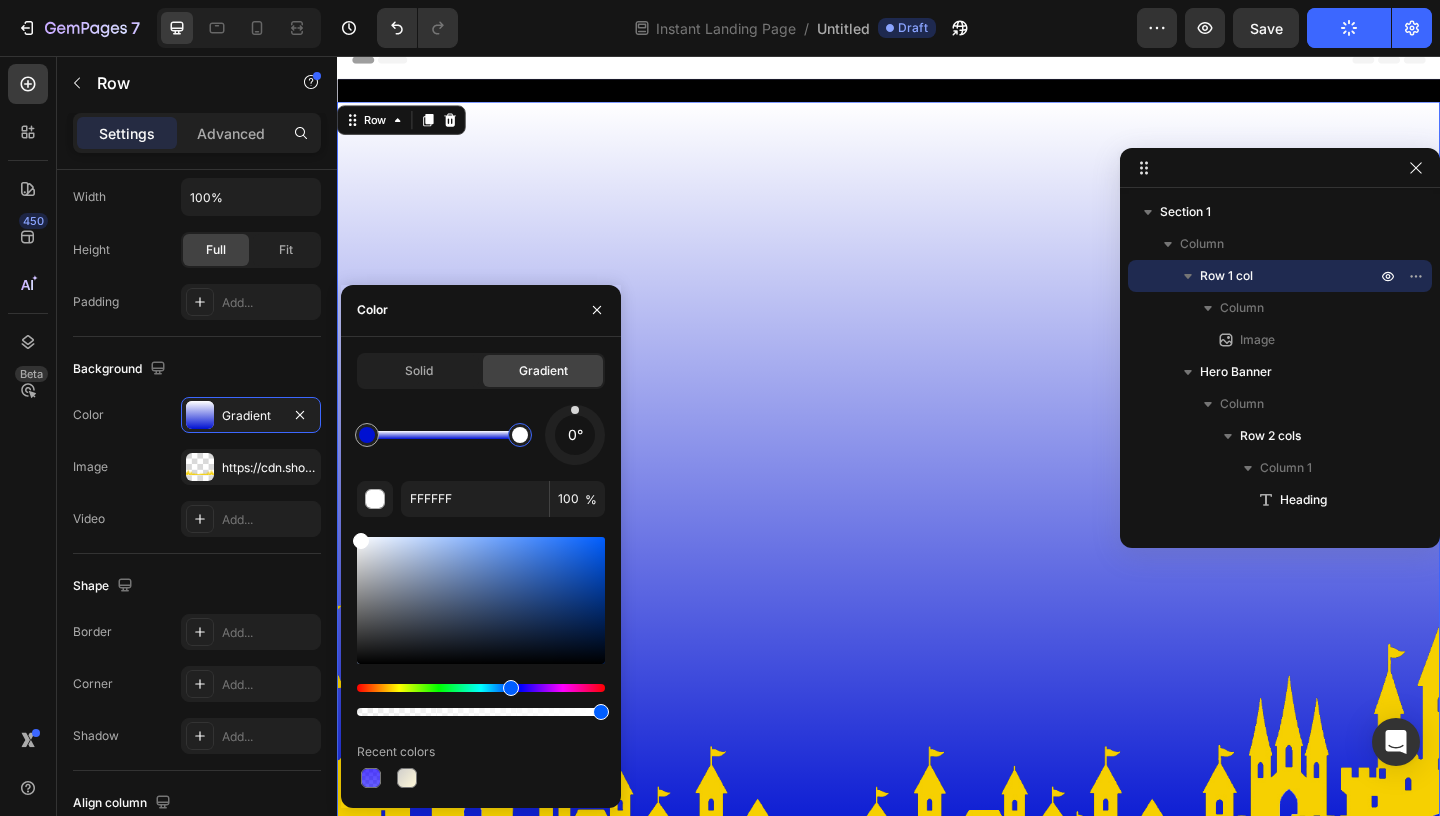 click at bounding box center [481, 688] 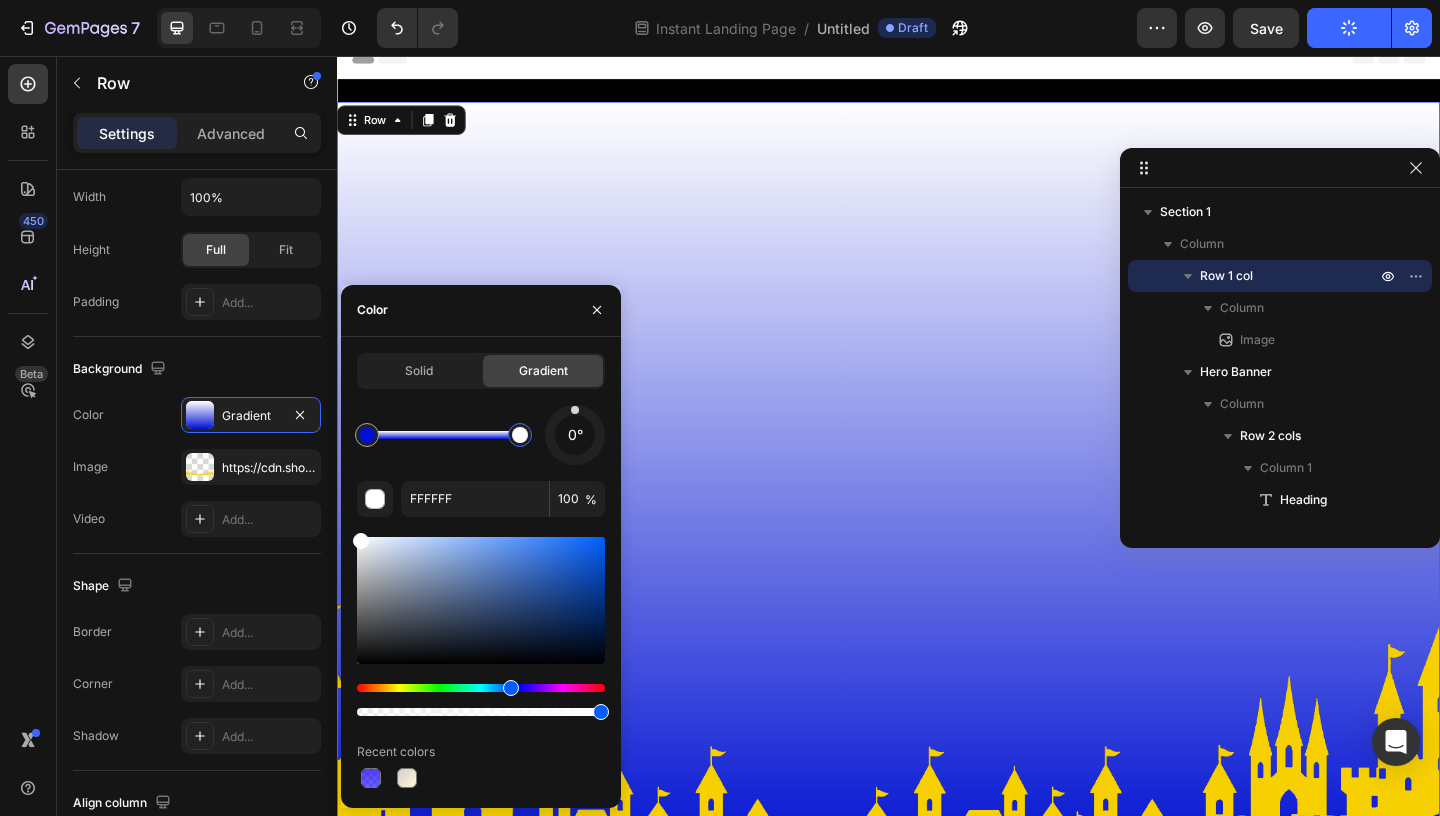 click at bounding box center (481, 688) 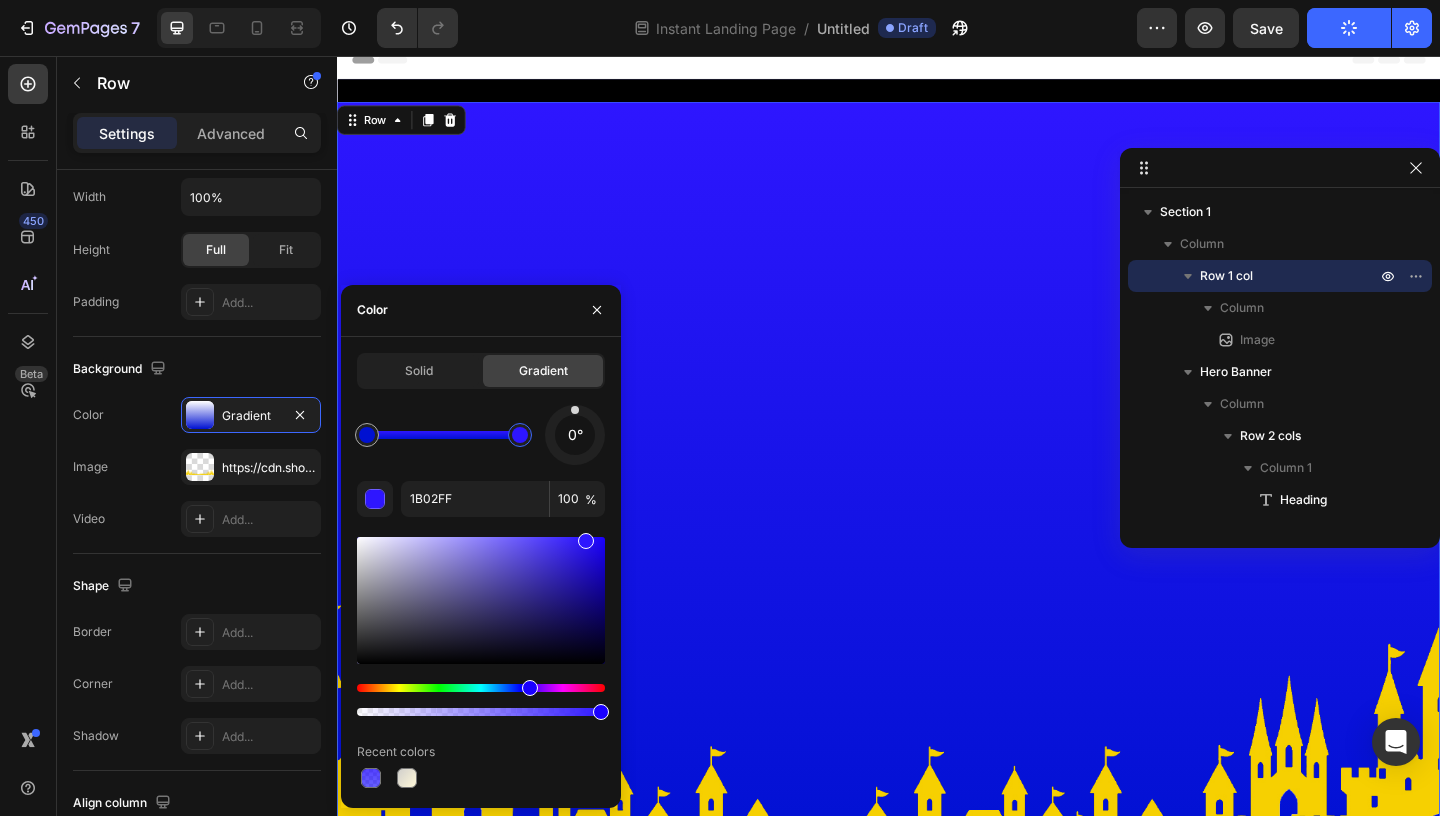 type on "1900FF" 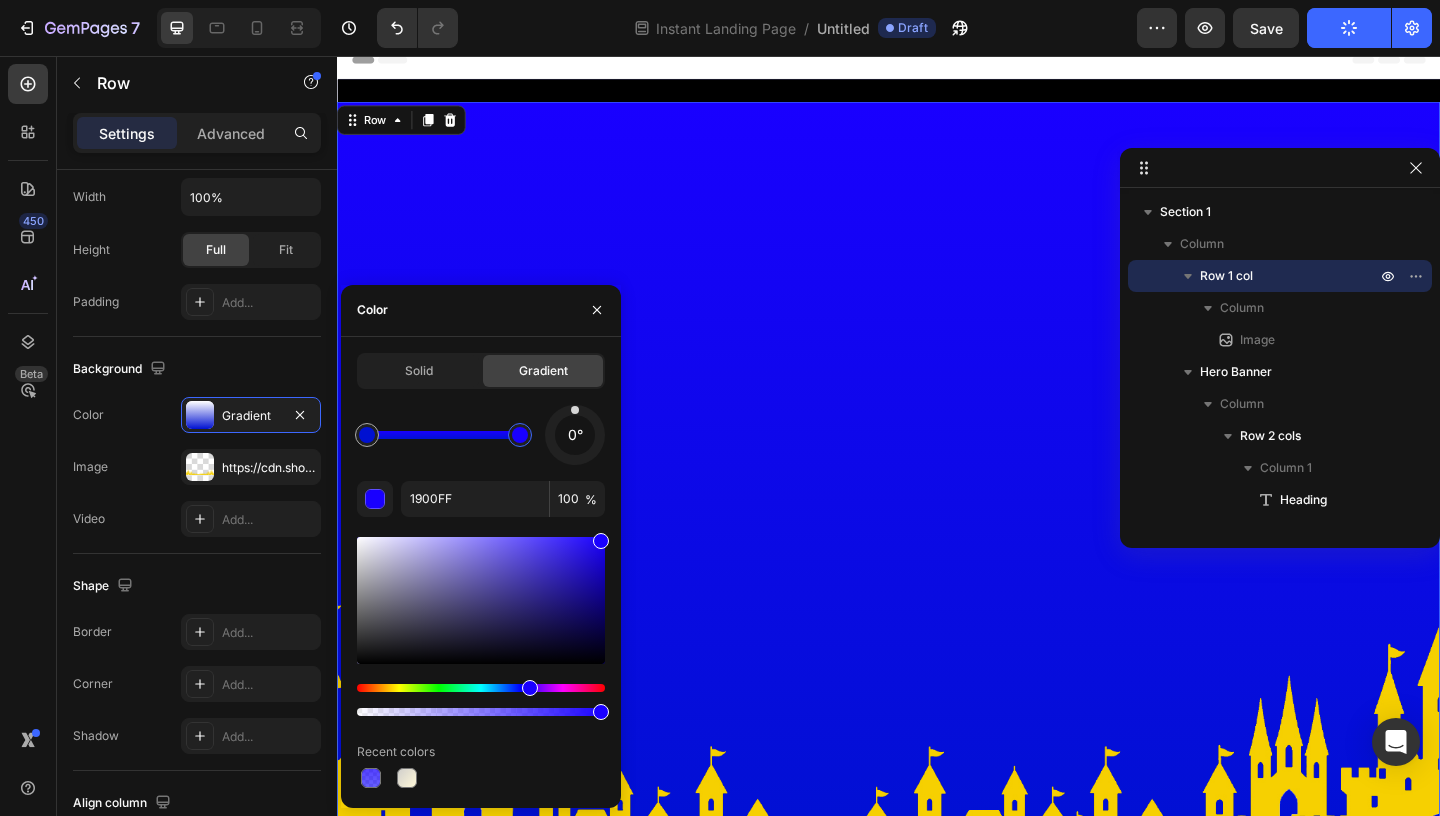 drag, startPoint x: 594, startPoint y: 627, endPoint x: 621, endPoint y: 521, distance: 109.38464 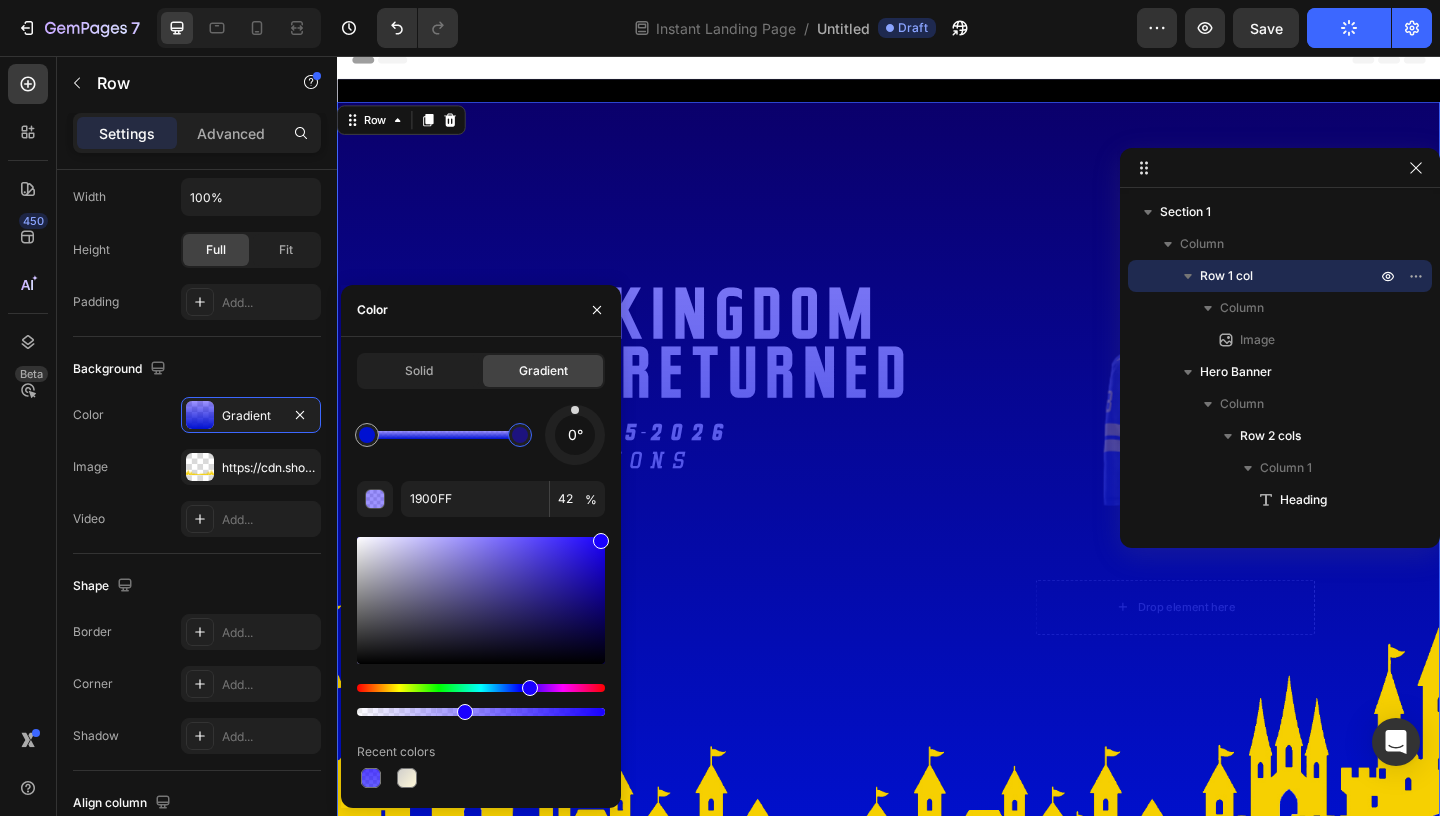 drag, startPoint x: 605, startPoint y: 712, endPoint x: 448, endPoint y: 706, distance: 157.11461 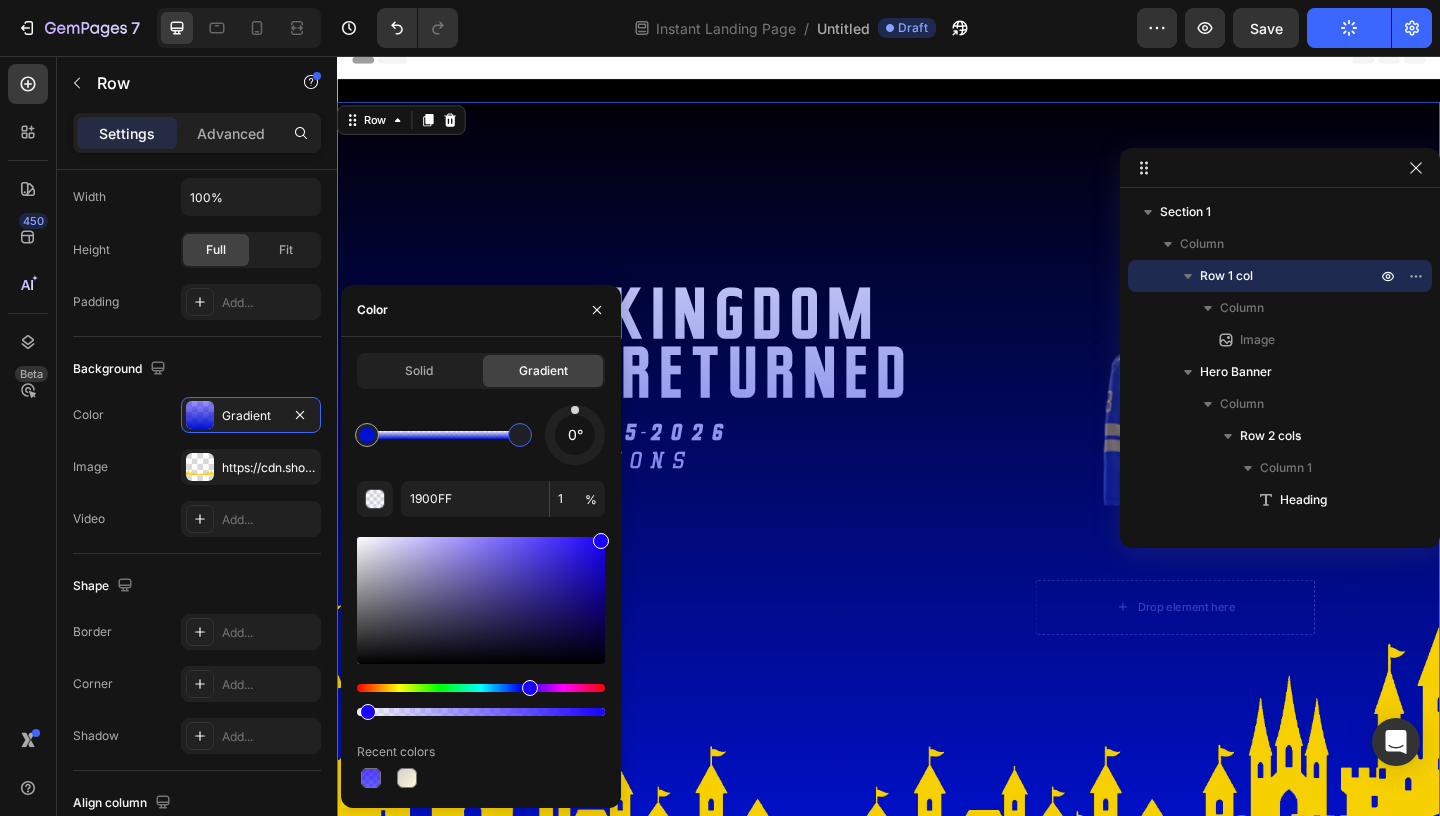 type on "0" 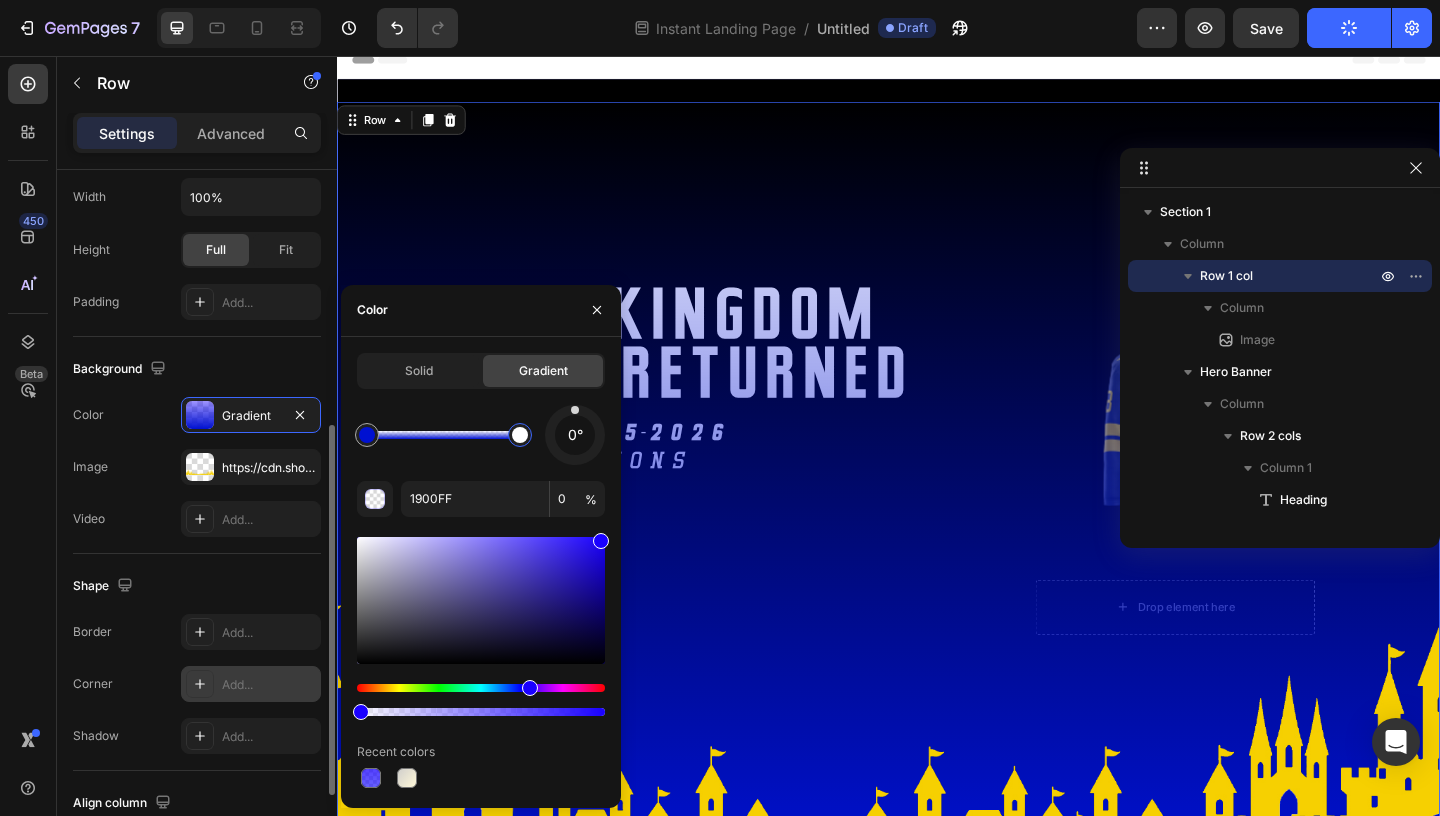 drag, startPoint x: 464, startPoint y: 714, endPoint x: 317, endPoint y: 690, distance: 148.9463 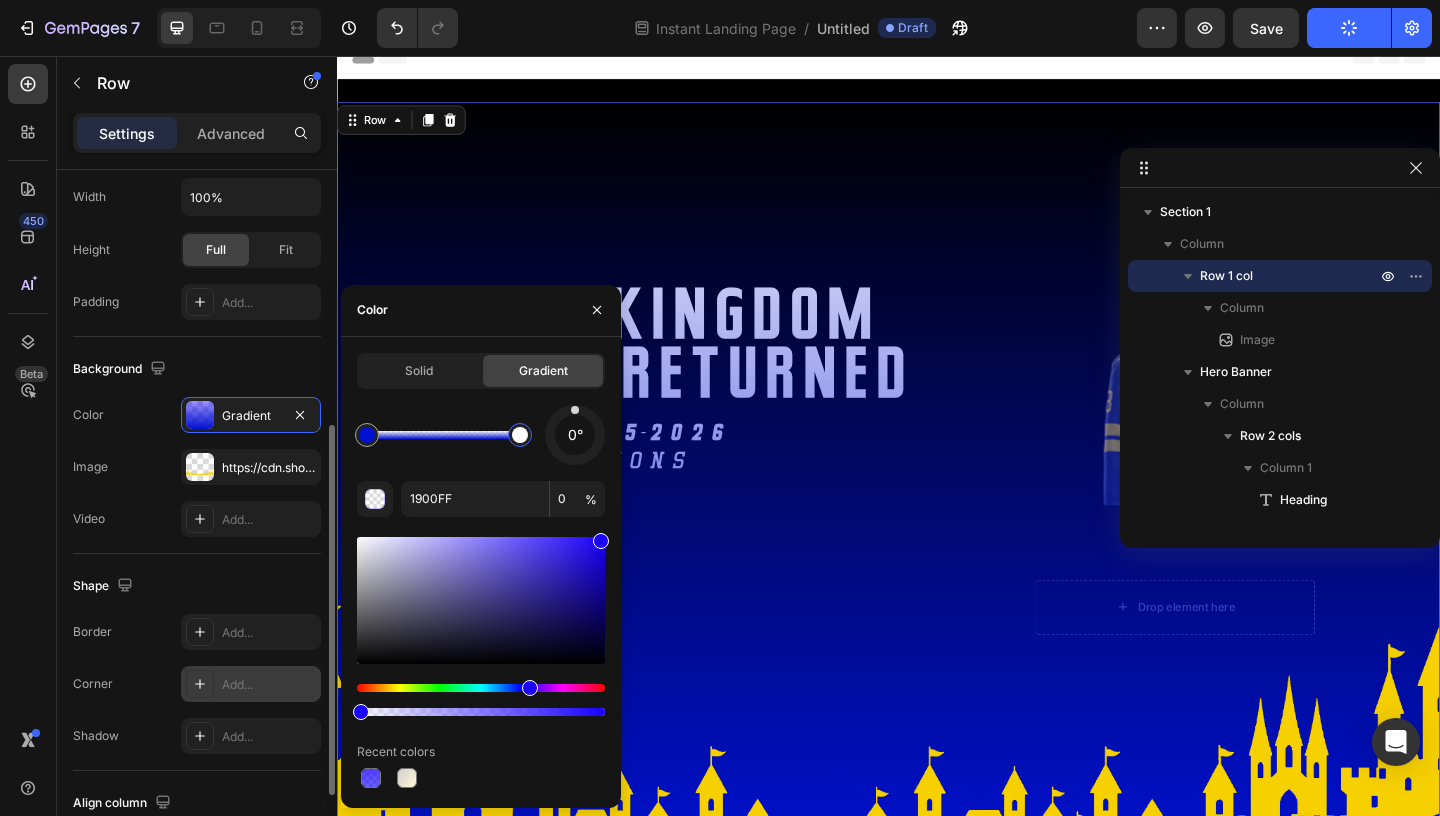 click on "450 Beta Sections(18) Elements(104) Section Element Hero Section Product Detail Brands Trusted Badges Guarantee Product Breakdown How to use Testimonials Compare Bundle FAQs Social Proof Brand Story Product List Collection Blog List Contact Sticky Add to Cart Custom Footer Browse Library 450 Layout
Row
Row
Row
Row Text
Heading
Text Block Button
Button
Button
Button
Button Media
Image" 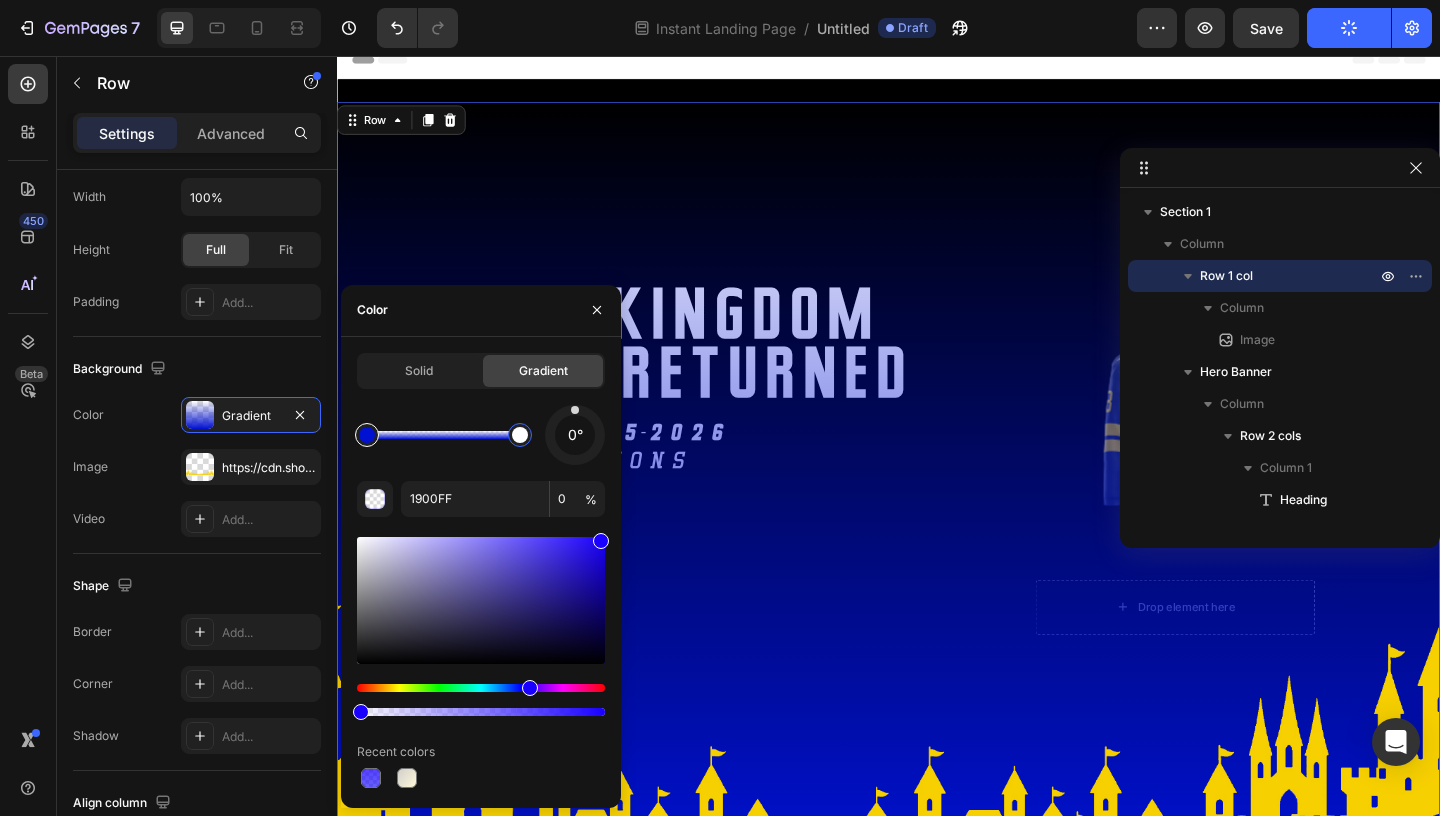 type on "0011D1" 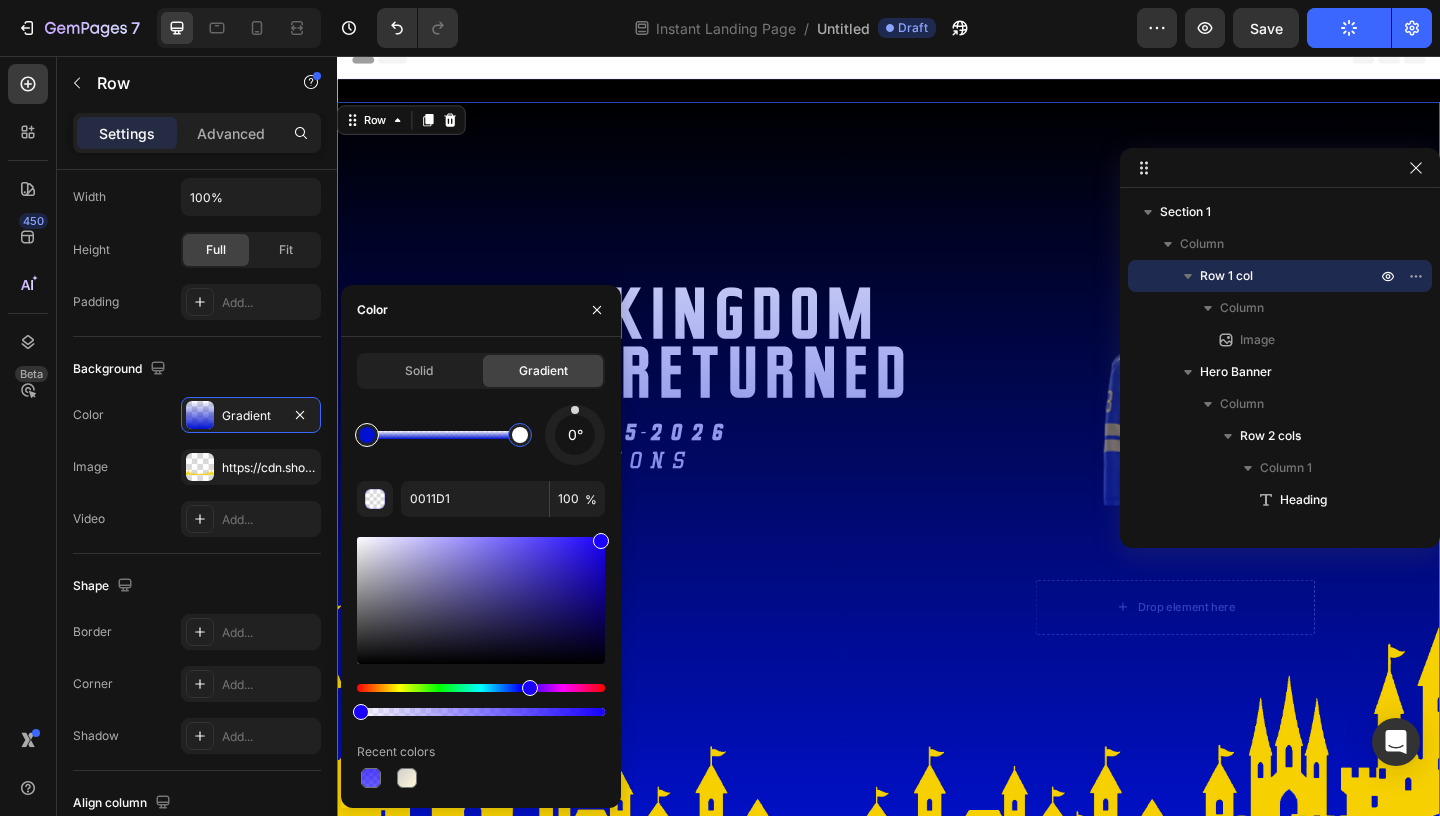 click at bounding box center [367, 435] 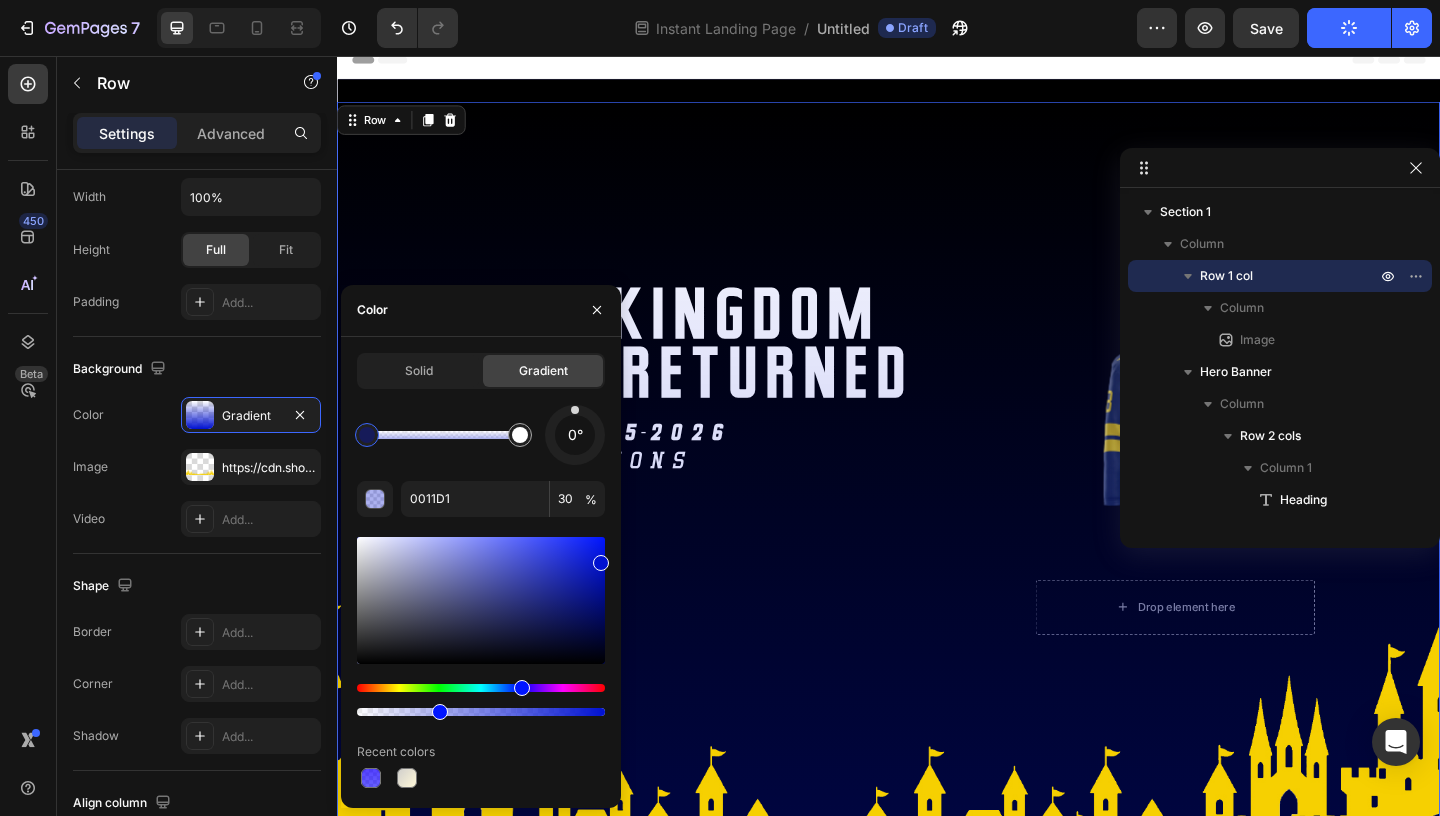 type on "29" 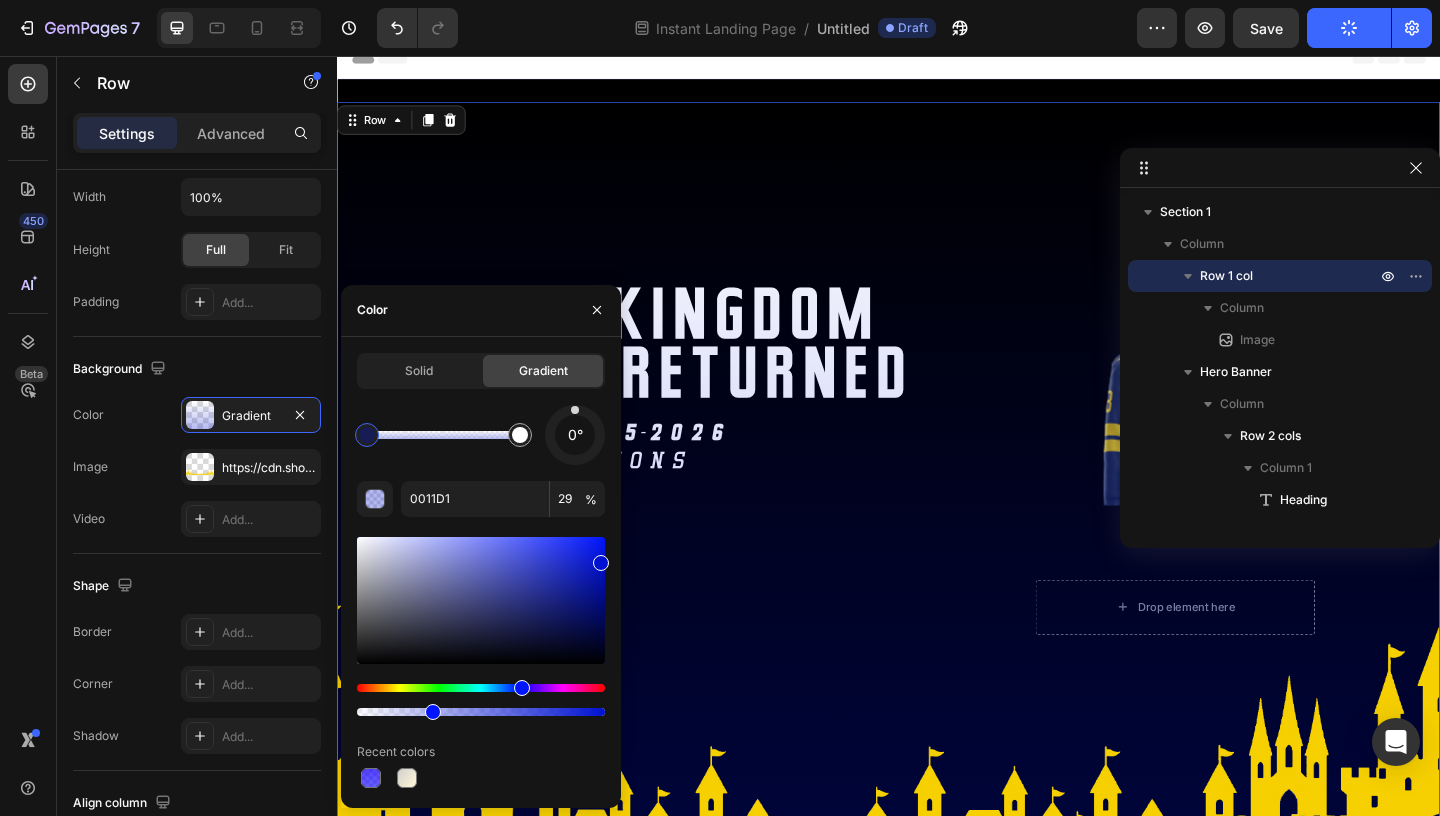 drag, startPoint x: 601, startPoint y: 718, endPoint x: 430, endPoint y: 703, distance: 171.65663 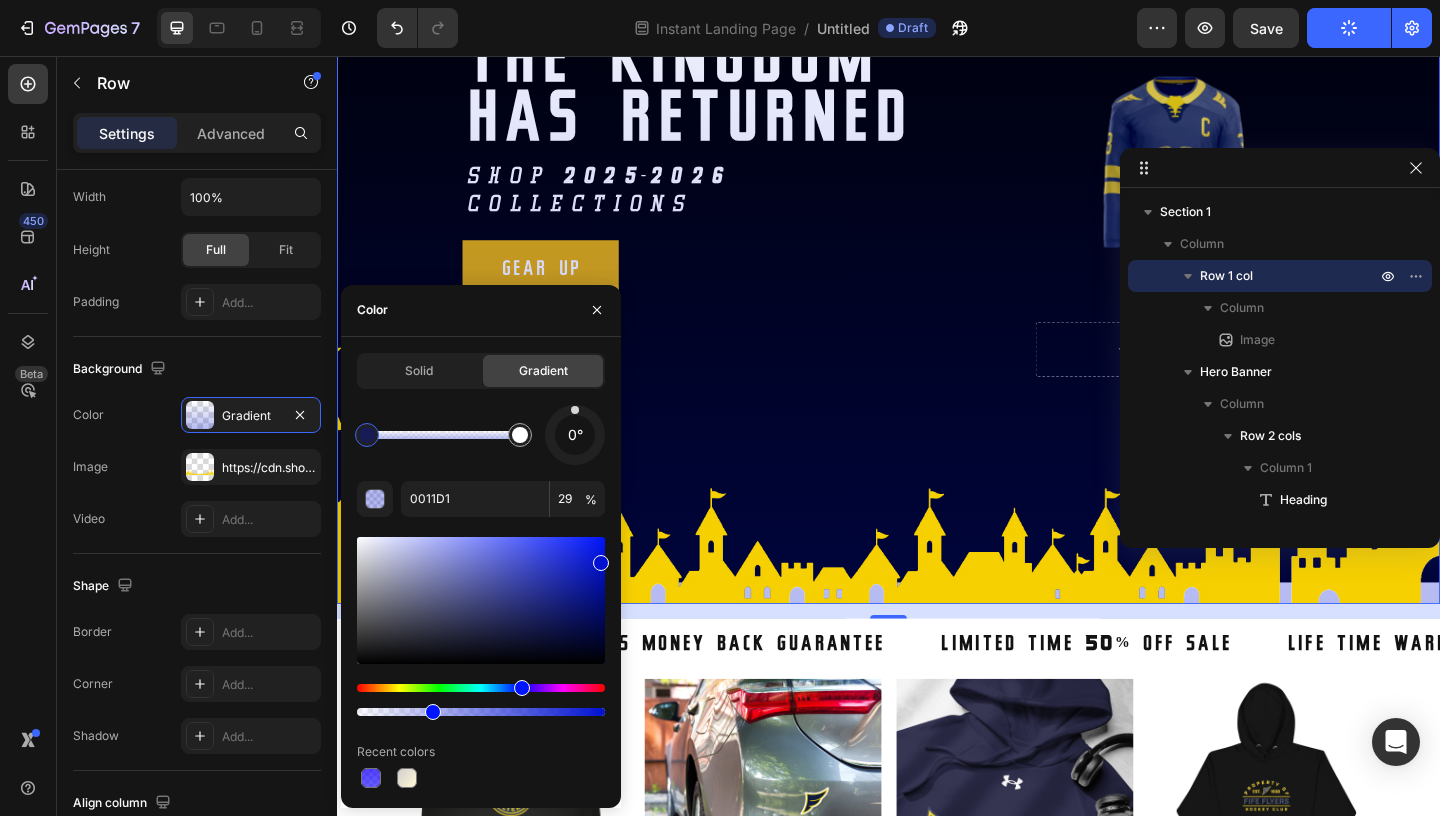 scroll, scrollTop: 300, scrollLeft: 0, axis: vertical 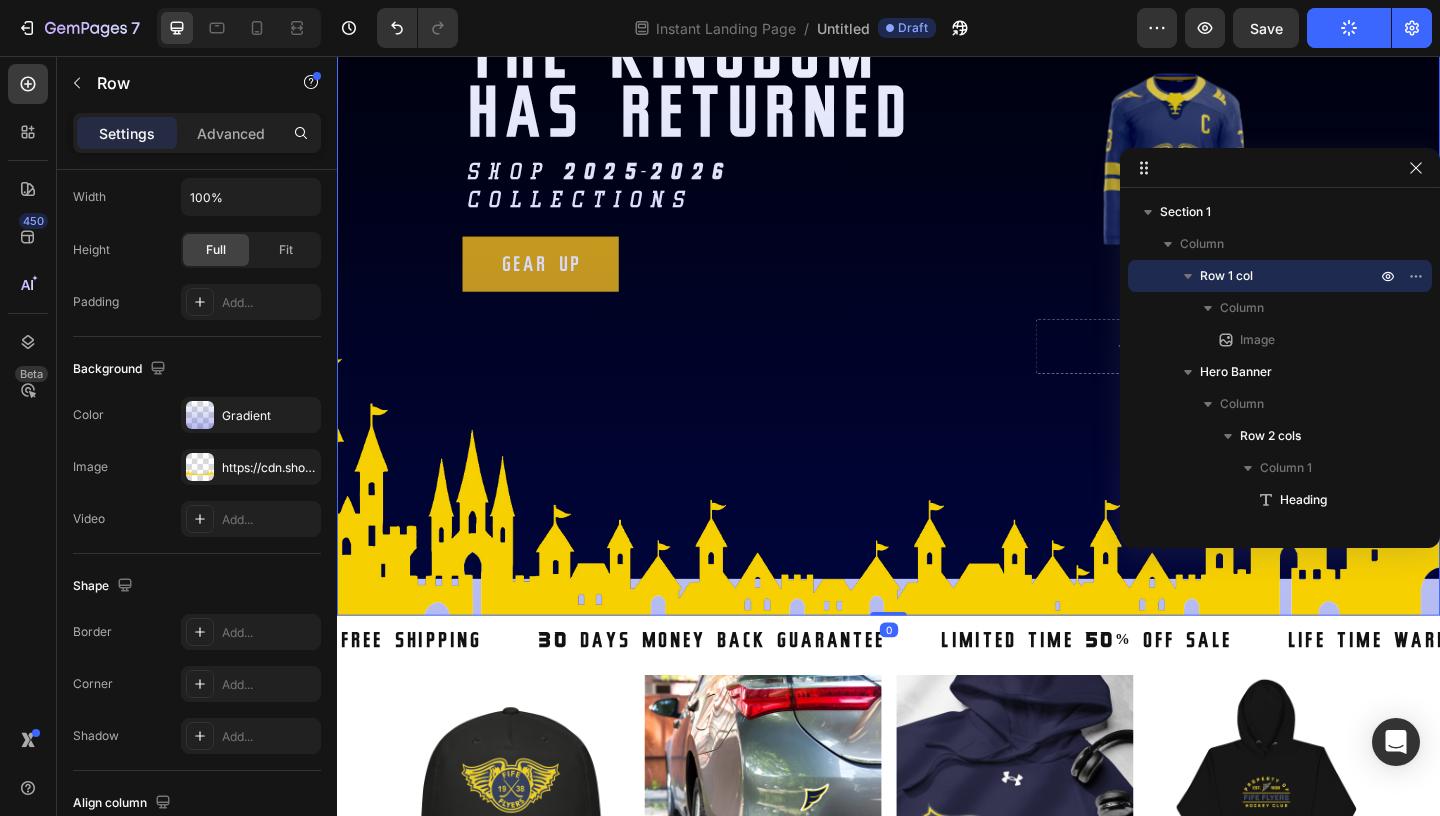 drag, startPoint x: 951, startPoint y: 661, endPoint x: 950, endPoint y: 639, distance: 22.022715 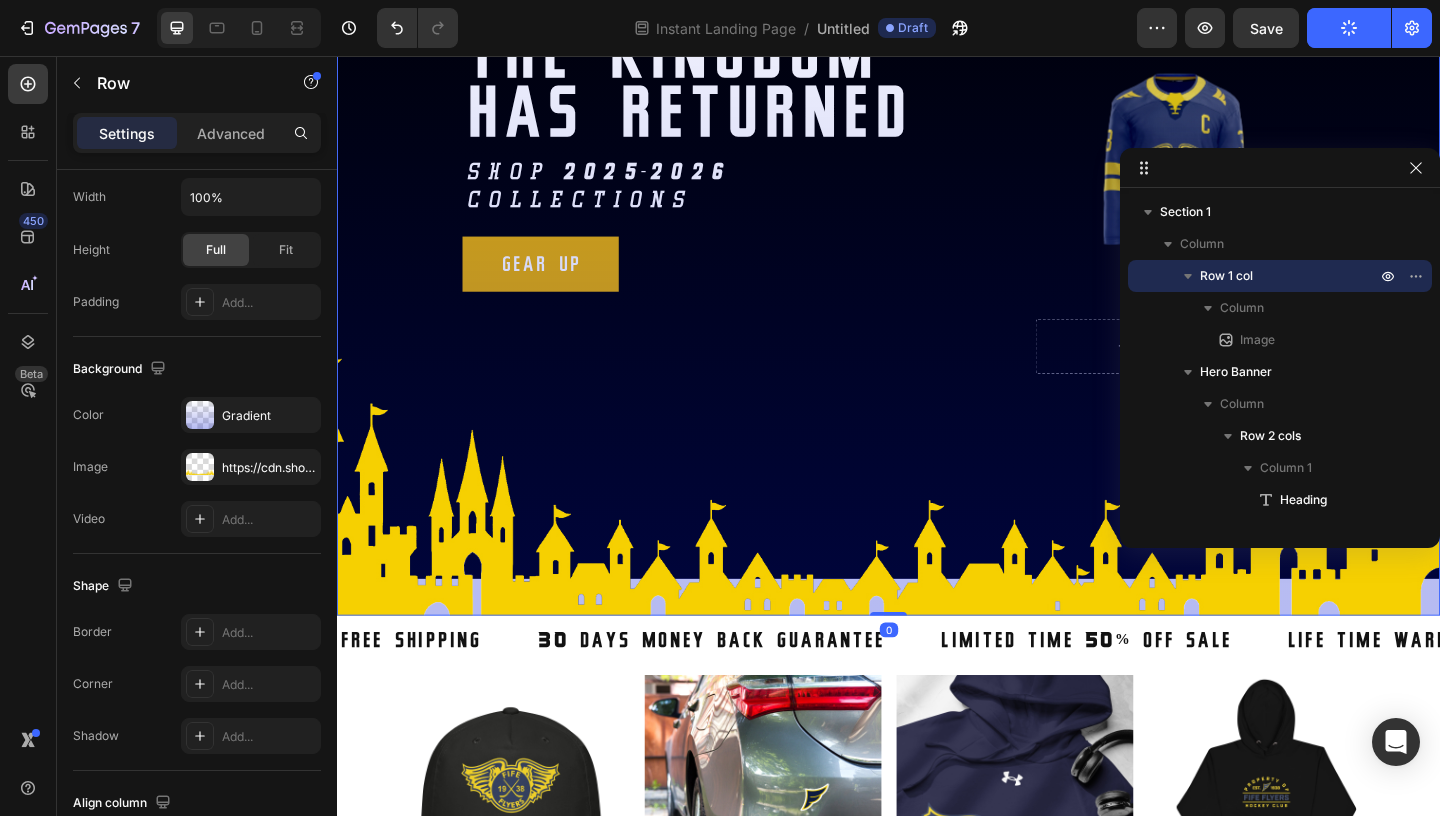 click on "Image Row   0" at bounding box center (937, 250) 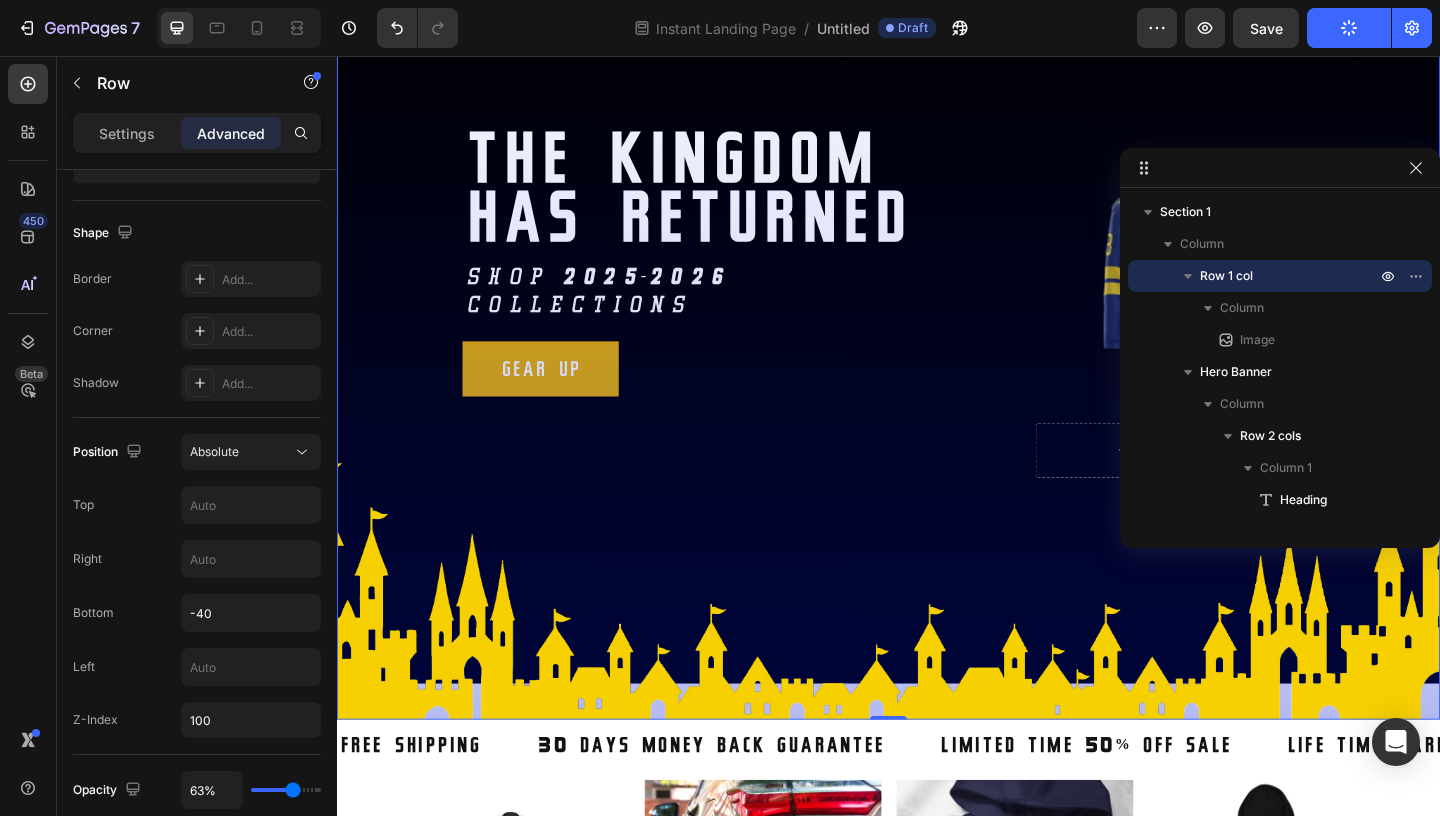scroll, scrollTop: 188, scrollLeft: 0, axis: vertical 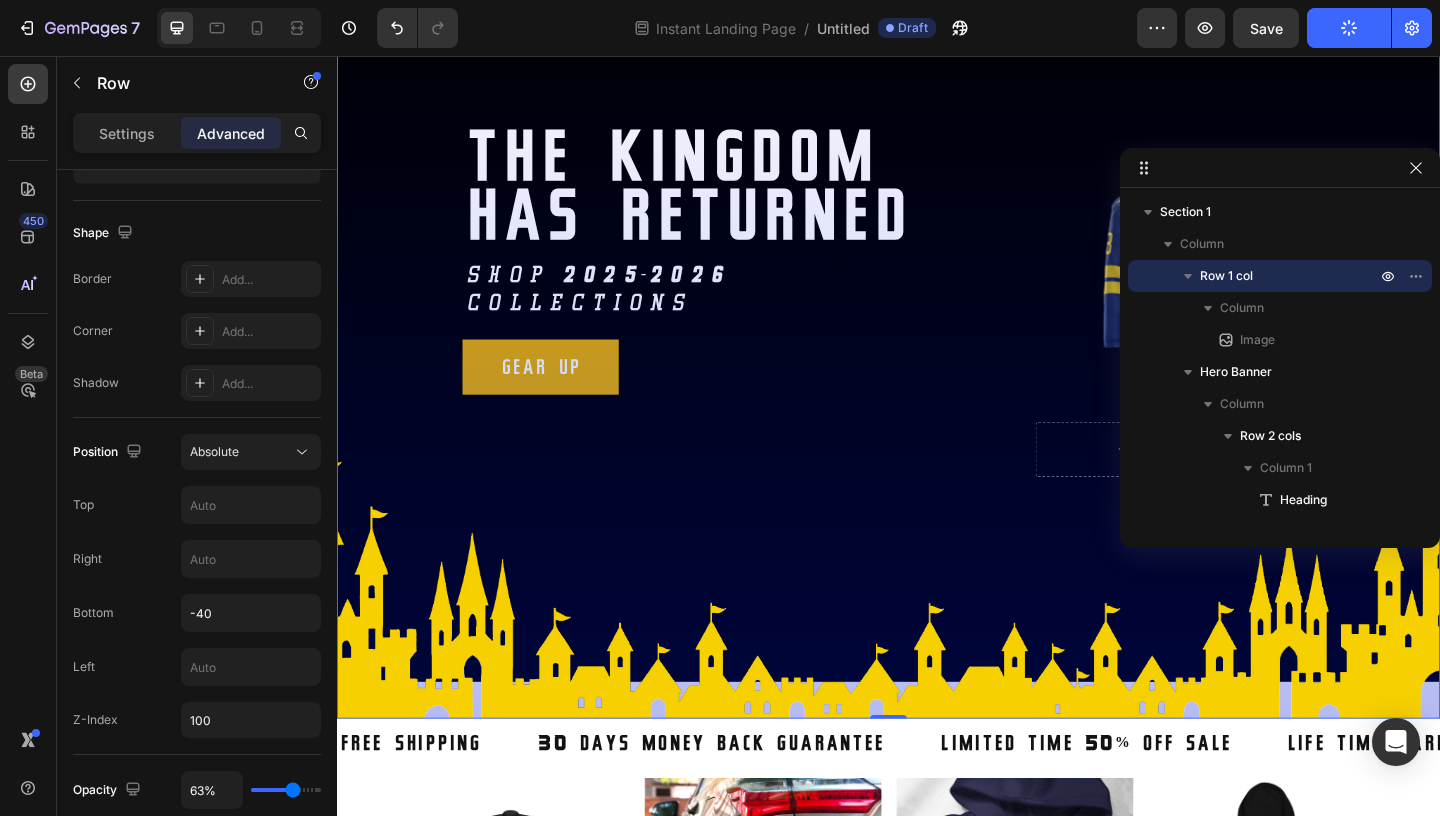 click on "Image" at bounding box center (937, 362) 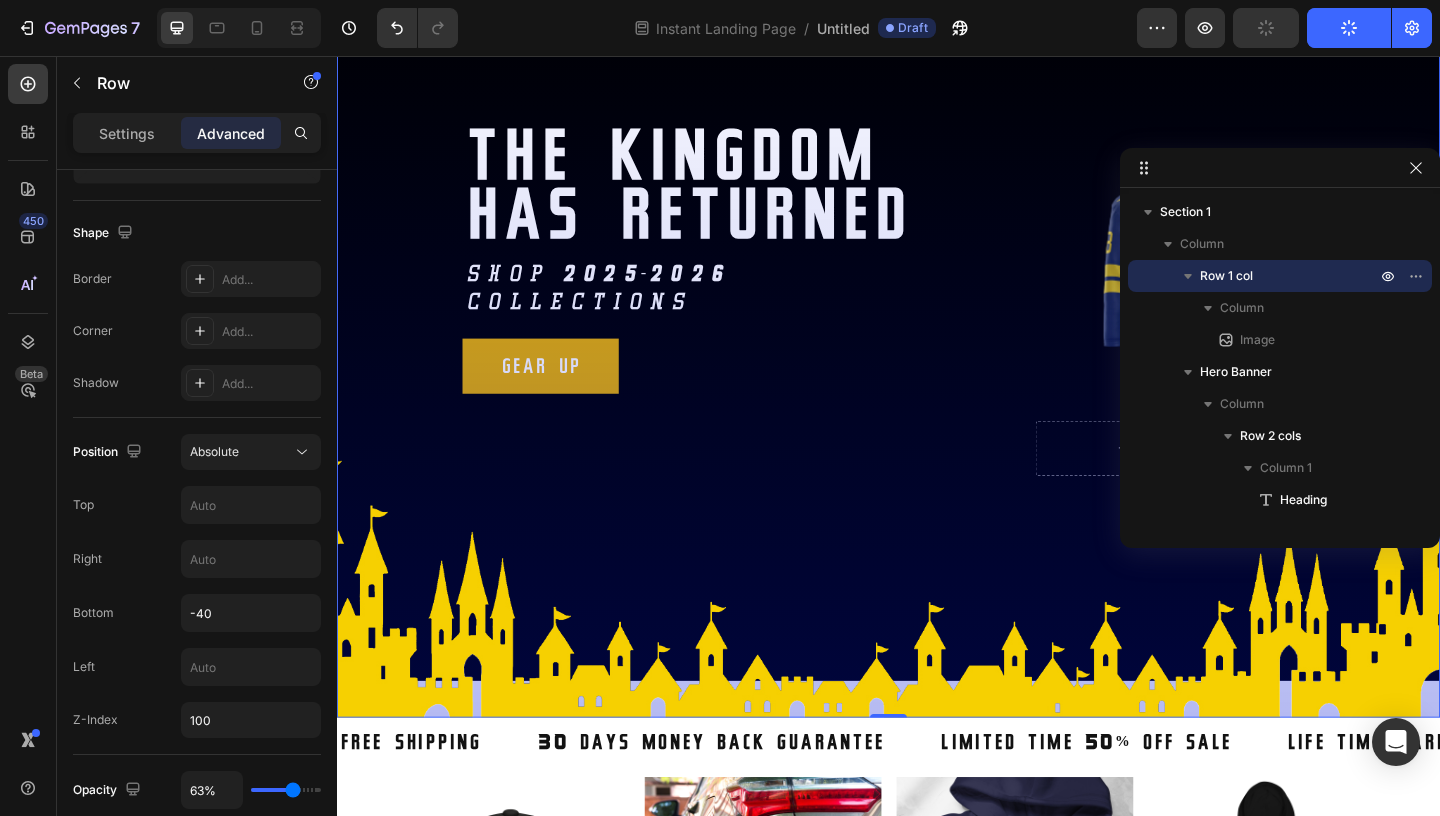 scroll, scrollTop: 191, scrollLeft: 0, axis: vertical 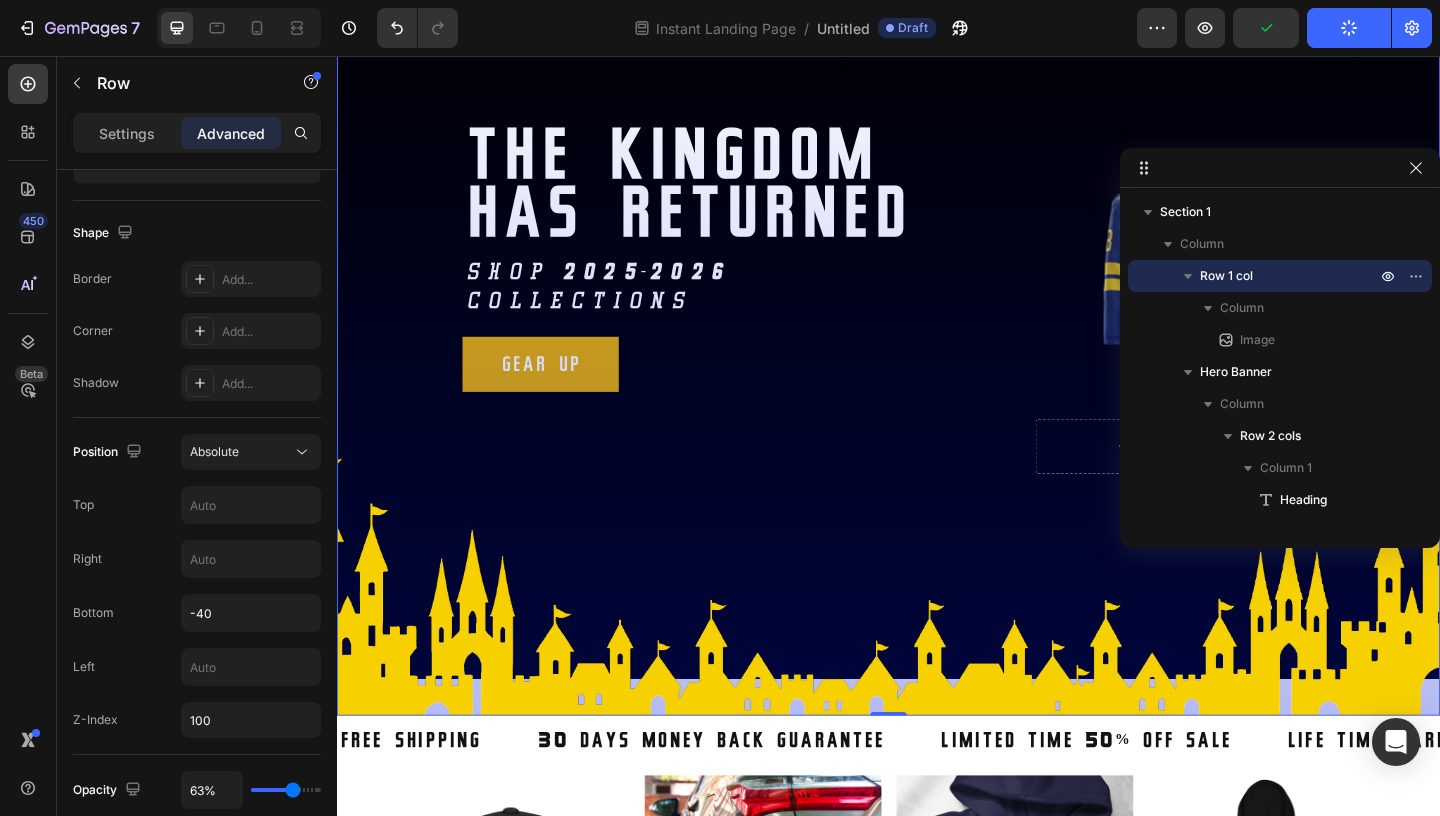 click on "Image" at bounding box center (937, 359) 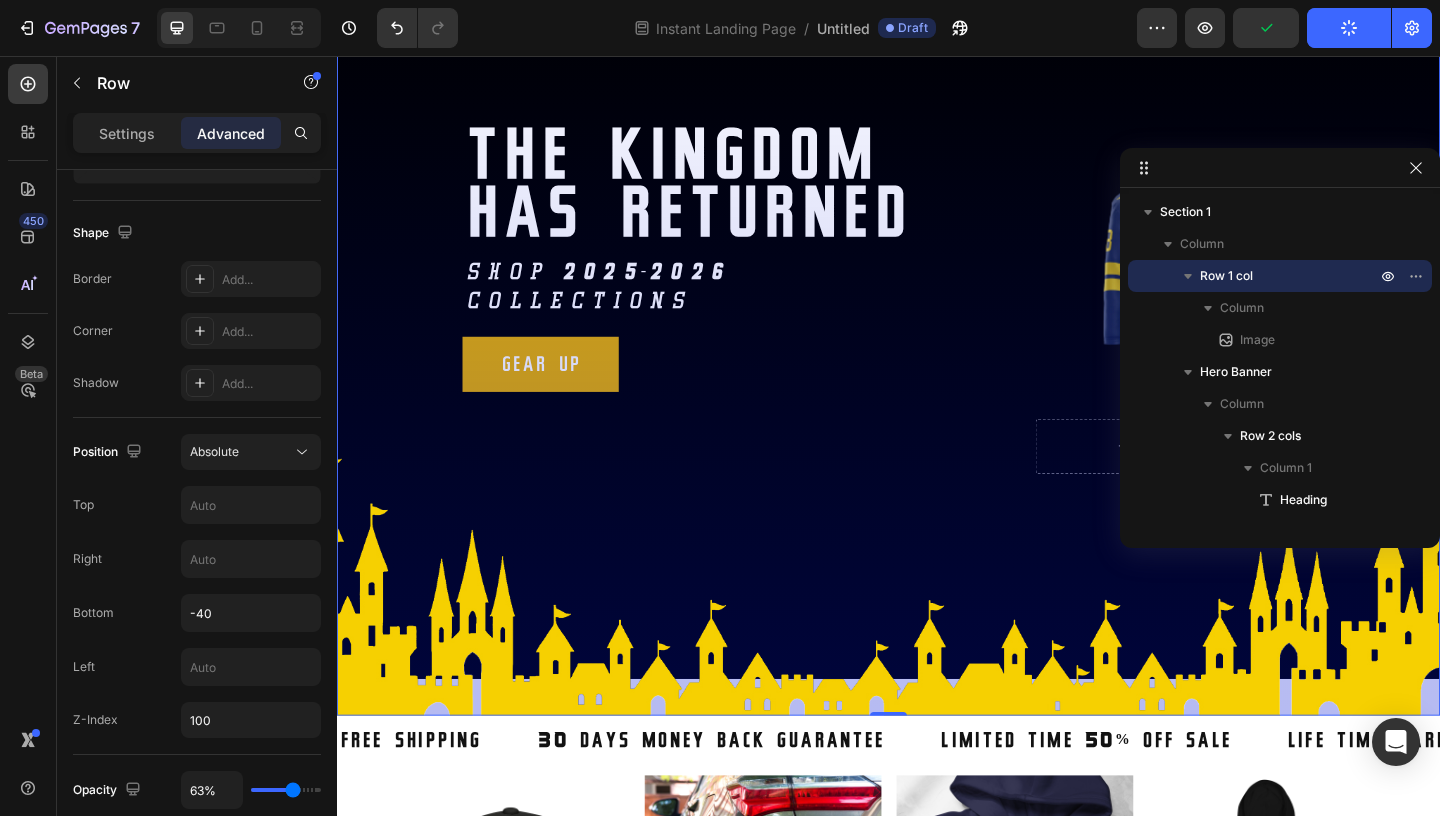 click on "Image" at bounding box center (937, 359) 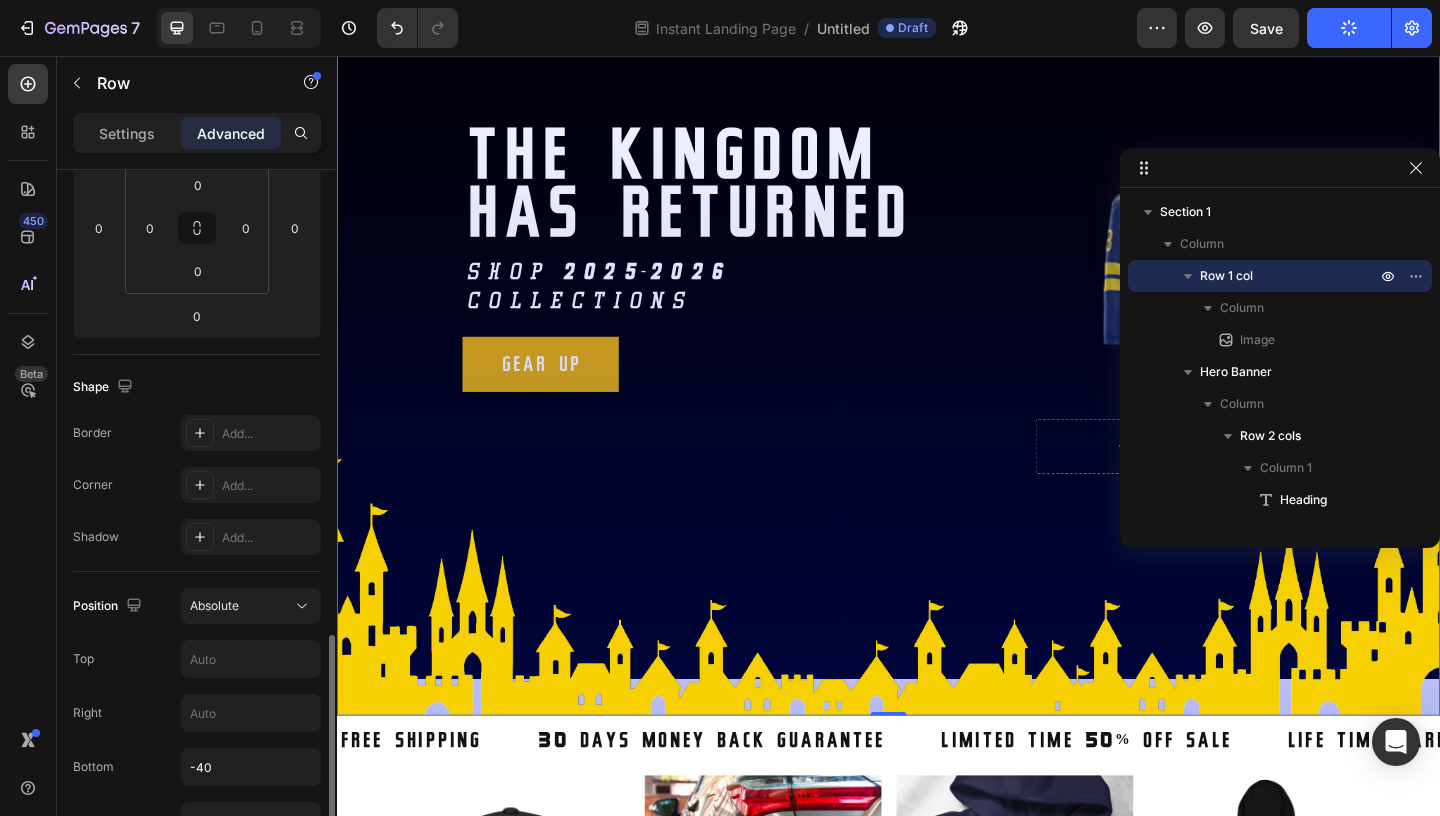 scroll, scrollTop: 601, scrollLeft: 0, axis: vertical 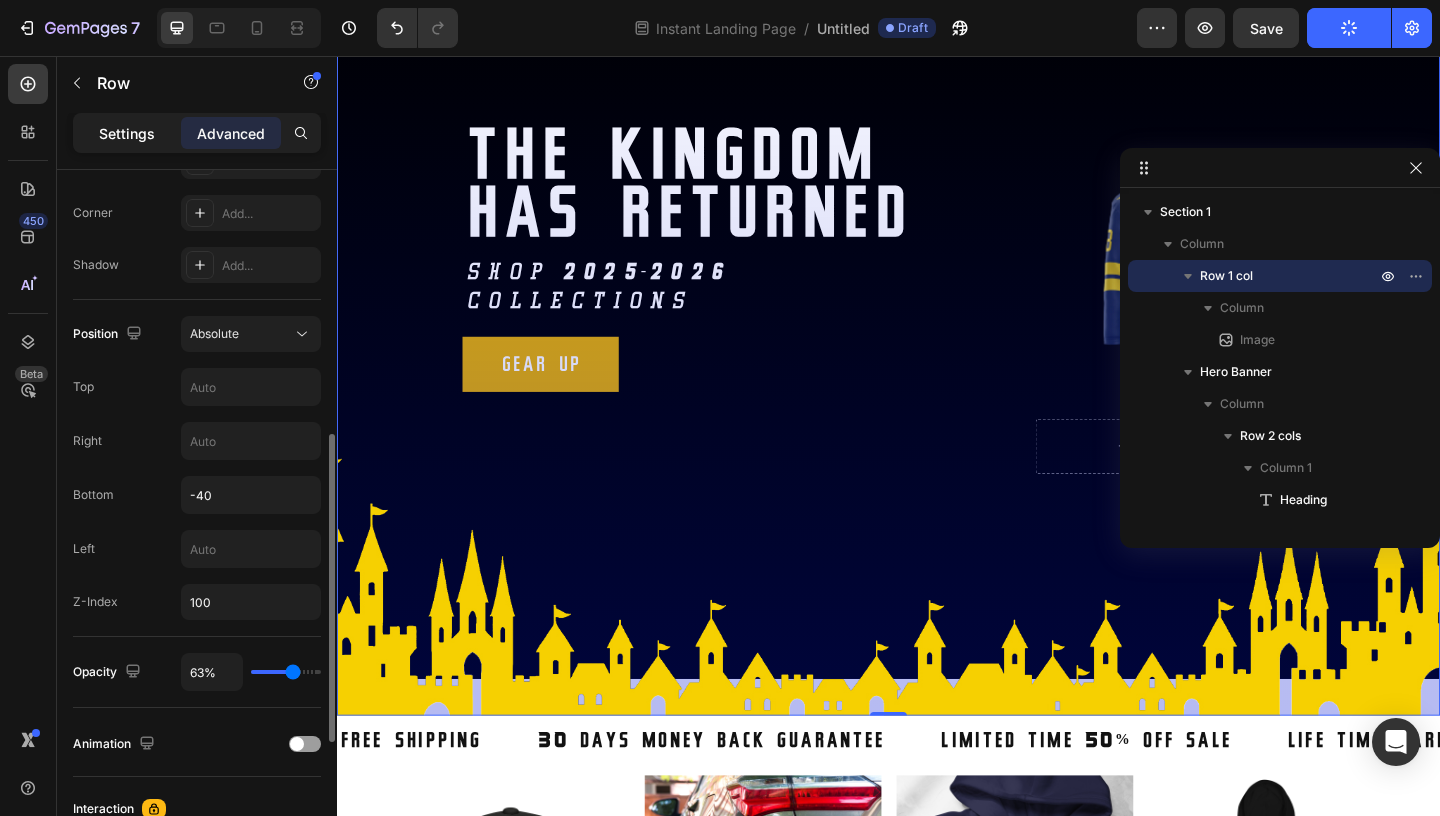 click on "Settings" at bounding box center (127, 133) 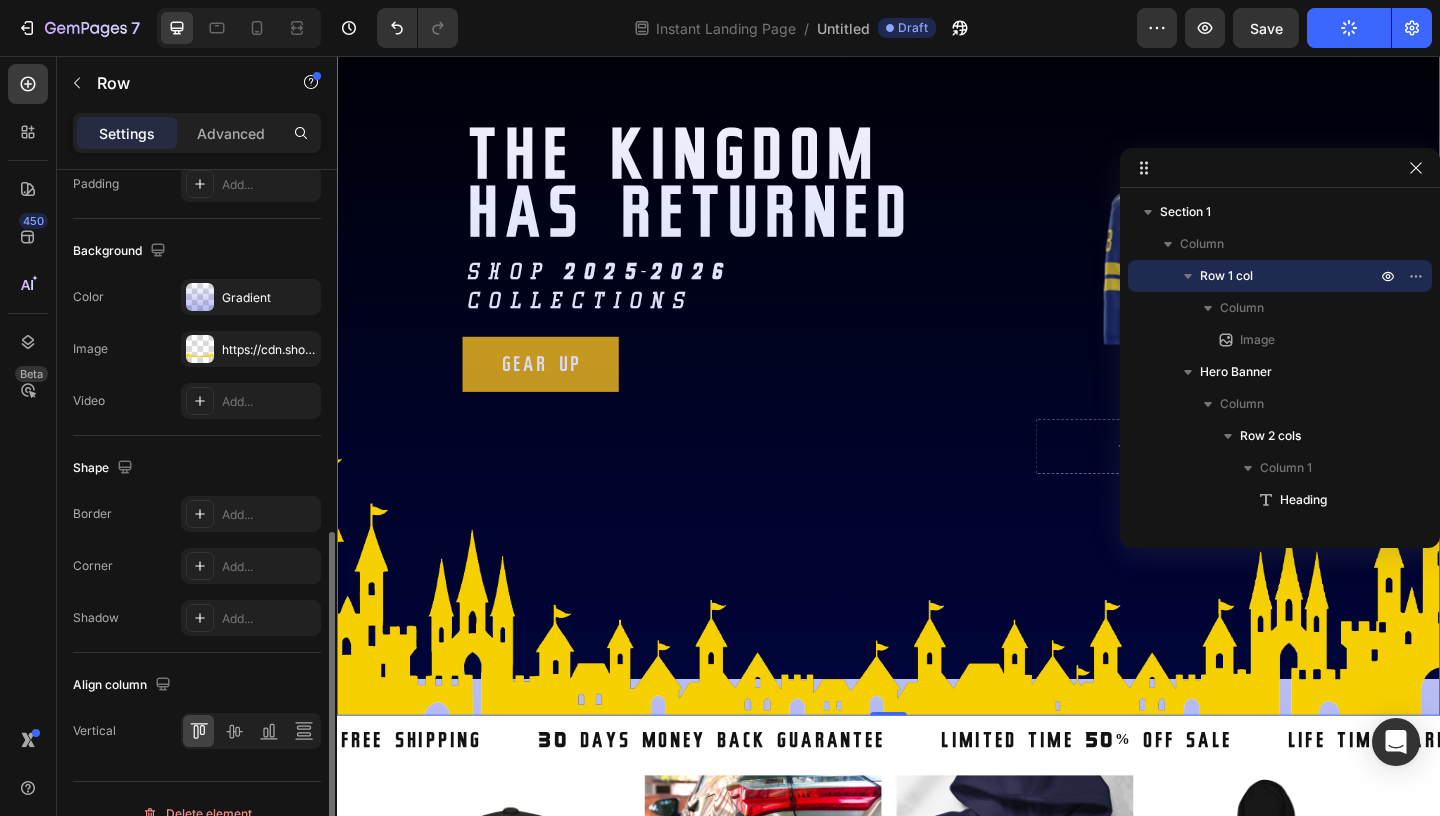 scroll, scrollTop: 630, scrollLeft: 0, axis: vertical 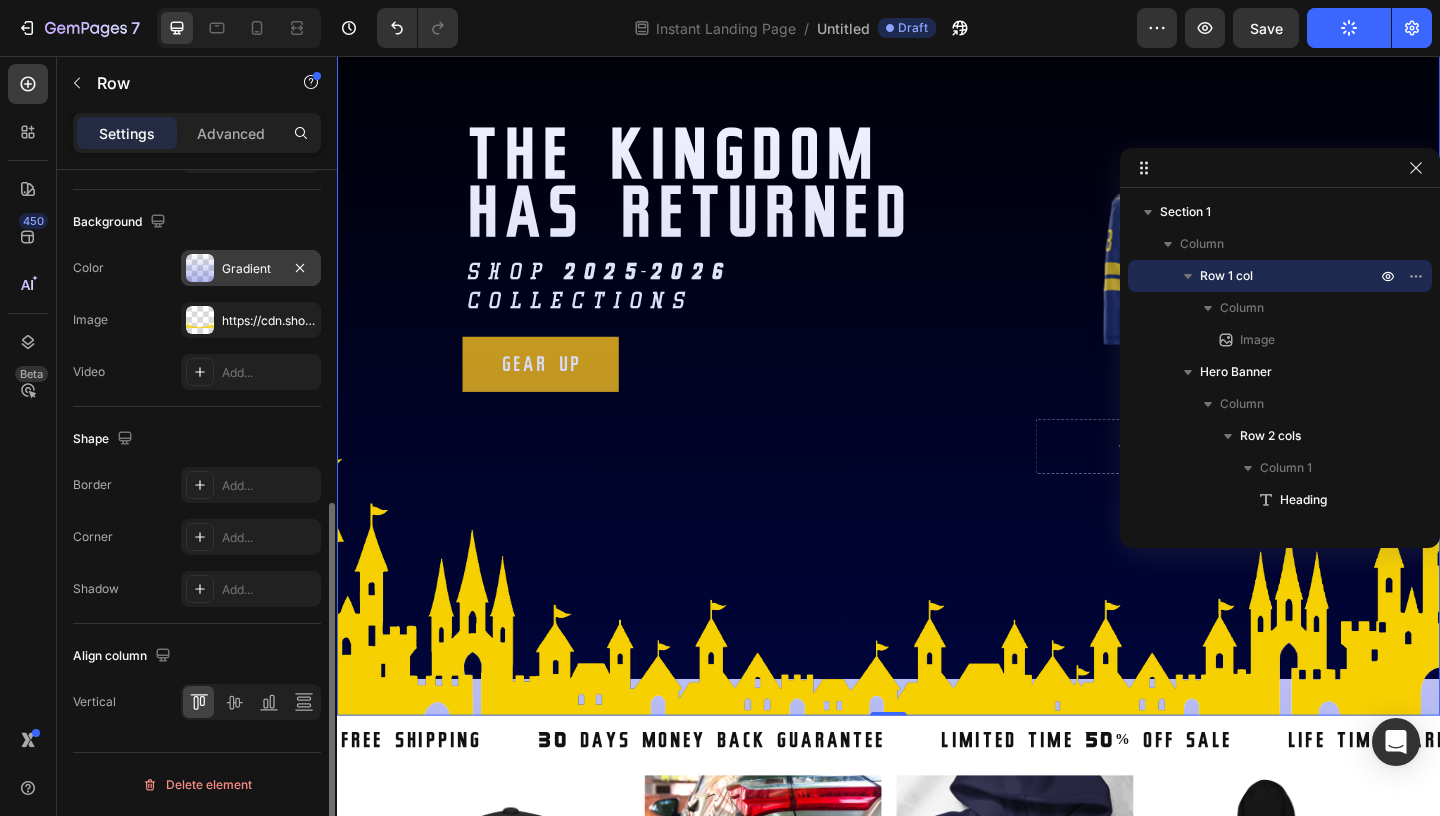 click on "Gradient" at bounding box center (251, 269) 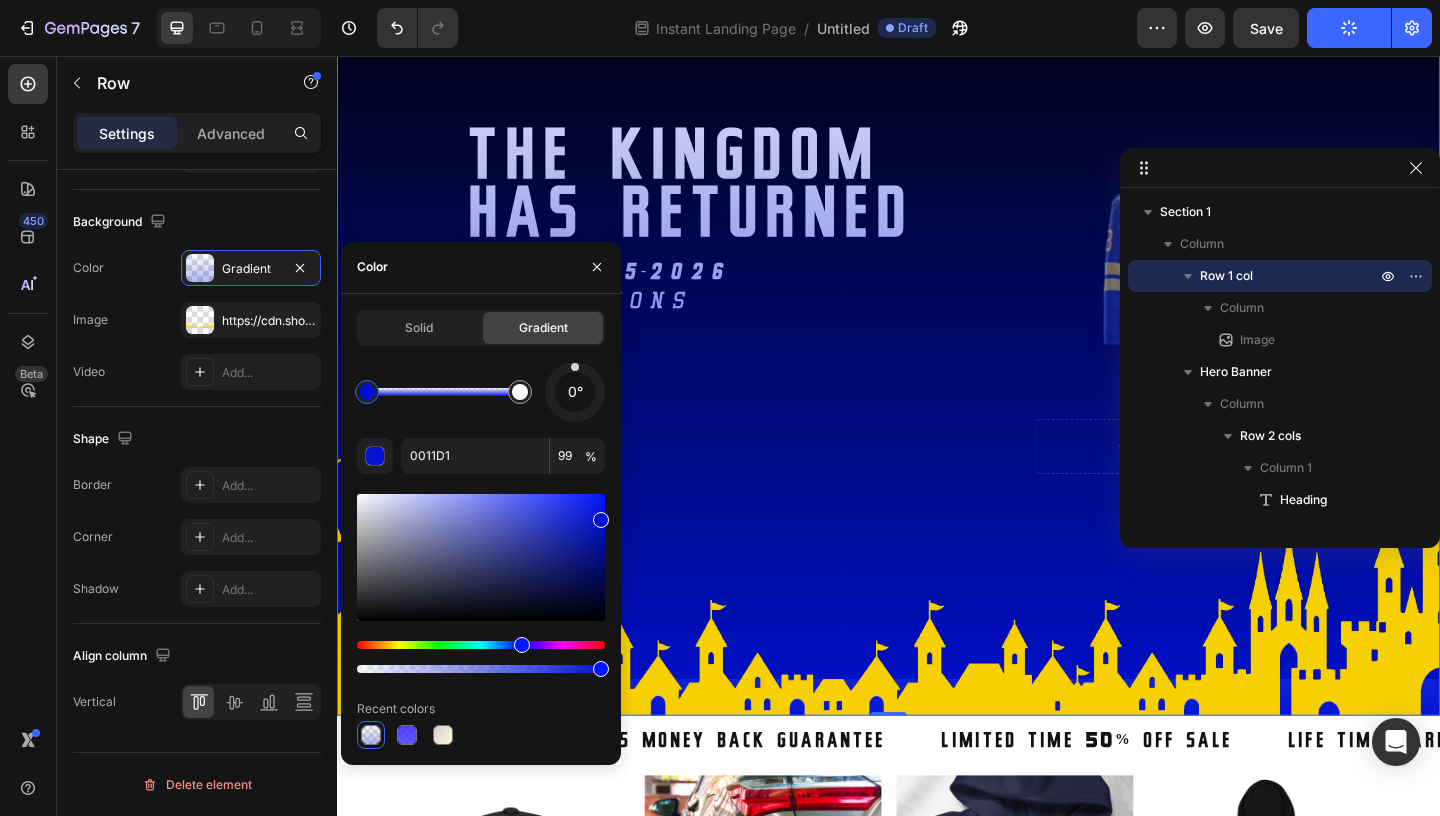 type on "100" 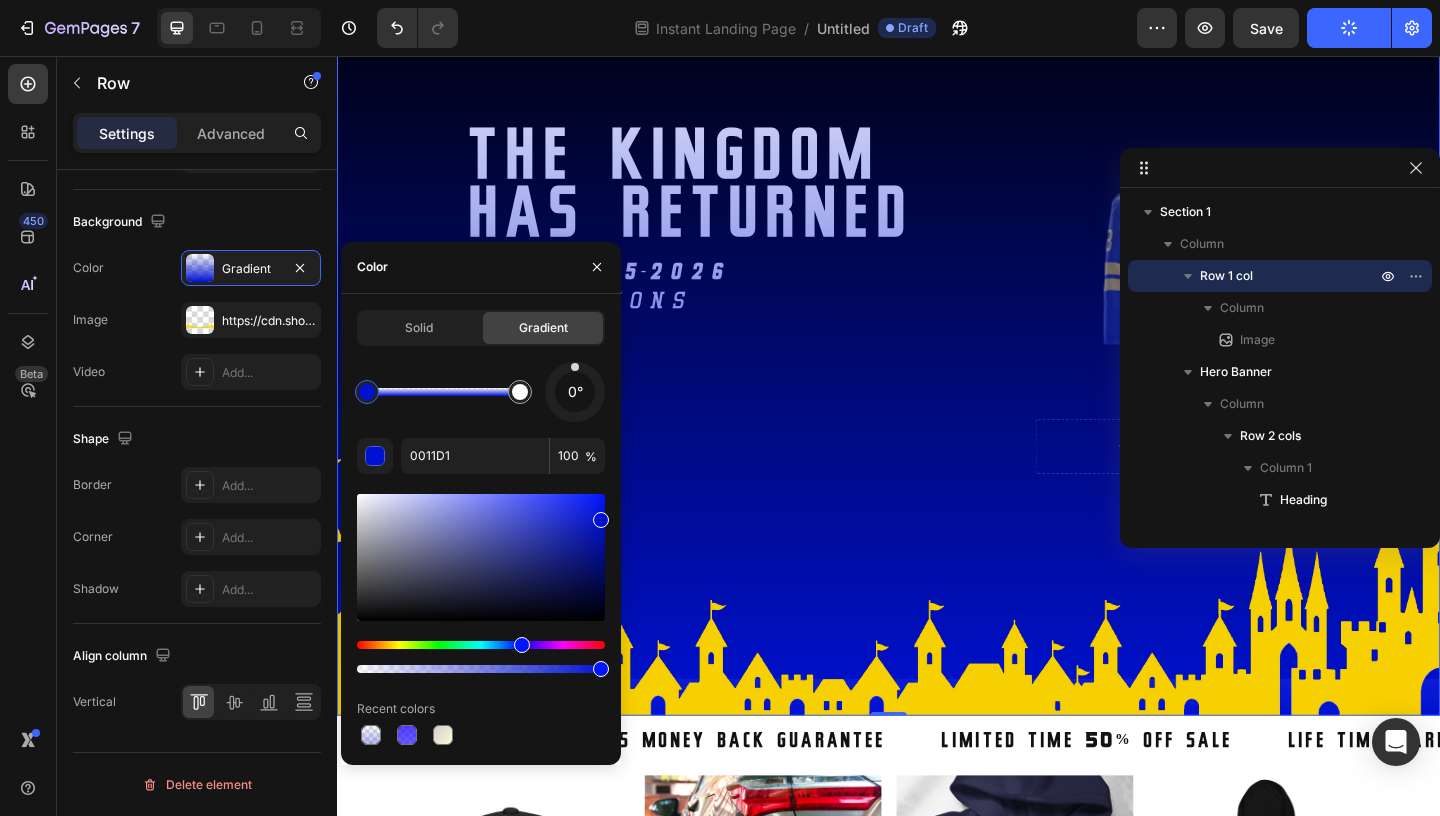 drag, startPoint x: 431, startPoint y: 671, endPoint x: 611, endPoint y: 665, distance: 180.09998 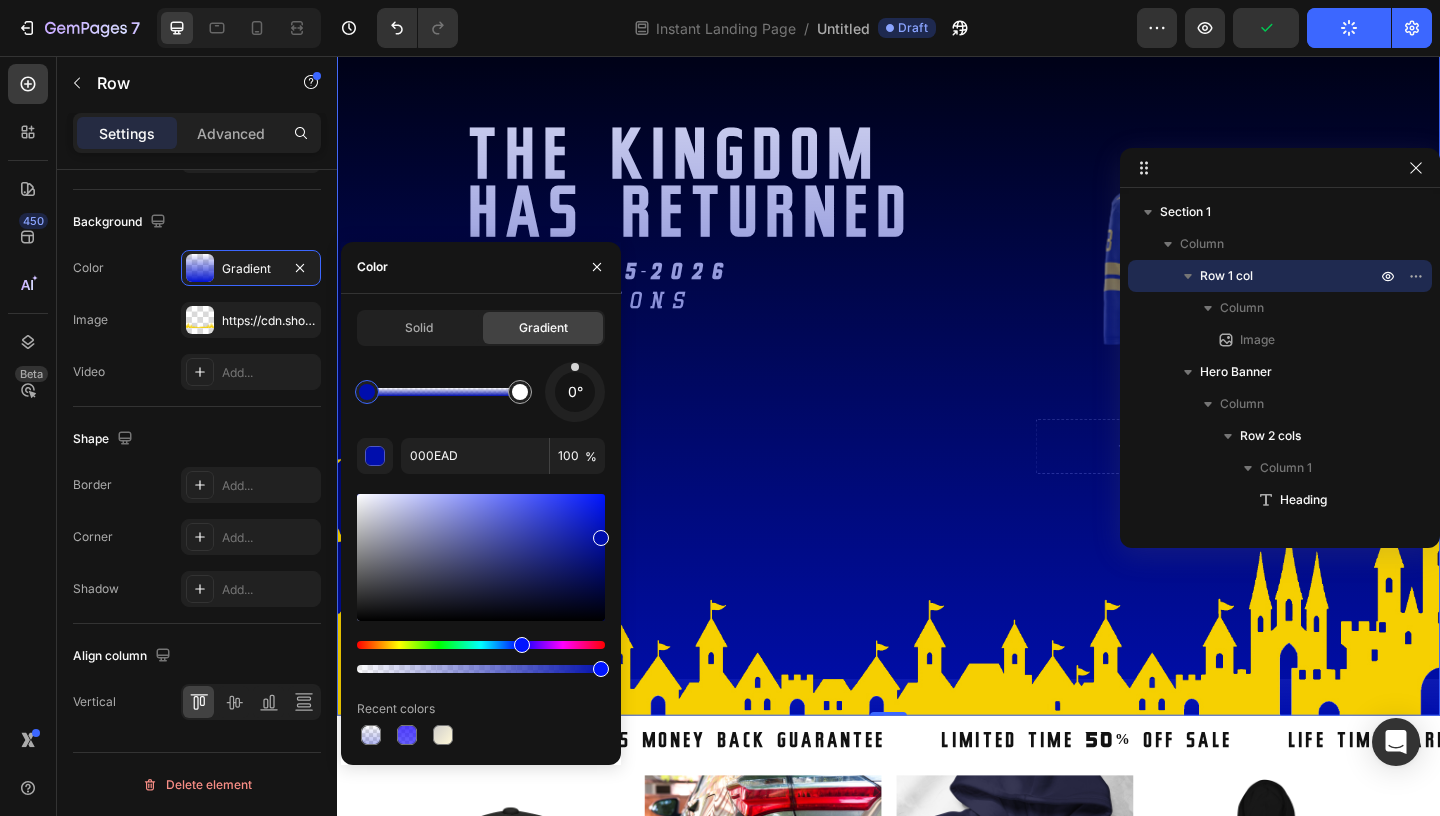 type on "000EAA" 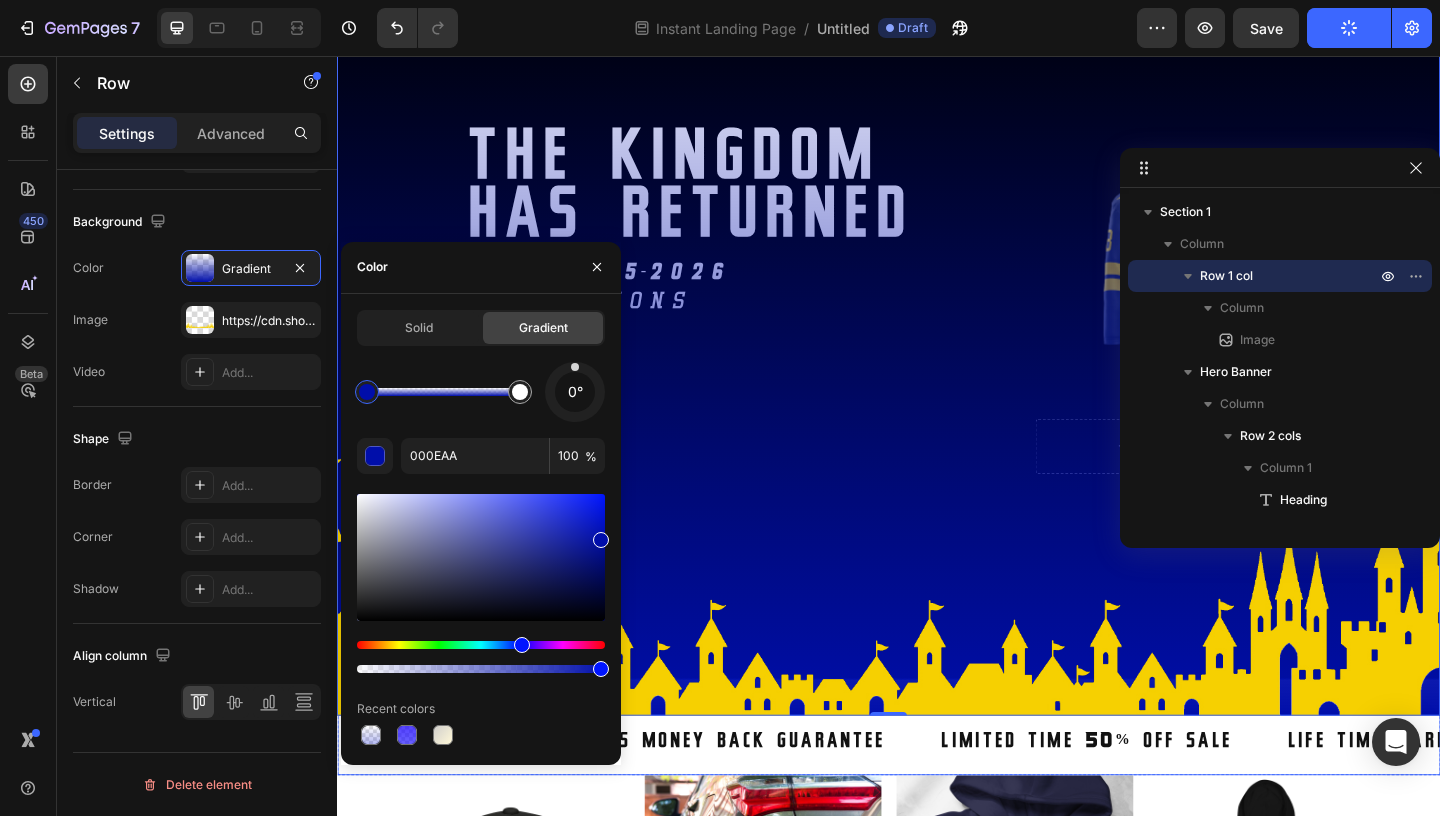 click on "30 DAYS MONEY BACK GUARANTEE" at bounding box center [743, 800] 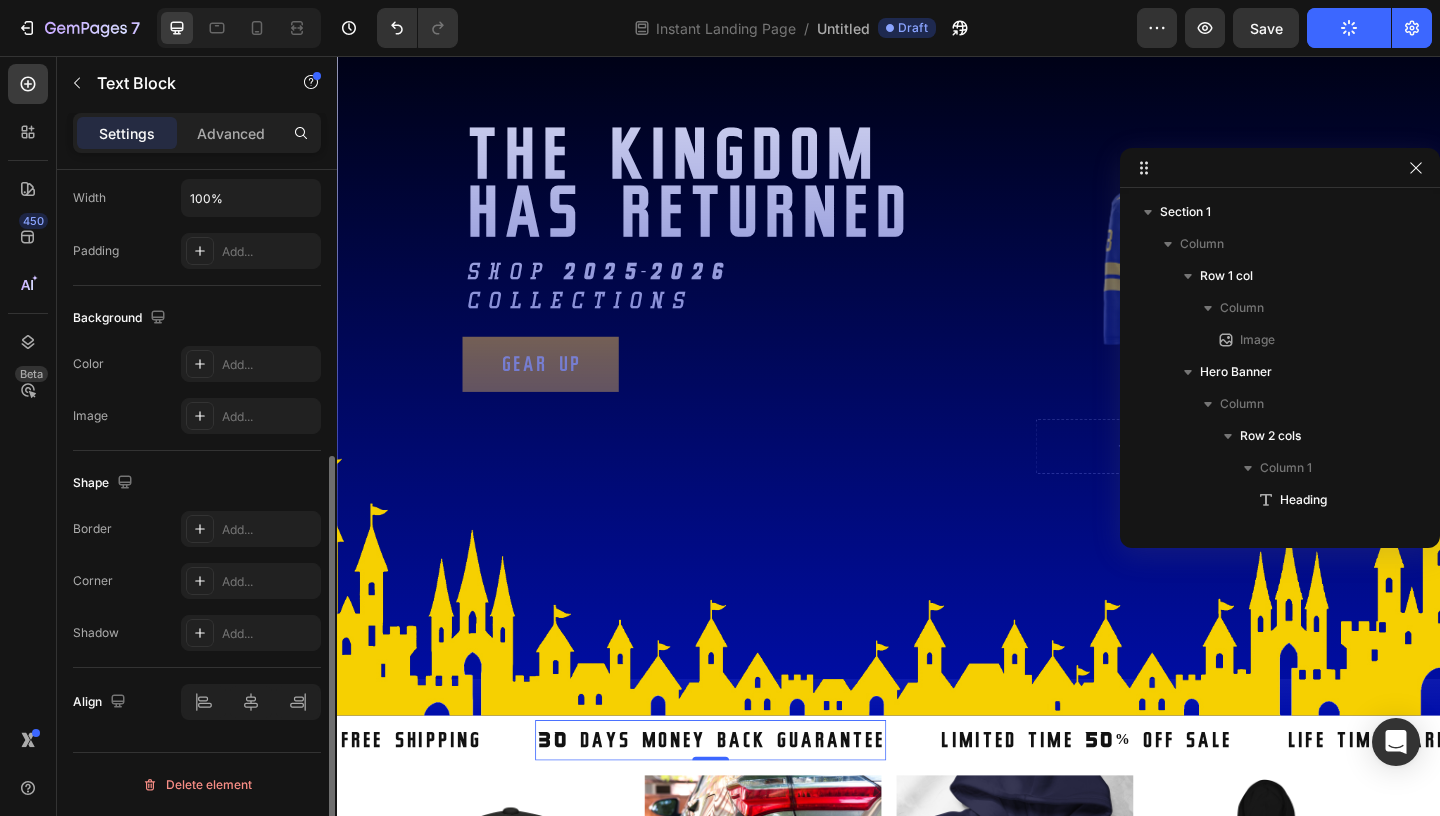 scroll, scrollTop: 0, scrollLeft: 0, axis: both 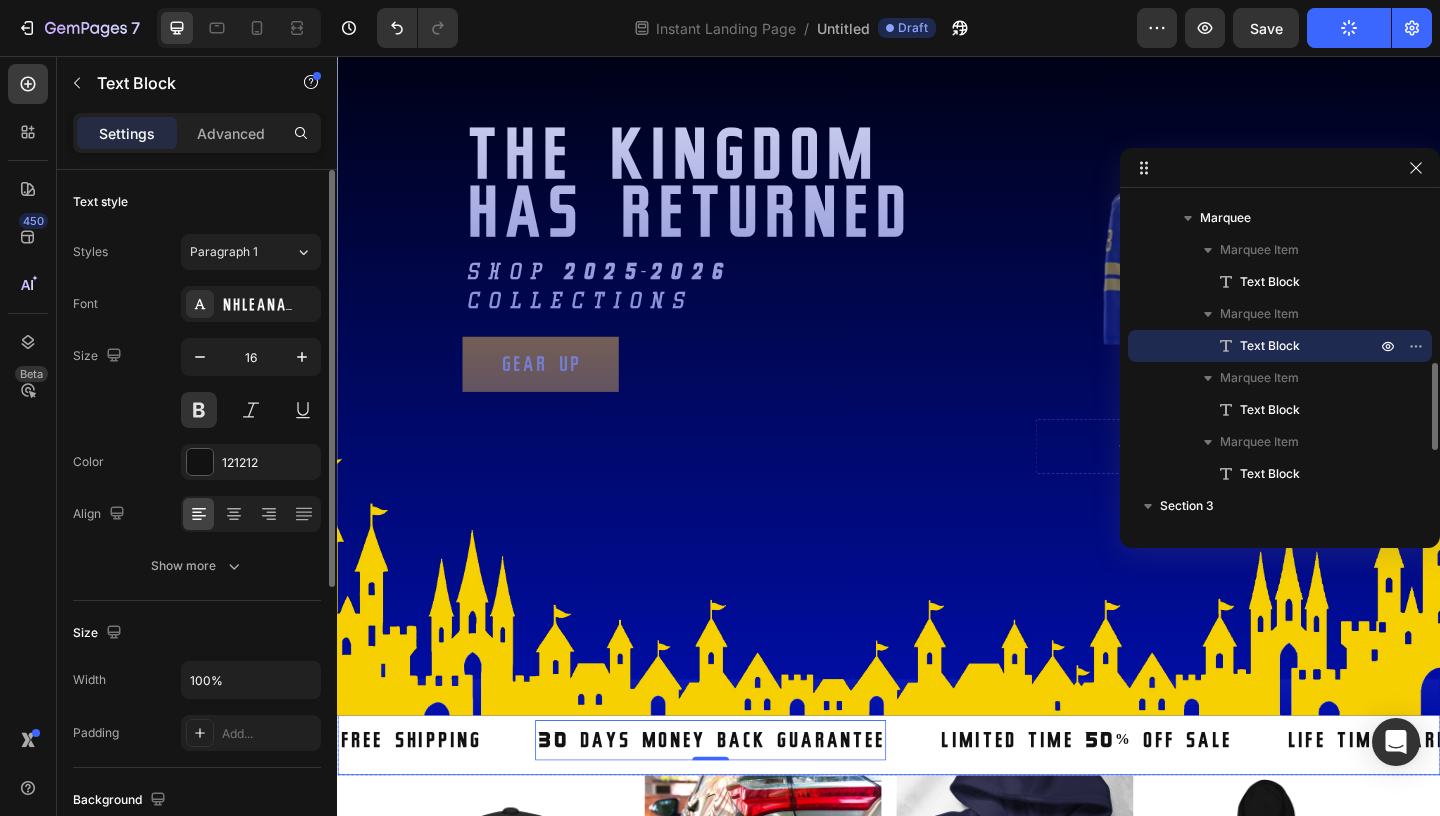 click on "30 DAYS MONEY BACK GUARANTEE Text Block   0" at bounding box center (771, 800) 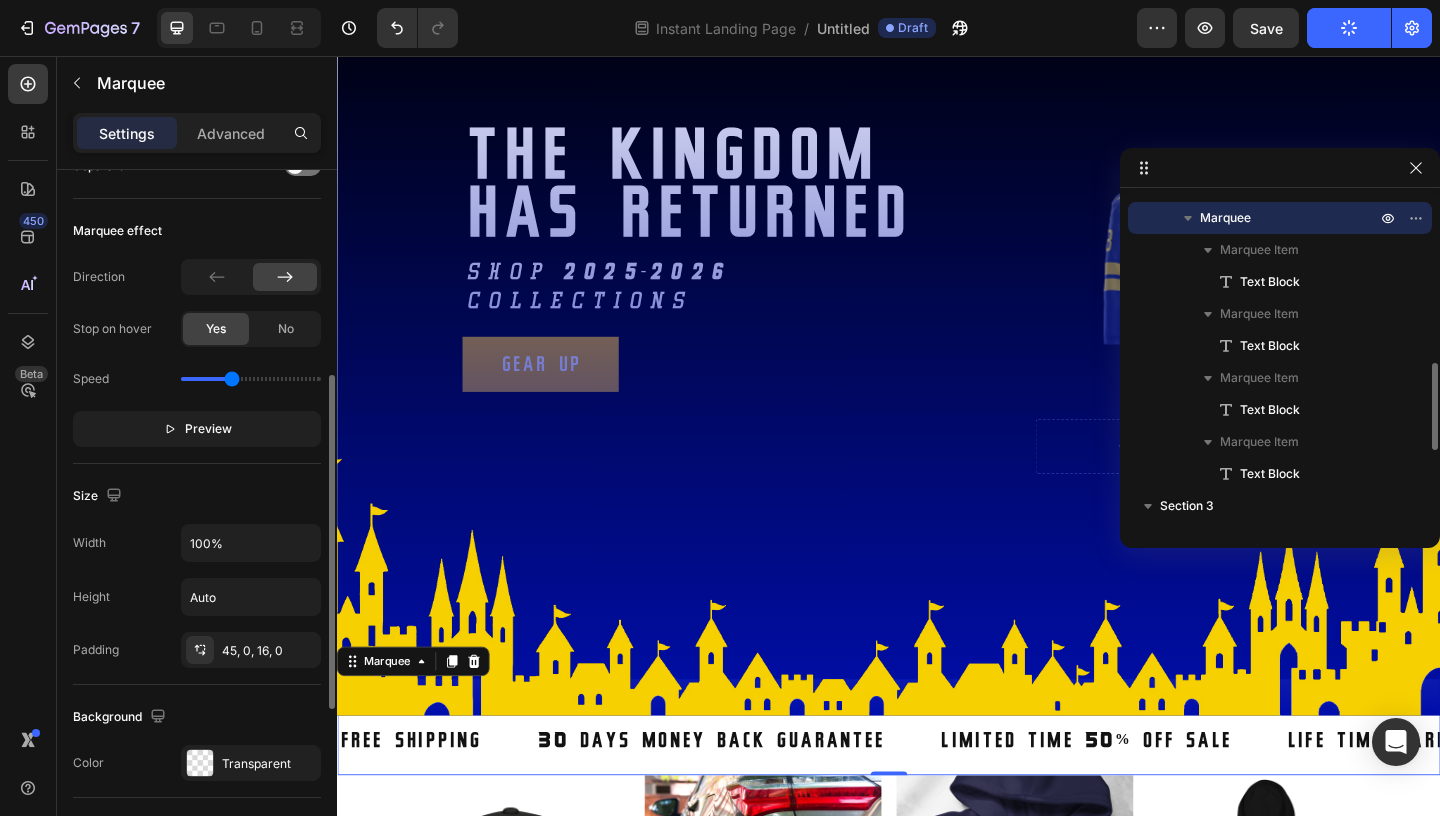 scroll, scrollTop: 435, scrollLeft: 0, axis: vertical 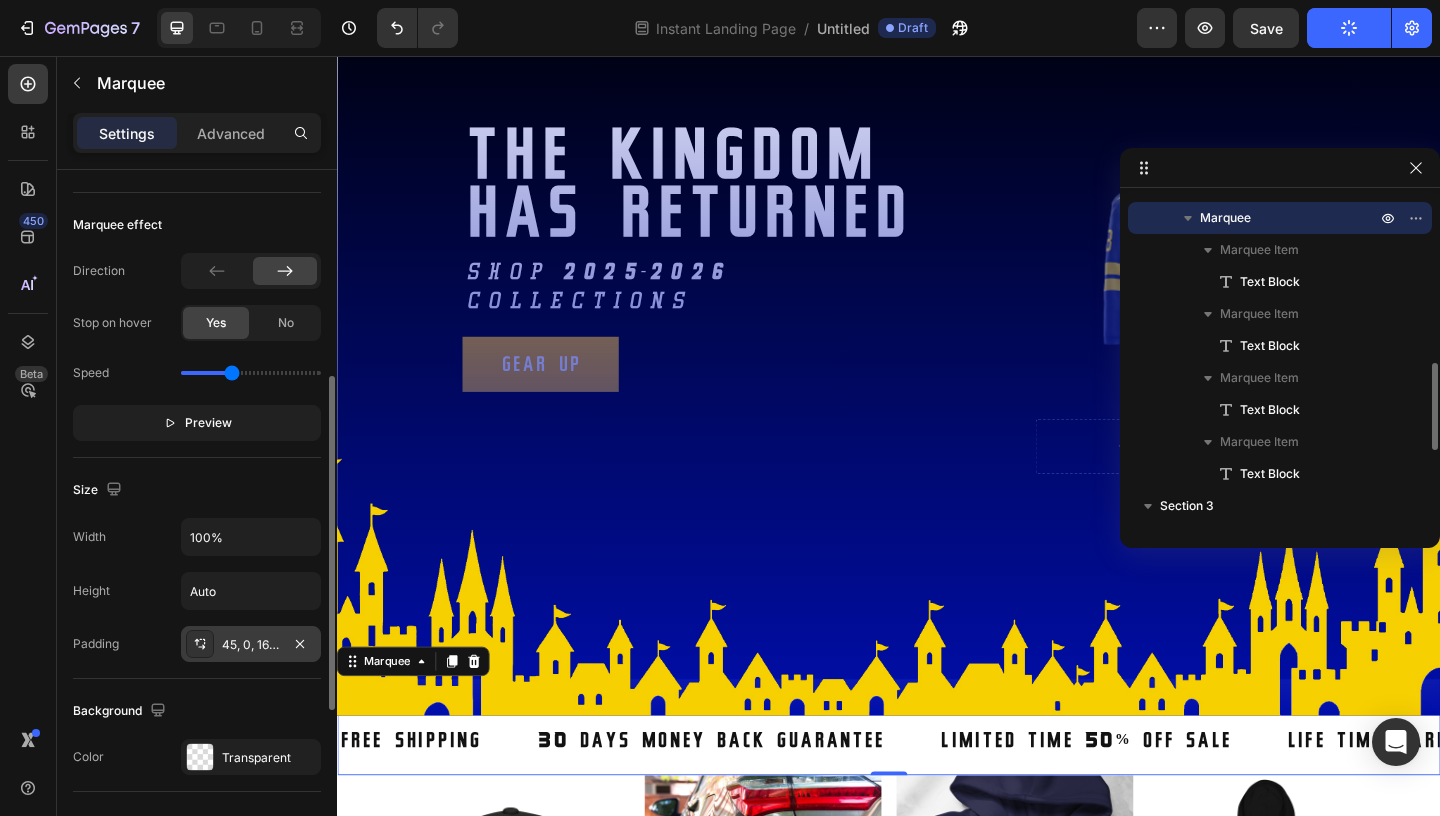 click on "45, 0, 16, 0" at bounding box center [251, 644] 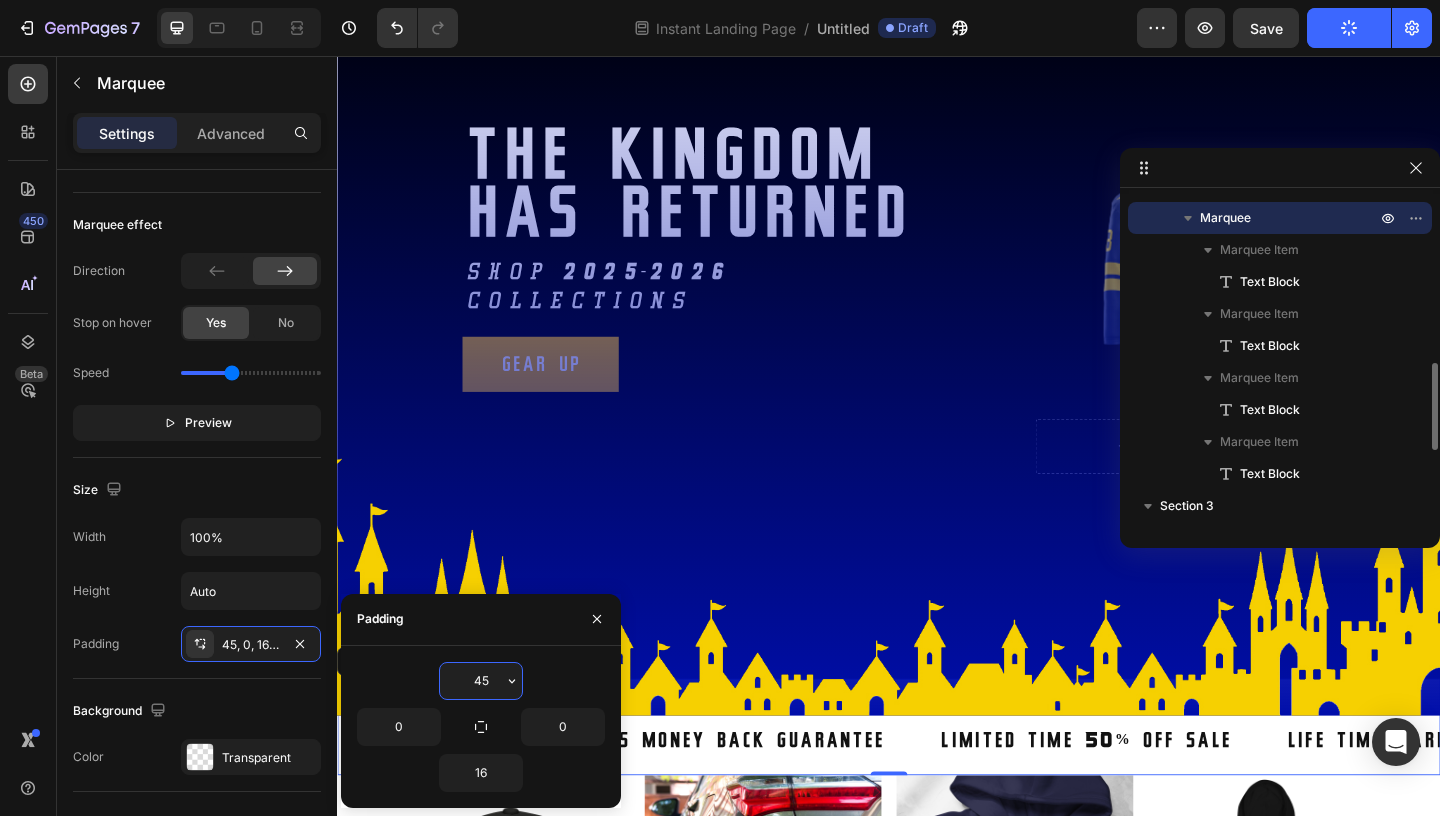 click on "45" at bounding box center [481, 681] 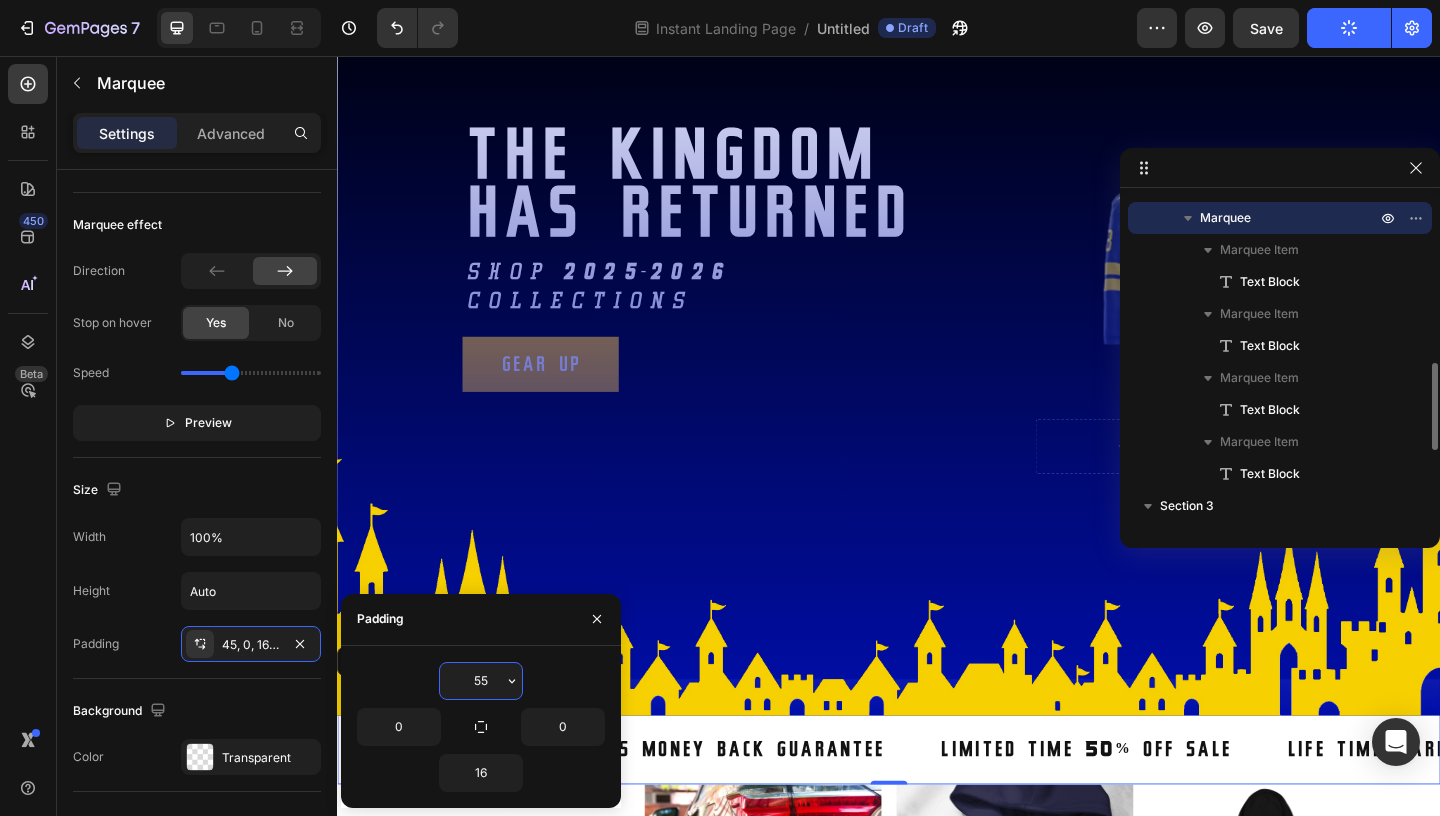 type on "5" 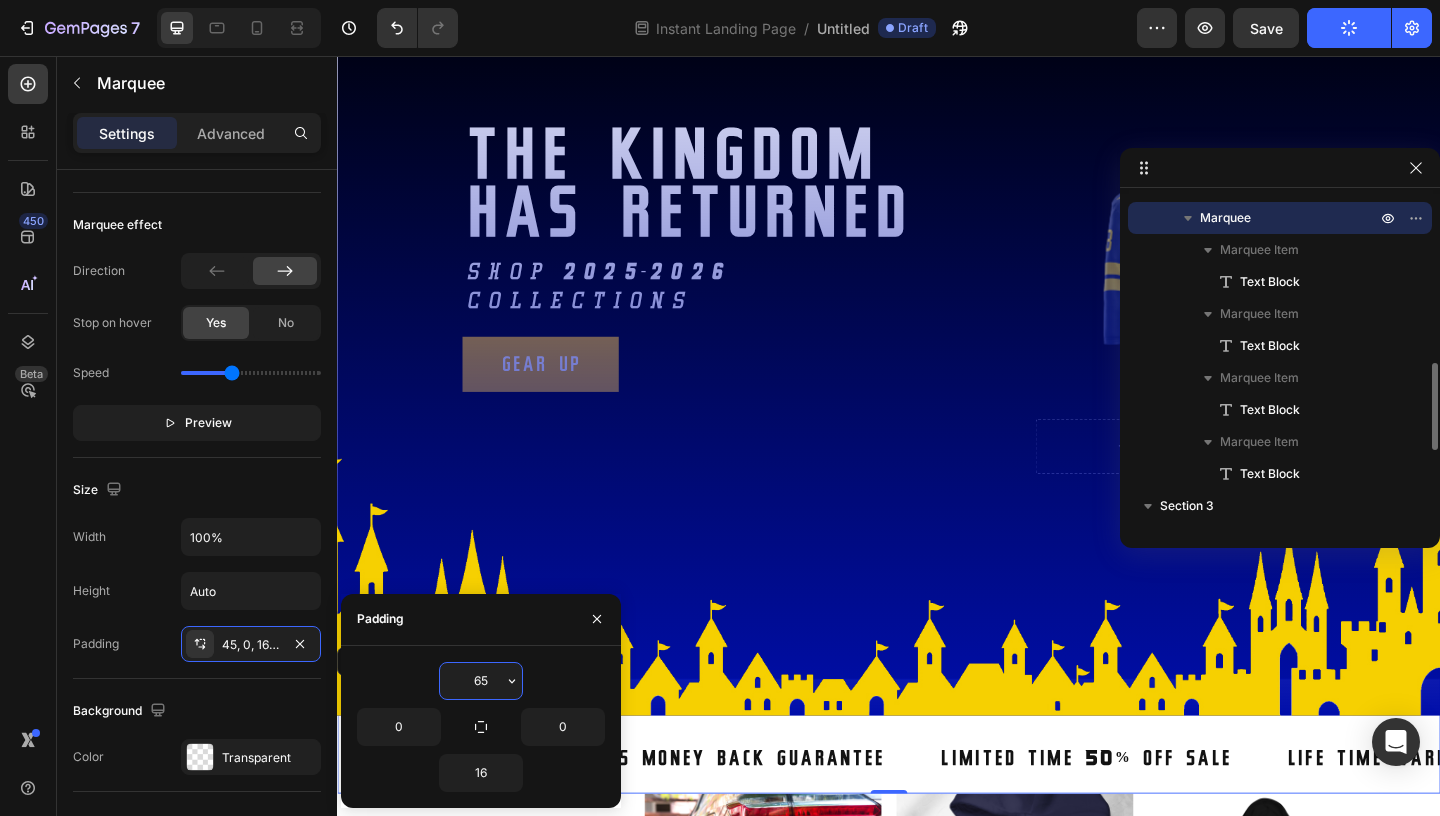 type on "6" 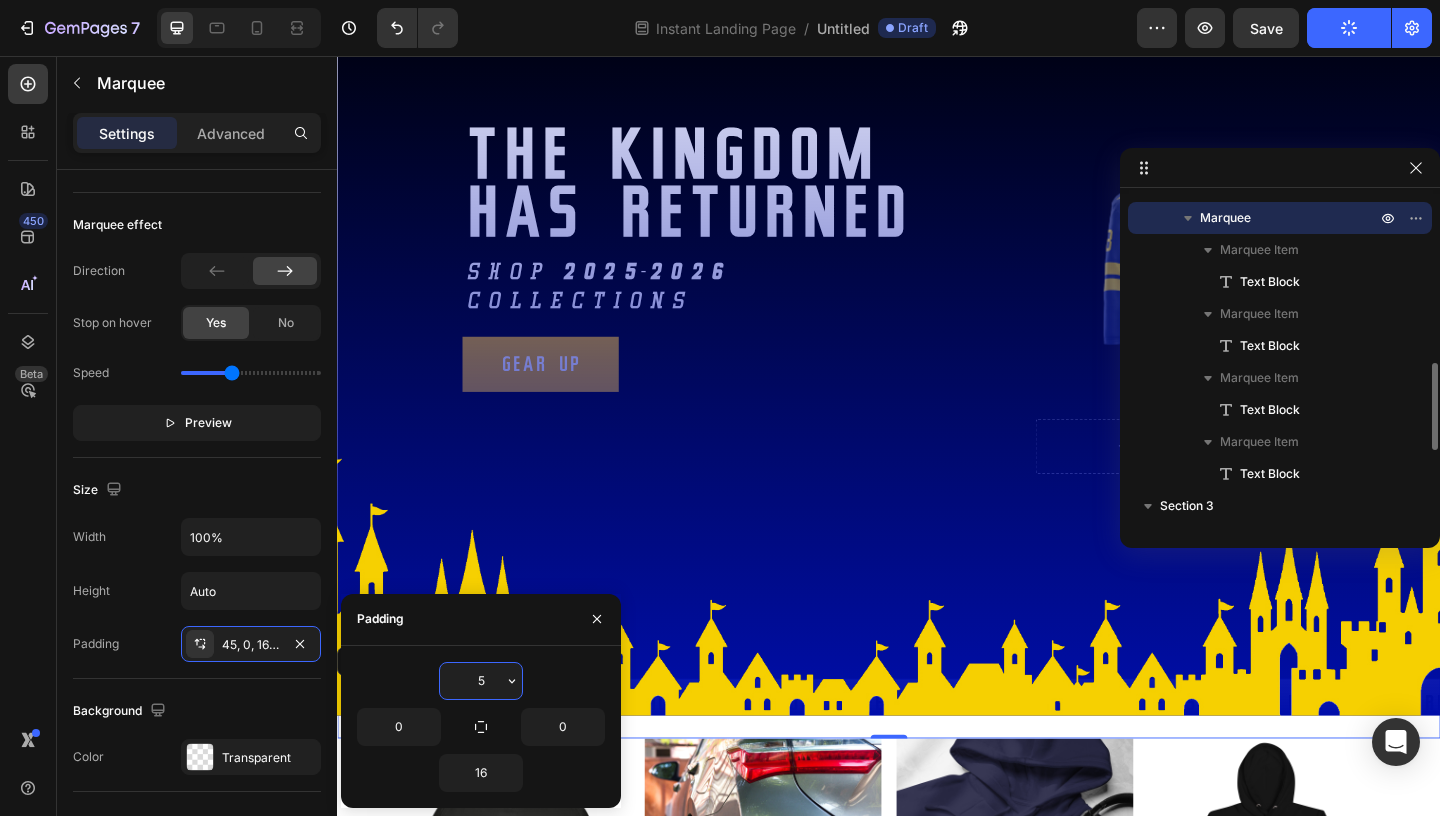 type on "55" 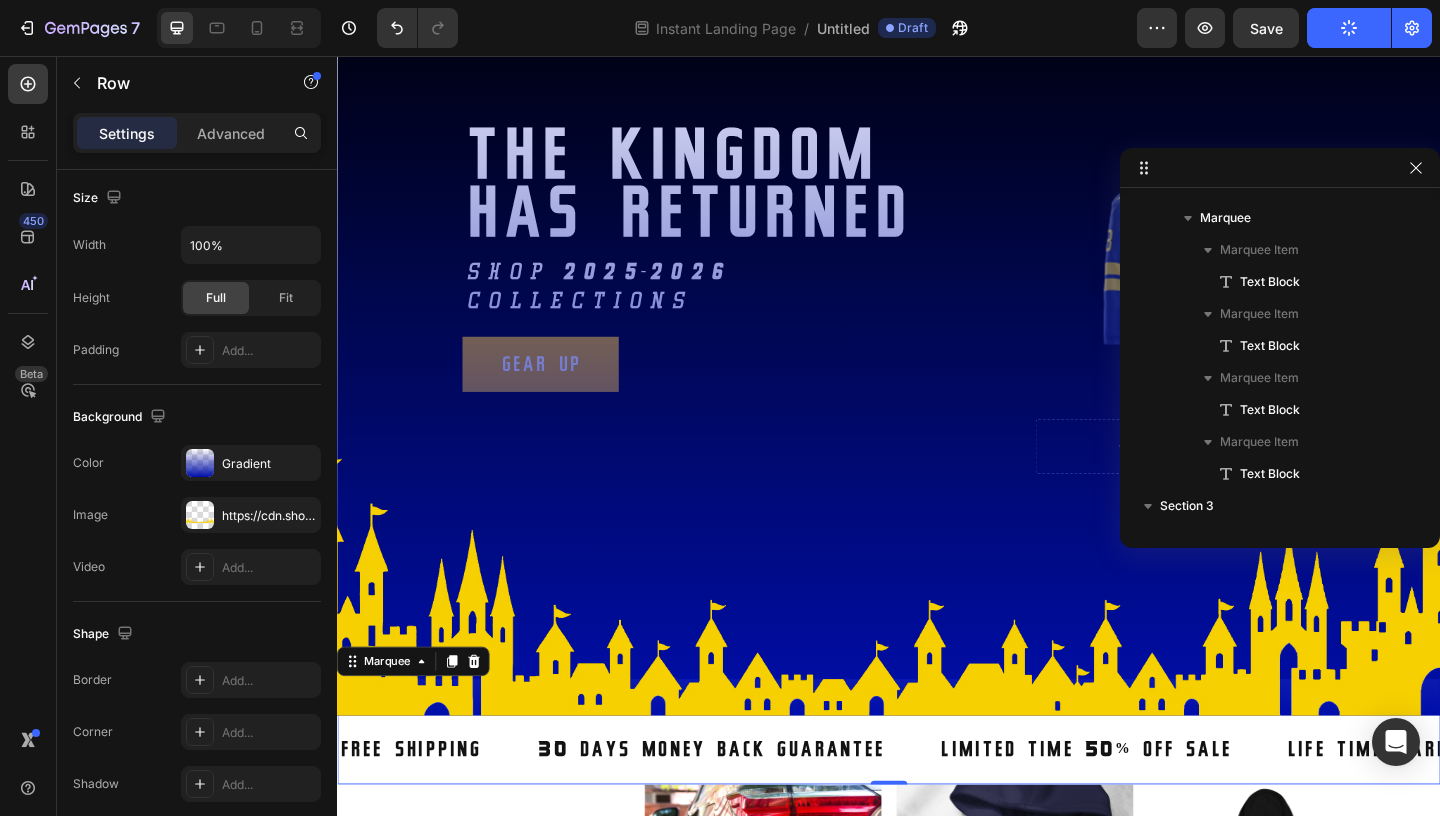 click on "Image" at bounding box center [937, 359] 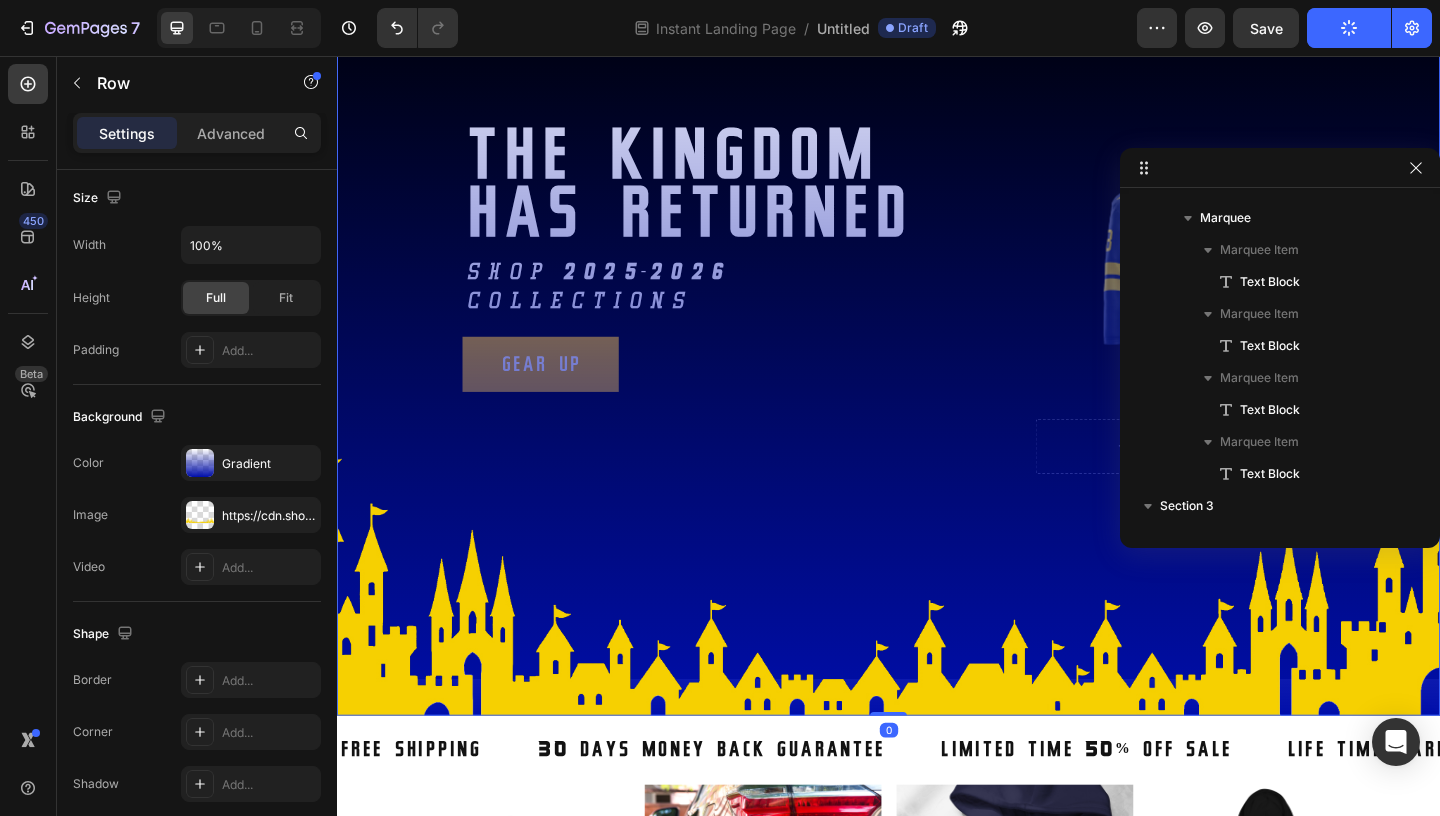 scroll, scrollTop: 0, scrollLeft: 0, axis: both 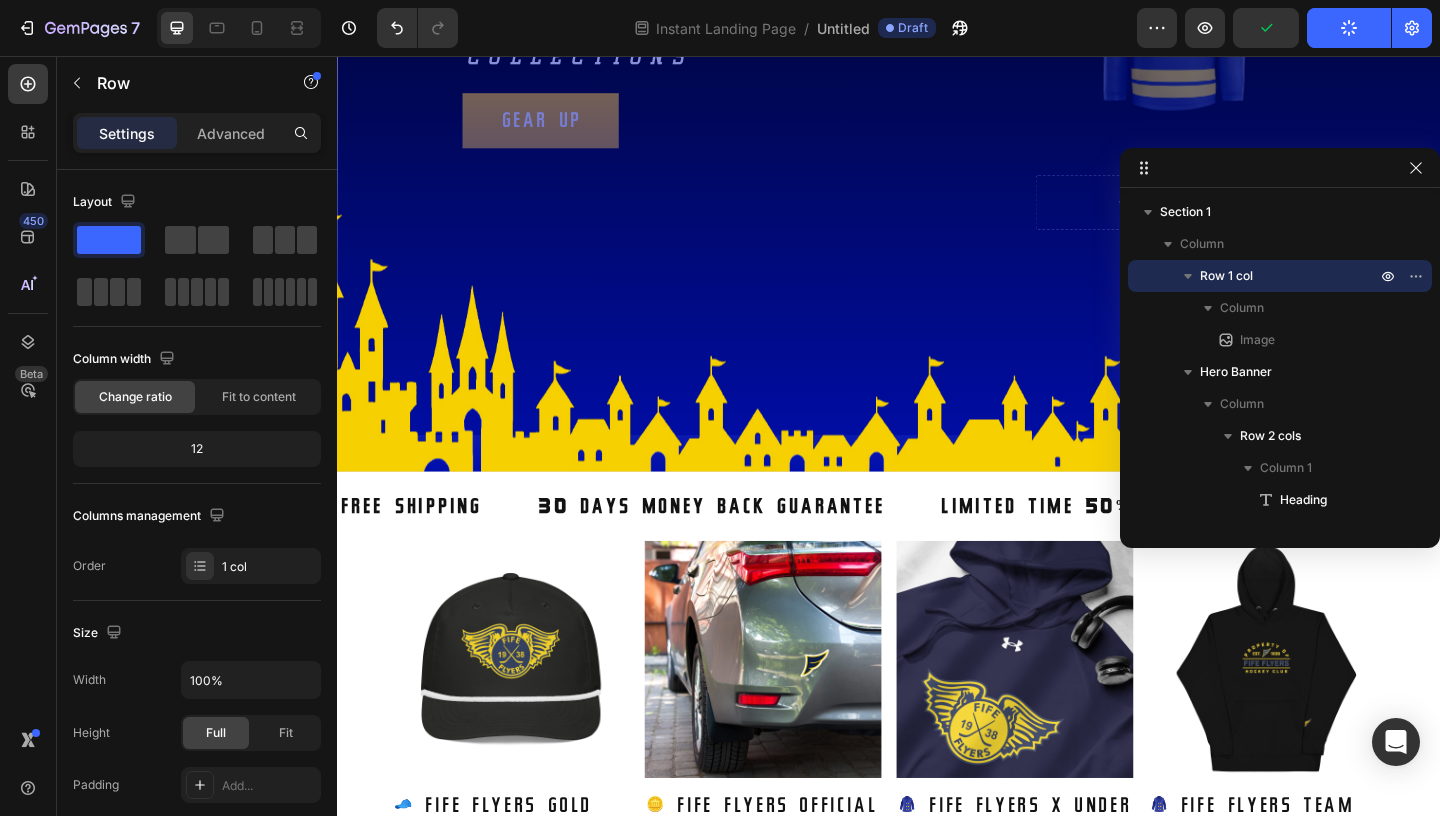 click on "Image" at bounding box center [937, 94] 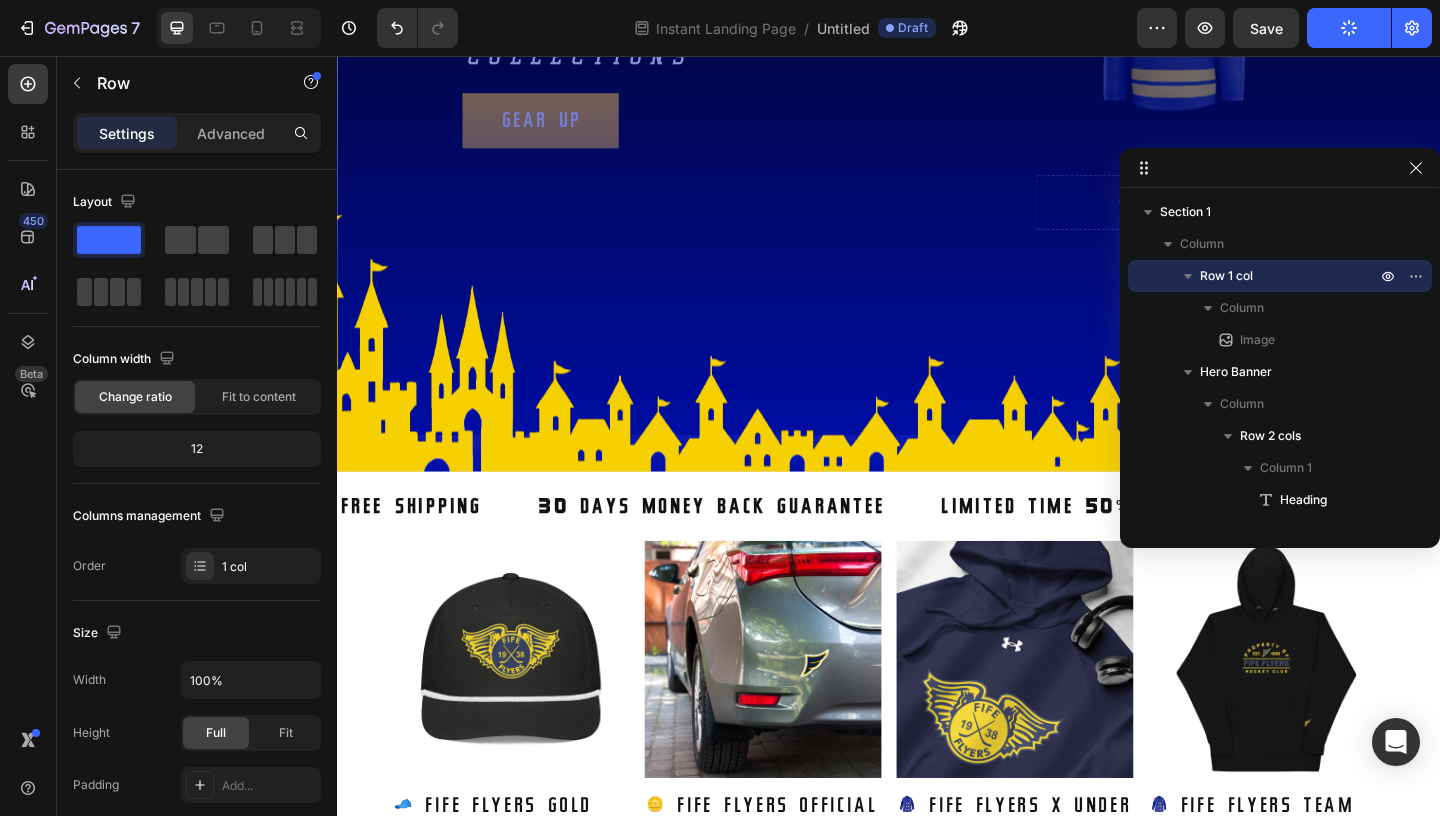 click on "Image" at bounding box center (937, 94) 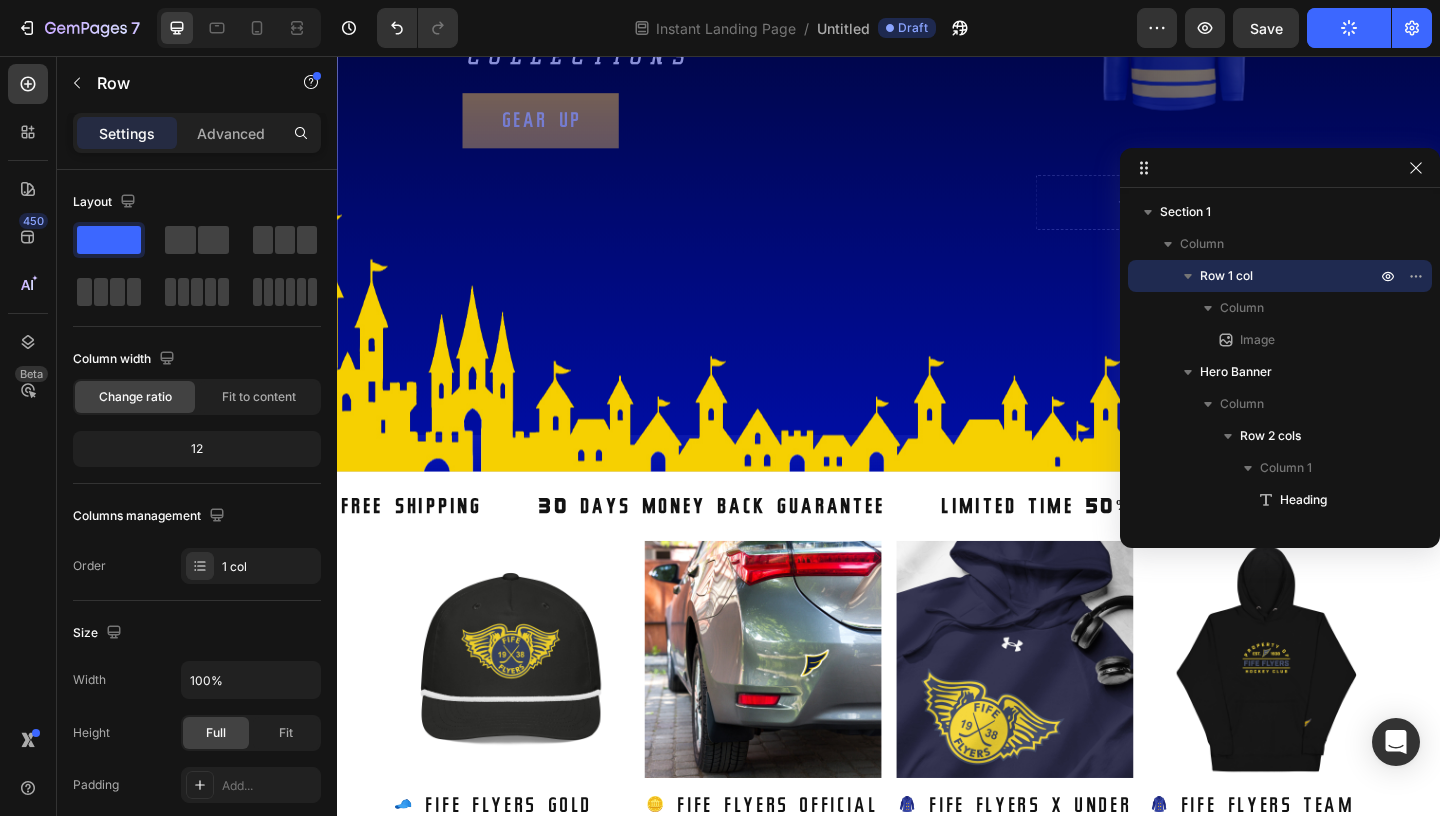 click on "Image" at bounding box center [937, 94] 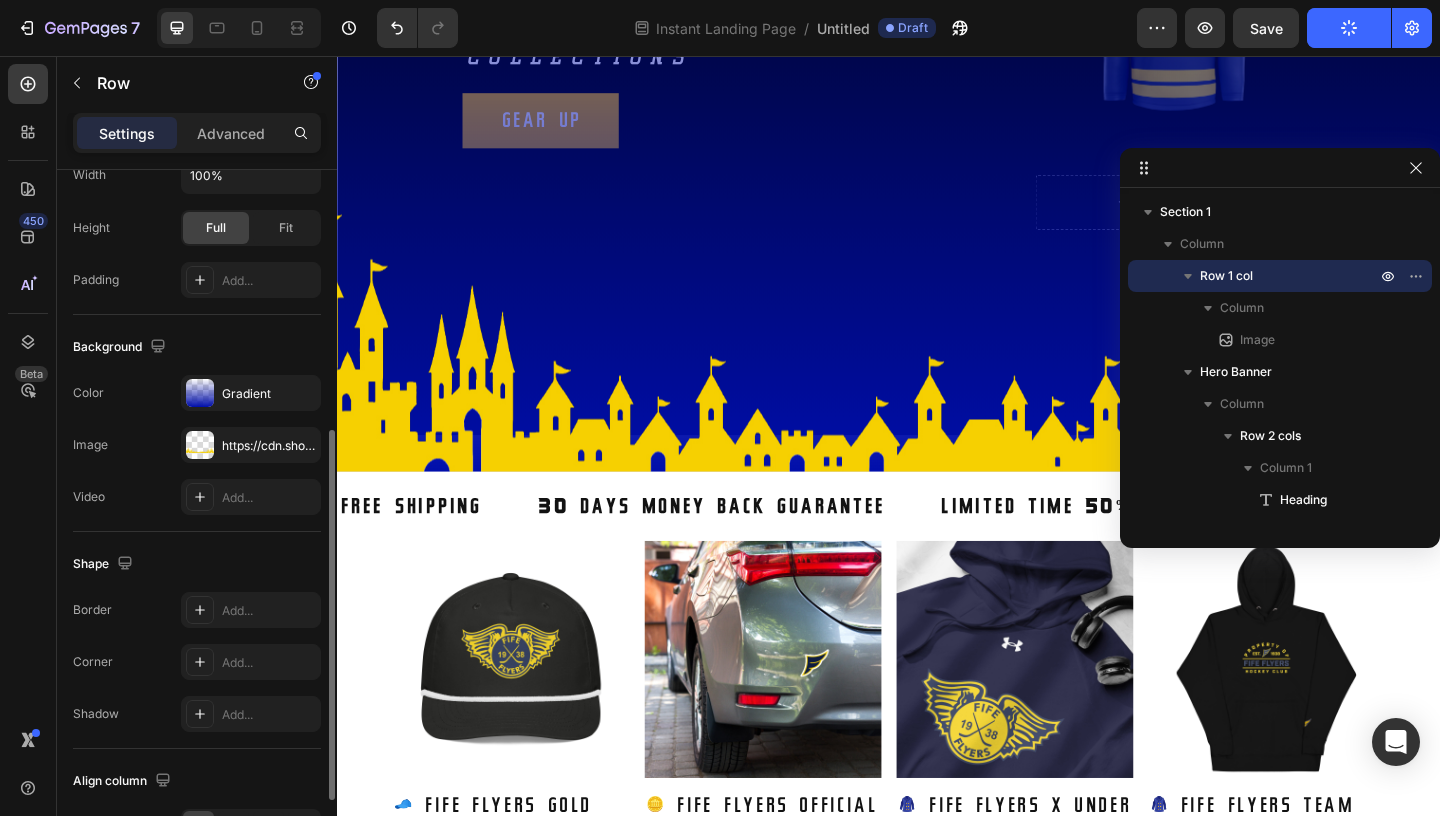 scroll, scrollTop: 506, scrollLeft: 0, axis: vertical 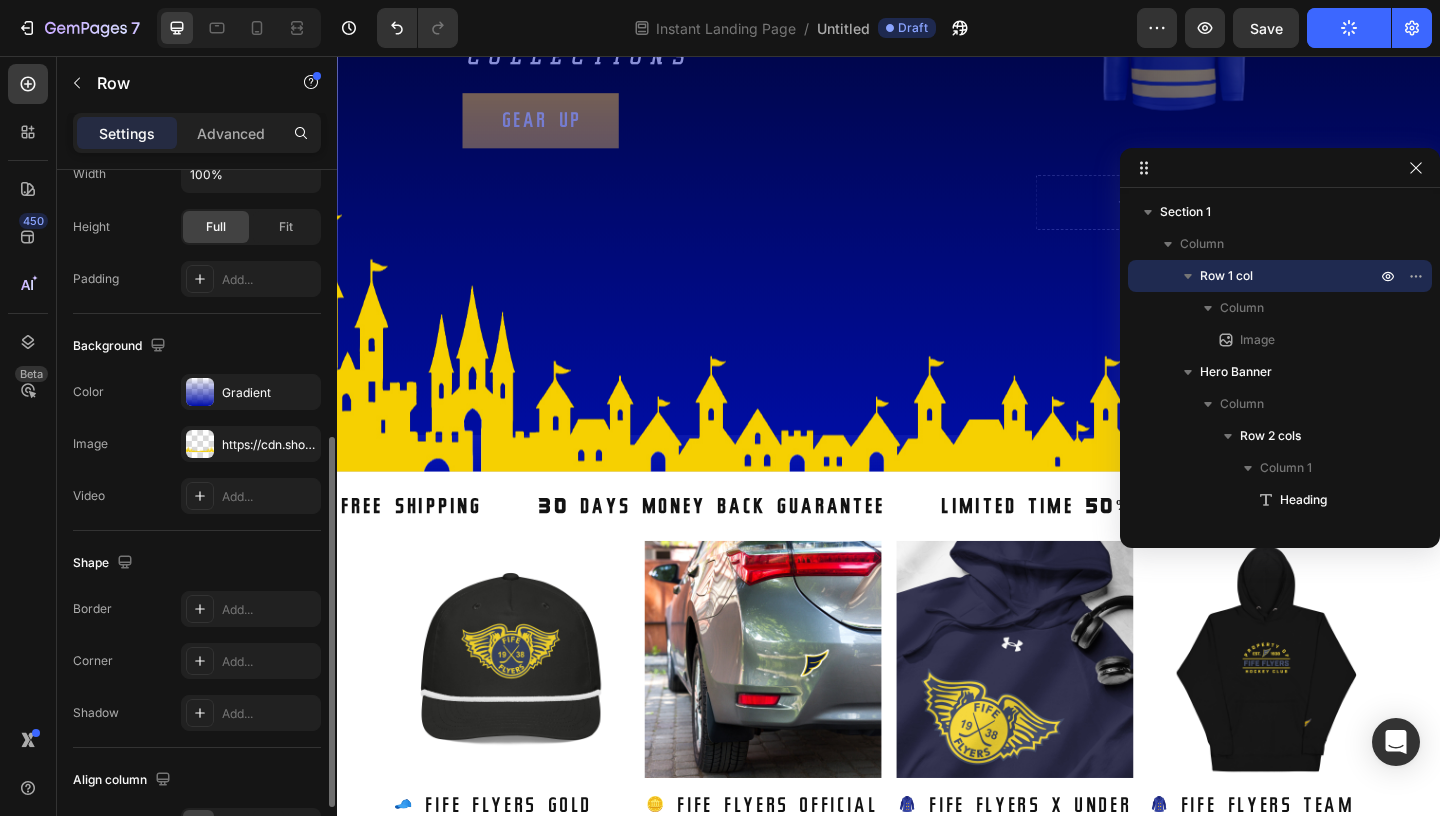 click on "Settings Advanced" at bounding box center (197, 133) 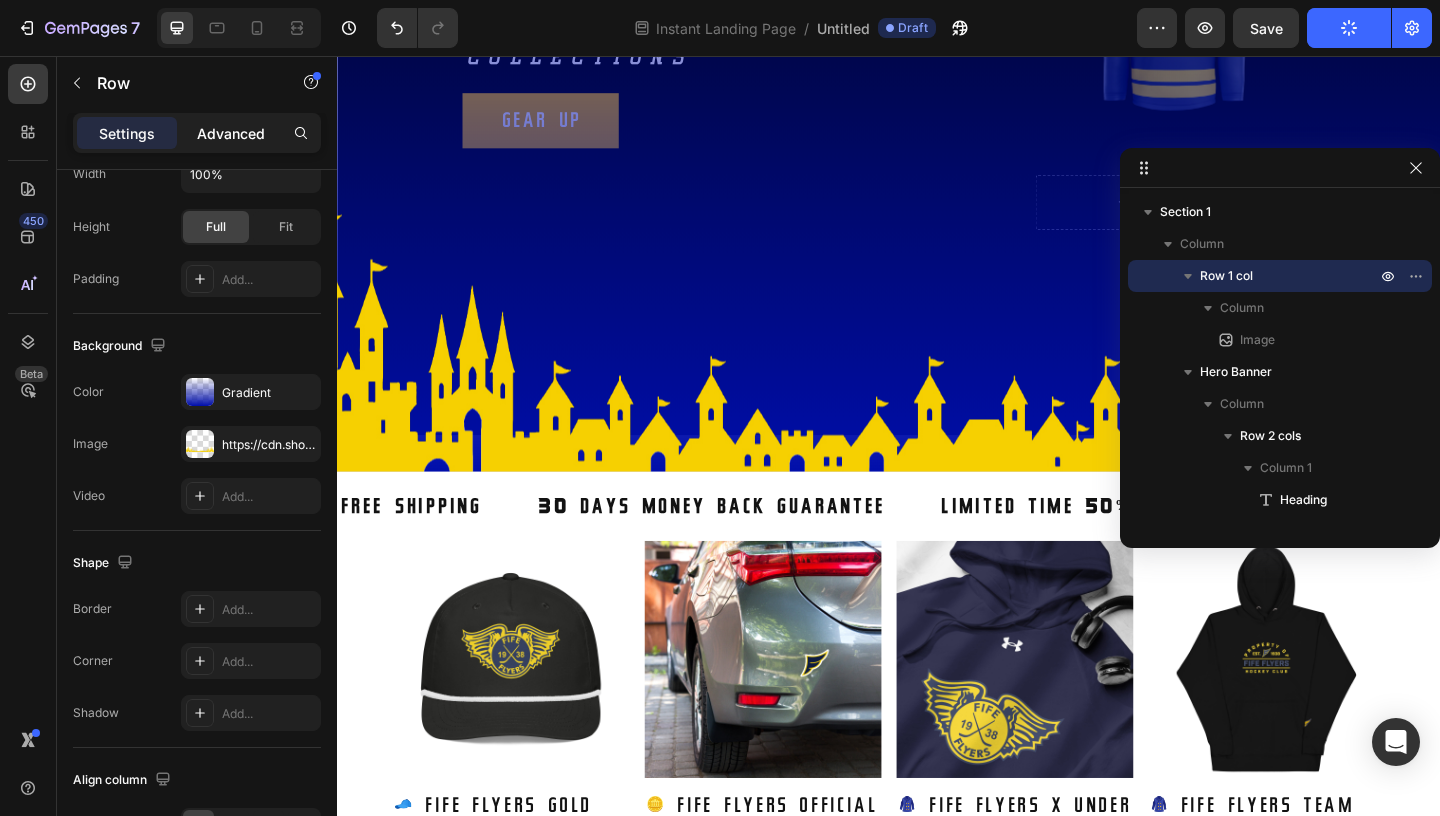 click on "Advanced" at bounding box center [231, 133] 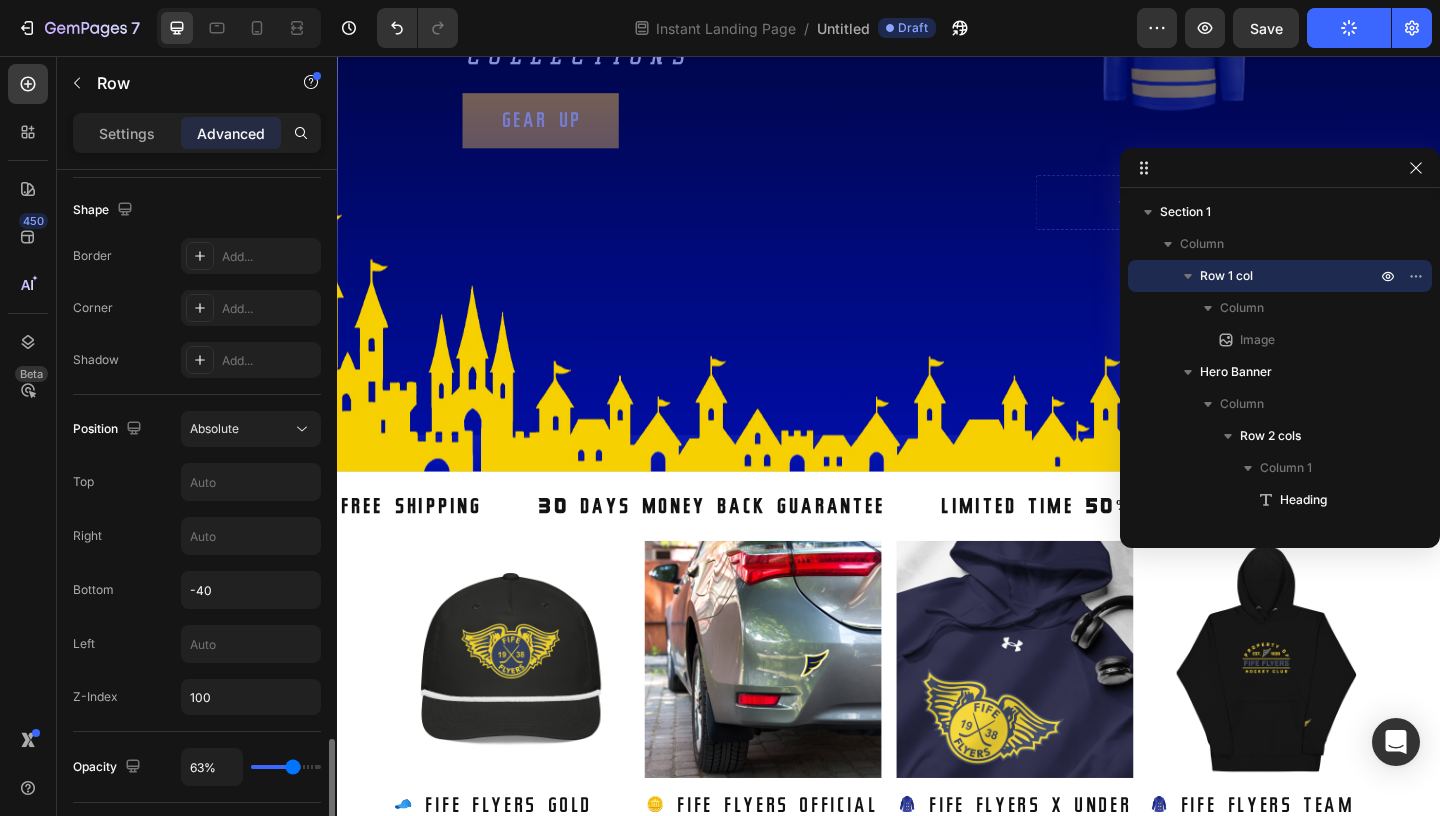 scroll, scrollTop: 747, scrollLeft: 0, axis: vertical 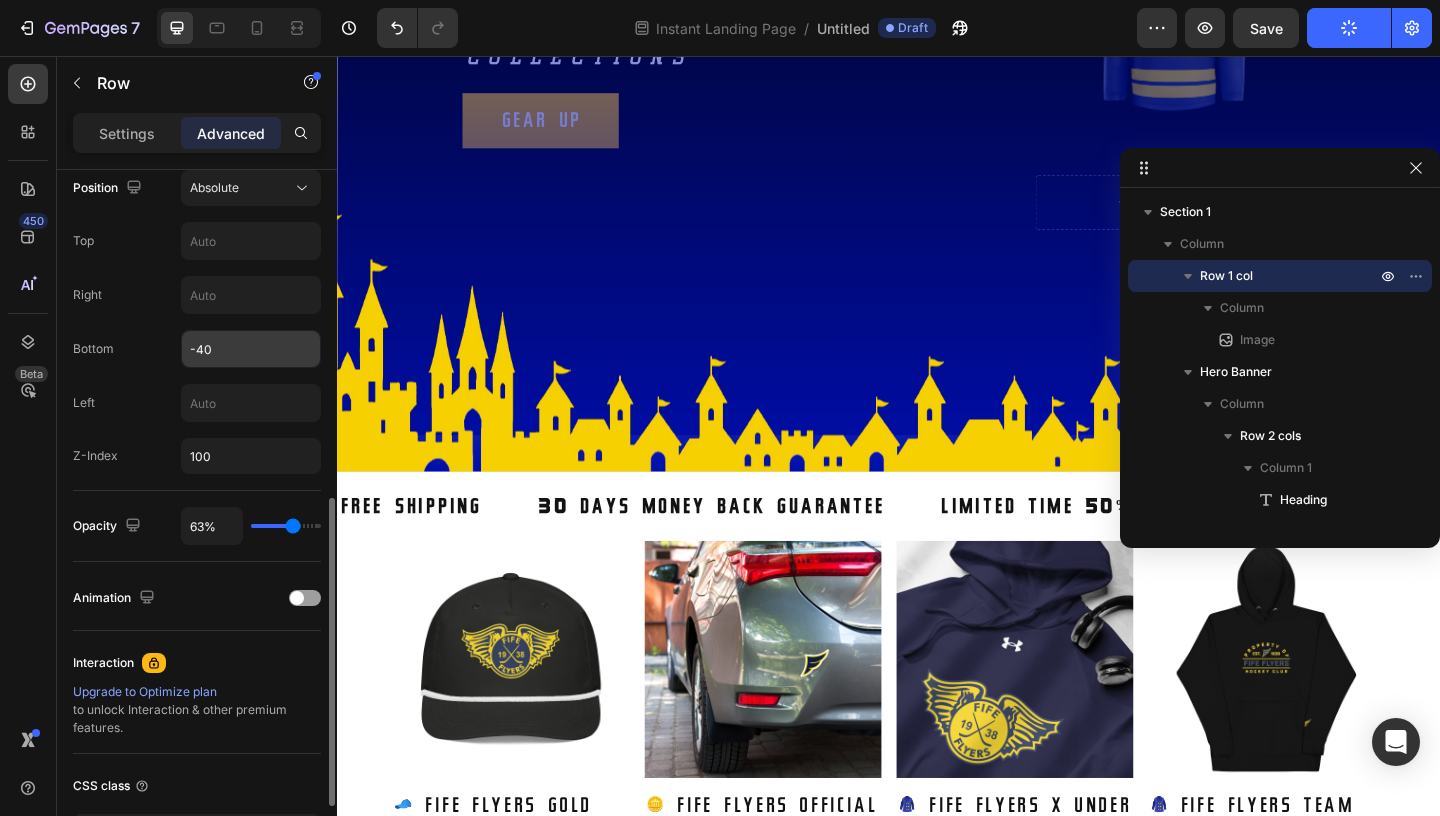 click on "-40" at bounding box center [251, 349] 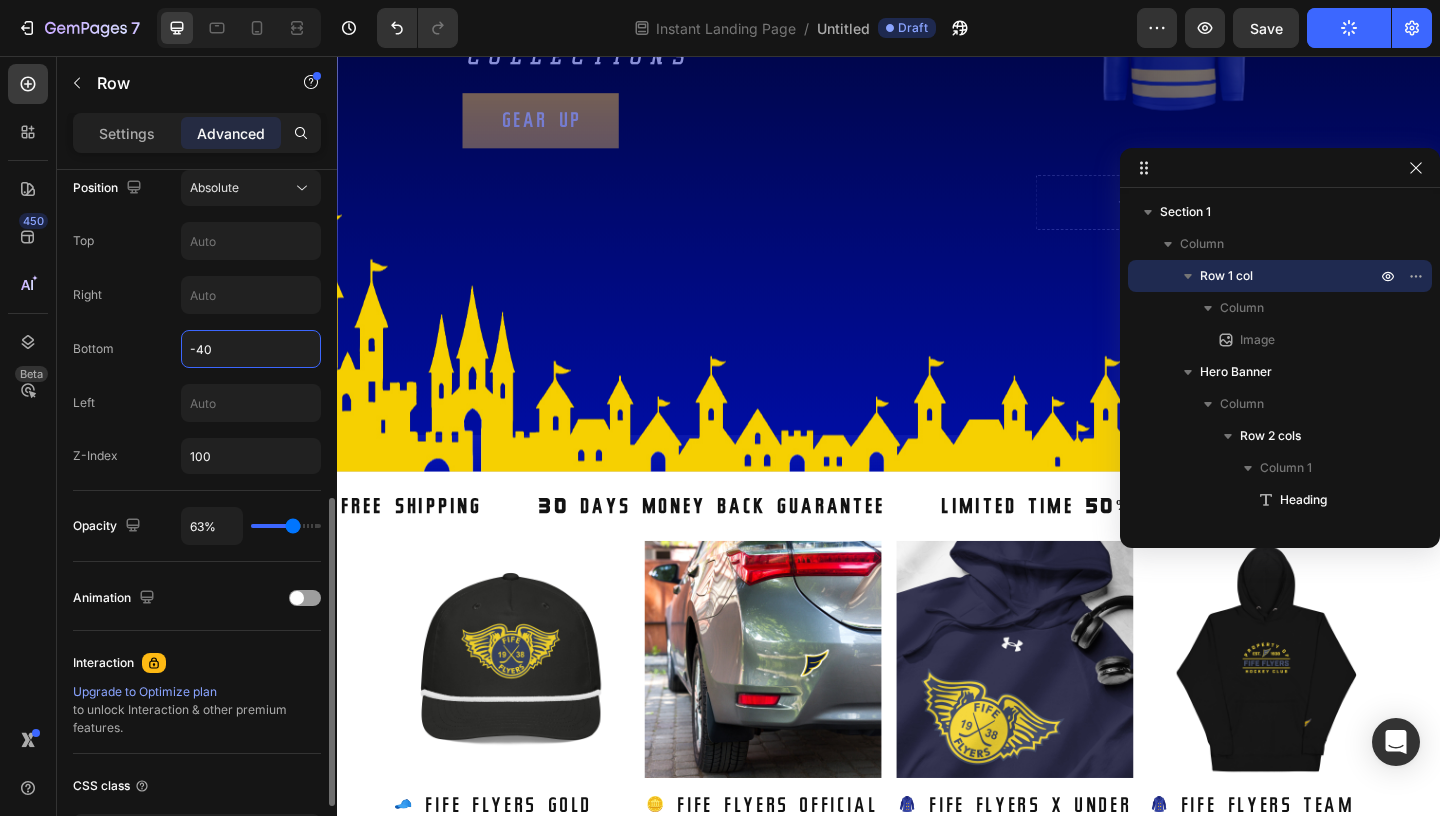 click on "-40" at bounding box center [251, 349] 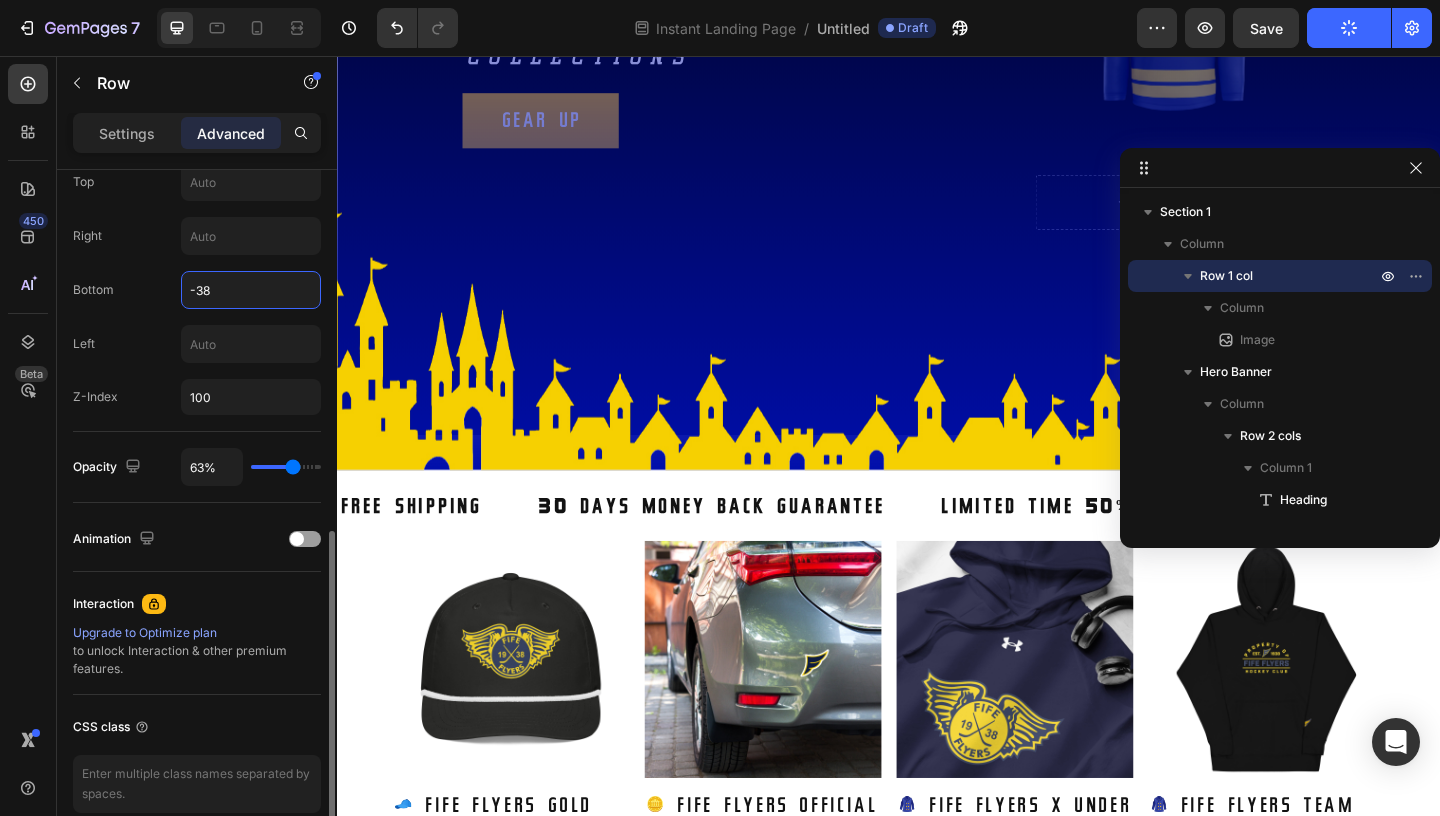 scroll, scrollTop: 811, scrollLeft: 0, axis: vertical 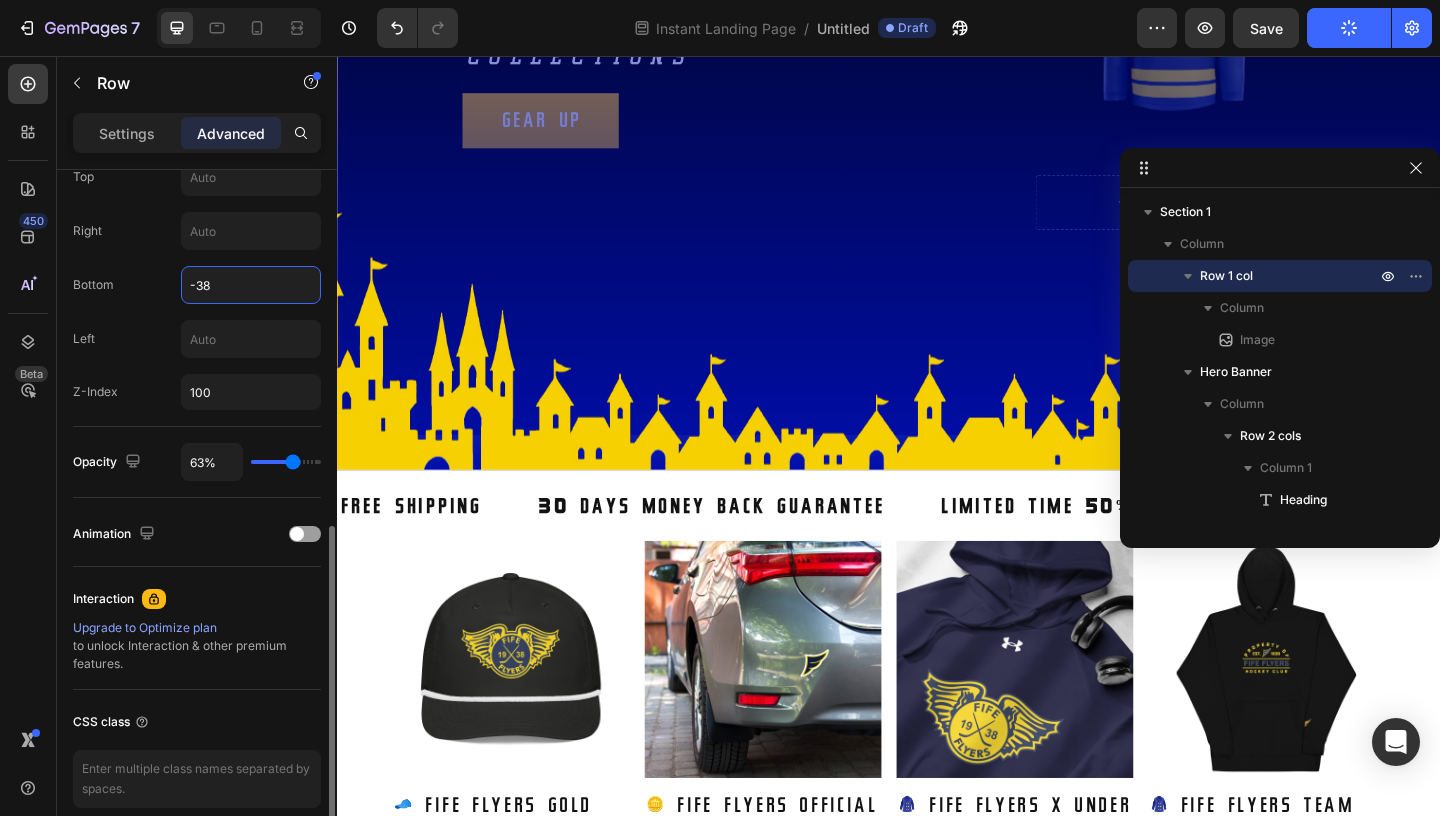 type on "-38" 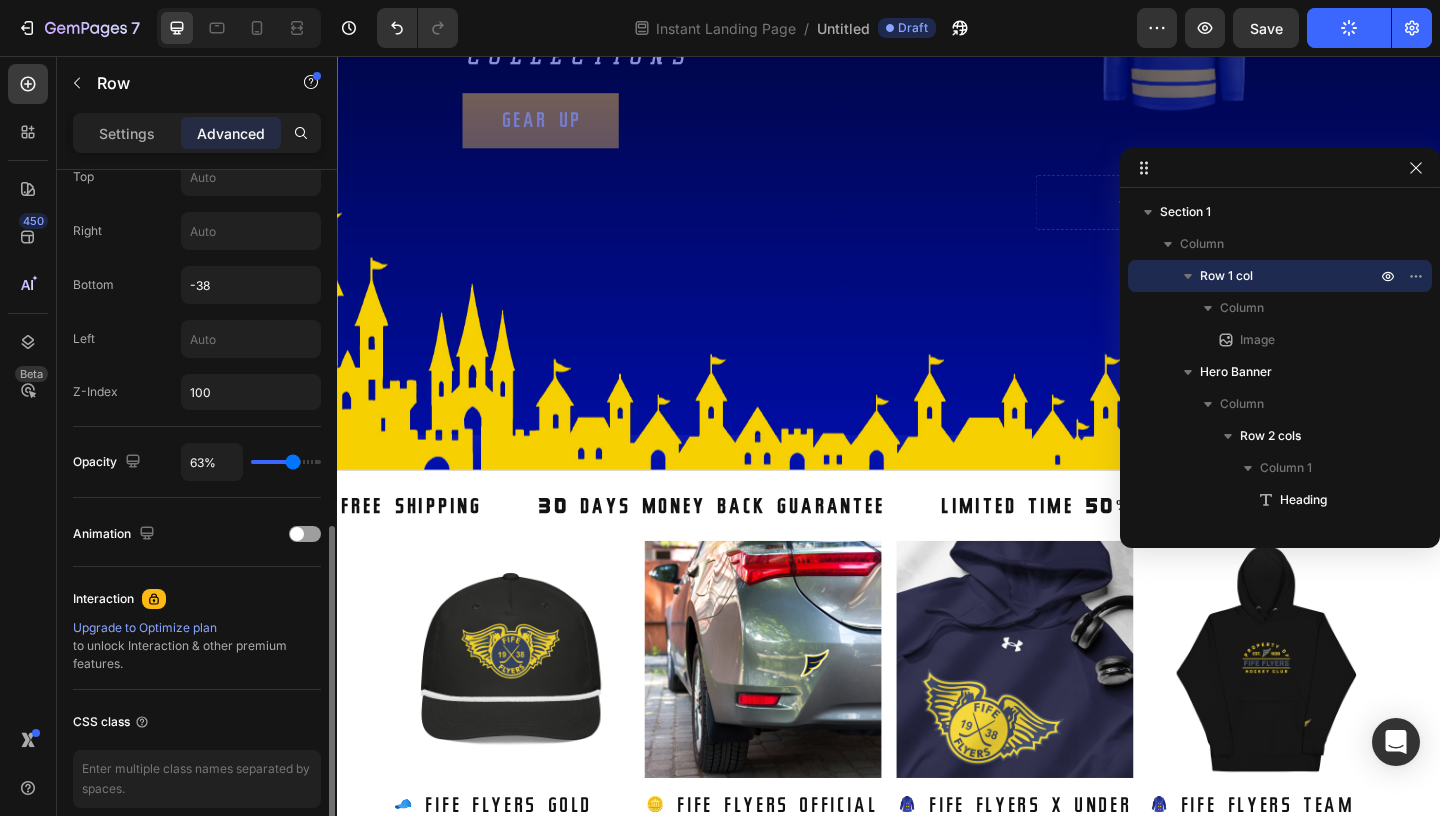 type on "65%" 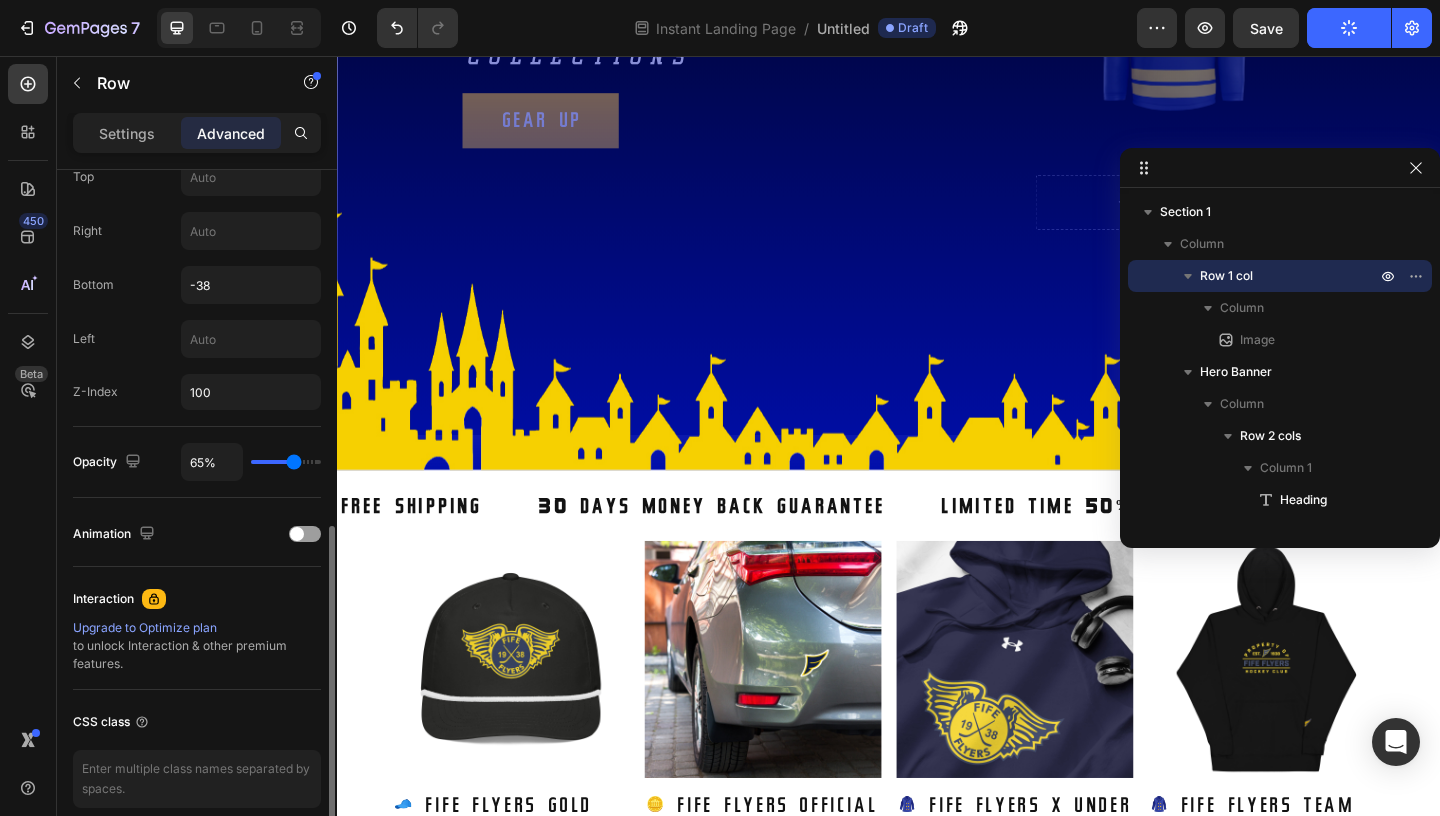 type on "68%" 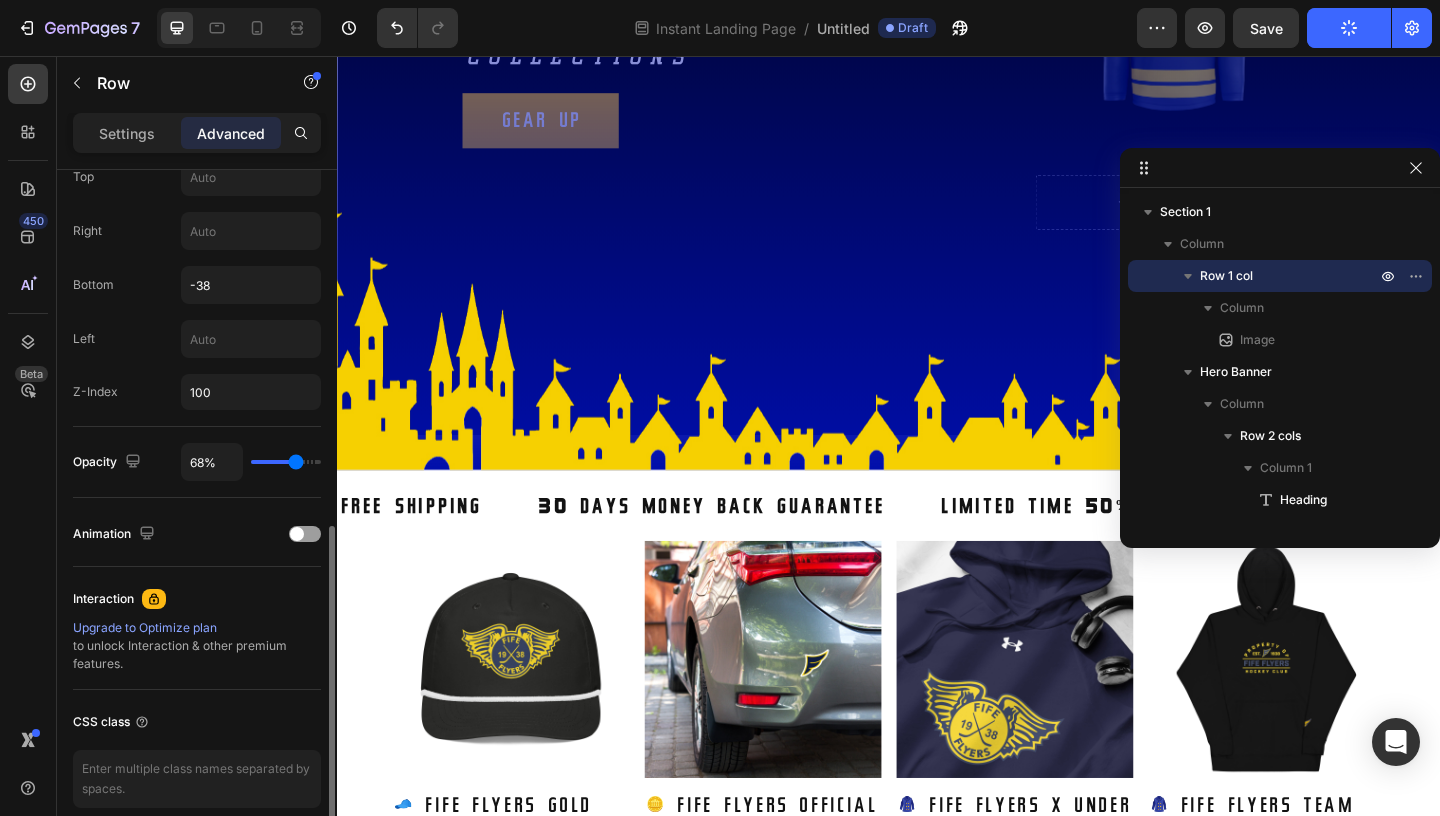 type on "73%" 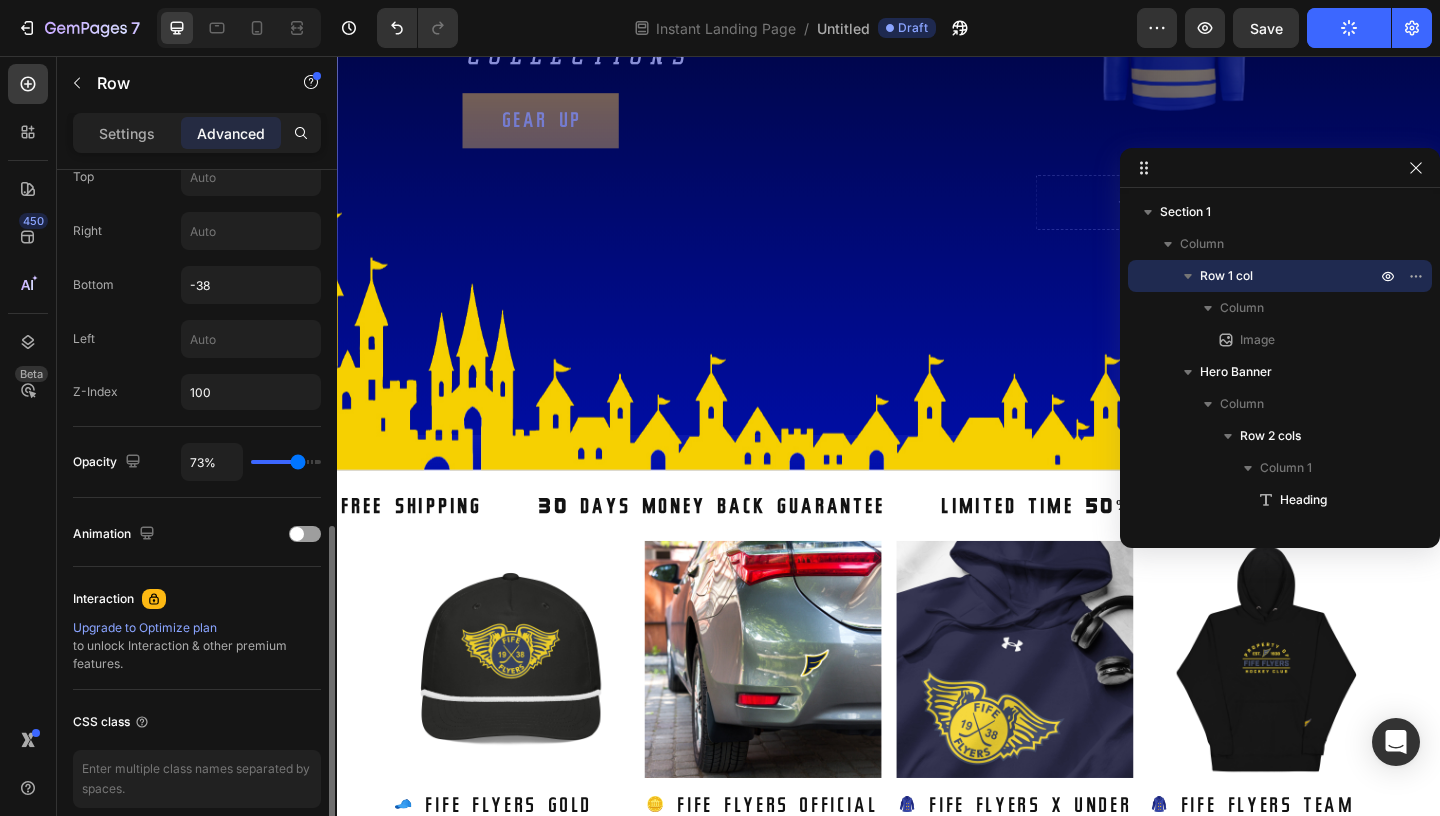 type on "77%" 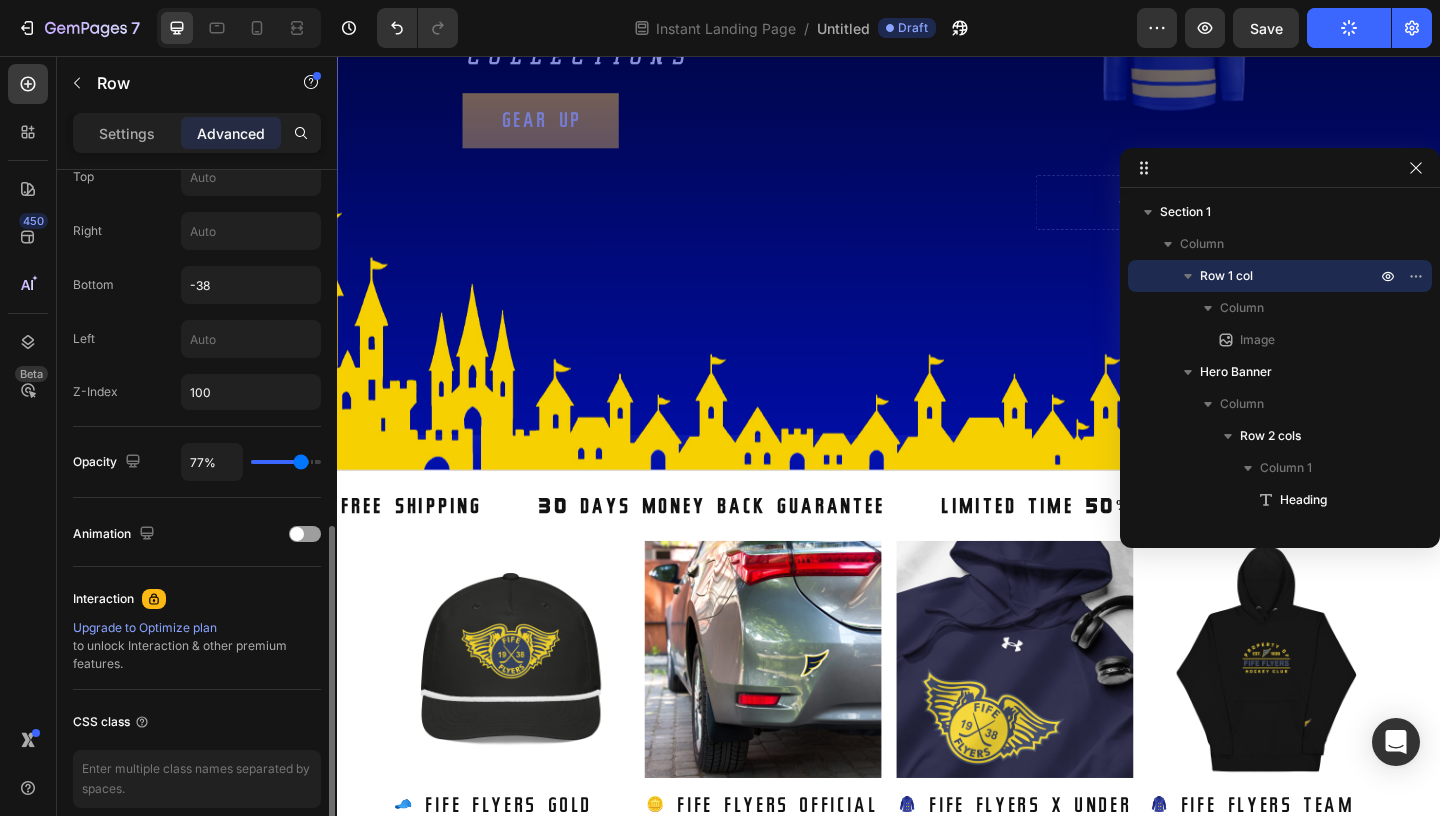 type on "83%" 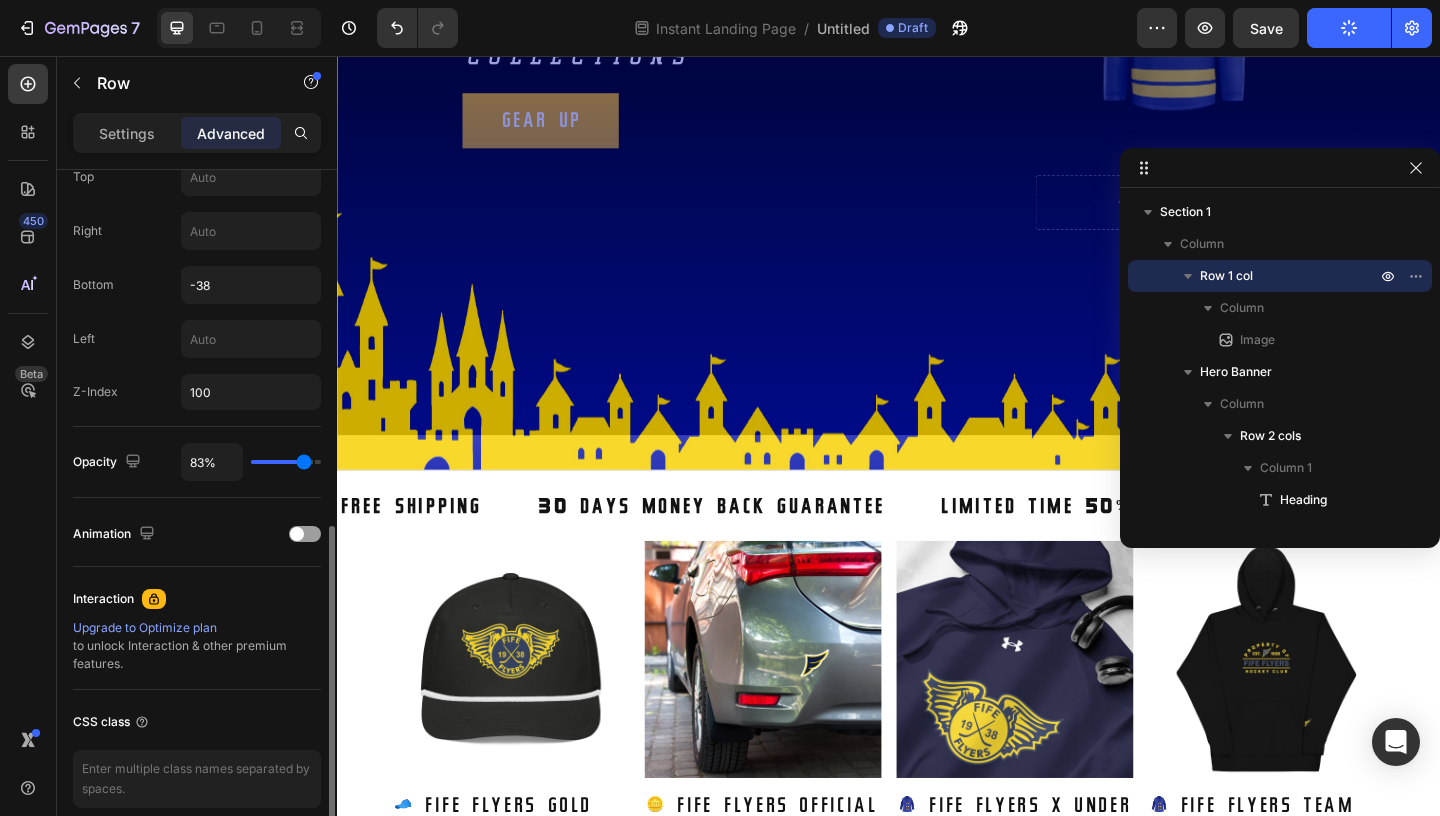 type on "88%" 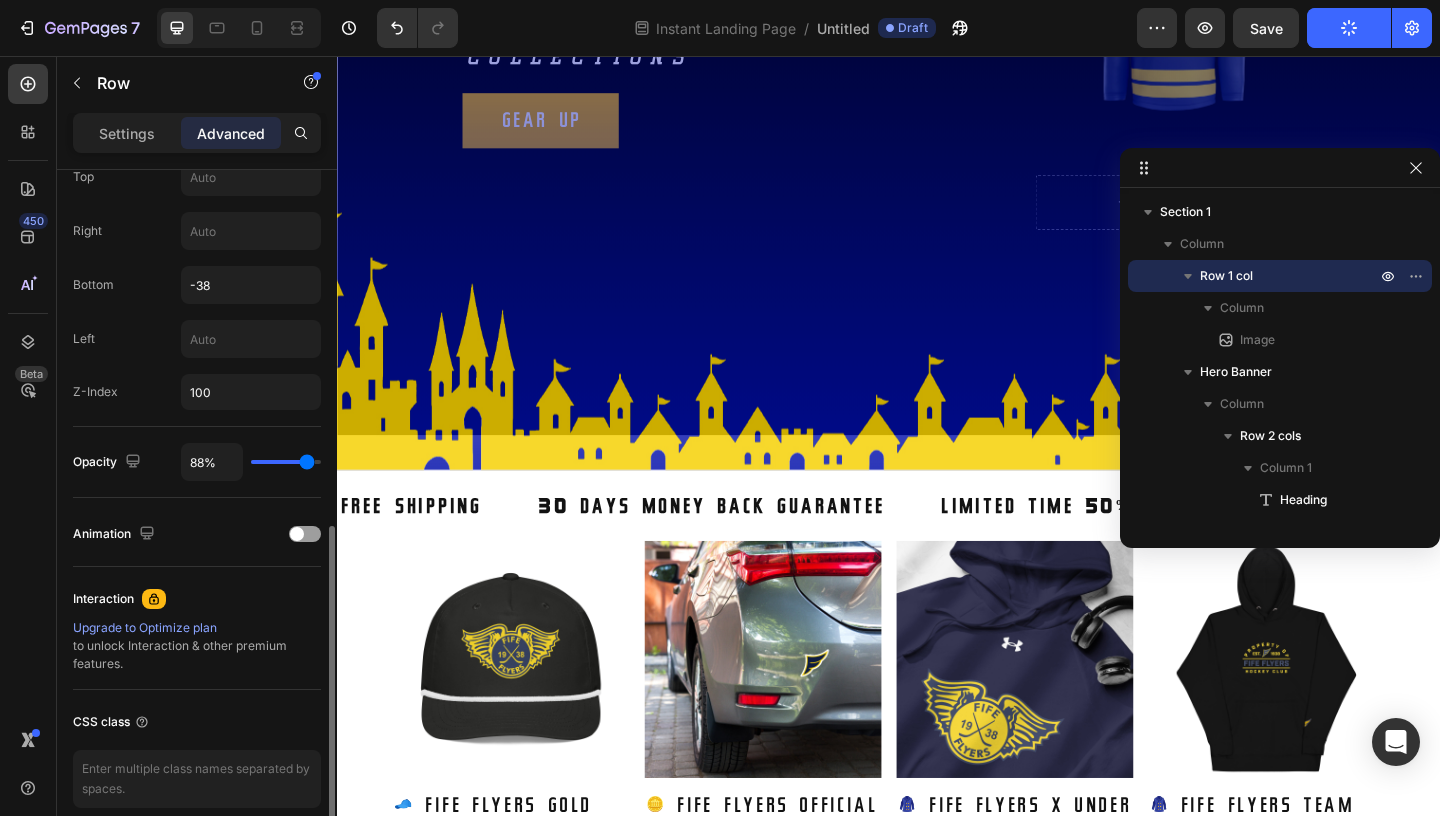 type on "92%" 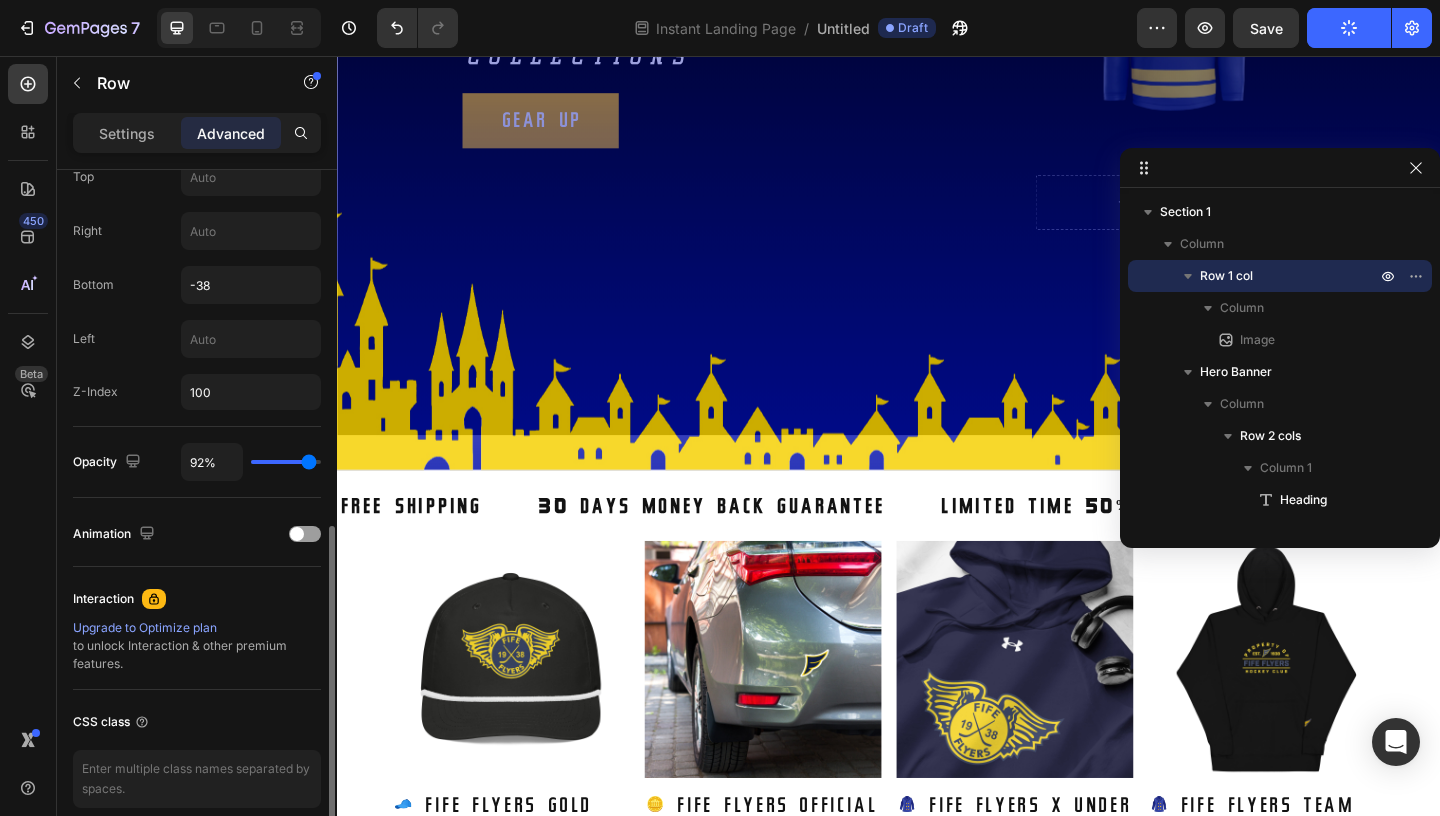 type on "96%" 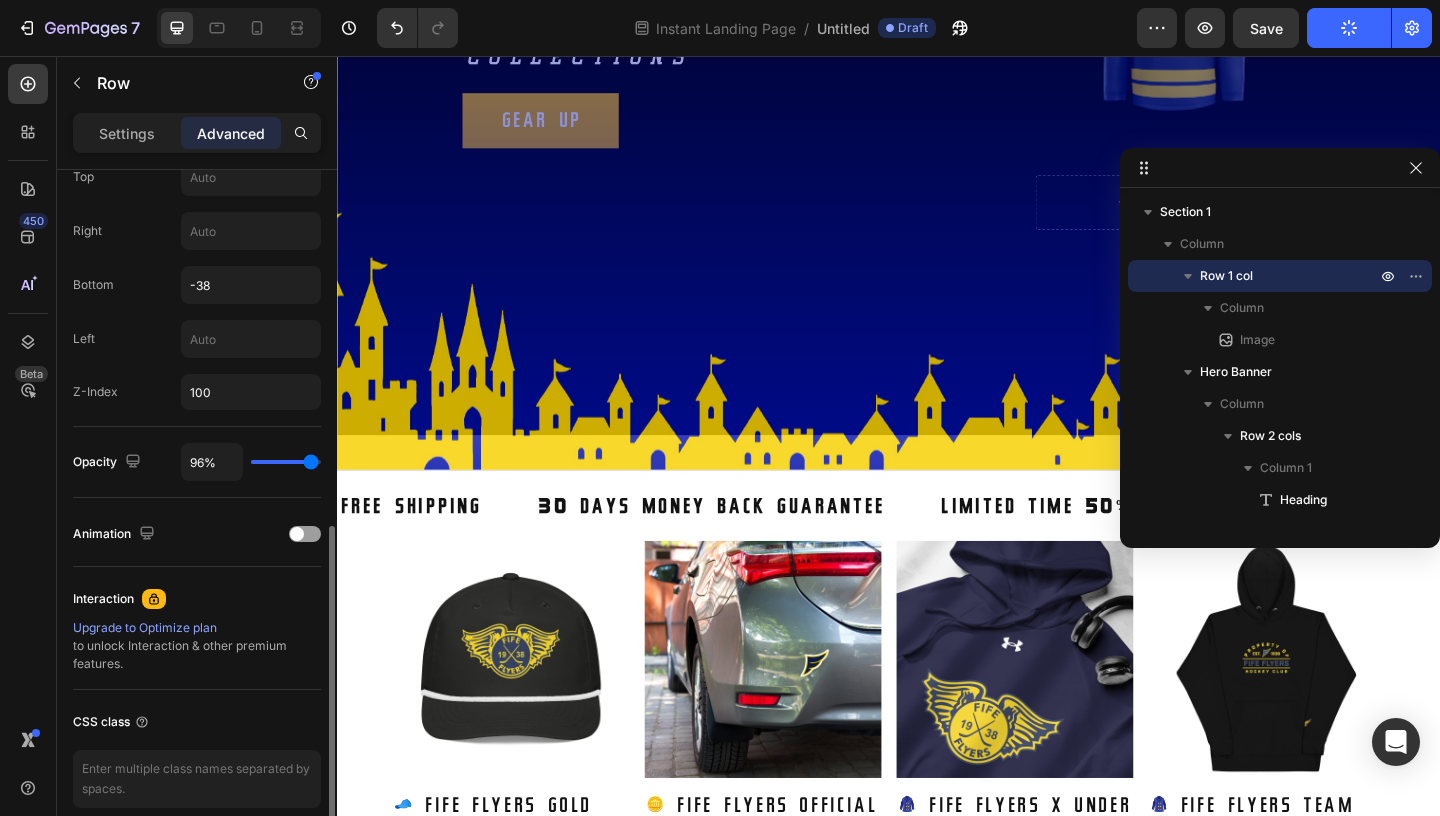type on "100%" 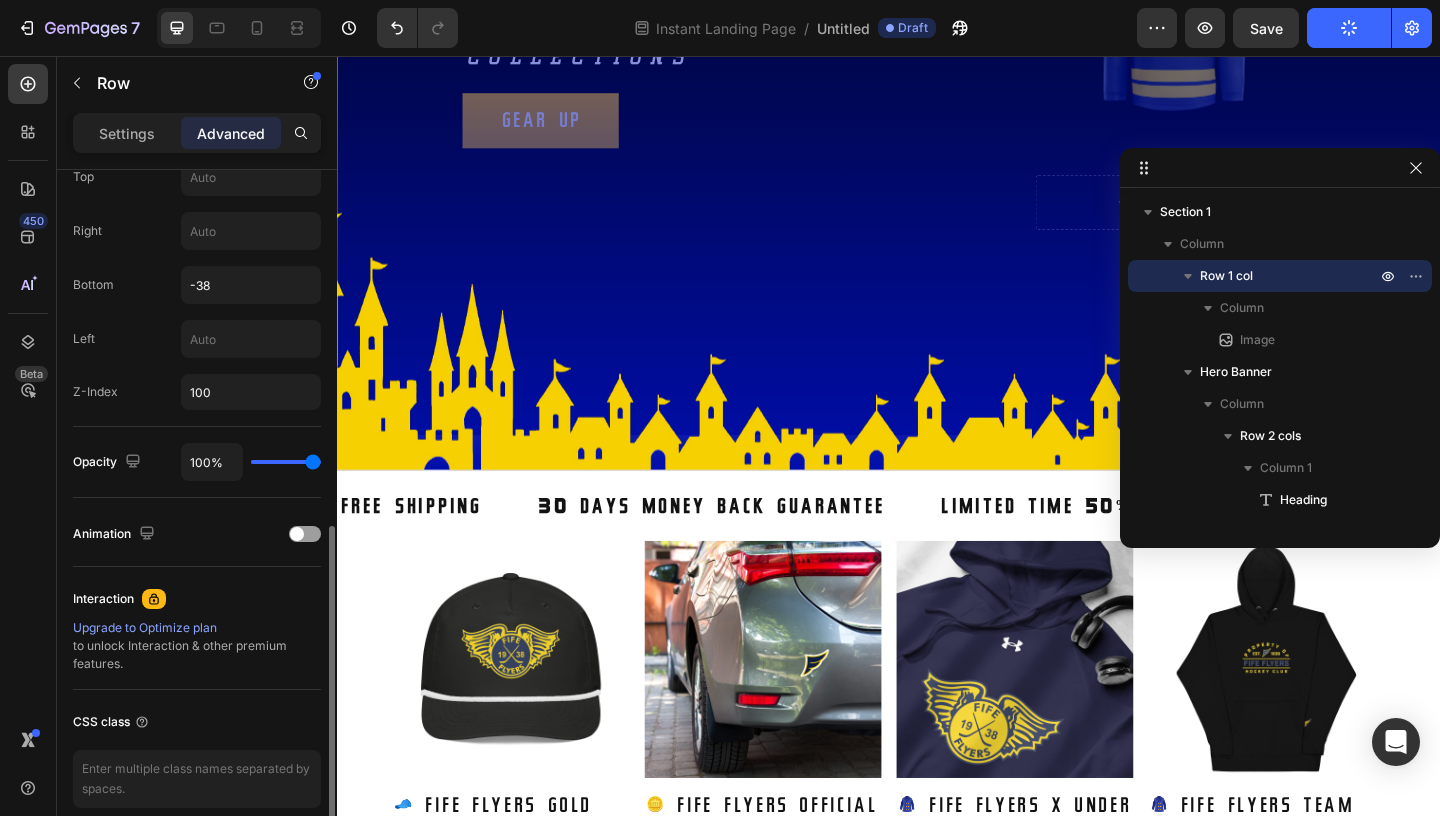drag, startPoint x: 293, startPoint y: 455, endPoint x: 341, endPoint y: 452, distance: 48.09366 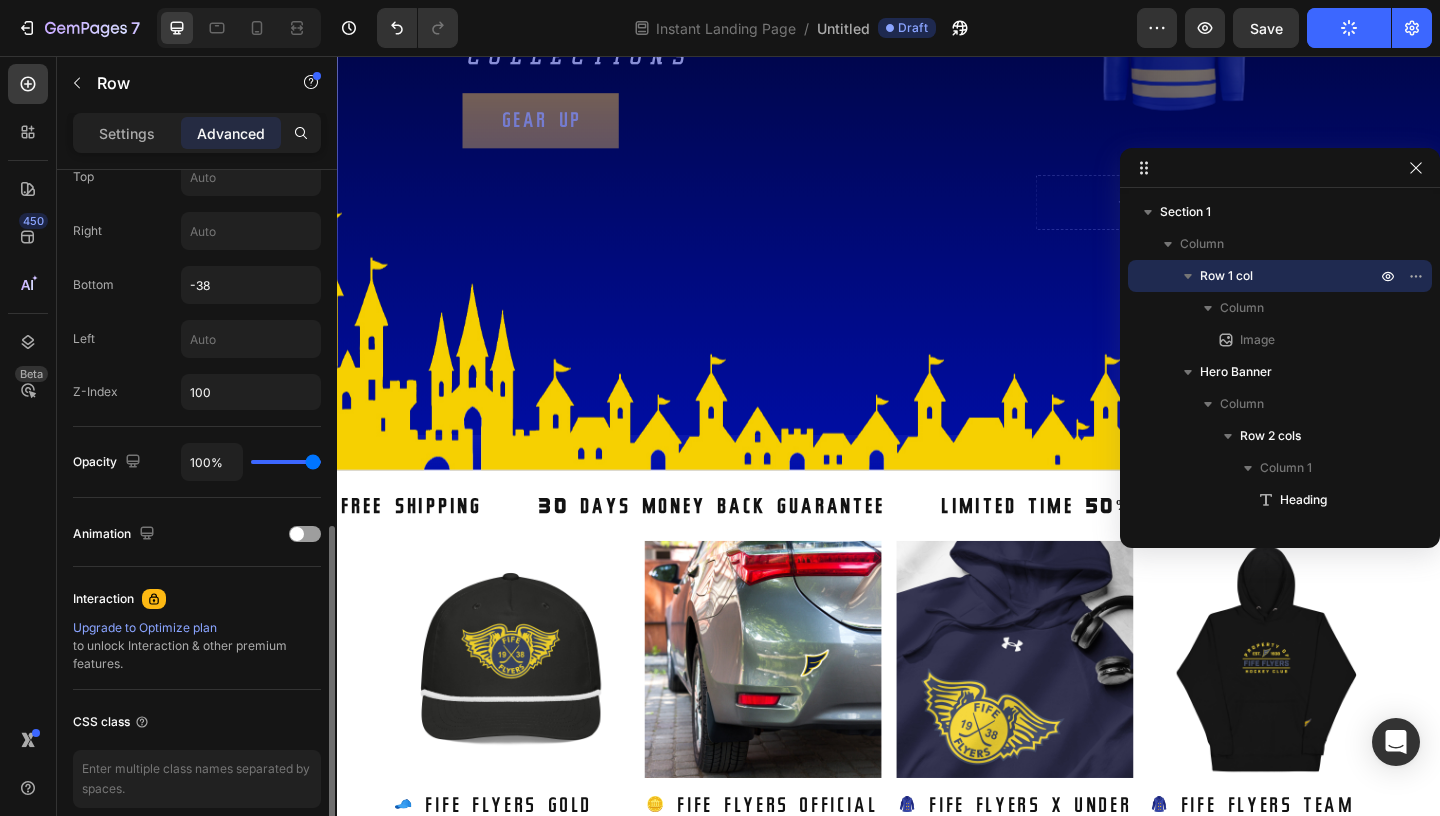 click at bounding box center [286, 462] 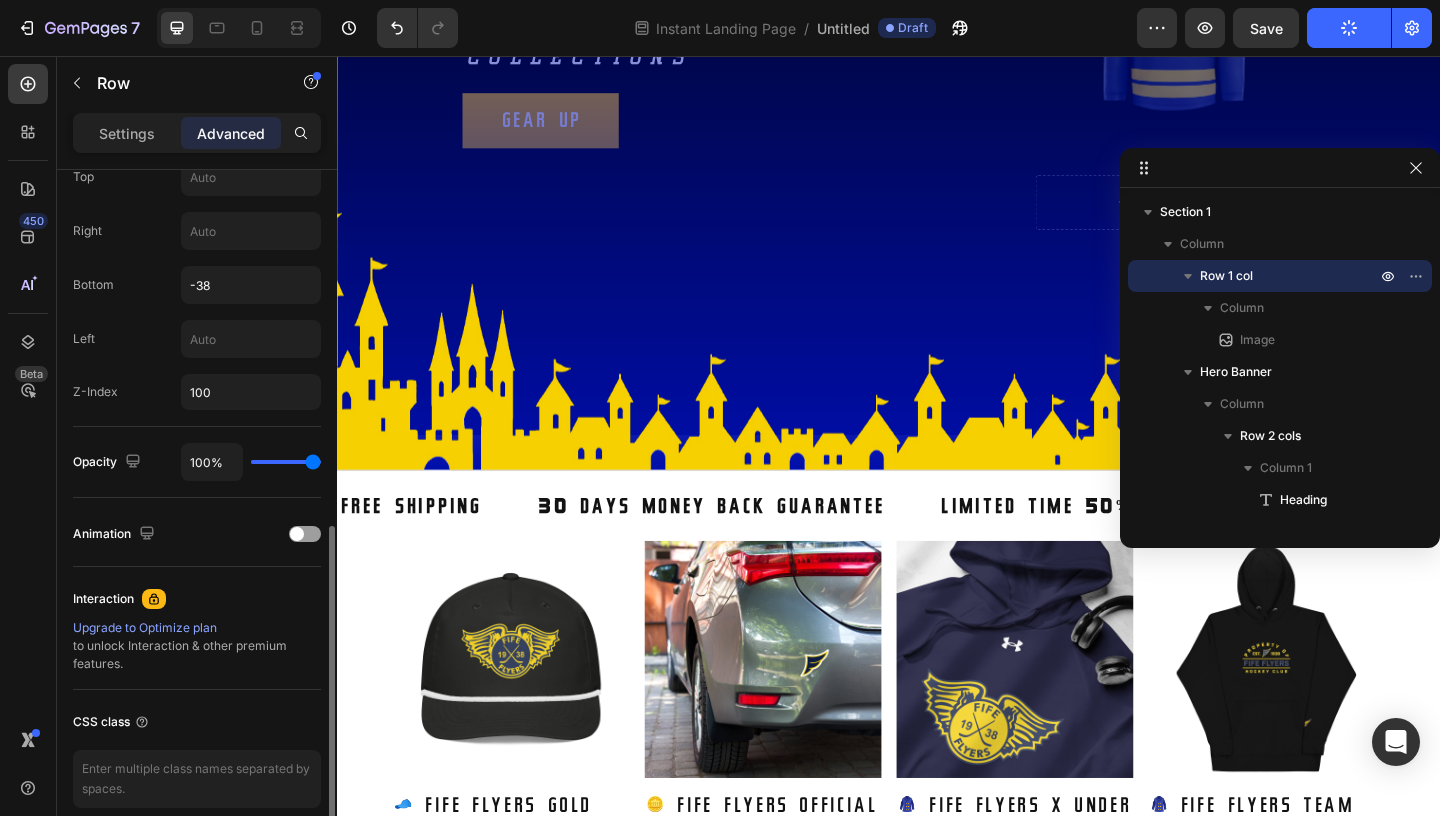type on "63%" 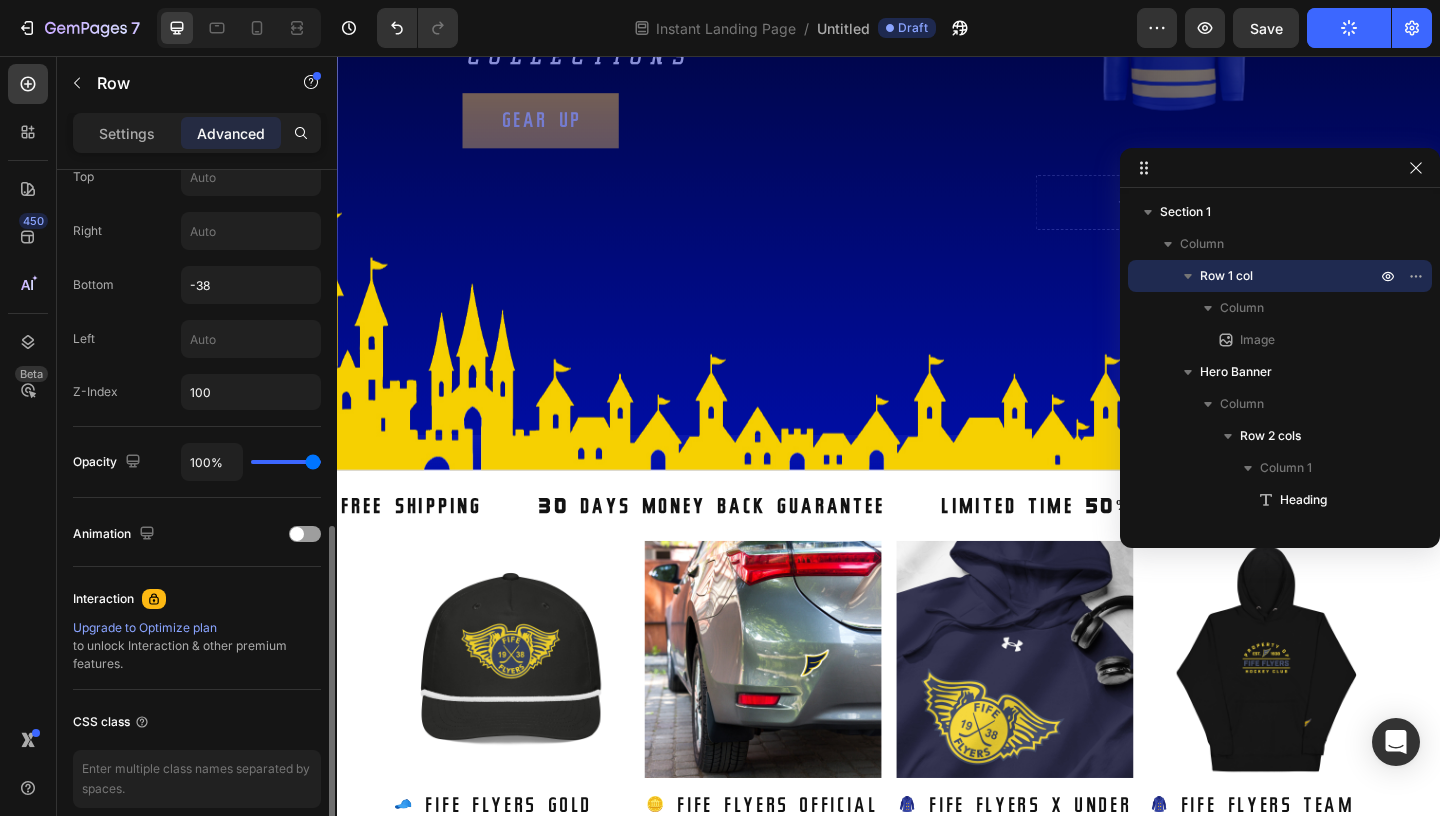 type on "63" 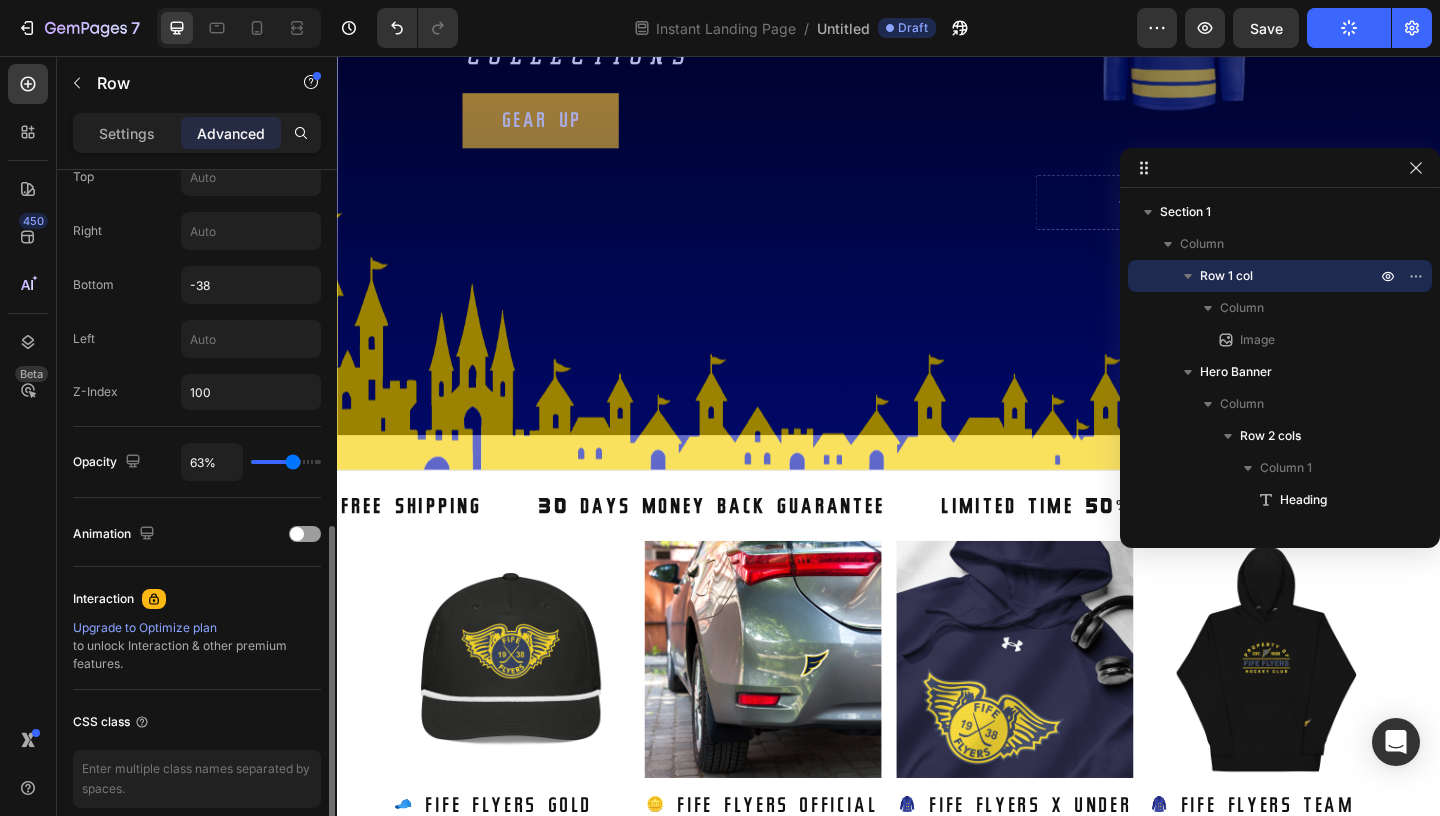 type on "68%" 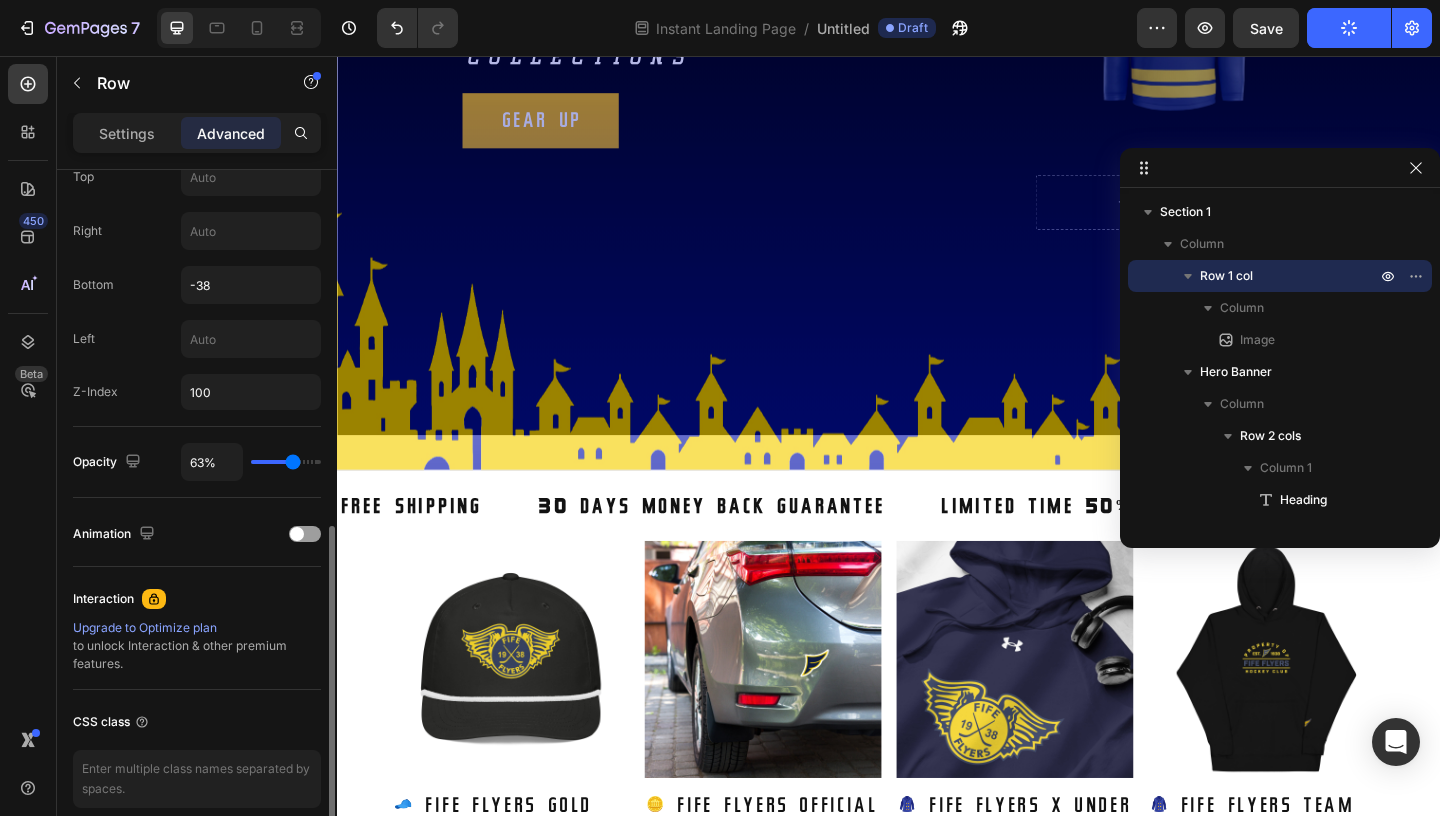 type on "68" 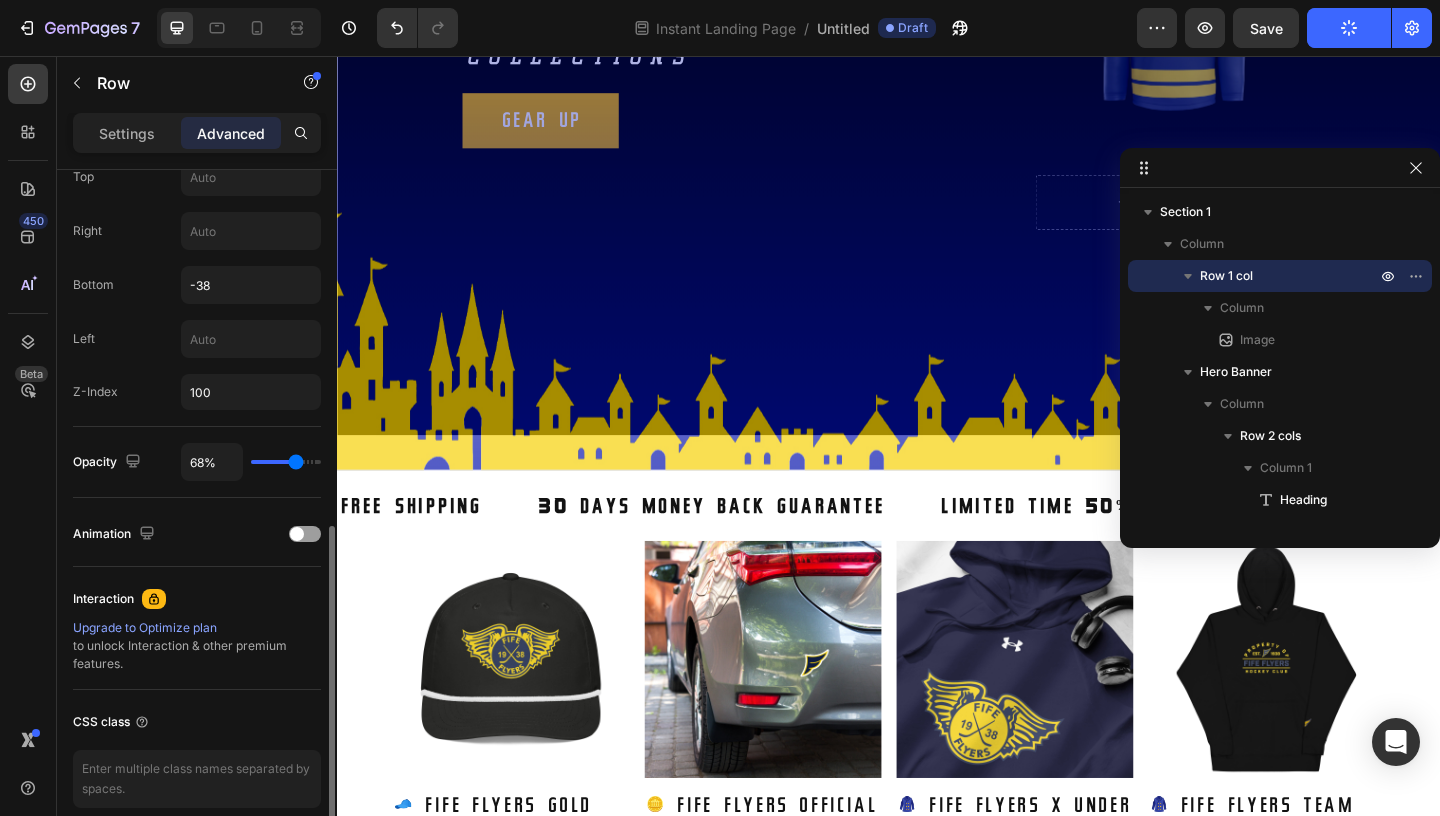type on "69%" 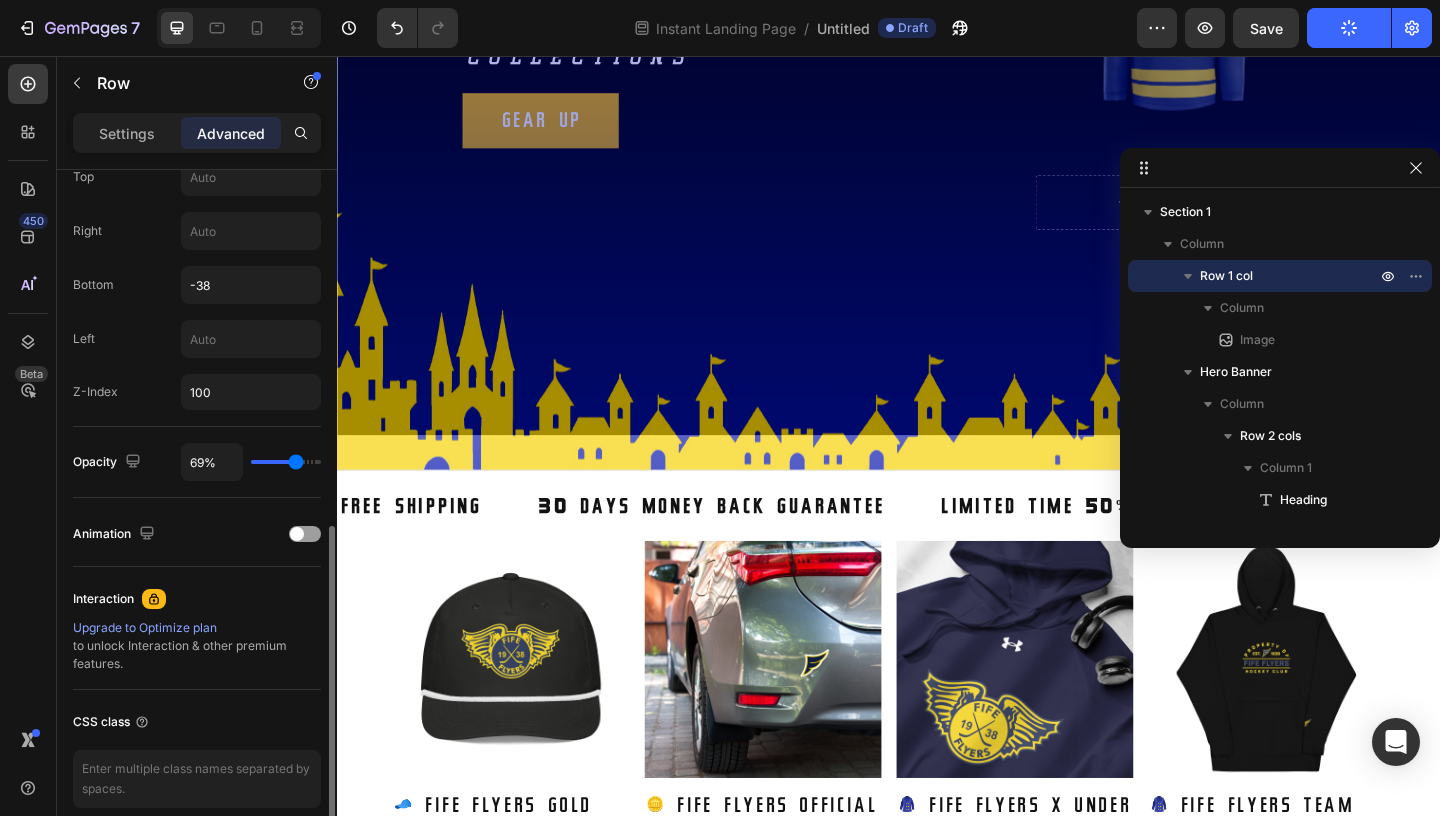 type on "70%" 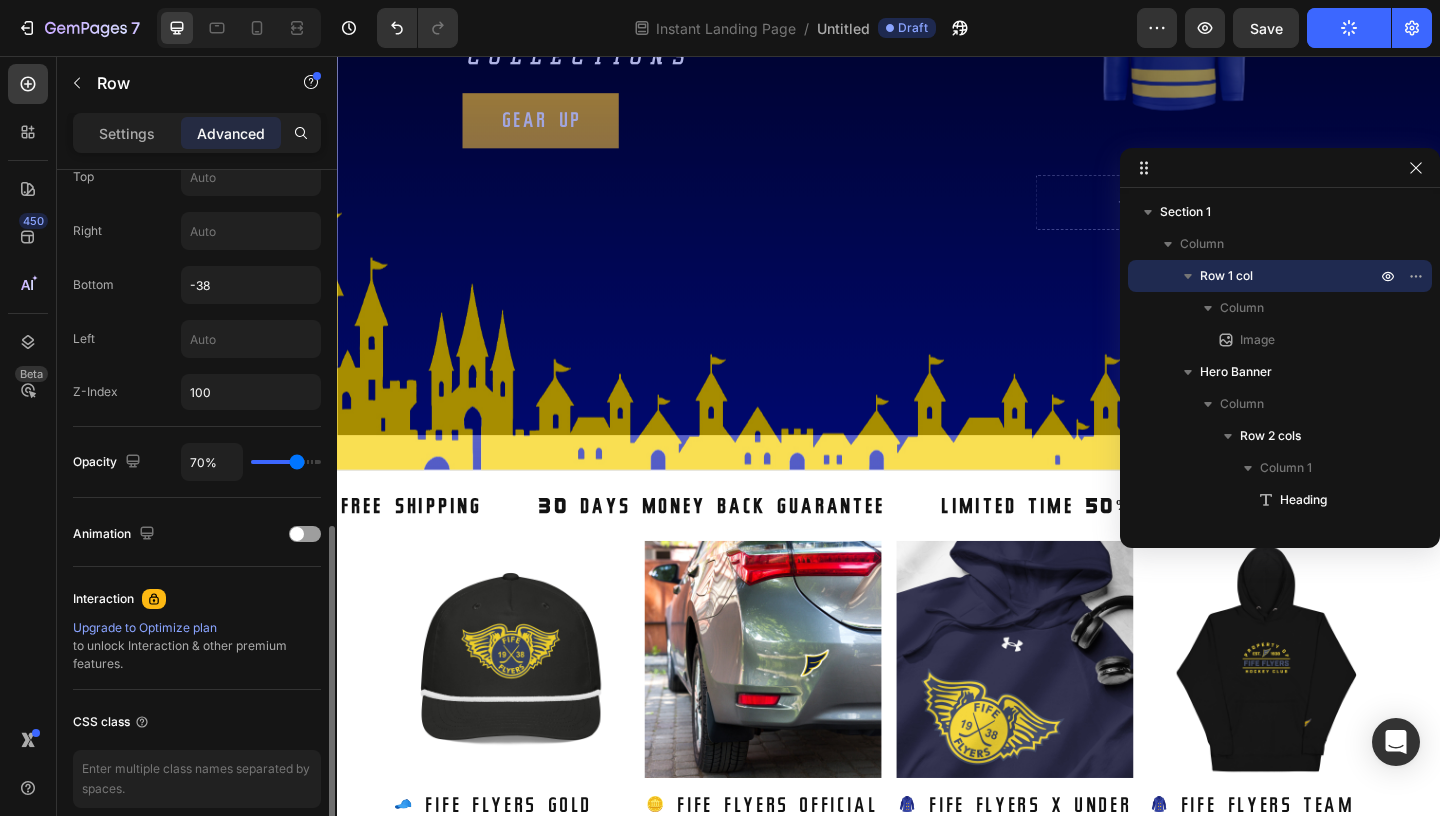 type on "71%" 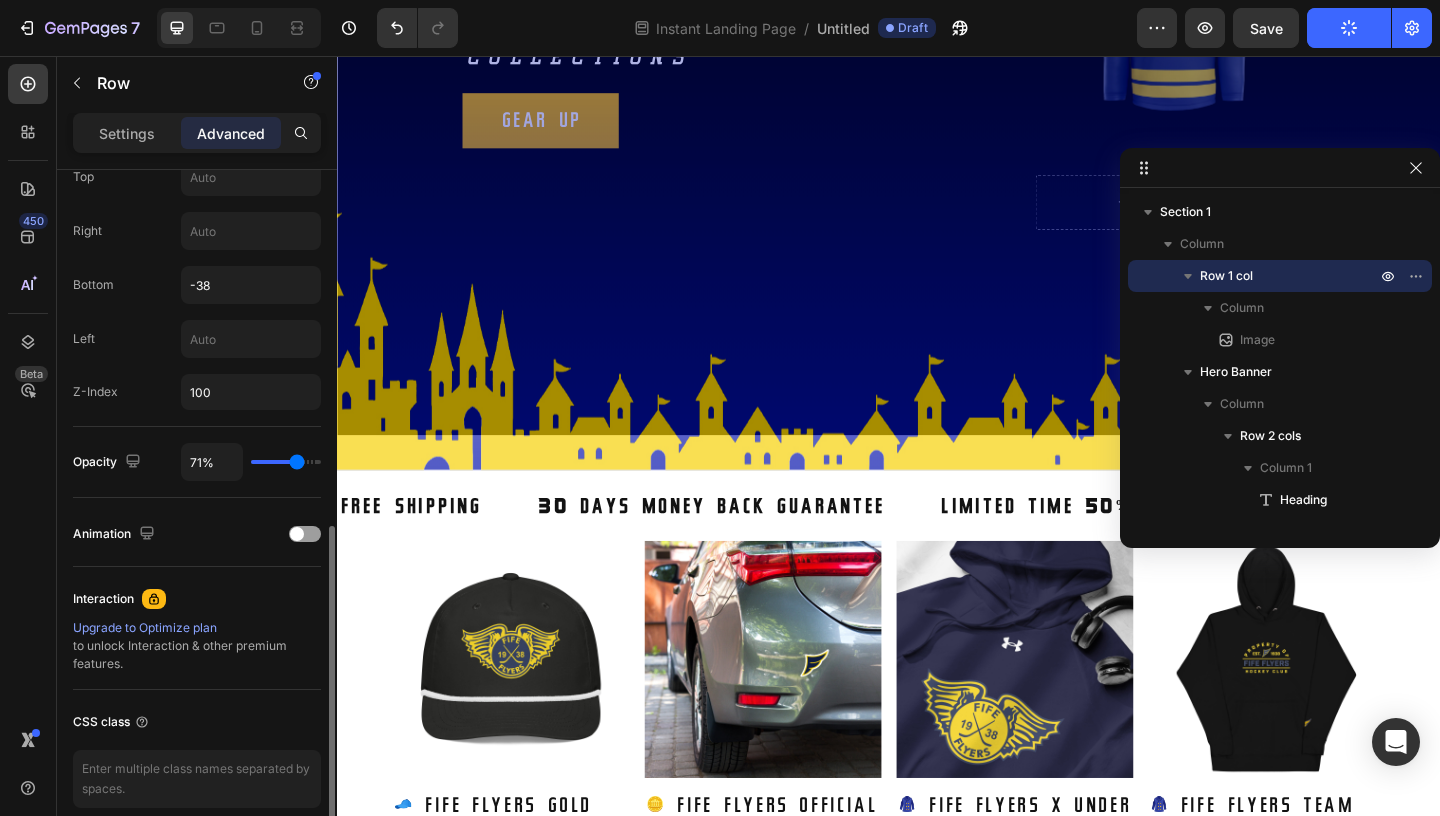 type on "72%" 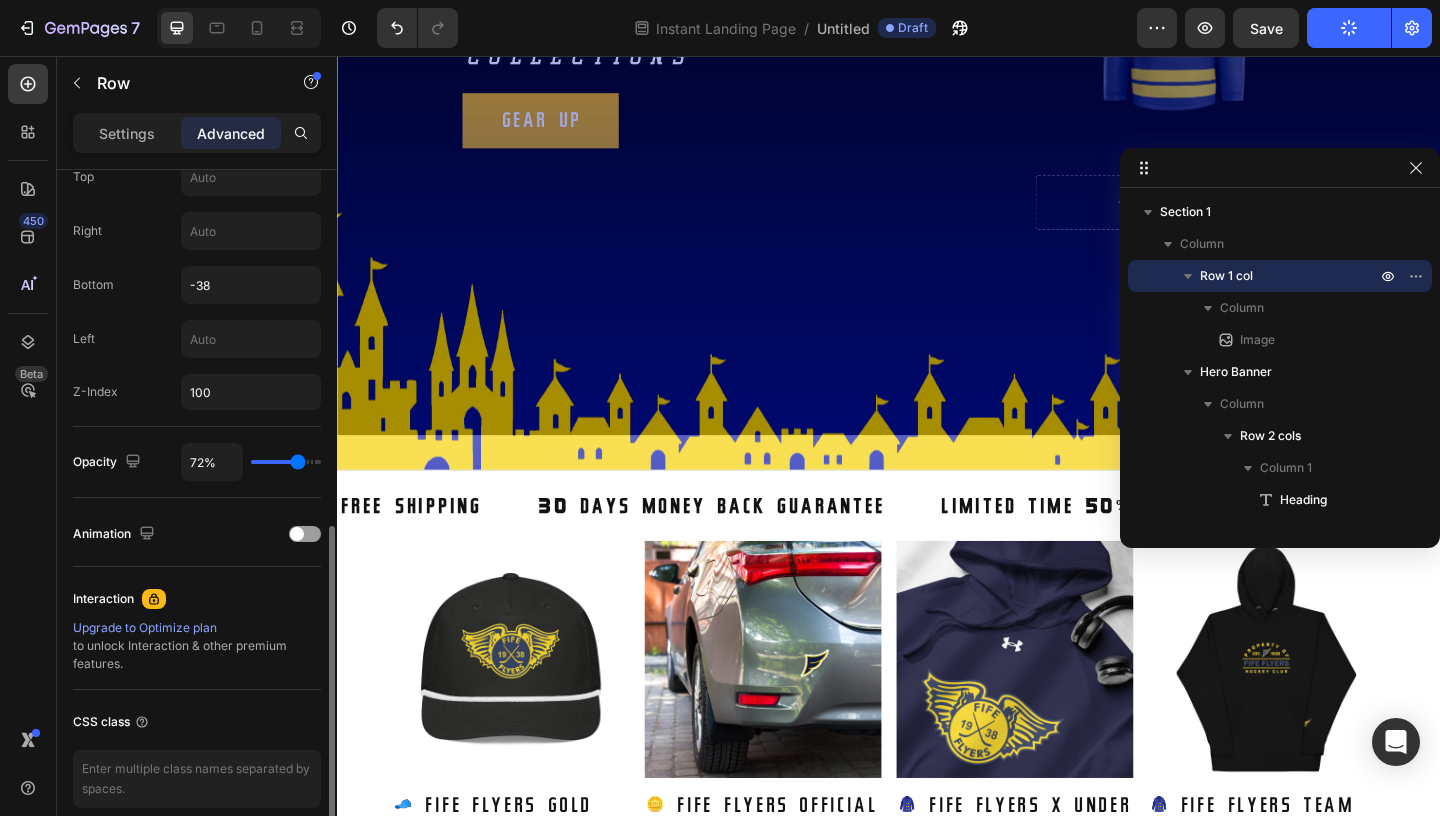 type on "73%" 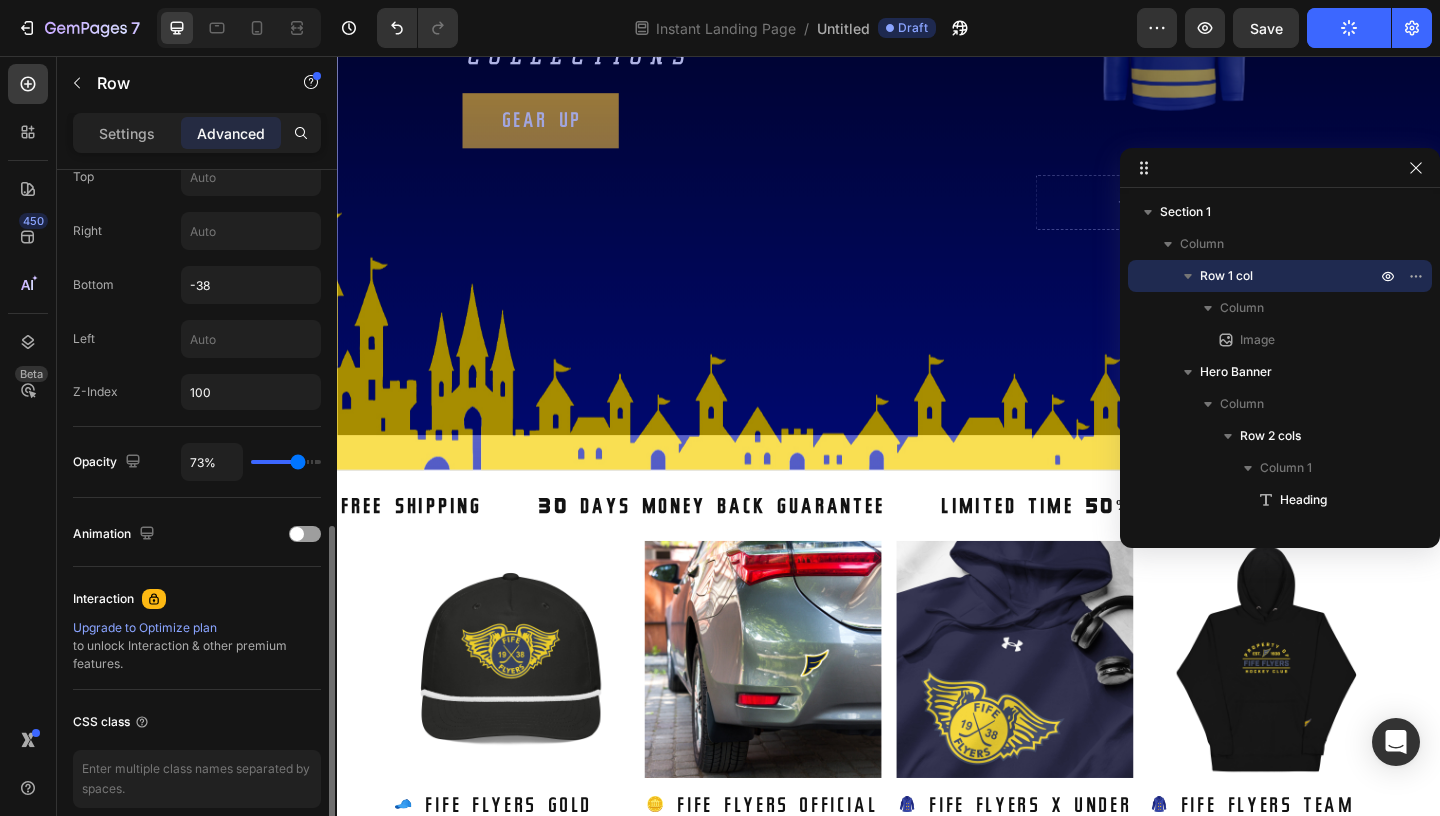 type on "74%" 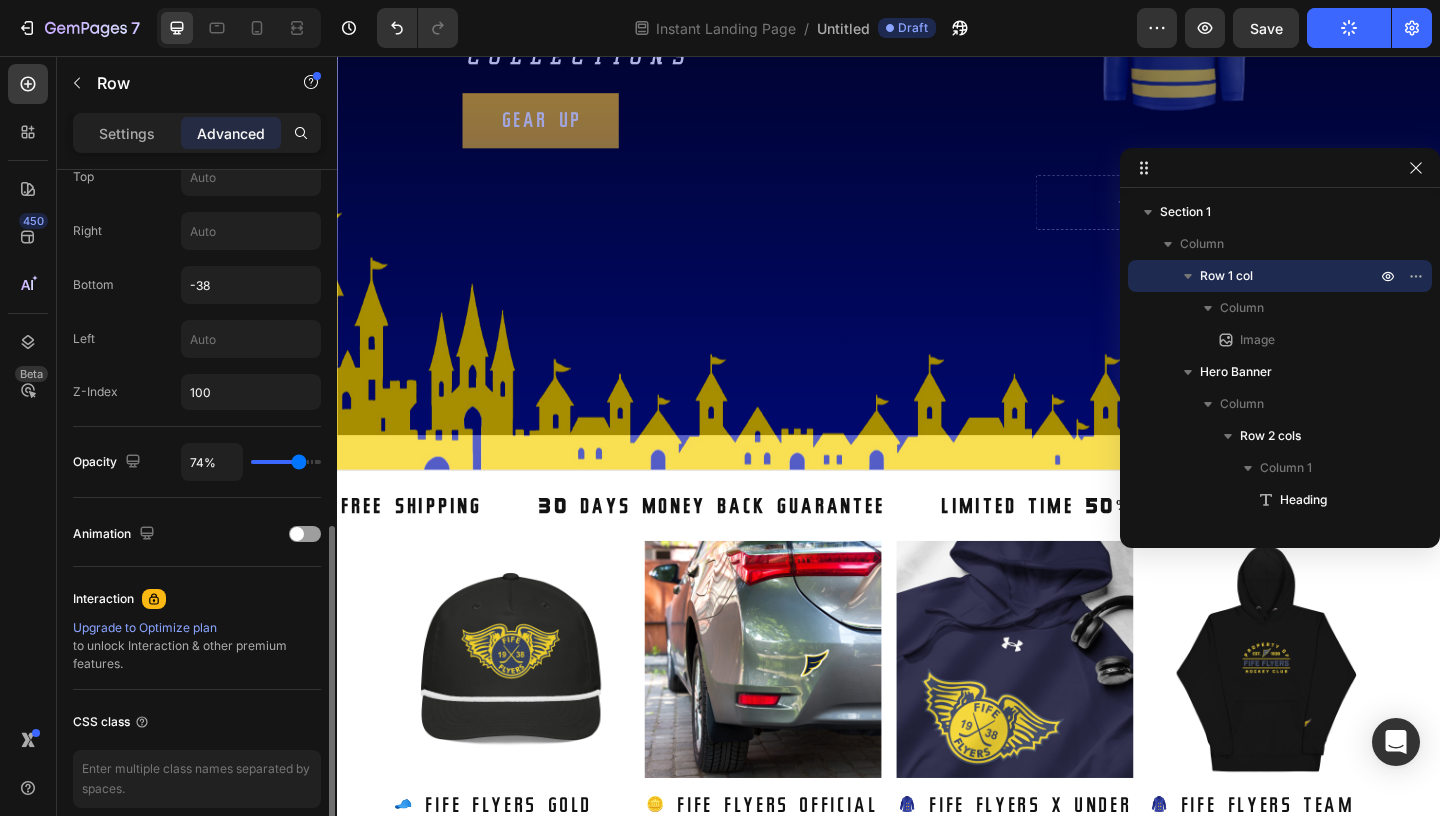 type on "75%" 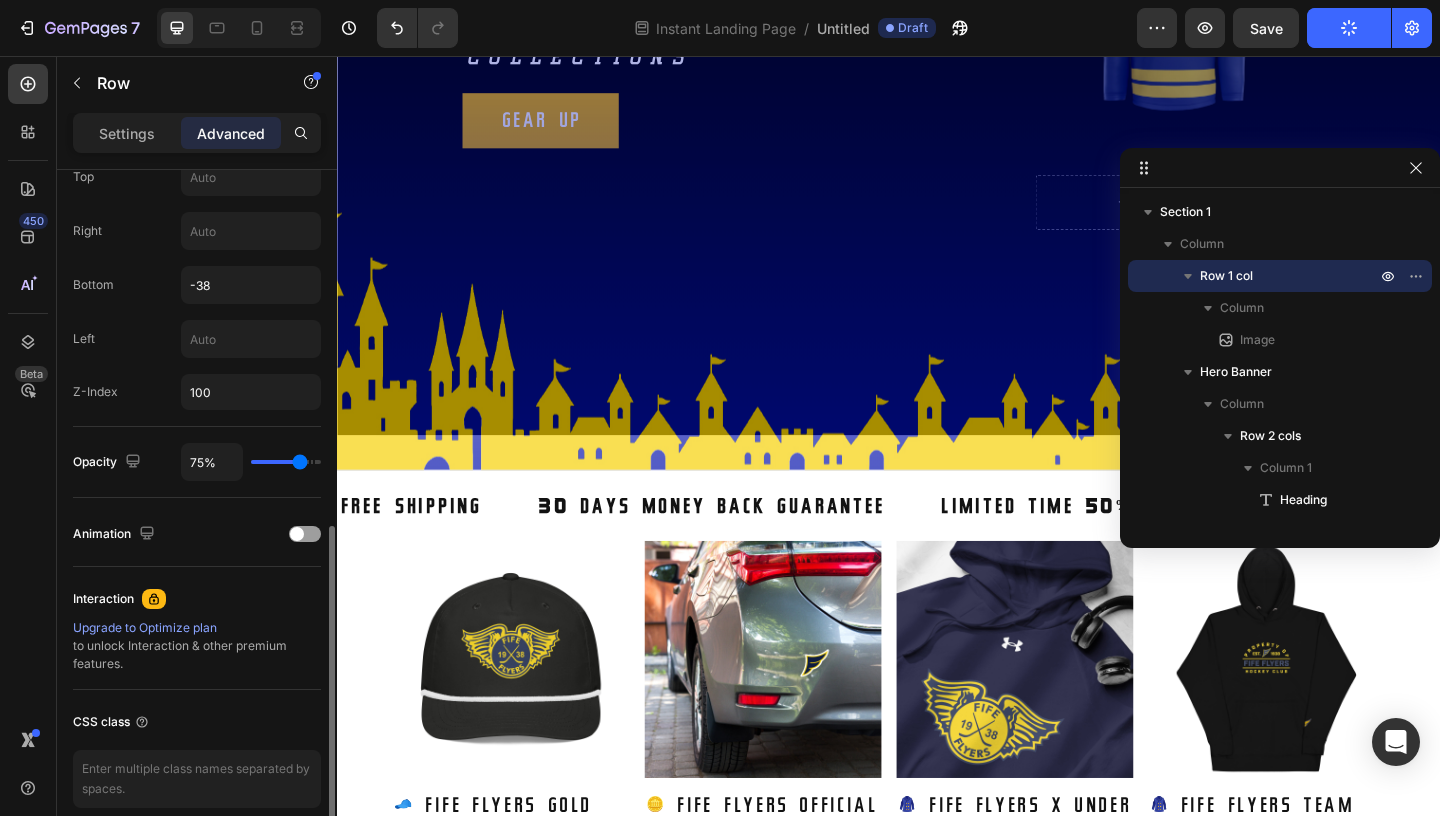 type on "76%" 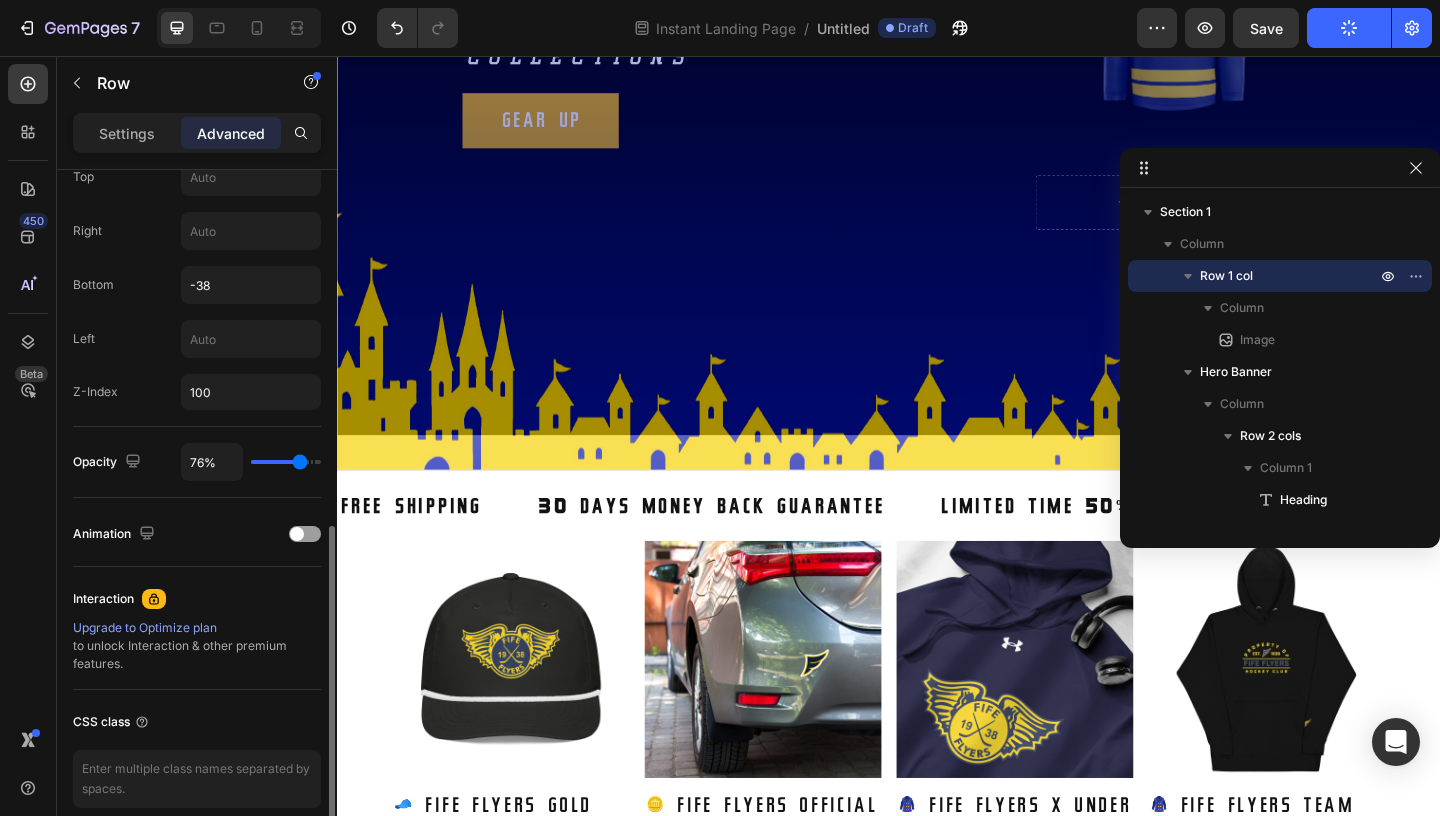 type on "77%" 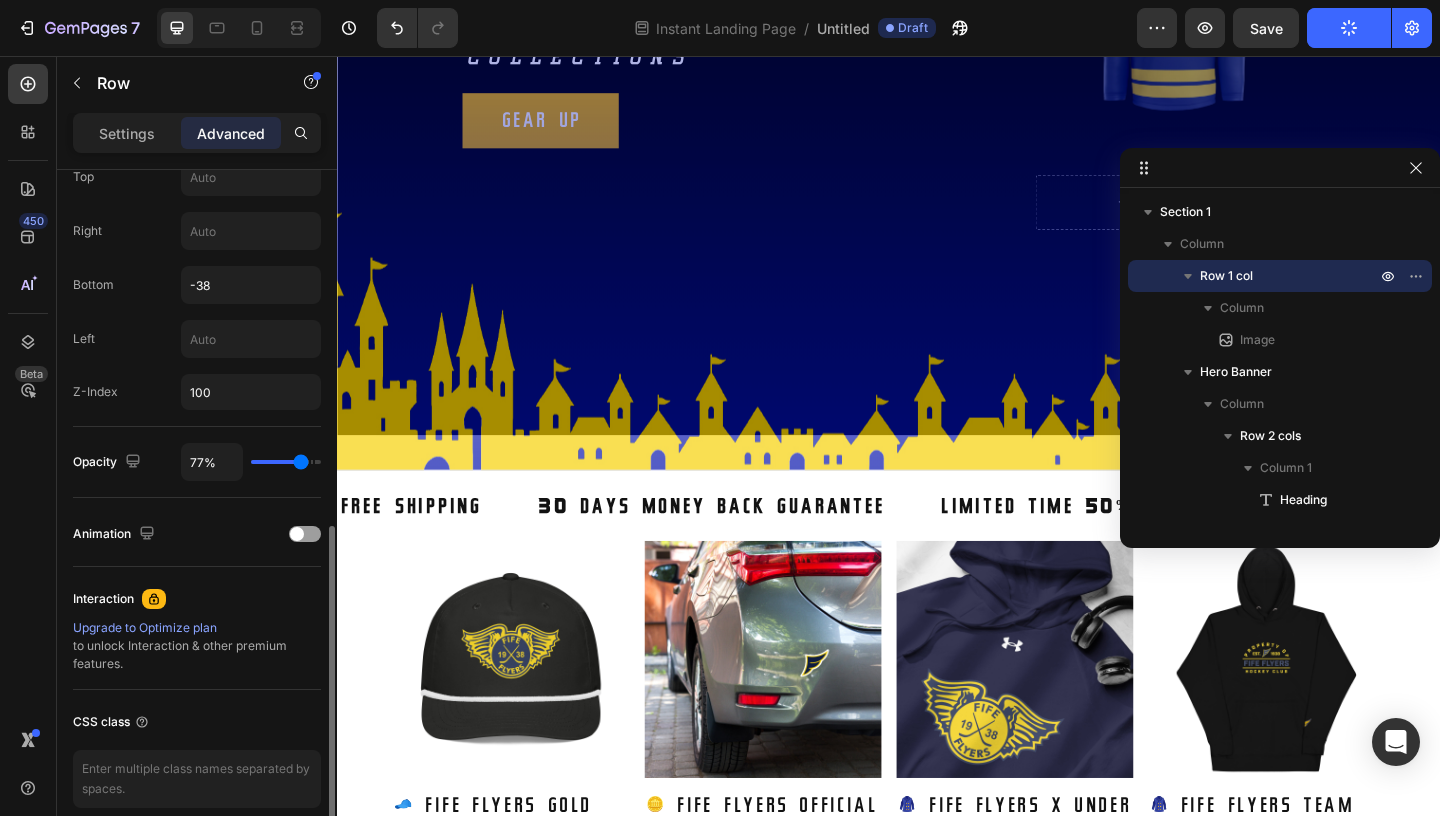type on "78%" 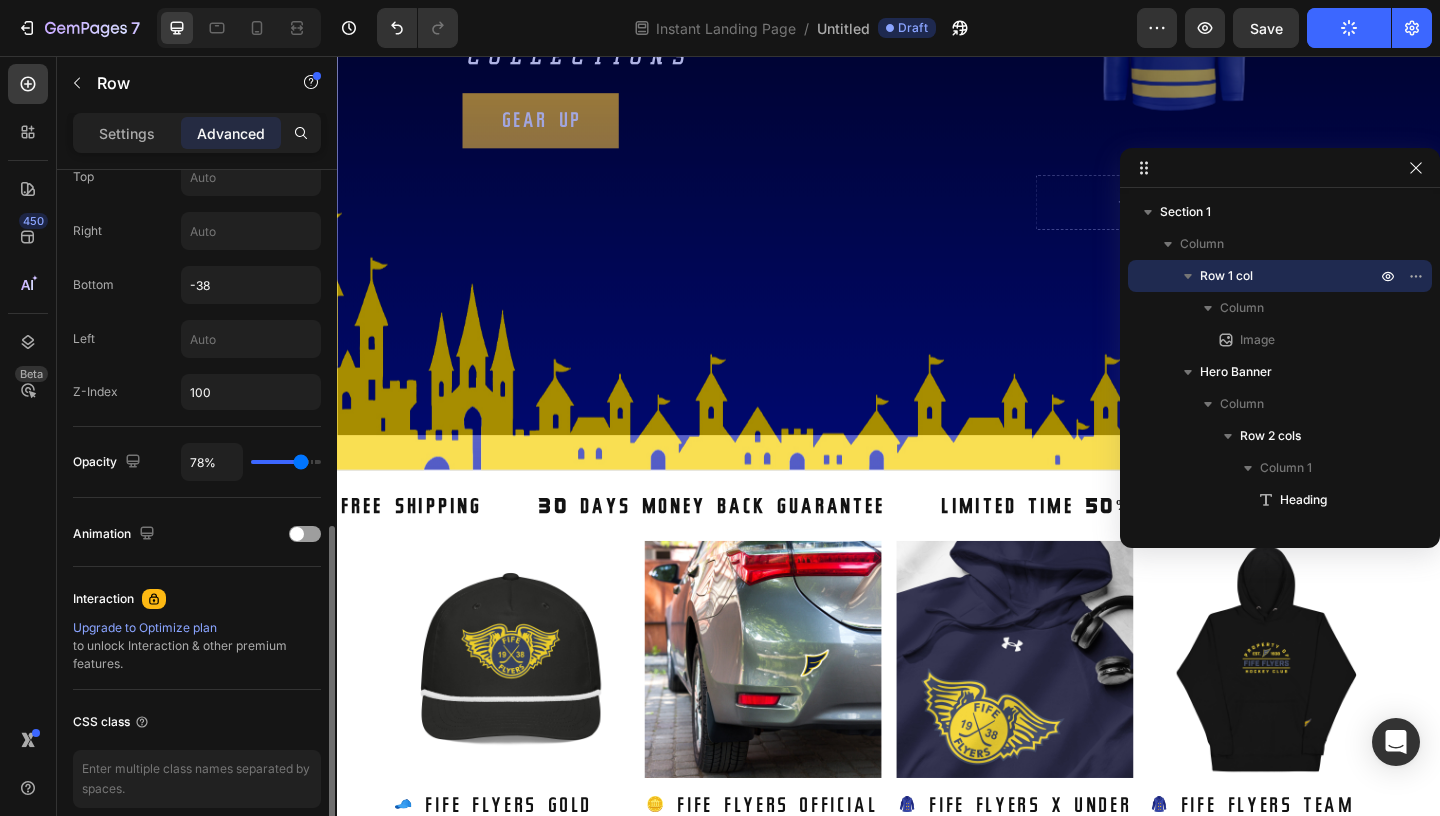 type on "79%" 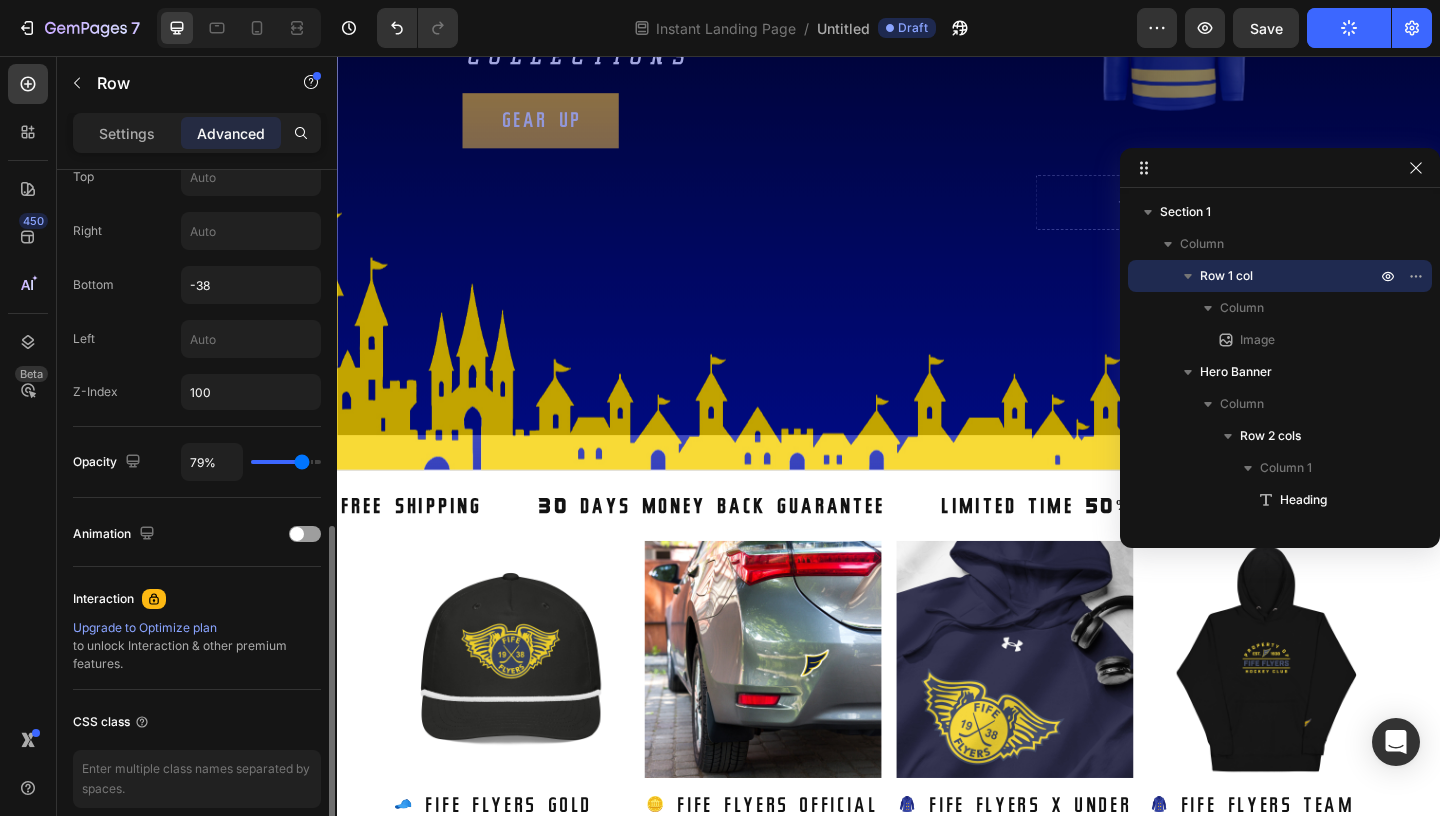 type on "80%" 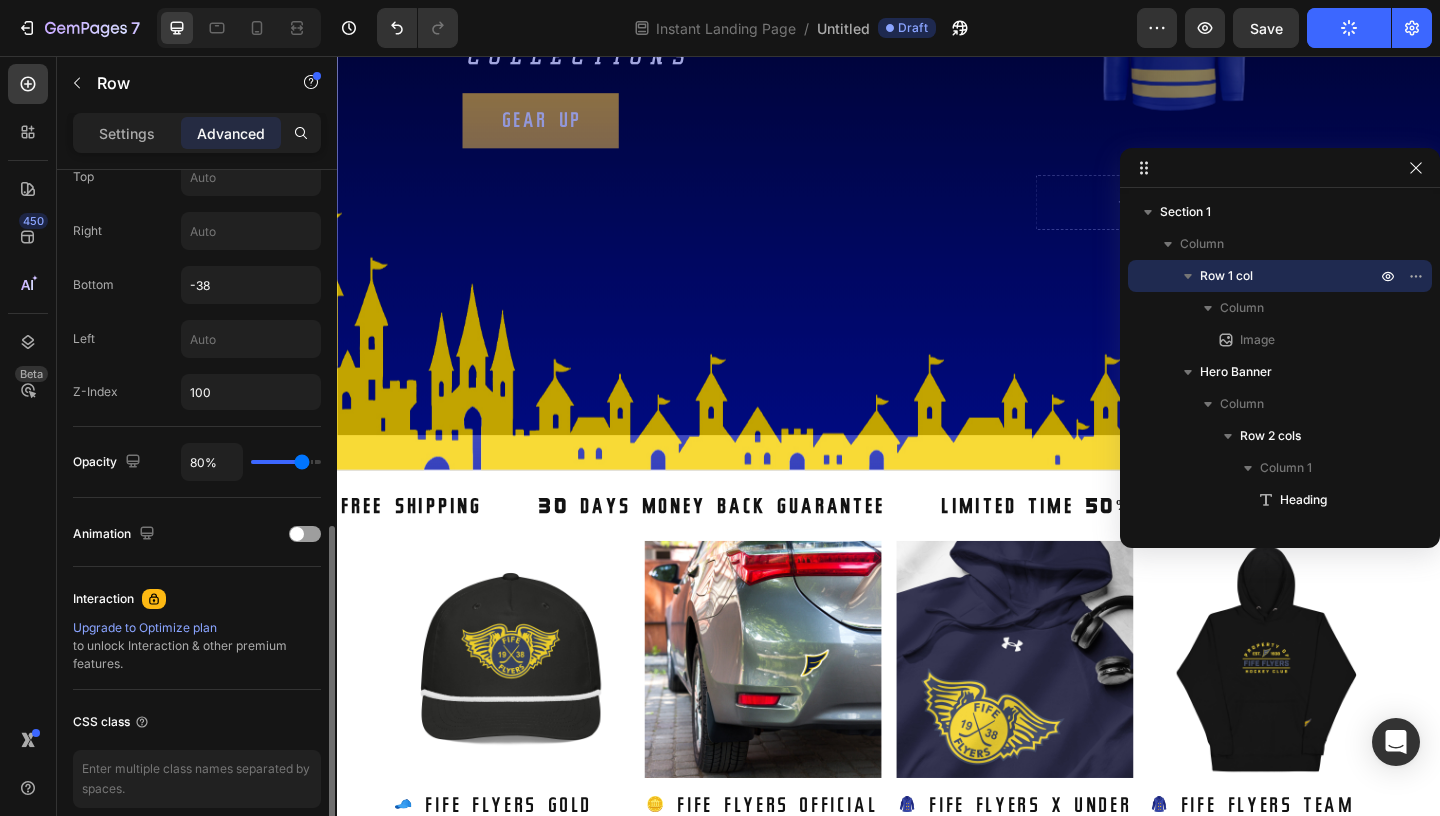 type on "82%" 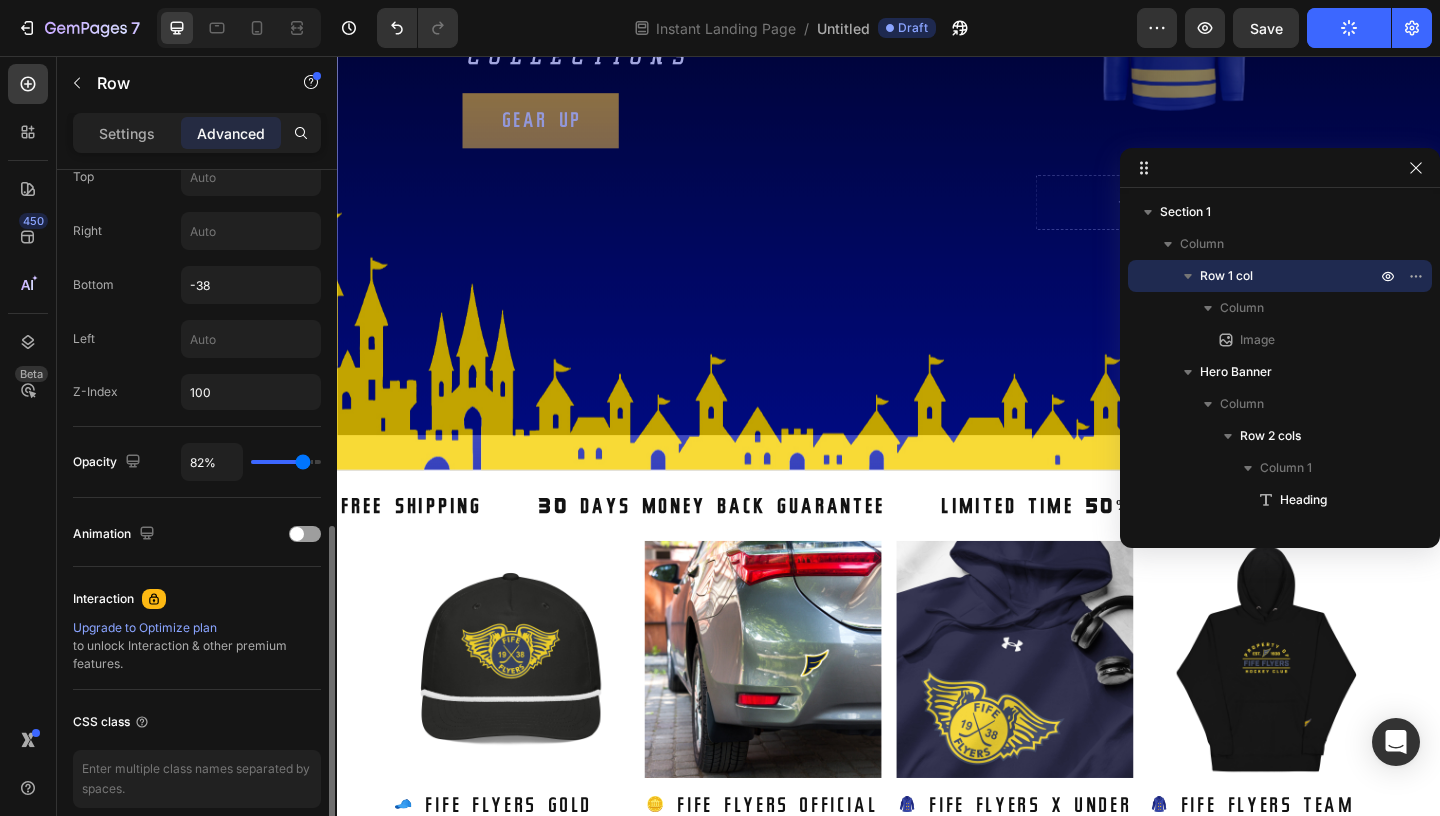 type on "83%" 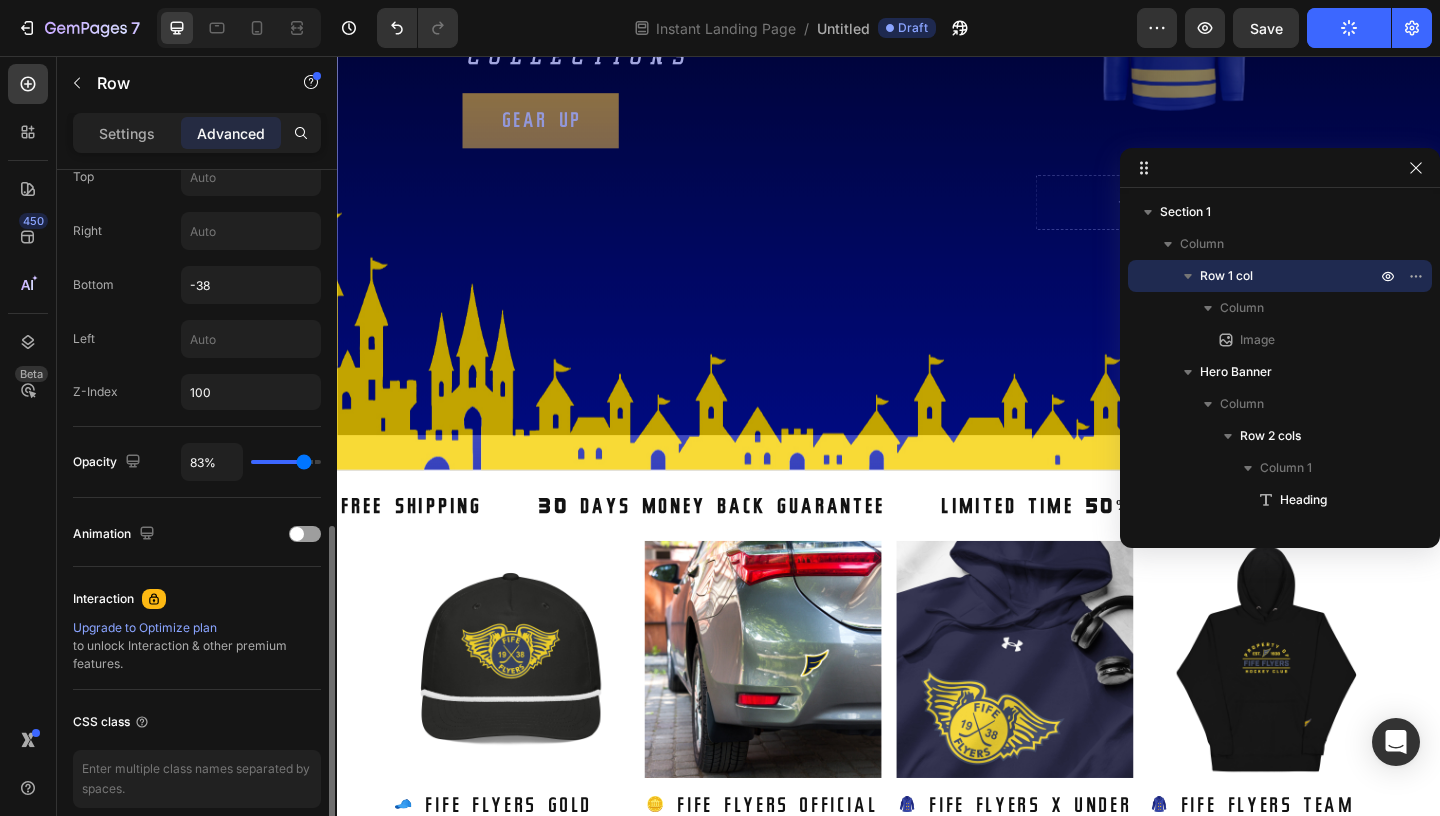 type on "84%" 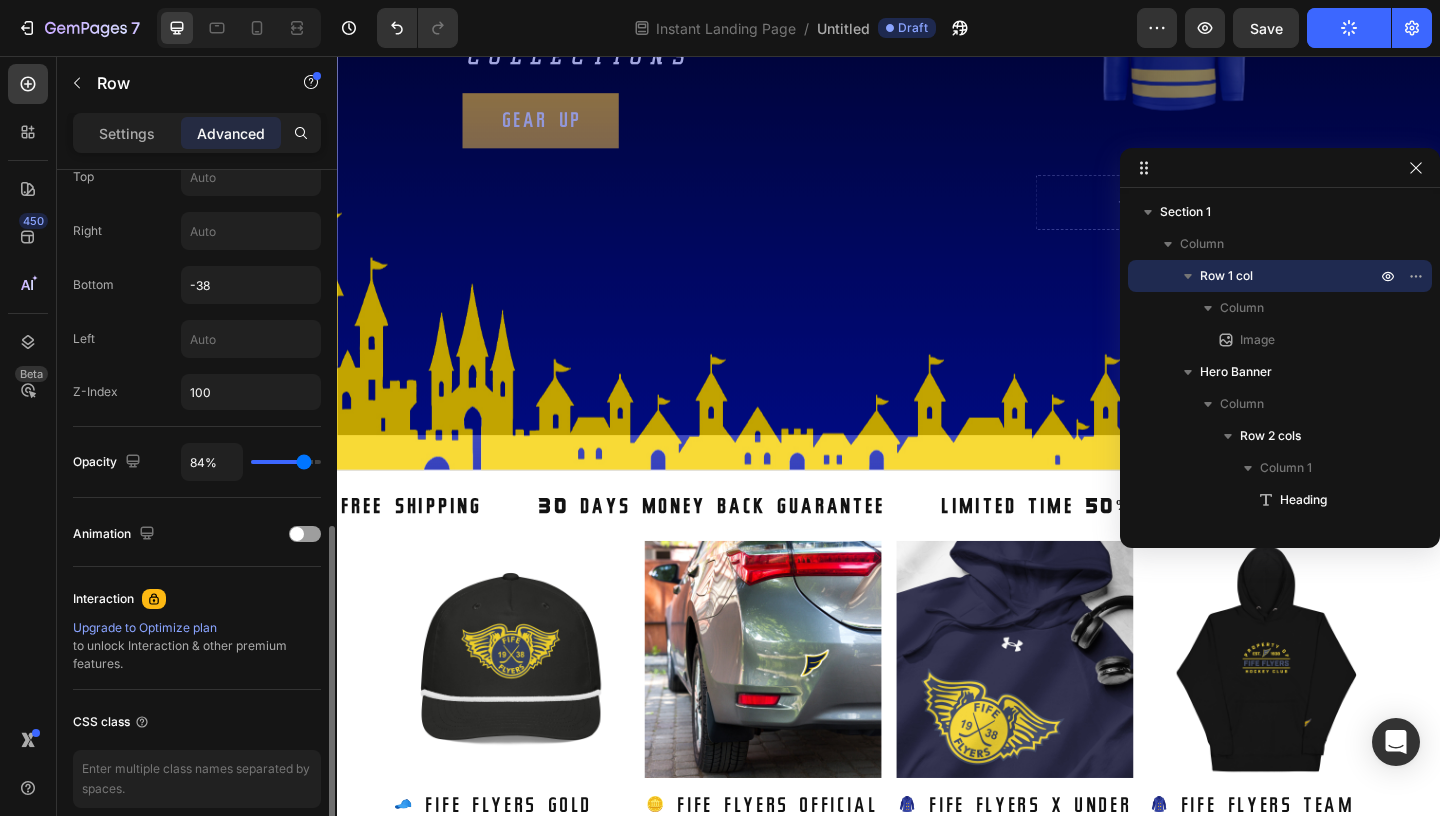 type on "85%" 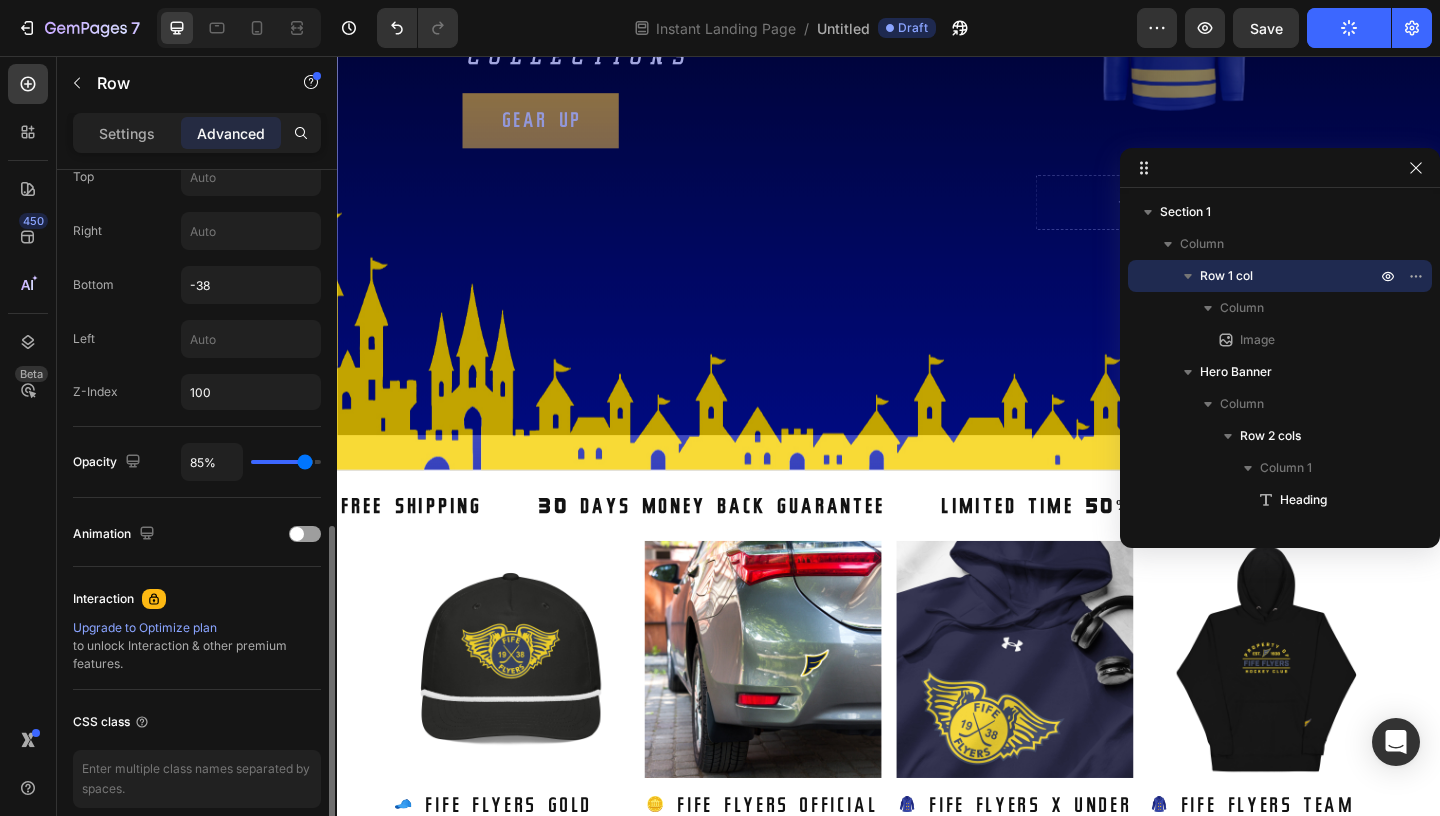 type on "86%" 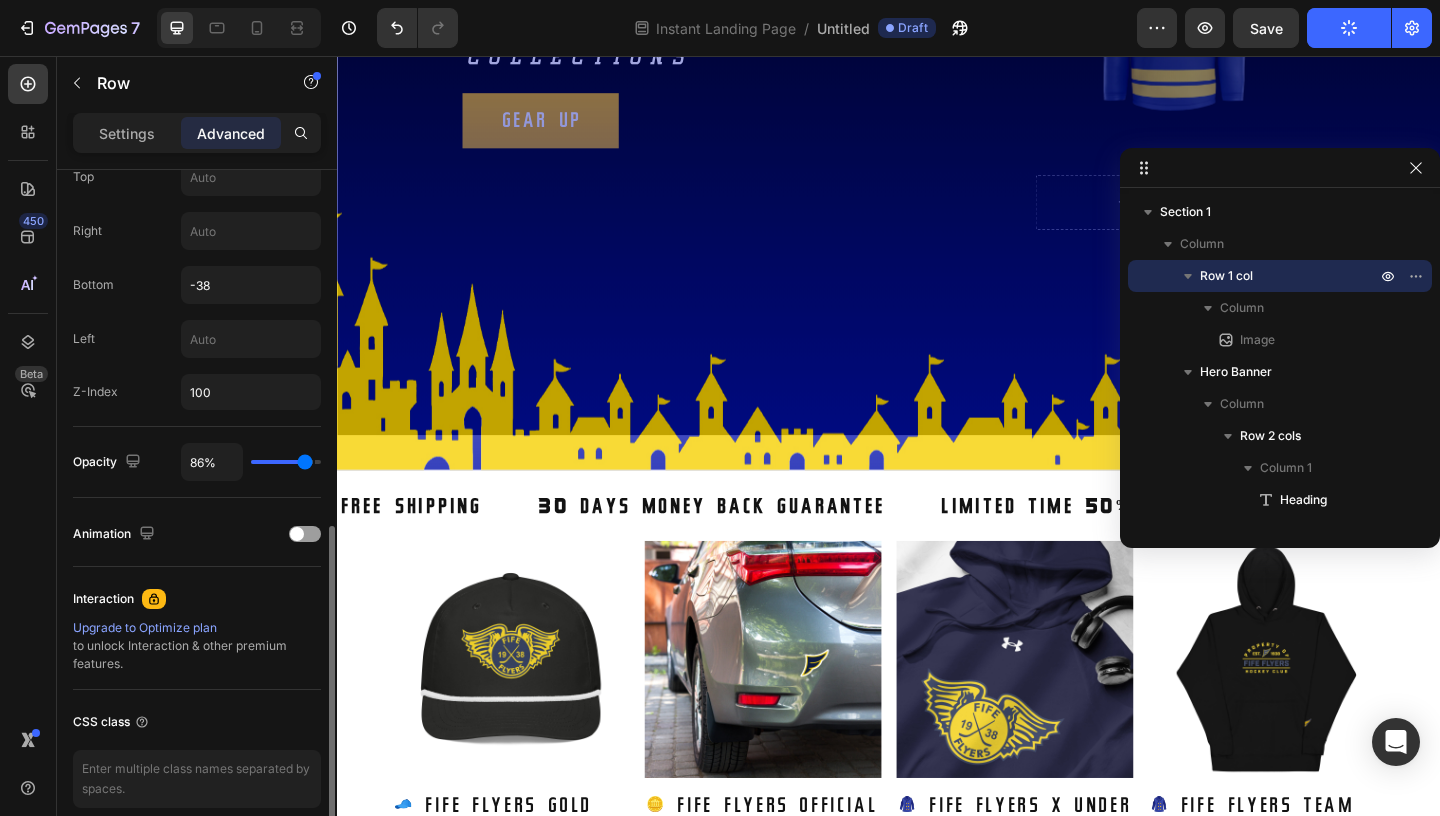 type on "87%" 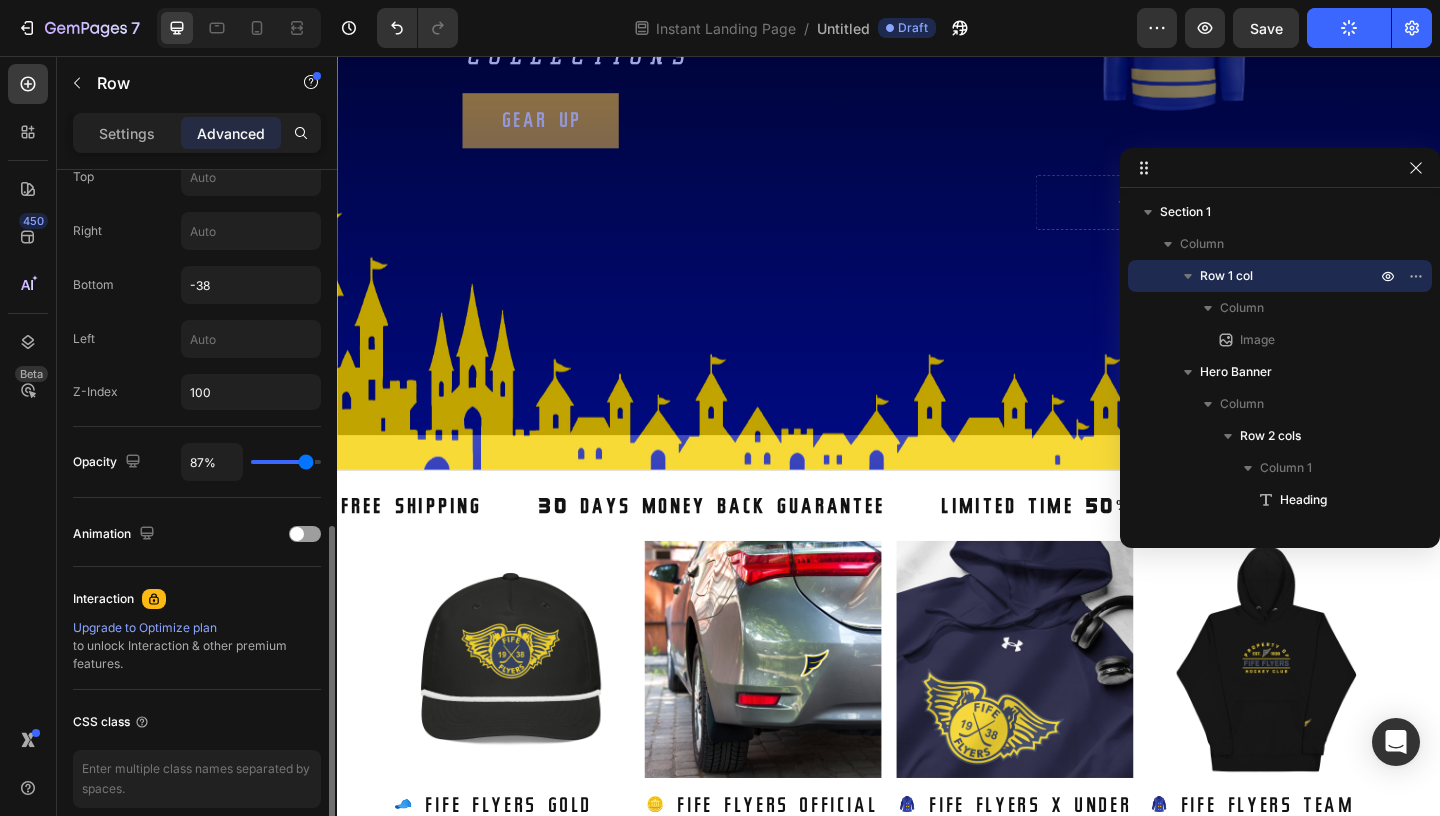 type on "88%" 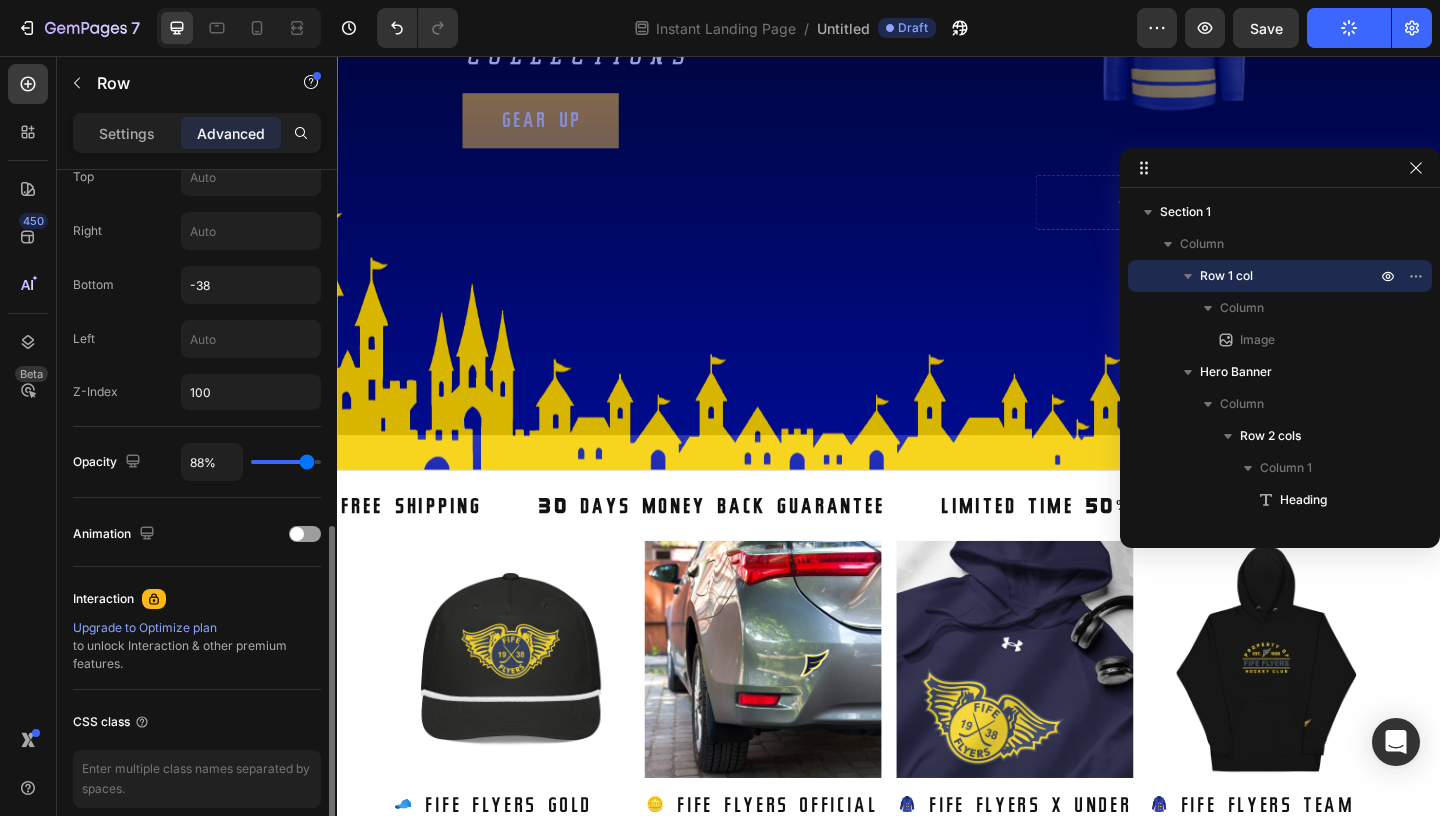 type on "89%" 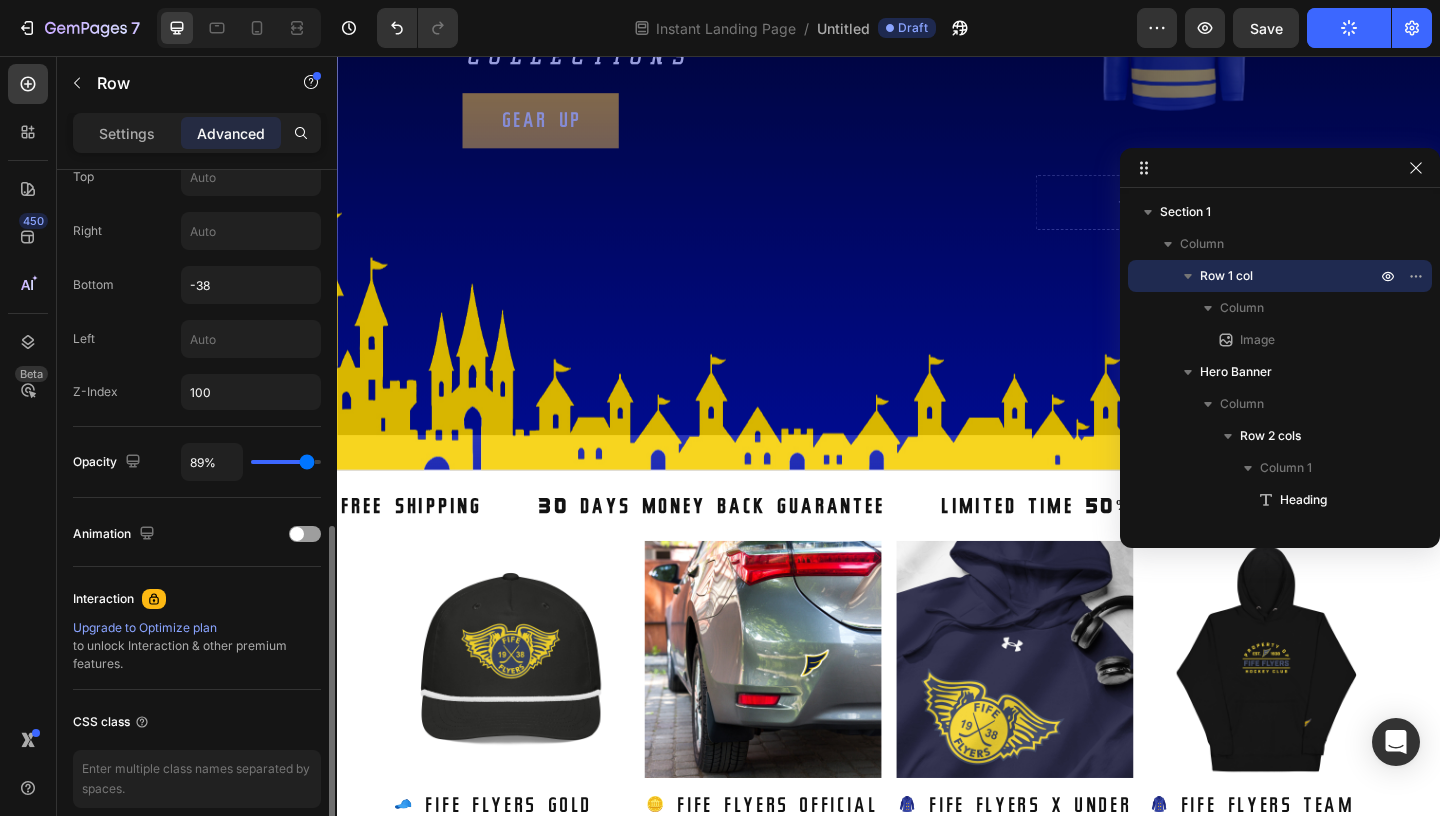 type on "90%" 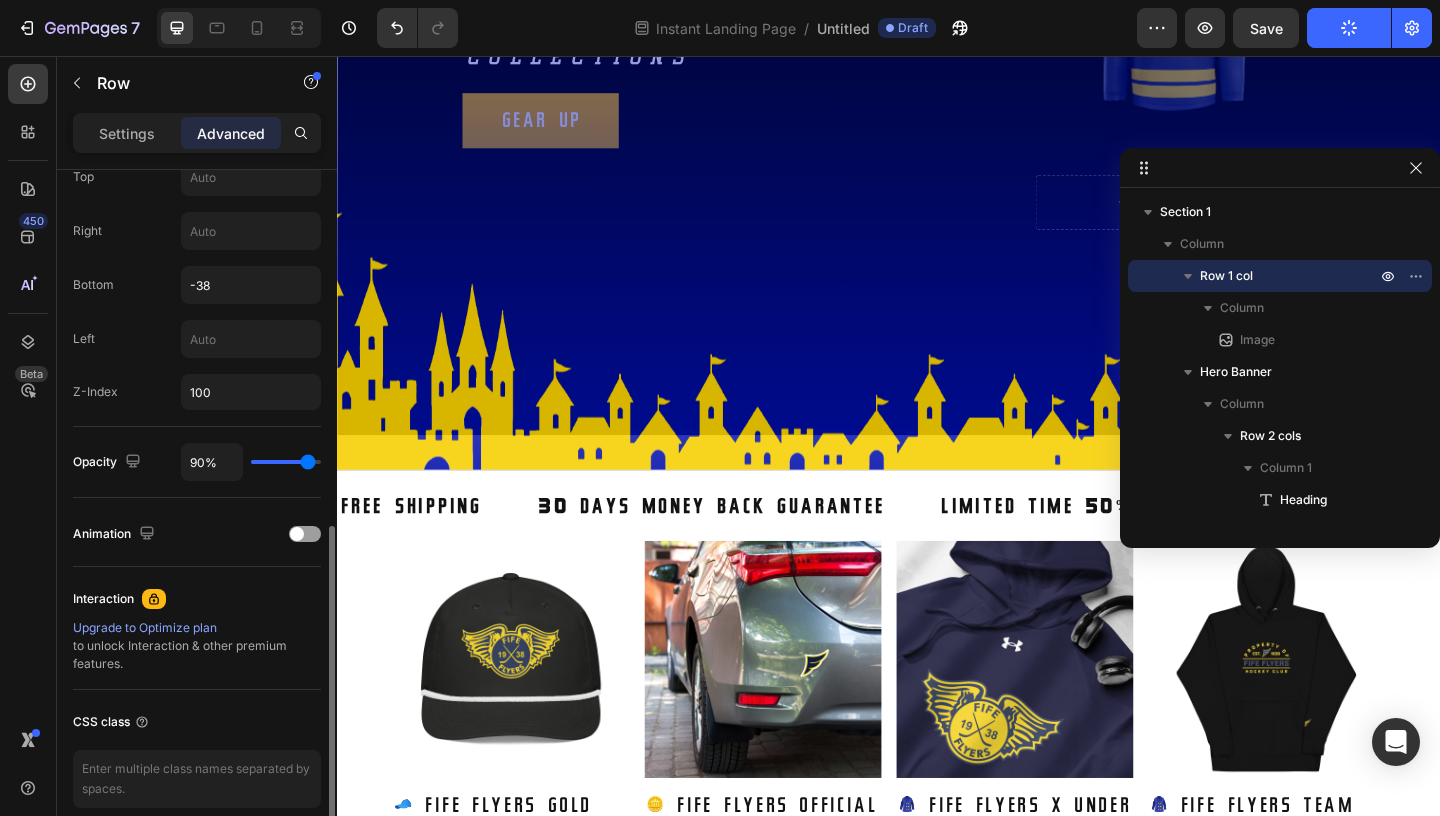 type on "92%" 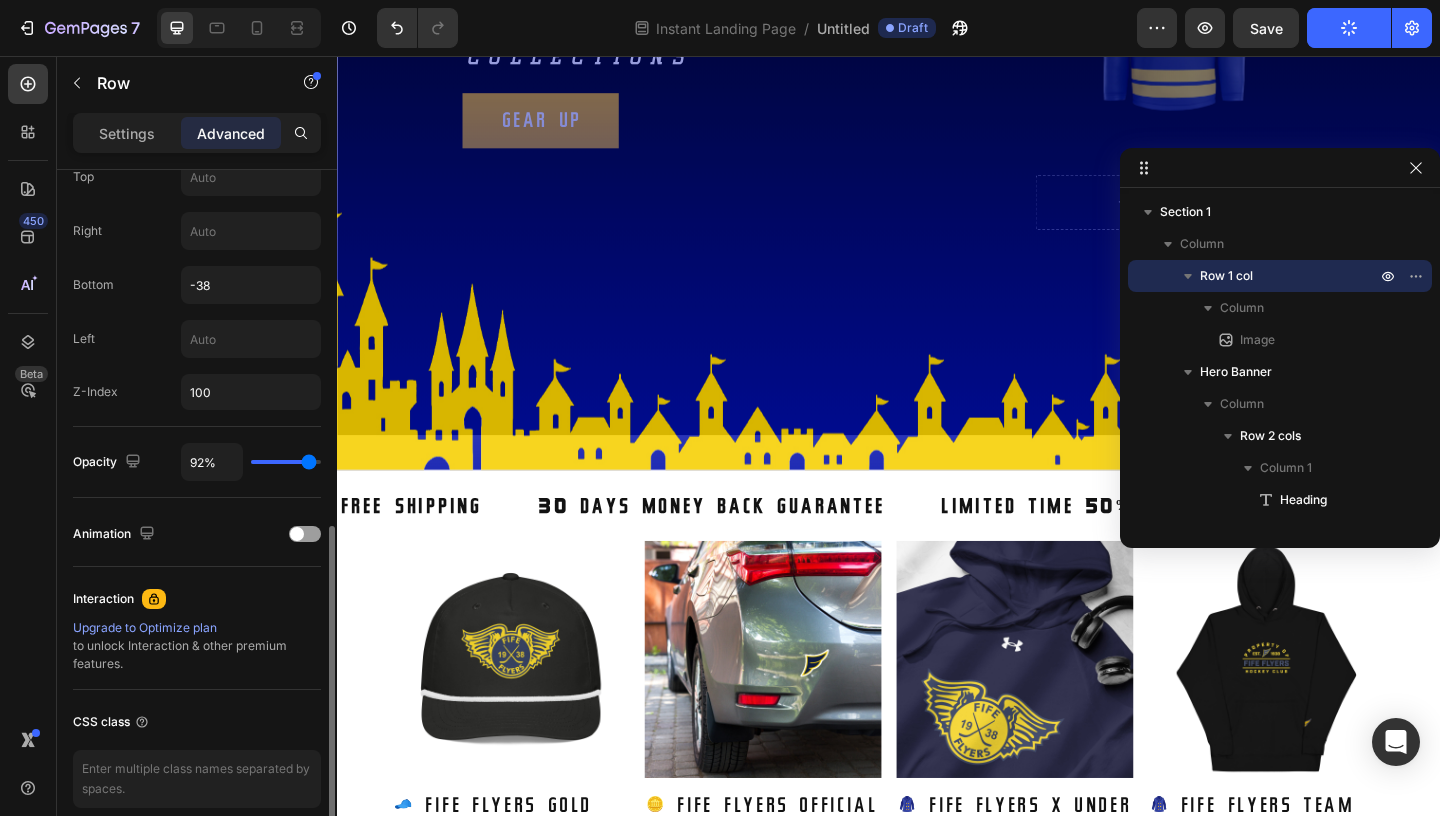 type on "93%" 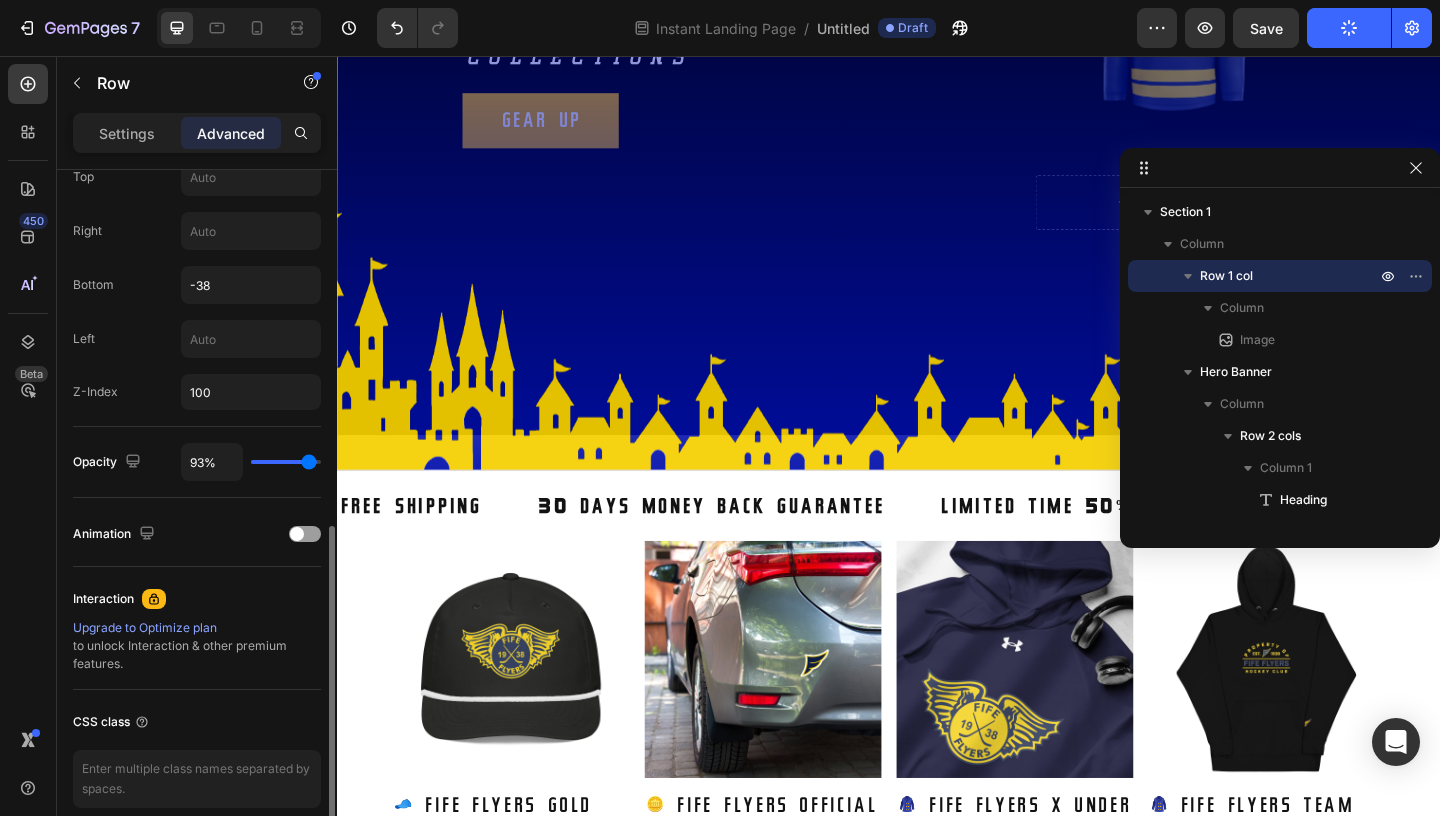 type on "94%" 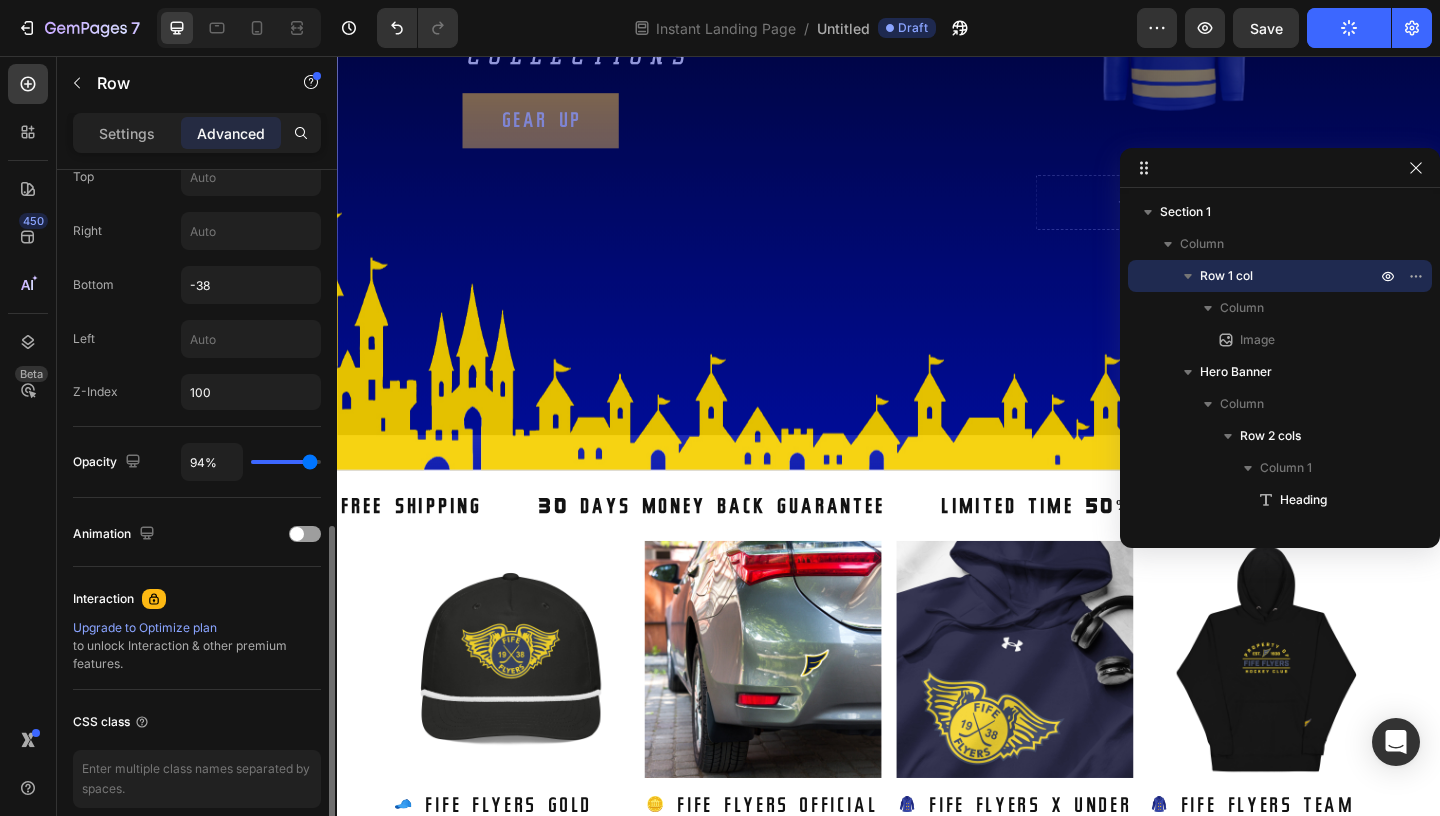 type on "95%" 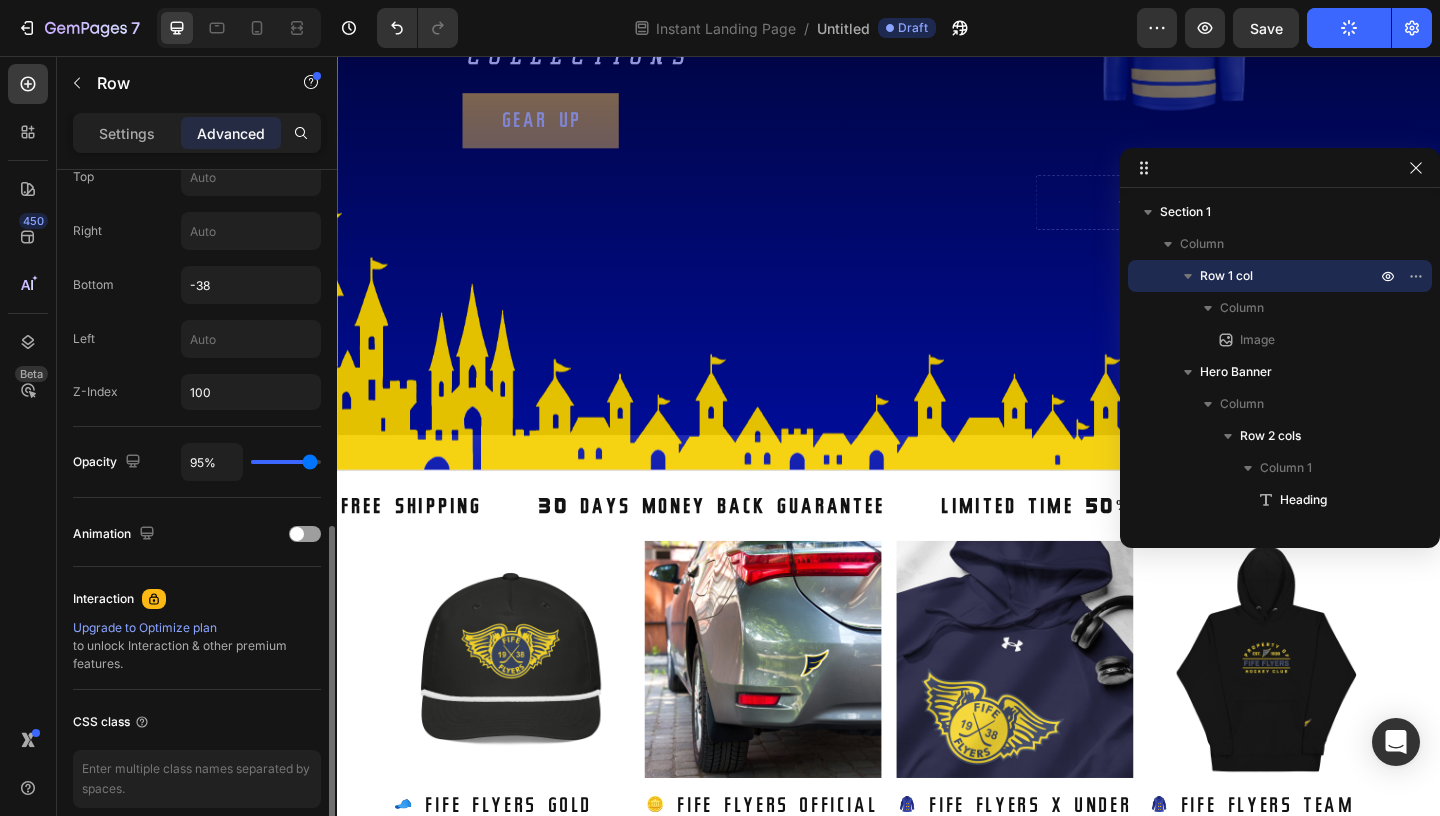 type on "96%" 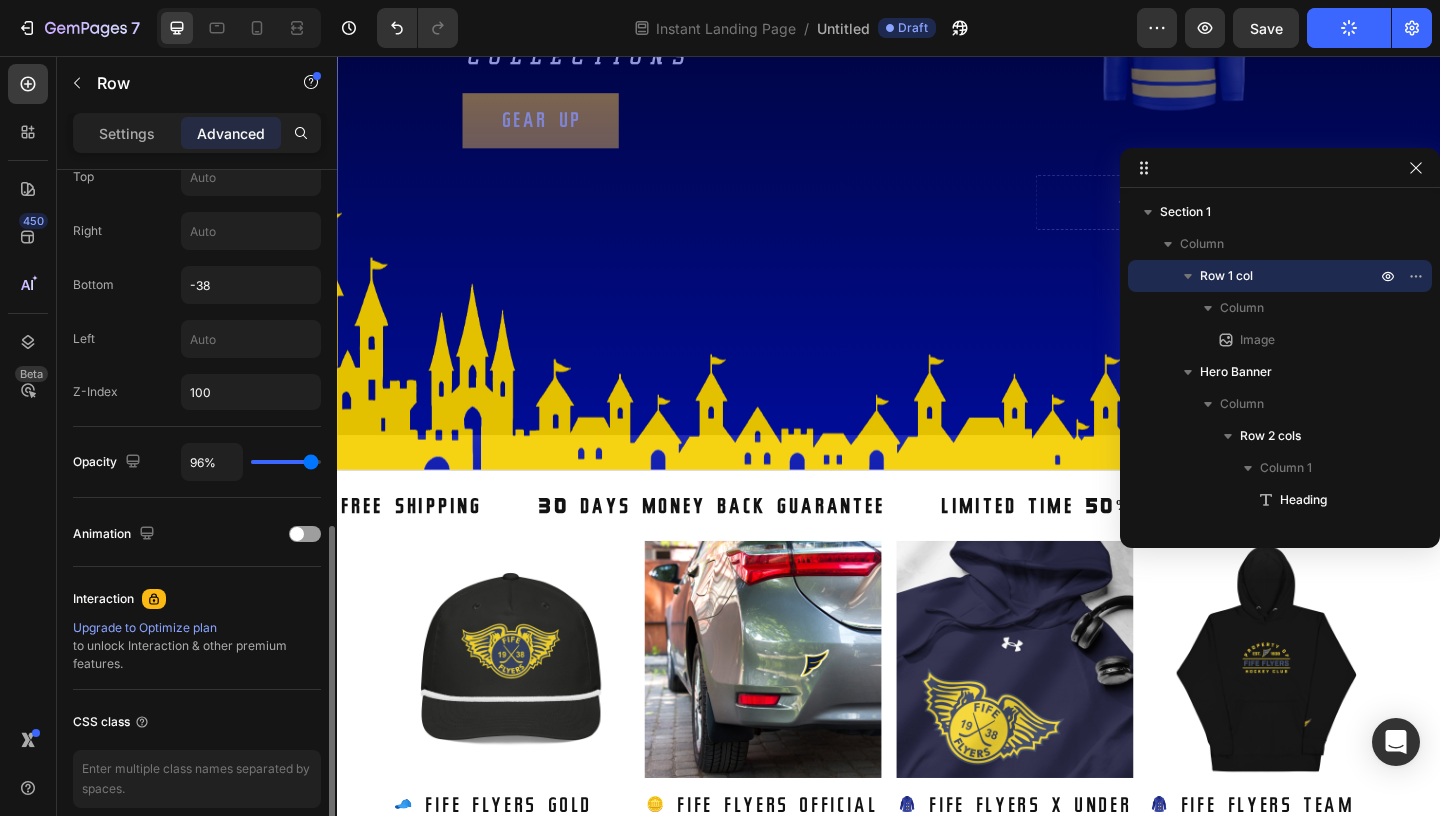 type on "97%" 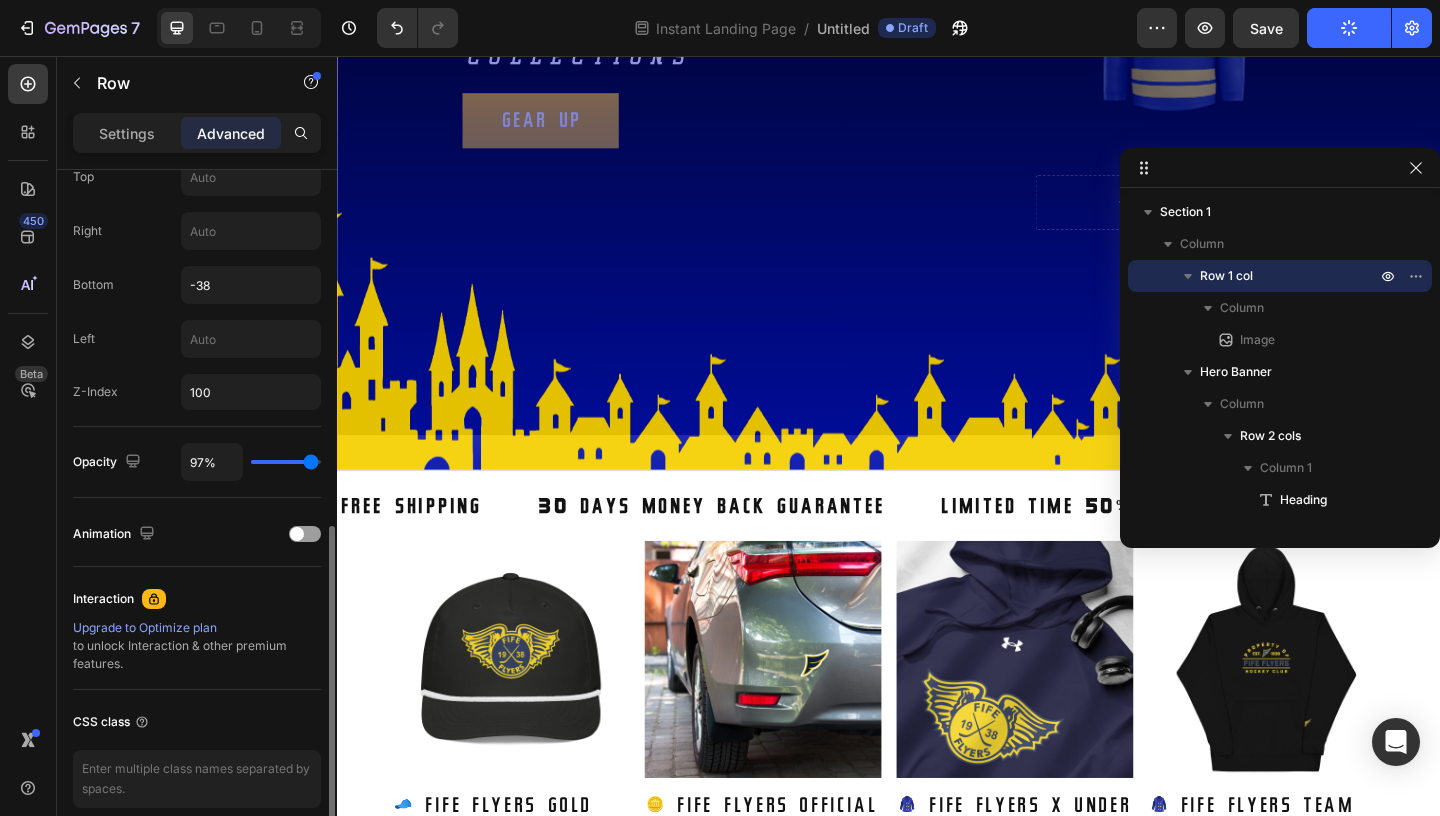 type on "98%" 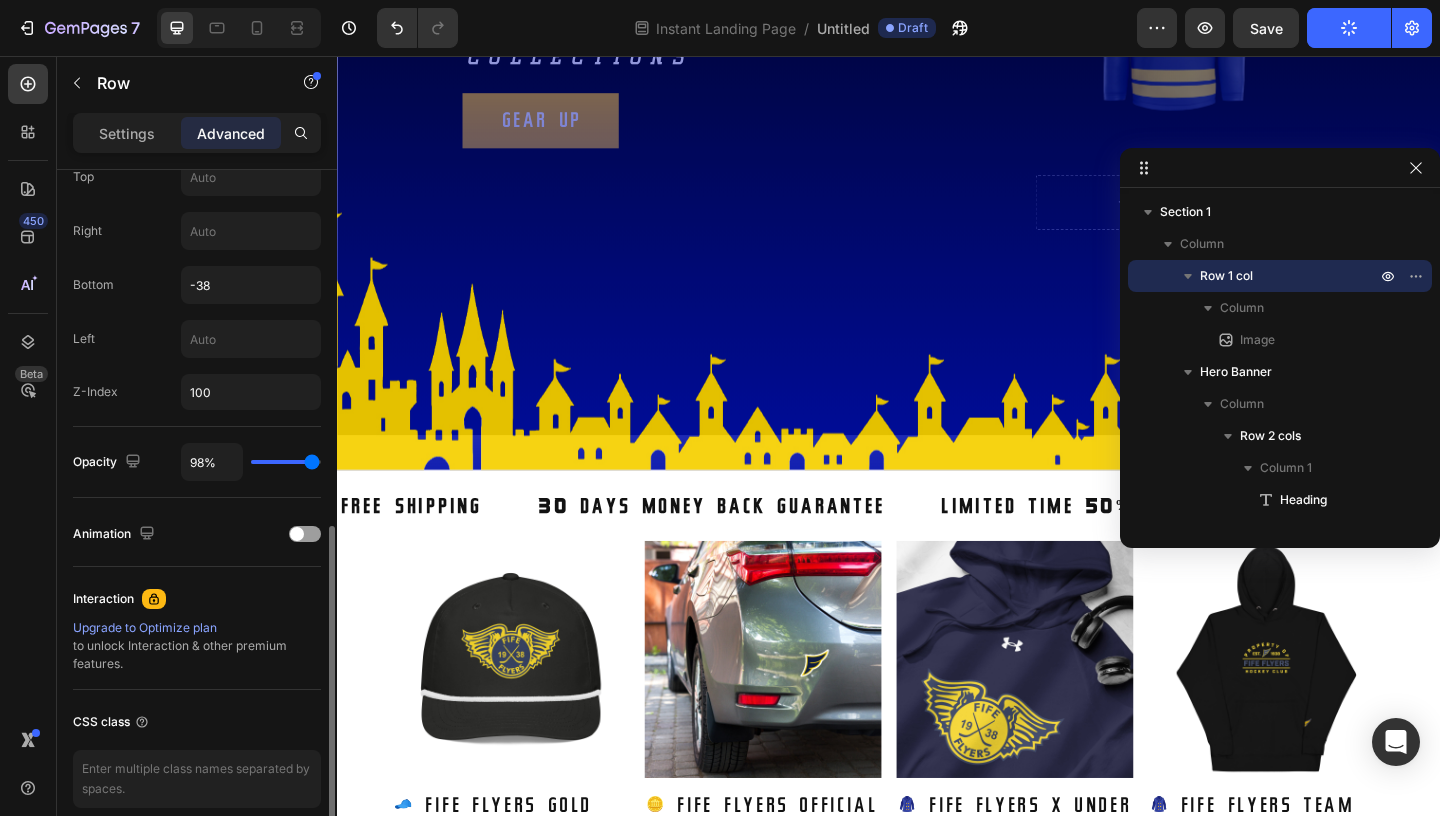 type on "99%" 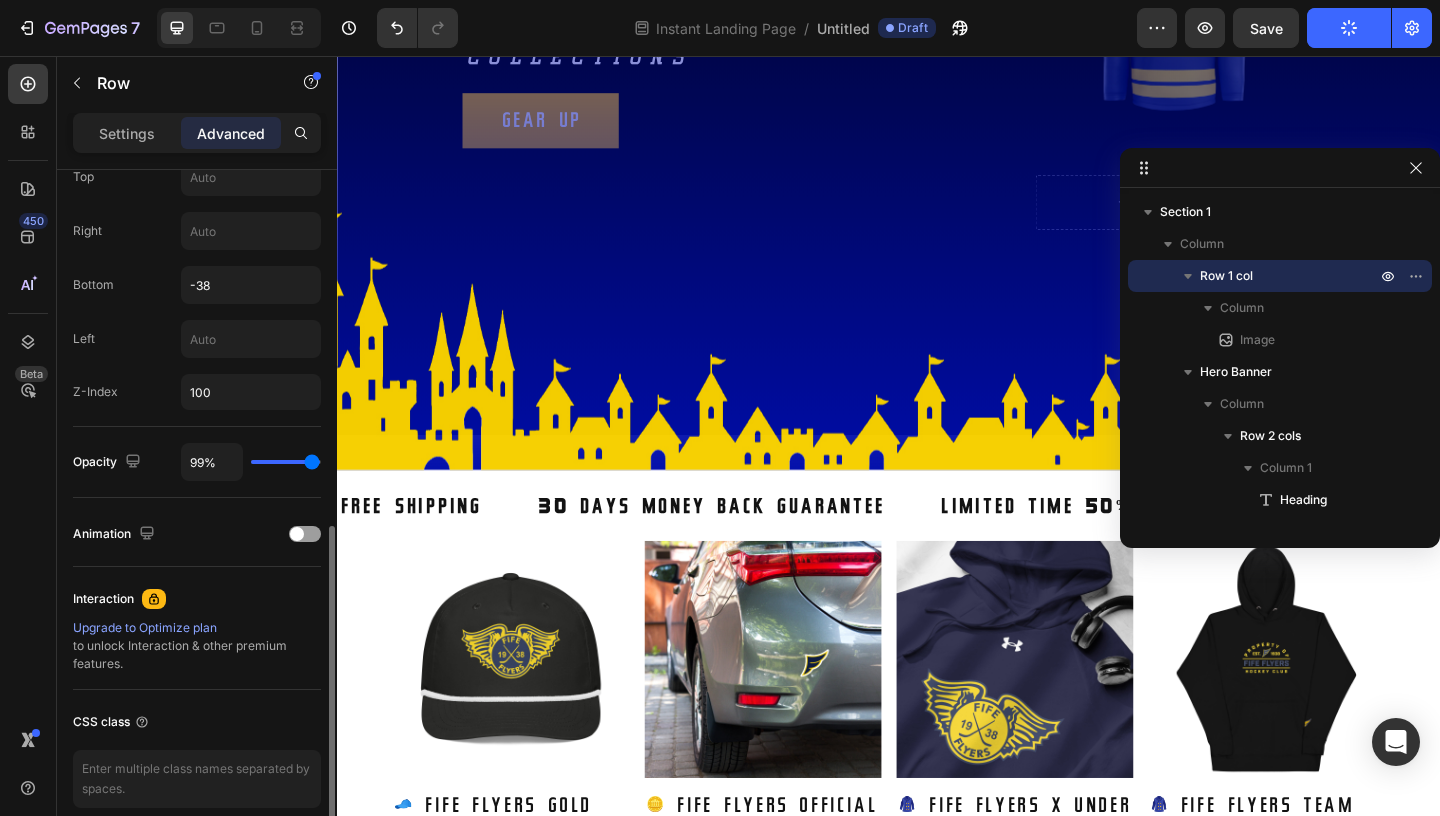 type on "100%" 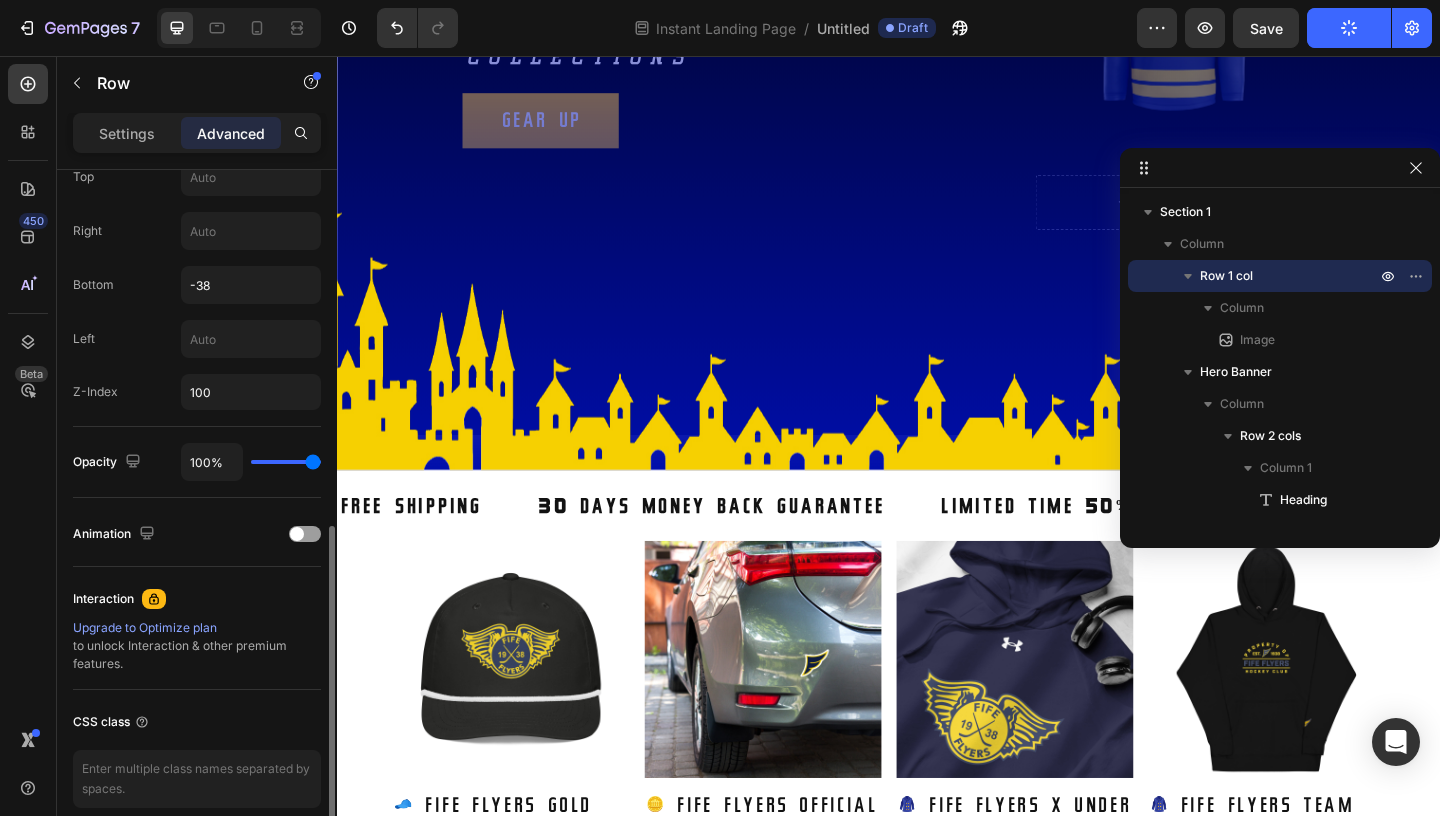 type on "99%" 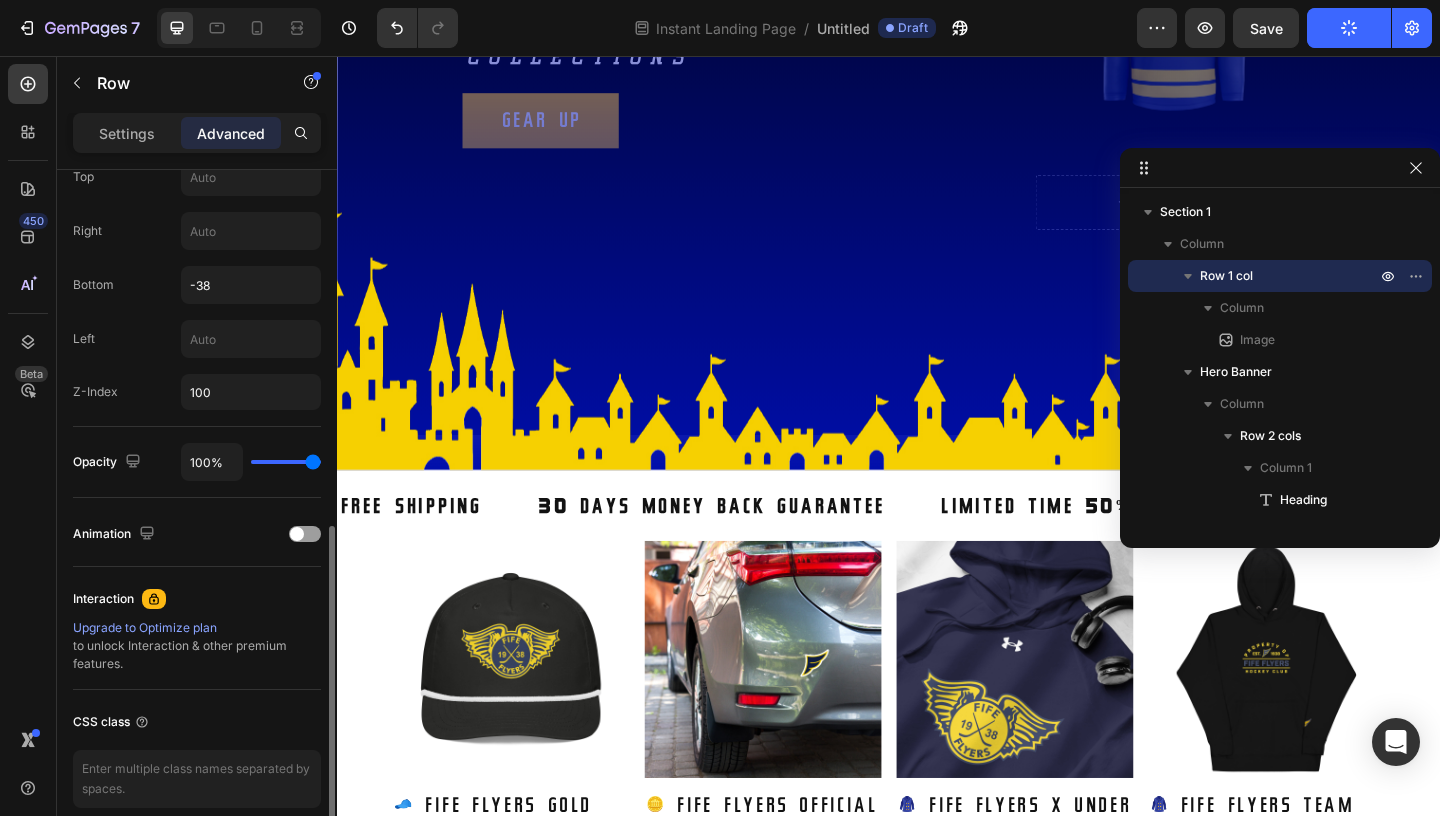 type on "99" 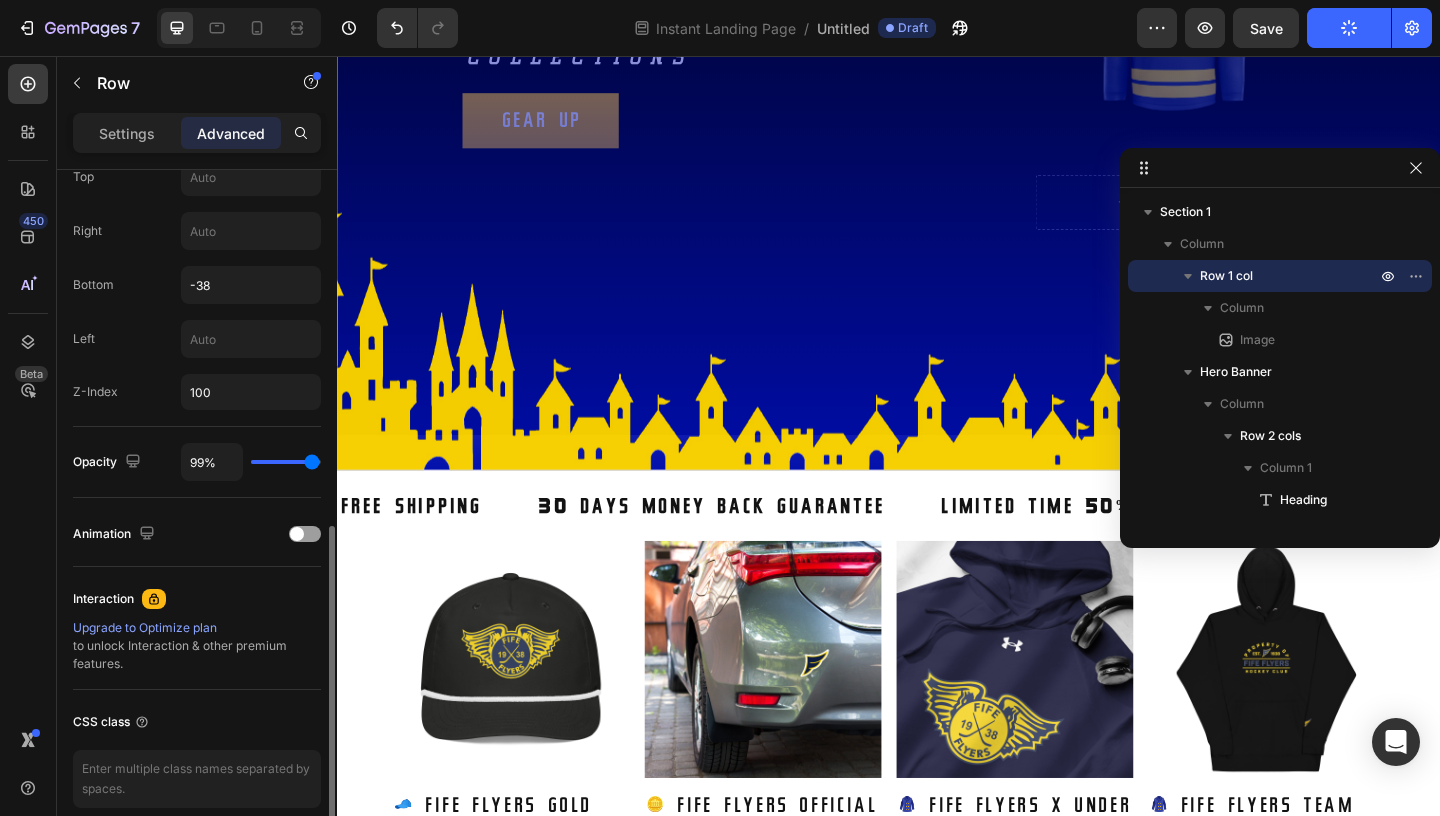 type on "98%" 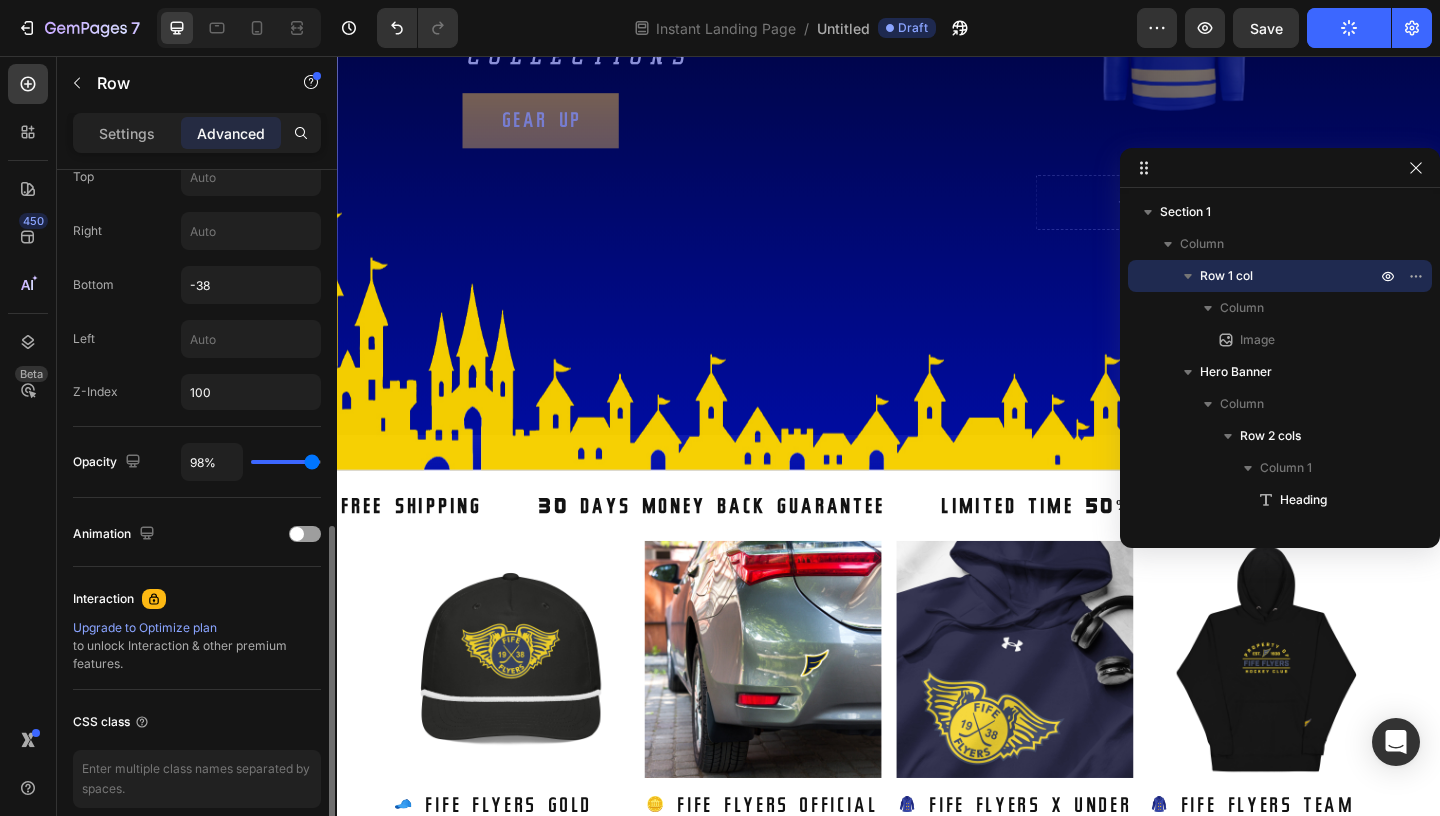 type on "97%" 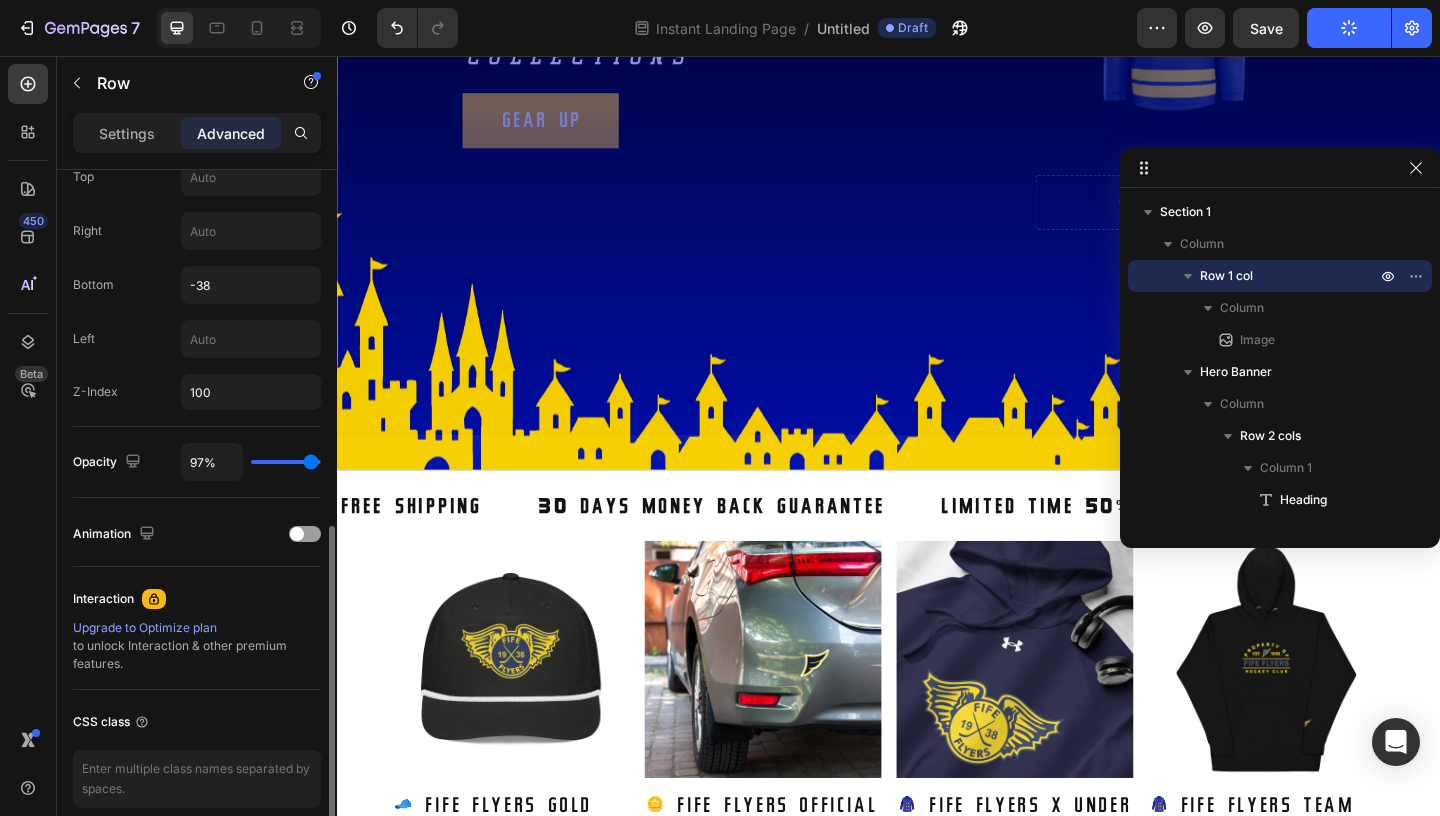 type on "96%" 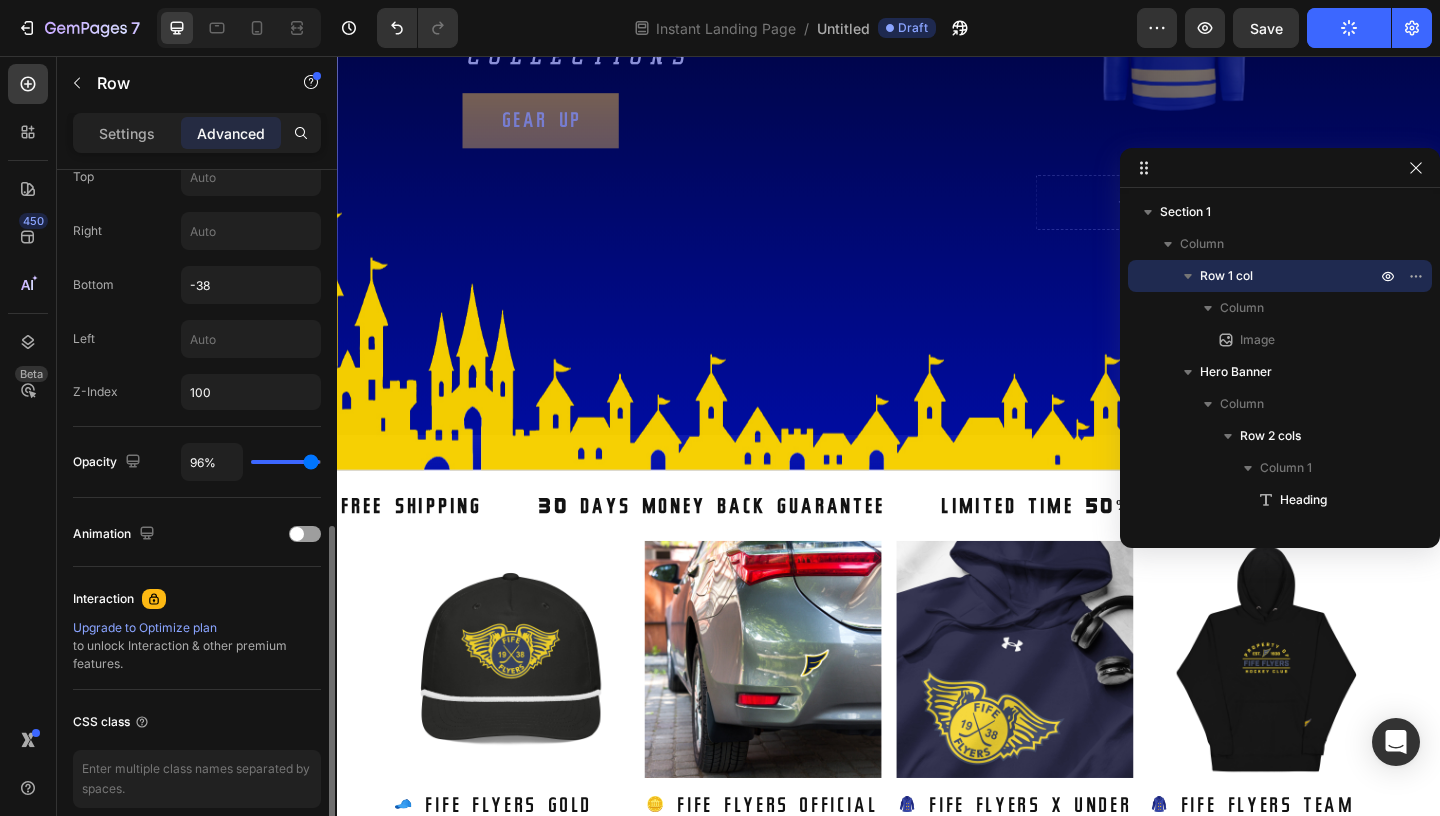 type on "95%" 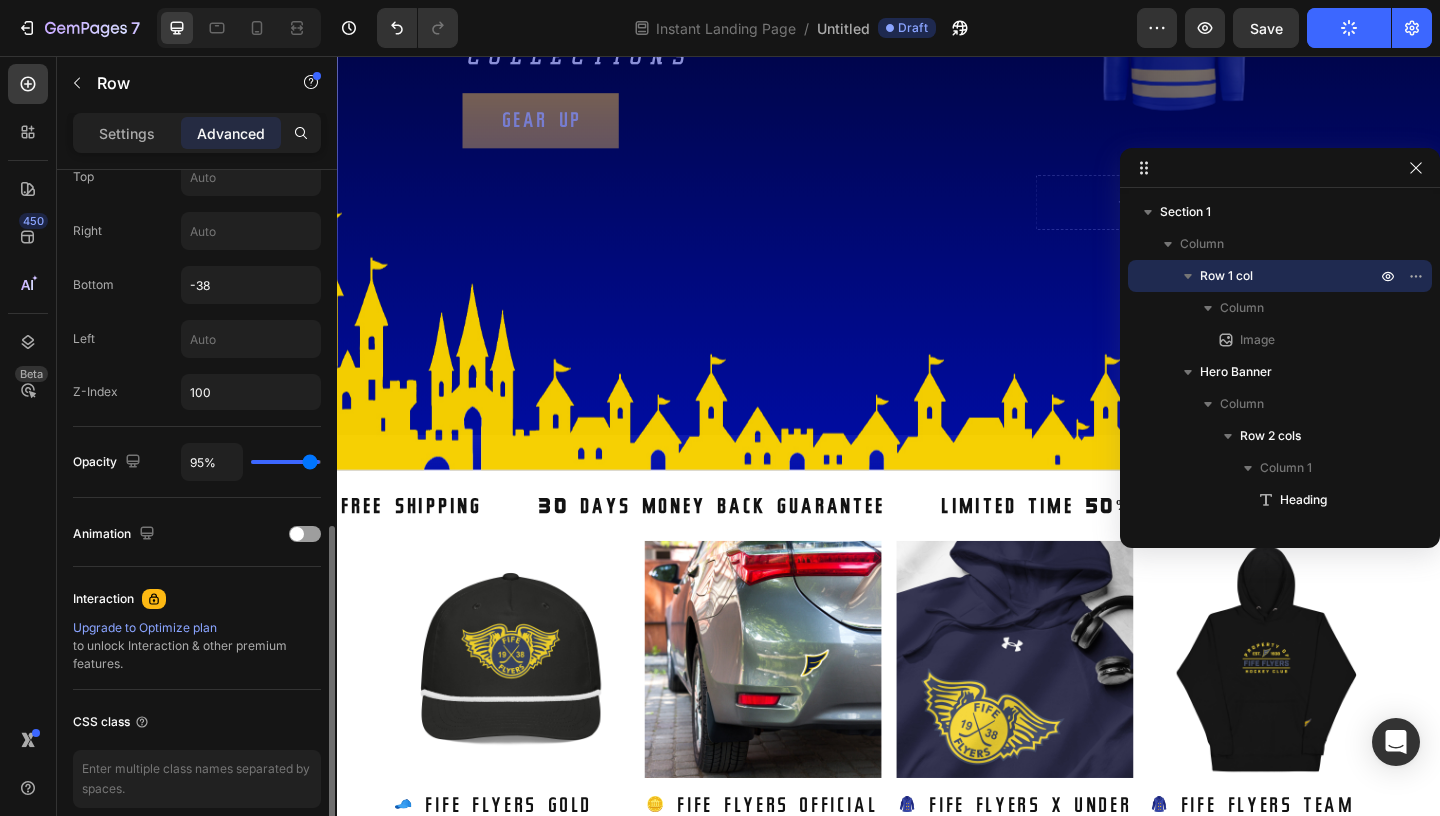 type on "94%" 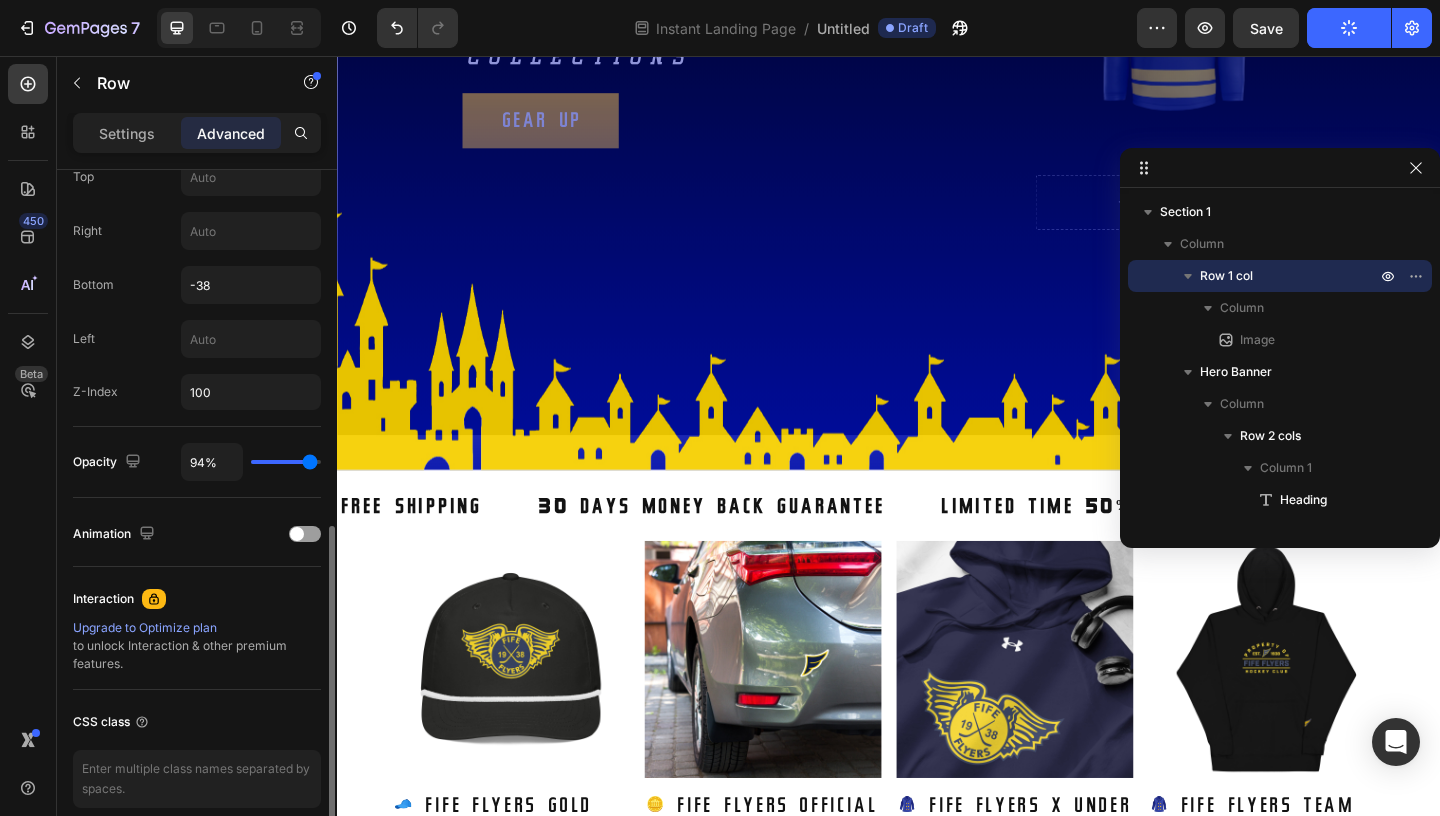 type on "95%" 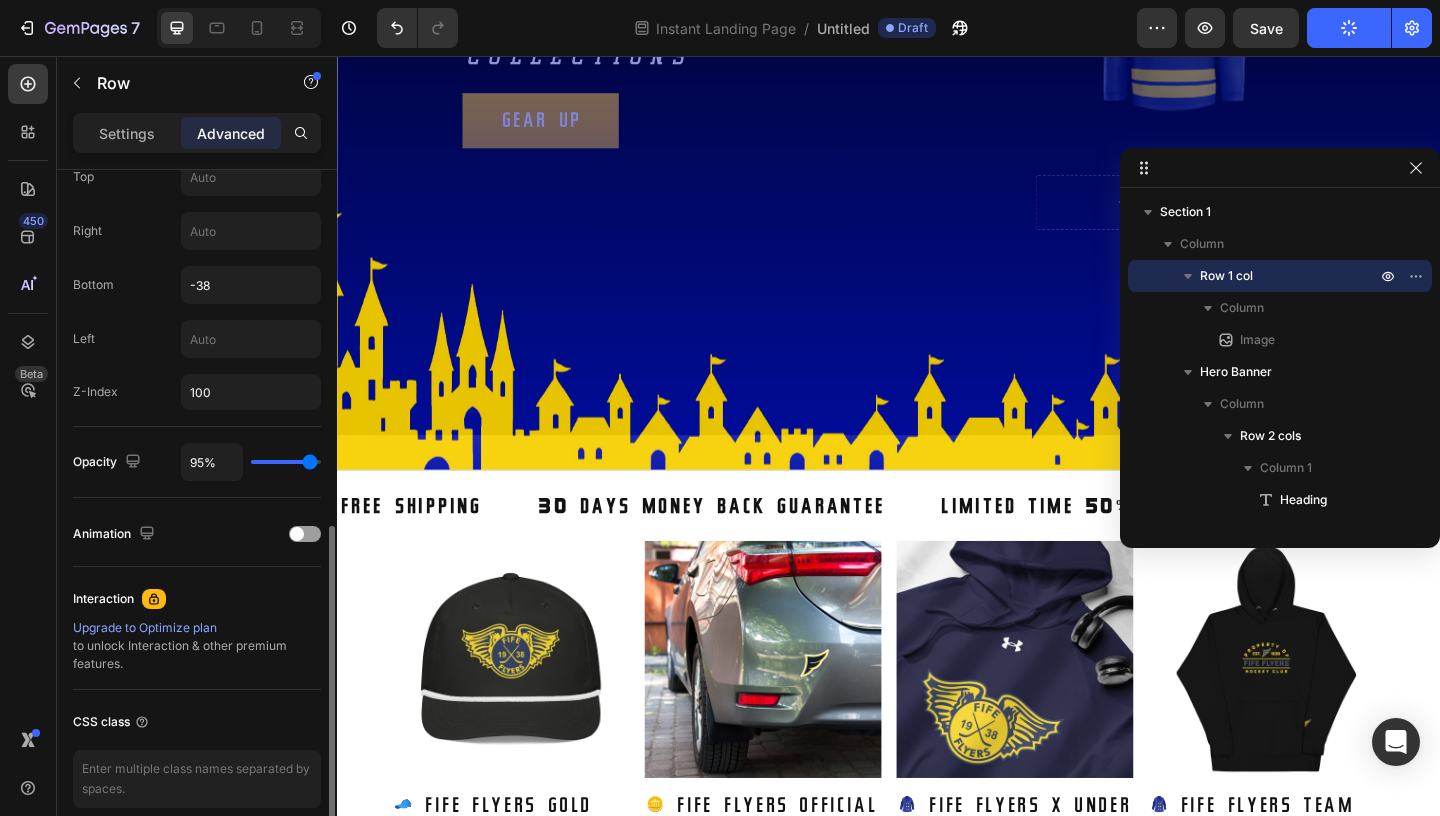 type on "96%" 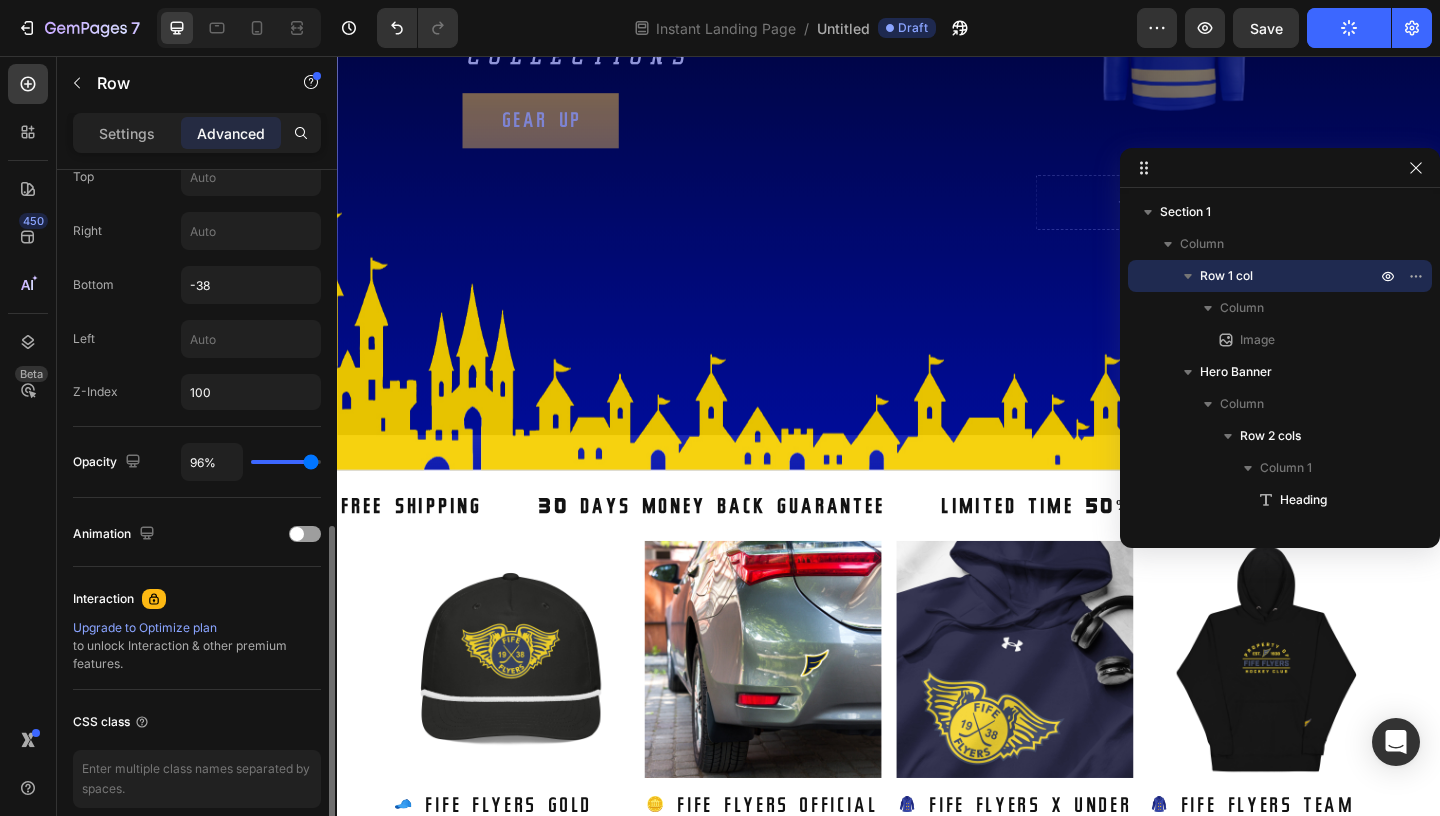 type on "97%" 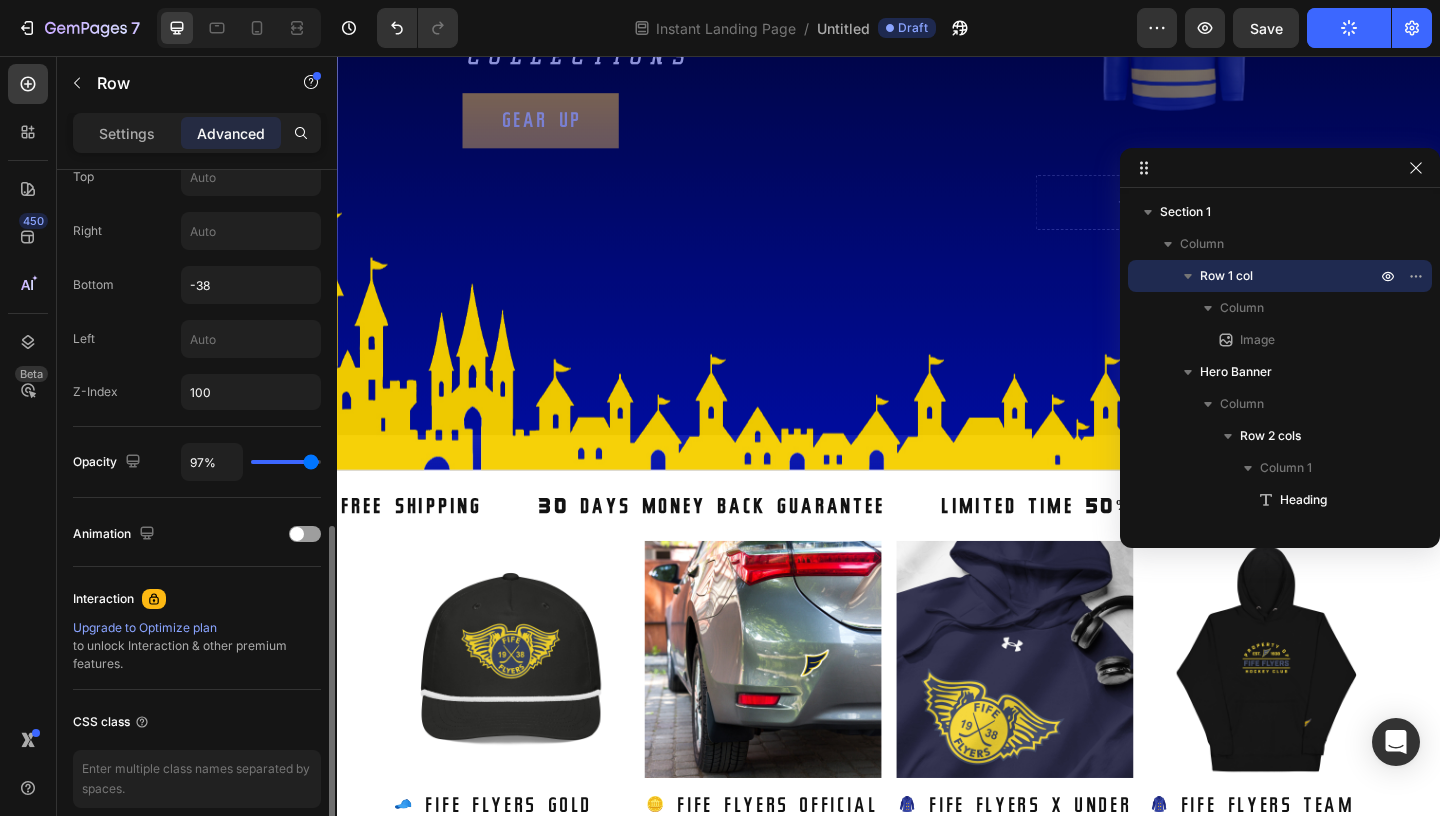 type on "98%" 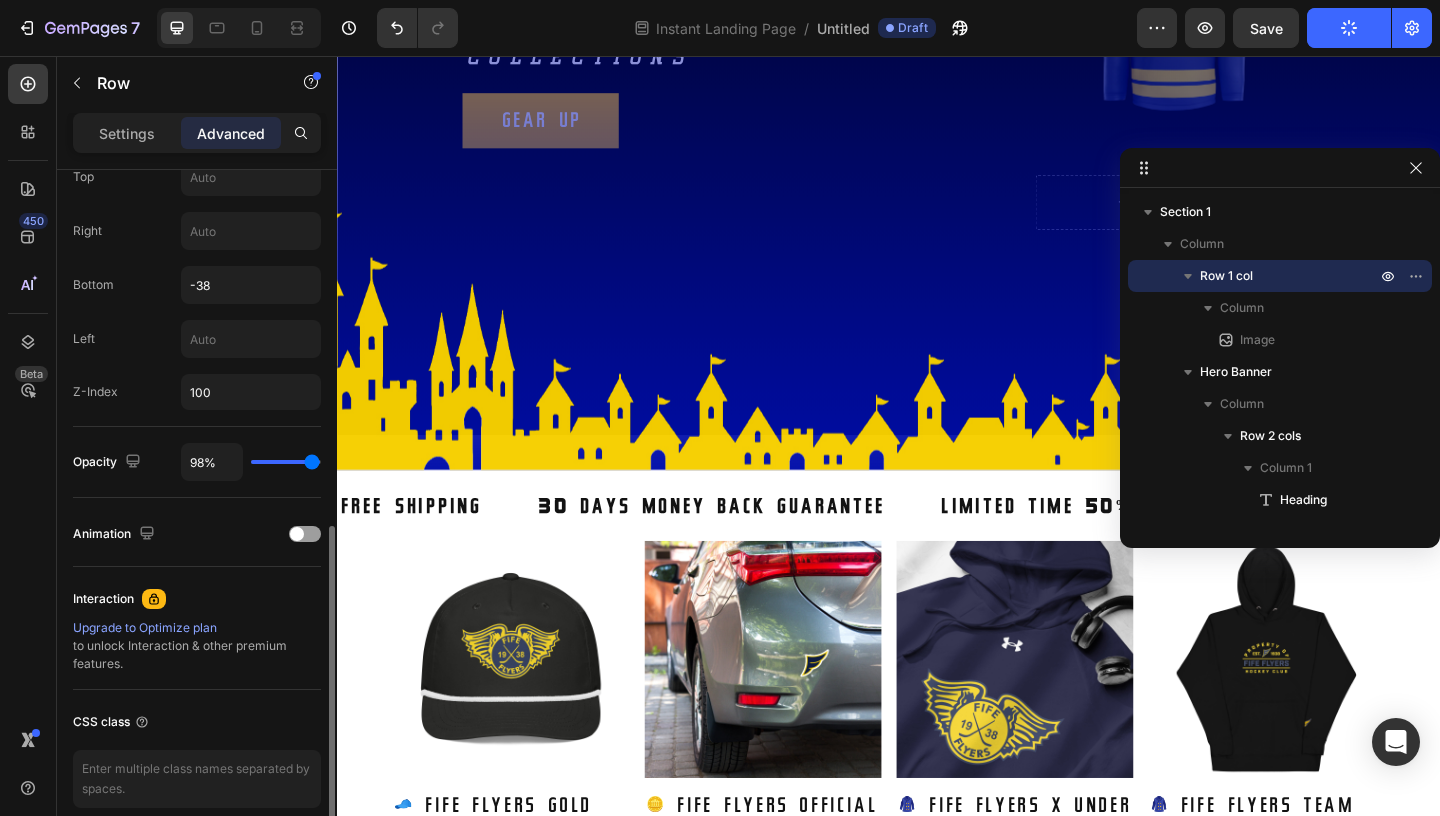 drag, startPoint x: 296, startPoint y: 465, endPoint x: 311, endPoint y: 470, distance: 15.811388 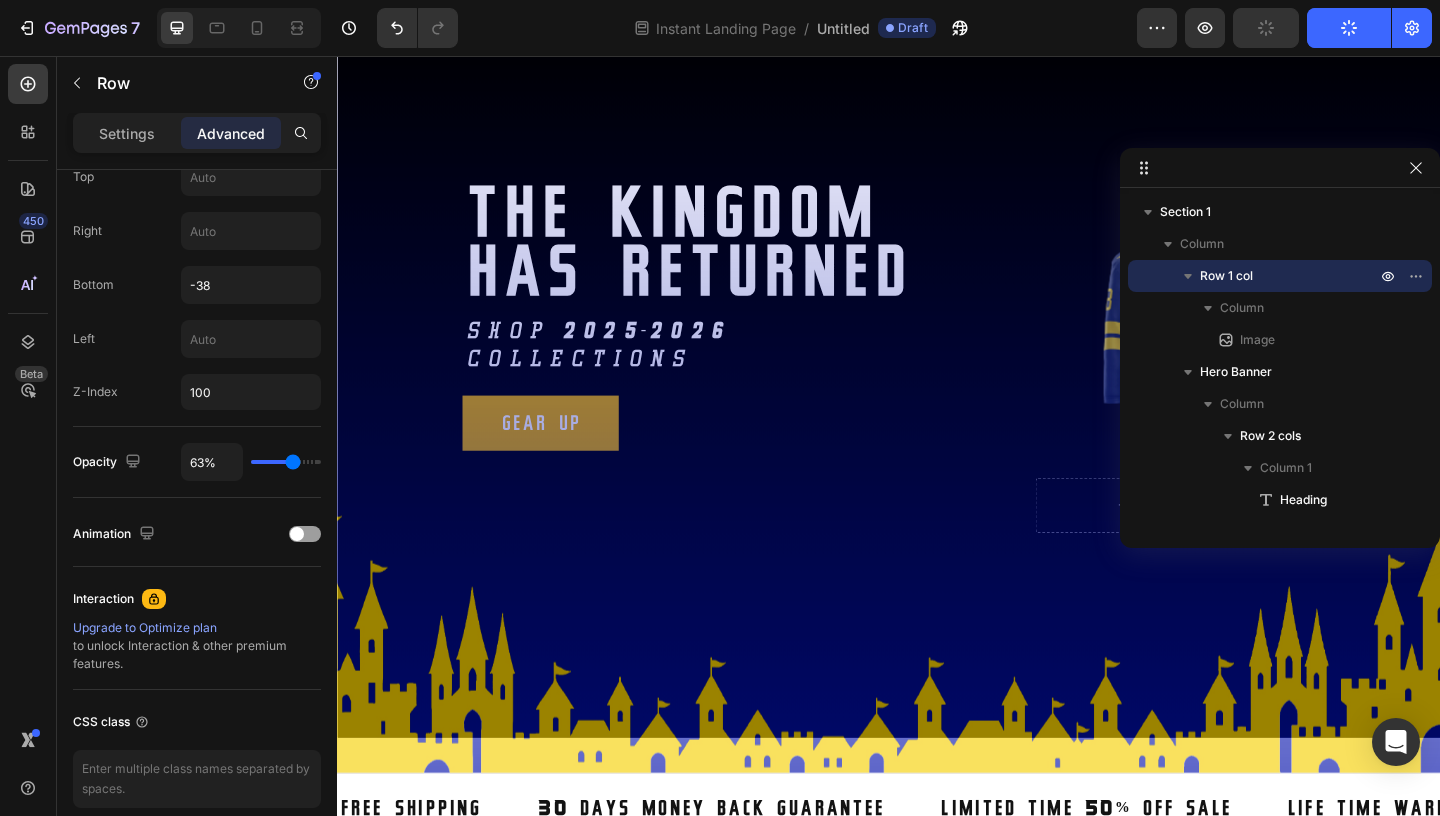 scroll, scrollTop: 125, scrollLeft: 0, axis: vertical 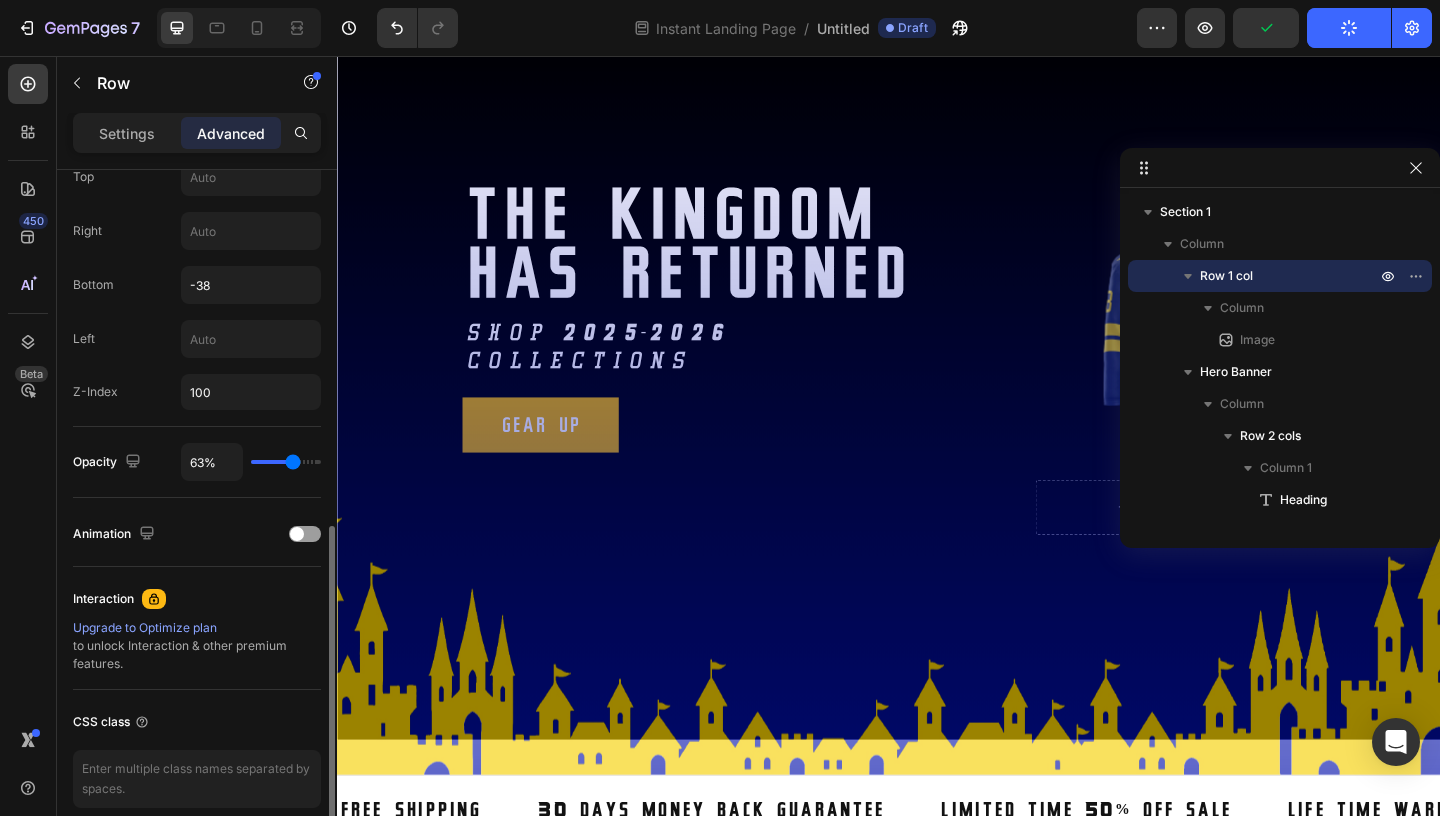 type on "72%" 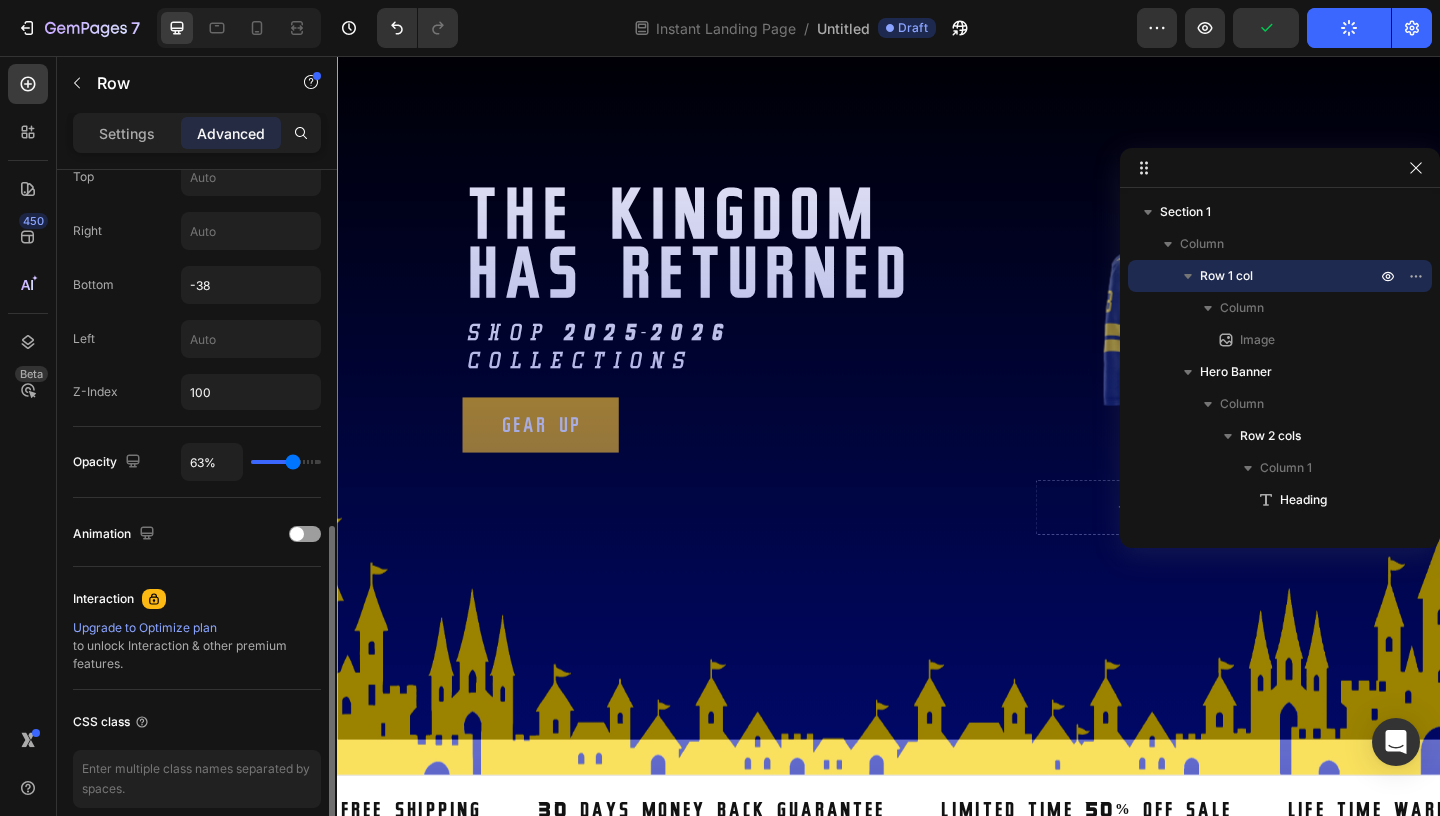 type on "72" 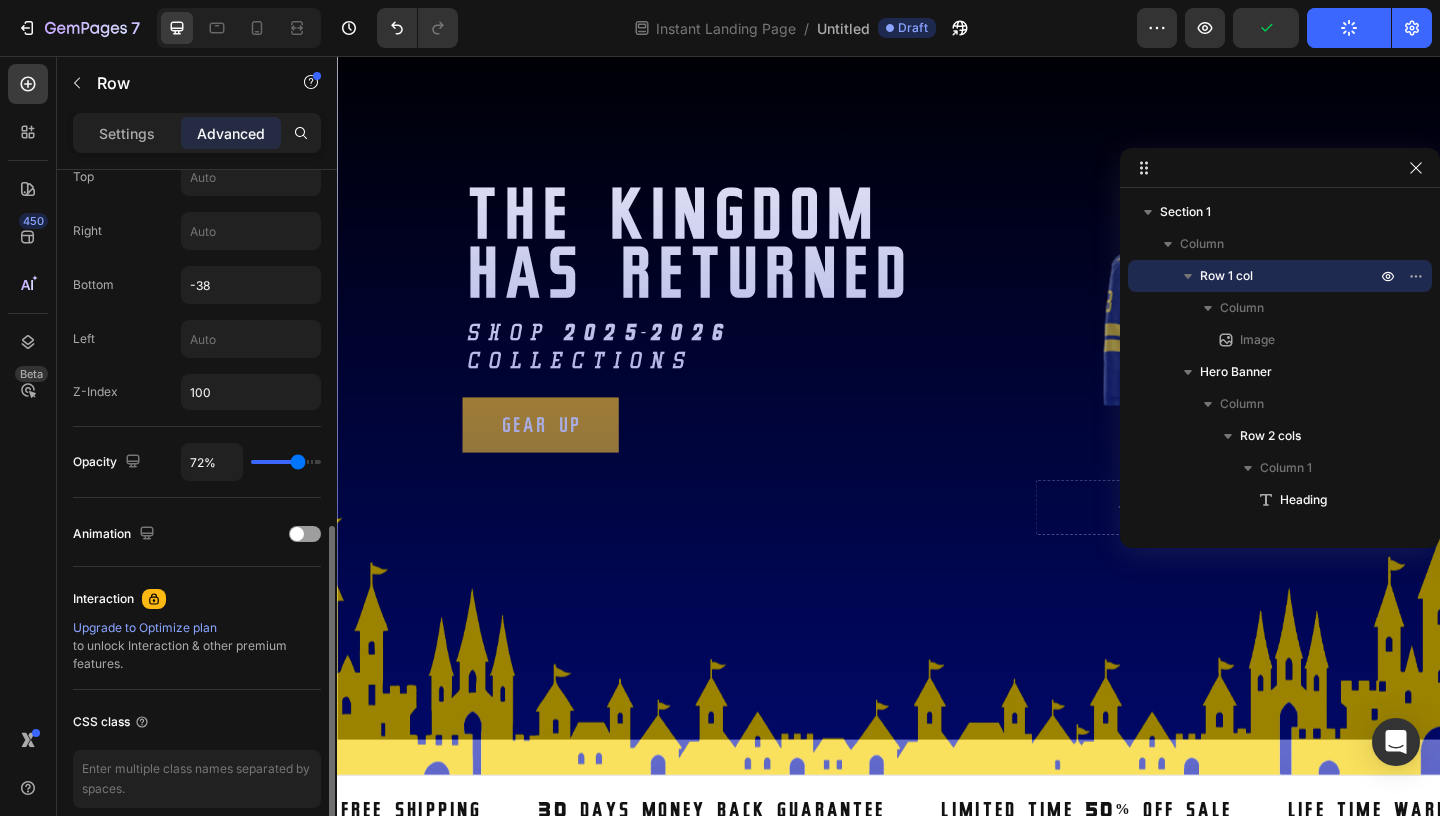 type on "74%" 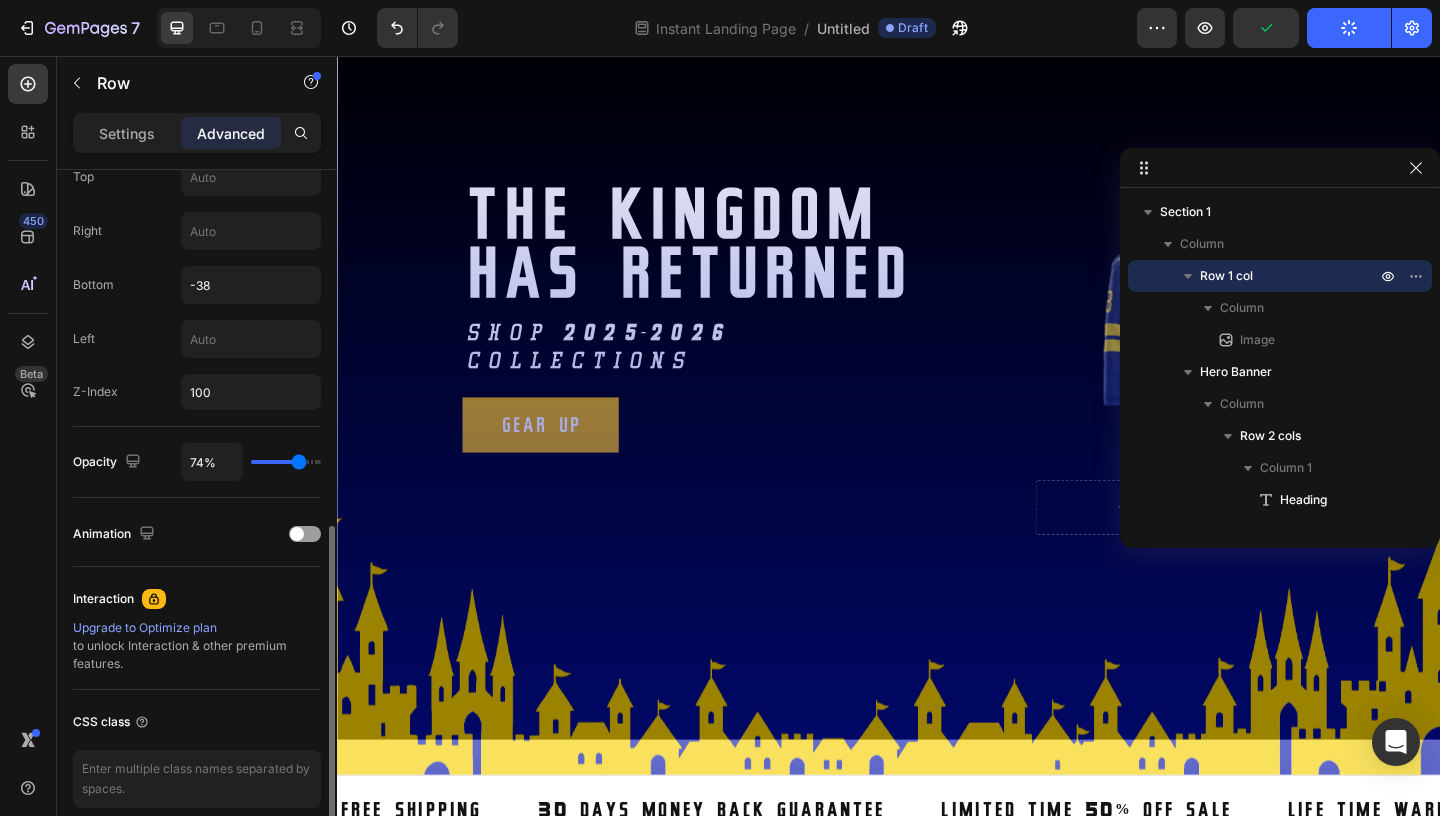 type on "80%" 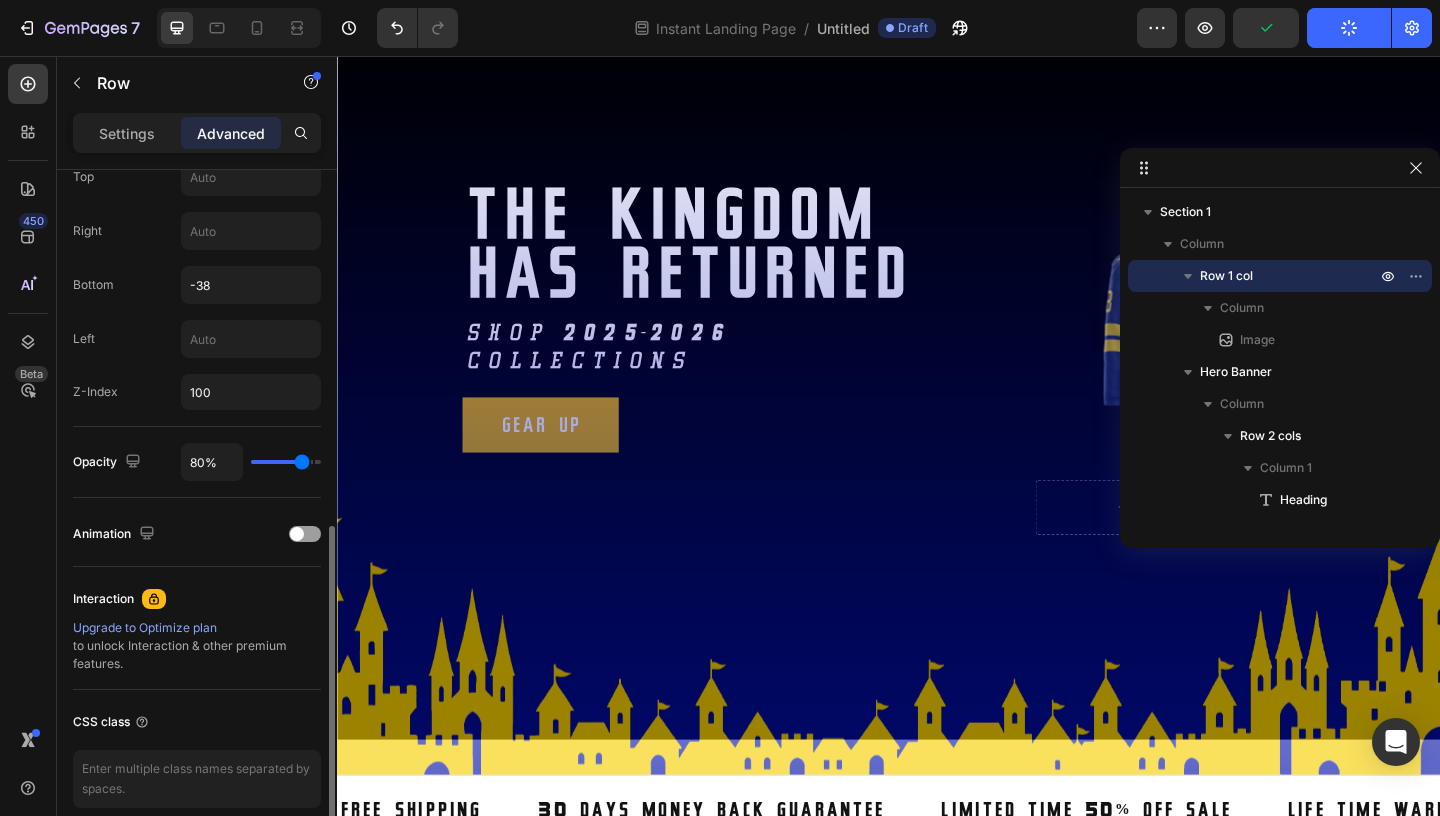 type on "89%" 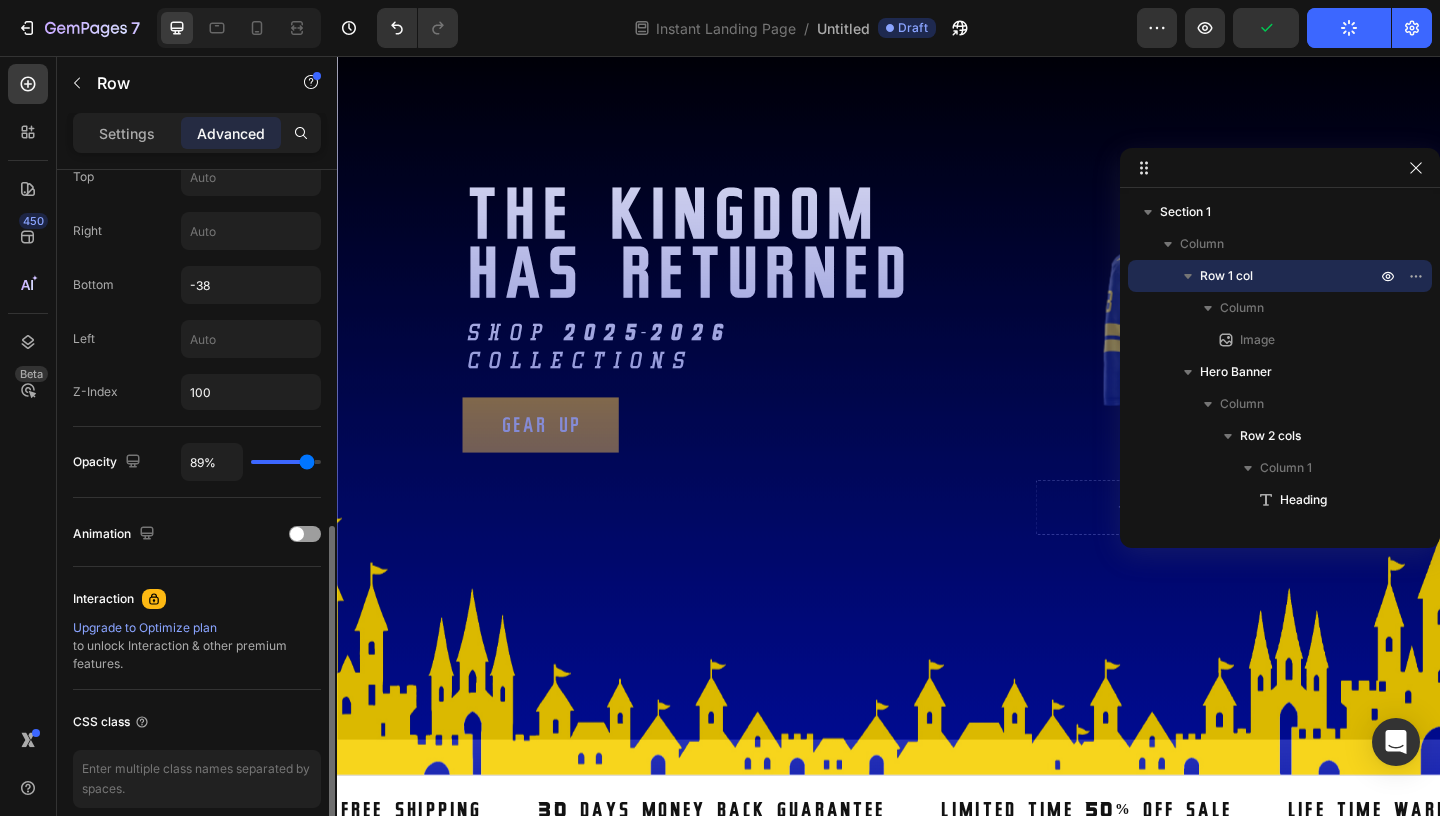 type on "100%" 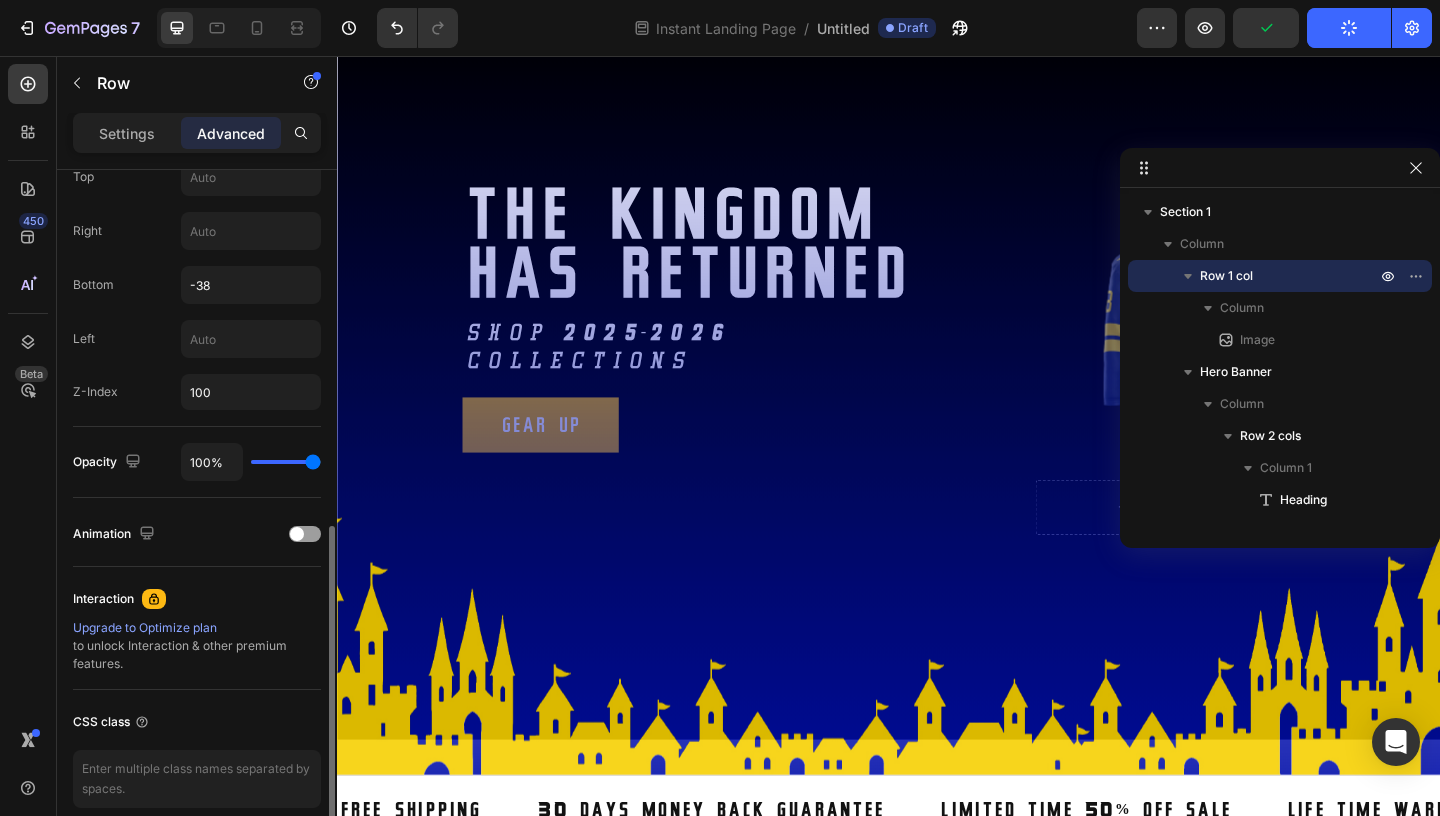 drag, startPoint x: 298, startPoint y: 466, endPoint x: 333, endPoint y: 466, distance: 35 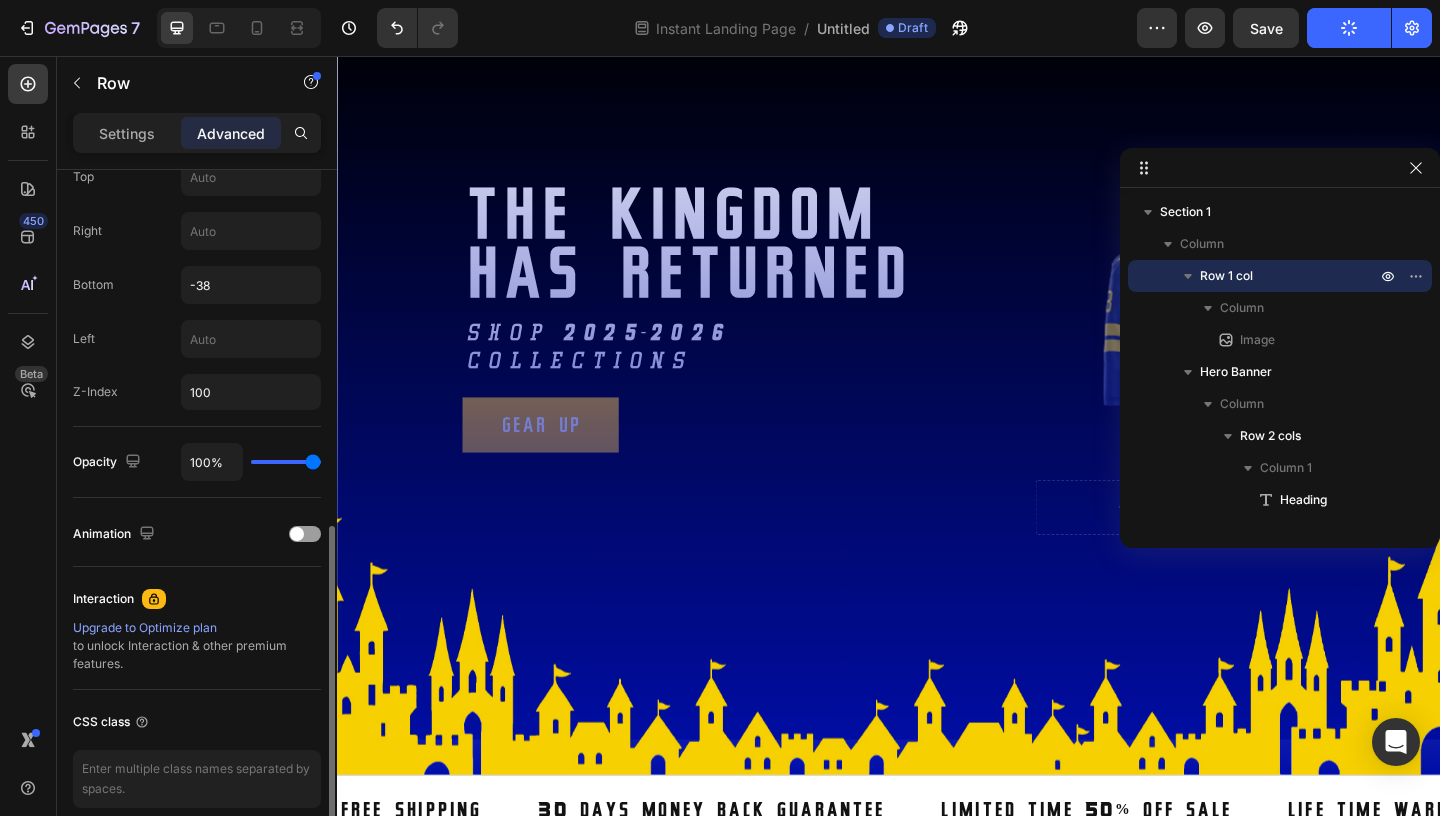 type on "100" 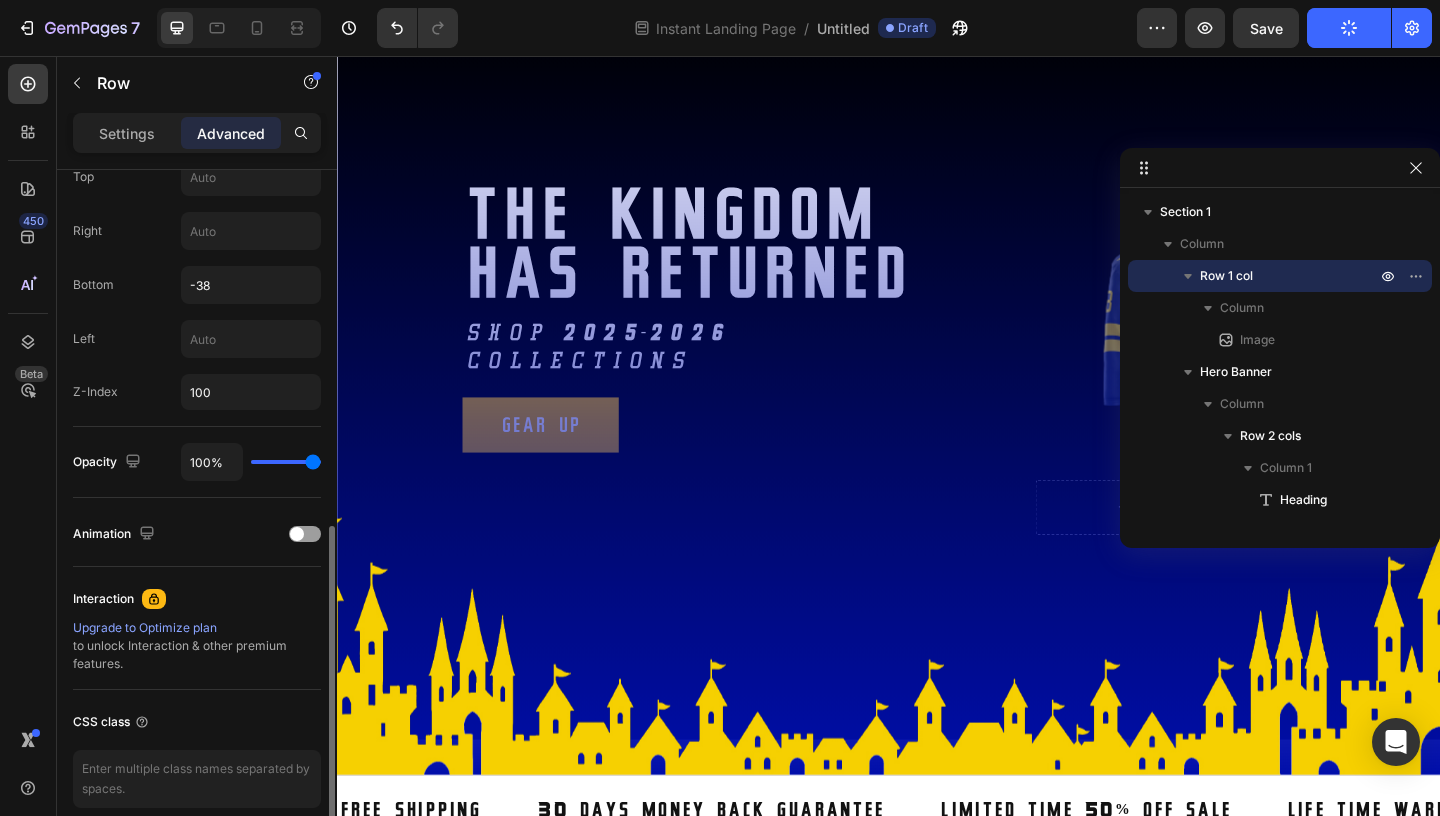click on "Animation" at bounding box center (197, 532) 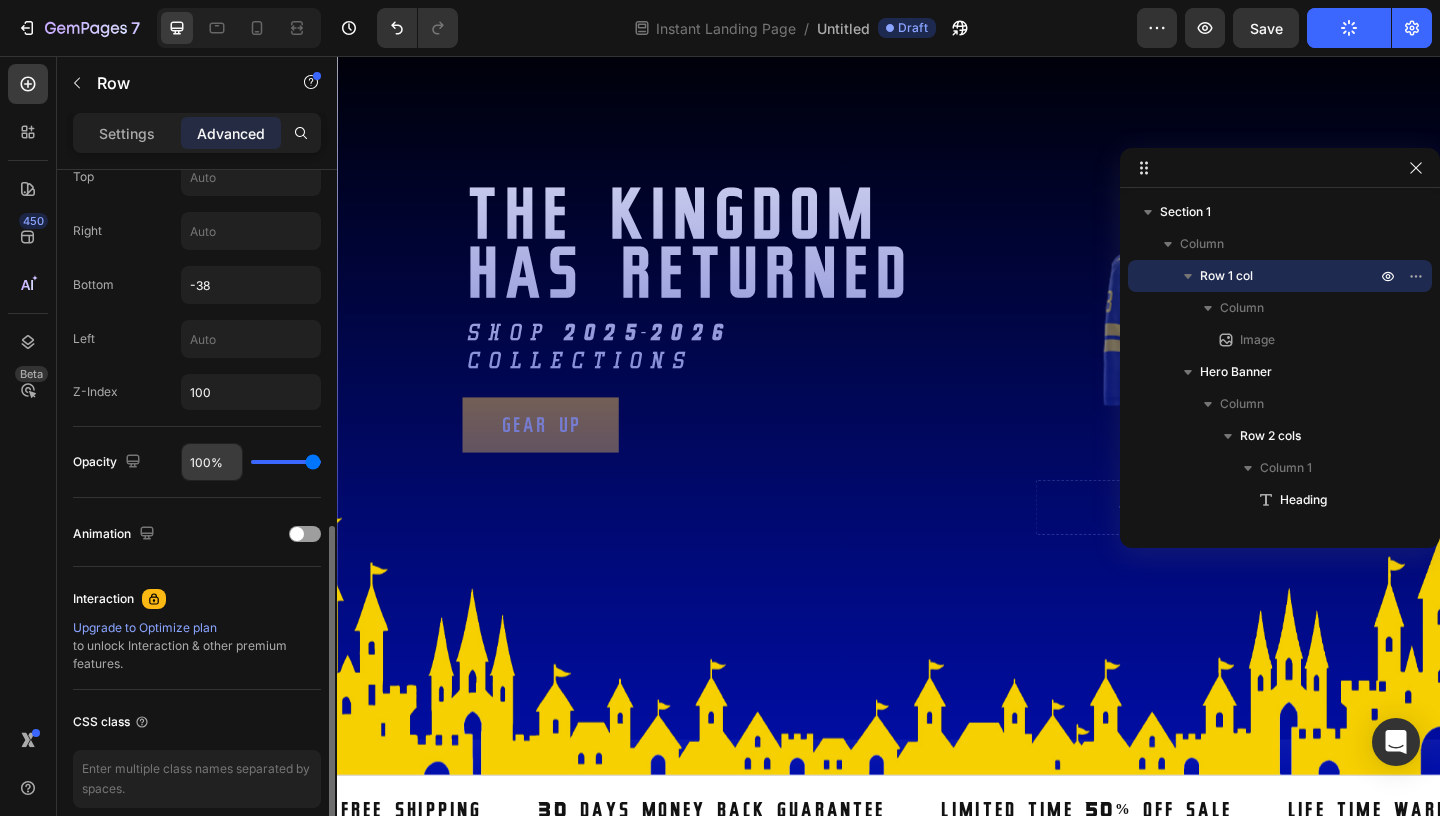 click on "100%" at bounding box center [212, 462] 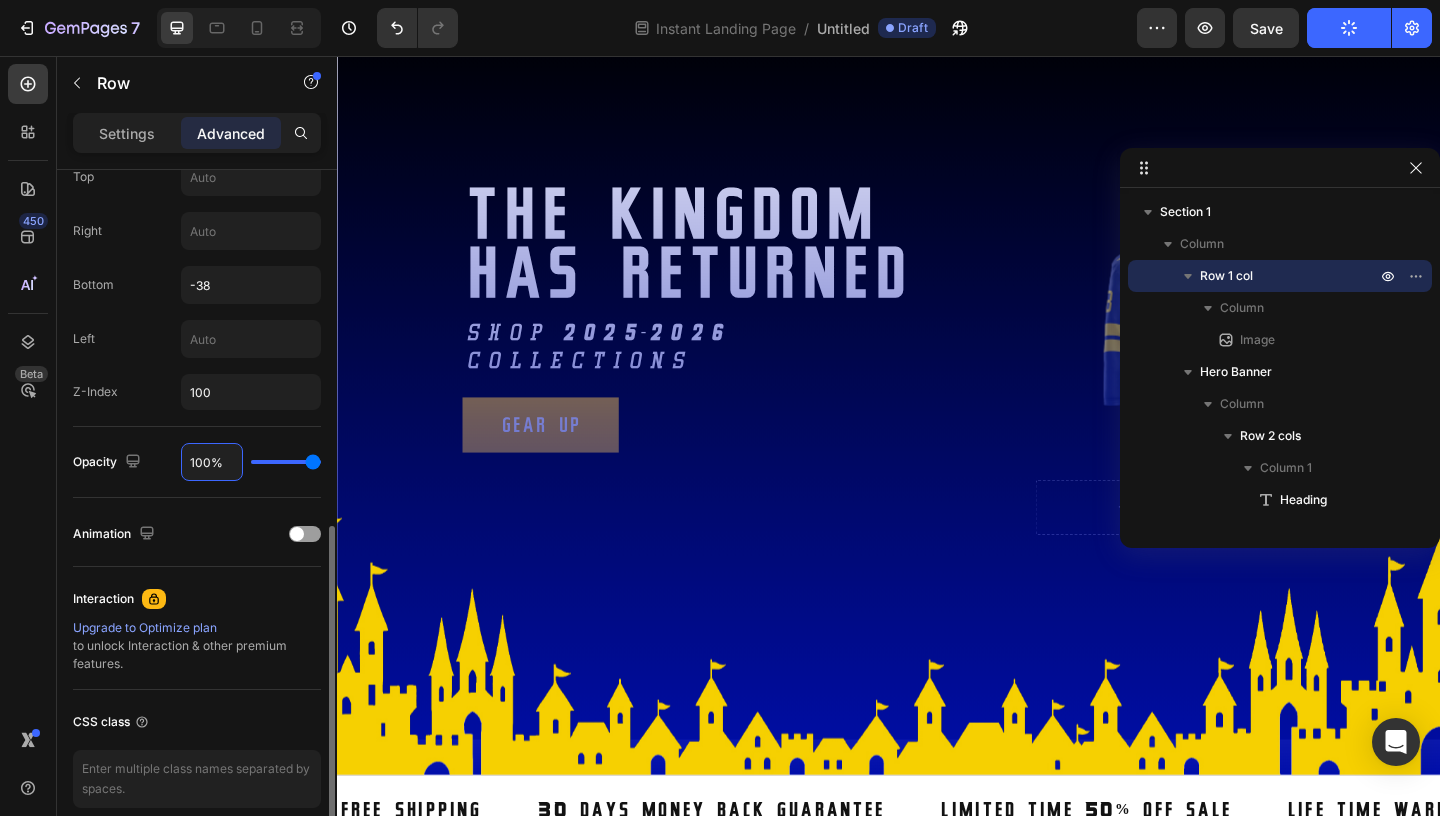 type on "9%" 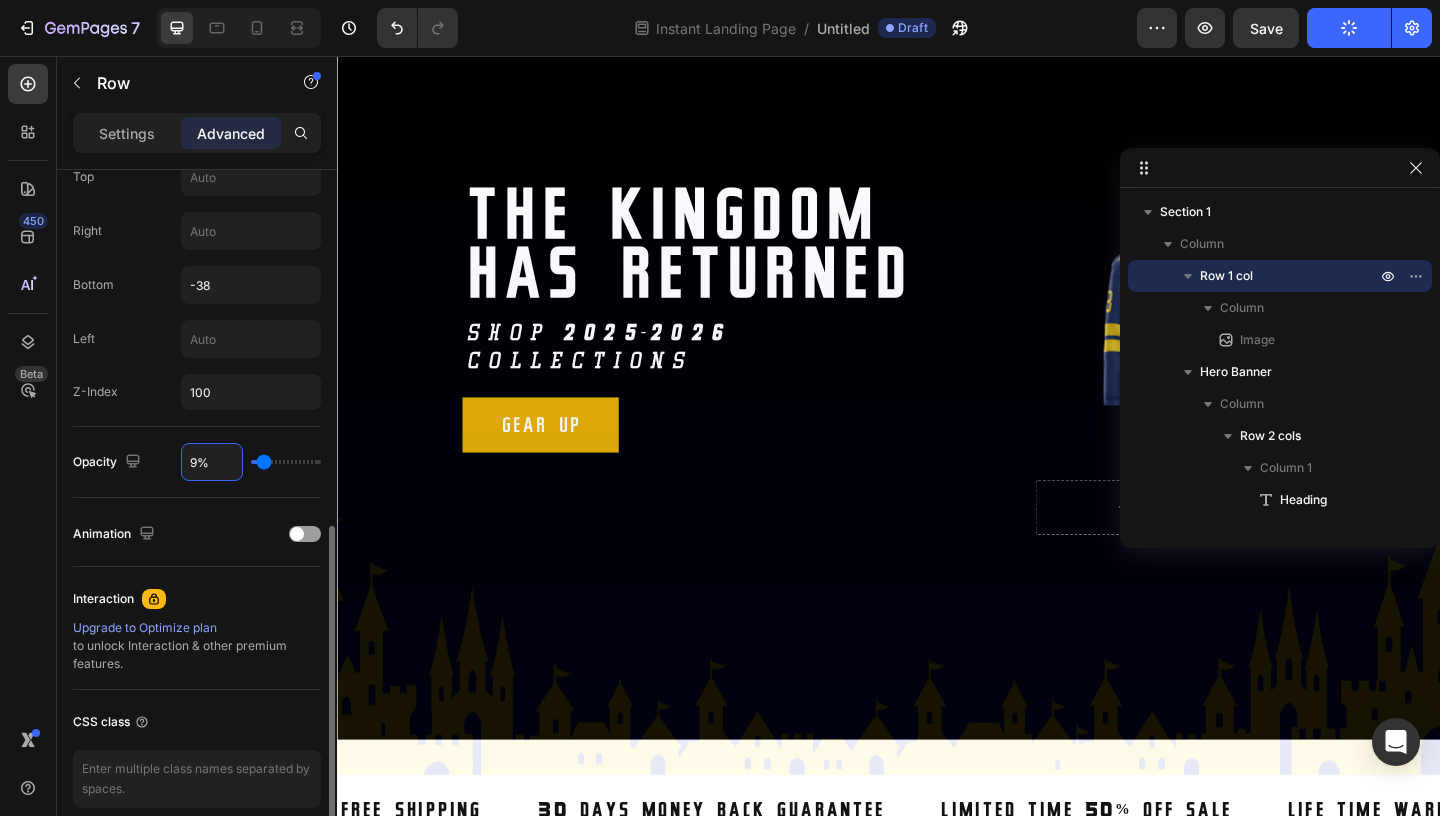 type on "98%" 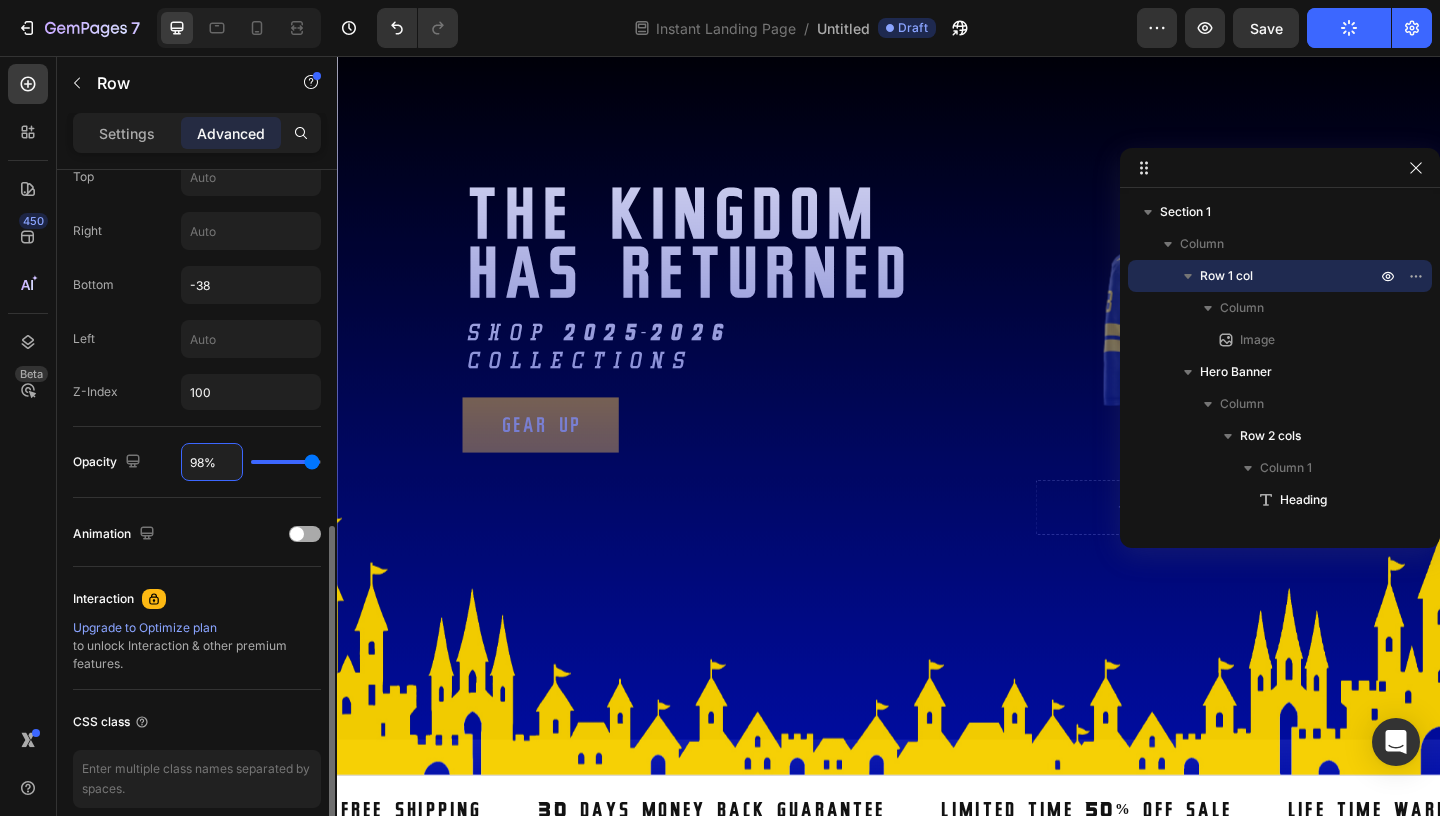 type on "98%" 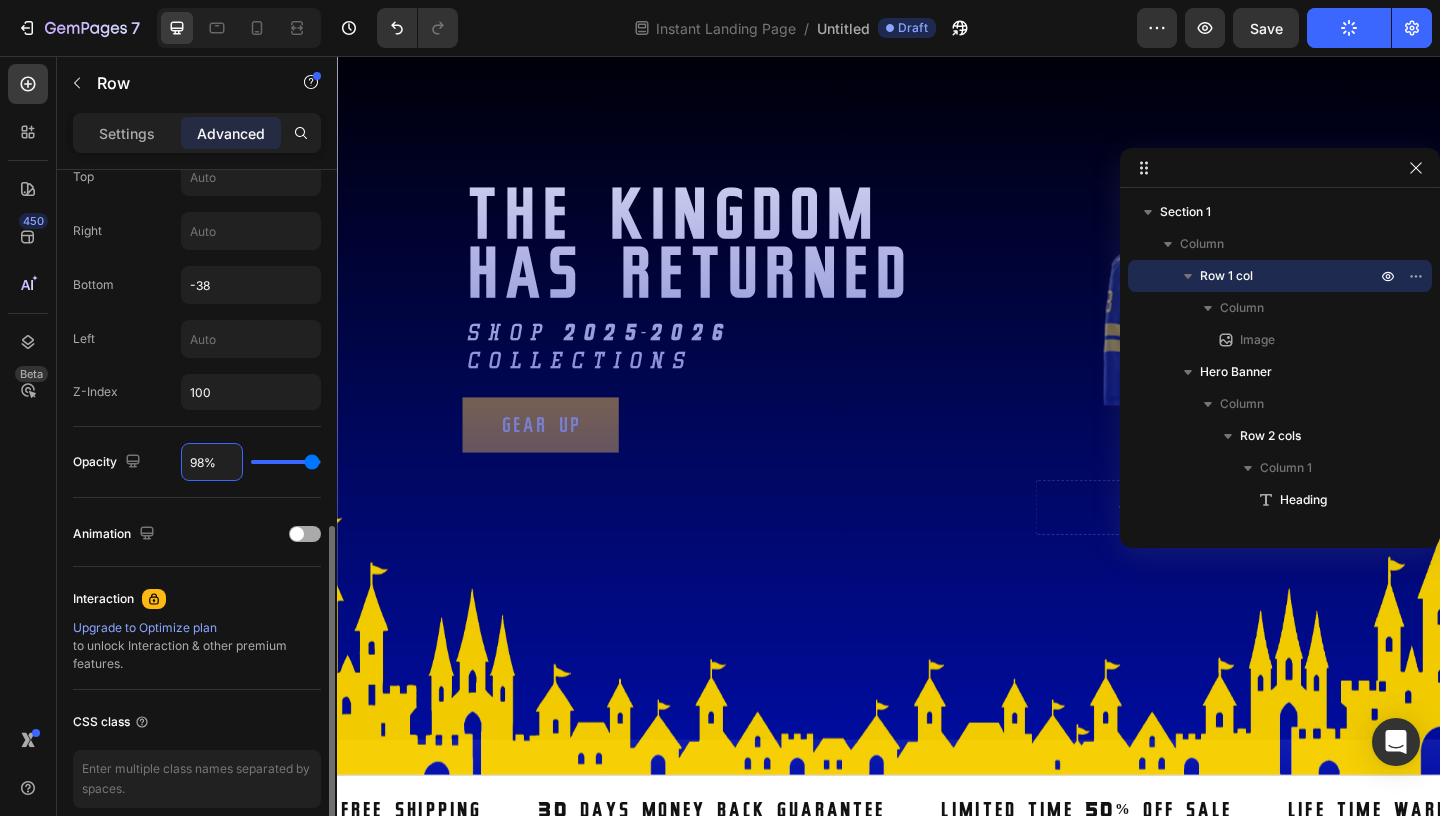 click on "Animation" at bounding box center [197, 534] 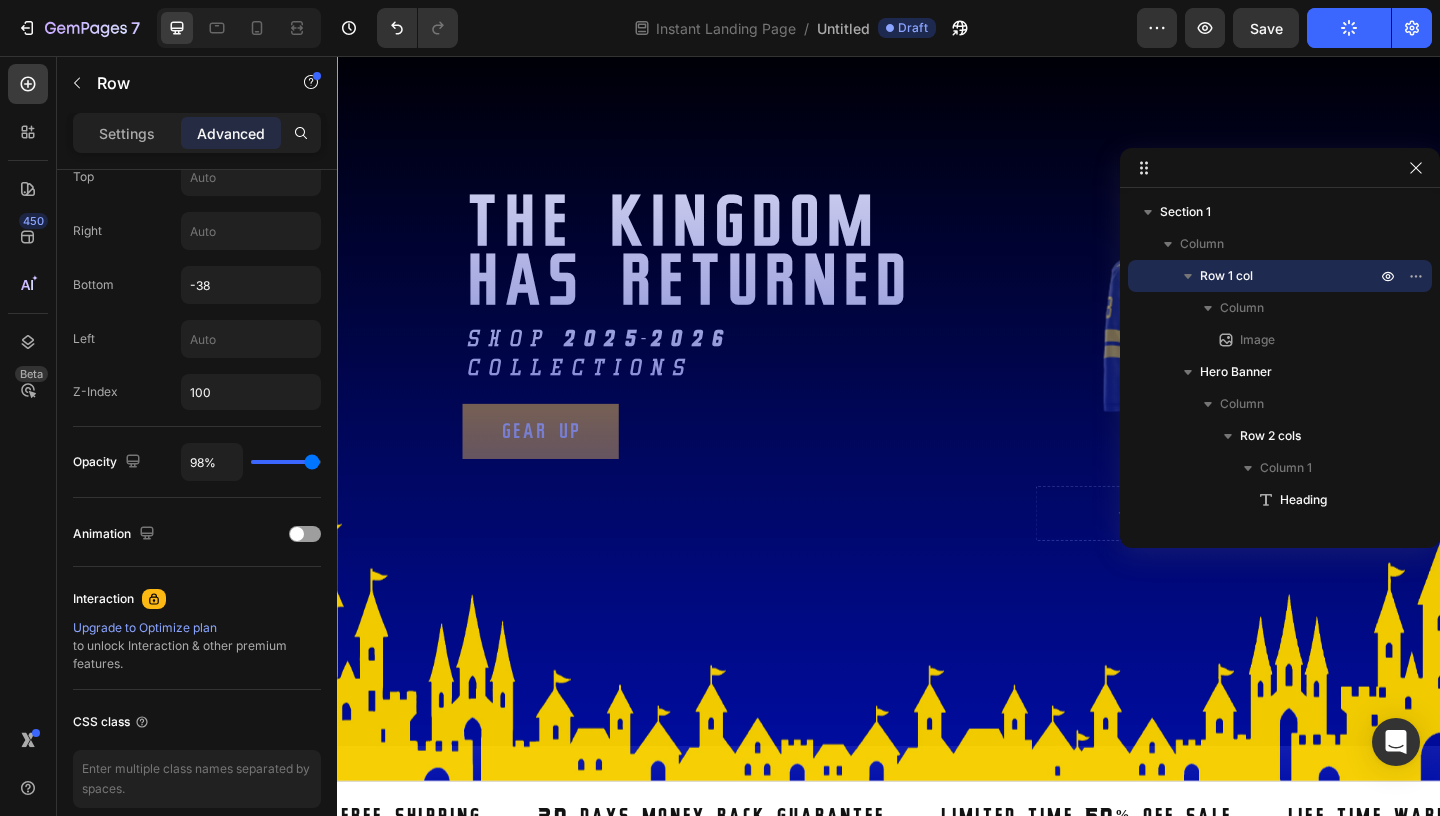 scroll, scrollTop: 119, scrollLeft: 0, axis: vertical 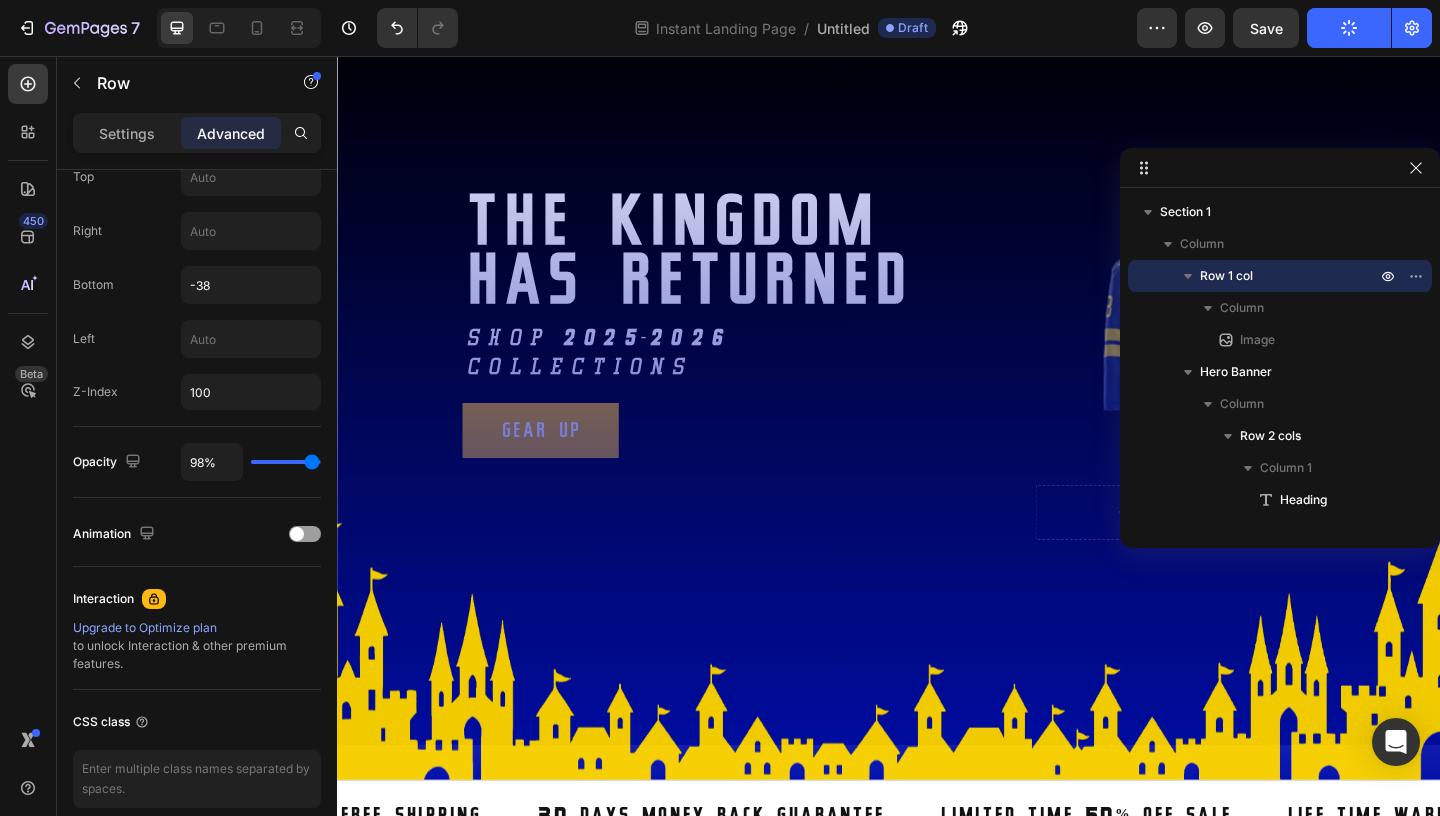 click on "Image" at bounding box center (937, 429) 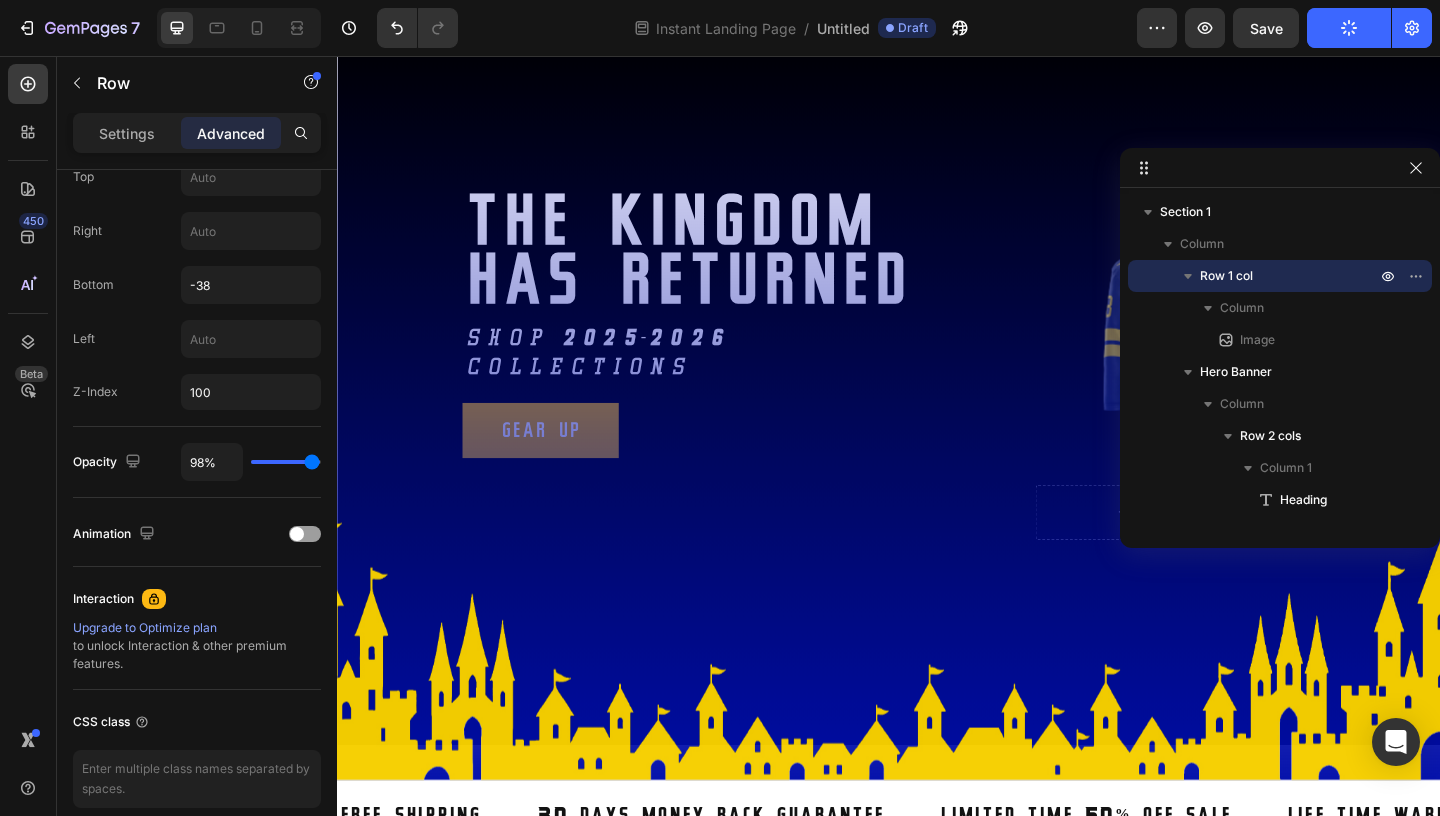 click on "Image" at bounding box center (937, 429) 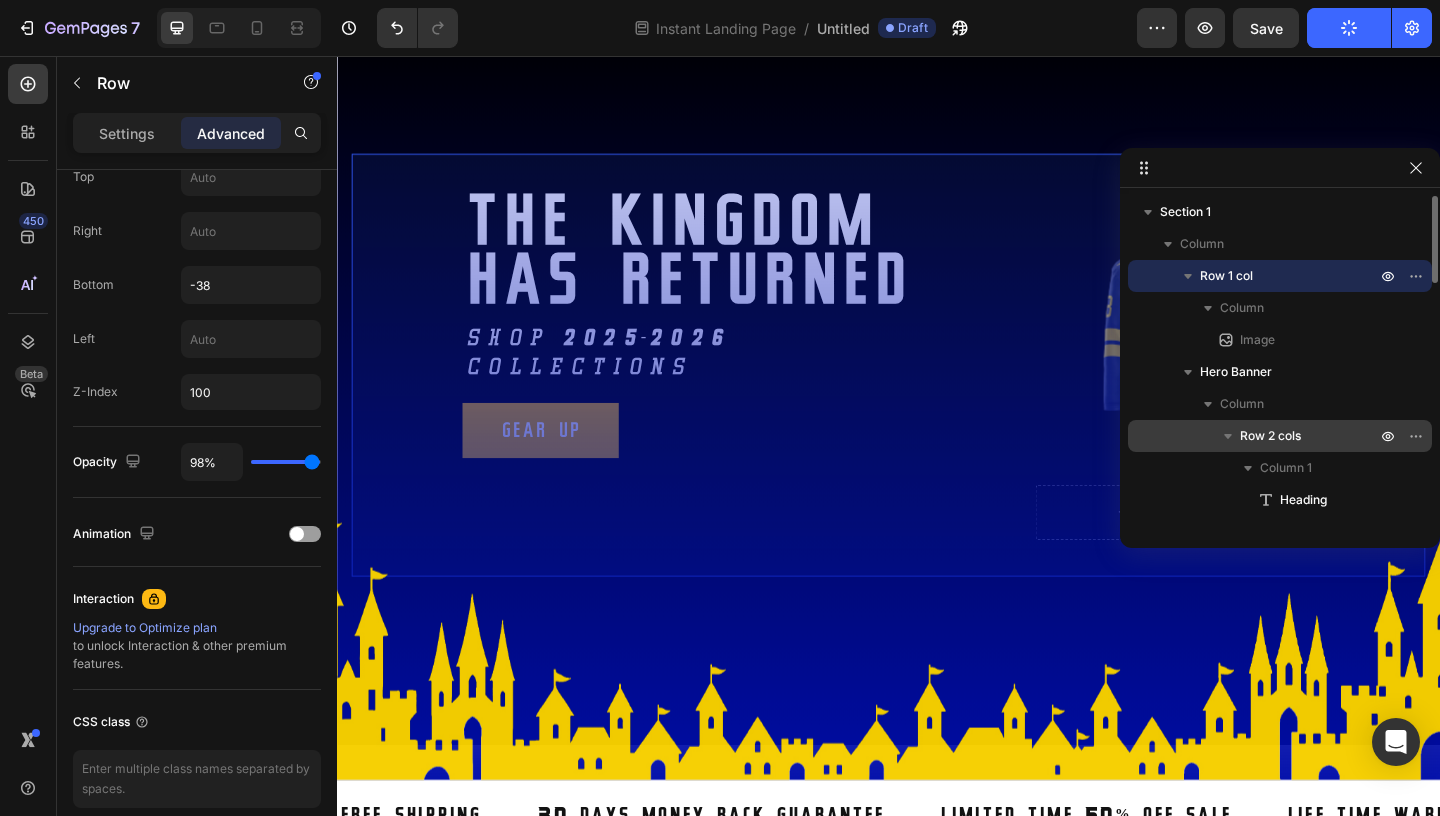 click on "Row 2 cols" at bounding box center [1270, 436] 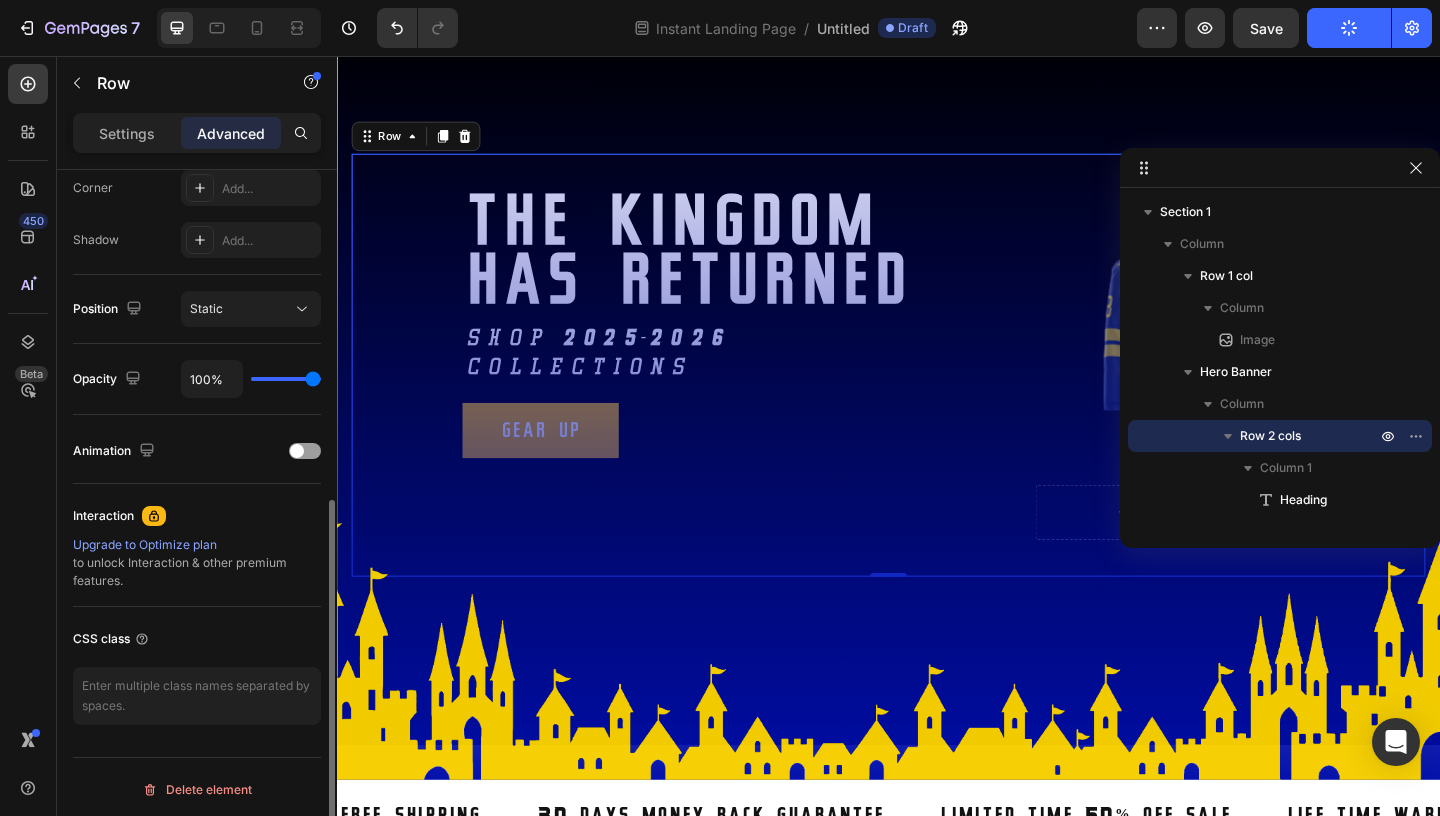 scroll, scrollTop: 631, scrollLeft: 0, axis: vertical 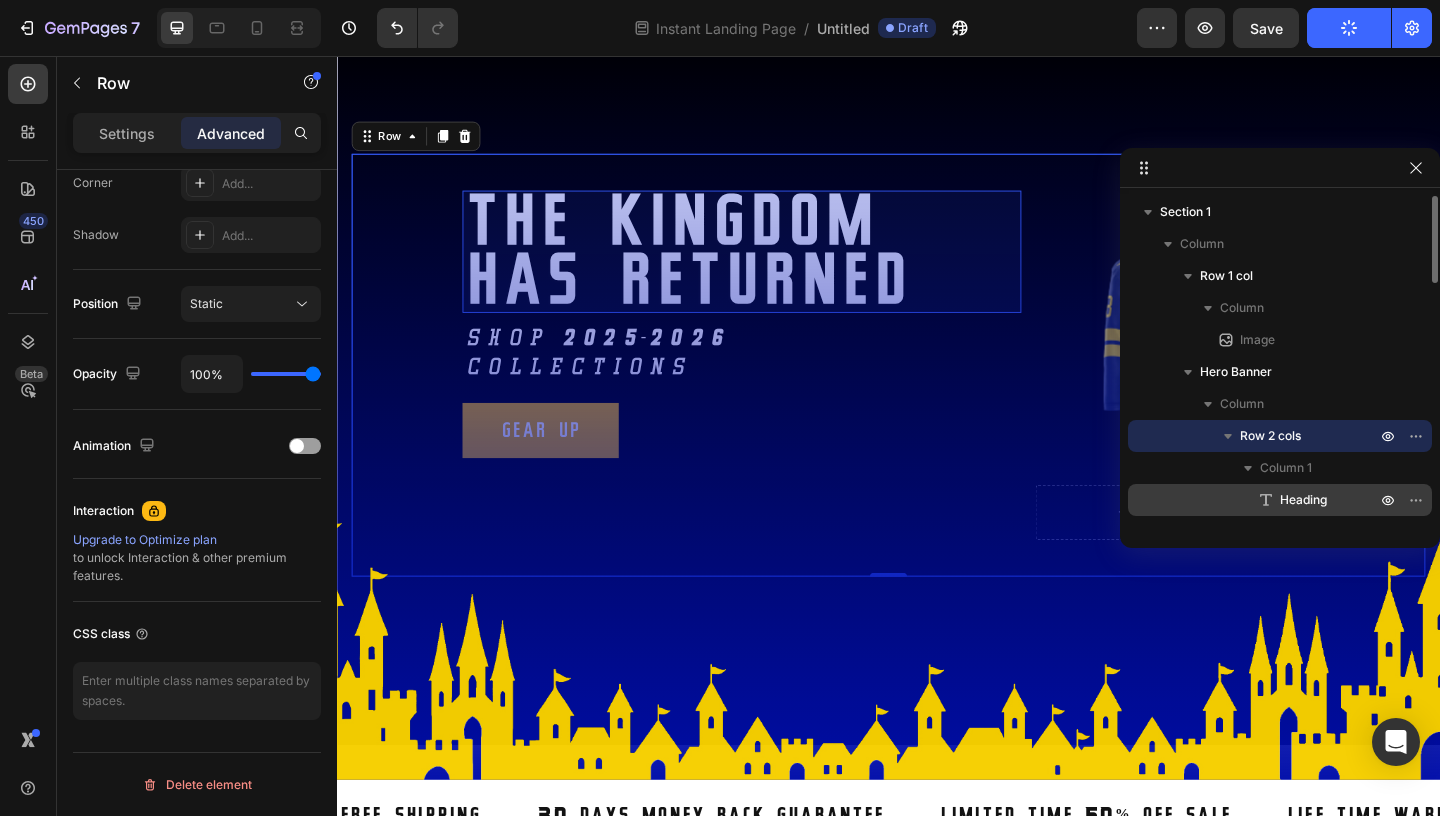 click on "Heading" at bounding box center [1303, 500] 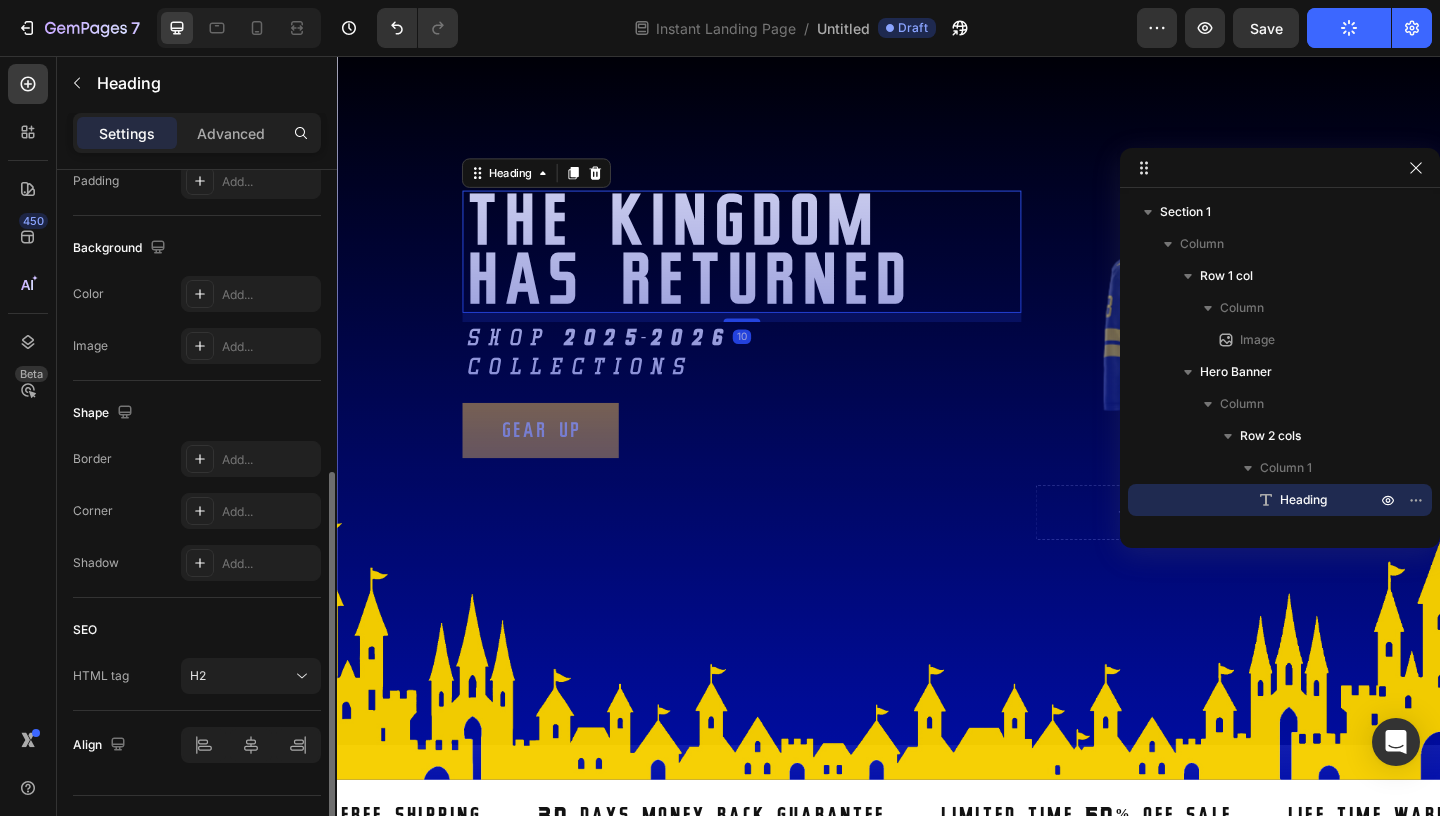 scroll, scrollTop: 554, scrollLeft: 0, axis: vertical 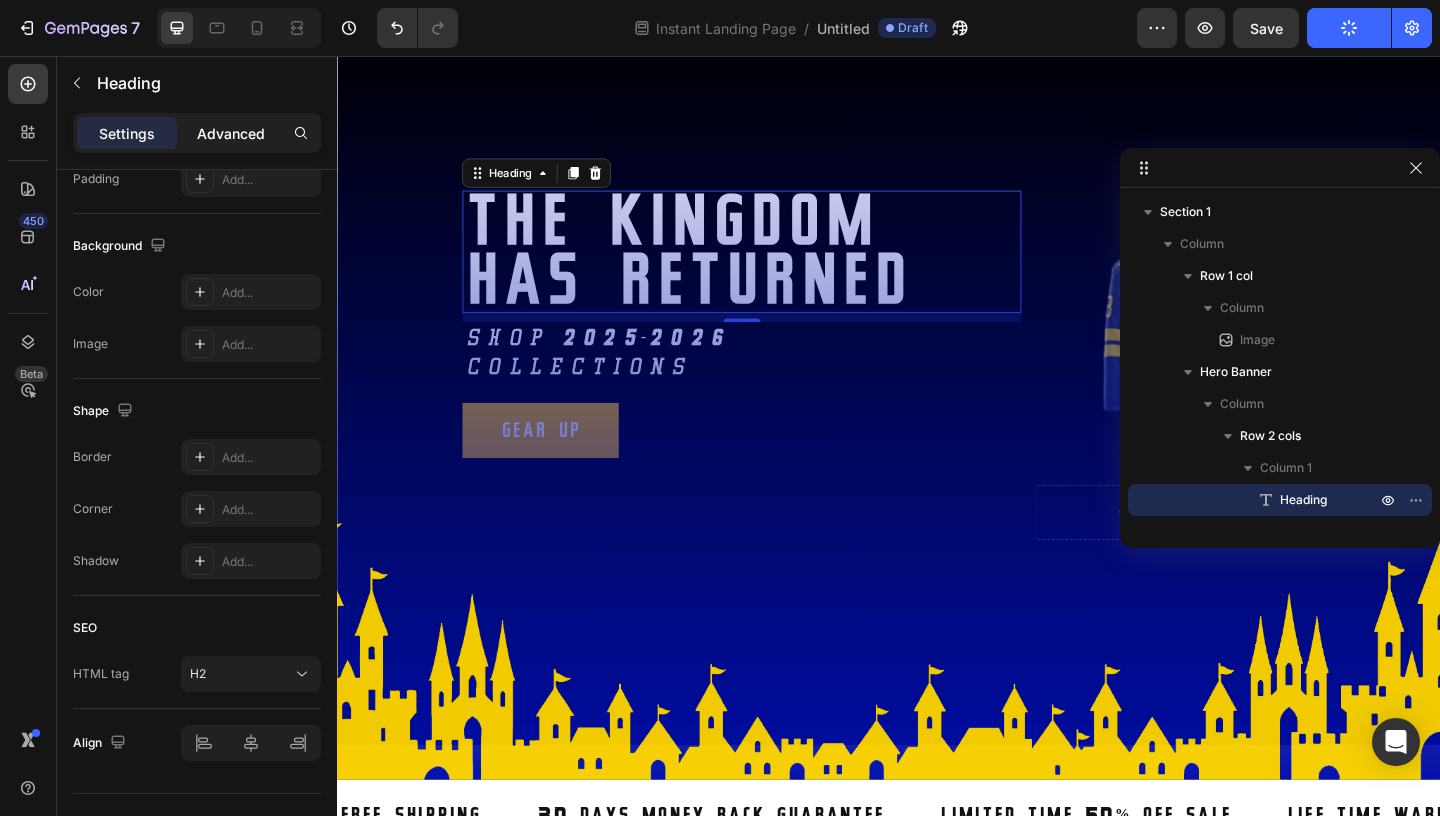 click on "Advanced" at bounding box center [231, 133] 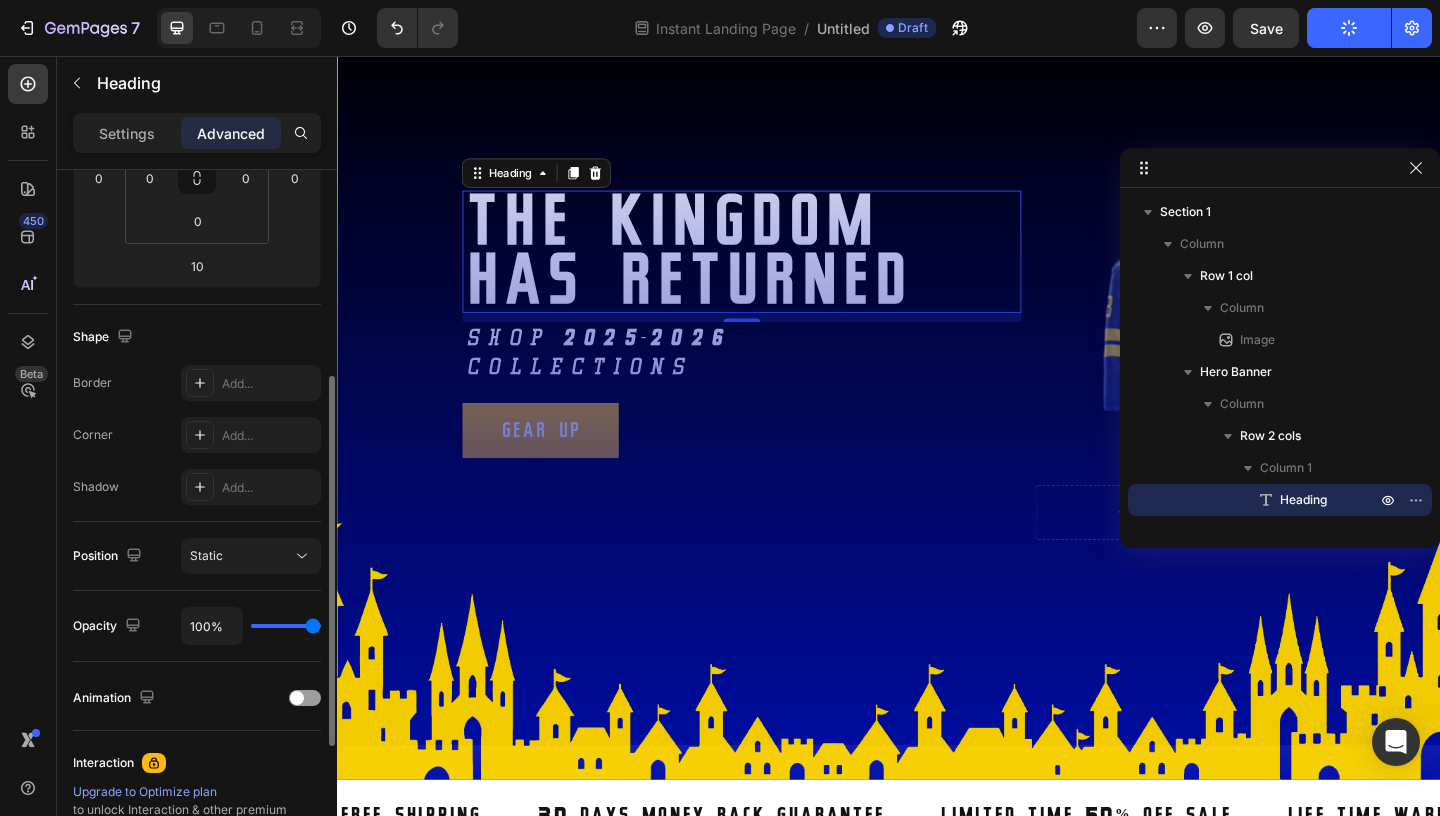 scroll, scrollTop: 383, scrollLeft: 0, axis: vertical 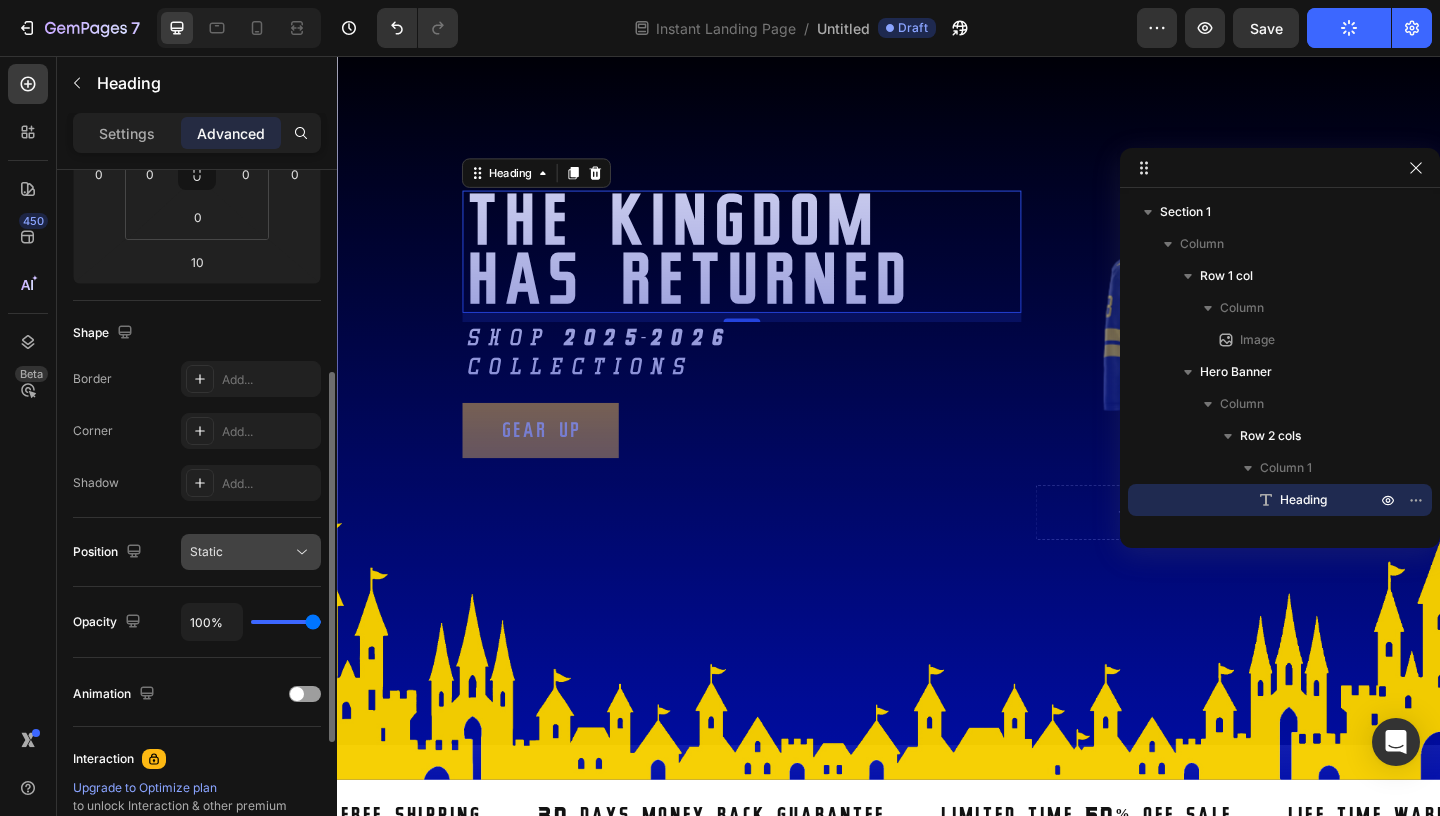 click on "Static" at bounding box center [241, 552] 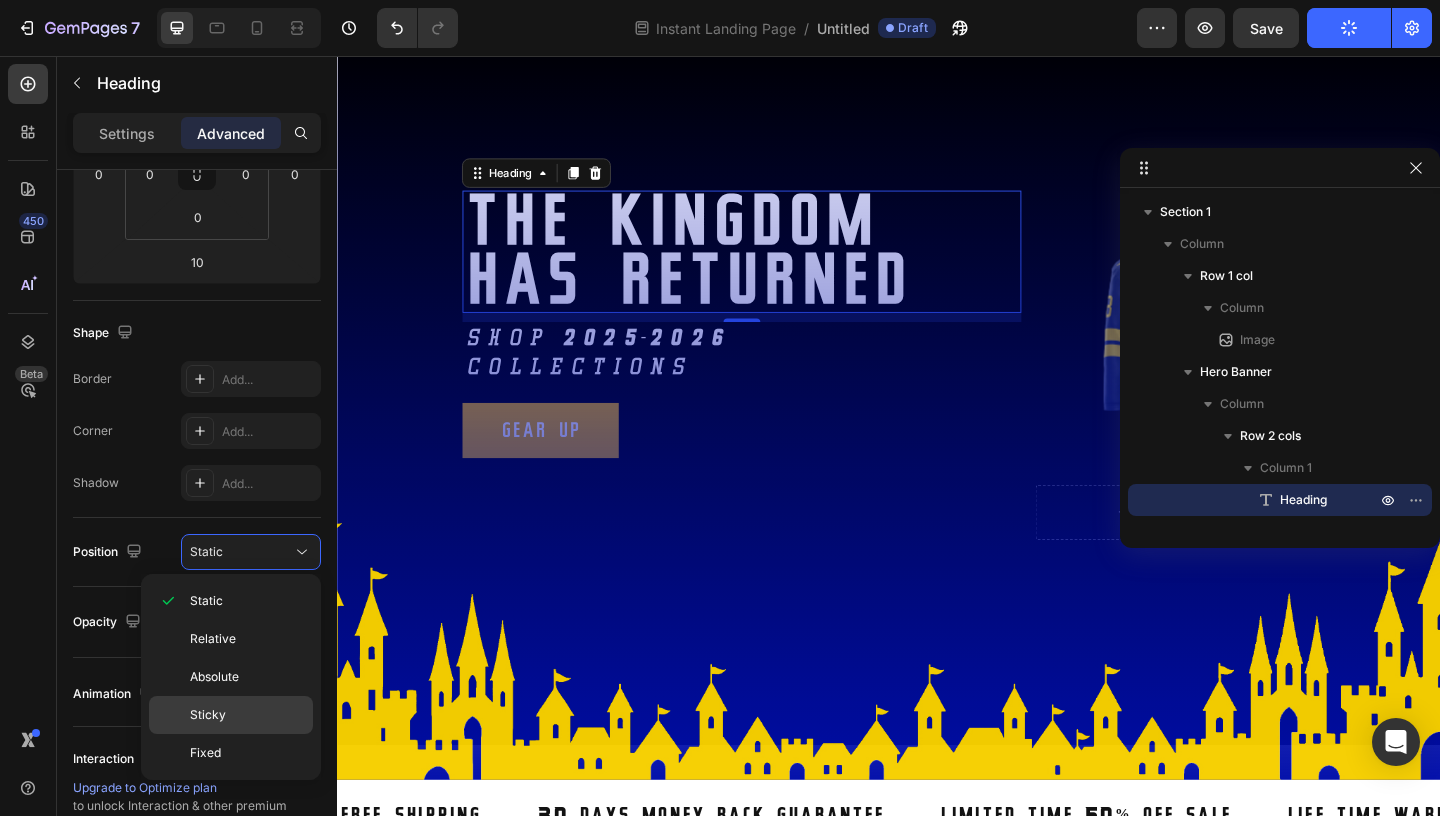 click on "Sticky" at bounding box center [247, 715] 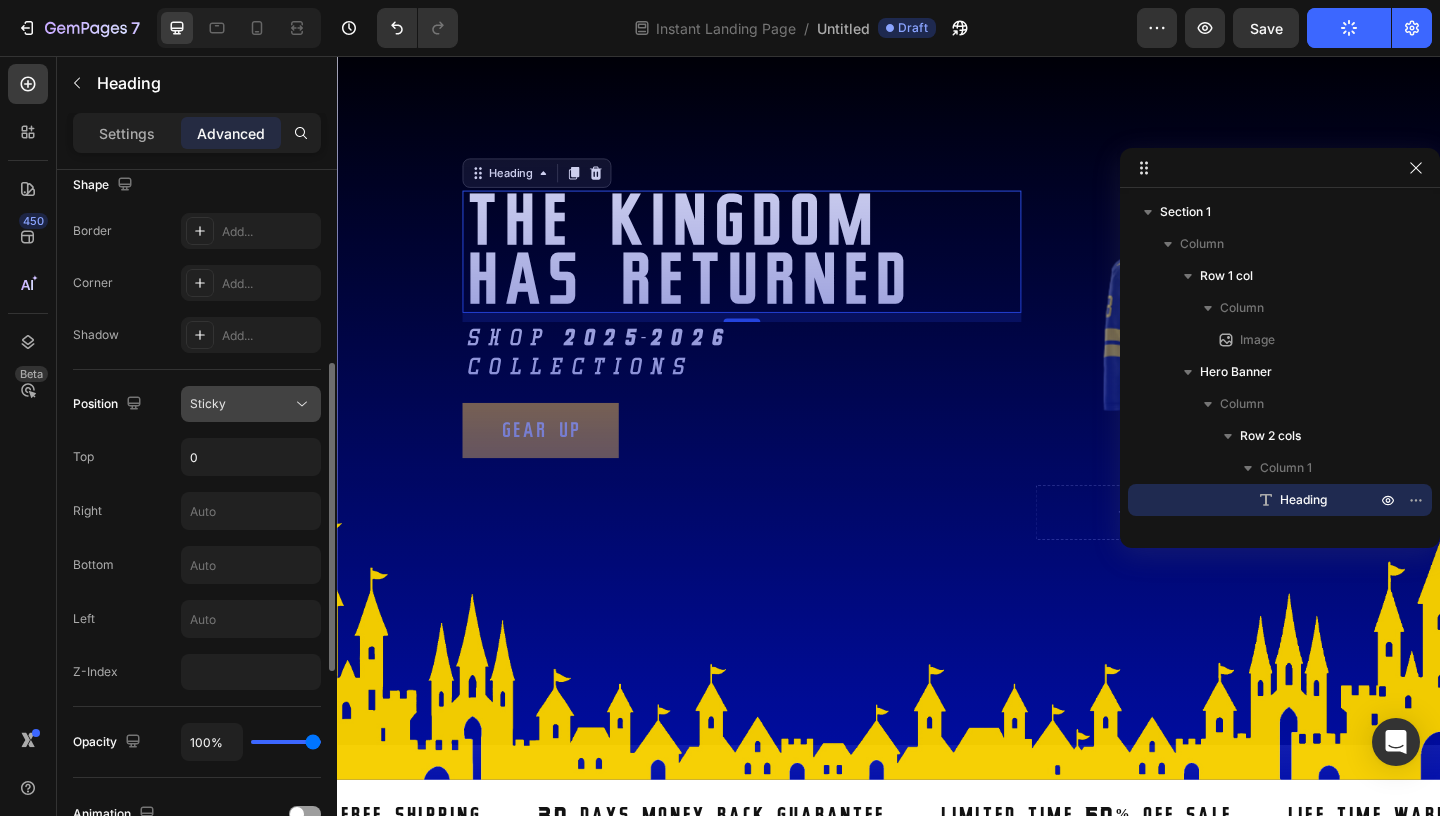 scroll, scrollTop: 536, scrollLeft: 0, axis: vertical 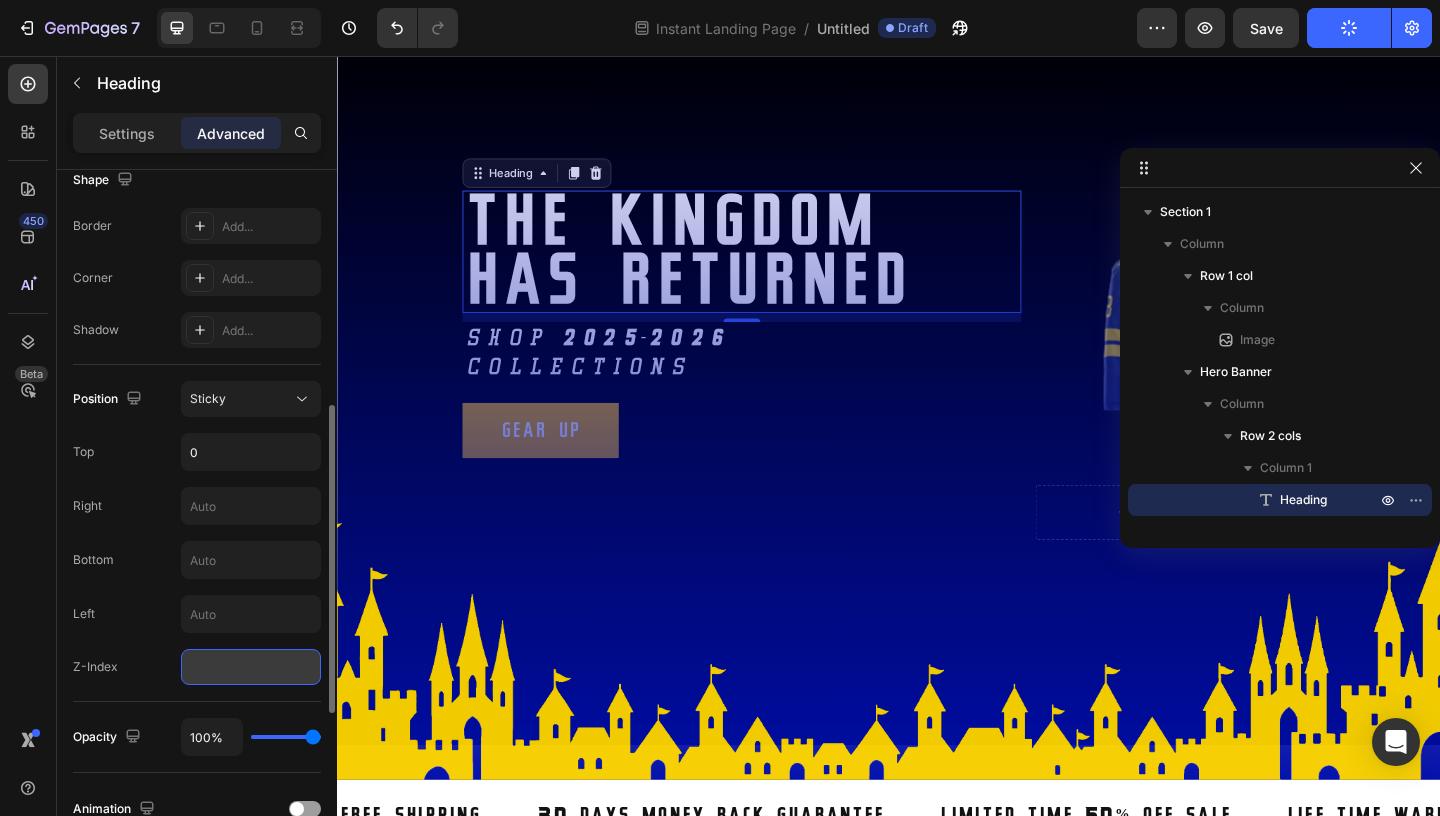 click at bounding box center (251, 667) 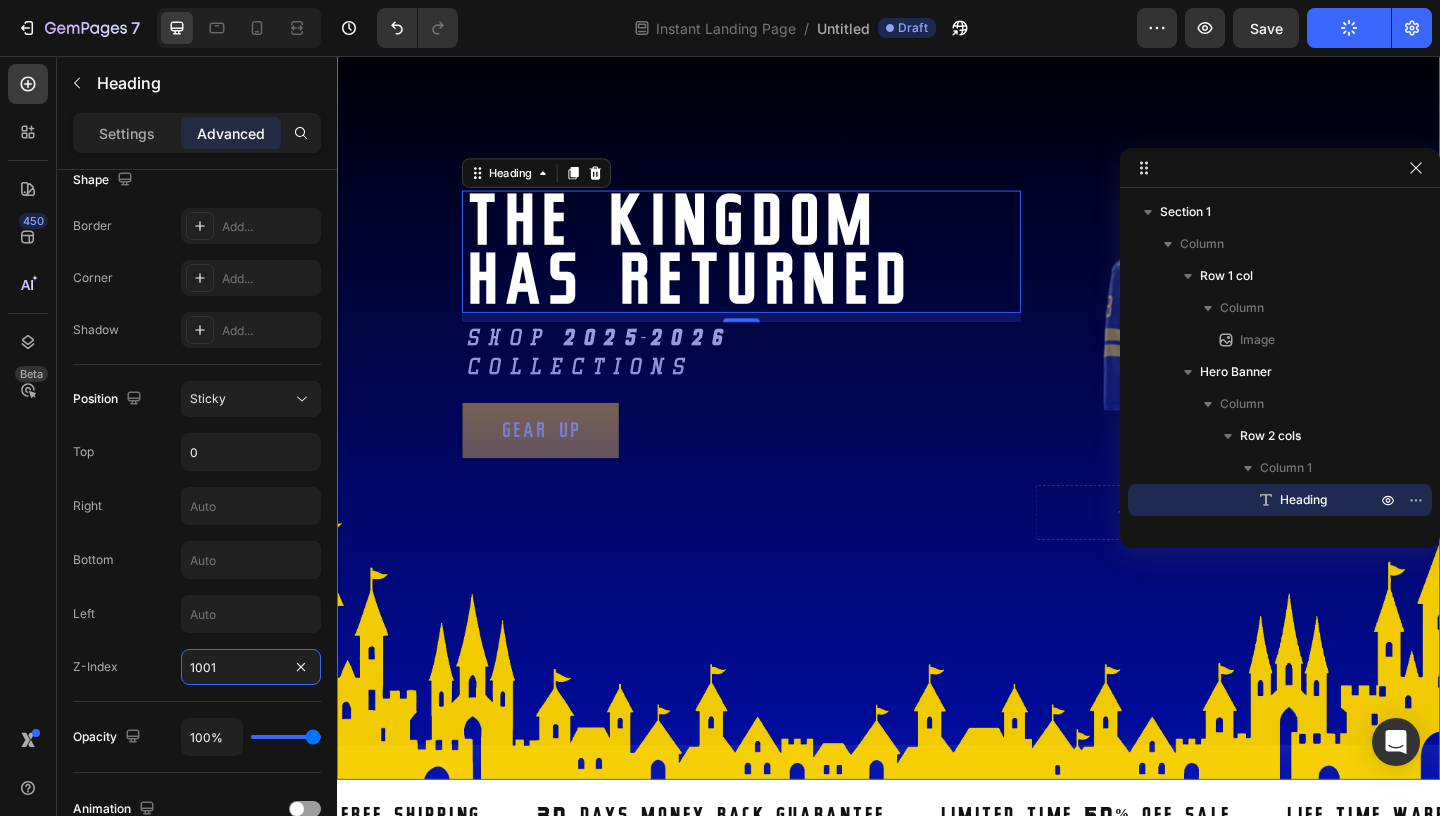 scroll, scrollTop: 537, scrollLeft: 0, axis: vertical 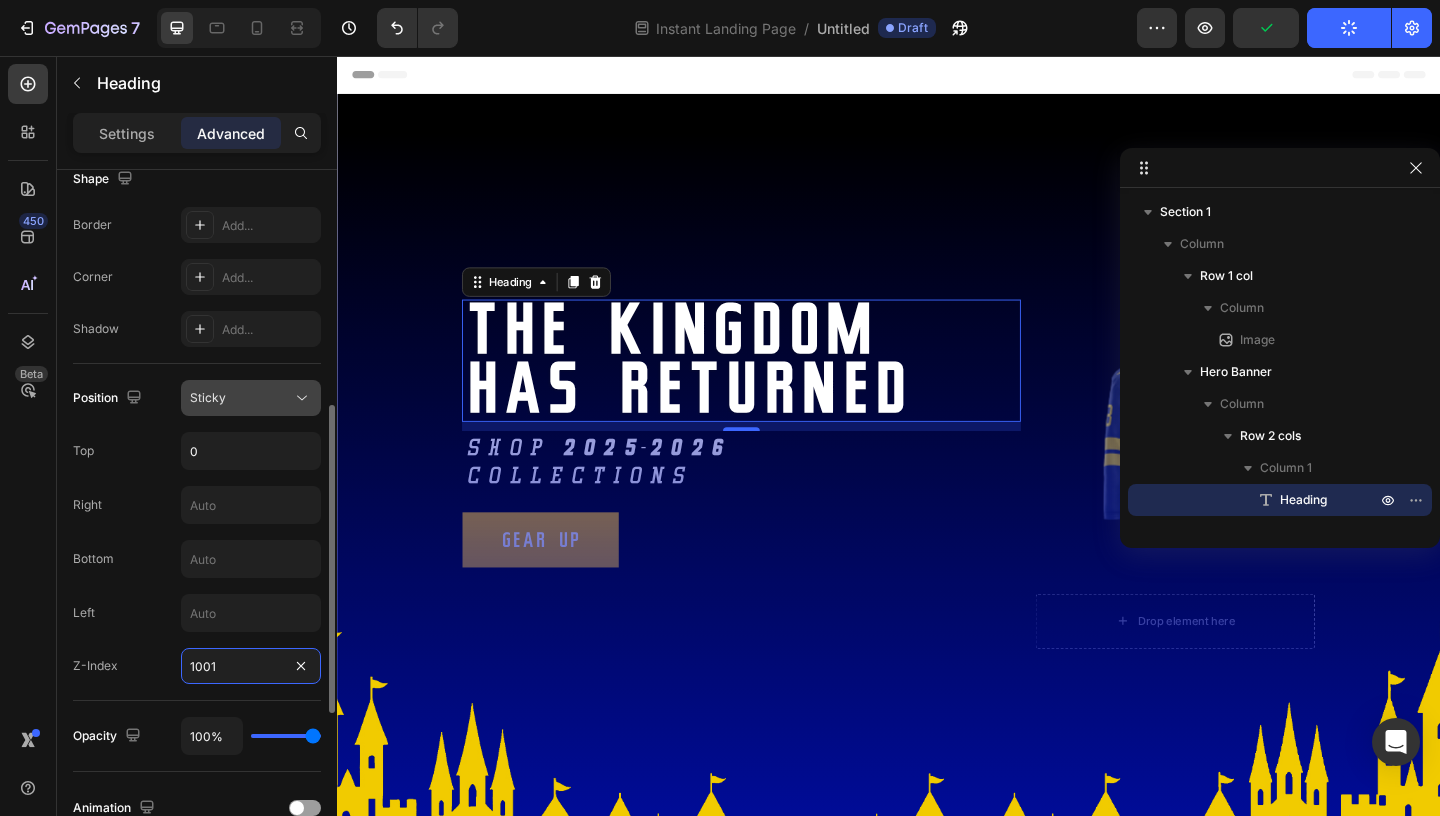 type on "1001" 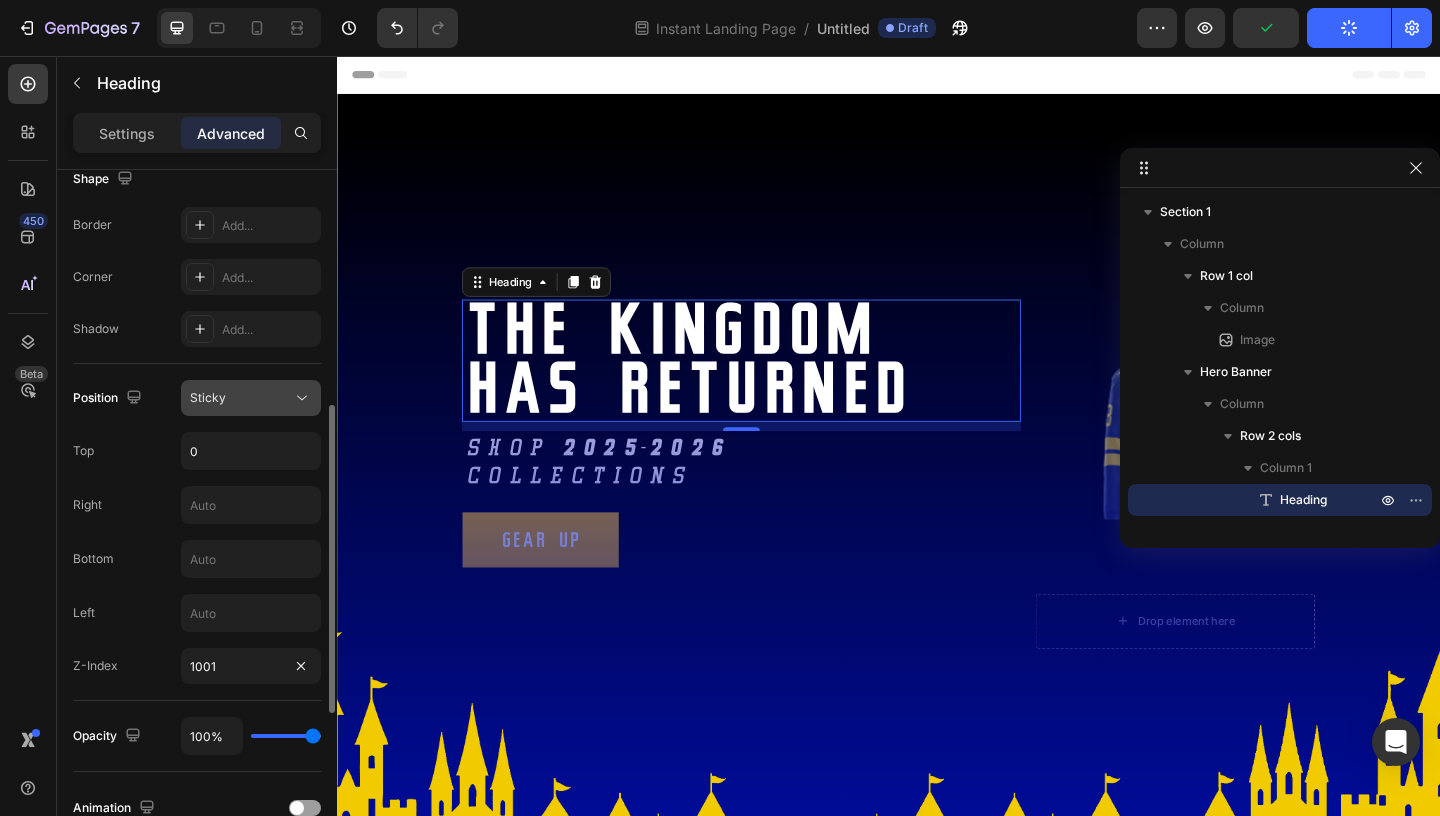 click on "Sticky" at bounding box center (208, 397) 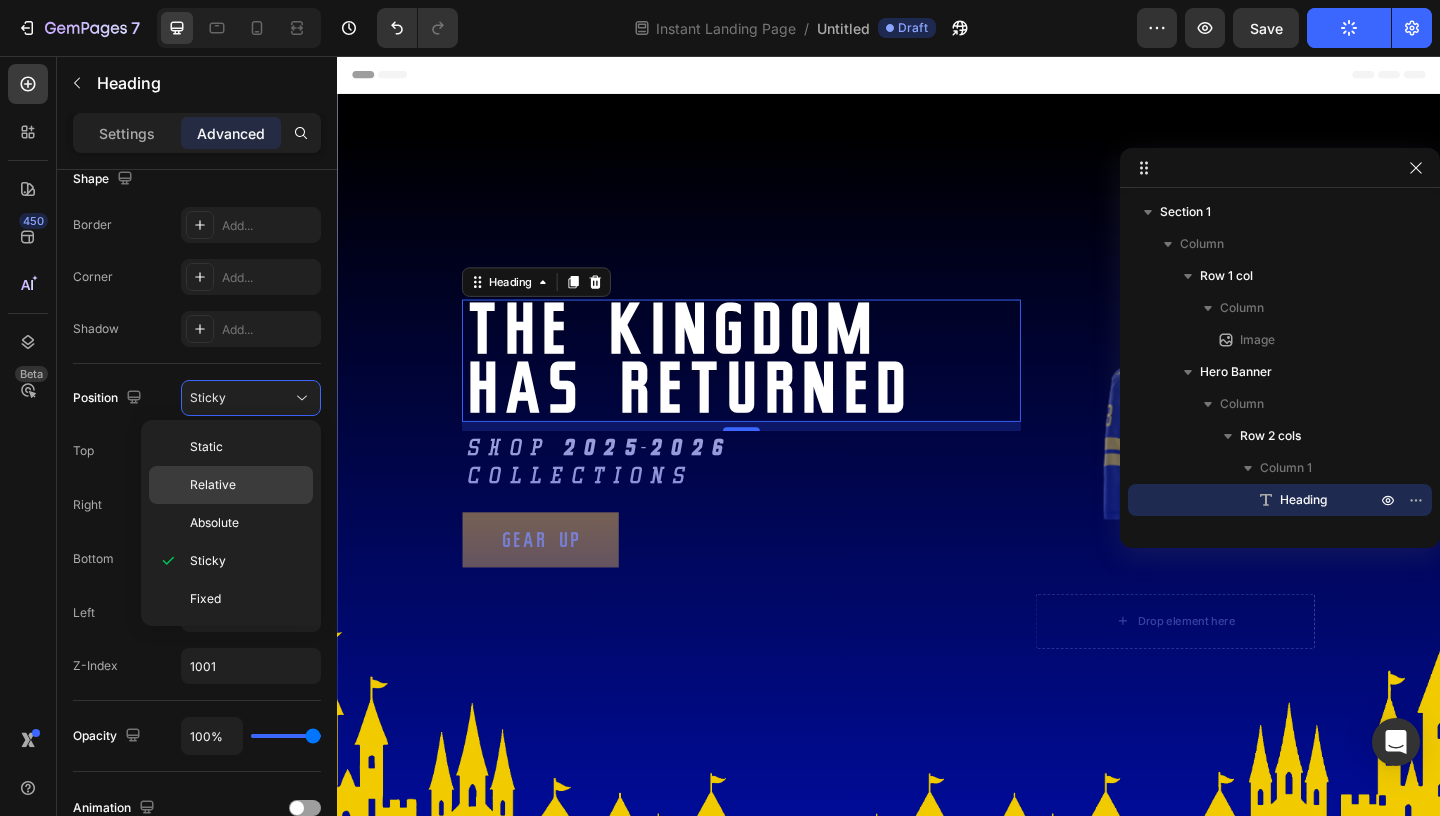 click on "Relative" at bounding box center [247, 485] 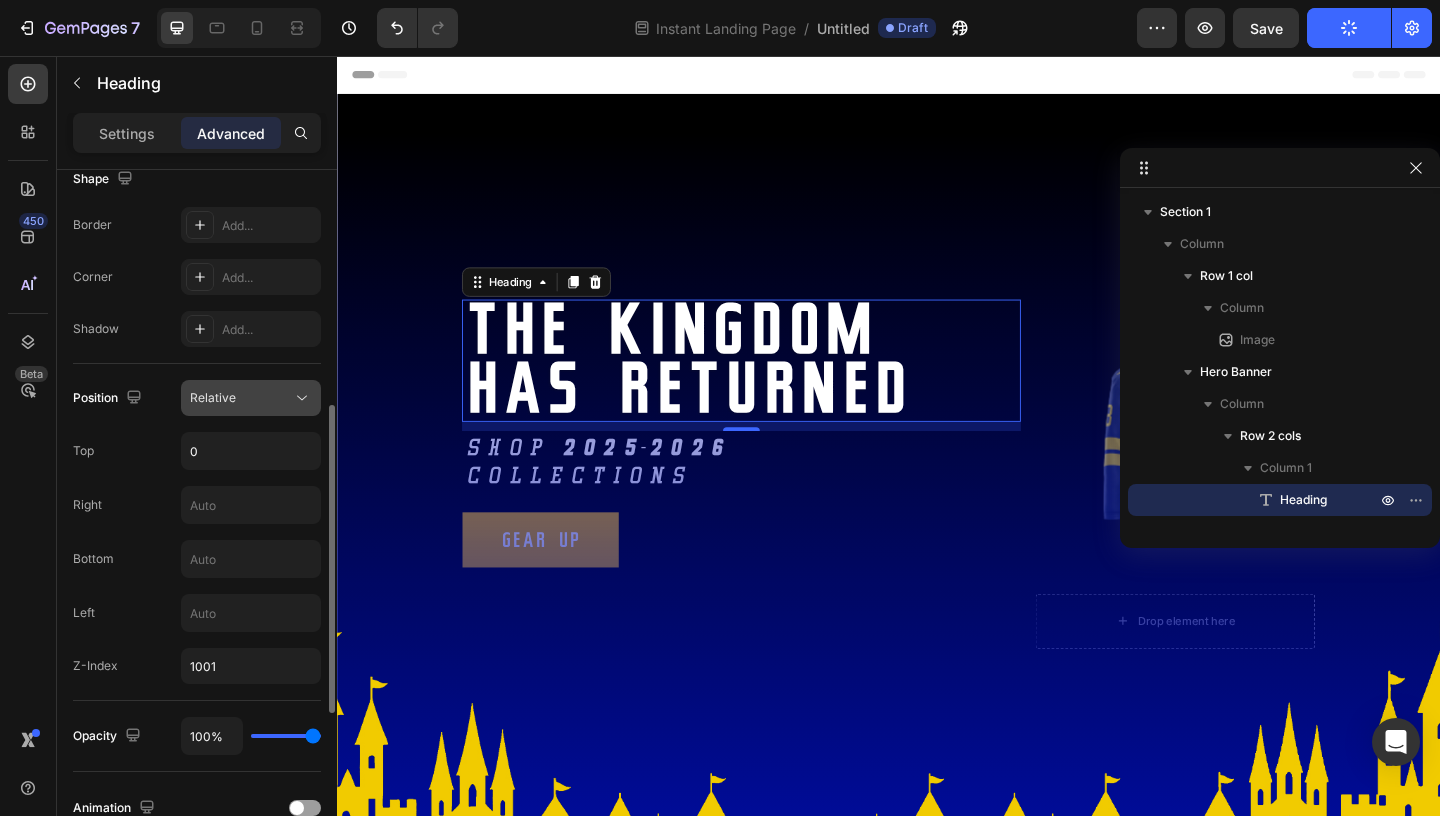 click on "Relative" at bounding box center [213, 397] 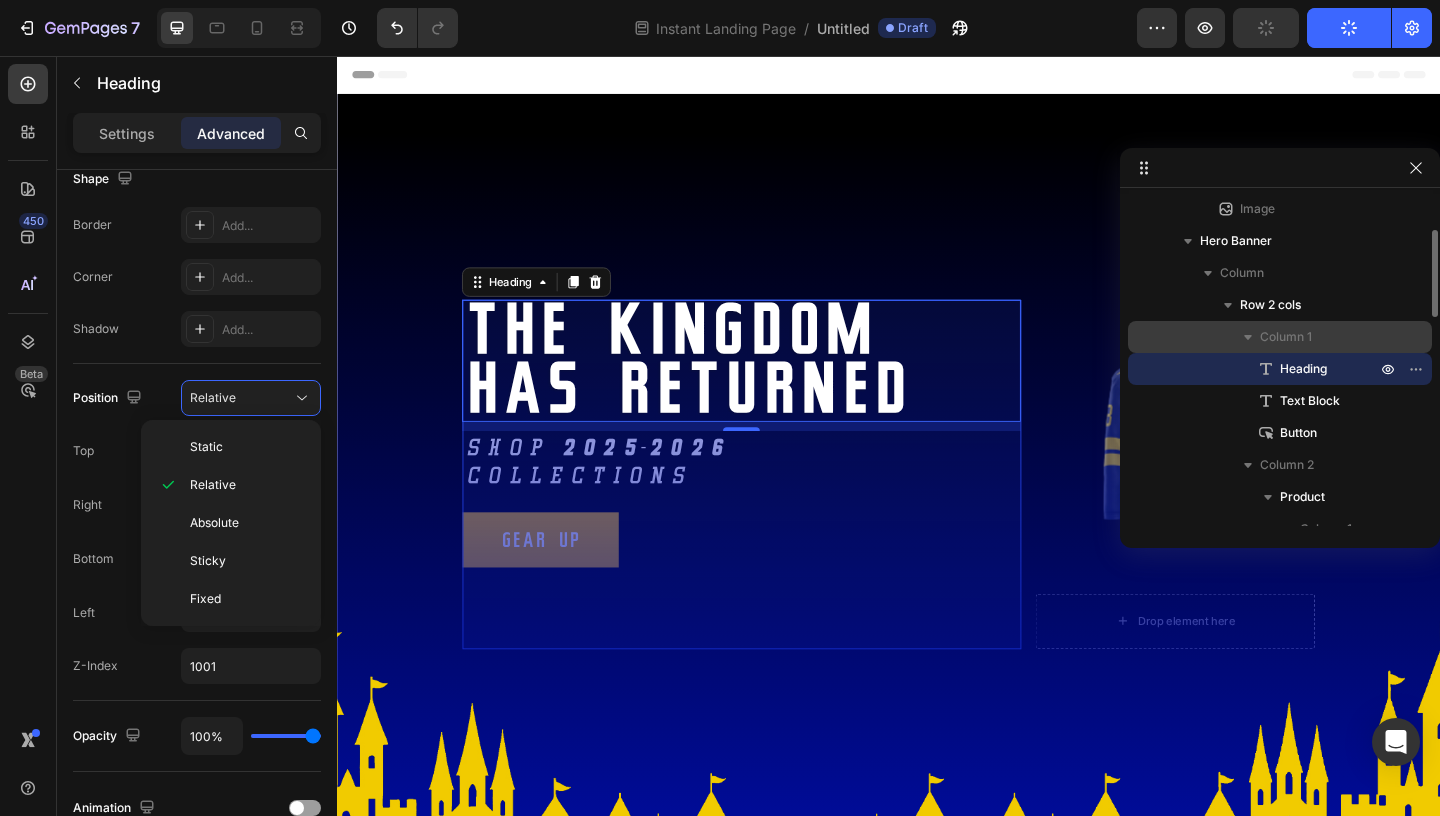 scroll, scrollTop: 132, scrollLeft: 0, axis: vertical 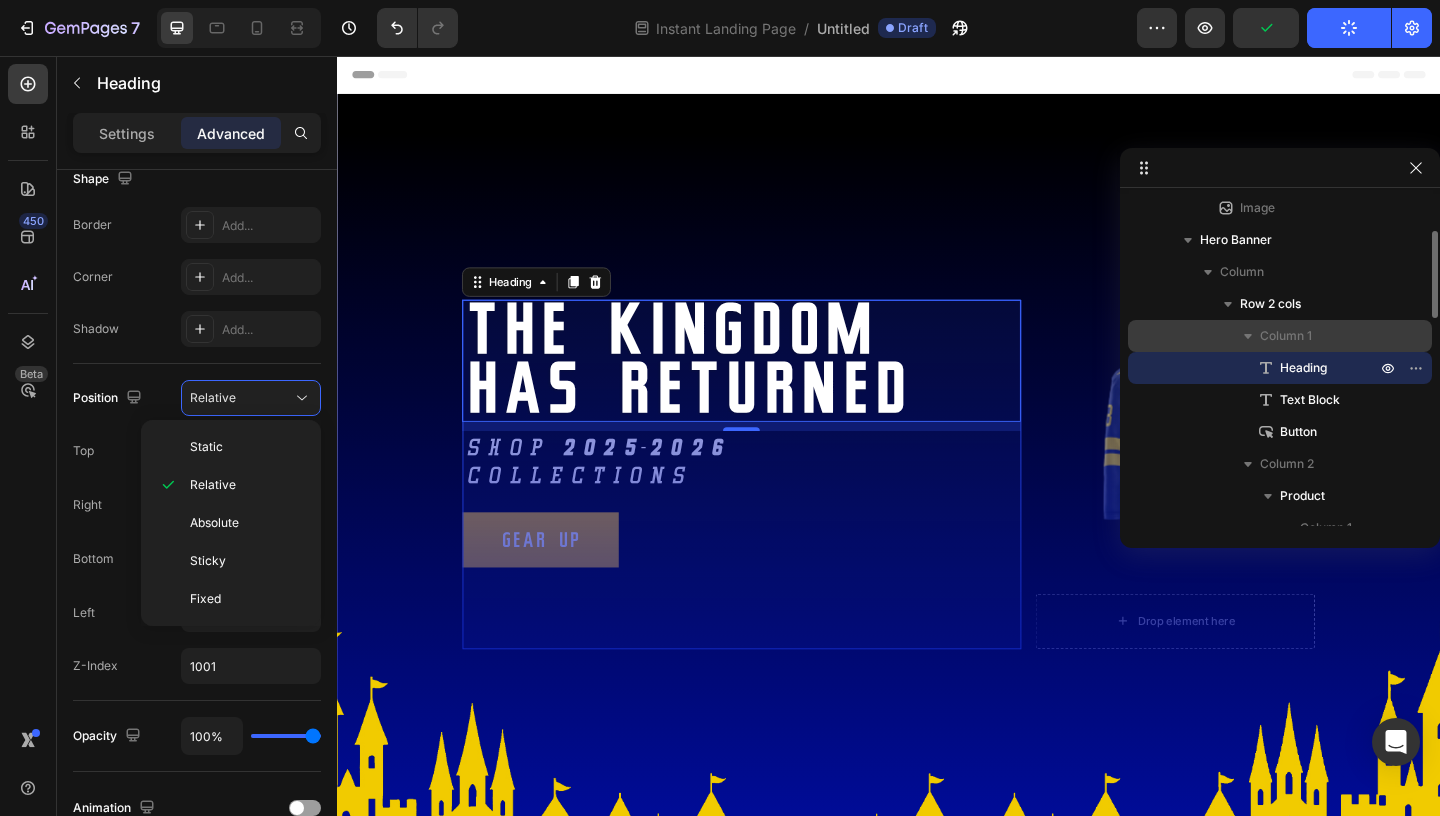 click on "Column 1" at bounding box center (1286, 336) 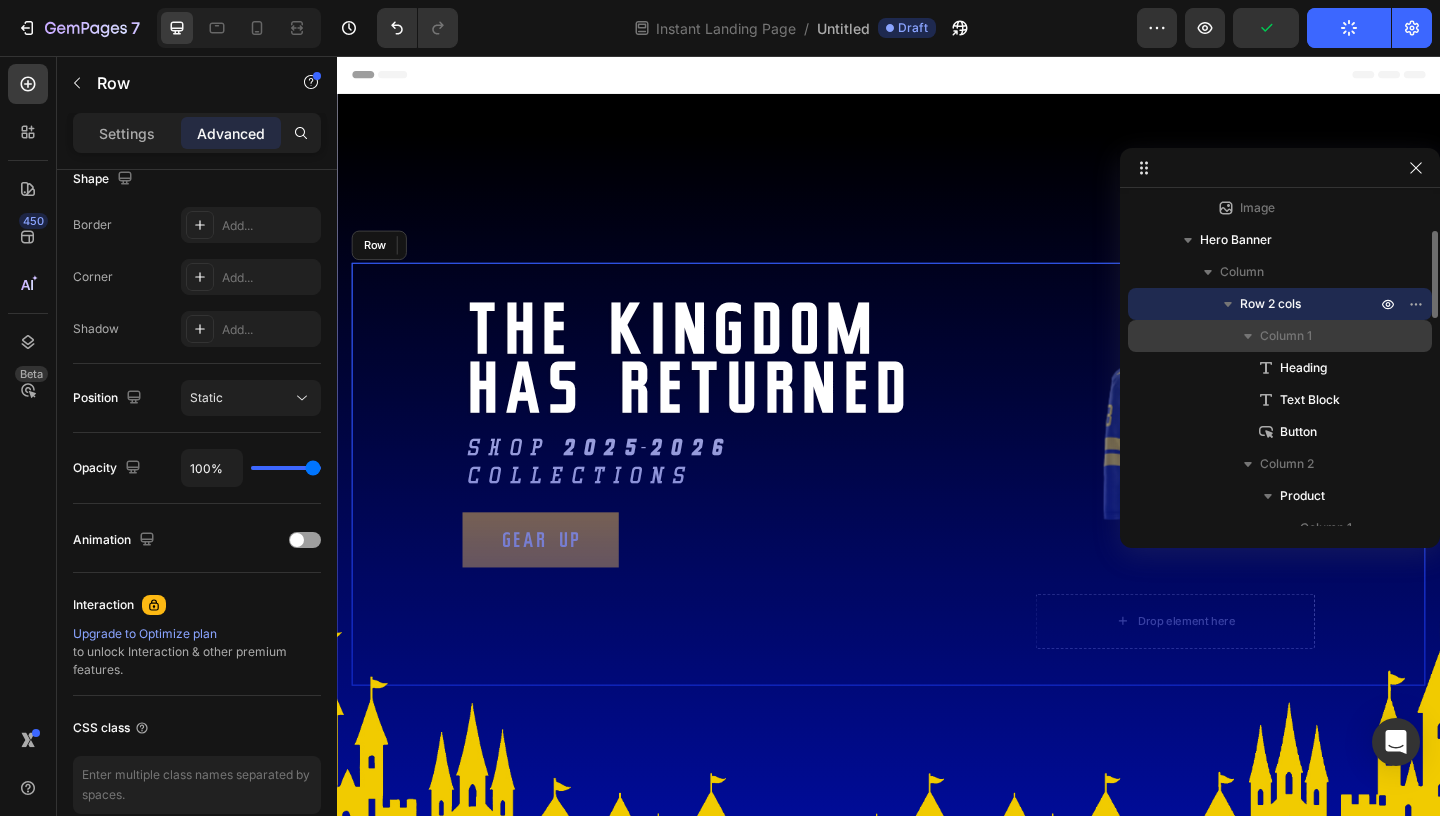 scroll, scrollTop: 0, scrollLeft: 0, axis: both 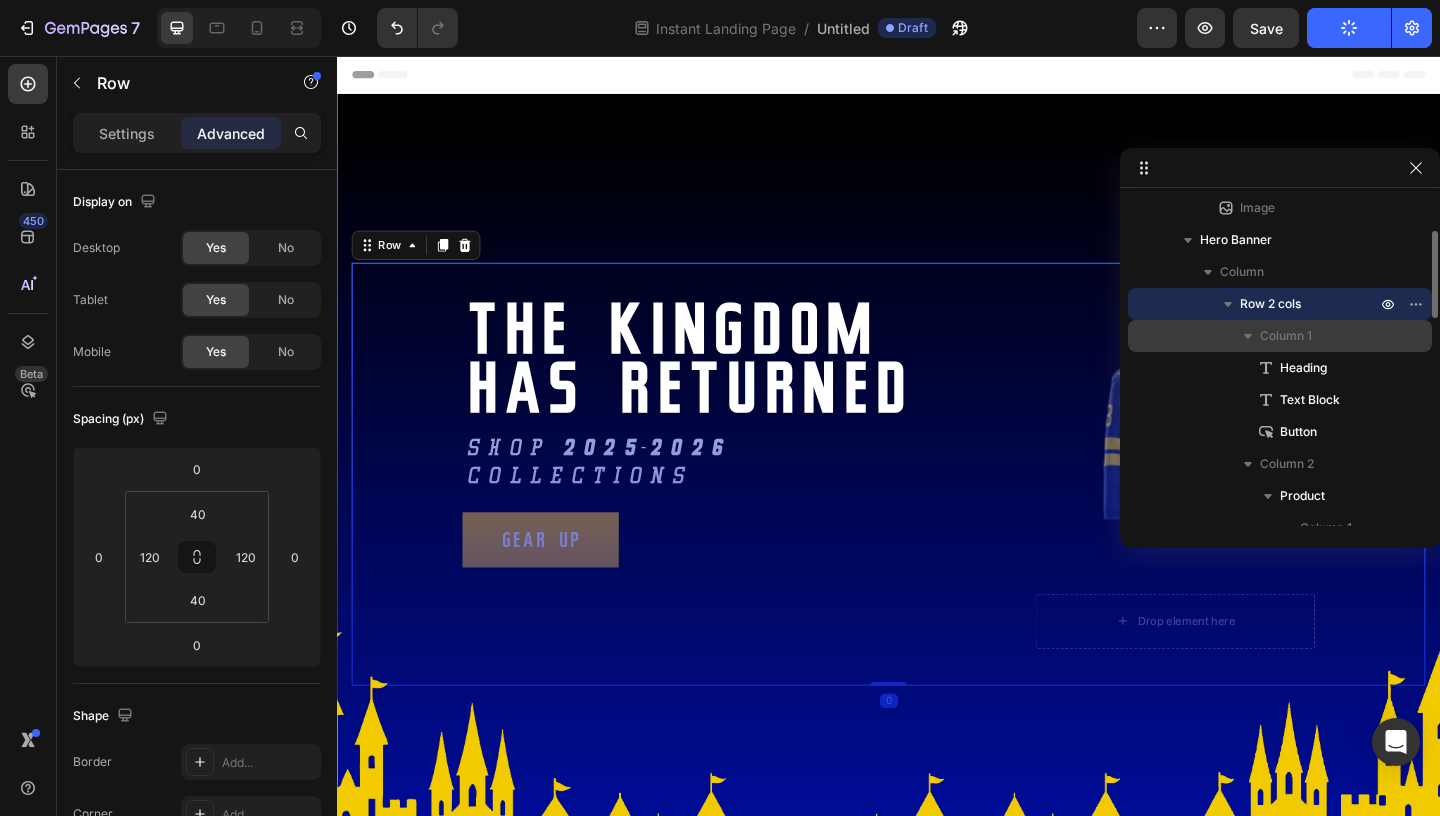 click on "Column 1" at bounding box center (1286, 336) 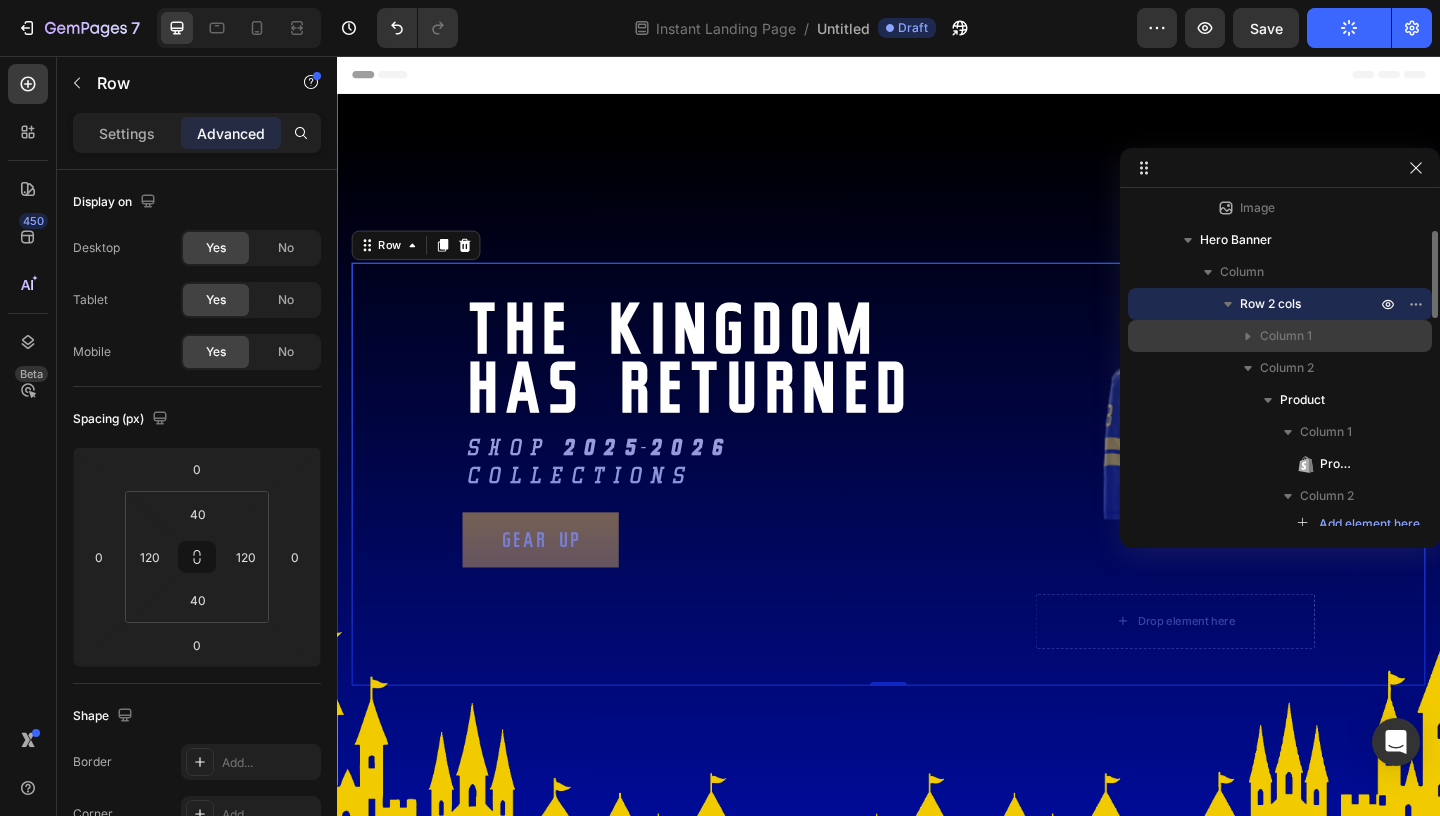 click on "Column 1" at bounding box center (1286, 336) 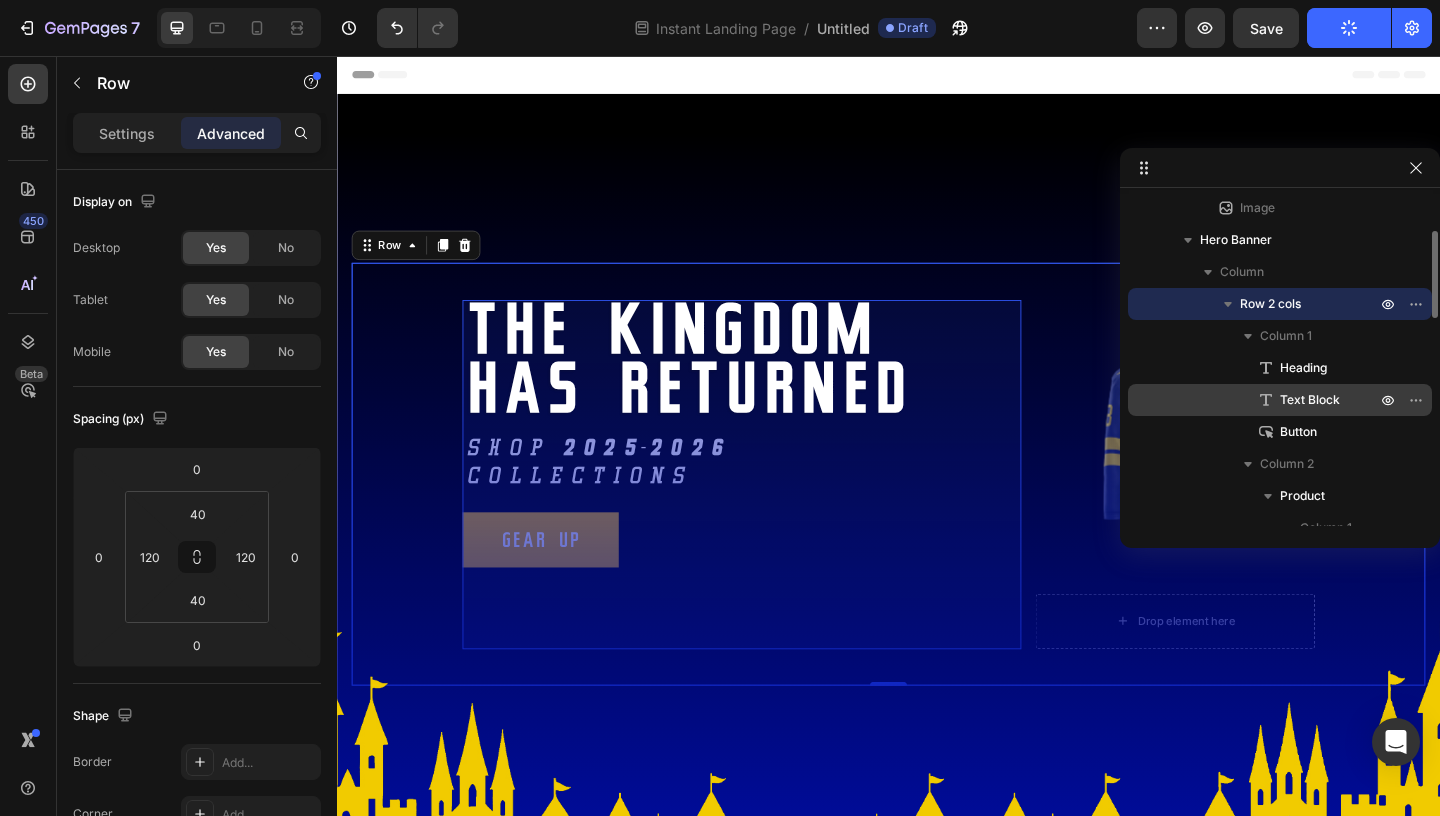 click on "Text Block" at bounding box center [1310, 400] 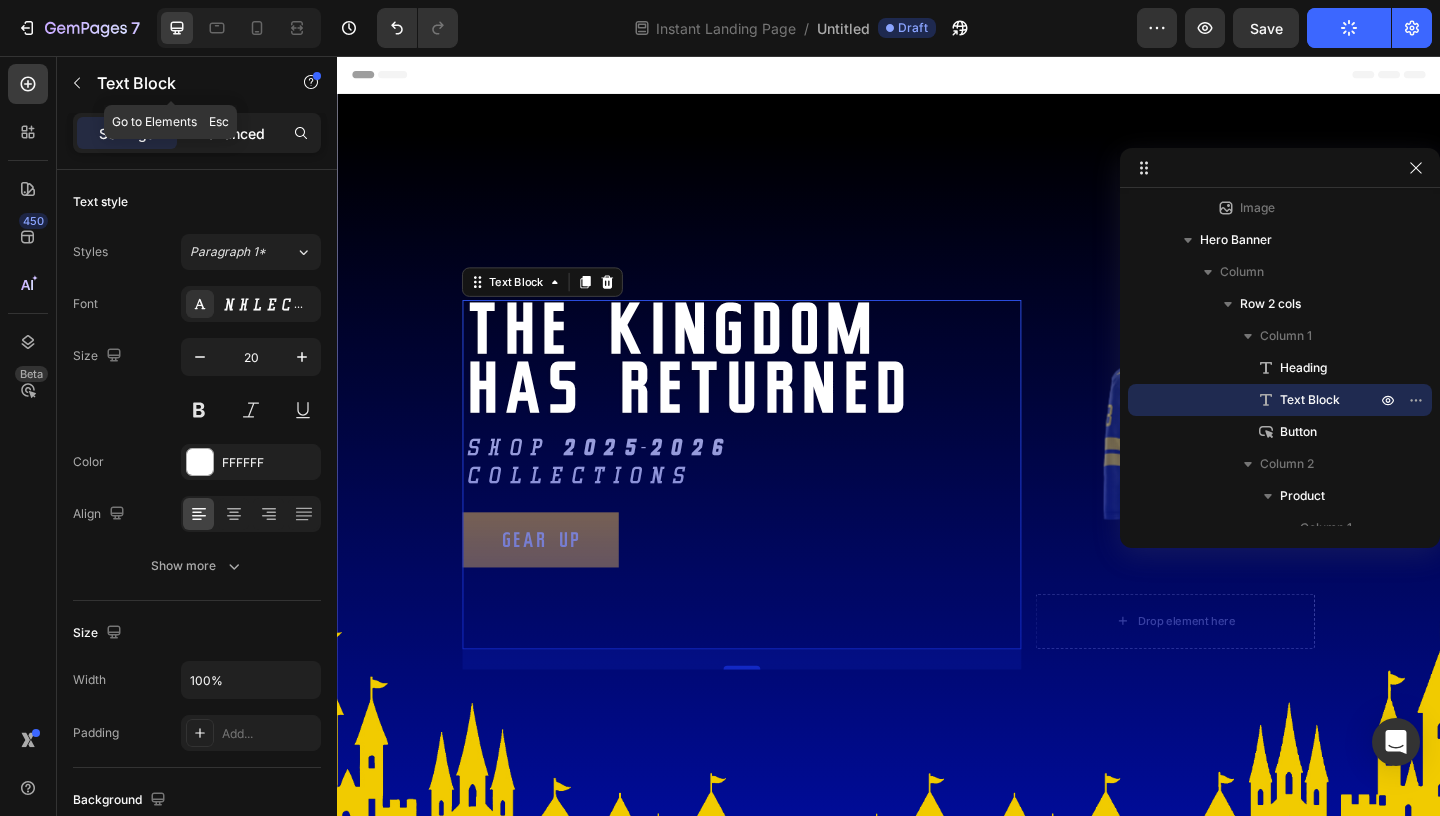click on "Advanced" at bounding box center [231, 133] 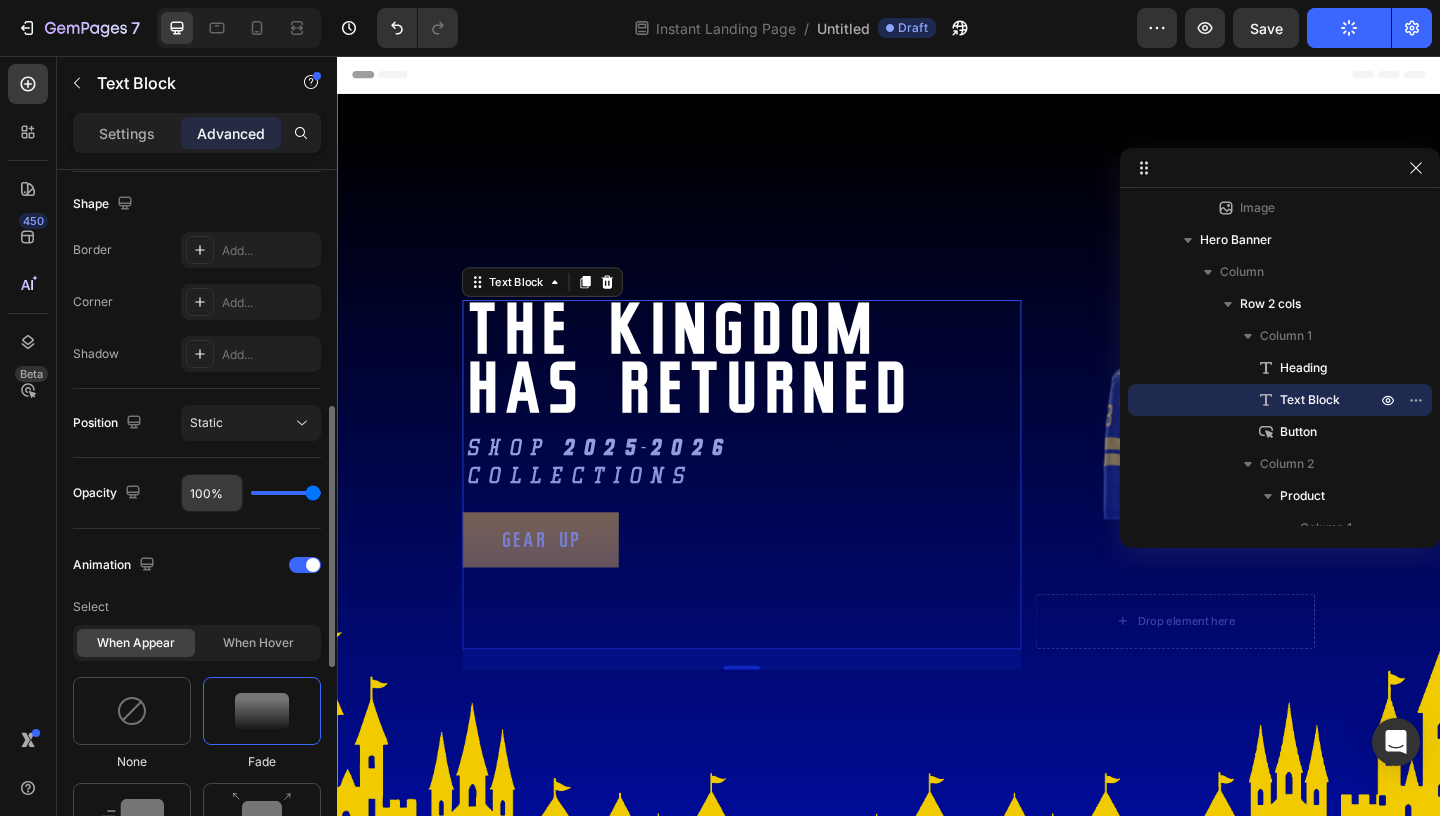 scroll, scrollTop: 546, scrollLeft: 0, axis: vertical 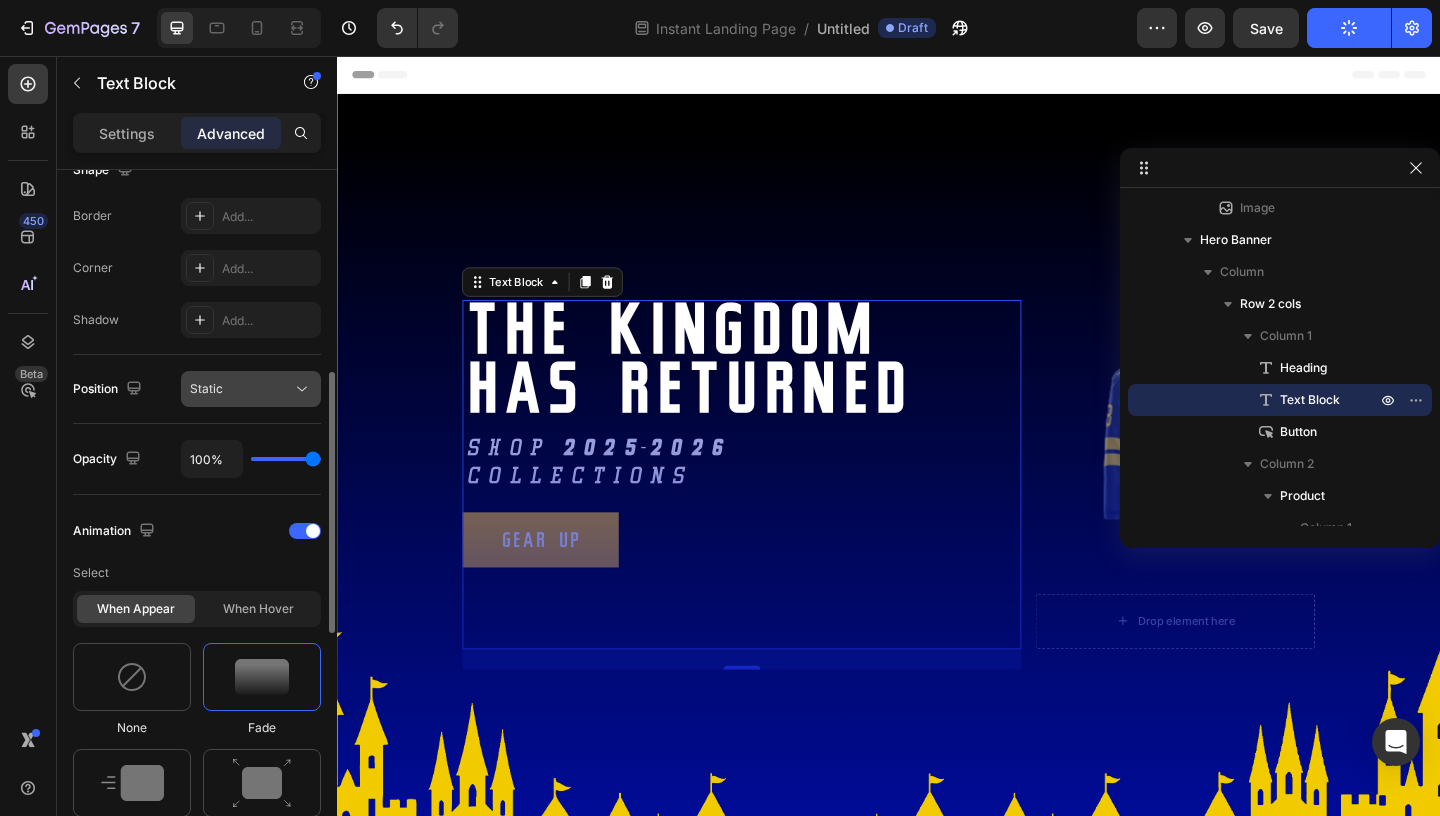 click on "Static" at bounding box center (241, 389) 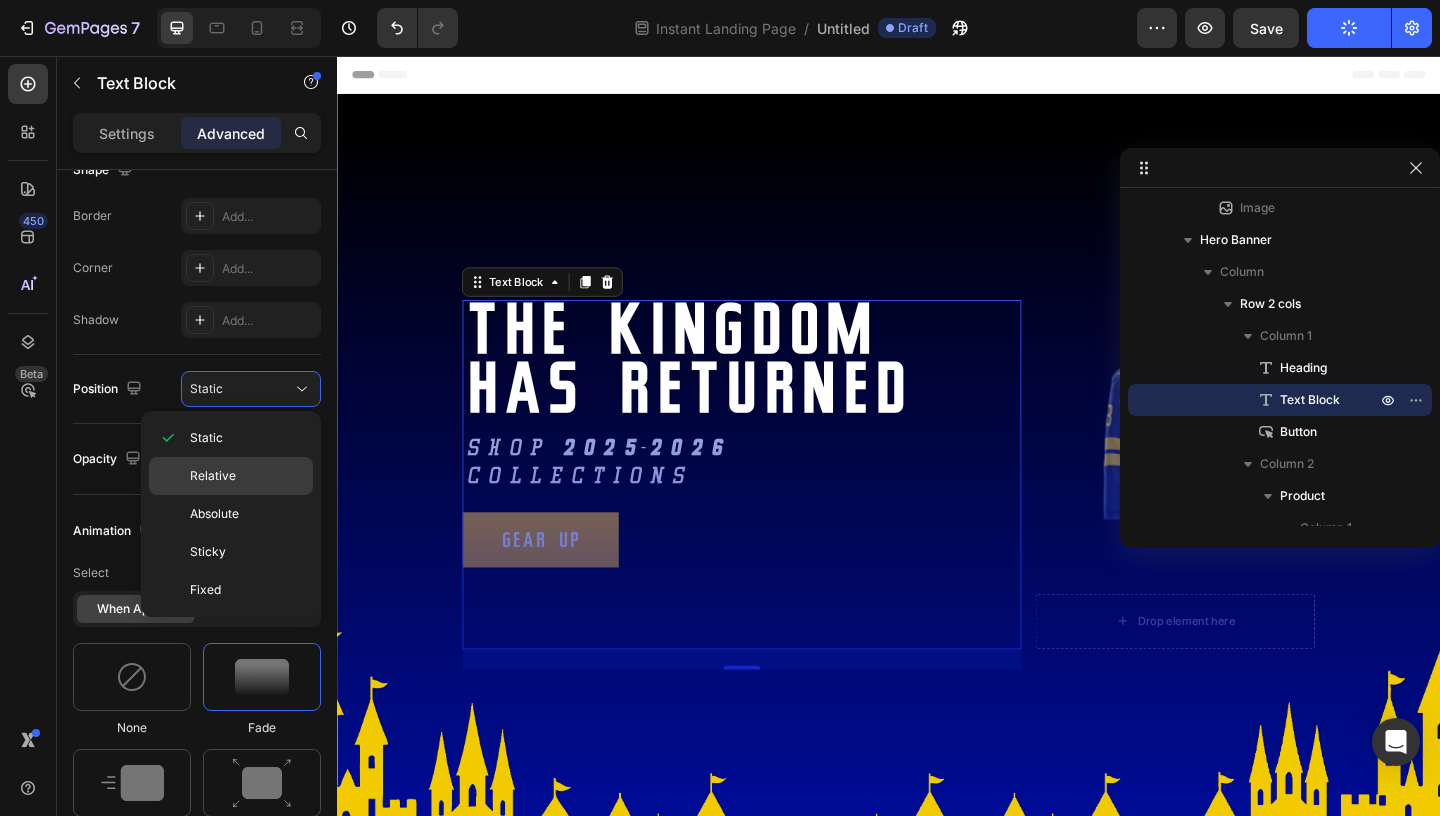 click on "Relative" at bounding box center [247, 476] 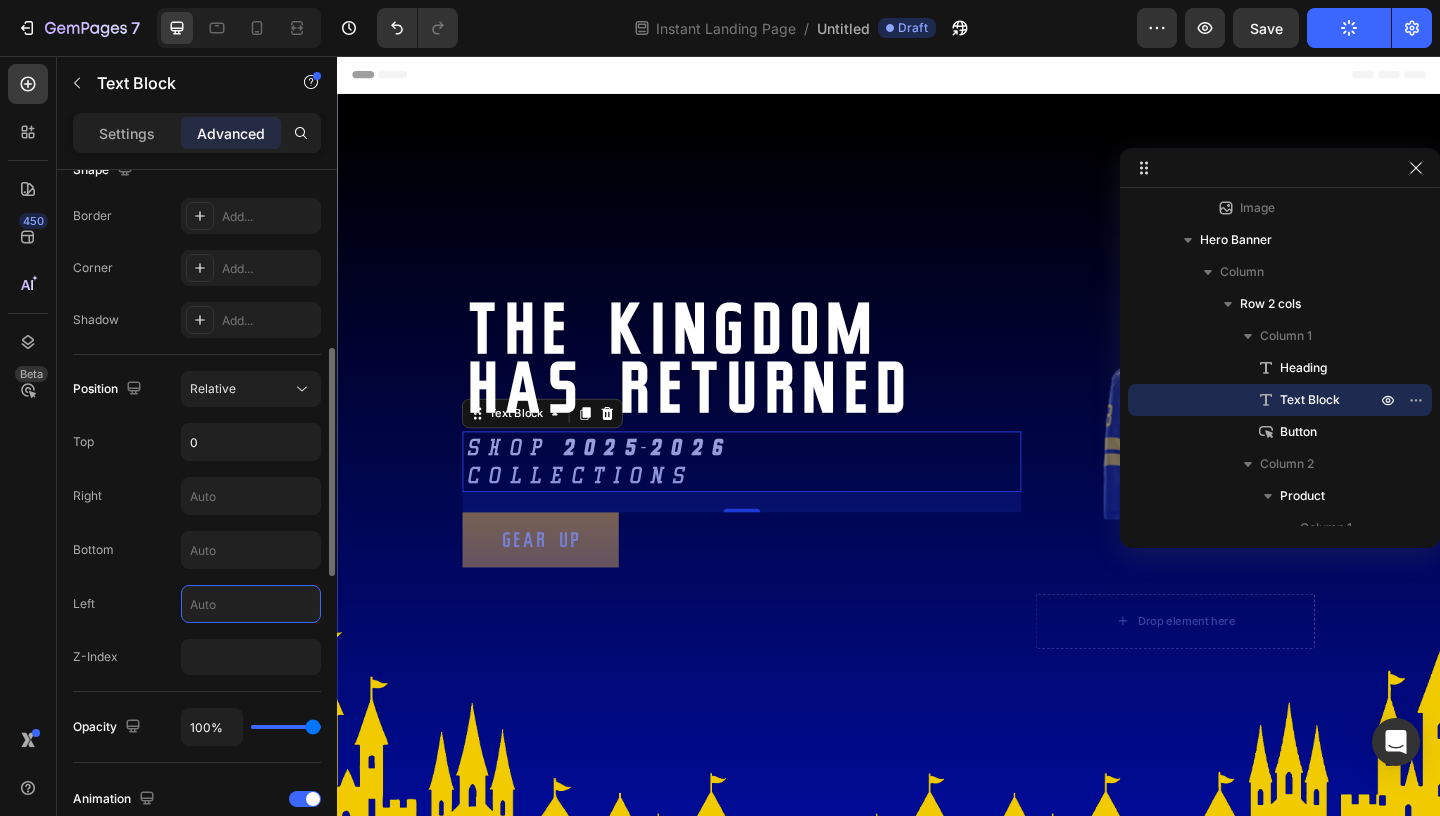 click at bounding box center [251, 604] 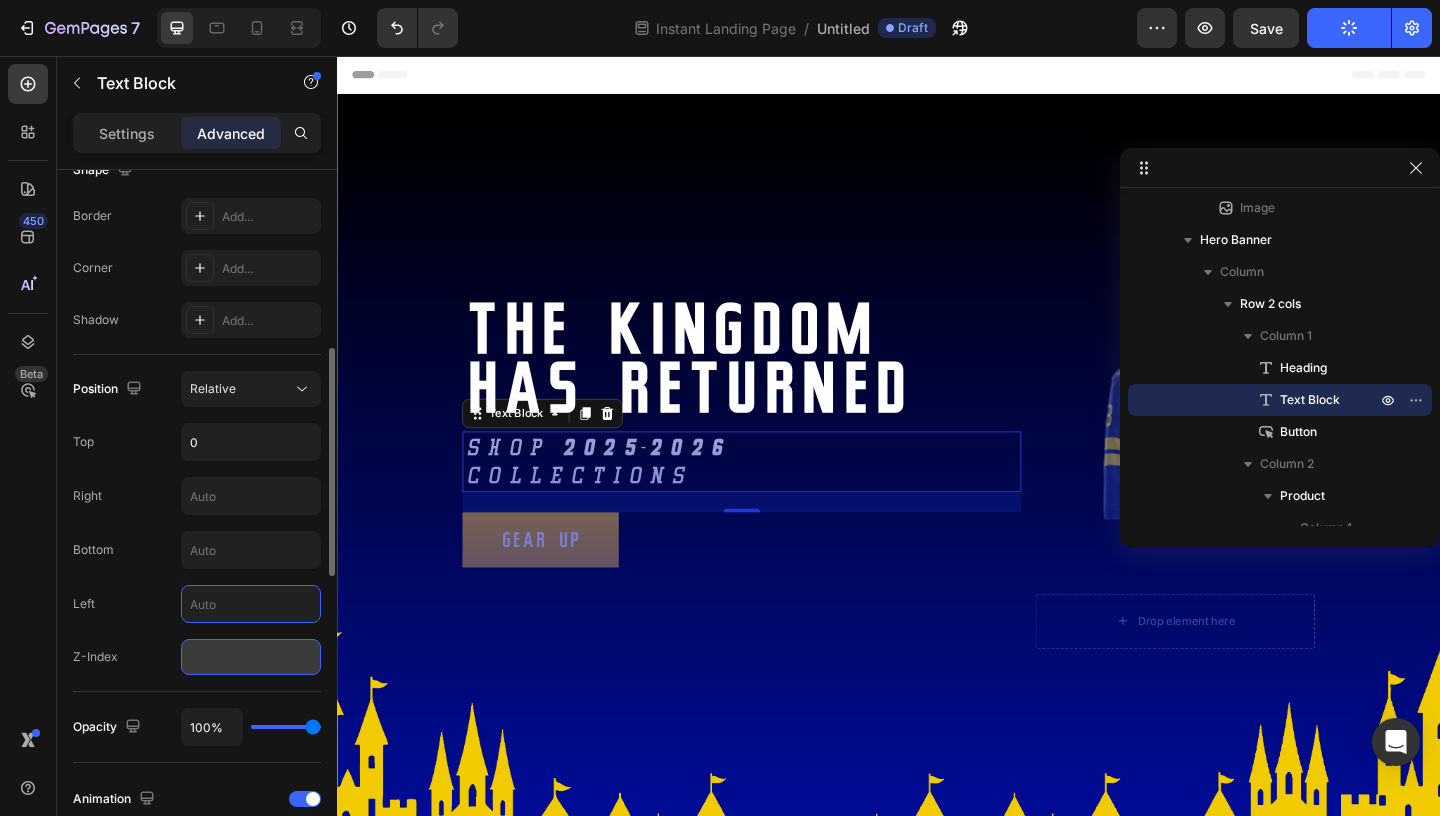 click at bounding box center (251, 657) 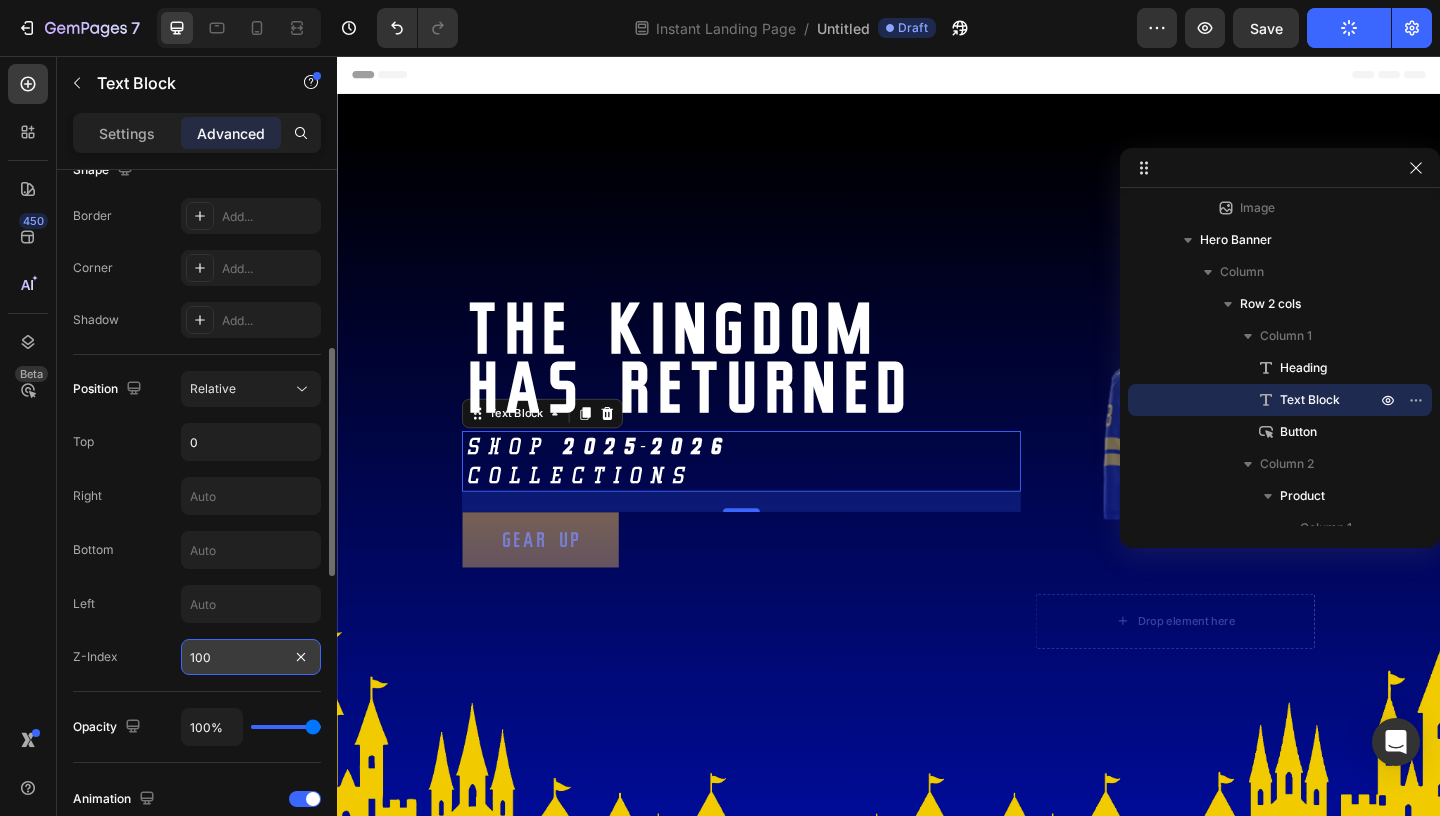 type on "1001" 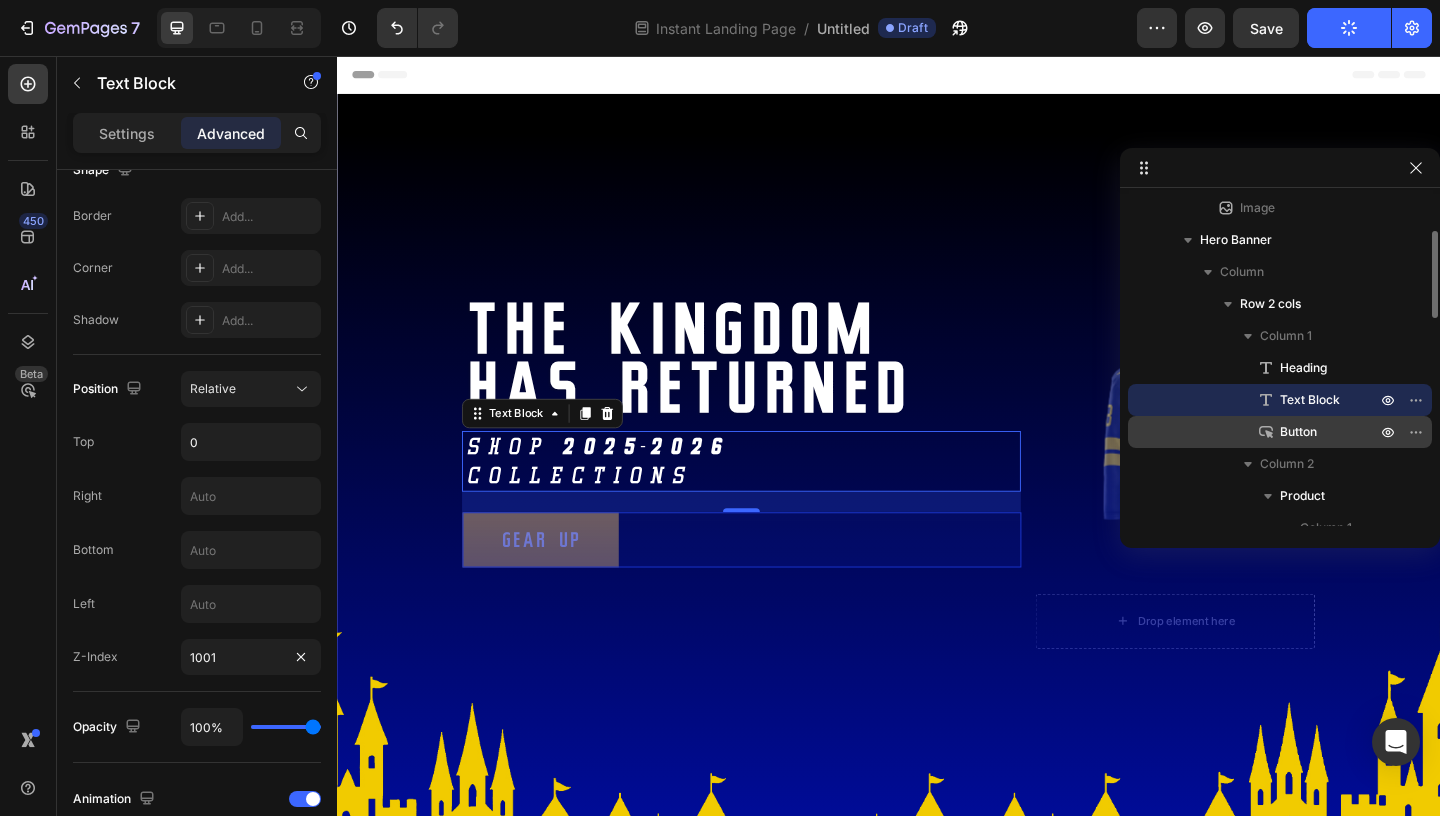 click on "Button" at bounding box center (1298, 432) 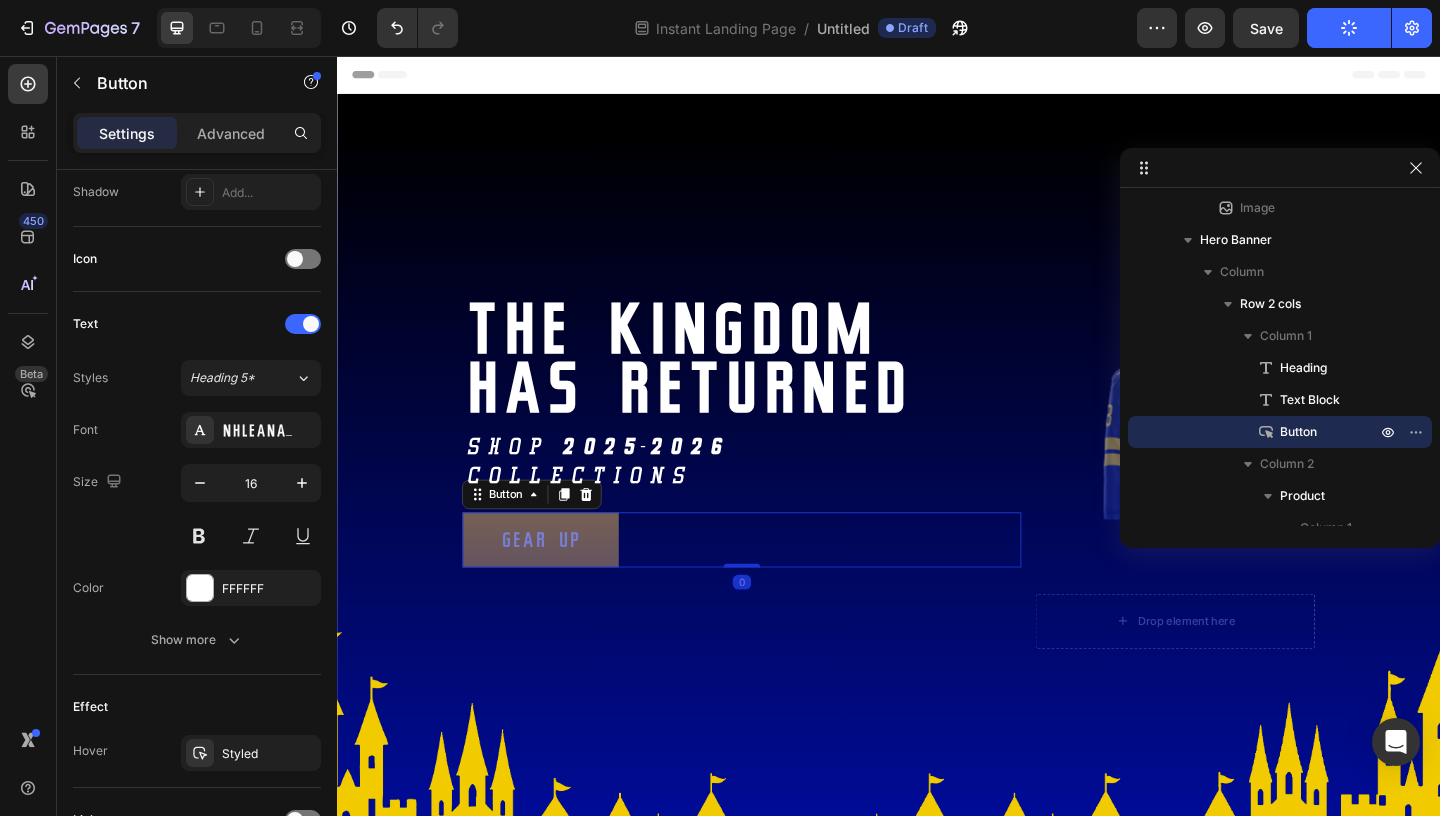 scroll, scrollTop: 0, scrollLeft: 0, axis: both 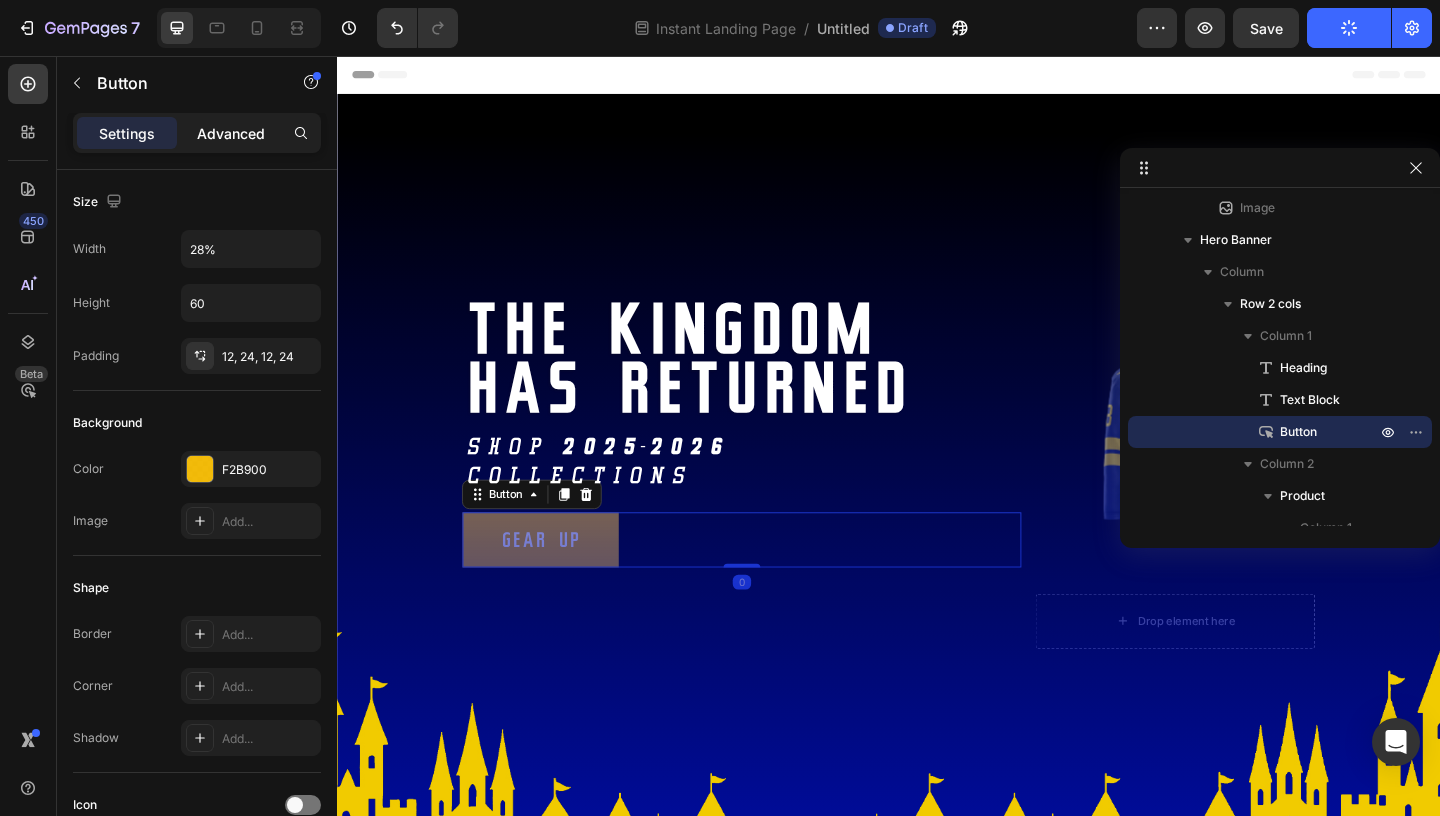 click on "Advanced" at bounding box center [231, 133] 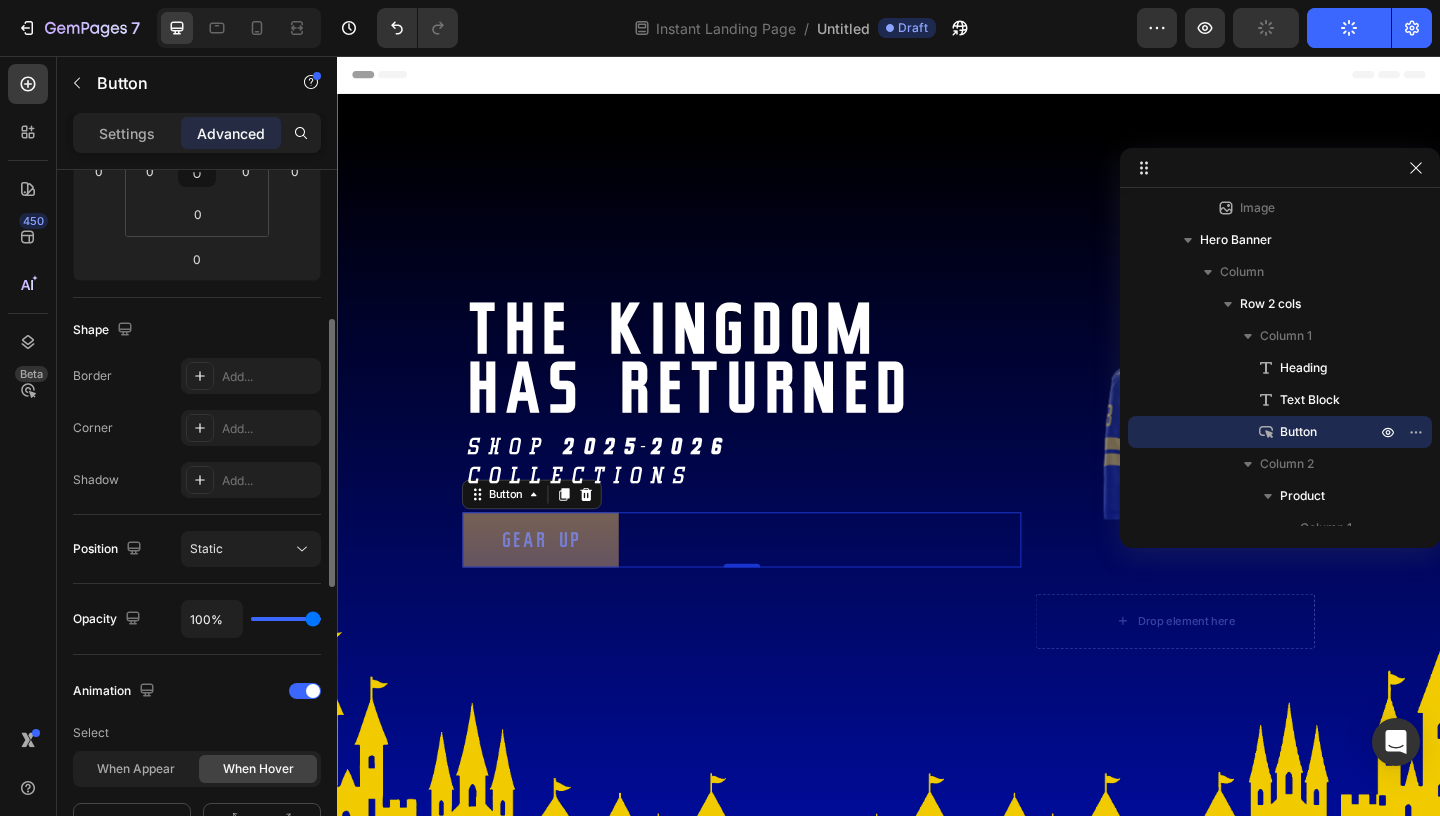 scroll, scrollTop: 387, scrollLeft: 0, axis: vertical 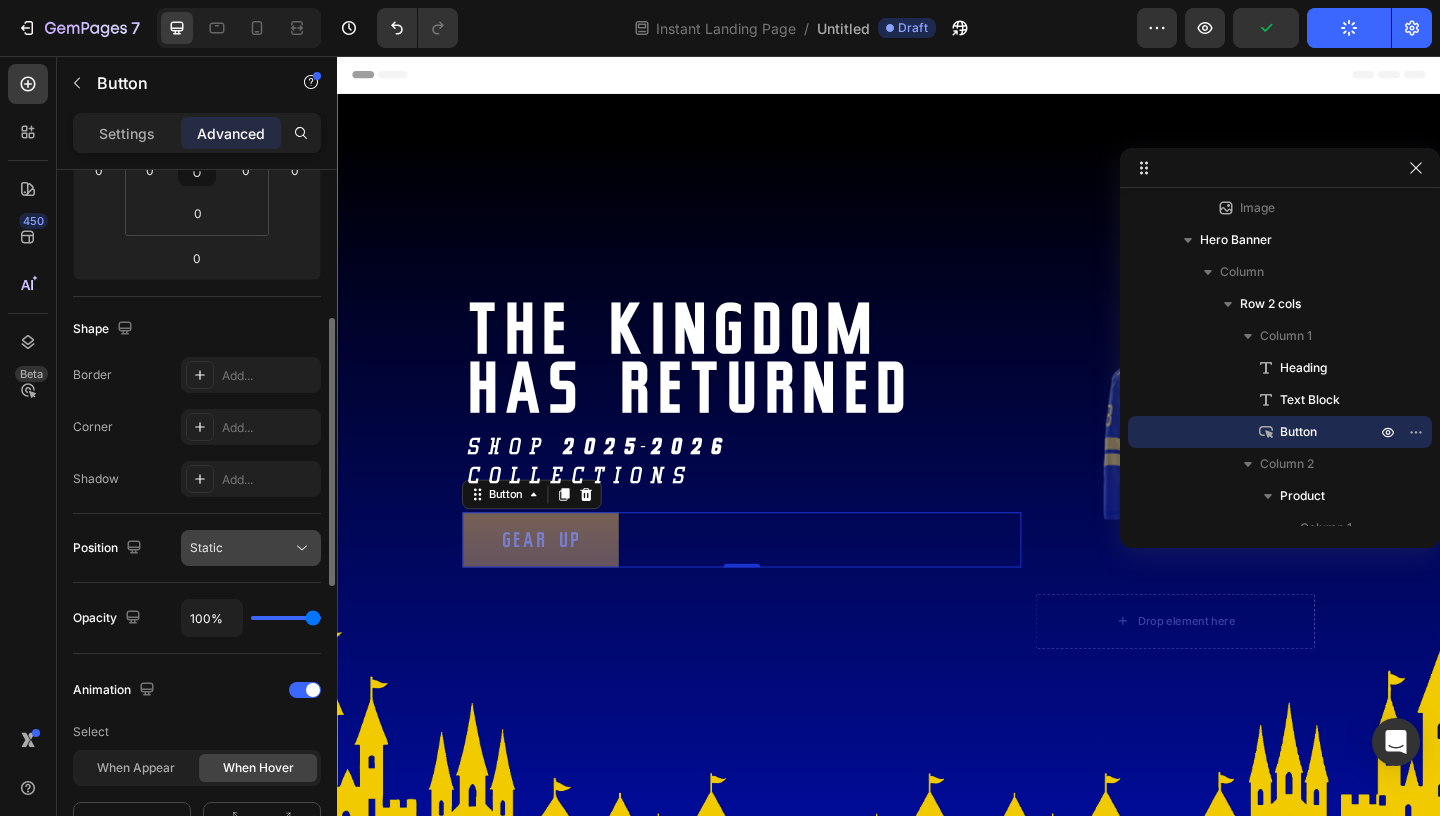 click on "Static" 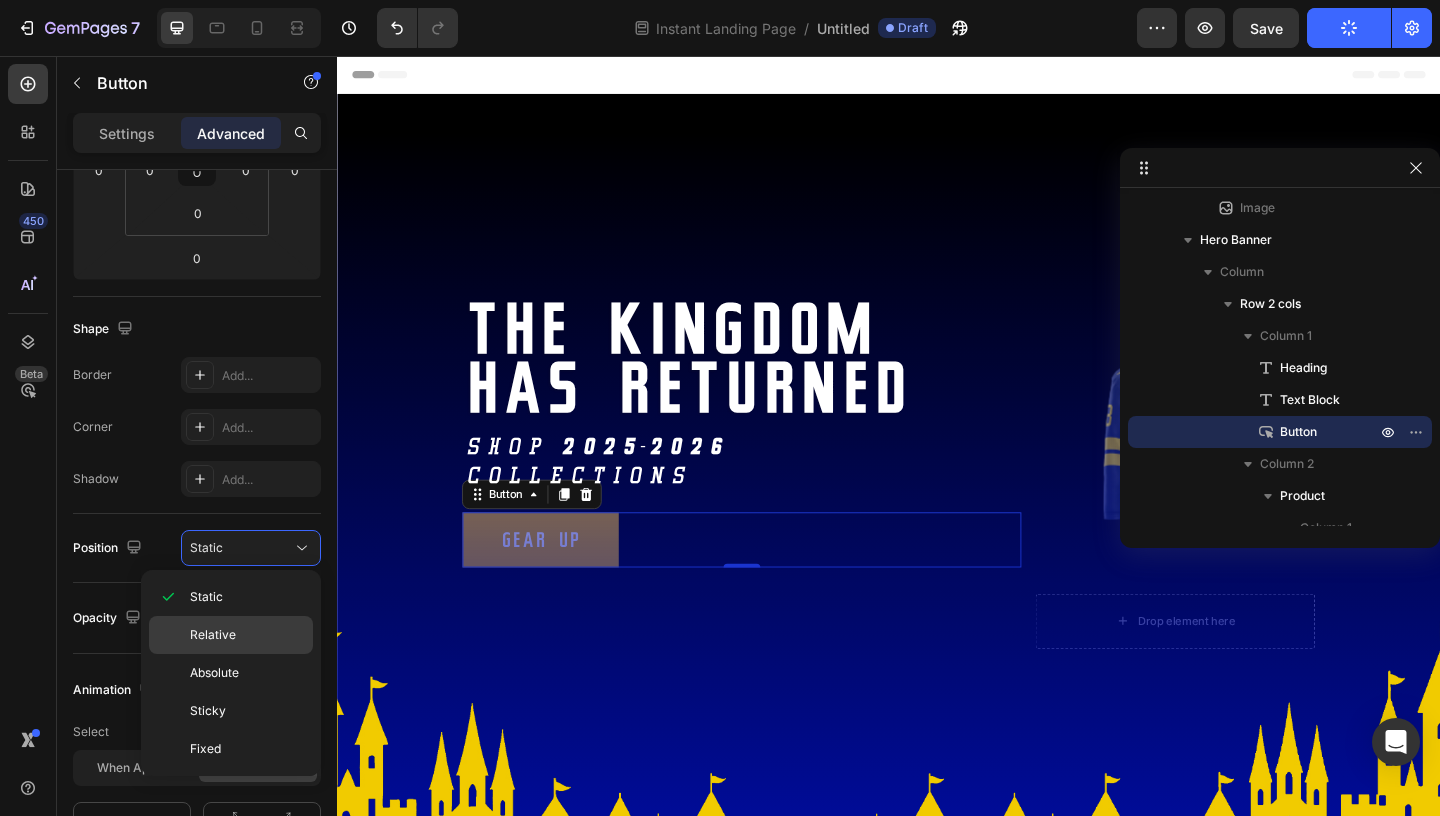 click on "Relative" at bounding box center (247, 635) 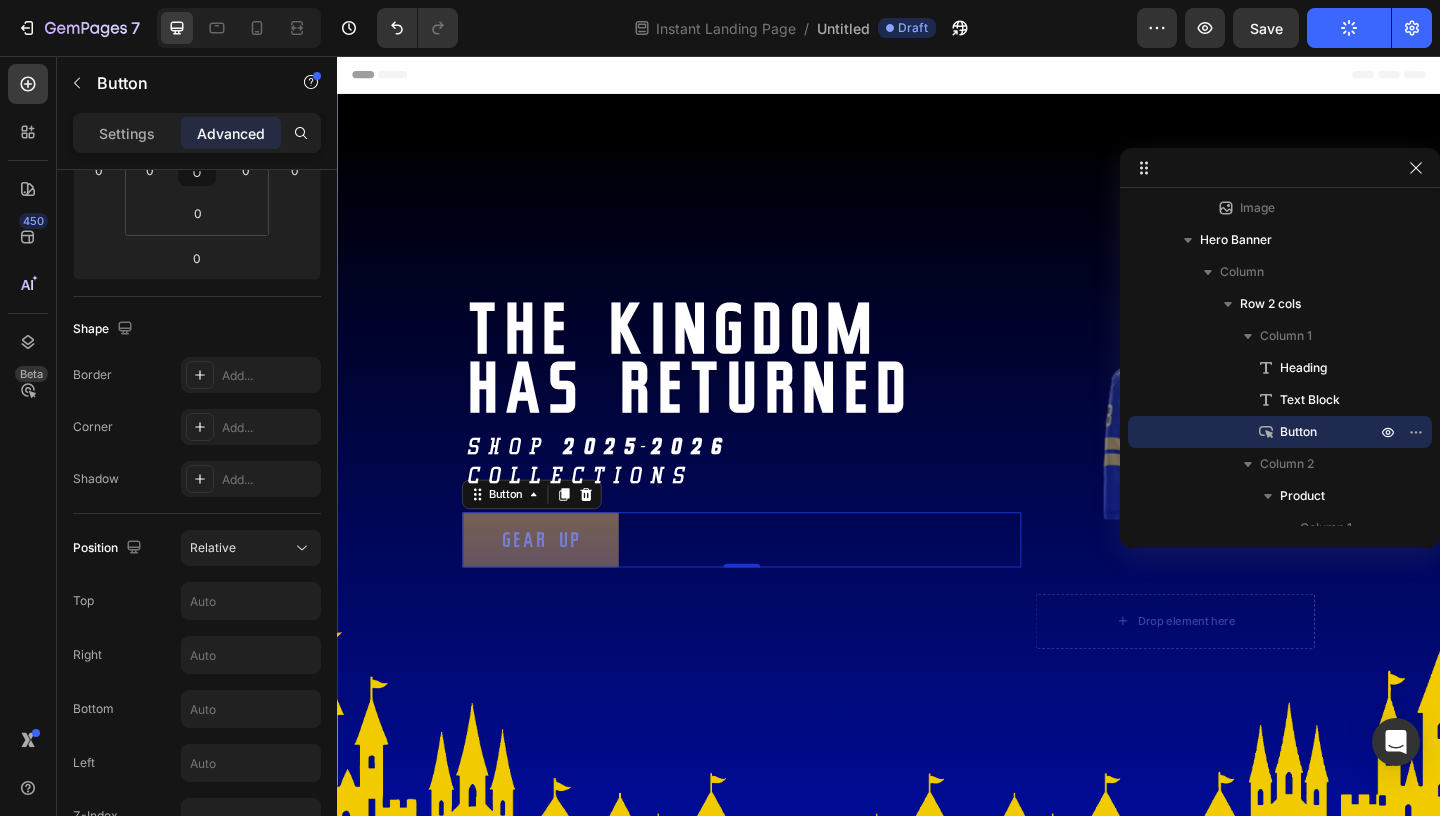 click at bounding box center [251, 655] 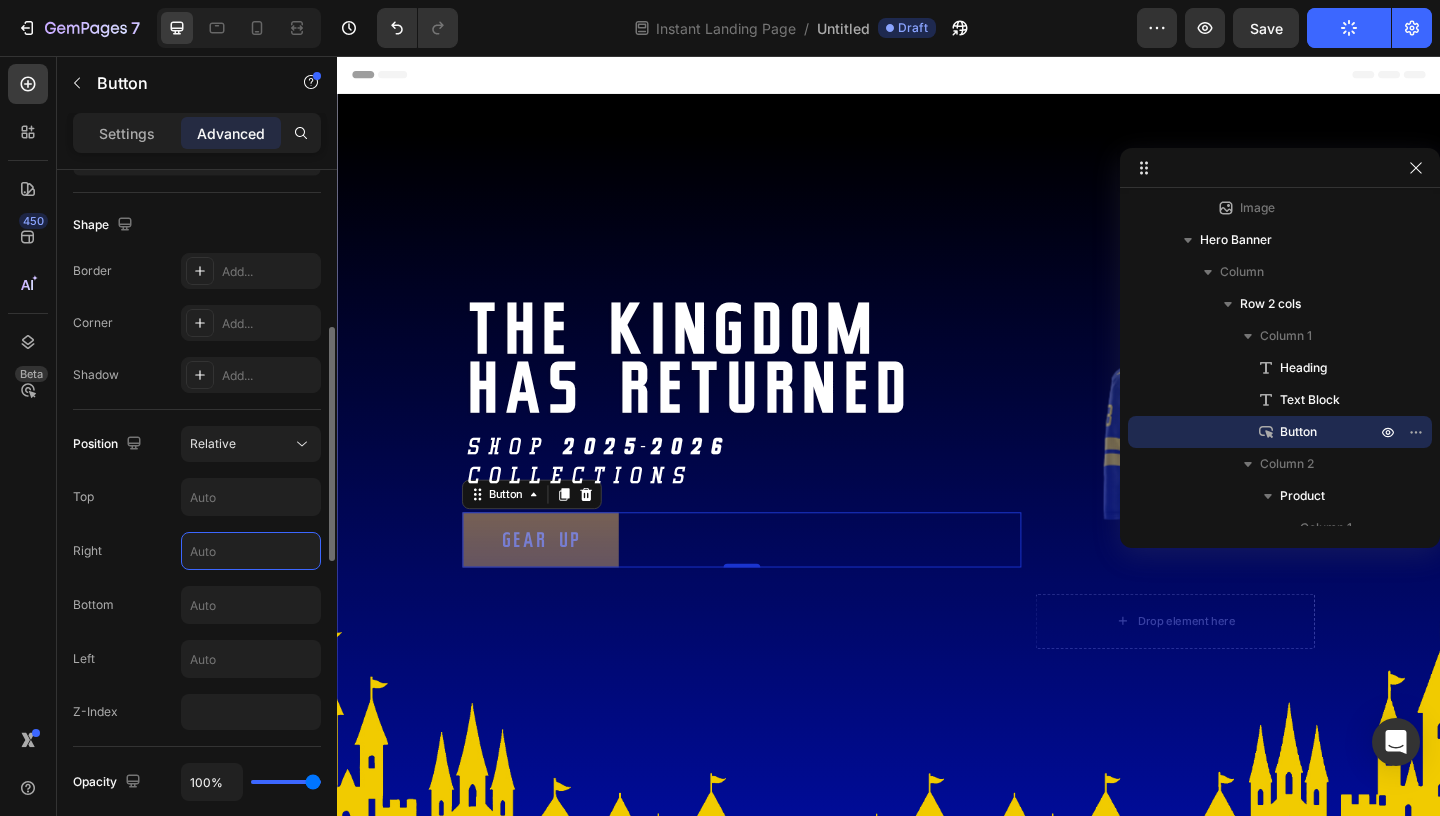 scroll, scrollTop: 493, scrollLeft: 0, axis: vertical 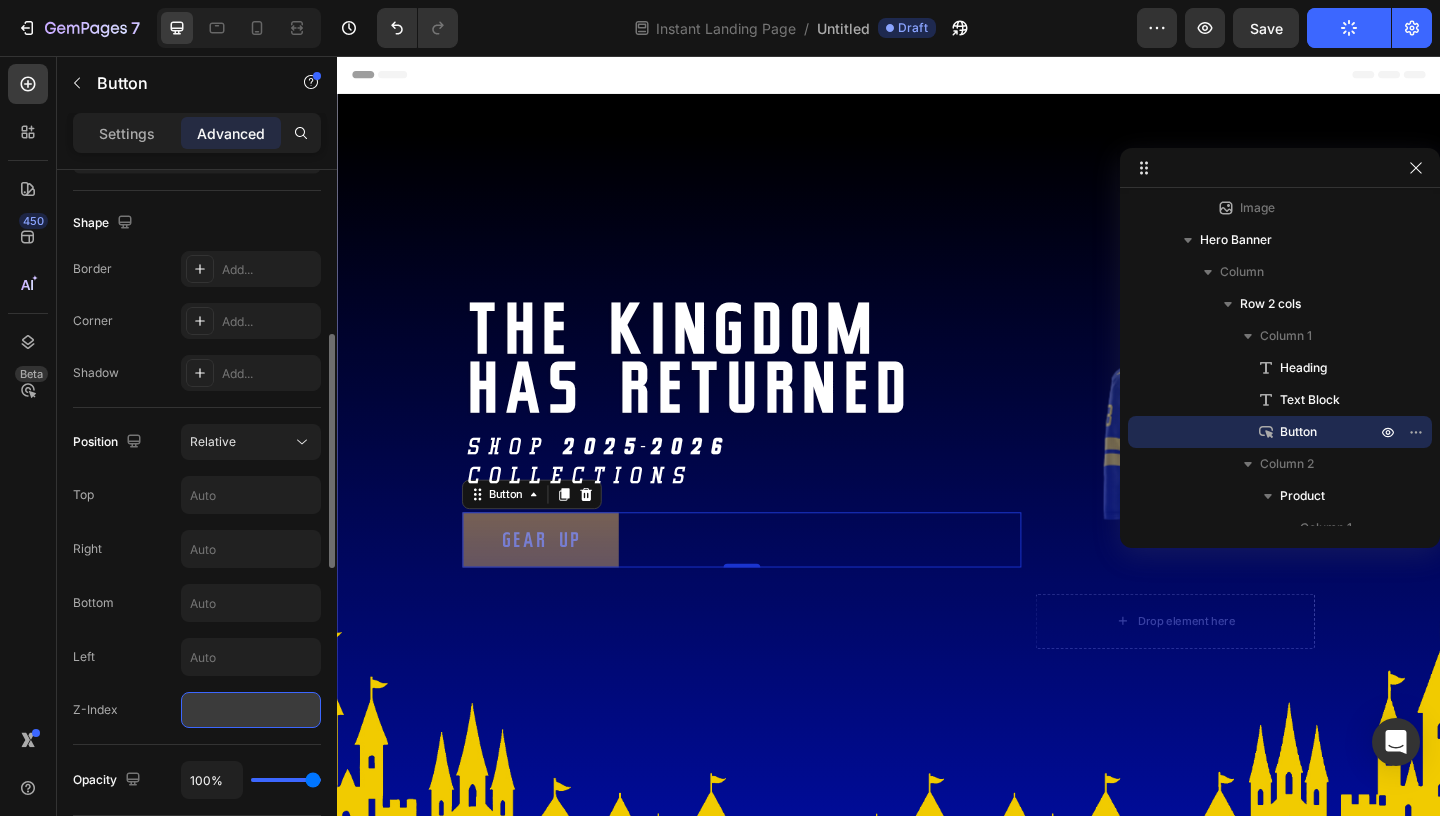 click at bounding box center [251, 710] 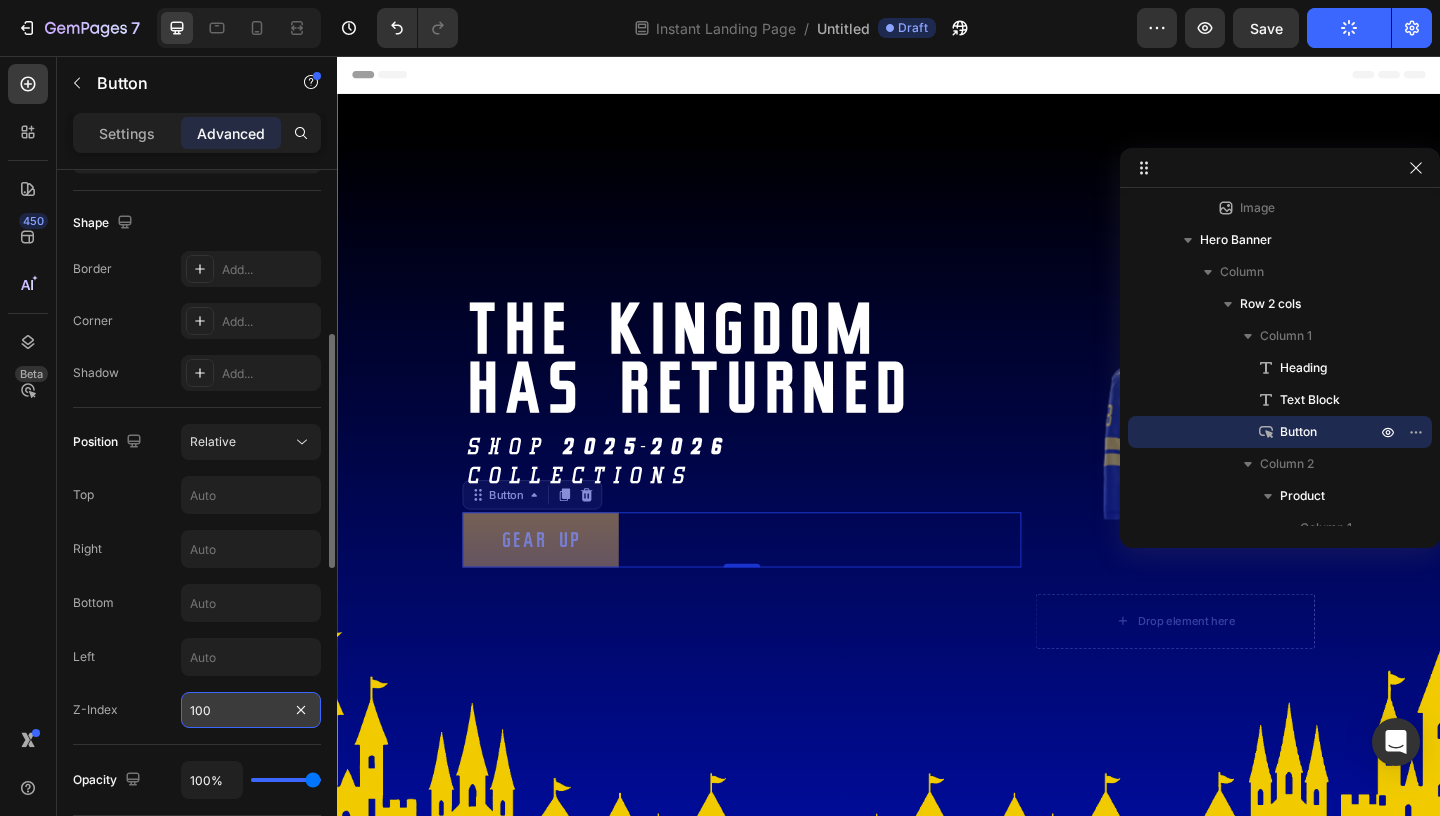type on "1001" 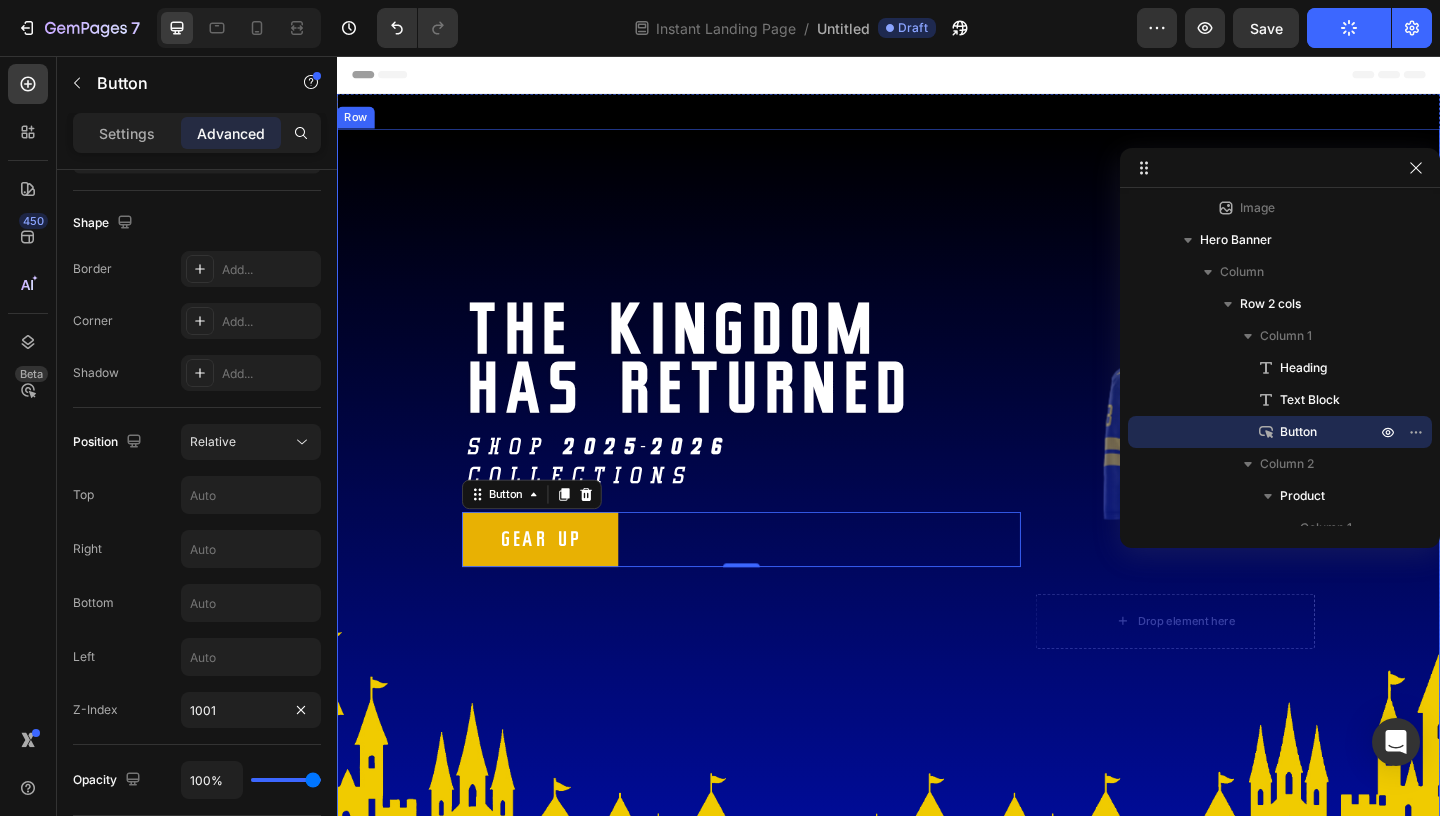 click on "Image" at bounding box center (937, 548) 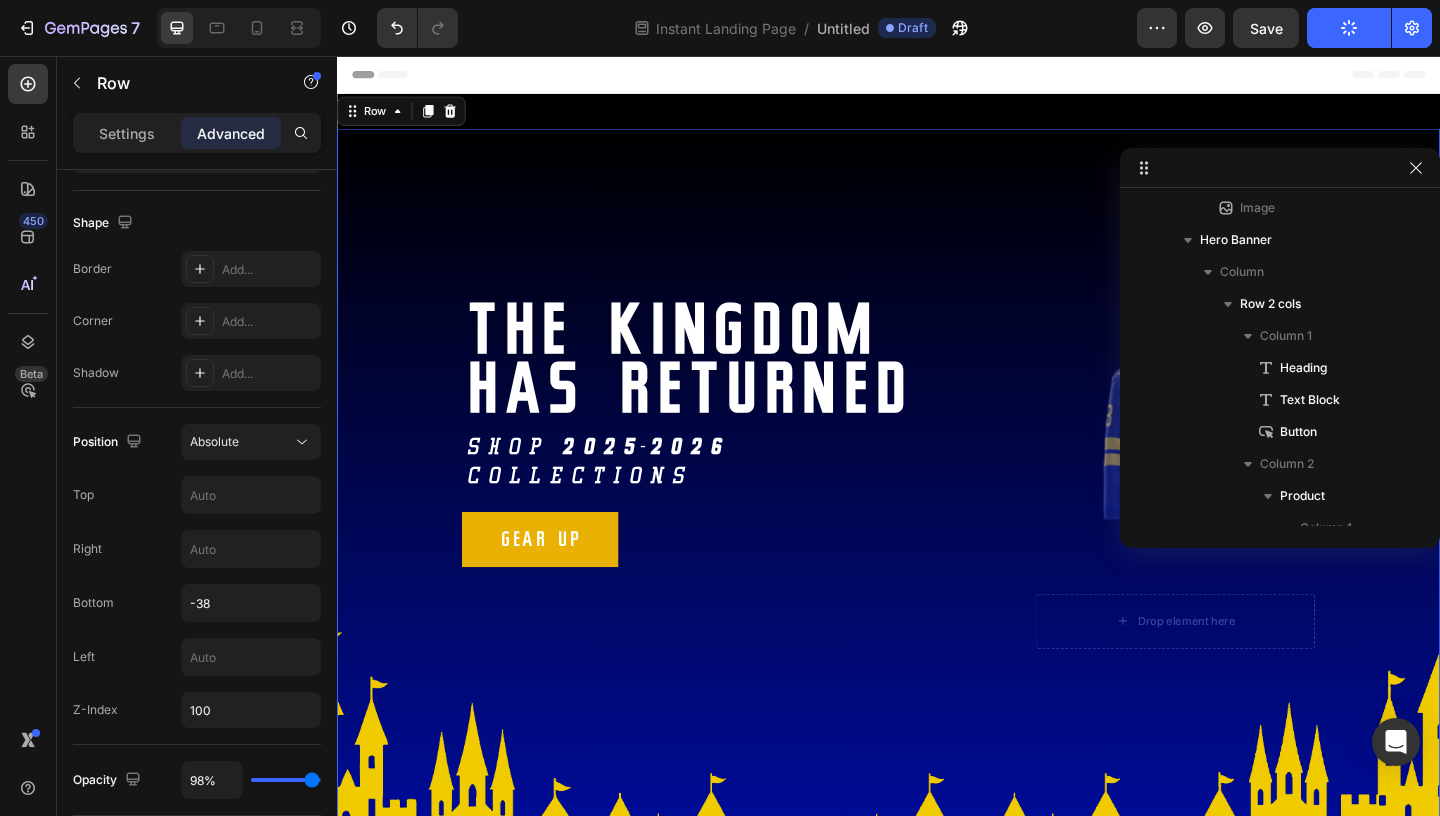 scroll, scrollTop: 0, scrollLeft: 0, axis: both 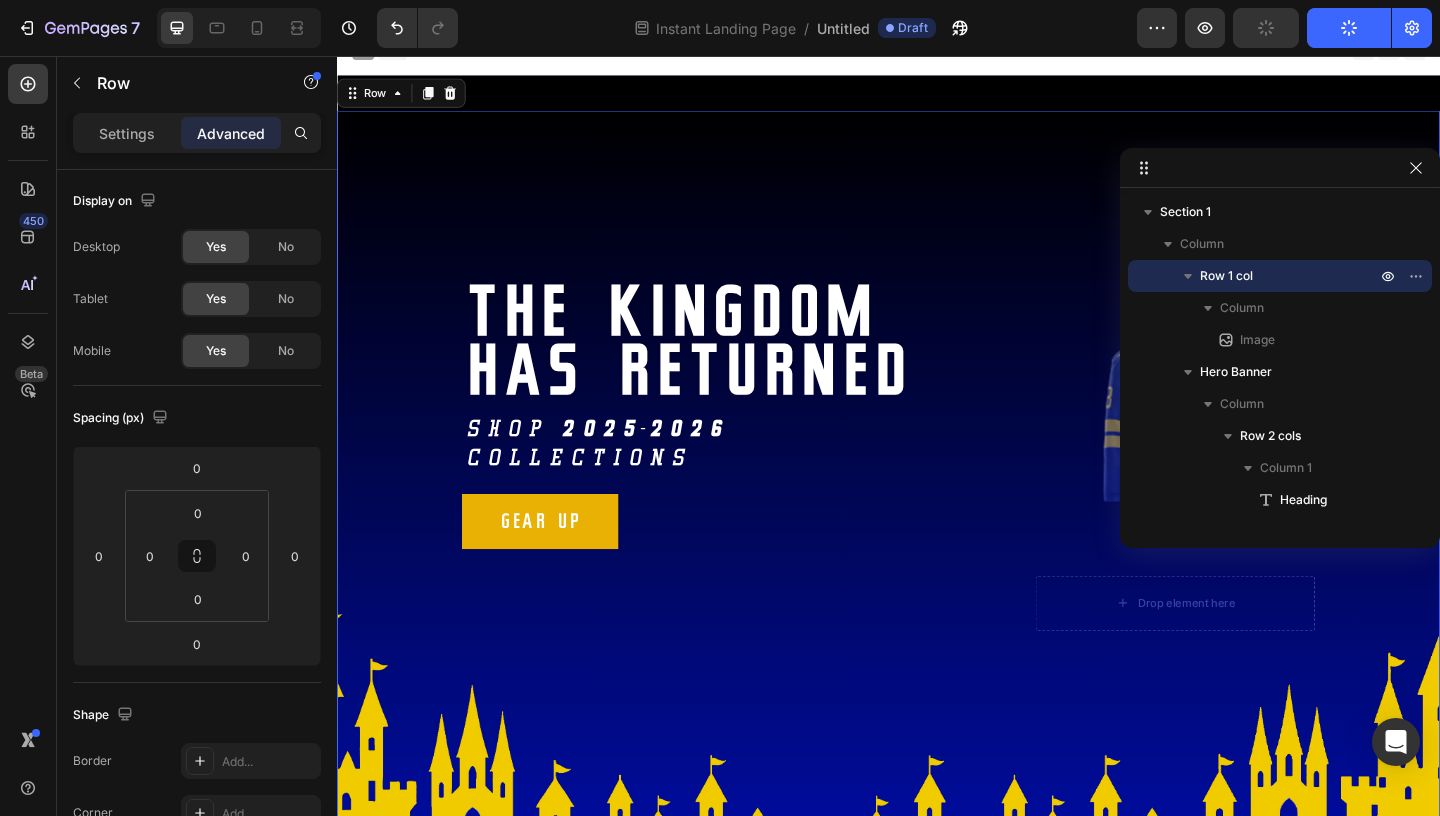 drag, startPoint x: 1183, startPoint y: 451, endPoint x: 1733, endPoint y: 242, distance: 588.37146 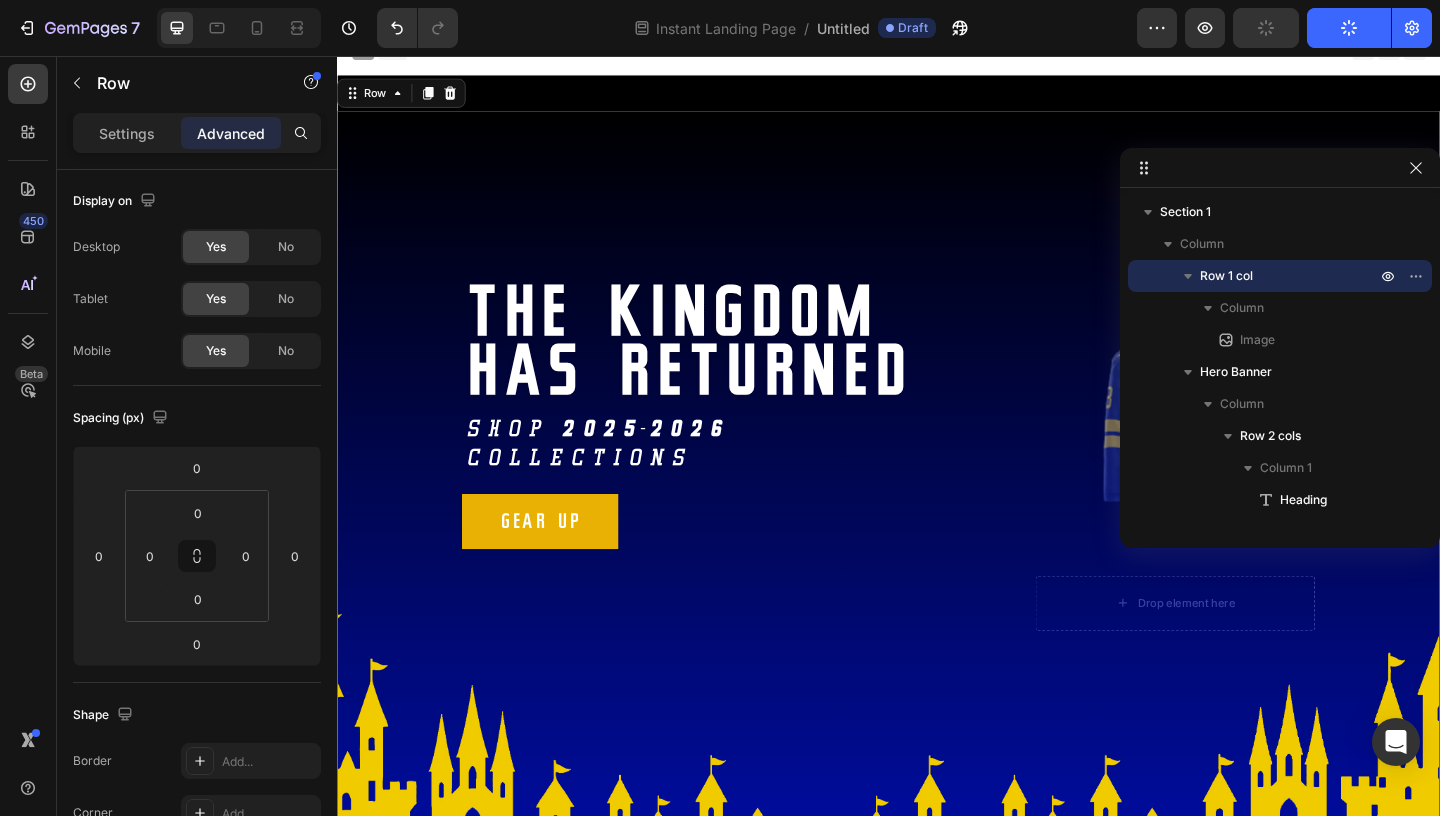 click on "Image" at bounding box center [937, 528] 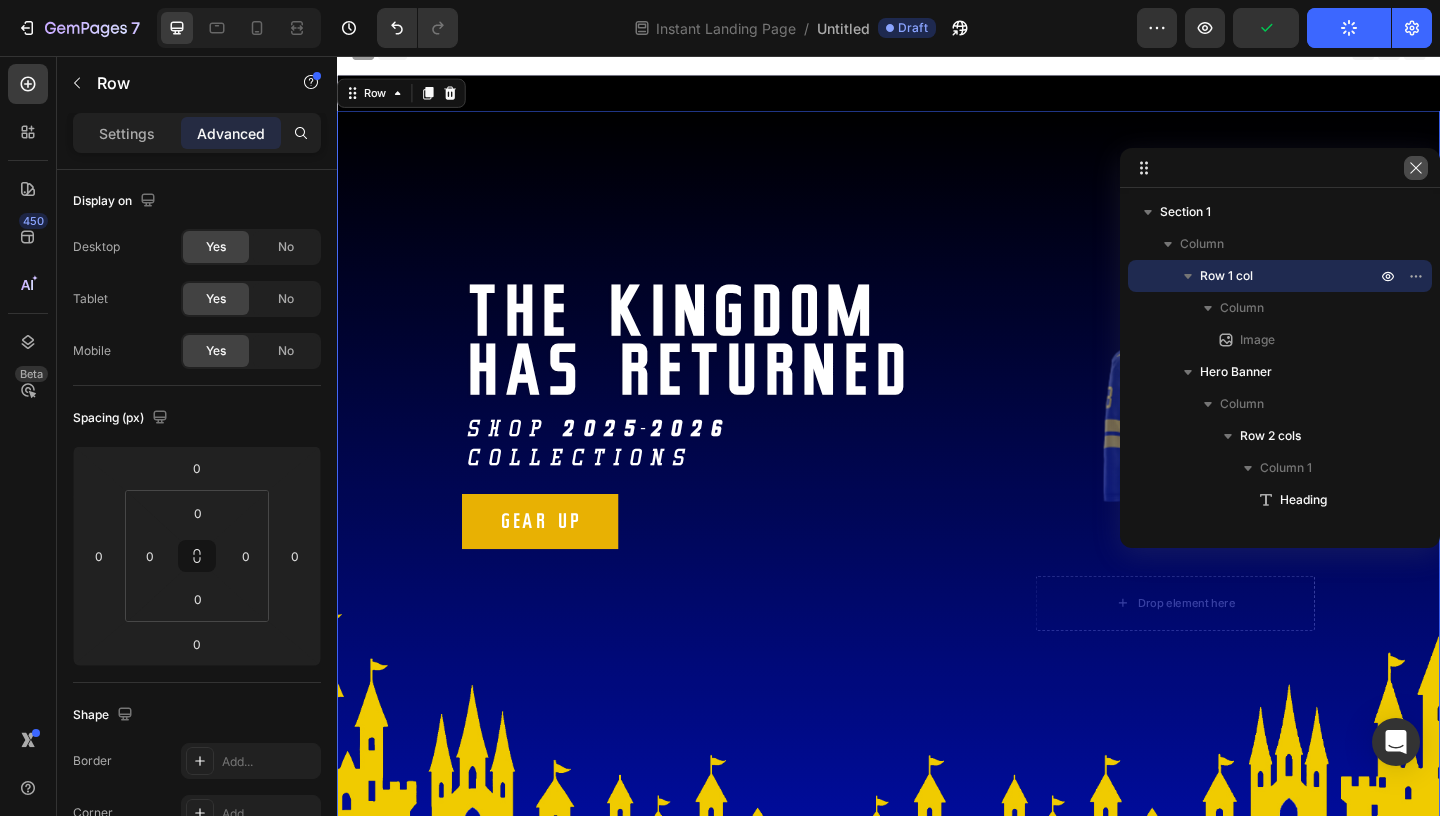 drag, startPoint x: 1420, startPoint y: 174, endPoint x: 1037, endPoint y: 226, distance: 386.51392 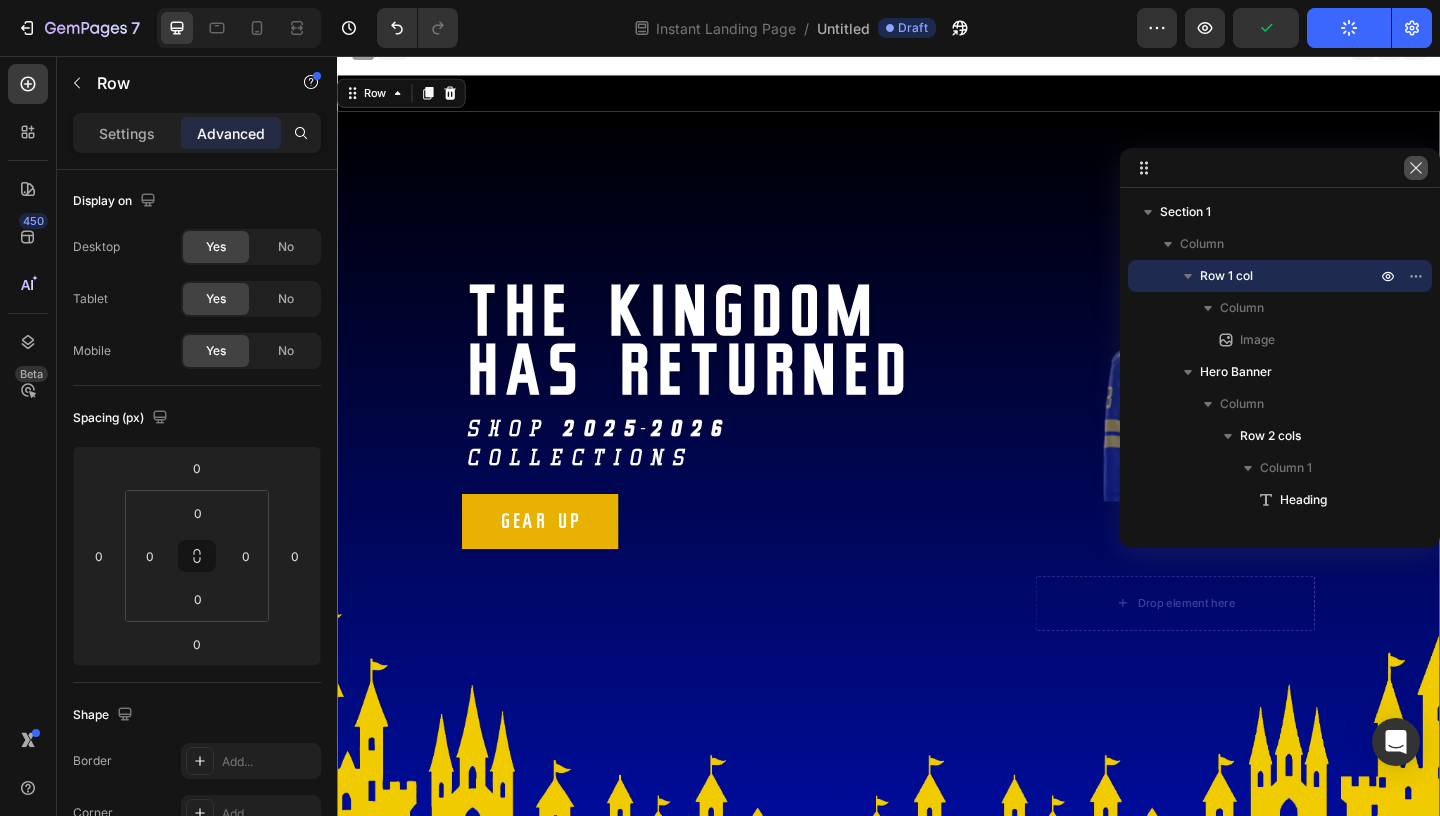 click 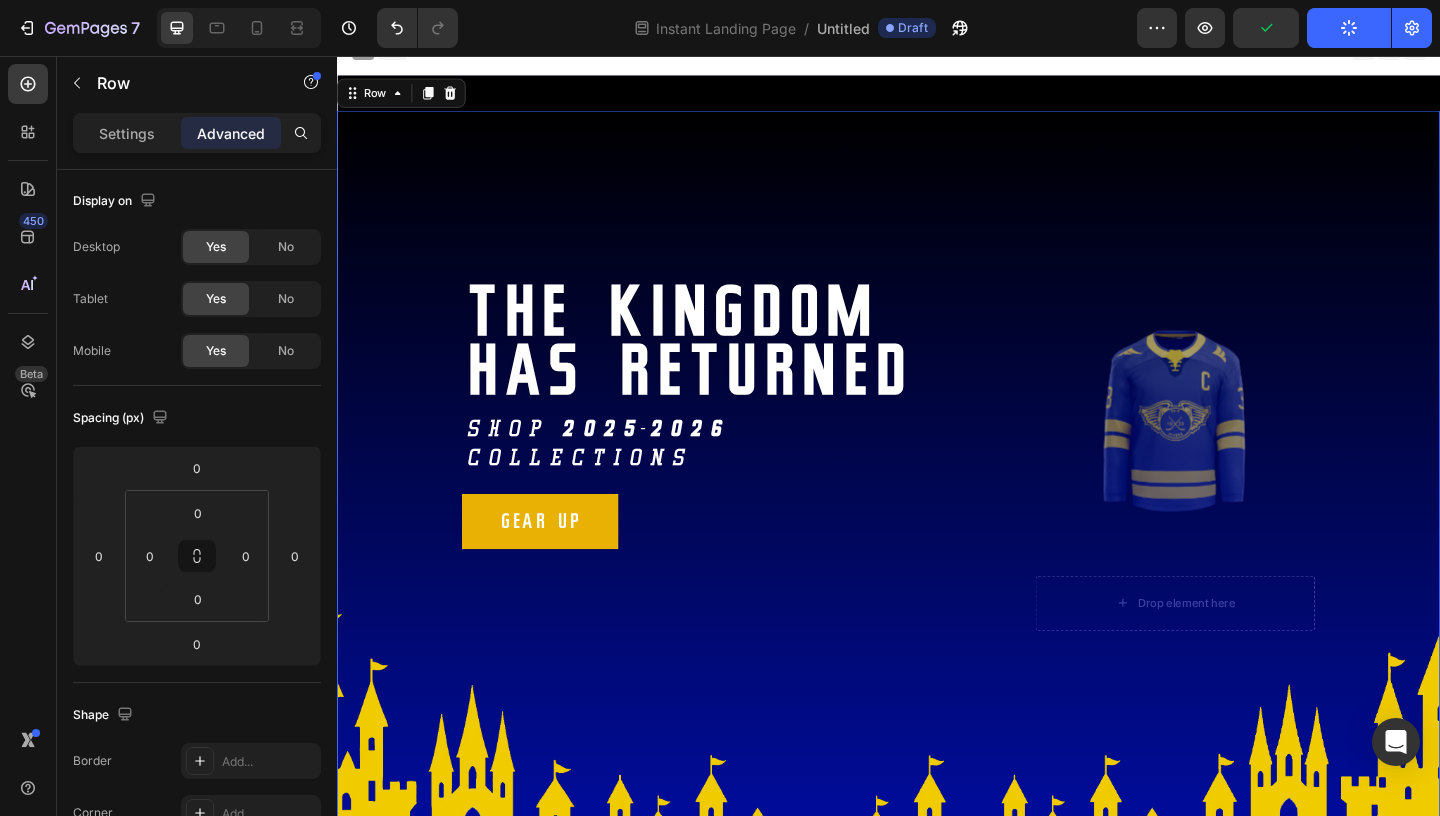click on "Image" at bounding box center (937, 528) 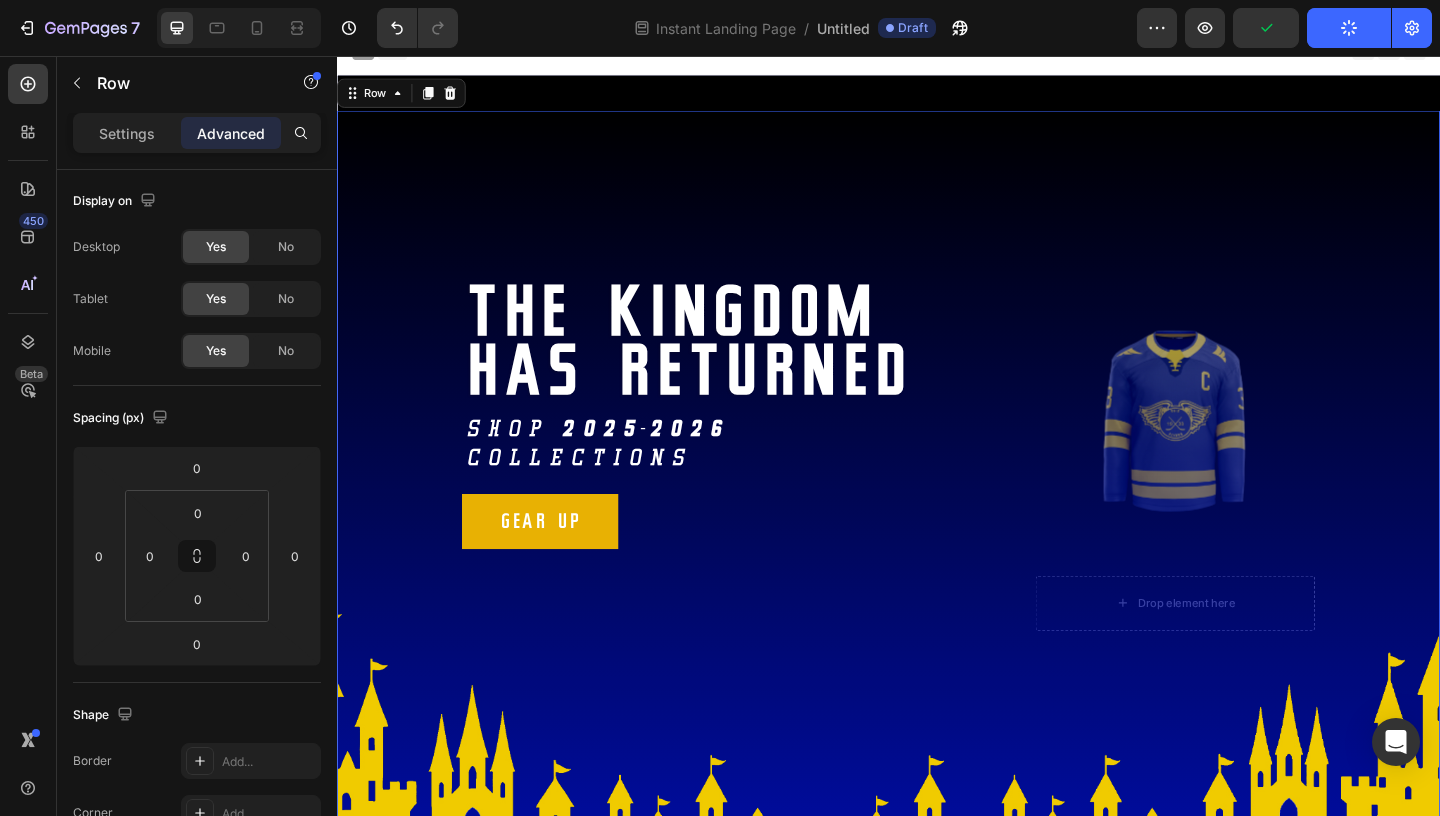 click on "Image" at bounding box center [937, 528] 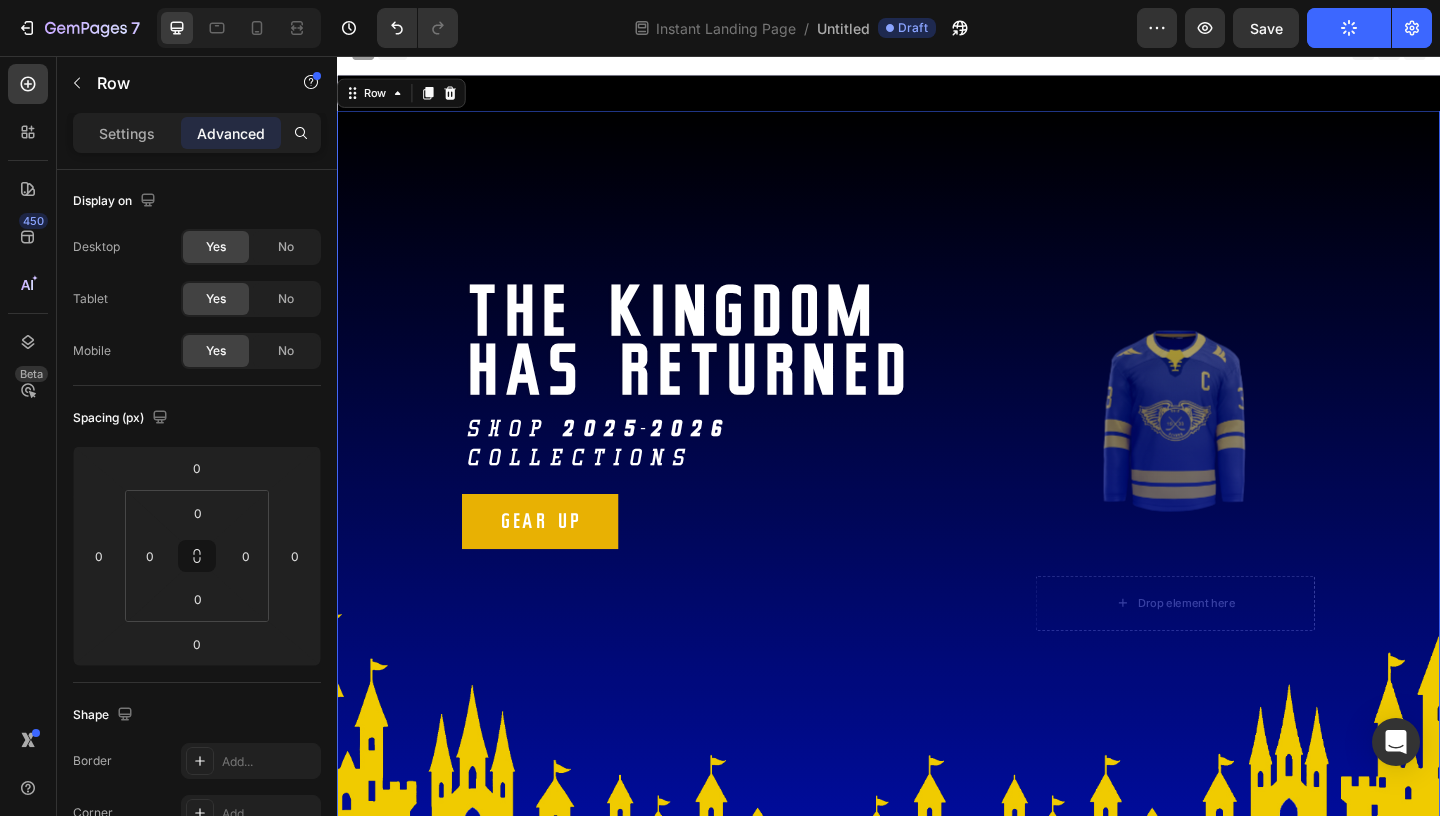 click on "Image" at bounding box center (937, 528) 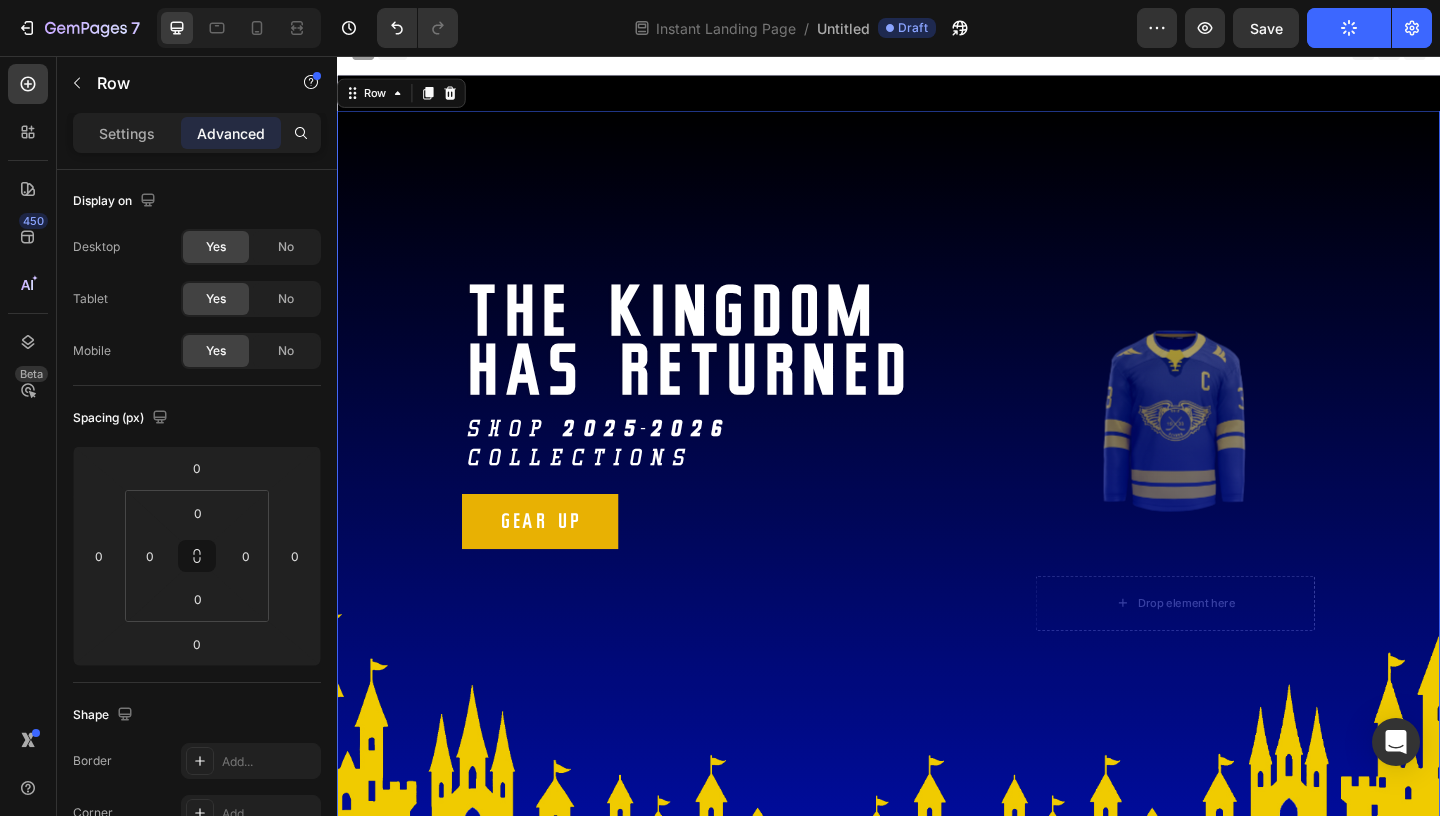 click on "Image" at bounding box center [937, 528] 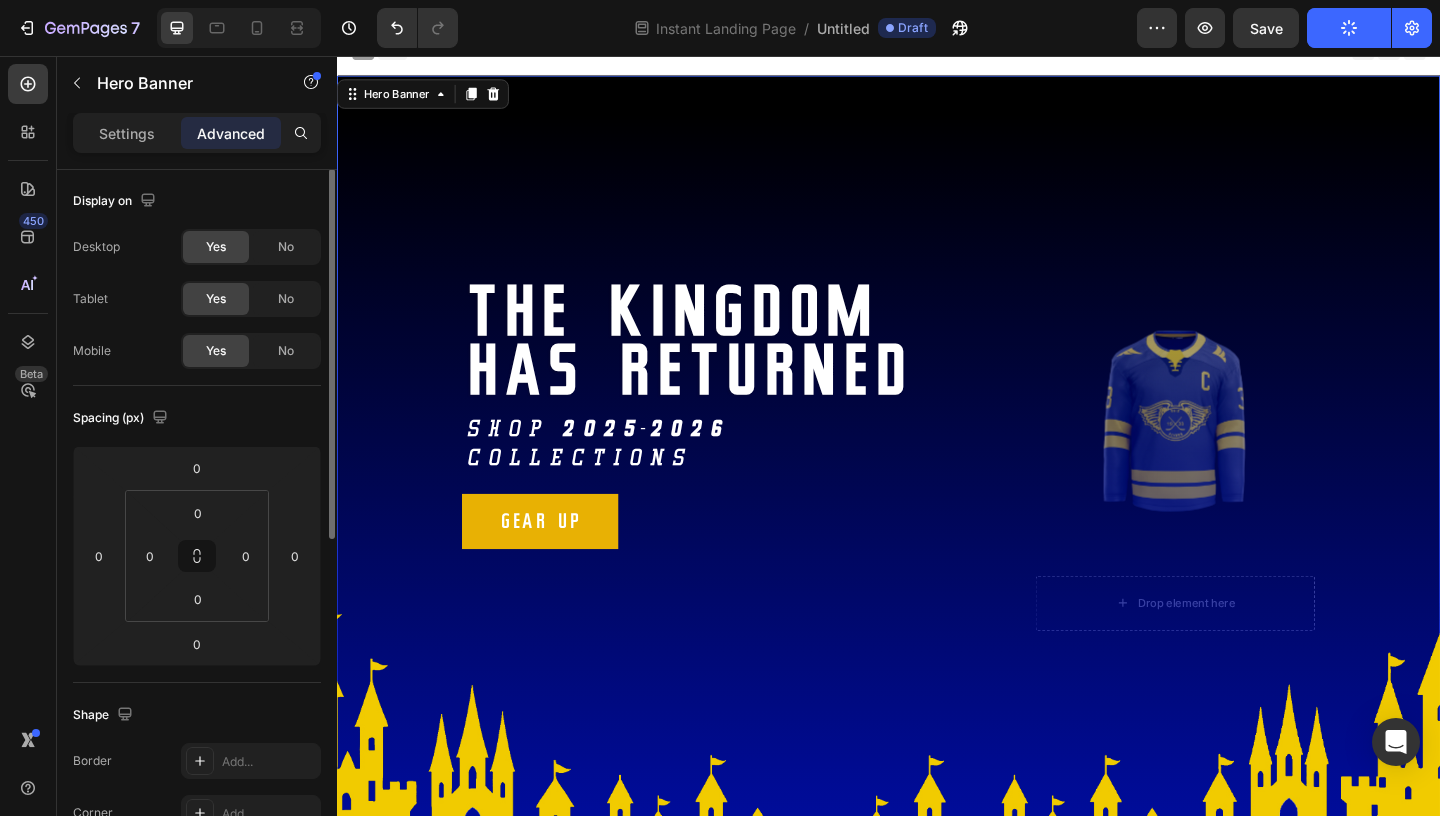 scroll, scrollTop: 0, scrollLeft: 0, axis: both 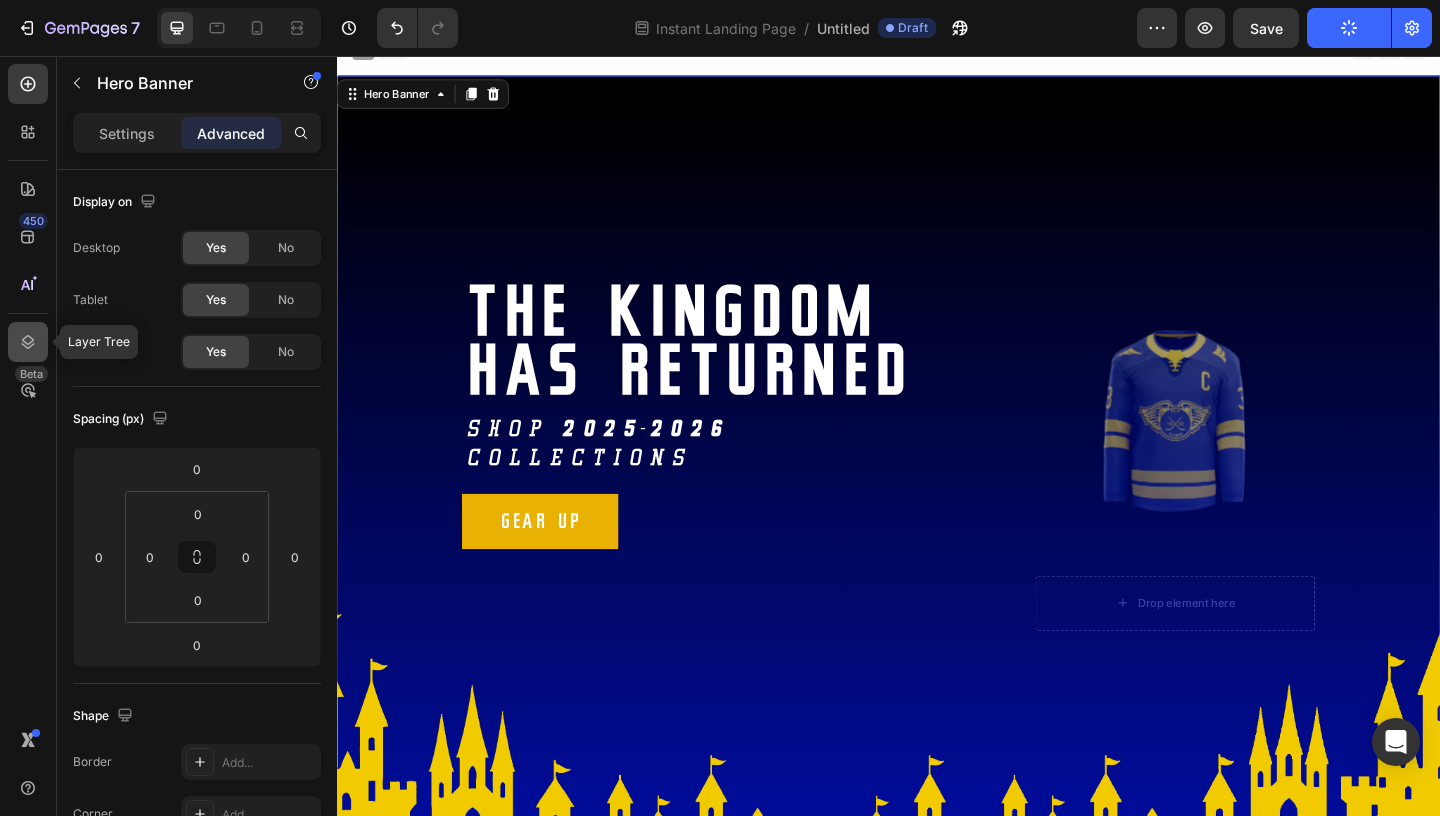 click 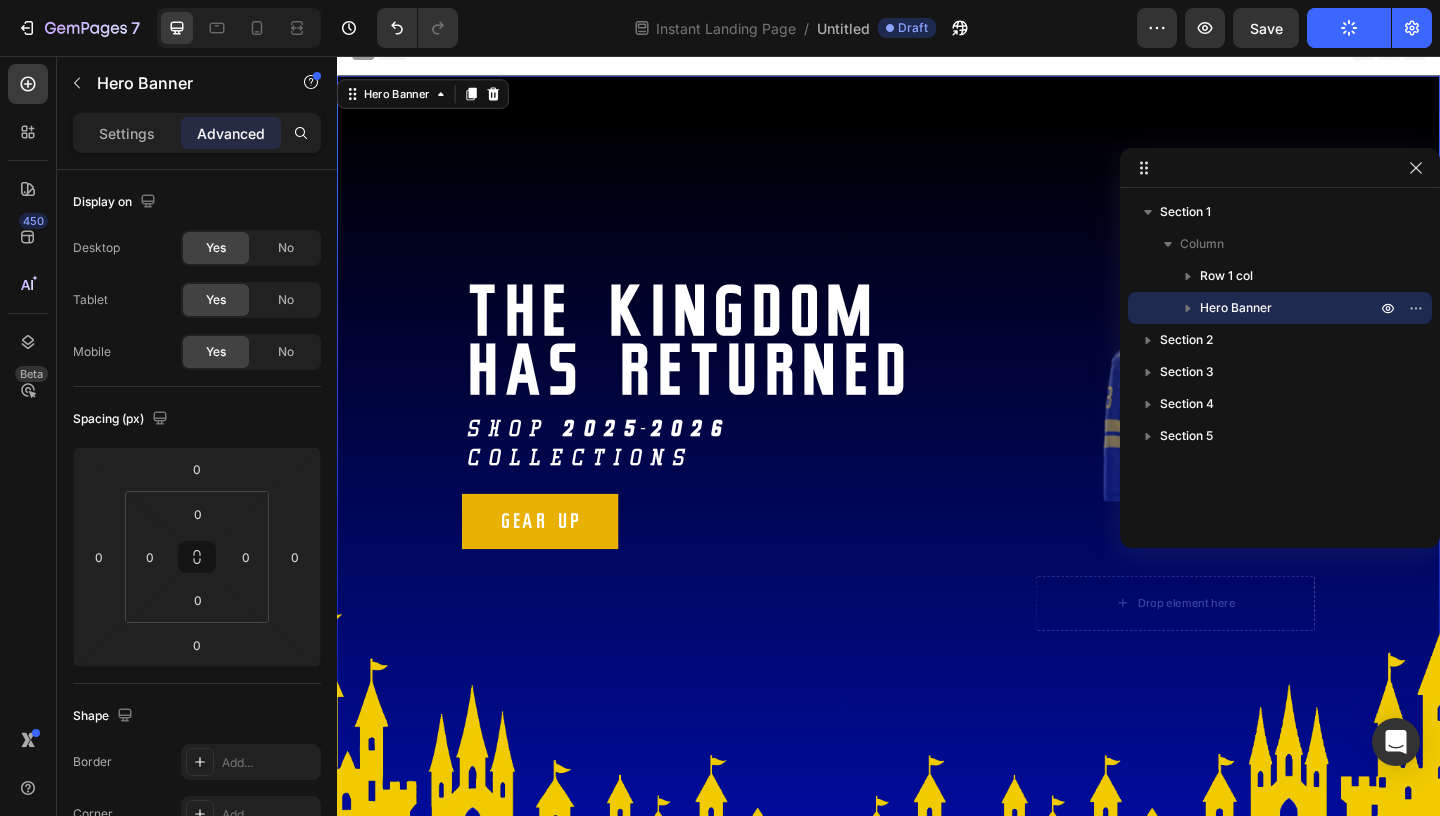 click 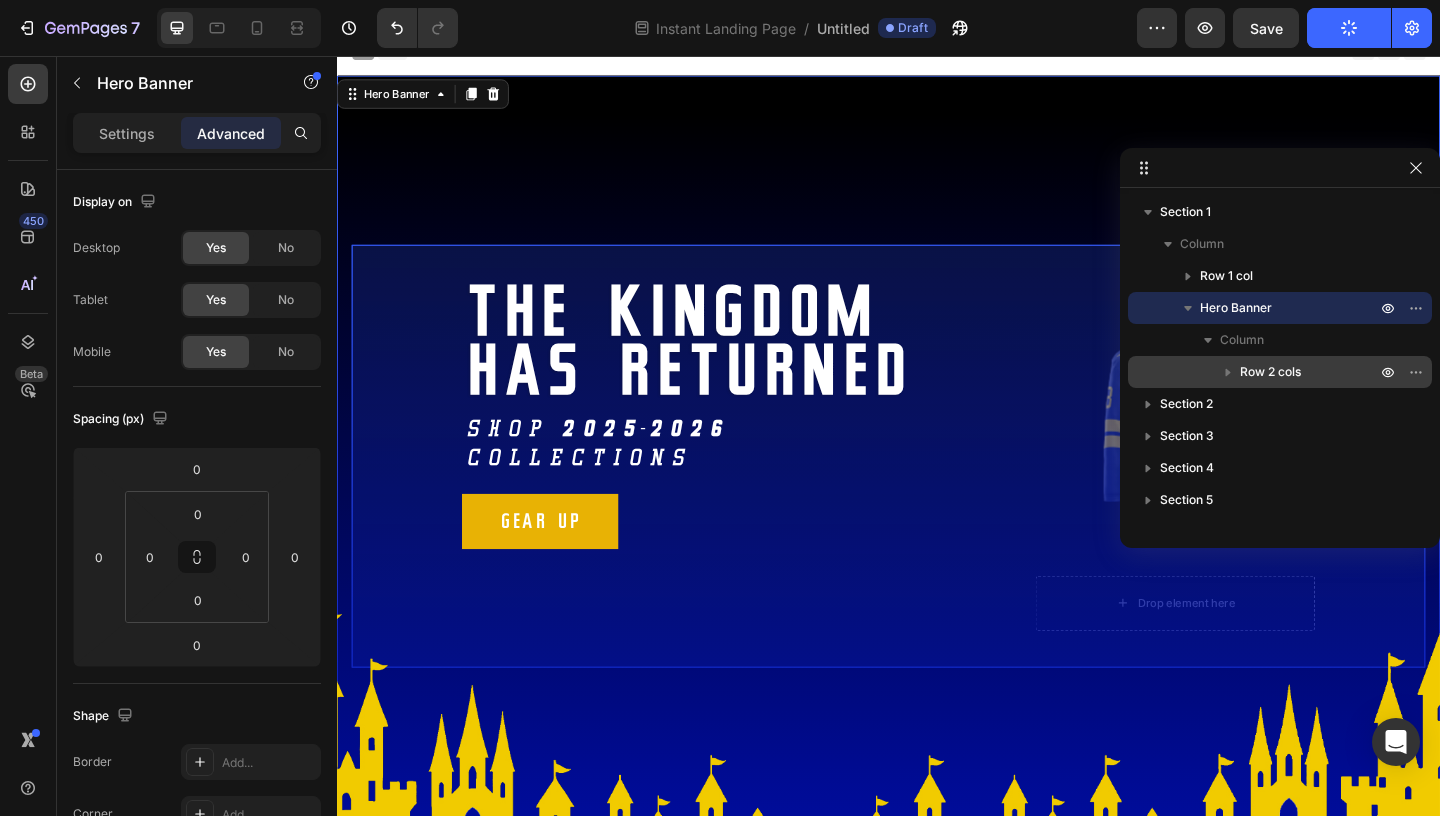 click 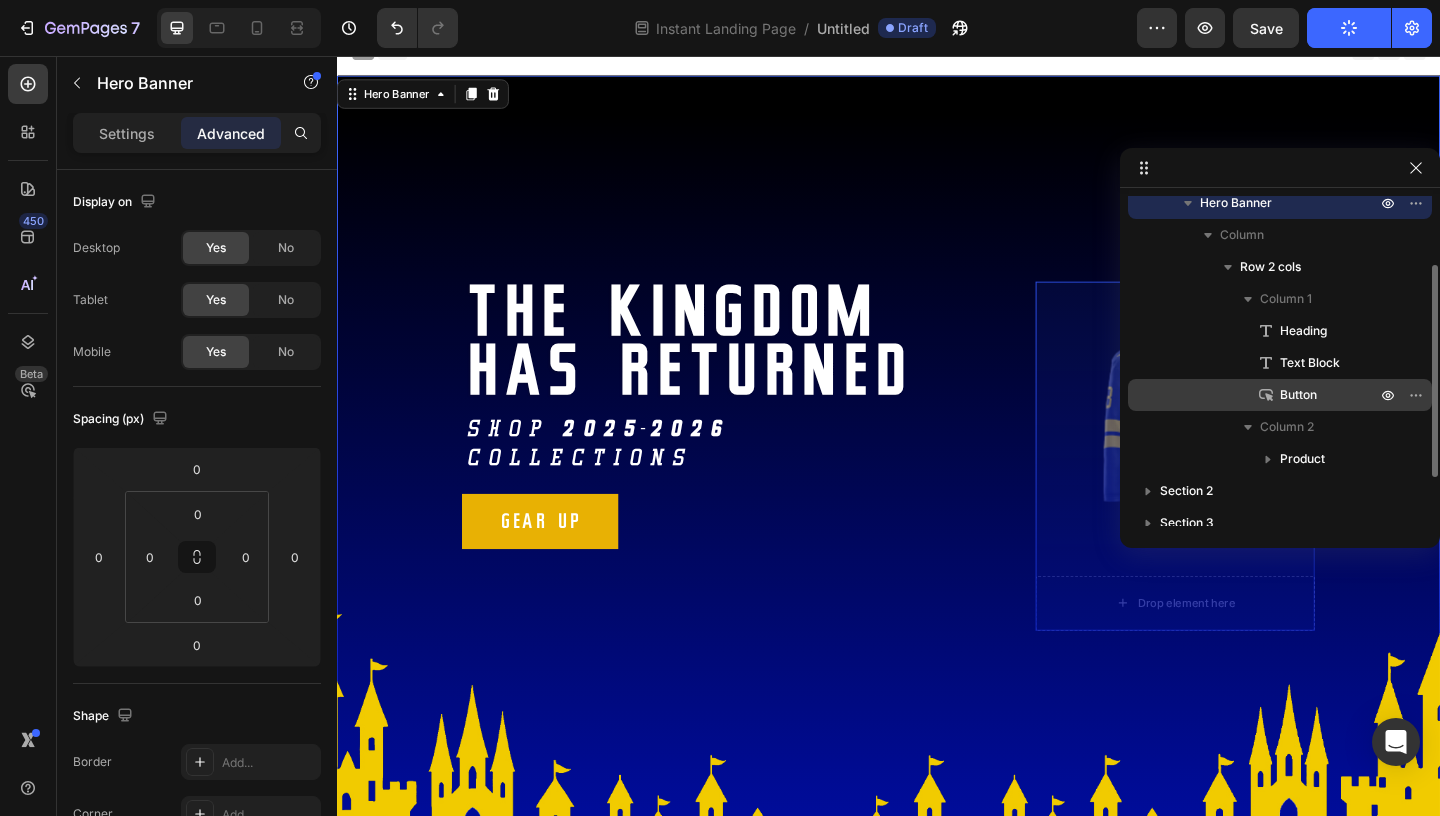 scroll, scrollTop: 106, scrollLeft: 0, axis: vertical 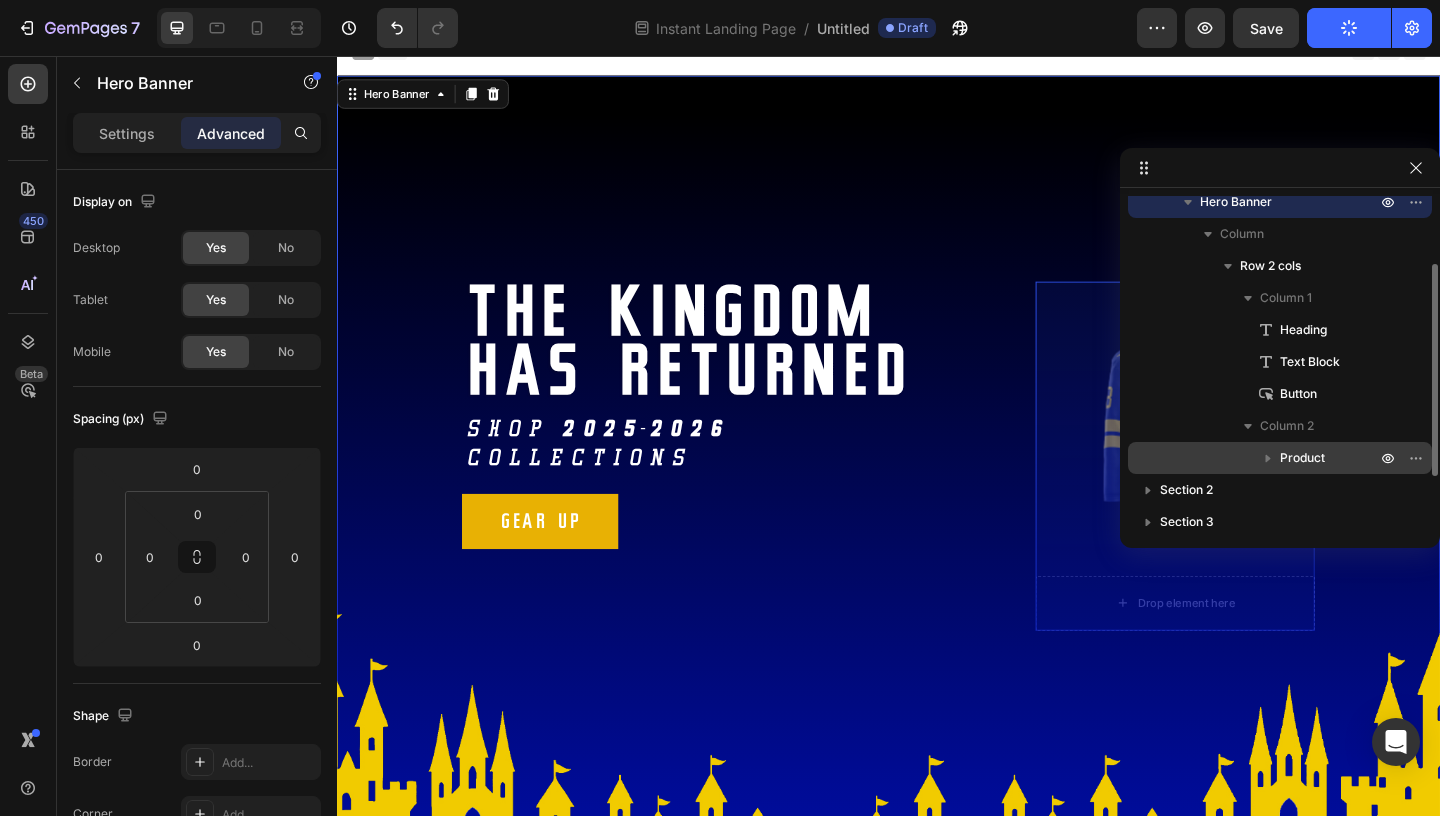 click on "Product" at bounding box center [1302, 458] 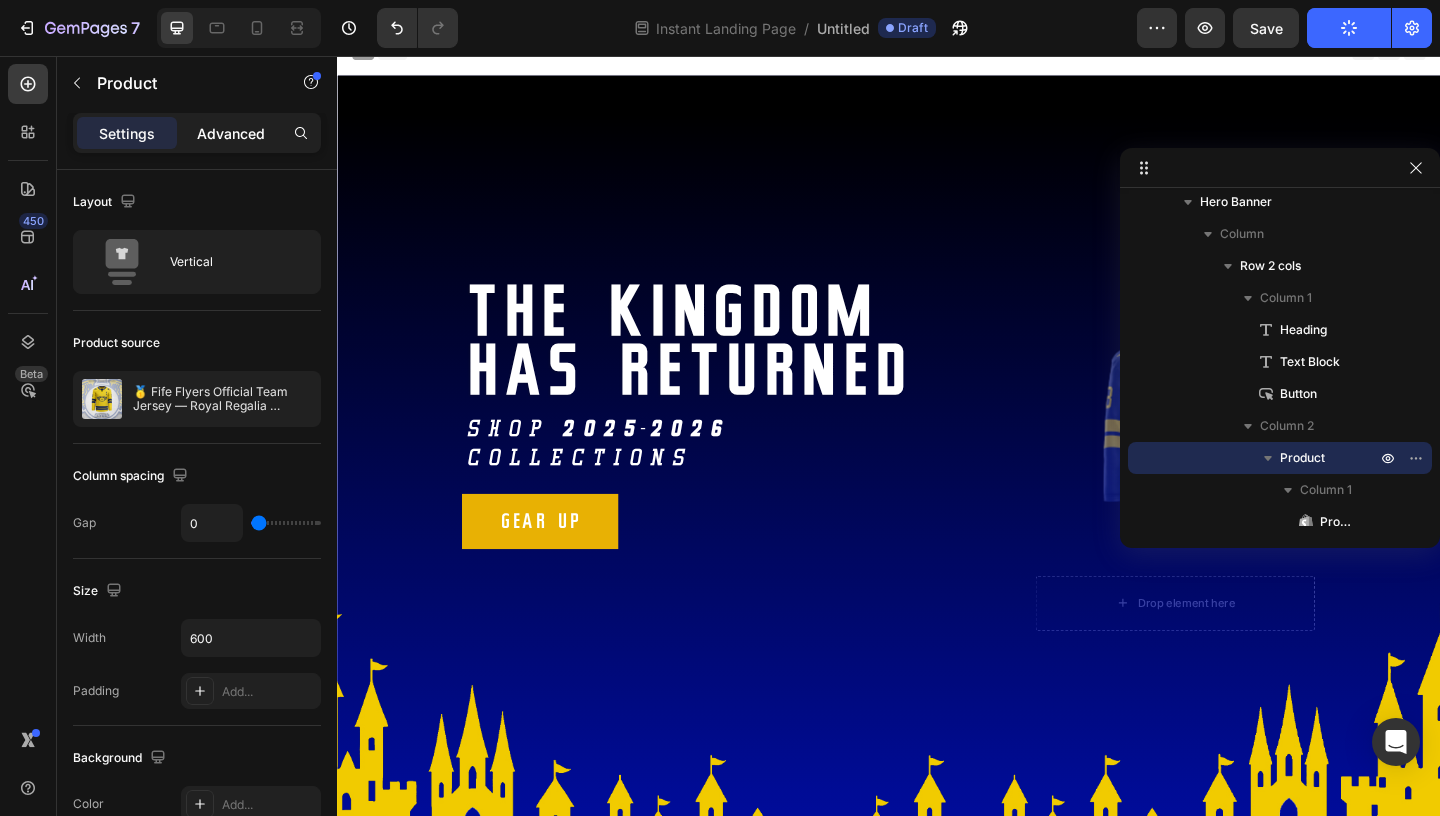 click on "Advanced" at bounding box center [231, 133] 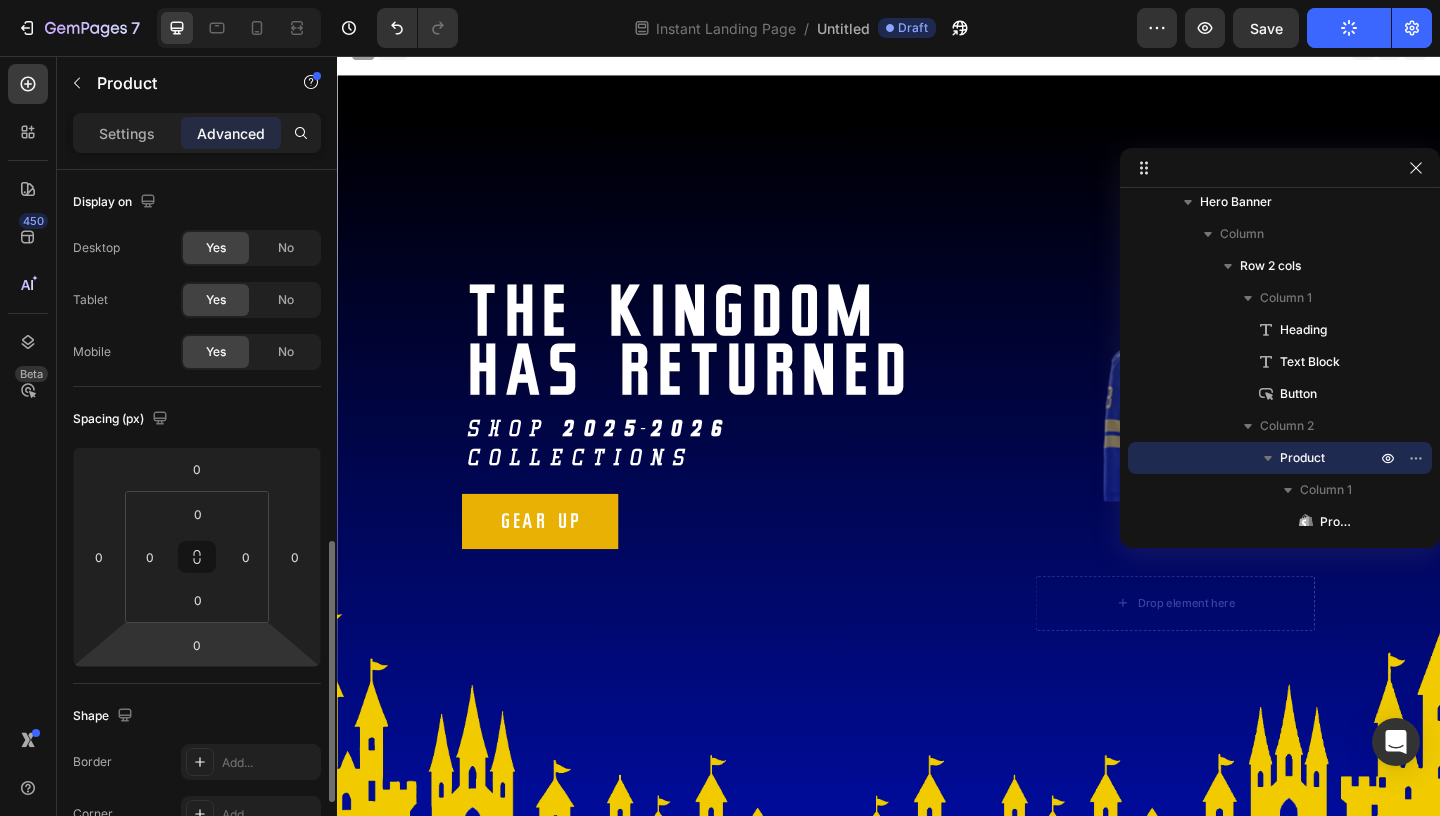 scroll, scrollTop: 271, scrollLeft: 0, axis: vertical 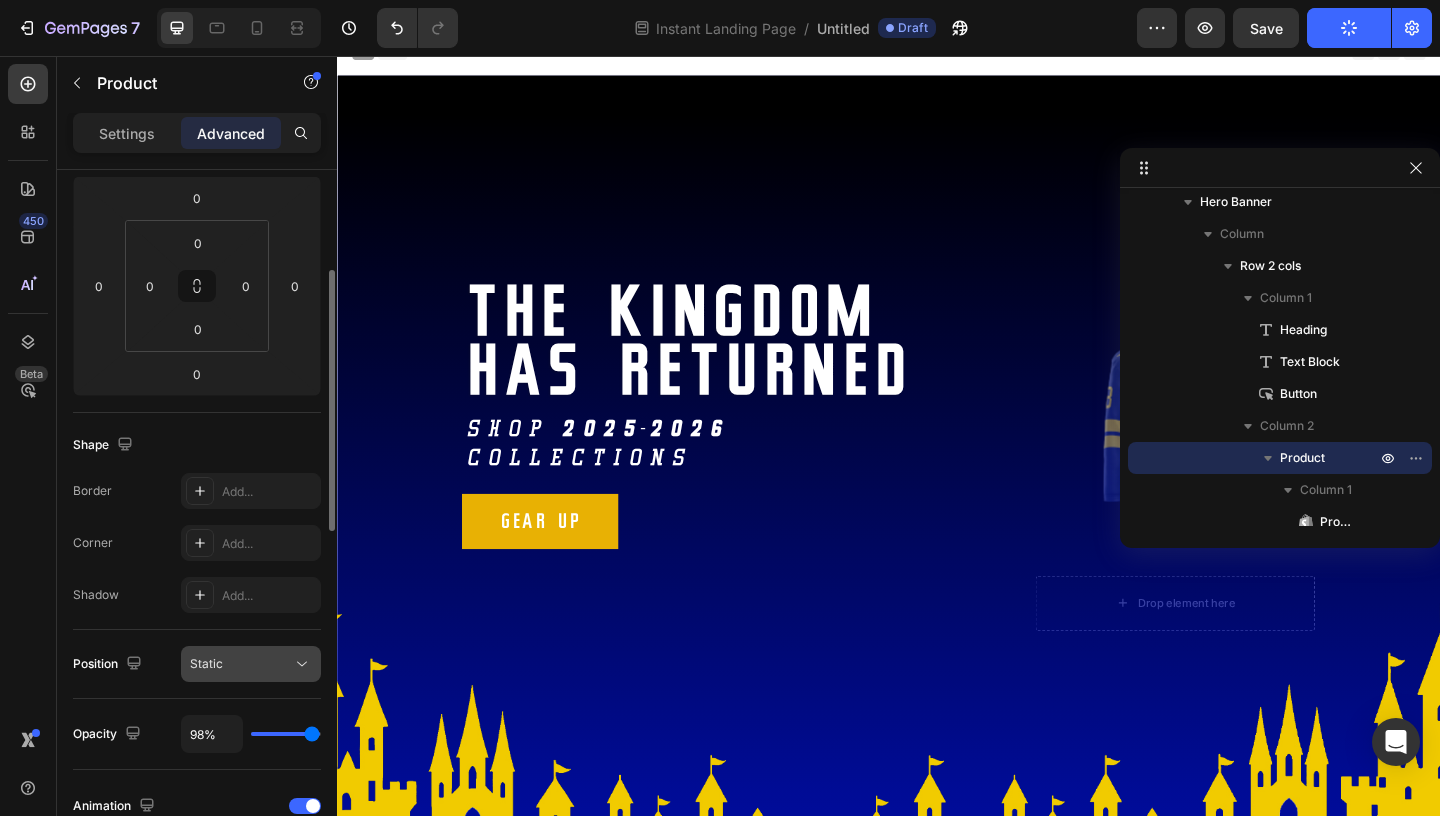 click on "Static" at bounding box center [241, 664] 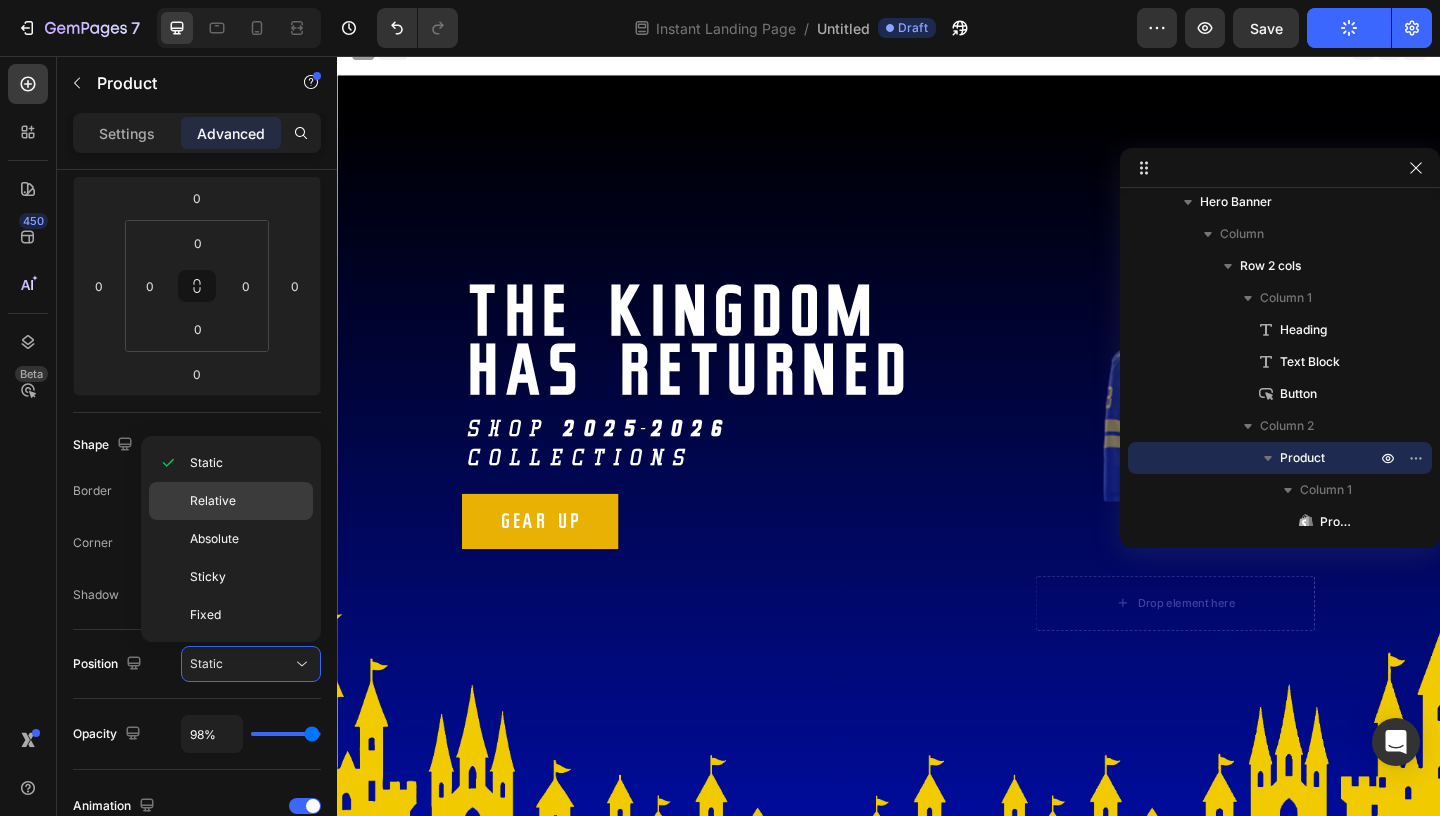 click on "Relative" at bounding box center (247, 501) 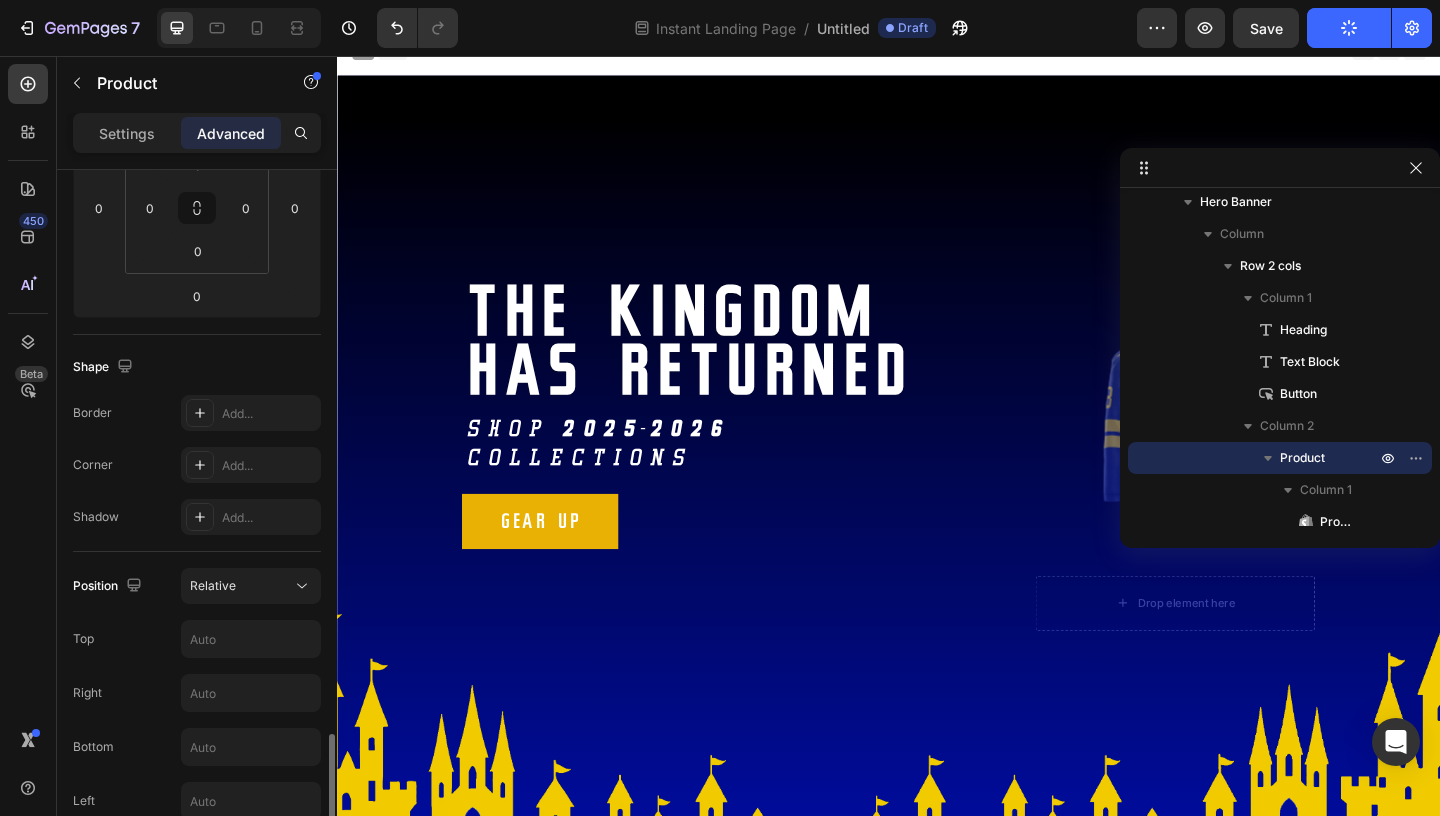 scroll, scrollTop: 694, scrollLeft: 0, axis: vertical 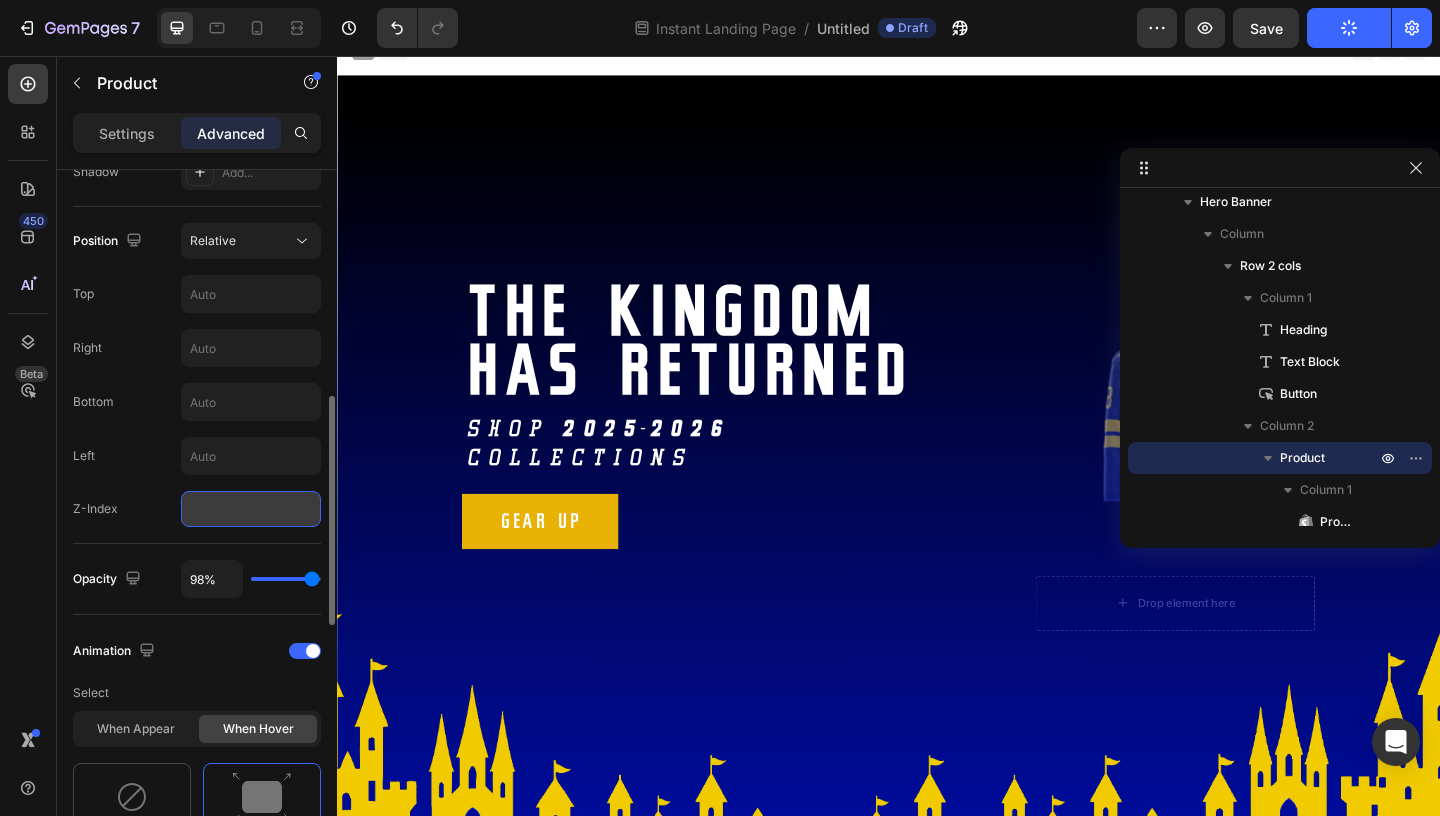 click at bounding box center (251, 509) 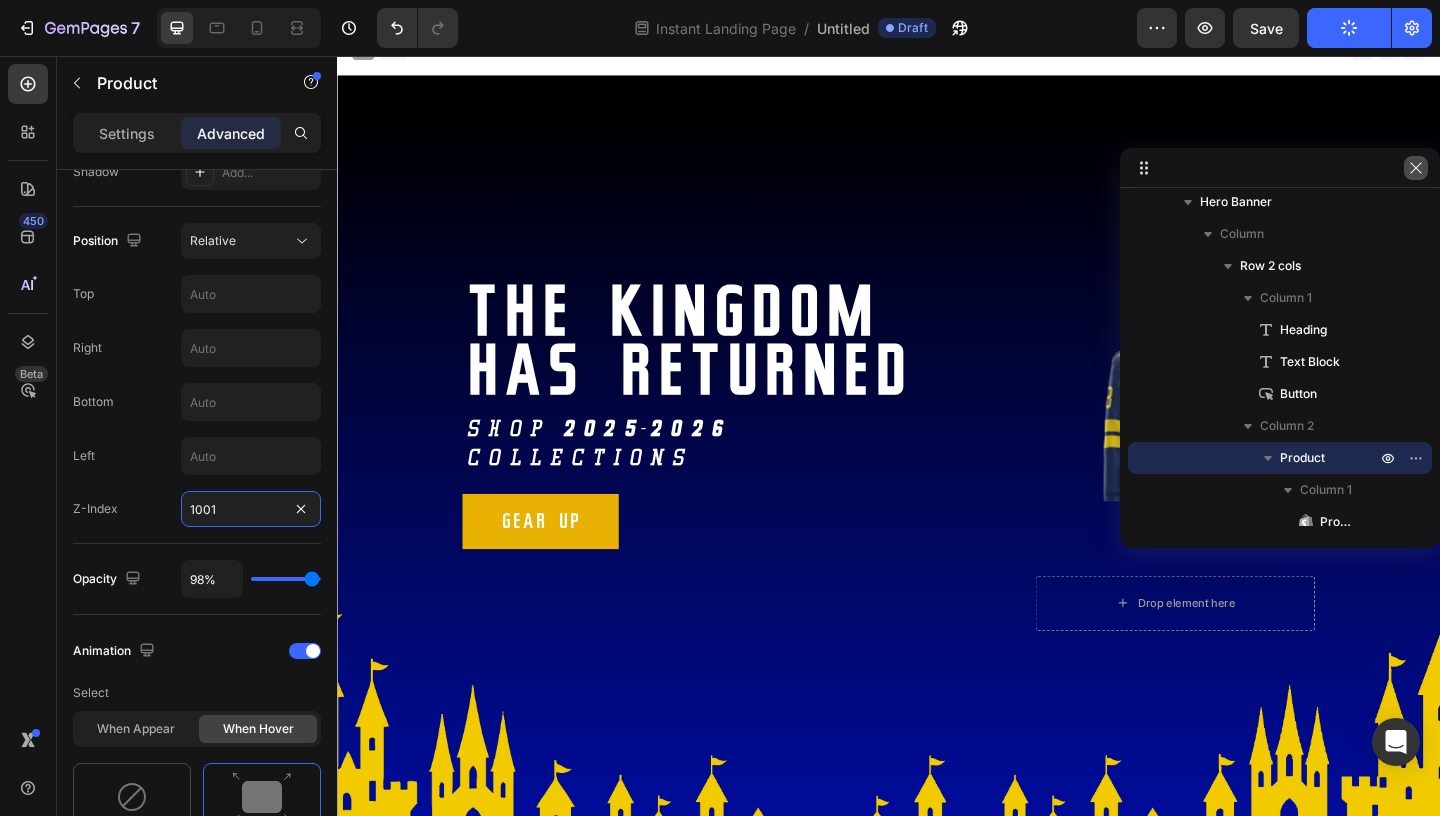 type on "1001" 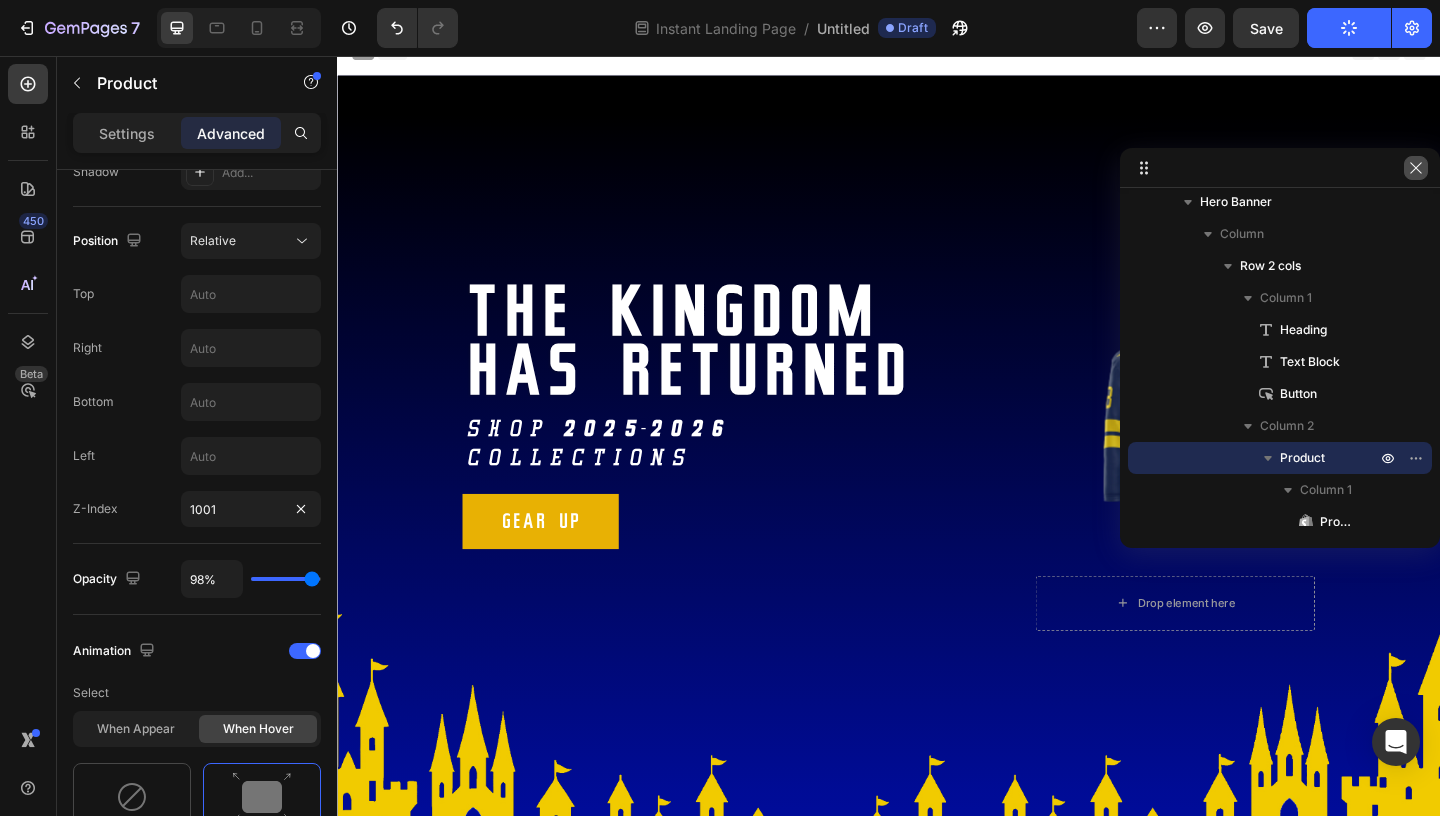 click 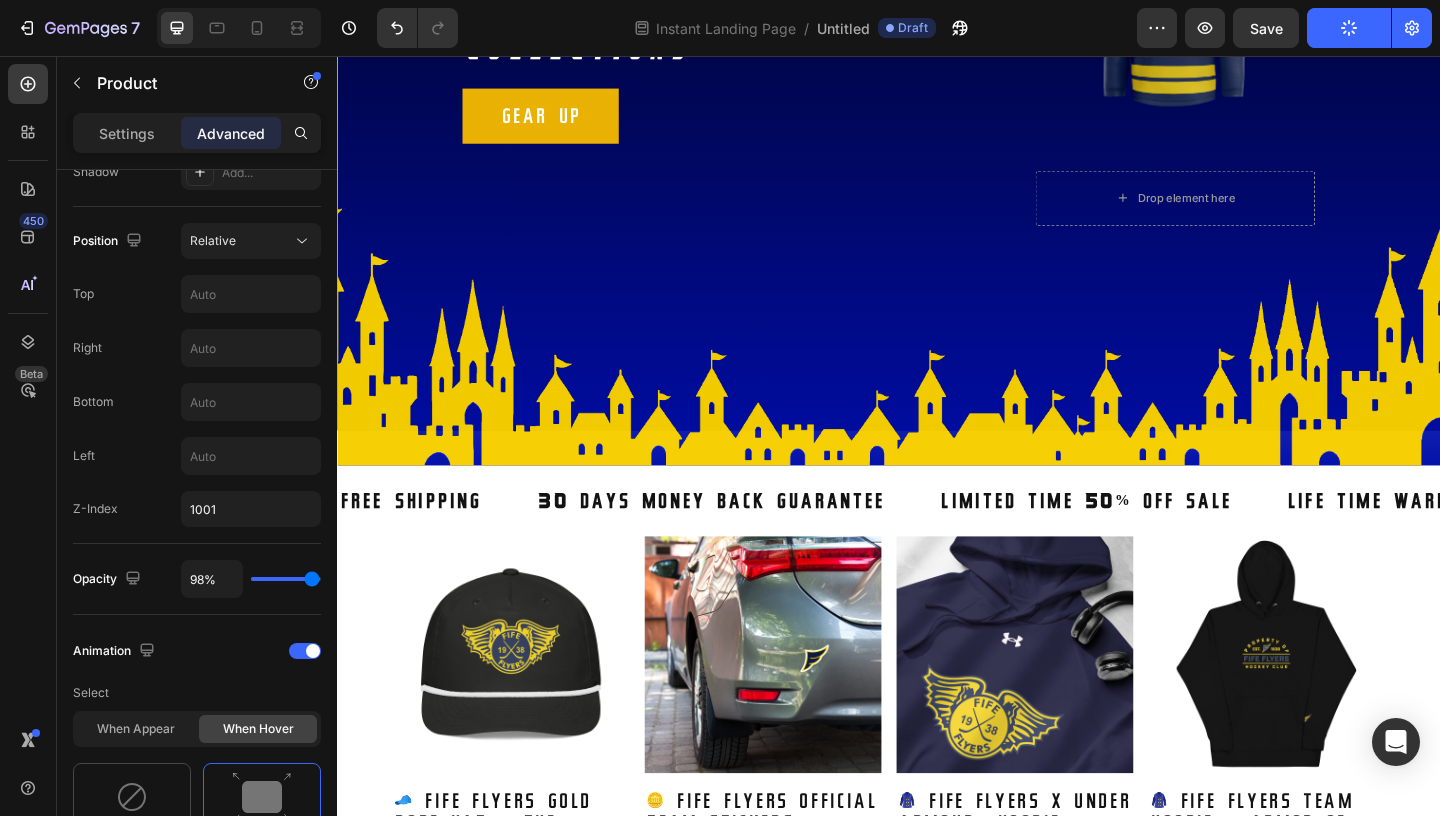 scroll, scrollTop: 459, scrollLeft: 0, axis: vertical 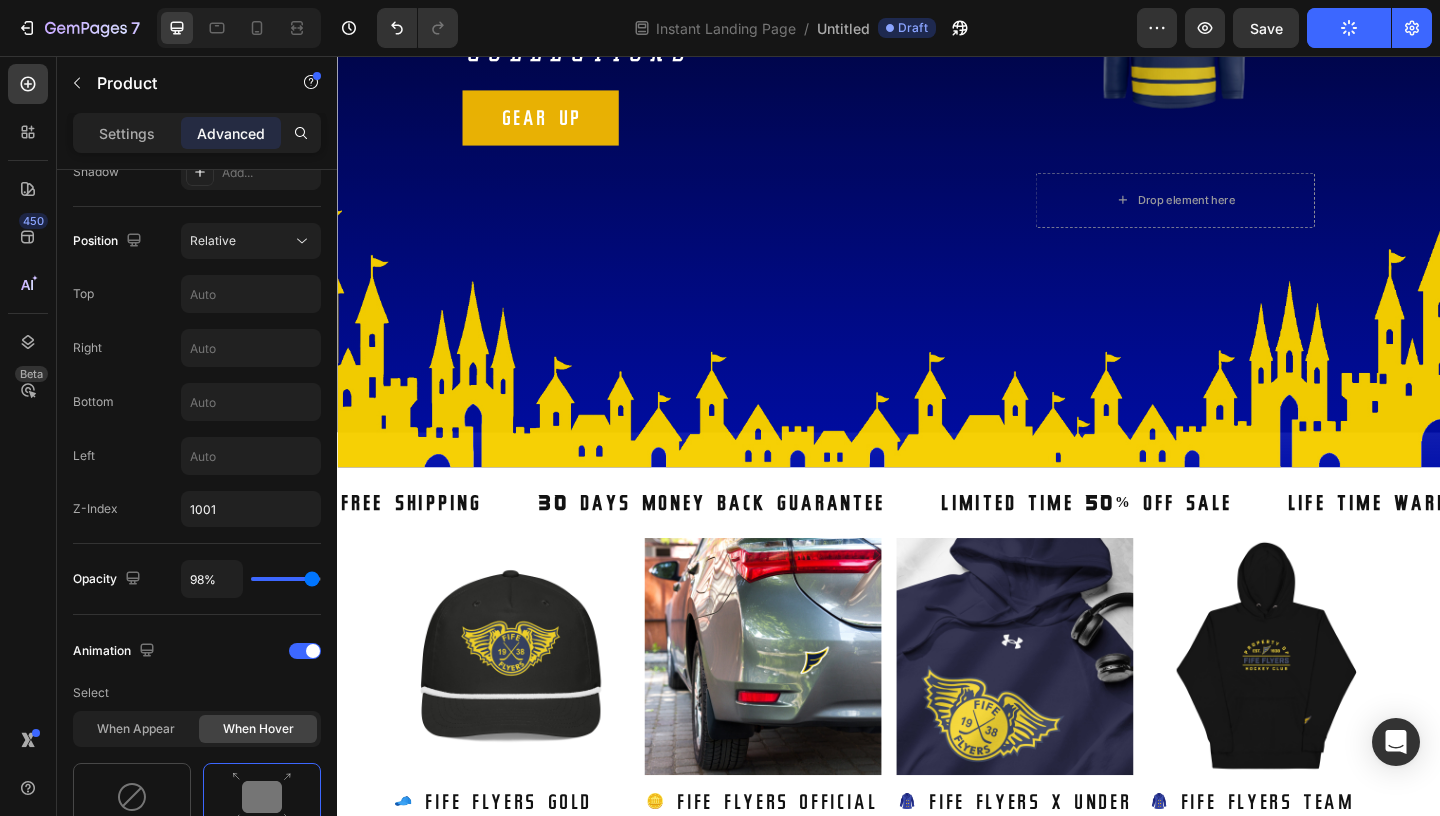 click on "Publish" 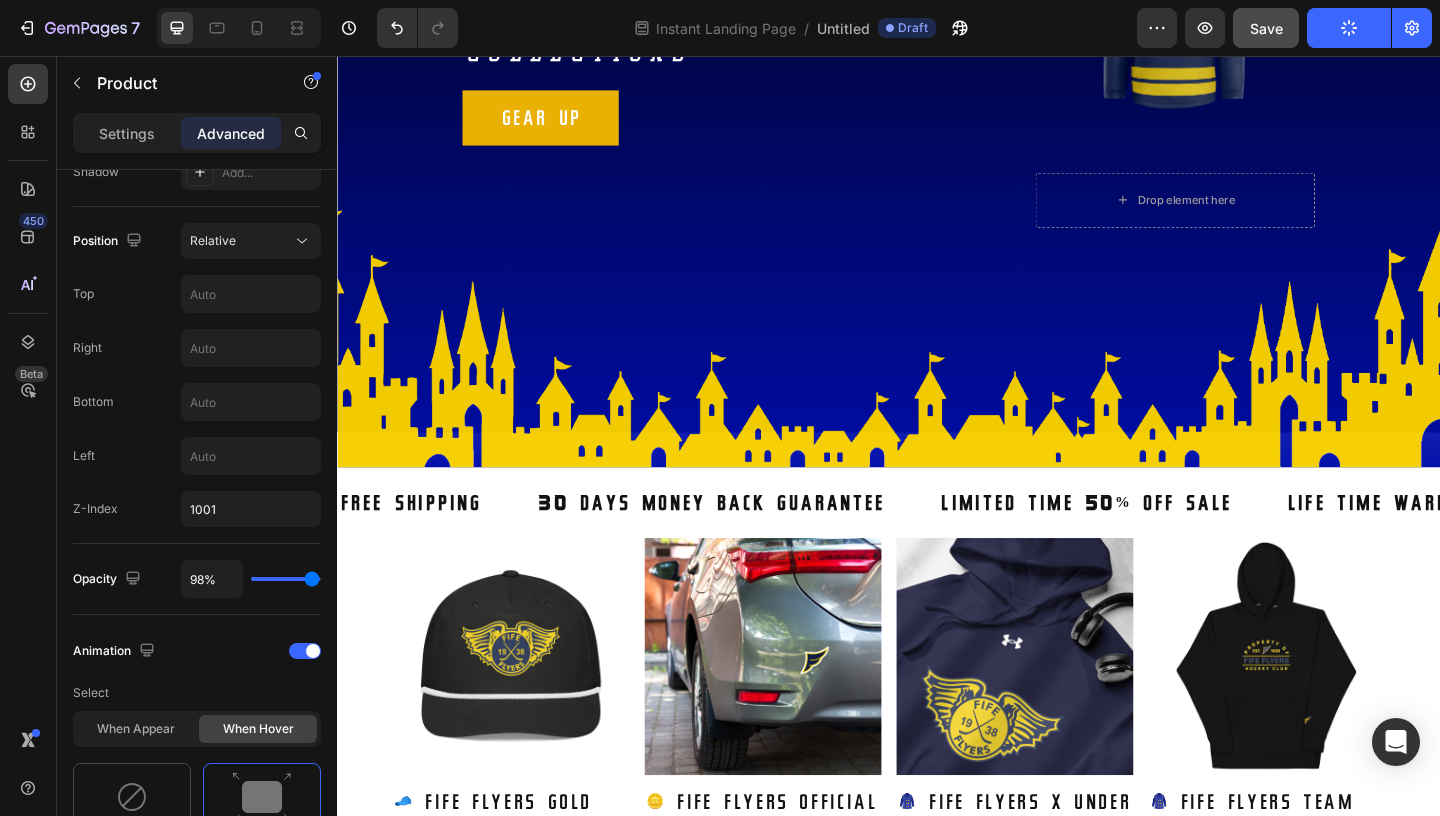 click on "Save" at bounding box center [1266, 28] 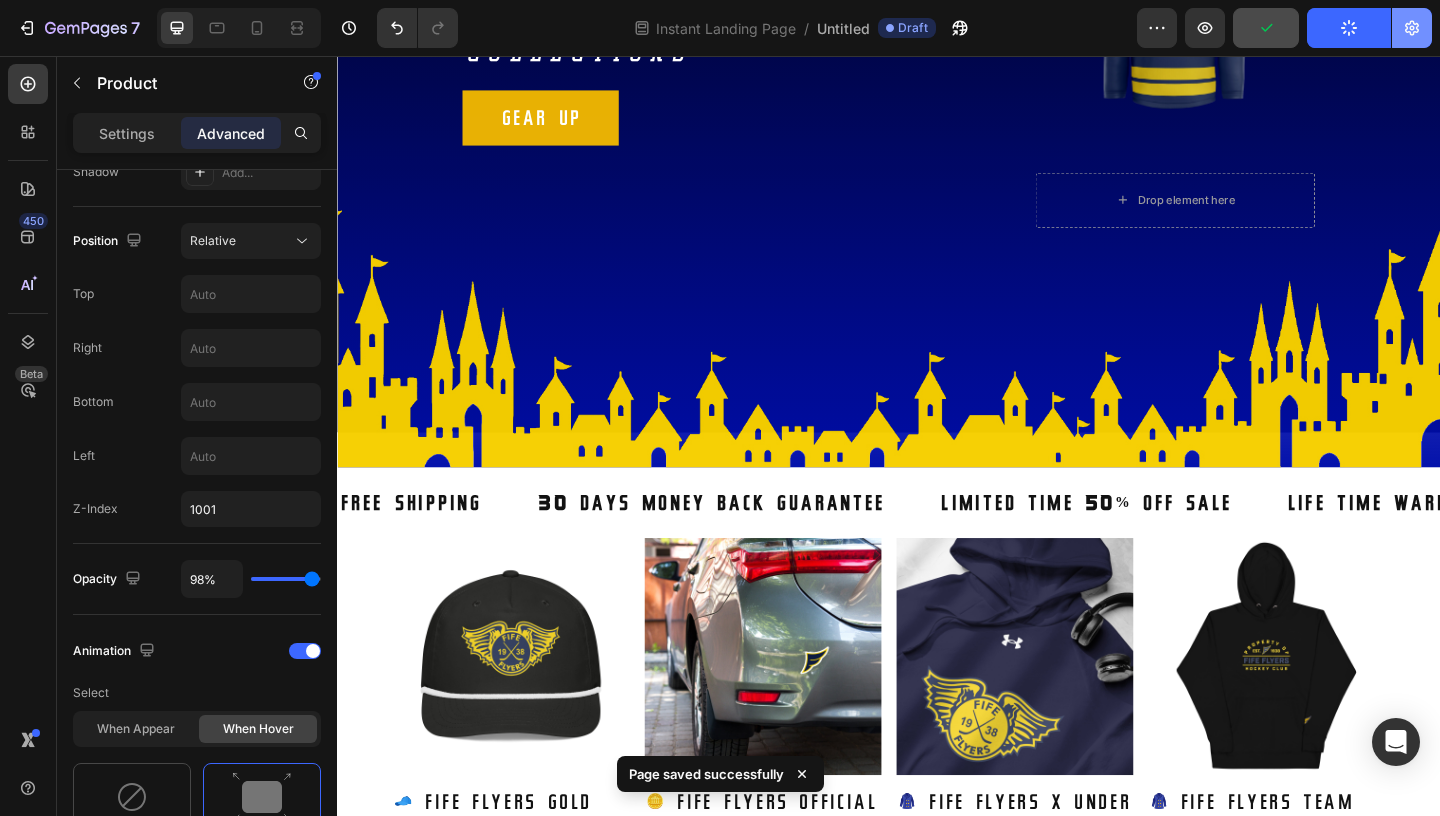 click 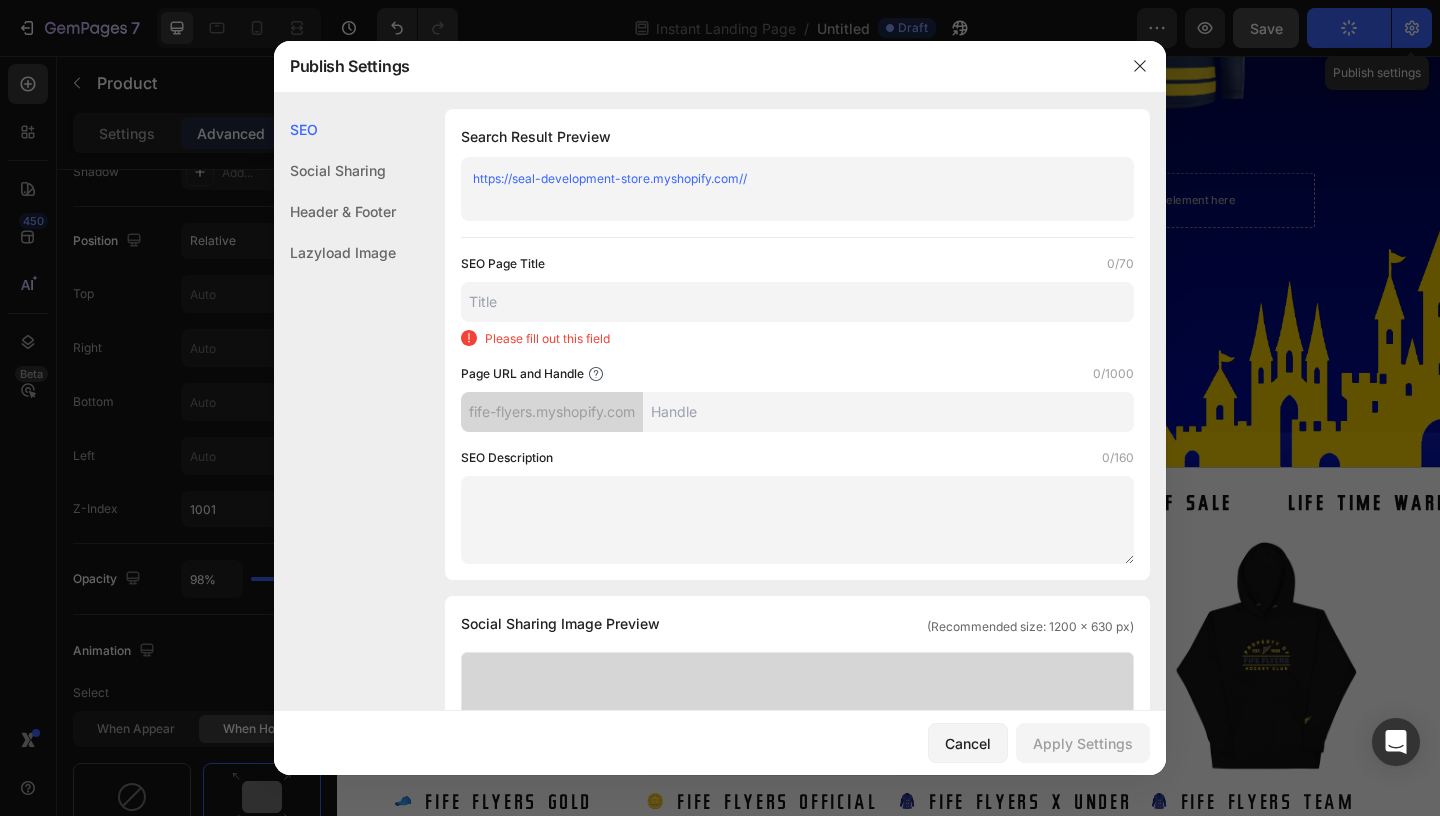 click on "https://seal-development-store.myshopify.com//" at bounding box center [610, 178] 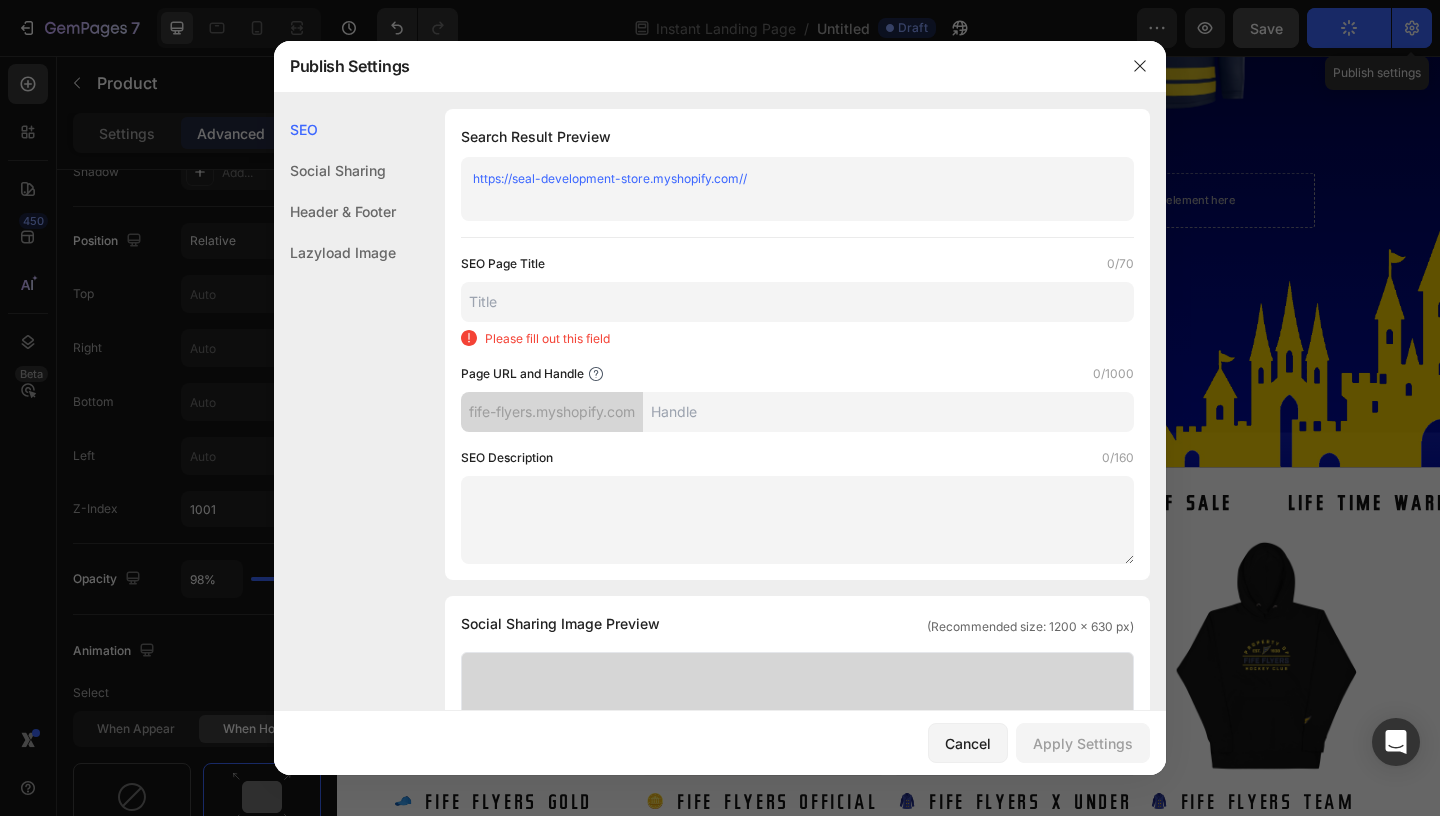 click at bounding box center (797, 302) 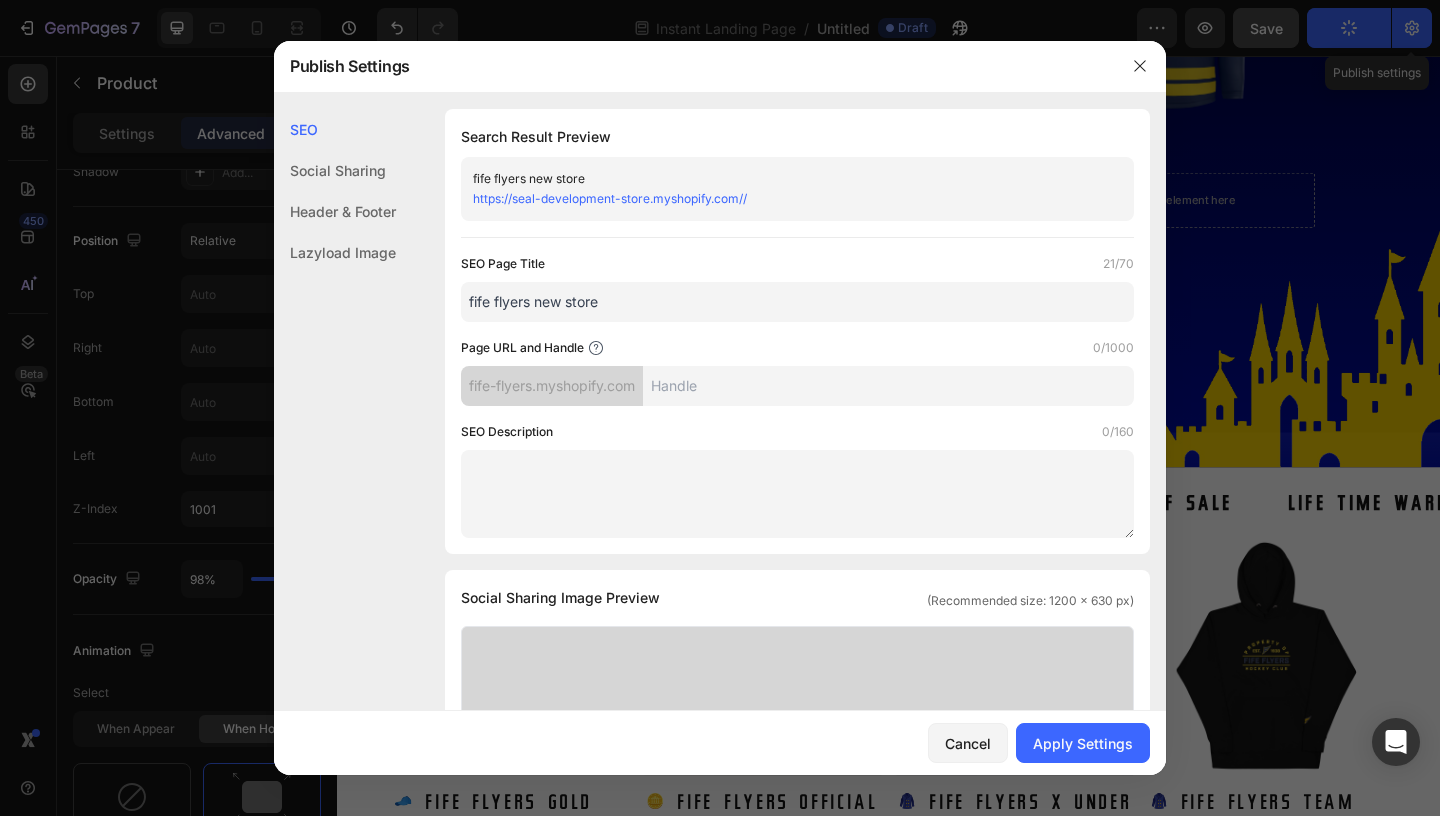 type on "fife flyers new store" 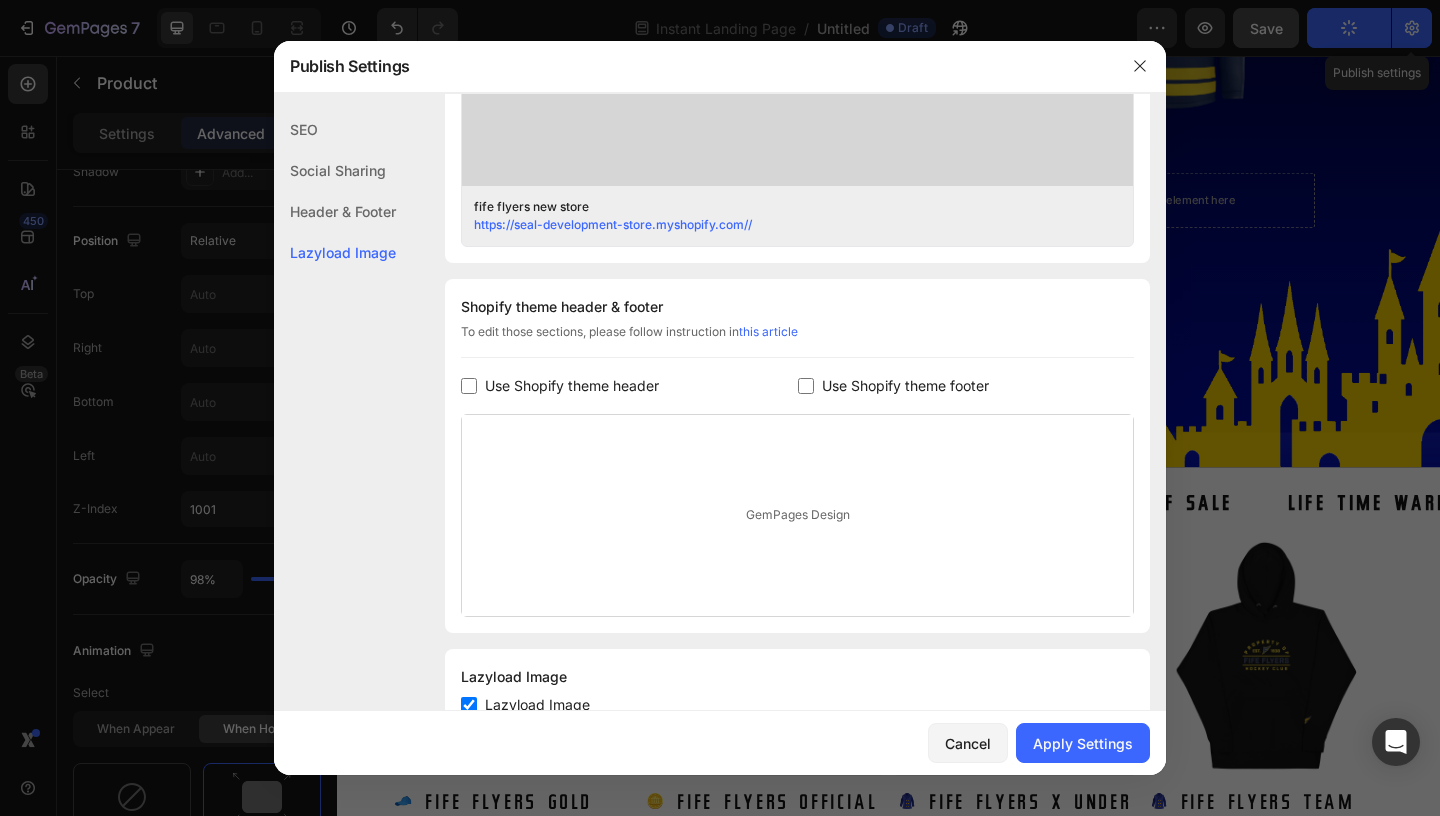 scroll, scrollTop: 841, scrollLeft: 0, axis: vertical 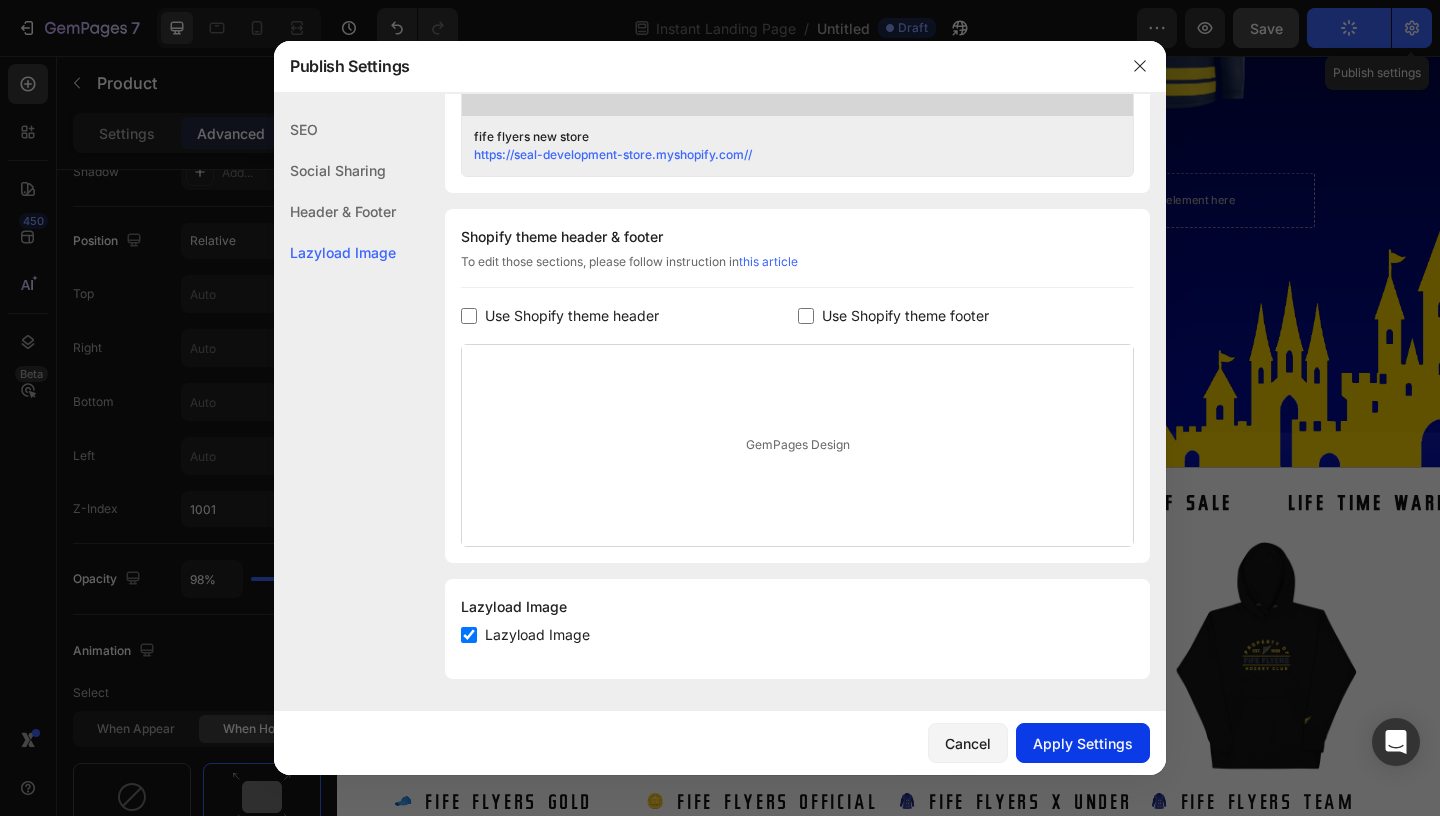 click on "Apply Settings" at bounding box center [1083, 743] 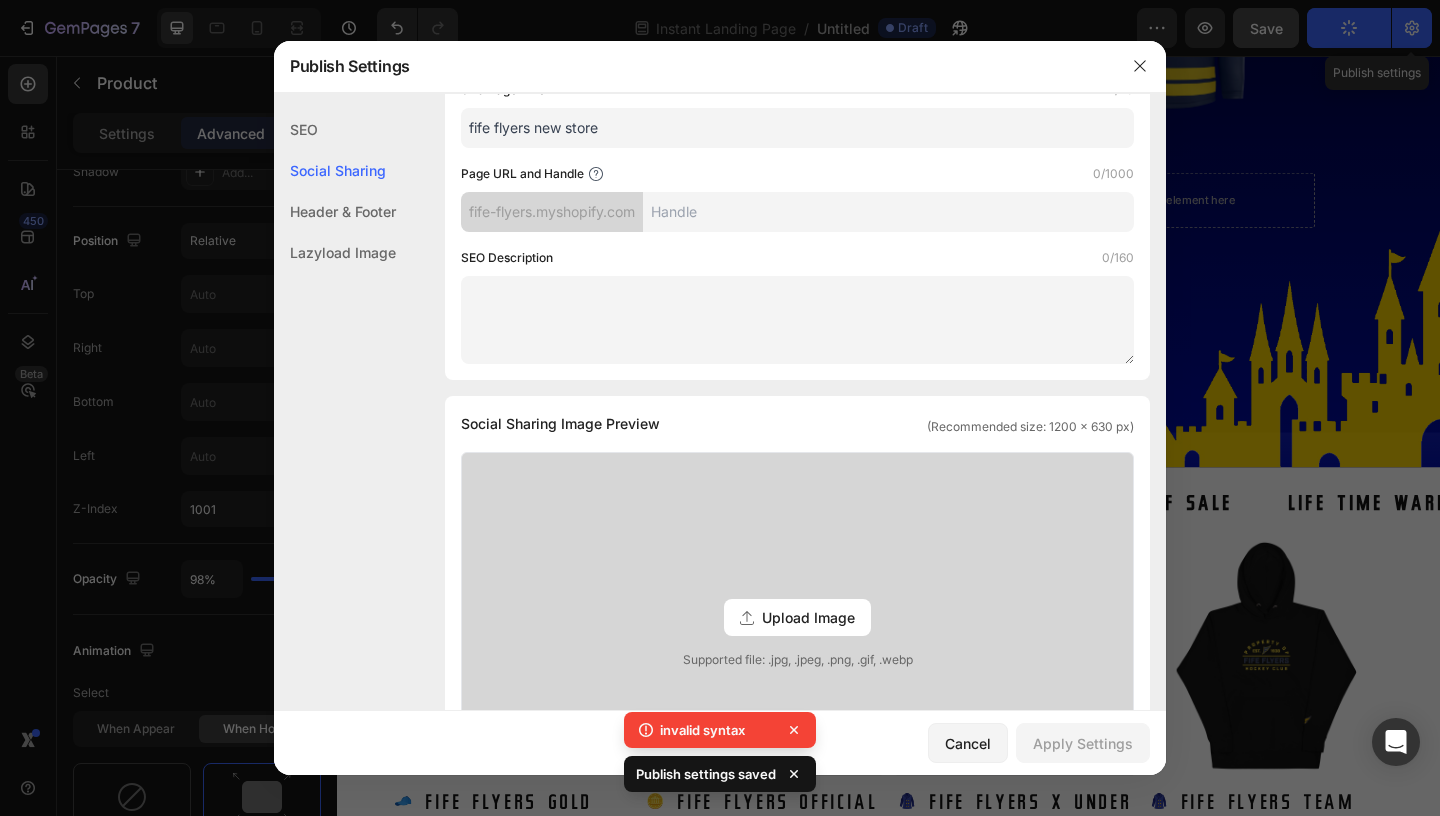 scroll, scrollTop: 0, scrollLeft: 0, axis: both 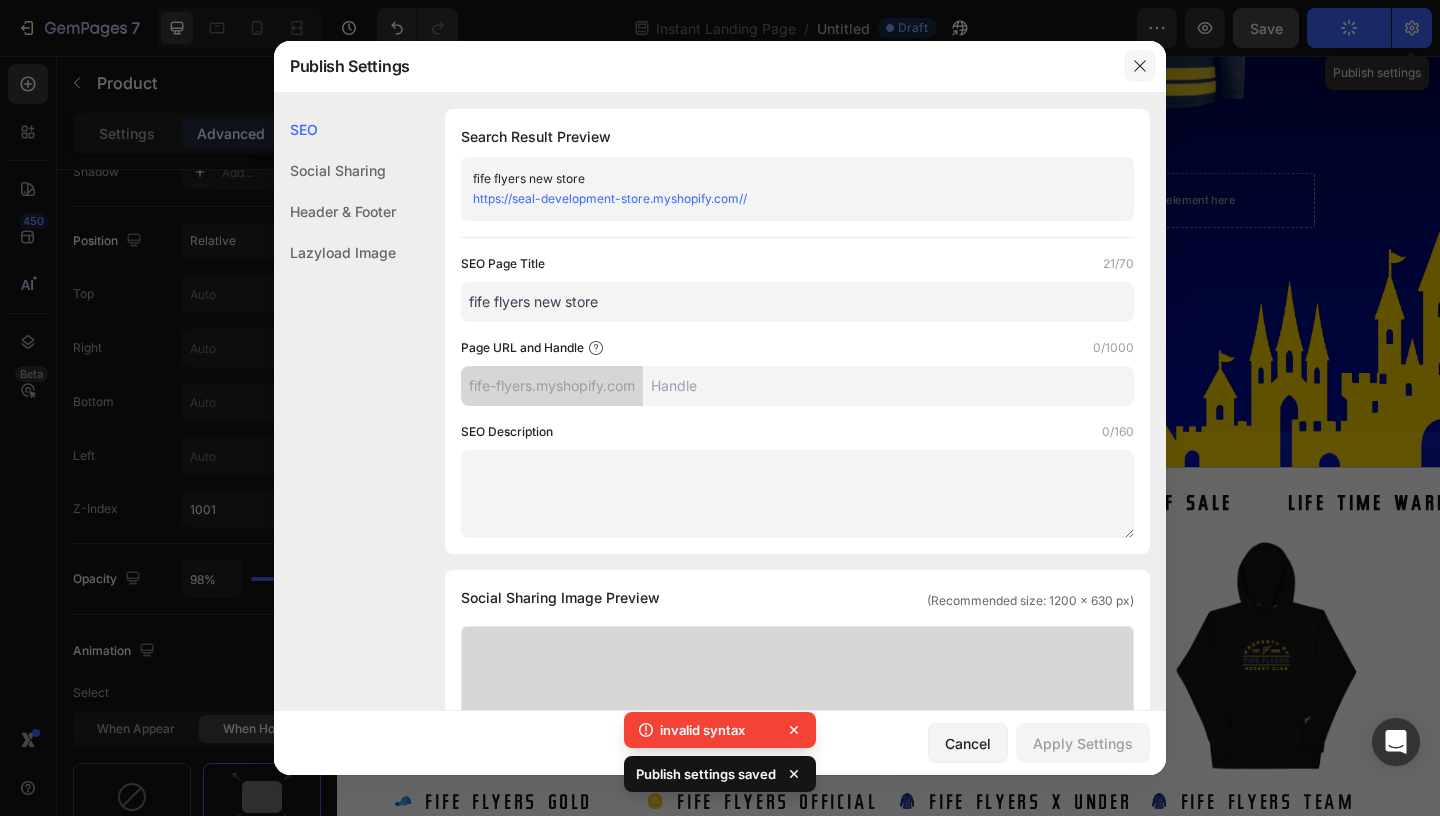 click 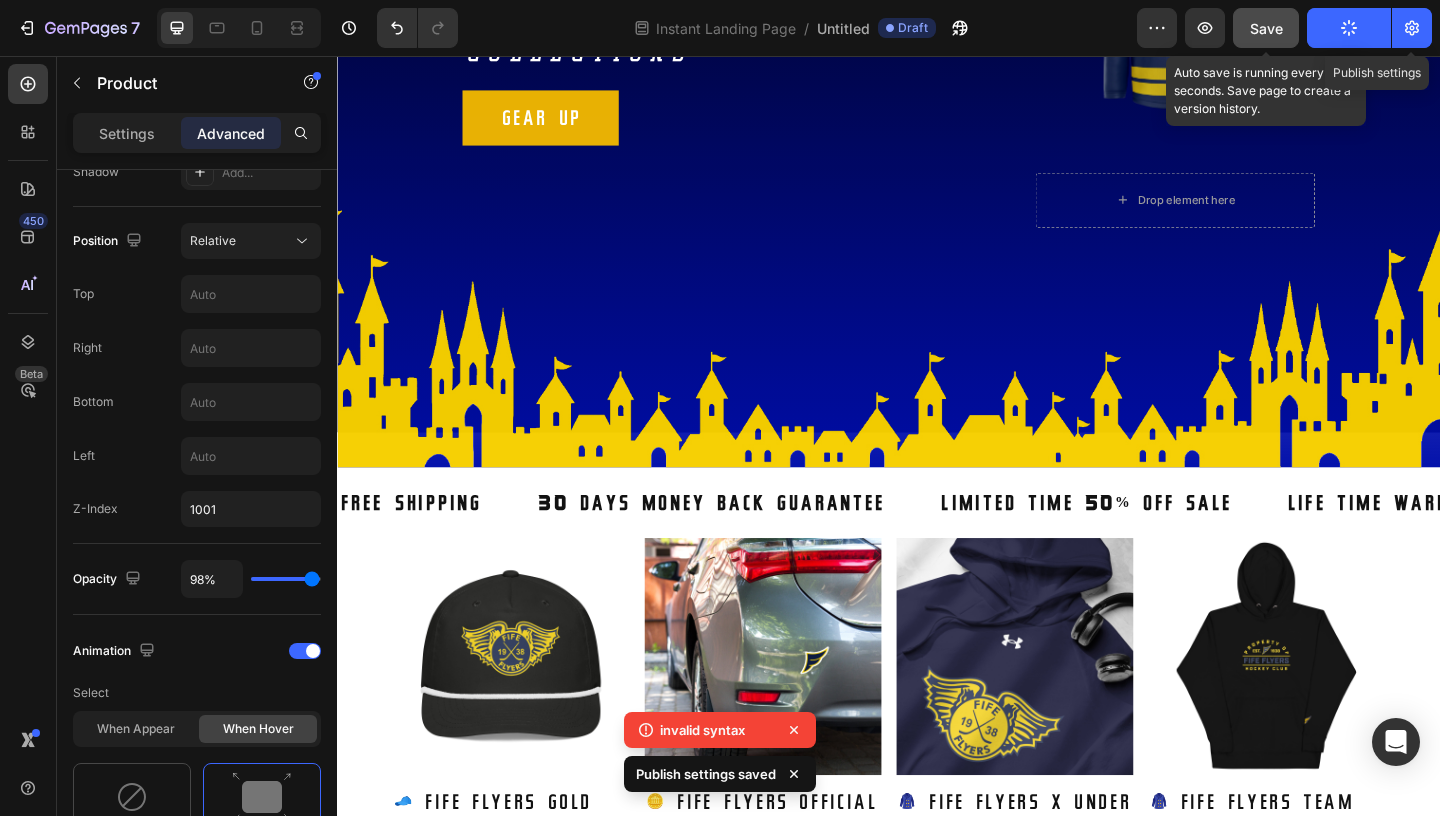 click on "Save" 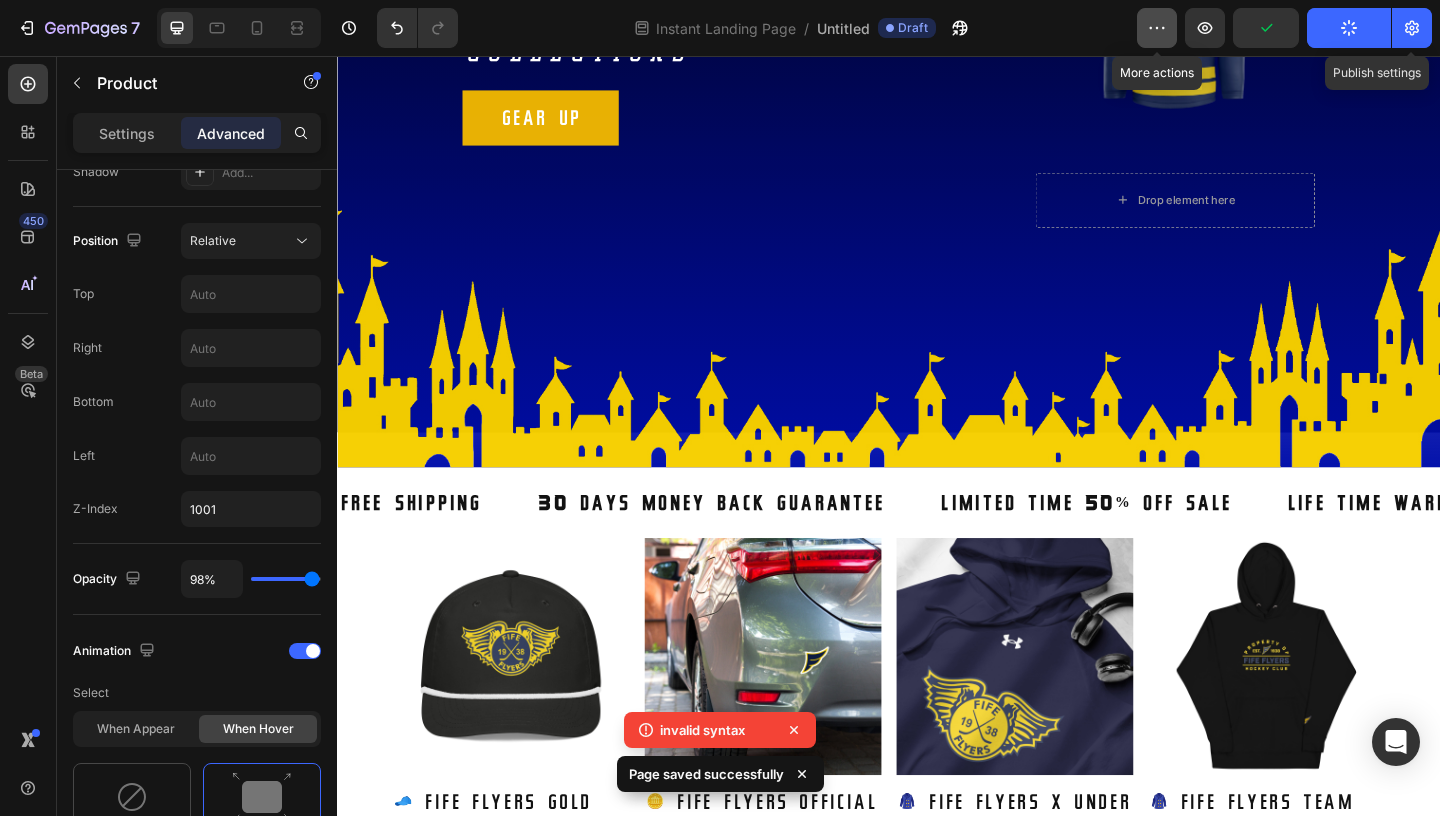 click 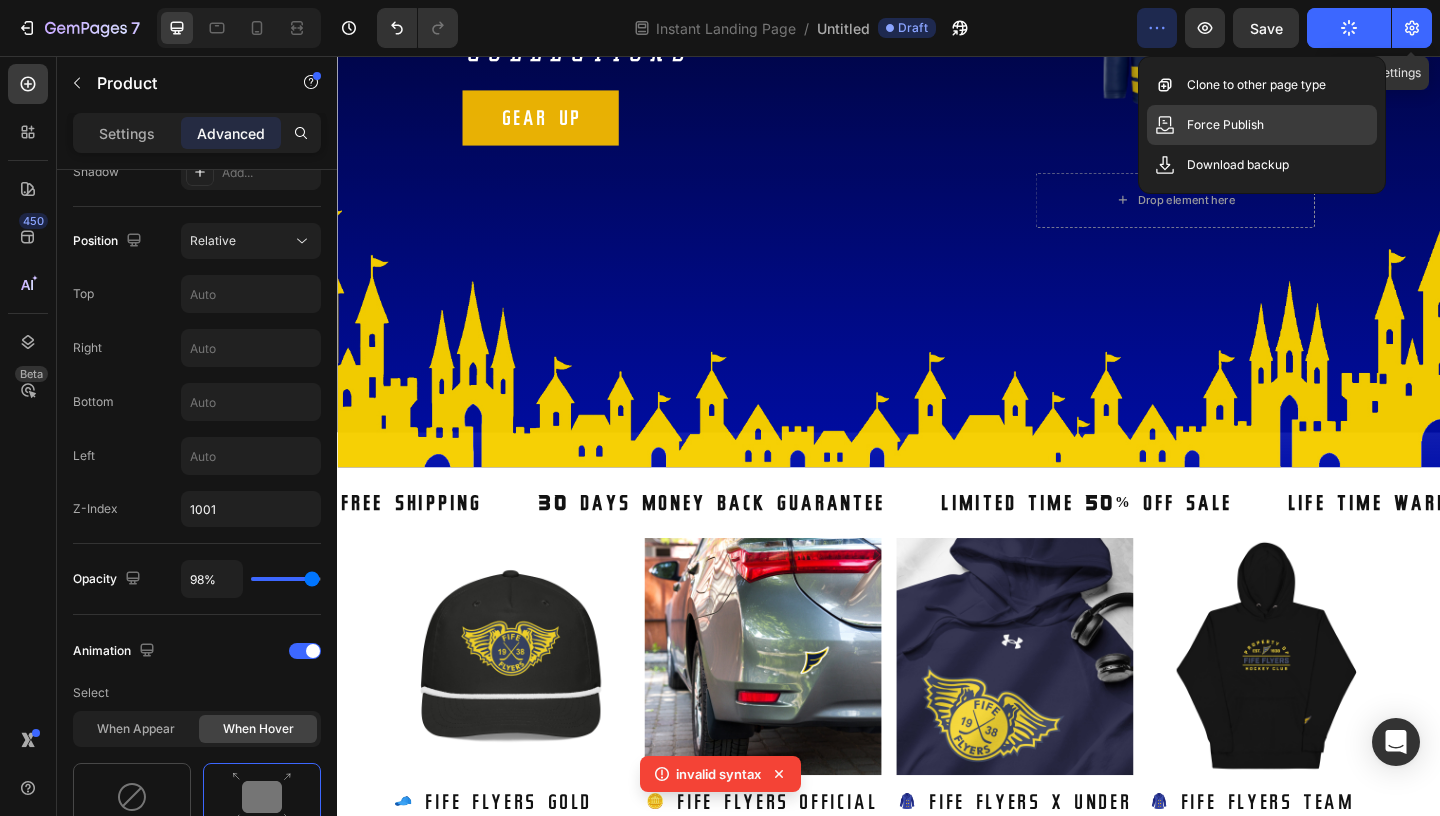 click on "Force Publish" 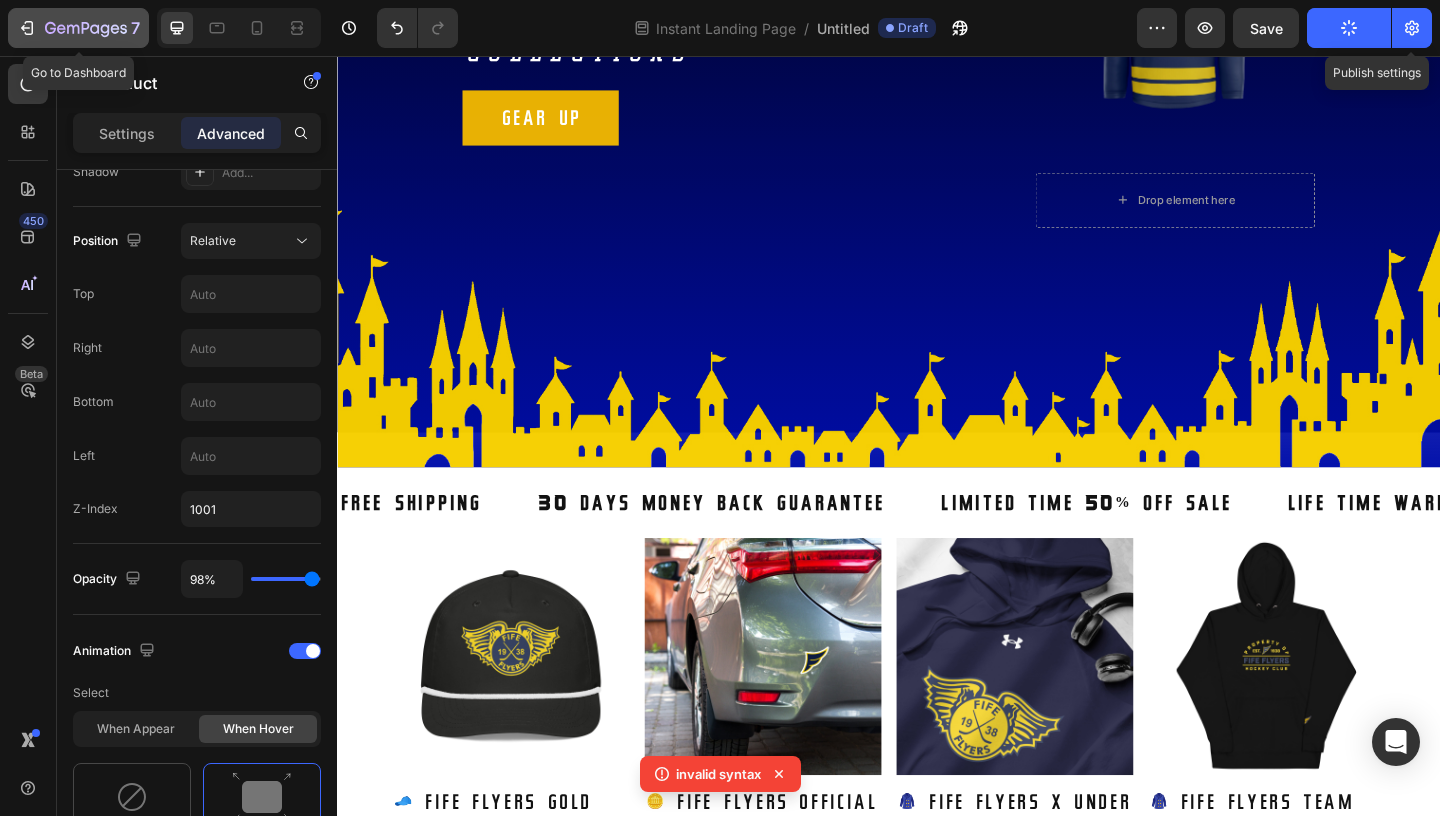 click 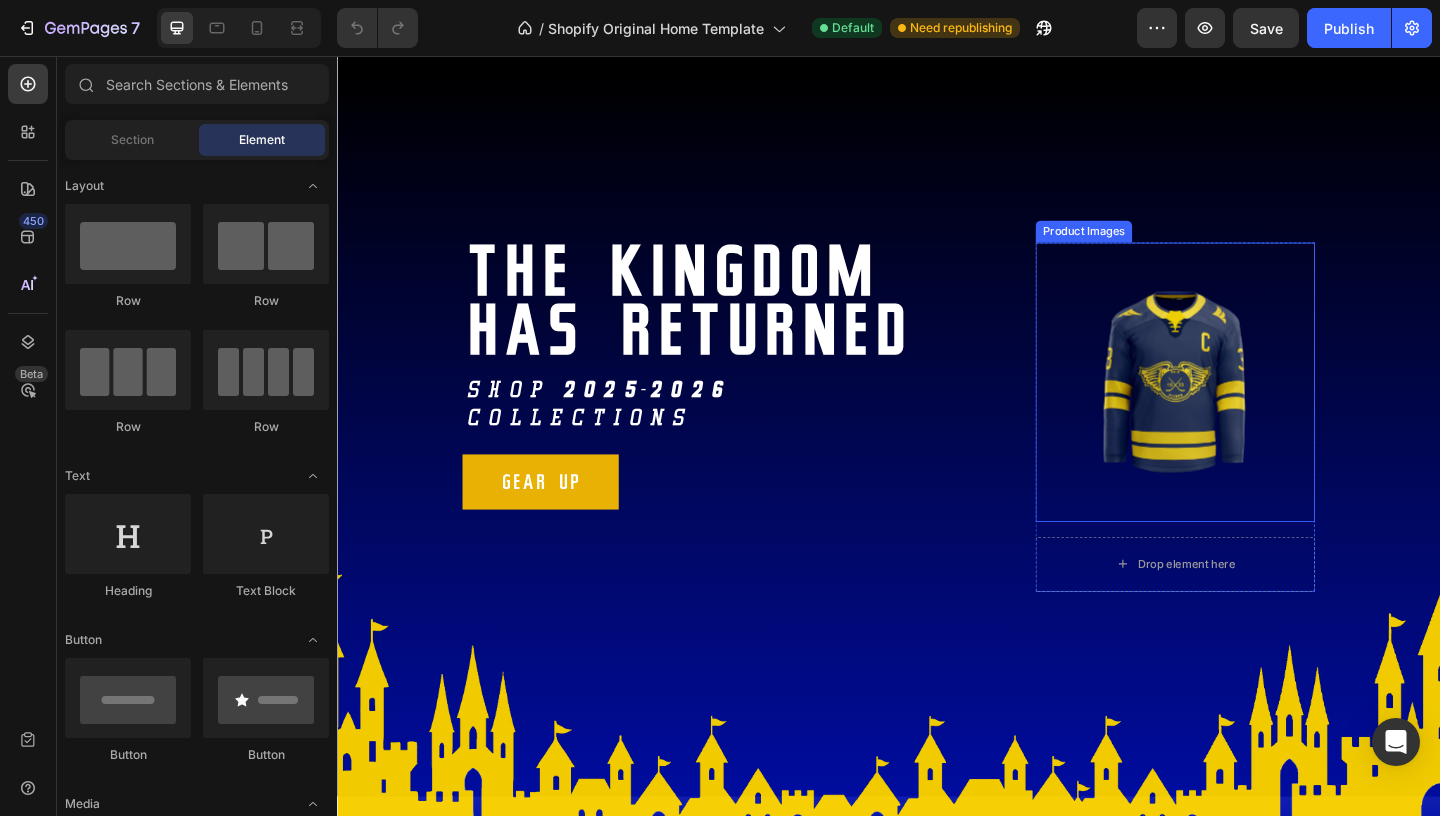 scroll, scrollTop: 0, scrollLeft: 0, axis: both 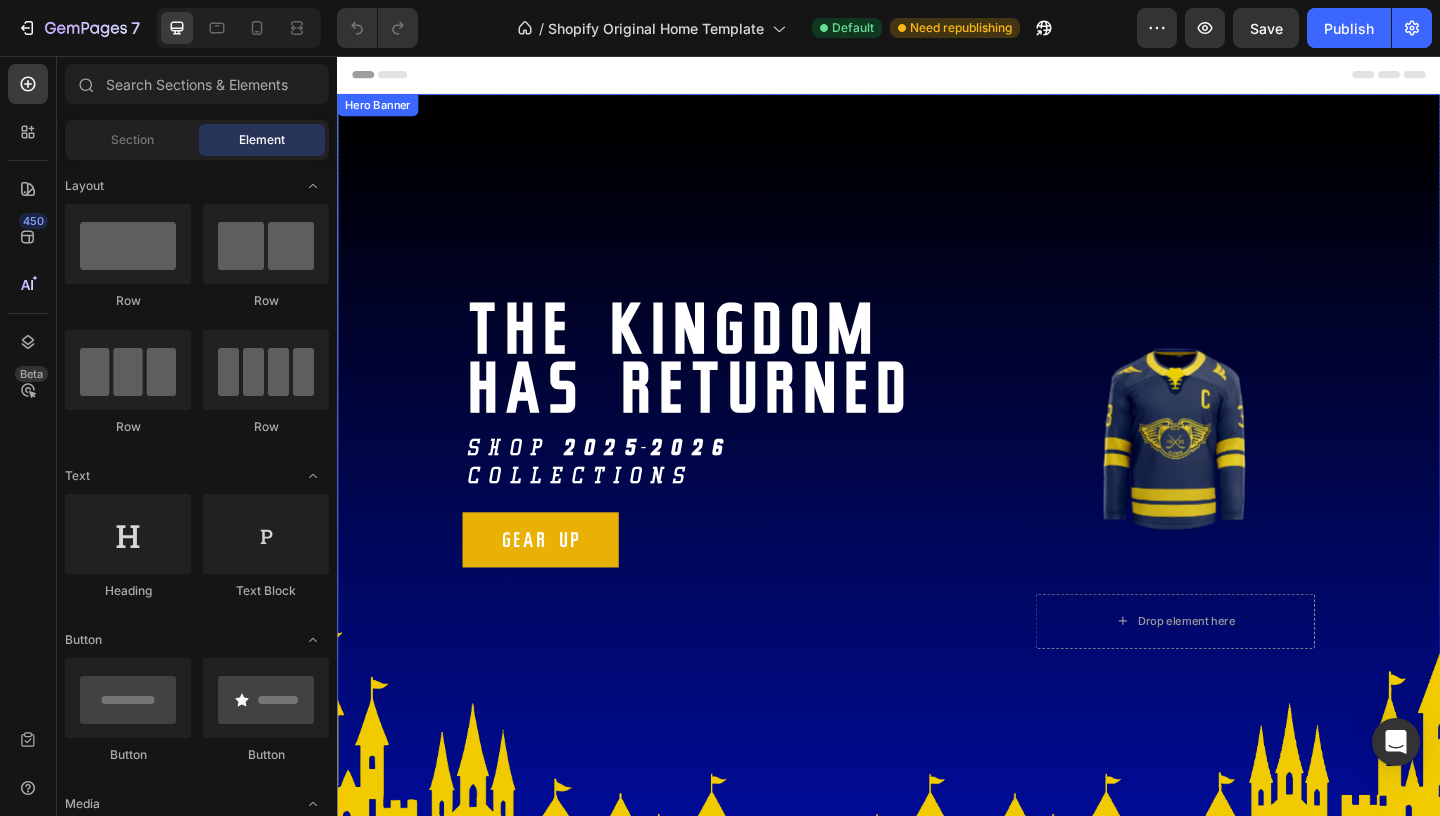 click at bounding box center [937, 510] 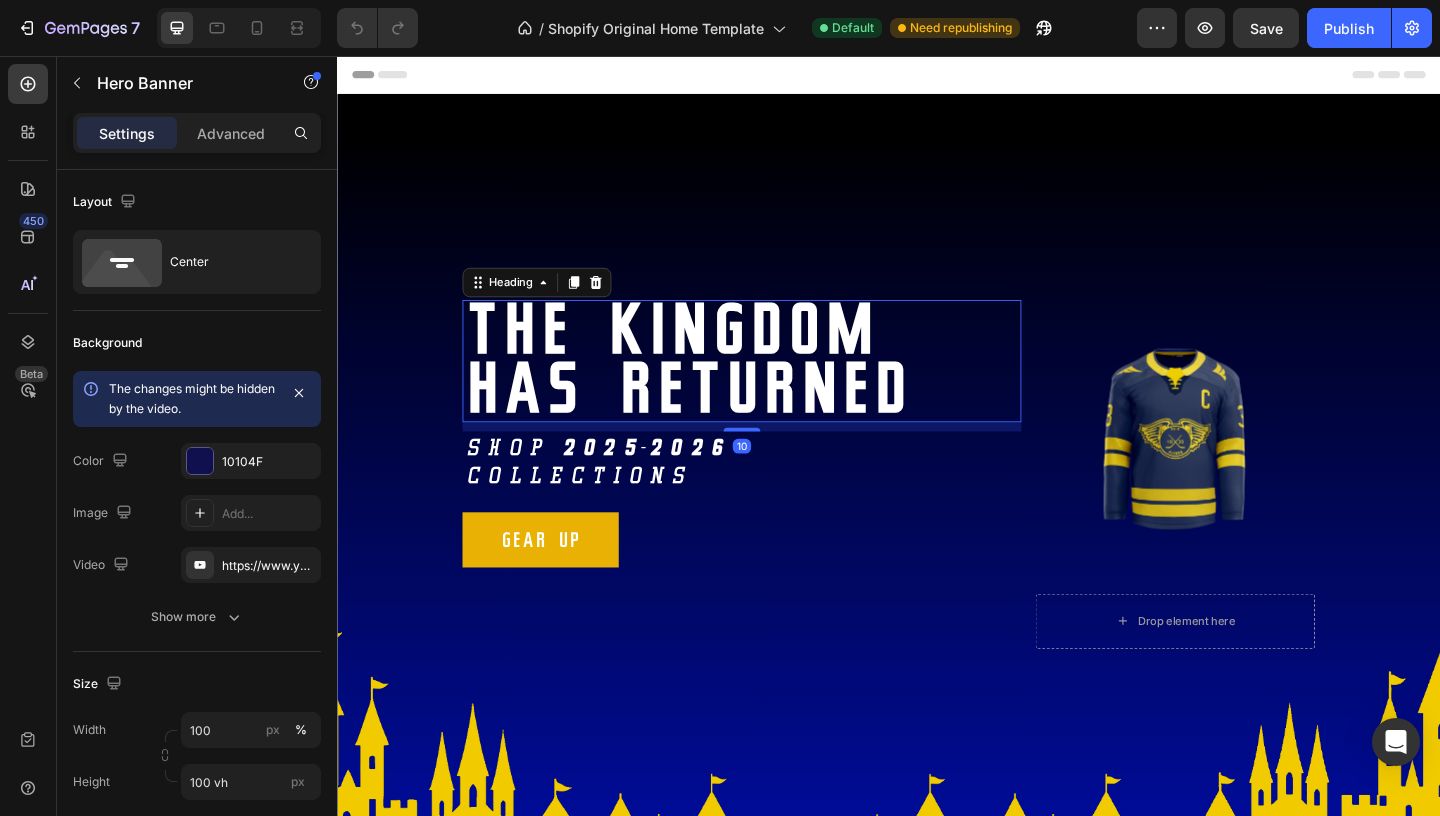 click on "THE KINGDOM  HAS RETURNED" at bounding box center (777, 388) 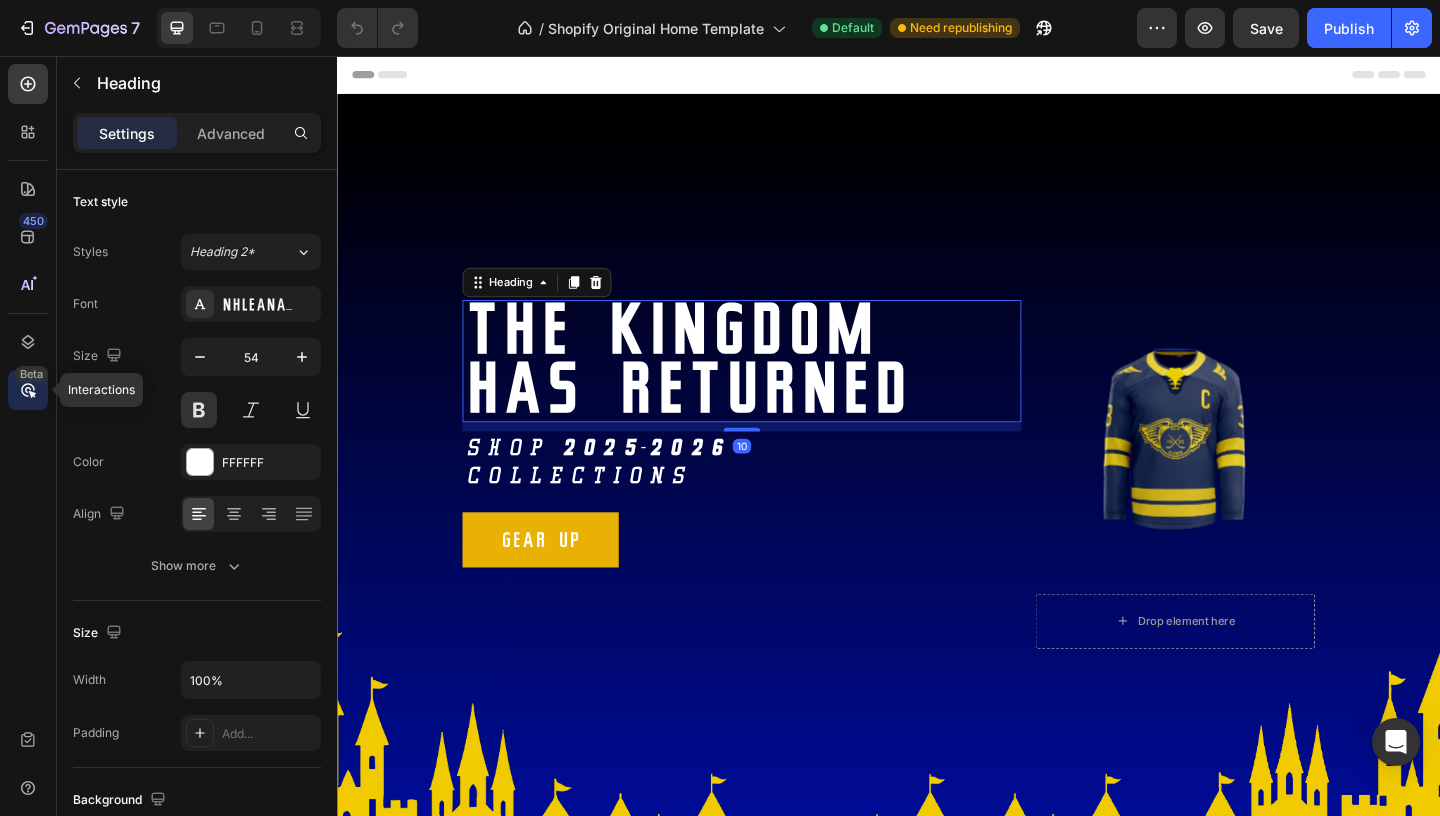 click 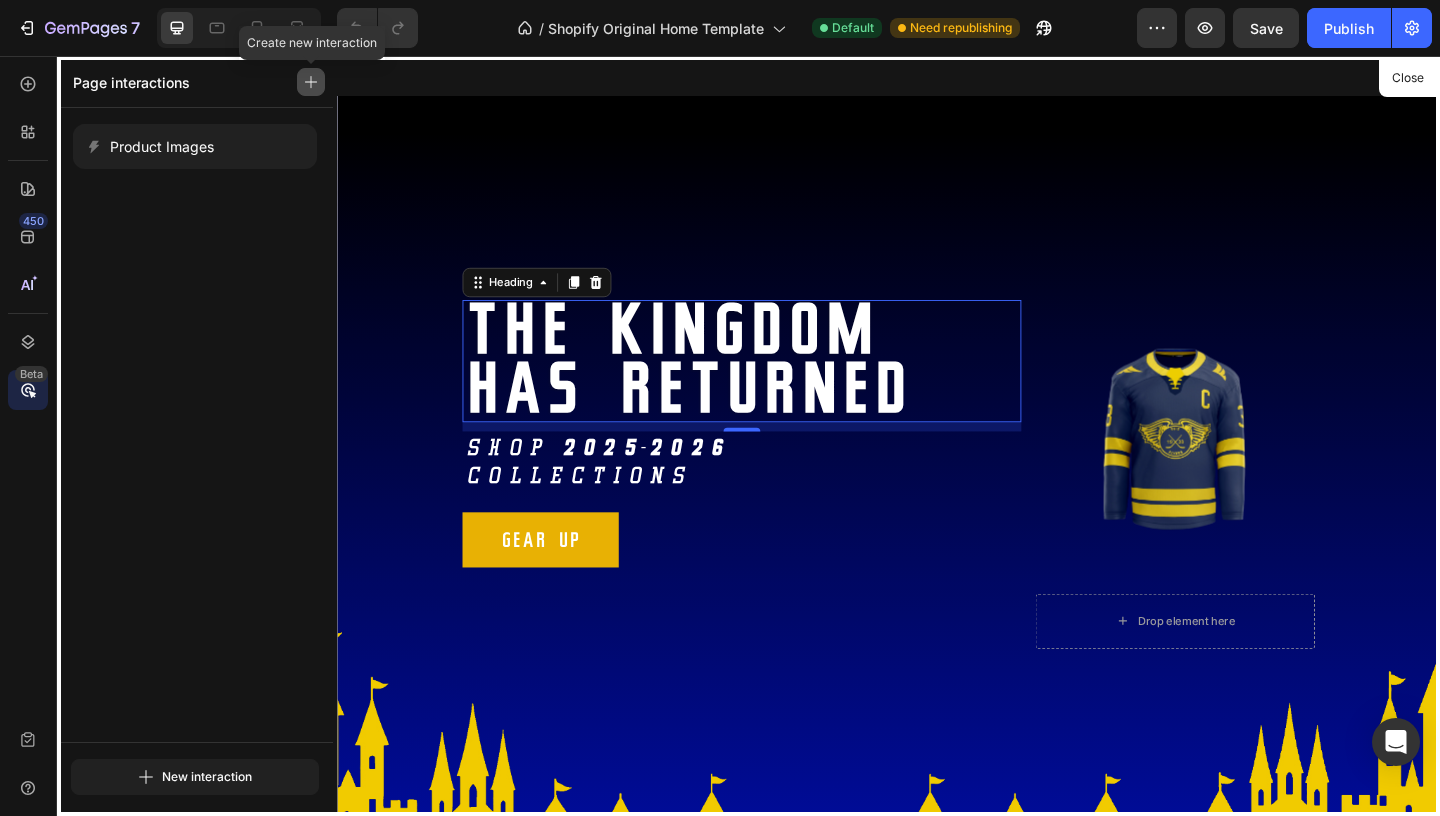 click 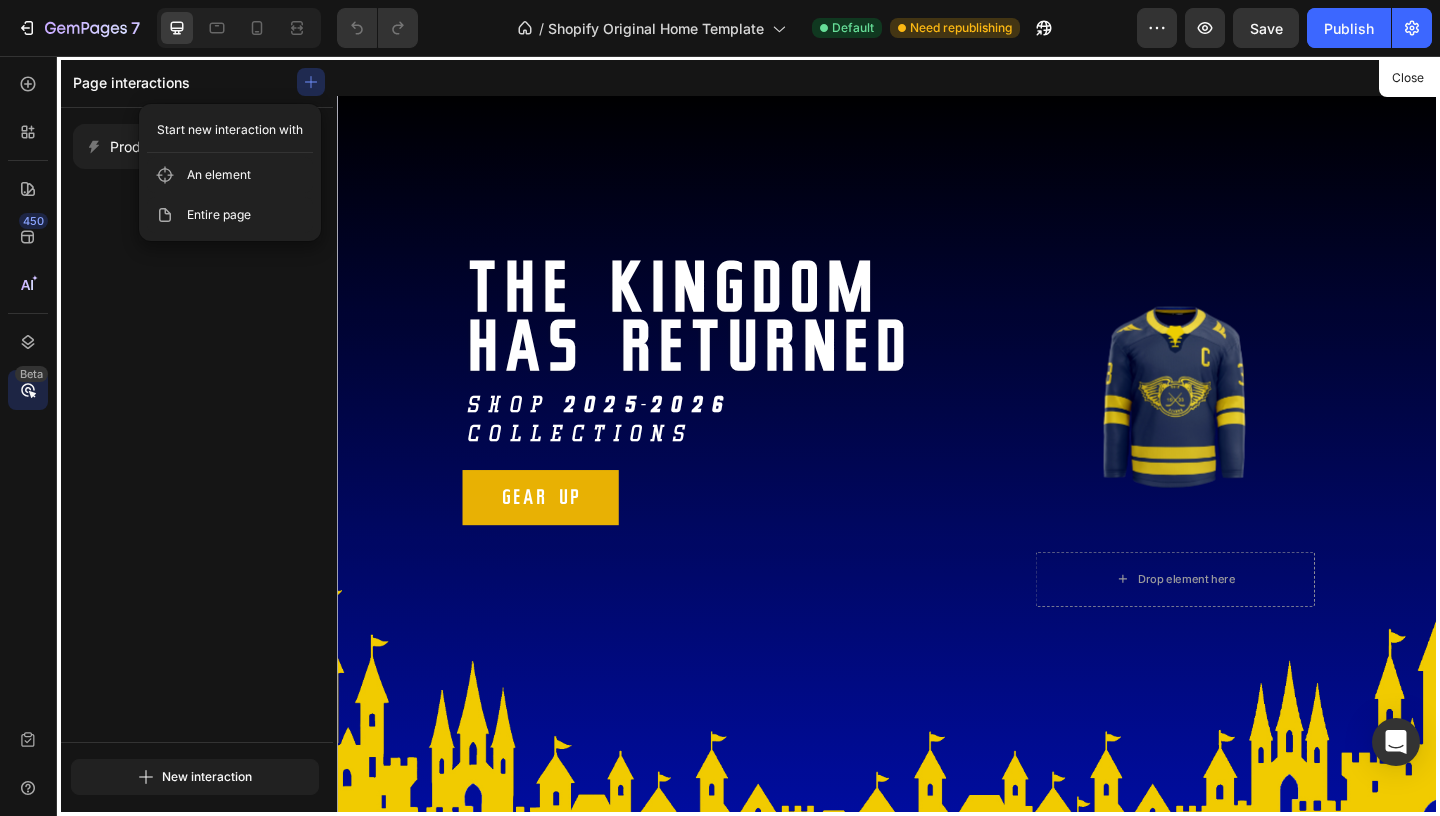 scroll, scrollTop: 0, scrollLeft: 0, axis: both 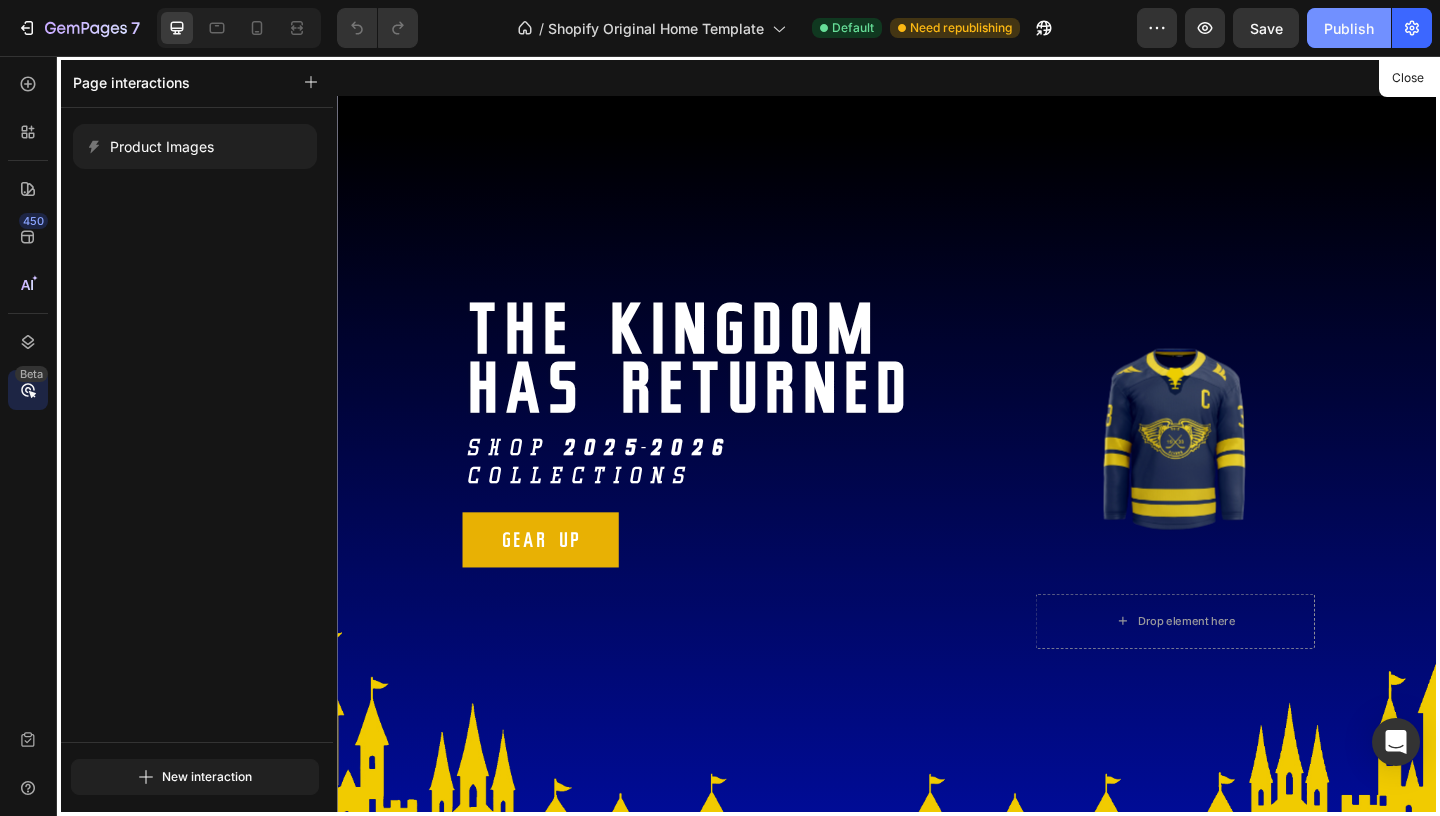 click on "Publish" 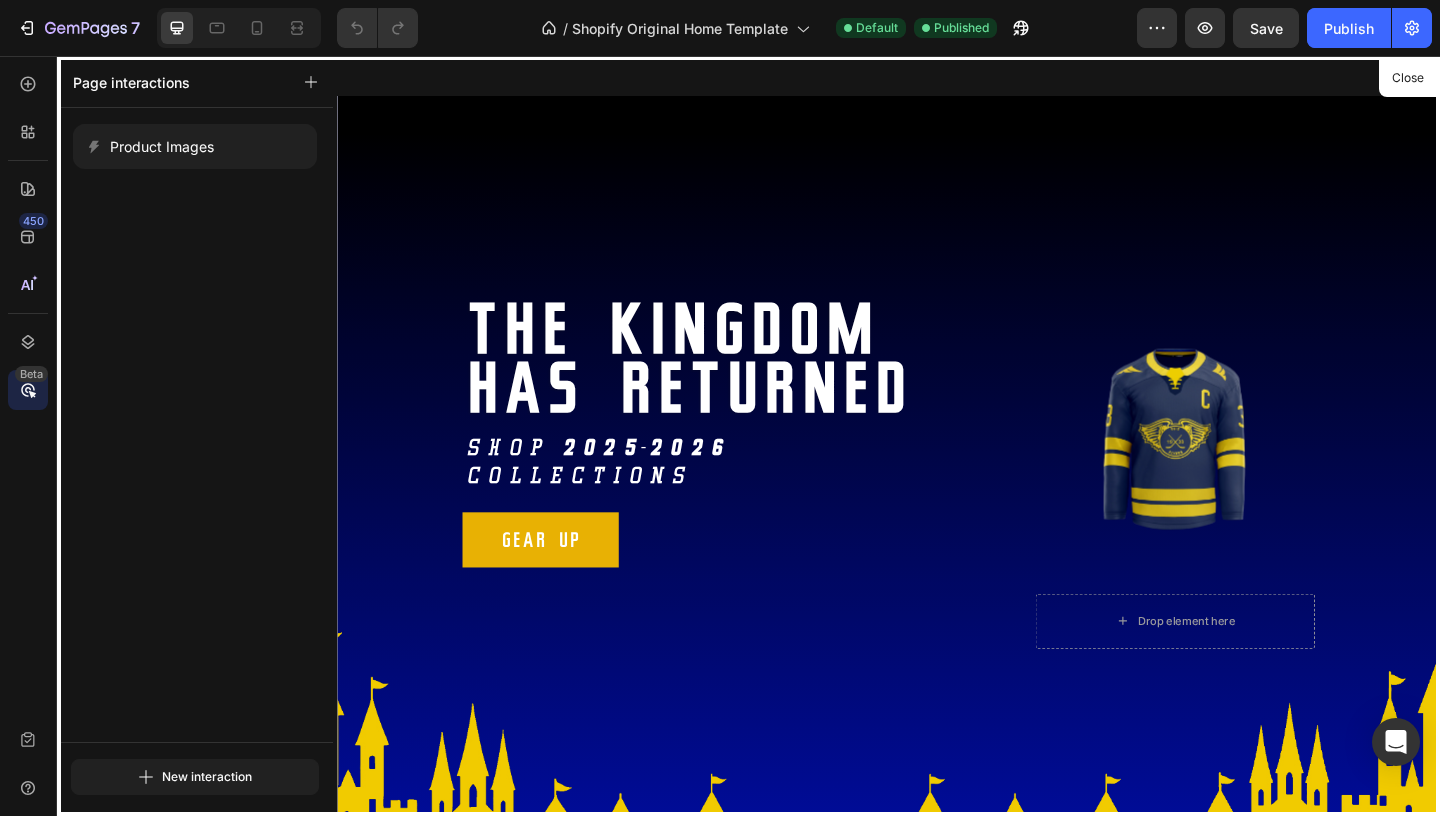 click at bounding box center [937, 469] 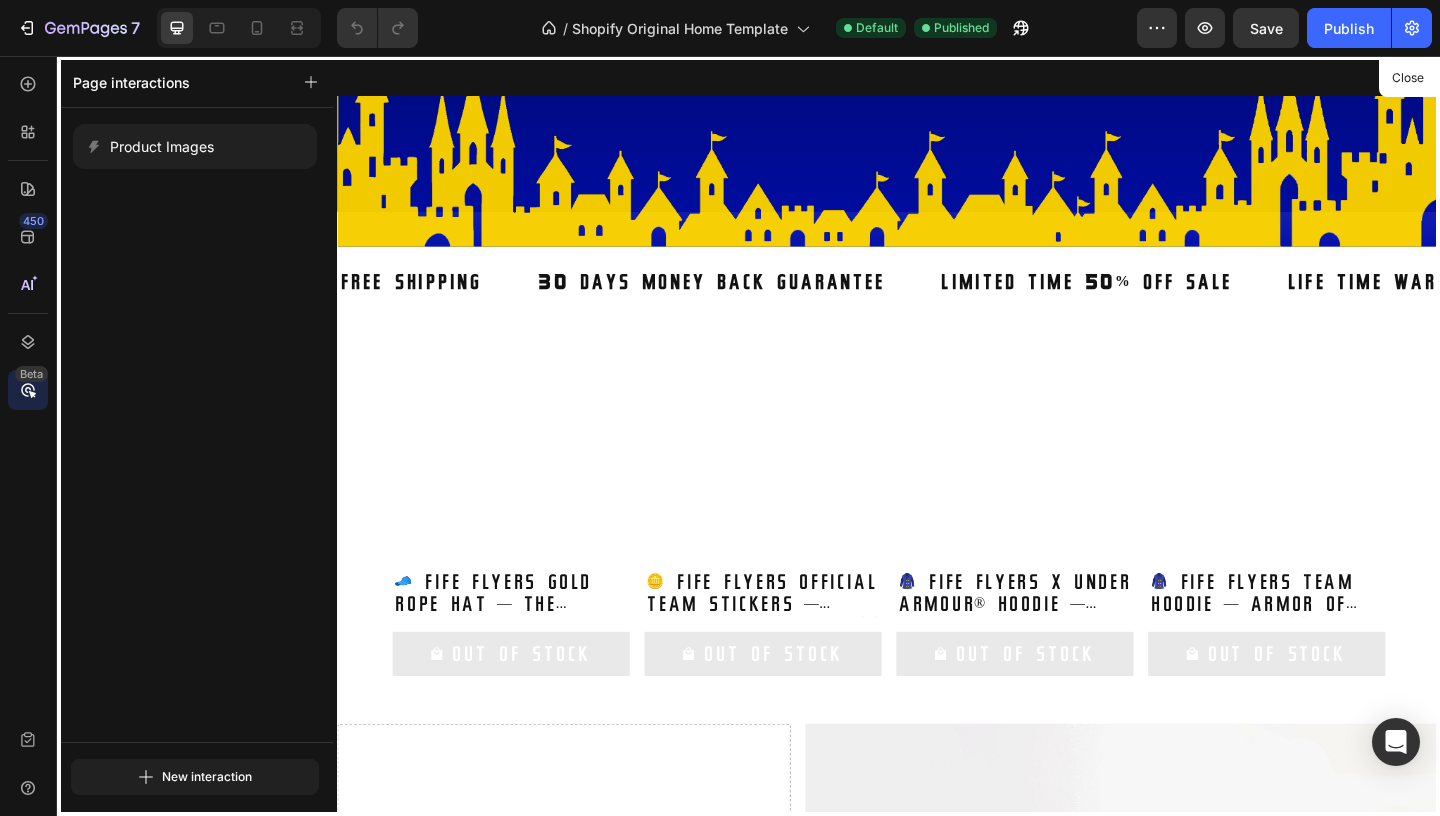 scroll, scrollTop: 613, scrollLeft: 0, axis: vertical 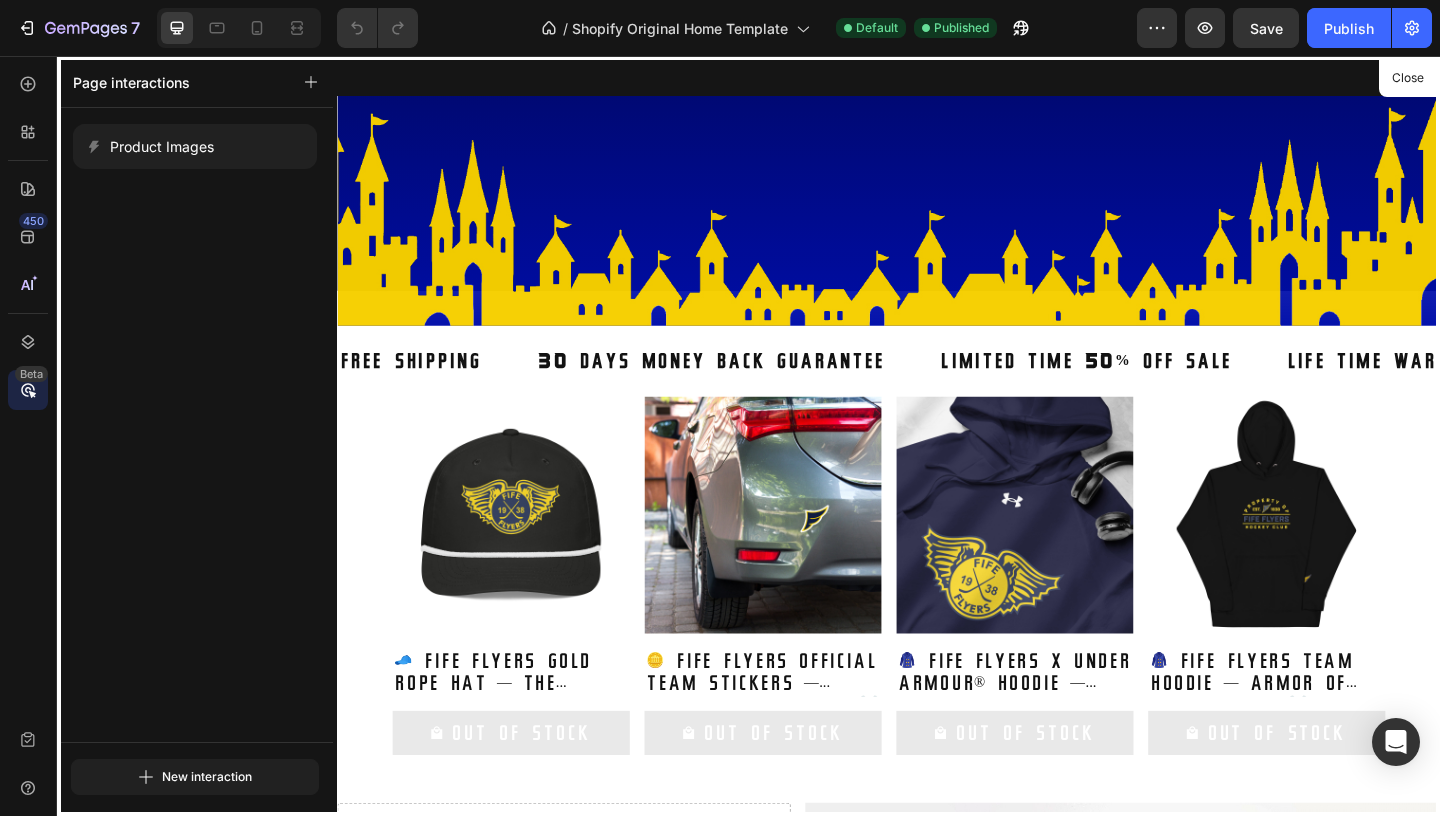 click at bounding box center (937, 469) 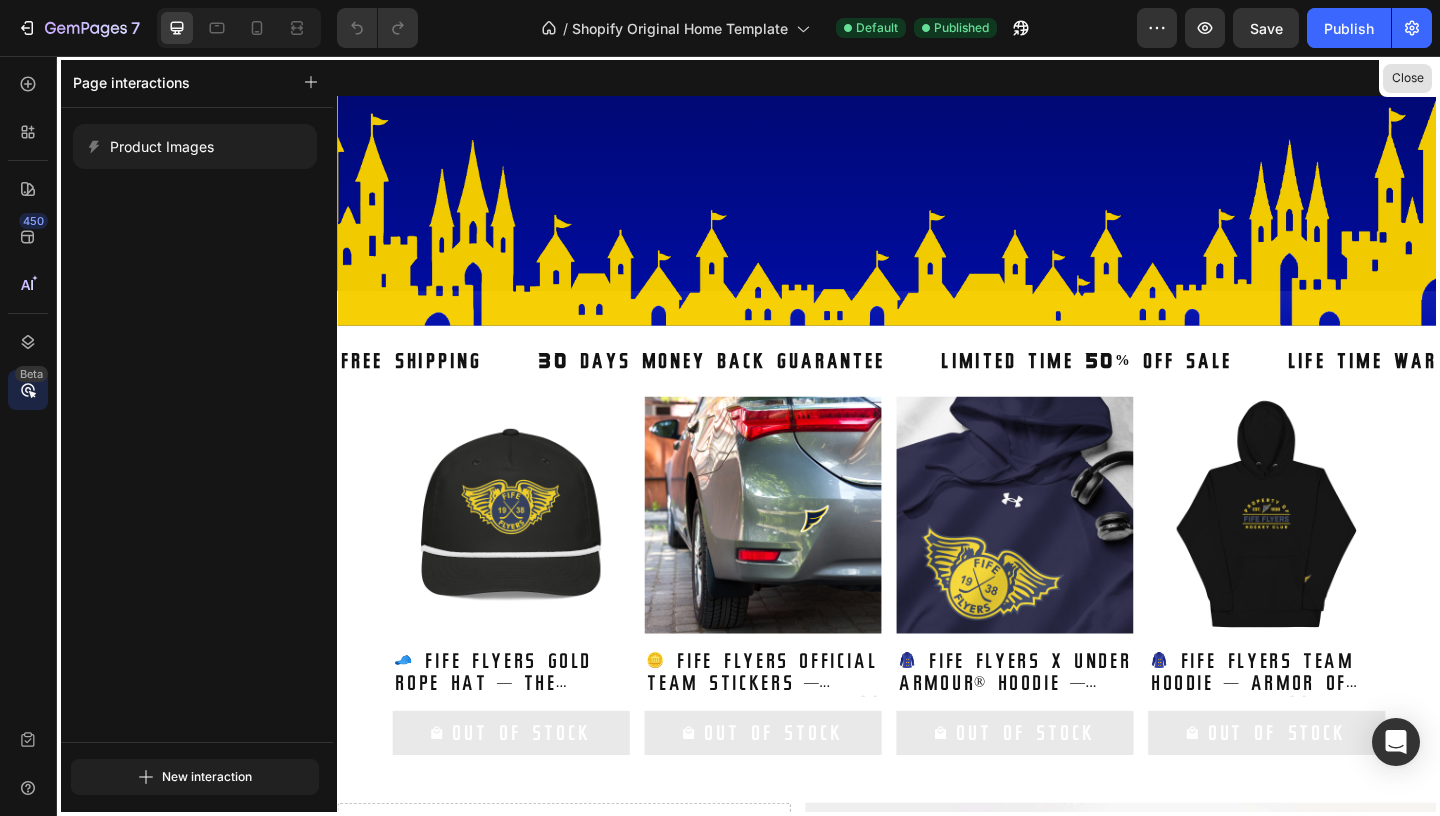 click on "Close" at bounding box center [1407, 78] 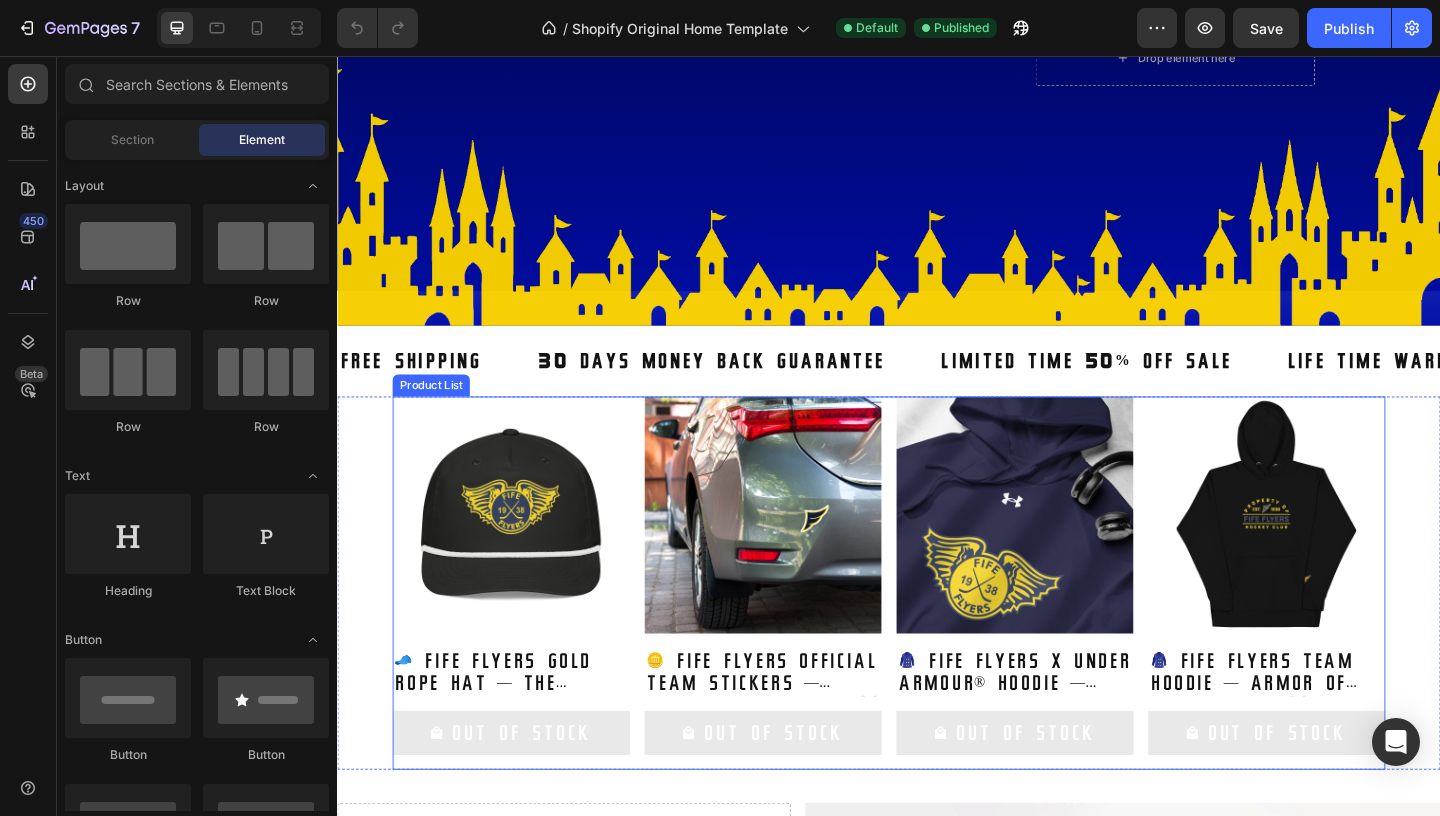 click on "Product Images 🧢 Fife Flyers Gold Rope Hat — The Crown of the Commons 👑 Product Title Out Of Stock Add to Cart Row Product List Product Images 🪙 Fife Flyers Official Team Stickers — Seals of the Realm ⚔️ Product Title Out Of Stock Add to Cart Row Product List Product Images 🧥 Fife Flyers x Under Armour® Hoodie — Cloak of the Kingdom 👑 Product Title Out Of Stock Add to Cart Row Product List Product Images 🧥 Fife Flyers Team Hoodie — Armor of the Faithful ⚔️ Product Title Out Of Stock Add to Cart Row Product List" at bounding box center [937, 629] 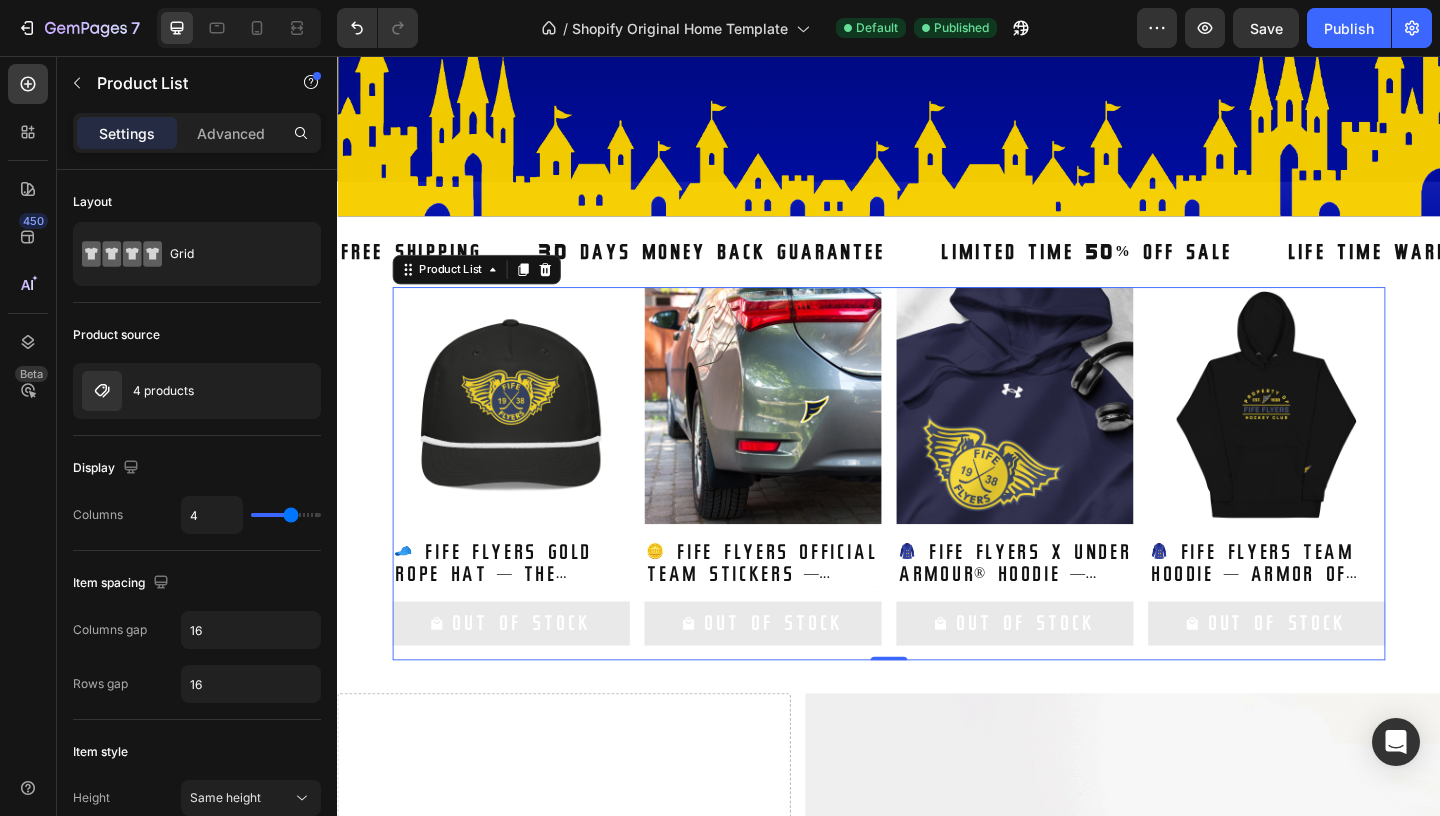 scroll, scrollTop: 733, scrollLeft: 0, axis: vertical 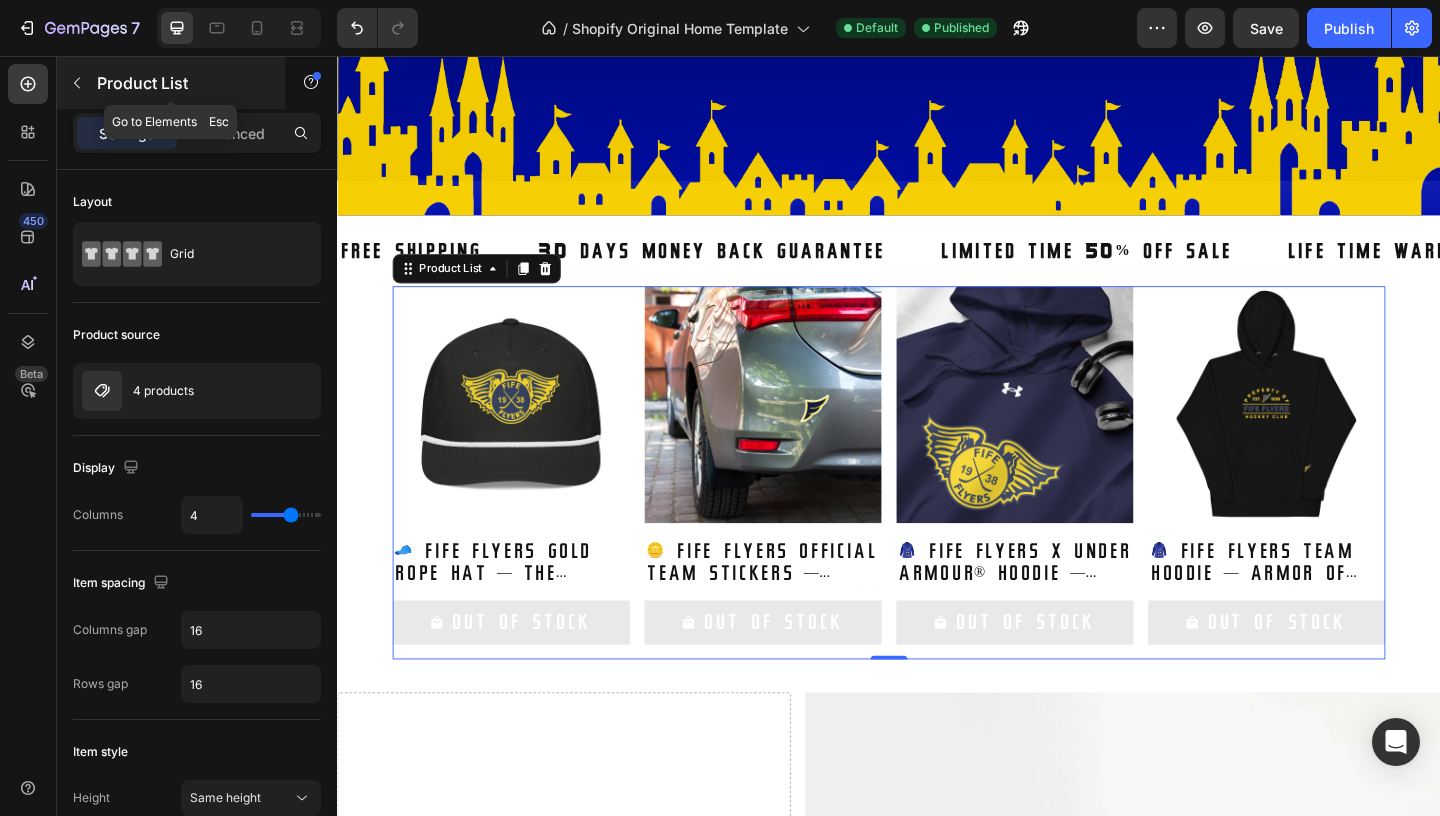 click 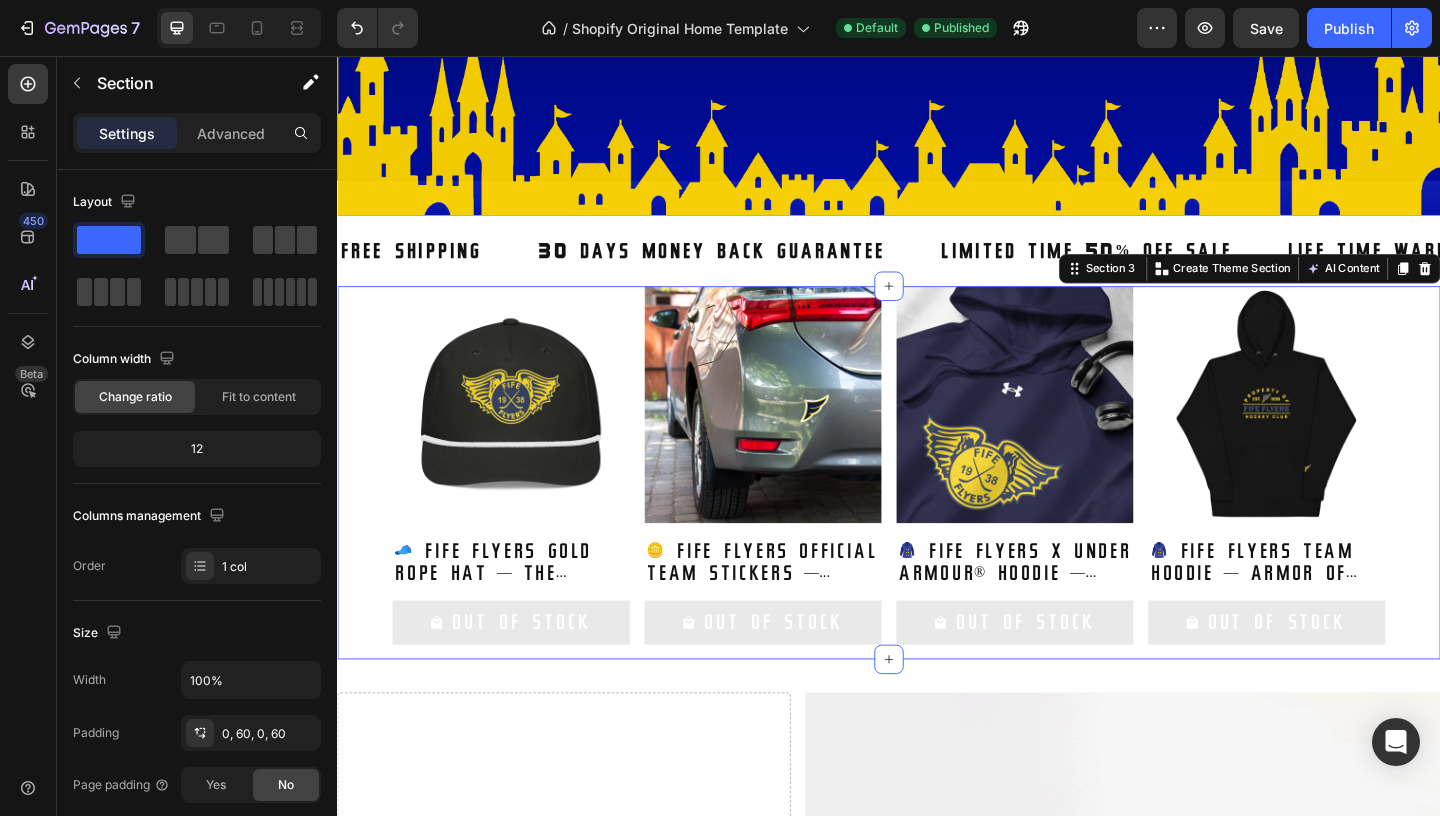 click on "Product Images 🧢 Fife Flyers Gold Rope Hat — The Crown of the Commons 👑 Product Title Out Of Stock Add to Cart Row Product List Product Images 🪙 Fife Flyers Official Team Stickers — Seals of the Realm ⚔️ Product Title Out Of Stock Add to Cart Row Product List Product Images 🧥 Fife Flyers x Under Armour® Hoodie — Cloak of the Kingdom 👑 Product Title Out Of Stock Add to Cart Row Product List Product Images 🧥 Fife Flyers Team Hoodie — Armor of the Faithful ⚔️ Product Title Out Of Stock Add to Cart Row Product List Product List Section 3   You can create reusable sections Create Theme Section AI Content Write with GemAI What would you like to describe here? Tone and Voice Persuasive Product Getting products... Show more Generate" at bounding box center [937, 509] 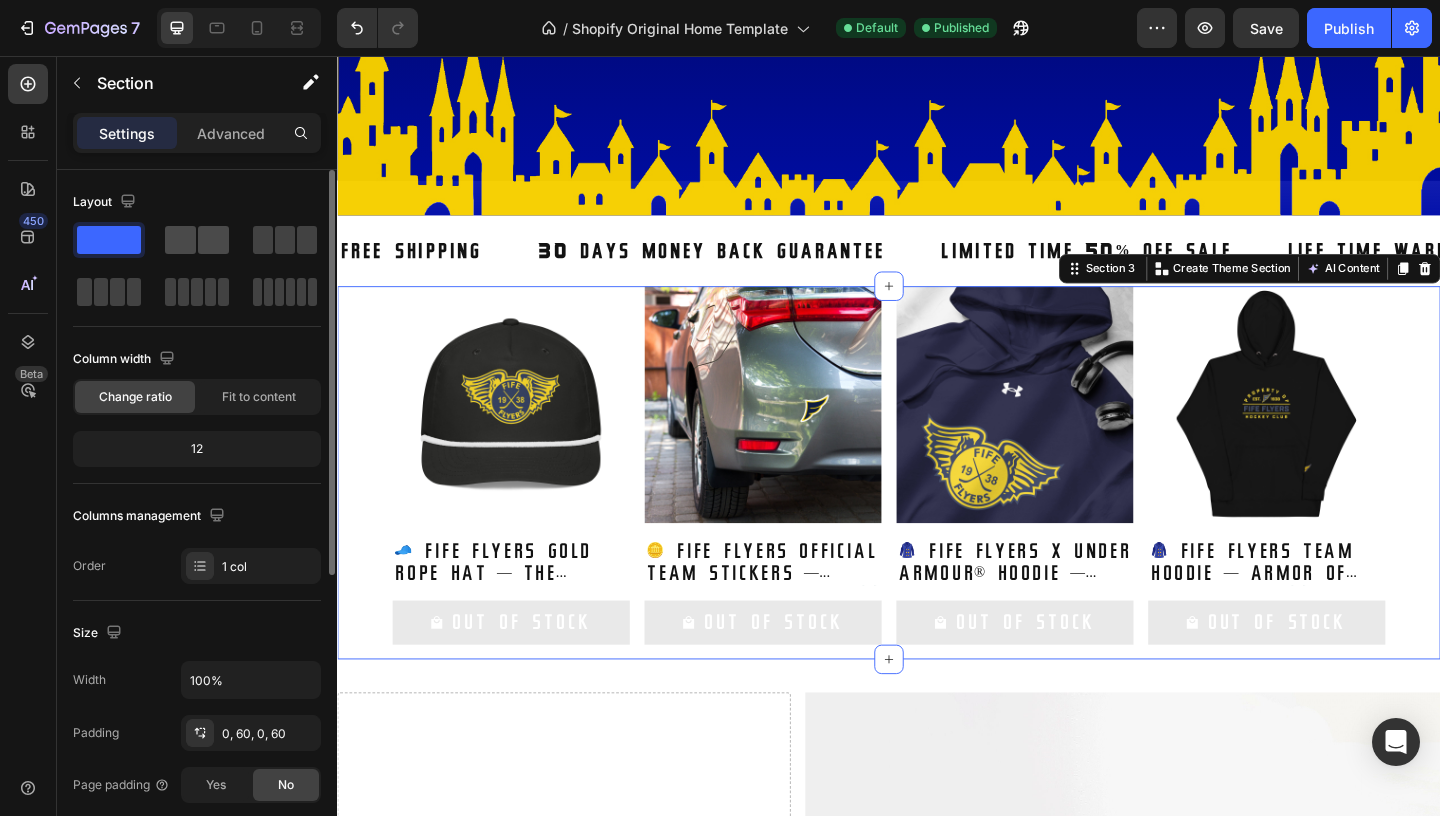 click 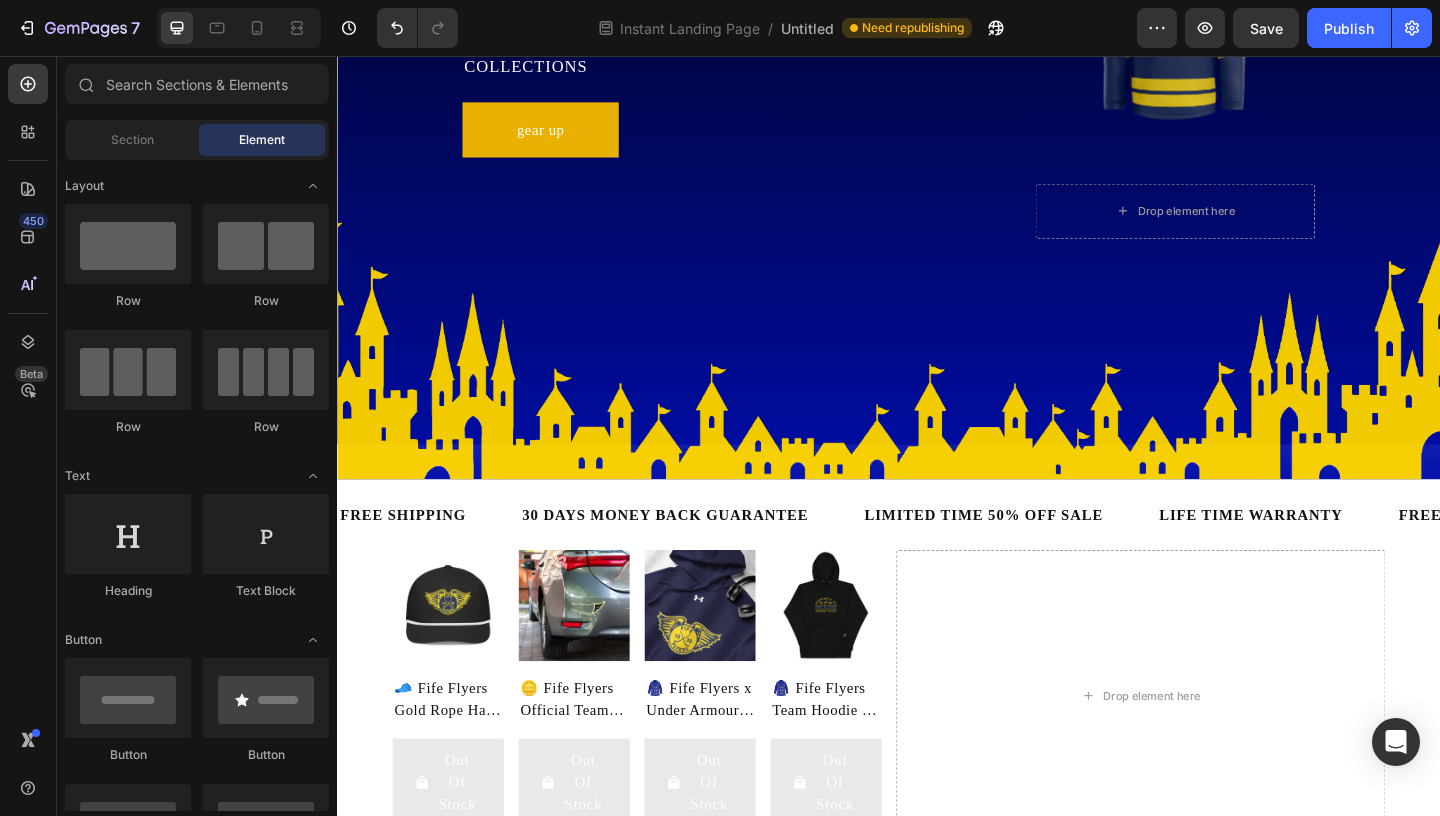 scroll, scrollTop: 803, scrollLeft: 0, axis: vertical 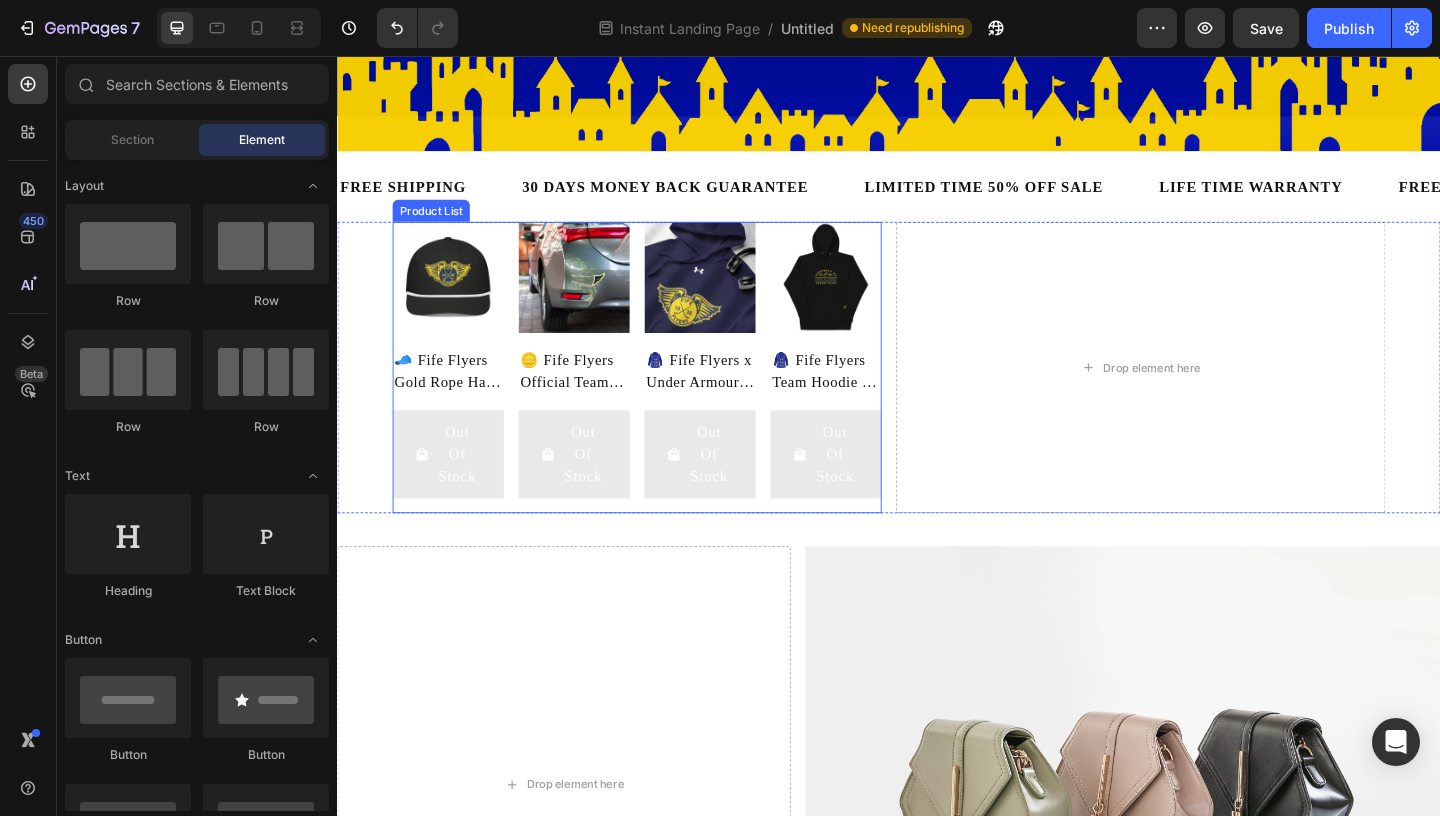 click on "Product Images 🧢 Fife Flyers Gold Rope Hat — The Crown of the Commons 👑 Product Title Out Of Stock Add to Cart Row Product List Product Images 🪙 Fife Flyers Official Team Stickers — Seals of the Realm ⚔️ Product Title Out Of Stock Add to Cart Row Product List Product Images 🧥 Fife Flyers x Under Armour® Hoodie — Cloak of the Kingdom 👑 Product Title Out Of Stock Add to Cart Row Product List Product Images 🧥 Fife Flyers Team Hoodie — Armor of the Faithful ⚔️ Product Title Out Of Stock Add to Cart Row Product List" at bounding box center [663, 394] 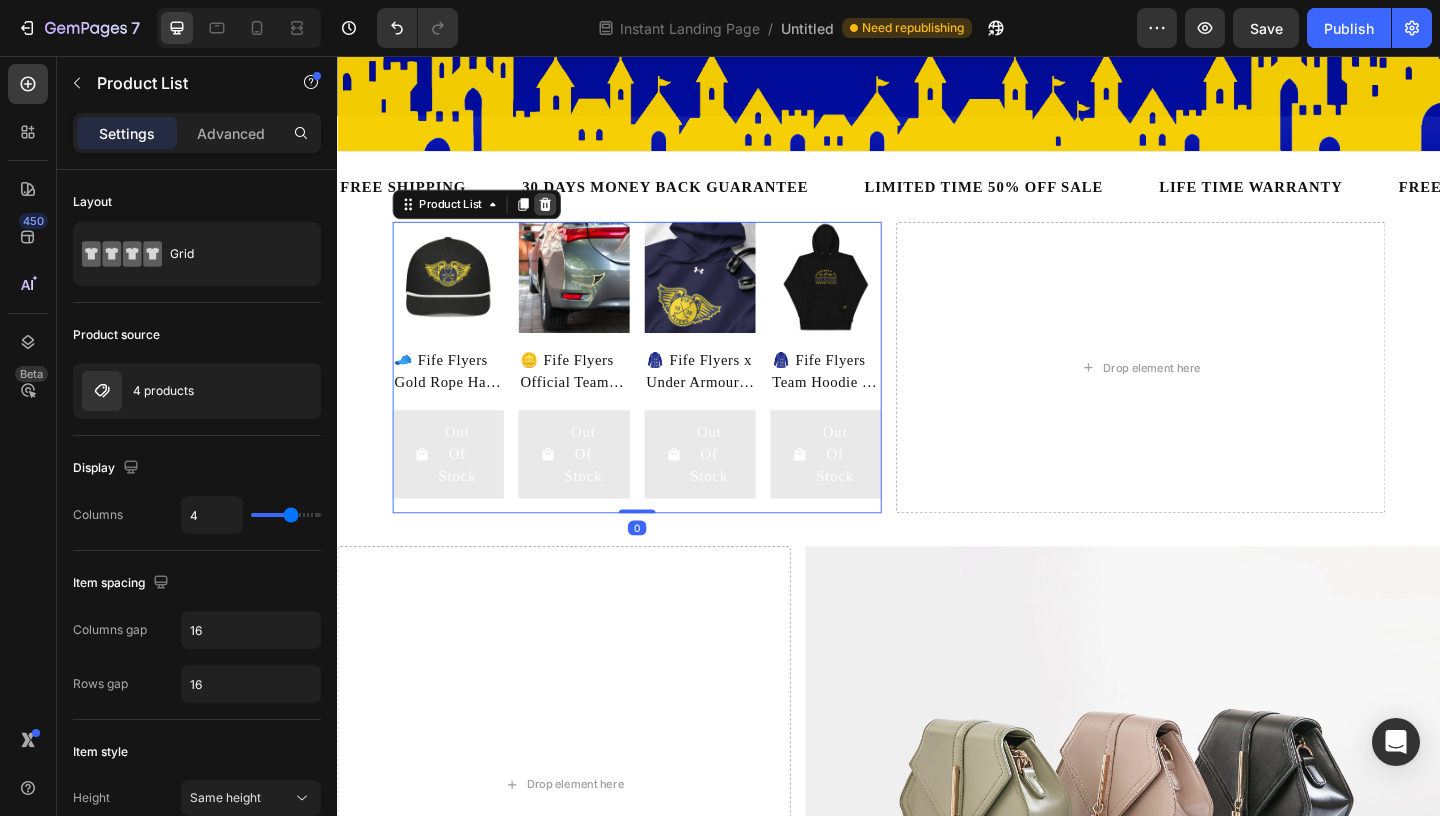 click at bounding box center [563, 217] 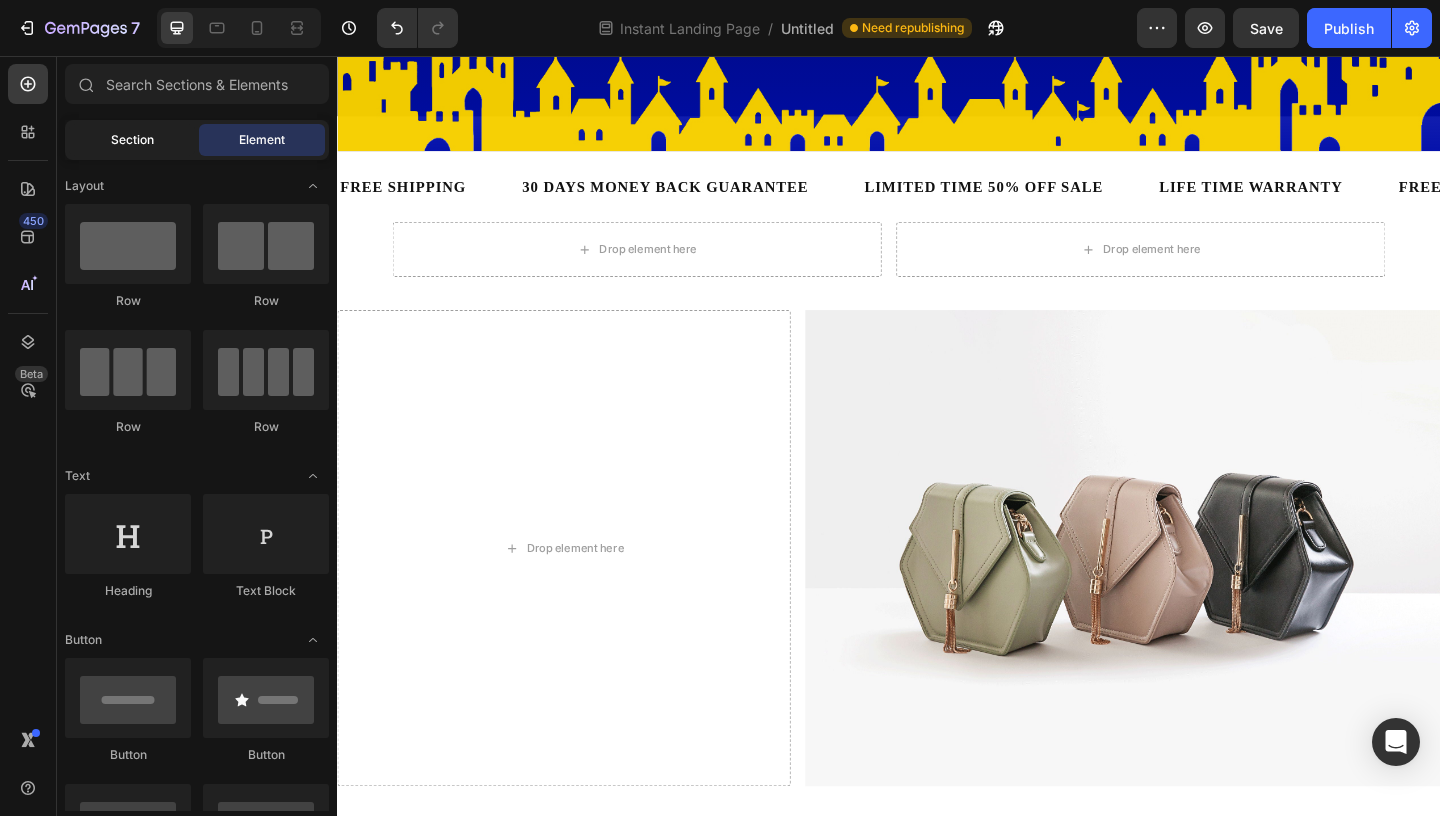 click on "Section" at bounding box center (132, 140) 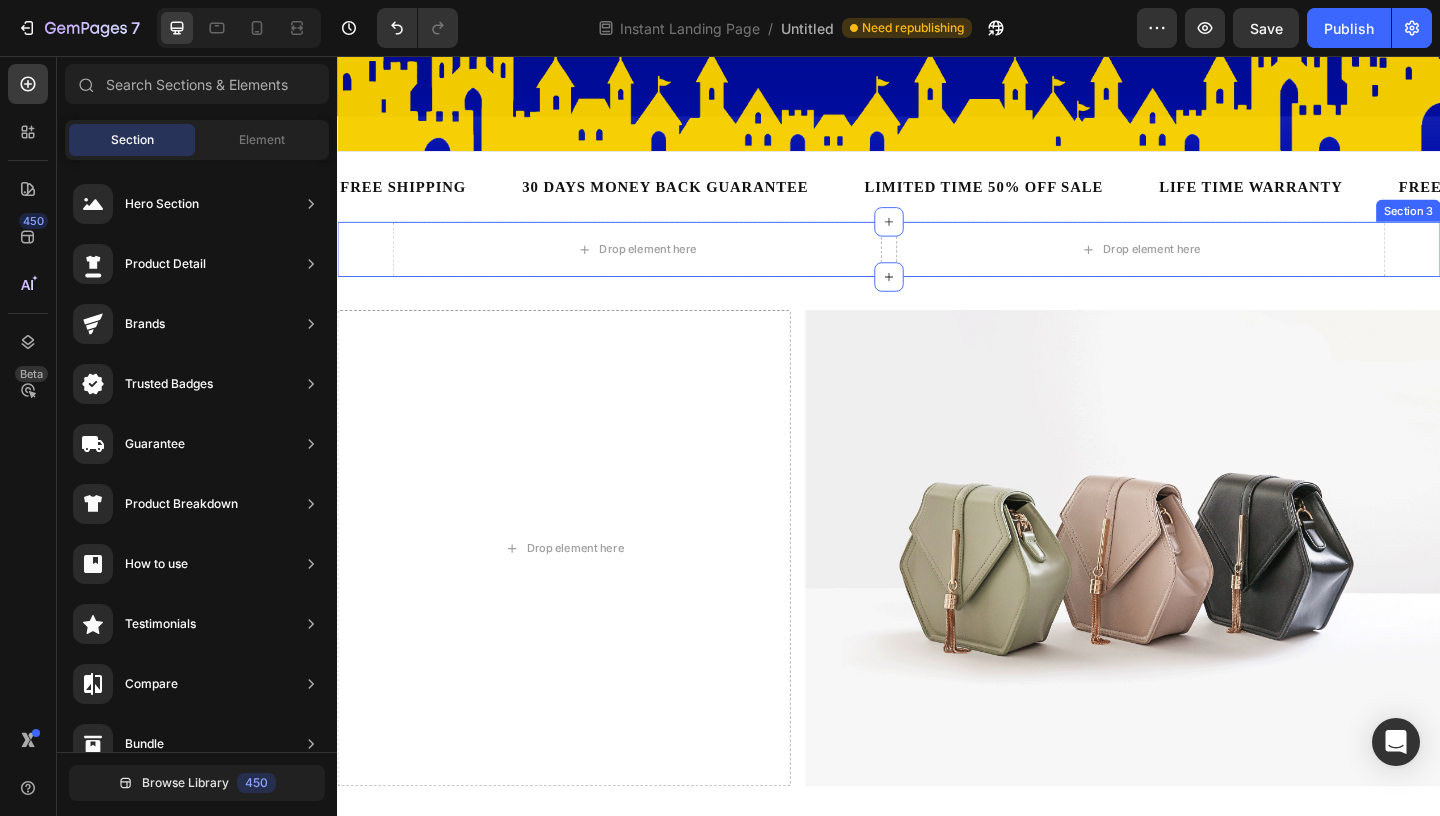 click on "Drop element here
Drop element here Section 3" at bounding box center [937, 266] 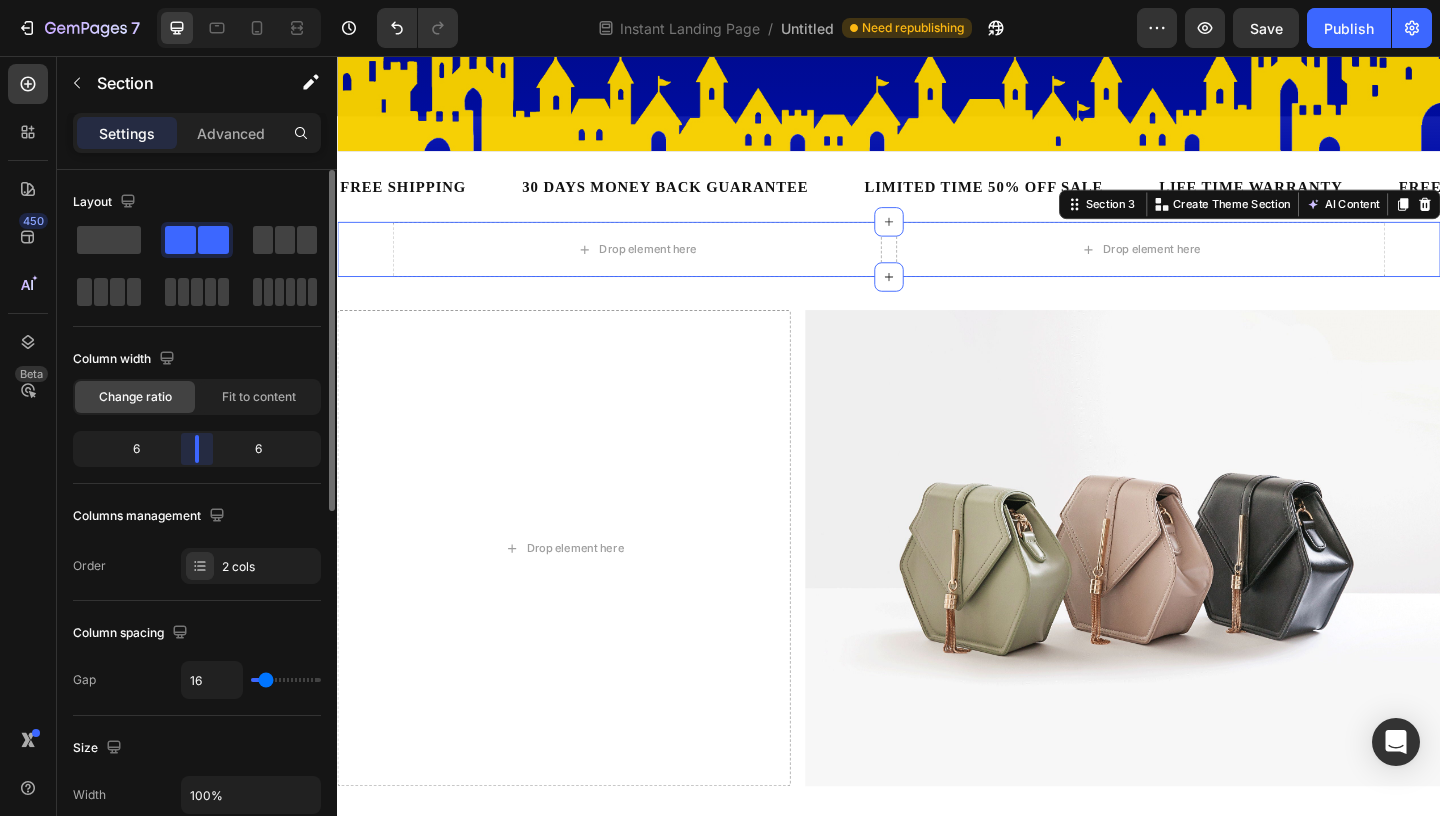 click on "Layout Column width Change ratio Fit to content 6 6 Columns management Order 2 cols Column spacing Gap 16 Size Width 100% Padding 0, 60, 0, 60 Page padding Yes No Background The changes might be hidden by  the video. Color Add... Image Add... Video Add... Shape Border Add... Corner Add... Shadow Add... Align Vertical Delete element" at bounding box center (197, 521) 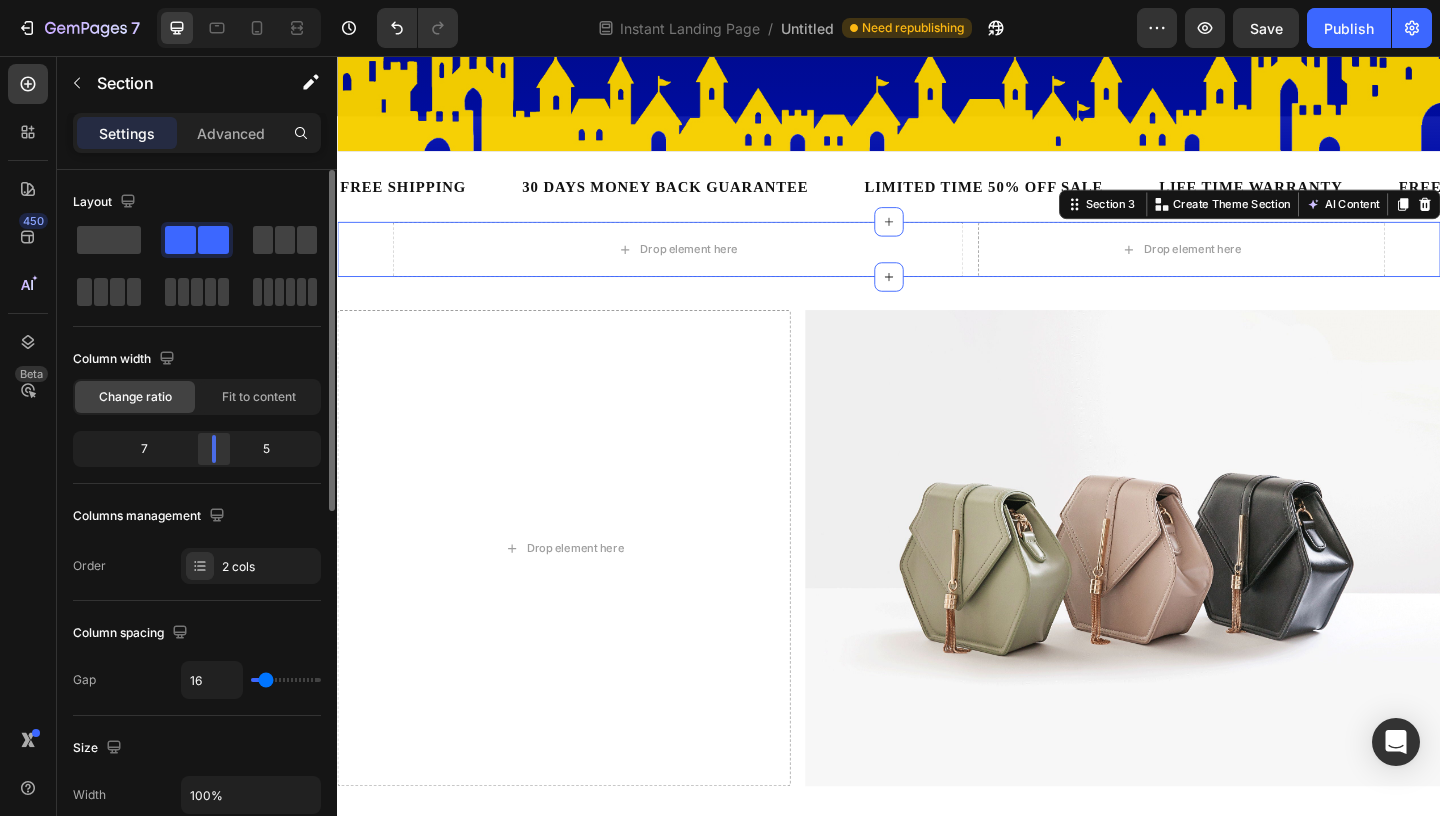drag, startPoint x: 202, startPoint y: 451, endPoint x: 217, endPoint y: 449, distance: 15.132746 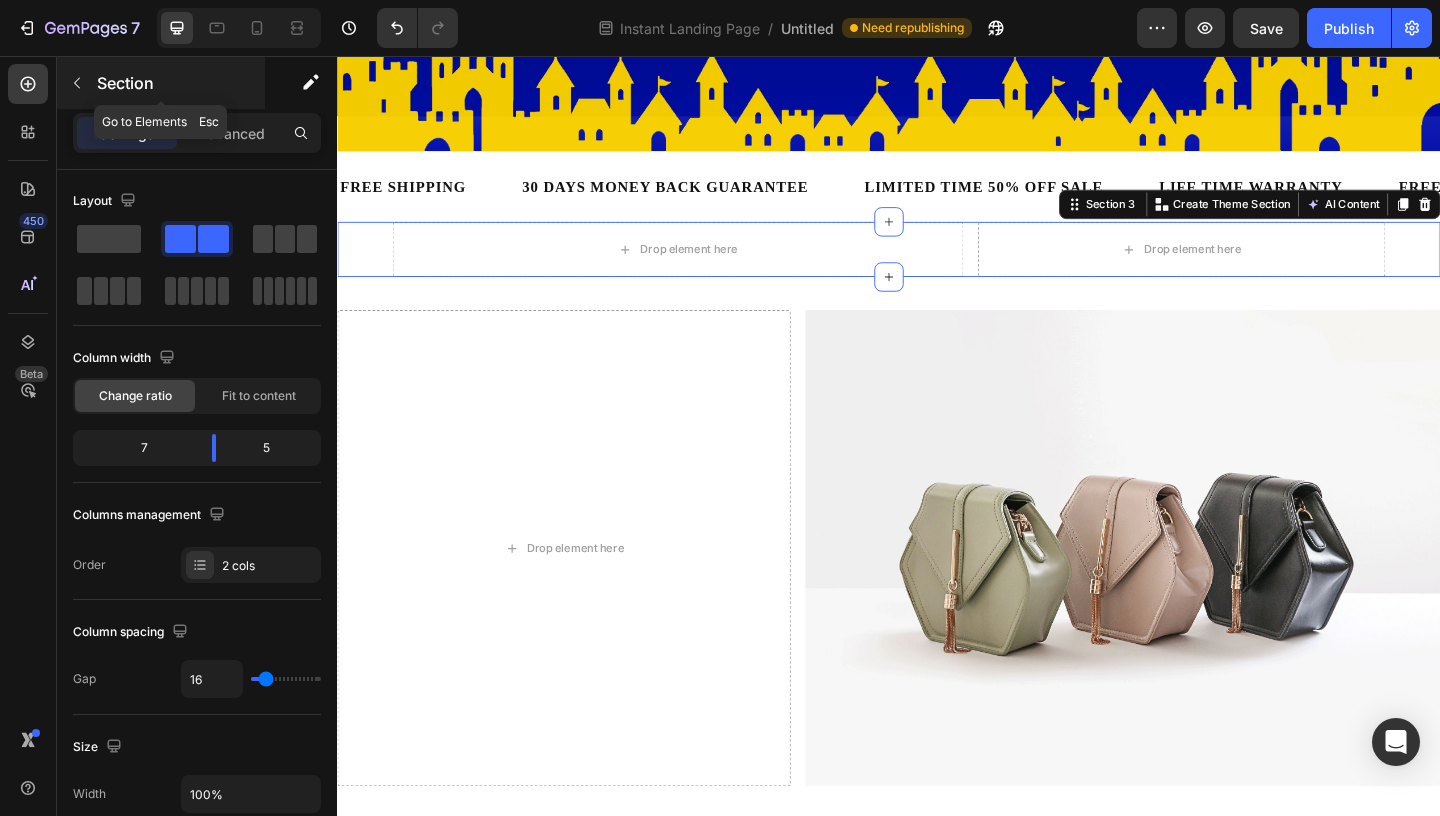 click 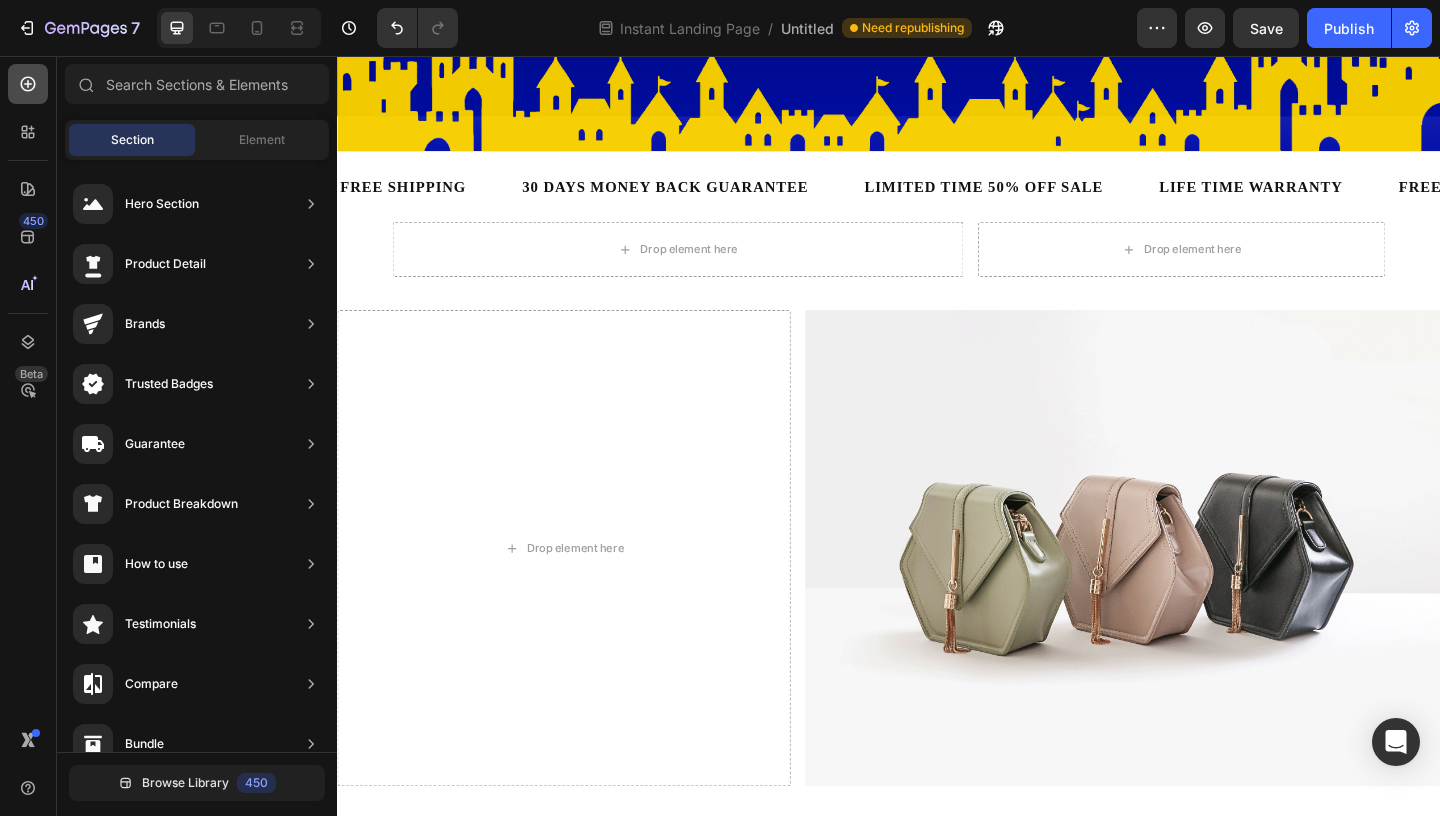 click 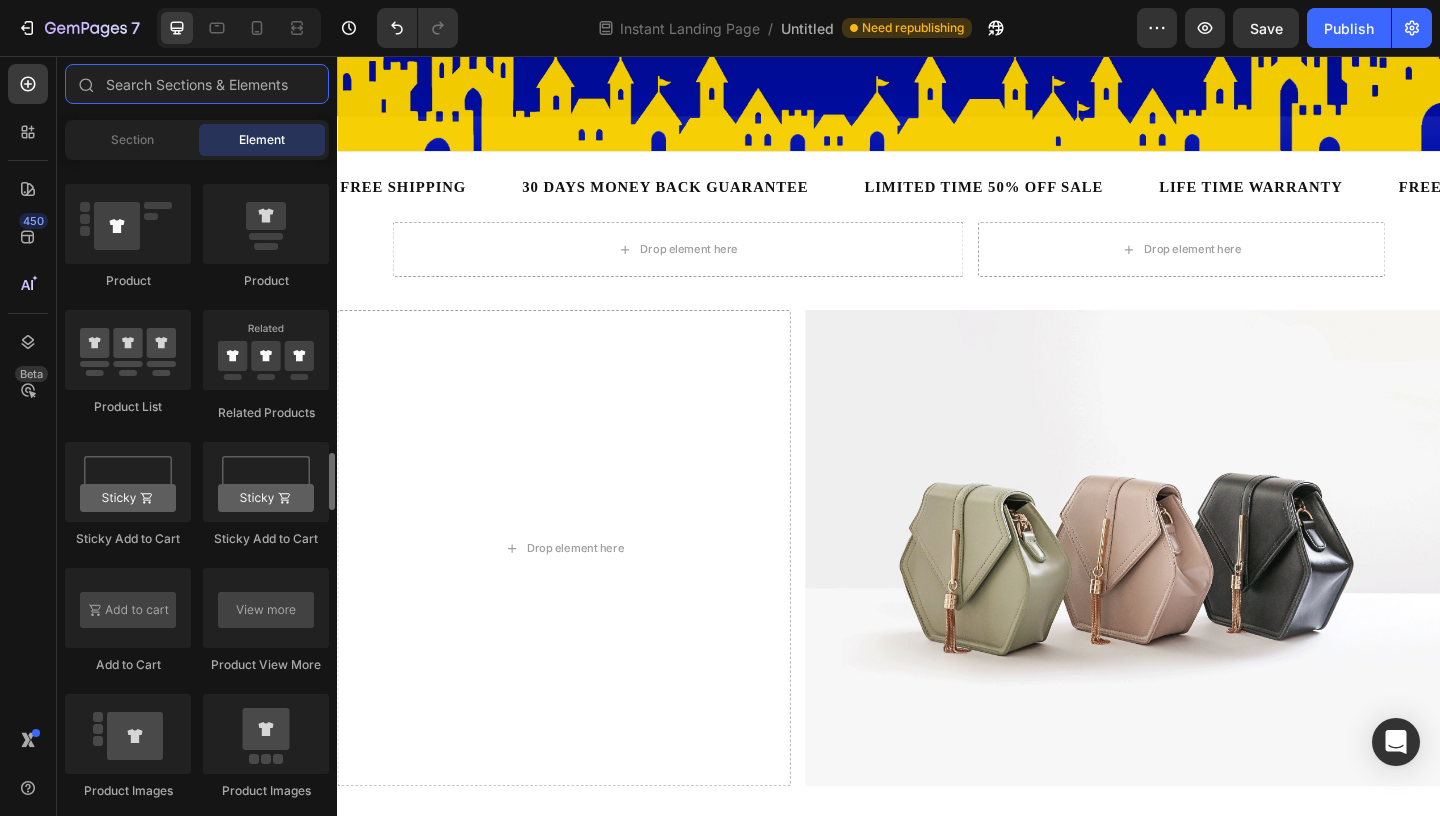 scroll, scrollTop: 3320, scrollLeft: 0, axis: vertical 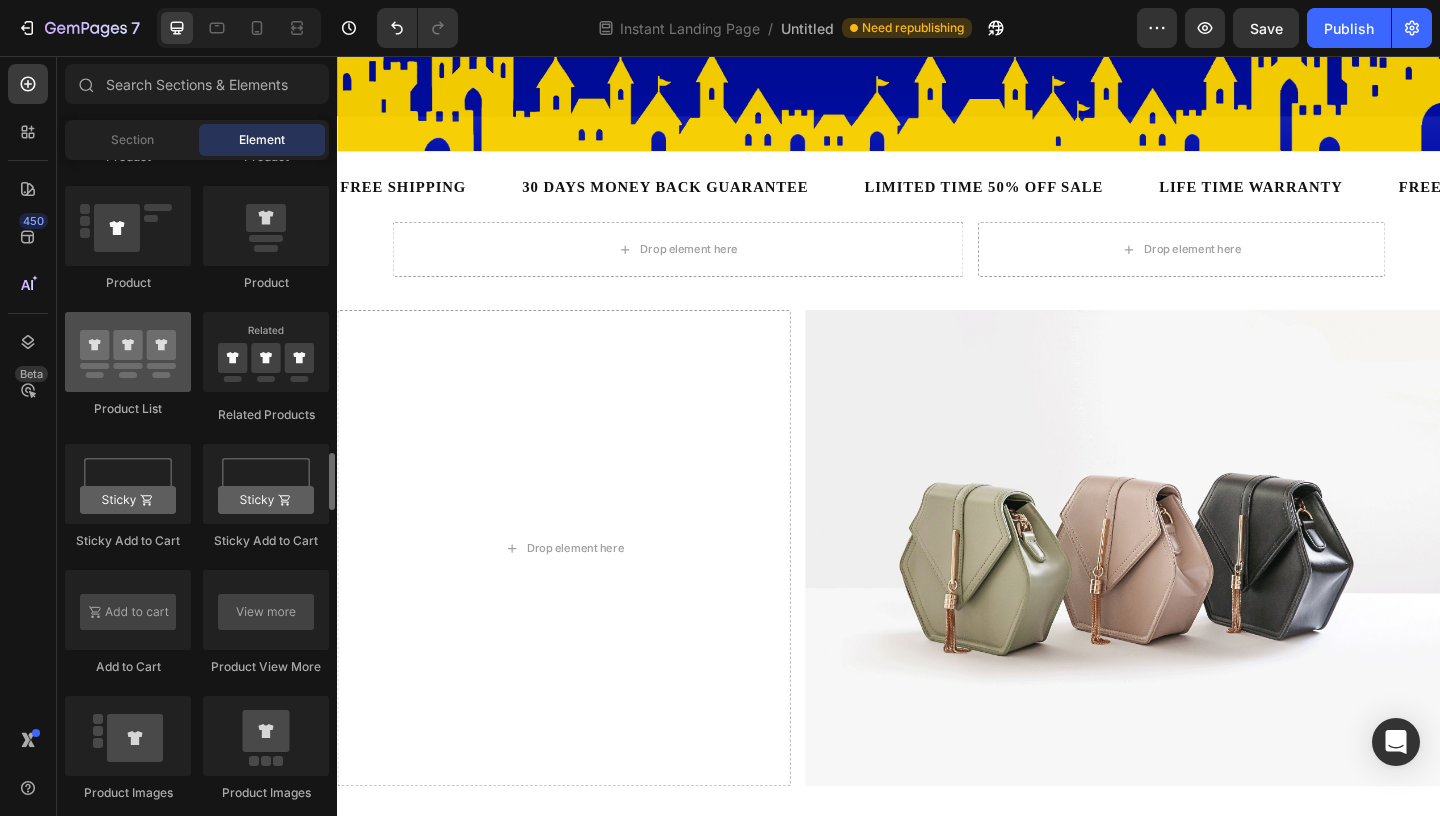 click at bounding box center (128, 352) 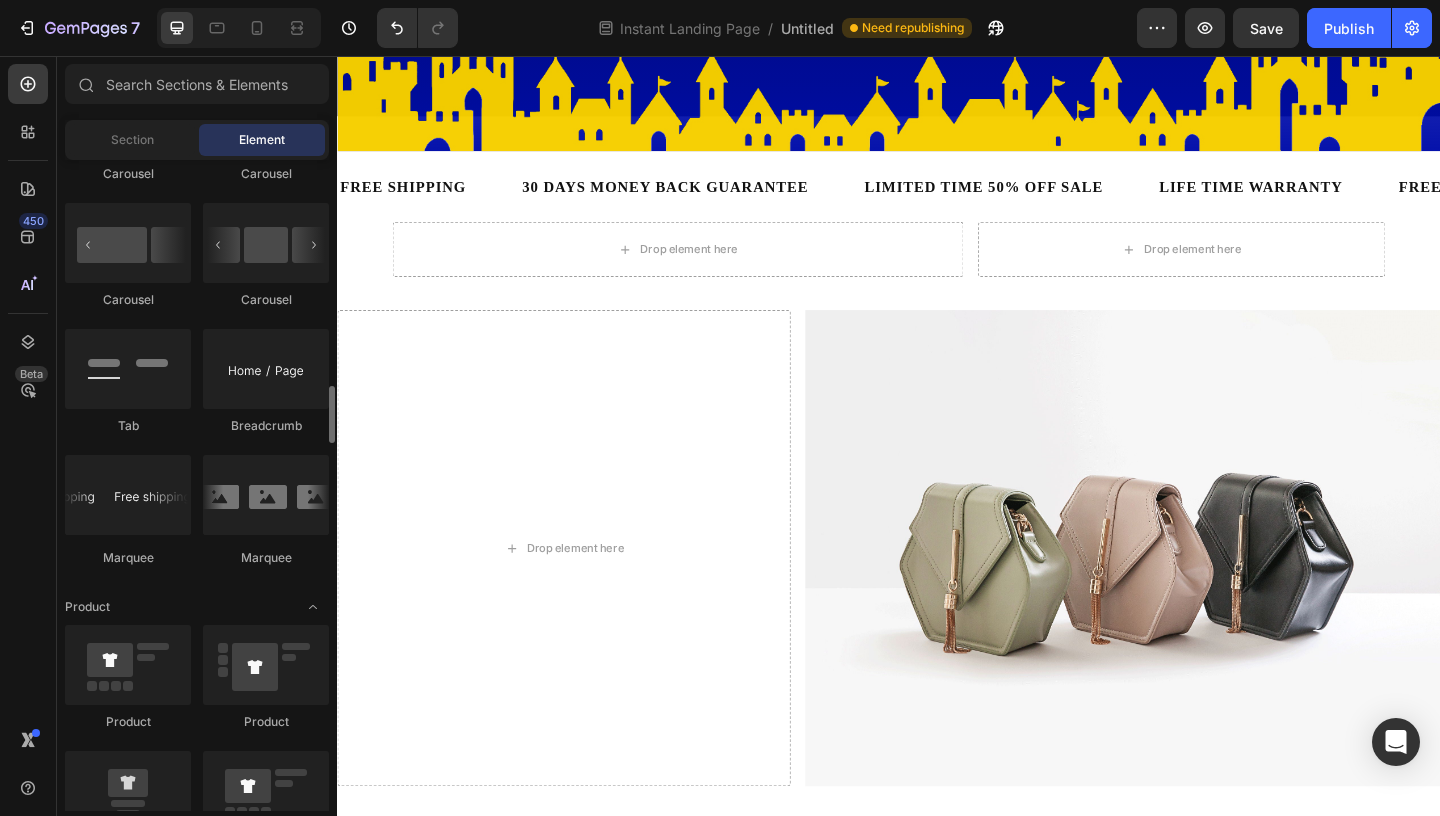 scroll, scrollTop: 2624, scrollLeft: 0, axis: vertical 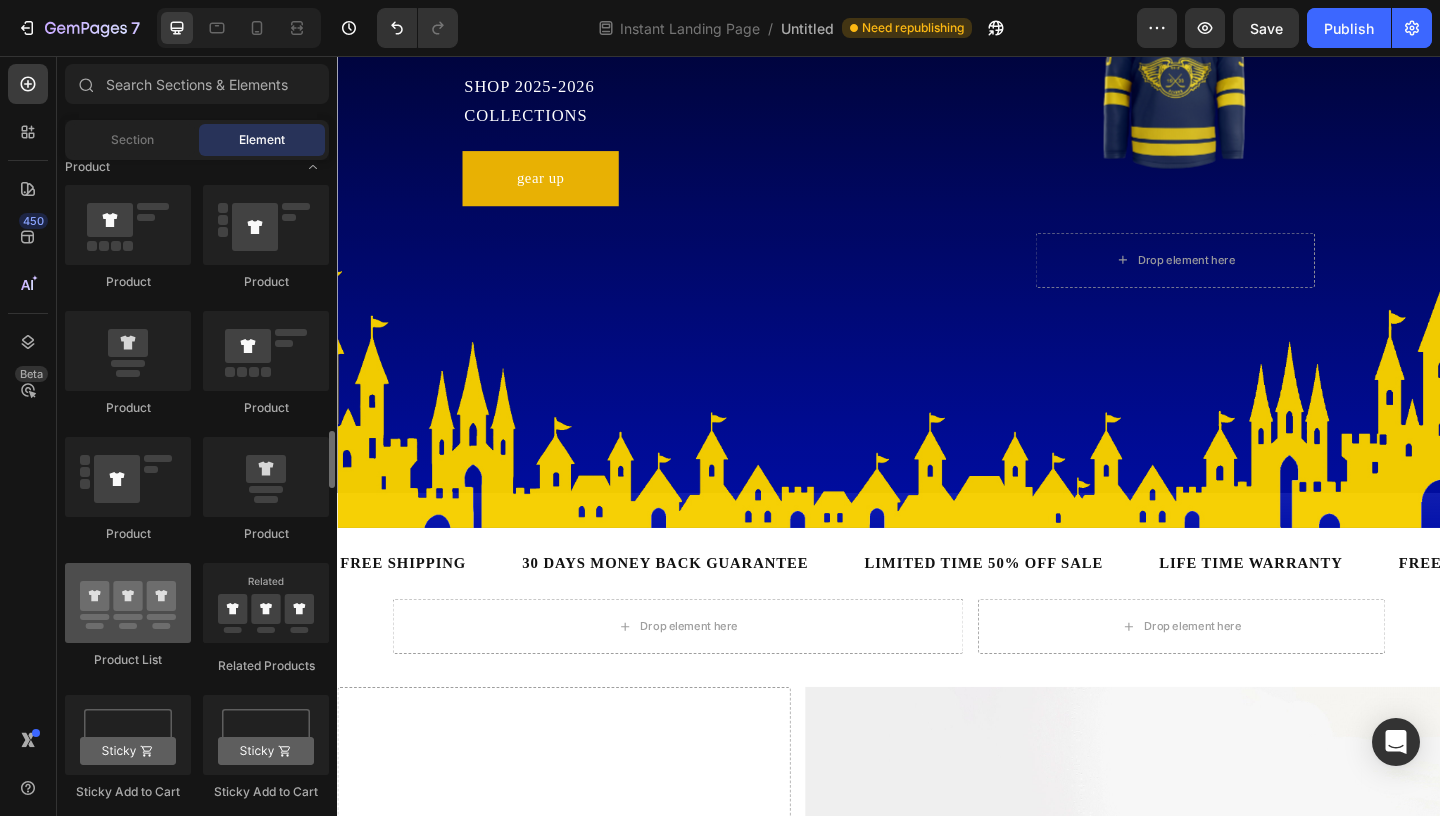click at bounding box center (128, 603) 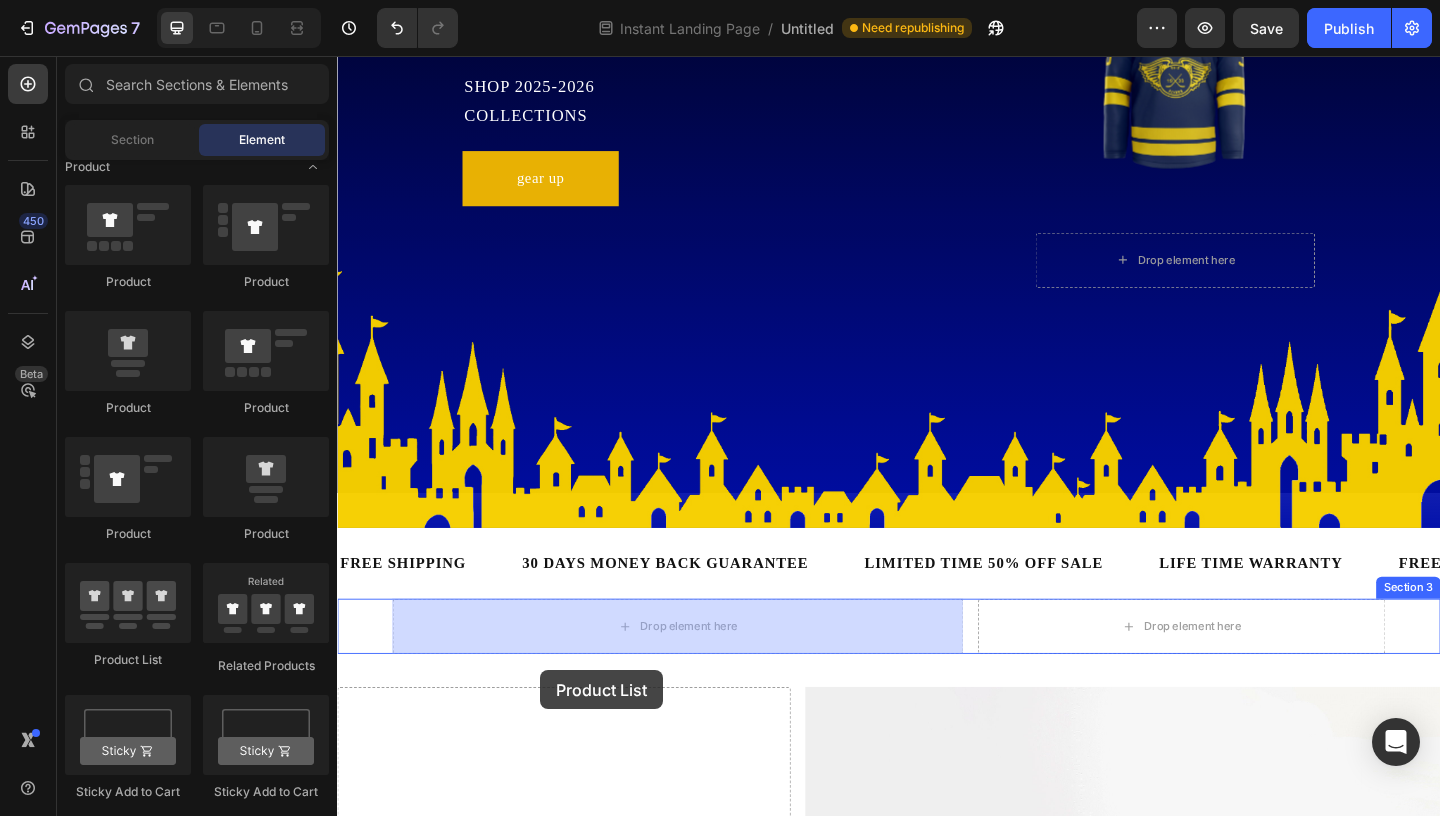 drag, startPoint x: 460, startPoint y: 674, endPoint x: 541, endPoint y: 669, distance: 81.154175 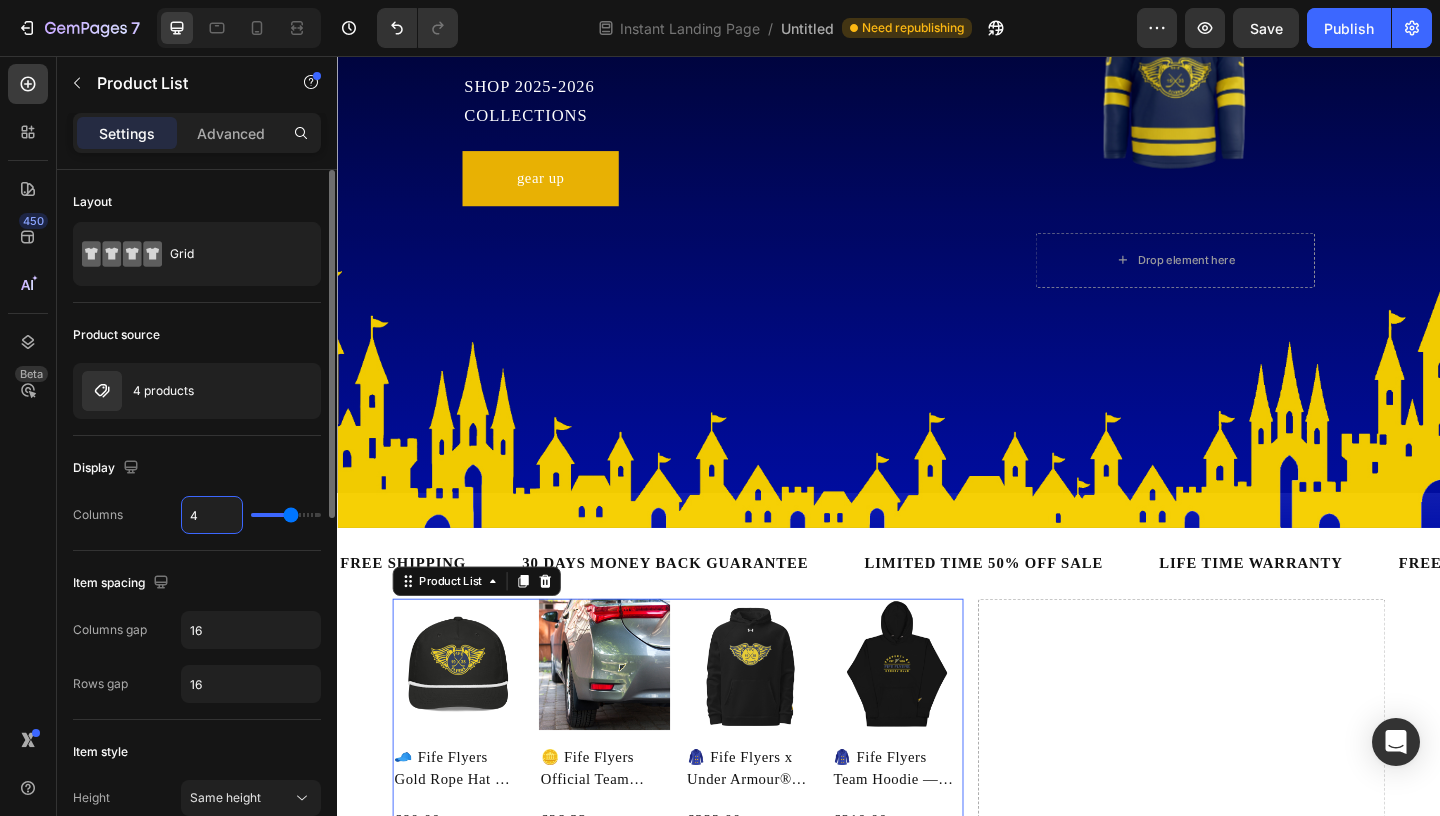 click on "4" at bounding box center (212, 515) 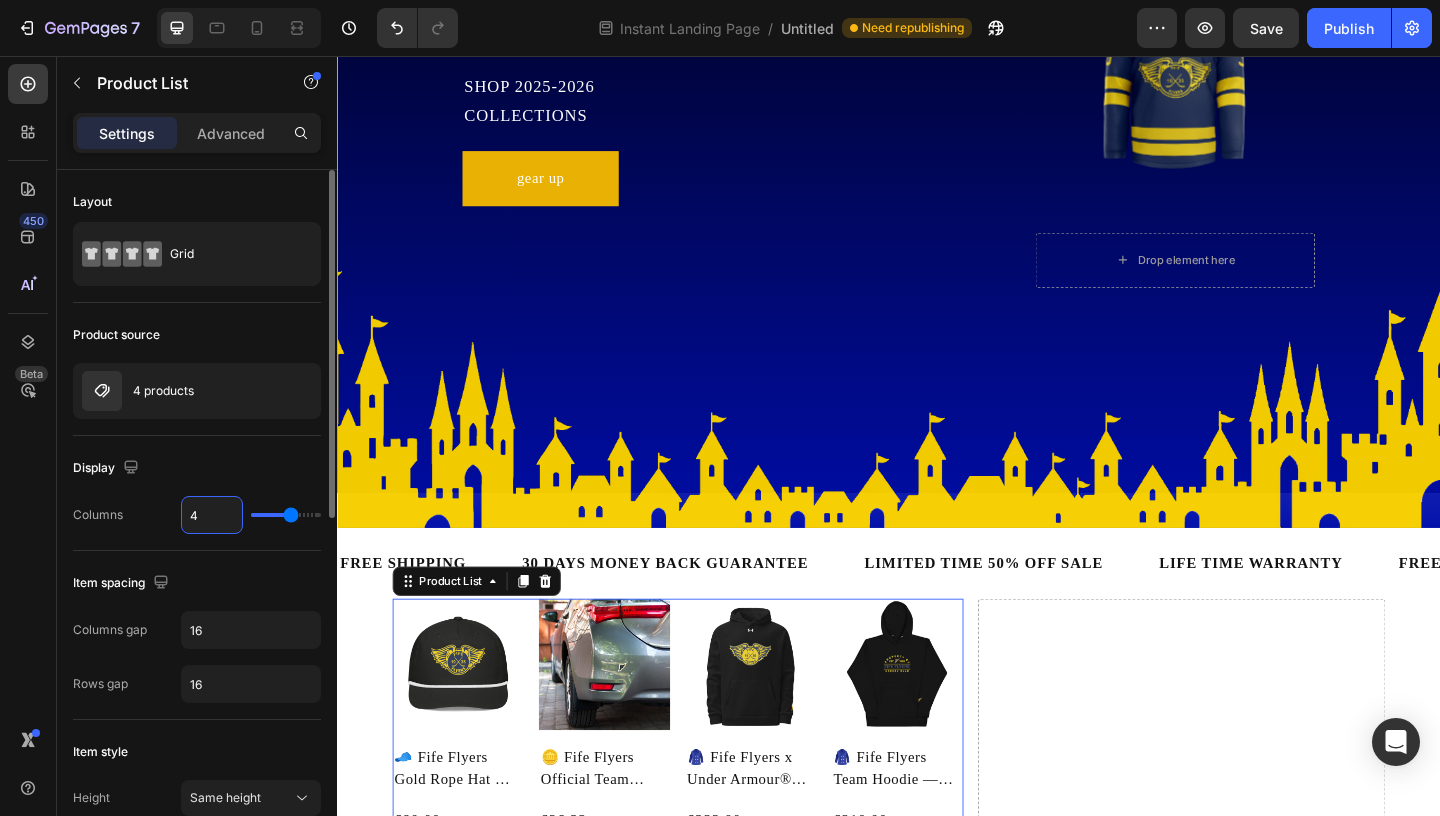 type on "2" 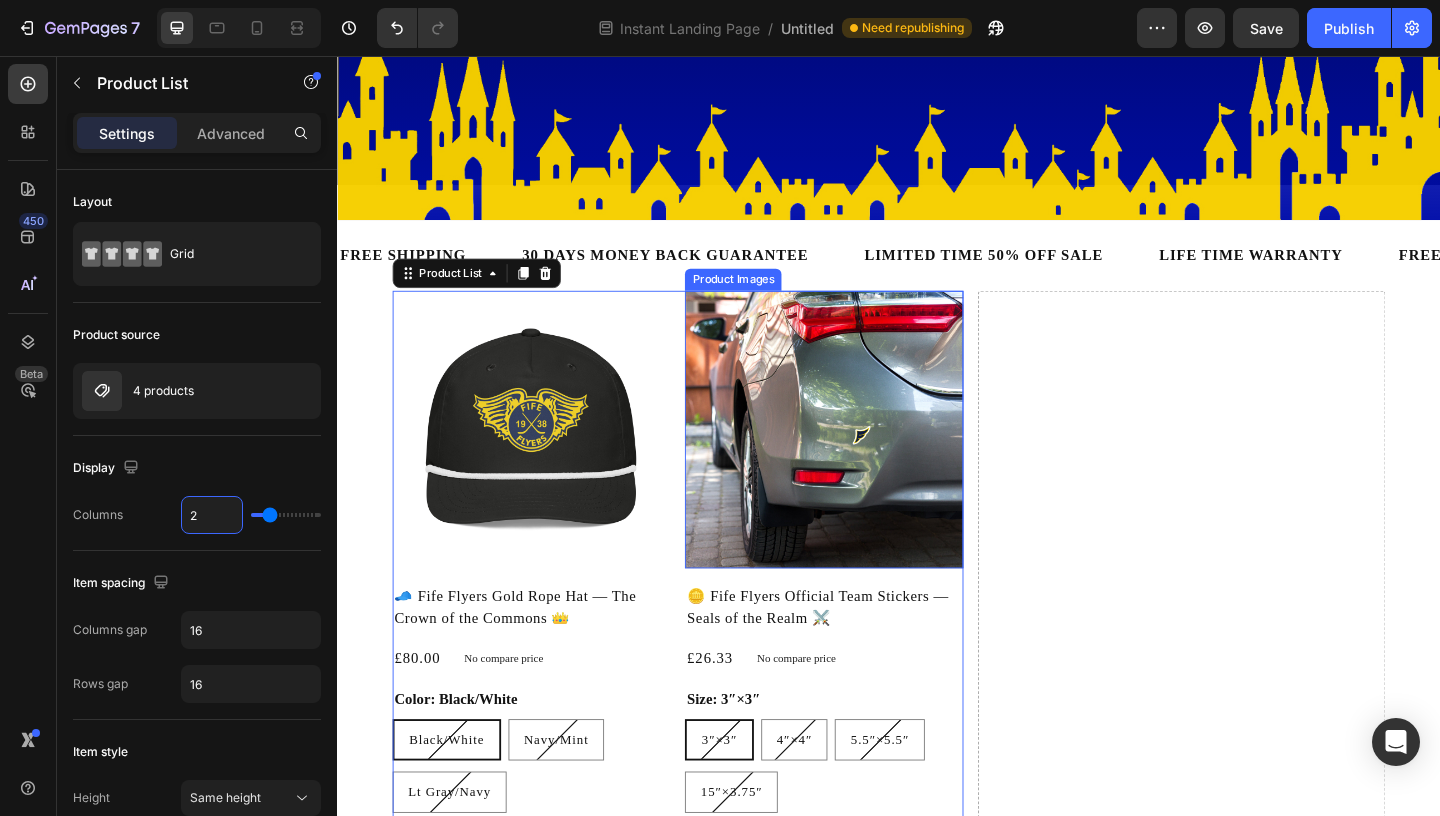 scroll, scrollTop: 726, scrollLeft: 0, axis: vertical 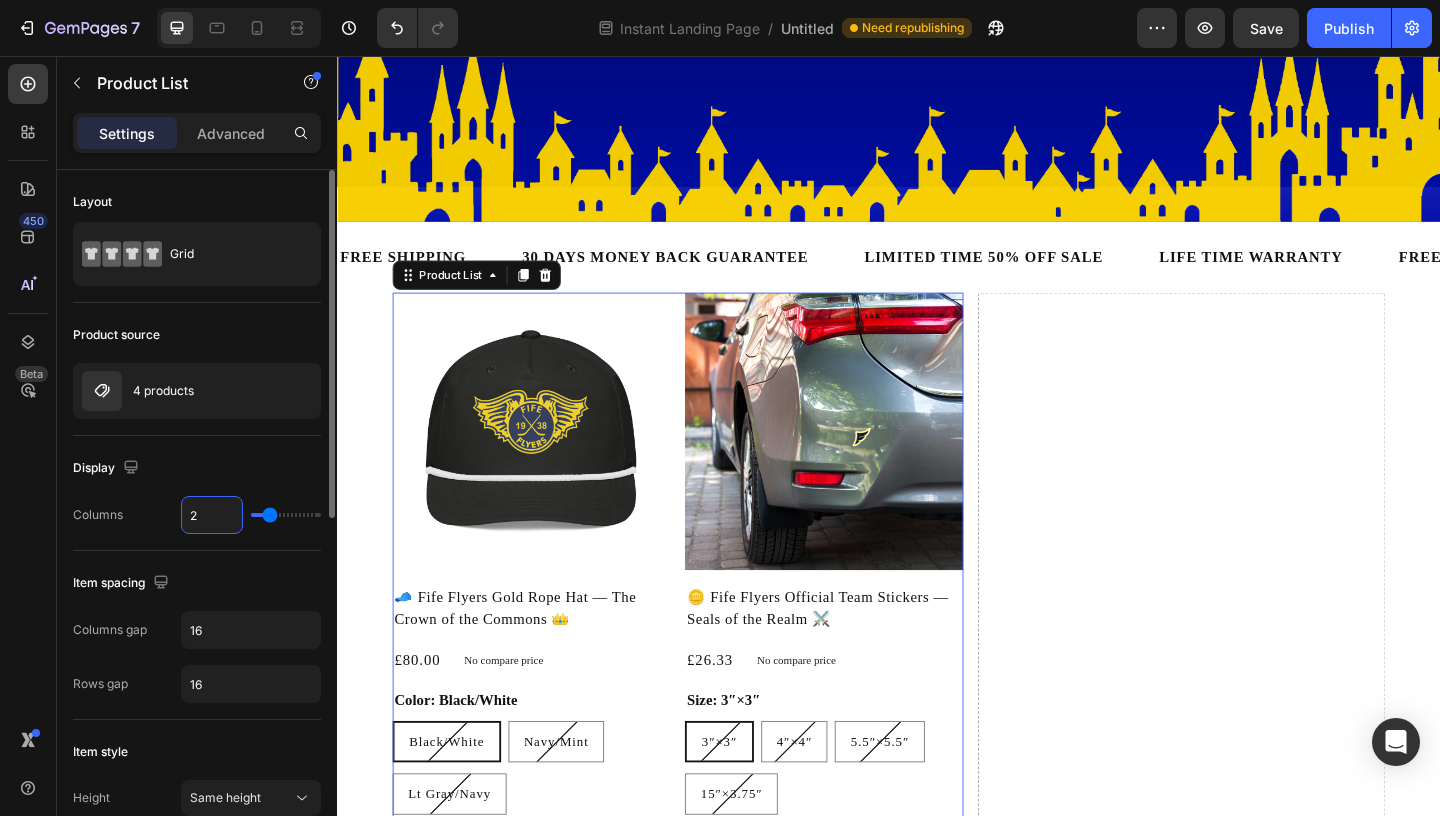 type on "2" 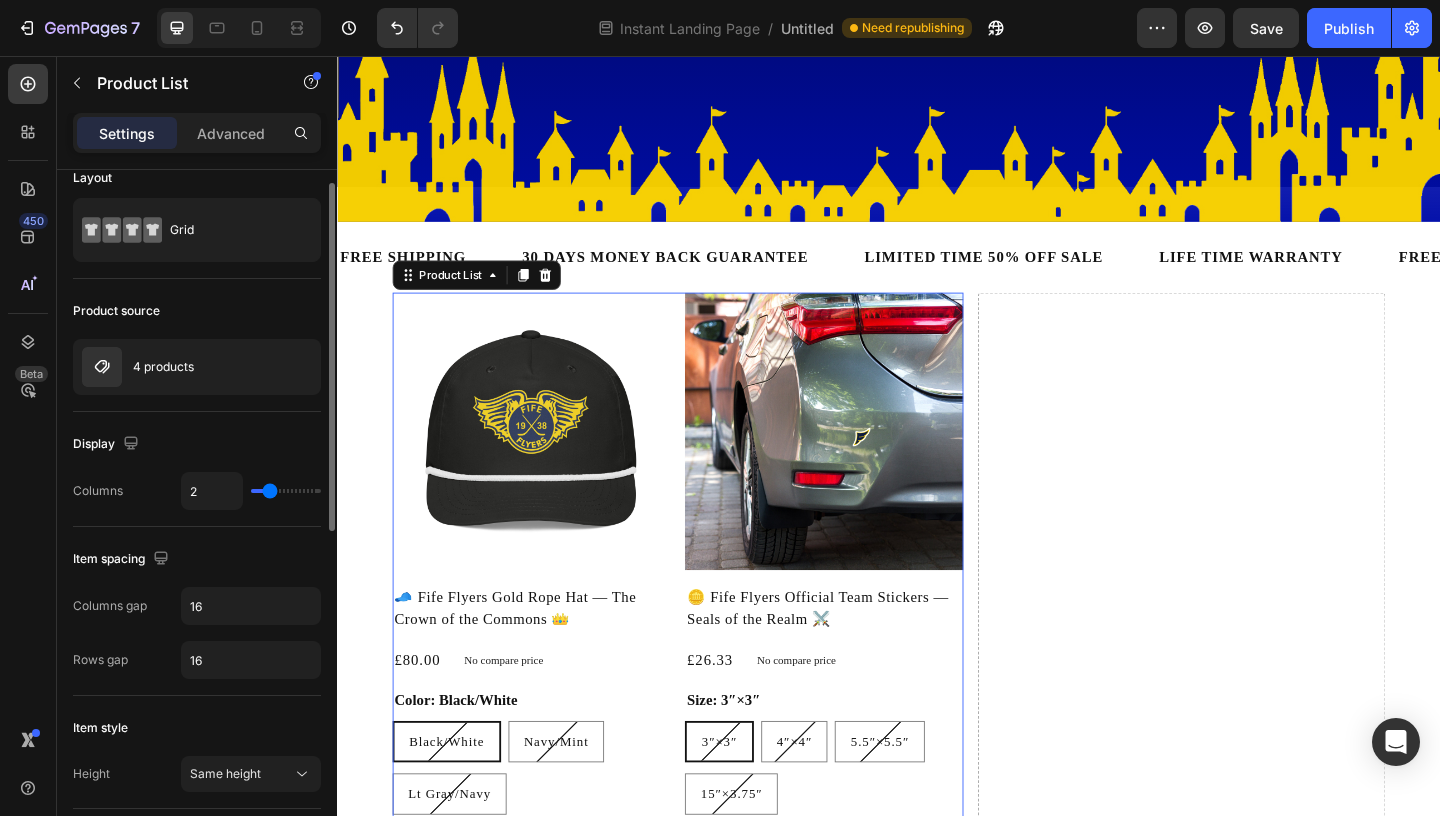 scroll, scrollTop: 25, scrollLeft: 0, axis: vertical 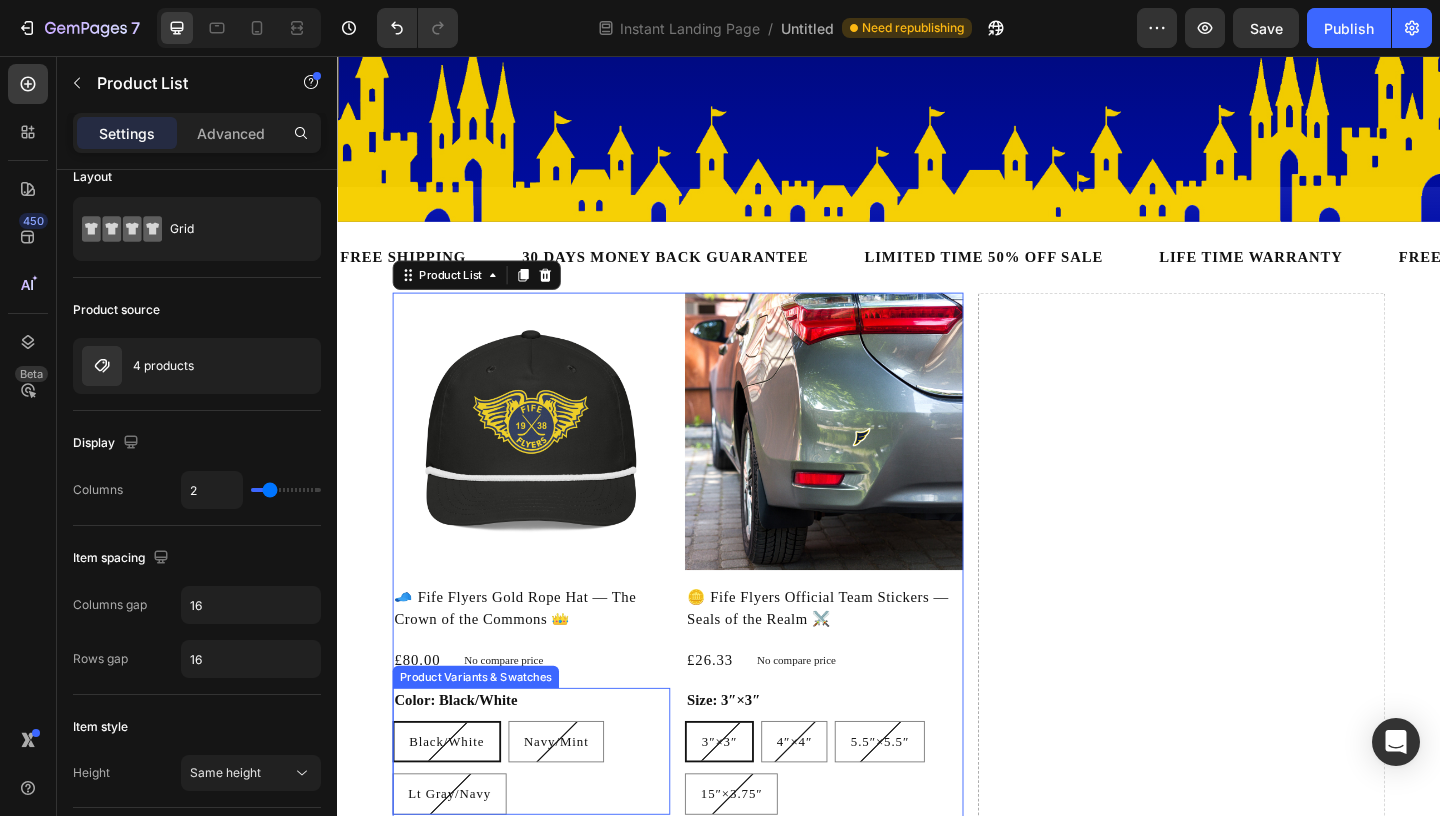 click on "Color: Black/White Black/White Black/White Black/White Navy/Mint Navy/Mint Navy/Mint Lt Gray/Navy Lt Gray/Navy Lt Gray/Navy" at bounding box center (548, 812) 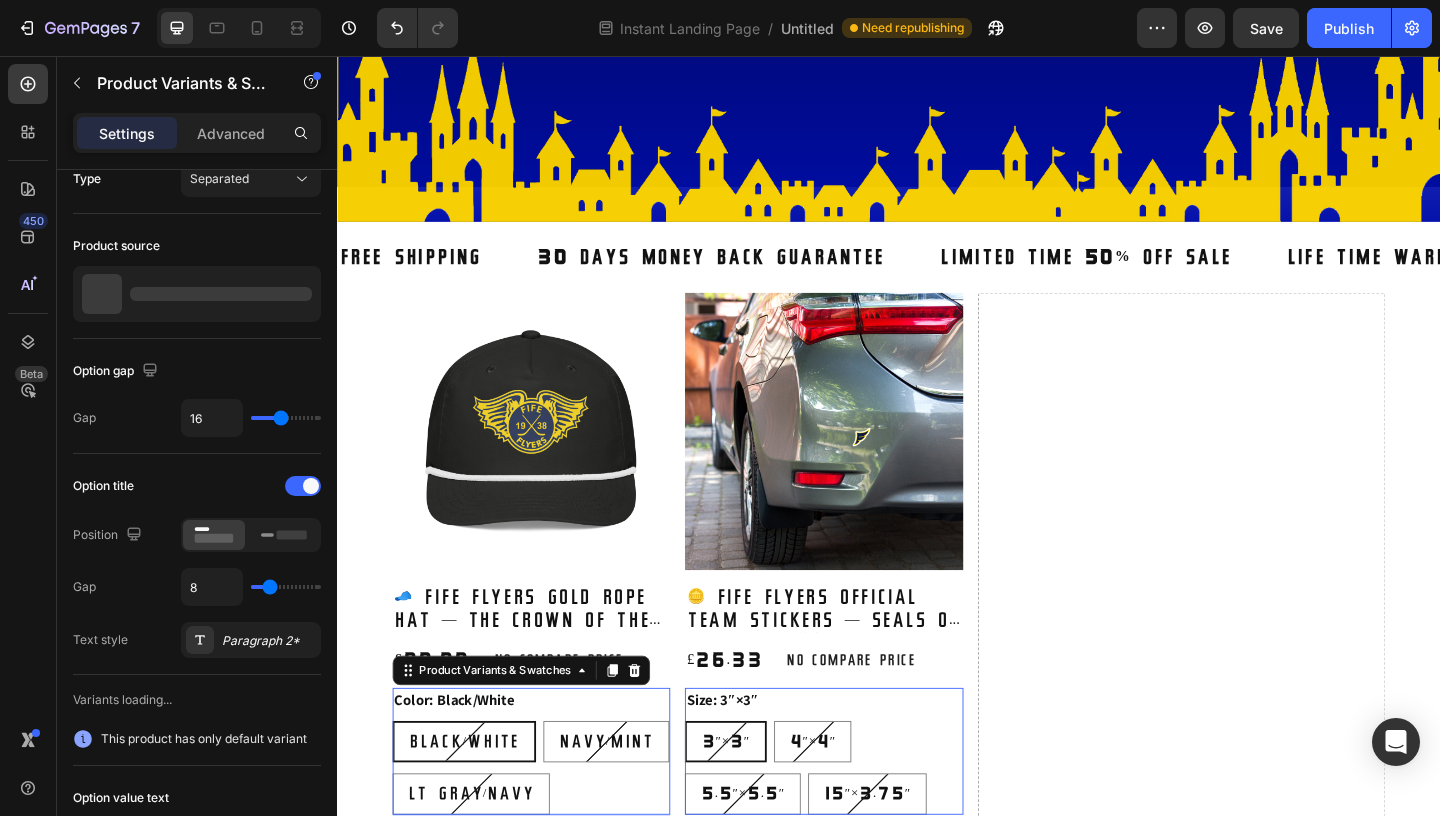 scroll, scrollTop: 0, scrollLeft: 0, axis: both 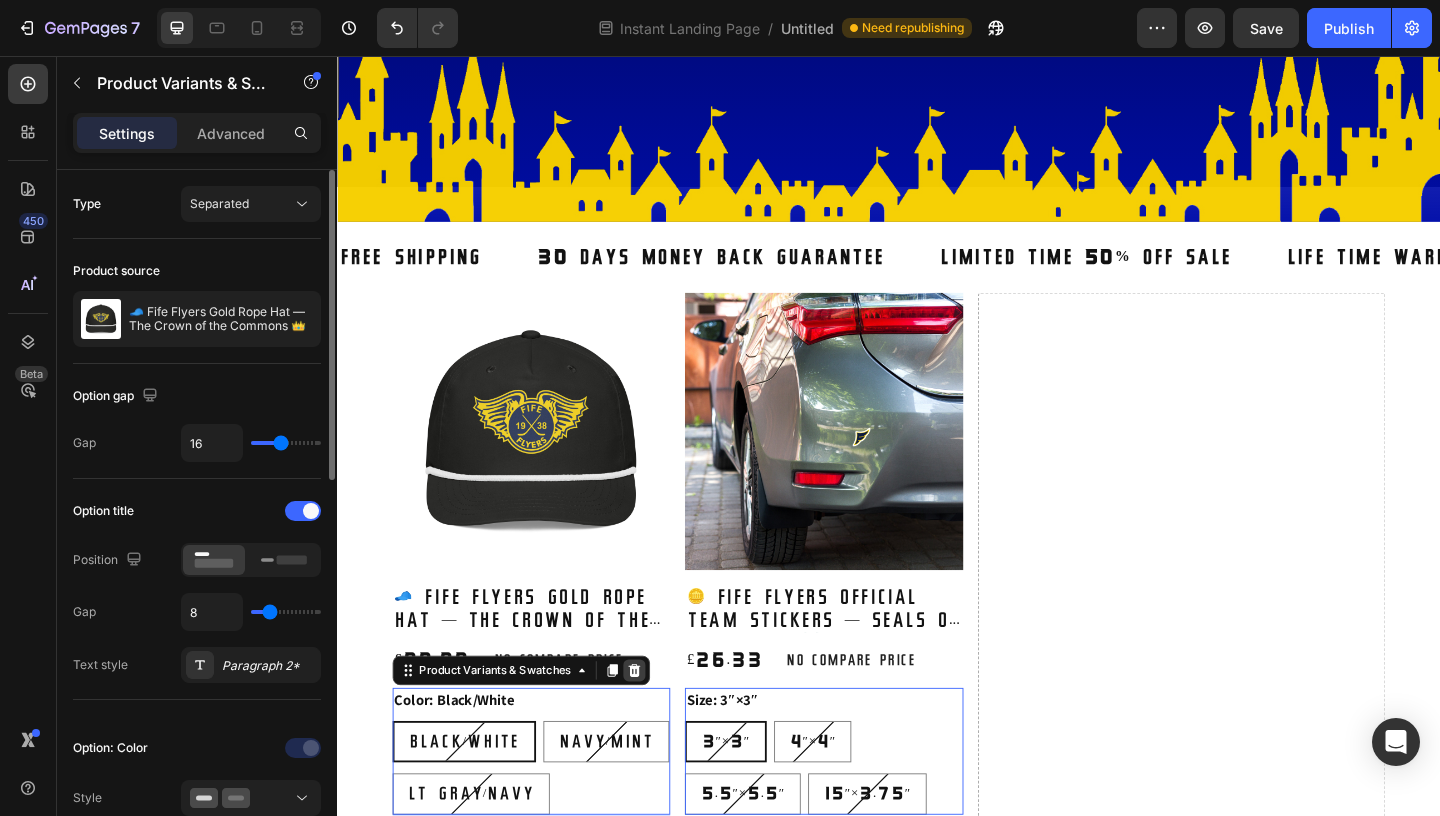 click 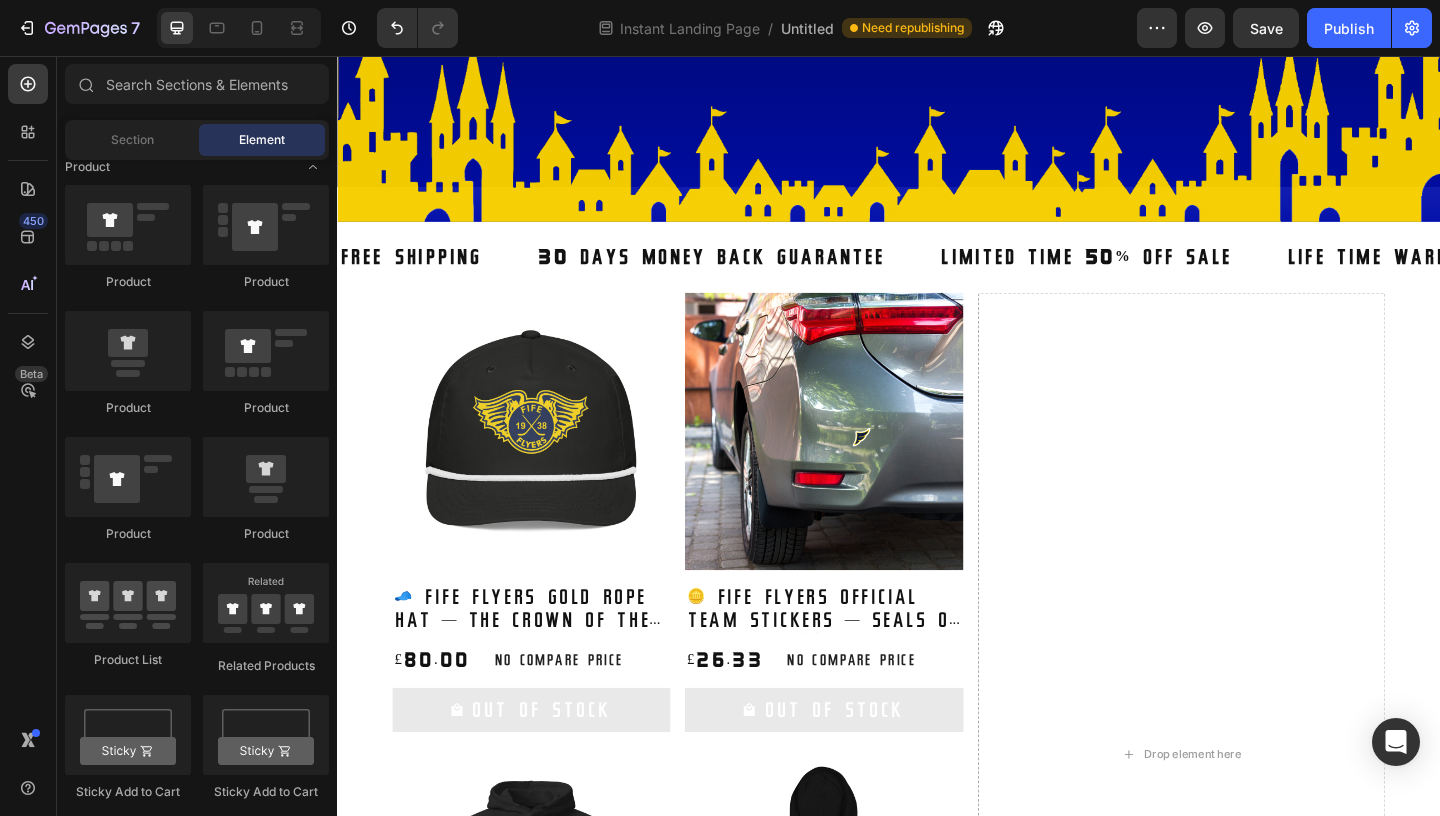scroll, scrollTop: 3069, scrollLeft: 0, axis: vertical 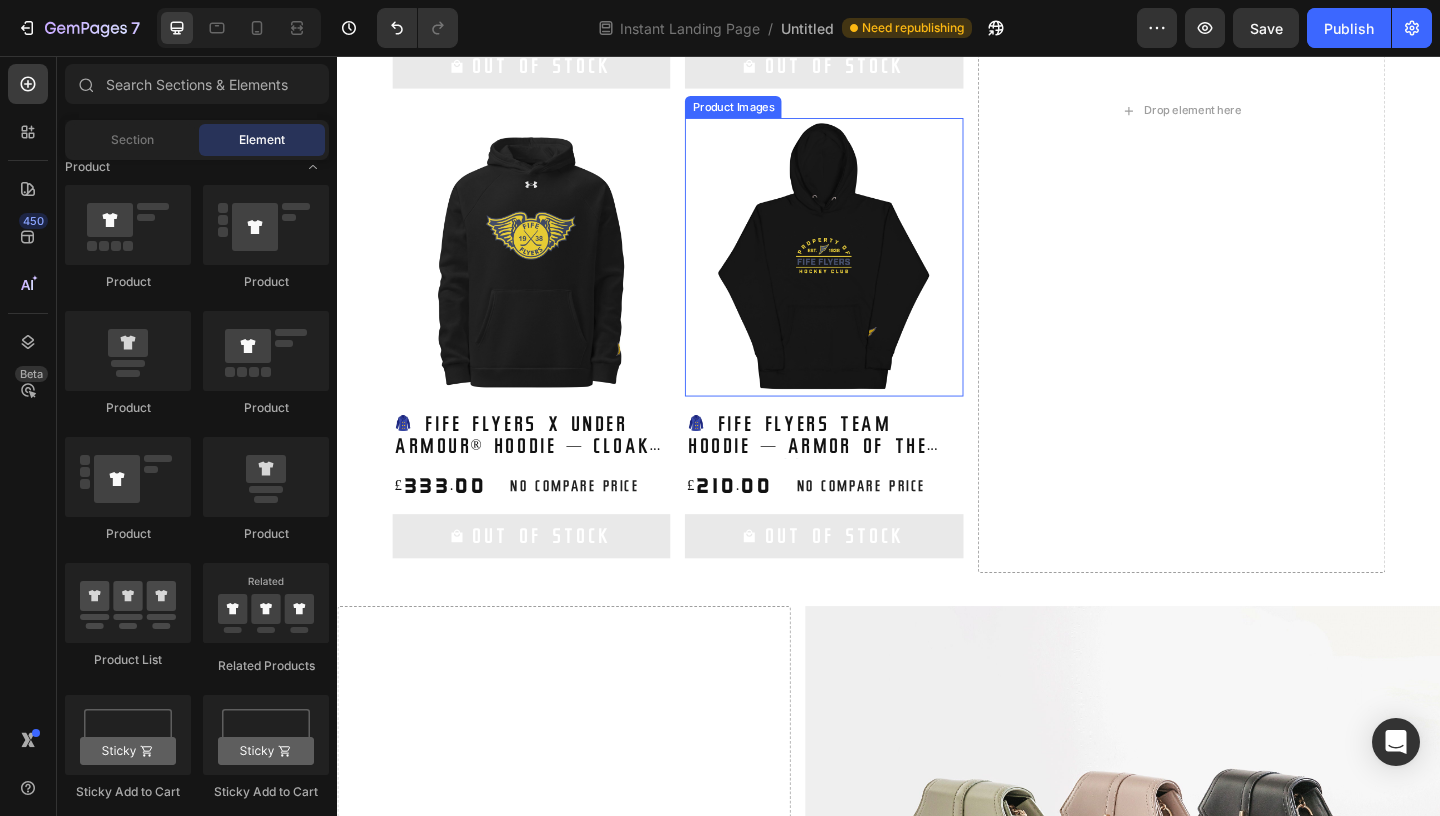 click at bounding box center [866, 274] 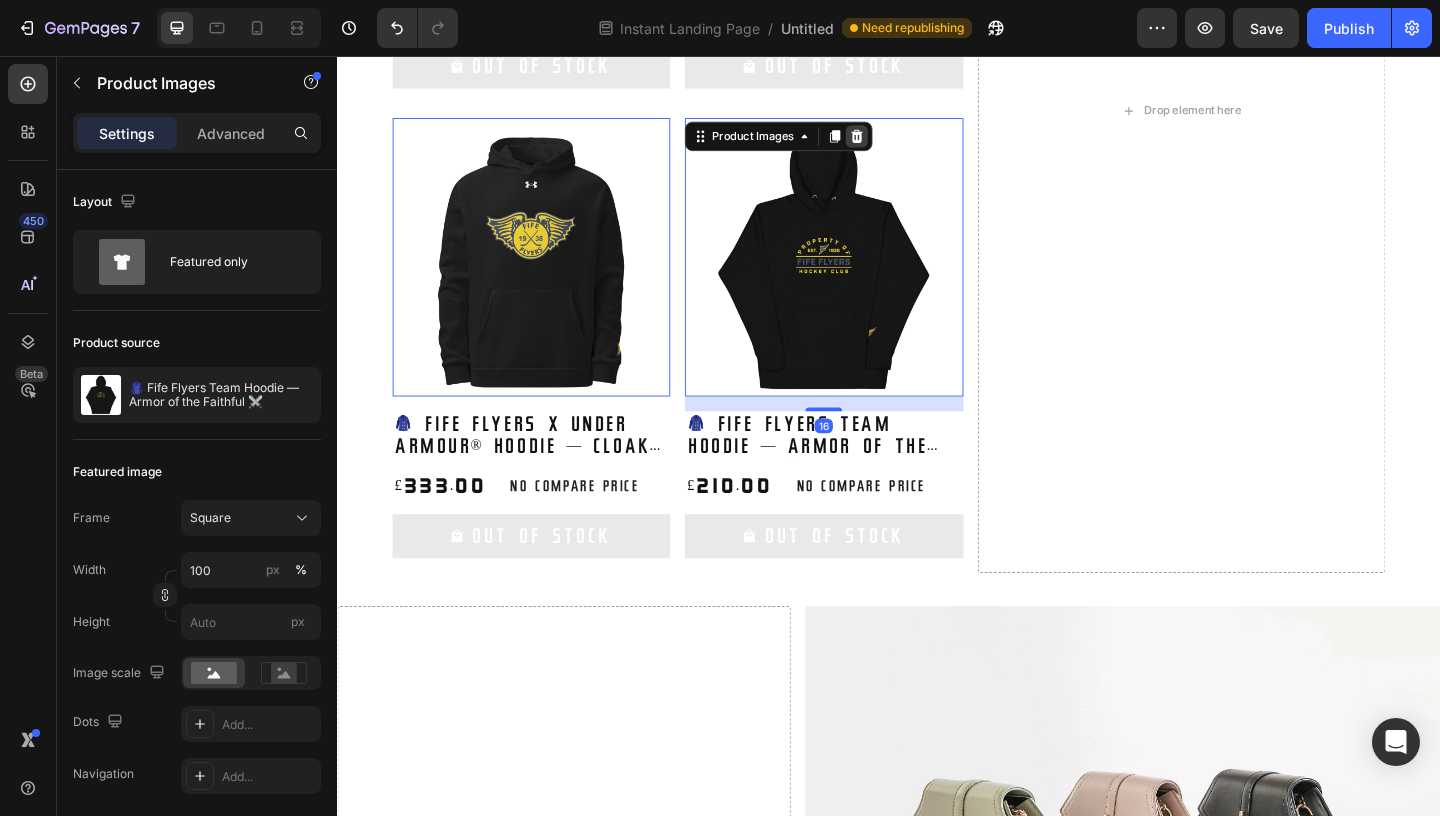 click 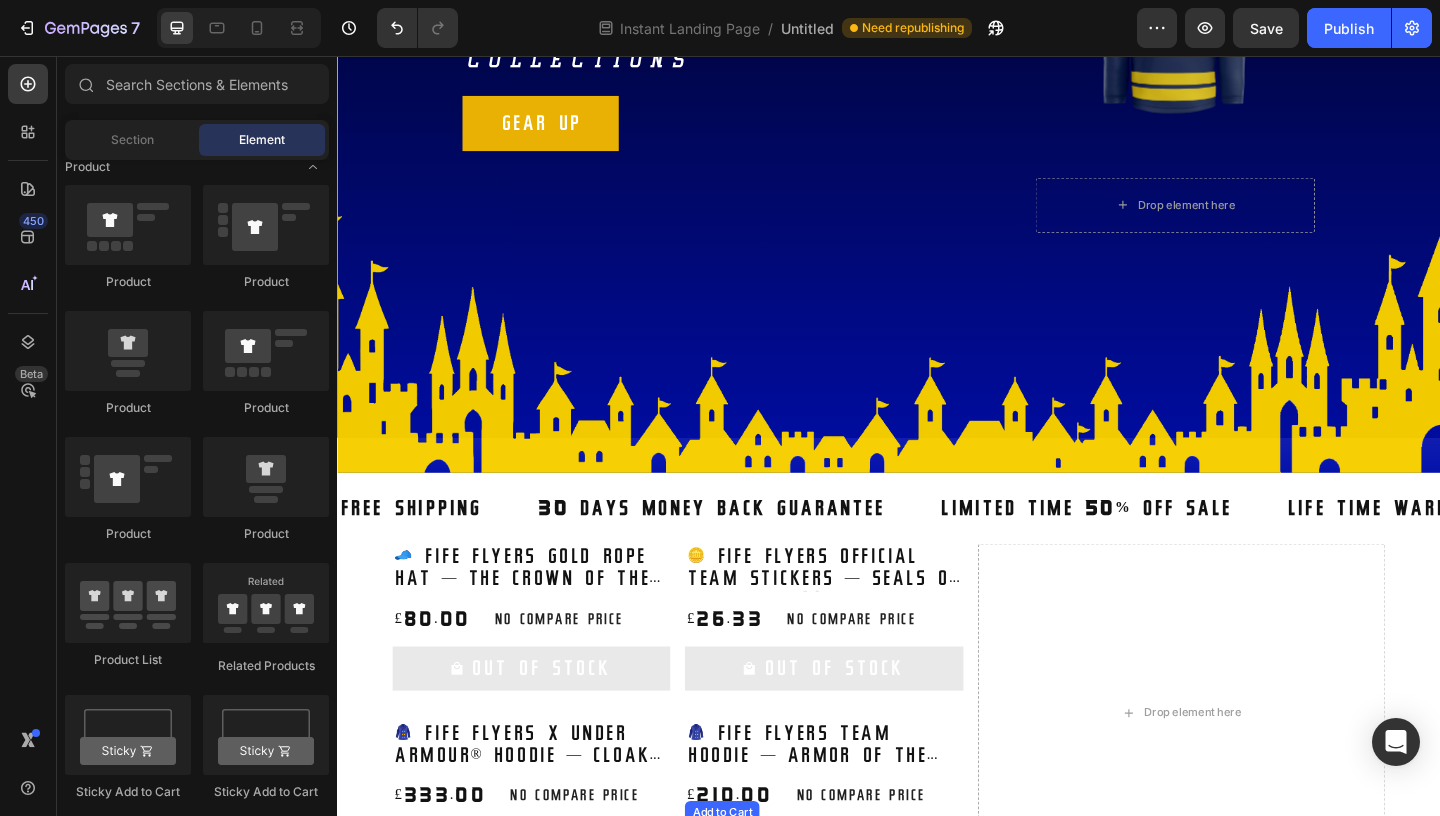 scroll, scrollTop: 451, scrollLeft: 0, axis: vertical 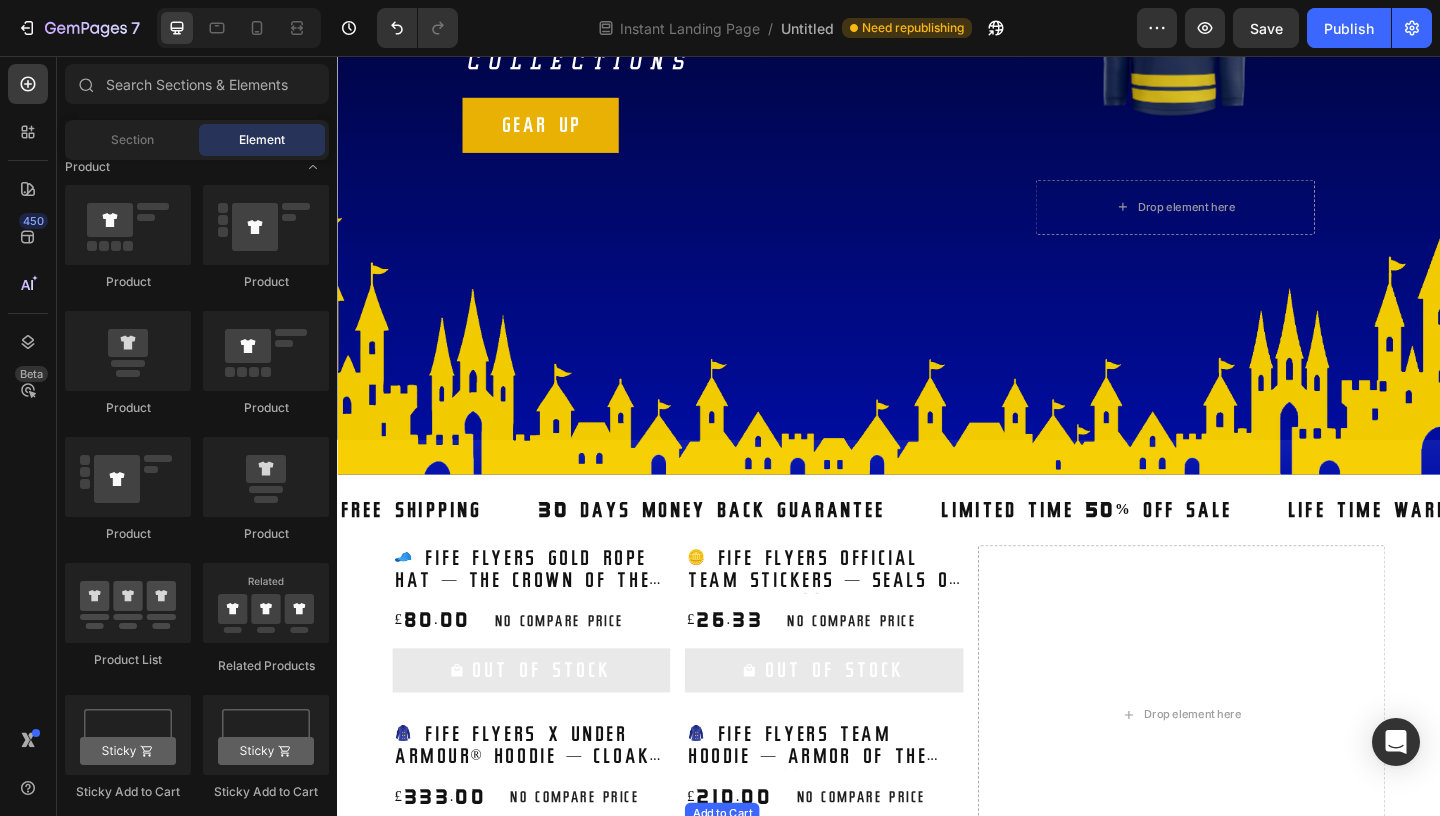 click on "Image" at bounding box center (937, 97) 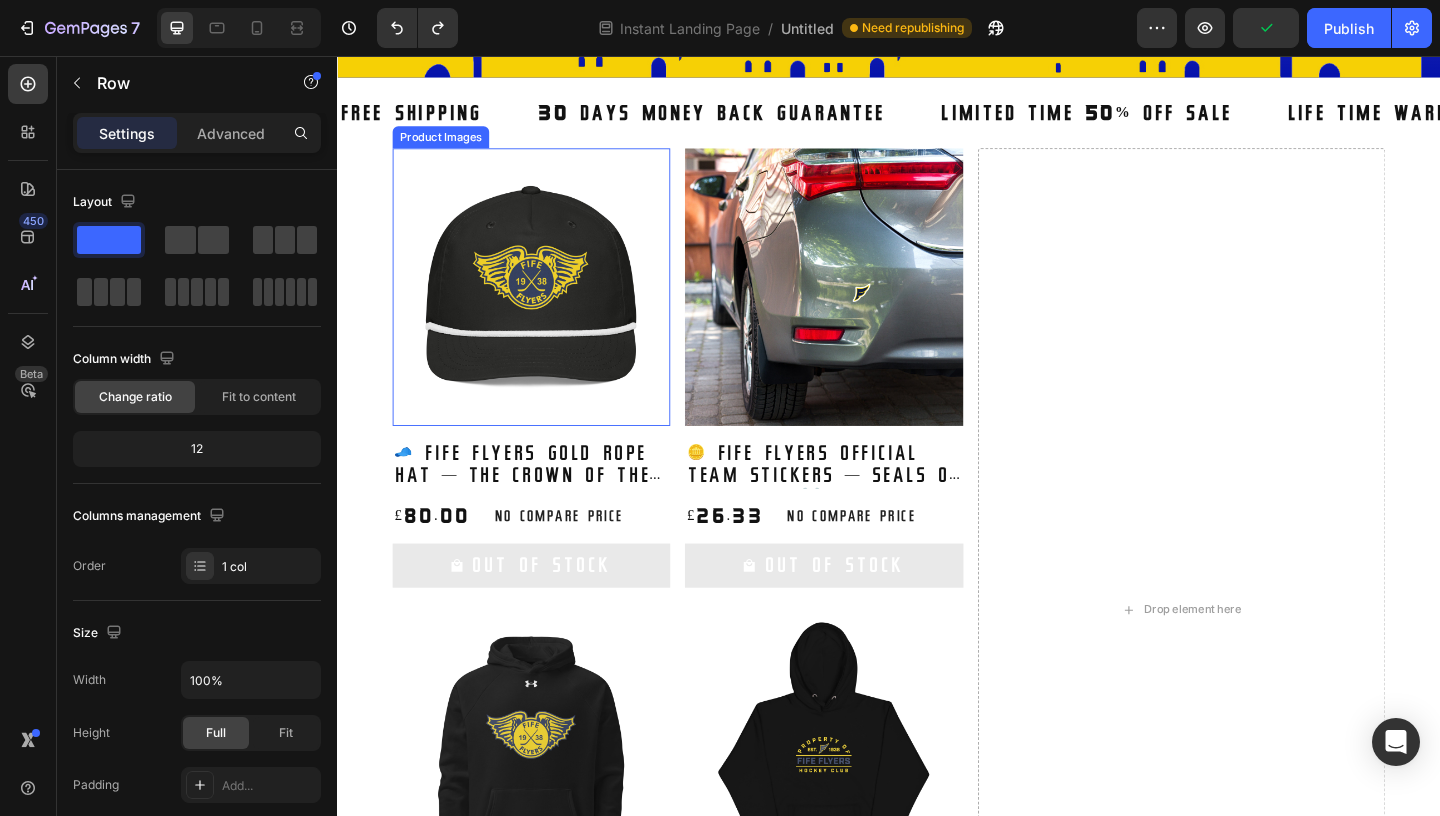 scroll, scrollTop: 818, scrollLeft: 0, axis: vertical 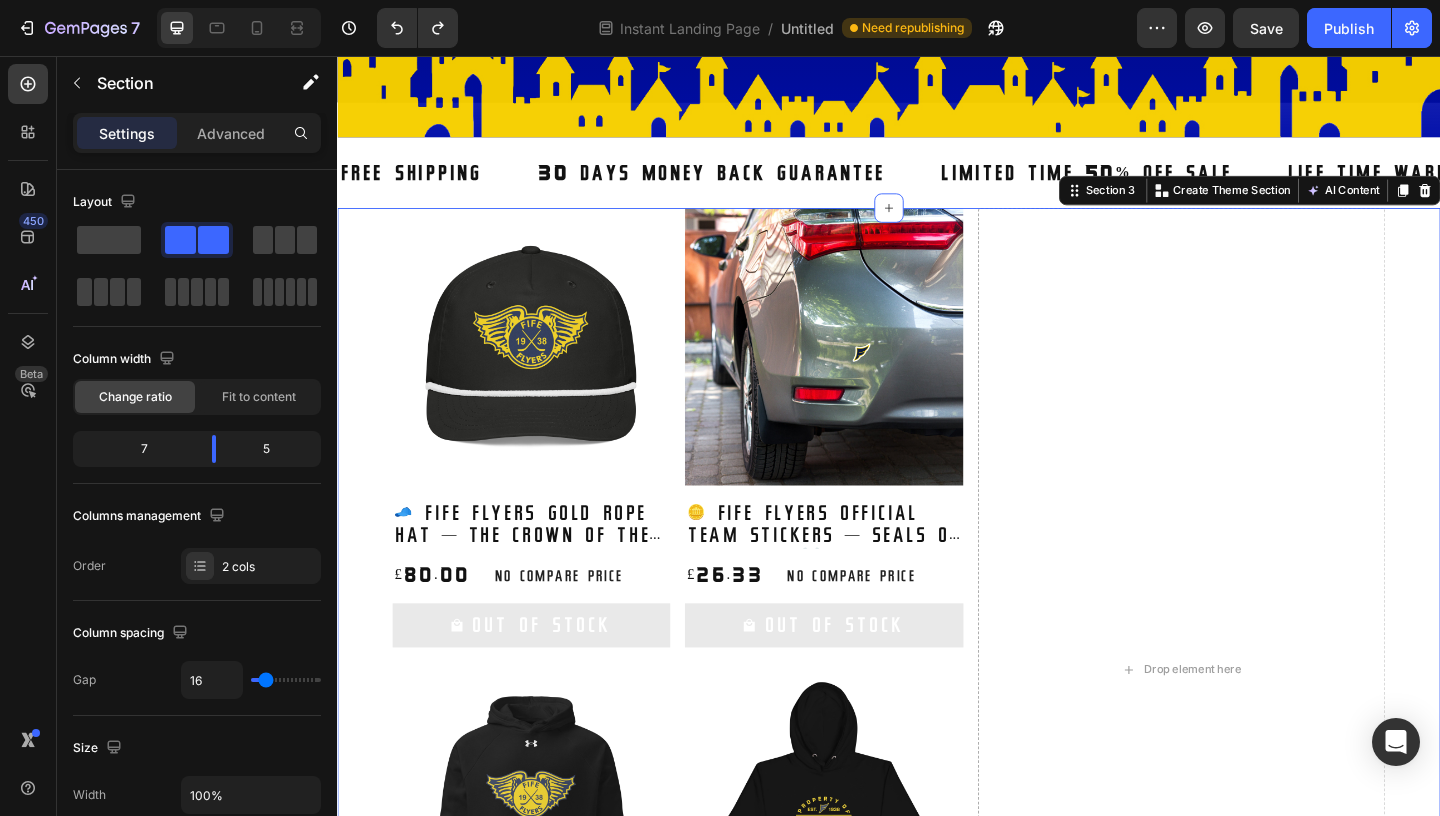 click on "Product Images 🧢 Fife Flyers Gold Rope Hat — The Crown of the Commons 👑 Product Title £80.00 Product Price Product Price No compare price Product Price Row Out Of Stock Add to Cart Row Product List Product Images 🪙 Fife Flyers Official Team Stickers — Seals of the Realm ⚔️ Product Title £26.33 Product Price Product Price No compare price Product Price Row Out Of Stock Add to Cart Row Product List Product Images 🧥 Fife Flyers x Under Armour® Hoodie — Cloak of the Kingdom 👑 Product Title £333.00 Product Price Product Price No compare price Product Price Row Out Of Stock Add to Cart Row Product List Product Images 🧥 Fife Flyers Team Hoodie — Armor of the Faithful ⚔️ Product Title £210.00 Product Price Product Price No compare price Product Price Row Out Of Stock Add to Cart Row Product List Product List
Drop element here Section 3   You can create reusable sections Create Theme Section AI Content Write with GemAI You've reached  / Resets on  01 Sep ." at bounding box center [937, 723] 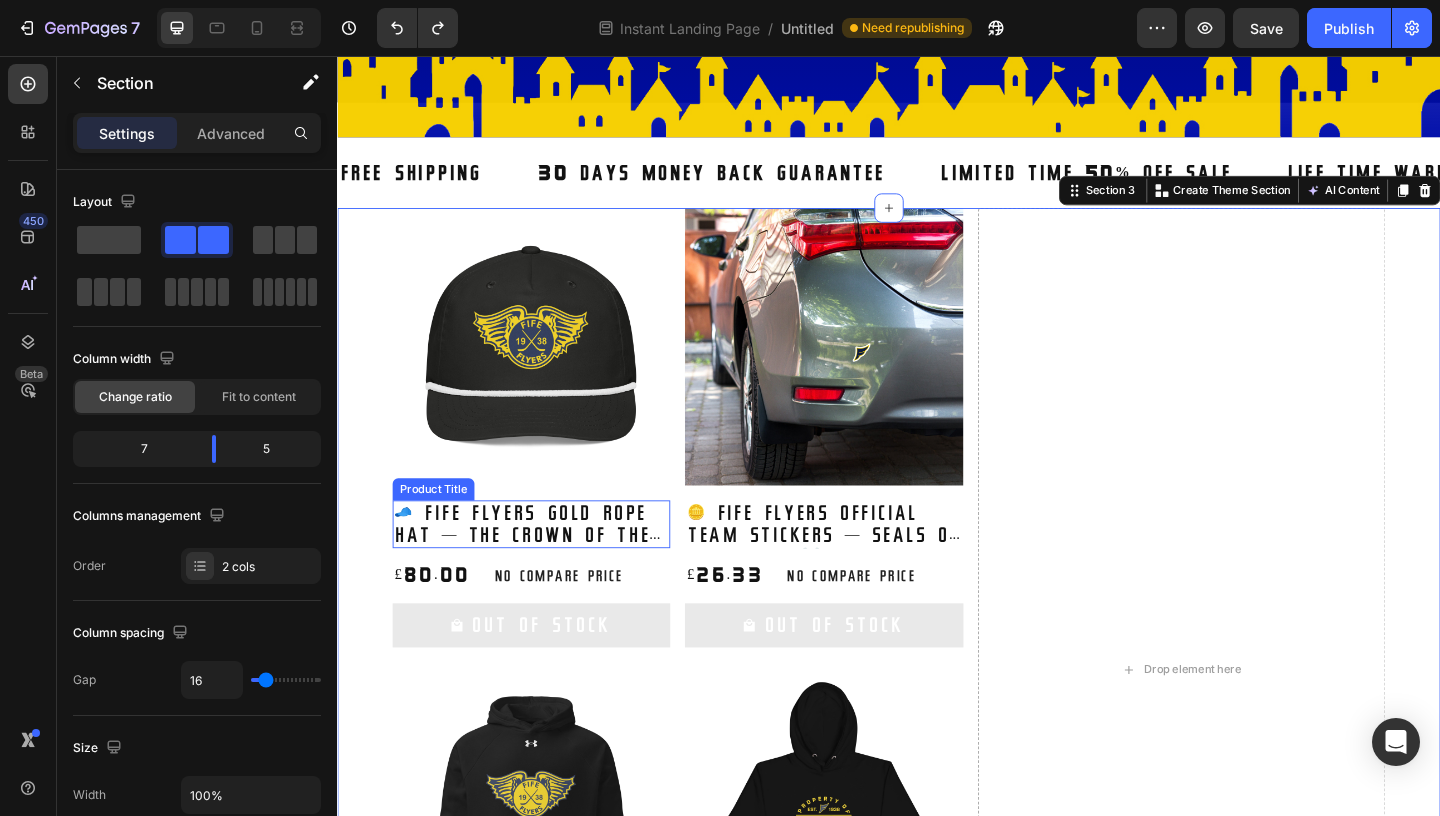 click on "🧢 Fife Flyers Gold Rope Hat — The Crown of the Commons 👑" at bounding box center (548, 565) 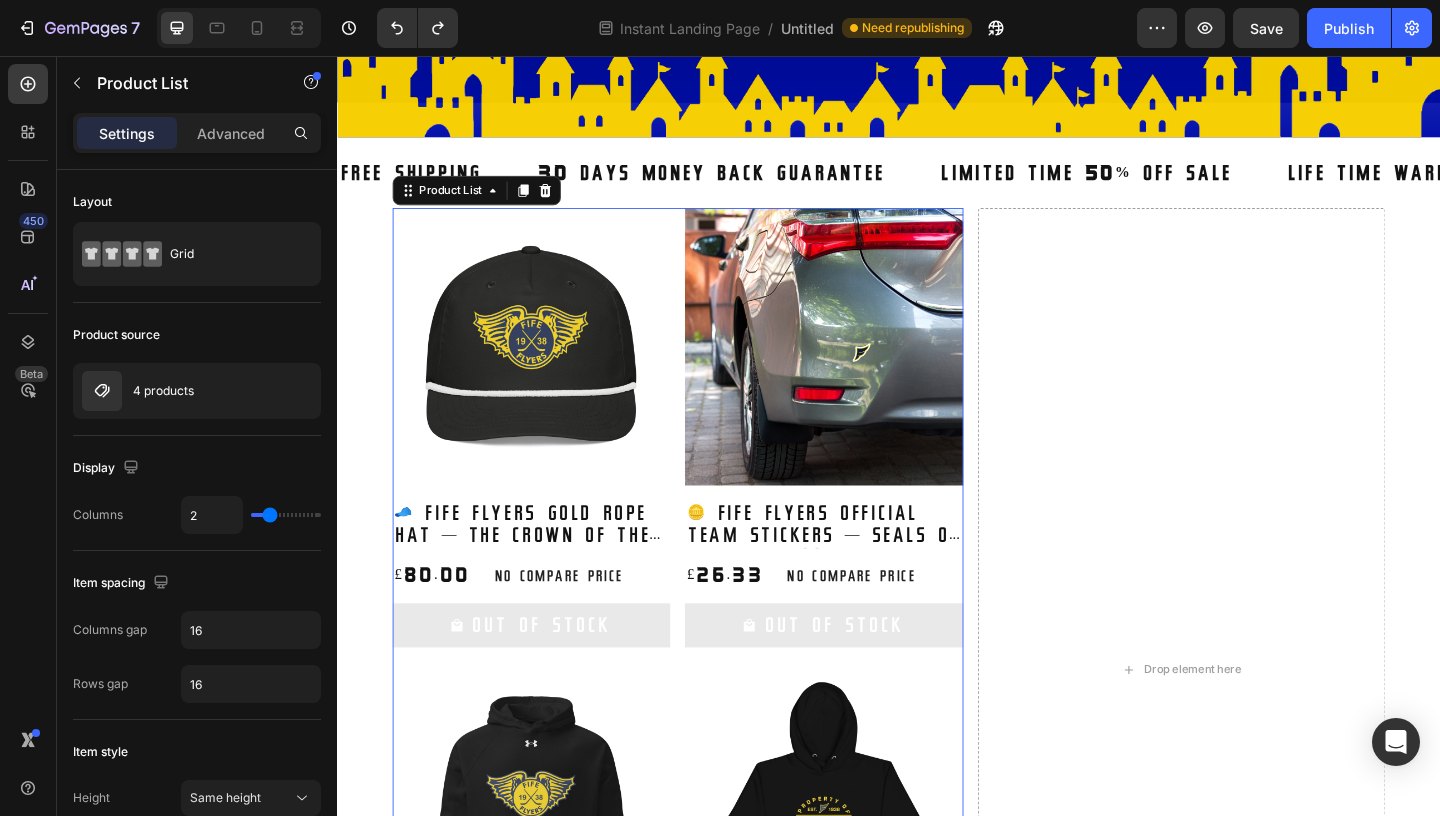 click on "Product Images 🧢 Fife Flyers Gold Rope Hat — The Crown of the Commons 👑 Product Title £80.00 Product Price Product Price No compare price Product Price Row Out Of Stock Add to Cart Row Product List   0 Product Images 🪙 Fife Flyers Official Team Stickers — Seals of the Realm ⚔️ Product Title £26.33 Product Price Product Price No compare price Product Price Row Out Of Stock Add to Cart Row Product List   0 Product Images 🧥Fife Flyers x Under Armour® Hoodie — Cloak of the Kingdom 👑 Product Title £333.00 Product Price Product Price No compare price Product Price Row Out Of Stock Add to Cart Row Product List   0 Product Images 🧥Fife Flyers Team Hoodie — Armor of the Faithful ⚔️ Product Title £210.00 Product Price Product Price No compare price Product Price Row Out Of Stock Add to Cart Row Product List   0" at bounding box center [707, 723] 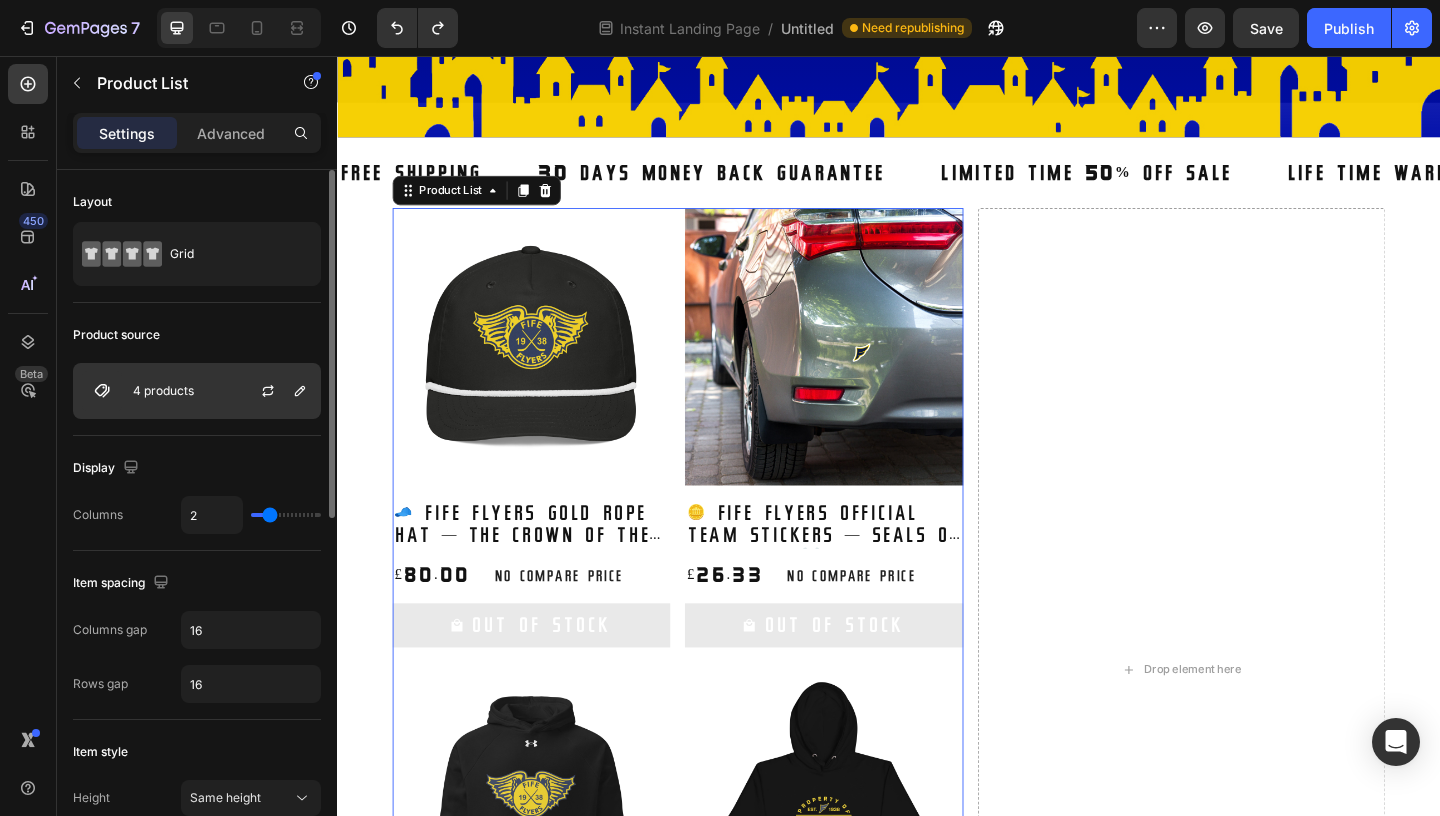 click on "4 products" at bounding box center [163, 391] 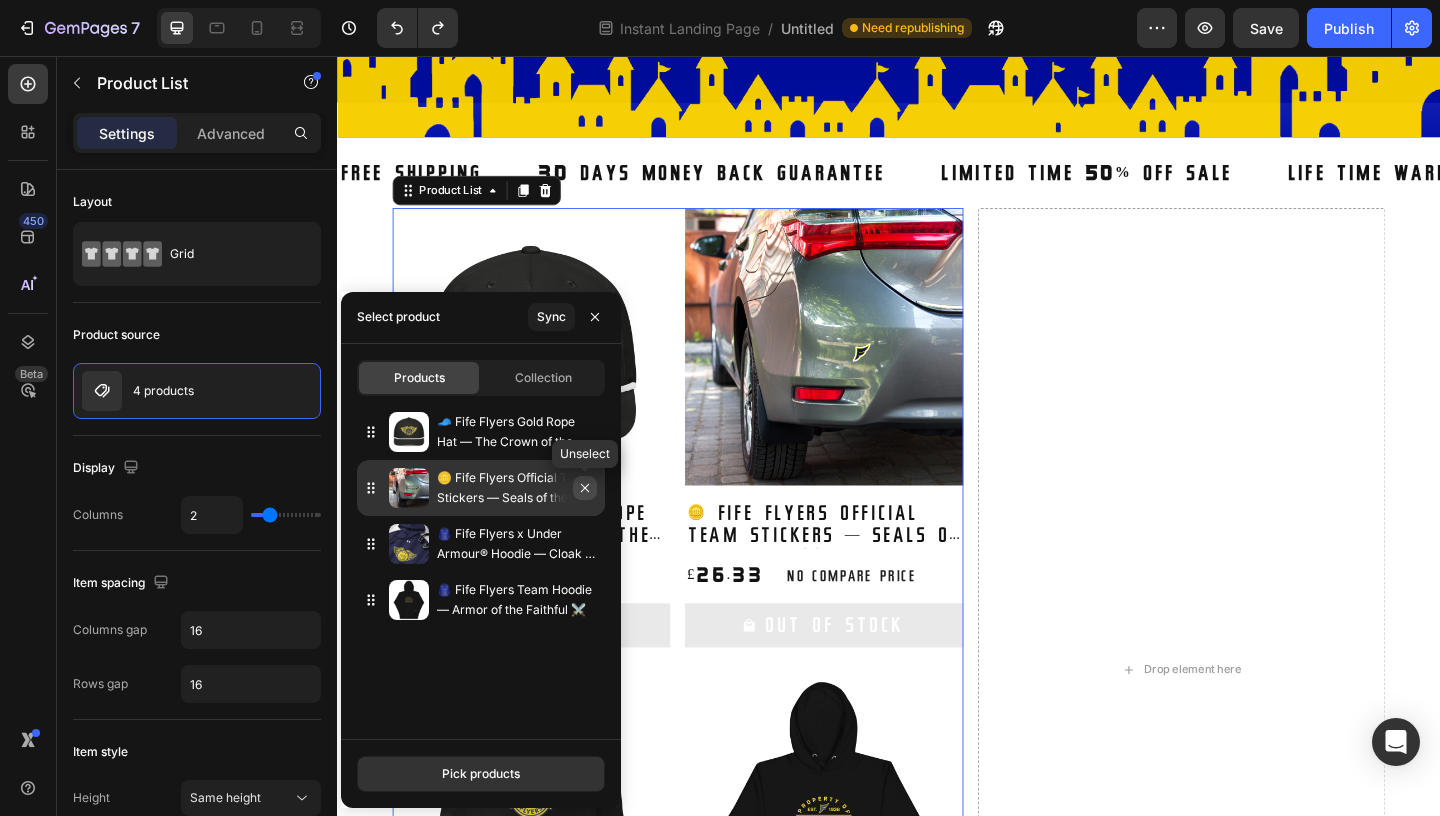 click 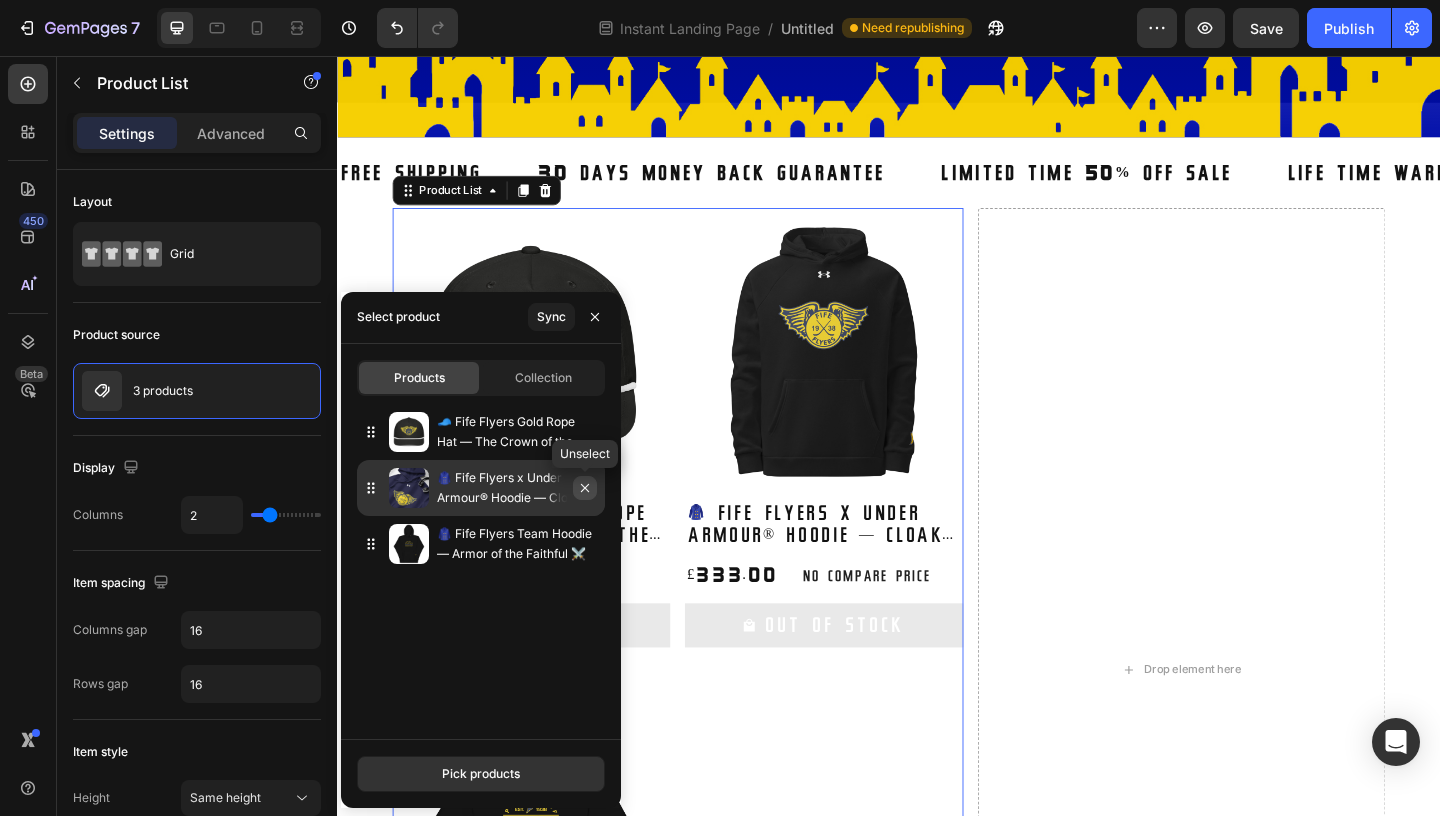 click 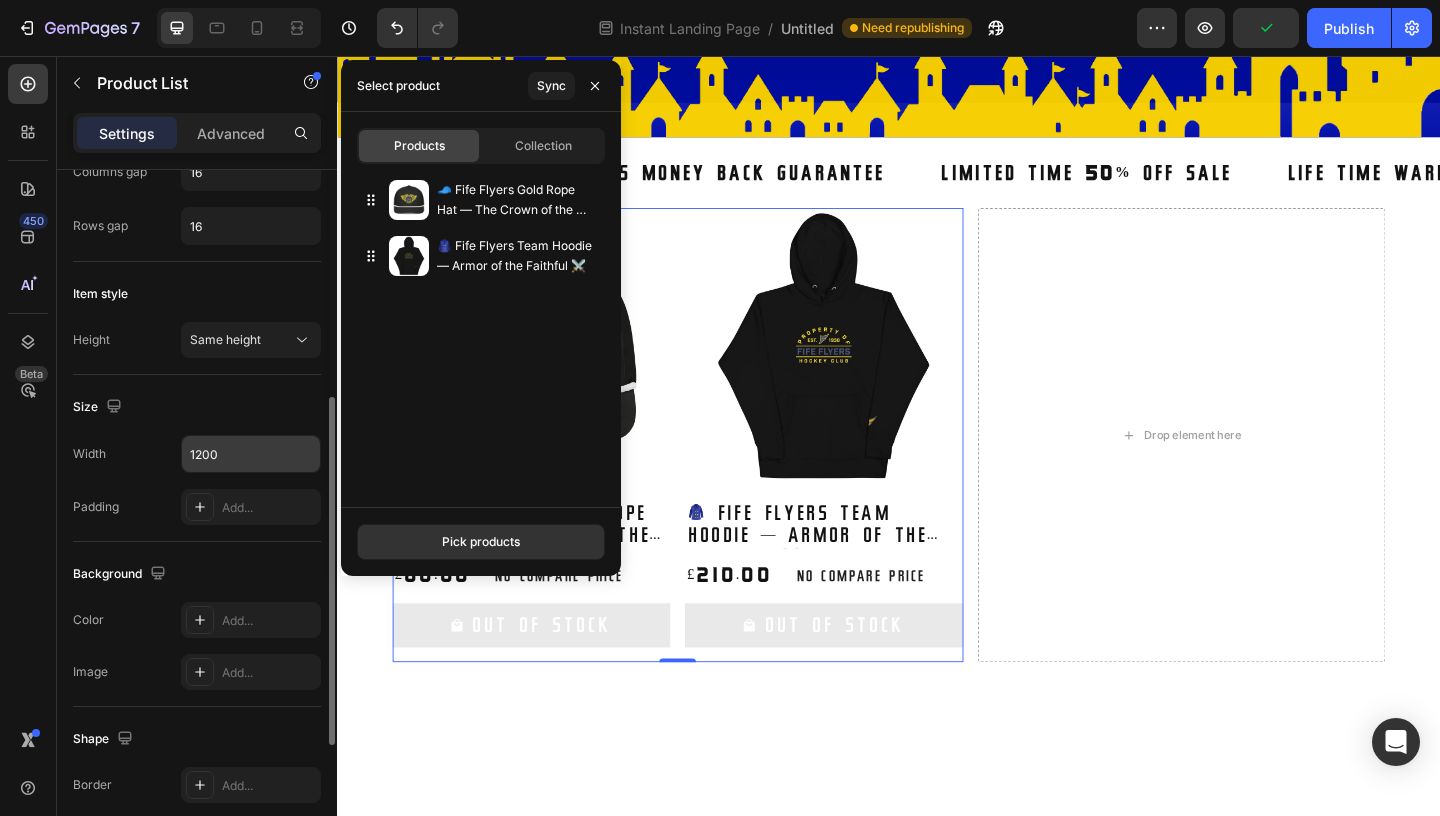 scroll, scrollTop: 458, scrollLeft: 0, axis: vertical 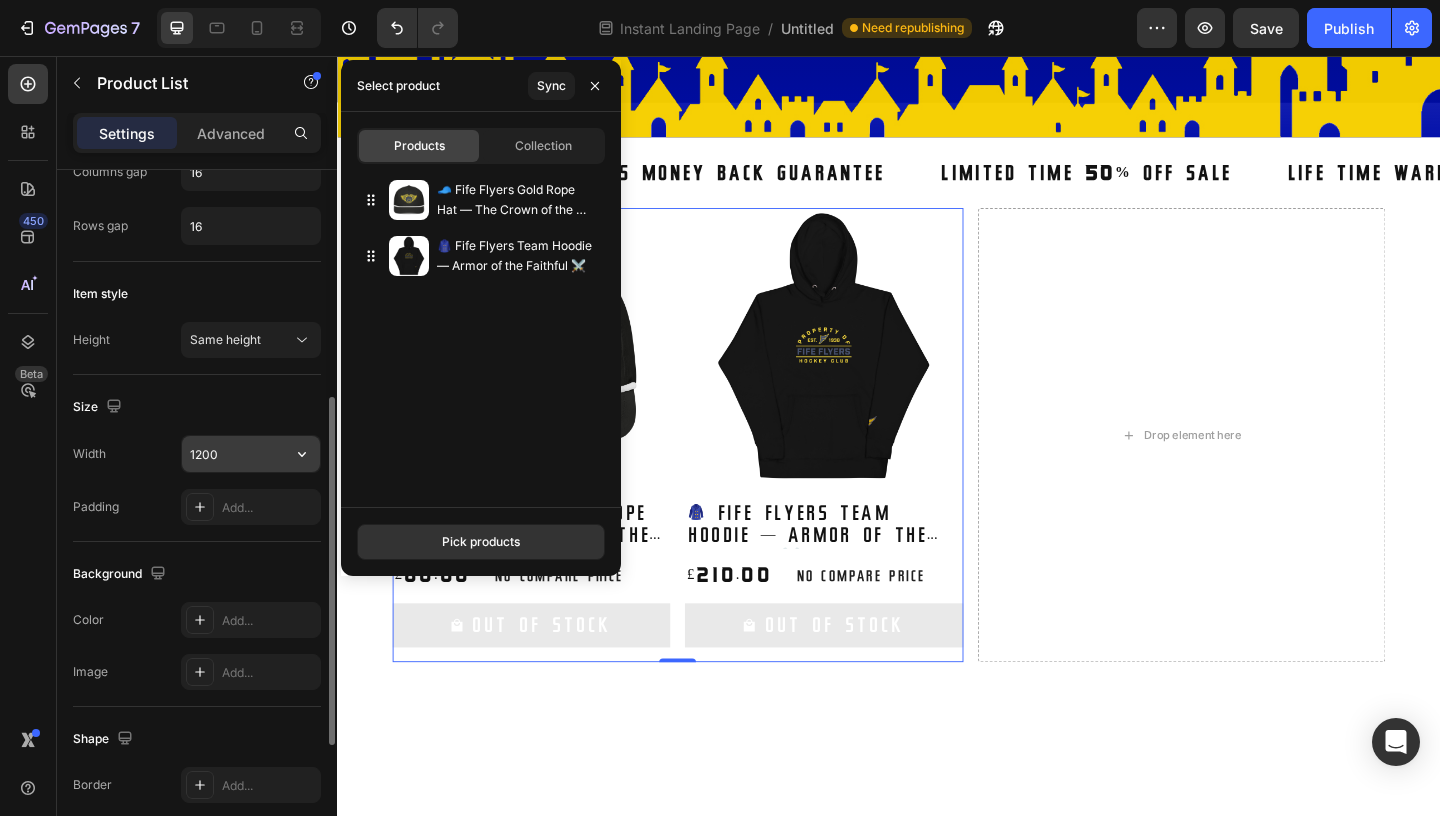 click on "1200" at bounding box center [251, 454] 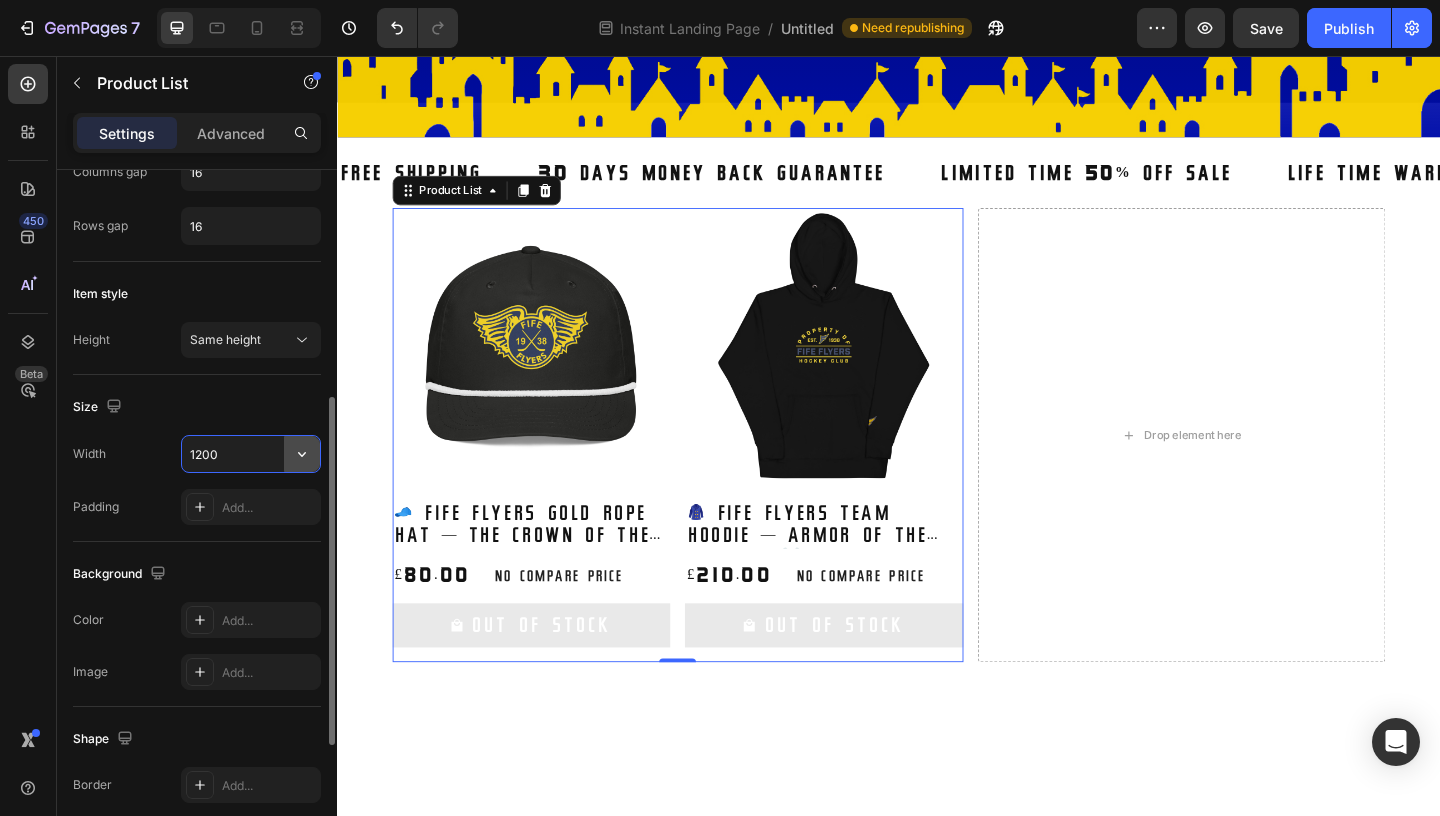 click 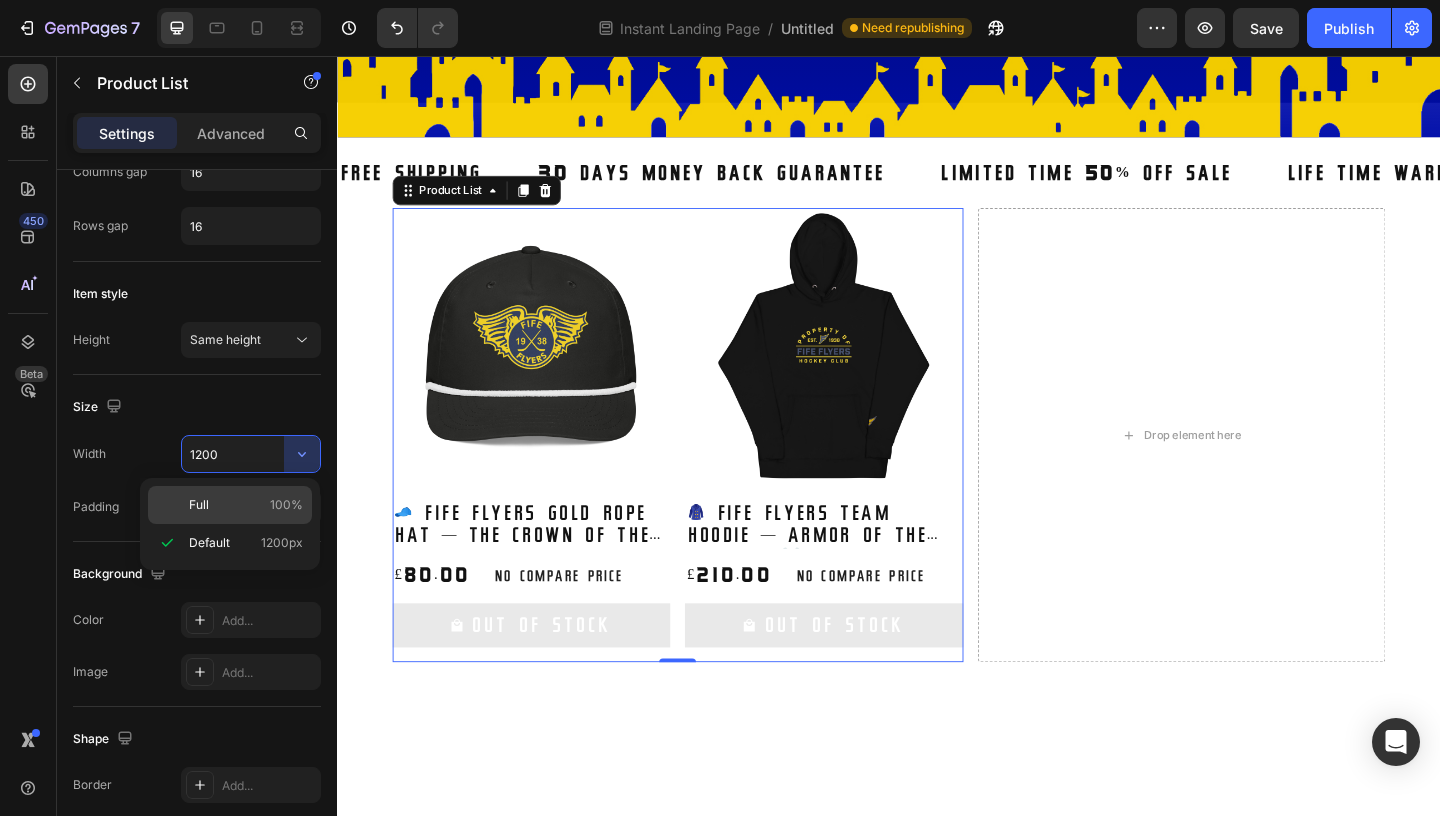 click on "Full 100%" 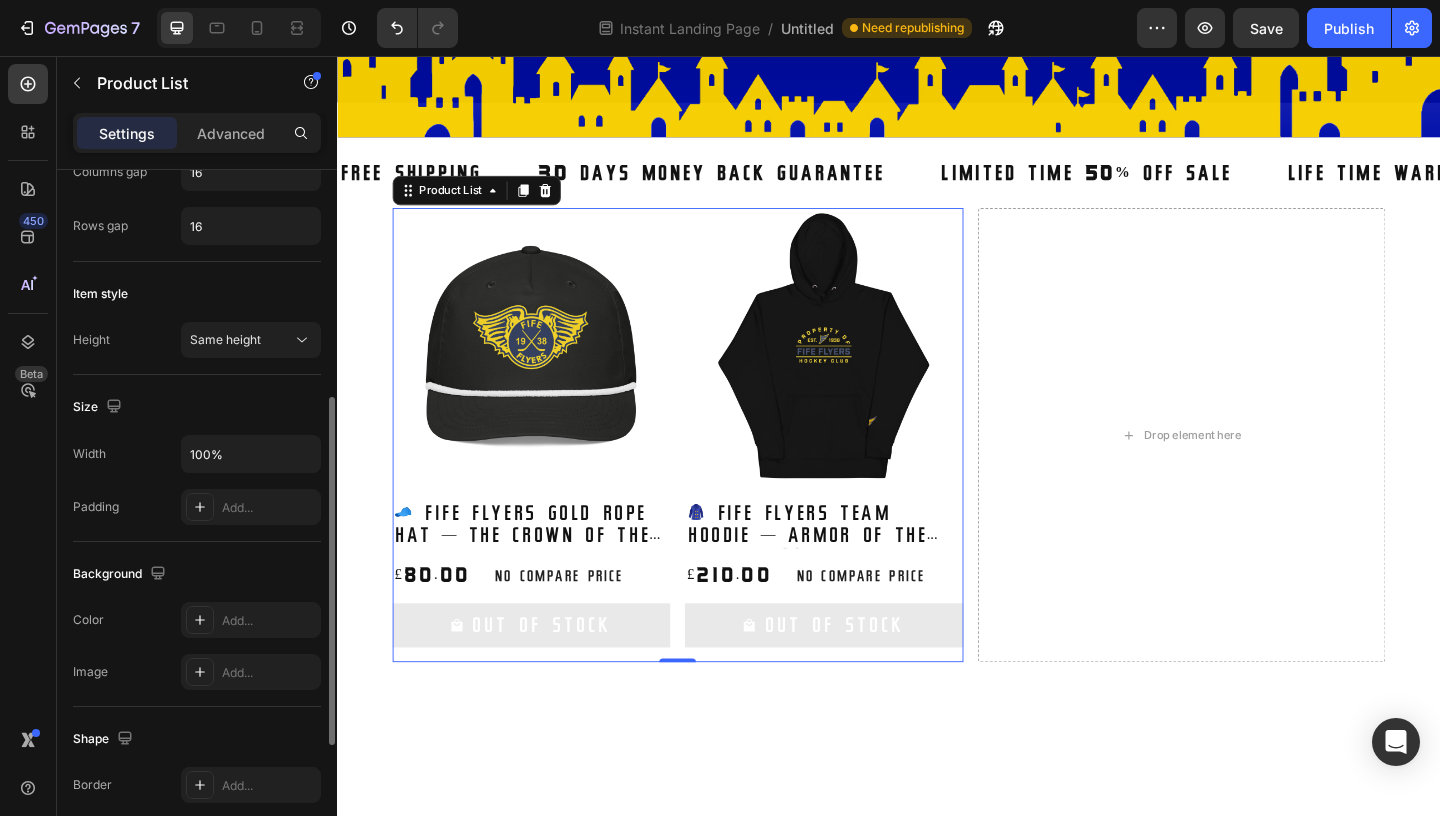 click on "Size" at bounding box center (197, 407) 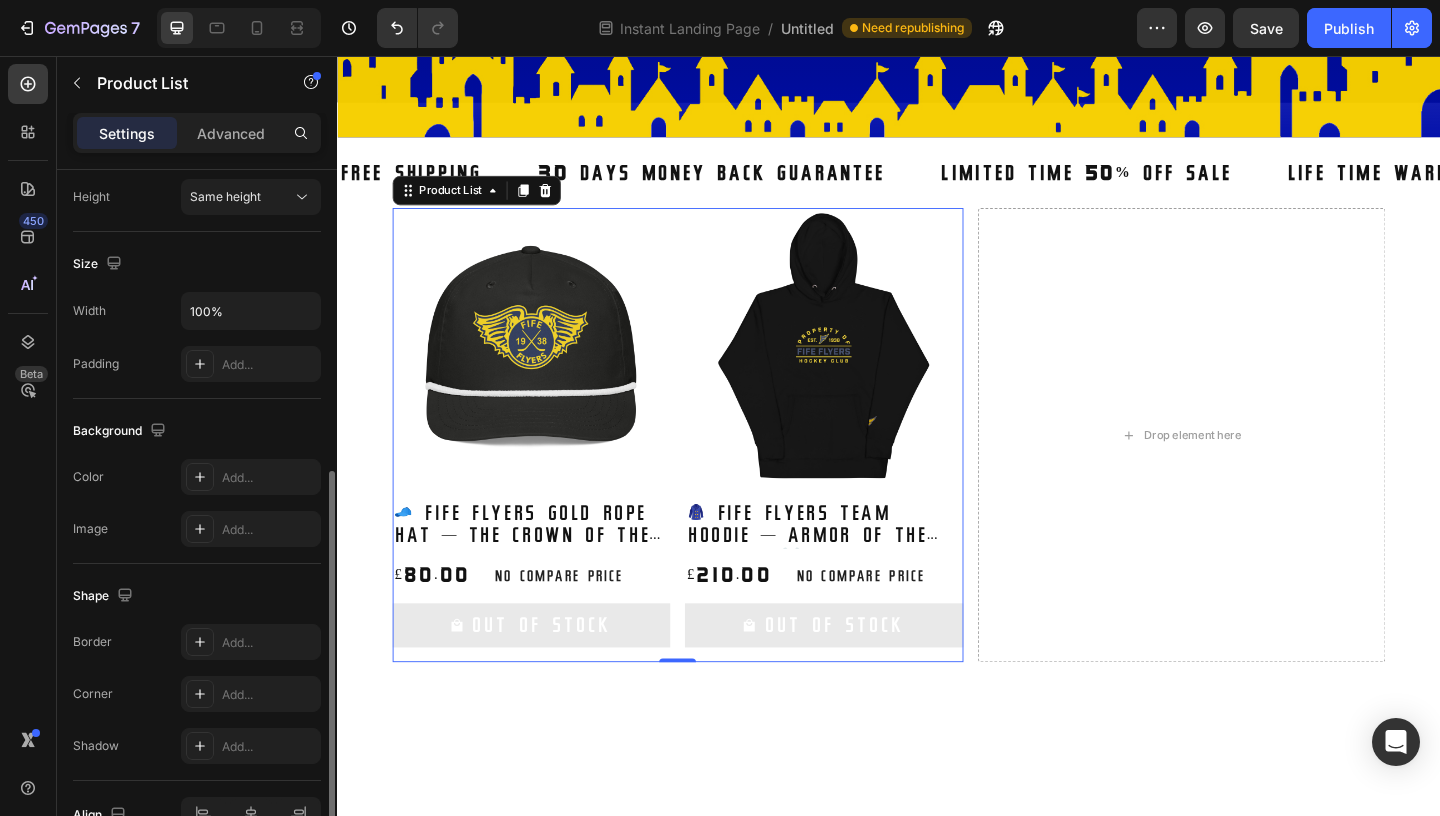 scroll, scrollTop: 603, scrollLeft: 0, axis: vertical 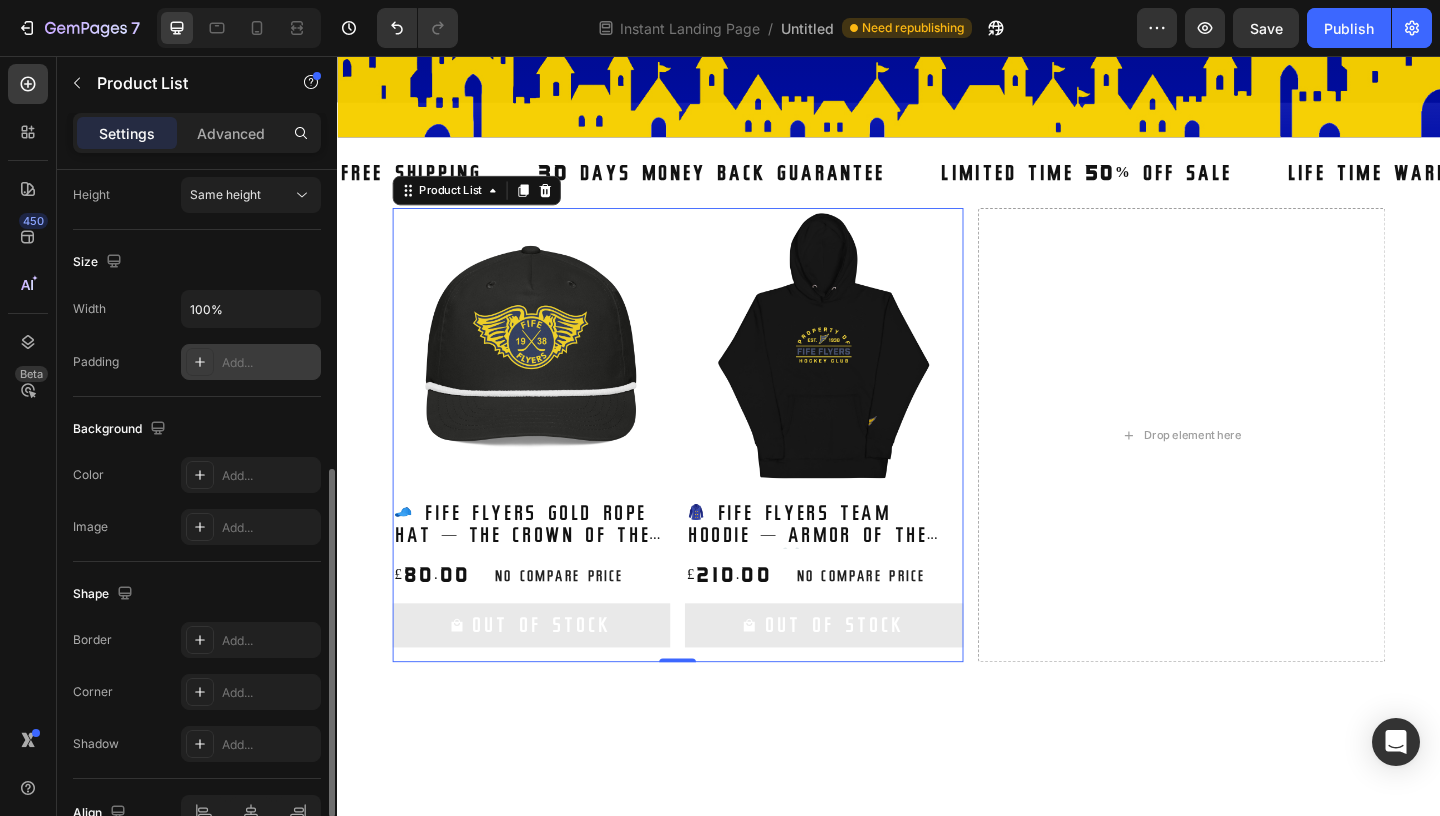 click on "Add..." at bounding box center [251, 362] 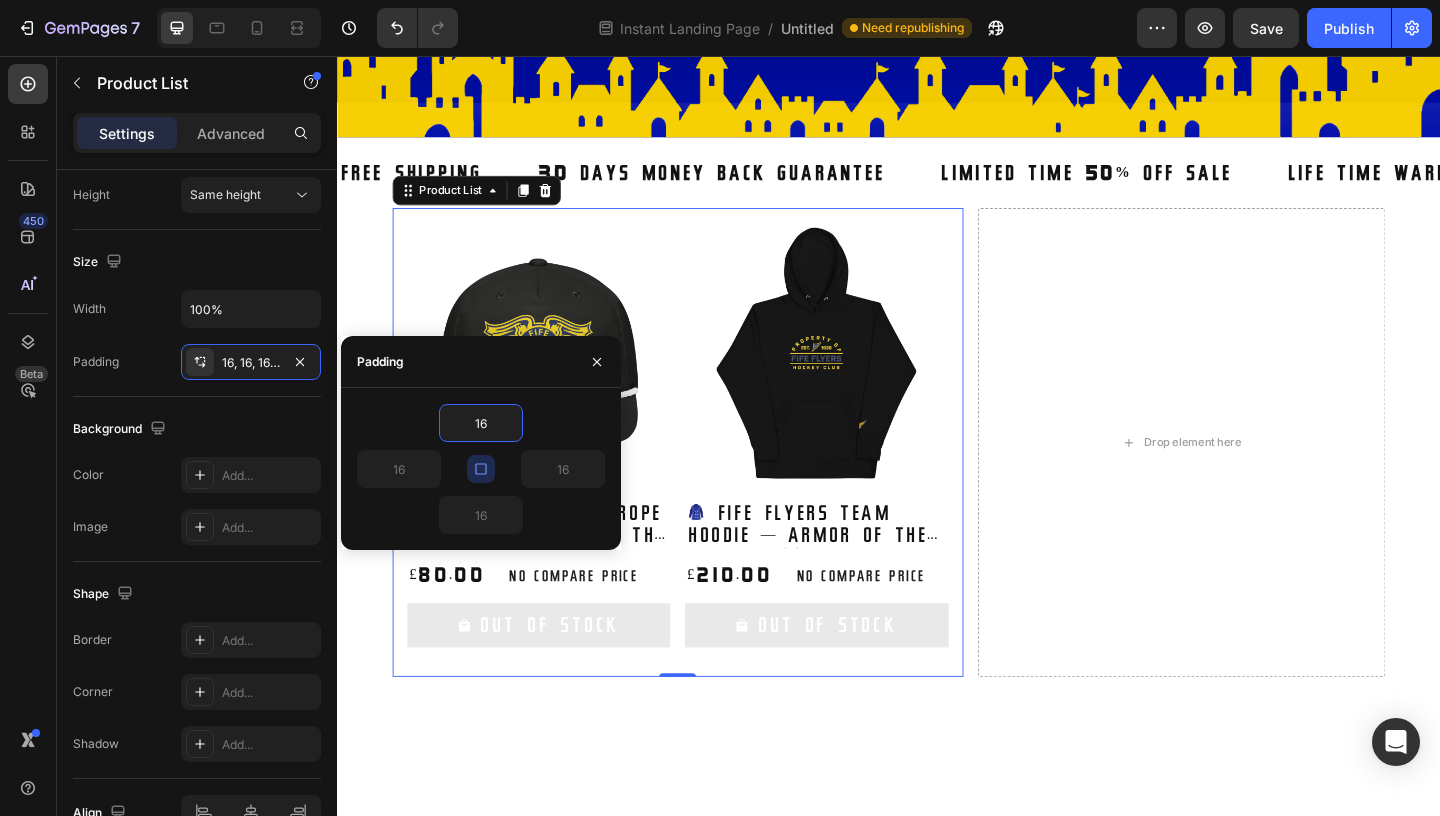 click on "16" at bounding box center [481, 423] 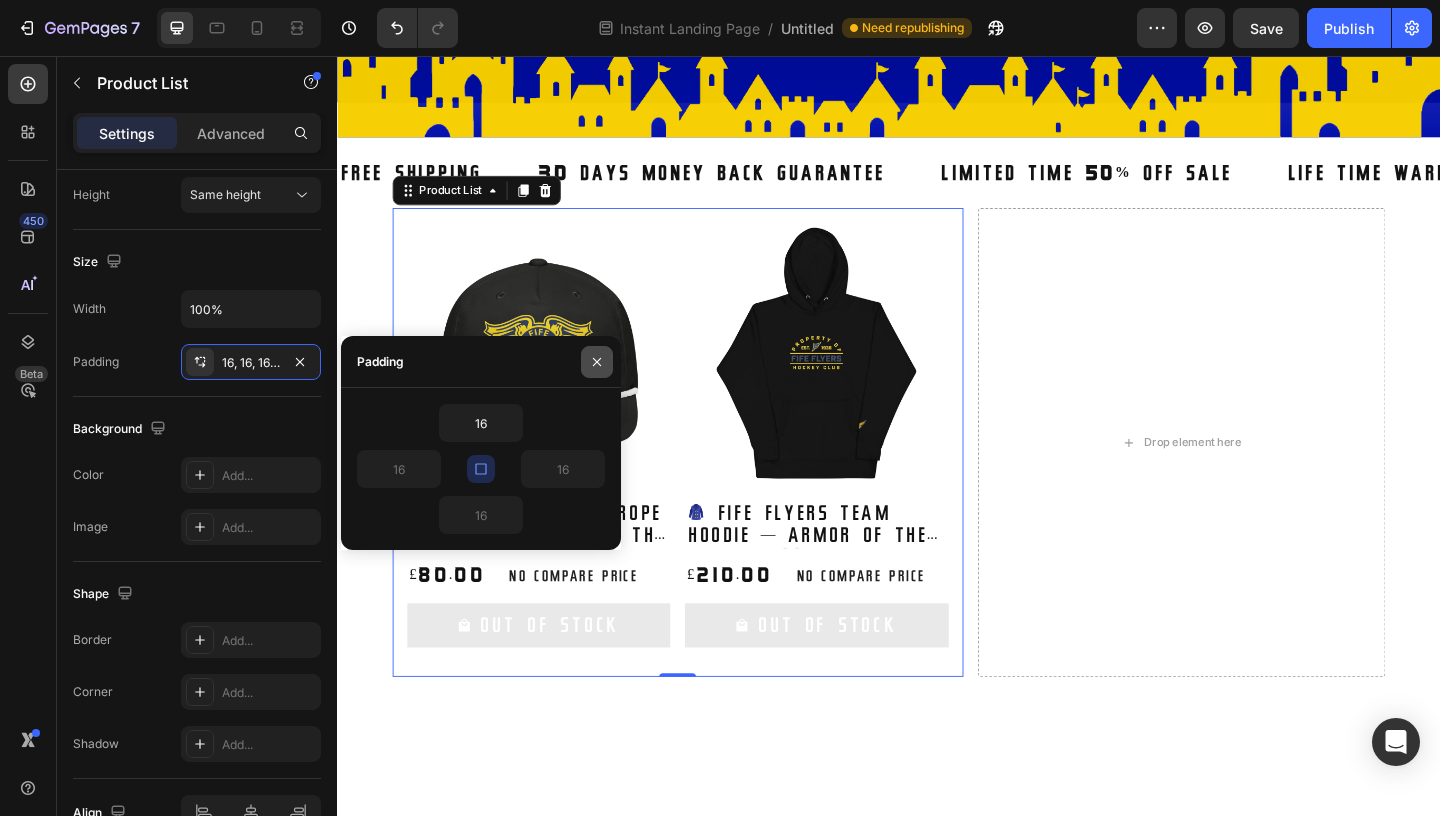 click 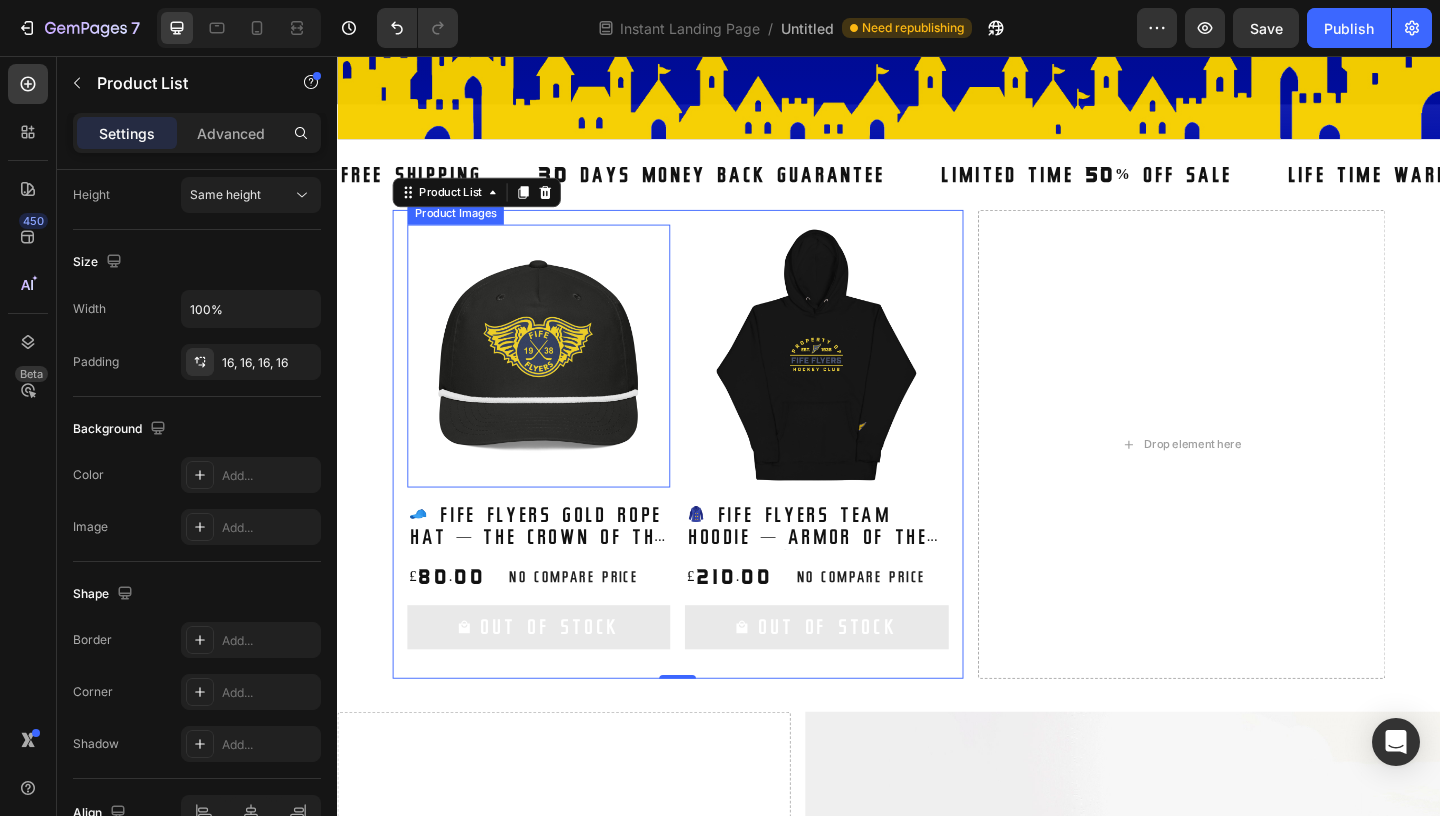 scroll, scrollTop: 812, scrollLeft: 0, axis: vertical 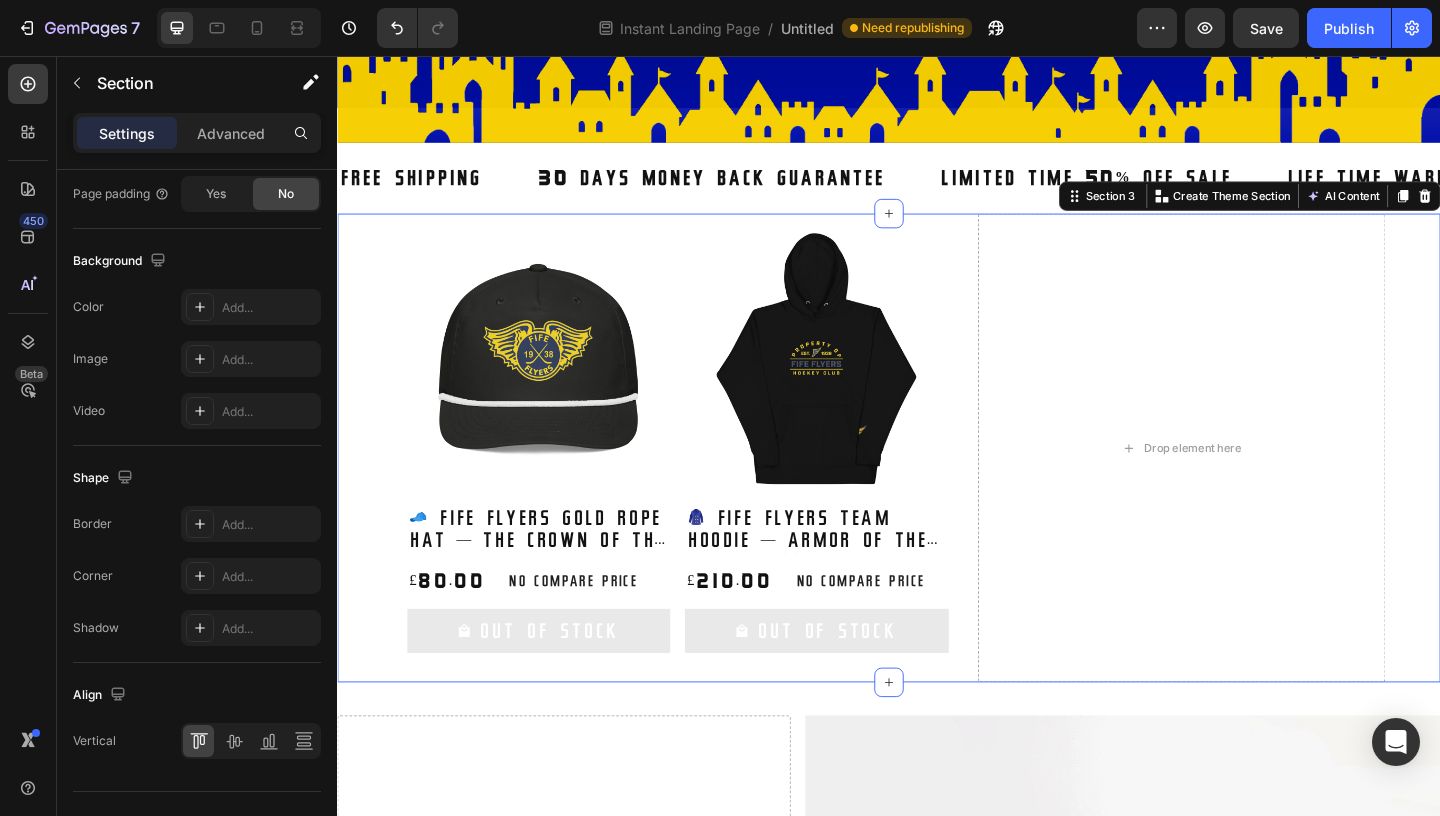 click on "Product Images 🧢 Fife Flyers Gold Rope Hat — The Crown of the Commons 👑 Product Title £80.00 Product Price Product Price No compare price Product Price Row Out Of Stock Add to Cart Row Product List Product Images 🧥 Fife Flyers Team Hoodie — Armor of the Faithful ⚔️ Product Title £210.00 Product Price Product Price No compare price Product Price Row Out Of Stock Add to Cart Row Product List Product List
Drop element here Section 3   You can create reusable sections Create Theme Section AI Content Write with GemAI You've reached  /  rewrites of your AI generative this month. Resets on  01 Sep . You have reached limit this month" at bounding box center [937, 482] 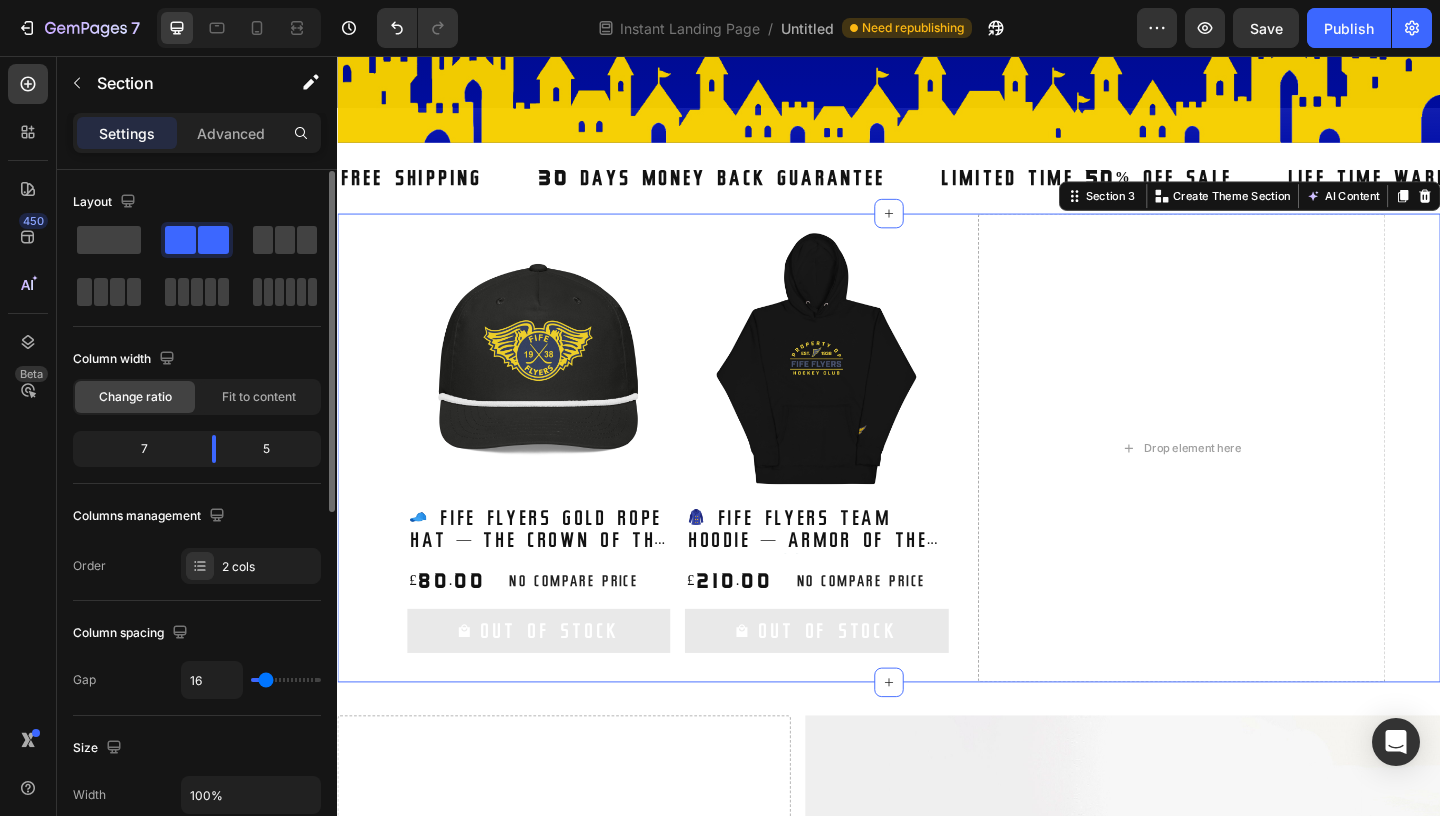 scroll, scrollTop: 172, scrollLeft: 0, axis: vertical 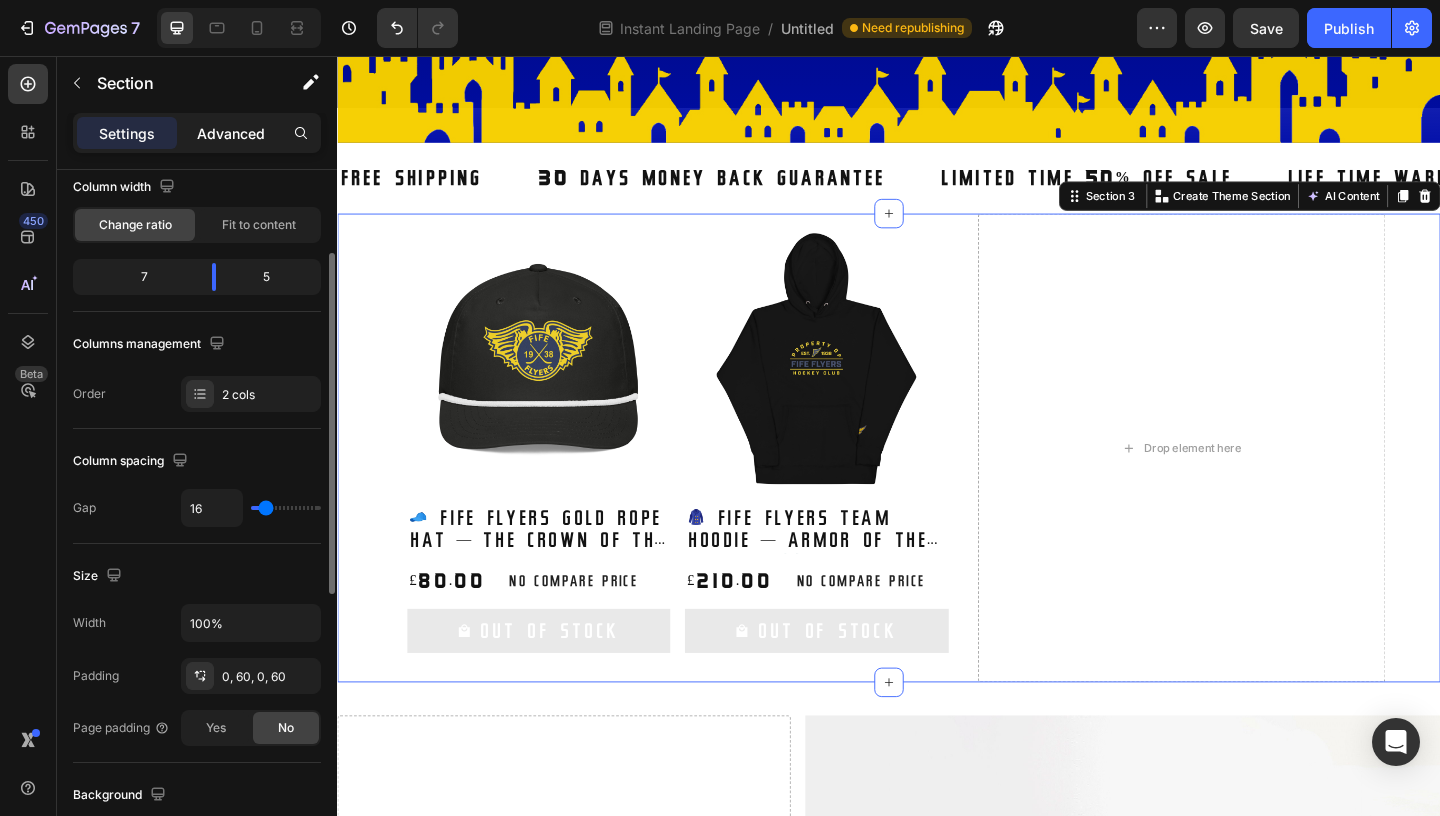 click on "Advanced" at bounding box center [231, 133] 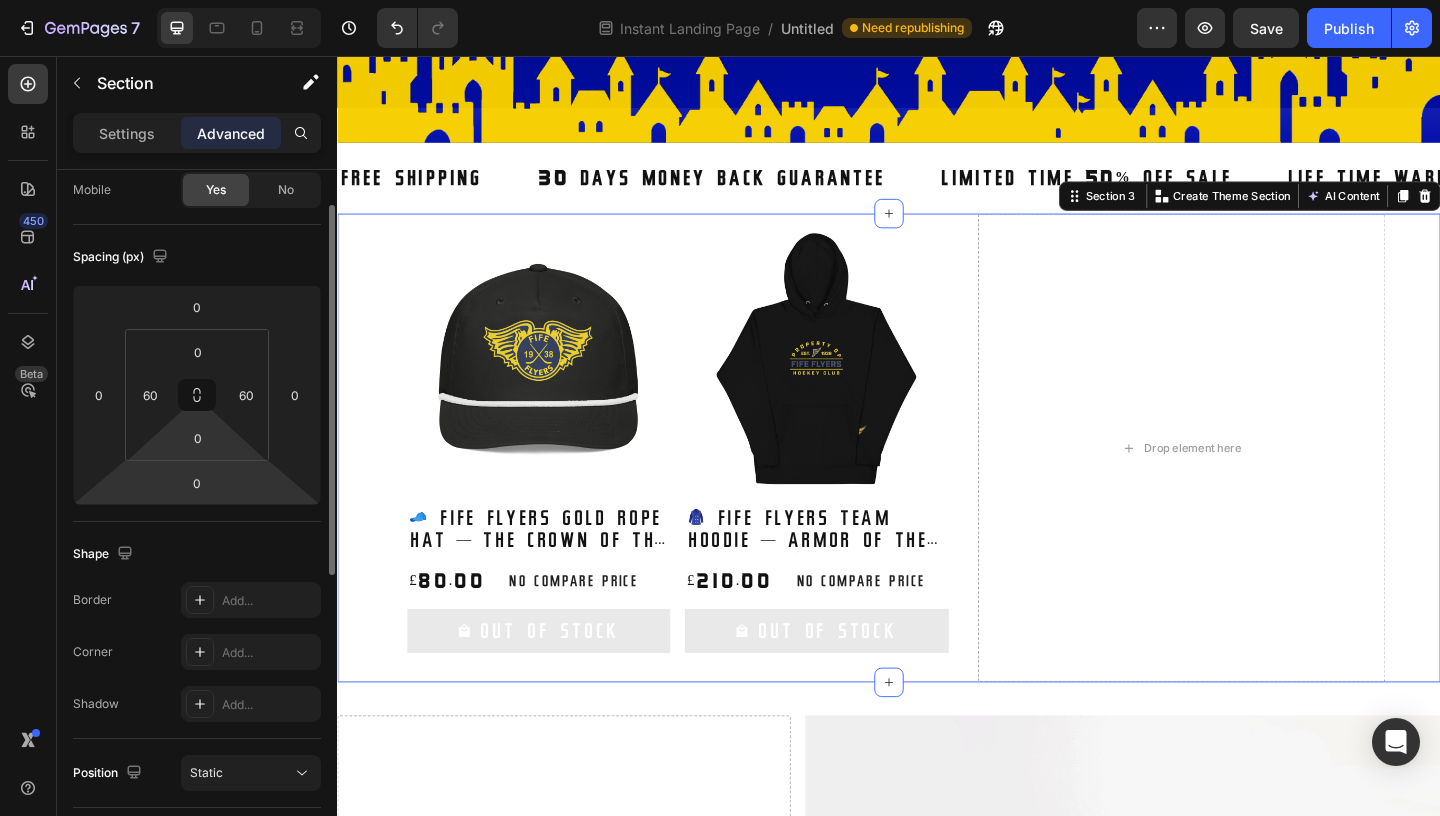 scroll, scrollTop: 0, scrollLeft: 0, axis: both 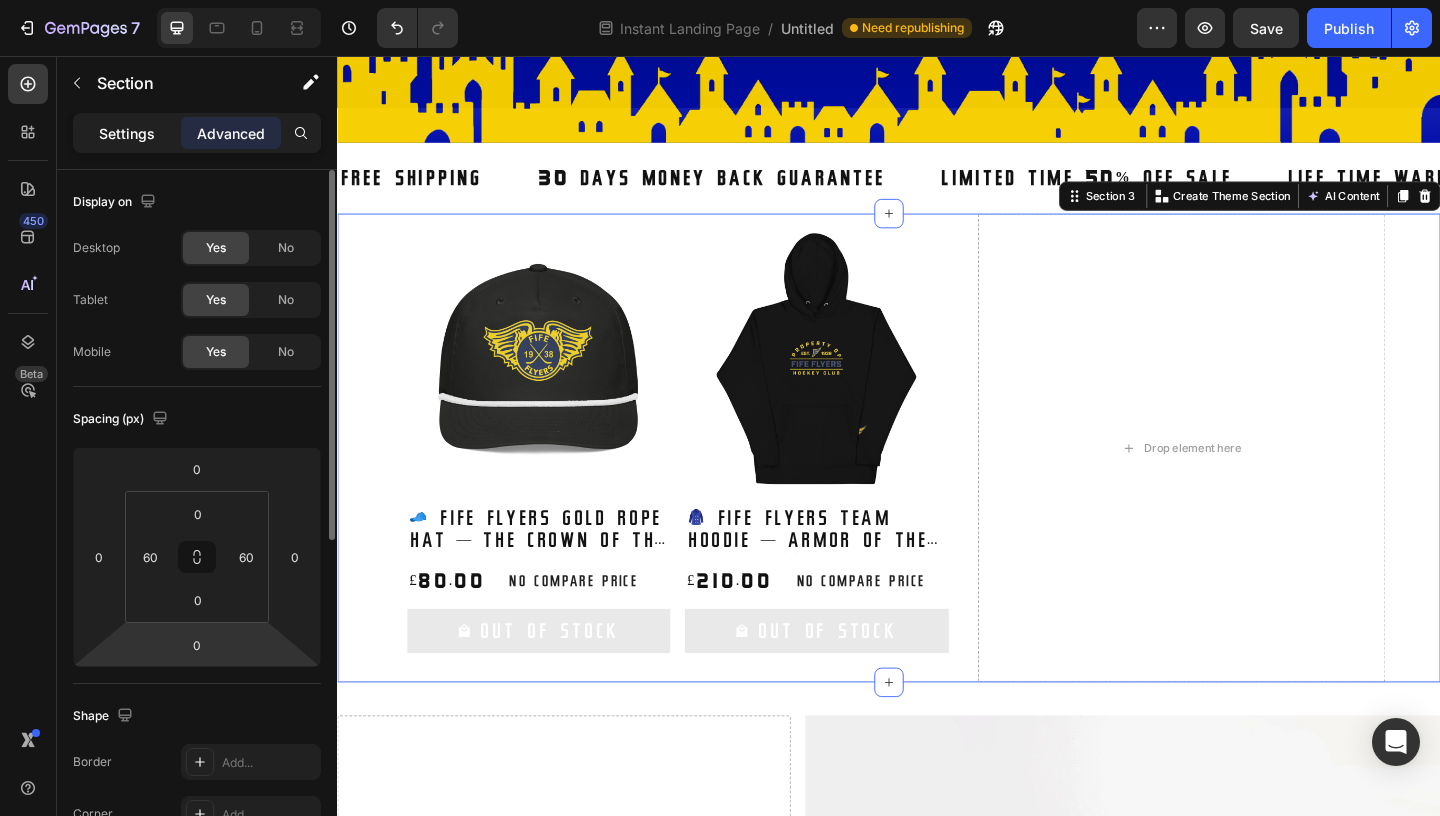 click on "Settings" at bounding box center [127, 133] 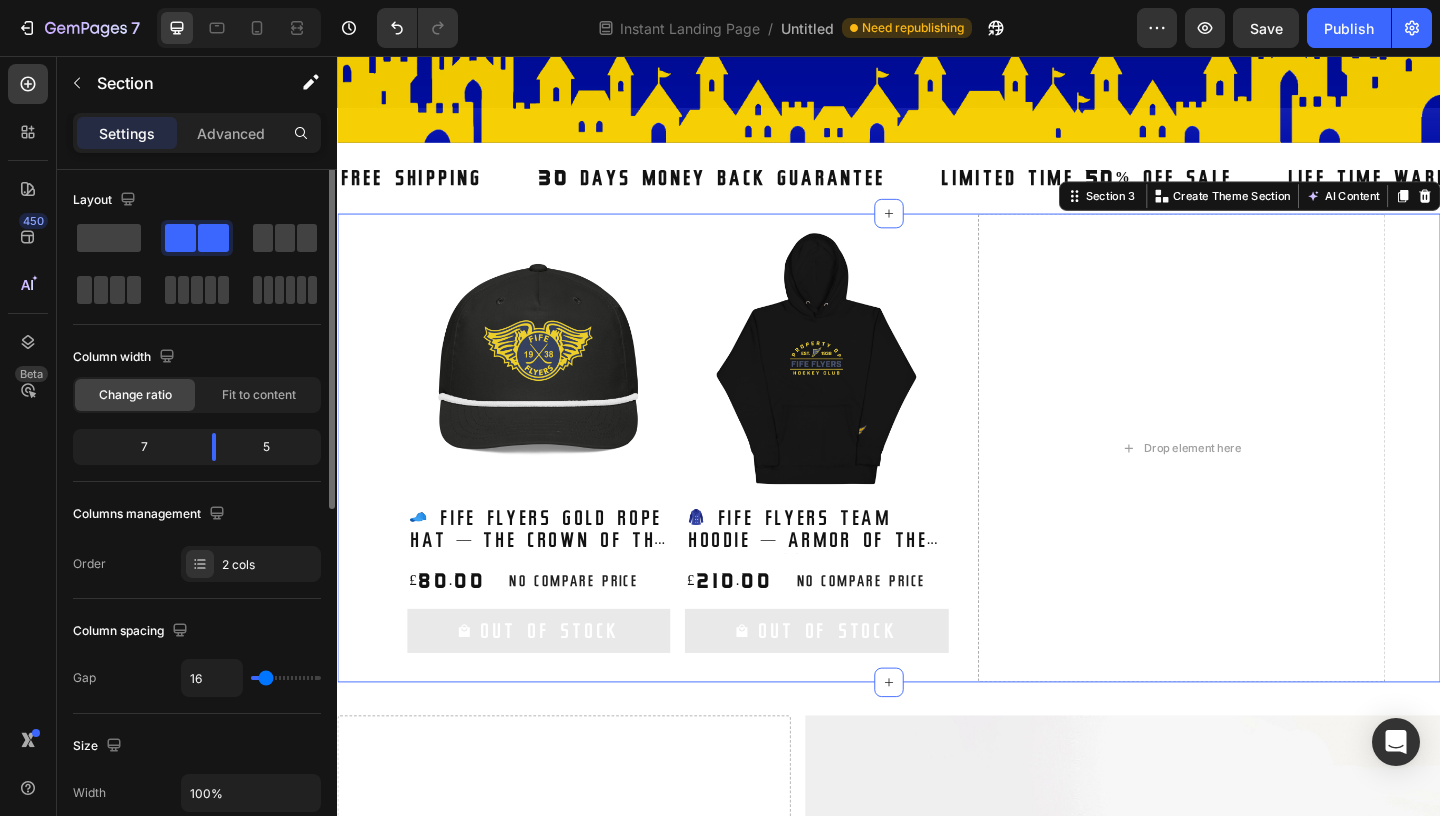 scroll, scrollTop: 0, scrollLeft: 0, axis: both 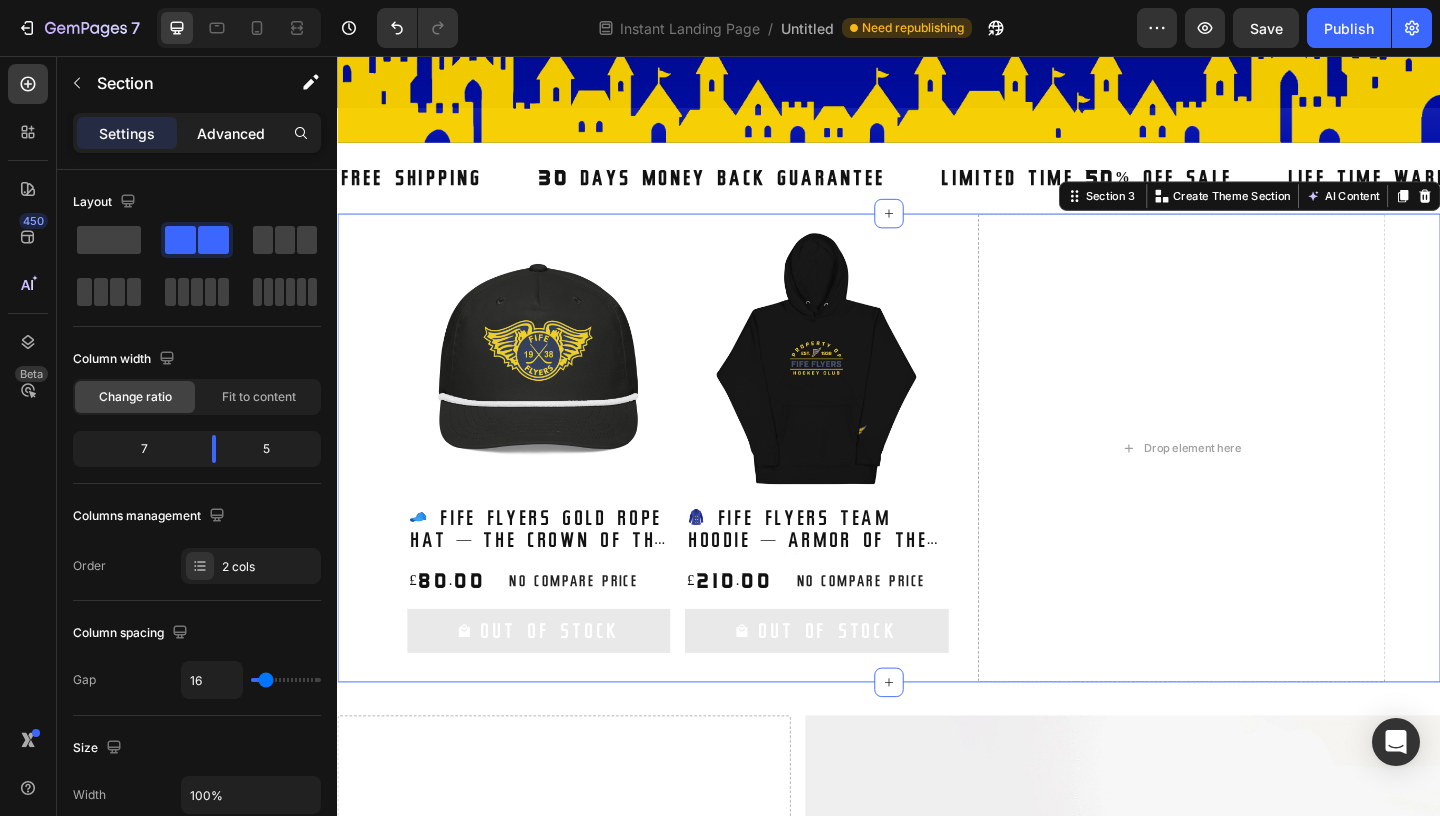 click on "Advanced" at bounding box center [231, 133] 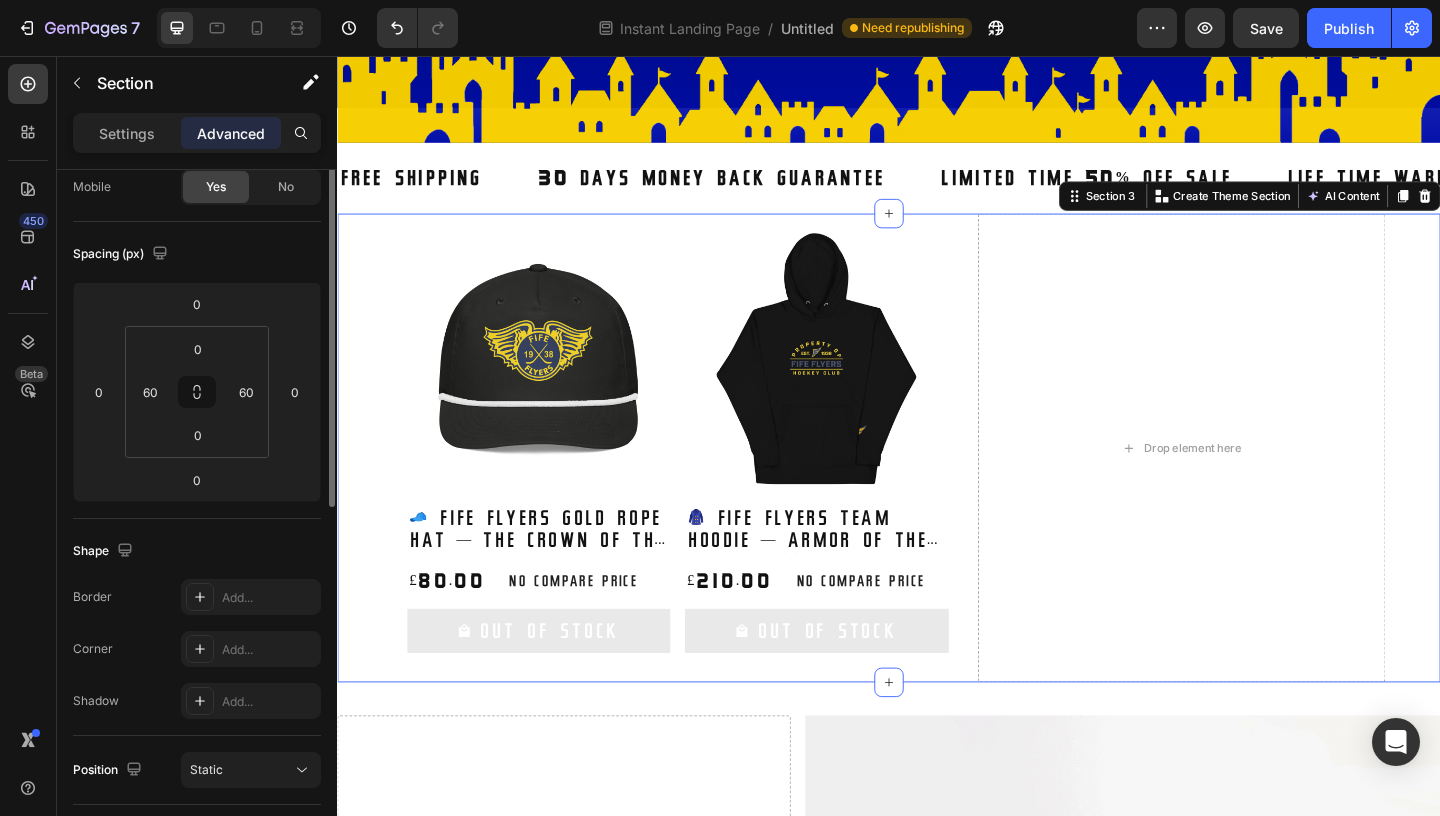 scroll, scrollTop: 0, scrollLeft: 0, axis: both 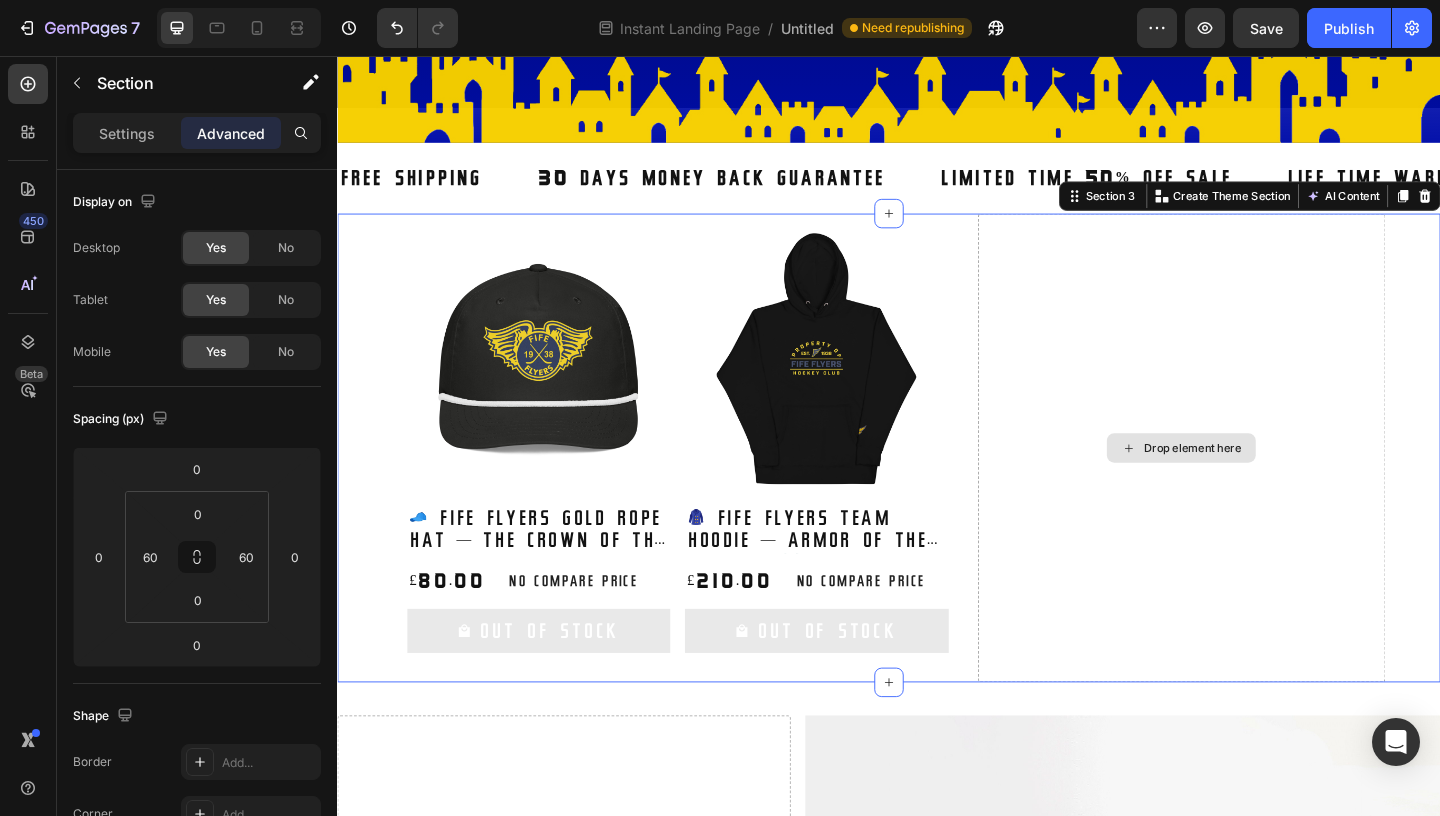 click on "Drop element here" at bounding box center [1255, 482] 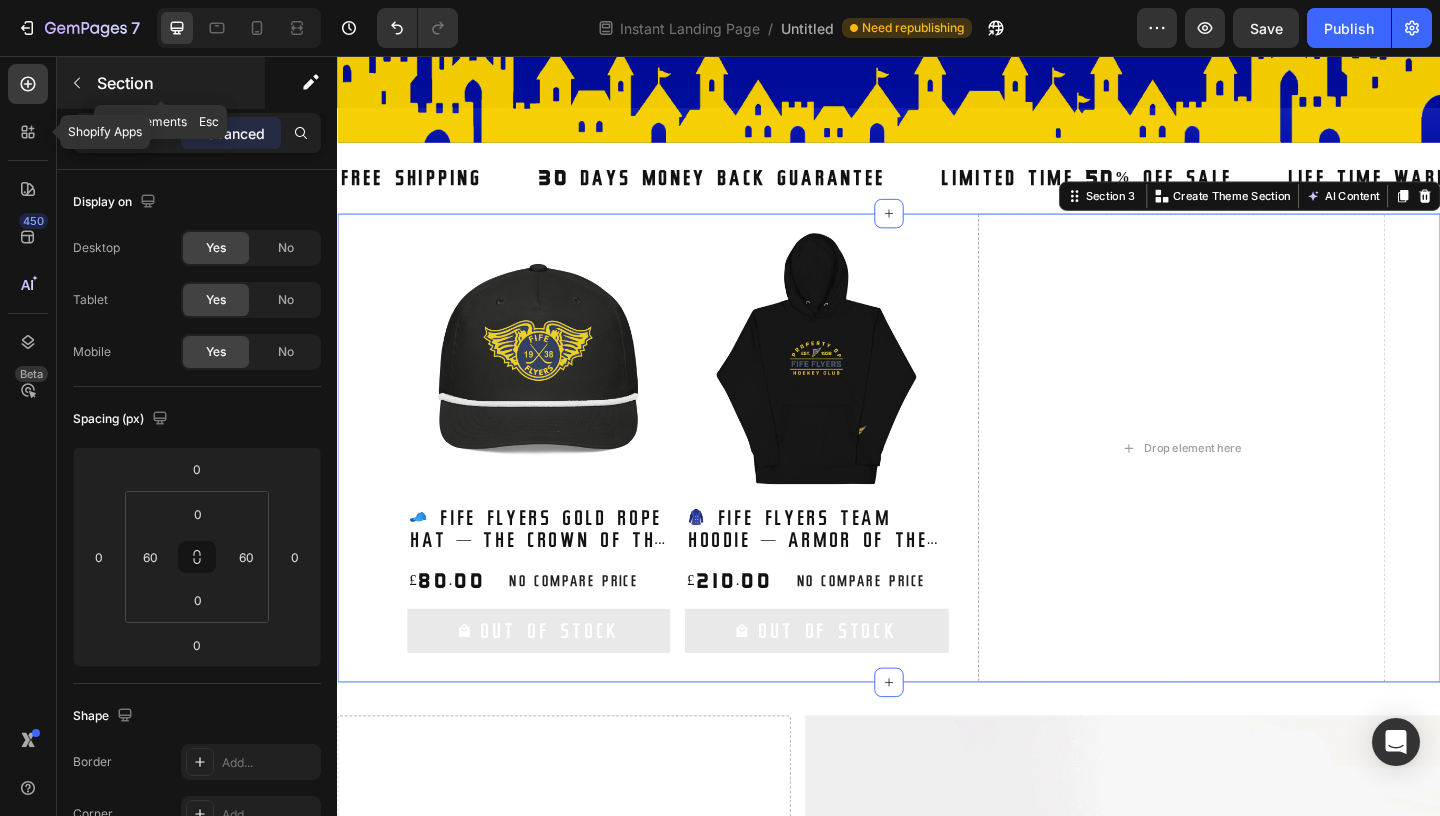 click 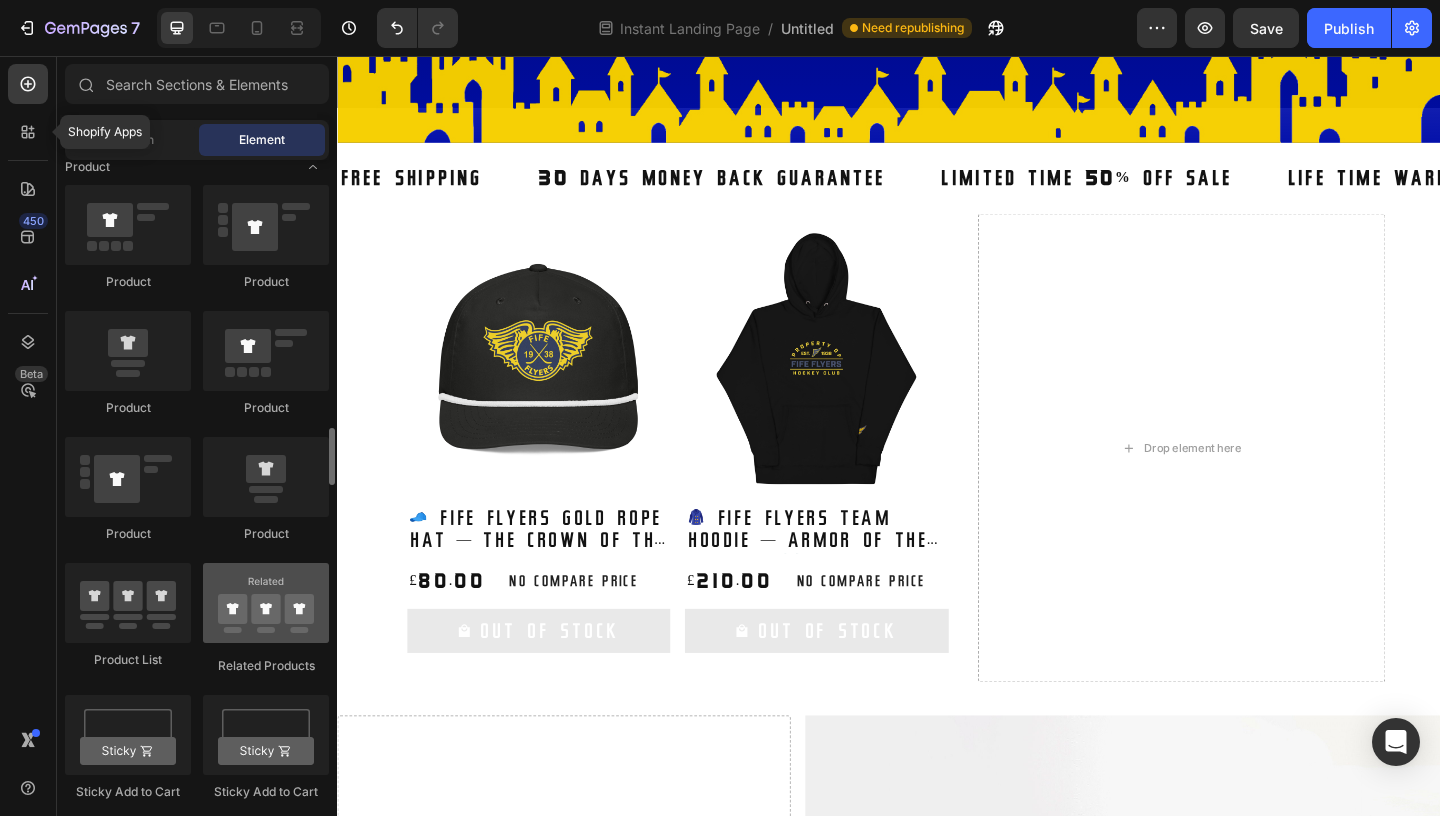scroll, scrollTop: 3019, scrollLeft: 0, axis: vertical 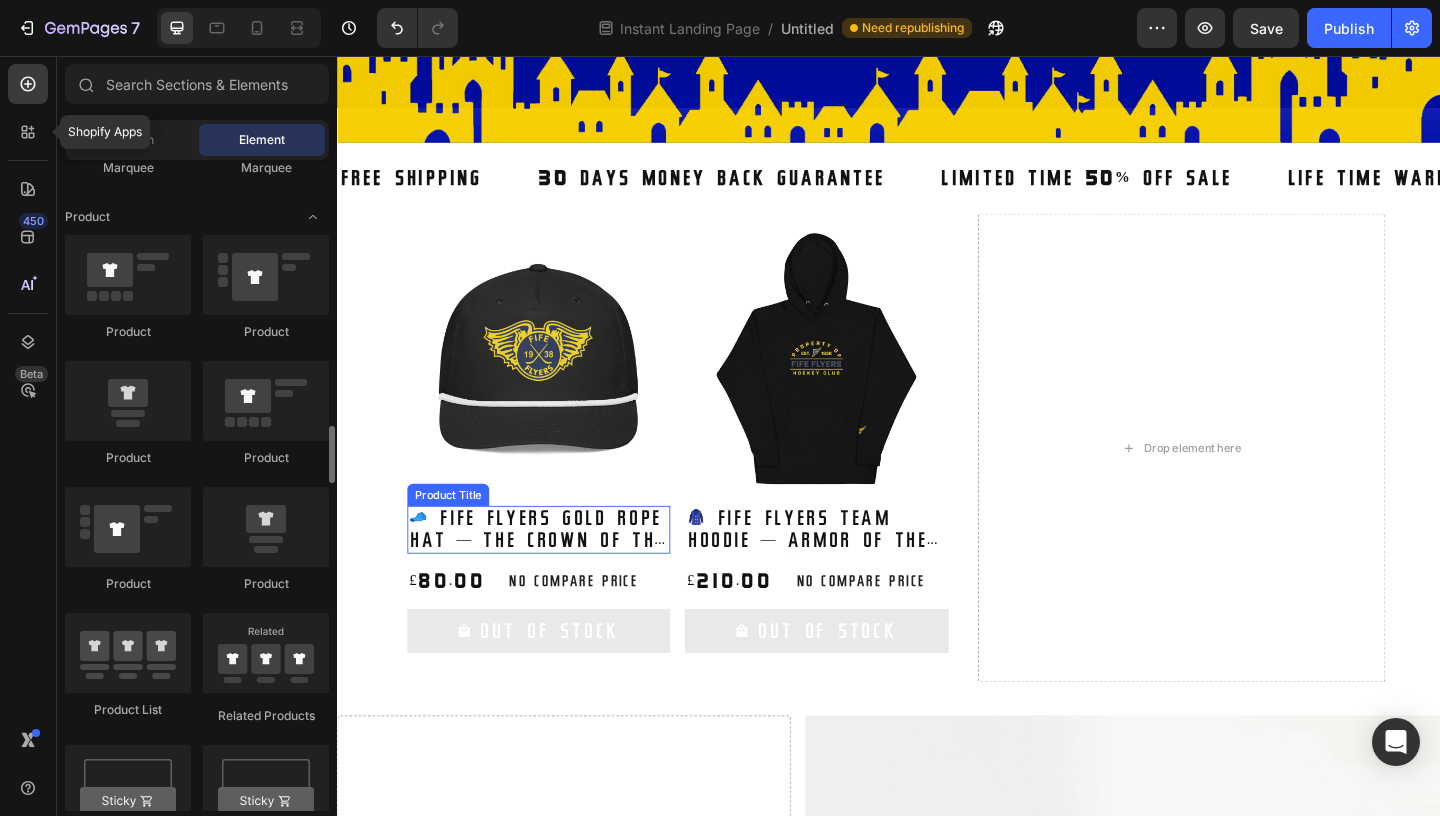 click on "🧢 Fife Flyers Gold Rope Hat — The Crown of the Commons 👑" at bounding box center [556, 571] 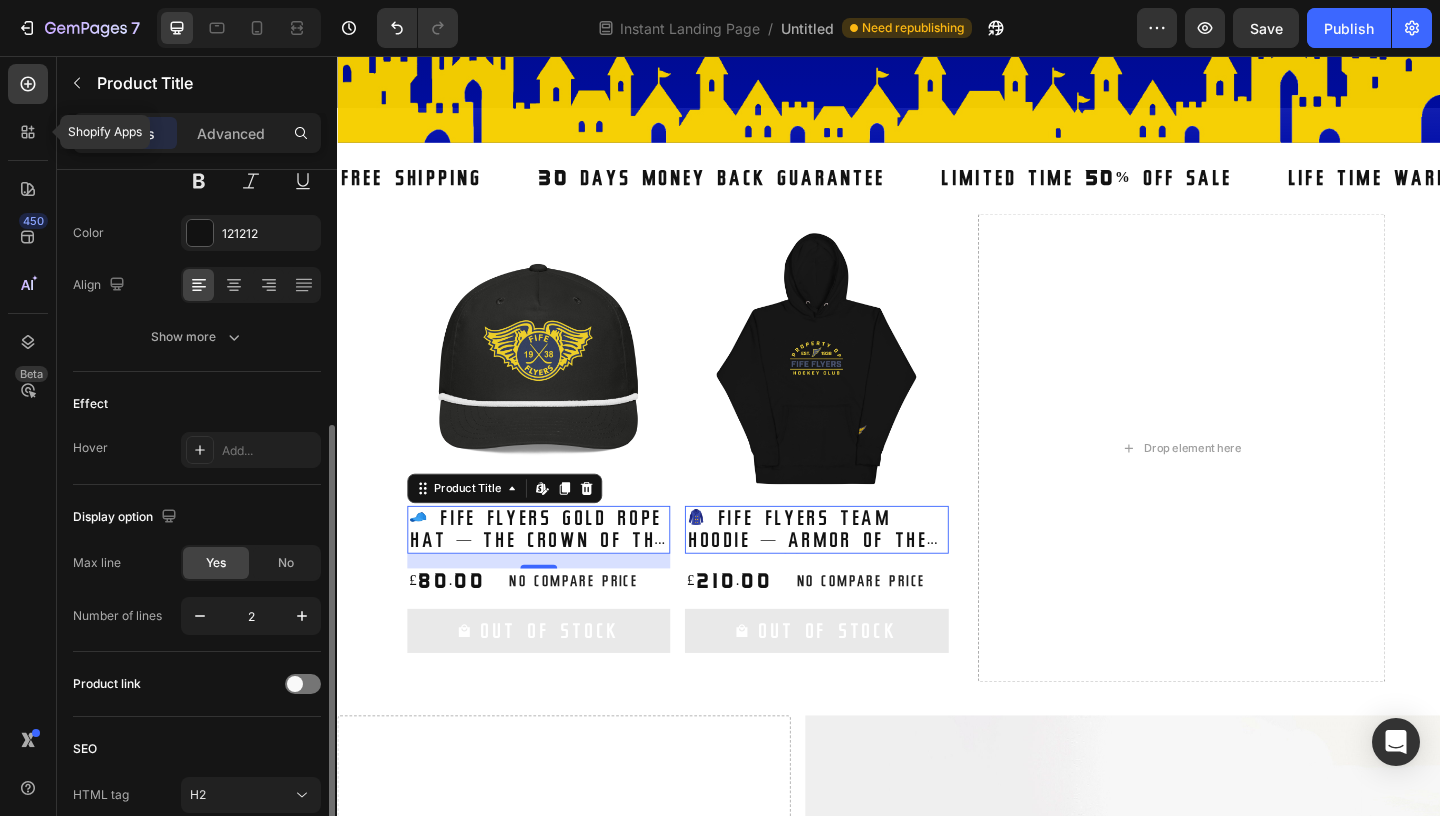 scroll, scrollTop: 447, scrollLeft: 0, axis: vertical 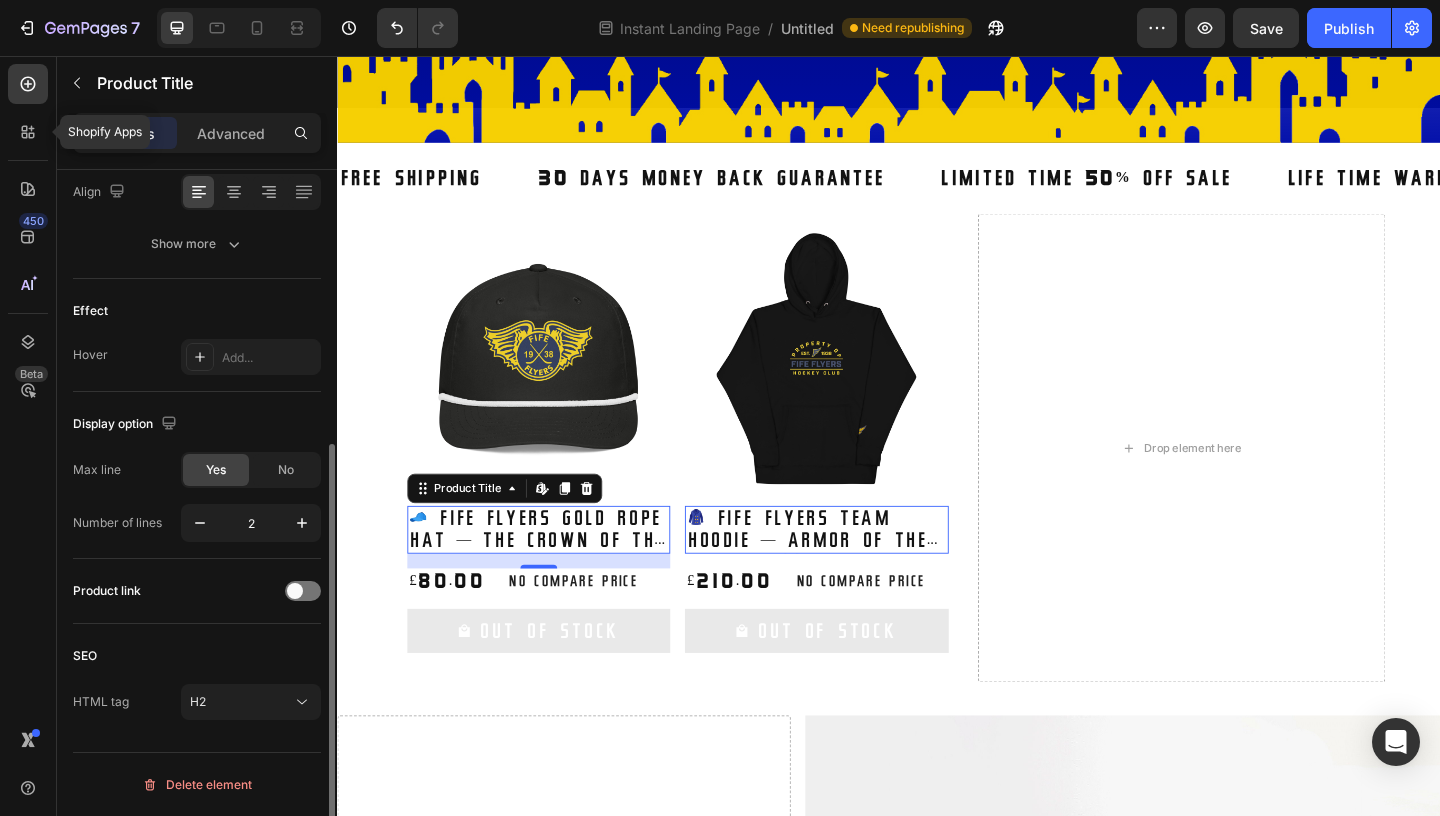 click on "🧢 Fife Flyers Gold Rope Hat — The Crown of the Commons 👑" at bounding box center [556, 571] 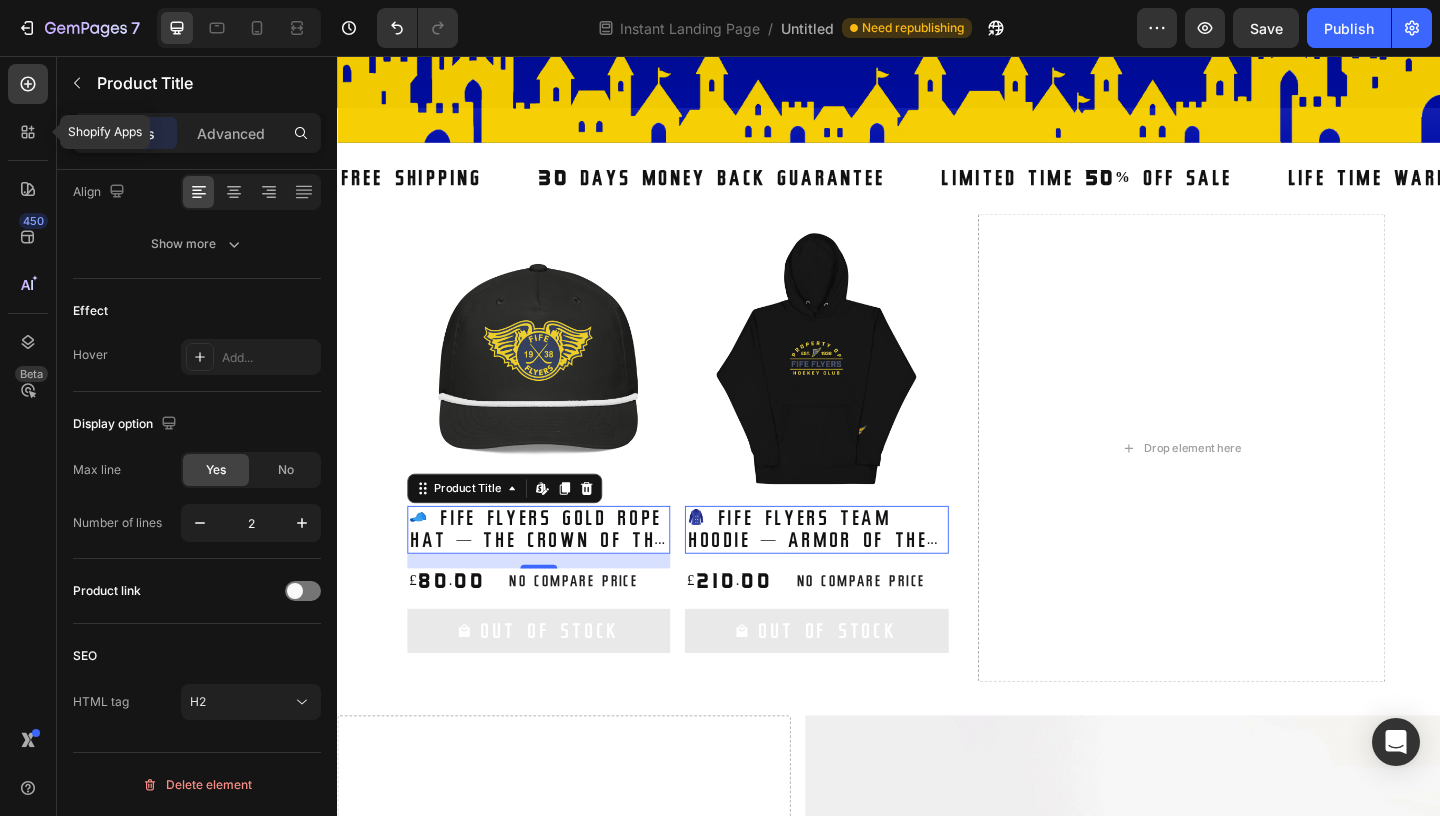 click on "🧢 Fife Flyers Gold Rope Hat — The Crown of the Commons 👑" at bounding box center (556, 571) 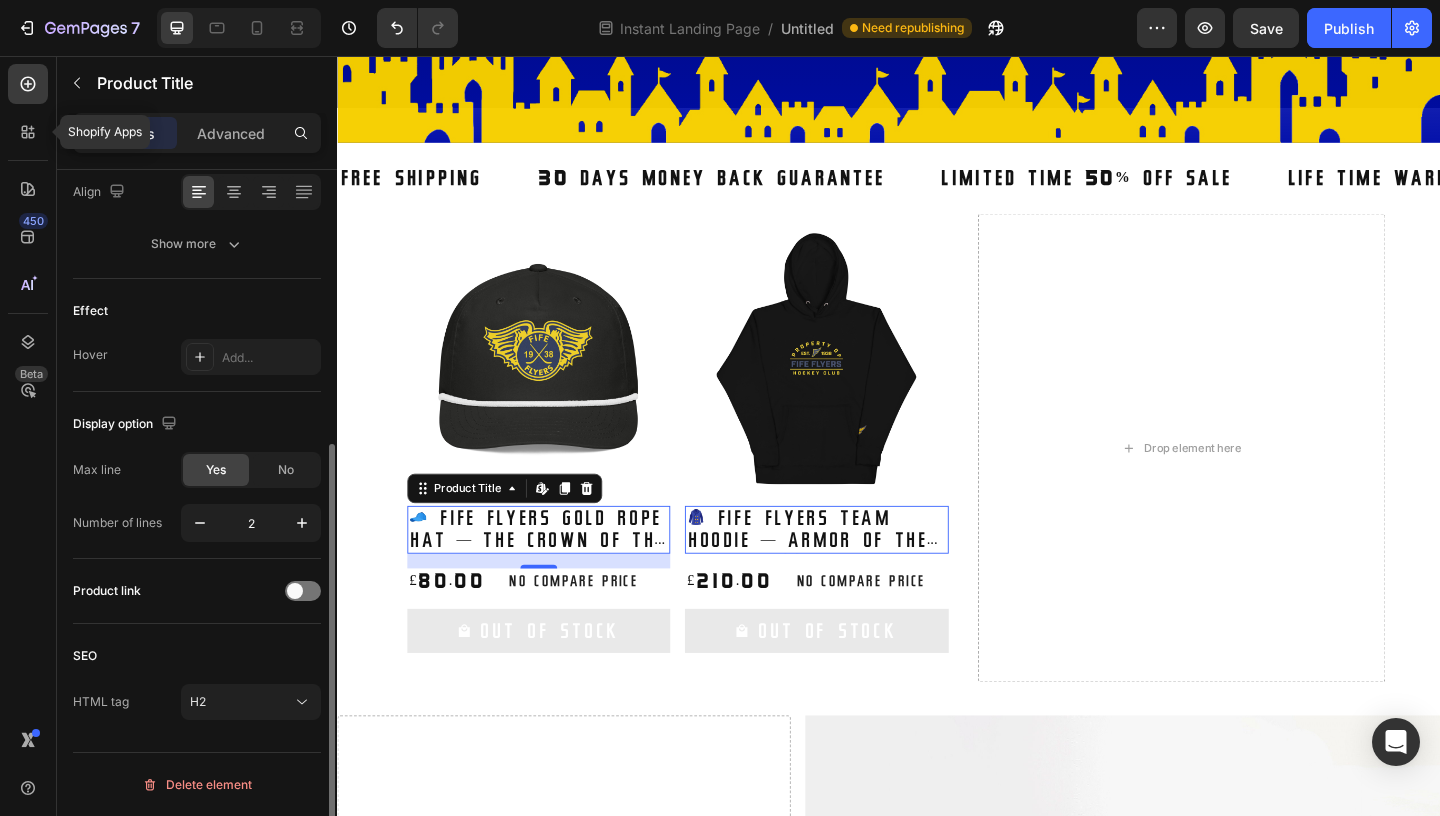 scroll, scrollTop: 0, scrollLeft: 0, axis: both 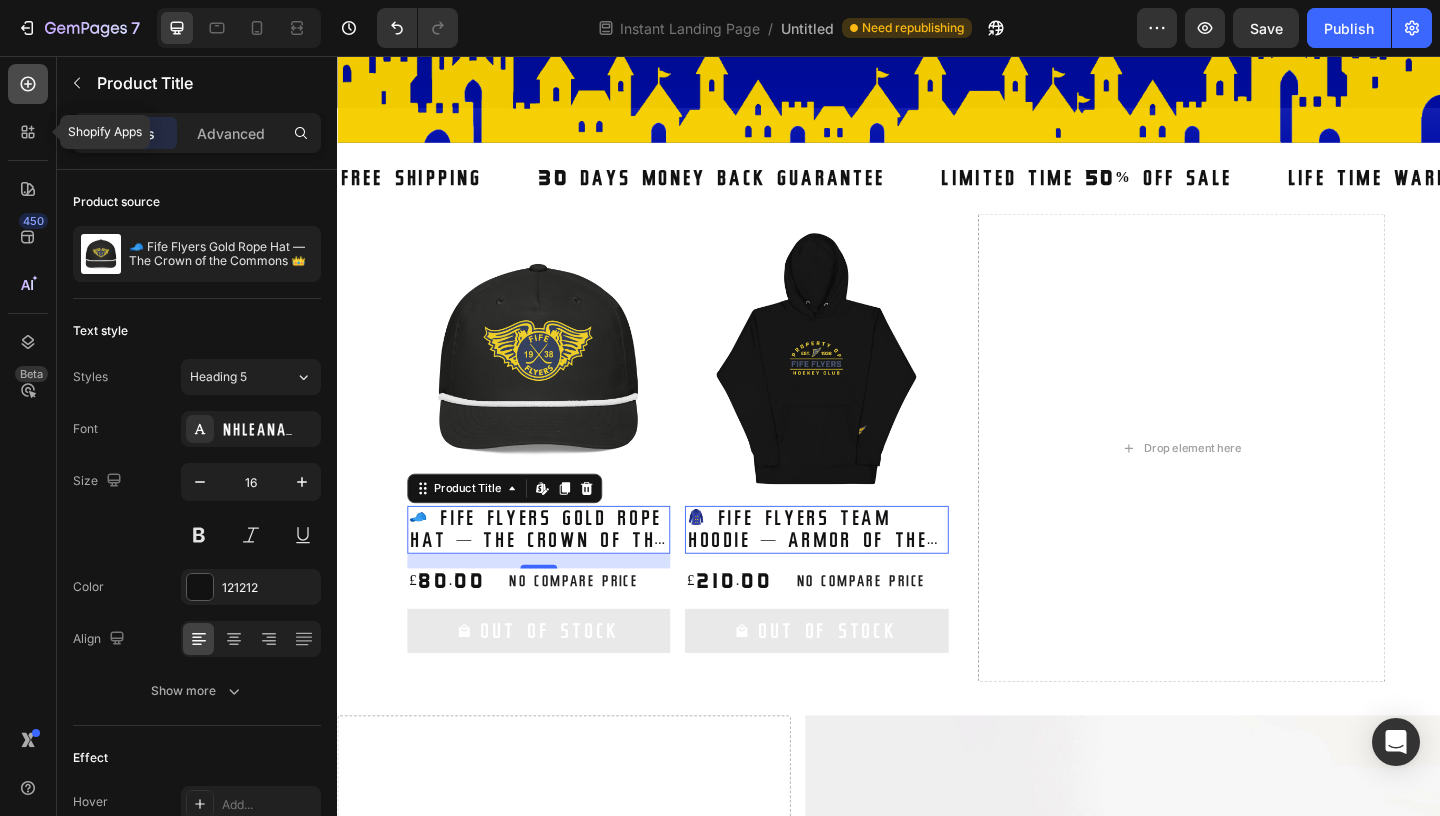 click 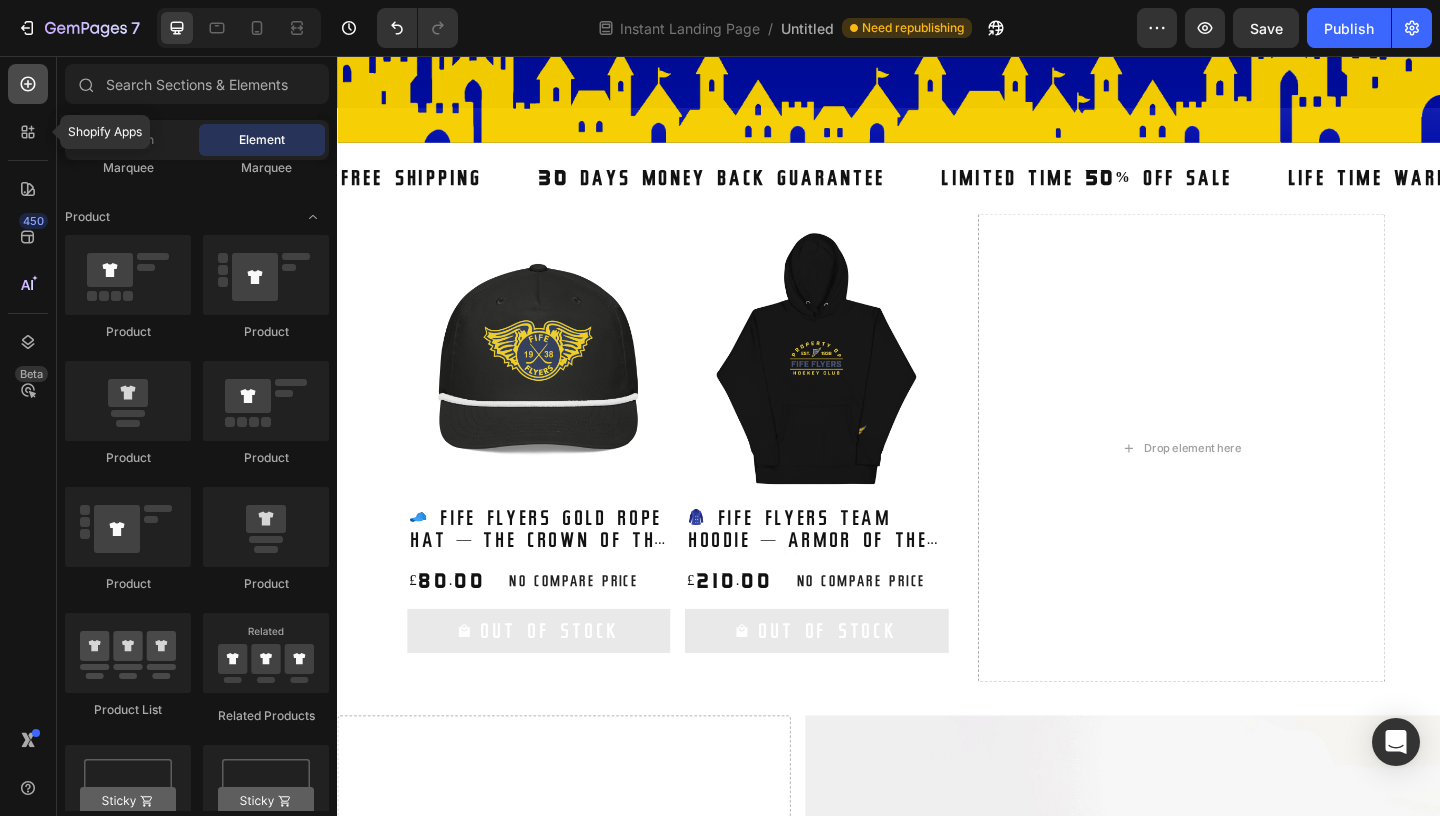 scroll, scrollTop: 3019, scrollLeft: 0, axis: vertical 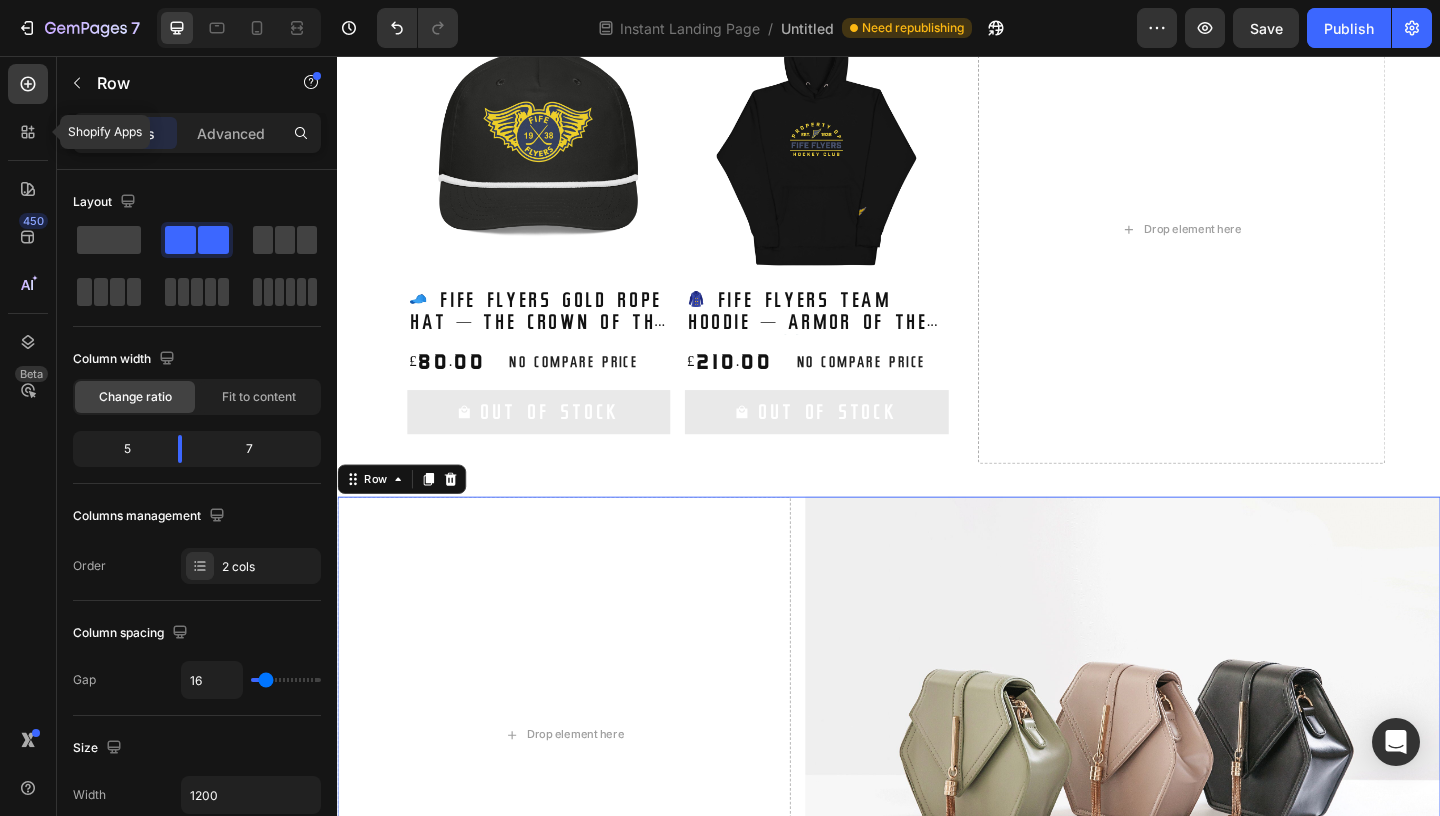 click on "Drop element here Image Row   16" at bounding box center [937, 794] 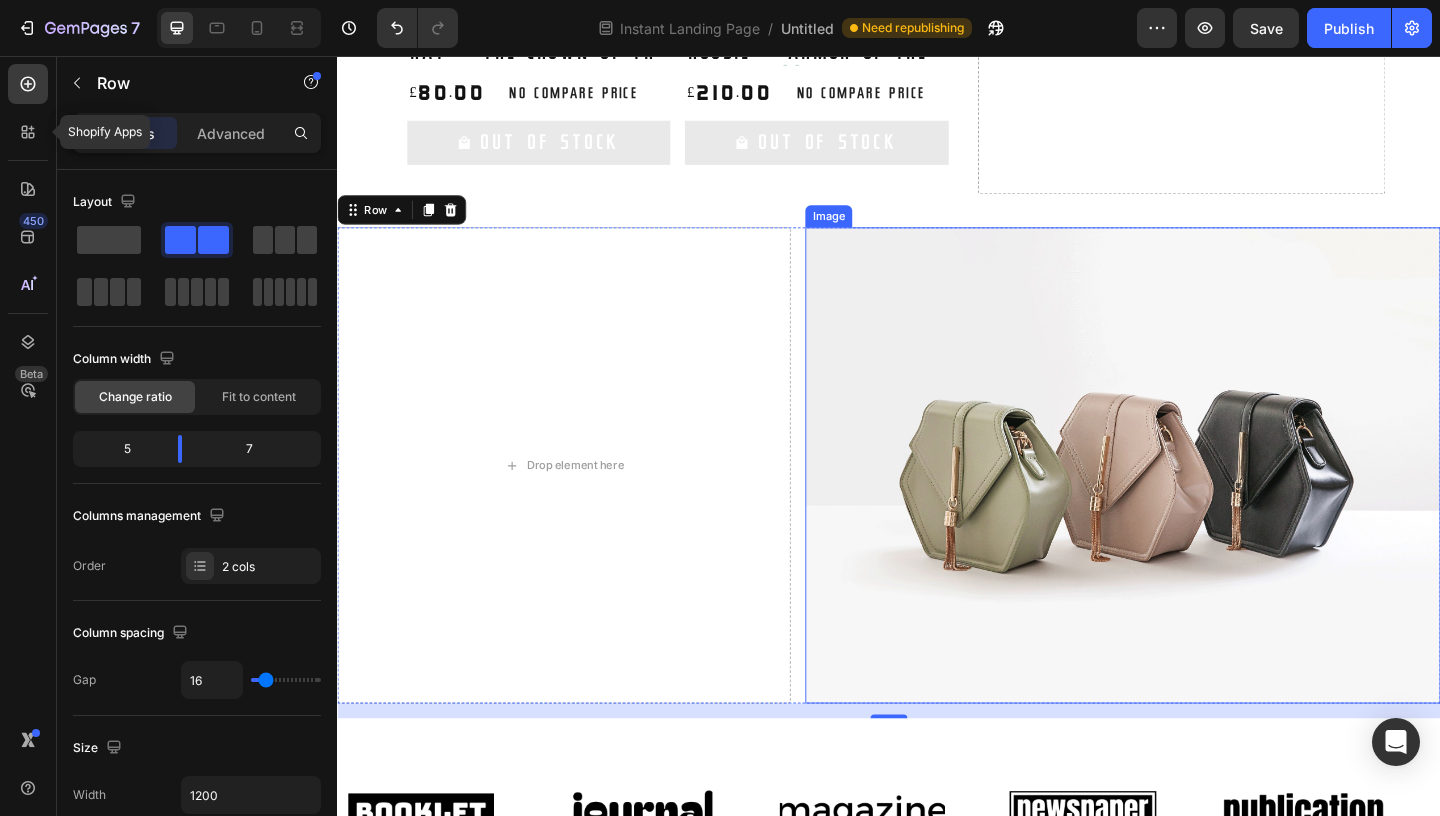 scroll, scrollTop: 1344, scrollLeft: 0, axis: vertical 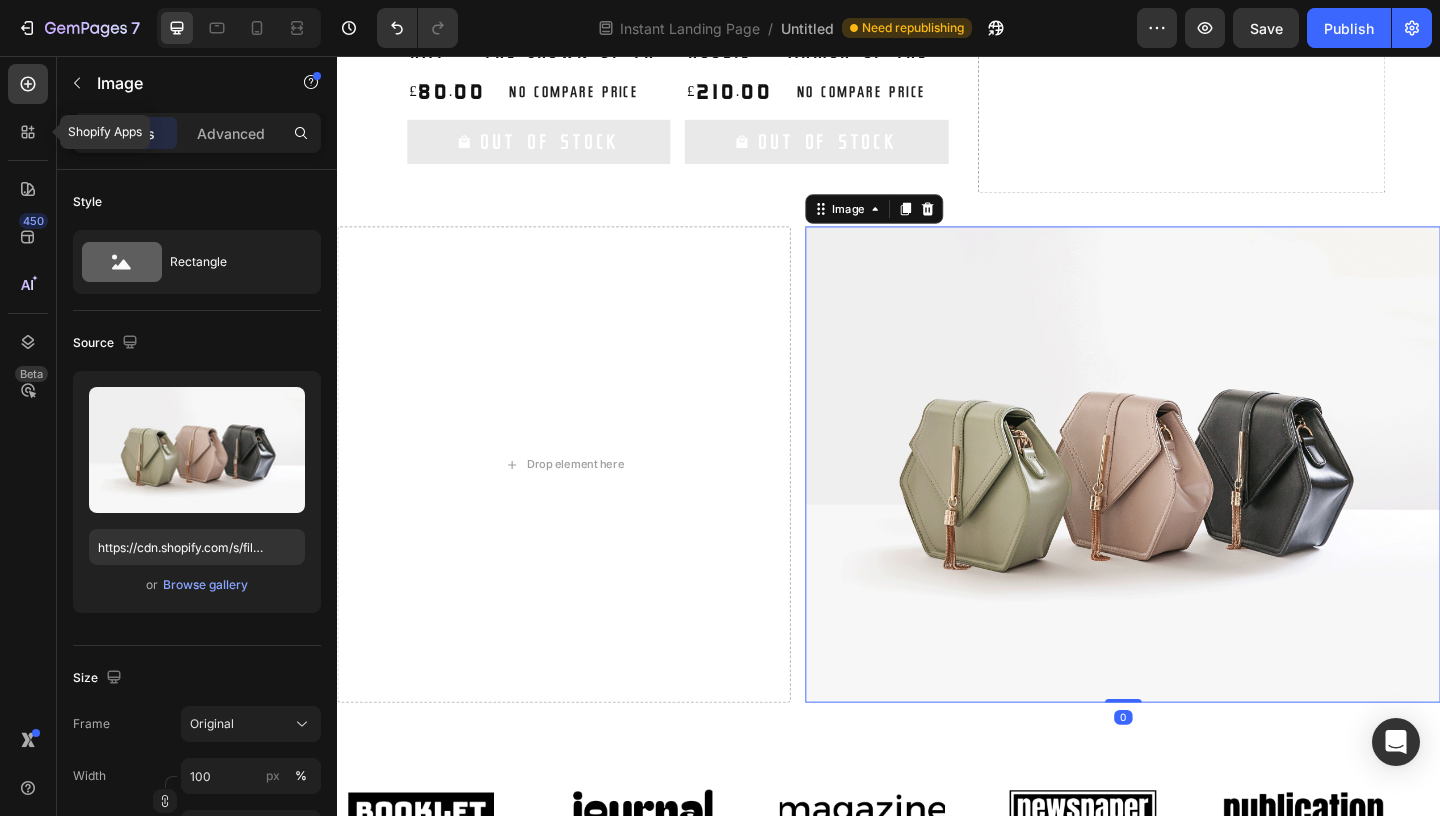 click at bounding box center [1191, 500] 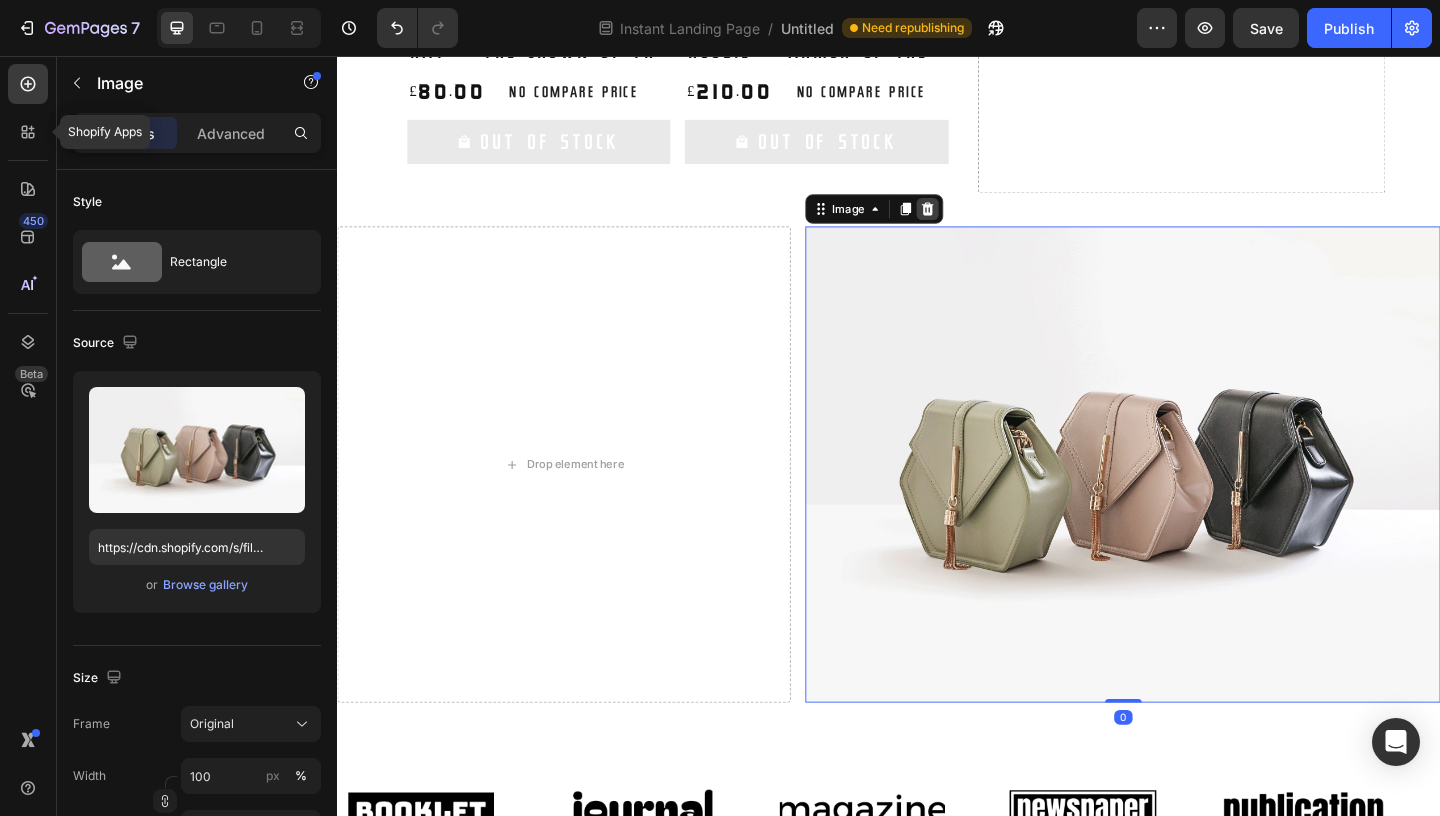 click 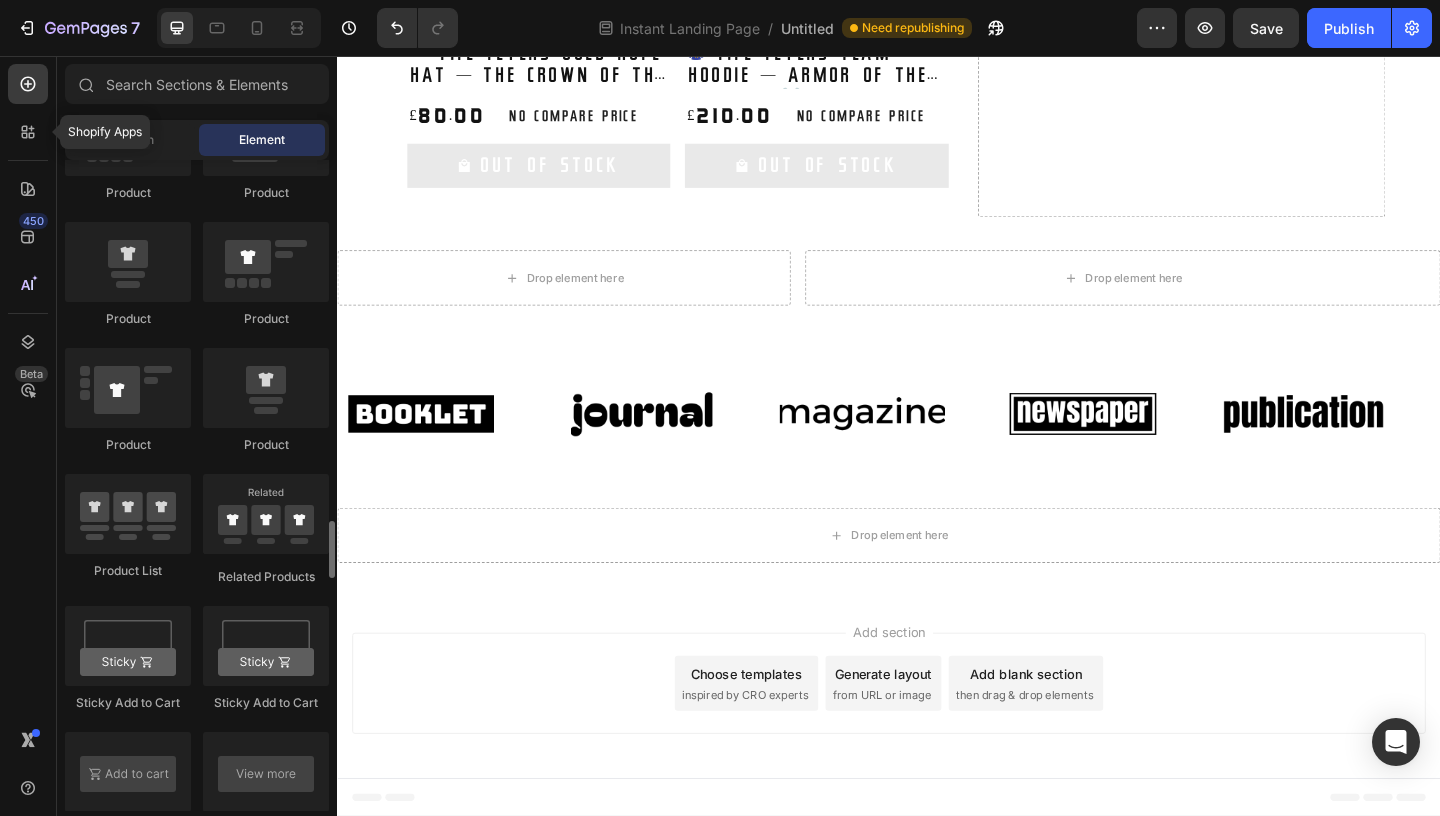 scroll, scrollTop: 3234, scrollLeft: 0, axis: vertical 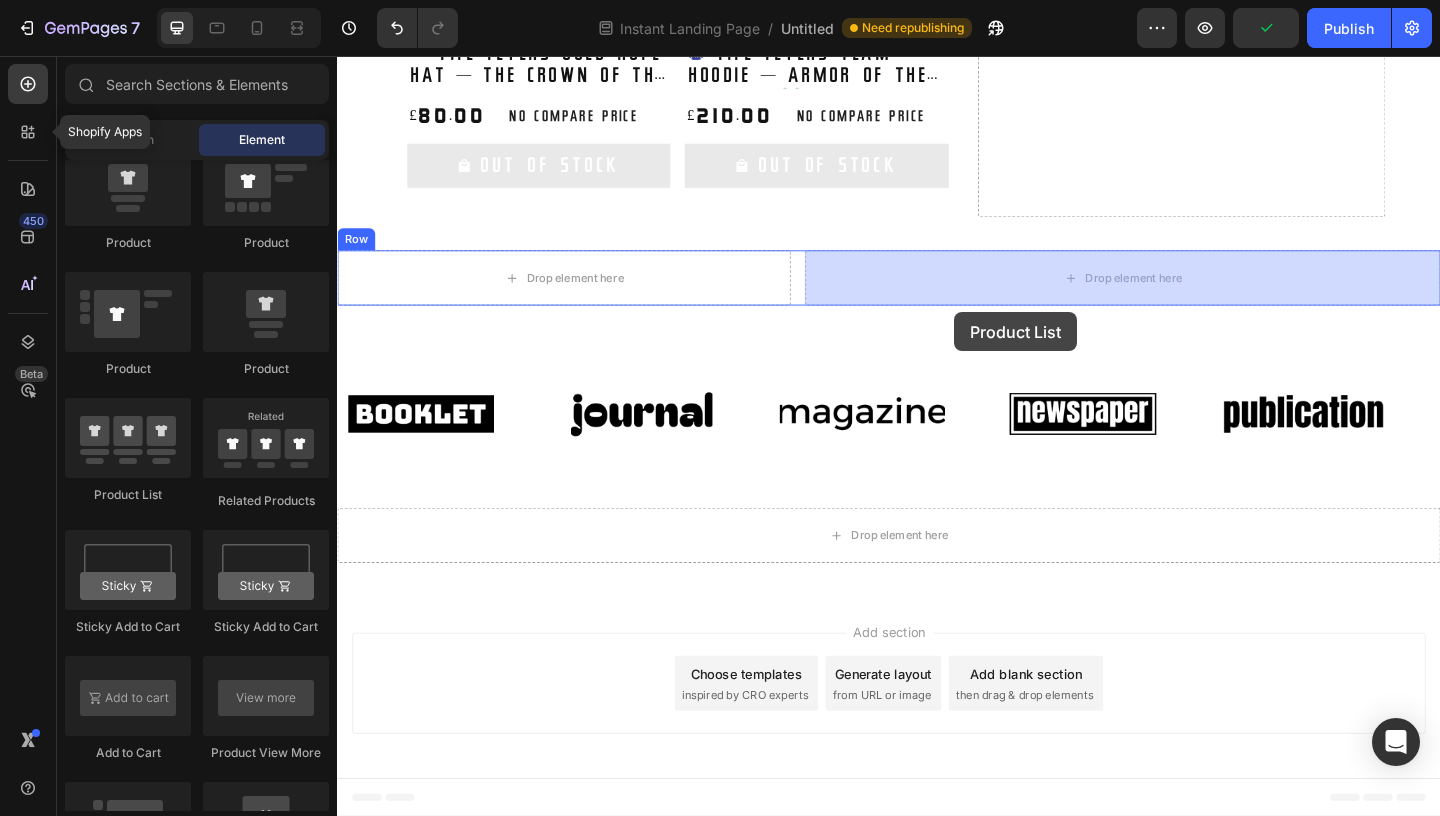 drag, startPoint x: 470, startPoint y: 487, endPoint x: 954, endPoint y: 312, distance: 514.6659 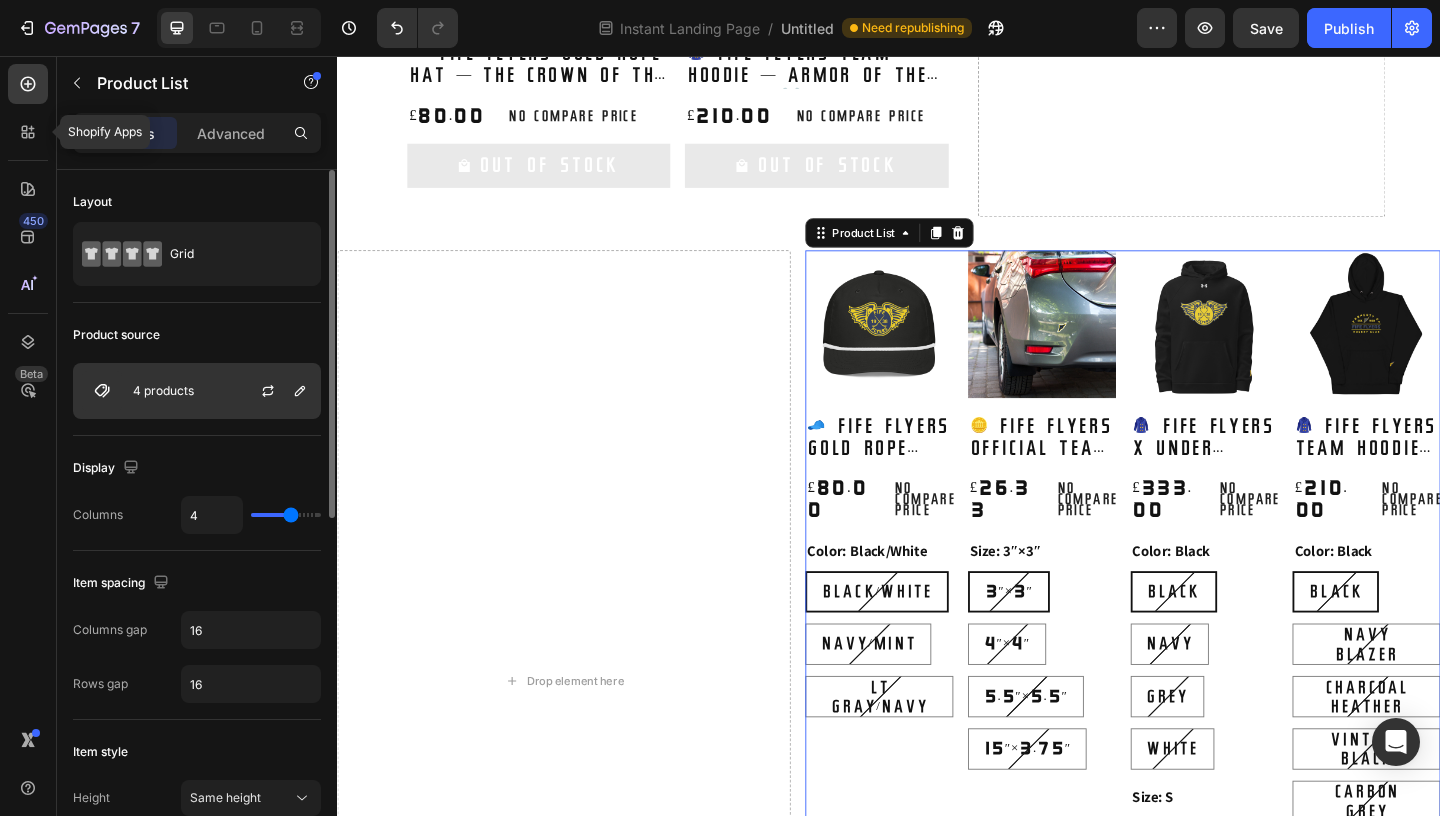 click on "4 products" at bounding box center [197, 391] 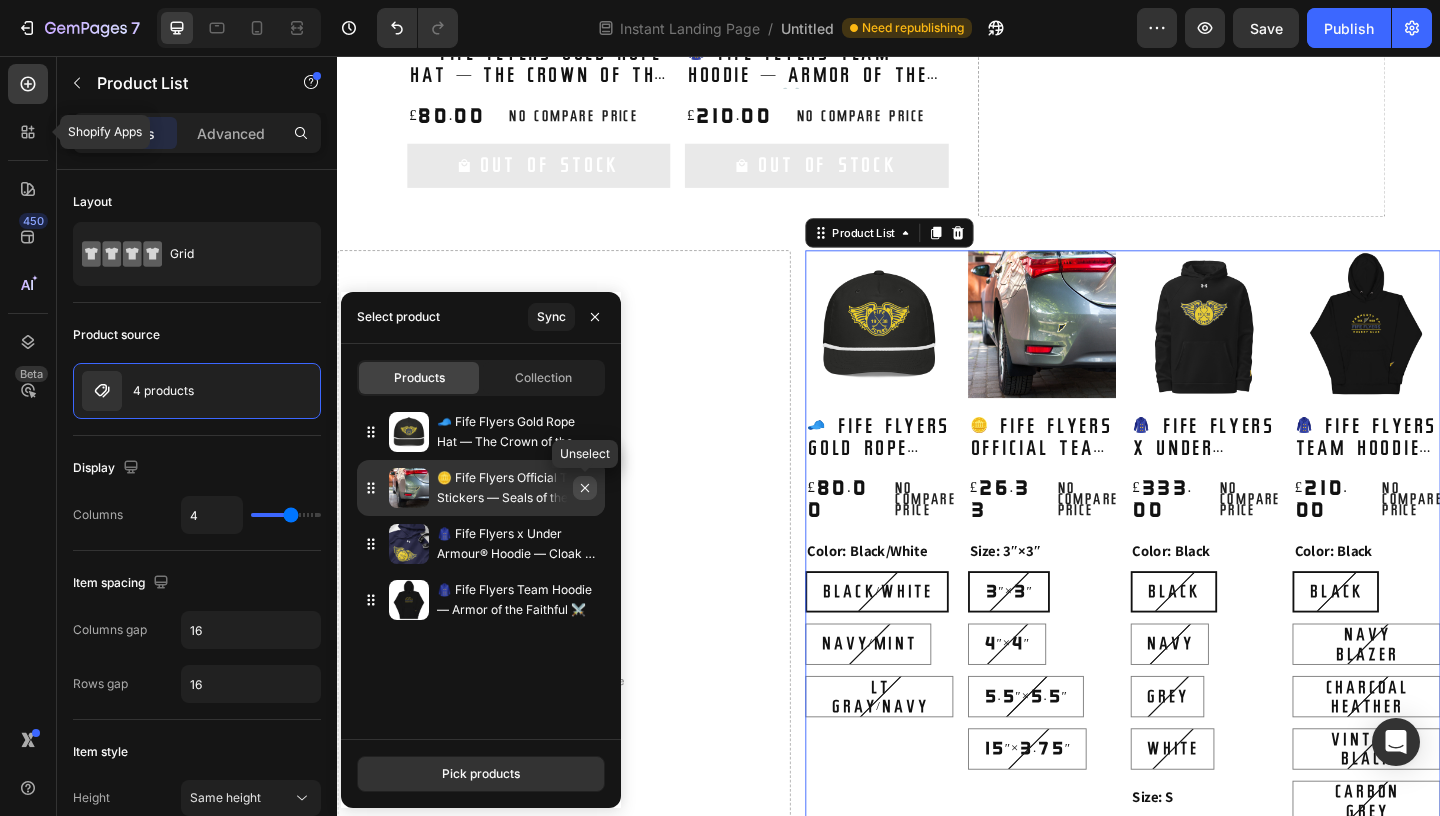click 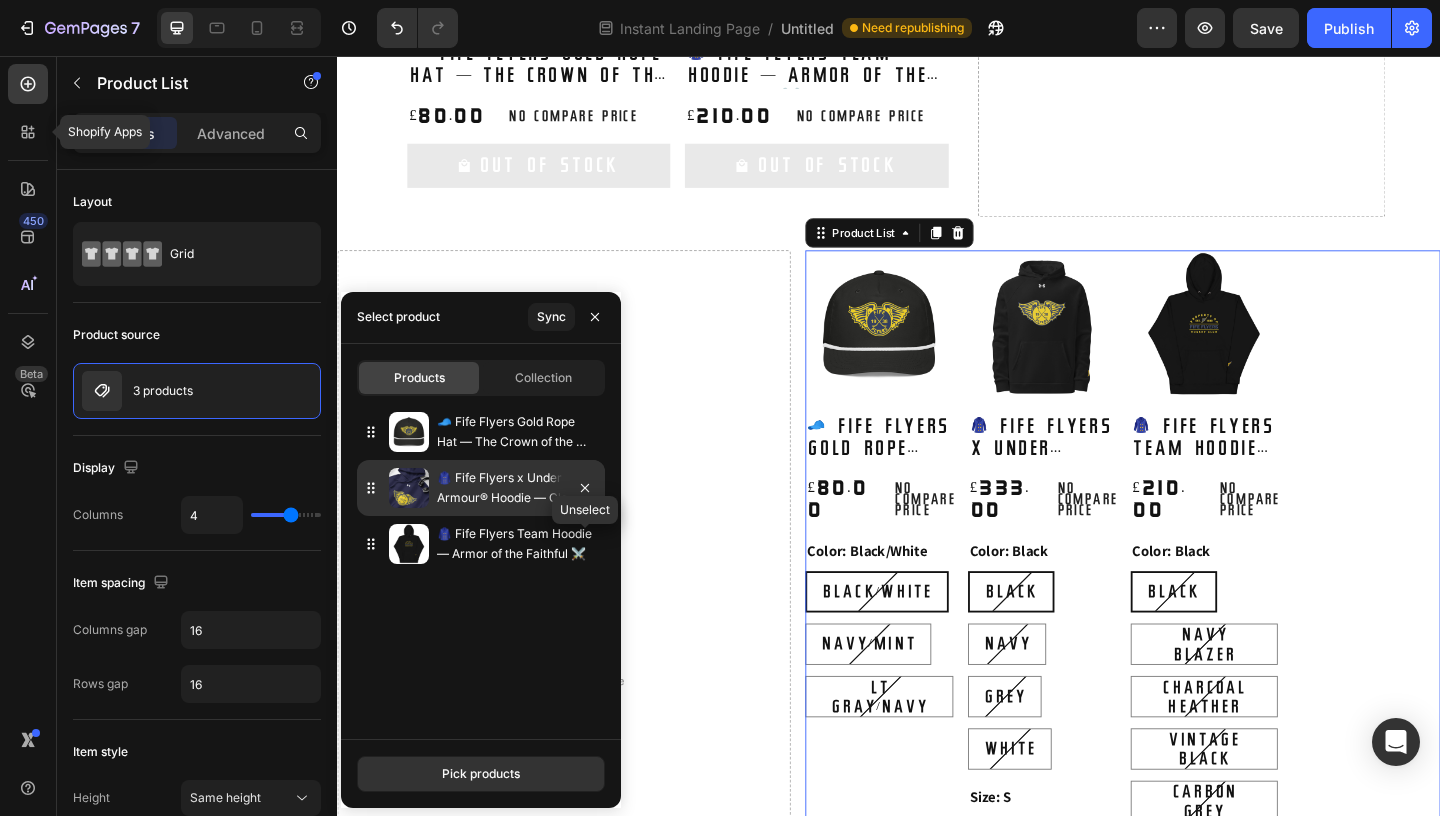 click 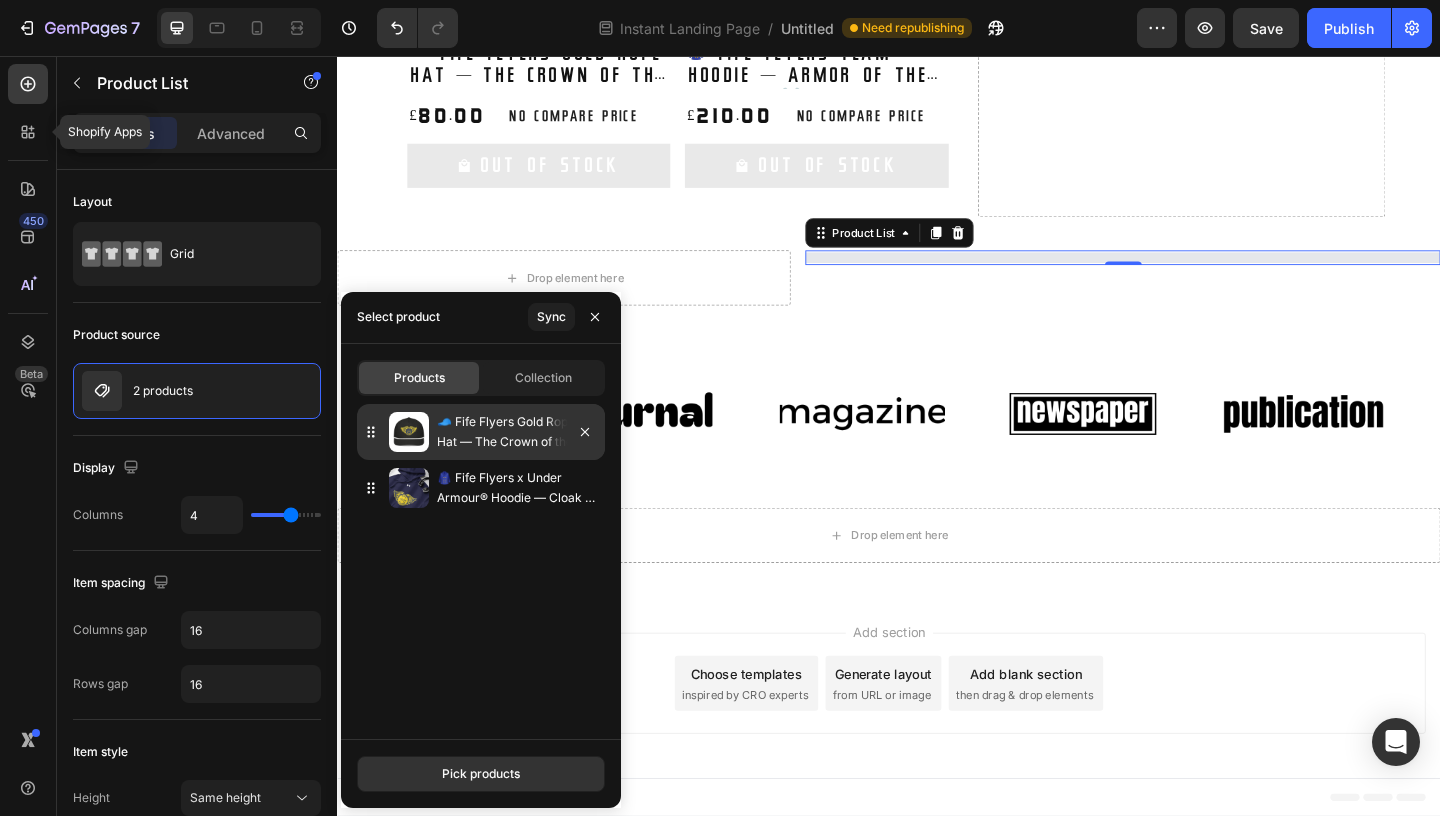 click on "🧢 Fife Flyers Gold Rope Hat — The Crown of the Commons 👑" at bounding box center (517, 432) 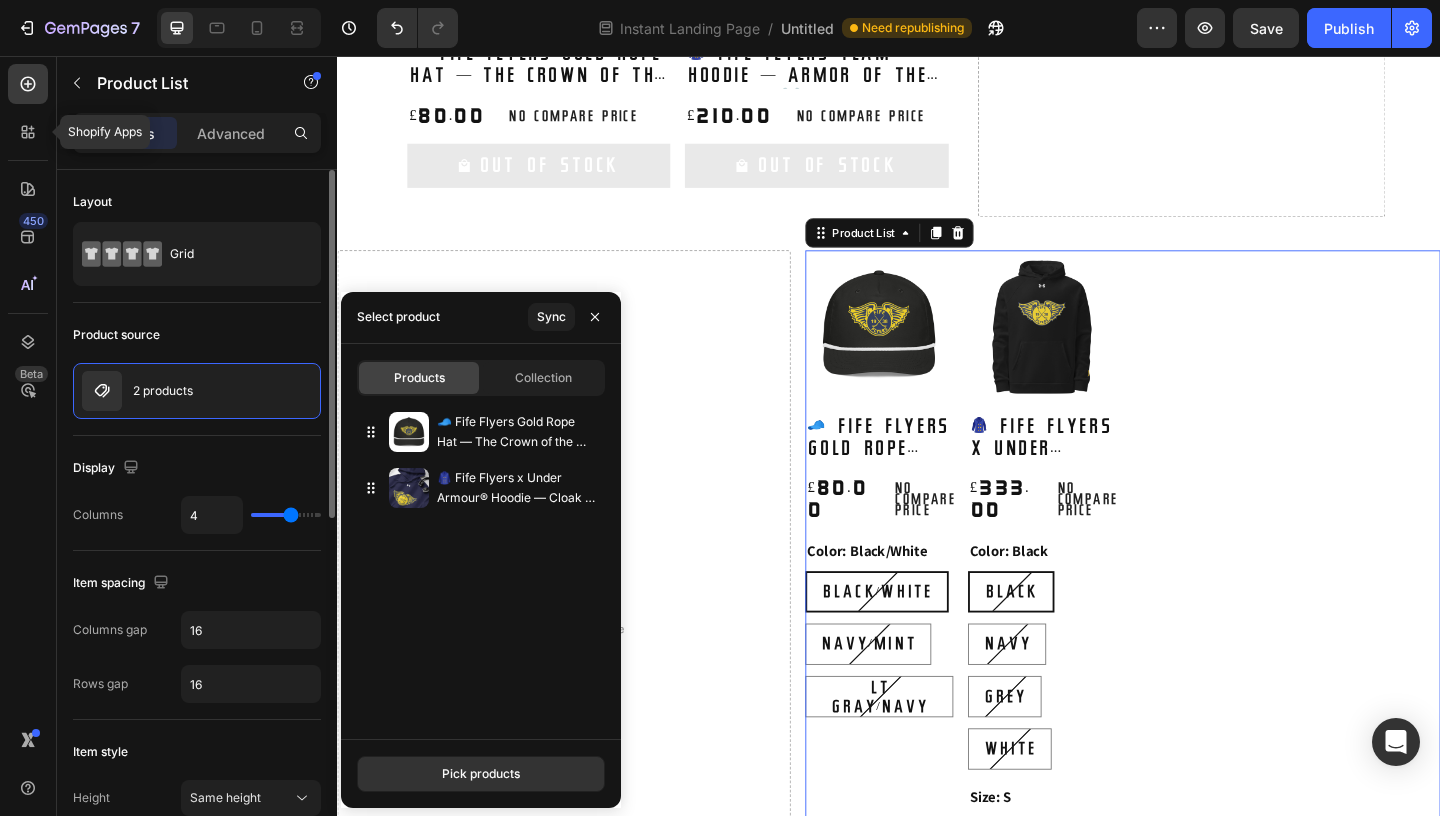 scroll, scrollTop: 0, scrollLeft: 0, axis: both 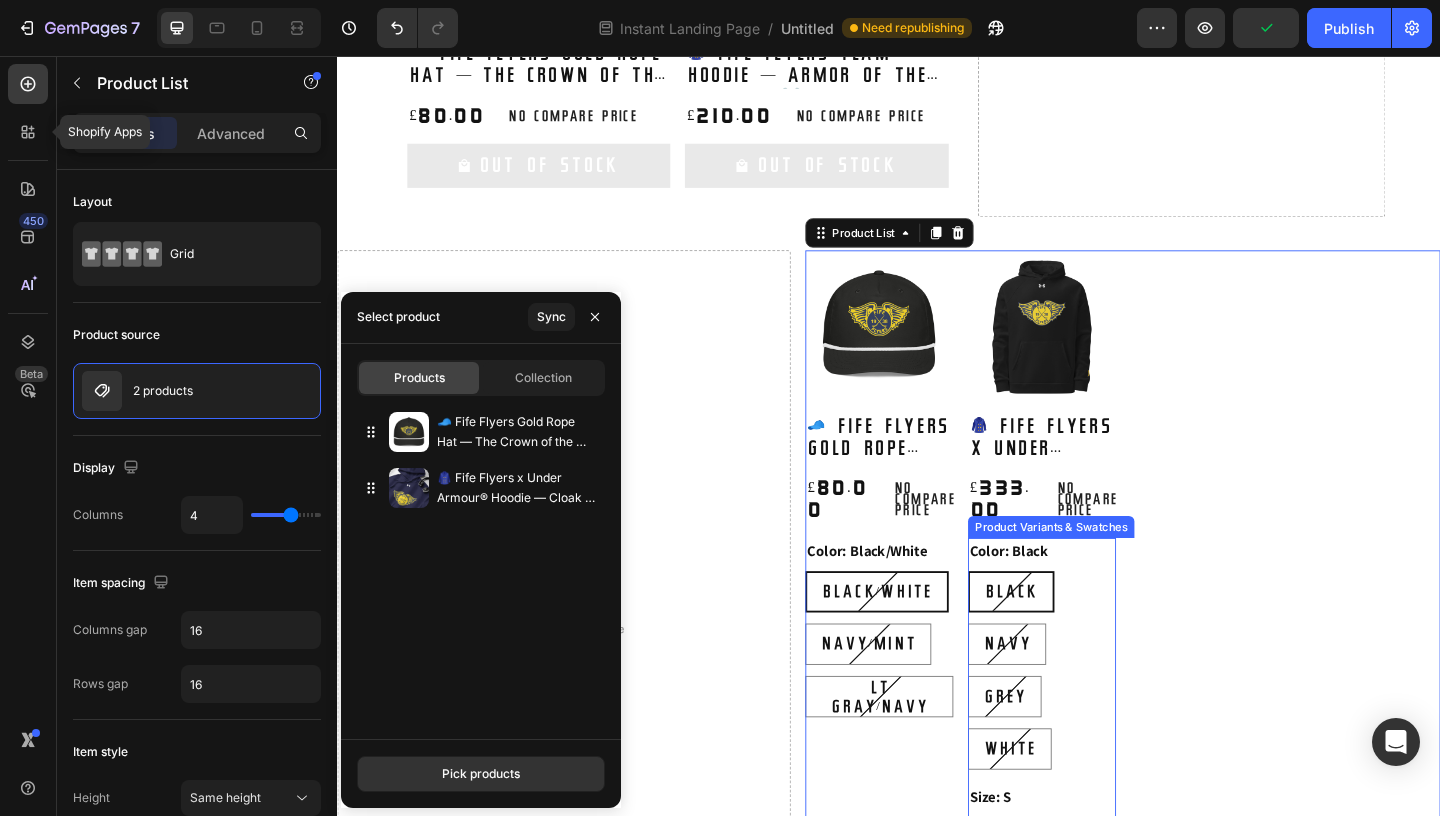 click on "Black Black Black Navy Navy Navy Grey Grey Grey White White White" at bounding box center (926, 695) 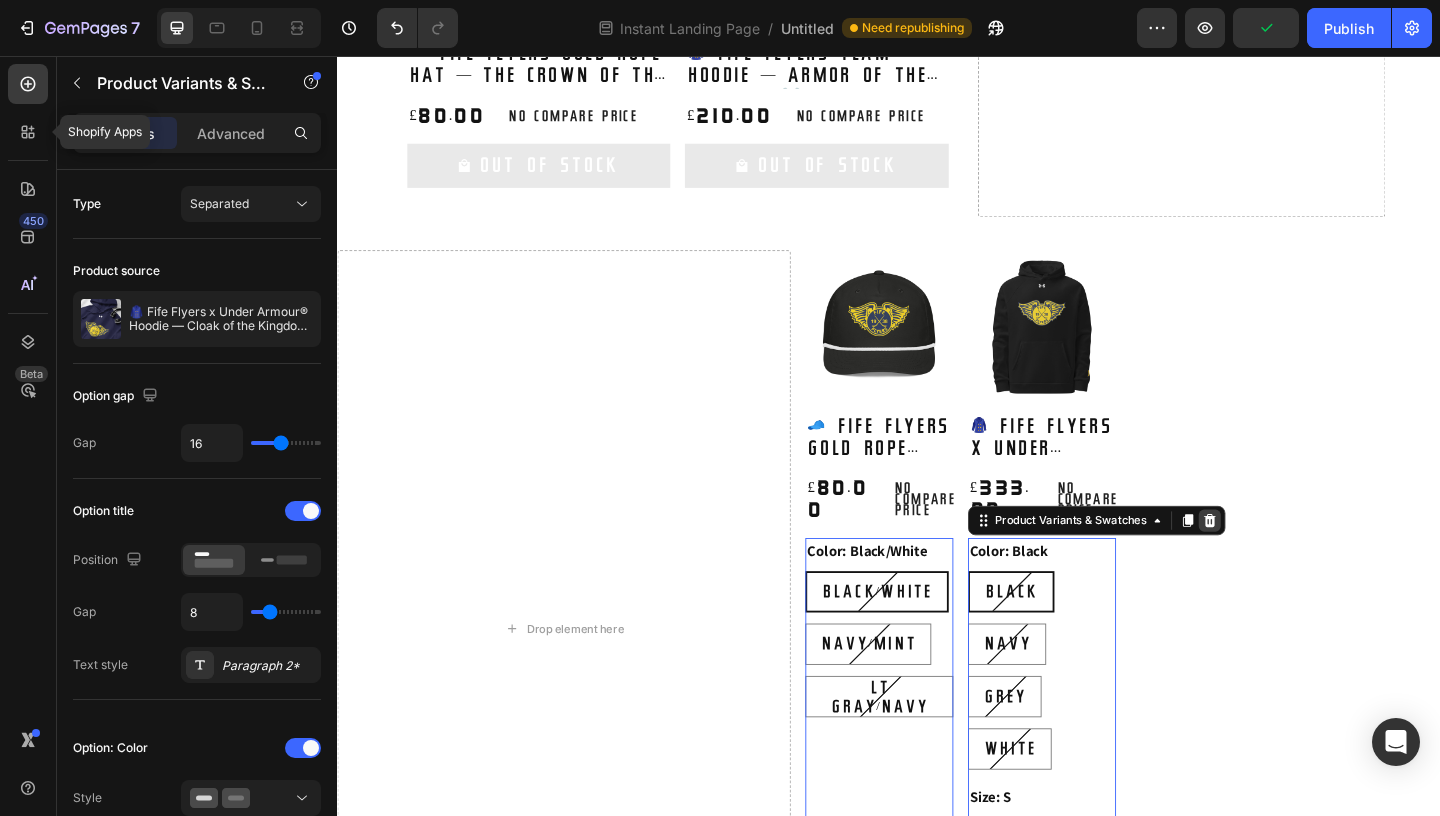 click 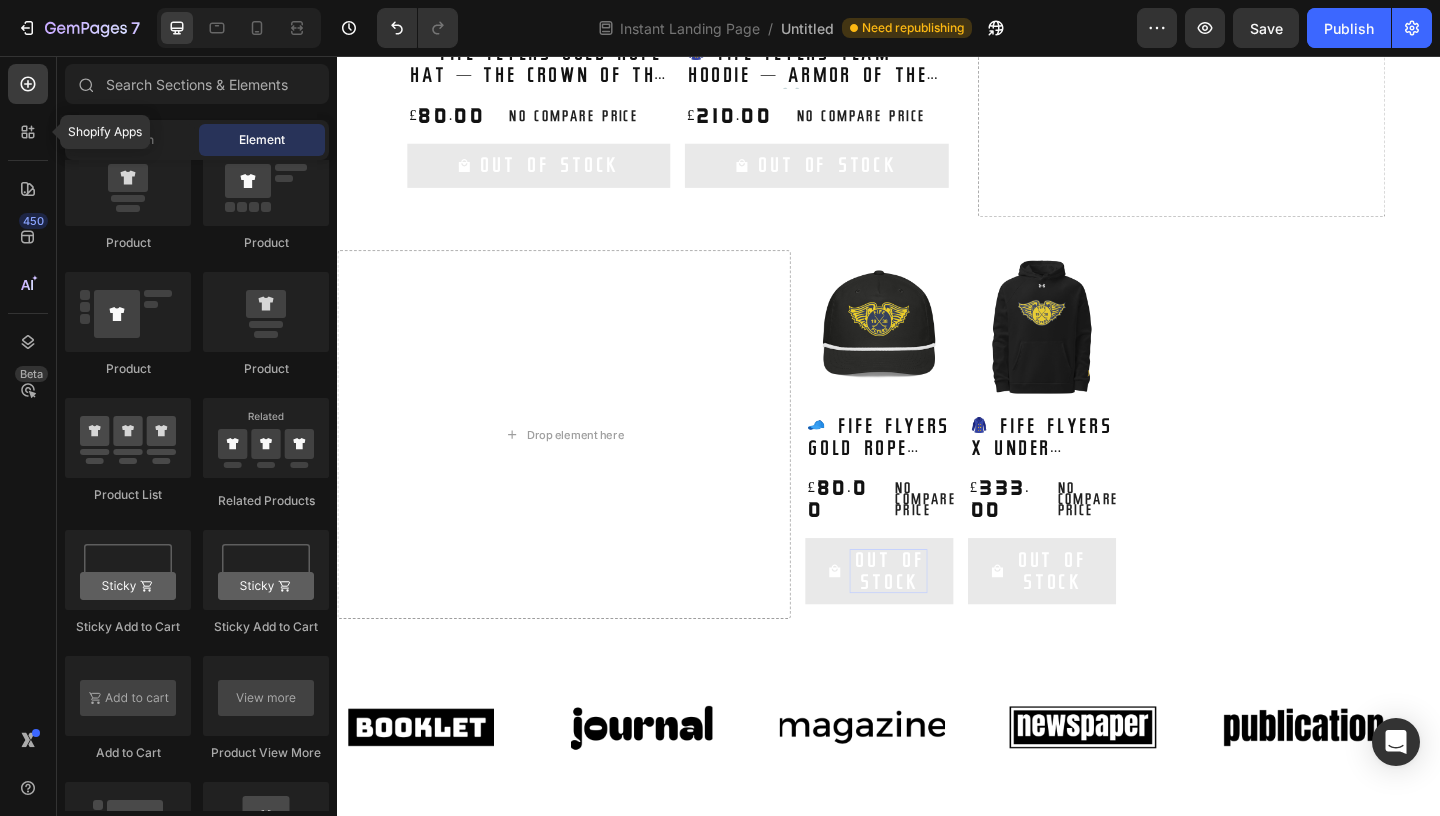 scroll, scrollTop: 3234, scrollLeft: 0, axis: vertical 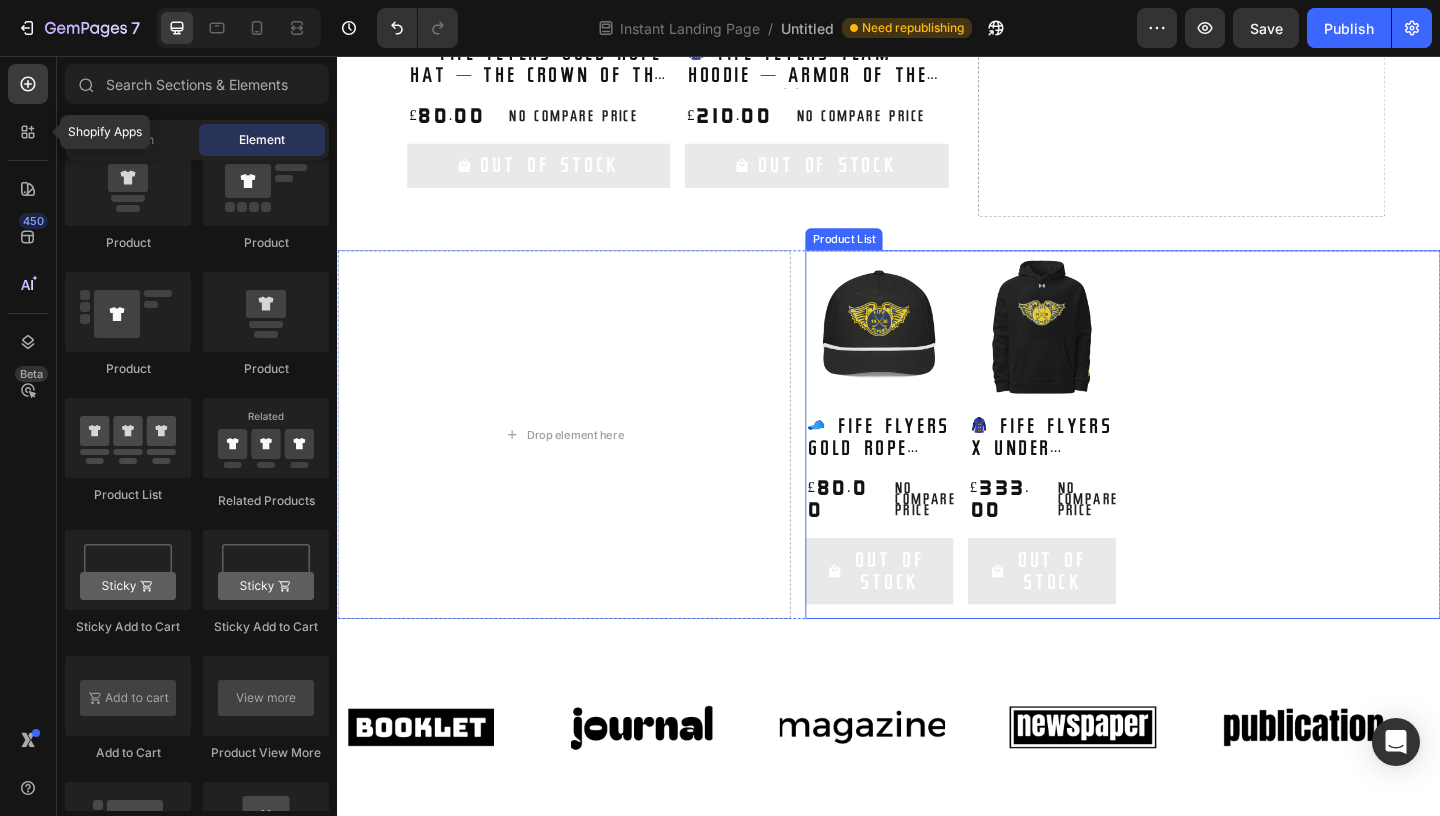 click on "Product Images 🧢 Fife Flyers Gold Rope Hat — The Crown of the Commons 👑 Product Title £80.00 Product Price Product Price No compare price Product Price Row Out Of Stock Add to Cart Row Product List Product Images 🧥Fife Flyers x Under Armour® Hoodie — Cloak of the Kingdom 👑 Product Title £333.00 Product Price Product Price No compare price Product Price Row Out Of Stock Add to Cart Row Product List" at bounding box center [1191, 467] 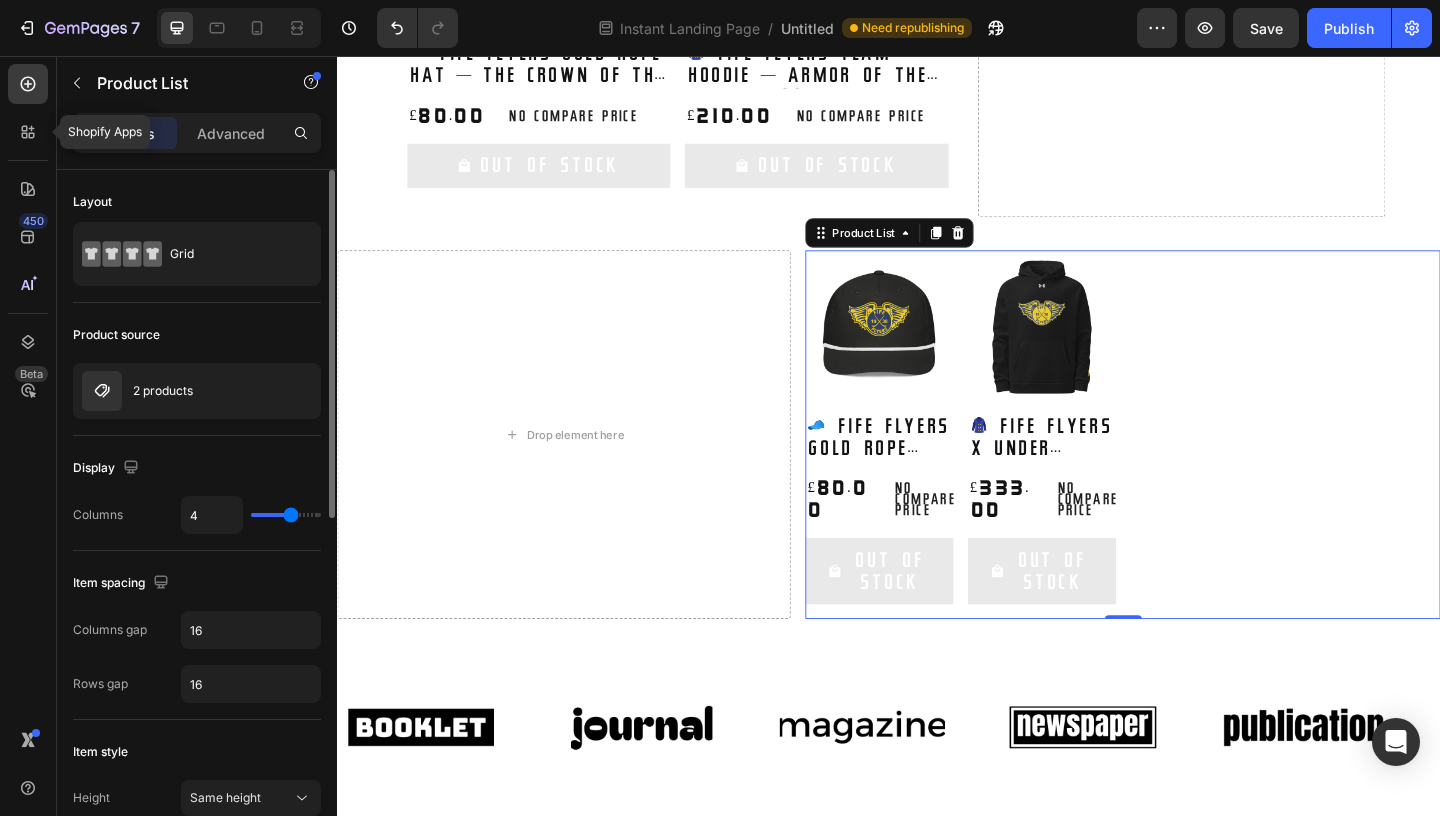 type on "3" 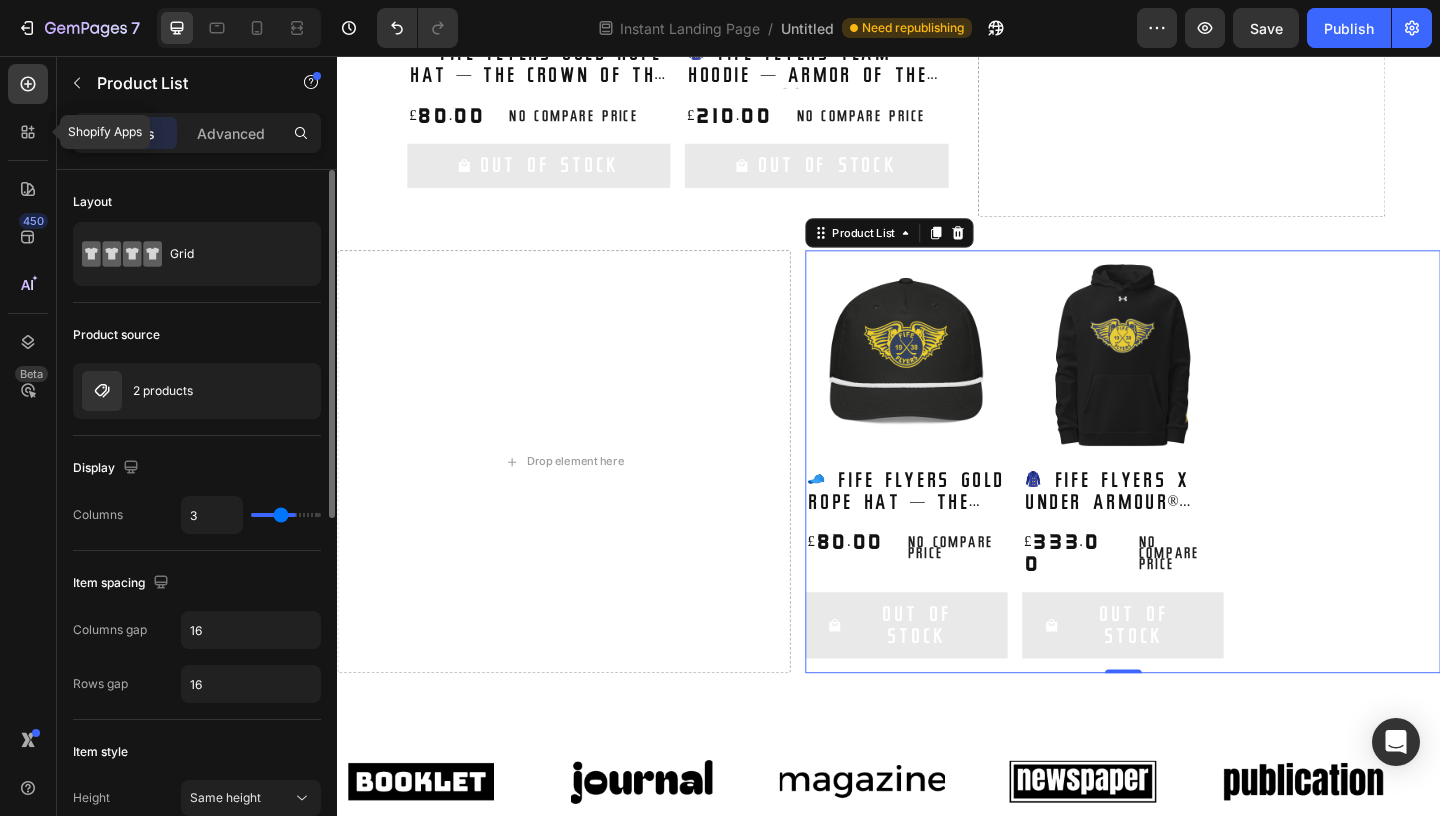 type on "2" 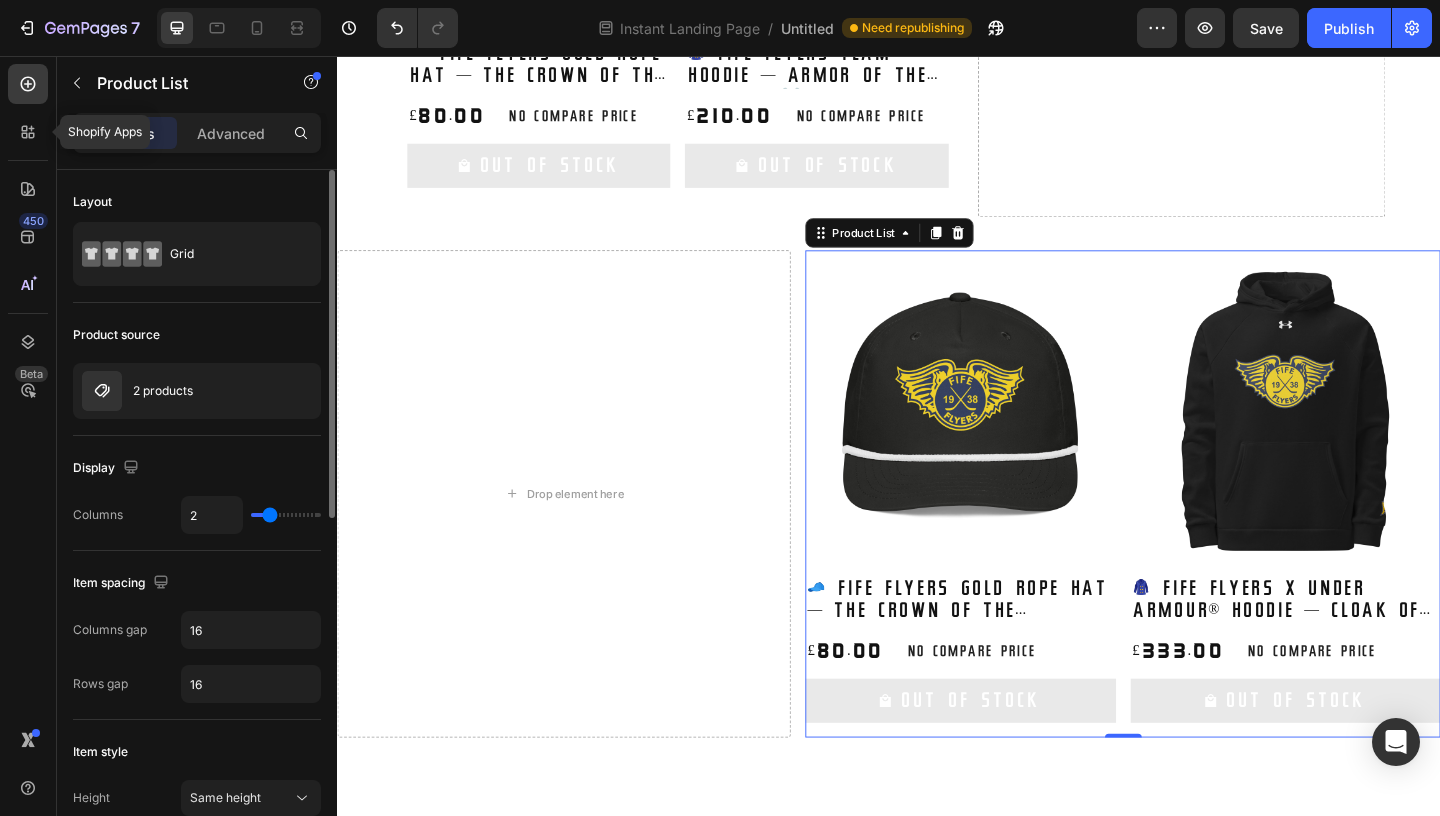 drag, startPoint x: 292, startPoint y: 513, endPoint x: 269, endPoint y: 514, distance: 23.021729 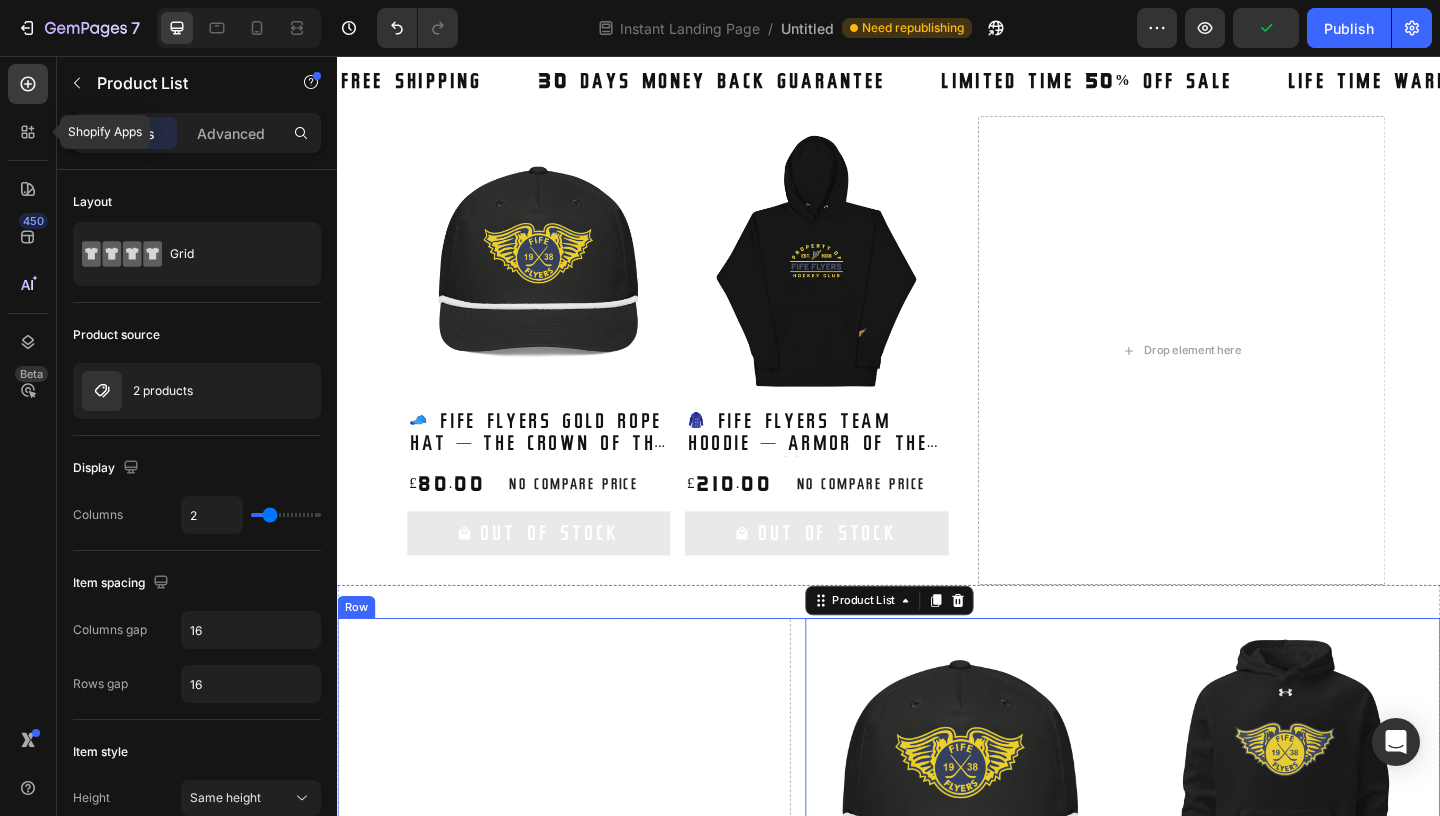 scroll, scrollTop: 923, scrollLeft: 0, axis: vertical 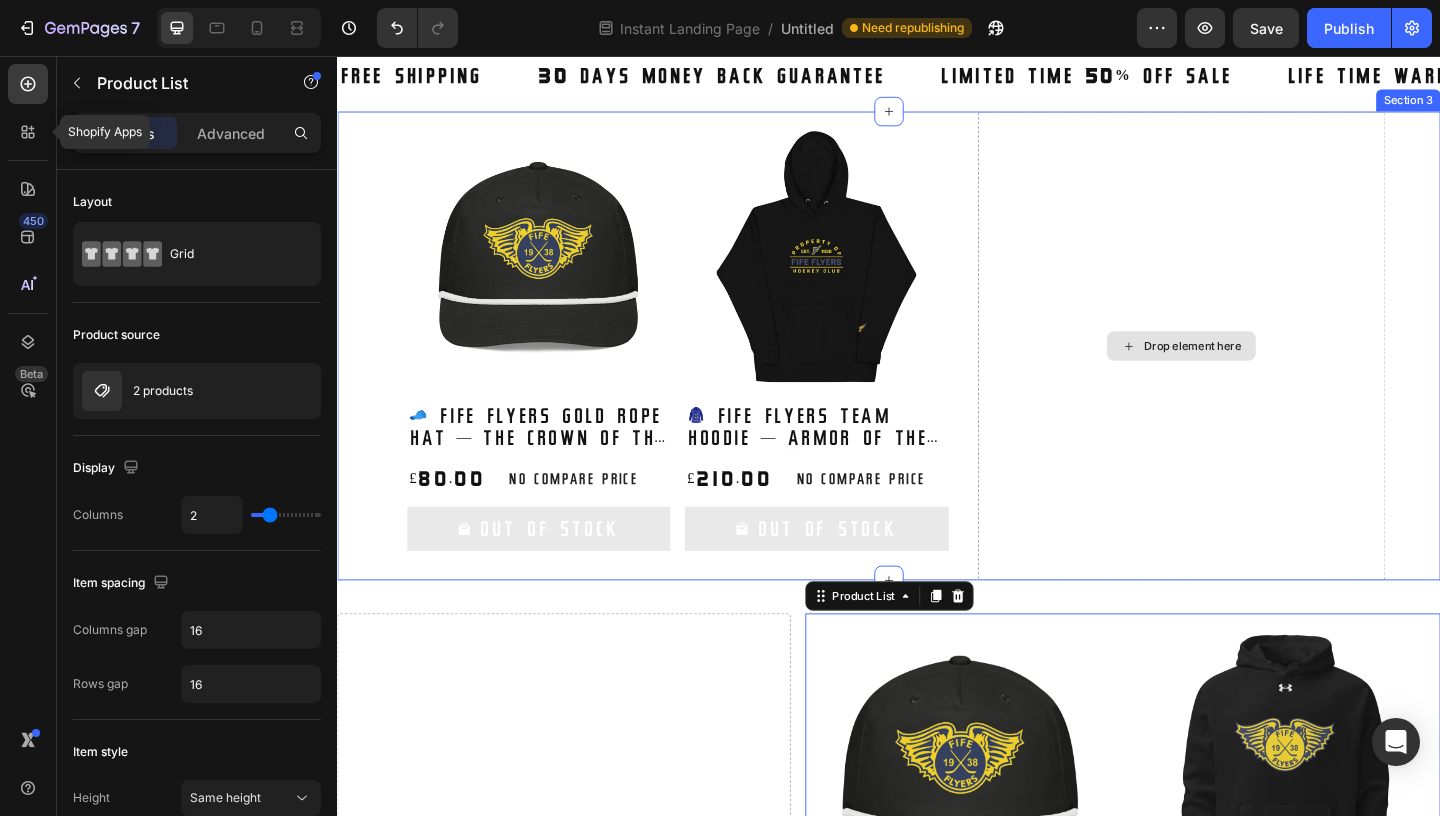 click on "Drop element here" at bounding box center (1255, 371) 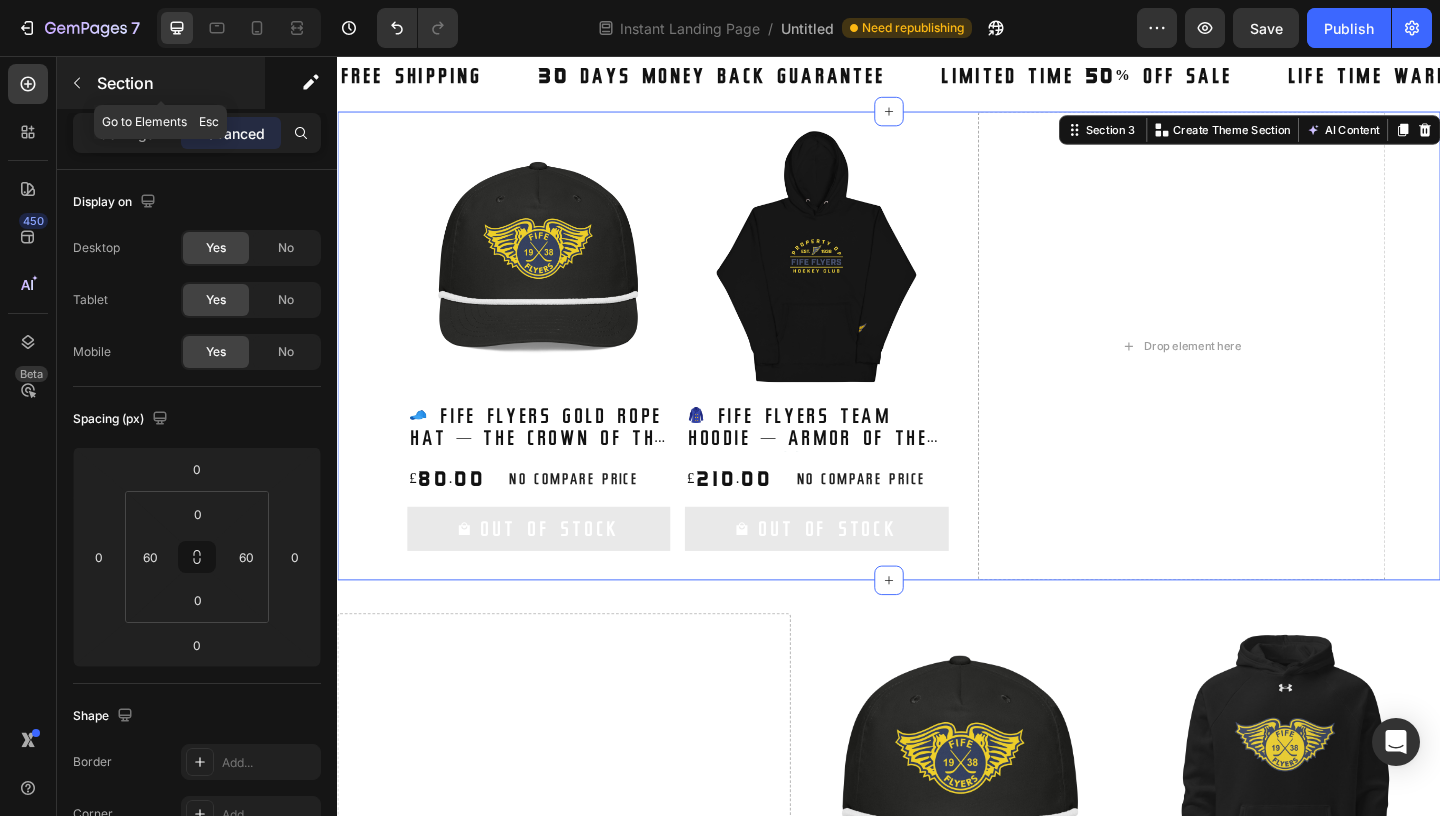 click at bounding box center (77, 83) 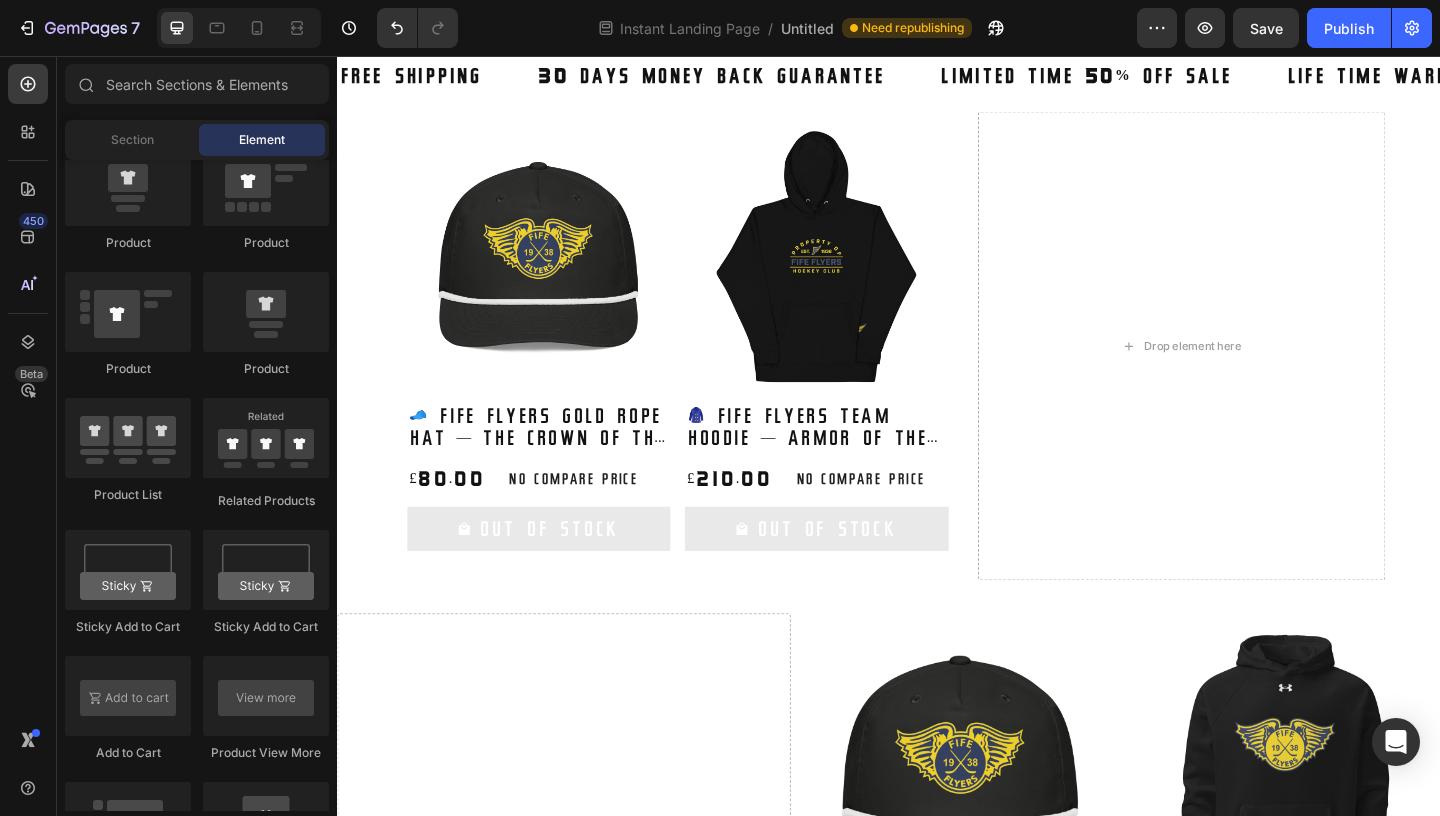 scroll, scrollTop: 3234, scrollLeft: 0, axis: vertical 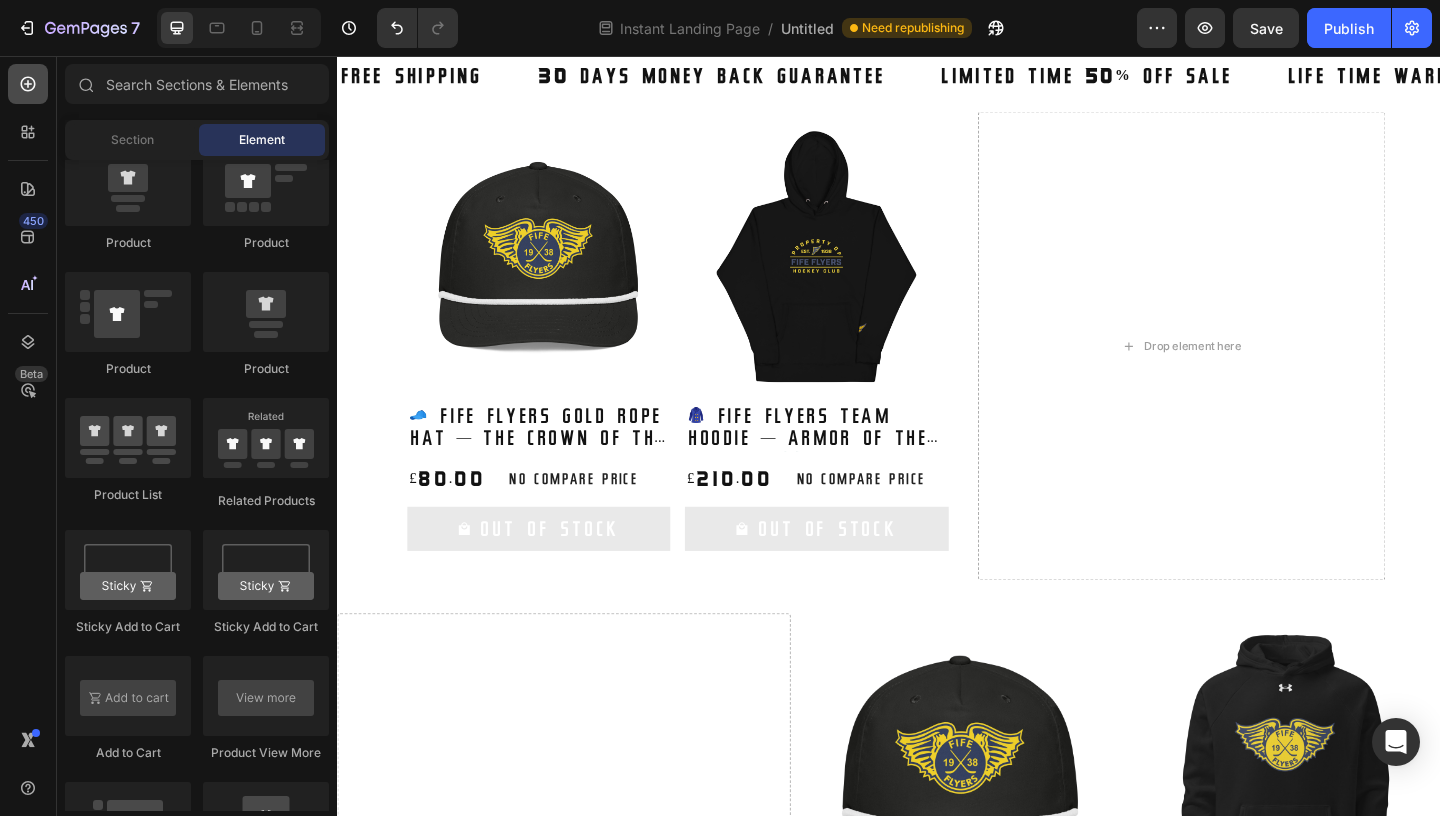 click 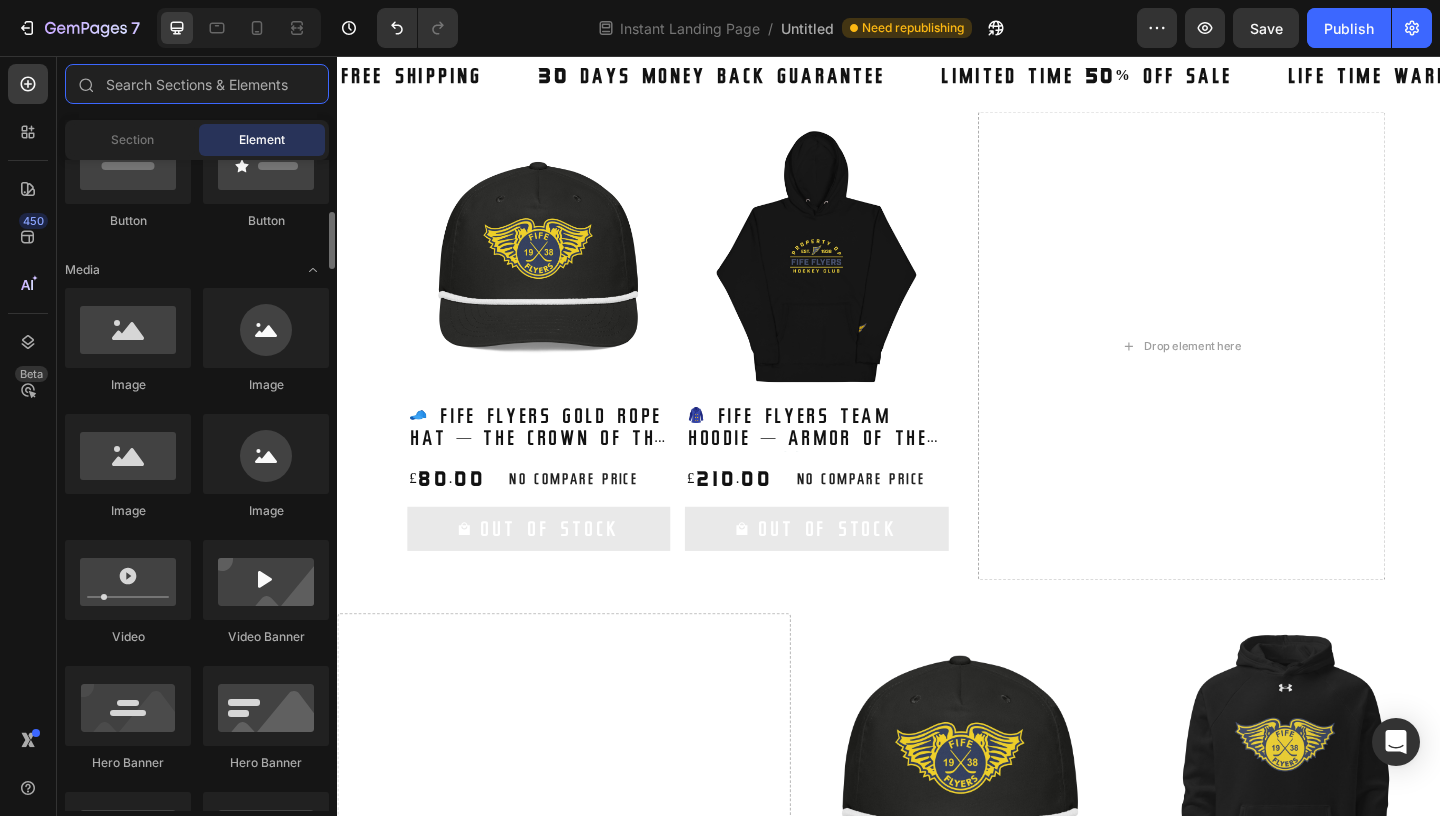 scroll, scrollTop: 648, scrollLeft: 0, axis: vertical 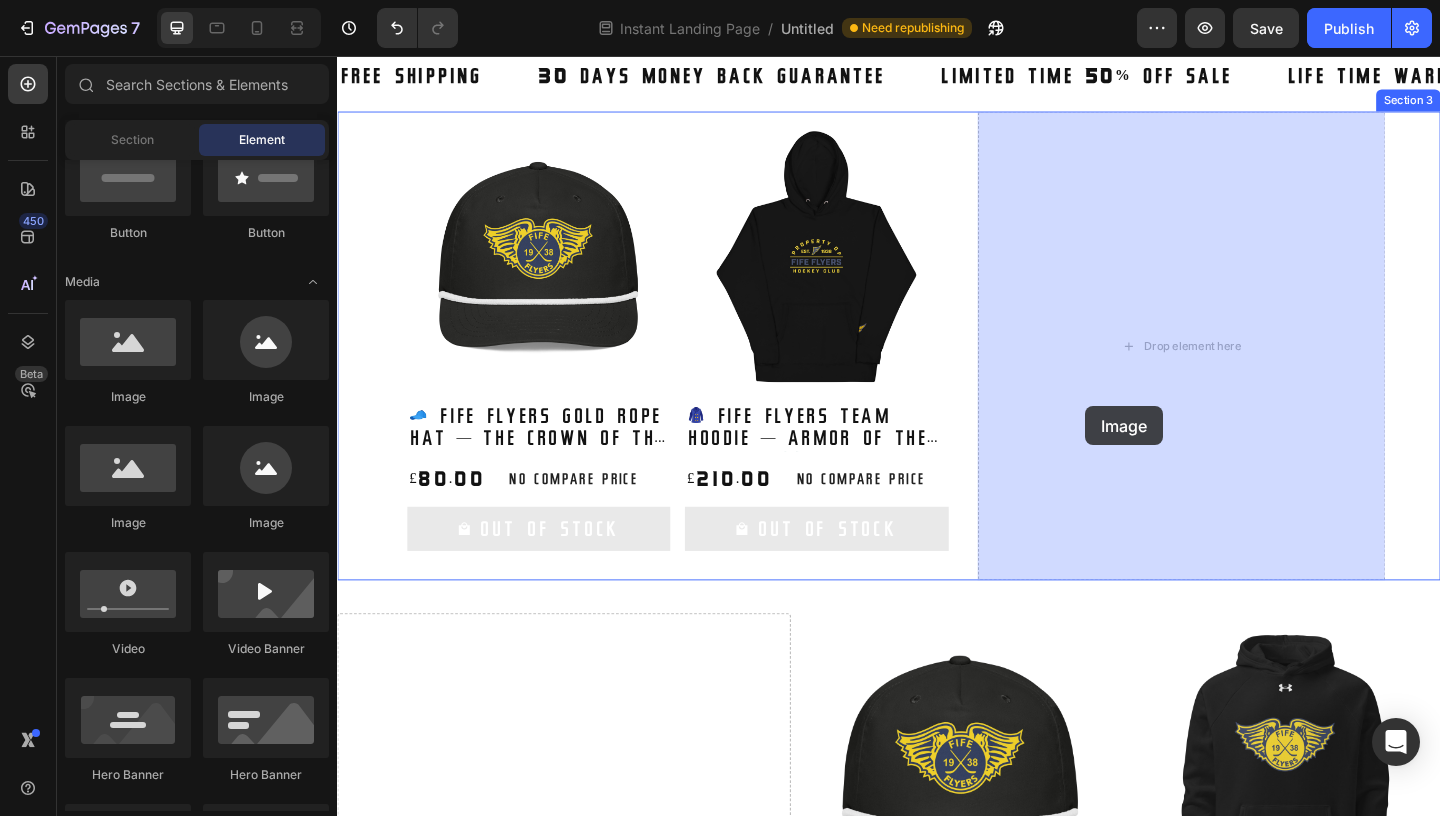 drag, startPoint x: 478, startPoint y: 412, endPoint x: 1085, endPoint y: 406, distance: 607.02966 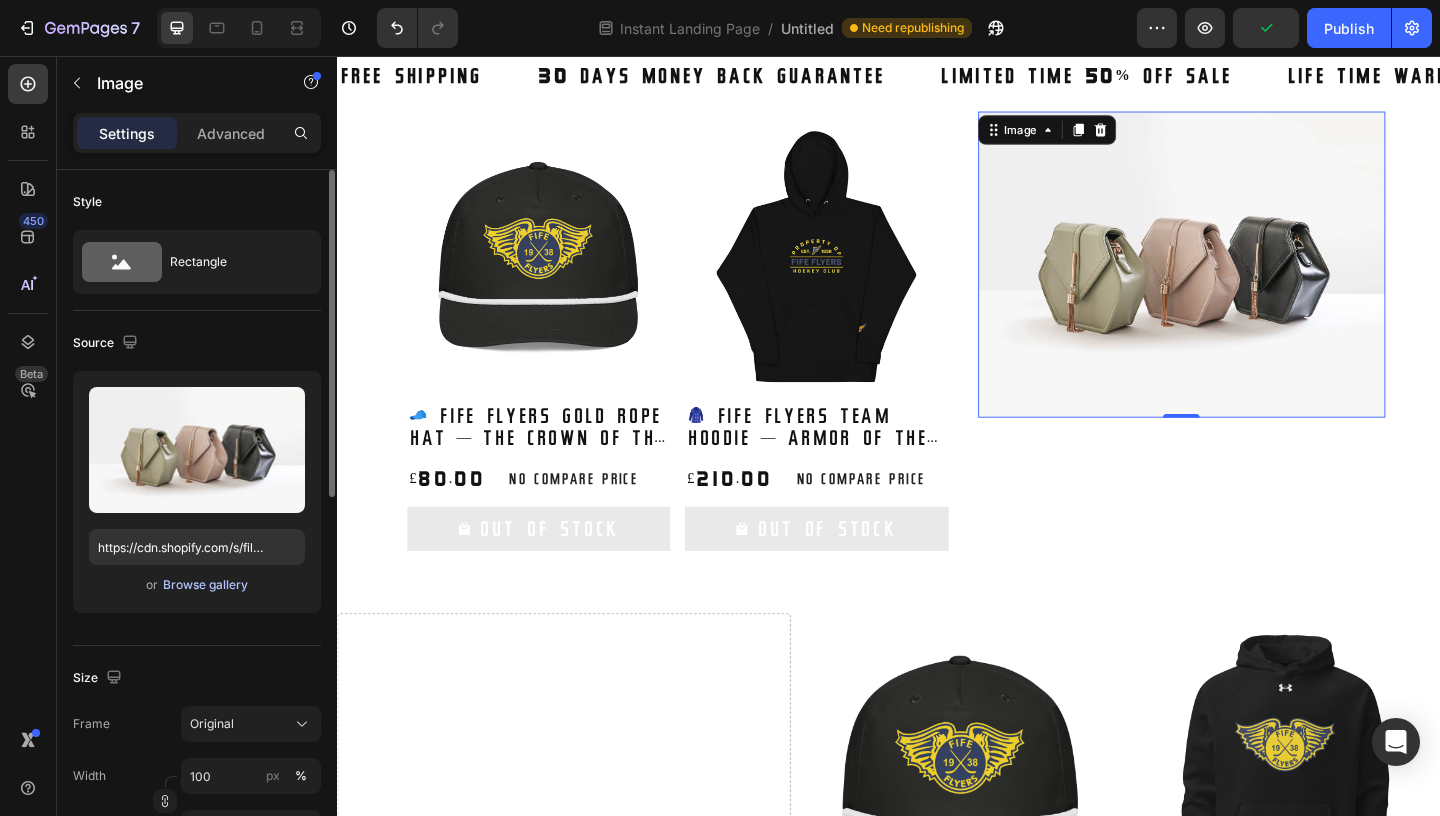 click on "Browse gallery" at bounding box center (205, 585) 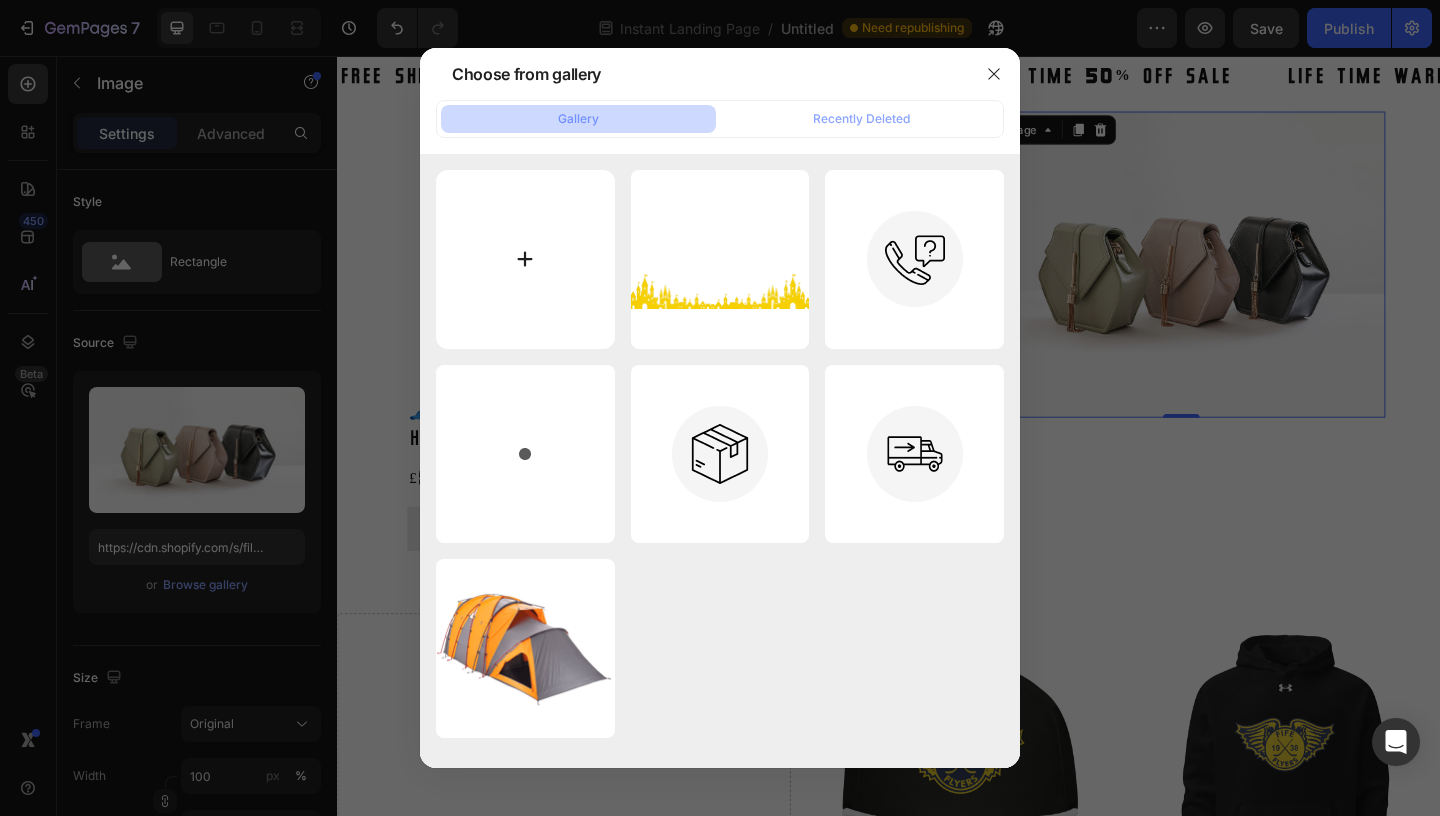 click at bounding box center [525, 259] 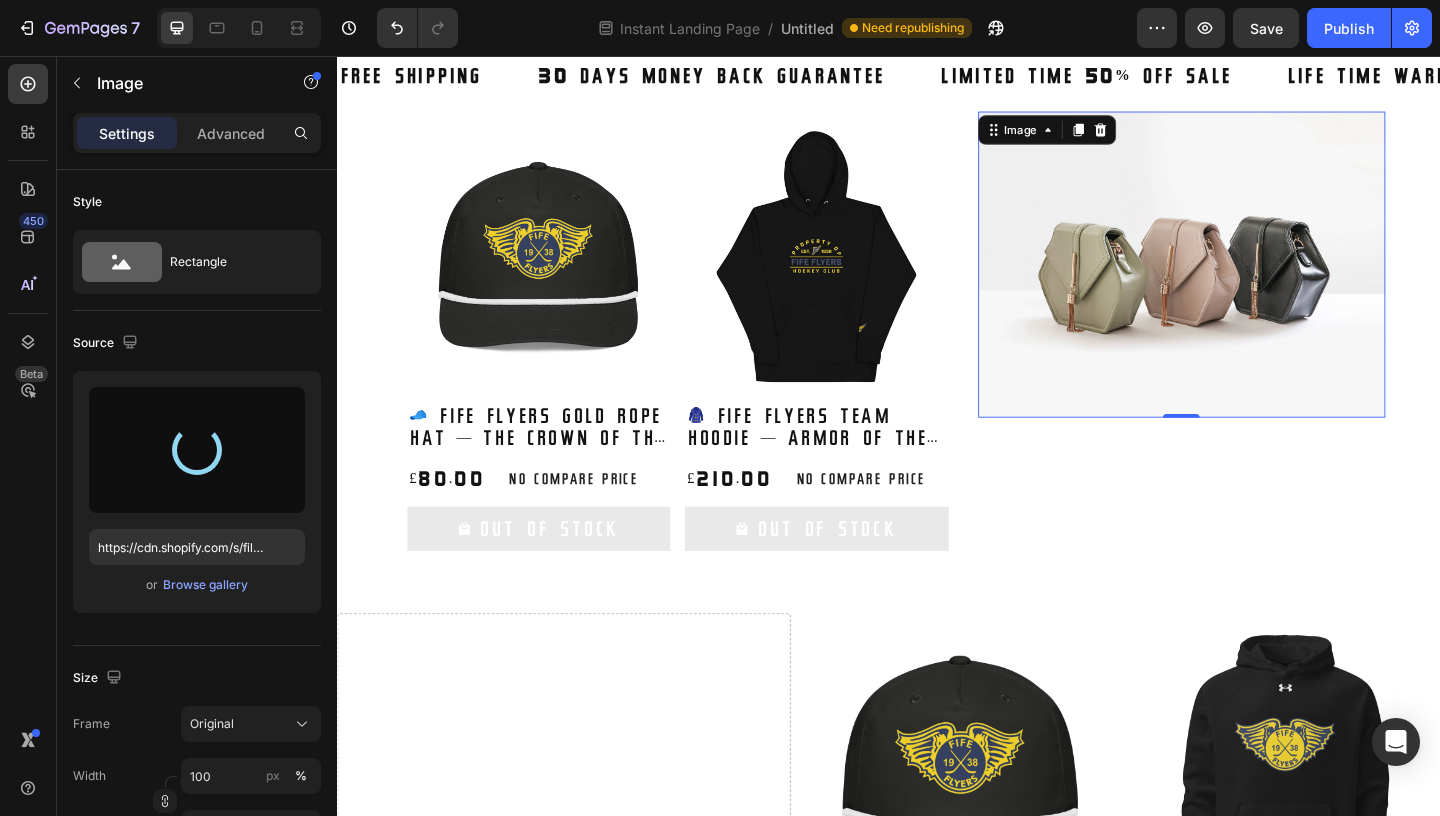 type on "https://cdn.shopify.com/s/files/1/0980/7796/6600/files/gempages_578067885109281733-ad12379c-7ea6-4fd1-b3aa-f383f2abd1f0.png" 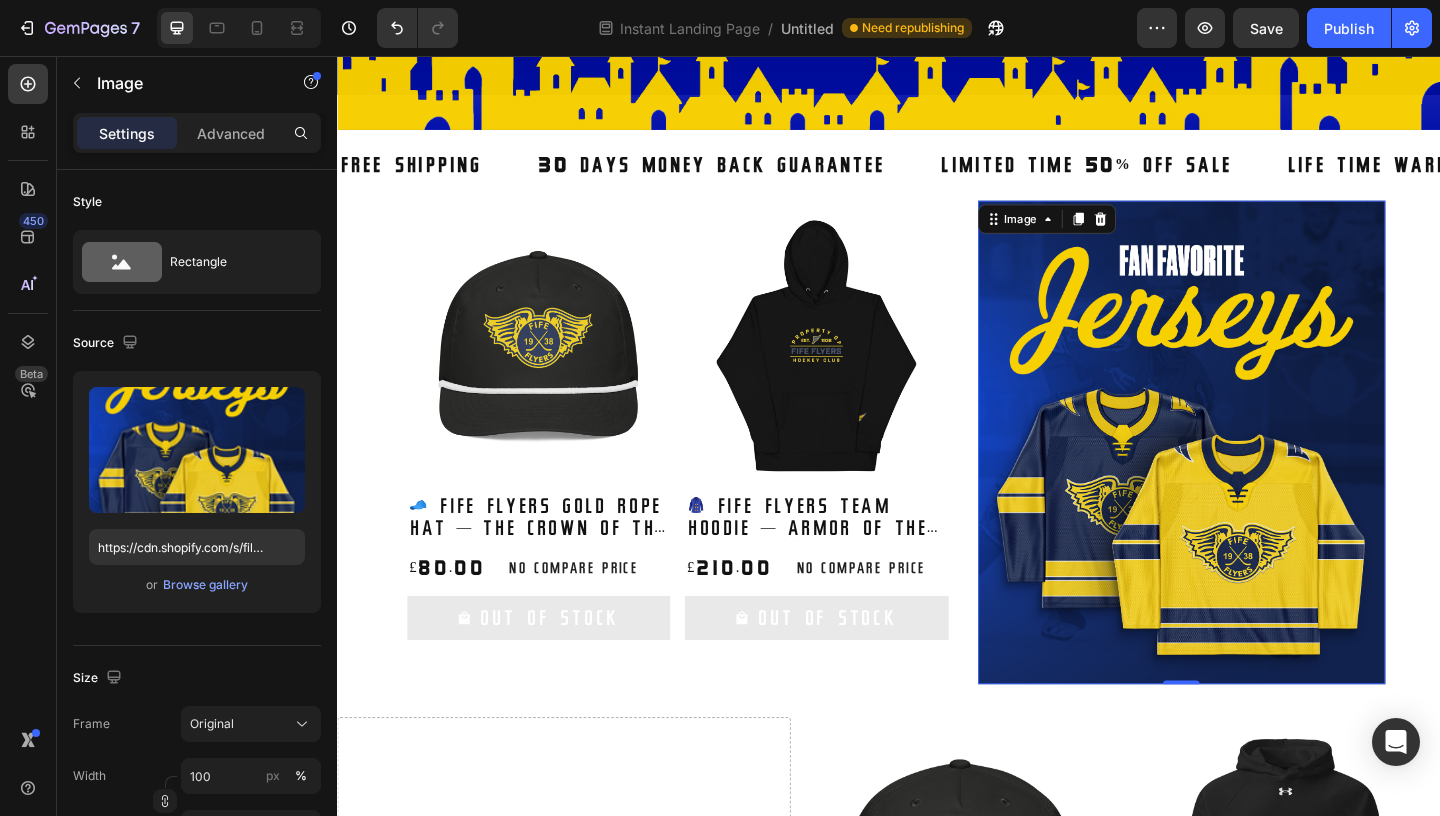 scroll, scrollTop: 827, scrollLeft: 0, axis: vertical 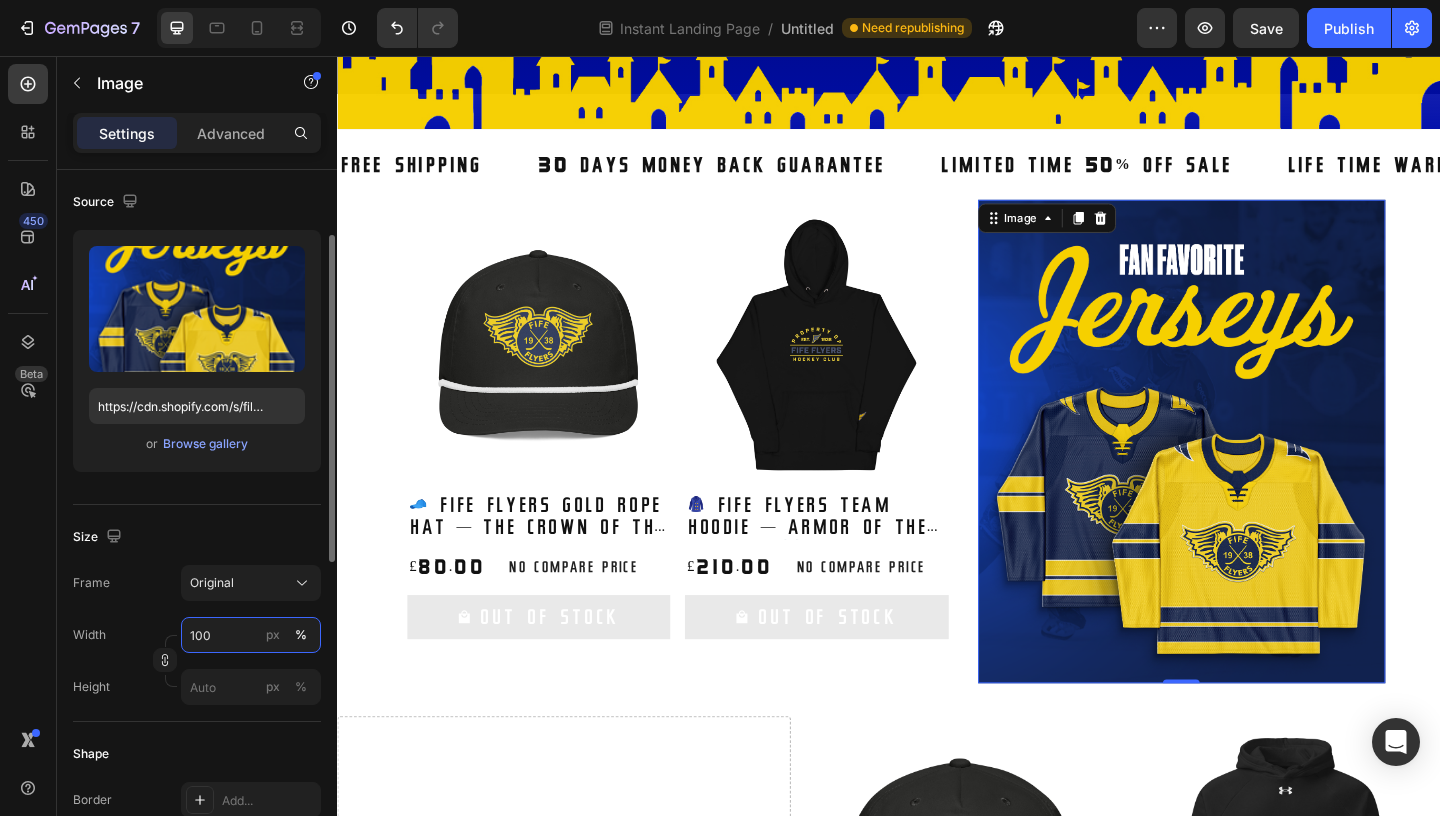 click on "100" at bounding box center [251, 635] 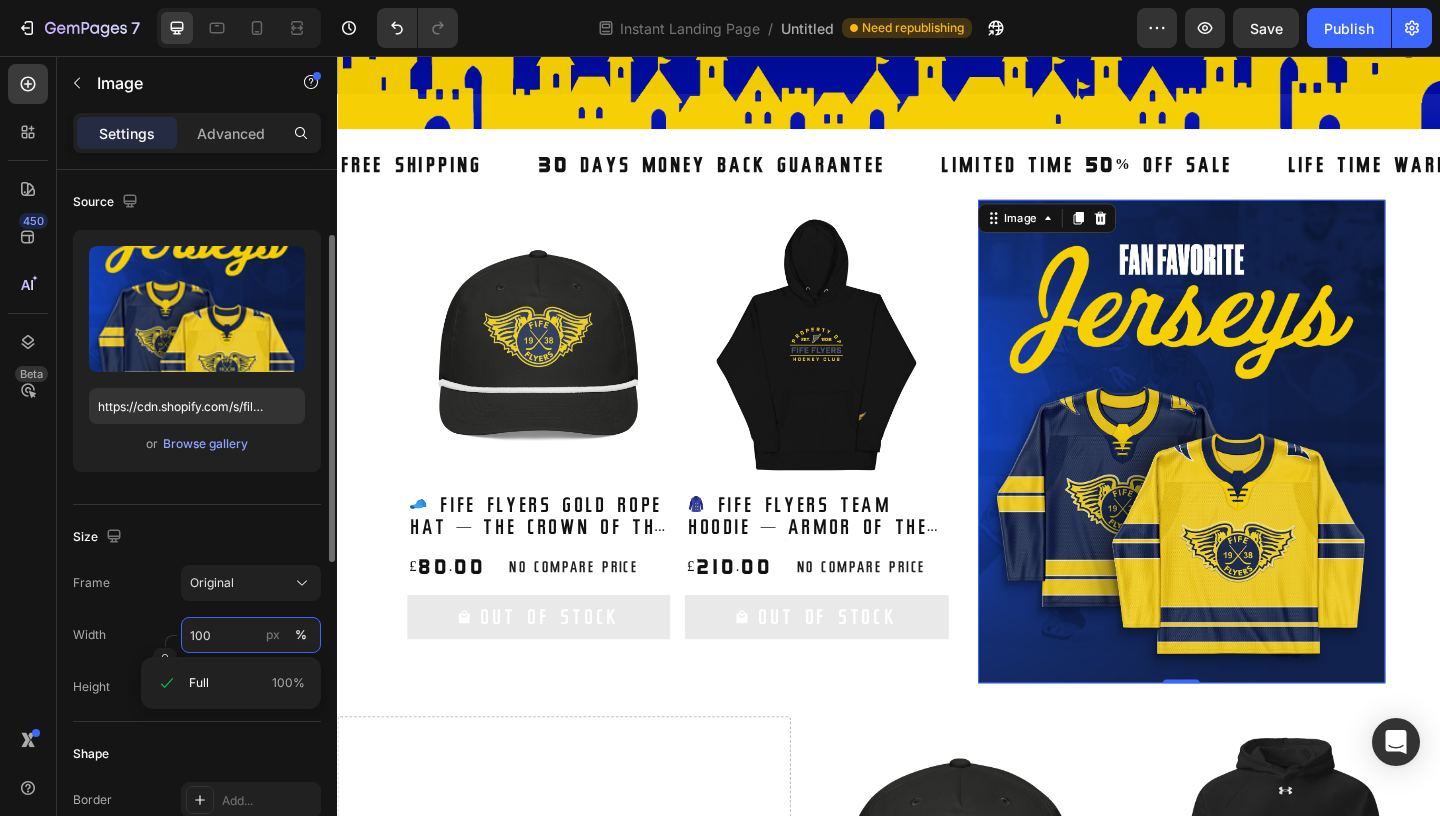 click on "100" at bounding box center (251, 635) 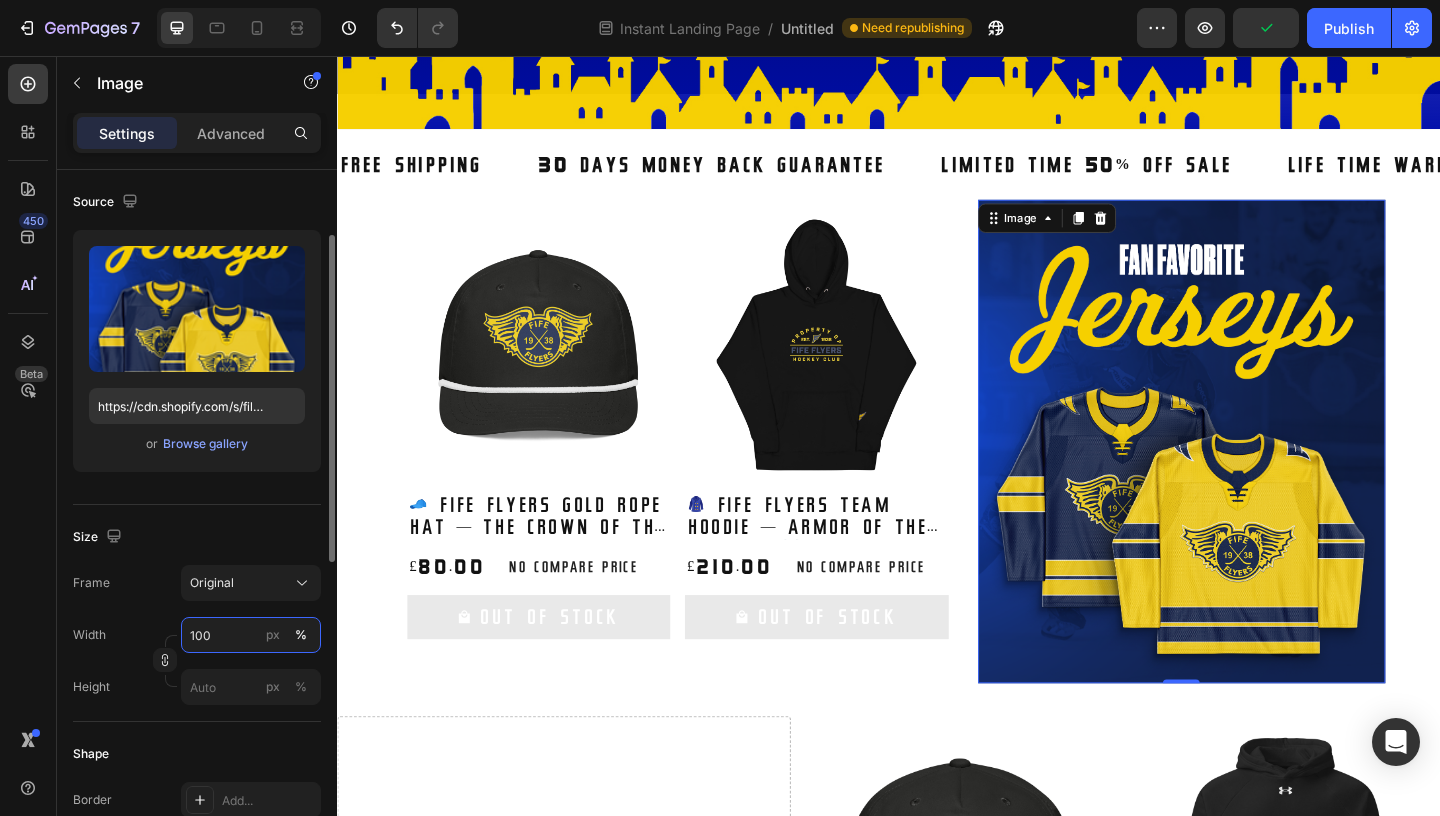 type on "1000" 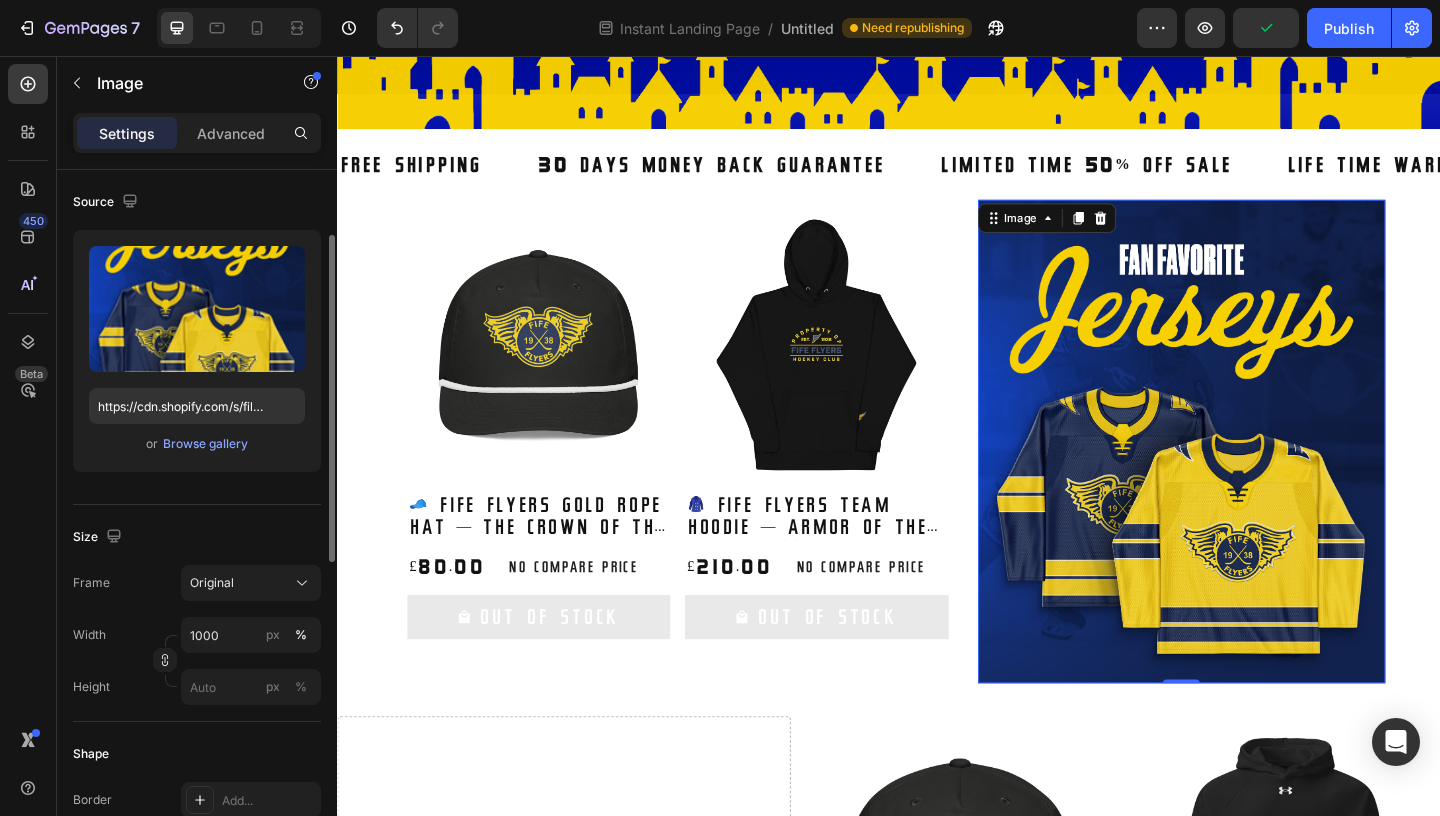 click on "Width 1000 px % Height px %" at bounding box center (197, 661) 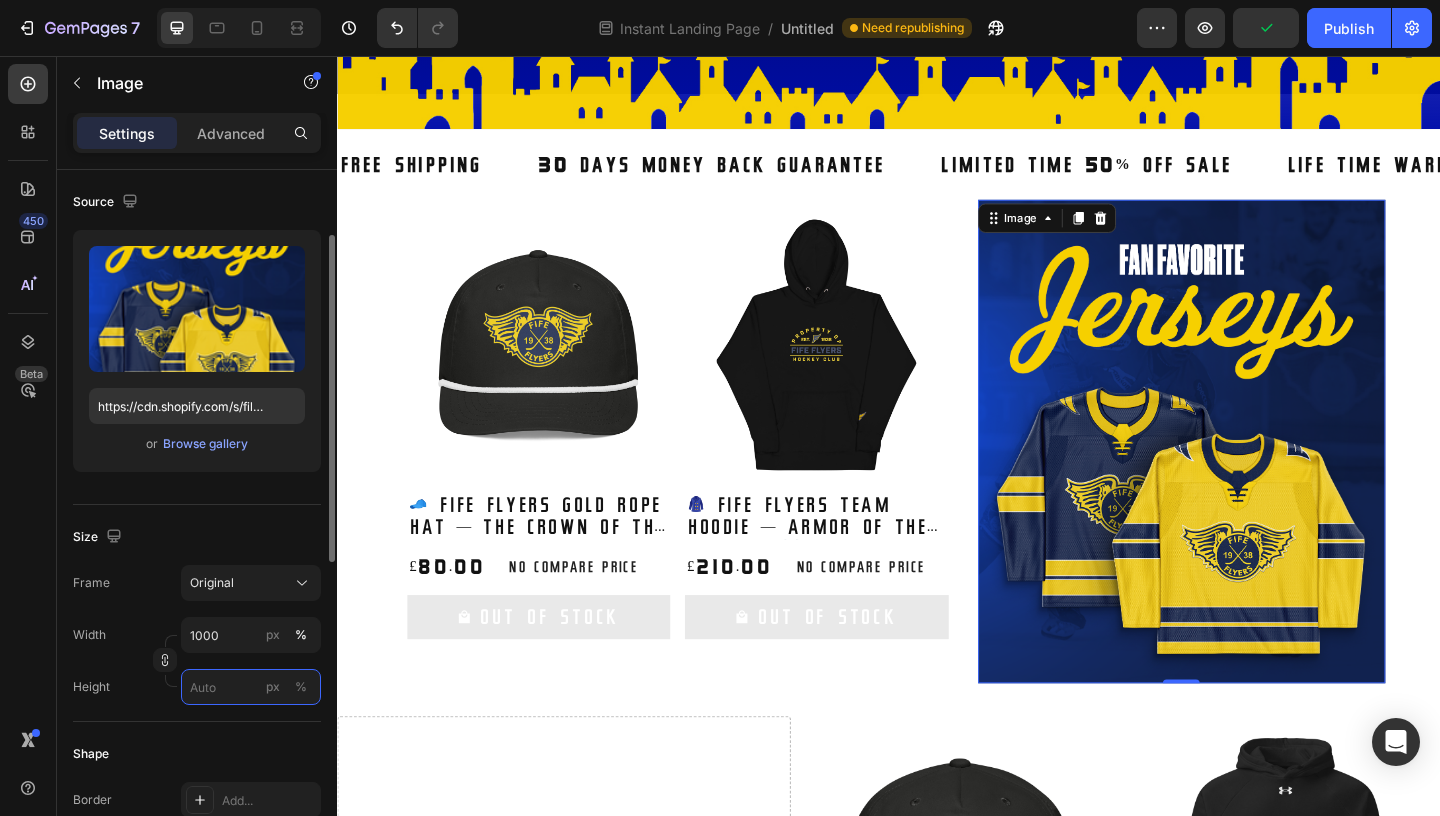 click on "px %" at bounding box center (251, 687) 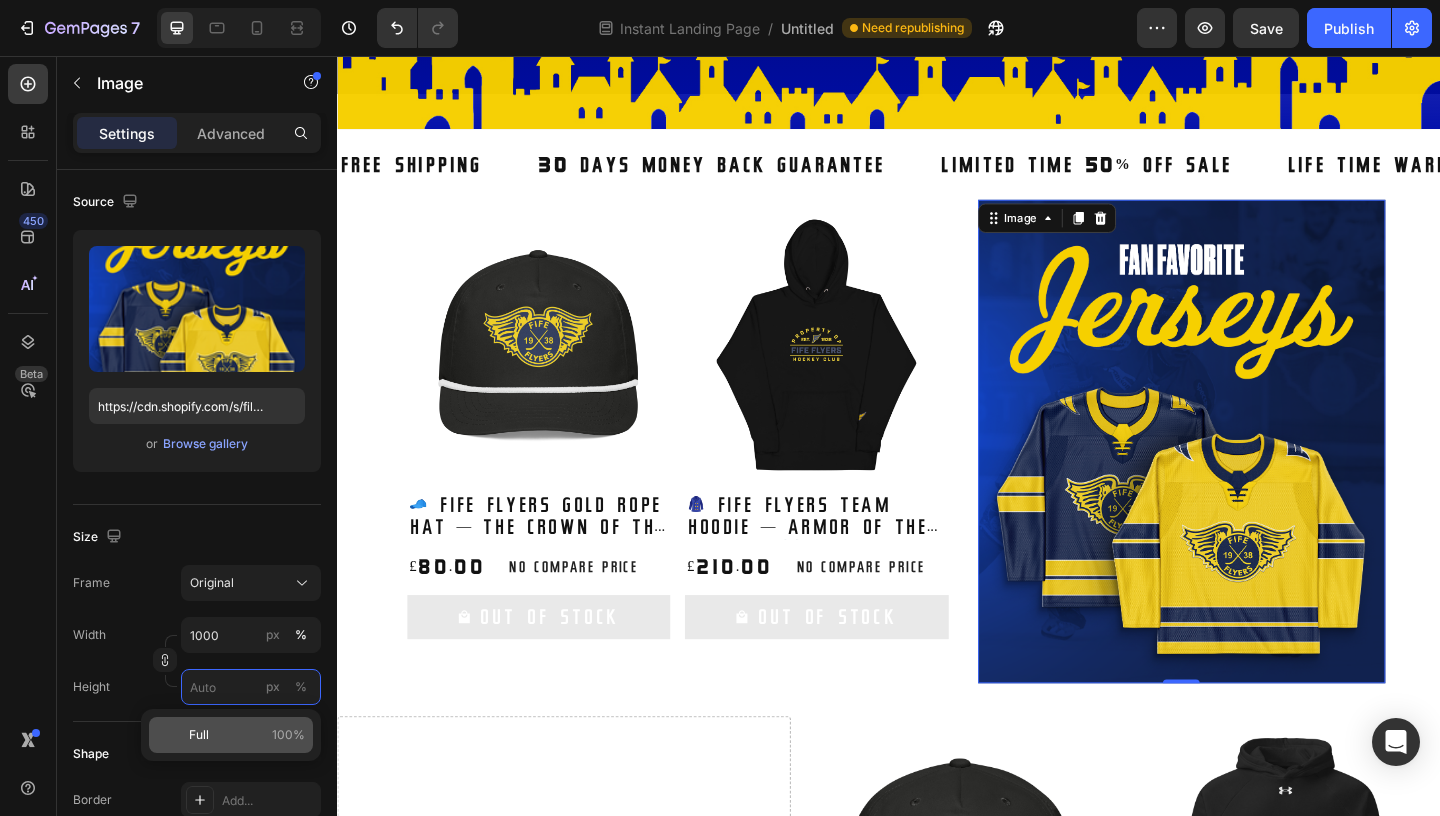 type 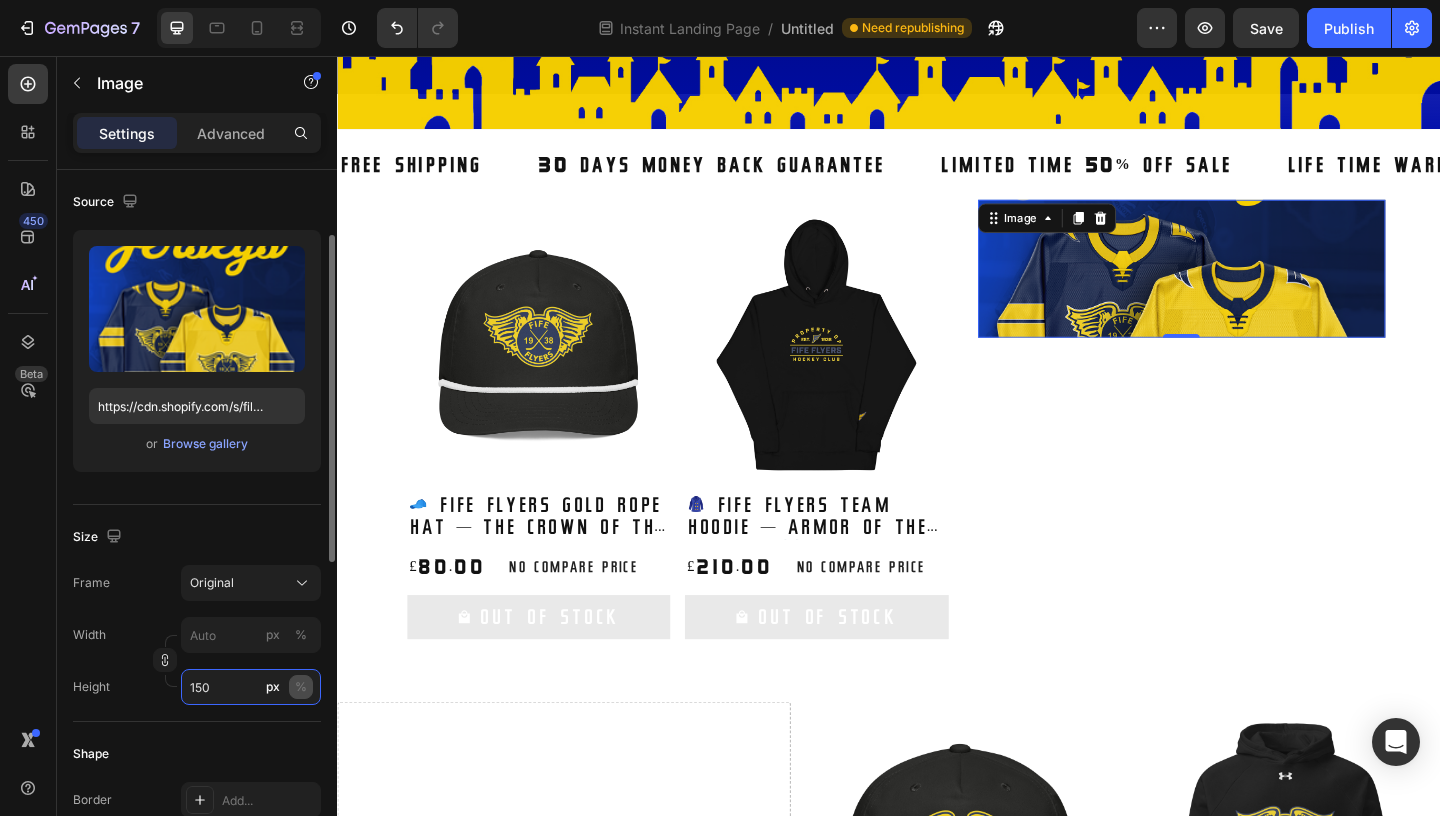 type on "150" 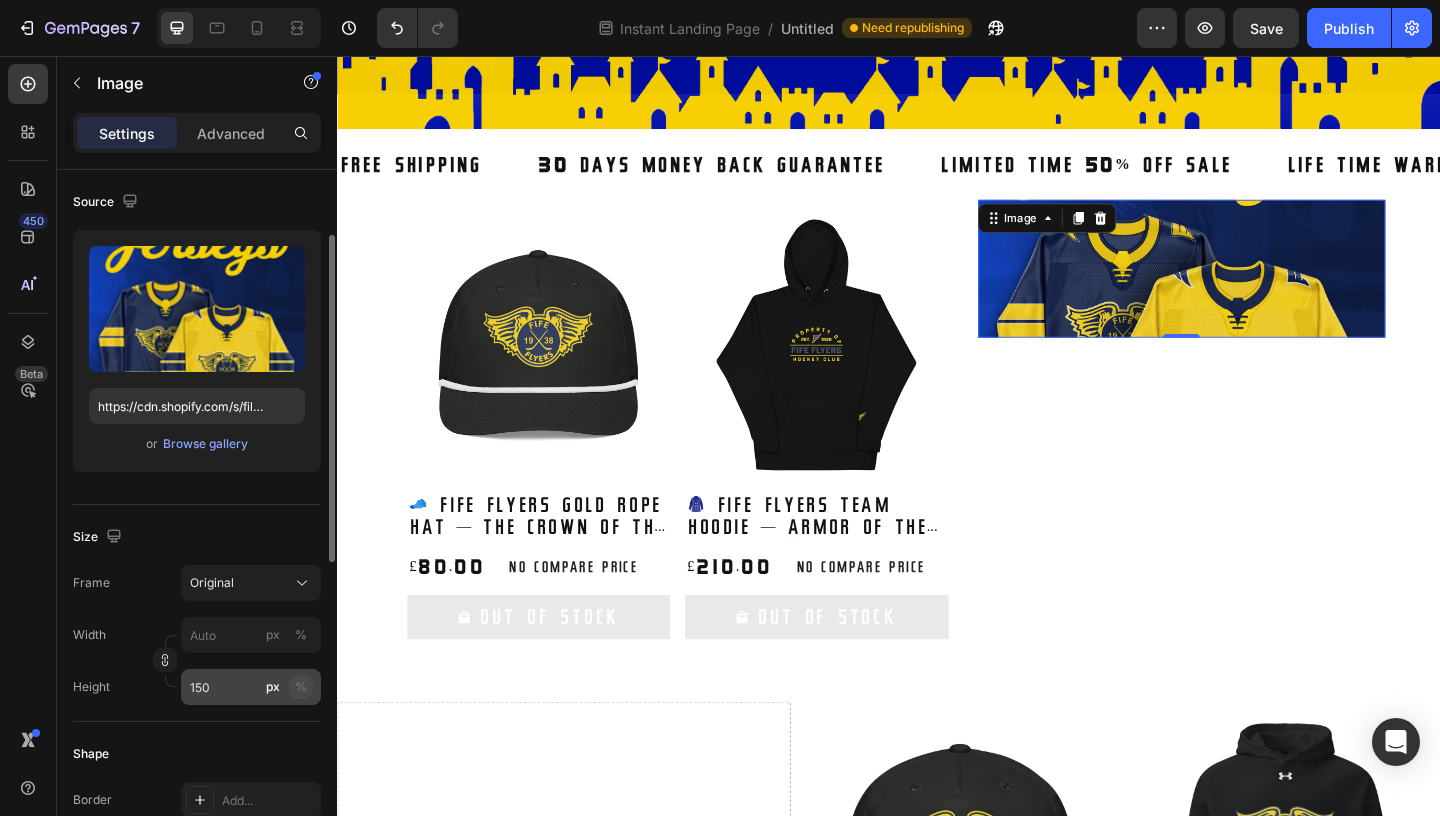 click on "%" at bounding box center (301, 687) 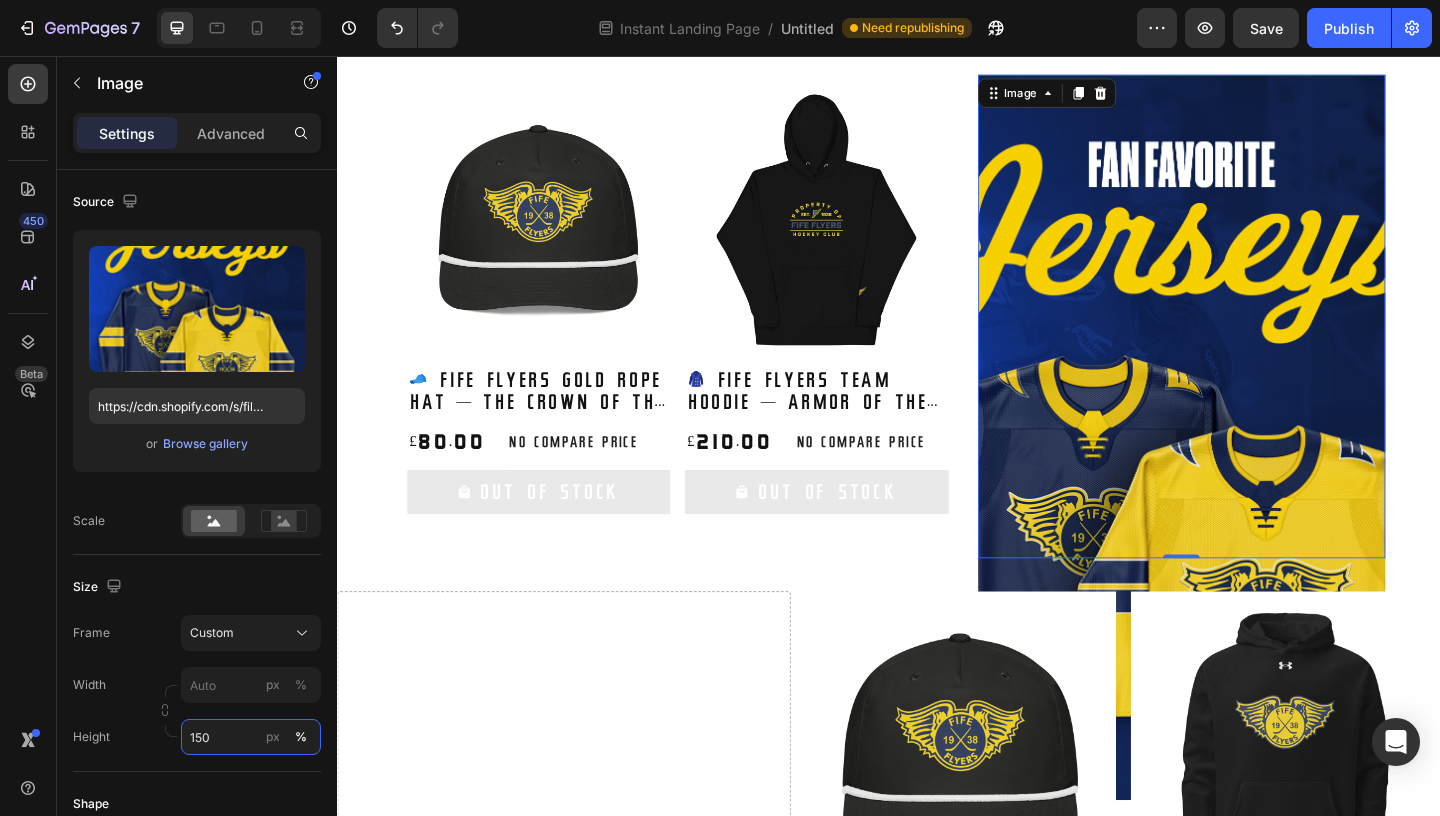 scroll, scrollTop: 965, scrollLeft: 0, axis: vertical 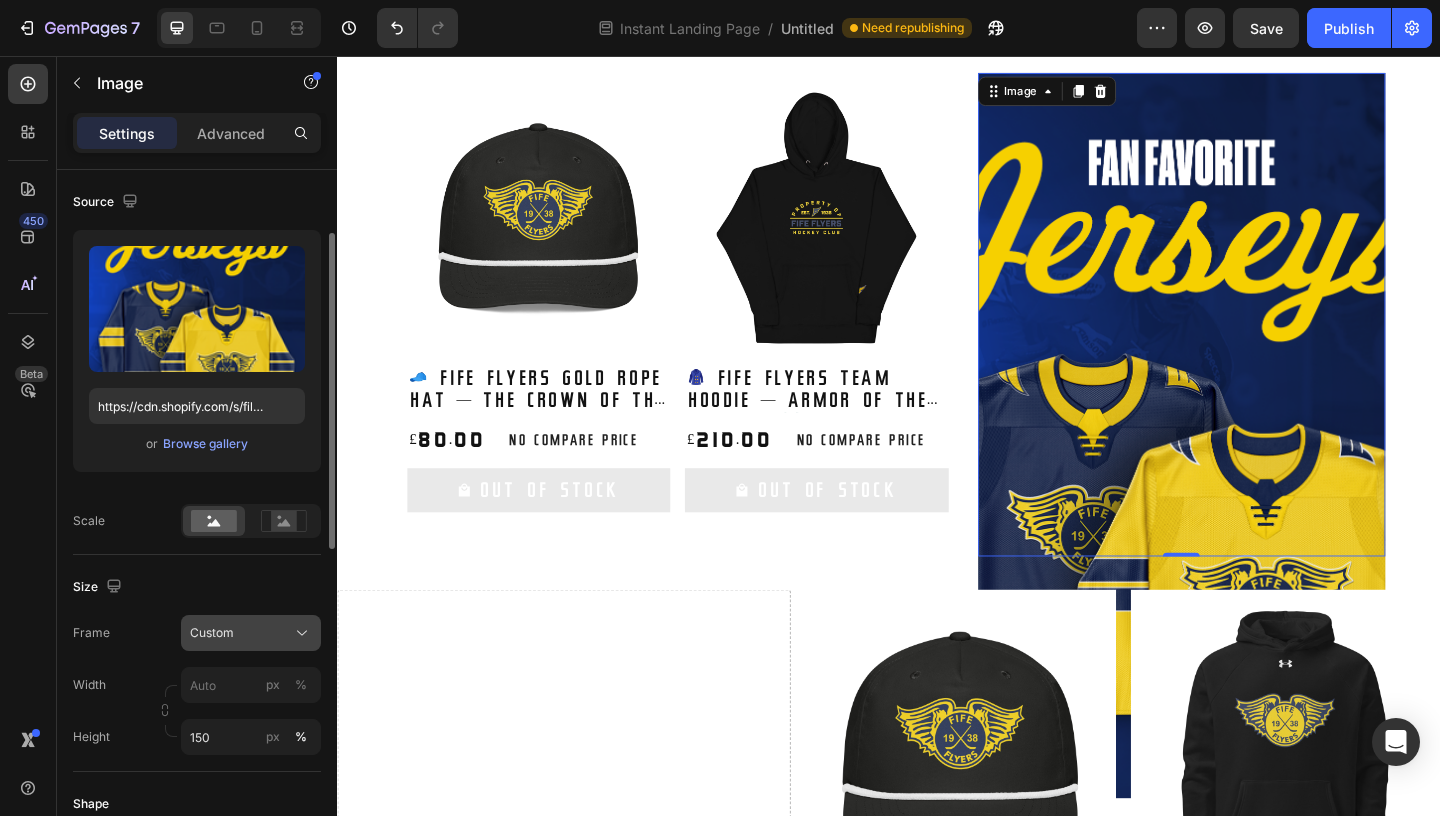 click on "Custom" 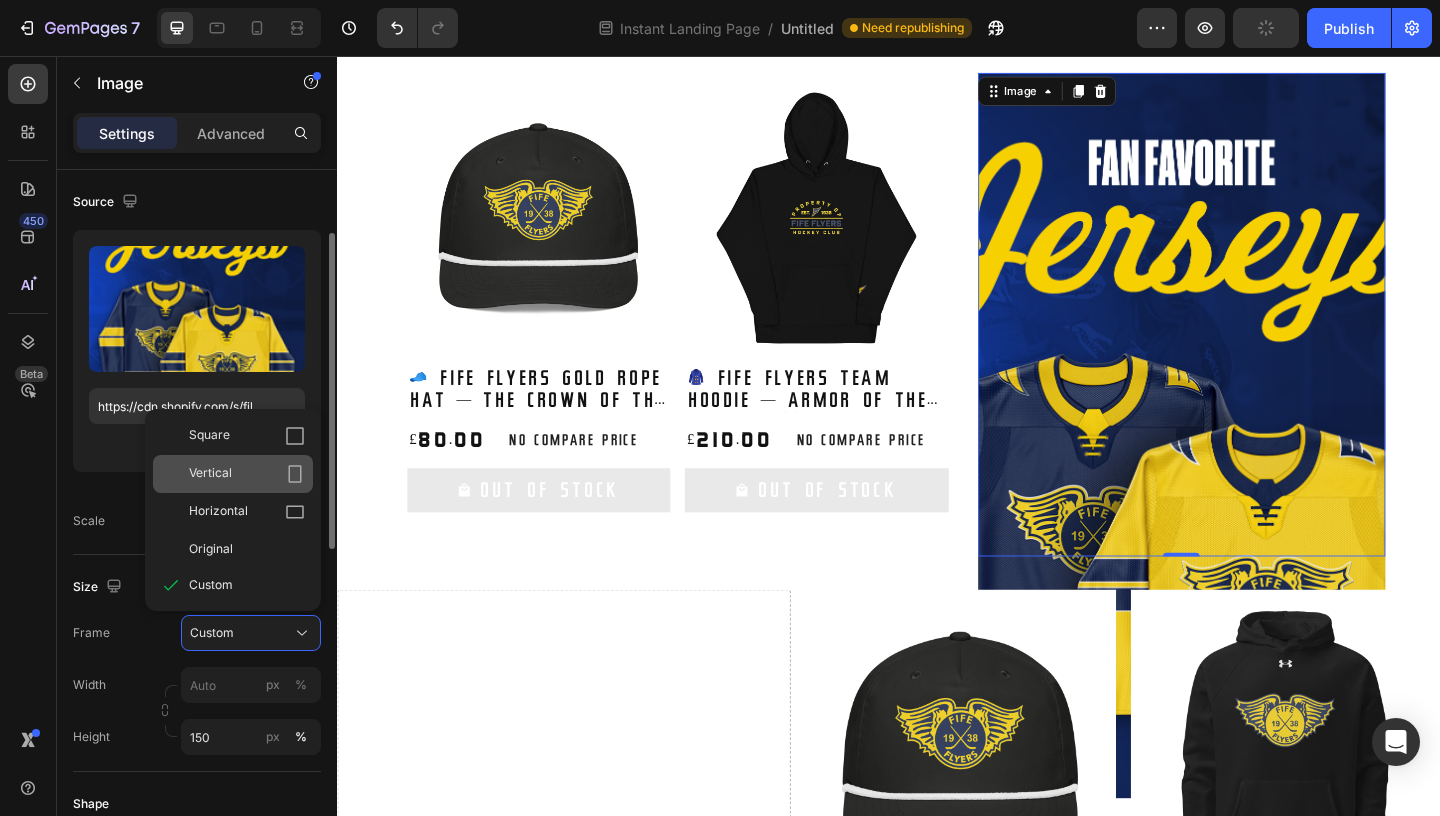 click on "Vertical" at bounding box center [247, 474] 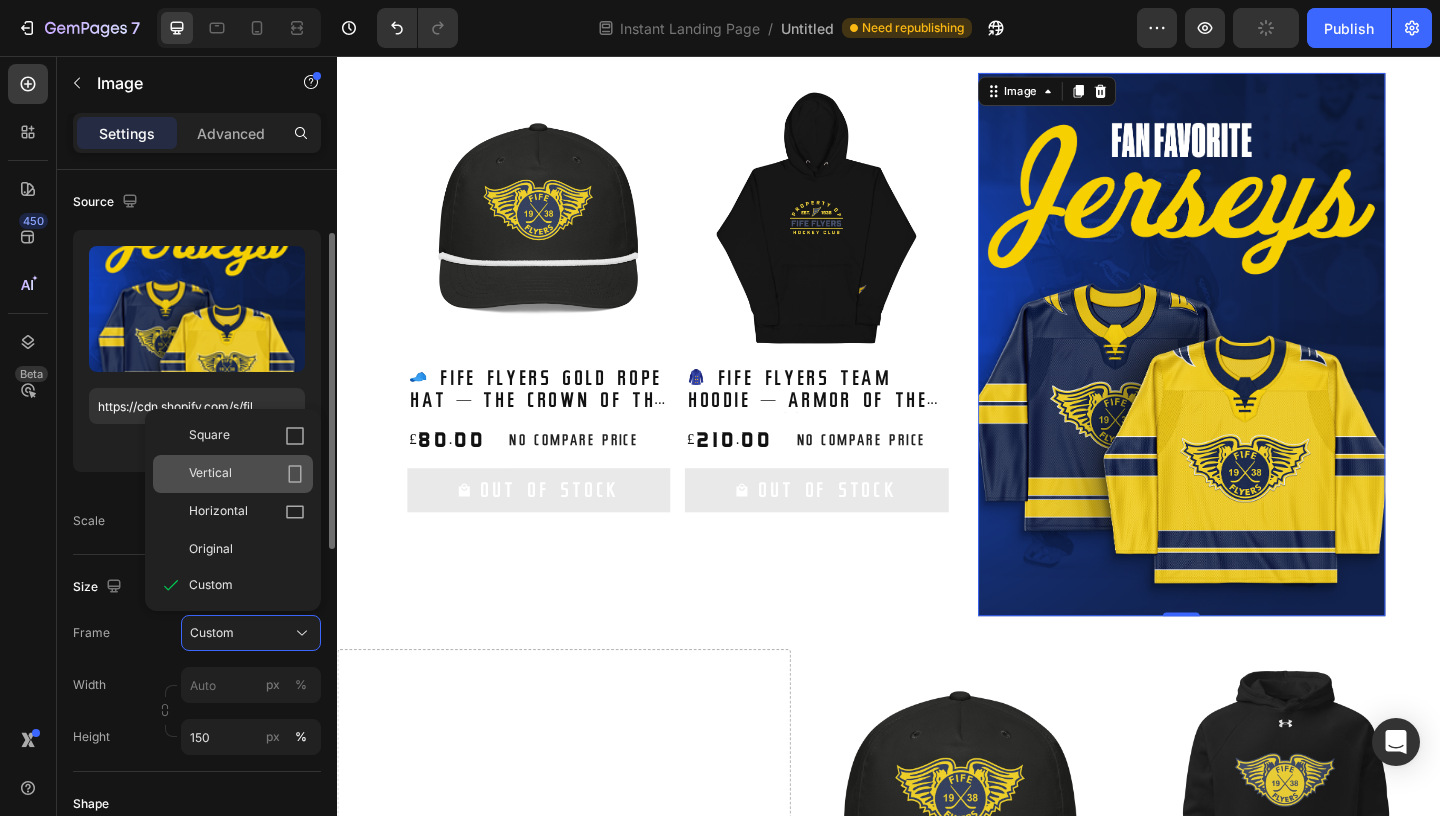 type 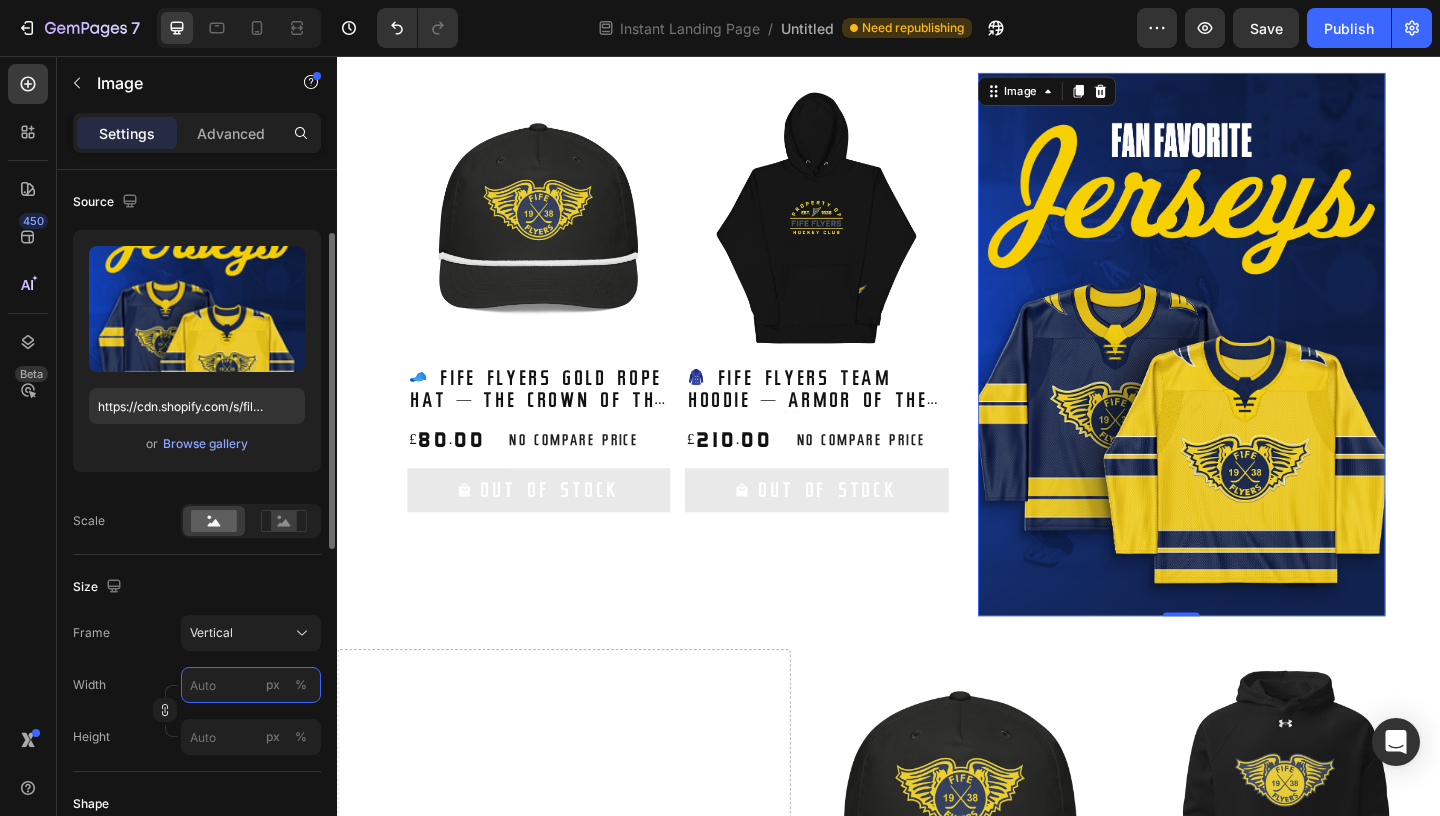 click on "px %" at bounding box center (251, 685) 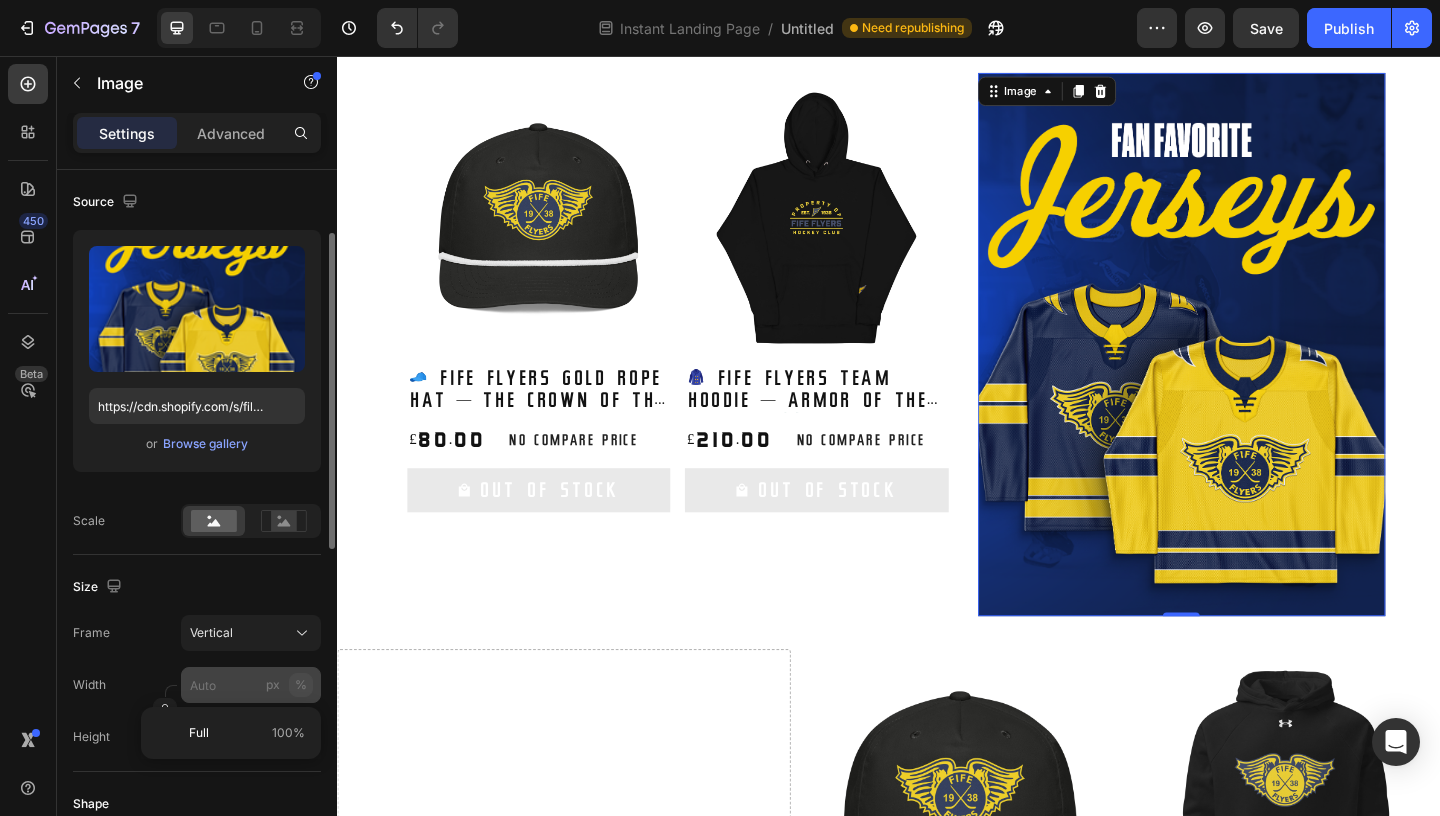click on "%" at bounding box center (301, 685) 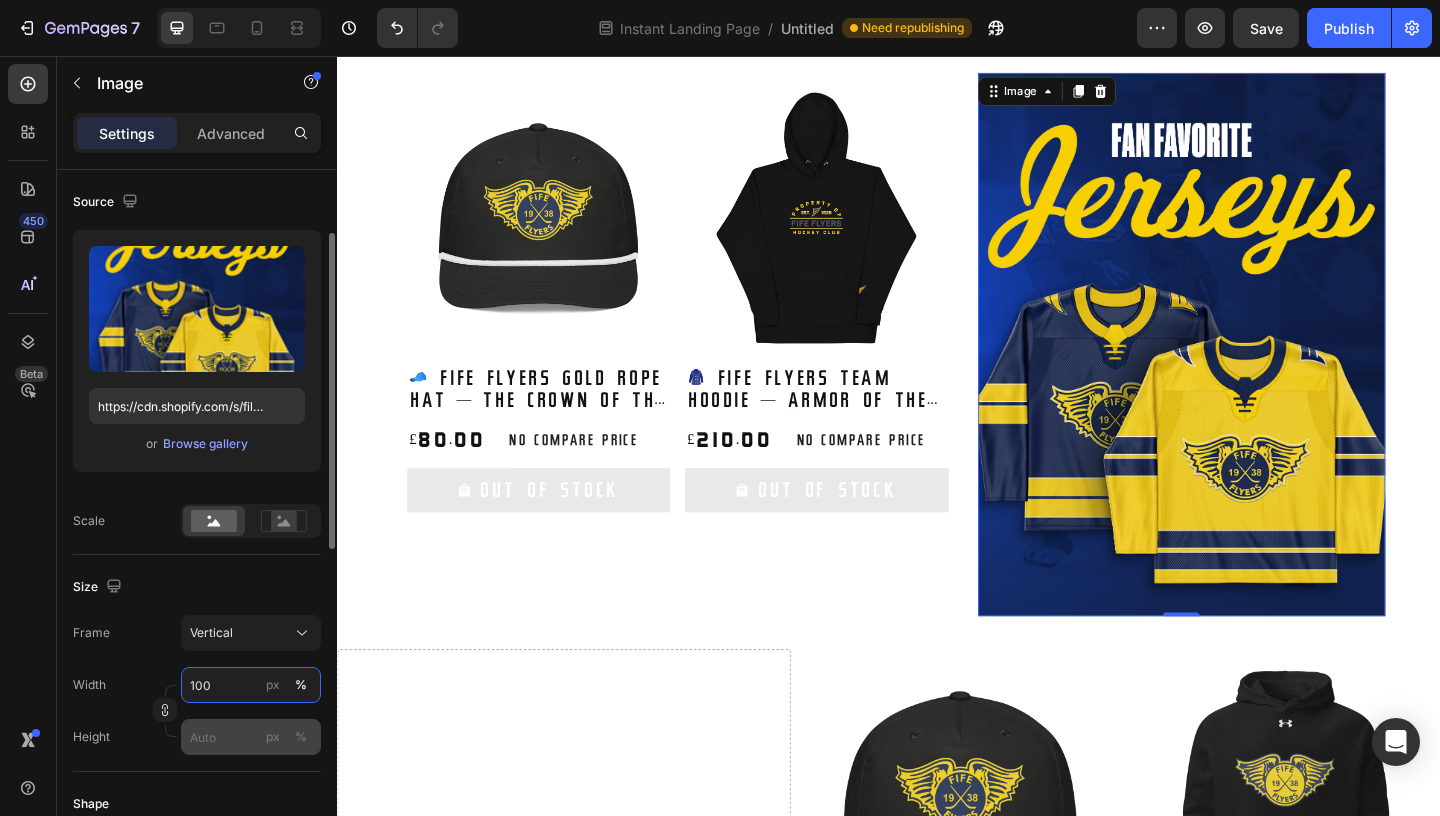 type on "100" 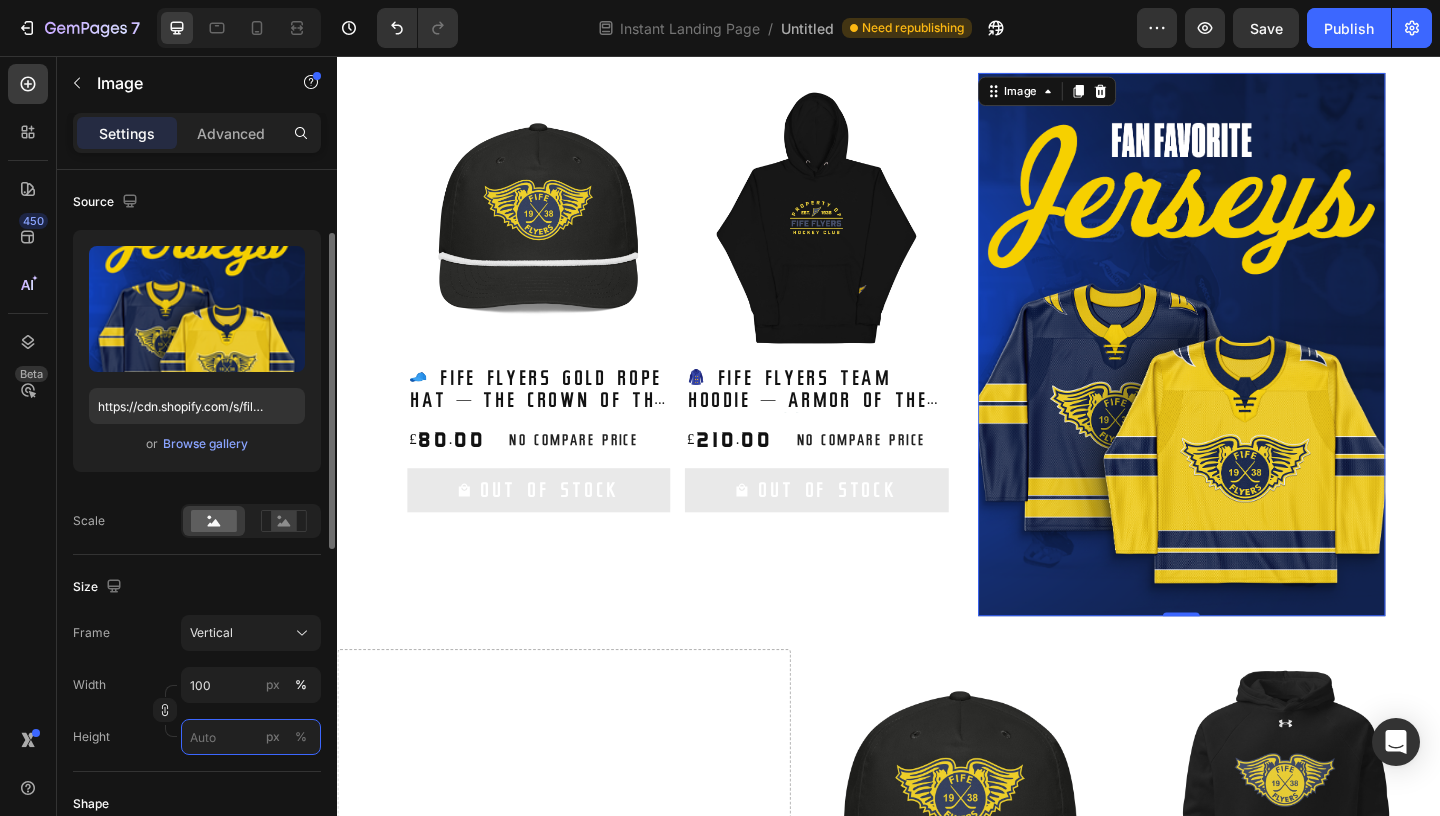 click on "px %" at bounding box center (251, 737) 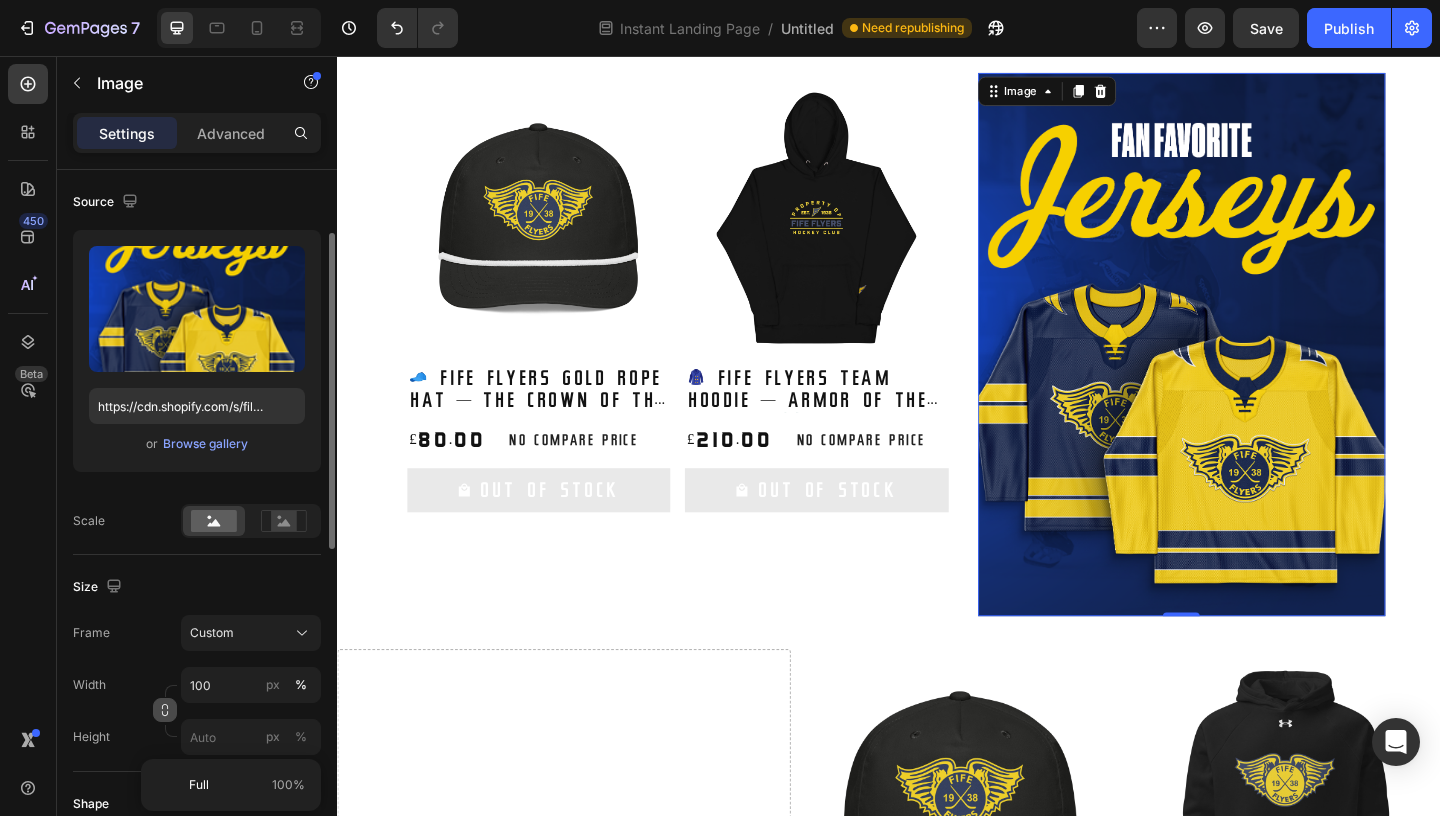 click 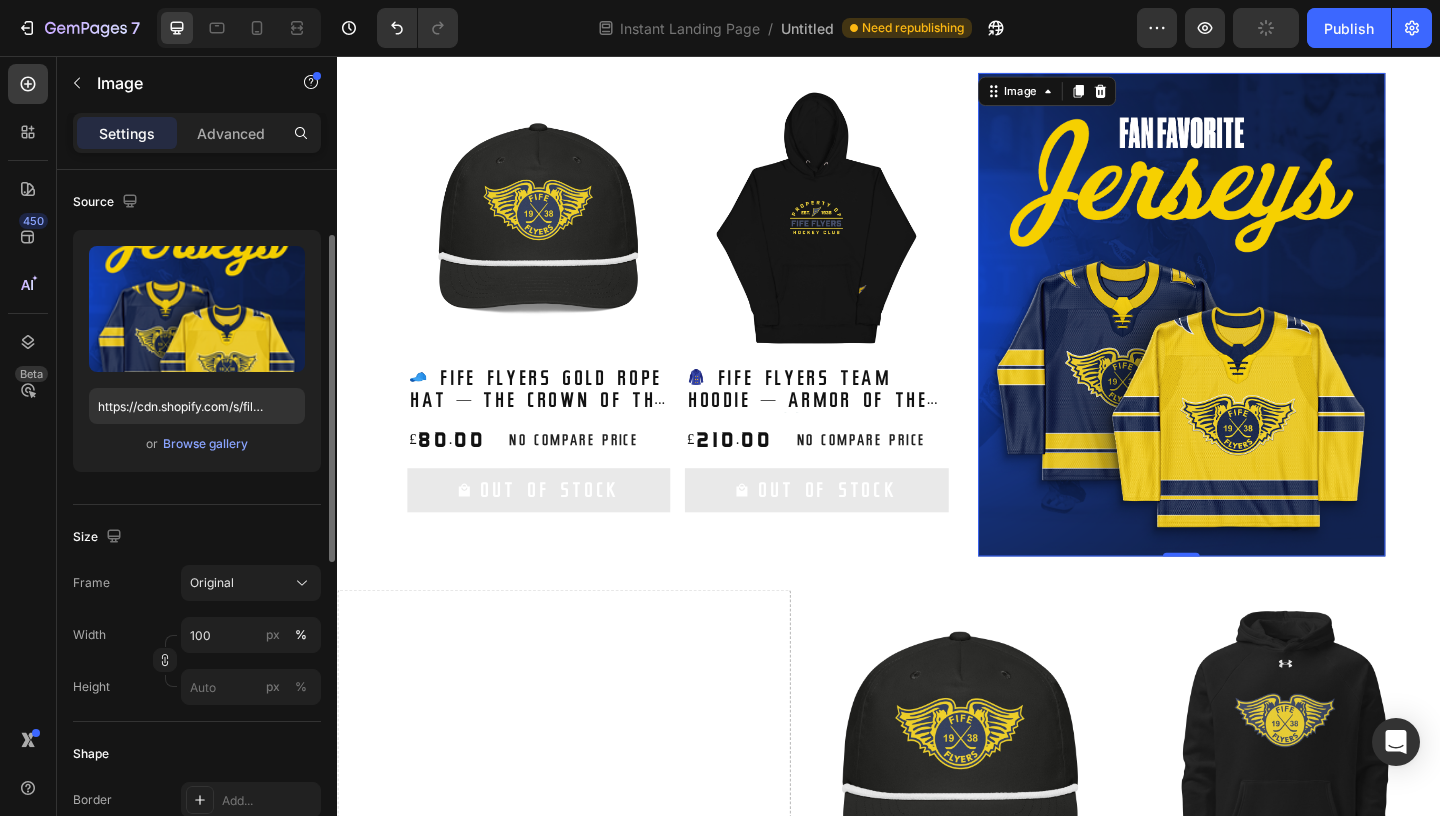 click 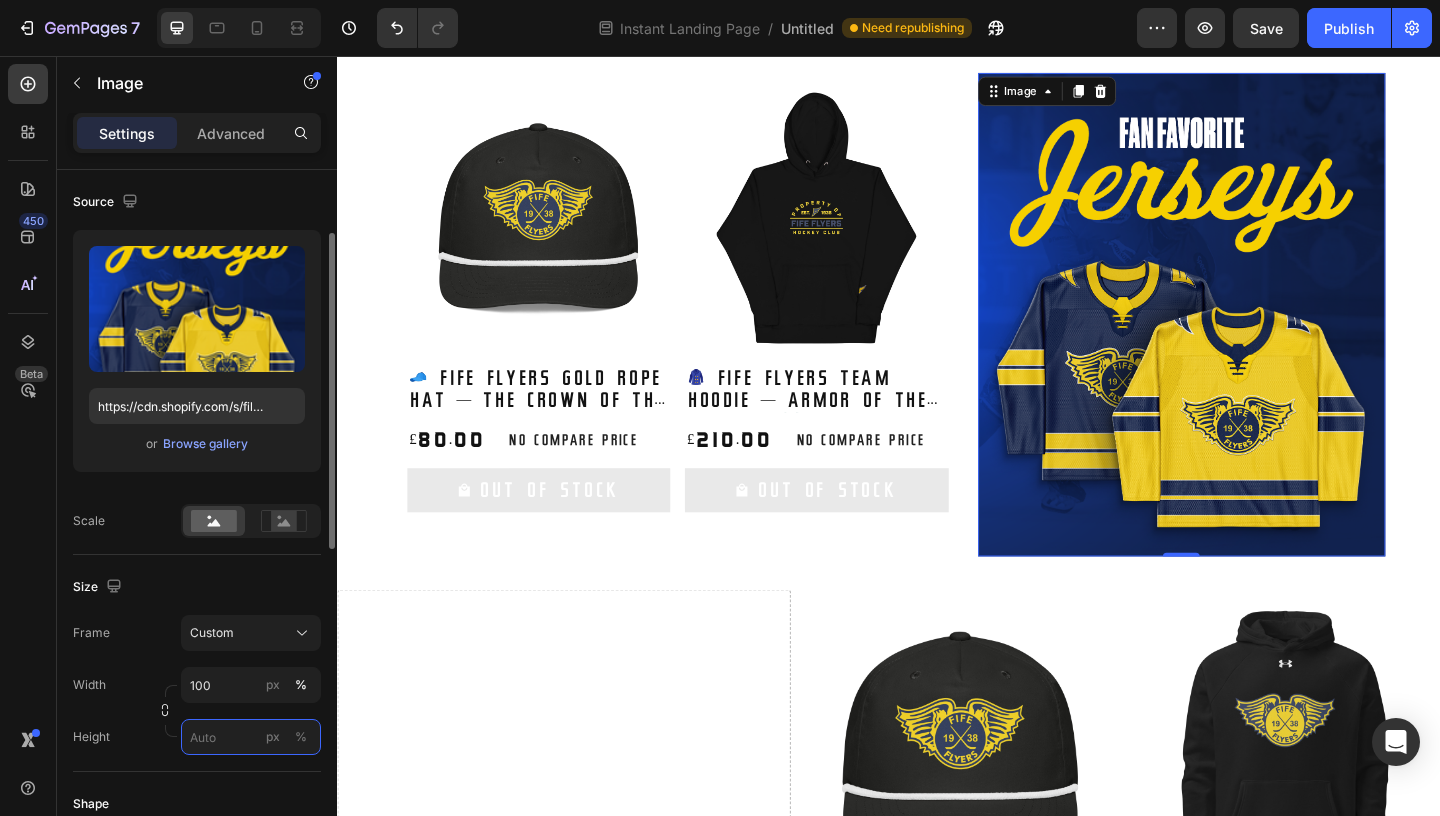 click on "px %" at bounding box center (251, 737) 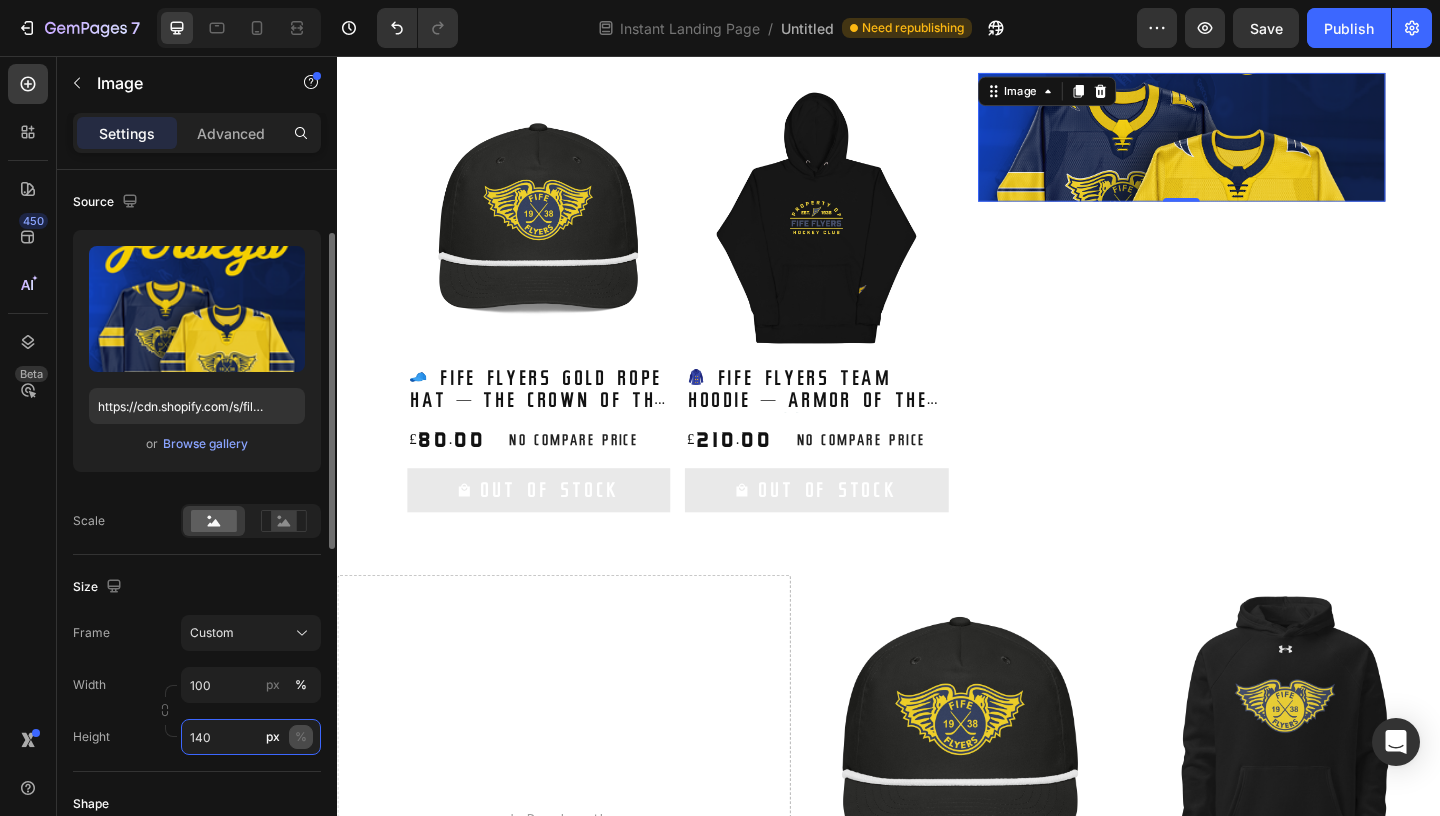 type on "140" 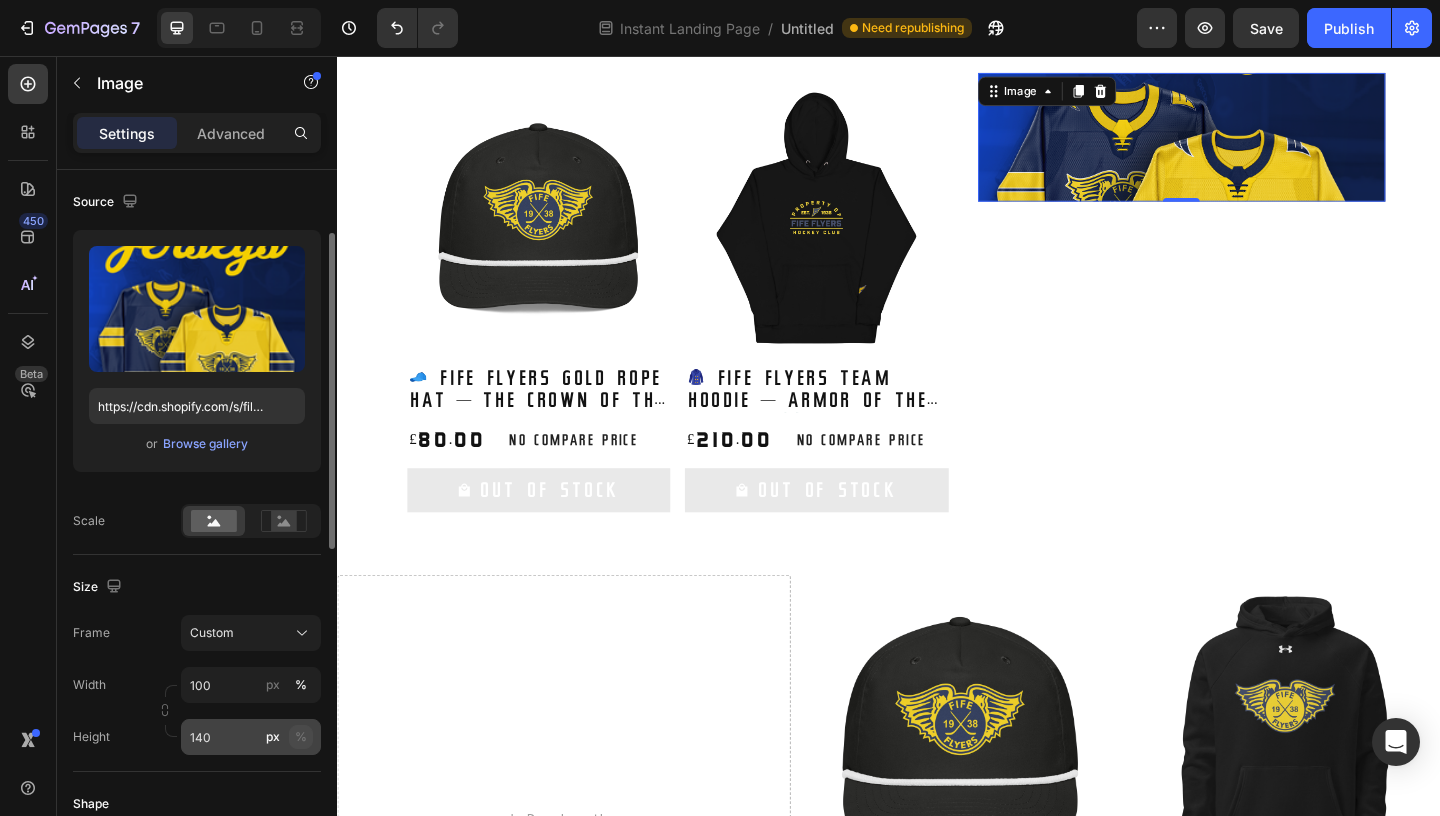 click on "%" 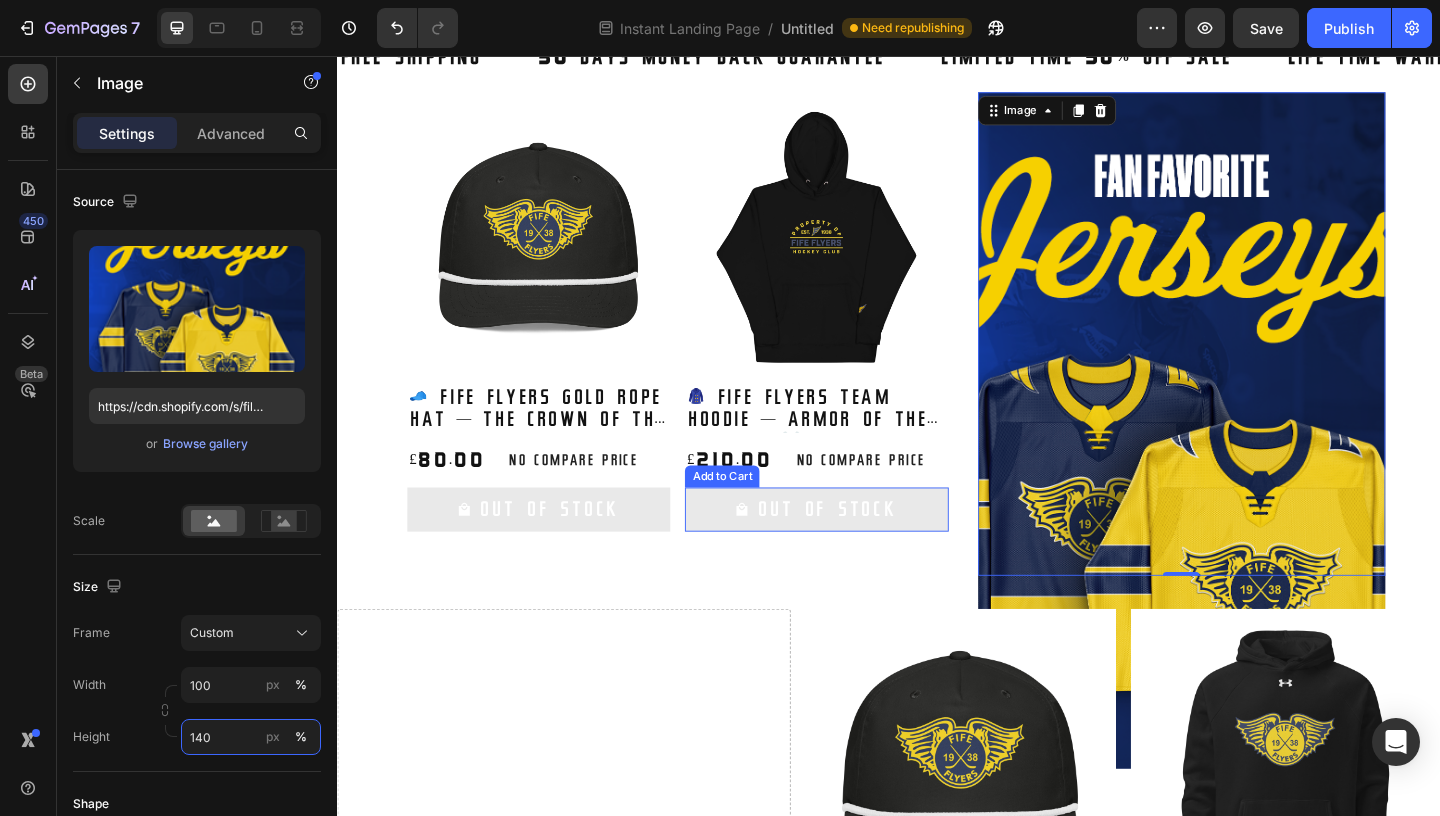 scroll, scrollTop: 938, scrollLeft: 0, axis: vertical 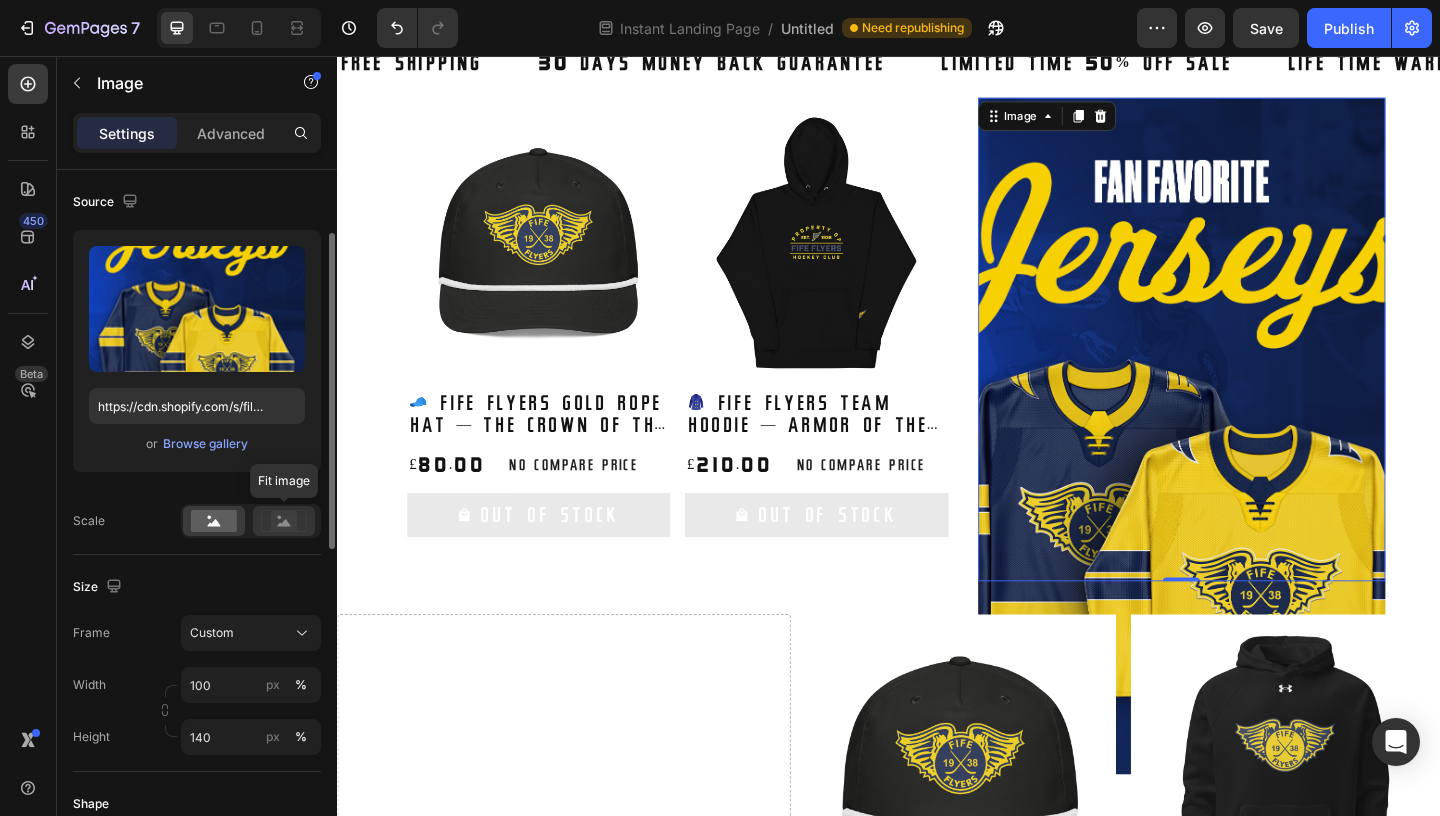 click 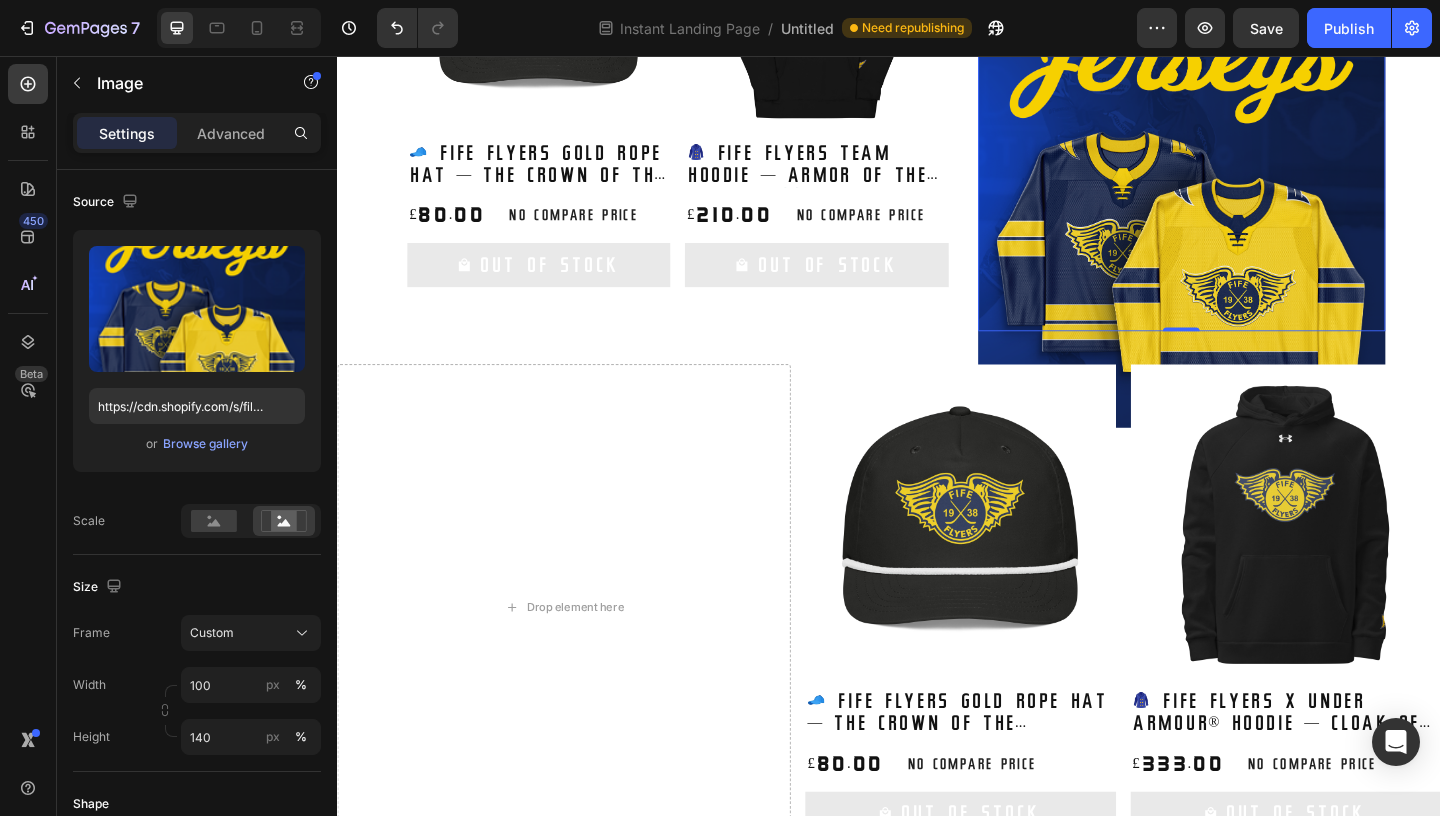 scroll, scrollTop: 1318, scrollLeft: 0, axis: vertical 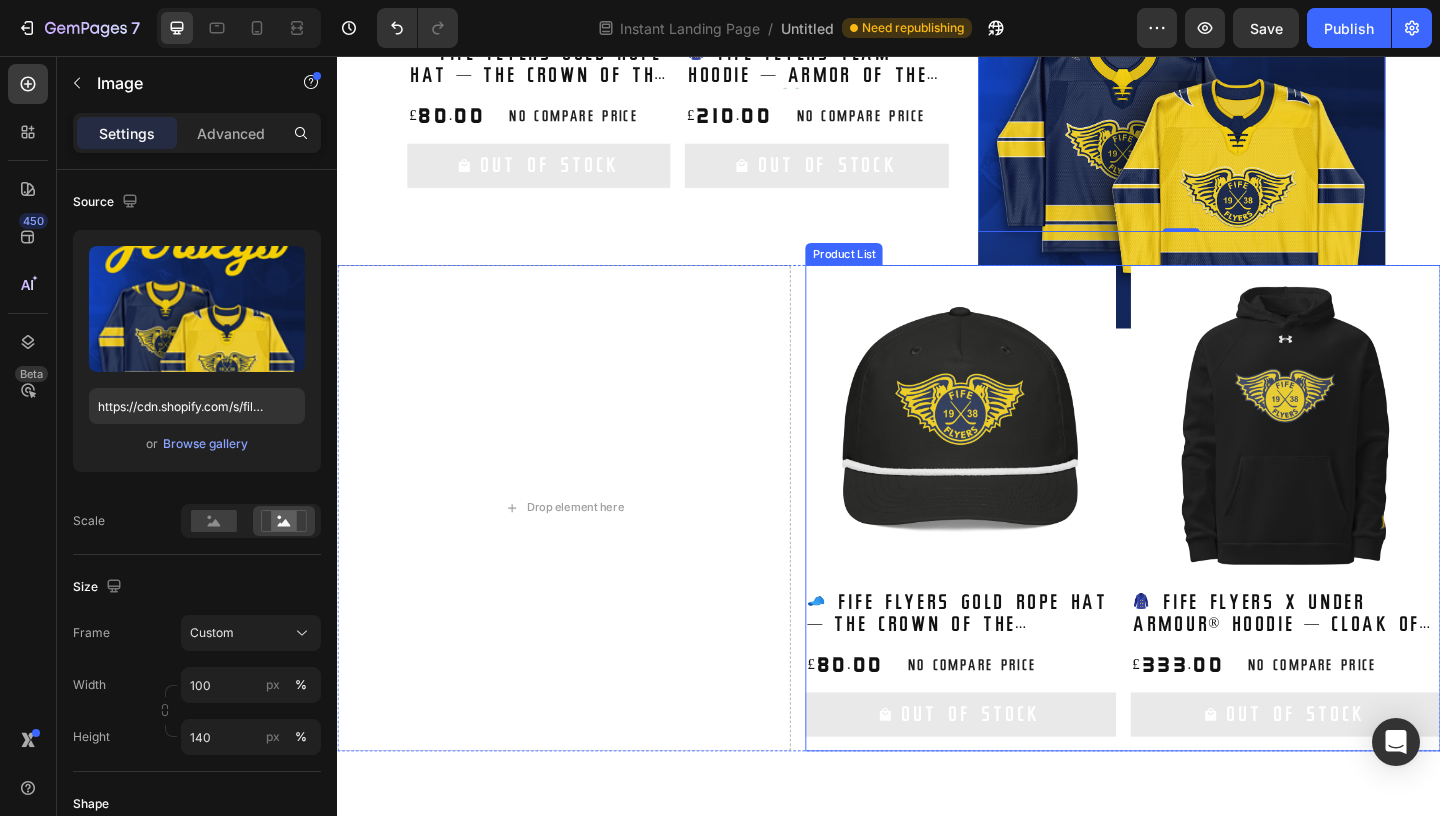 click on "Product Images 🧢 Fife Flyers Gold Rope Hat — The Crown of the Commons 👑 Product Title £80.00 Product Price Product Price No compare price Product Price Row Out Of Stock Add to Cart Row Product List Product Images 🧥 Fife Flyers x Under Armour® Hoodie — Cloak of the Kingdom 👑 Product Title £333.00 Product Price Product Price No compare price Product Price Row Out Of Stock Add to Cart Row Product List" at bounding box center (1191, 547) 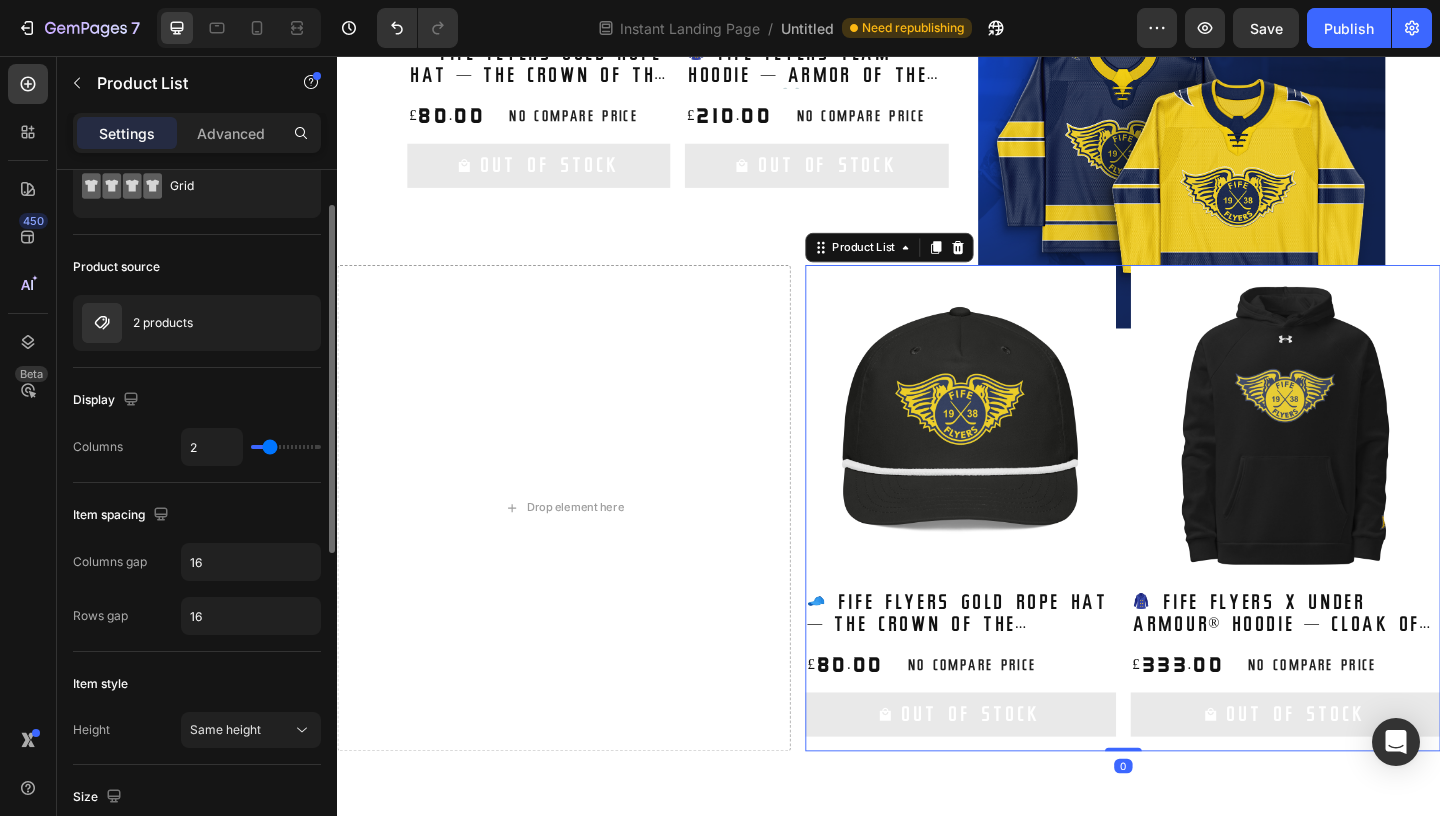 scroll, scrollTop: 72, scrollLeft: 0, axis: vertical 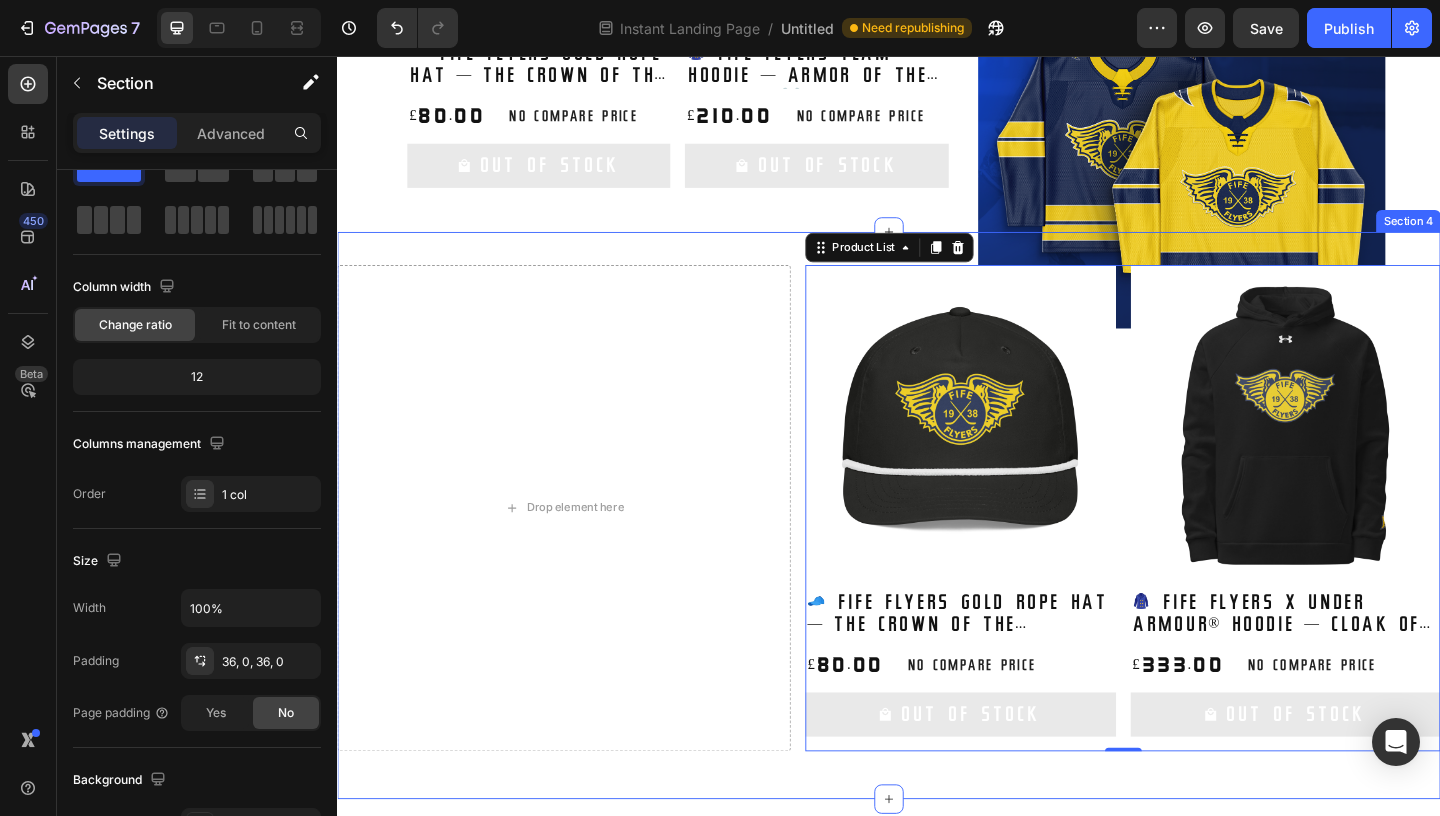 click on "Drop element here Product Images 🧢 Fife Flyers Gold Rope Hat — The Crown of the Commons 👑 Product Title £80.00 Product Price Product Price No compare price Product Price Row Out Of Stock Add to Cart Row Product List   0 Product Images 🧥 Fife Flyers x Under Armour® Hoodie — Cloak of the Kingdom 👑 Product Title £333.00 Product Price Product Price No compare price Product Price Row Out Of Stock Add to Cart Row Product List   0 Product List   0 Row Section 4" at bounding box center [937, 555] 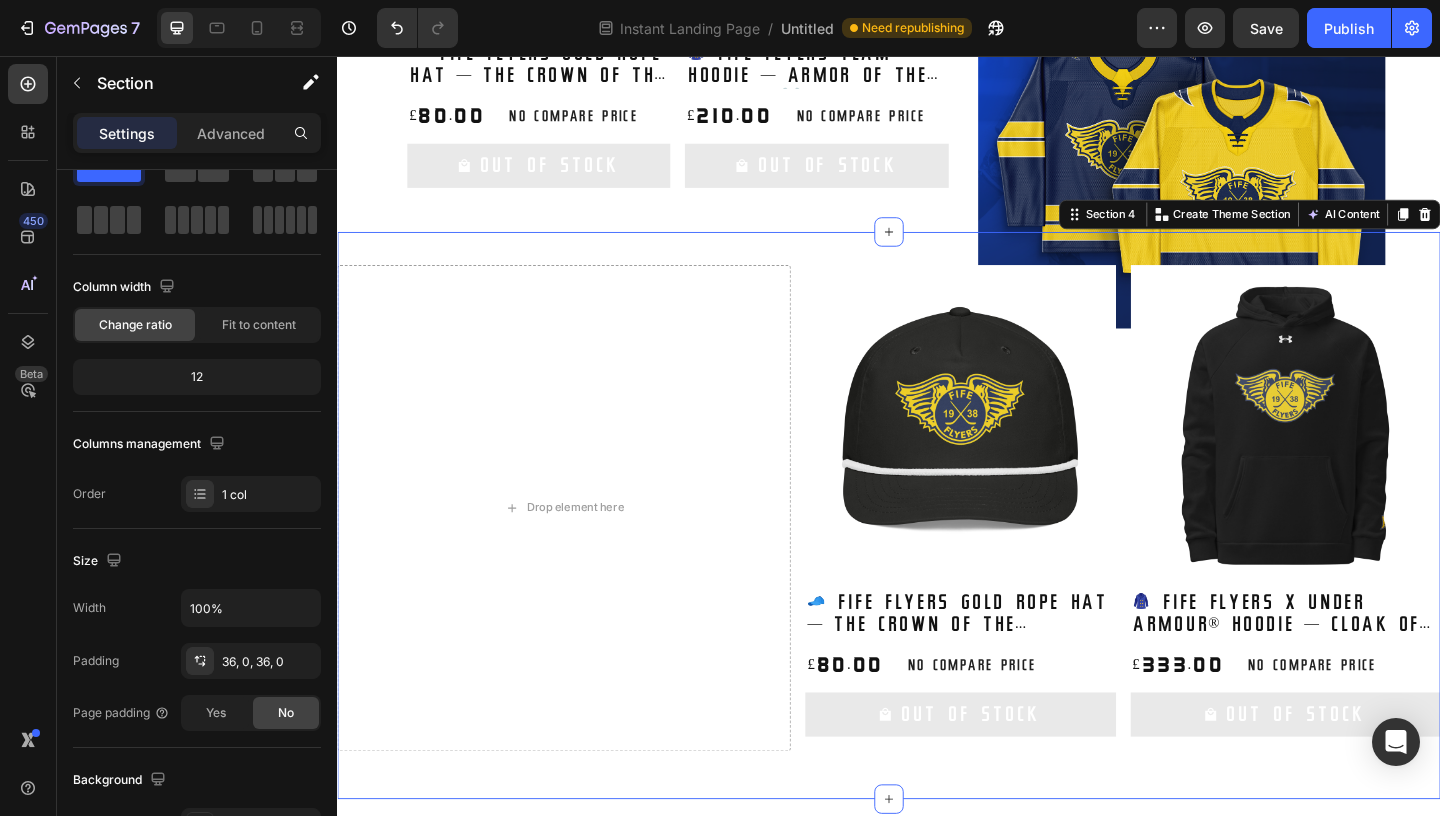 scroll, scrollTop: 0, scrollLeft: 0, axis: both 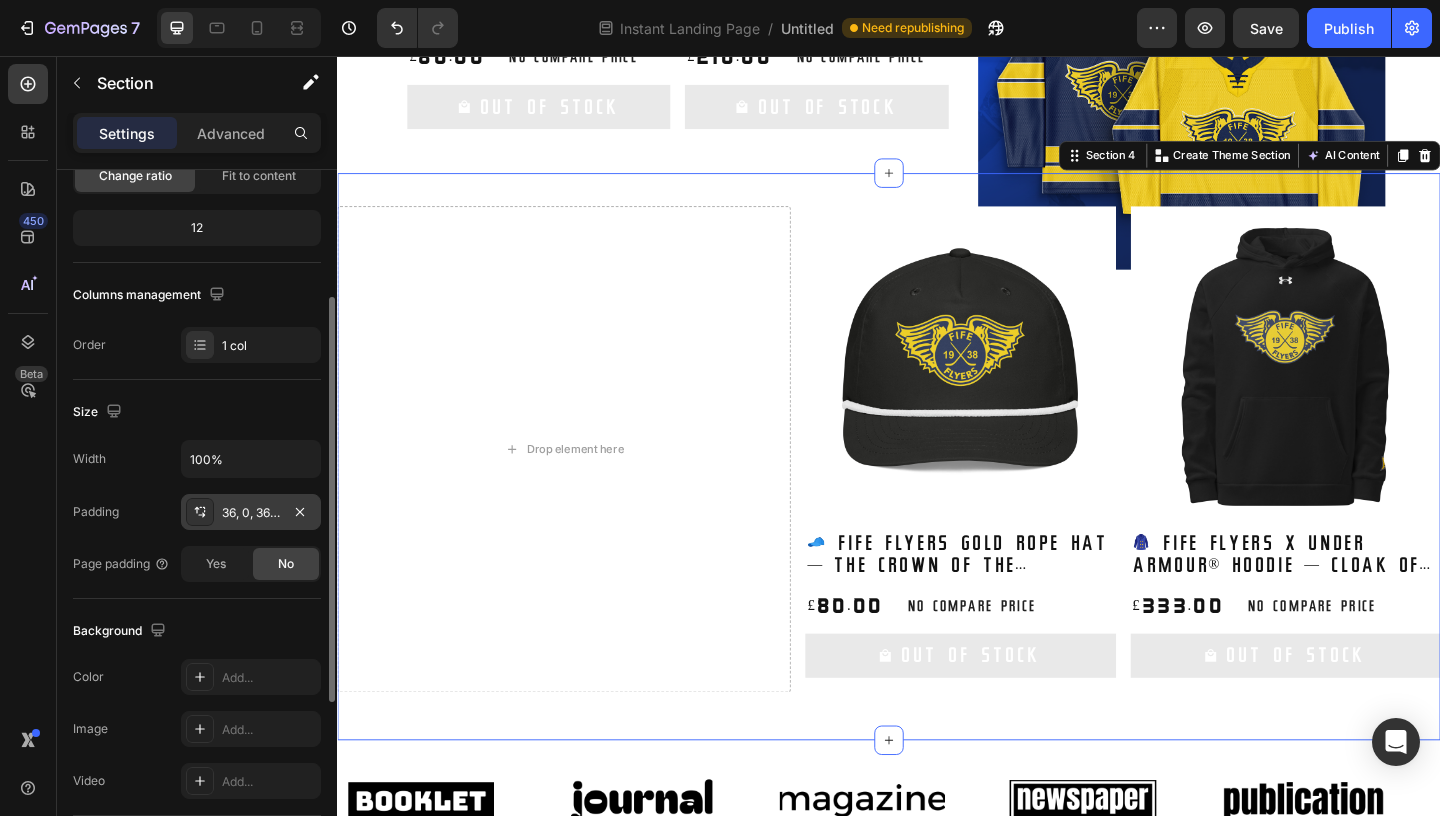 click on "36, 0, 36, 0" at bounding box center (251, 513) 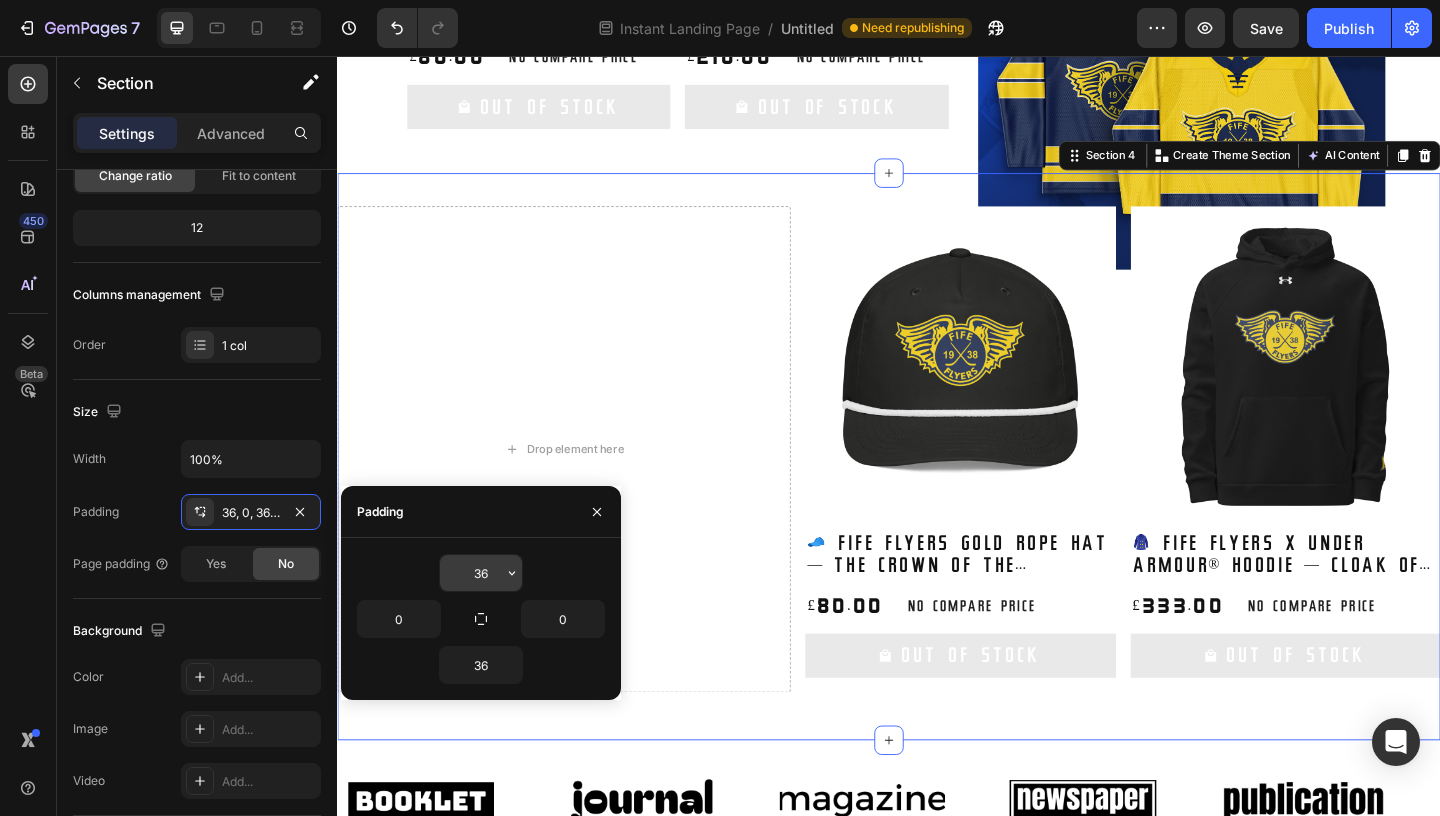 click on "36" at bounding box center [481, 573] 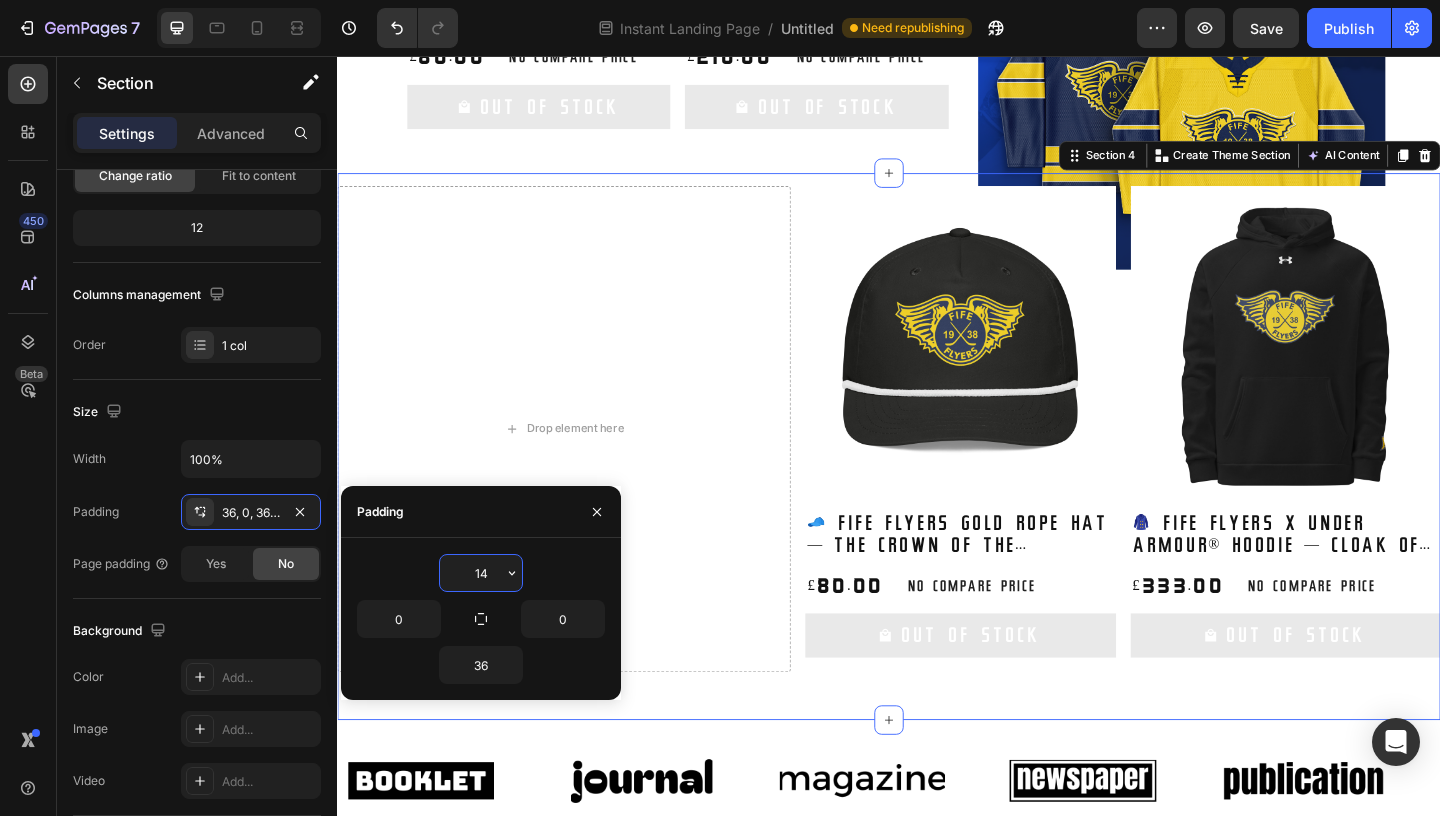 type on "140" 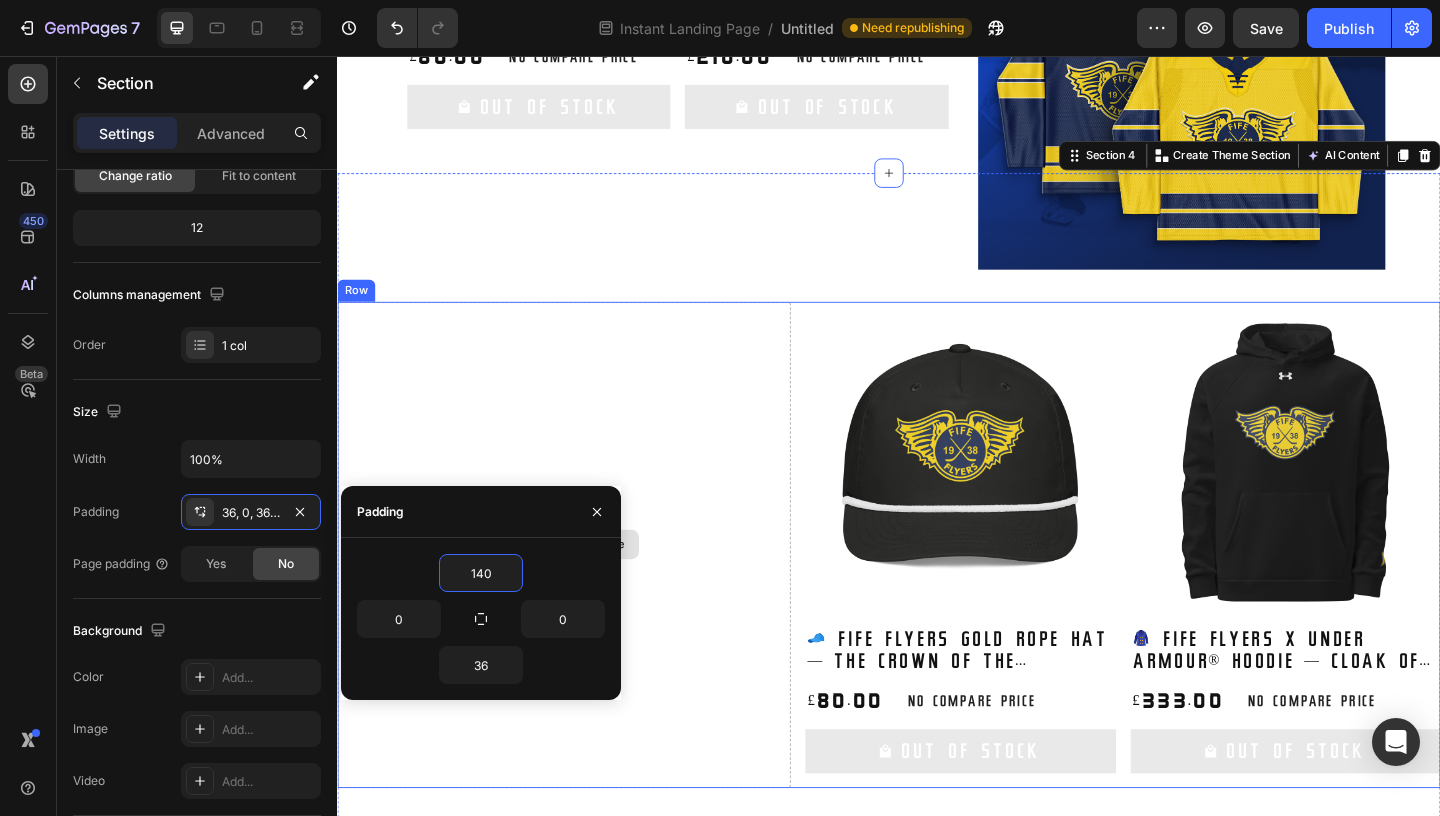 click on "Drop element here" at bounding box center [583, 587] 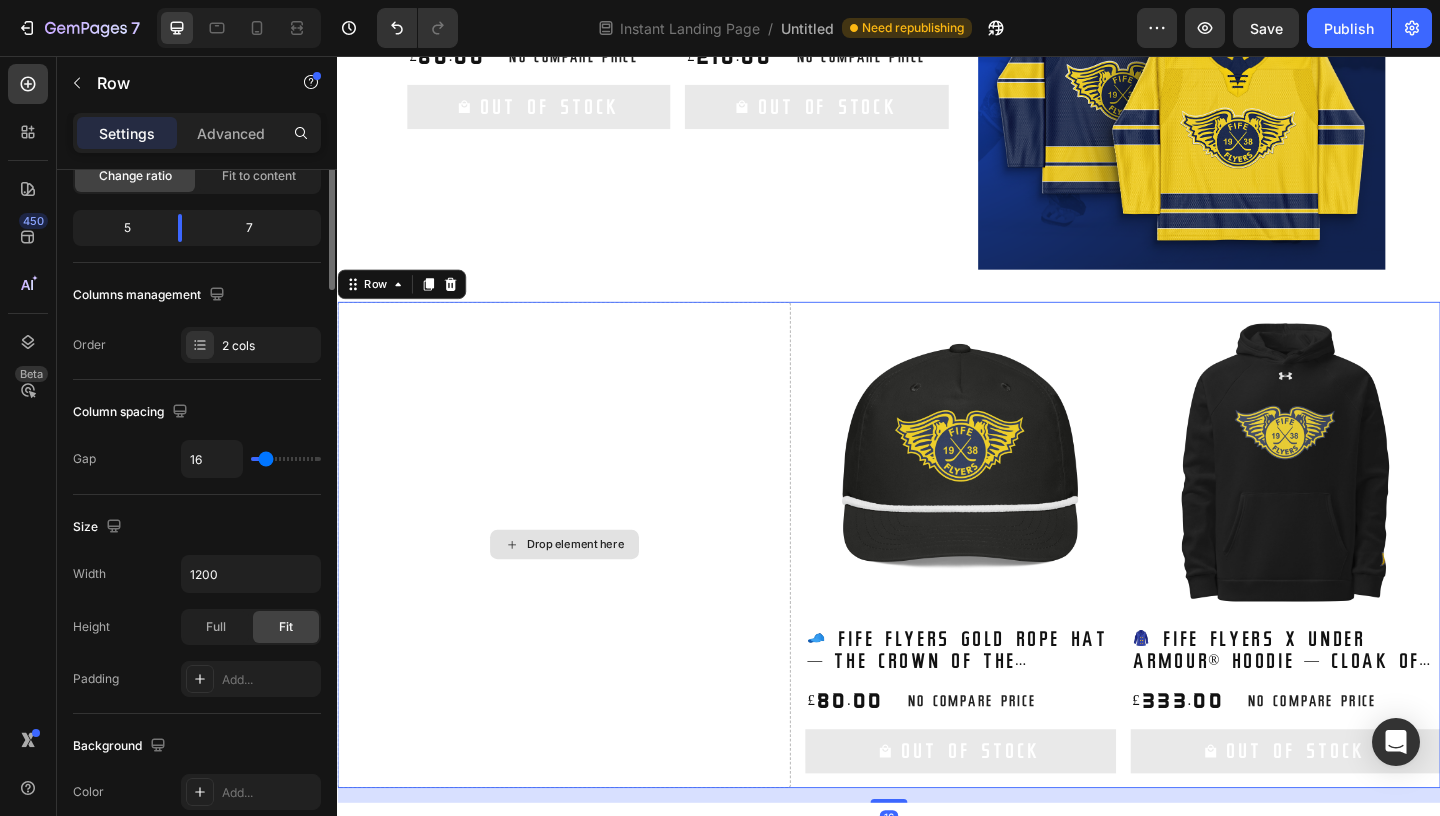 scroll, scrollTop: 0, scrollLeft: 0, axis: both 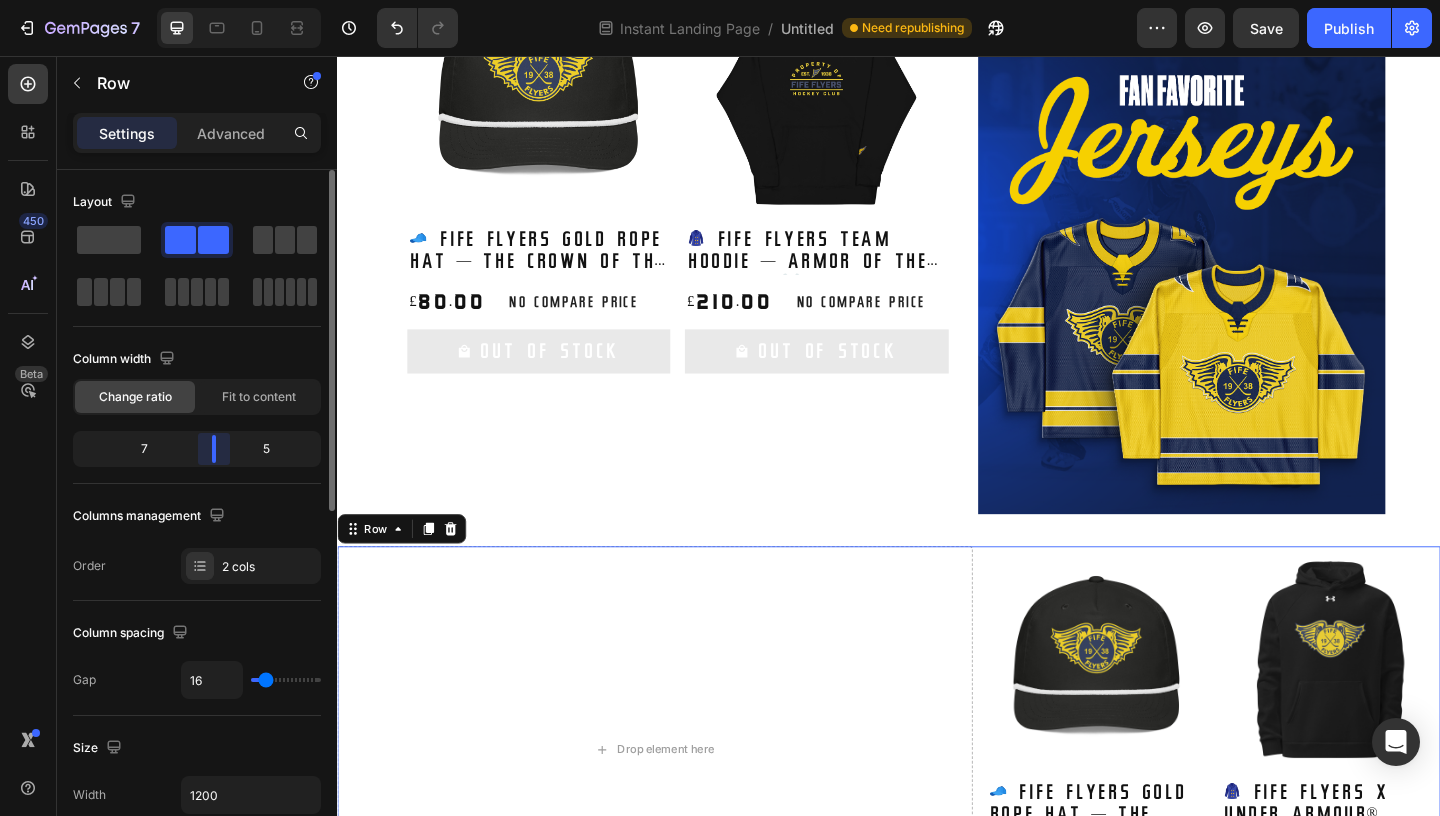 drag, startPoint x: 182, startPoint y: 448, endPoint x: 215, endPoint y: 445, distance: 33.13608 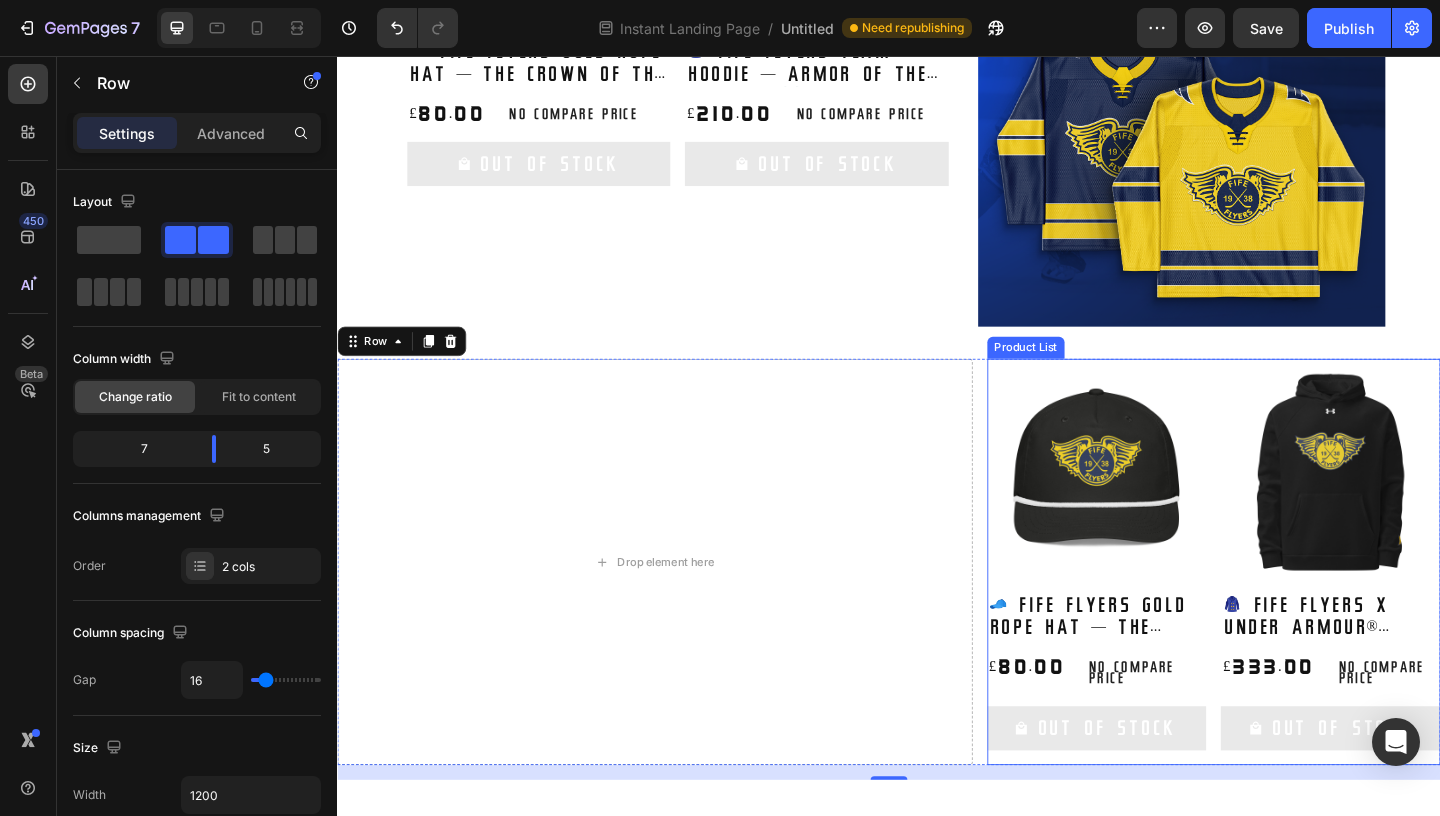 scroll, scrollTop: 1235, scrollLeft: 0, axis: vertical 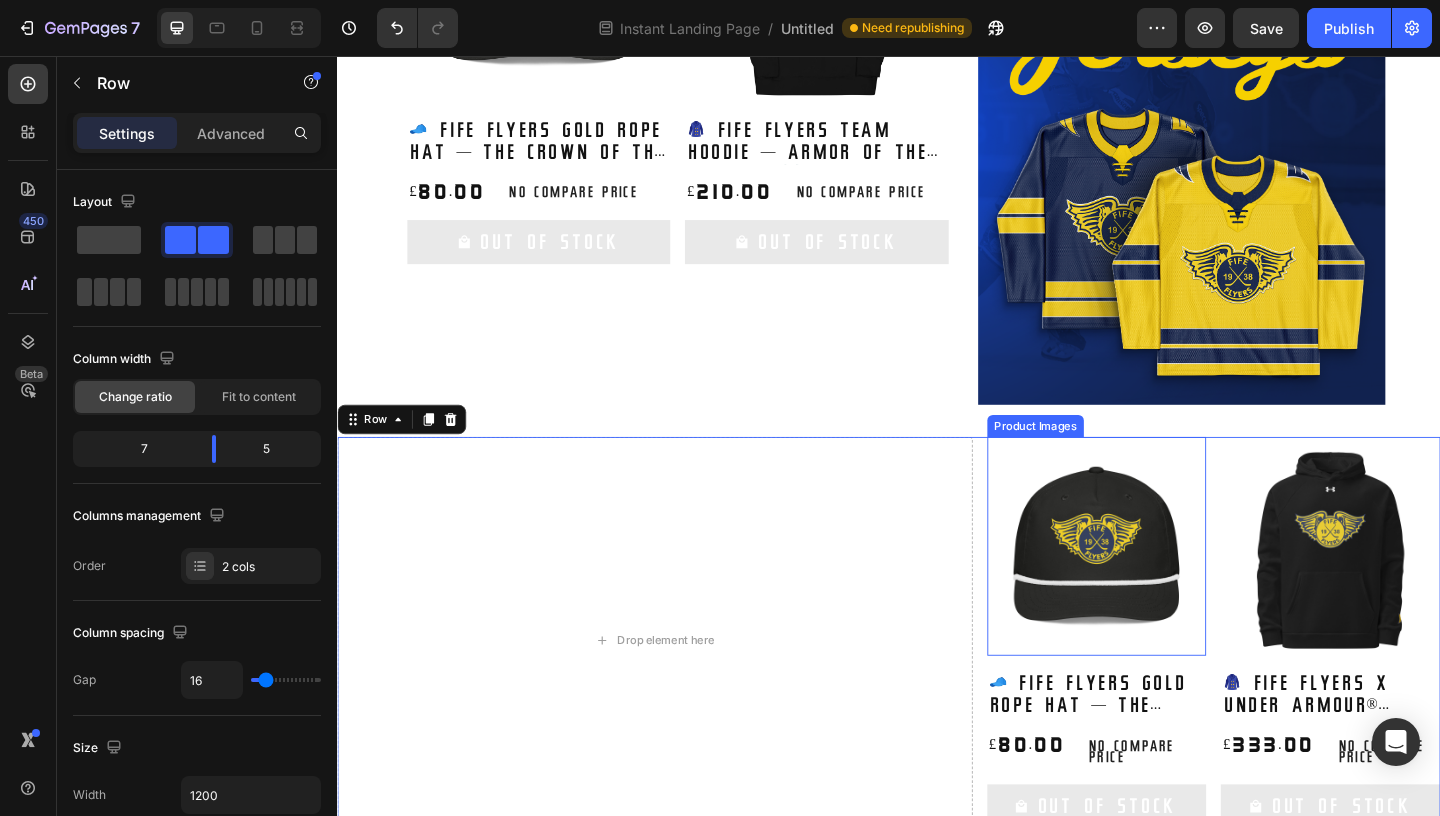 click at bounding box center (1163, 589) 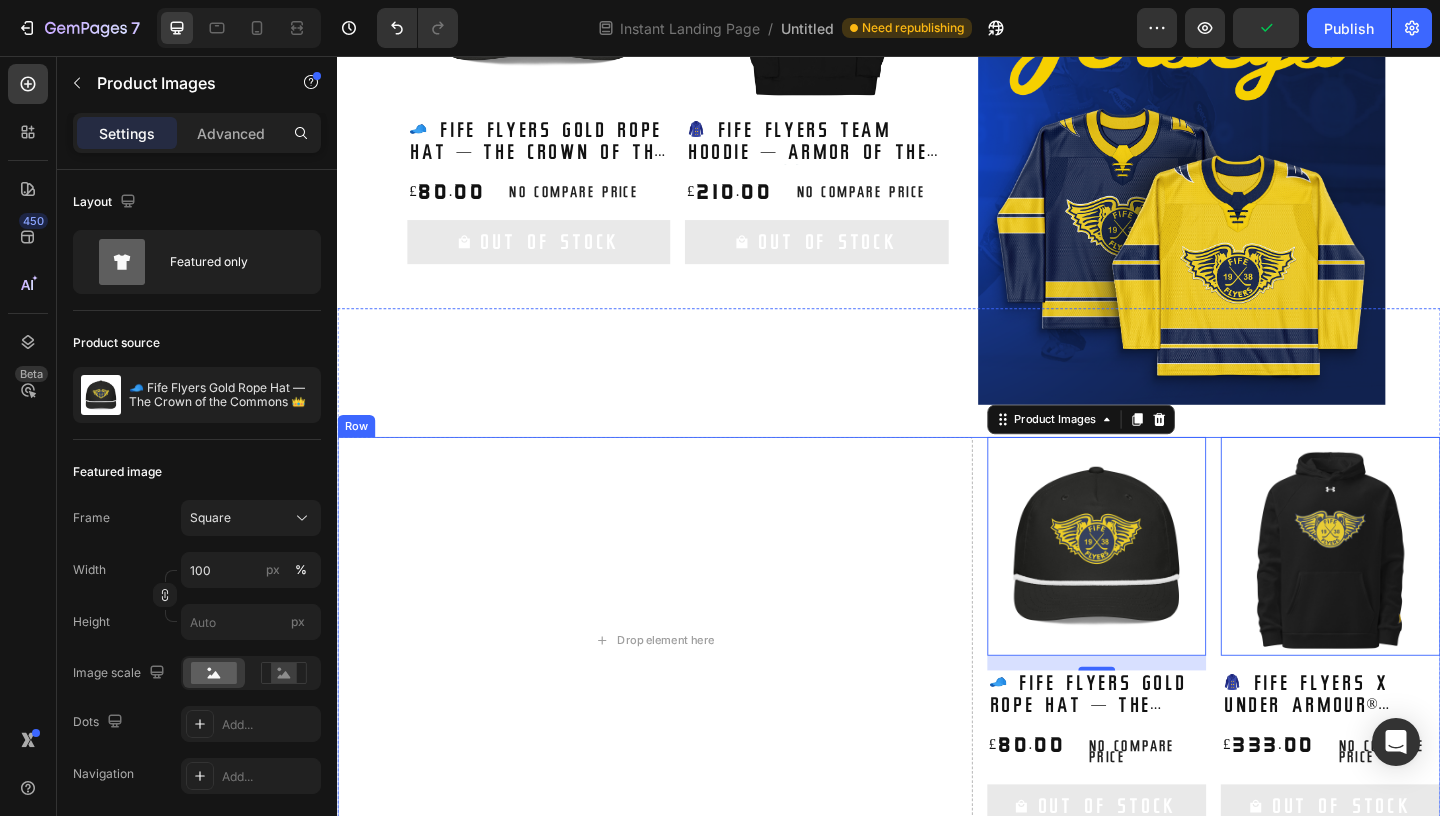 click on "Drop element here Product Images   16 🧢 Fife Flyers Gold Rope Hat — The Crown of the Commons 👑 Product Title £80.00 Product Price Product Price No compare price Product Price Row Out Of Stock Add to Cart Row Product List Product Images   0 🧥 Fife Flyers x Under Armour® Hoodie — Cloak of the Kingdom 👑 Product Title £333.00 Product Price Product Price No compare price Product Price Row Out Of Stock Add to Cart Row Product List Product List Row" at bounding box center [937, 691] 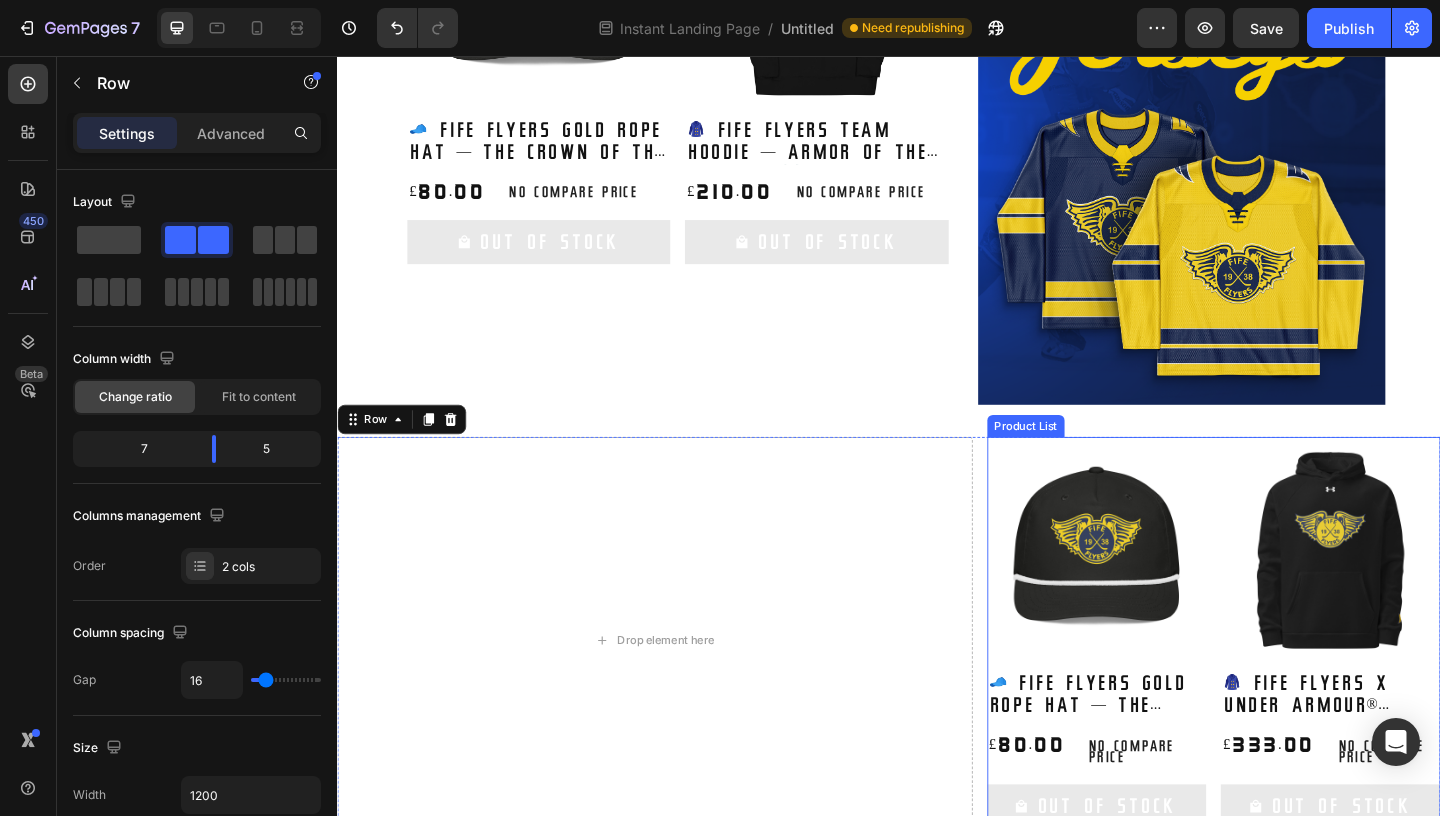 click on "Product Images 🧢 Fife Flyers Gold Rope Hat — The Crown of the Commons 👑 Product Title £80.00 Product Price Product Price No compare price Product Price Row Out Of Stock Add to Cart Row Product List Product Images 🧥 Fife Flyers x Under Armour® Hoodie — Cloak of the Kingdom 👑 Product Title £333.00 Product Price Product Price No compare price Product Price Row Out Of Stock Add to Cart Row Product List" at bounding box center (1290, 691) 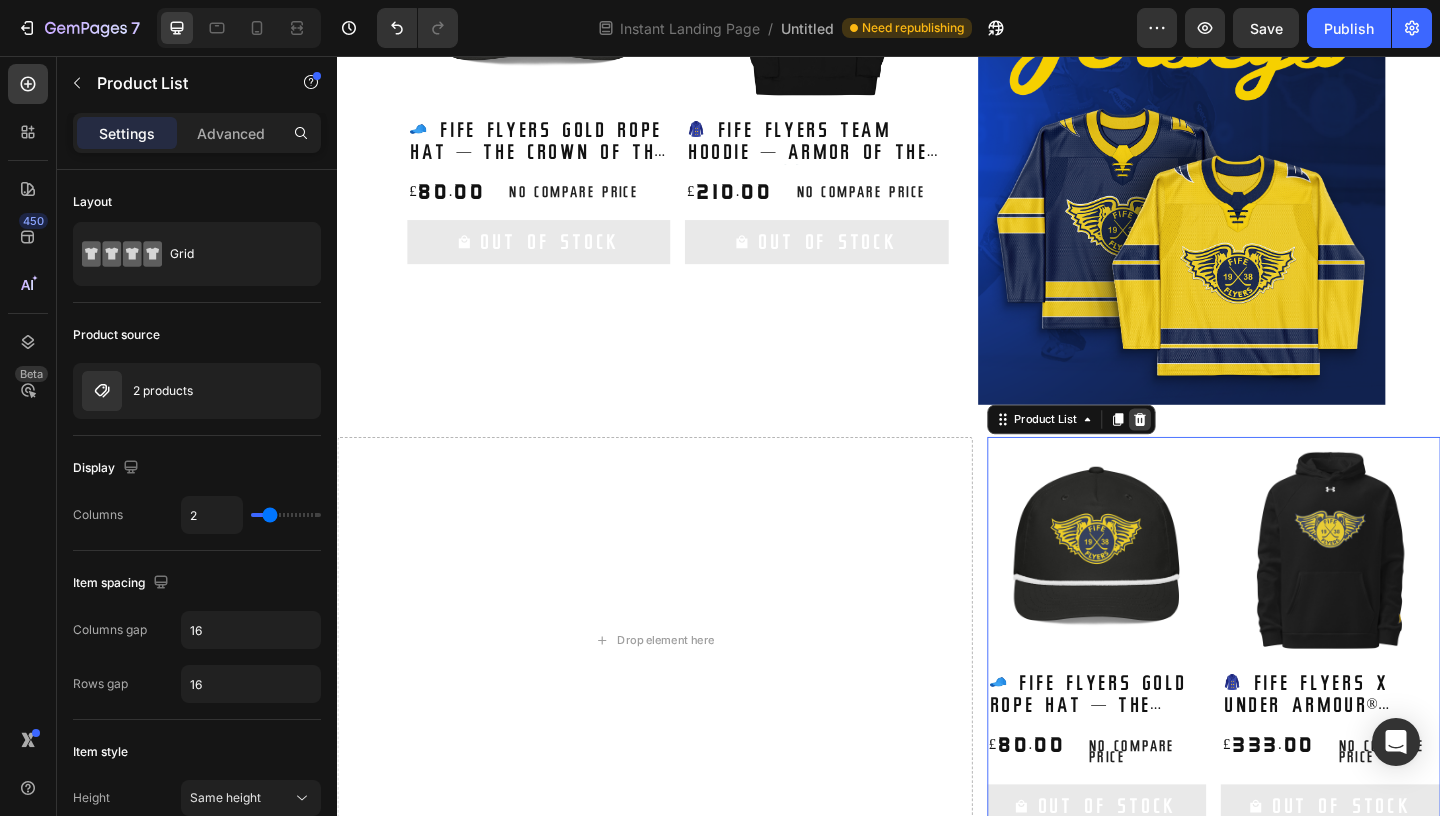 click 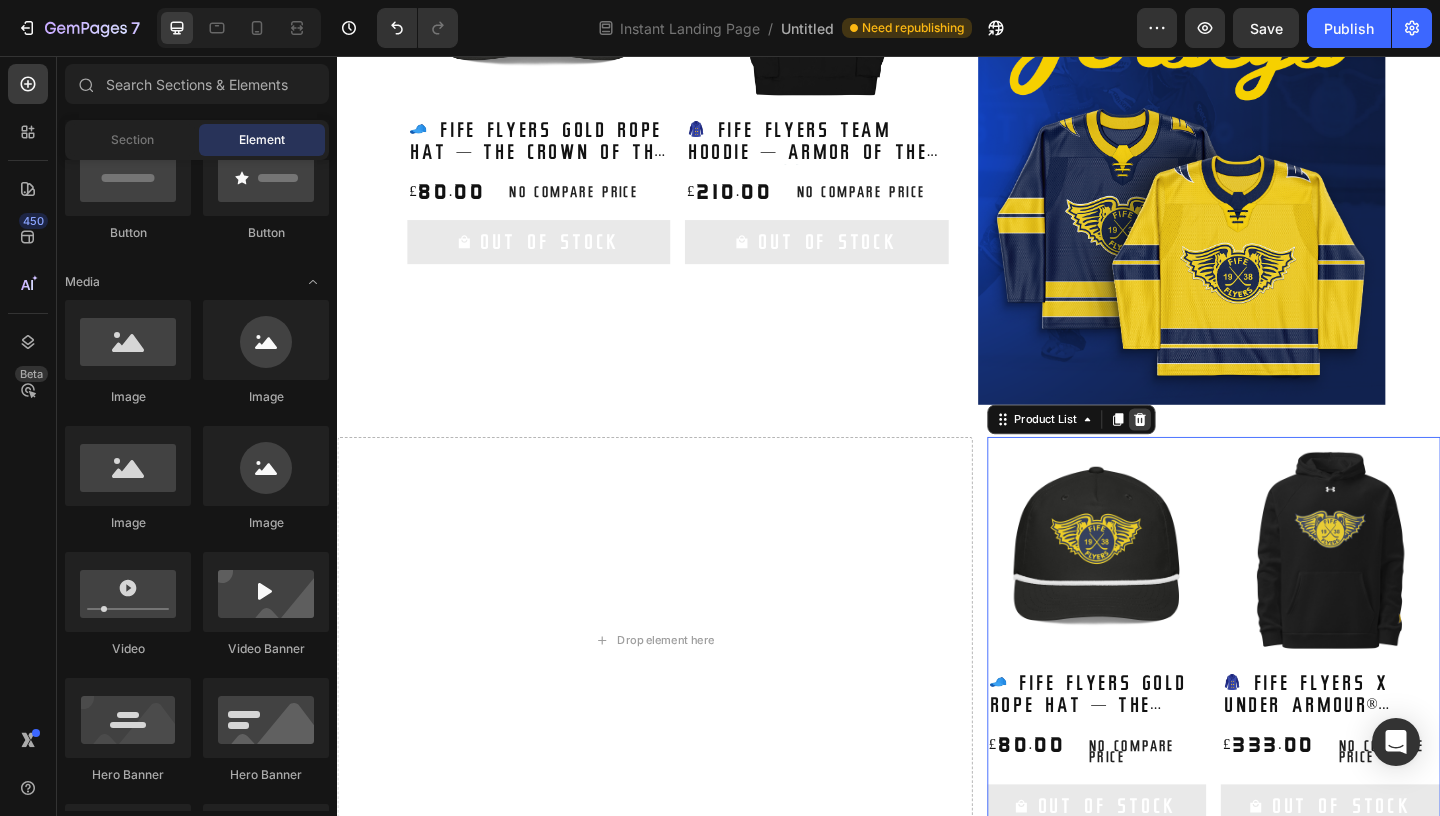 scroll, scrollTop: 648, scrollLeft: 0, axis: vertical 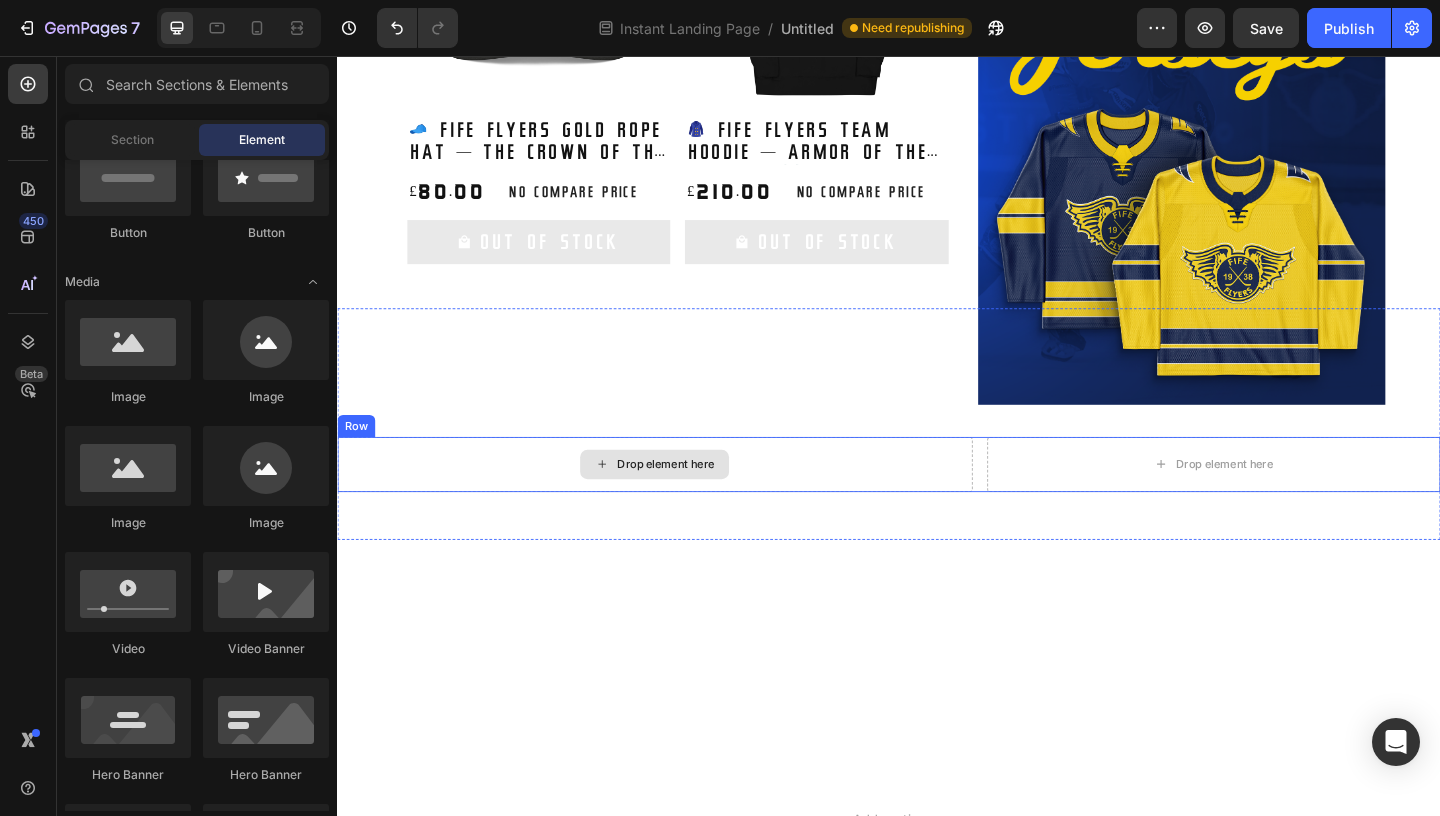 click on "Drop element here" at bounding box center [682, 500] 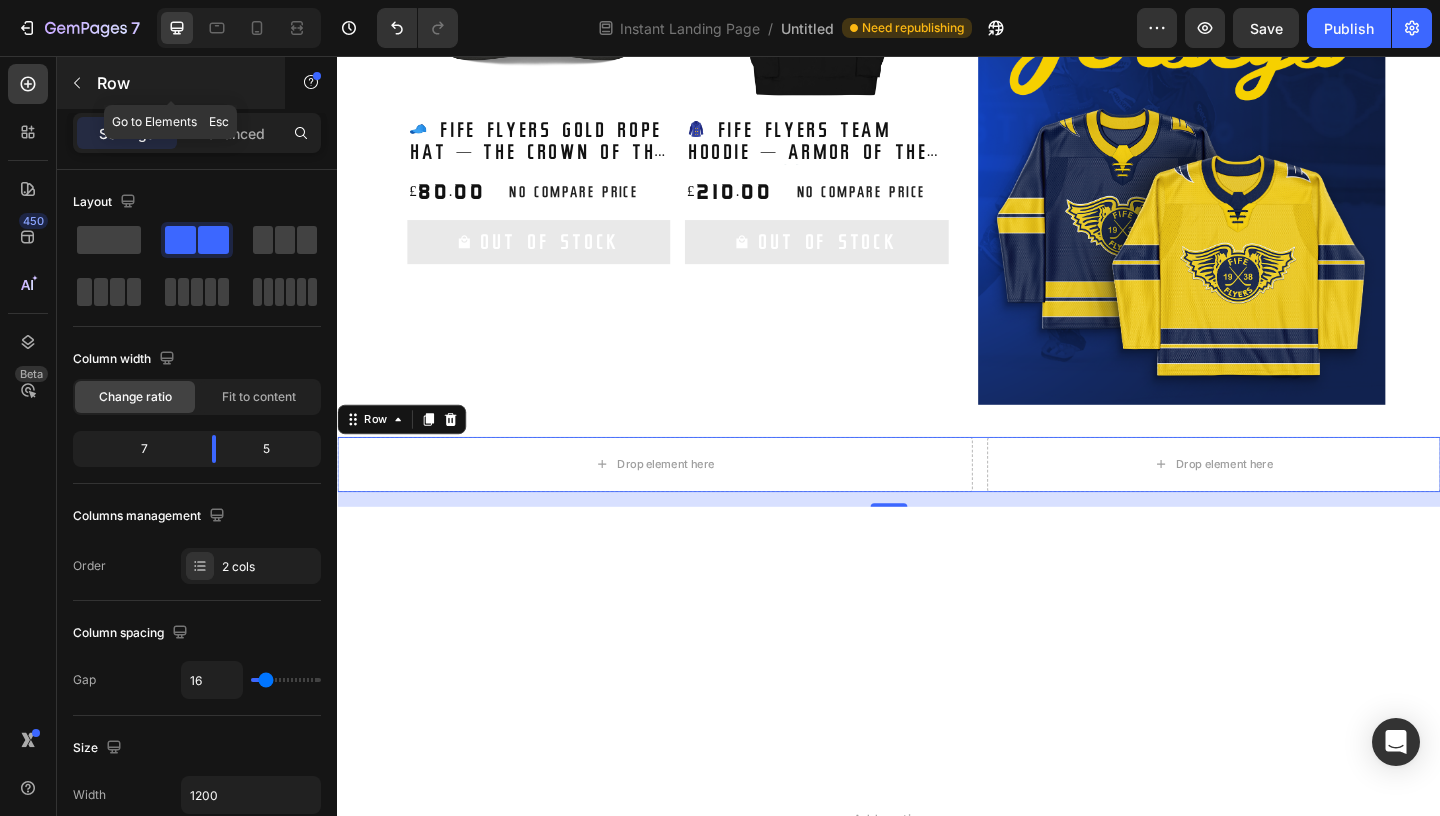 click 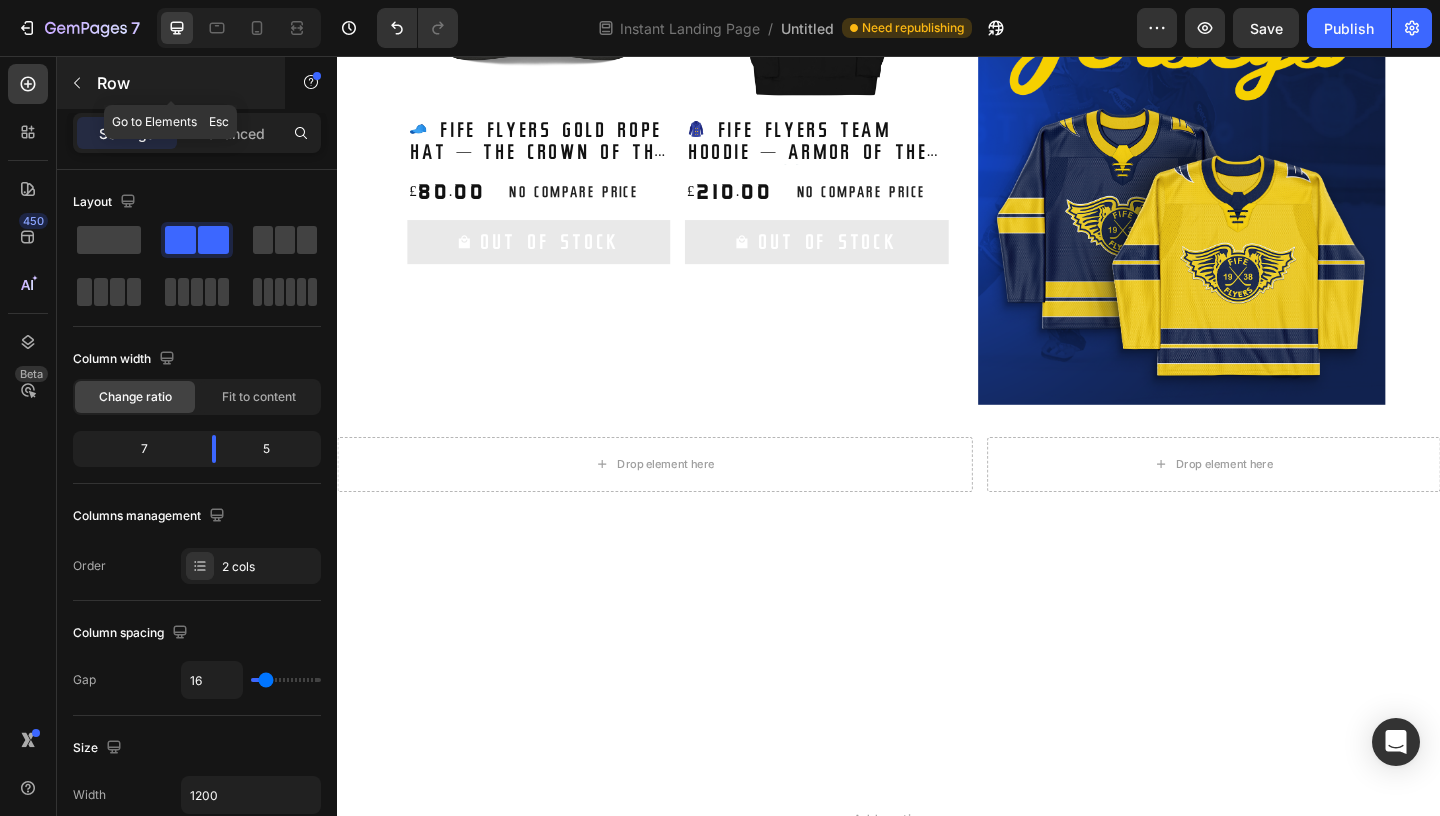 scroll, scrollTop: 648, scrollLeft: 0, axis: vertical 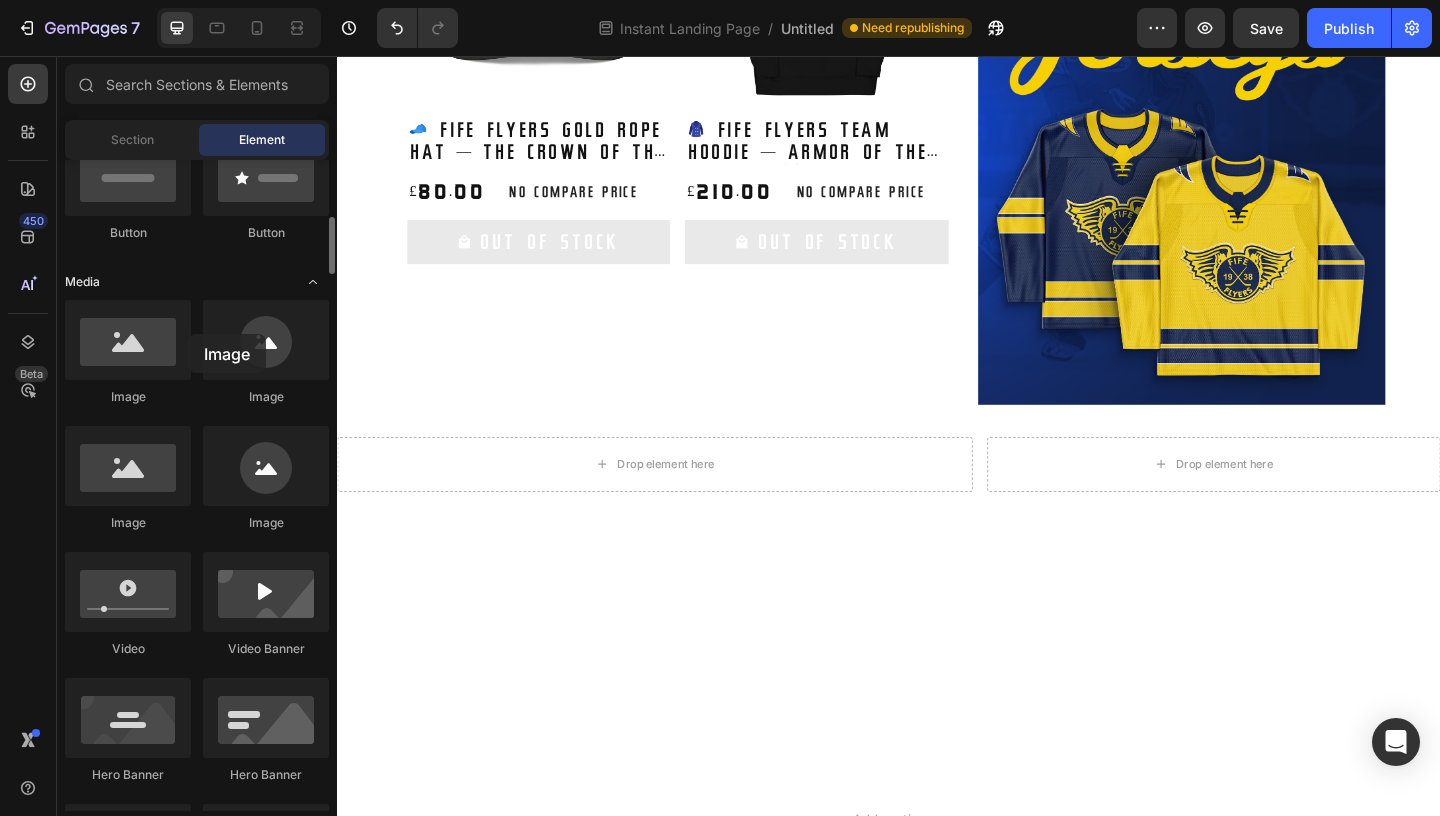 click on "Media" 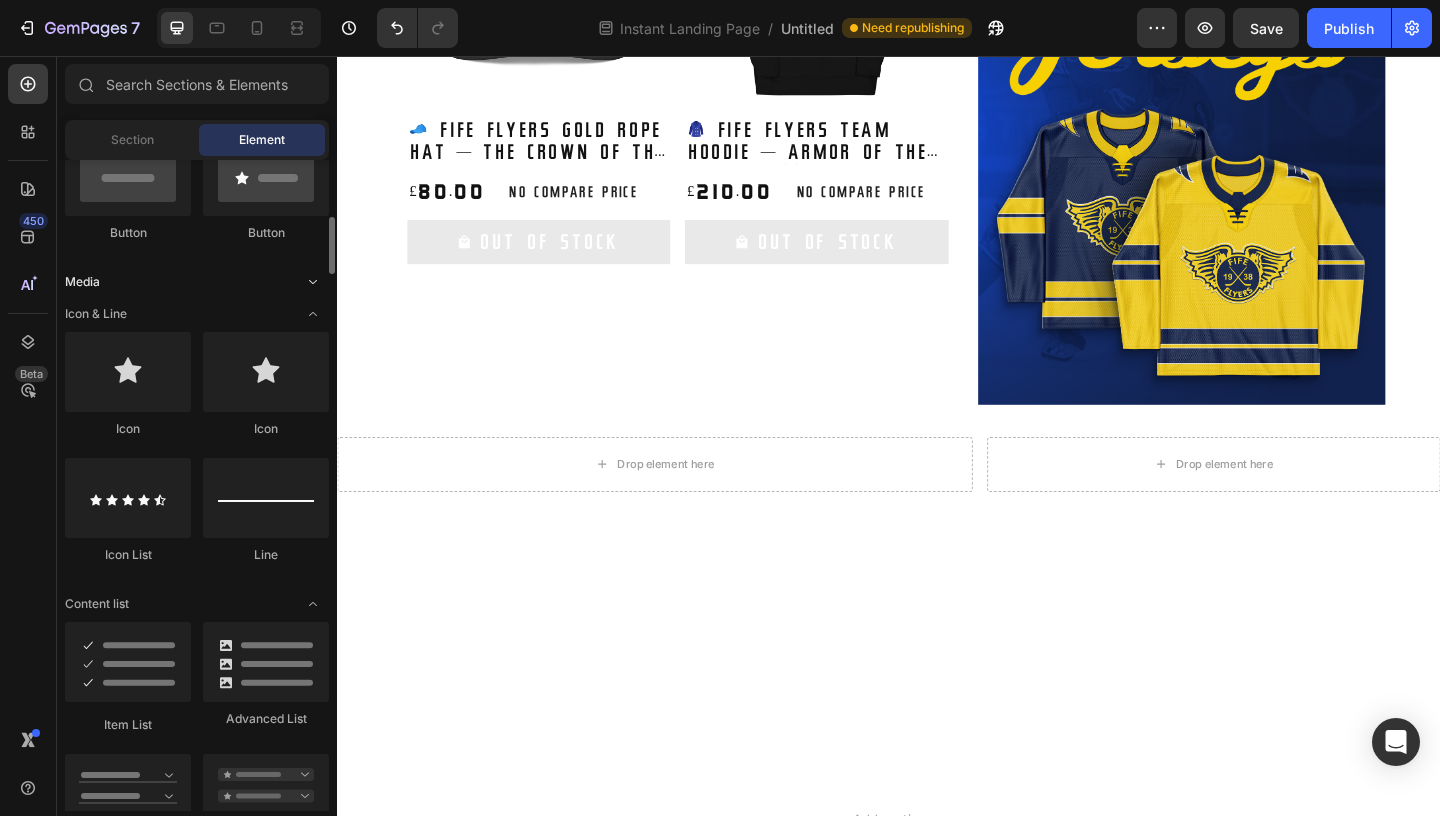 click on "Media" 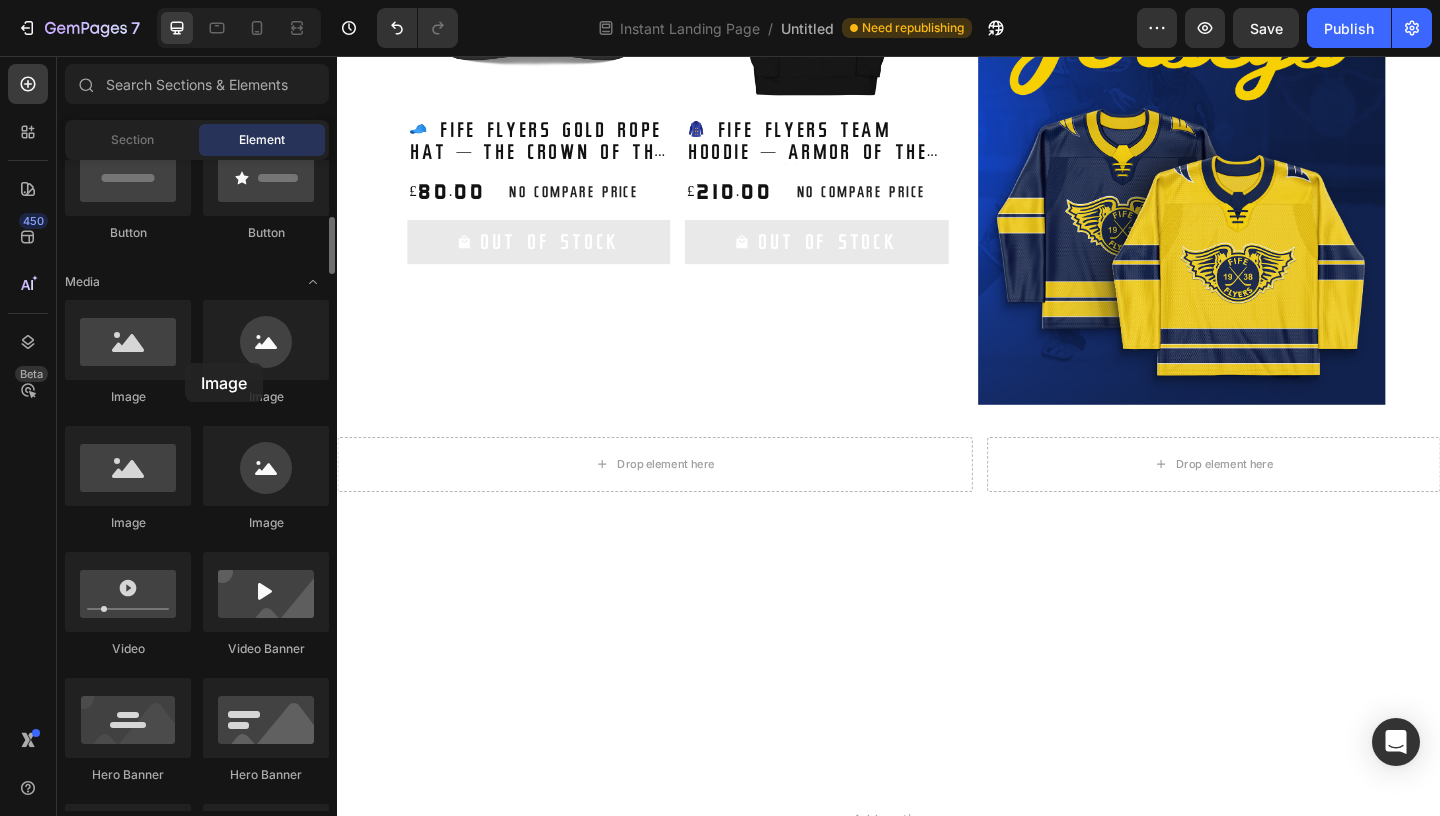 click on "Layout
Row
Row
Row
Row Text
Heading
Text Block Button
Button
Button
Button
Button Media
Image
Image
Image
Image
Video" at bounding box center (197, 3190) 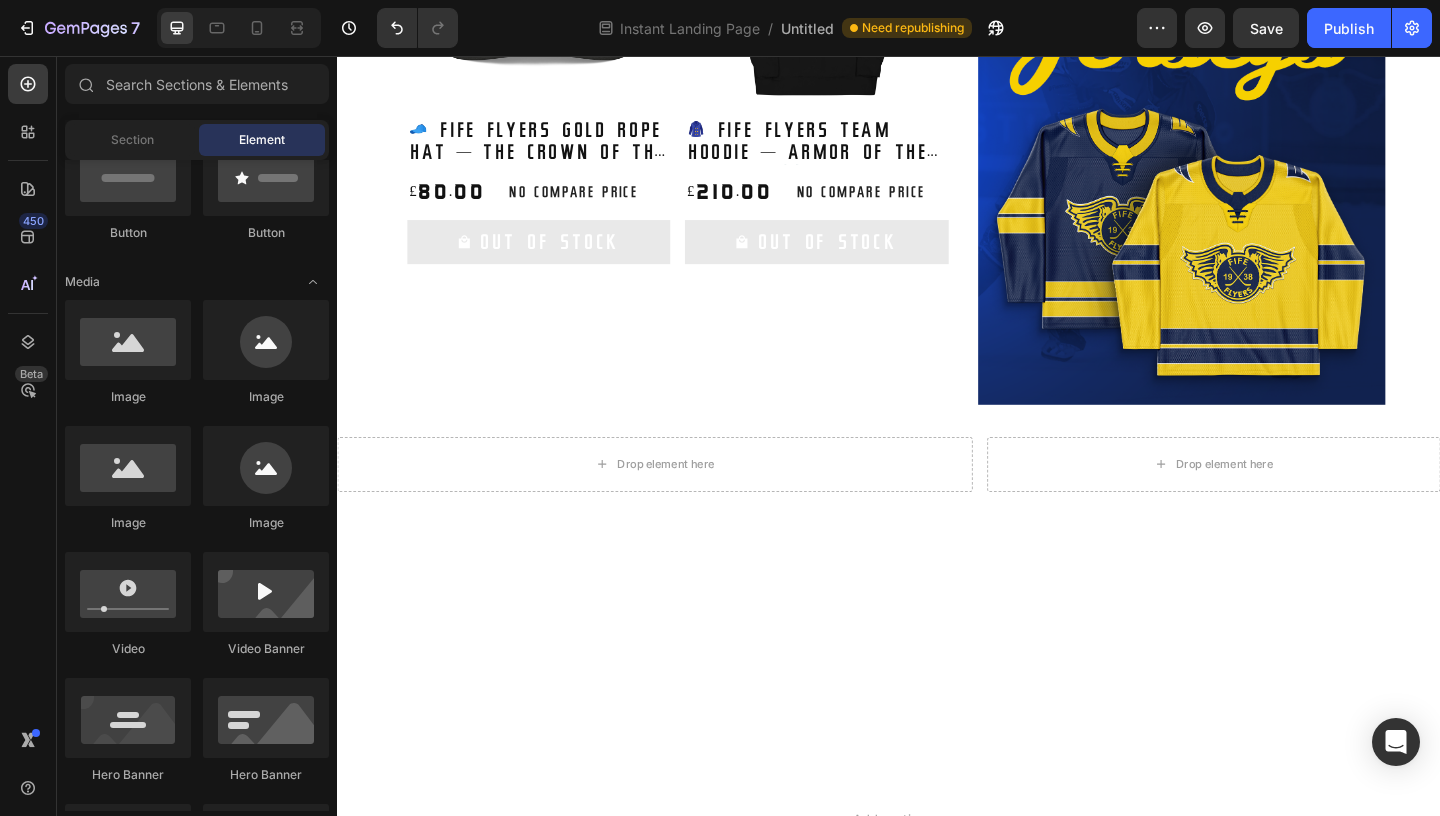 click on "450 Beta" at bounding box center [28, 392] 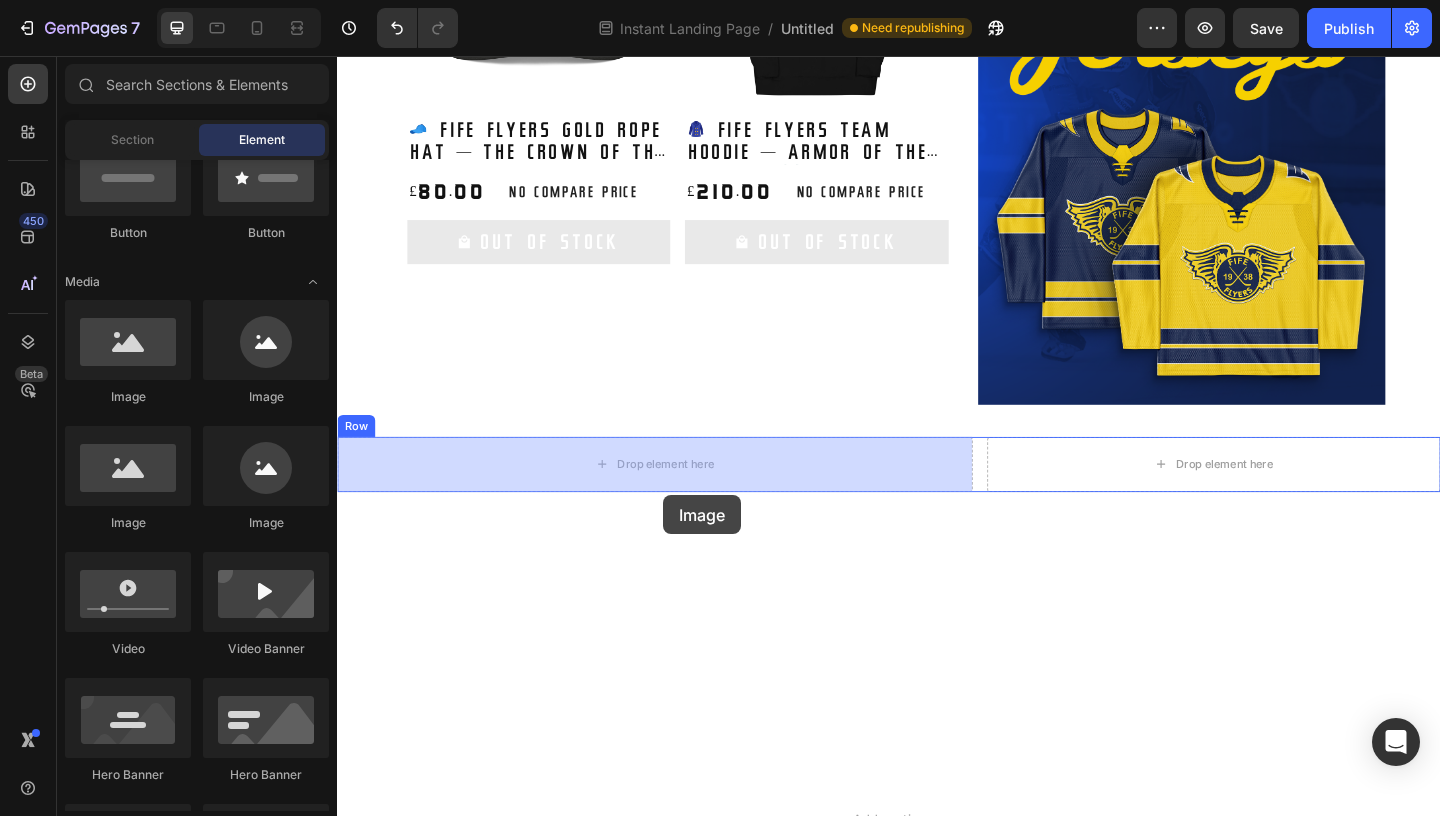 drag, startPoint x: 455, startPoint y: 412, endPoint x: 663, endPoint y: 494, distance: 223.57996 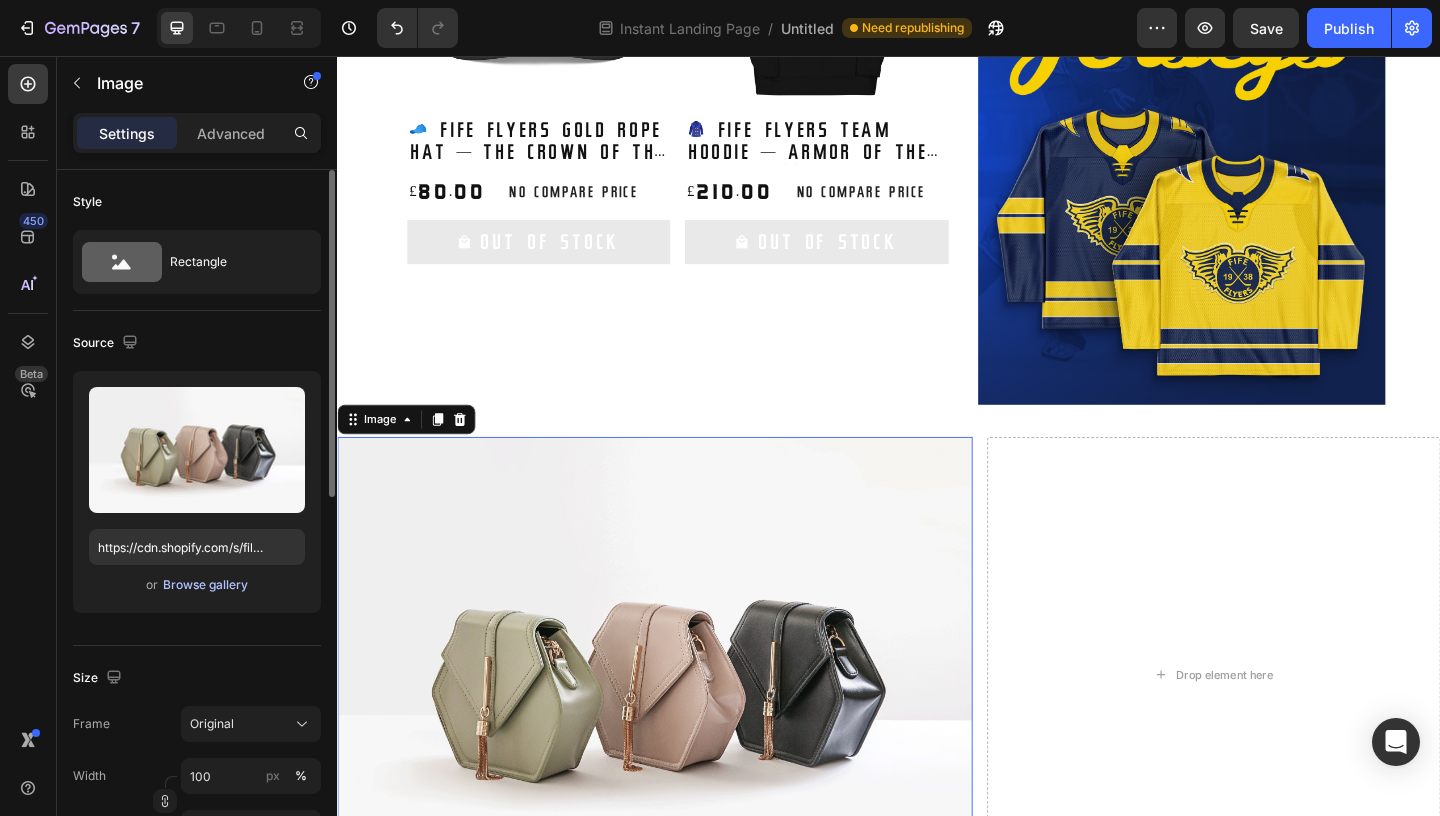 click on "Browse gallery" at bounding box center (205, 585) 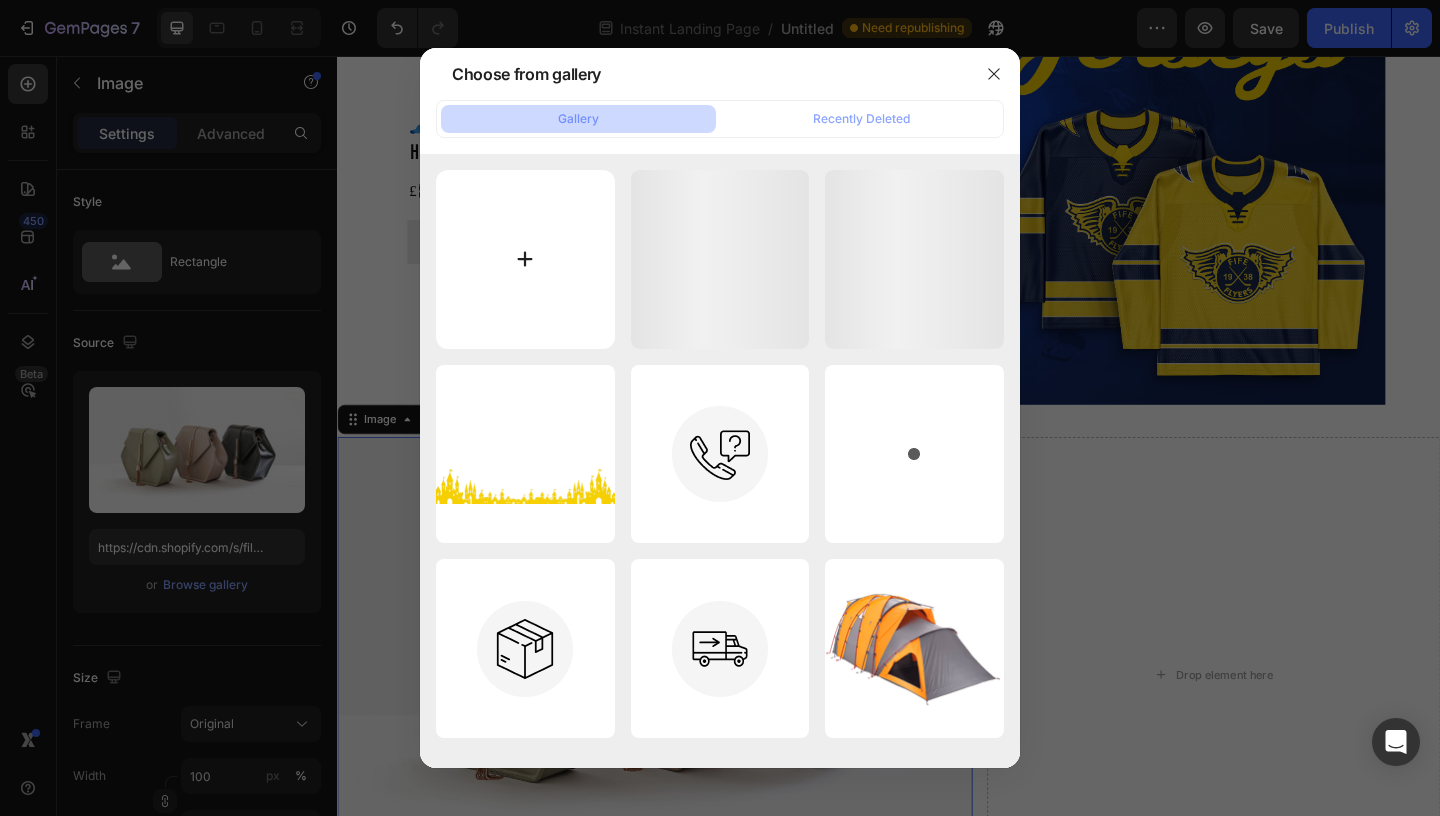 click at bounding box center (525, 259) 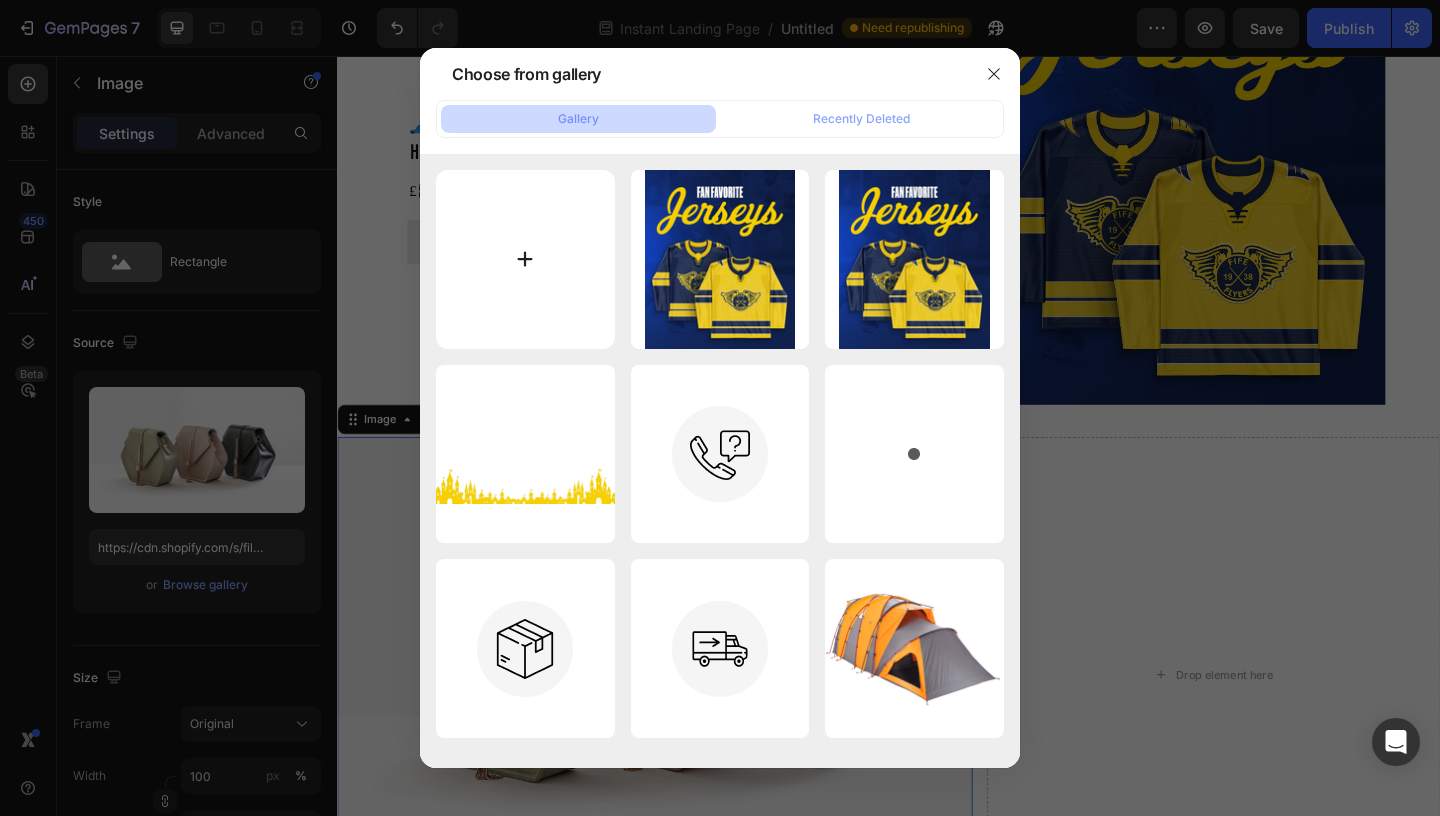 type on "C:\fakepath\Hats.png" 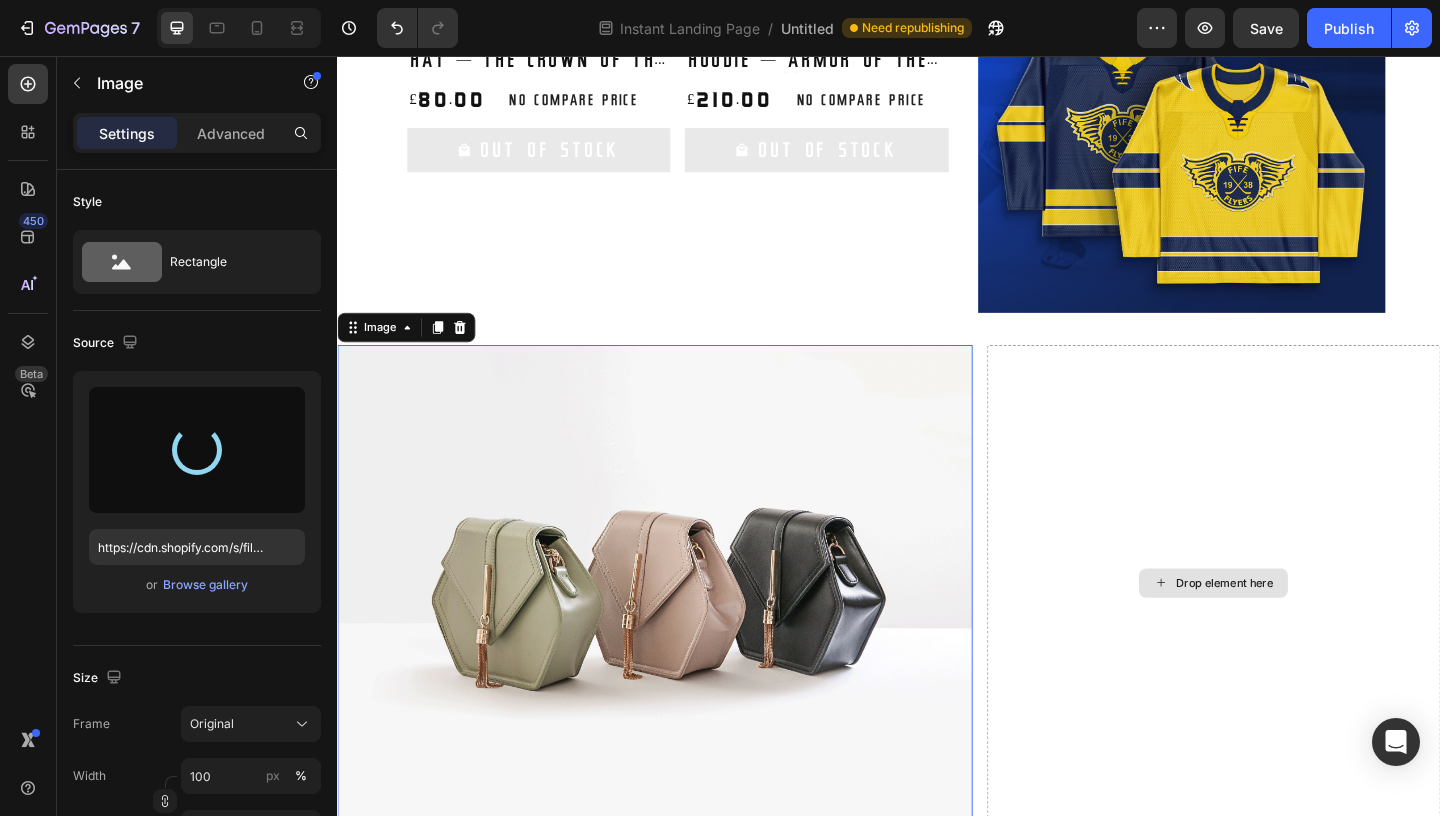 scroll, scrollTop: 1356, scrollLeft: 0, axis: vertical 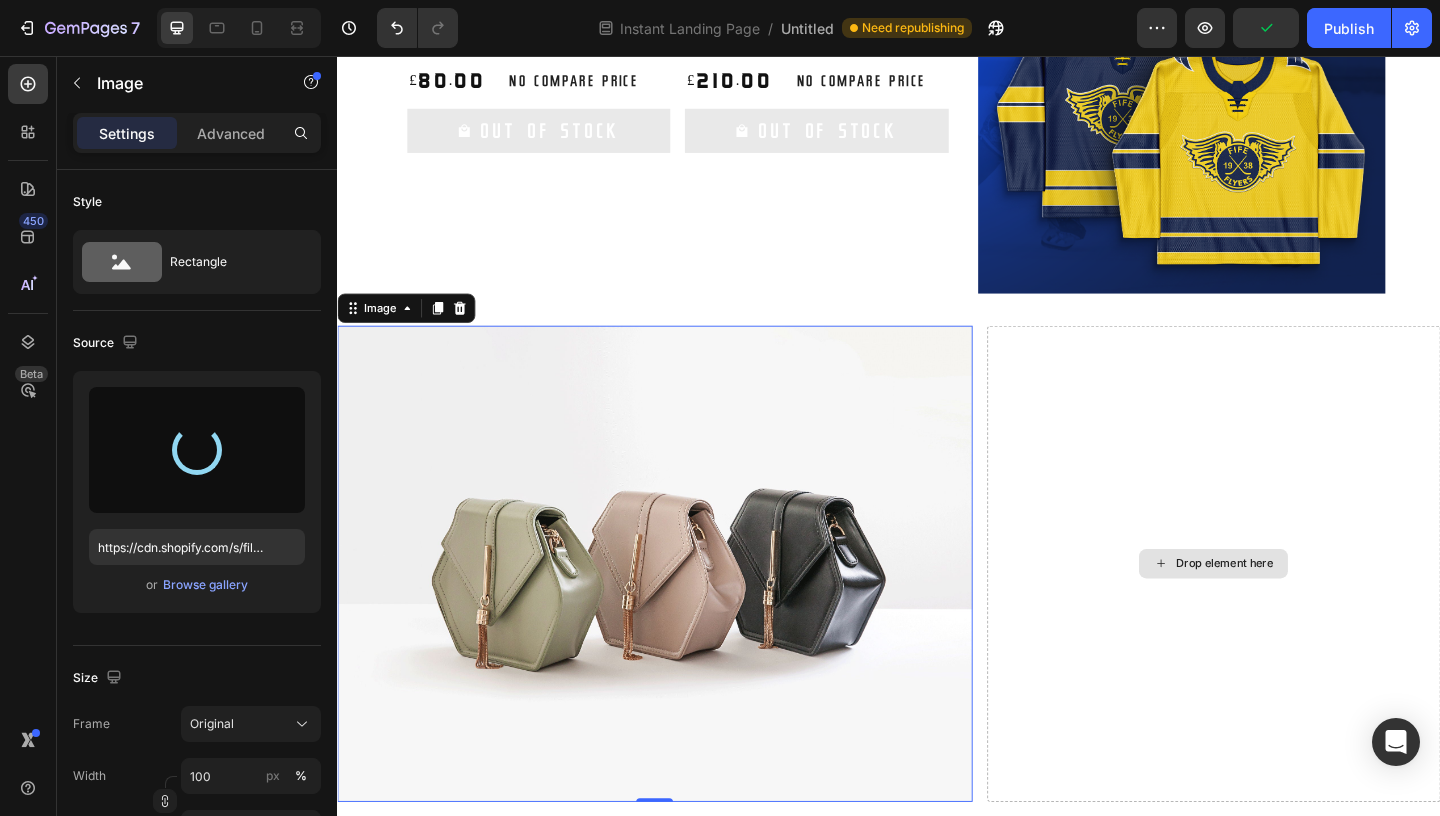 type on "https://cdn.shopify.com/s/files/1/0980/7796/6600/files/gempages_578067885109281733-e99eff90-3910-4af5-b426-7d59f1aaa19d.png" 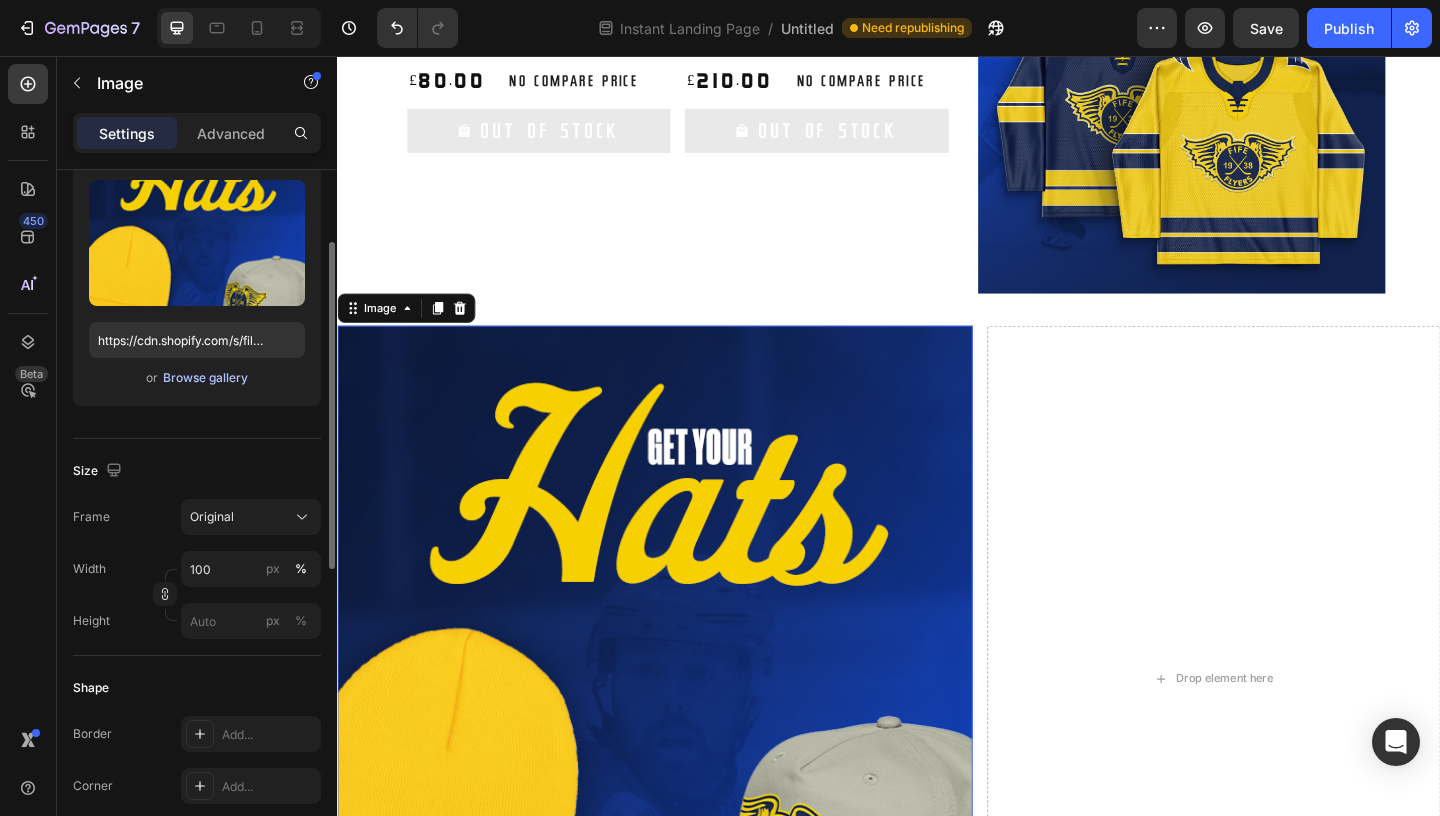 scroll, scrollTop: 215, scrollLeft: 0, axis: vertical 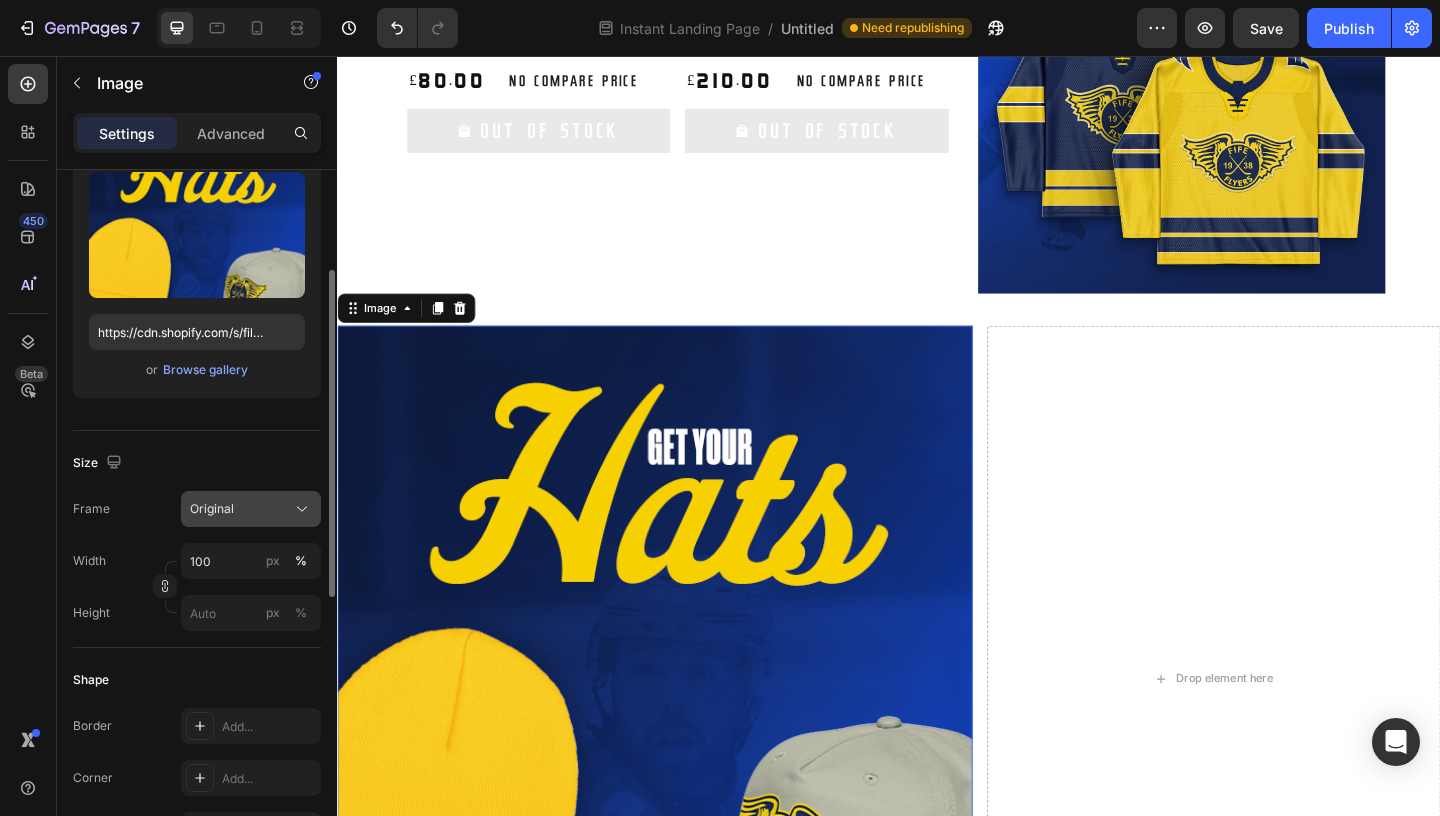 click on "Original" at bounding box center [251, 509] 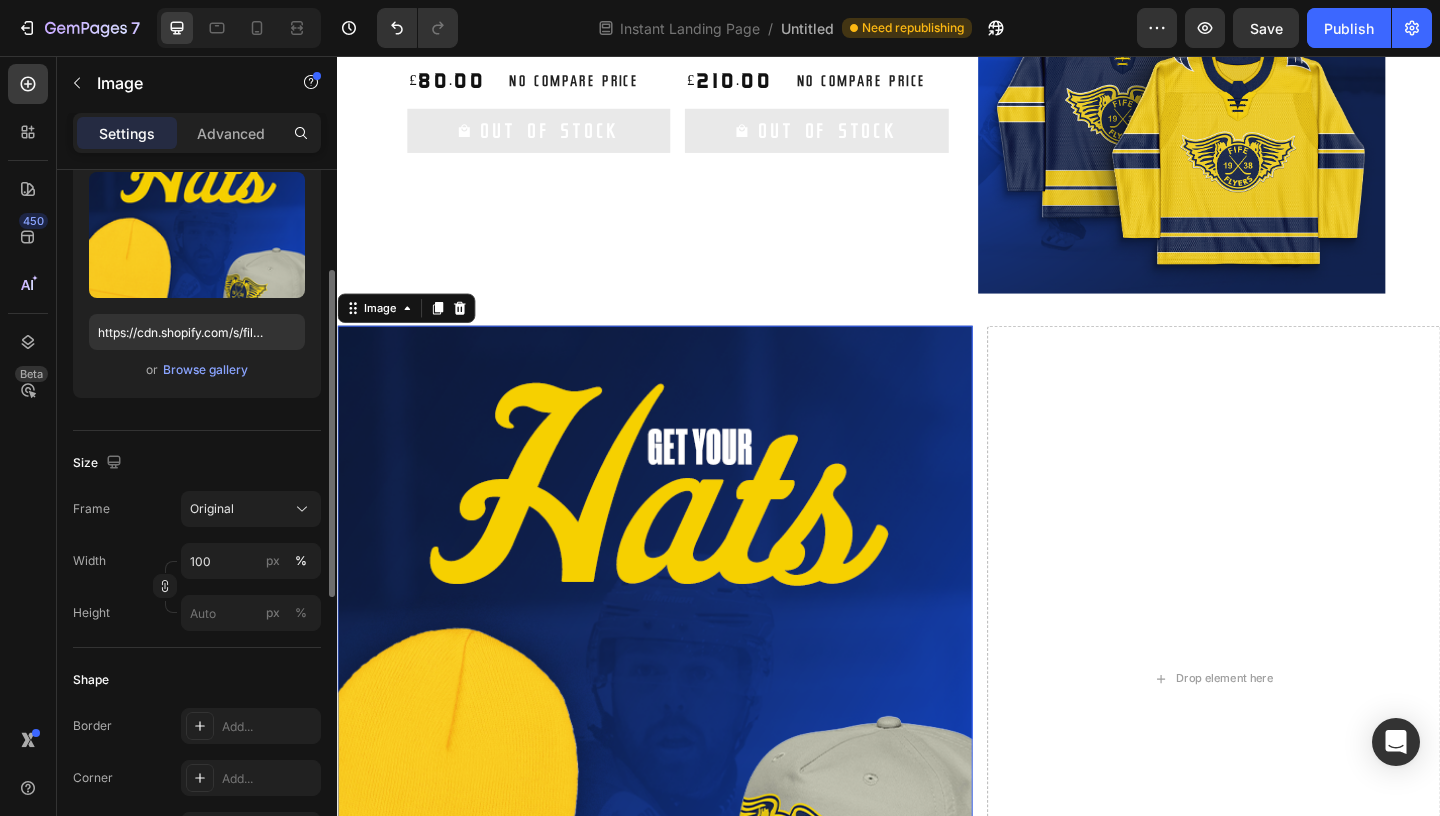 click on "Size" at bounding box center [197, 463] 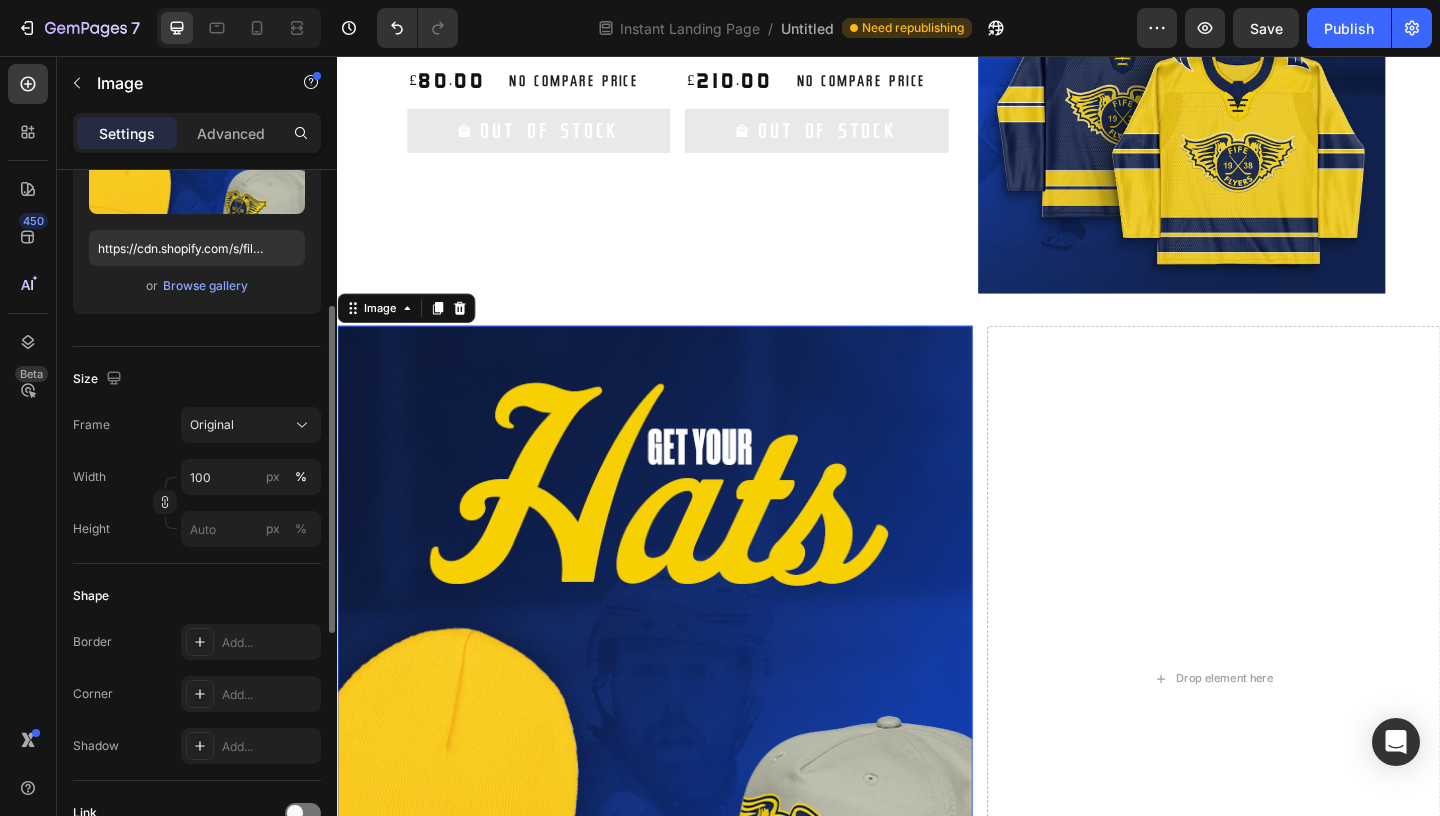 scroll, scrollTop: 313, scrollLeft: 0, axis: vertical 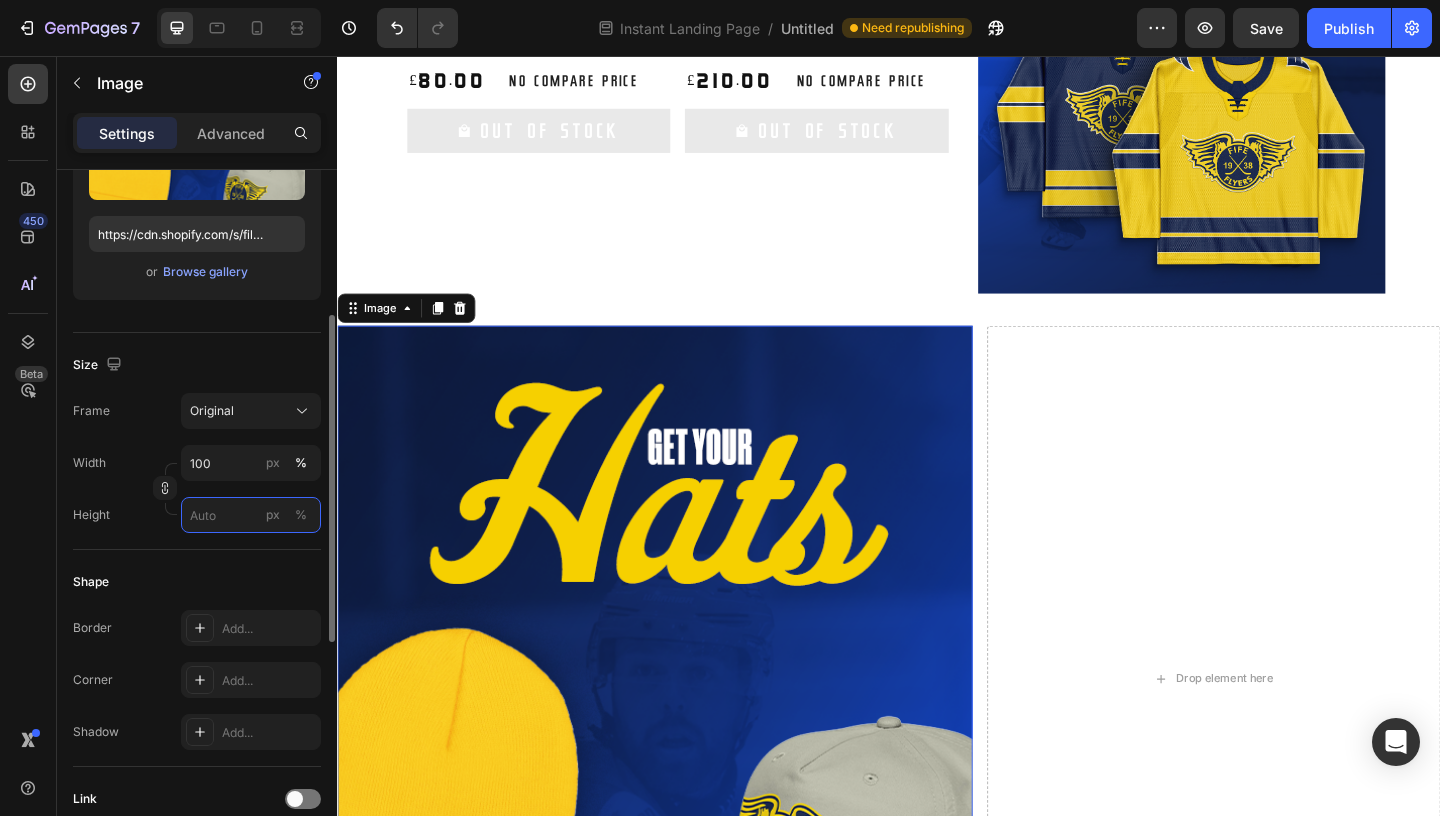 click on "px %" at bounding box center [251, 515] 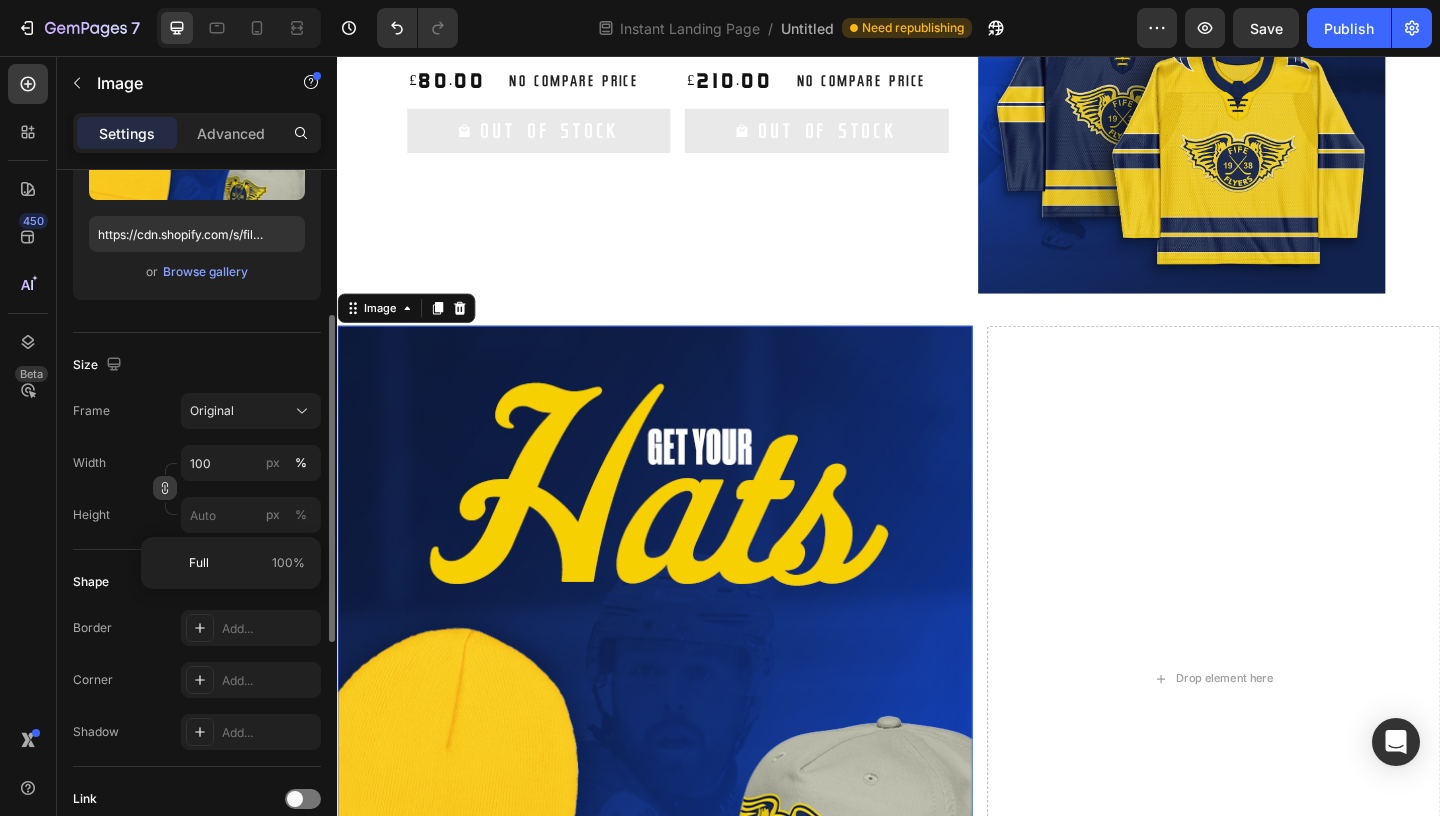 click 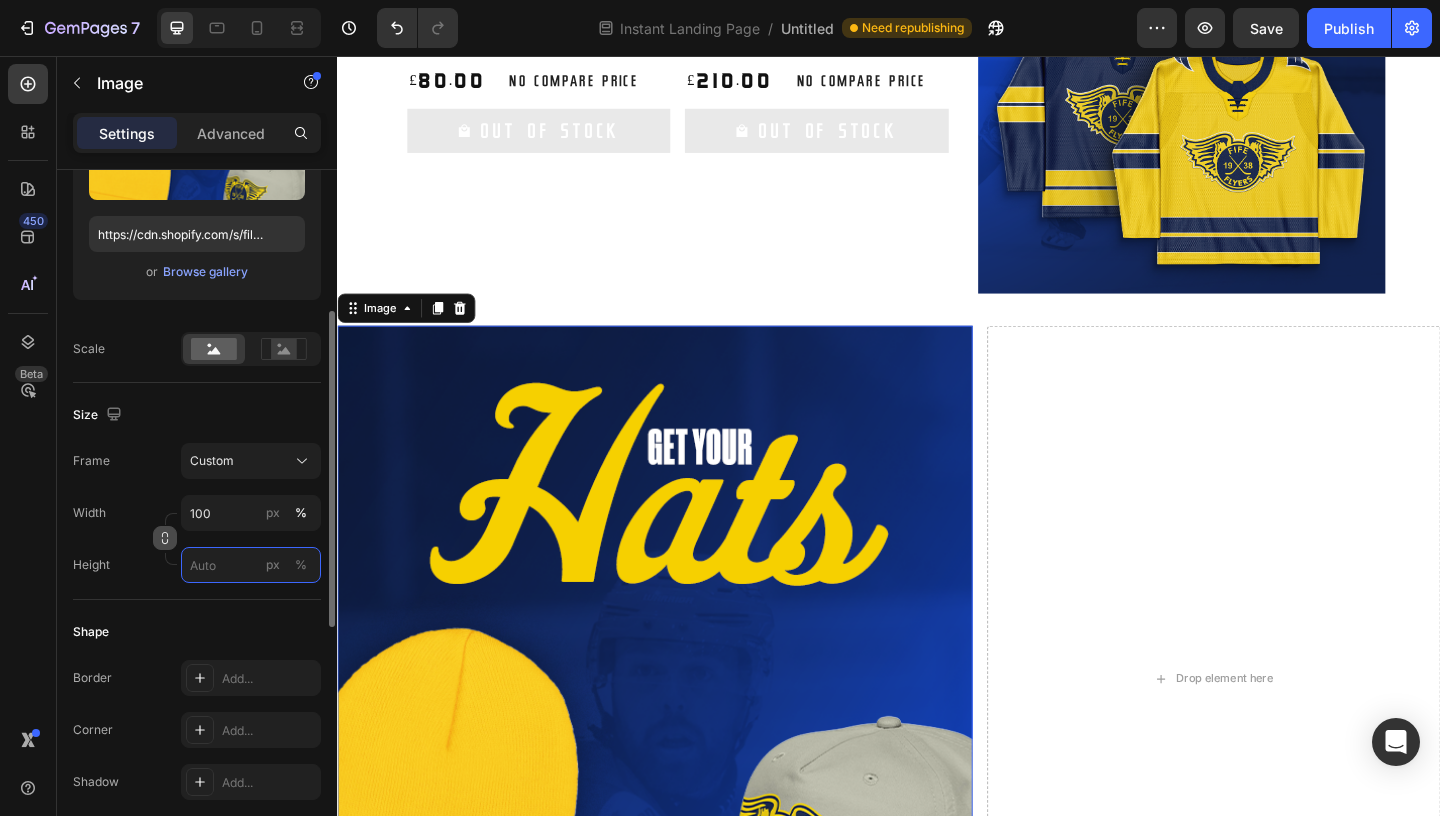 click on "px %" at bounding box center (251, 565) 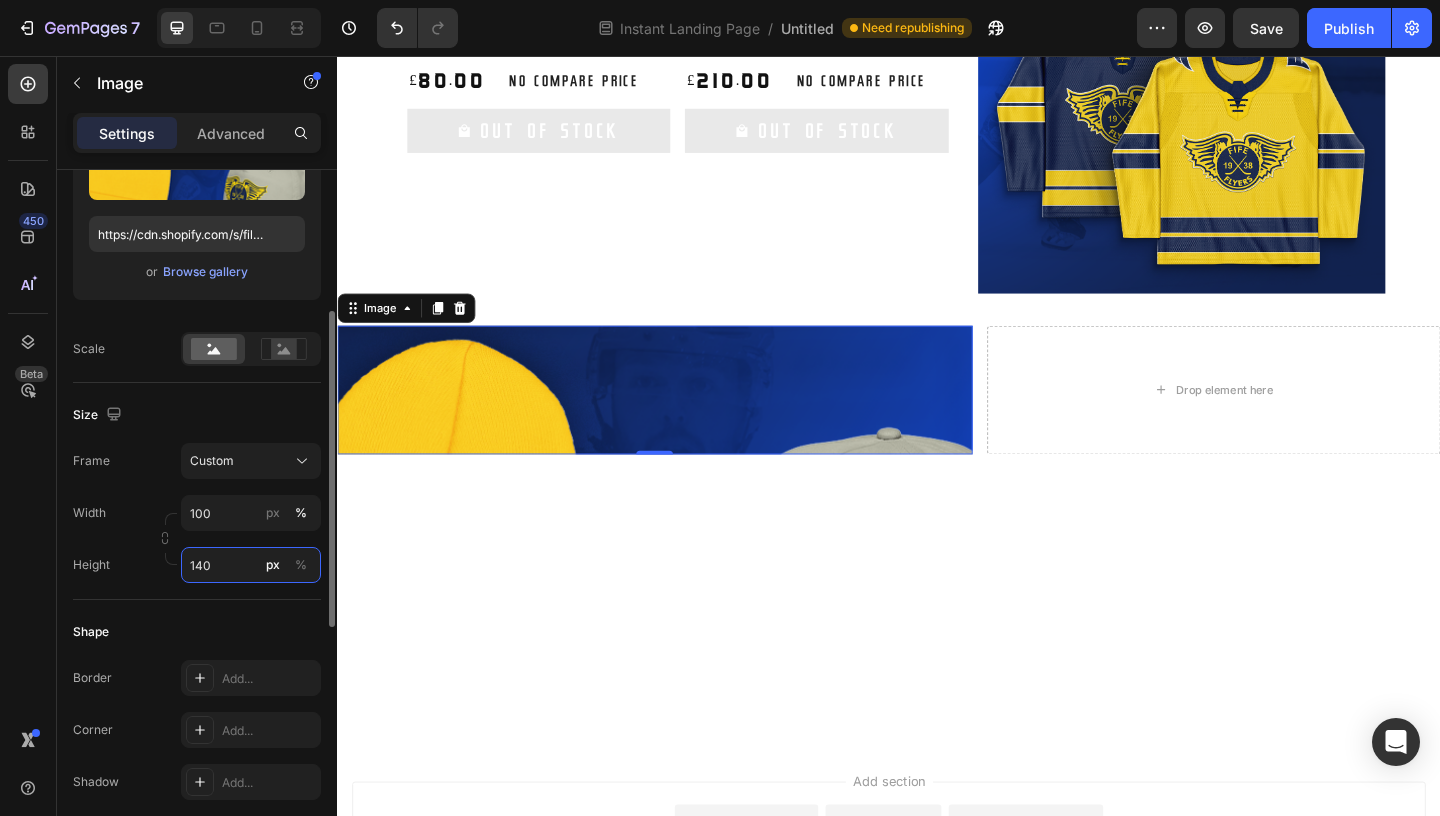 click on "140" at bounding box center [251, 565] 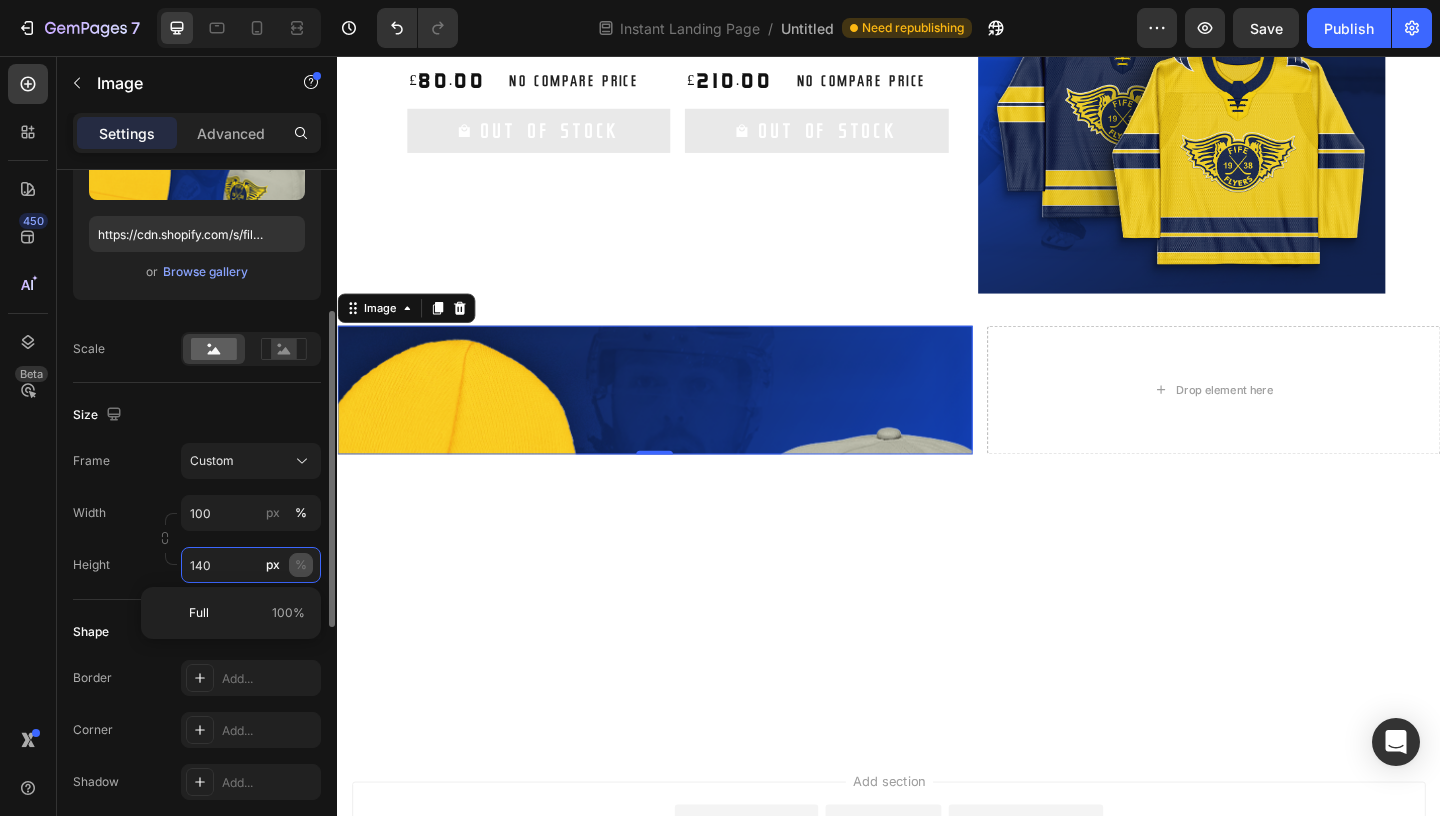type on "140" 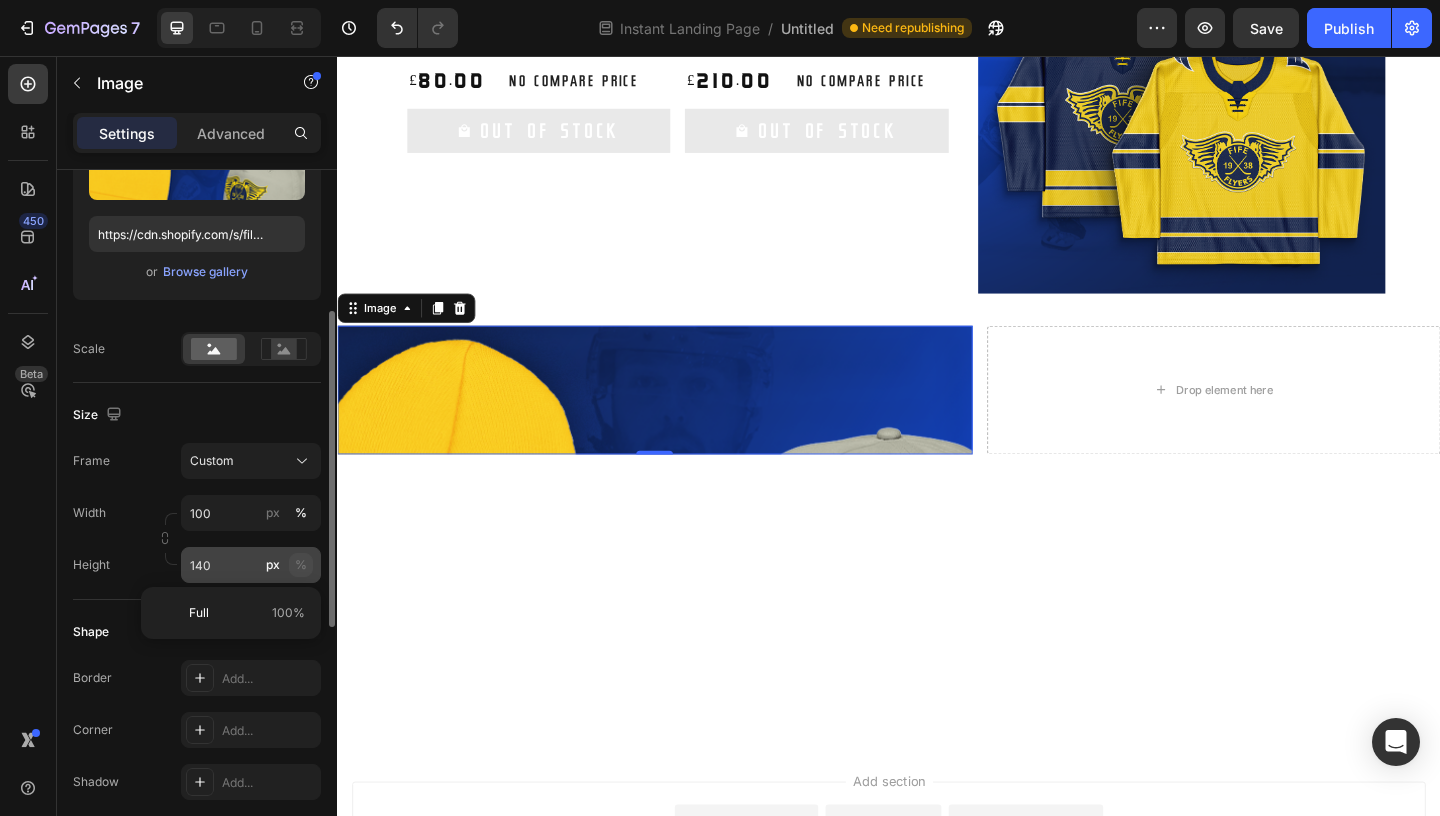 click on "%" at bounding box center (301, 565) 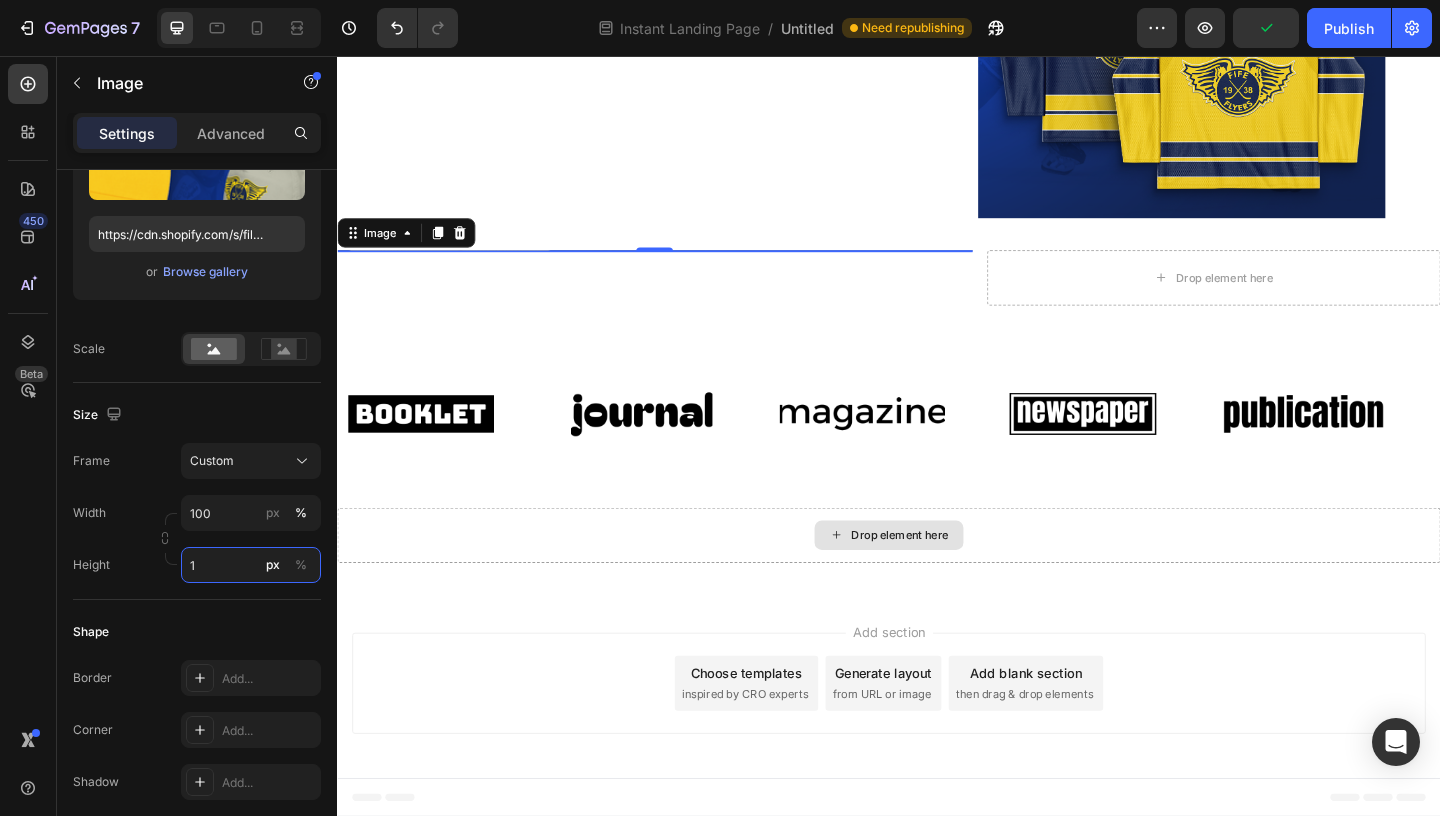 scroll, scrollTop: 1438, scrollLeft: 0, axis: vertical 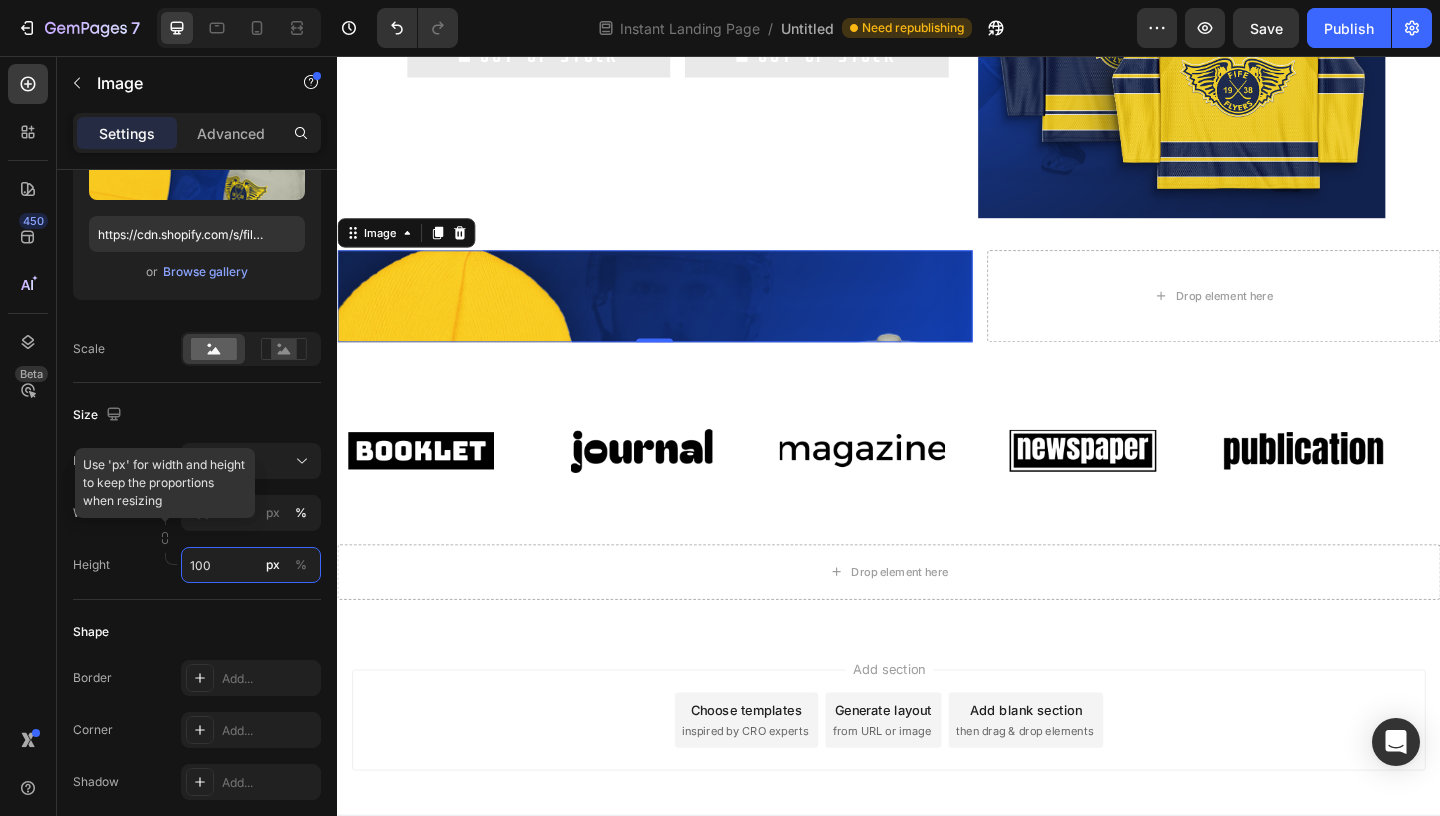 type on "100" 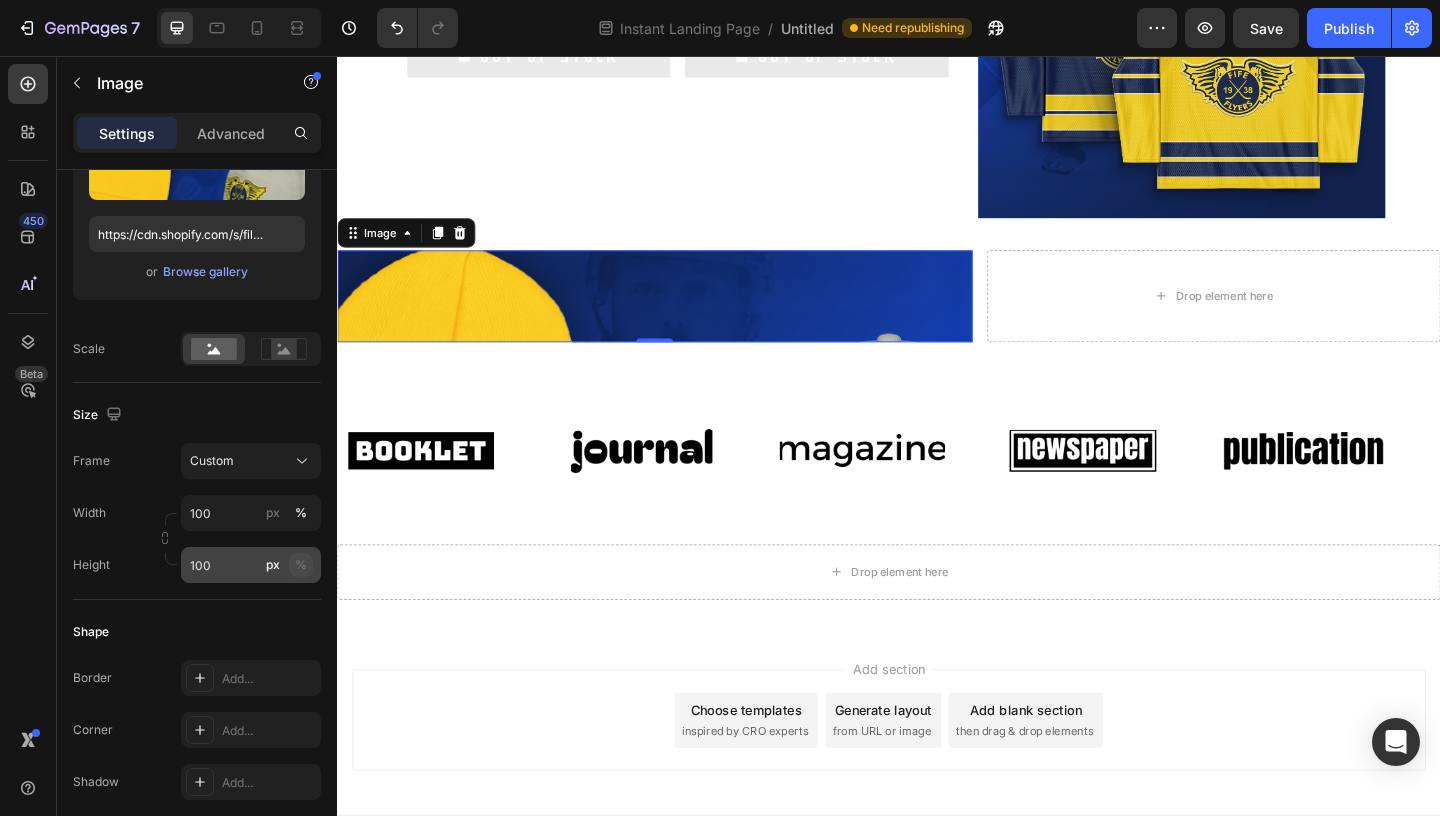 click on "%" at bounding box center [301, 565] 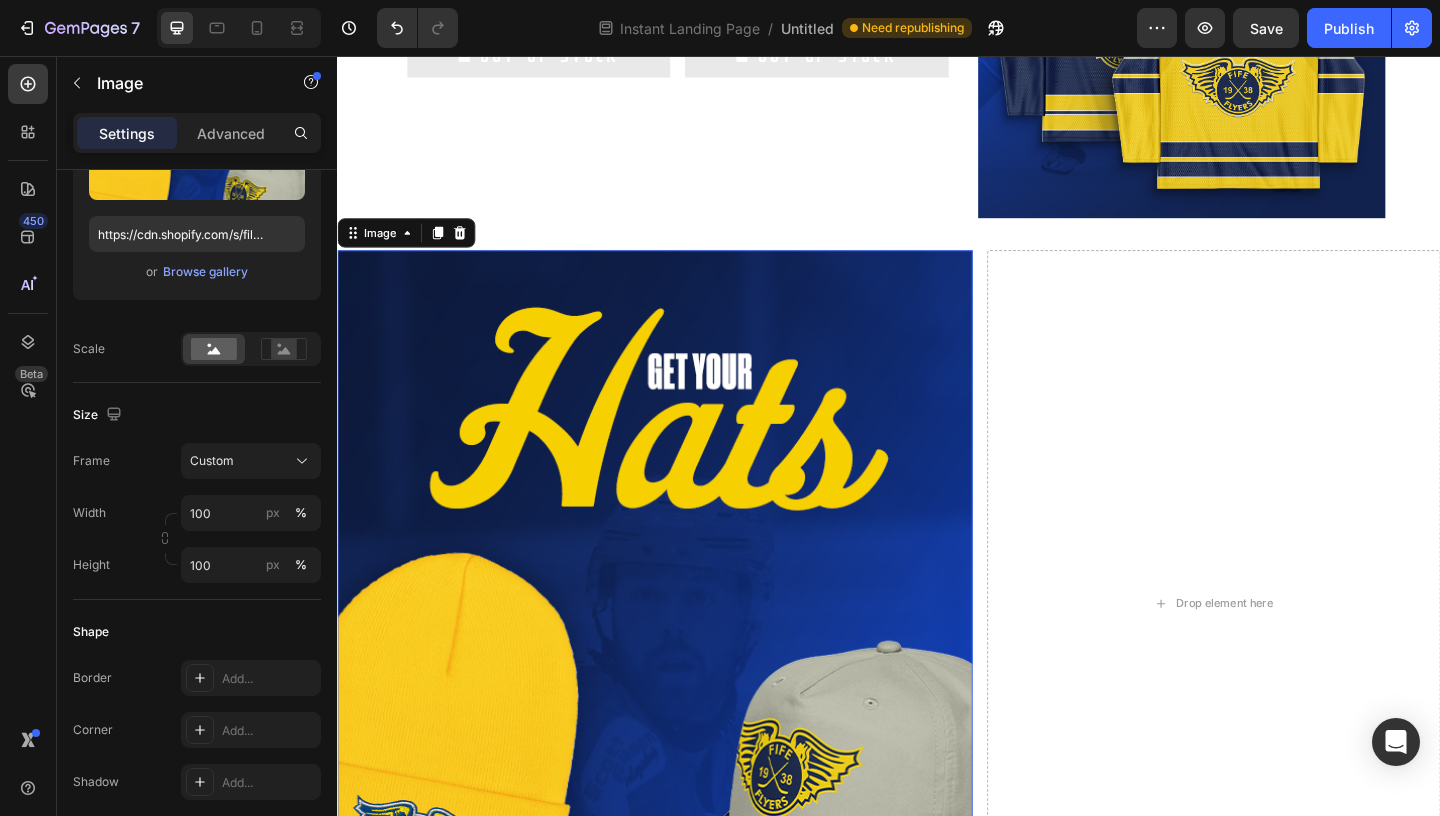 click at bounding box center (251, 349) 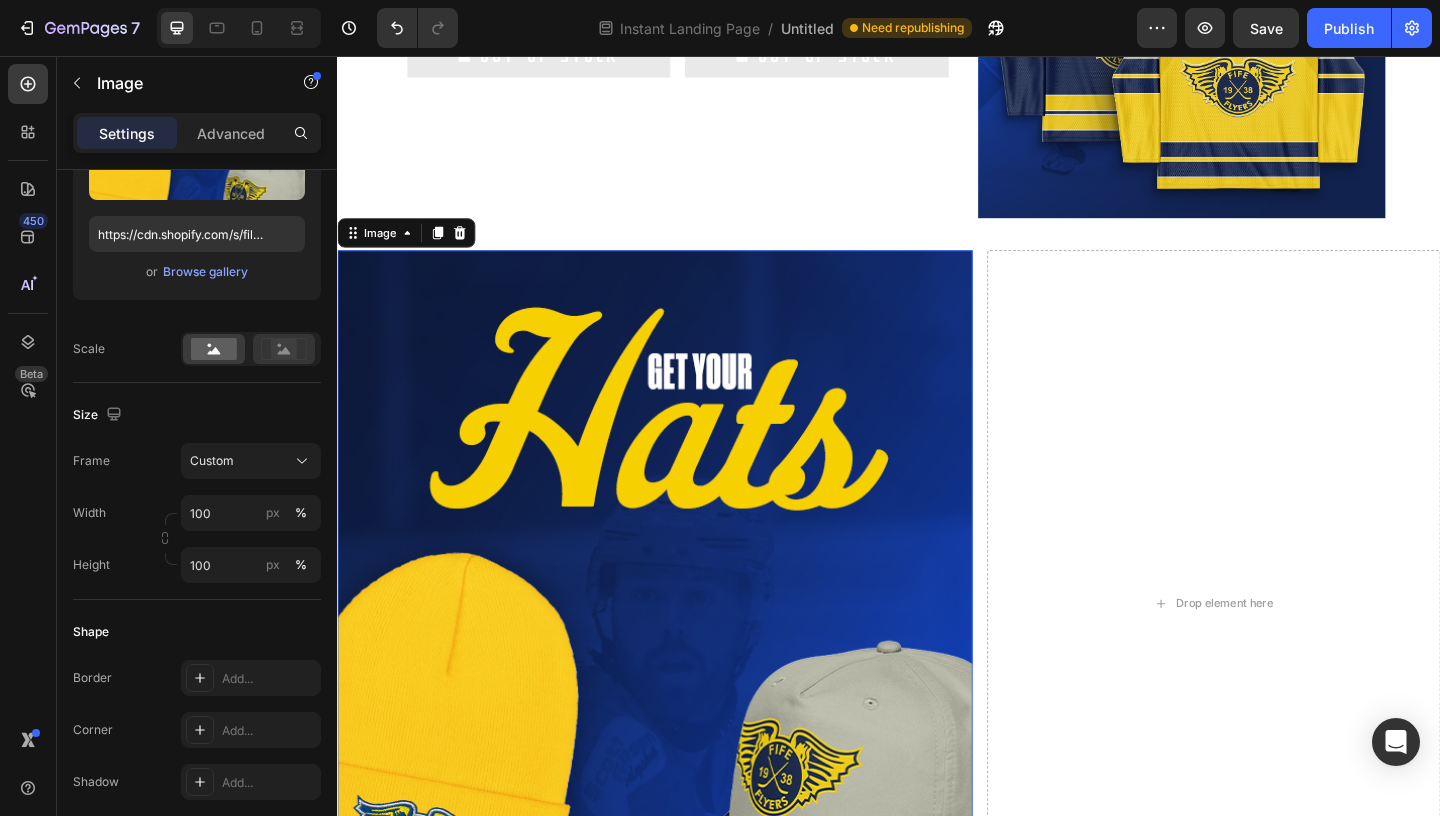 click 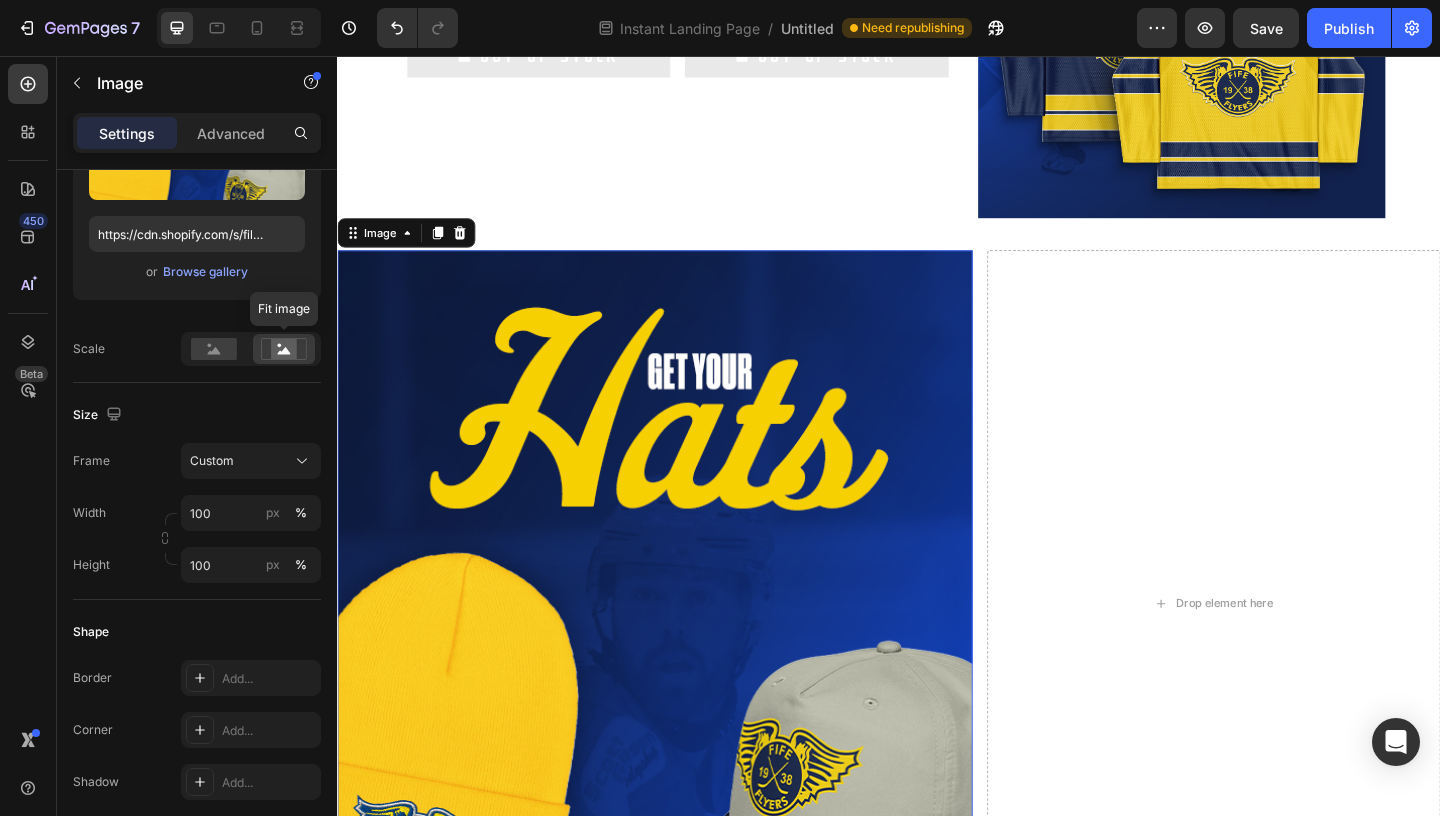 click 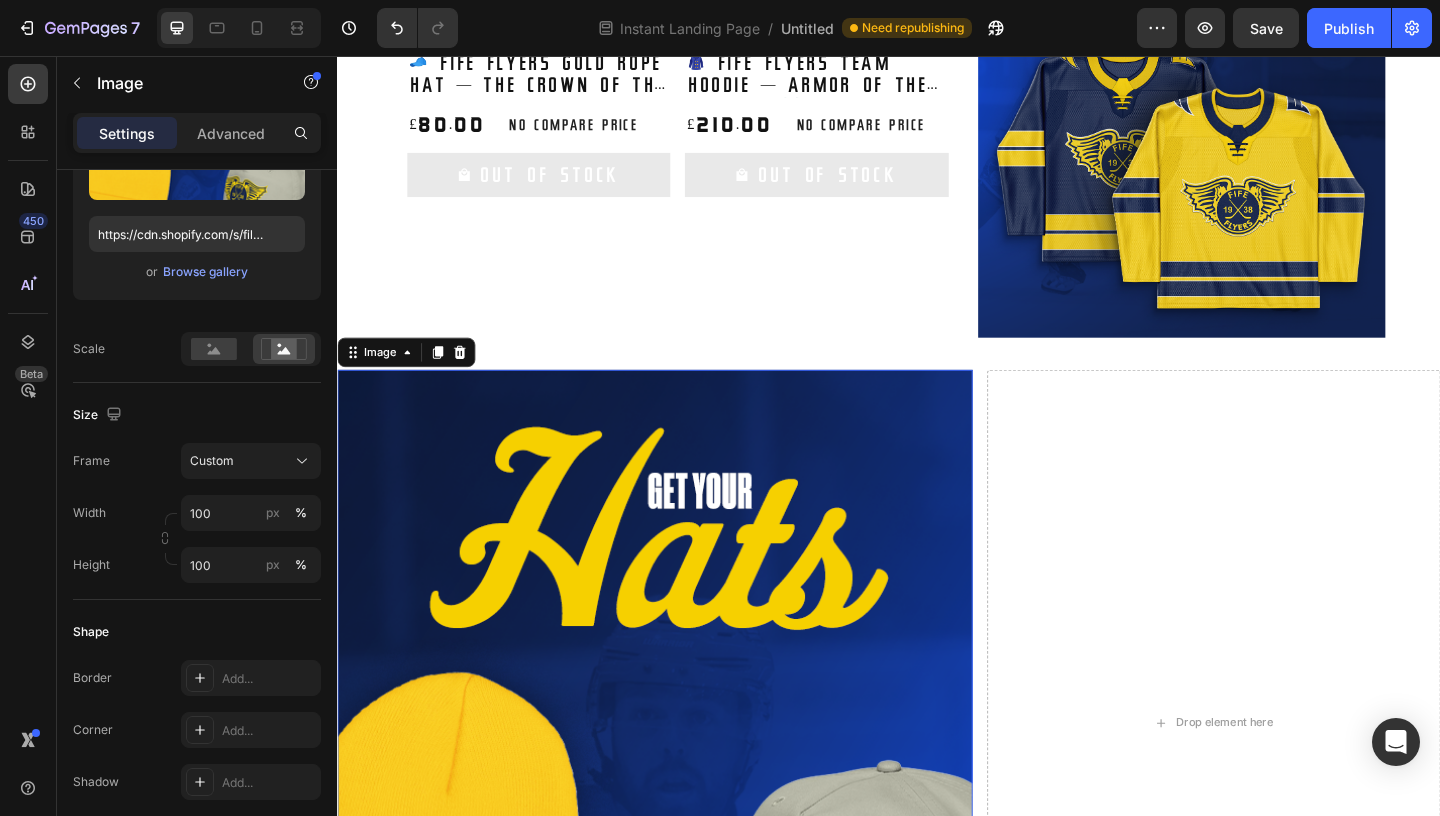 scroll, scrollTop: 1305, scrollLeft: 0, axis: vertical 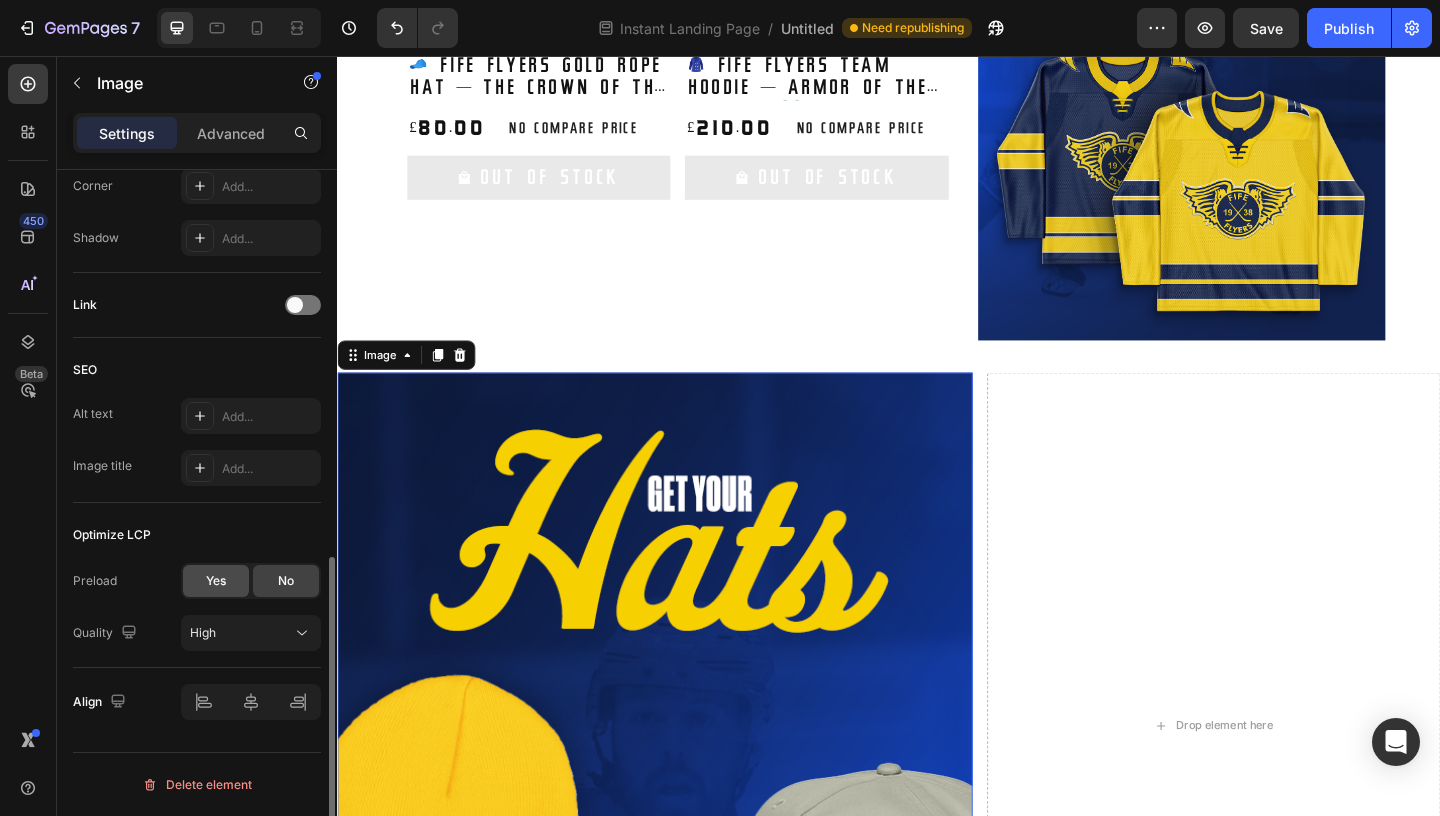 click on "Yes" 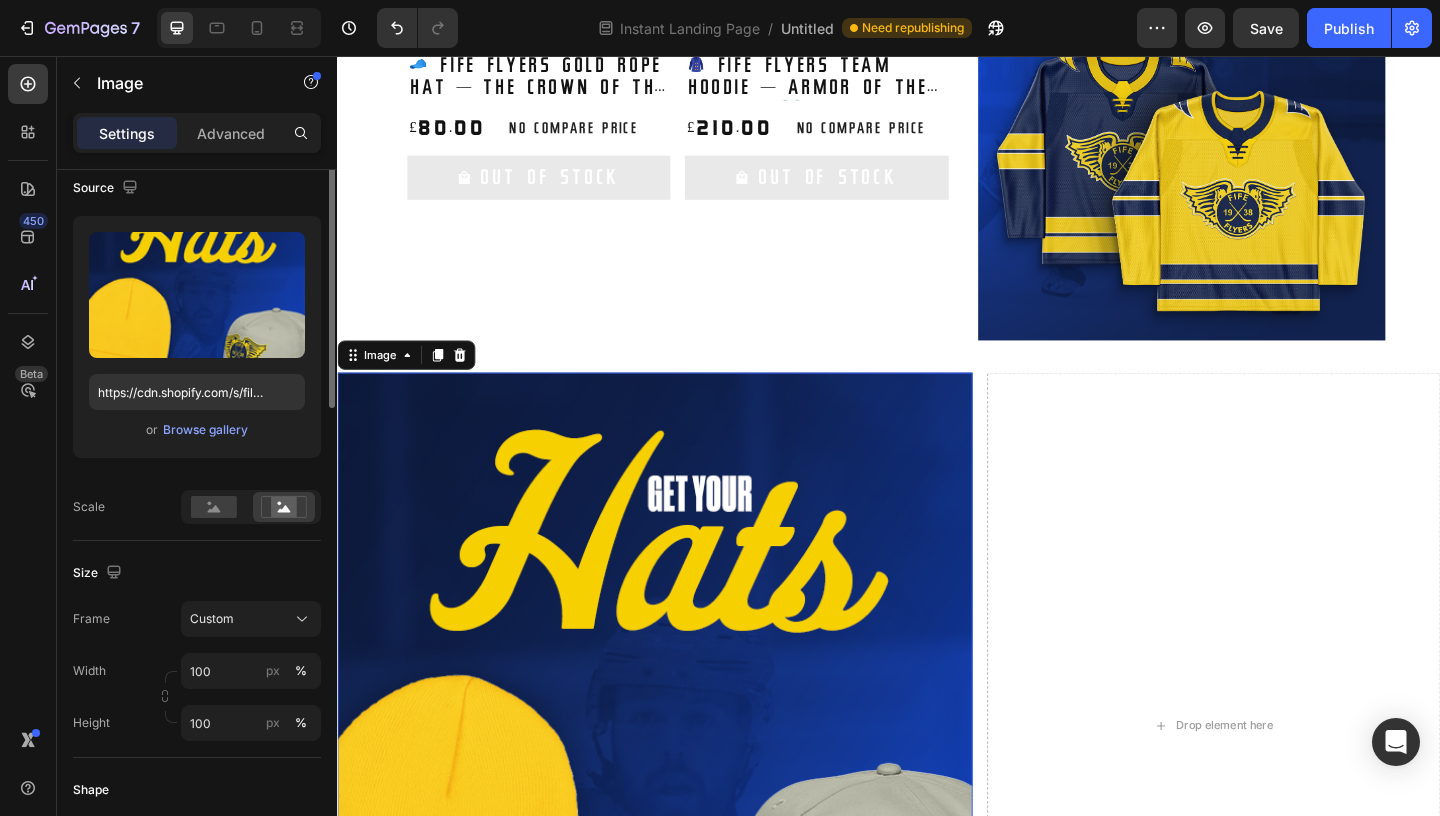 scroll, scrollTop: 0, scrollLeft: 0, axis: both 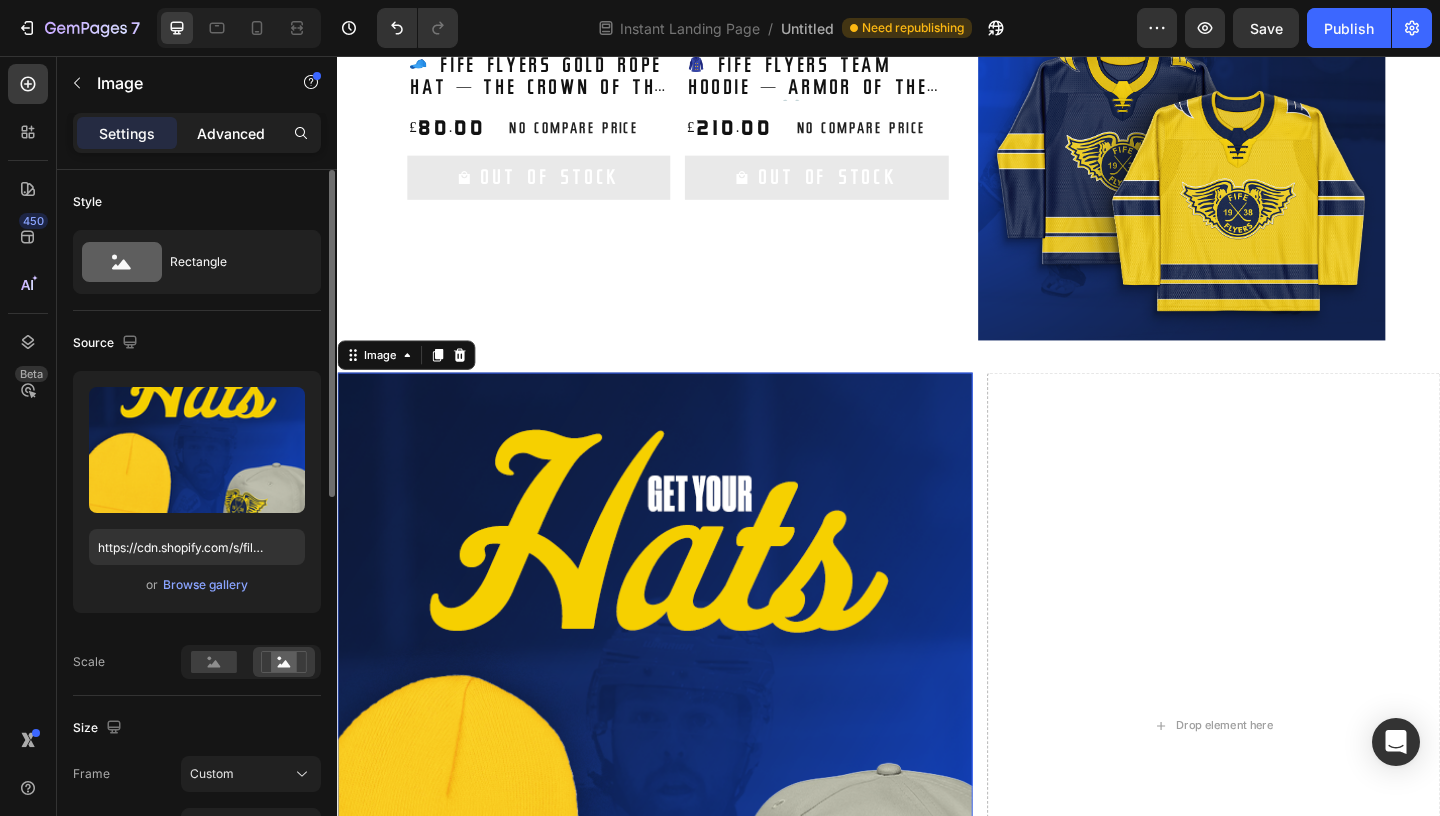 click on "Advanced" at bounding box center (231, 133) 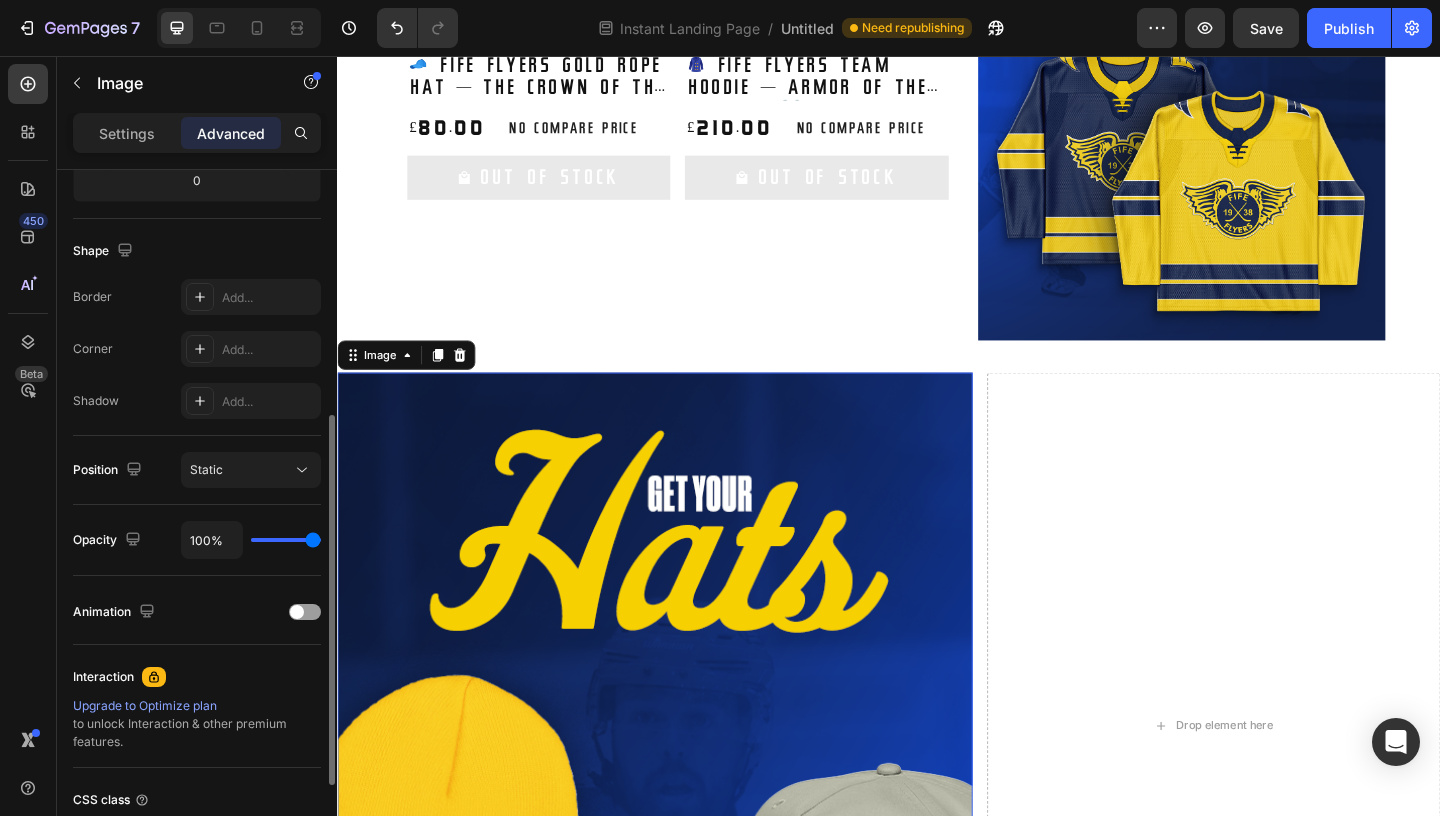 scroll, scrollTop: 631, scrollLeft: 0, axis: vertical 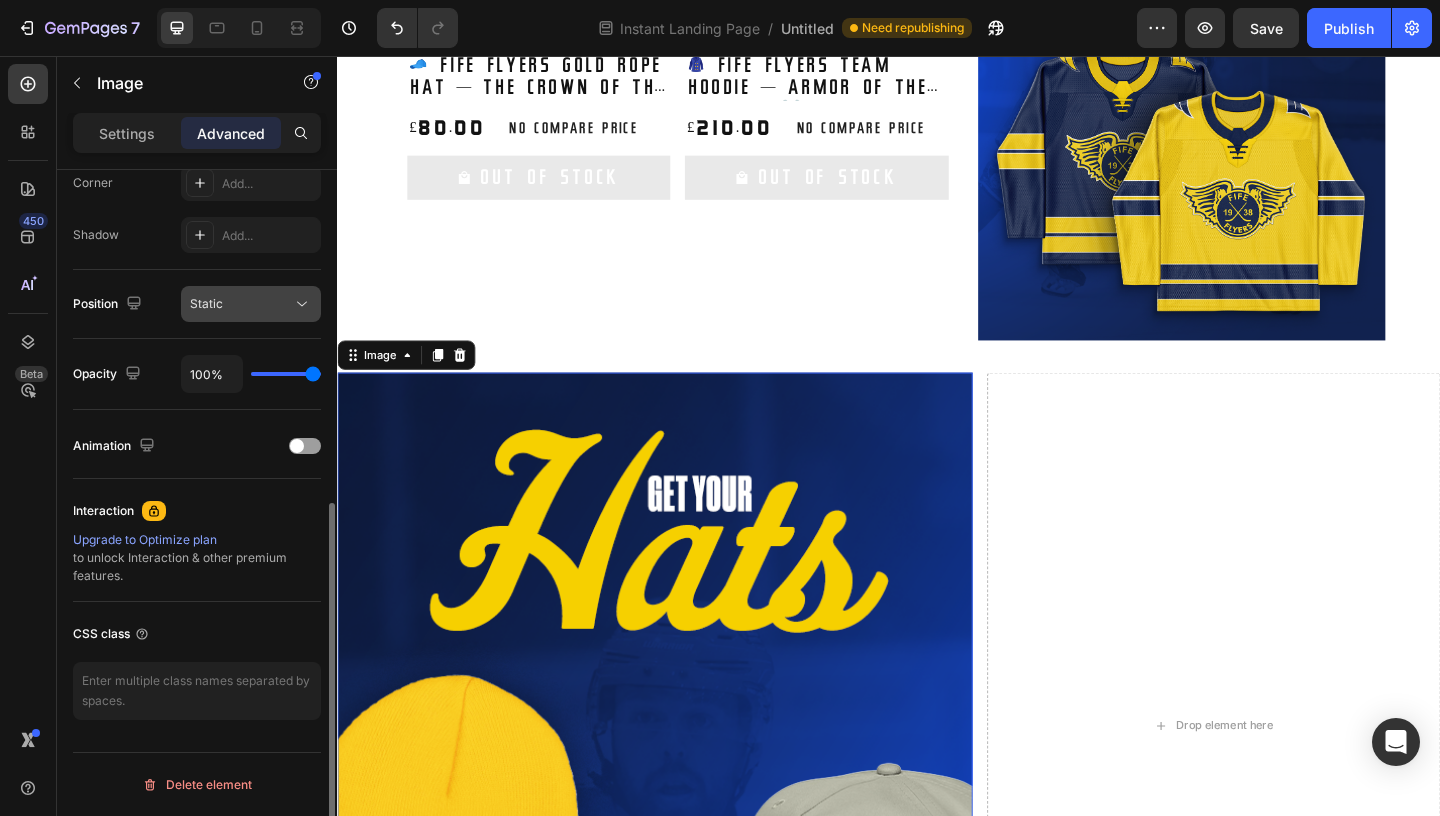 click on "Static" 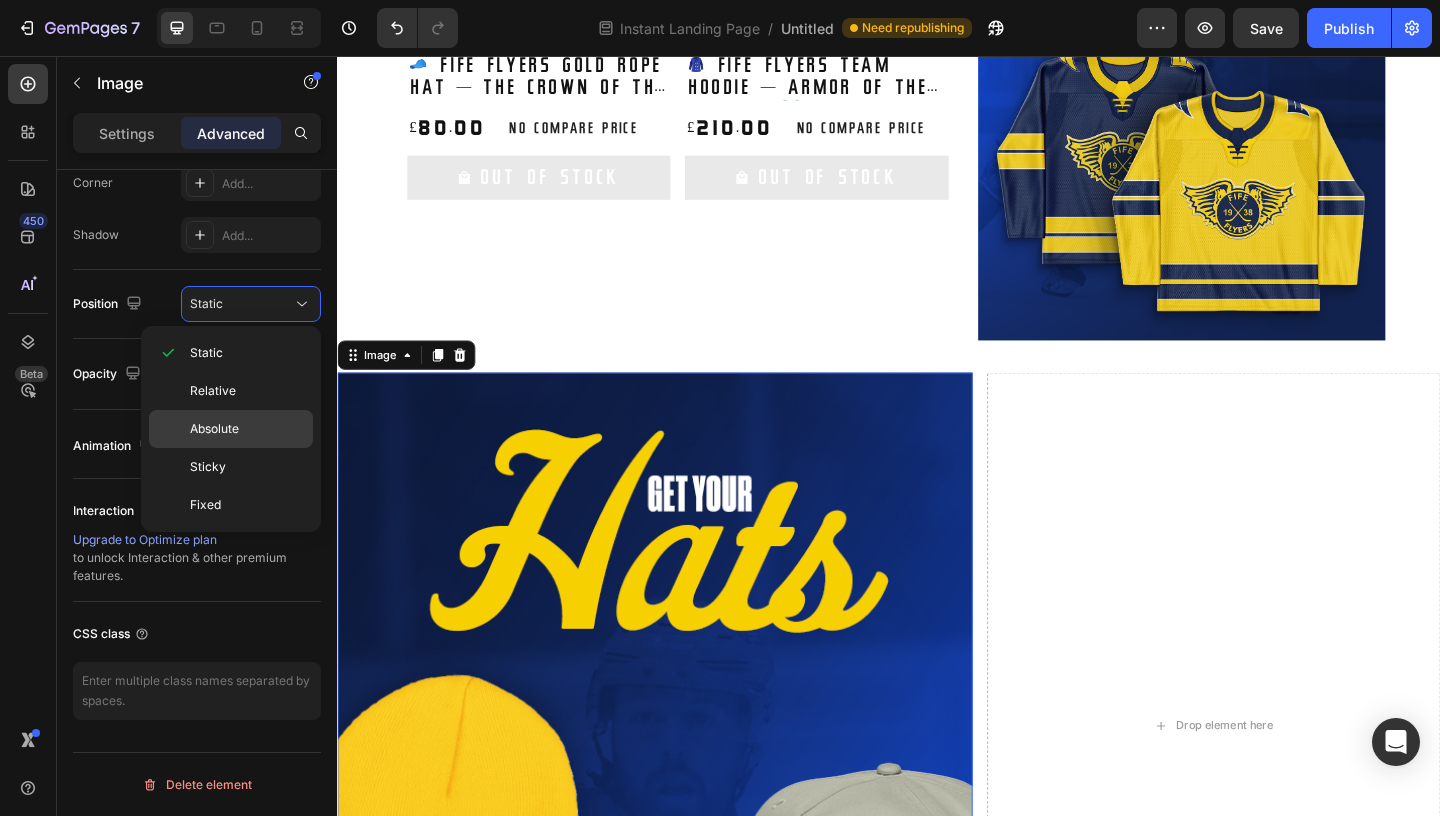 click on "Absolute" 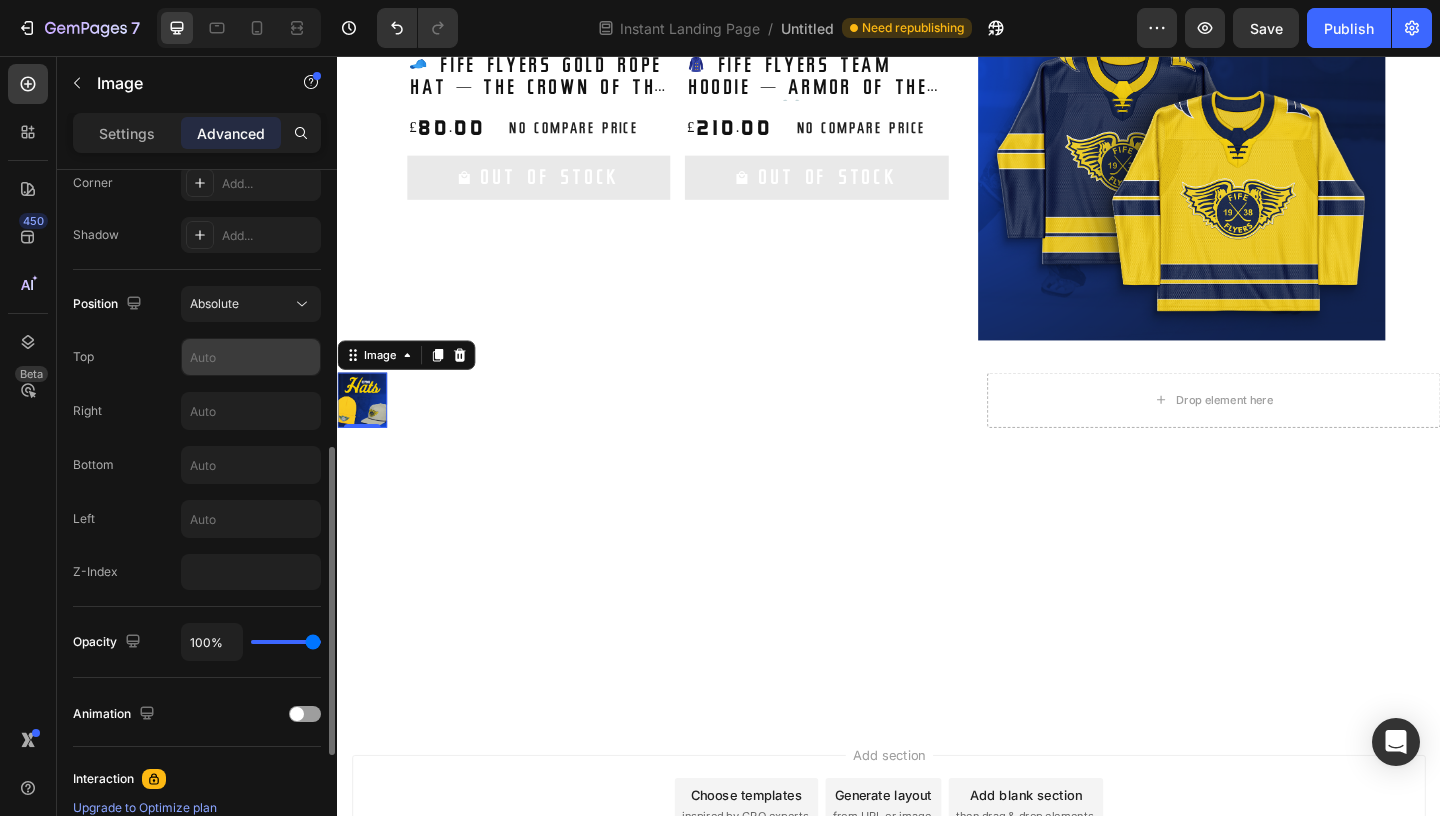 click at bounding box center (251, 357) 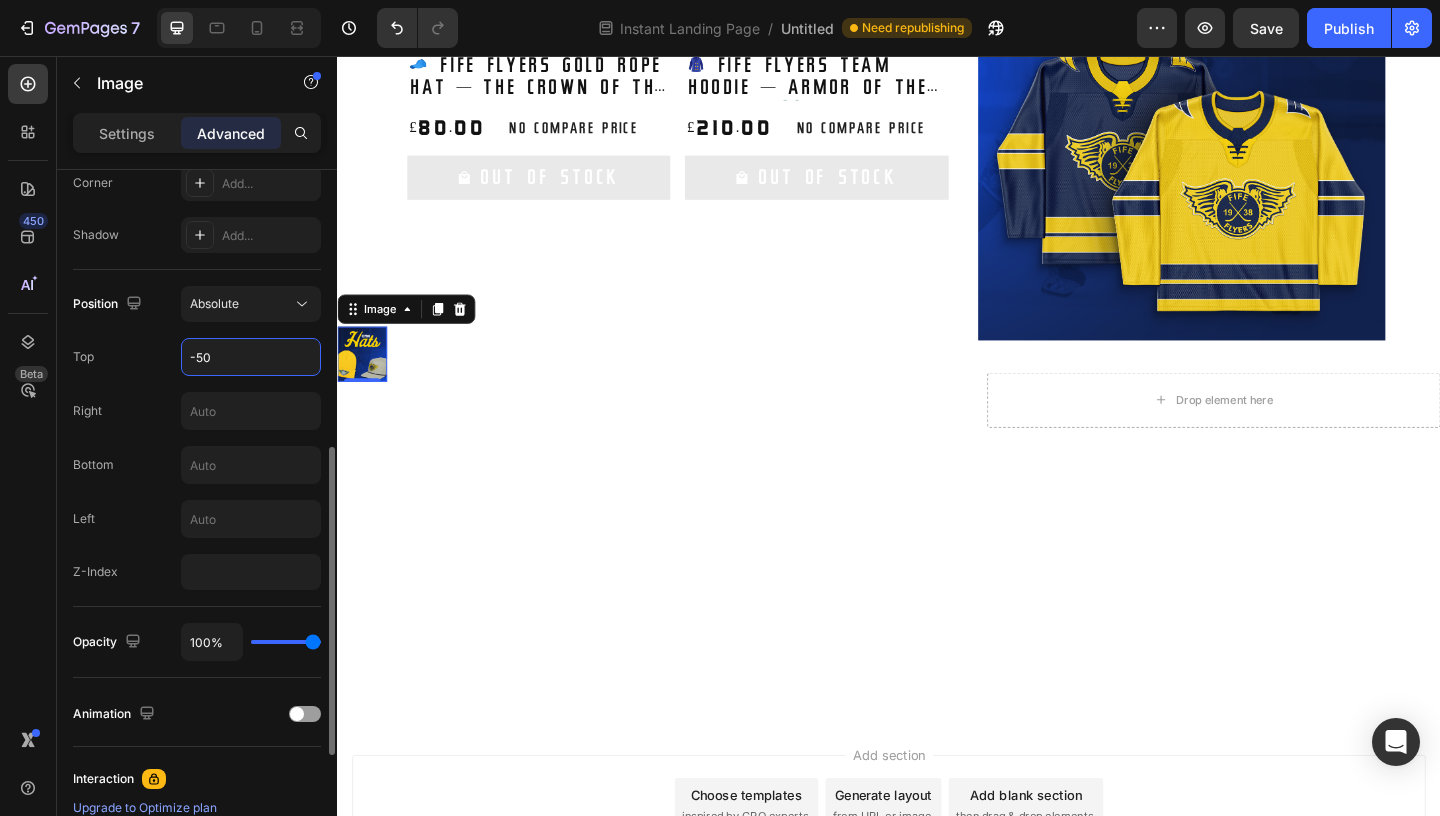 type on "-50" 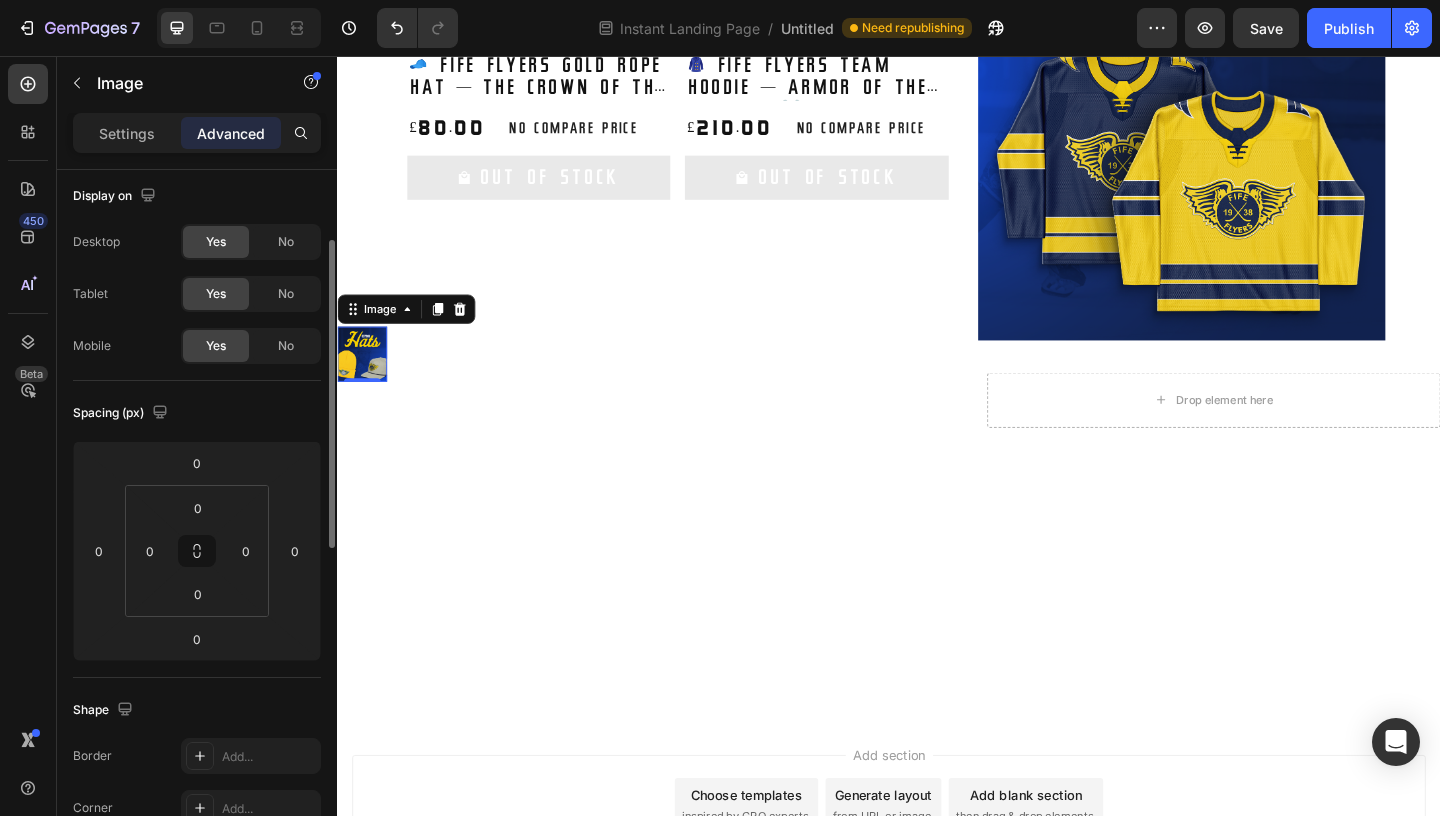 scroll, scrollTop: 0, scrollLeft: 0, axis: both 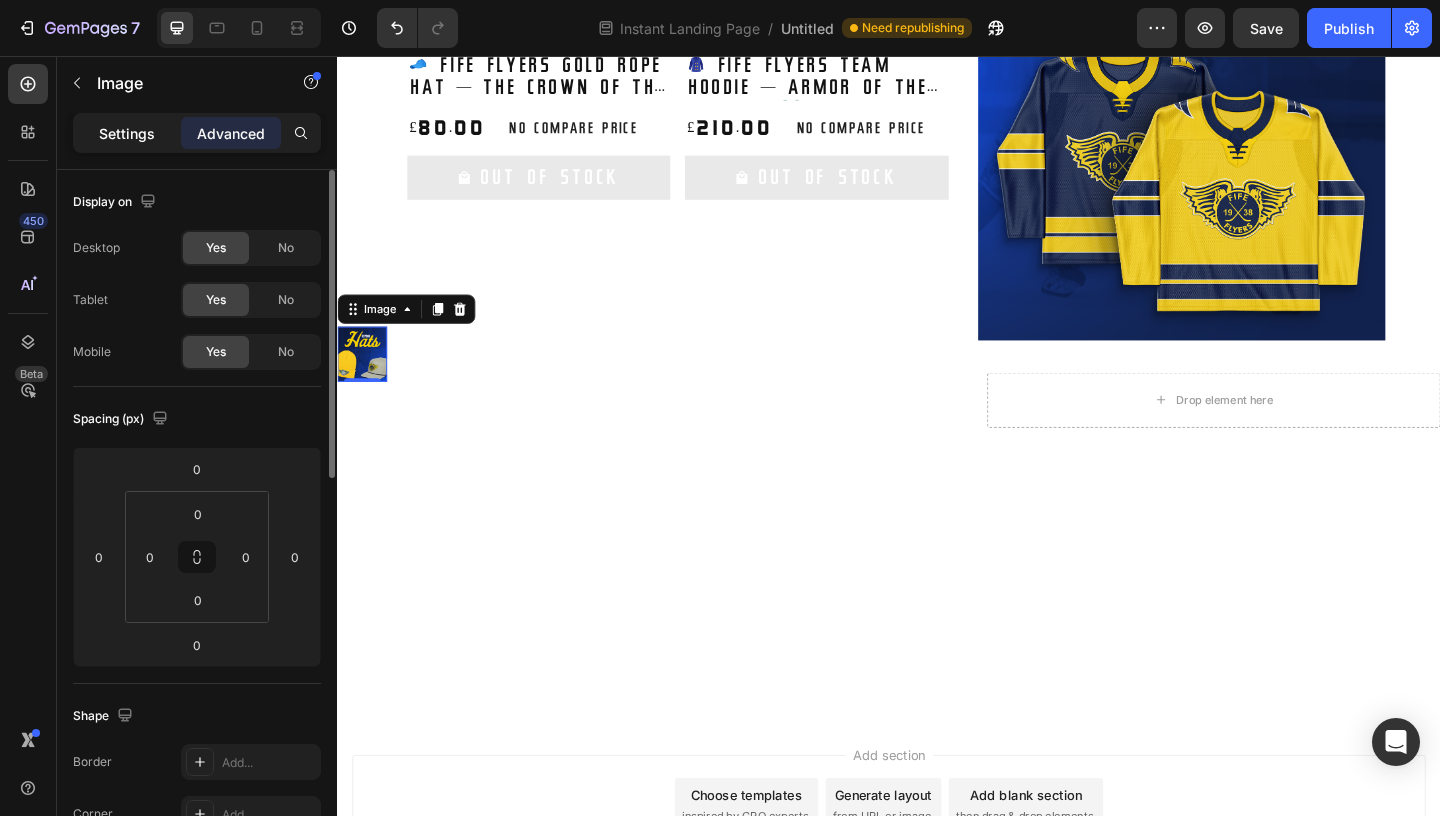 click on "Settings" at bounding box center (127, 133) 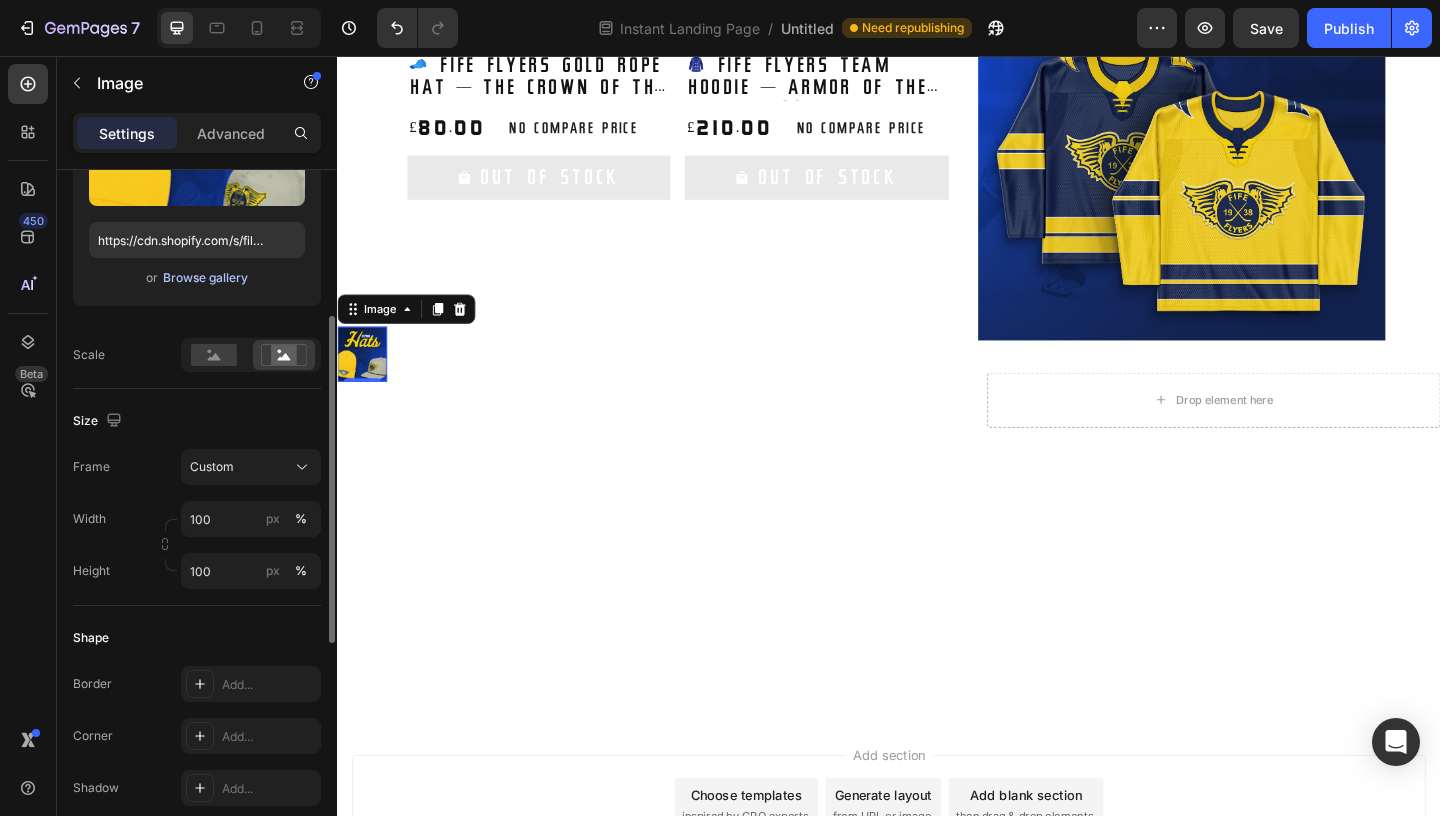 scroll, scrollTop: 309, scrollLeft: 0, axis: vertical 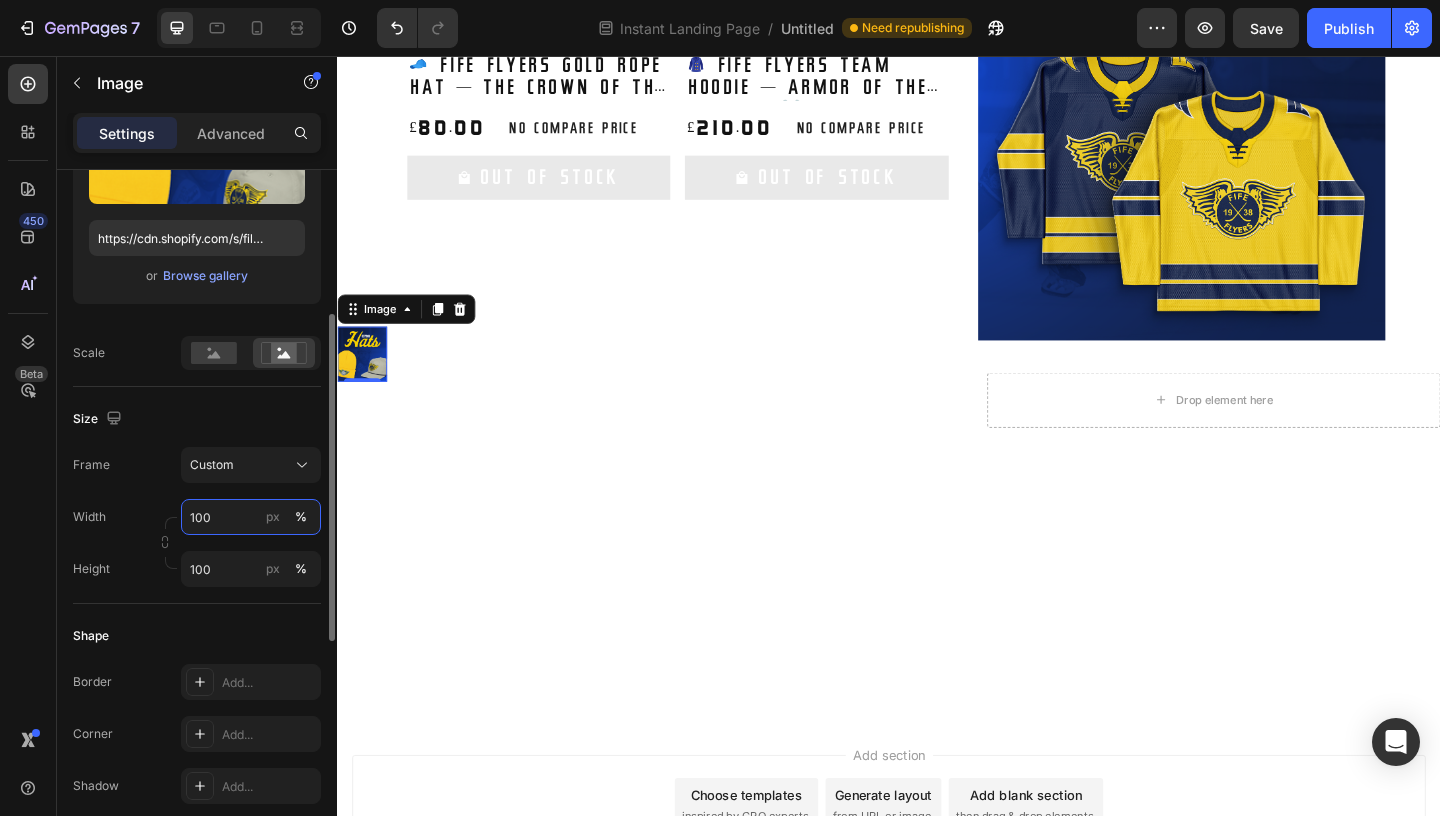 click on "100" at bounding box center (251, 517) 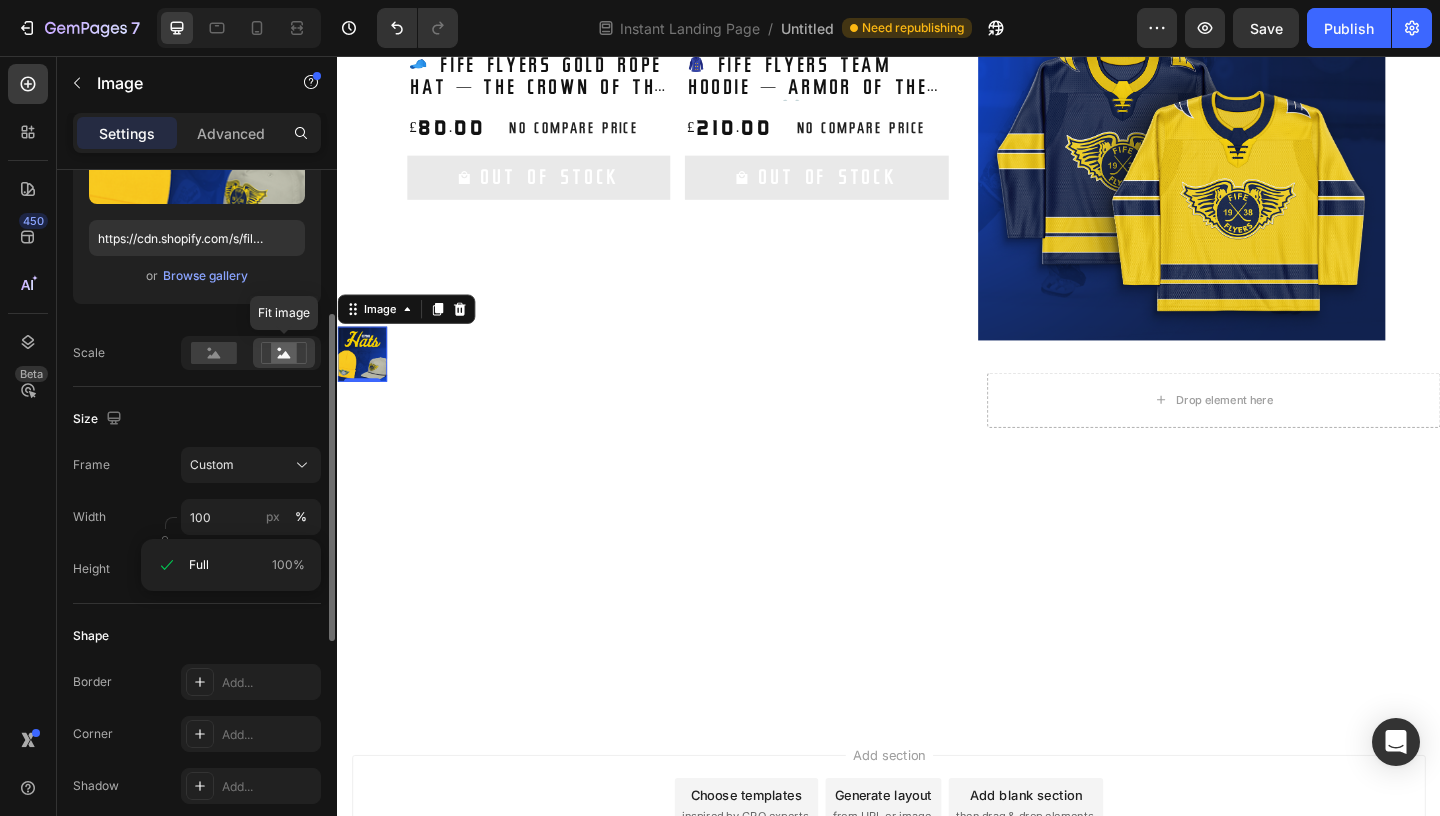 click 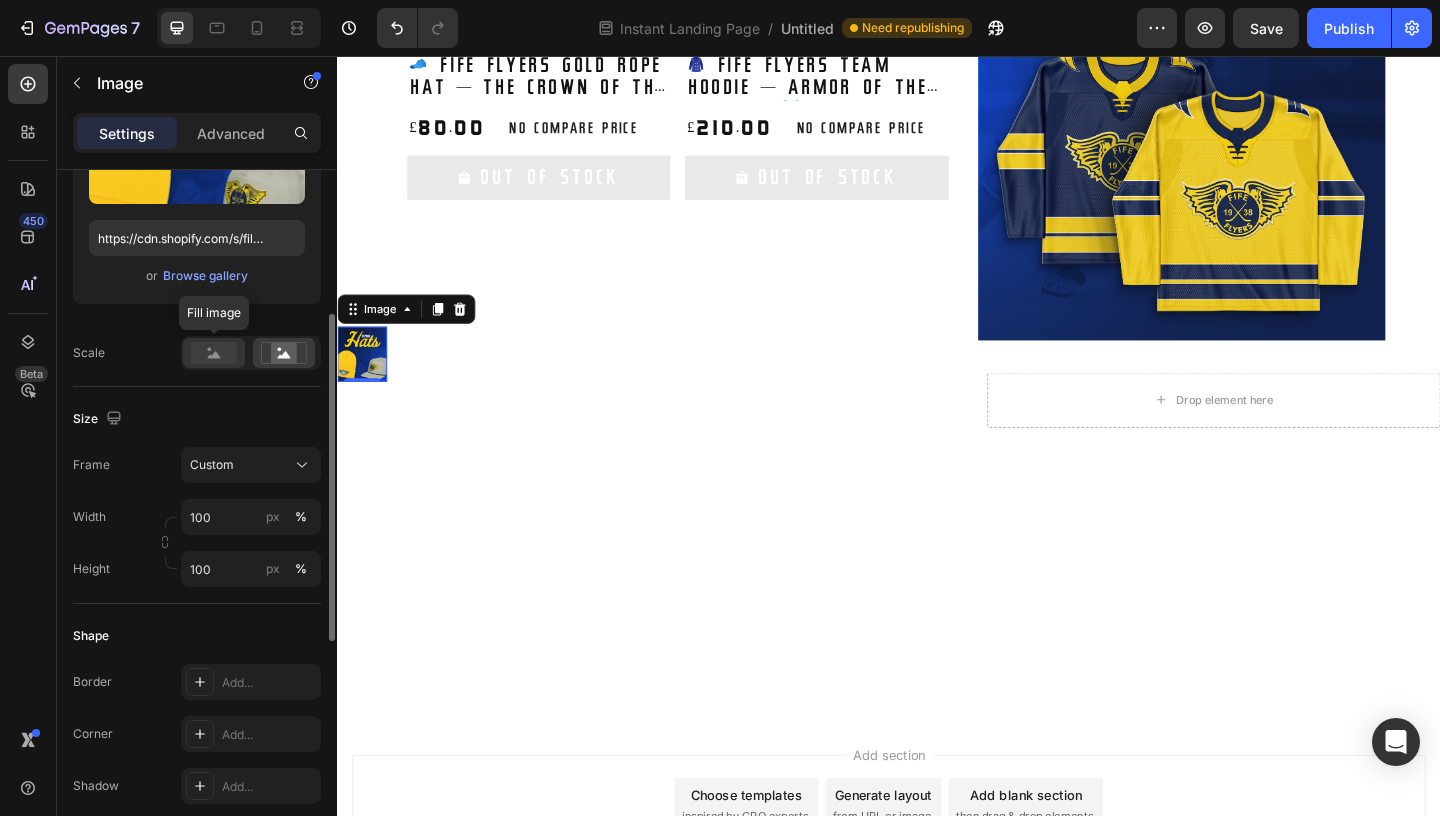 click 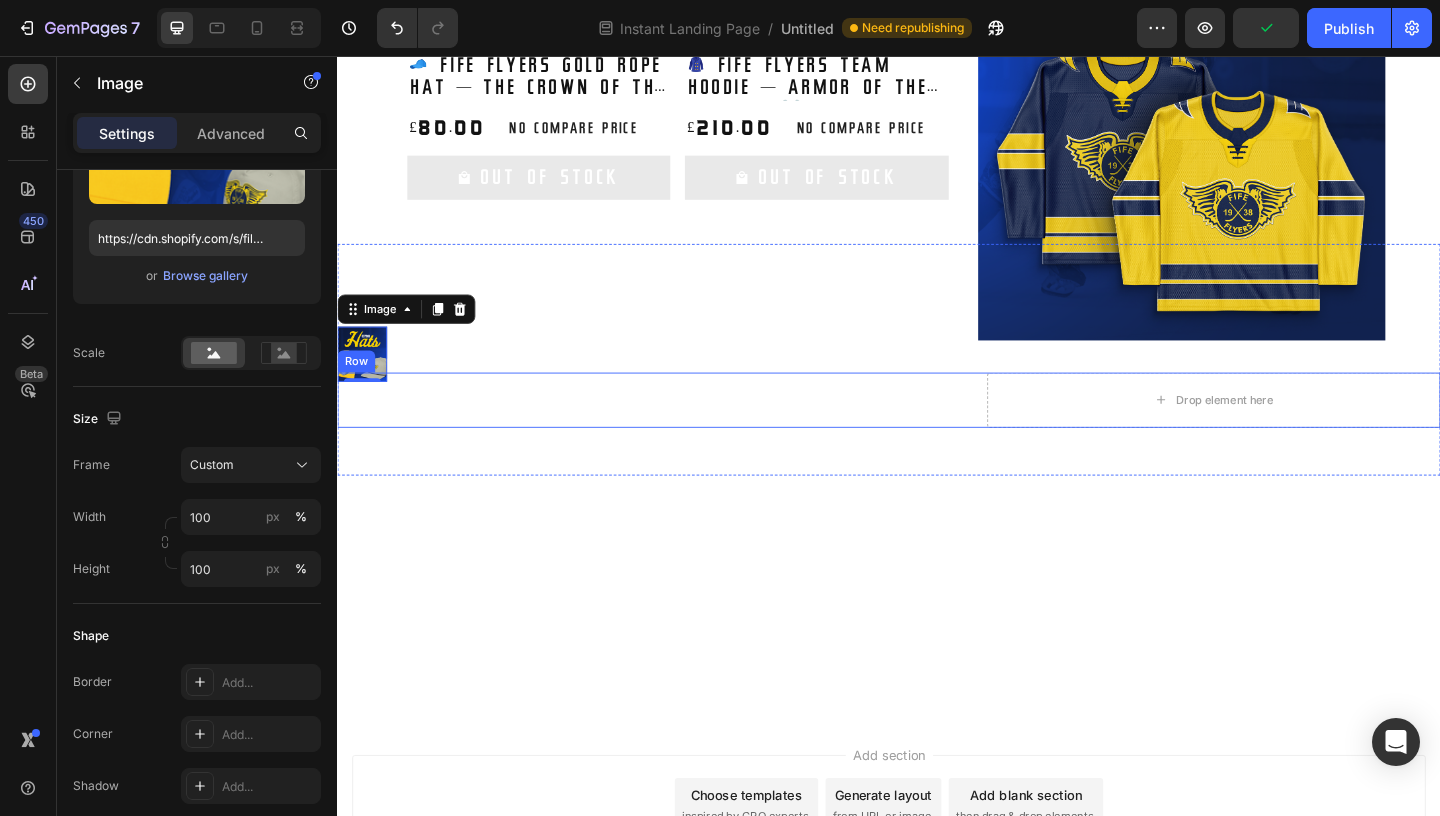 click on "Image   0" at bounding box center (682, 430) 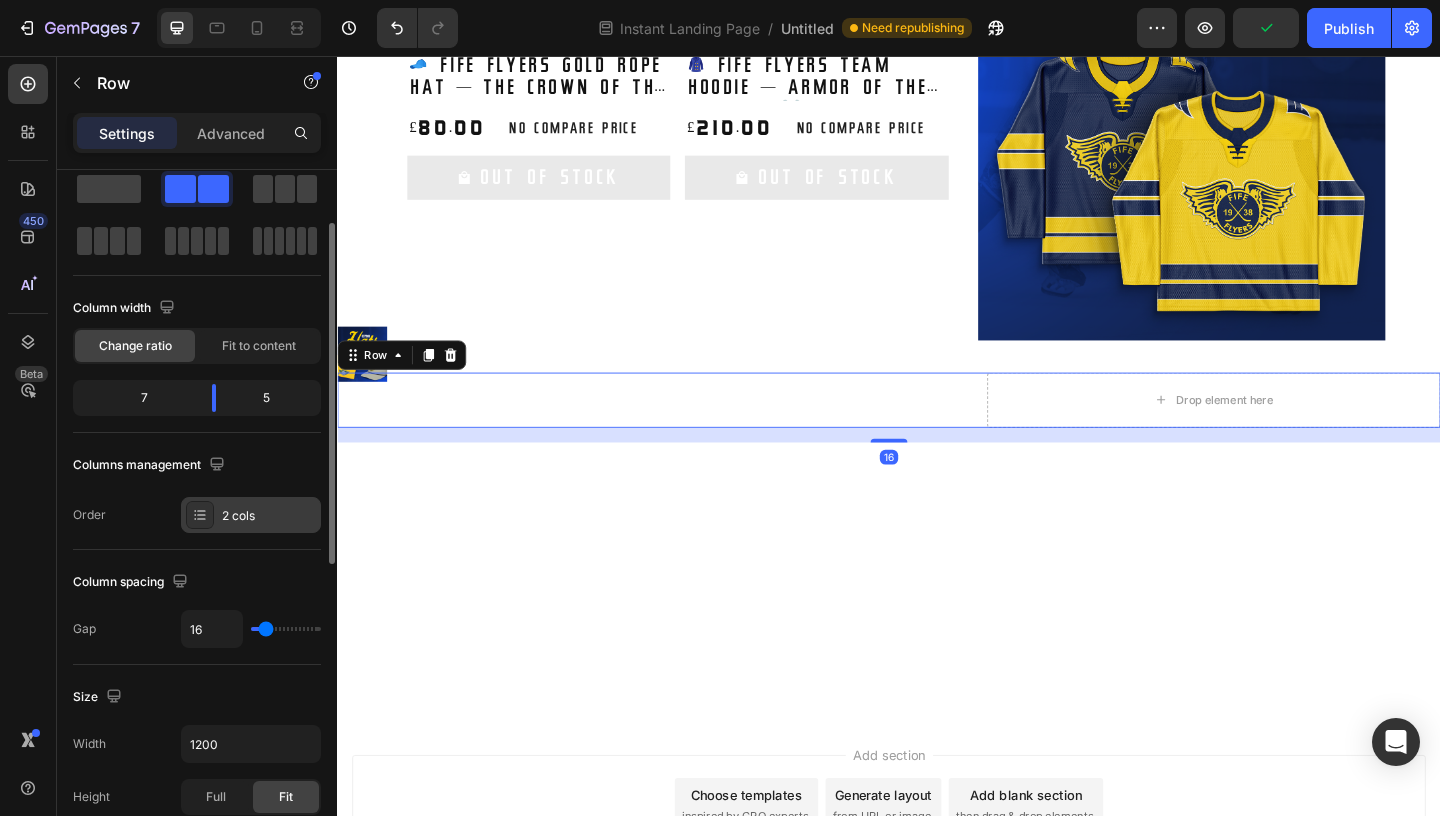 scroll, scrollTop: 73, scrollLeft: 0, axis: vertical 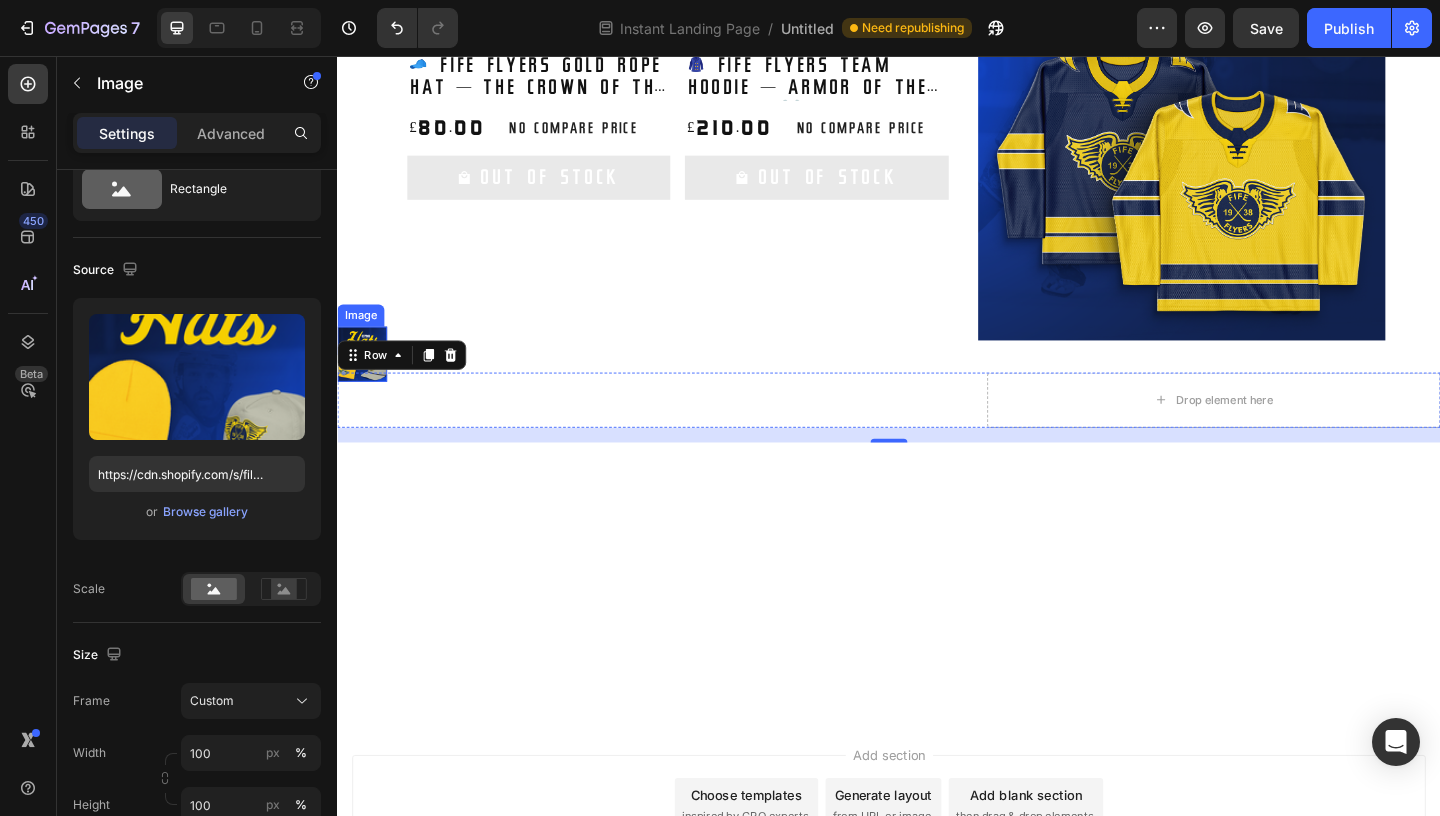 click at bounding box center (364, 380) 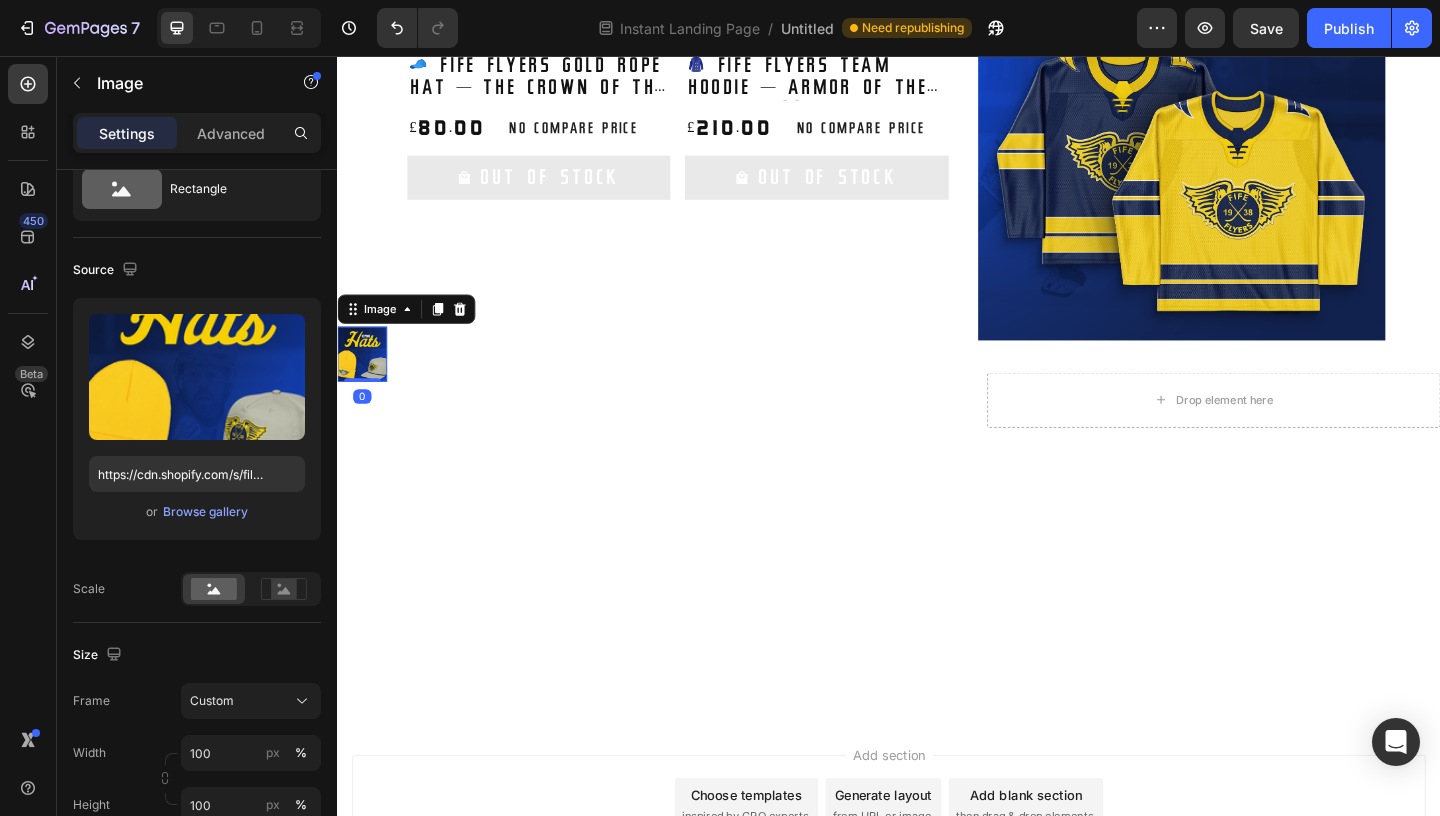 scroll, scrollTop: 0, scrollLeft: 0, axis: both 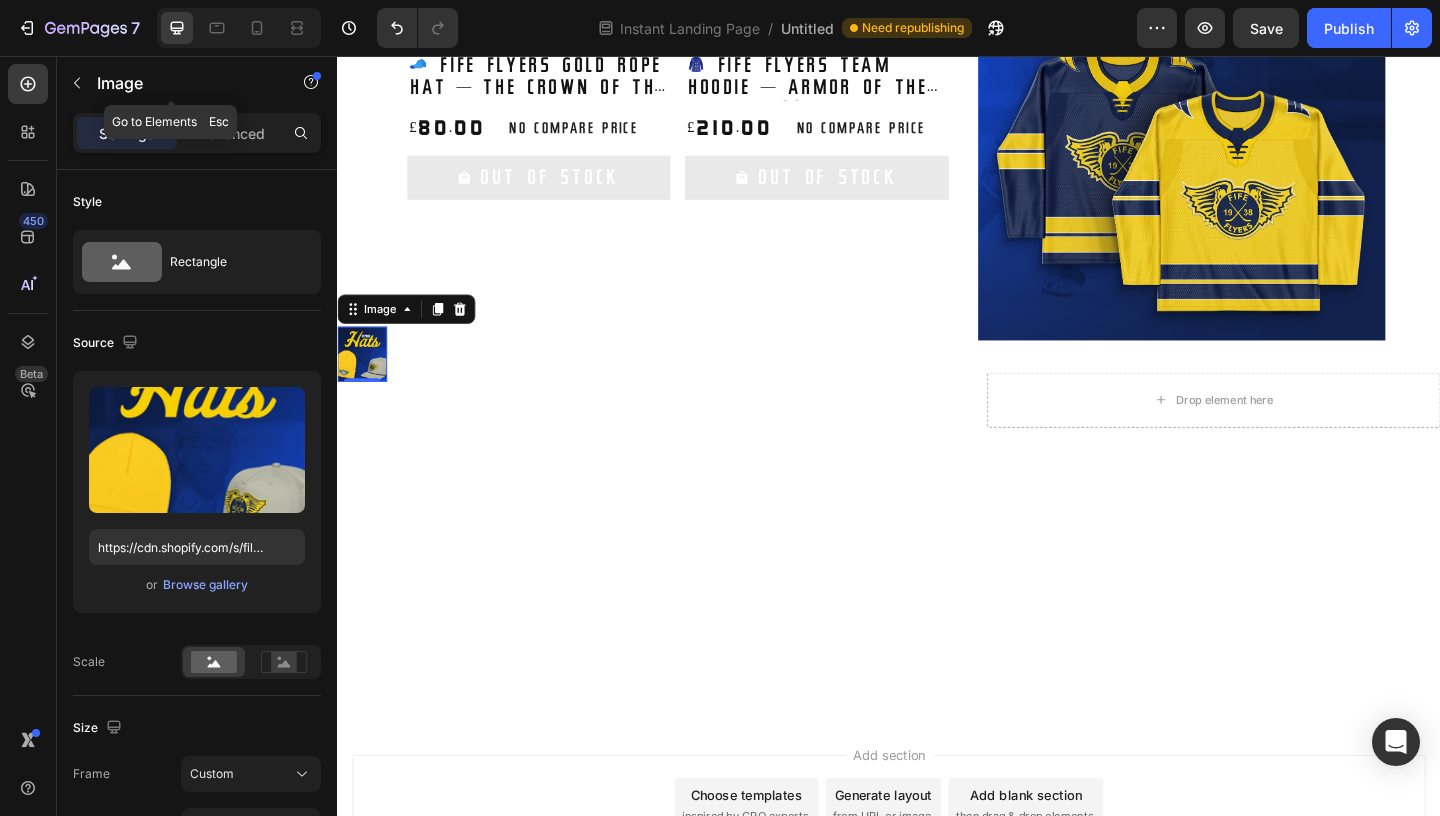 click on "Settings Advanced" at bounding box center [197, 133] 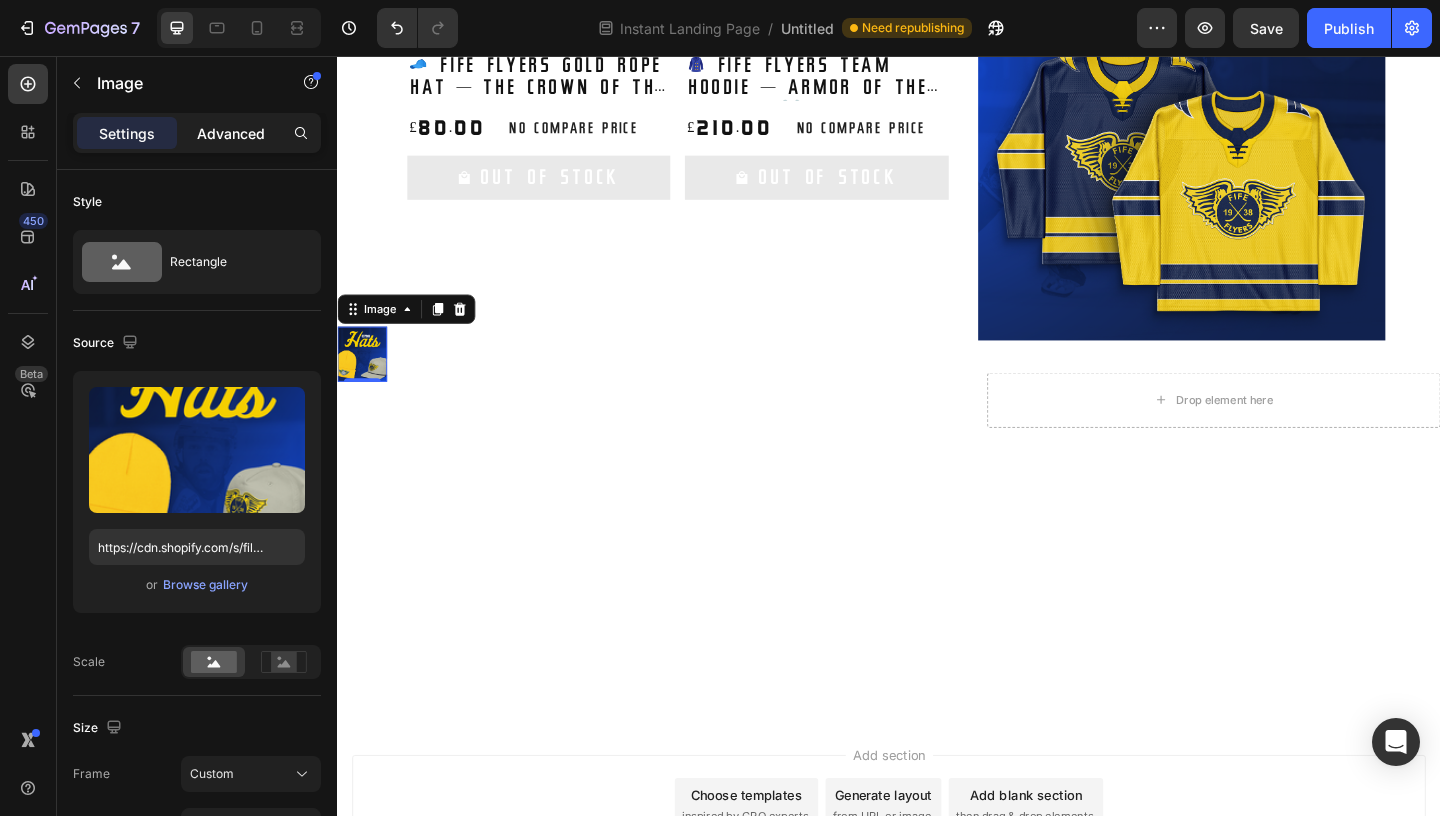 click on "Advanced" at bounding box center (231, 133) 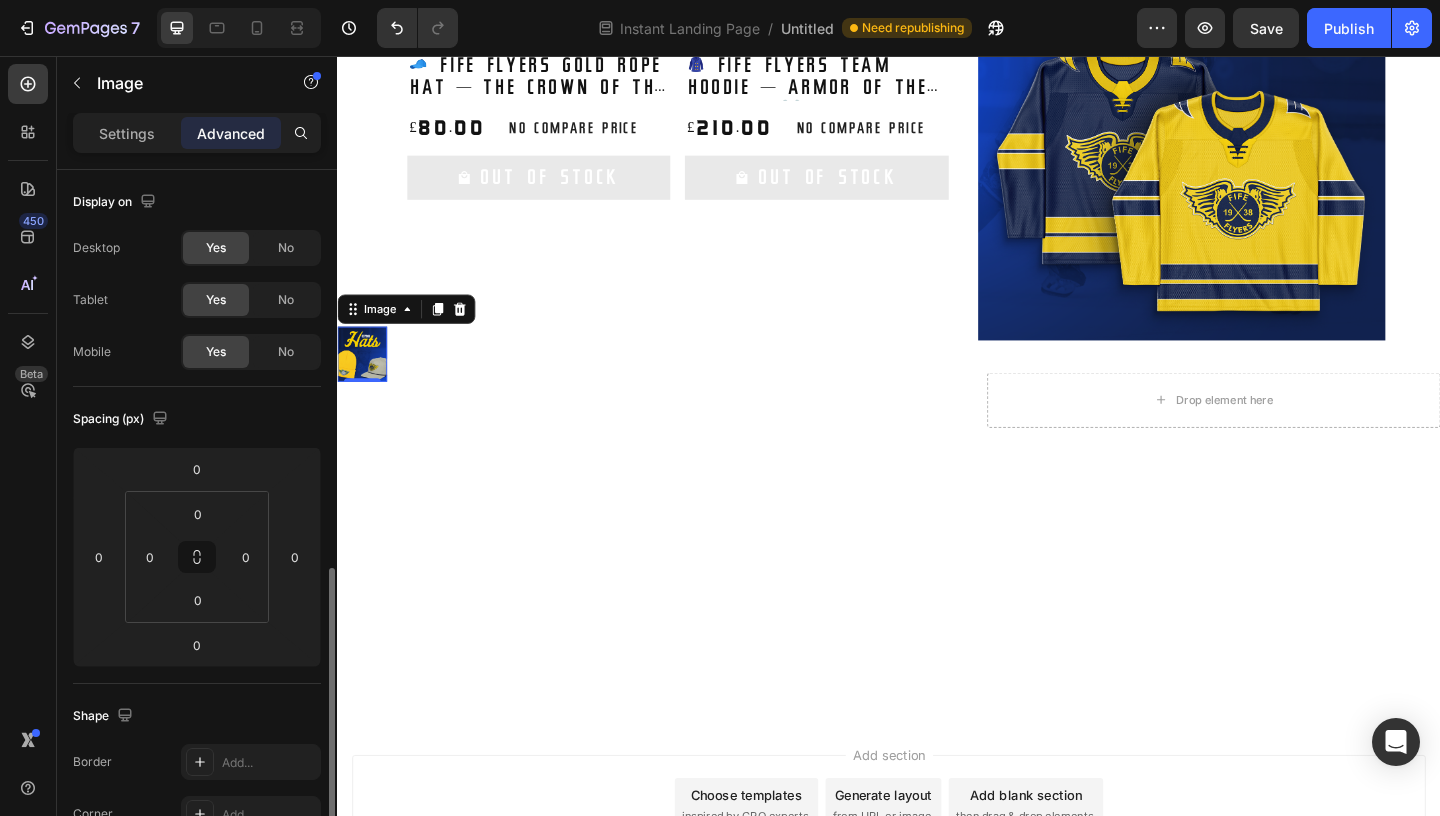 scroll, scrollTop: 378, scrollLeft: 0, axis: vertical 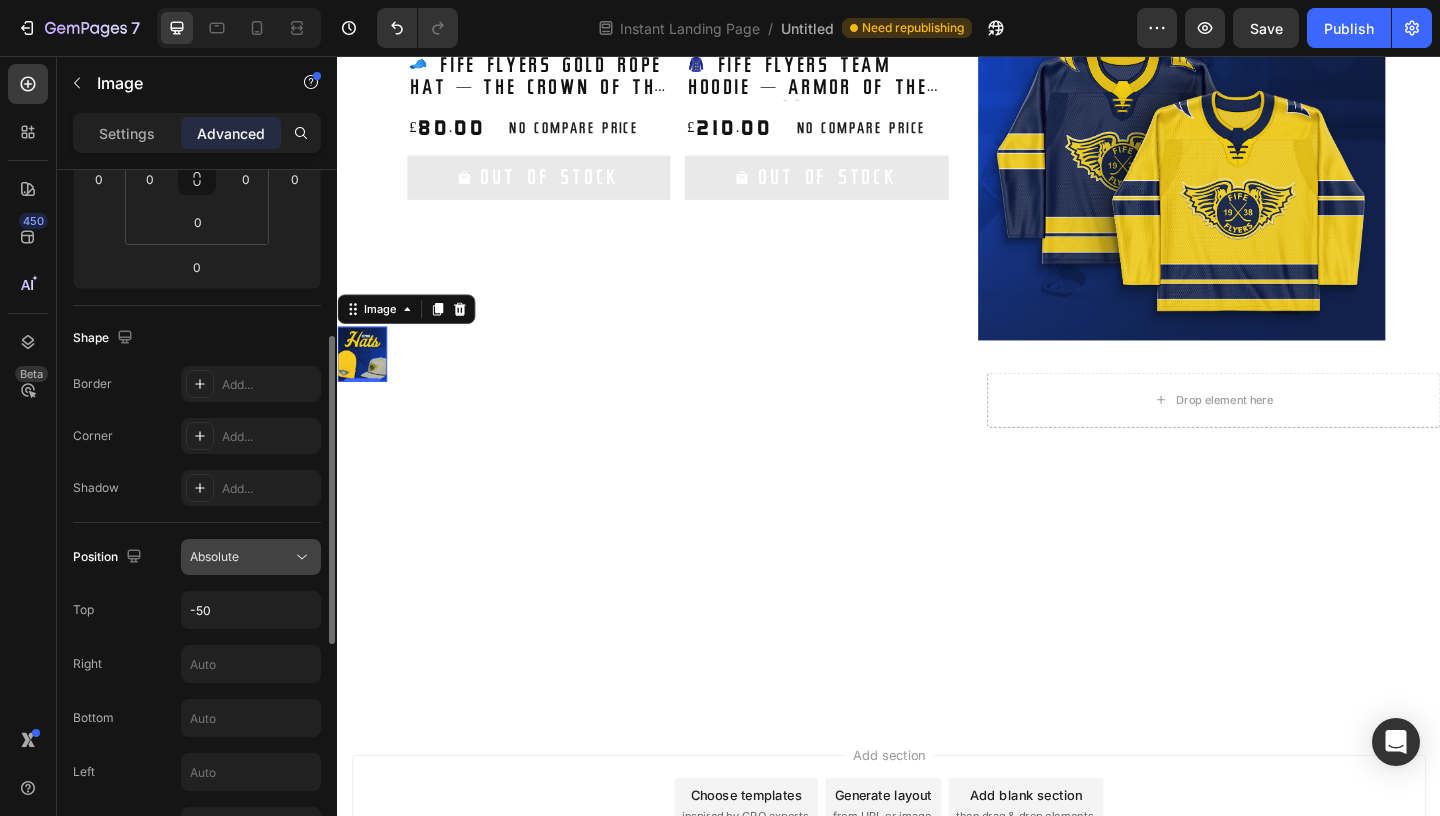 click on "Absolute" at bounding box center [241, 557] 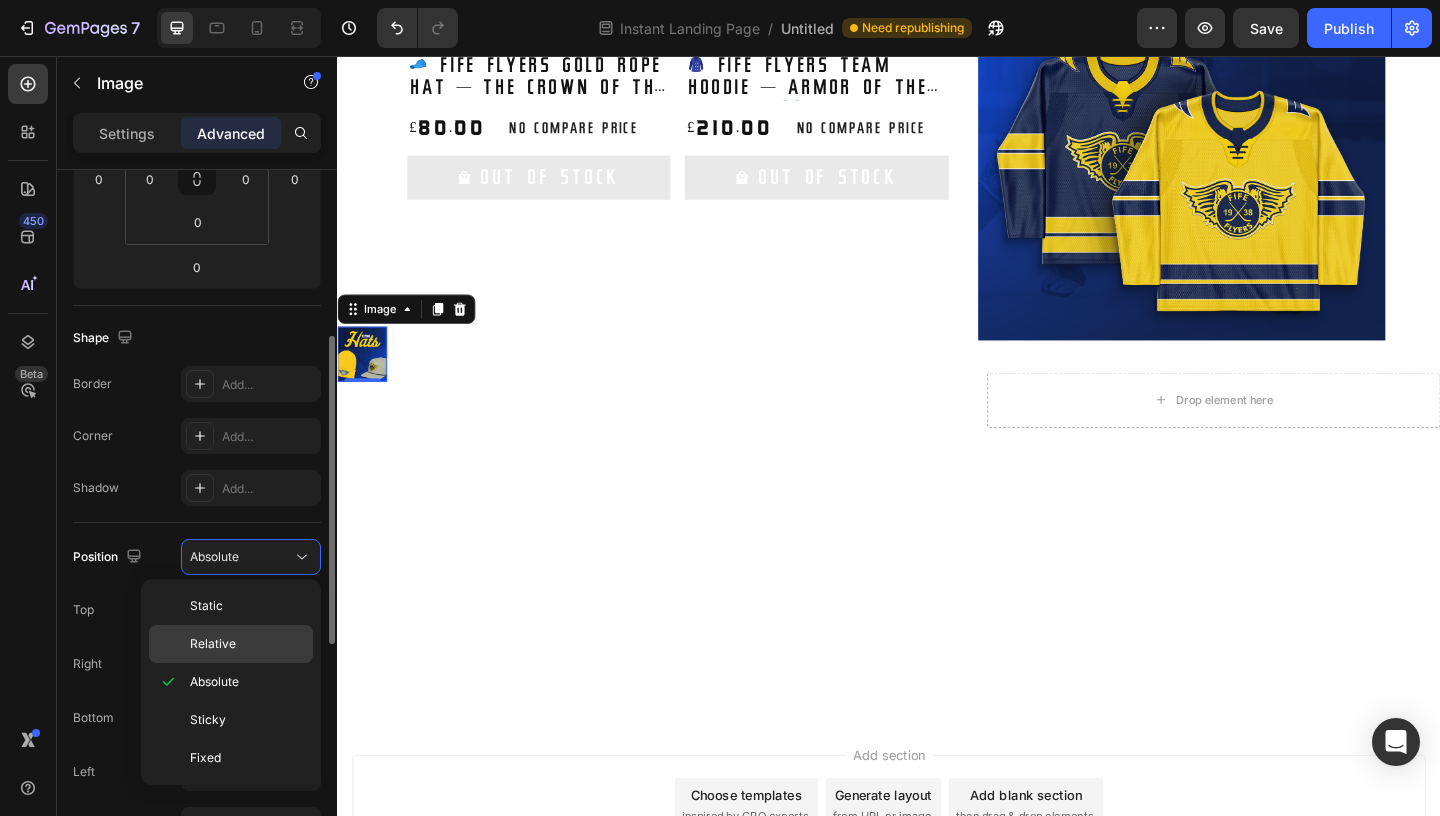 click on "Relative" at bounding box center [247, 644] 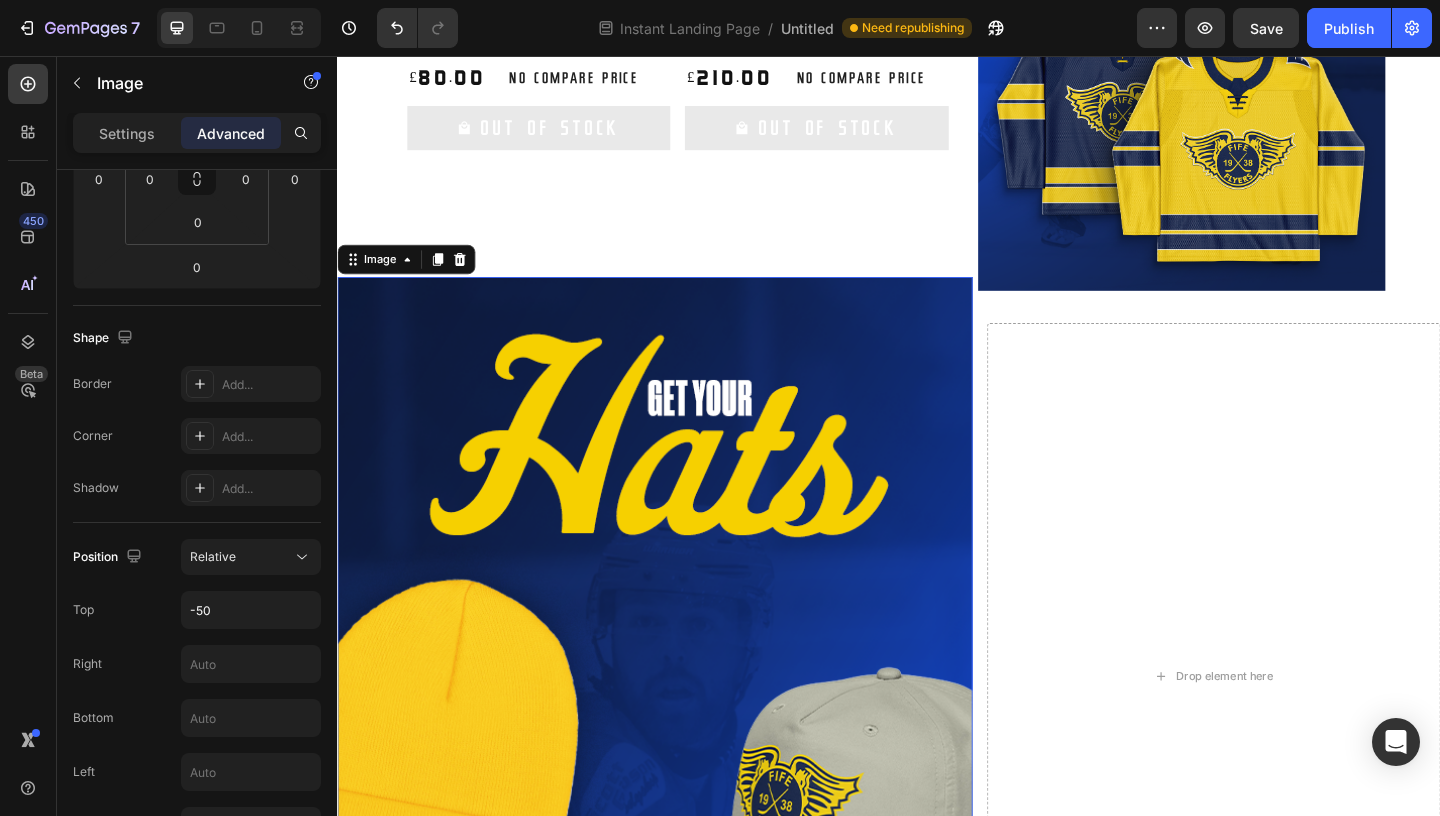 scroll, scrollTop: 1360, scrollLeft: 0, axis: vertical 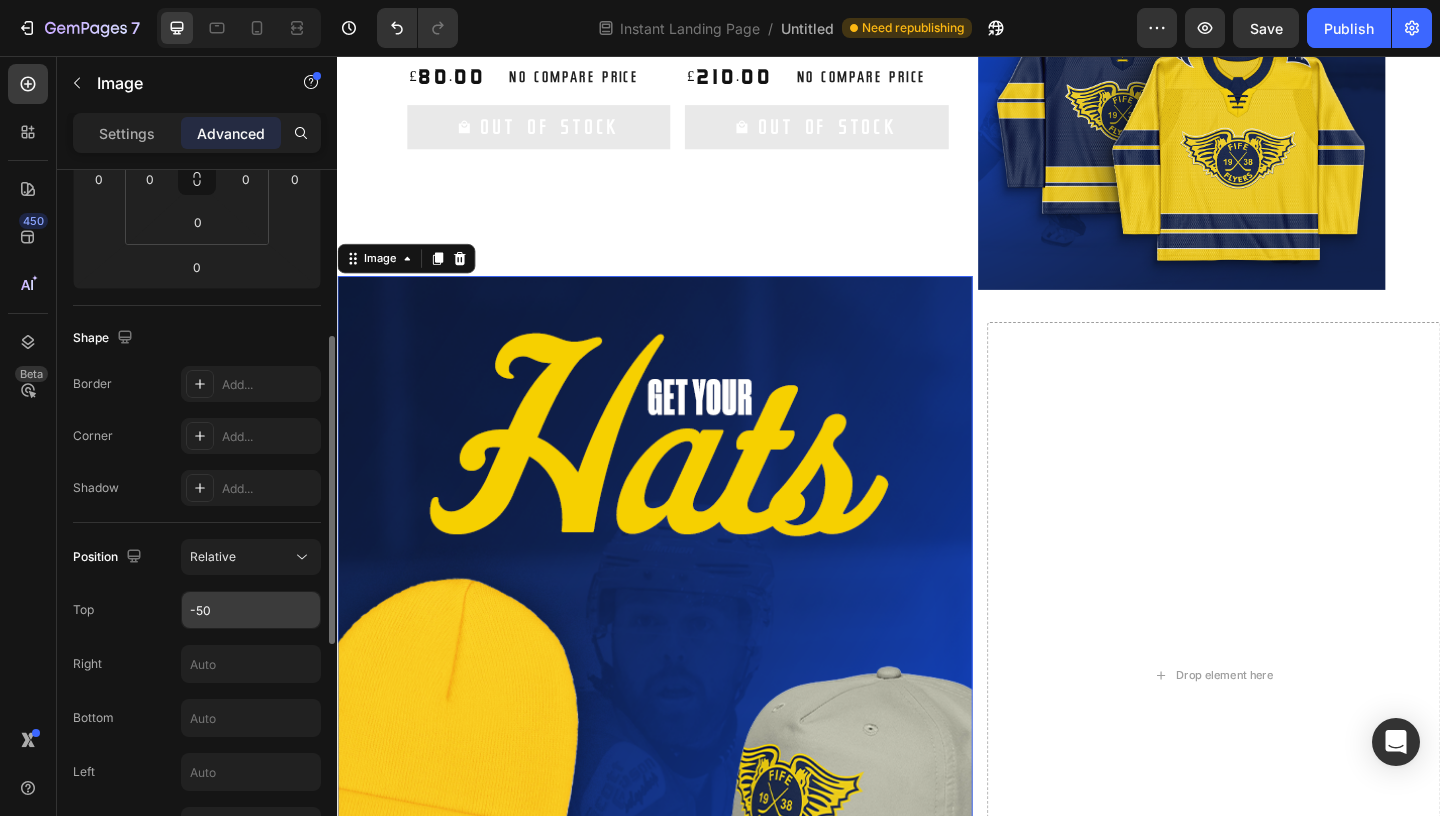 click on "-50" at bounding box center [251, 610] 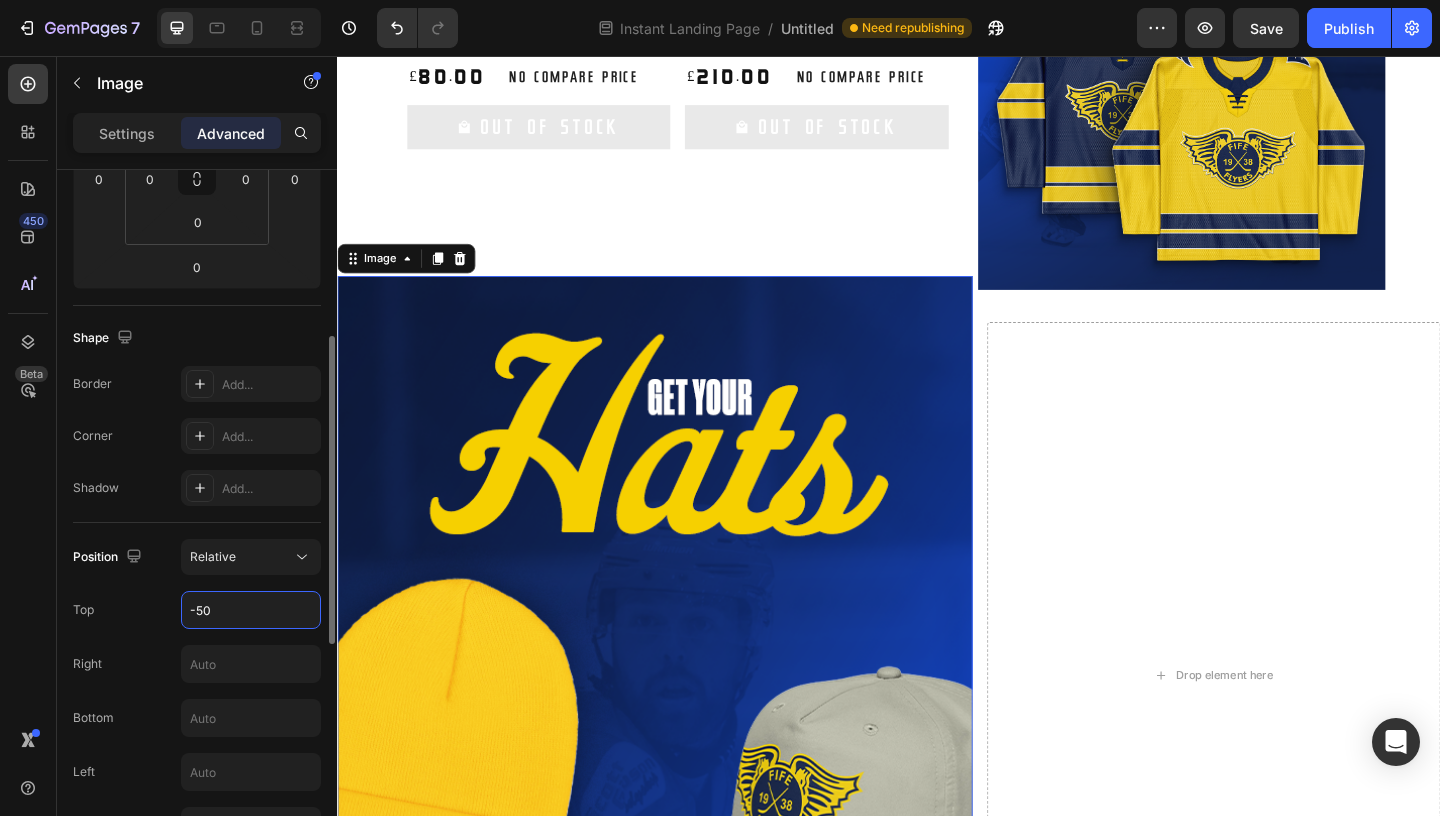 click on "-50" at bounding box center [251, 610] 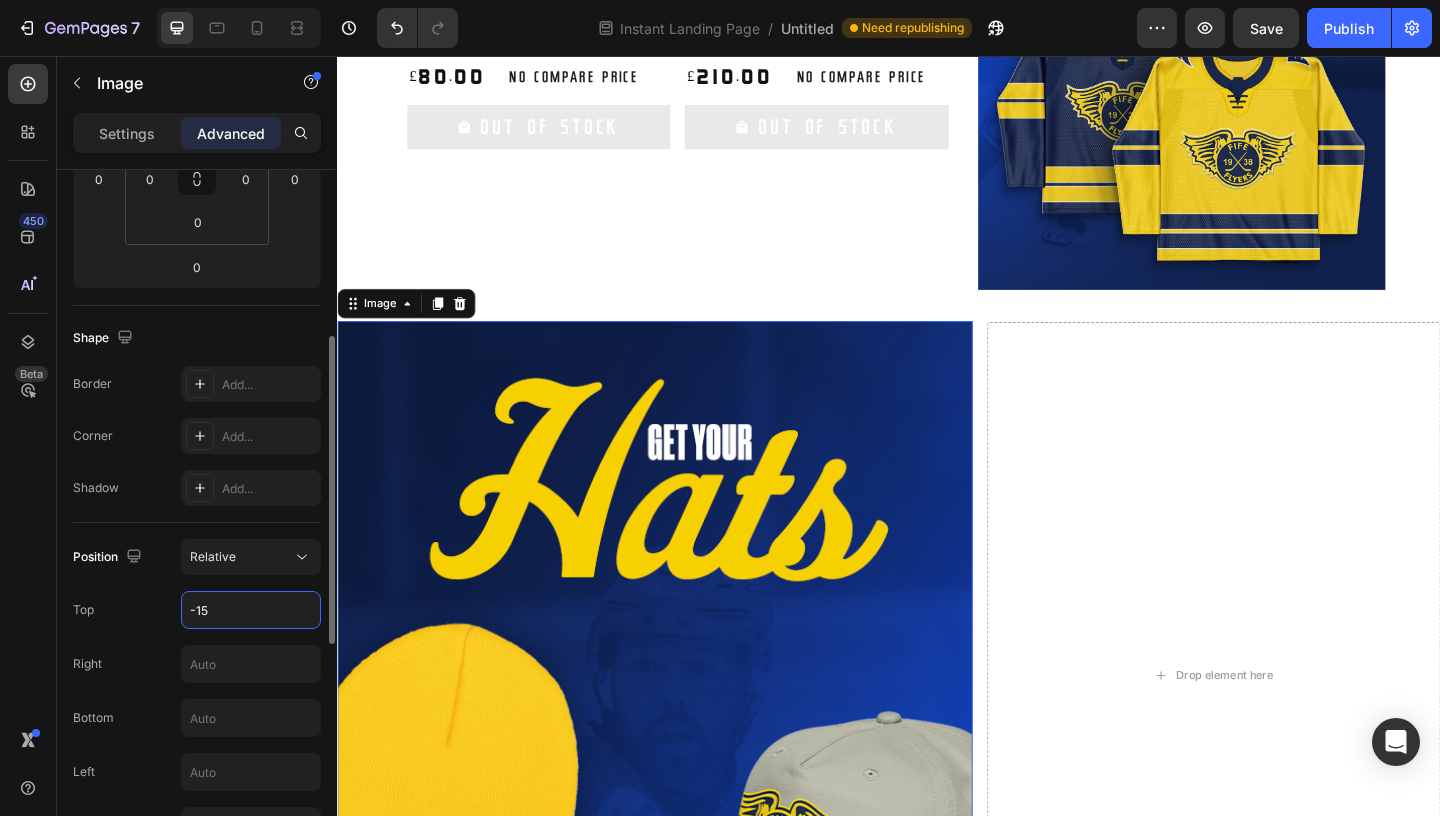 type on "-150" 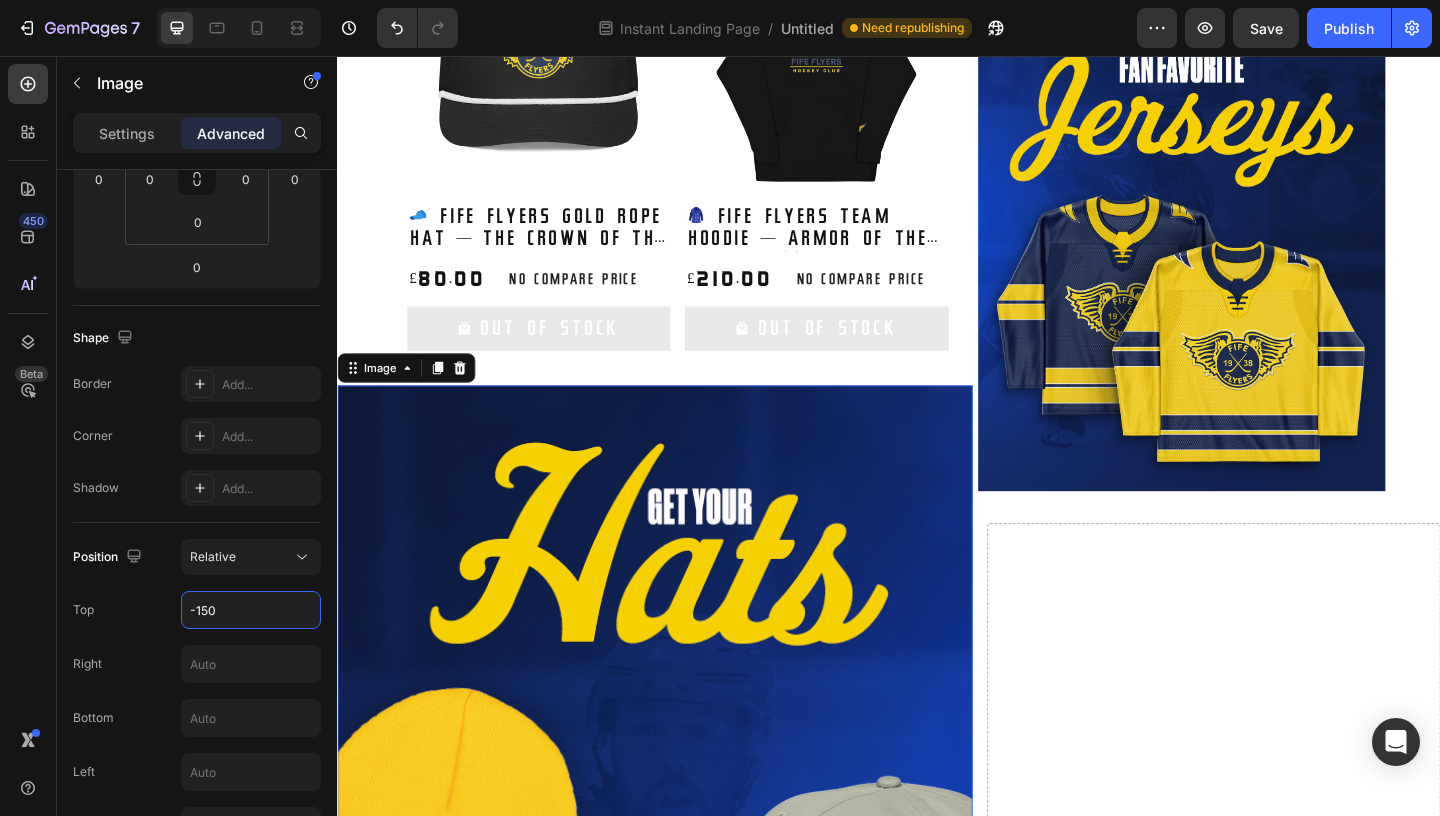 scroll, scrollTop: 1138, scrollLeft: 0, axis: vertical 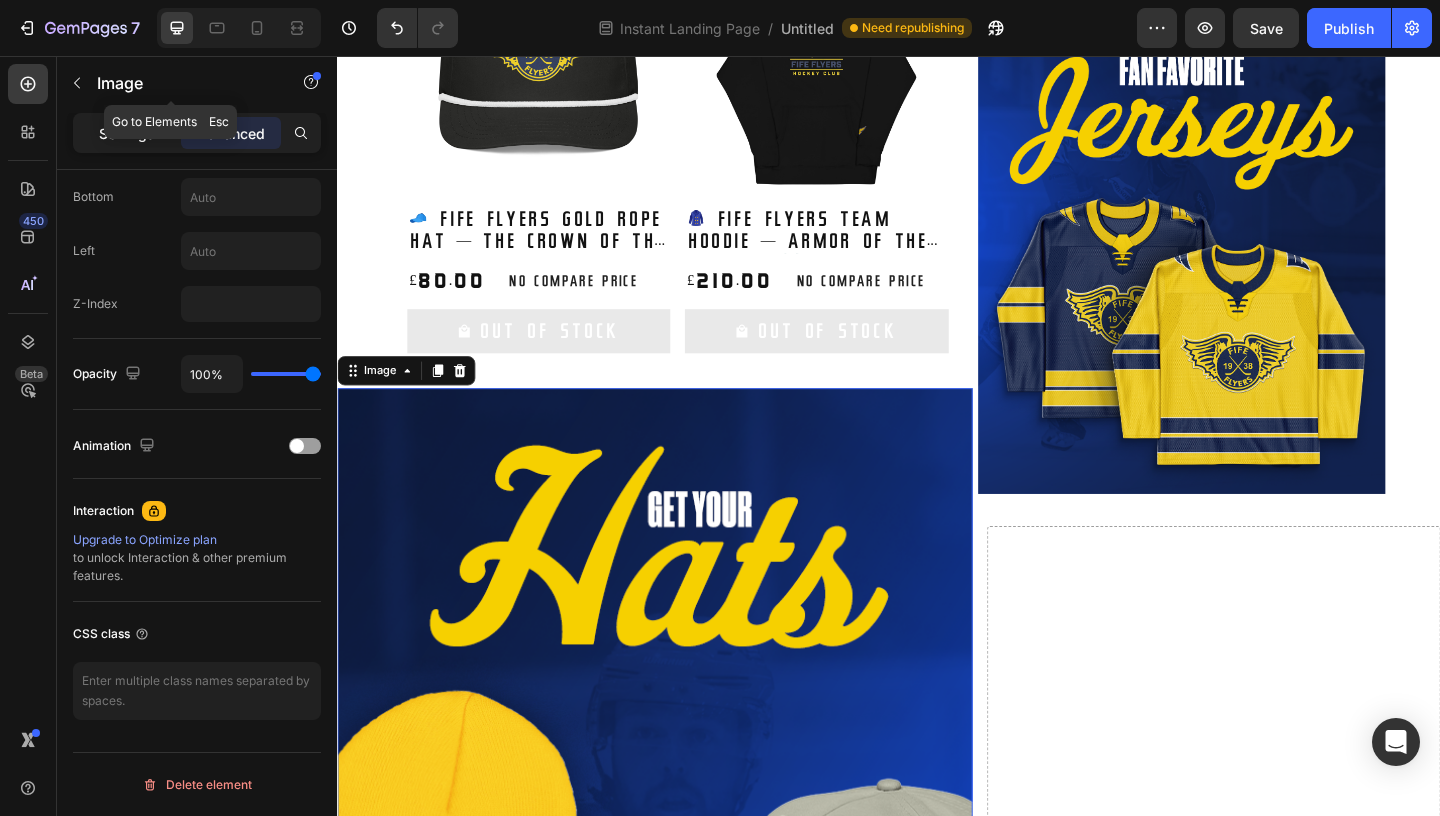 click on "Settings" at bounding box center (127, 133) 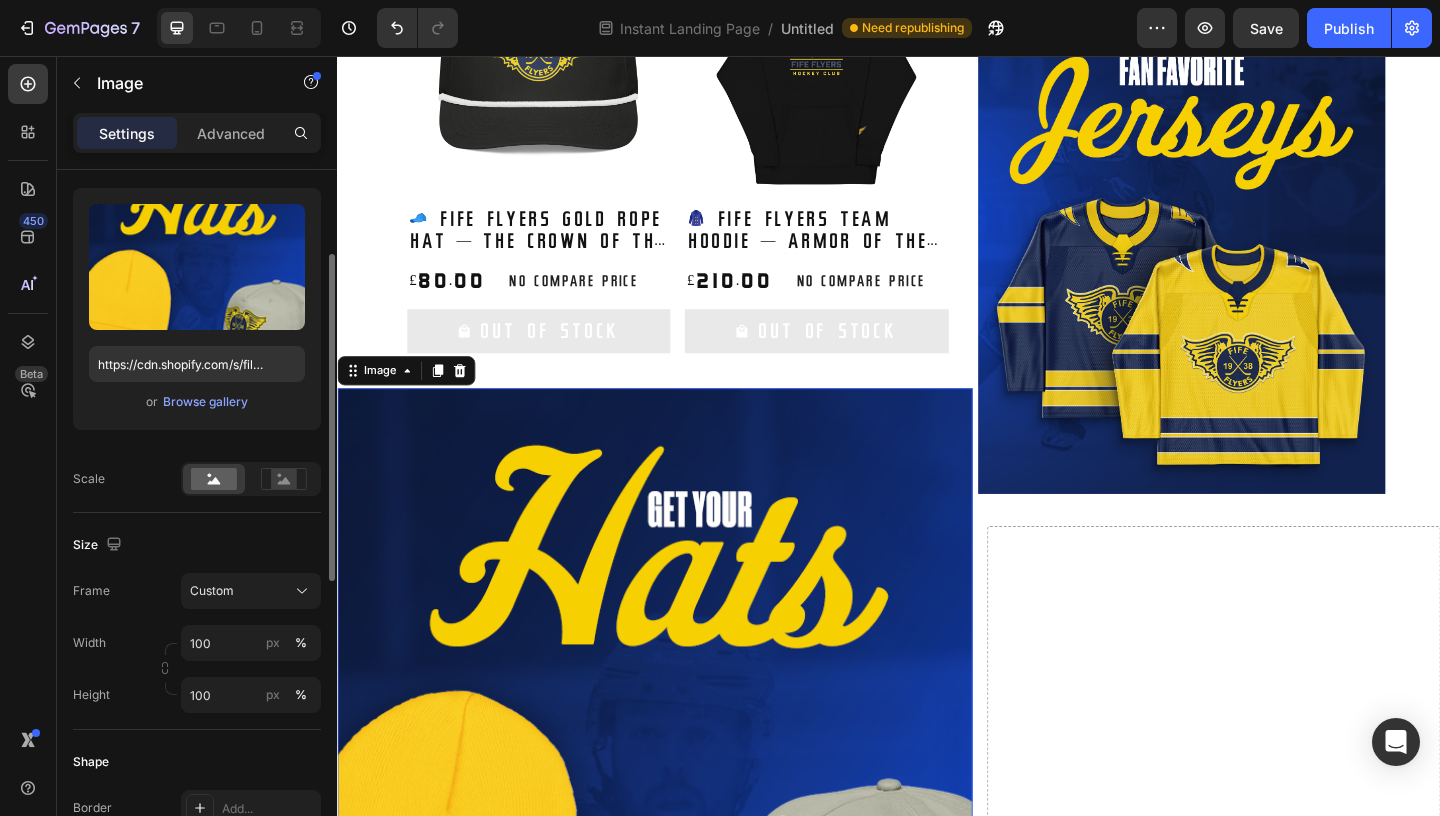 scroll, scrollTop: 167, scrollLeft: 0, axis: vertical 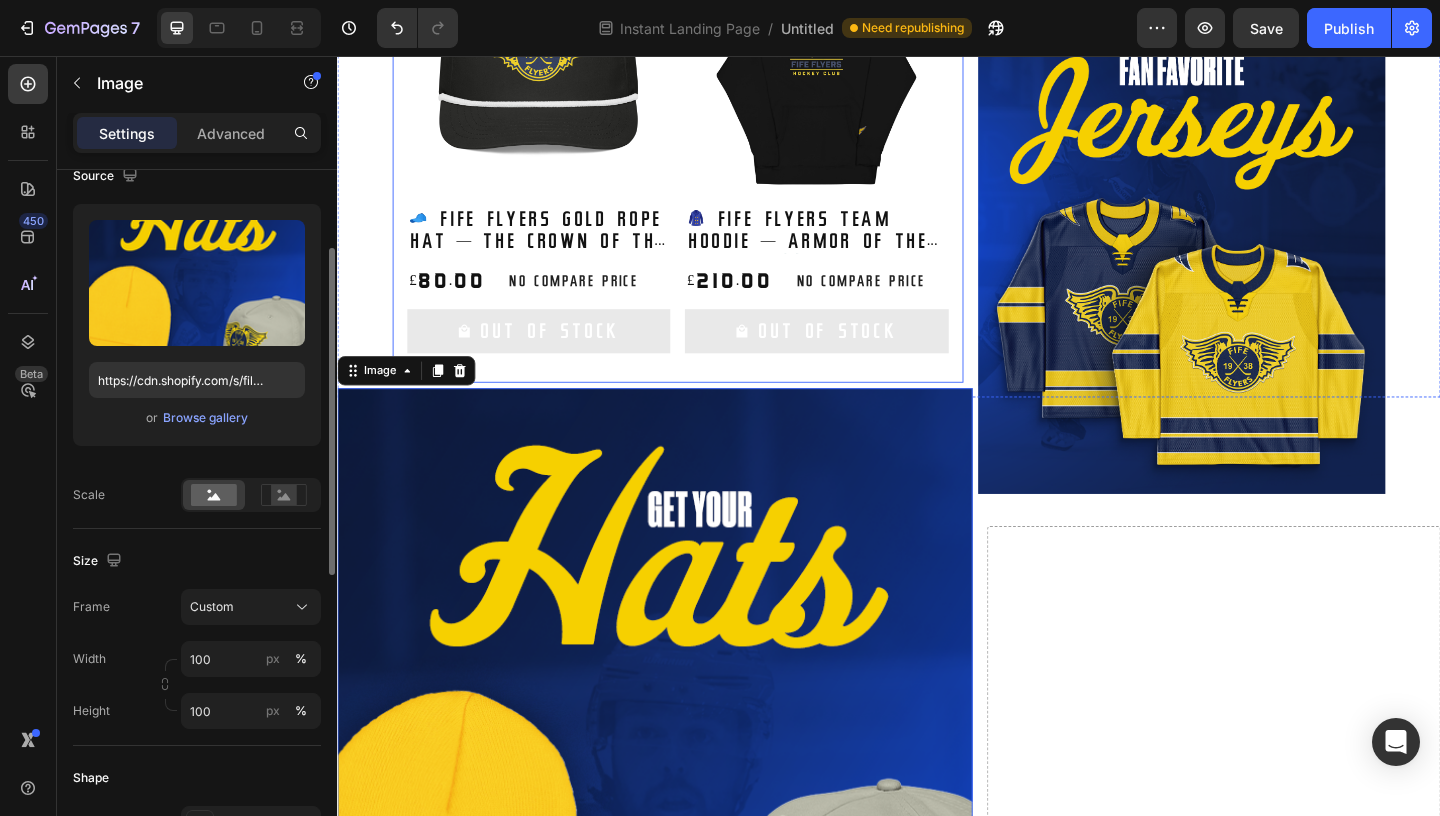 click on "Product Images 🧢 Fife Flyers Gold Rope Hat — The Crown of the Commons 👑 Product Title £80.00 Product Price Product Price No compare price Product Price Row Out Of Stock Add to Cart Row Product List Product Images 🧥 Fife Flyers Team Hoodie — Armor of the Faithful ⚔️ Product Title £210.00 Product Price Product Price No compare price Product Price Row Out Of Stock Add to Cart Row Product List" at bounding box center [707, 156] 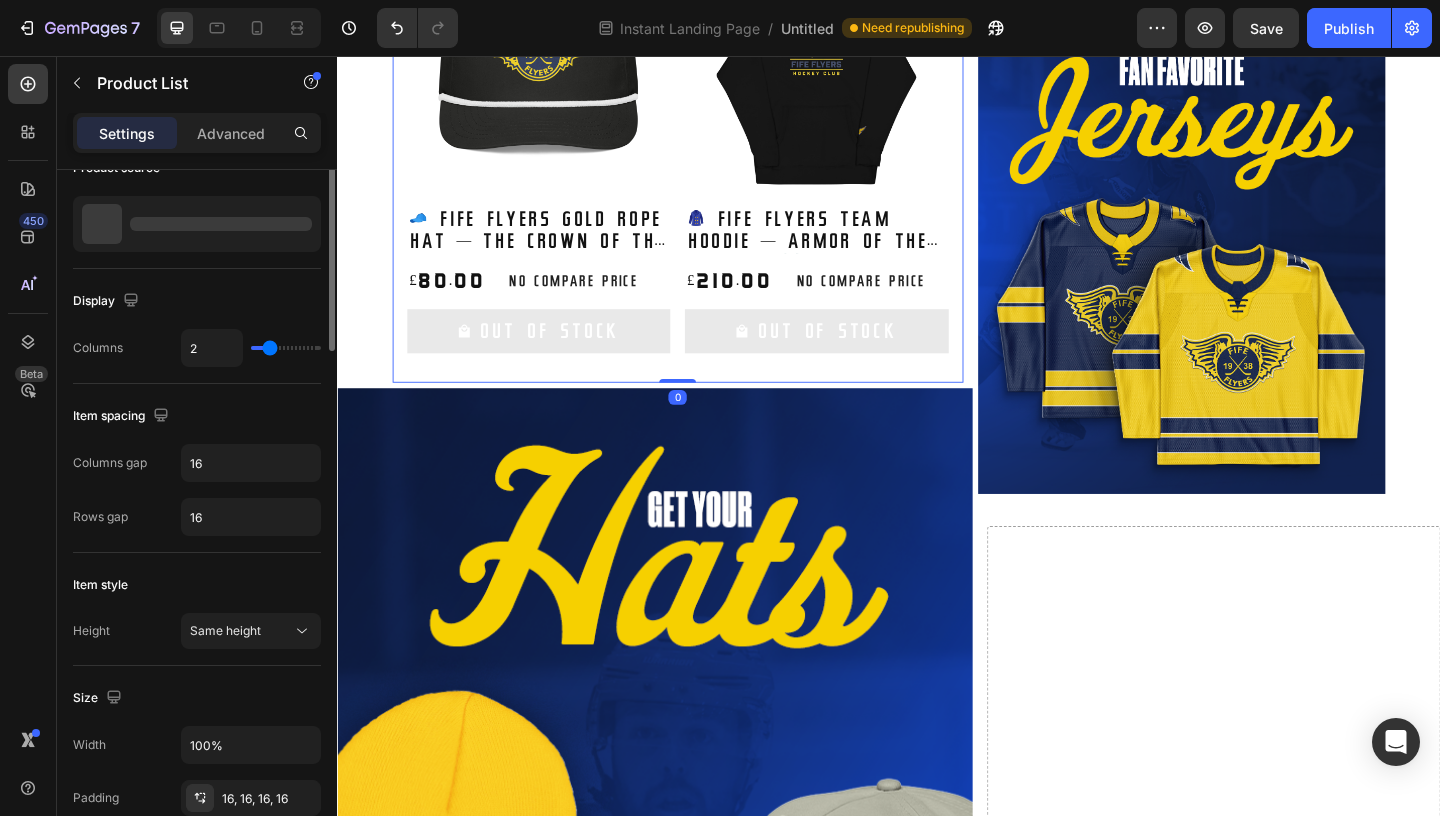 scroll, scrollTop: 0, scrollLeft: 0, axis: both 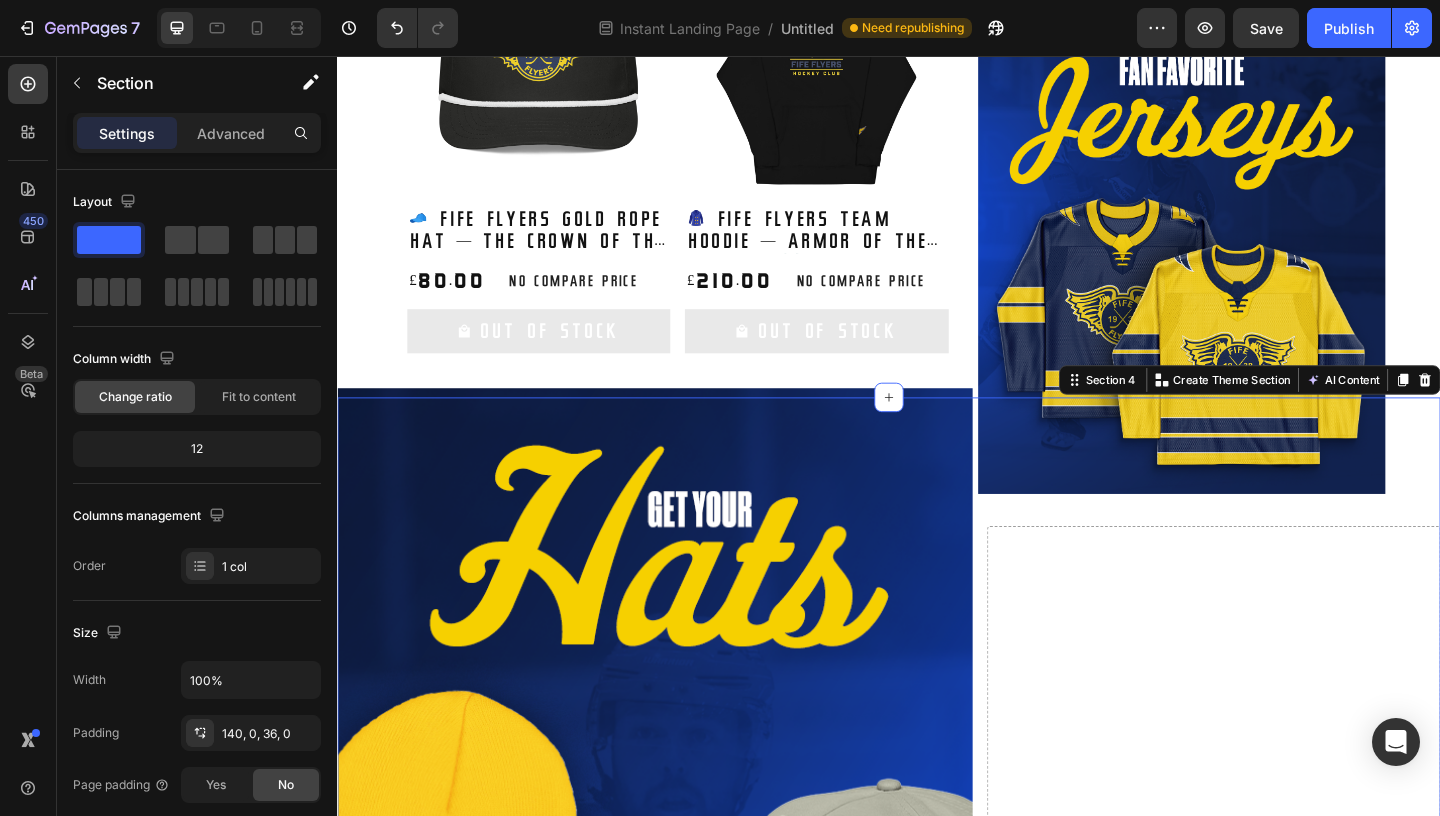 click on "Image
Drop element here Row Section 4   You can create reusable sections Create Theme Section AI Content Write with GemAI You've reached  /  rewrites of your AI generative this month. Resets on  01 Sep . You have reached limit this month" at bounding box center [937, 907] 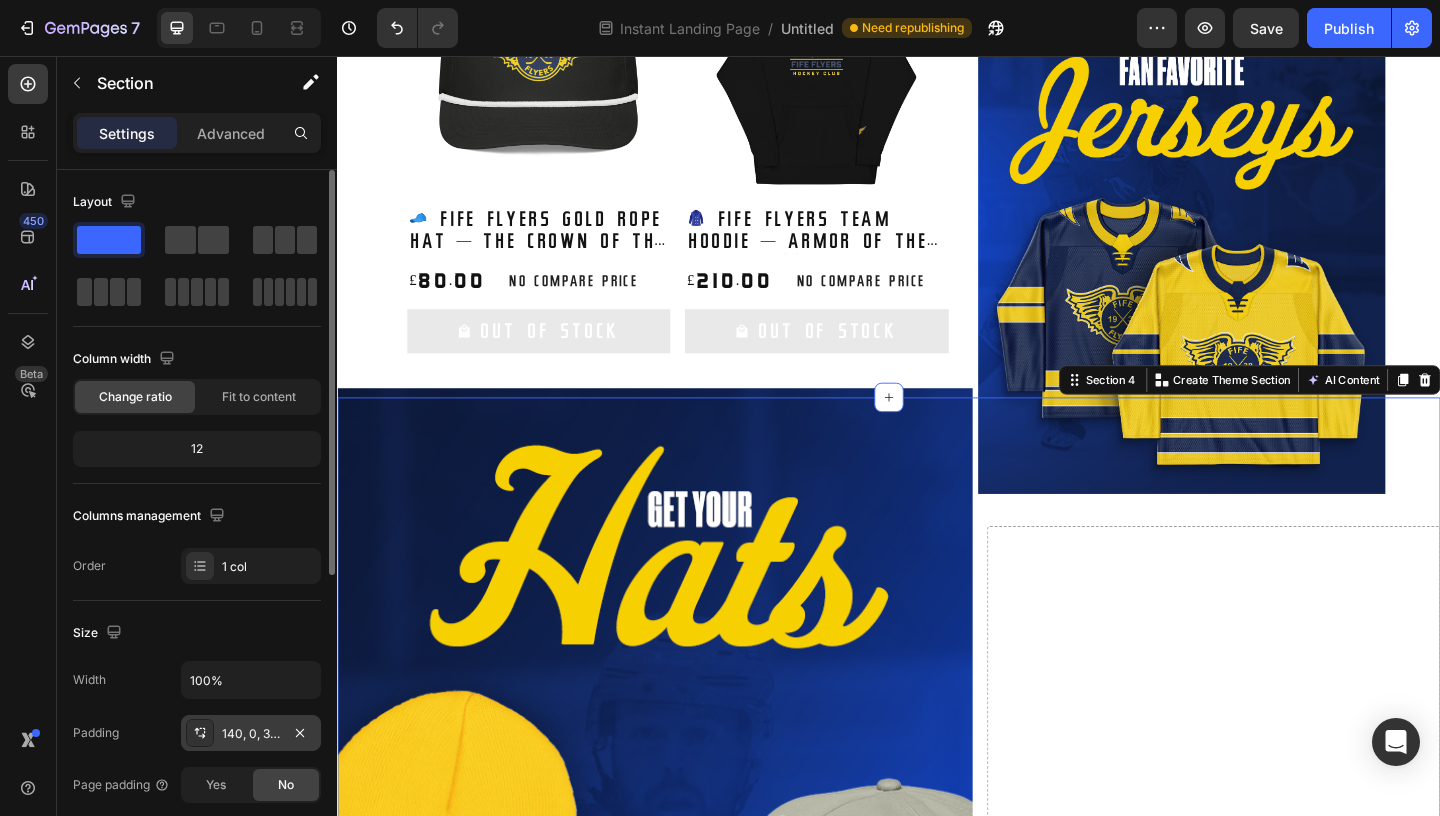 click on "140, 0, 36, 0" at bounding box center (251, 734) 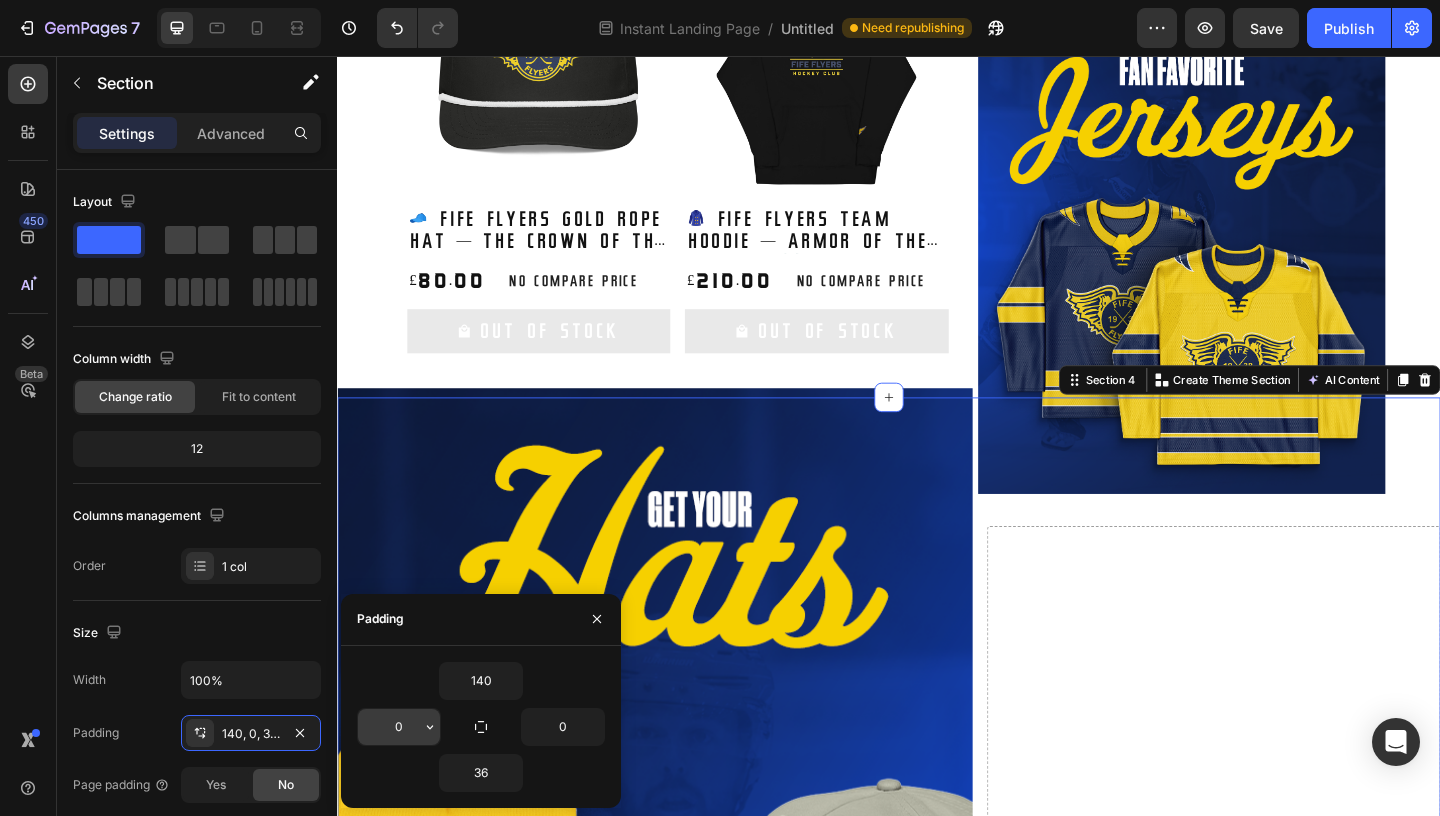 click on "0" at bounding box center (399, 727) 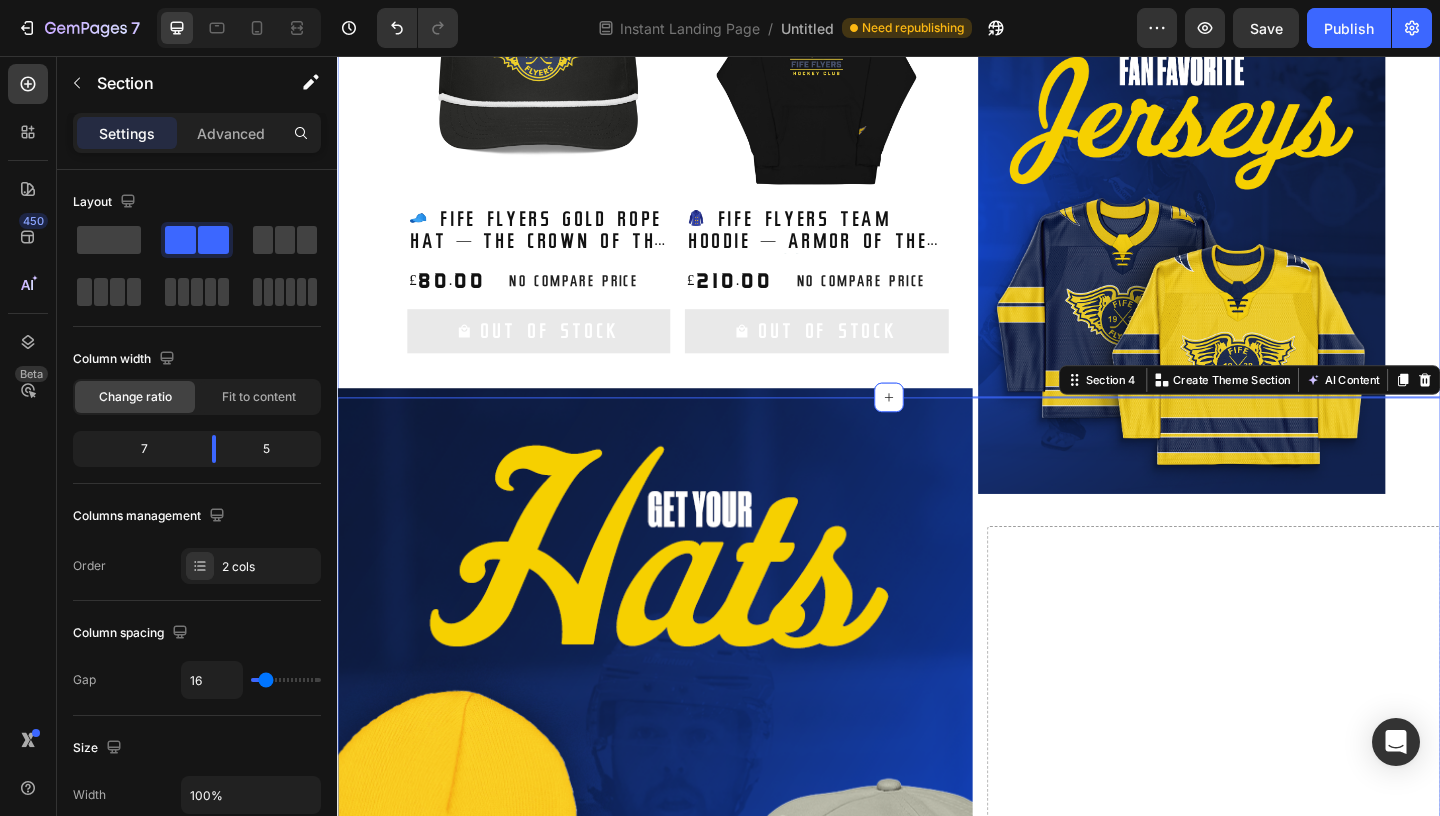 click on "Product Images 🧢 Fife Flyers Gold Rope Hat — The Crown of the Commons 👑 Product Title £80.00 Product Price Product Price No compare price Product Price Row Out Of Stock Add to Cart Row Product List Product Images 🧥 Fife Flyers Team Hoodie — Armor of the Faithful ⚔️ Product Title £210.00 Product Price Product Price No compare price Product Price Row Out Of Stock Add to Cart Row Product List Product List Image Section 3" at bounding box center (937, 164) 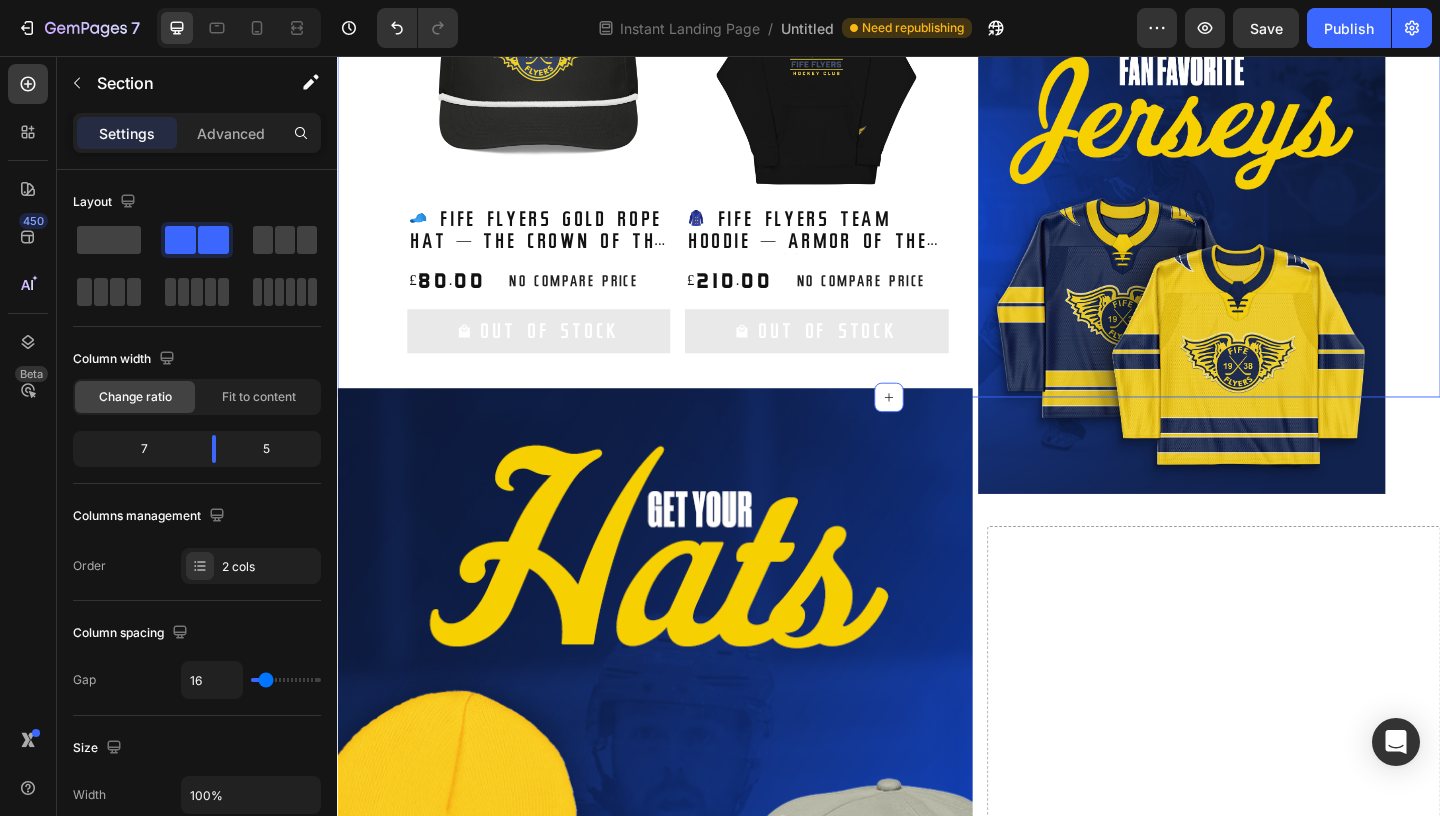 click on "Product Images 🧢 Fife Flyers Gold Rope Hat — The Crown of the Commons 👑 Product Title £80.00 Product Price Product Price No compare price Product Price Row Out Of Stock Add to Cart Row Product List Product Images 🧥 Fife Flyers Team Hoodie — Armor of the Faithful ⚔️ Product Title £210.00 Product Price Product Price No compare price Product Price Row Out Of Stock Add to Cart Row Product List Product List Image Section 3   You can create reusable sections Create Theme Section AI Content Write with GemAI You've reached  /  rewrites of your AI generative this month. Resets on  01 Sep . You have reached limit this month" at bounding box center (937, 164) 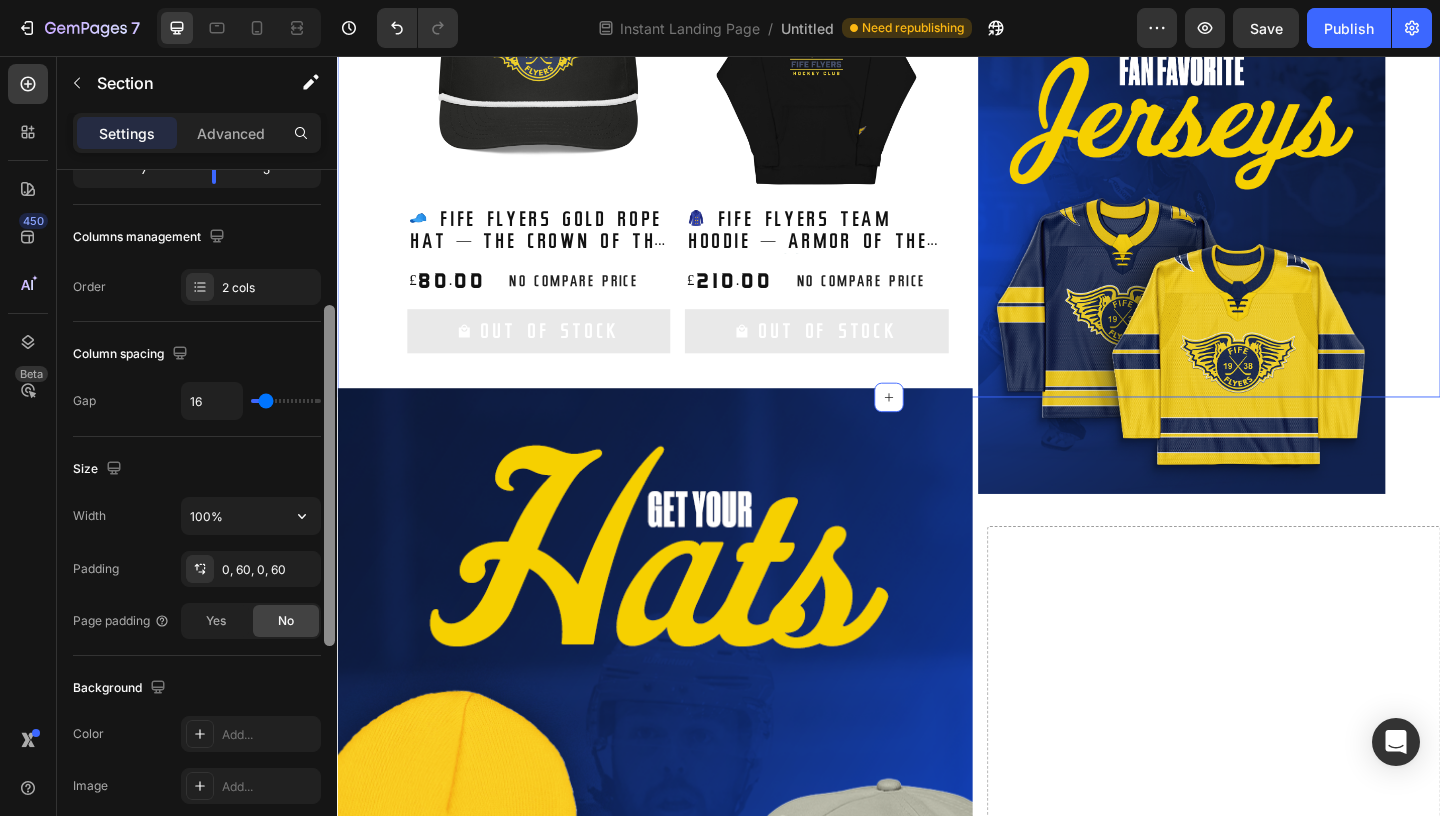 scroll, scrollTop: 282, scrollLeft: 0, axis: vertical 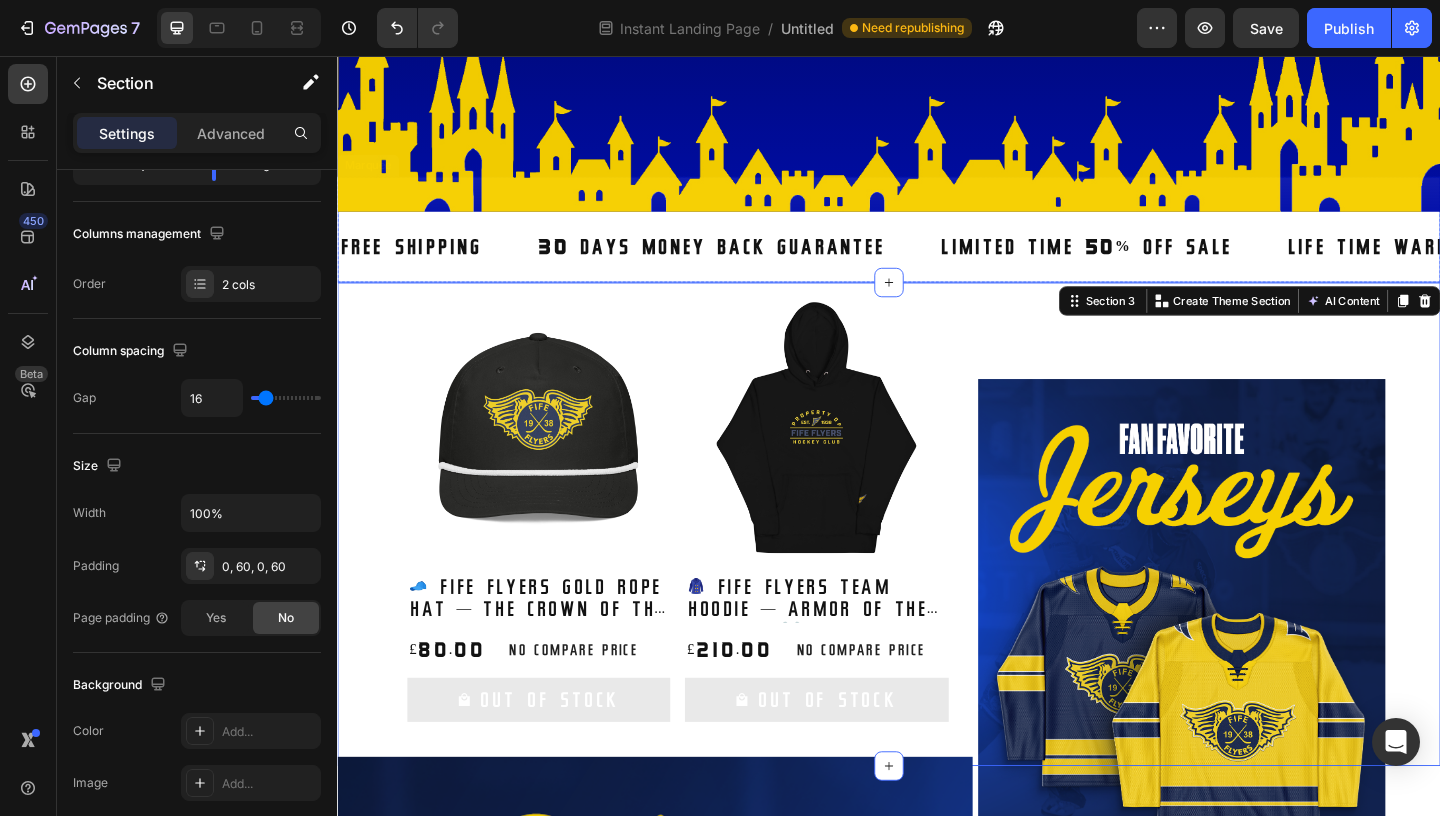click on "FREE SHIPPING Text Block 30 DAYS MONEY BACK GUARANTEE Text Block LIMITED TIME 50% OFF SALE Text Block LIFE TIME WARRANTY Text Block FREE SHIPPING Text Block 30 DAYS MONEY BACK GUARANTEE Text Block LIMITED TIME 50% OFF SALE Text Block LIFE TIME WARRANTY Text Block Marquee" at bounding box center [937, 244] 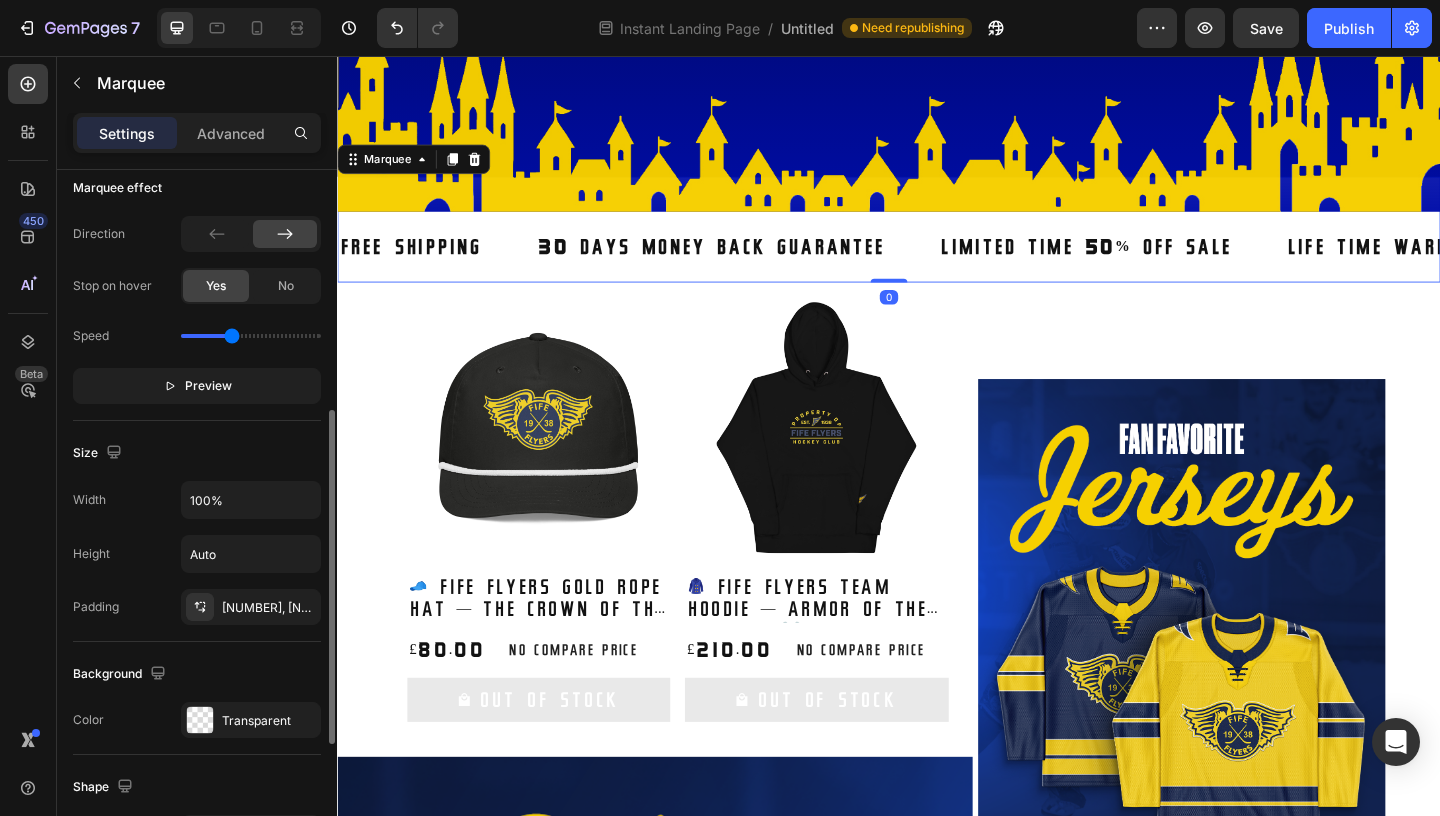 scroll, scrollTop: 488, scrollLeft: 0, axis: vertical 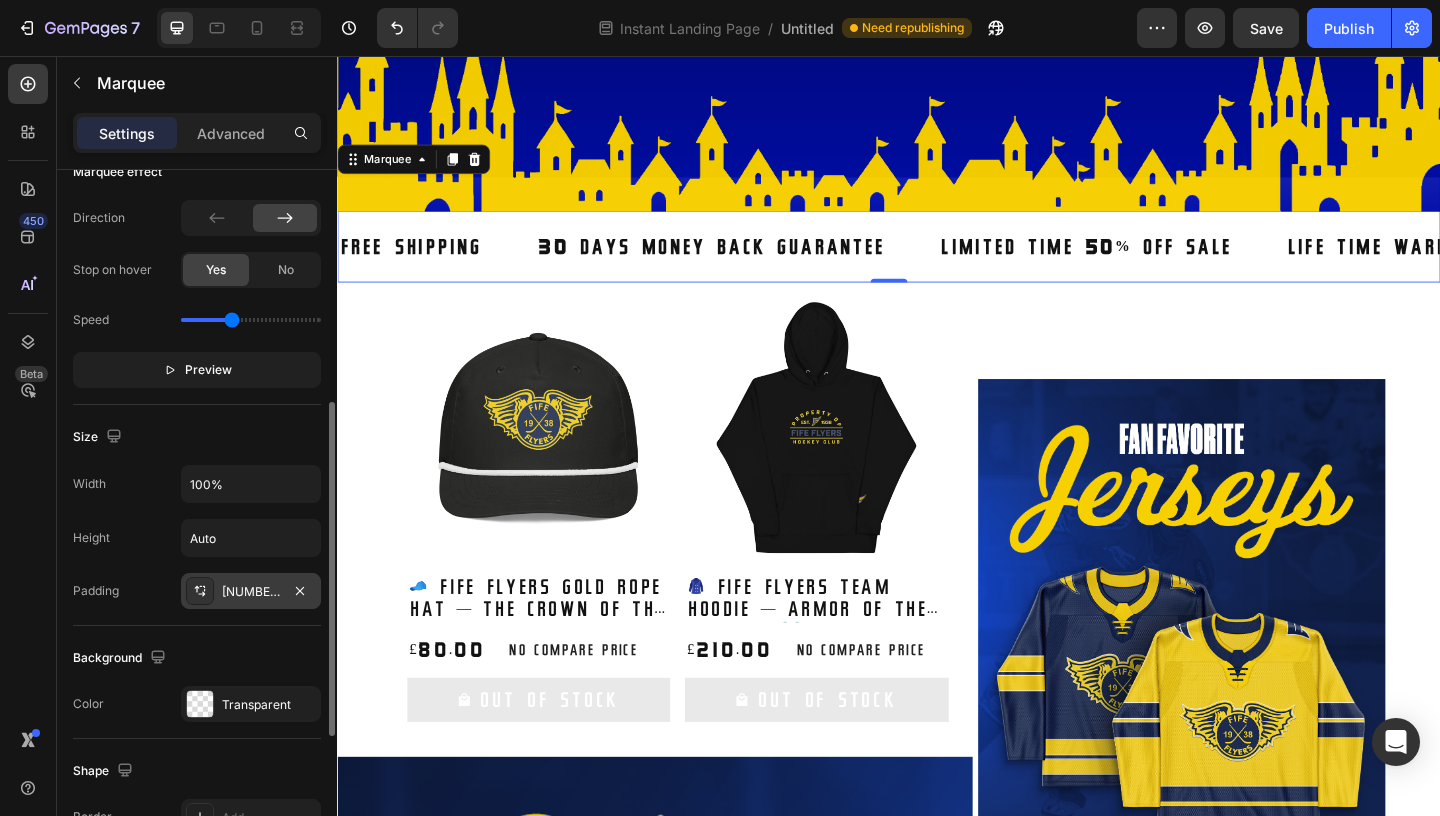click on "55, 0, 16, 0" at bounding box center (251, 592) 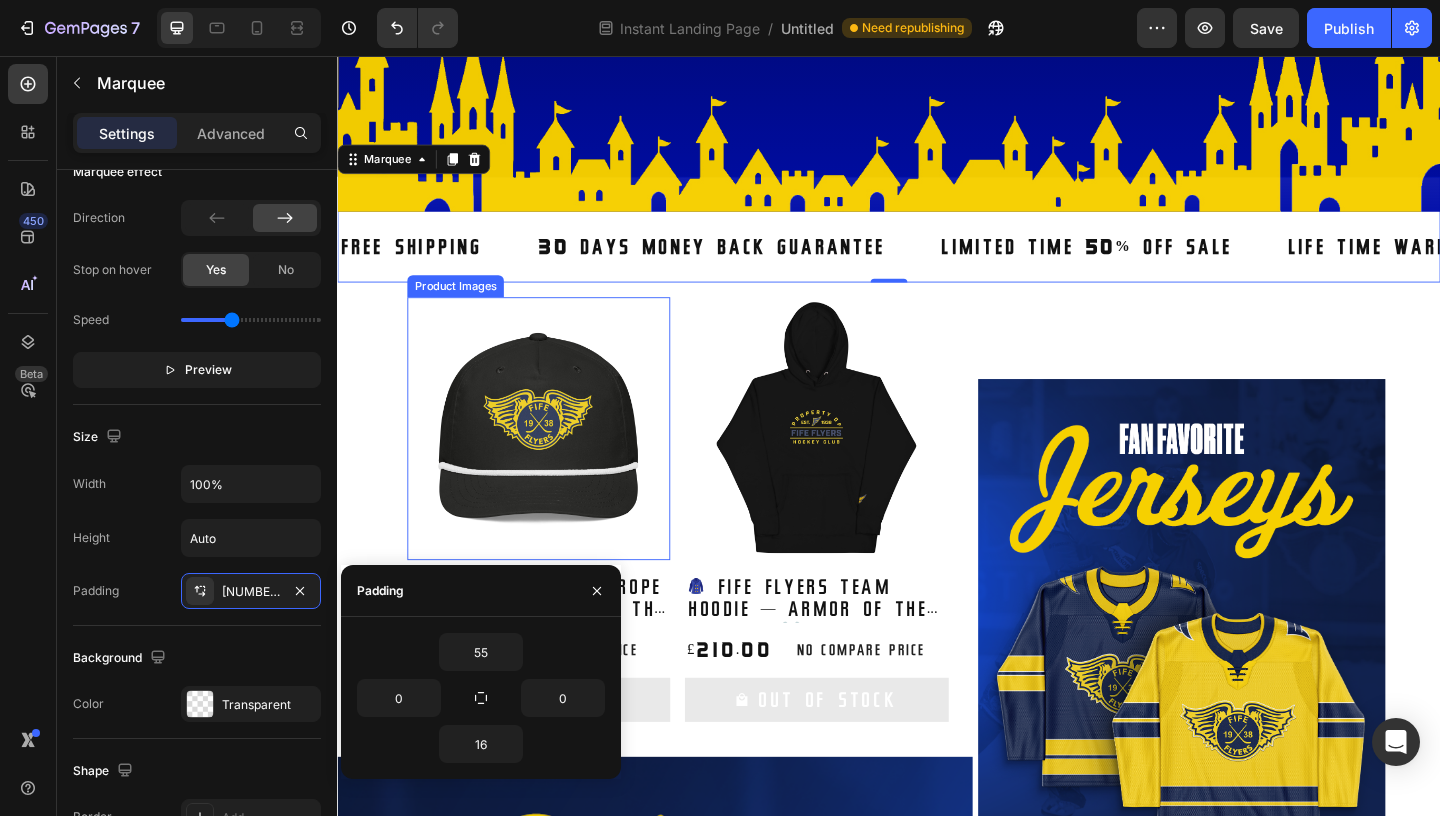 click at bounding box center (556, 461) 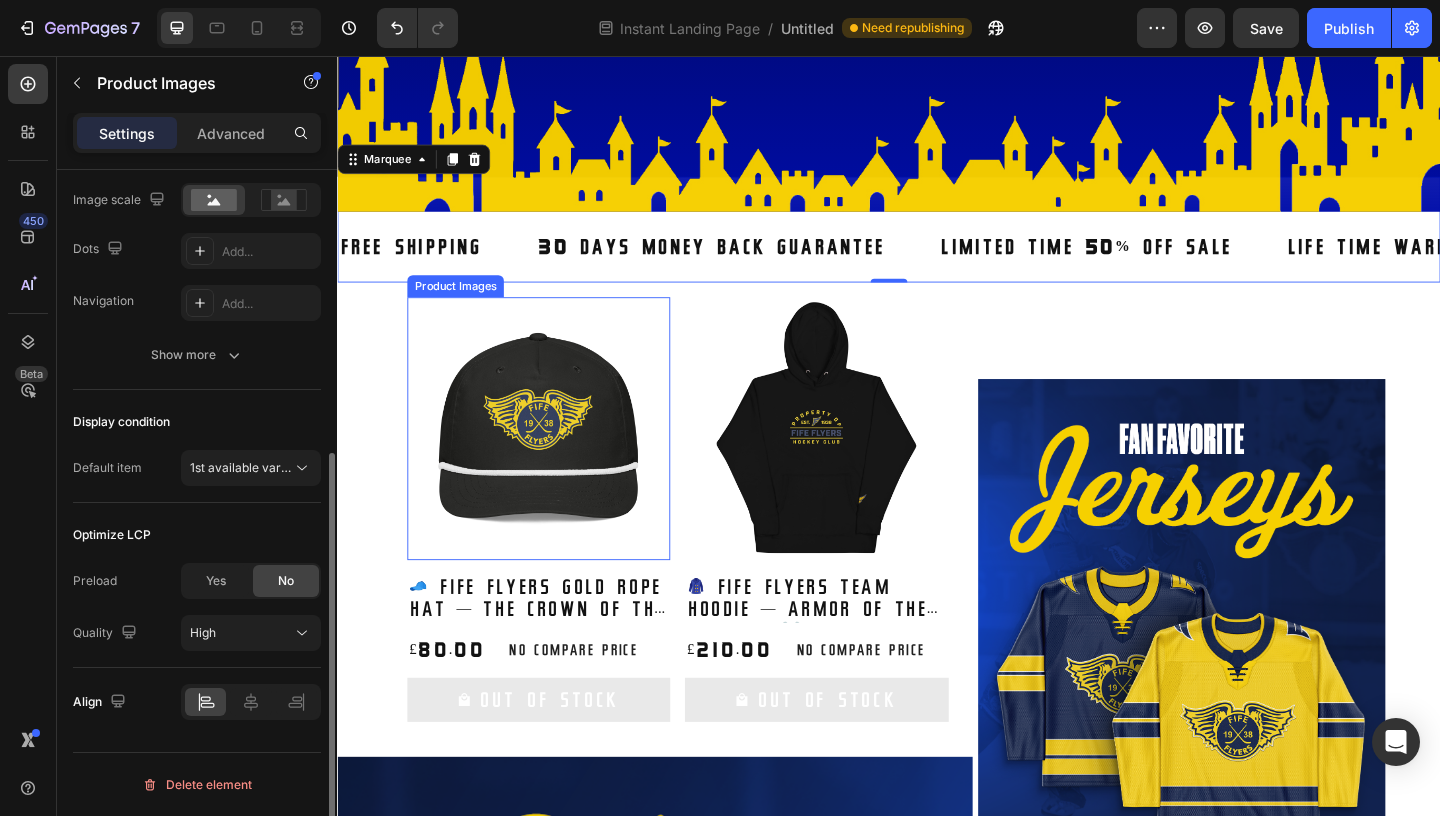 scroll, scrollTop: 0, scrollLeft: 0, axis: both 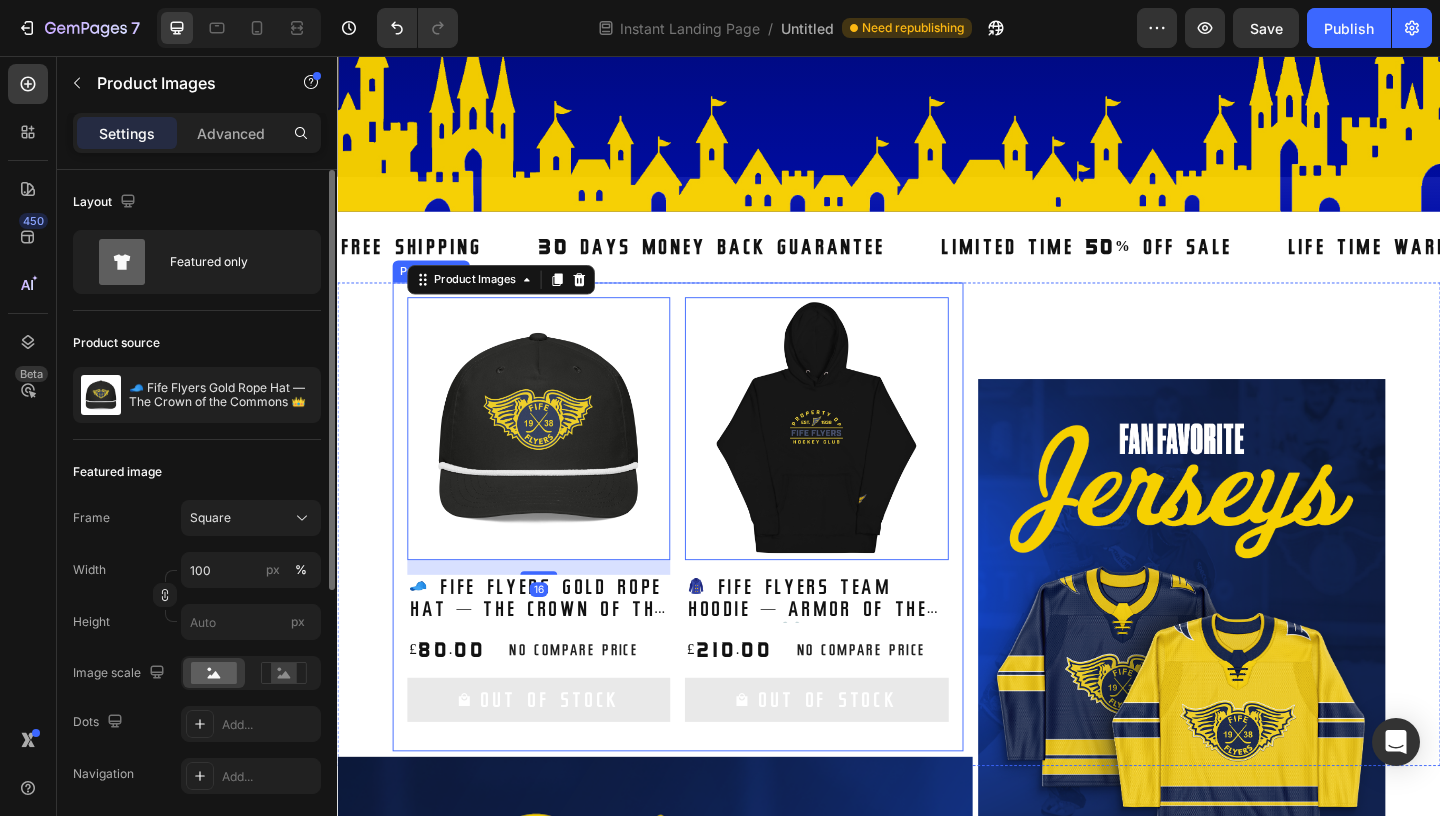 click on "Product Images   16 🧢 Fife Flyers Gold Rope Hat — The Crown of the Commons 👑 Product Title £80.00 Product Price Product Price No compare price Product Price Row Out Of Stock Add to Cart Row Product List Product Images   0 🧥 Fife Flyers Team Hoodie — Armor of the Faithful ⚔️ Product Title £210.00 Product Price Product Price No compare price Product Price Row Out Of Stock Add to Cart Row Product List" at bounding box center [707, 557] 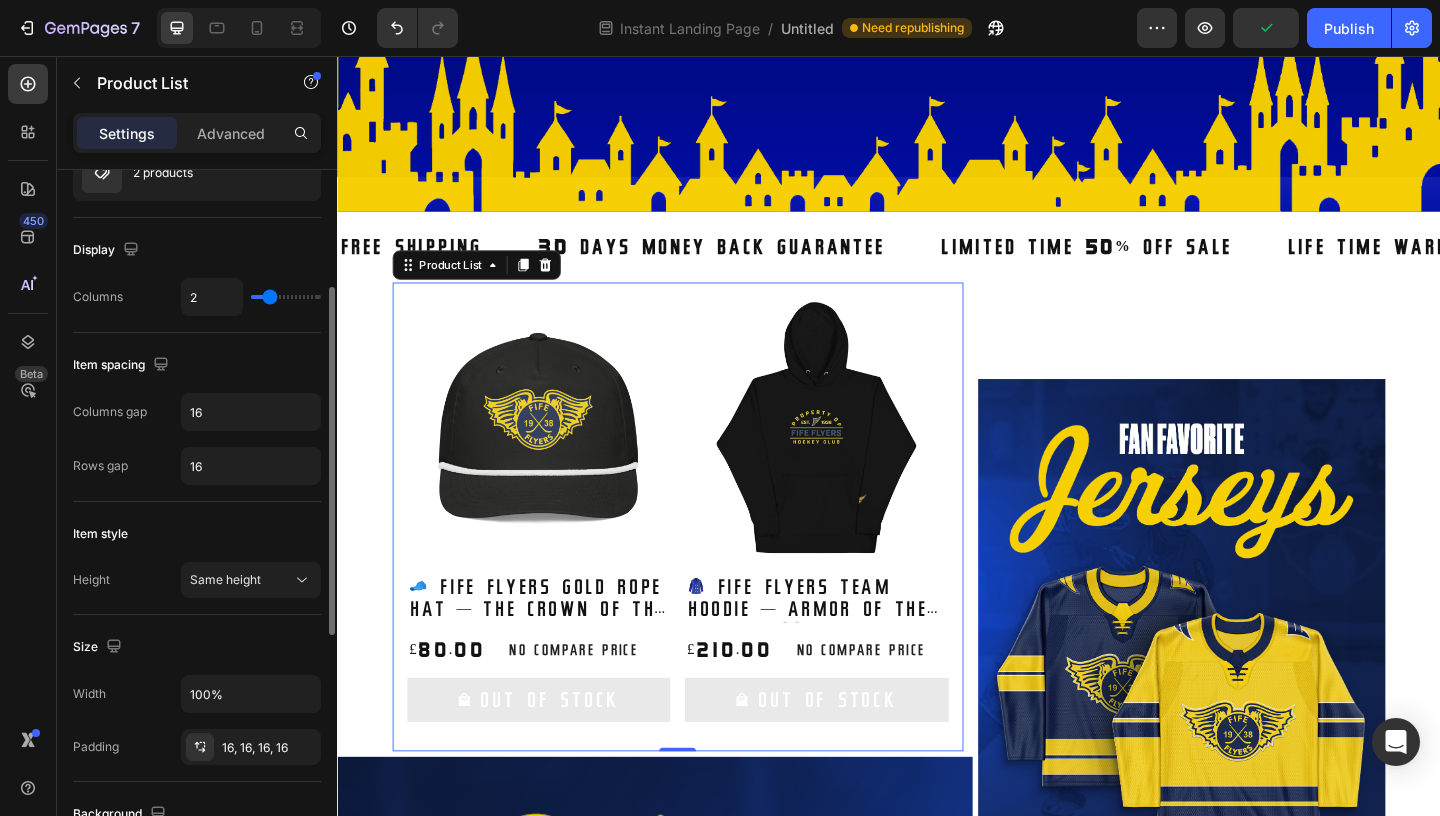 scroll, scrollTop: 233, scrollLeft: 0, axis: vertical 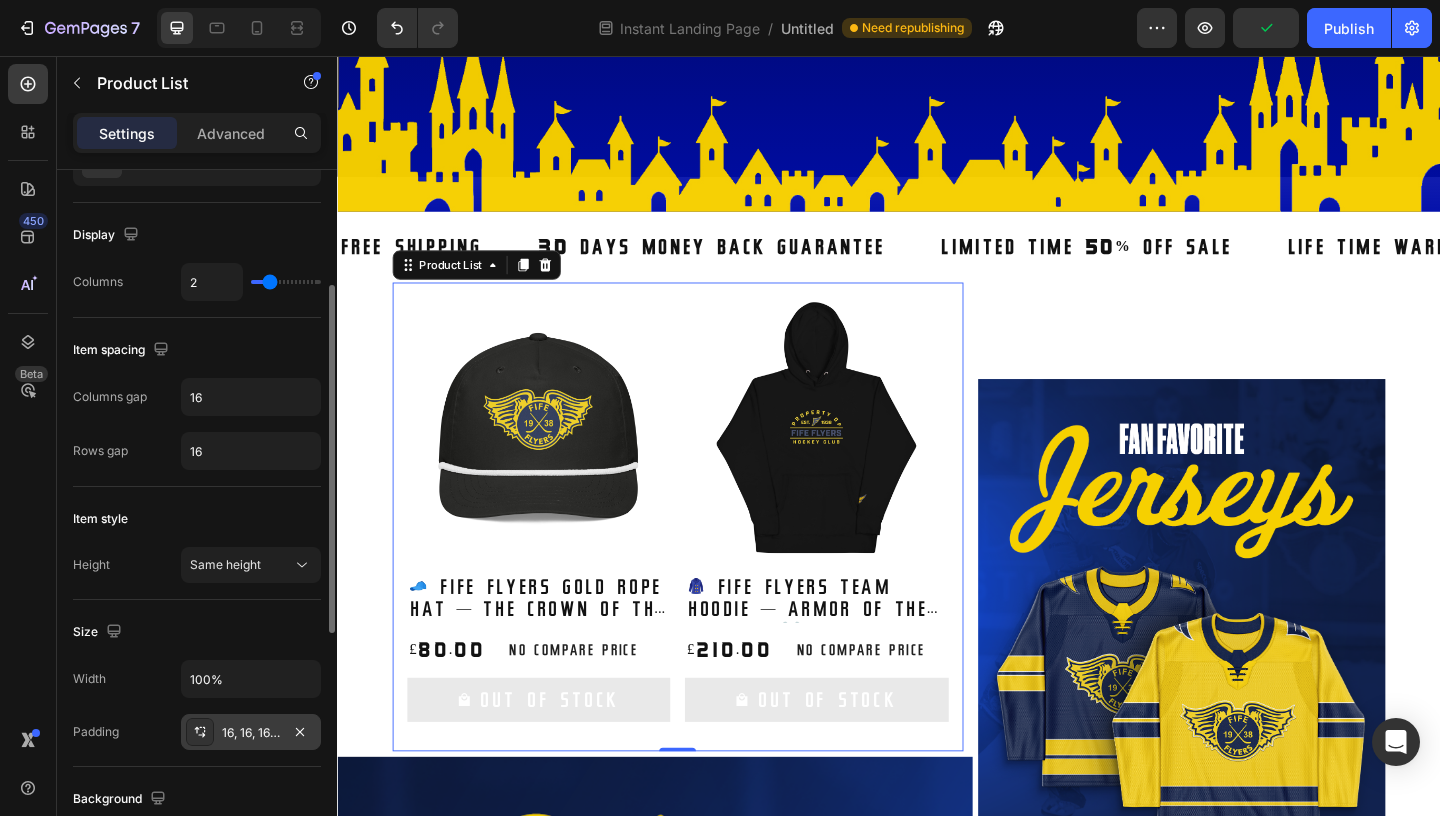 click on "16, 16, 16, 16" at bounding box center (251, 733) 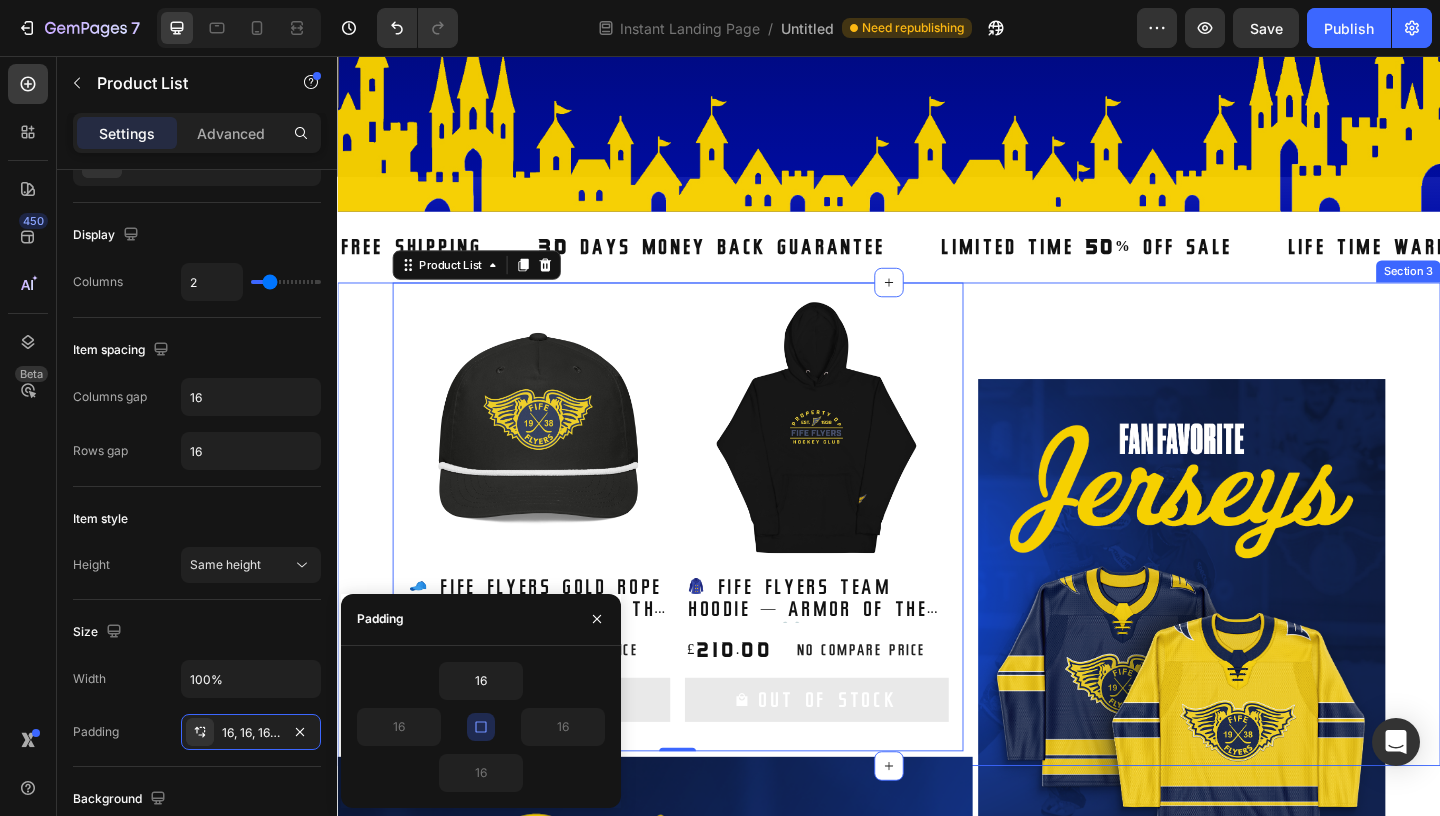 click on "Product Images 🧢 Fife Flyers Gold Rope Hat — The Crown of the Commons 👑 Product Title £80.00 Product Price Product Price No compare price Product Price Row Out Of Stock Add to Cart Row Product List   0 Product Images 🧥 Fife Flyers Team Hoodie — Armor of the Faithful ⚔️ Product Title £210.00 Product Price Product Price No compare price Product Price Row Out Of Stock Add to Cart Row Product List   0 Product List   0 Image Section 3" at bounding box center [937, 565] 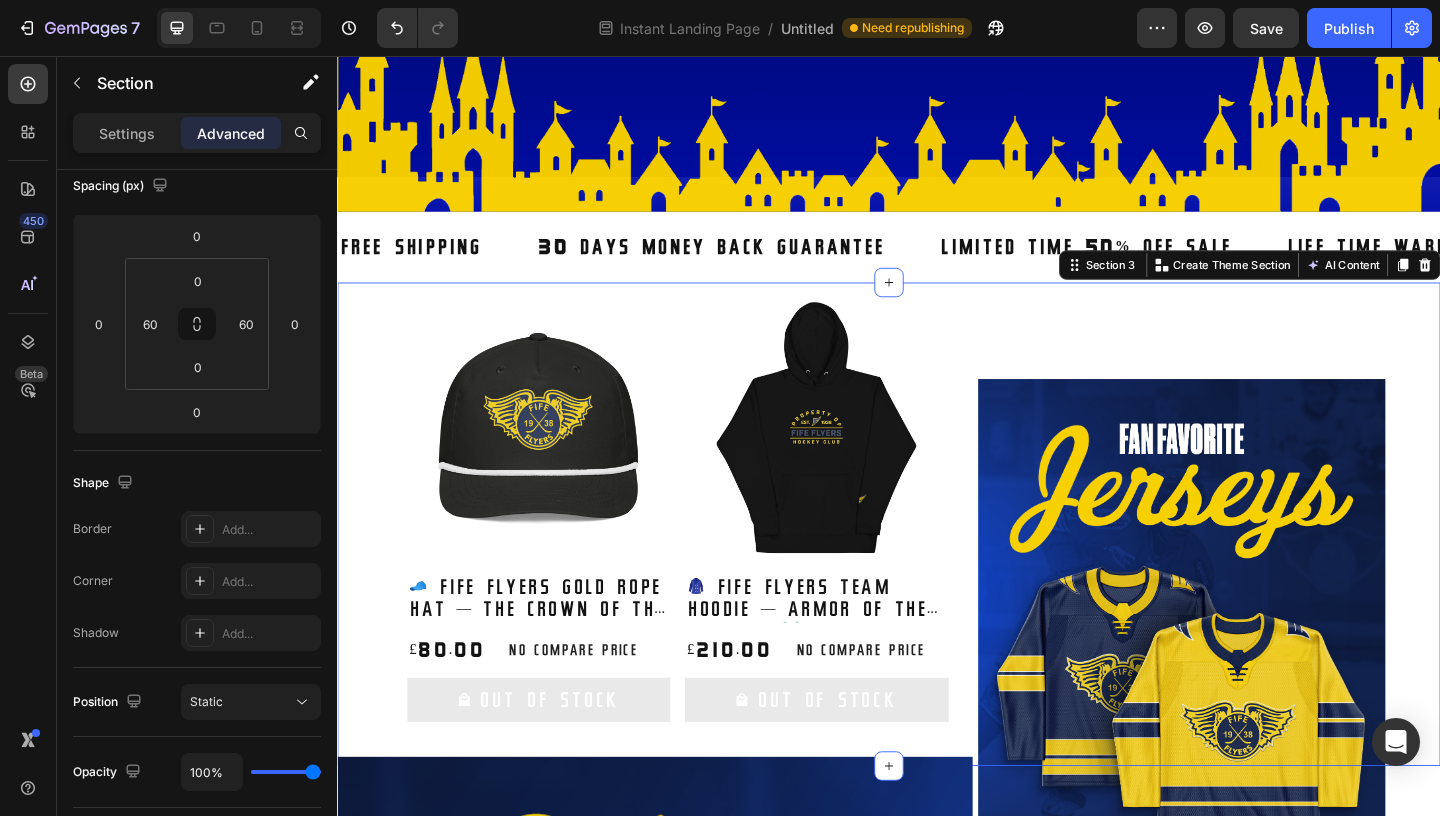 scroll, scrollTop: 0, scrollLeft: 0, axis: both 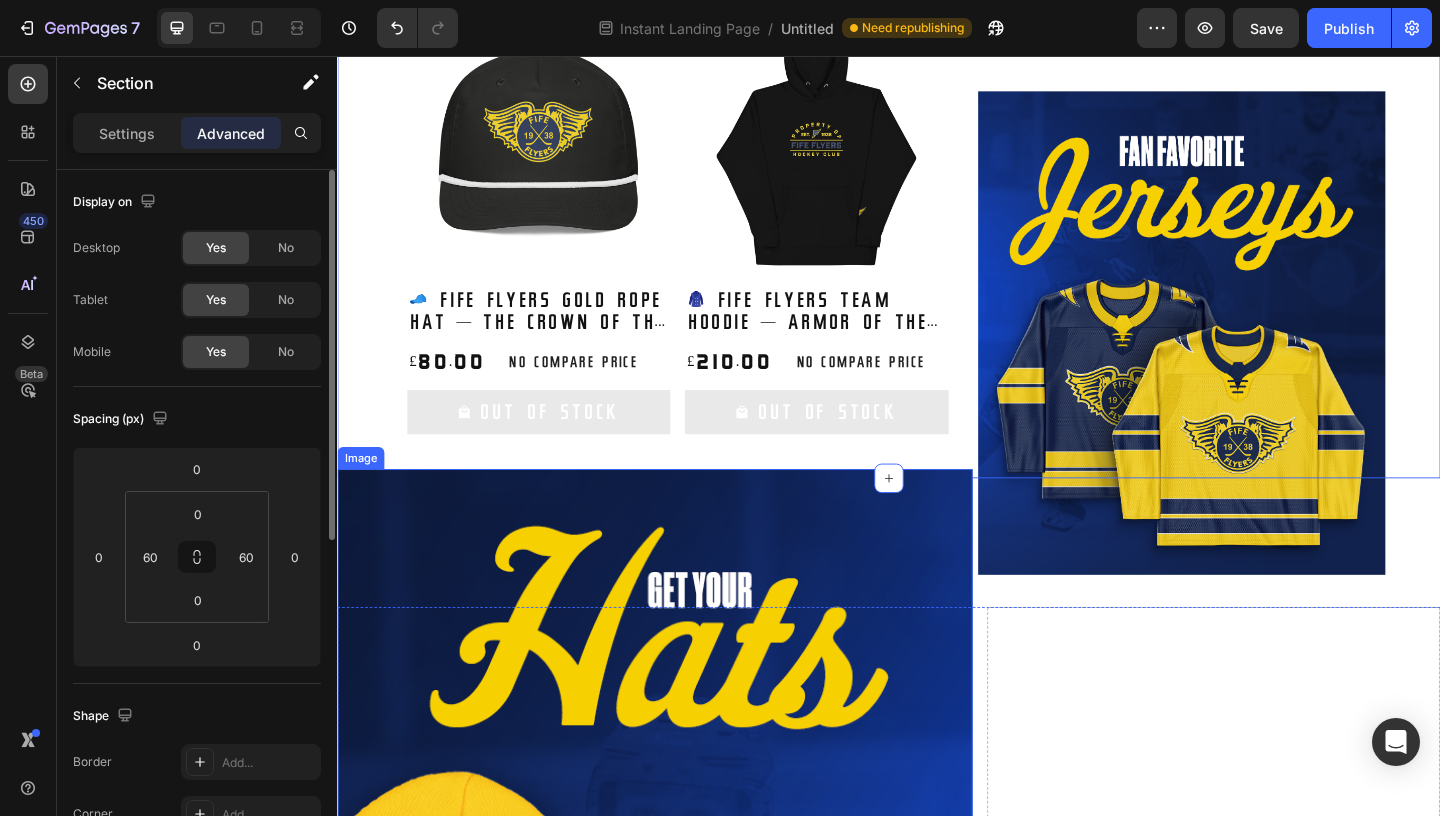click at bounding box center [682, 889] 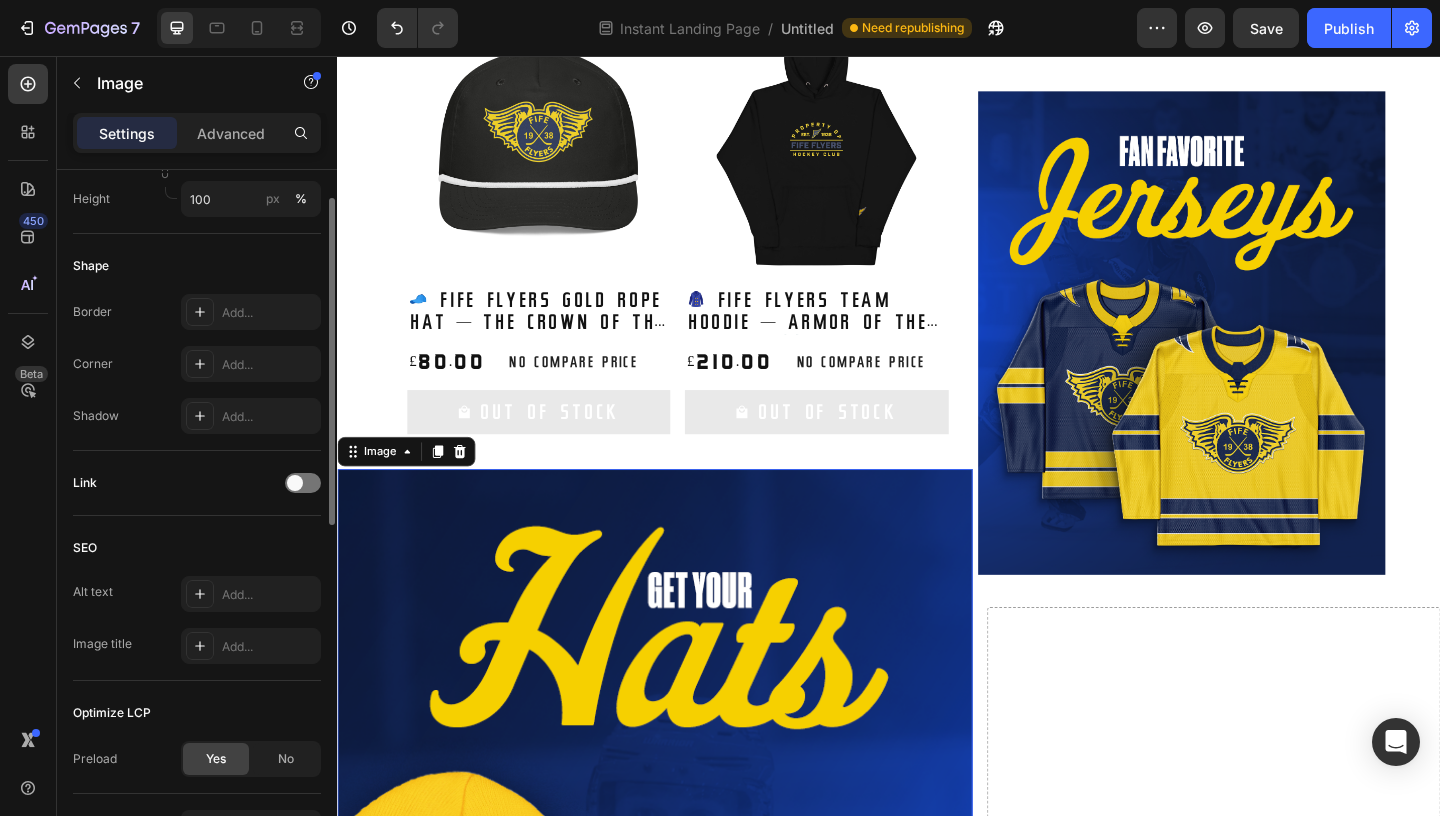 scroll, scrollTop: 0, scrollLeft: 0, axis: both 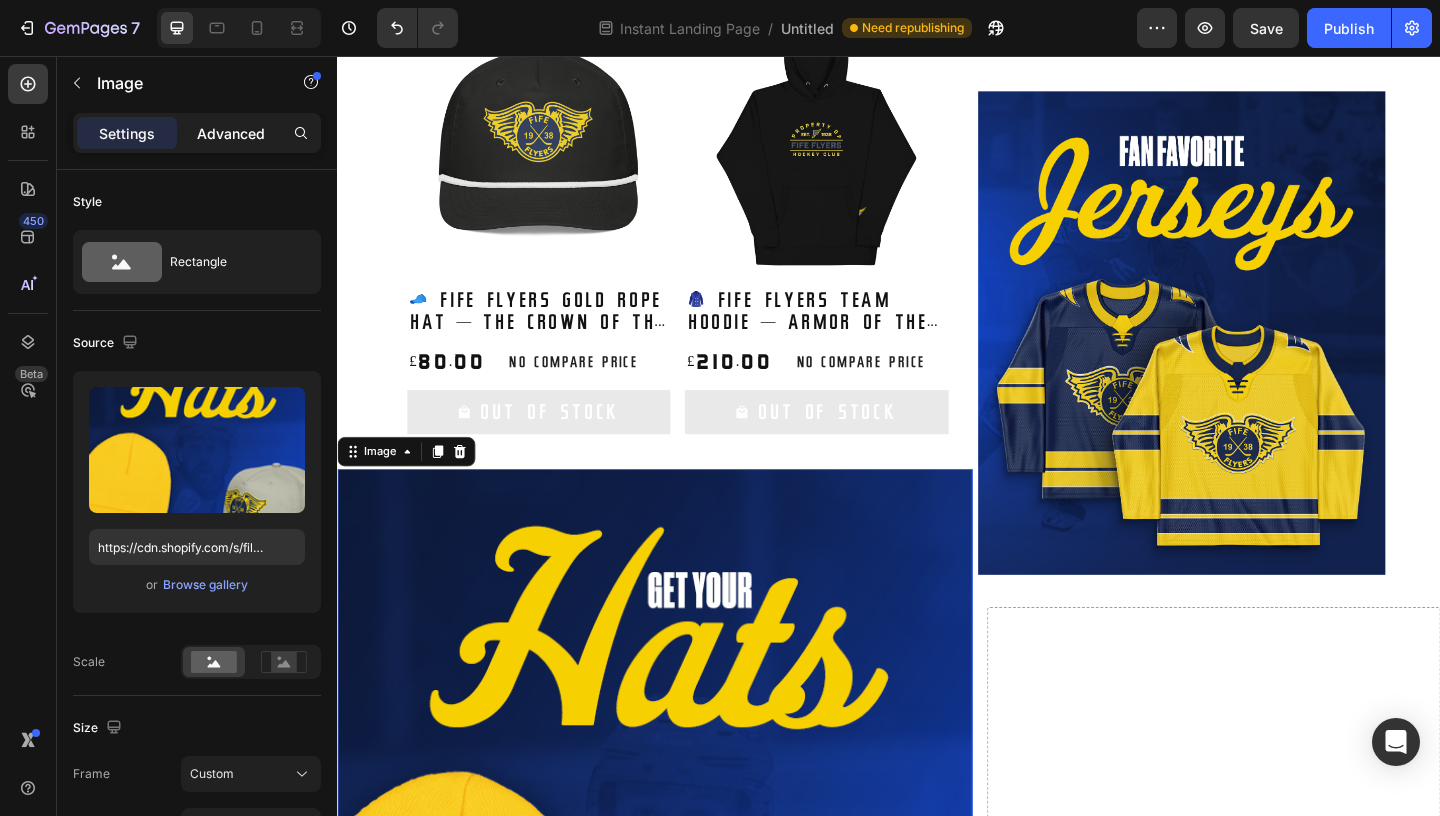 click on "Advanced" at bounding box center (231, 133) 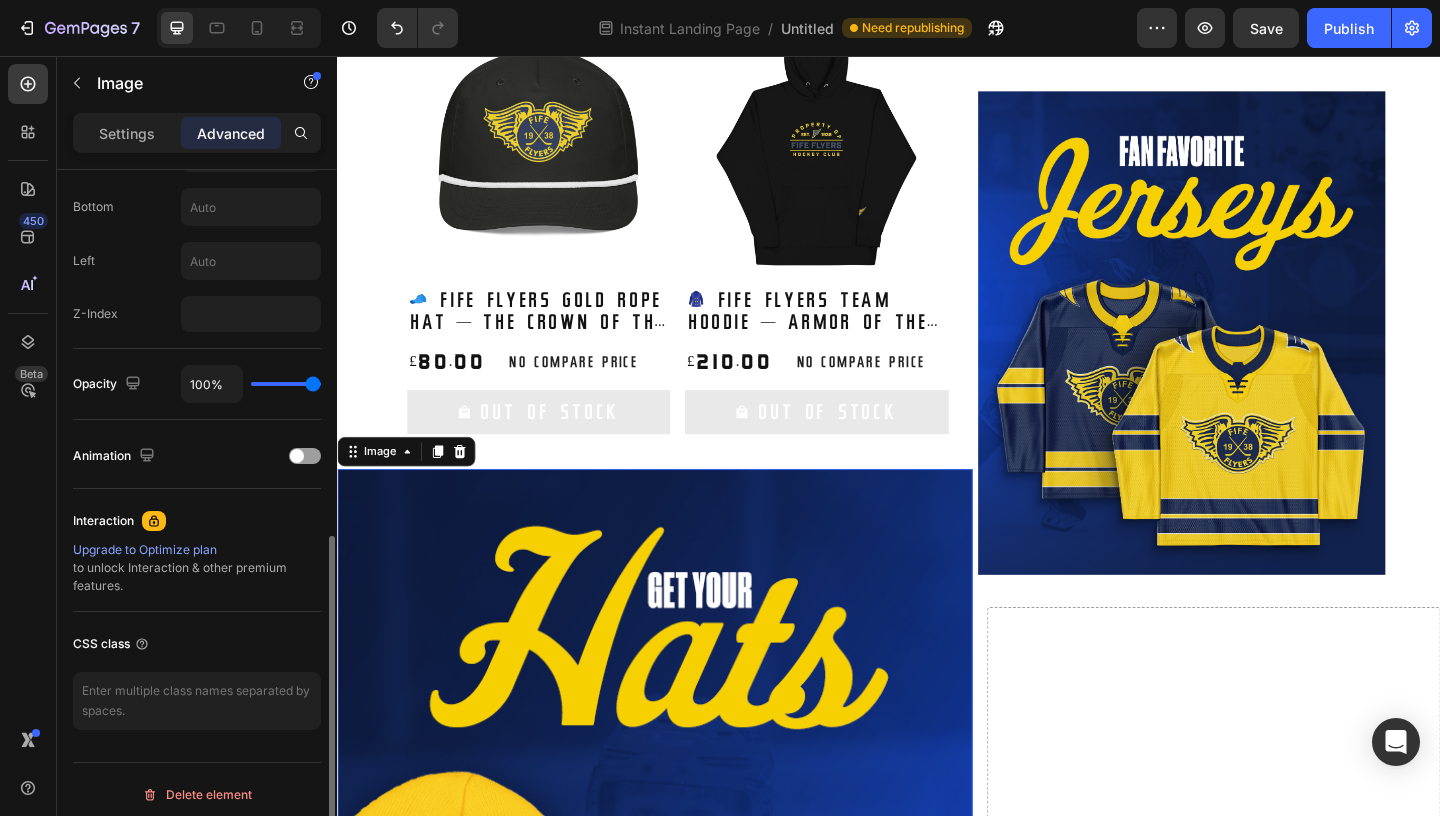 scroll, scrollTop: 899, scrollLeft: 0, axis: vertical 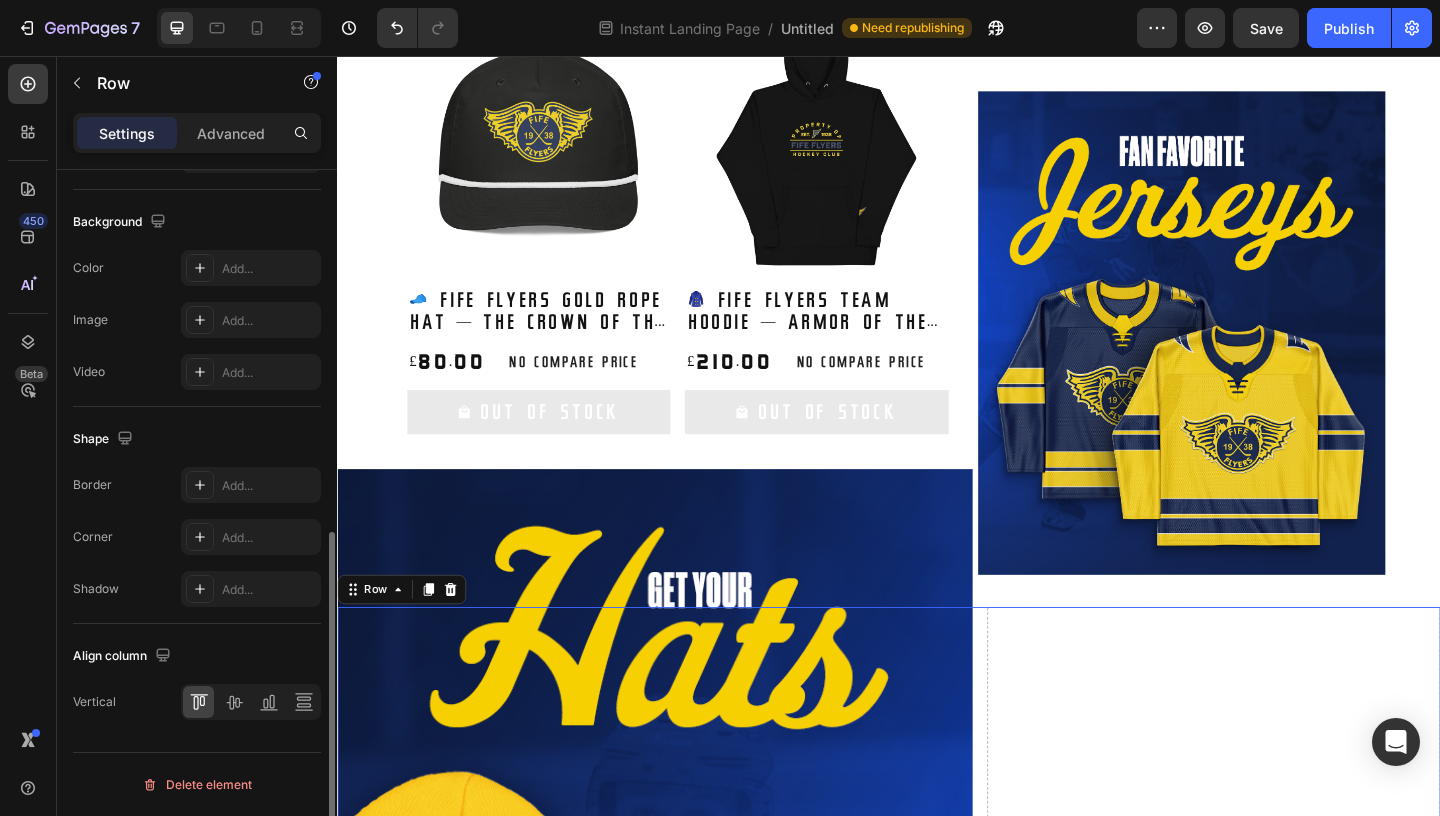 click on "Image
Drop element here Row   16" at bounding box center [937, 1039] 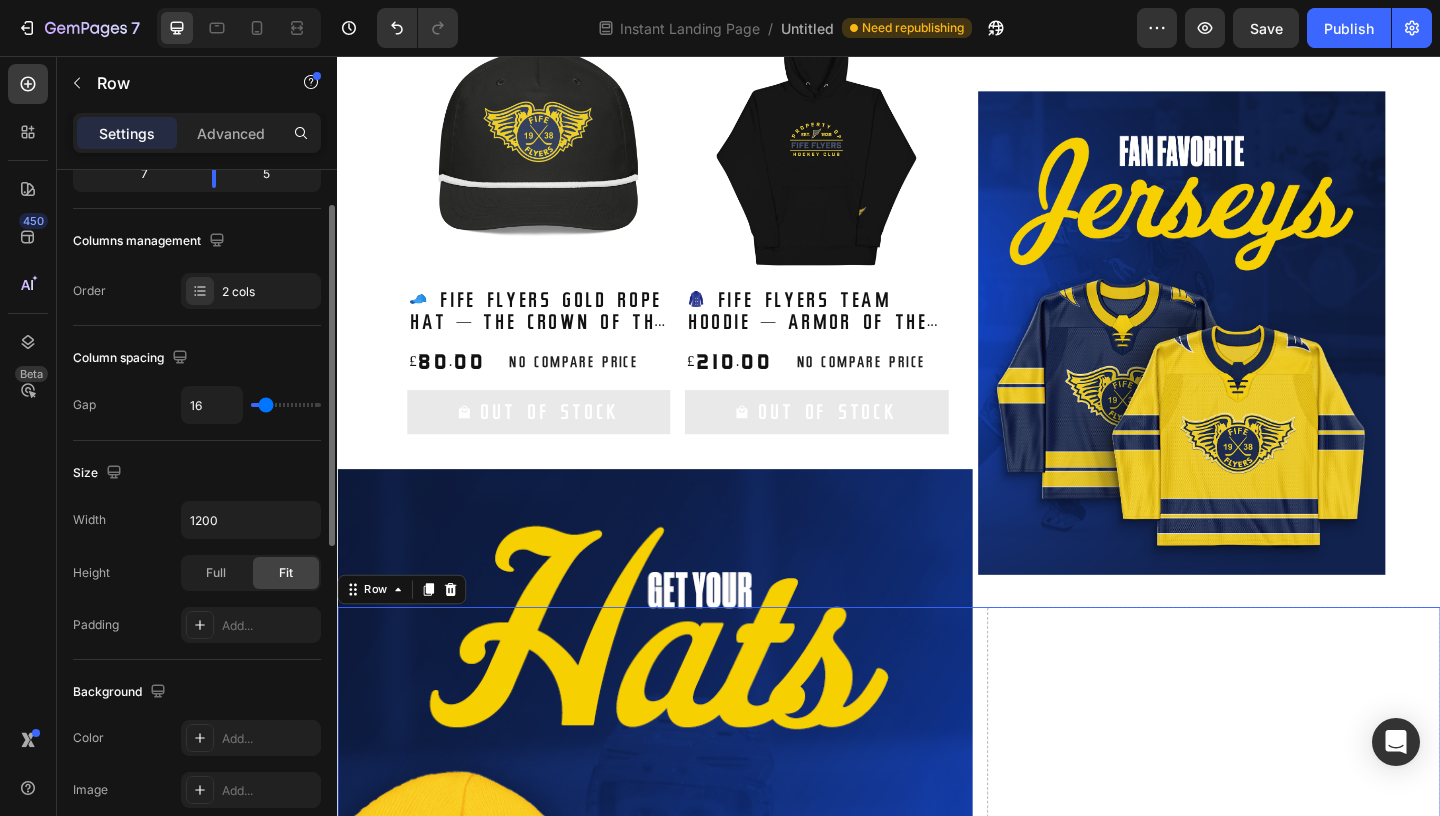scroll, scrollTop: 277, scrollLeft: 0, axis: vertical 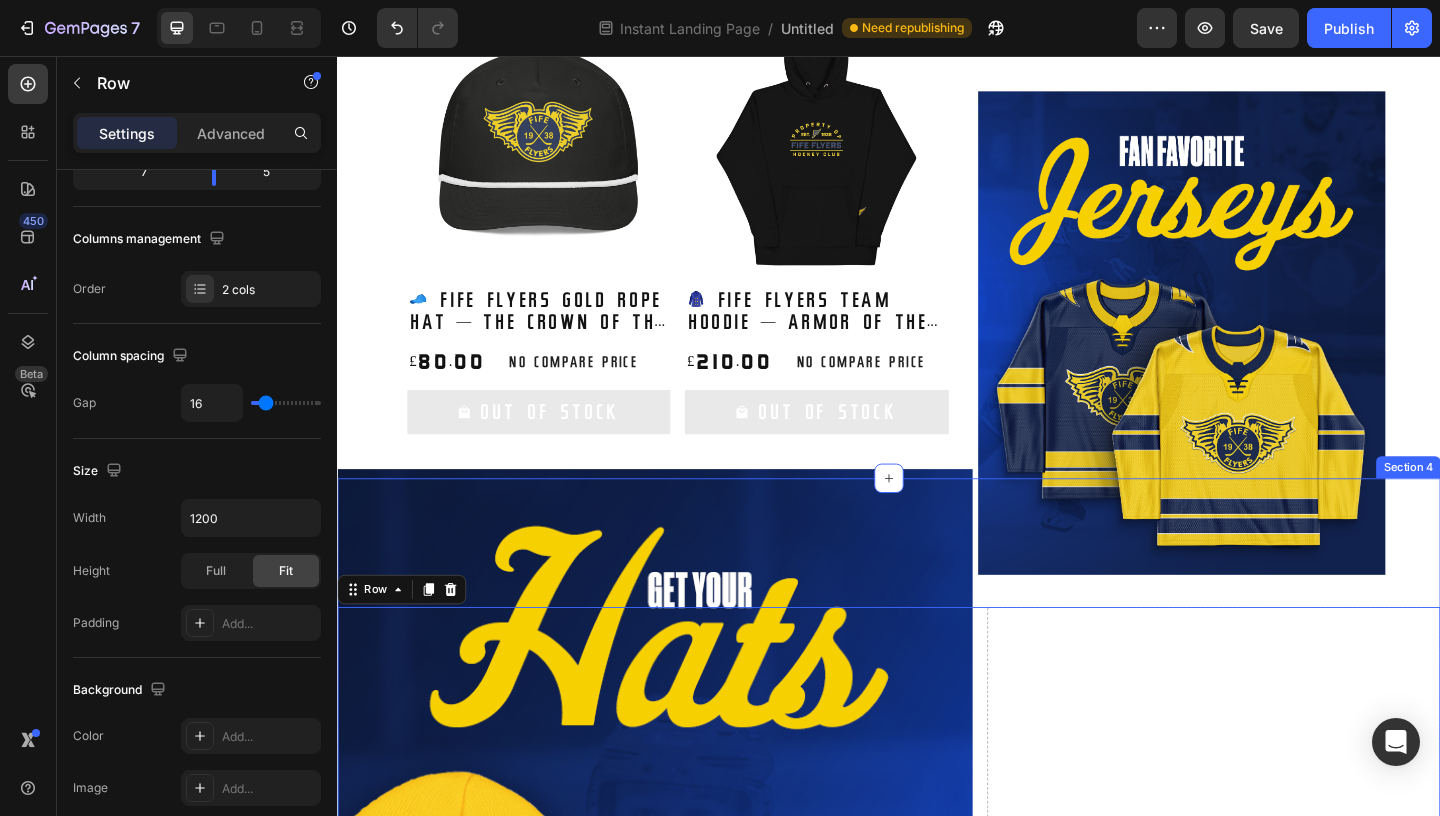 click on "Image
Drop element here Row   16 Section 4" at bounding box center [937, 995] 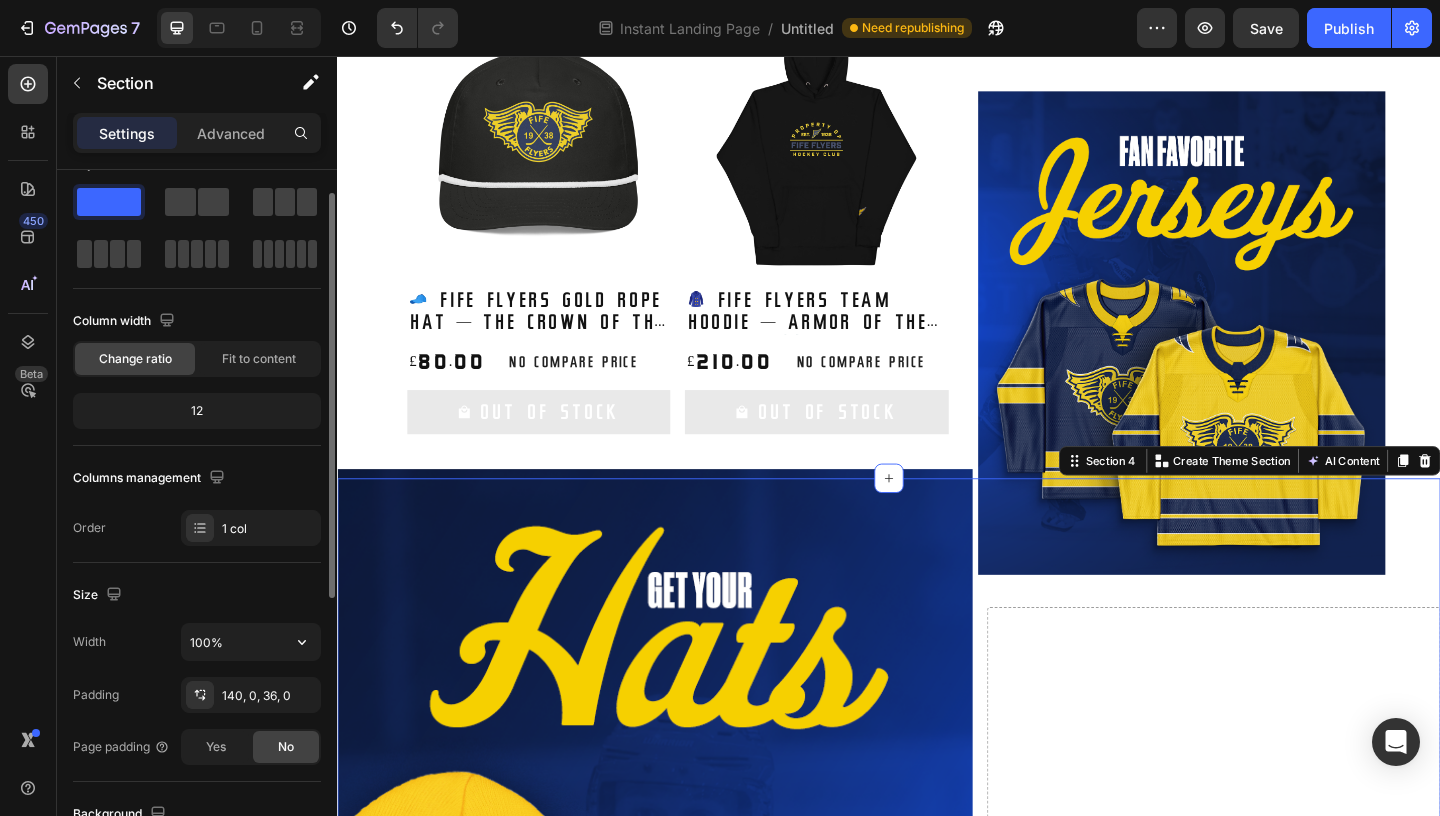 scroll, scrollTop: 40, scrollLeft: 0, axis: vertical 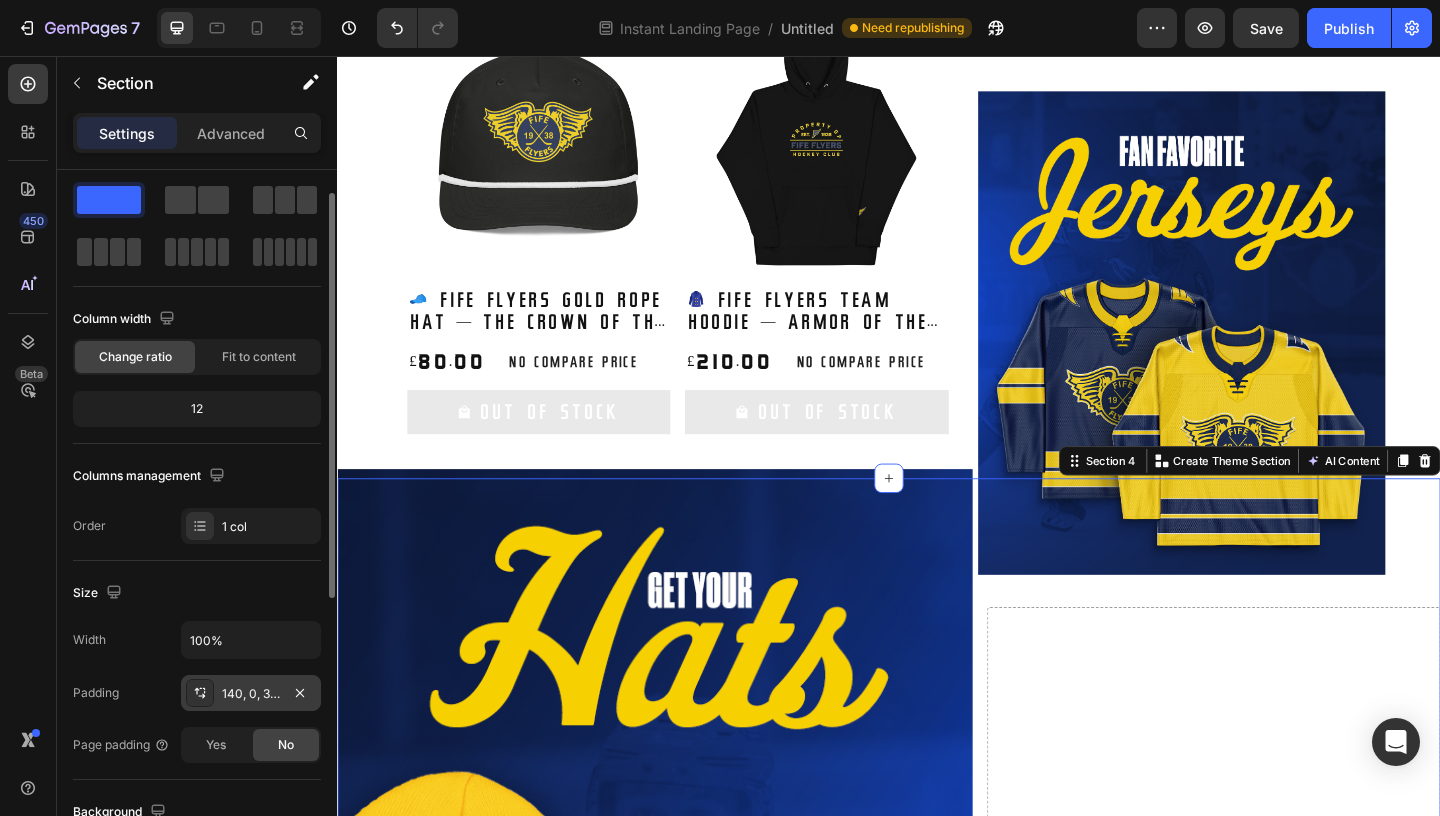 click on "140, 0, 36, 0" at bounding box center (251, 693) 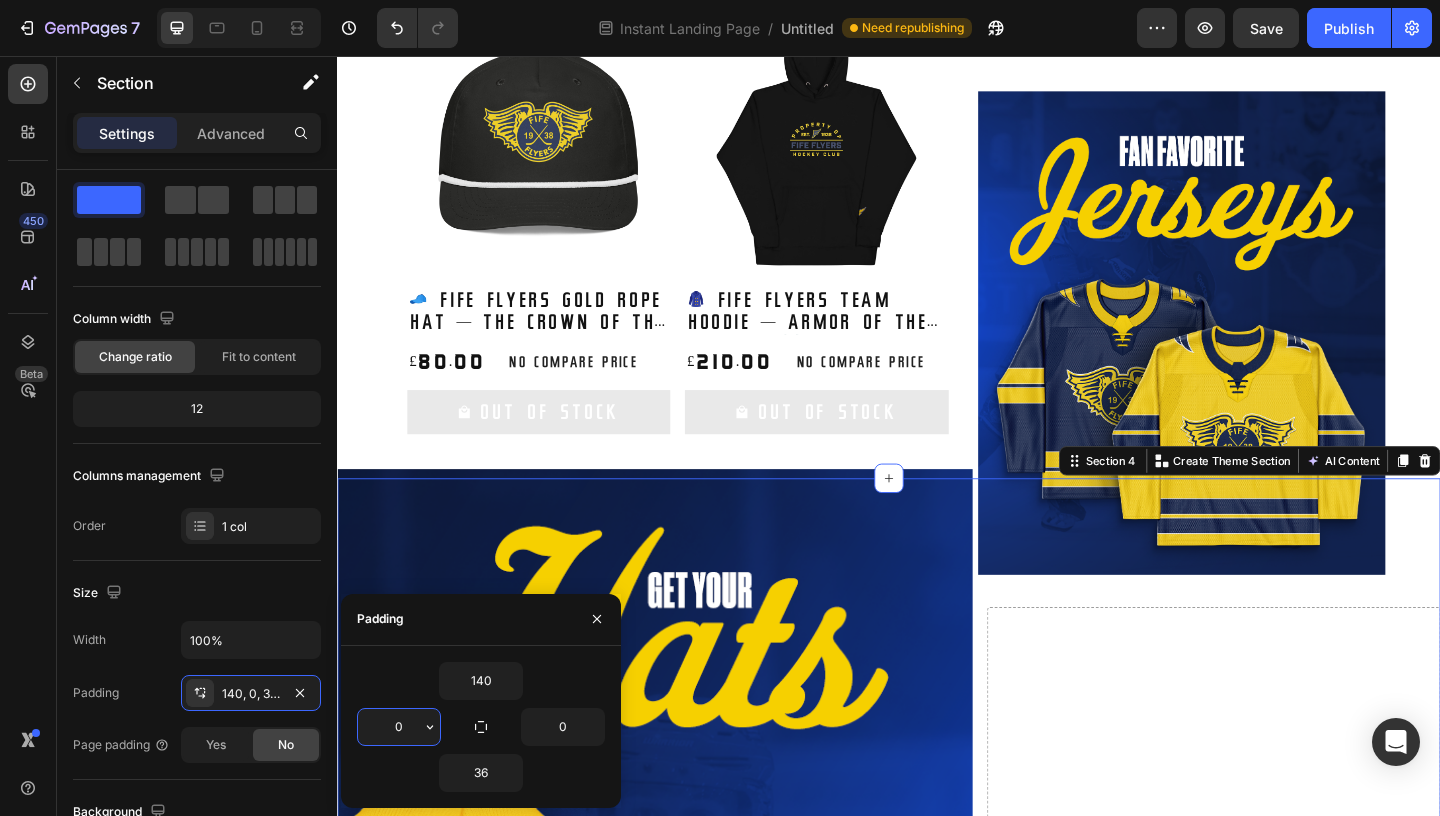 click on "0" at bounding box center [399, 727] 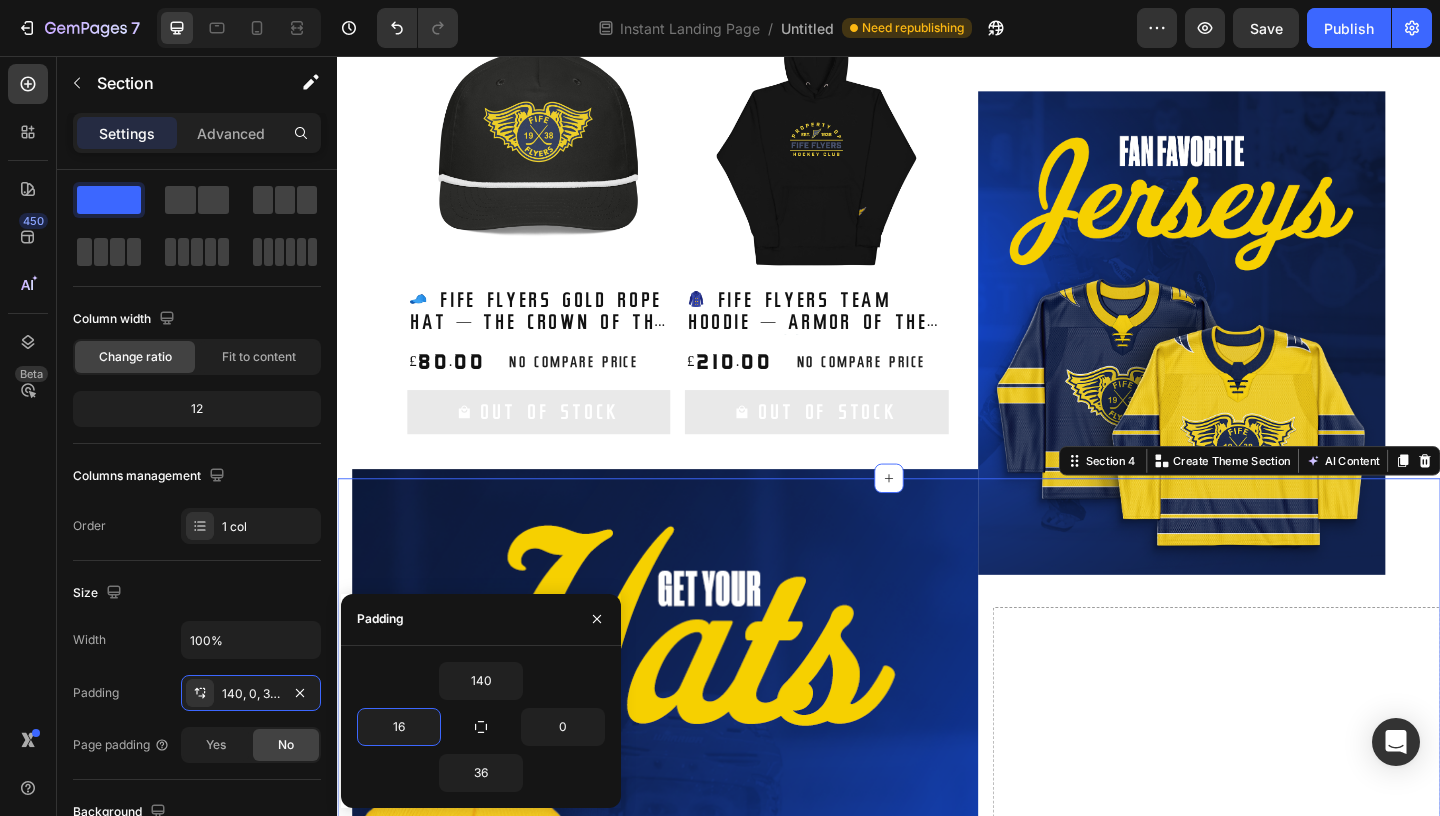 type on "1" 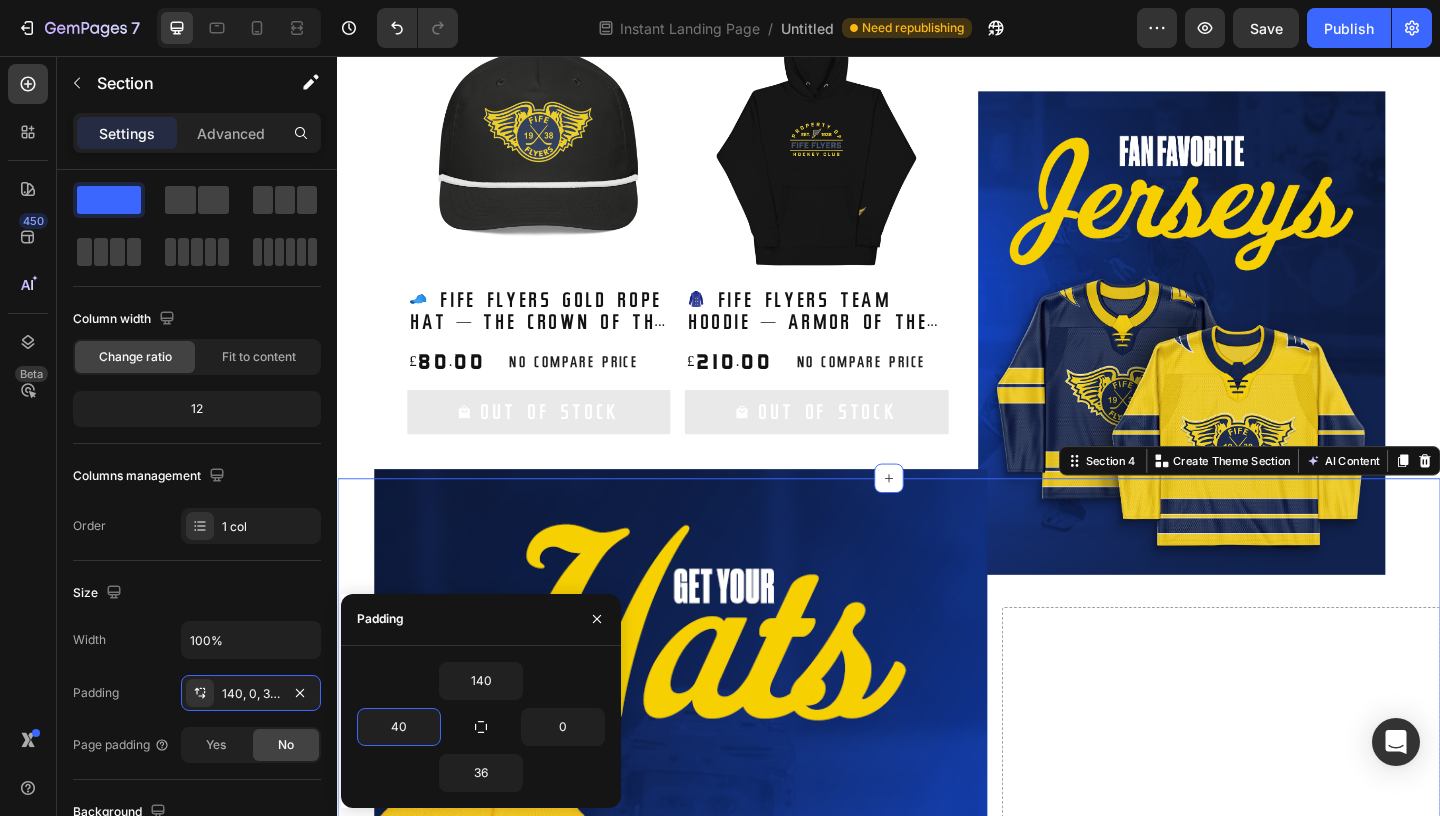 type on "4" 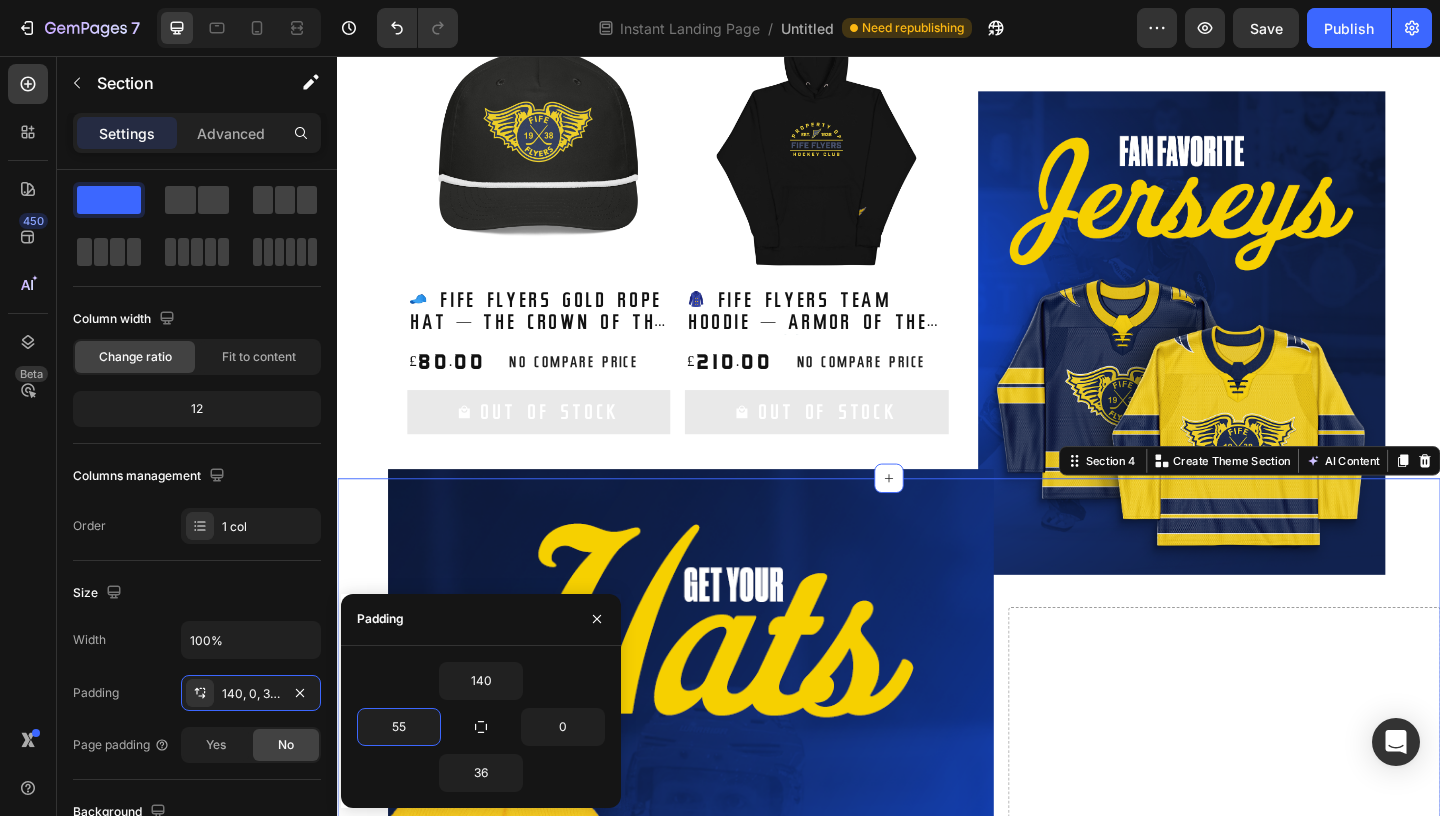 type on "5" 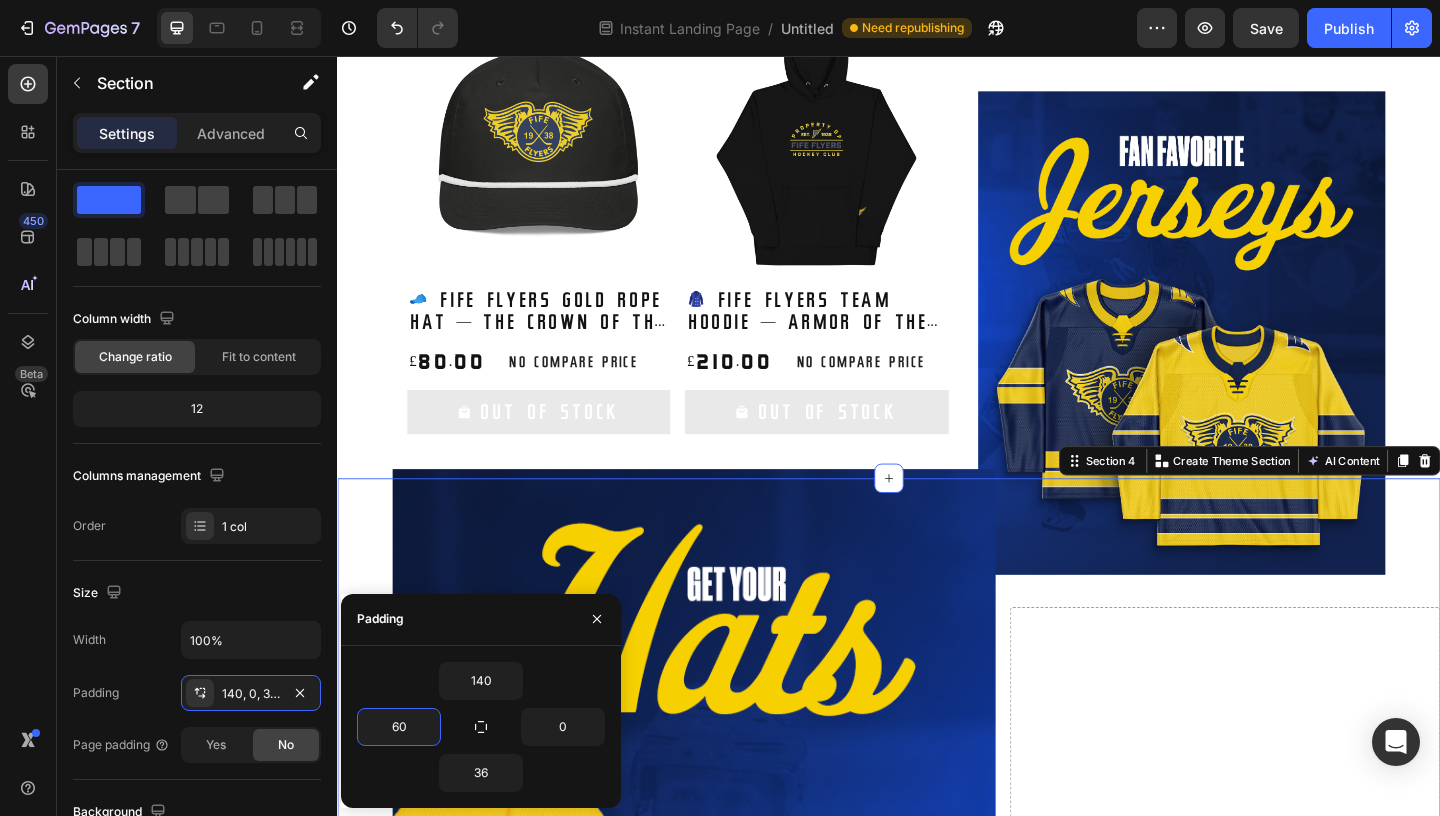 type on "6" 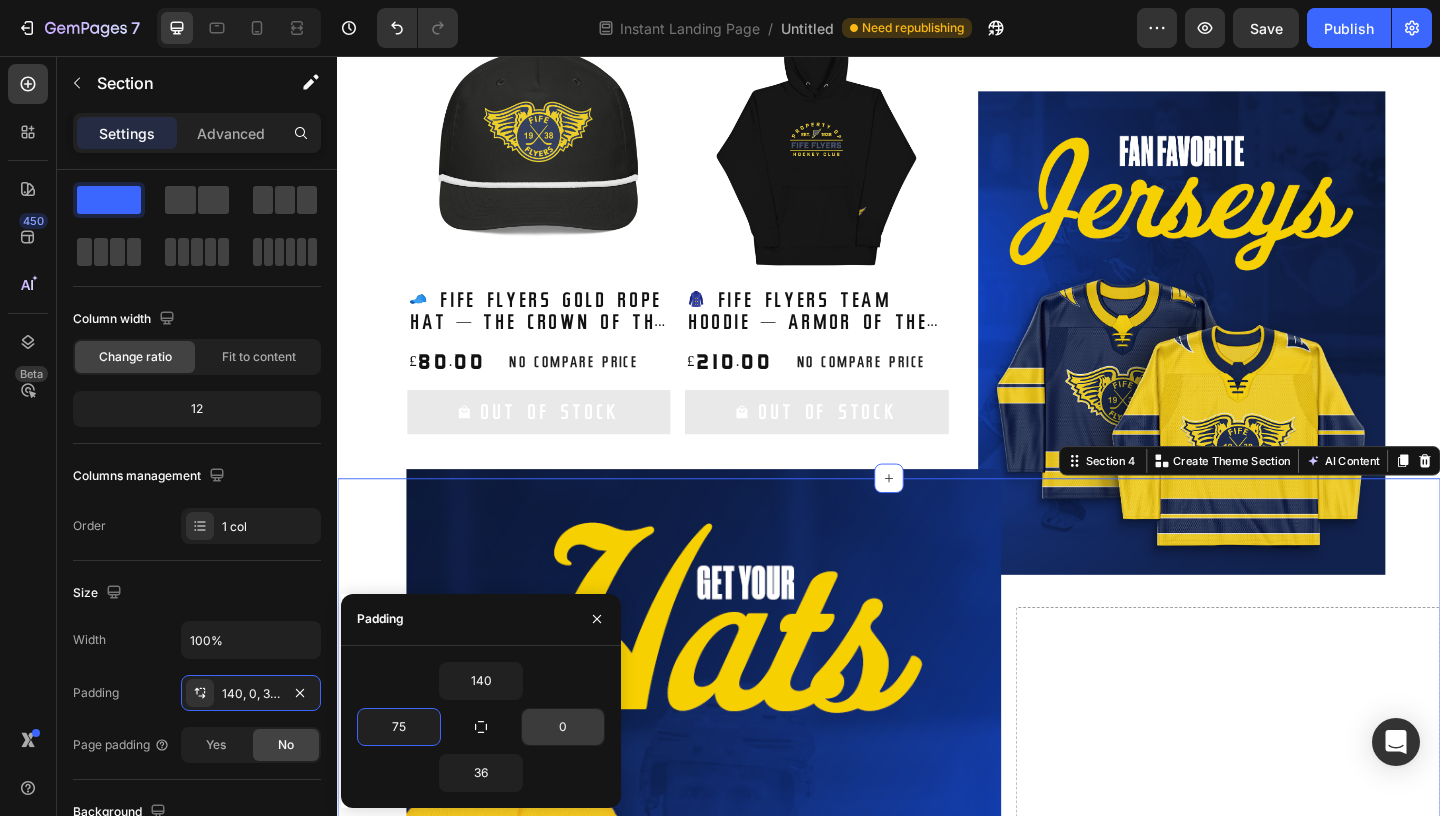 type on "75" 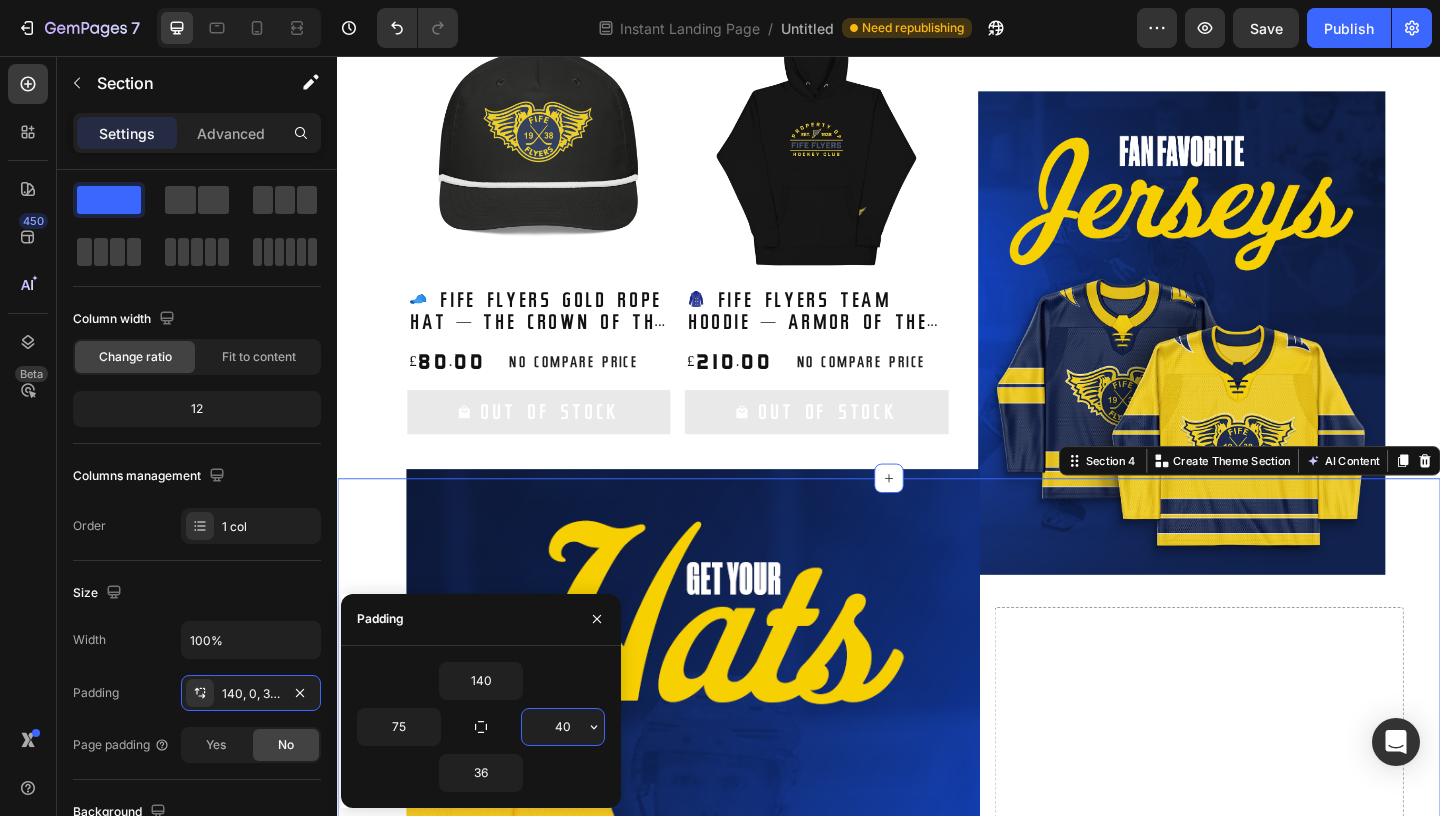 type on "4" 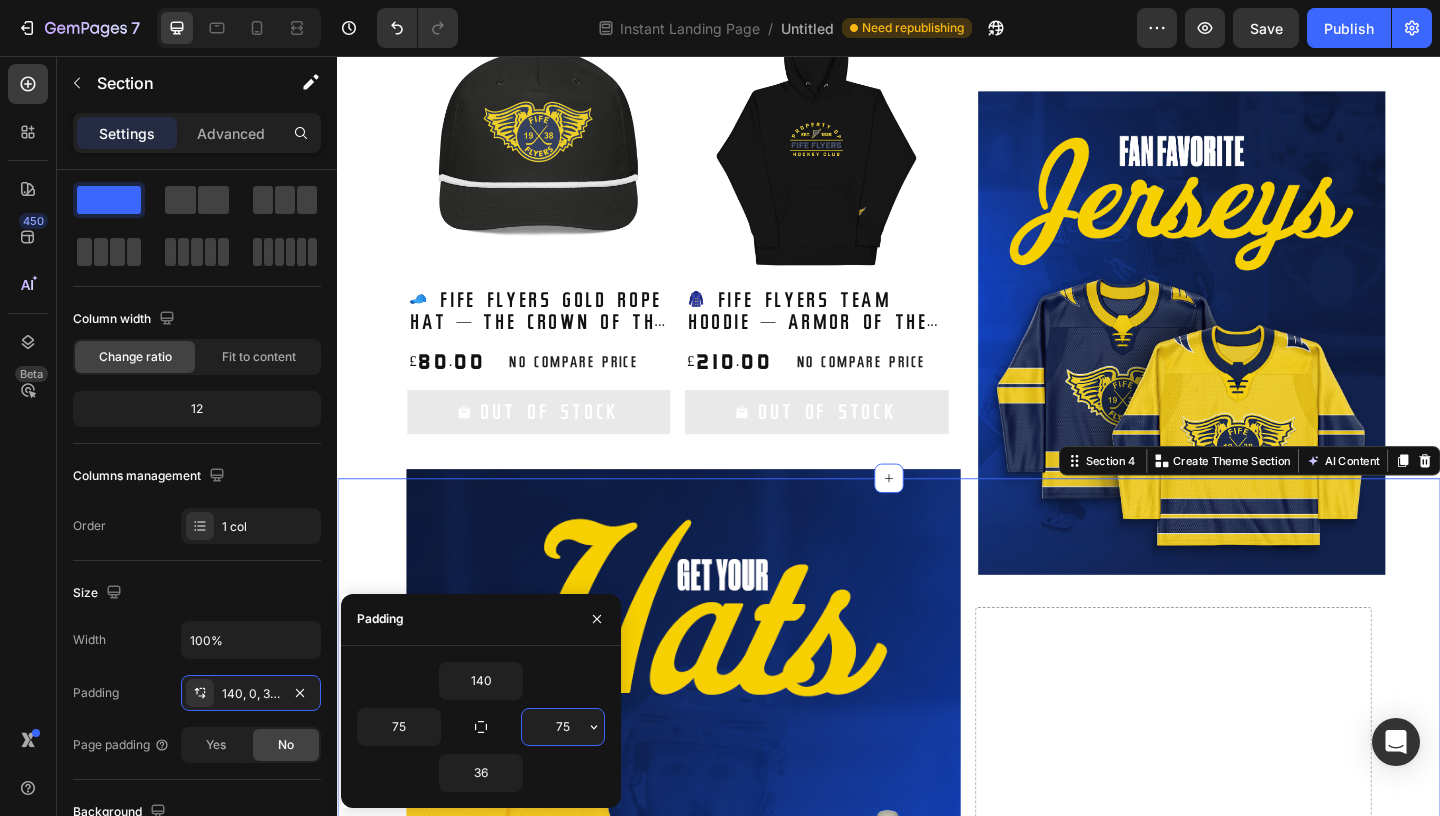 type on "7" 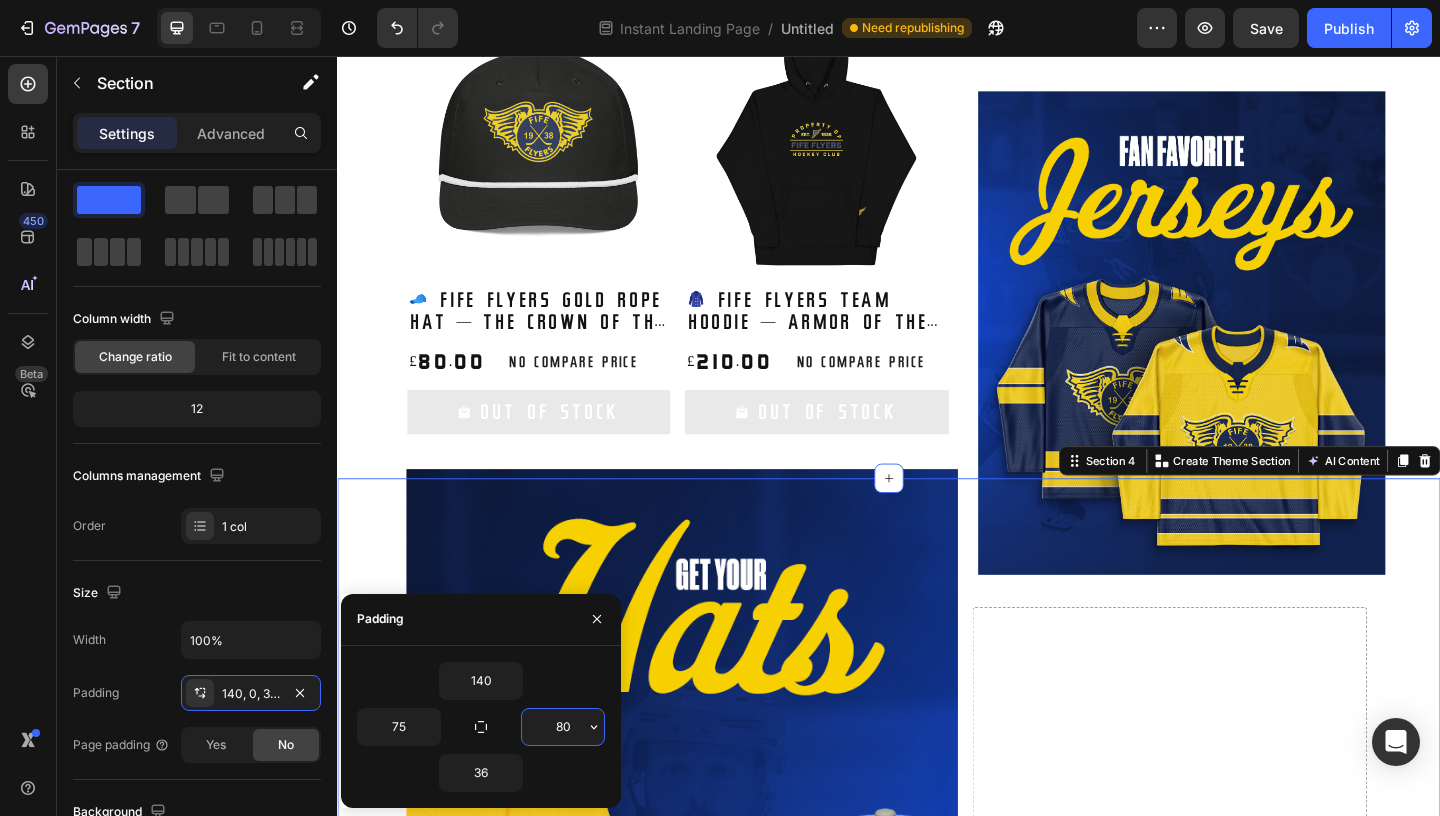 type on "8" 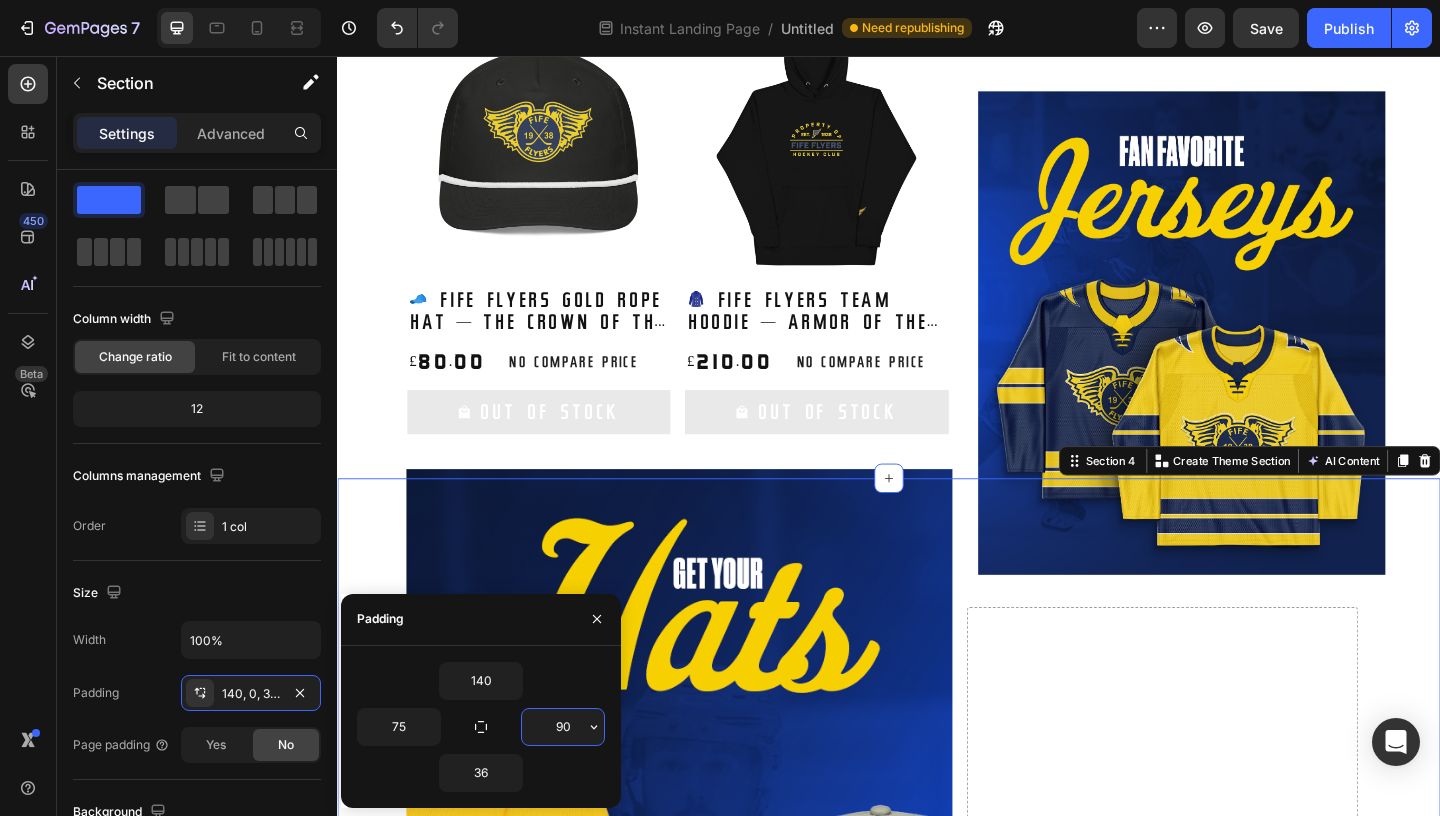 type on "9" 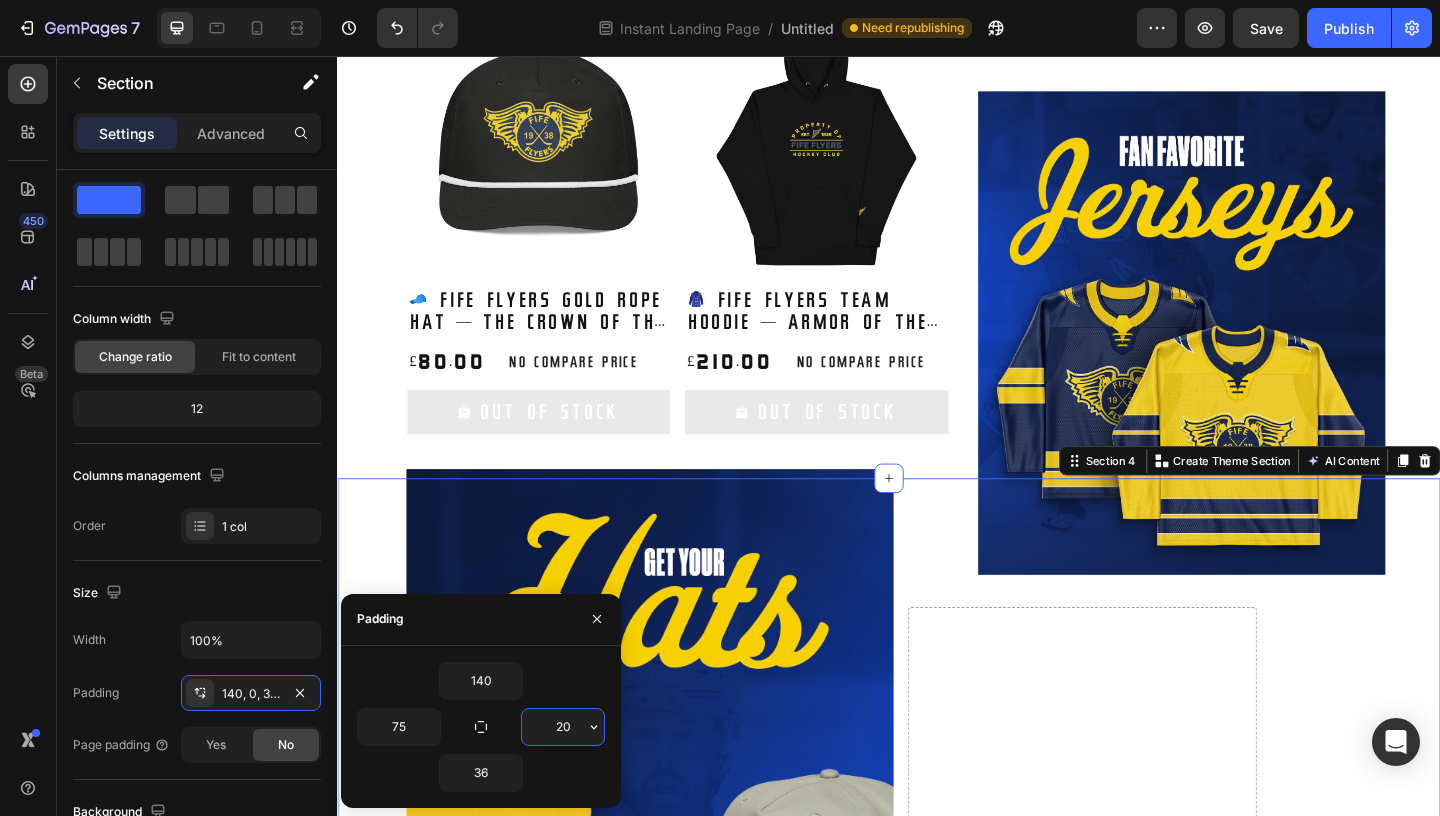 type on "2" 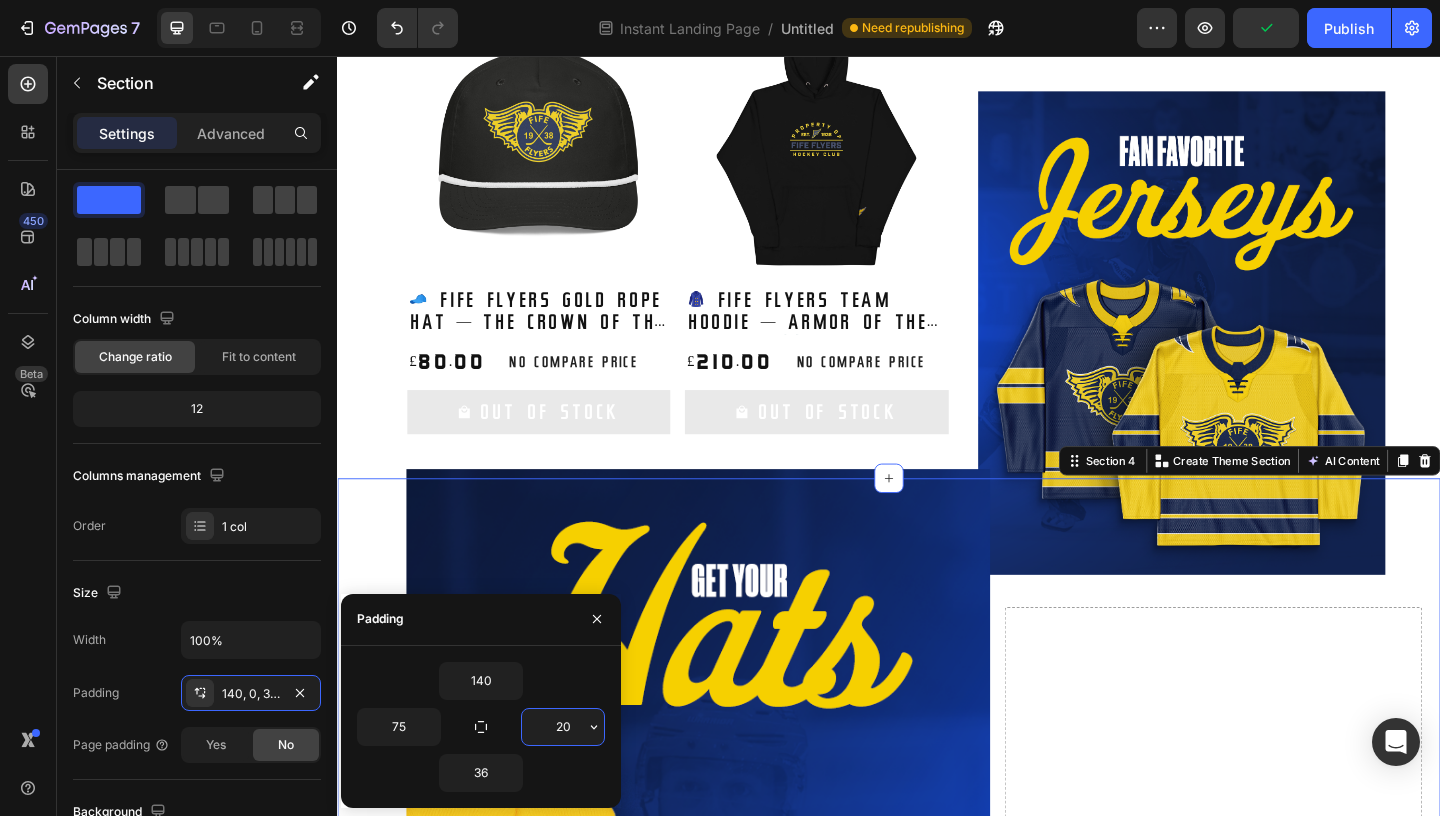 type on "2" 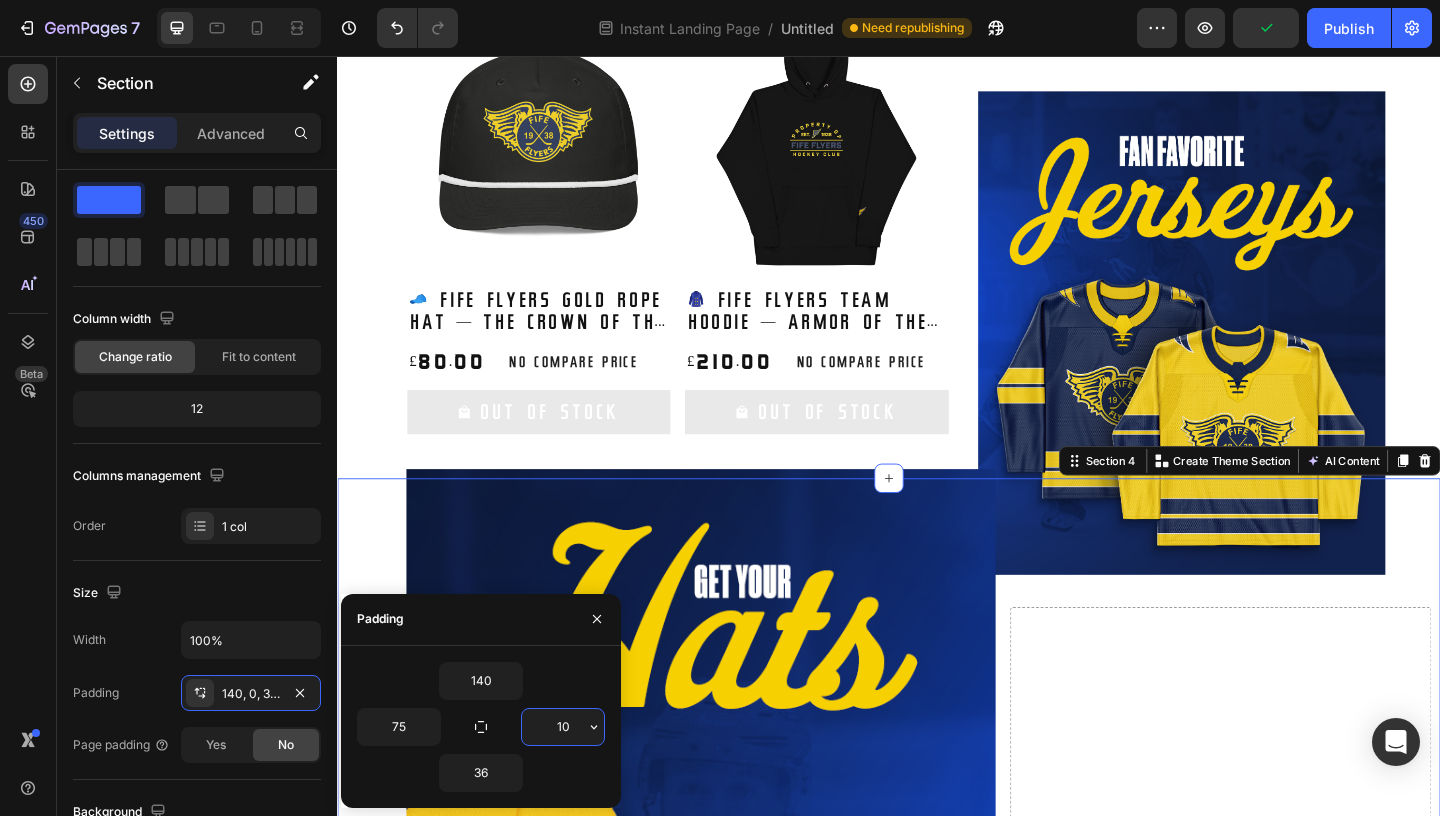 type on "100" 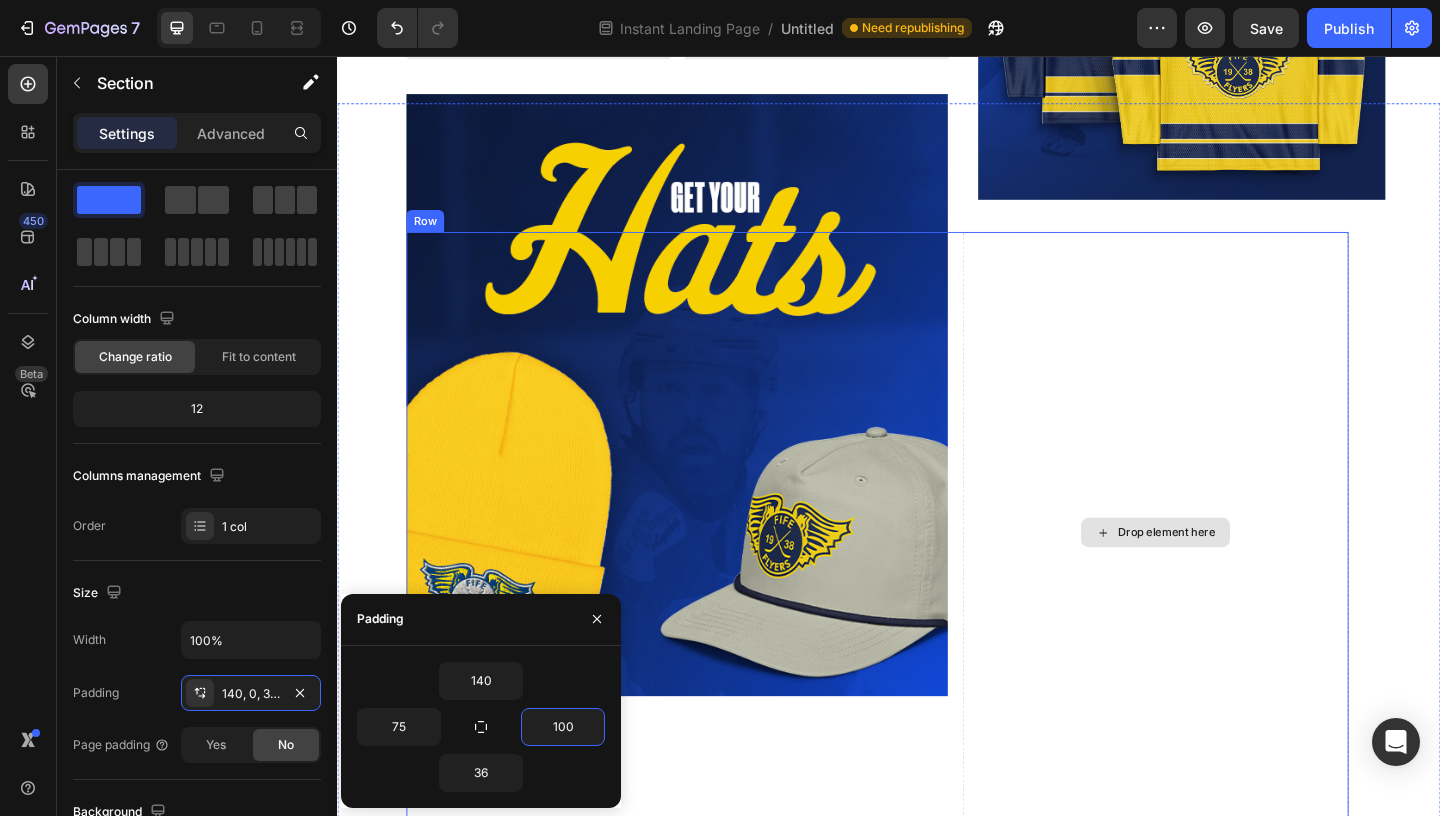 scroll, scrollTop: 1409, scrollLeft: 0, axis: vertical 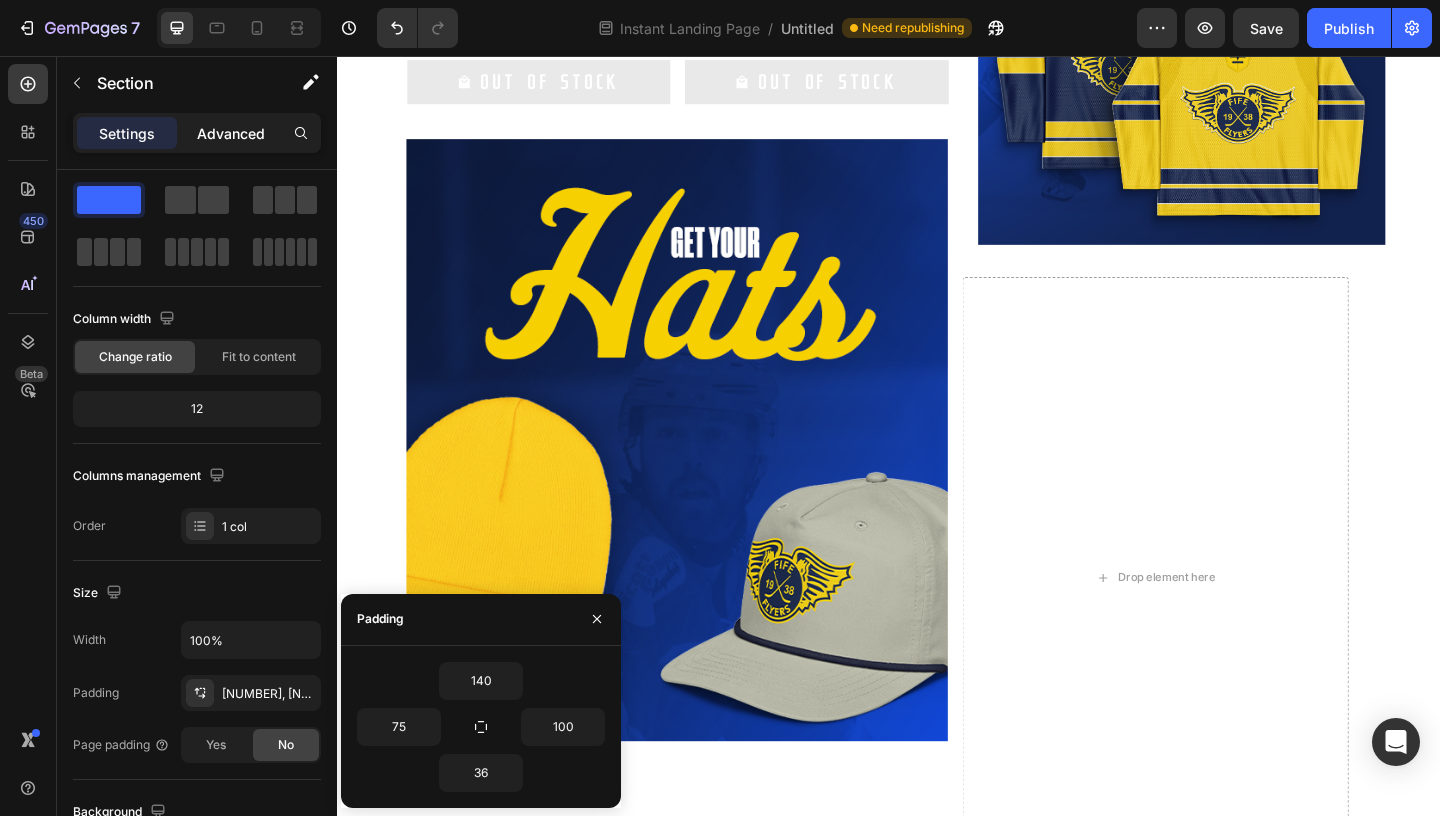 click on "Advanced" at bounding box center [231, 133] 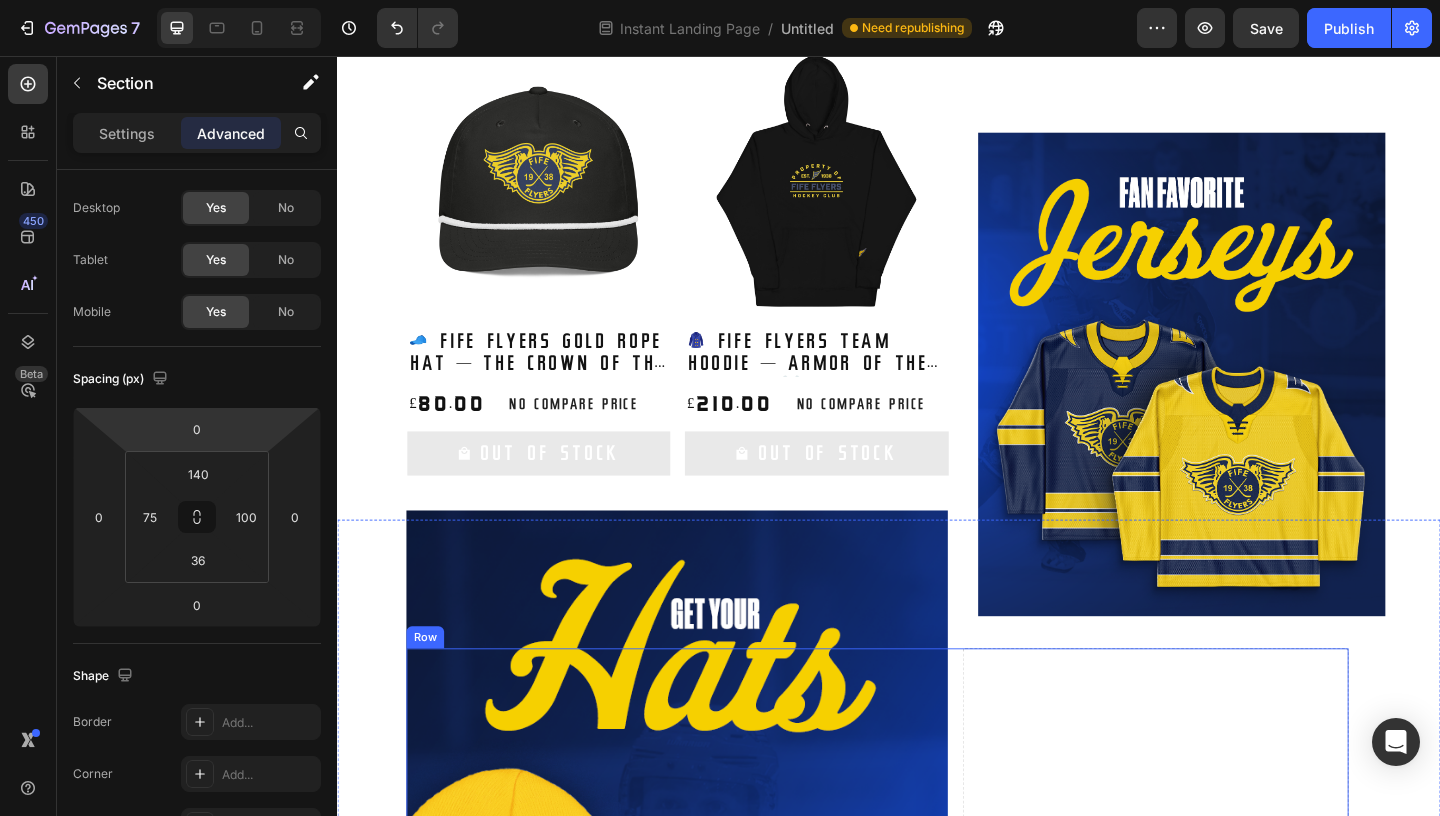 scroll, scrollTop: 1003, scrollLeft: 0, axis: vertical 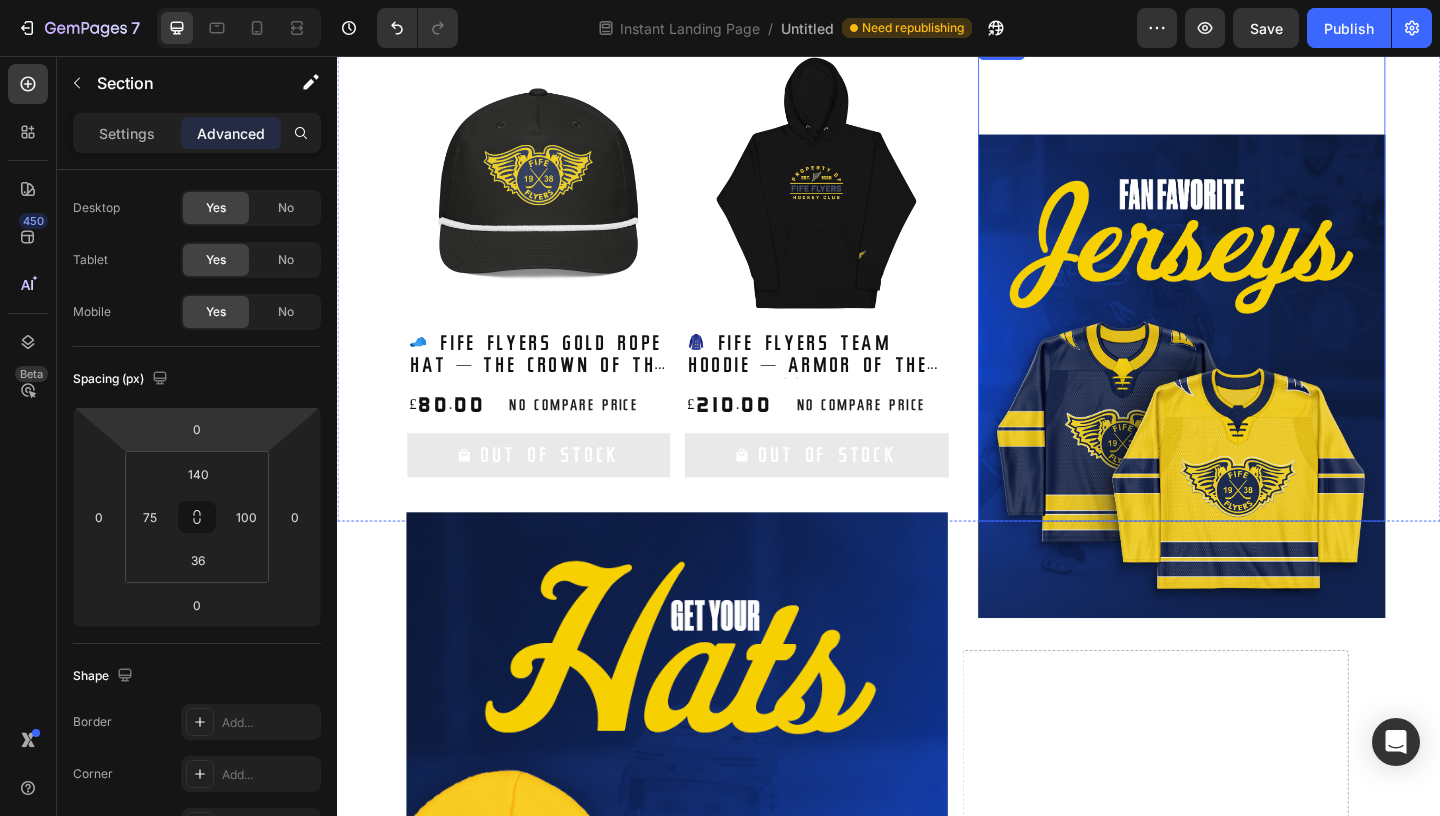 click at bounding box center (1255, 404) 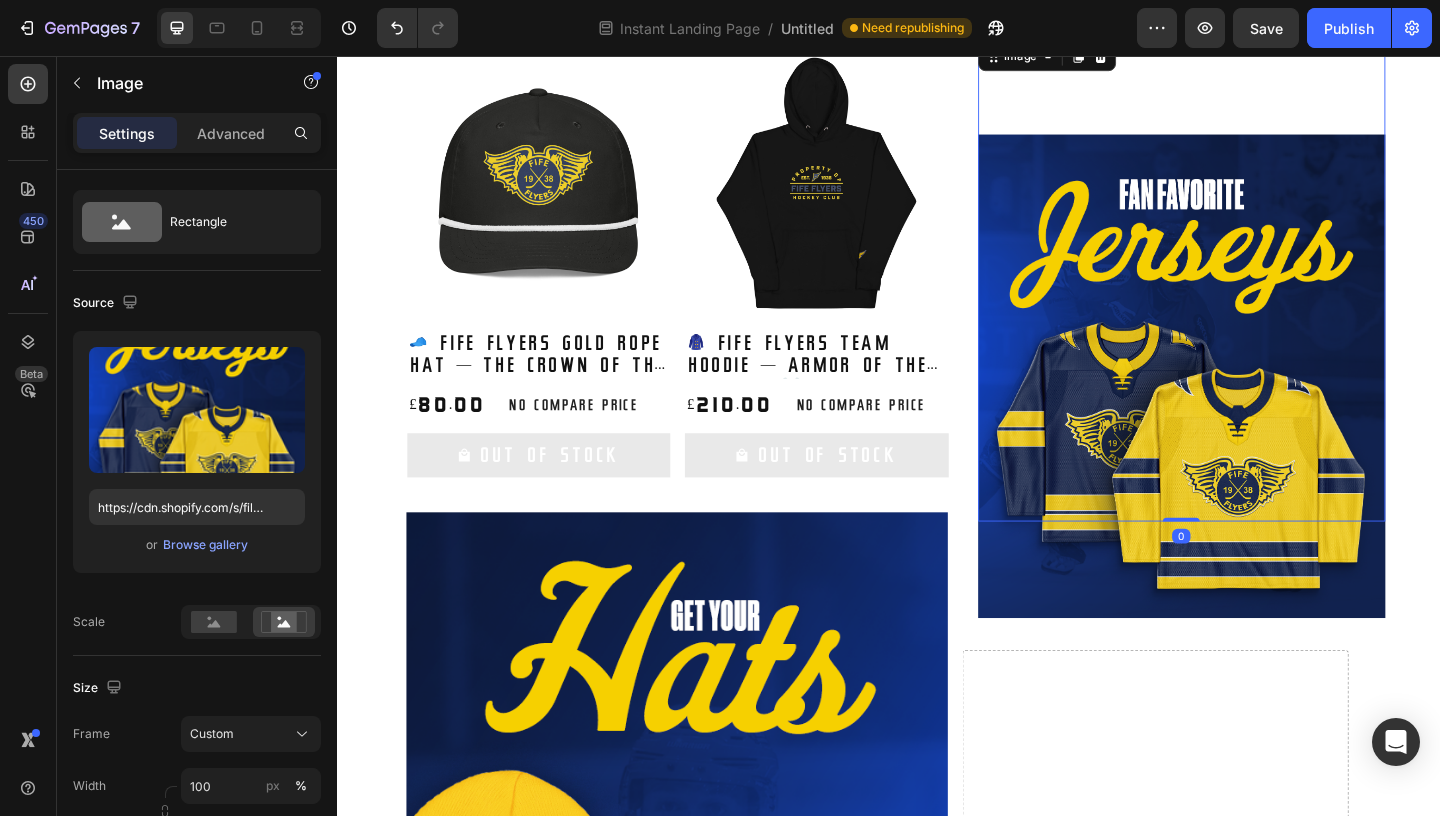scroll, scrollTop: 0, scrollLeft: 0, axis: both 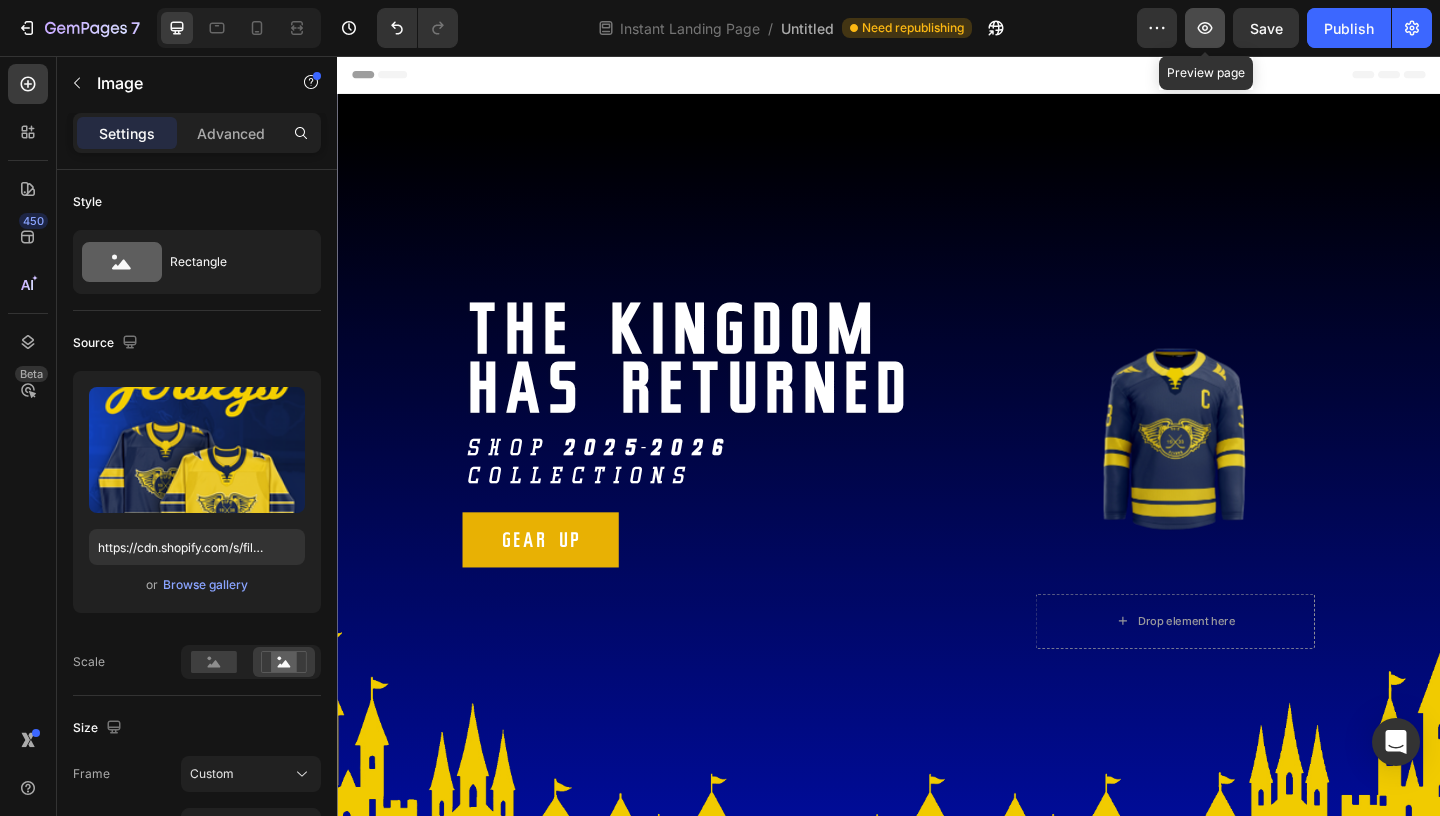 click 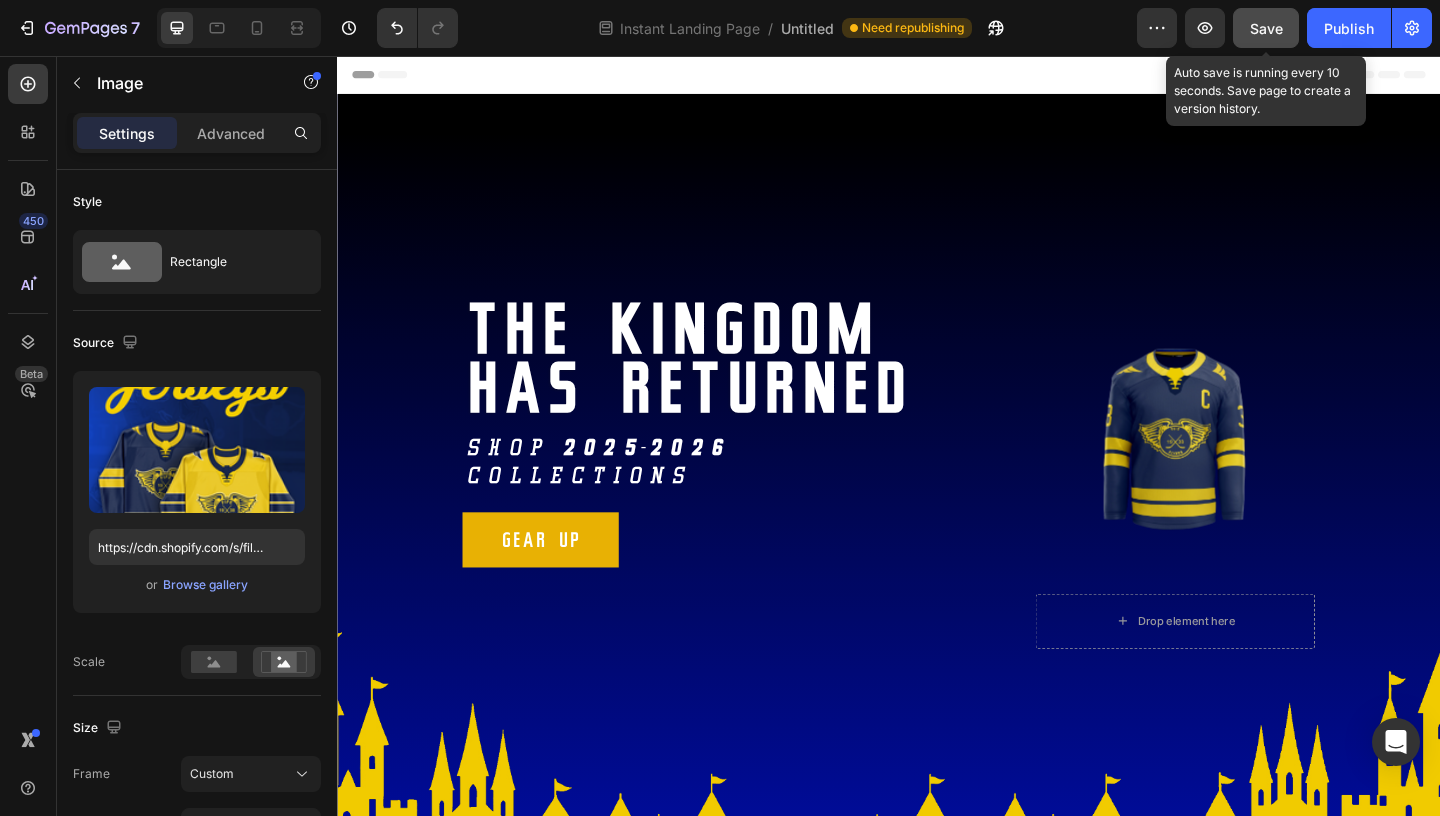 click on "Save" at bounding box center [1266, 28] 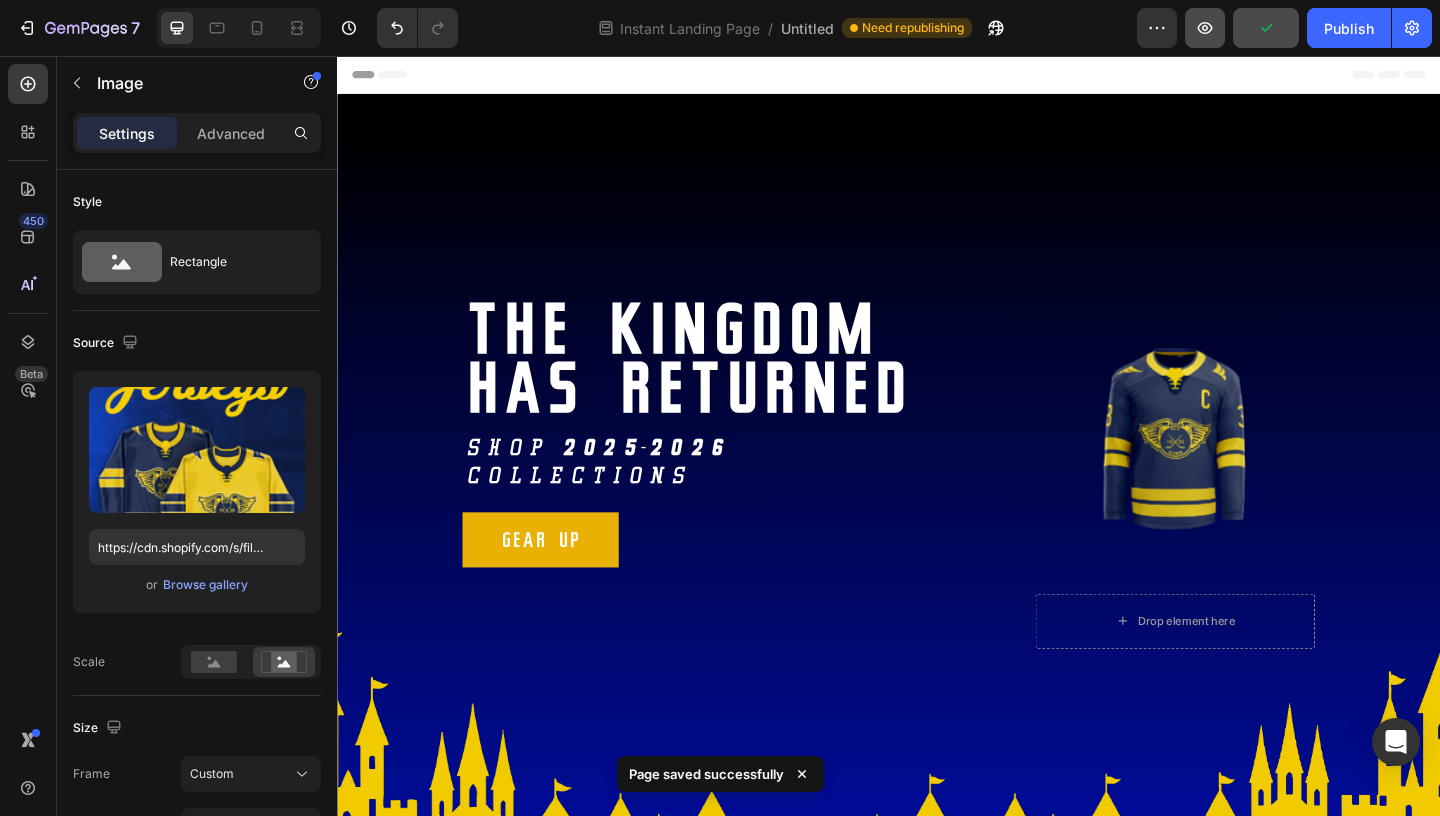 click 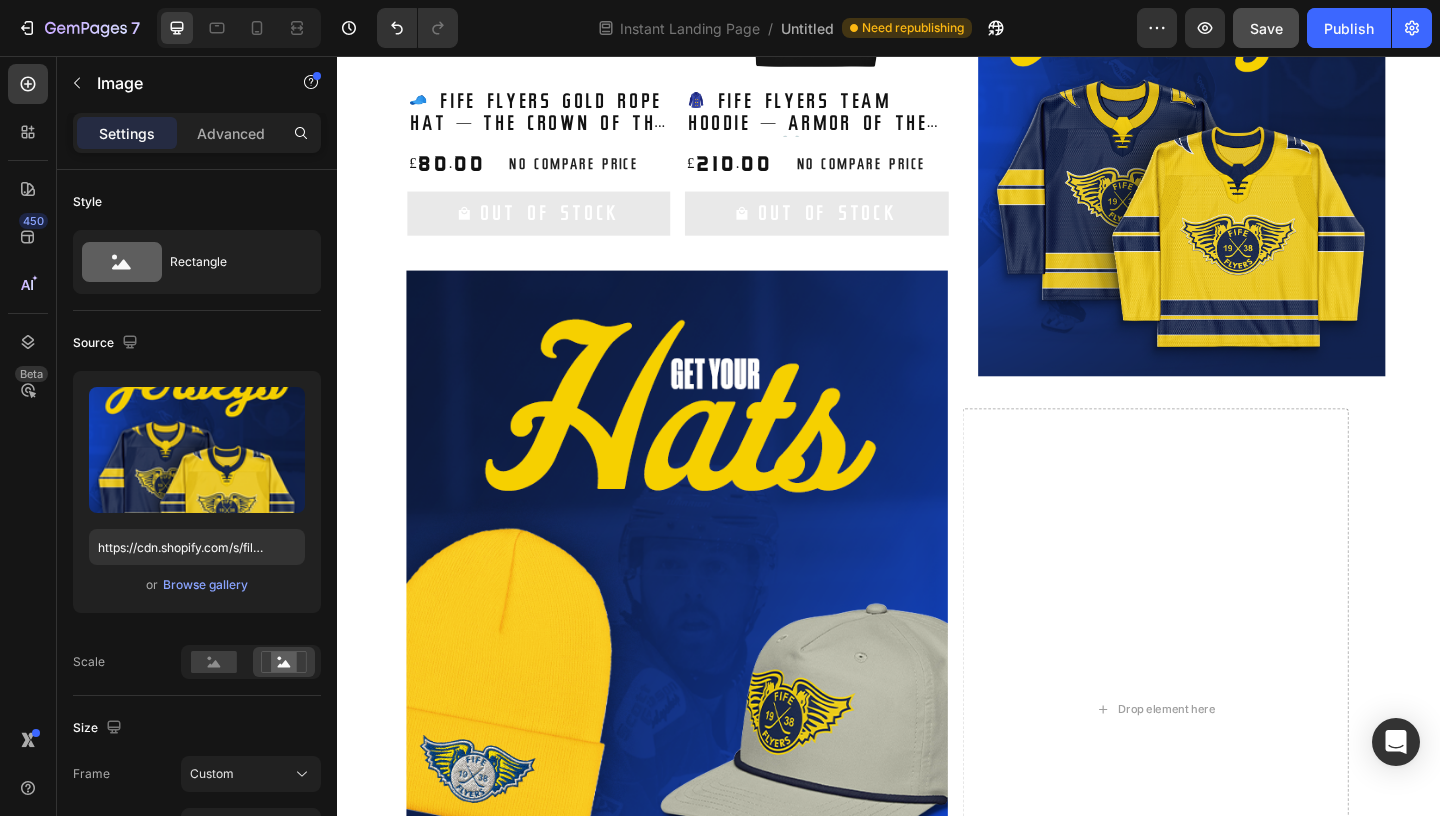 scroll, scrollTop: 749, scrollLeft: 0, axis: vertical 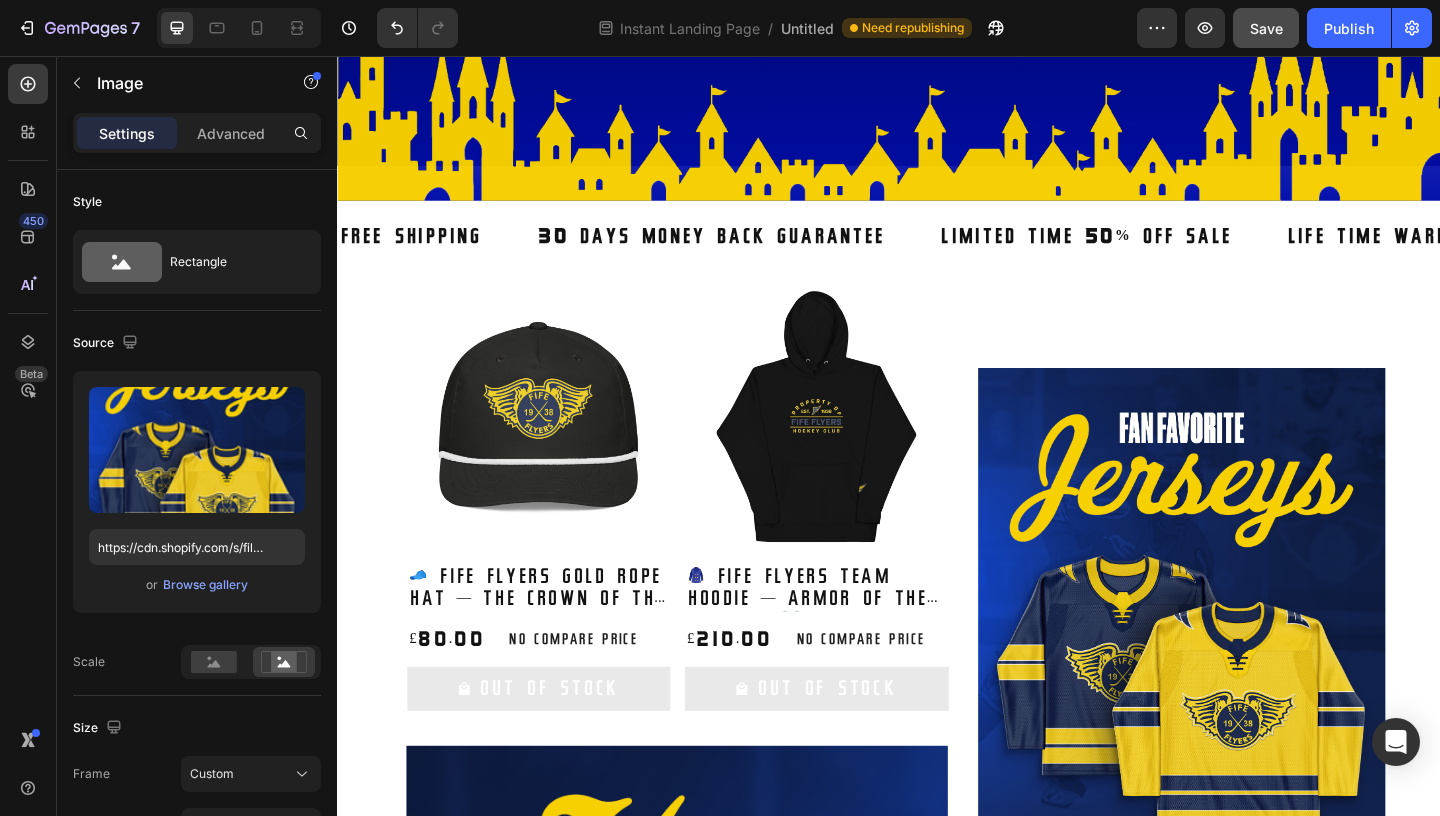 click at bounding box center (1255, 658) 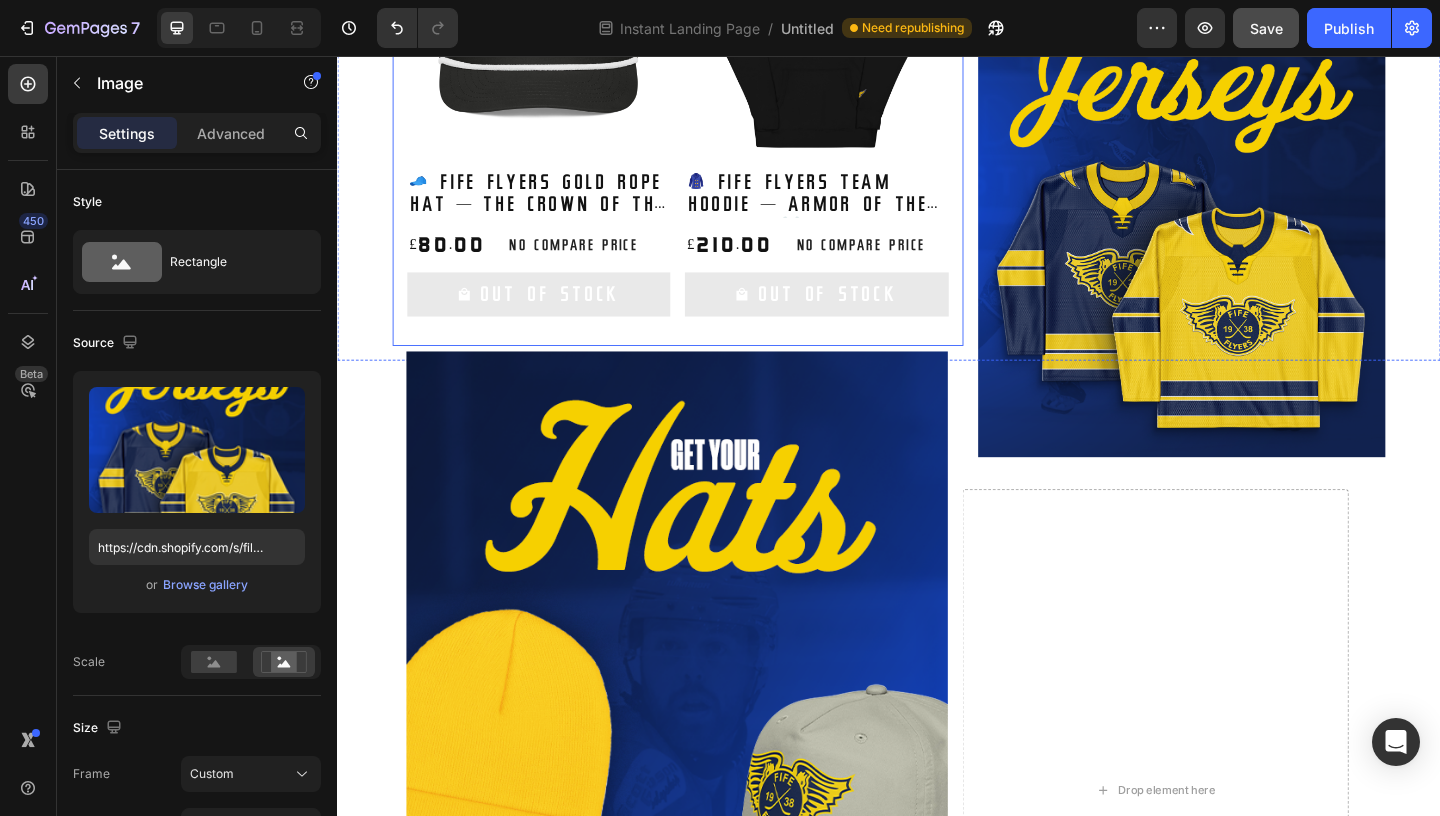 scroll, scrollTop: 1234, scrollLeft: 0, axis: vertical 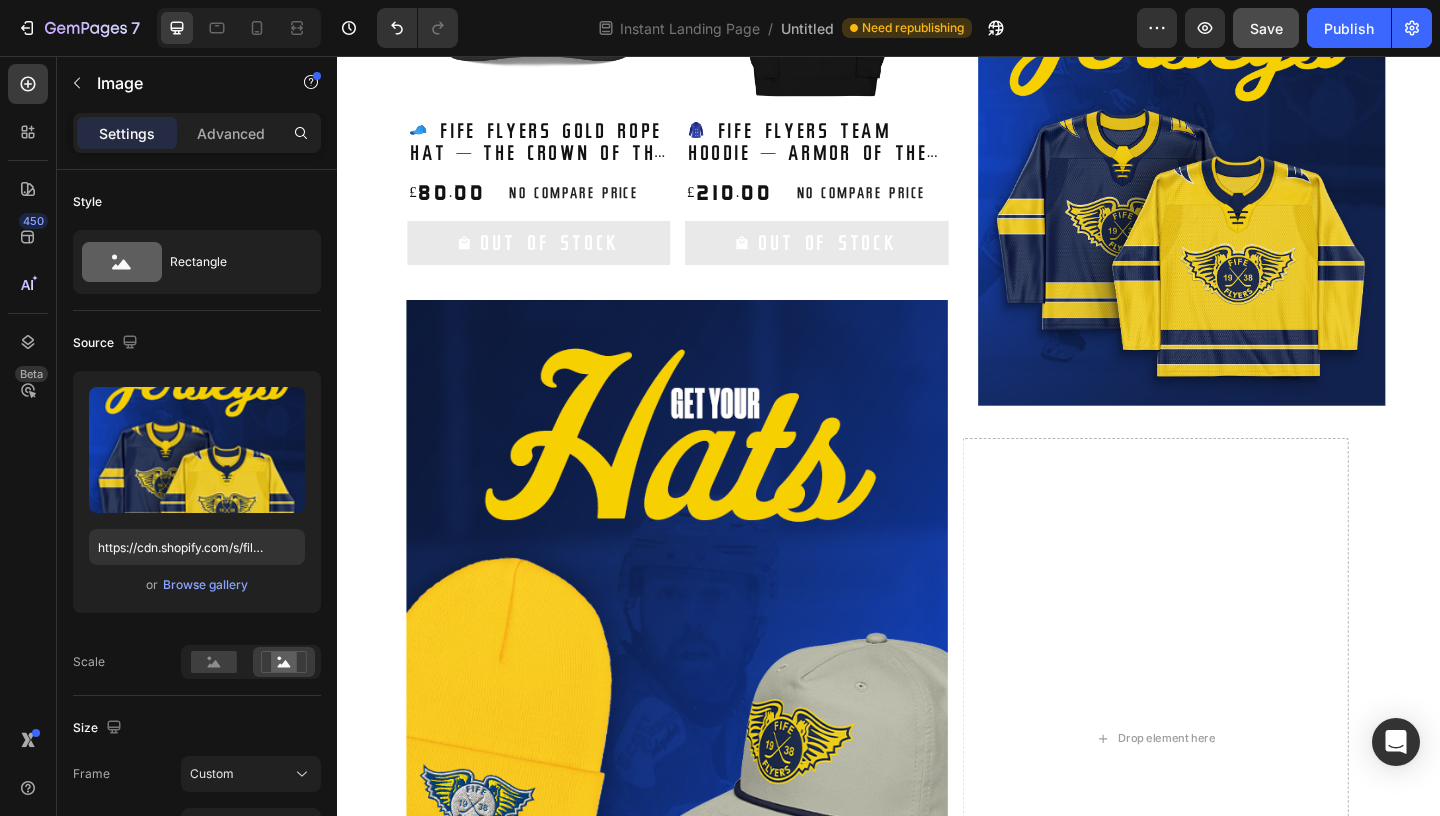 click at bounding box center [1255, 173] 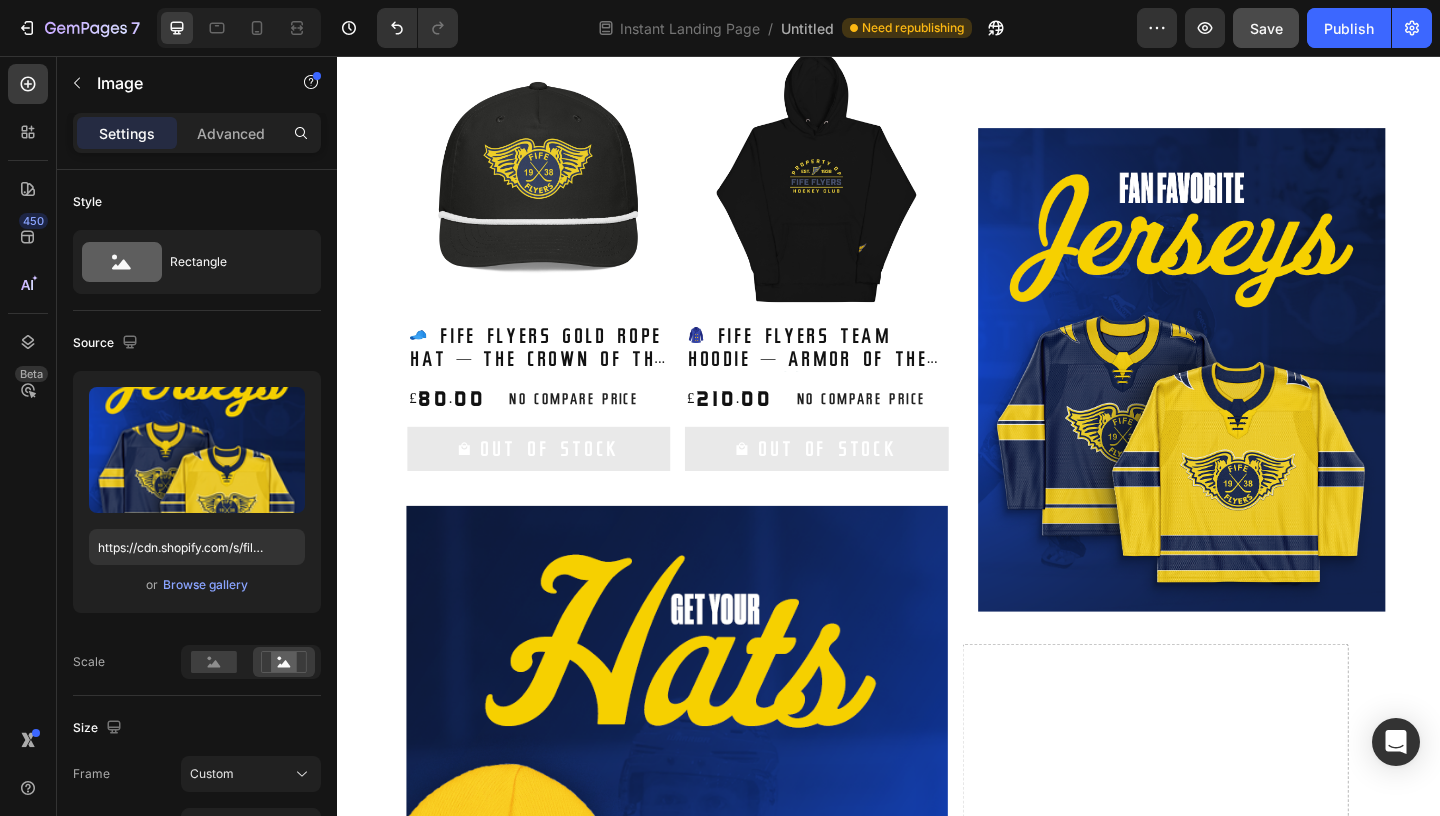 scroll, scrollTop: 835, scrollLeft: 0, axis: vertical 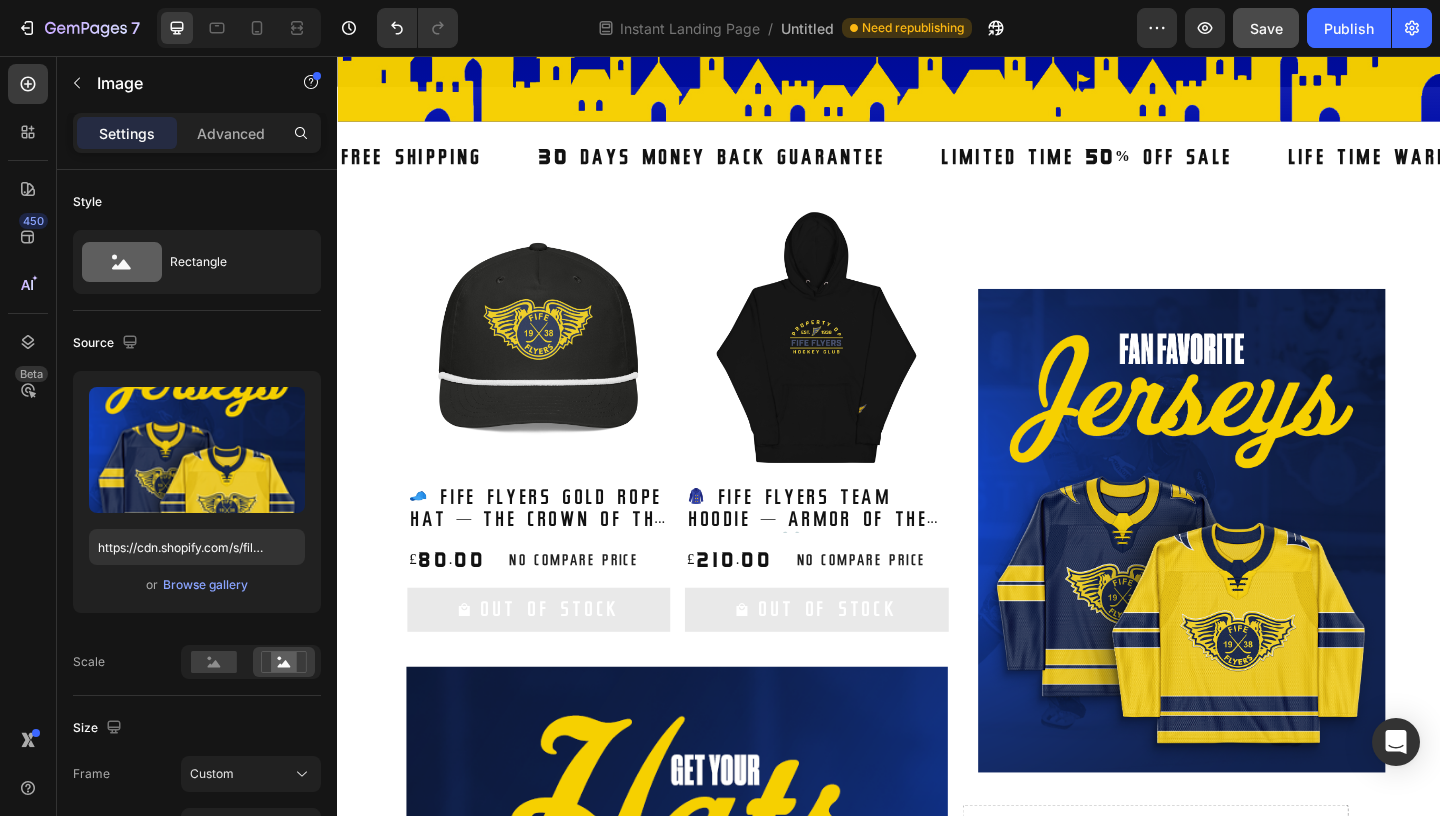 click at bounding box center (1255, 572) 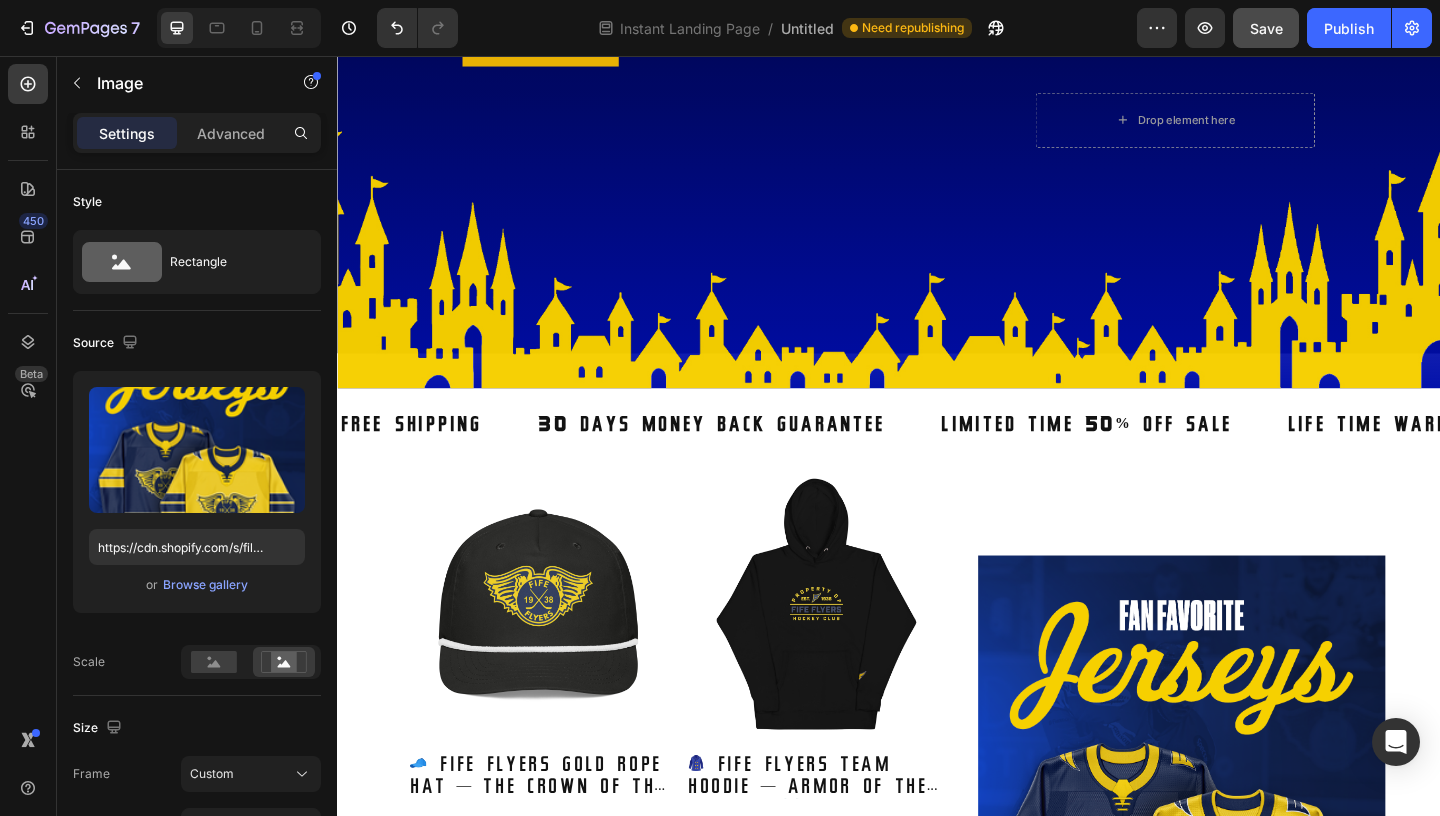 scroll, scrollTop: 516, scrollLeft: 0, axis: vertical 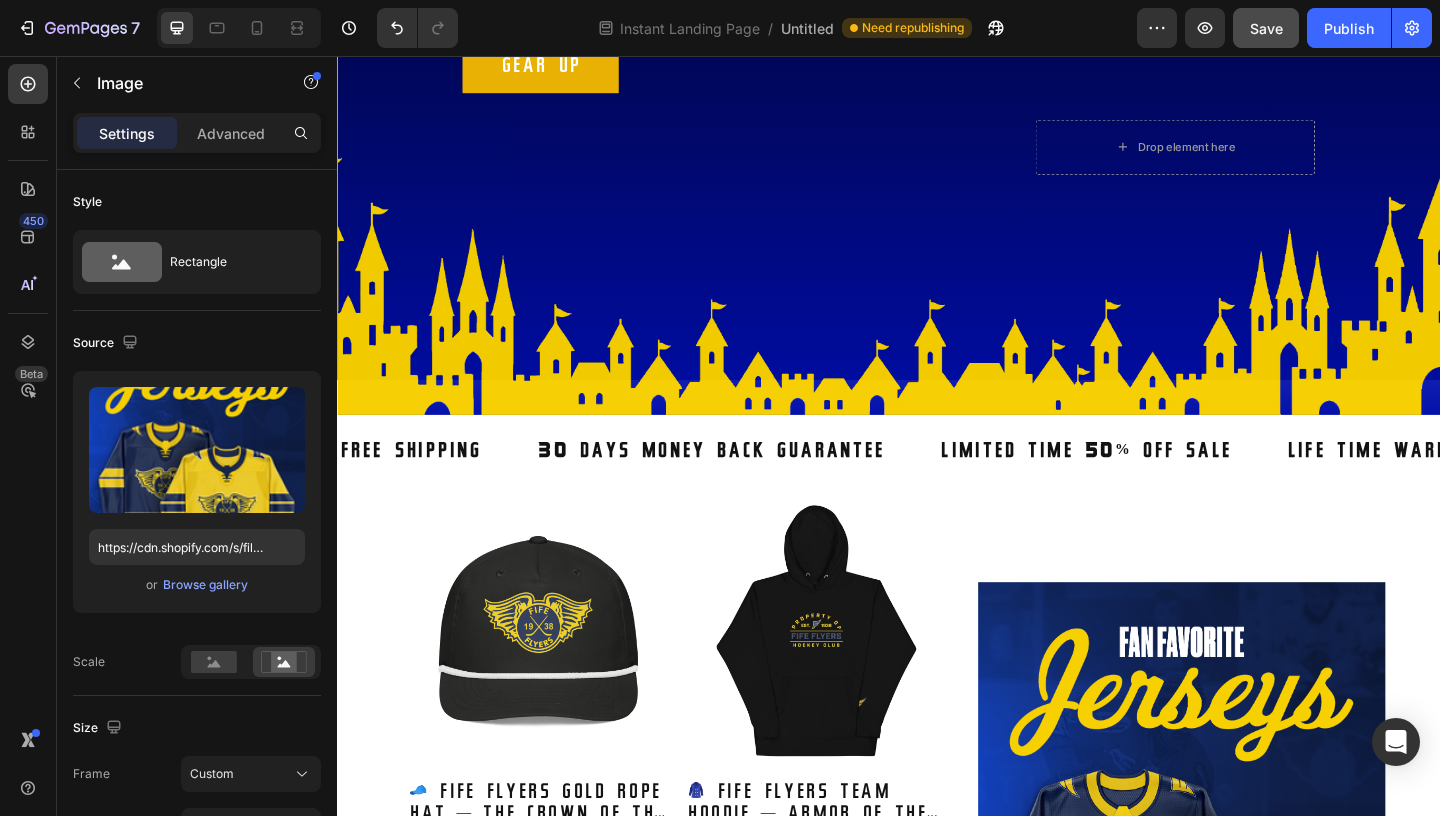 click at bounding box center [1255, 891] 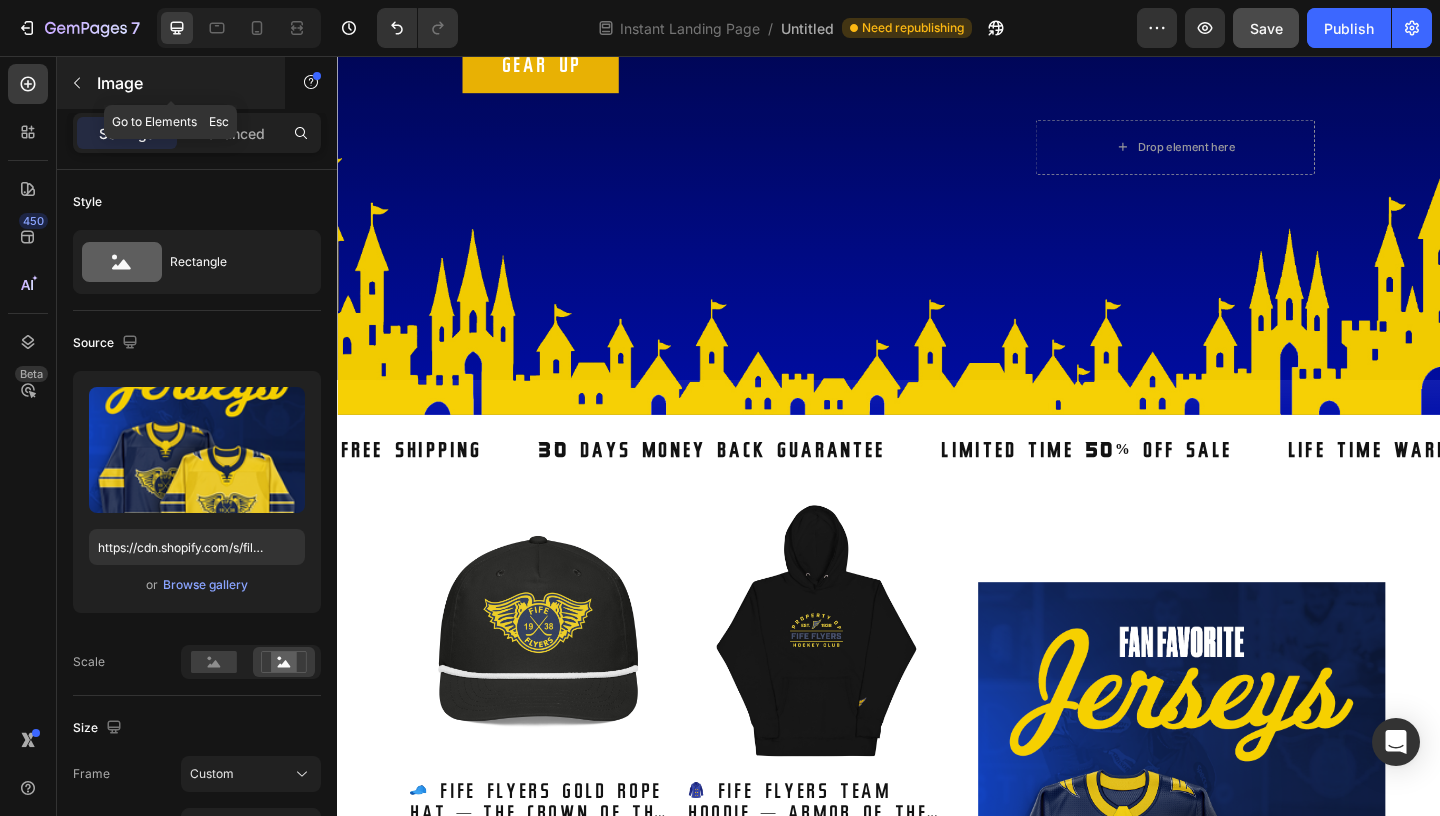 click at bounding box center [77, 83] 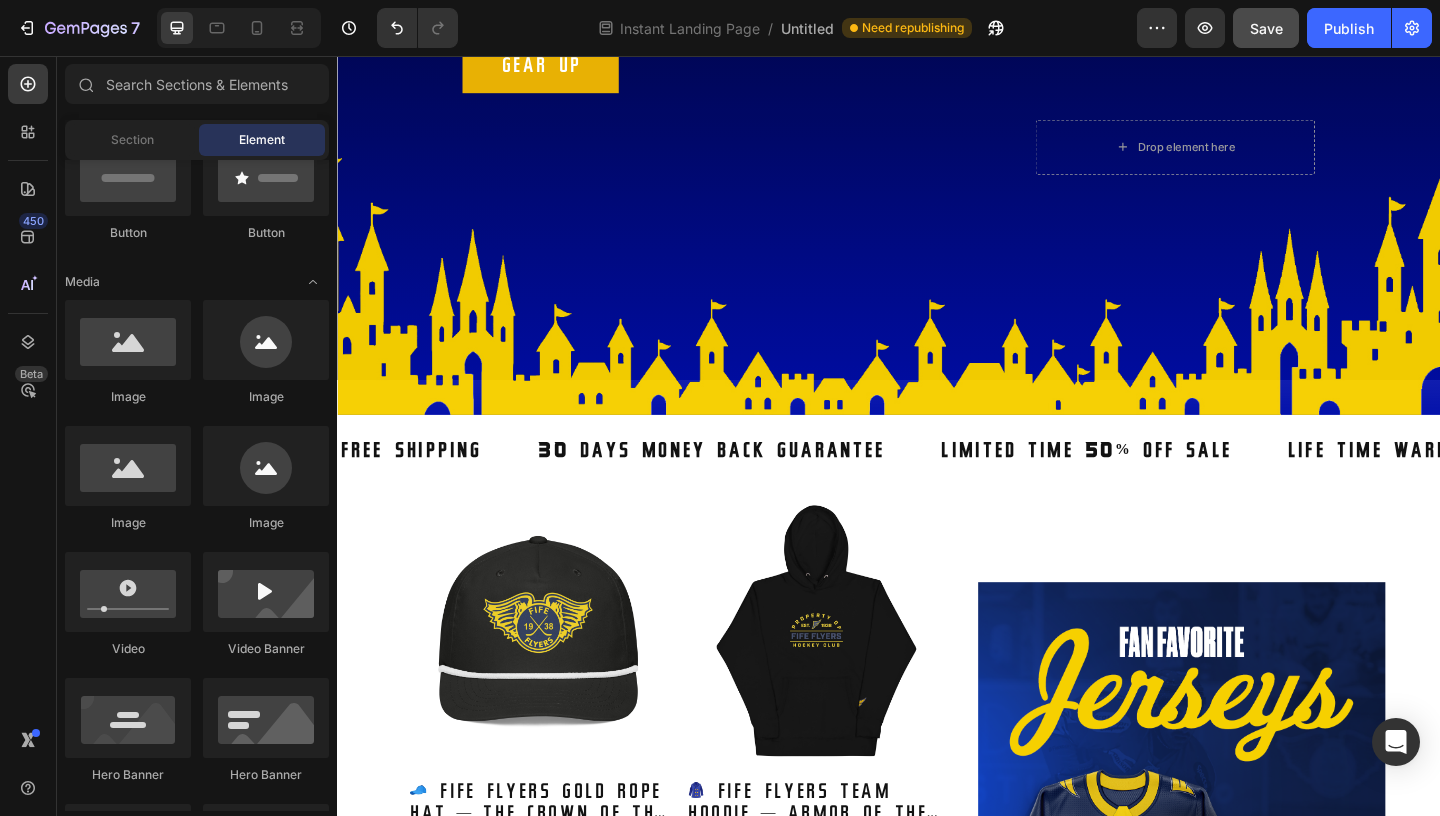 scroll, scrollTop: 648, scrollLeft: 0, axis: vertical 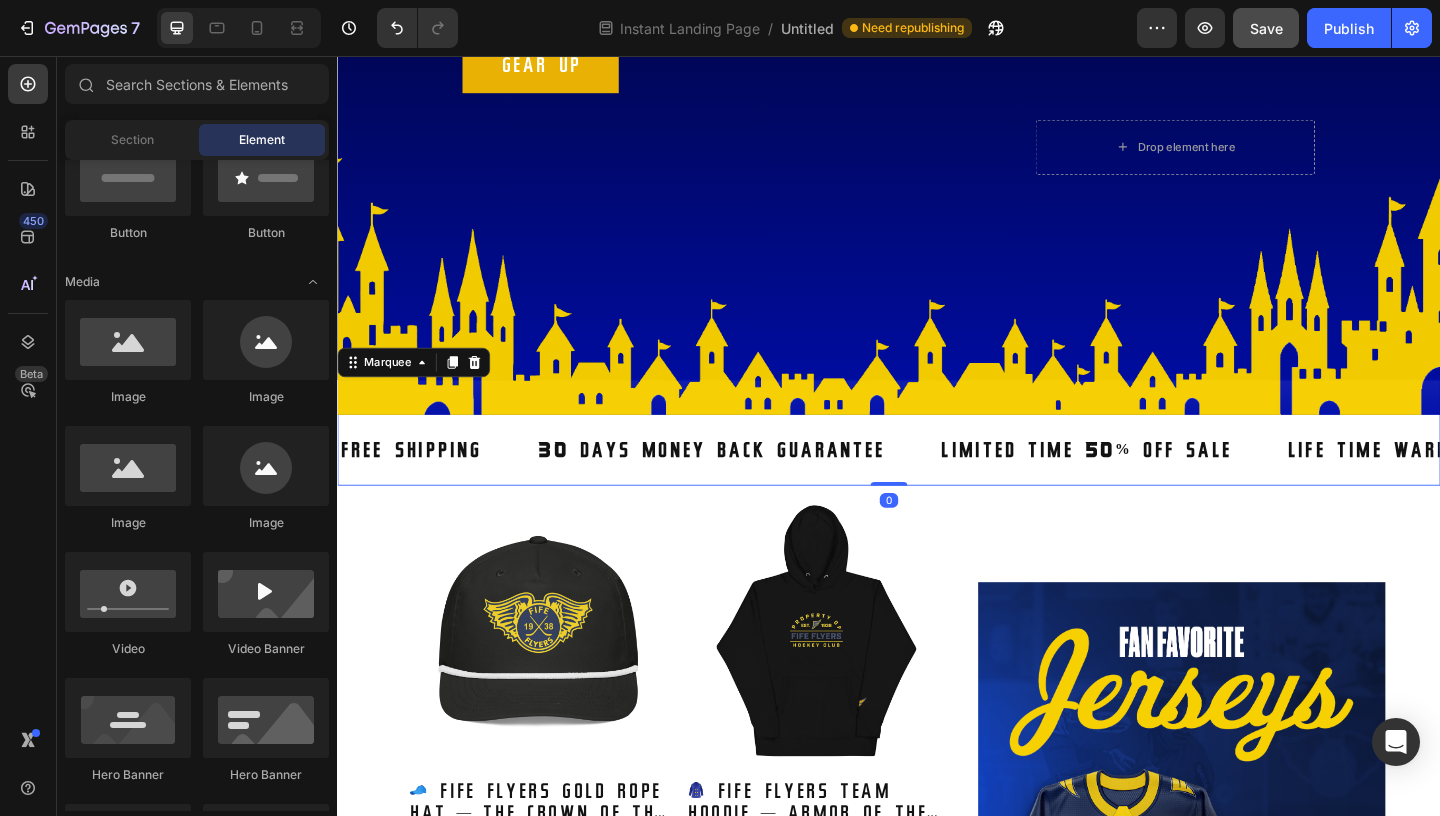 click on "FREE SHIPPING Text Block 30 DAYS MONEY BACK GUARANTEE Text Block LIMITED TIME 50% OFF SALE Text Block LIFE TIME WARRANTY Text Block FREE SHIPPING Text Block 30 DAYS MONEY BACK GUARANTEE Text Block LIMITED TIME 50% OFF SALE Text Block LIFE TIME WARRANTY Text Block Marquee   0" at bounding box center [937, 465] 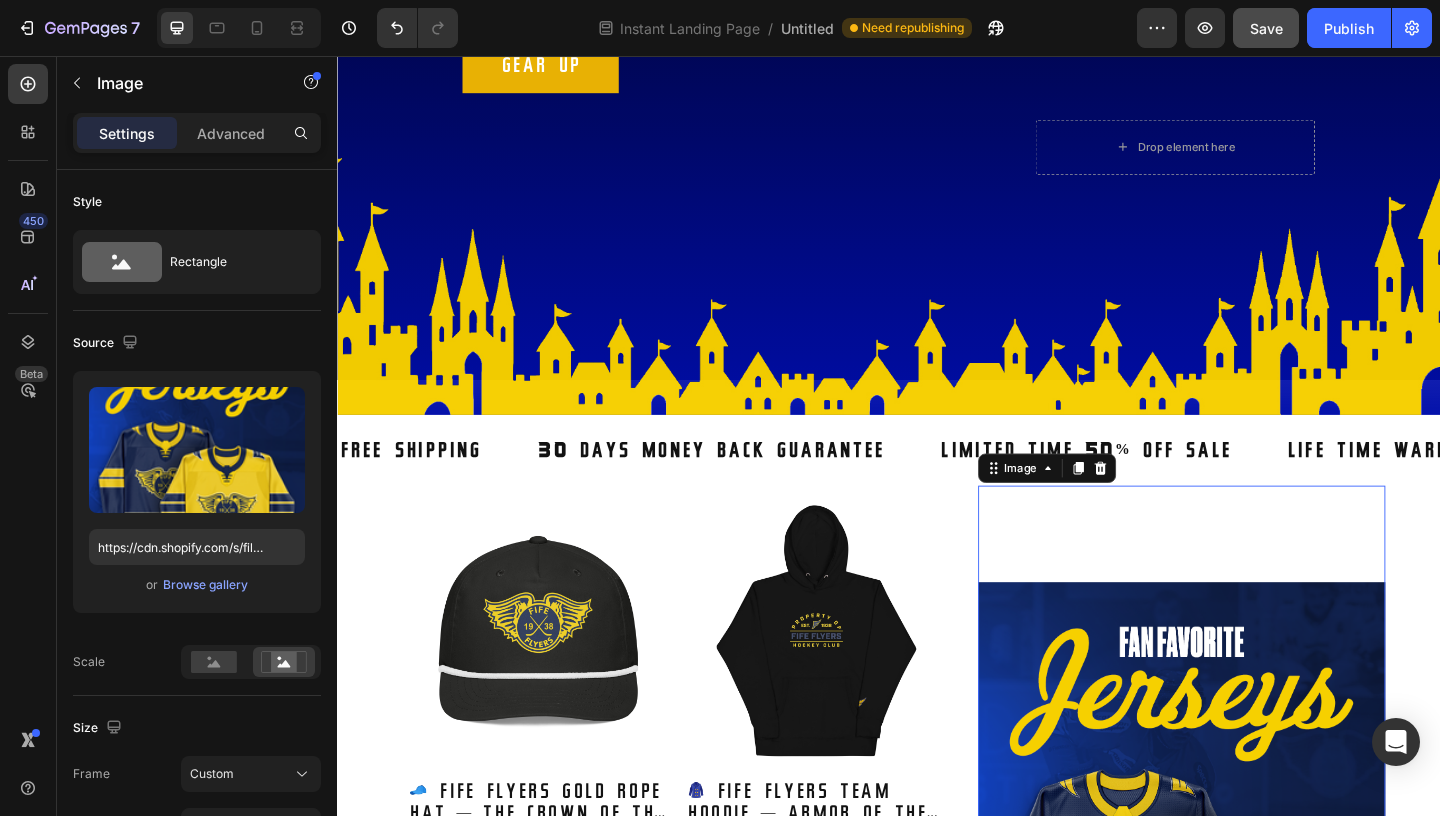 click at bounding box center (1255, 891) 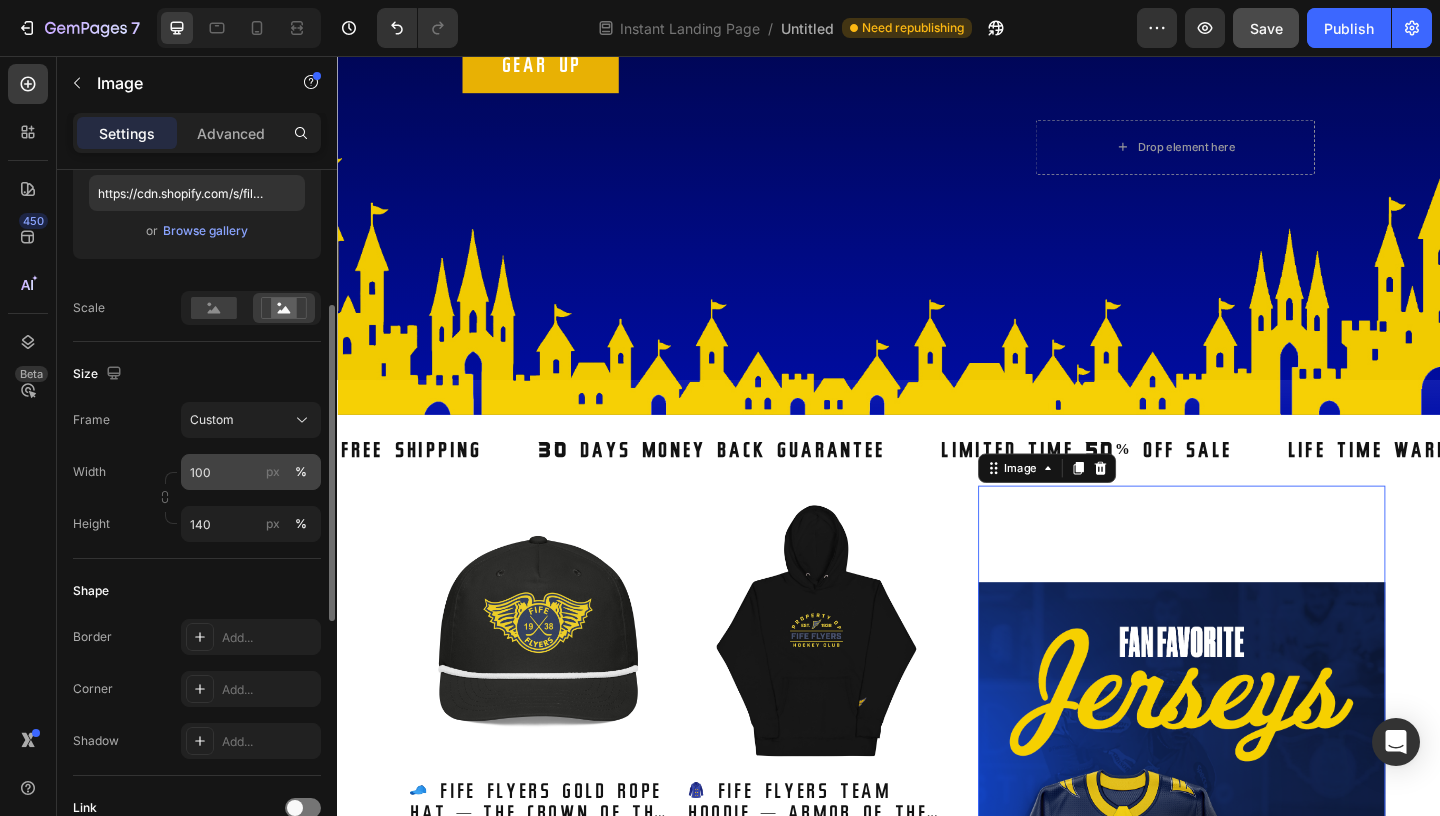 scroll, scrollTop: 260, scrollLeft: 0, axis: vertical 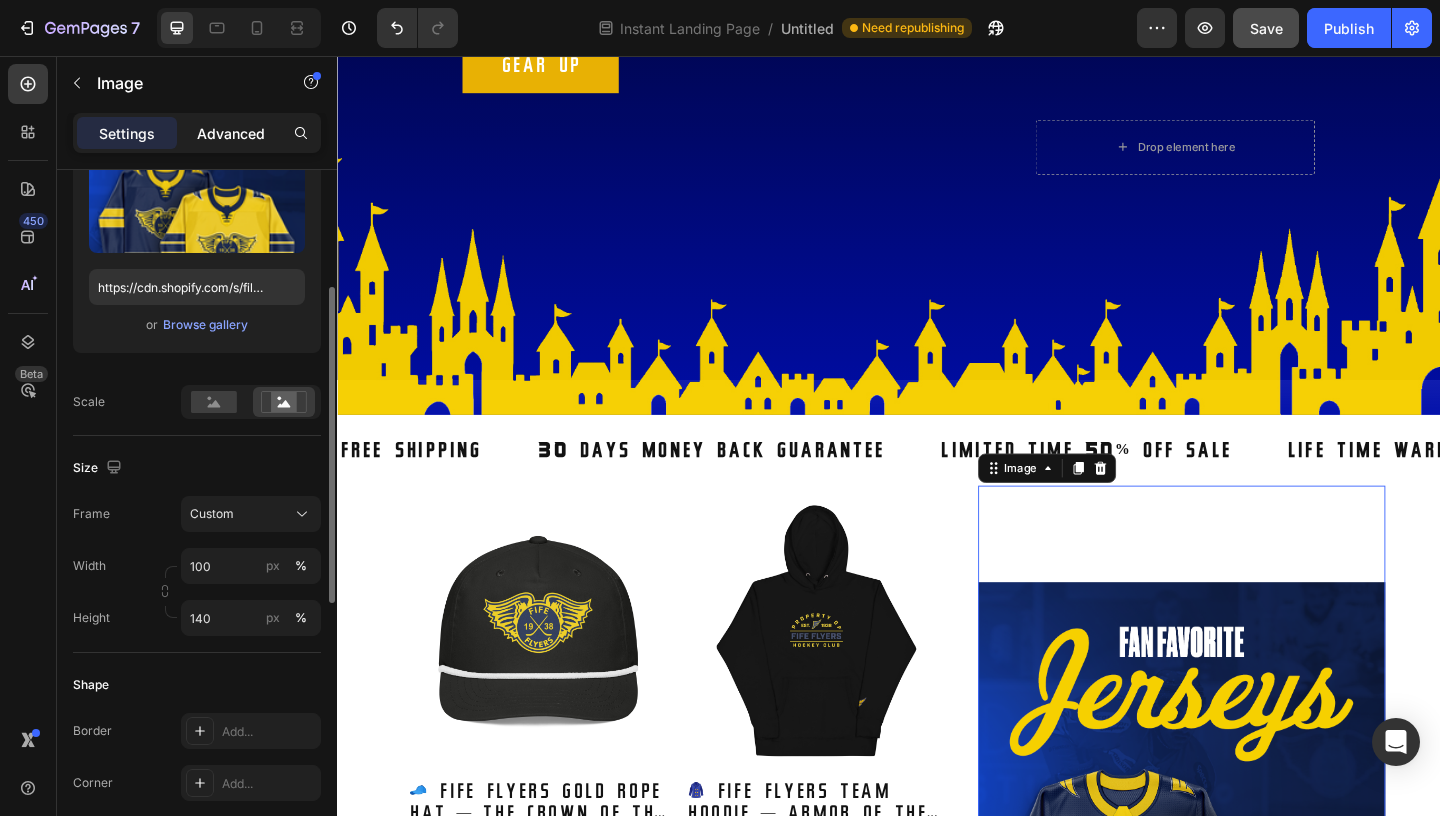 click on "Advanced" at bounding box center (231, 133) 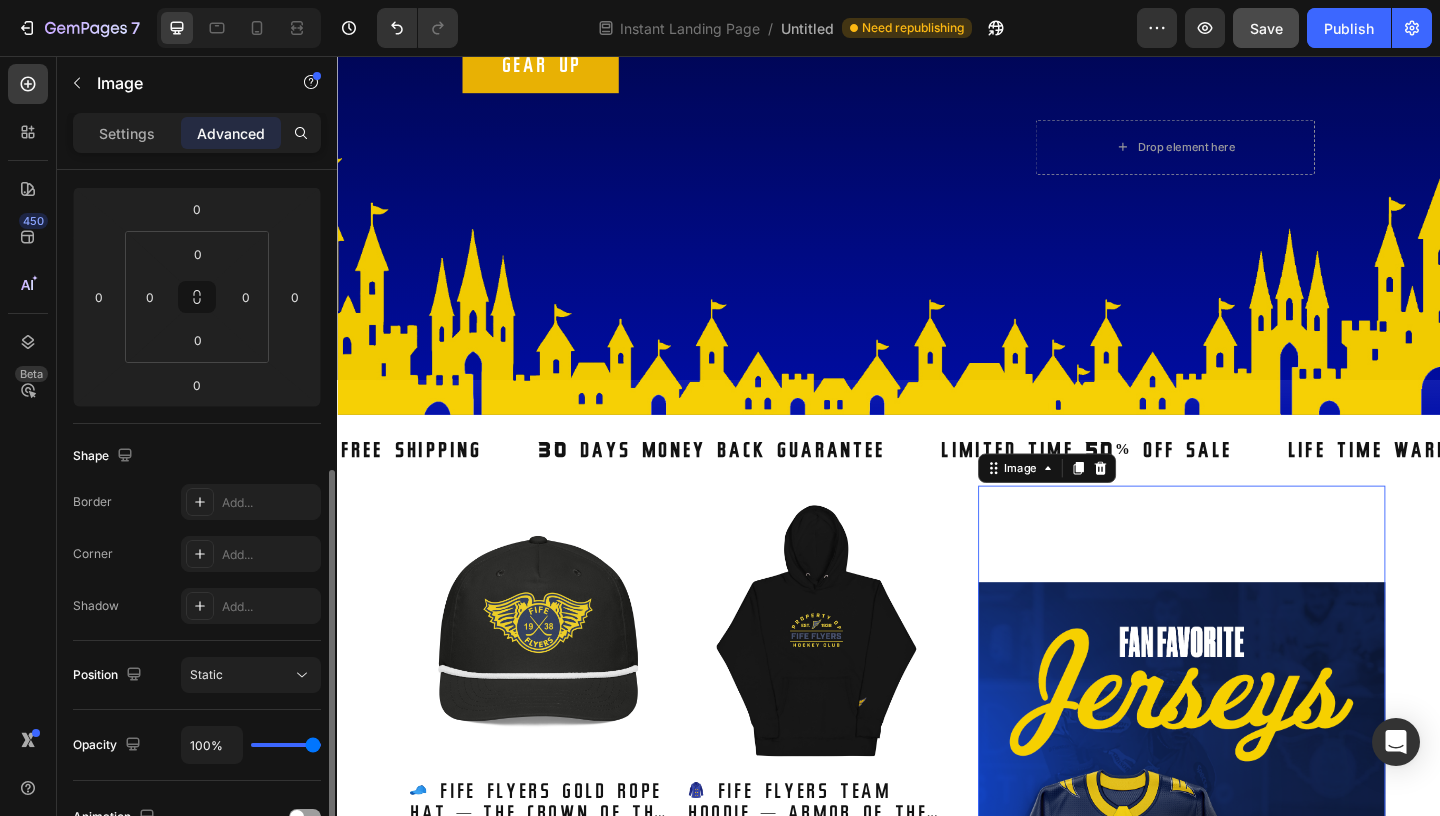 scroll, scrollTop: 367, scrollLeft: 0, axis: vertical 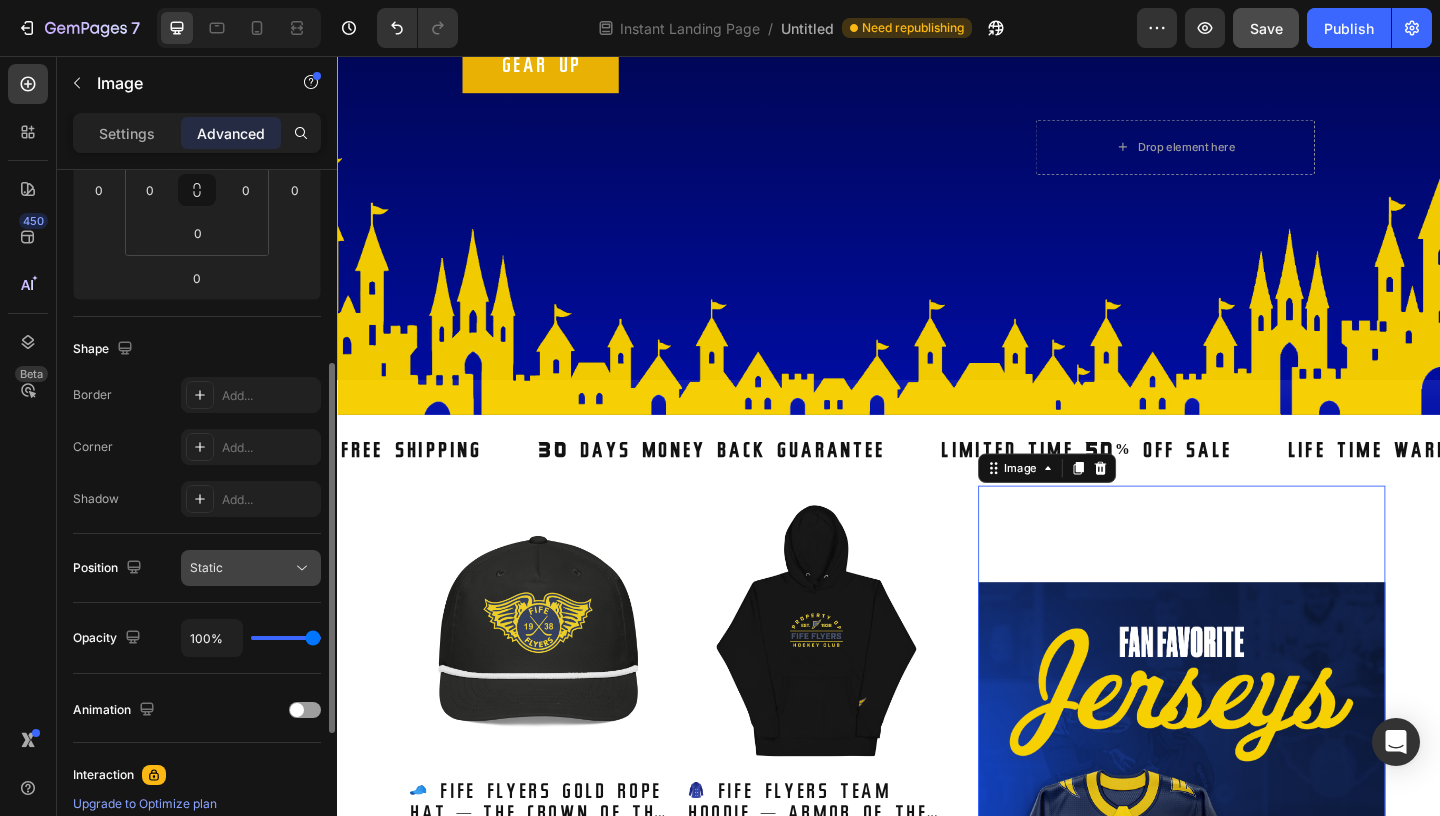 click on "Static" at bounding box center (241, 568) 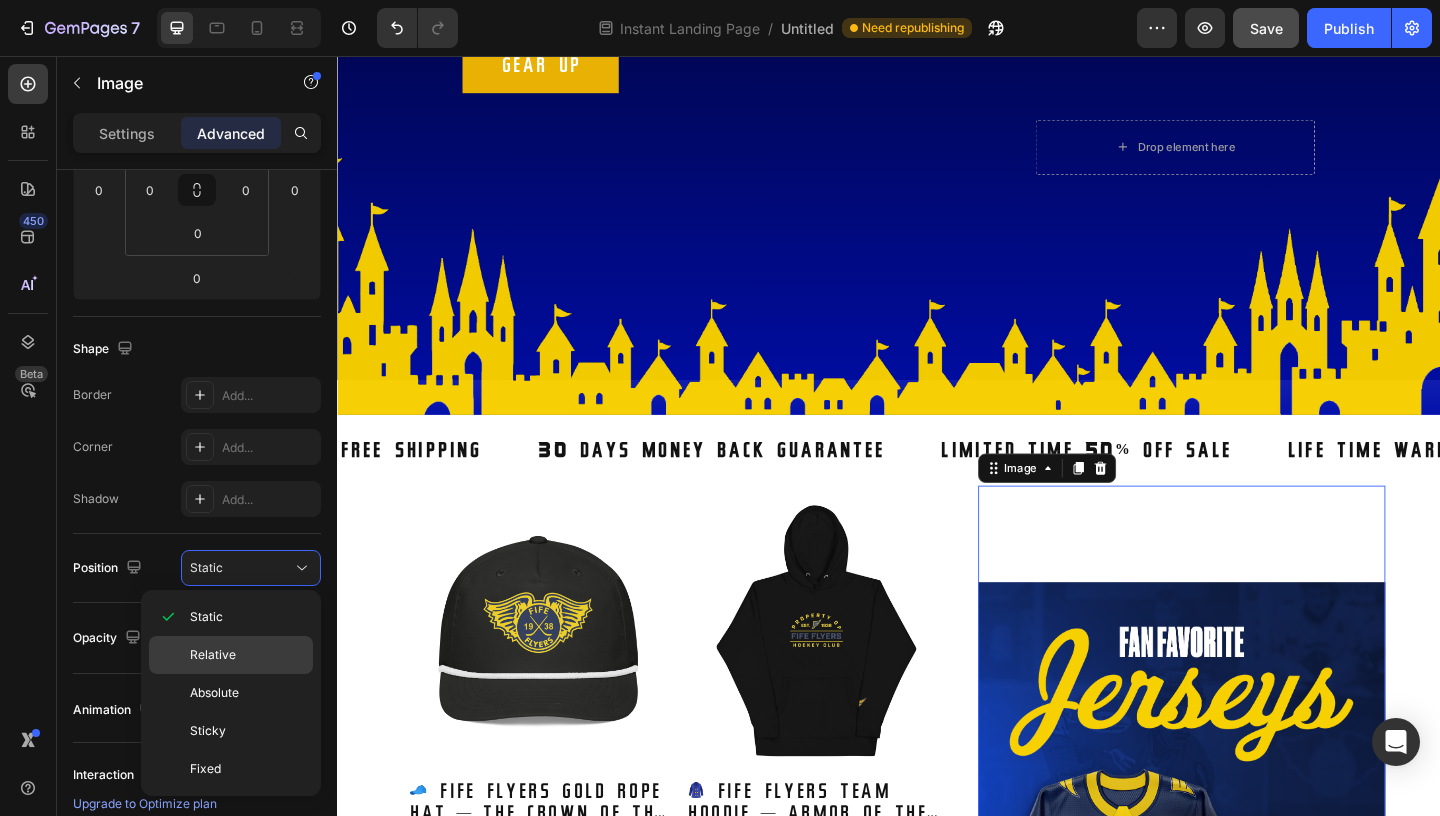 click on "Relative" at bounding box center (247, 655) 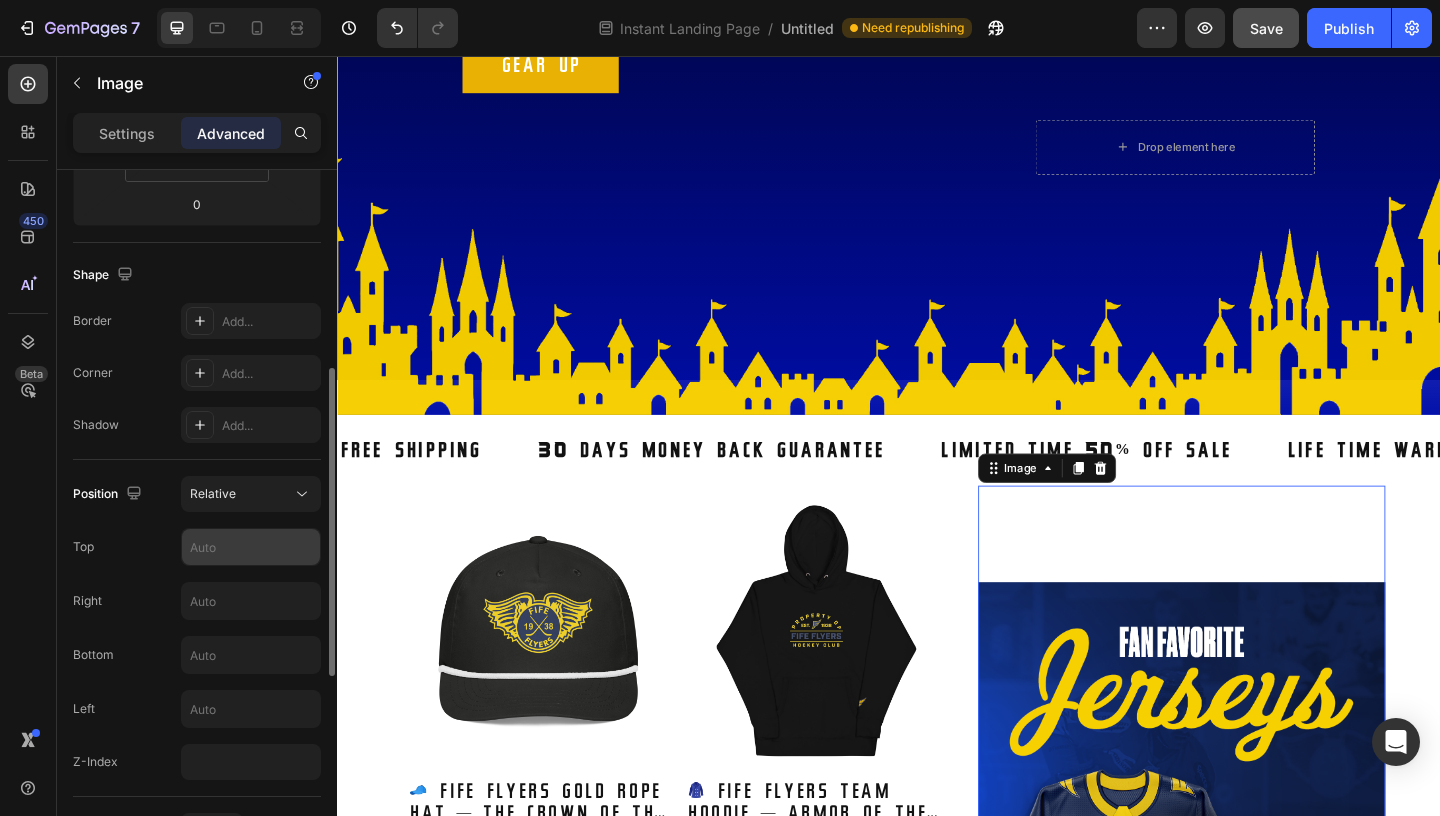 click at bounding box center (251, 547) 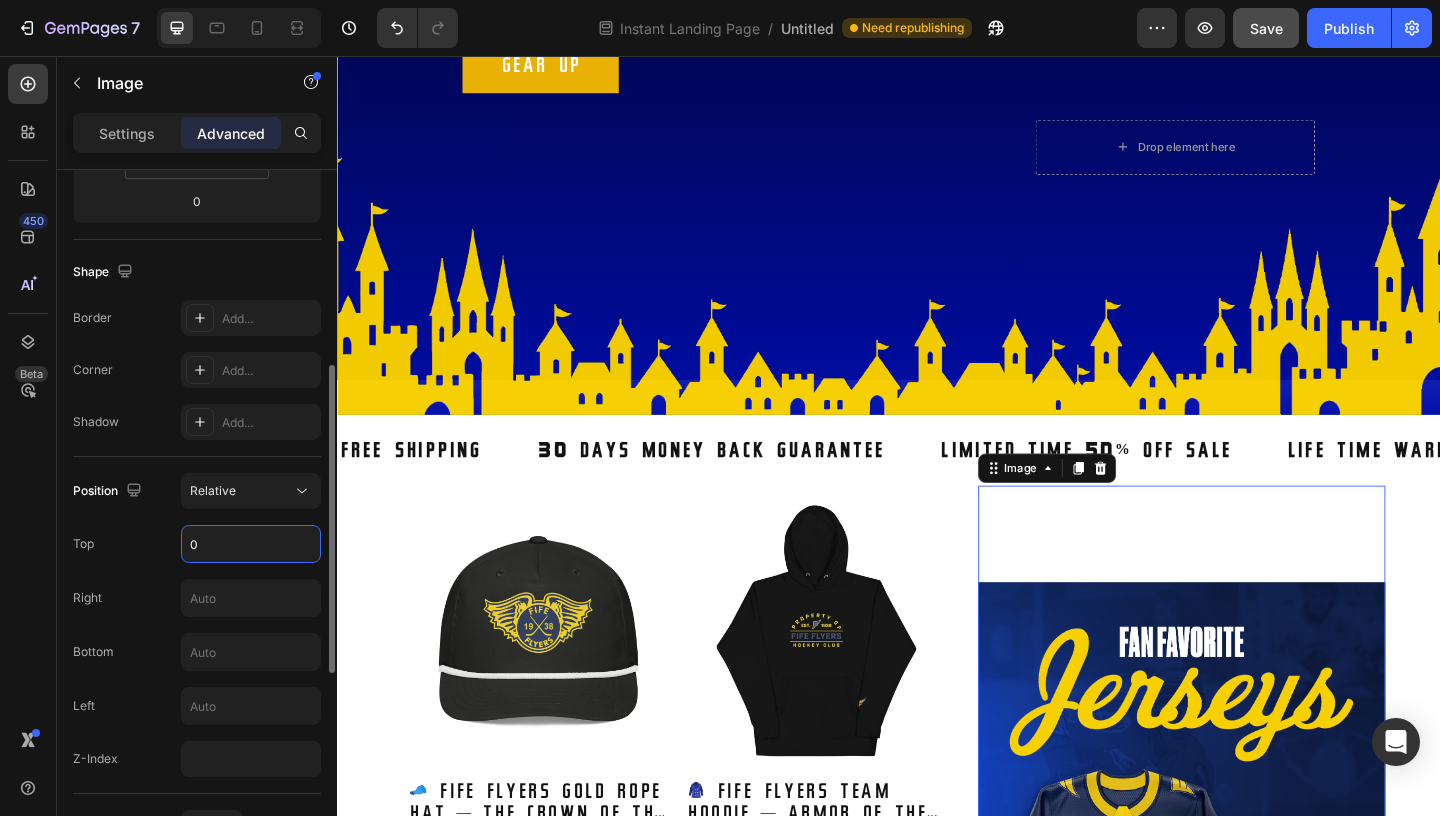 type on "0" 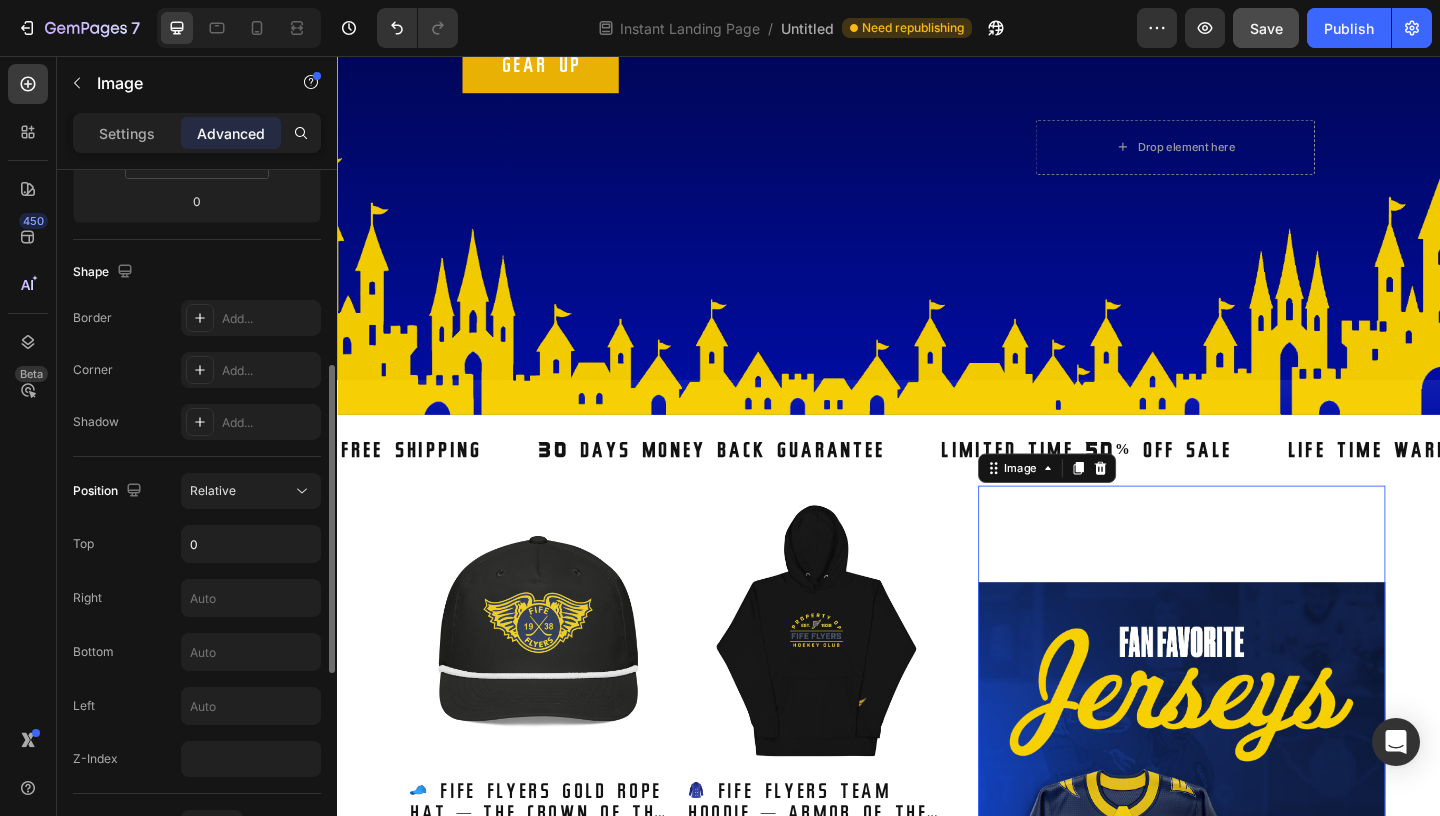 click on "Top 0" at bounding box center (197, 544) 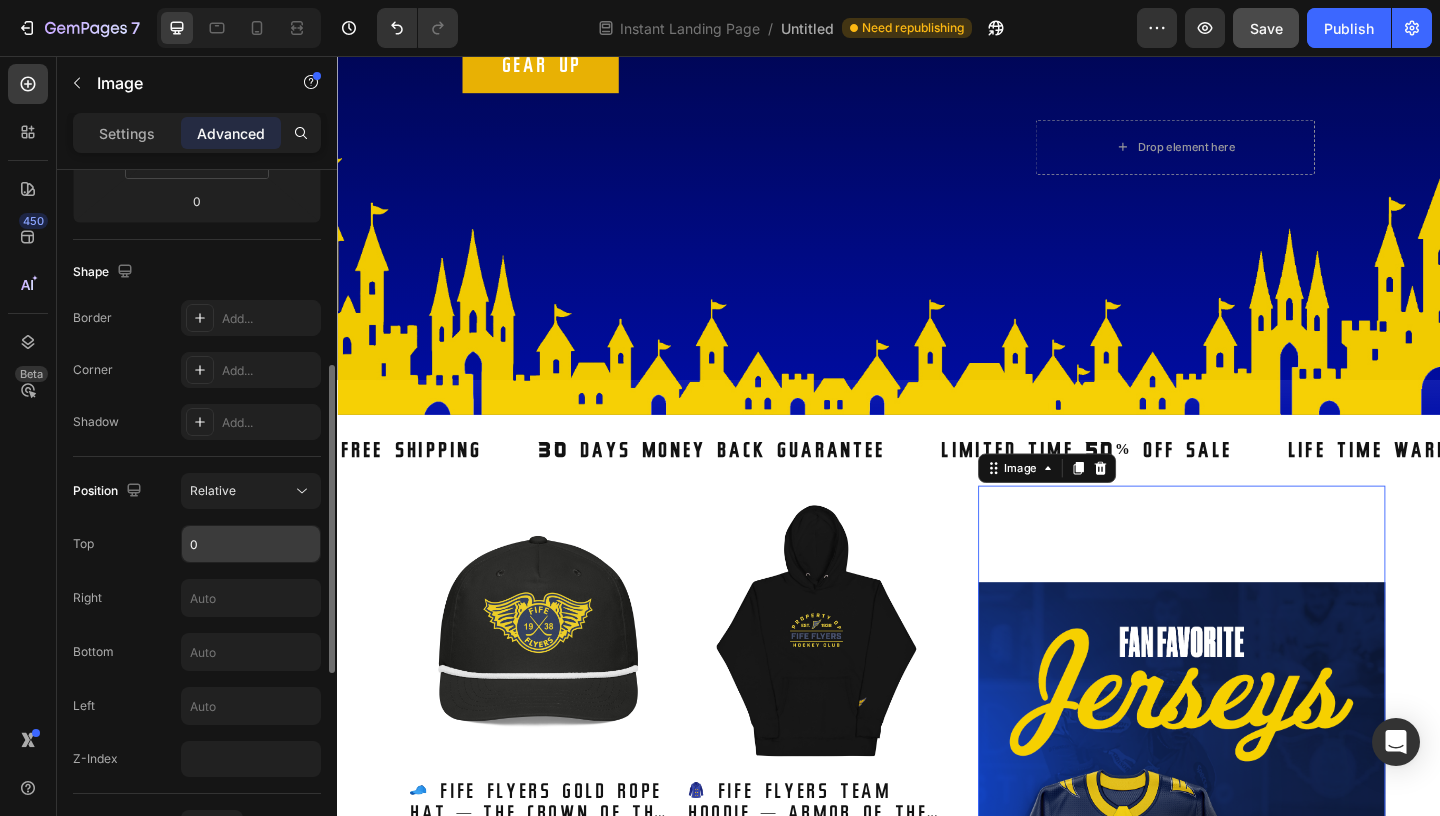 click on "0" at bounding box center [251, 544] 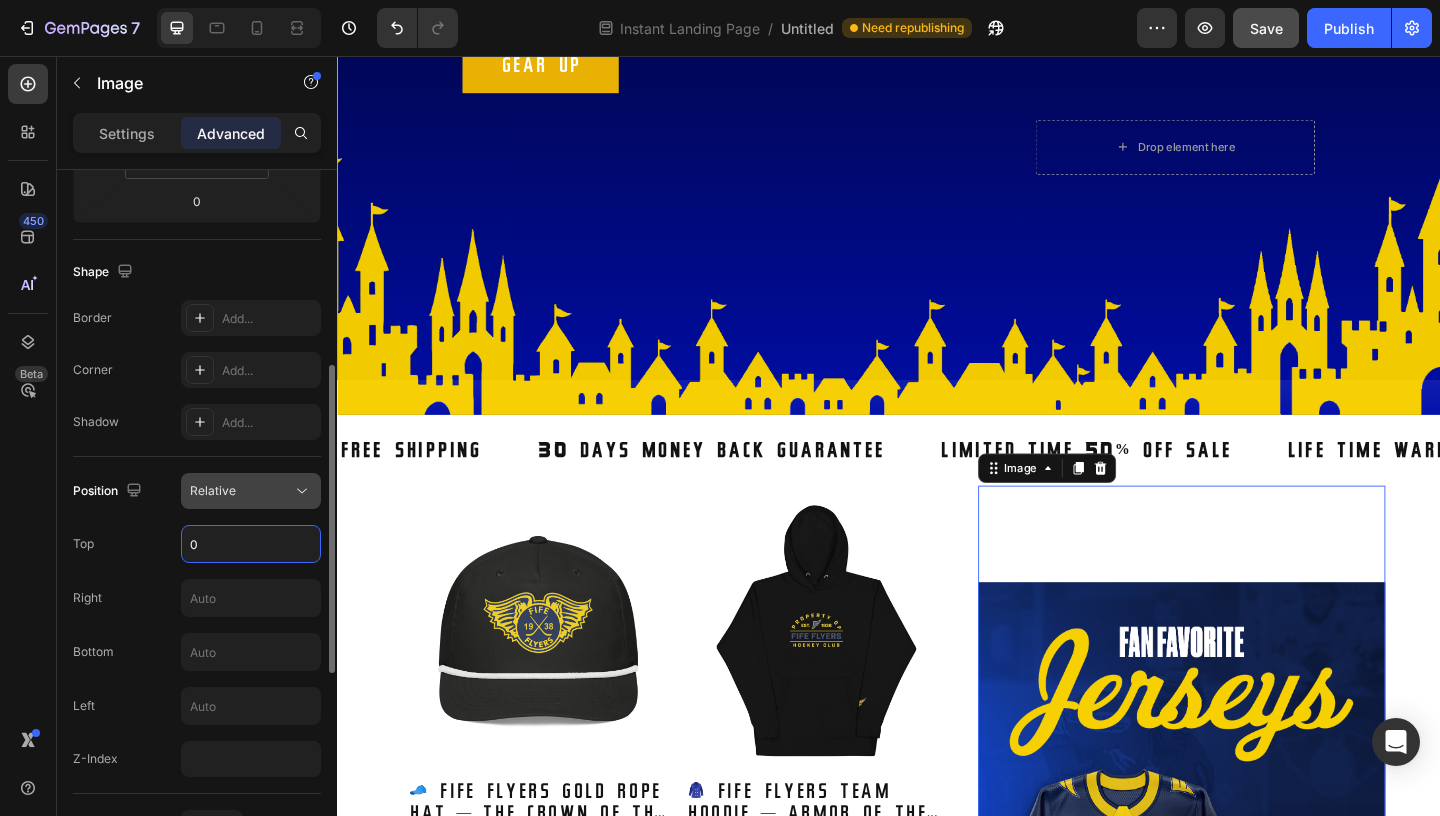 click on "Relative" at bounding box center [241, 491] 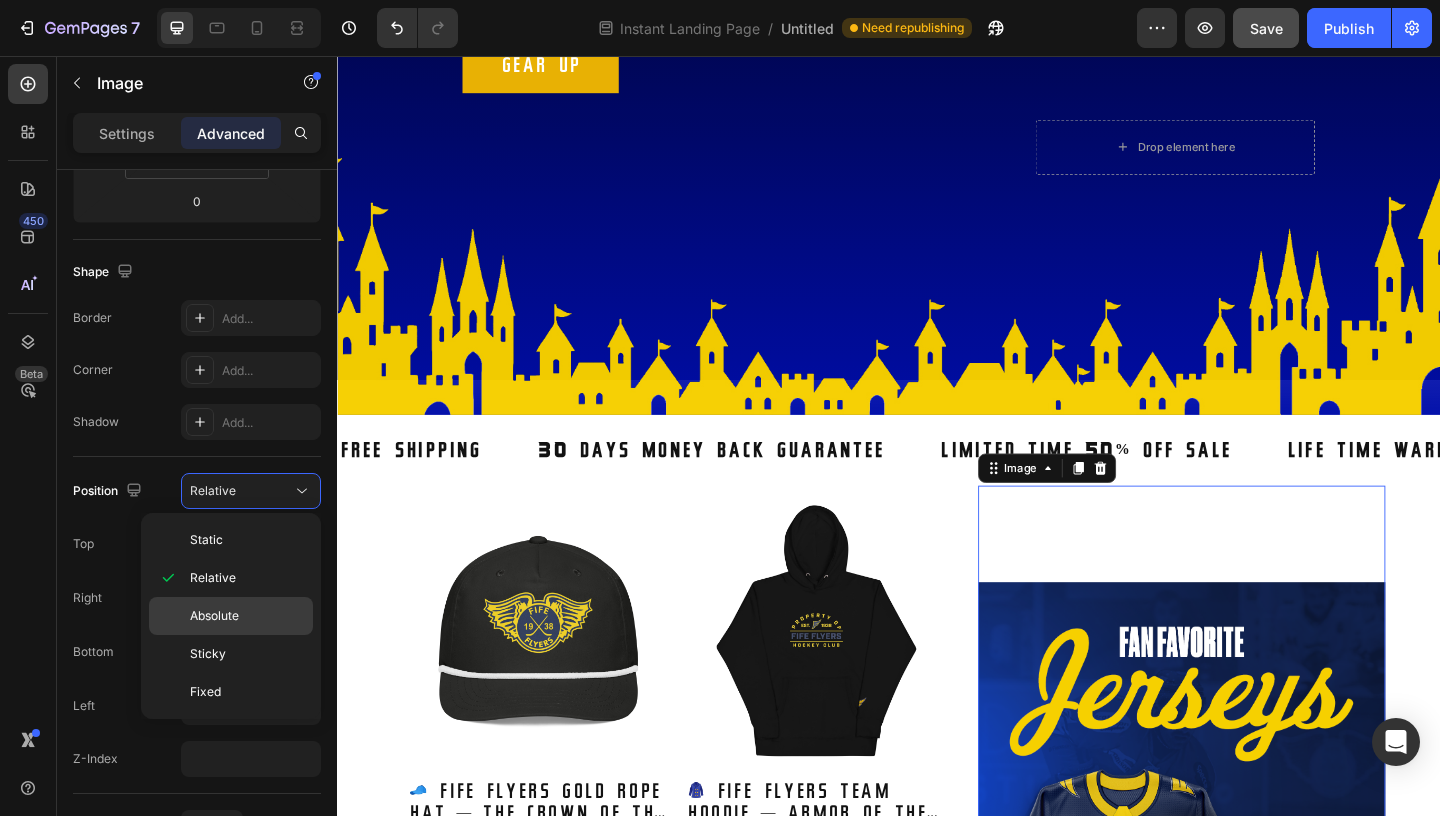 click on "Absolute" at bounding box center [214, 616] 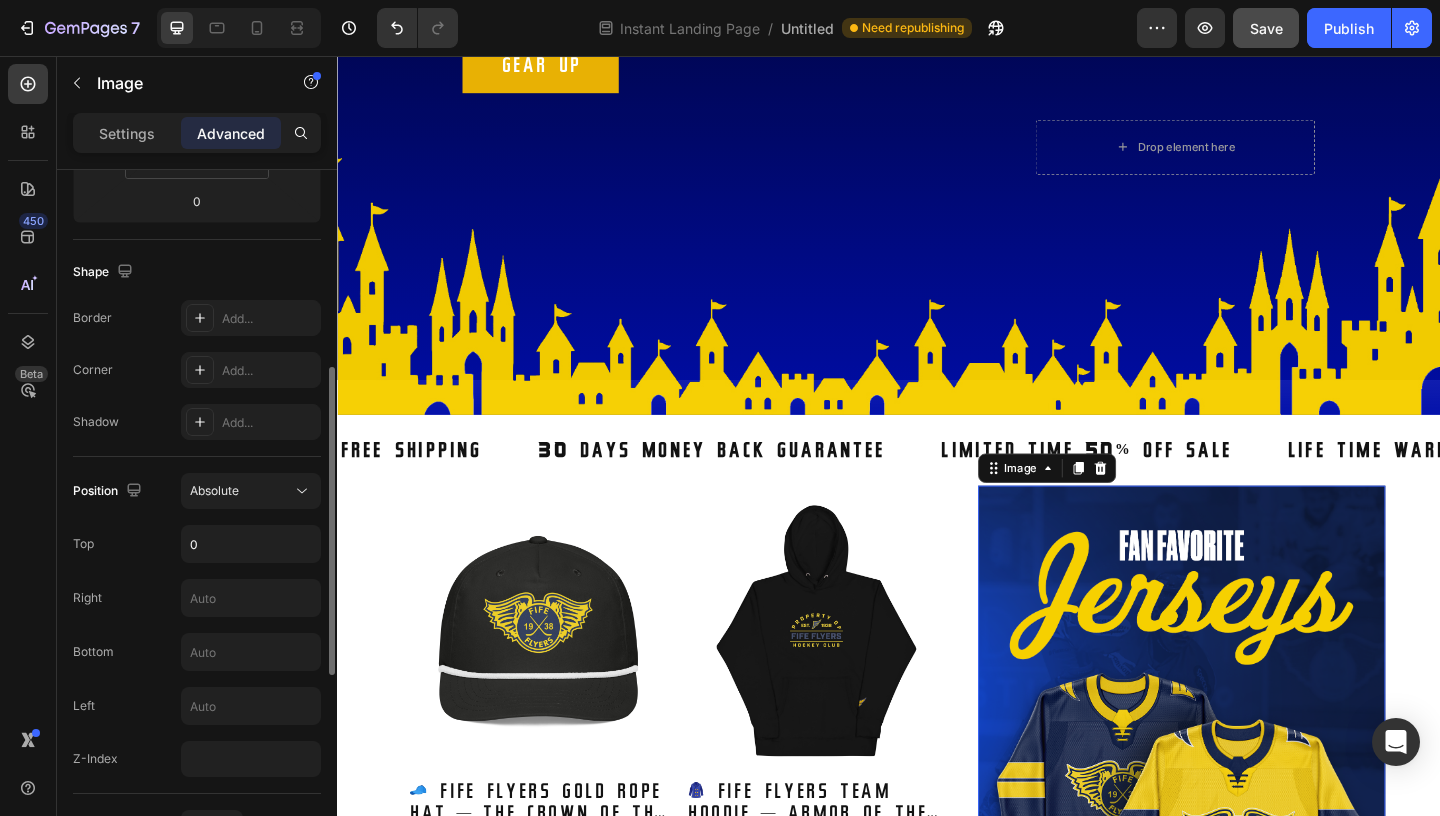 scroll, scrollTop: 446, scrollLeft: 0, axis: vertical 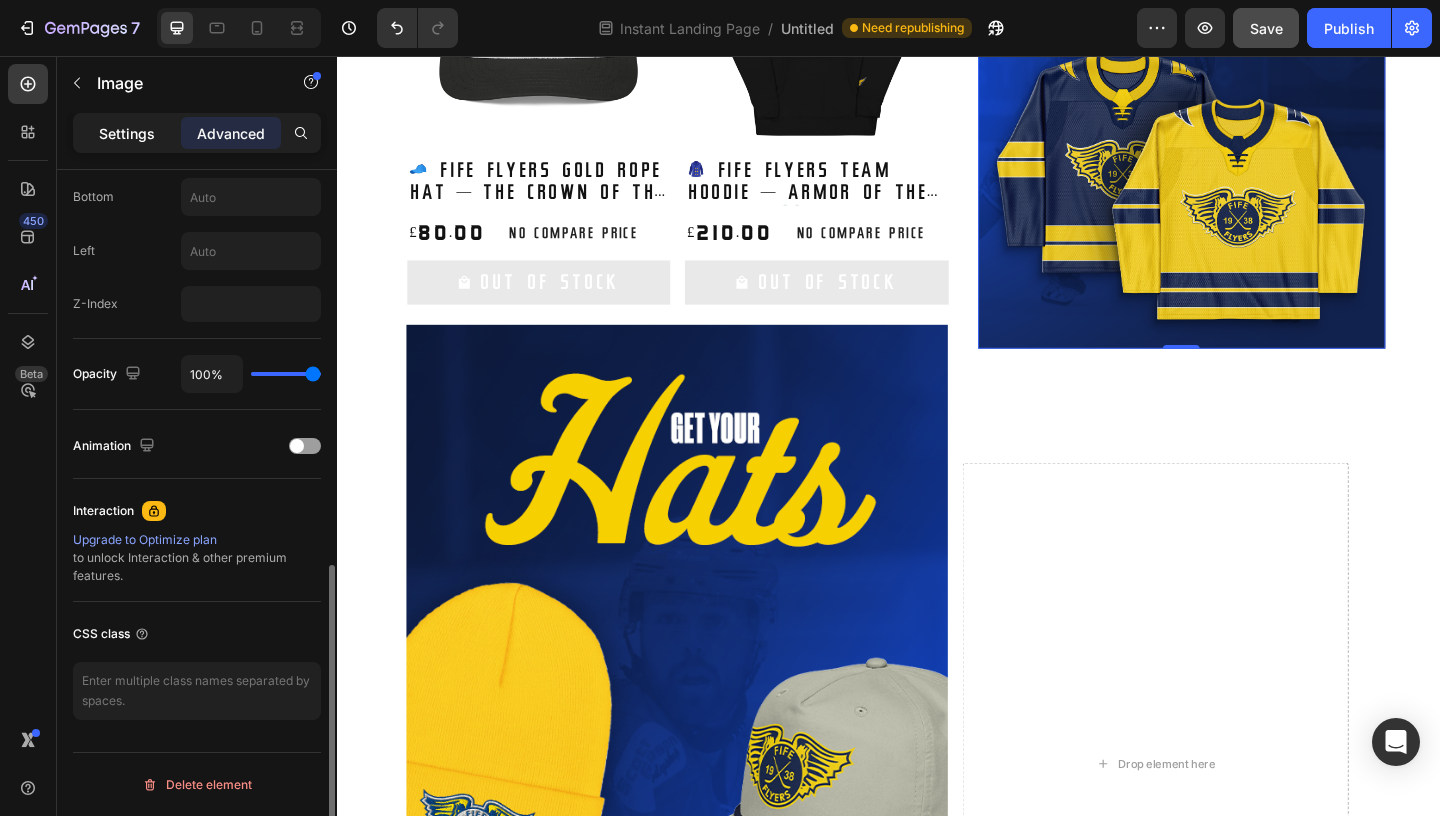 click on "Settings" 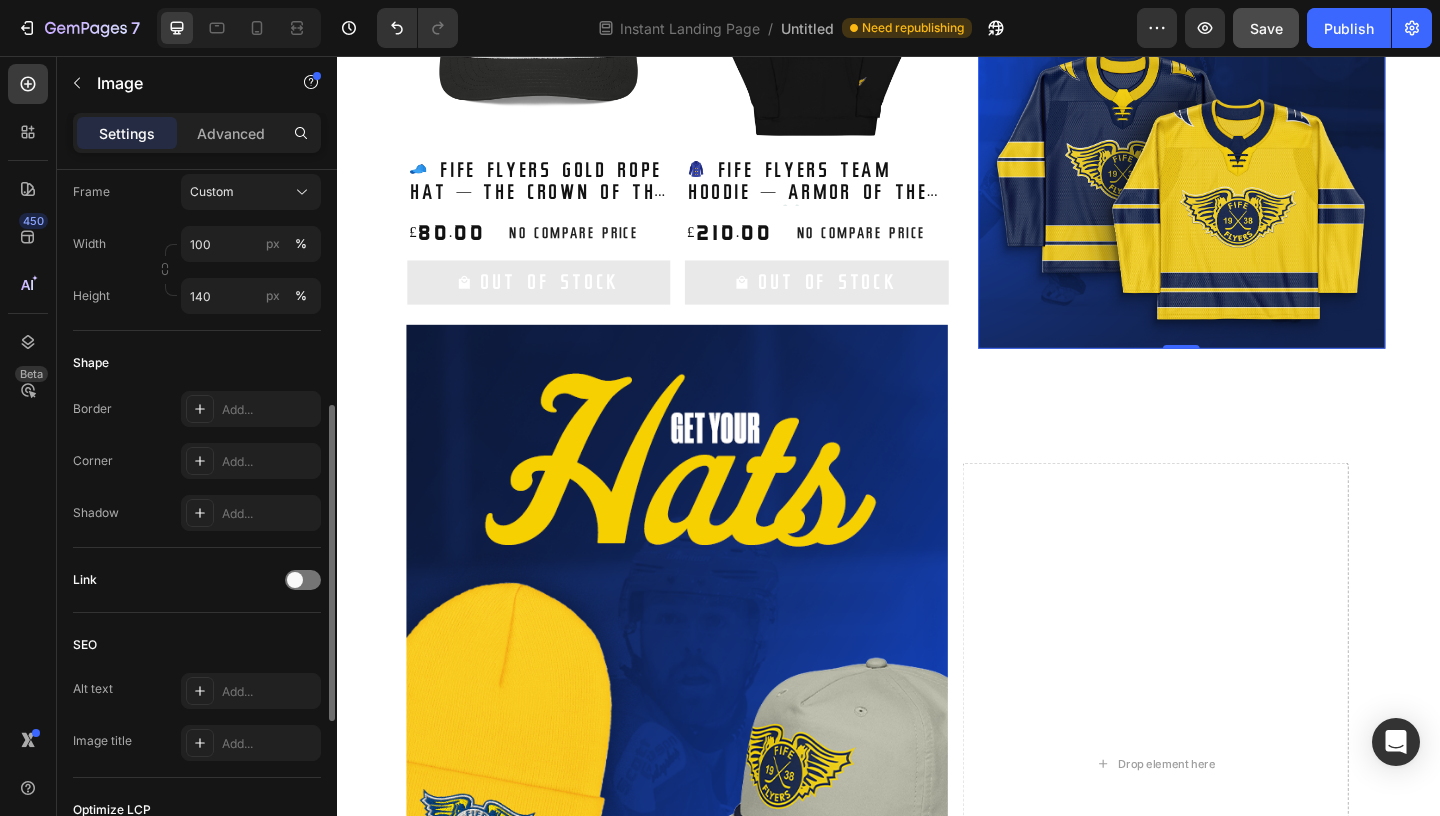 scroll, scrollTop: 554, scrollLeft: 0, axis: vertical 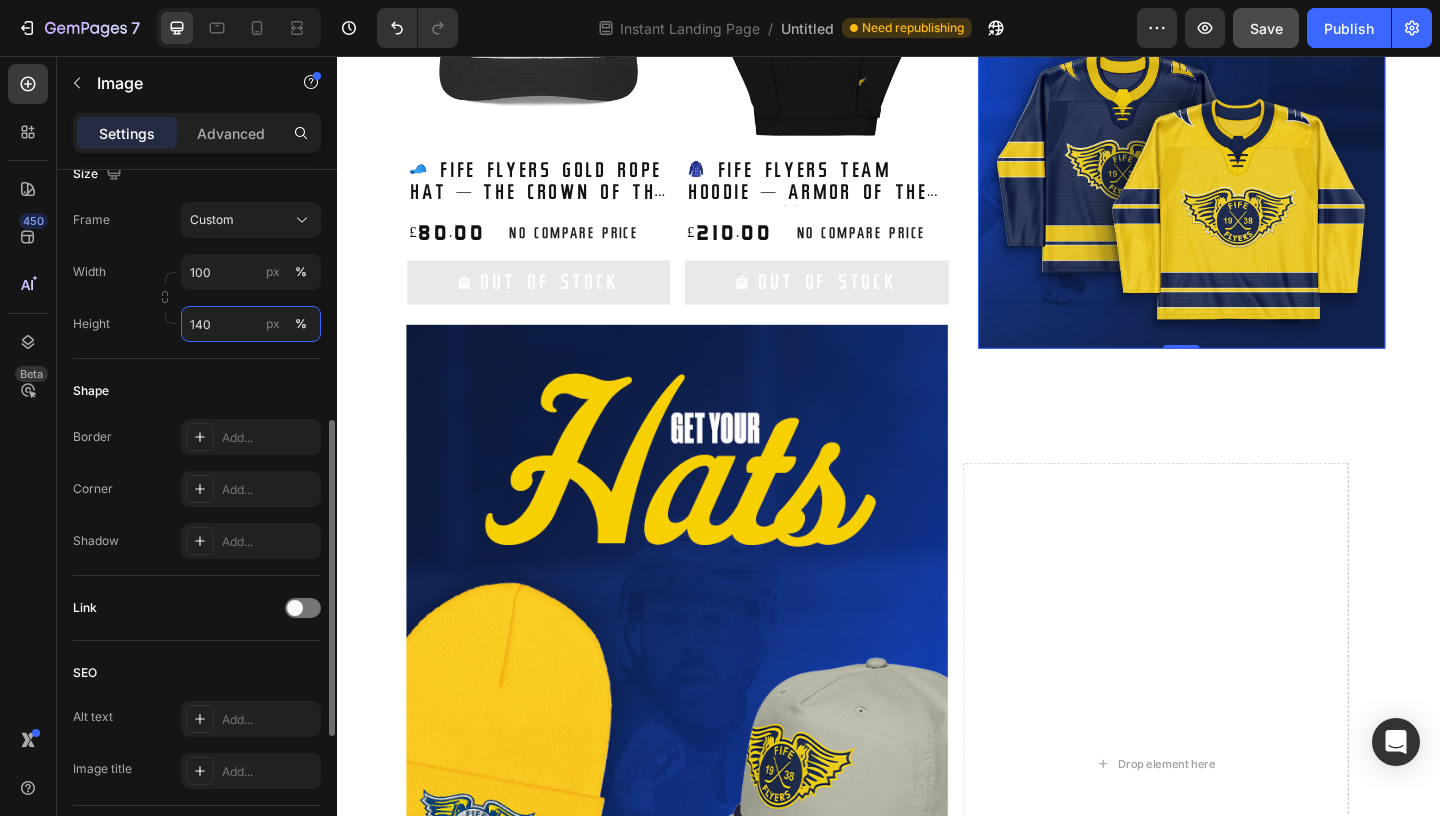 click on "140" at bounding box center [251, 324] 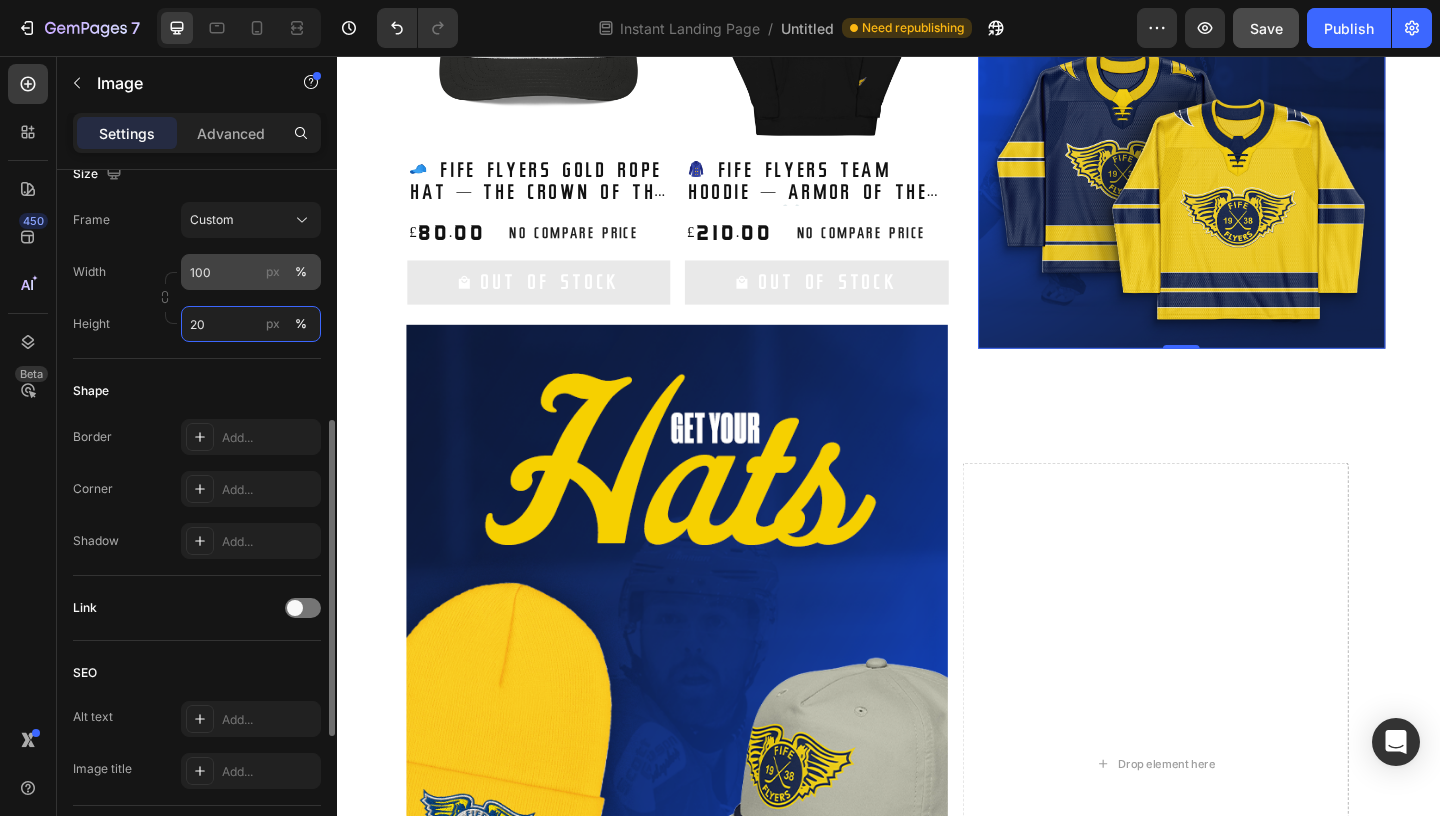 type on "2" 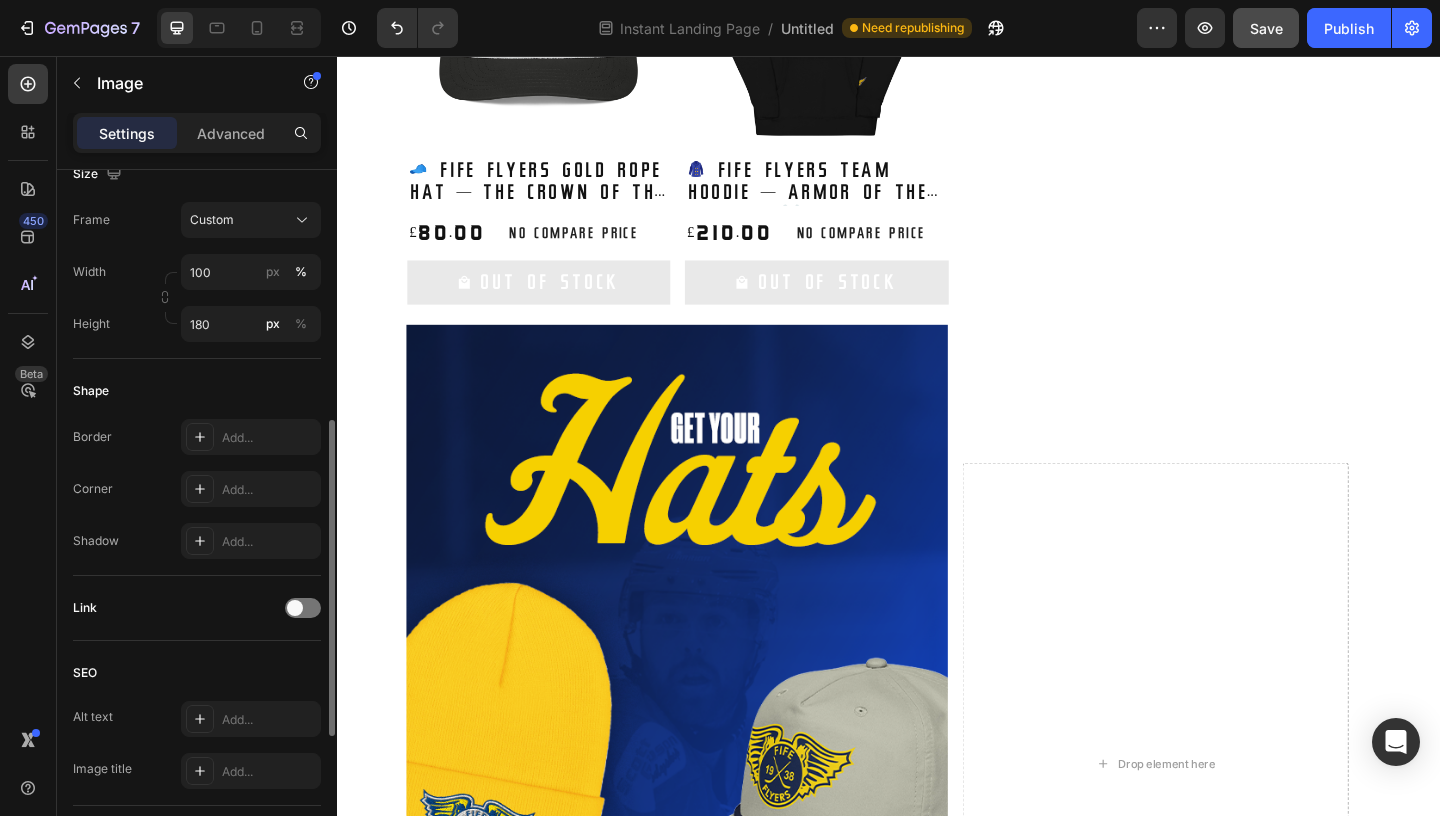 click on "Shape" at bounding box center [197, 391] 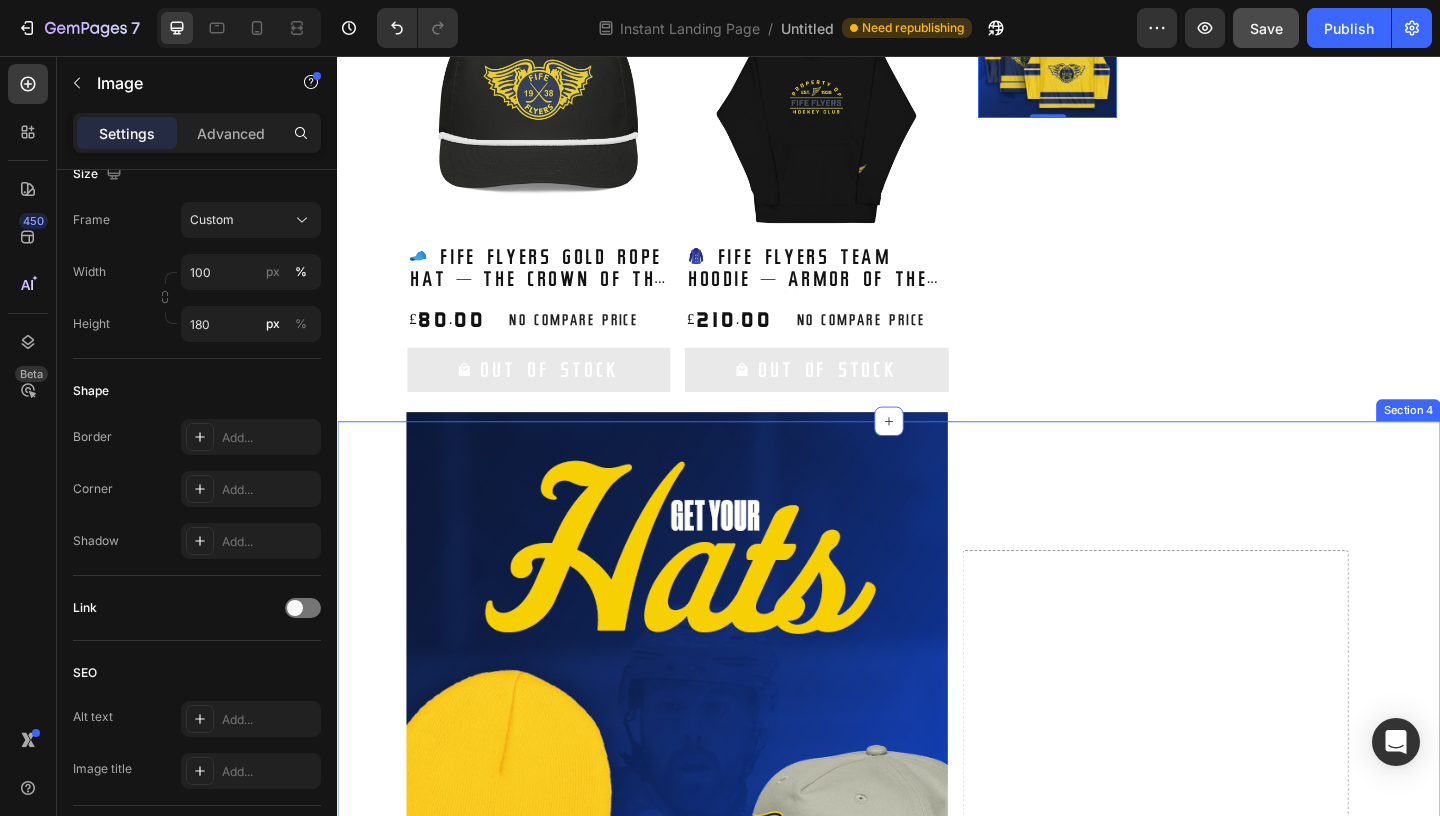 scroll, scrollTop: 551, scrollLeft: 0, axis: vertical 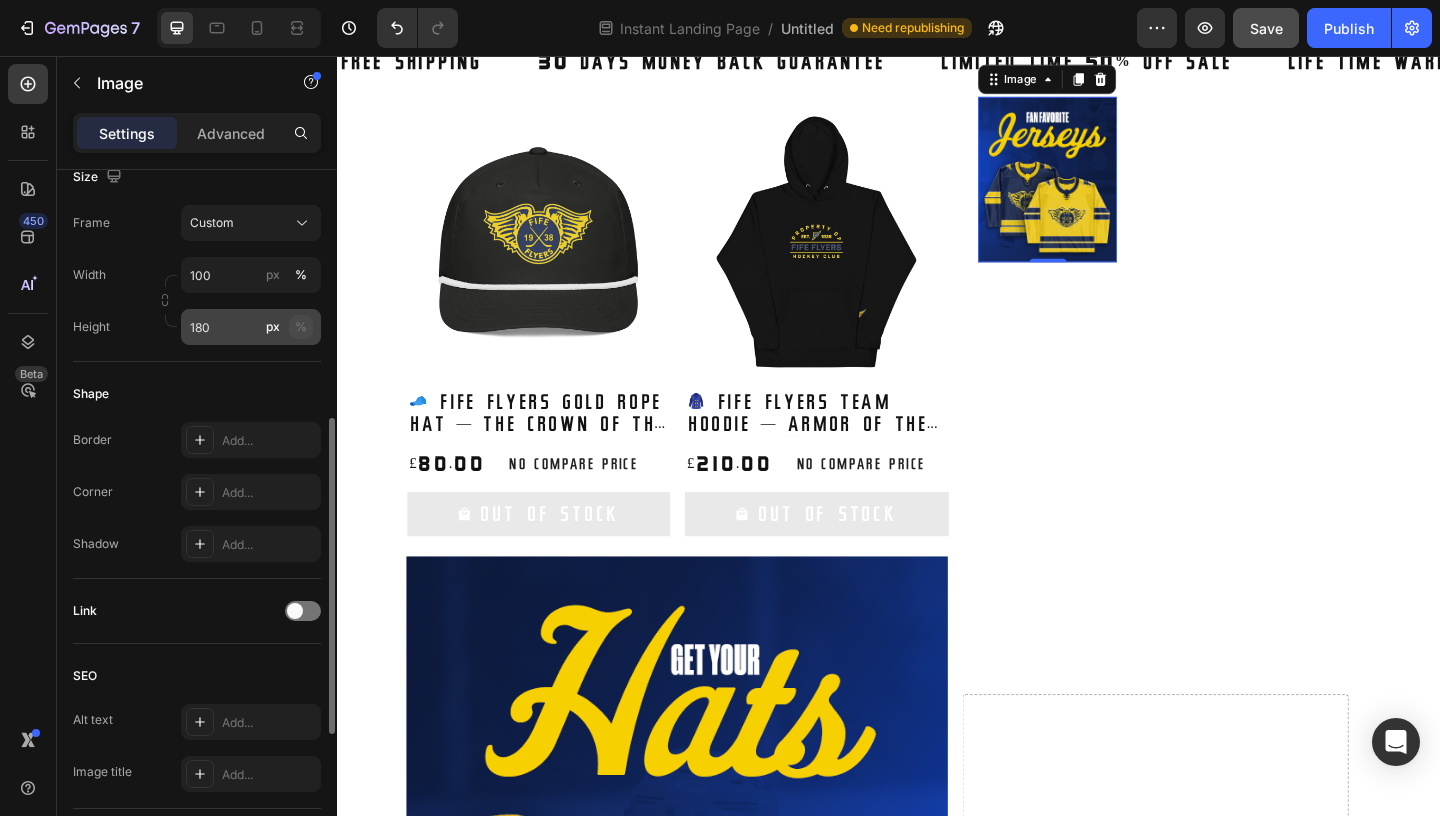 click on "%" 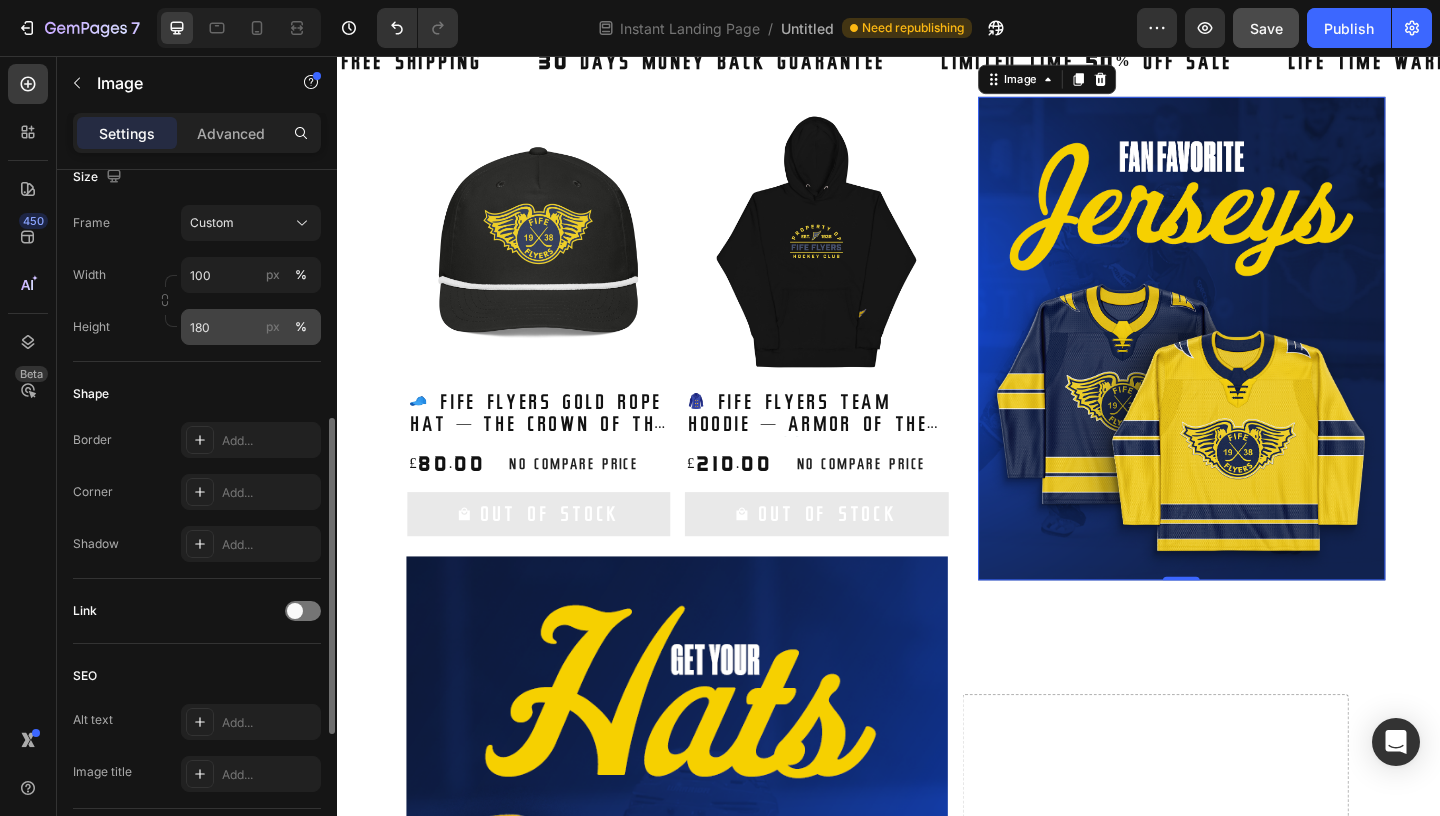 click on "%" at bounding box center (301, 327) 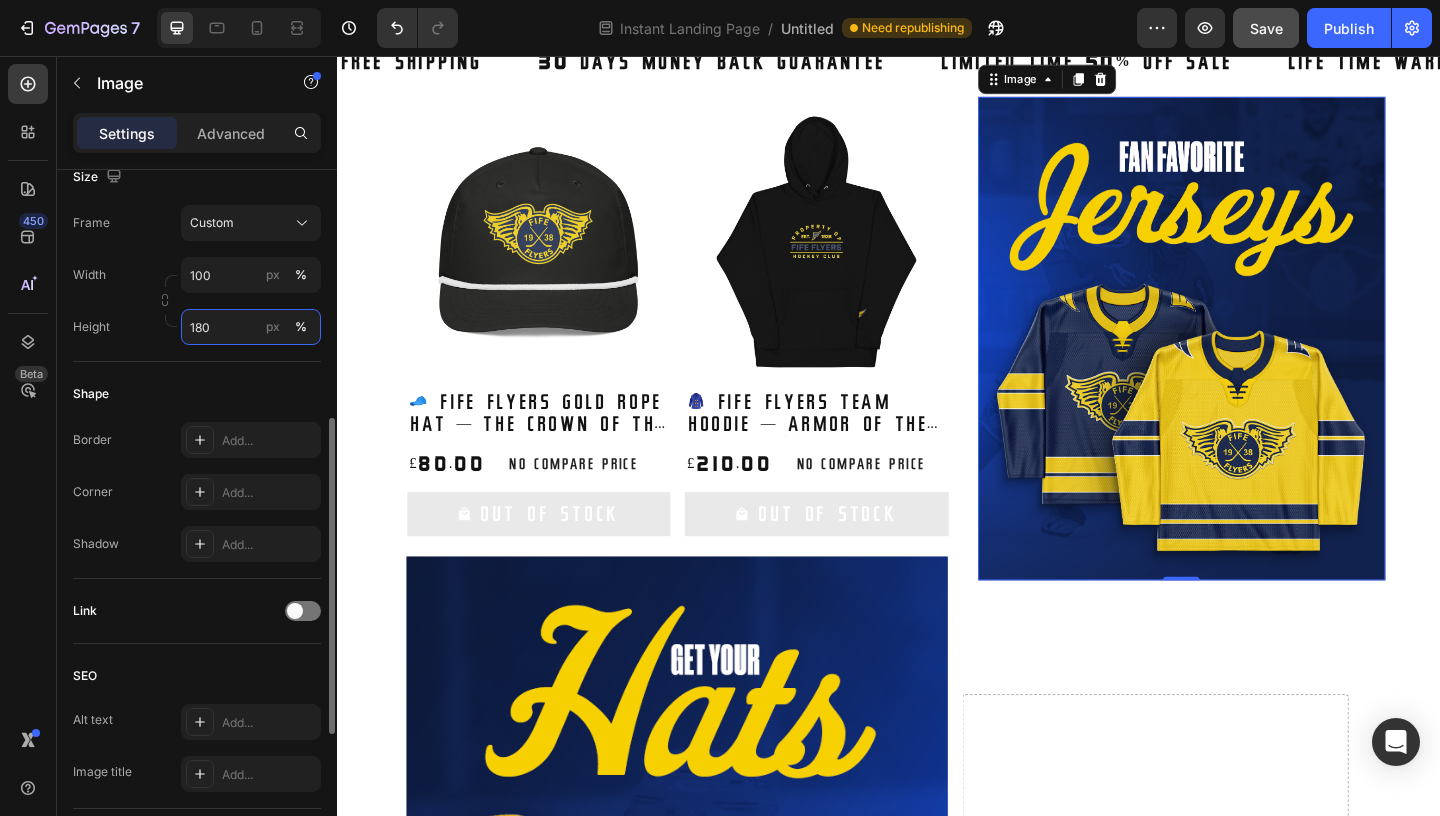 click on "180" at bounding box center [251, 327] 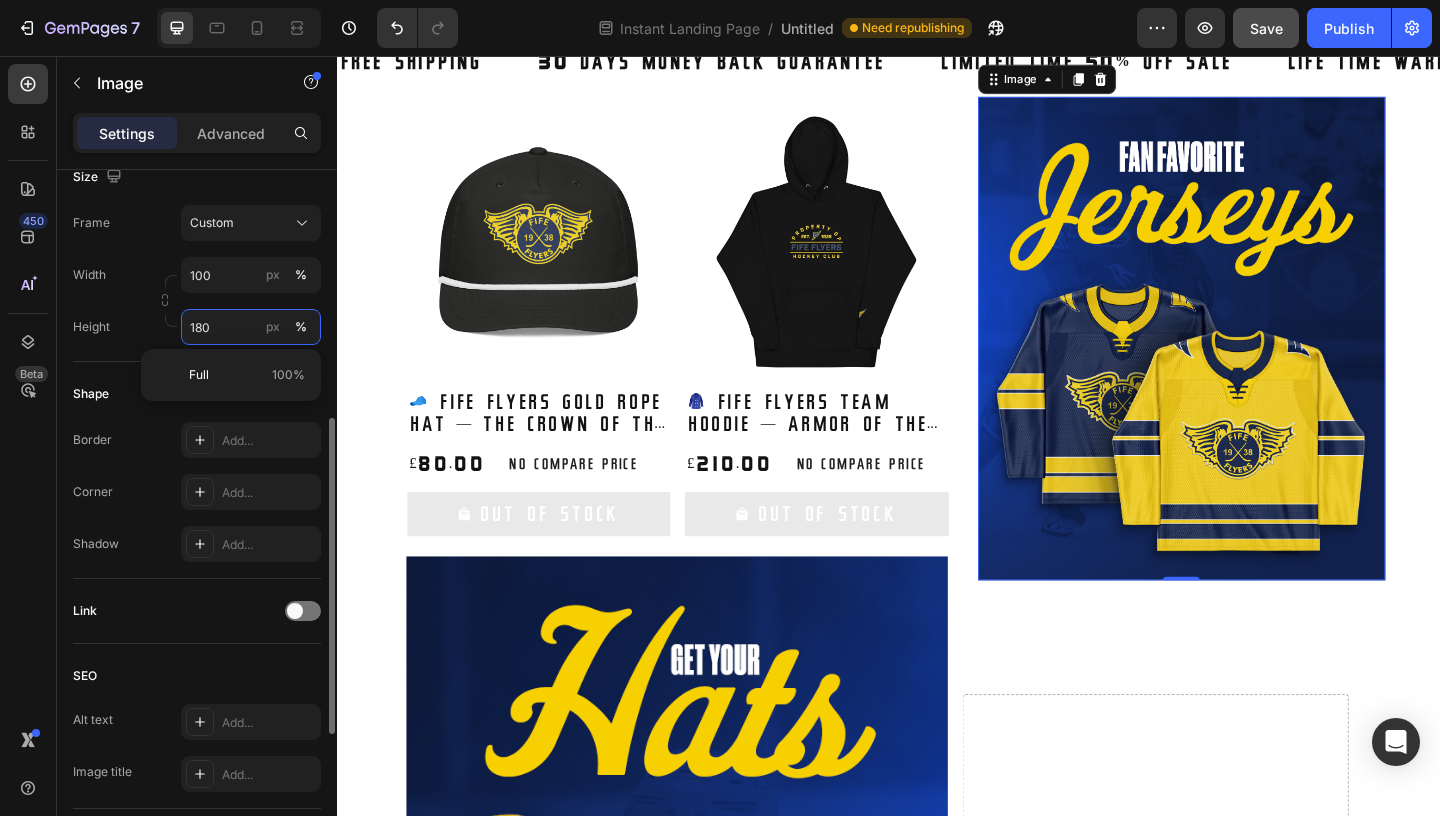 click on "180" at bounding box center [251, 327] 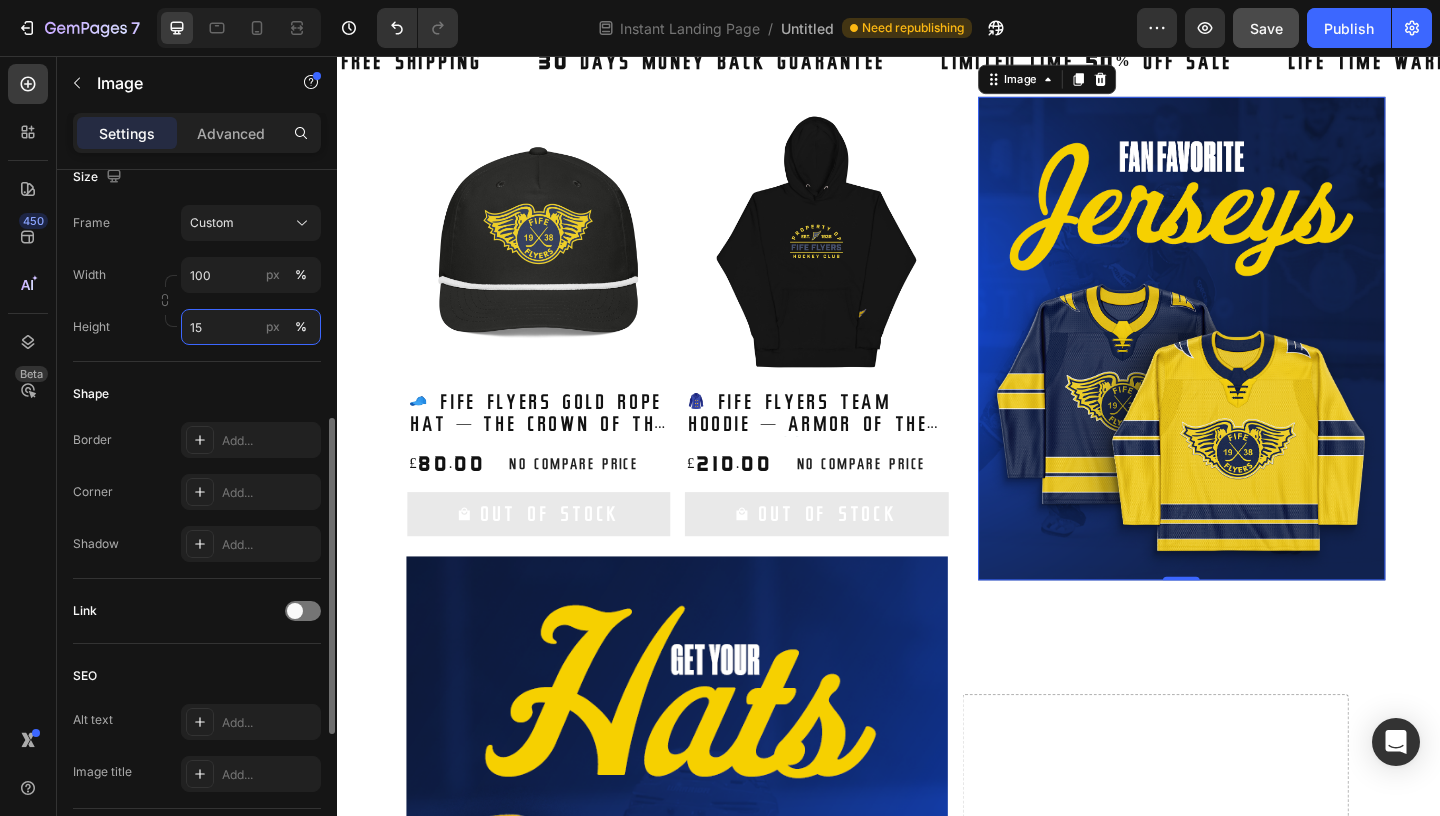 type on "1" 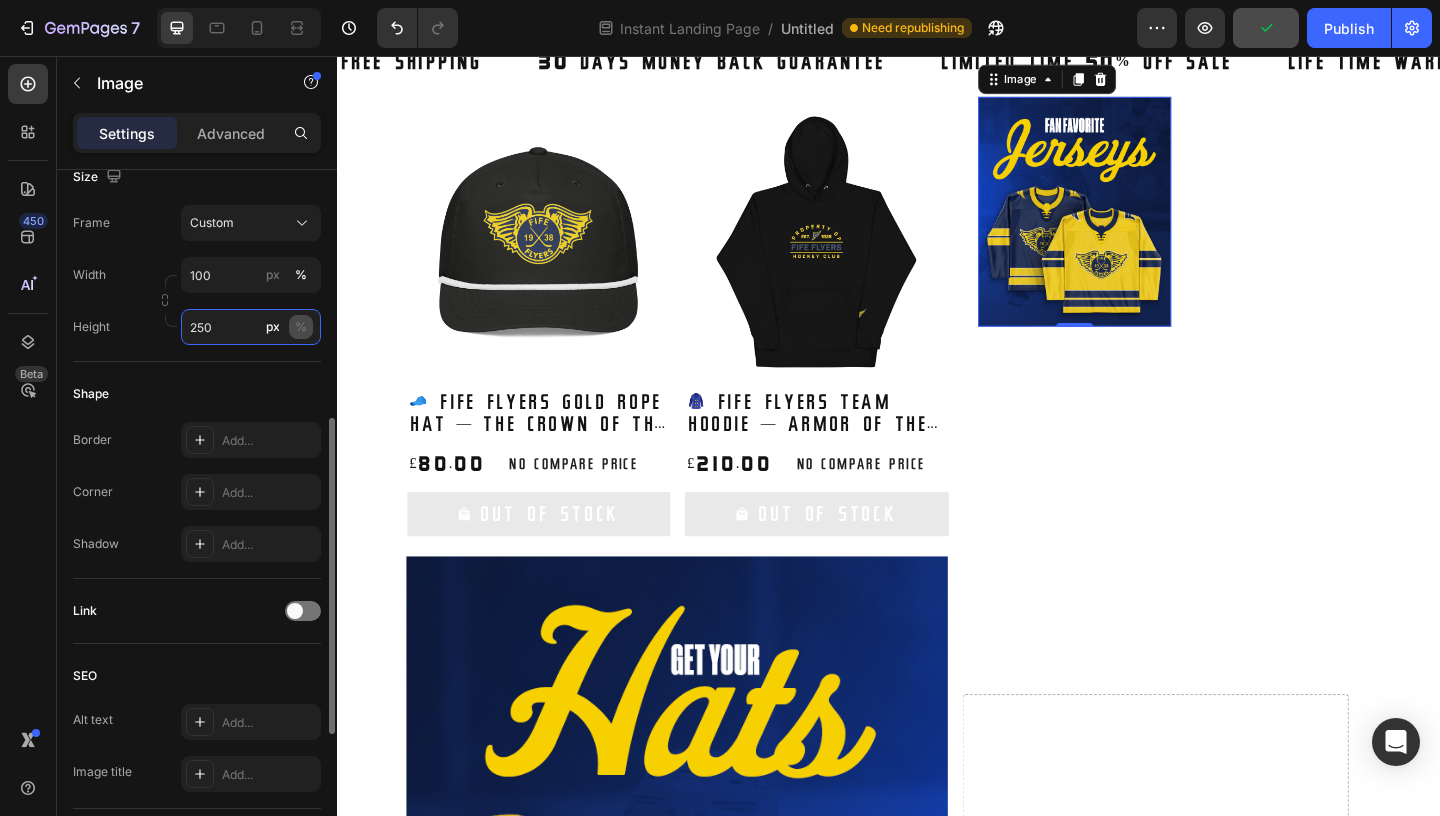 type on "250" 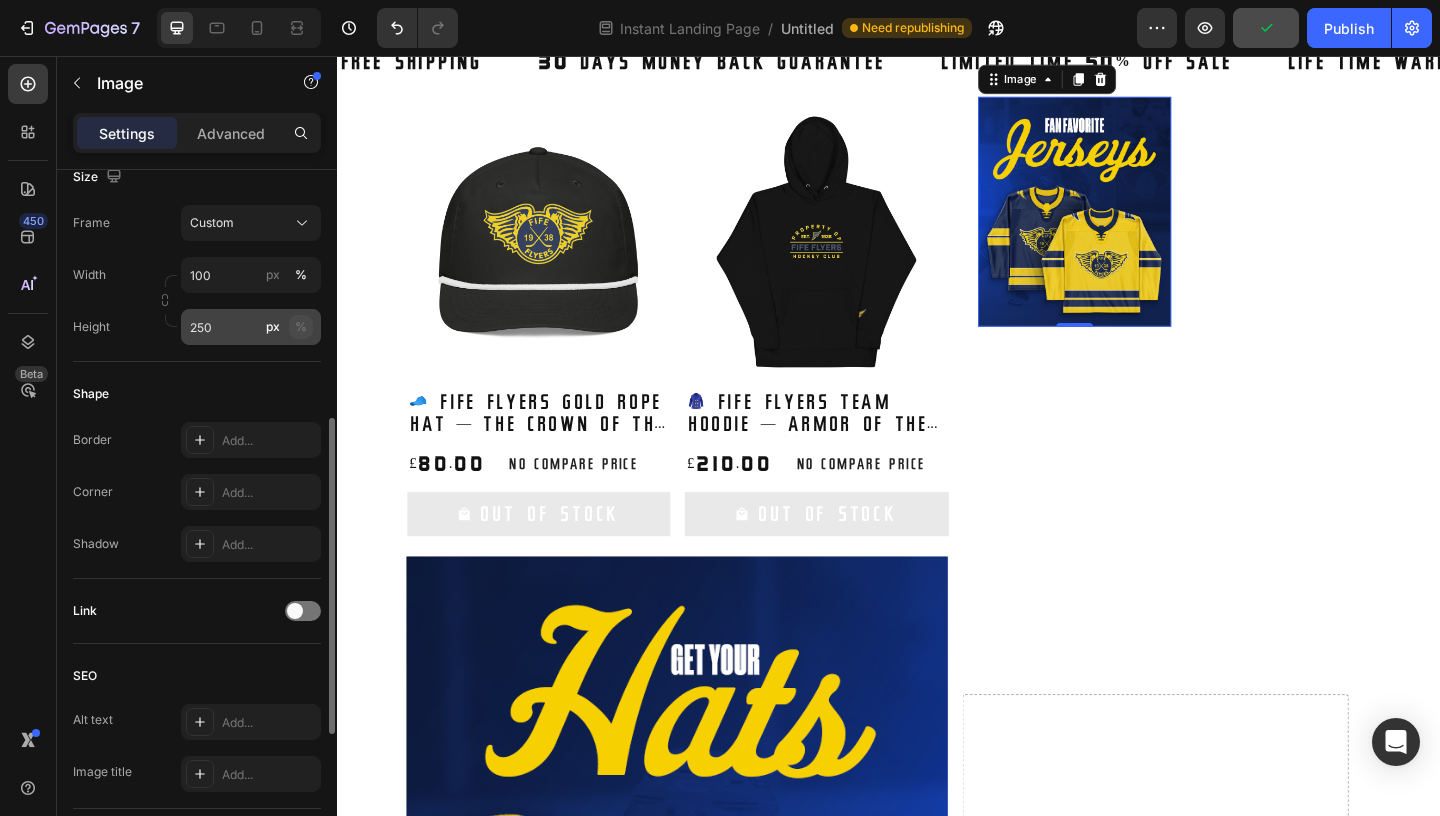 click on "%" at bounding box center [301, 327] 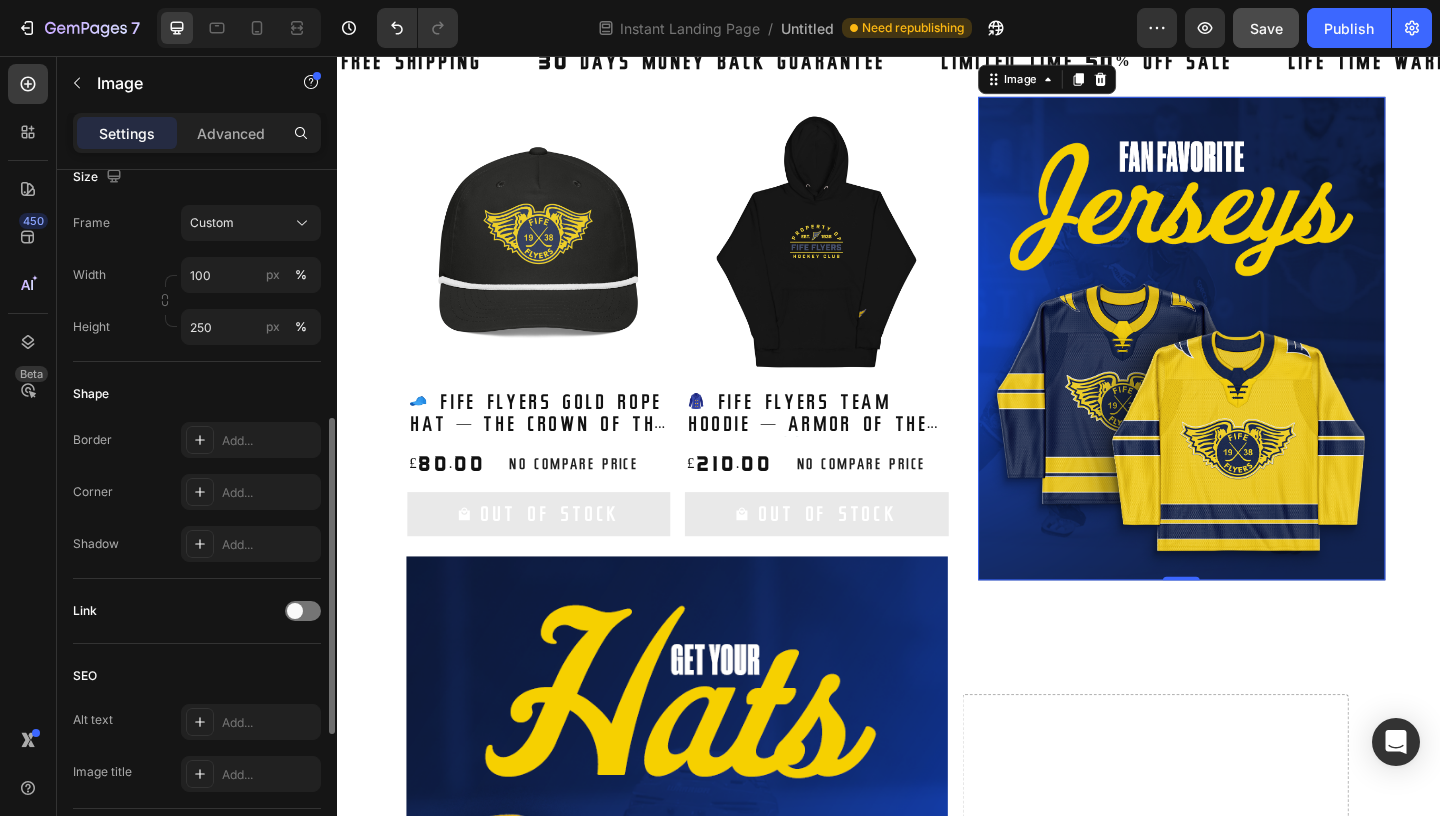 click on "Shape Border Add... Corner Add... Shadow Add..." 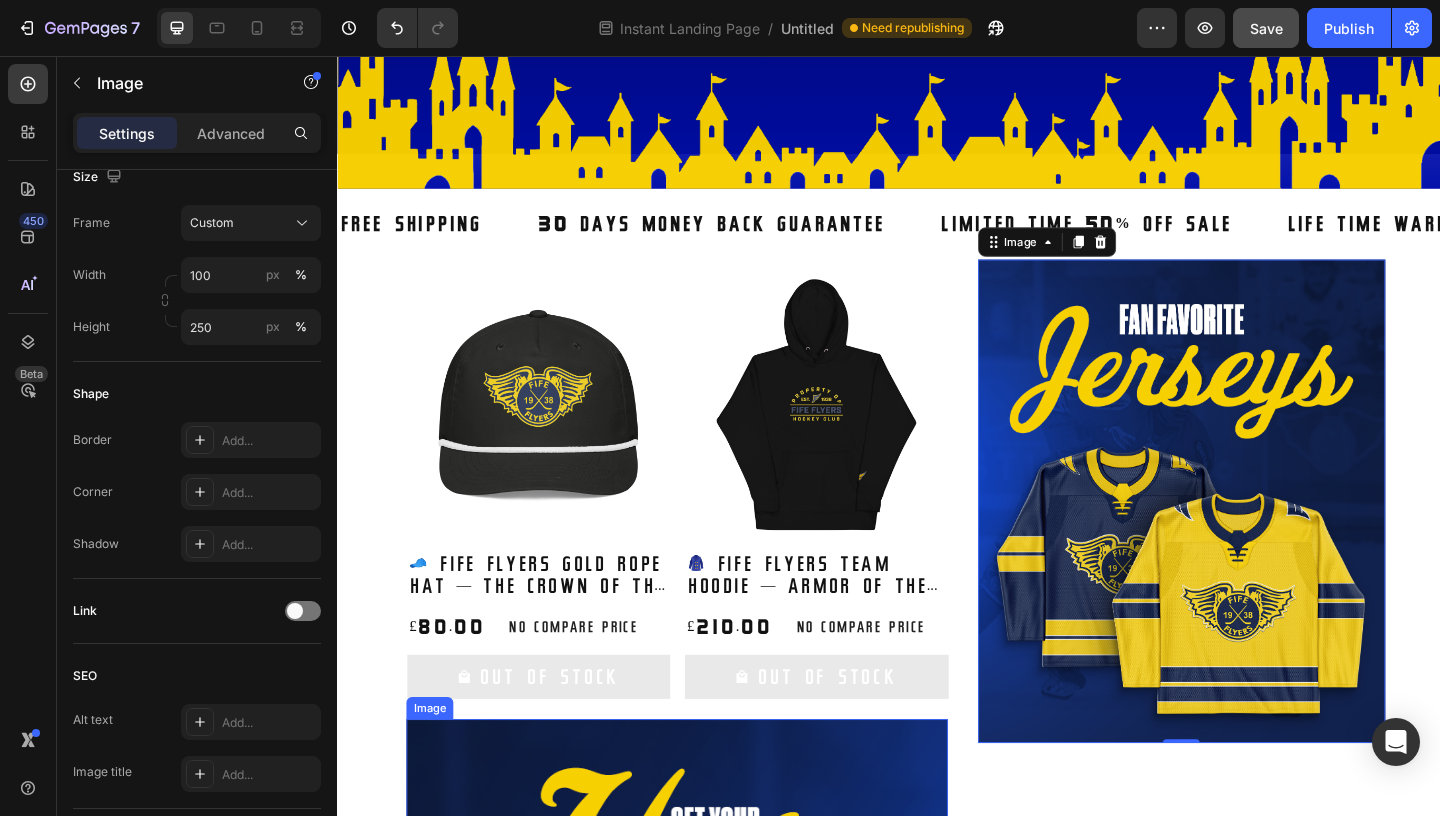 scroll, scrollTop: 759, scrollLeft: 0, axis: vertical 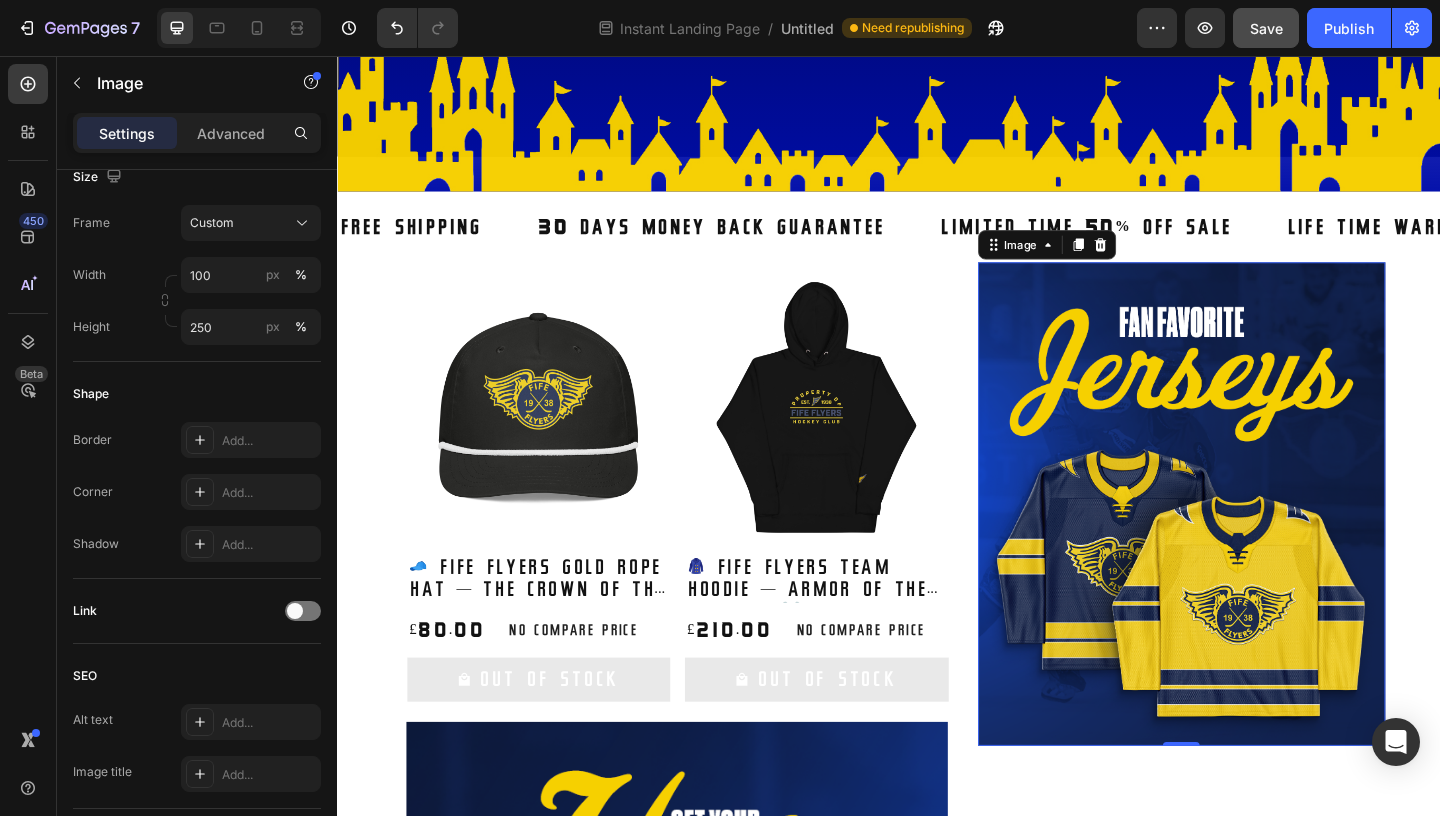 click at bounding box center (1255, 543) 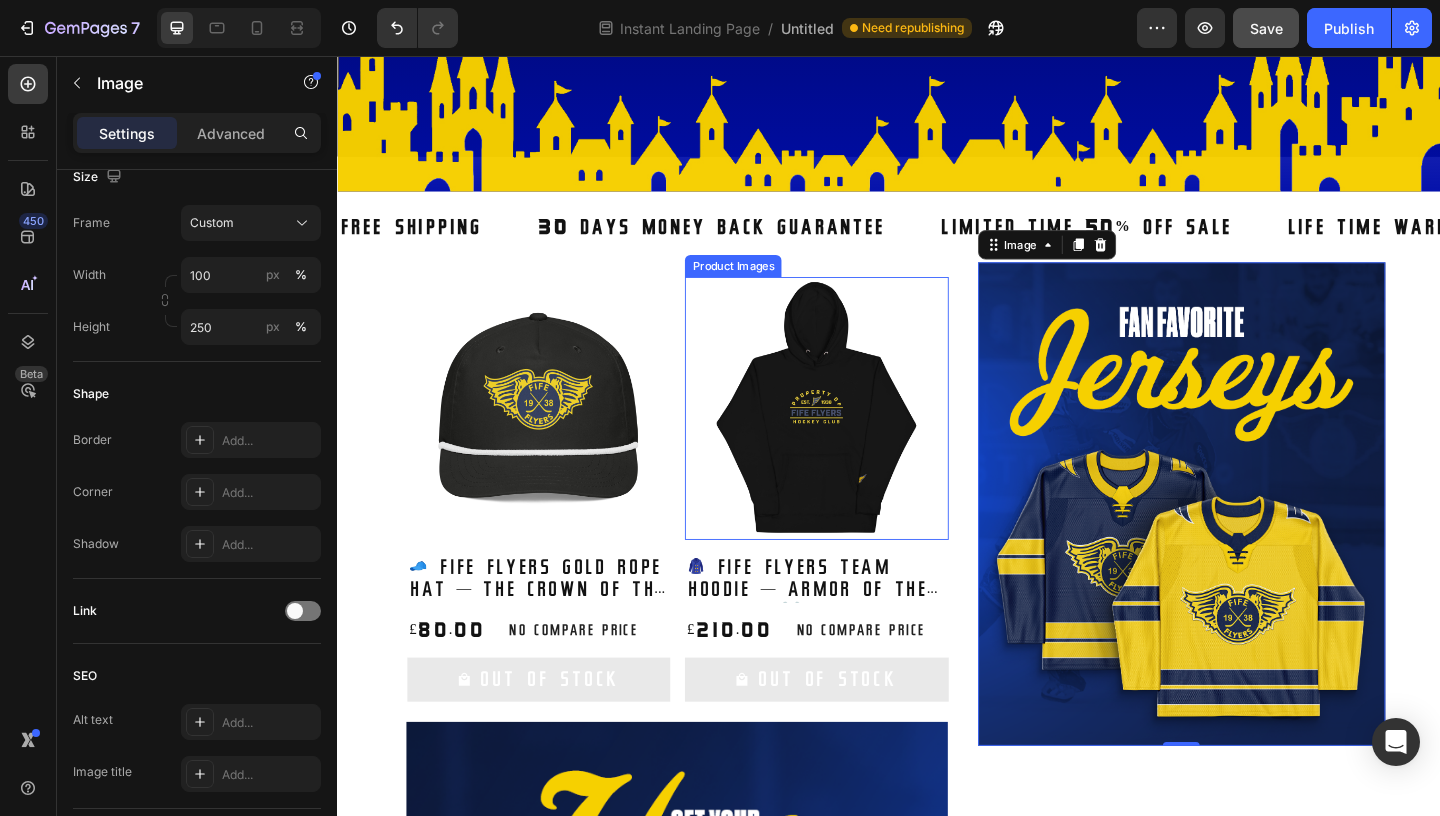 click at bounding box center (858, 439) 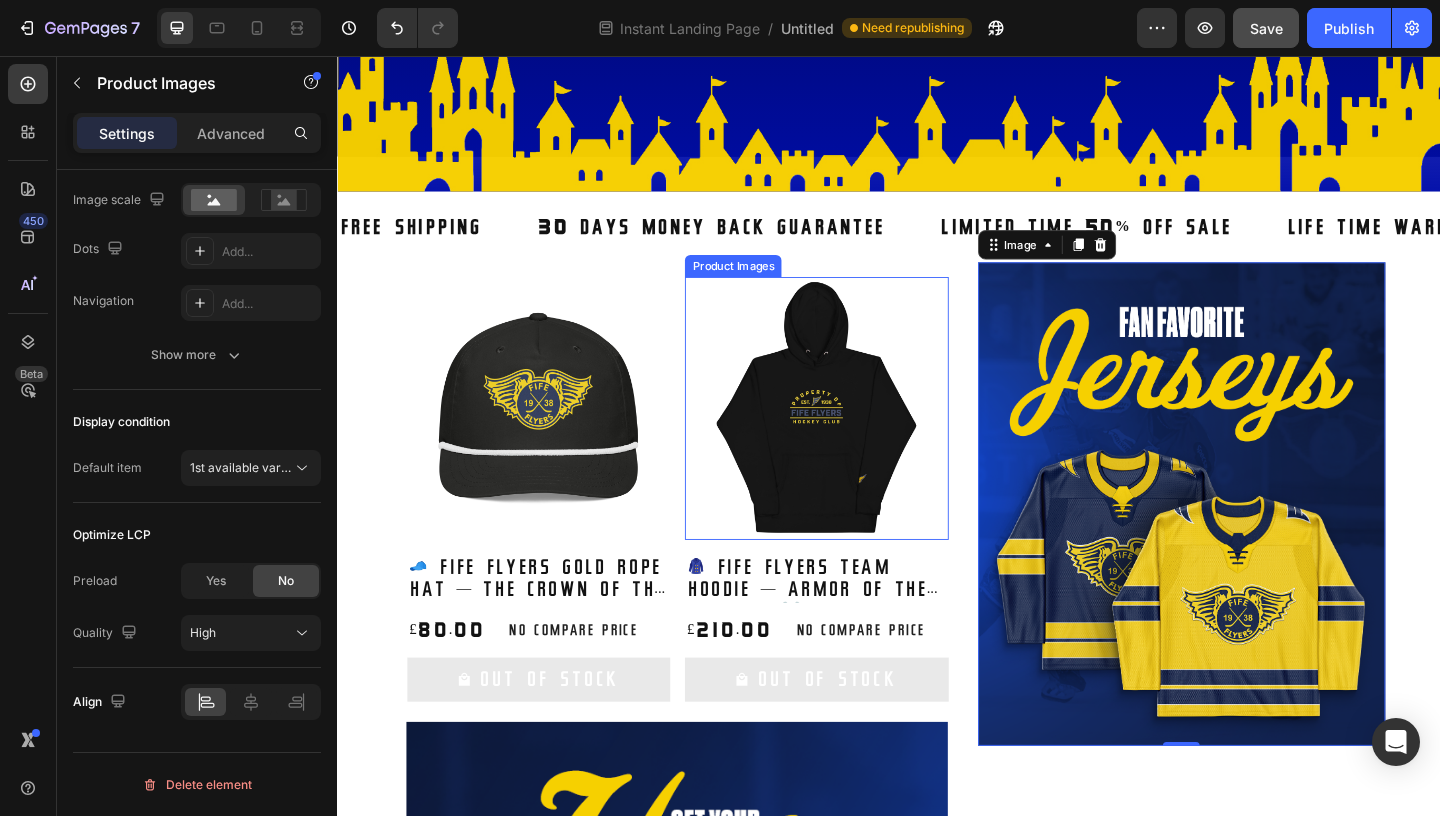 scroll, scrollTop: 0, scrollLeft: 0, axis: both 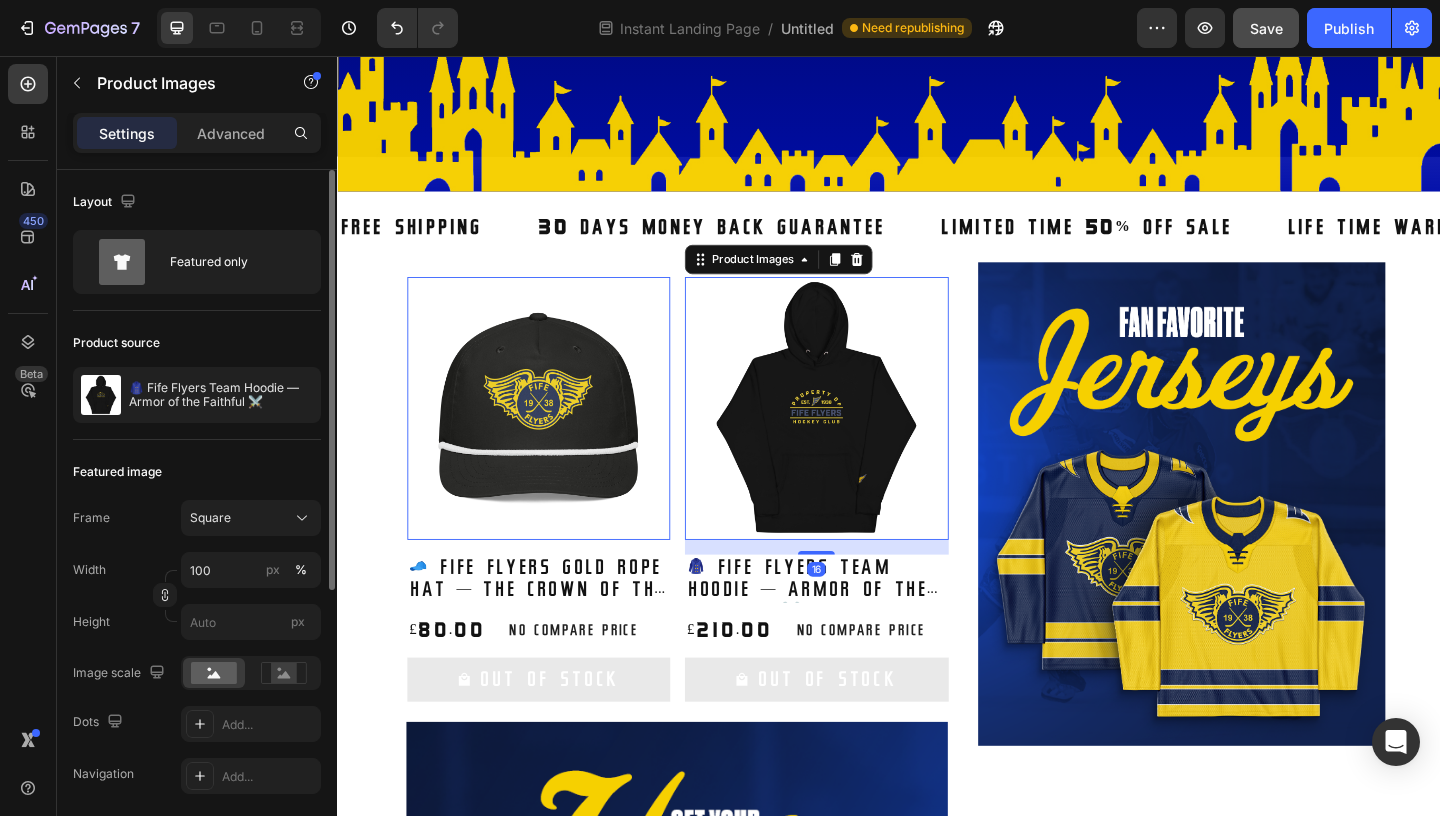 click on "Product Images   0 🧢 Fife Flyers Gold Rope Hat — The Crown of the Commons 👑 Product Title £80.00 Product Price Product Price No compare price Product Price Row Out Of Stock Add to Cart Row Product List Product Images   16 🧥 Fife Flyers Team Hoodie — Armor of the Faithful ⚔️ Product Title £210.00 Product Price Product Price No compare price Product Price Row Out Of Stock Add to Cart Row Product List" at bounding box center (707, 535) 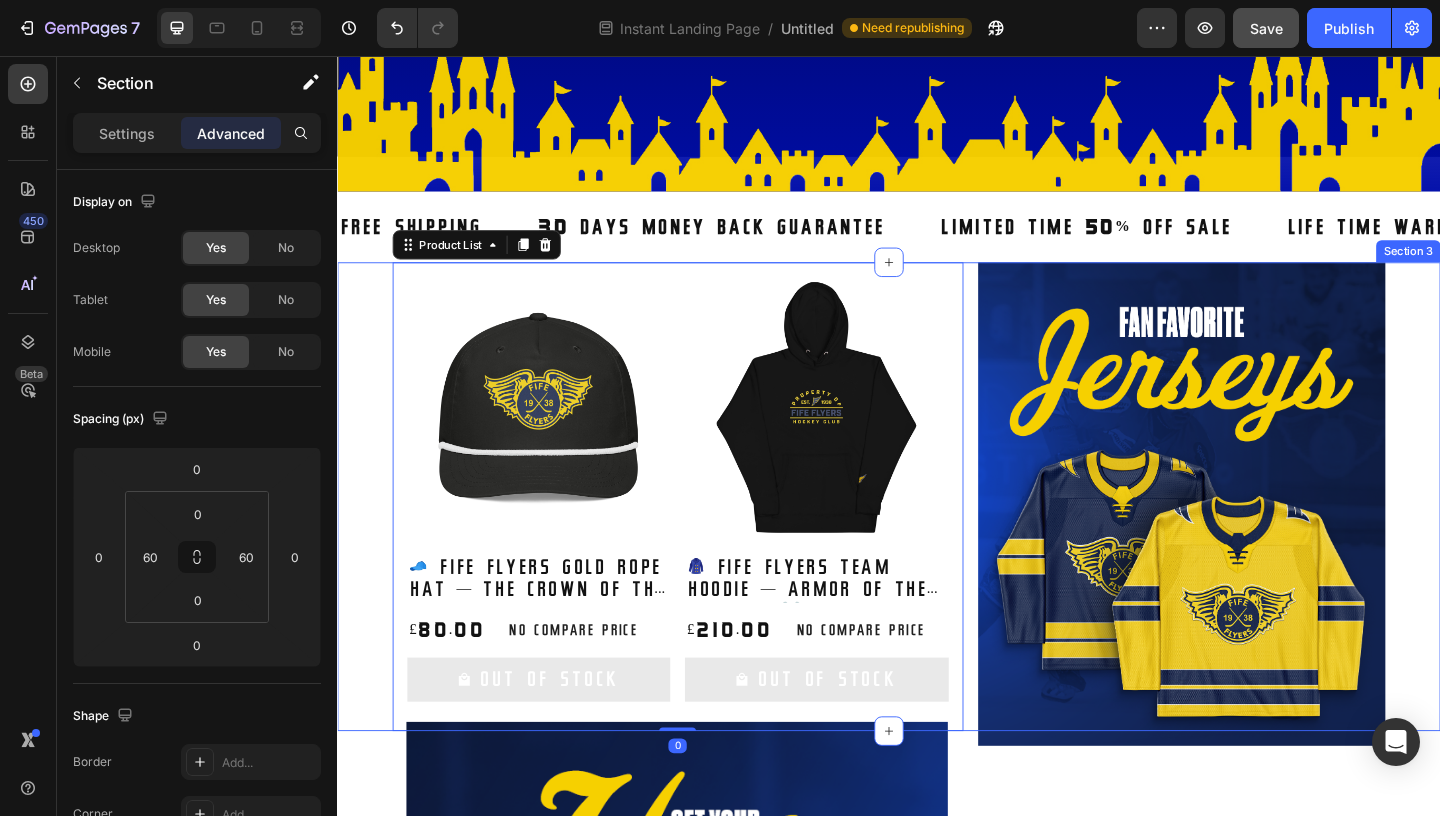 click on "Product Images 🧢 Fife Flyers Gold Rope Hat — The Crown of the Commons 👑 Product Title £80.00 Product Price Product Price No compare price Product Price Row Out Of Stock Add to Cart Row Product List   0 Product Images 🧥 Fife Flyers Team Hoodie — Armor of the Faithful ⚔️ Product Title £210.00 Product Price Product Price No compare price Product Price Row Out Of Stock Add to Cart Row Product List   0 Product List   0 Image Section 3" at bounding box center (937, 535) 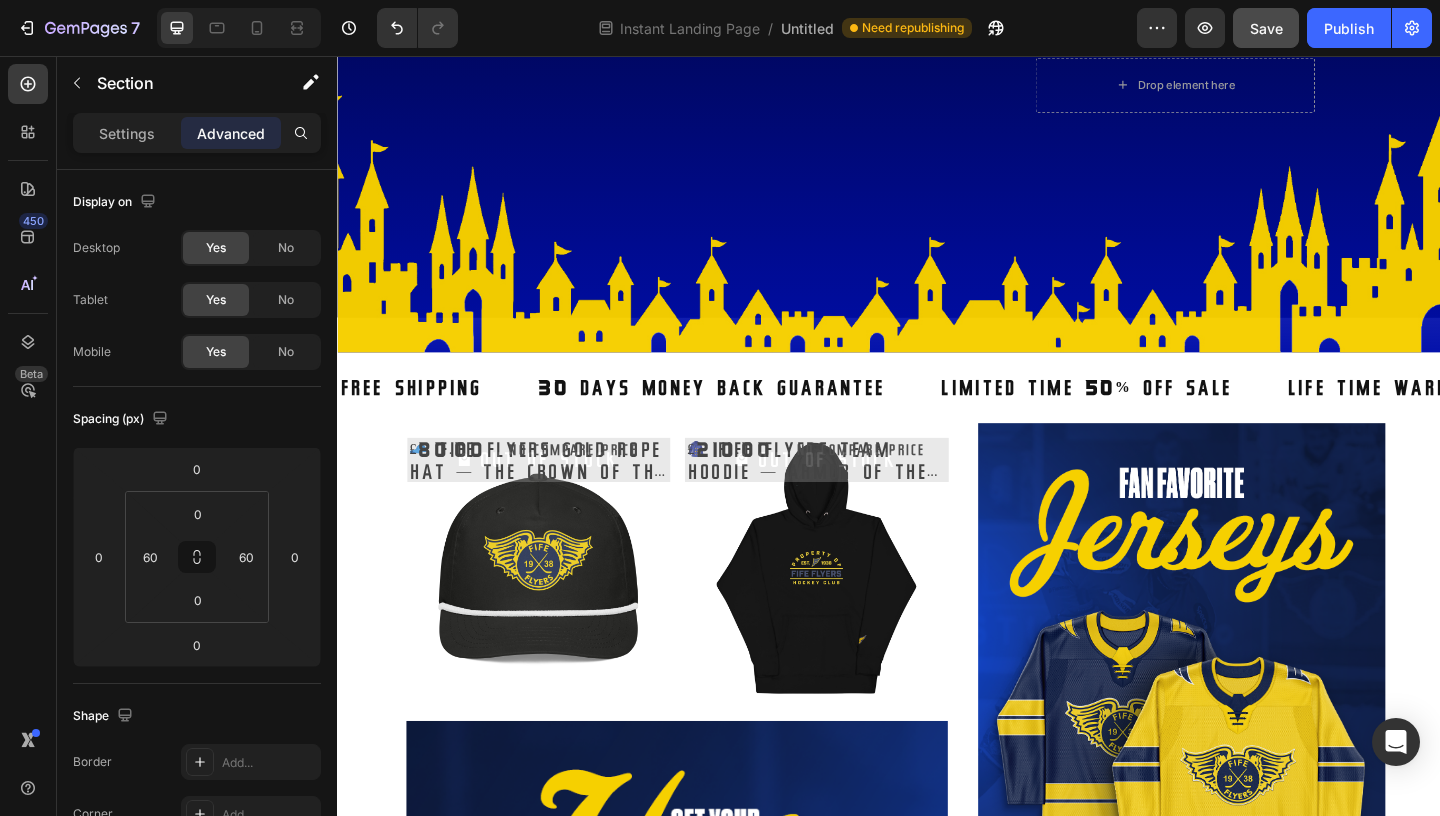 scroll, scrollTop: 546, scrollLeft: 0, axis: vertical 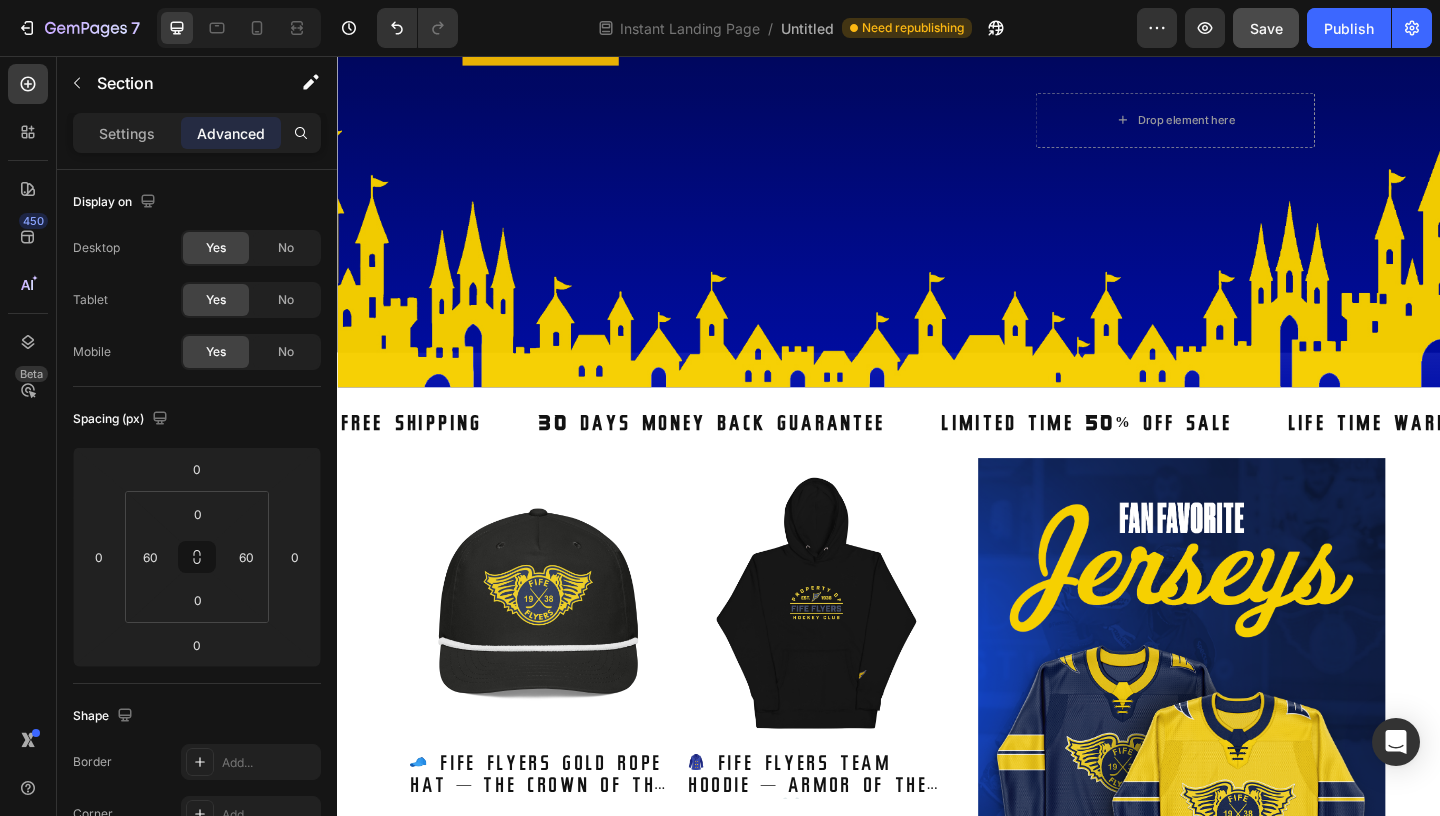 click on "Product Images 🧢 Fife Flyers Gold Rope Hat — The Crown of the Commons 👑 Product Title £80.00 Product Price Product Price No compare price Product Price Row Out Of Stock Add to Cart Row Product List Product Images 🧥 Fife Flyers Team Hoodie — Armor of the Faithful ⚔️ Product Title £210.00 Product Price Product Price No compare price Product Price Row Out Of Stock Add to Cart Row Product List Product List Image Section 3" at bounding box center (937, 748) 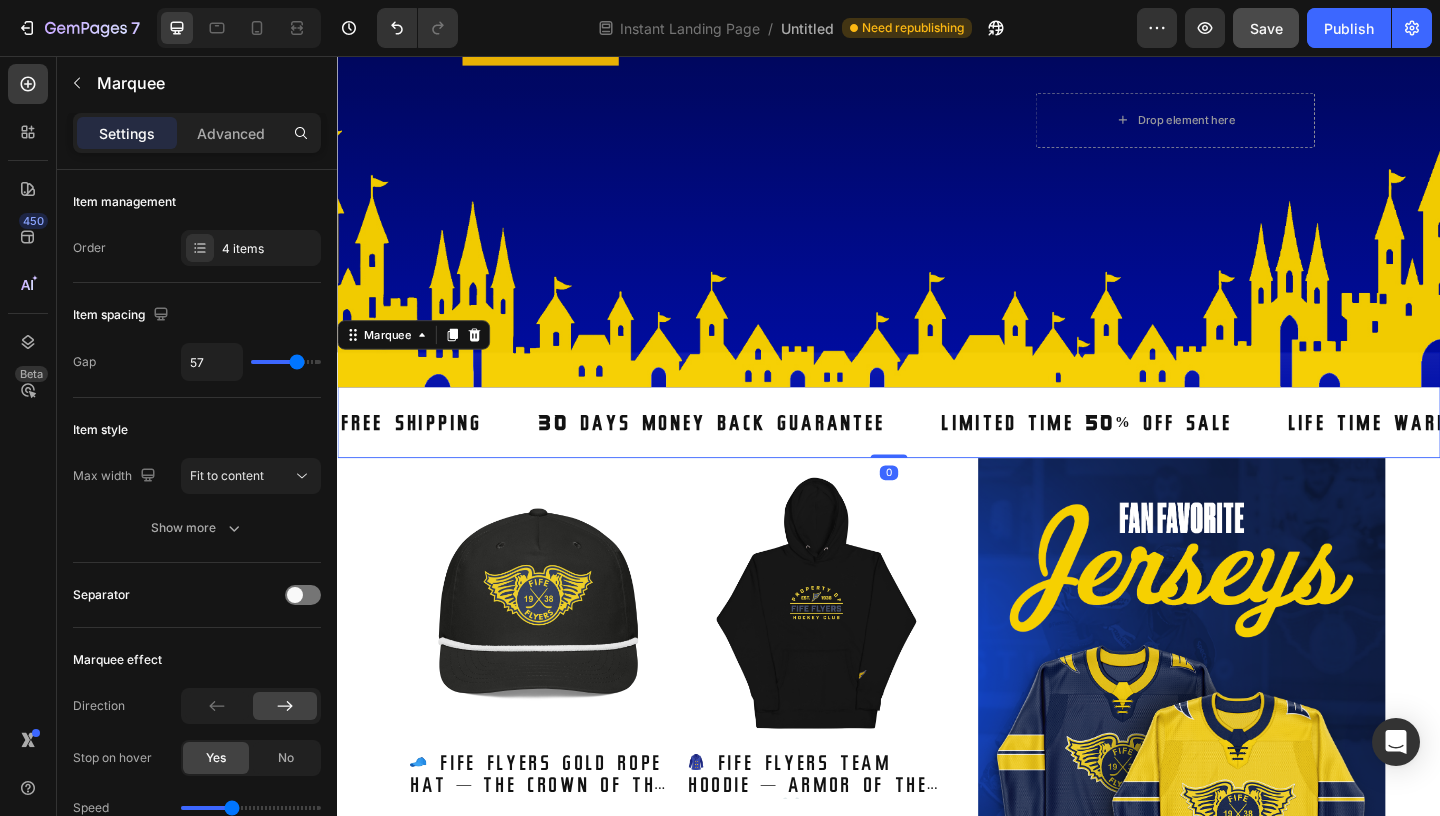 click on "FREE SHIPPING Text Block 30 DAYS MONEY BACK GUARANTEE Text Block LIMITED TIME 50% OFF SALE Text Block LIFE TIME WARRANTY Text Block FREE SHIPPING Text Block 30 DAYS MONEY BACK GUARANTEE Text Block LIMITED TIME 50% OFF SALE Text Block LIFE TIME WARRANTY Text Block Marquee   0" at bounding box center [937, 435] 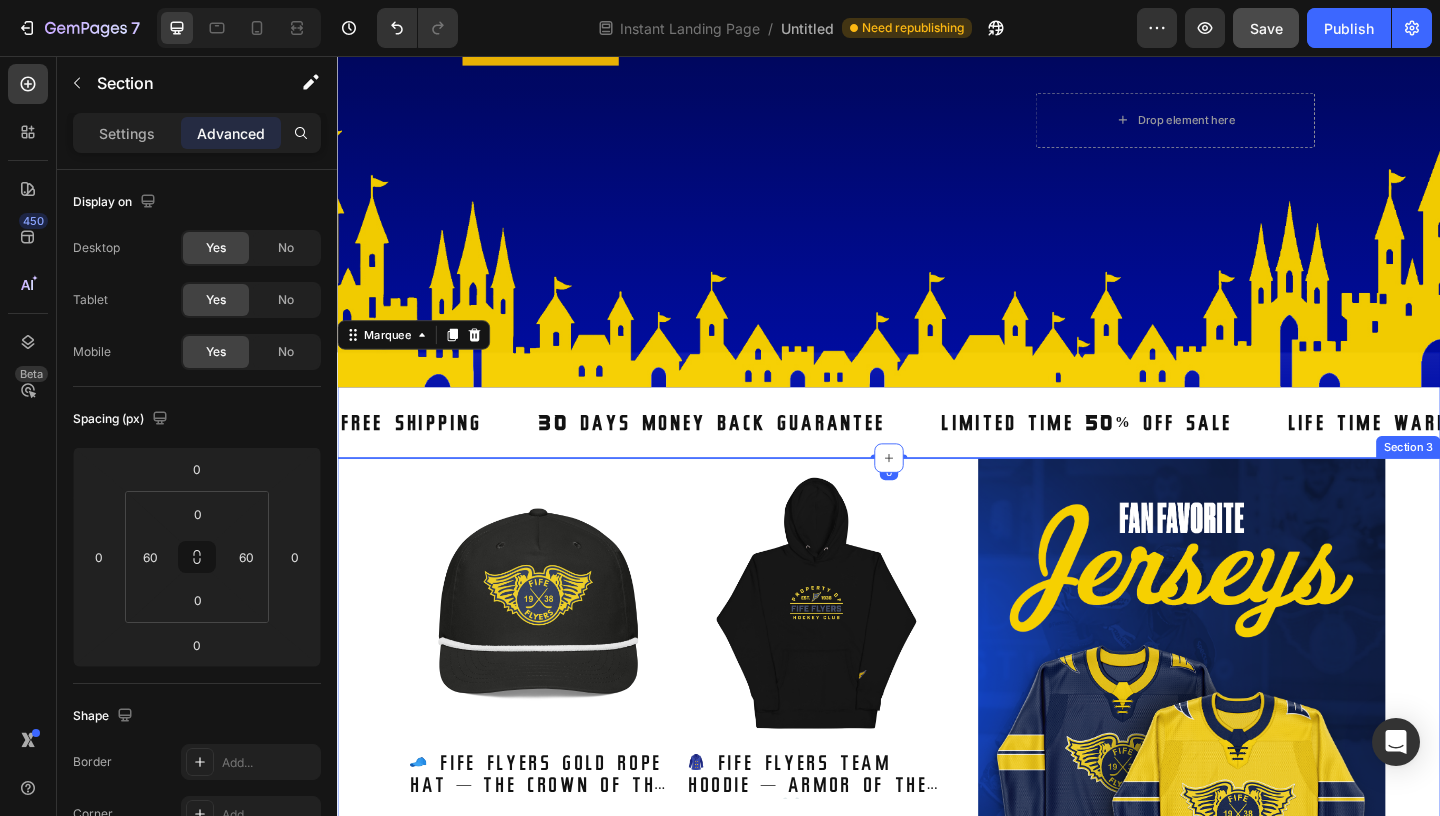click on "Product Images 🧢 Fife Flyers Gold Rope Hat — The Crown of the Commons 👑 Product Title £80.00 Product Price Product Price No compare price Product Price Row Out Of Stock Add to Cart Row Product List Product Images 🧥 Fife Flyers Team Hoodie — Armor of the Faithful ⚔️ Product Title £210.00 Product Price Product Price No compare price Product Price Row Out Of Stock Add to Cart Row Product List Product List Image Section 3" at bounding box center (937, 748) 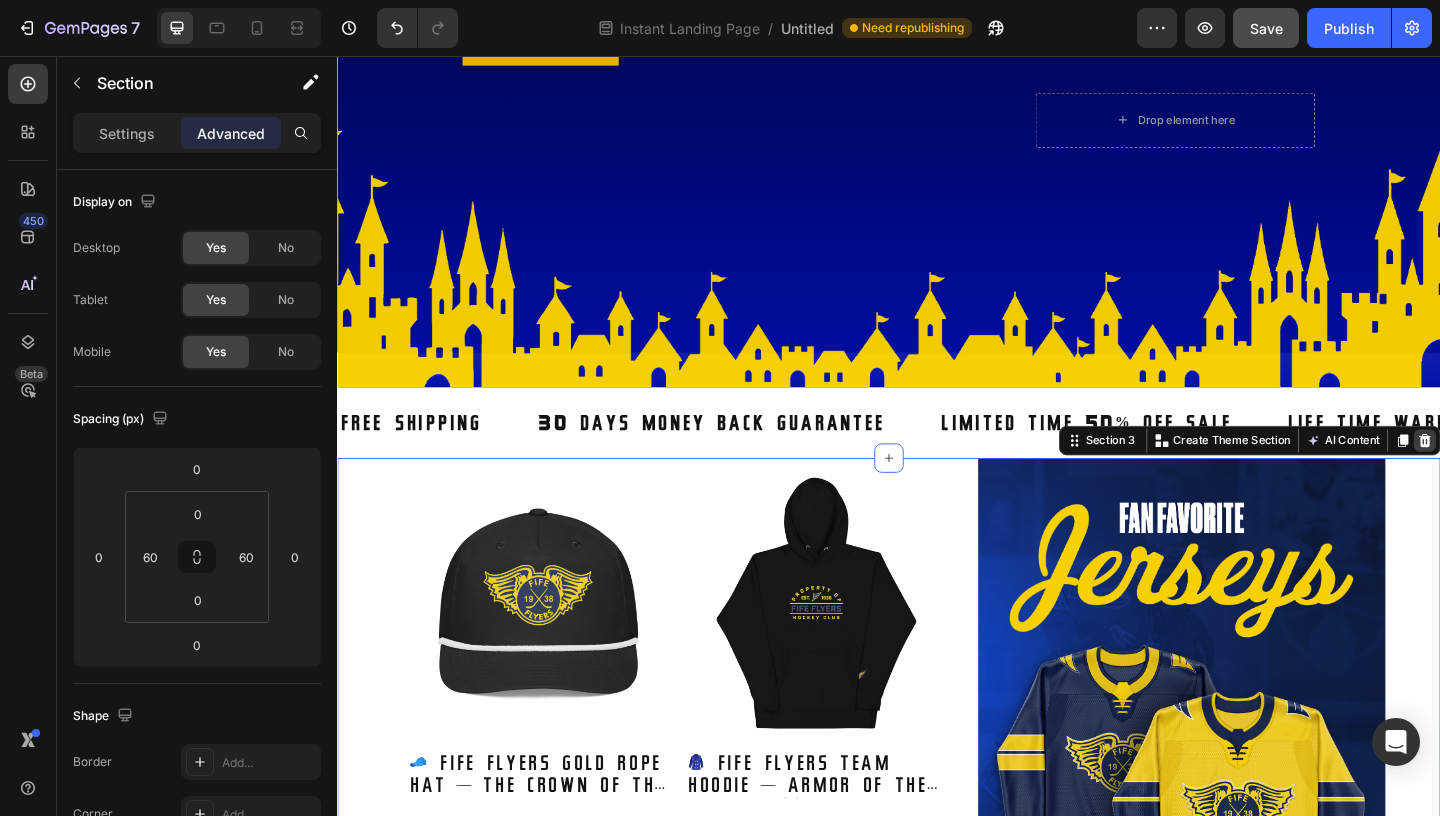 click 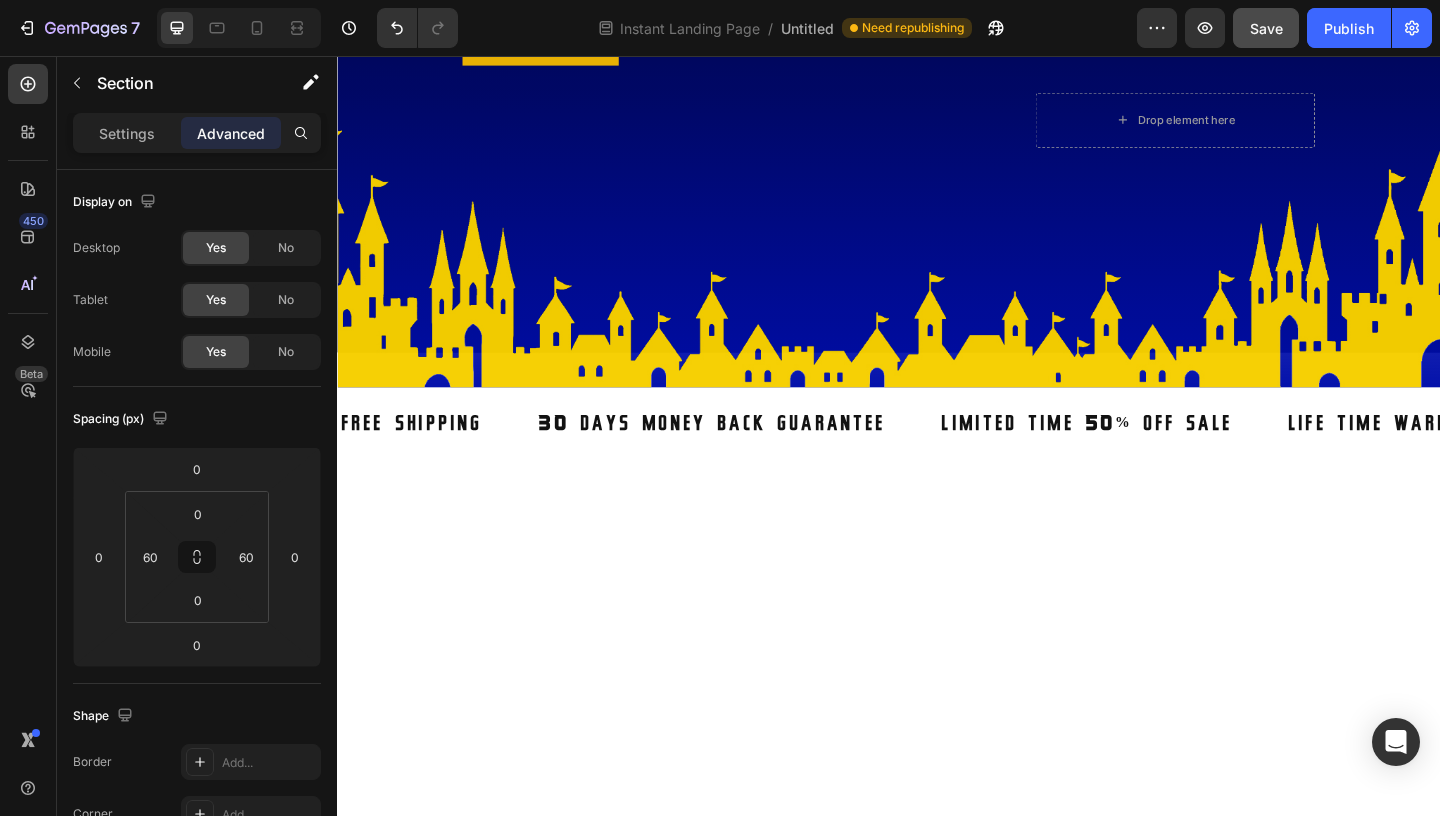 scroll, scrollTop: 648, scrollLeft: 0, axis: vertical 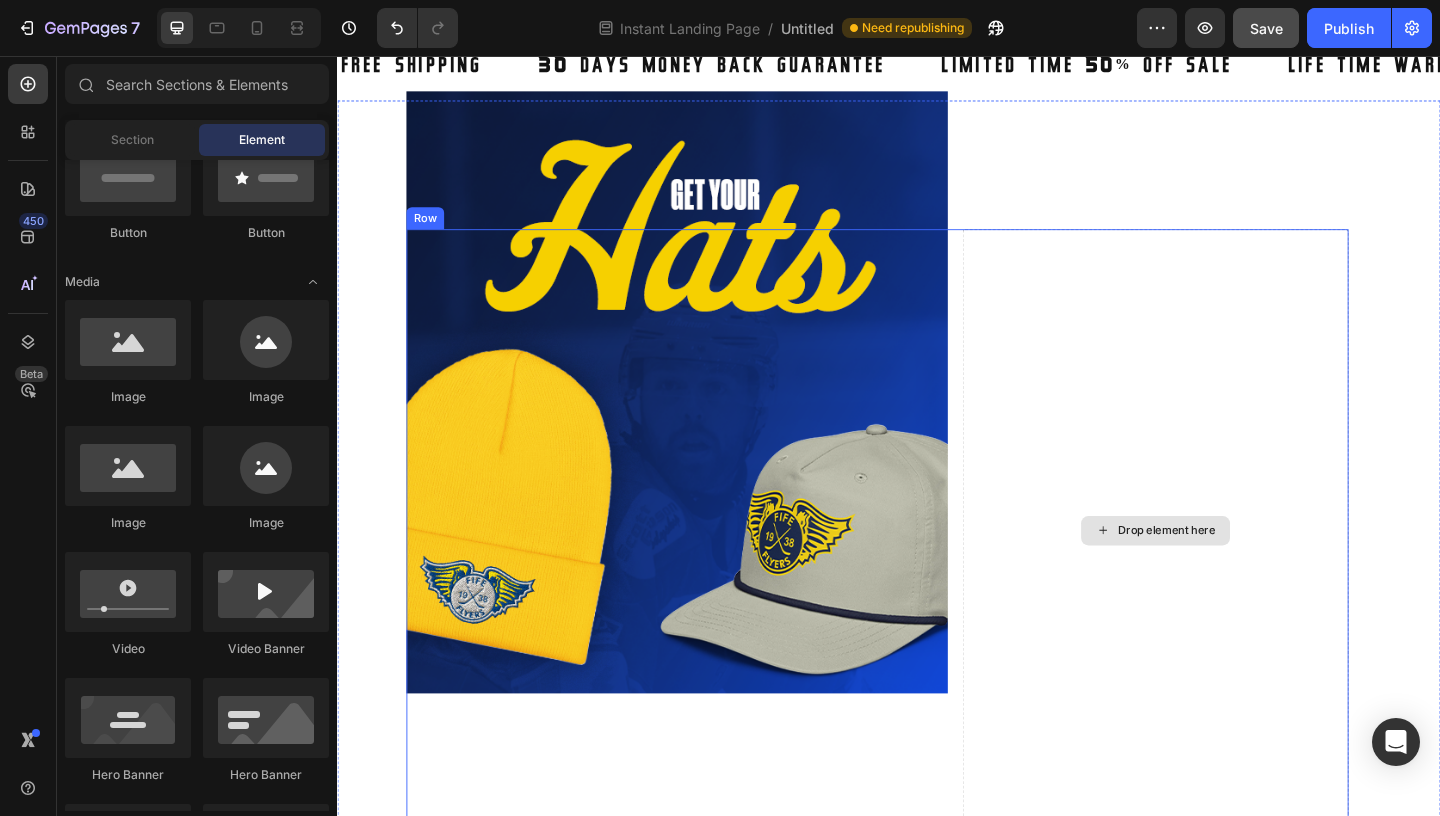 click on "Drop element here" at bounding box center (1227, 571) 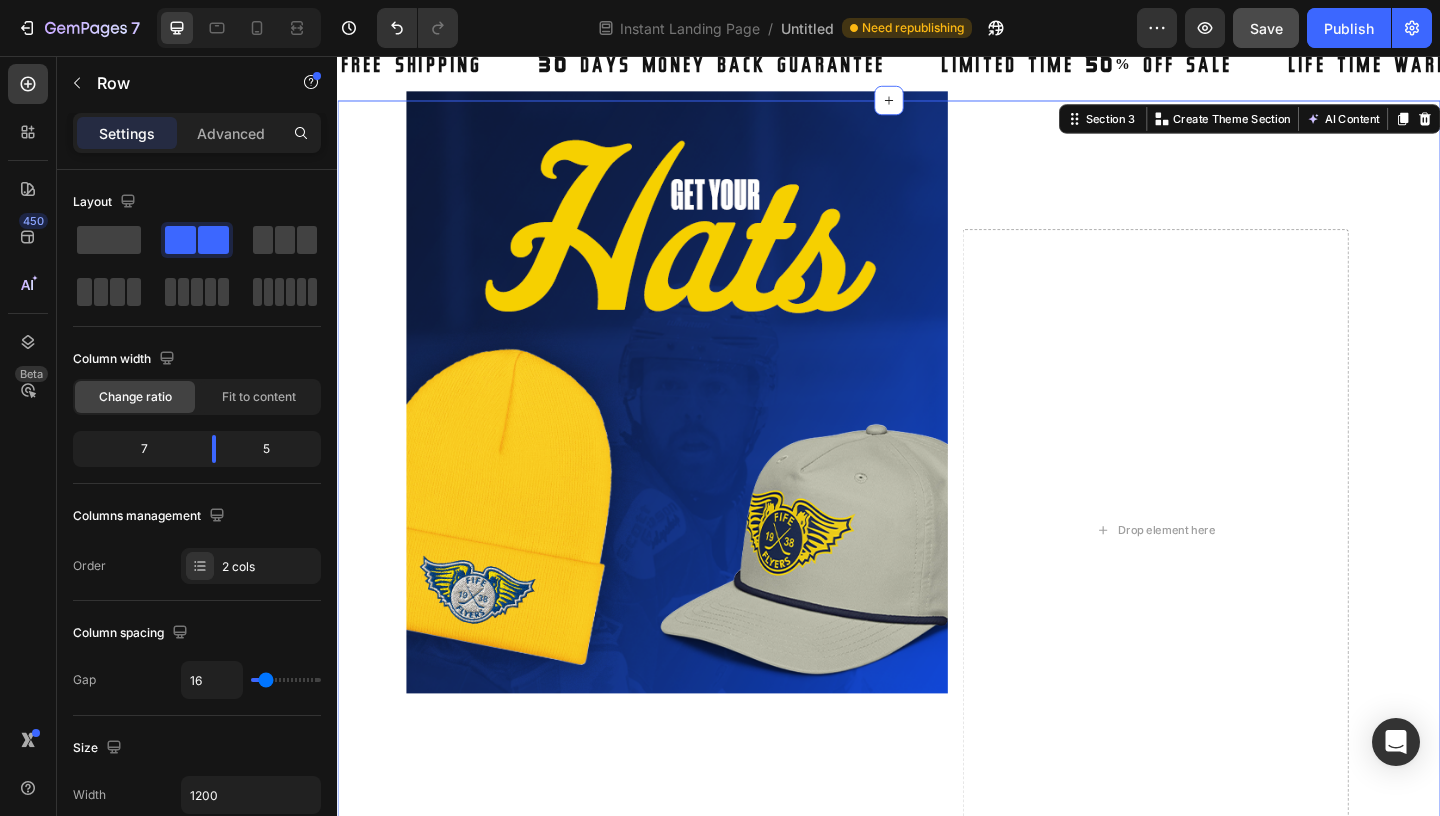 click on "Image
Drop element here Row Section 3   You can create reusable sections Create Theme Section AI Content Write with GemAI You've reached  /  rewrites of your AI generative this month. Resets on  01 Sep . You have reached limit this month" at bounding box center (937, 527) 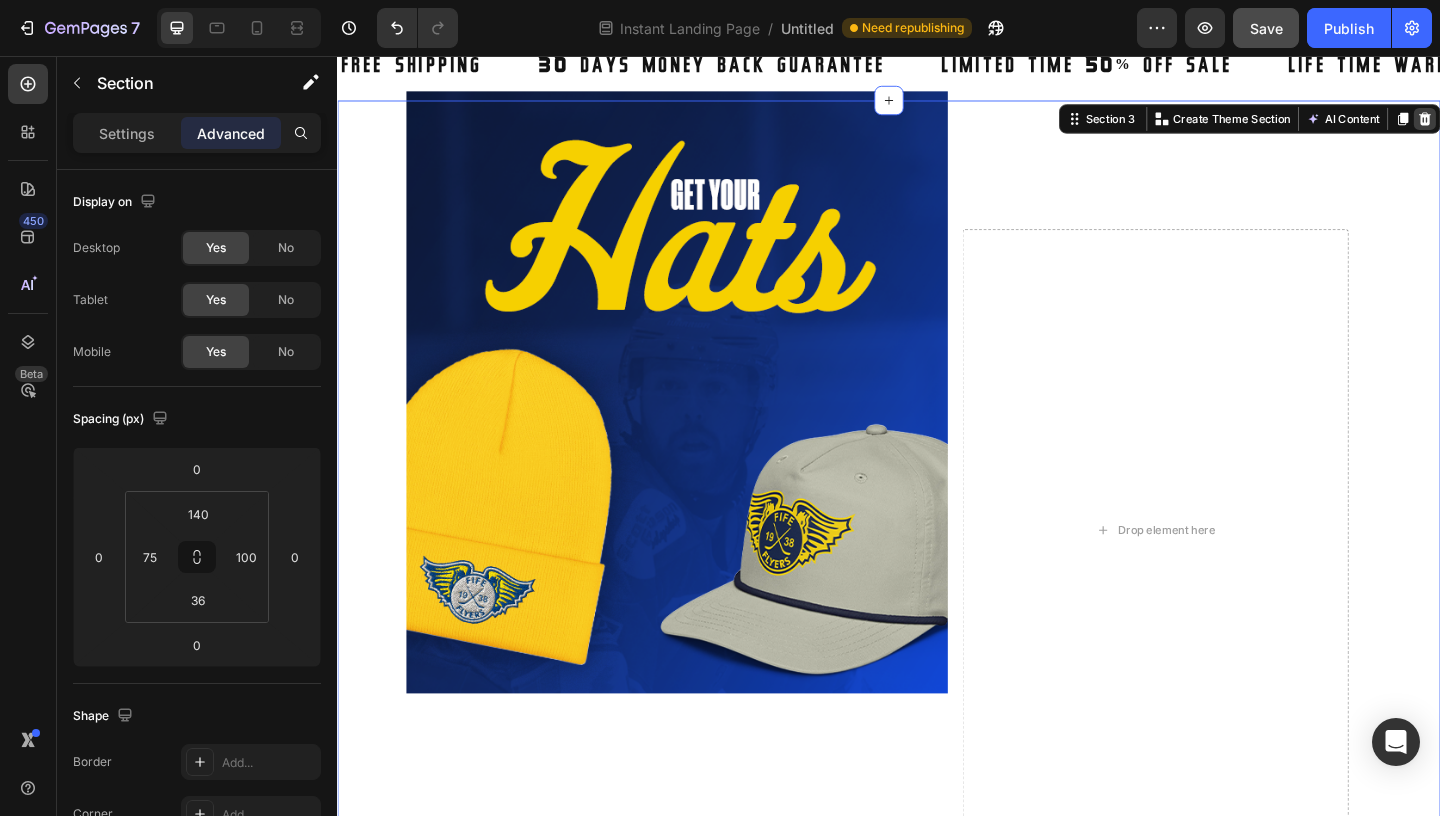 click 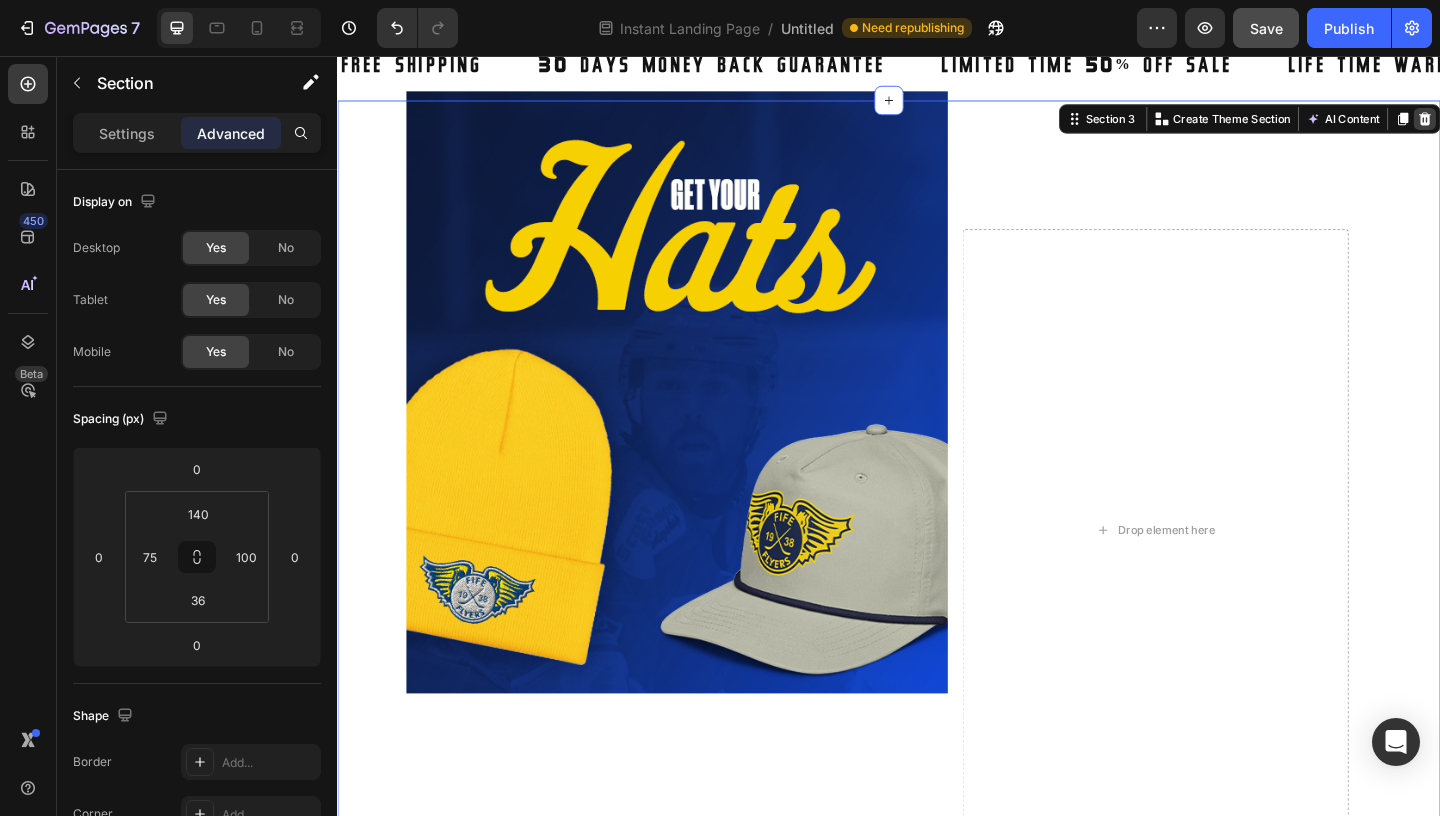 scroll, scrollTop: 660, scrollLeft: 0, axis: vertical 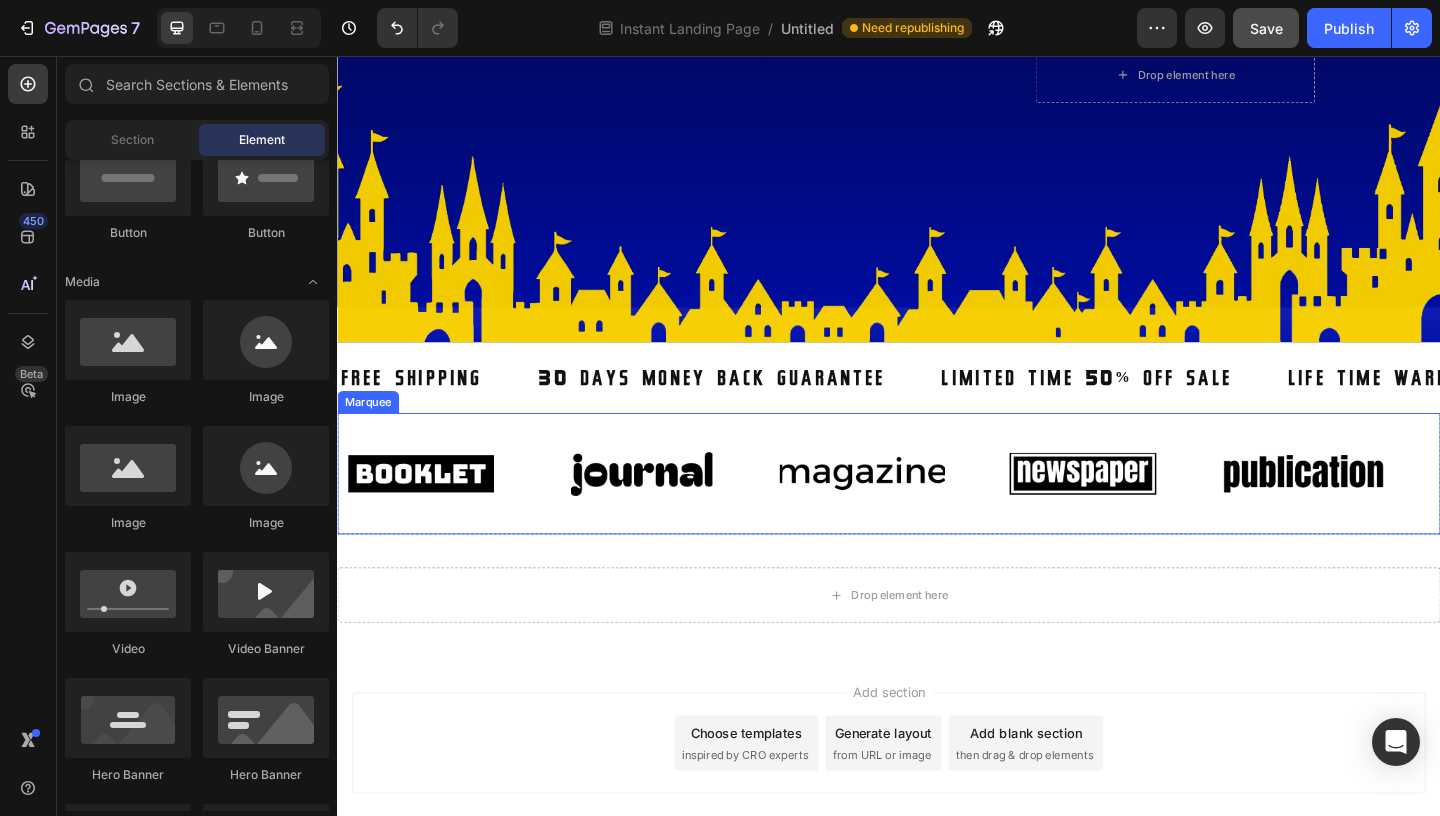 click on "Image" at bounding box center [938, 510] 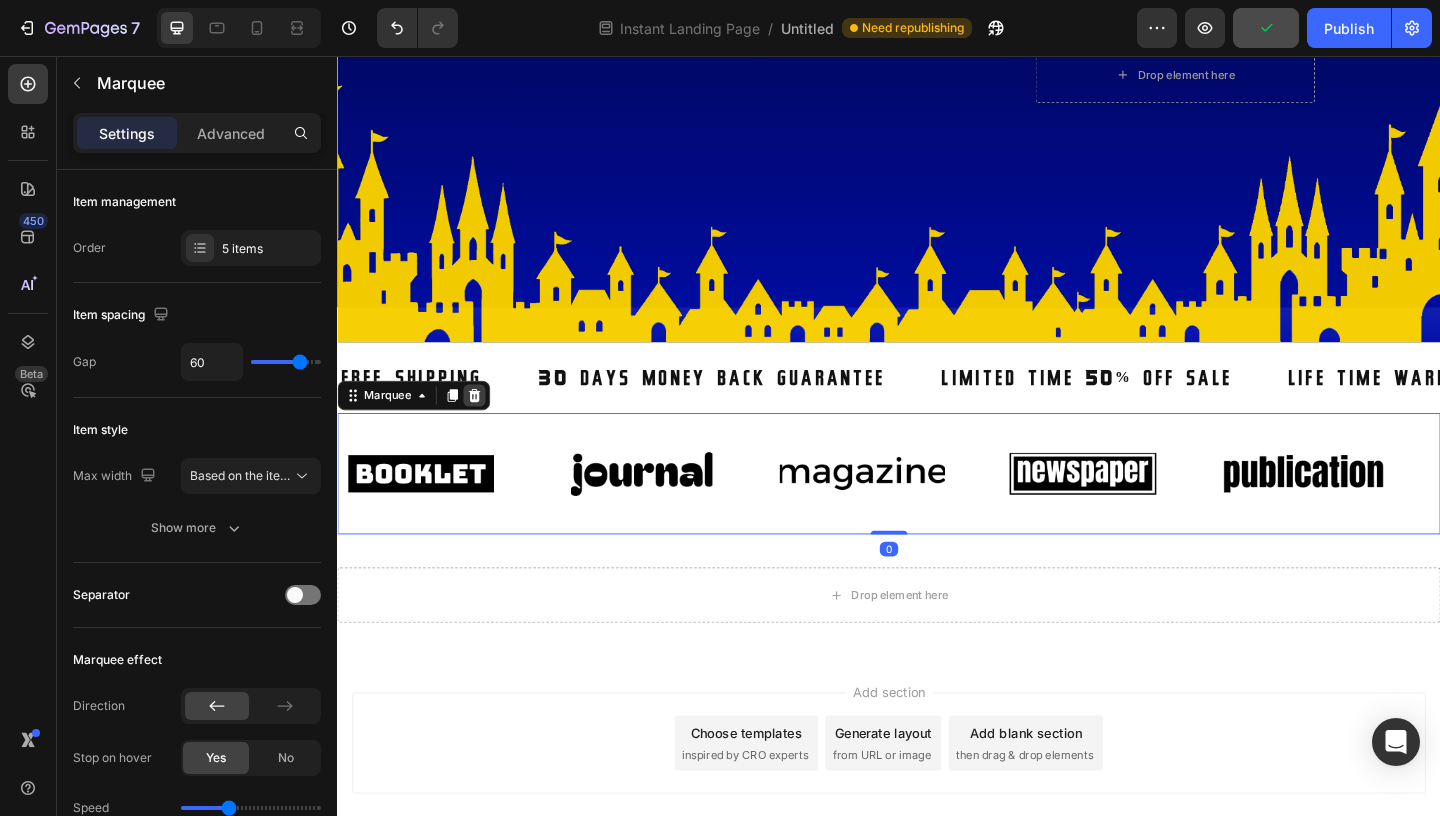 click at bounding box center [486, 425] 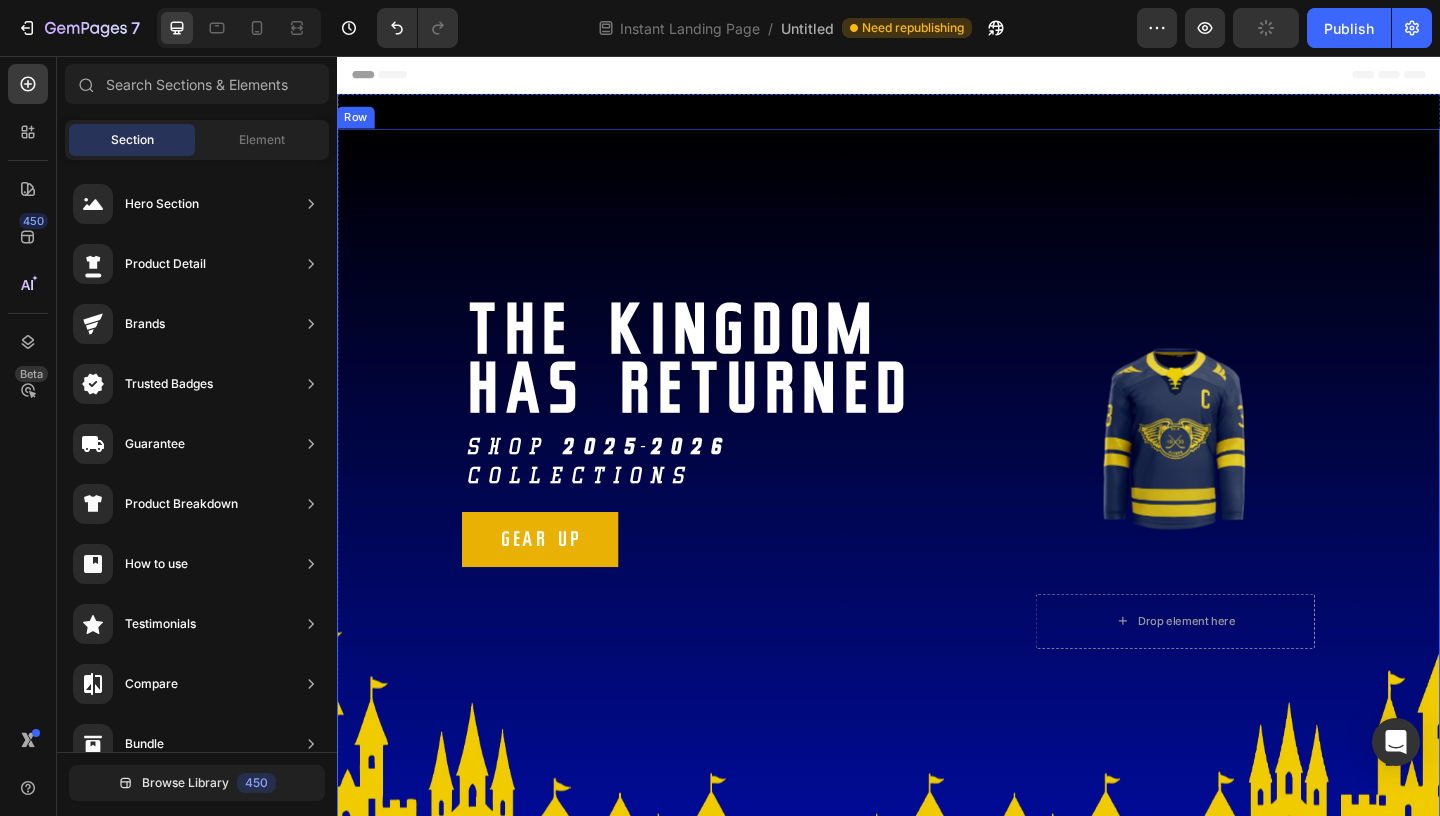 scroll, scrollTop: 343, scrollLeft: 0, axis: vertical 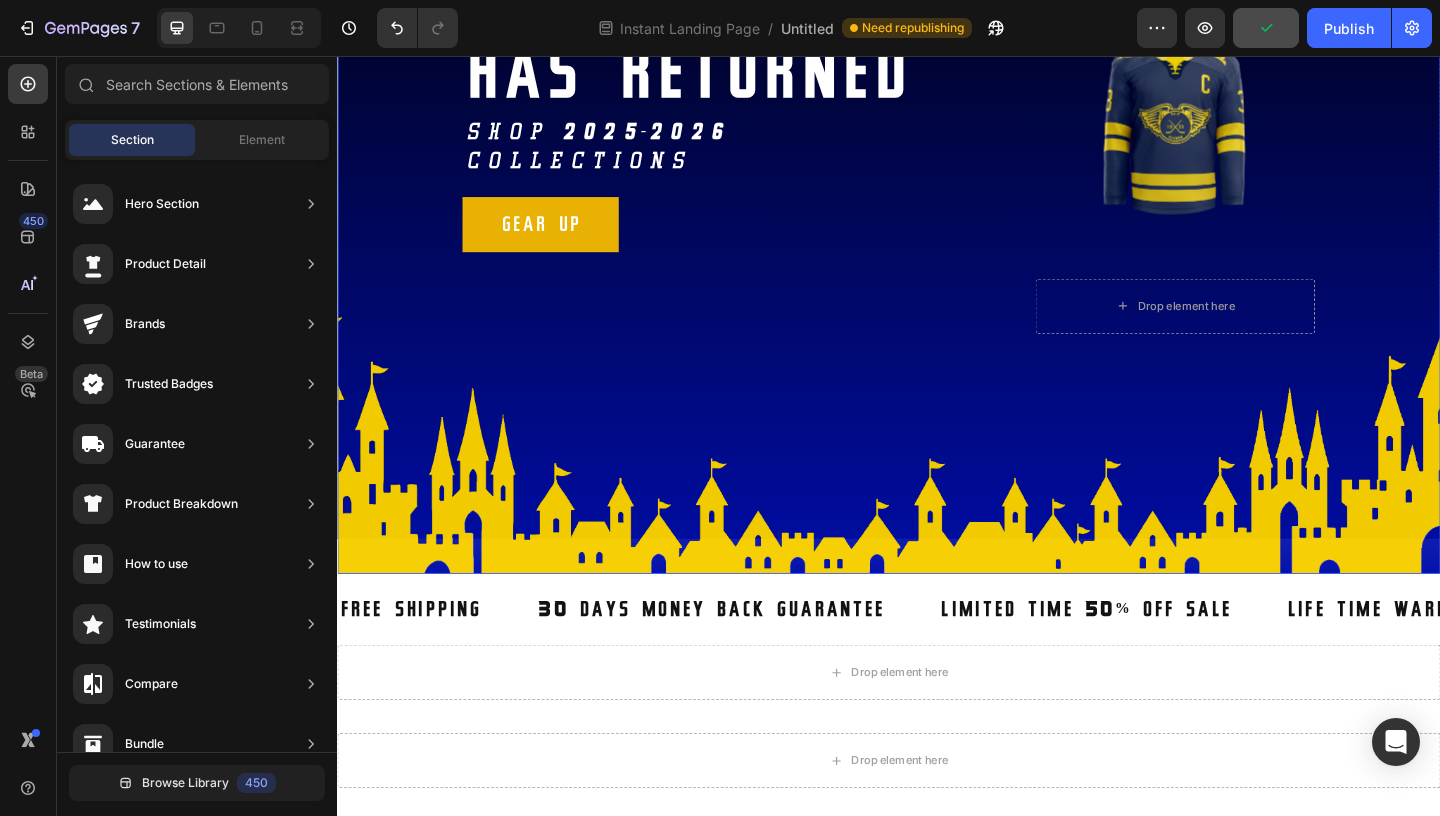 click on "Image" at bounding box center [937, 205] 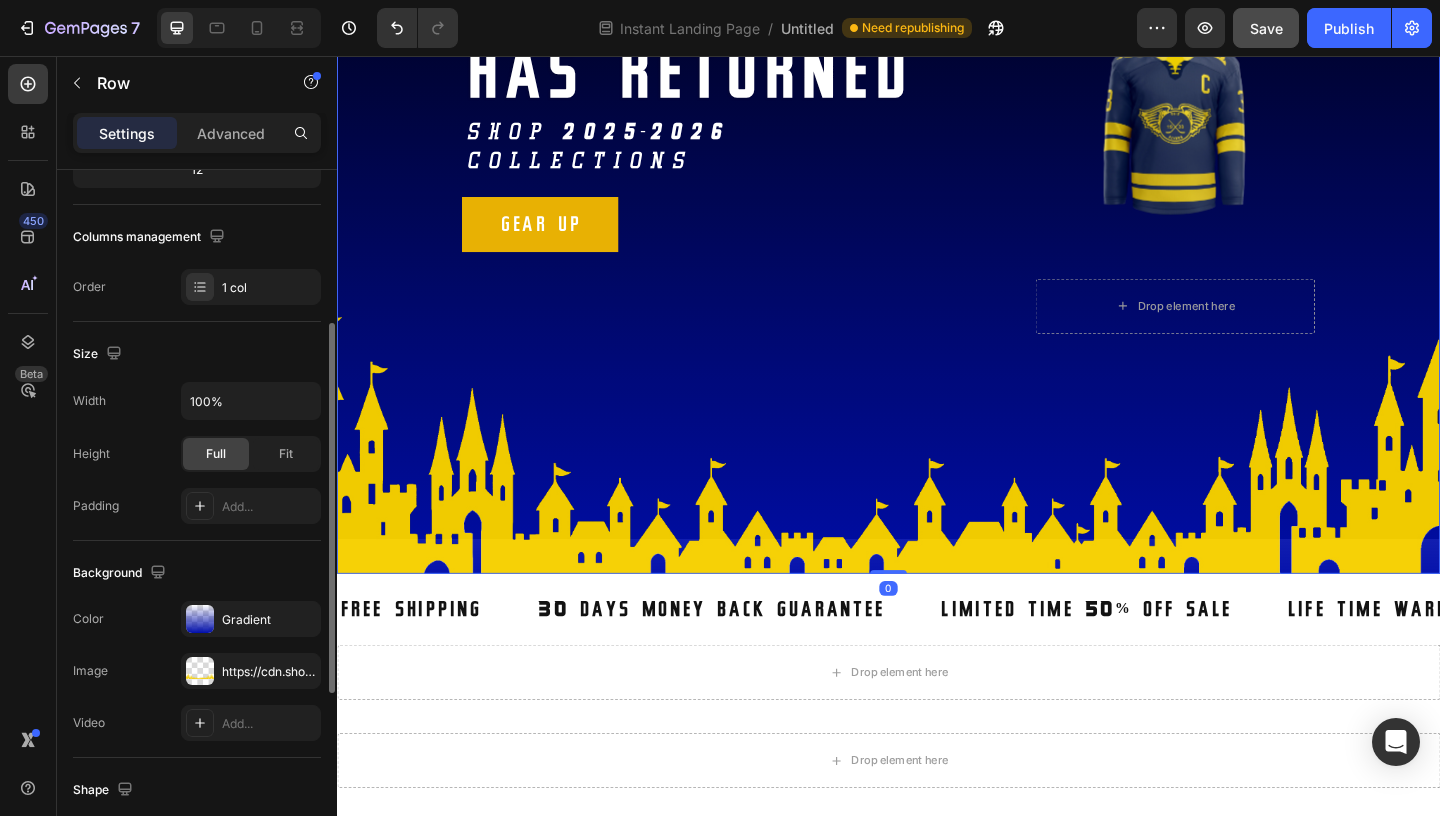 scroll, scrollTop: 303, scrollLeft: 0, axis: vertical 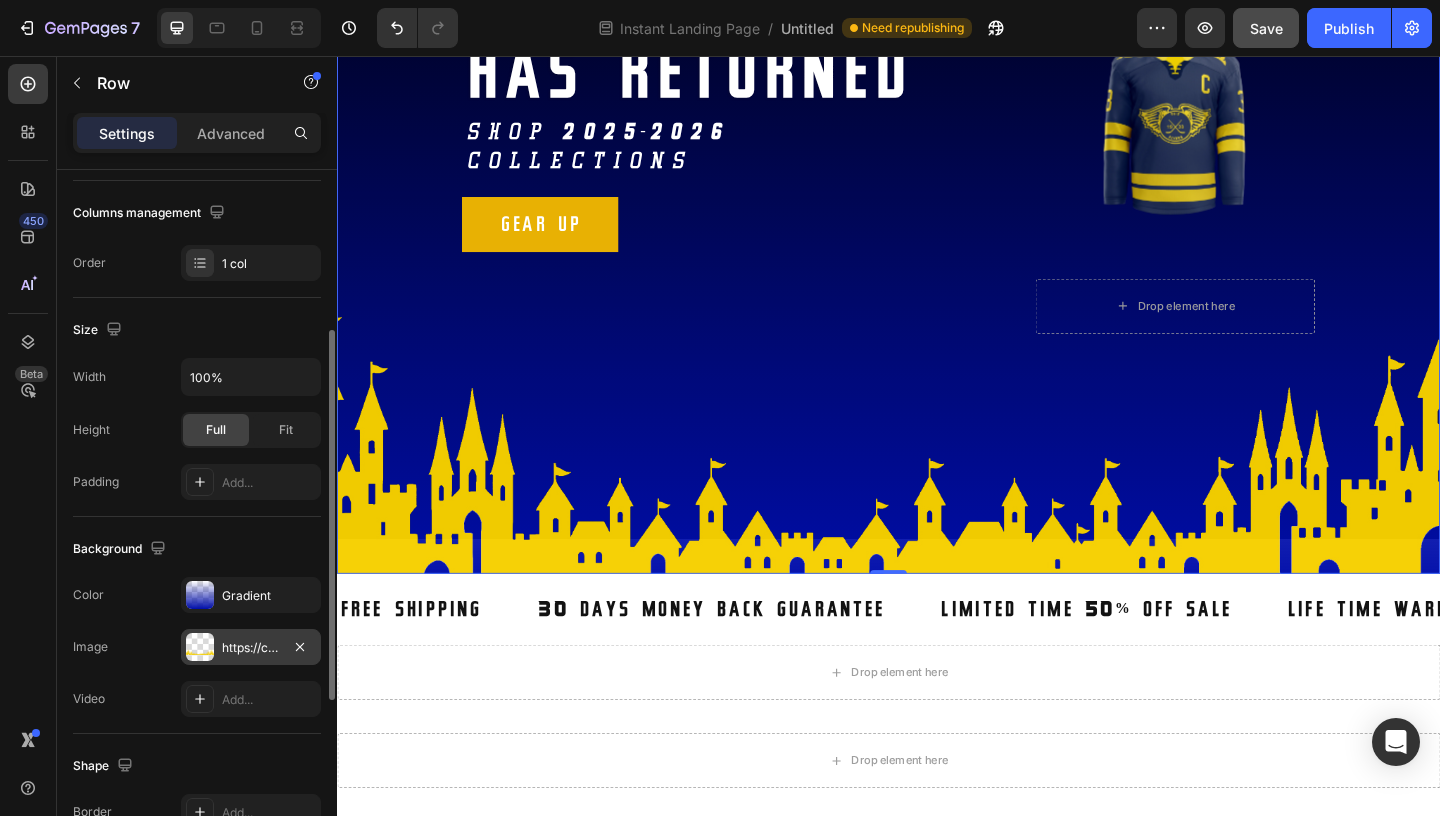 click on "https://cdn.shopify.com/s/files/1/0980/7796/6600/files/gempages_578067885109281733-cc8db292-ea08-4009-82df-bd8842662541.png" at bounding box center [251, 648] 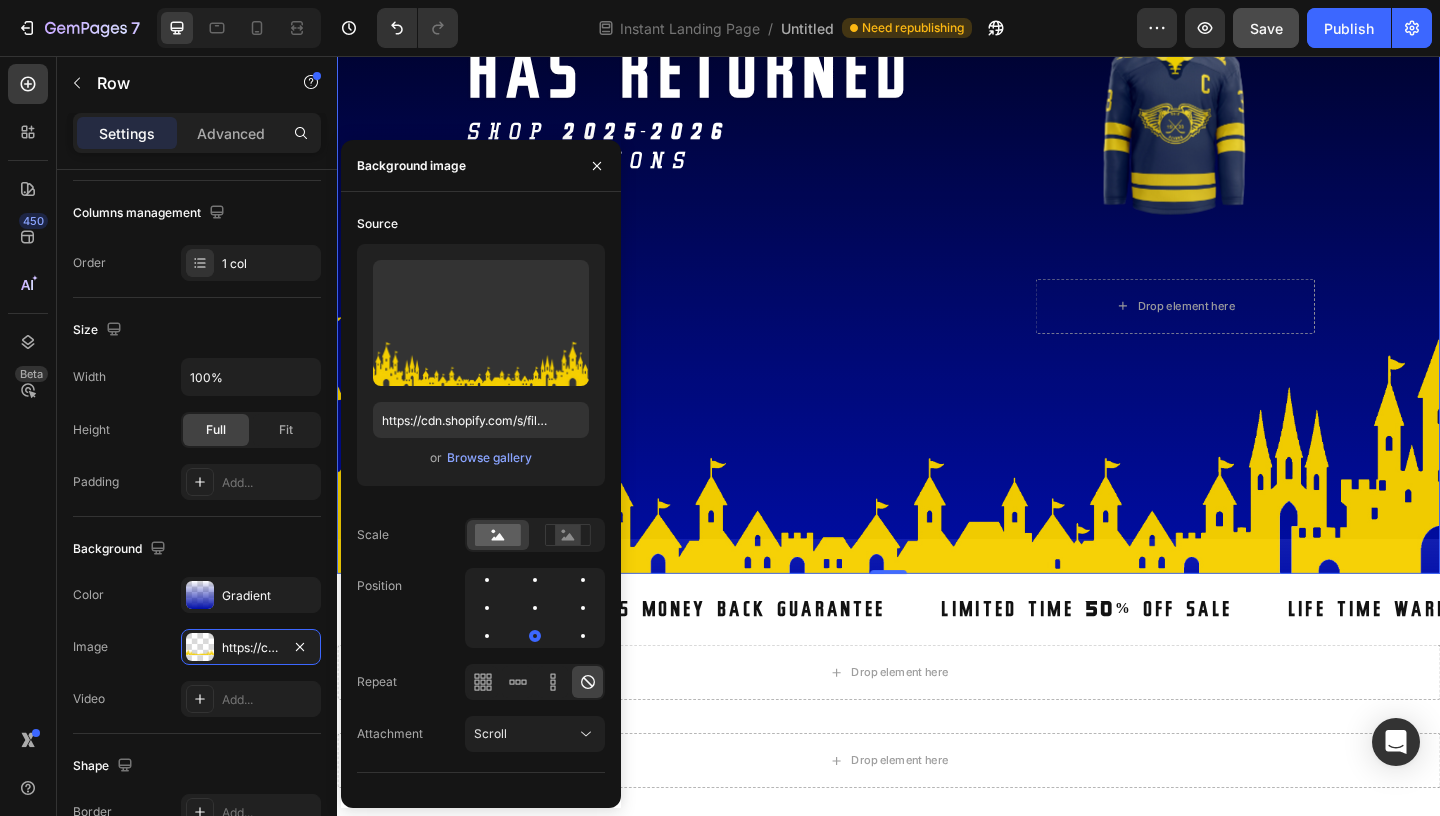 click on "Image" at bounding box center (937, 205) 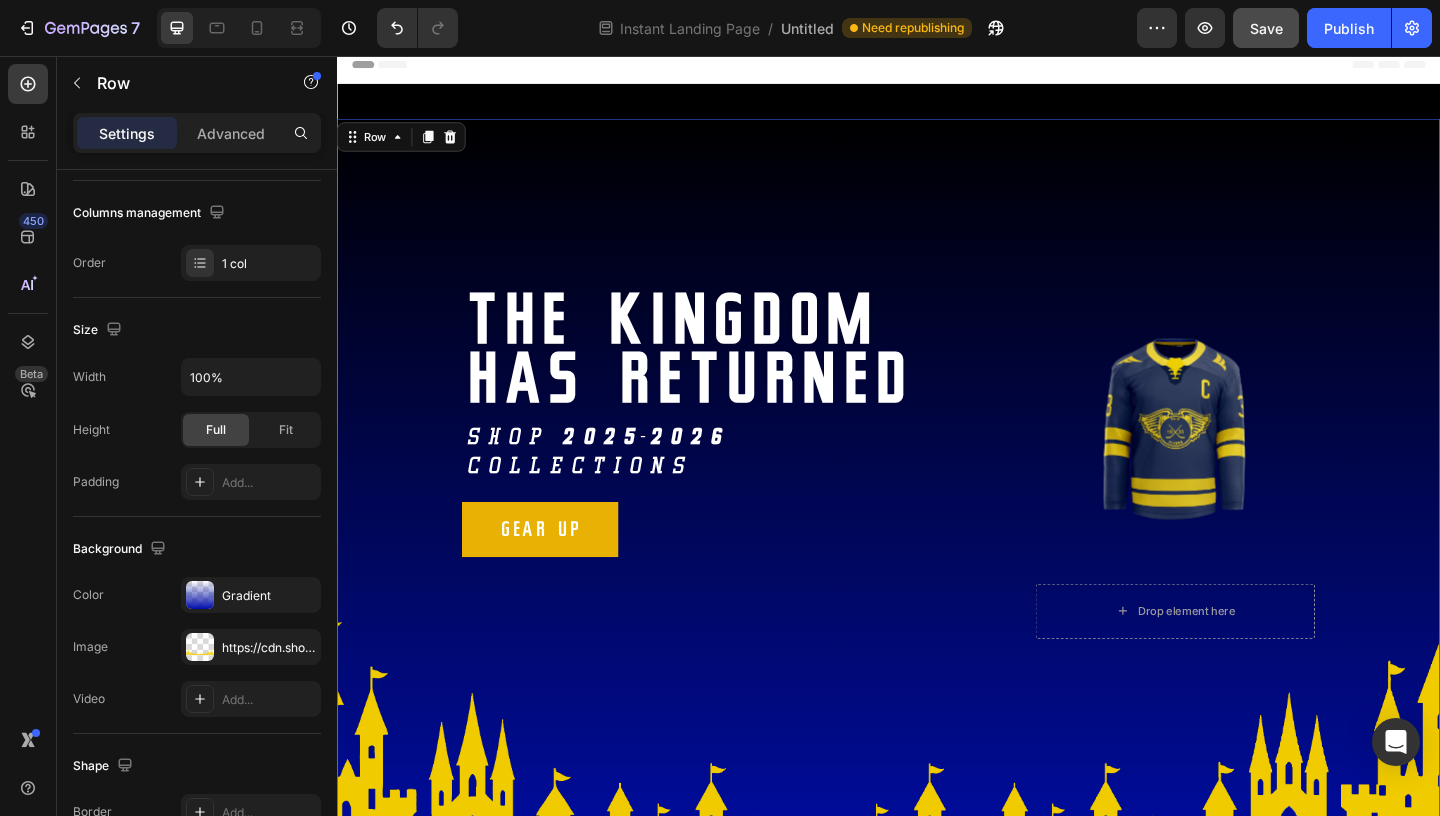 scroll, scrollTop: 0, scrollLeft: 0, axis: both 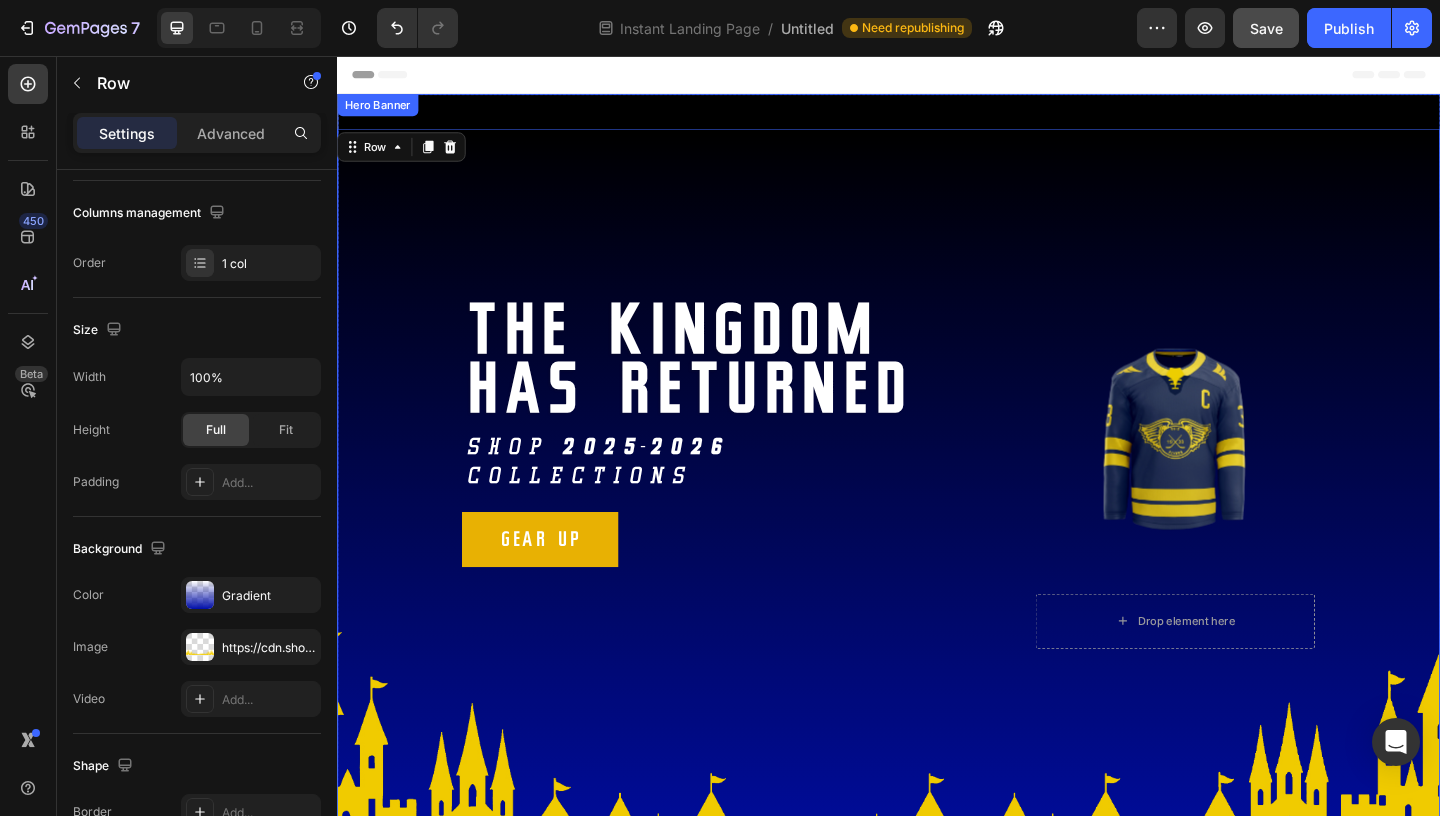 click at bounding box center [937, 510] 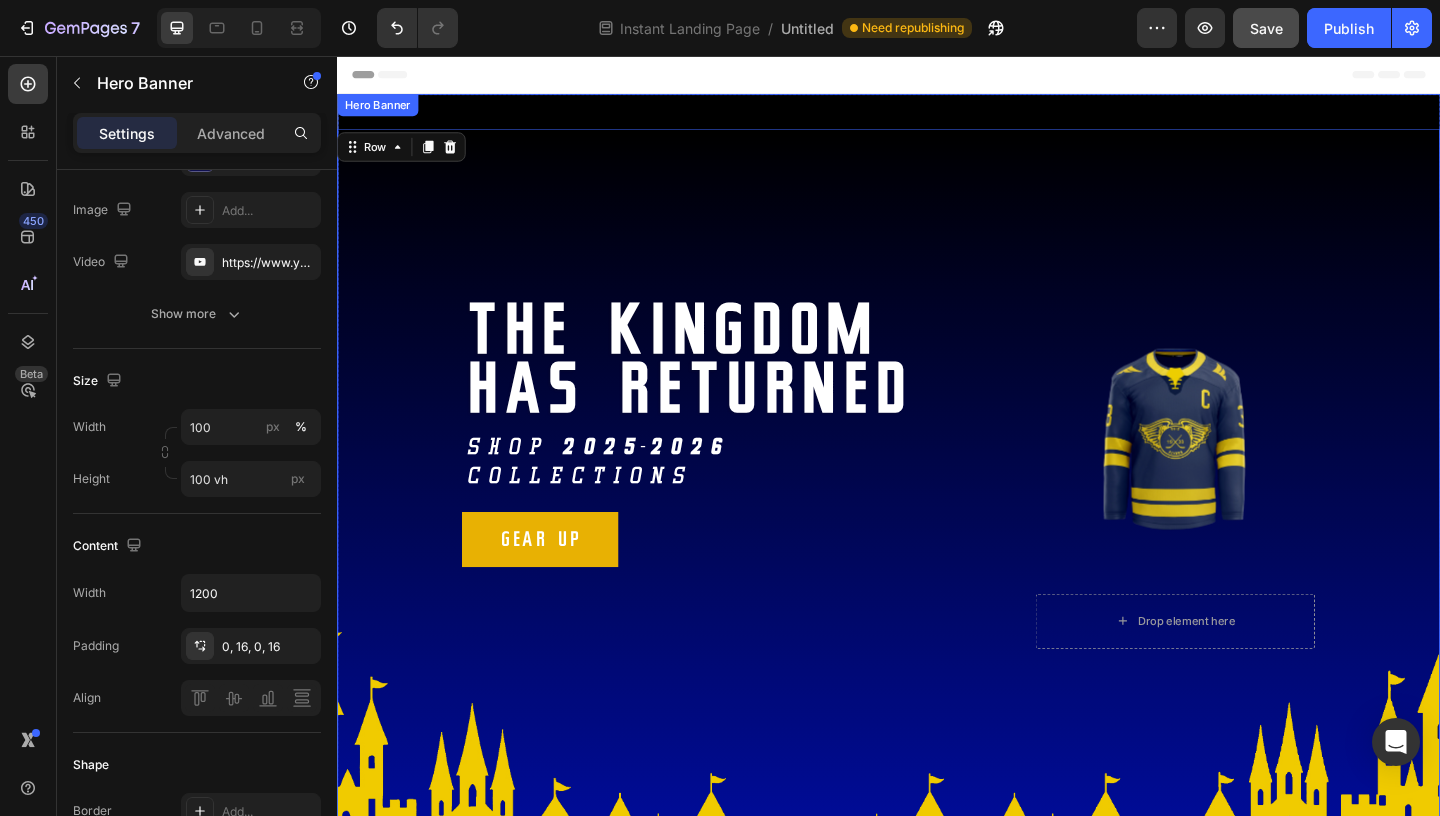 scroll, scrollTop: 0, scrollLeft: 0, axis: both 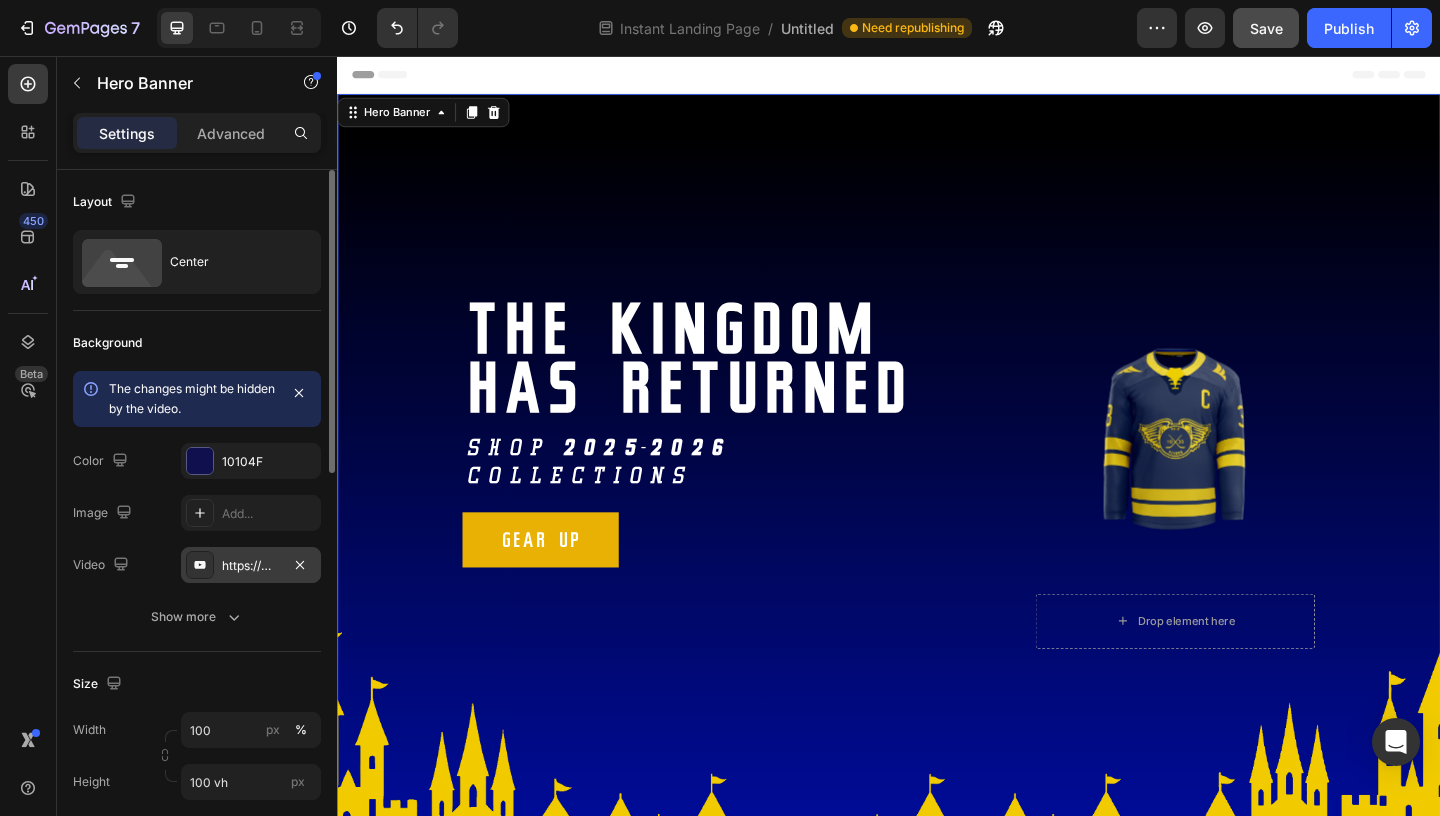 click on "https://www.youtube.com/watch?v=cCA8kiZjahw" at bounding box center (251, 565) 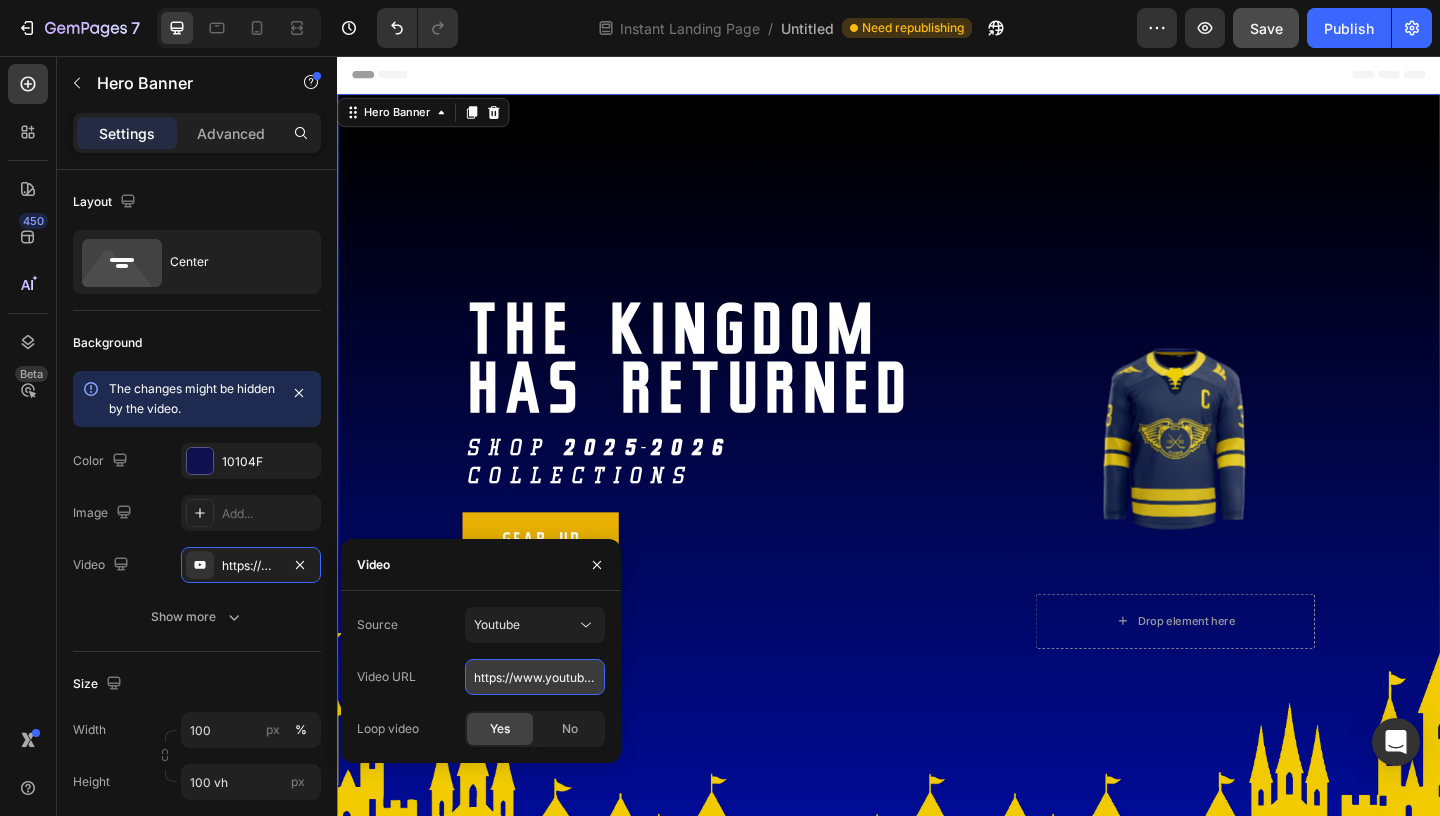 click on "https://www.youtube.com/watch?v=cCA8kiZjahw" at bounding box center [535, 677] 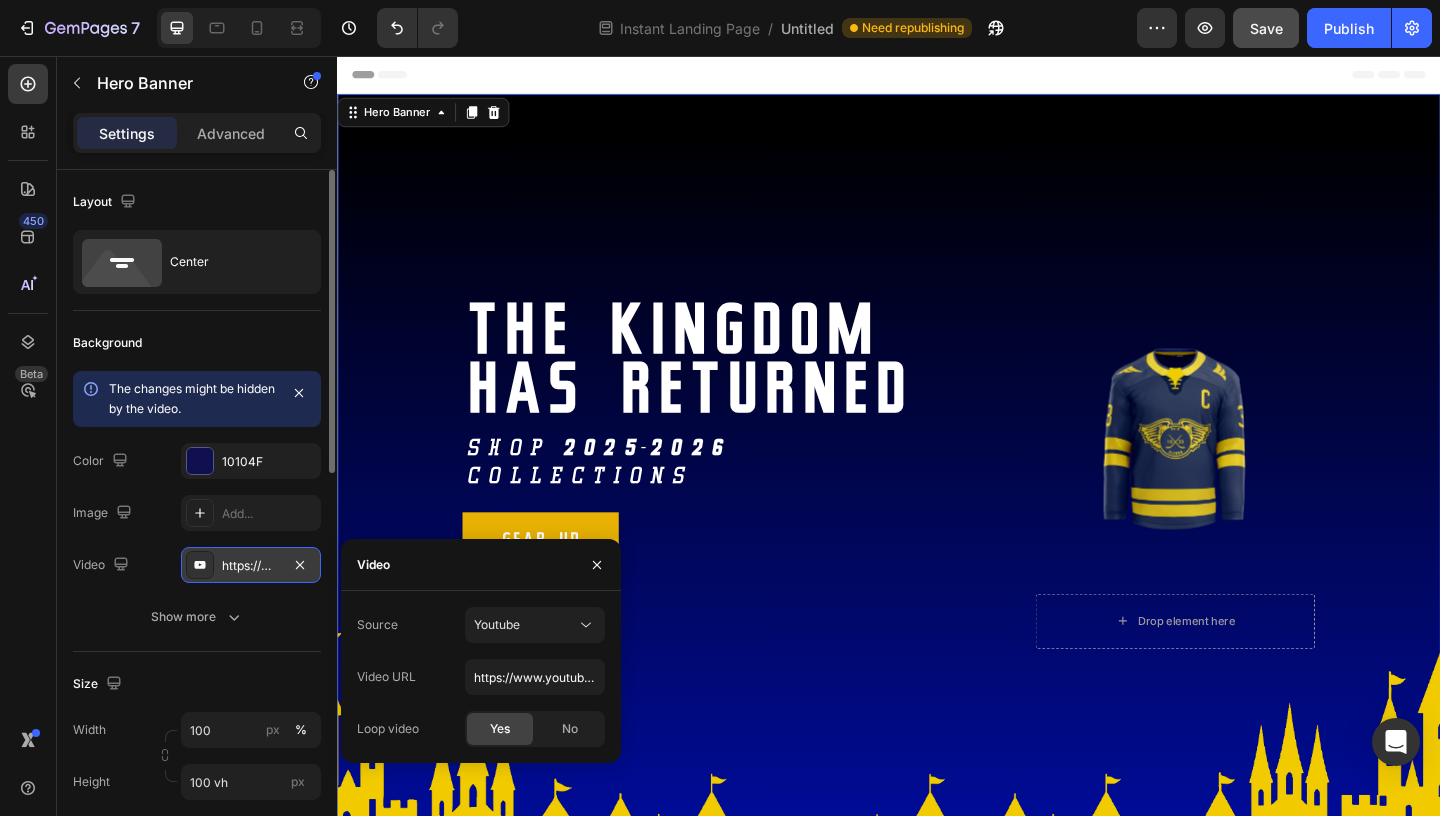 click on "https://www.youtube.com/watch?v=cCA8kiZjahw" at bounding box center [251, 565] 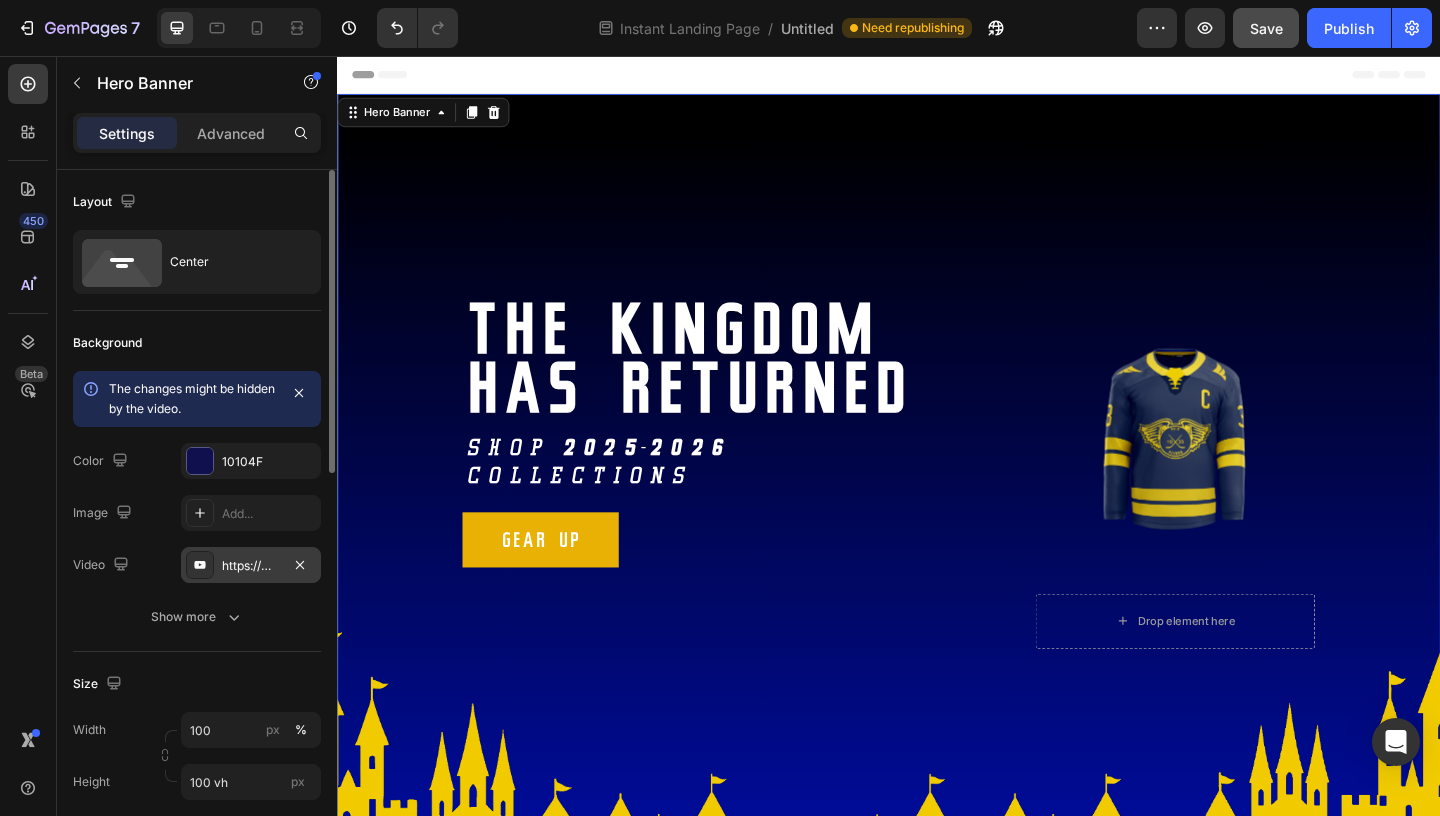 click on "https://www.youtube.com/watch?v=cCA8kiZjahw" at bounding box center [251, 565] 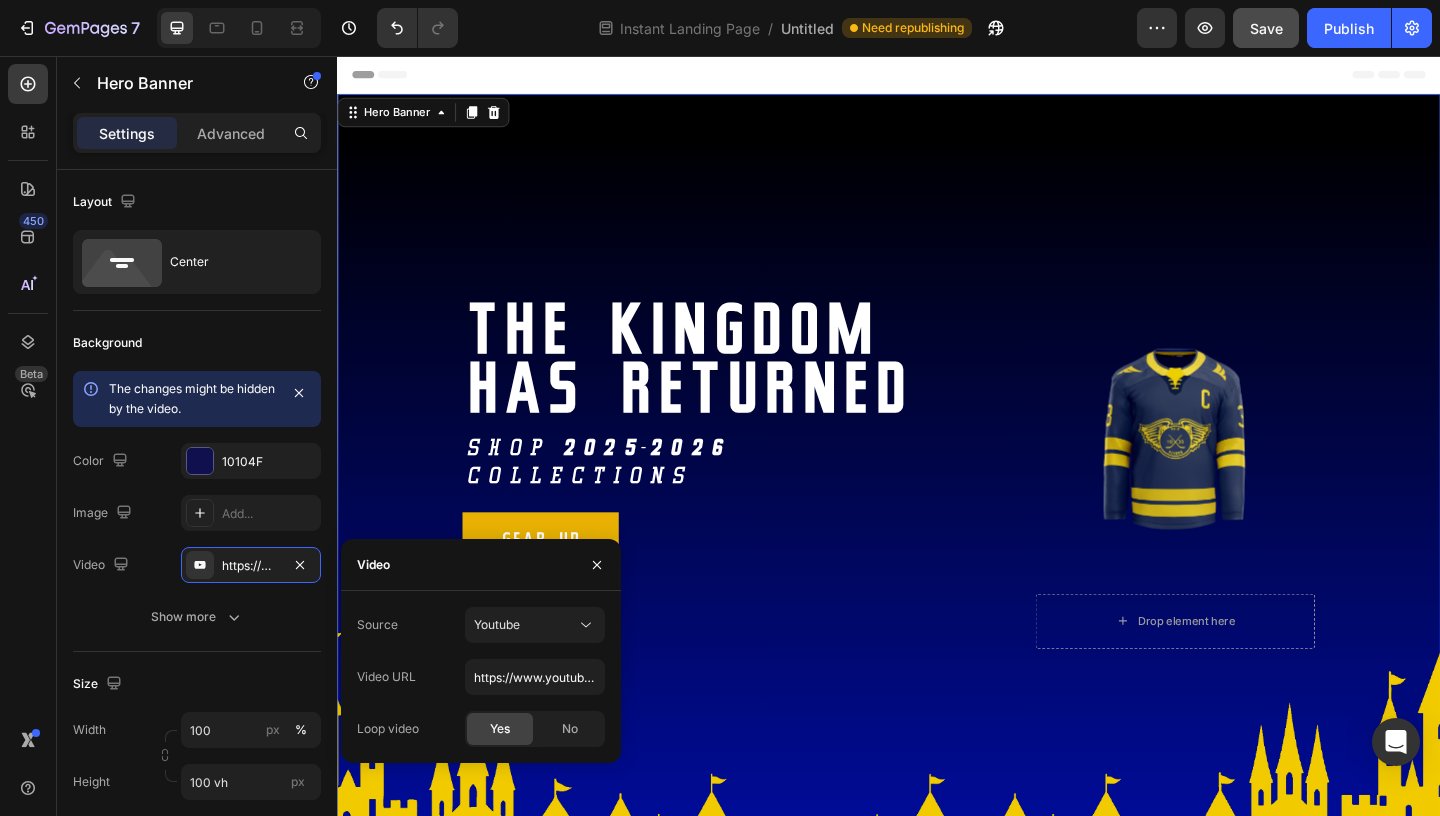 click on "Source Youtube Video URL https://www.youtube.com/watch?v=cCA8kiZjahw Loop video Yes No" at bounding box center (481, 677) 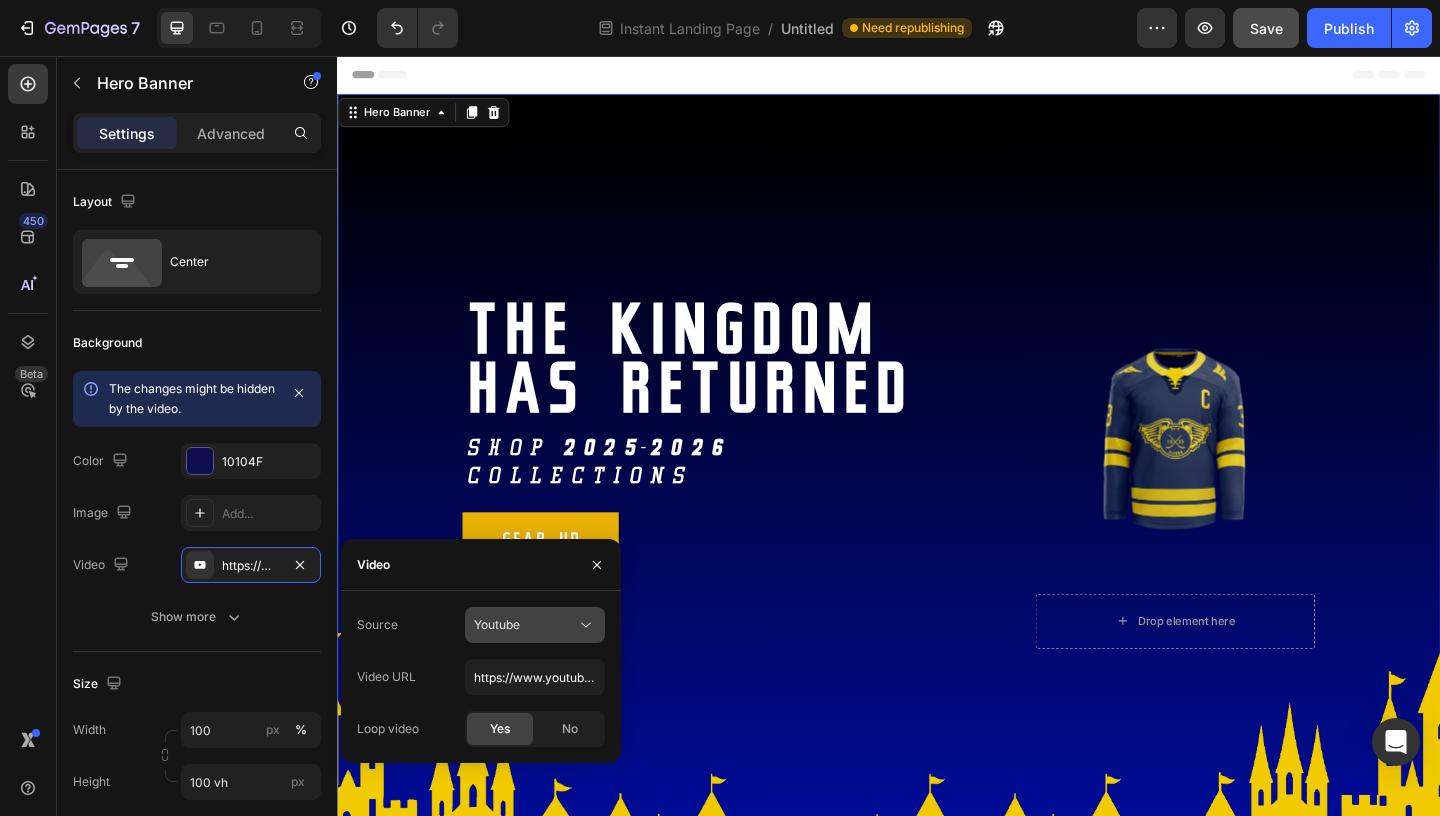 click on "Youtube" at bounding box center (525, 625) 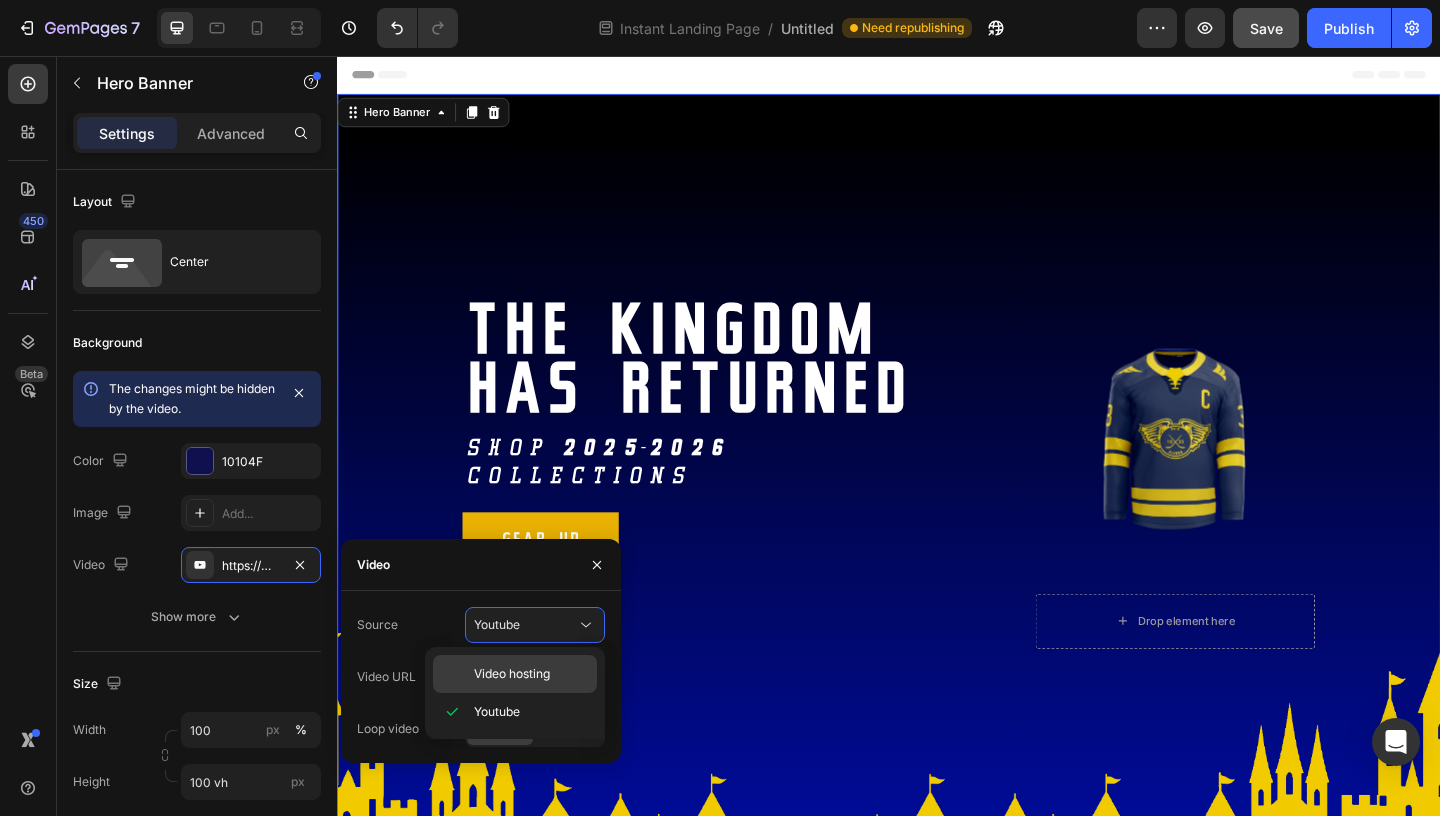 click on "Video hosting" at bounding box center (512, 674) 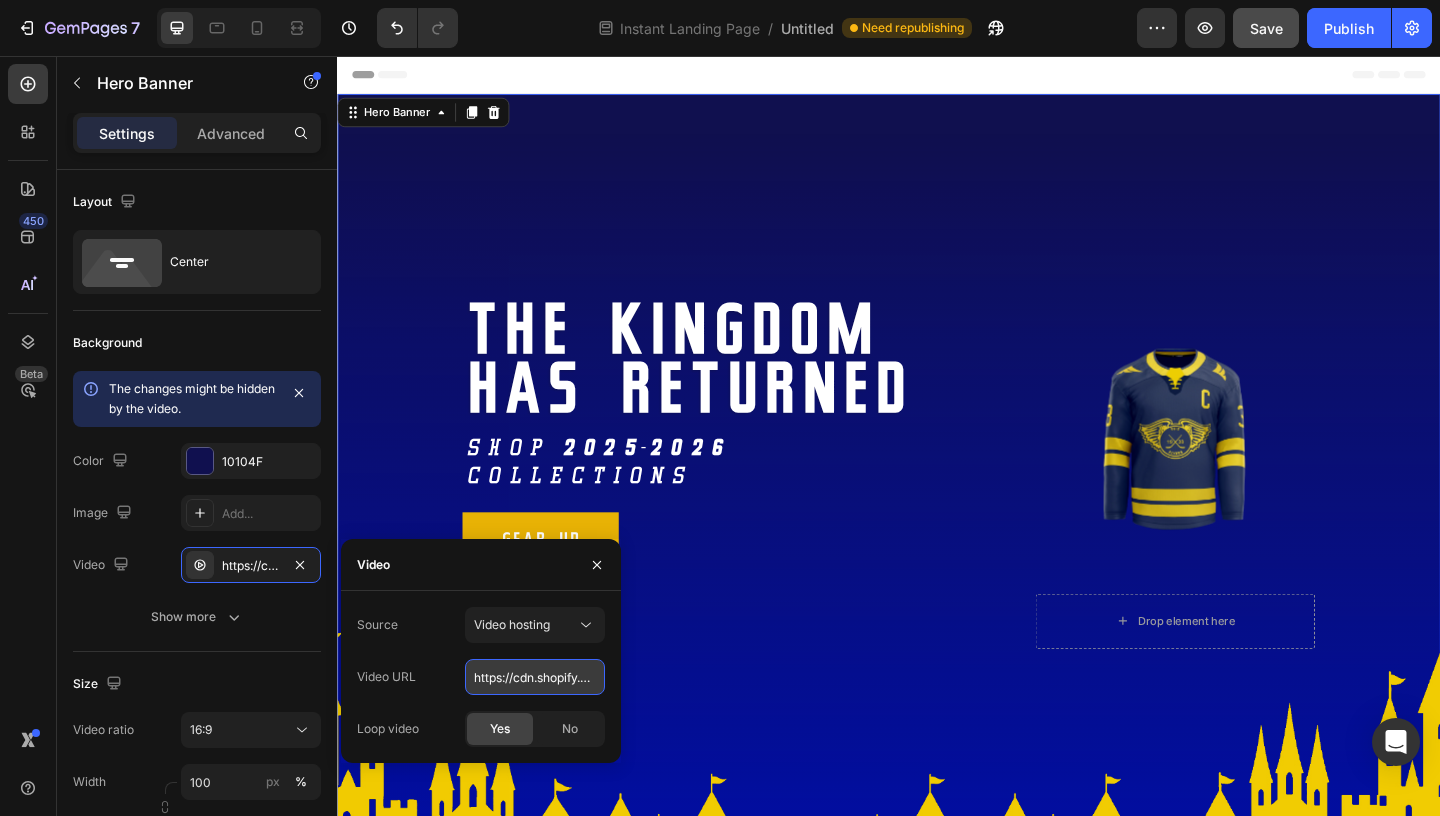 click on "https://cdn.shopify.com/videos/c/o/v/92a407d4e0c94a288eb54cac18c387dc.mp4" at bounding box center [535, 677] 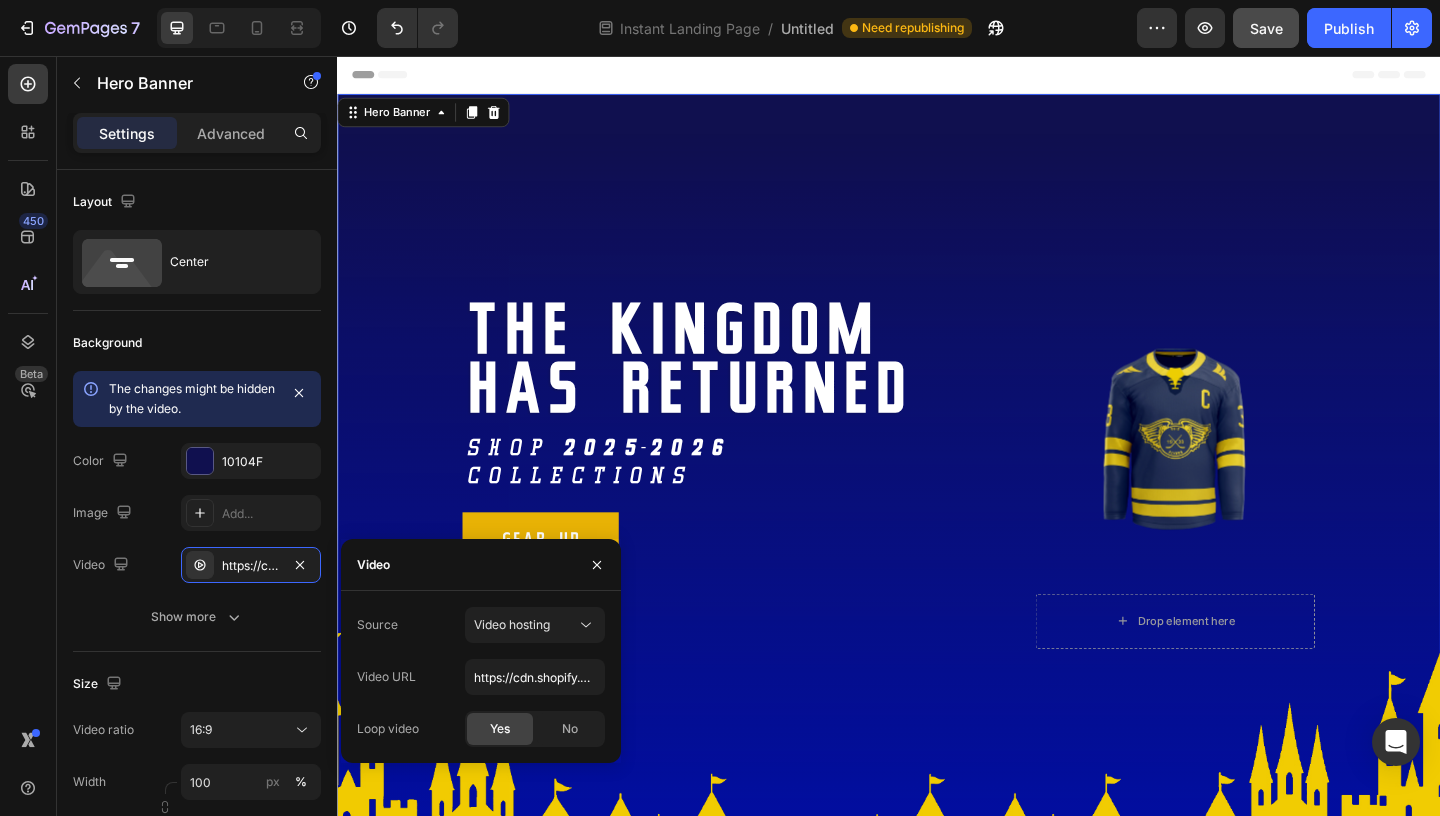 click on "Video URL https://cdn.shopify.com/videos/c/o/v/92a407d4e0c94a288eb54cac18c387dc.mp4" at bounding box center [481, 677] 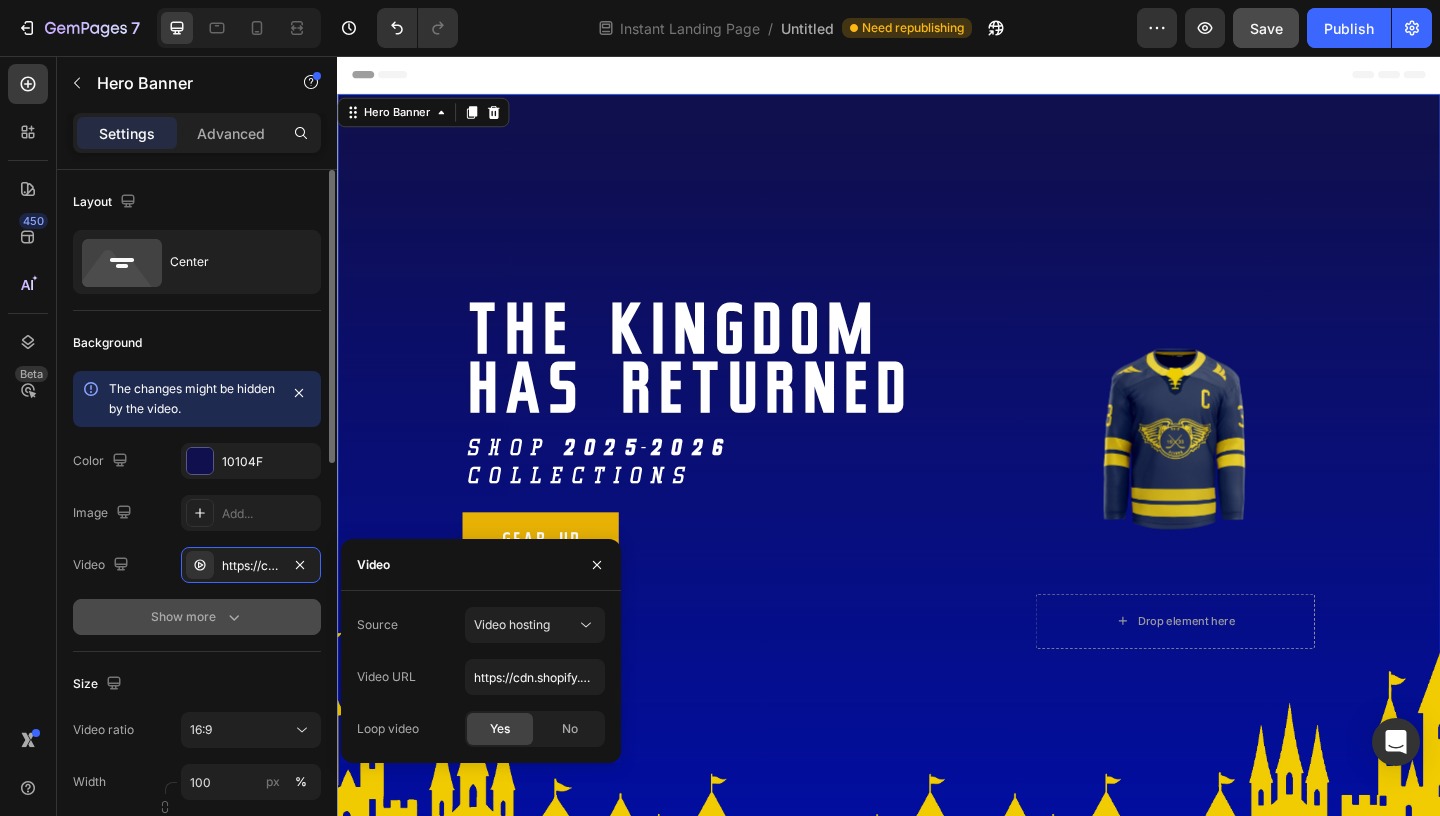 click on "Show more" at bounding box center [197, 617] 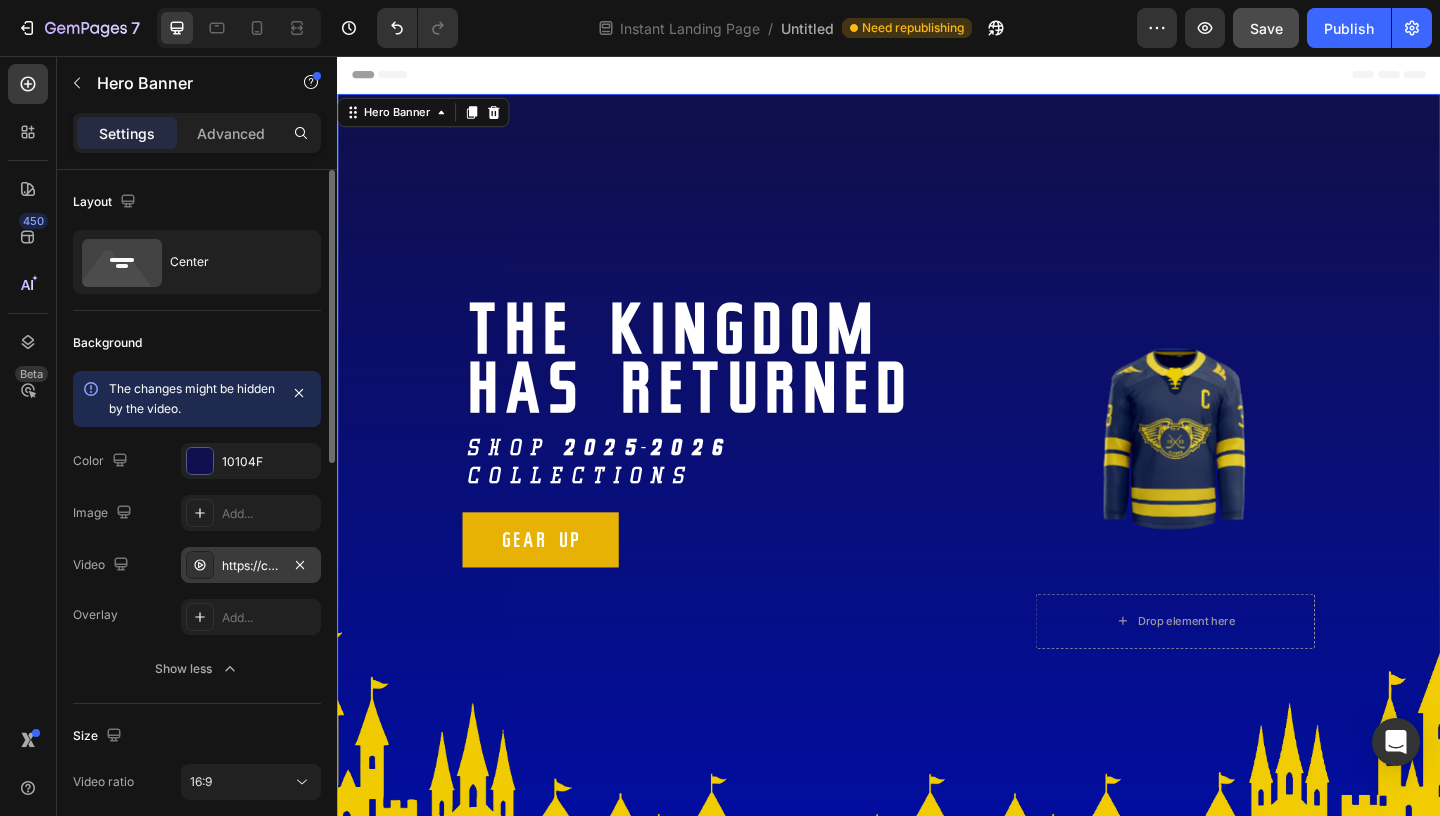 click on "https://cdn.shopify.com/videos/c/o/v/92a407d4e0c94a288eb54cac18c387dc.mp4" at bounding box center [251, 566] 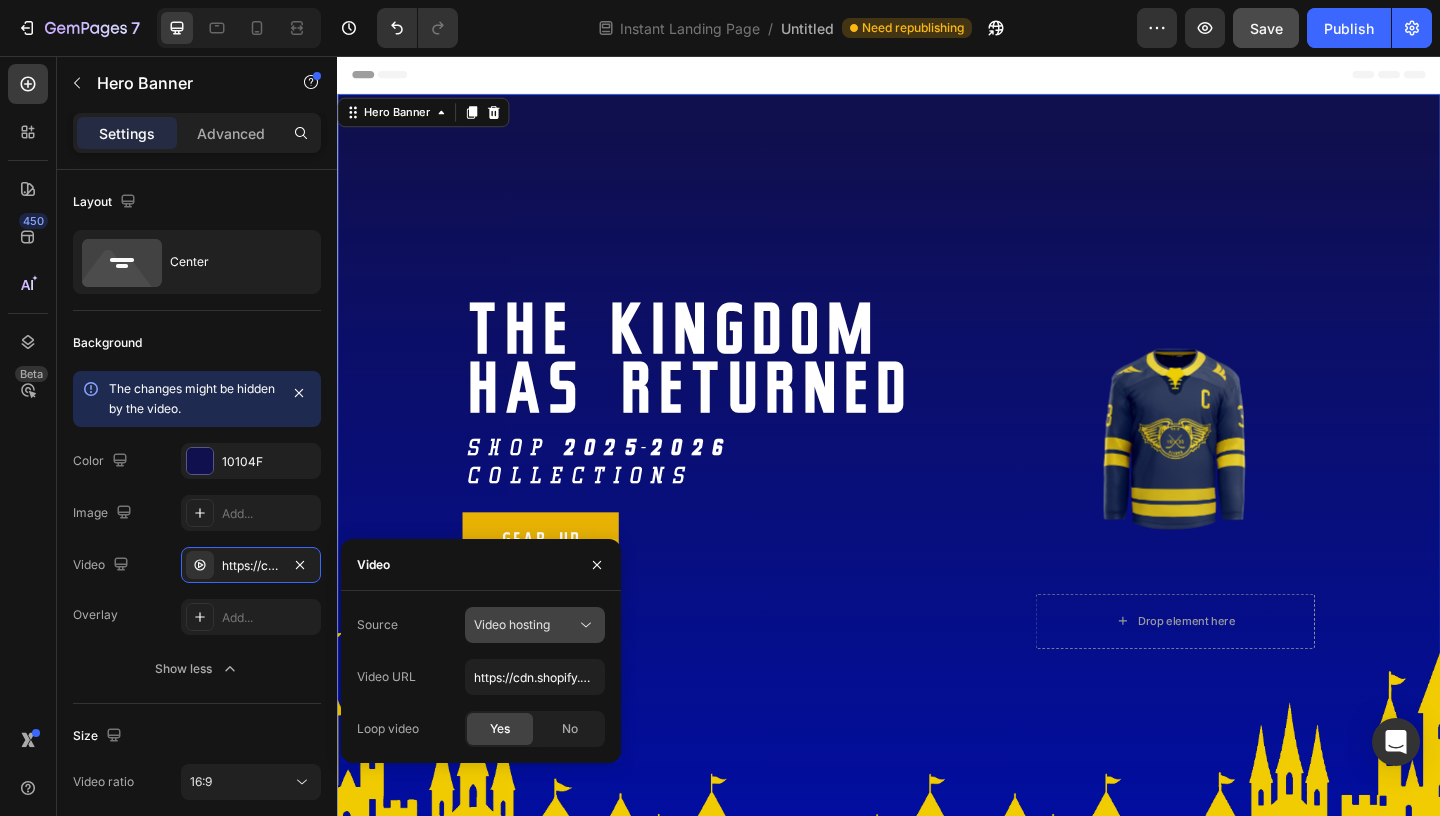 click on "Video hosting" at bounding box center (512, 624) 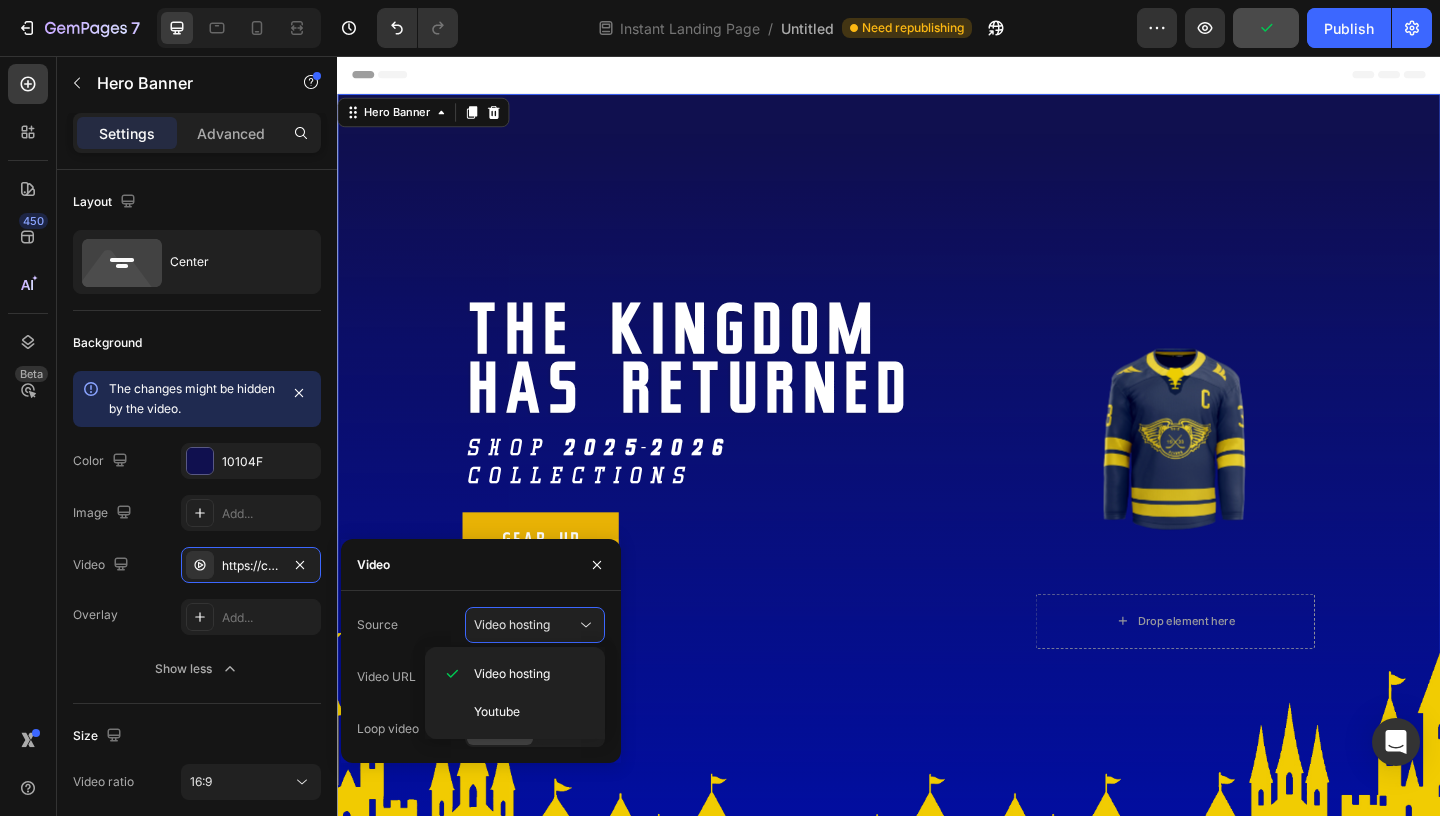 click on "Source Video hosting" at bounding box center (481, 625) 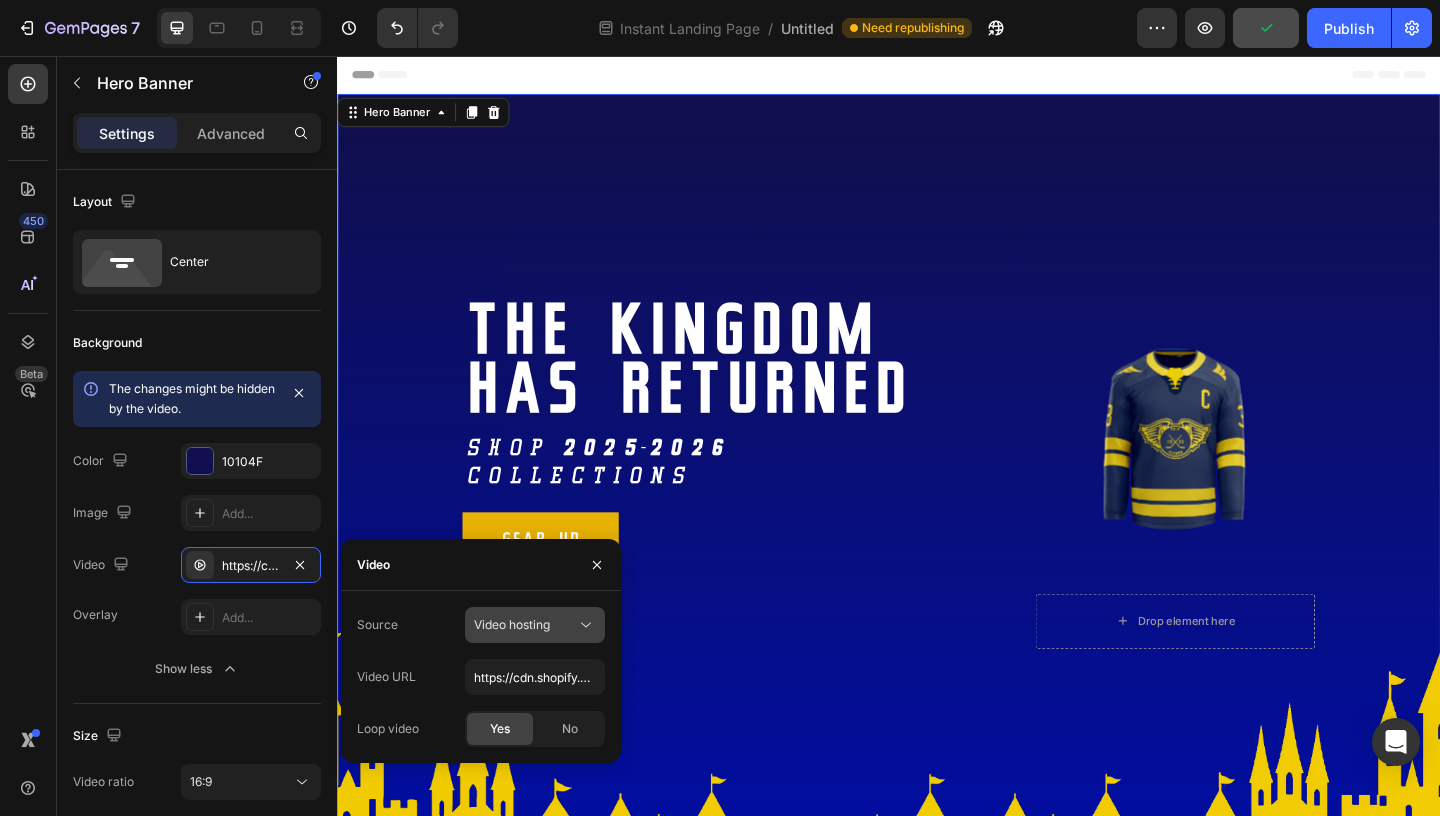 click on "Video hosting" 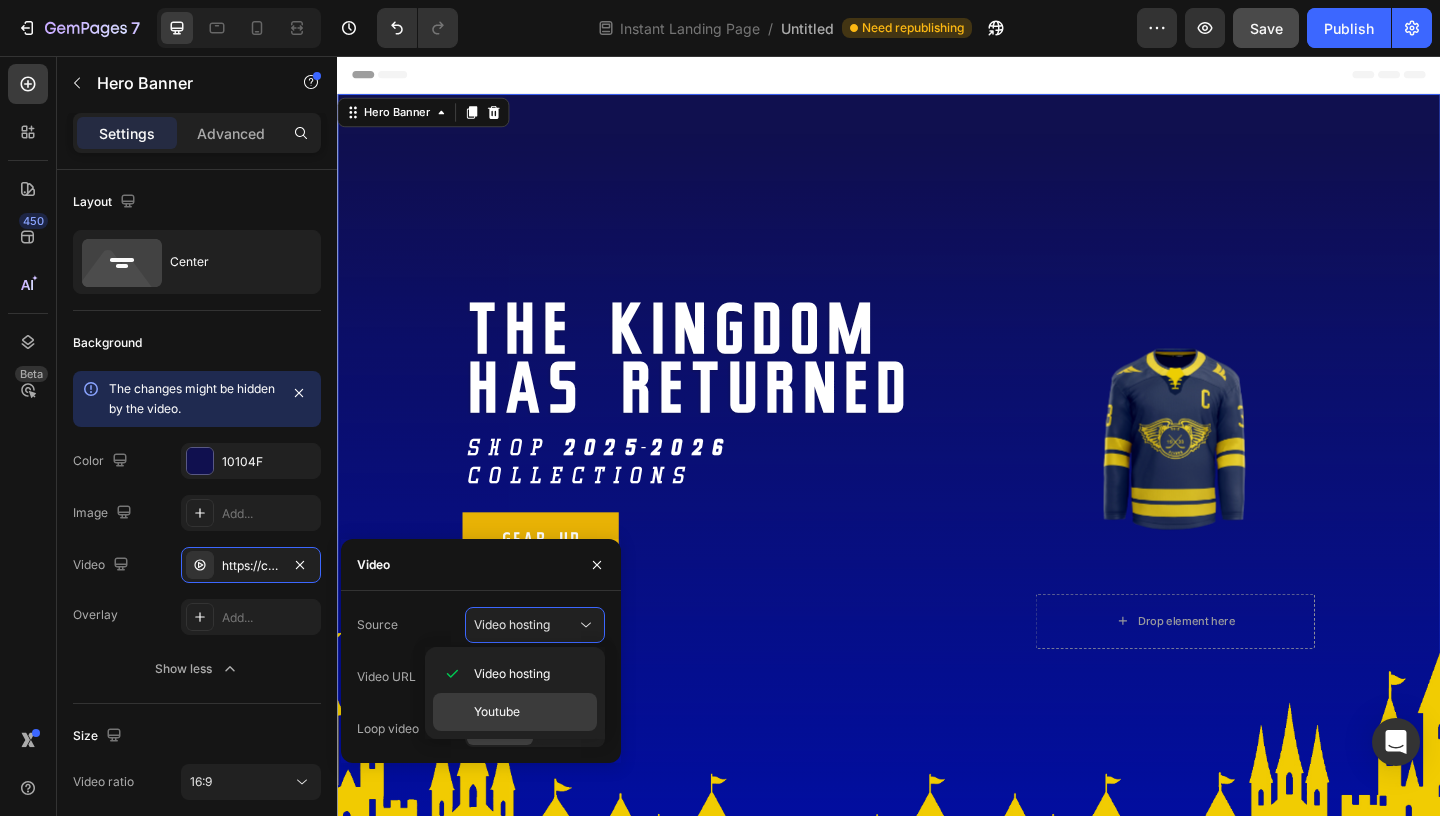 click on "Youtube" 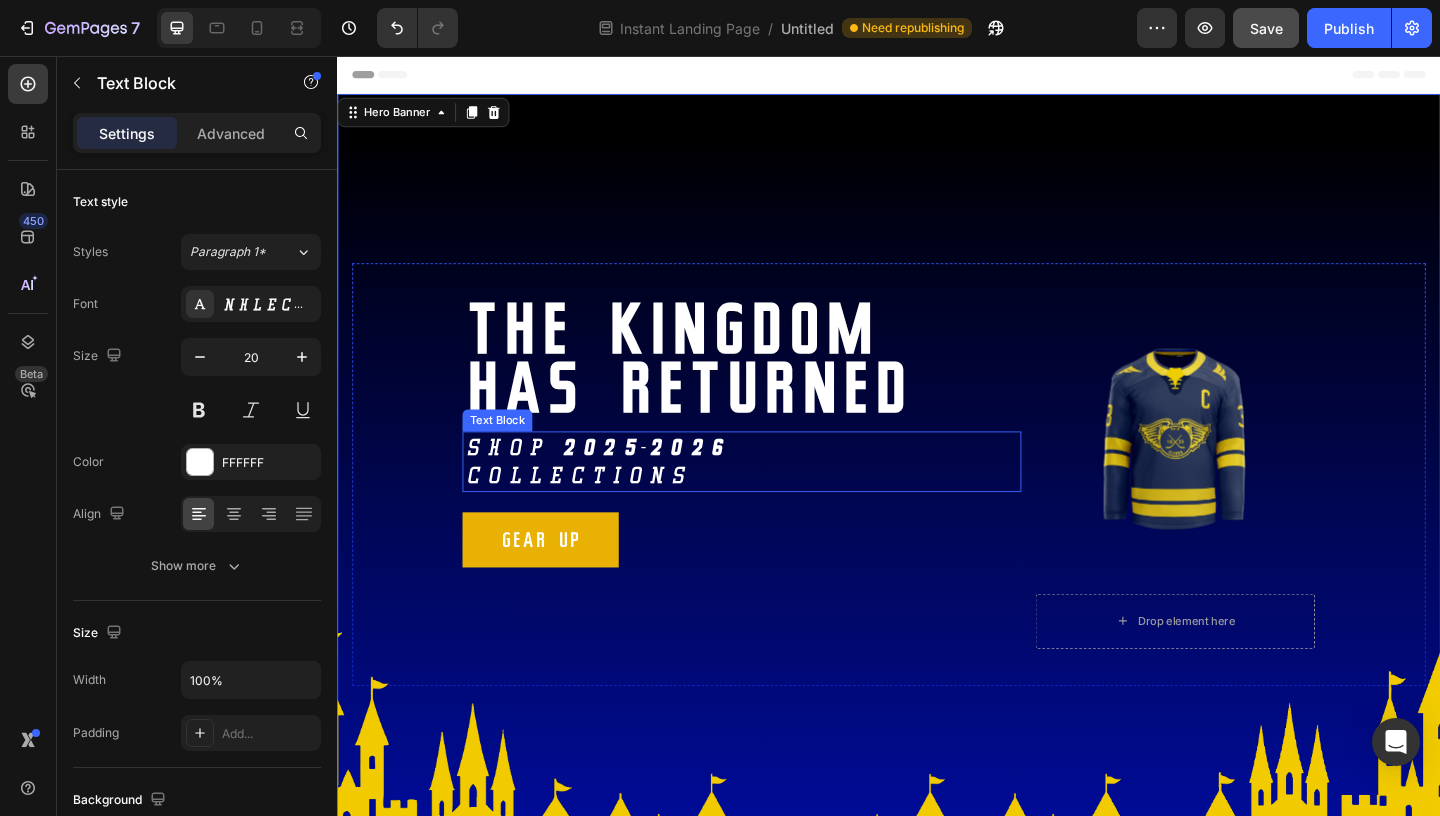 click on "COLLECTIONS" at bounding box center [777, 512] 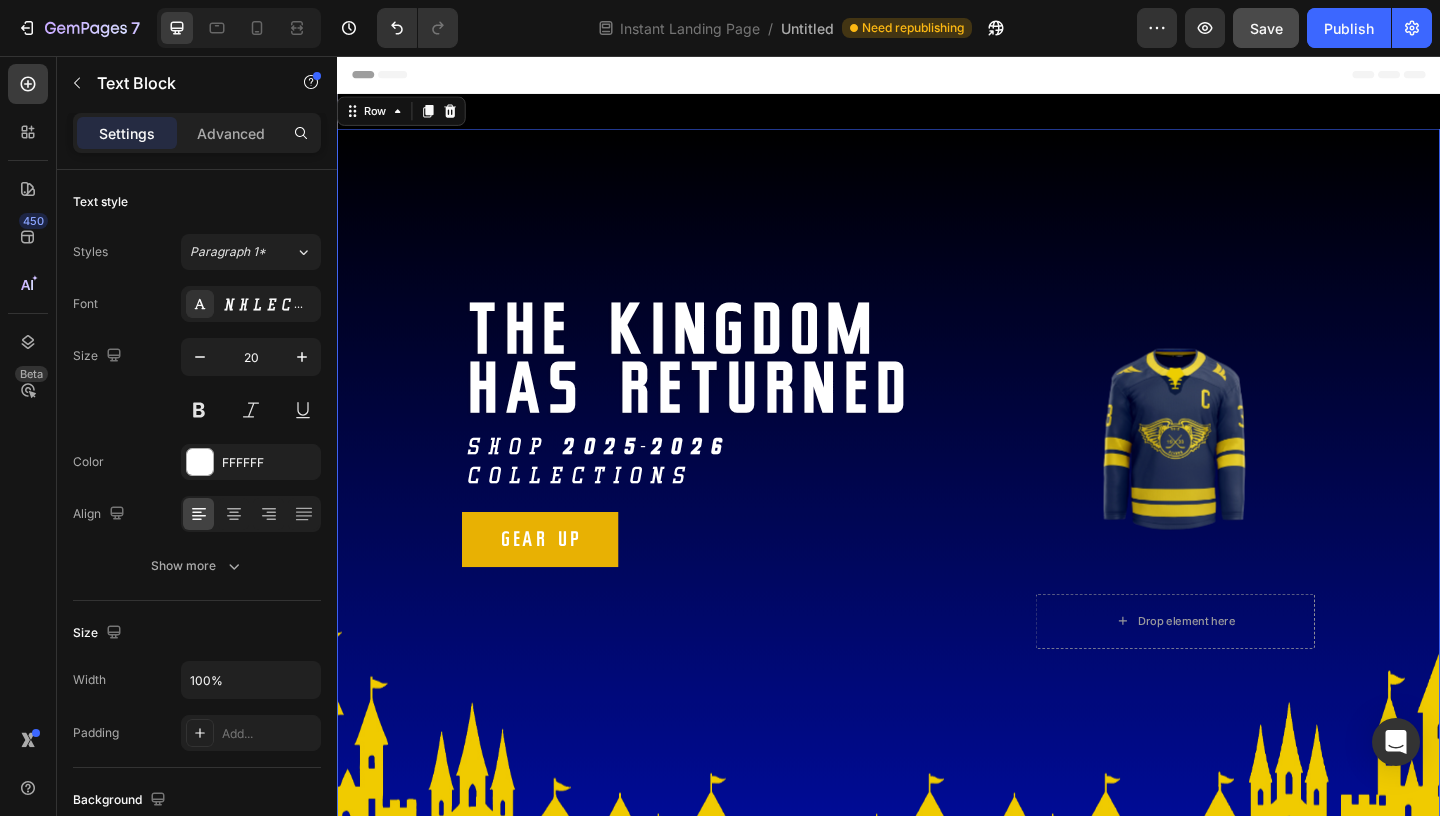 click on "Image" at bounding box center (937, 548) 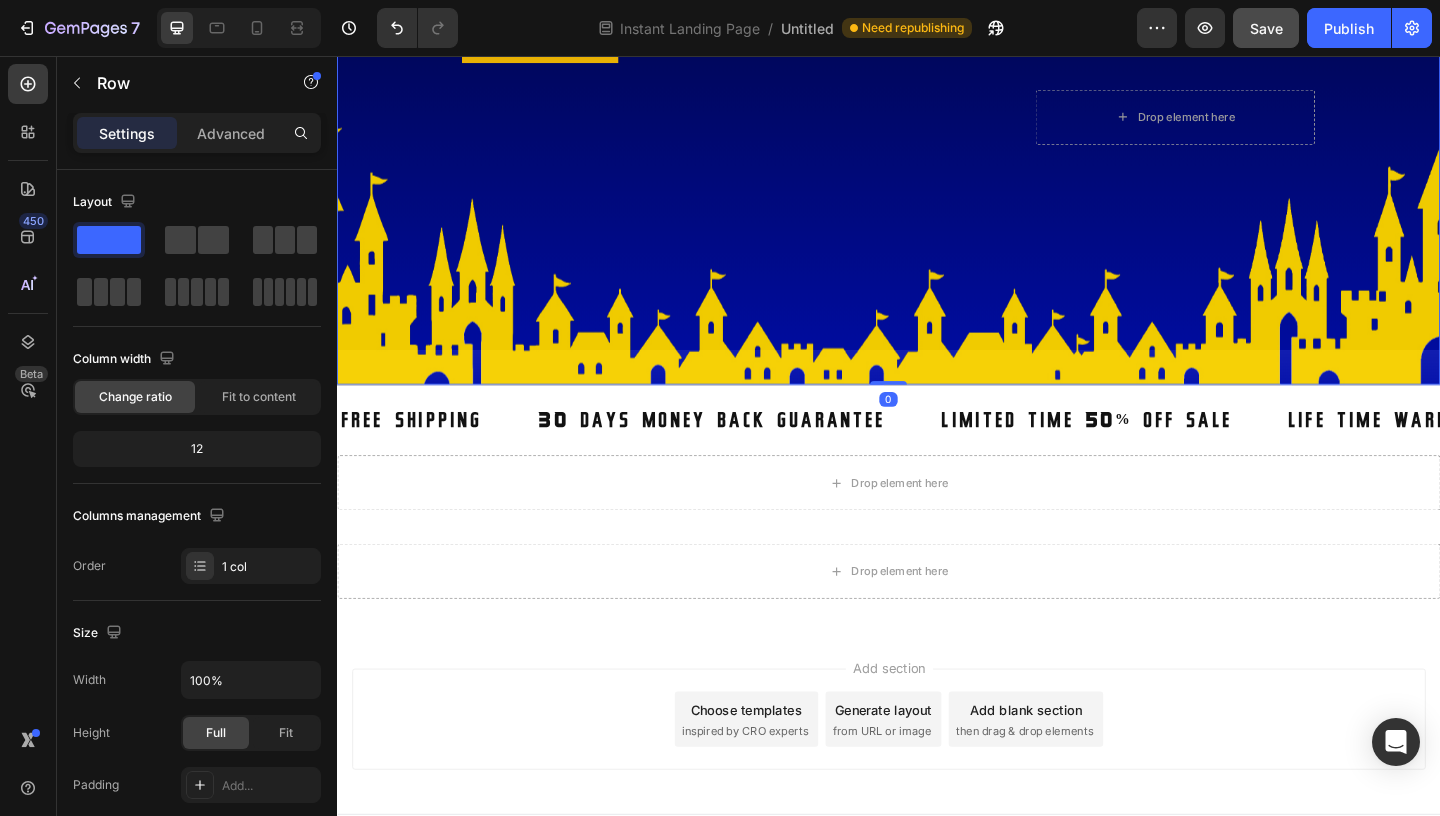 scroll, scrollTop: 588, scrollLeft: 0, axis: vertical 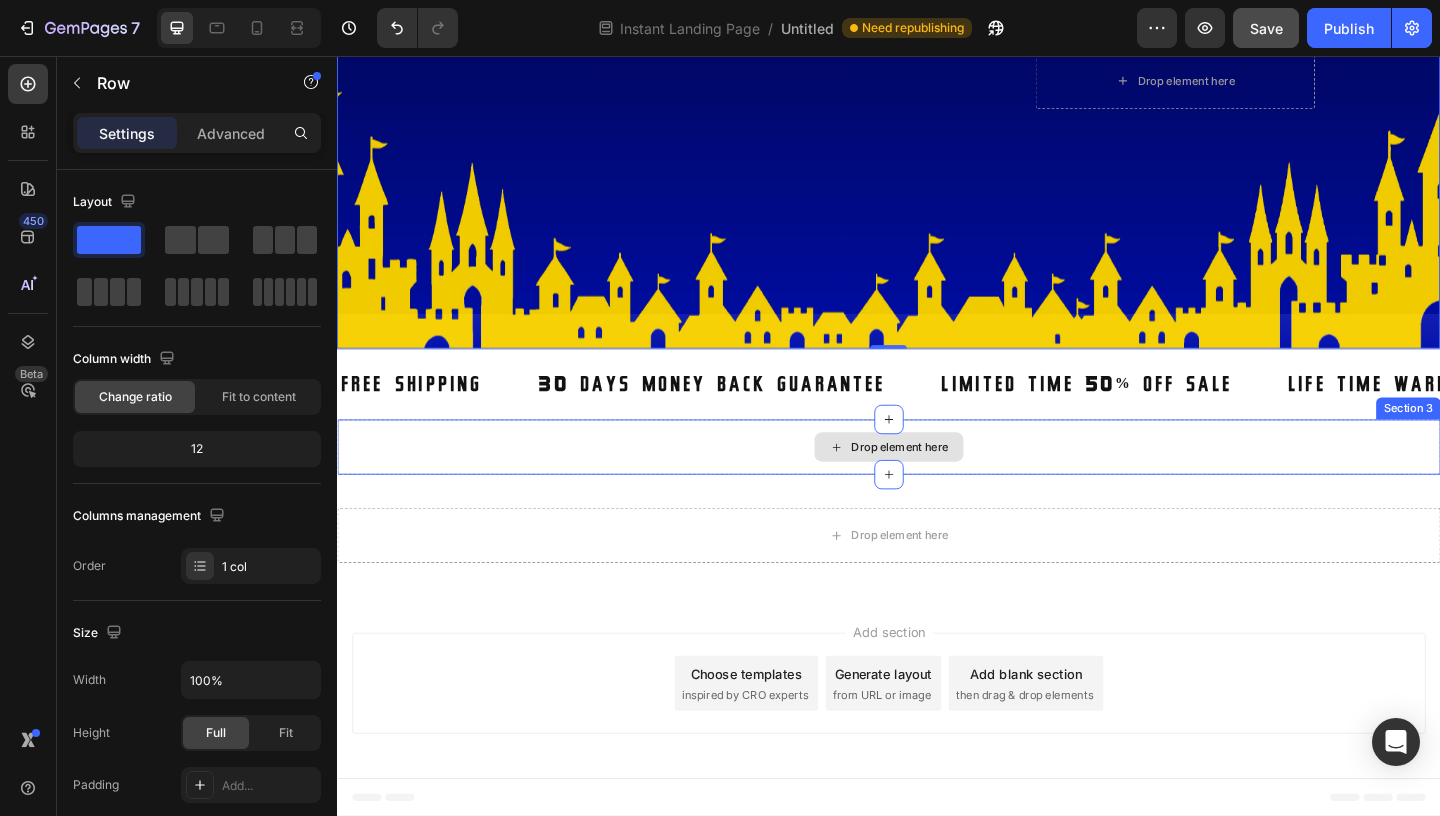 click on "Drop element here" at bounding box center (937, 481) 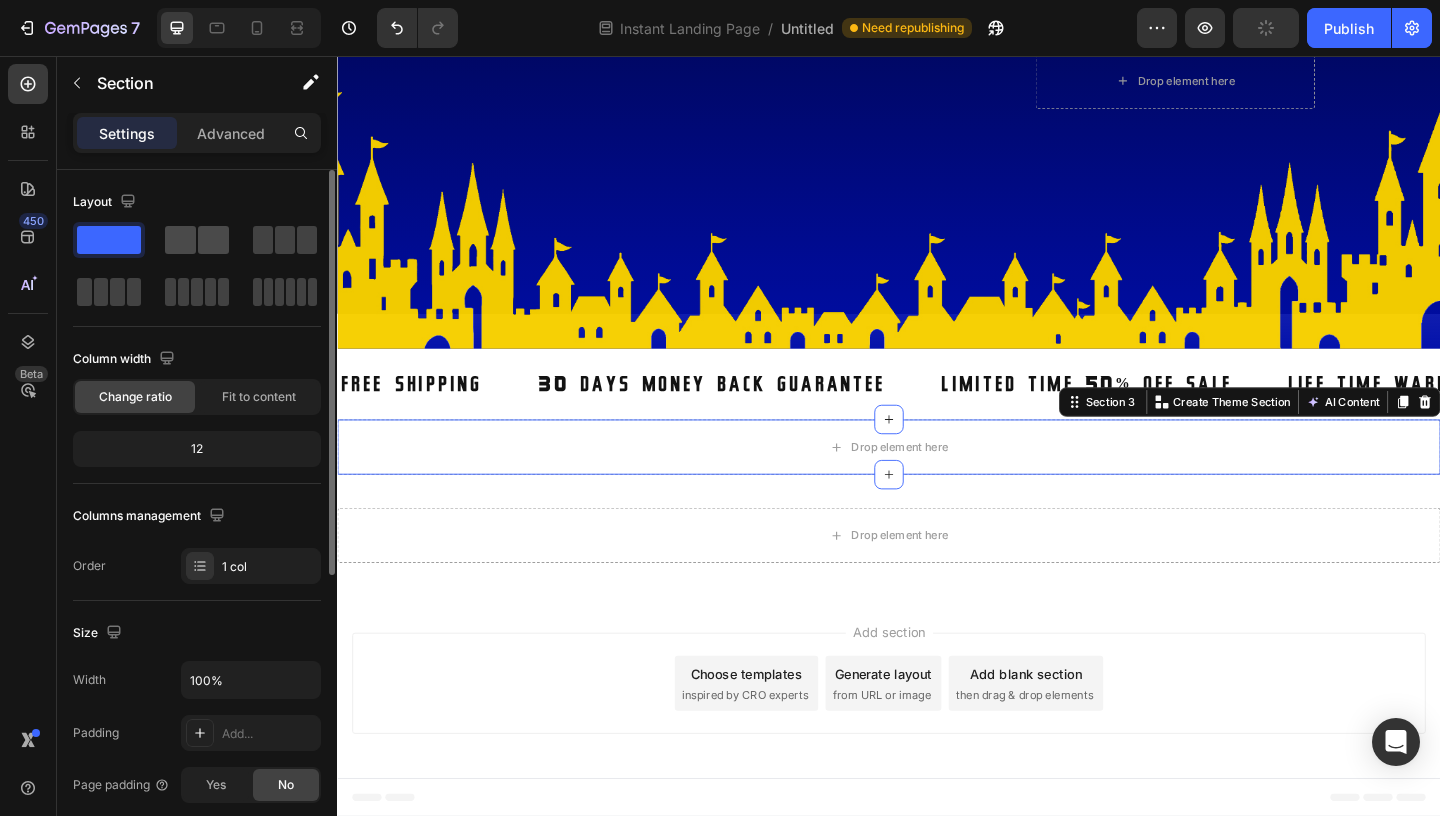 click 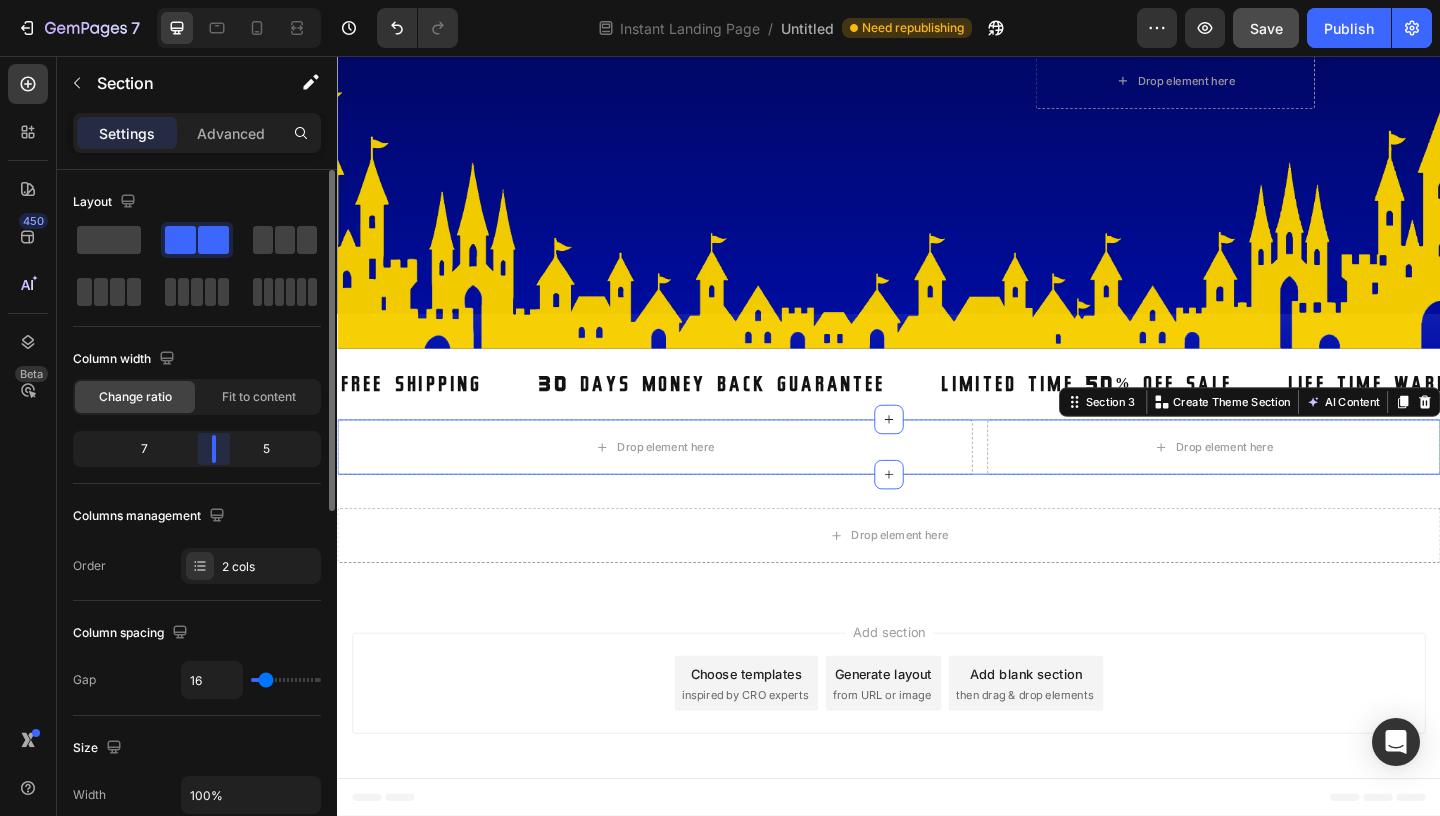 drag, startPoint x: 206, startPoint y: 443, endPoint x: 230, endPoint y: 446, distance: 24.186773 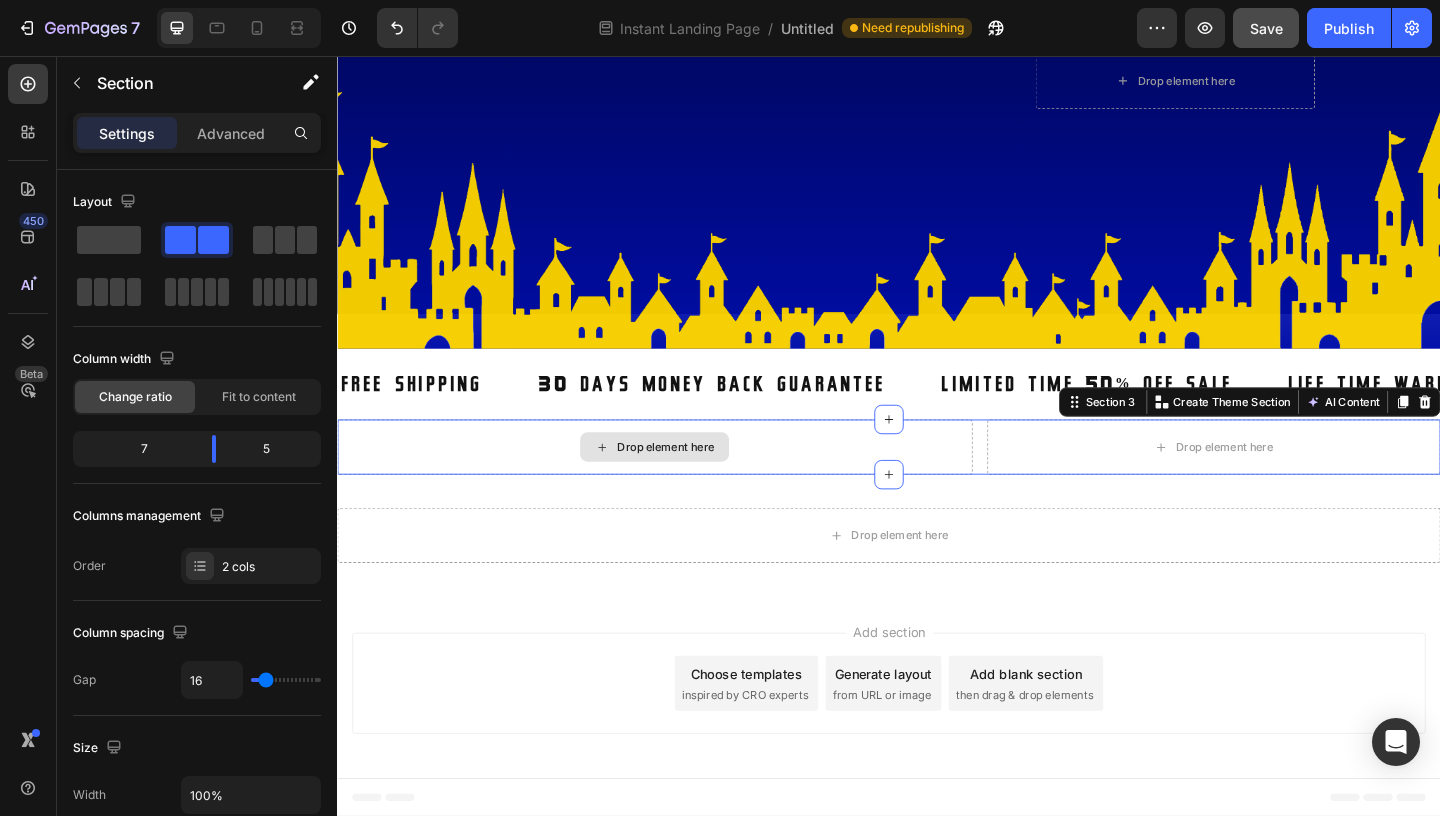 click on "Drop element here" at bounding box center [694, 481] 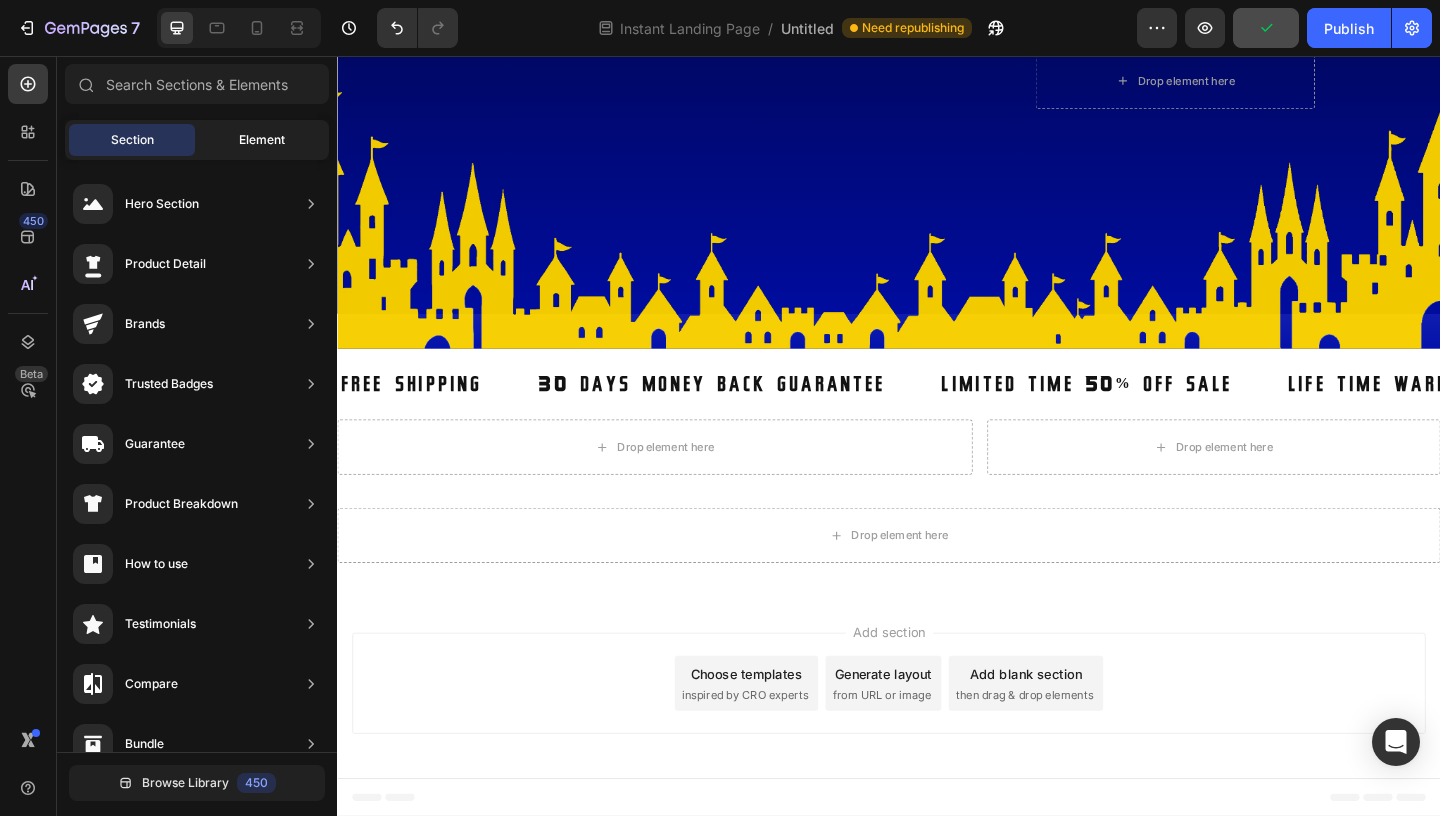 click on "Element" at bounding box center [262, 140] 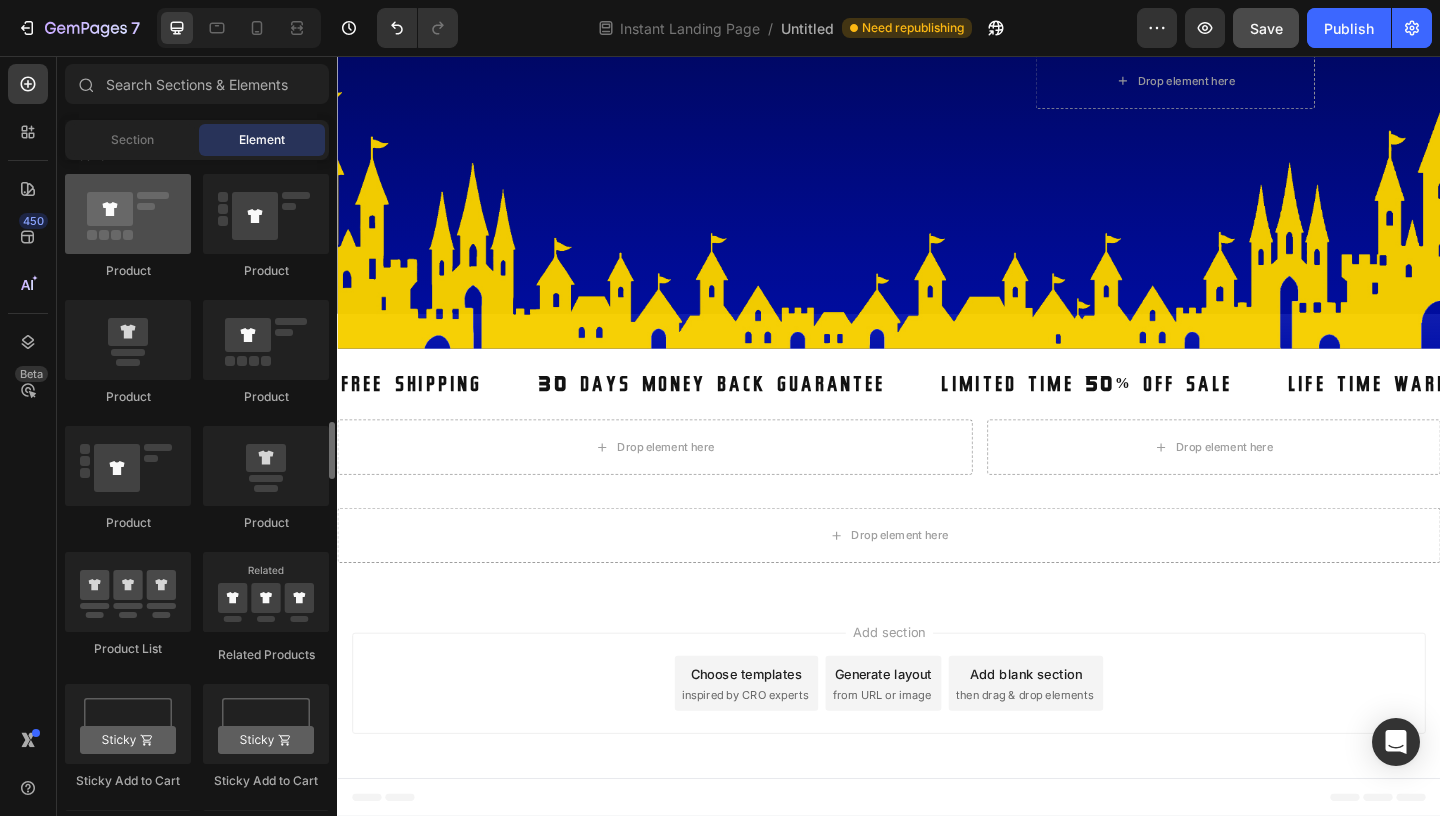 scroll, scrollTop: 3083, scrollLeft: 0, axis: vertical 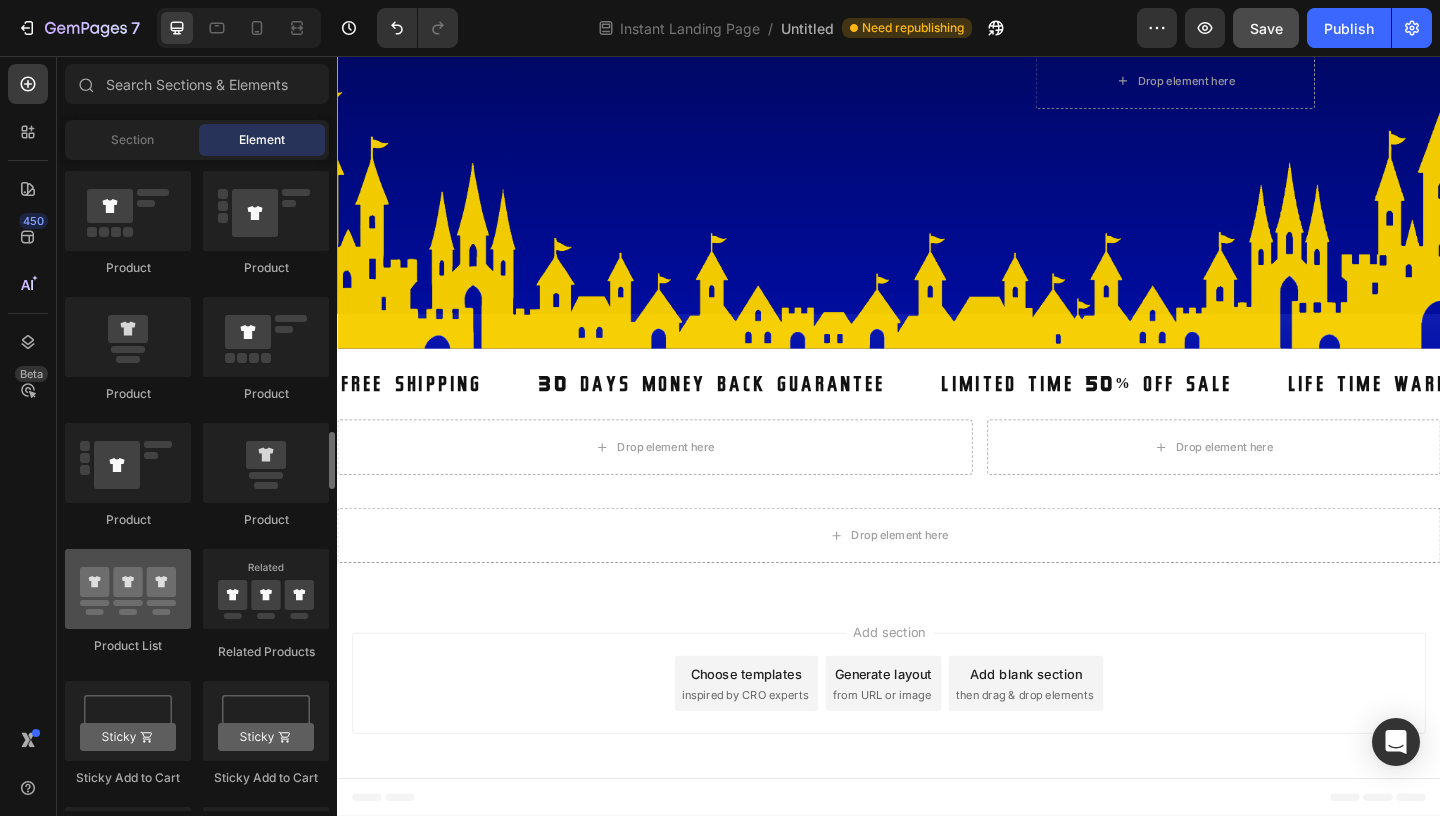 click at bounding box center [128, 589] 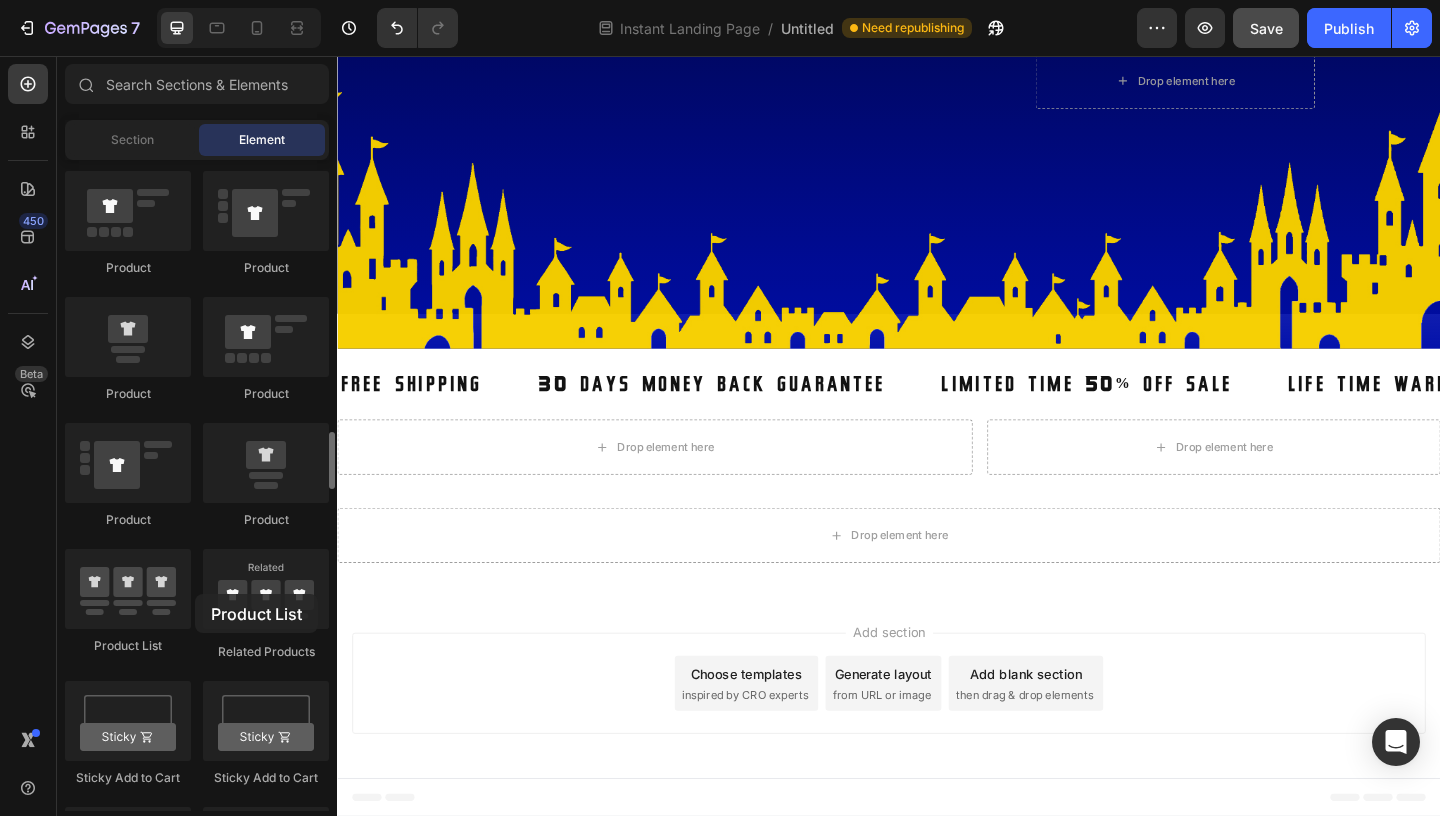 click on "Product
Product
Product
Product
Product
Product
Product List
Related Products
Sticky Add to Cart" 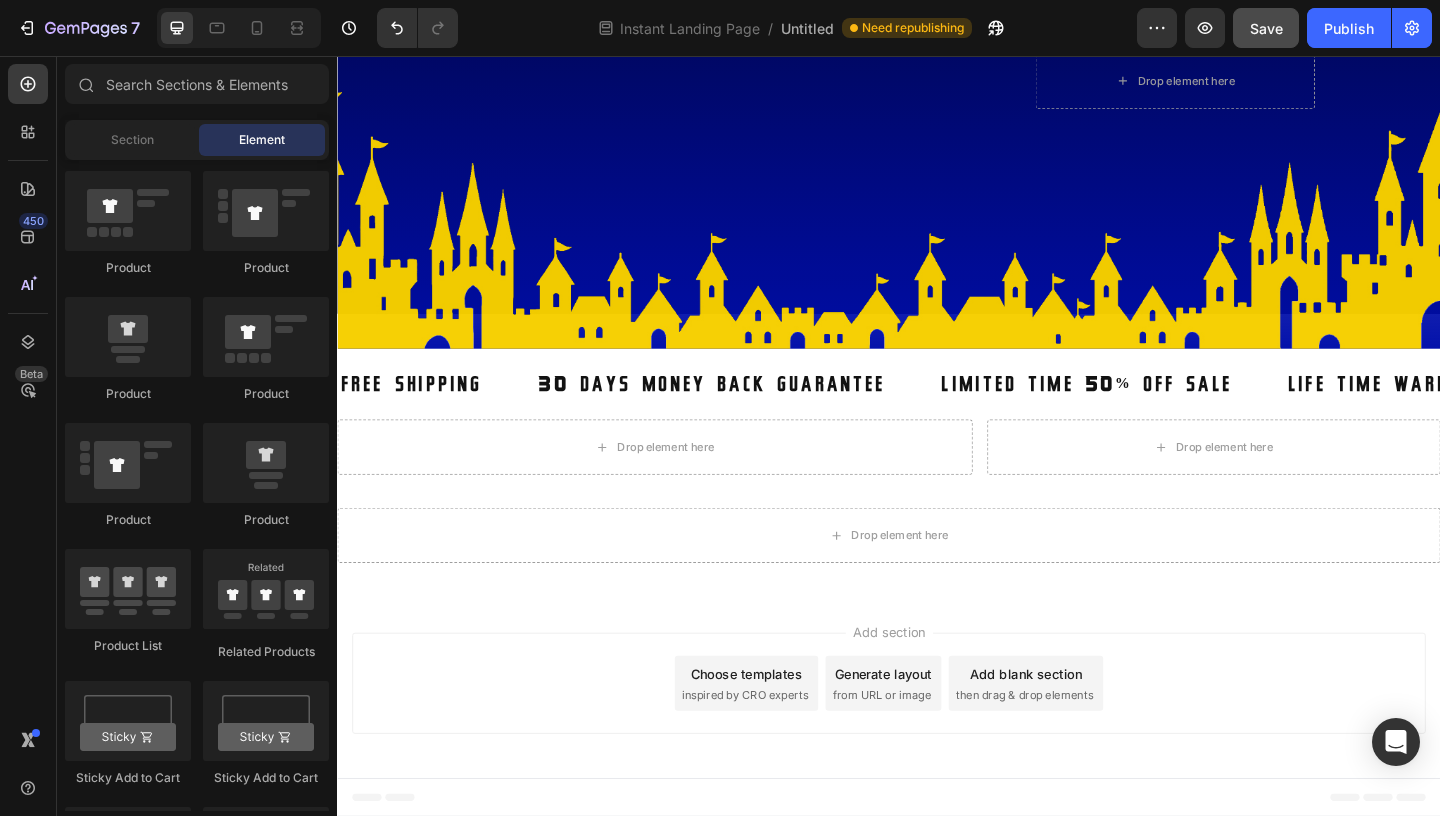 click on "450 Beta" at bounding box center (28, 436) 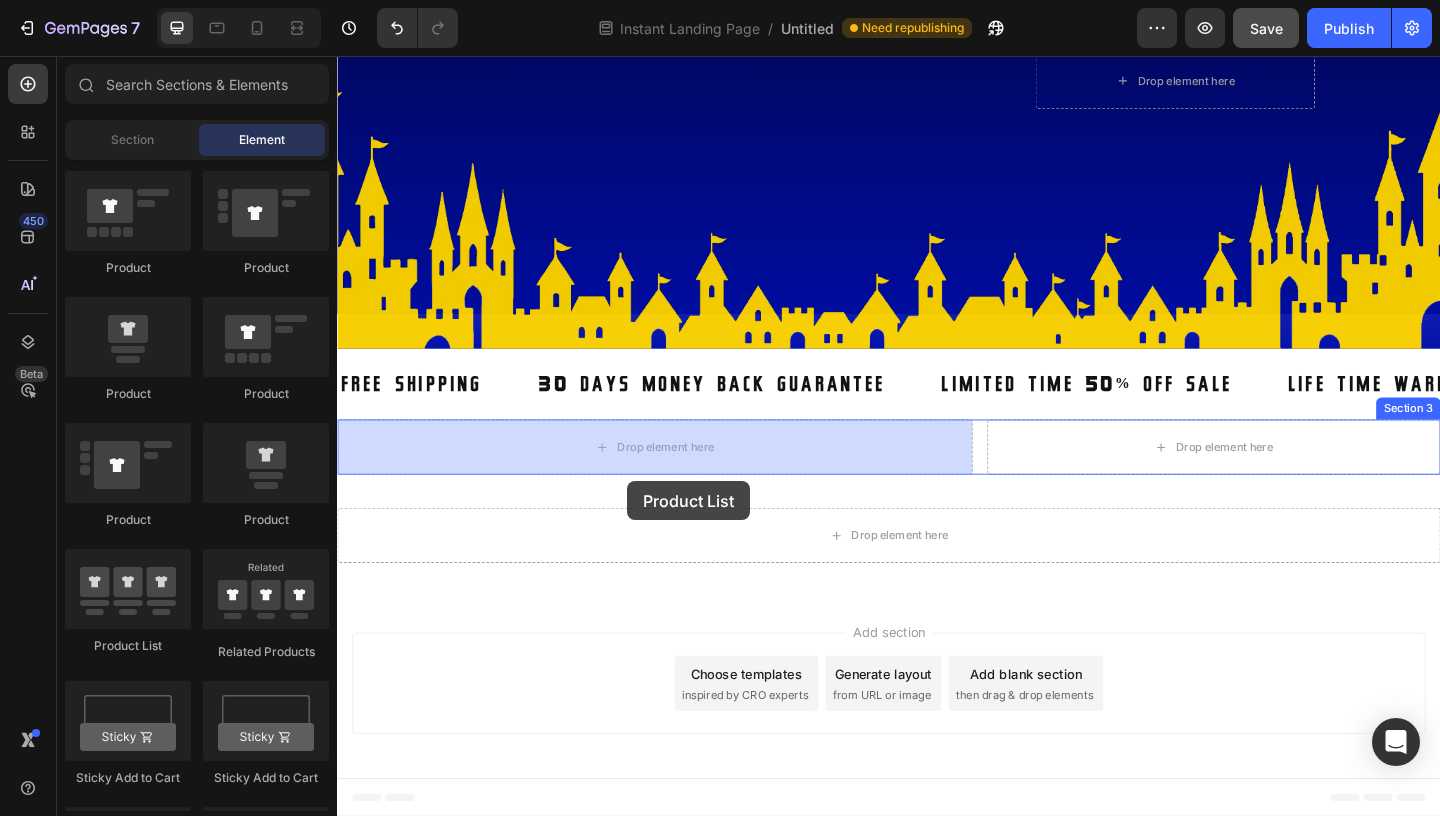 drag, startPoint x: 447, startPoint y: 645, endPoint x: 627, endPoint y: 469, distance: 251.74591 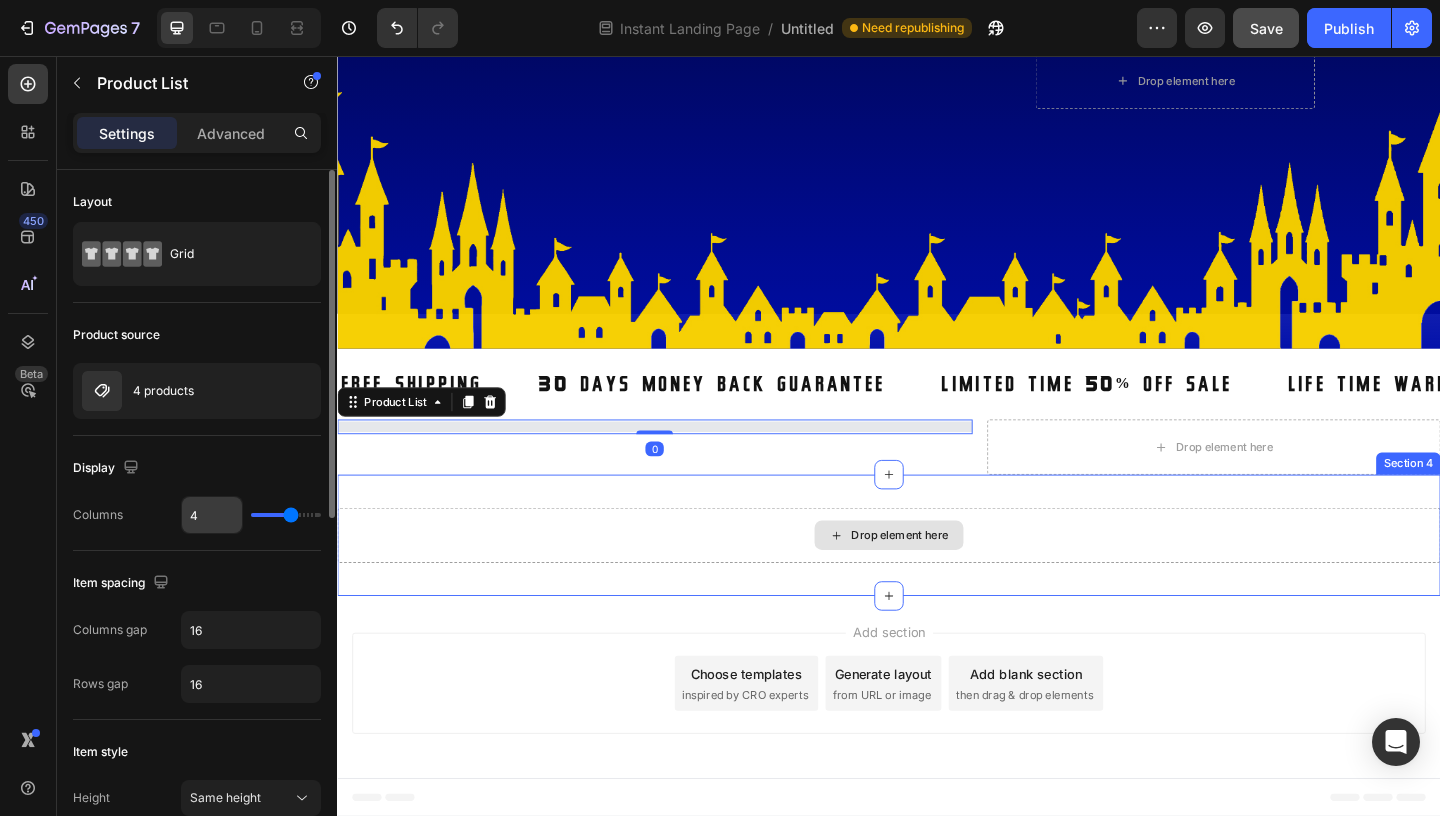 click on "4" at bounding box center [212, 515] 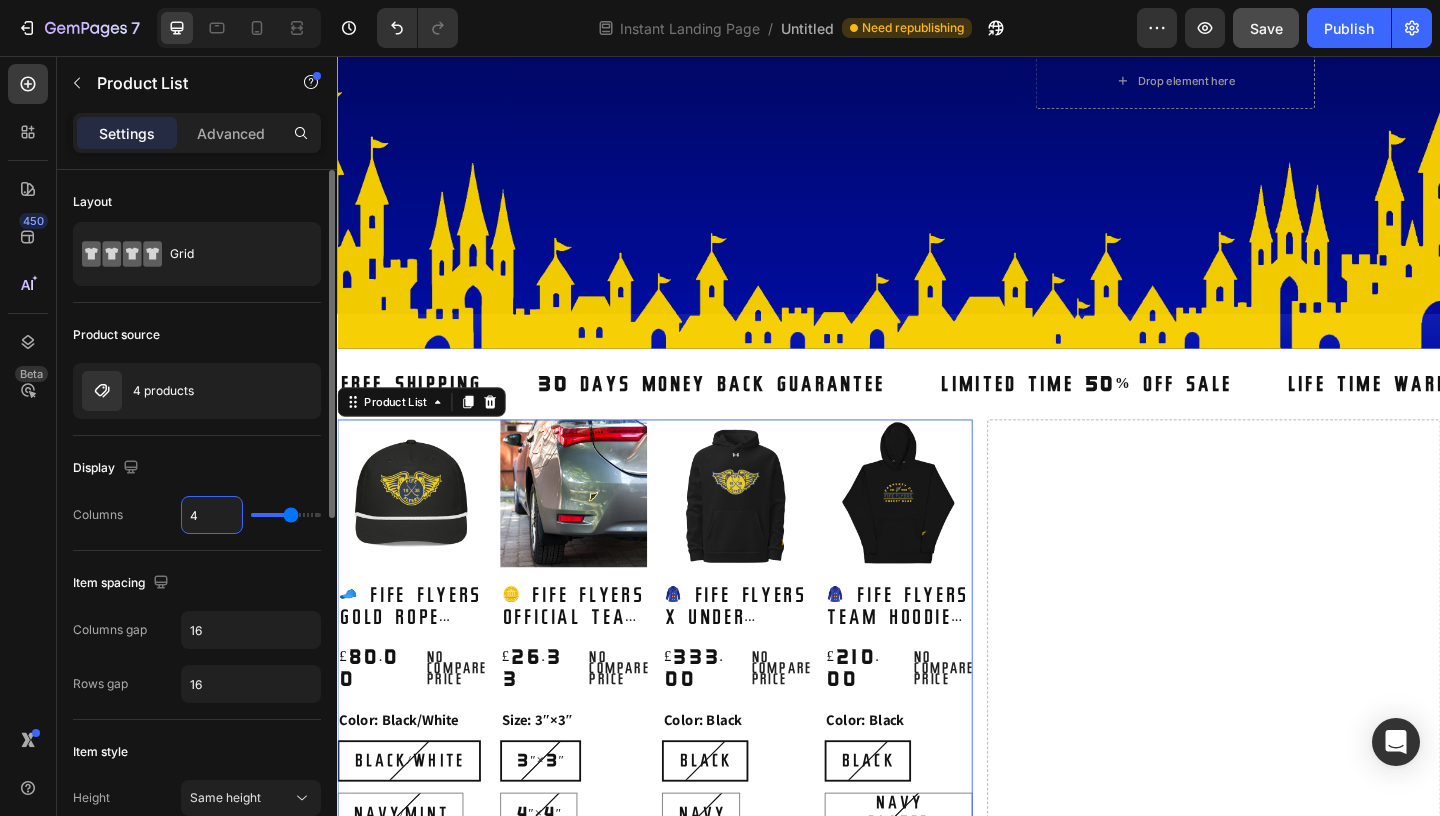 type on "2" 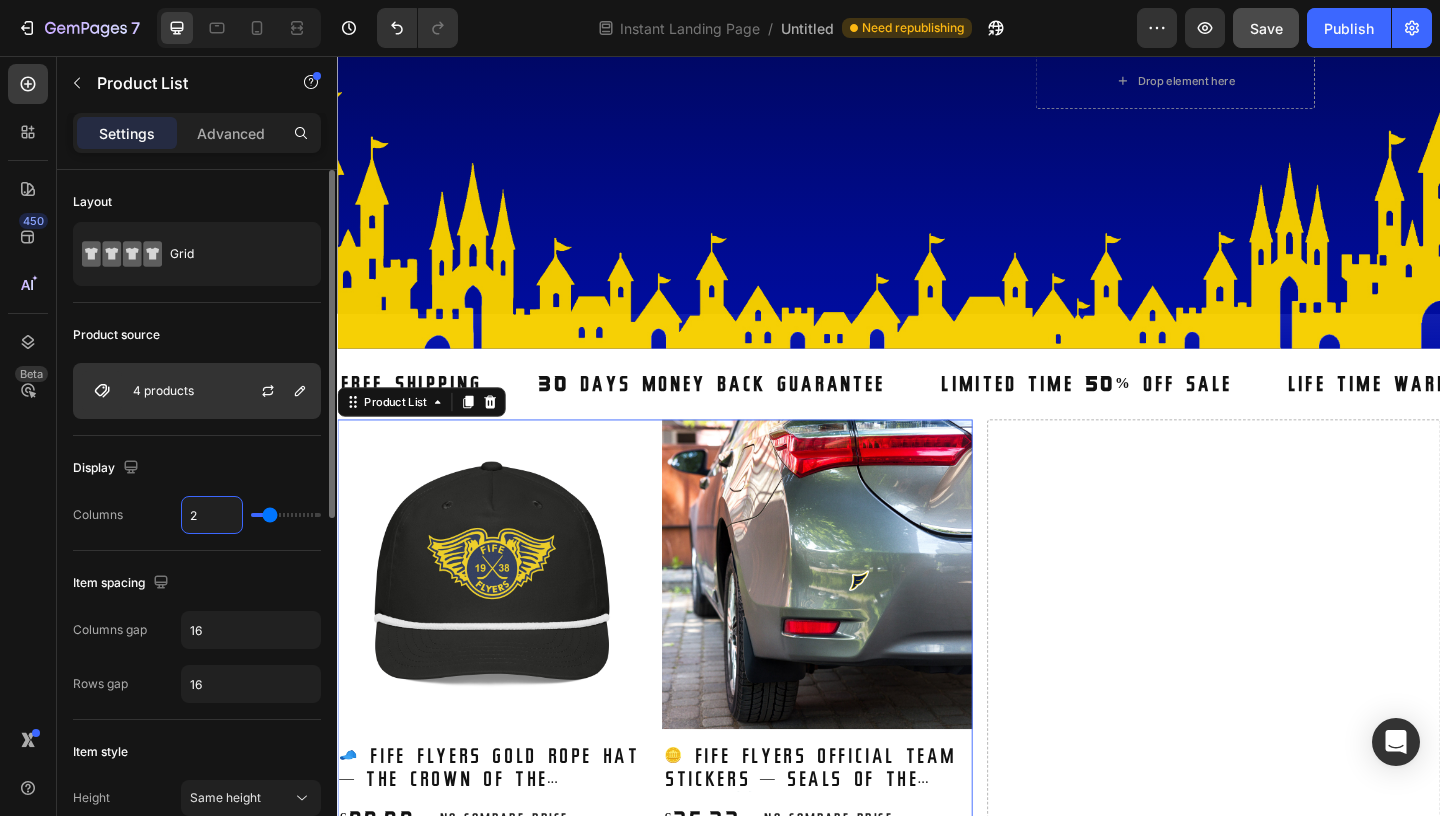 type on "2" 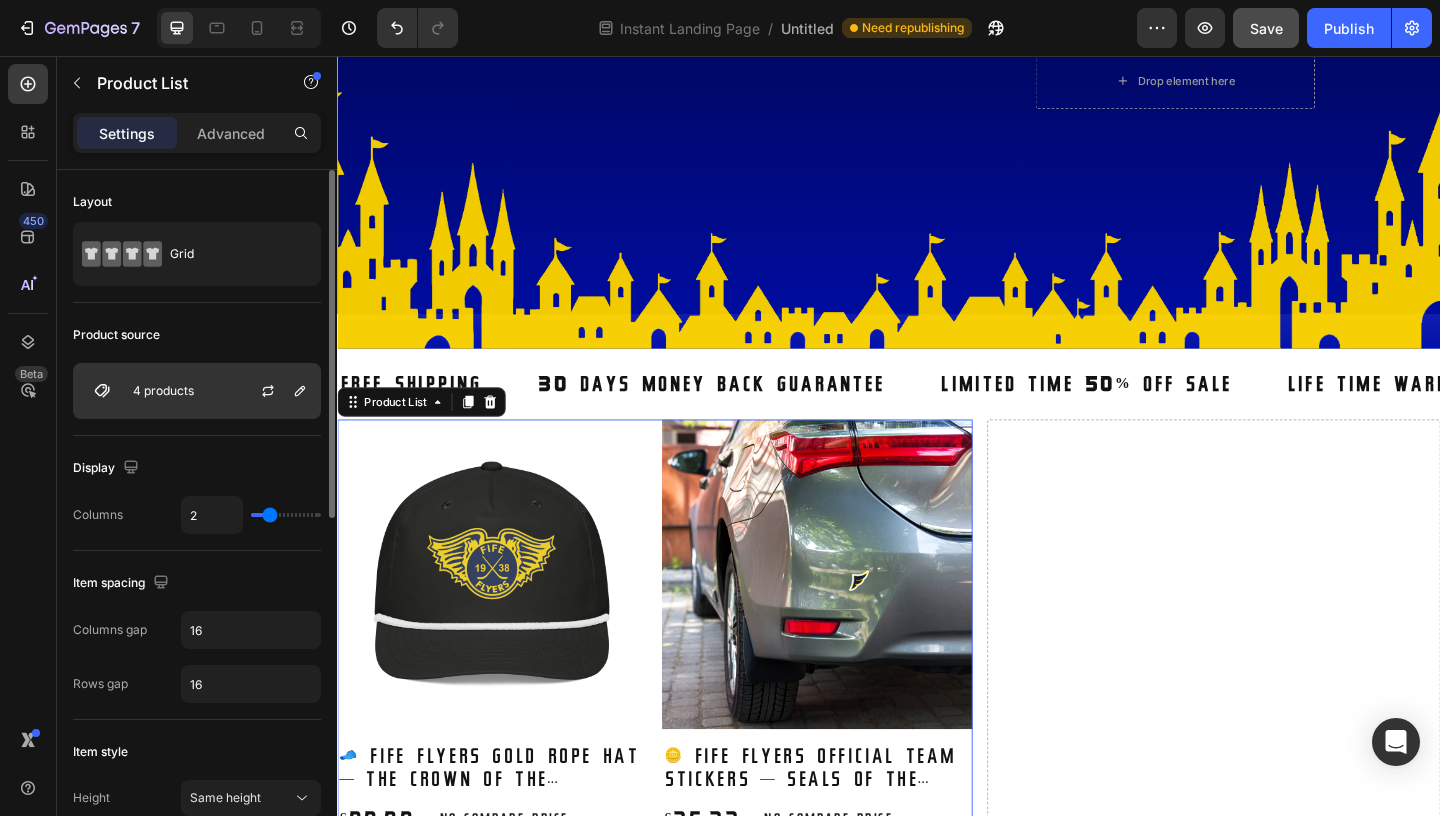 click on "4 products" at bounding box center [197, 391] 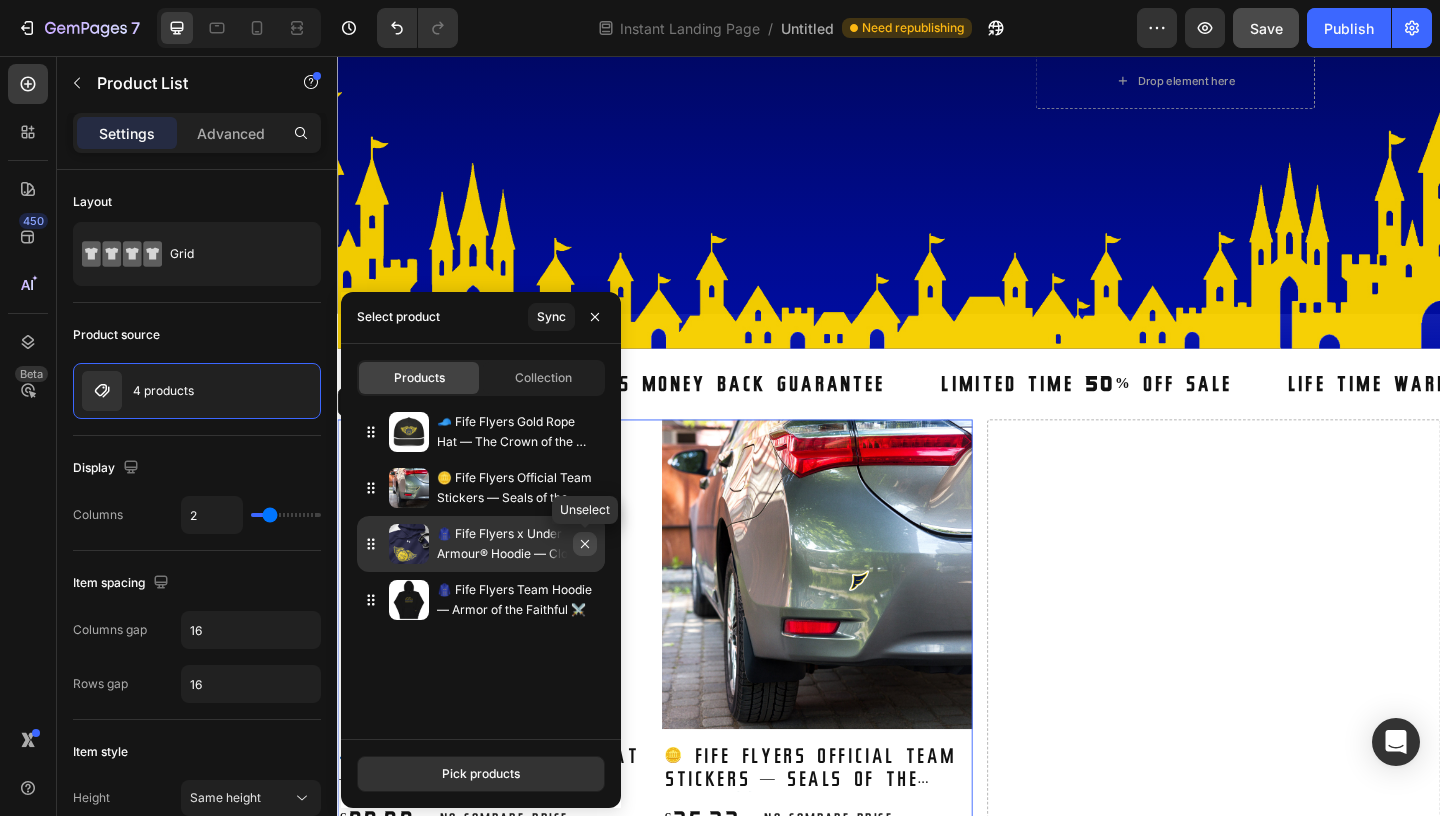 click 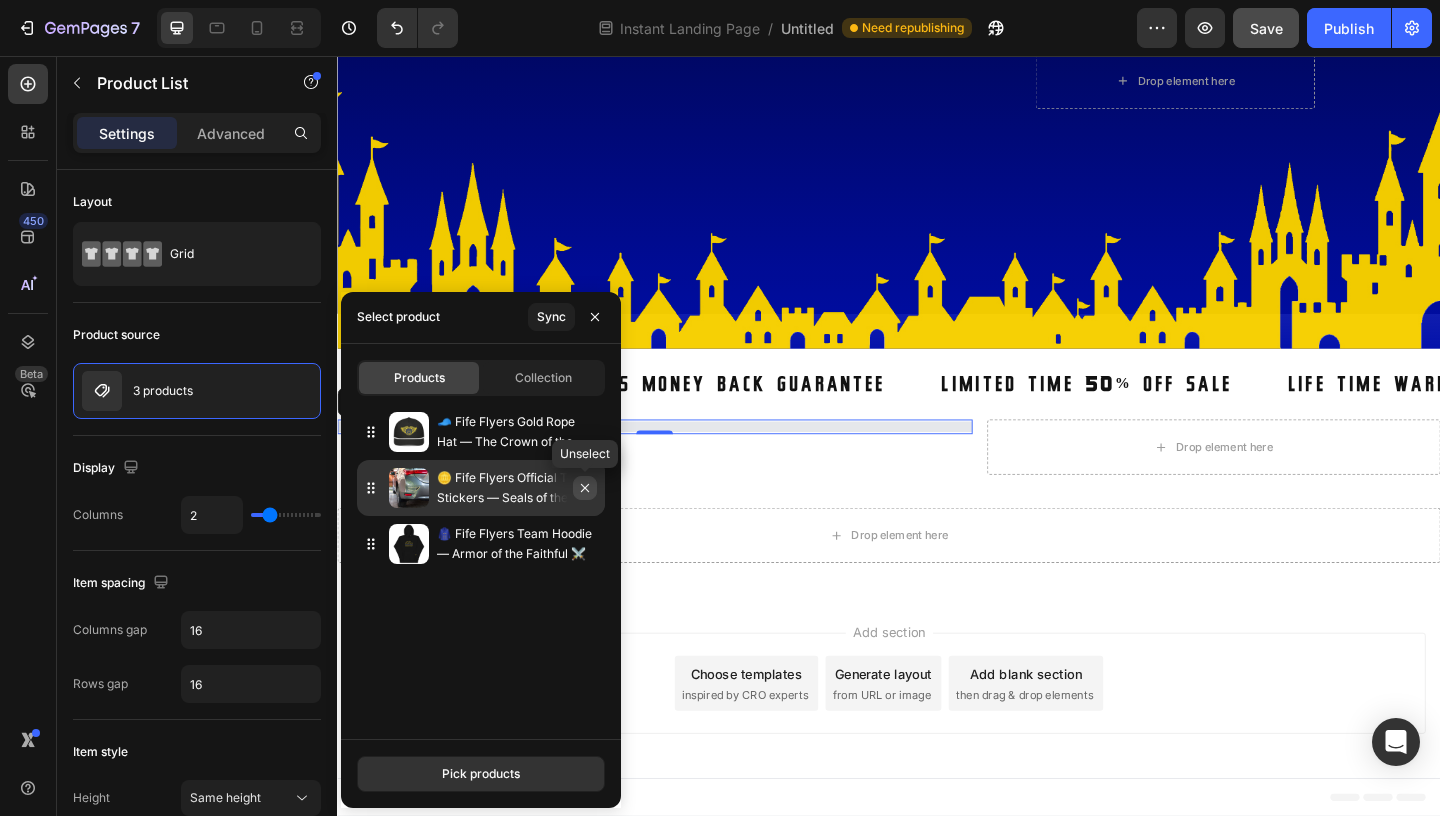 click 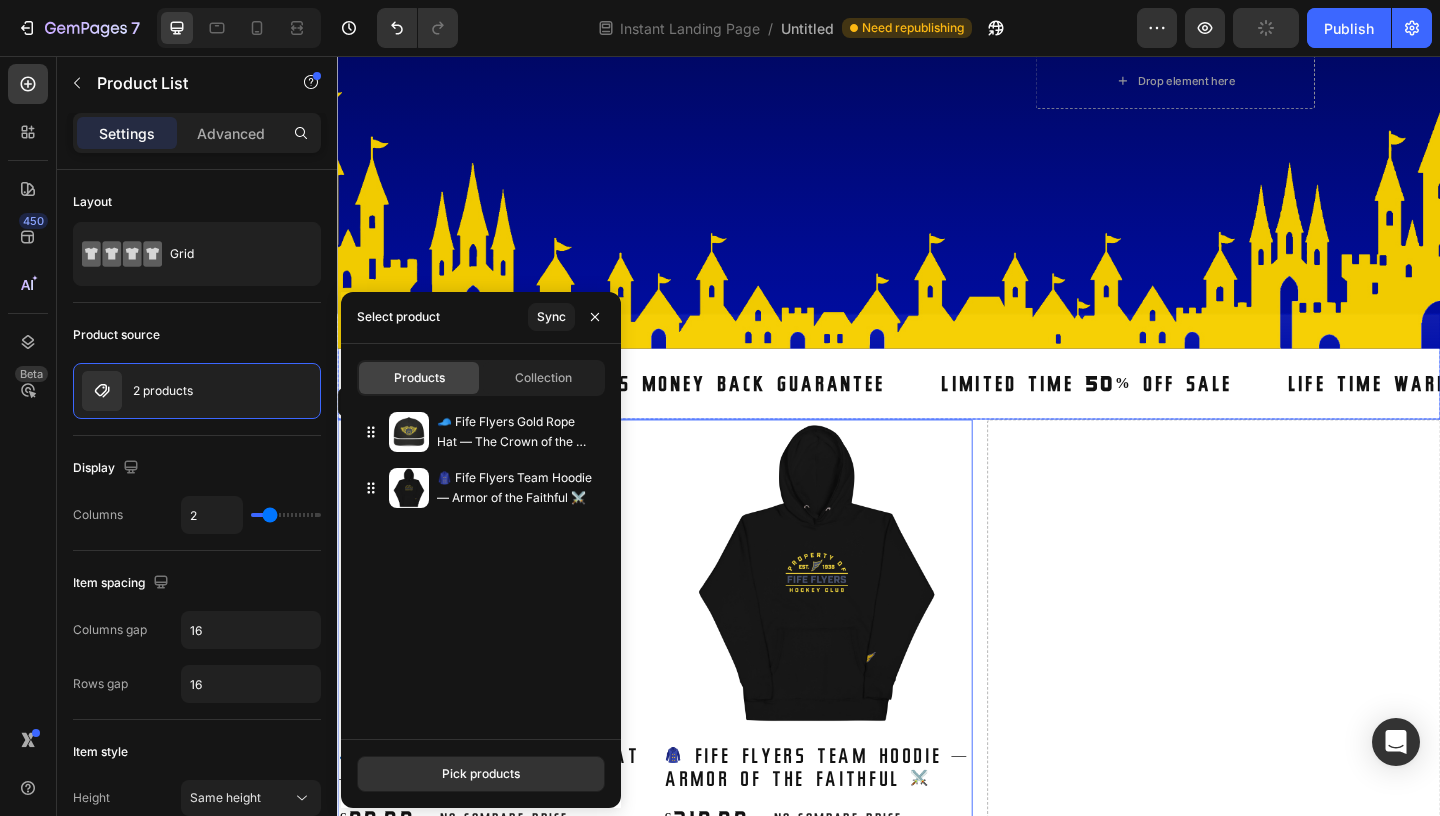 click on "FREE SHIPPING Text Block 30 DAYS MONEY BACK GUARANTEE Text Block LIMITED TIME 50% OFF SALE Text Block LIFE TIME WARRANTY Text Block FREE SHIPPING Text Block 30 DAYS MONEY BACK GUARANTEE Text Block LIMITED TIME 50% OFF SALE Text Block LIFE TIME WARRANTY Text Block Marquee" at bounding box center [937, 393] 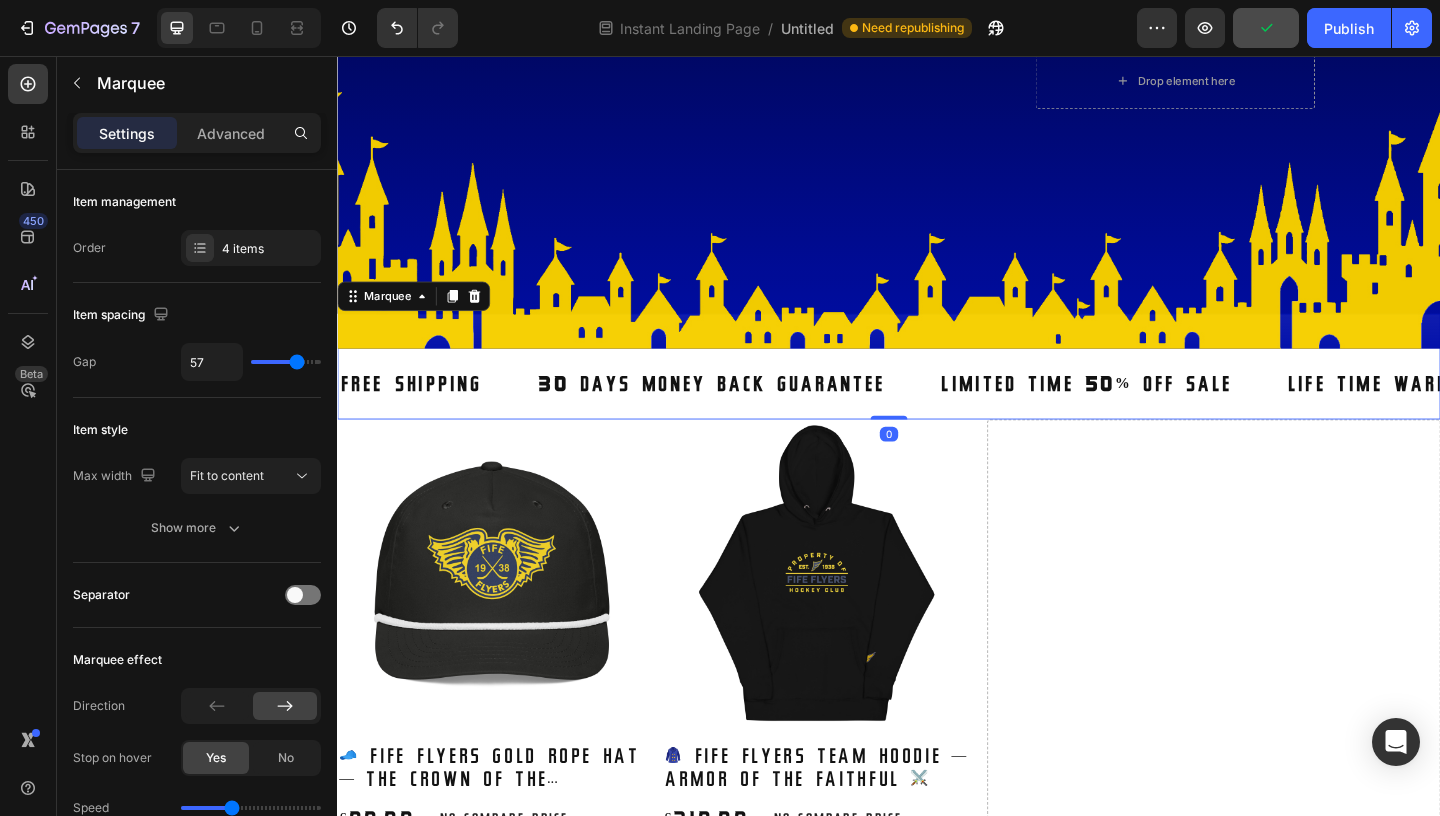scroll, scrollTop: 791, scrollLeft: 0, axis: vertical 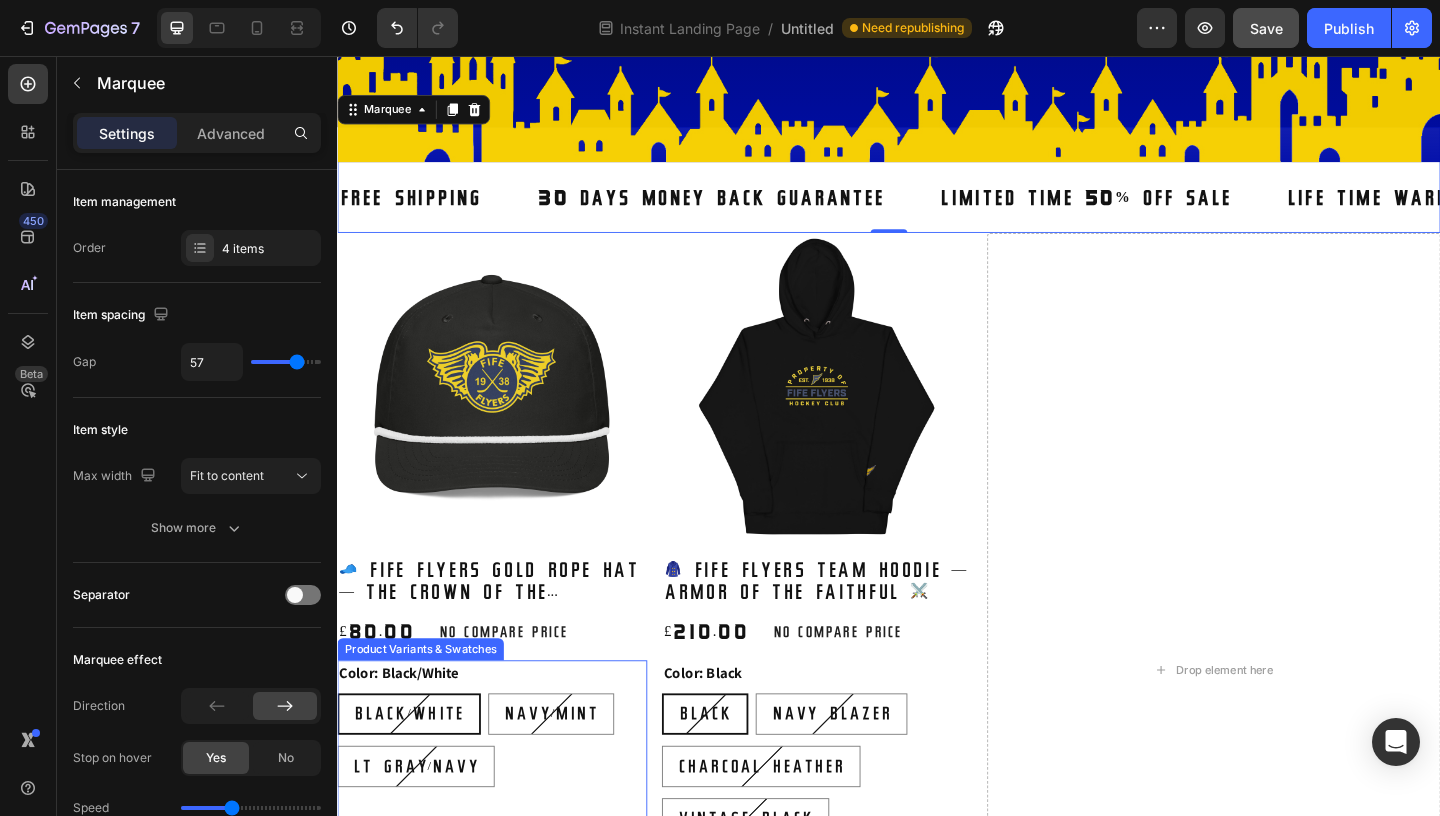 click on "Black/White Black/White Black/White Navy/Mint Navy/Mint Navy/Mint Lt Gray/Navy Lt Gray/Navy Lt Gray/Navy" at bounding box center (505, 800) 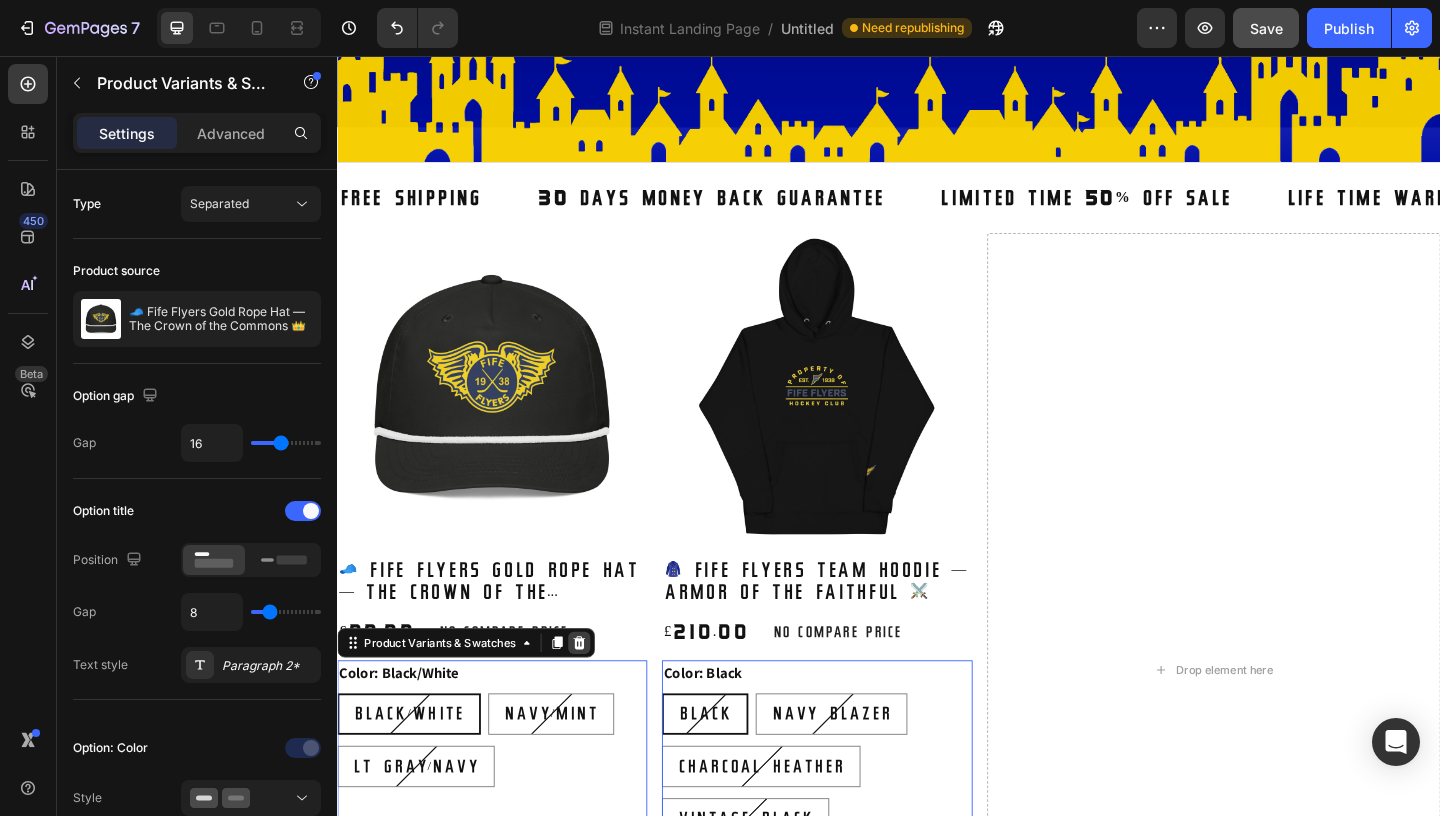 click 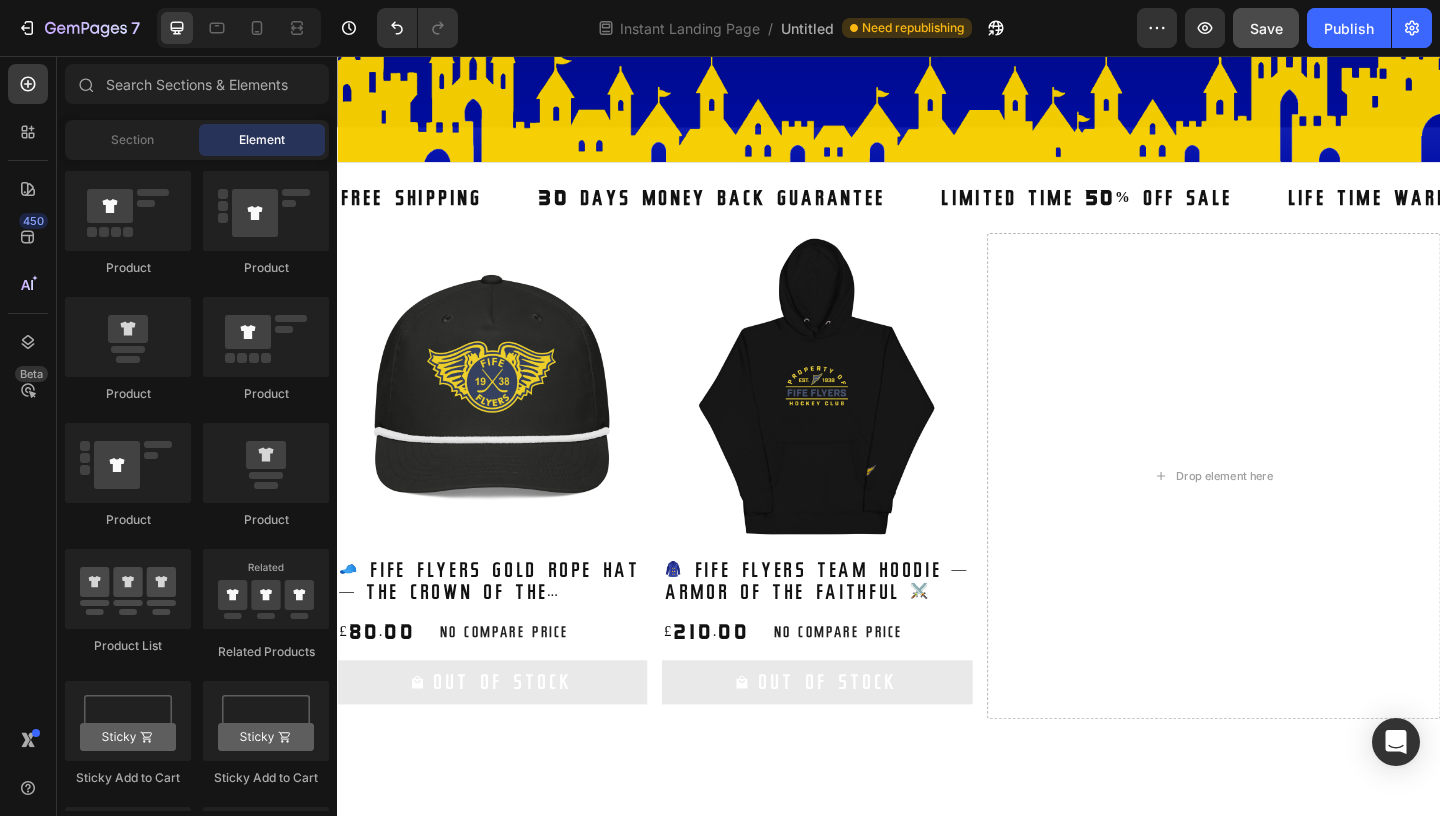scroll, scrollTop: 3083, scrollLeft: 0, axis: vertical 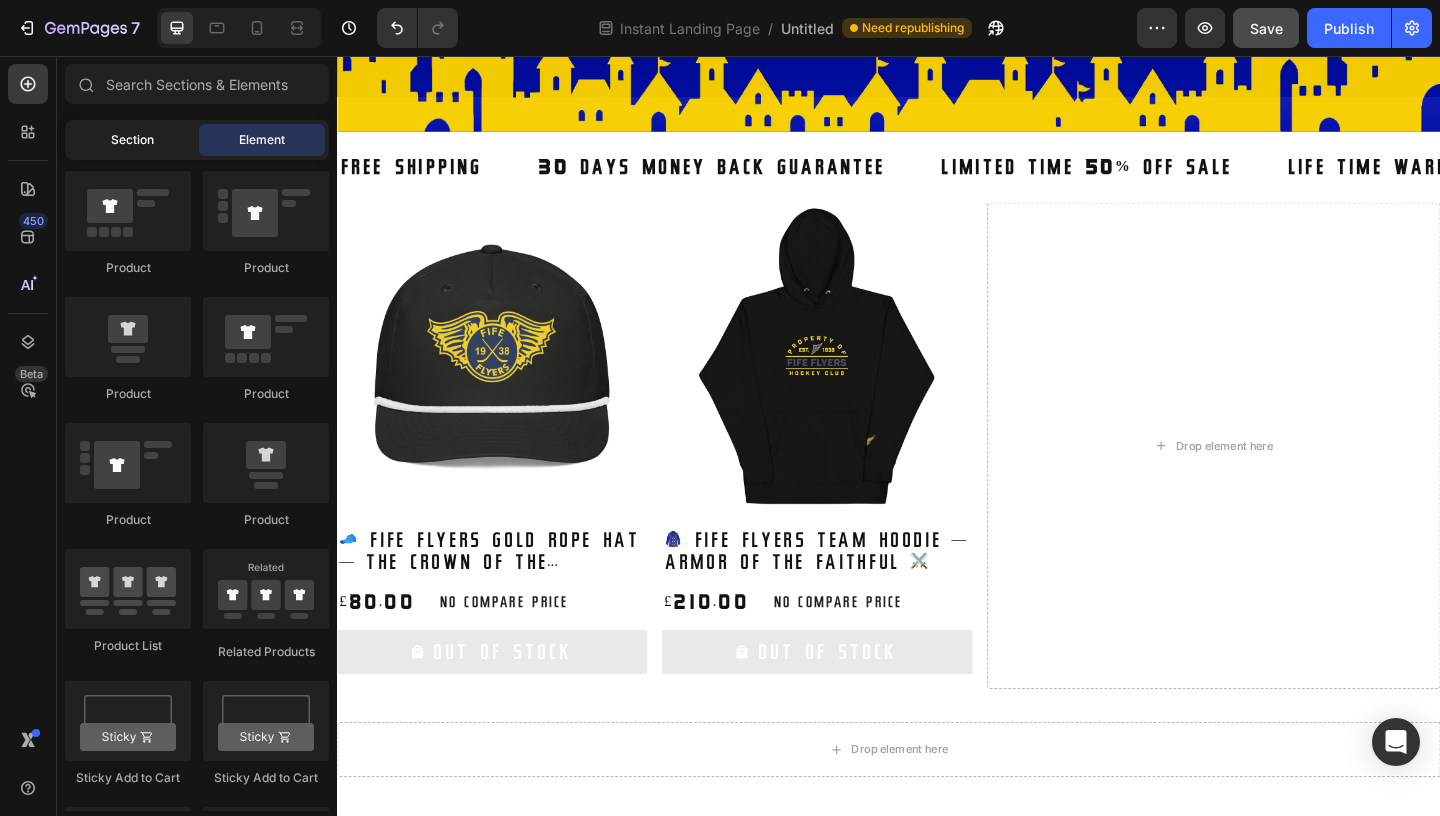 click on "Section" 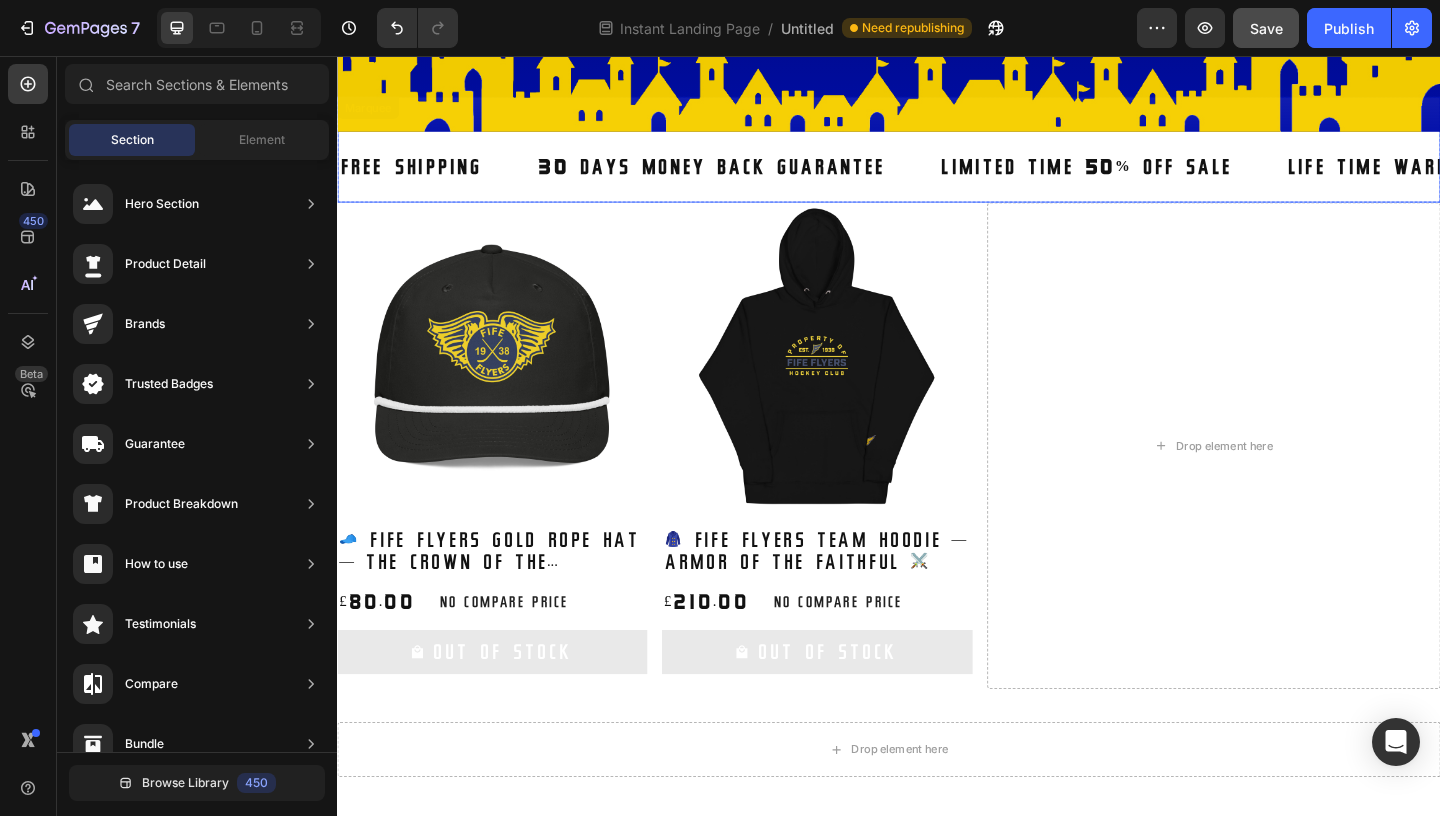 click on "FREE SHIPPING Text Block 30 DAYS MONEY BACK GUARANTEE Text Block LIMITED TIME 50% OFF SALE Text Block LIFE TIME WARRANTY Text Block FREE SHIPPING Text Block 30 DAYS MONEY BACK GUARANTEE Text Block LIMITED TIME 50% OFF SALE Text Block LIFE TIME WARRANTY Text Block Marquee" at bounding box center [937, 157] 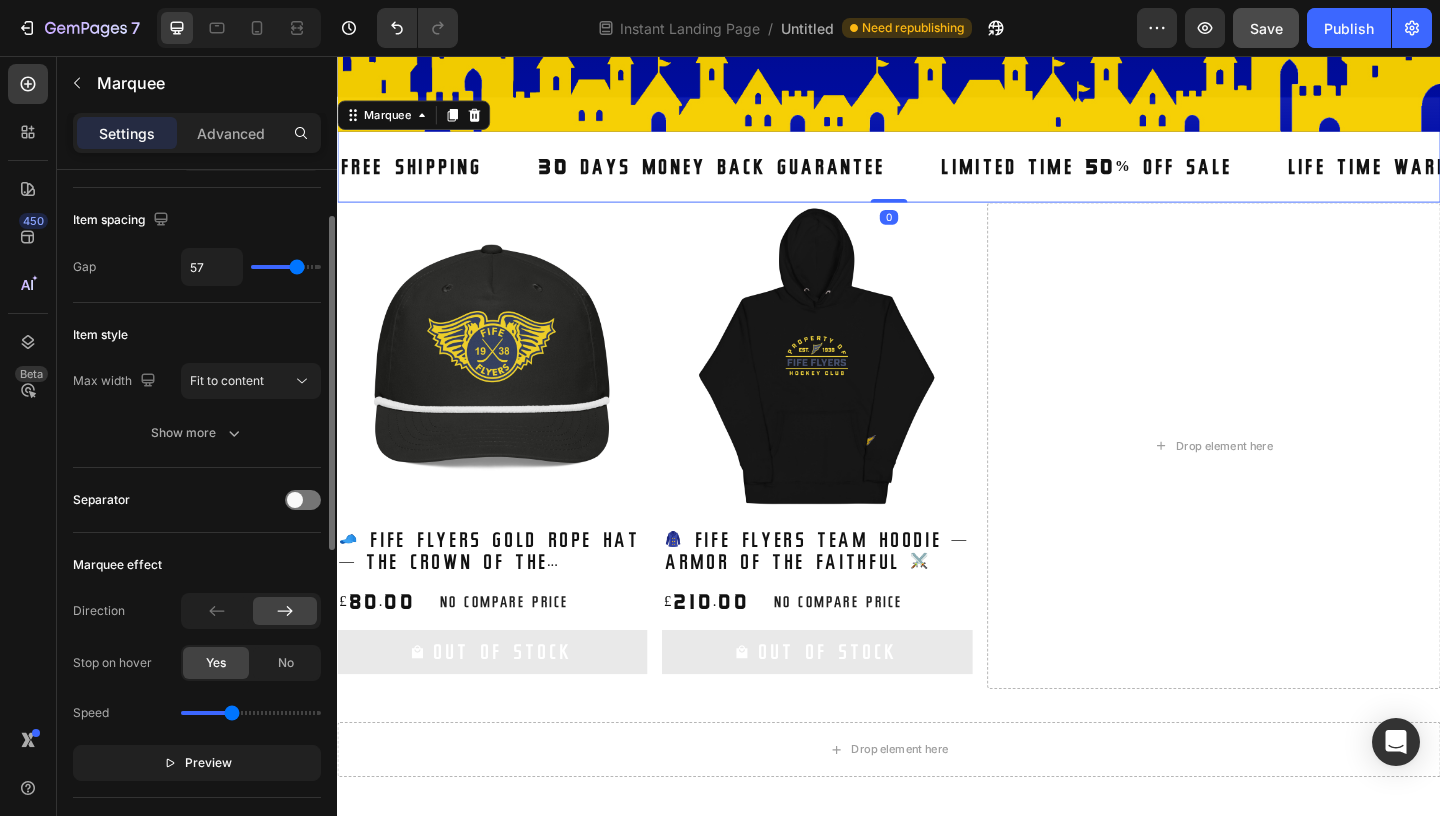 scroll, scrollTop: 96, scrollLeft: 0, axis: vertical 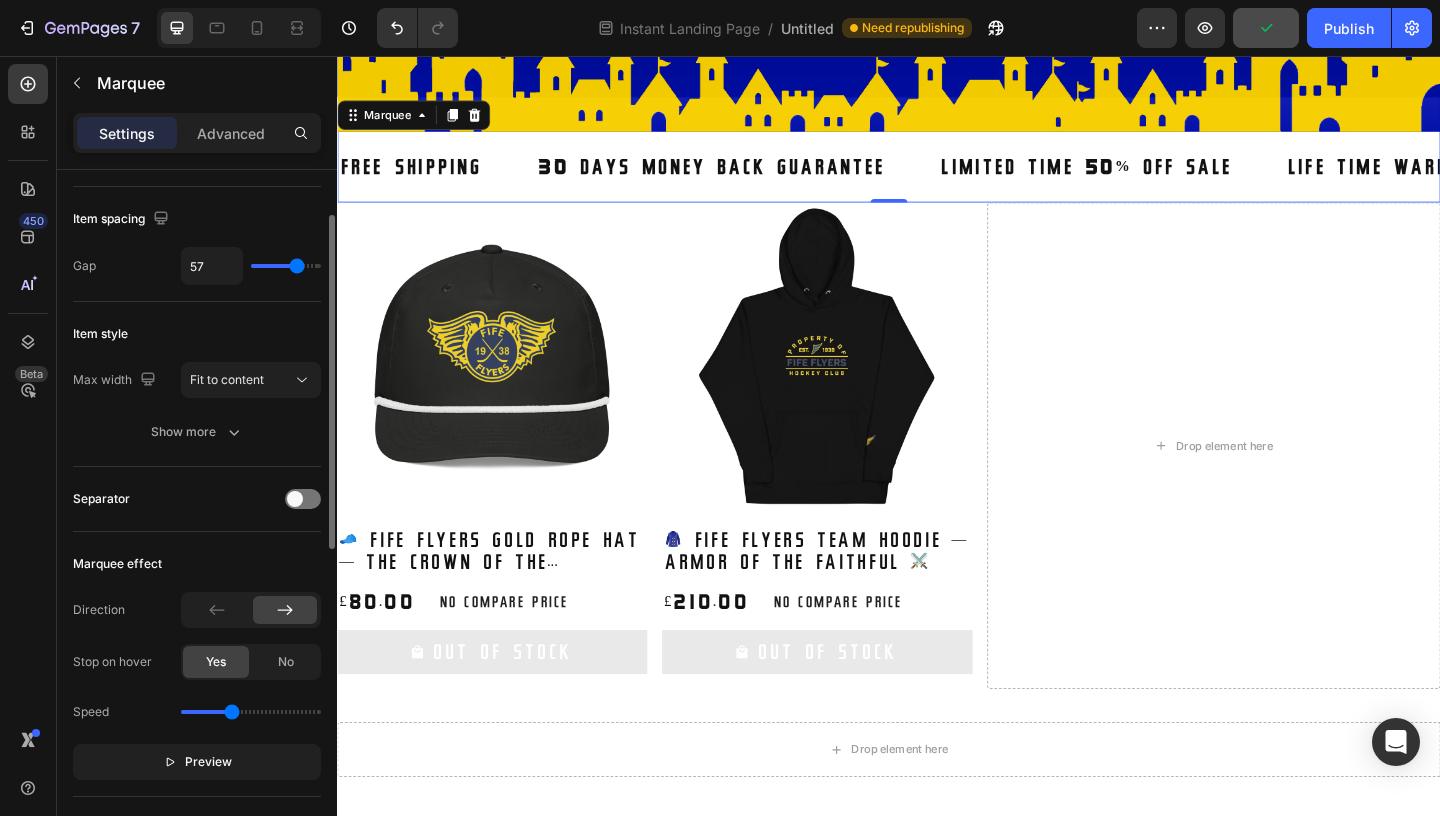type on "51" 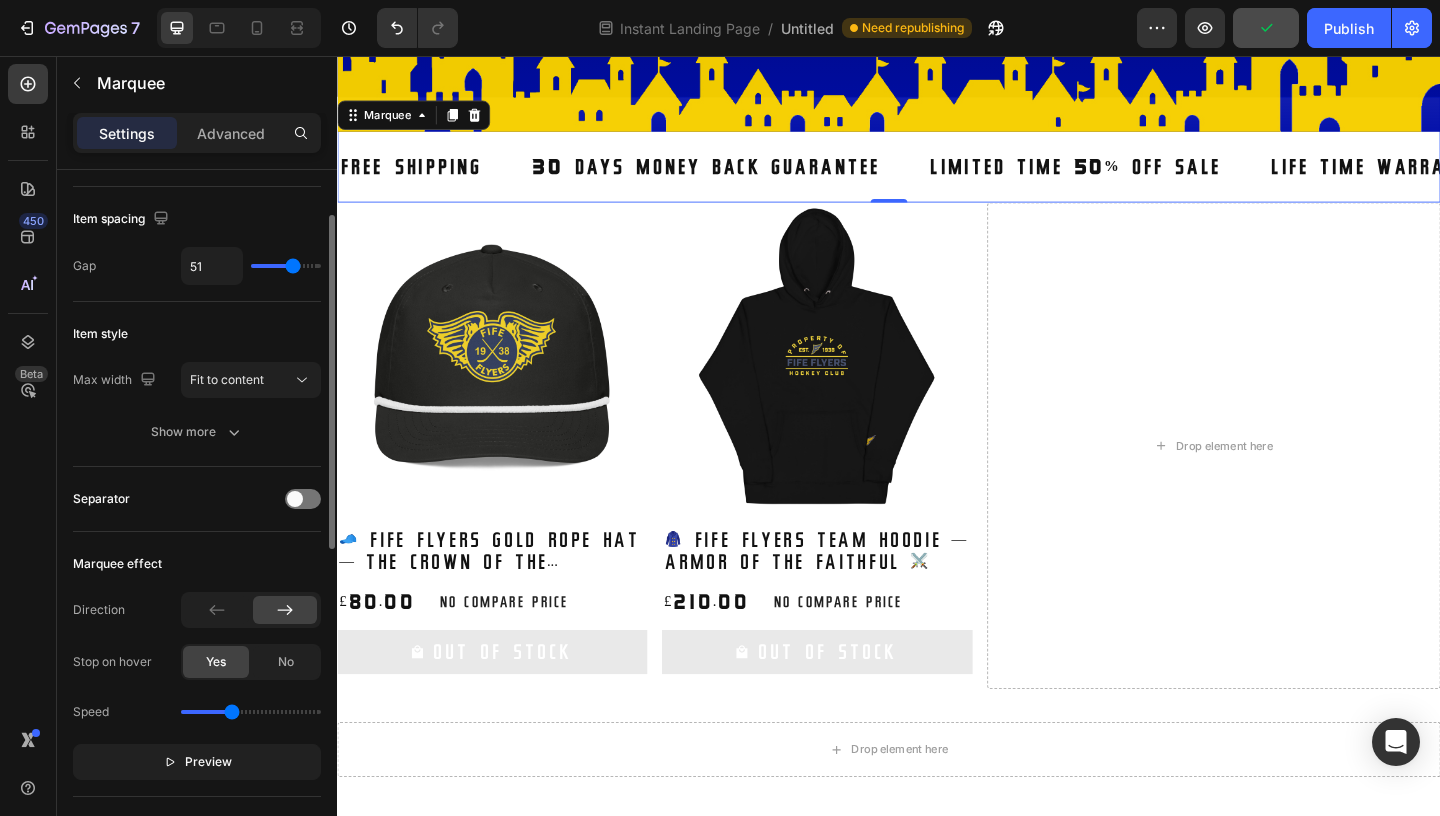 type on "50" 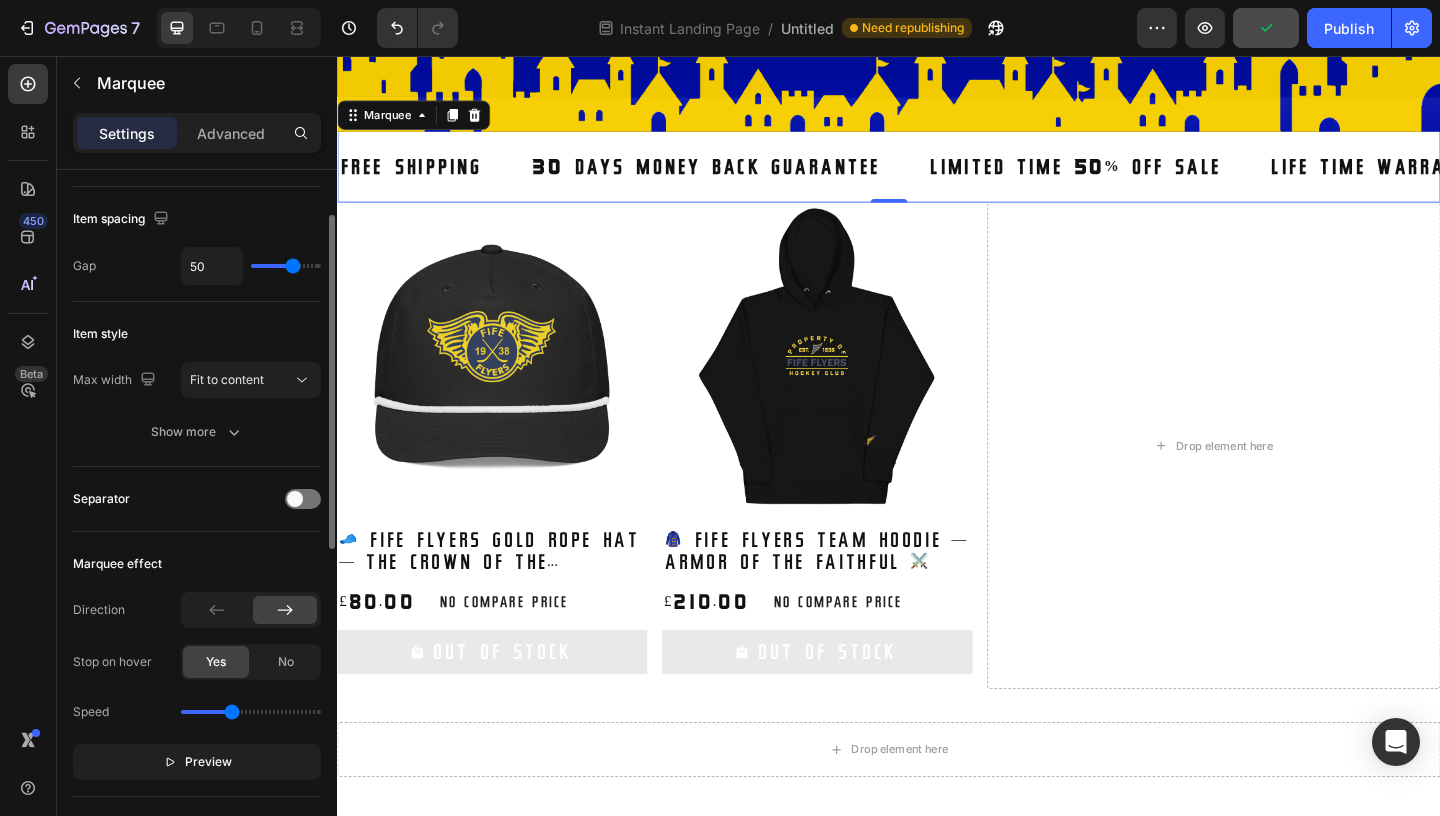 type on "42" 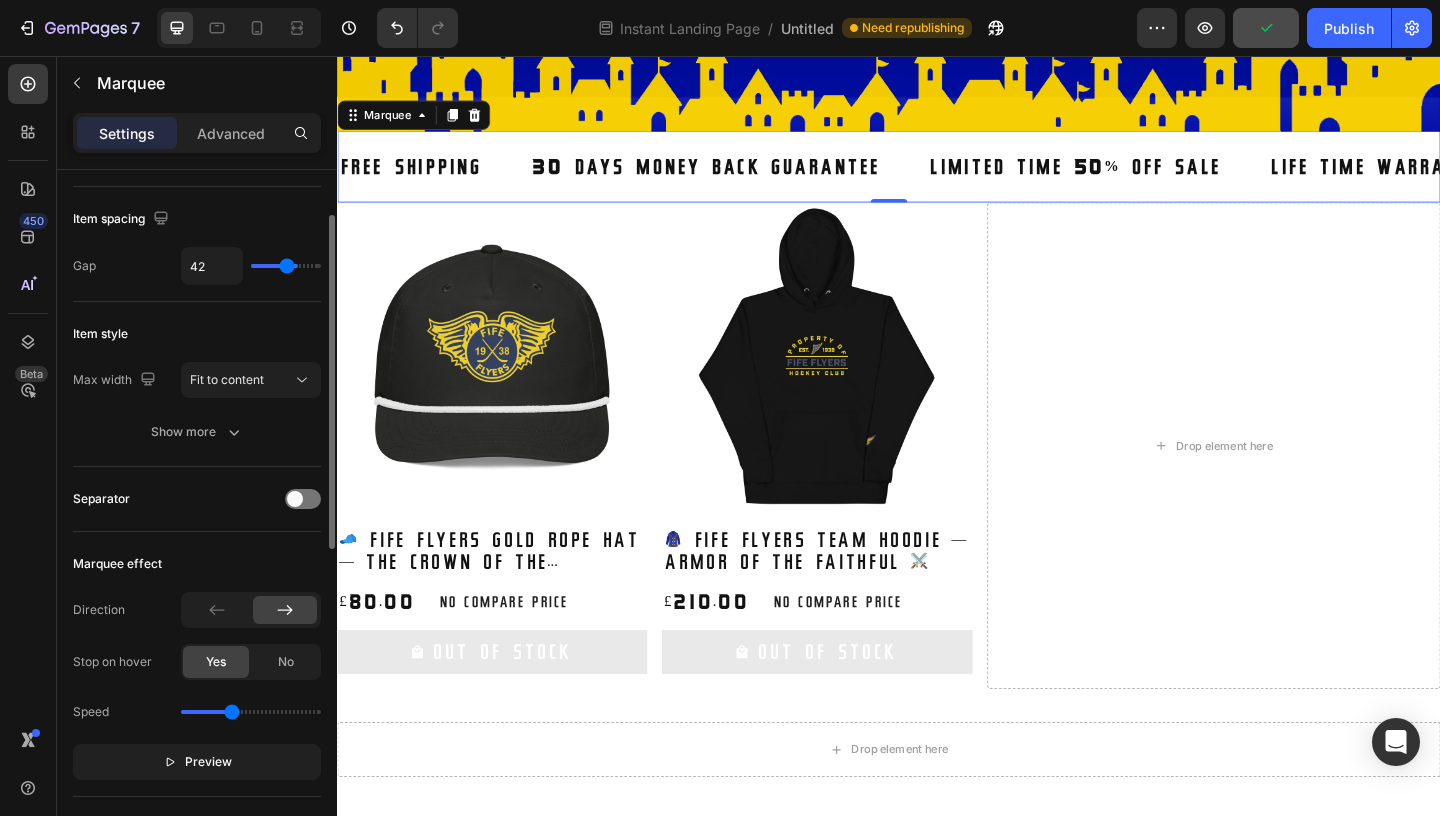 type on "30" 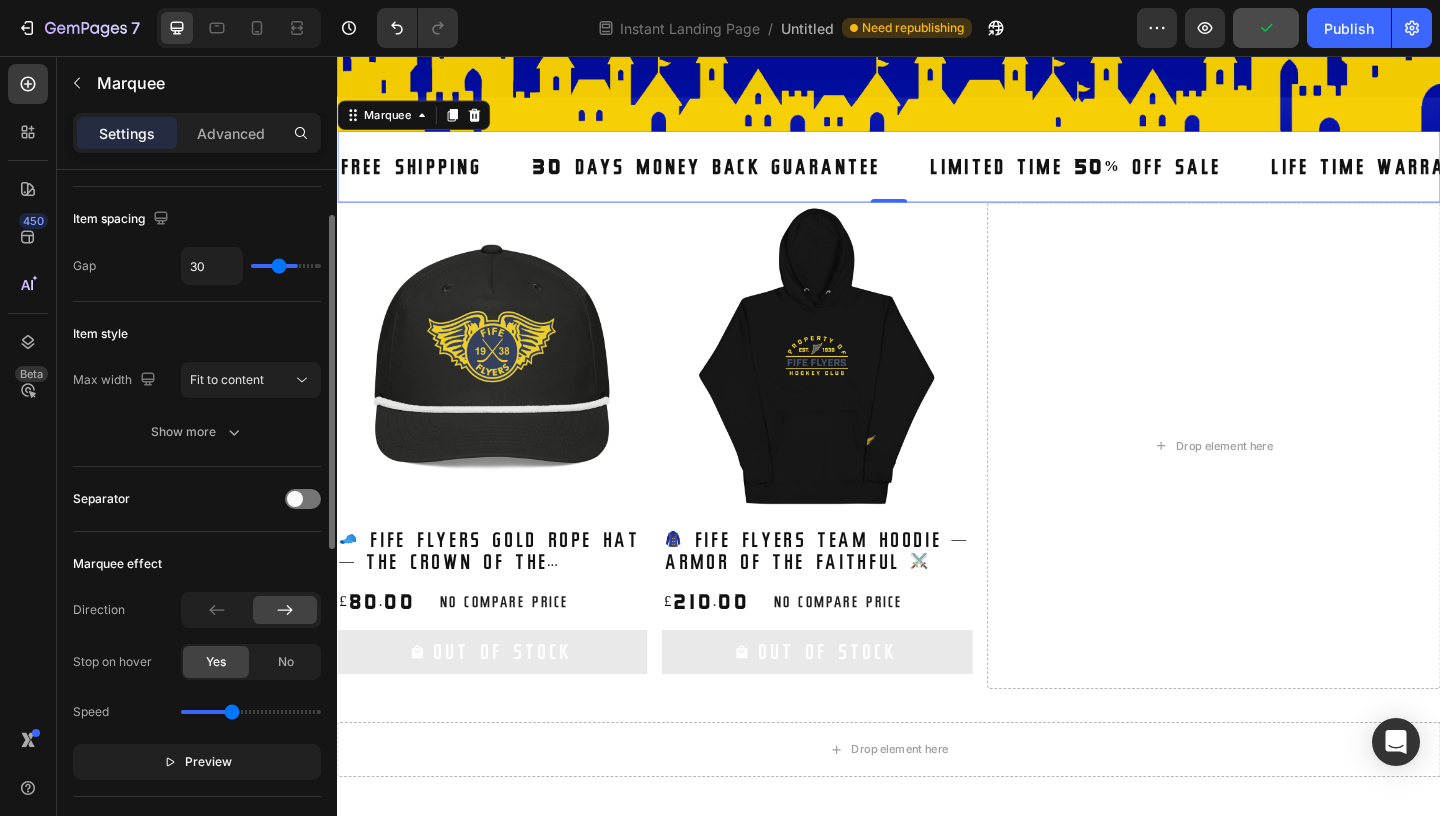 type on "27" 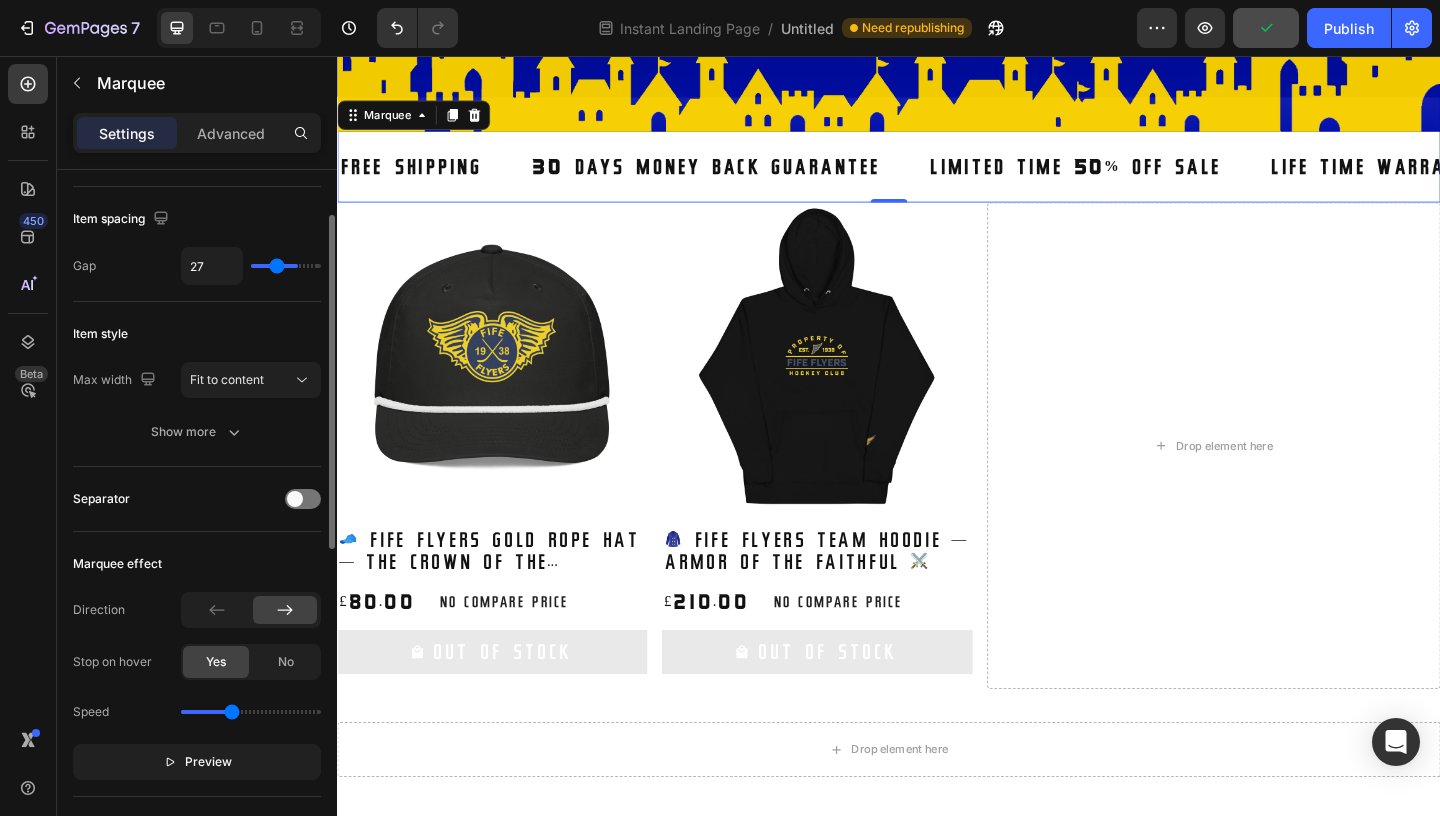 type on "26" 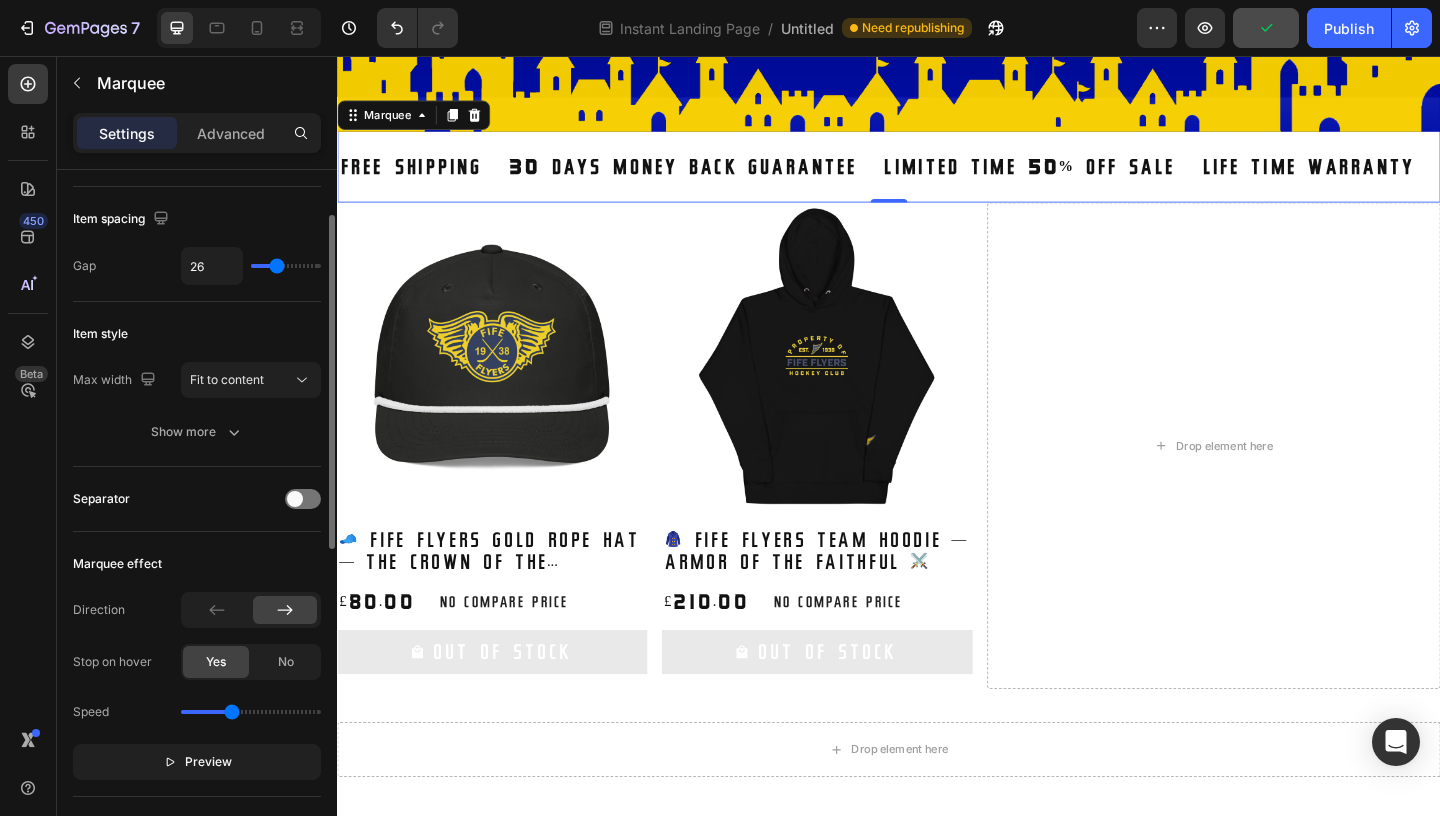 type on "25" 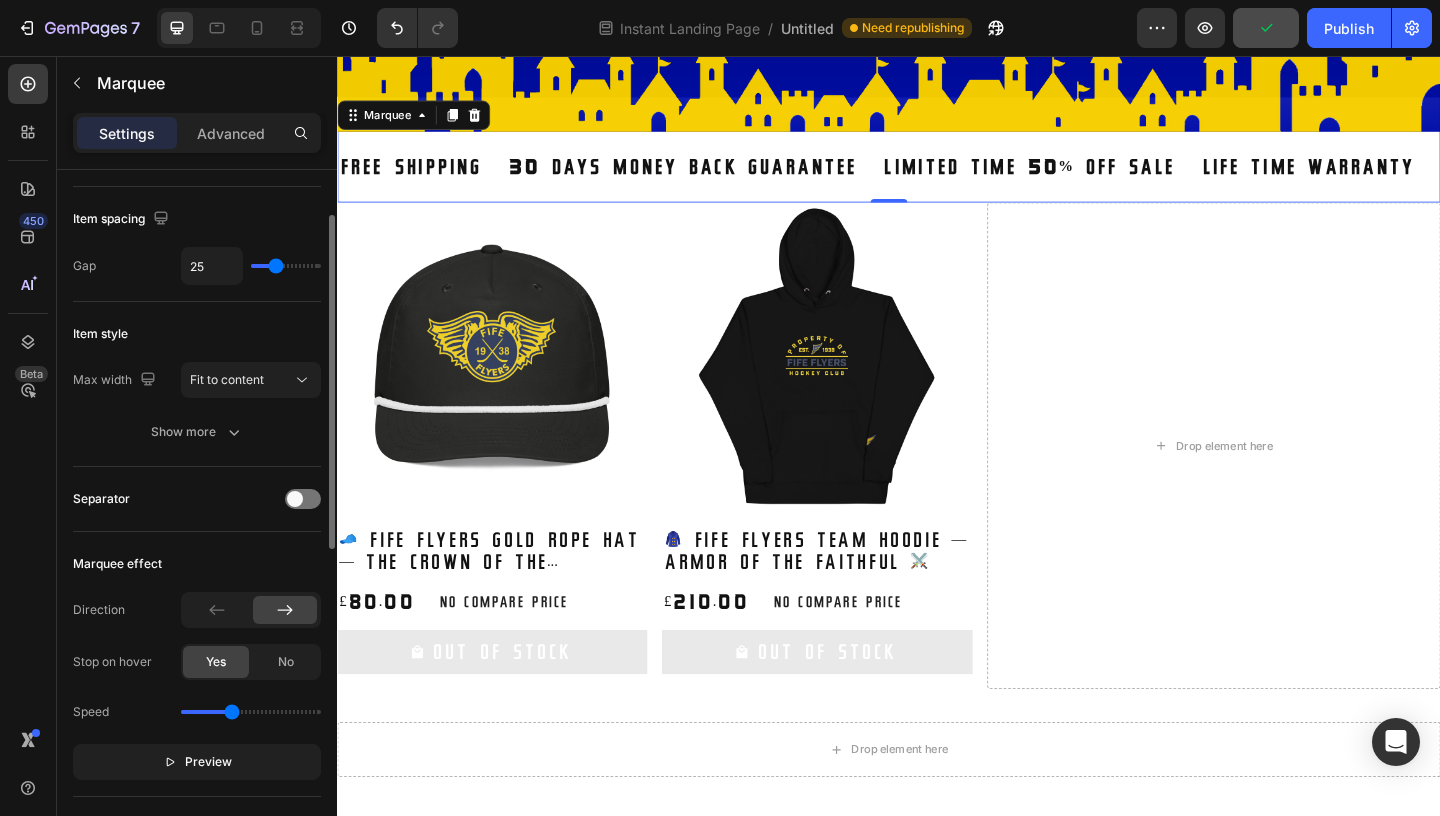 type on "24" 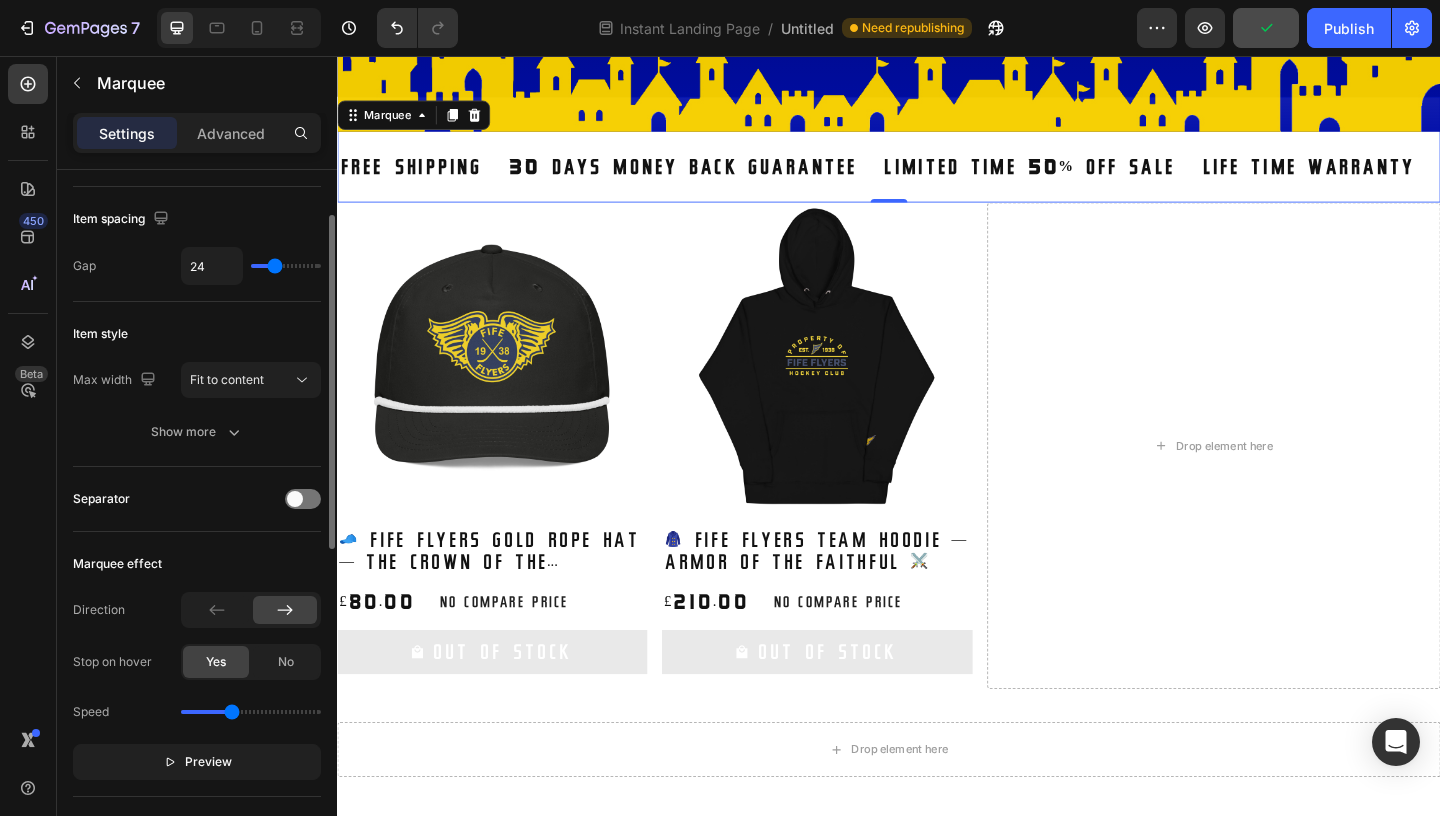 type on "22" 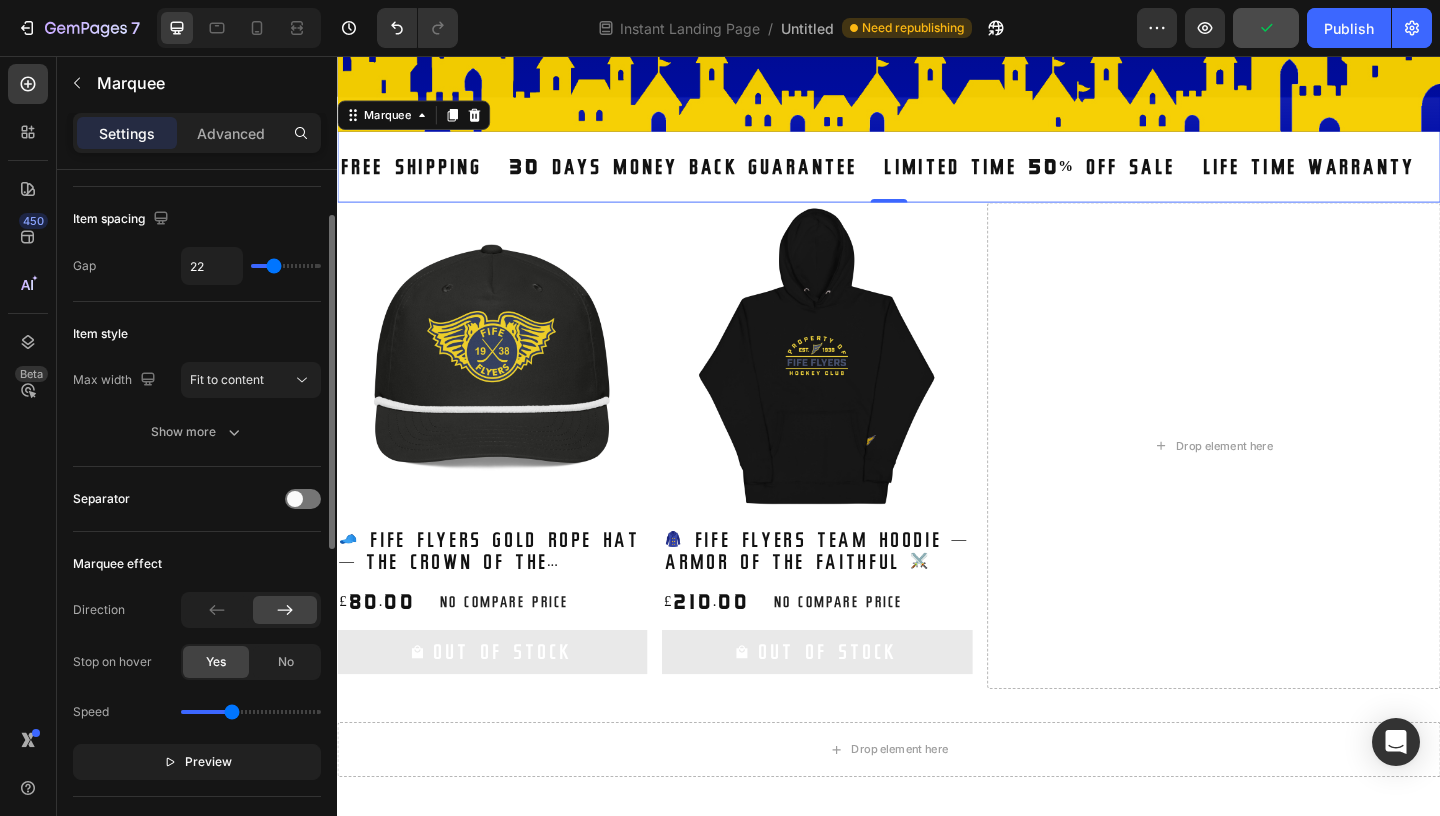 type on "19" 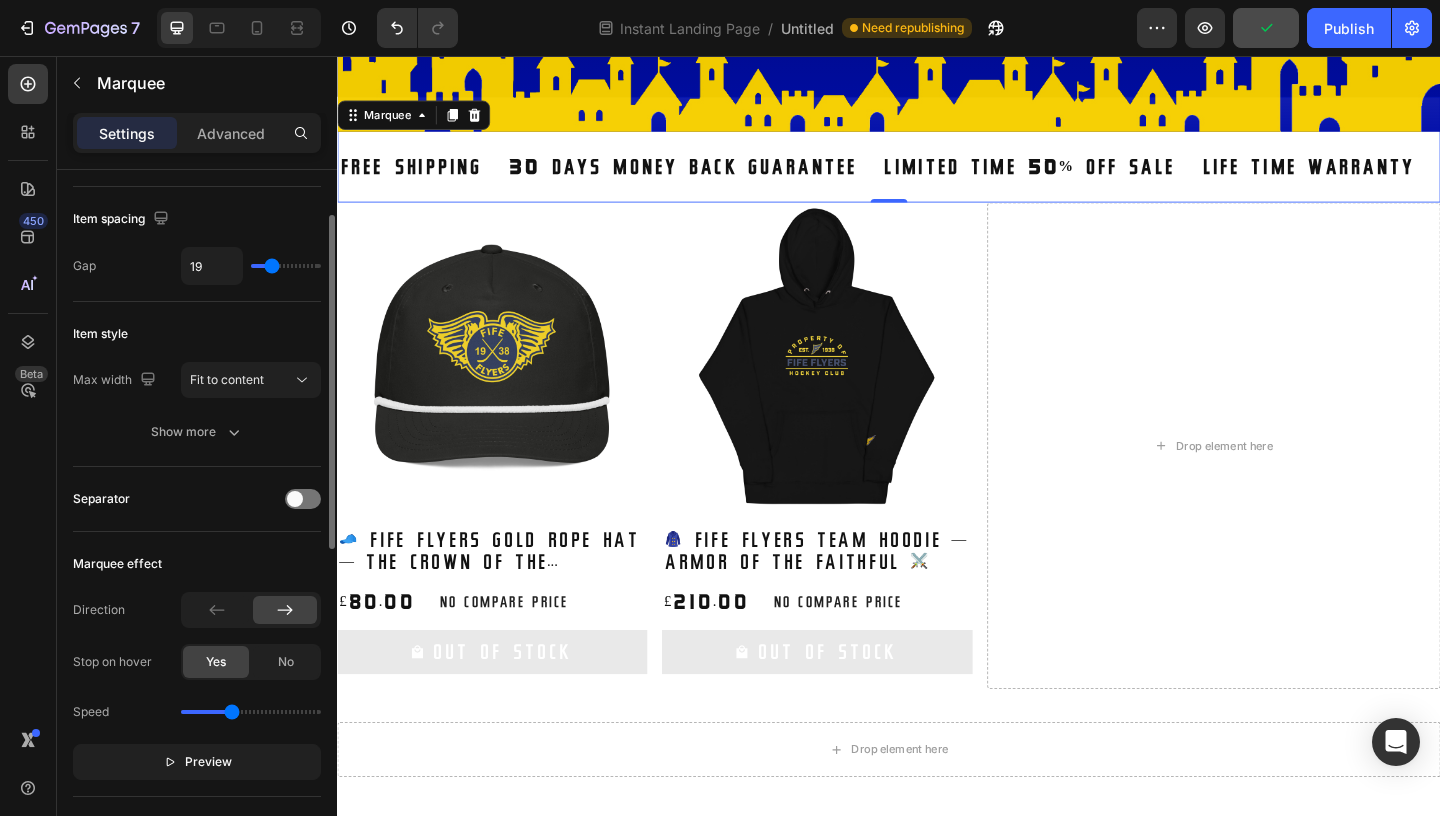 type on "18" 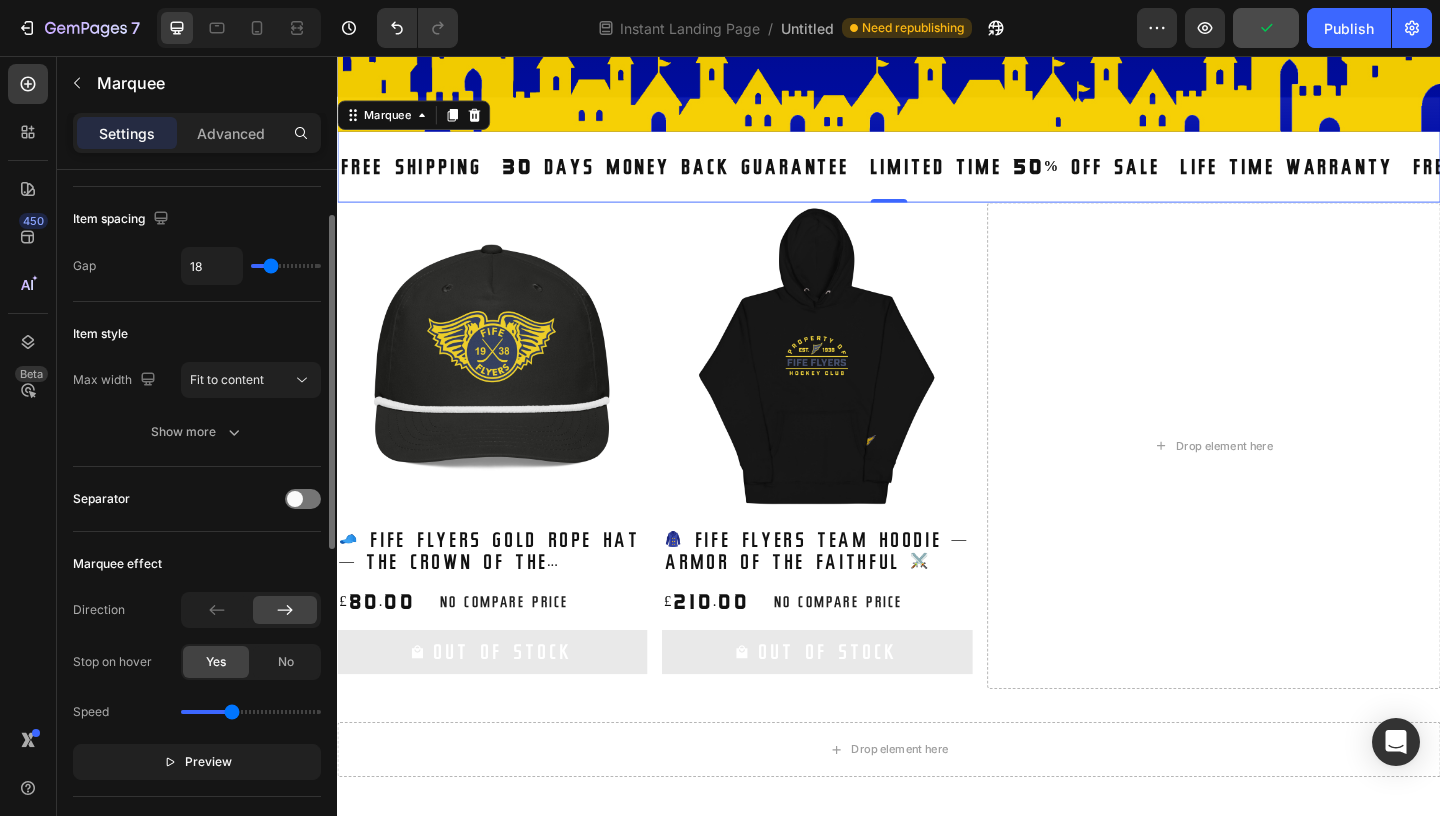 type on "17" 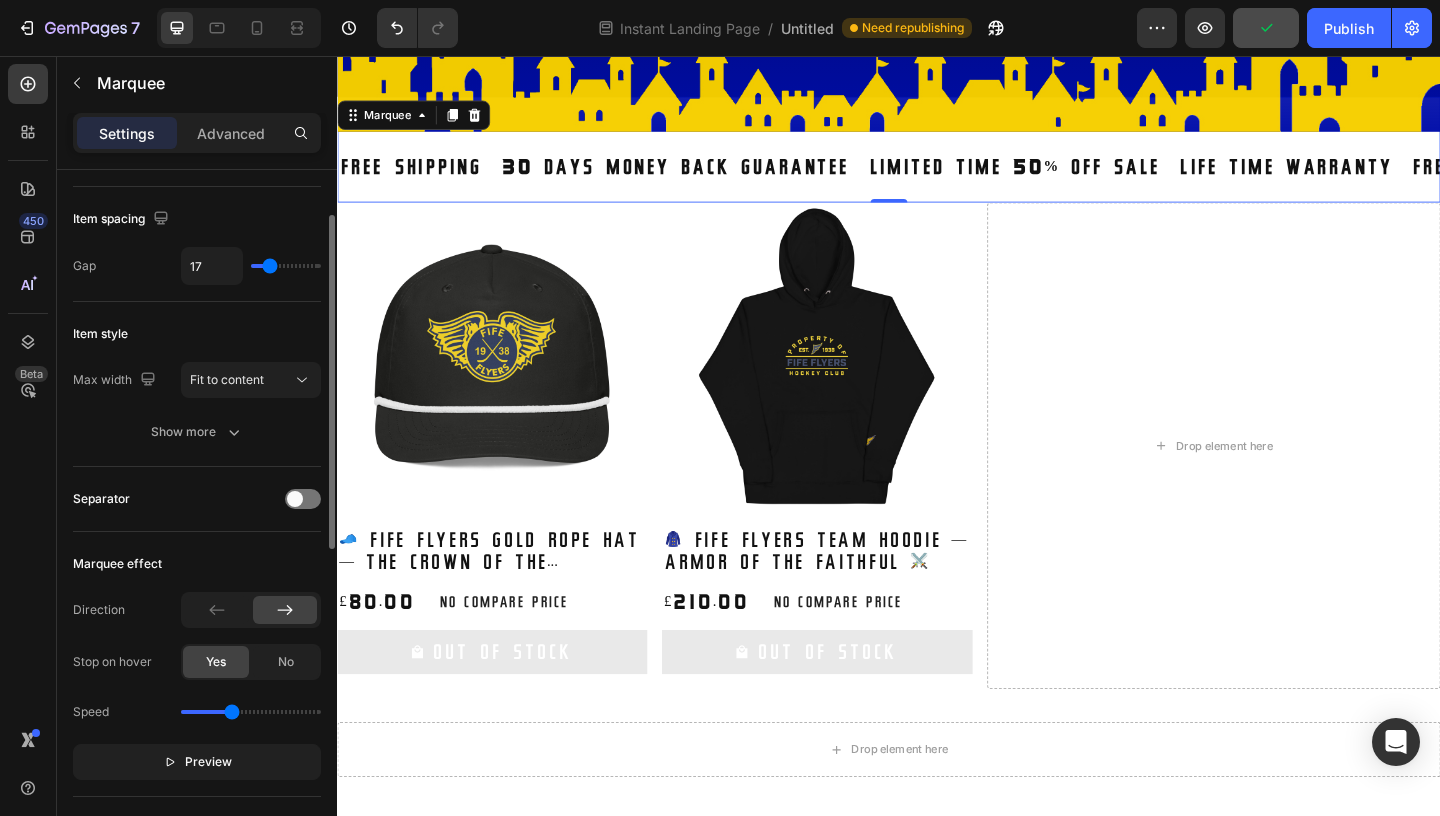 type on "18" 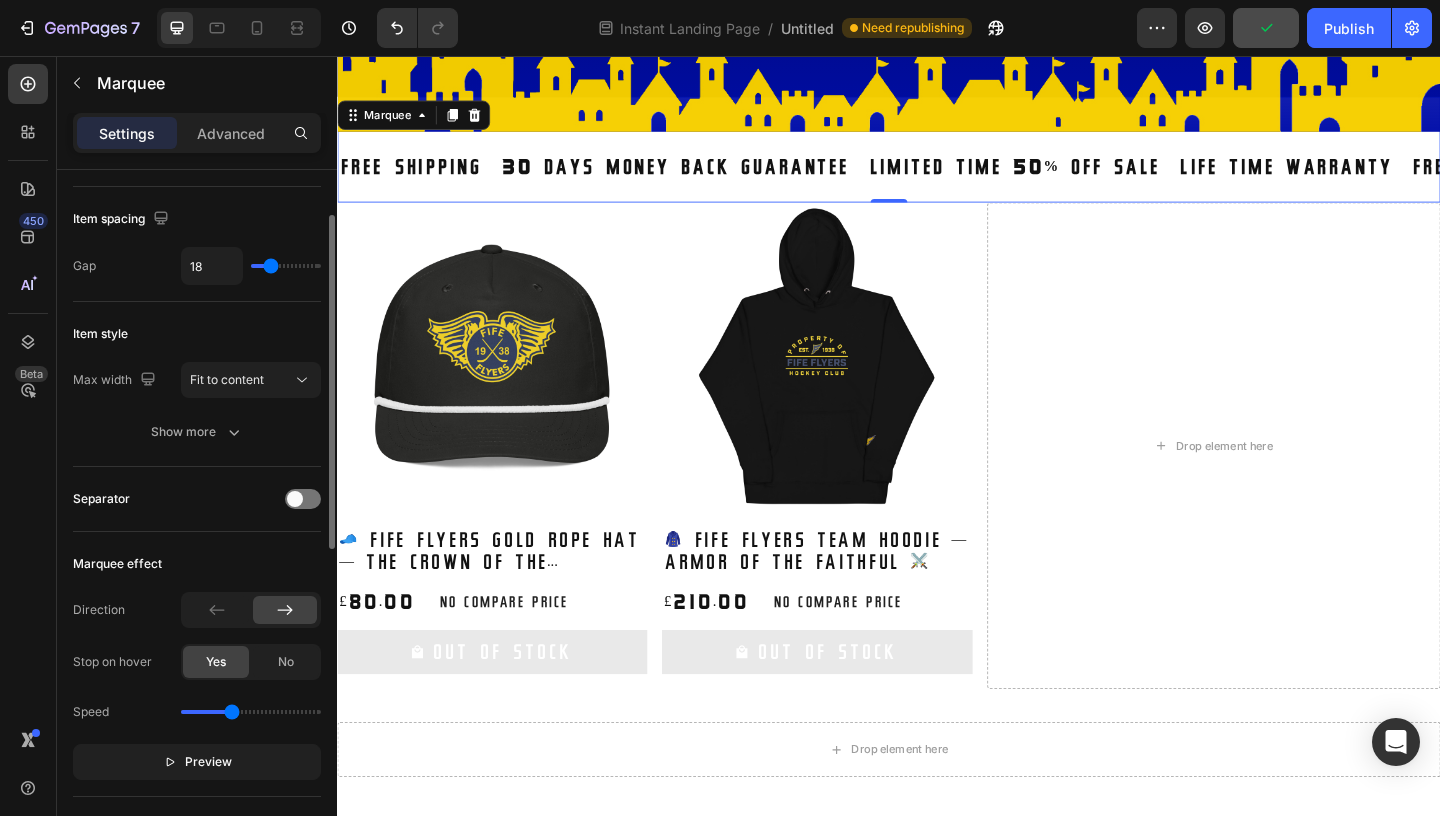 type on "19" 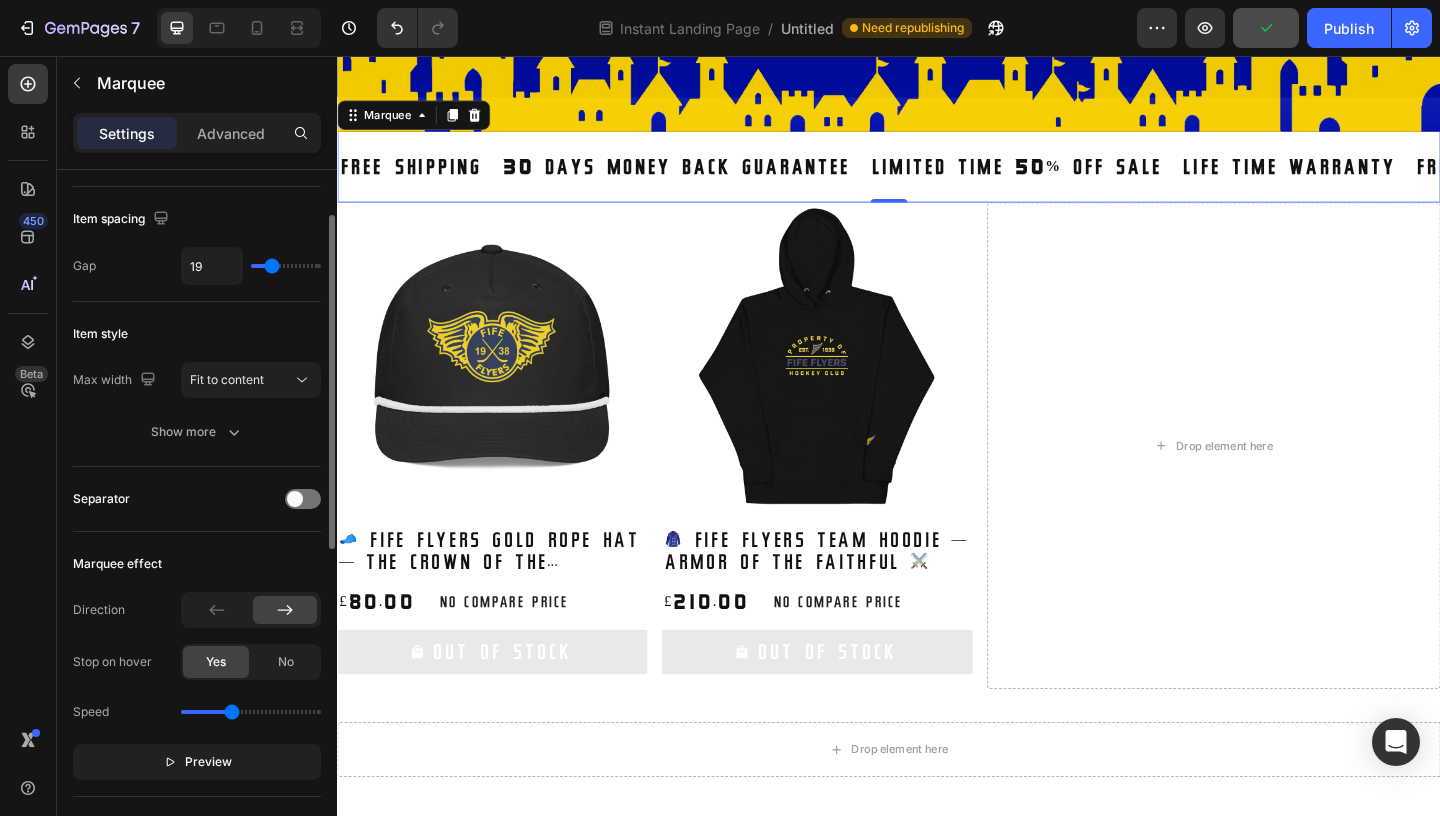 type on "20" 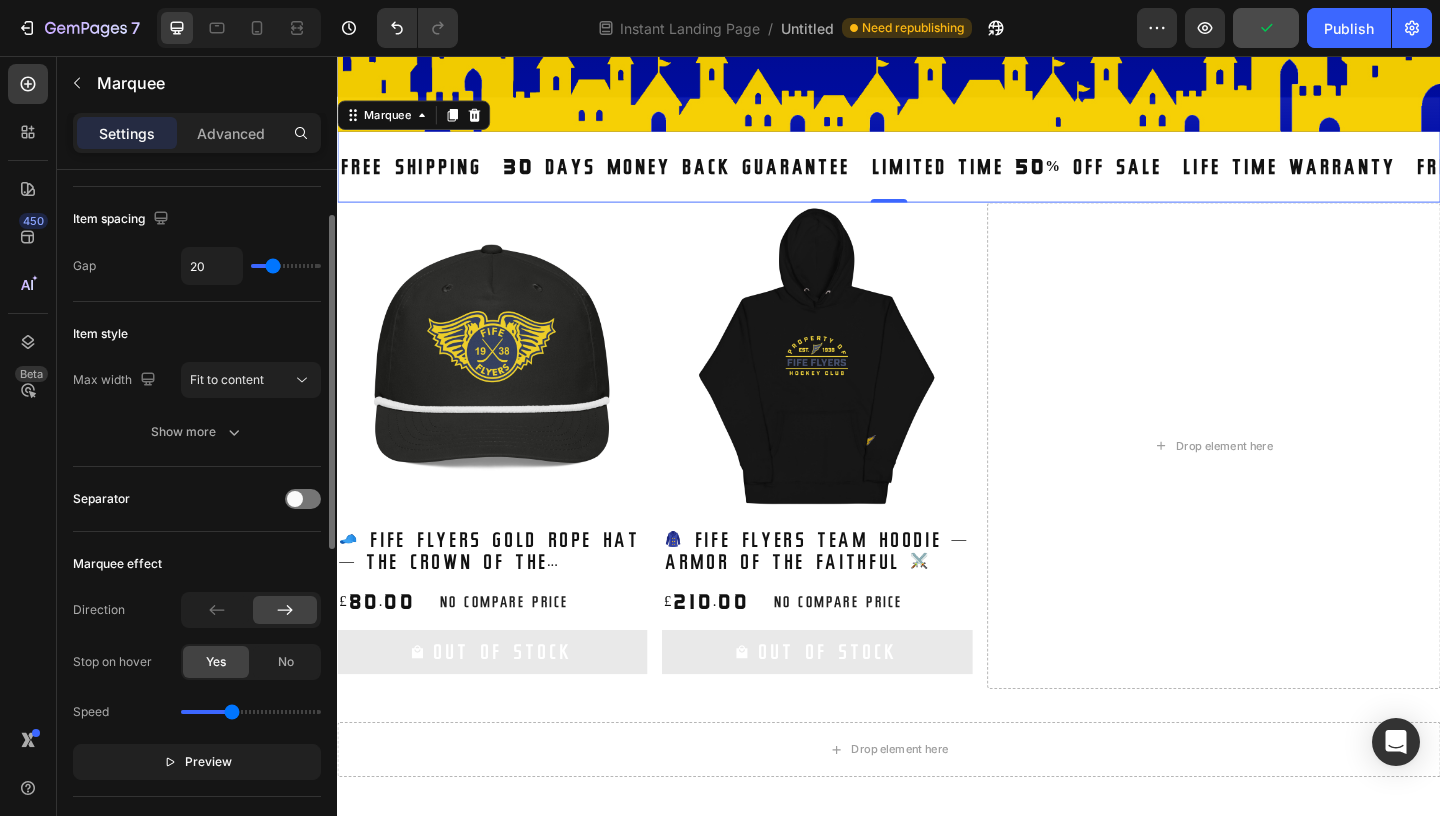 type on "21" 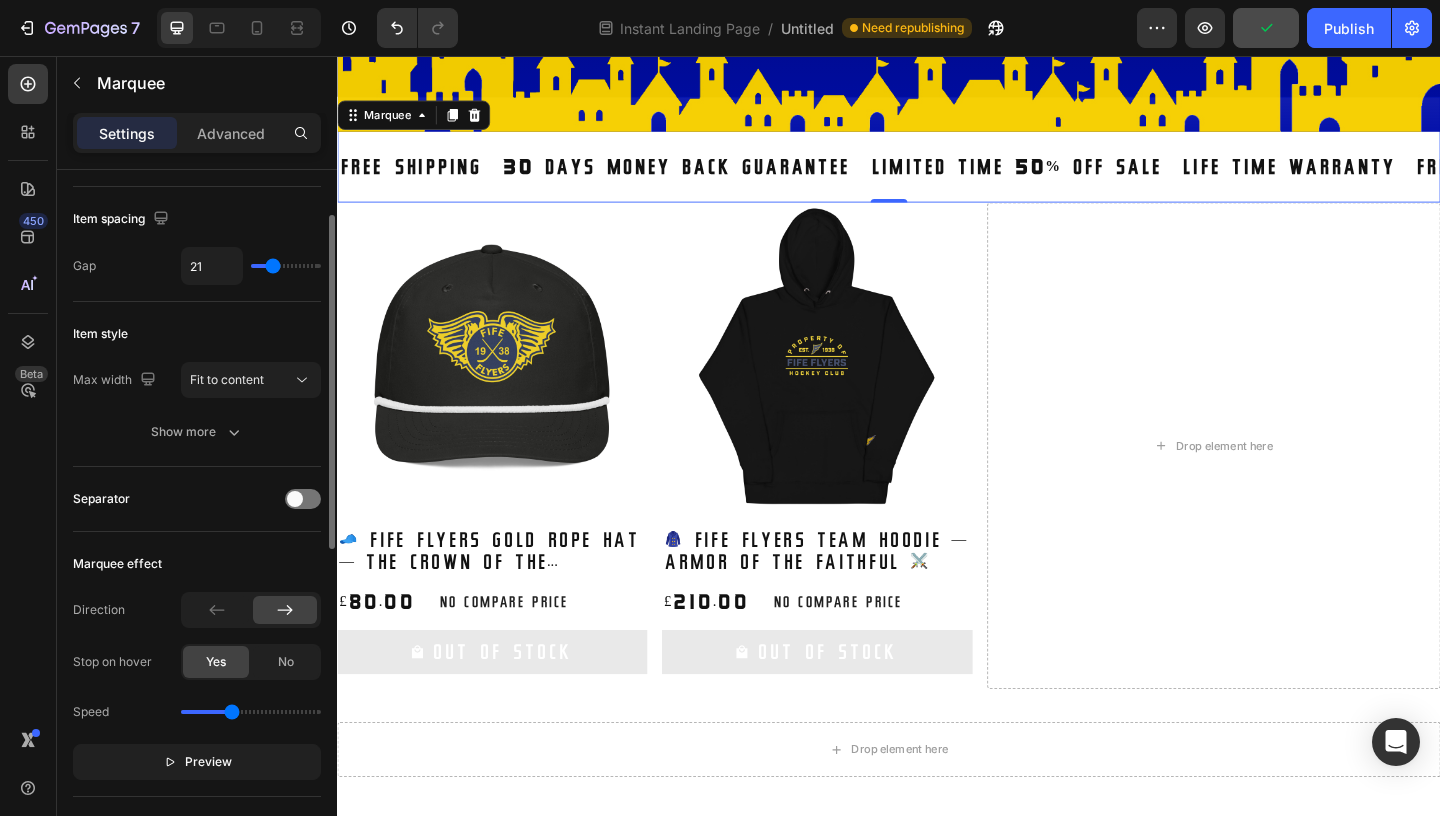 type on "22" 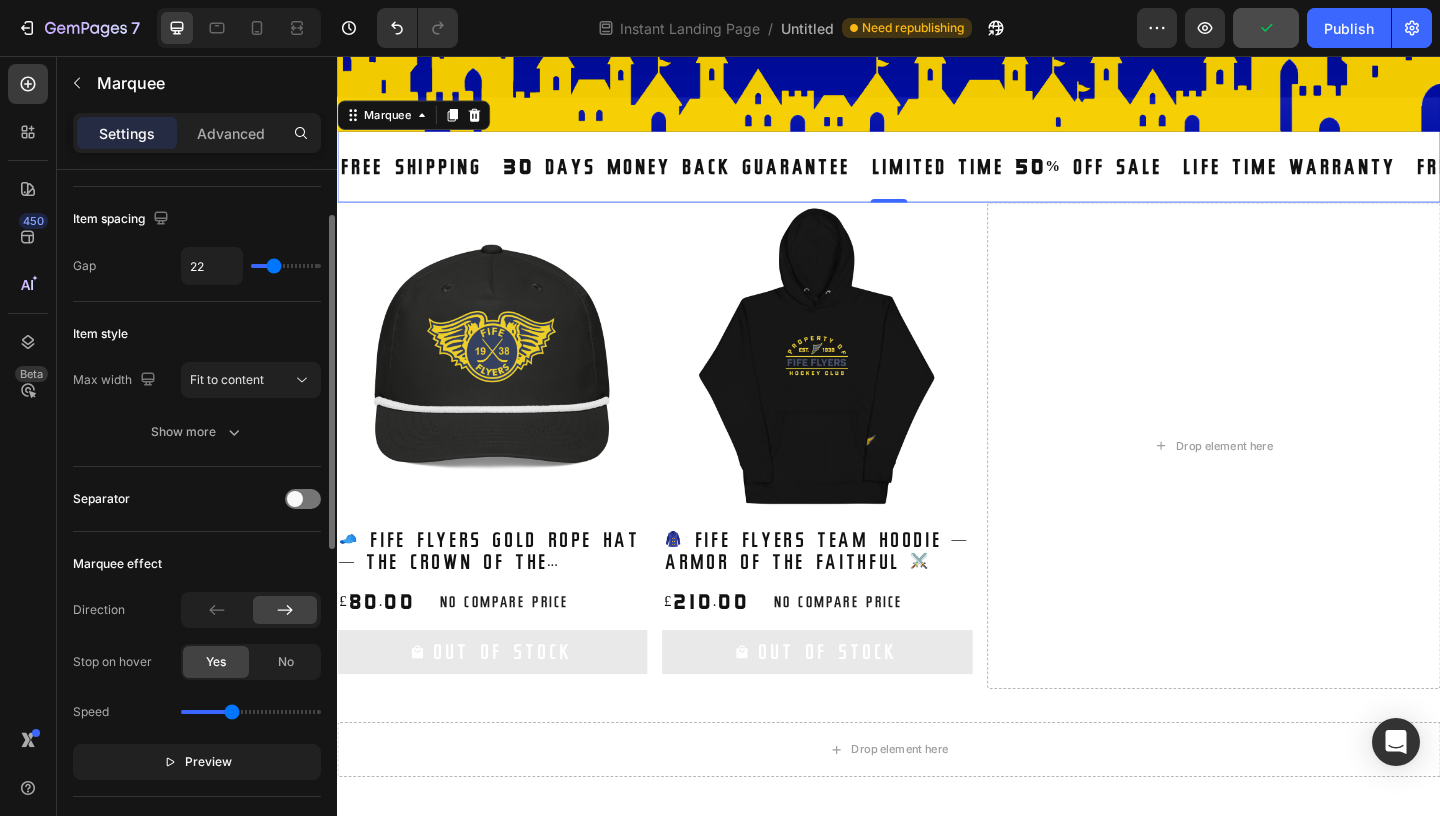 type on "23" 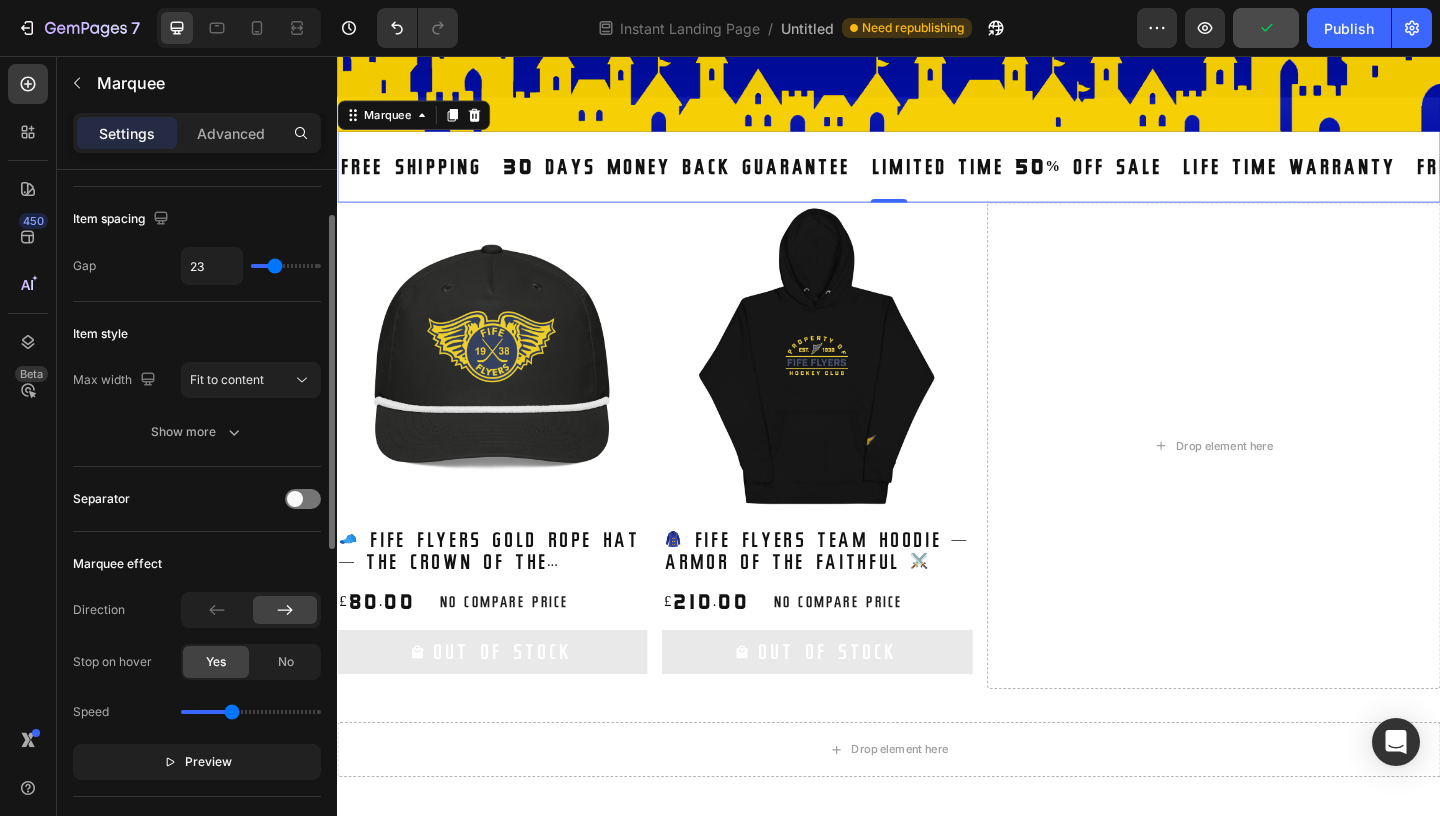 type on "24" 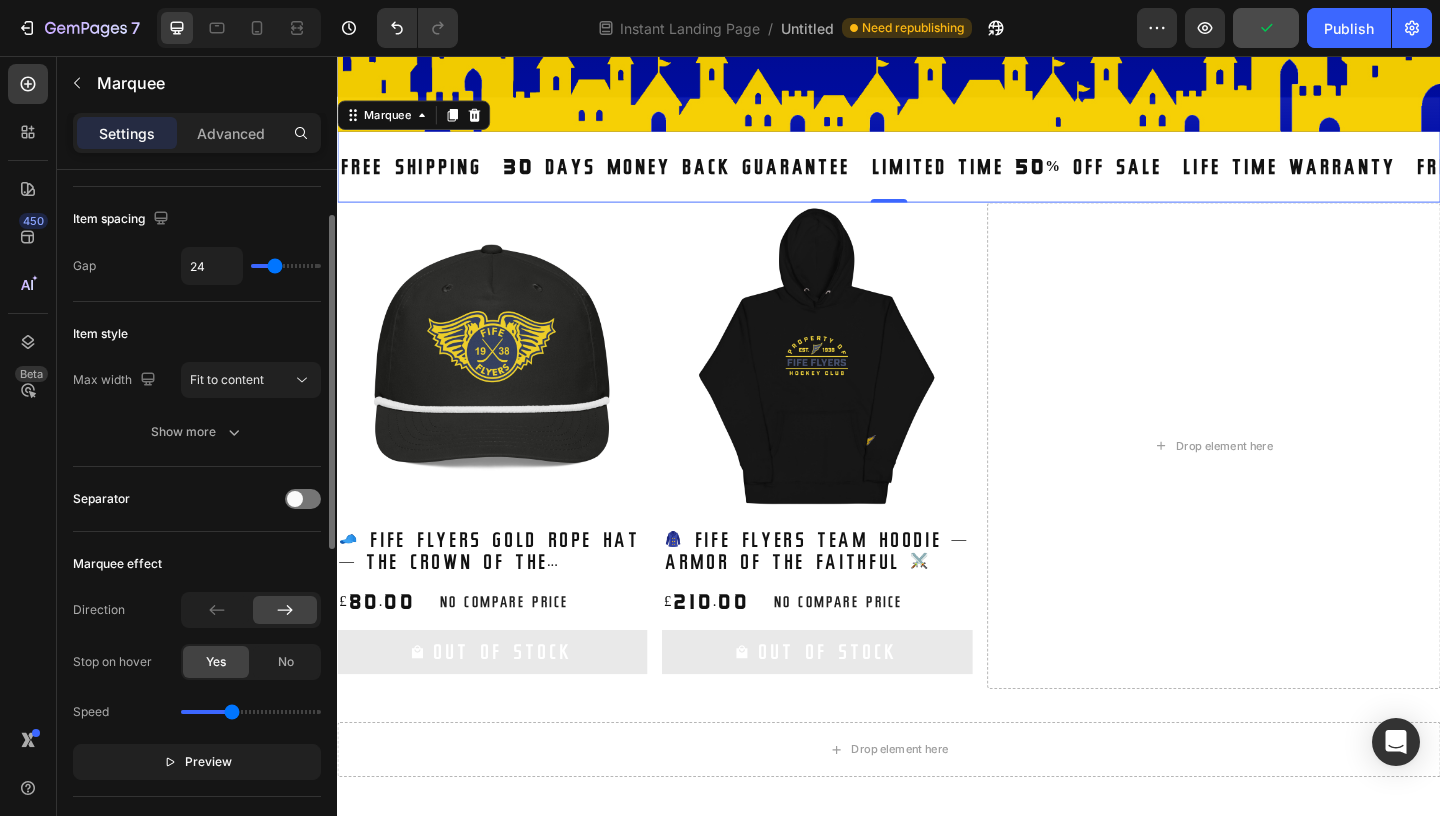 type on "25" 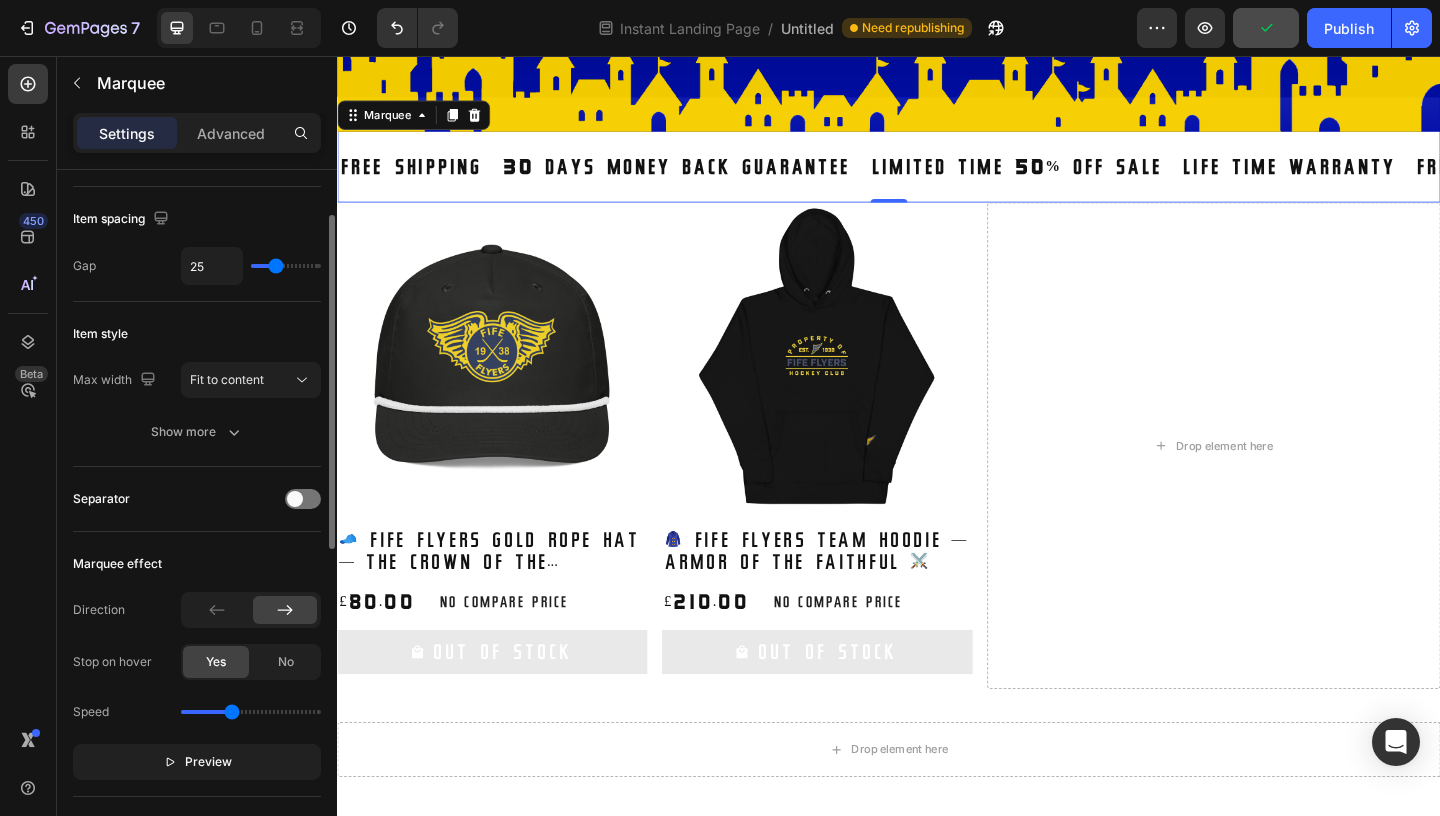 type on "27" 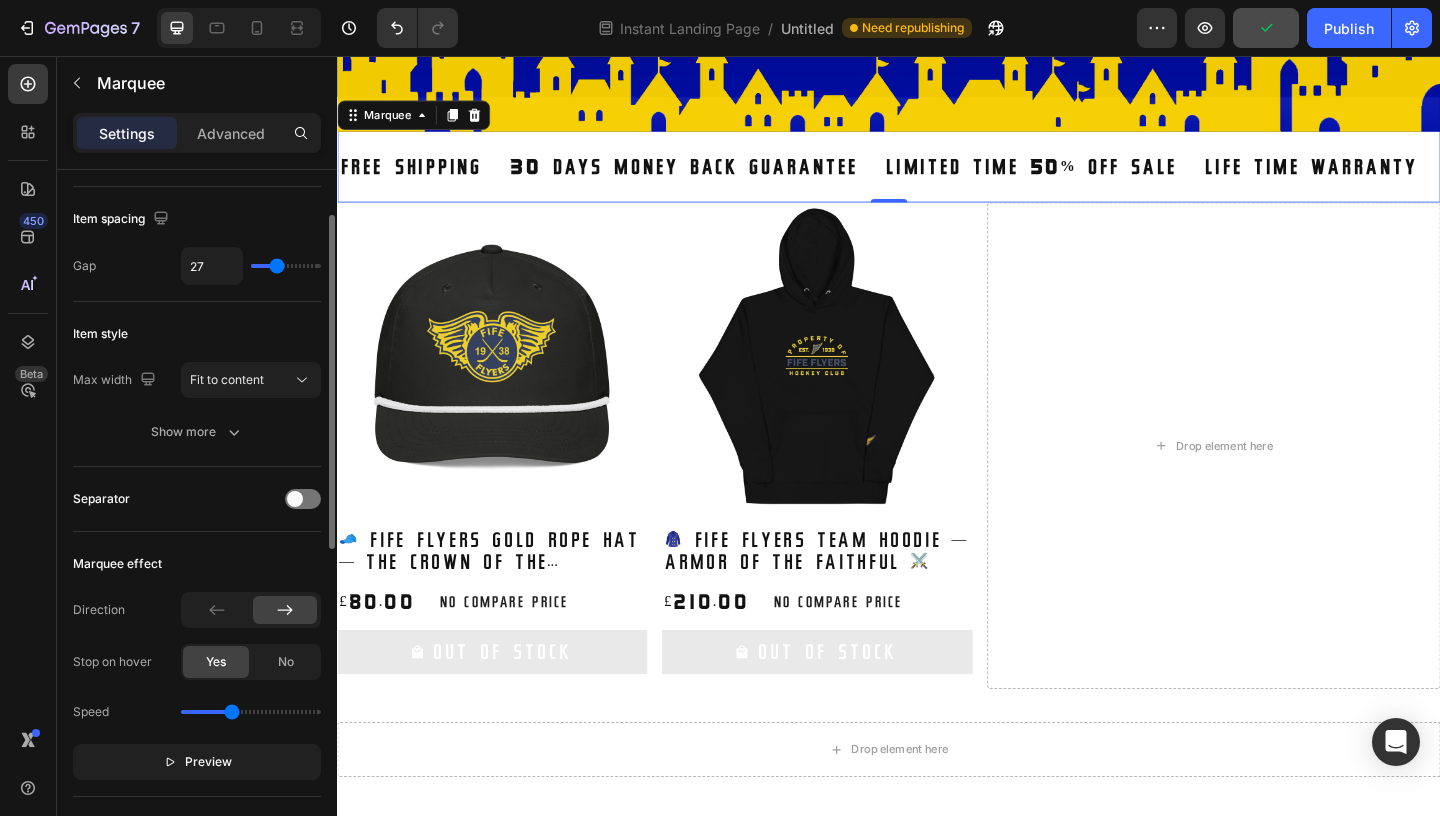 type on "28" 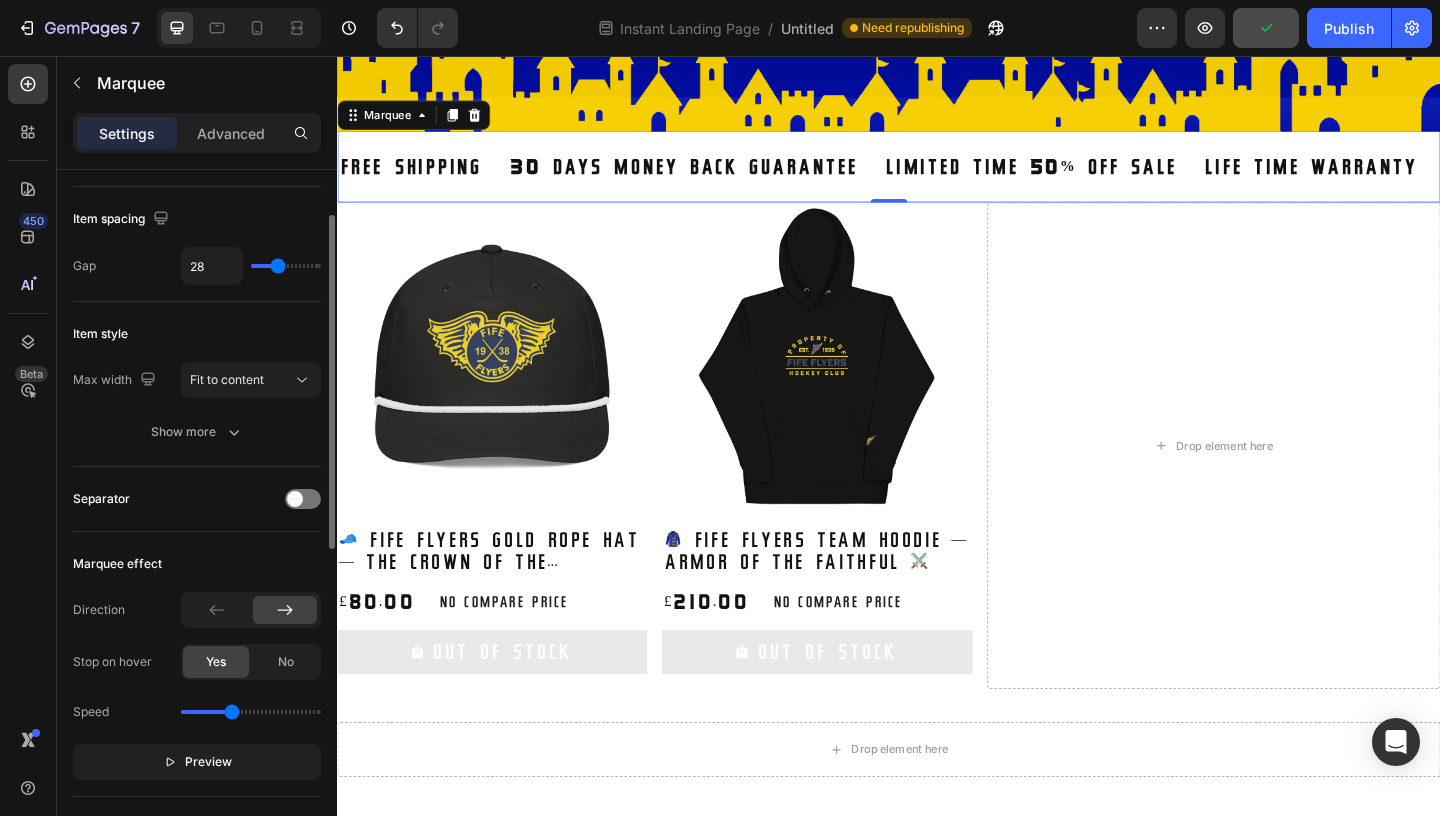 type on "30" 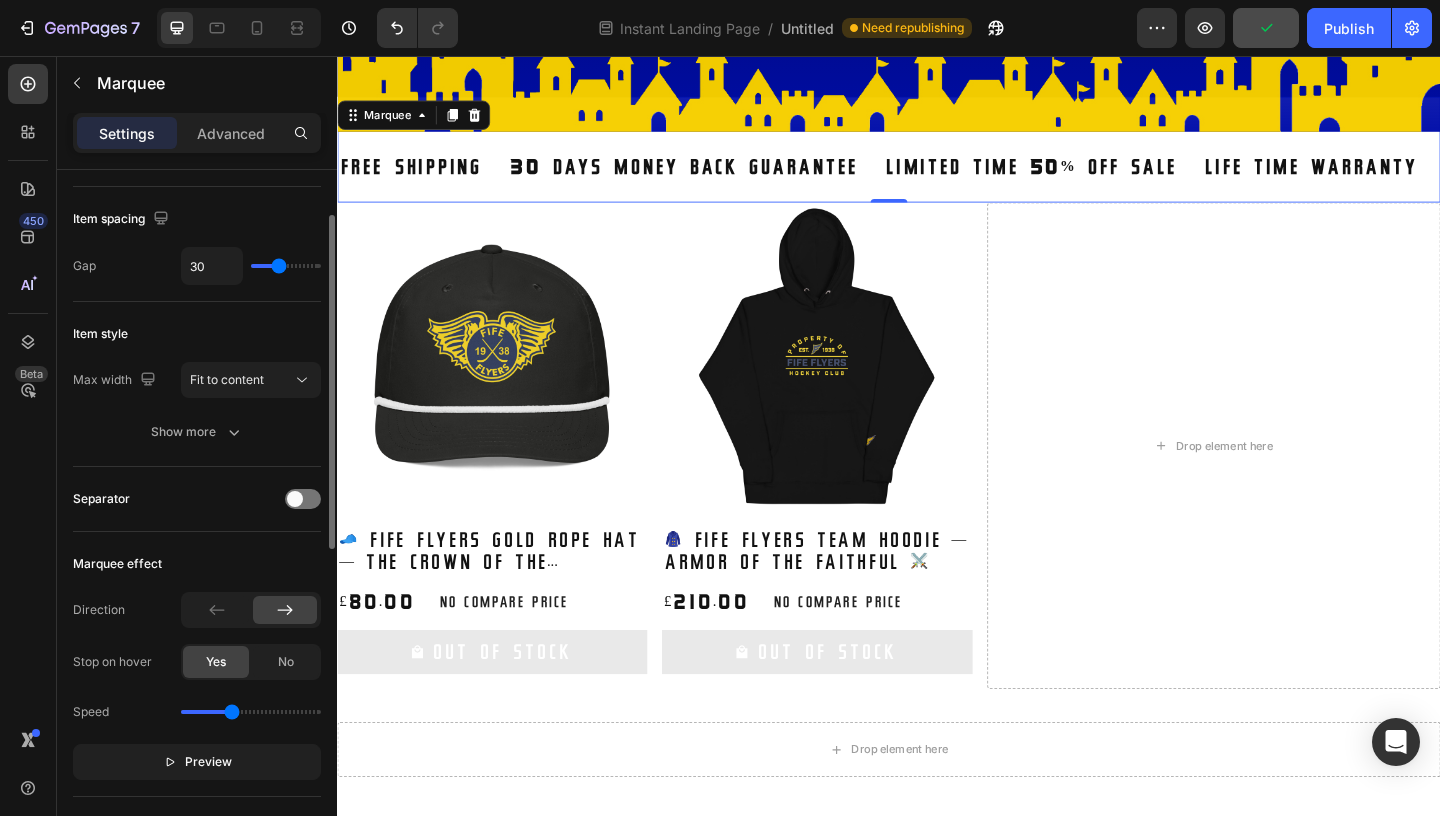 type on "31" 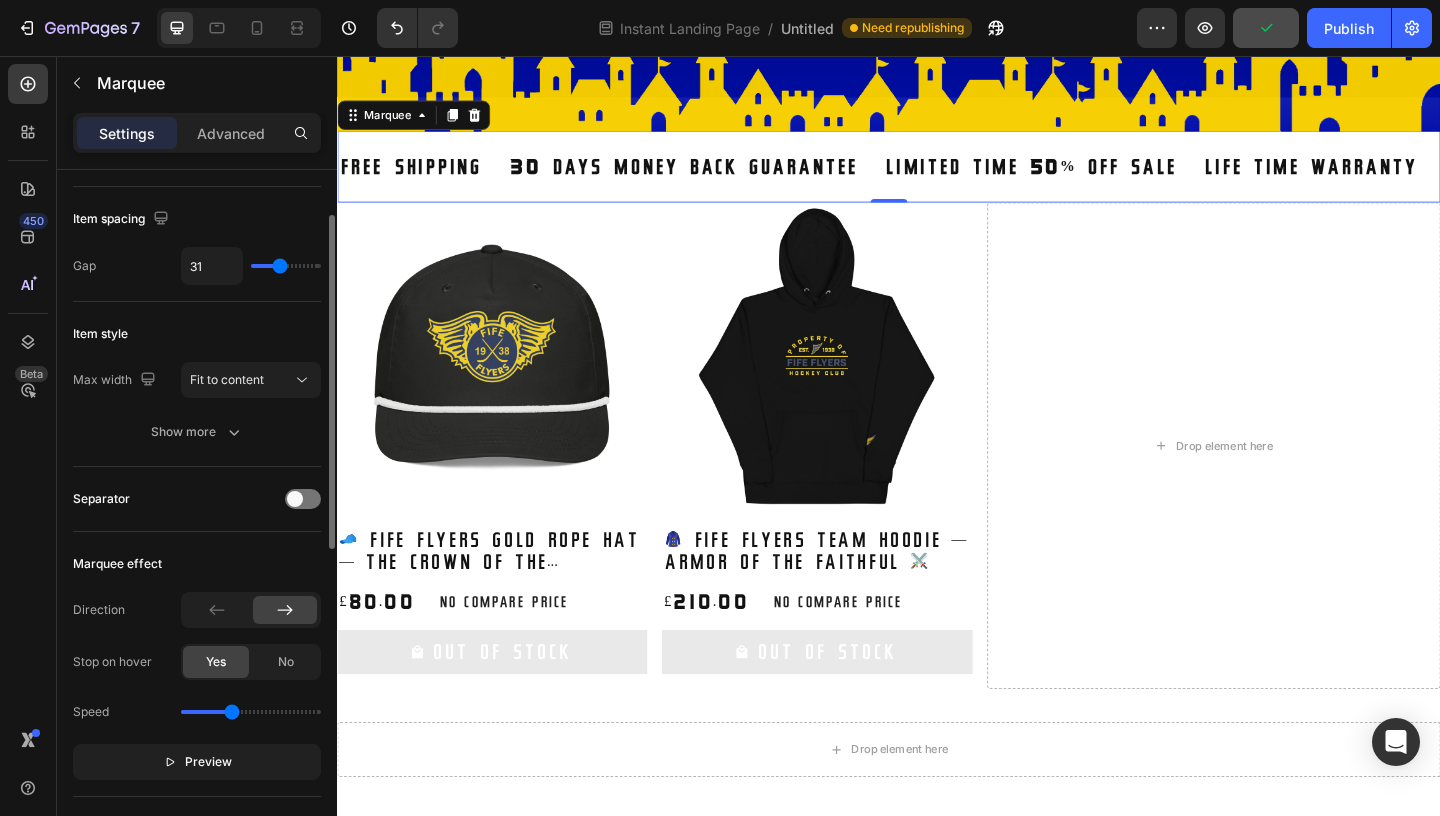 type on "32" 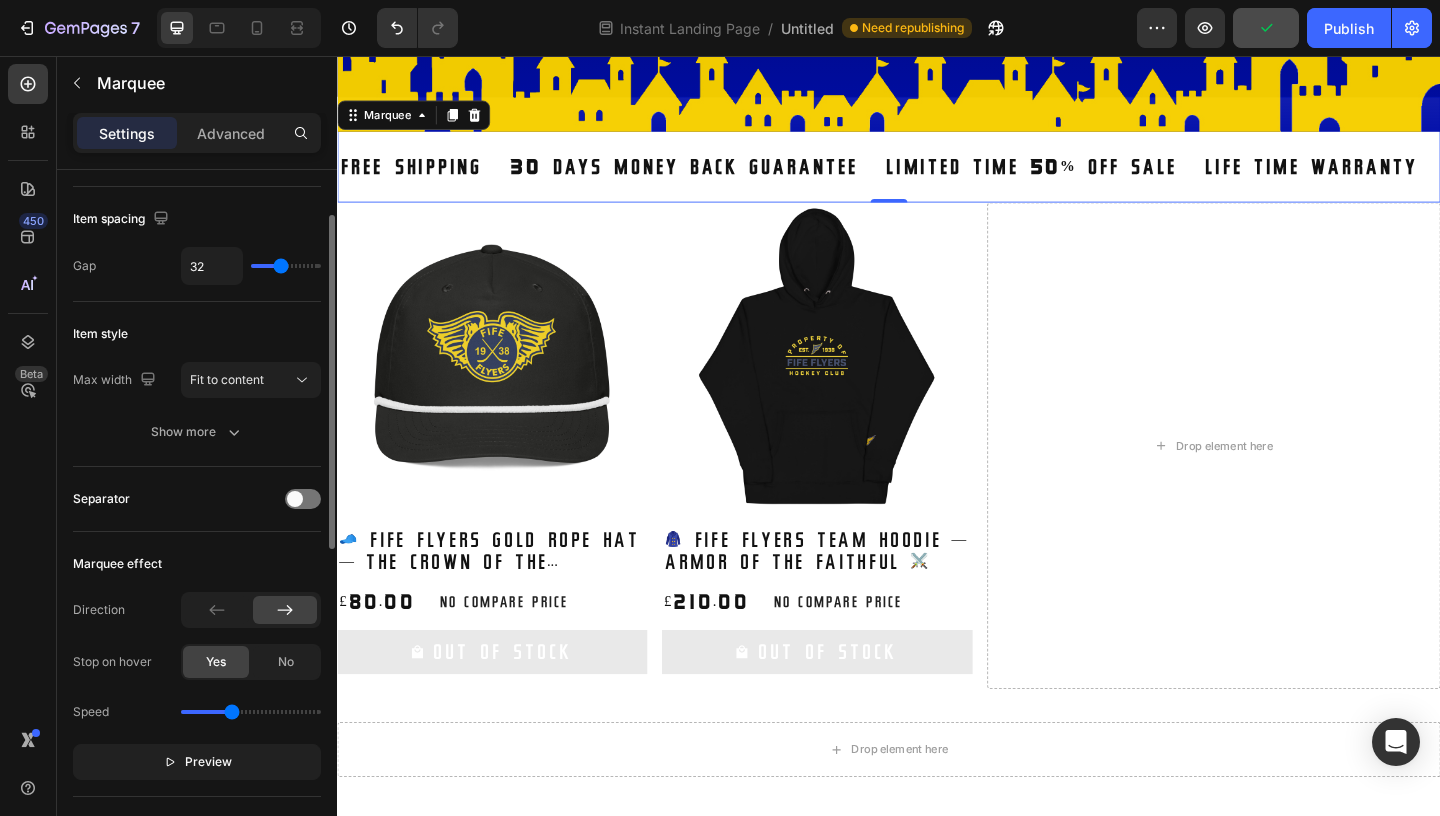 type on "33" 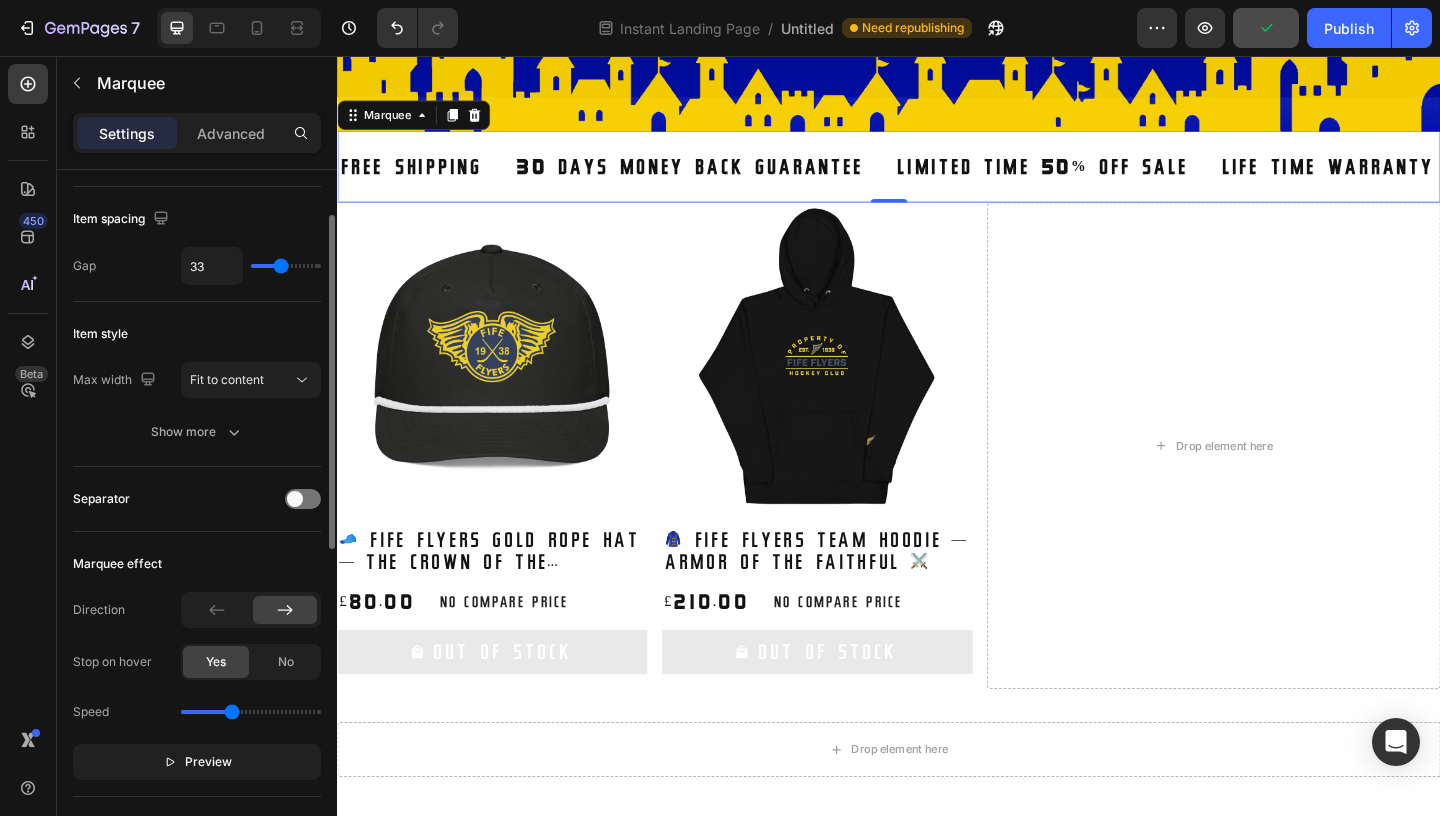type on "34" 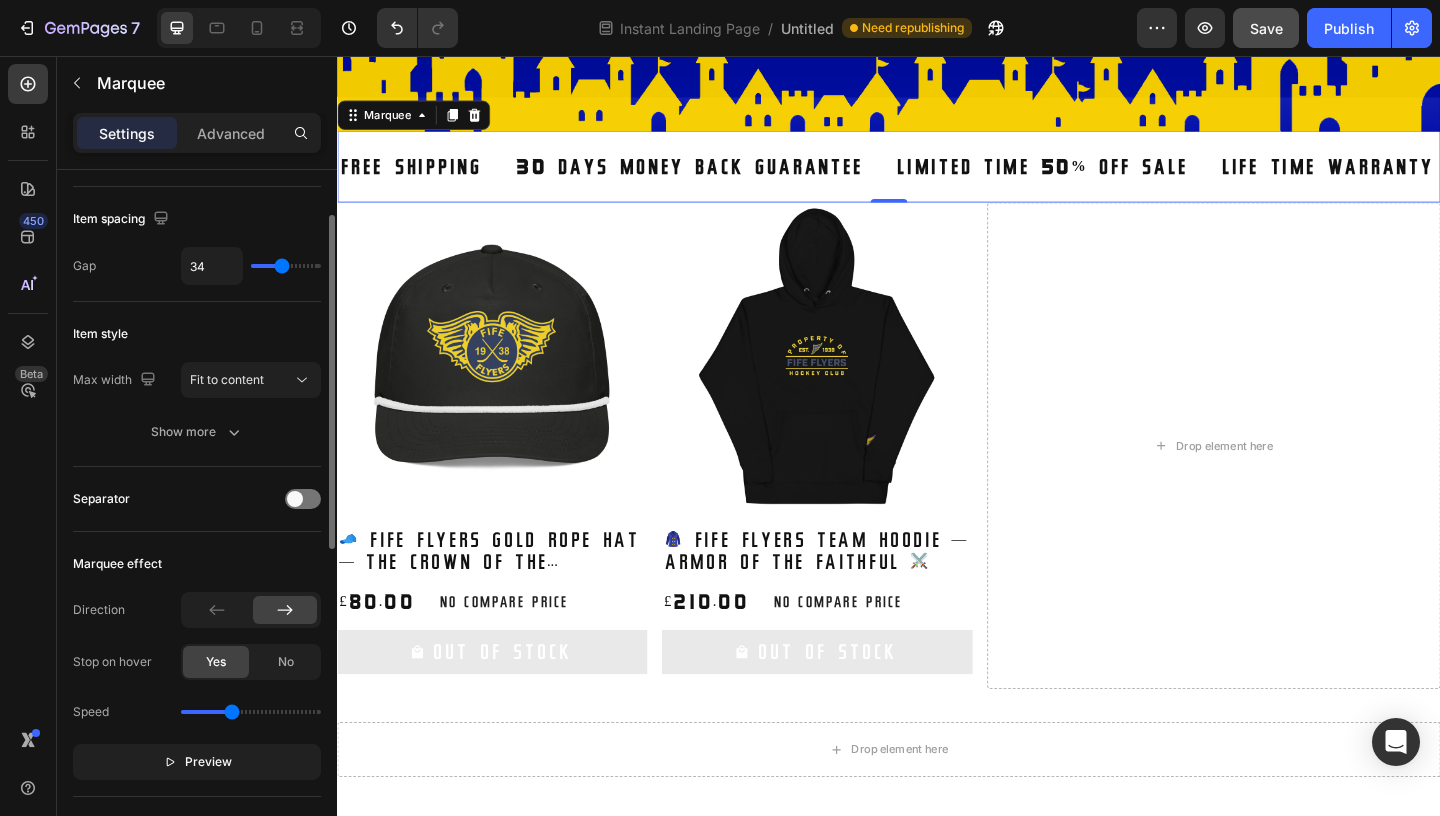 type on "35" 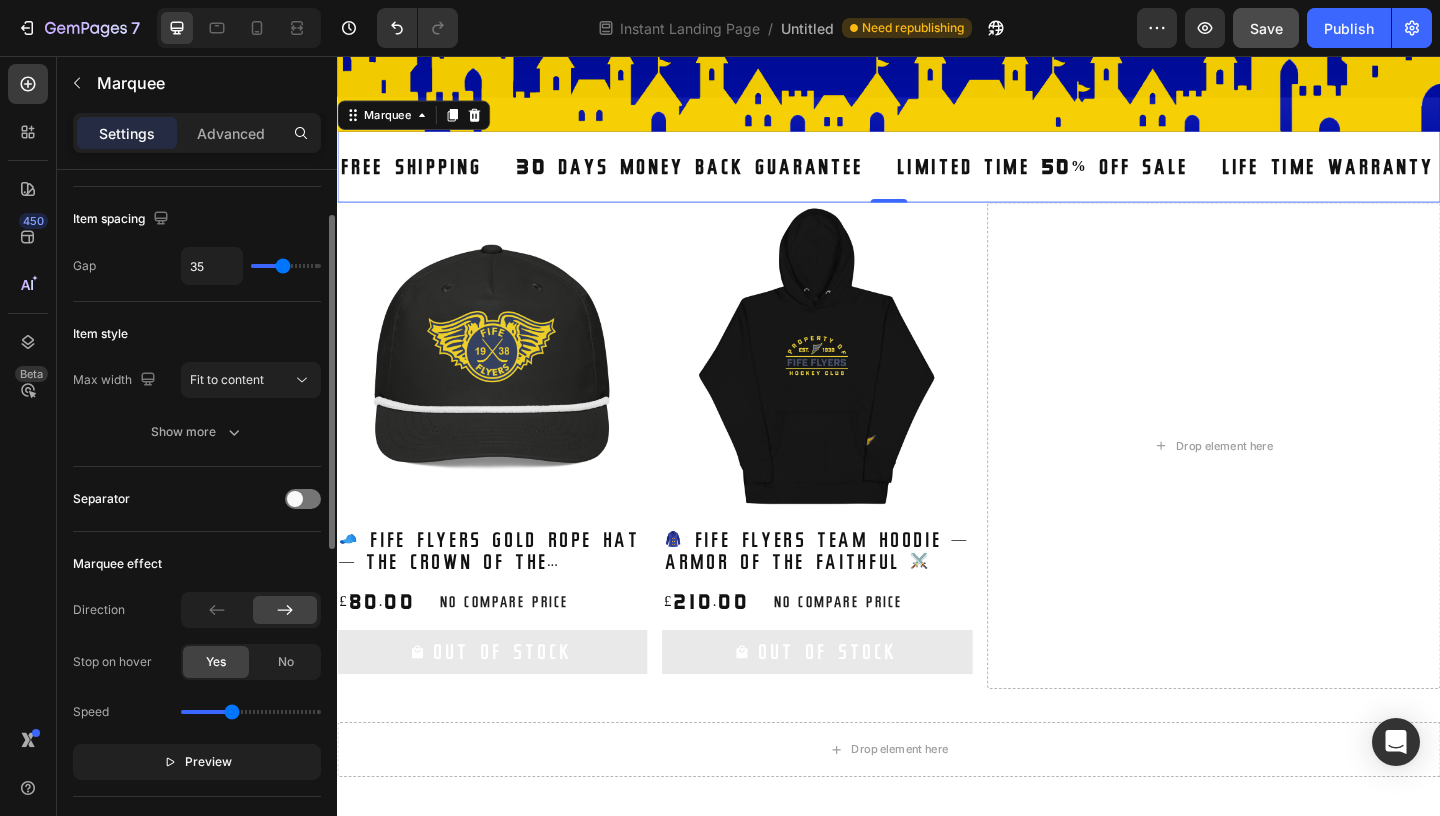 type on "37" 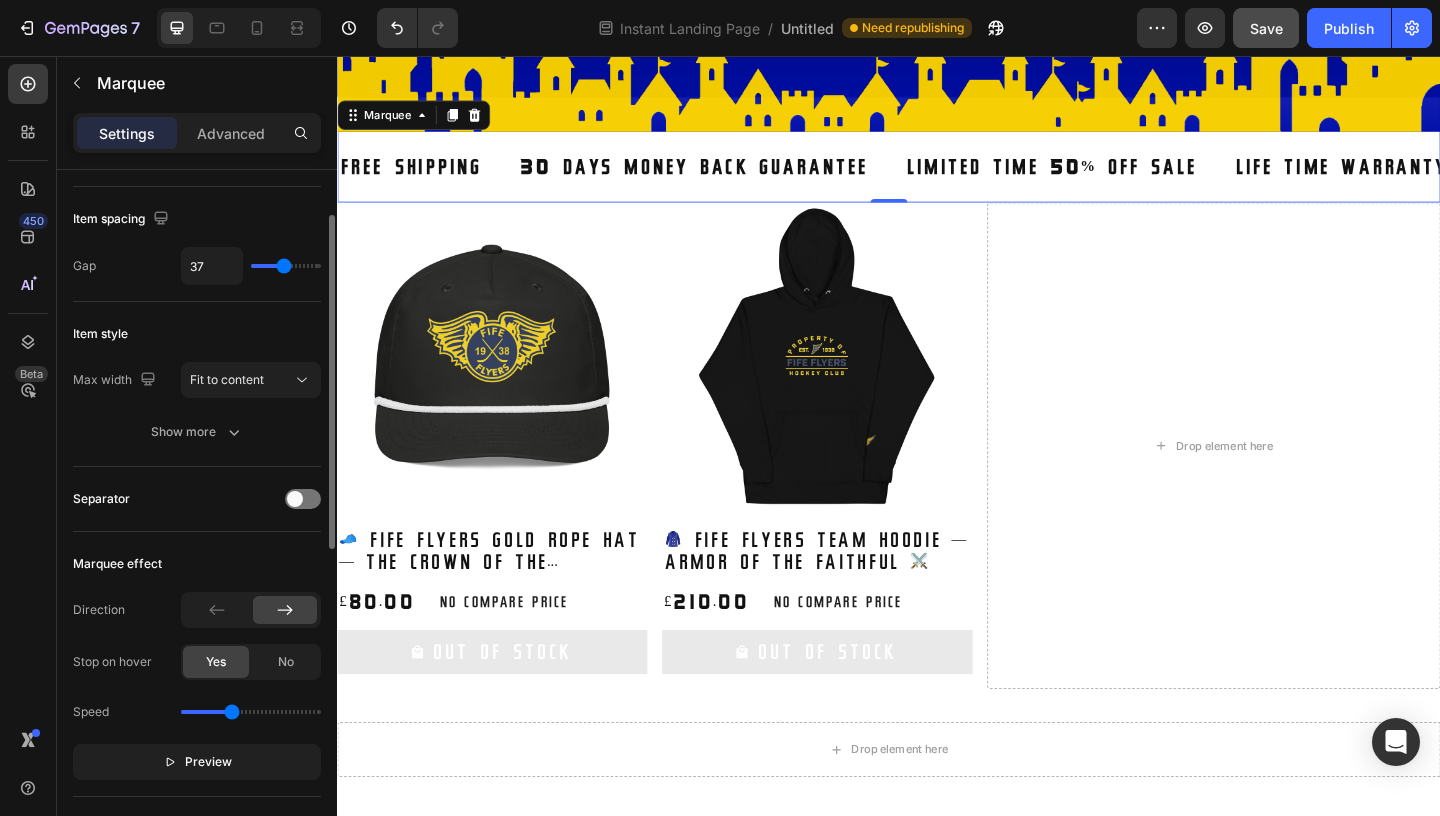 type on "39" 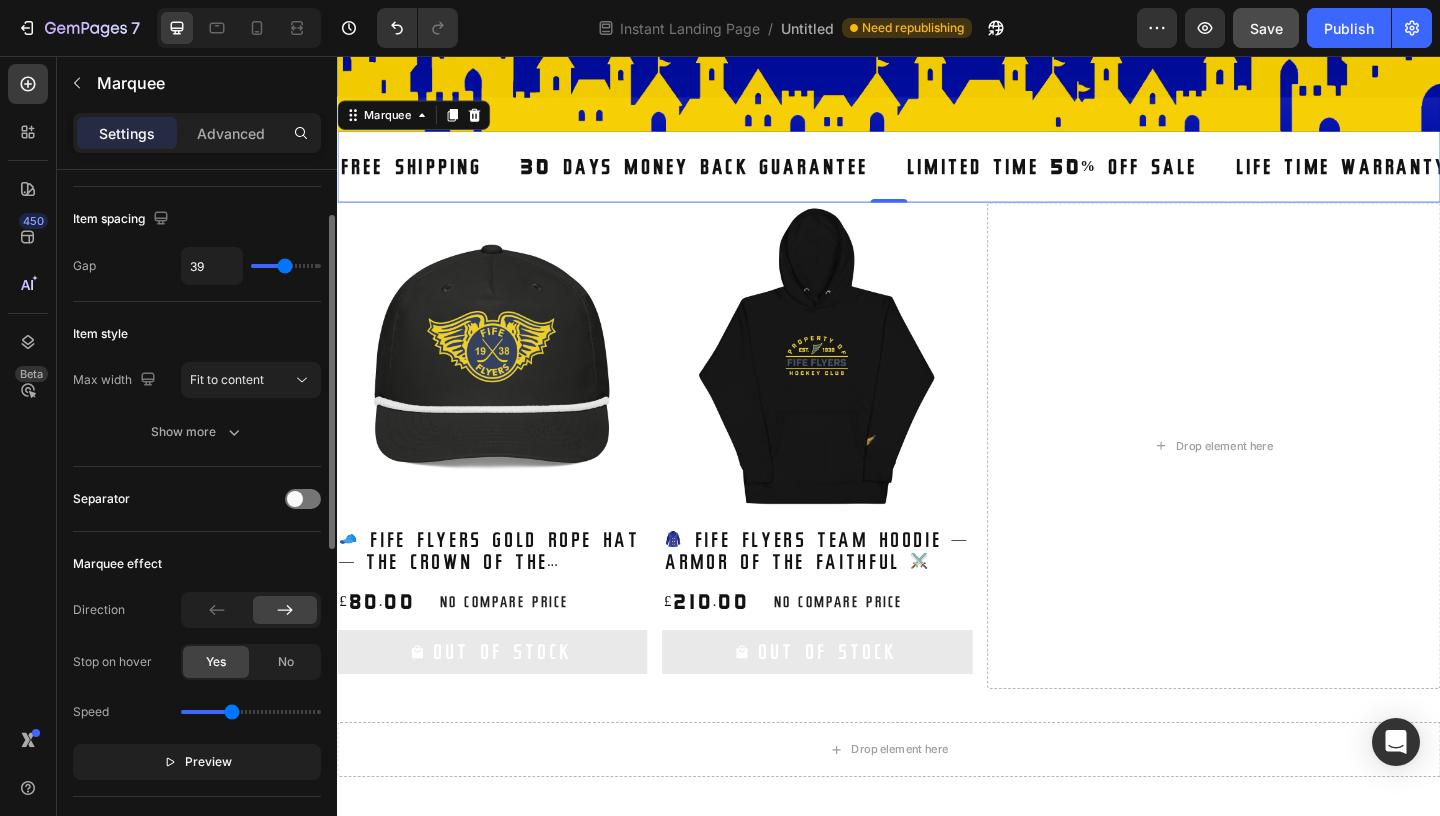 type on "40" 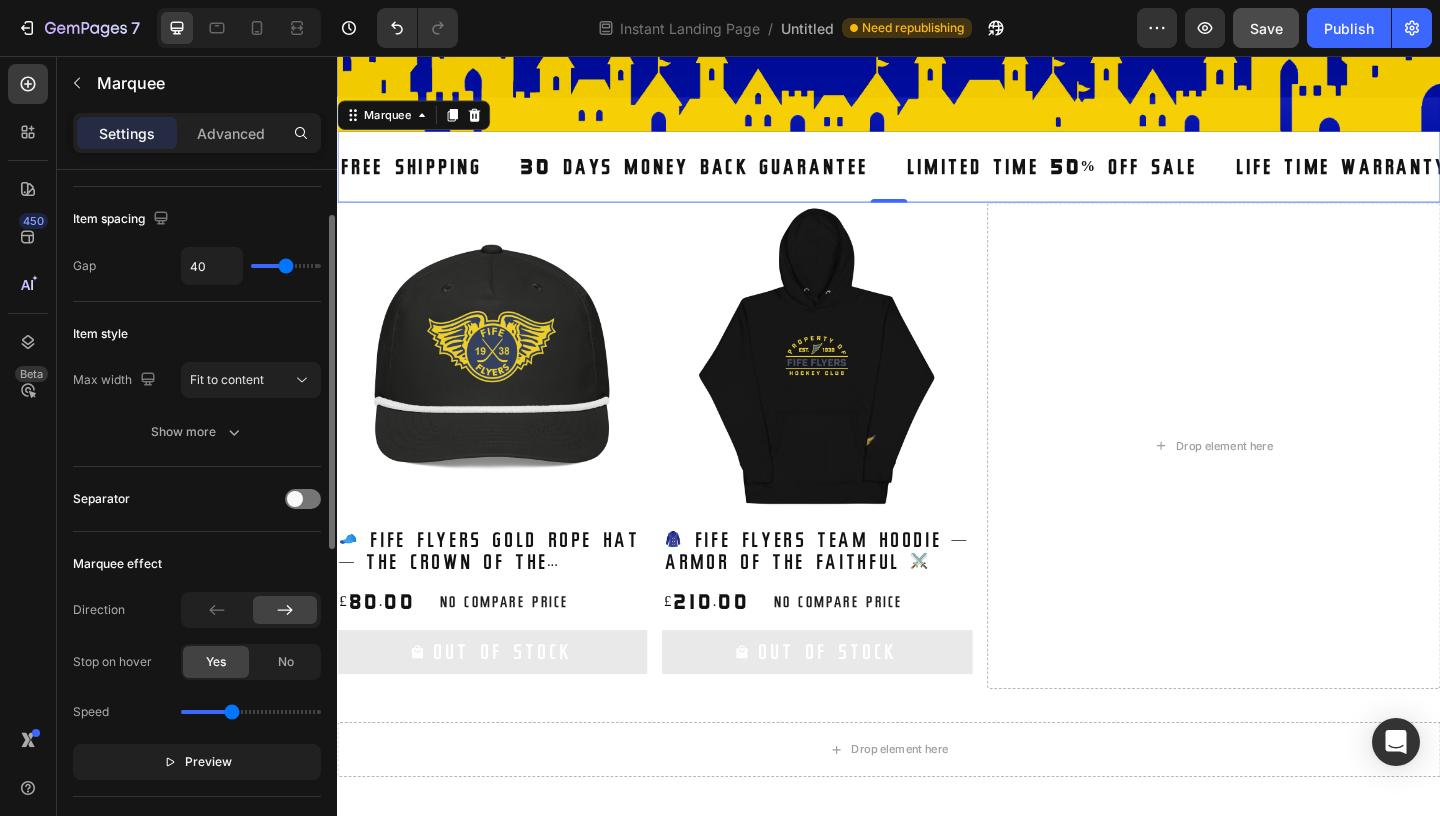 type on "41" 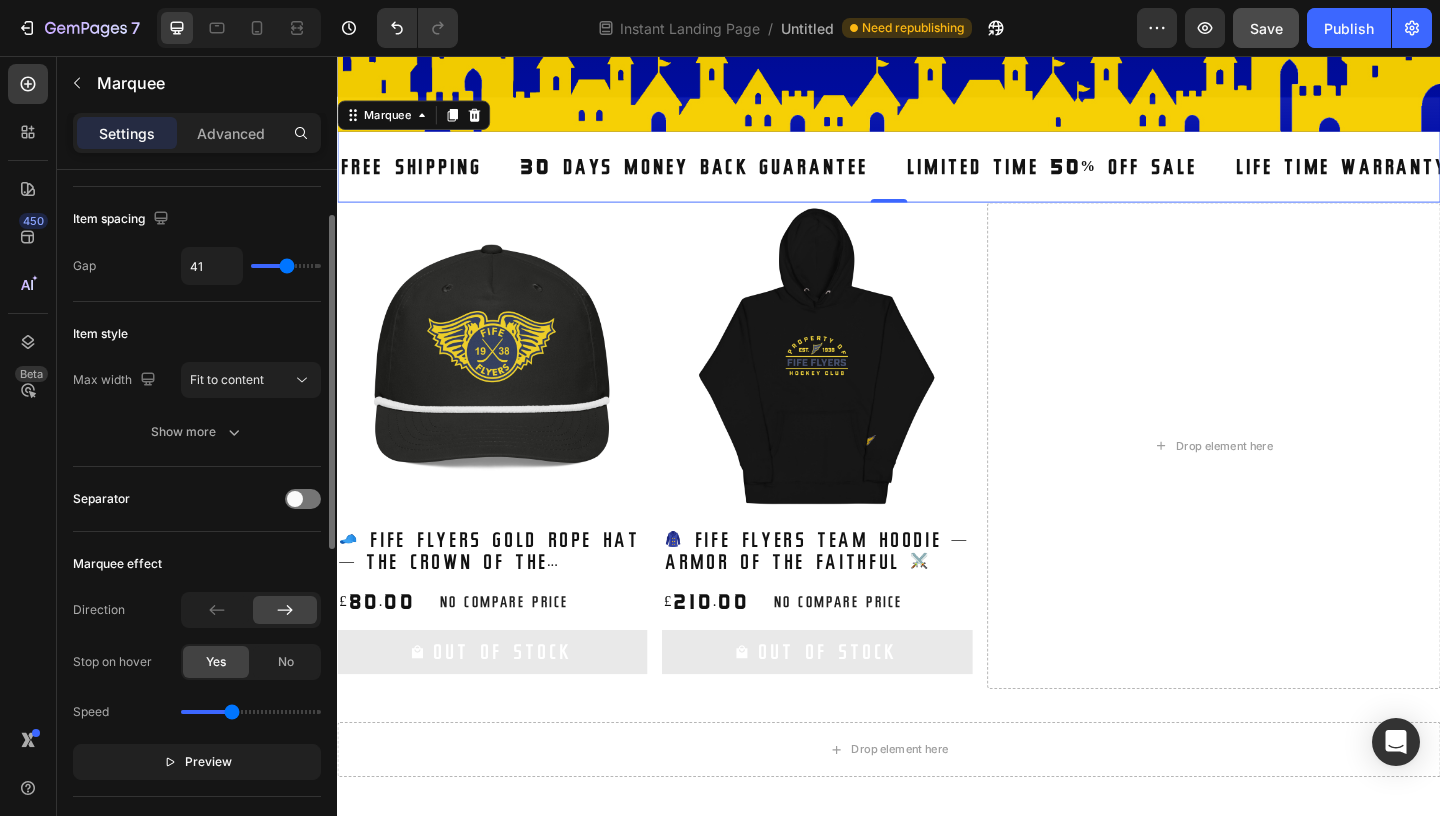 type on "42" 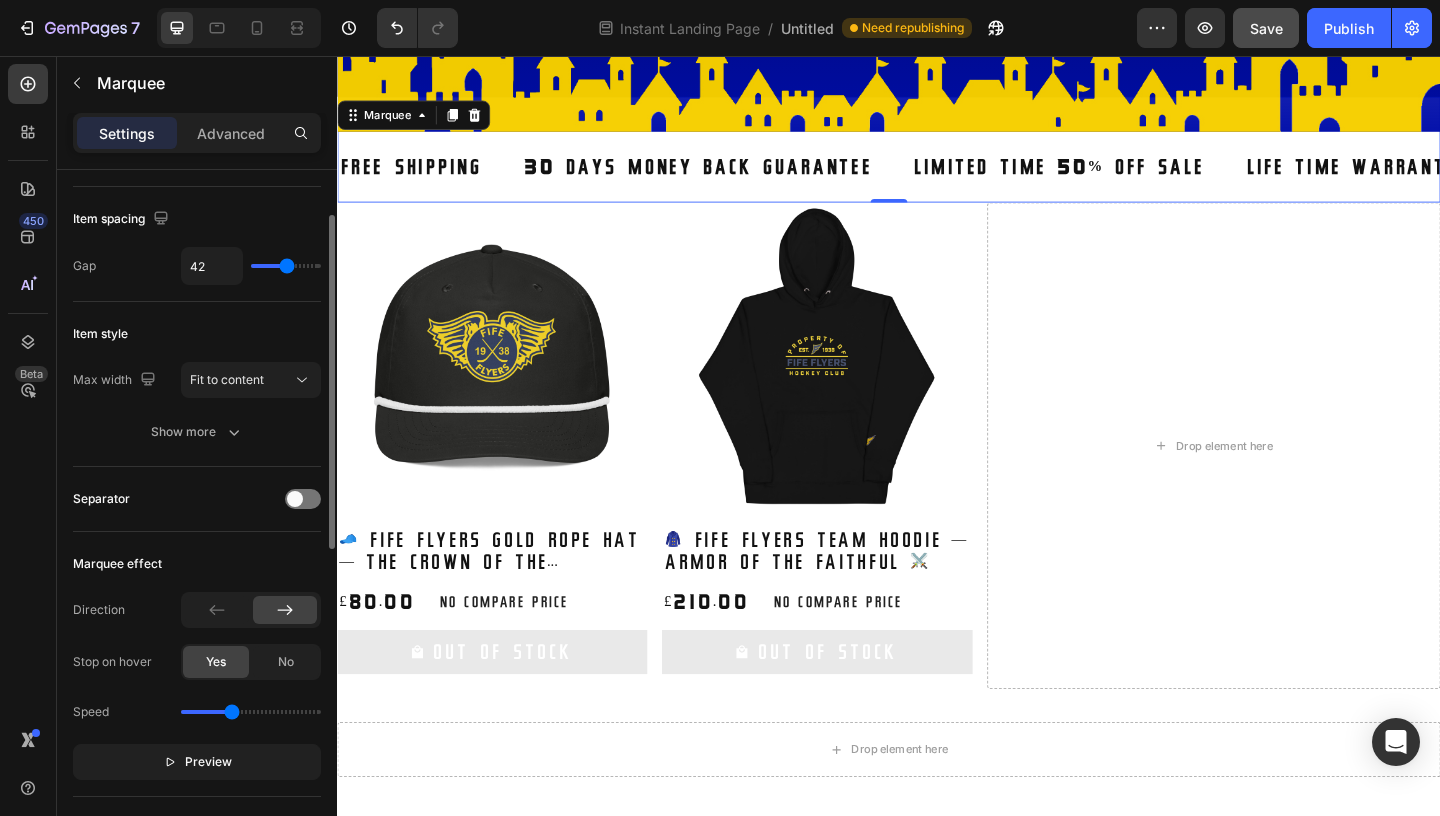 type on "43" 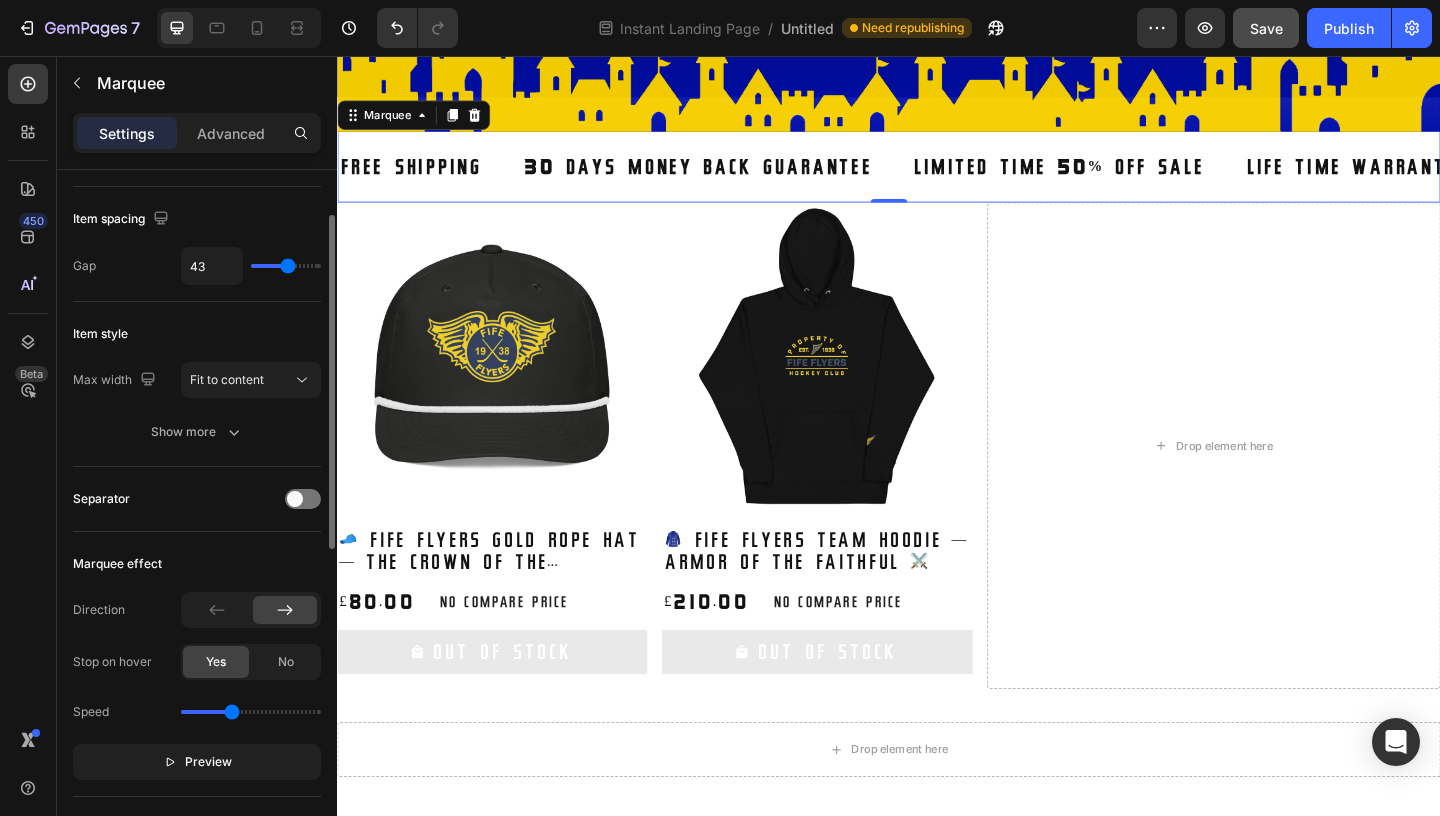 type on "45" 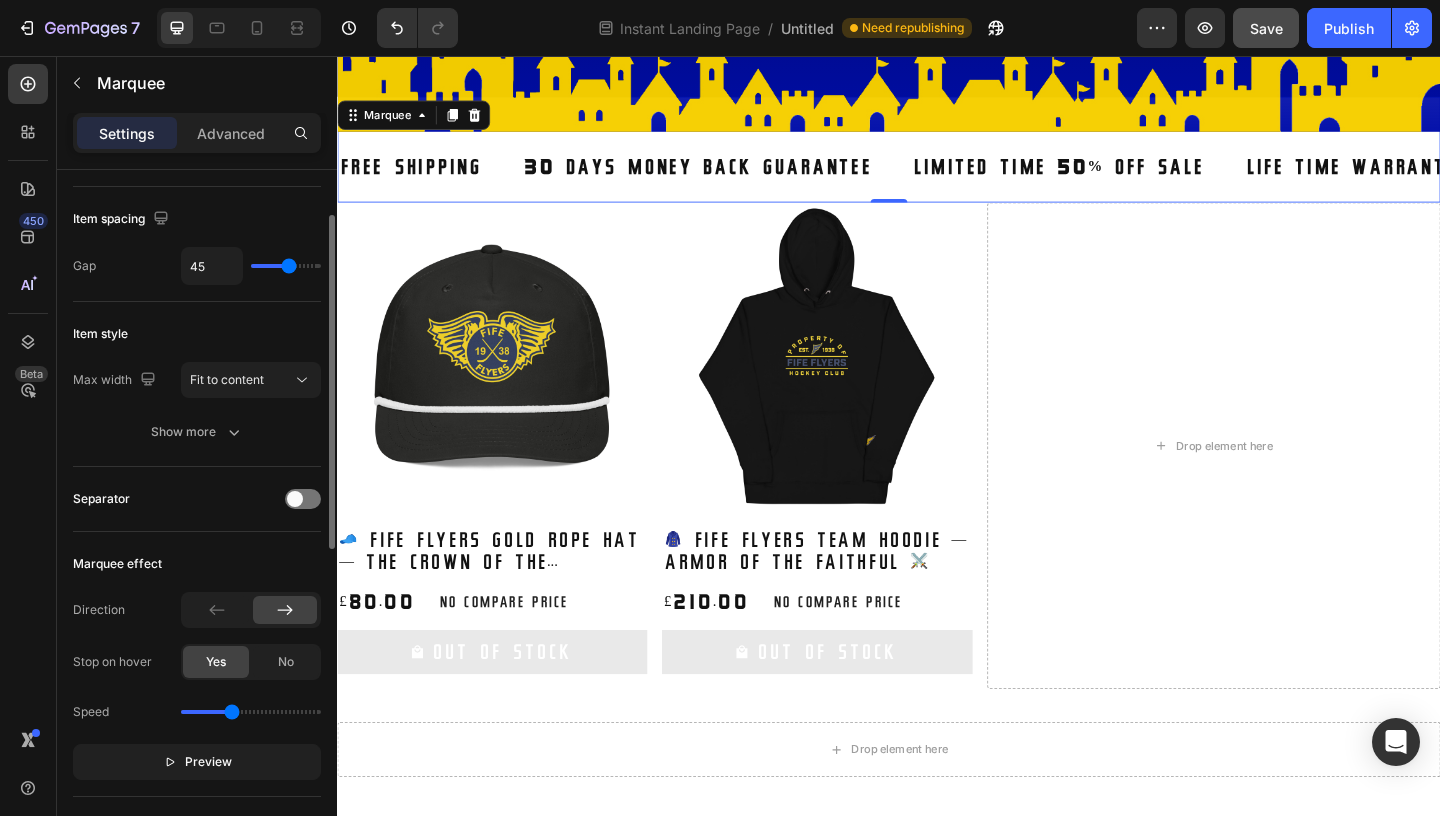 type on "46" 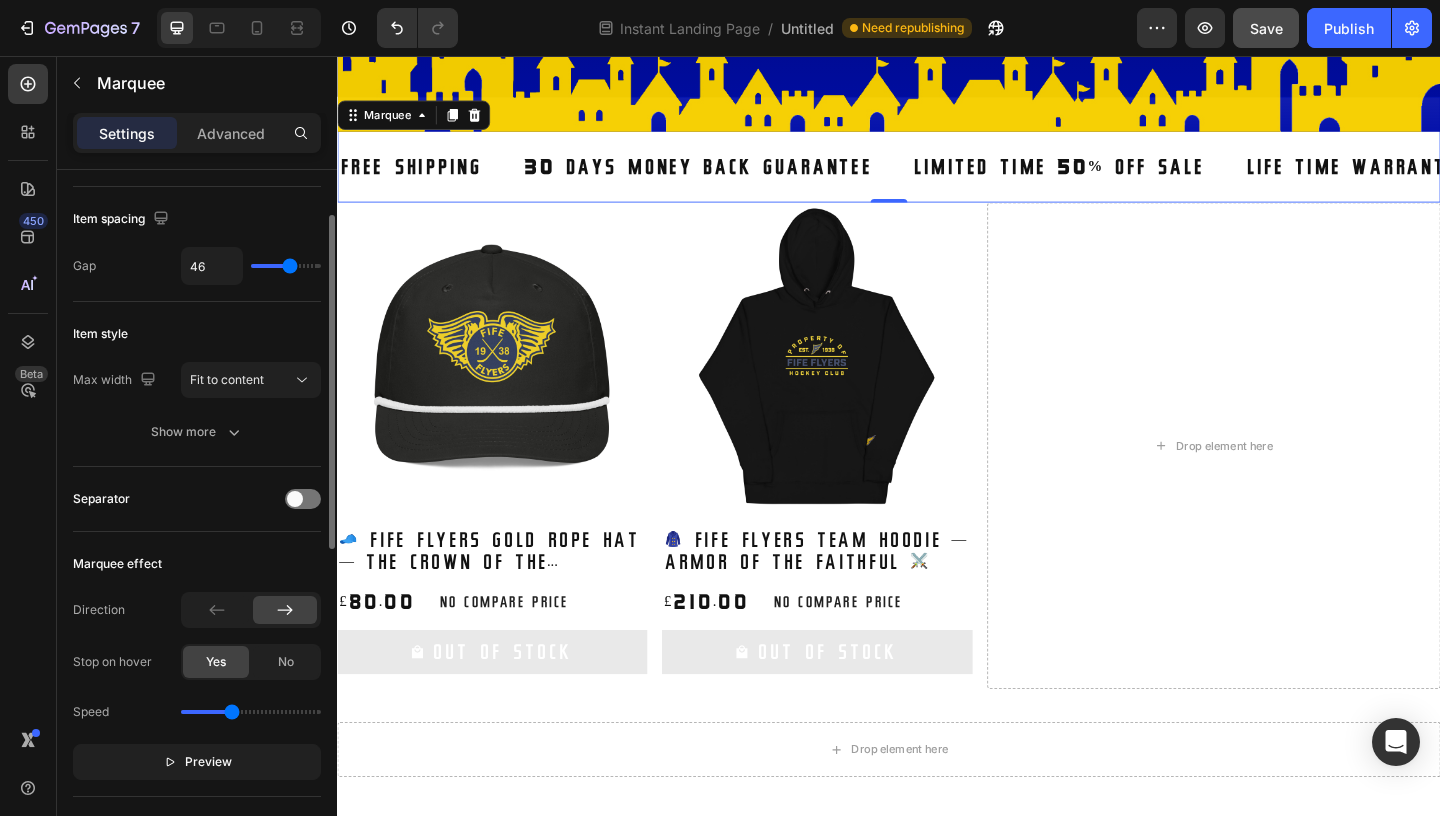 type on "47" 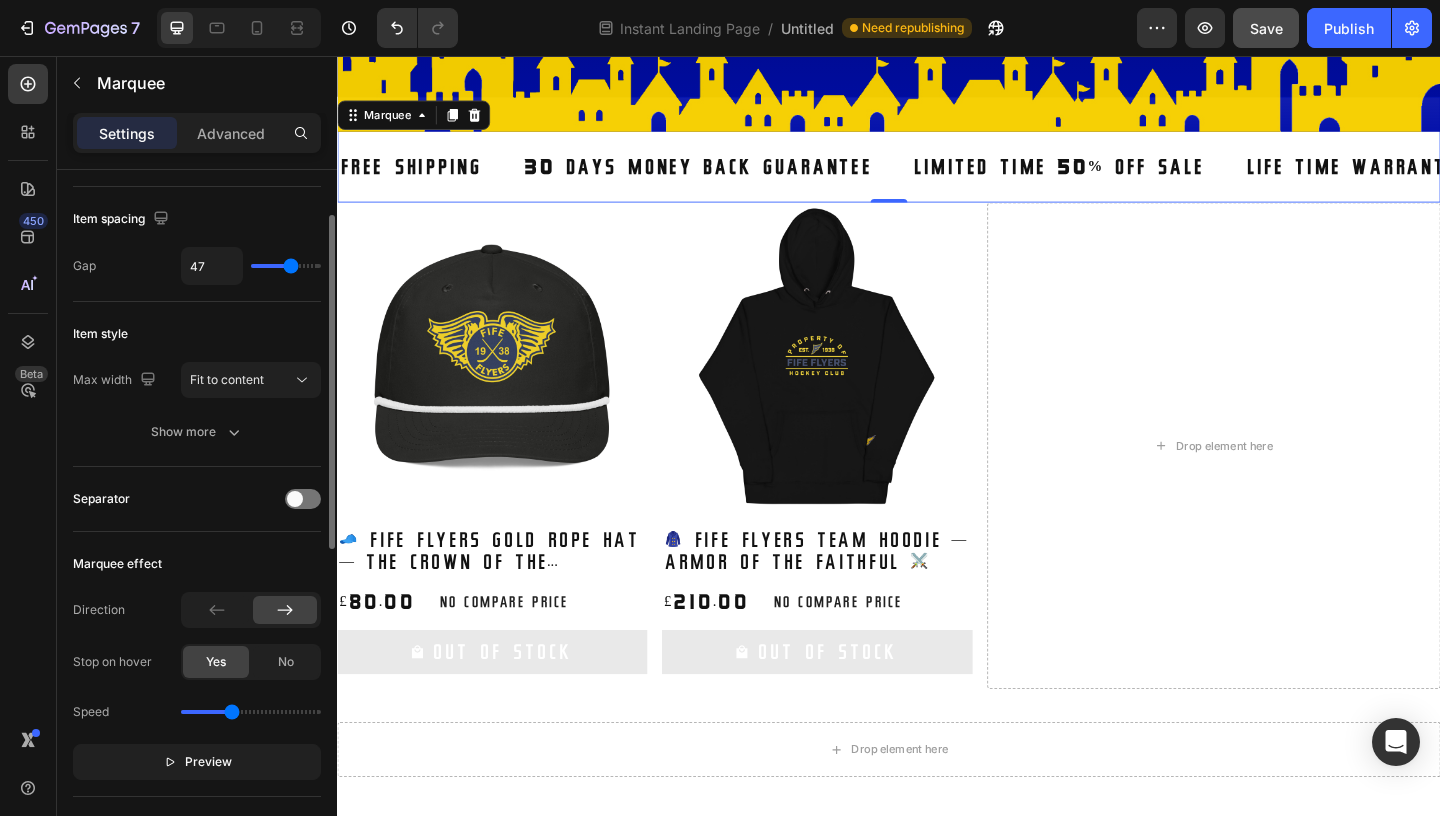 type on "48" 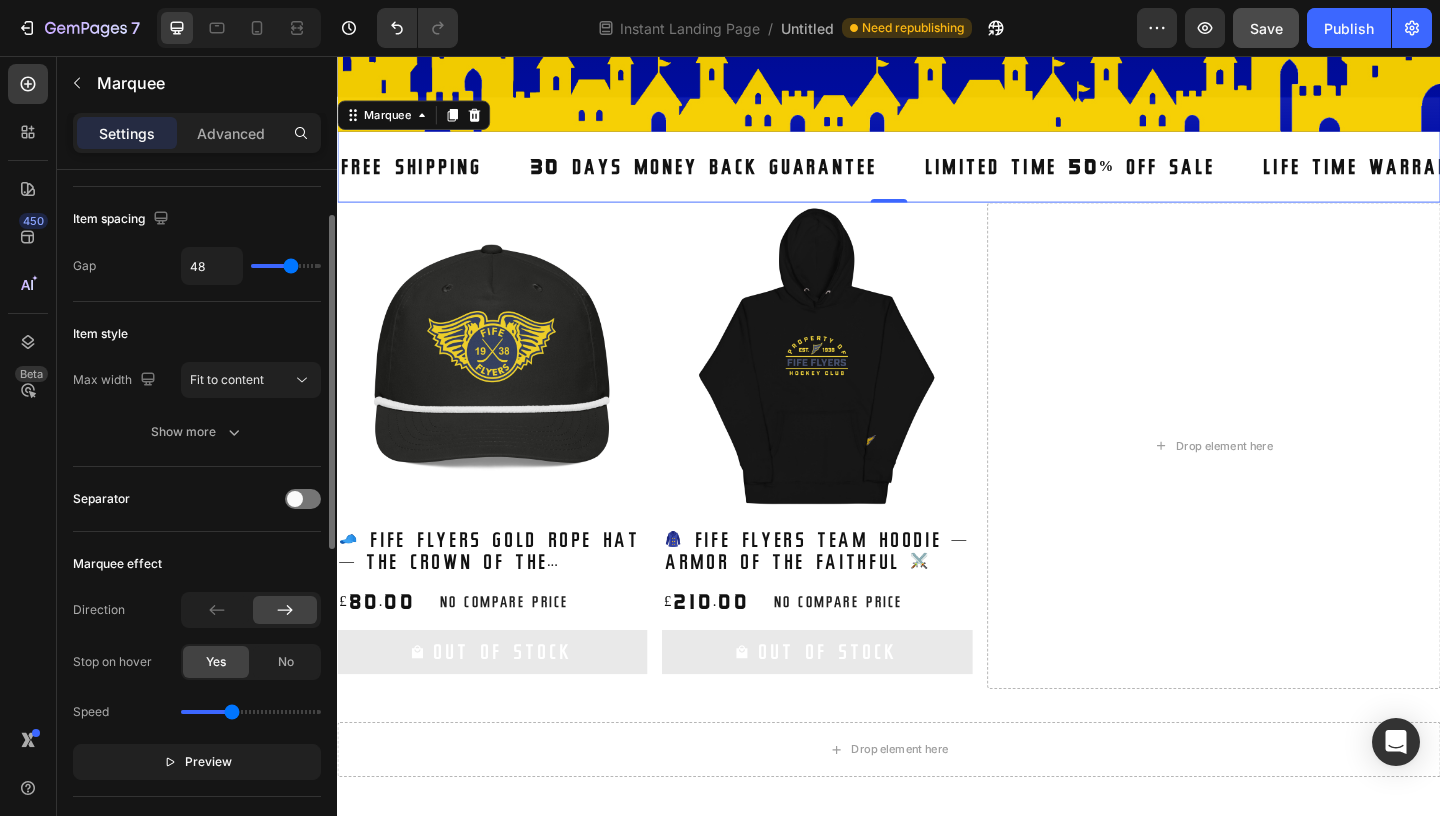 type on "49" 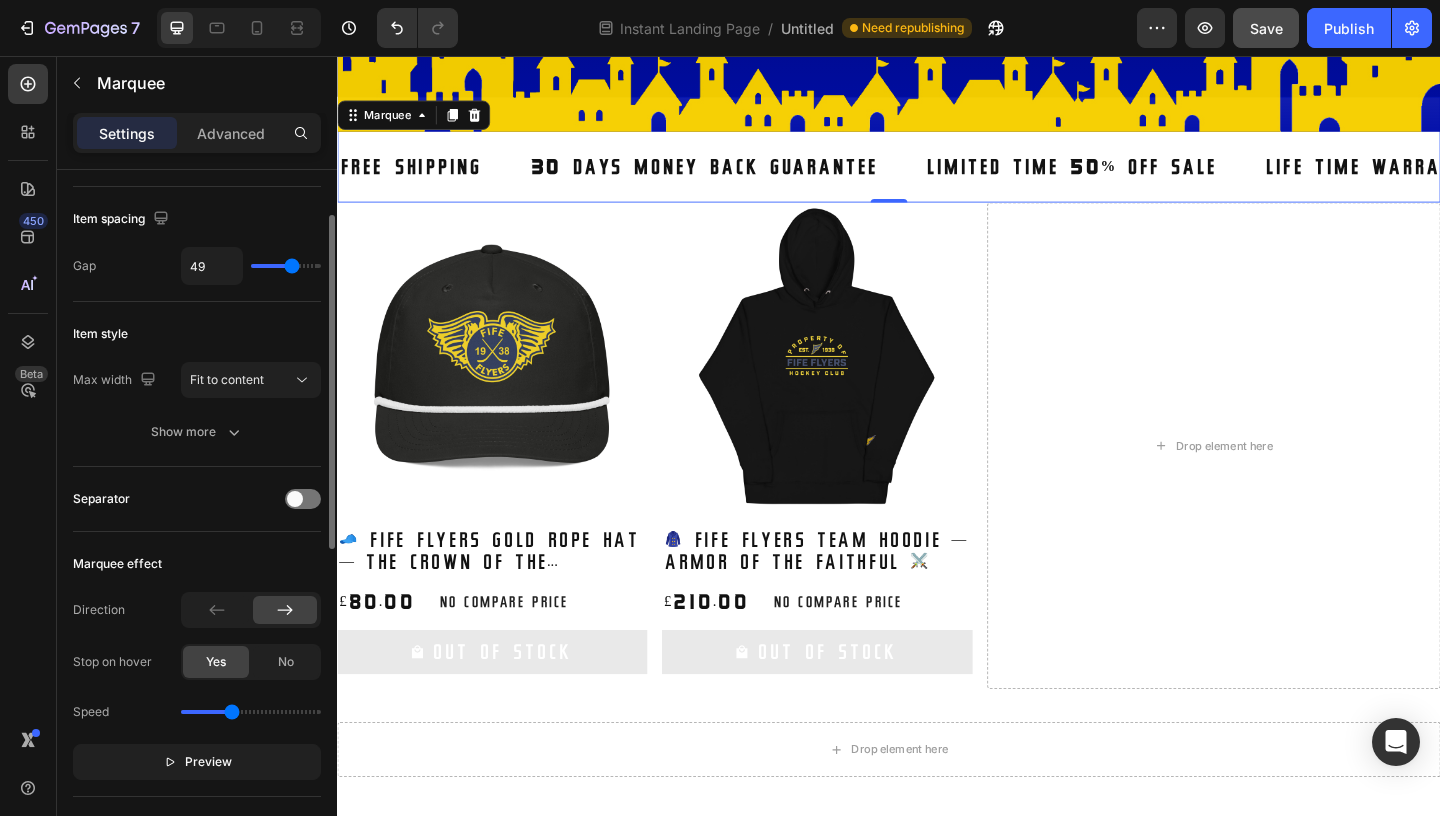 type on "50" 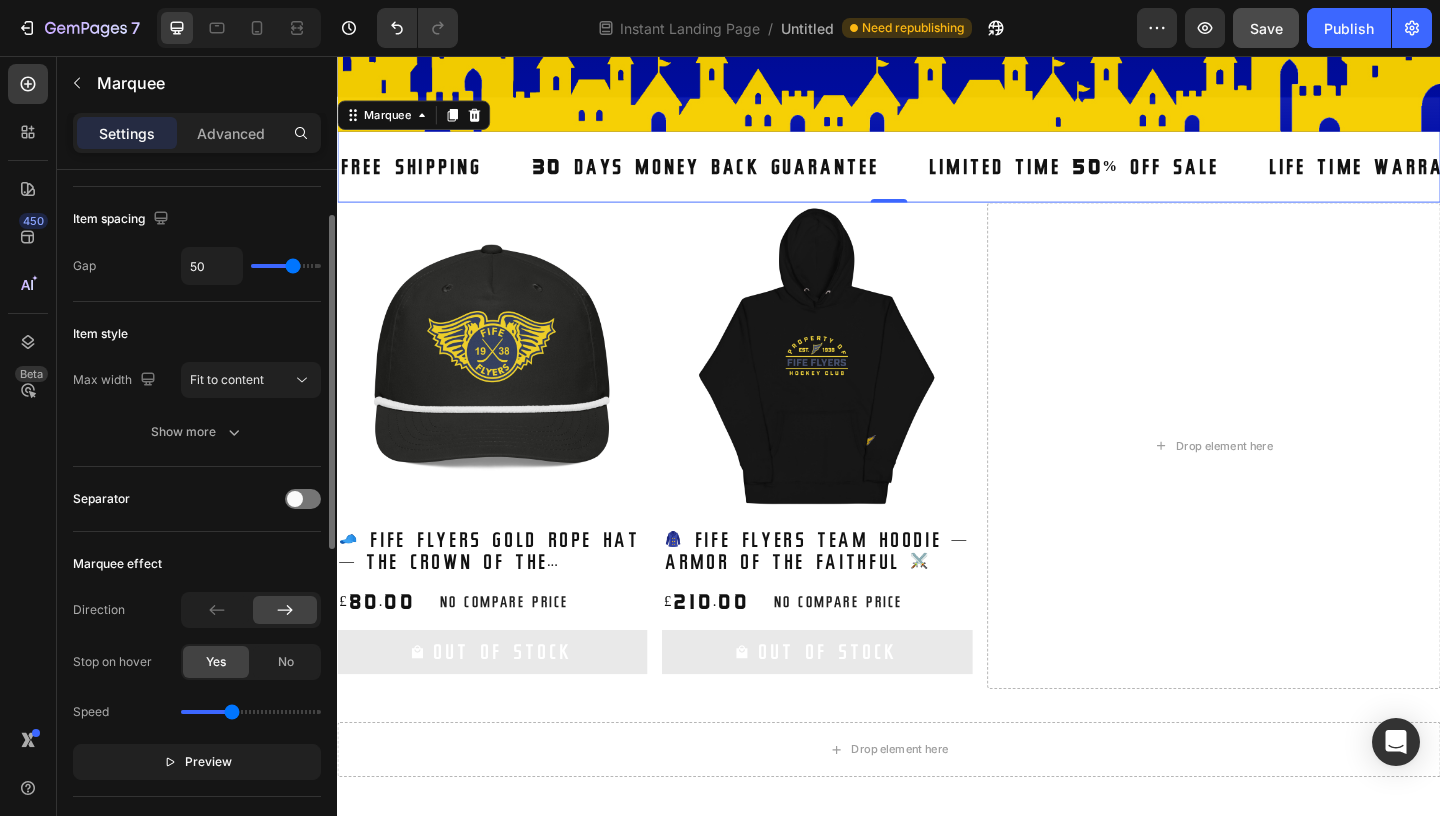 type on "50" 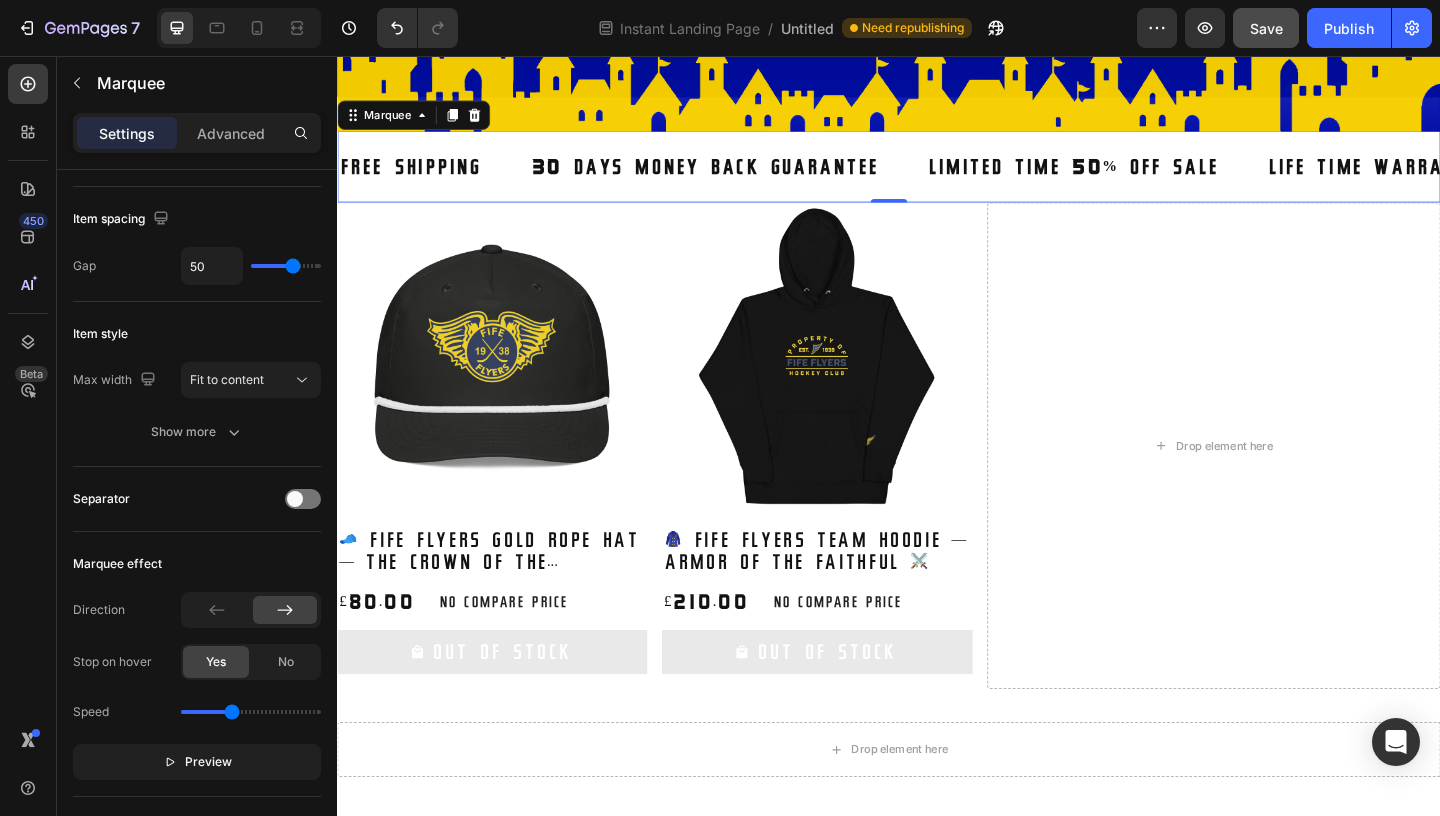 click on "FREE SHIPPING Text Block 30 DAYS MONEY BACK GUARANTEE Text Block LIMITED TIME 50% OFF SALE Text Block LIFE TIME WARRANTY Text Block FREE SHIPPING Text Block 30 DAYS MONEY BACK GUARANTEE Text Block LIMITED TIME 50% OFF SALE Text Block LIFE TIME WARRANTY Text Block Marquee   0" at bounding box center [937, 157] 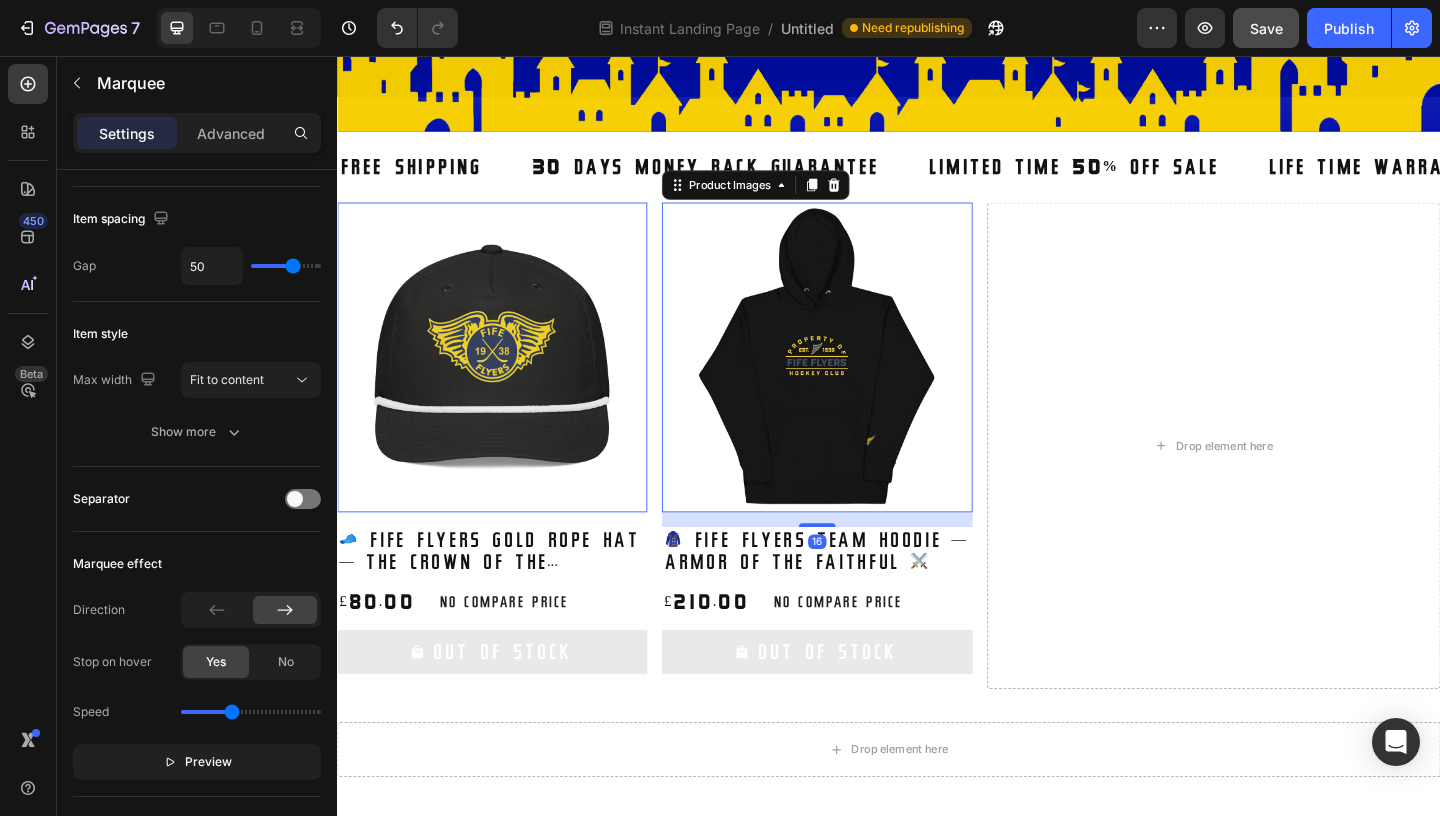 click at bounding box center (858, 383) 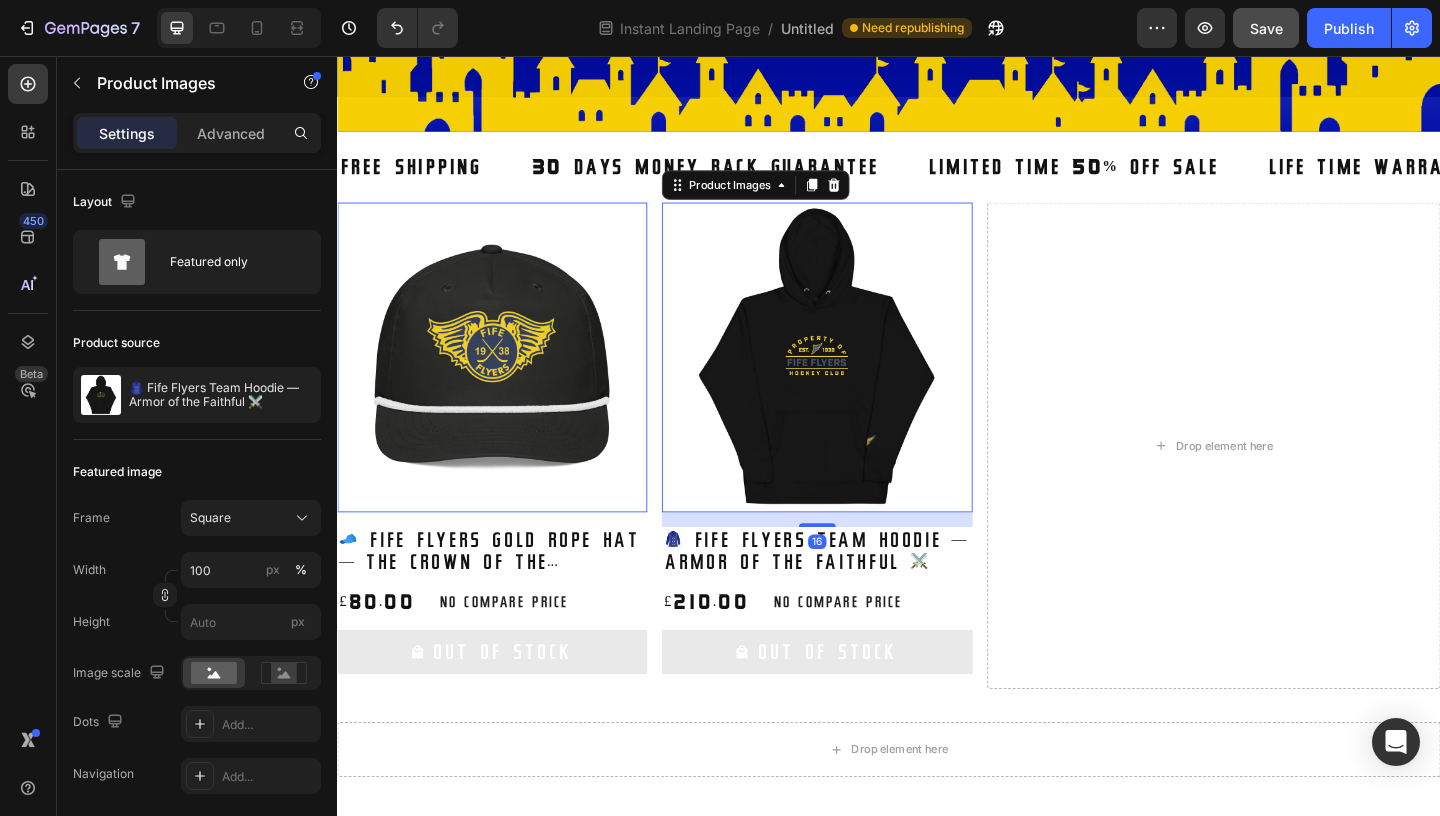 click on "Product Images   0 🧢 Fife Flyers Gold Rope Hat — The Crown of the Commons 👑 Product Title £80.00 Product Price Product Price No compare price Product Price Row Out Of Stock Add to Cart Row Product List Product Images   16 🧥 Fife Flyers Team Hoodie — Armor of the Faithful ⚔️ Product Title £210.00 Product Price Product Price No compare price Product Price Row Out Of Stock Add to Cart Row Product List" at bounding box center [682, 479] 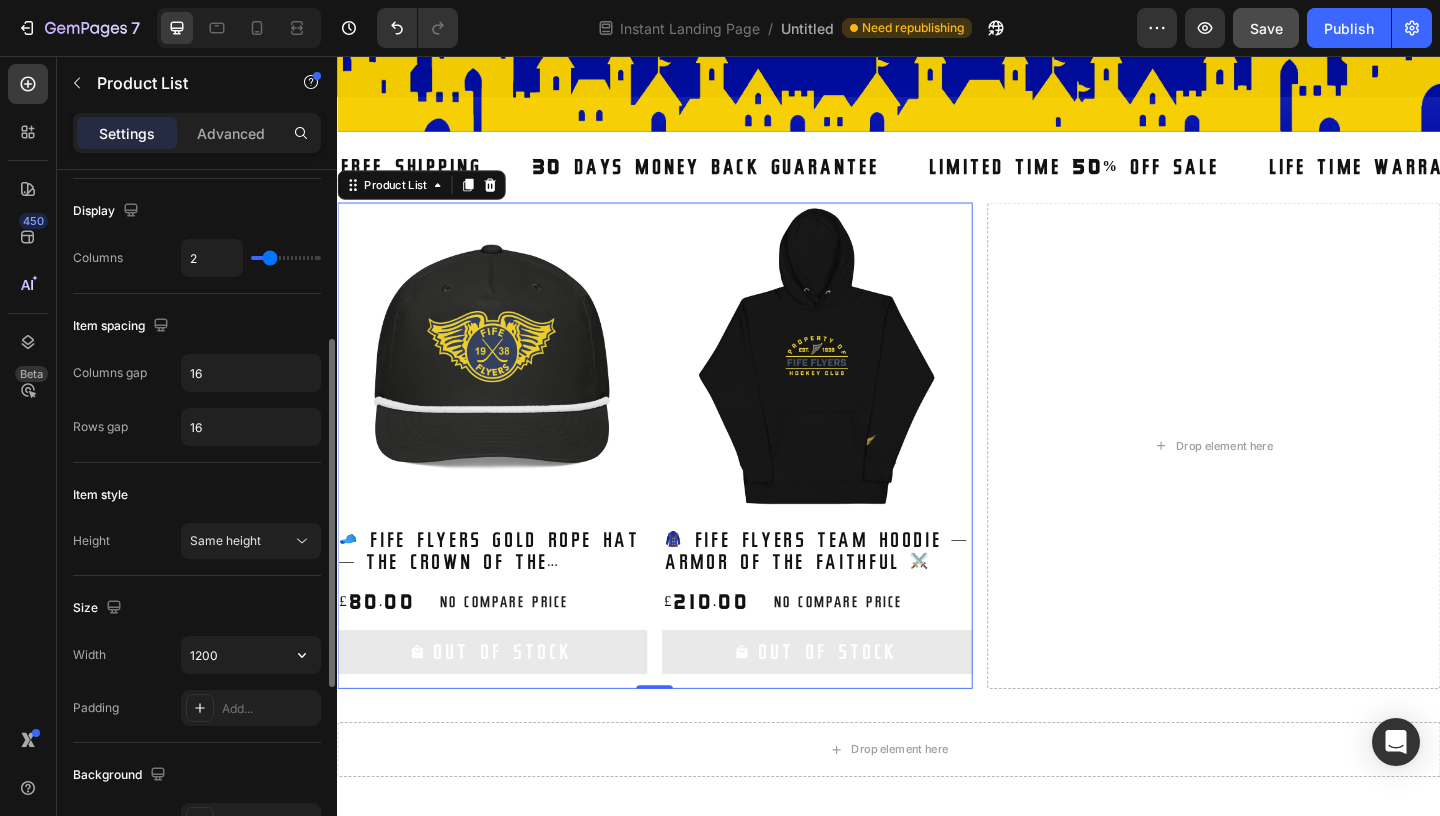 scroll, scrollTop: 285, scrollLeft: 0, axis: vertical 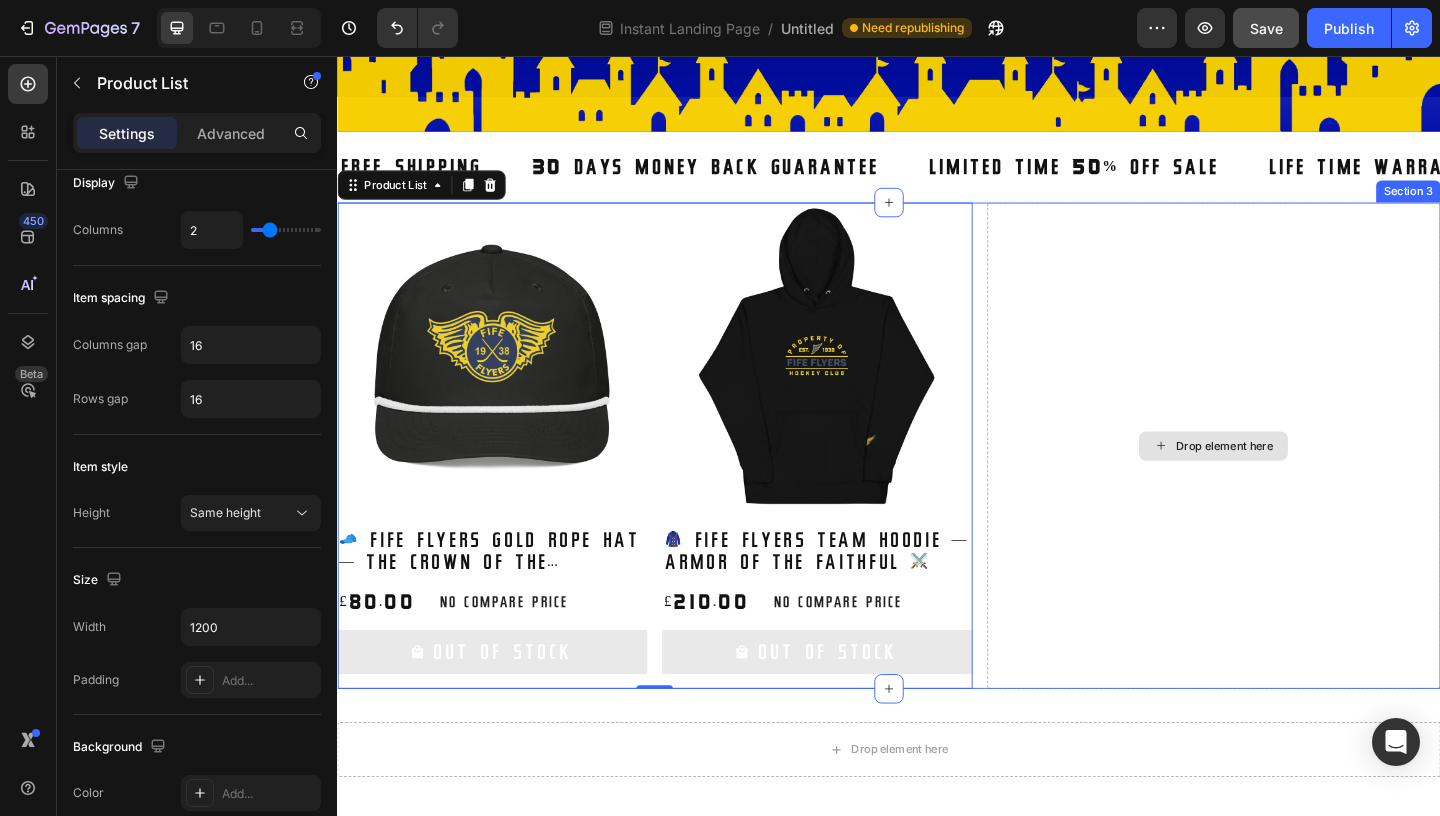 click on "Drop element here" at bounding box center (1290, 479) 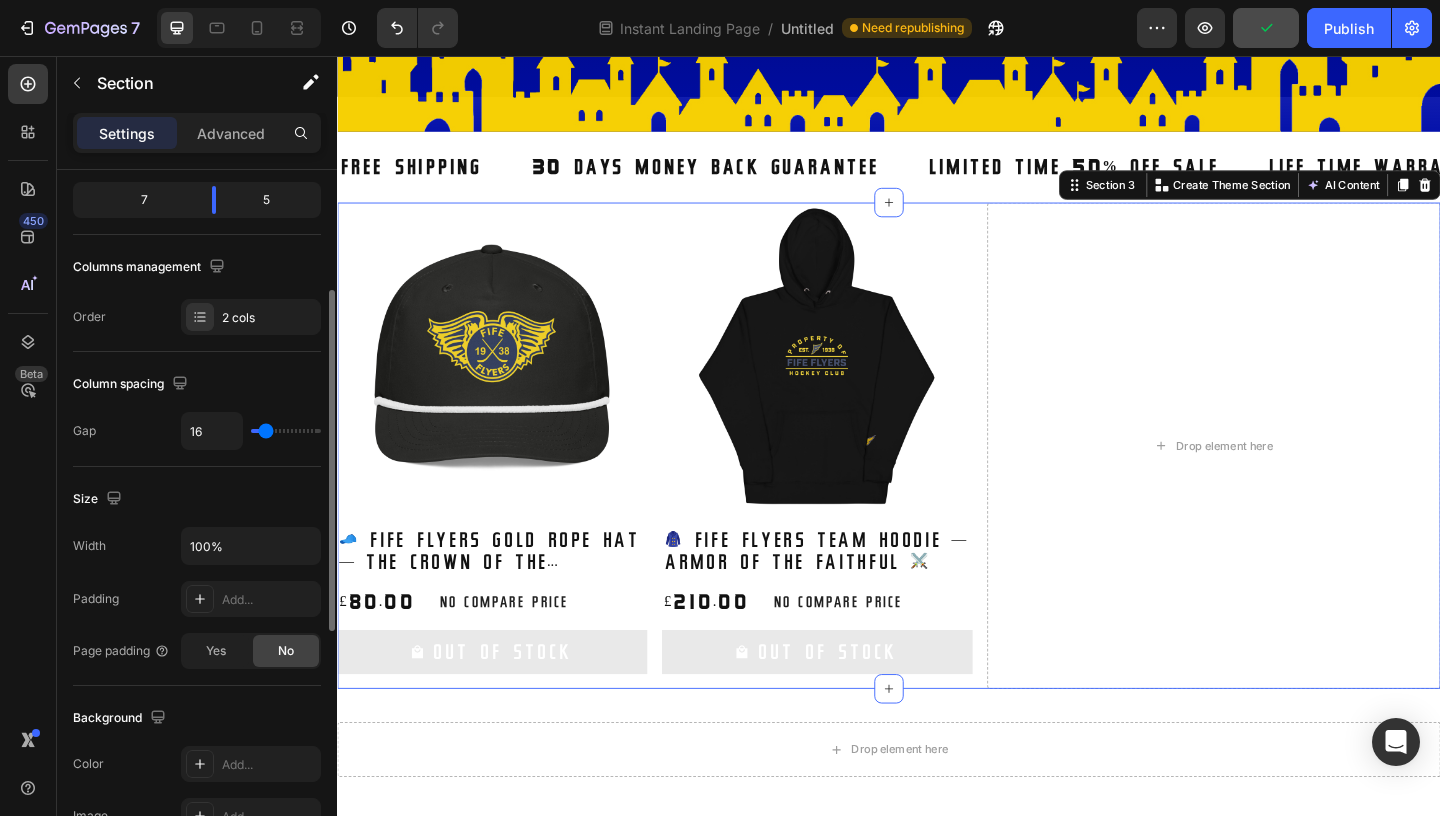 scroll, scrollTop: 252, scrollLeft: 0, axis: vertical 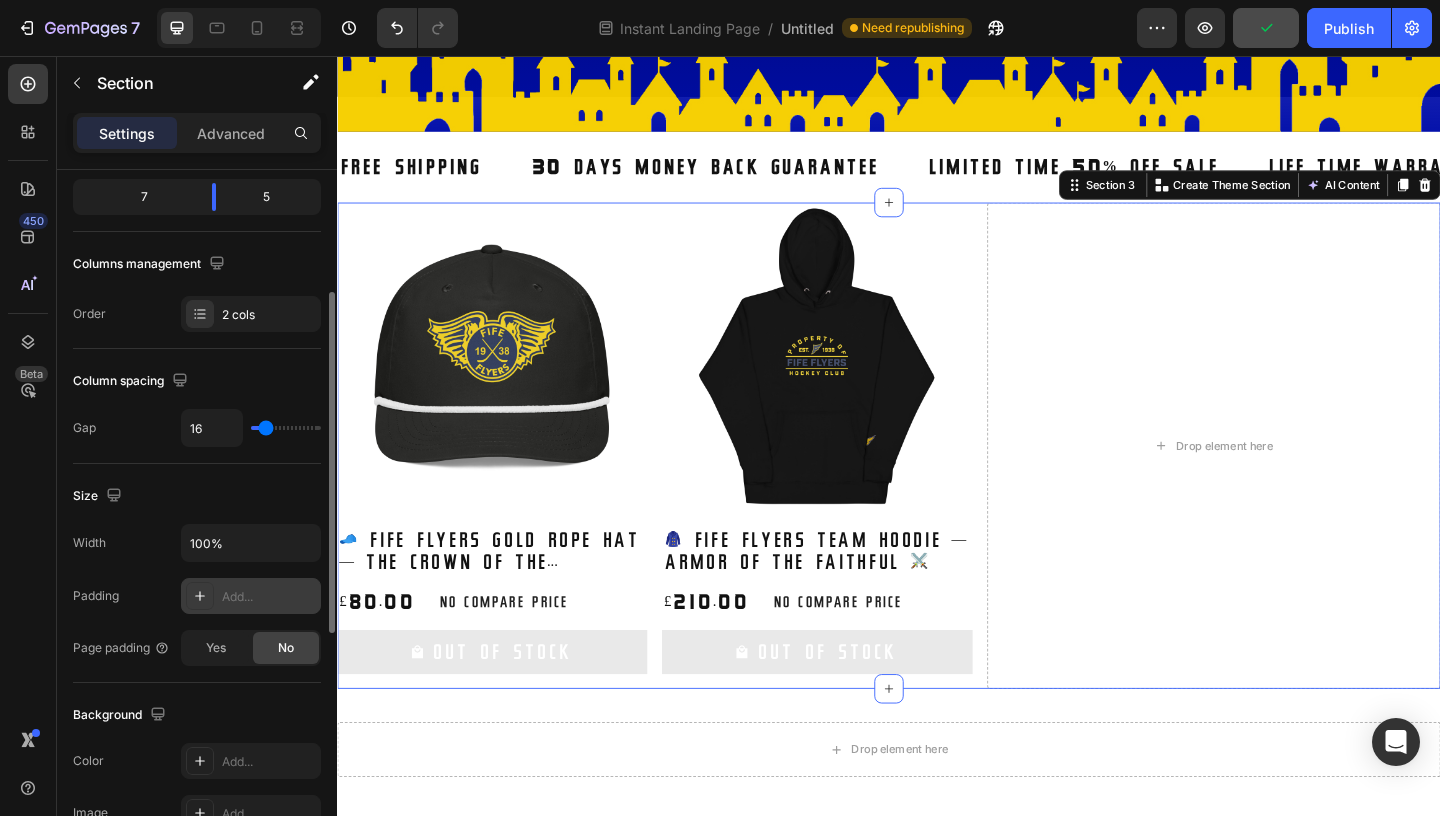click at bounding box center (200, 596) 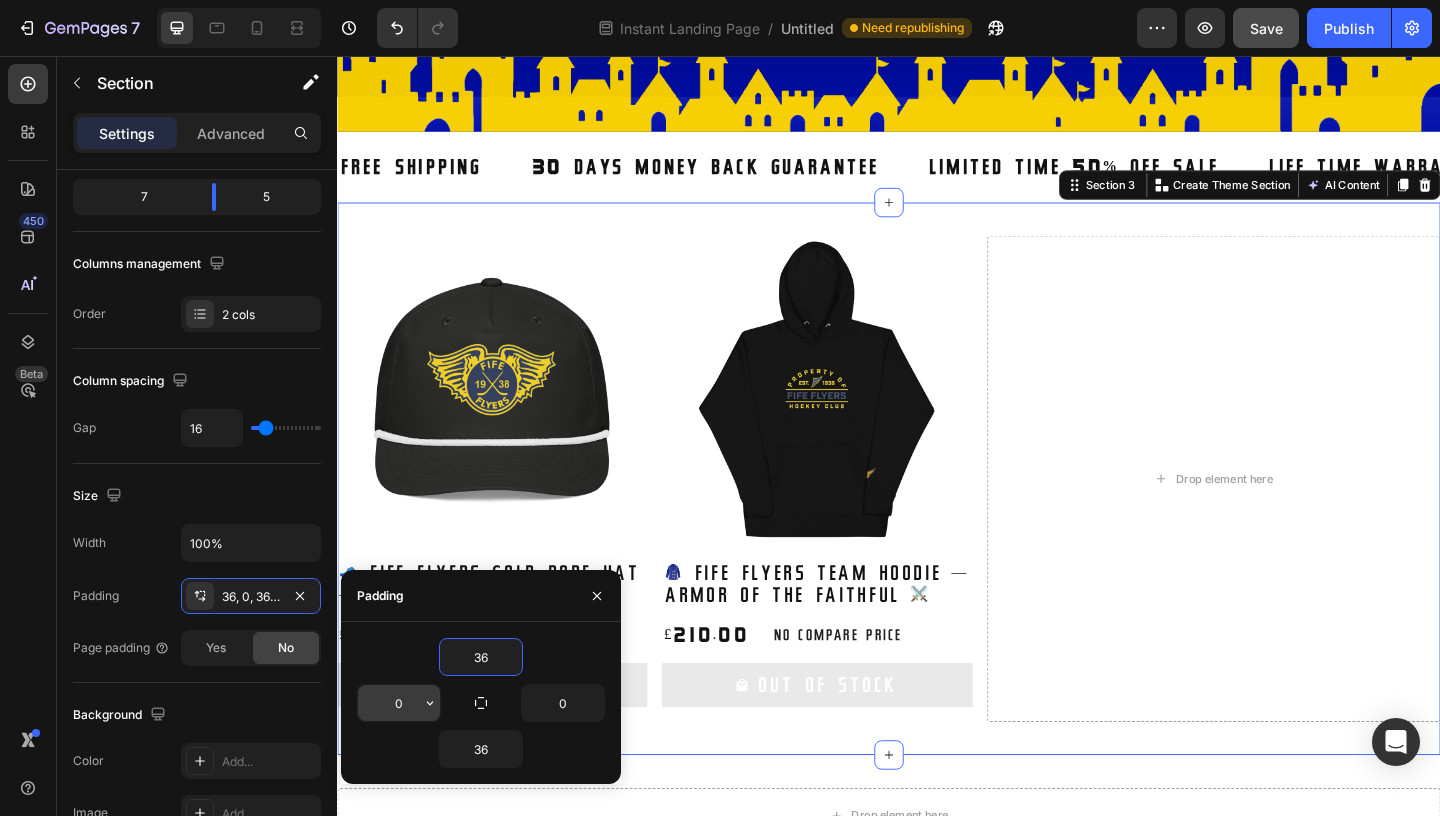 click on "0" at bounding box center (399, 703) 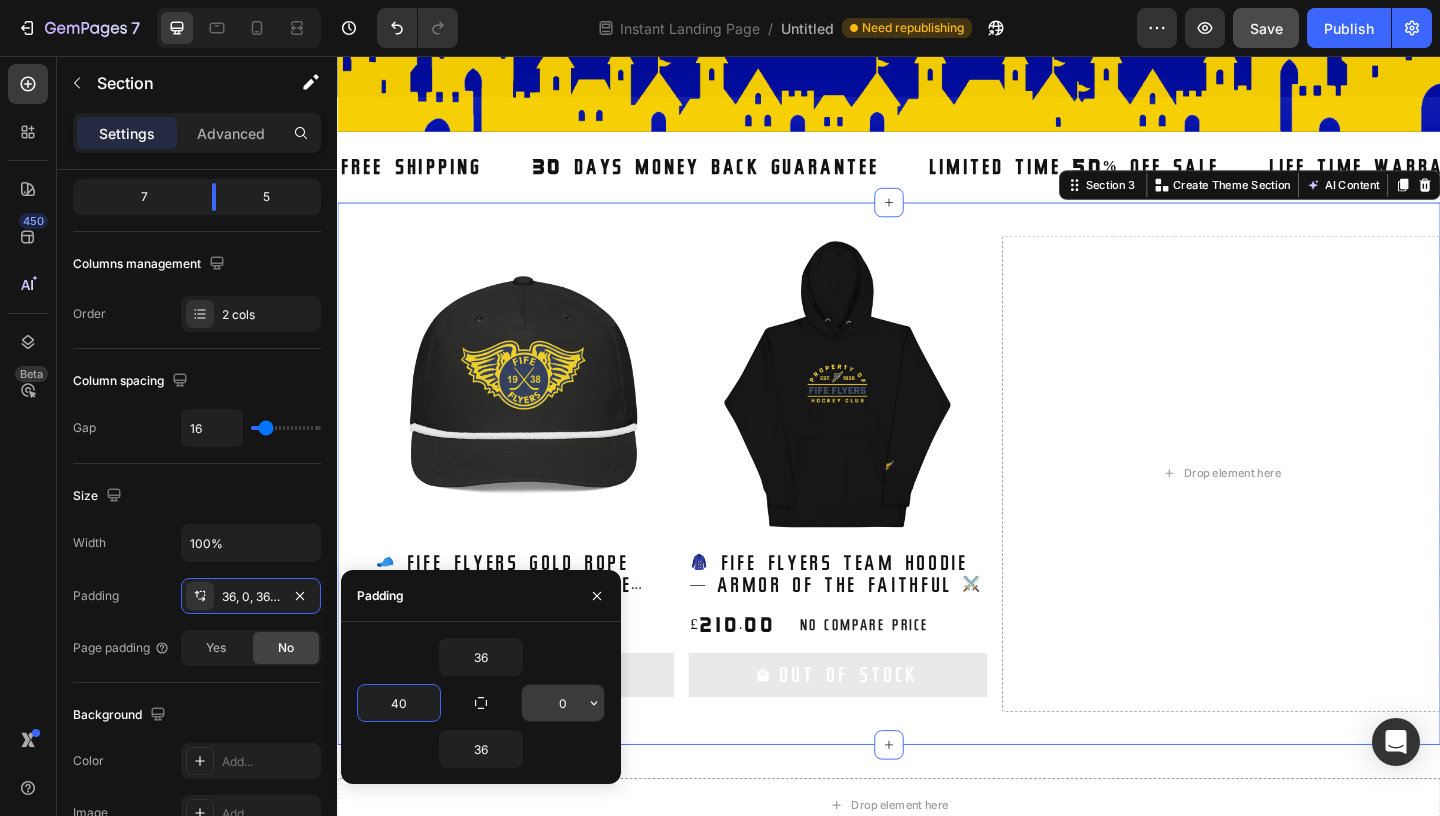 type on "40" 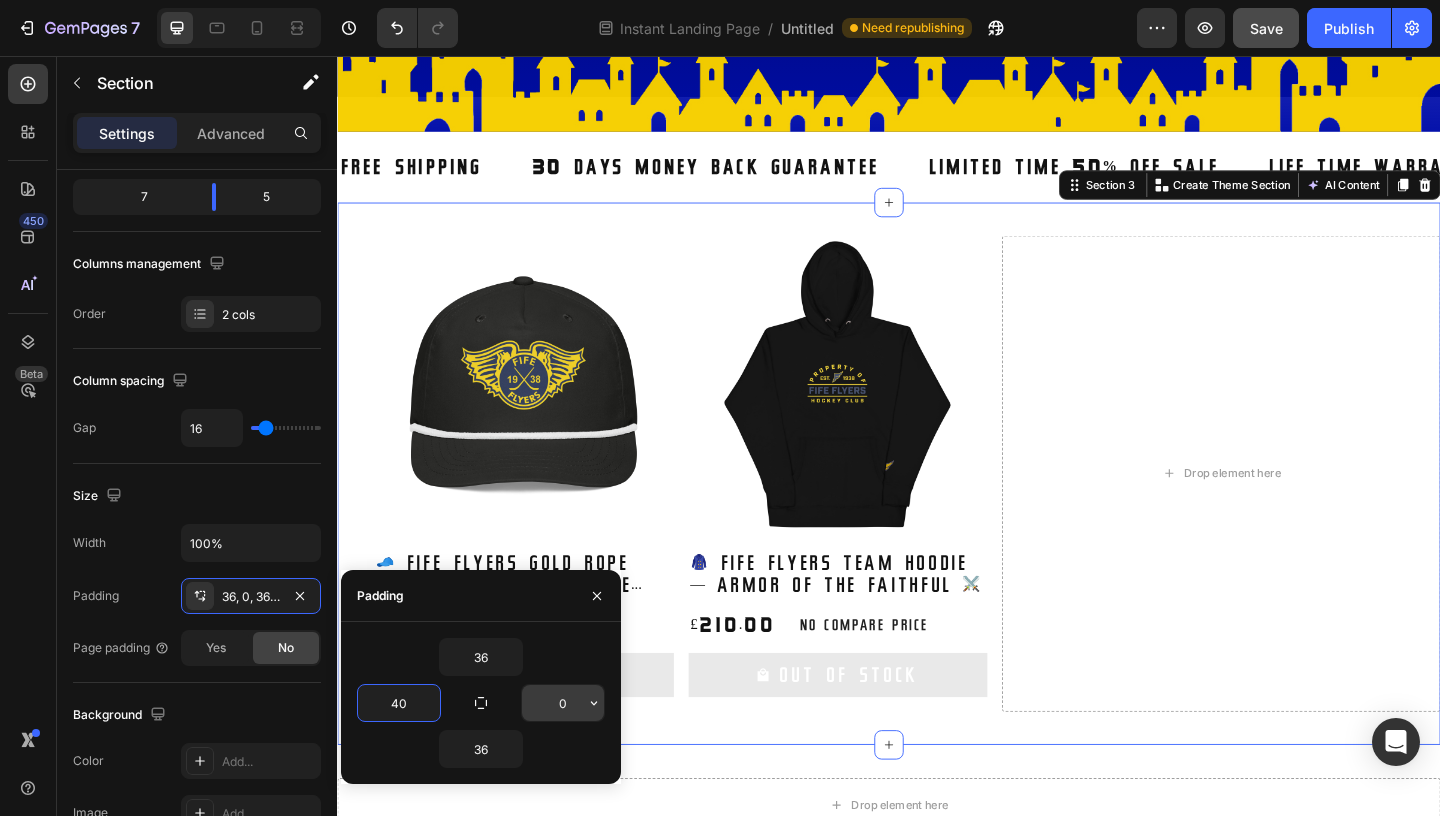 click on "0" at bounding box center (563, 703) 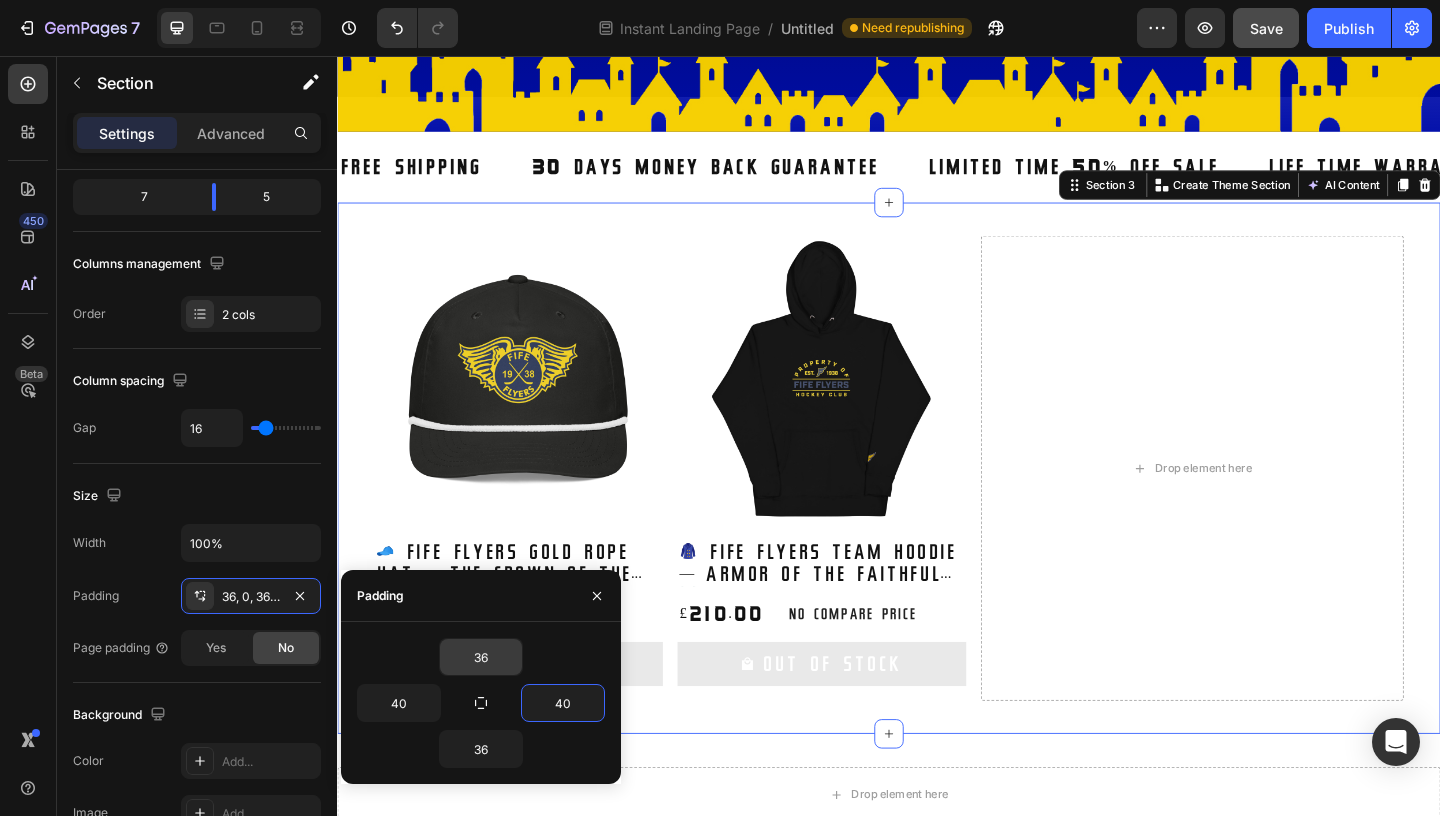 type on "40" 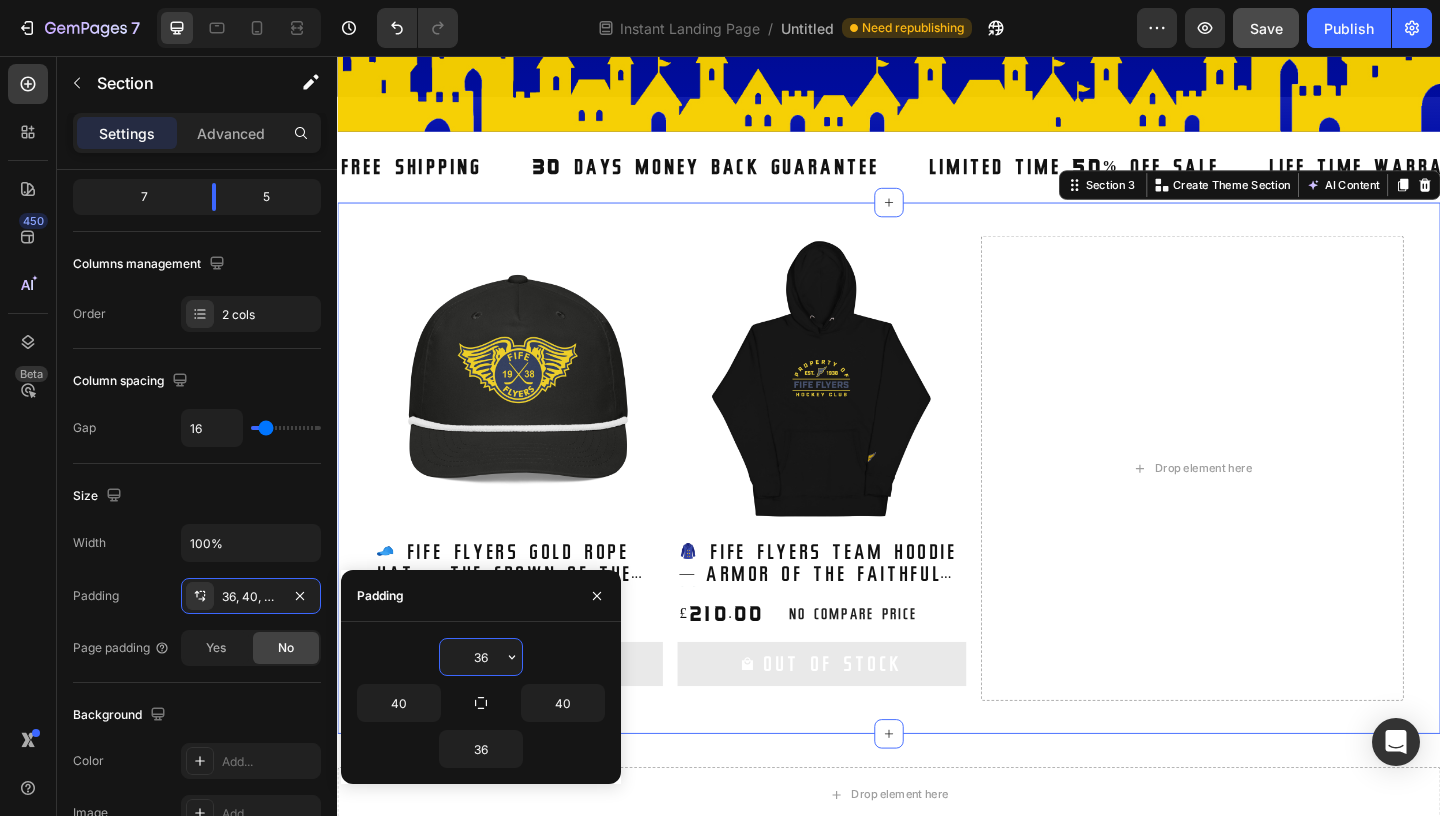 click on "36" at bounding box center (481, 657) 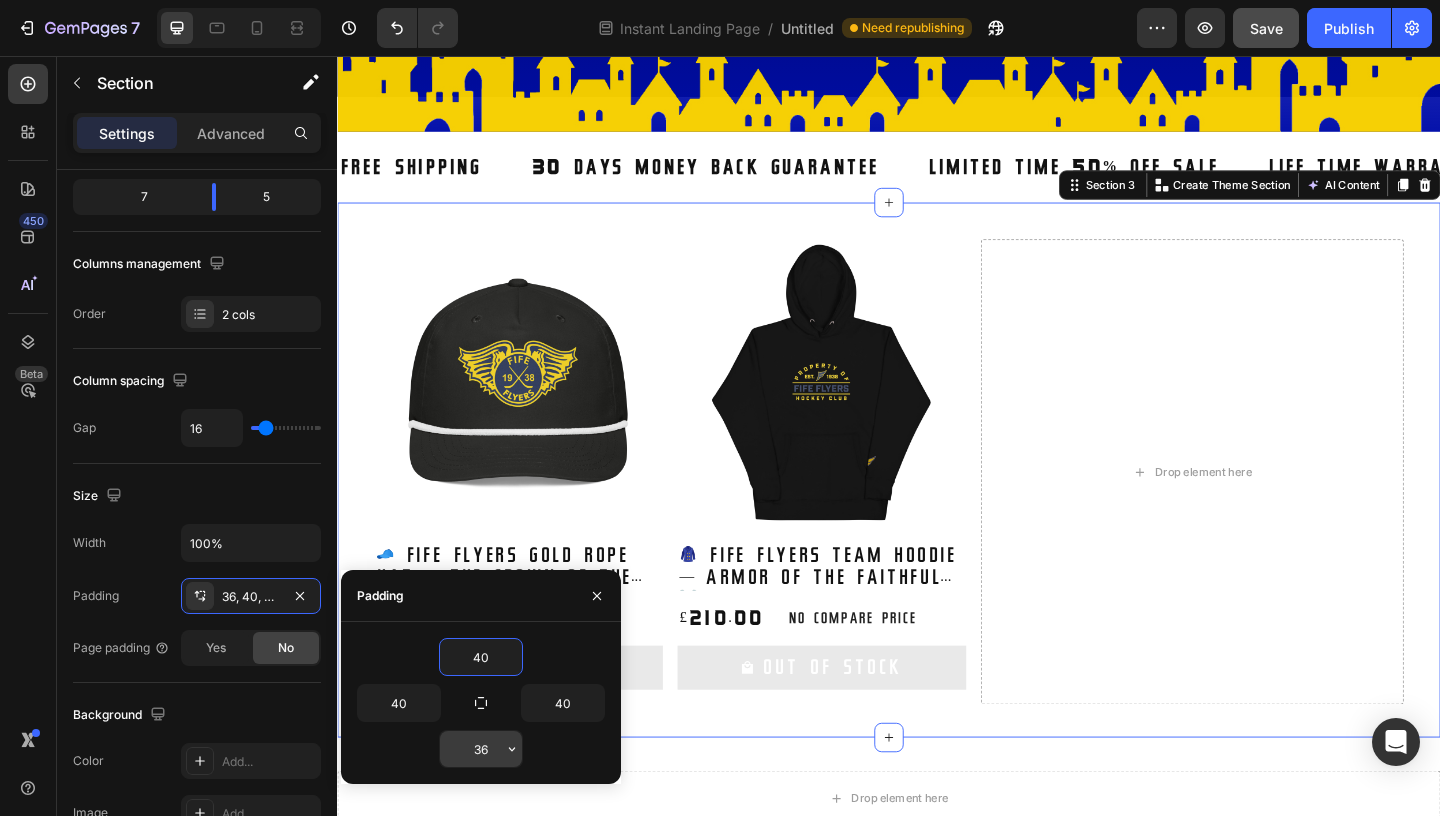 type on "4" 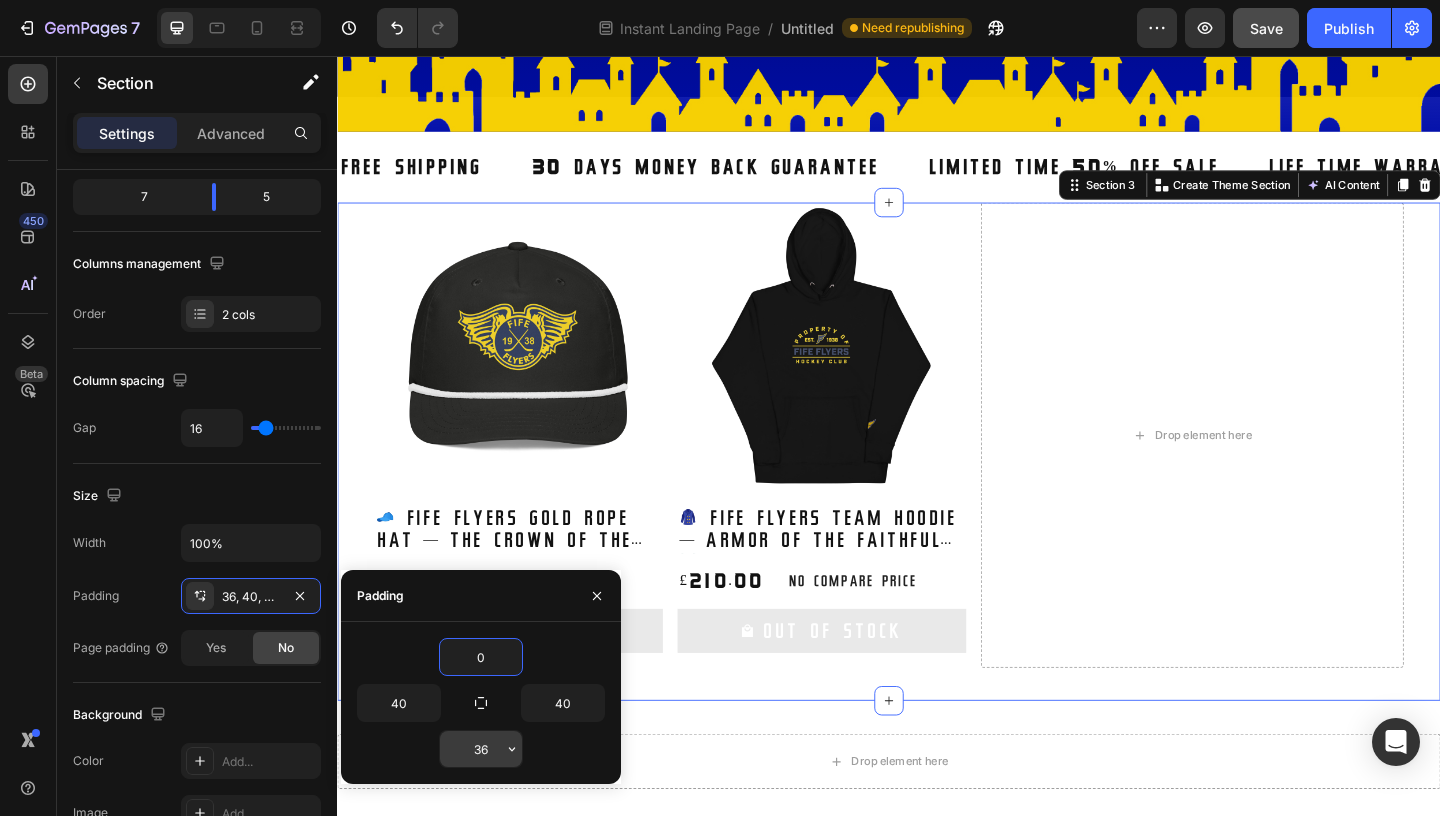 type on "0" 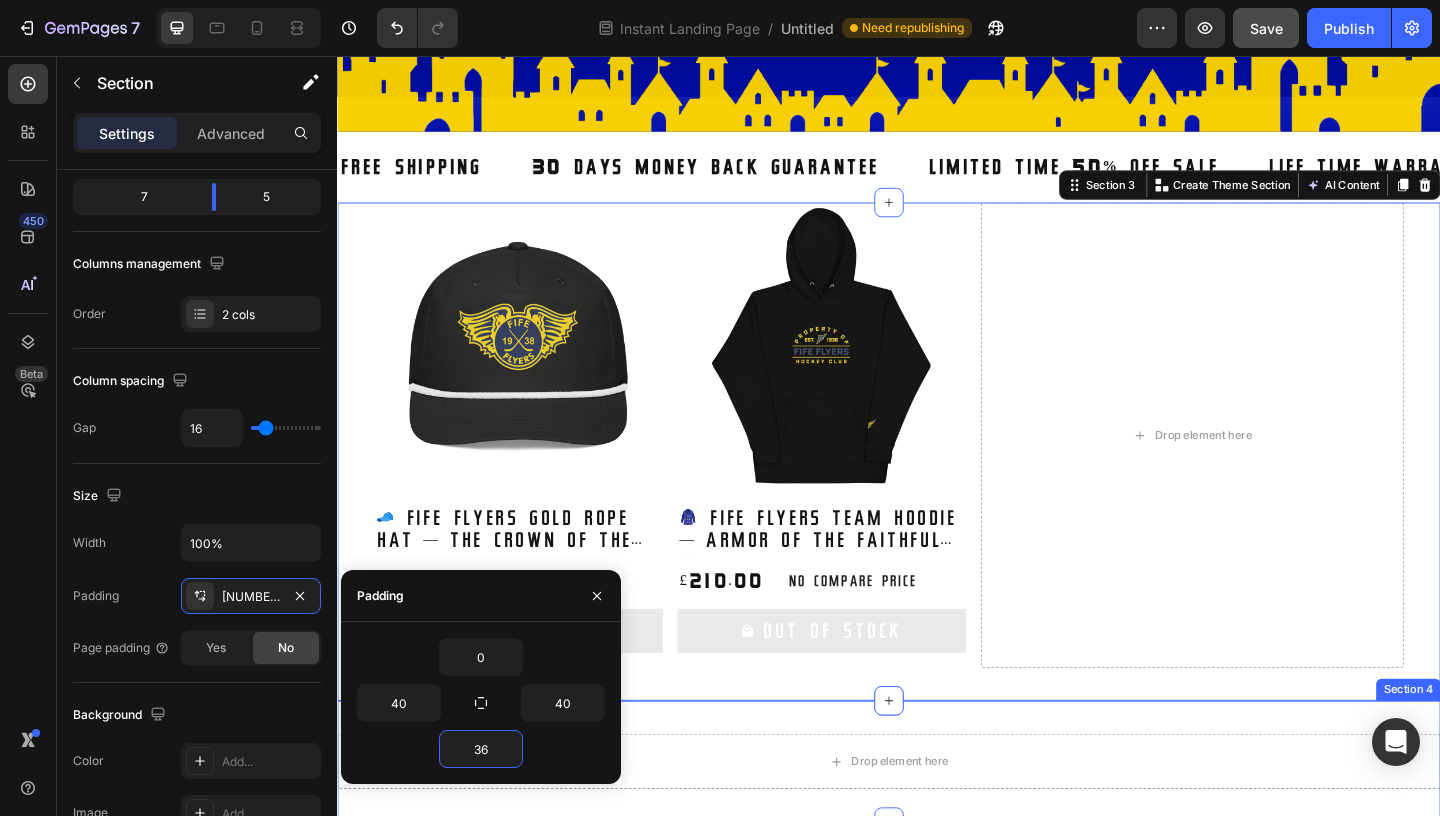 type on "0" 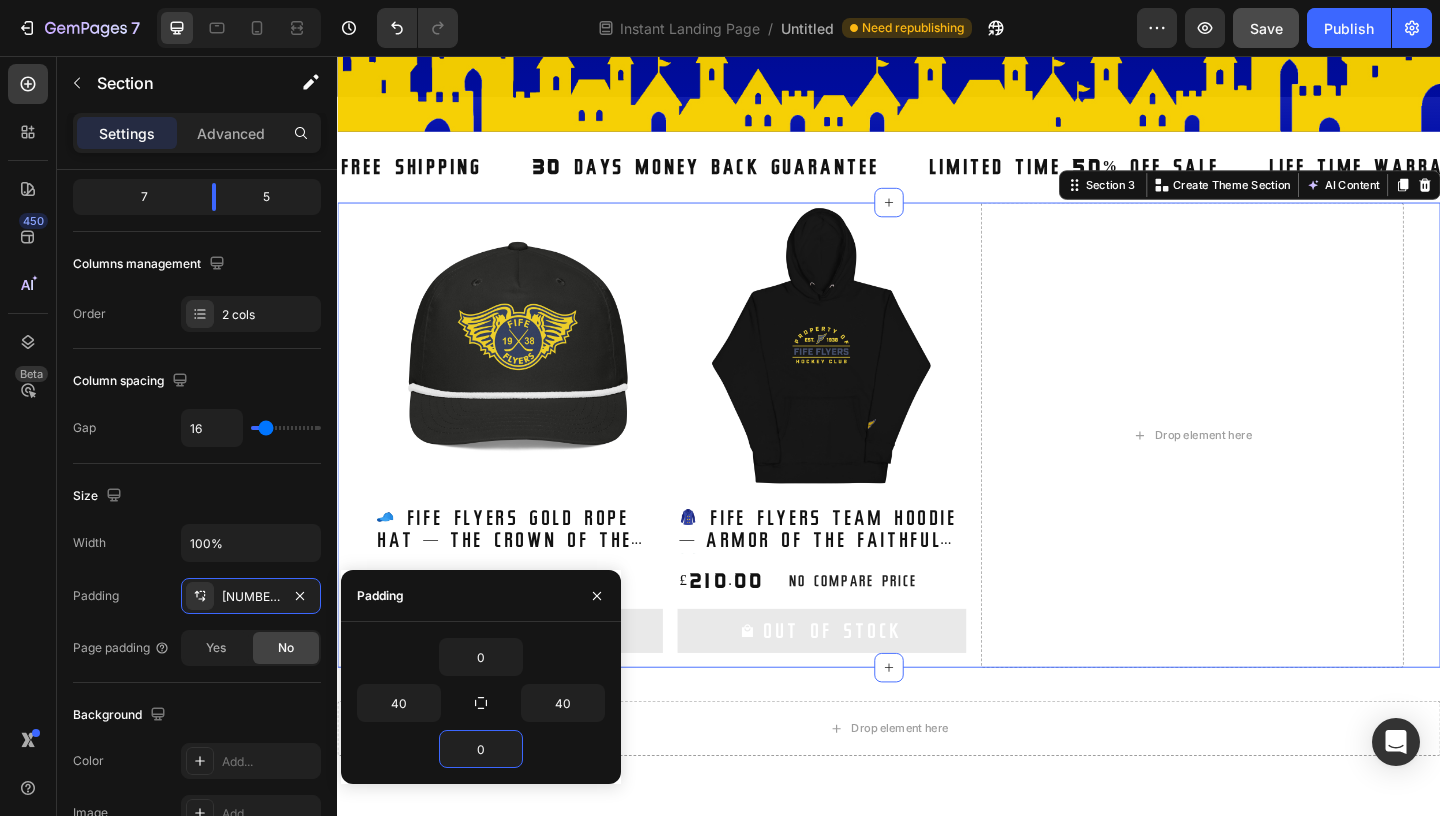 click on "Product Images 🧢 Fife Flyers Gold Rope Hat — The Crown of the Commons 👑 Product Title £80.00 Product Price Product Price No compare price Product Price Row Out Of Stock Add to Cart Row Product List Product Images 🧥 Fife Flyers Team Hoodie — Armor of the Faithful ⚔️ Product Title £210.00 Product Price Product Price No compare price Product Price Row Out Of Stock Add to Cart Row Product List Product List
Drop element here Section 3   You can create reusable sections Create Theme Section AI Content Write with GemAI You've reached  /  rewrites of your AI generative this month. Resets on  01 Sep . You have reached limit this month" at bounding box center (937, 468) 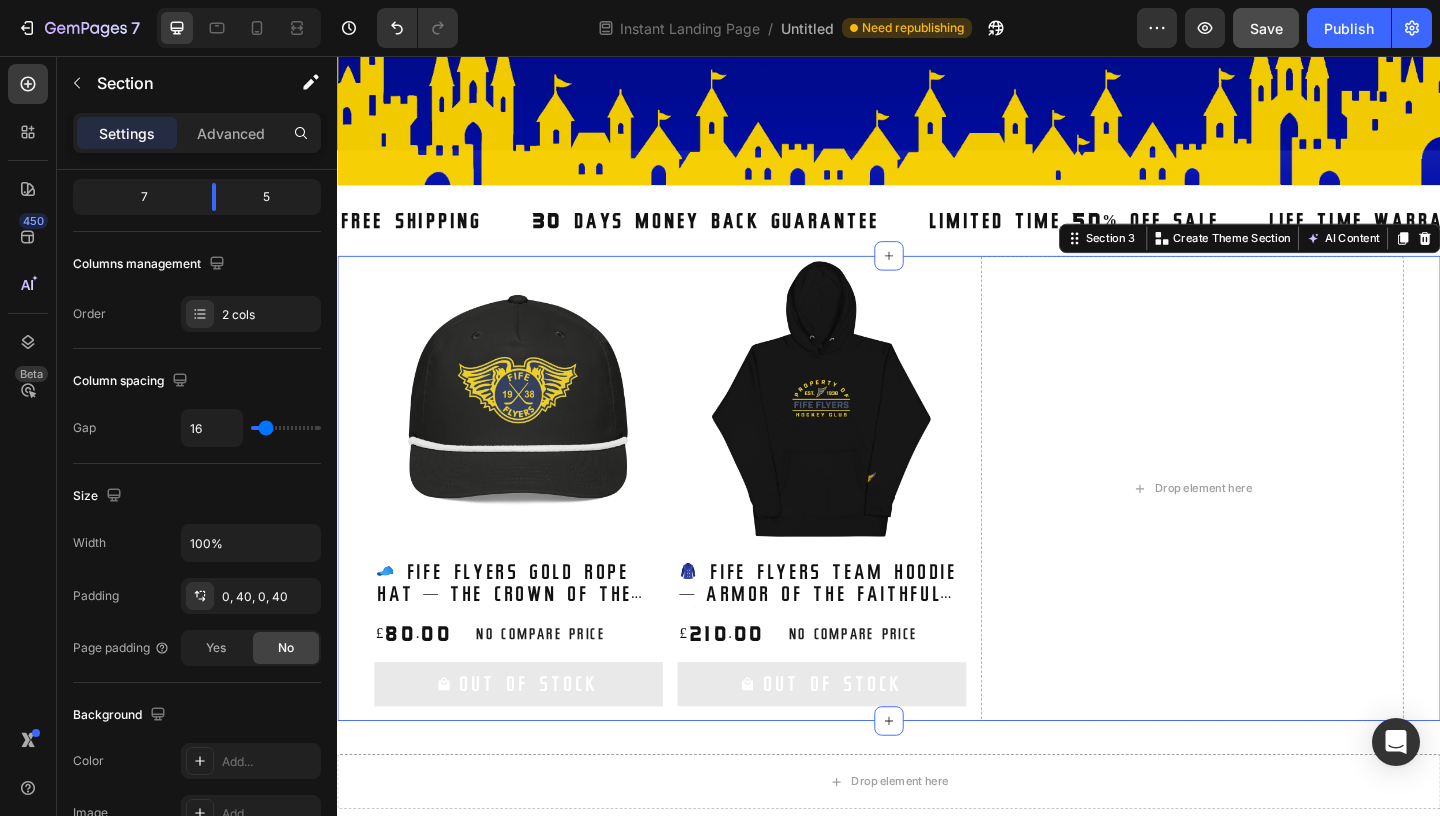 scroll, scrollTop: 770, scrollLeft: 0, axis: vertical 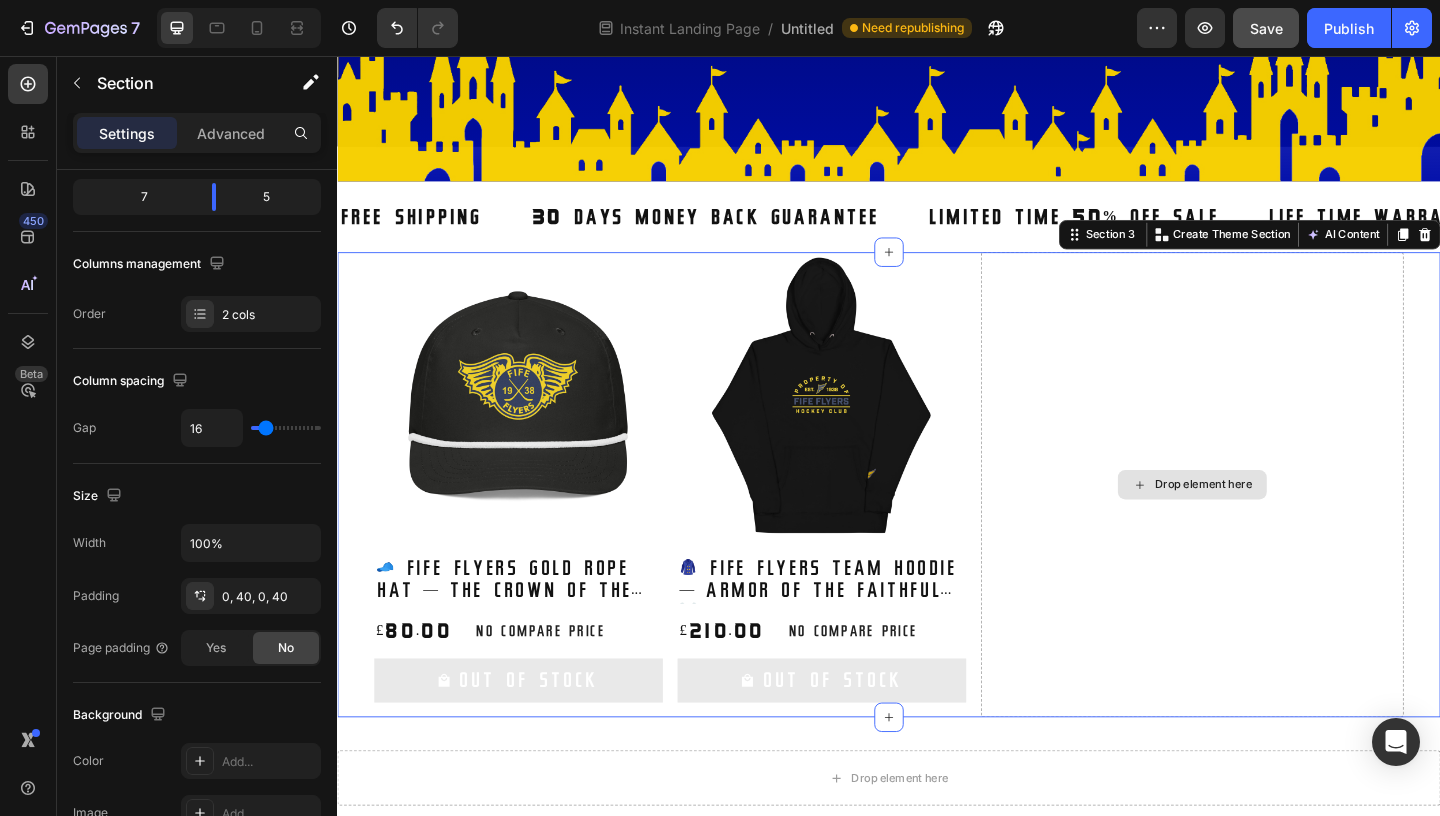 click on "Drop element here" at bounding box center [1267, 522] 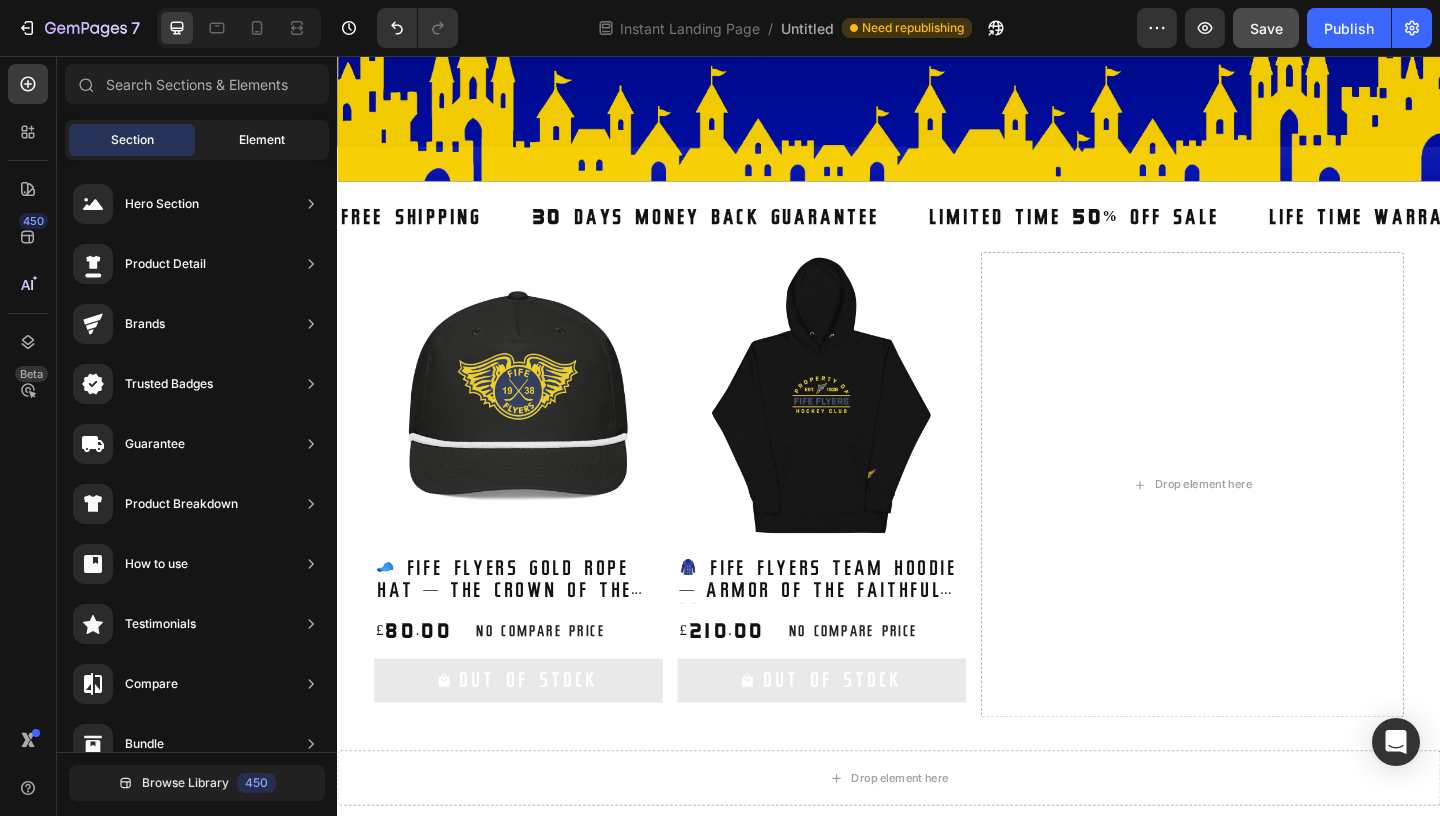 click on "Element" at bounding box center [262, 140] 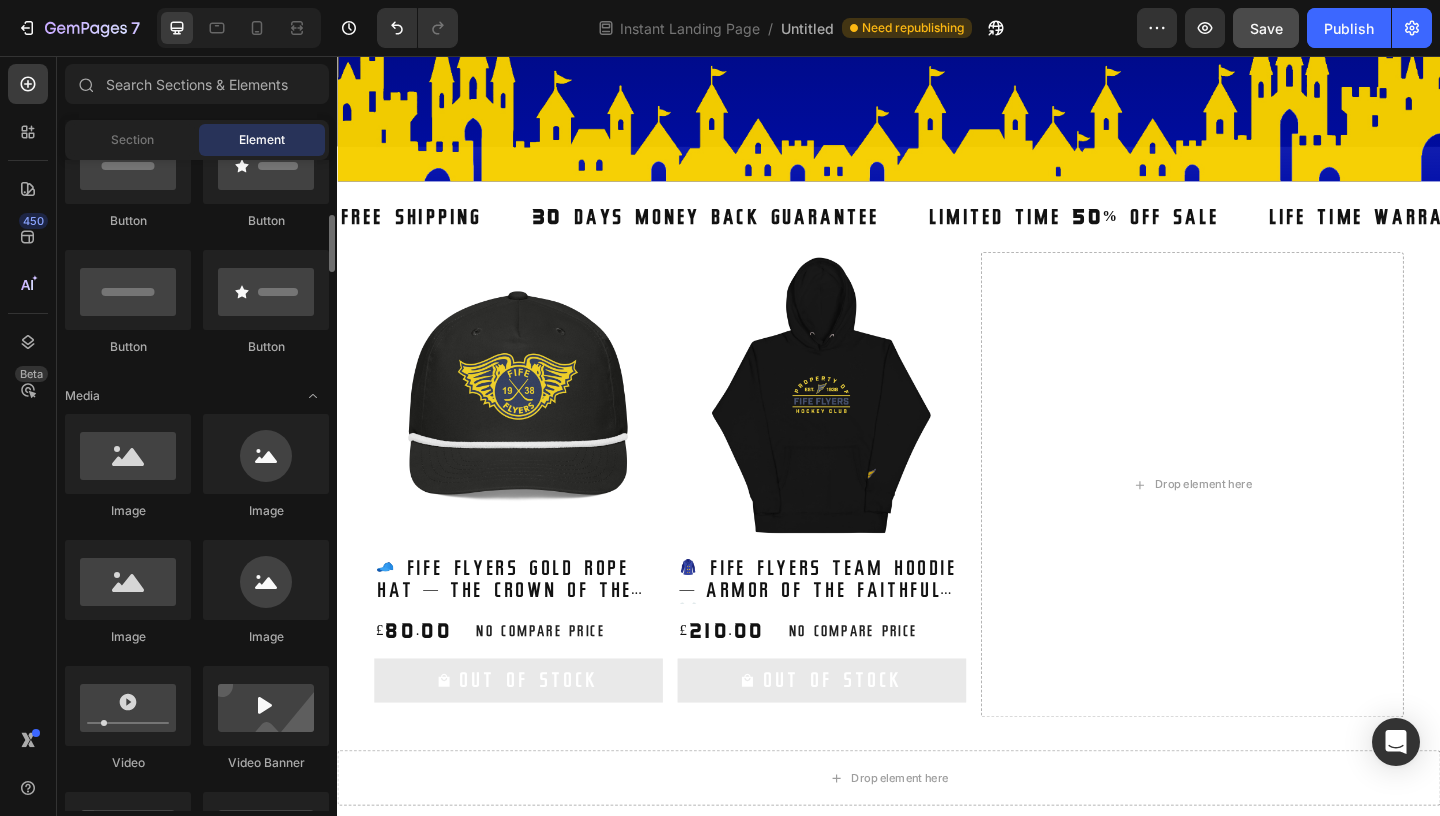 scroll, scrollTop: 542, scrollLeft: 0, axis: vertical 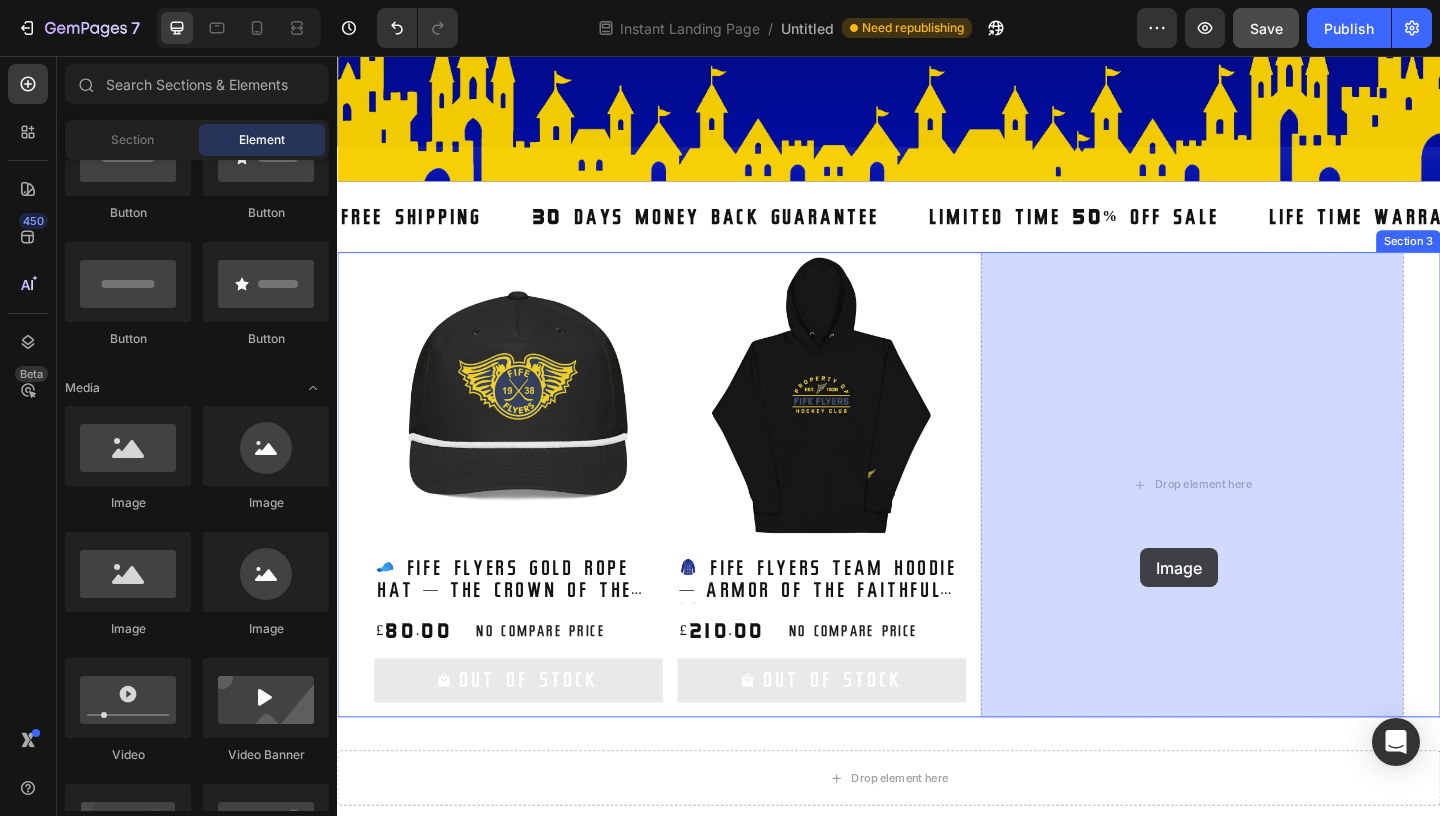 drag, startPoint x: 448, startPoint y: 532, endPoint x: 1140, endPoint y: 548, distance: 692.18494 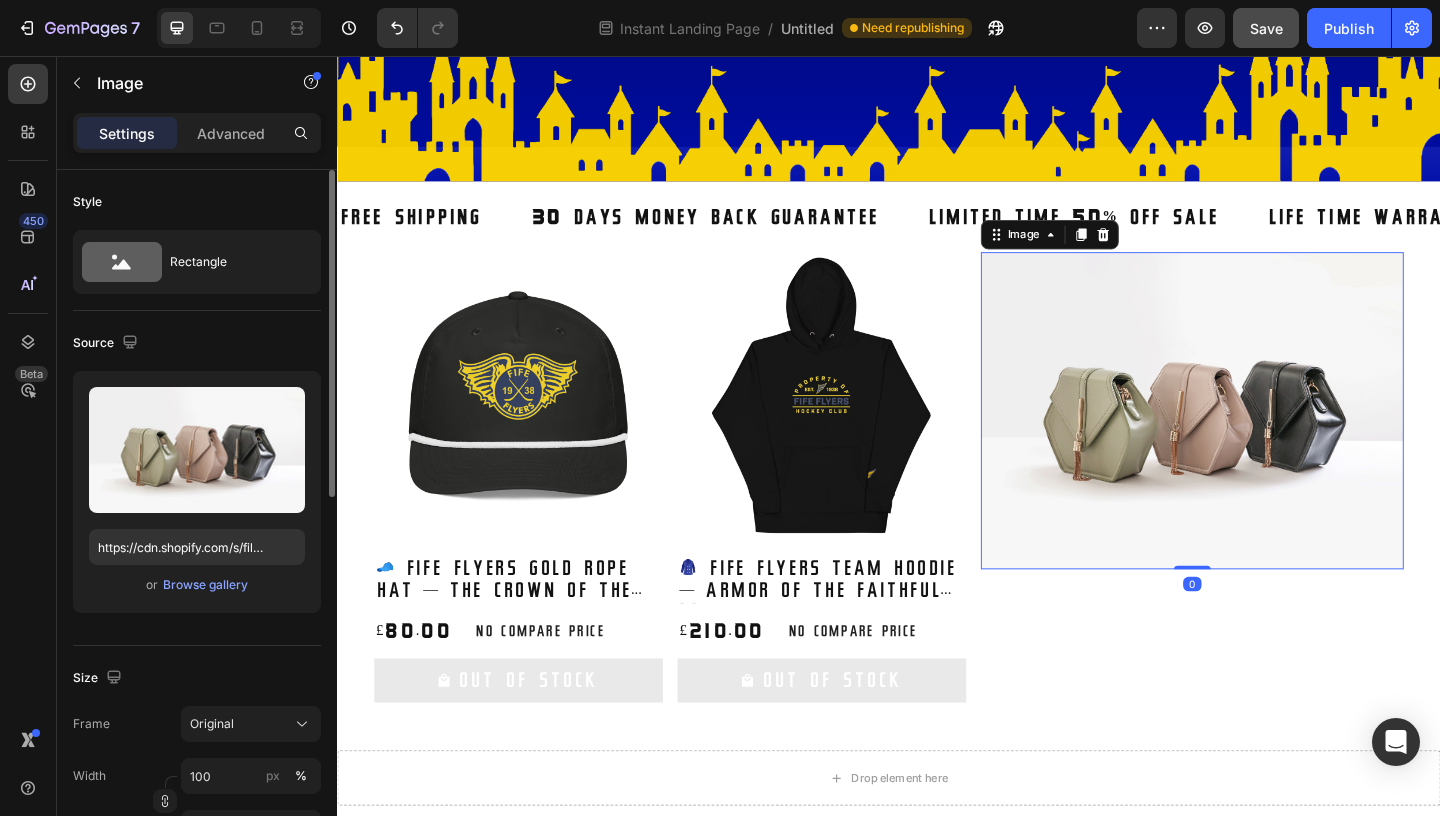 click on "Upload Image https://cdn.shopify.com/s/files/1/2005/9307/files/image_demo.jpg or  Browse gallery" at bounding box center (197, 492) 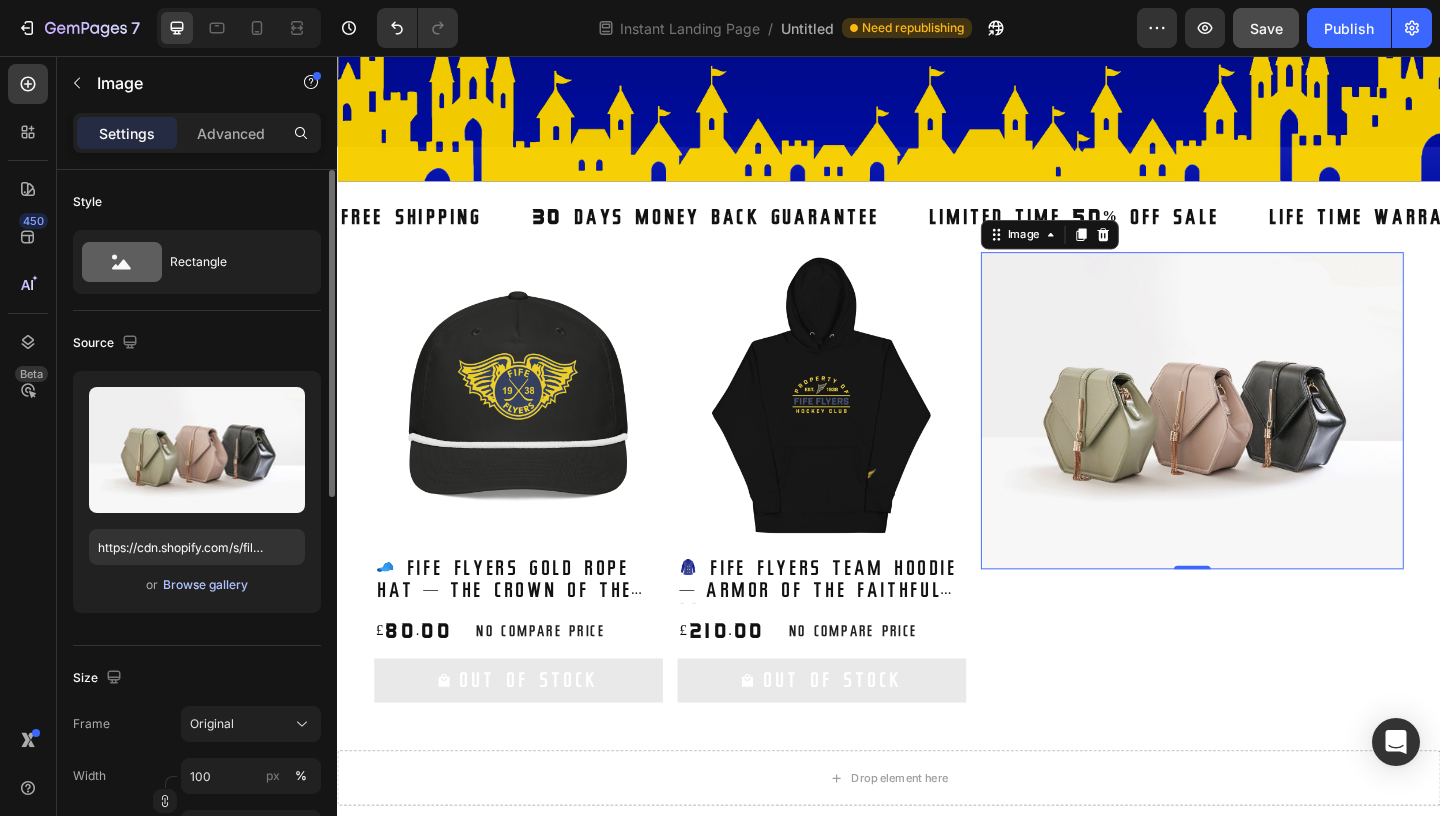 click on "Browse gallery" at bounding box center [205, 585] 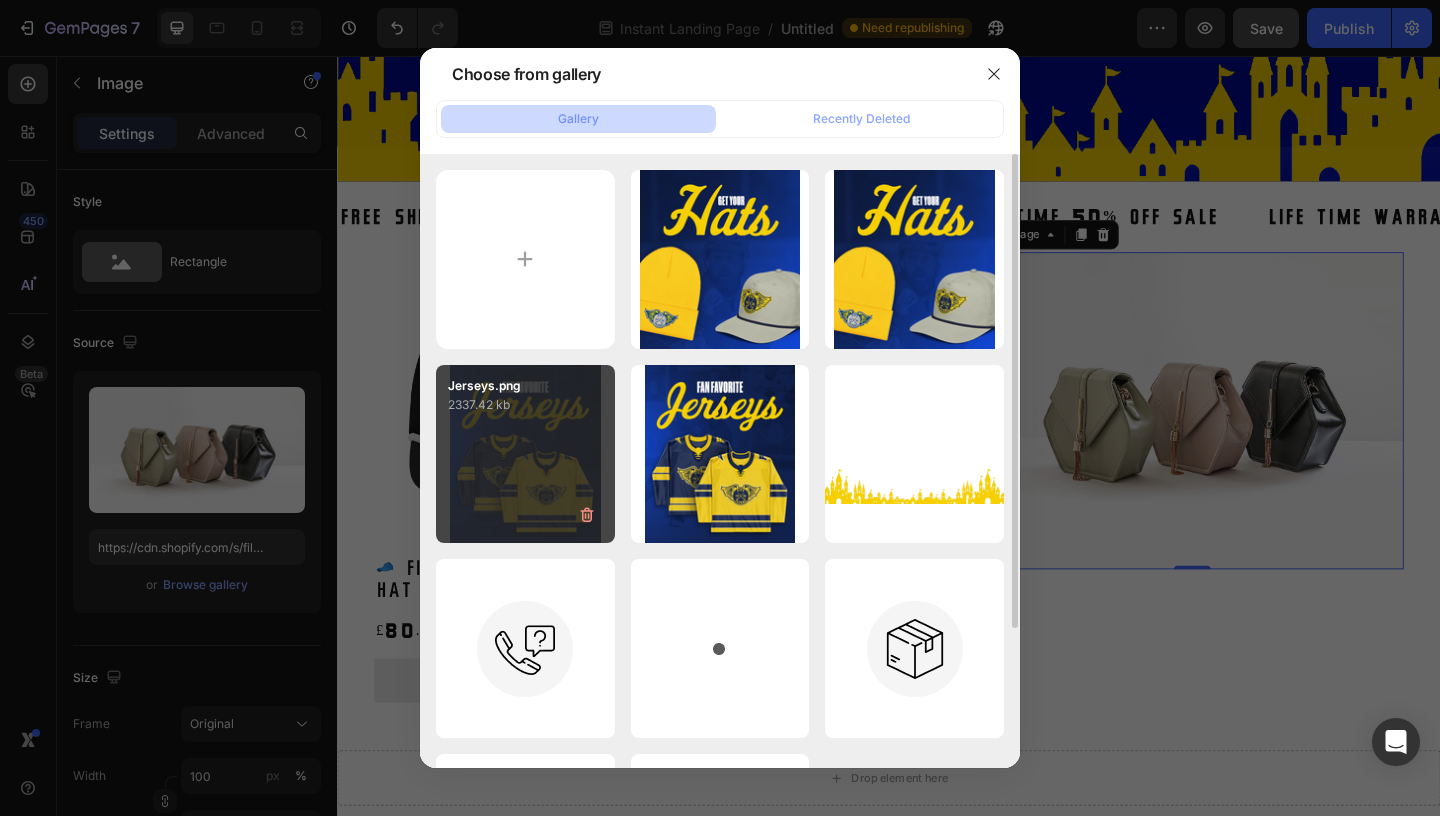 click on "Jerseys.png 2337.42 kb" at bounding box center (525, 454) 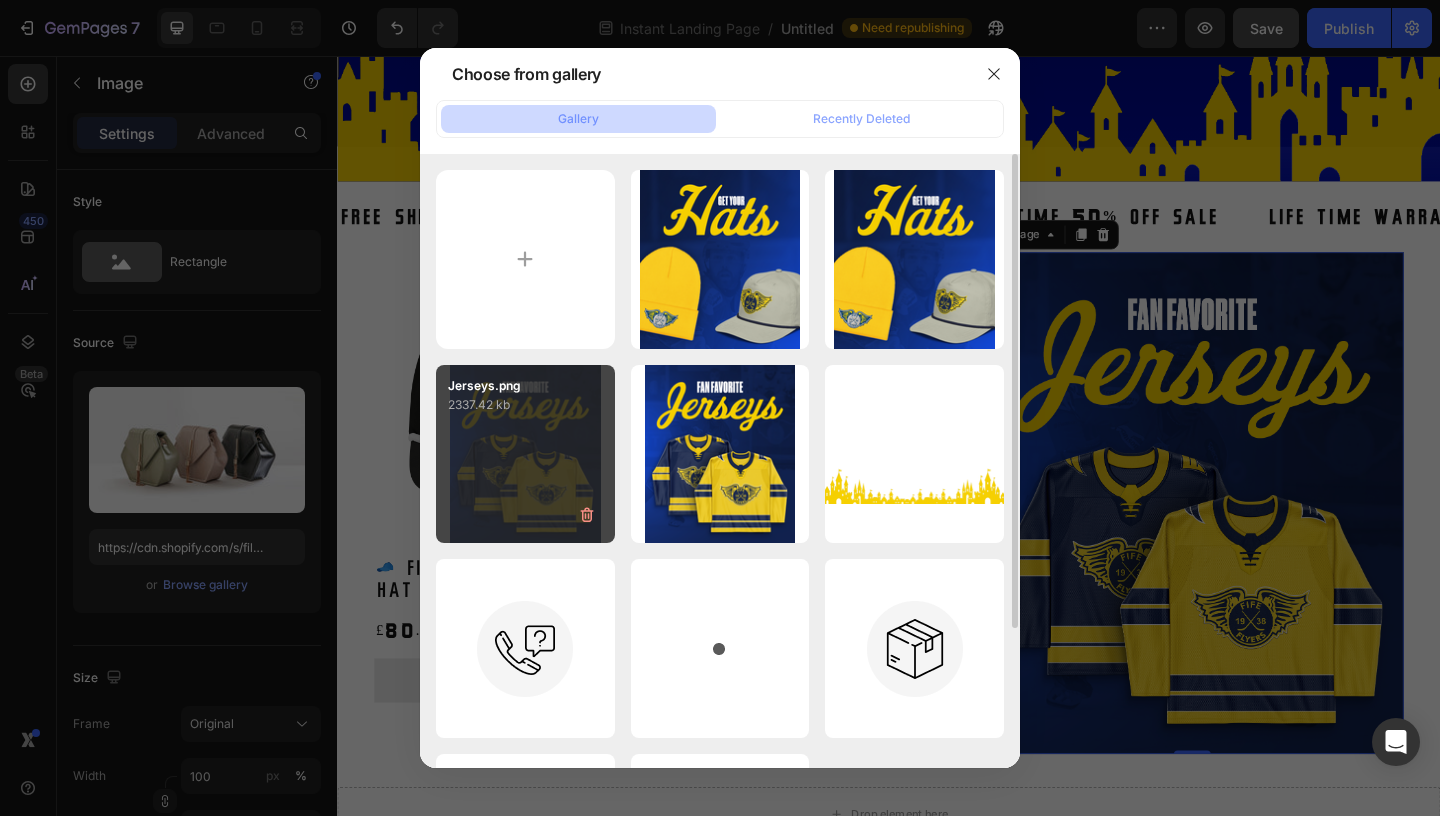 type on "https://cdn.shopify.com/s/files/1/0980/7796/6600/files/gempages_578067885109281733-ad12379c-7ea6-4fd1-b3aa-f383f2abd1f0.png" 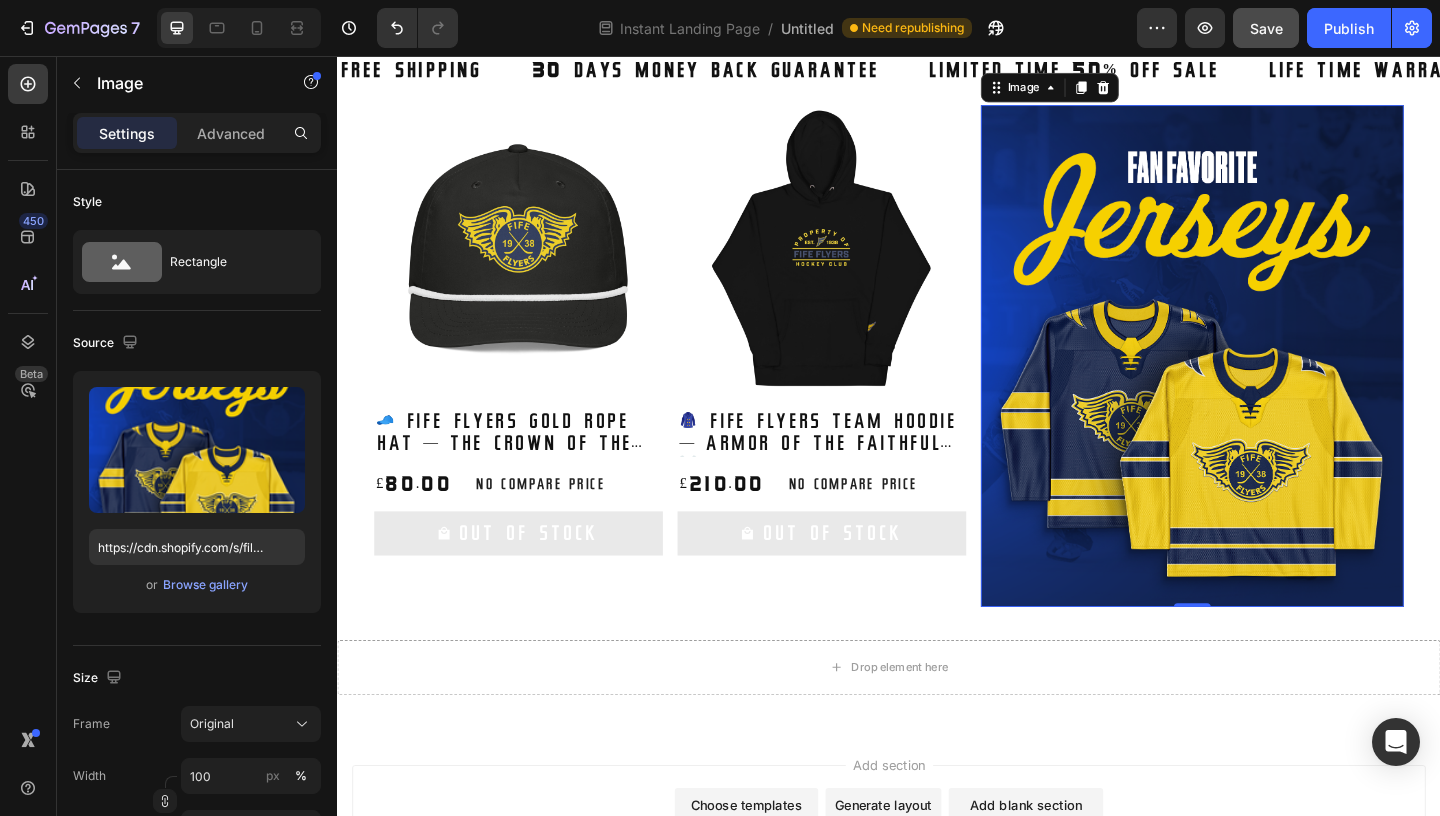 scroll, scrollTop: 928, scrollLeft: 0, axis: vertical 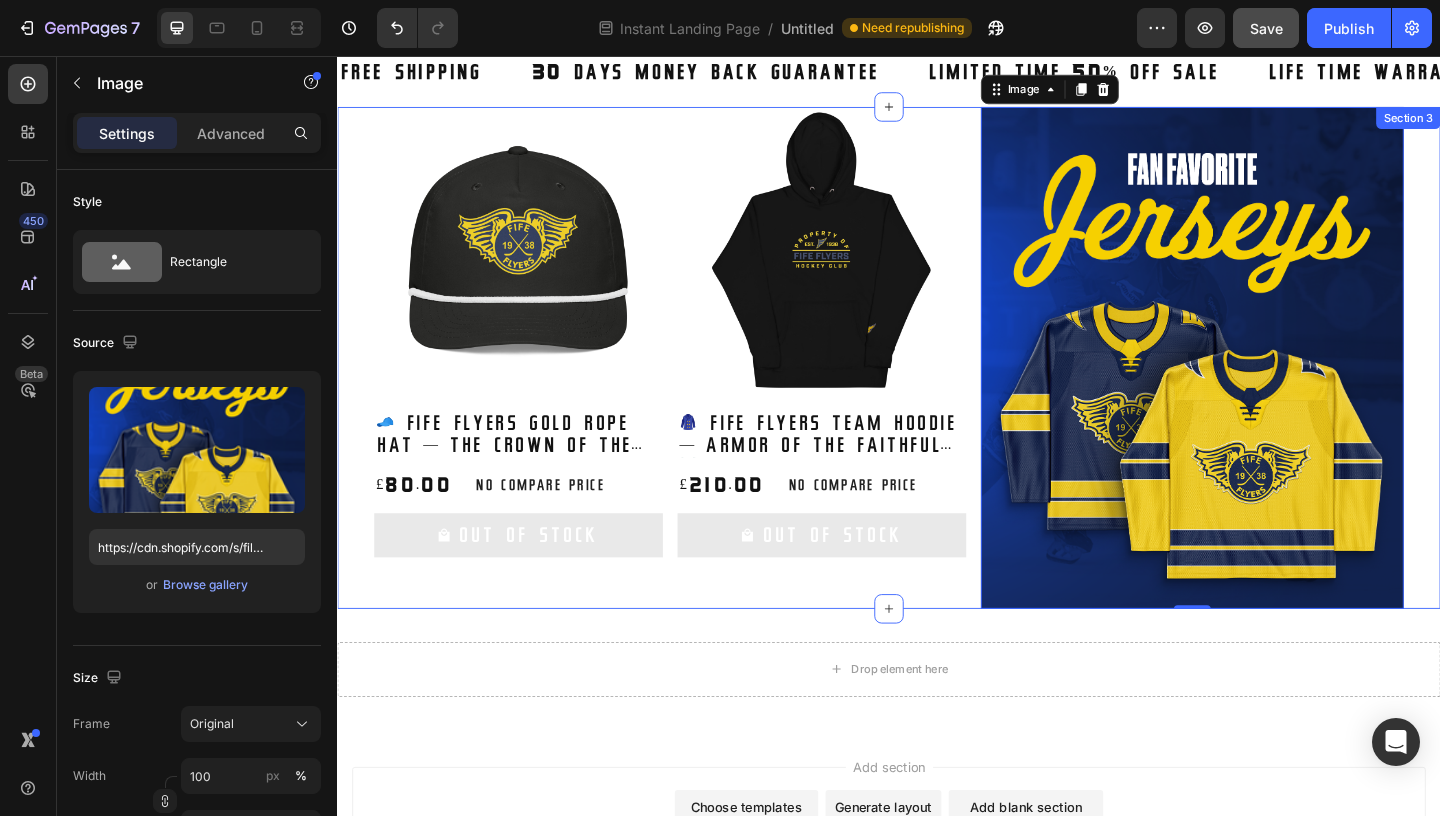 click on "Product Images 🧢 Fife Flyers Gold Rope Hat — The Crown of the Commons 👑 Product Title £80.00 Product Price Product Price No compare price Product Price Row Out Of Stock Add to Cart Row Product List Product Images 🧥 Fife Flyers Team Hoodie — Armor of the Faithful ⚔️ Product Title £210.00 Product Price Product Price No compare price Product Price Row Out Of Stock Add to Cart Row Product List Product List" at bounding box center [699, 384] 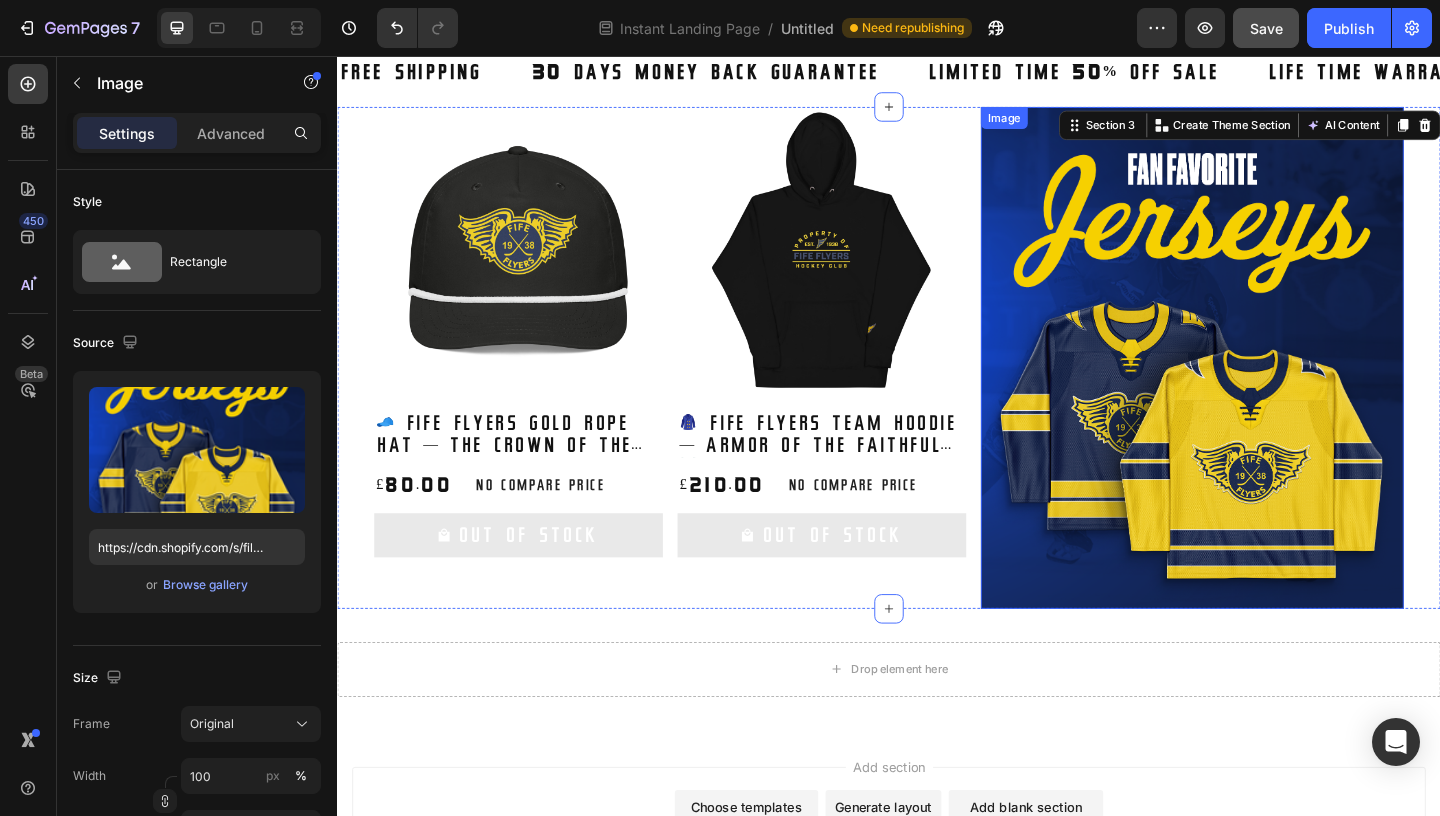 click at bounding box center (1267, 384) 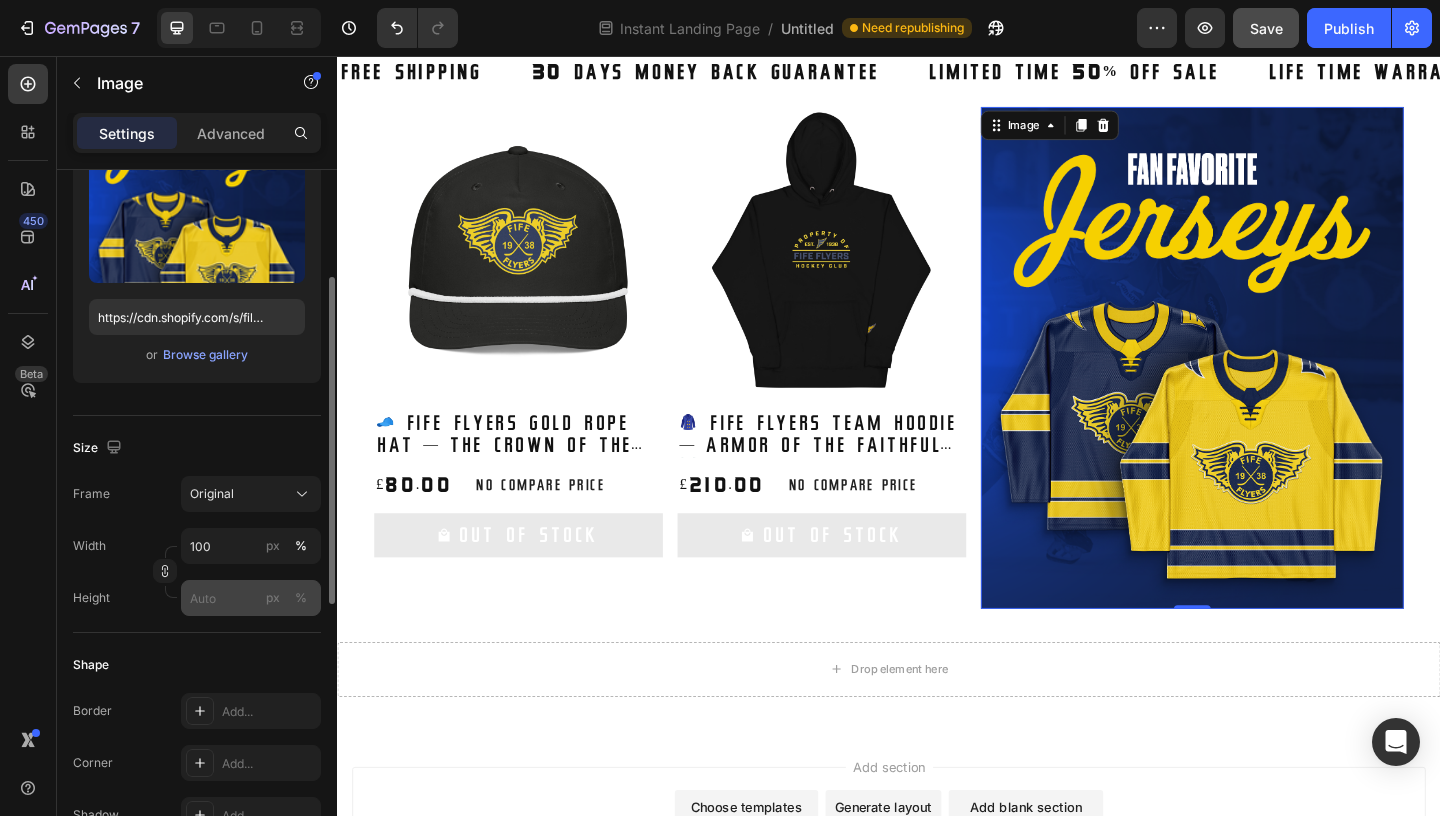 scroll, scrollTop: 231, scrollLeft: 0, axis: vertical 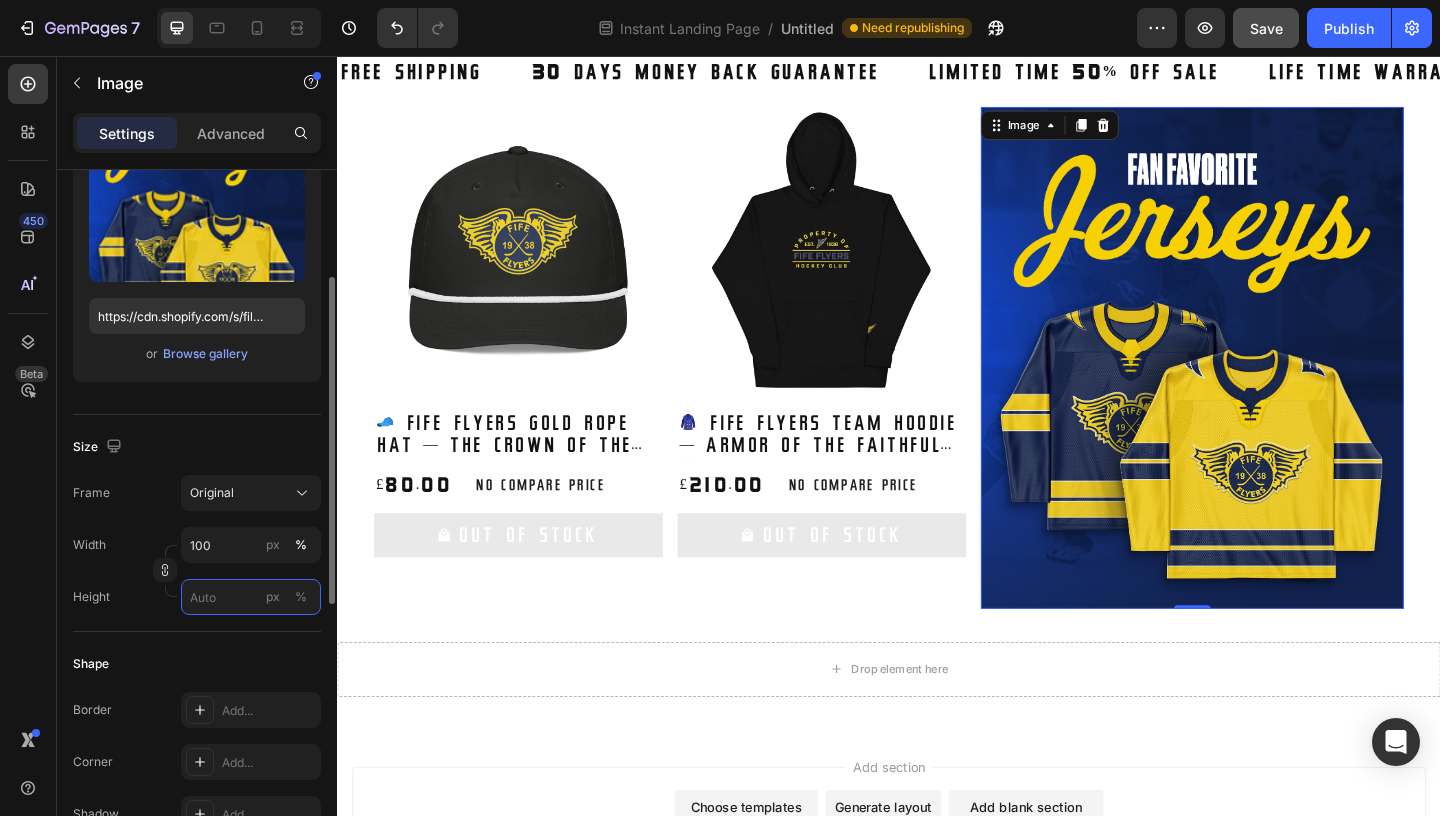 click on "px %" at bounding box center [251, 597] 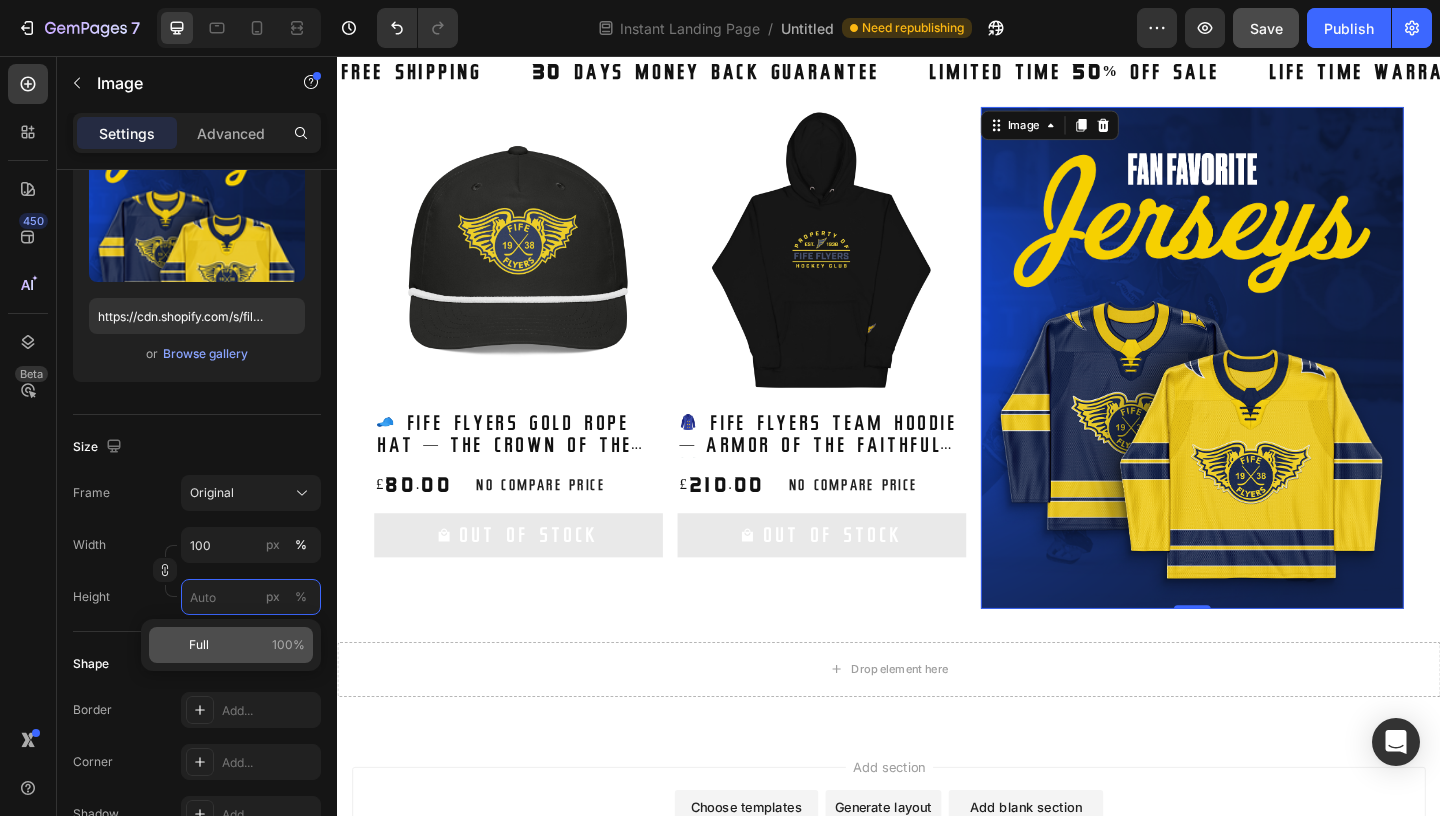 type 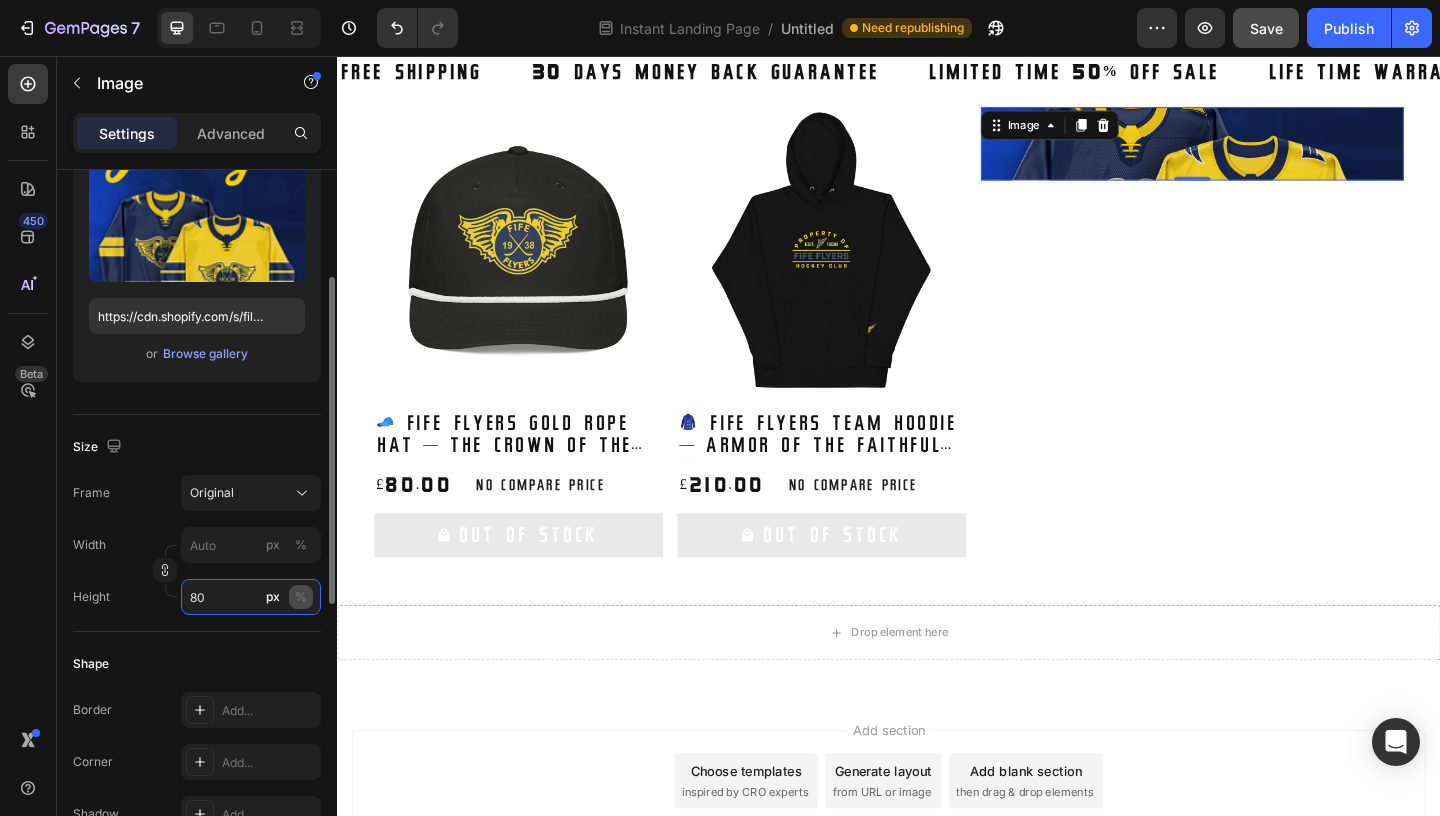 type on "80" 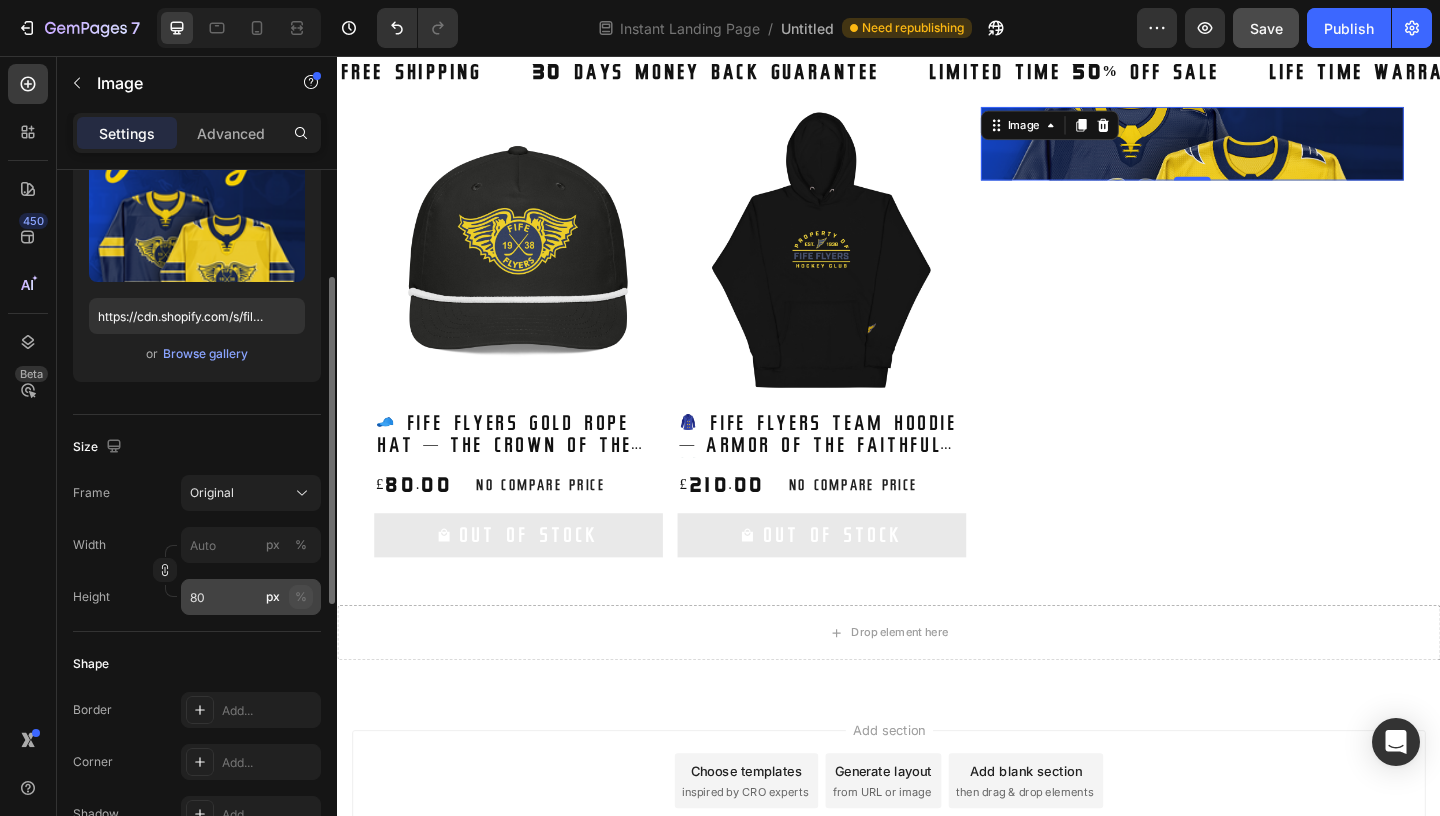 click on "%" at bounding box center (301, 597) 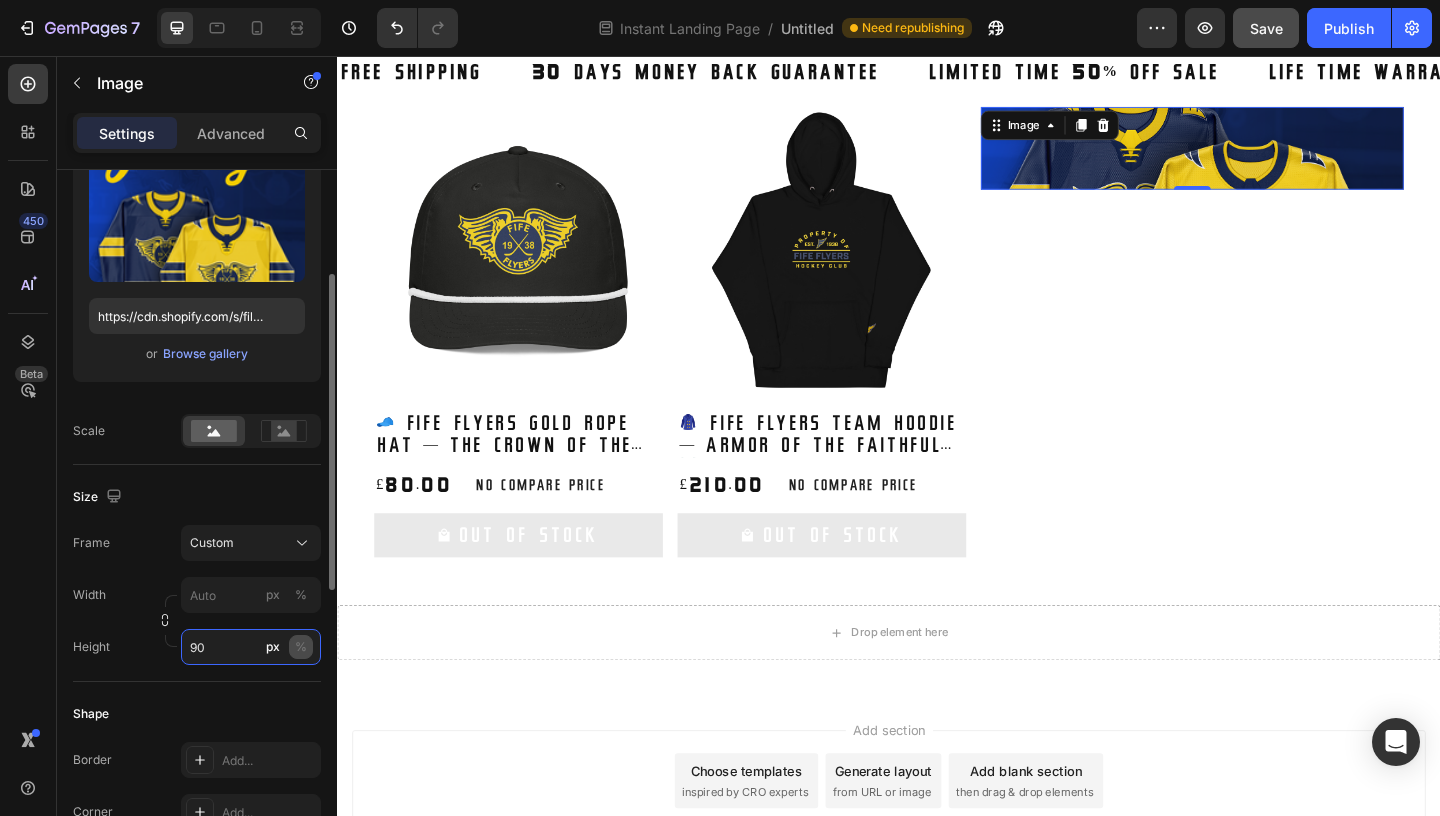 type on "90" 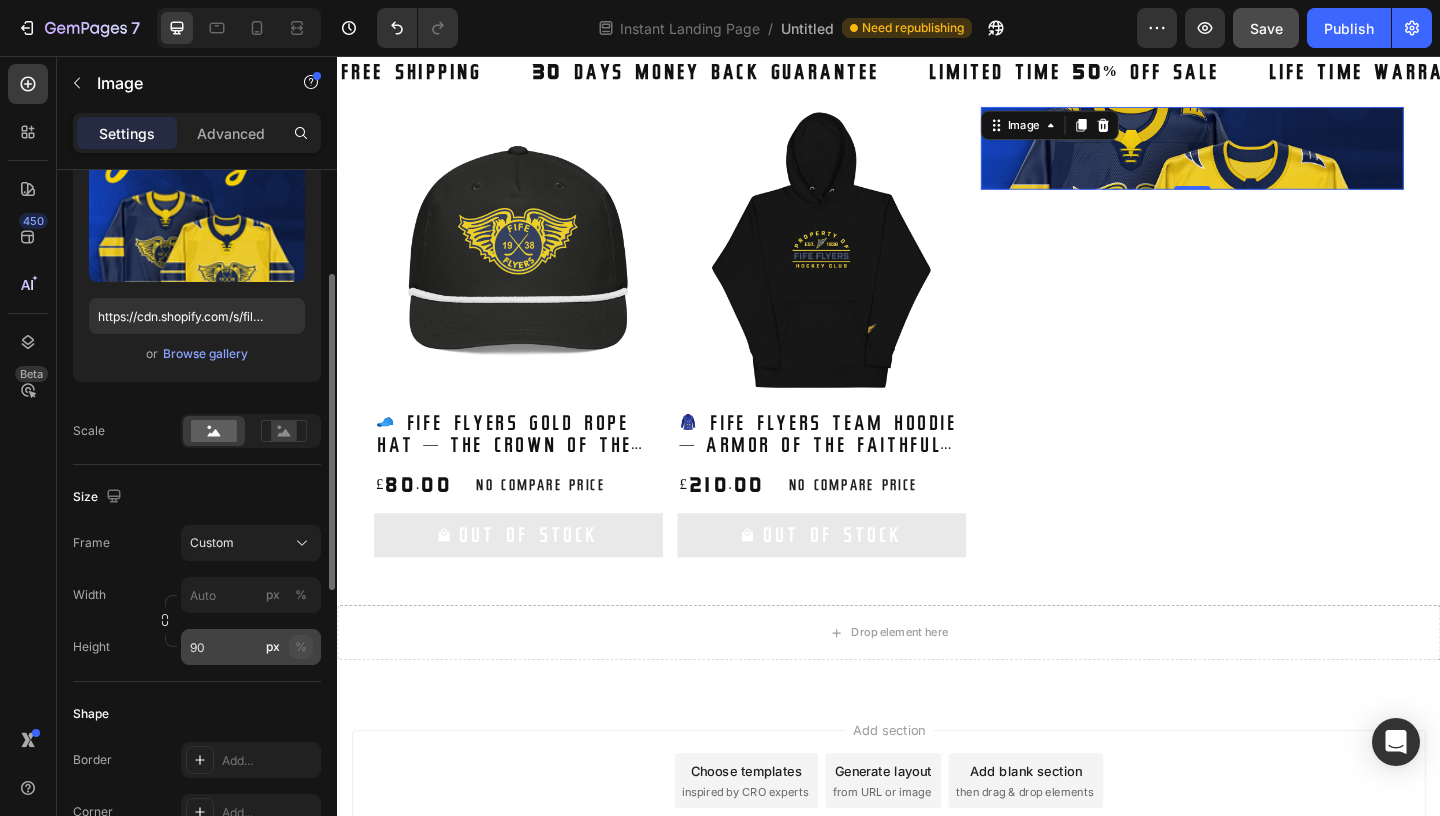 click on "%" 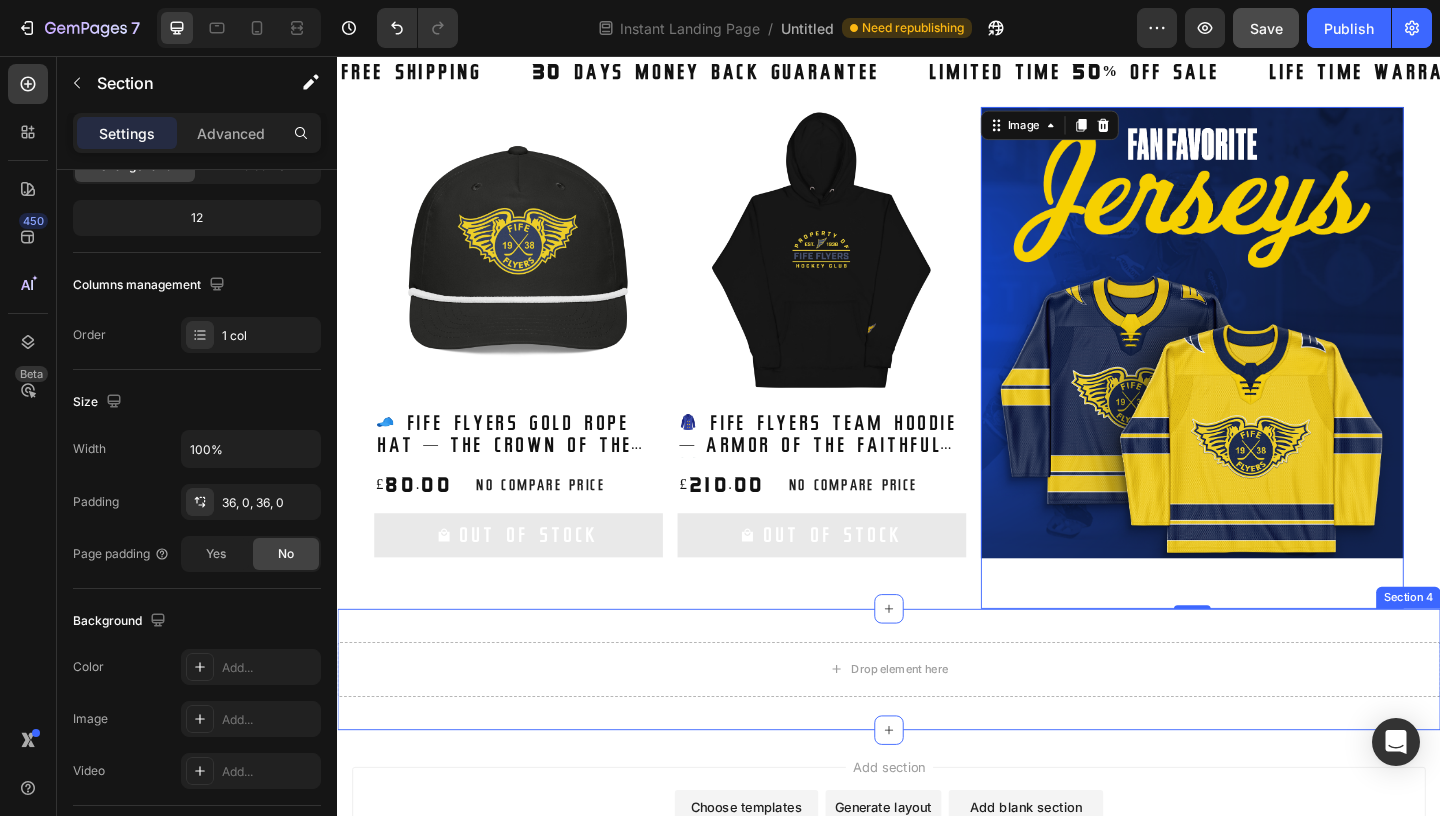 click on "Drop element here Section 4" at bounding box center (937, 723) 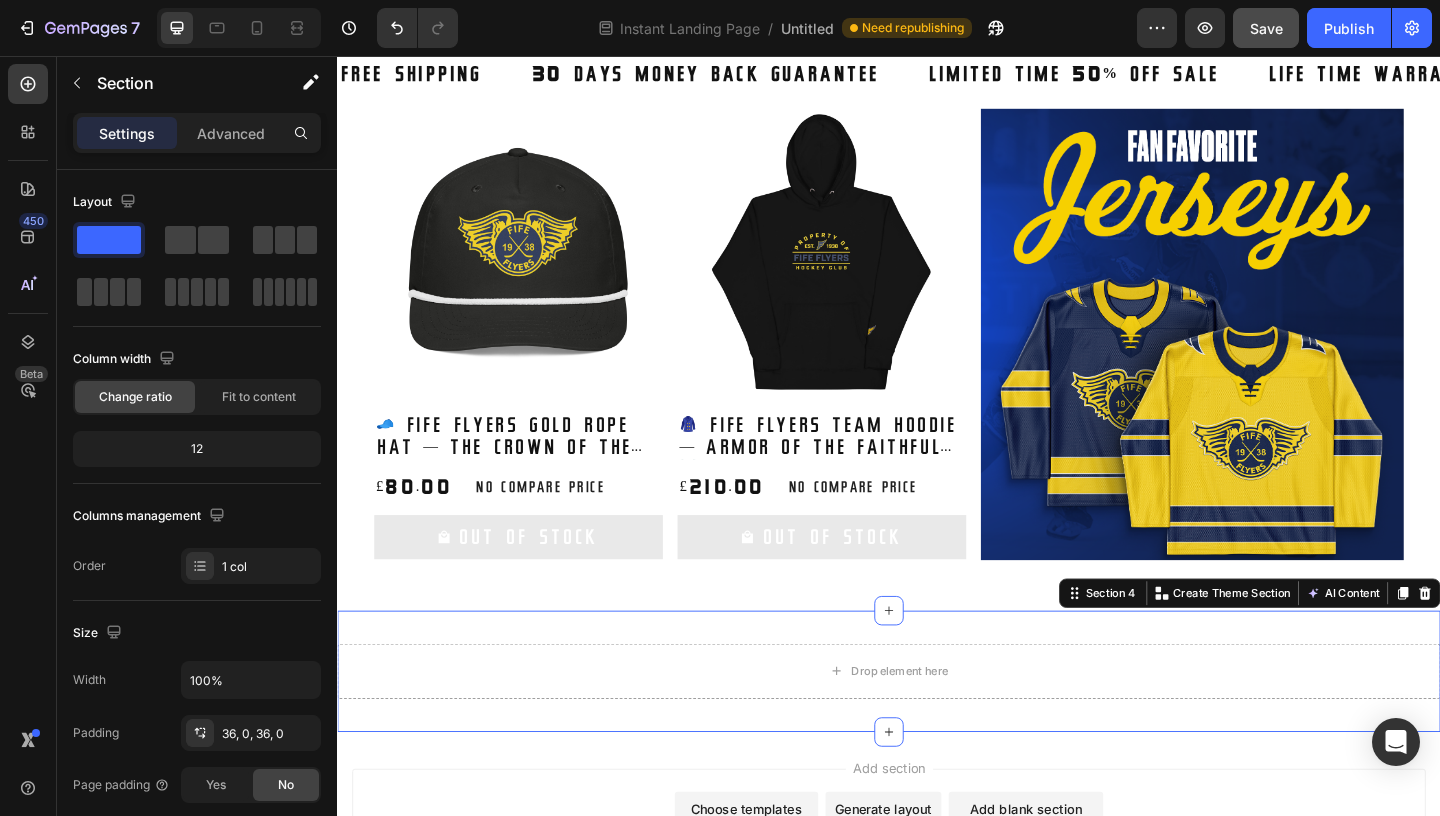 scroll, scrollTop: 928, scrollLeft: 0, axis: vertical 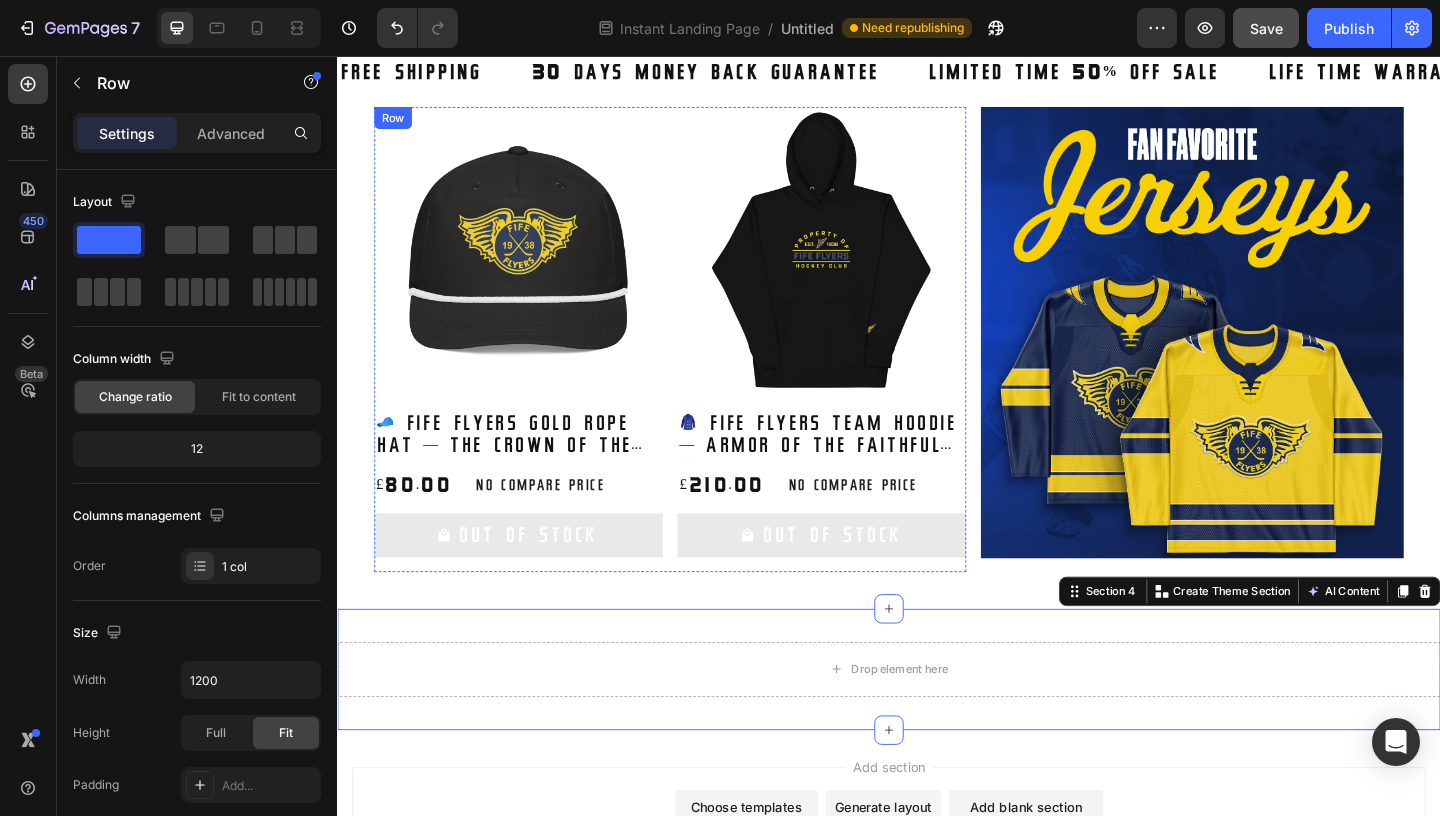 click on "Product Images 🧢 Fife Flyers Gold Rope Hat — The Crown of the Commons 👑 Product Title £80.00 Product Price Product Price No compare price Product Price Row Out Of Stock Add to Cart Row" at bounding box center [534, 364] 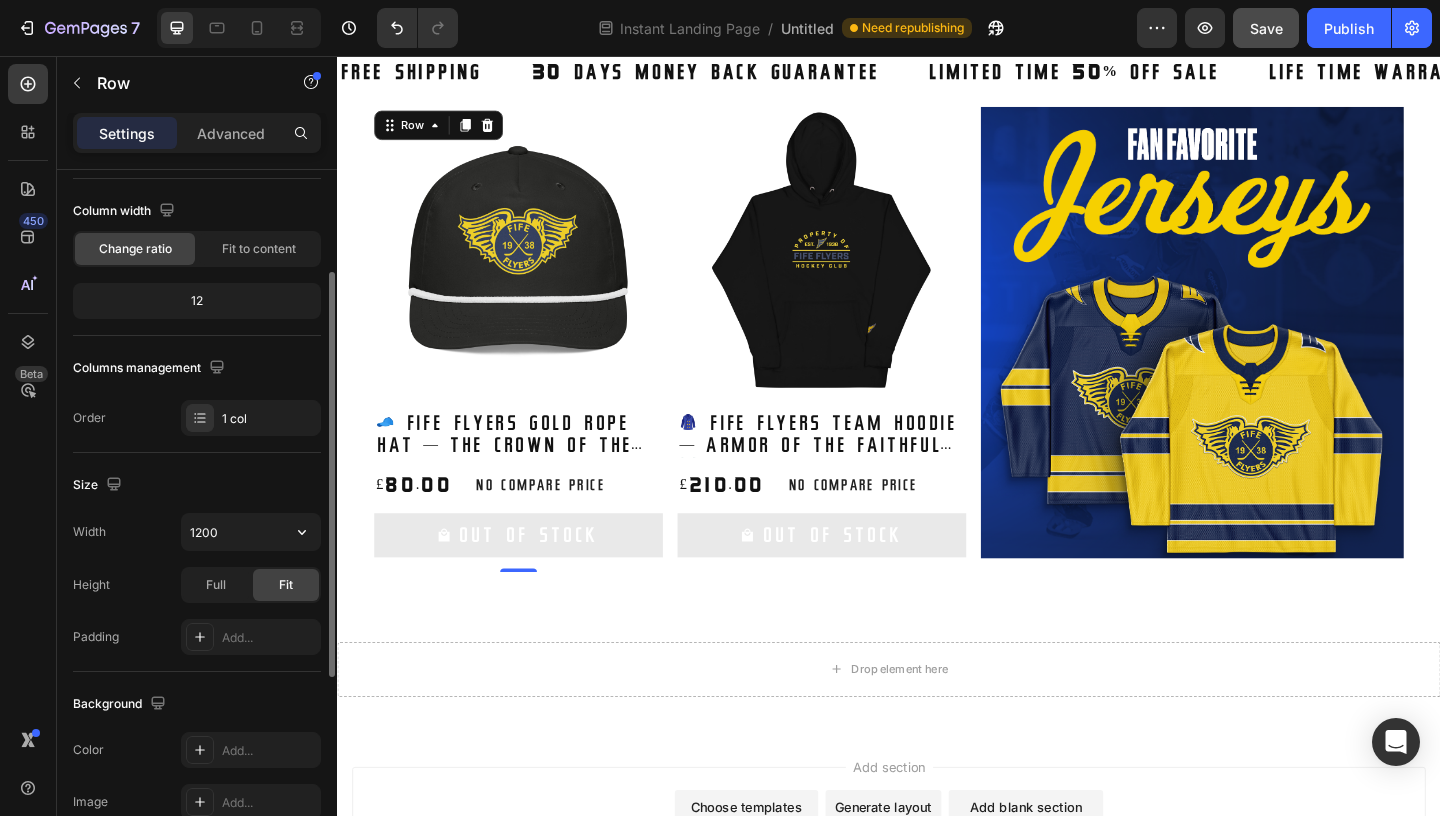 scroll, scrollTop: 174, scrollLeft: 0, axis: vertical 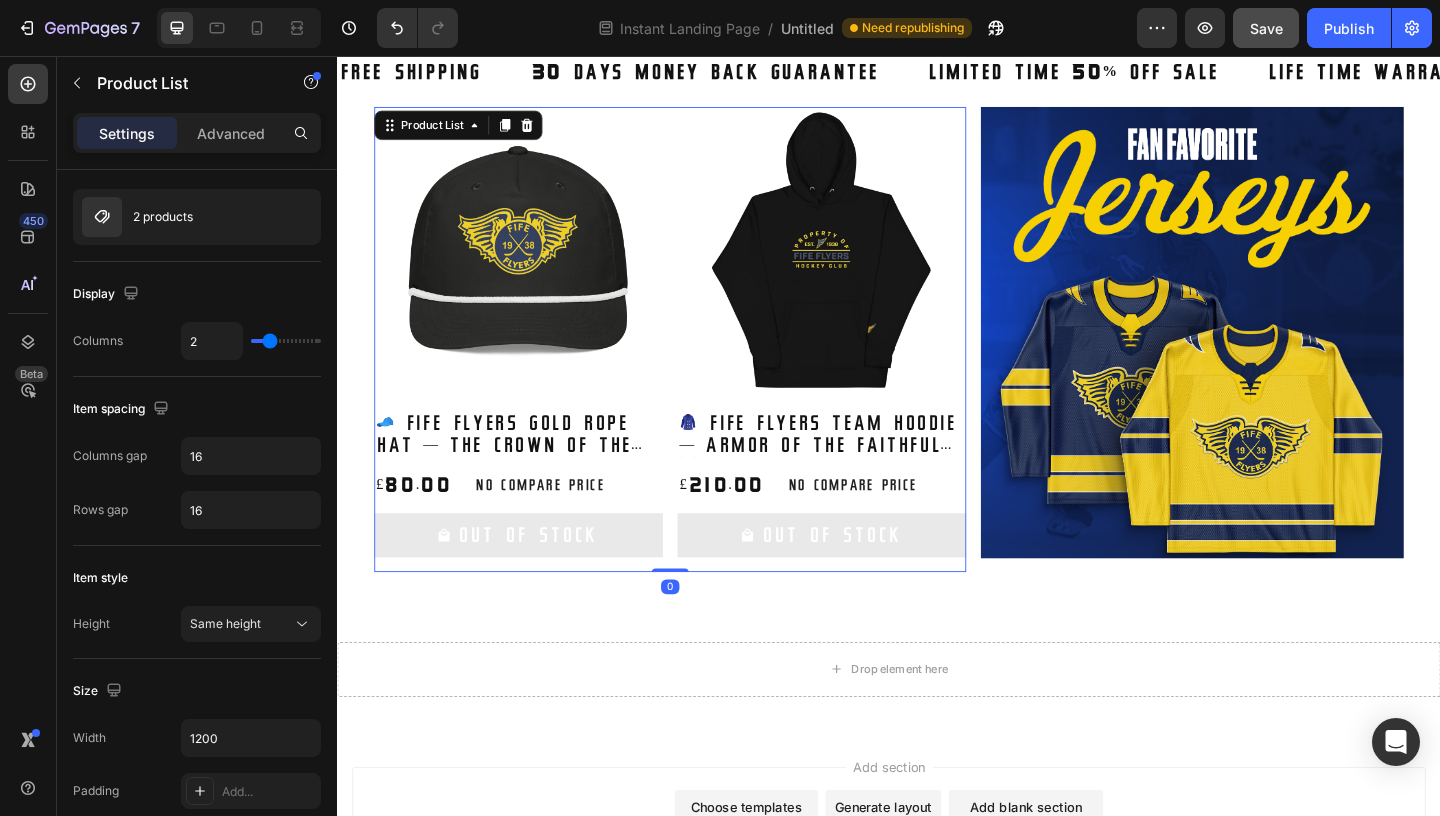 click on "Product Images 🧢 Fife Flyers Gold Rope Hat — The Crown of the Commons 👑 Product Title £80.00 Product Price Product Price No compare price Product Price Row Out Of Stock Add to Cart Row Product List   0 Product Images 🧥 Fife Flyers Team Hoodie — Armor of the Faithful ⚔️ Product Title £210.00 Product Price Product Price No compare price Product Price Row Out Of Stock Add to Cart Row Product List   0" at bounding box center (699, 364) 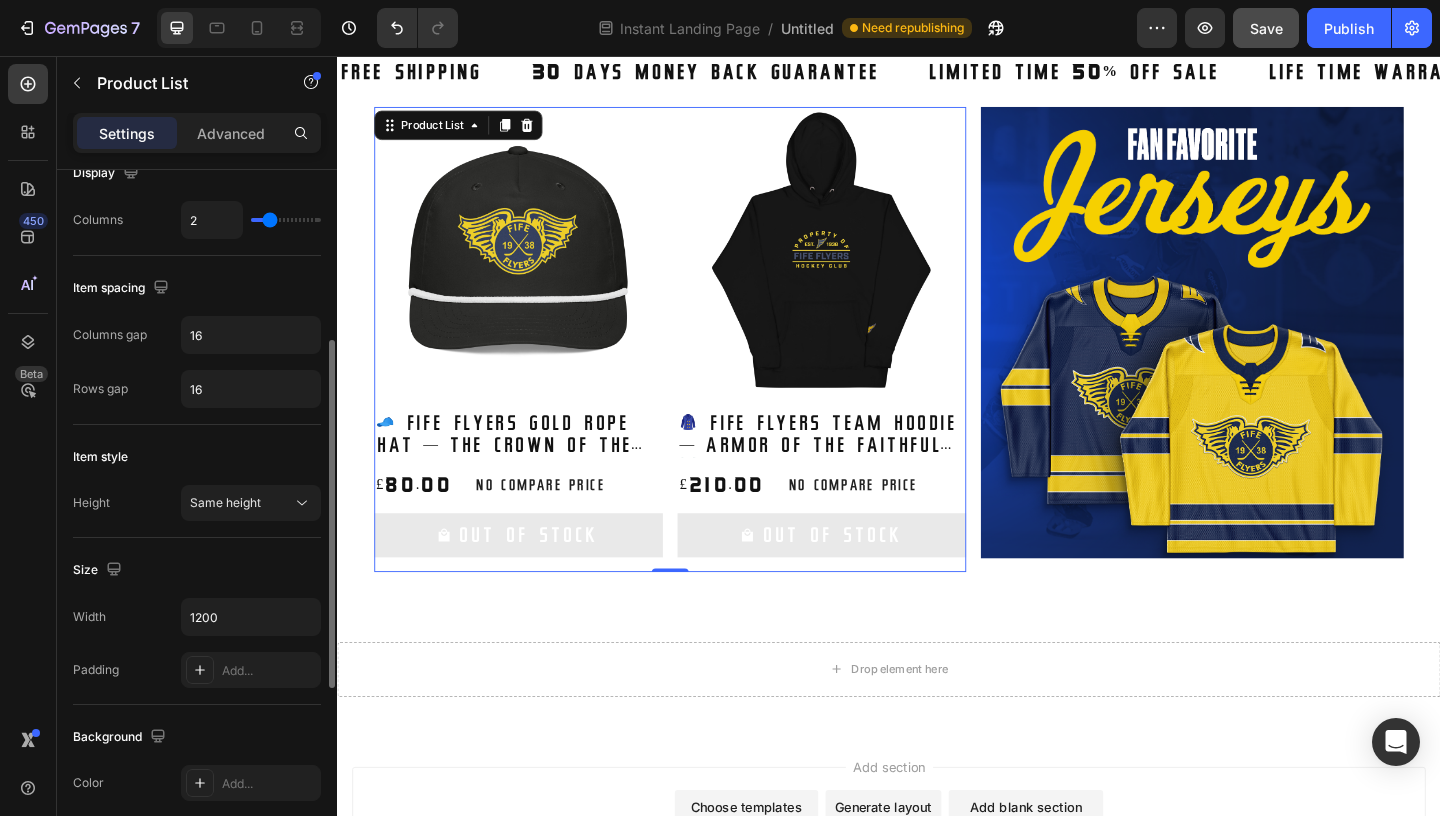 scroll, scrollTop: 315, scrollLeft: 0, axis: vertical 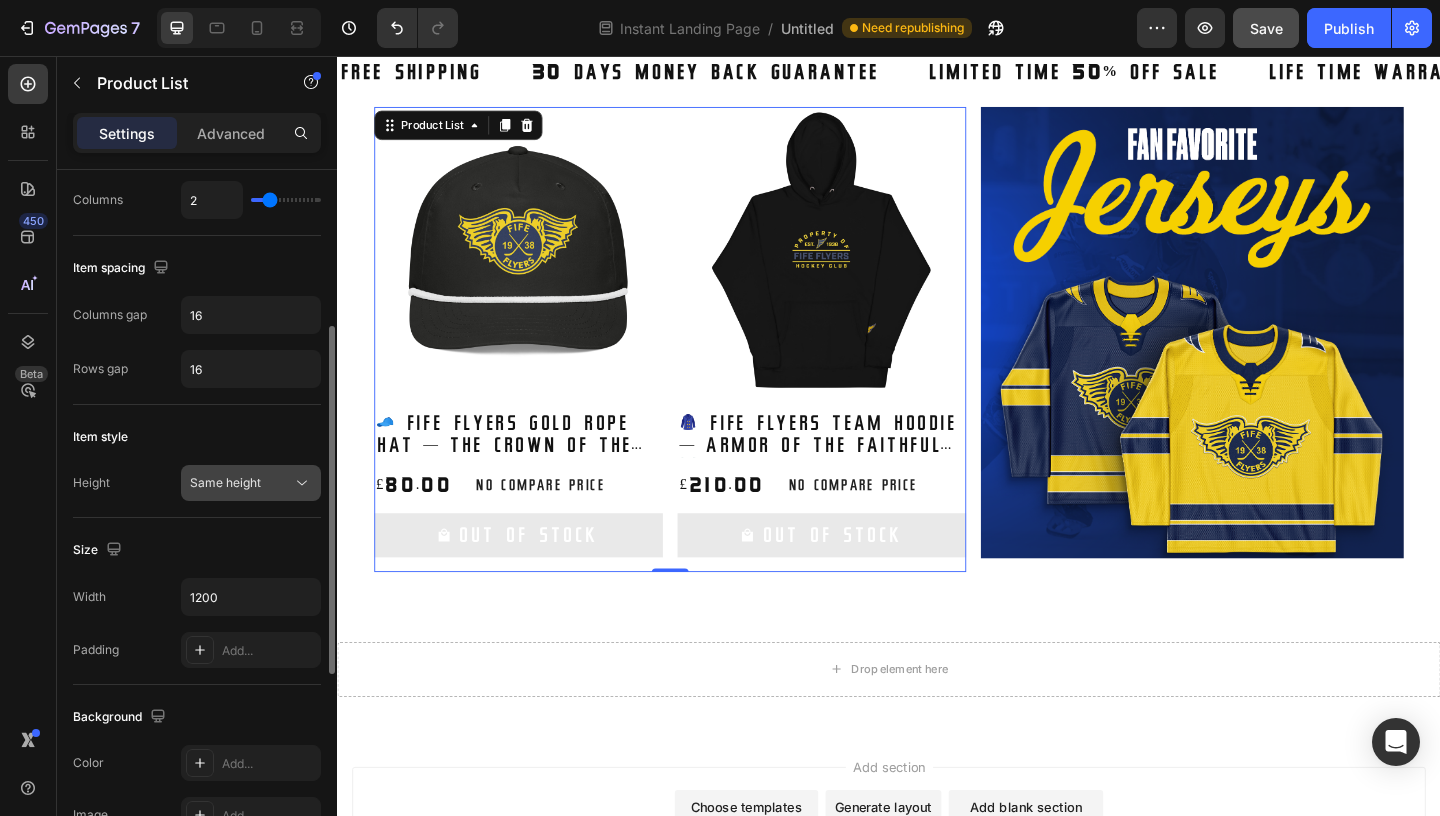 click 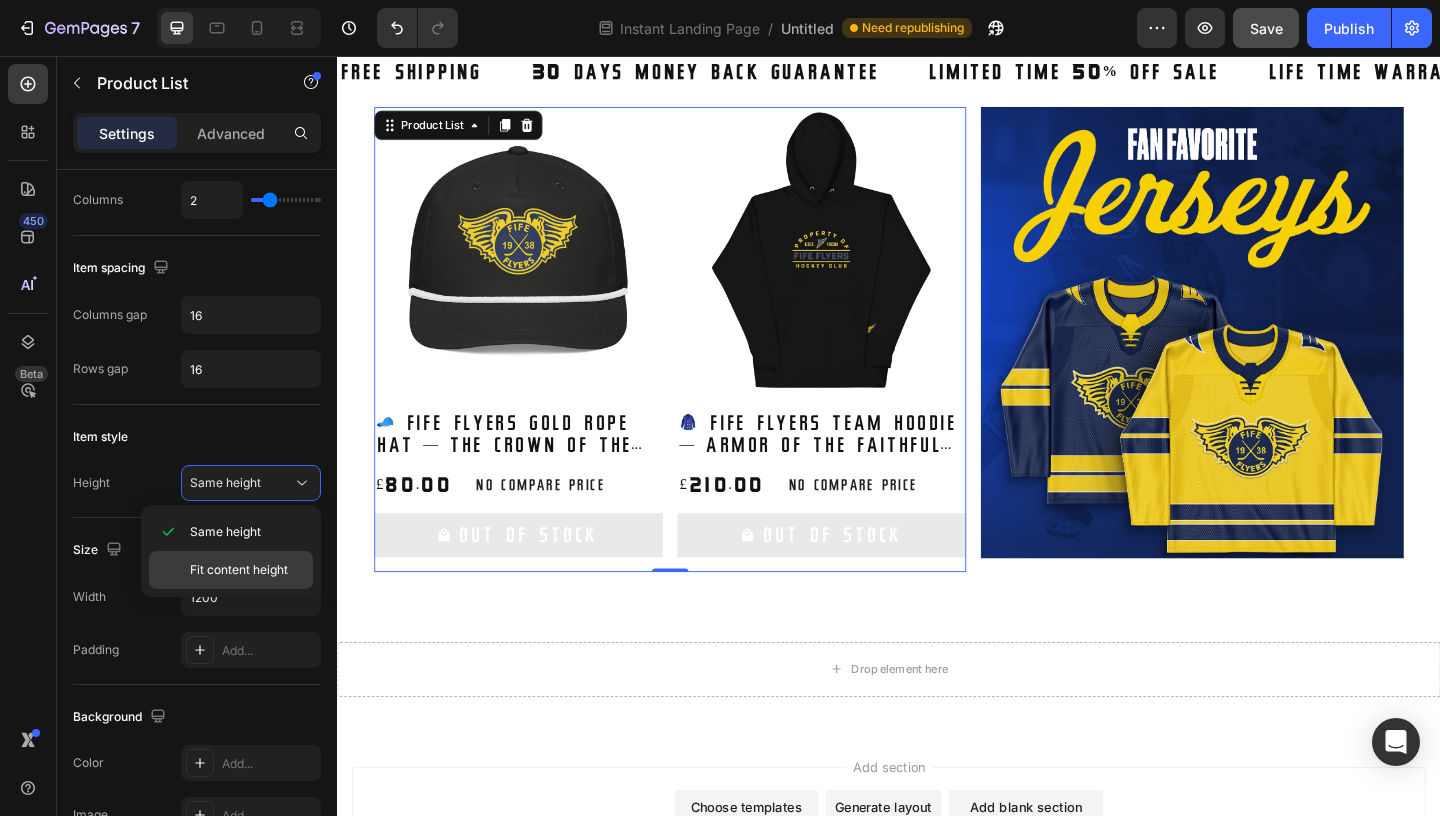 click on "Fit content height" 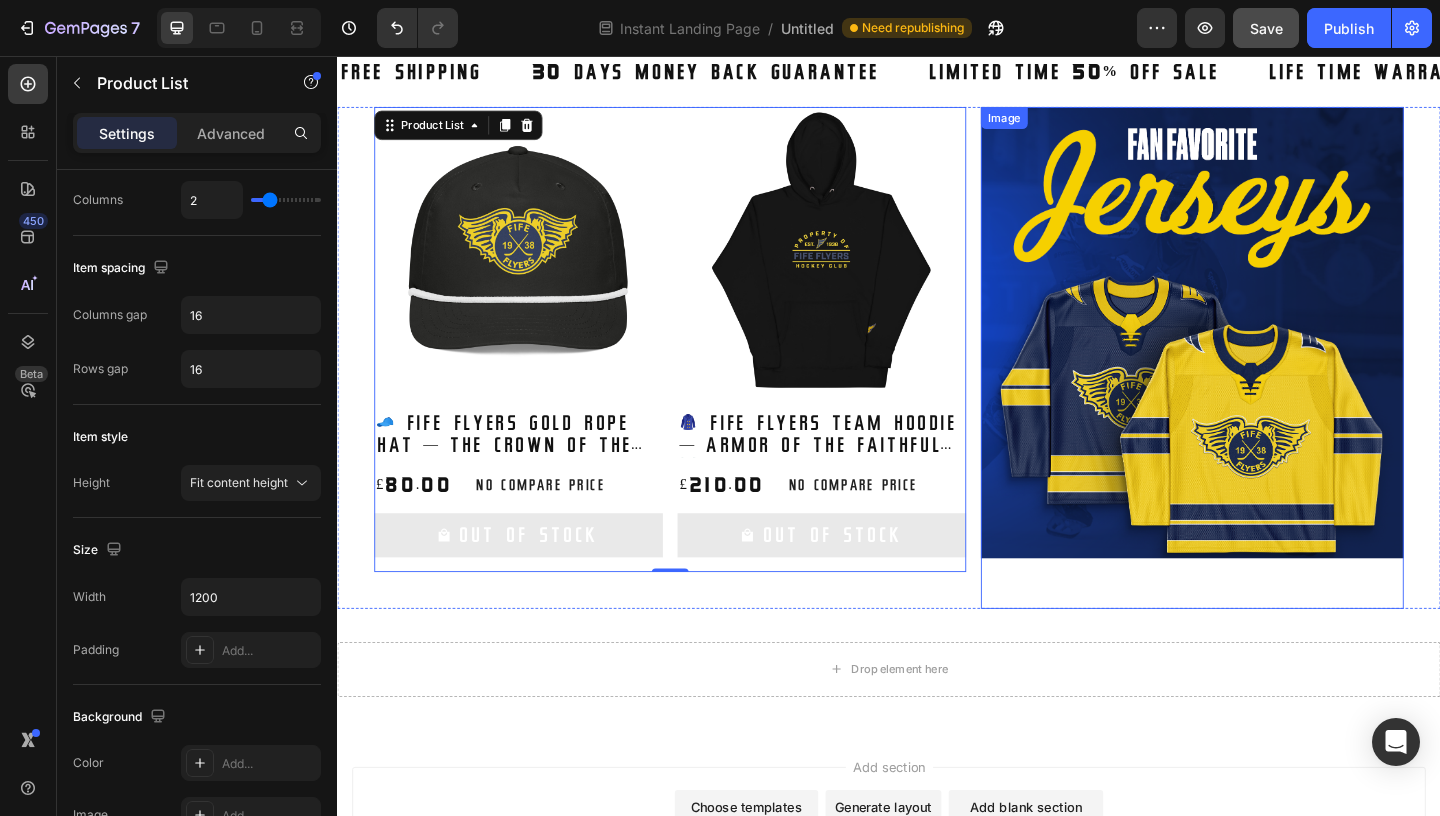 click at bounding box center (1267, 384) 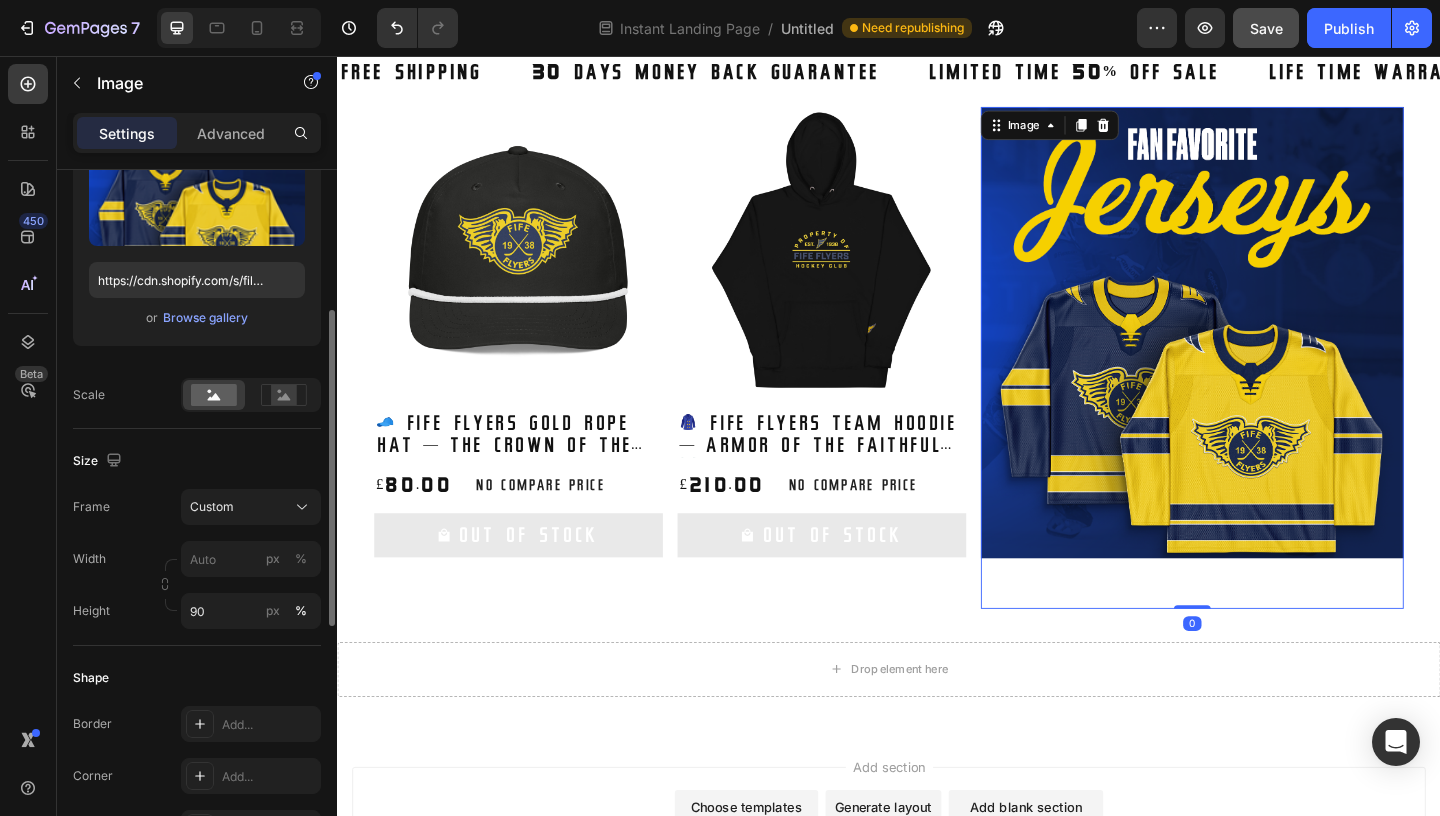 scroll, scrollTop: 281, scrollLeft: 0, axis: vertical 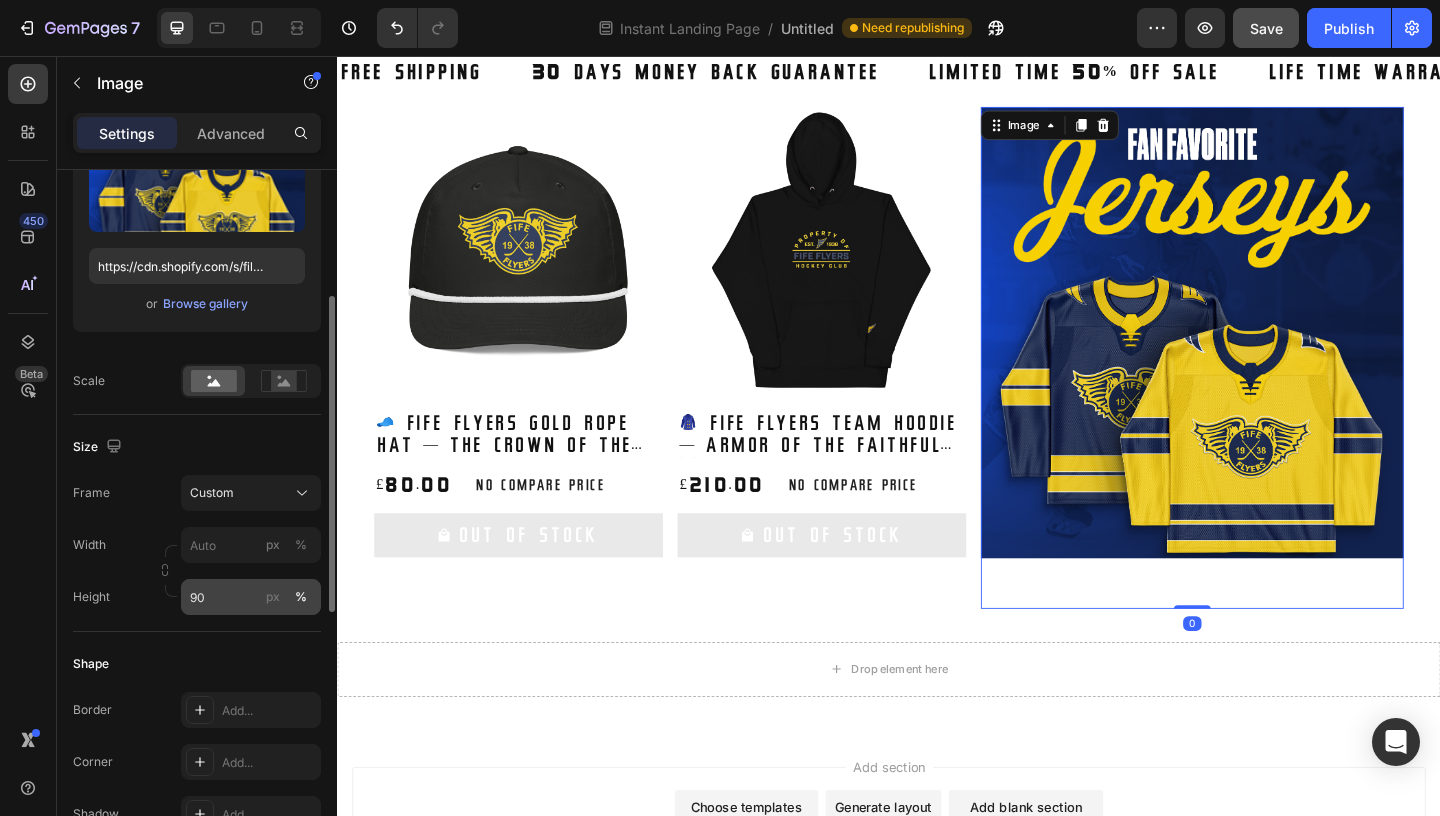 click on "90" at bounding box center [251, 597] 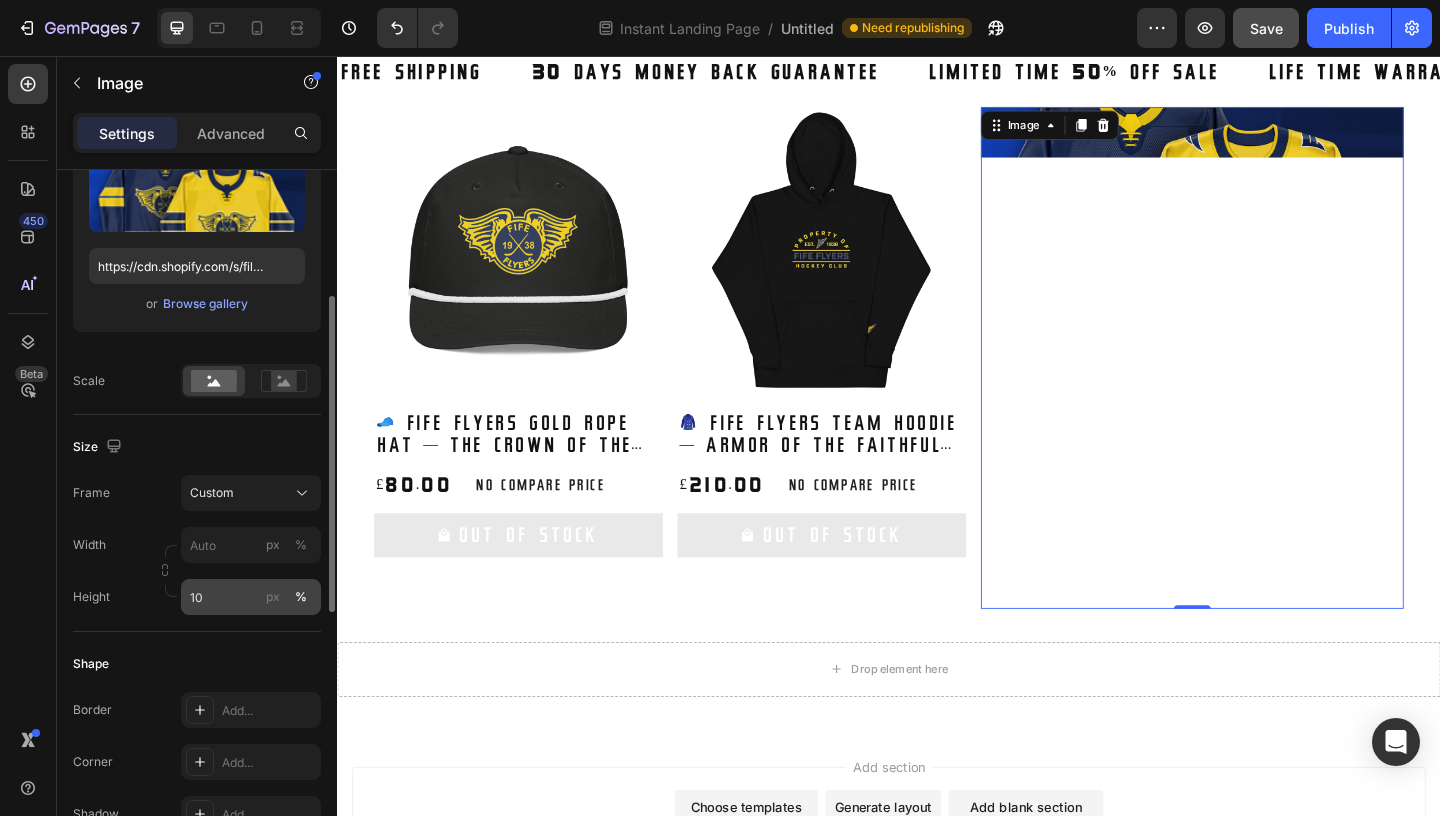 type on "100" 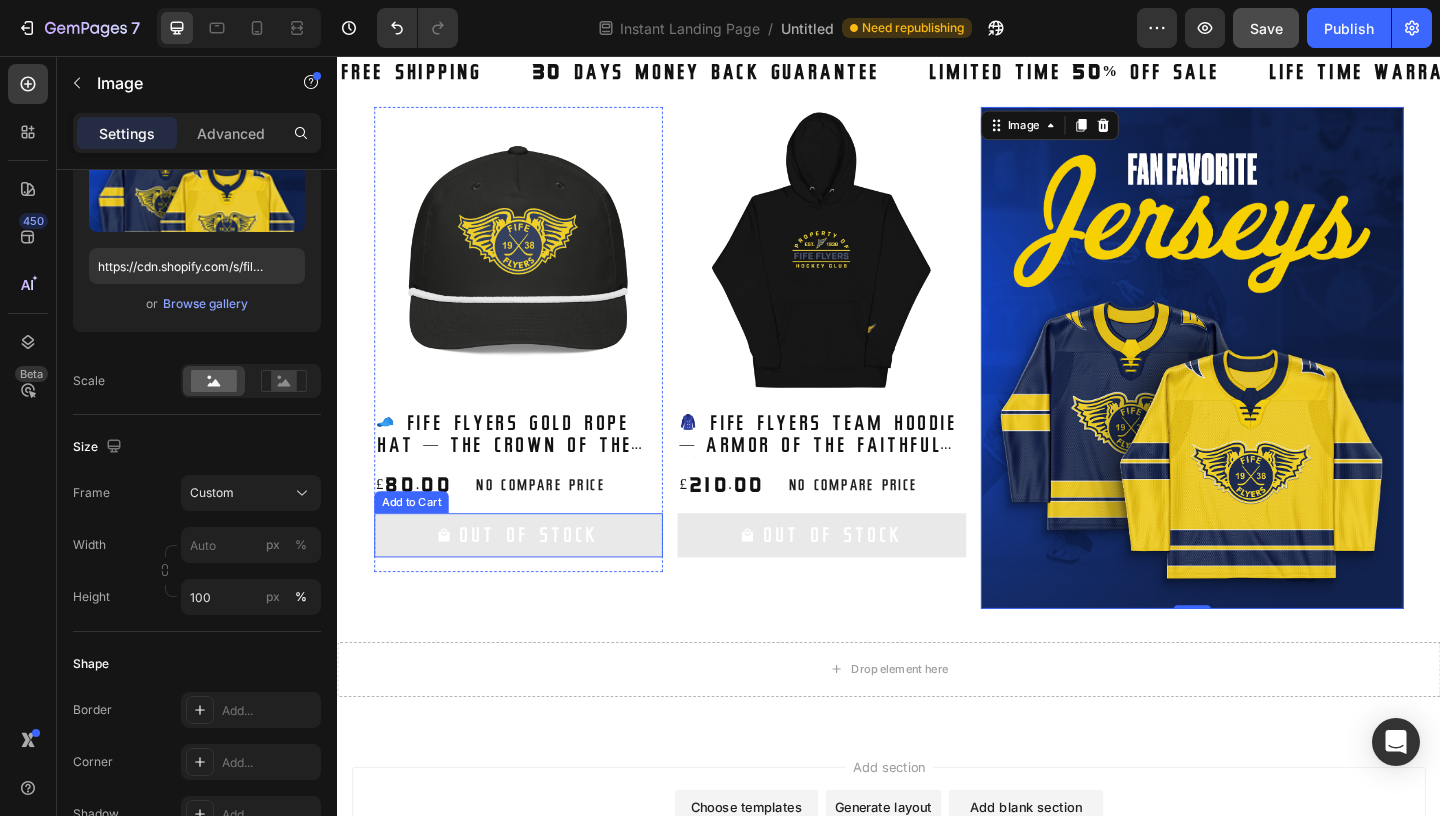 click on "Out Of Stock" at bounding box center [534, 577] 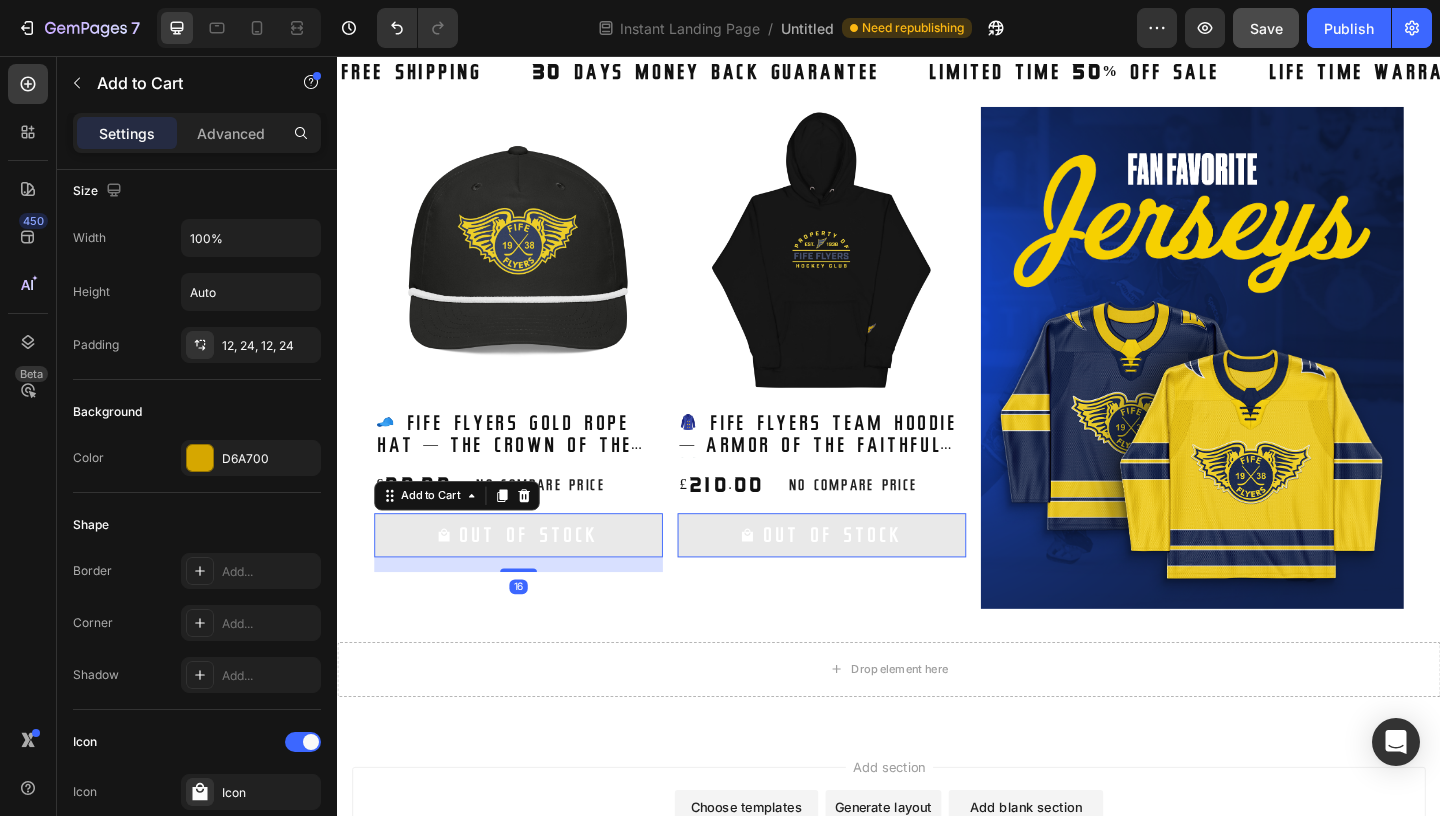 scroll, scrollTop: 0, scrollLeft: 0, axis: both 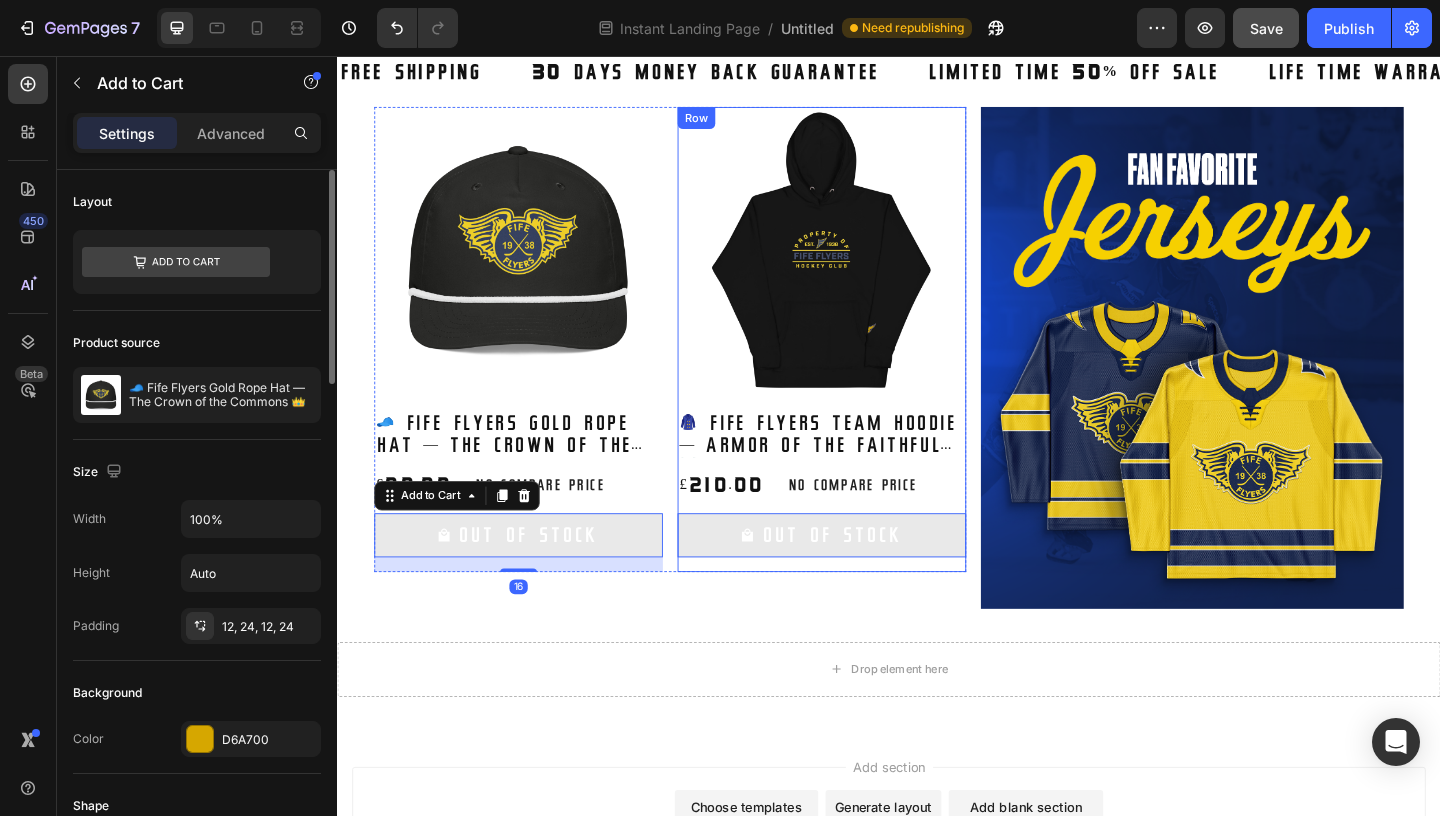 click on "Out Of Stock Add to Cart   0" at bounding box center (534, 585) 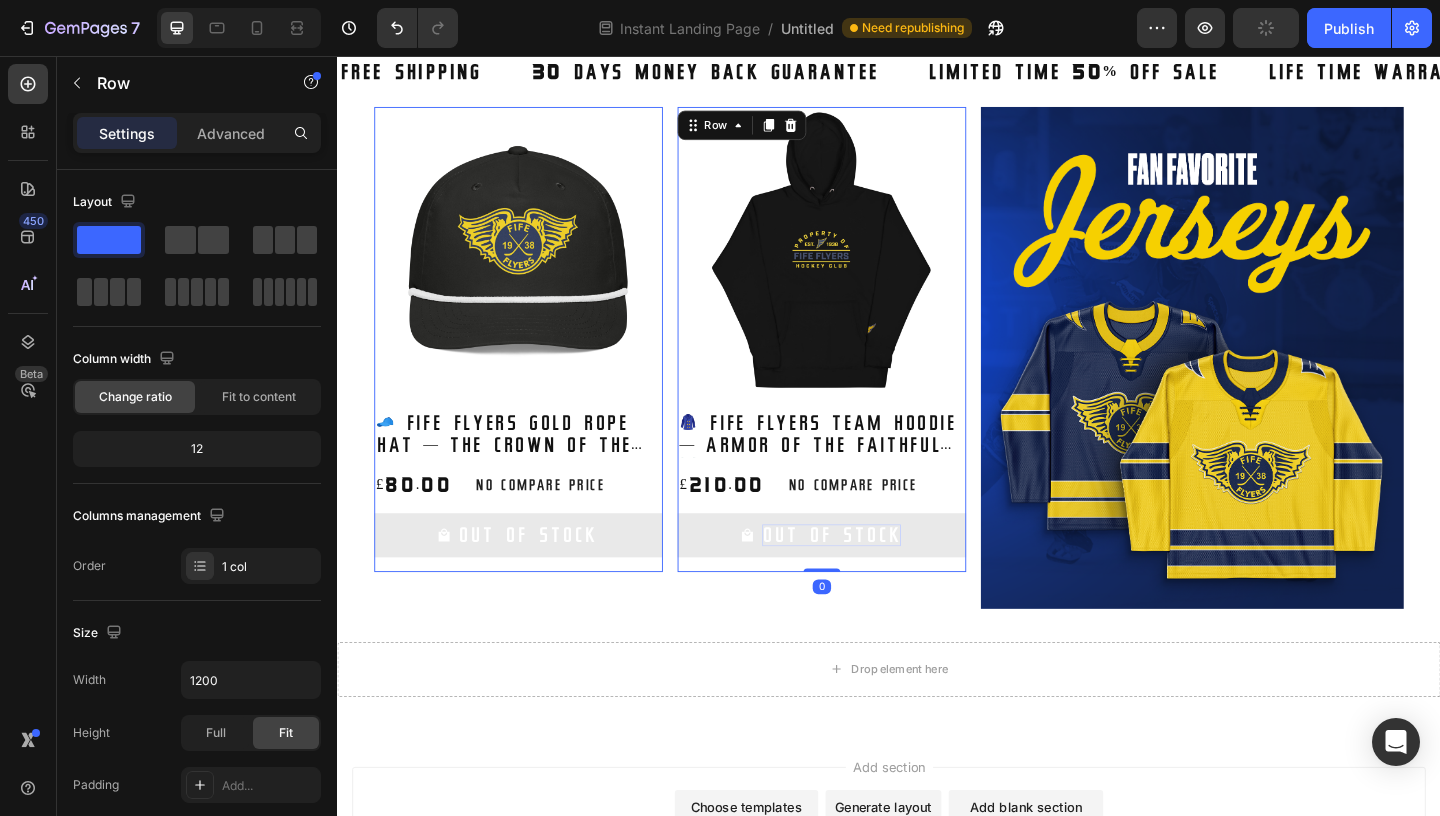 drag, startPoint x: 870, startPoint y: 616, endPoint x: 876, endPoint y: 588, distance: 28.635643 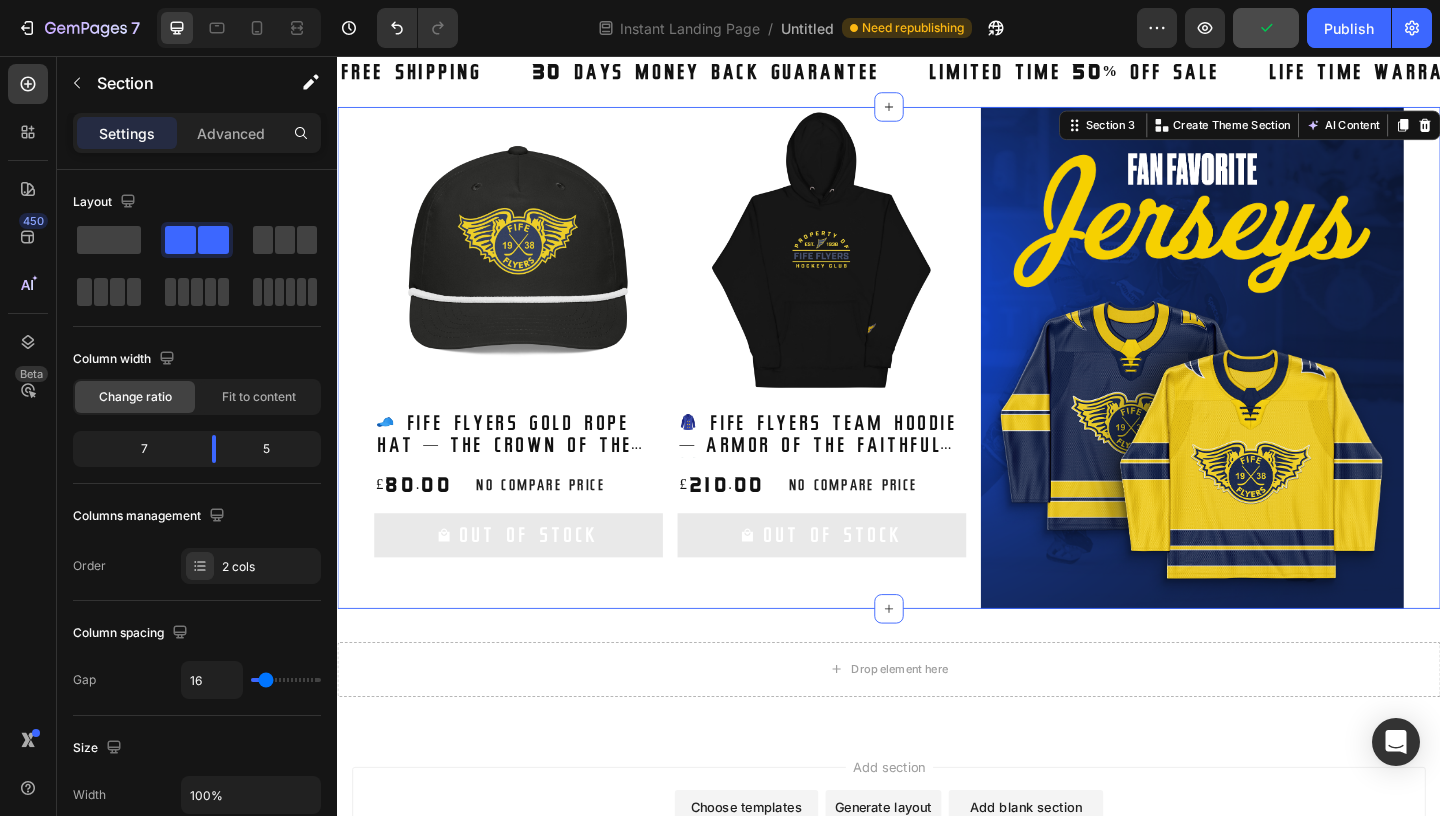 click on "Product Images 🧢 Fife Flyers Gold Rope Hat — The Crown of the Commons 👑 Product Title £80.00 Product Price Product Price No compare price Product Price Row Out Of Stock Add to Cart Row Product List Product Images 🧥 Fife Flyers Team Hoodie — Armor of the Faithful ⚔️ Product Title £210.00 Product Price Product Price No compare price Product Price Row Out Of Stock Add to Cart Row Product List Product List" at bounding box center [699, 384] 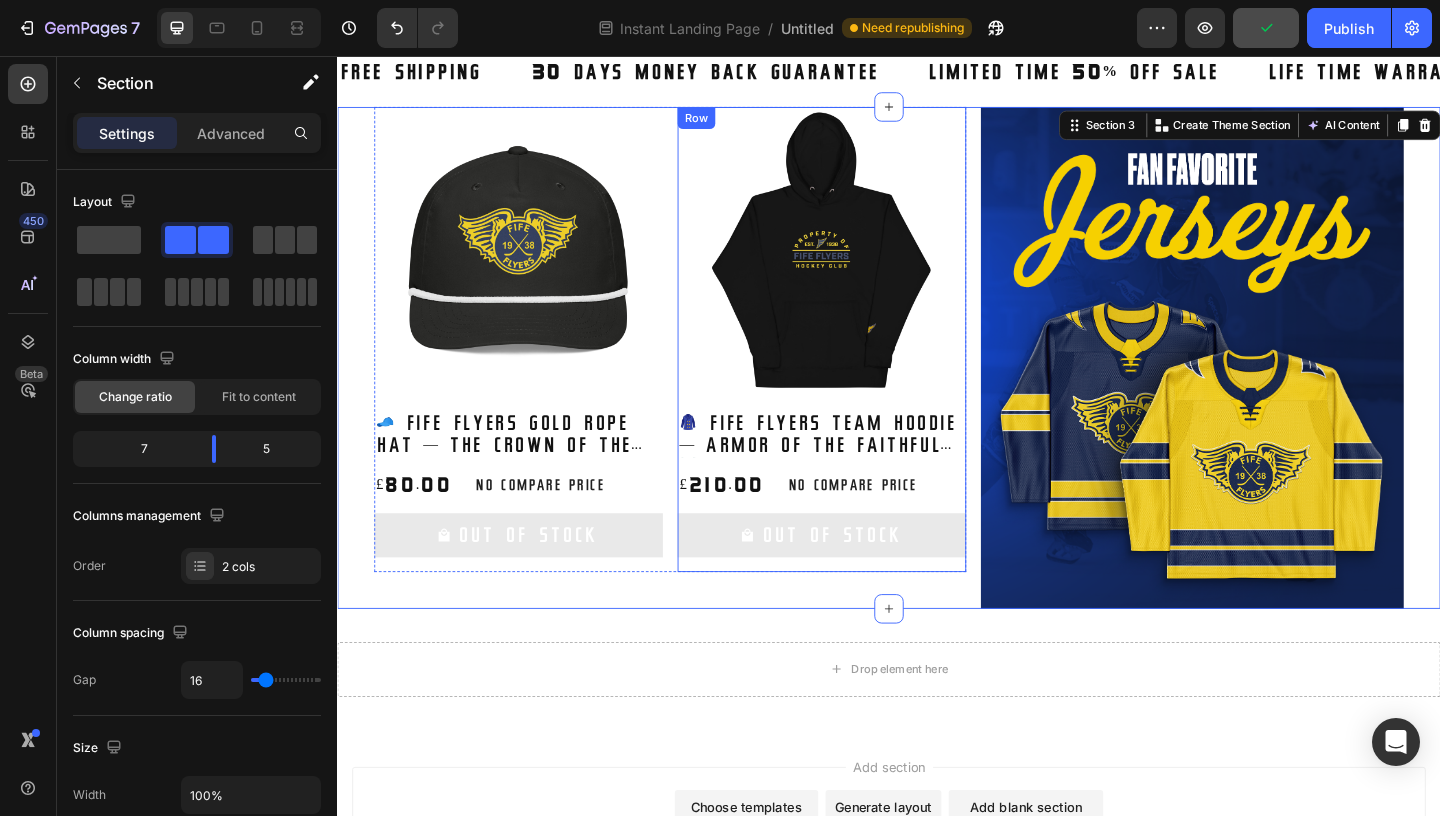 click on "Product Images 🧥 Fife Flyers Team Hoodie — Armor of the Faithful ⚔️ Product Title £210.00 Product Price Product Price No compare price Product Price Row Out Of Stock Add to Cart" at bounding box center (534, 364) 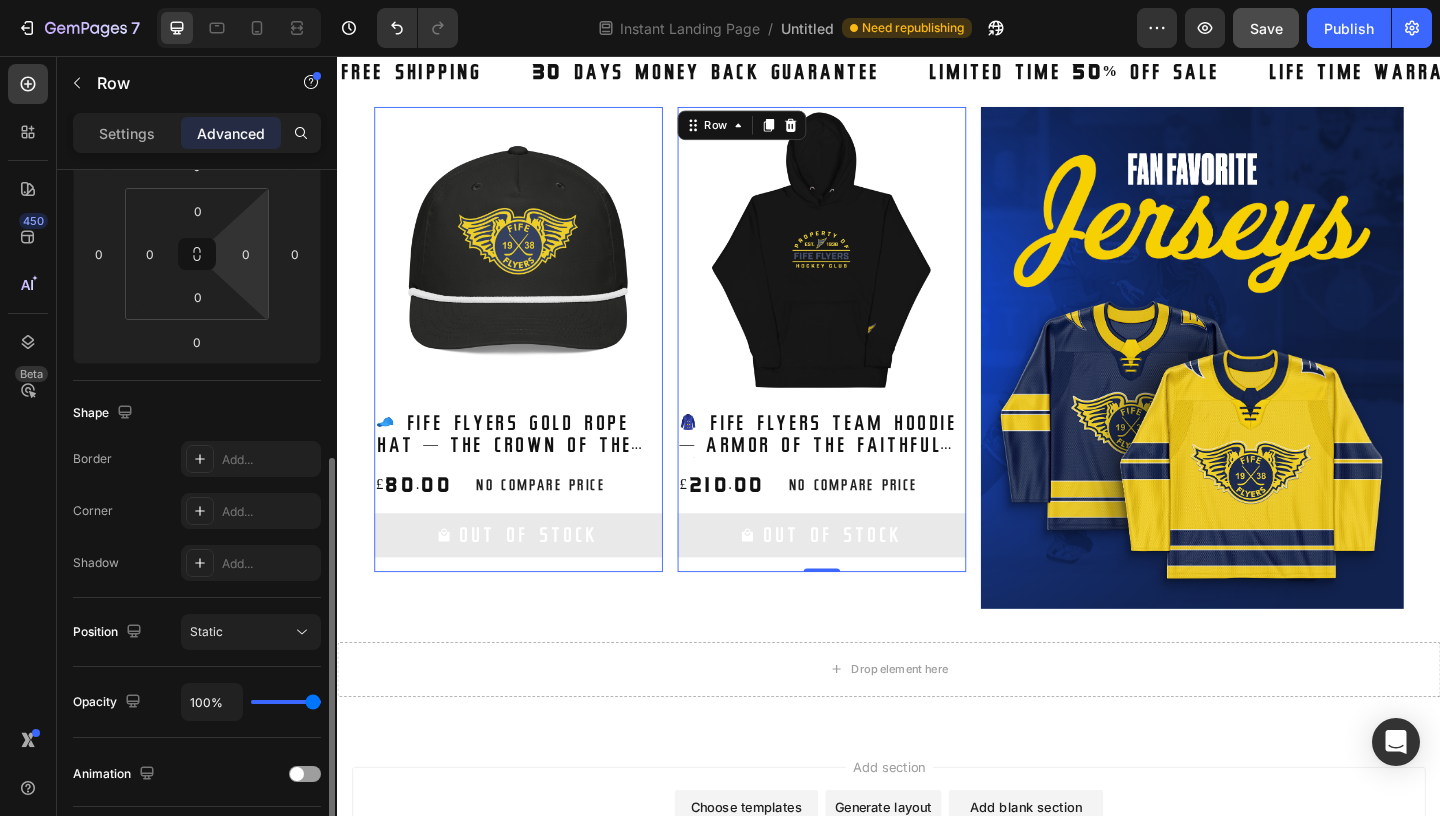 scroll, scrollTop: 465, scrollLeft: 0, axis: vertical 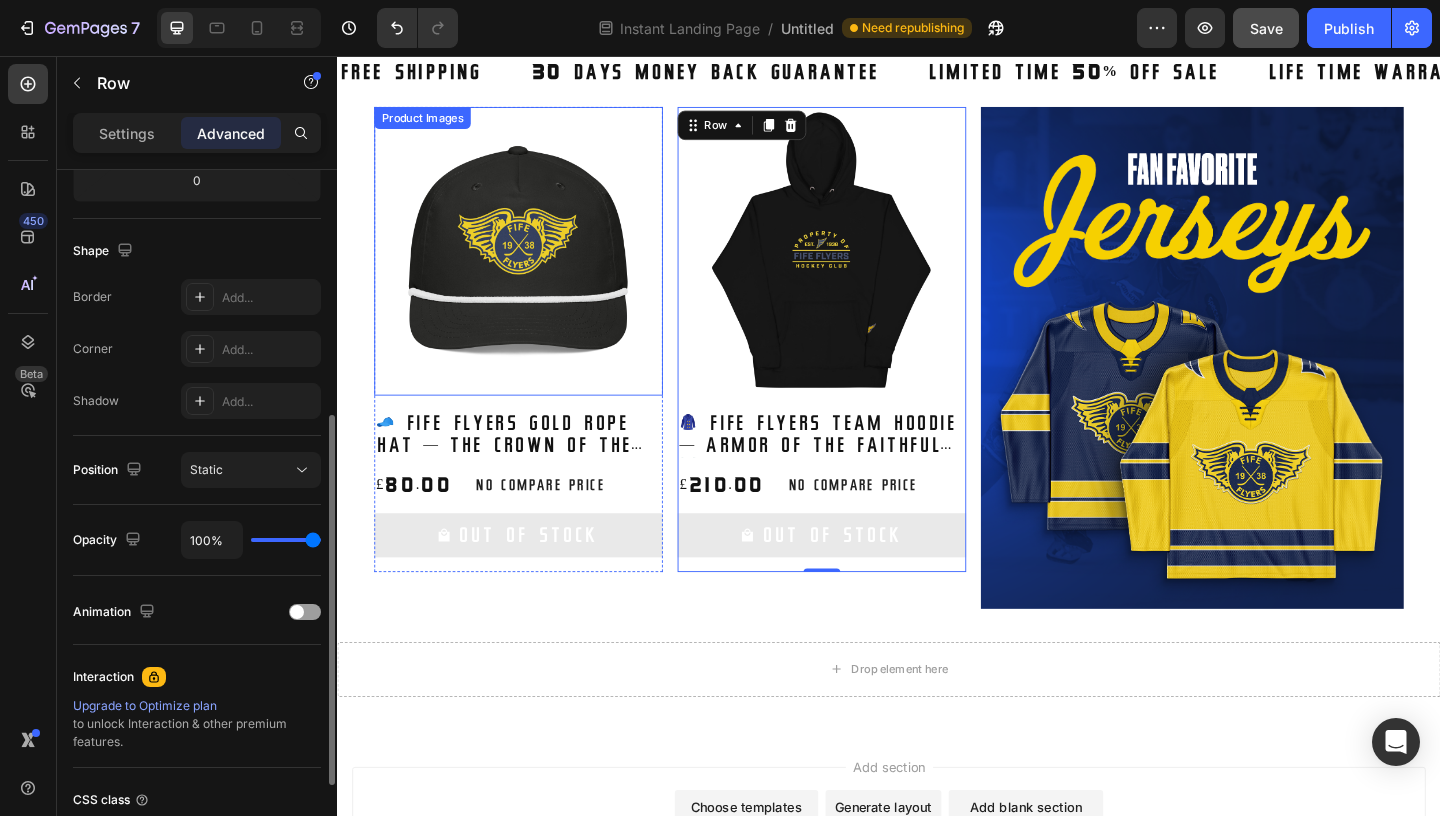 click at bounding box center [534, 268] 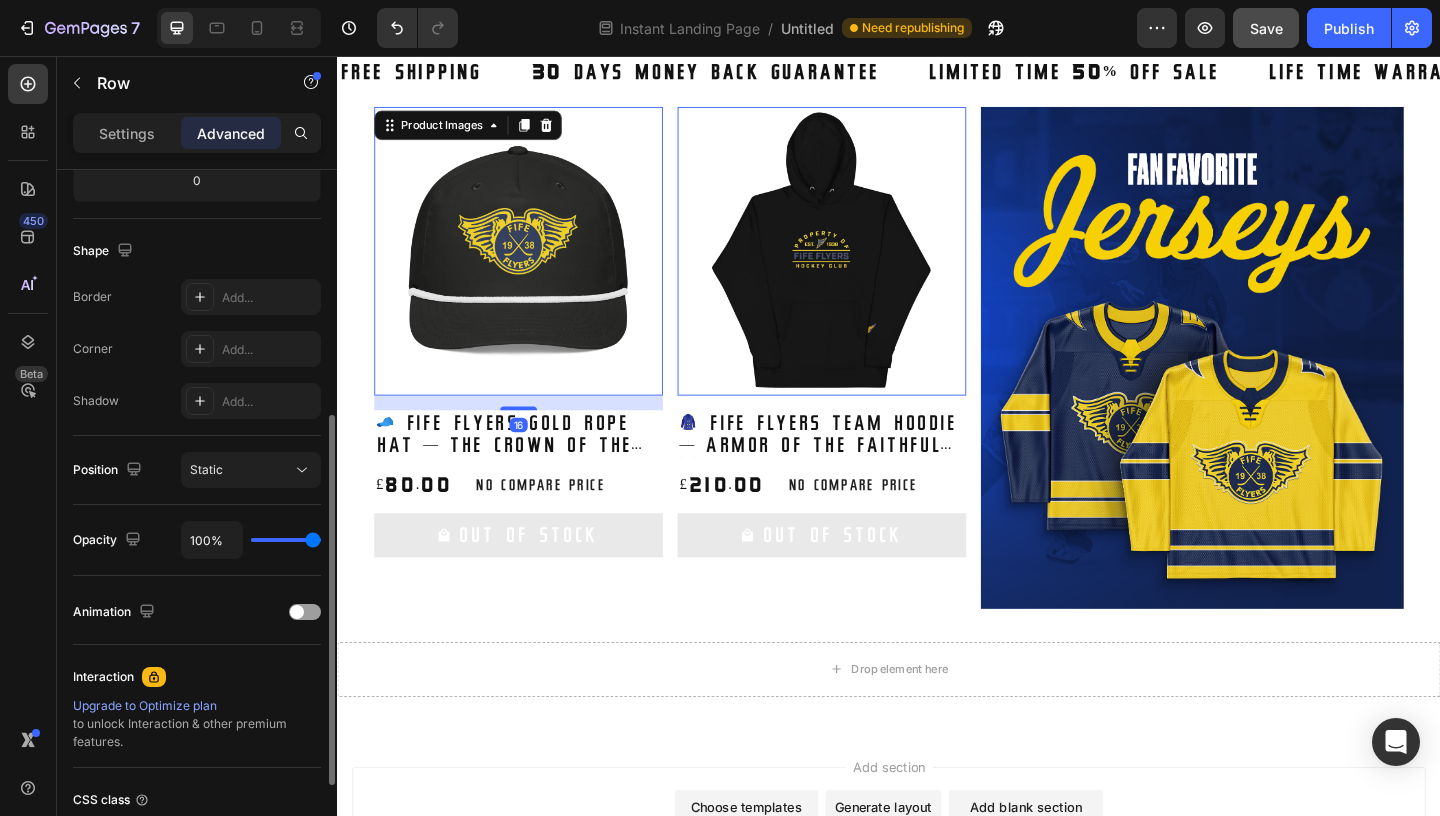 scroll, scrollTop: 0, scrollLeft: 0, axis: both 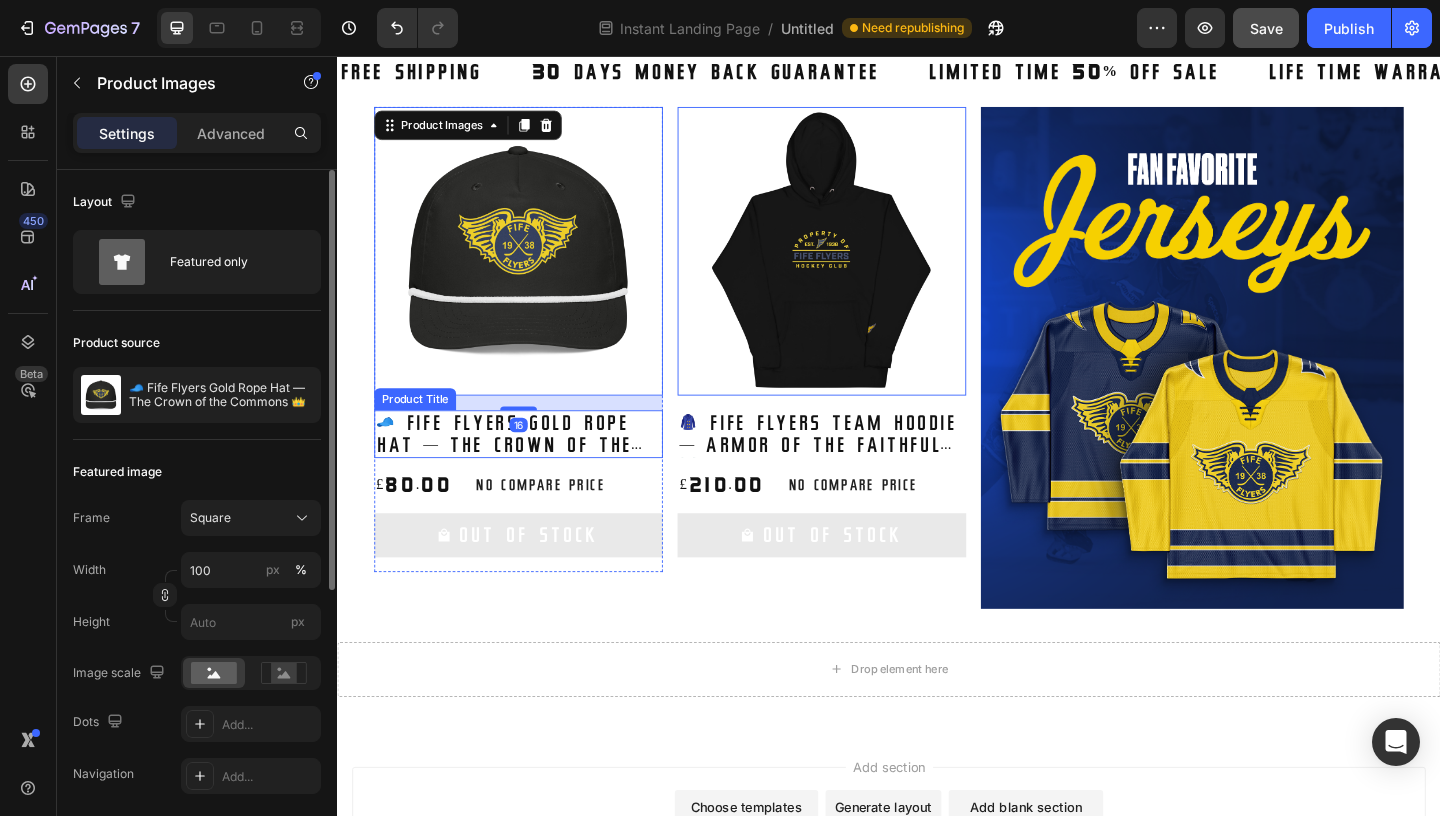 click on "🧢 Fife Flyers Gold Rope Hat — The Crown of the Commons 👑" at bounding box center [534, 467] 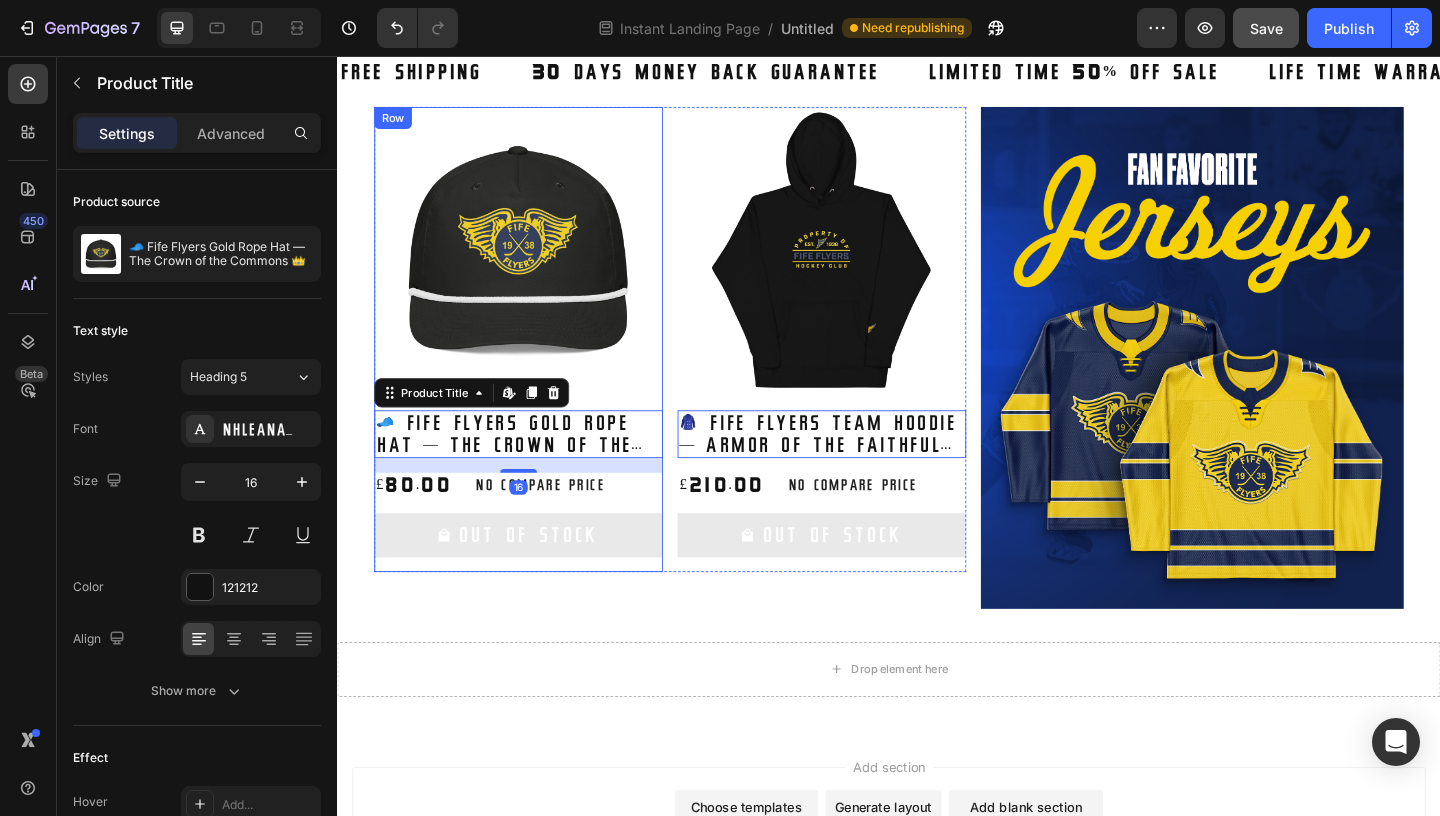 click on "£80.00 Product Price Product Price No compare price Product Price Row" at bounding box center (534, 523) 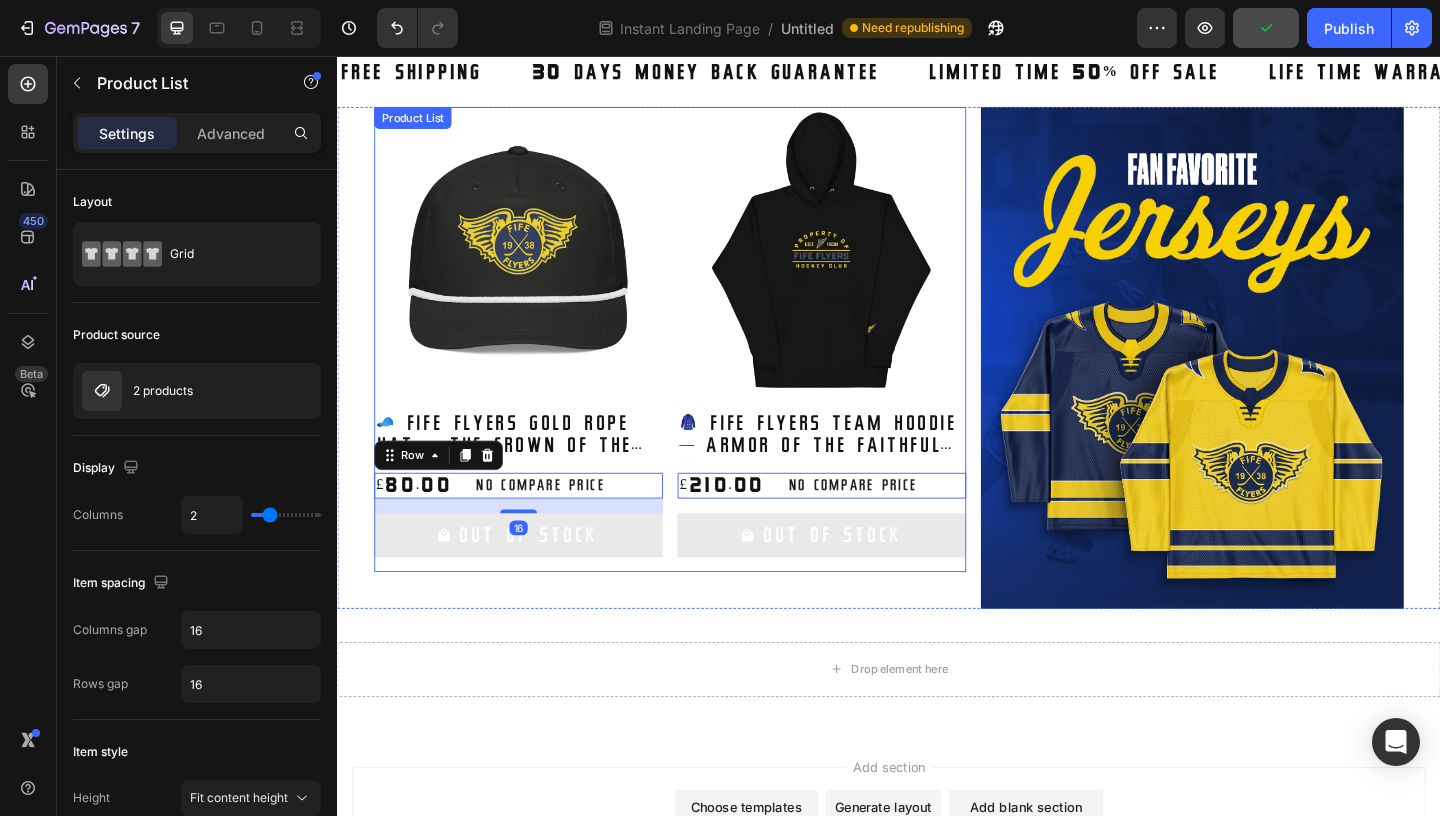 click on "Product Images 🧢 Fife Flyers Gold Rope Hat — The Crown of the Commons 👑 Product Title £80.00 Product Price Product Price No compare price Product Price Row   16 Out Of Stock Add to Cart Row Product List Product Images 🧥 Fife Flyers Team Hoodie — Armor of the Faithful ⚔️ Product Title £210.00 Product Price Product Price No compare price Product Price Row   0 Out Of Stock Add to Cart Row Product List" at bounding box center [699, 364] 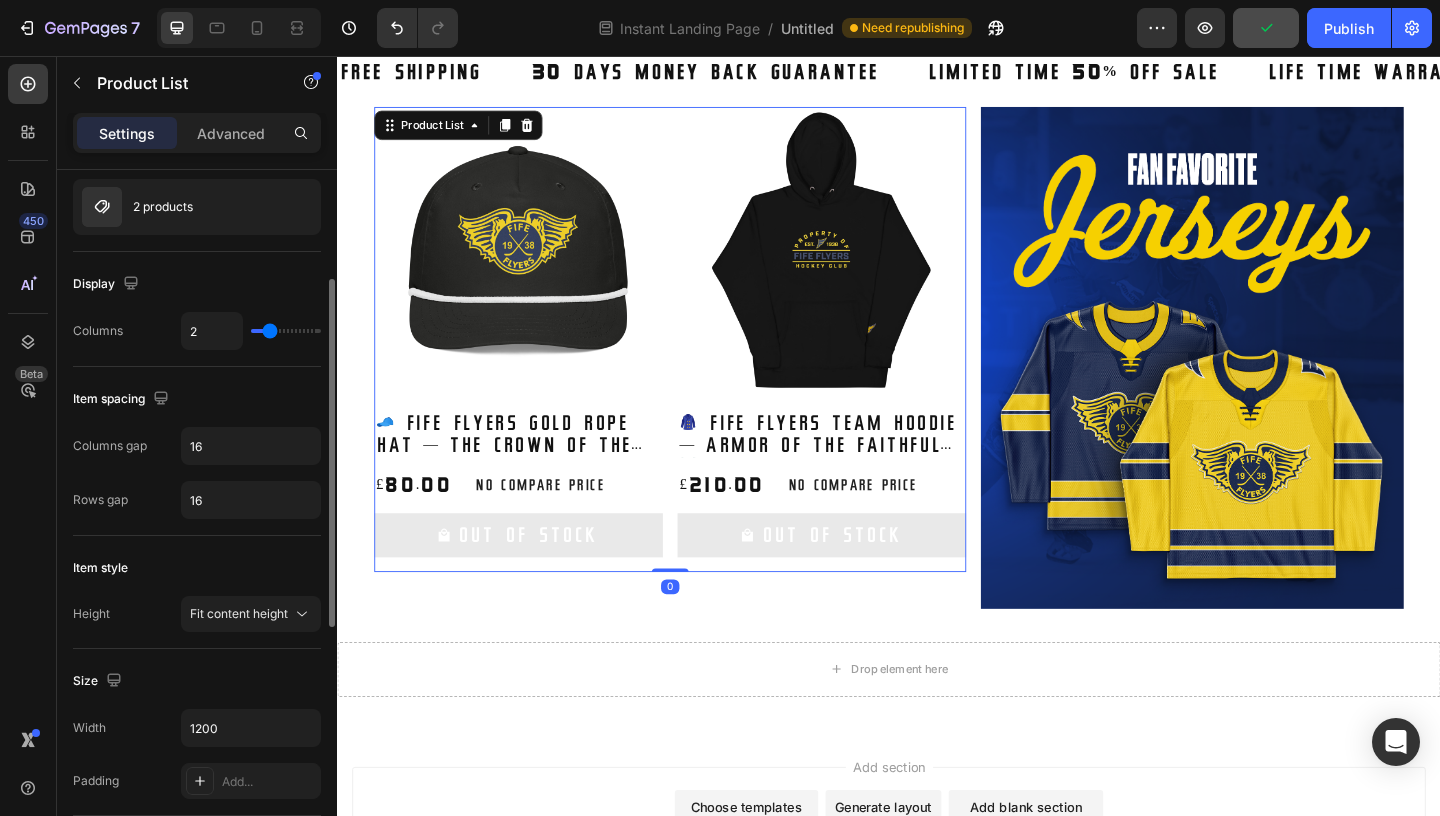 scroll, scrollTop: 196, scrollLeft: 0, axis: vertical 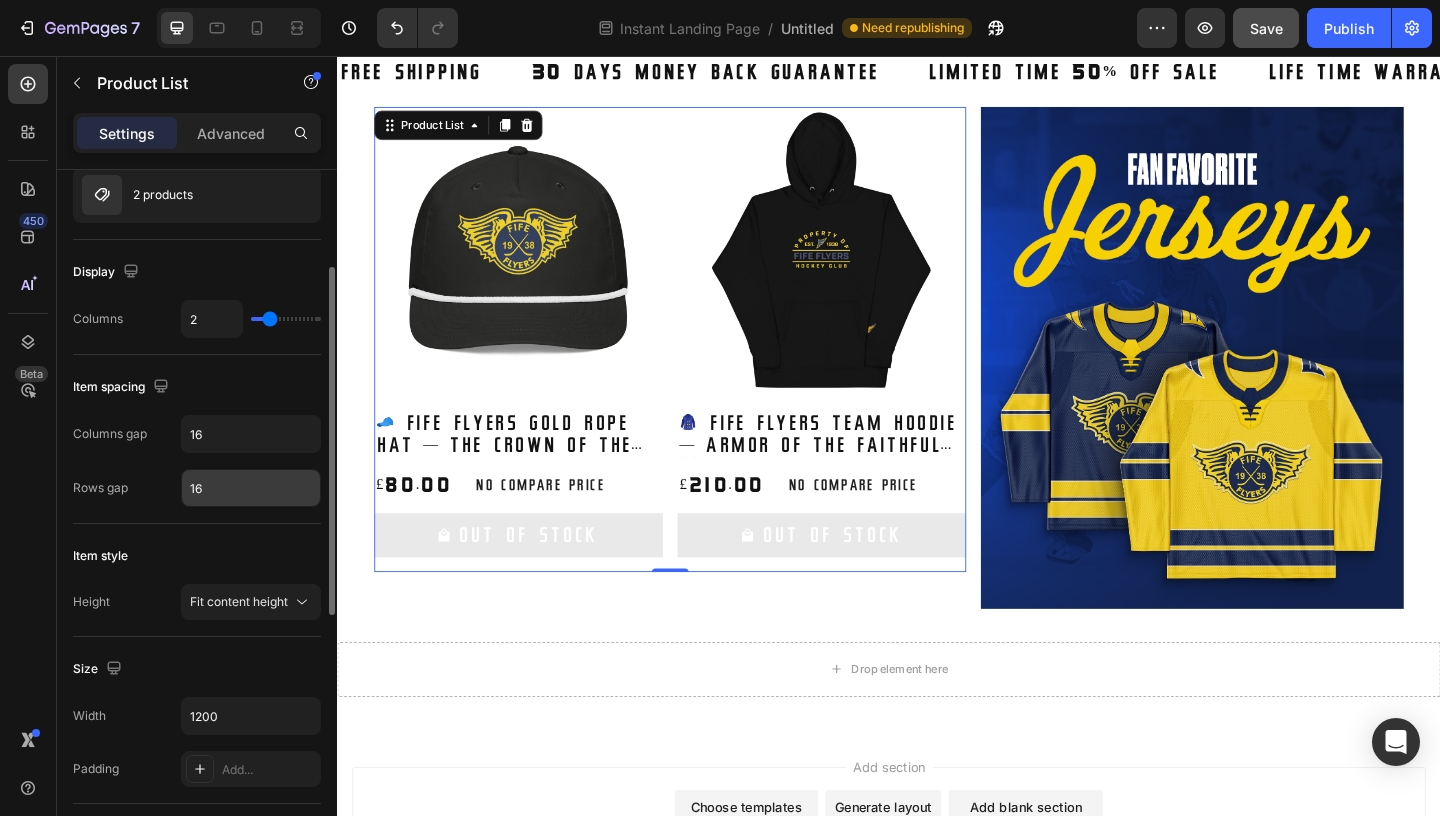 click on "16" at bounding box center [251, 488] 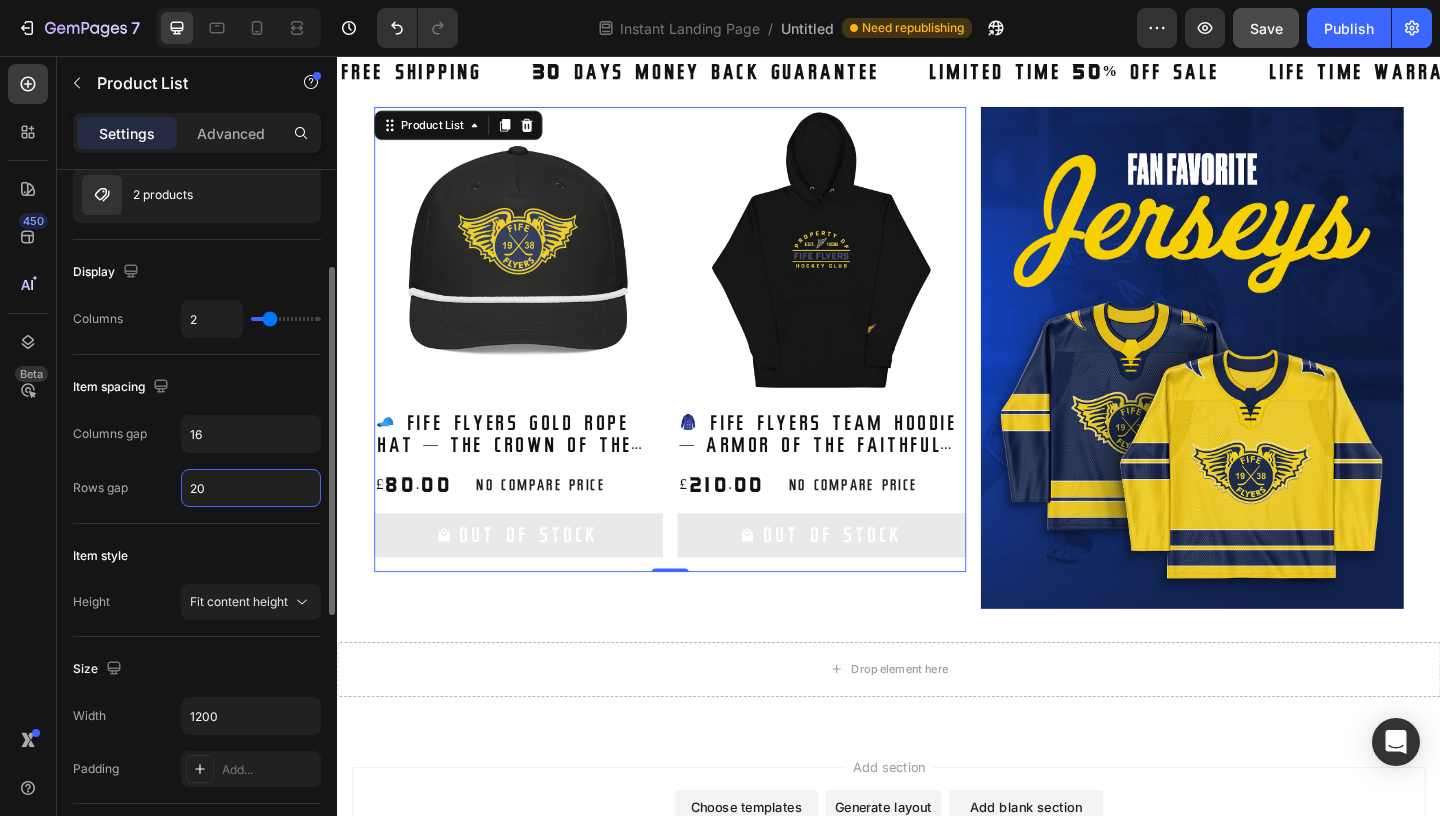 type on "2" 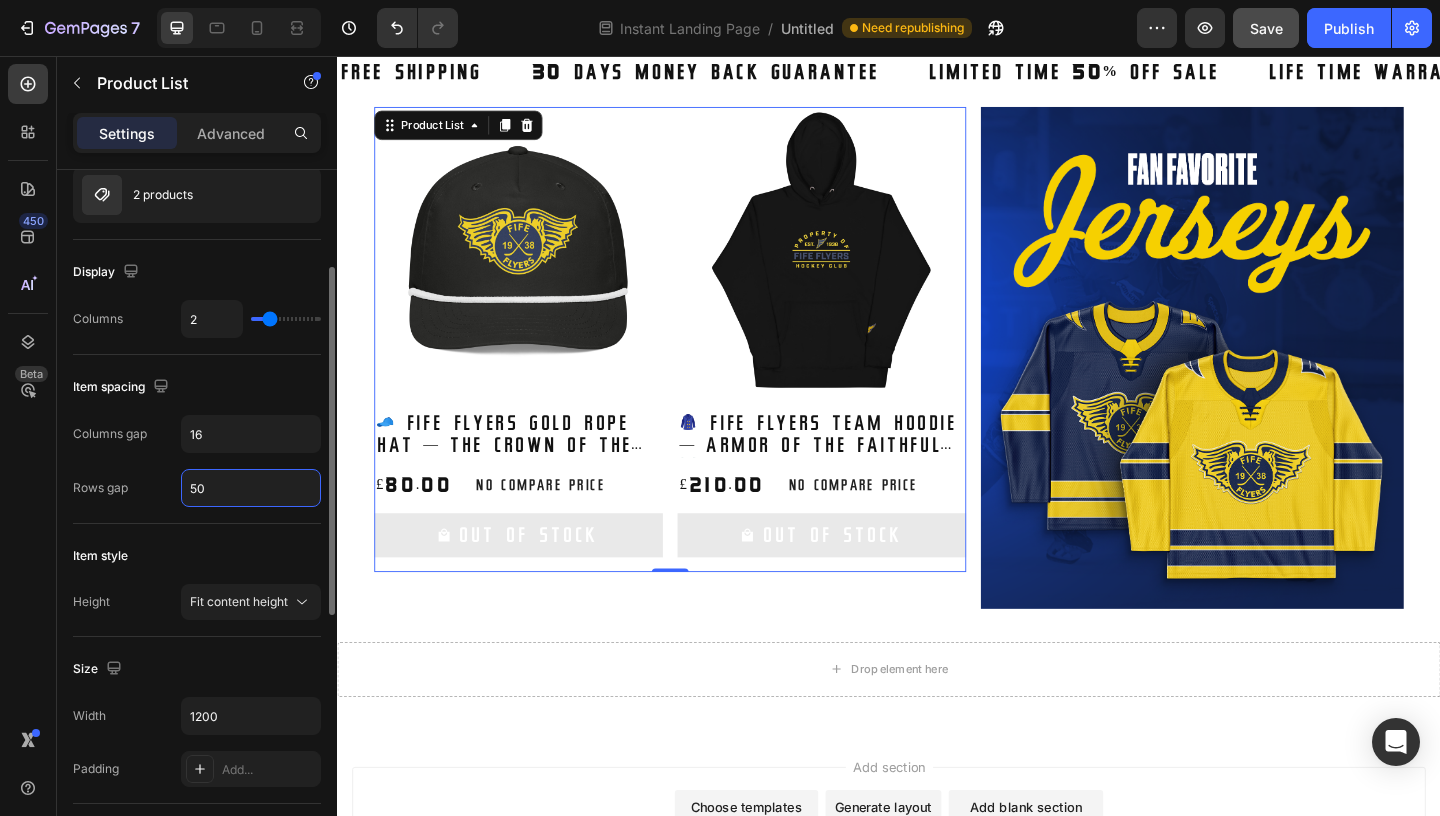 type on "50" 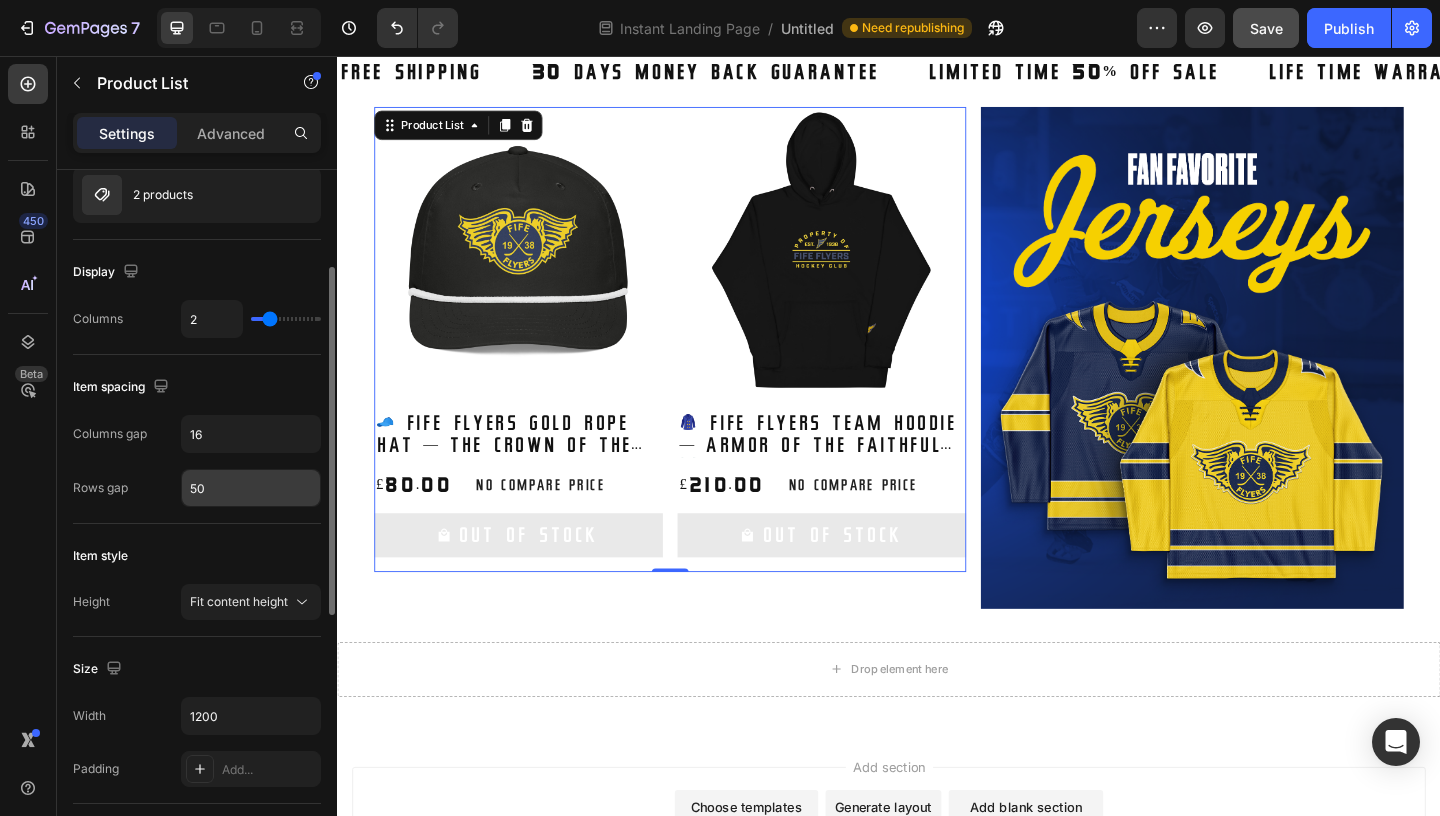 click on "50" at bounding box center [251, 488] 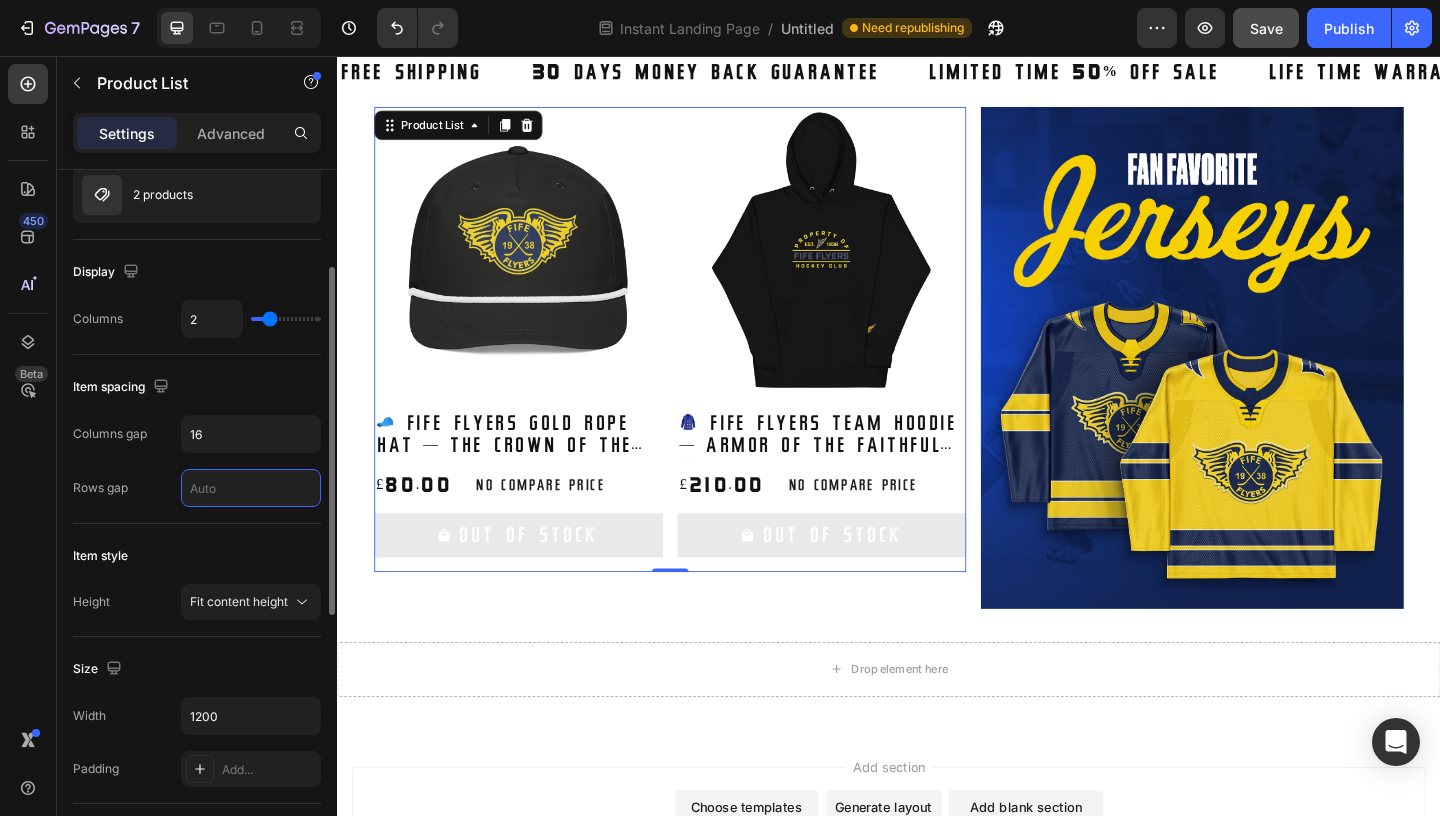 type on "2" 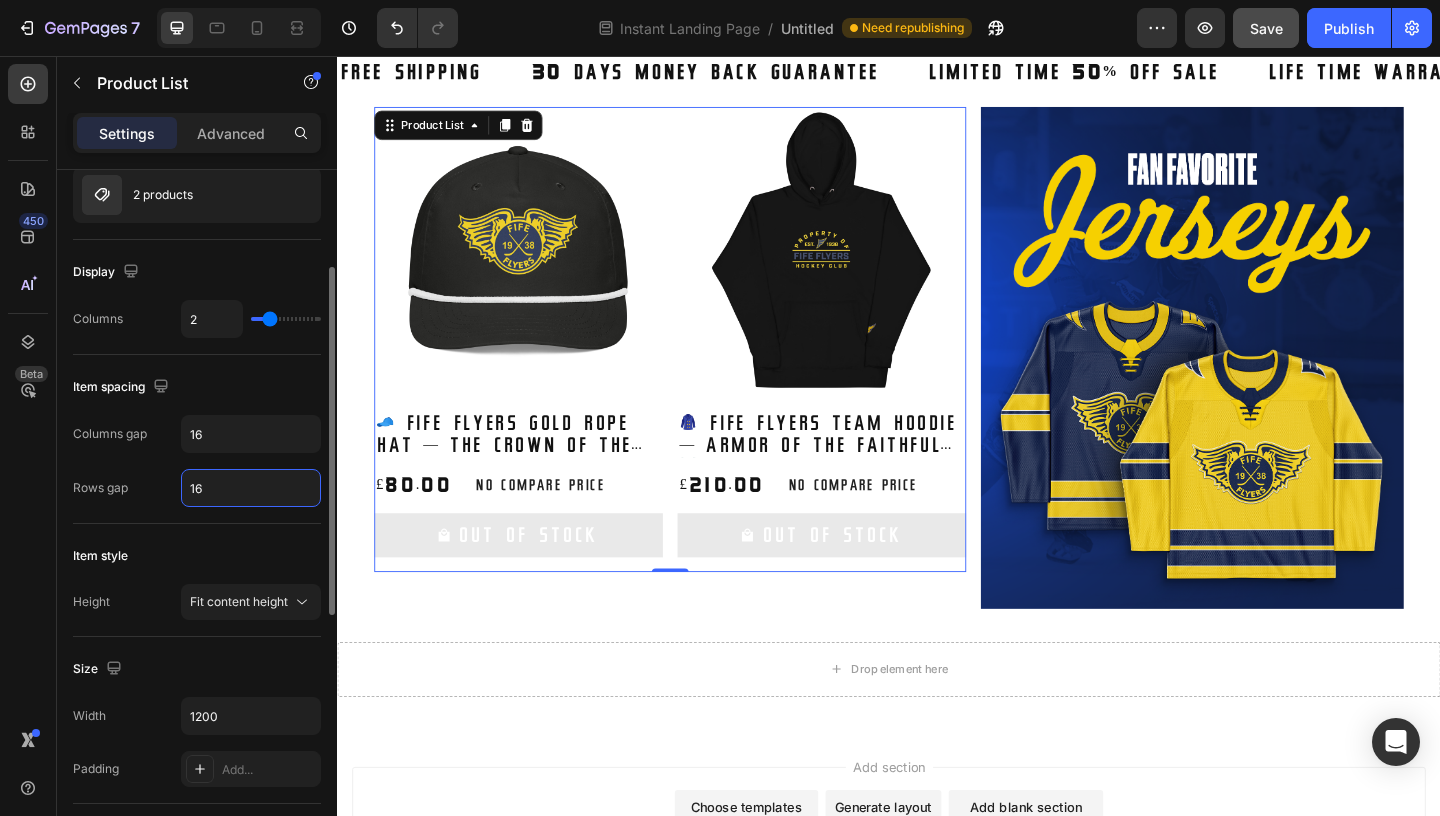 type on "16" 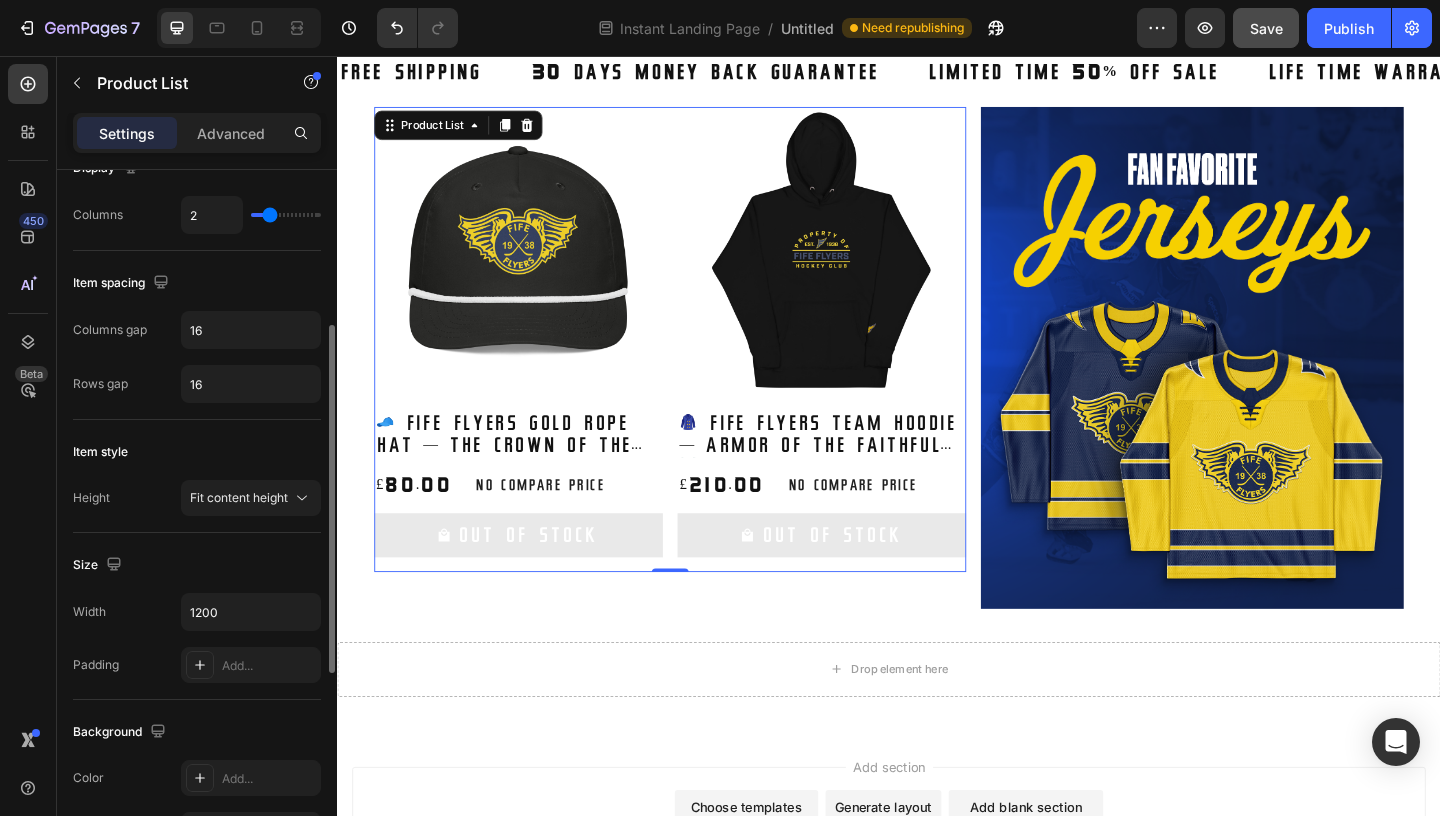 scroll, scrollTop: 304, scrollLeft: 0, axis: vertical 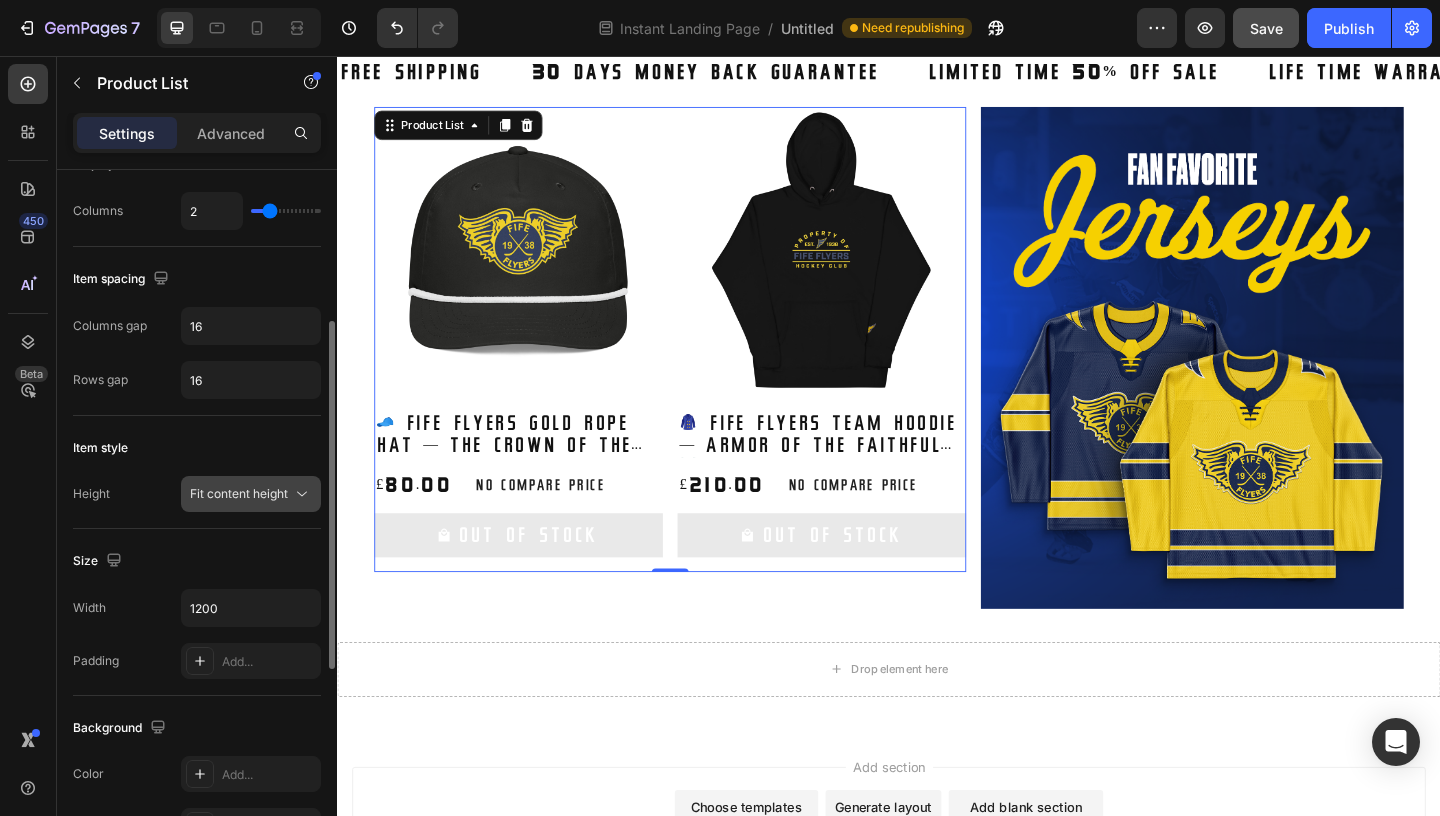 click on "Fit content height" at bounding box center [239, 493] 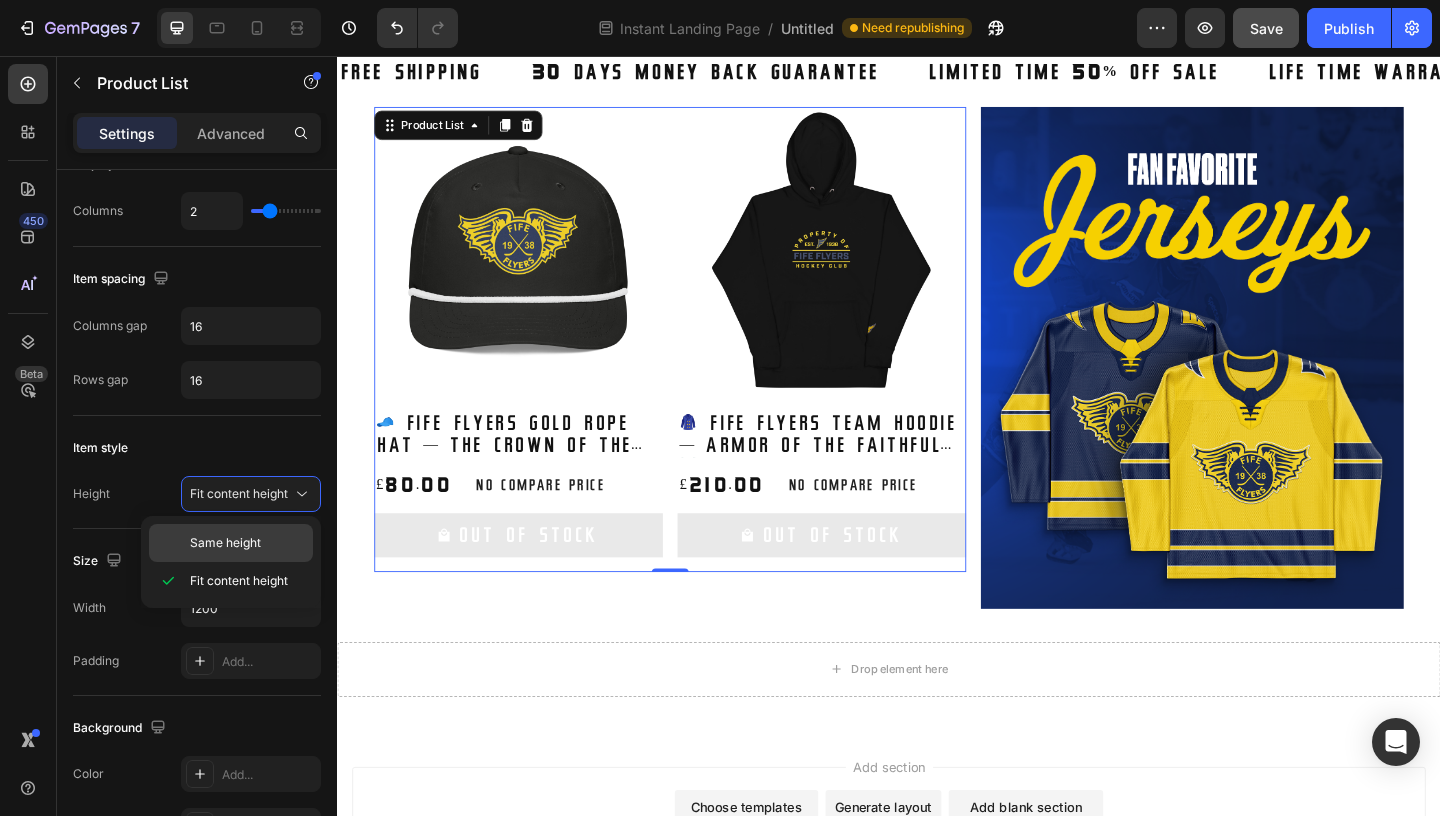 click on "Same height" at bounding box center (225, 543) 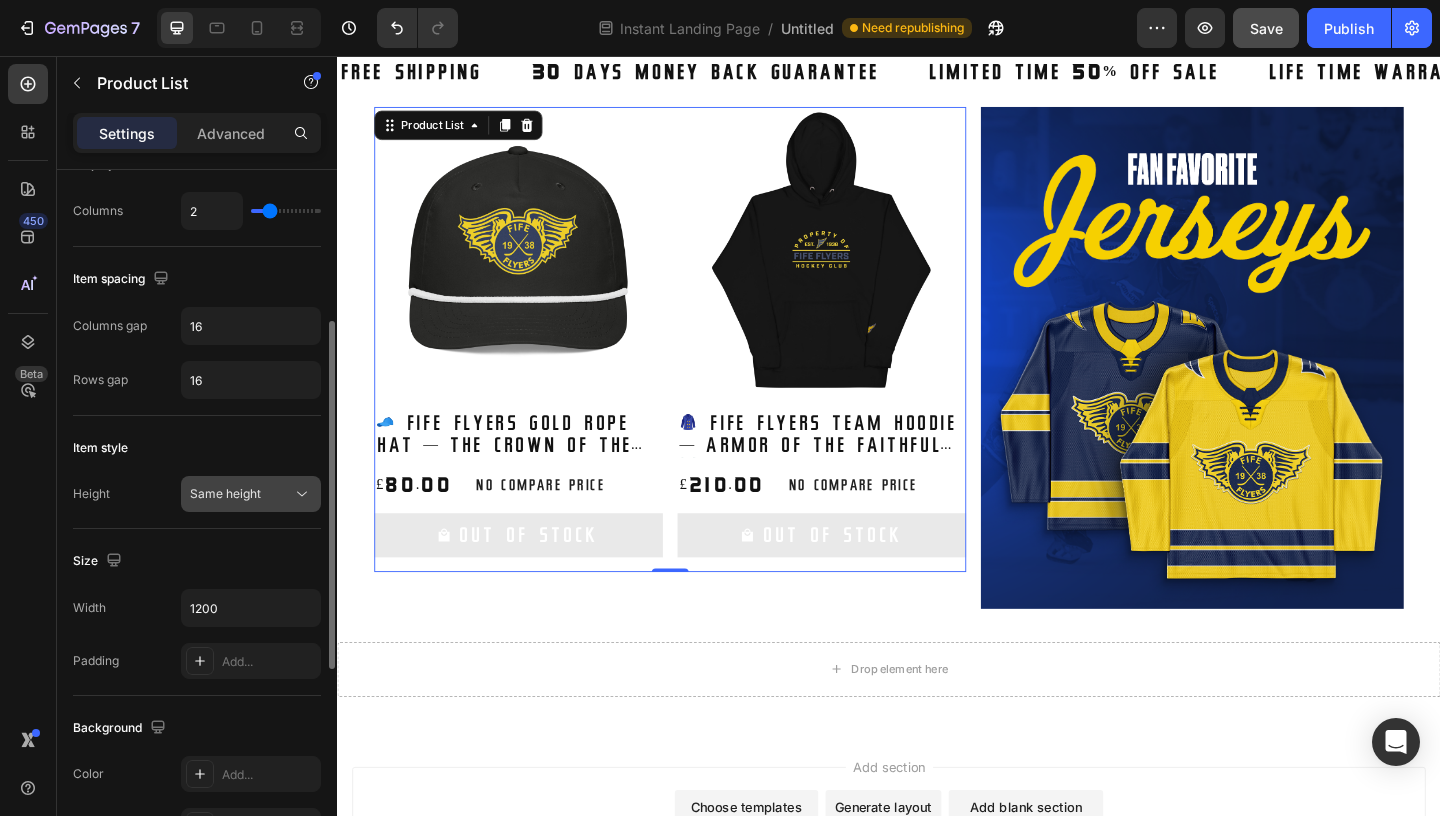 click on "Same height" 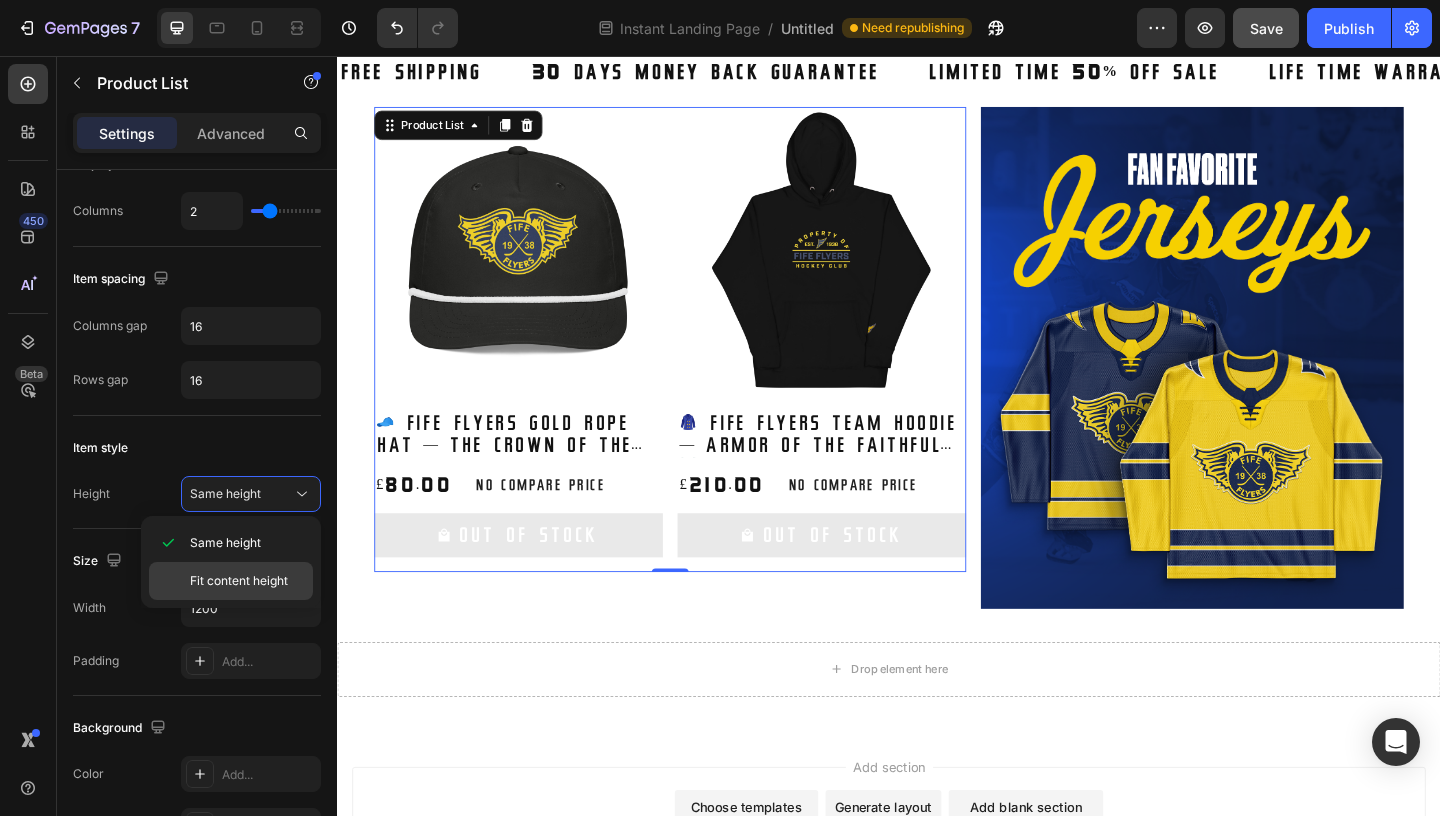 click on "Fit content height" 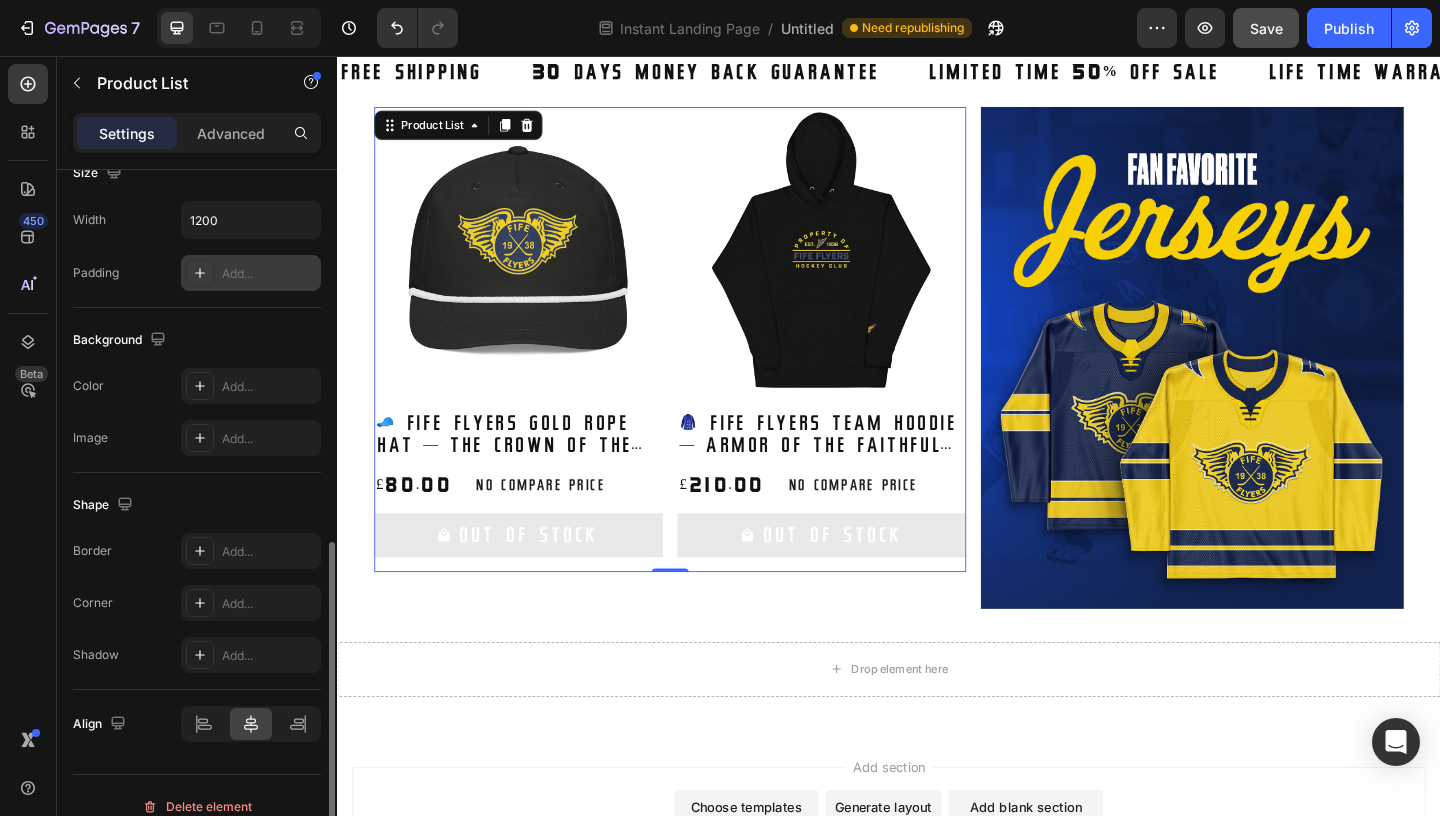 scroll, scrollTop: 714, scrollLeft: 0, axis: vertical 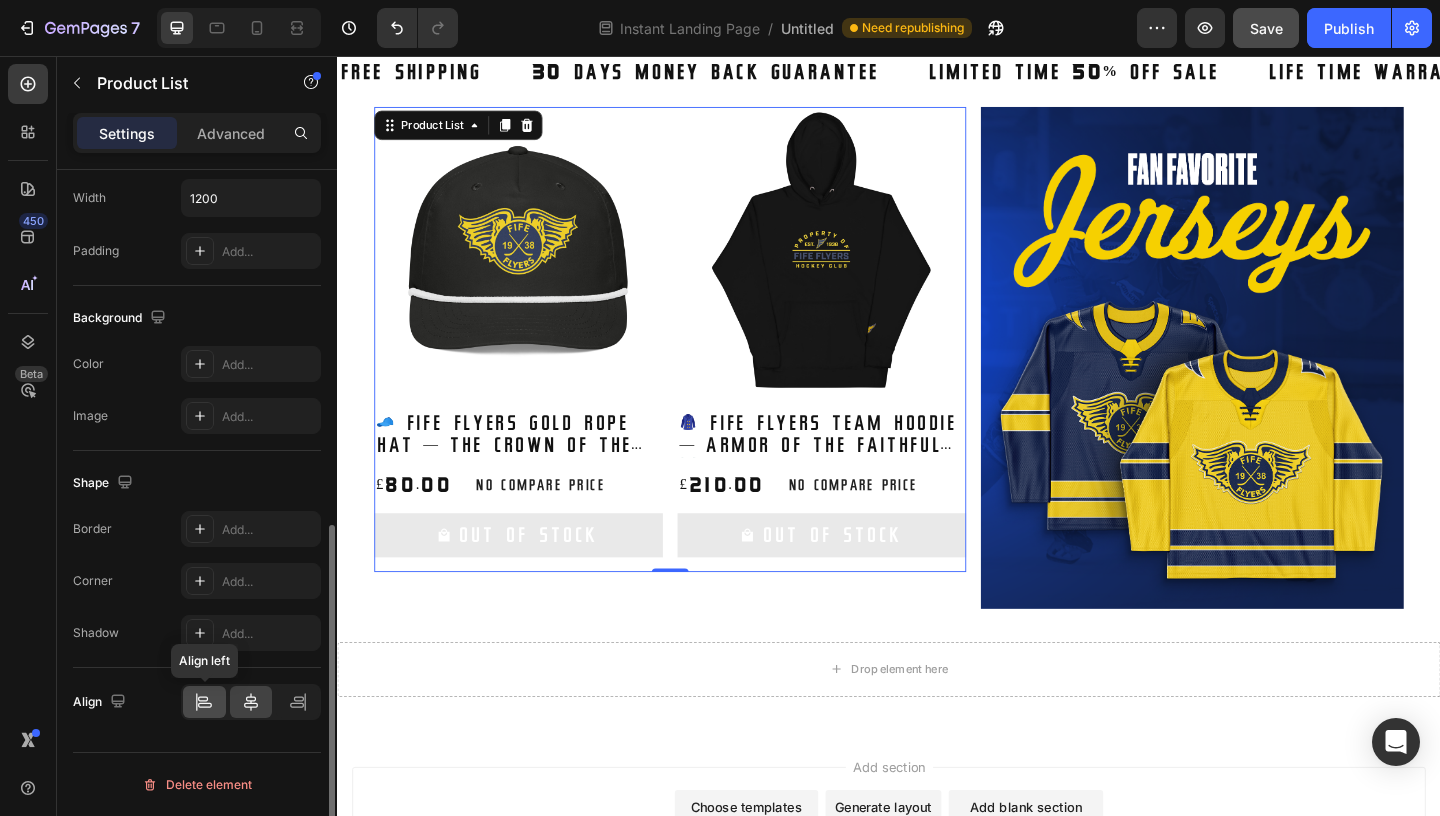 click 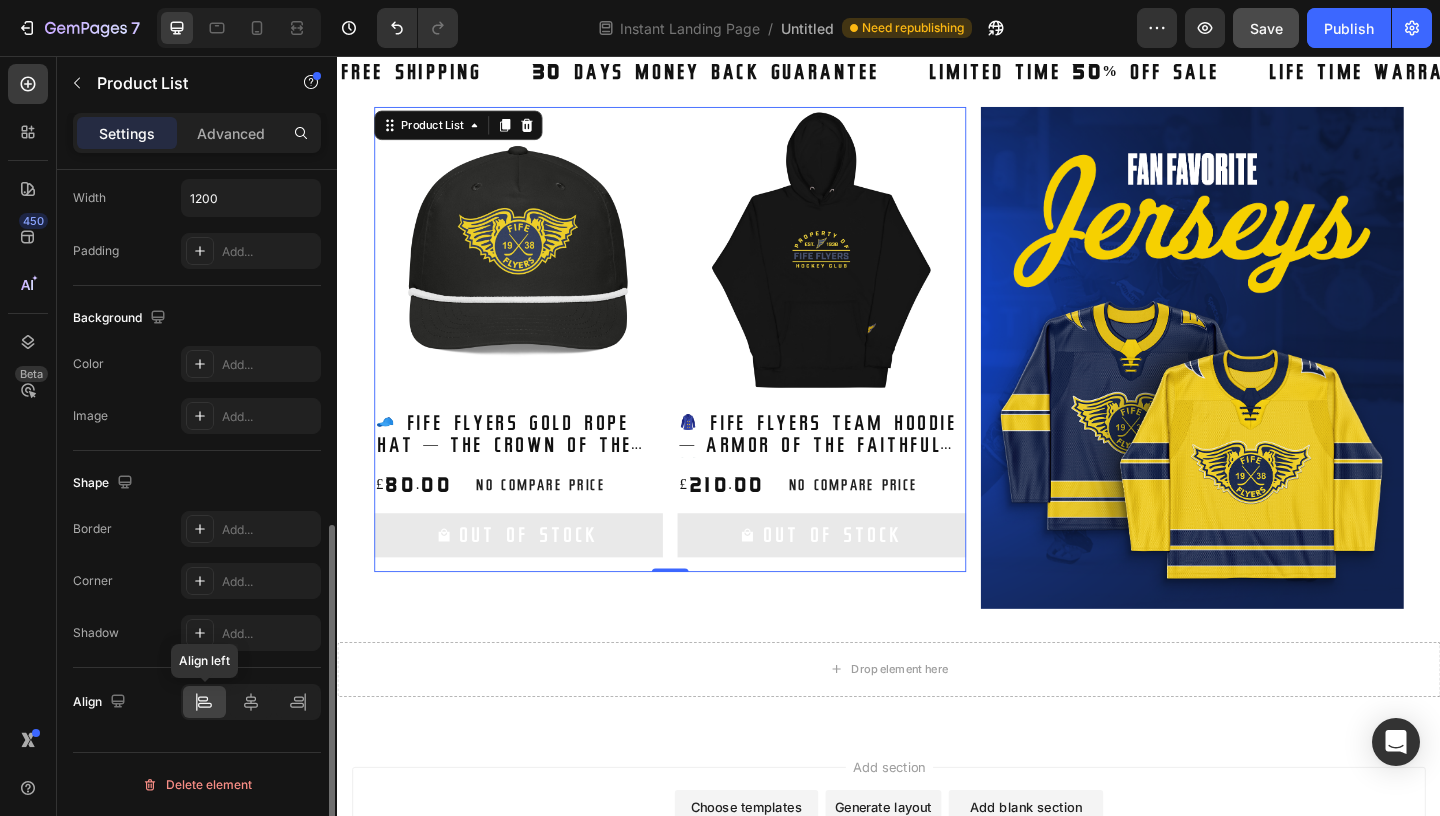 click 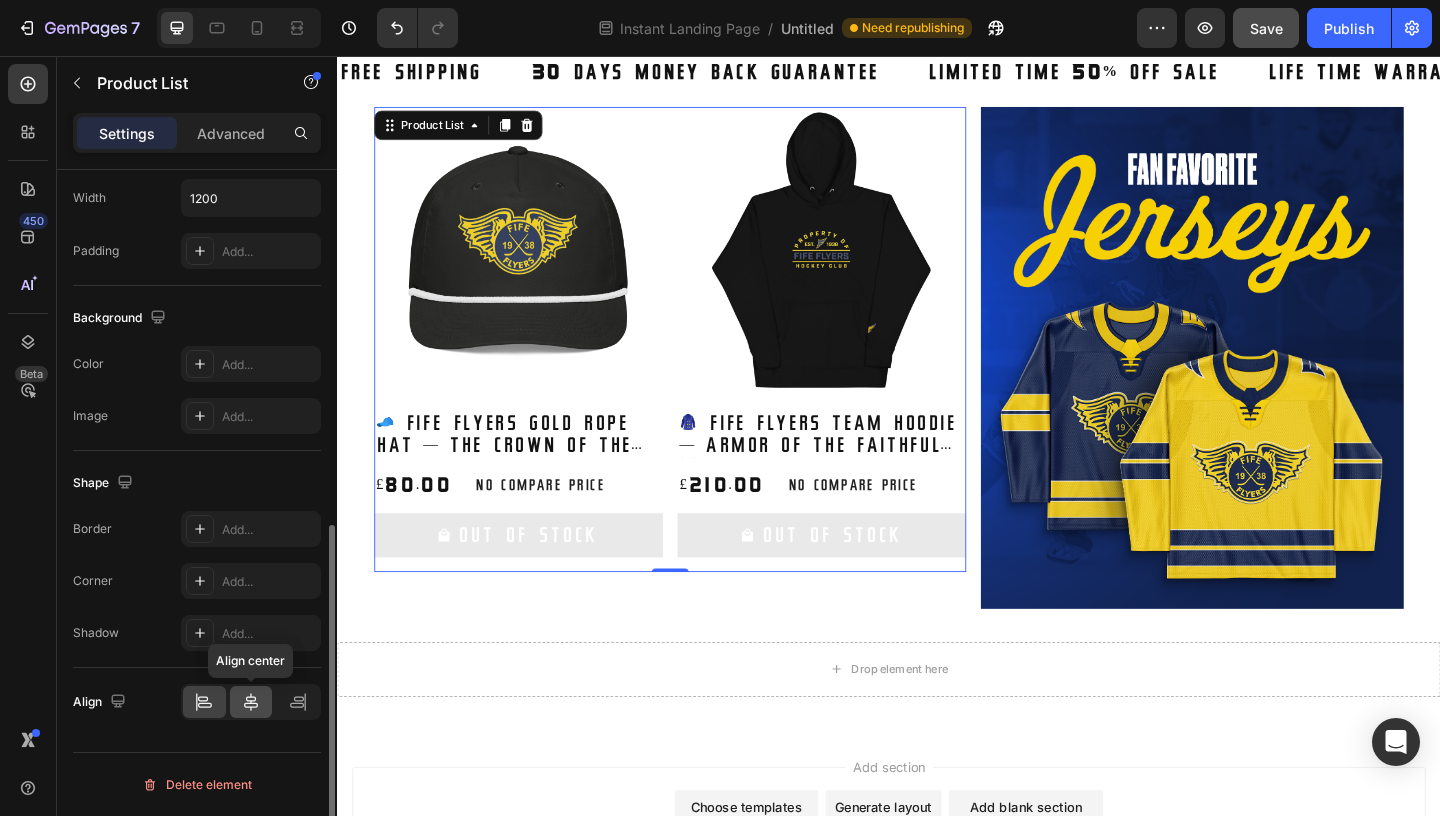 click 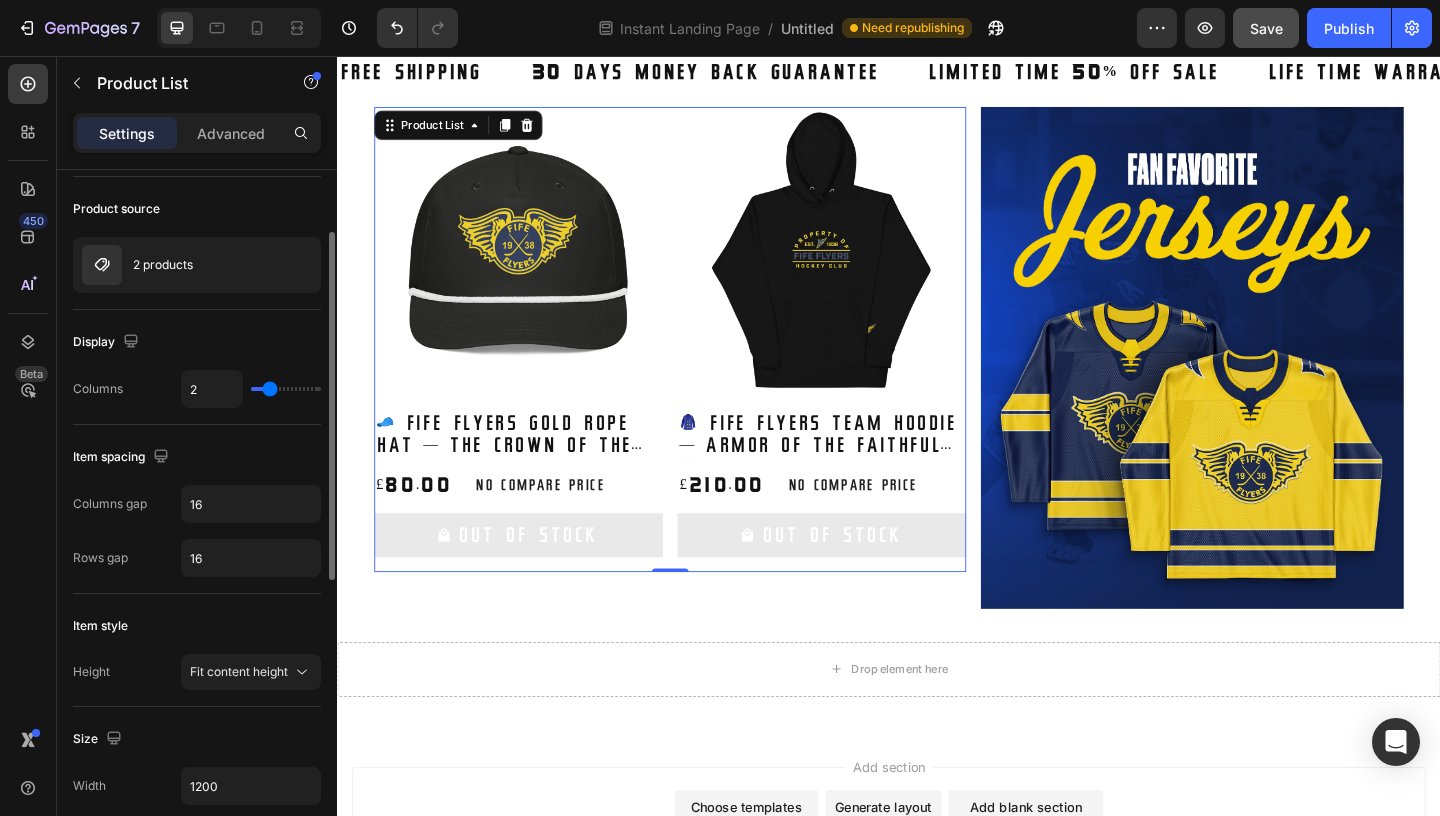 scroll, scrollTop: 0, scrollLeft: 0, axis: both 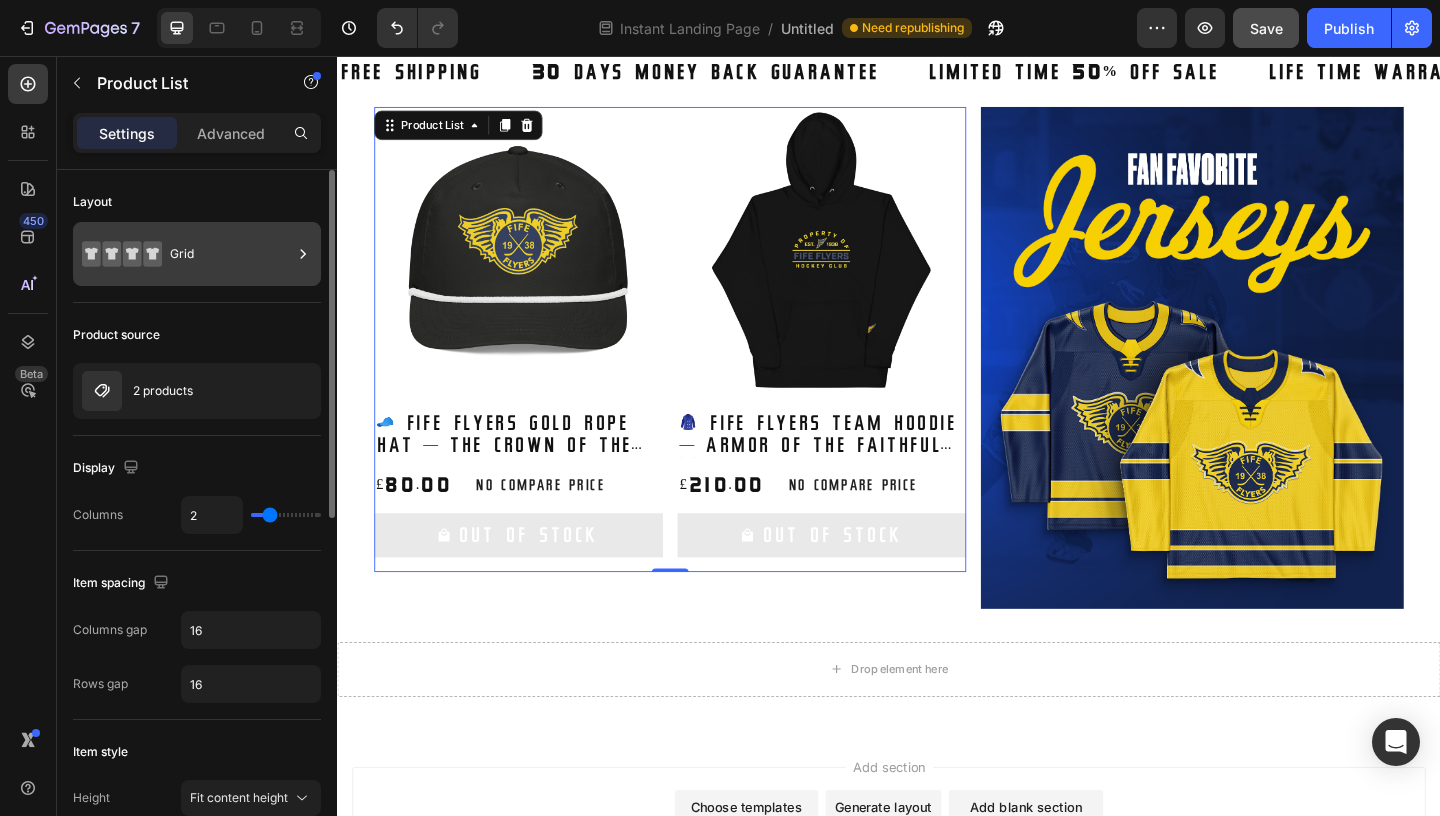 click on "Grid" at bounding box center [231, 254] 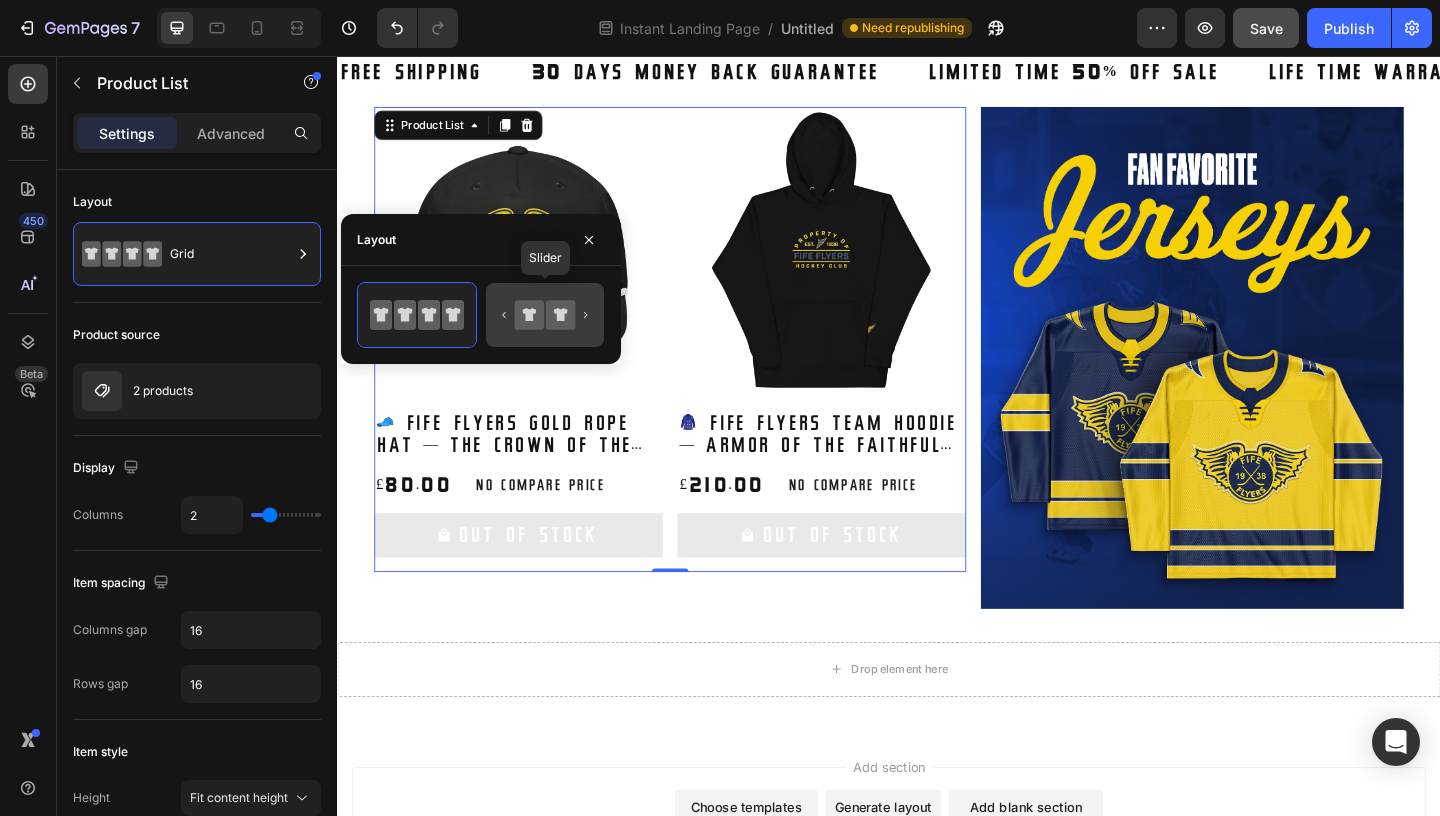 click 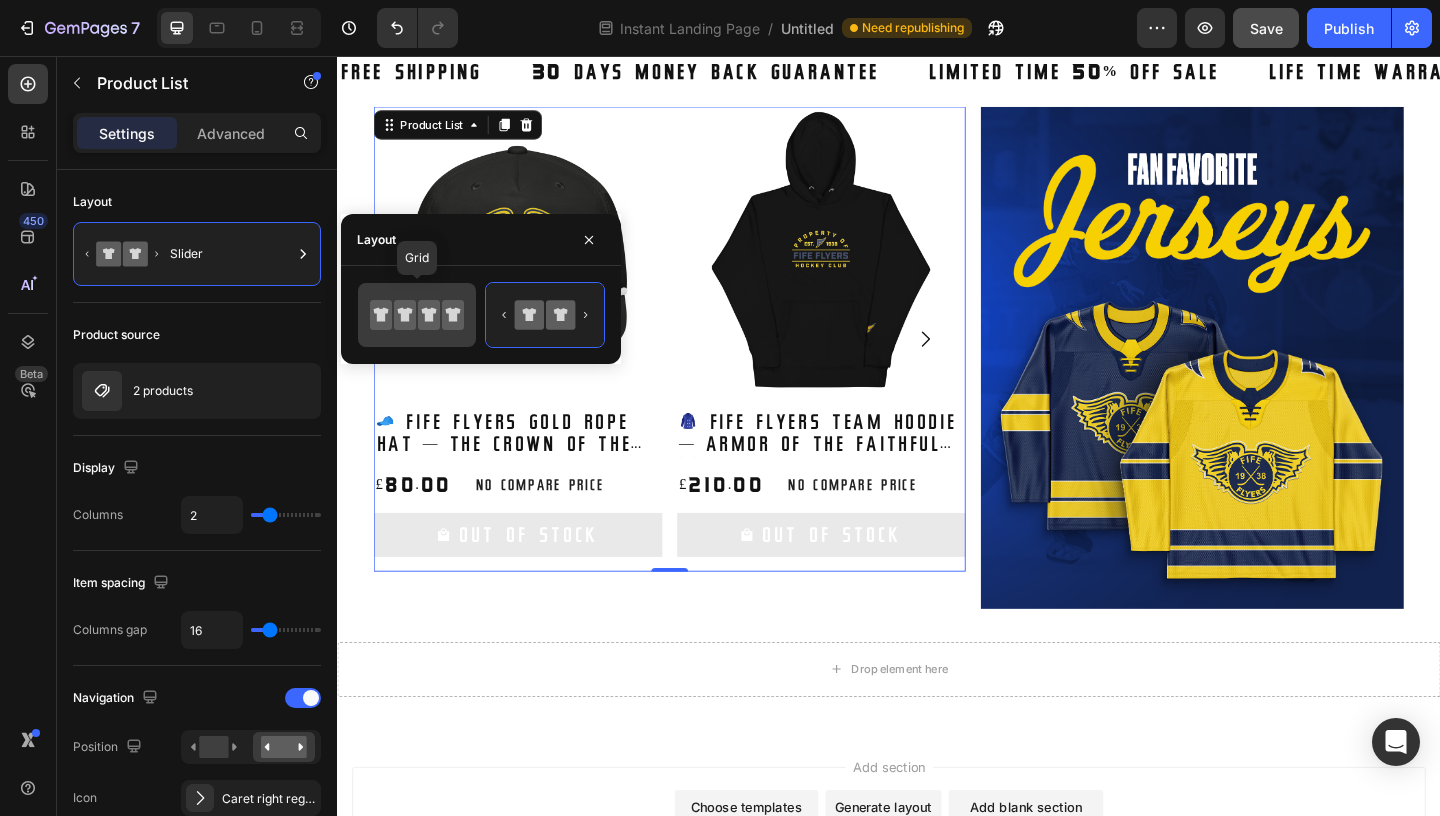 click 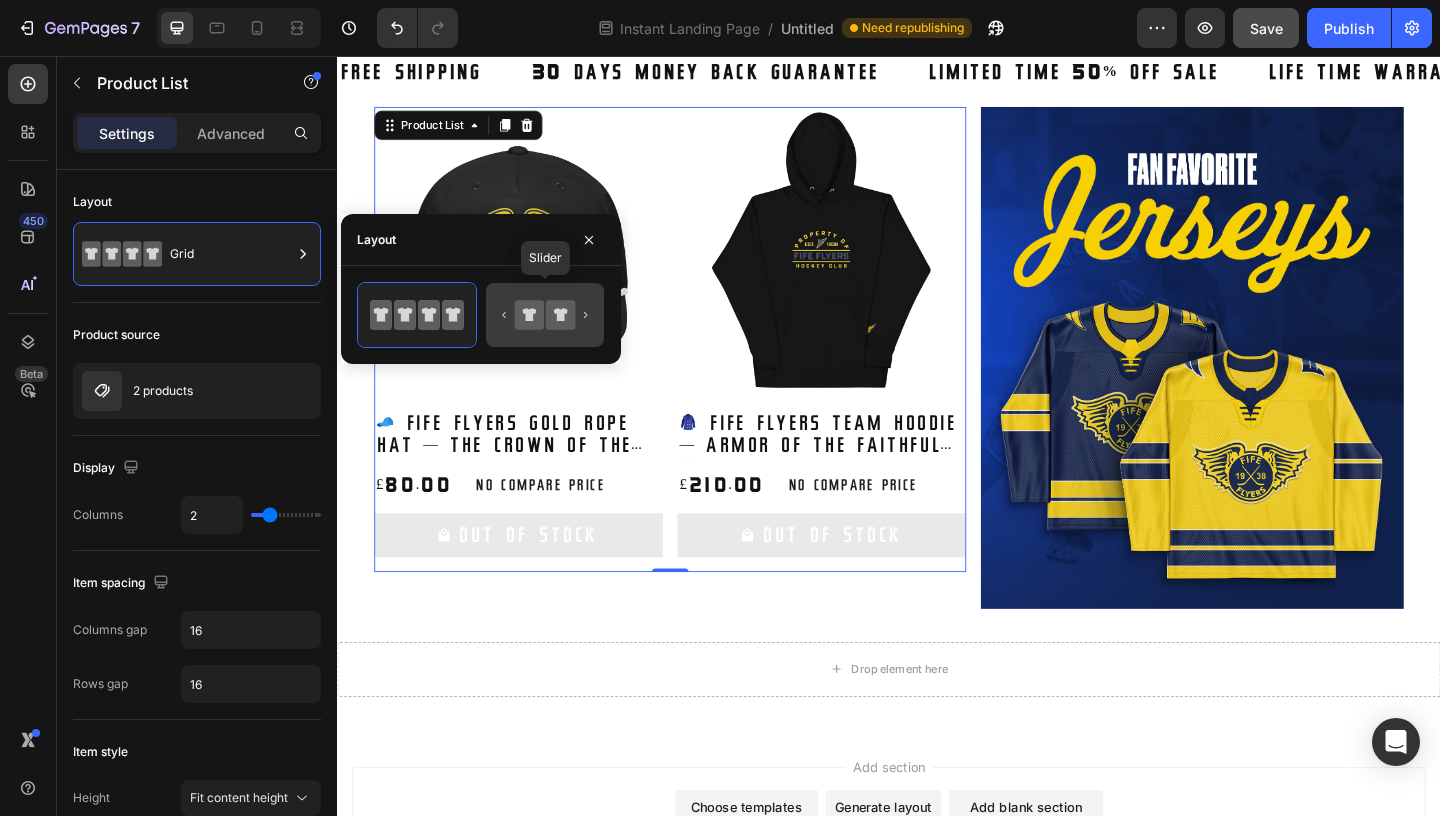 click 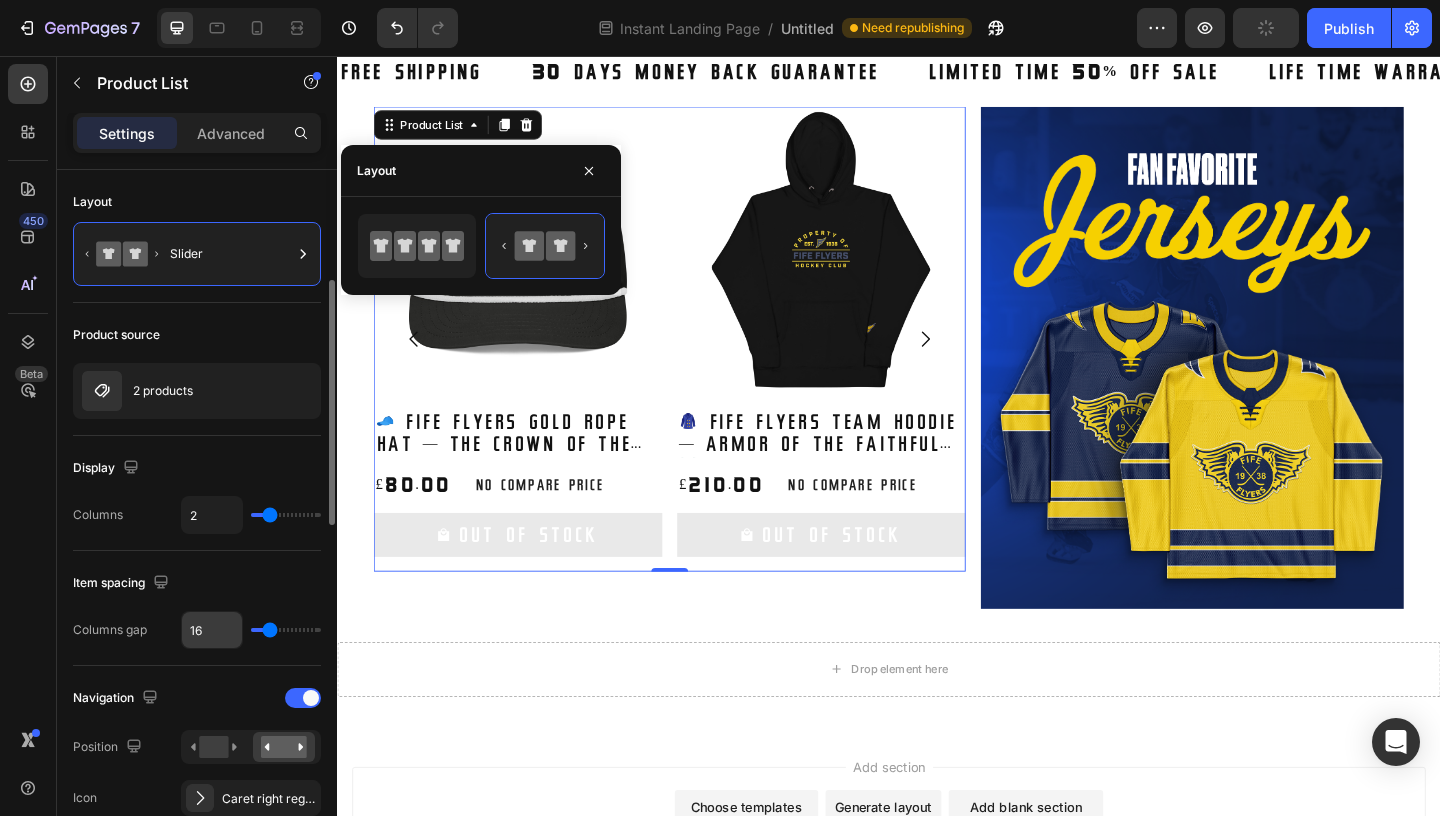 scroll, scrollTop: 104, scrollLeft: 0, axis: vertical 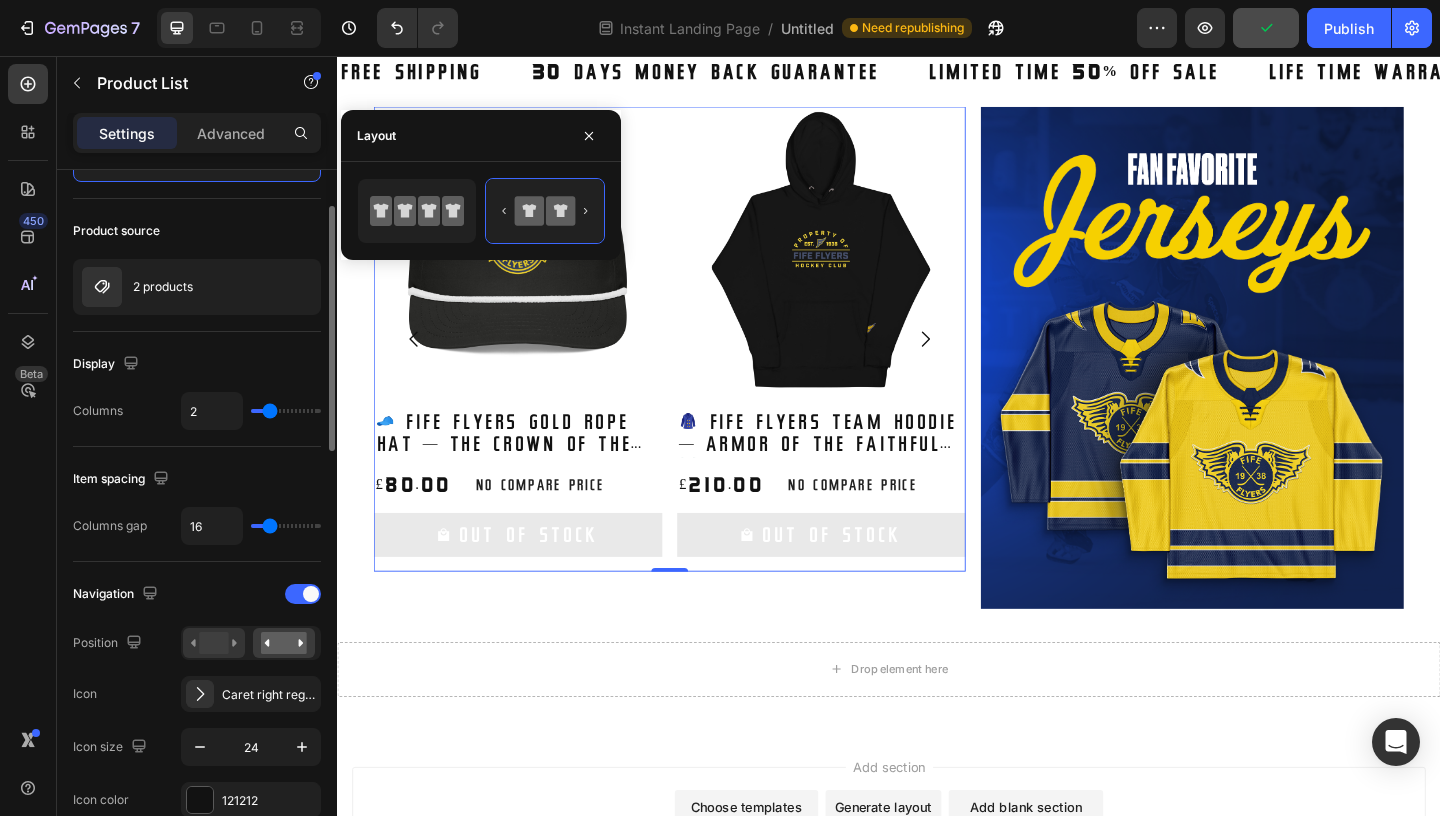click 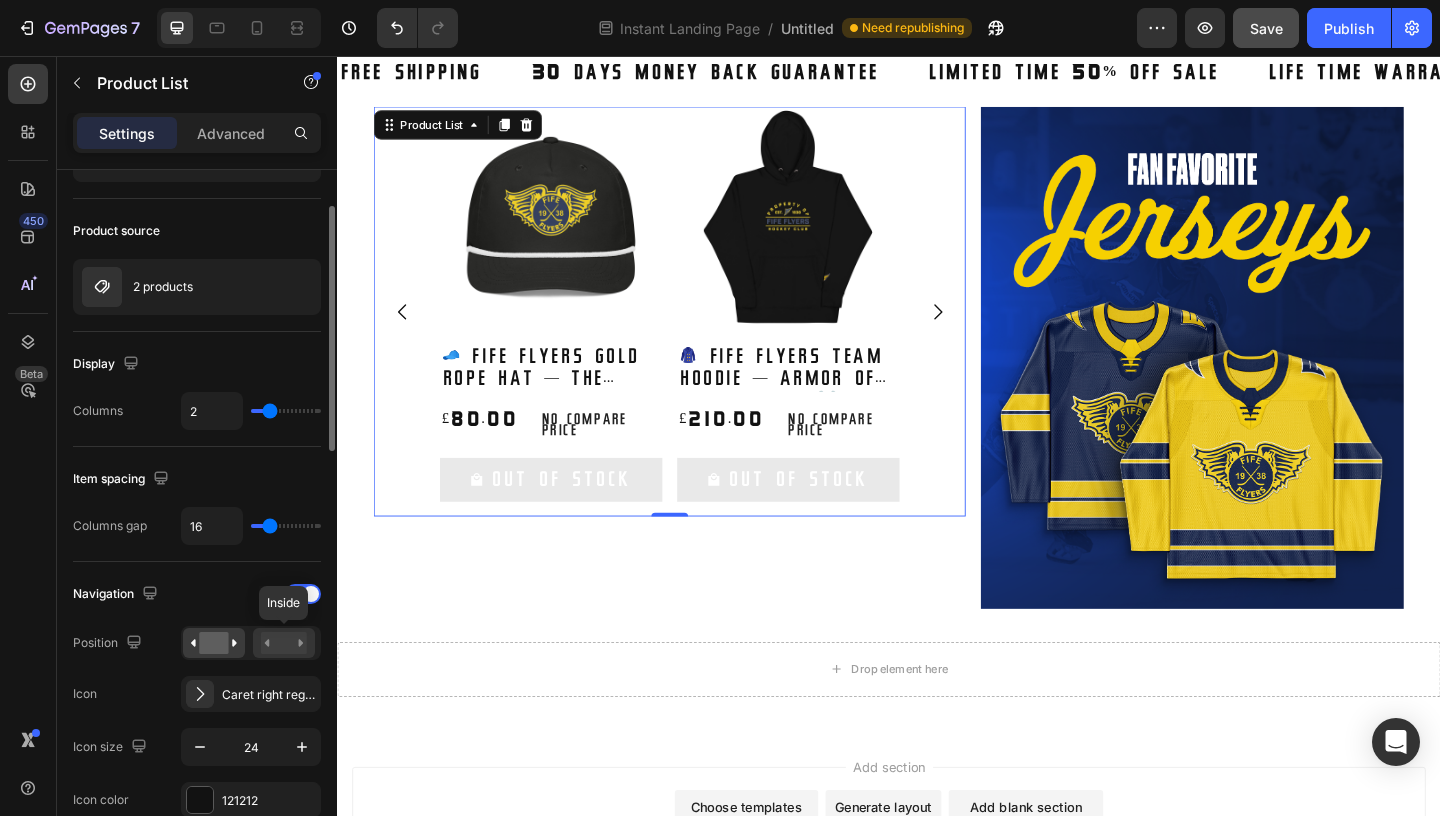 click 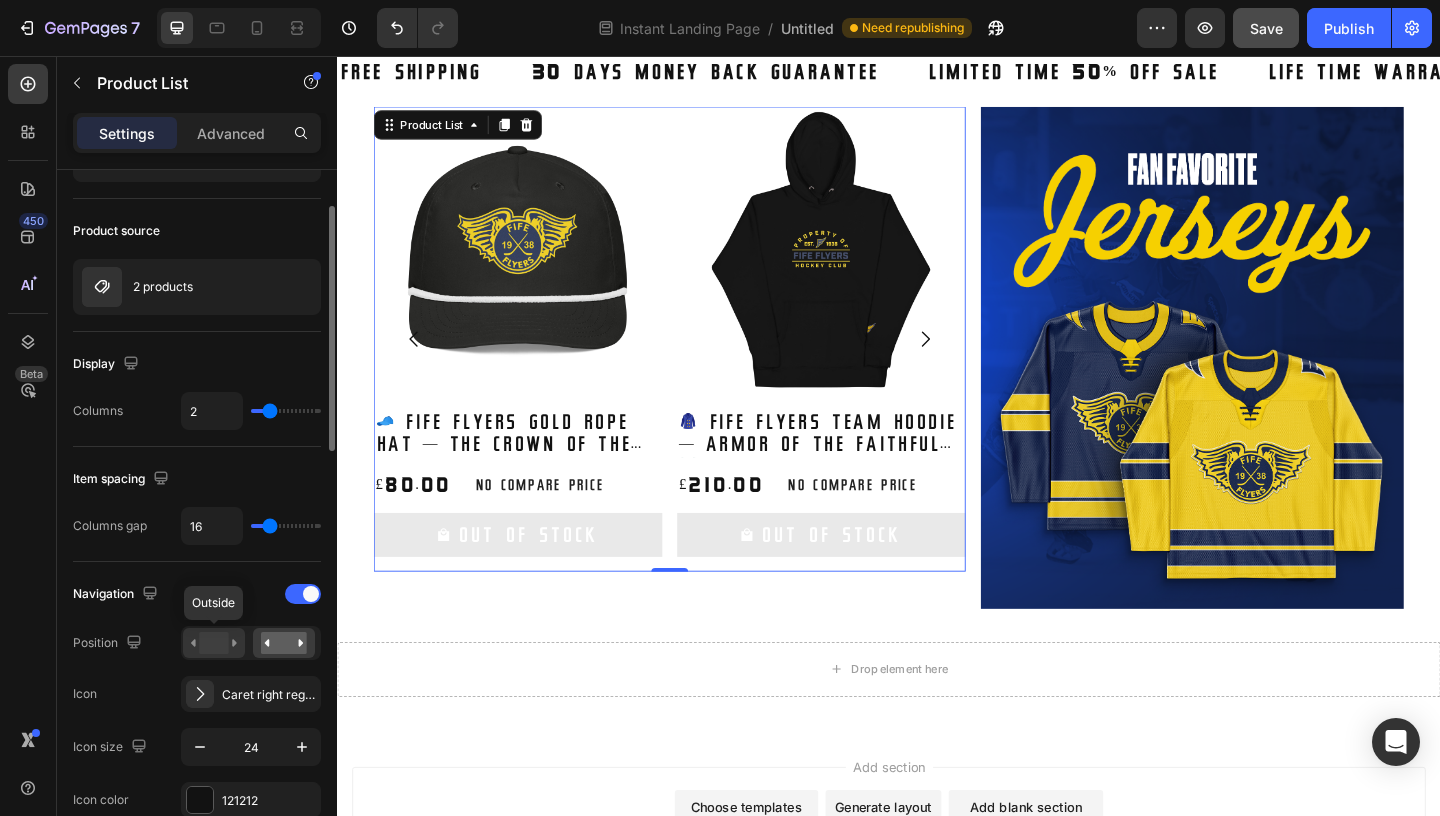 click 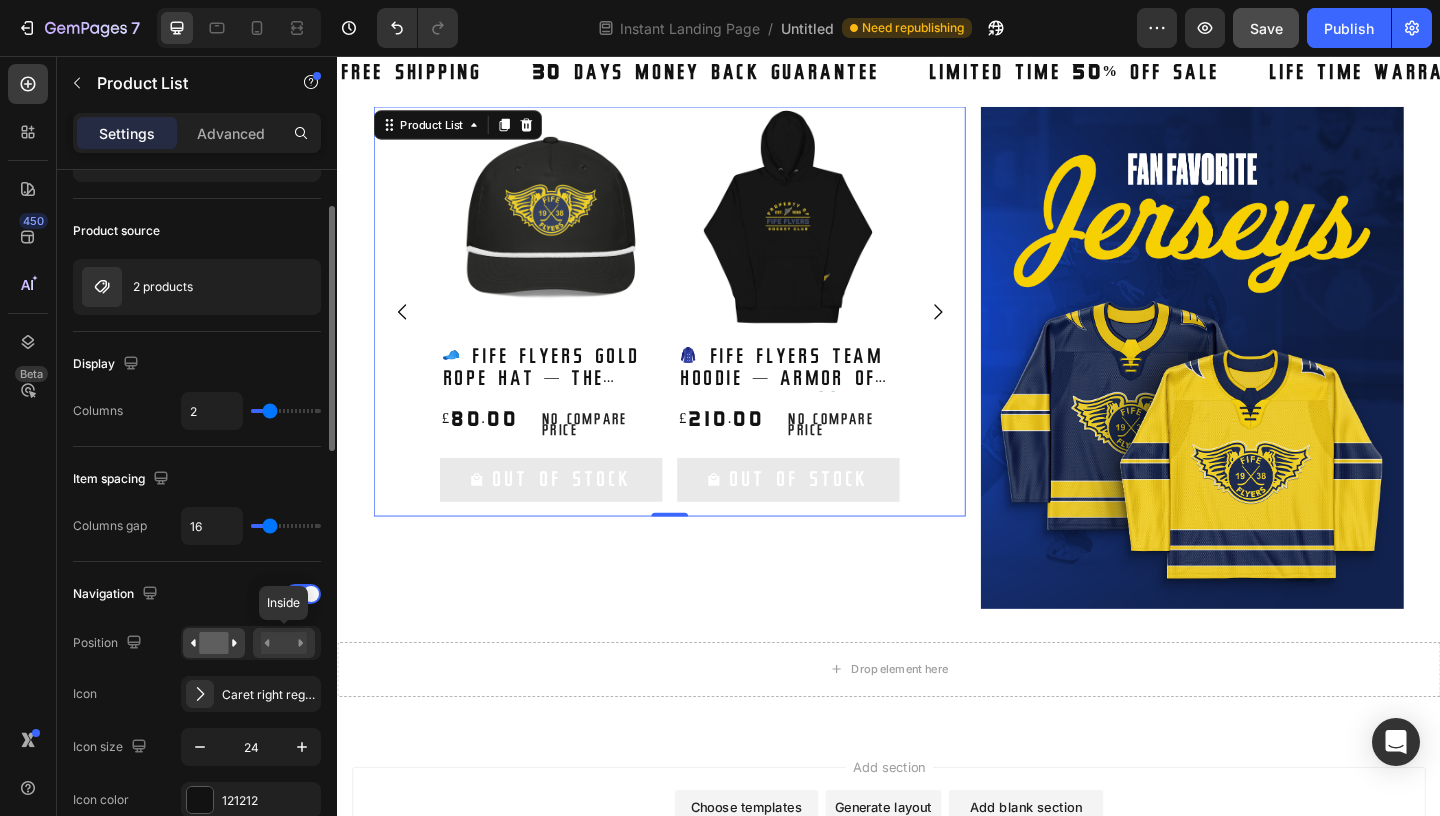 click 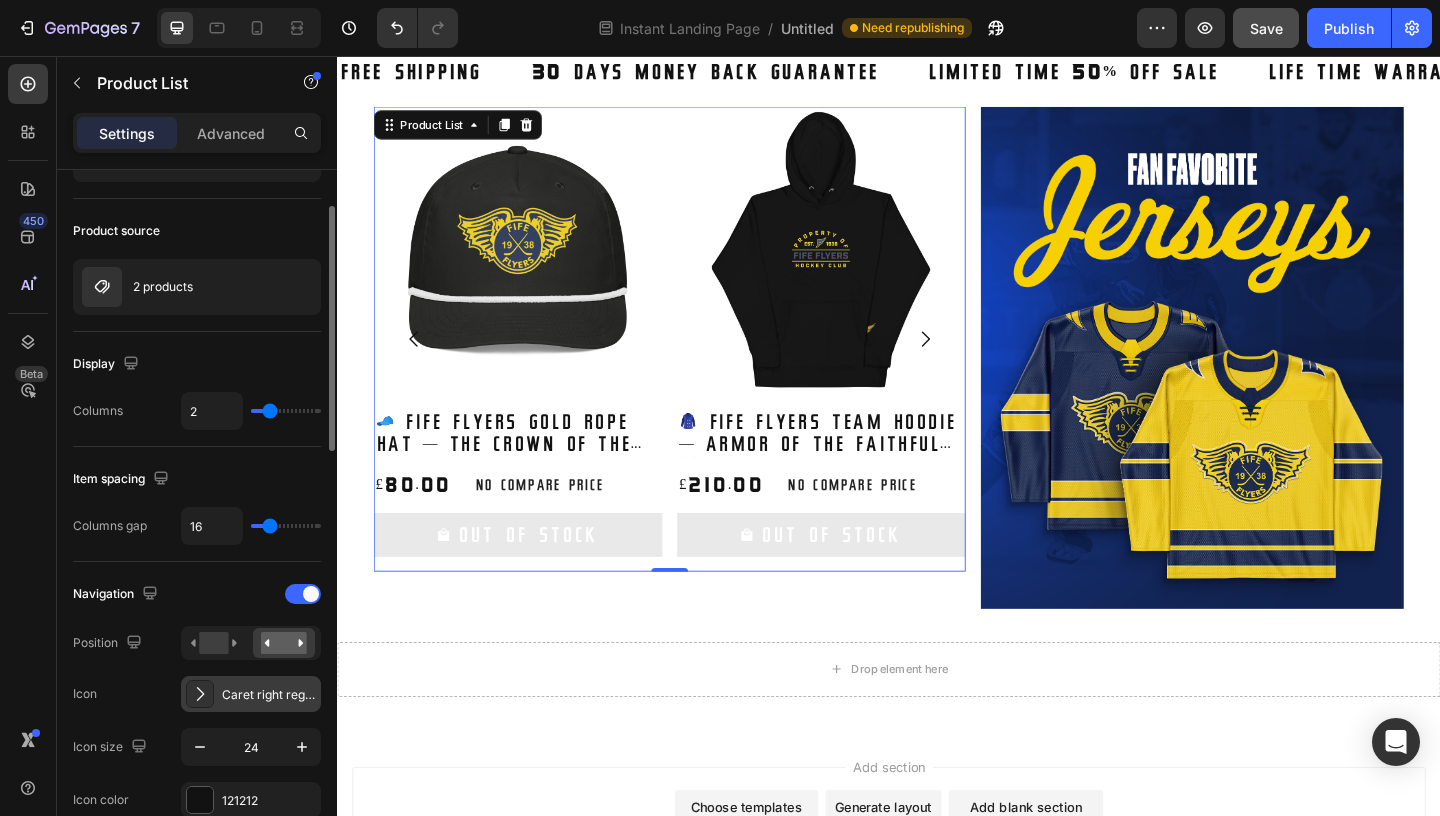 click on "Caret right regular" at bounding box center [251, 694] 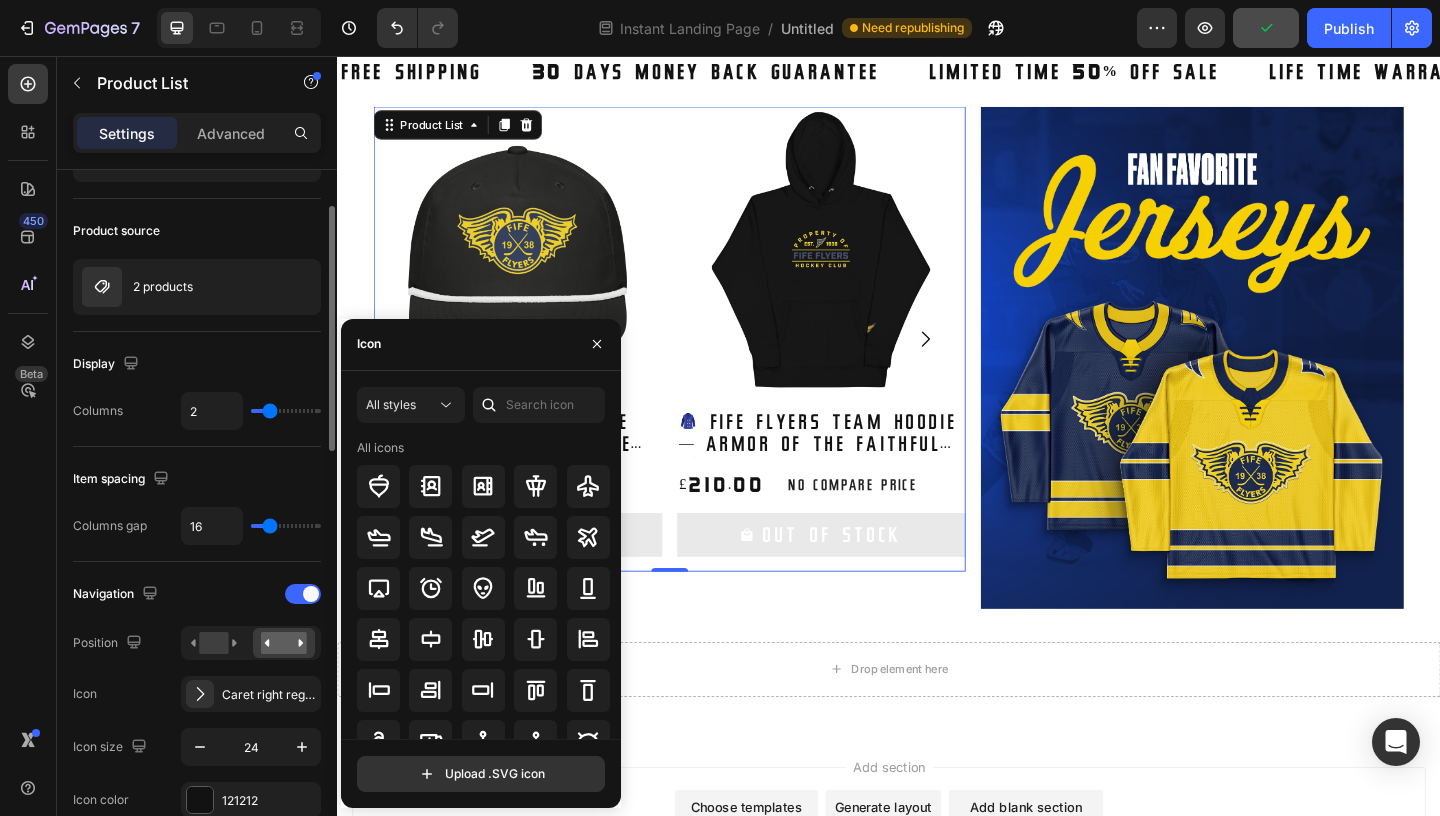 click on "Navigation Position Icon
Caret right regular Icon size 24 Icon color 121212" at bounding box center (197, 698) 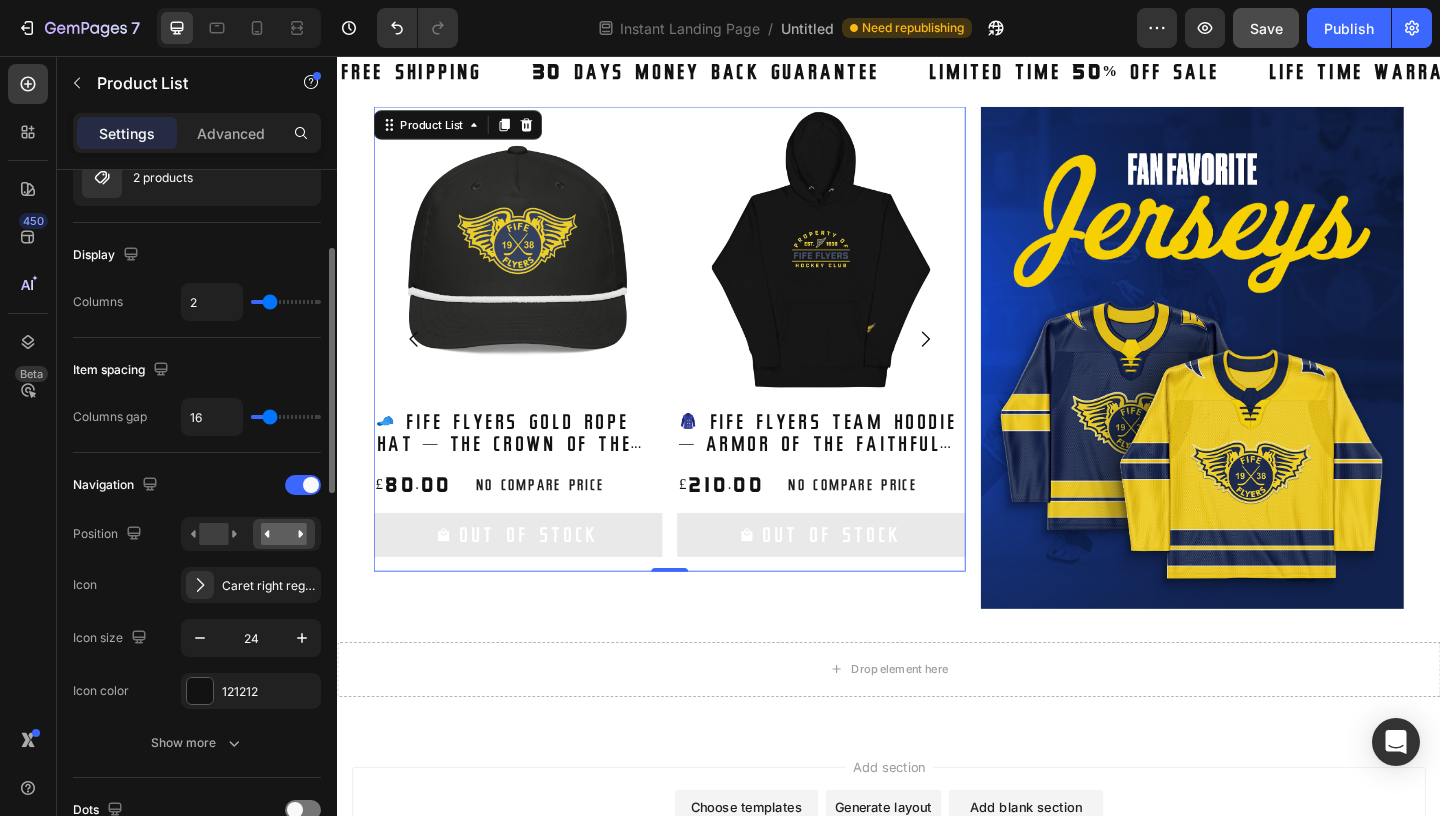 scroll, scrollTop: 216, scrollLeft: 0, axis: vertical 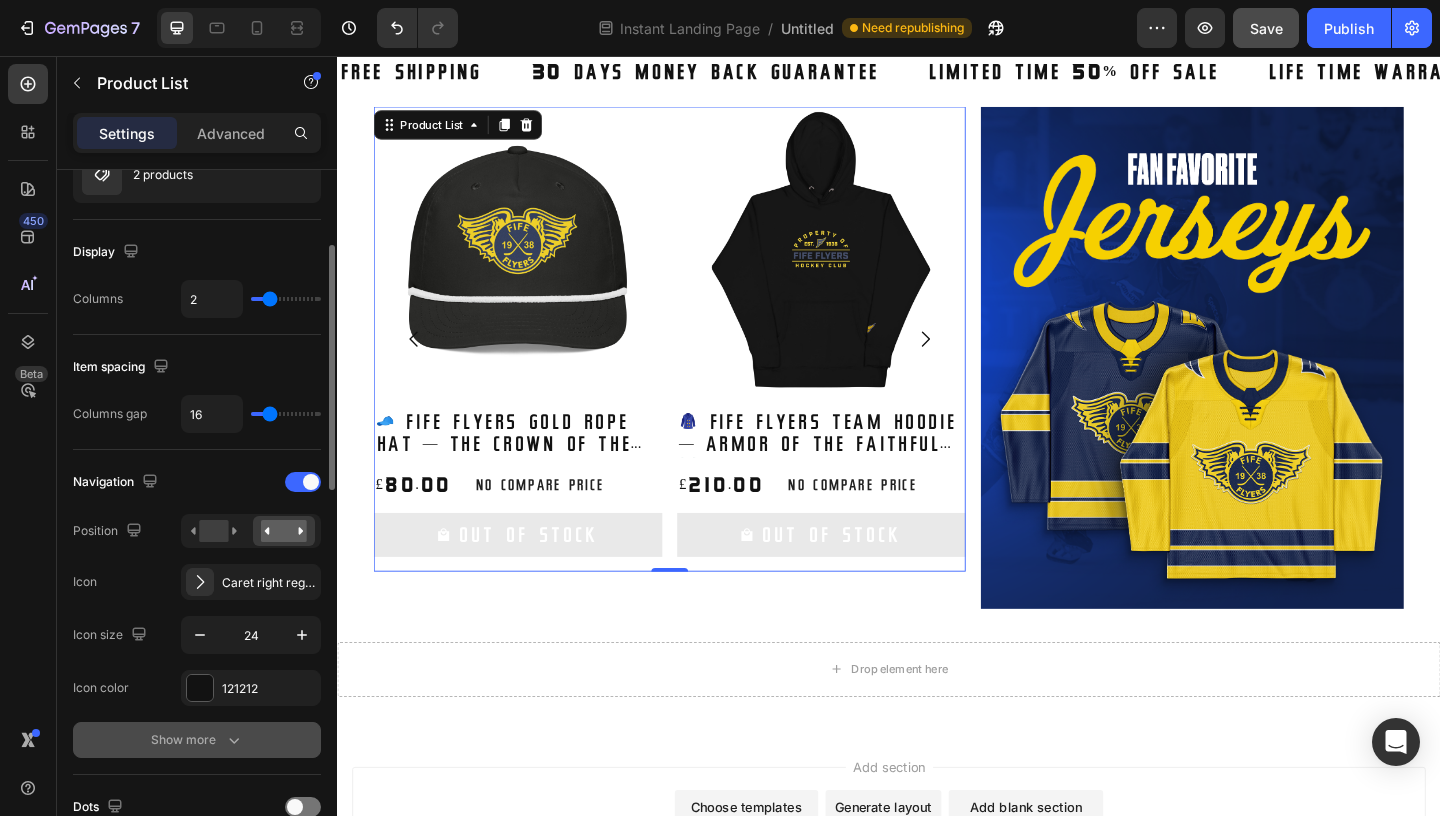 click on "Show more" at bounding box center [197, 740] 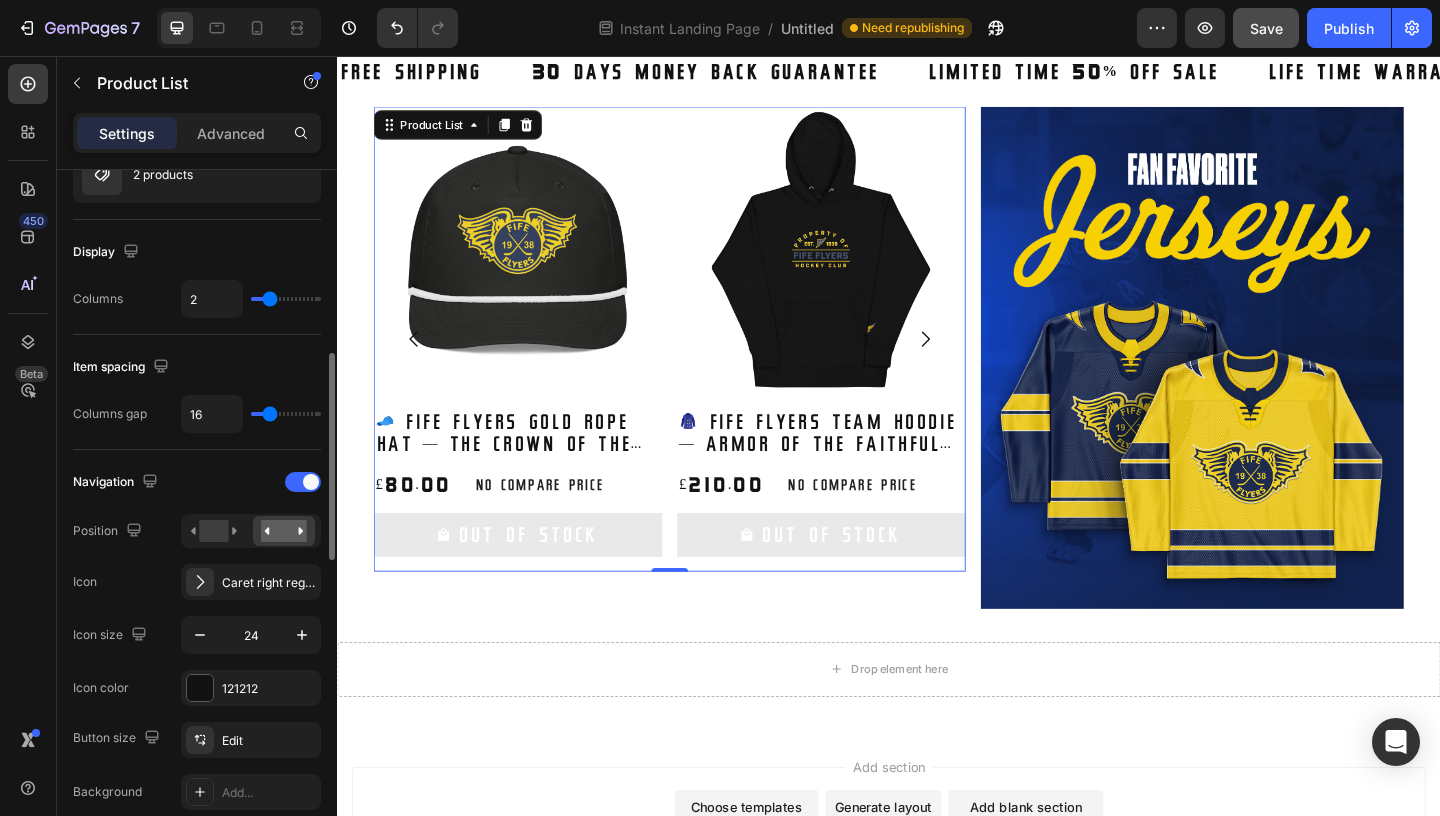 scroll, scrollTop: 332, scrollLeft: 0, axis: vertical 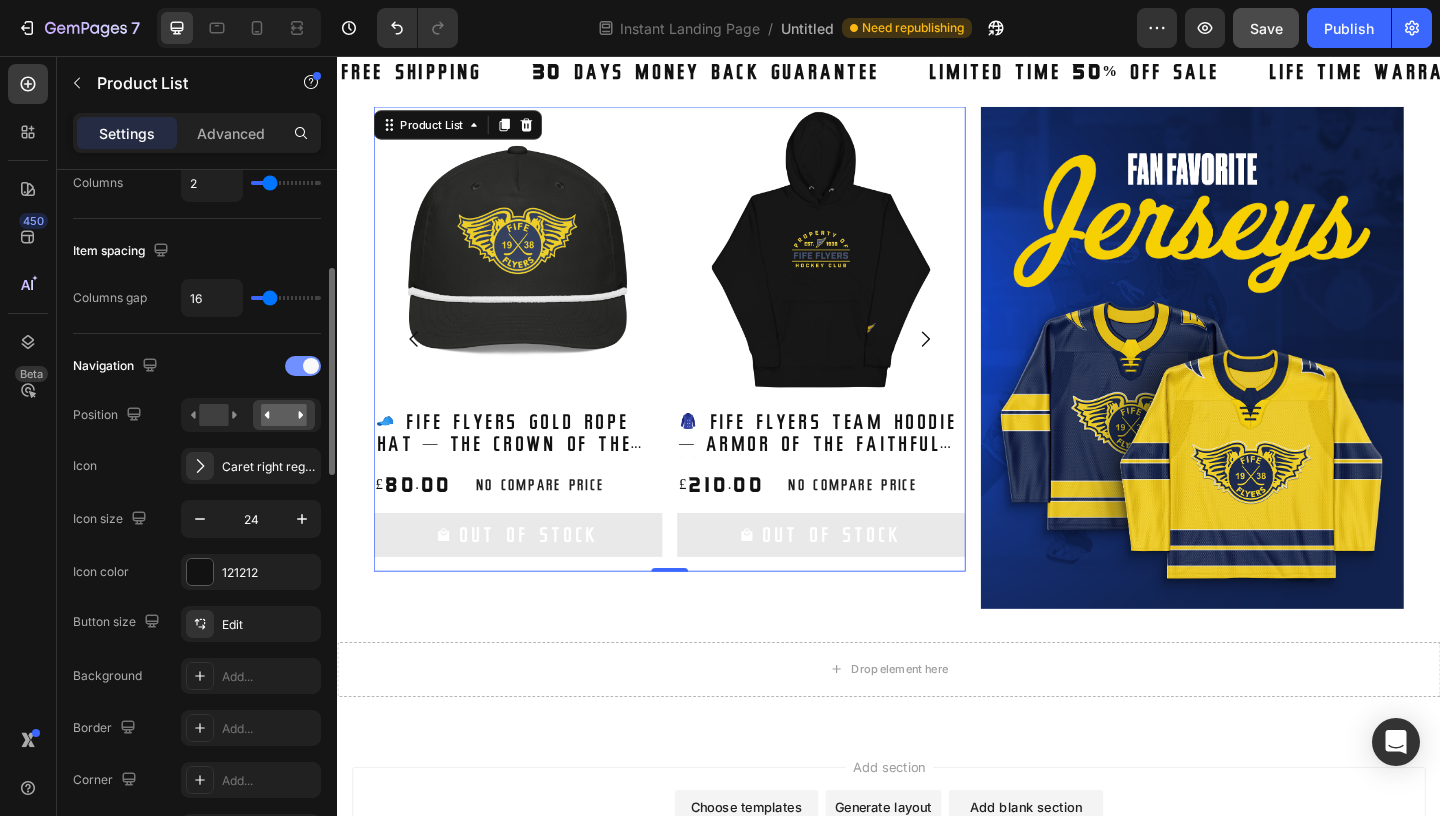 click at bounding box center (311, 366) 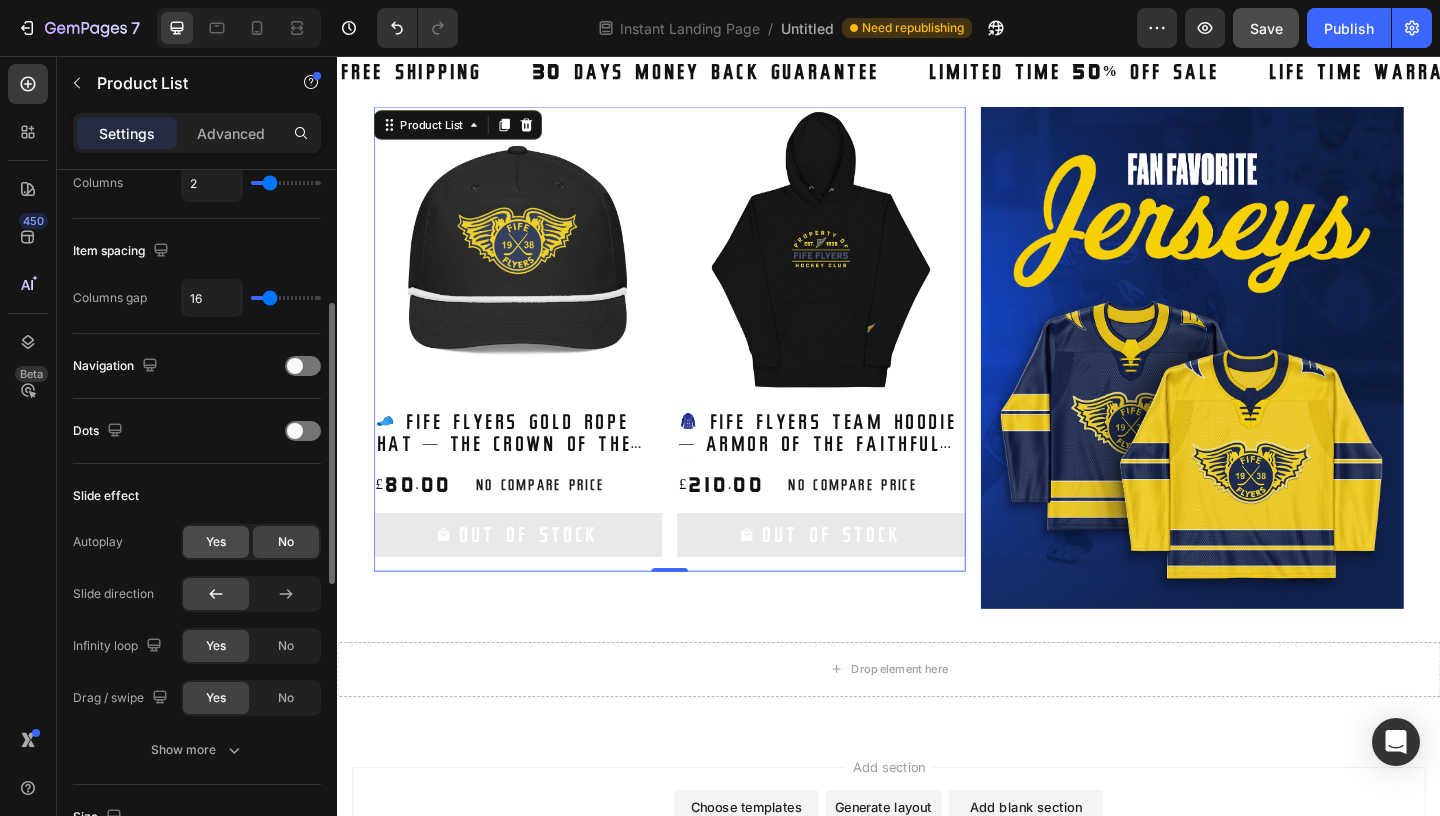 click on "Yes" 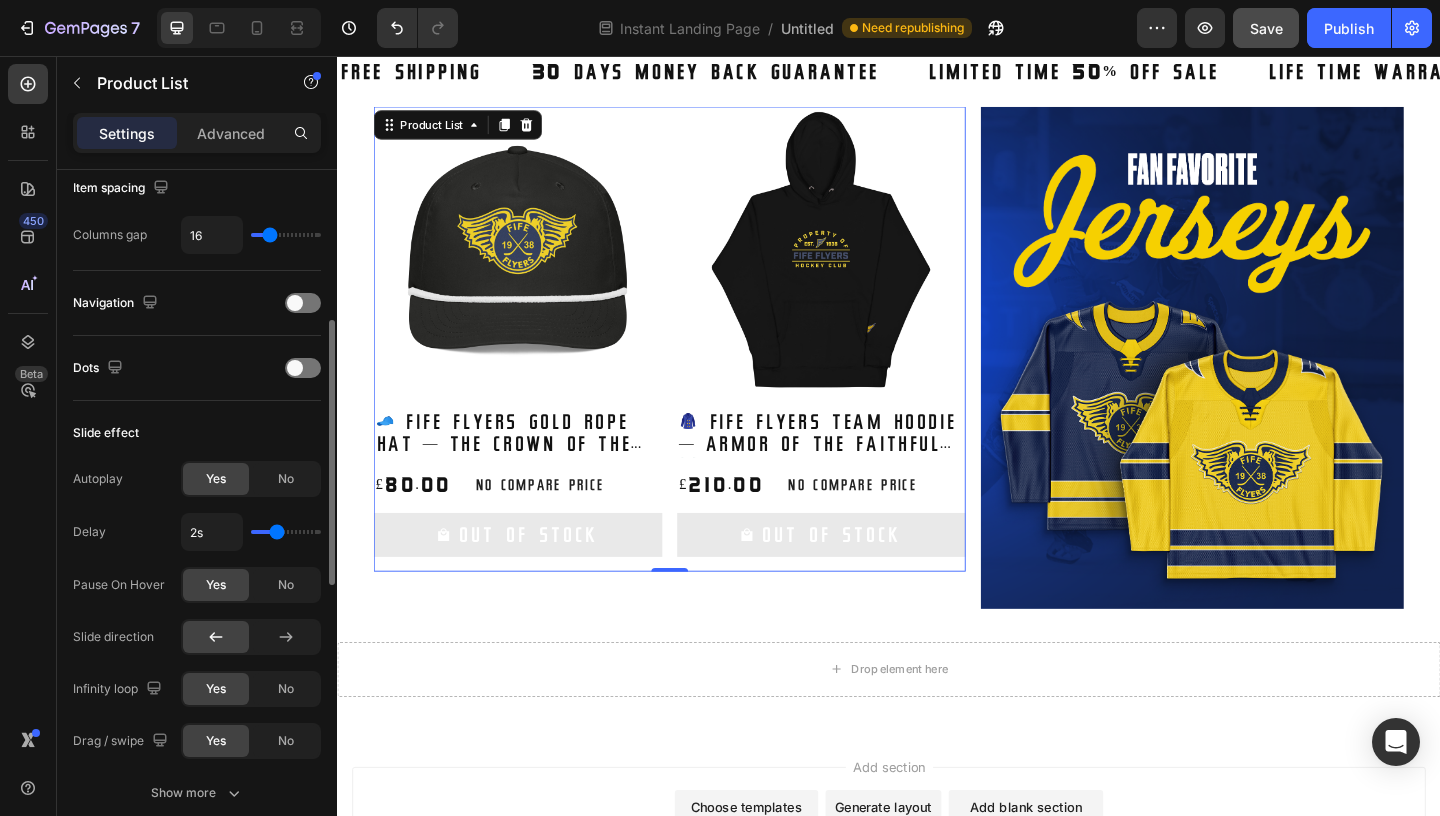 scroll, scrollTop: 396, scrollLeft: 0, axis: vertical 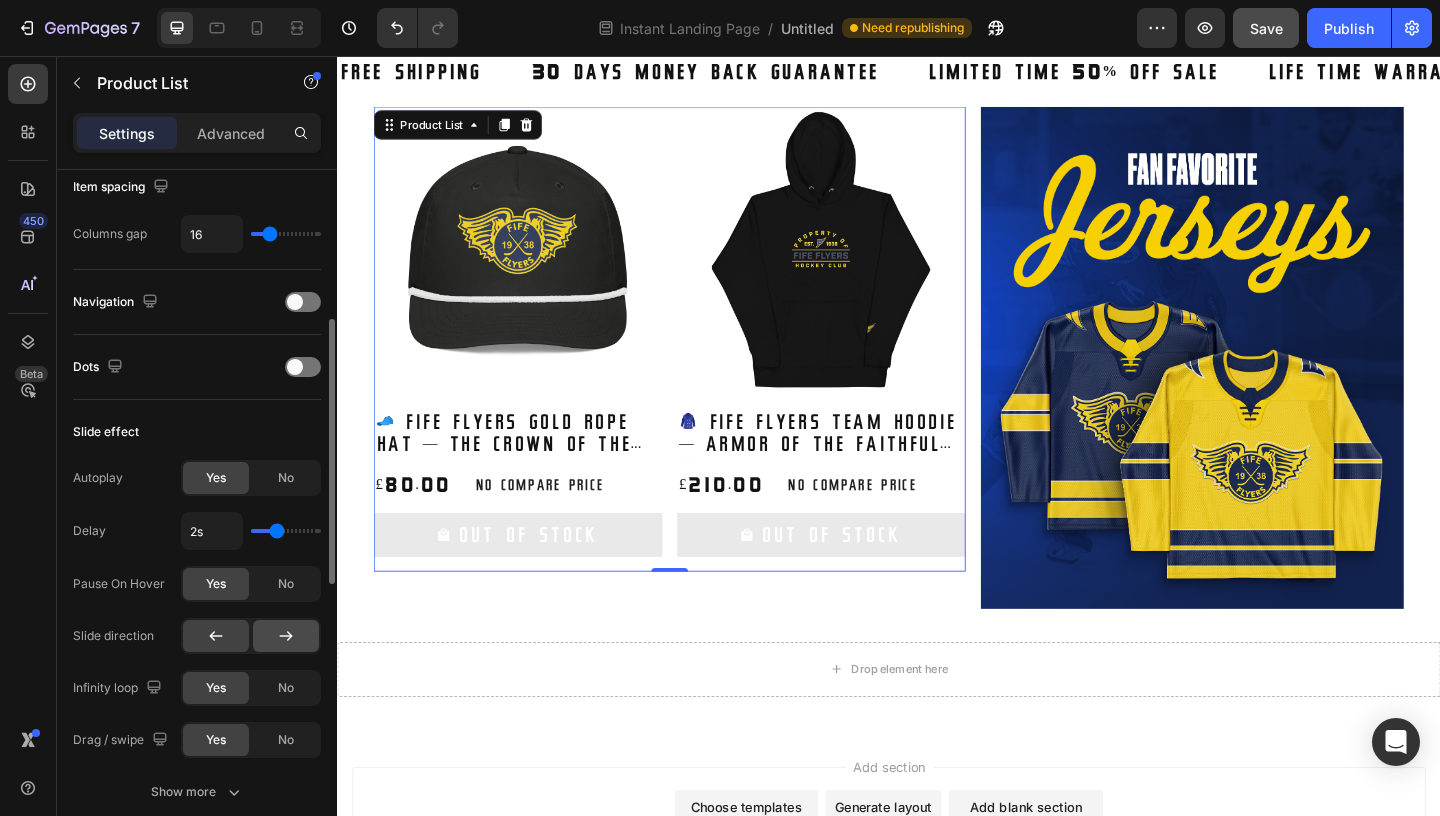 click 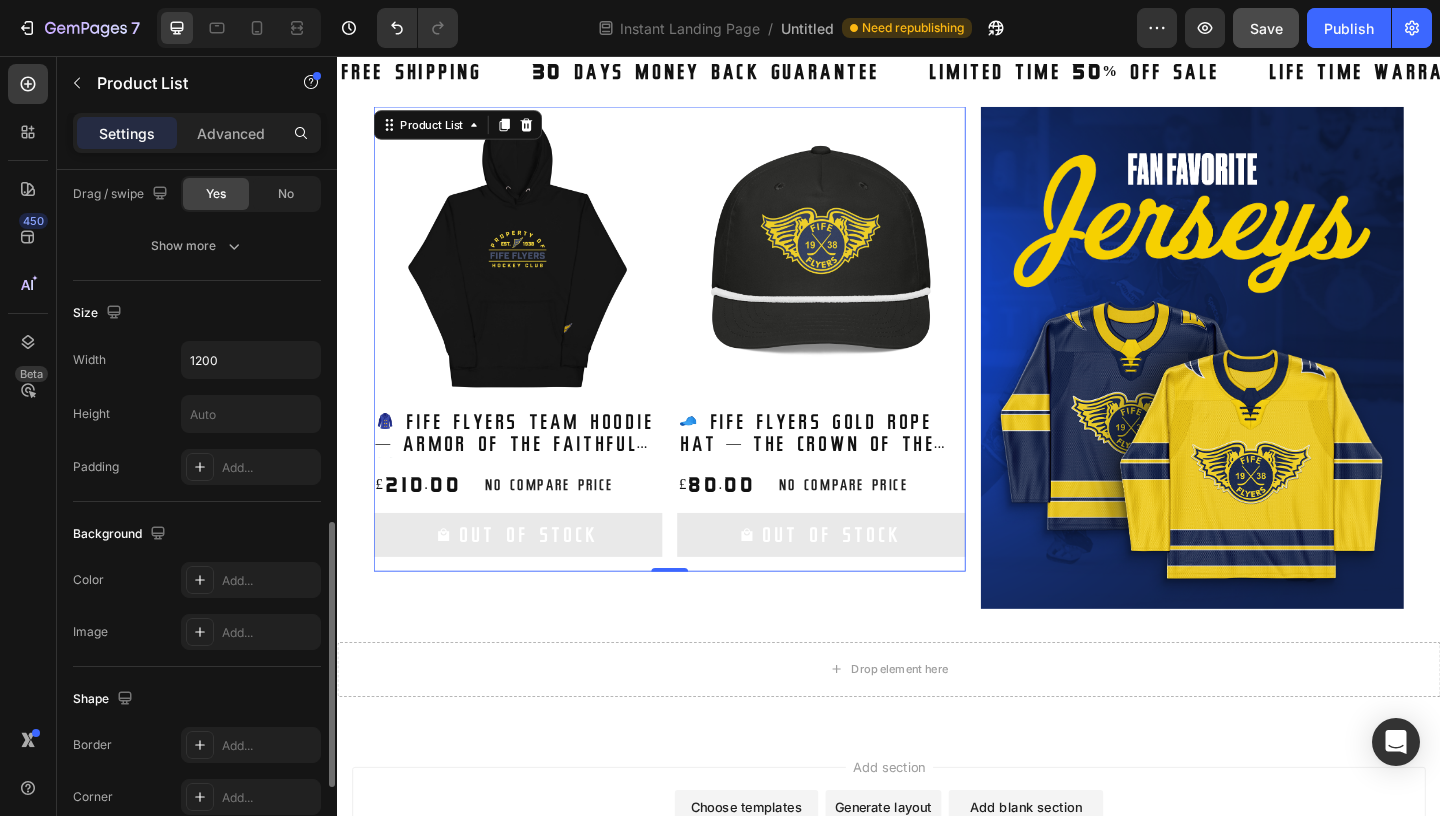 scroll, scrollTop: 912, scrollLeft: 0, axis: vertical 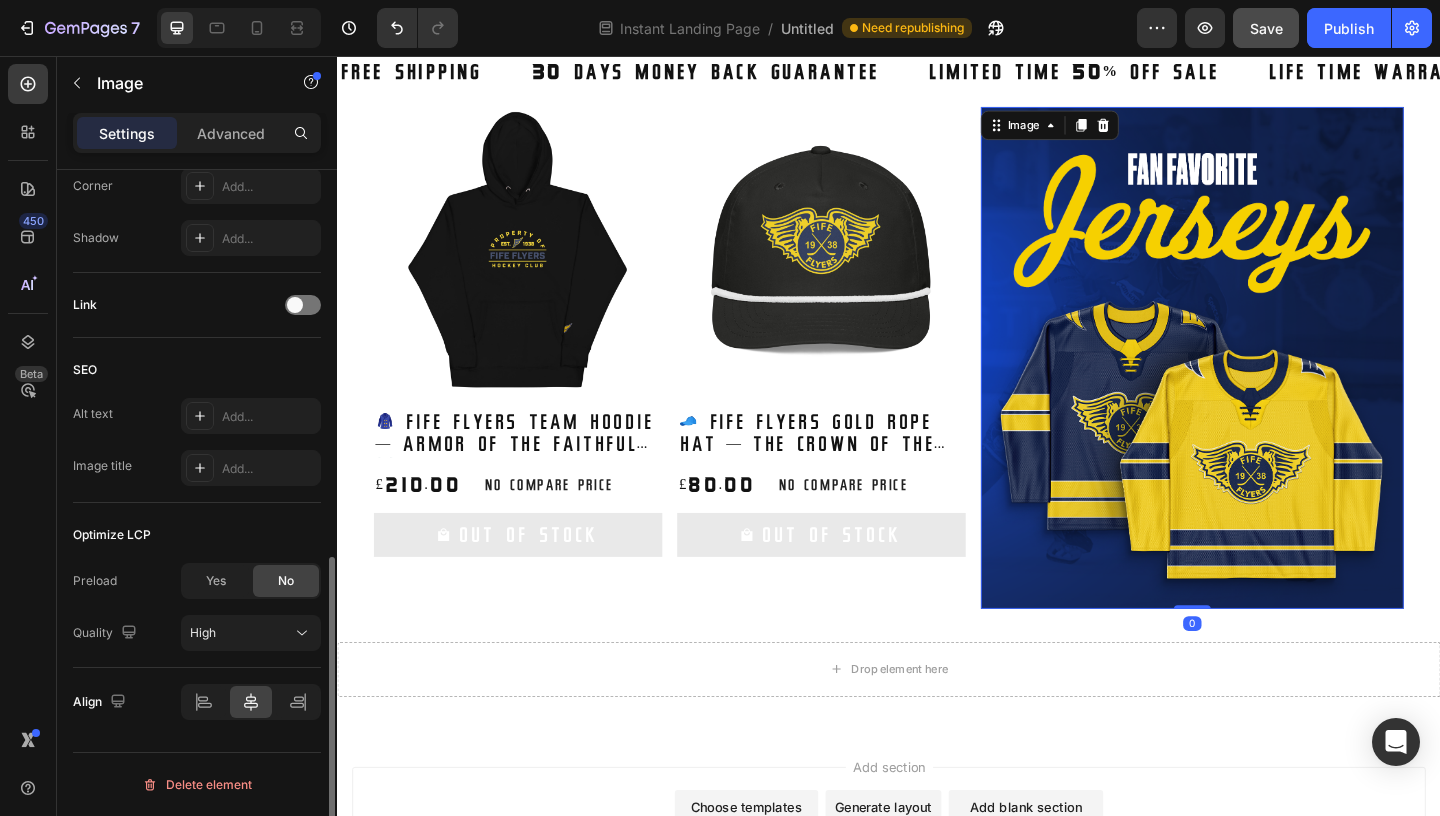 click at bounding box center [1267, 384] 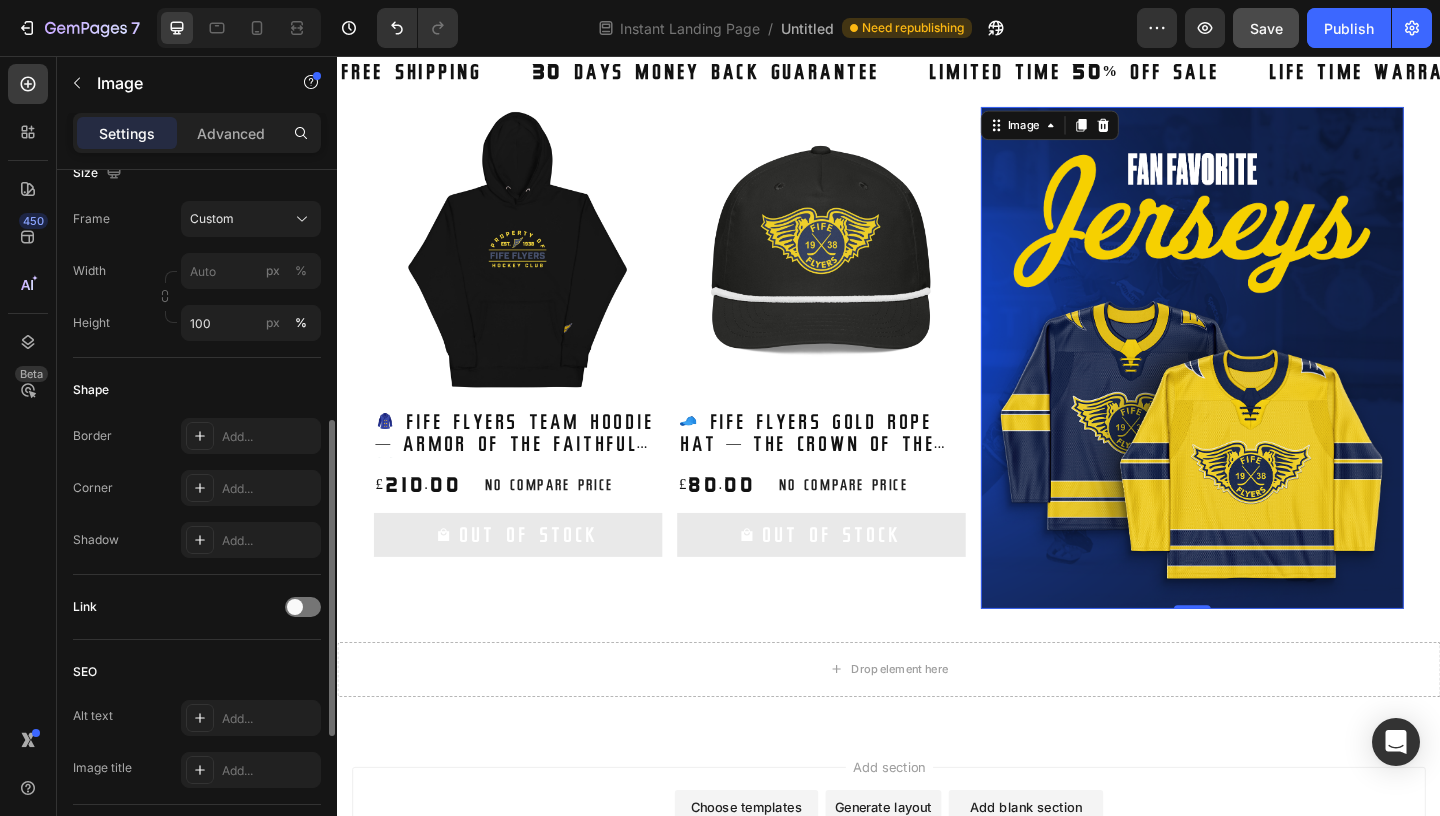 scroll, scrollTop: 820, scrollLeft: 0, axis: vertical 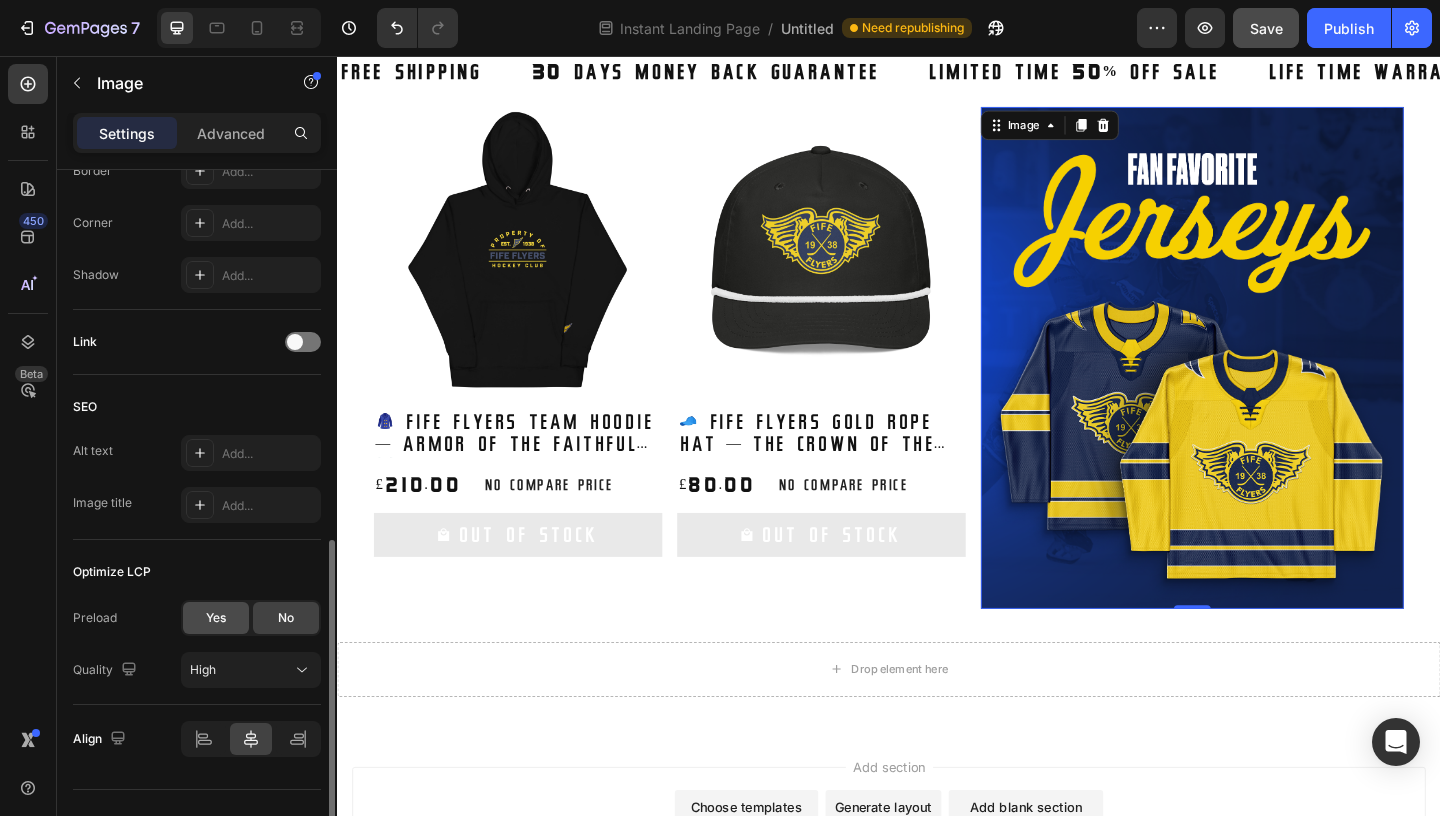 click on "Yes" 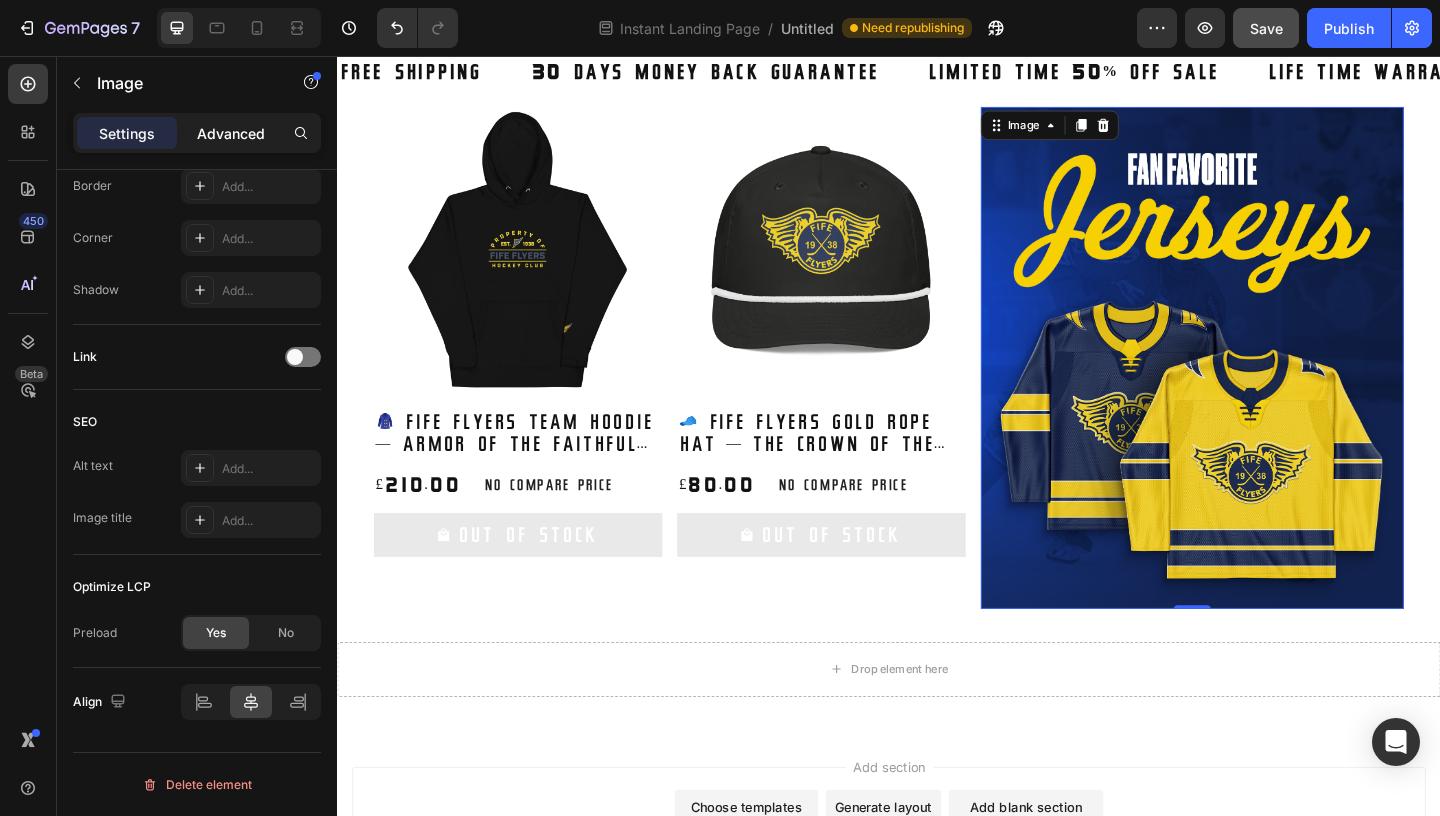 click on "Advanced" 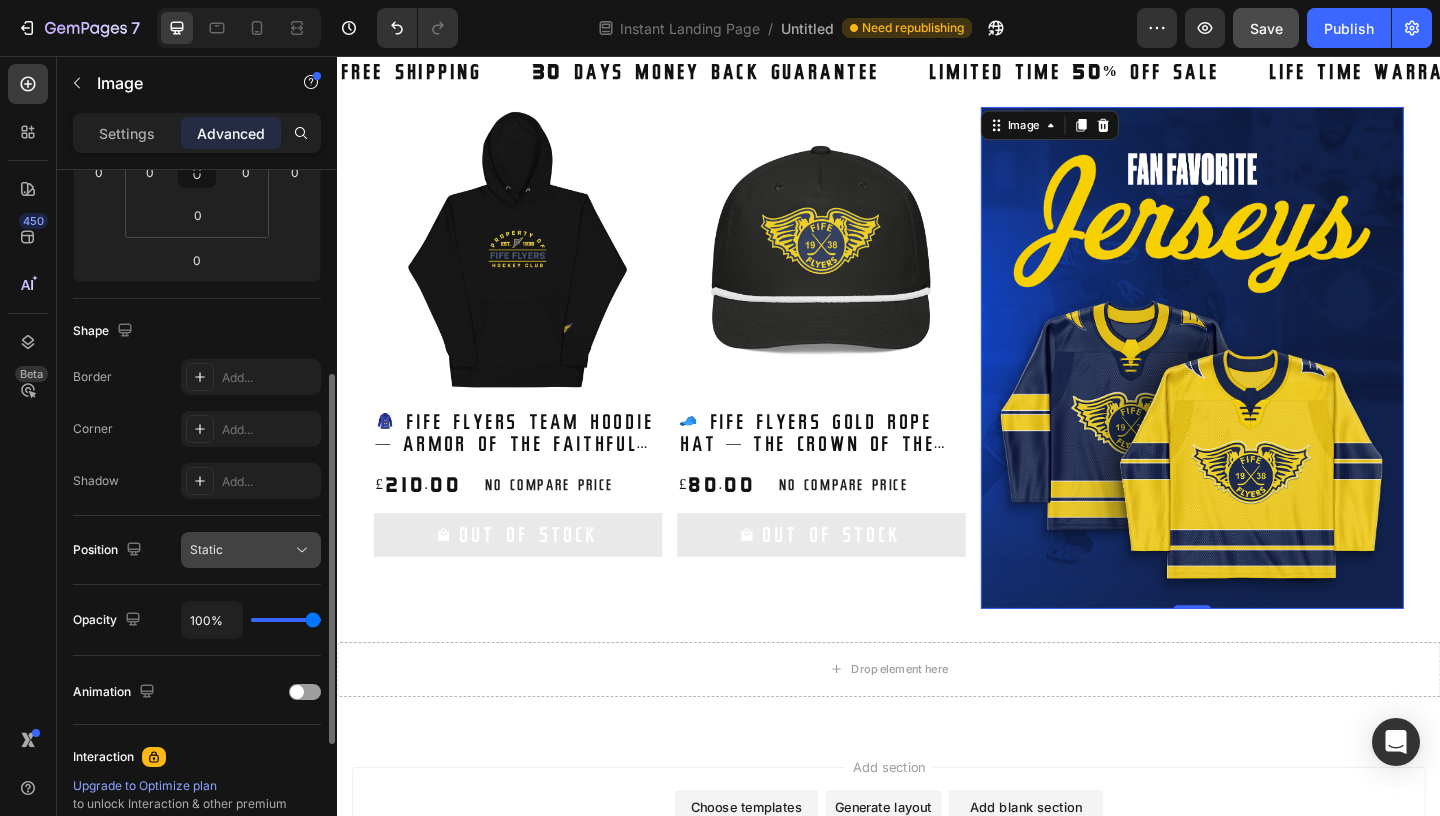scroll, scrollTop: 384, scrollLeft: 0, axis: vertical 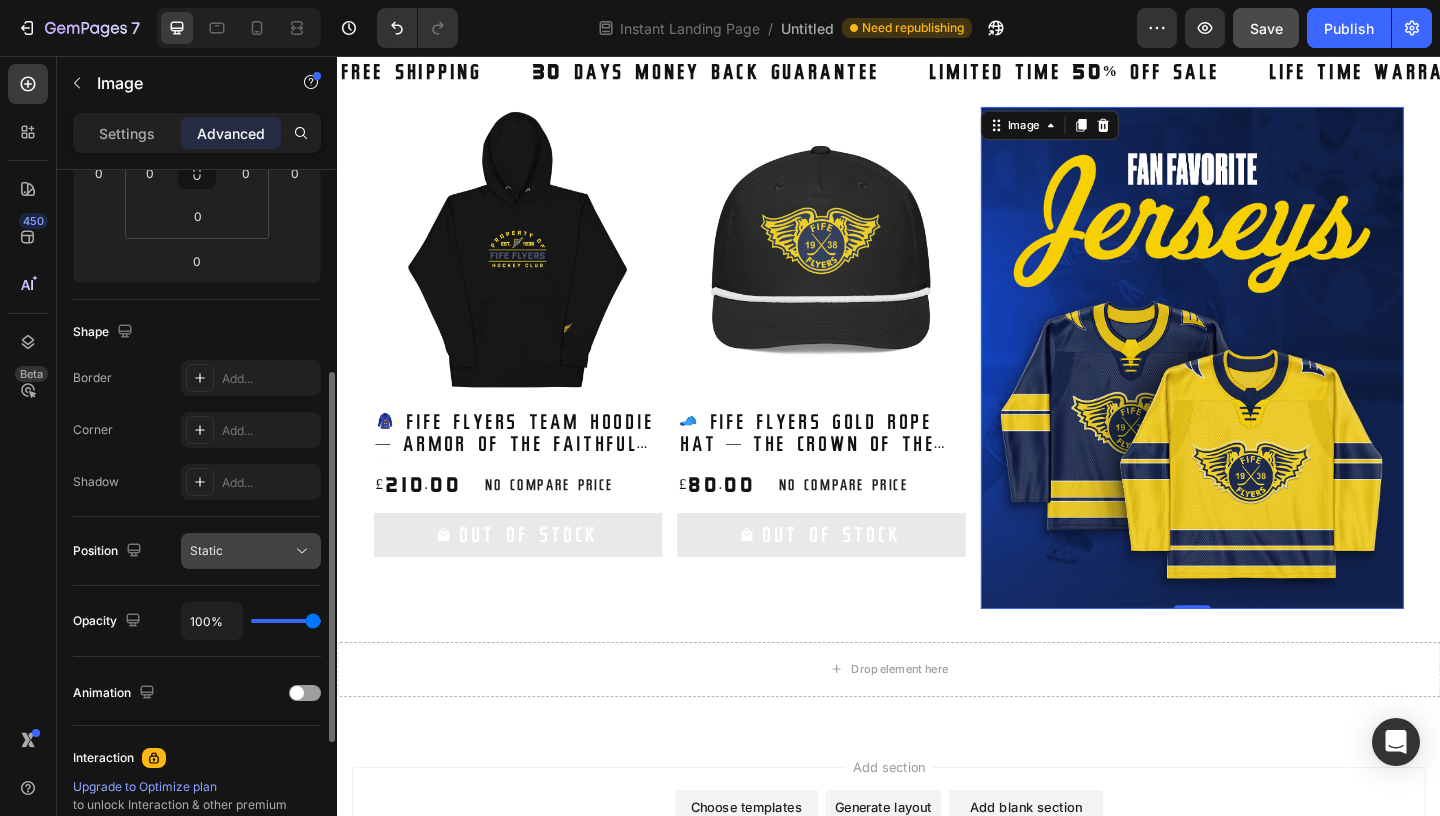 click on "Static" at bounding box center (241, 551) 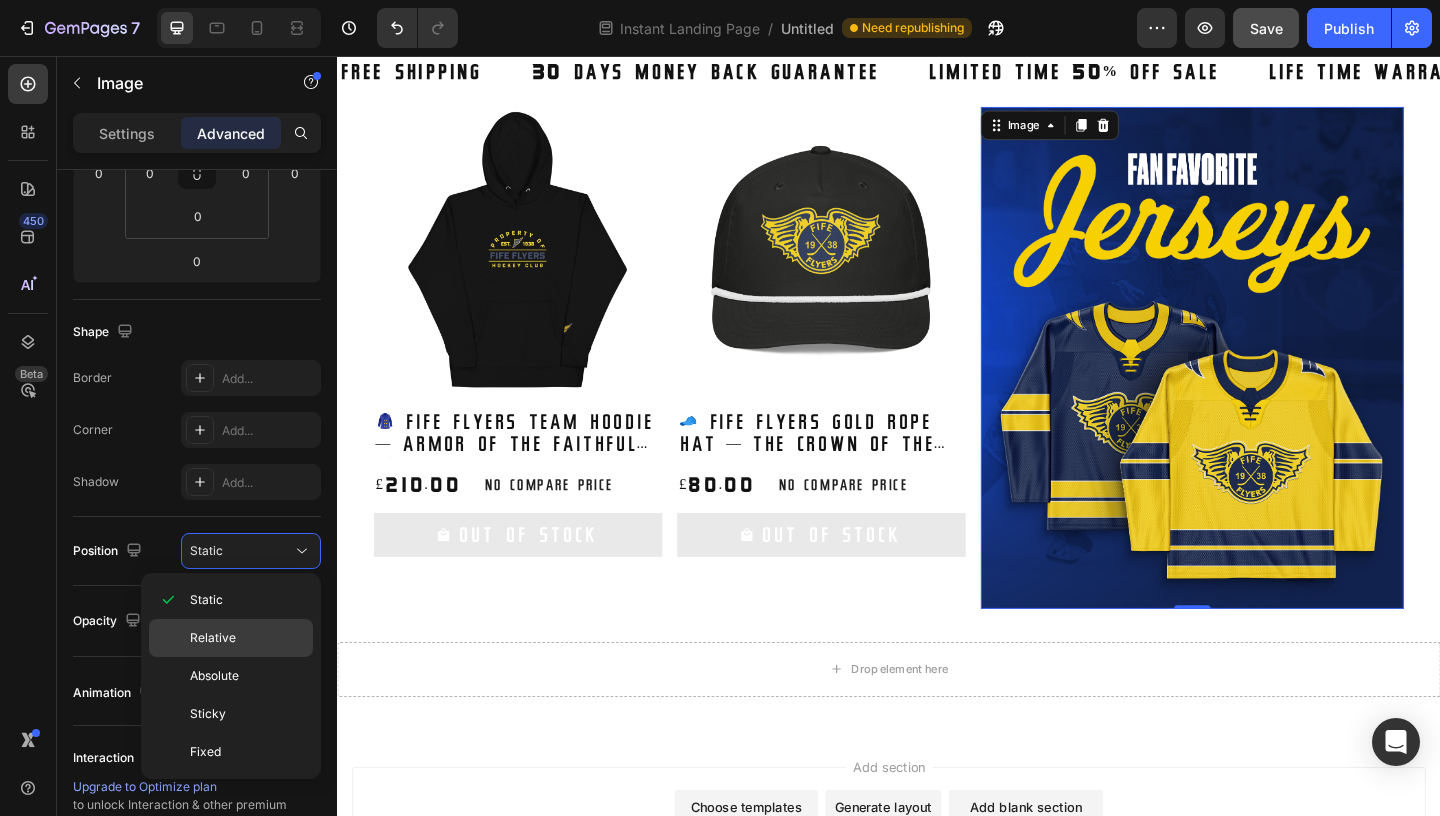 click on "Relative" 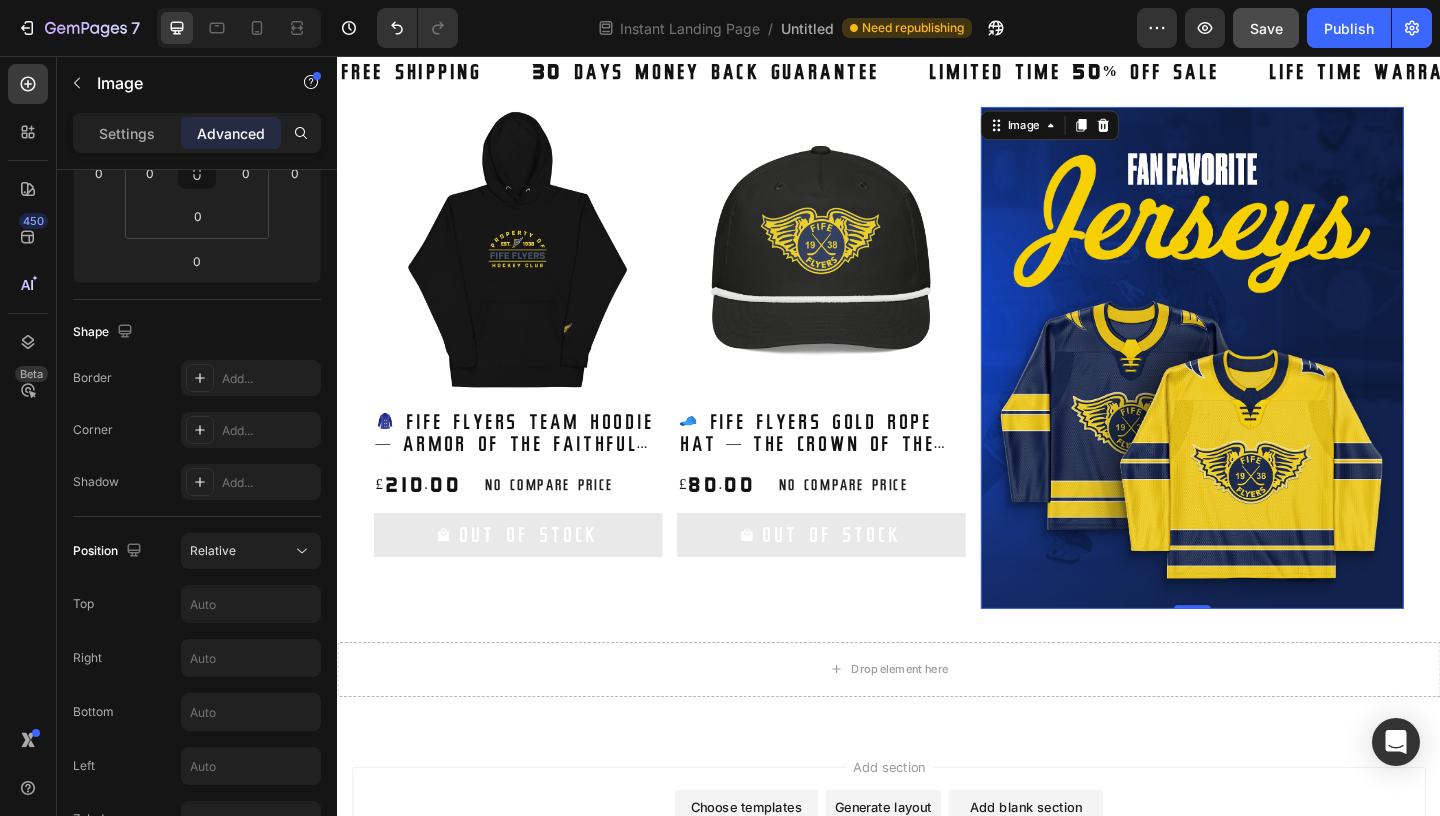 click on "Relative" 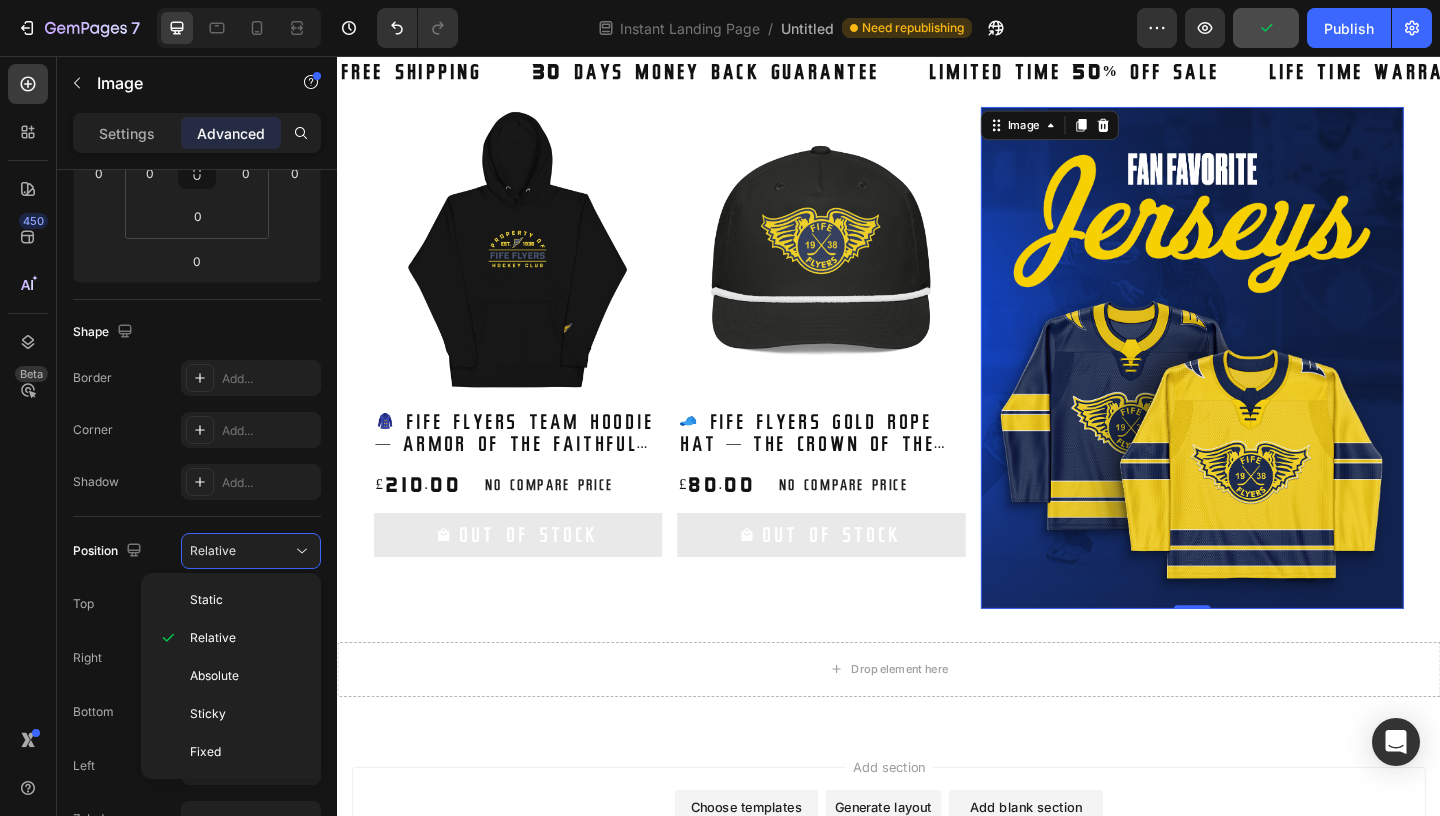 scroll, scrollTop: 1065, scrollLeft: 0, axis: vertical 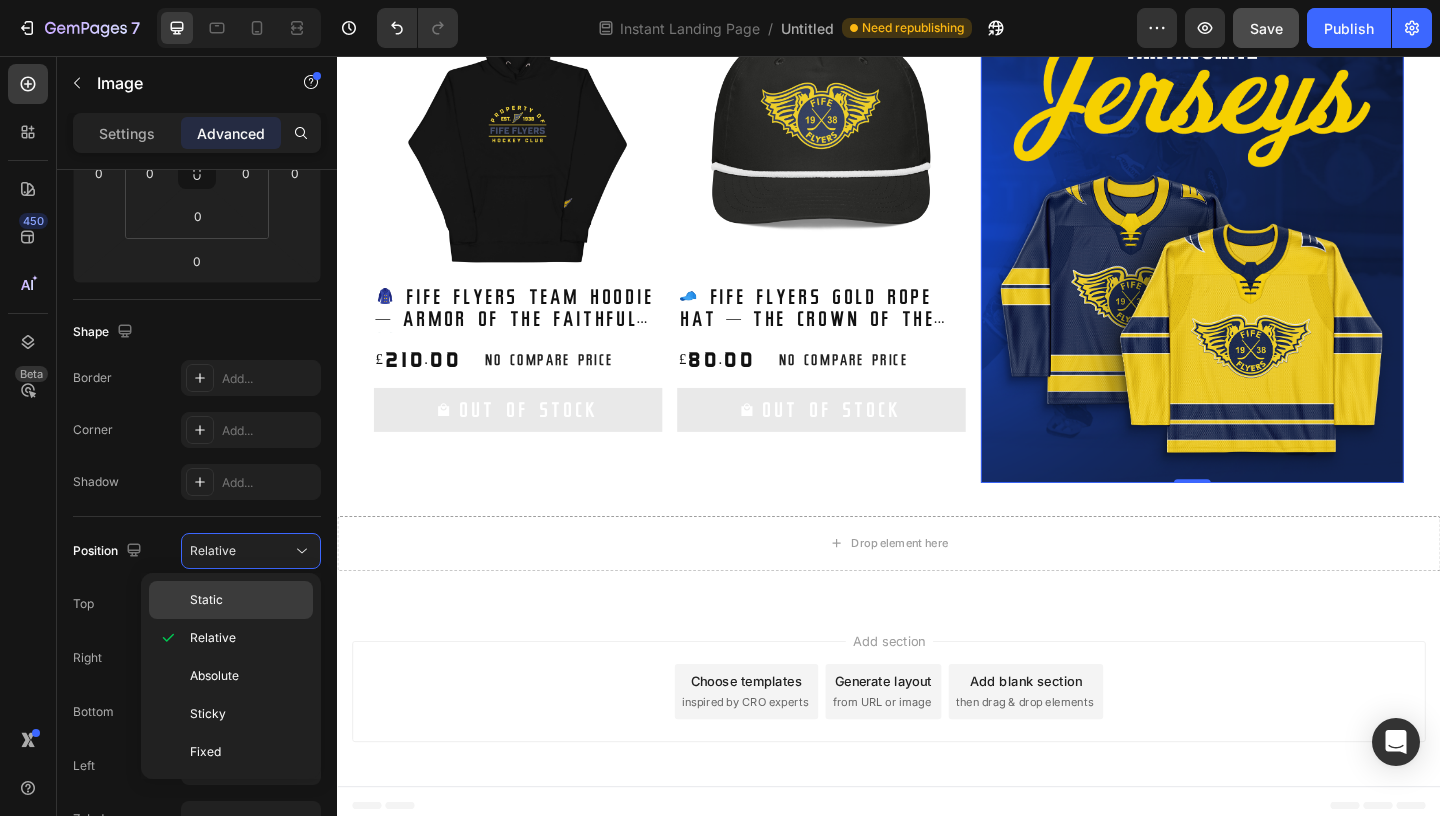 click on "Static" at bounding box center (247, 600) 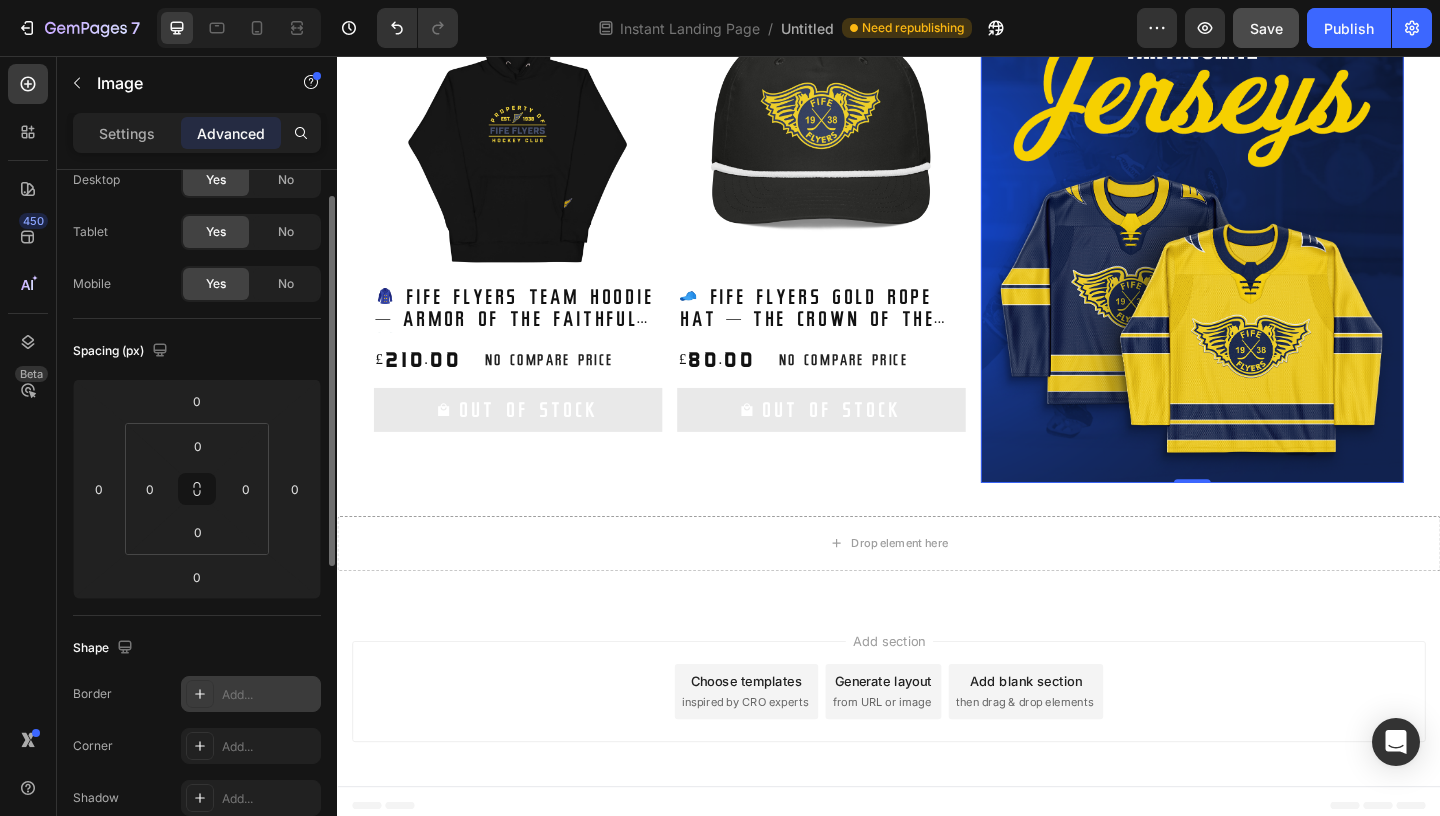 scroll, scrollTop: 0, scrollLeft: 0, axis: both 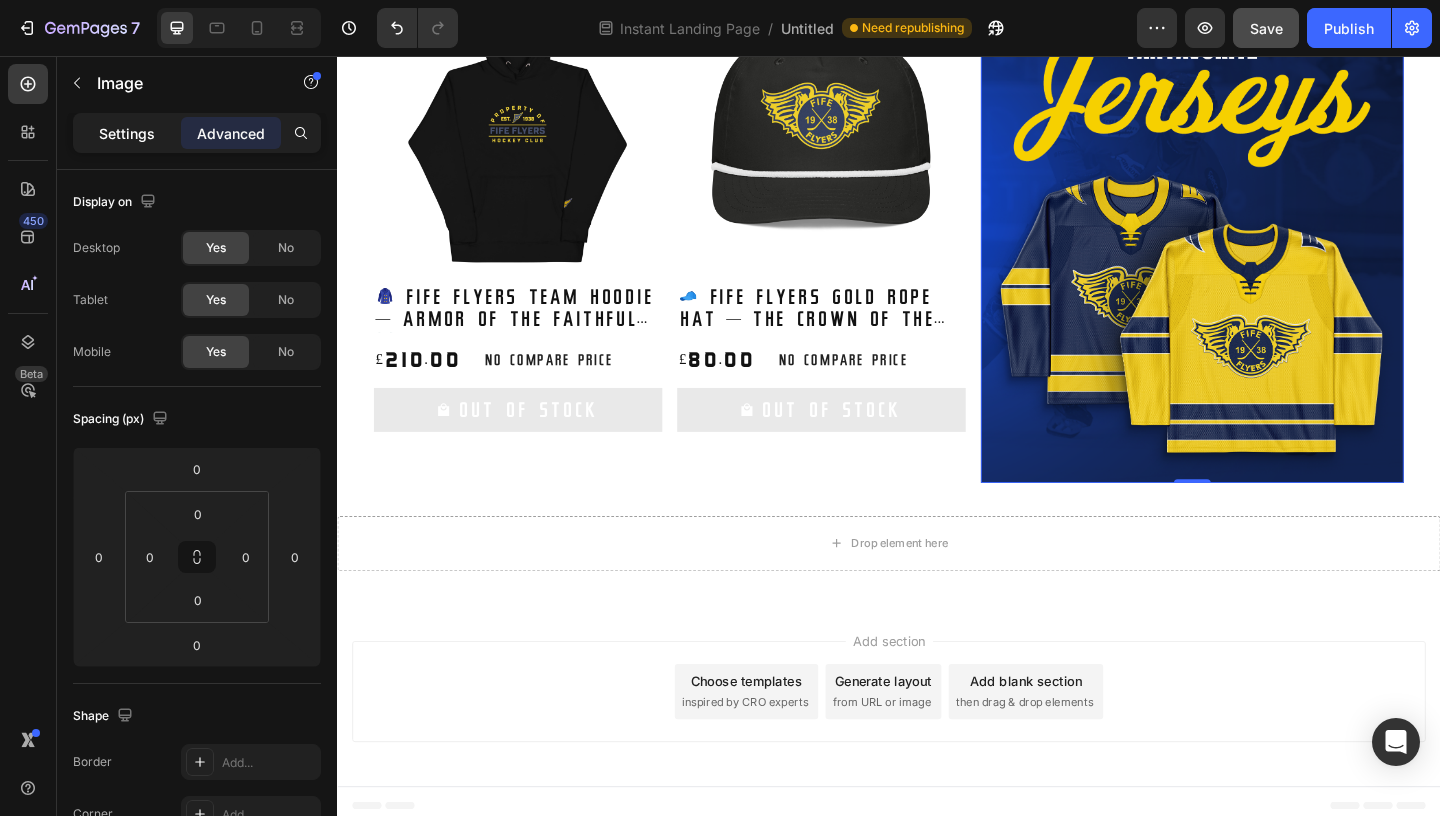 click on "Settings" at bounding box center [127, 133] 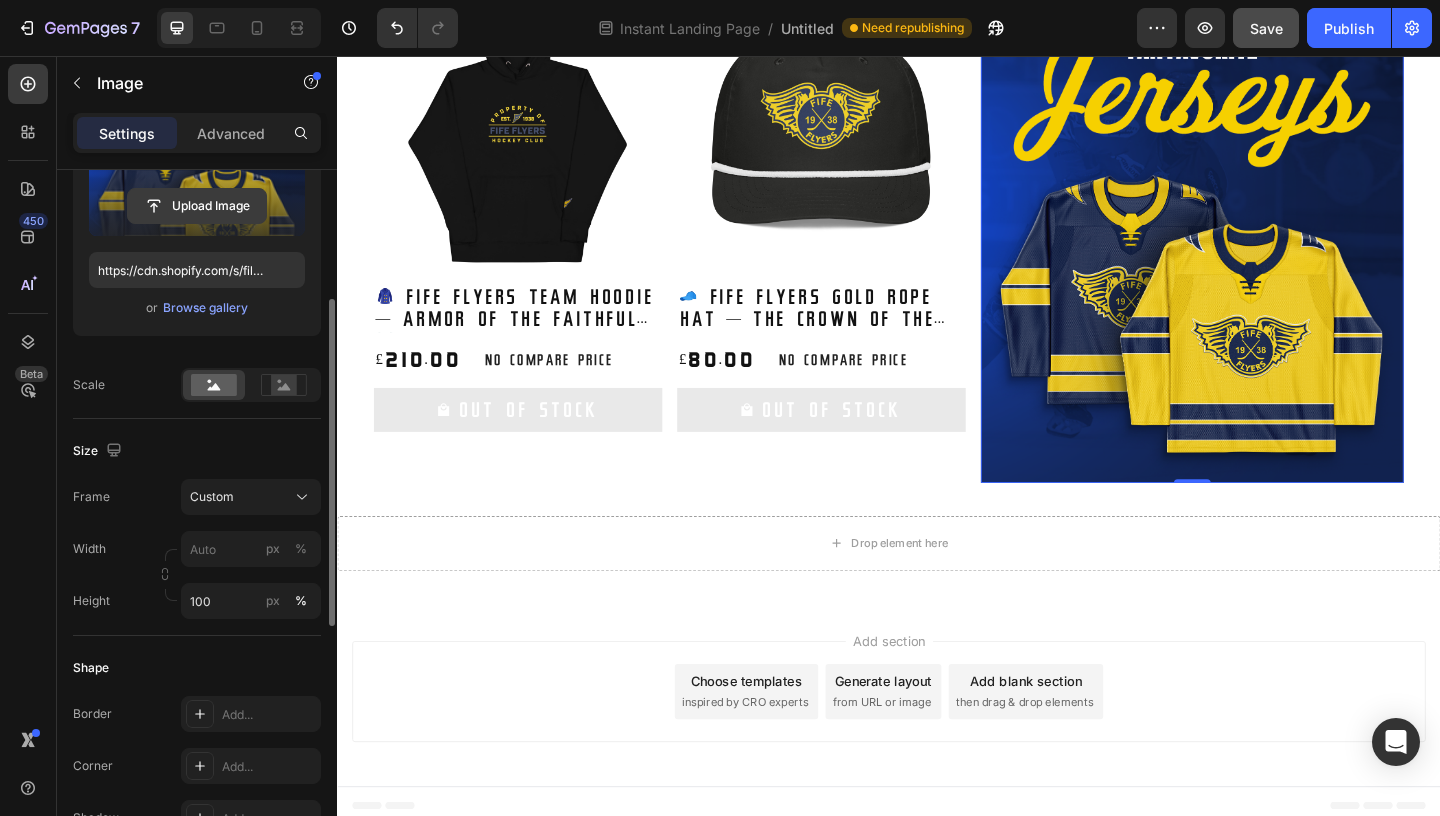 scroll, scrollTop: 451, scrollLeft: 0, axis: vertical 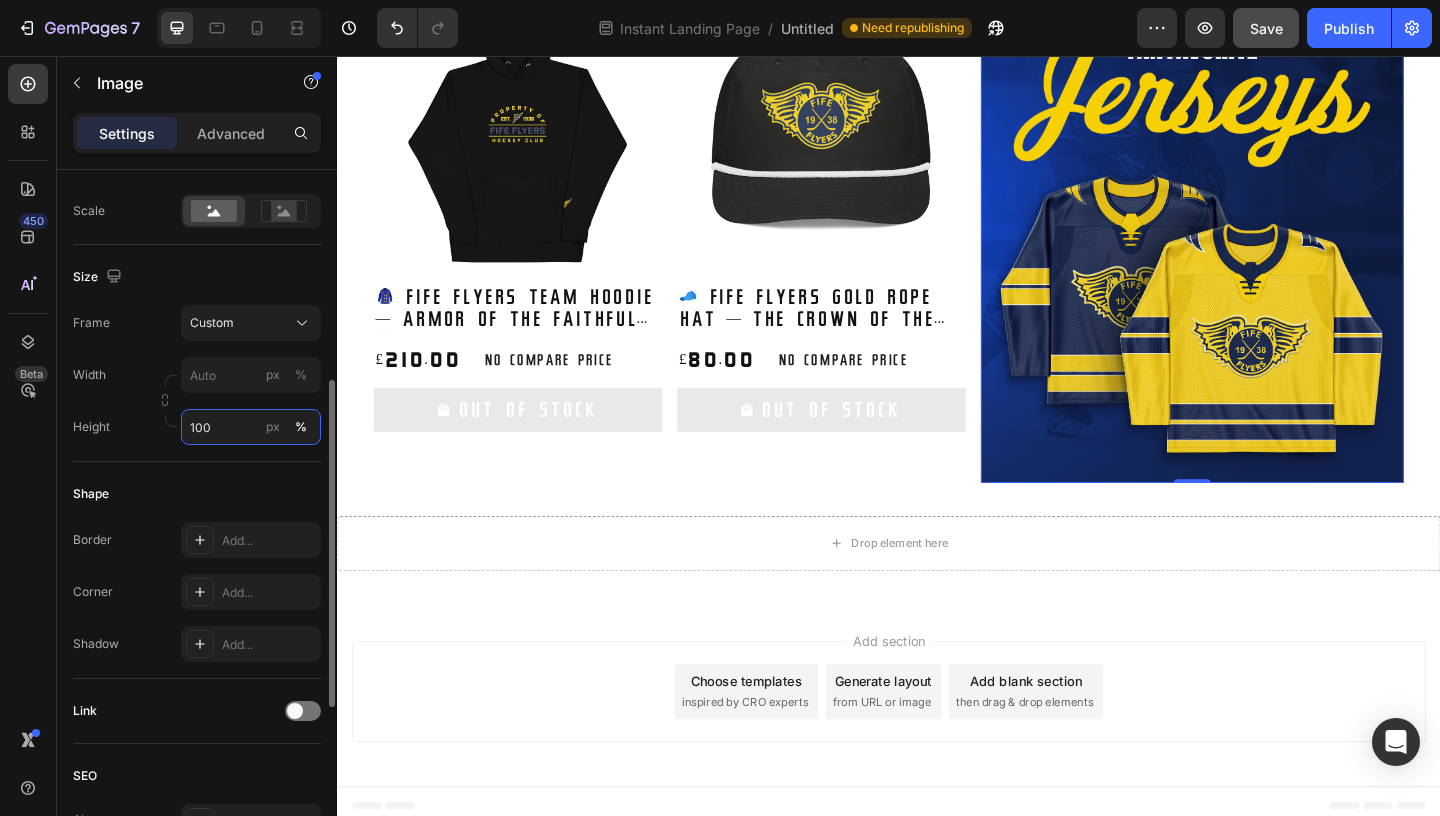 click on "100" at bounding box center (251, 427) 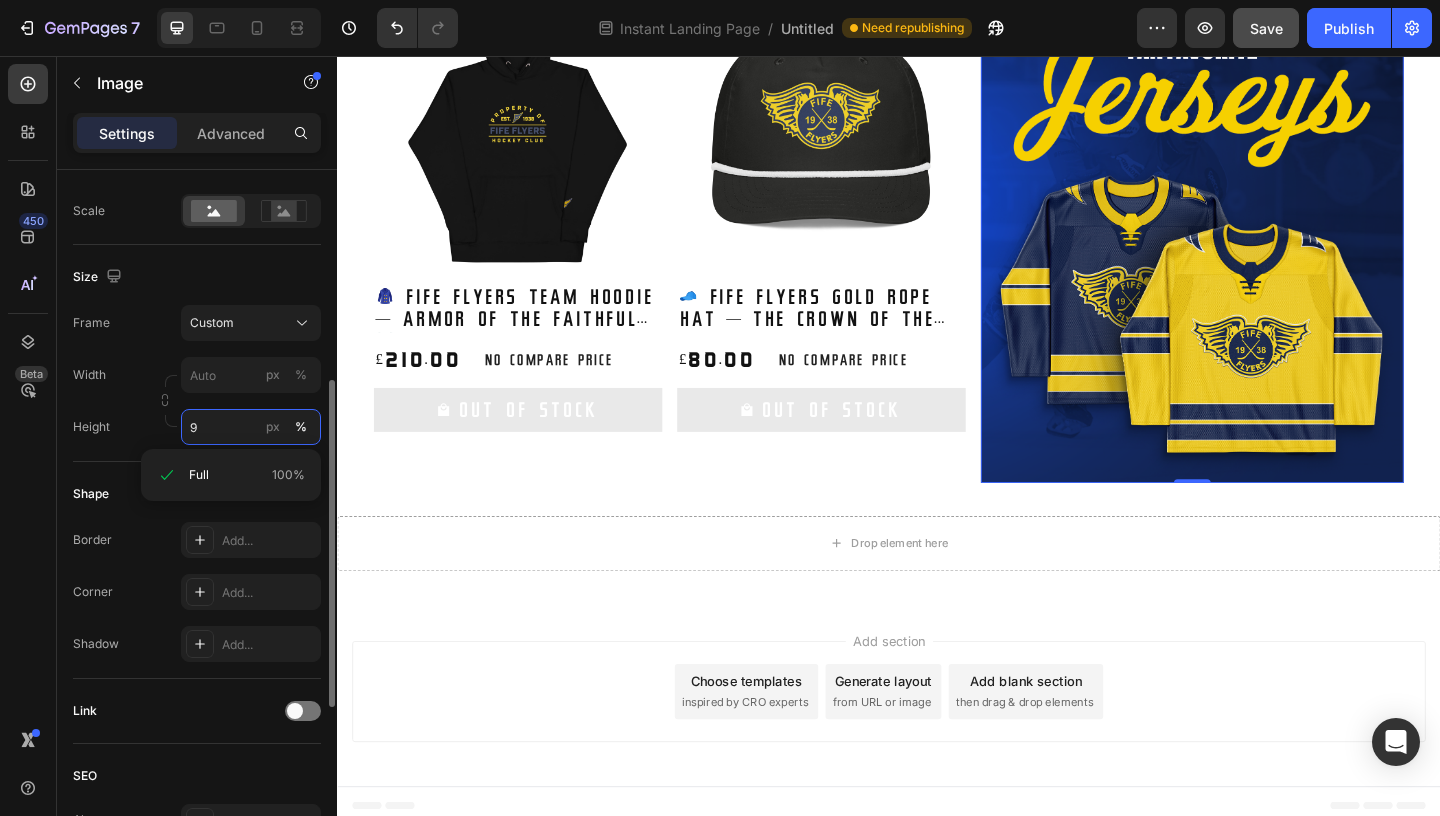type on "90" 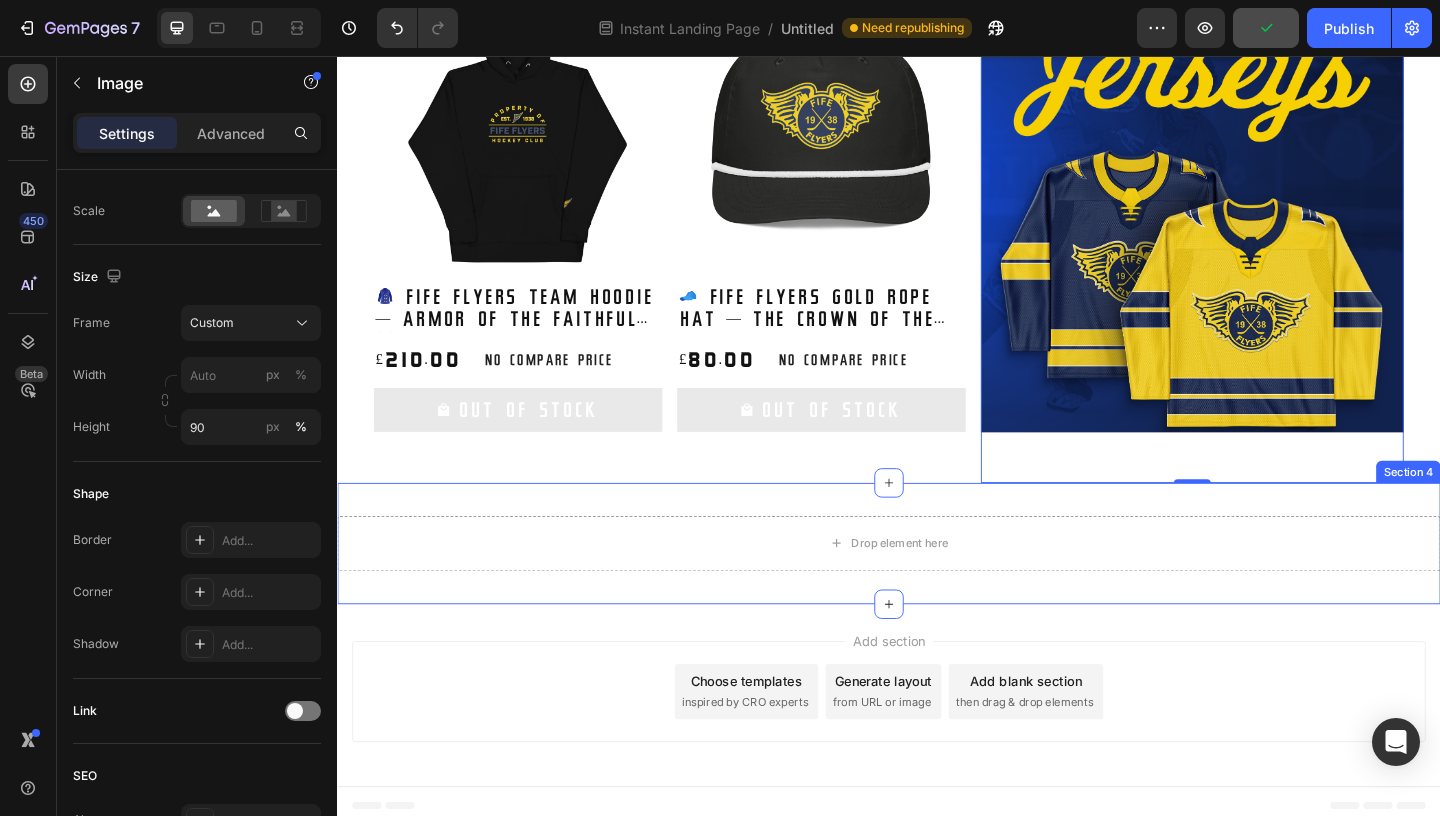 click on "Drop element here Section 4" at bounding box center [937, 586] 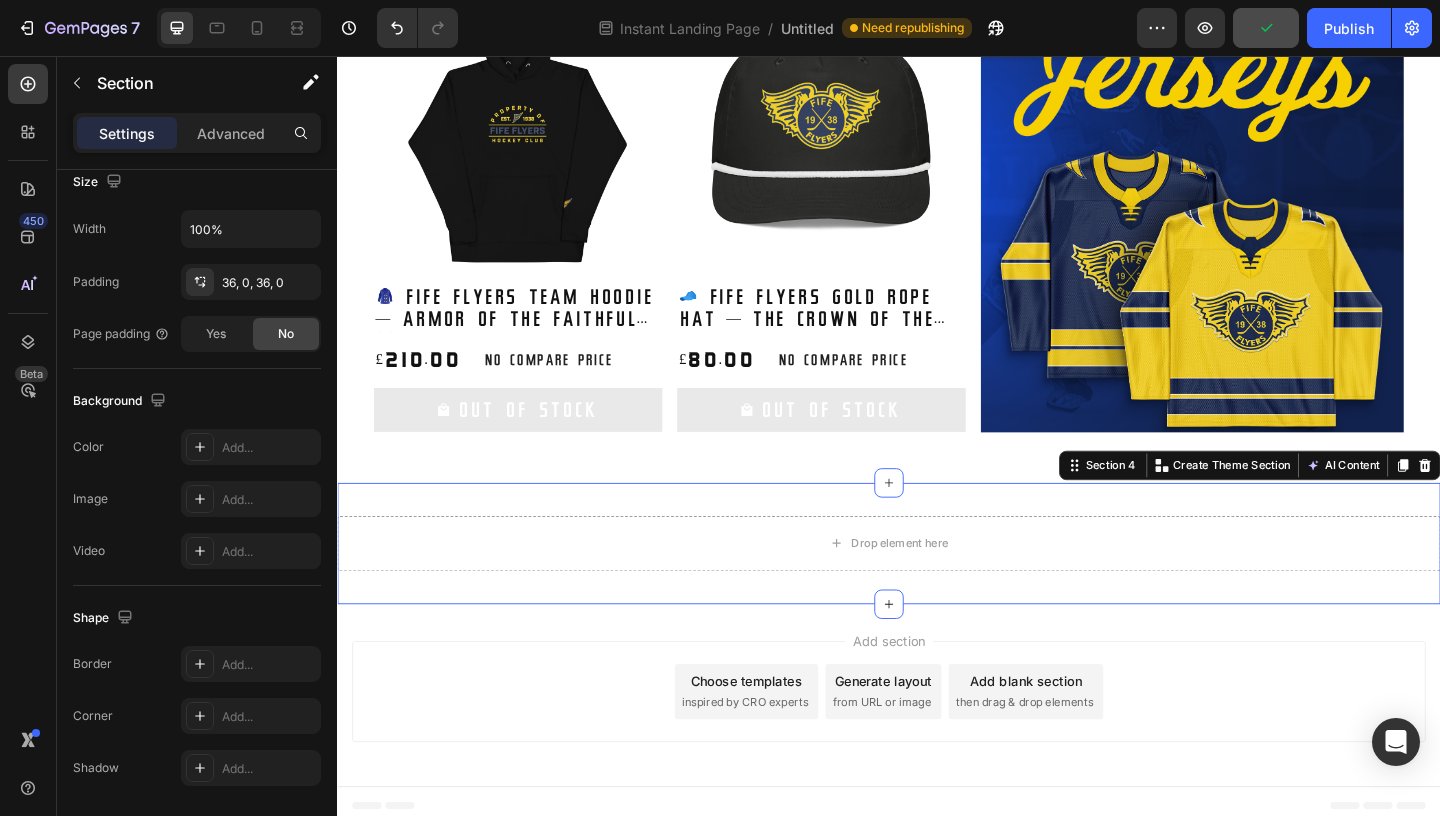 scroll, scrollTop: 0, scrollLeft: 0, axis: both 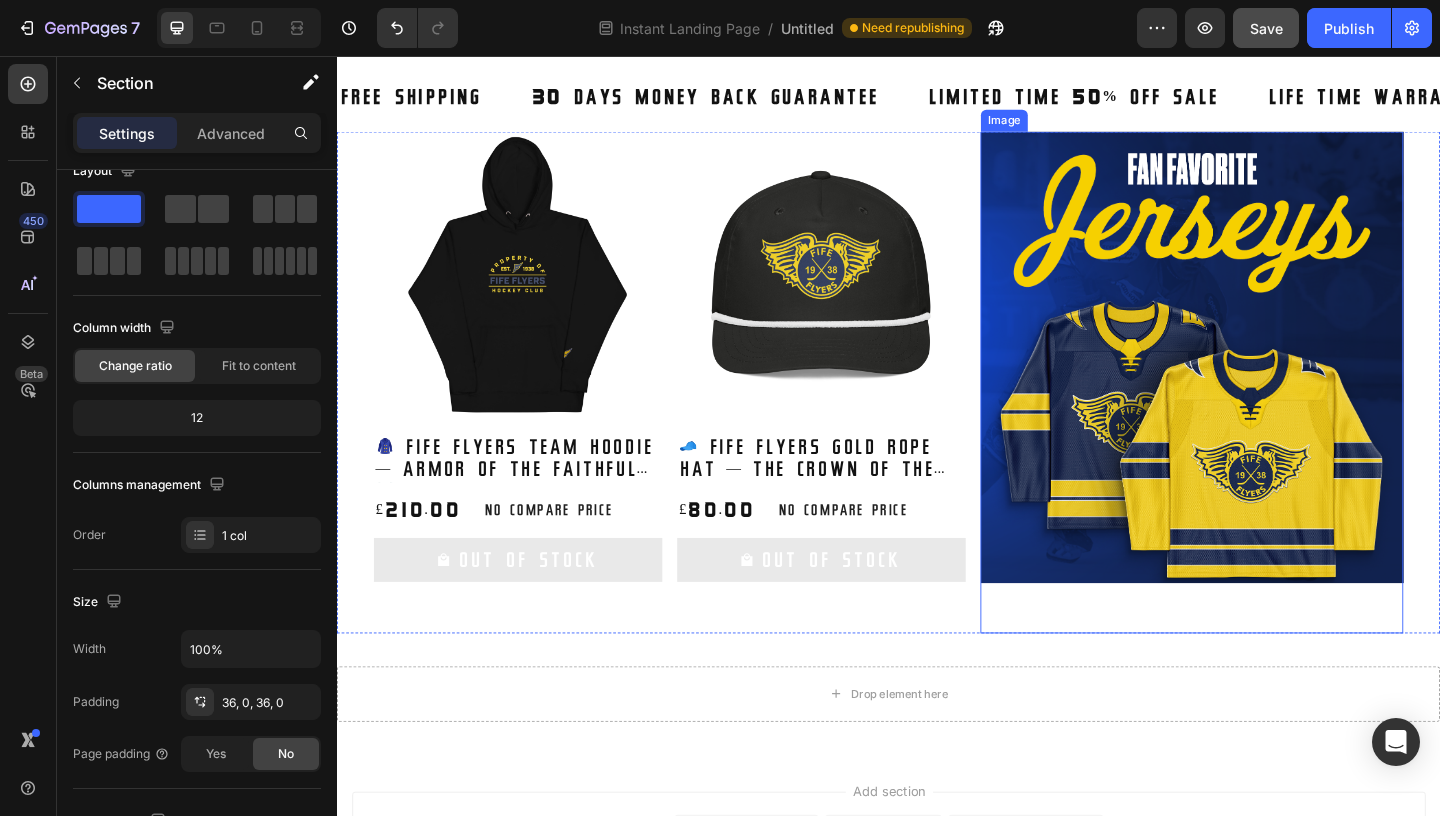 click at bounding box center [1267, 383] 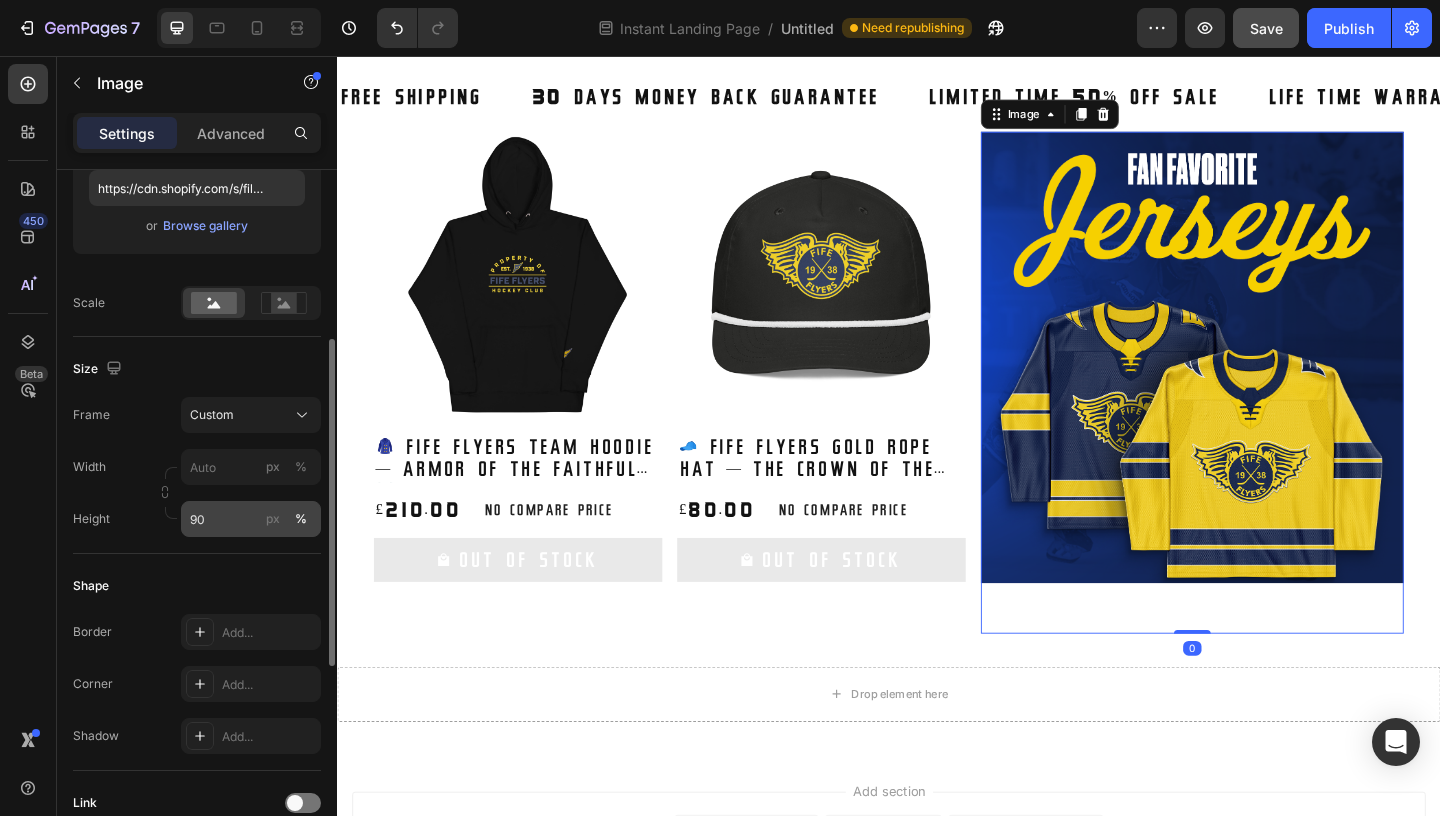 scroll, scrollTop: 360, scrollLeft: 0, axis: vertical 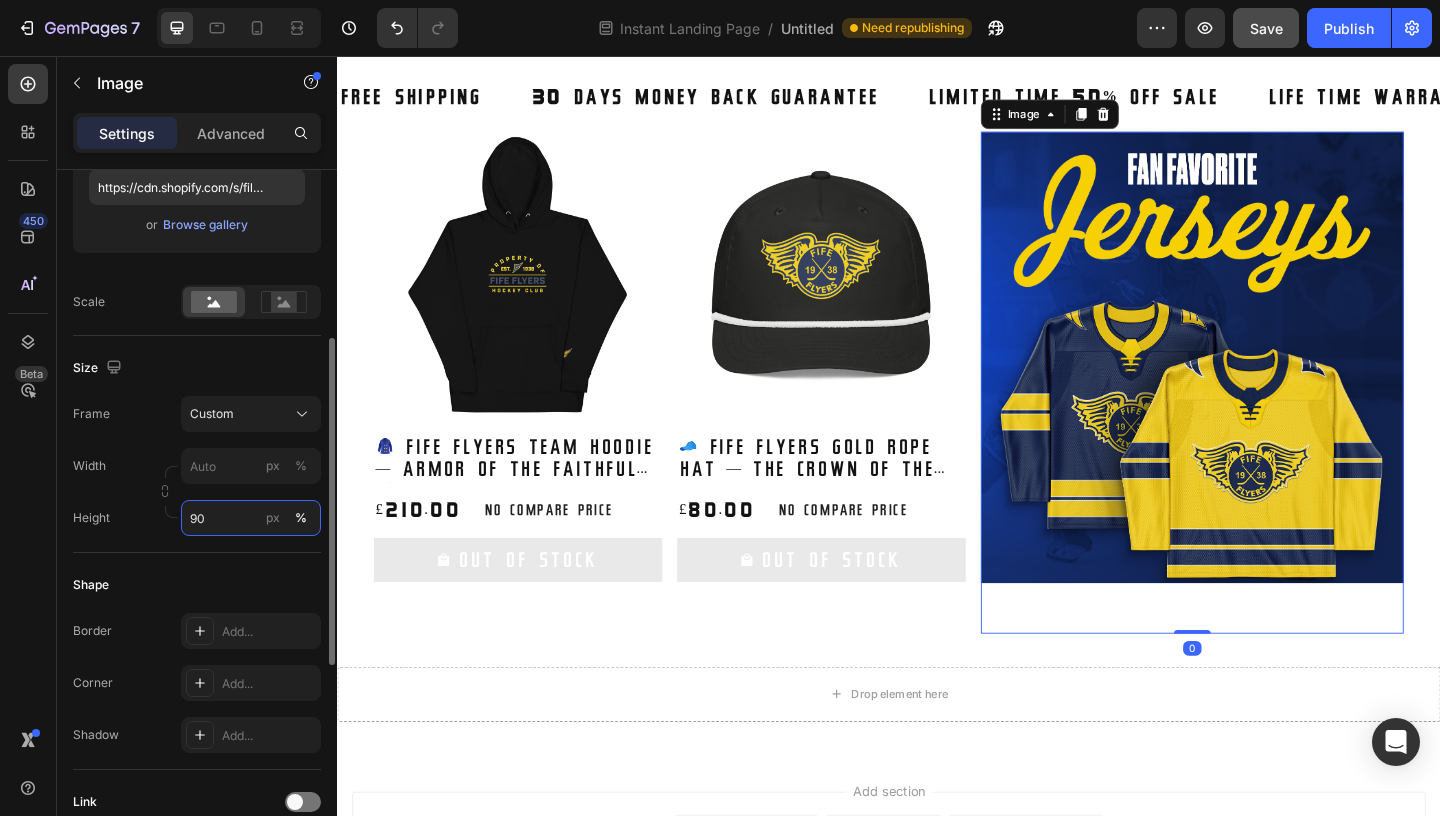 click on "90" at bounding box center [251, 518] 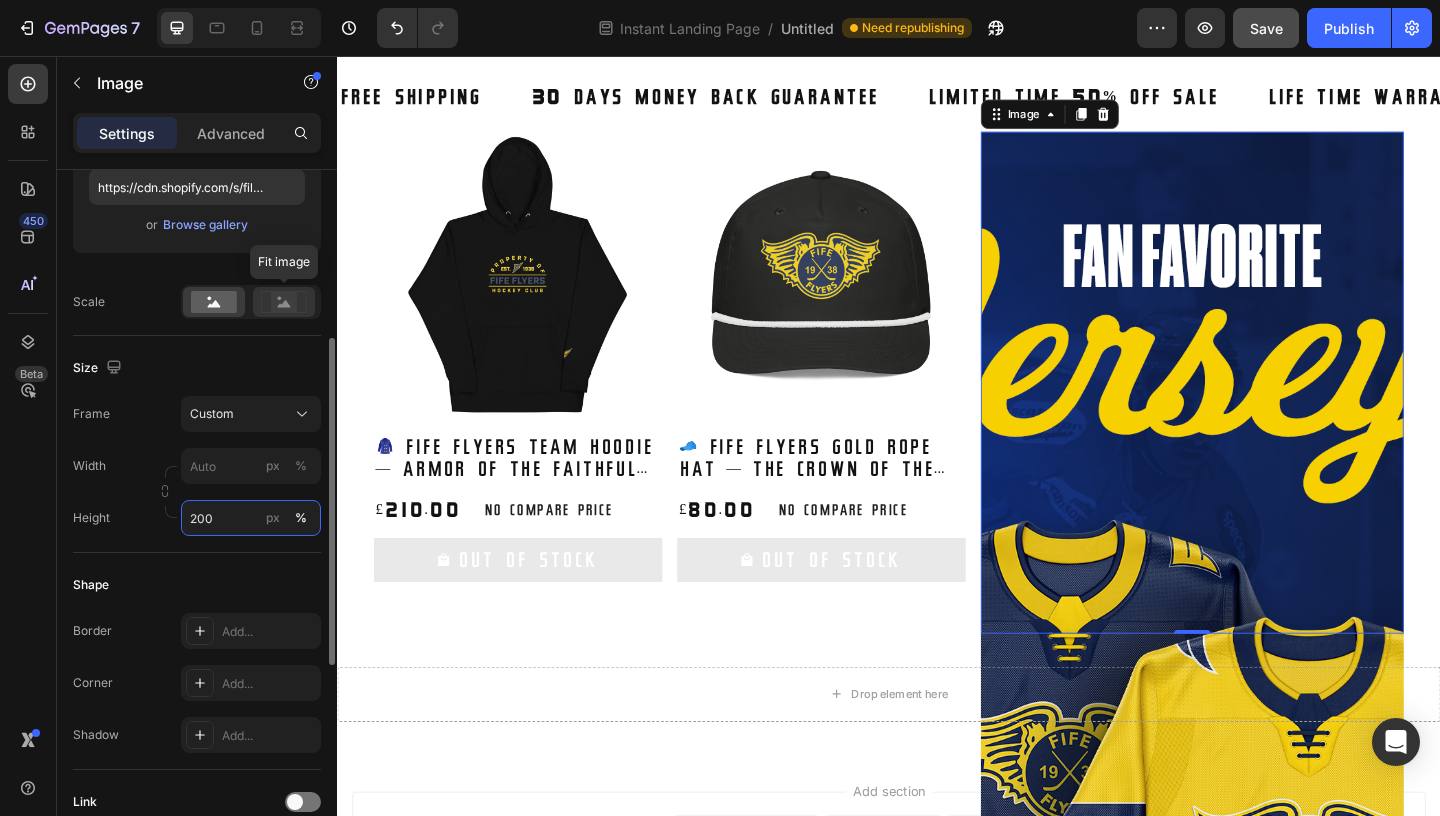 type on "200" 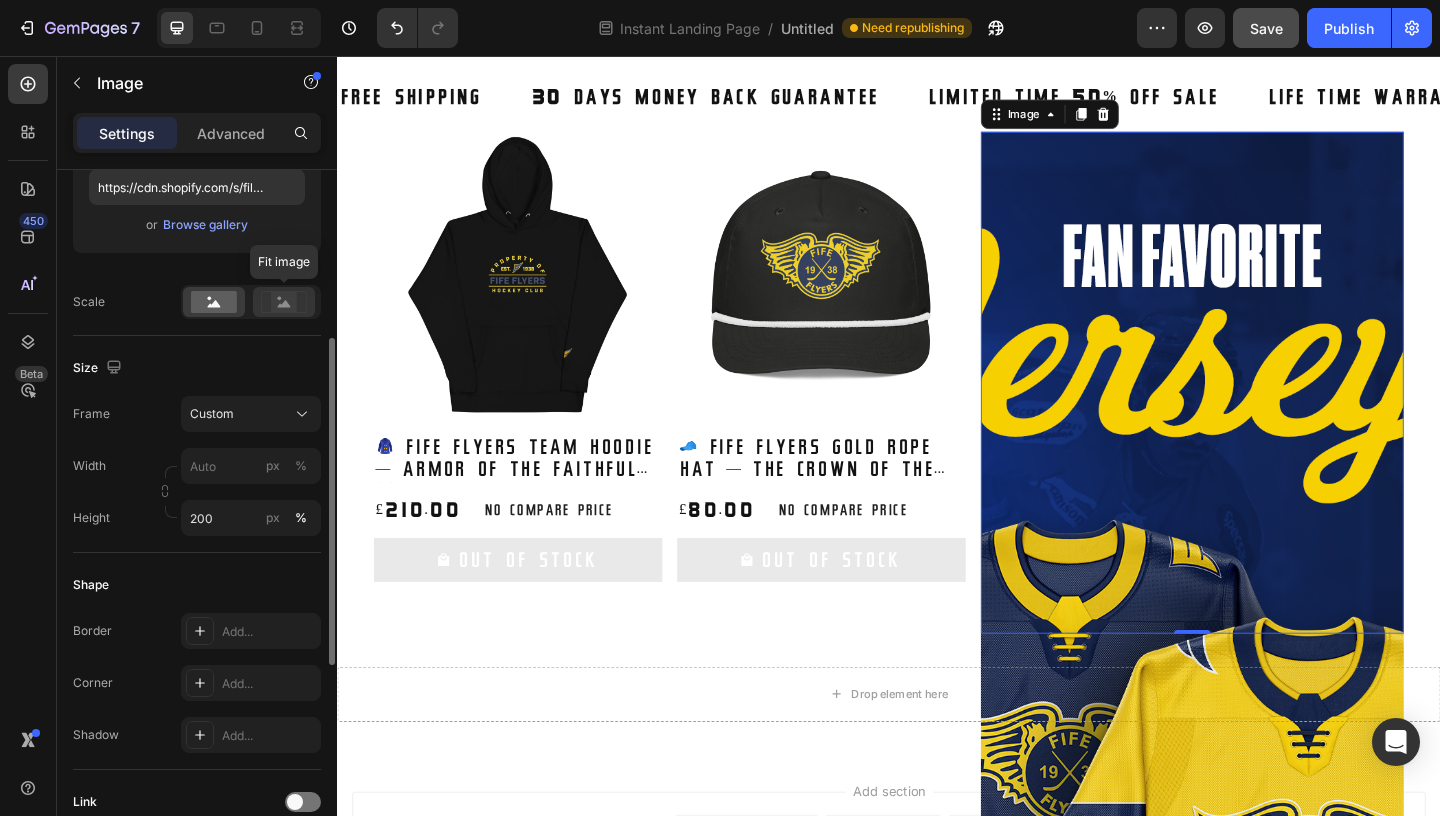 click 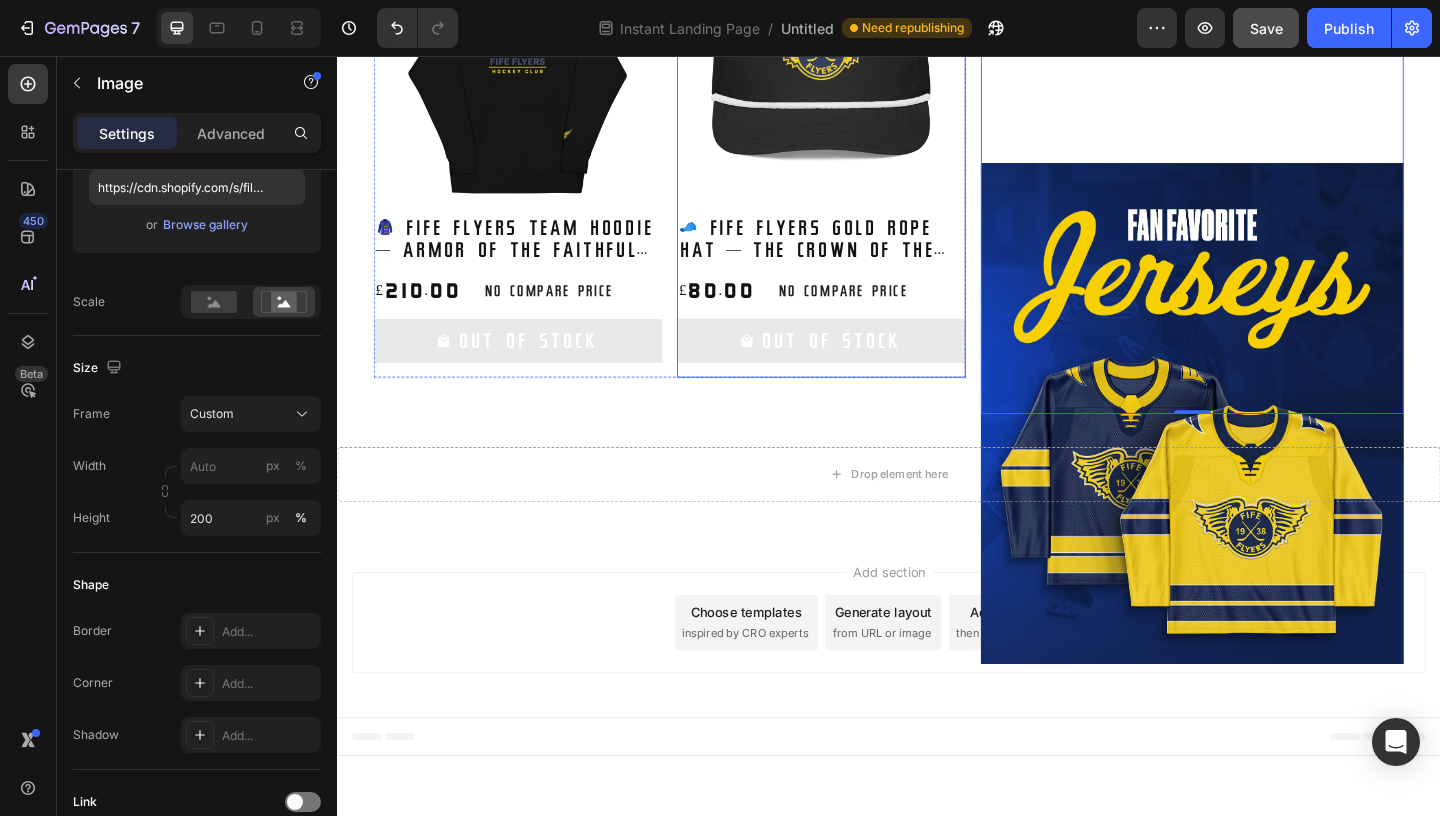scroll, scrollTop: 1204, scrollLeft: 0, axis: vertical 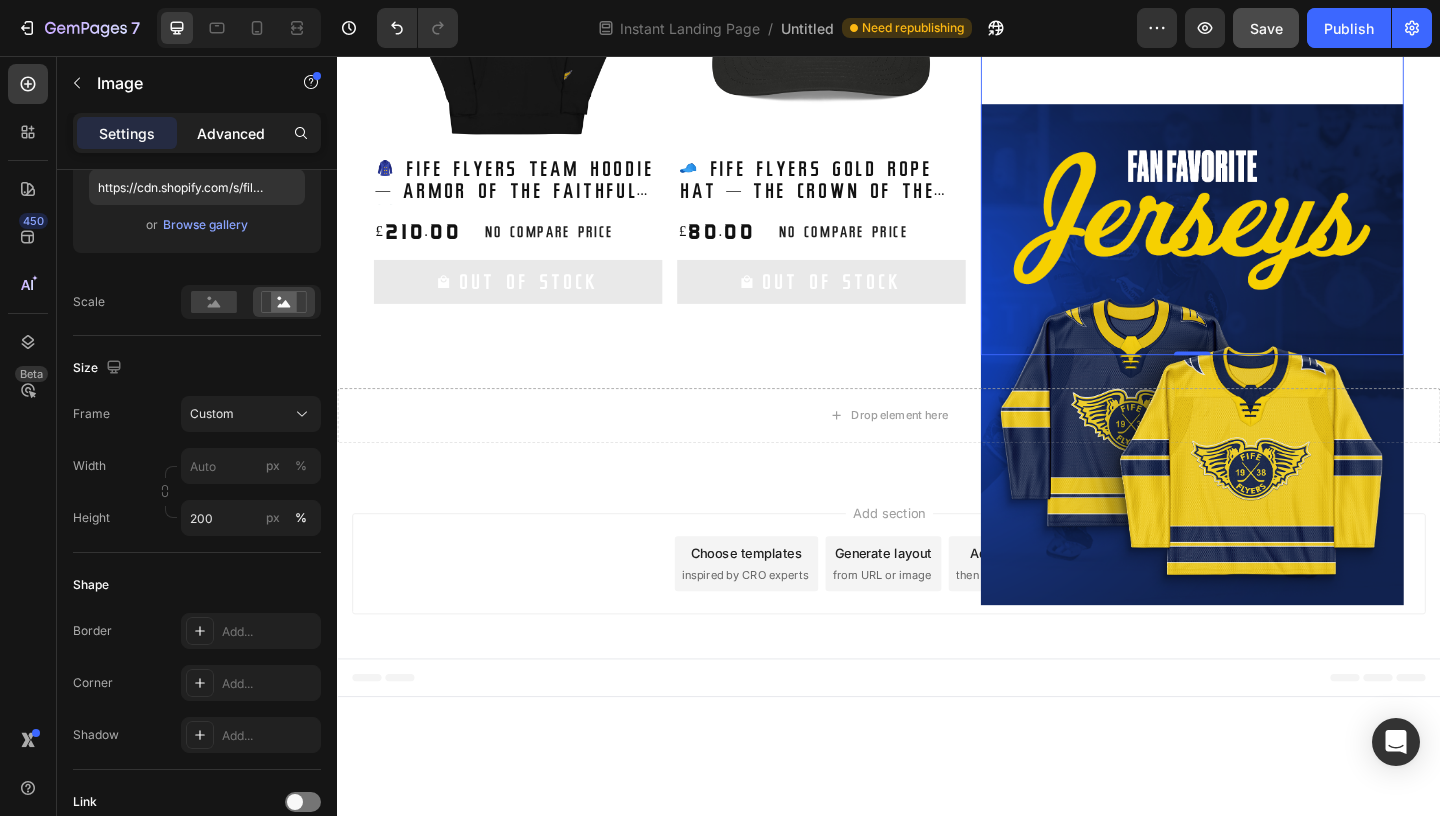click on "Advanced" 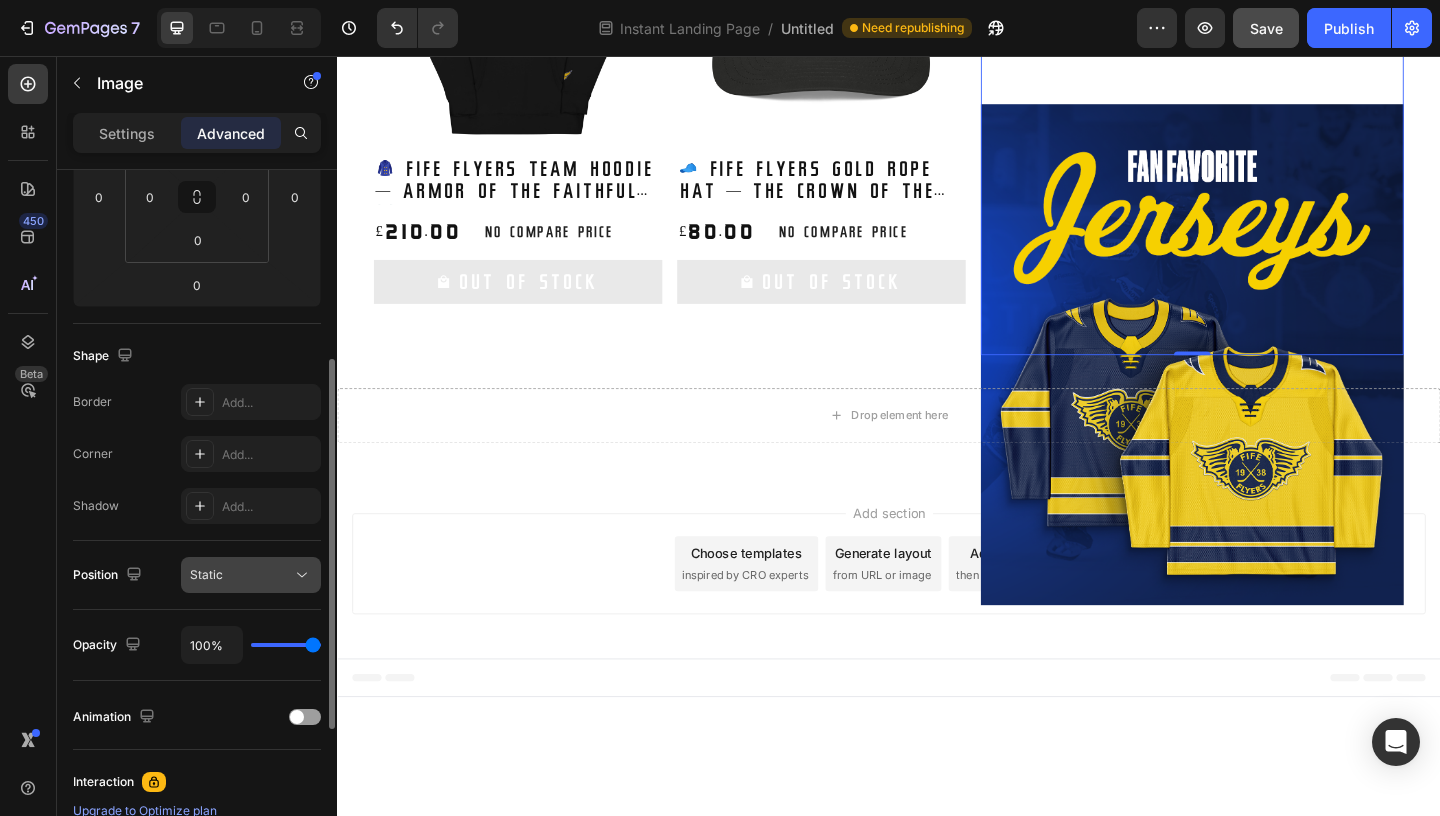 click on "Static" 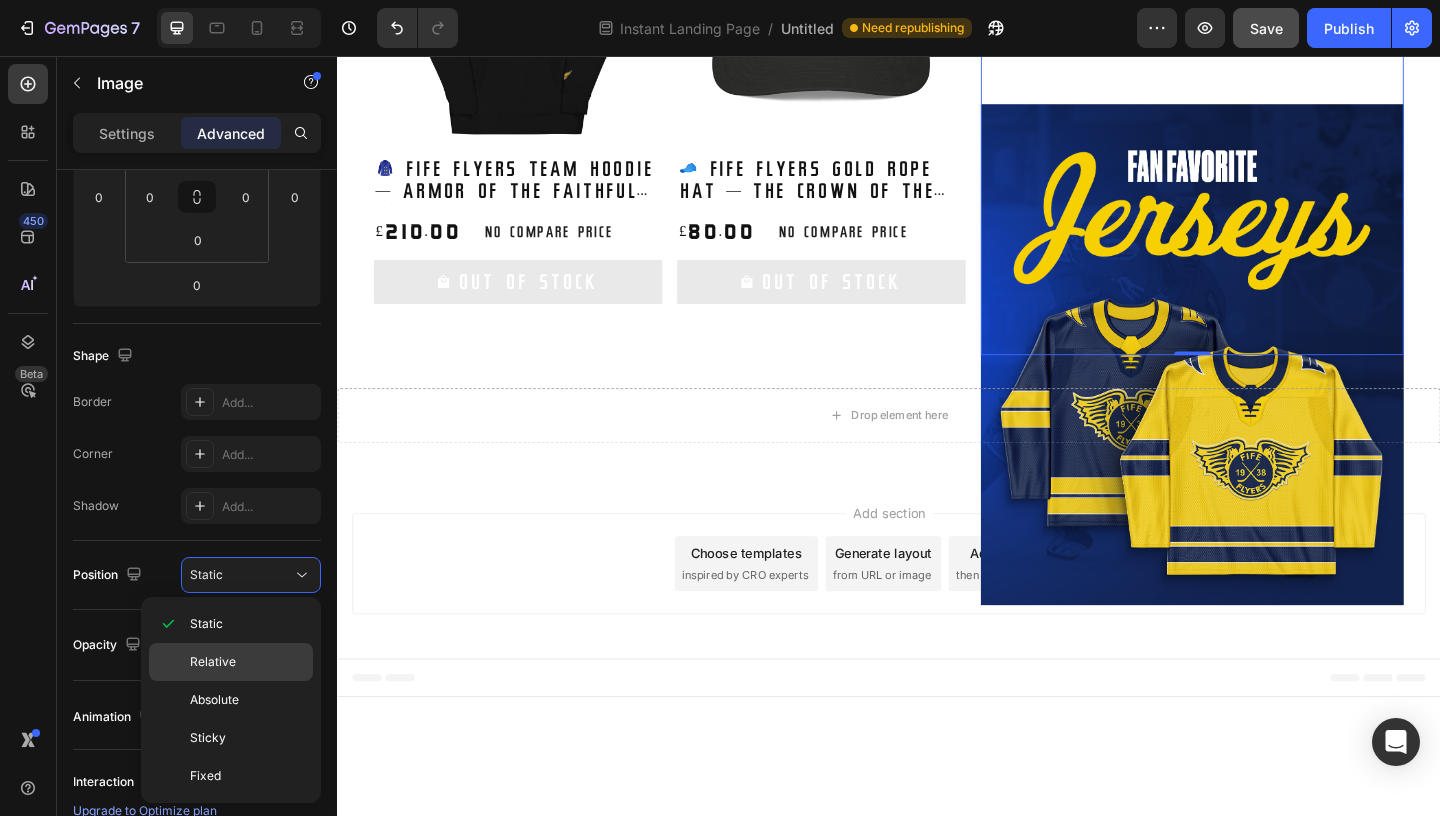 click on "Relative" at bounding box center (247, 662) 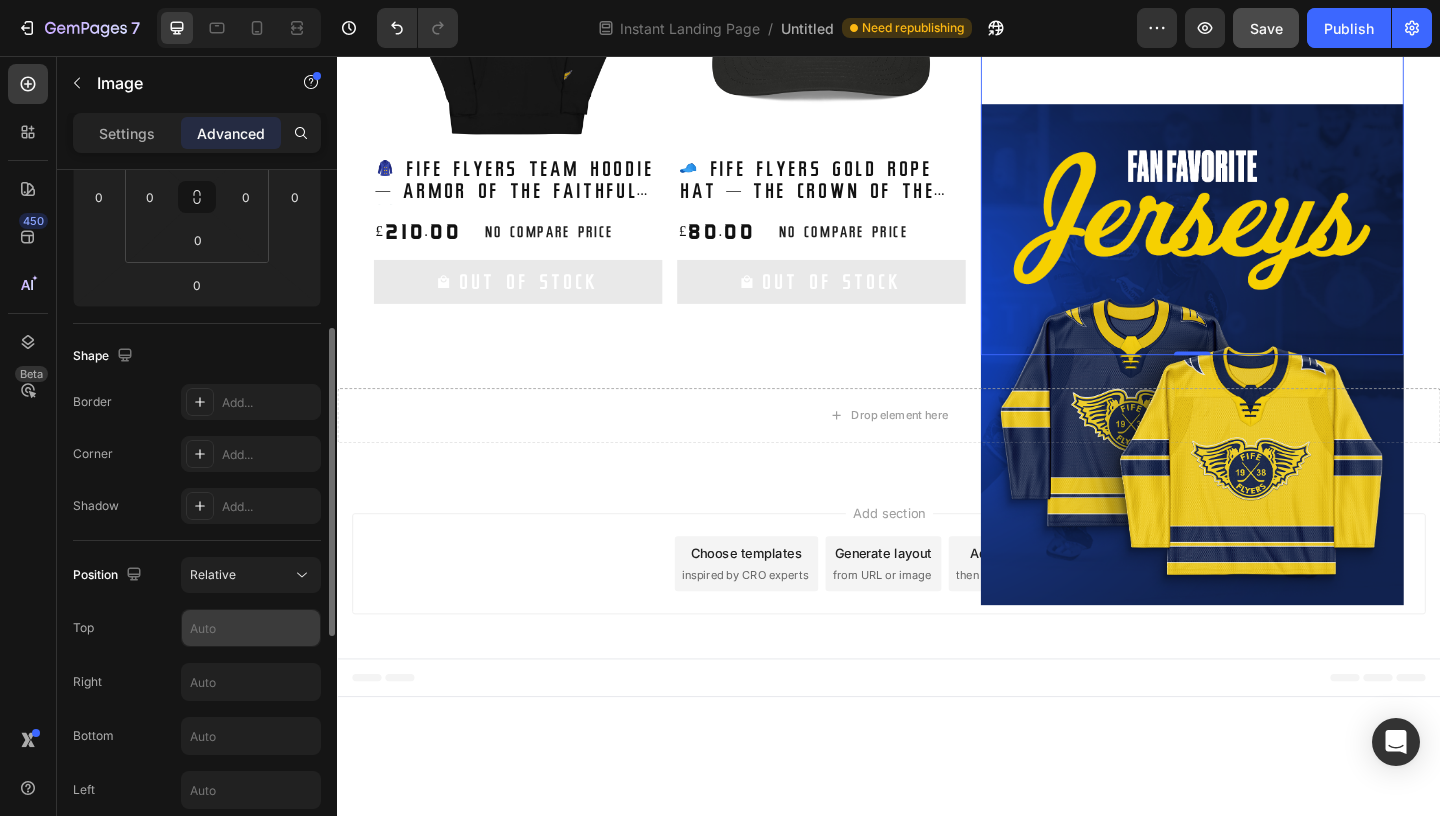 click at bounding box center (251, 628) 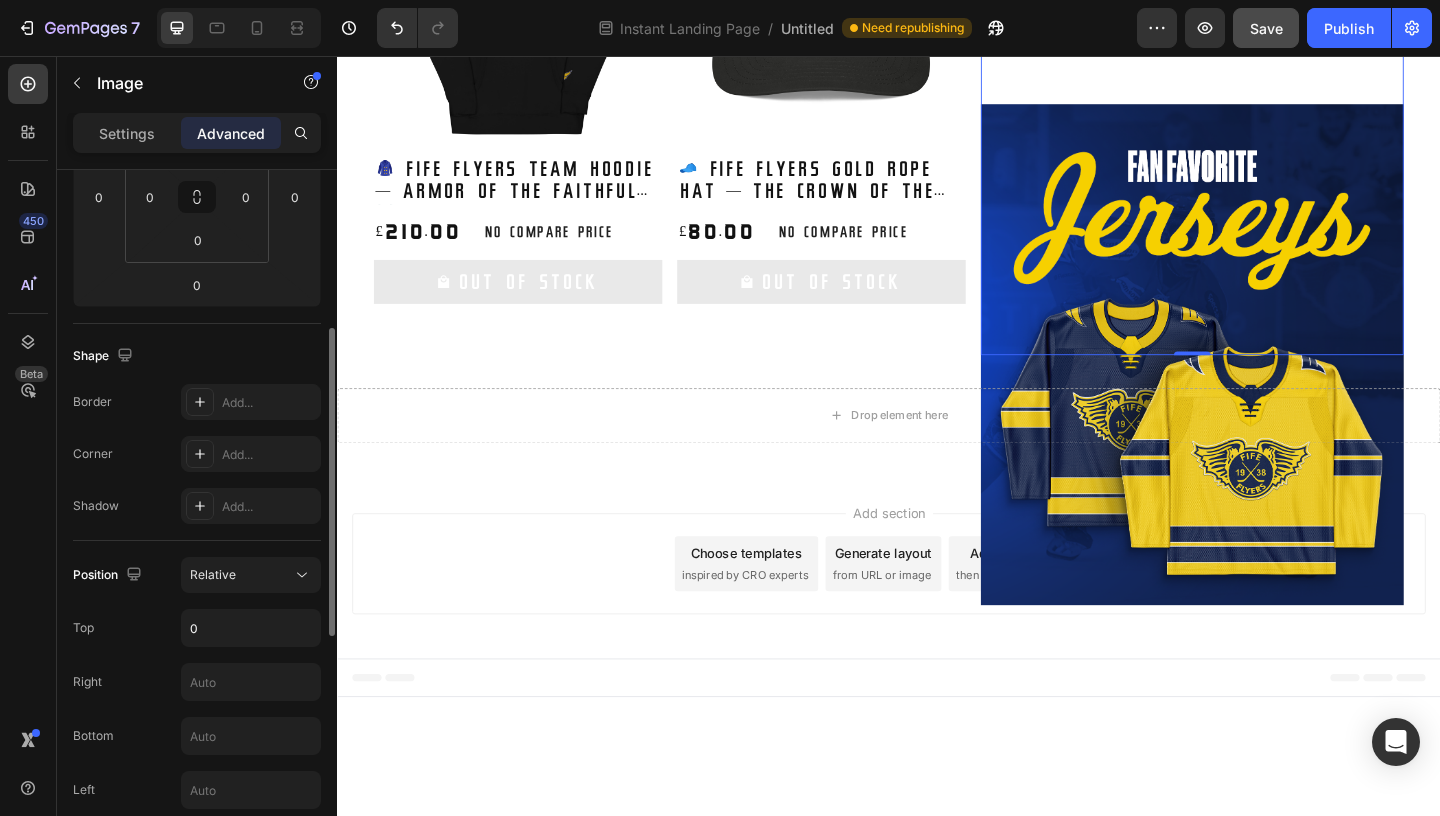 click on "Top 0" at bounding box center [197, 628] 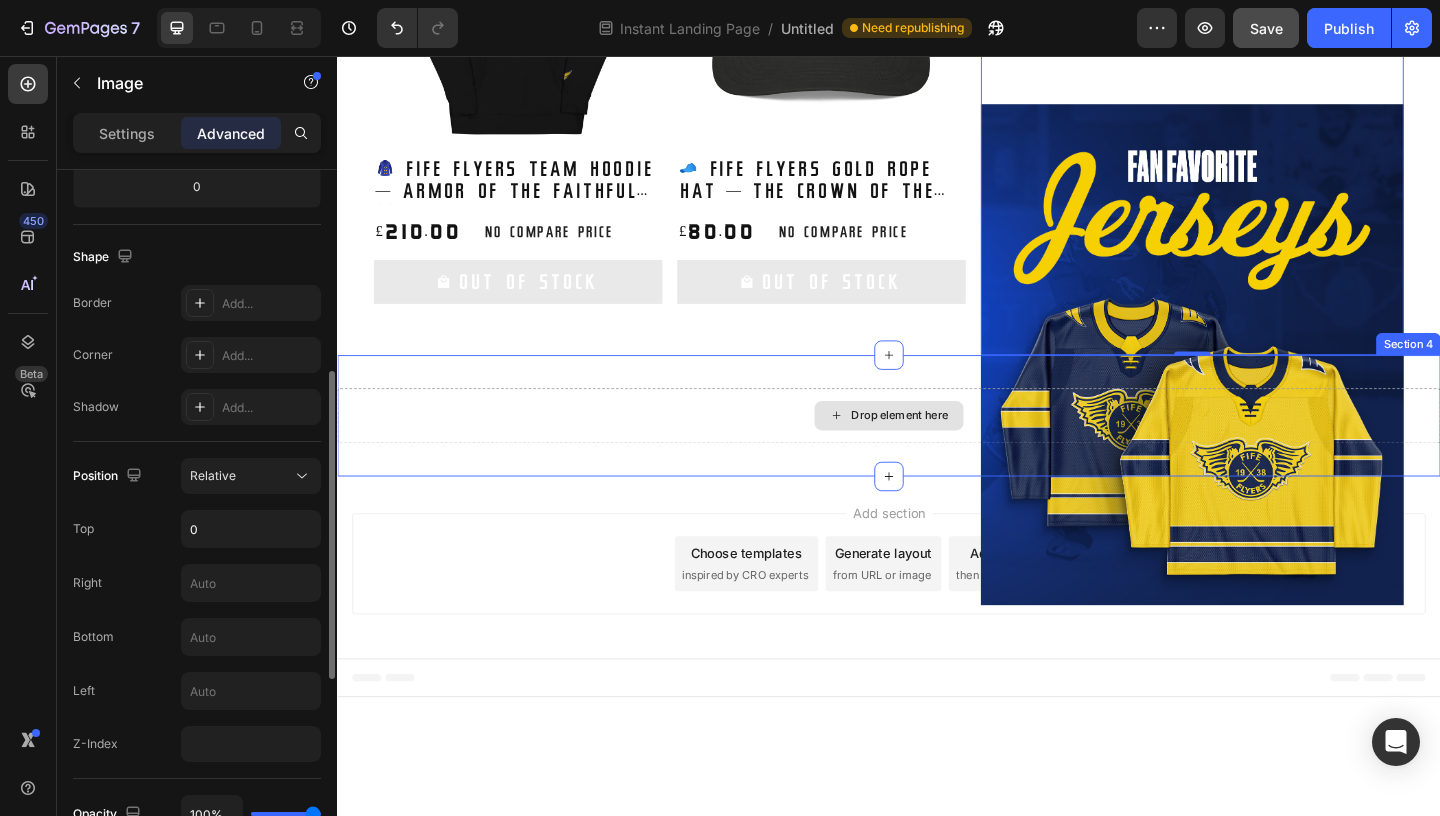 scroll, scrollTop: 460, scrollLeft: 0, axis: vertical 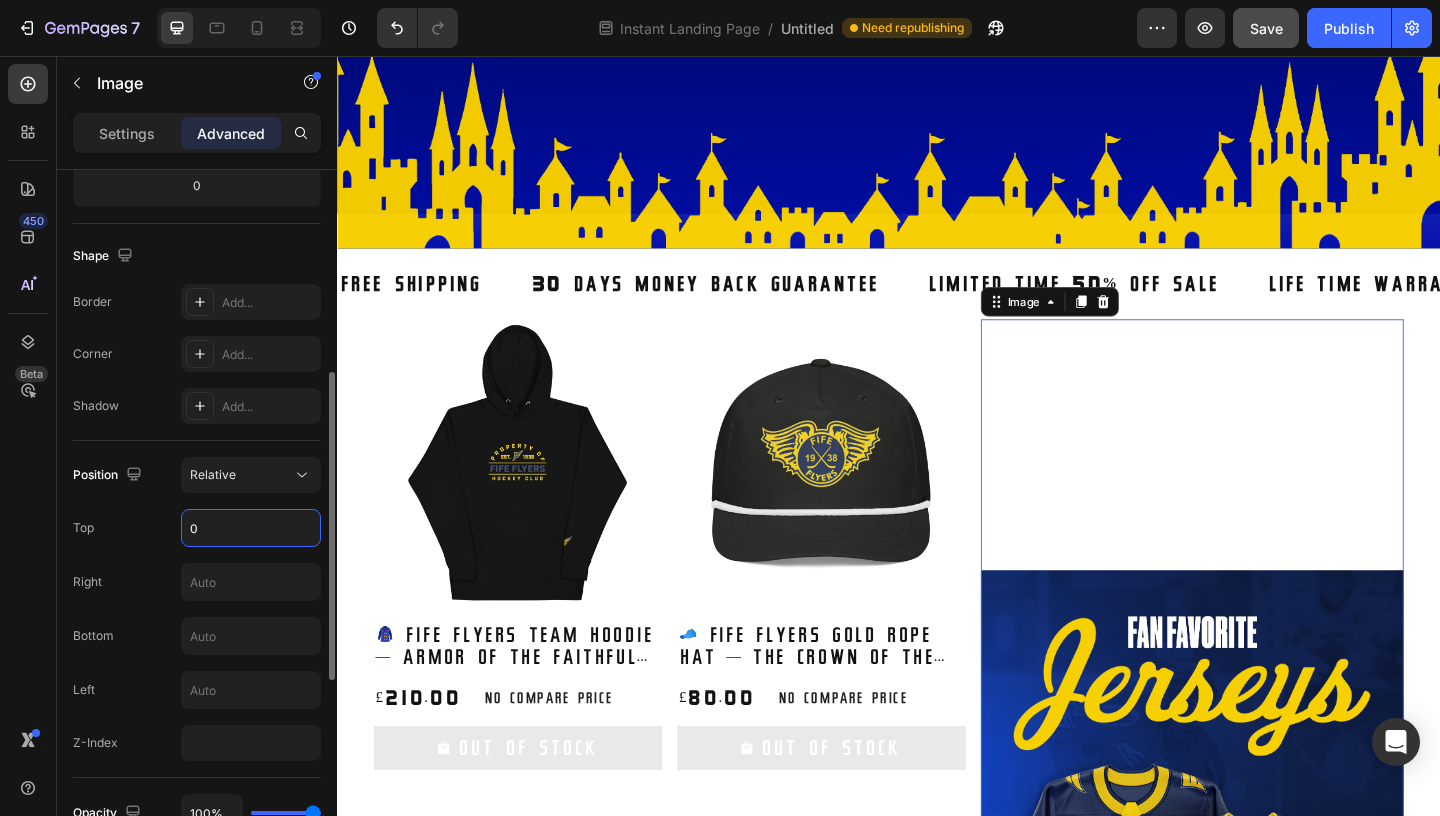 click on "0" at bounding box center (251, 528) 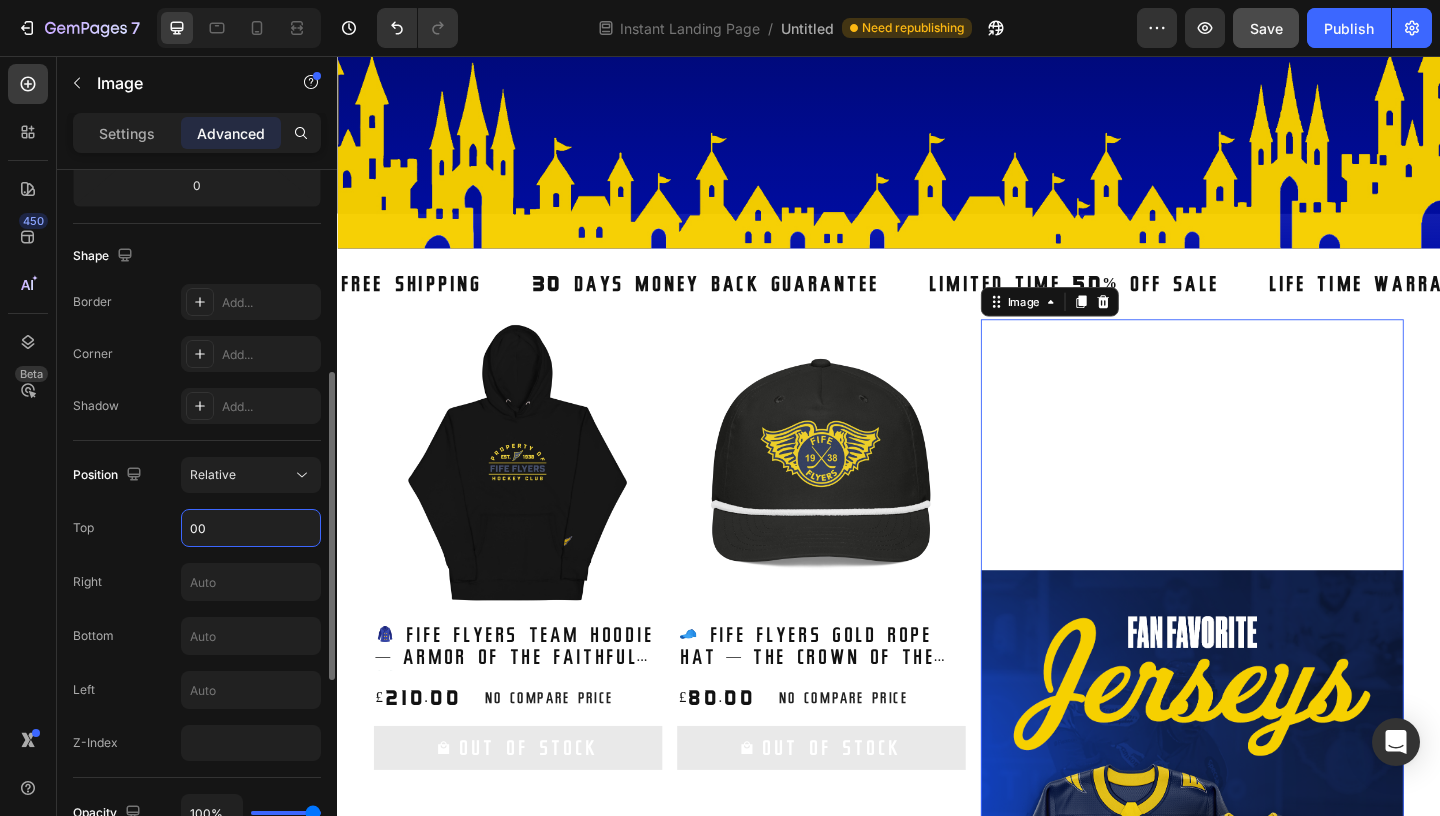 type on "0" 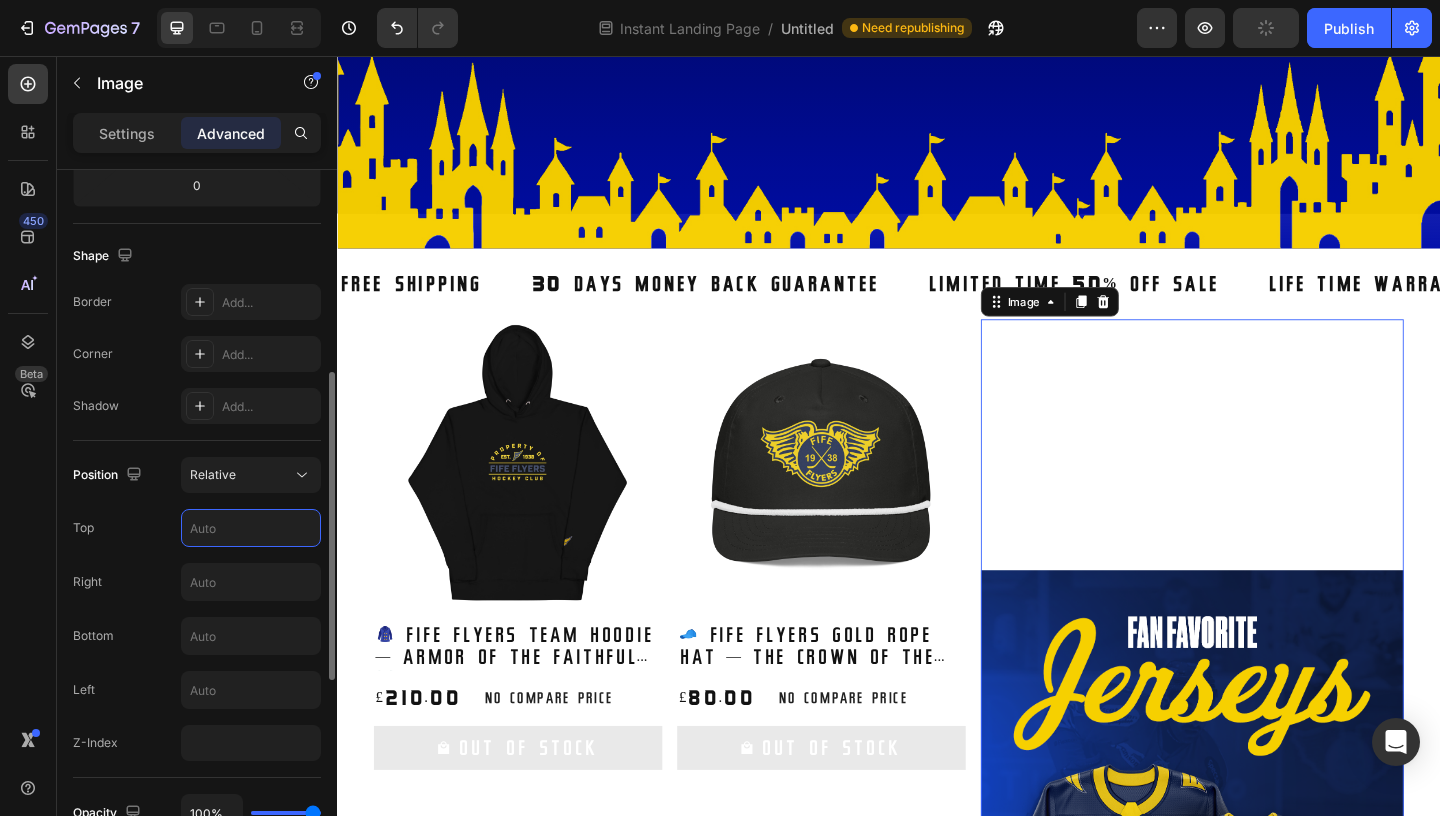type on "0" 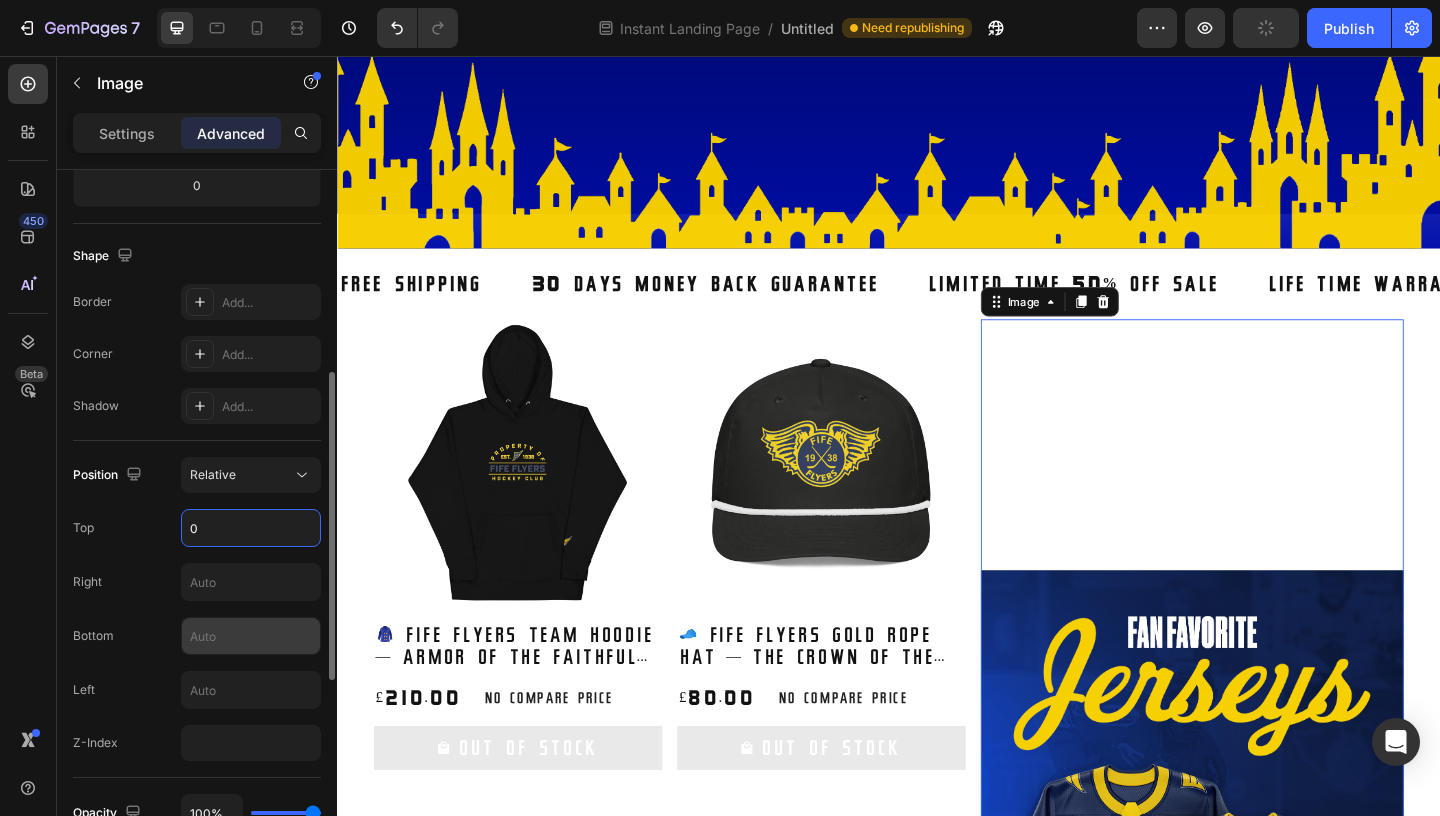 click at bounding box center (251, 636) 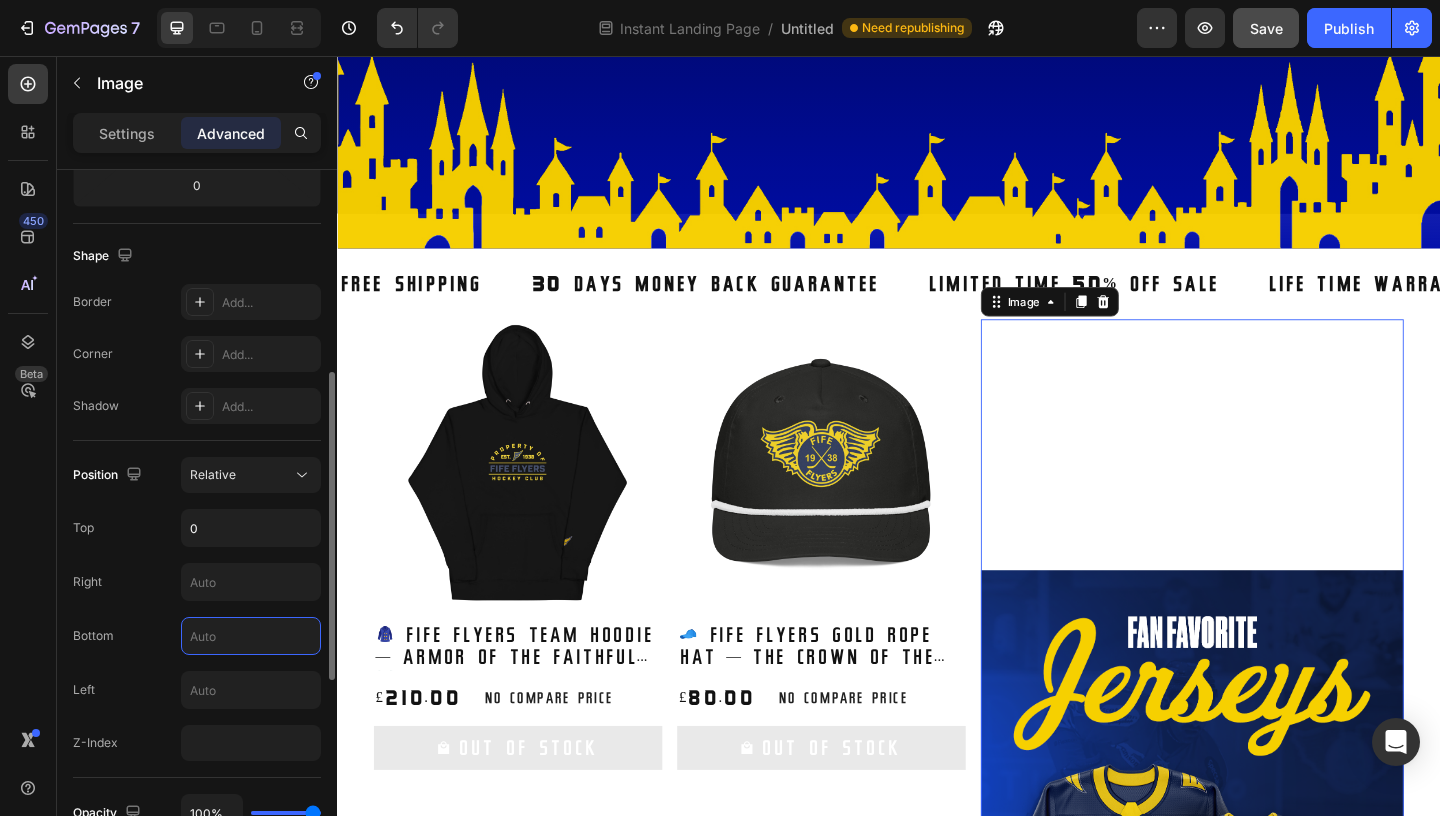 type on "0" 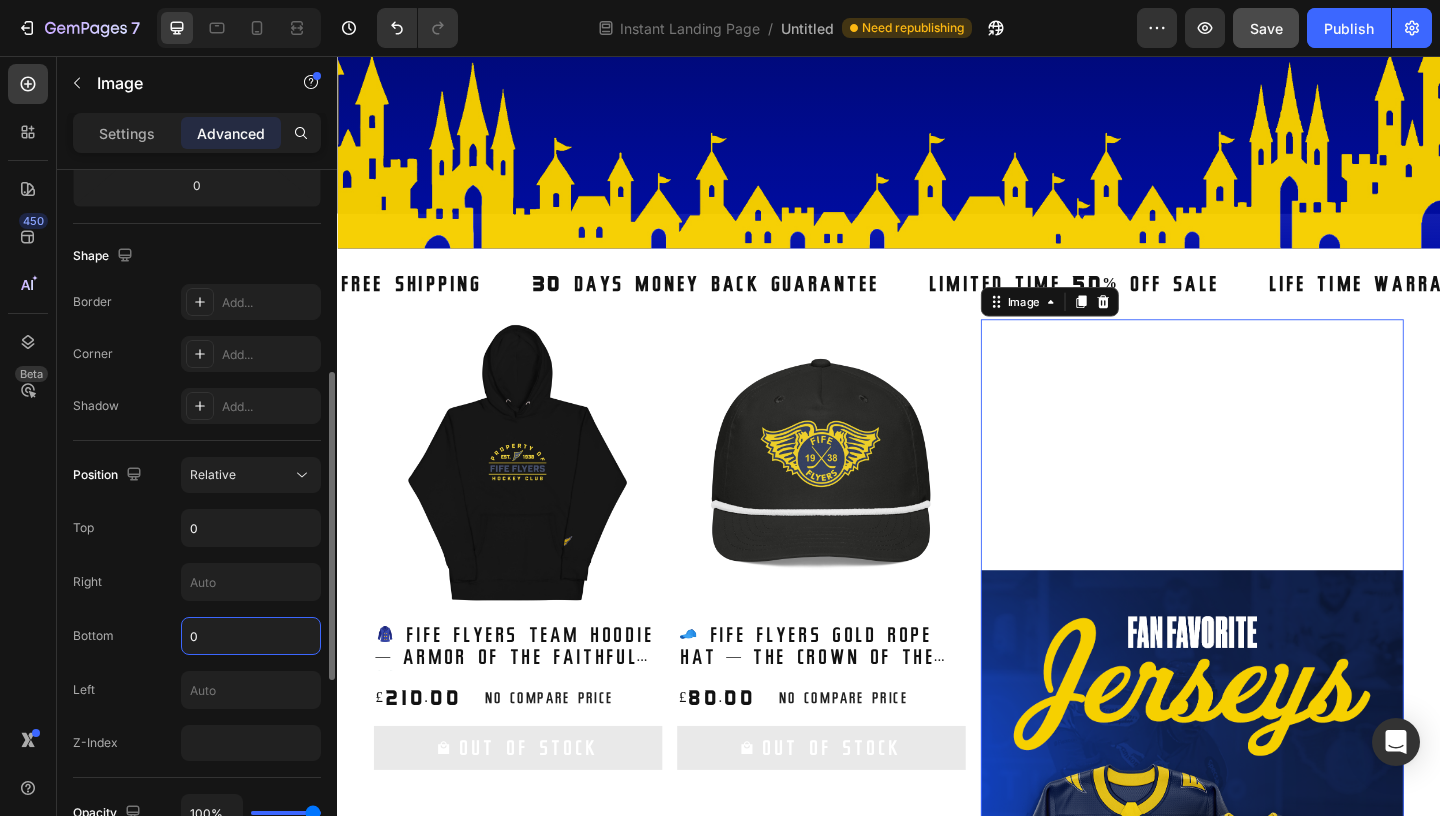 type 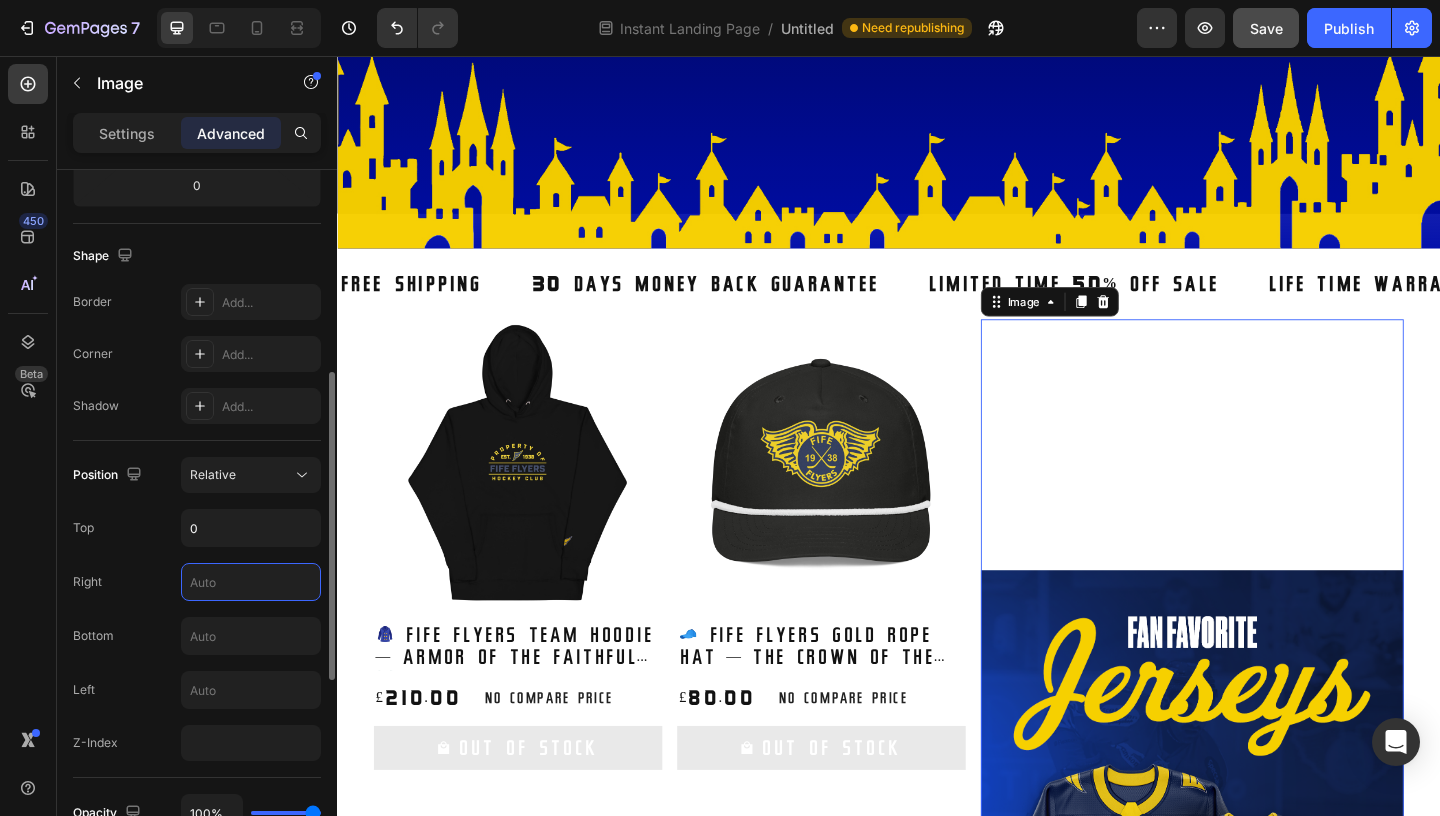 click at bounding box center [251, 582] 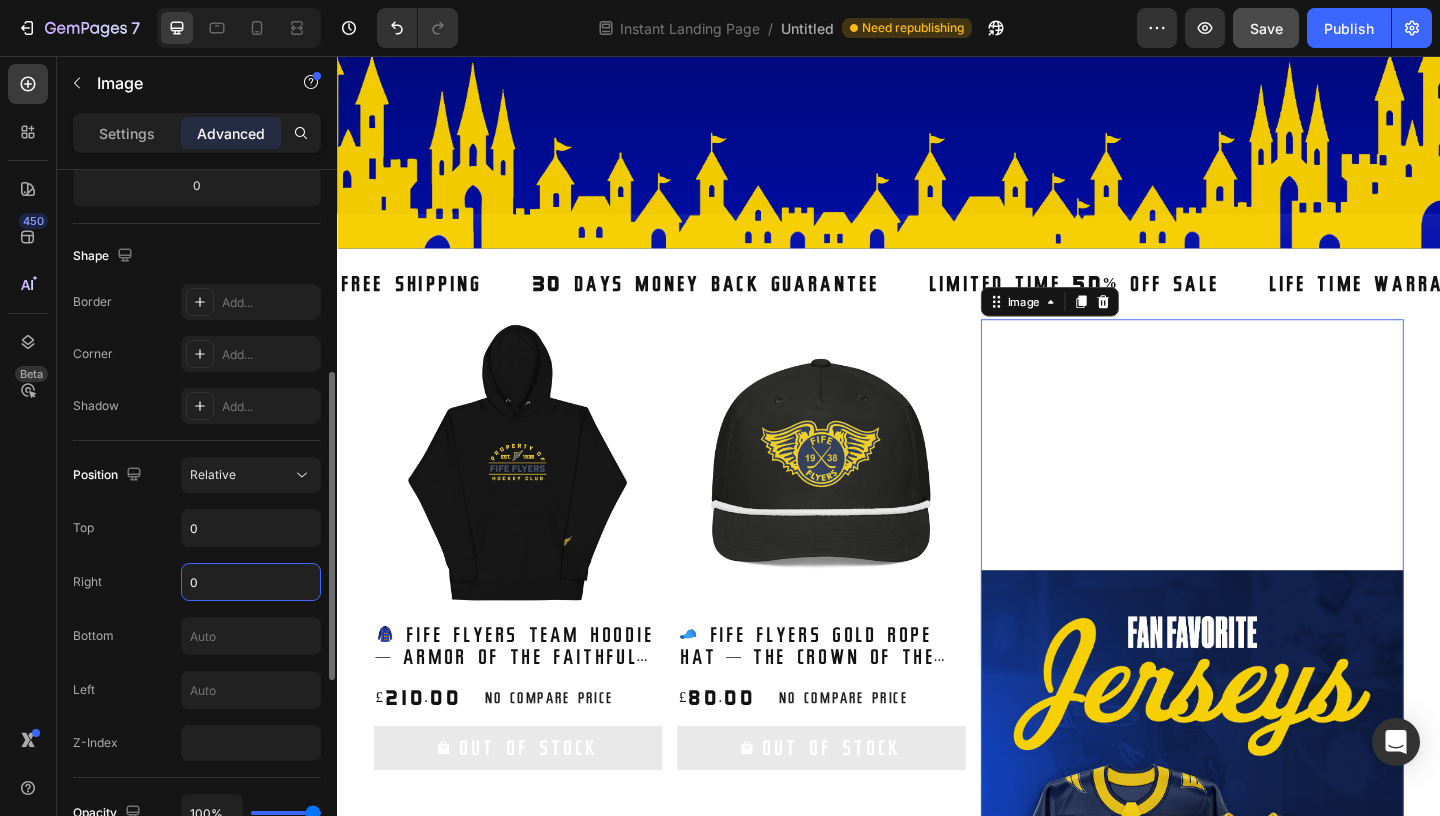 type on "0" 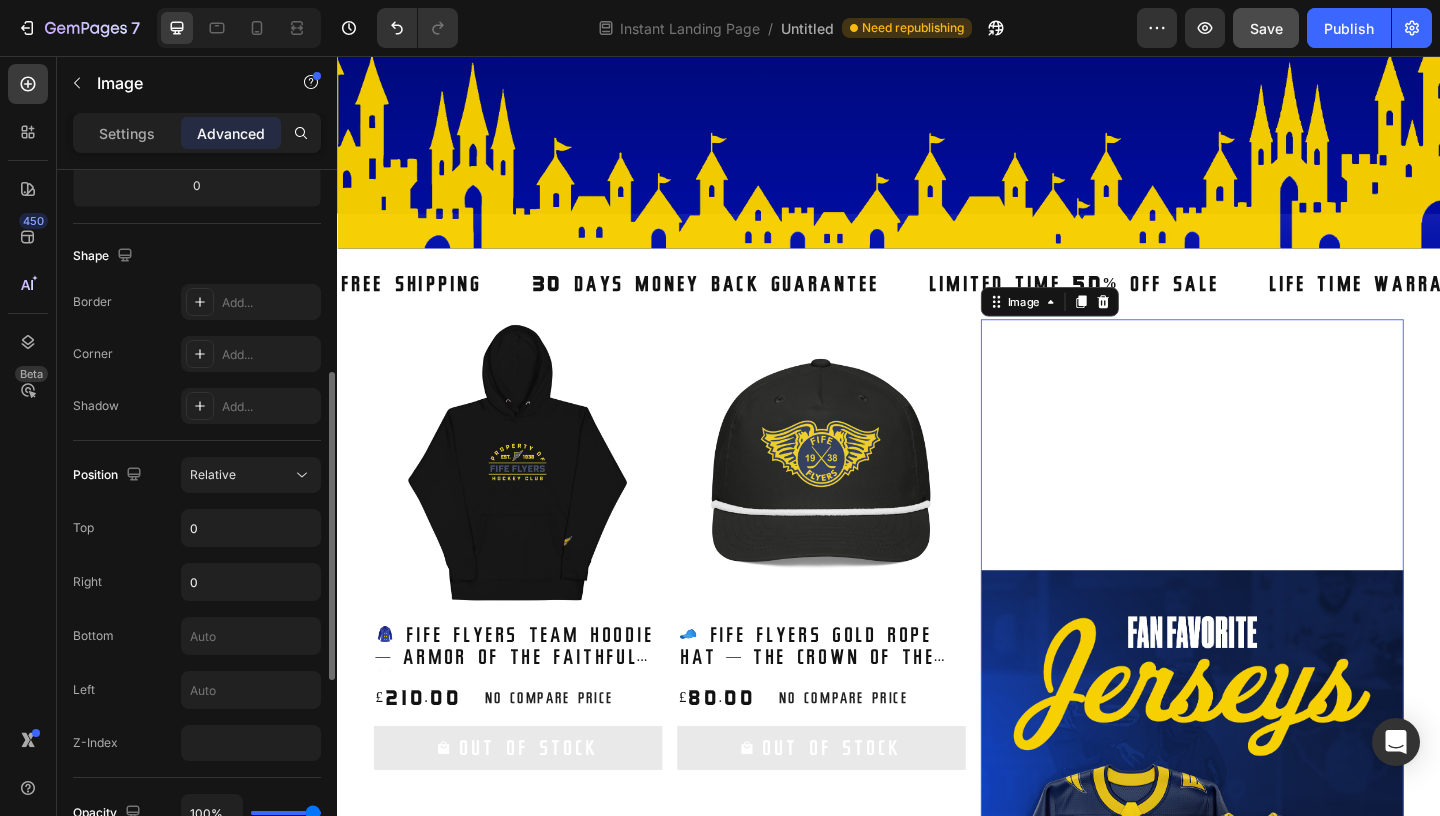 click on "Position Relative Top 0 Right 0 Bottom Left Z-Index" at bounding box center [197, 609] 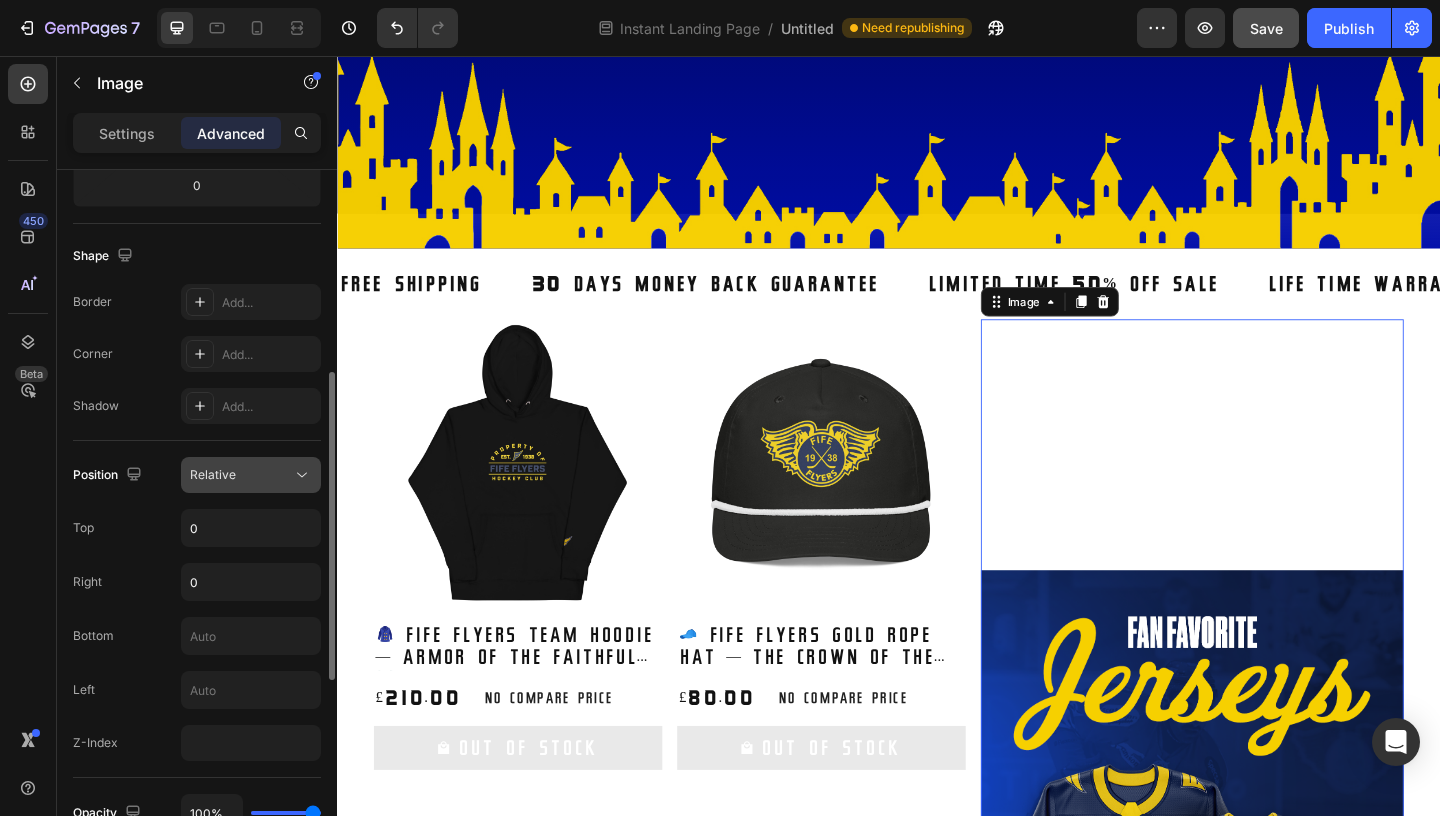 click on "Relative" at bounding box center (241, 475) 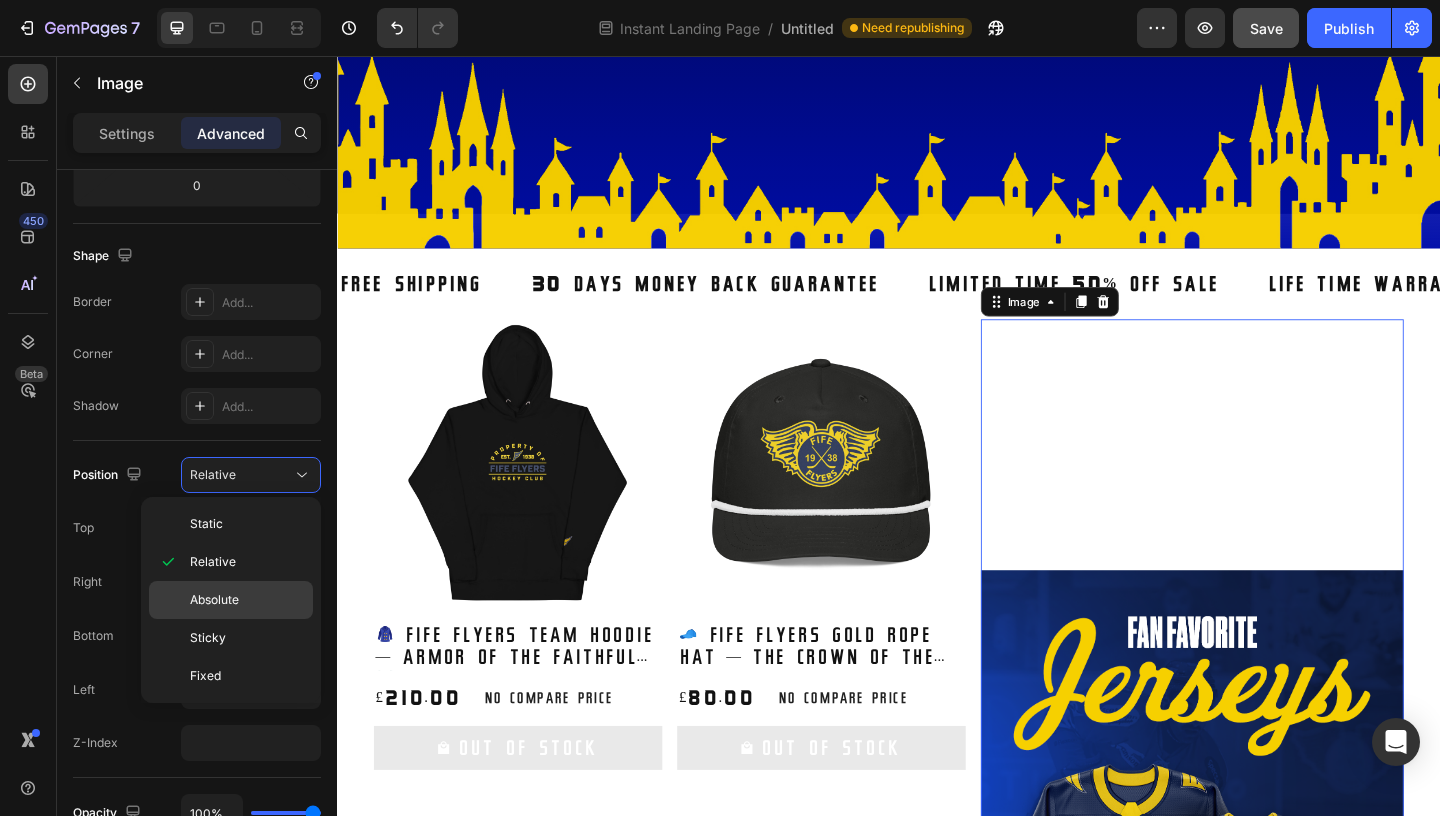 click on "Absolute" at bounding box center (214, 600) 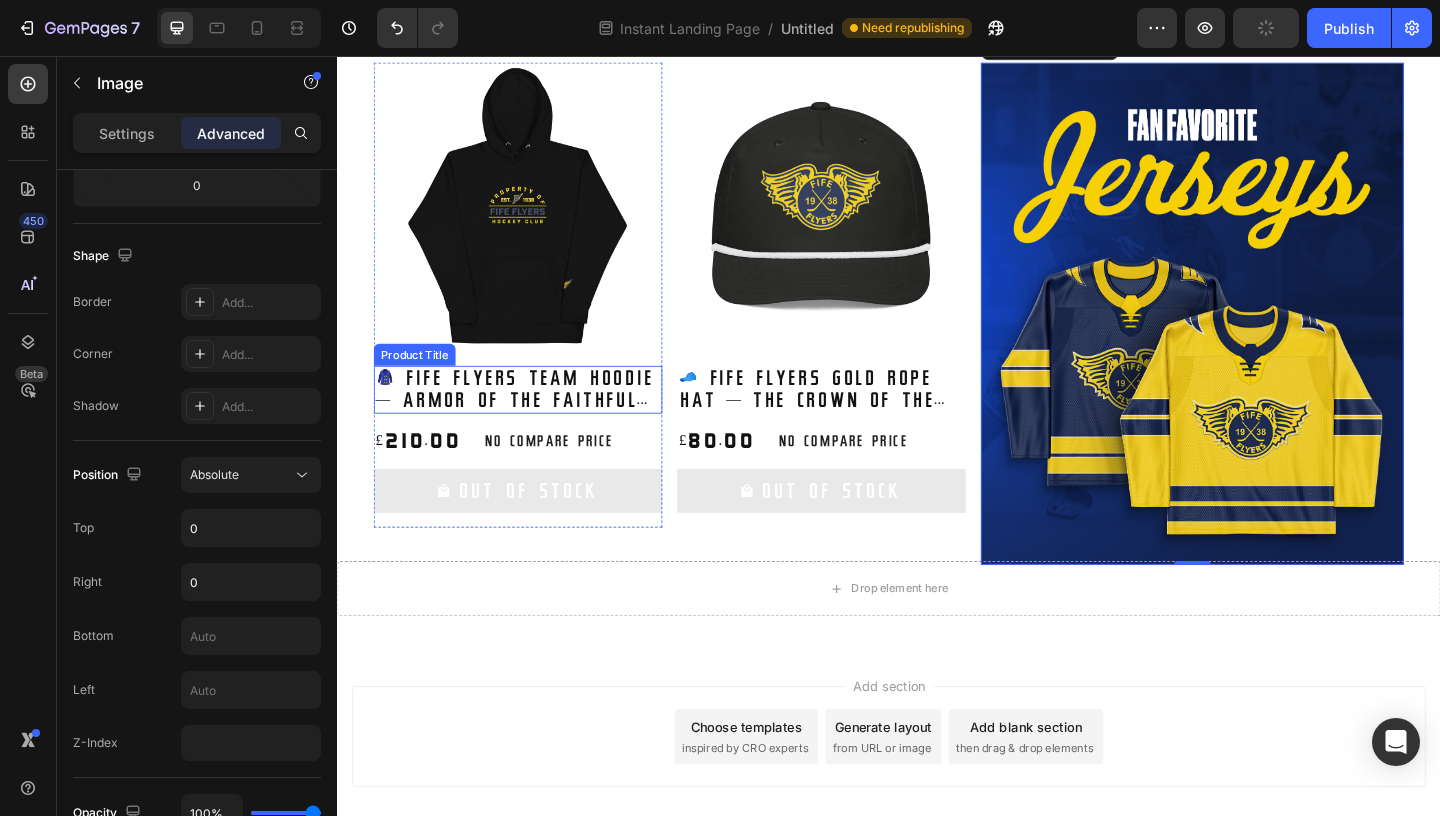 scroll, scrollTop: 794, scrollLeft: 0, axis: vertical 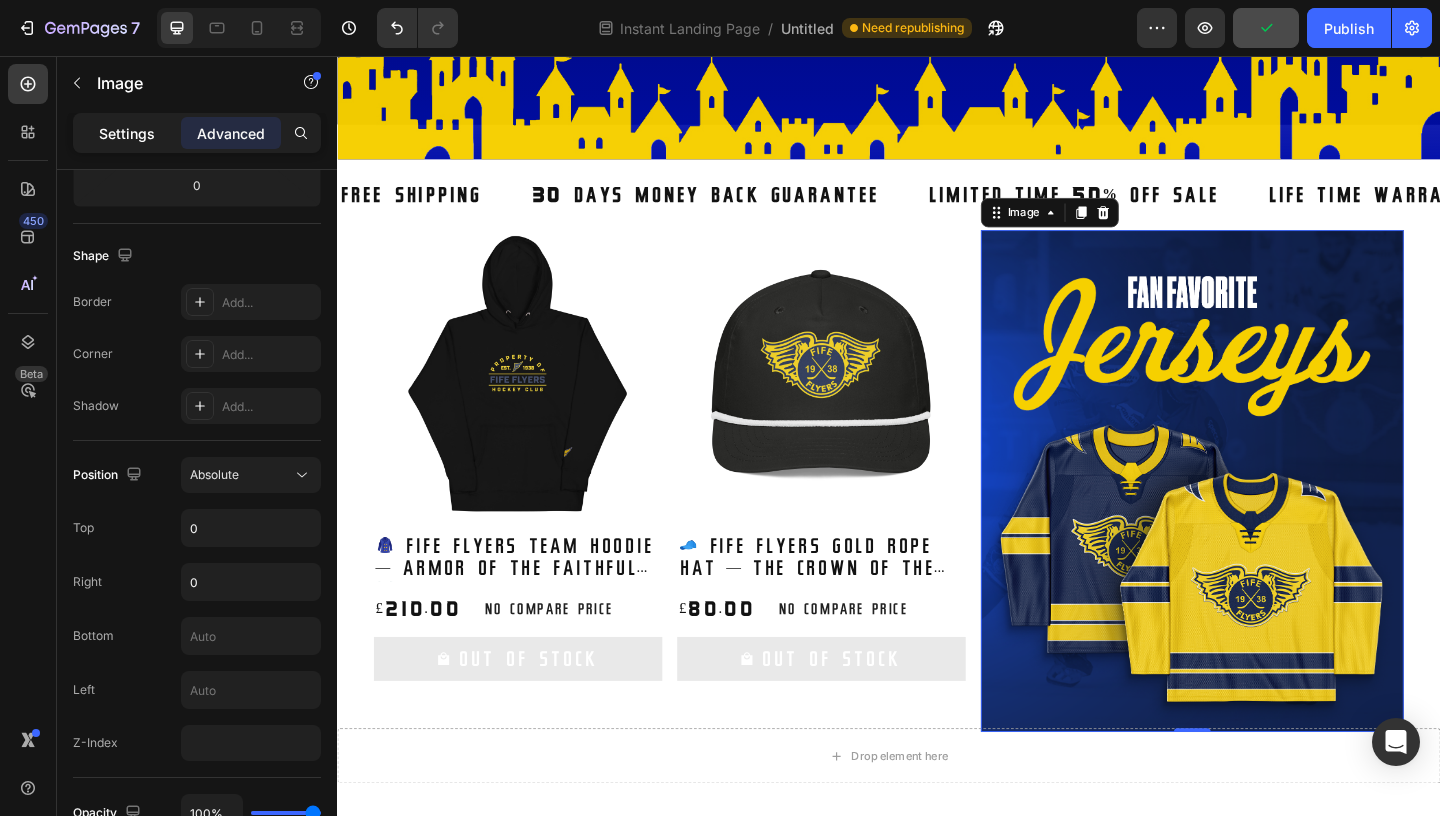 click on "Settings" 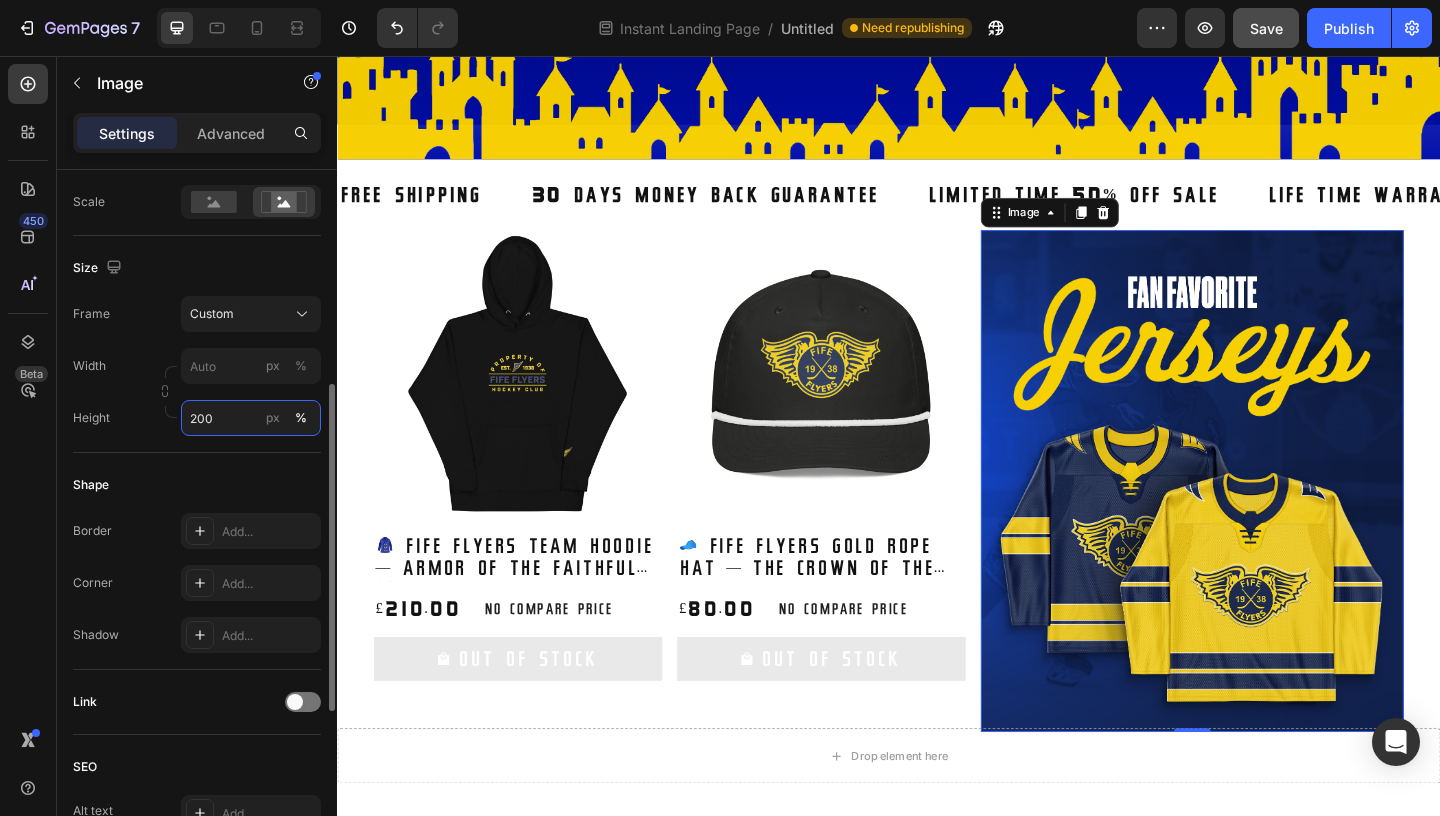 click on "200" at bounding box center (251, 418) 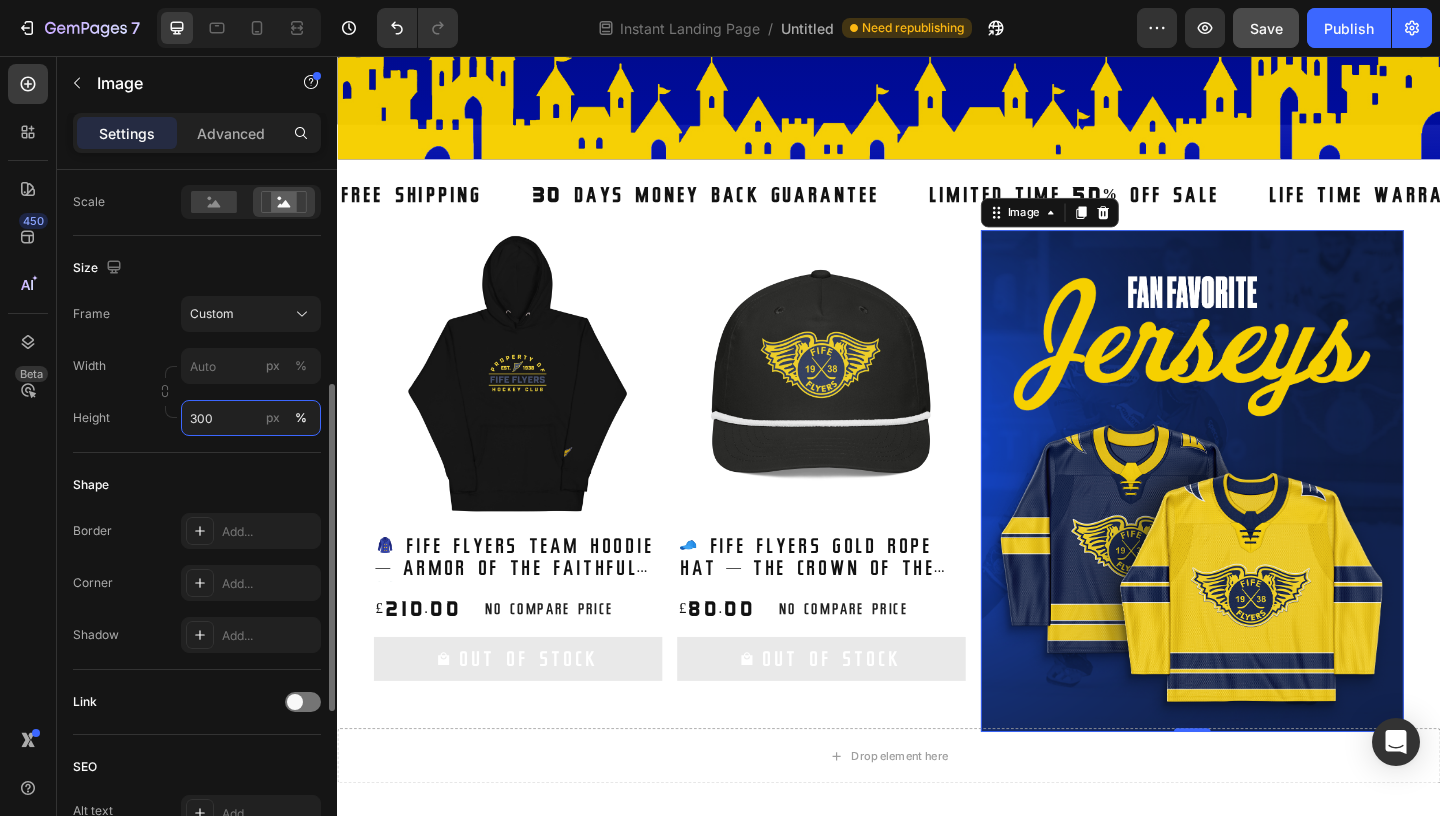 type on "300" 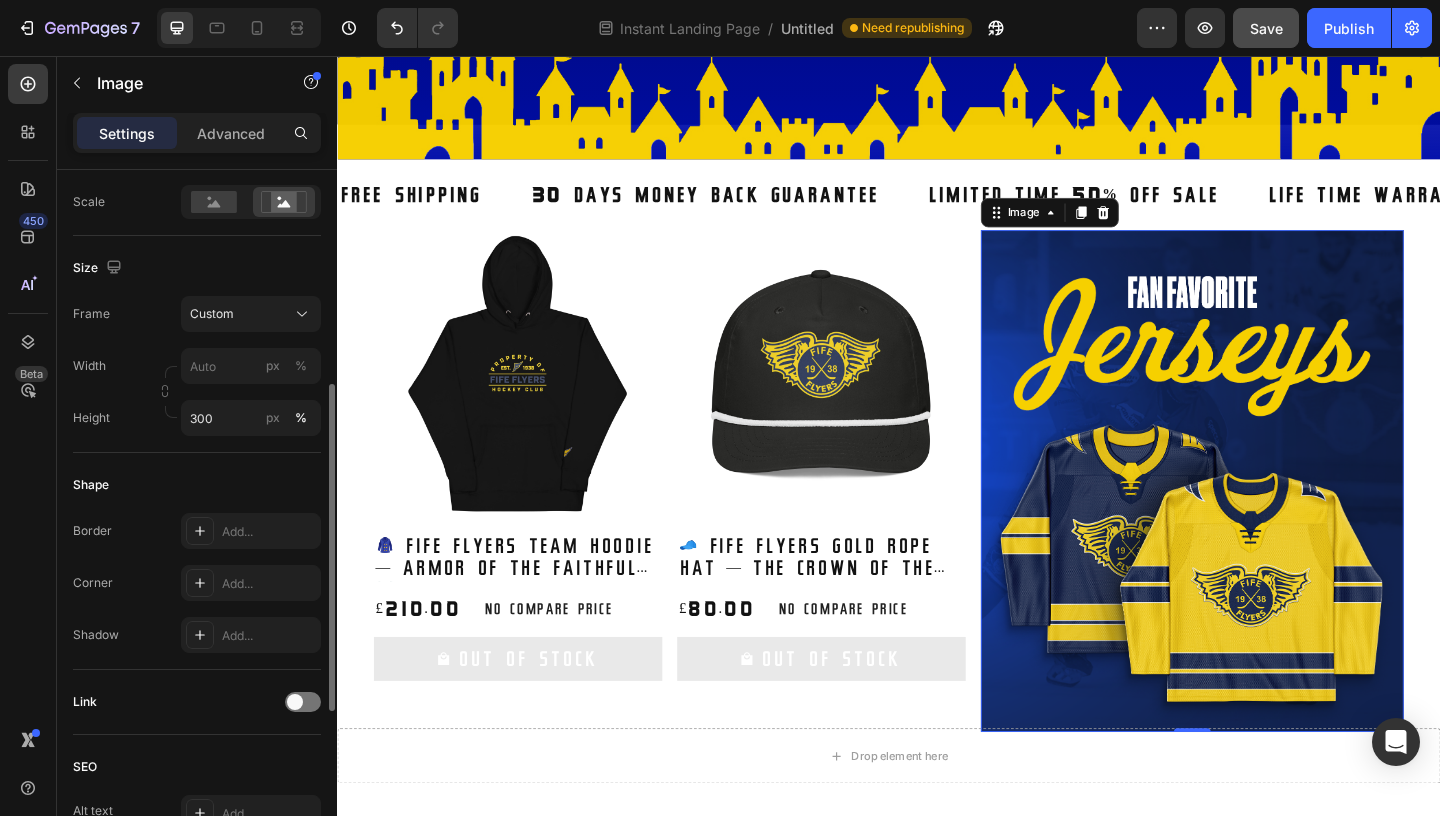 click on "Shape Border Add... Corner Add... Shadow Add..." 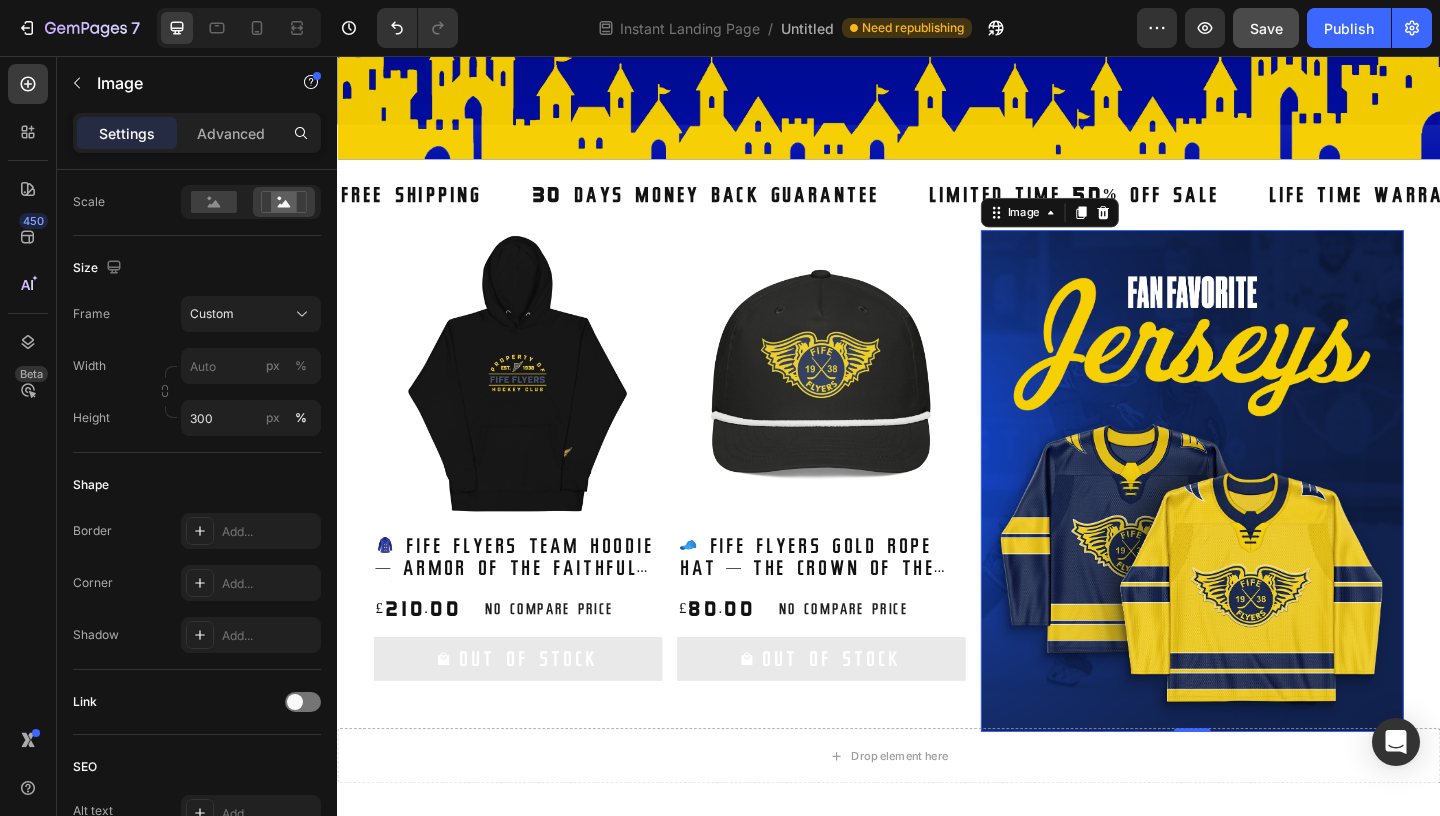 click at bounding box center (1267, 518) 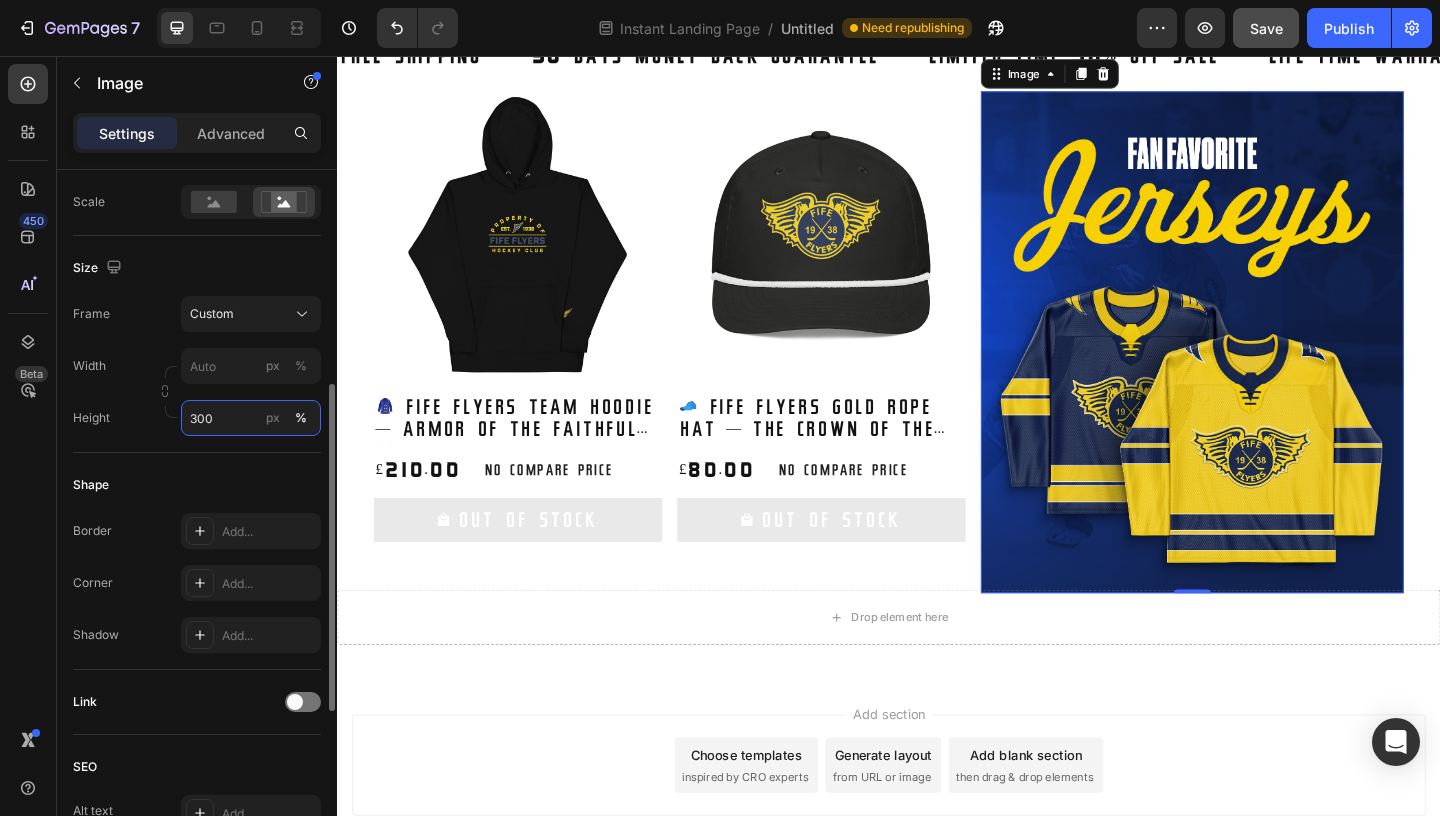 click on "300" at bounding box center (251, 418) 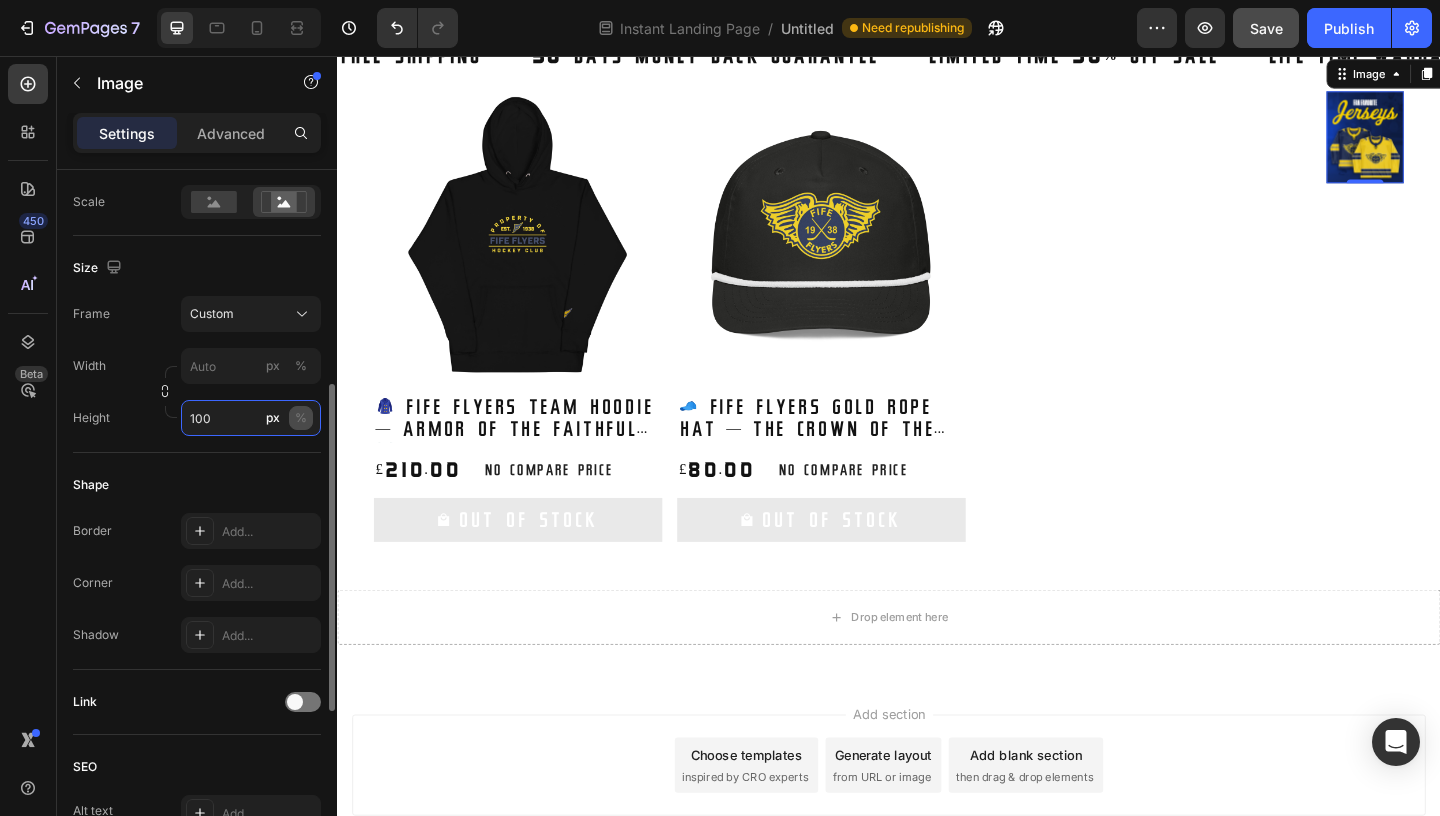 type on "100" 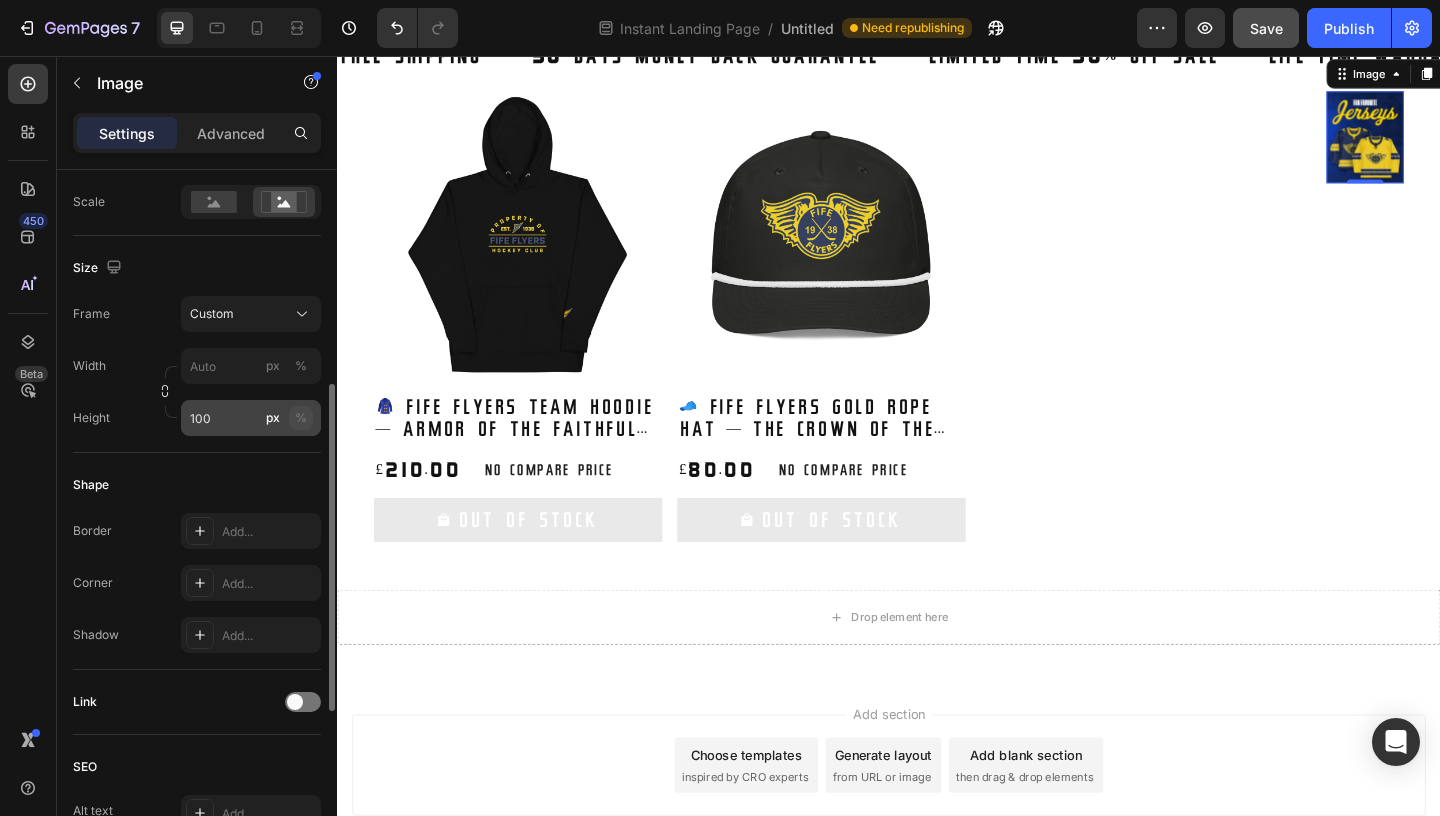 click on "%" 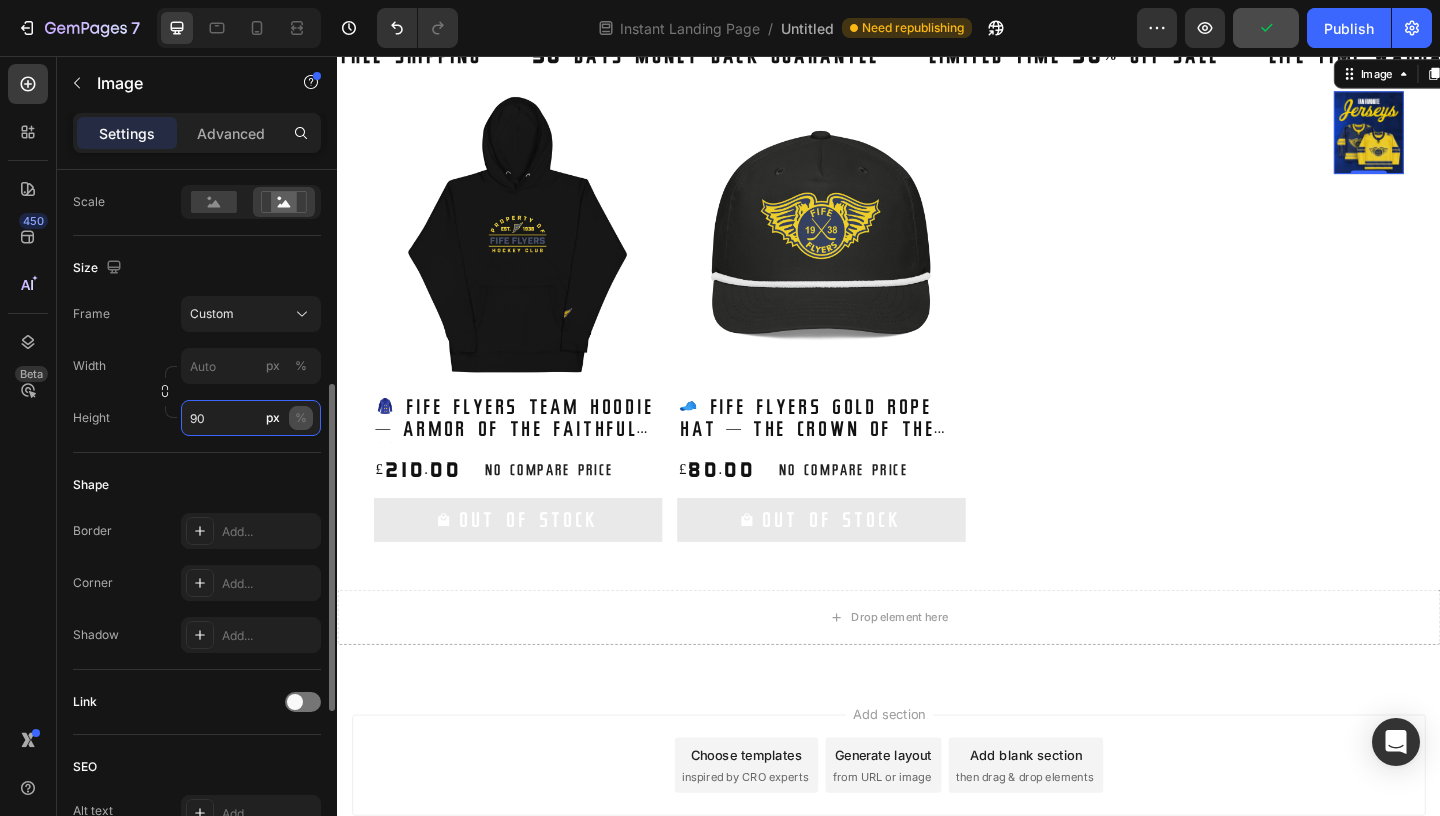 type on "90" 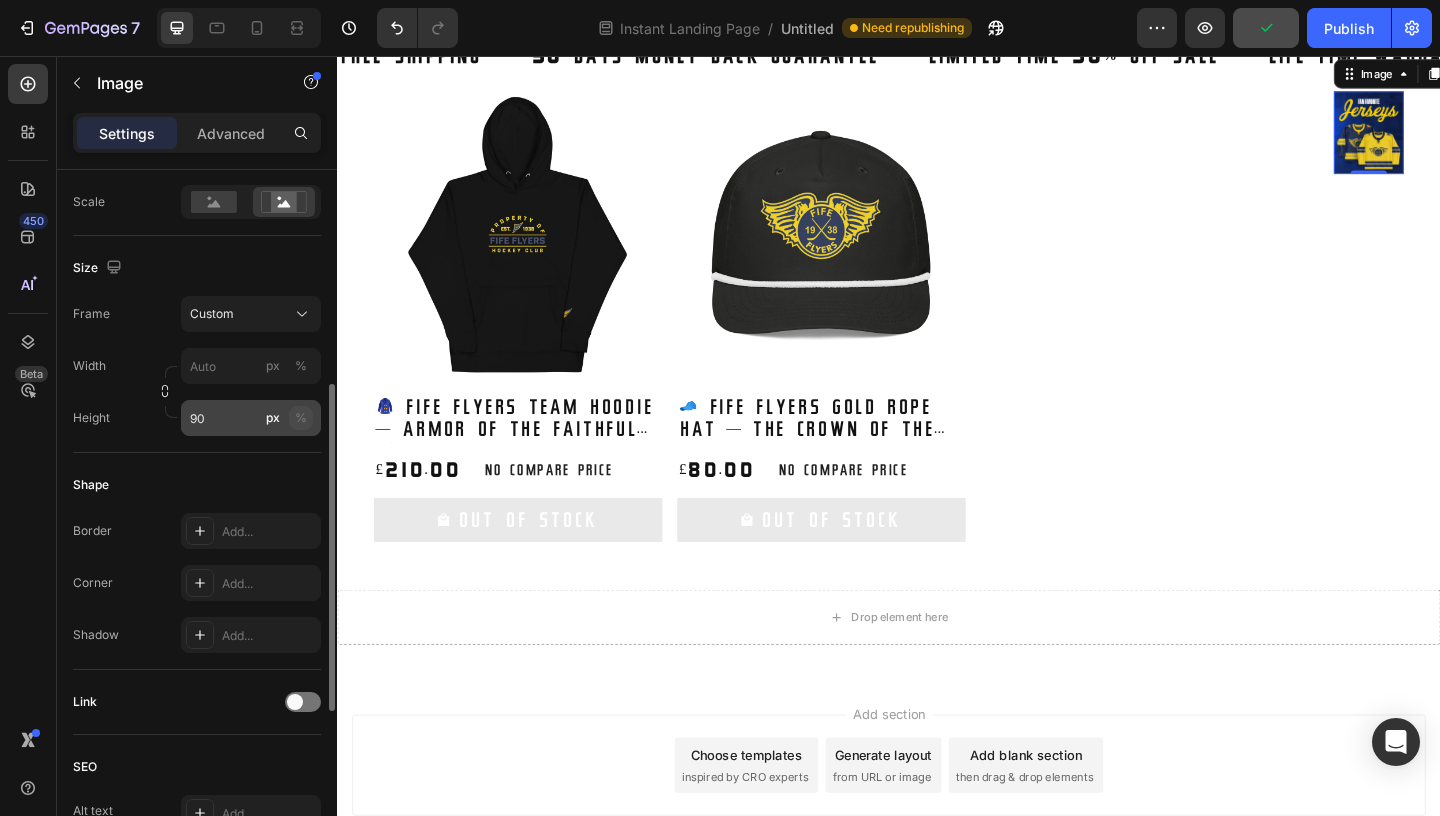 click on "%" 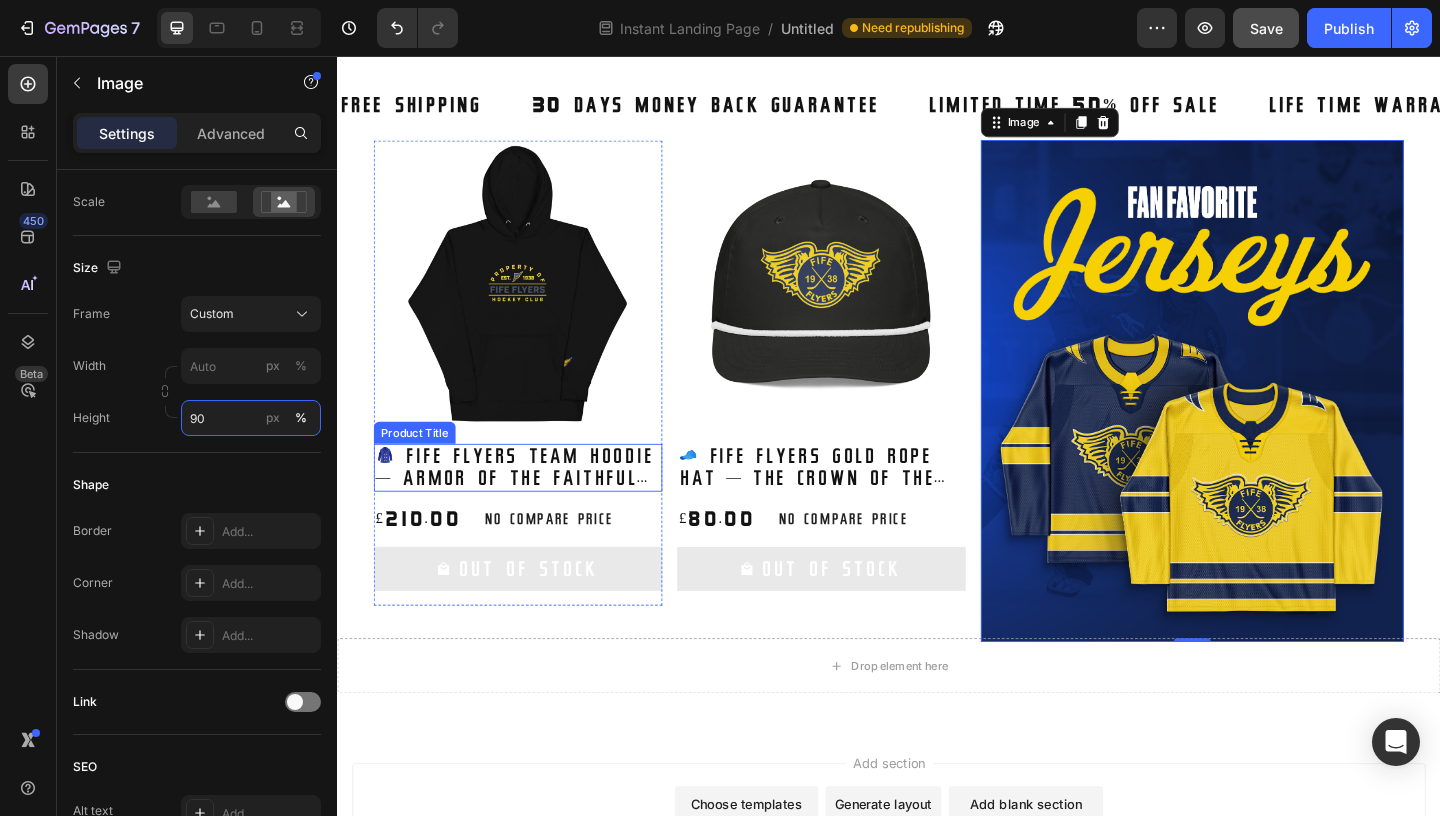 scroll, scrollTop: 881, scrollLeft: 0, axis: vertical 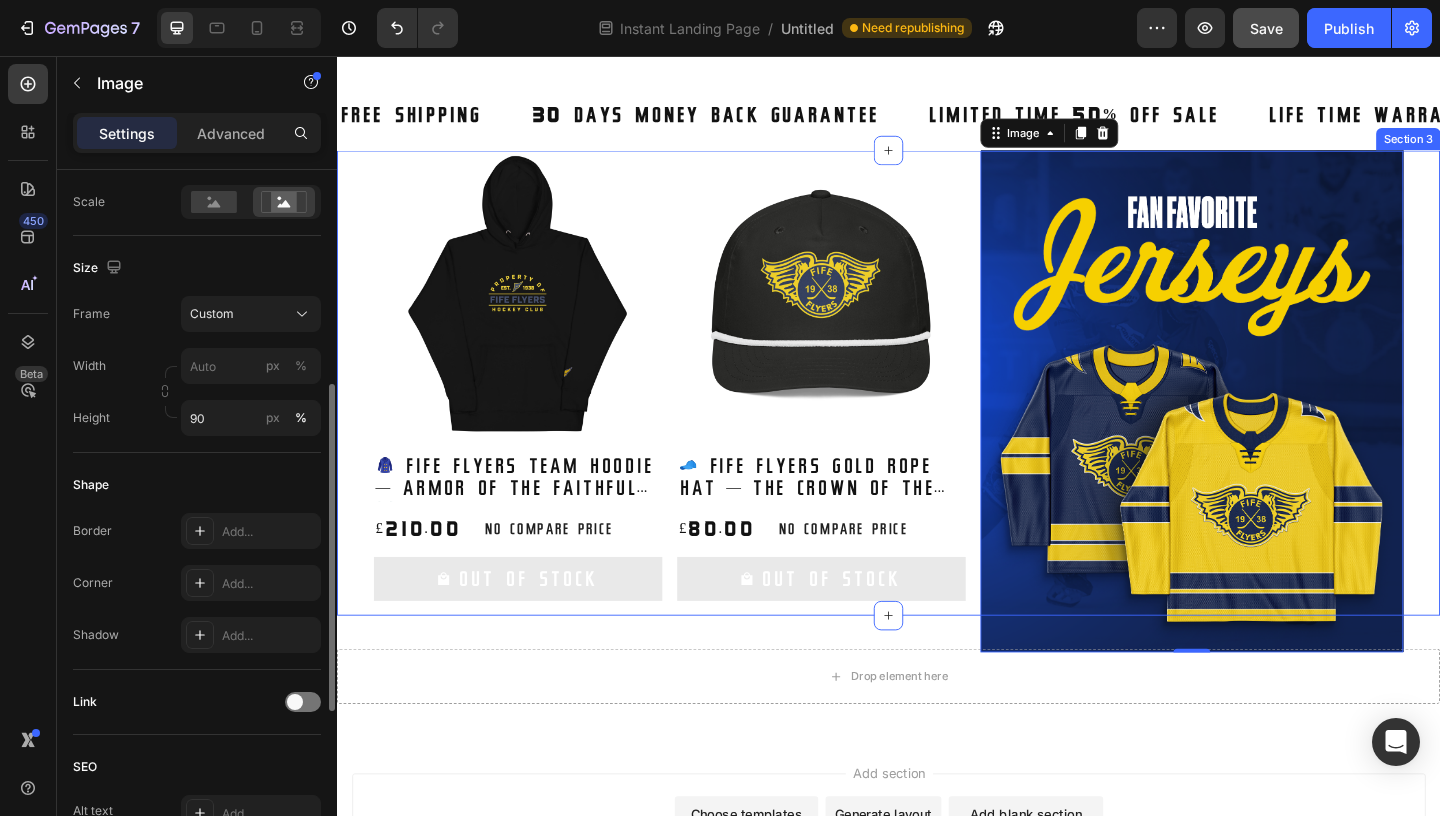 click on "Shape Border Add... Corner Add... Shadow Add..." 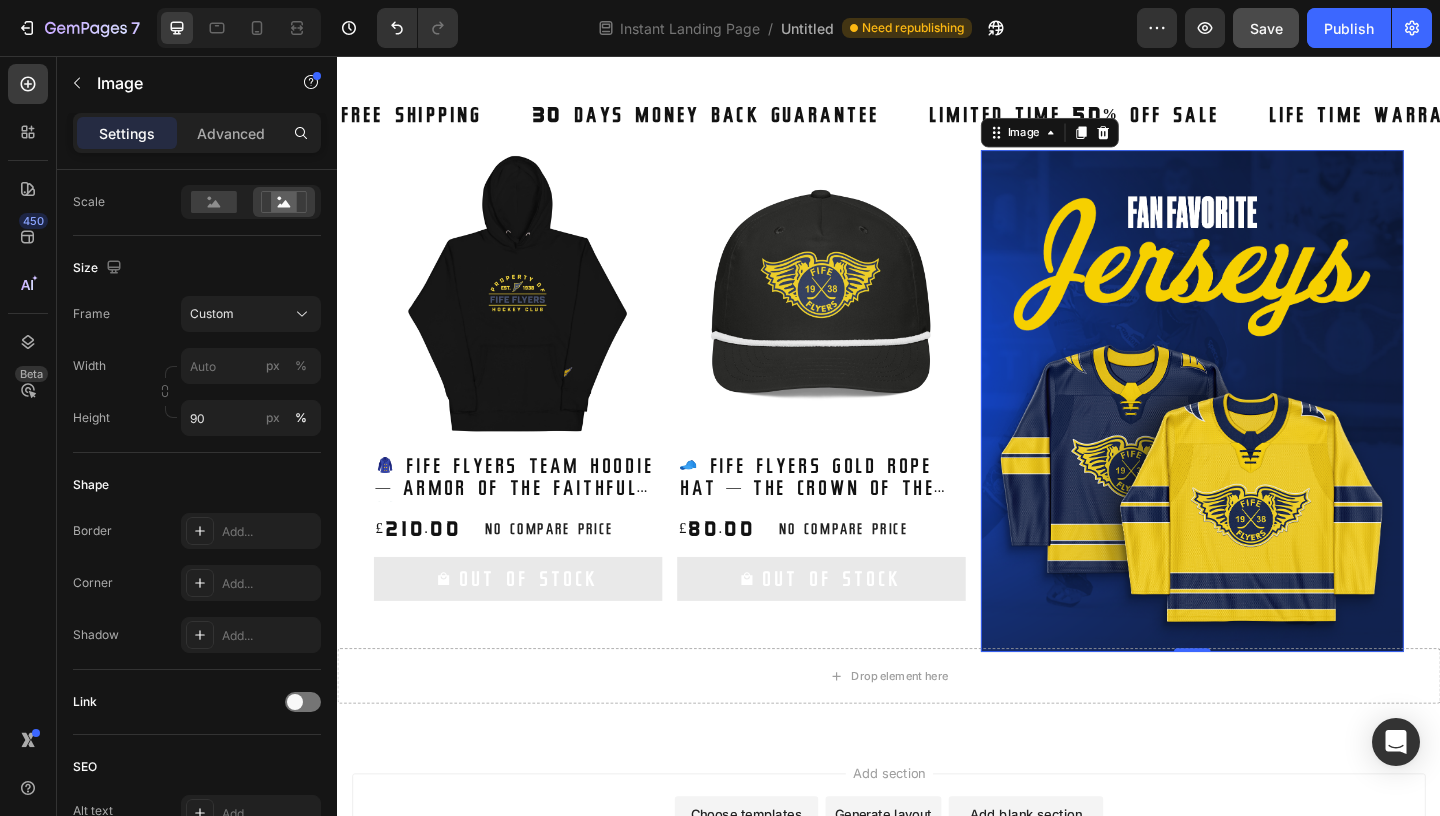 click on "Settings Advanced" at bounding box center [197, 133] 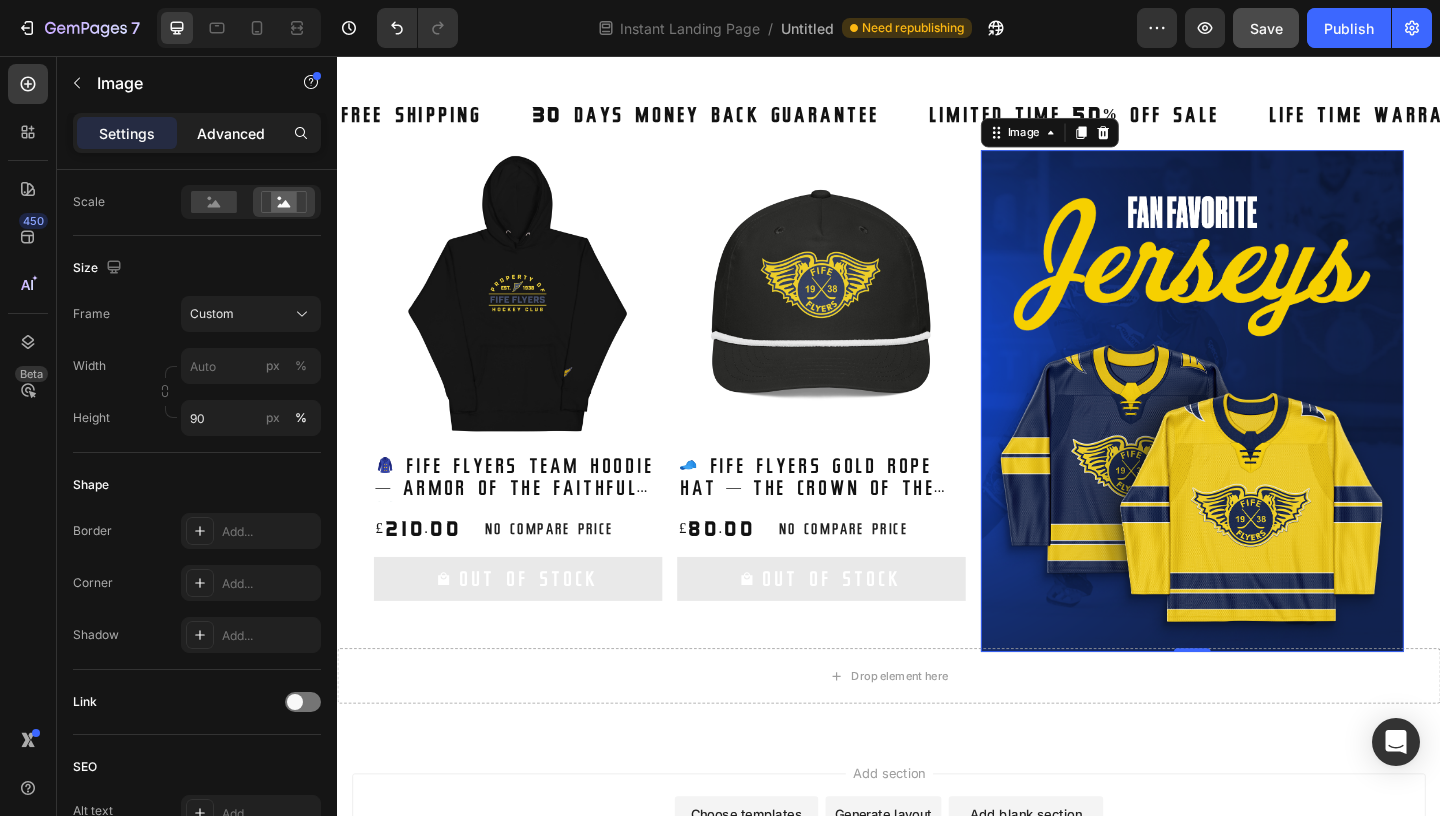 click on "Advanced" at bounding box center (231, 133) 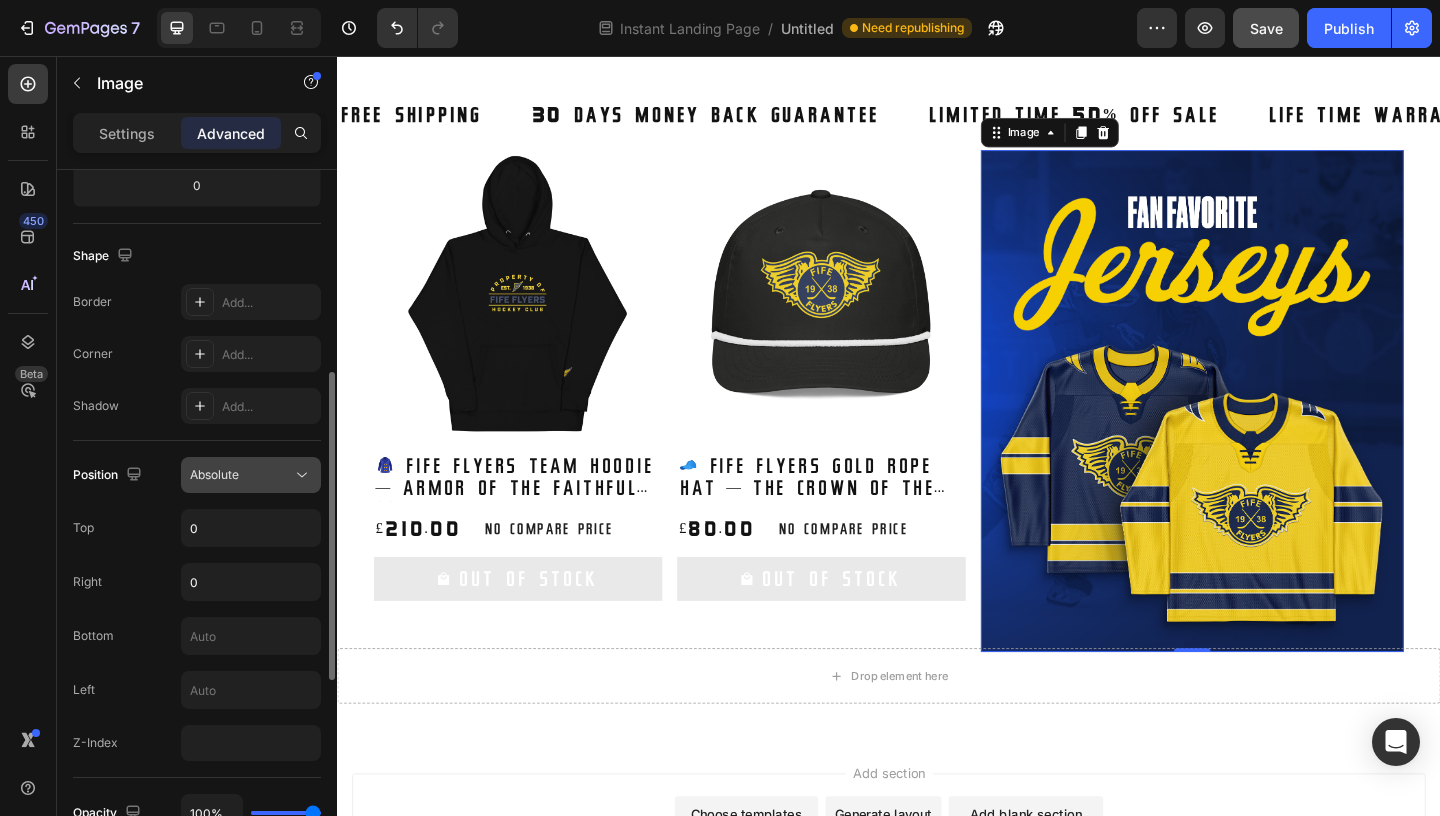 click on "Absolute" 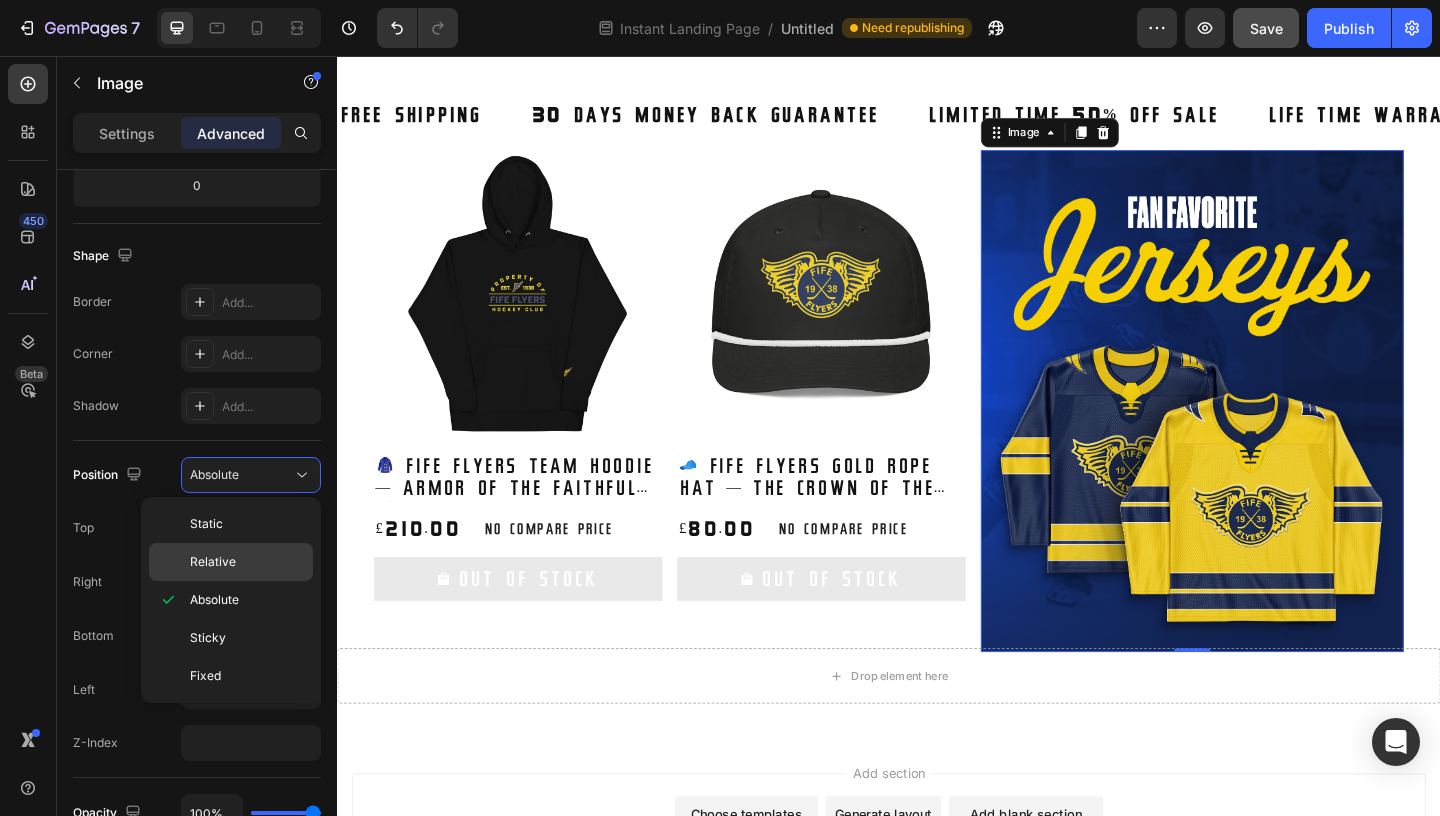 click on "Relative" at bounding box center (247, 562) 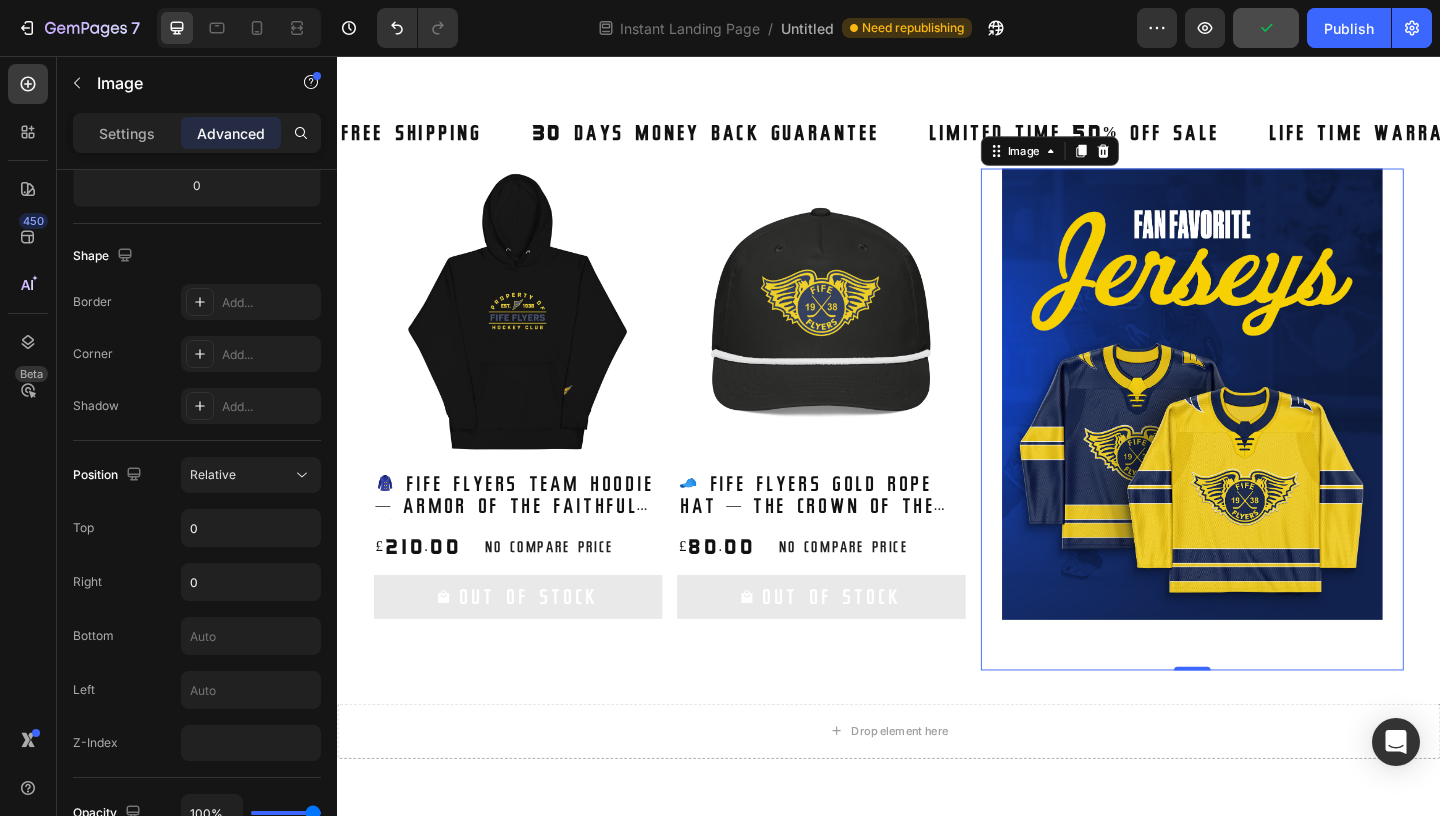 scroll, scrollTop: 1025, scrollLeft: 0, axis: vertical 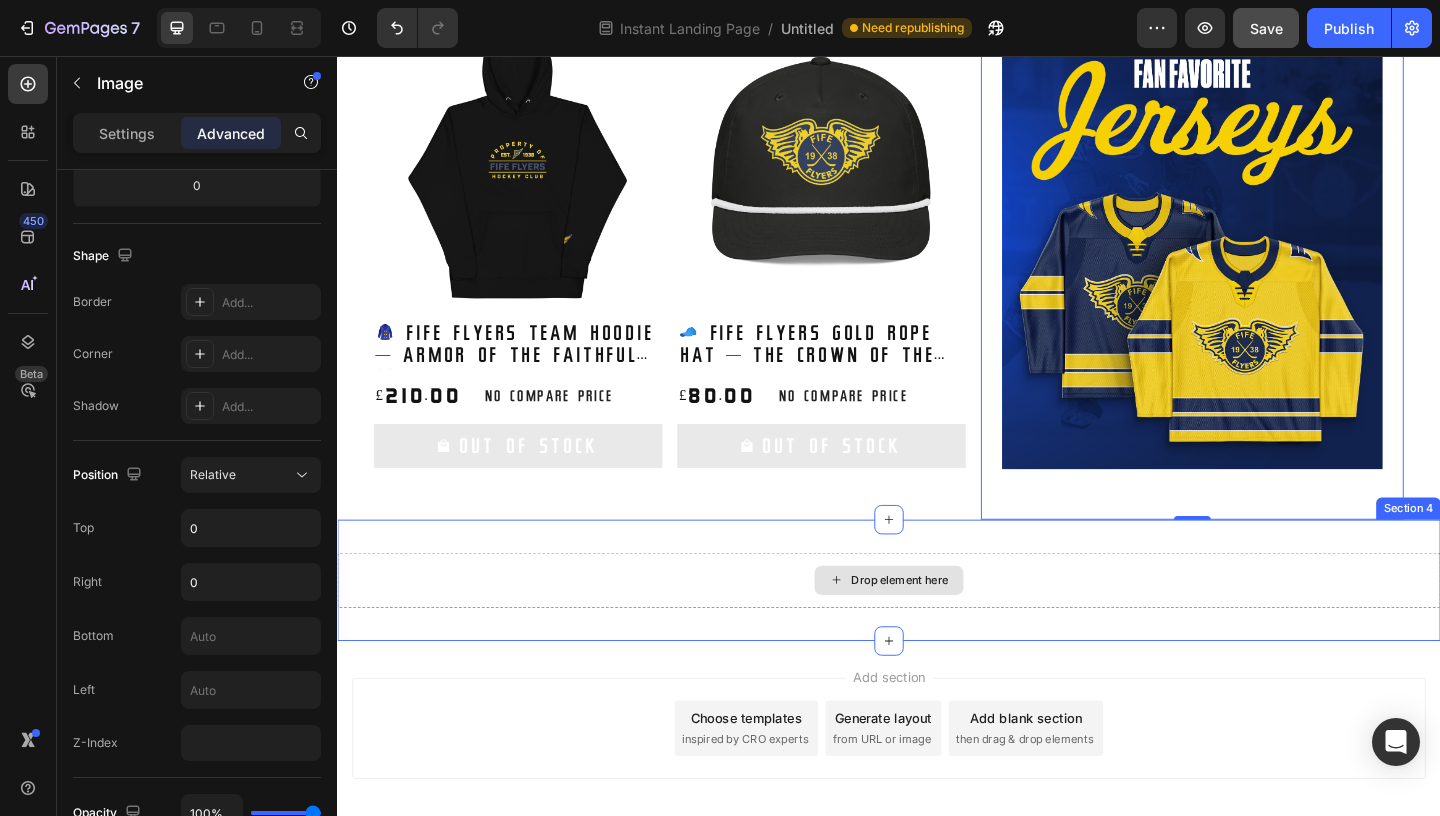 click on "Drop element here Section 4" at bounding box center (937, 626) 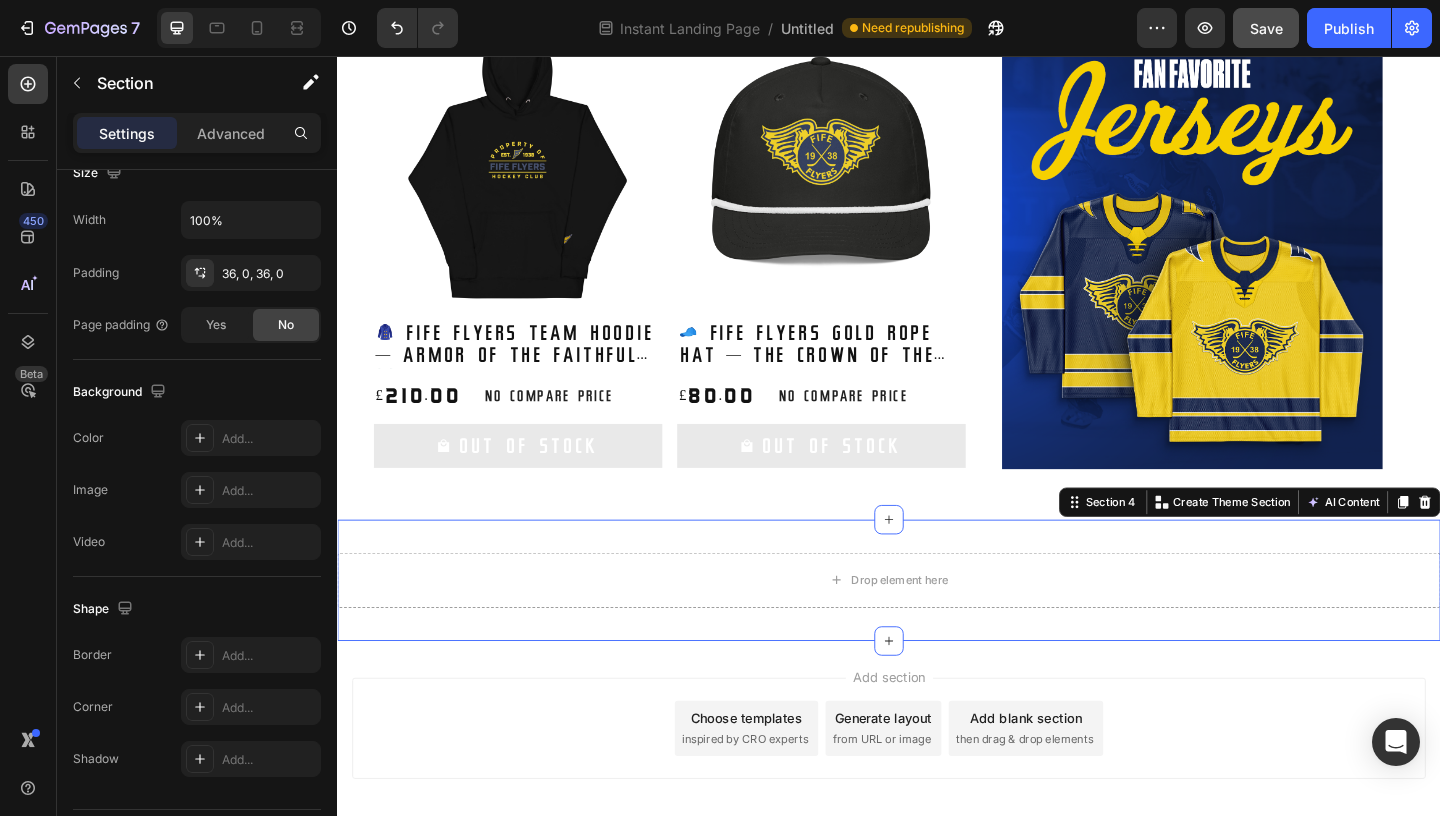 scroll, scrollTop: 0, scrollLeft: 0, axis: both 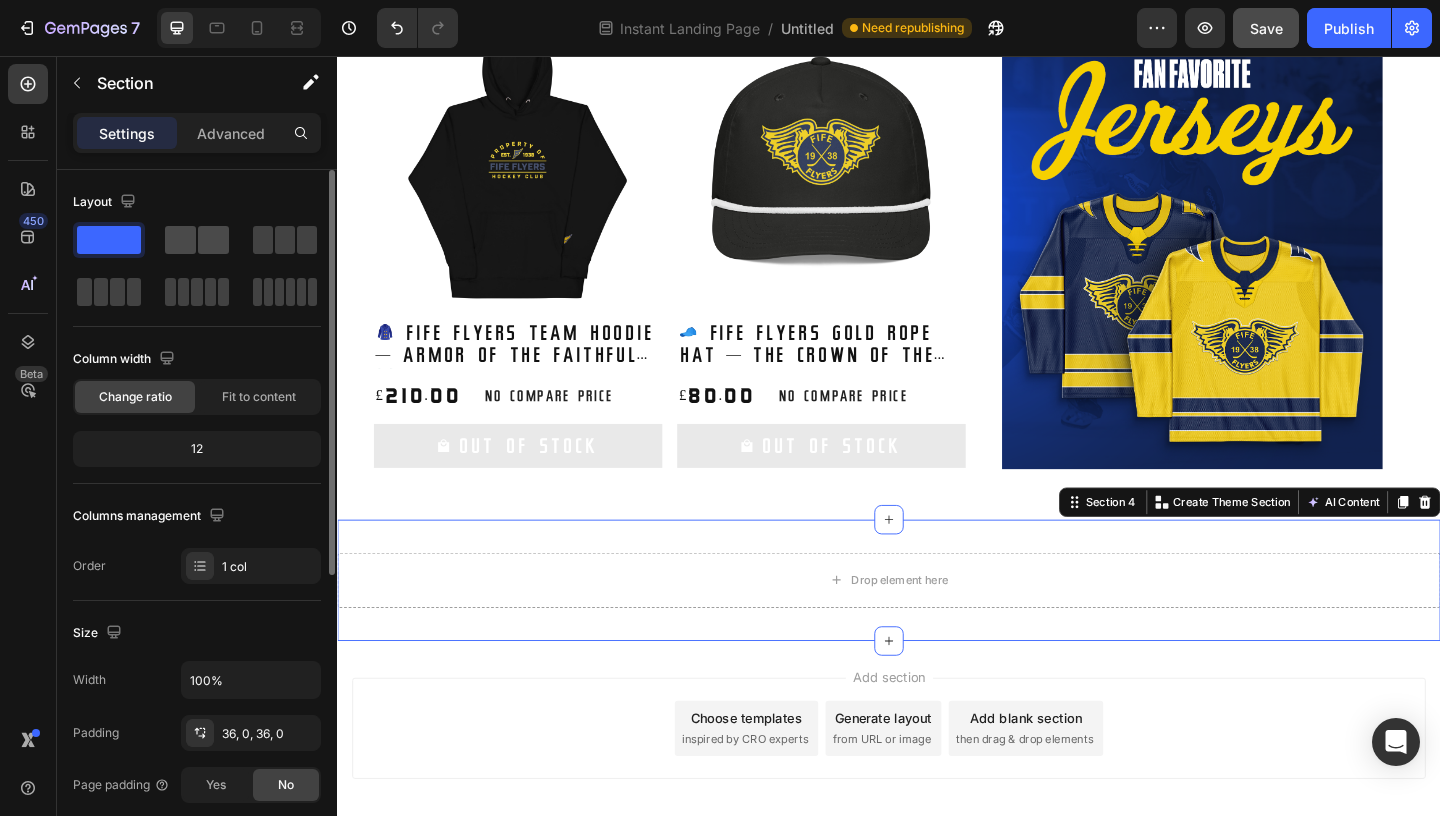 click 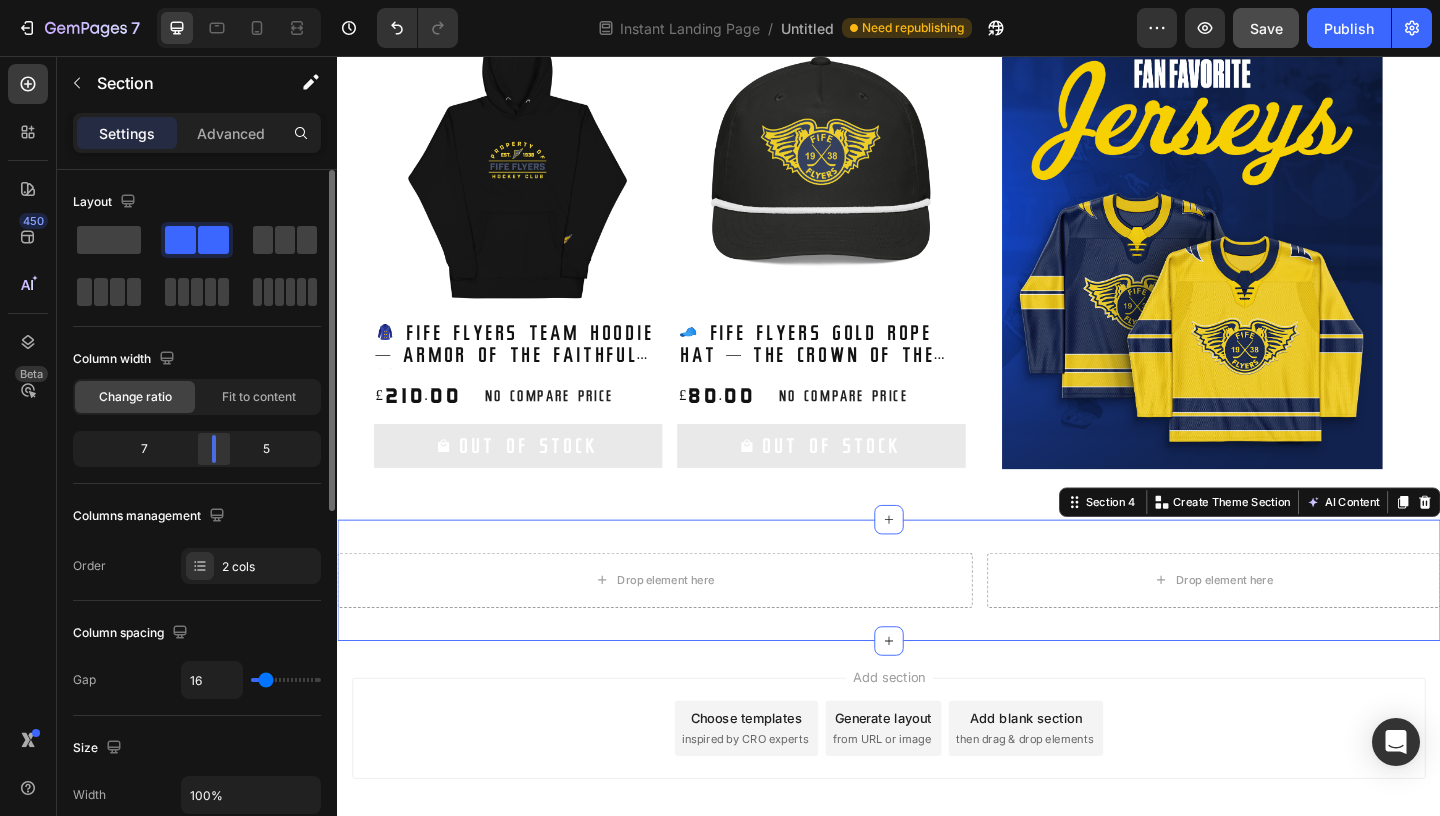 drag, startPoint x: 203, startPoint y: 452, endPoint x: 215, endPoint y: 452, distance: 12 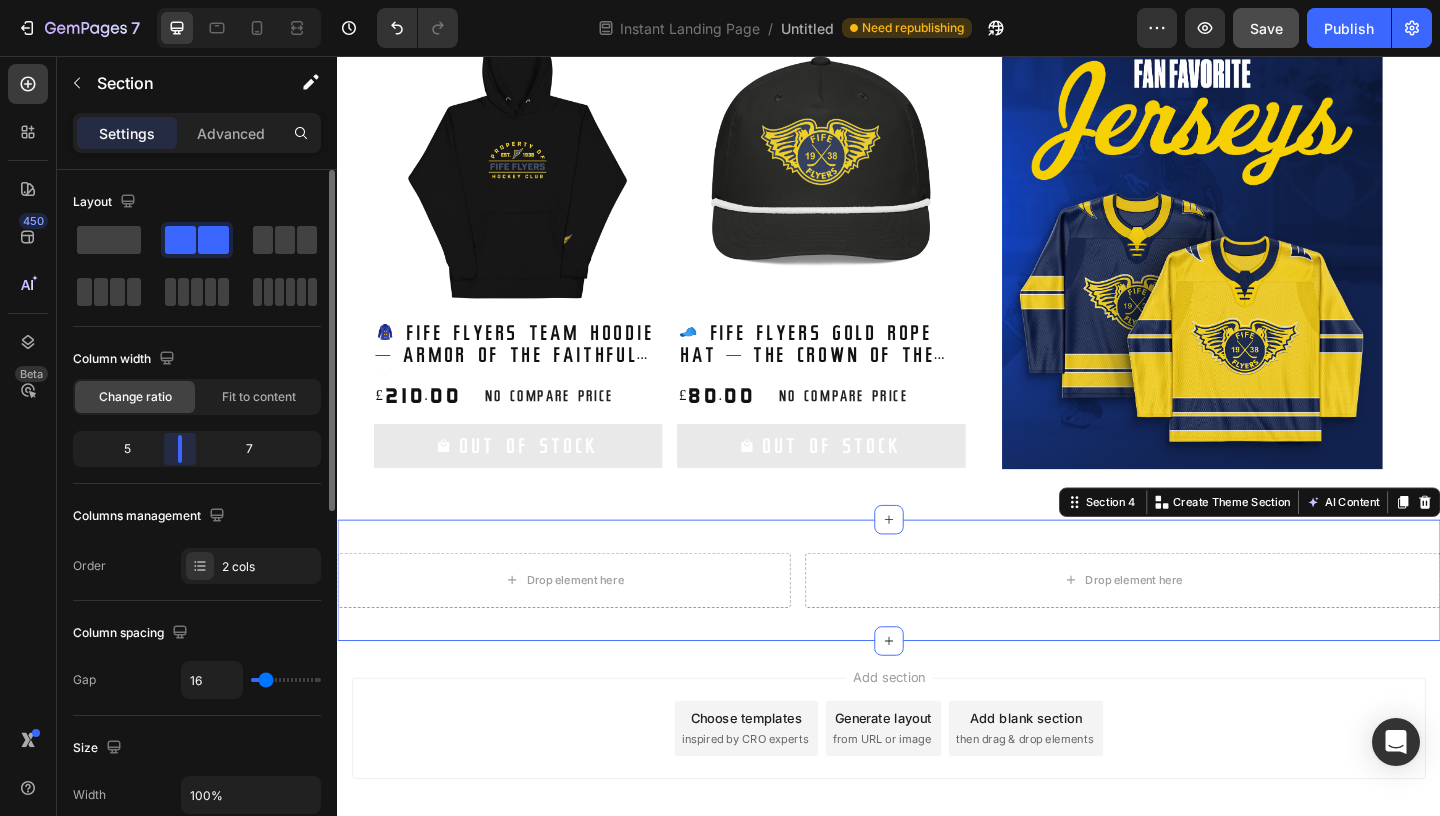 drag, startPoint x: 215, startPoint y: 452, endPoint x: 180, endPoint y: 453, distance: 35.014282 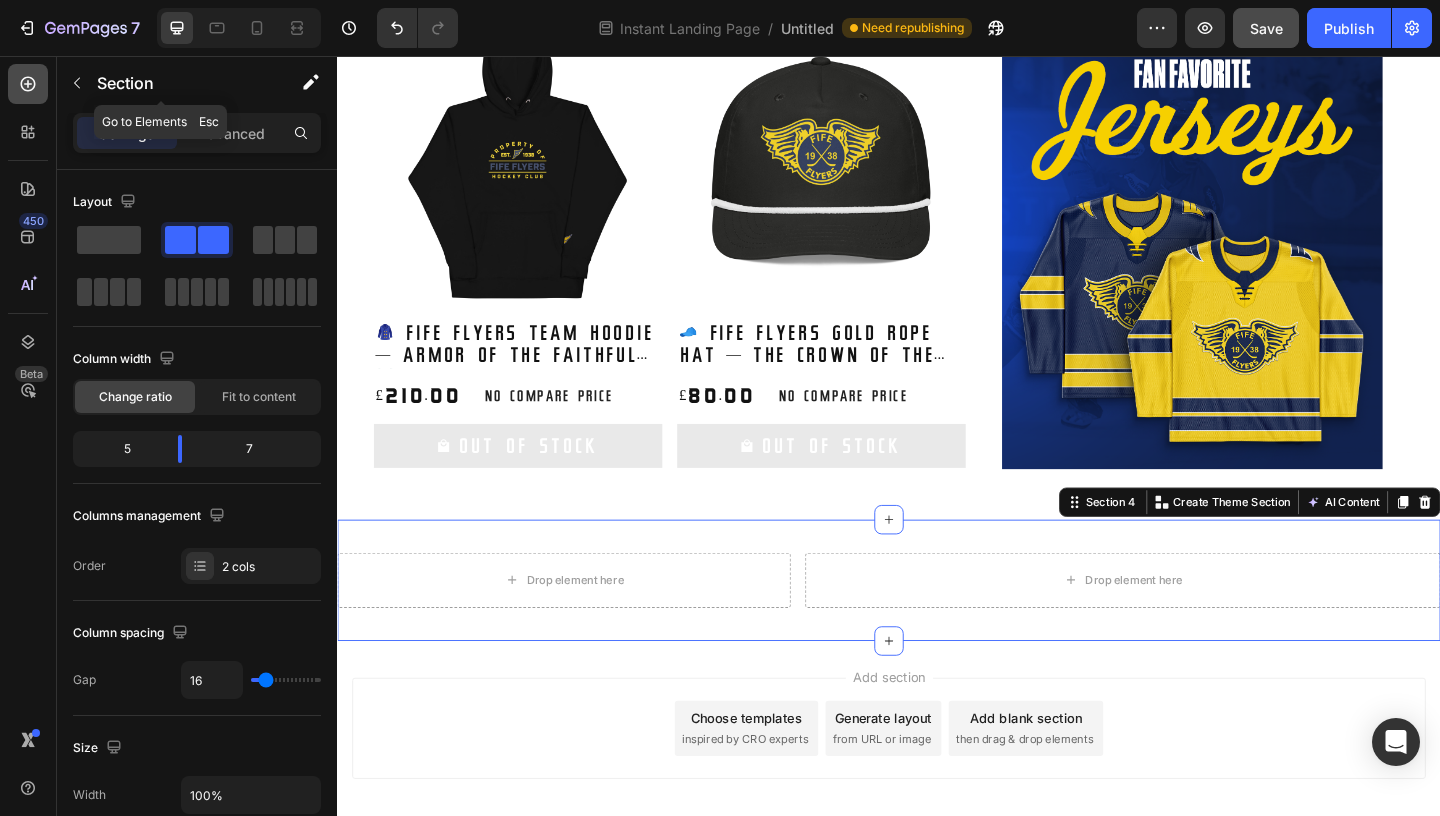 click 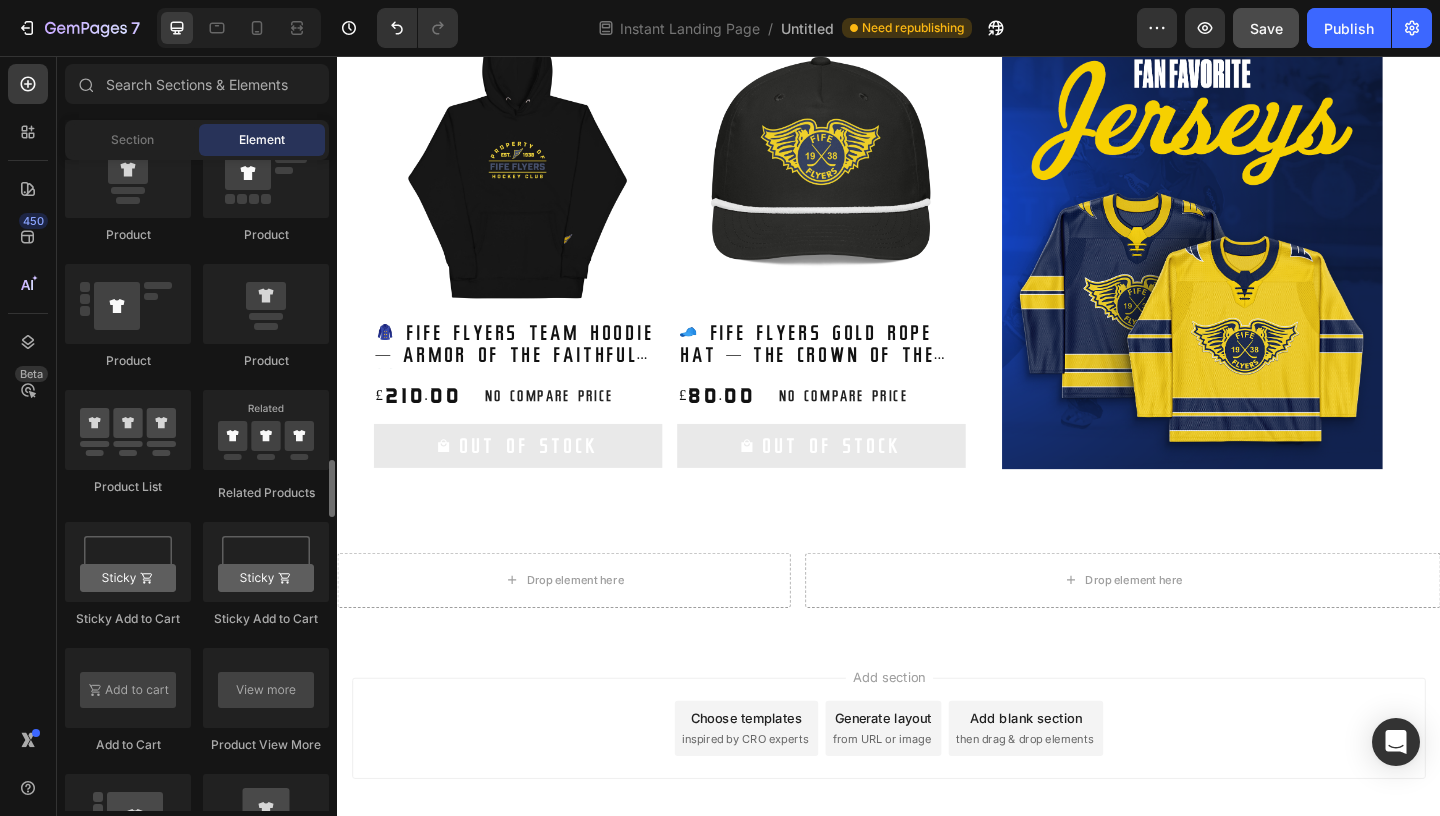 scroll, scrollTop: 3255, scrollLeft: 0, axis: vertical 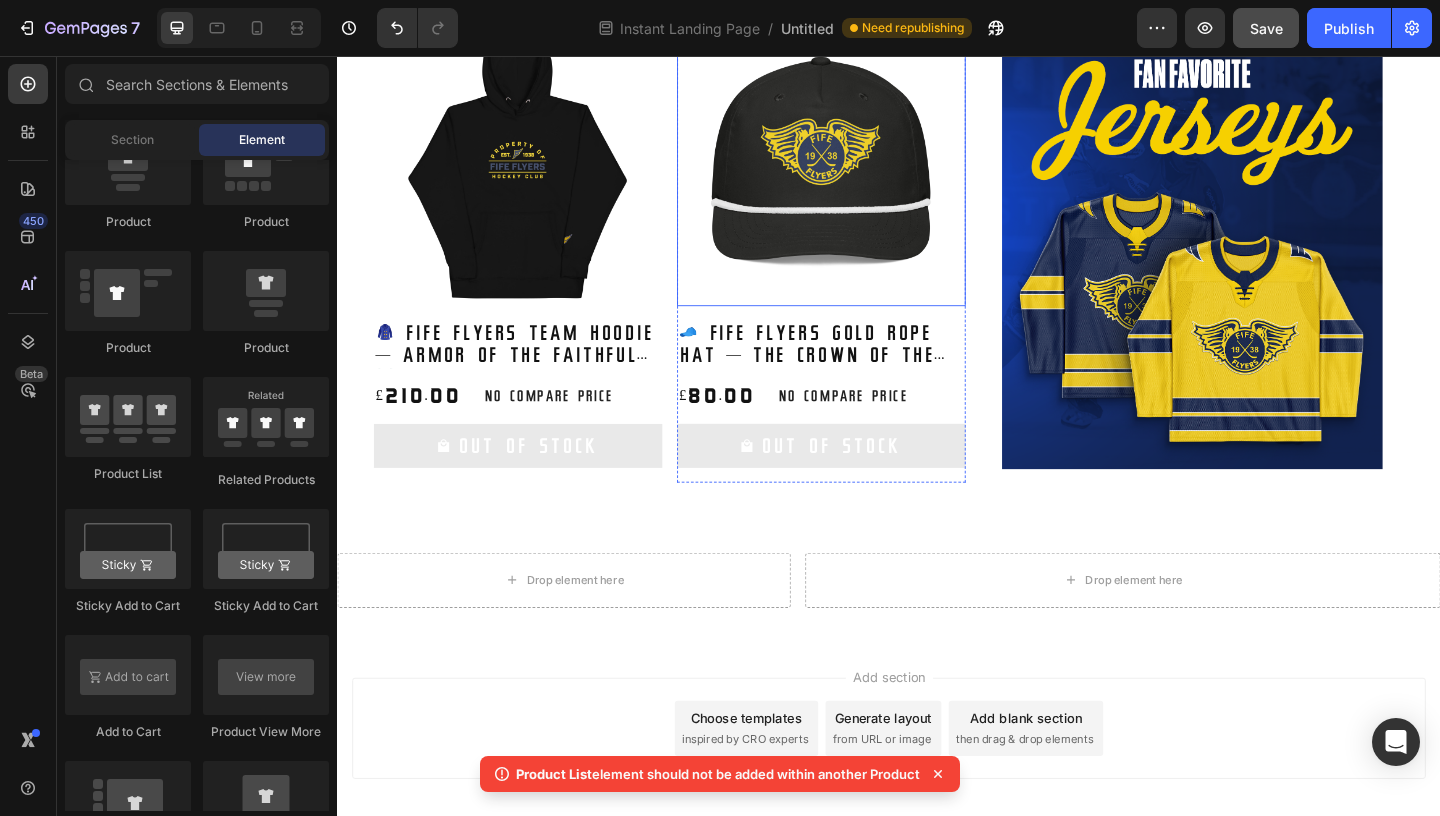 click at bounding box center [864, 171] 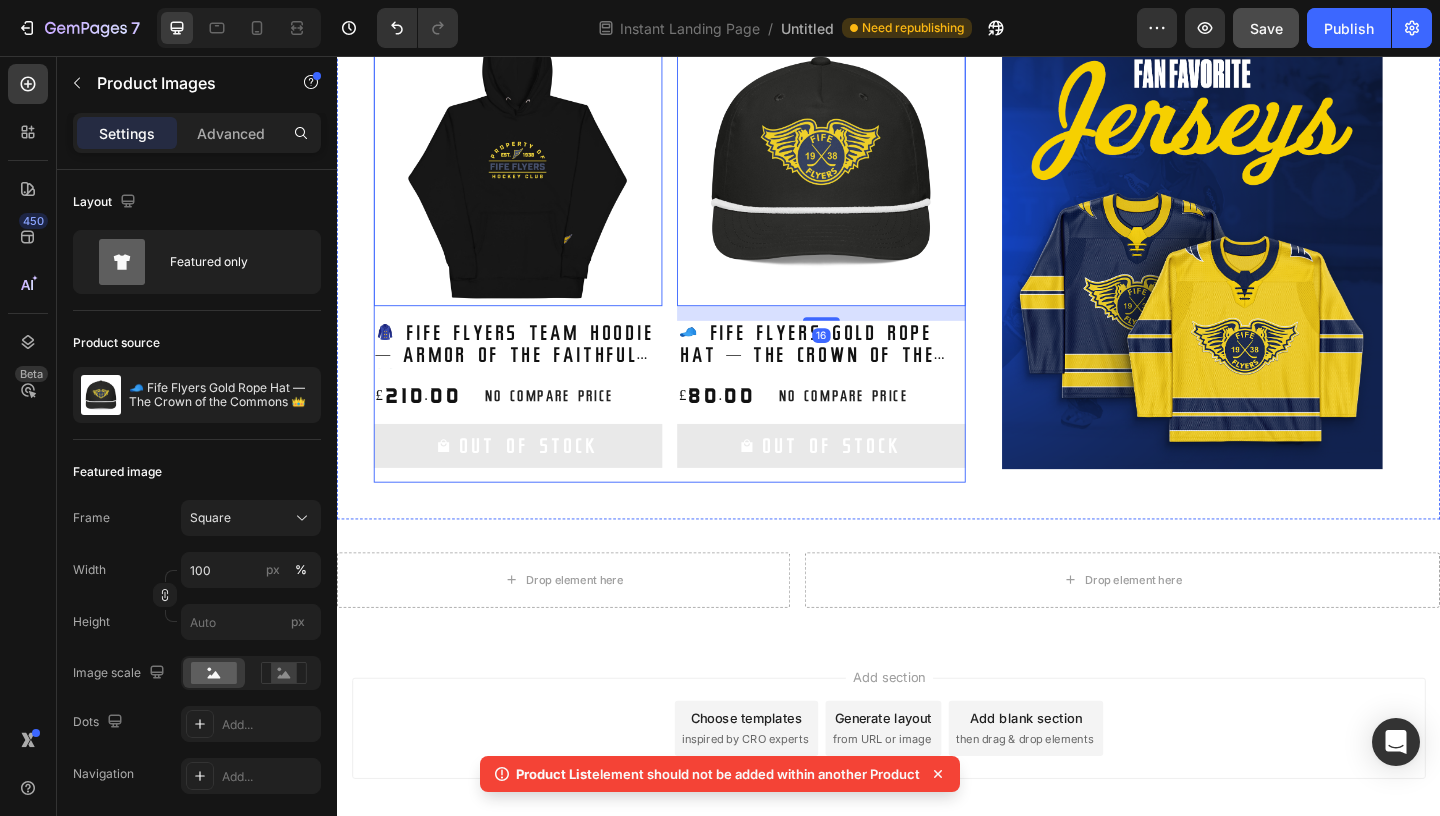 click on "Product Images   16 🧢 Fife Flyers Gold Rope Hat — The Crown of the Commons 👑 Product Title £80.00 Product Price Product Price No compare price Product Price Row Out Of Stock Add to Cart Row Product List Product Images   0 🧥 Fife Flyers Team Hoodie — Armor of the Faithful ⚔️ Product Title £210.00 Product Price Product Price No compare price Product Price Row Out Of Stock Add to Cart Row Product List" at bounding box center [699, 267] 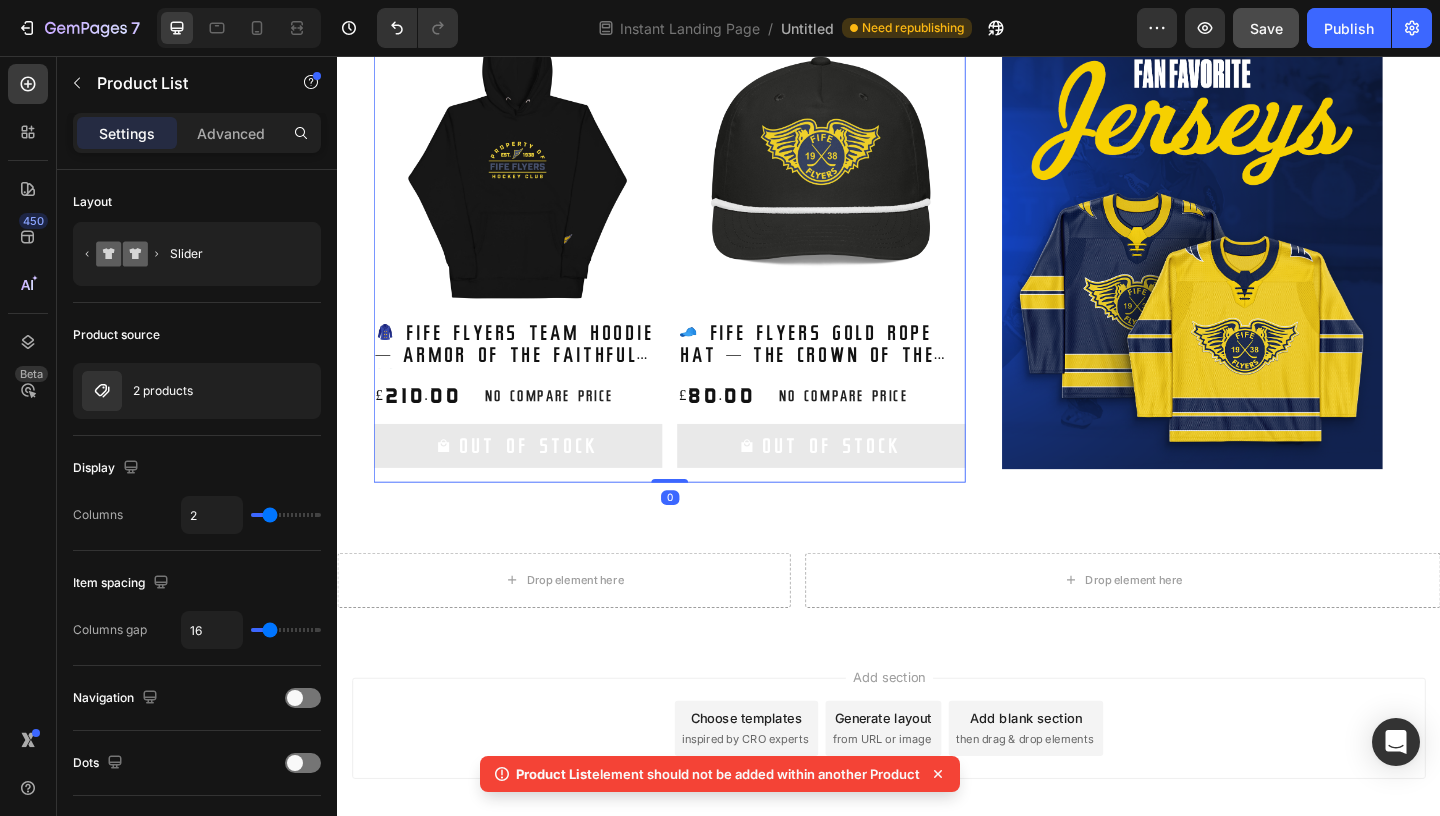 copy 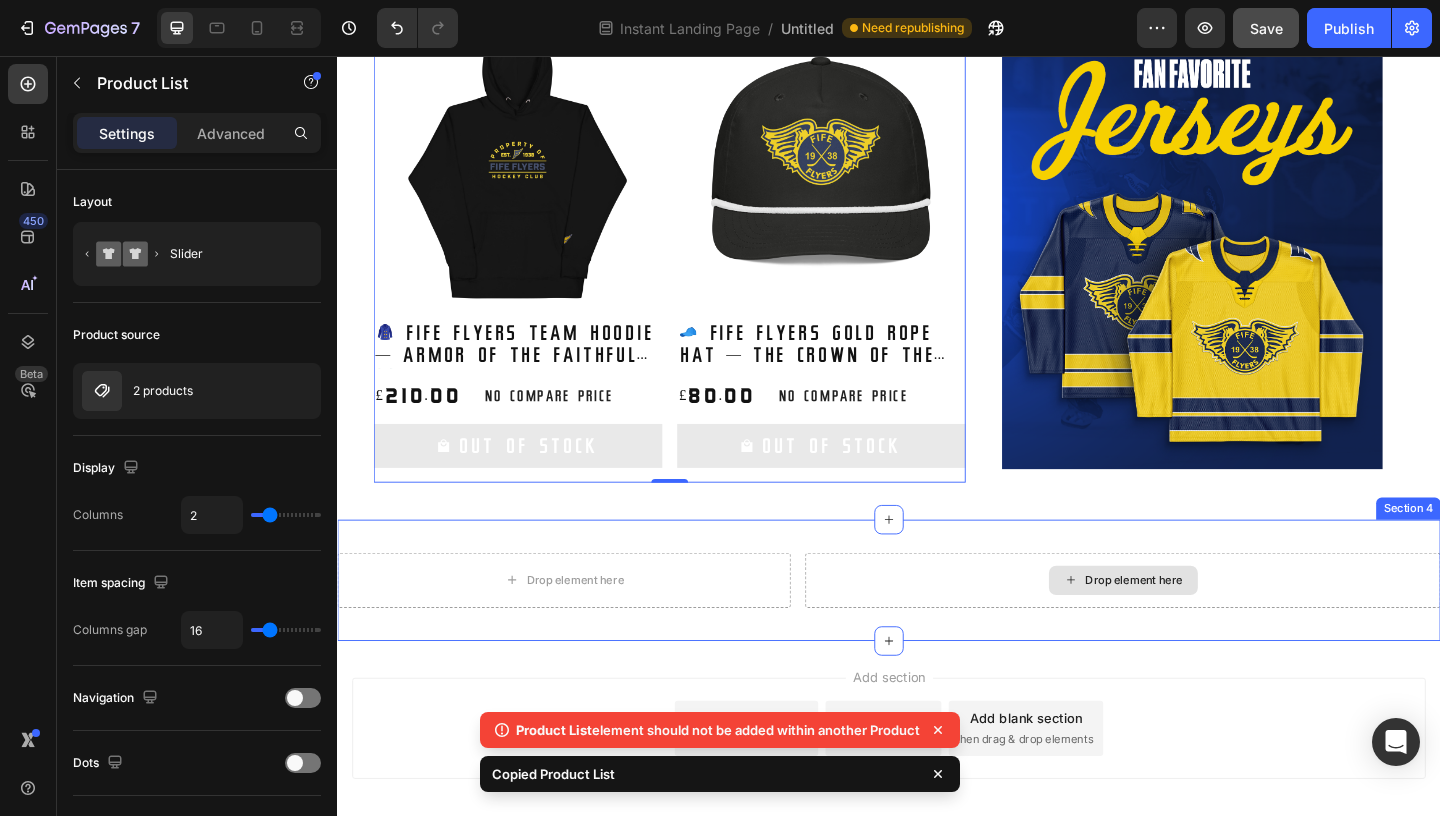 click on "Drop element here" at bounding box center [1191, 626] 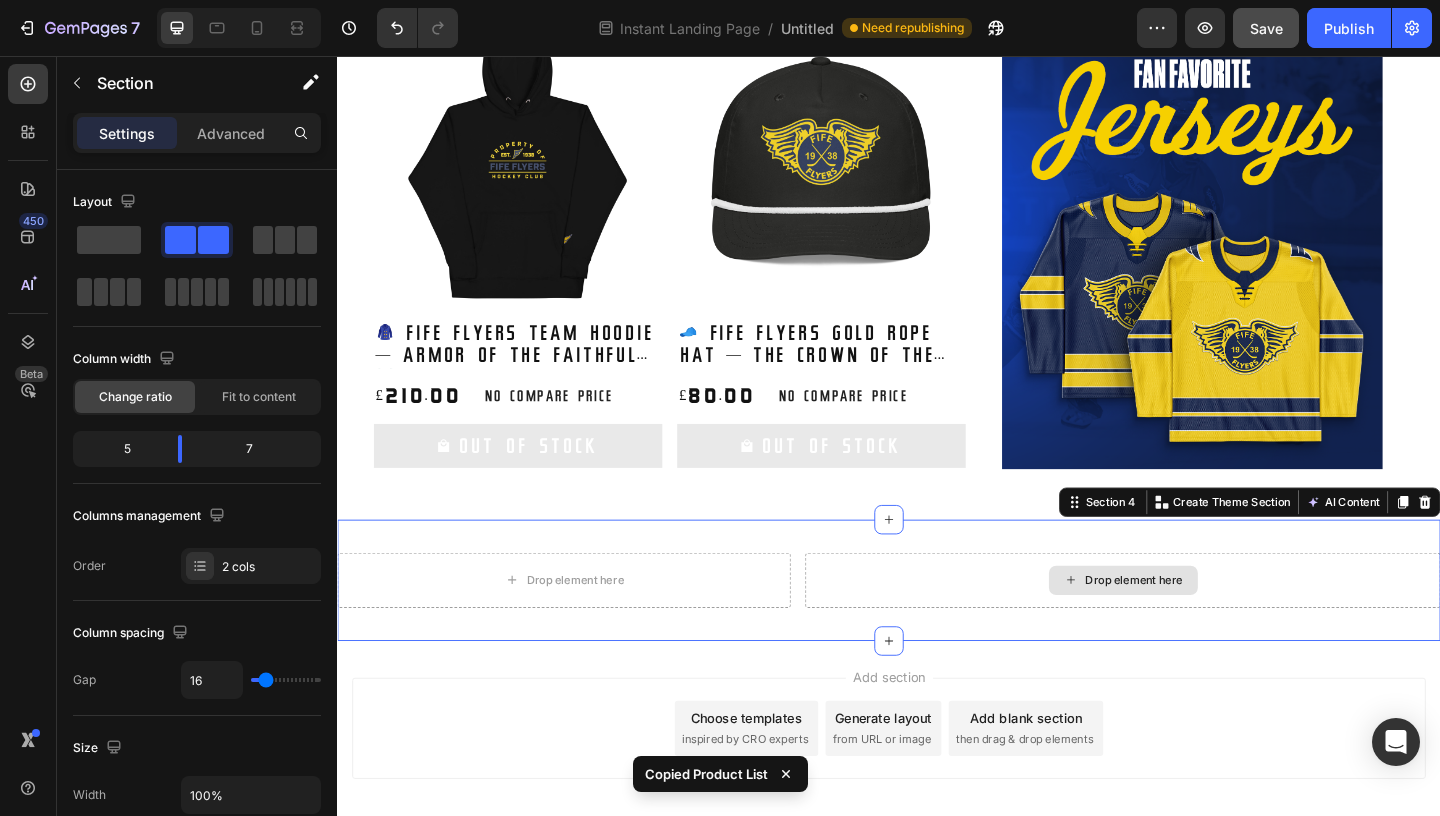 click on "Drop element here" at bounding box center [1191, 626] 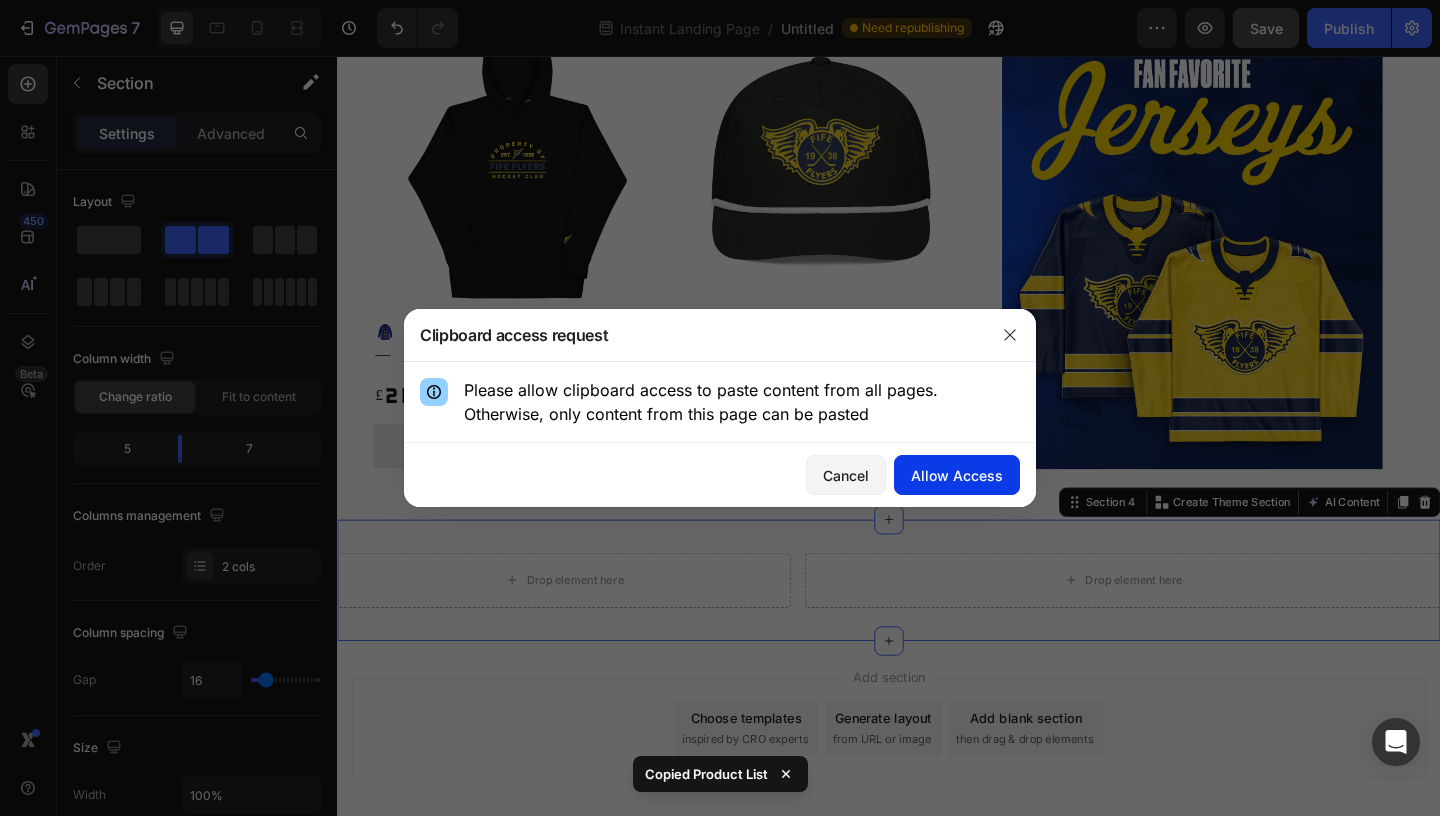 click on "Allow Access" 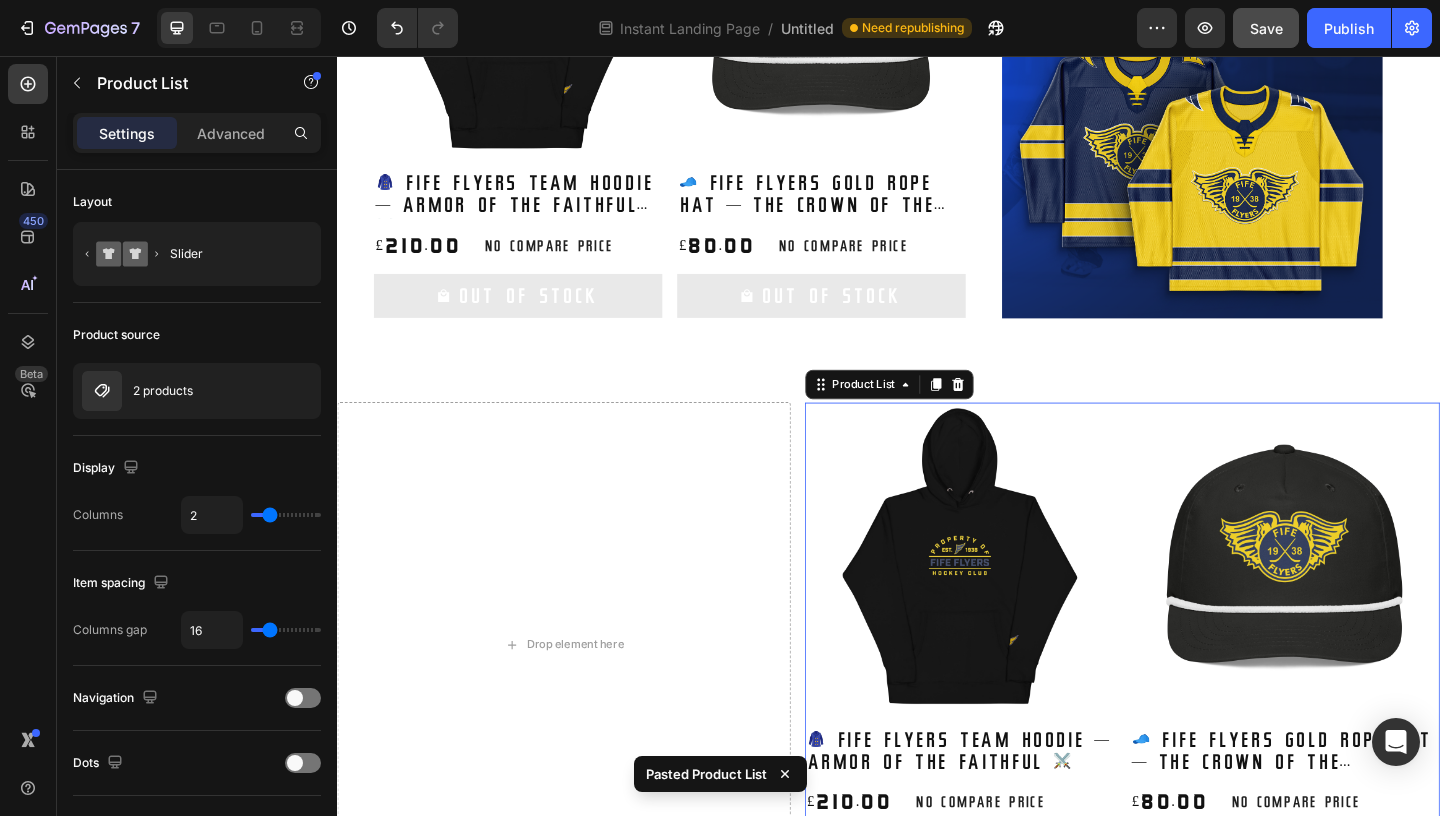 scroll, scrollTop: 1145, scrollLeft: 0, axis: vertical 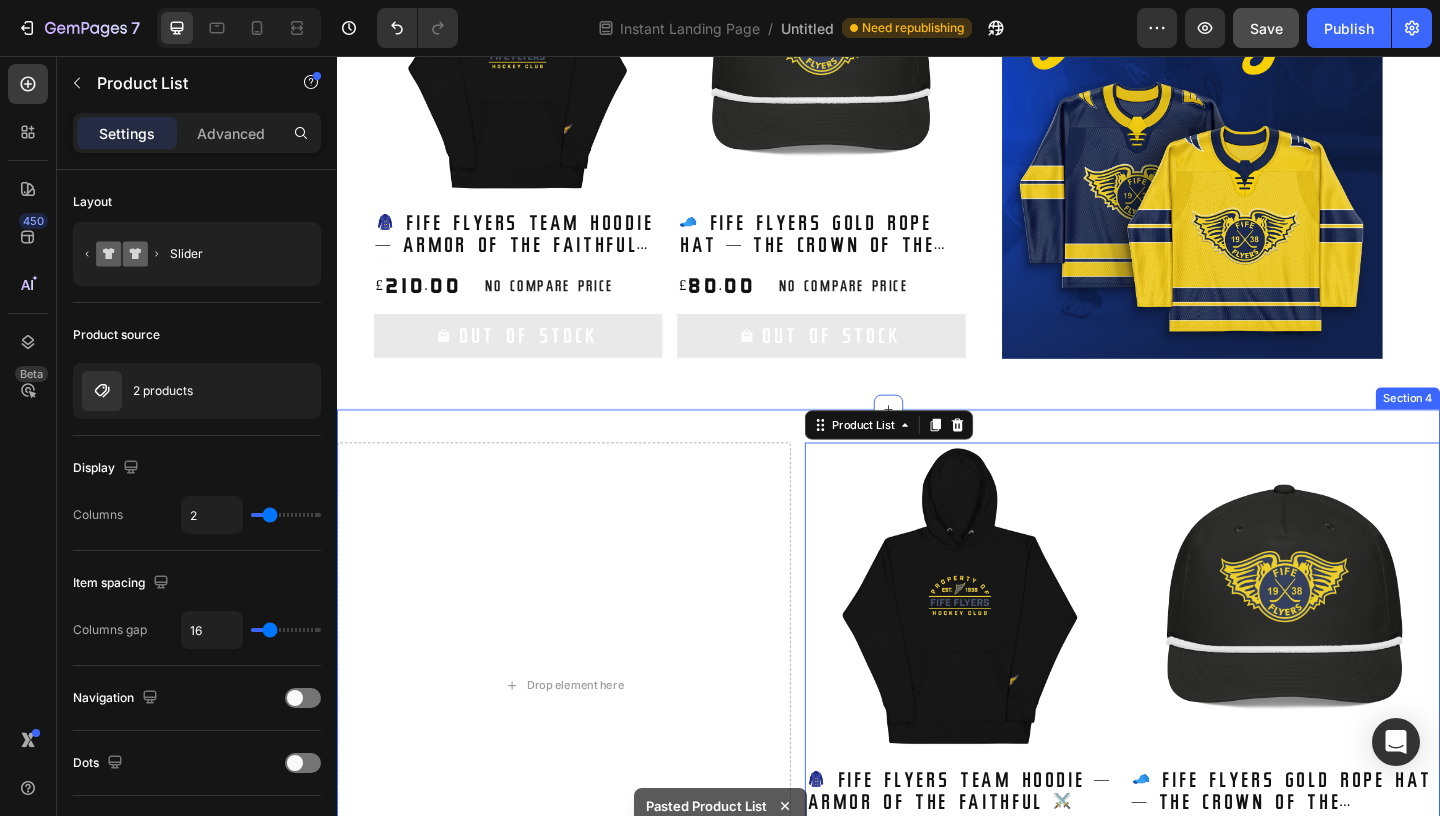 click on "Drop element here Product Images 🧢 Fife Flyers Gold Rope Hat — The Crown of the Commons 👑 Product Title £80.00 Product Price Product Price No compare price Product Price Row Out Of Stock Add to Cart Row Product List Product Images 🧥 Fife Flyers Team Hoodie — Armor of the Faithful ⚔️ Product Title £210.00 Product Price Product Price No compare price Product Price Row Out Of Stock Add to Cart Row Product List Product List   0 Section 4" at bounding box center [937, 740] 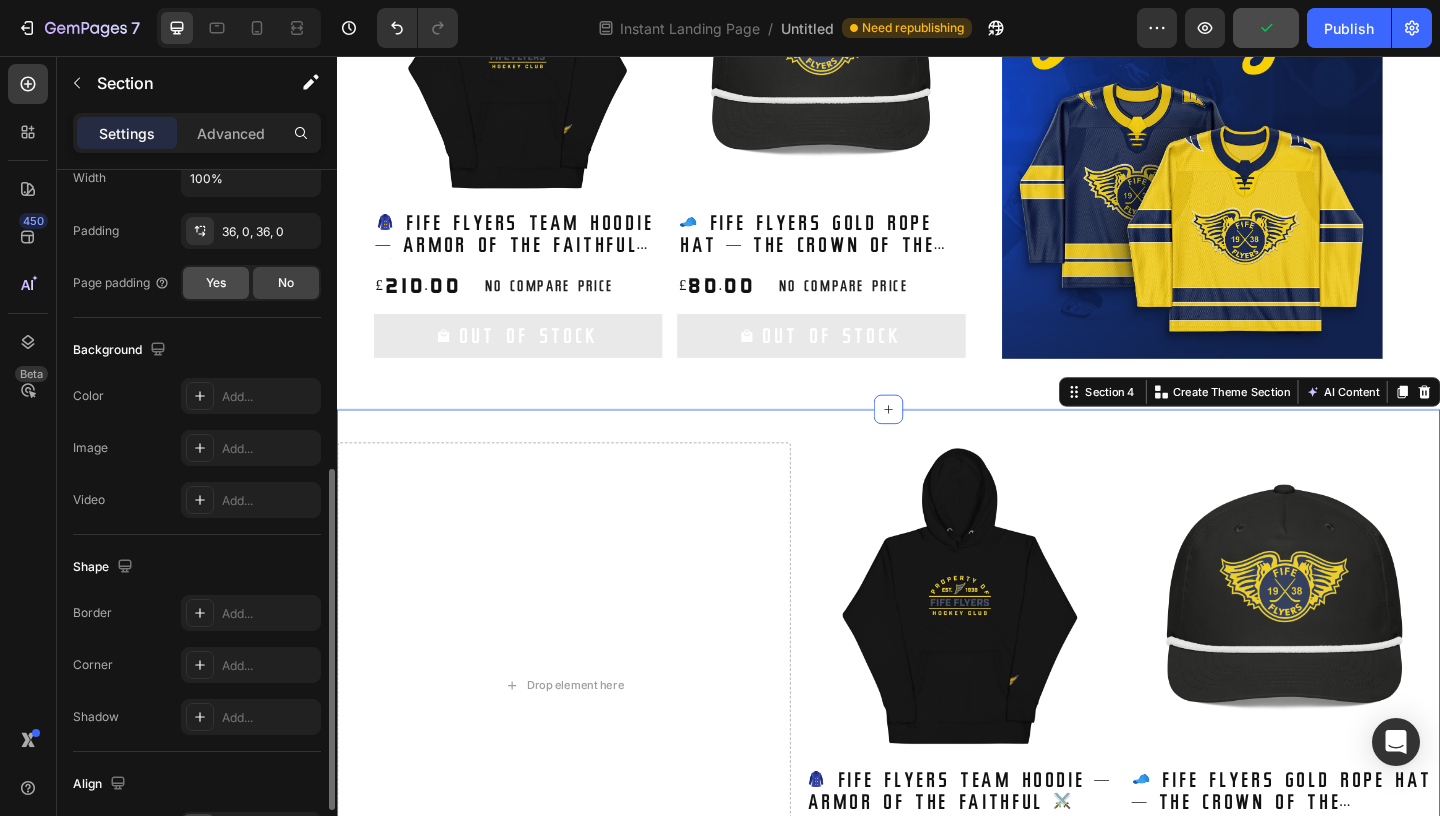scroll, scrollTop: 617, scrollLeft: 0, axis: vertical 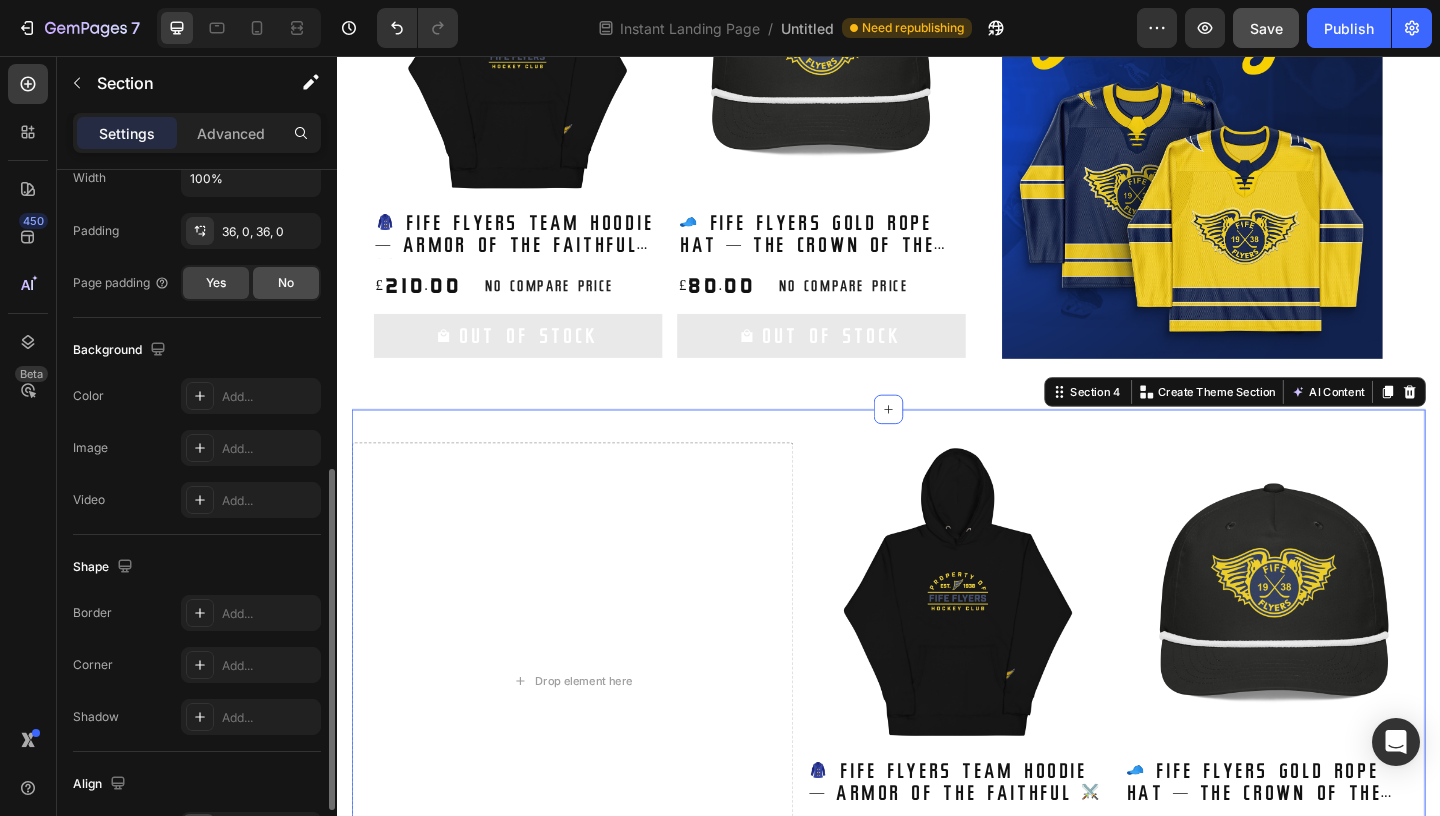 click on "No" 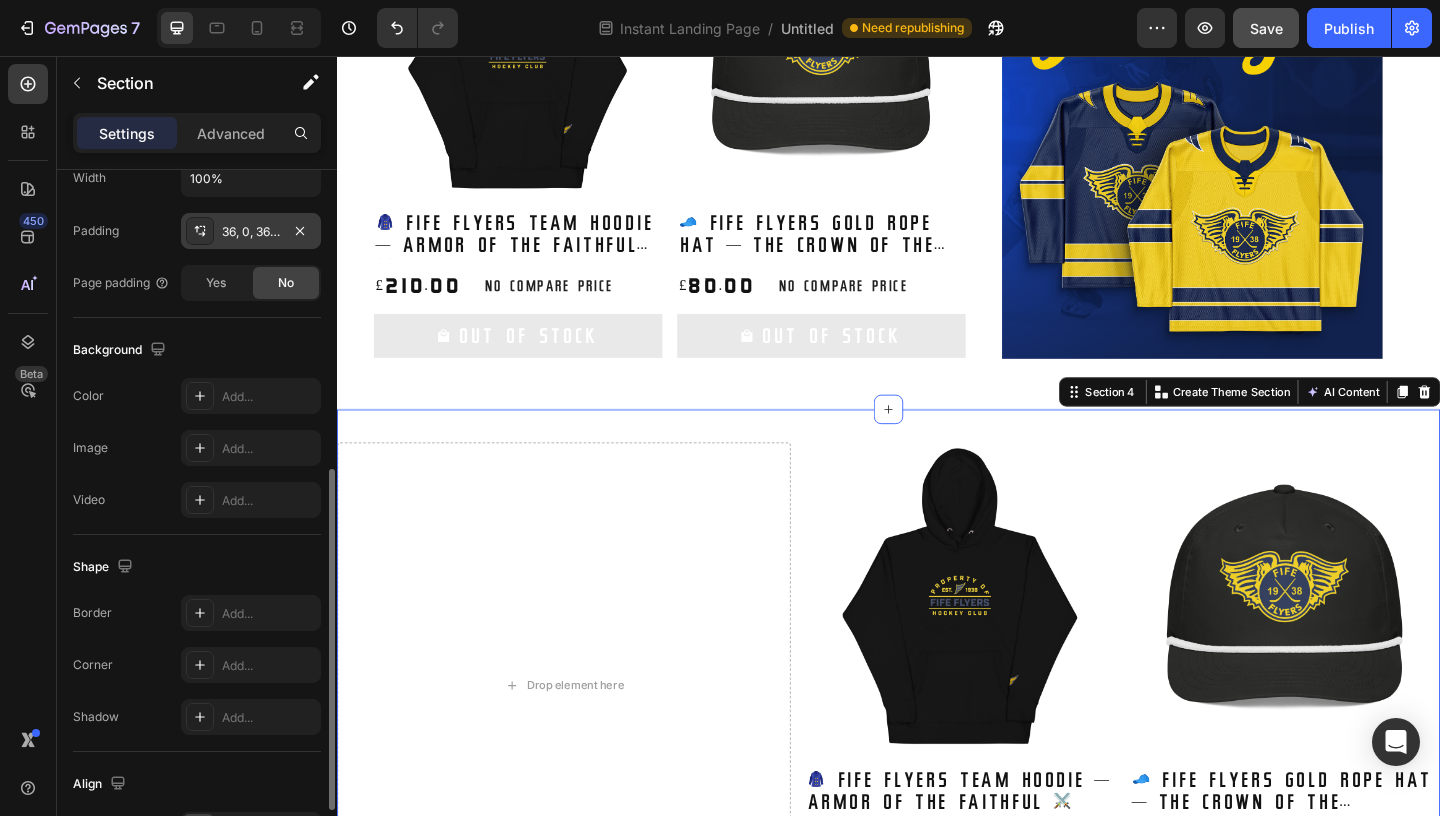 click on "36, 0, 36, 0" at bounding box center [251, 232] 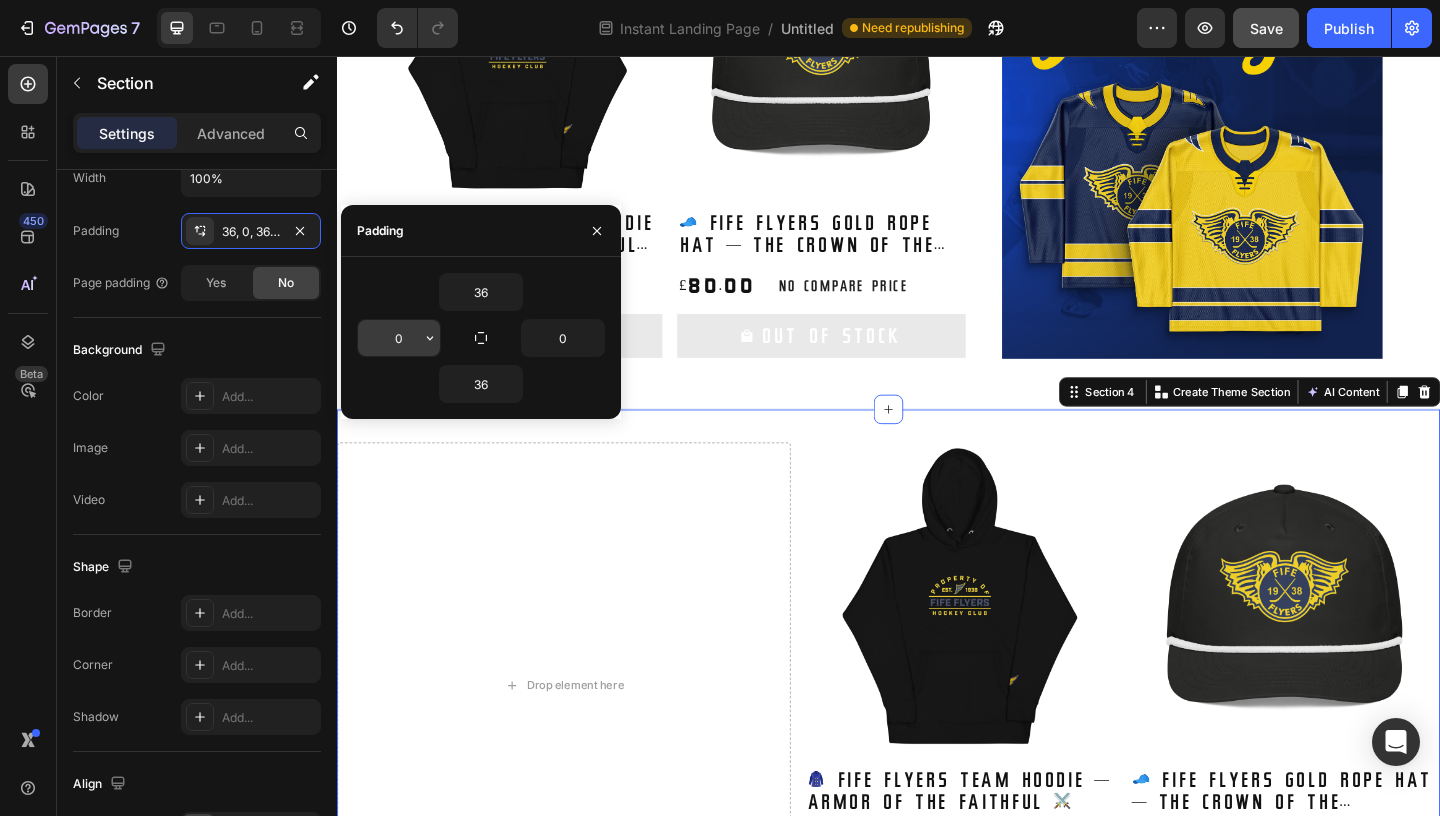 click on "0" at bounding box center (399, 338) 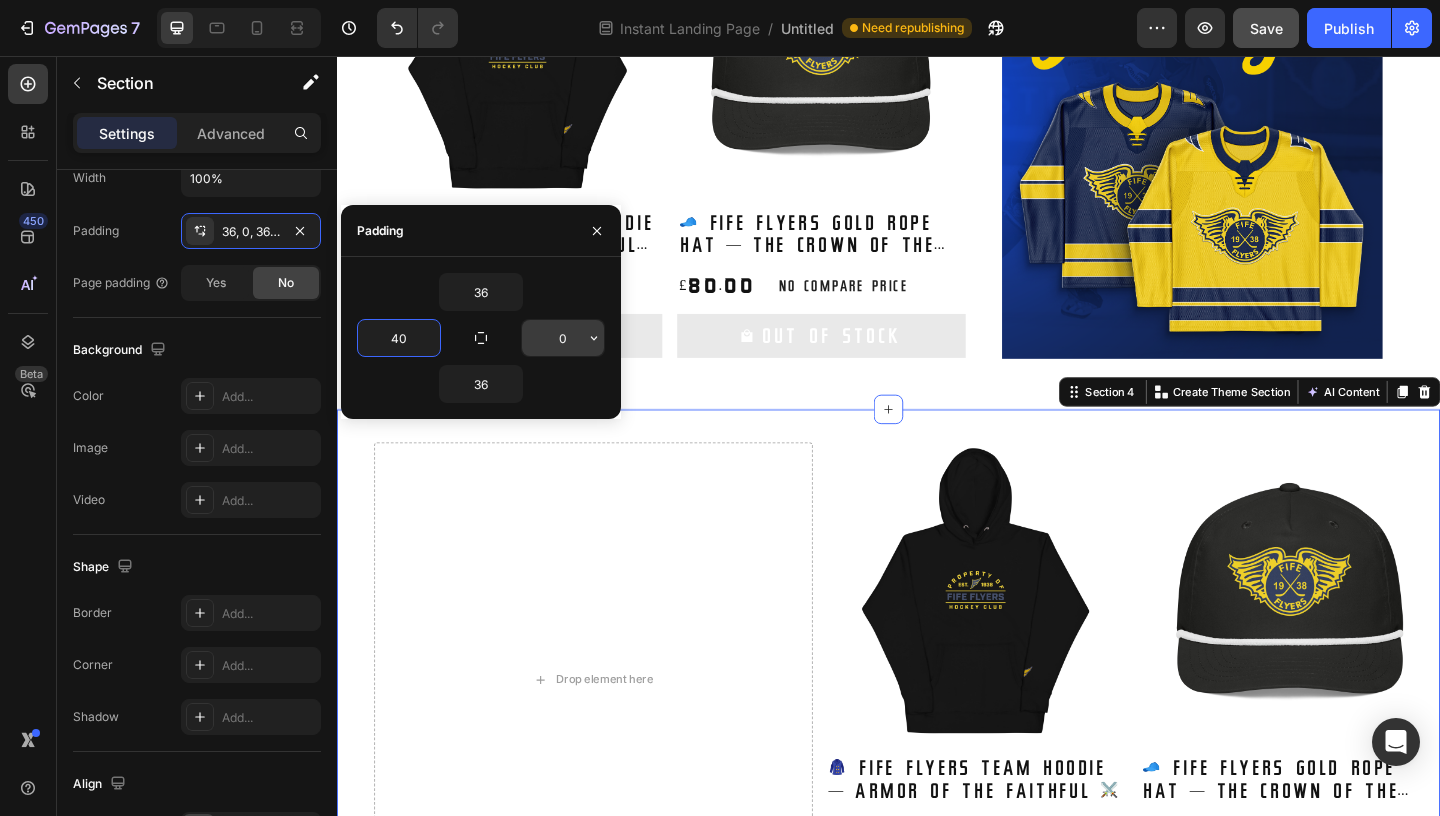 type on "40" 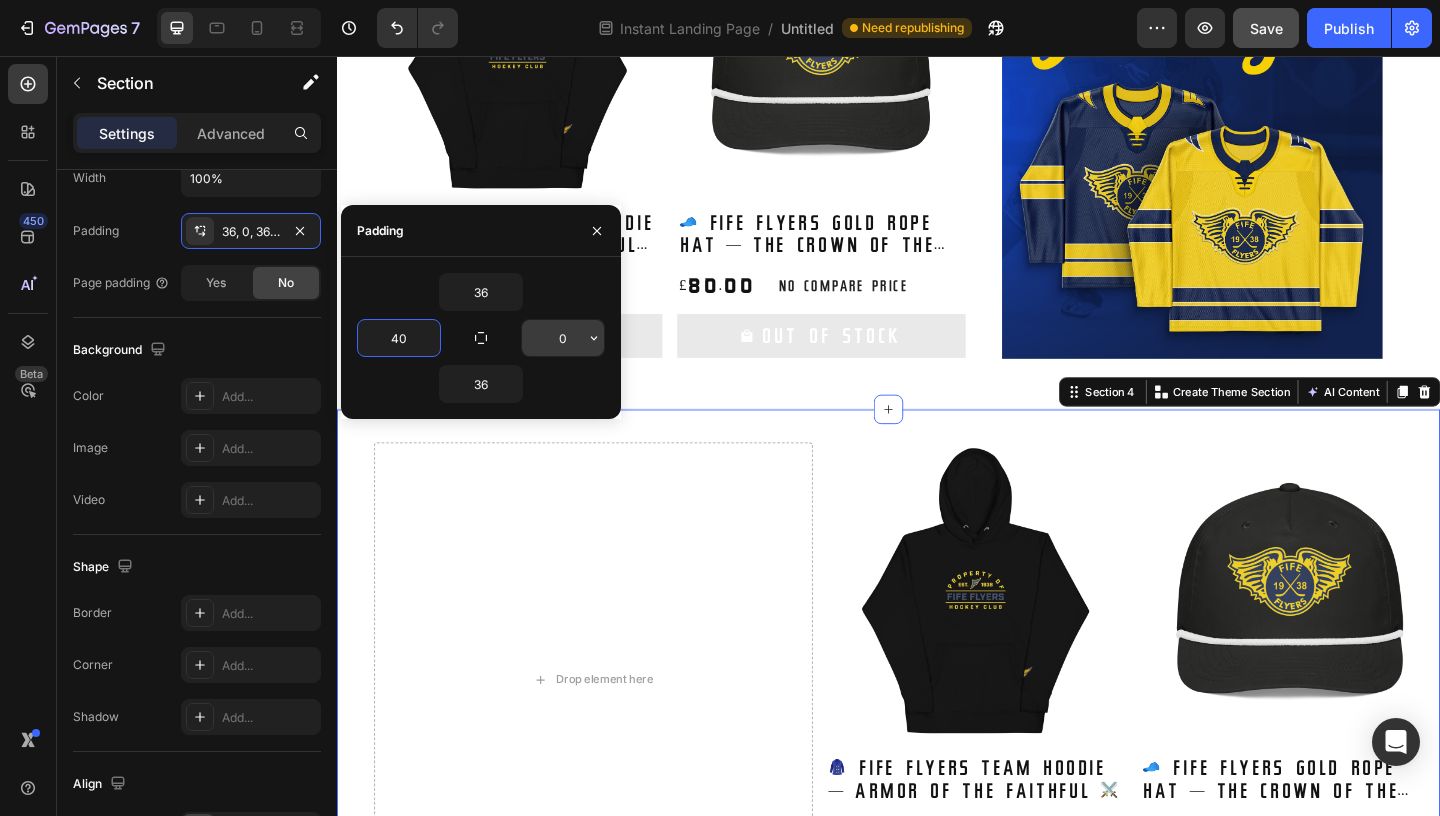 click on "0" at bounding box center (563, 338) 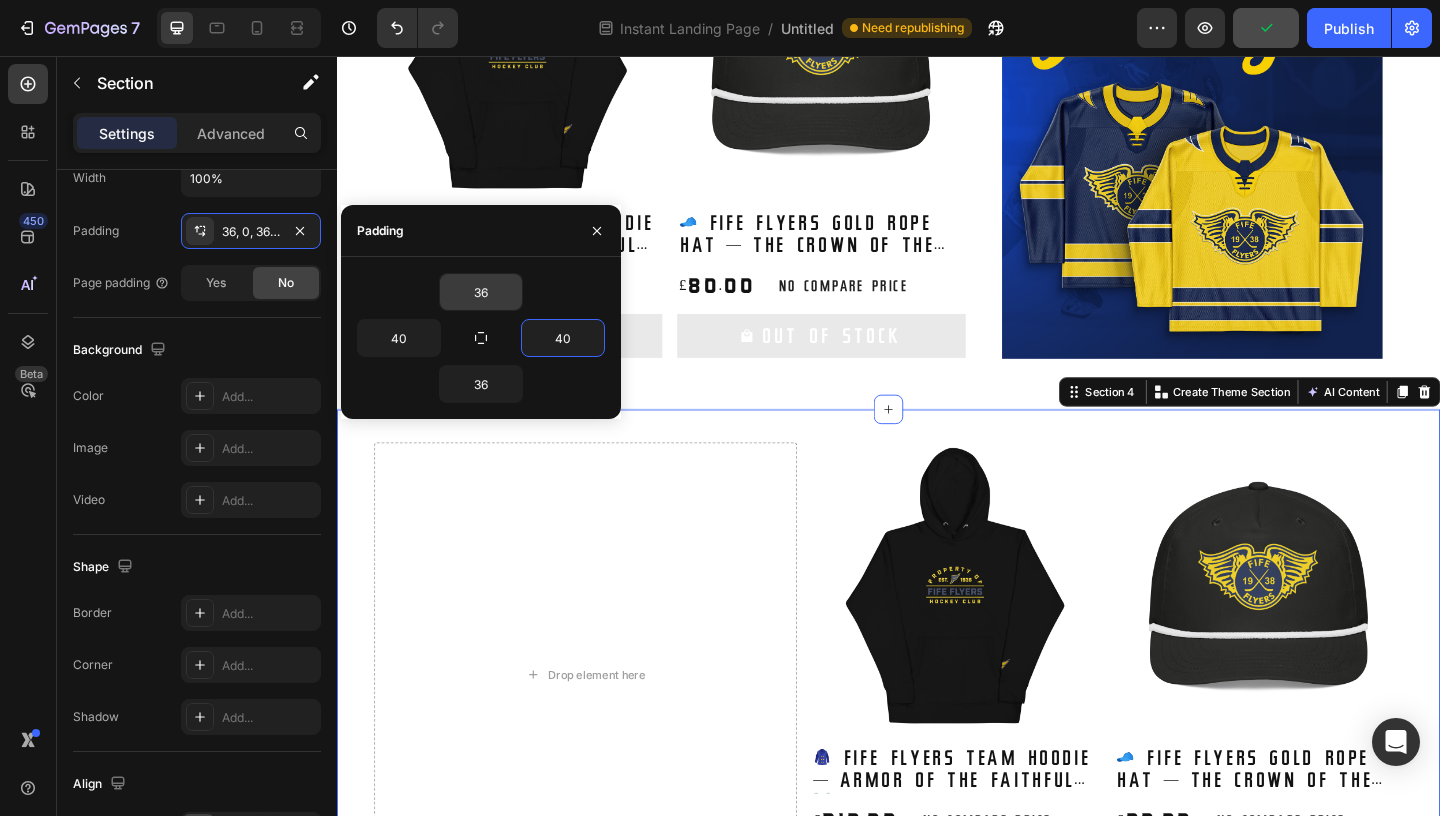 type on "40" 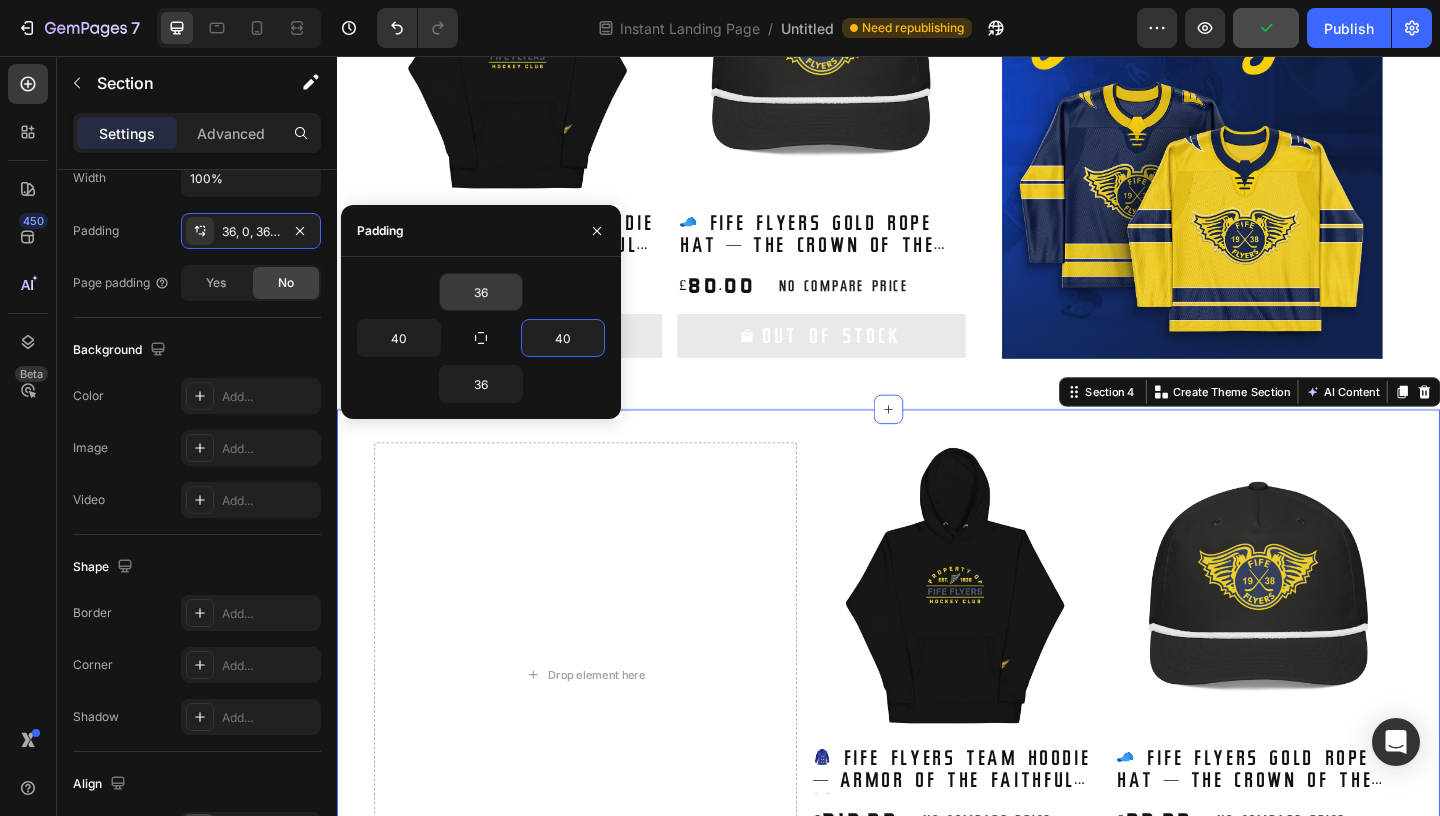click on "36" at bounding box center [481, 292] 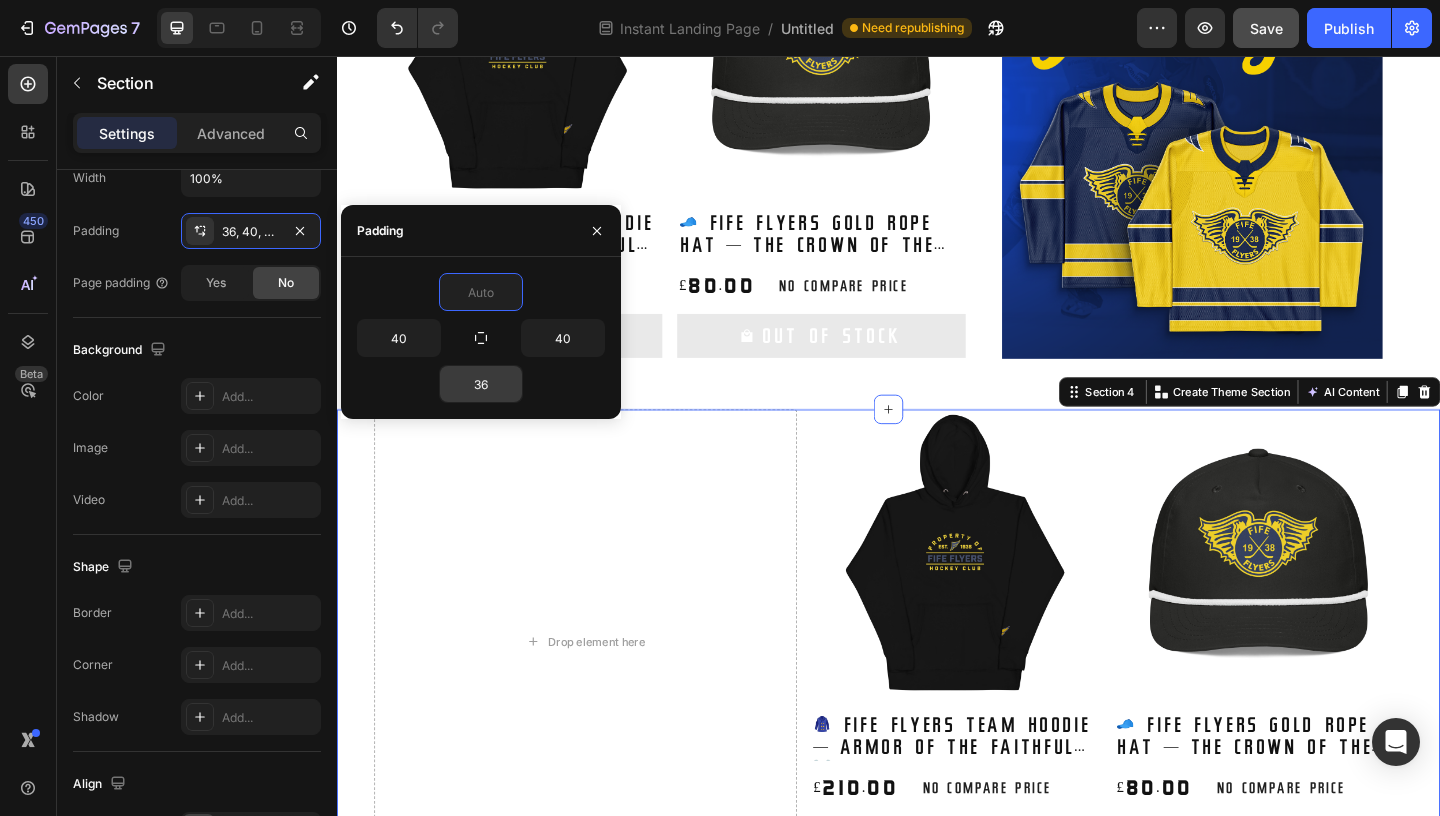 click on "36" at bounding box center [481, 384] 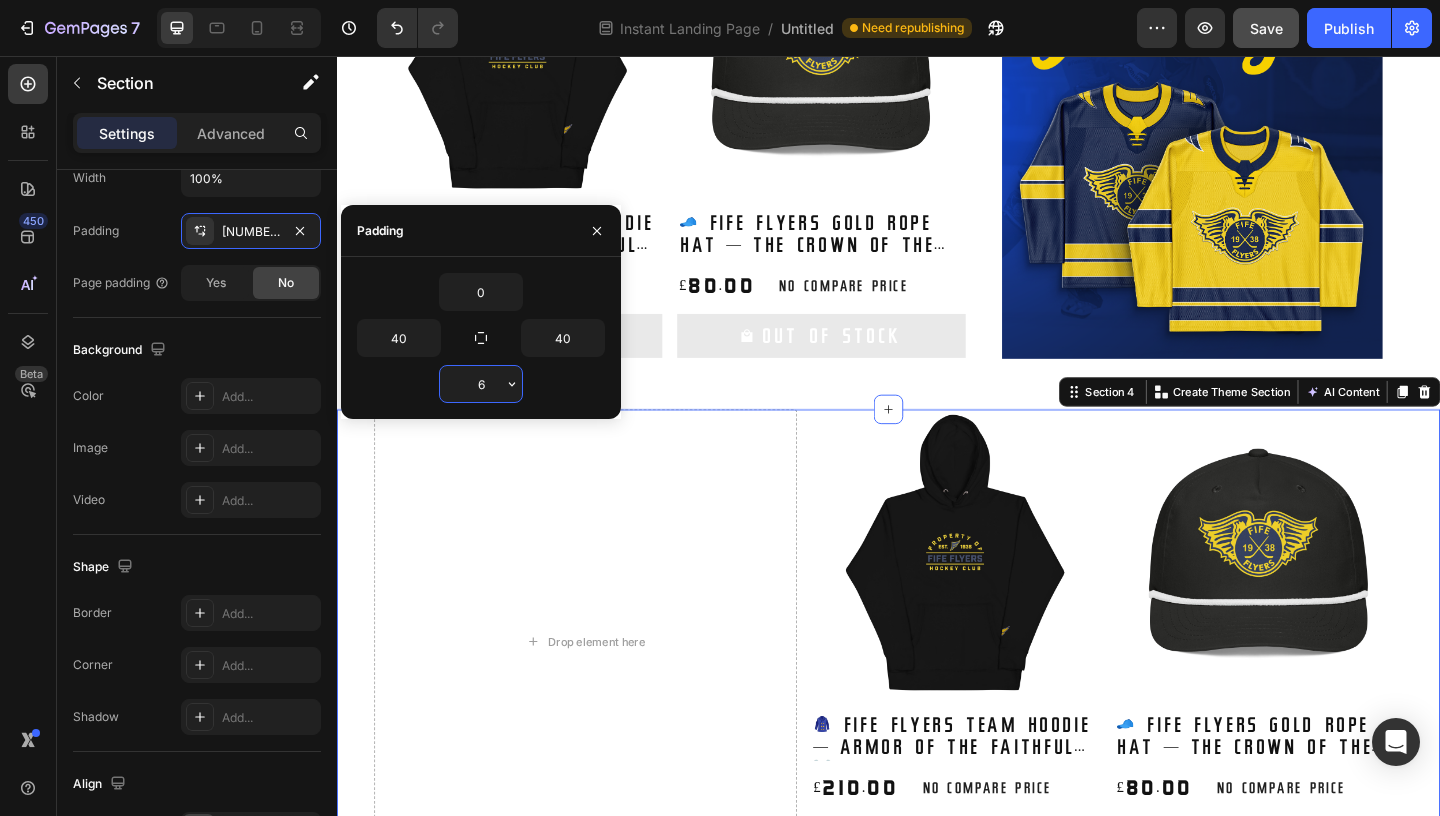 click on "6" at bounding box center (481, 384) 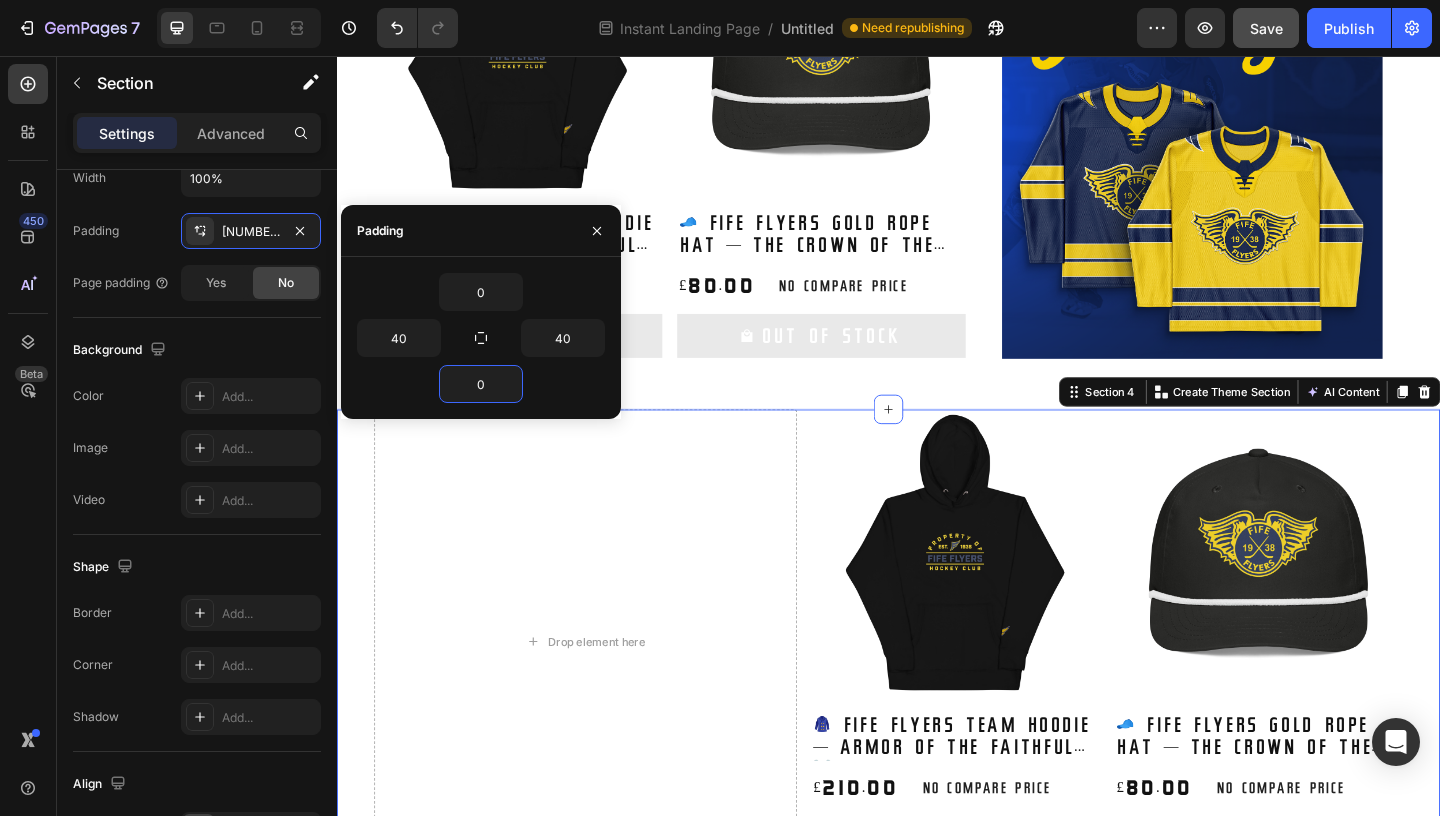 click on "Product Images 🧢 Fife Flyers Gold Rope Hat — The Crown of the Commons 👑 Product Title £80.00 Product Price Product Price No compare price Product Price Row Out Of Stock Add to Cart Row Product List Product Images 🧥 Fife Flyers Team Hoodie — Armor of the Faithful ⚔️ Product Title £210.00 Product Price Product Price No compare price Product Price Row Out Of Stock Add to Cart Row Product List Product List" at bounding box center [699, 167] 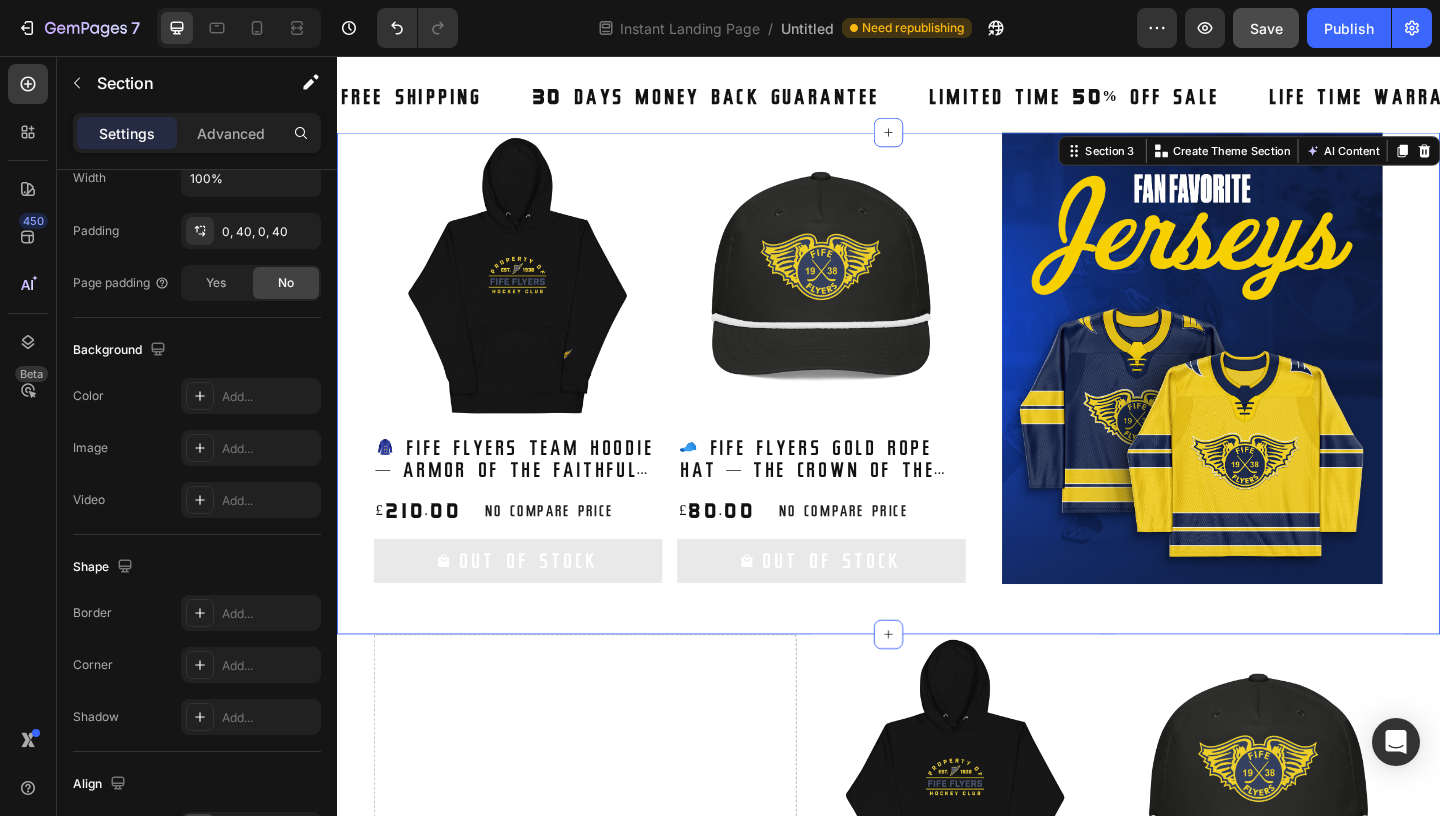 scroll, scrollTop: 901, scrollLeft: 0, axis: vertical 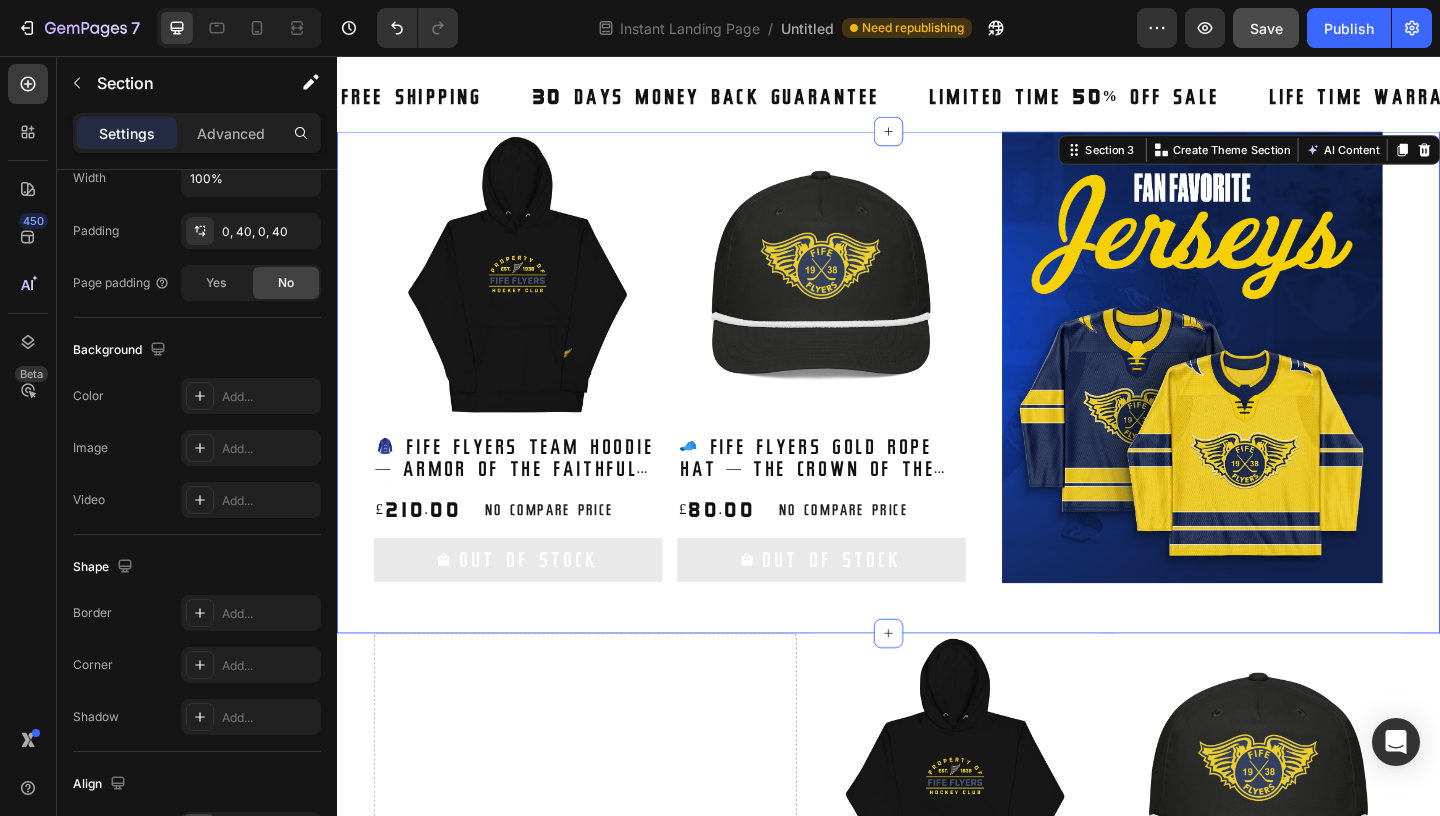 click on "Product Images 🧢 Fife Flyers Gold Rope Hat — The Crown of the Commons 👑 Product Title £80.00 Product Price Product Price No compare price Product Price Row Out Of Stock Add to Cart Row Product List Product Images 🧥 Fife Flyers Team Hoodie — Armor of the Faithful ⚔️ Product Title £210.00 Product Price Product Price No compare price Product Price Row Out Of Stock Add to Cart Row Product List Product List" at bounding box center (699, 411) 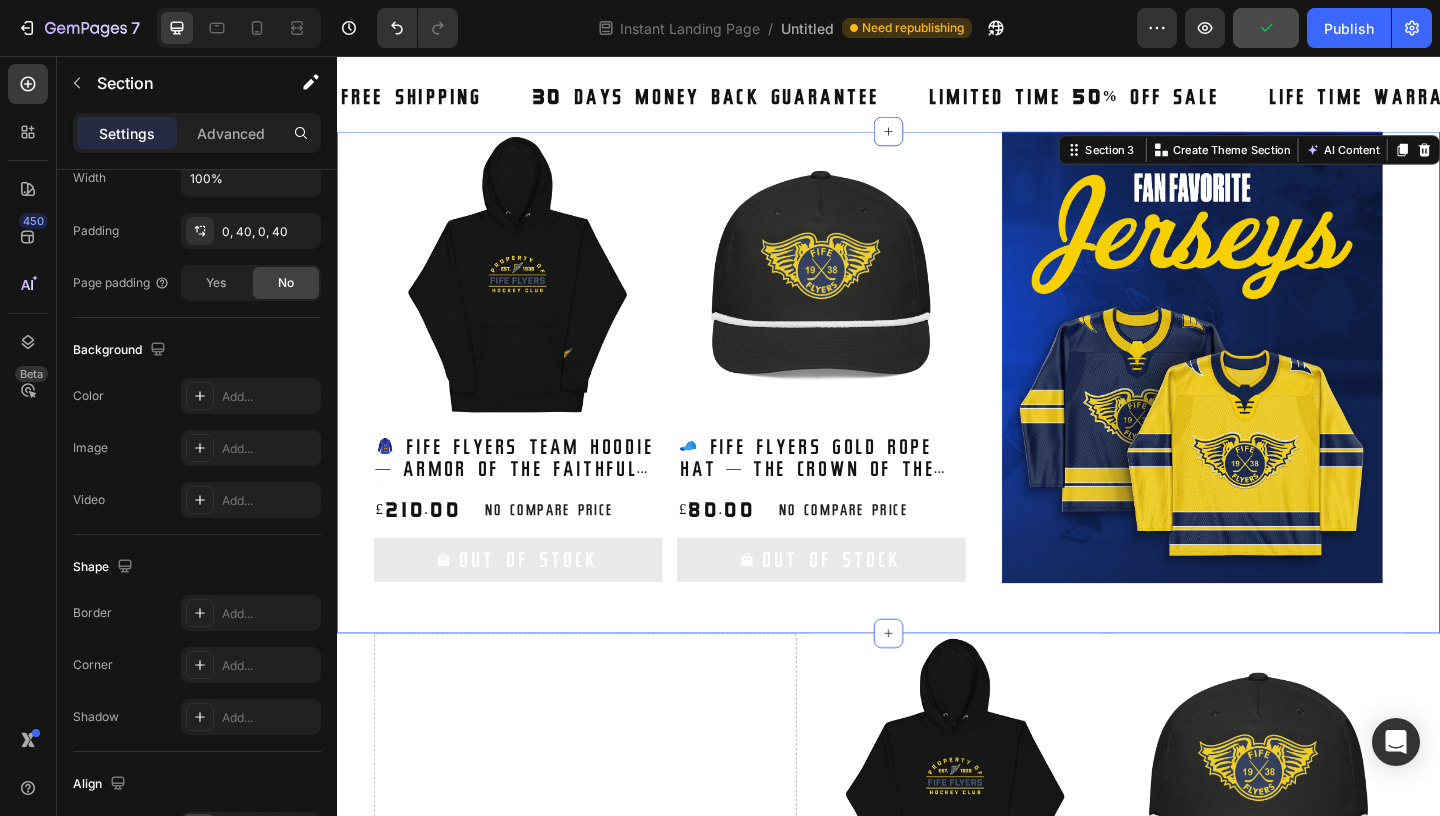 click at bounding box center (1267, 383) 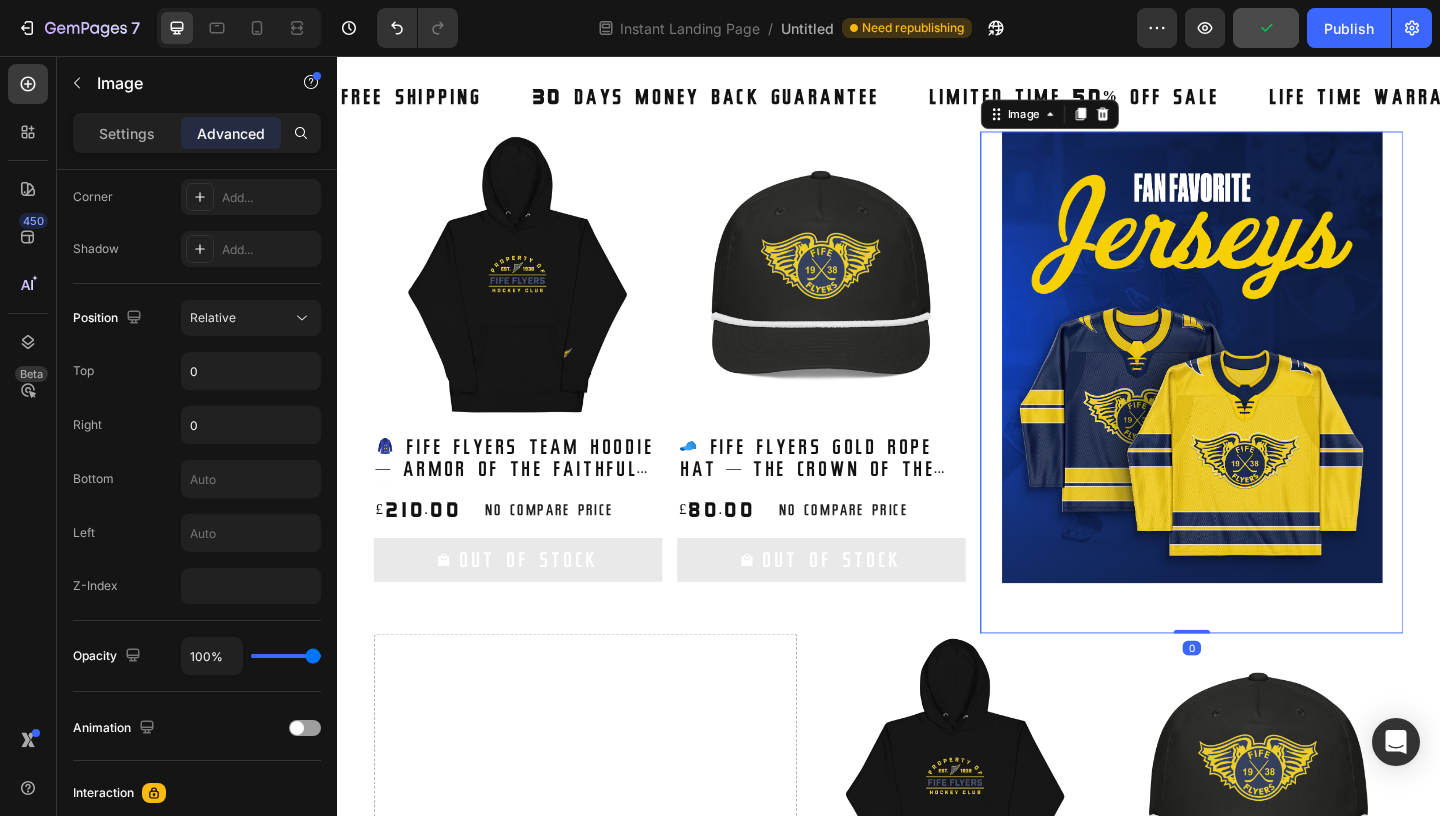 scroll, scrollTop: 0, scrollLeft: 0, axis: both 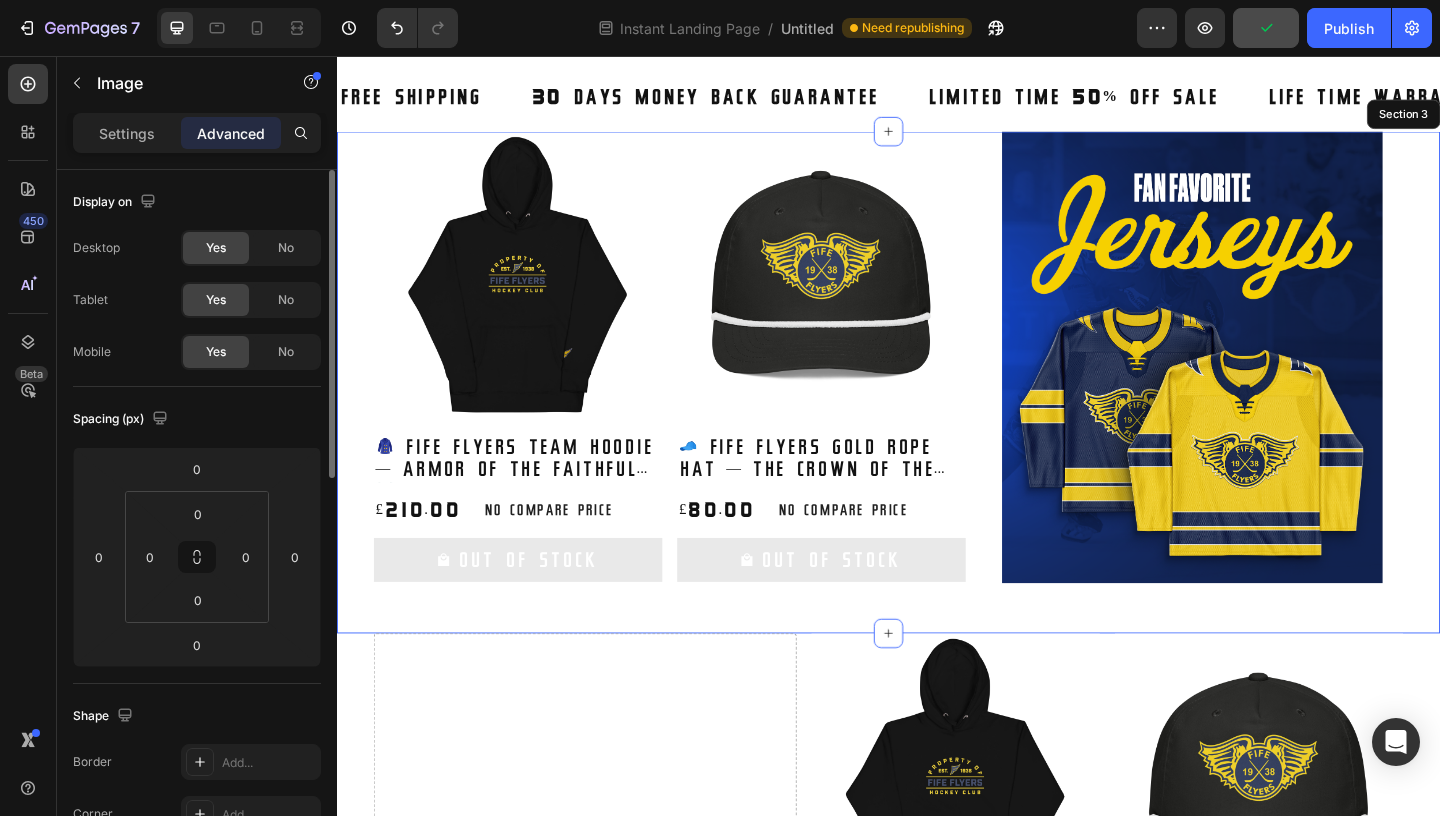 click on "Product Images 🧢 Fife Flyers Gold Rope Hat — The Crown of the Commons 👑 Product Title £80.00 Product Price Product Price No compare price Product Price Row Out Of Stock Add to Cart Row Product List Product Images 🧥 Fife Flyers Team Hoodie — Armor of the Faithful ⚔️ Product Title £210.00 Product Price Product Price No compare price Product Price Row Out Of Stock Add to Cart Row Product List Product List Image   0 Section 3" at bounding box center (937, 411) 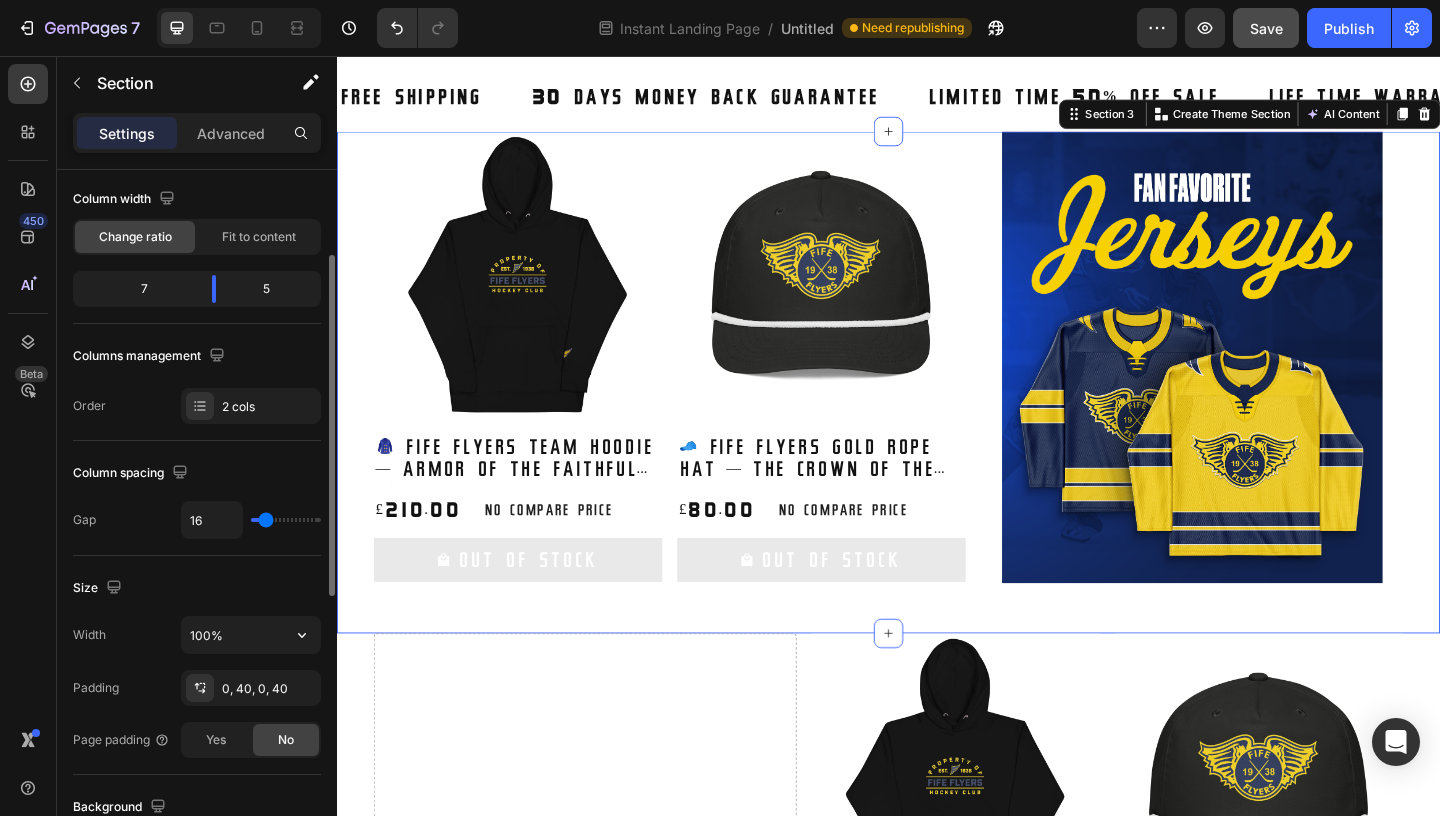 scroll, scrollTop: 165, scrollLeft: 0, axis: vertical 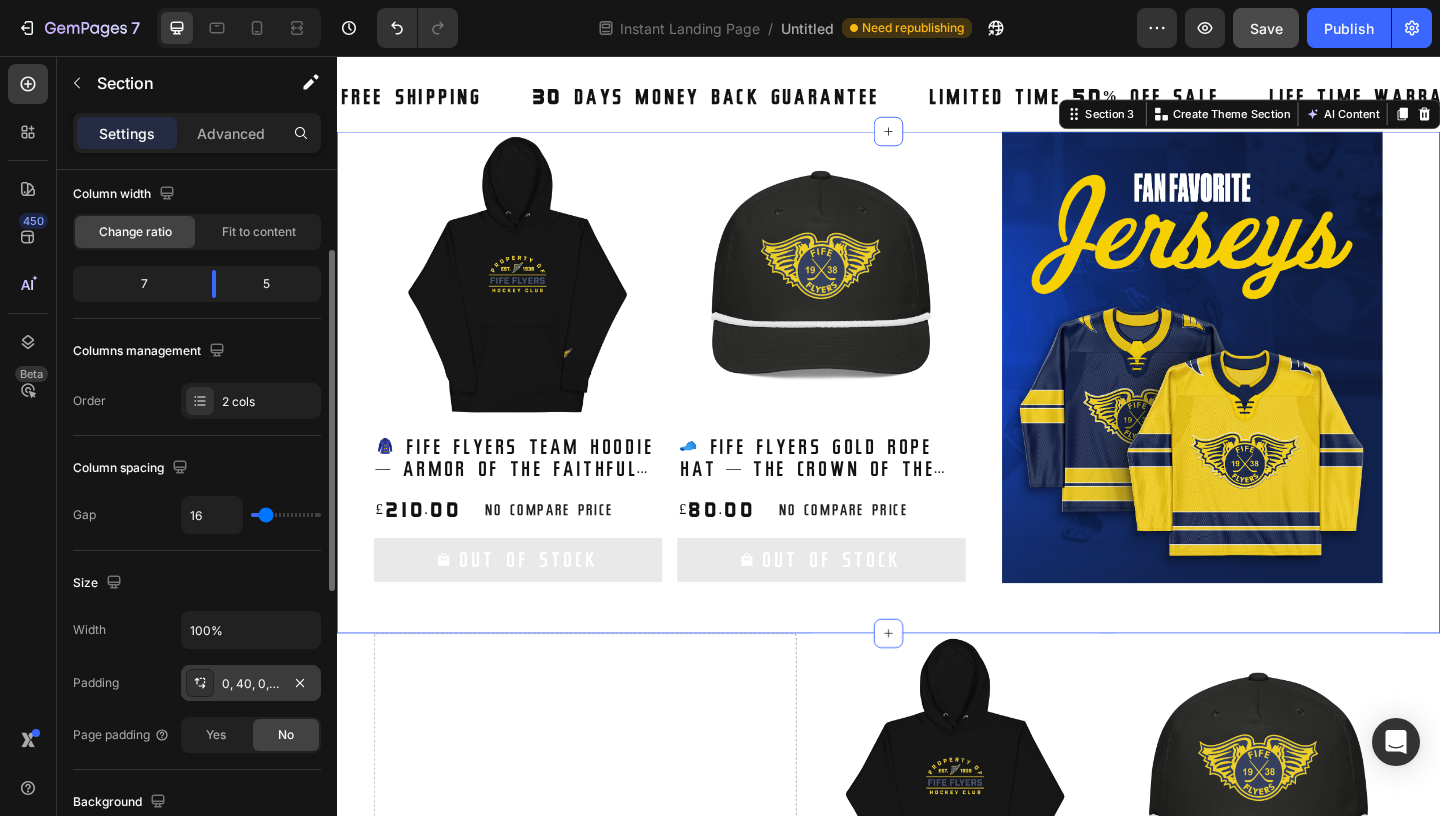 click on "0, 40, 0, 40" at bounding box center (251, 684) 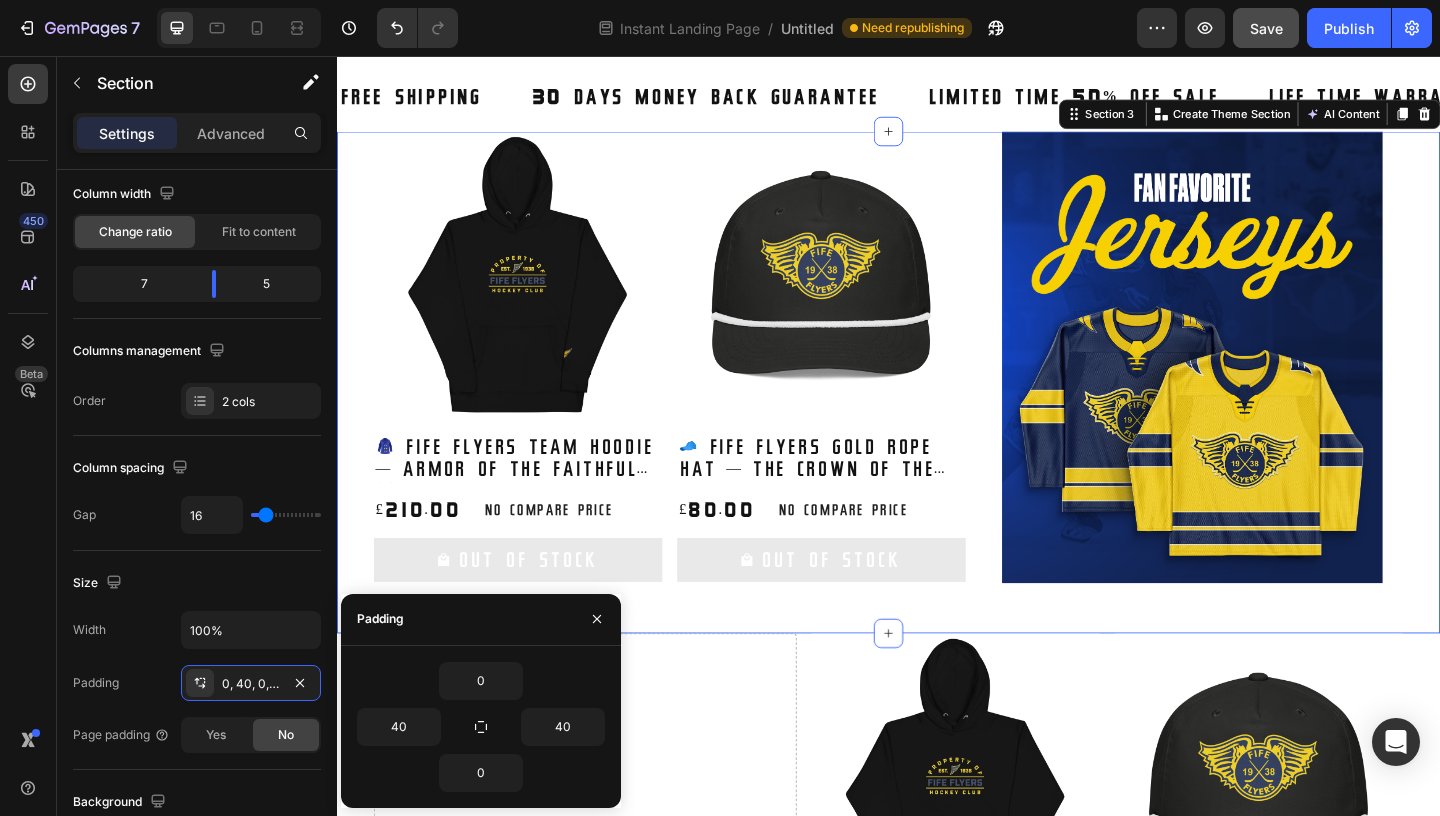 click on "Product Images 🧢 Fife Flyers Gold Rope Hat — The Crown of the Commons 👑 Product Title £80.00 Product Price Product Price No compare price Product Price Row Out Of Stock Add to Cart Row Product List Product Images 🧥 Fife Flyers Team Hoodie — Armor of the Faithful ⚔️ Product Title £210.00 Product Price Product Price No compare price Product Price Row Out Of Stock Add to Cart Row Product List Product List" at bounding box center (699, 411) 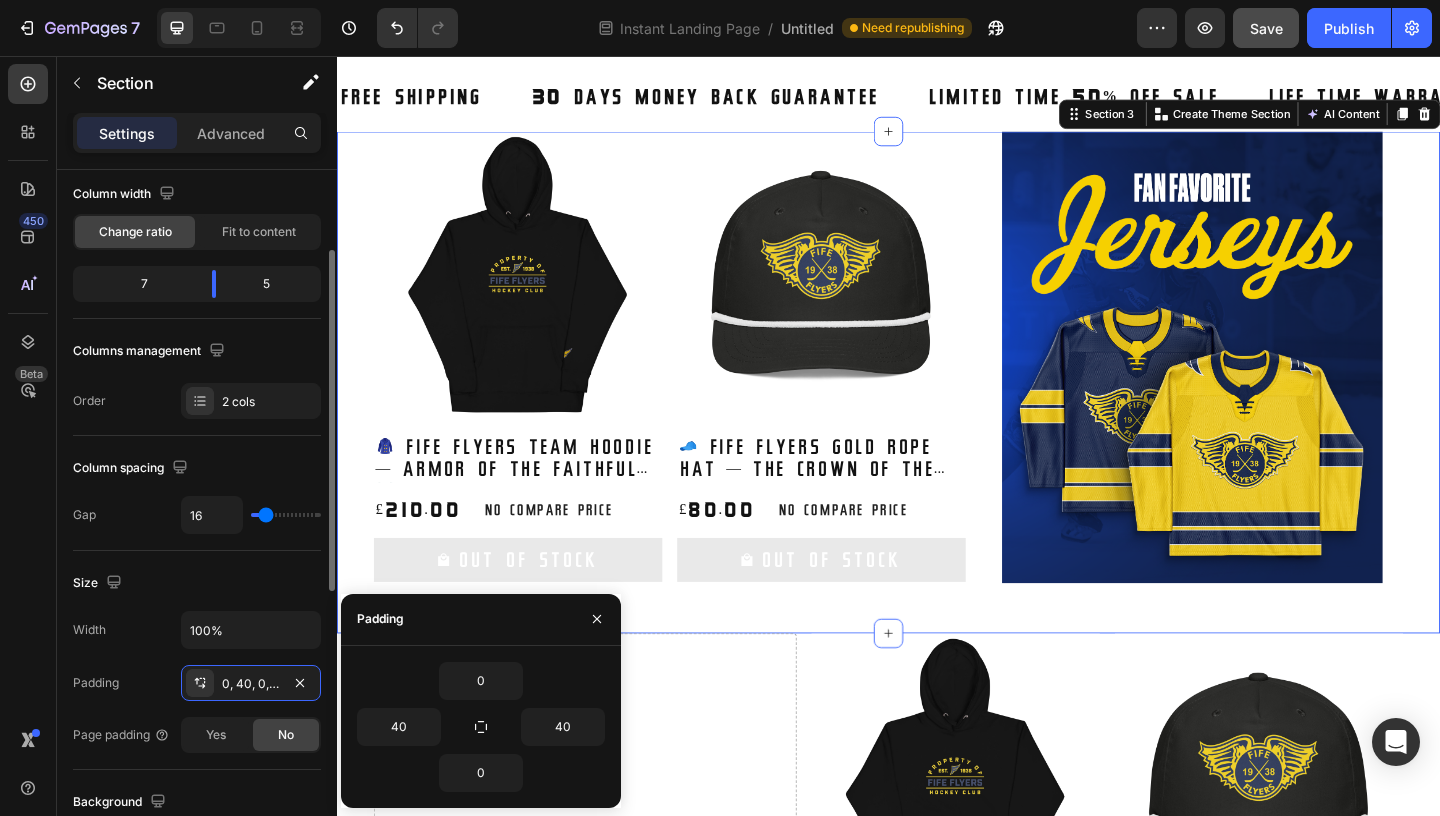 click on "Size" at bounding box center [197, 583] 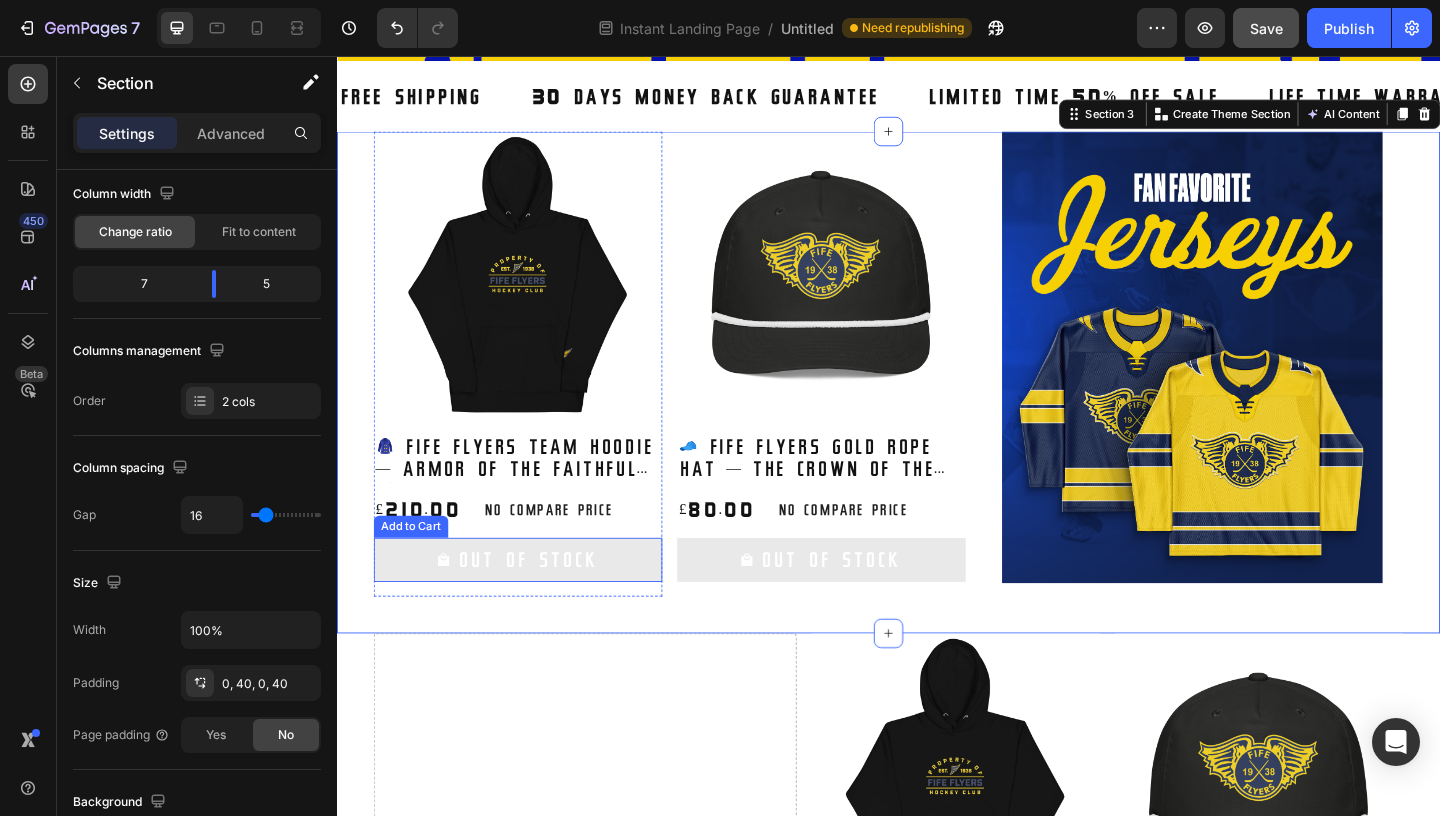 scroll, scrollTop: 803, scrollLeft: 0, axis: vertical 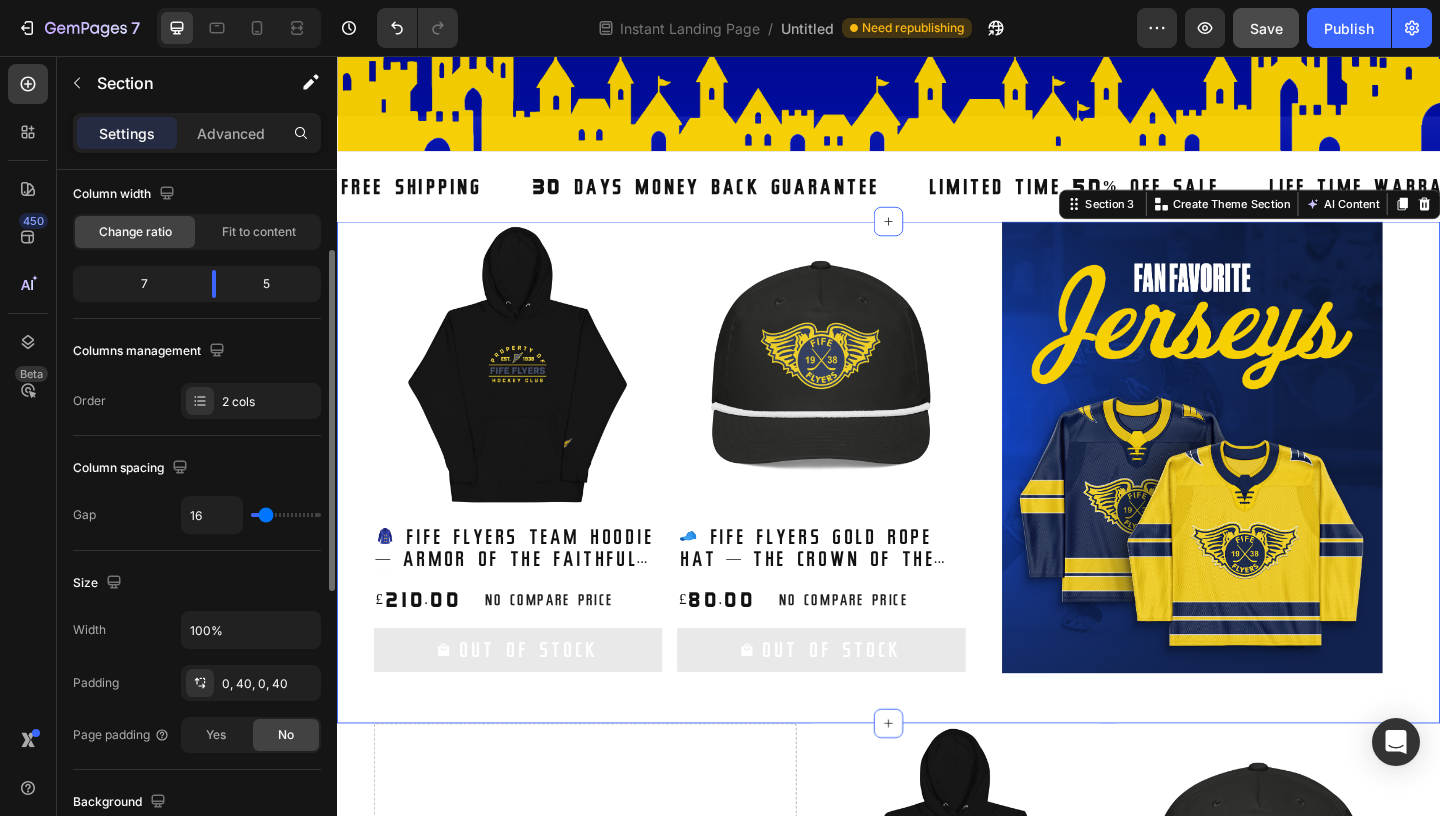 type on "37" 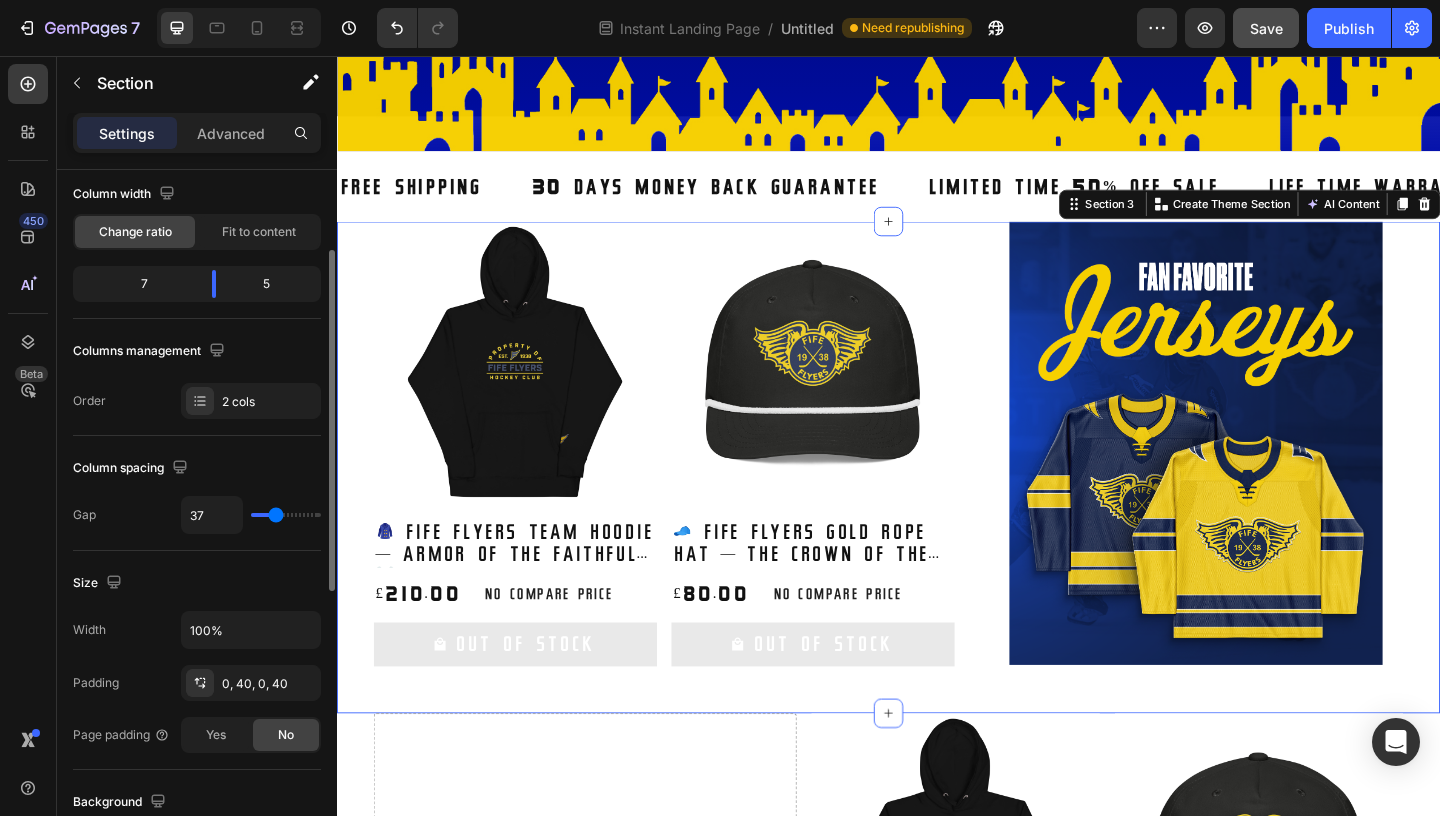 type on "36" 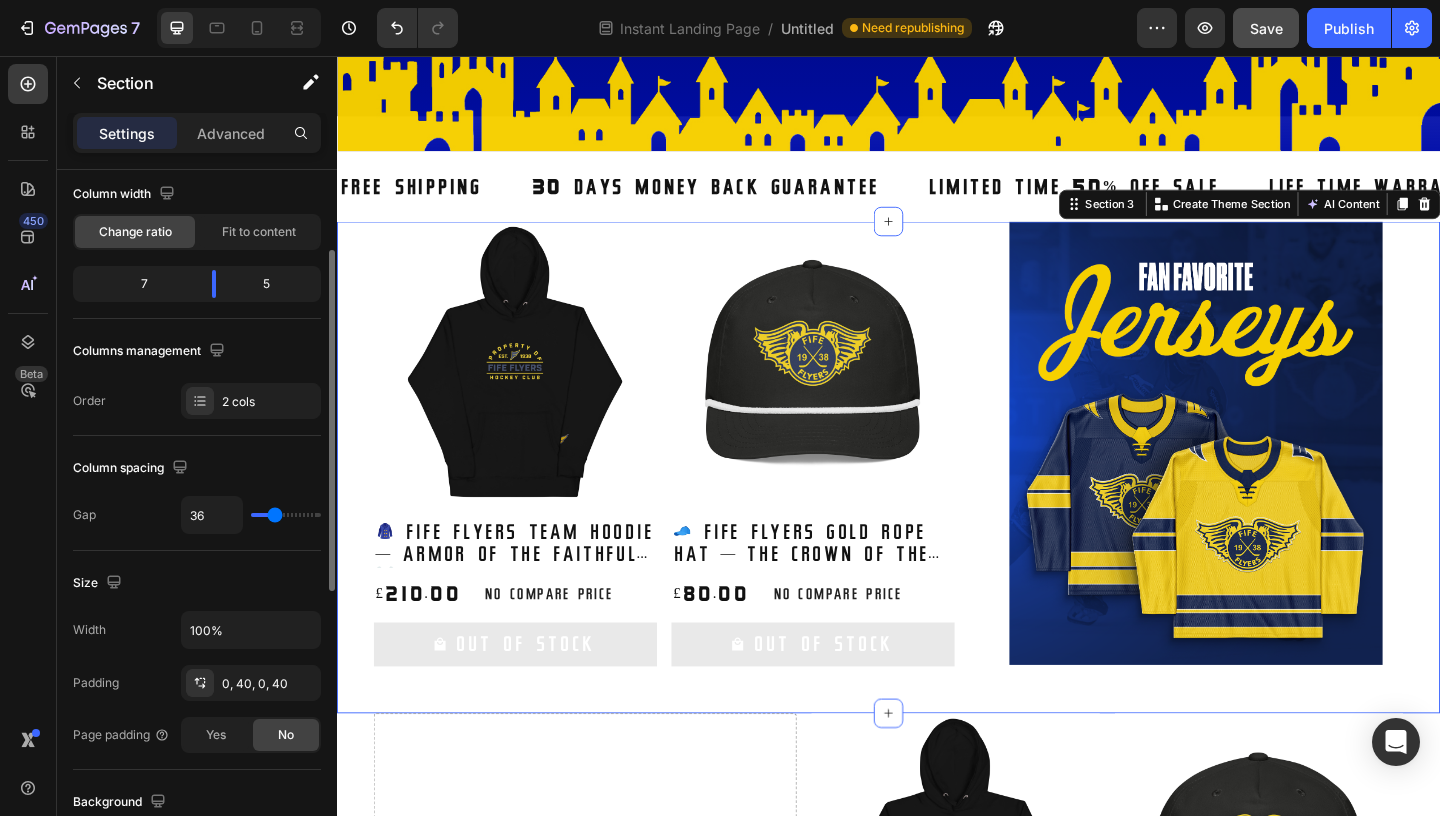 type on "35" 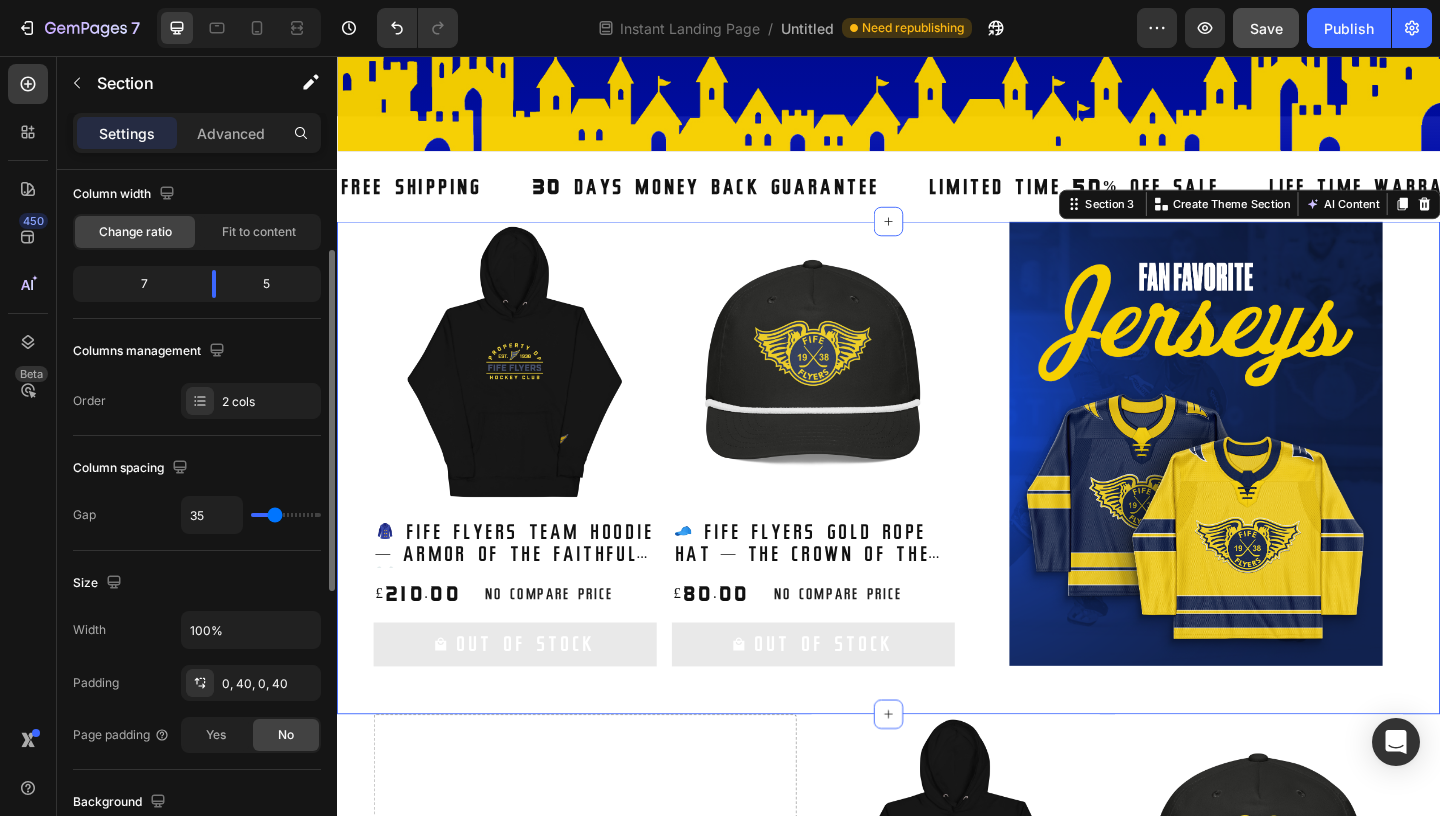 type on "31" 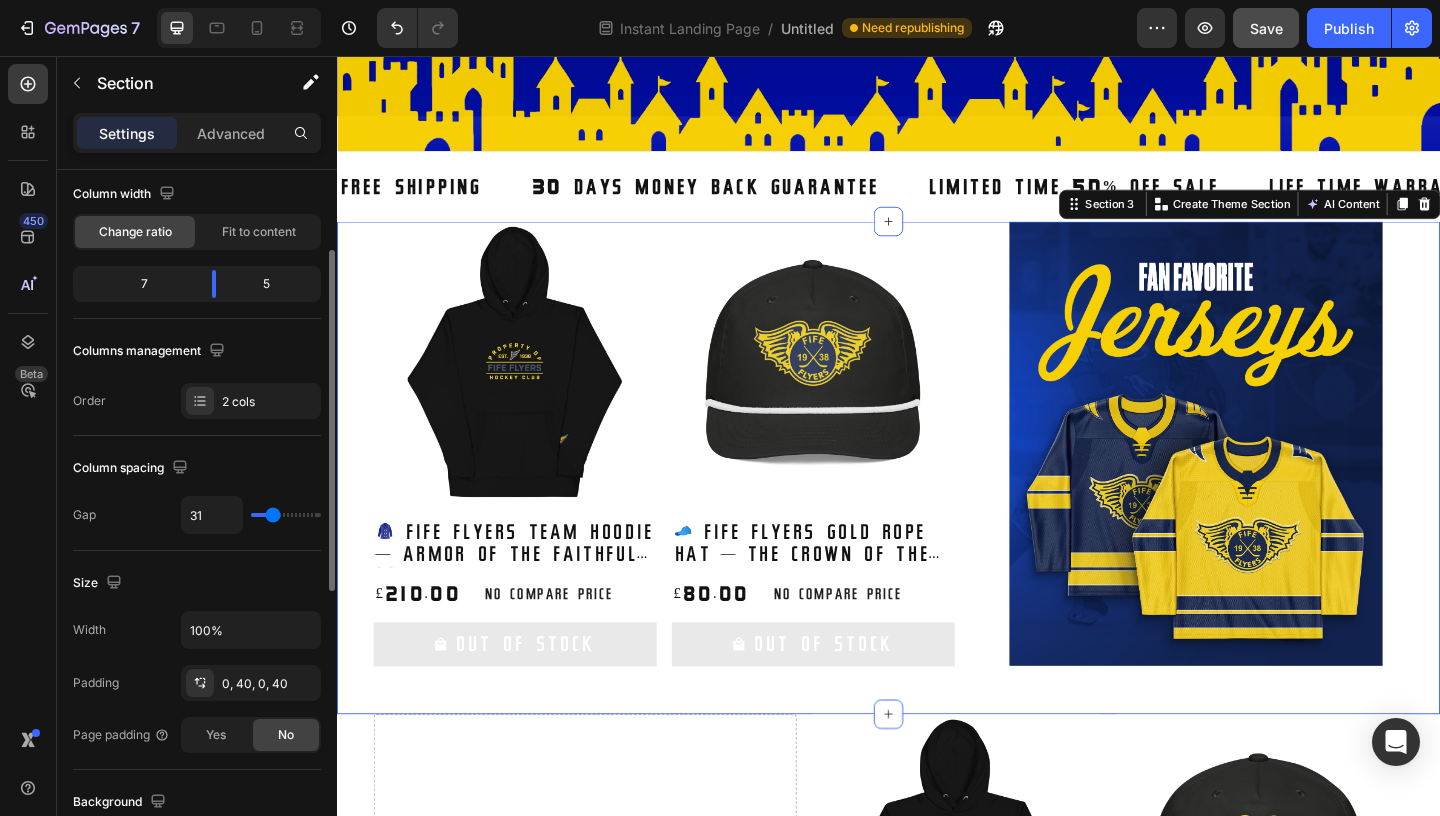 type on "30" 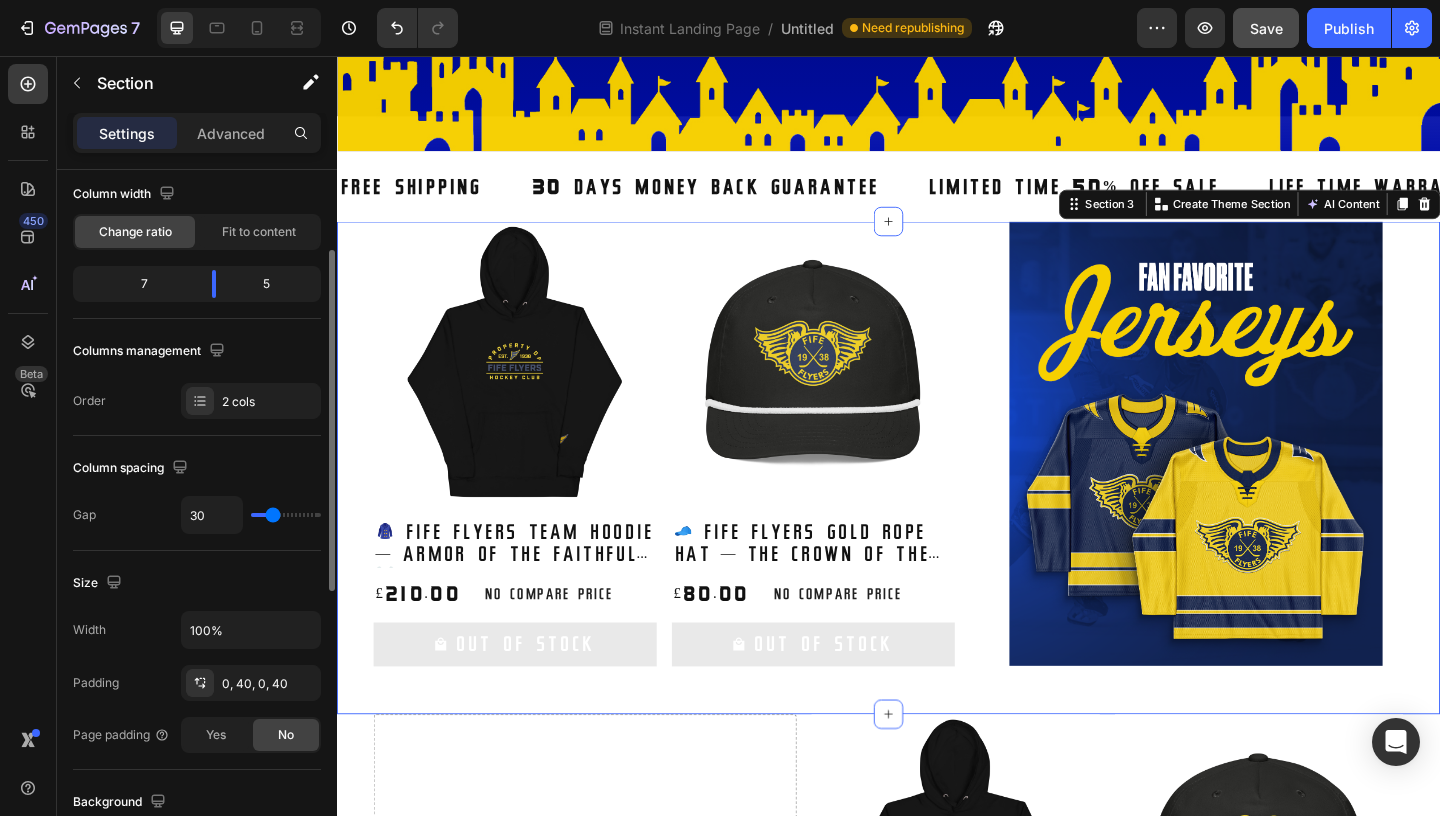 type on "24" 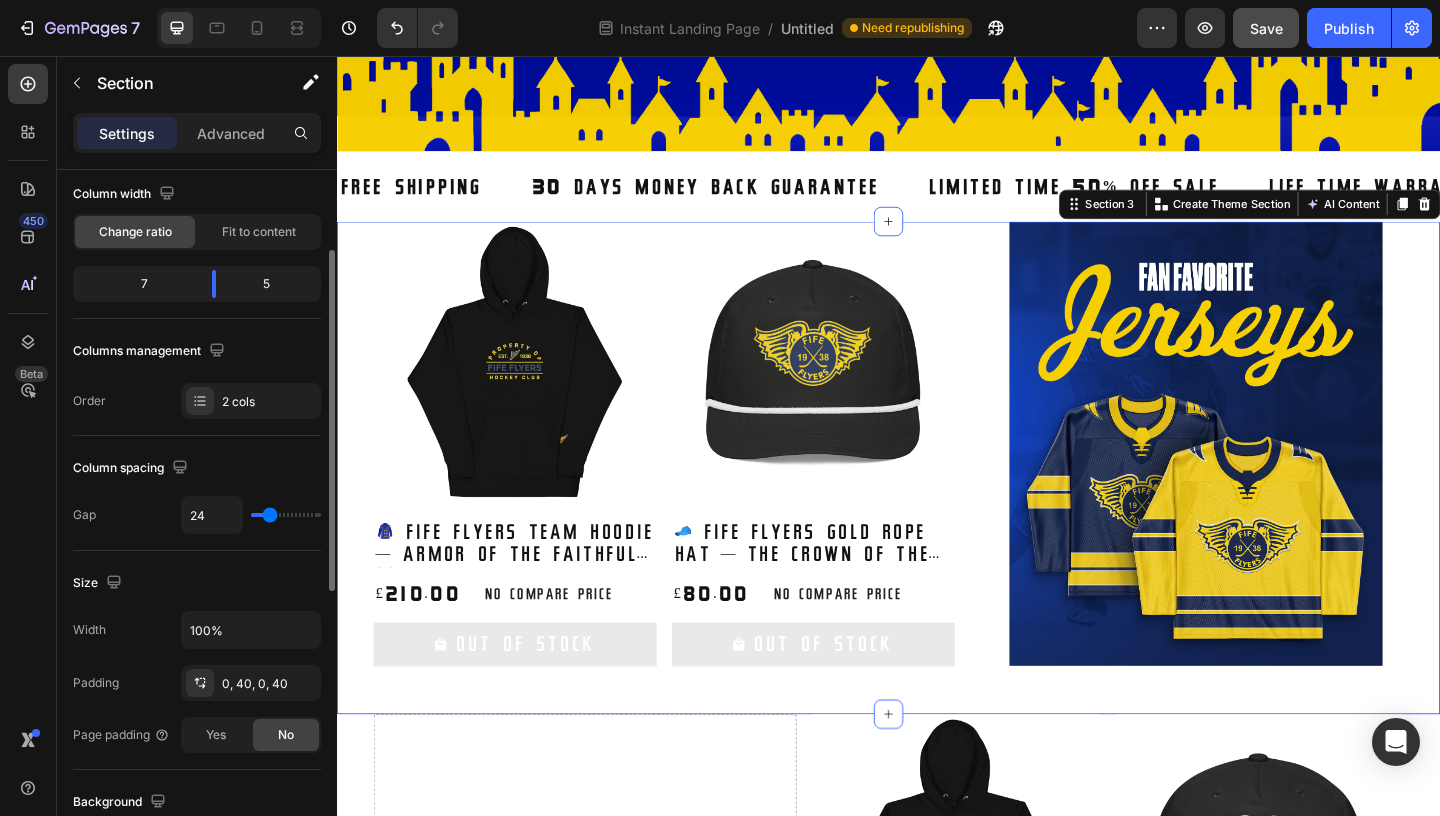 type on "21" 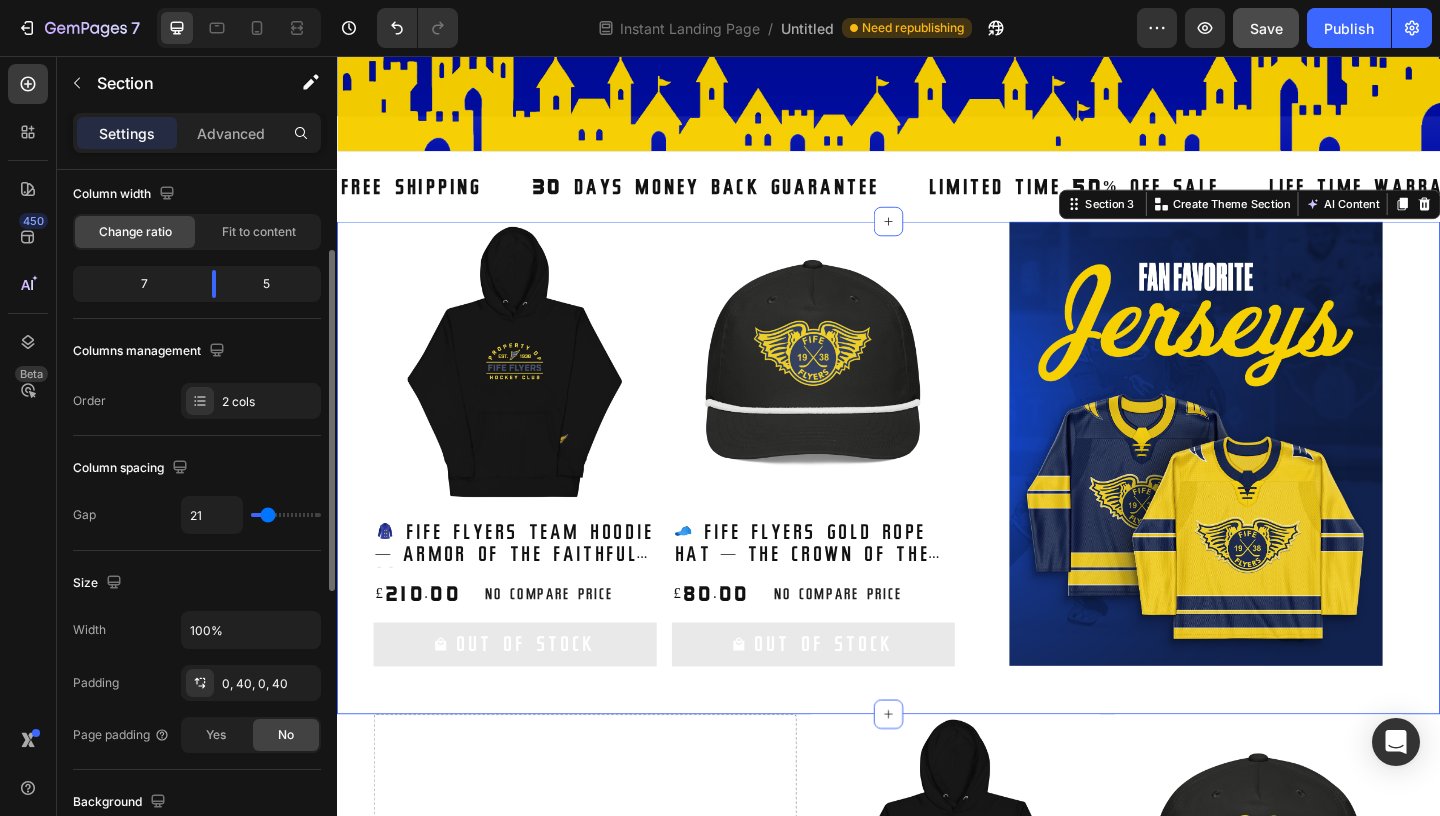 type on "17" 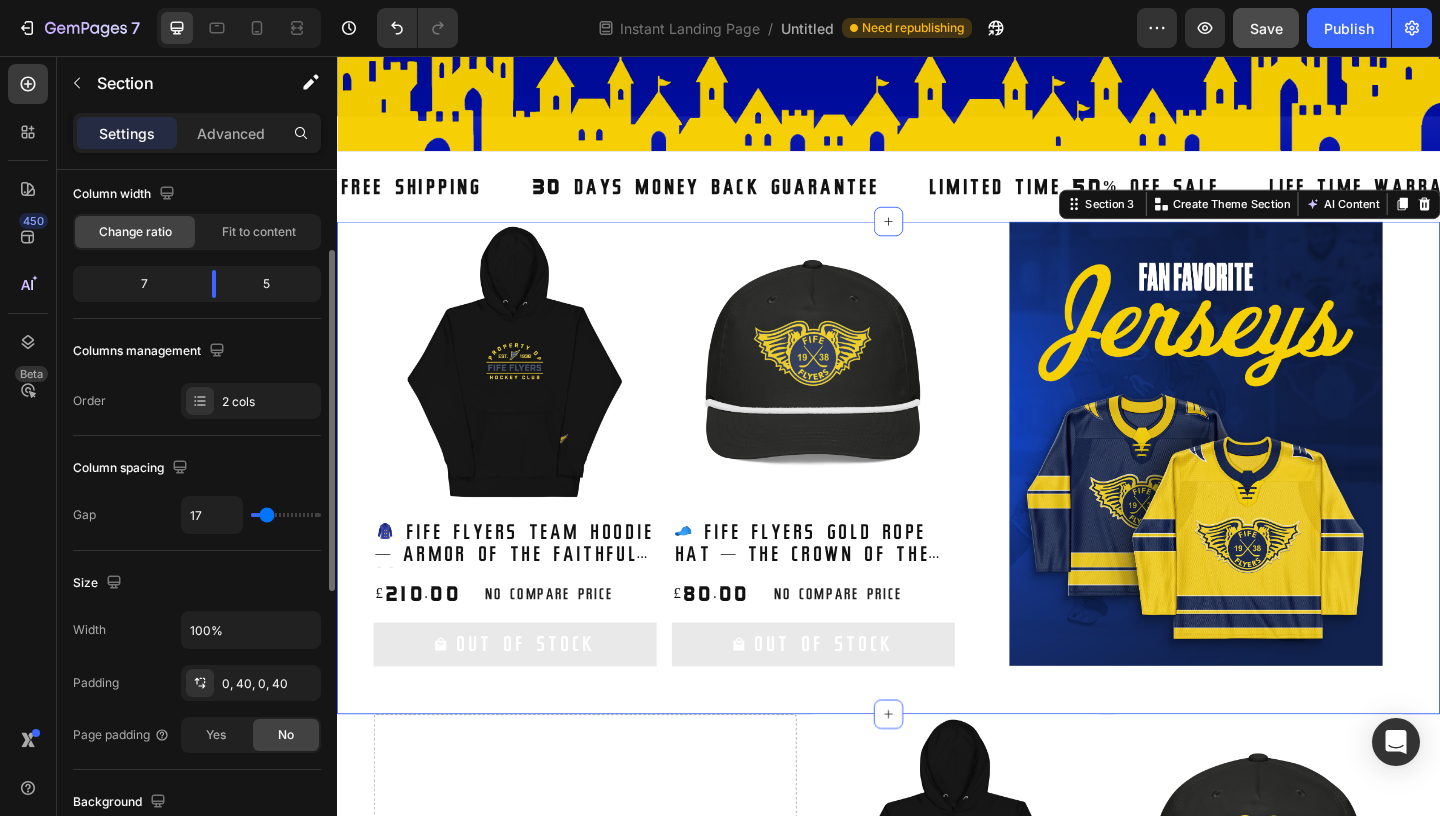 type on "12" 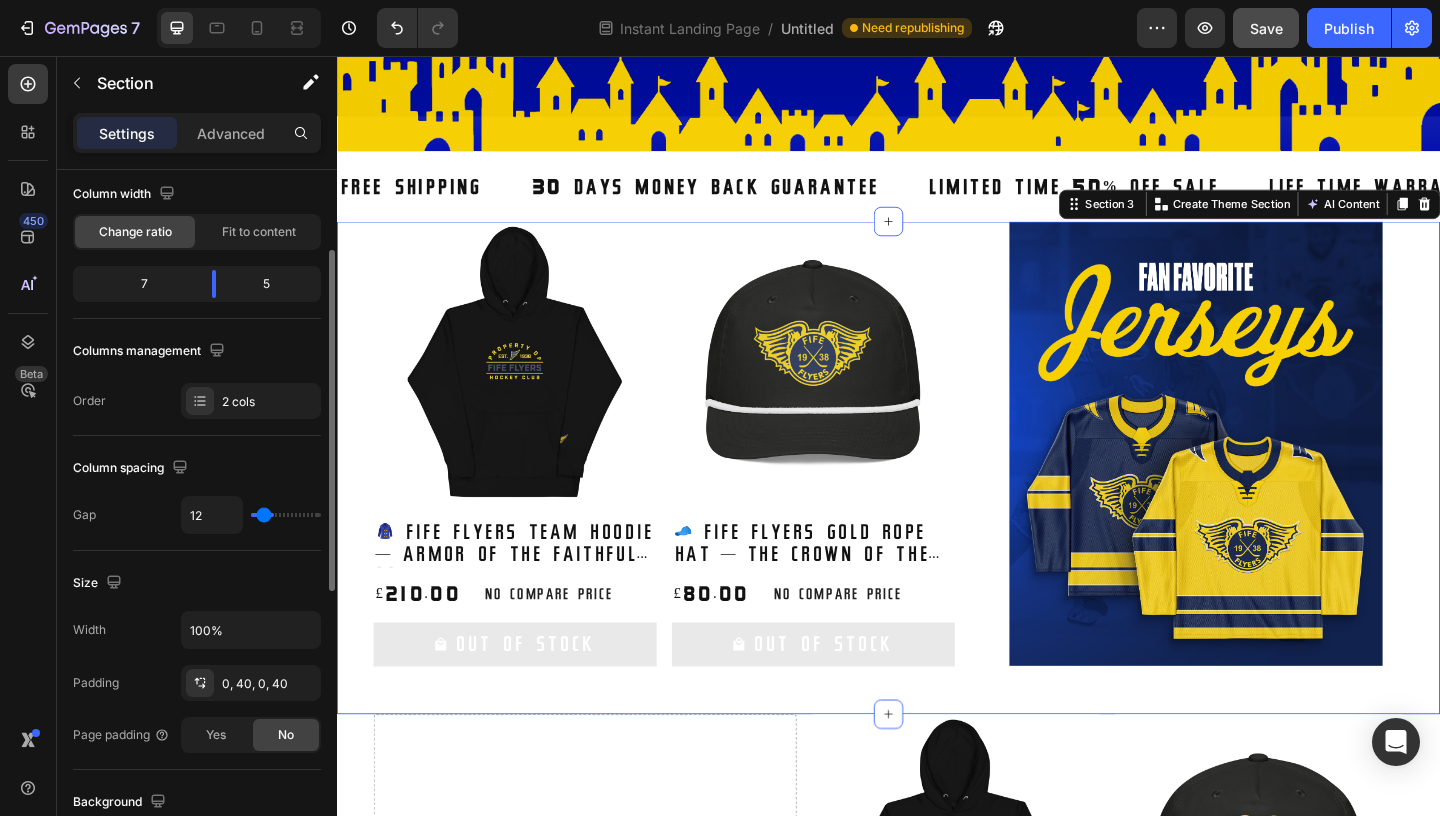 type on "9" 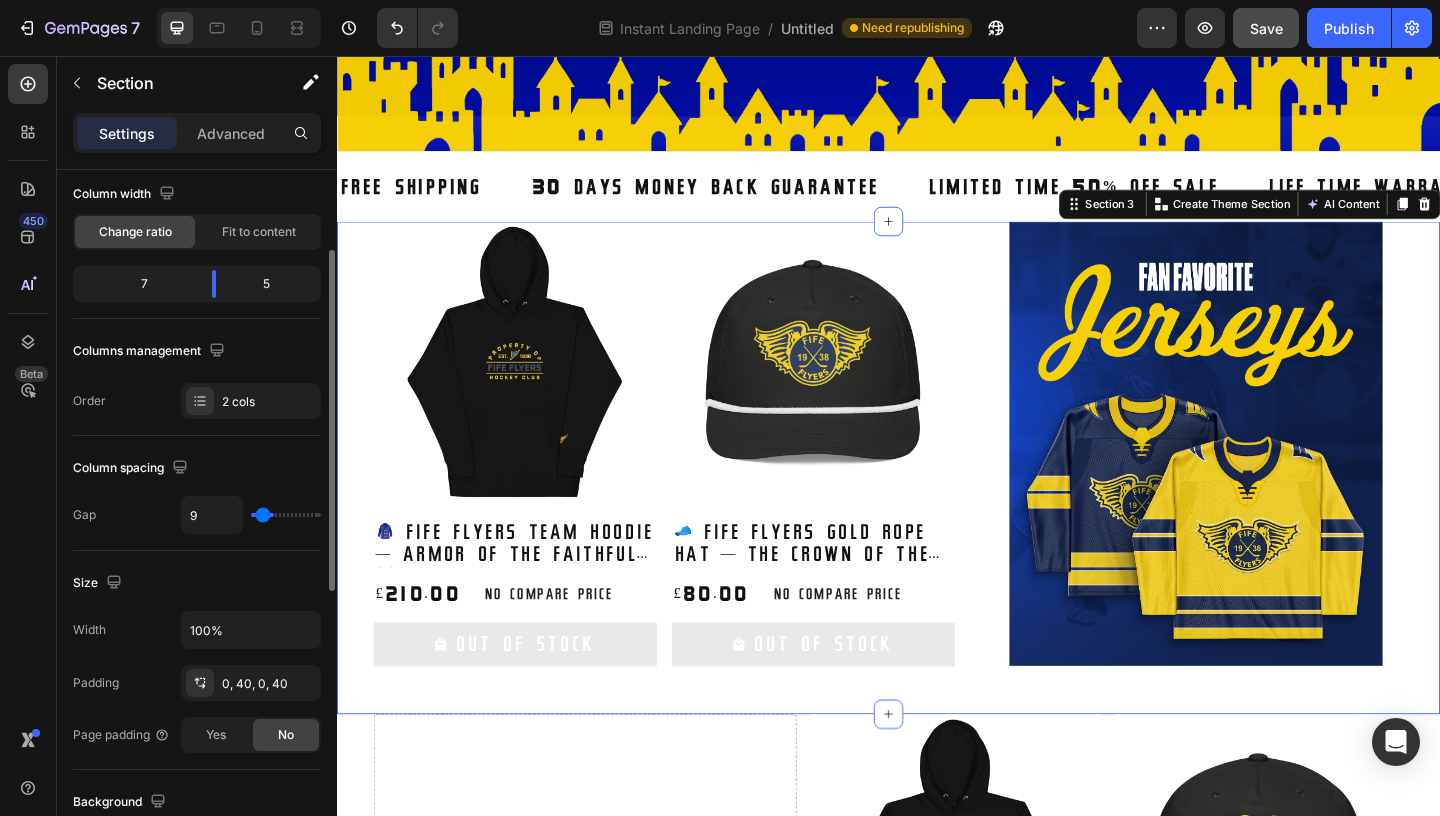 type on "7" 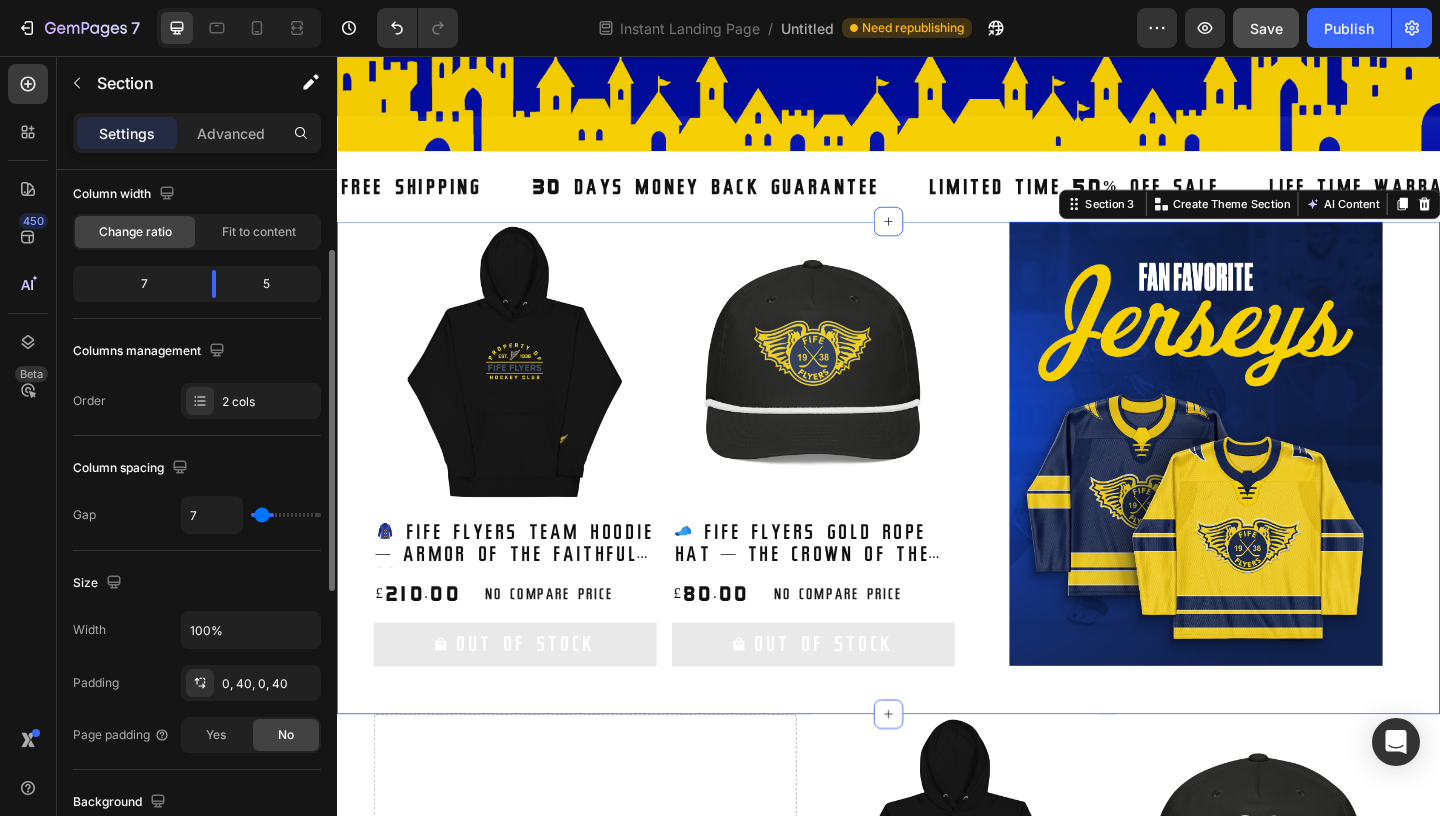 type on "6" 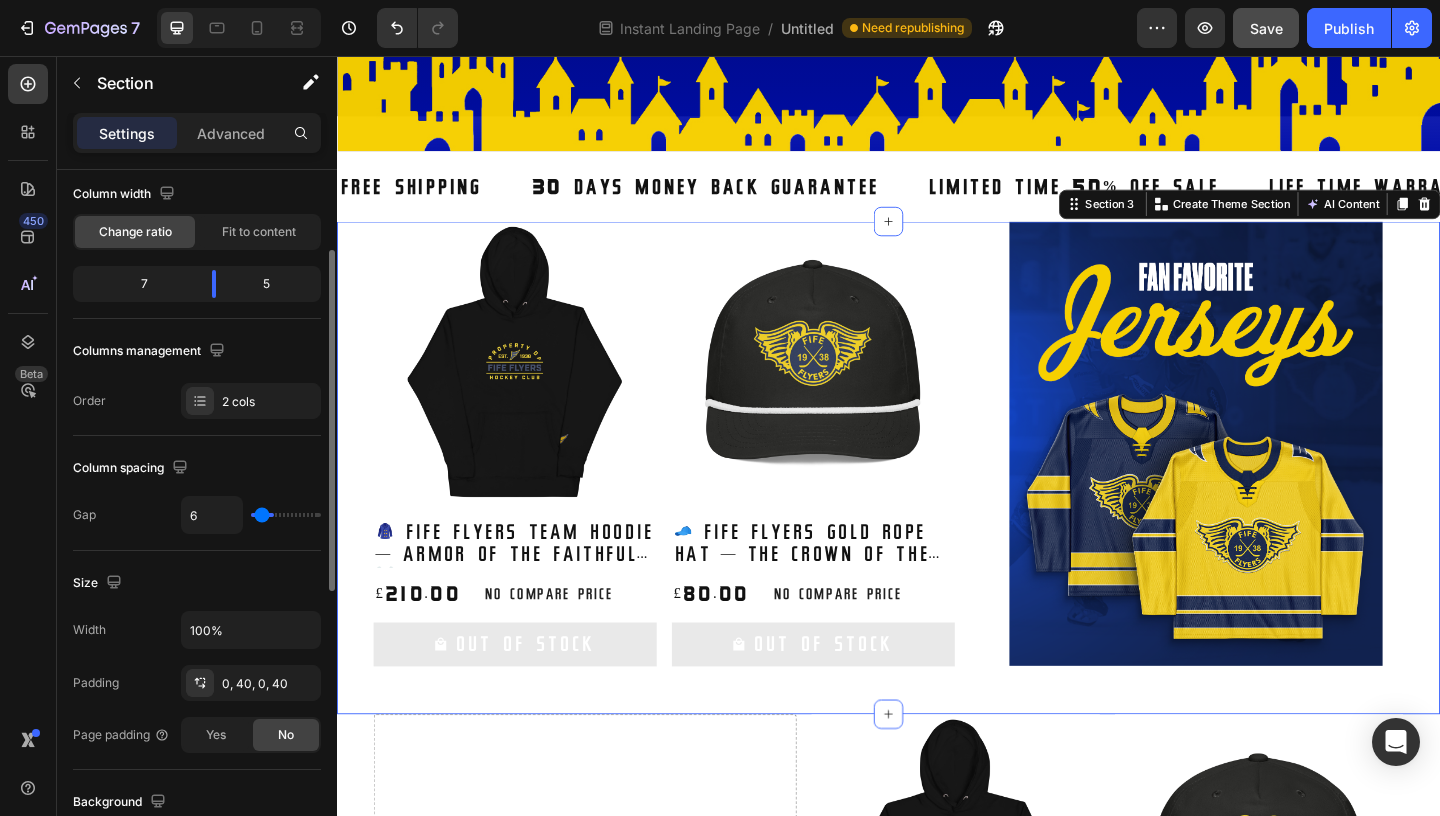 type on "5" 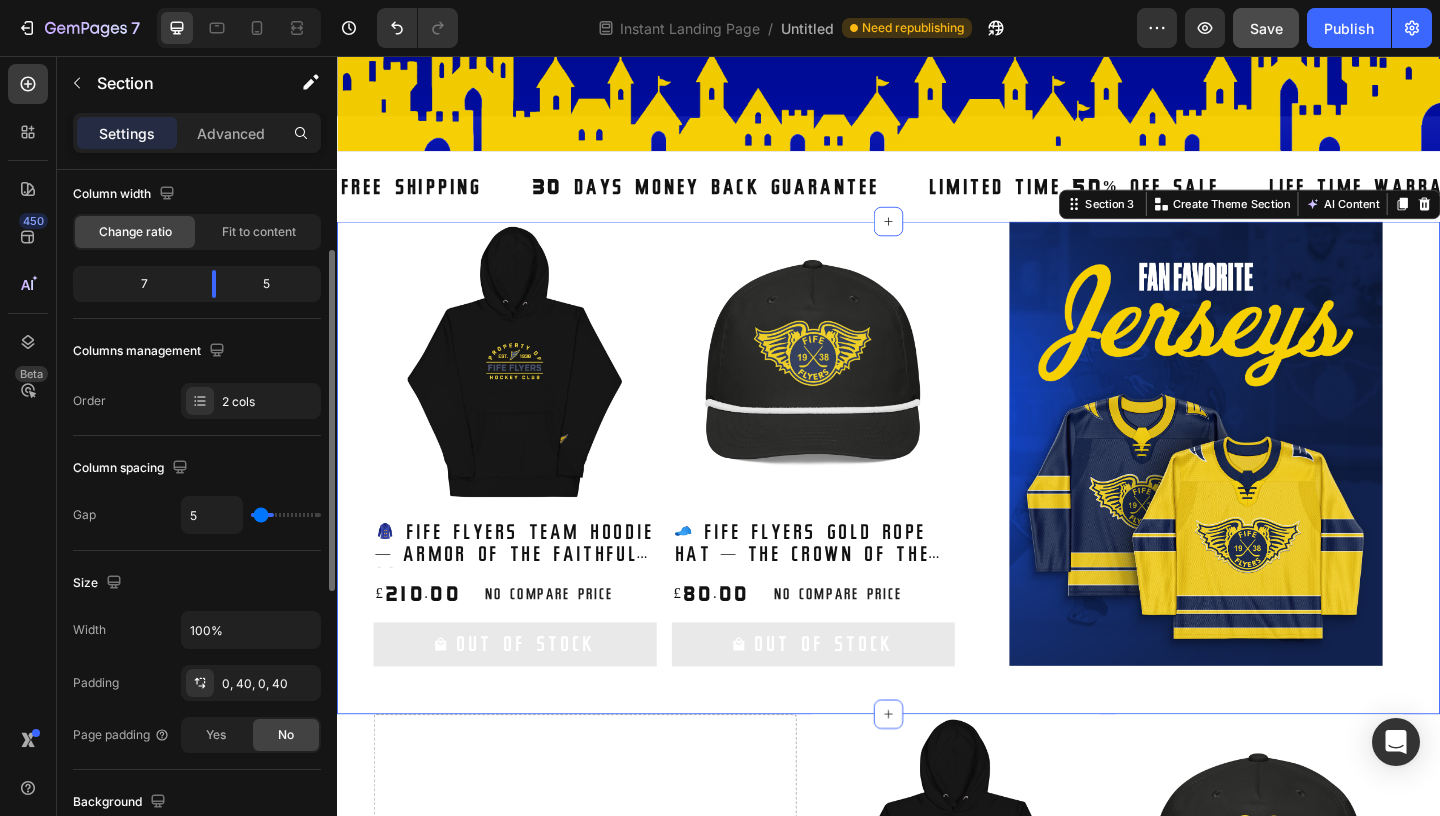 type on "3" 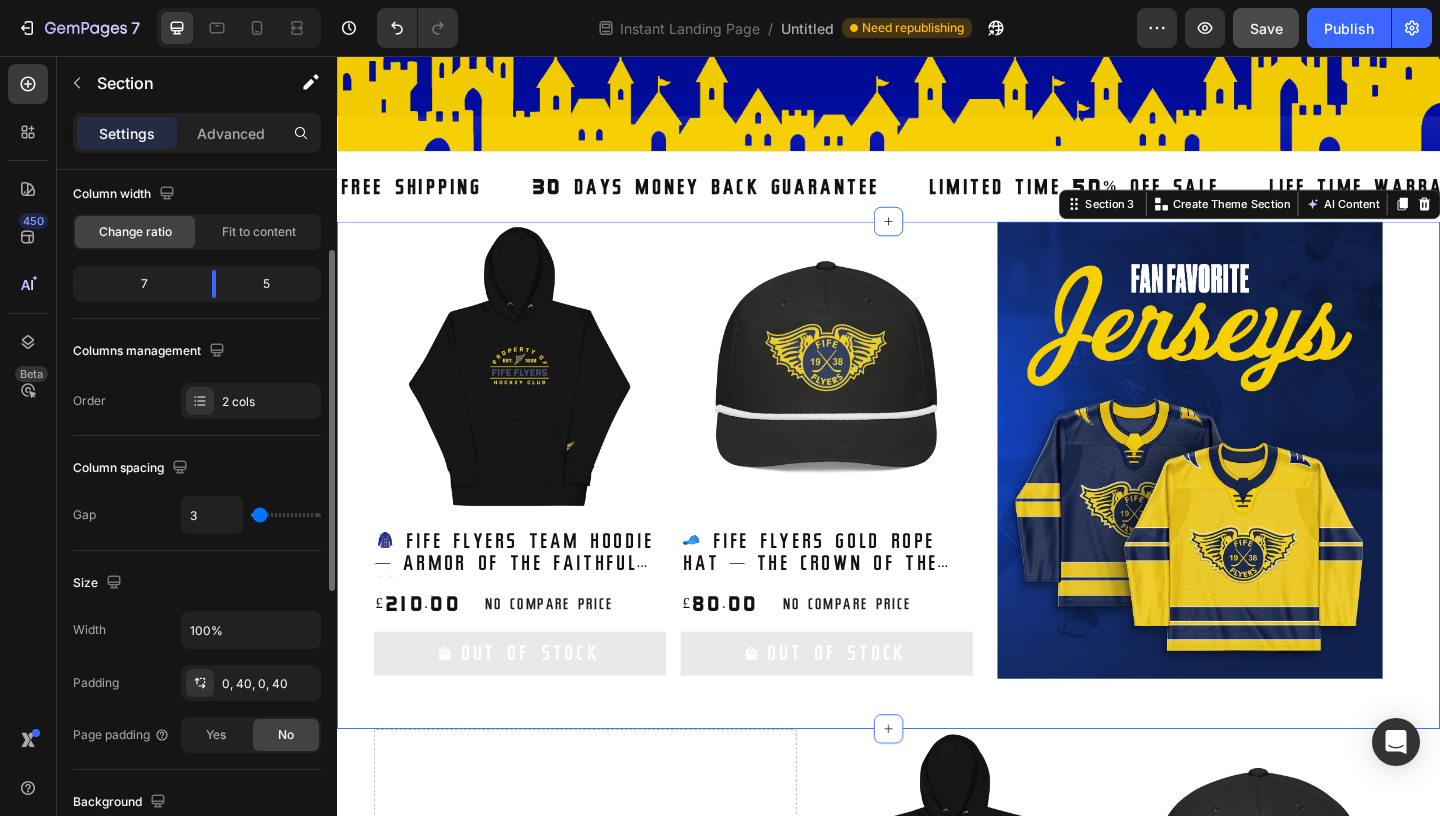 type on "2" 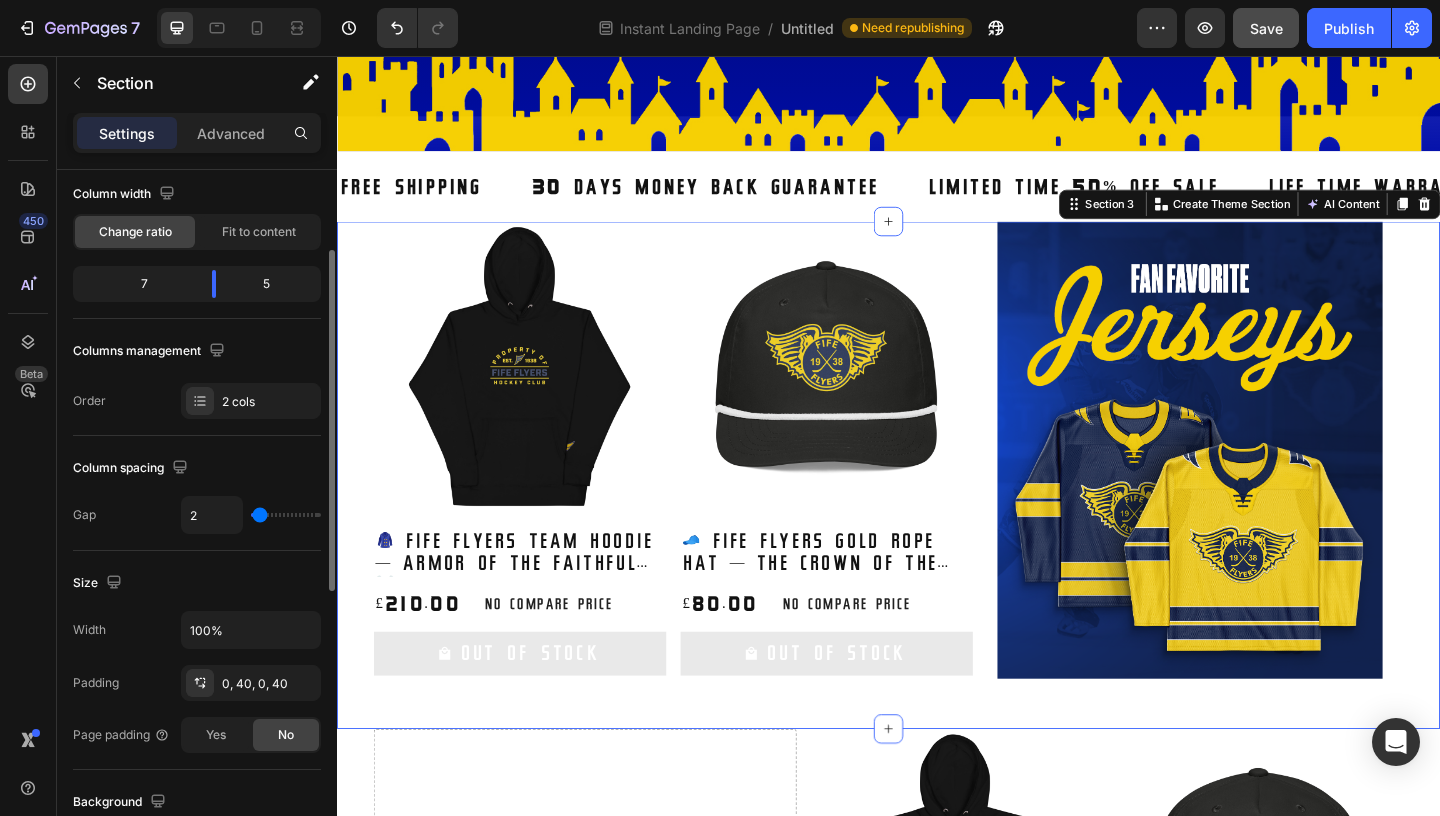 type on "1" 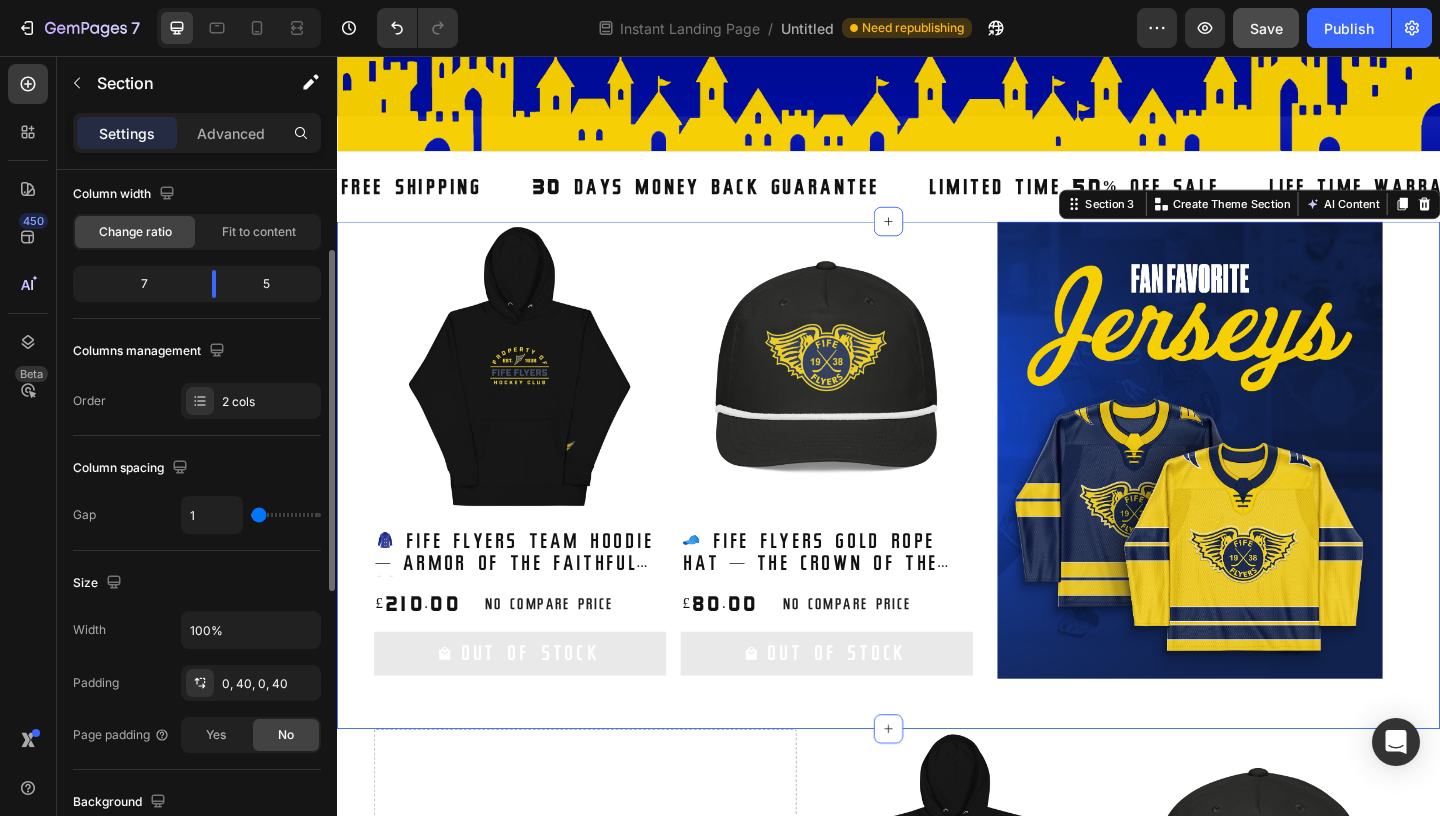 type on "0" 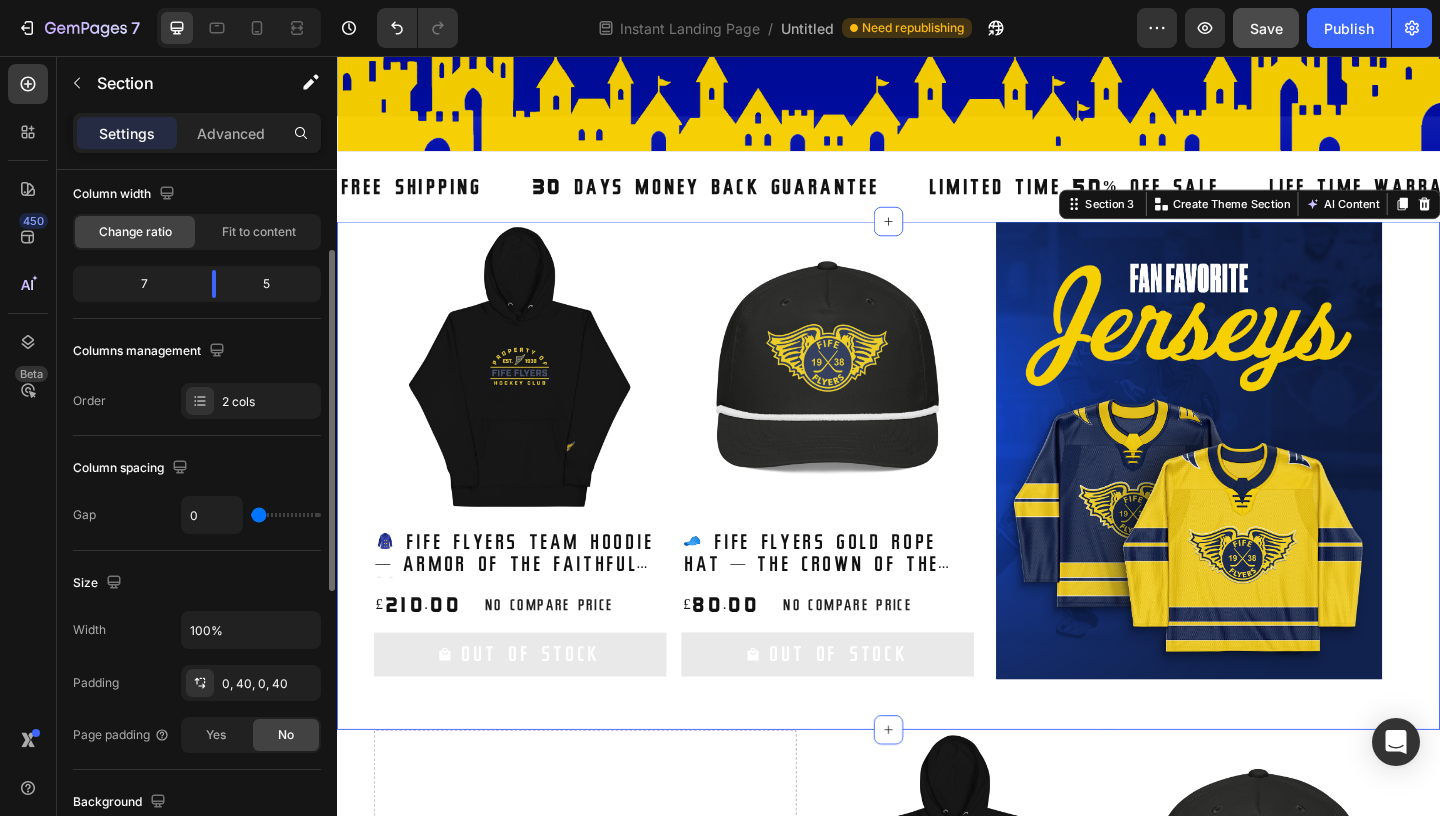 type on "3" 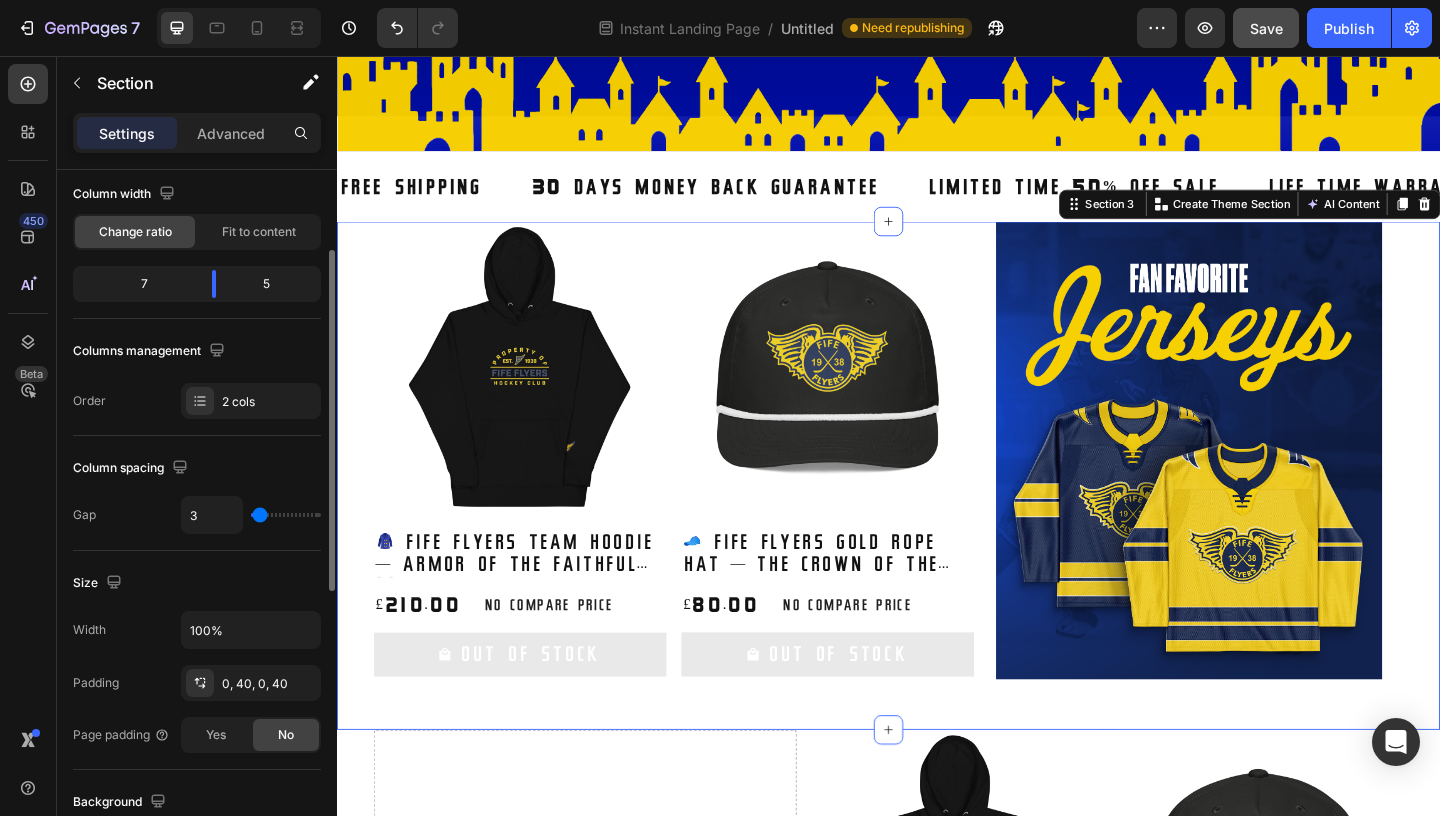 type on "9" 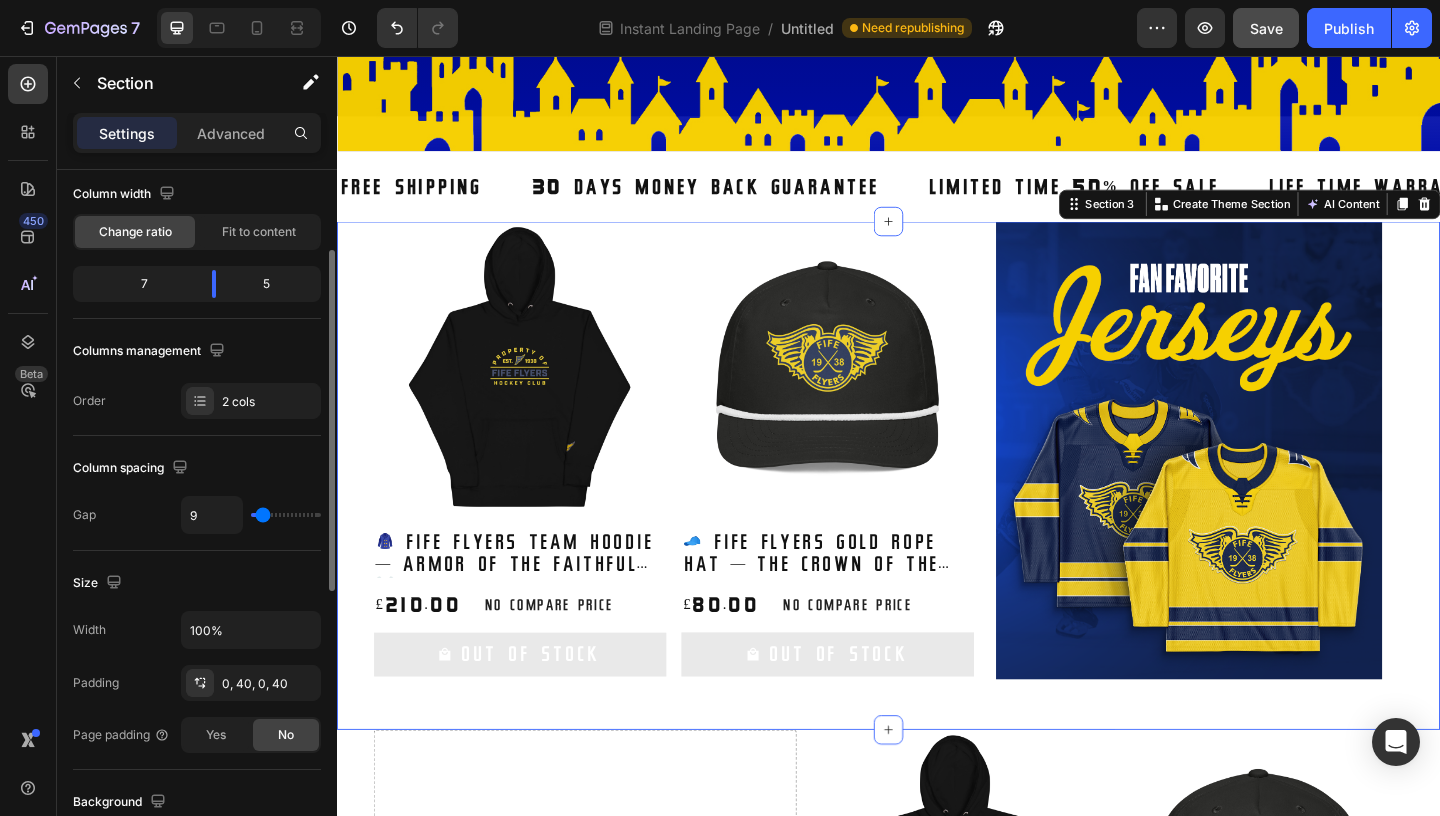 type on "16" 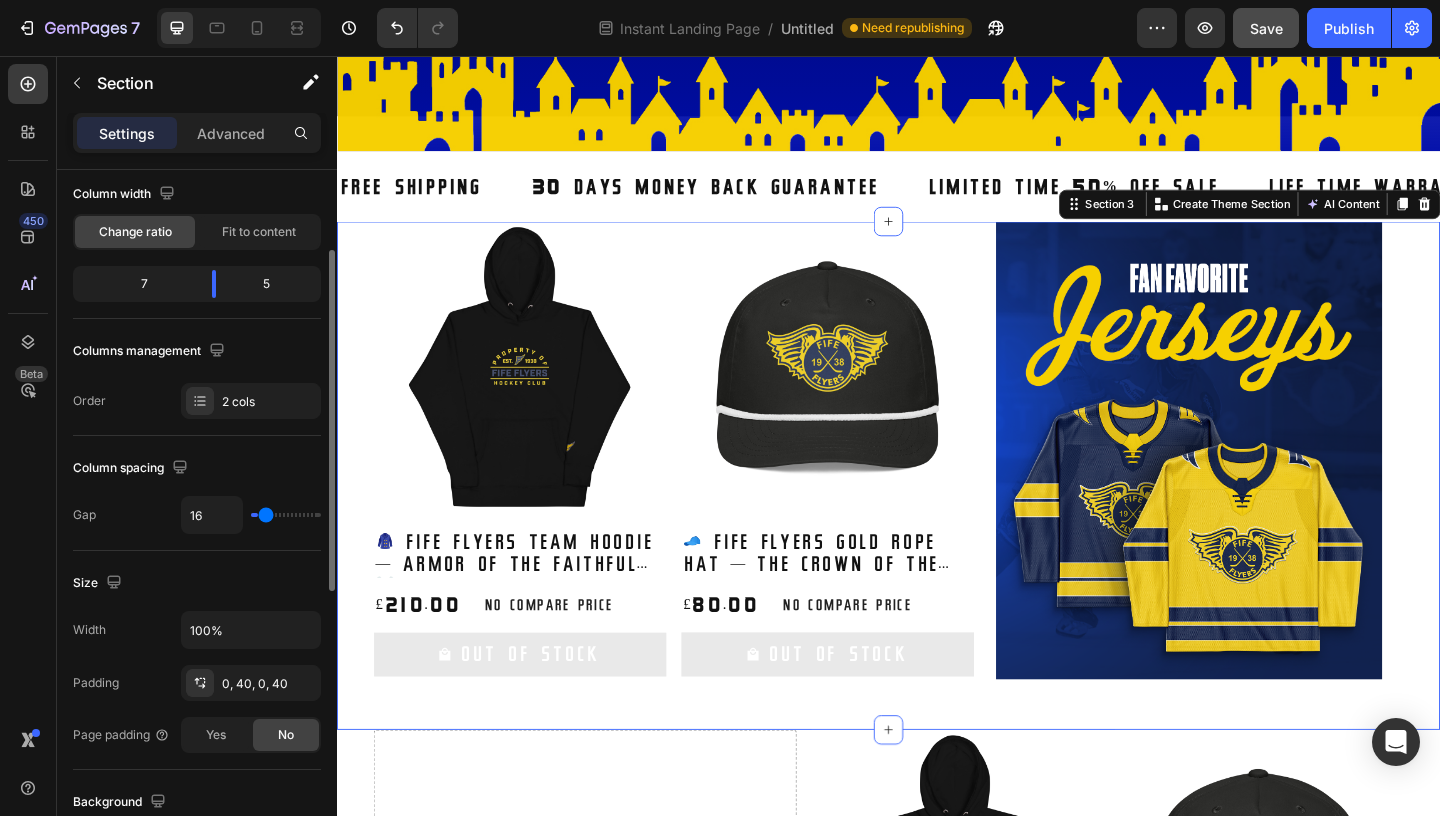 type on "17" 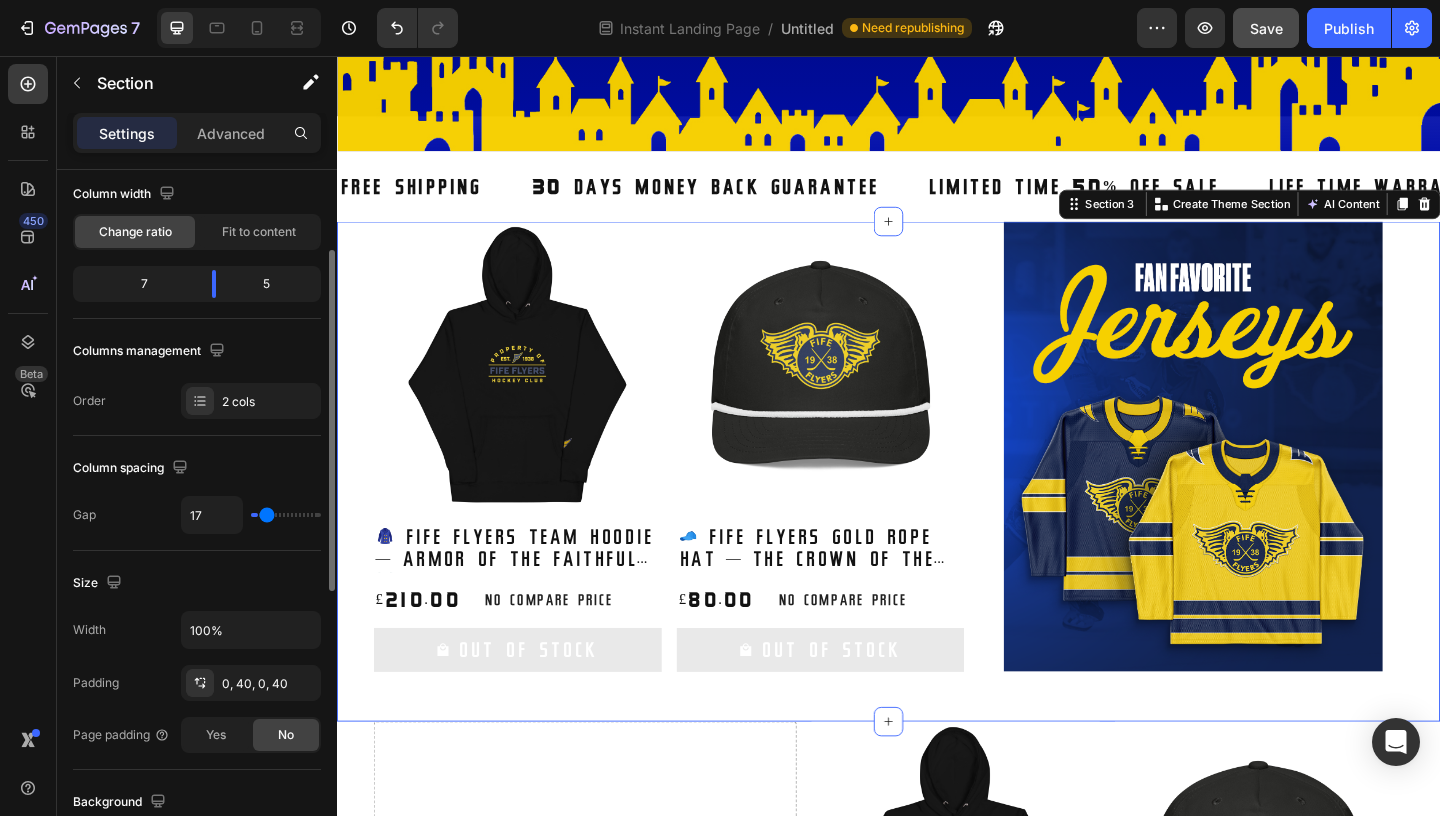 type on "20" 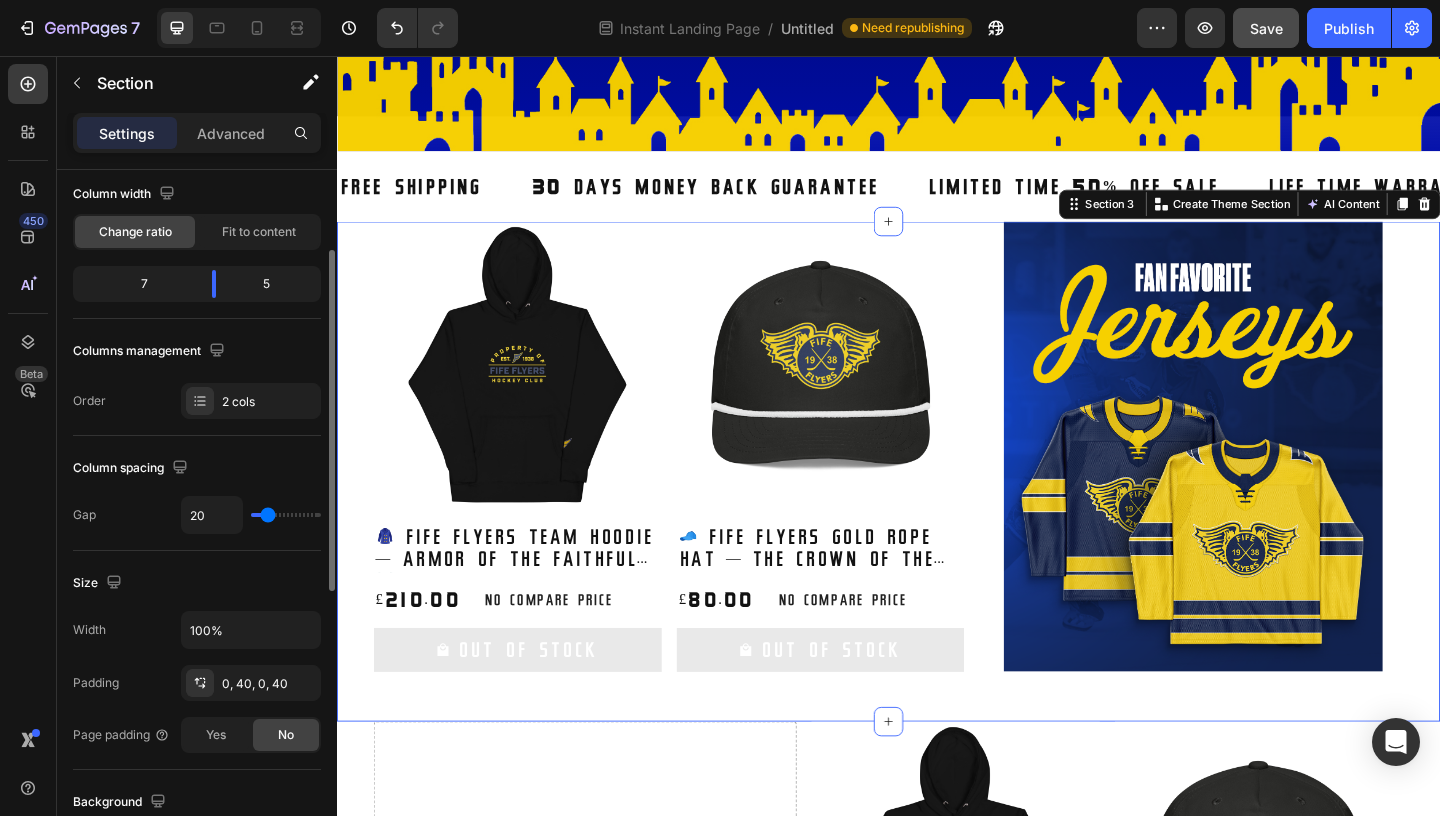 type on "22" 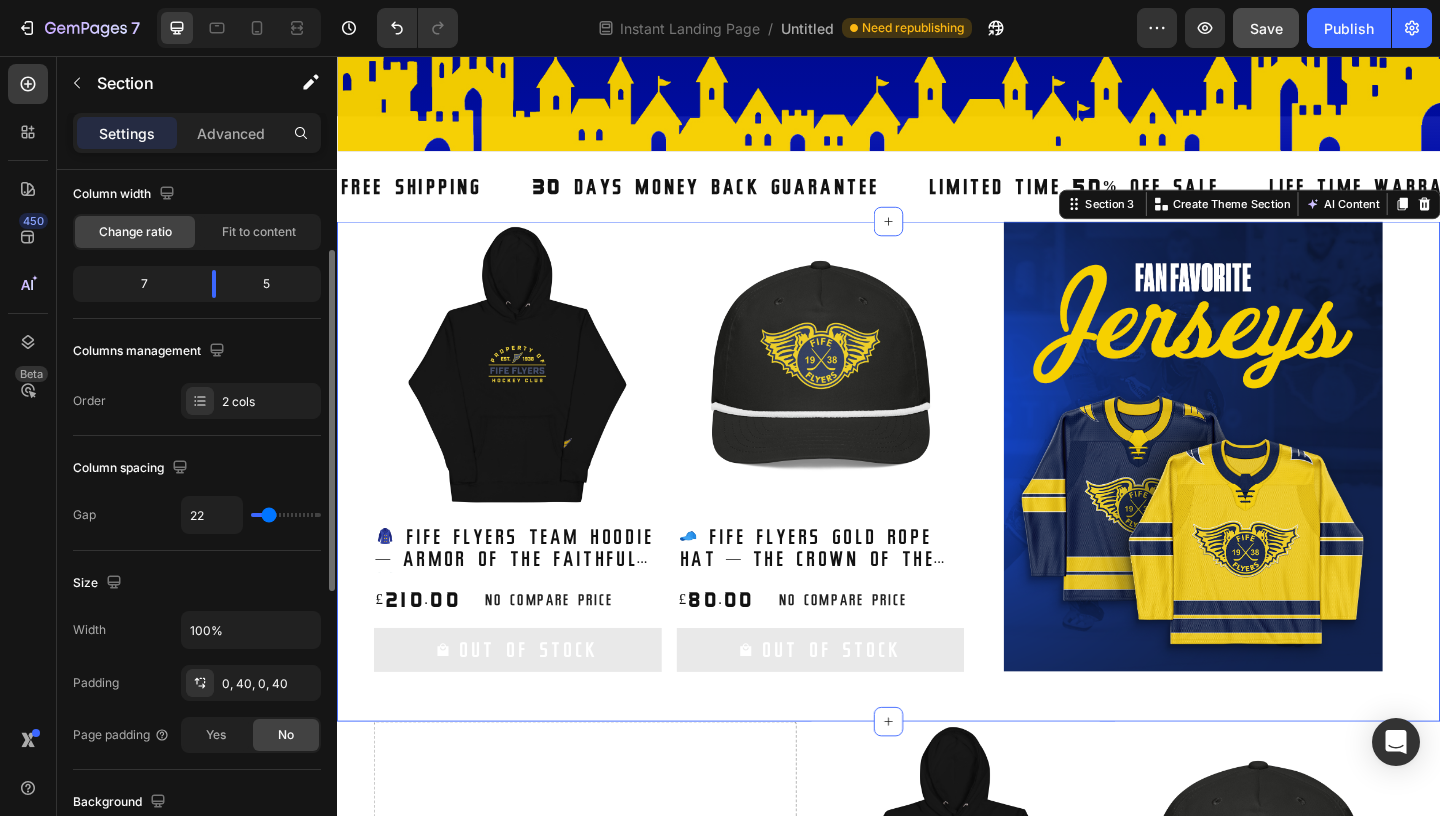type on "23" 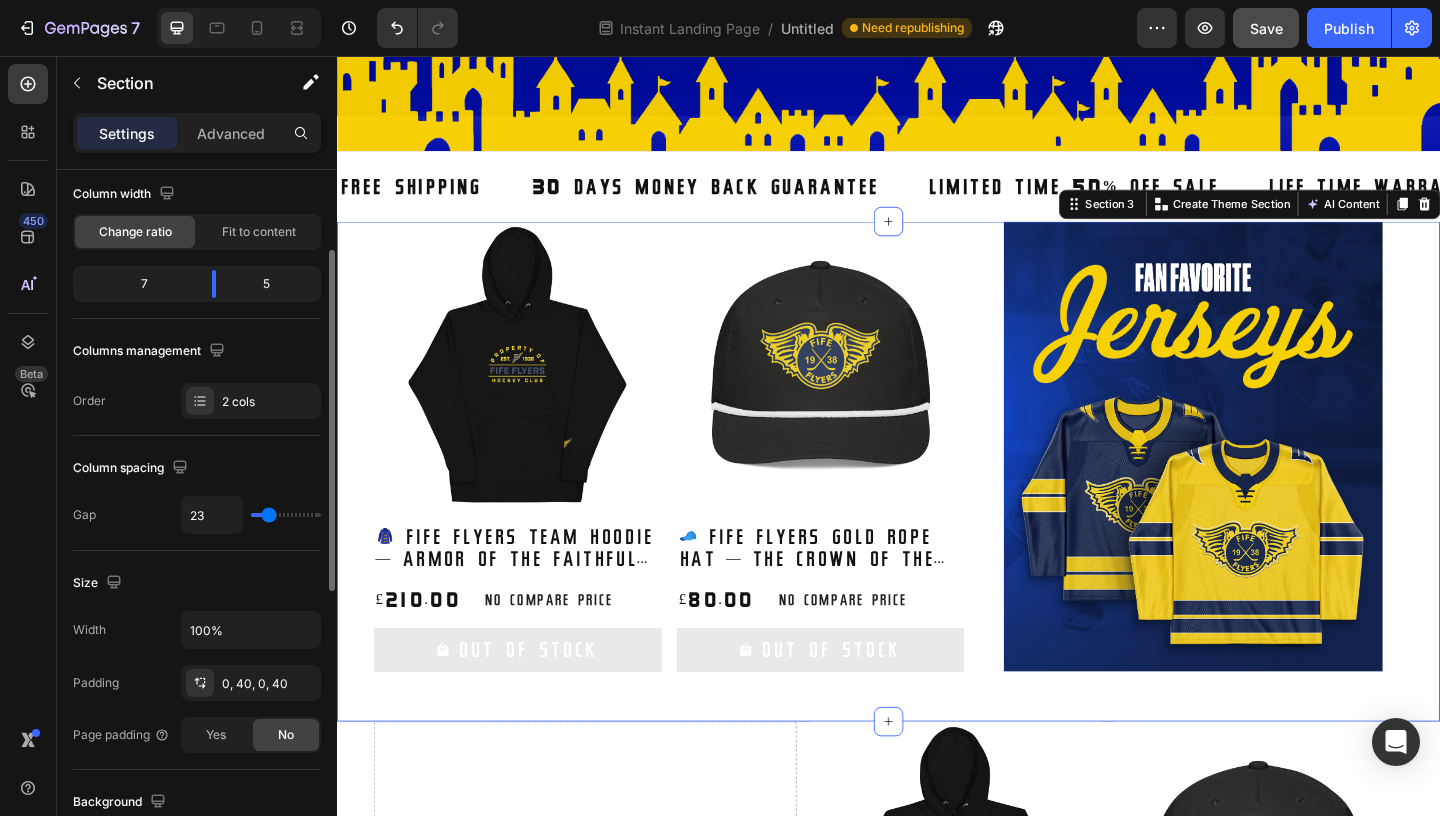 type on "24" 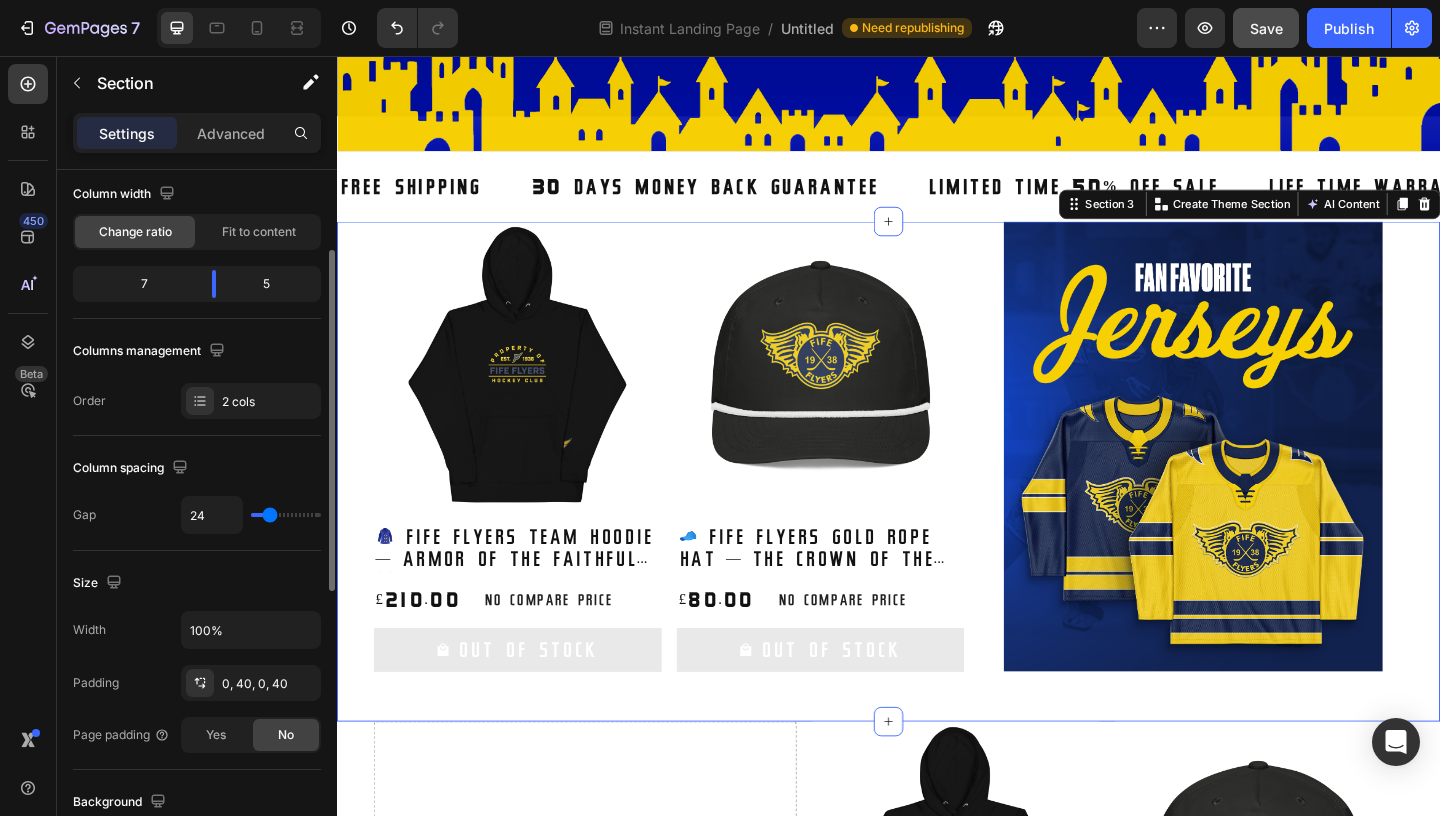 type 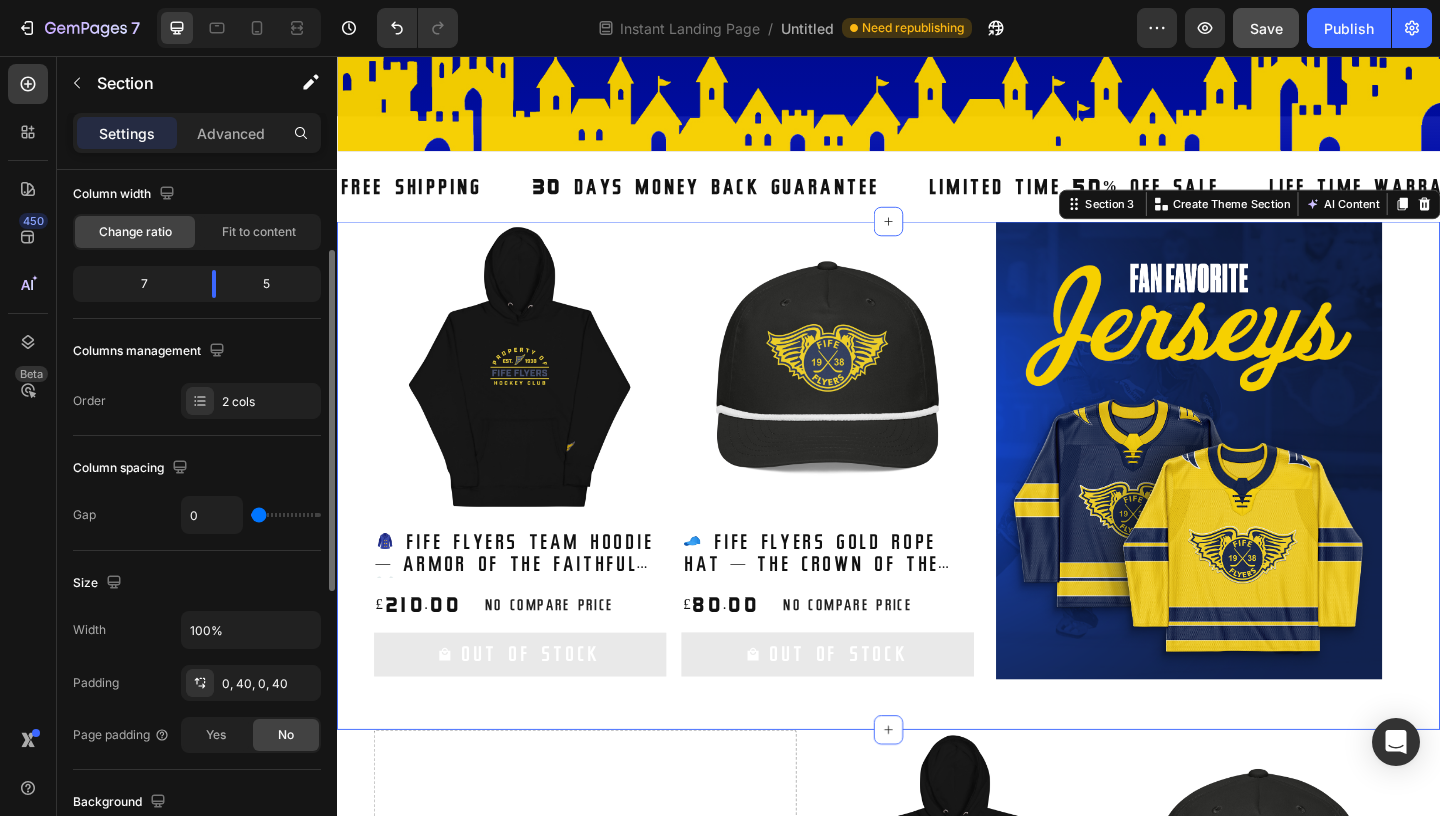 drag, startPoint x: 276, startPoint y: 514, endPoint x: 231, endPoint y: 520, distance: 45.39824 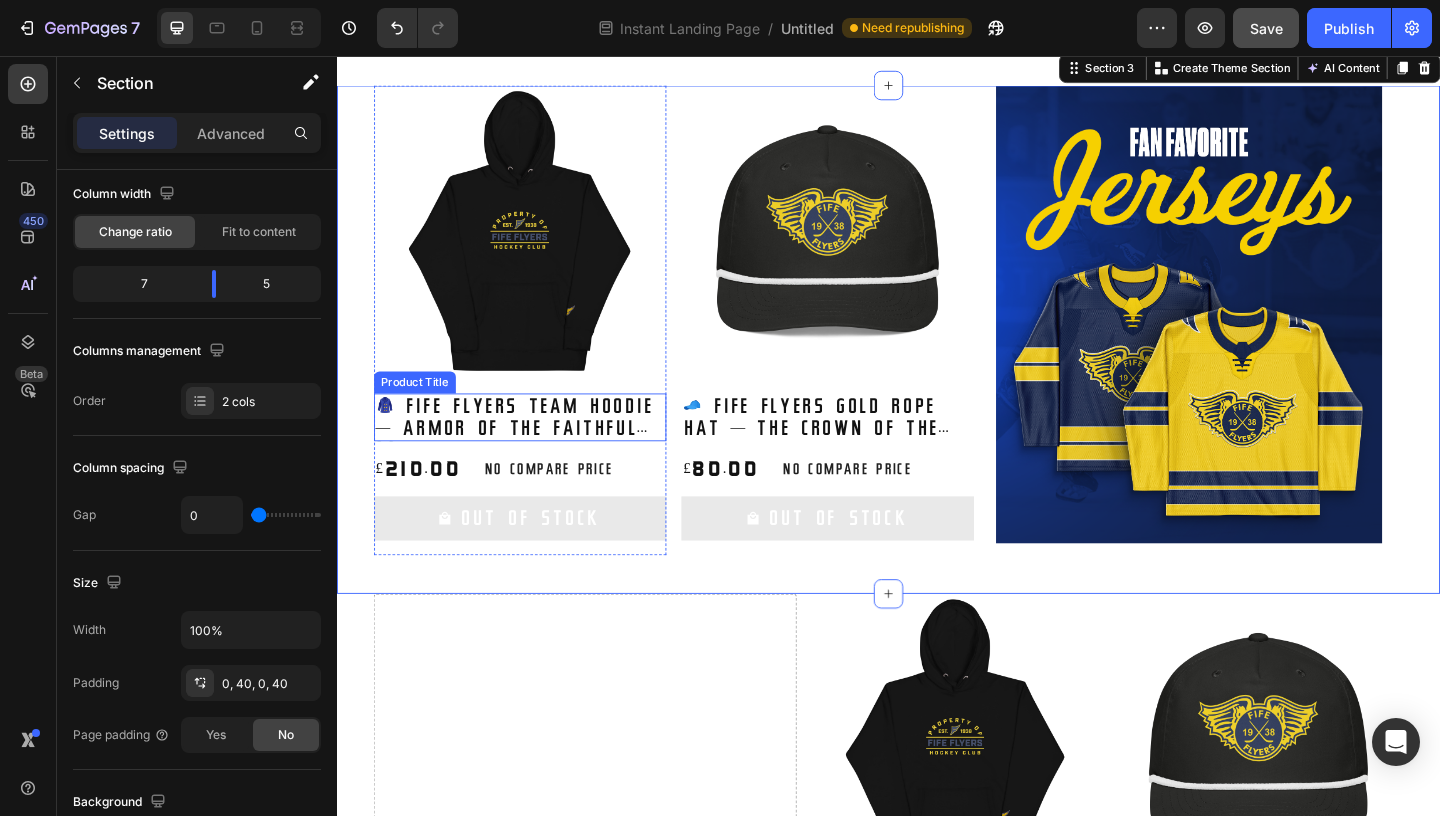 scroll, scrollTop: 992, scrollLeft: 0, axis: vertical 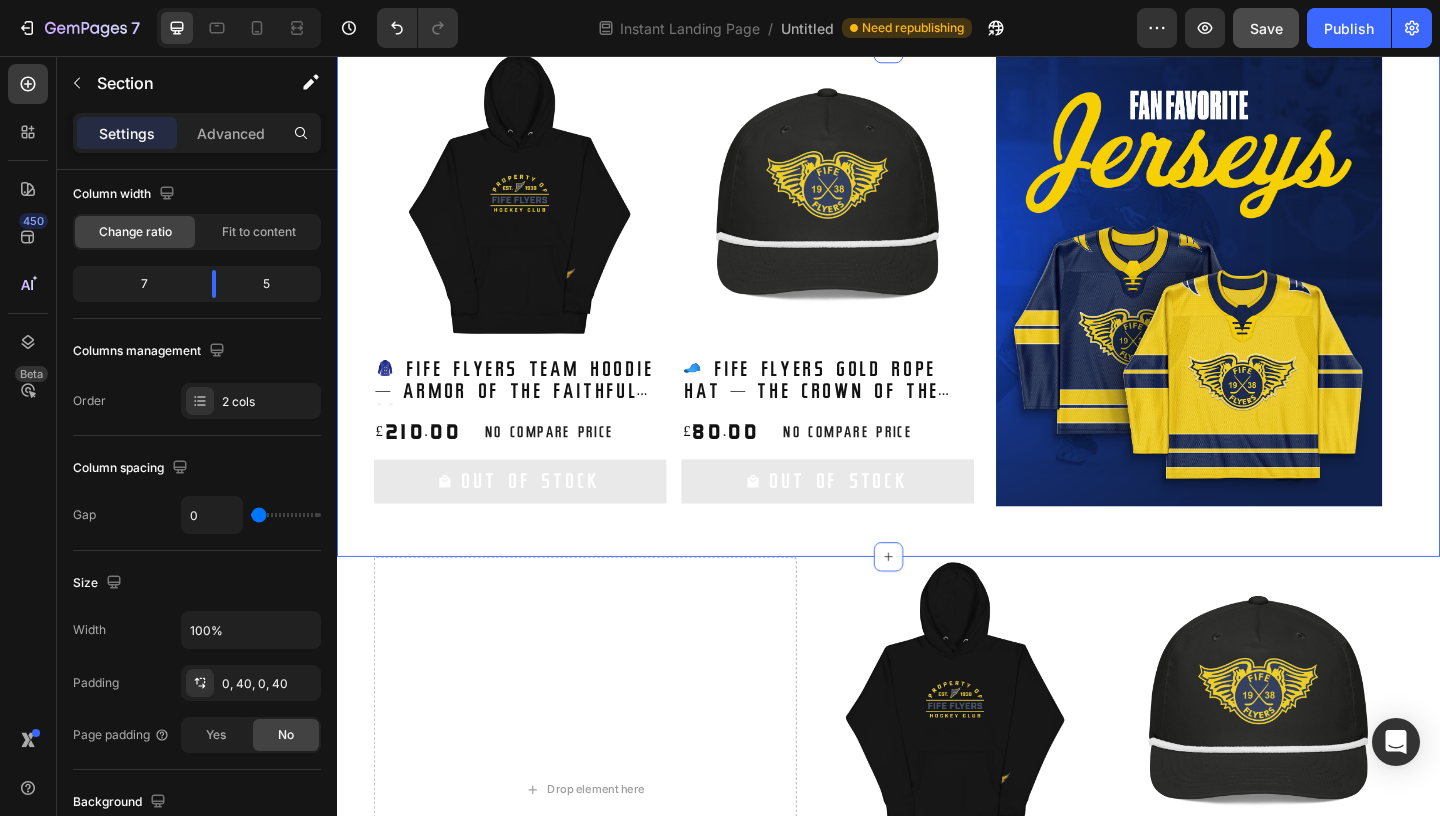 click on "Product Images 🧢 Fife Flyers Gold Rope Hat — The Crown of the Commons 👑 Product Title £80.00 Product Price Product Price No compare price Product Price Row Out Of Stock Add to Cart Row Product List Product Images 🧥 Fife Flyers Team Hoodie — Armor of the Faithful ⚔️ Product Title £210.00 Product Price Product Price No compare price Product Price Row Out Of Stock Add to Cart Row Product List Product List" at bounding box center (703, 323) 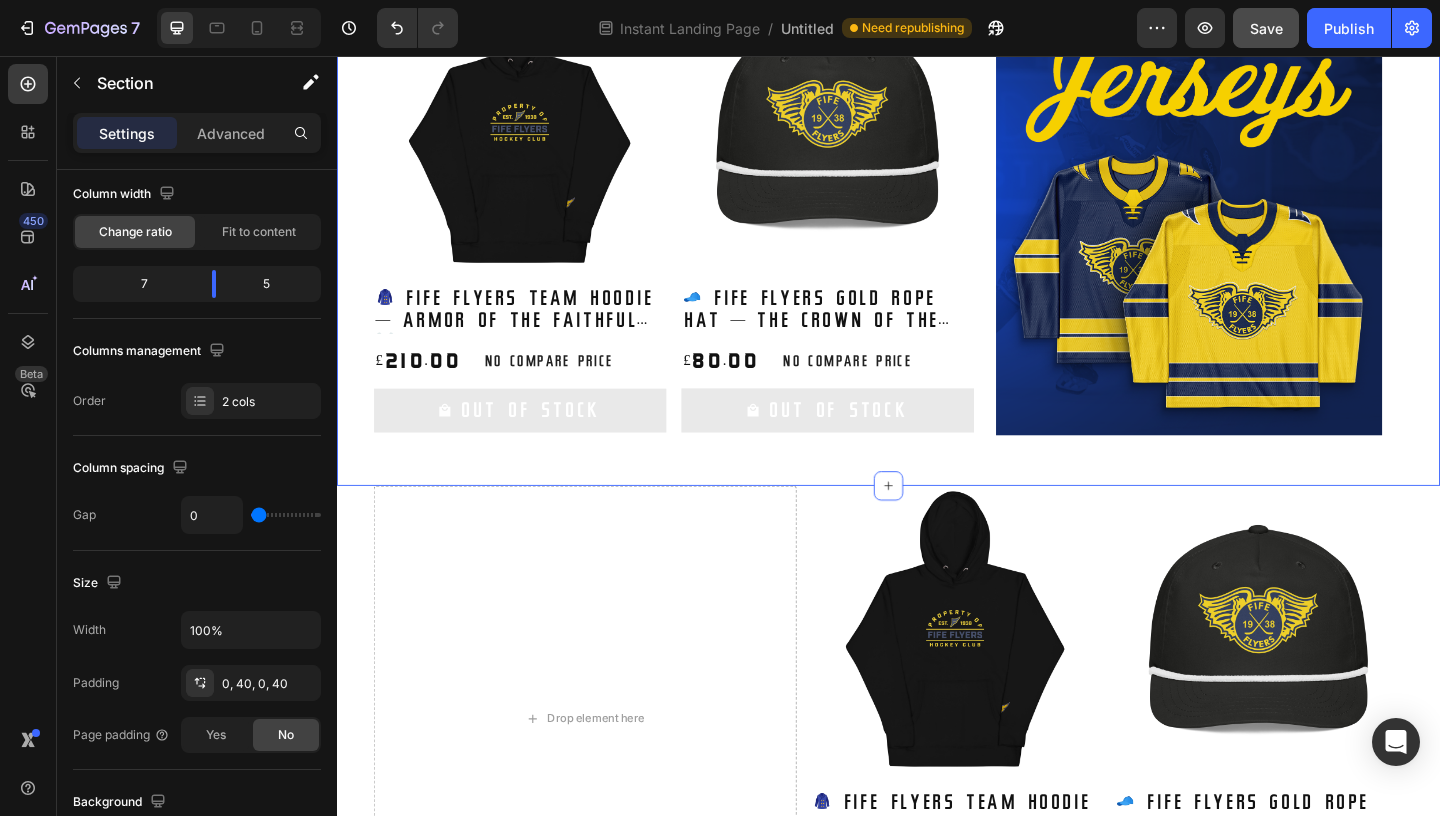 scroll, scrollTop: 1079, scrollLeft: 0, axis: vertical 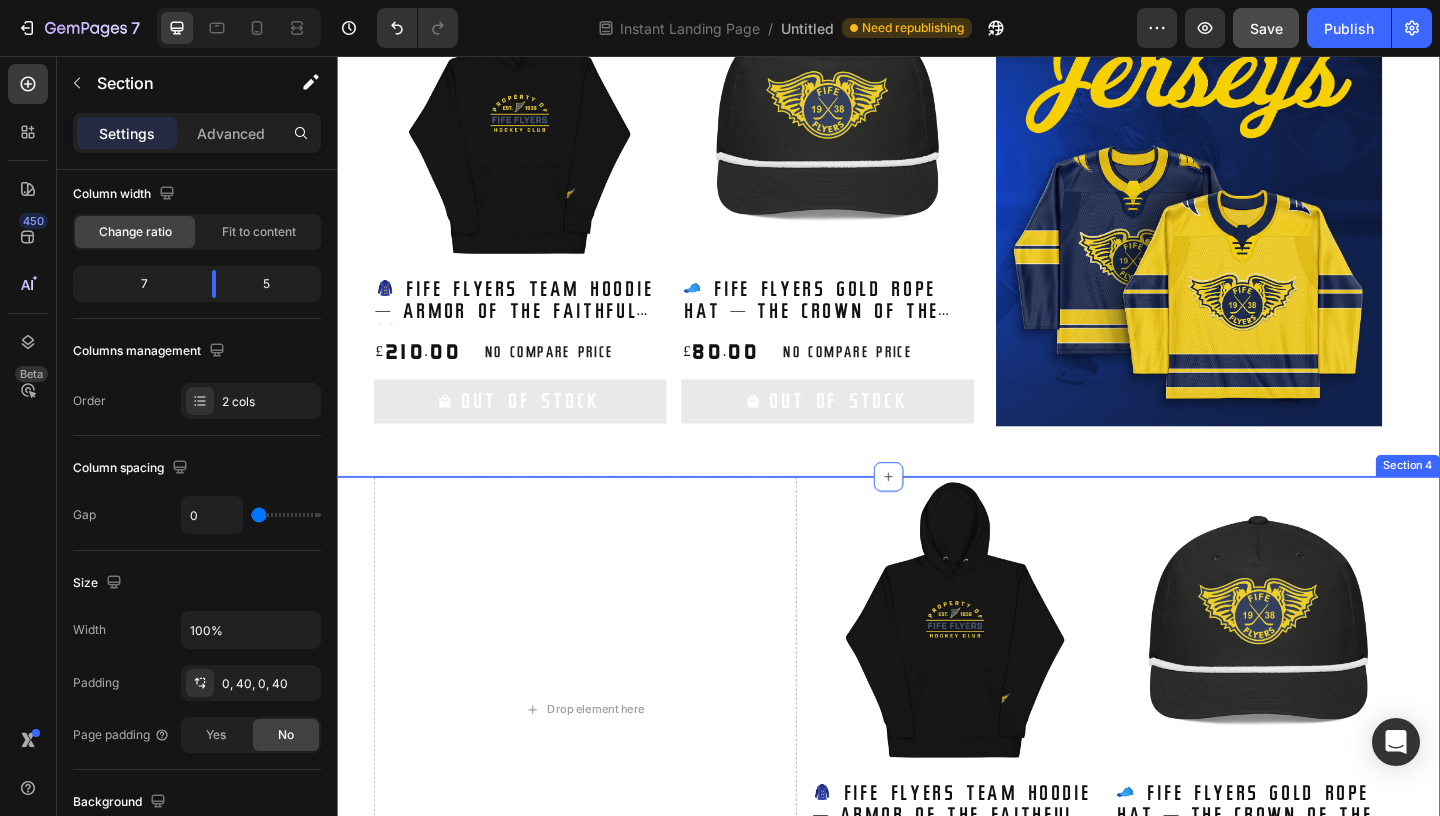 click on "Drop element here Product Images 🧢 Fife Flyers Gold Rope Hat — The Crown of the Commons 👑 Product Title £80.00 Product Price Product Price No compare price Product Price Row Out Of Stock Add to Cart Row Product List Product Images 🧥 Fife Flyers Team Hoodie — Armor of the Faithful ⚔️ Product Title £210.00 Product Price Product Price No compare price Product Price Row Out Of Stock Add to Cart Row Product List Product List Section 4" at bounding box center (937, 766) 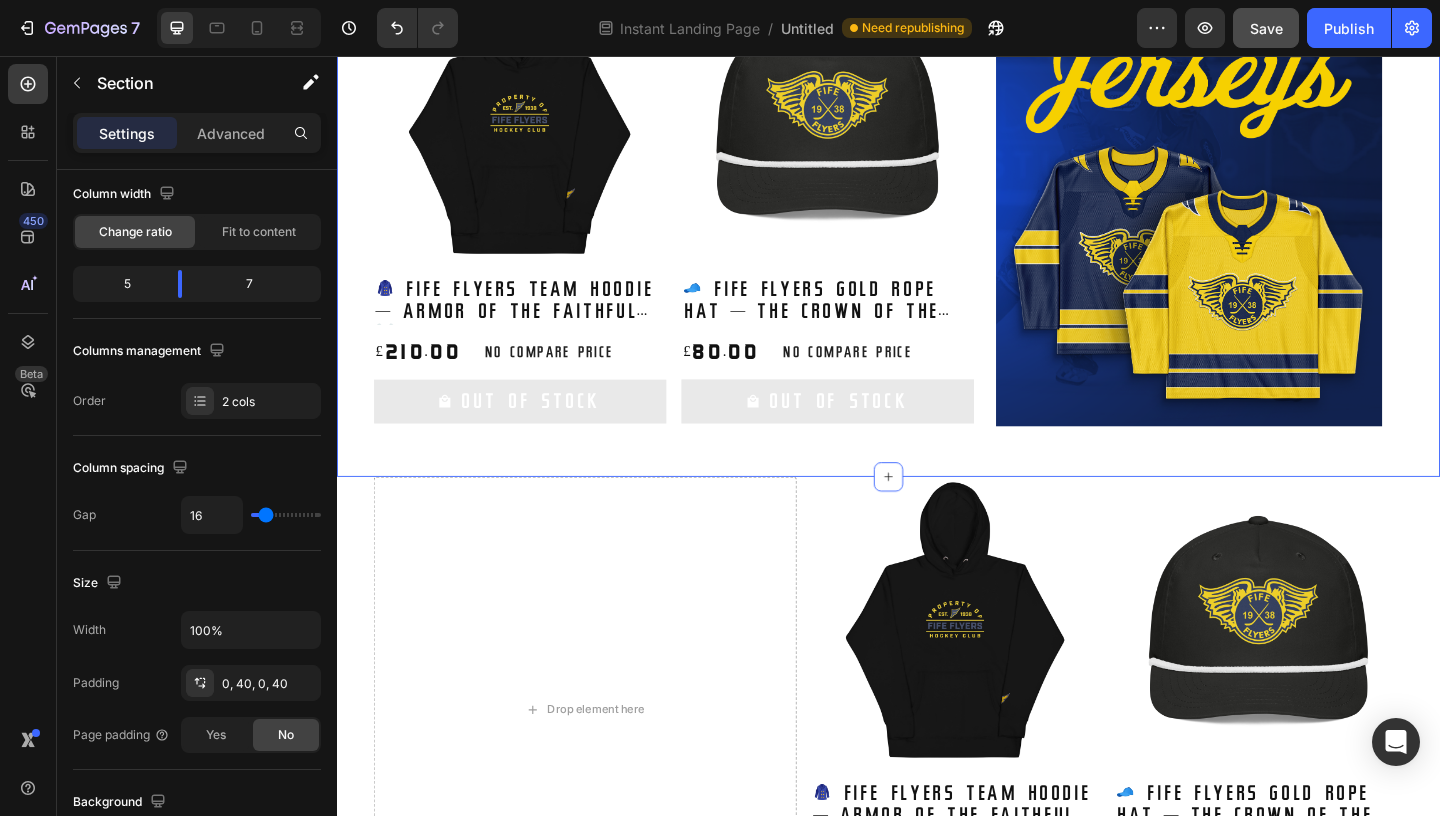 click on "Product Images 🧢 Fife Flyers Gold Rope Hat — The Crown of the Commons 👑 Product Title £80.00 Product Price Product Price No compare price Product Price Row Out Of Stock Add to Cart Row Product List Product Images 🧥 Fife Flyers Team Hoodie — Armor of the Faithful ⚔️ Product Title £210.00 Product Price Product Price No compare price Product Price Row Out Of Stock Add to Cart Row Product List Product List" at bounding box center (703, 236) 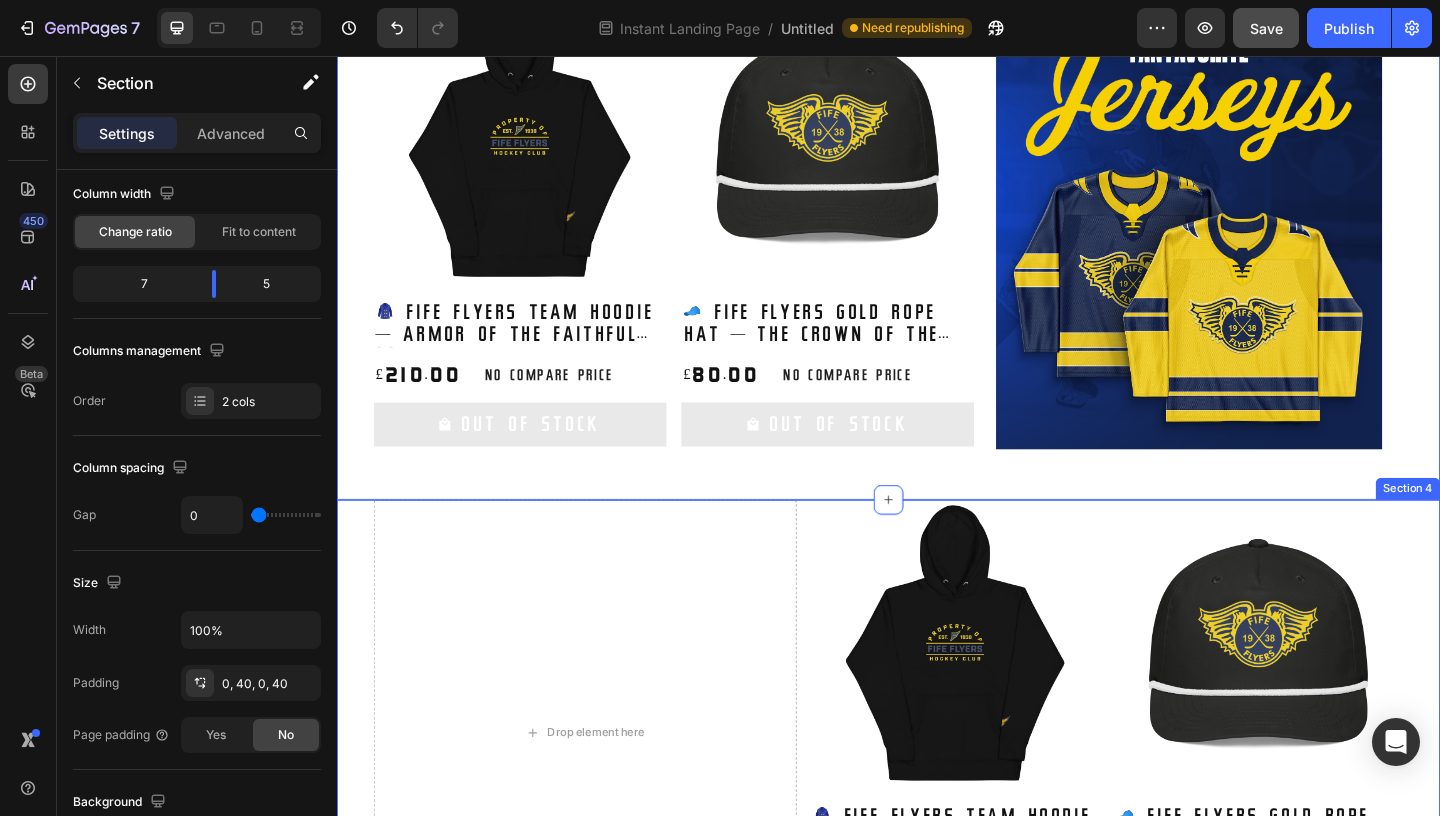 scroll, scrollTop: 1057, scrollLeft: 0, axis: vertical 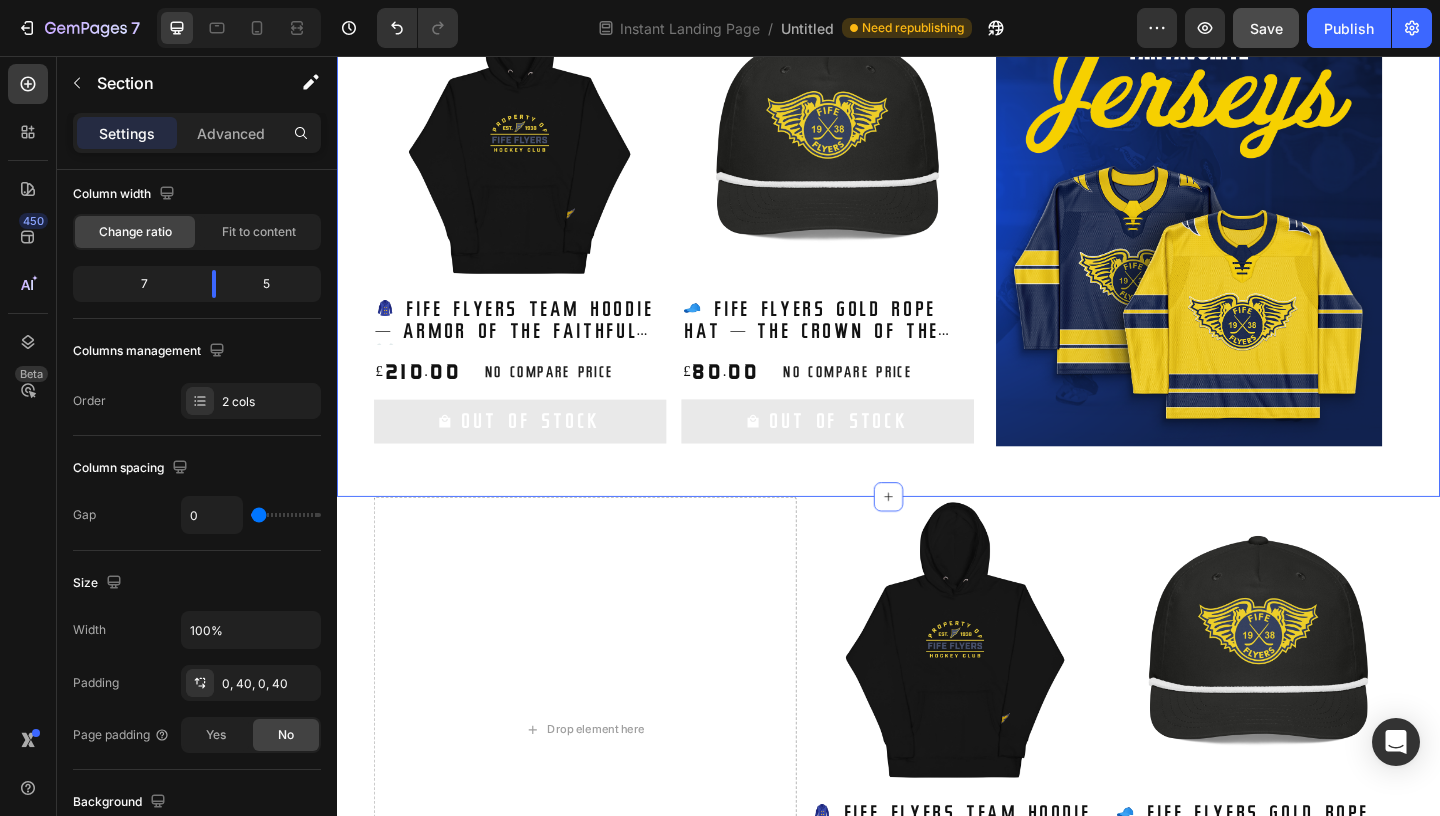 click on "Product Images 🧢 Fife Flyers Gold Rope Hat — The Crown of the Commons 👑 Product Title £80.00 Product Price Product Price No compare price Product Price Row Out Of Stock Add to Cart Row Product List Product Images 🧥 Fife Flyers Team Hoodie — Armor of the Faithful ⚔️ Product Title £210.00 Product Price Product Price No compare price Product Price Row Out Of Stock Add to Cart Row Product List Product List" at bounding box center (703, 258) 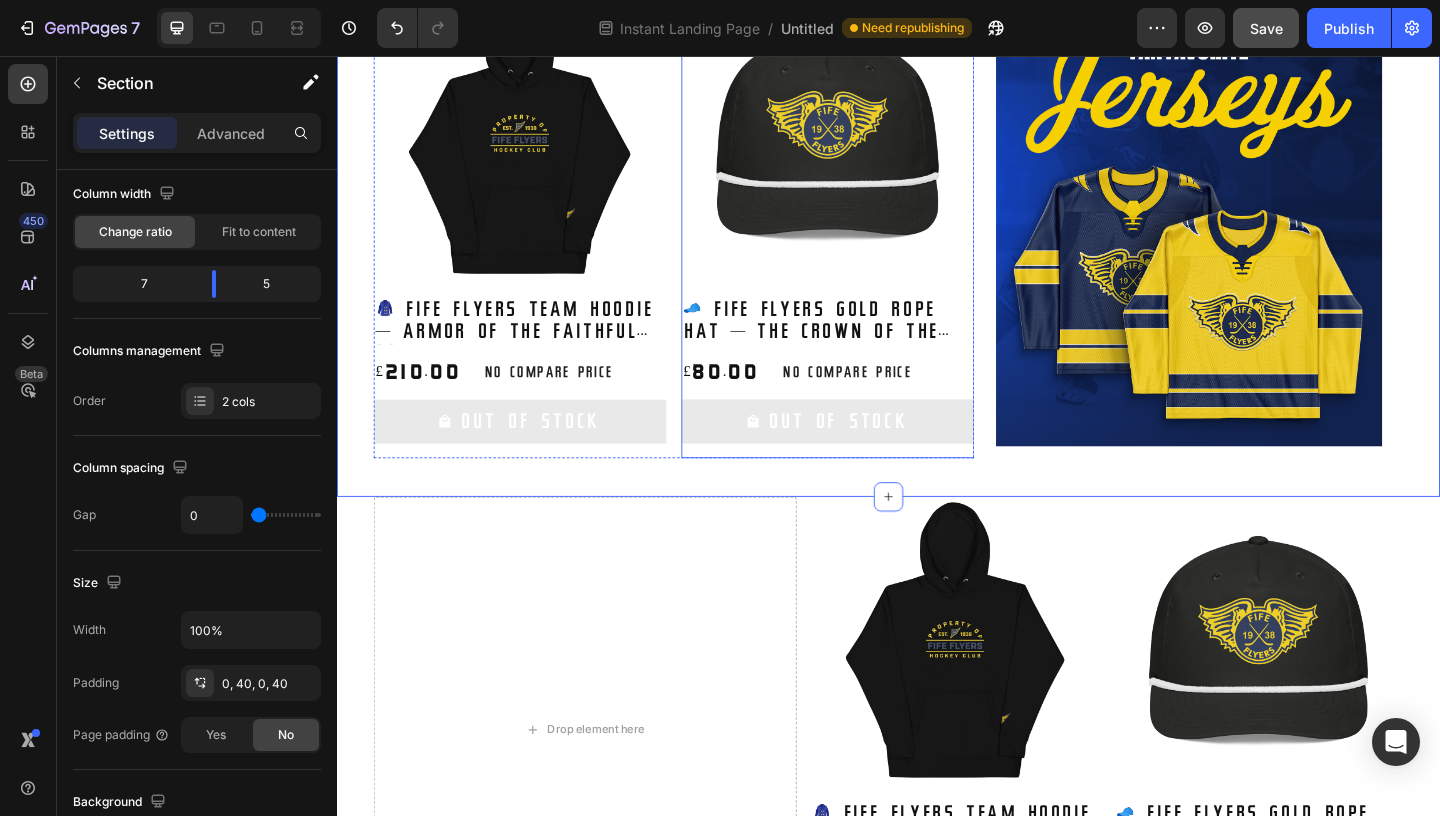 click on "Out Of Stock Add to Cart" at bounding box center [871, 461] 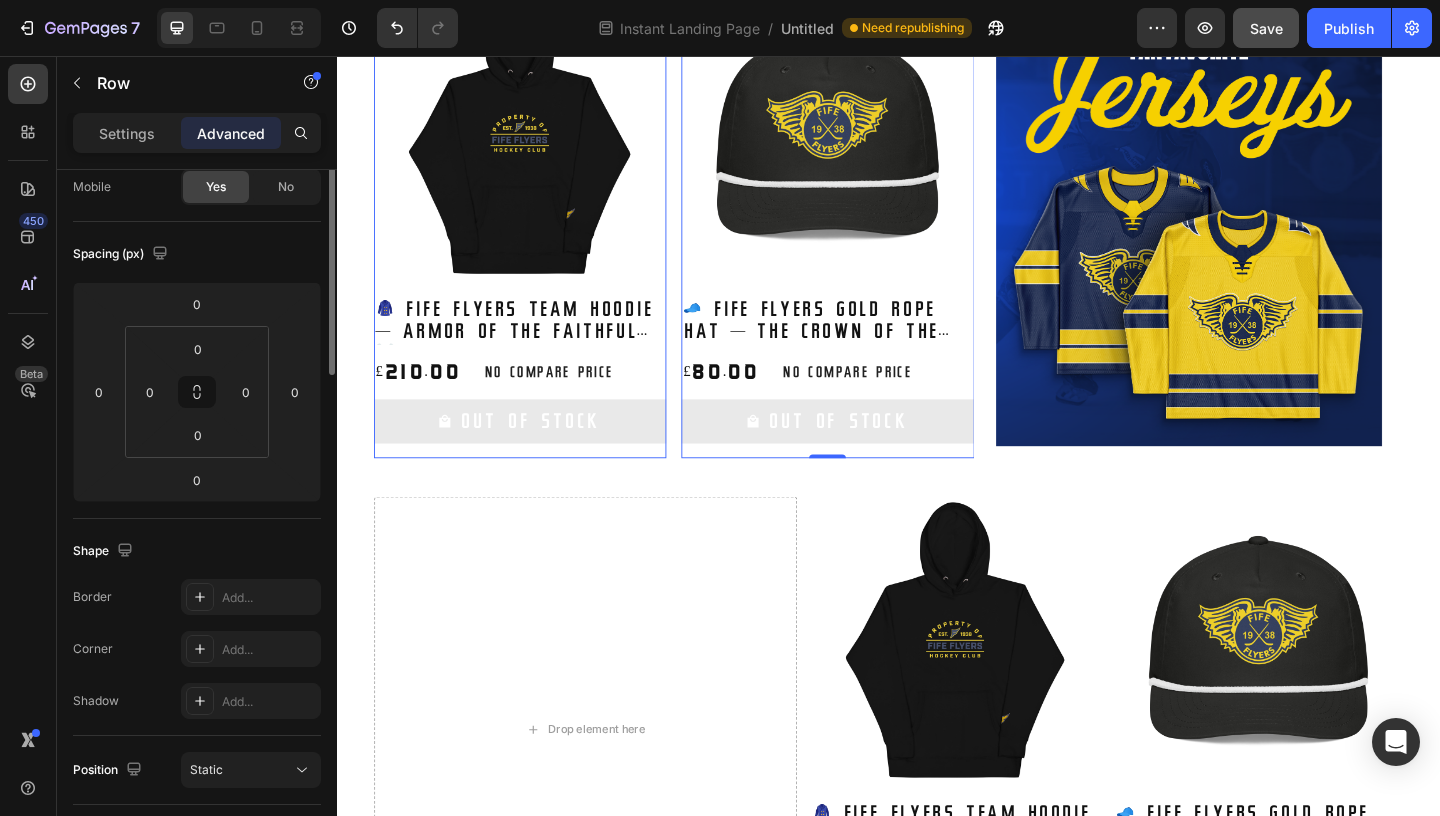 scroll, scrollTop: 0, scrollLeft: 0, axis: both 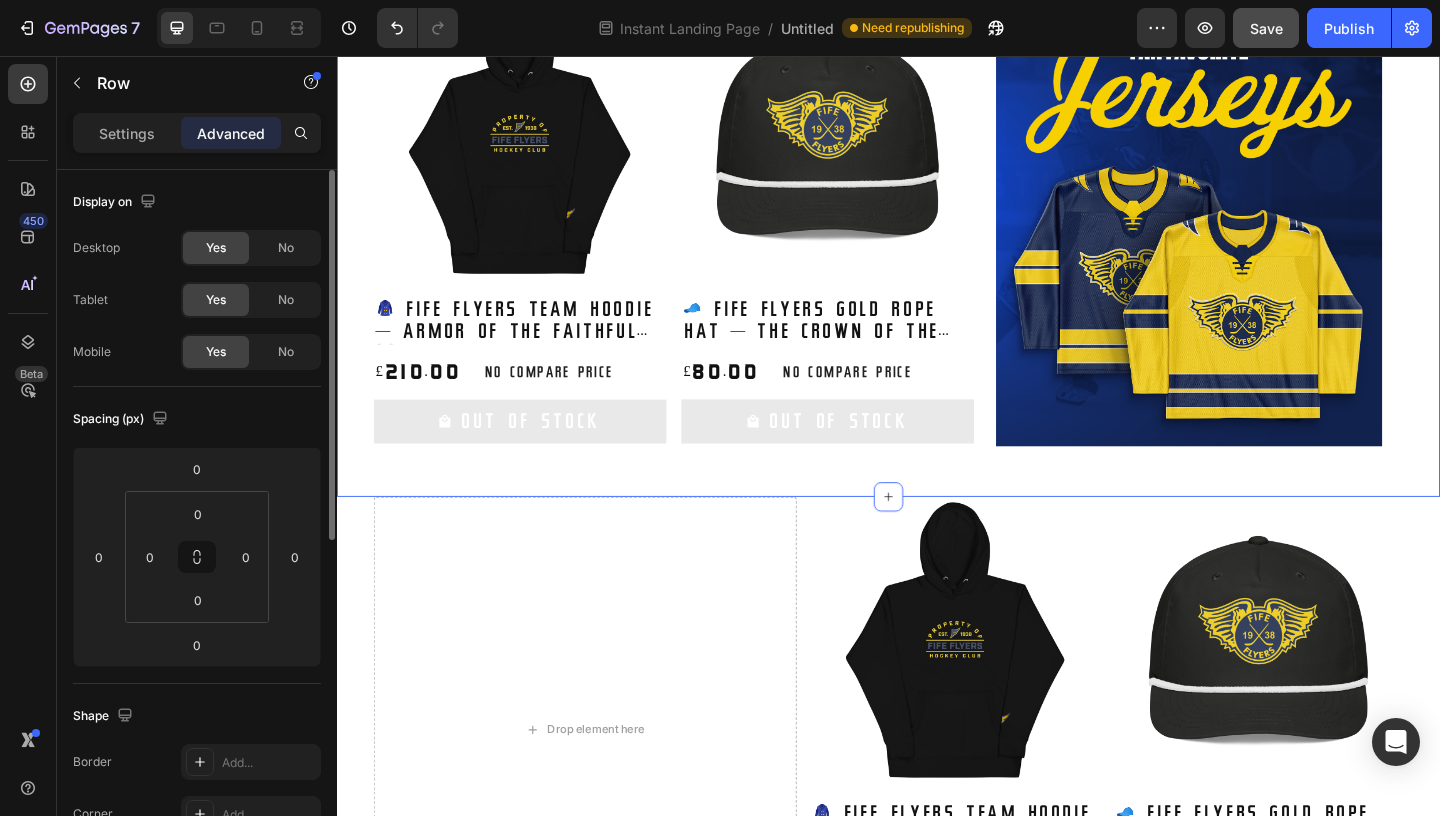 click on "Product Images 🧢 Fife Flyers Gold Rope Hat — The Crown of the Commons 👑 Product Title £80.00 Product Price Product Price No compare price Product Price Row Out Of Stock Add to Cart Row   0 Product List Product Images 🧥 Fife Flyers Team Hoodie — Armor of the Faithful ⚔️ Product Title £210.00 Product Price Product Price No compare price Product Price Row Out Of Stock Add to Cart Row   0 Product List Product List" at bounding box center (703, 258) 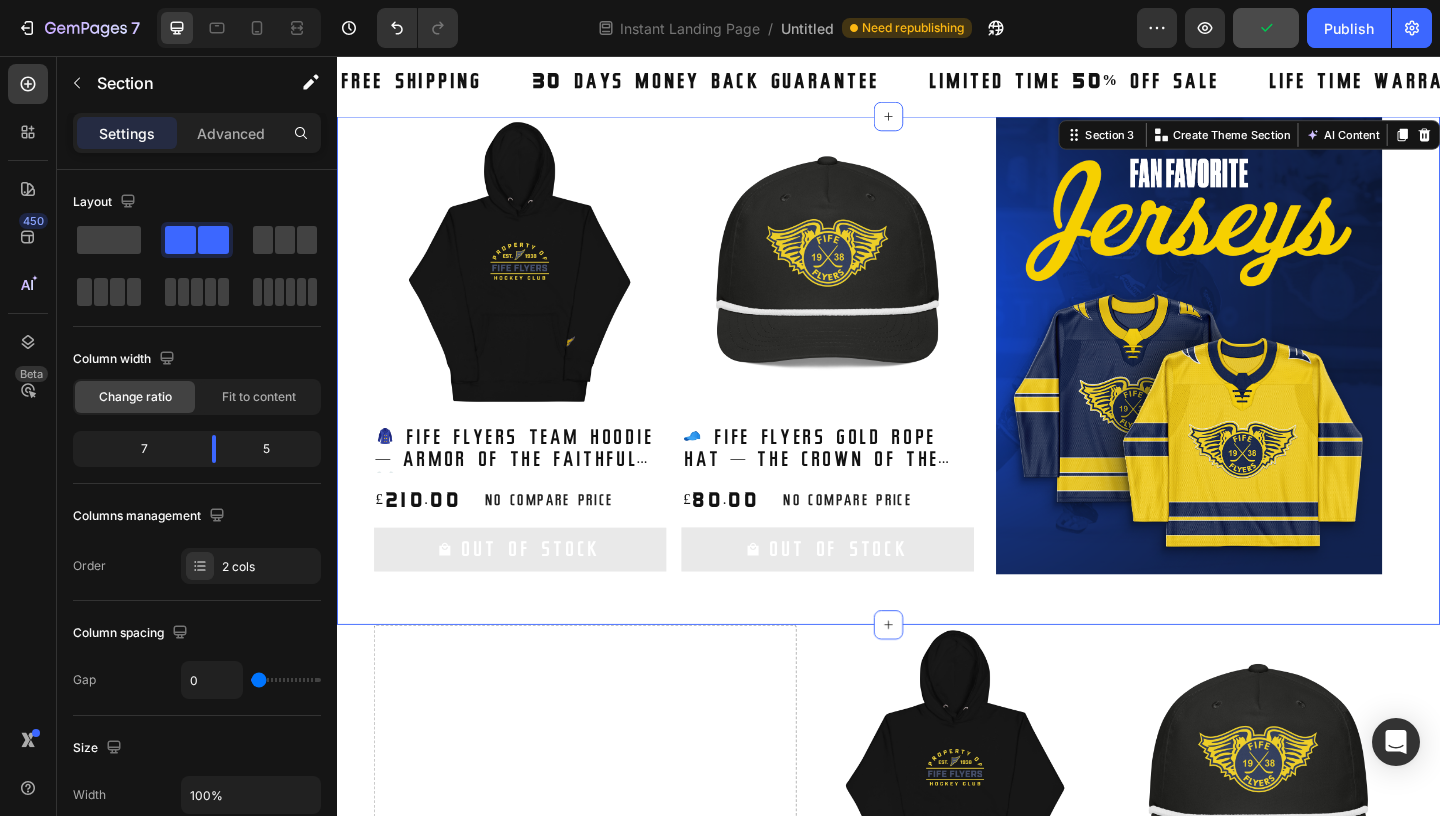 scroll, scrollTop: 895, scrollLeft: 0, axis: vertical 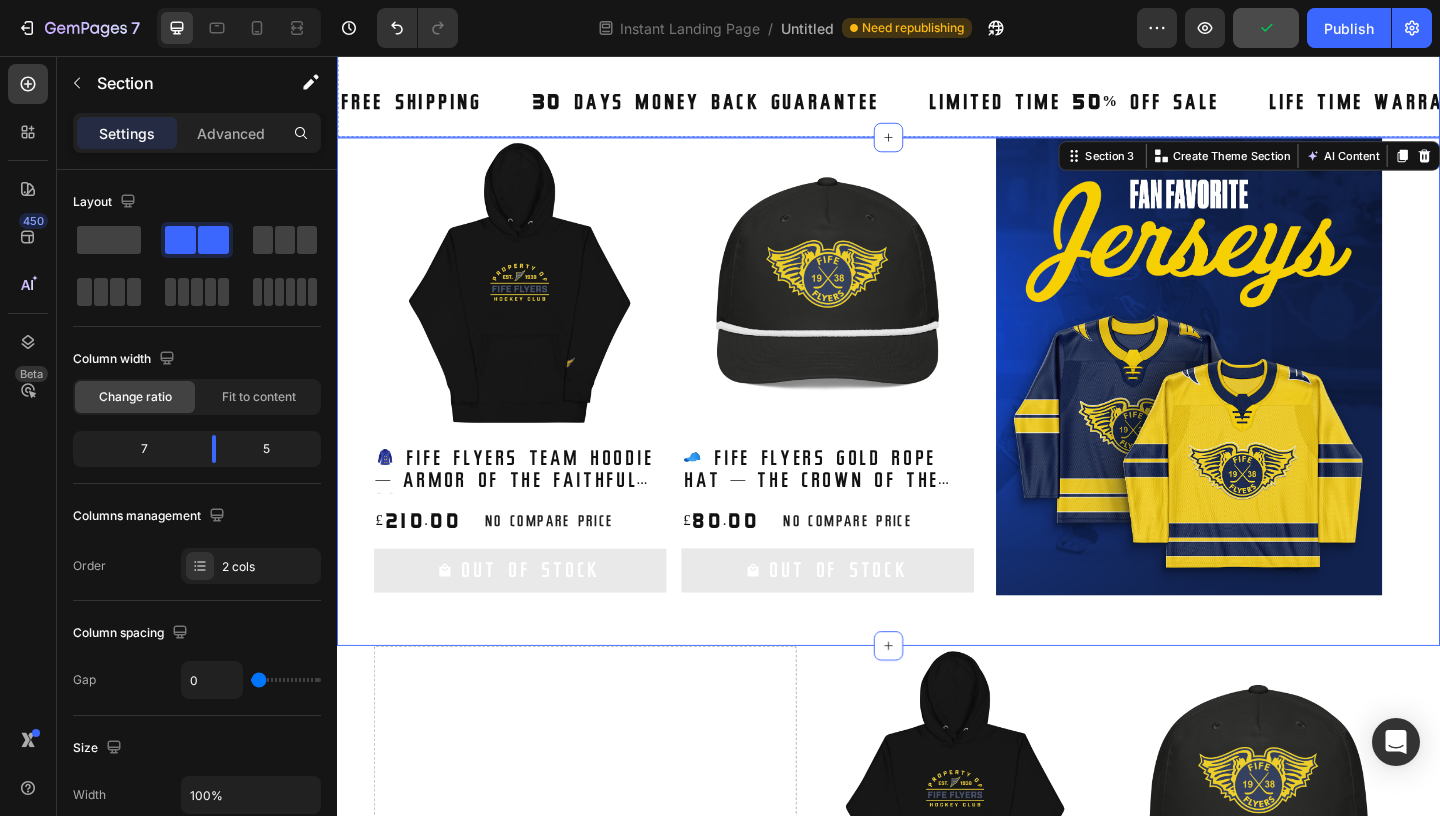 click on "7  Version history Instant Landing Page  /  Untitled Need republishing Preview  Publish" 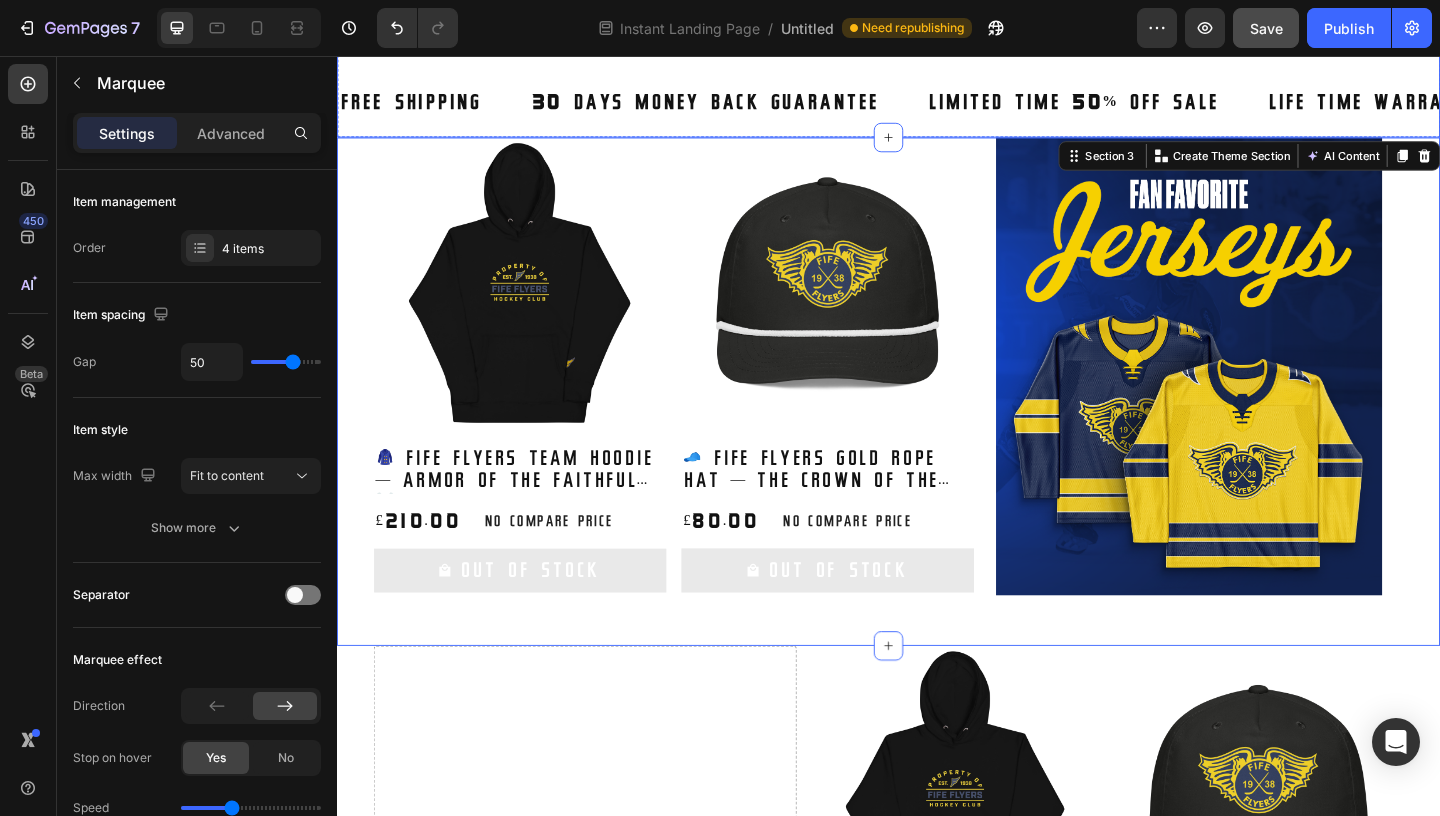 click on "FREE SHIPPING Text Block 30 DAYS MONEY BACK GUARANTEE Text Block LIMITED TIME 50% OFF SALE Text Block LIFE TIME WARRANTY Text Block FREE SHIPPING Text Block 30 DAYS MONEY BACK GUARANTEE Text Block LIMITED TIME 50% OFF SALE Text Block LIFE TIME WARRANTY Text Block Marquee" at bounding box center (937, 86) 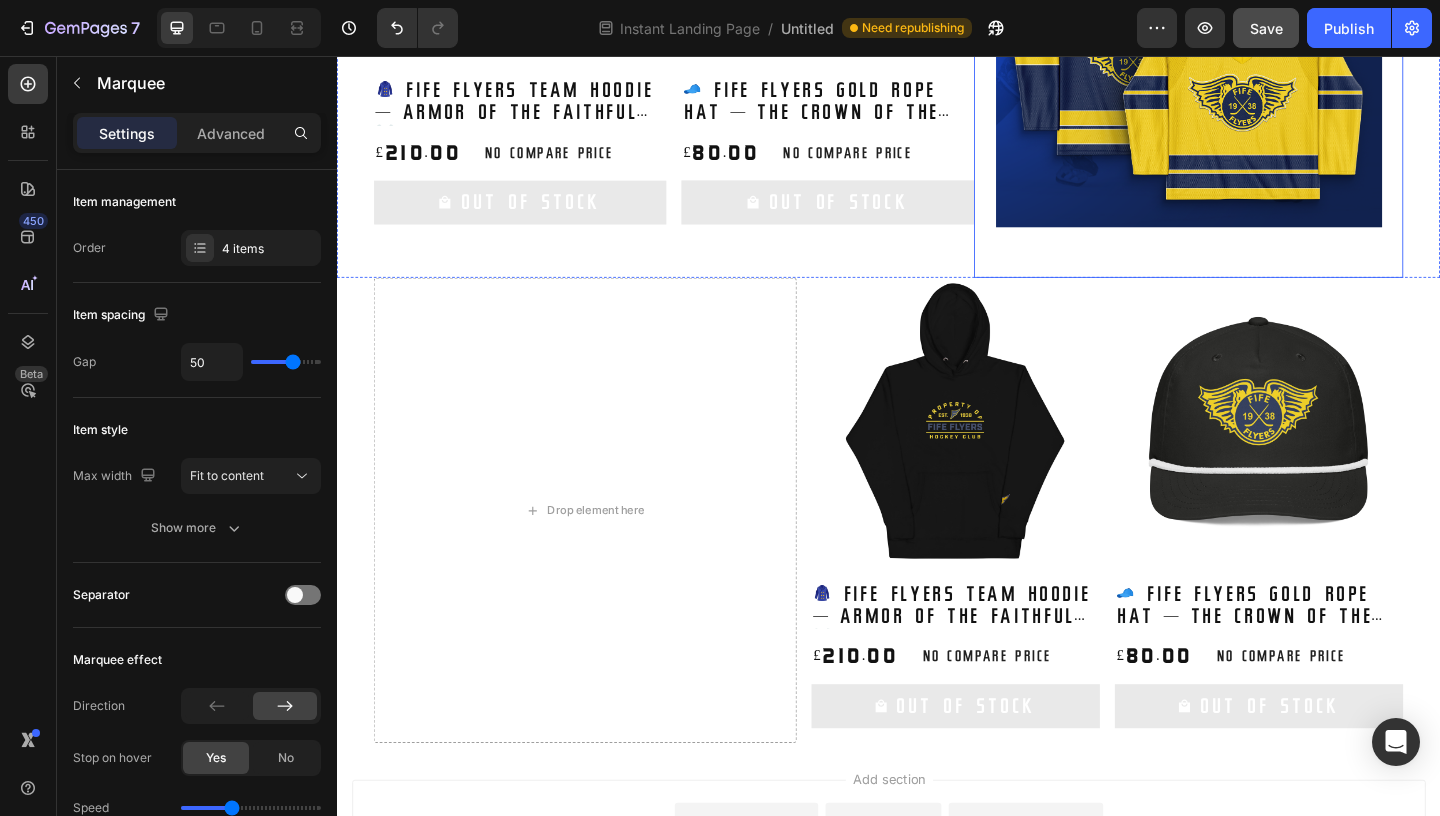 scroll, scrollTop: 1455, scrollLeft: 0, axis: vertical 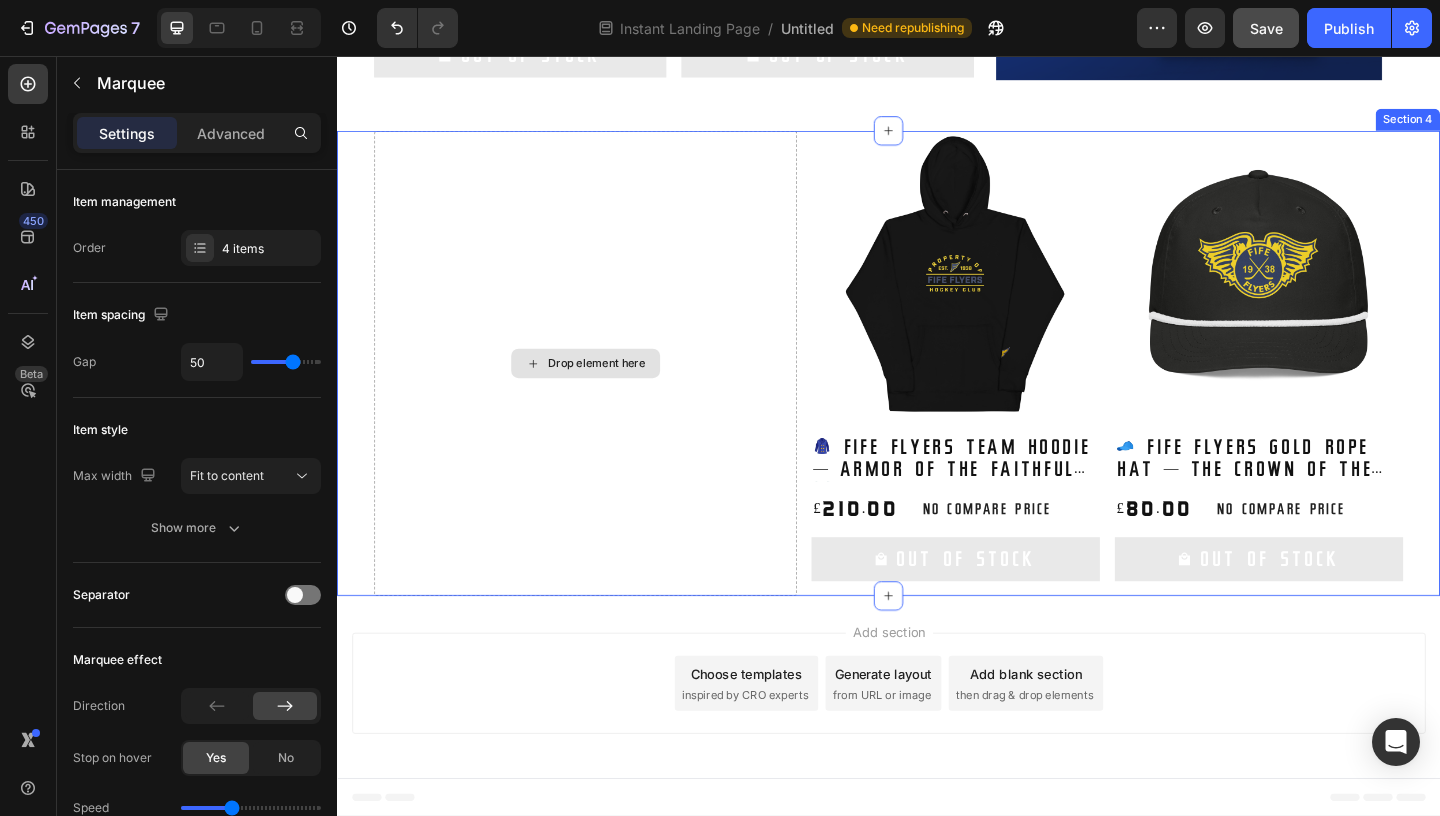 click on "Drop element here" at bounding box center (607, 390) 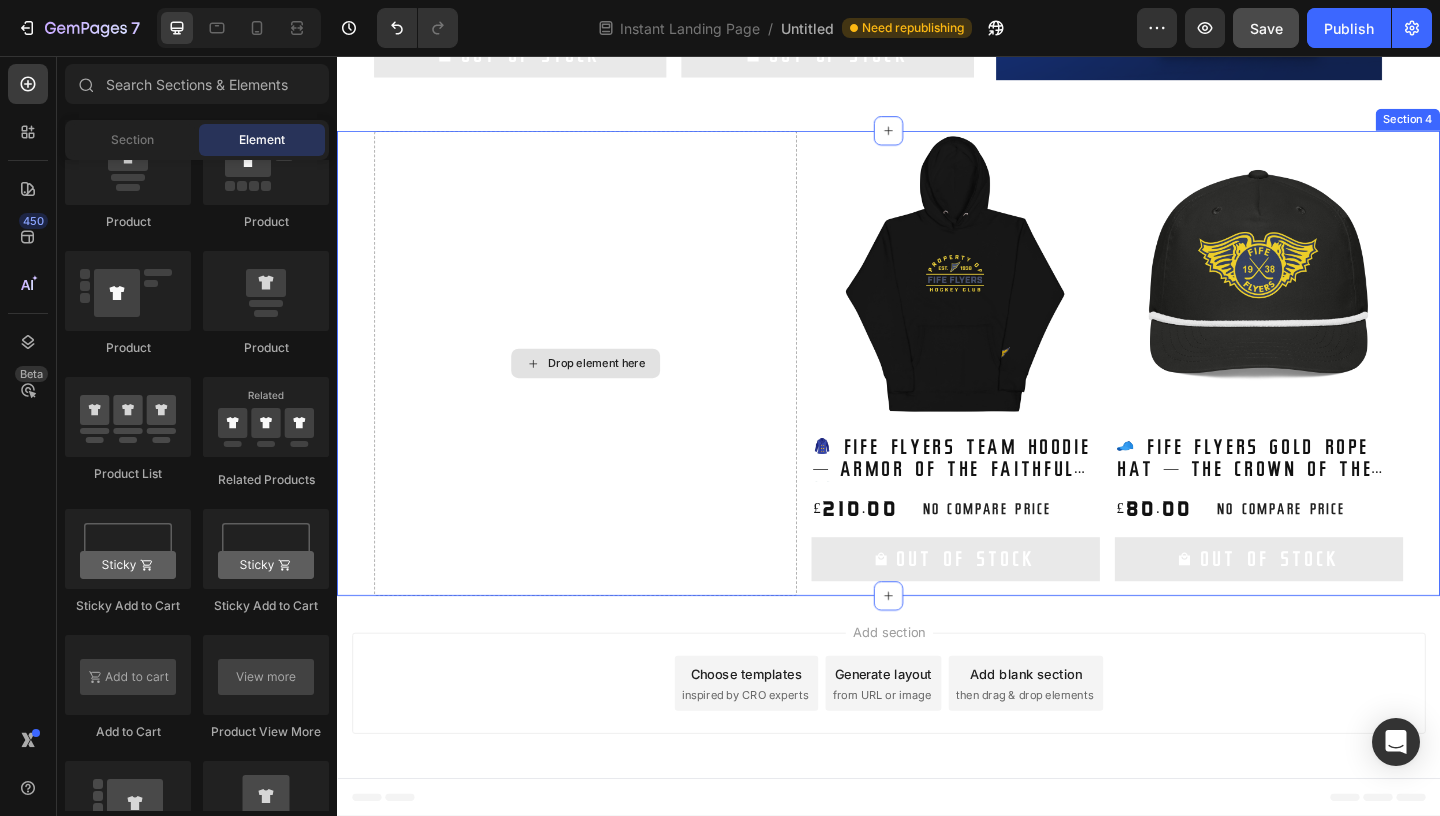 click on "Drop element here" at bounding box center (607, 390) 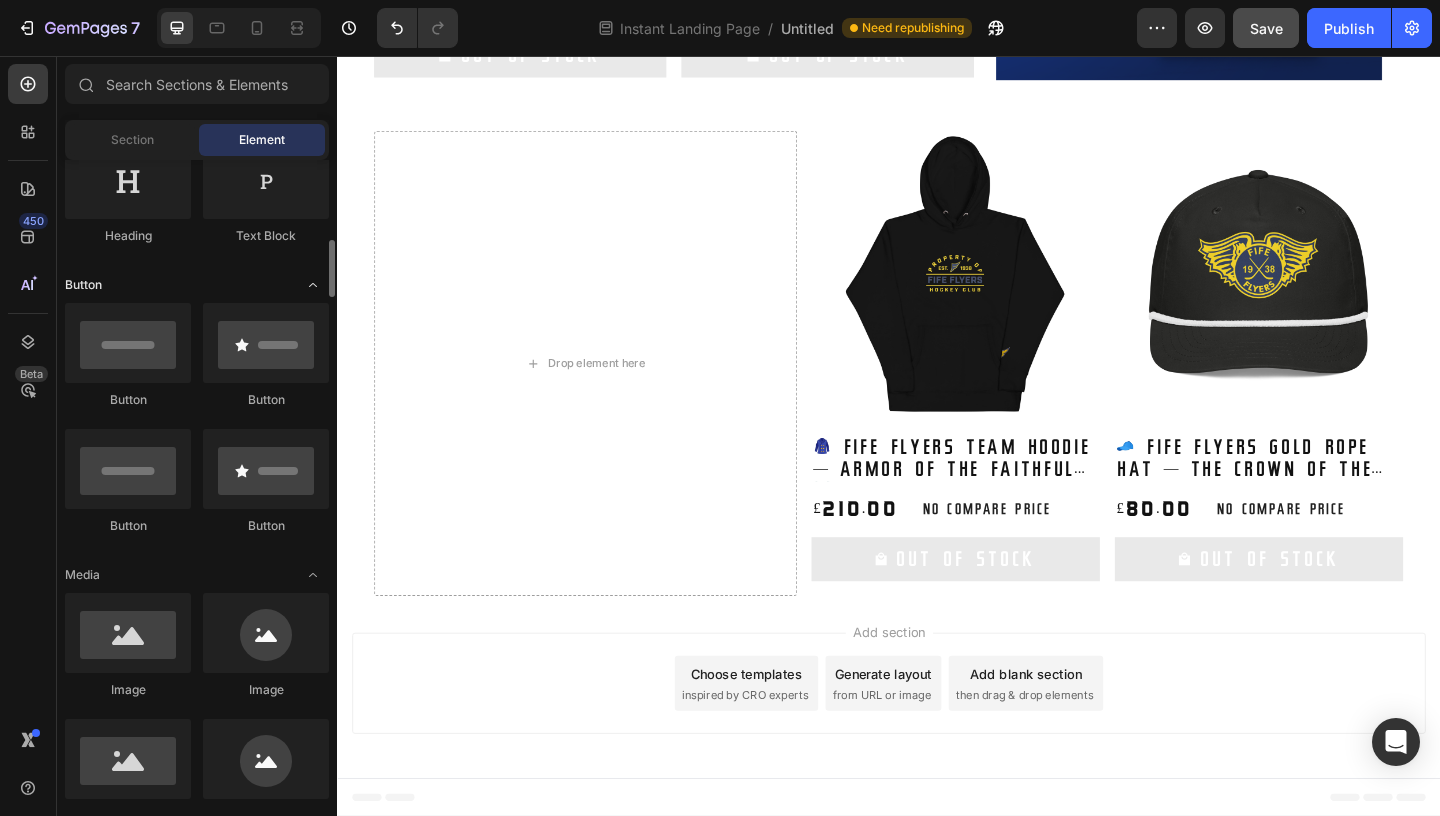 scroll, scrollTop: 424, scrollLeft: 0, axis: vertical 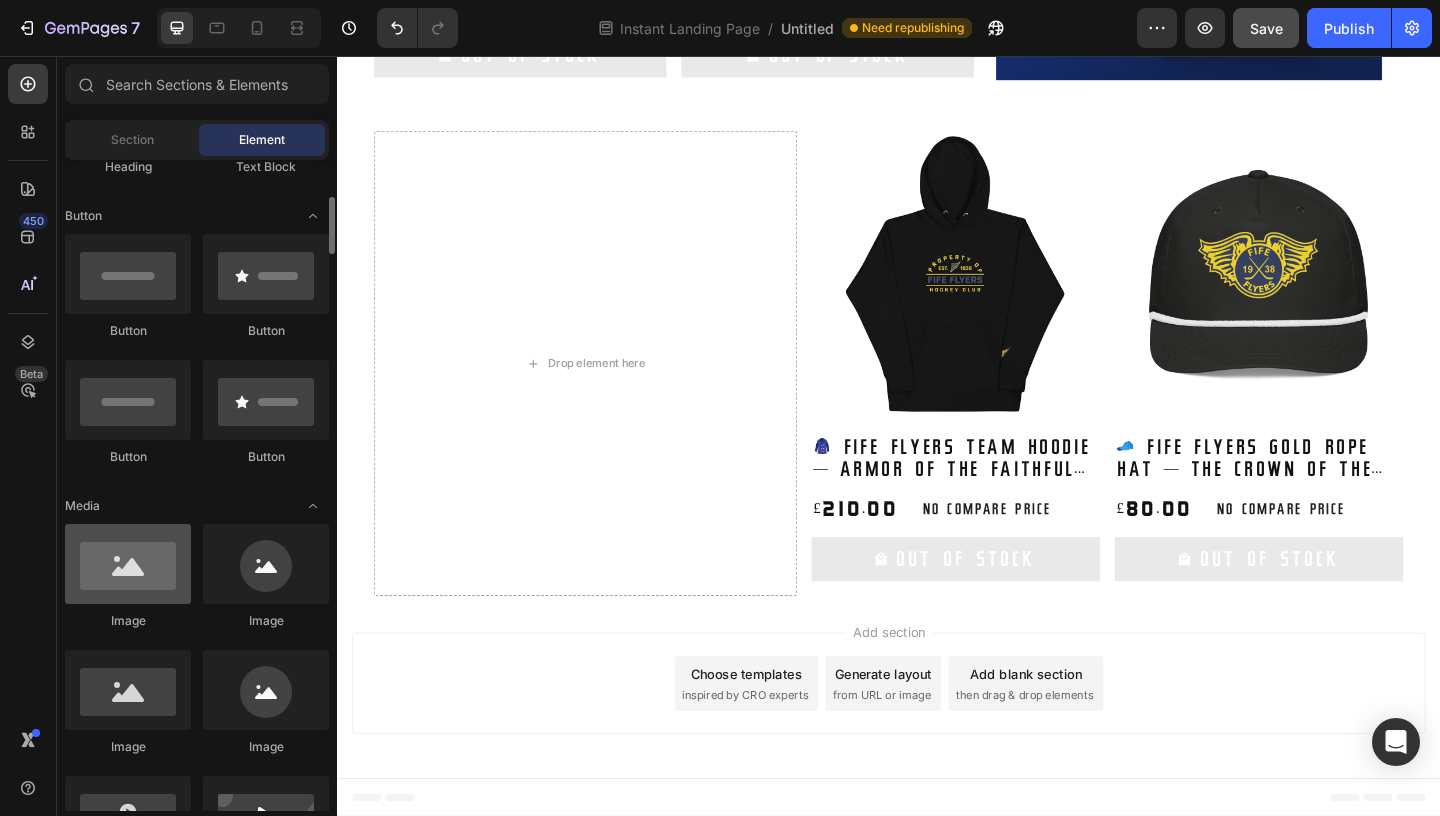 click at bounding box center [128, 564] 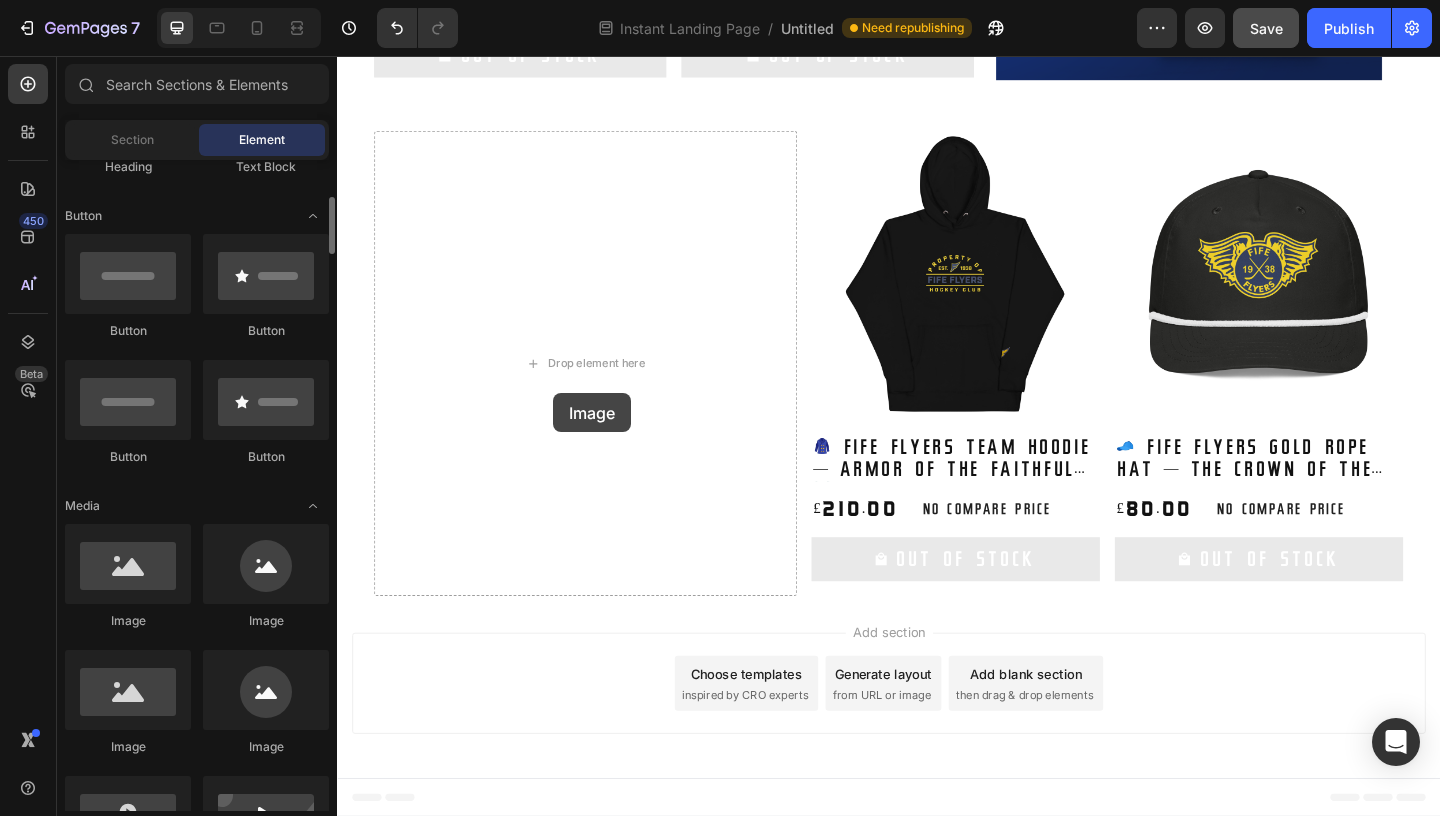 drag, startPoint x: 122, startPoint y: 609, endPoint x: 554, endPoint y: 392, distance: 483.43872 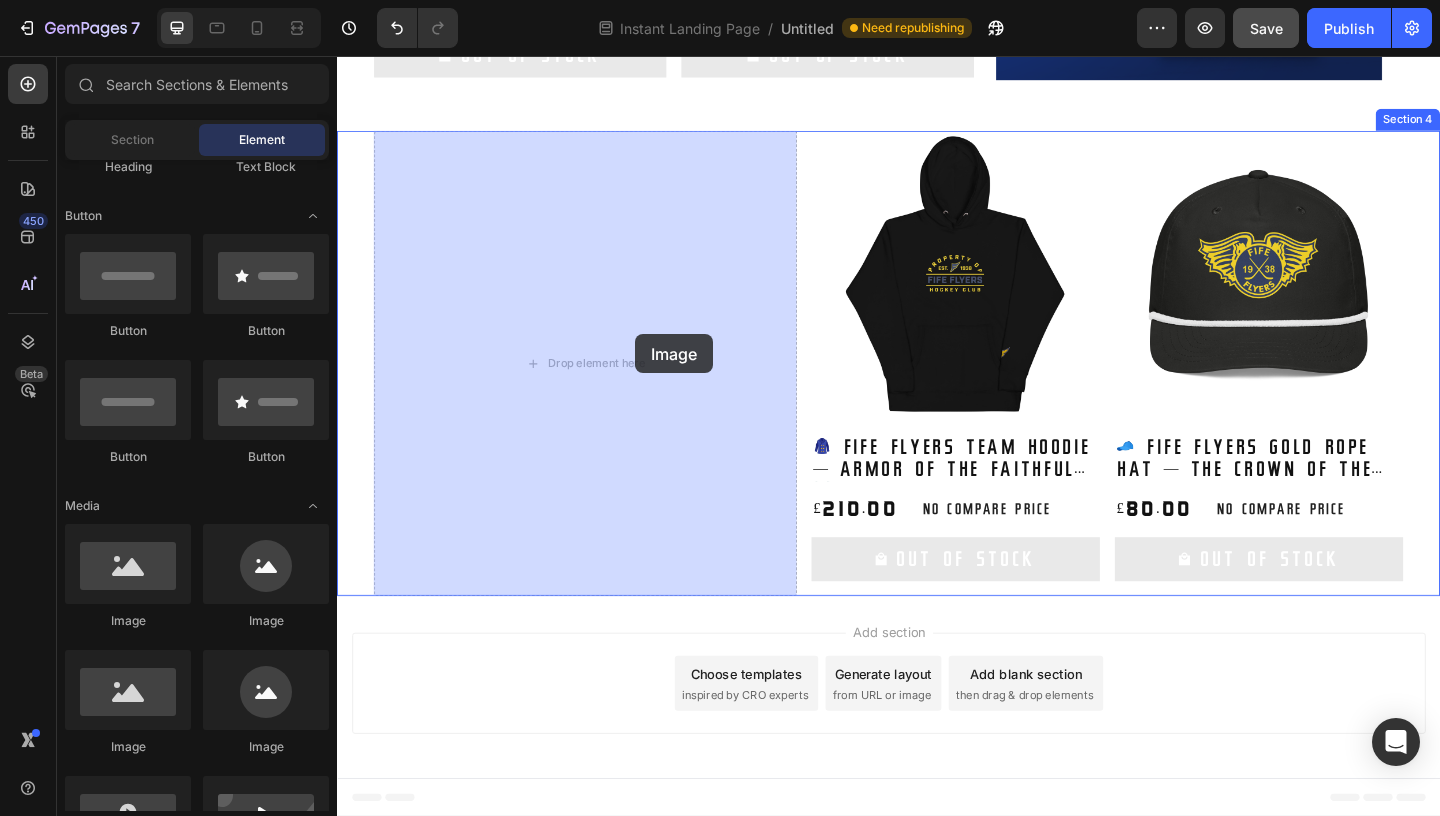 drag, startPoint x: 490, startPoint y: 628, endPoint x: 633, endPoint y: 334, distance: 326.9327 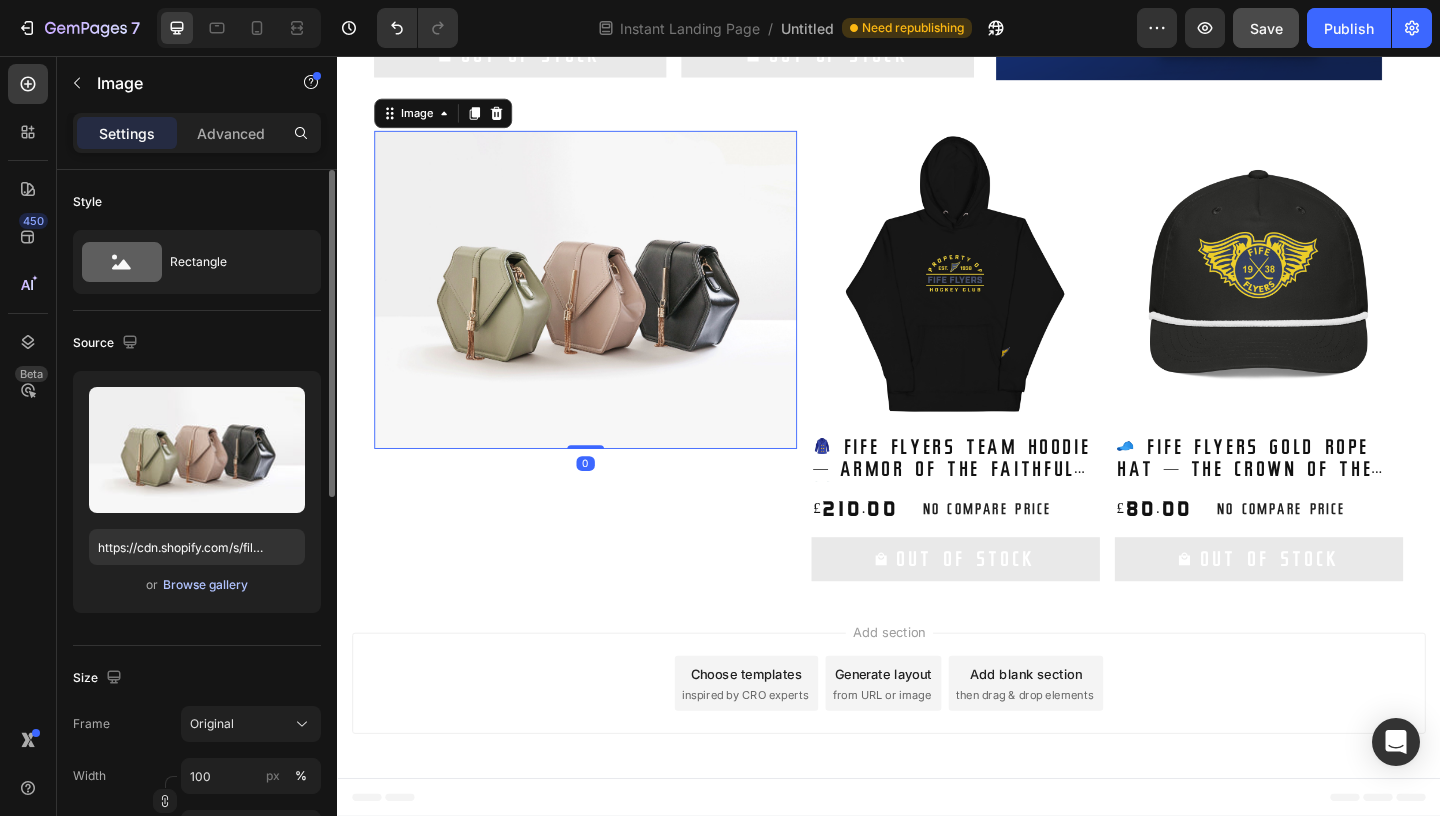 click on "Browse gallery" at bounding box center (205, 585) 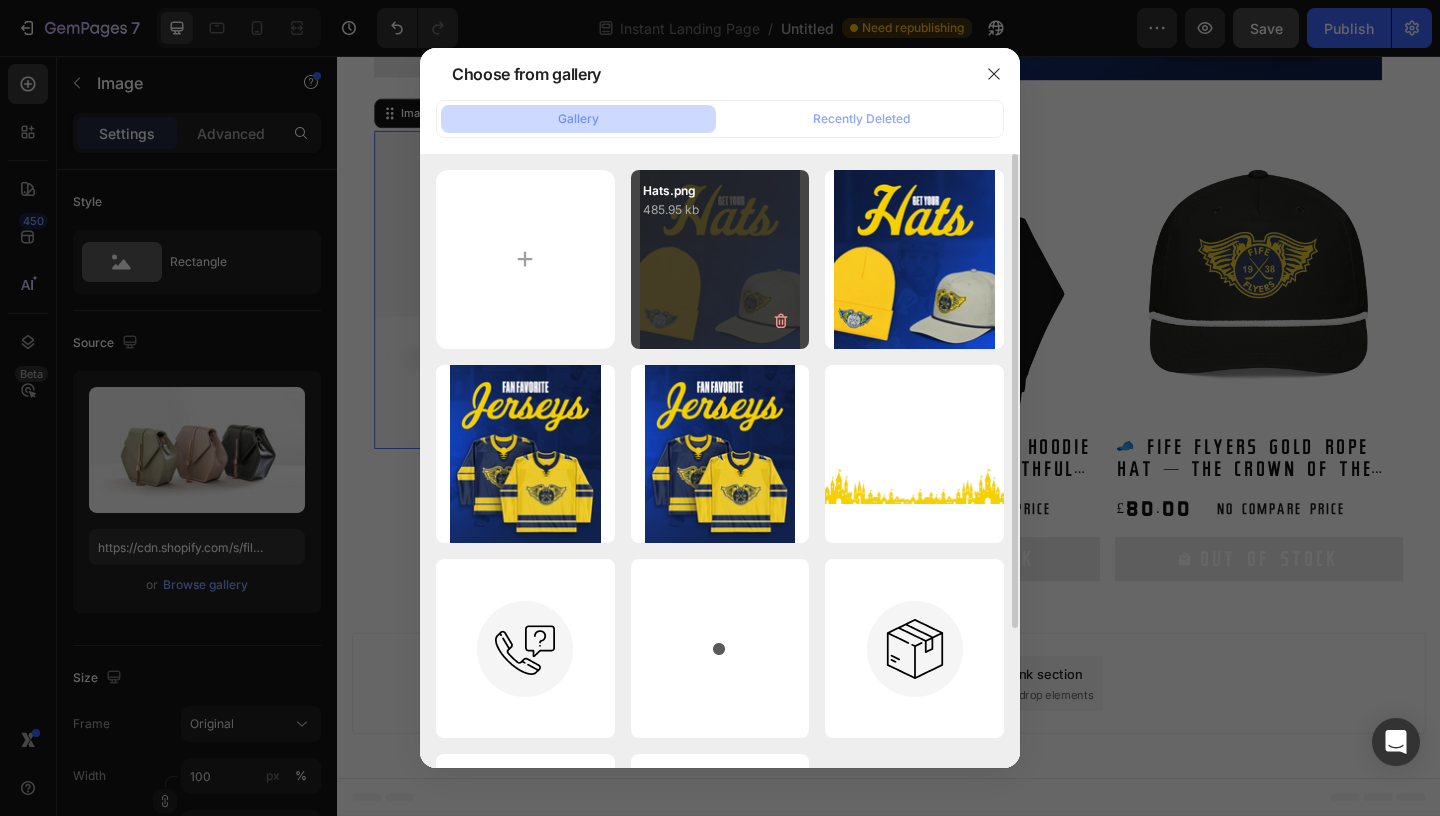 click on "Hats.png 485.95 kb" at bounding box center (720, 259) 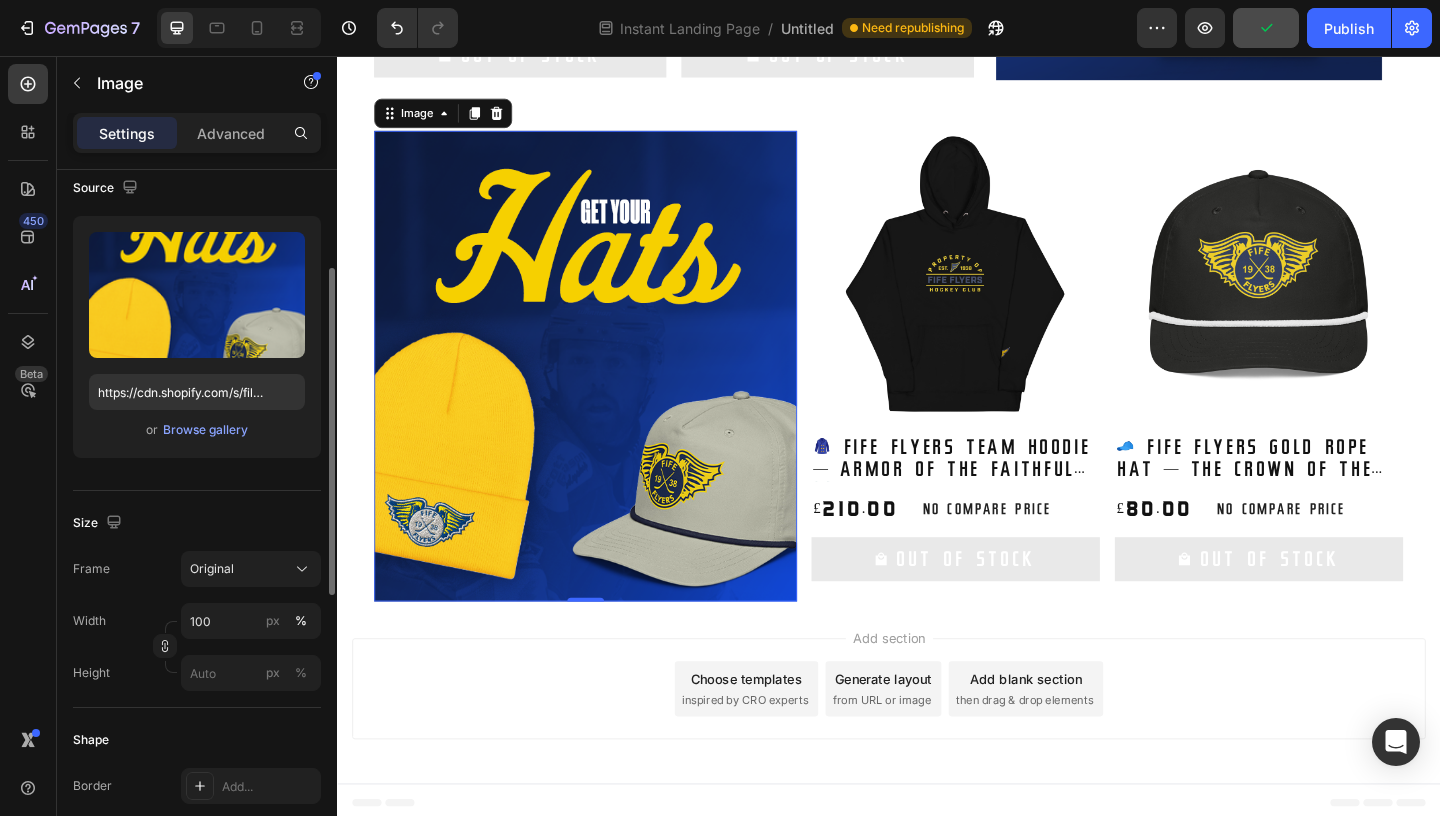 scroll, scrollTop: 256, scrollLeft: 0, axis: vertical 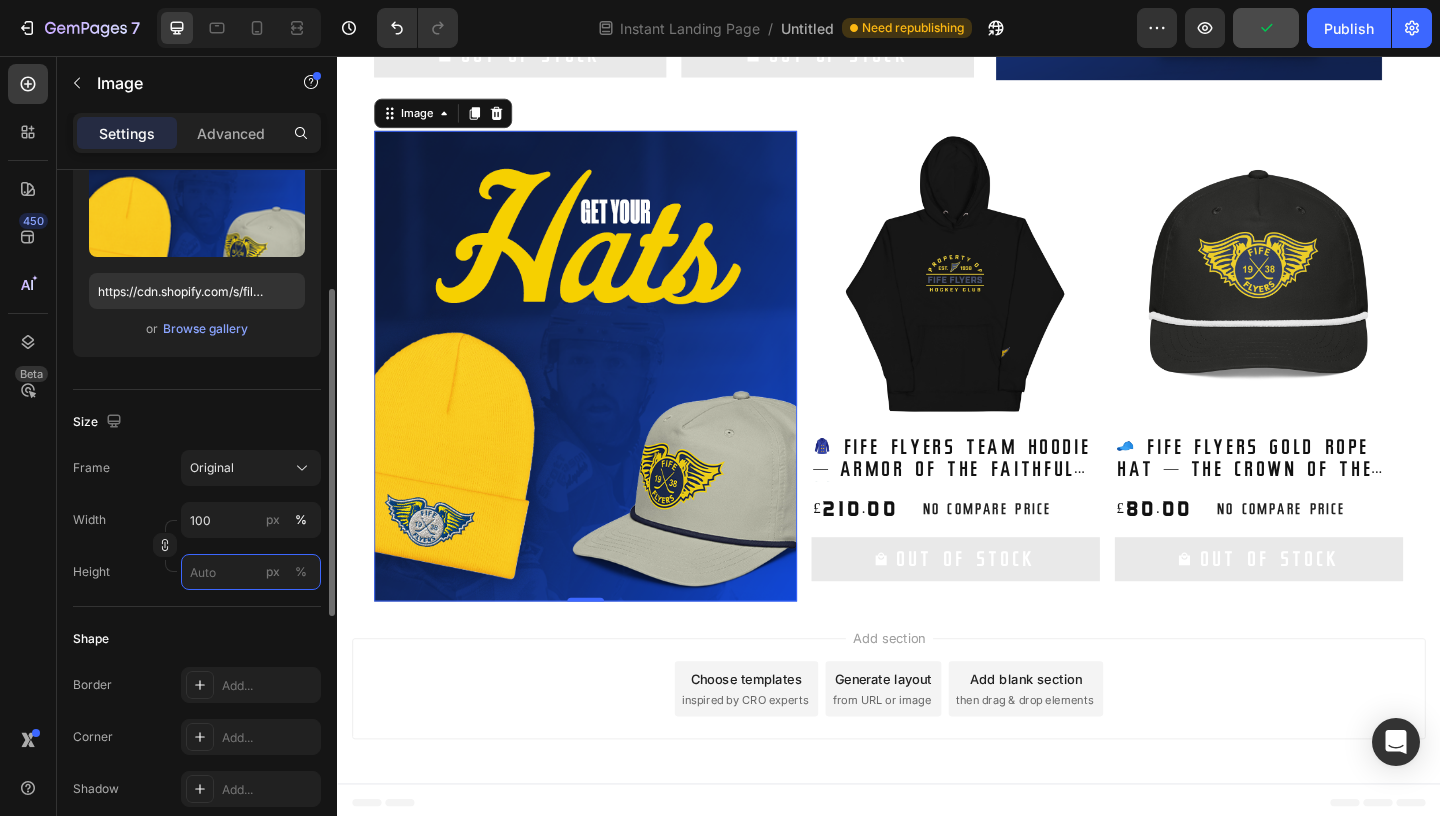 click on "px %" at bounding box center (251, 572) 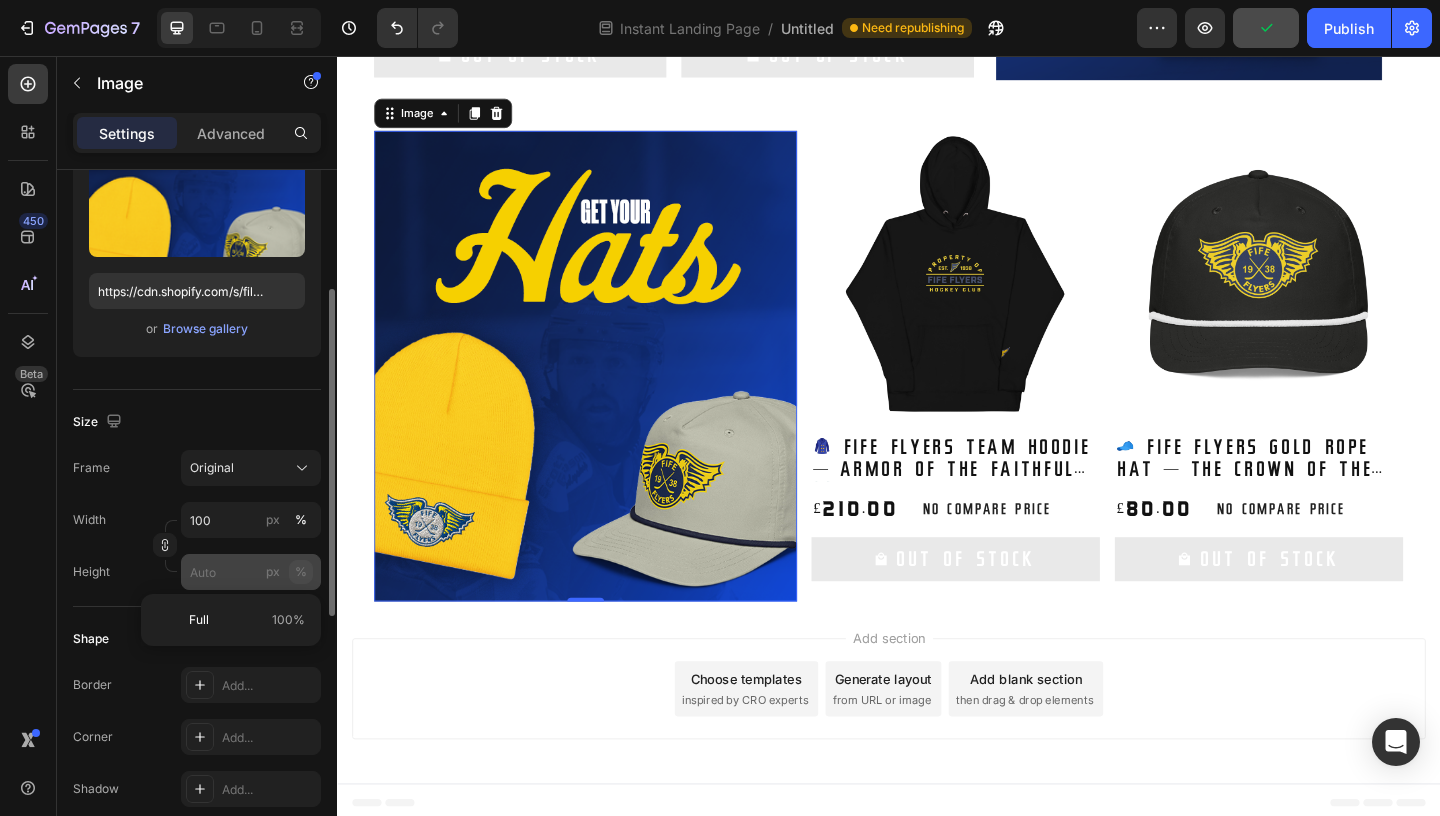 click on "%" at bounding box center [301, 572] 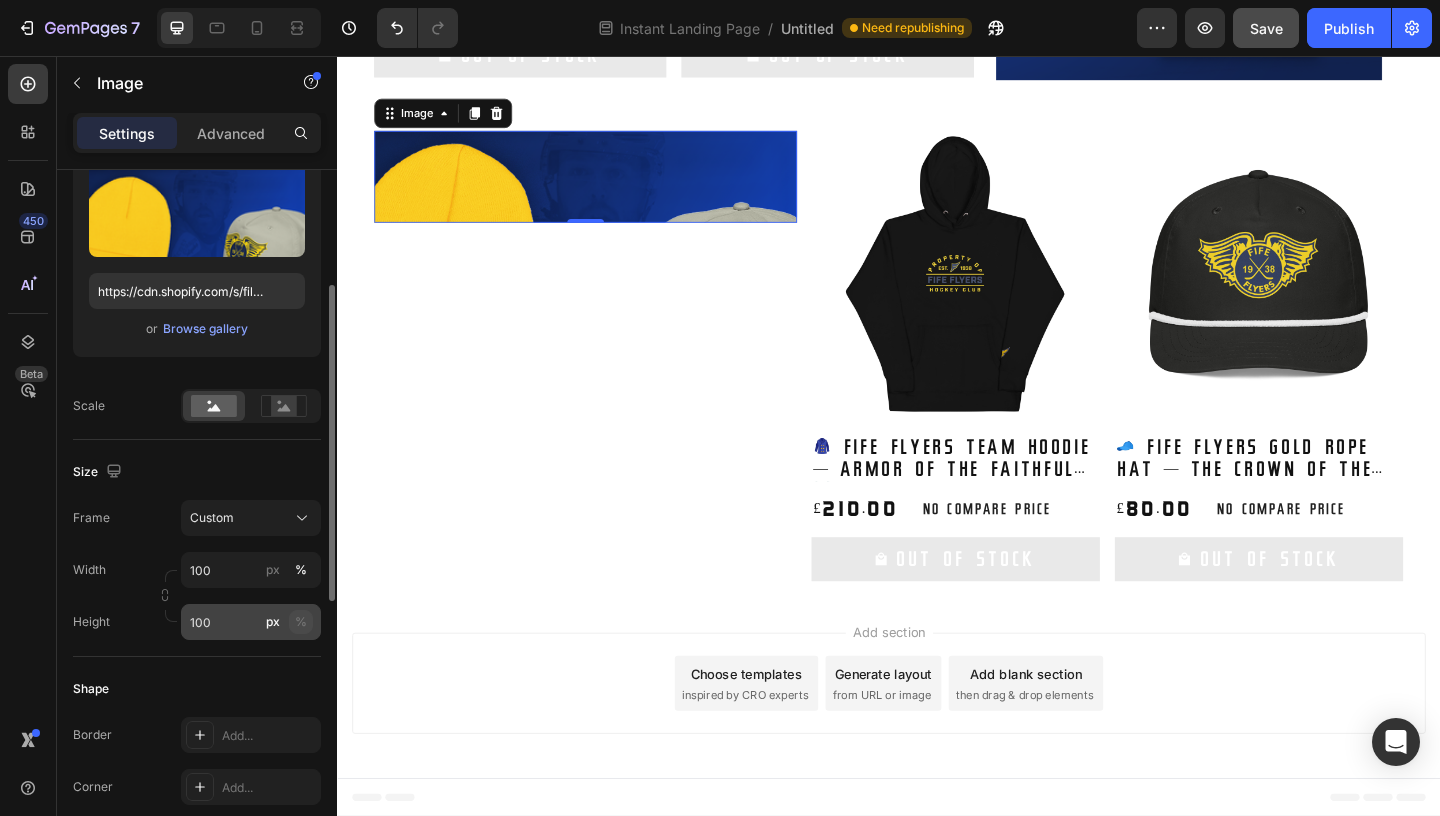 click on "%" at bounding box center [301, 622] 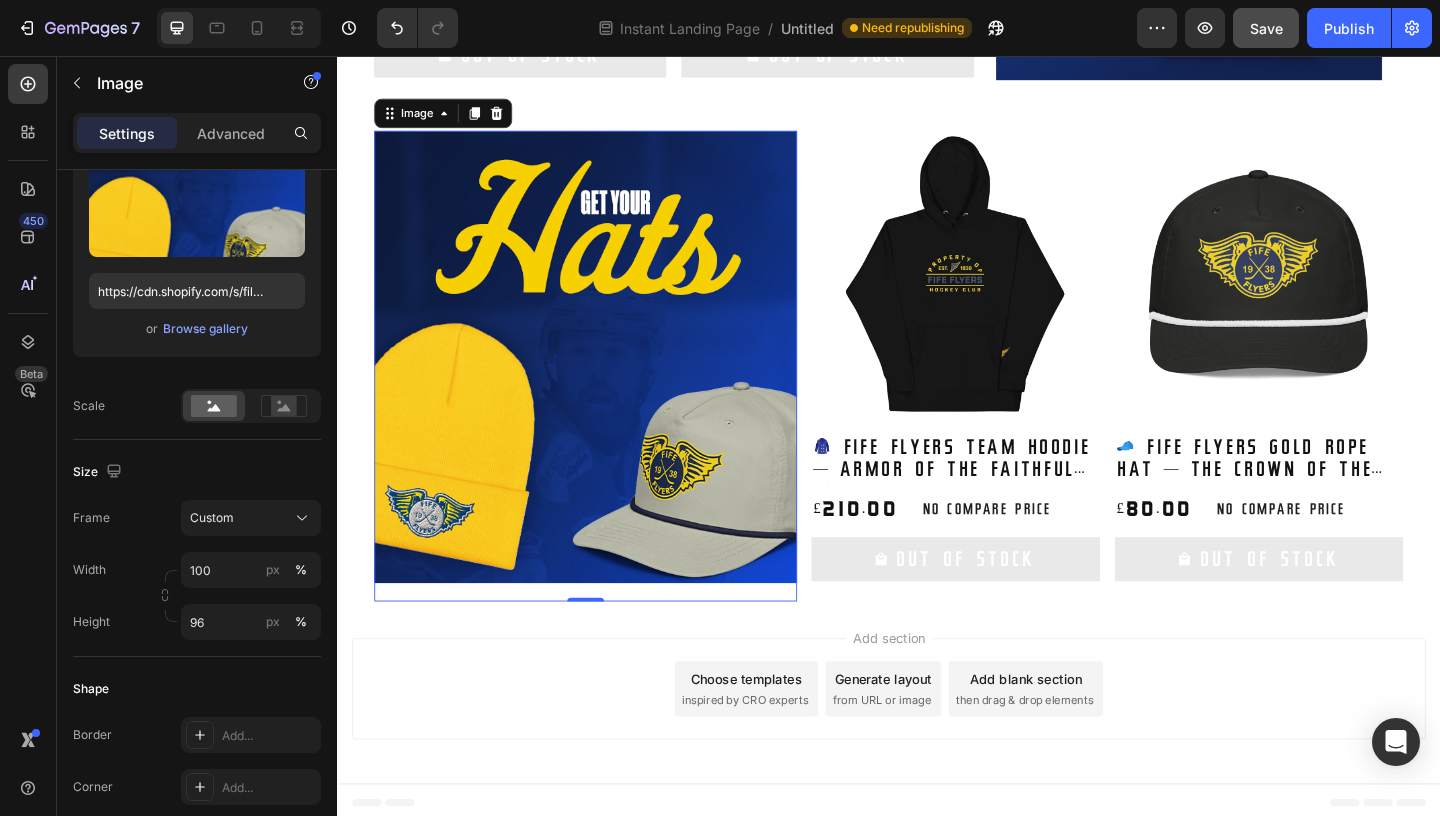 click on "Add section Choose templates inspired by CRO experts Generate layout from URL or image Add blank section then drag & drop elements" at bounding box center [937, 748] 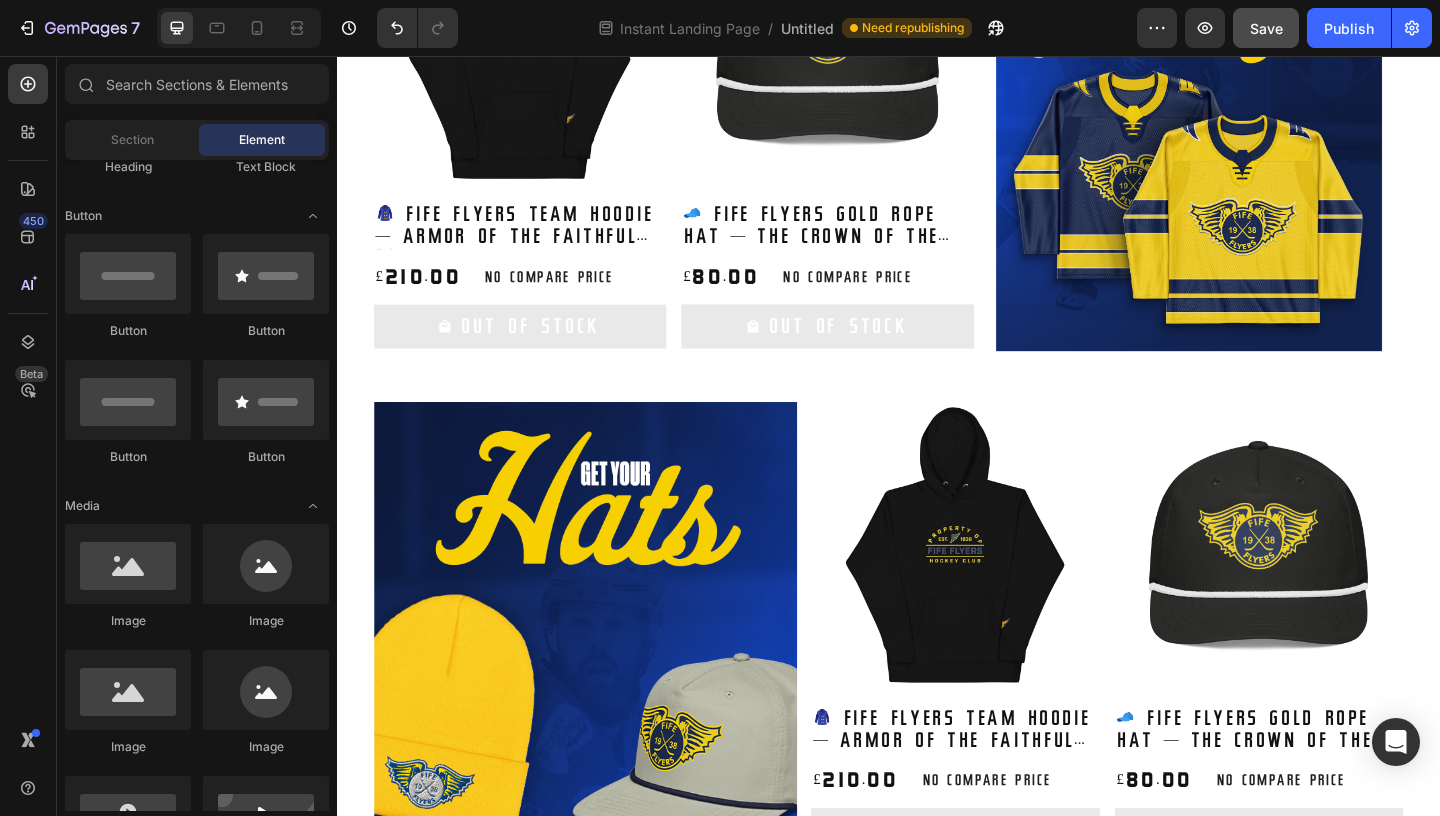 scroll, scrollTop: 1188, scrollLeft: 0, axis: vertical 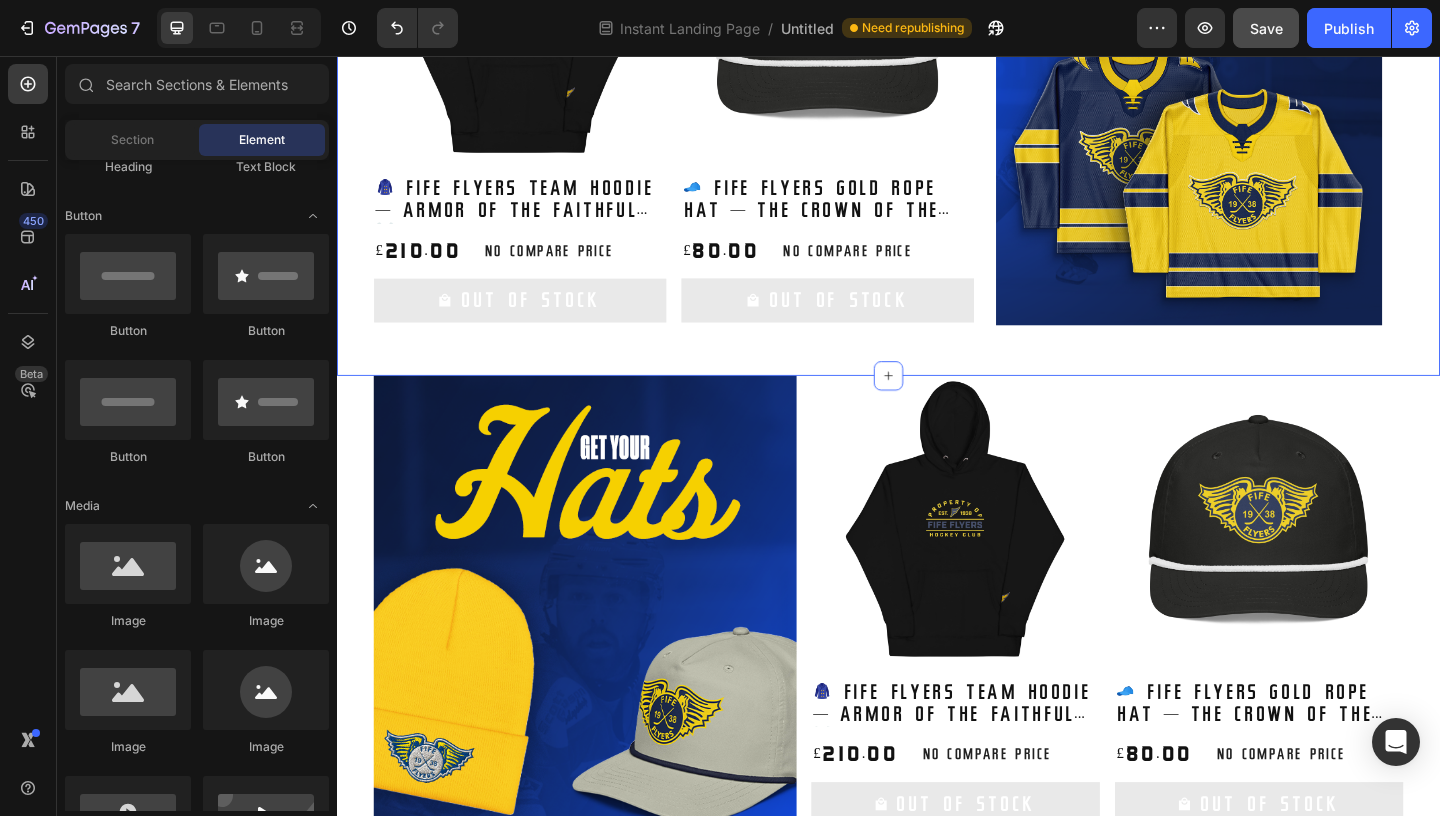 click on "Product Images 🧢 Fife Flyers Gold Rope Hat — The Crown of the Commons 👑 Product Title £80.00 Product Price Product Price No compare price Product Price Row Out Of Stock Add to Cart Row Product List Product Images 🧥 Fife Flyers Team Hoodie — Armor of the Faithful ⚔️ Product Title £210.00 Product Price Product Price No compare price Product Price Row Out Of Stock Add to Cart Row Product List Product List" at bounding box center (703, 127) 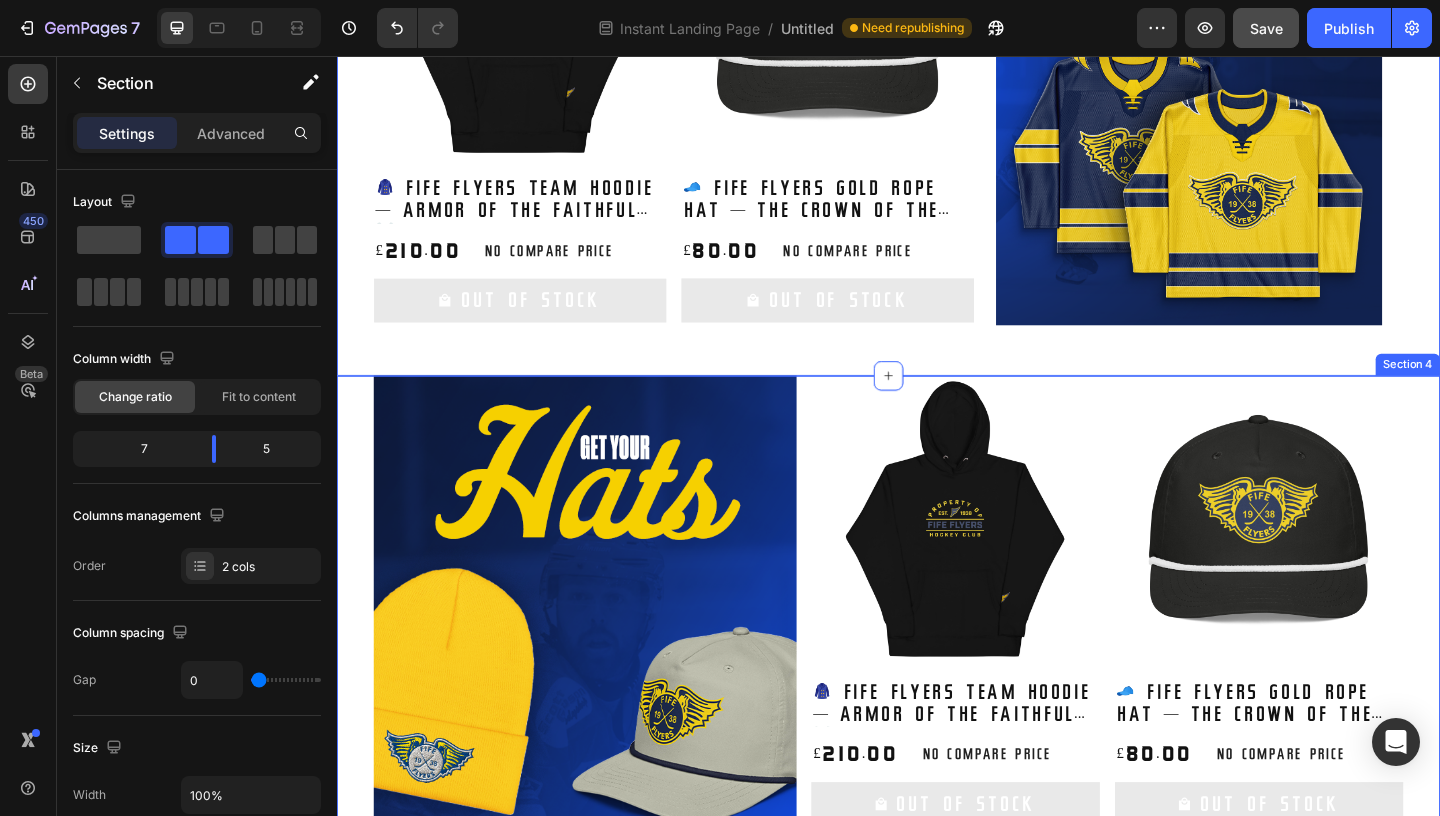 scroll, scrollTop: 256, scrollLeft: 0, axis: vertical 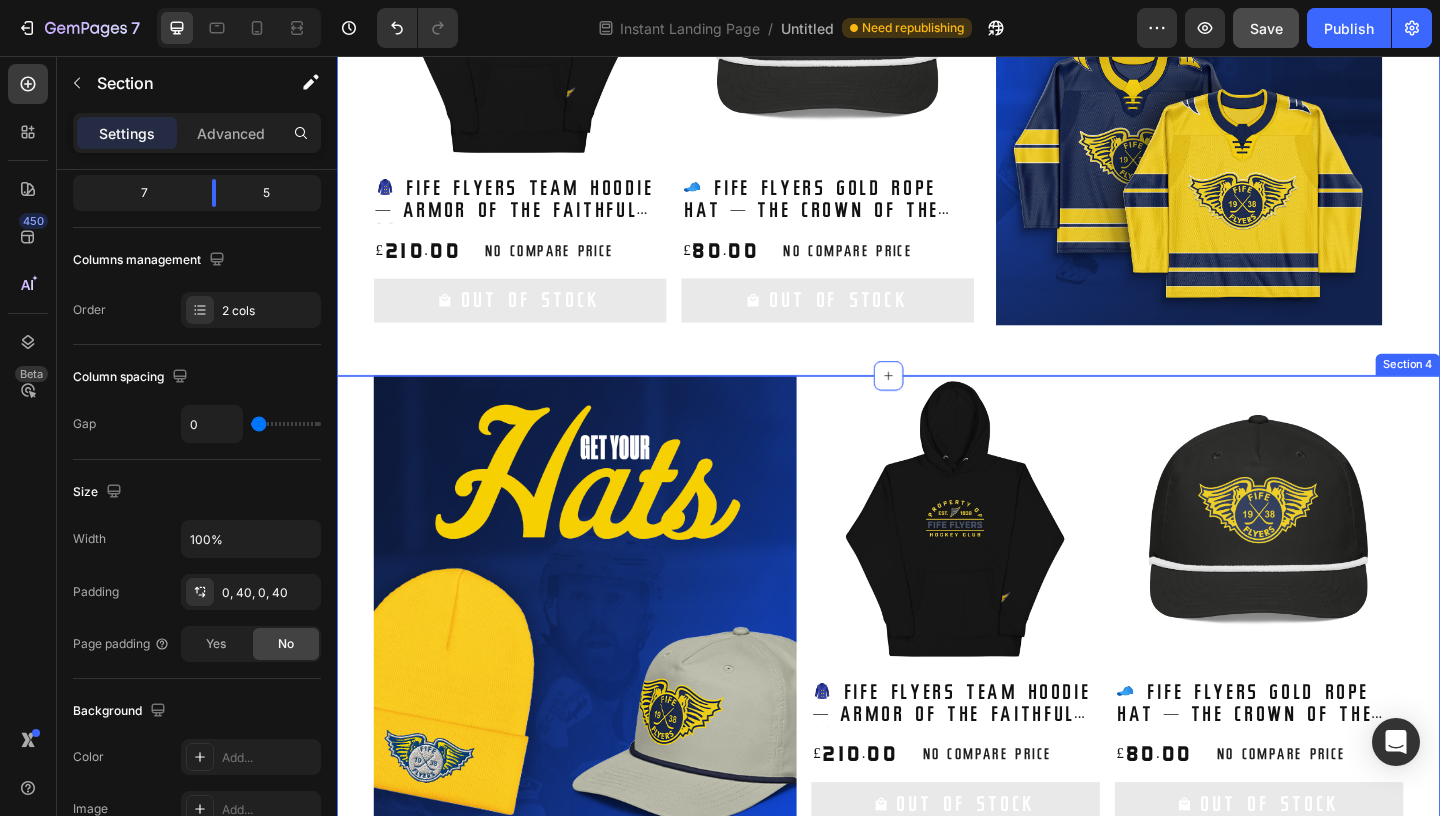 click on "Image Product Images 🧢 Fife Flyers Gold Rope Hat — The Crown of the Commons 👑 Product Title £80.00 Product Price Product Price No compare price Product Price Row Out Of Stock Add to Cart Row Product List Product Images 🧥 Fife Flyers Team Hoodie — Armor of the Faithful ⚔️ Product Title £210.00 Product Price Product Price No compare price Product Price Row Out Of Stock Add to Cart Row Product List Product List Section 4" at bounding box center (937, 660) 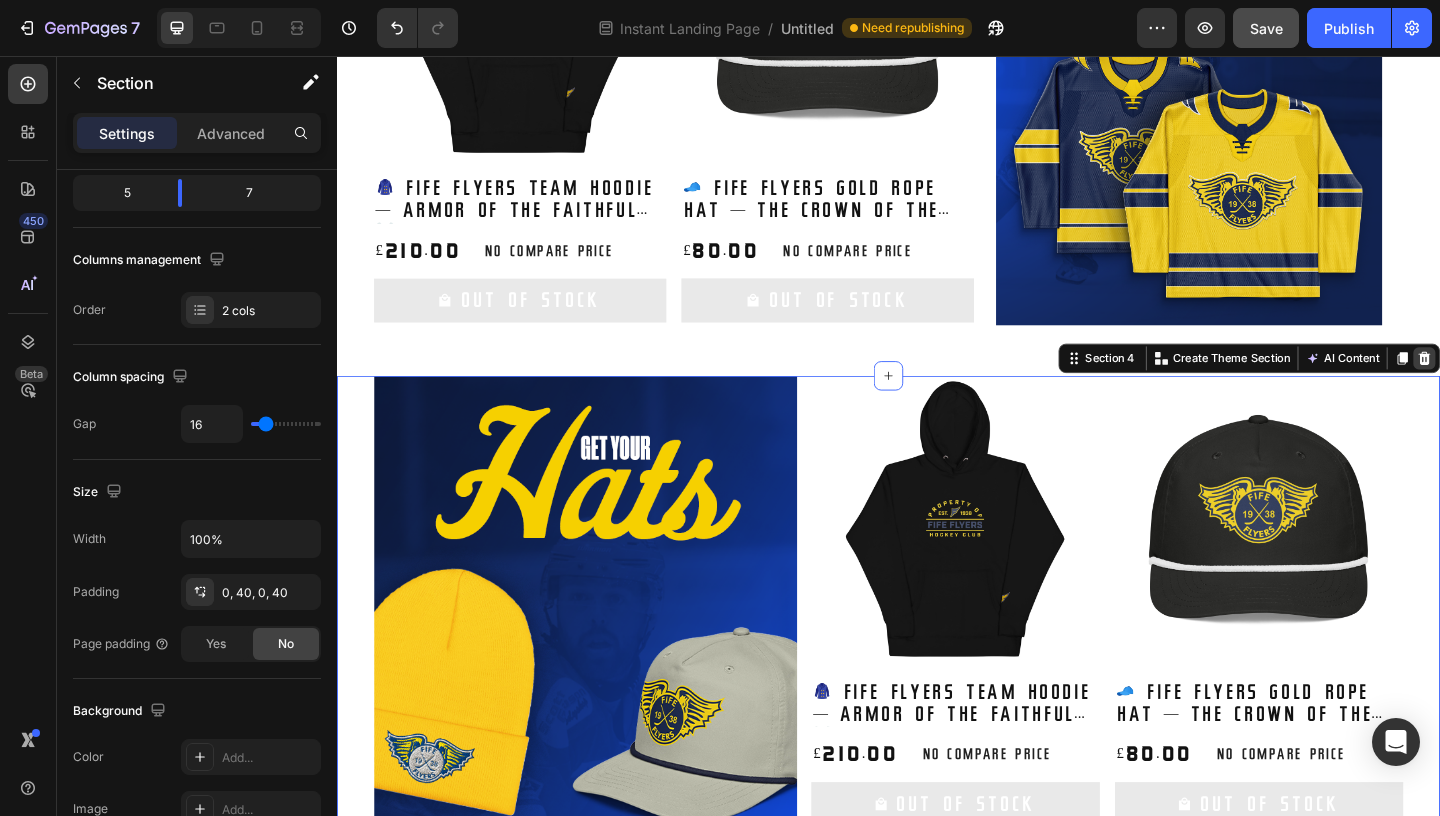click 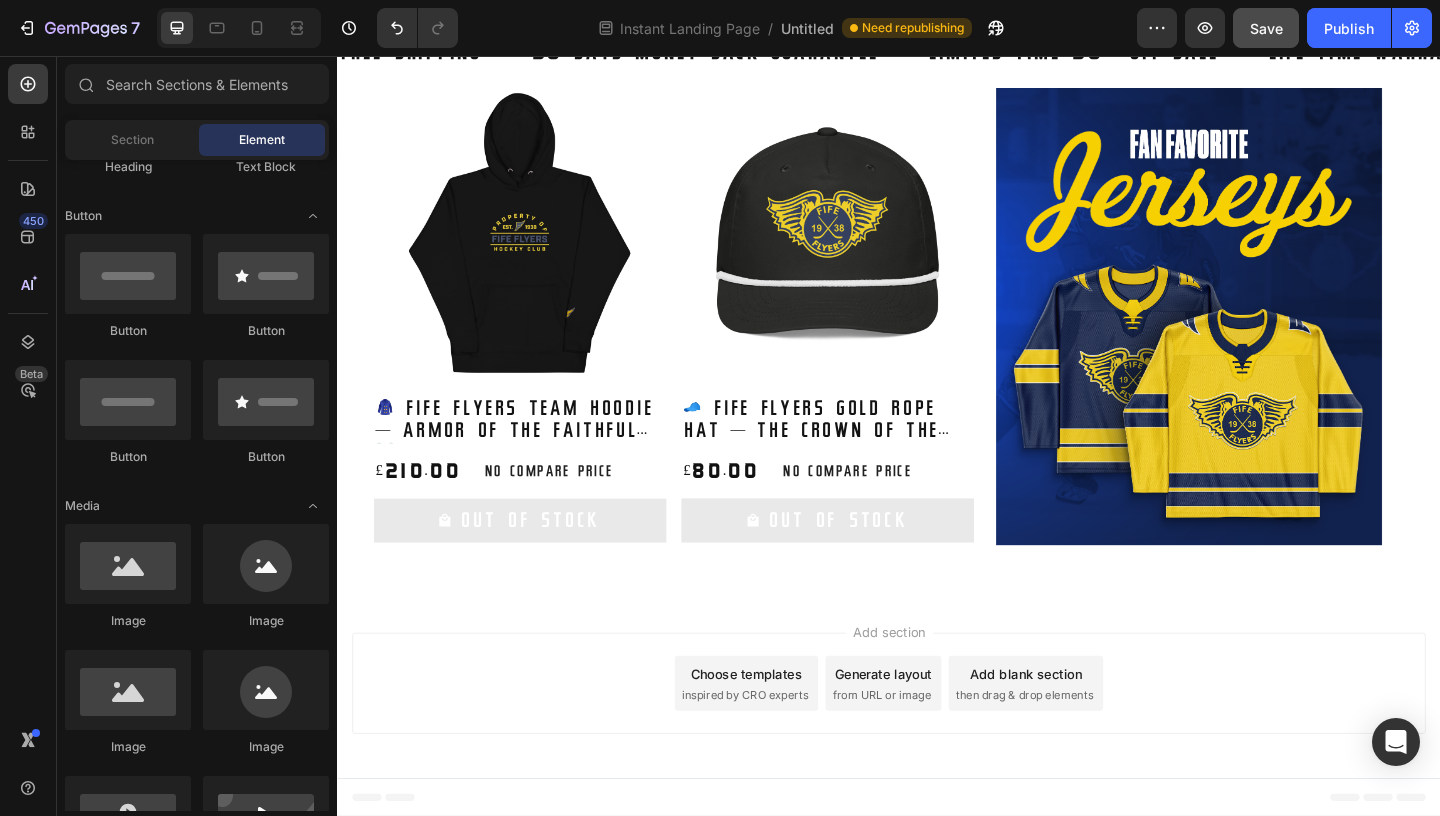 scroll, scrollTop: 424, scrollLeft: 0, axis: vertical 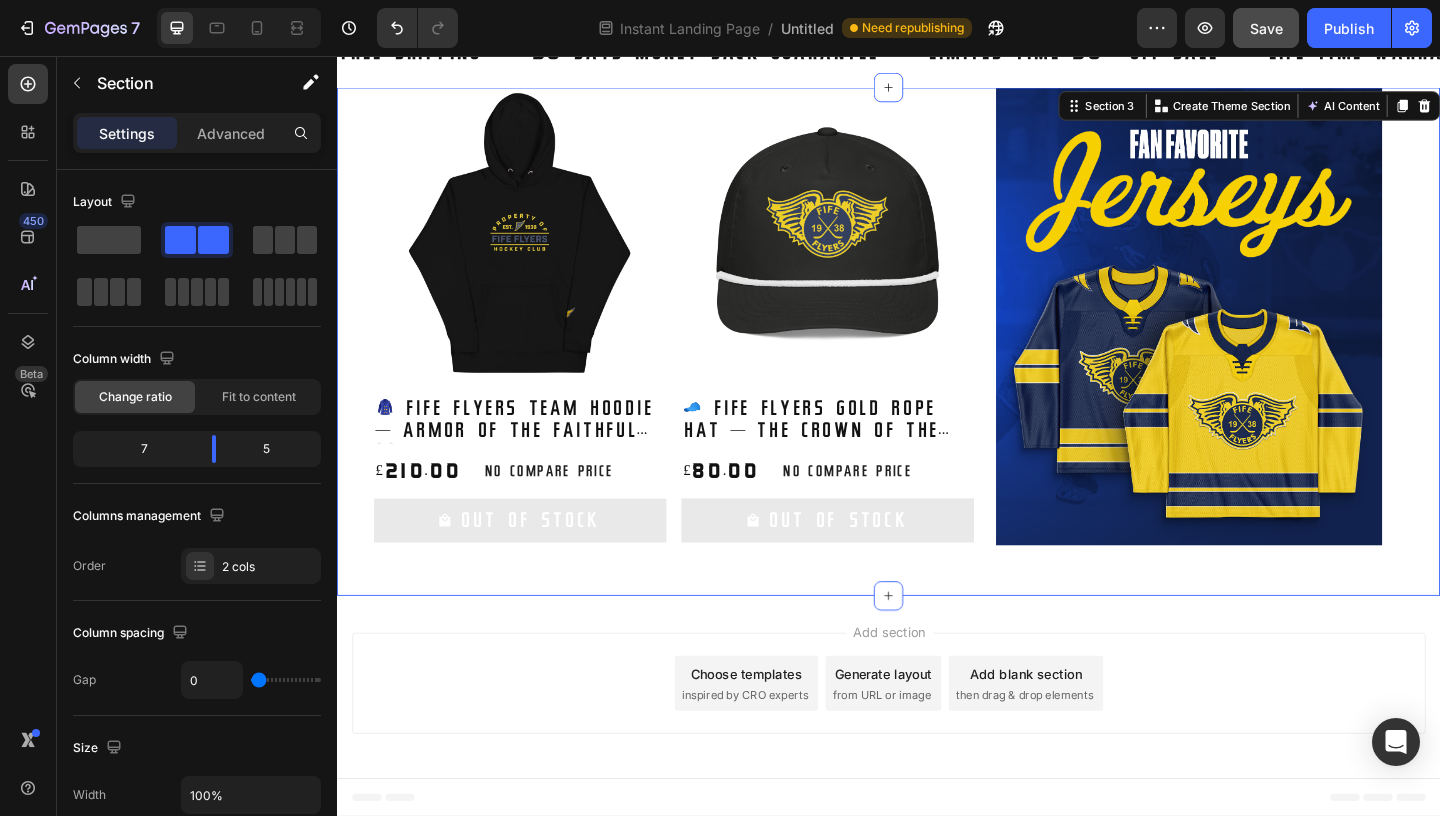 click on "Product Images 🧢 Fife Flyers Gold Rope Hat — The Crown of the Commons 👑 Product Title £80.00 Product Price Product Price No compare price Product Price Row Out Of Stock Add to Cart Row Product List Product Images 🧥 Fife Flyers Team Hoodie — Armor of the Faithful ⚔️ Product Title £210.00 Product Price Product Price No compare price Product Price Row Out Of Stock Add to Cart Row Product List Product List Image Section 3   You can create reusable sections Create Theme Section AI Content Write with GemAI You've reached  /  rewrites of your AI generative this month. Resets on  01 Sep . You have reached limit this month" at bounding box center (937, 366) 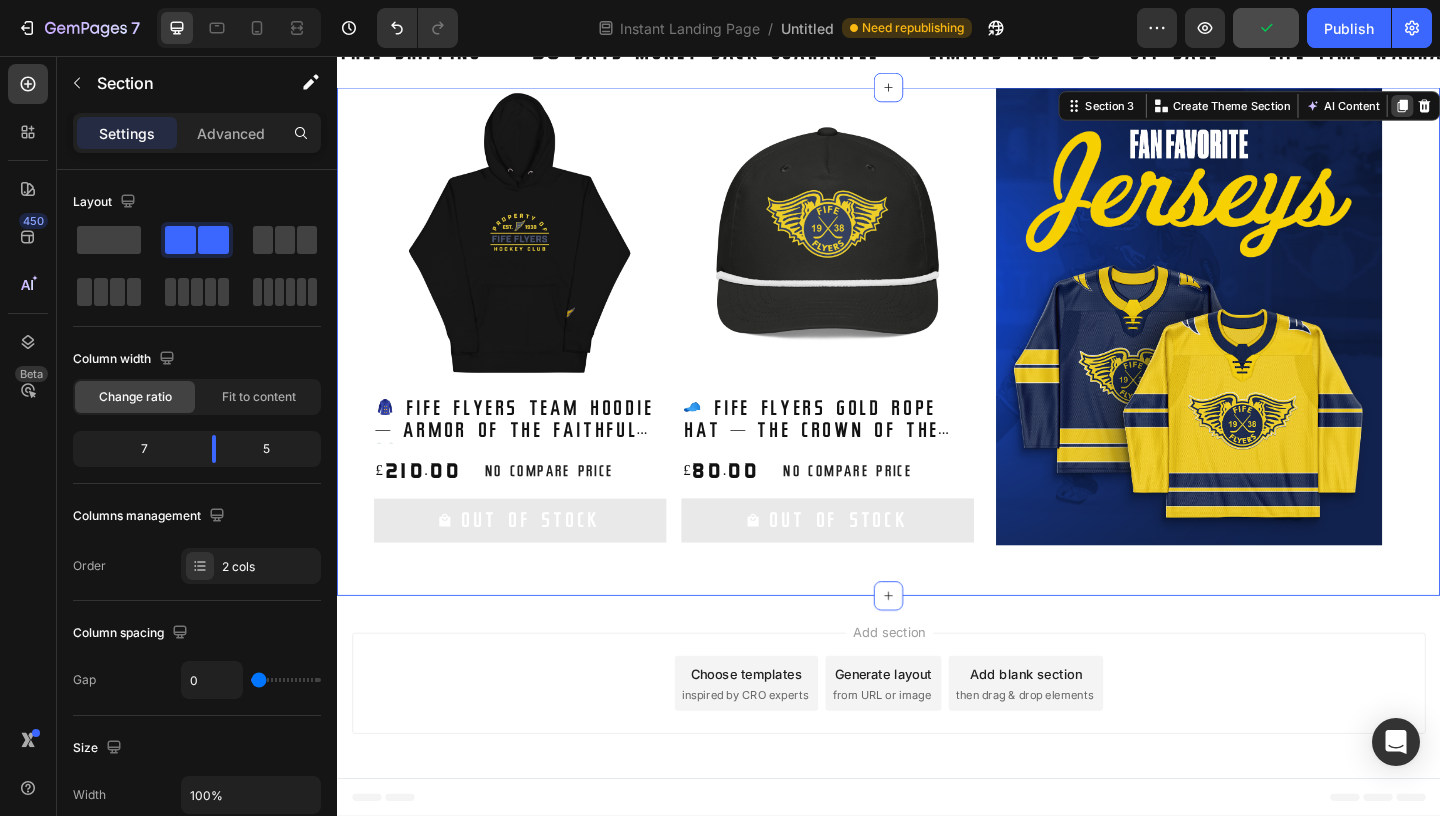 click 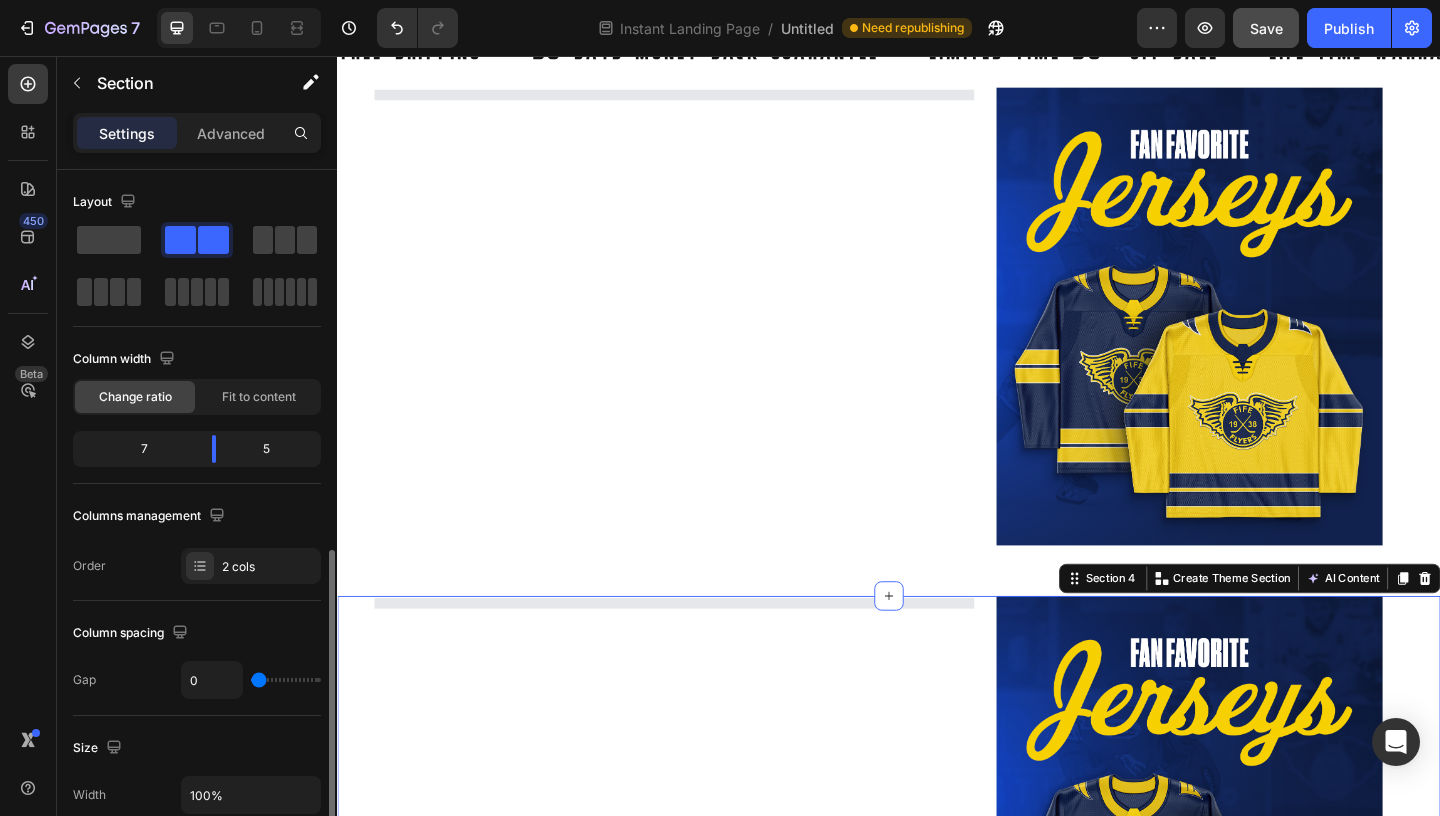 scroll, scrollTop: 1293, scrollLeft: 0, axis: vertical 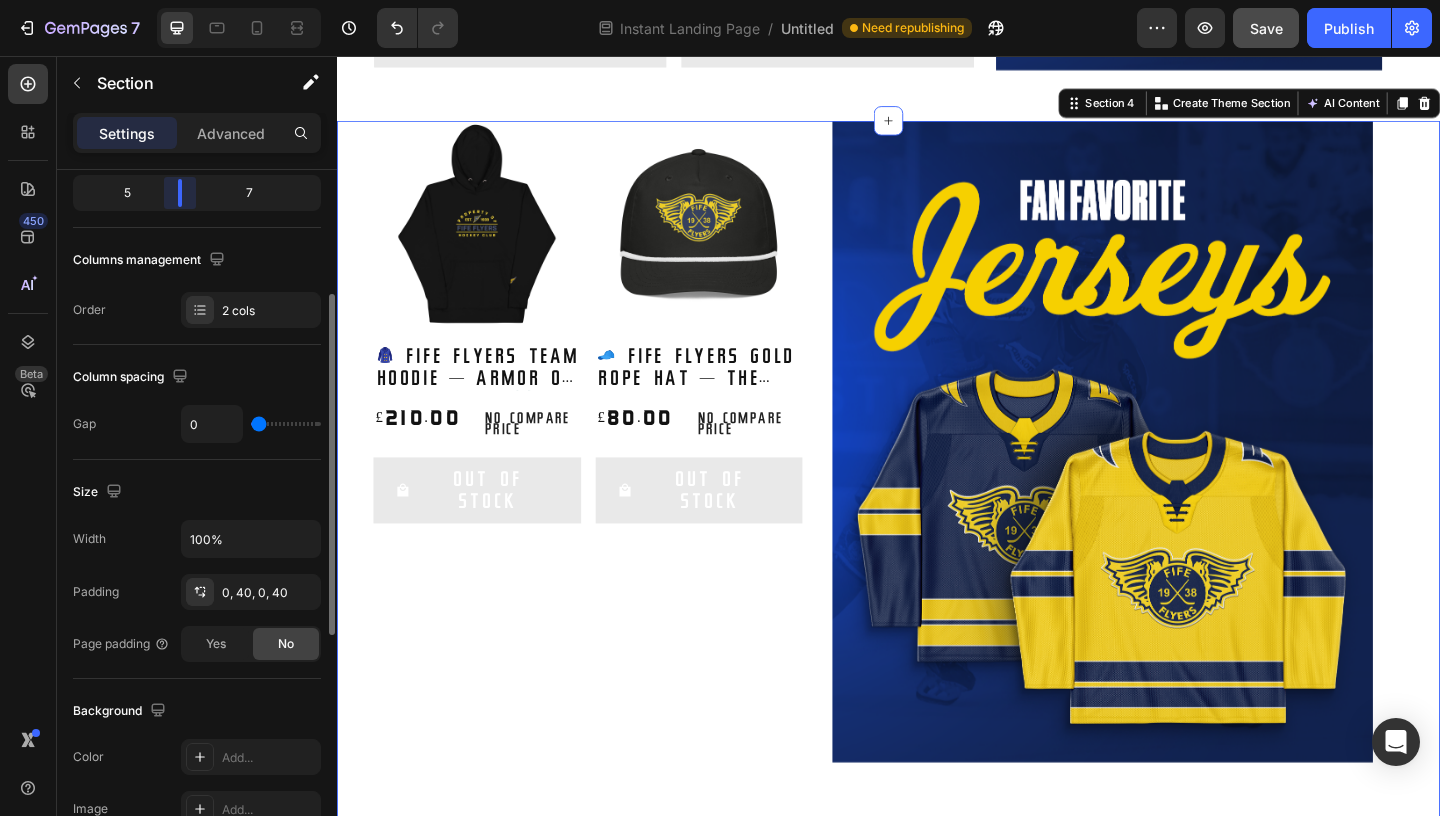 drag, startPoint x: 213, startPoint y: 198, endPoint x: 185, endPoint y: 198, distance: 28 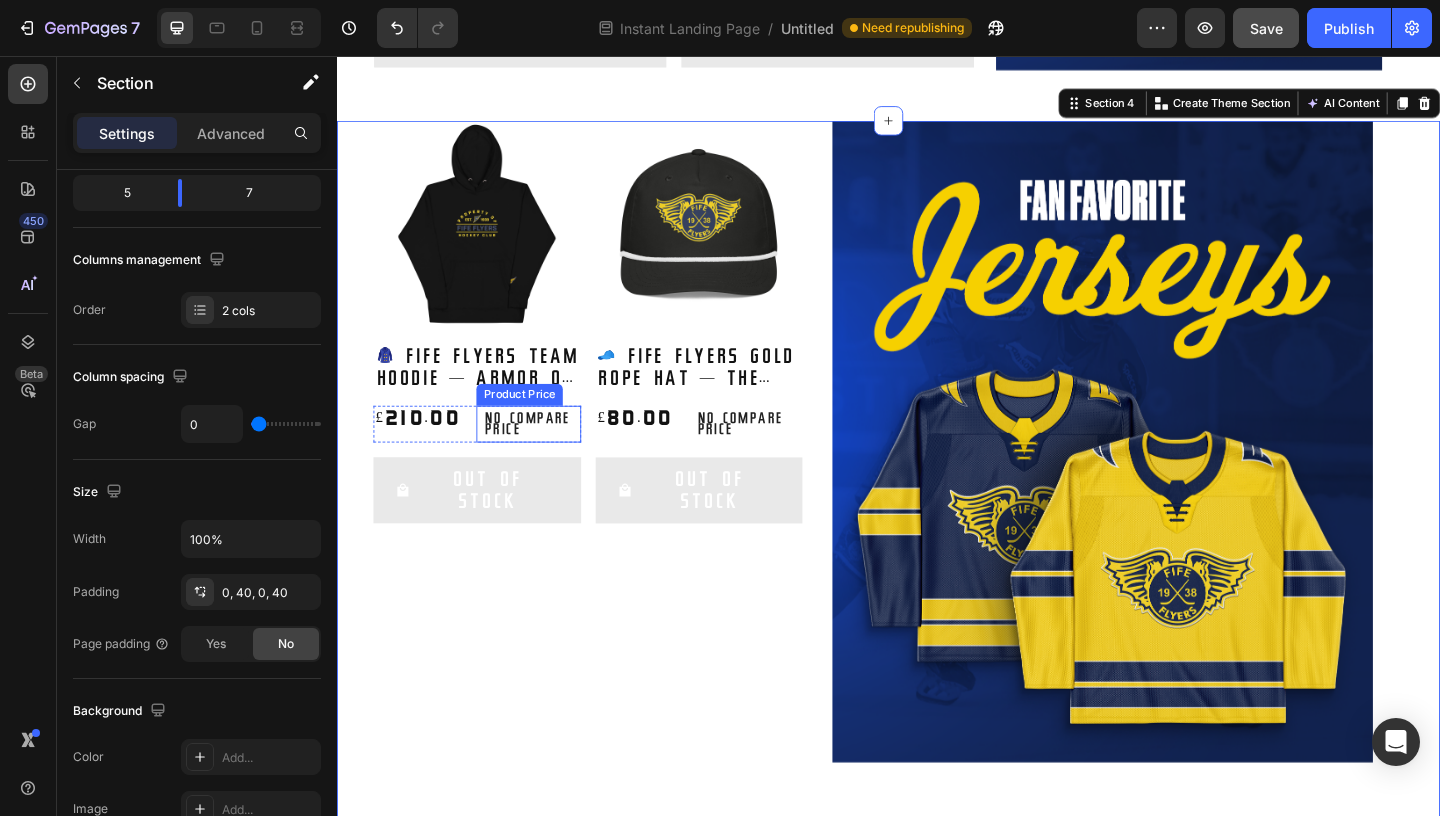 click on "Product Images 🧢 Fife Flyers Gold Rope Hat — The Crown of the Commons 👑 Product Title £80.00 Product Price Product Price No compare price Product Price Row Out Of Stock Add to Cart Row Product List Product Images 🧥 Fife Flyers Team Hoodie — Armor of the Faithful ⚔️ Product Title £210.00 Product Price Product Price No compare price Product Price Row Out Of Stock Add to Cart Row Product List" at bounding box center [610, 352] 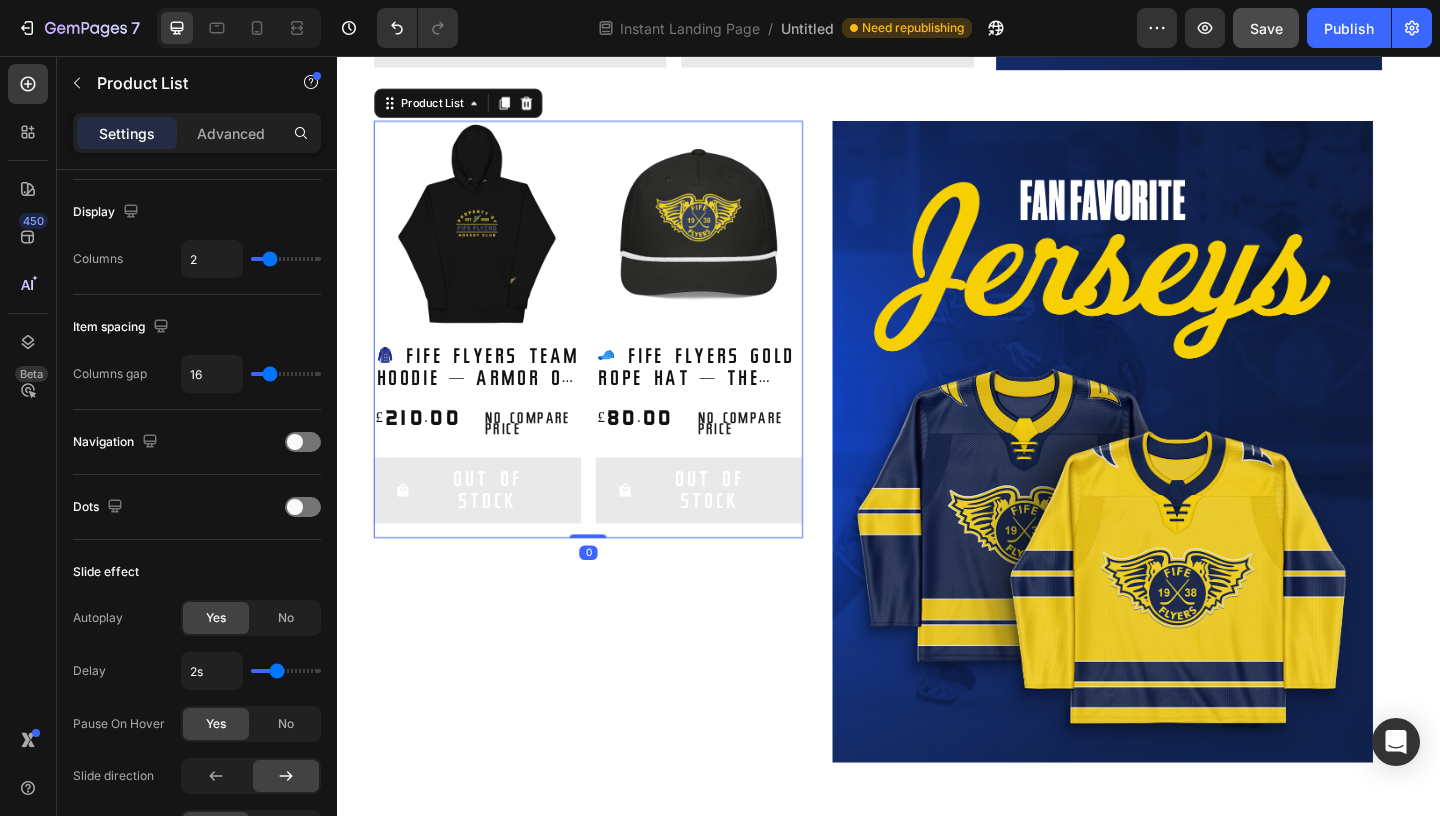 scroll, scrollTop: 0, scrollLeft: 0, axis: both 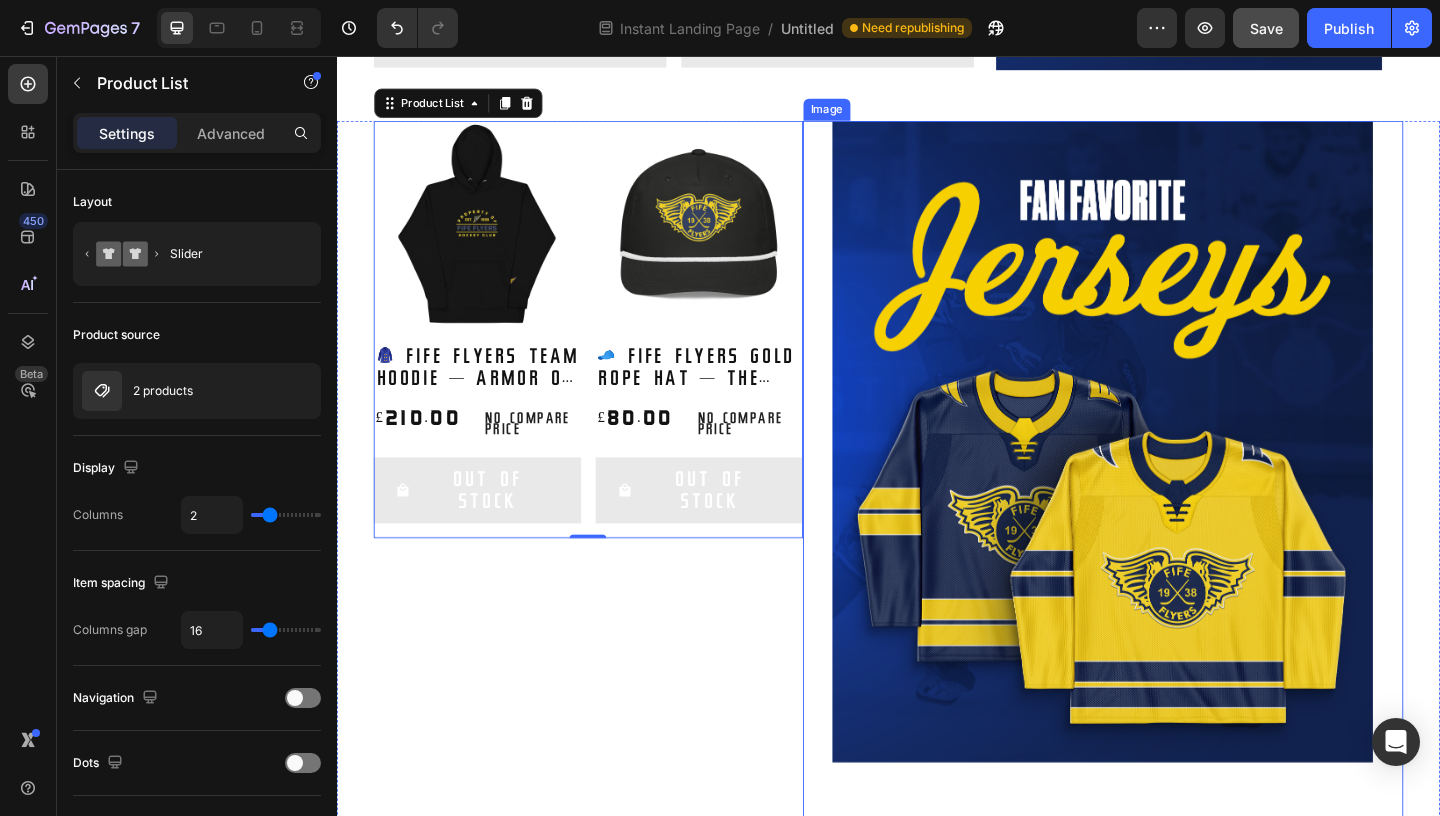 click at bounding box center (1170, 474) 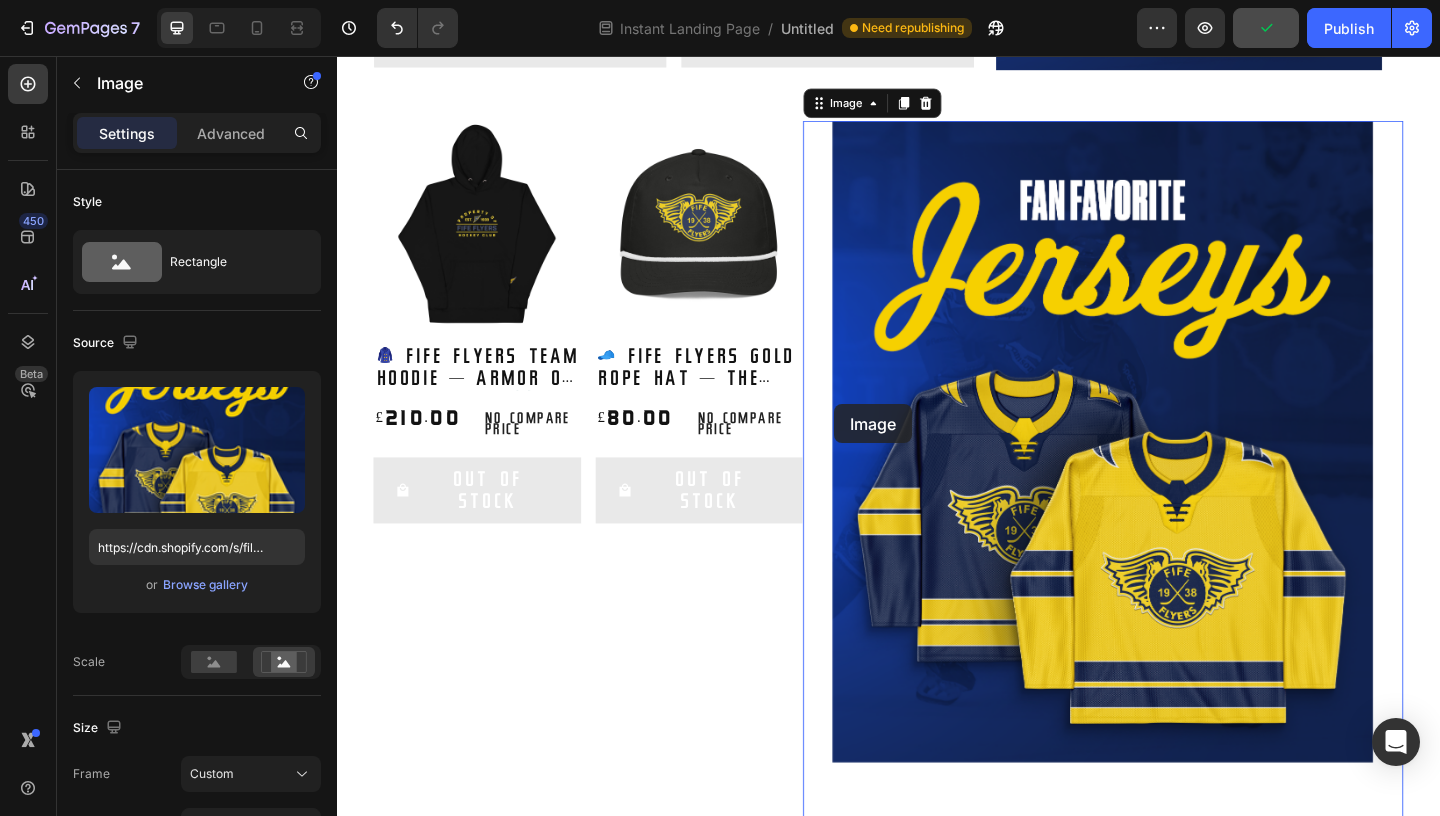 drag, startPoint x: 940, startPoint y: 312, endPoint x: 687, endPoint y: 561, distance: 354.97888 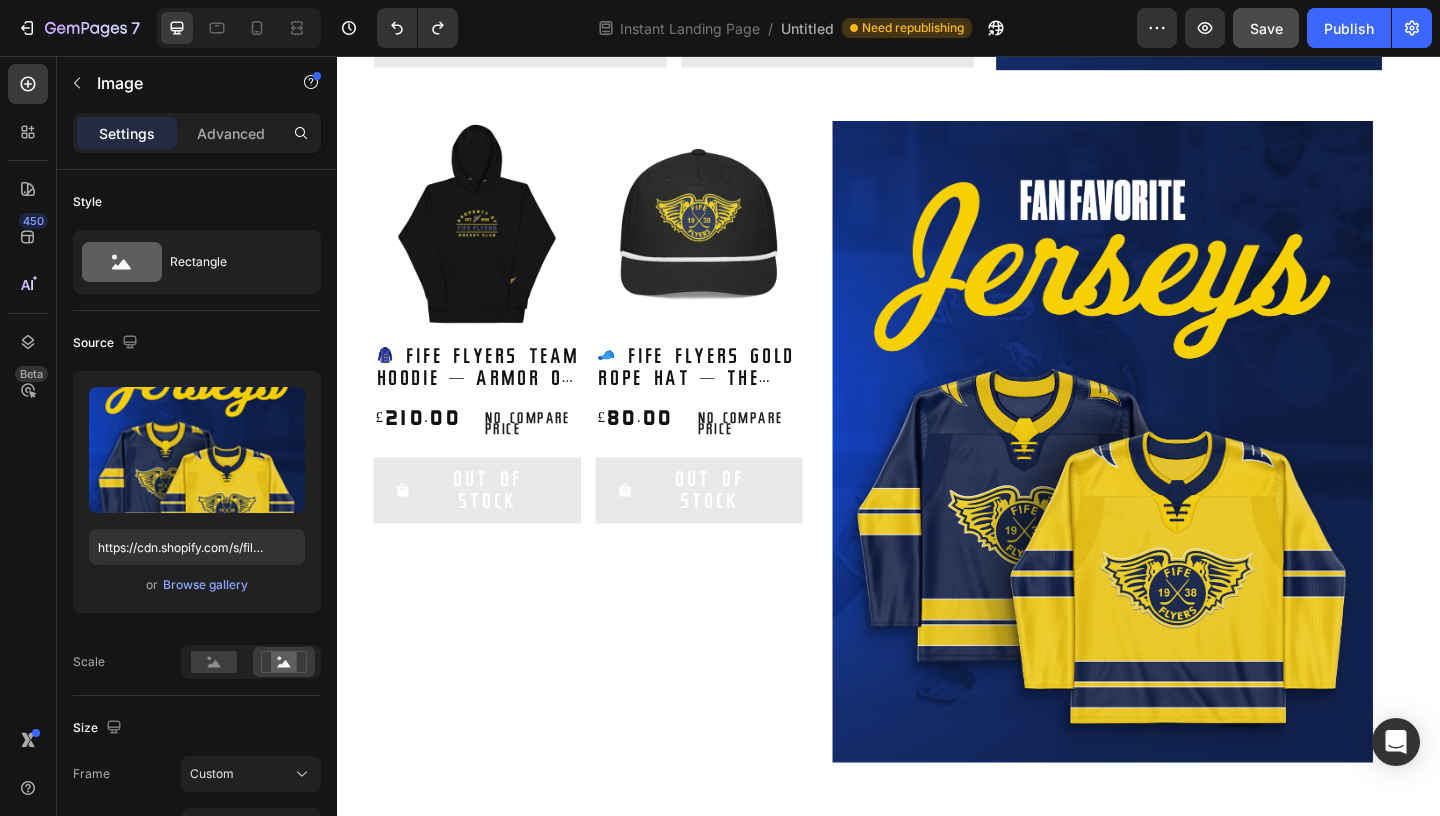click at bounding box center [1170, 474] 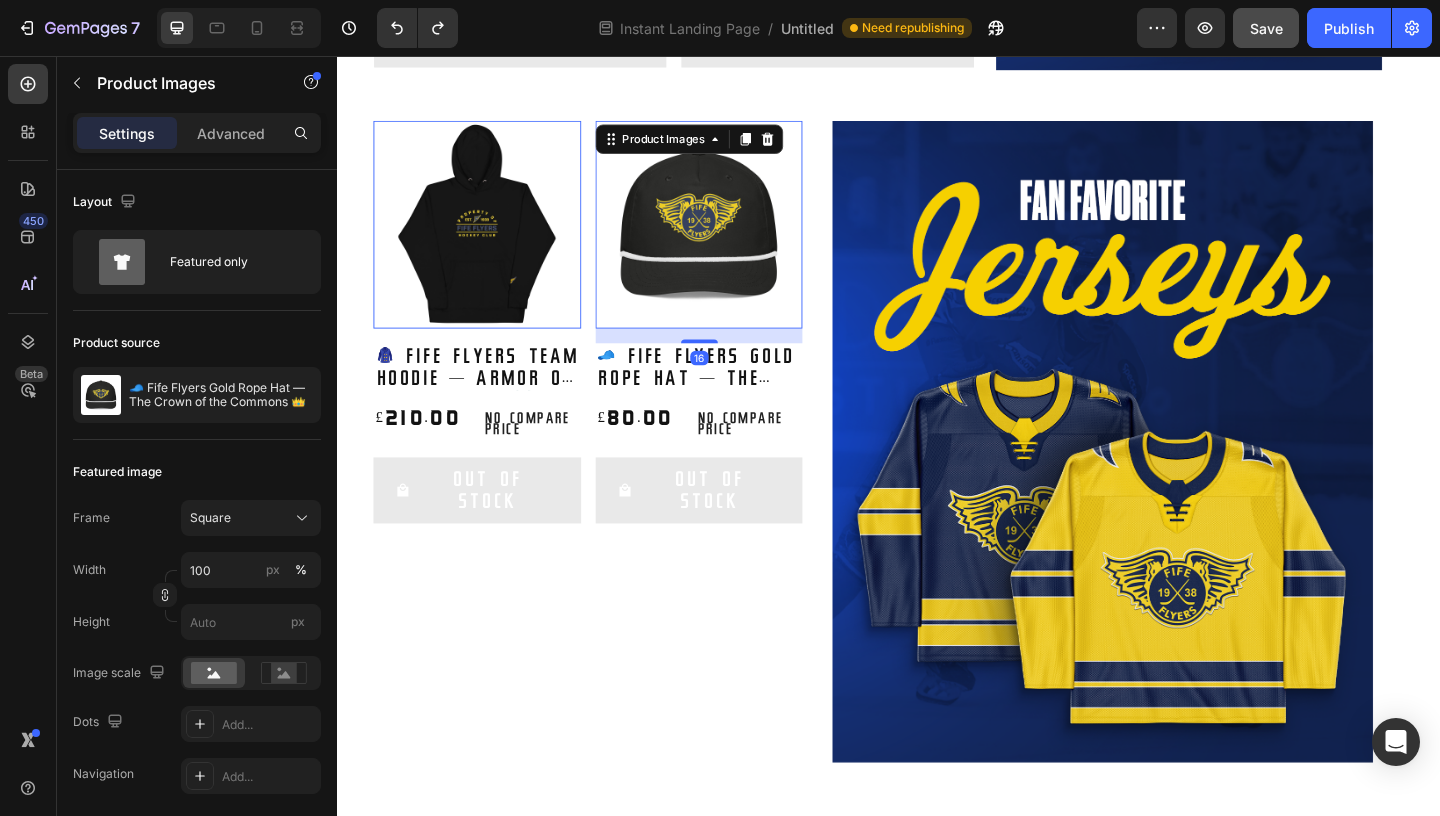 click at bounding box center [730, 238] 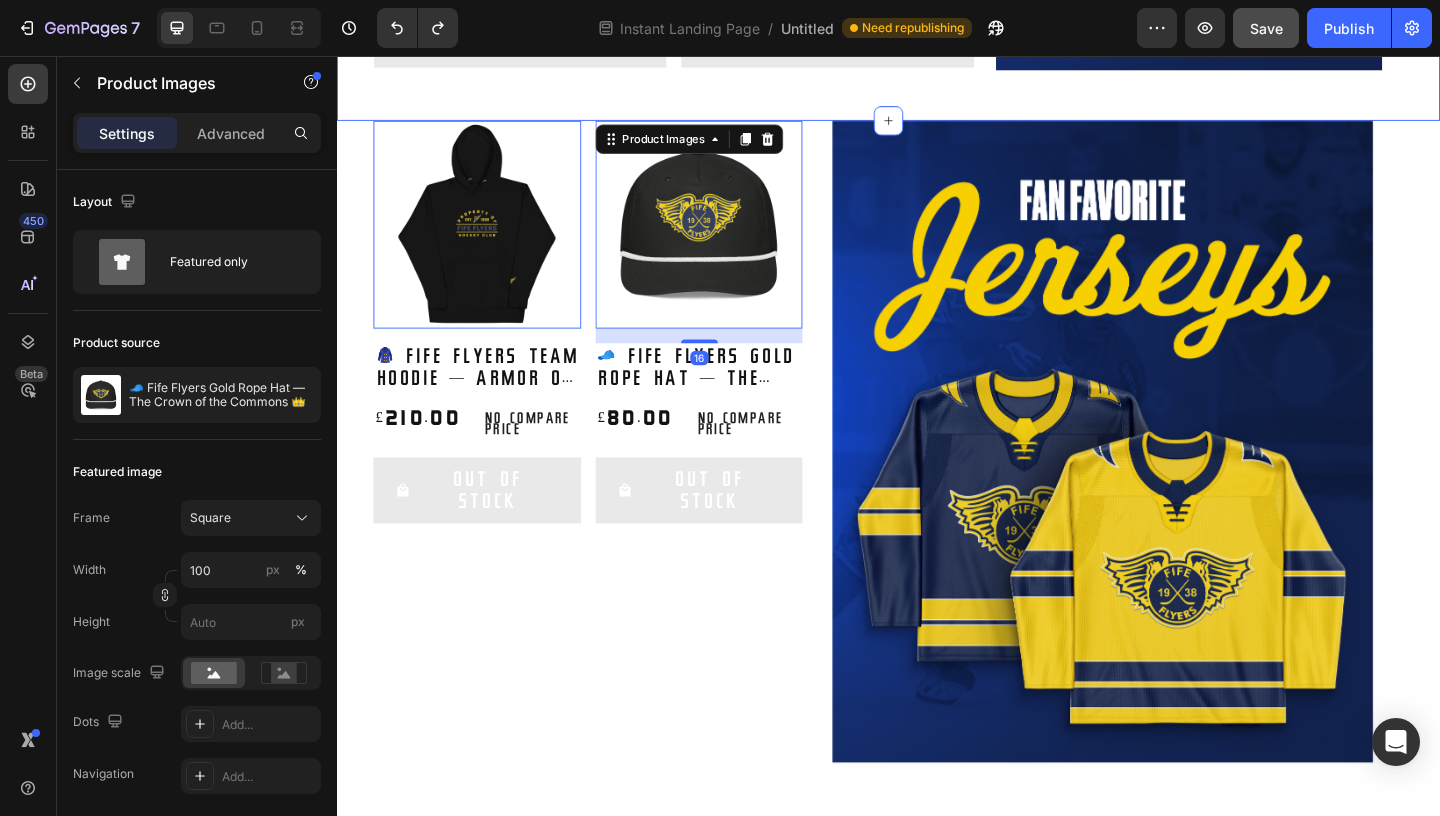 click on "Product Images 🧢 Fife Flyers Gold Rope Hat — The Crown of the Commons 👑 Product Title £80.00 Product Price Product Price No compare price Product Price Row Out Of Stock Add to Cart Row Product List Product Images 🧥 Fife Flyers Team Hoodie — Armor of the Faithful ⚔️ Product Title £210.00 Product Price Product Price No compare price Product Price Row Out Of Stock Add to Cart Row Product List Product List" at bounding box center [703, -151] 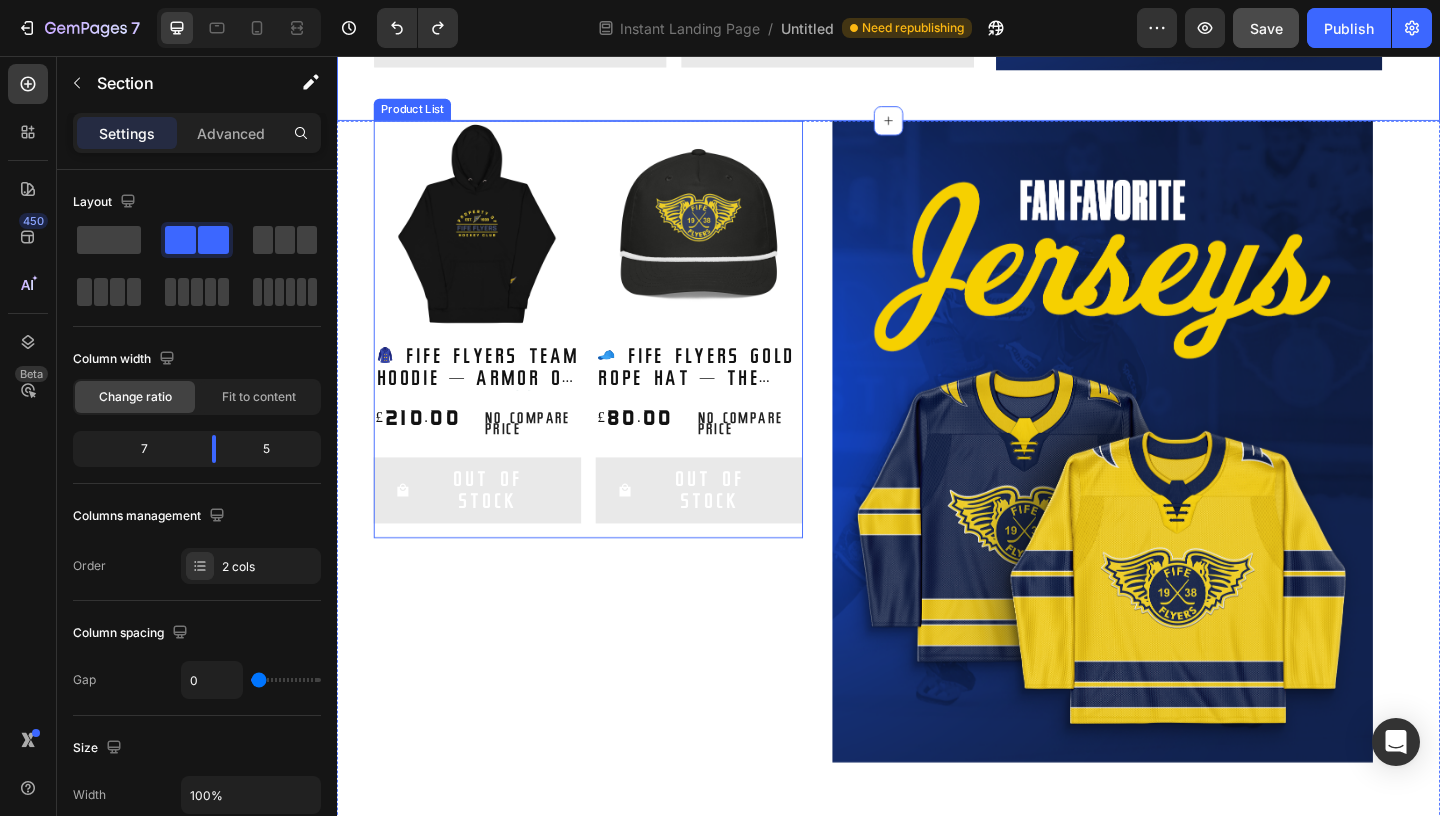 click on "Product Images 🧢 Fife Flyers Gold Rope Hat — The Crown of the Commons 👑 Product Title £80.00 Product Price Product Price No compare price Product Price Row Out Of Stock Add to Cart Row Product List Product Images 🧥 Fife Flyers Team Hoodie — Armor of the Faithful ⚔️ Product Title £210.00 Product Price Product Price No compare price Product Price Row Out Of Stock Add to Cart Row Product List" at bounding box center (610, 352) 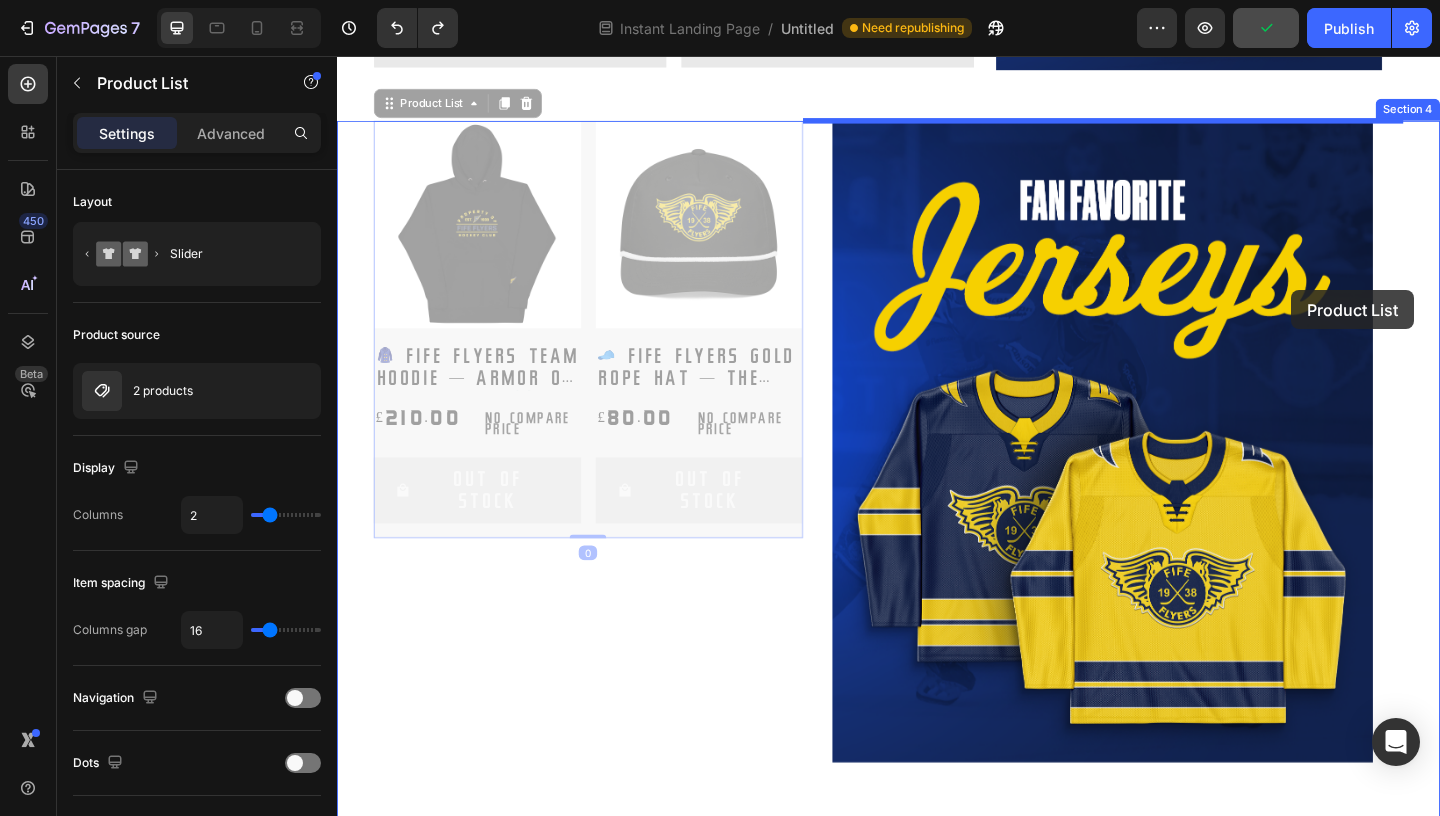 drag, startPoint x: 607, startPoint y: 154, endPoint x: 1291, endPoint y: 290, distance: 697.3894 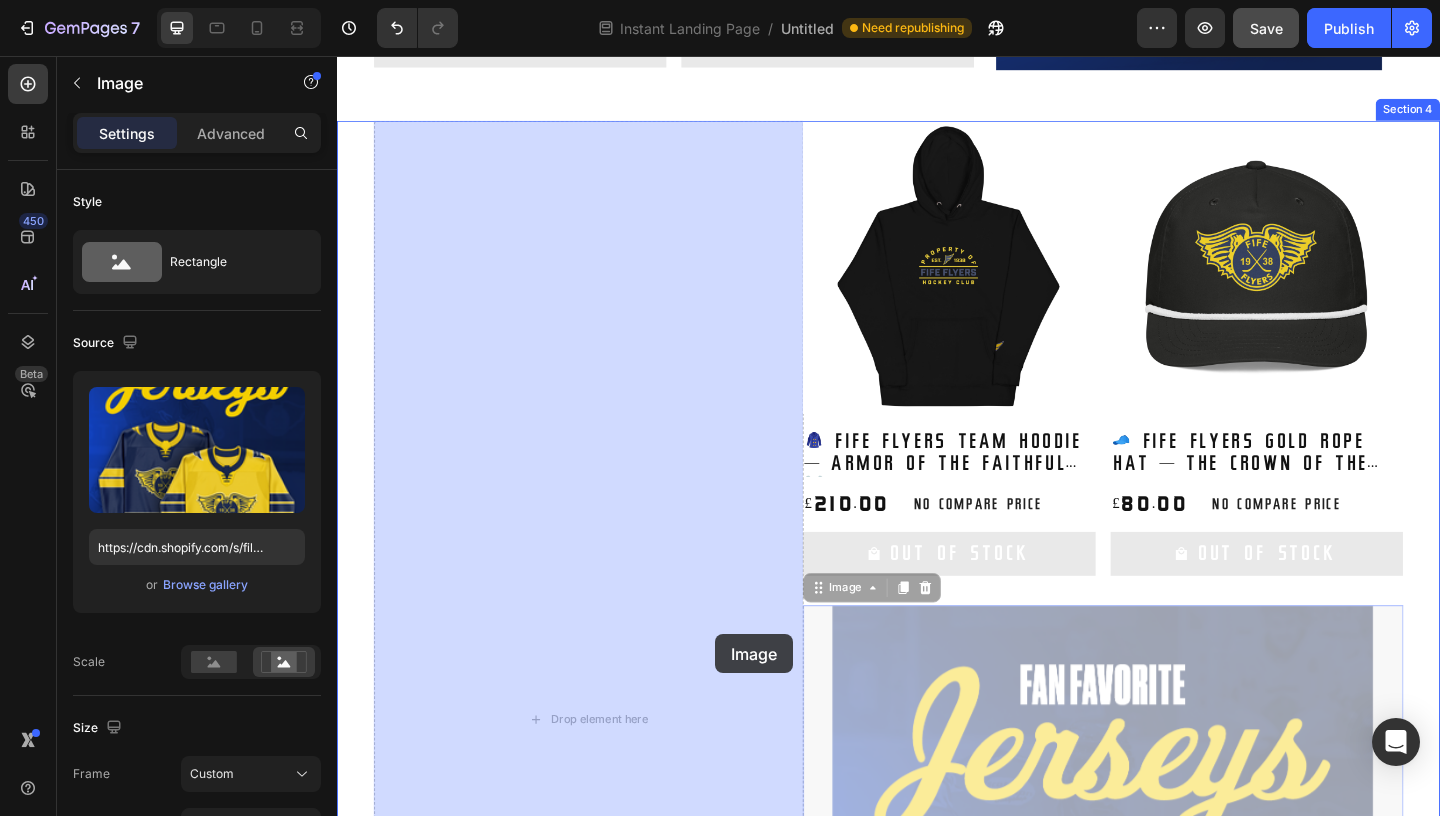 drag, startPoint x: 1138, startPoint y: 789, endPoint x: 768, endPoint y: 669, distance: 388.973 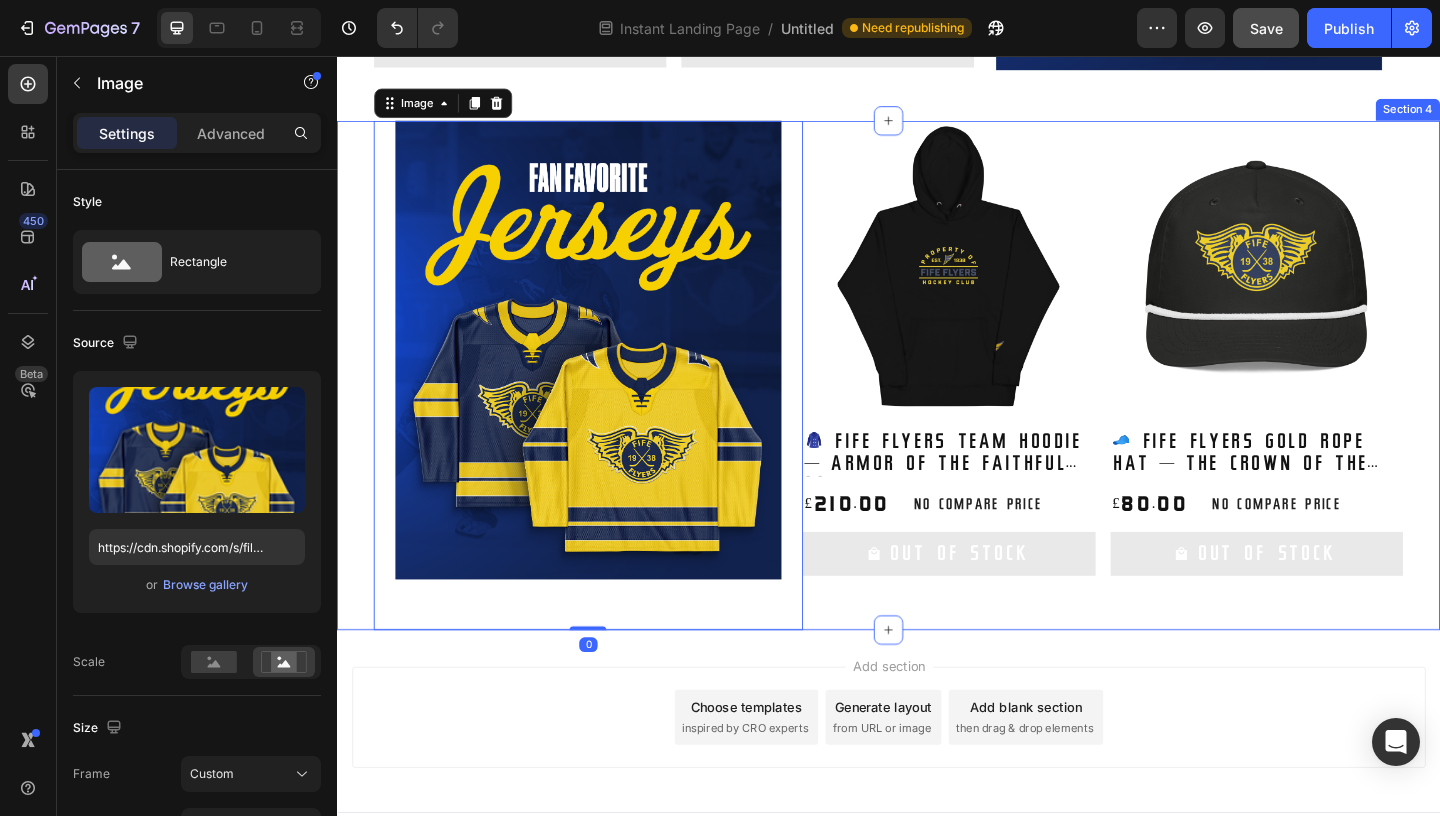 click on "Product Images 🧢 Fife Flyers Gold Rope Hat — The Crown of the Commons 👑 Product Title £80.00 Product Price Product Price No compare price Product Price Row Out Of Stock Add to Cart Row Product List Product Images 🧥 Fife Flyers Team Hoodie — Armor of the Faithful ⚔️ Product Title £210.00 Product Price Product Price No compare price Product Price Row Out Of Stock Add to Cart Row Product List Product List" at bounding box center [1170, 402] 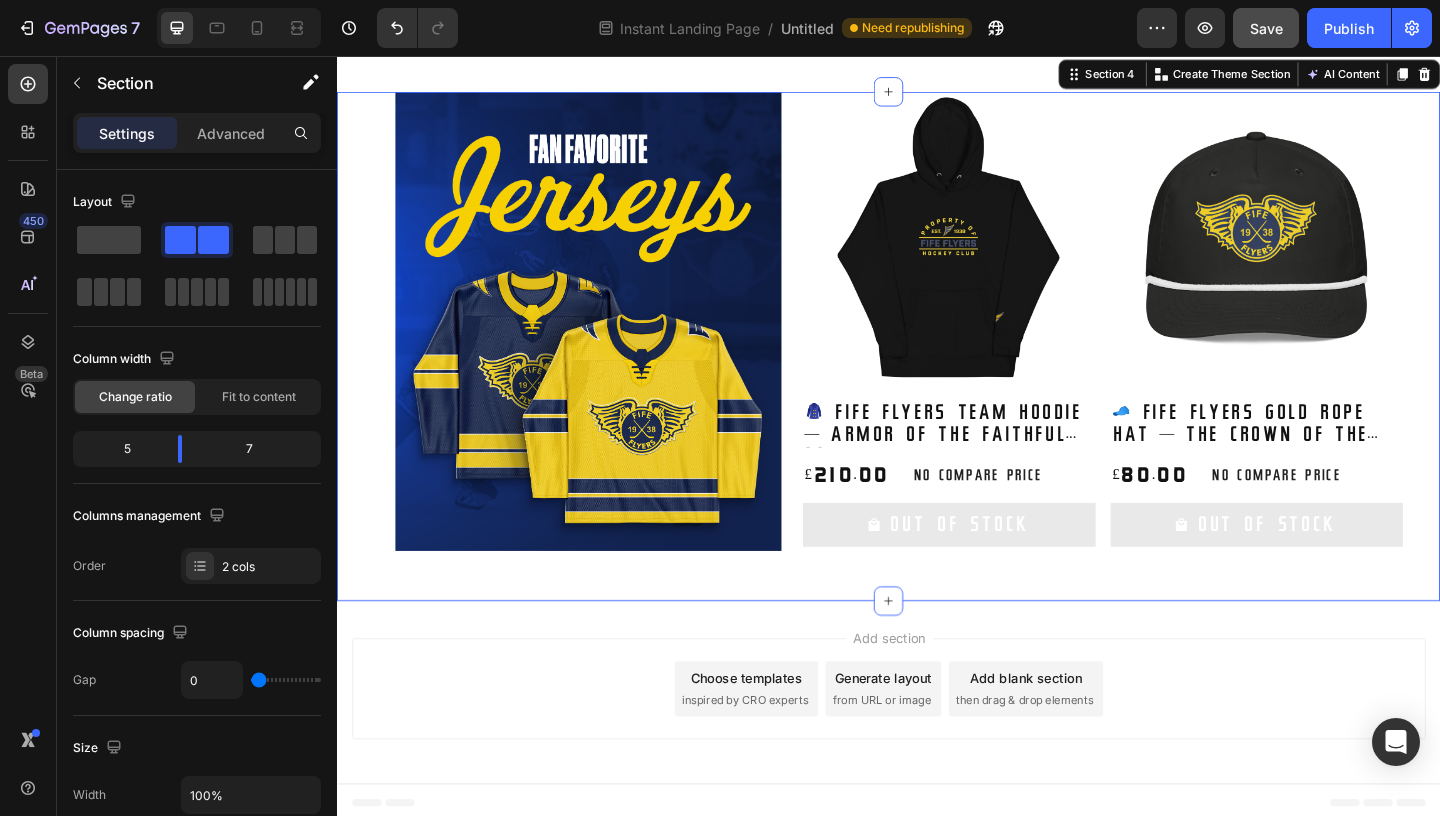 scroll, scrollTop: 1503, scrollLeft: 0, axis: vertical 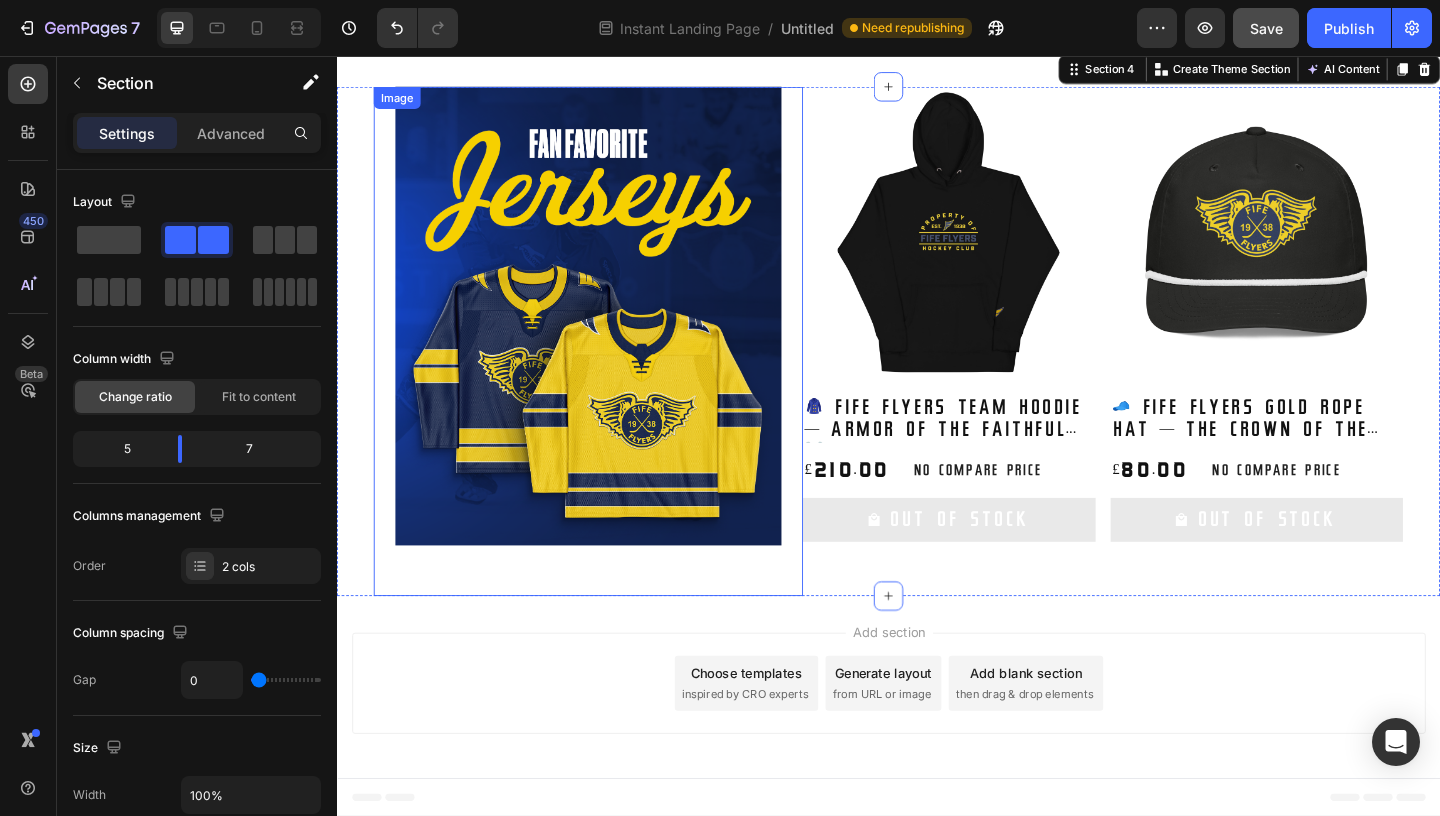 click at bounding box center (610, 338) 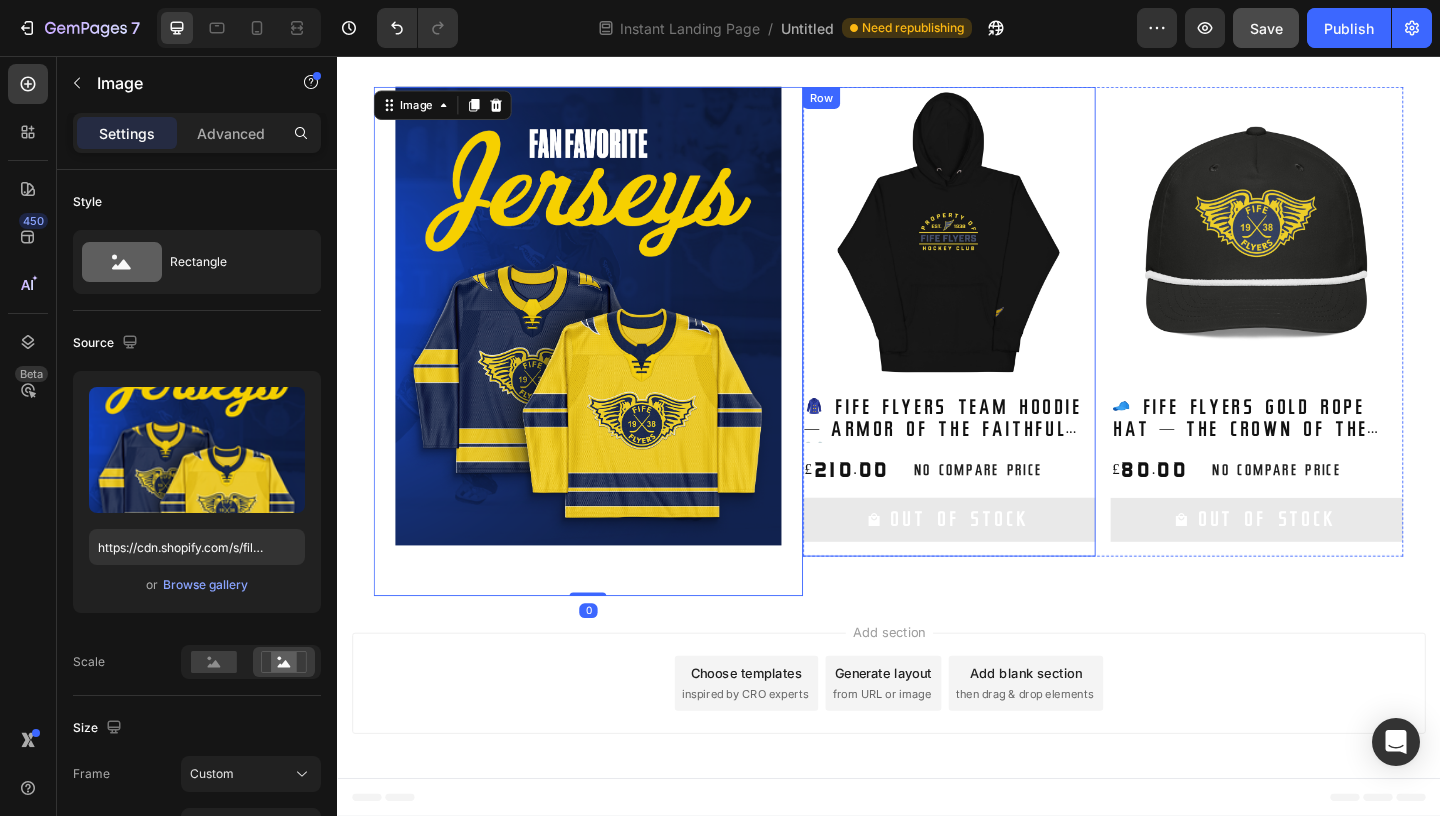 click on "Add section Choose templates inspired by CRO experts Generate layout from URL or image Add blank section then drag & drop elements" at bounding box center (937, 742) 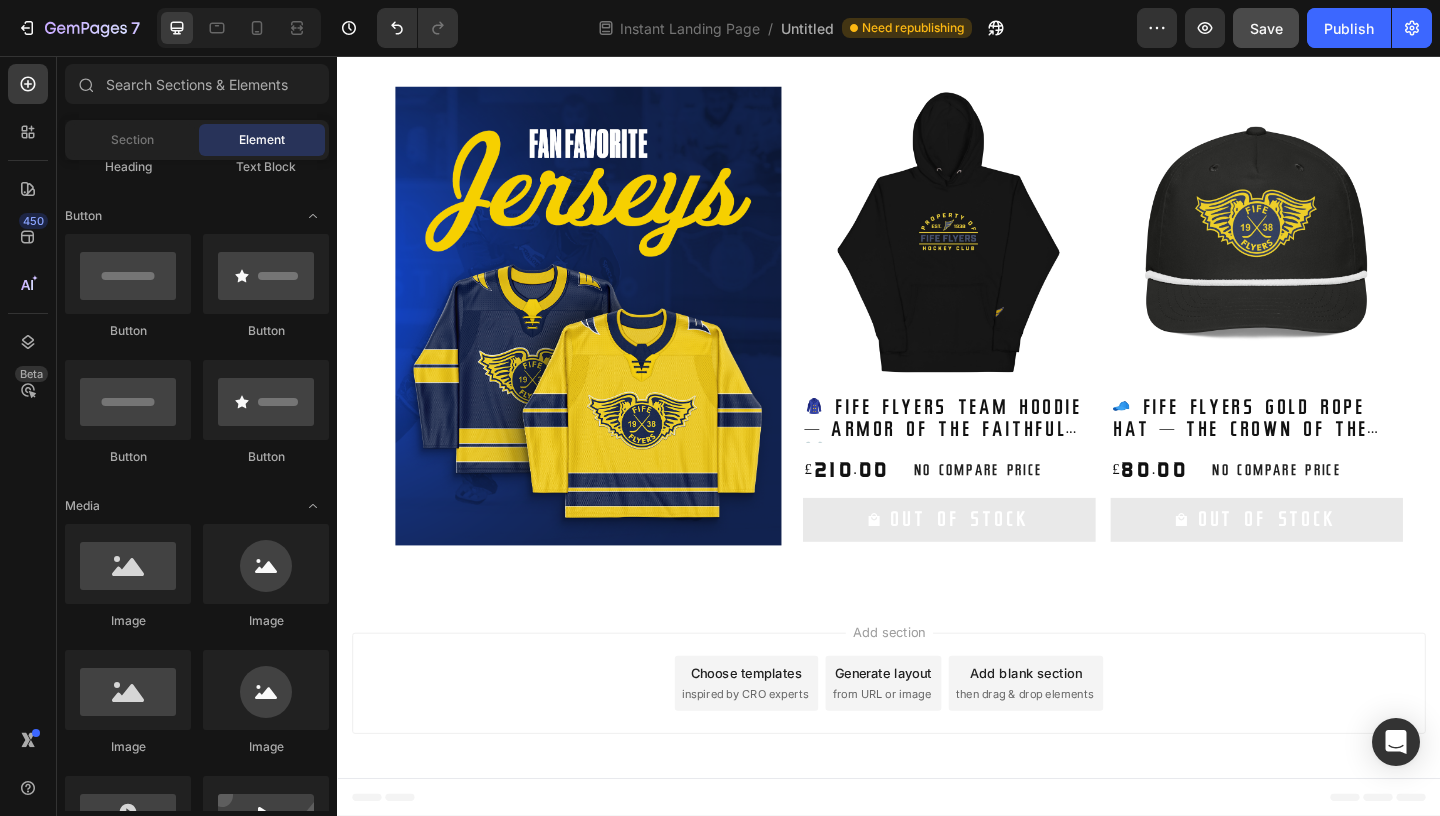 scroll, scrollTop: 424, scrollLeft: 0, axis: vertical 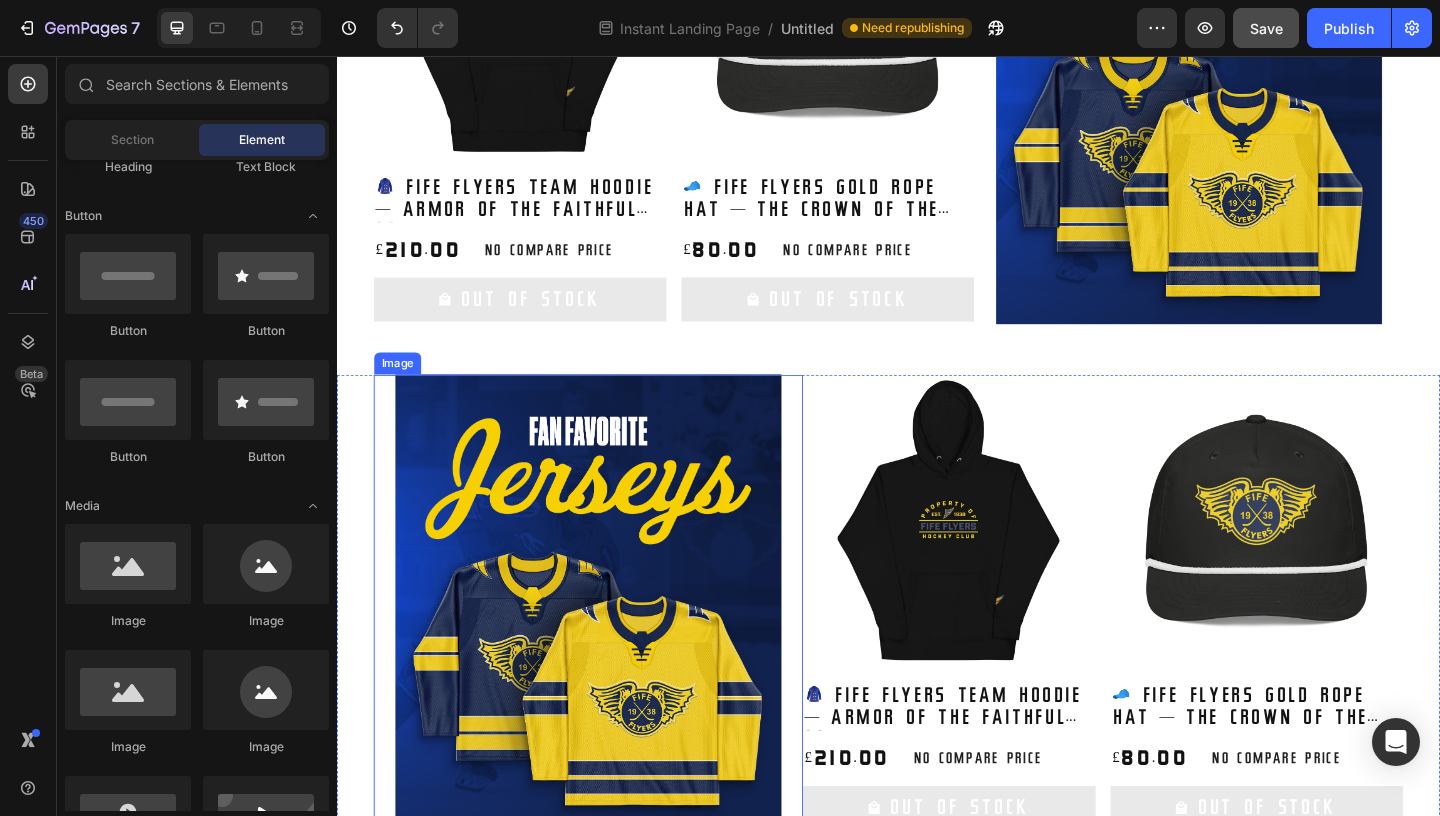 click at bounding box center (610, 651) 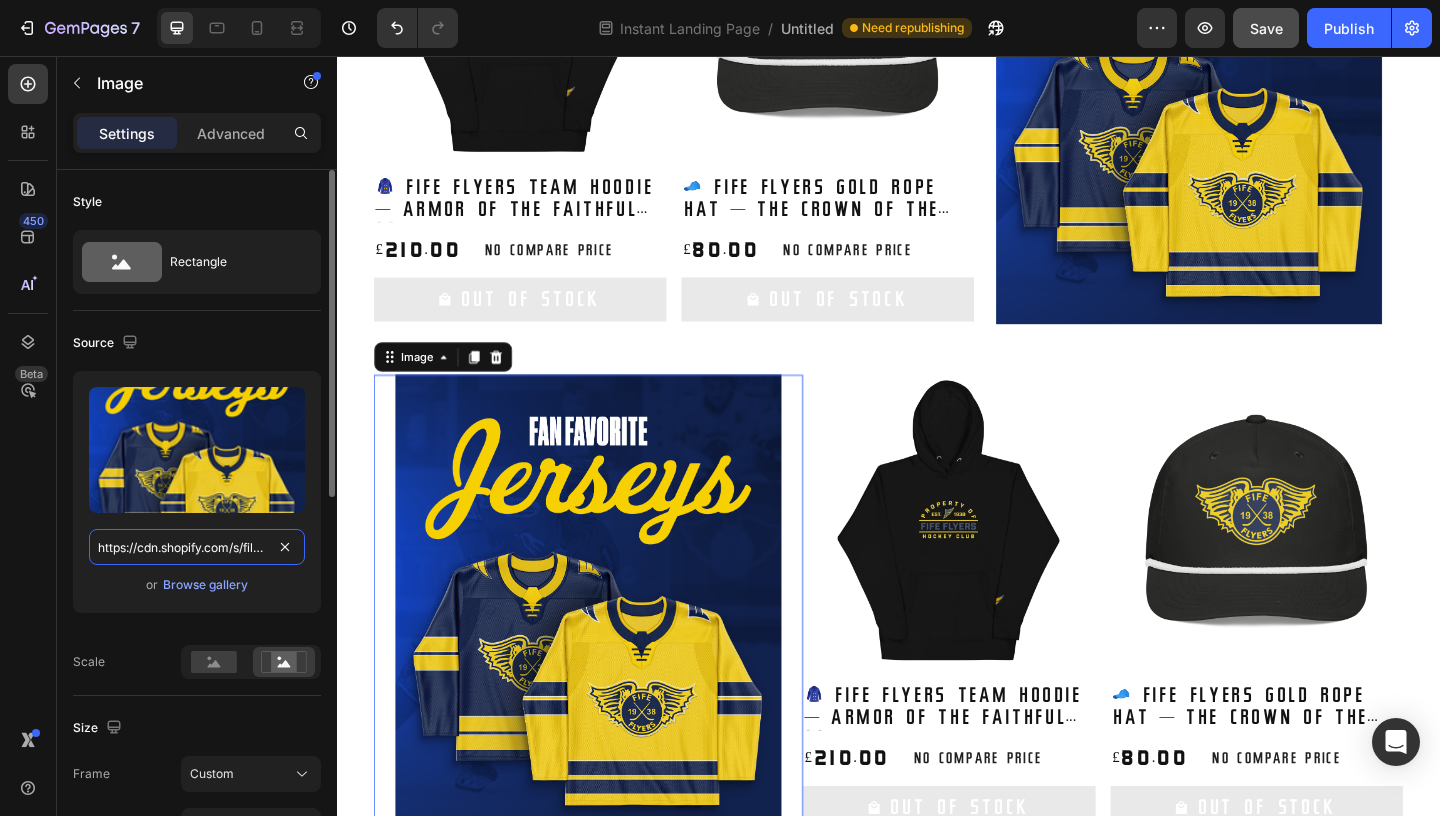 click on "https://cdn.shopify.com/s/files/1/0980/7796/6600/files/gempages_578067885109281733-ad12379c-7ea6-4fd1-b3aa-f383f2abd1f0.png" at bounding box center [197, 547] 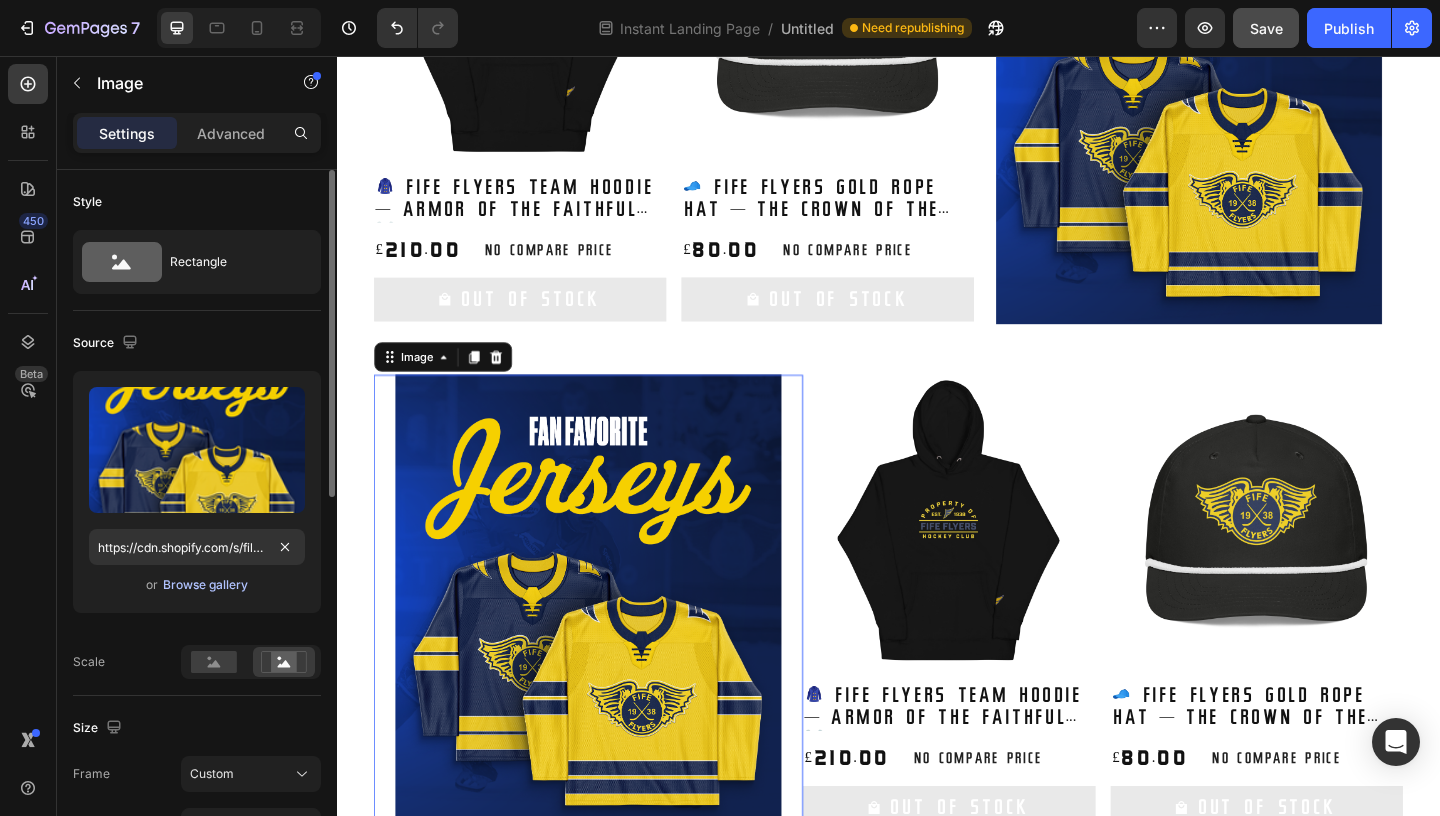 click on "Browse gallery" at bounding box center (205, 585) 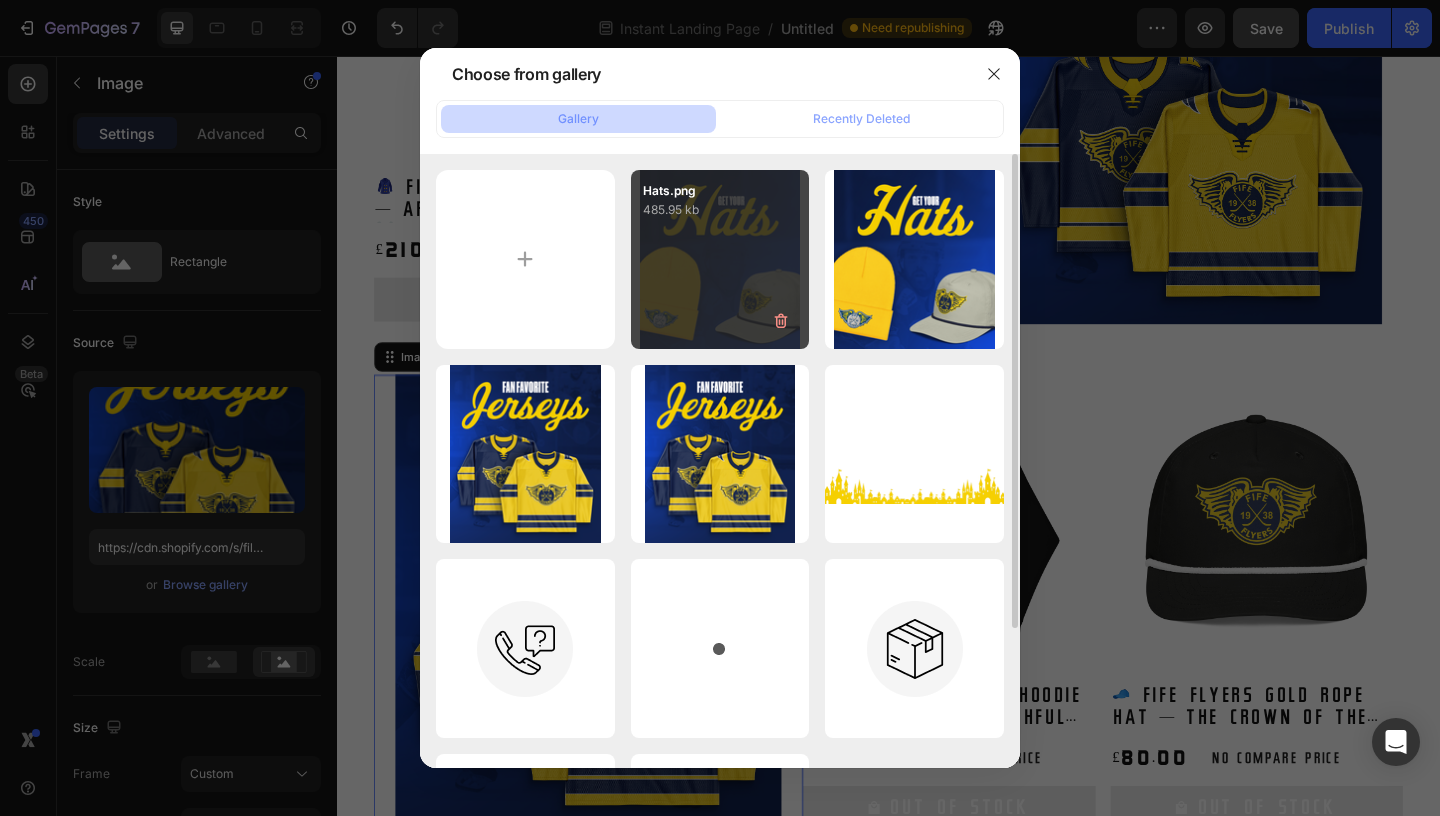 click on "Hats.png" at bounding box center [720, 191] 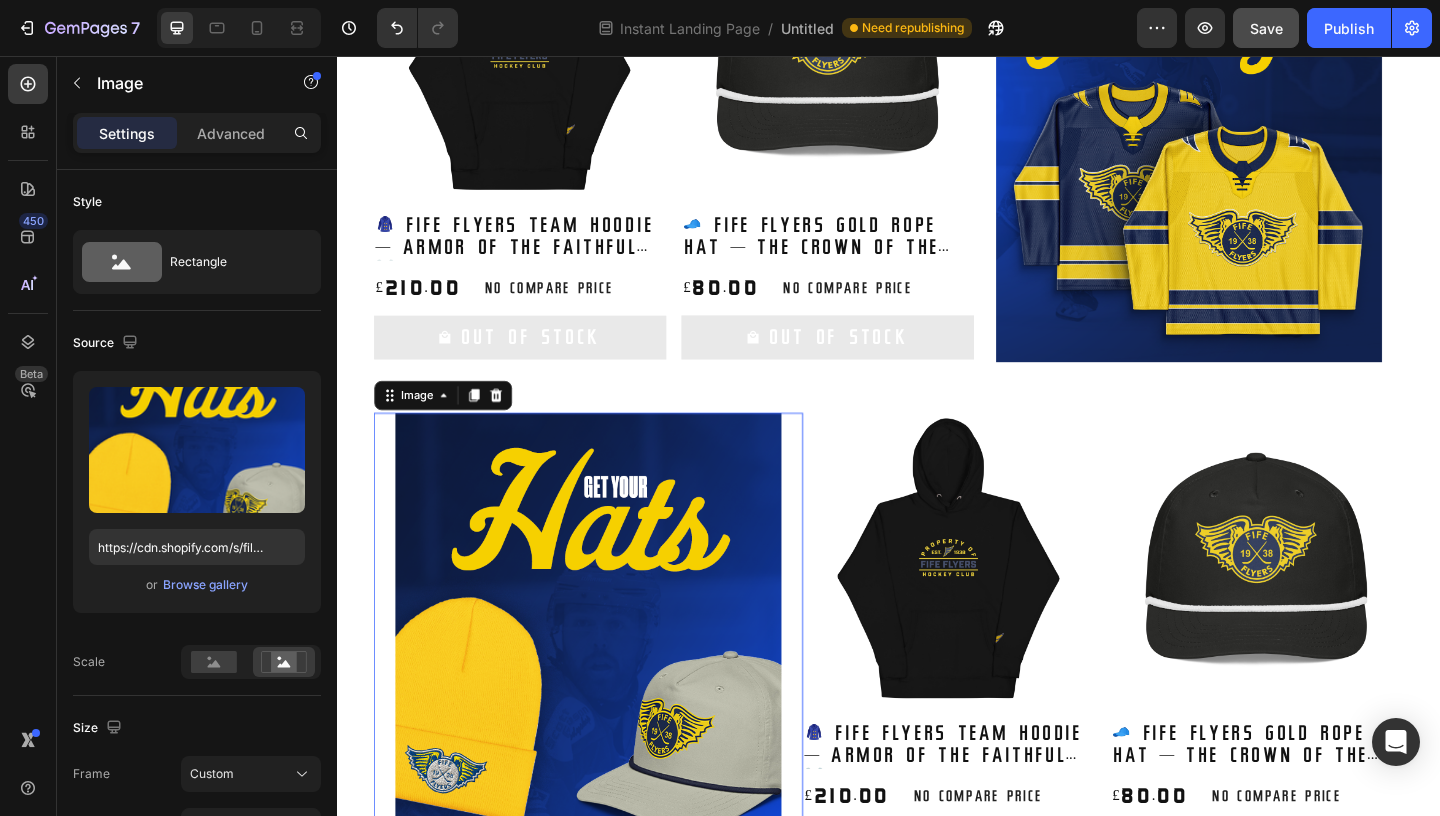 scroll, scrollTop: 1151, scrollLeft: 0, axis: vertical 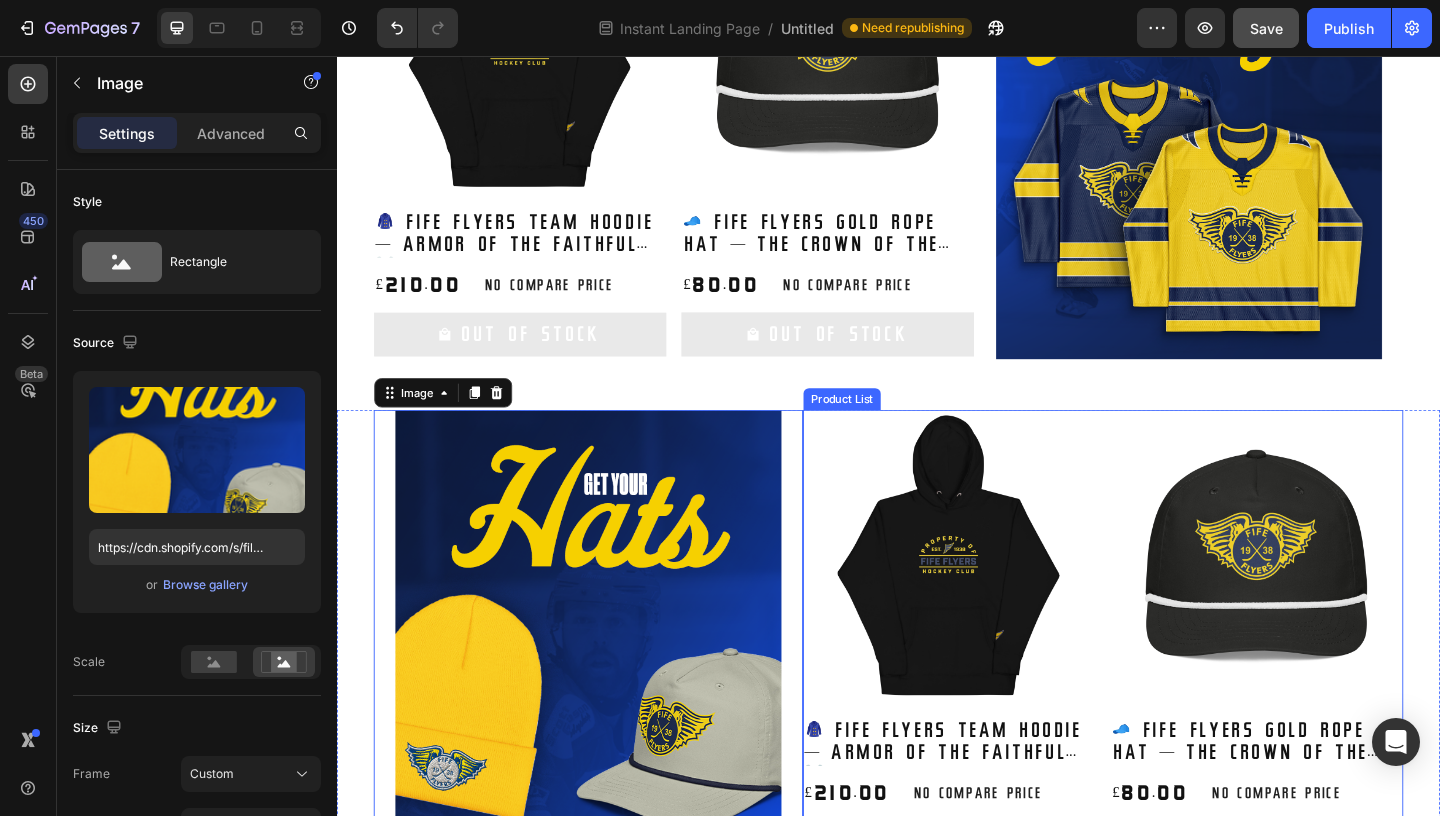 click on "Product Images 🧢 Fife Flyers Gold Rope Hat — The Crown of the Commons 👑 Product Title £80.00 Product Price Product Price No compare price Product Price Row Out Of Stock Add to Cart Row Product List Product Images 🧥 Fife Flyers Team Hoodie — Armor of the Faithful ⚔️ Product Title £210.00 Product Price Product Price No compare price Product Price Row Out Of Stock Add to Cart Row Product List" at bounding box center (1170, 696) 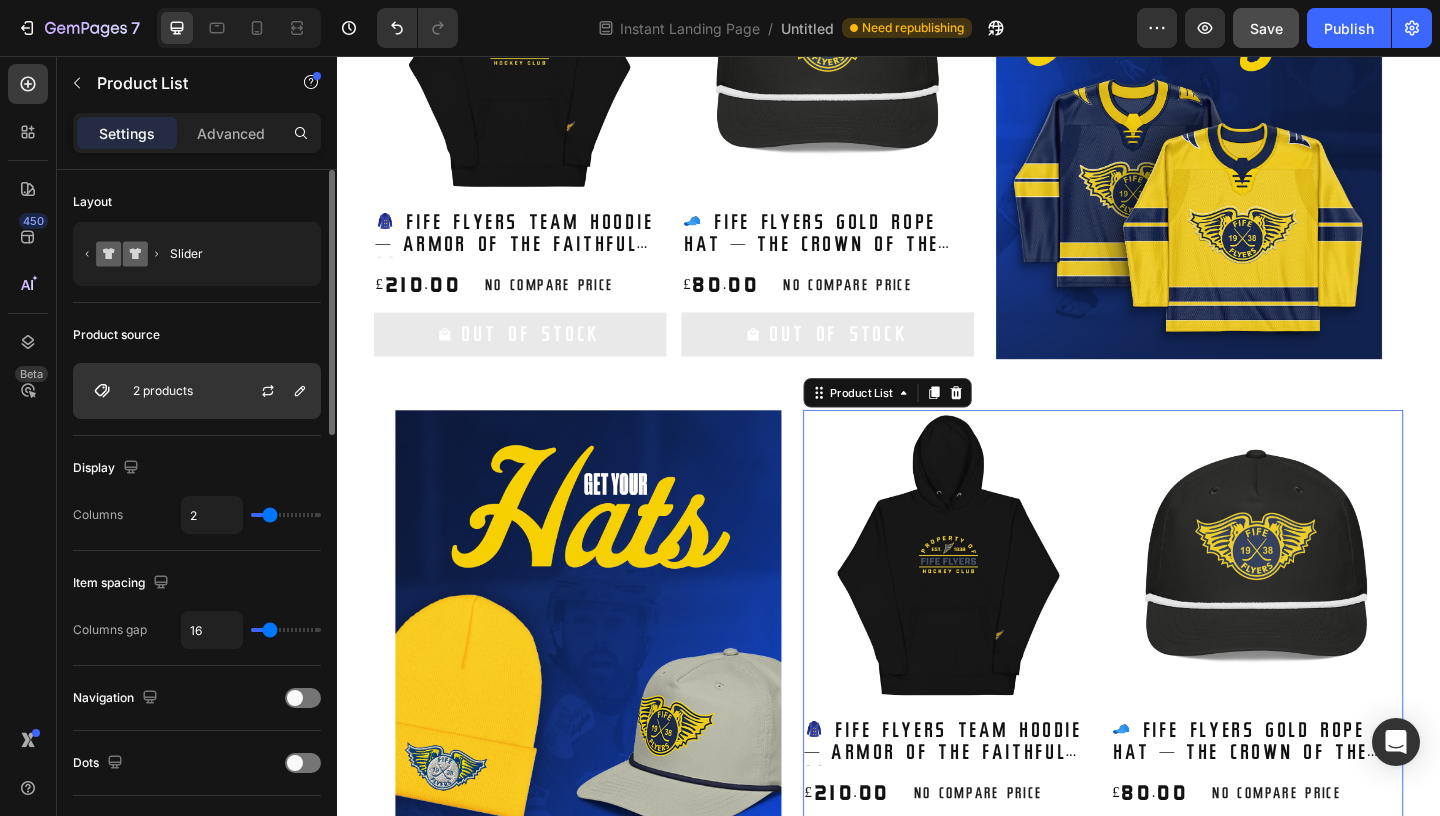 click on "2 products" at bounding box center (197, 391) 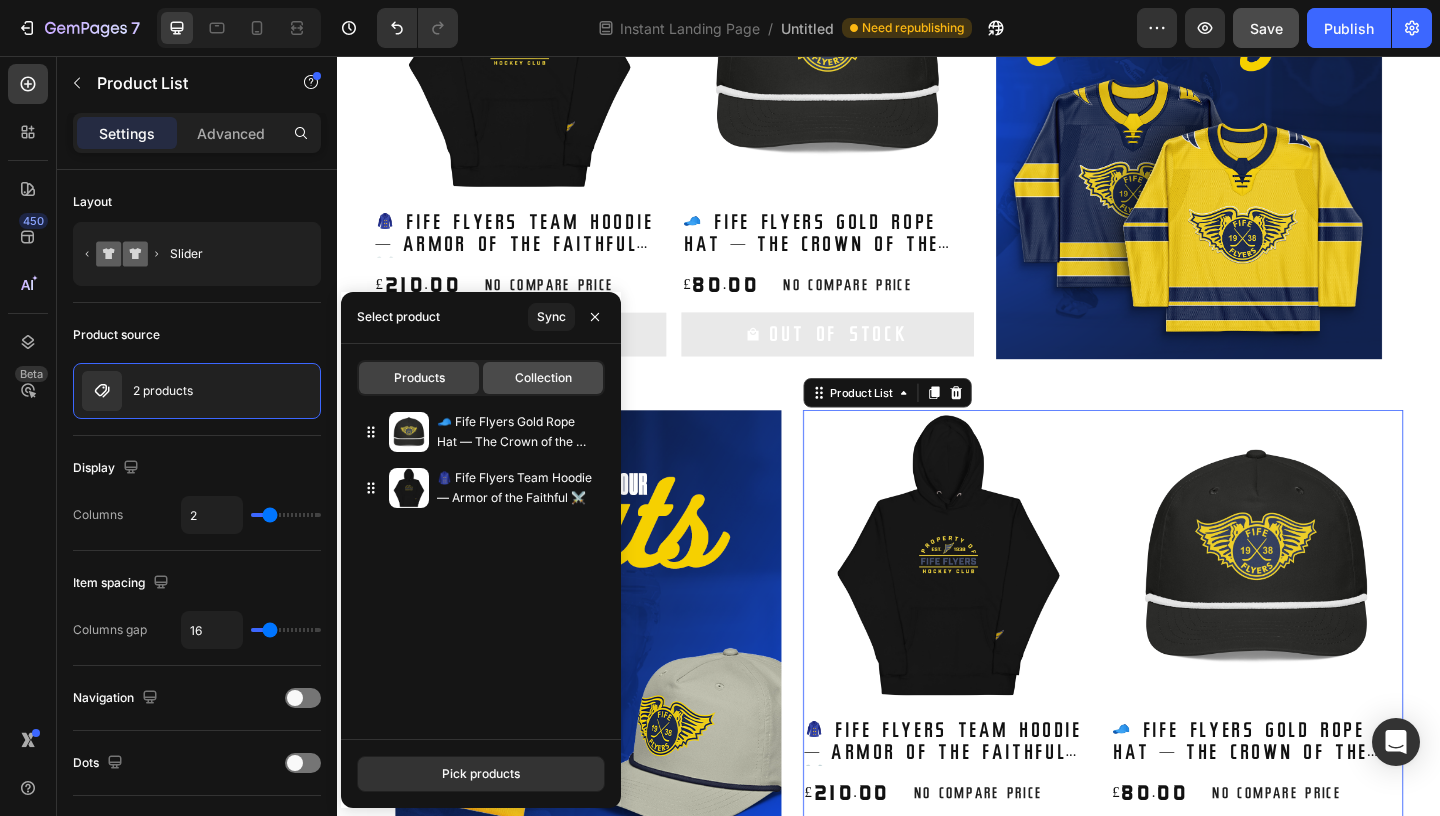 click on "Collection" 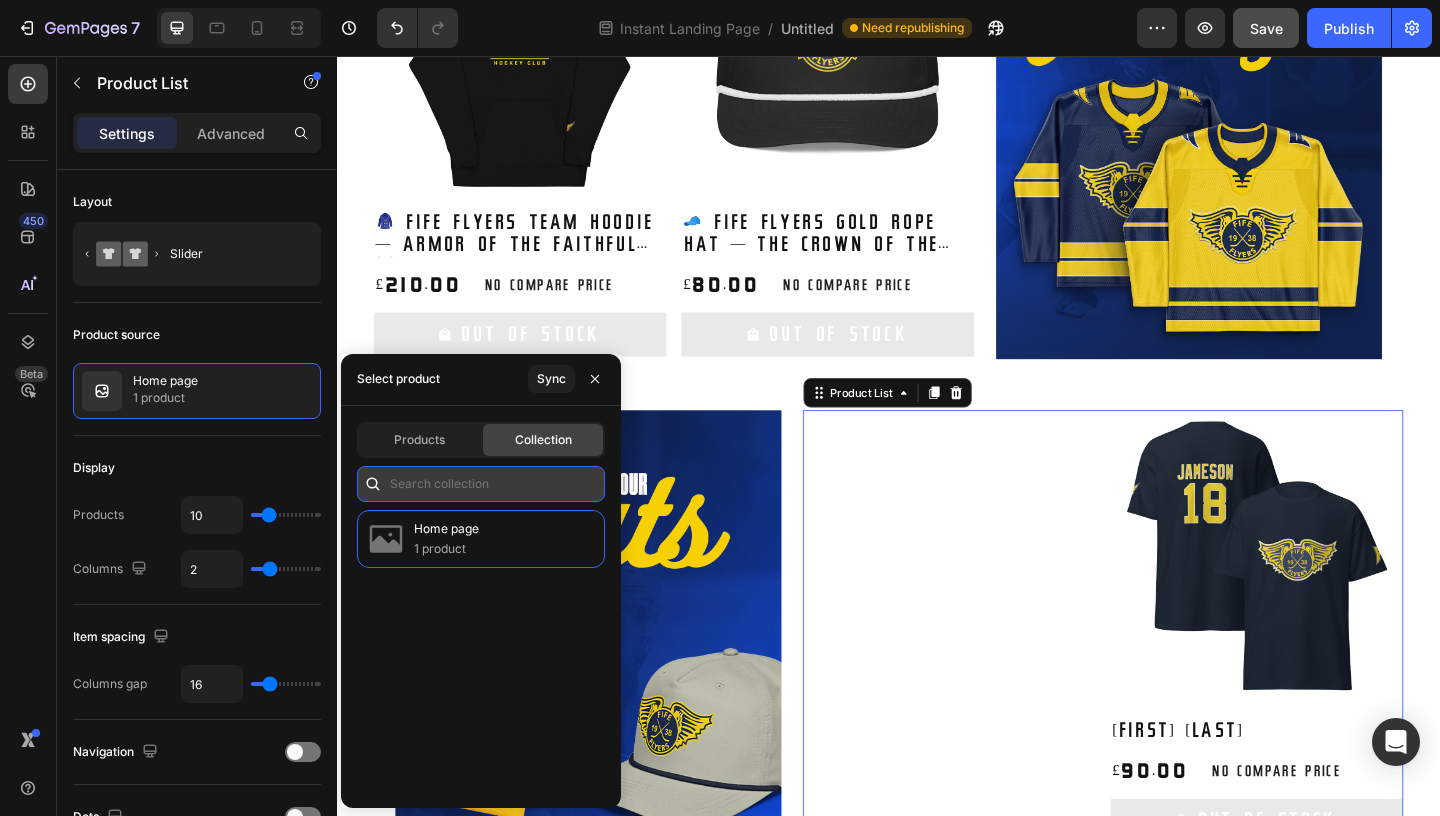 click at bounding box center [481, 484] 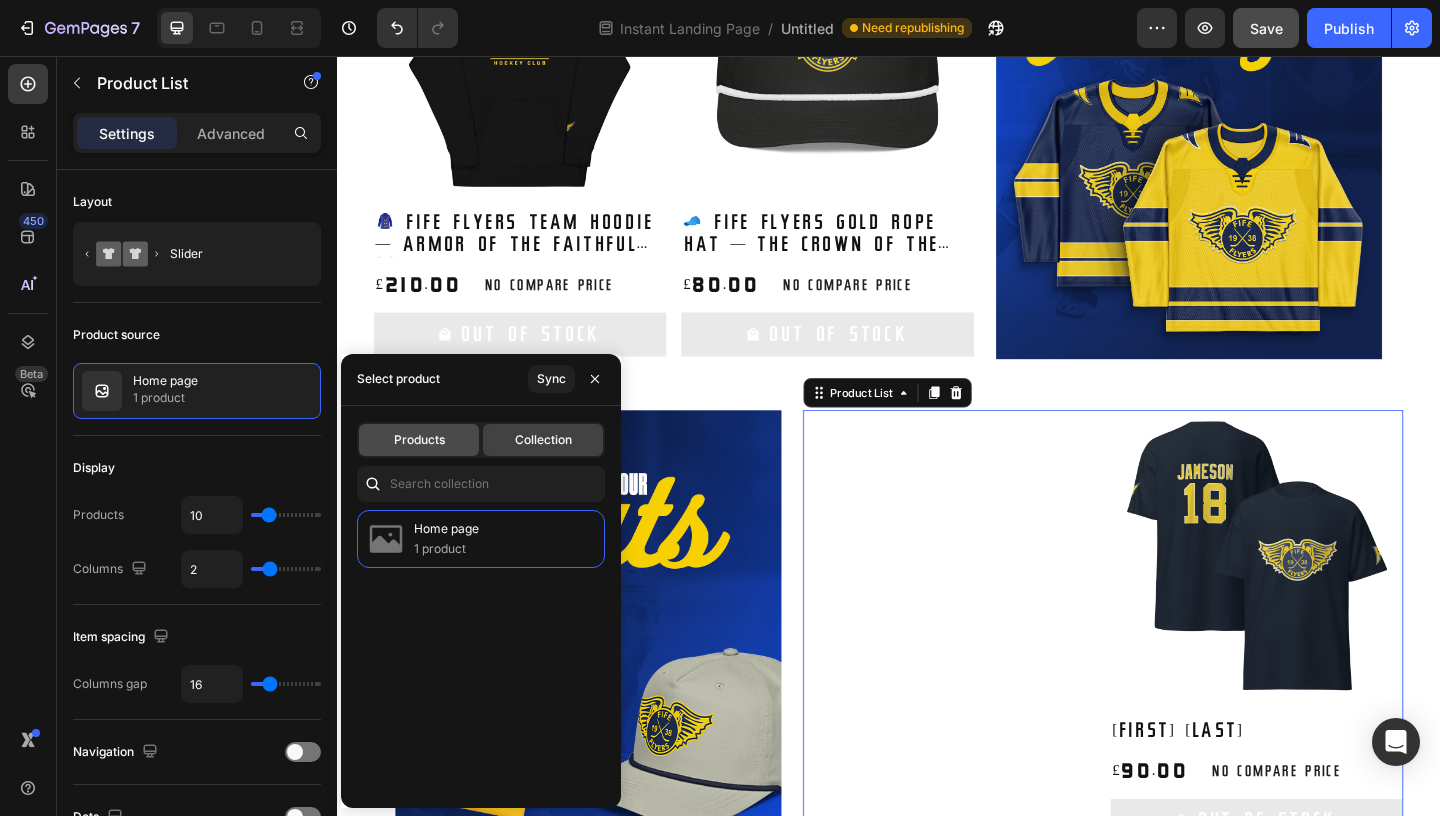 click on "Products" 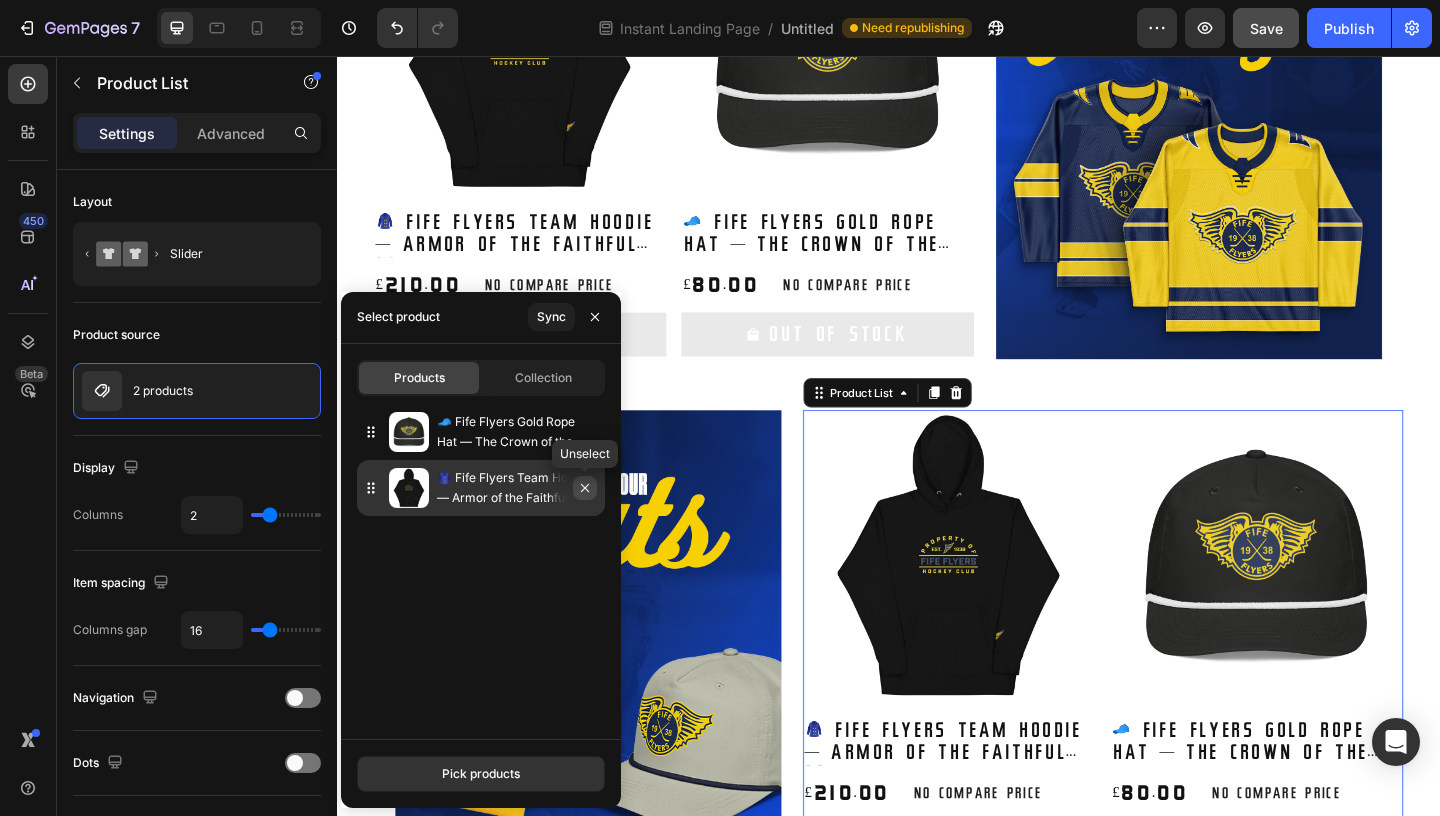 click 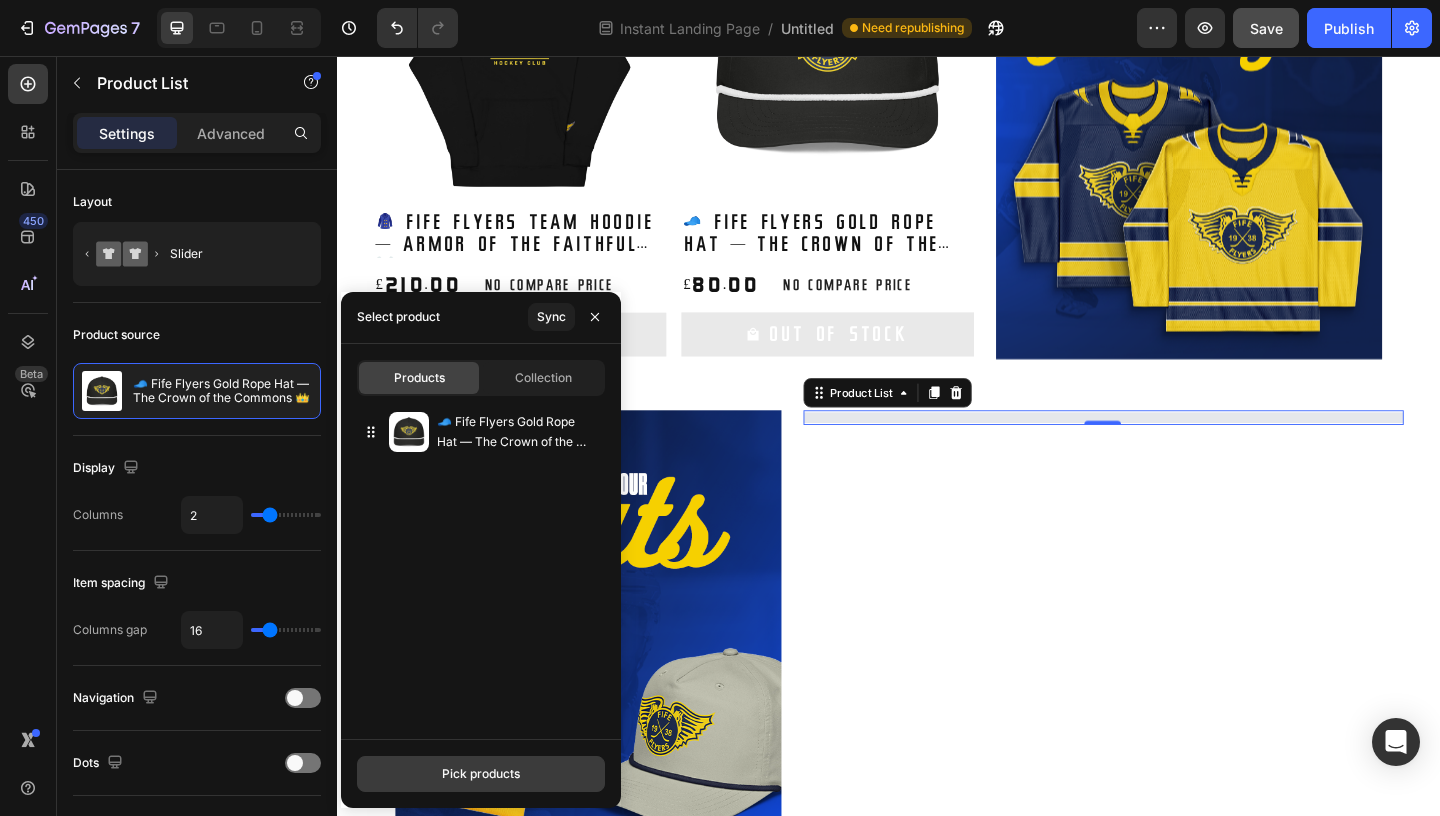 click on "Pick products" at bounding box center (481, 774) 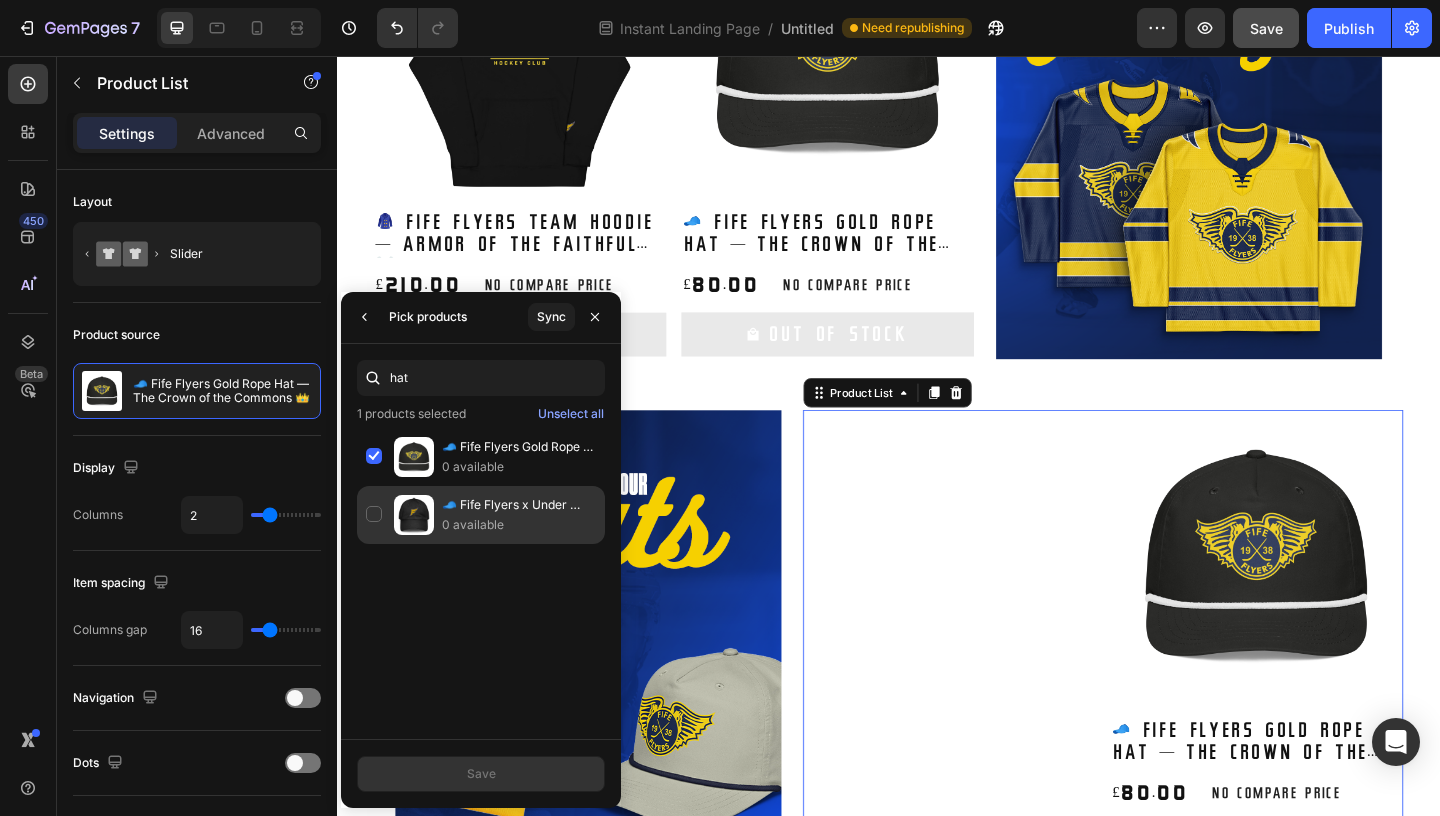 click on "🧢 Fife Flyers x Under Armour® Hat — The Crown of Endurance 👑 0 available" 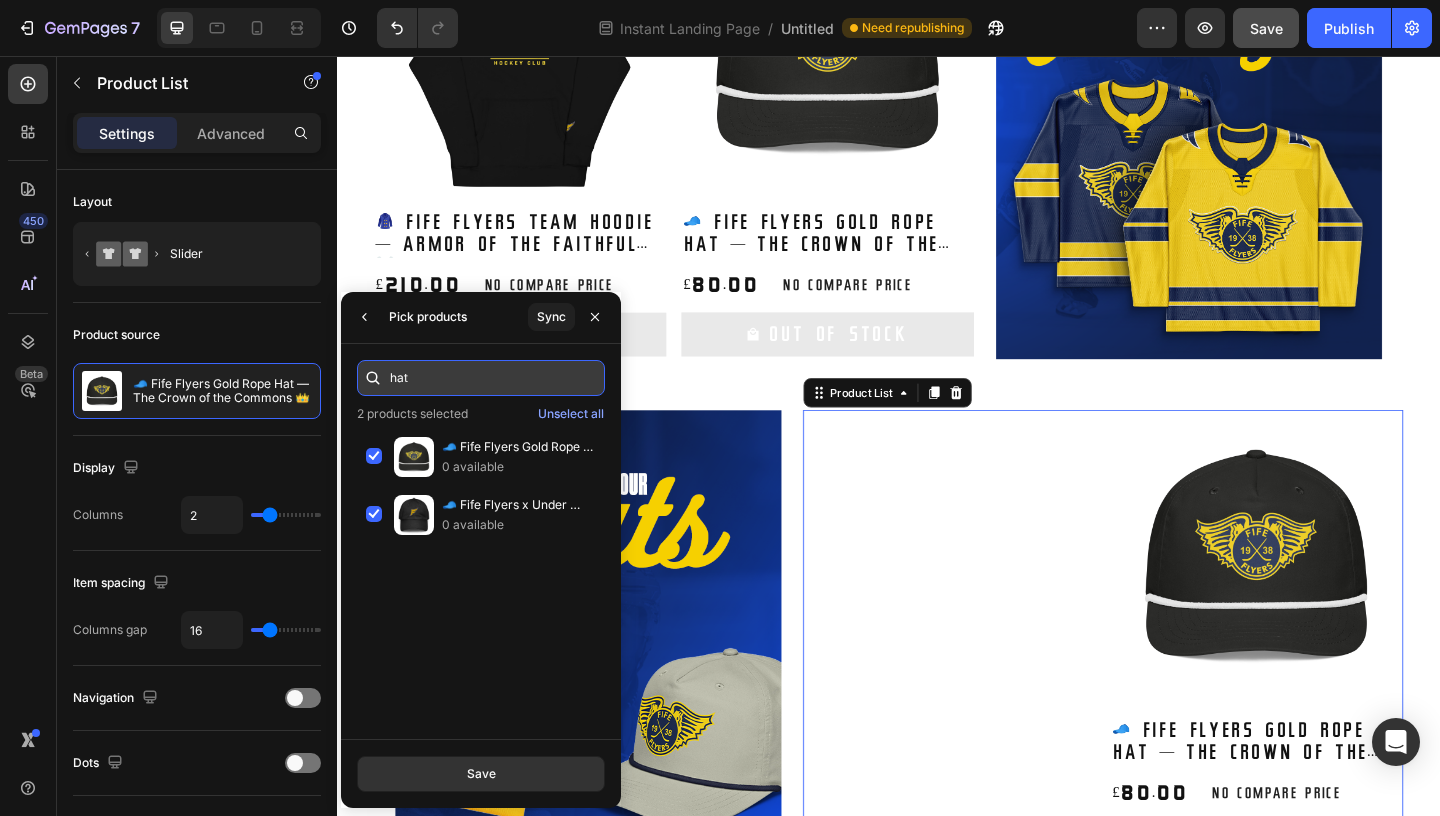 click on "hat" at bounding box center (481, 378) 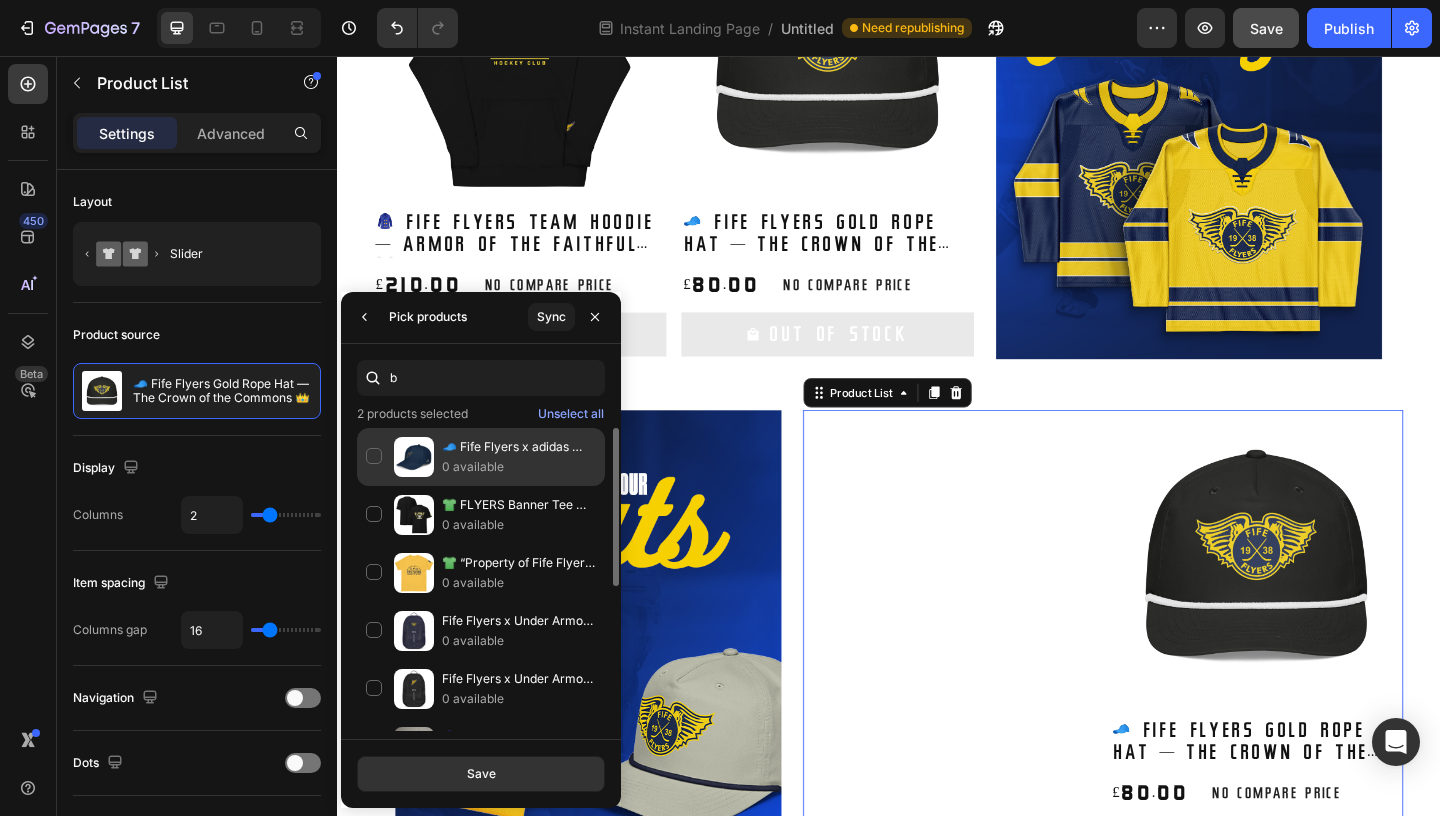 click on "🧢 Fife Flyers x adidas Snapback — Crown of the Realm 👑 0 available" 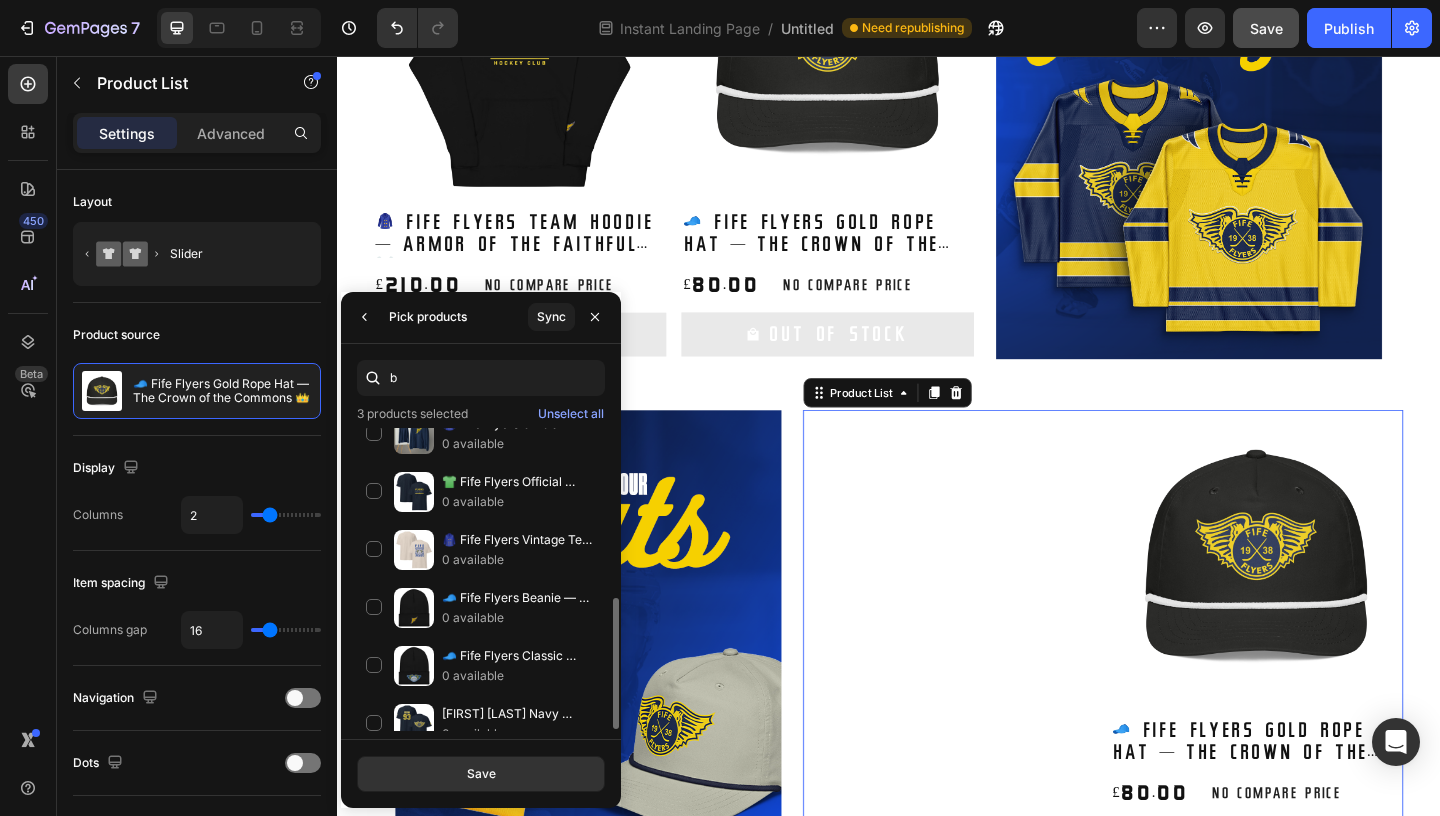 scroll, scrollTop: 336, scrollLeft: 0, axis: vertical 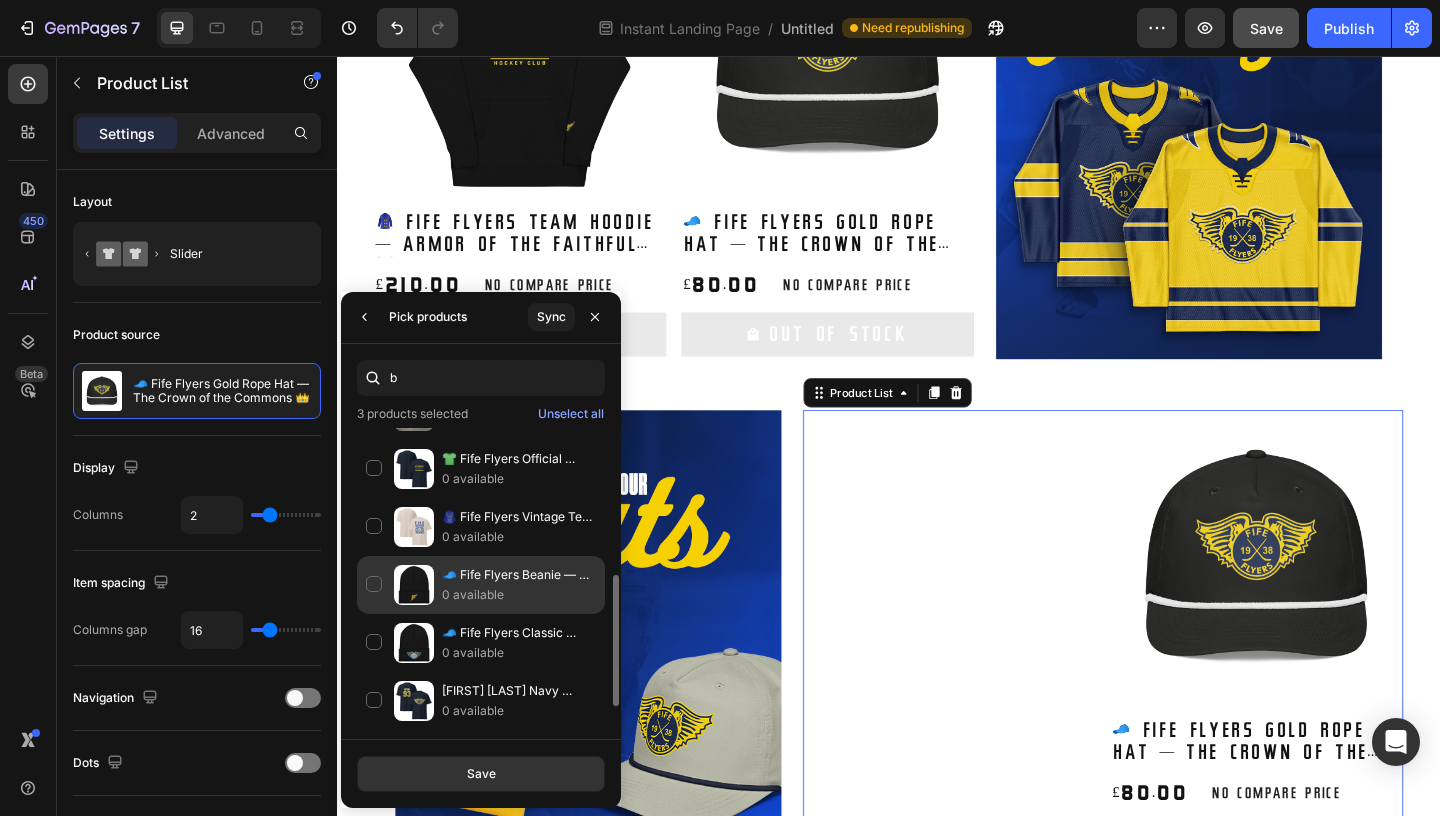 click on "🧢 Fife Flyers Beanie — The Winter Crown ❄️ 0 available" 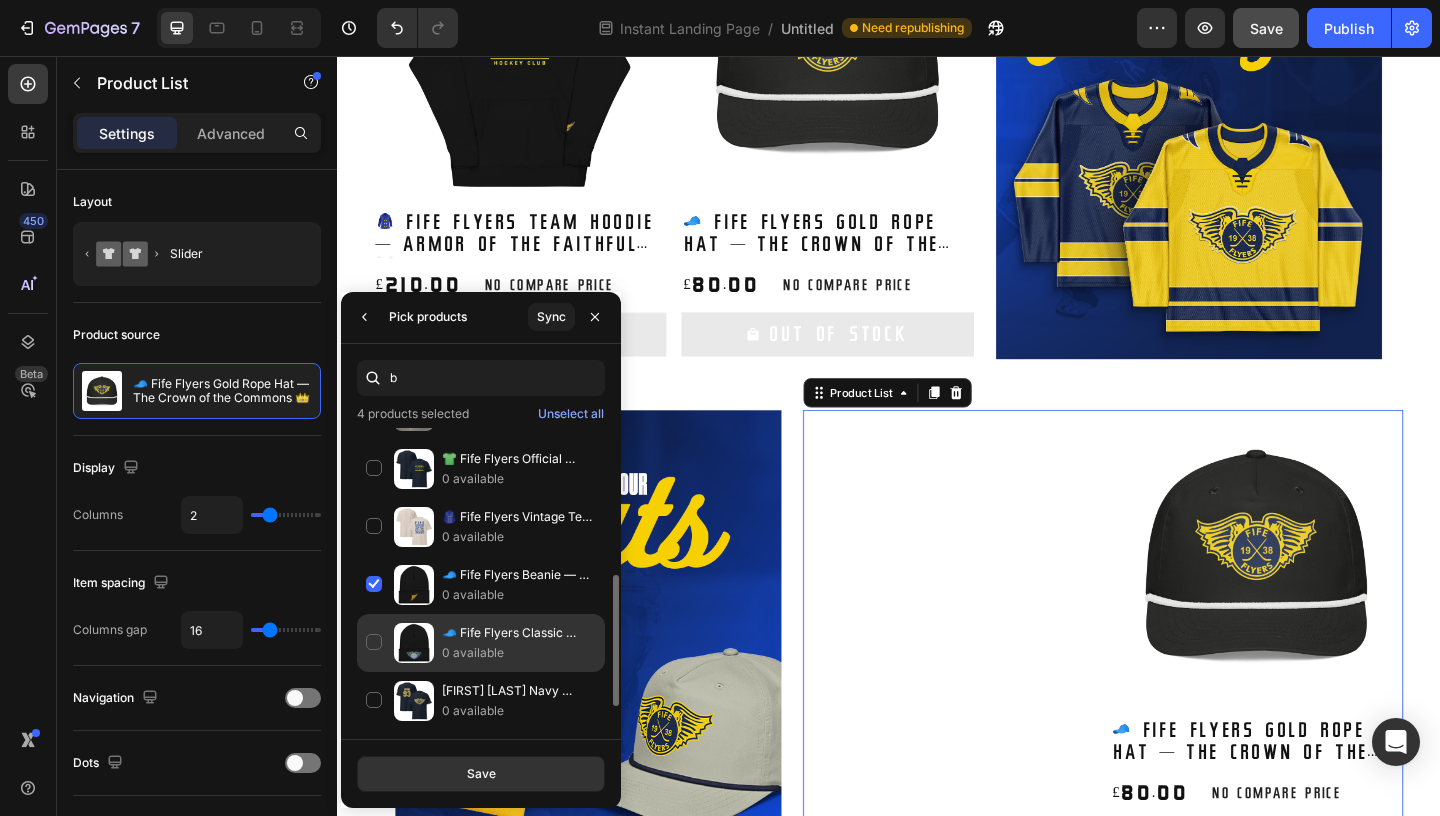 click on "🧢 Fife Flyers Classic Crest Beanie — The Legacy Crown 🛡️ 0 available" 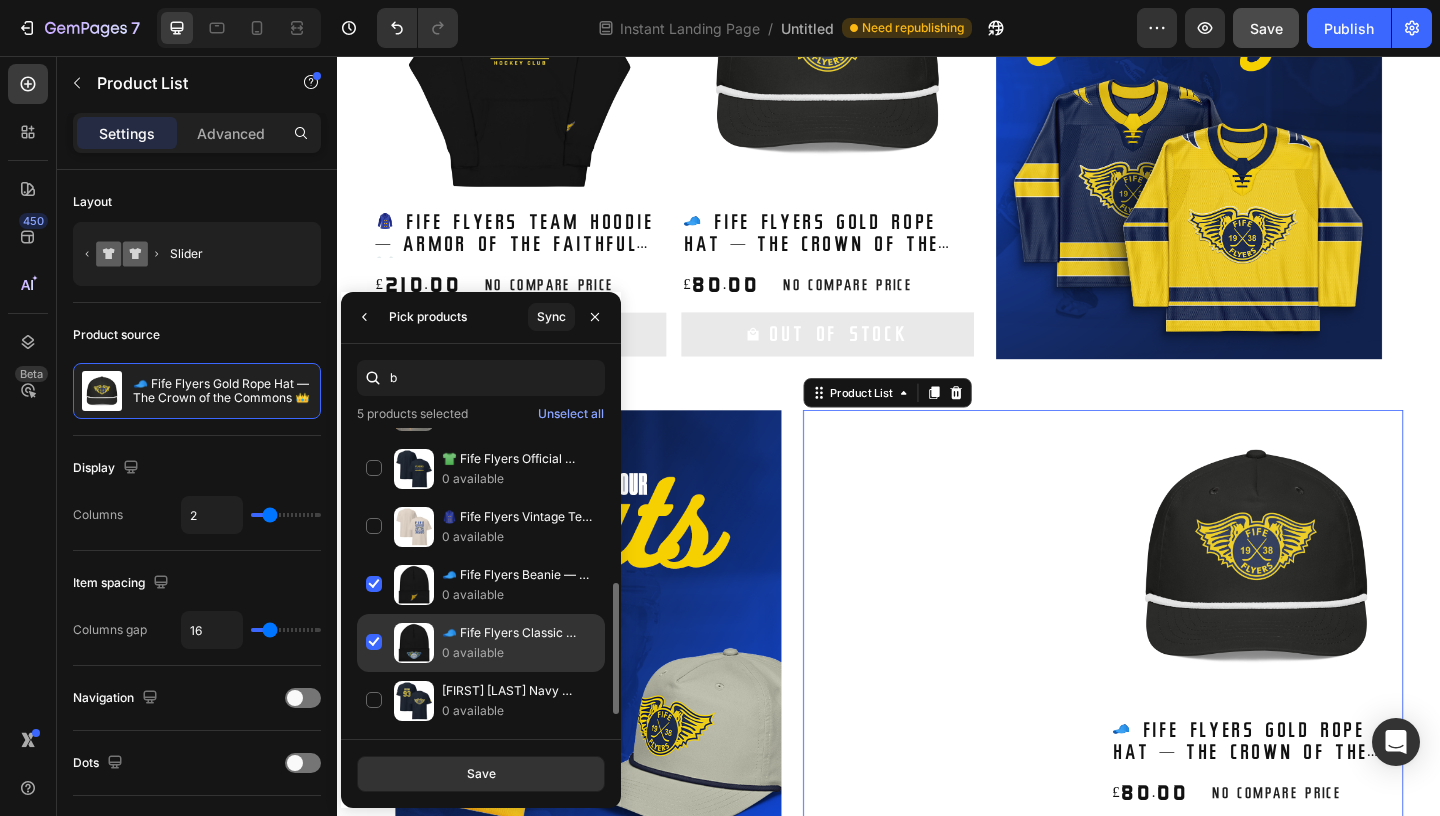 scroll, scrollTop: 393, scrollLeft: 0, axis: vertical 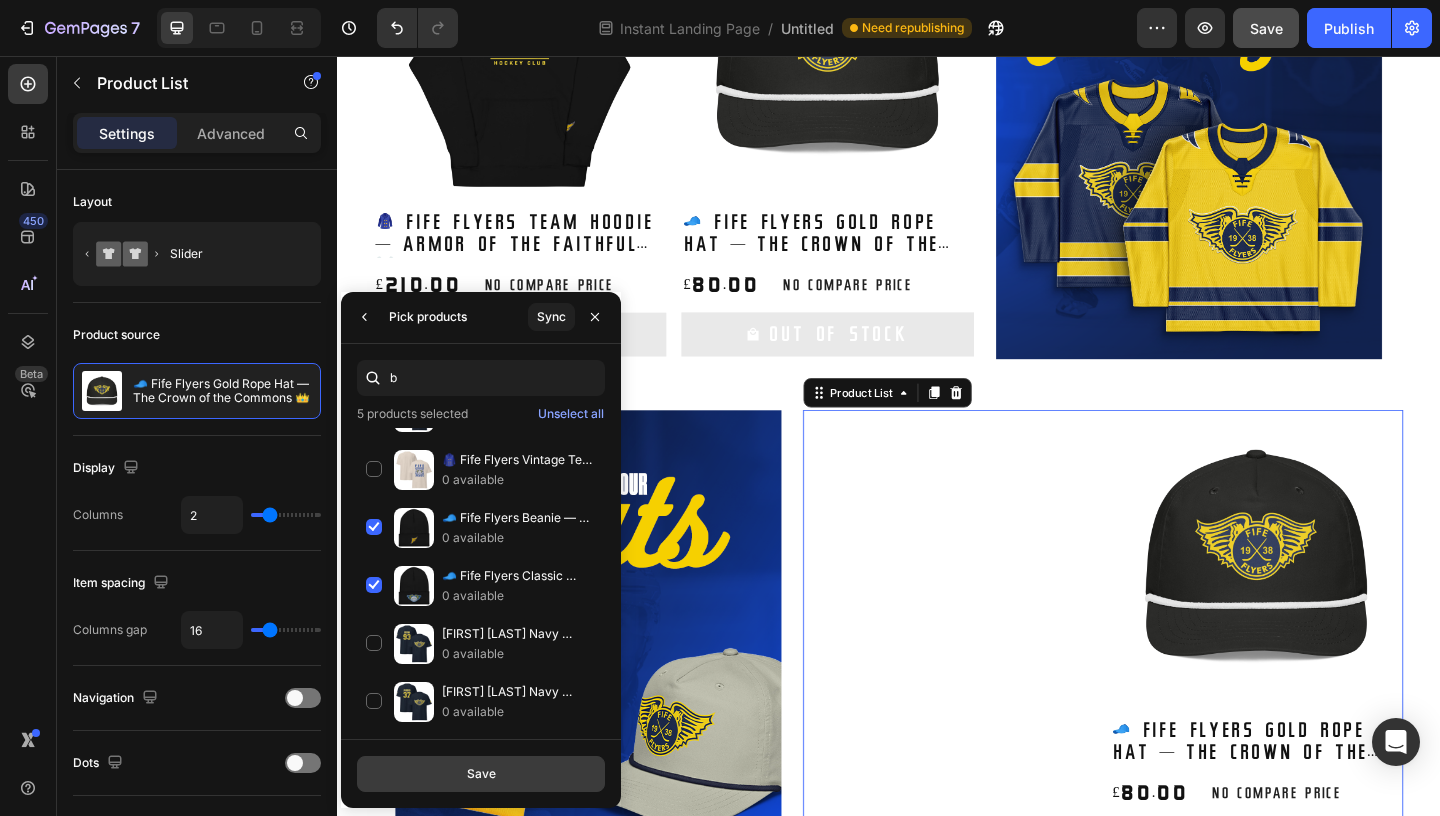 click on "Save" at bounding box center (481, 774) 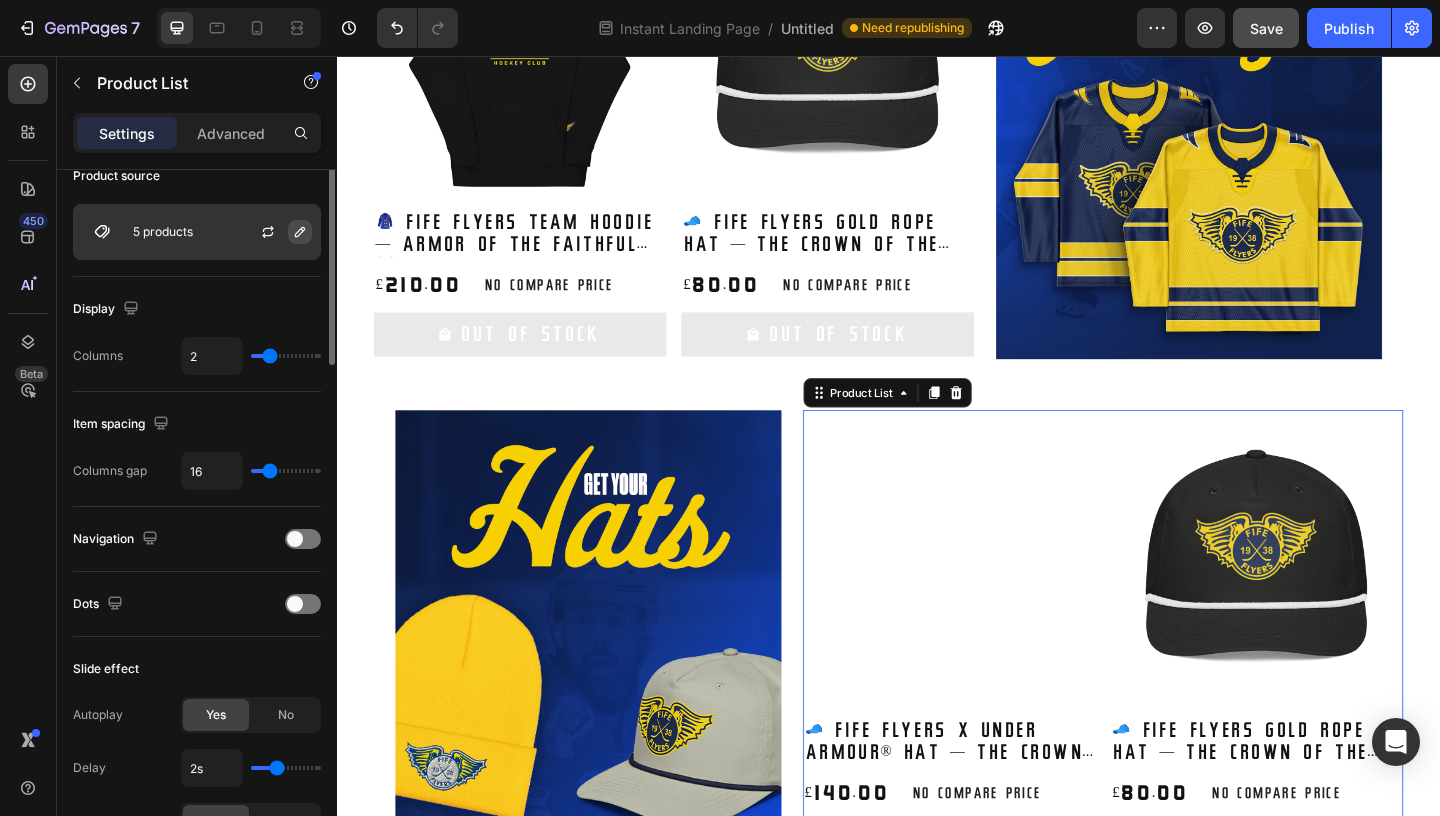 scroll, scrollTop: 0, scrollLeft: 0, axis: both 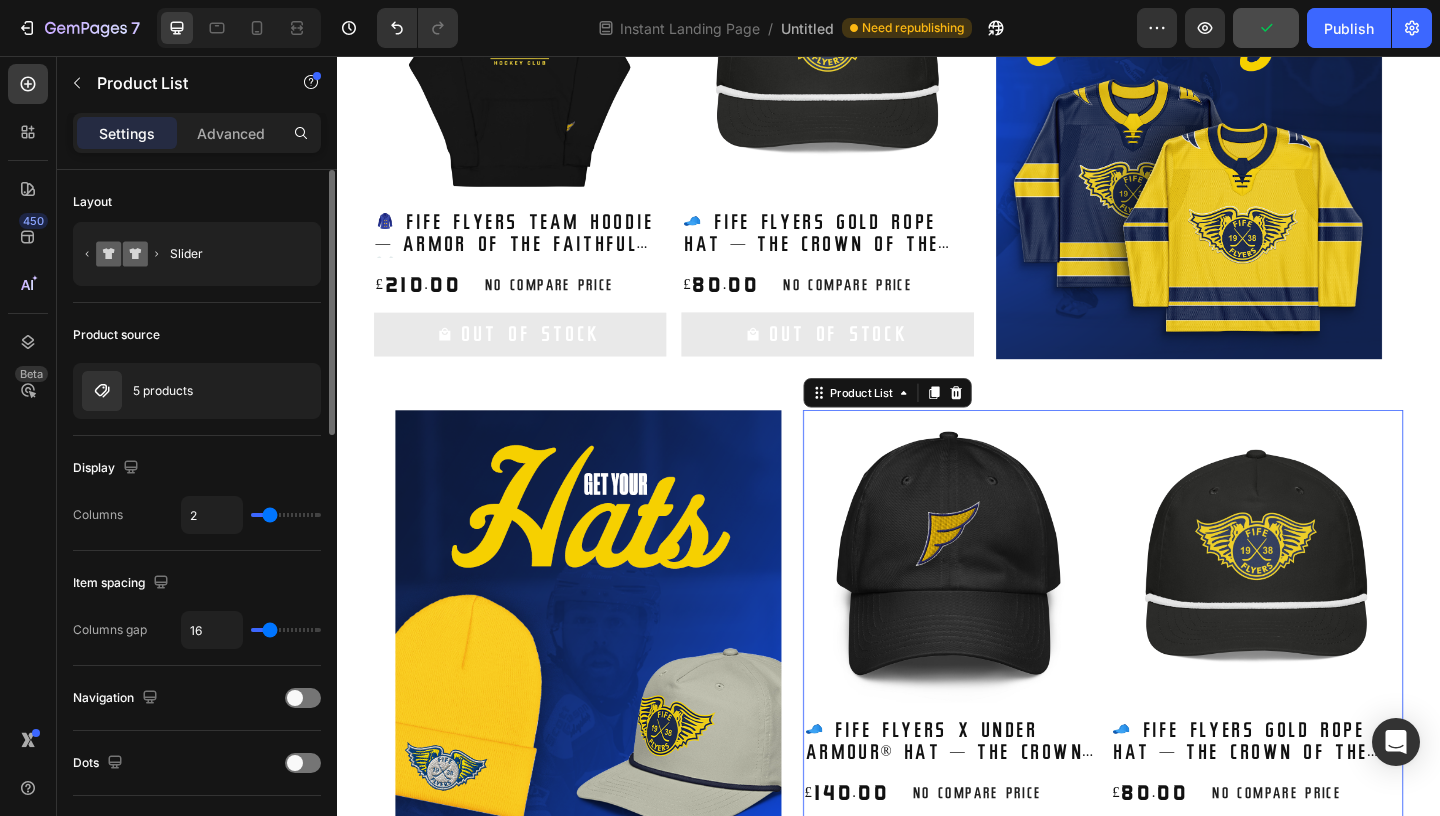 click on "Display" at bounding box center (197, 468) 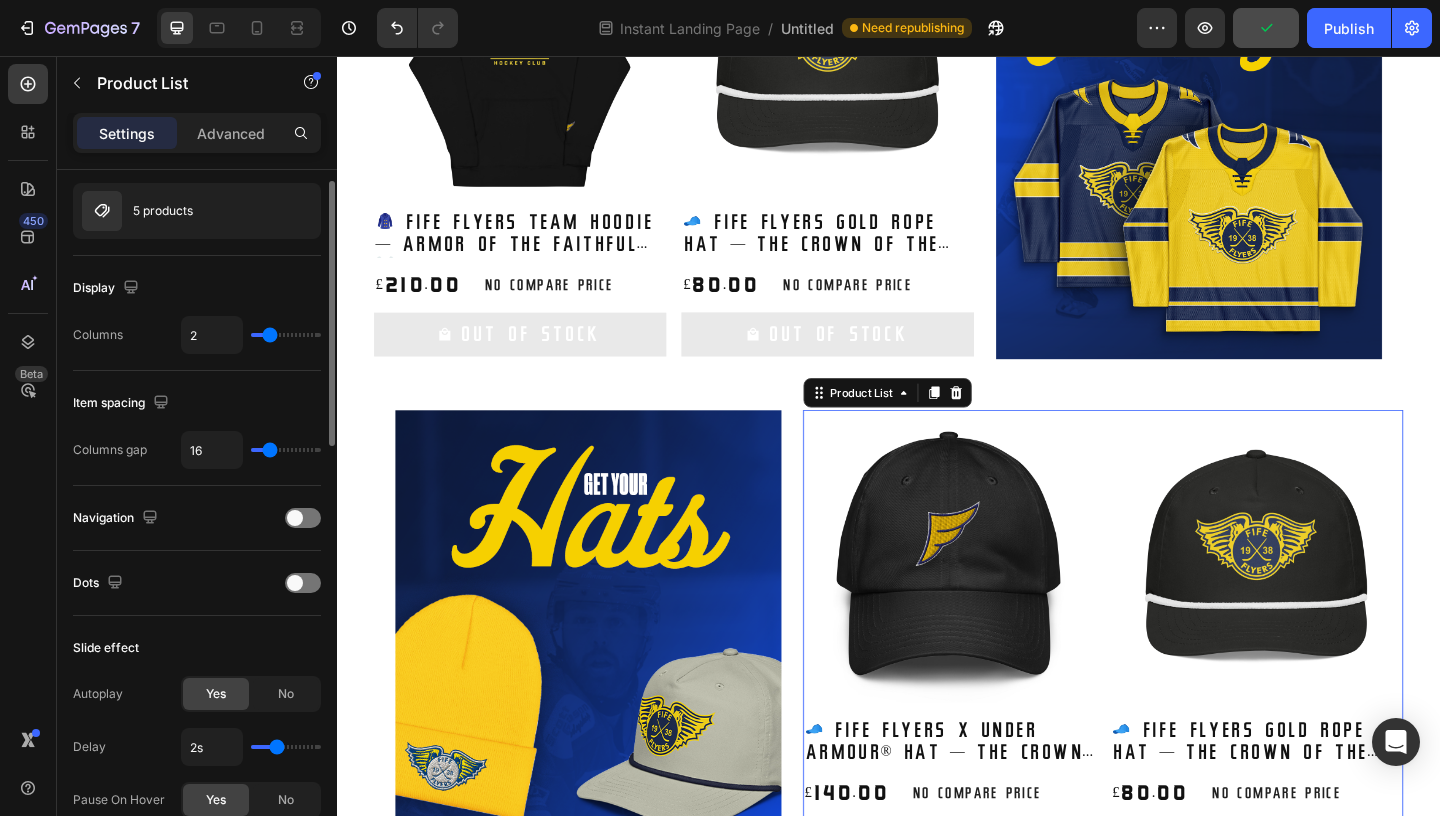 scroll, scrollTop: 200, scrollLeft: 0, axis: vertical 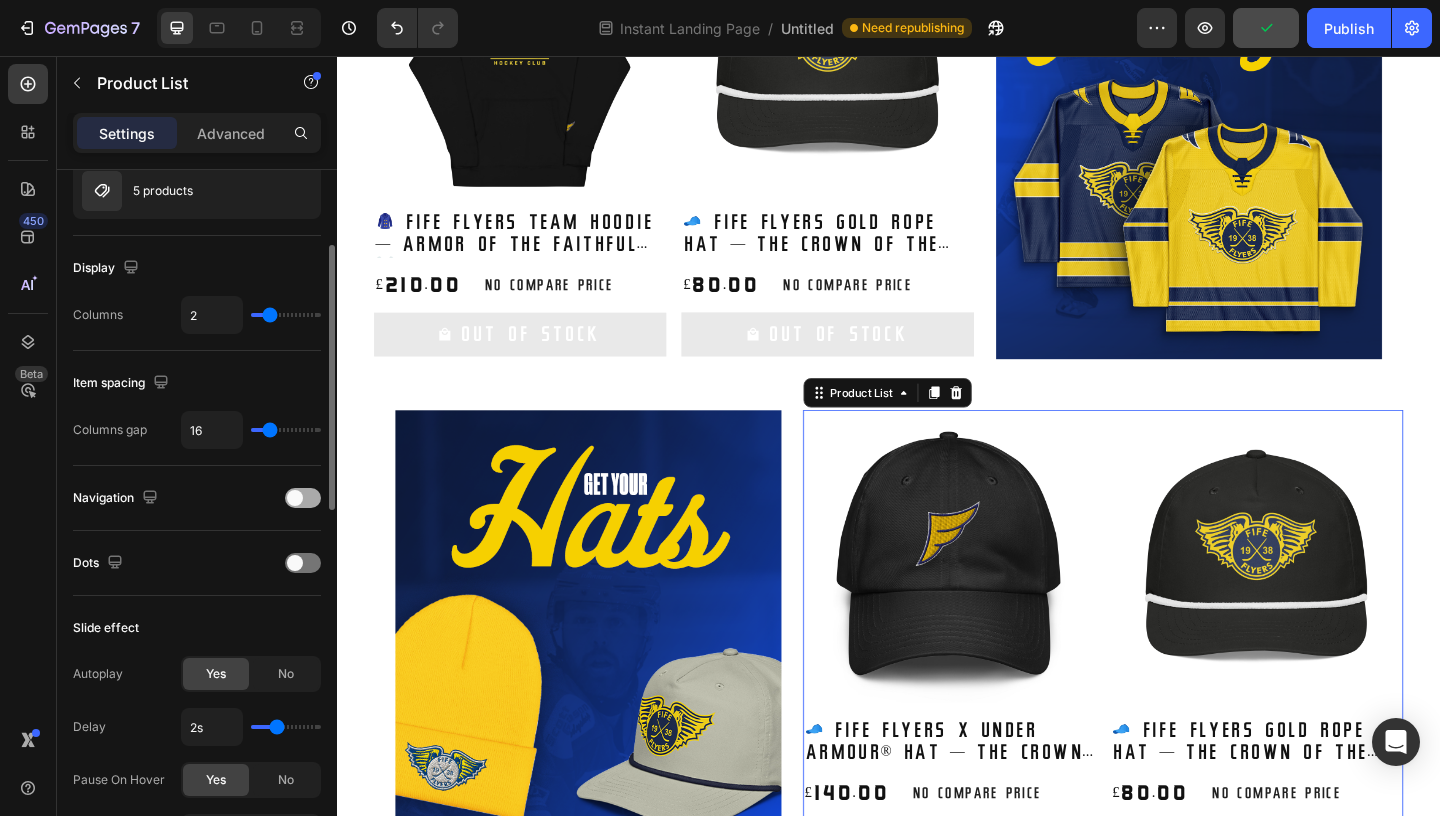 click at bounding box center [295, 498] 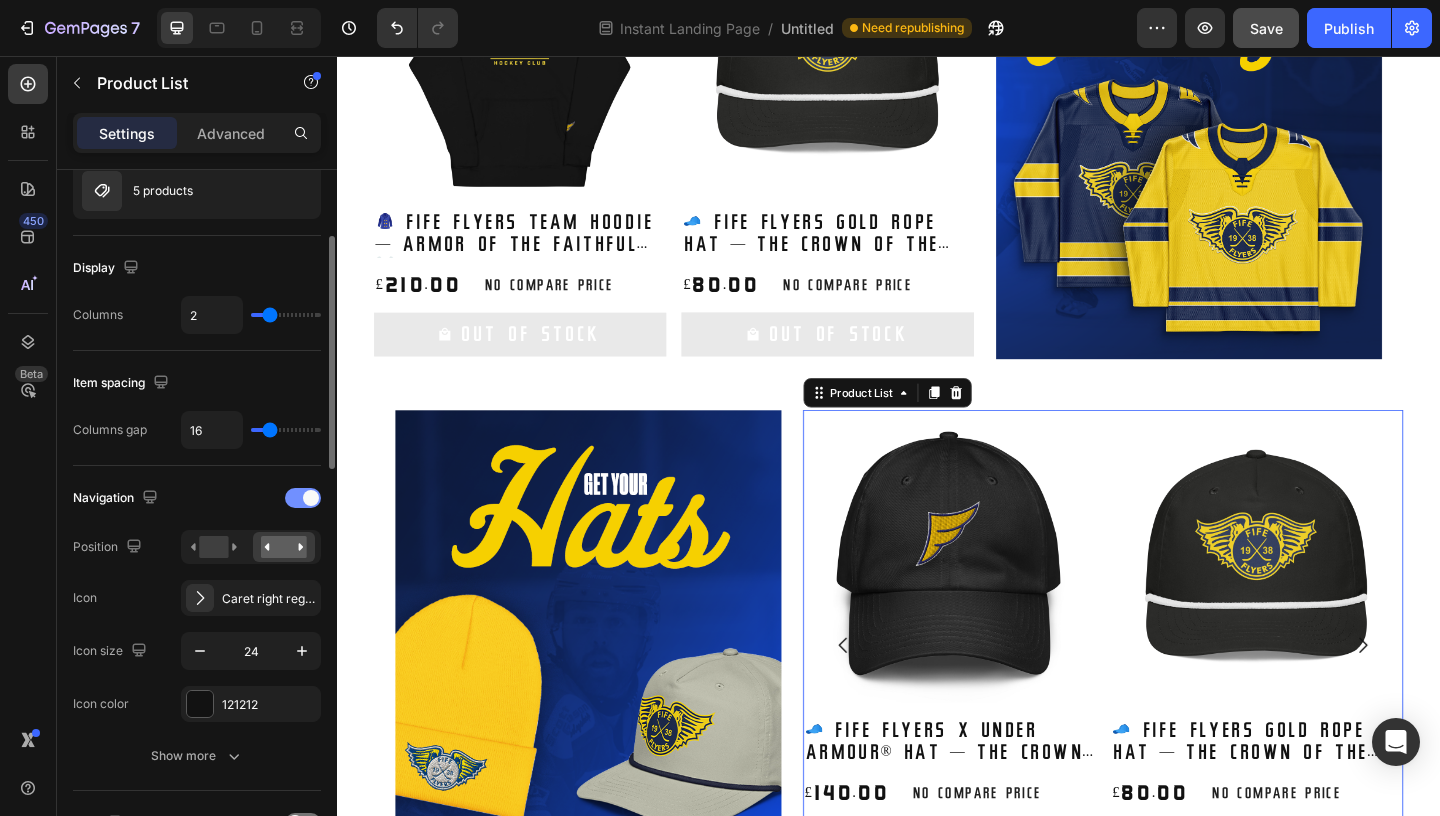 click at bounding box center (303, 498) 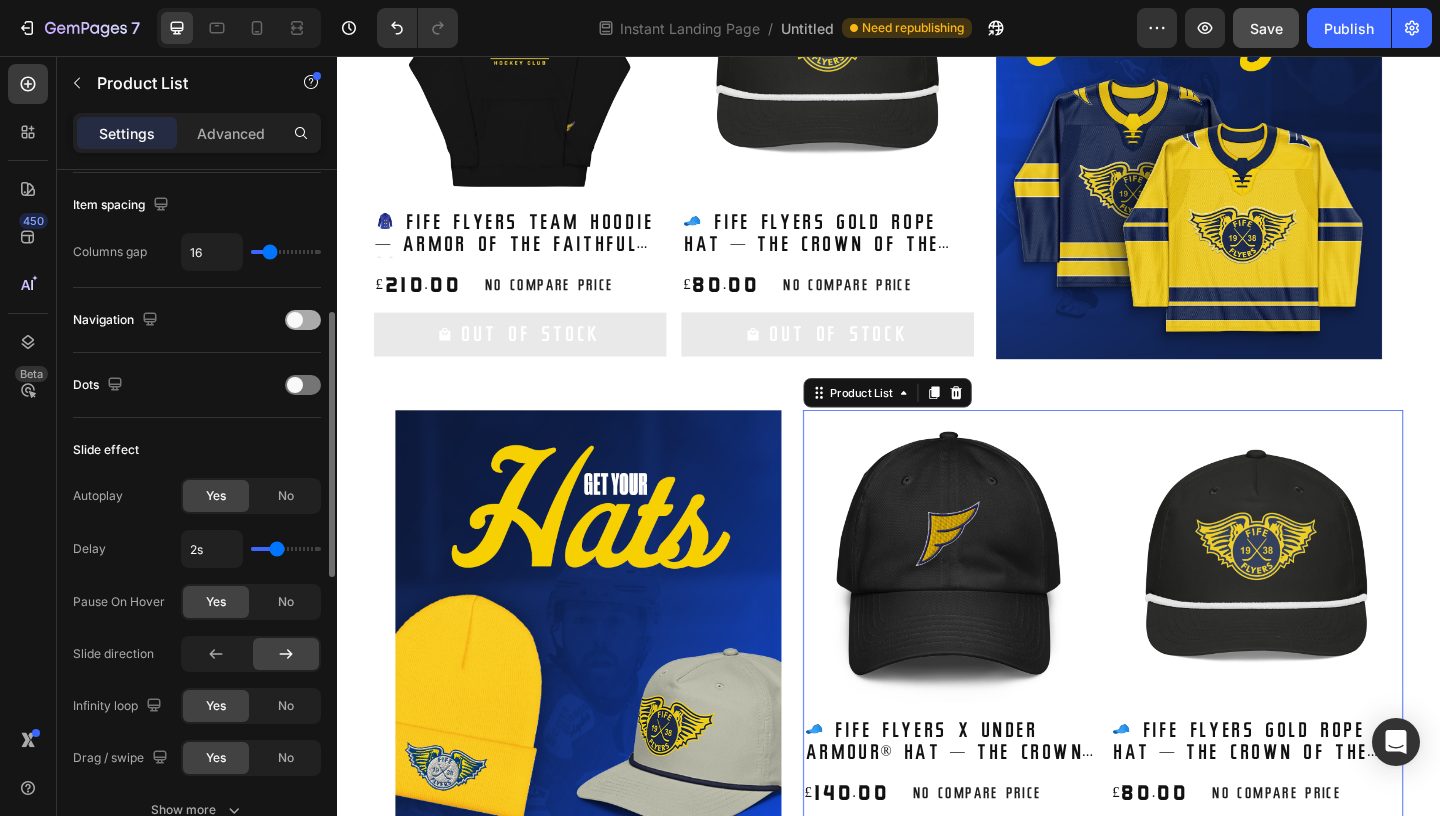 scroll, scrollTop: 382, scrollLeft: 0, axis: vertical 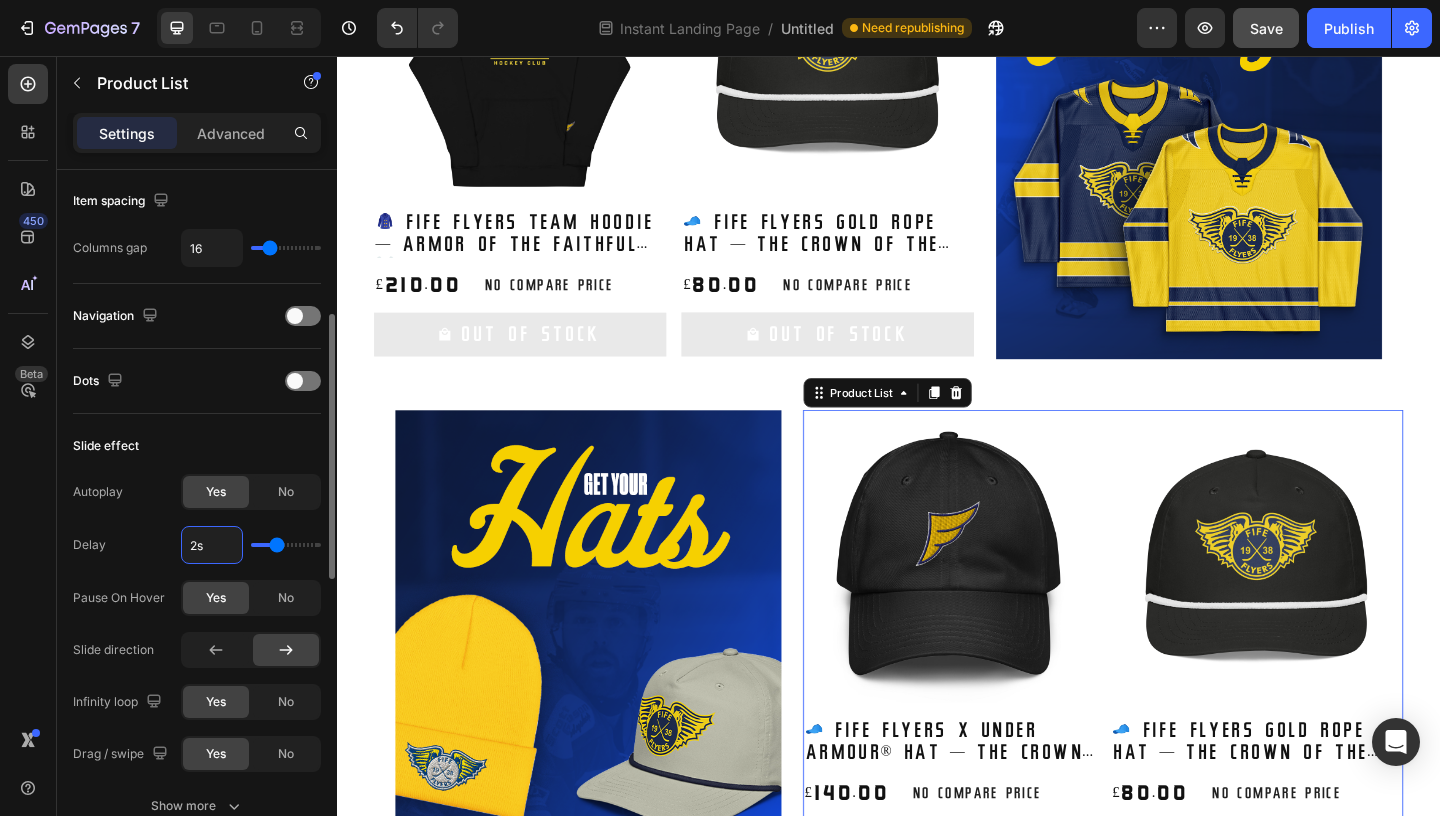 click on "2s" at bounding box center (212, 545) 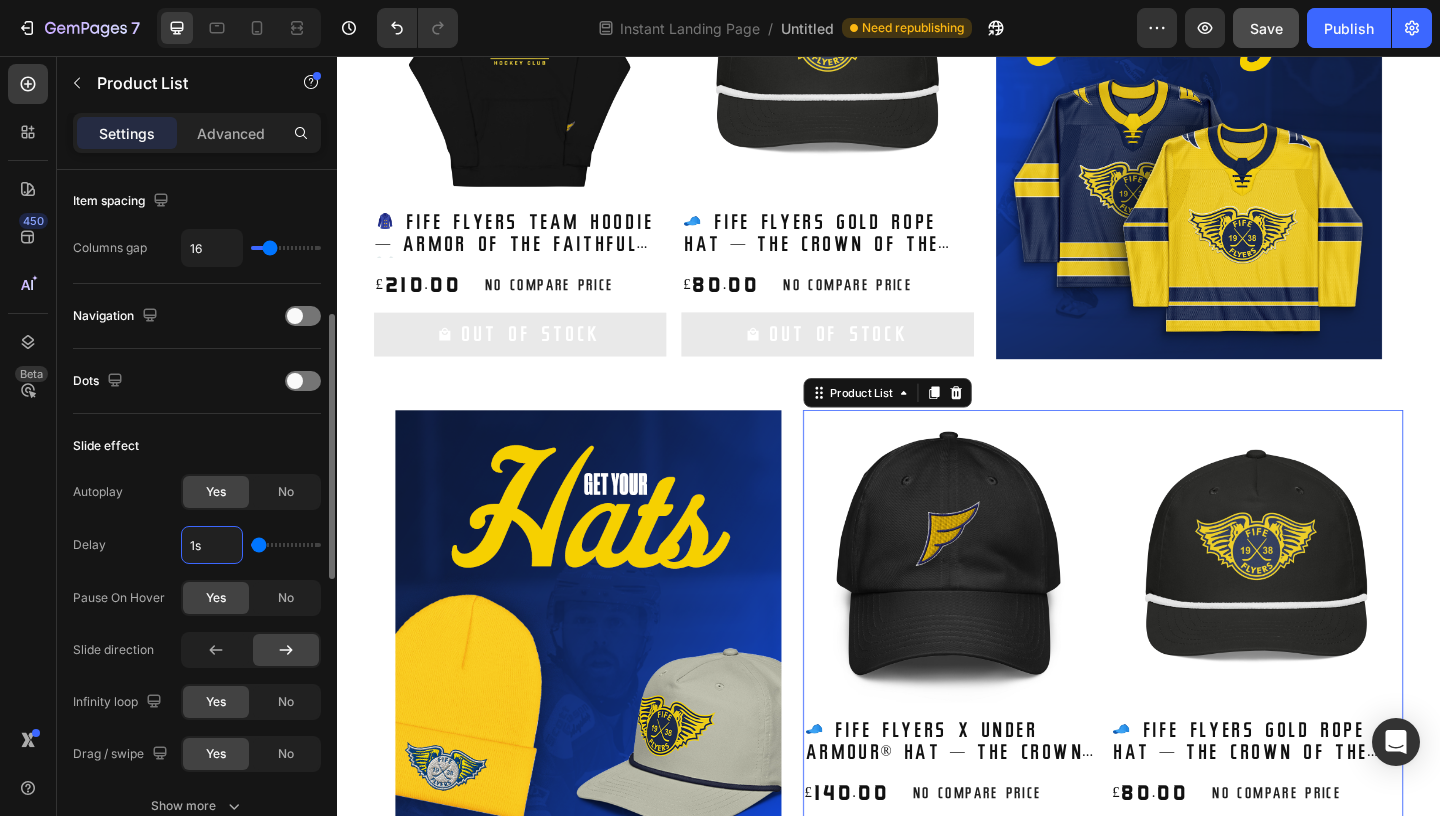 click on "Slide effect" at bounding box center (197, 446) 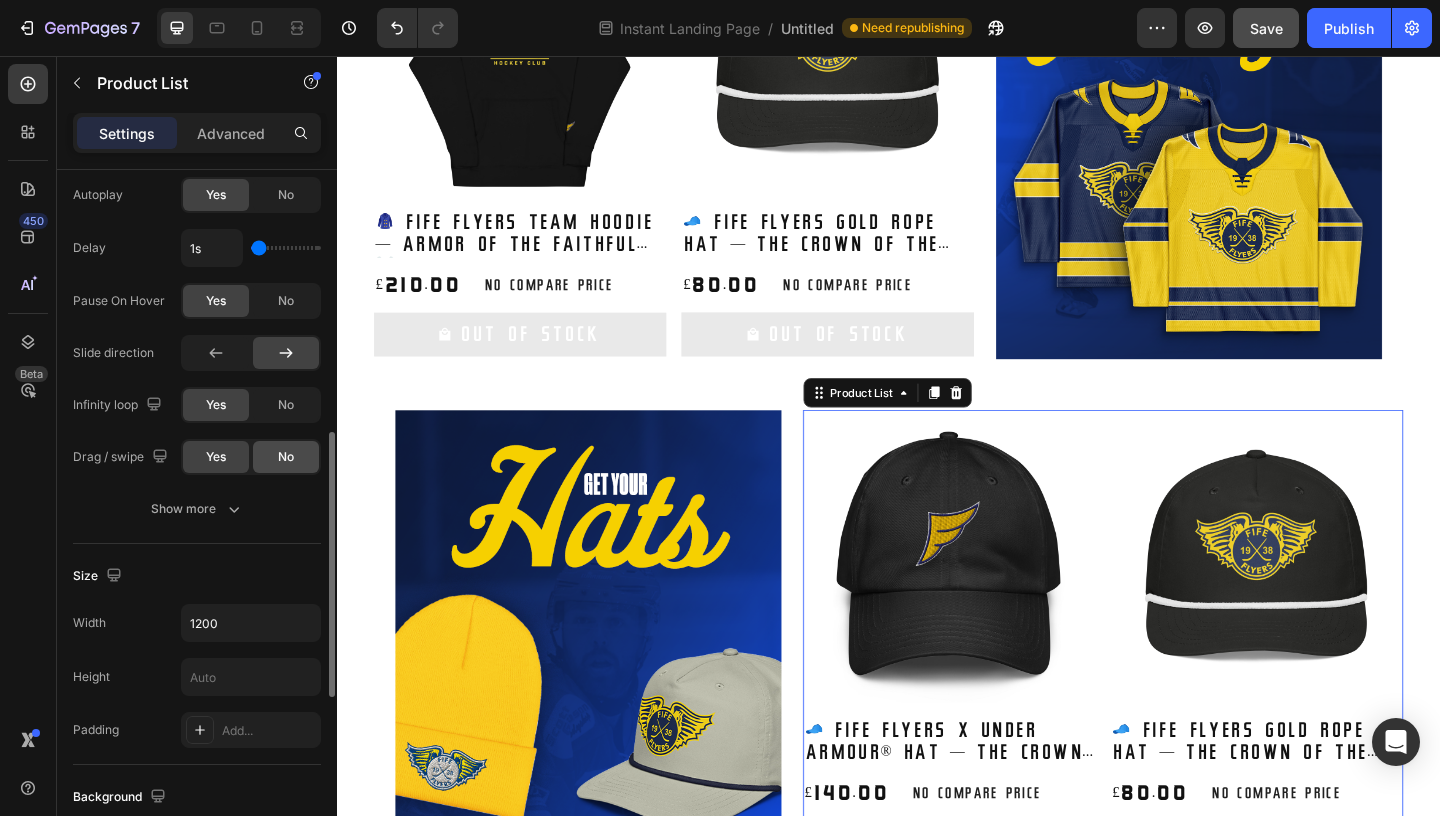 scroll, scrollTop: 698, scrollLeft: 0, axis: vertical 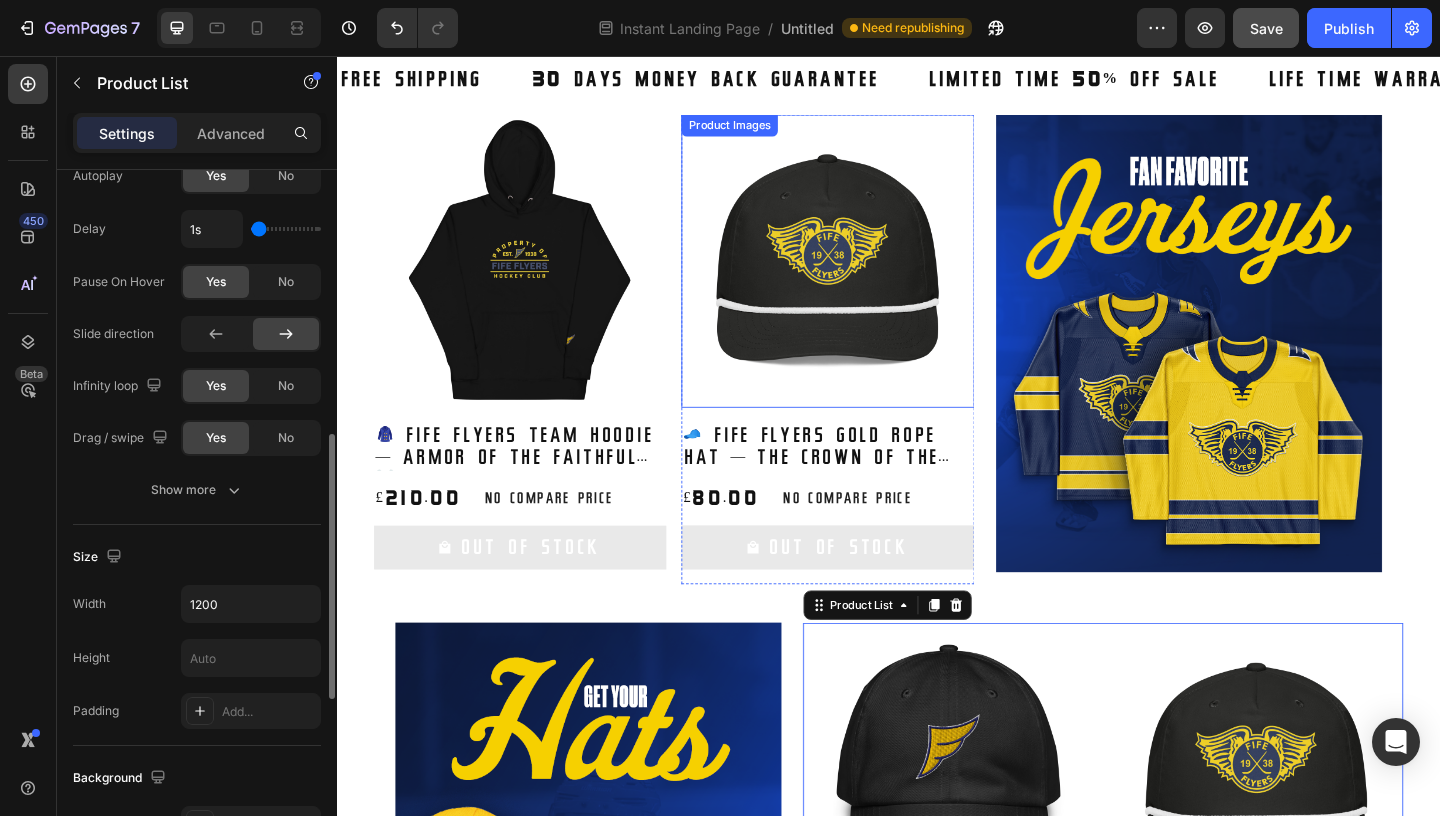 click on "Product Images" at bounding box center [764, 131] 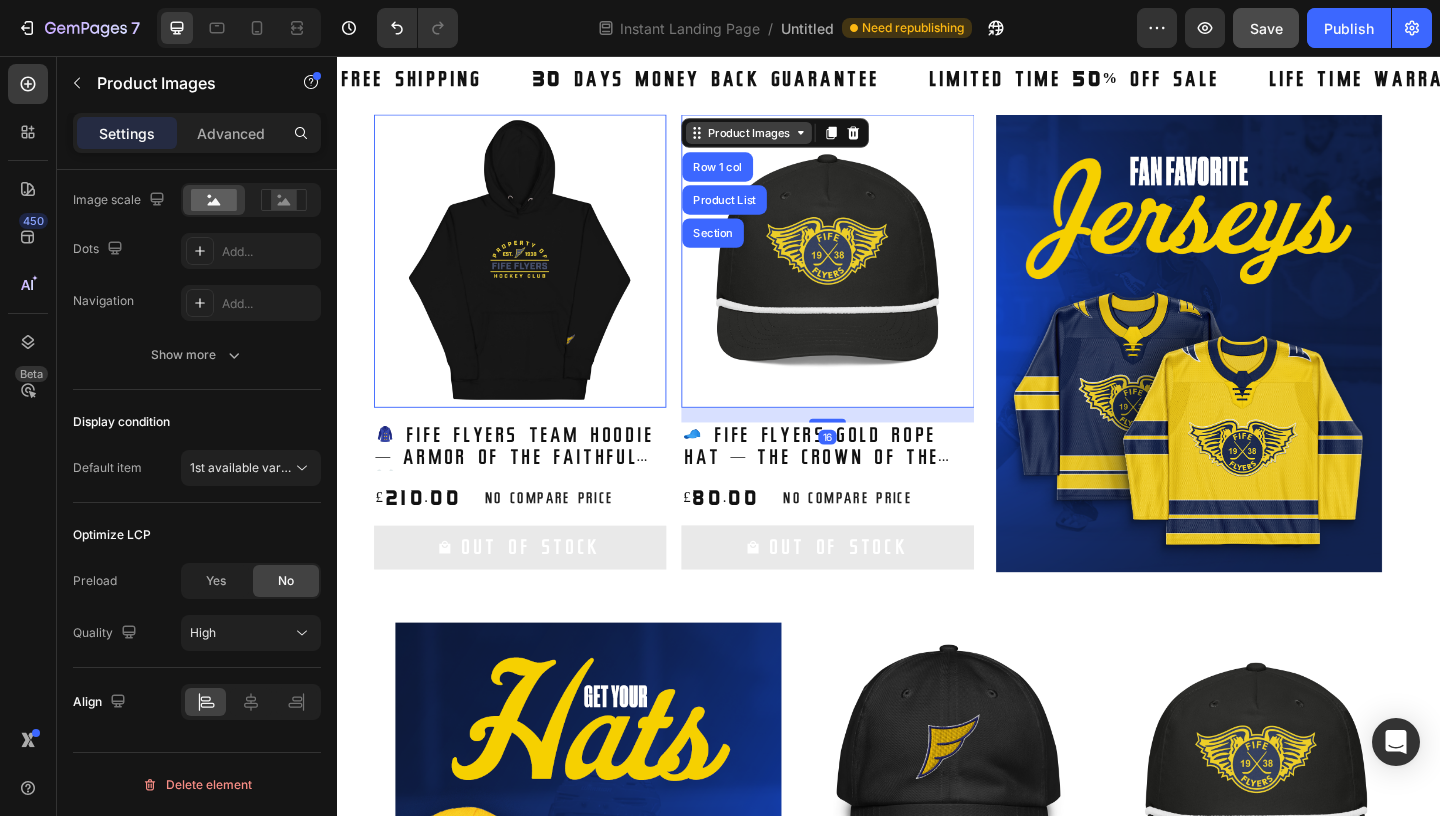 scroll, scrollTop: 0, scrollLeft: 0, axis: both 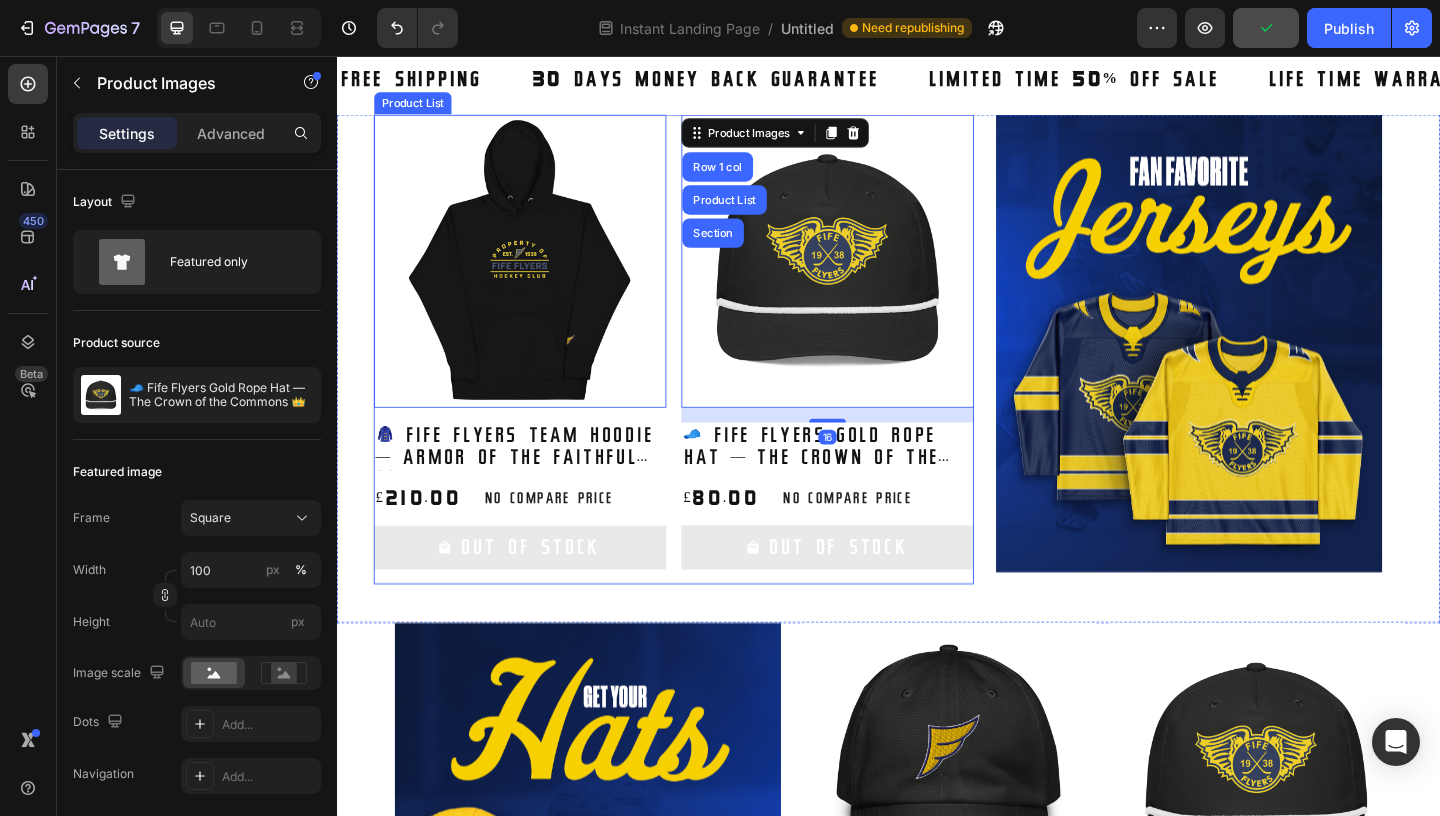 click on "Product Images Row 1 col Product List Section   16 🧢 Fife Flyers Gold Rope Hat — The Crown of the Commons 👑 Product Title £80.00 Product Price Product Price No compare price Product Price Row Out Of Stock Add to Cart Row Product List Product Images   0 🧥 Fife Flyers Team Hoodie — Armor of the Faithful ⚔️ Product Title £210.00 Product Price Product Price No compare price Product Price Row Out Of Stock Add to Cart Row Product List" at bounding box center [703, 374] 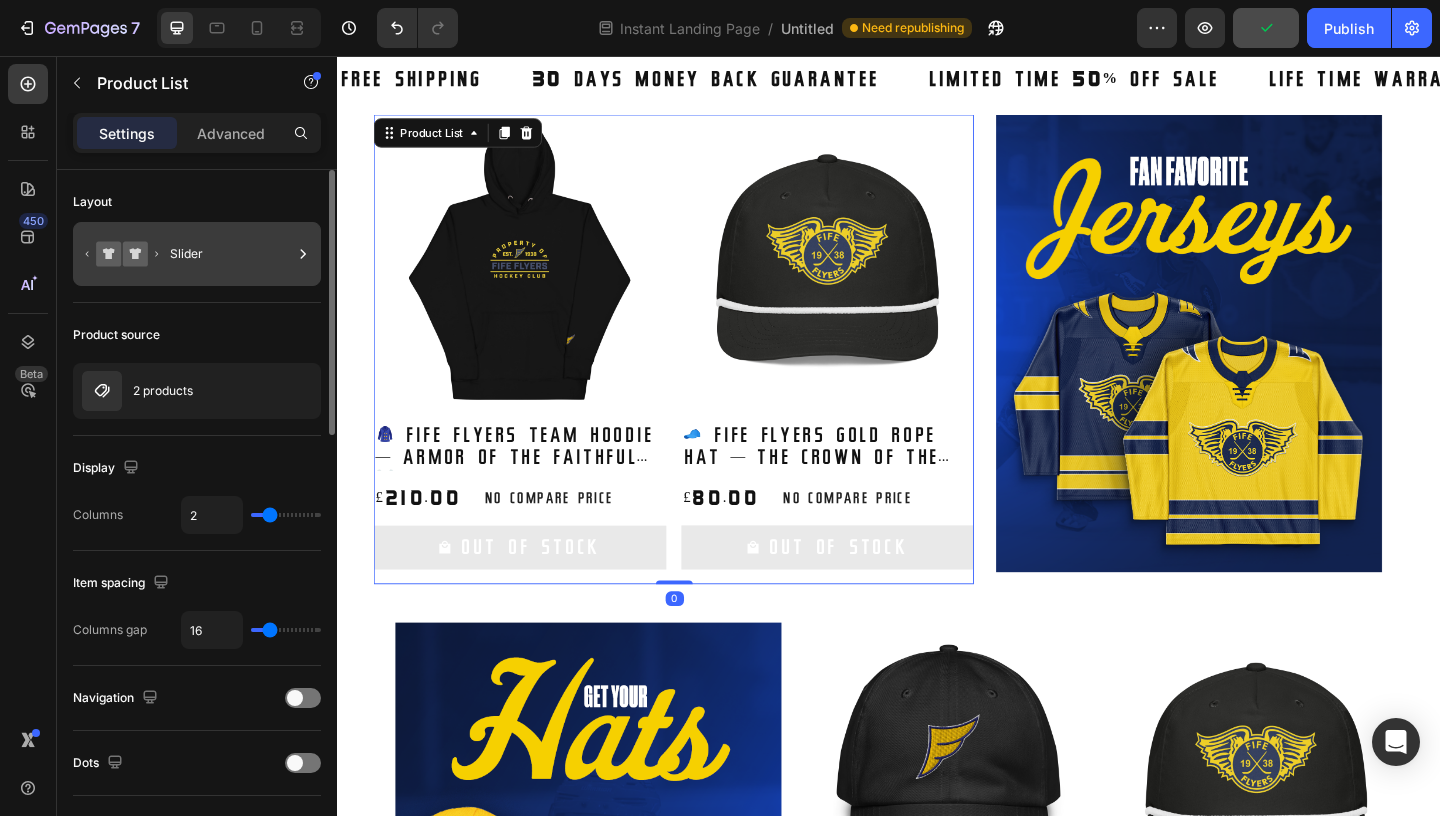 click on "Slider" at bounding box center [231, 254] 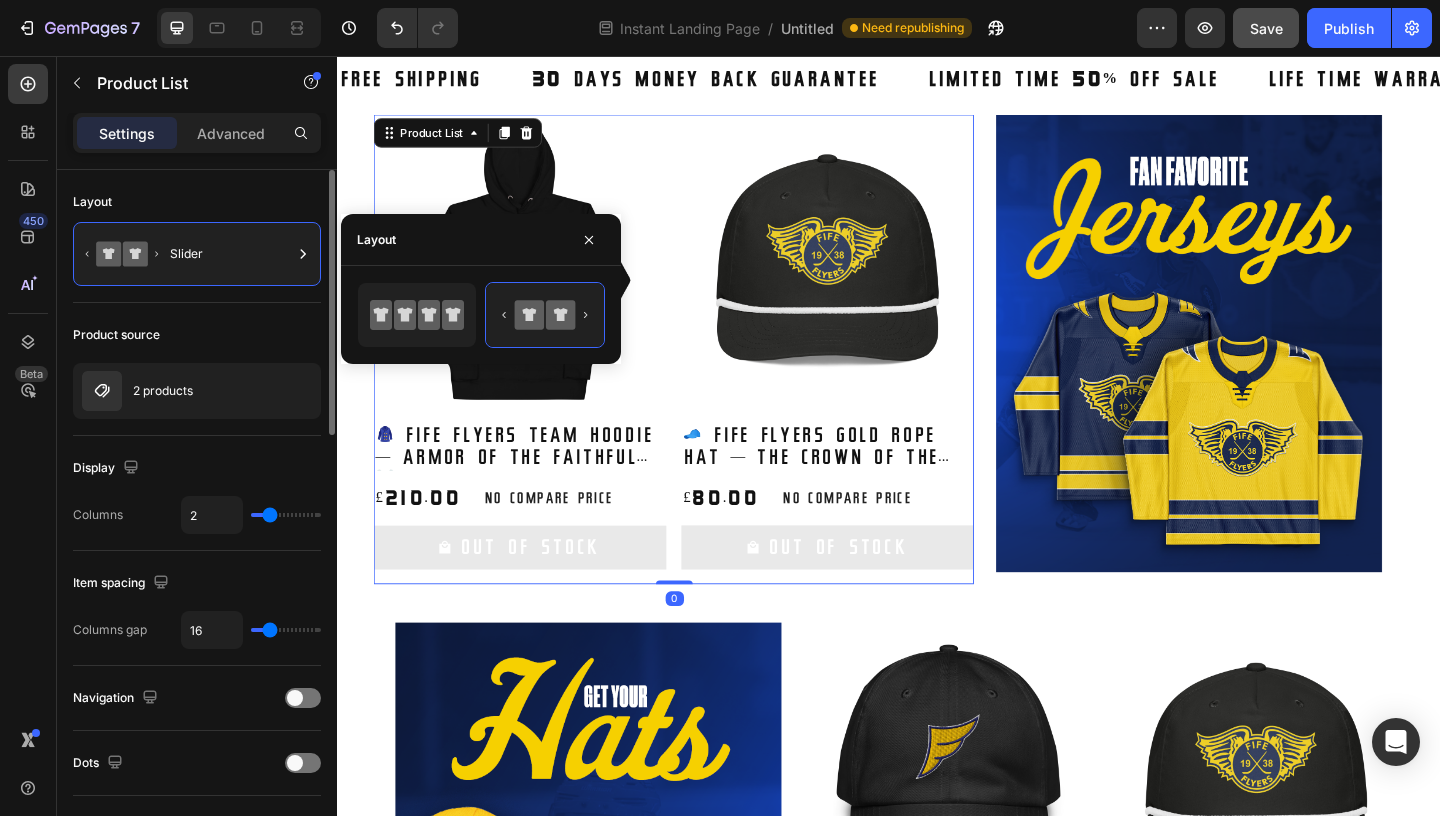 click on "Product source" at bounding box center (197, 335) 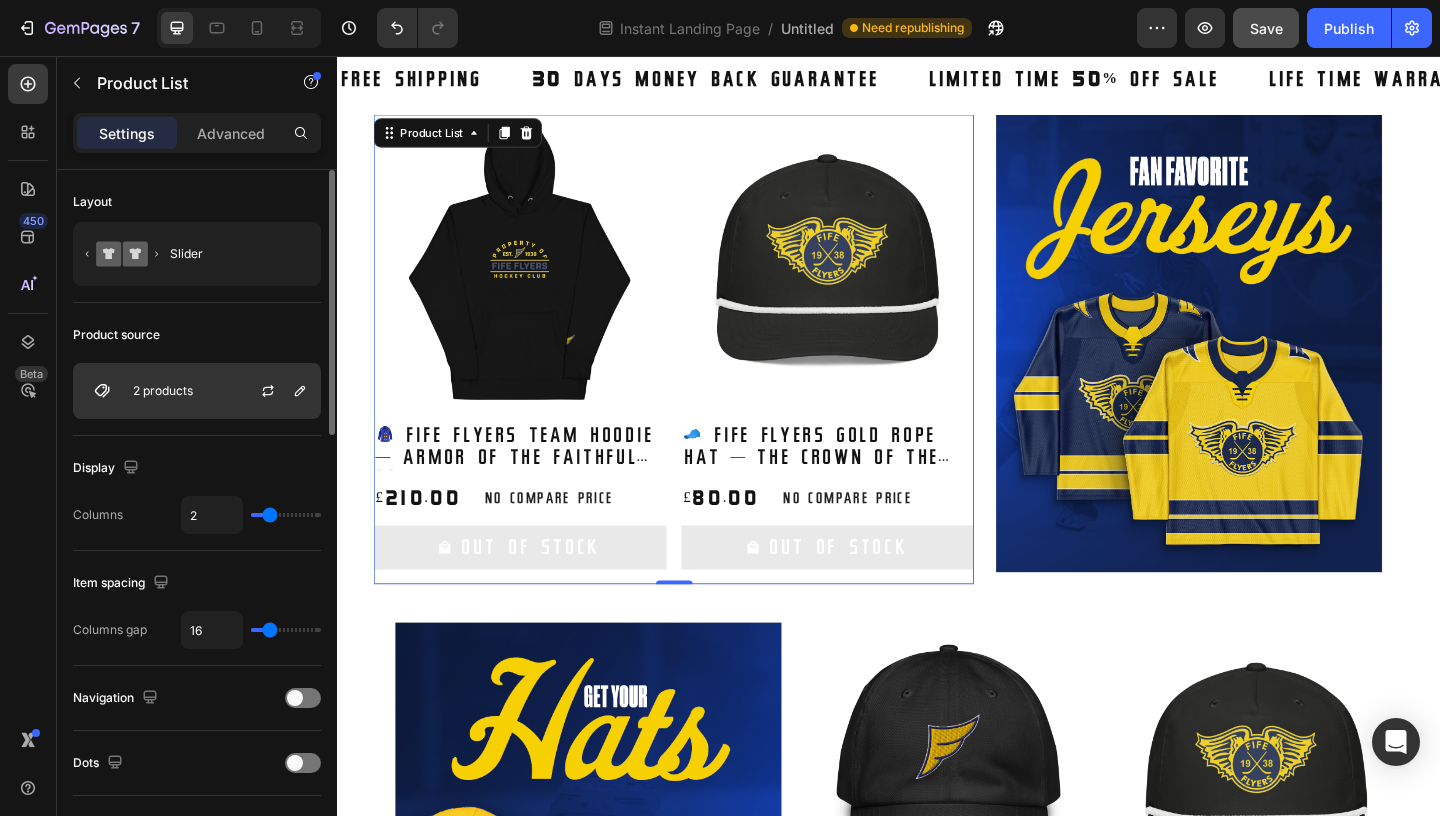 click at bounding box center (276, 391) 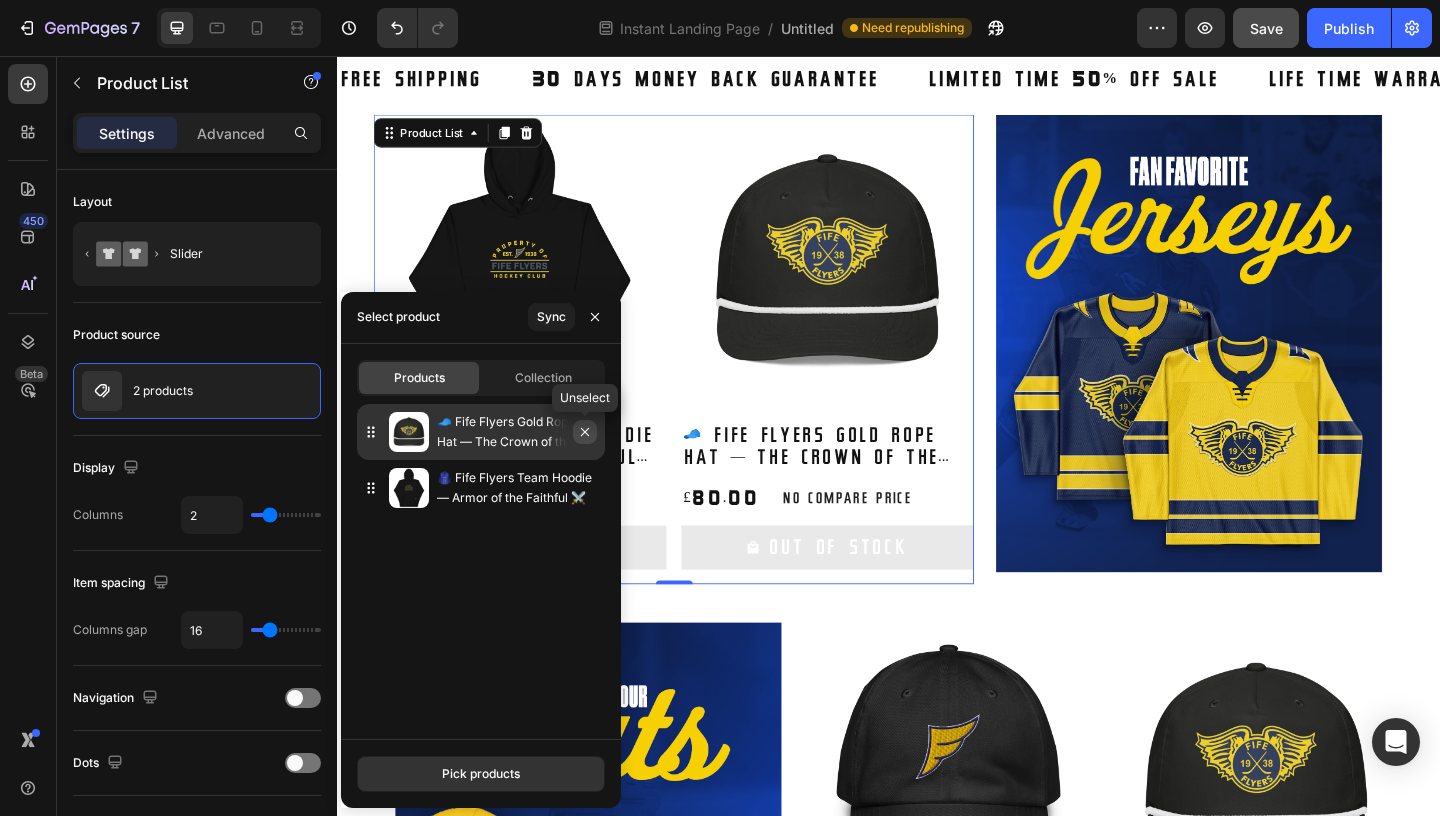 click 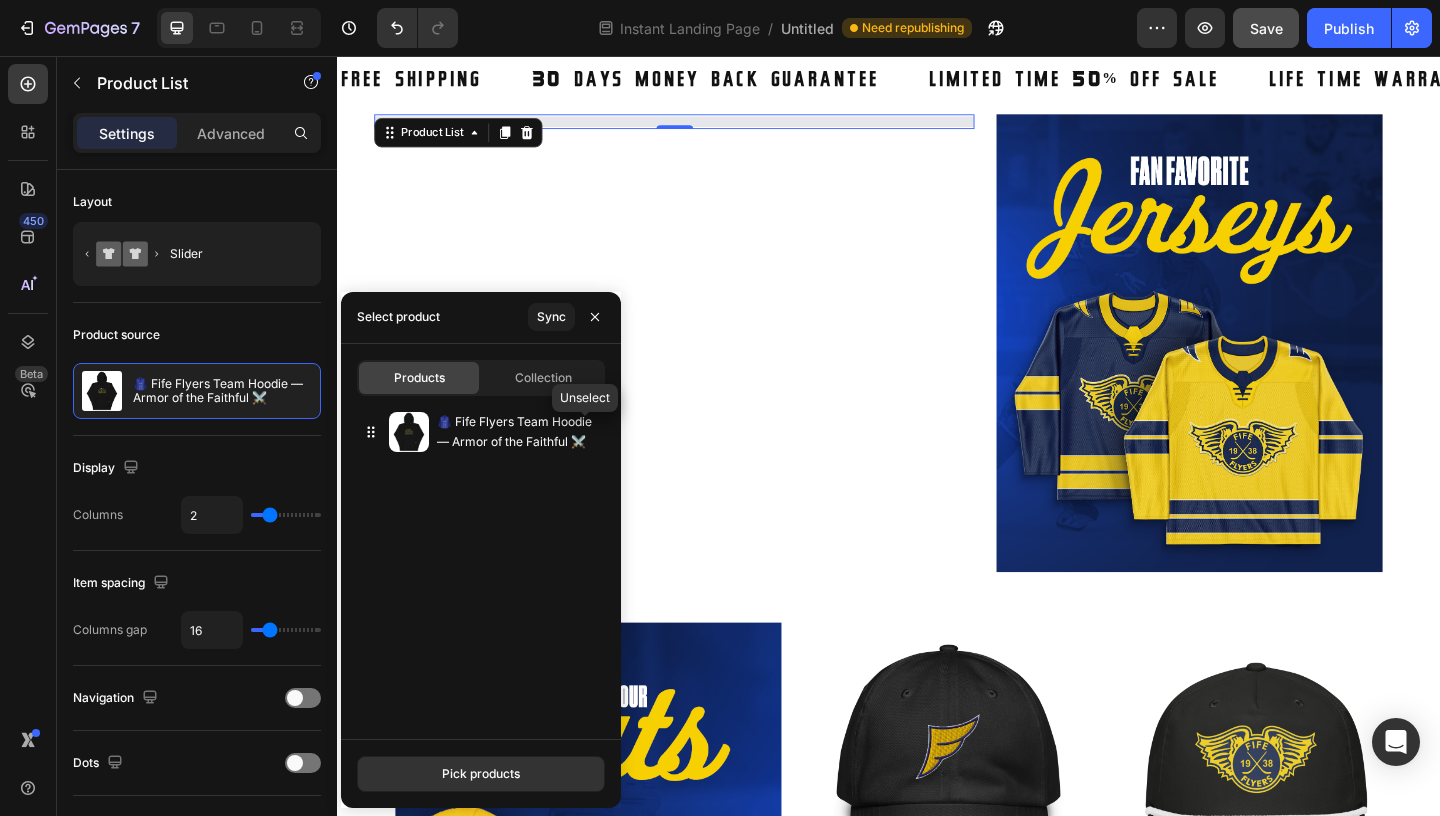 click 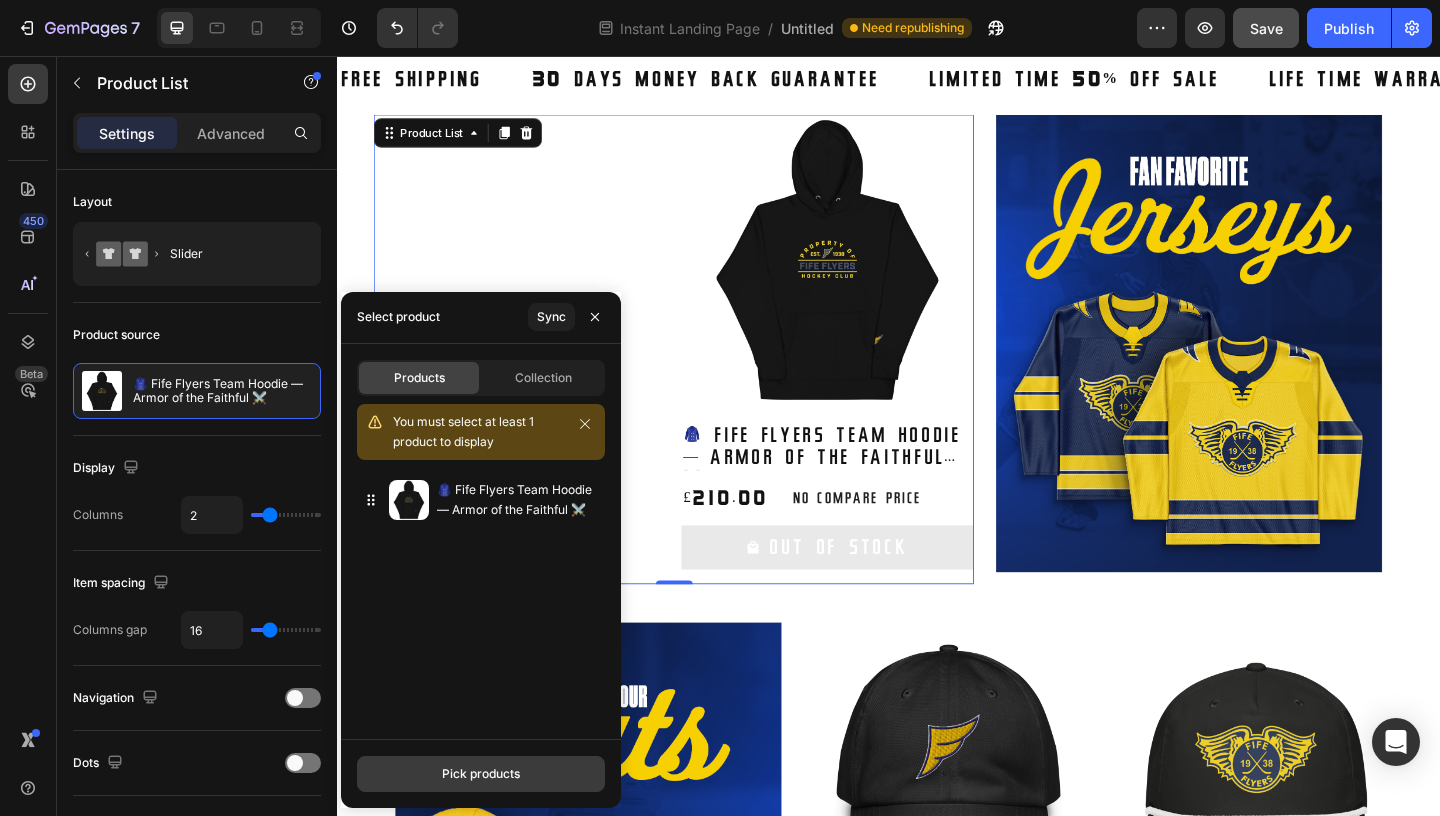 click on "Pick products" at bounding box center [481, 774] 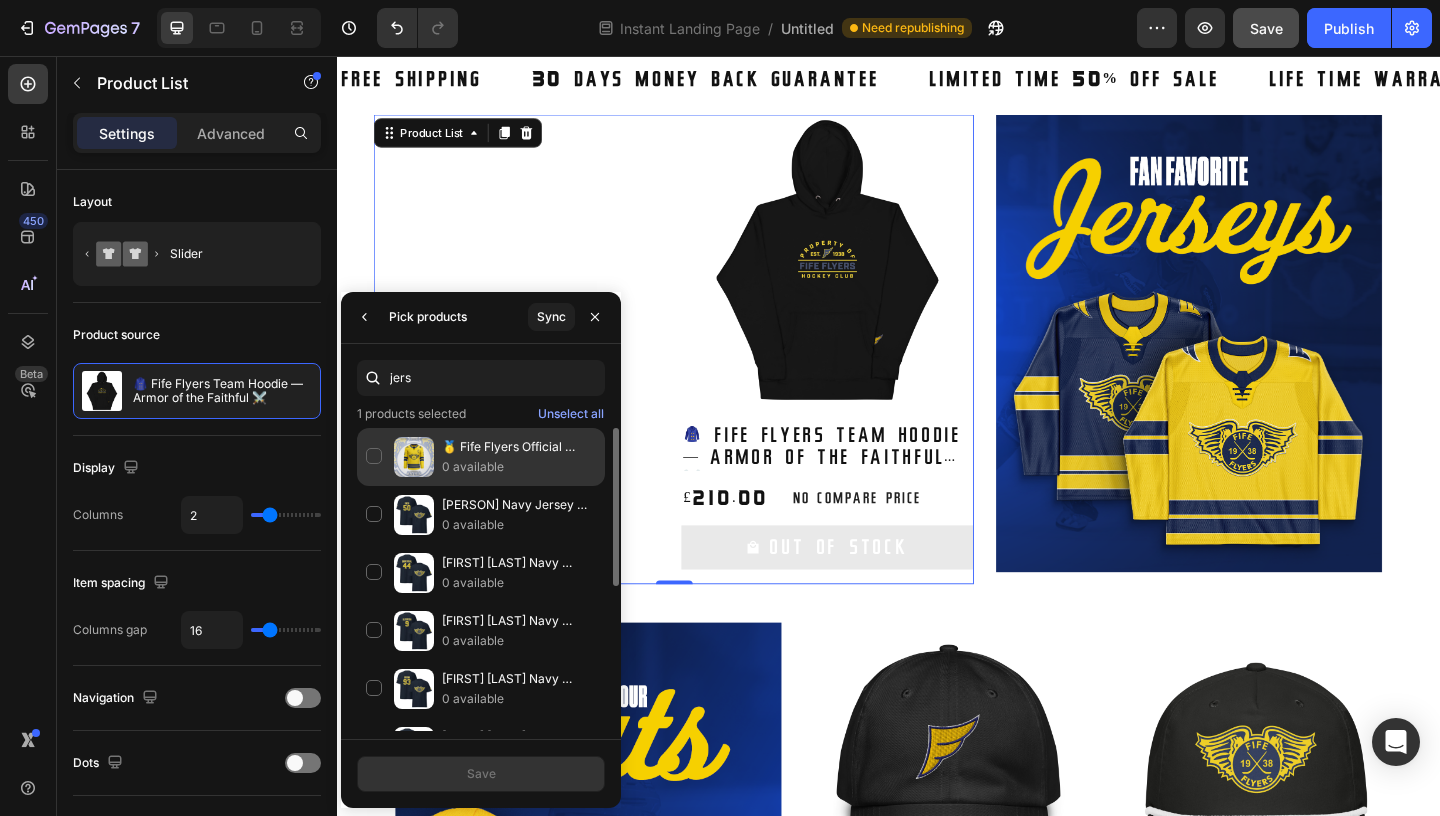 click on "🥇 Fife Flyers Official Team Jersey — Royal Regalia Collection 👑 0 available" 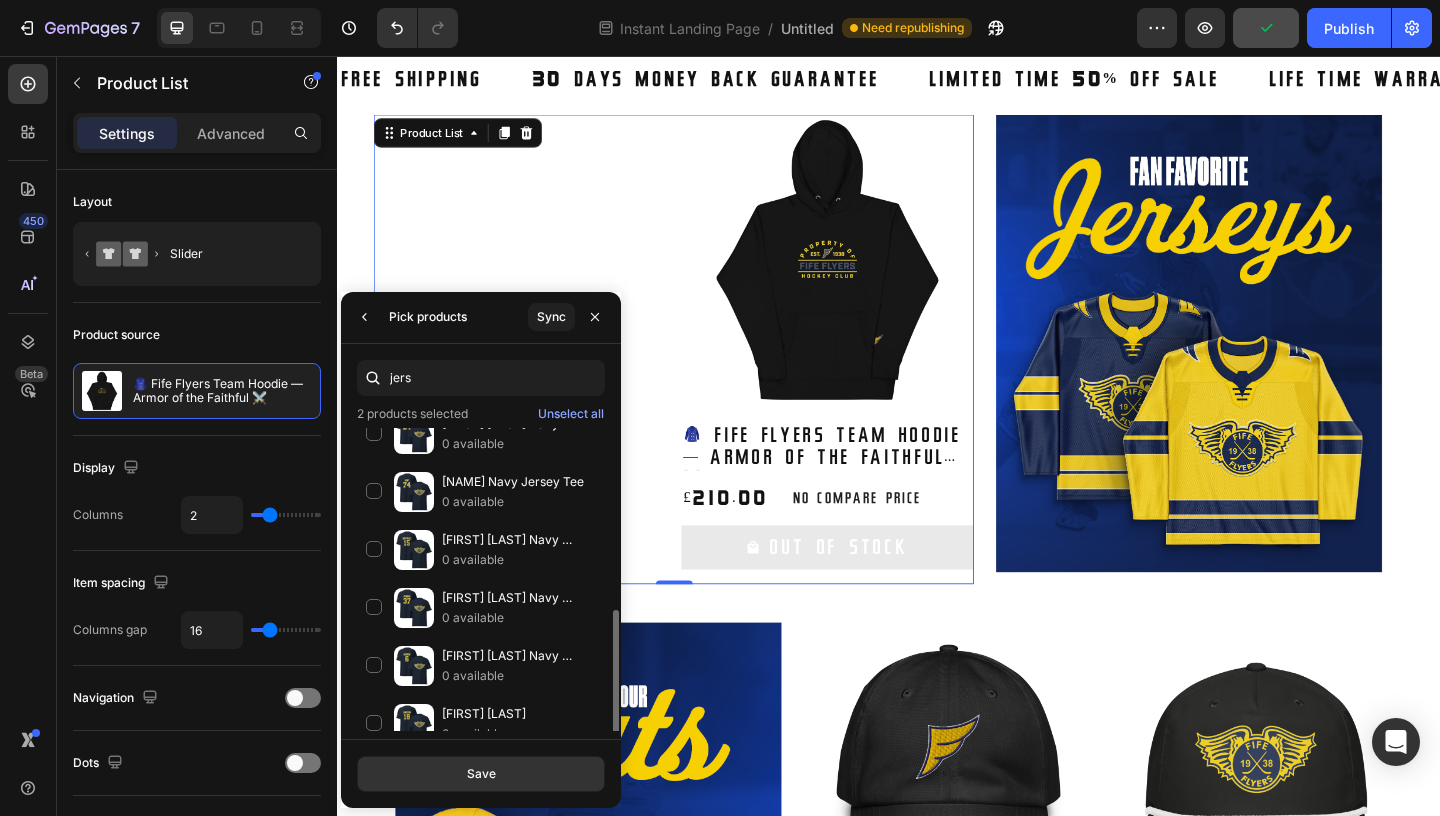 scroll, scrollTop: 335, scrollLeft: 0, axis: vertical 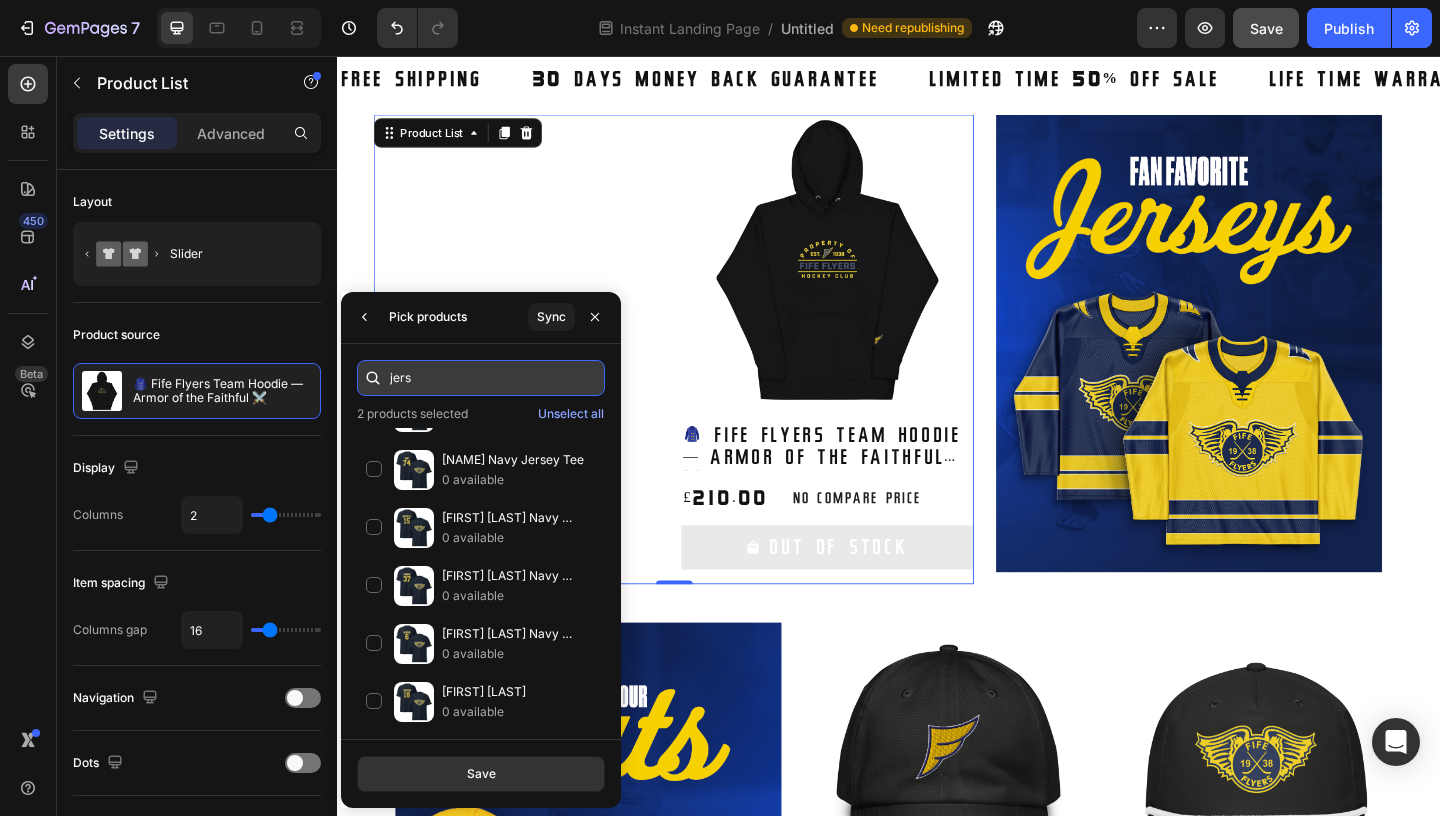 click on "jers" at bounding box center (481, 378) 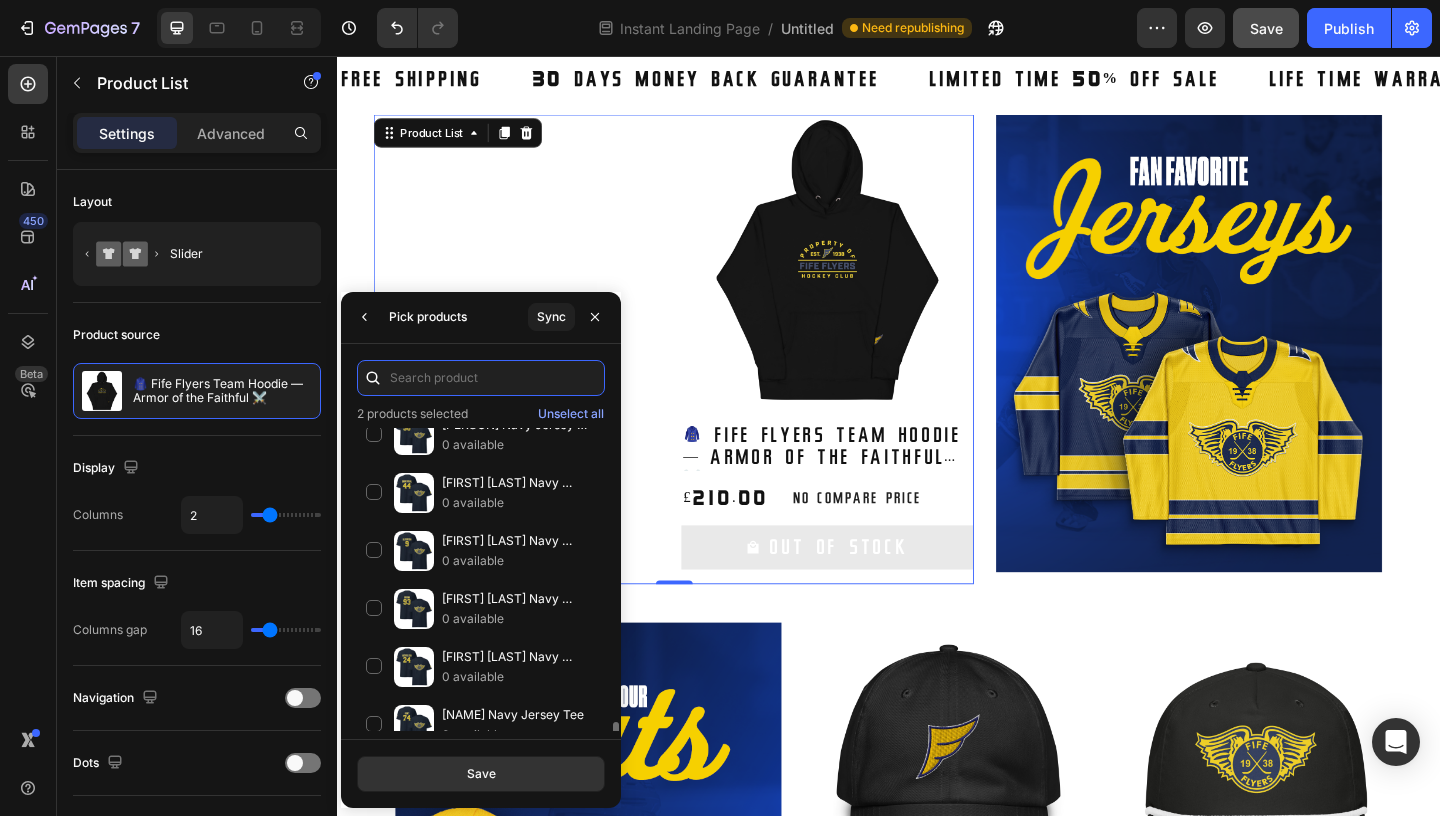 scroll, scrollTop: 1003, scrollLeft: 0, axis: vertical 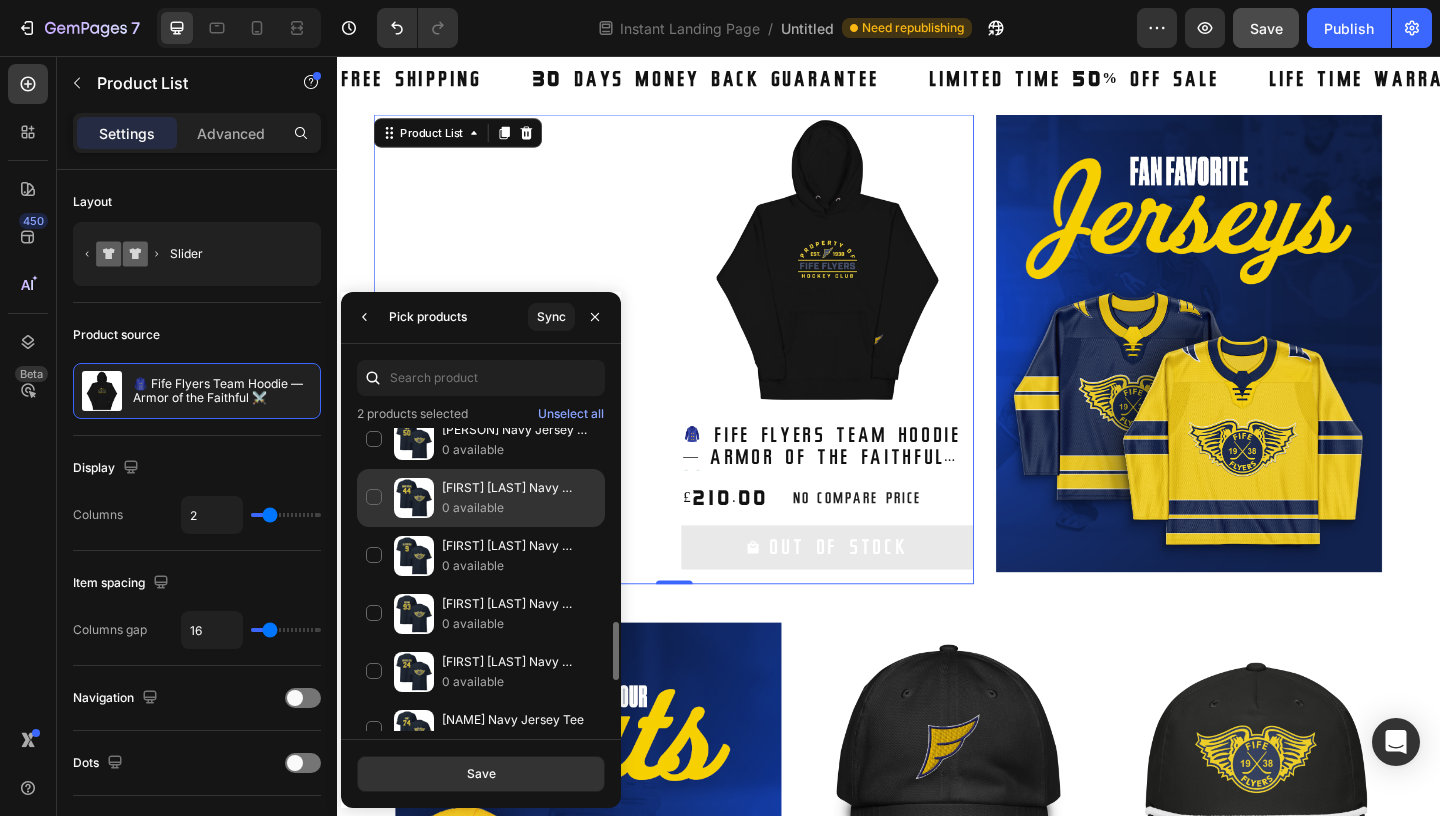 click on "Jonas Emmerdahl Navy Jersey Tee 0 available" 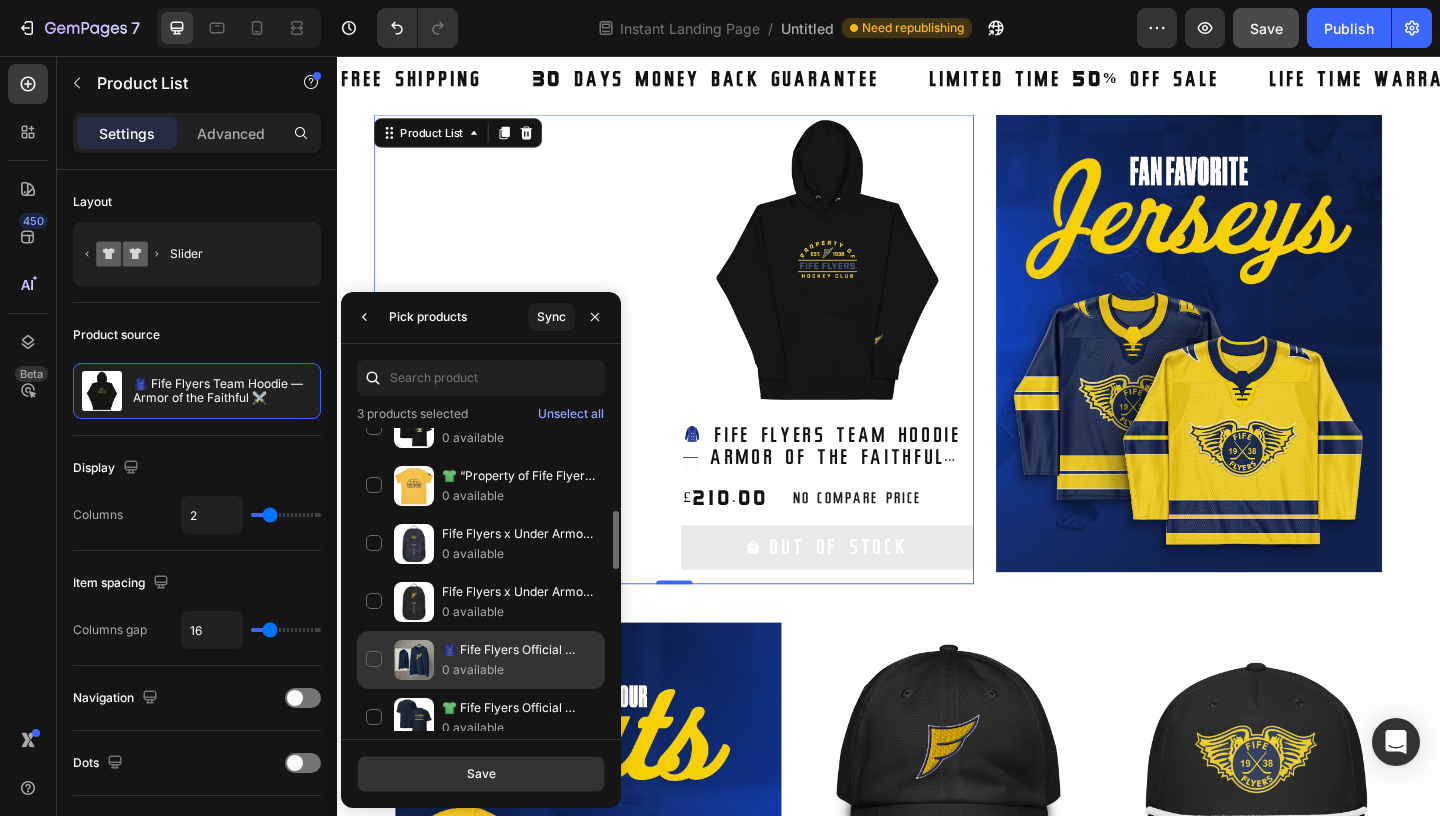 scroll, scrollTop: 424, scrollLeft: 0, axis: vertical 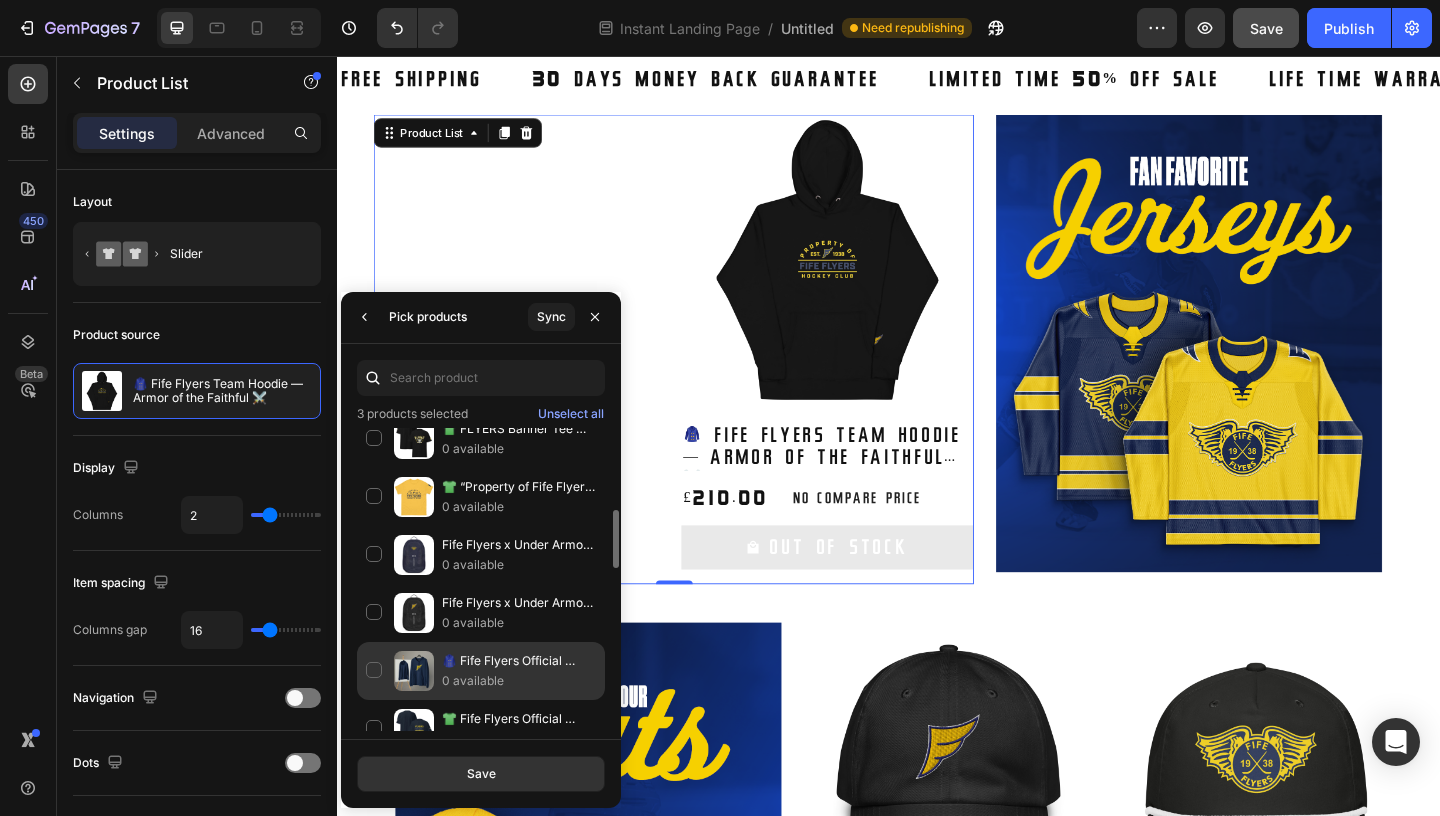 click on "🧥 Fife Flyers Official adidas Hoodie — “Bring the Kingdom Back” Edition 👑 0 available" 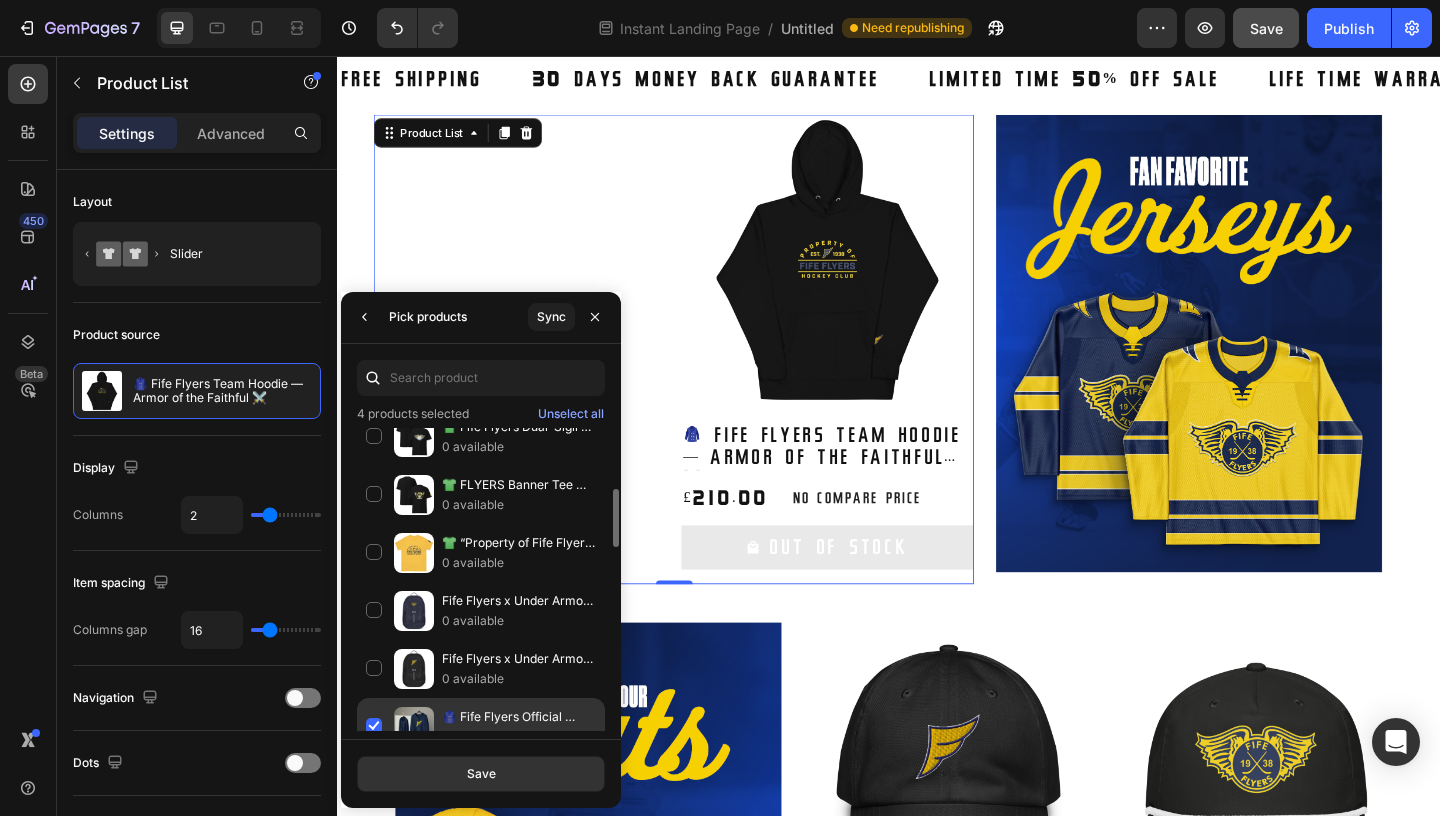 scroll, scrollTop: 360, scrollLeft: 0, axis: vertical 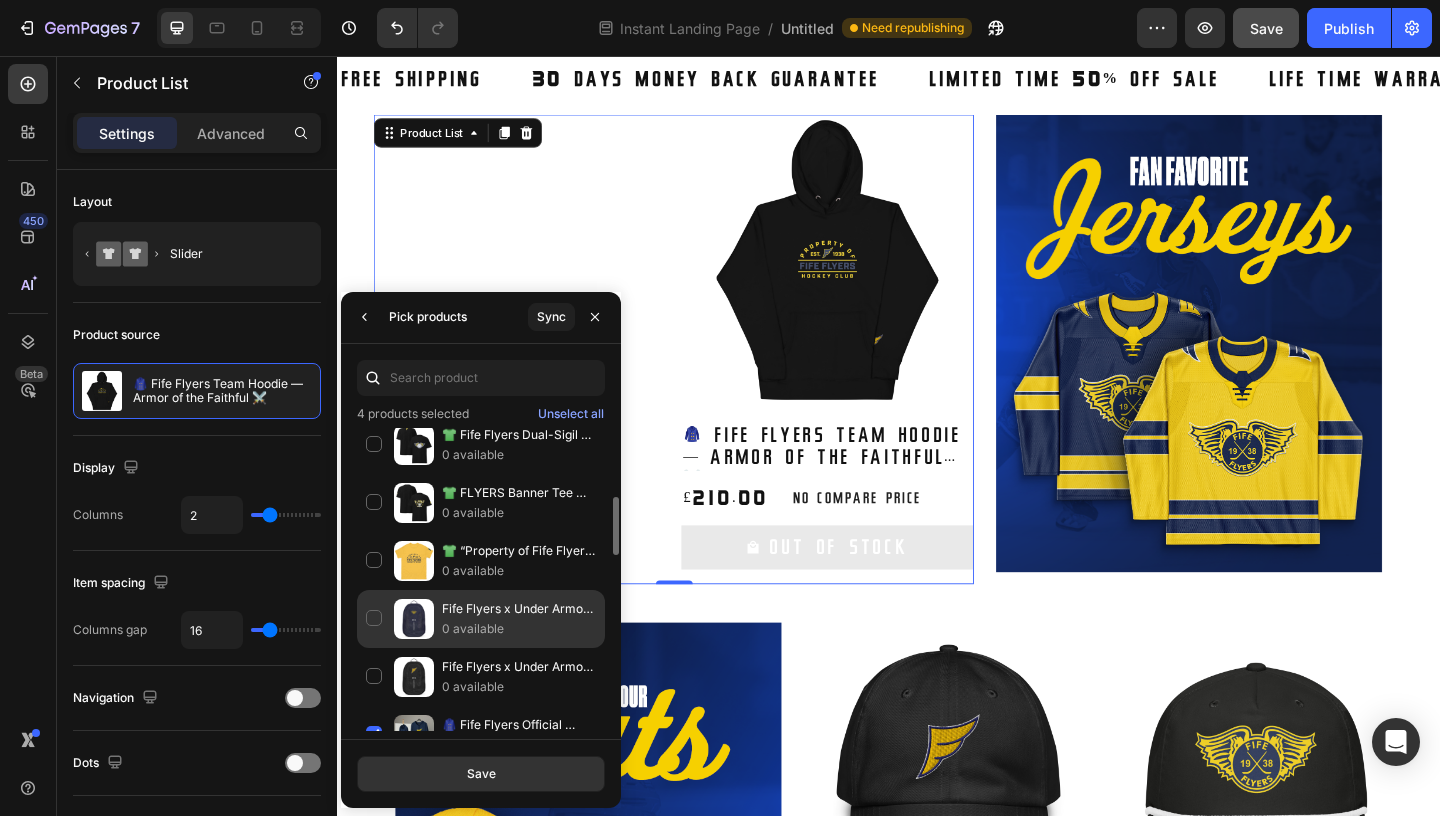 click on "Fife Flyers x Under Armour Team Backpack — “Vintage Style” Edition 👑 0 available" 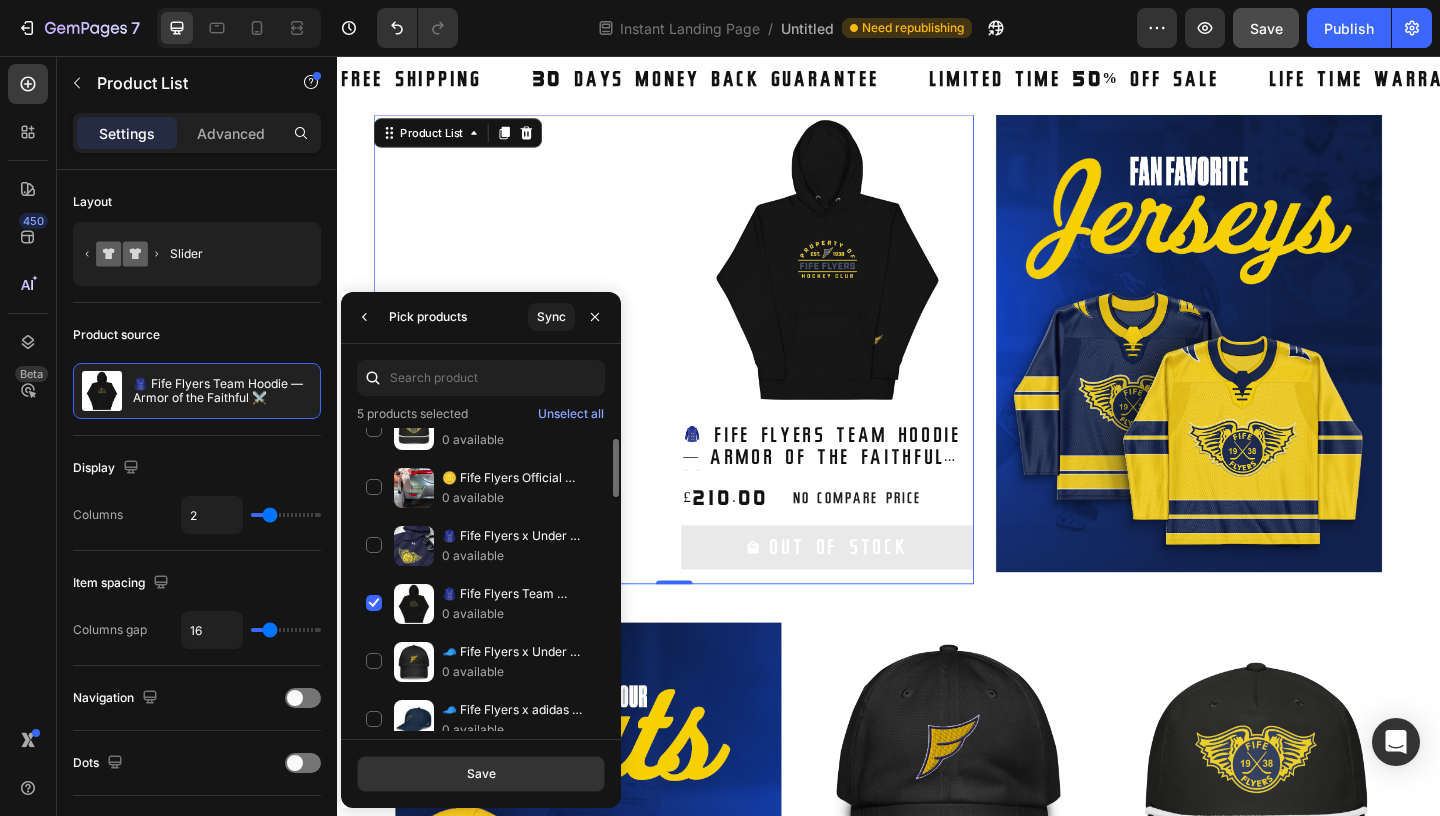 scroll, scrollTop: 25, scrollLeft: 0, axis: vertical 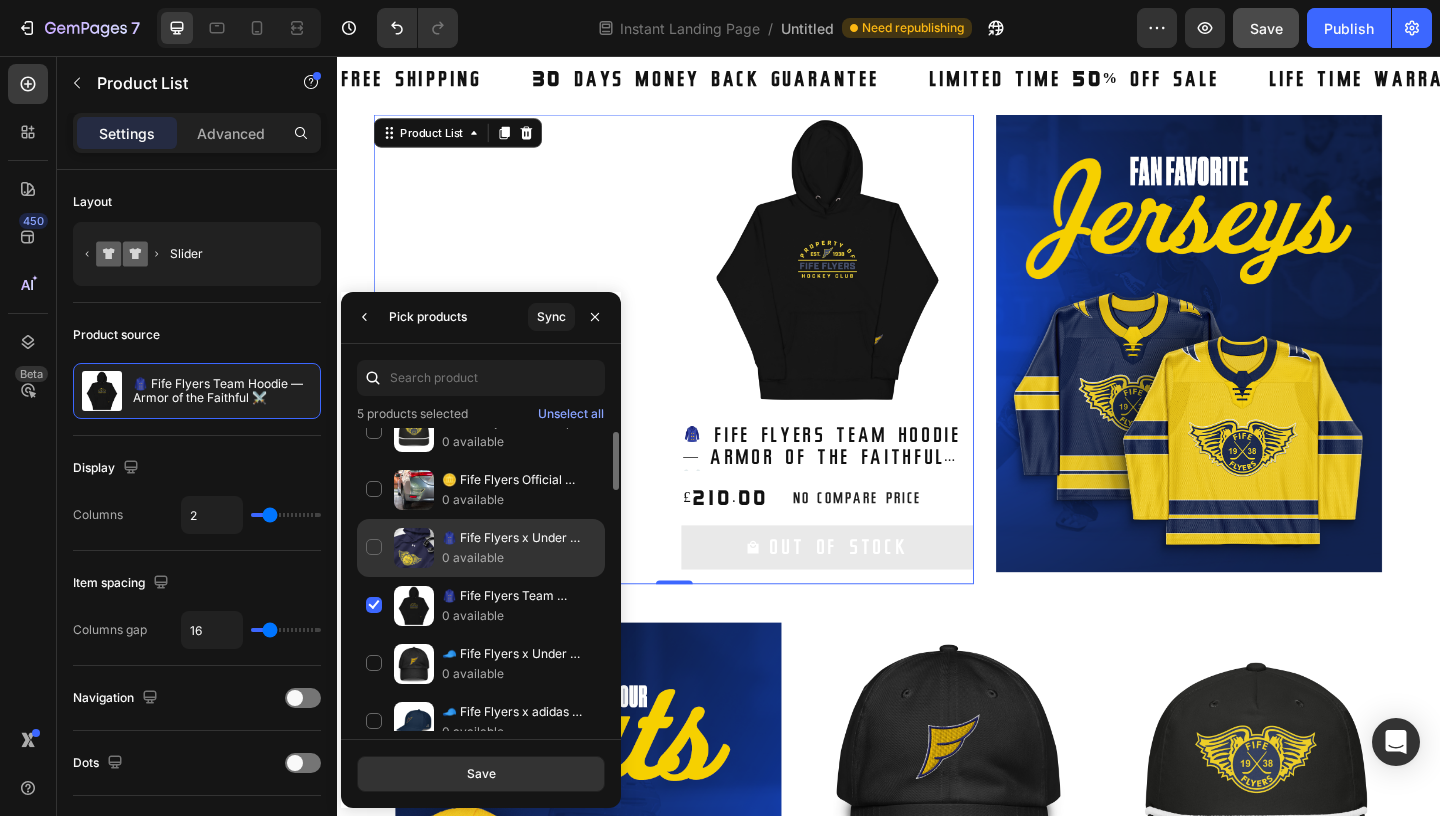 click on "🧥 Fife Flyers x Under Armour® Hoodie — Cloak of the Kingdom 👑 0 available" 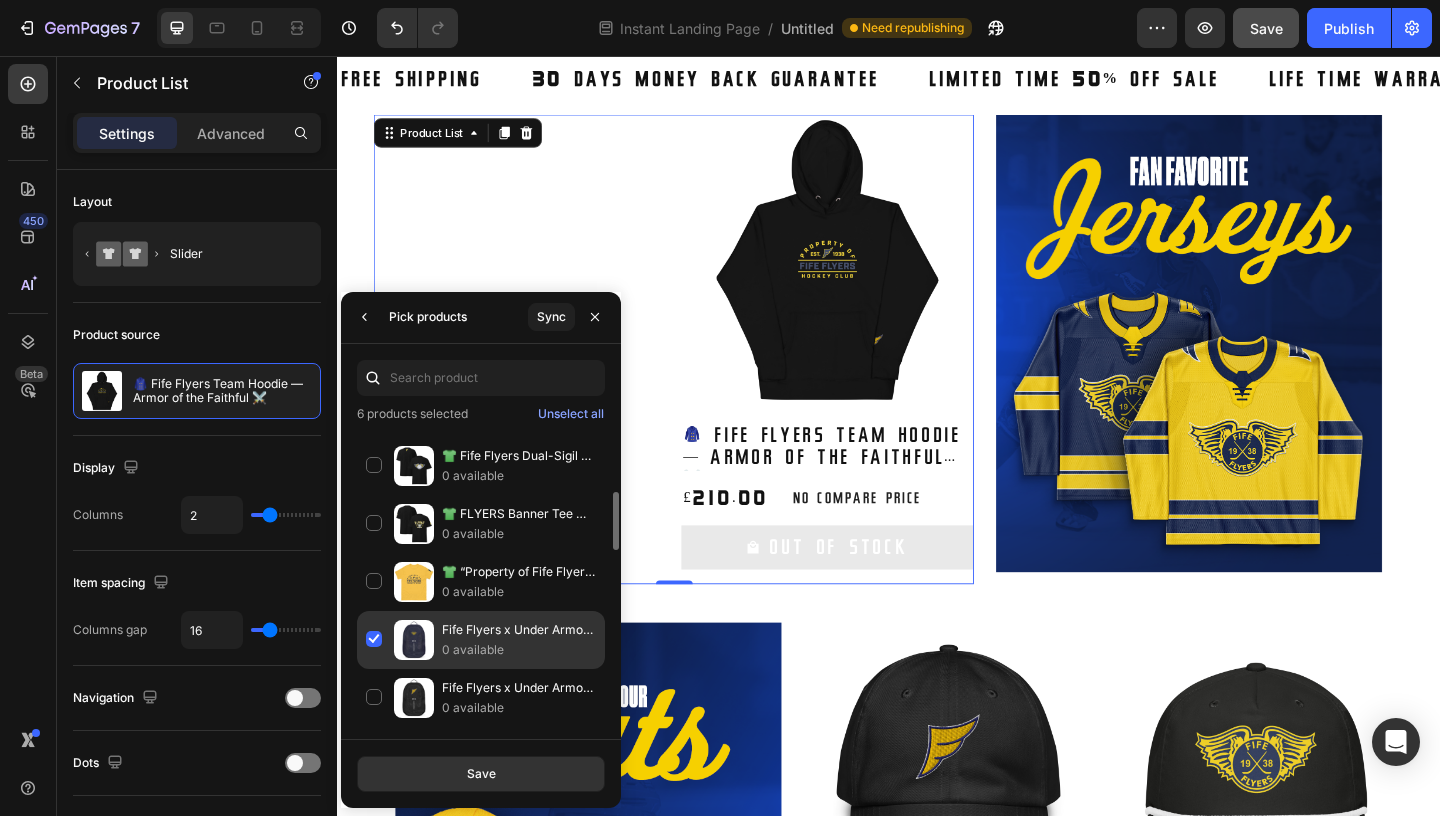 scroll, scrollTop: 338, scrollLeft: 0, axis: vertical 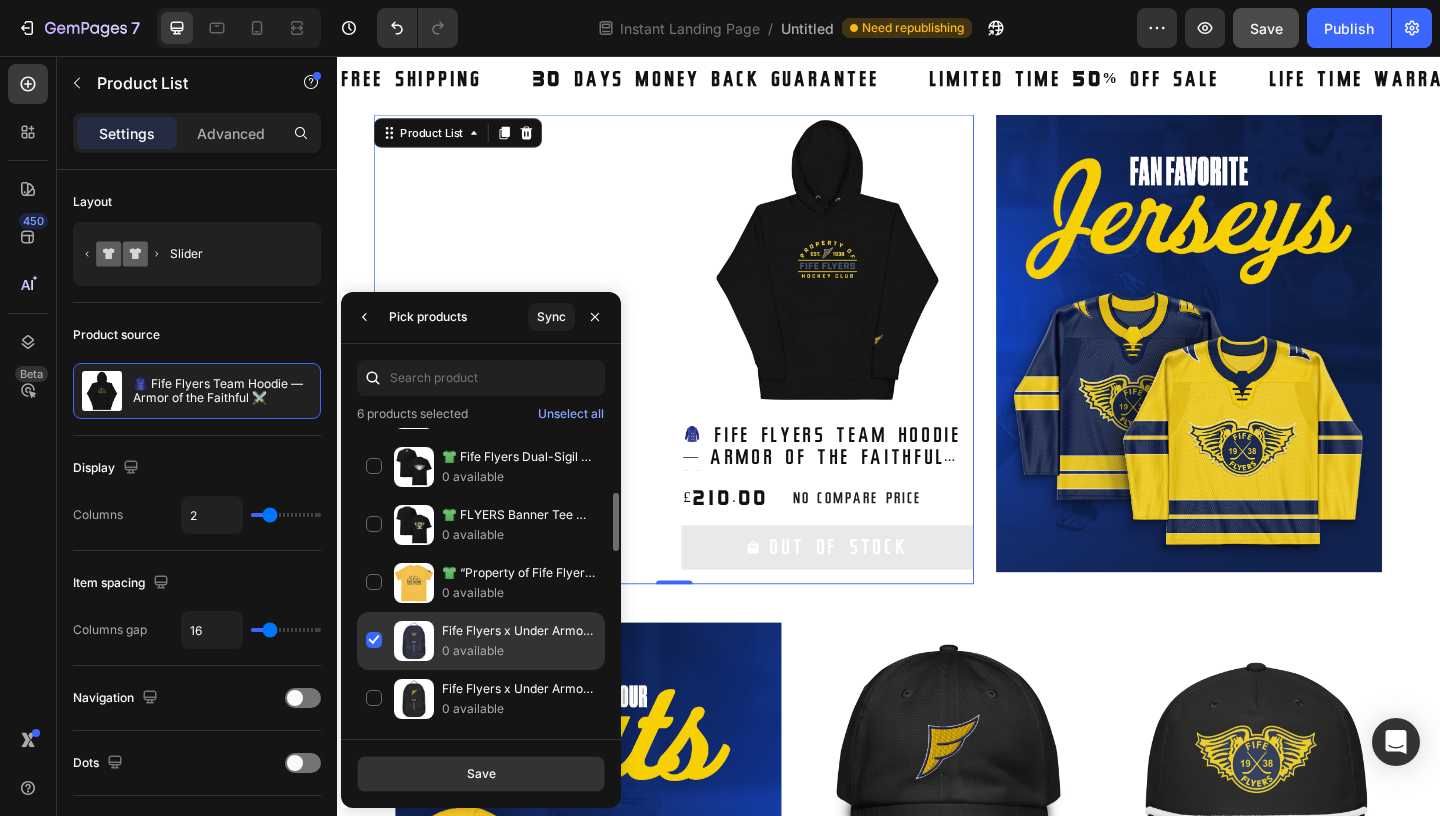 click on "Fife Flyers x Under Armour Team Backpack — “Vintage Style” Edition 👑 0 available" 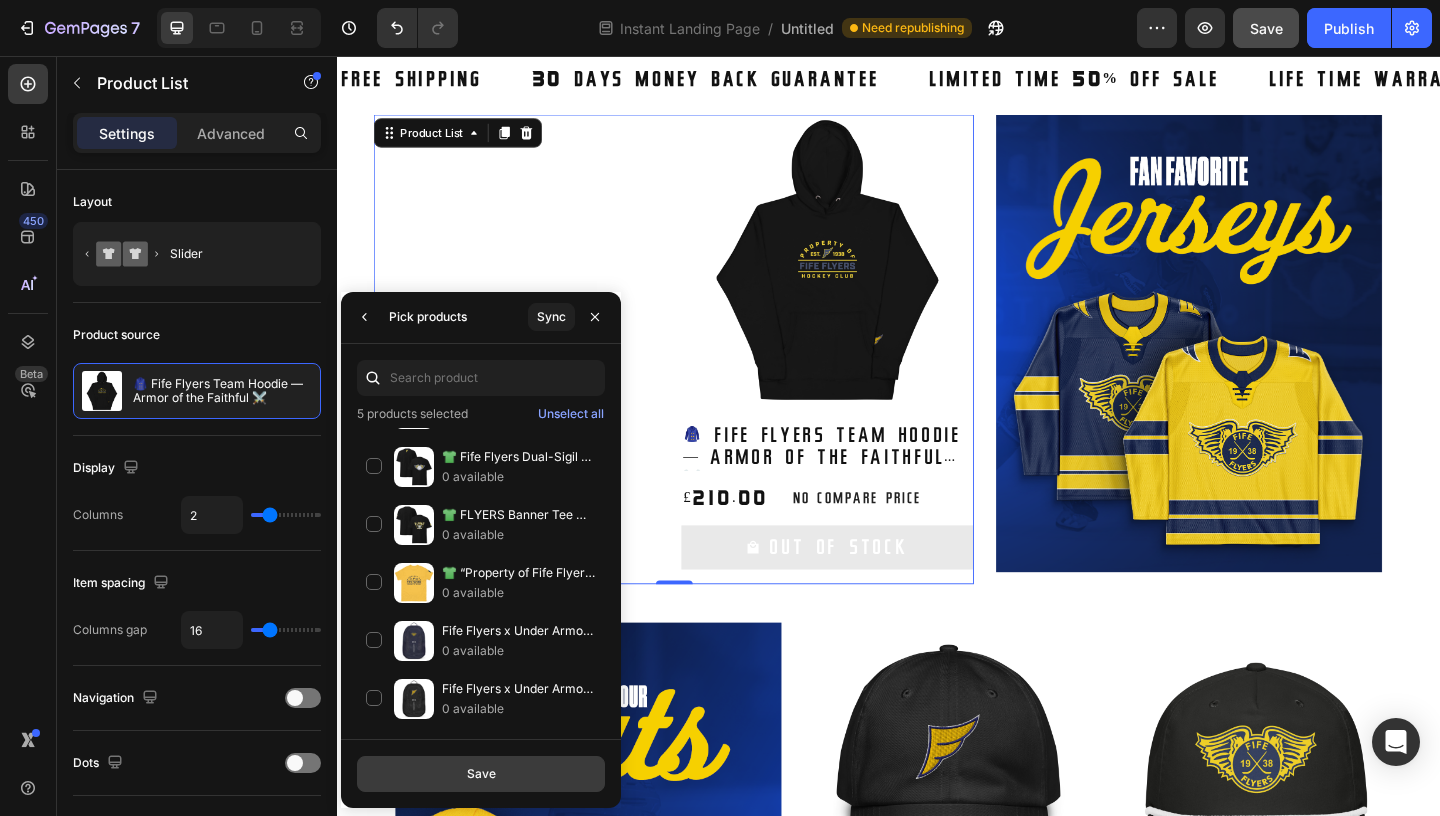 click on "Save" at bounding box center [481, 774] 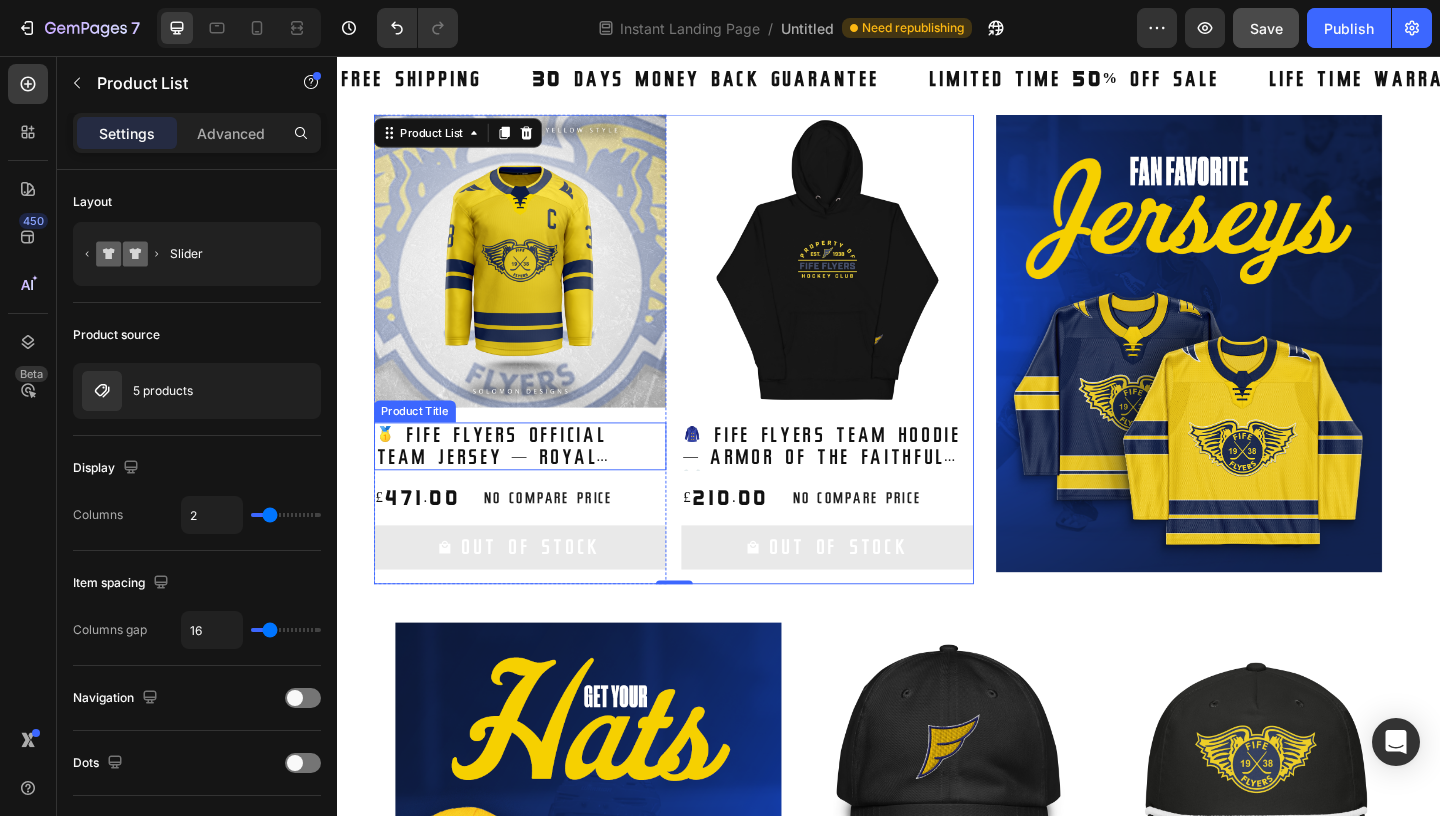 click on "🥇 Fife Flyers Official Team Jersey — Royal Regalia Collection 👑" at bounding box center (871, 480) 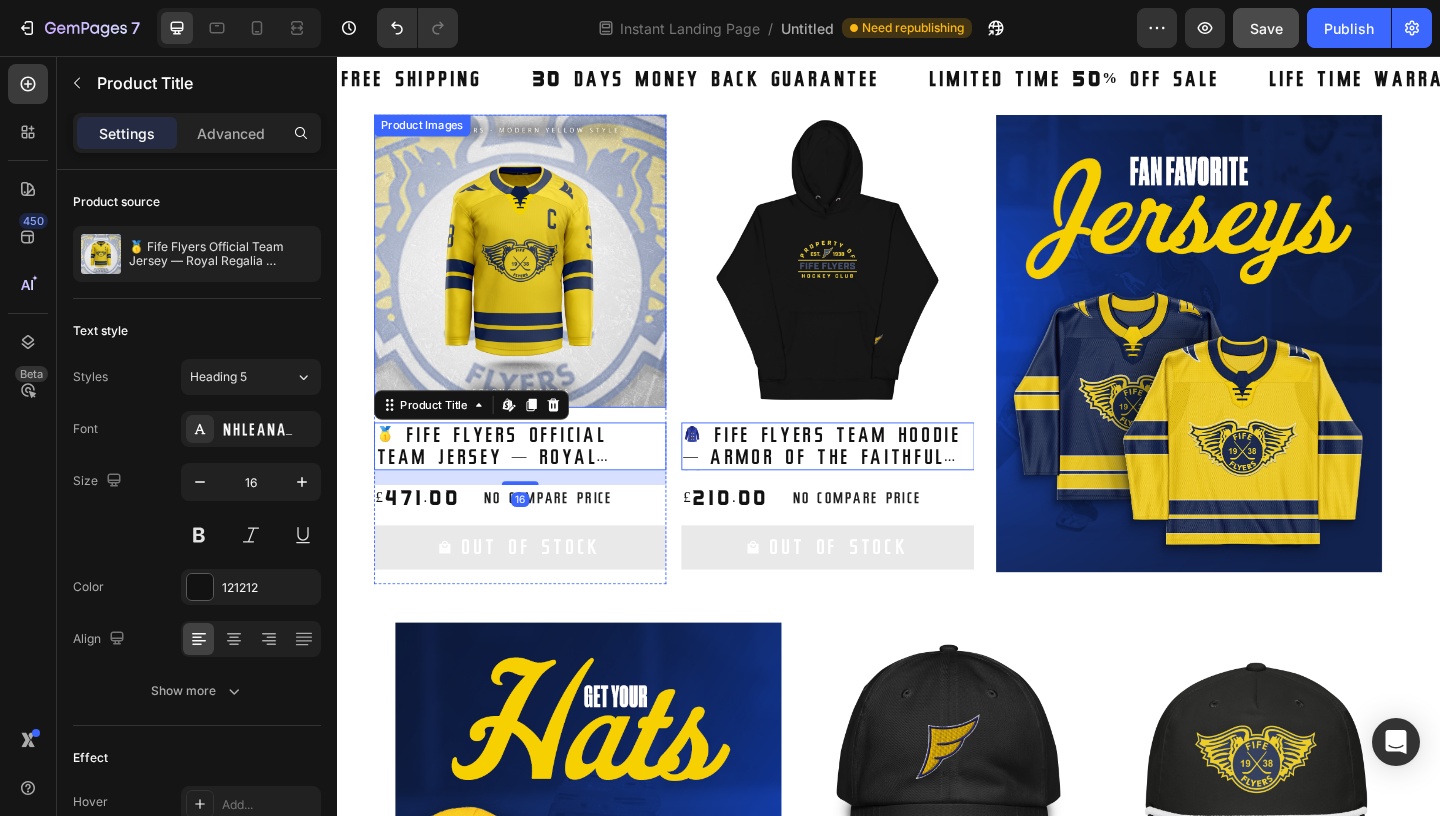 click at bounding box center [536, 278] 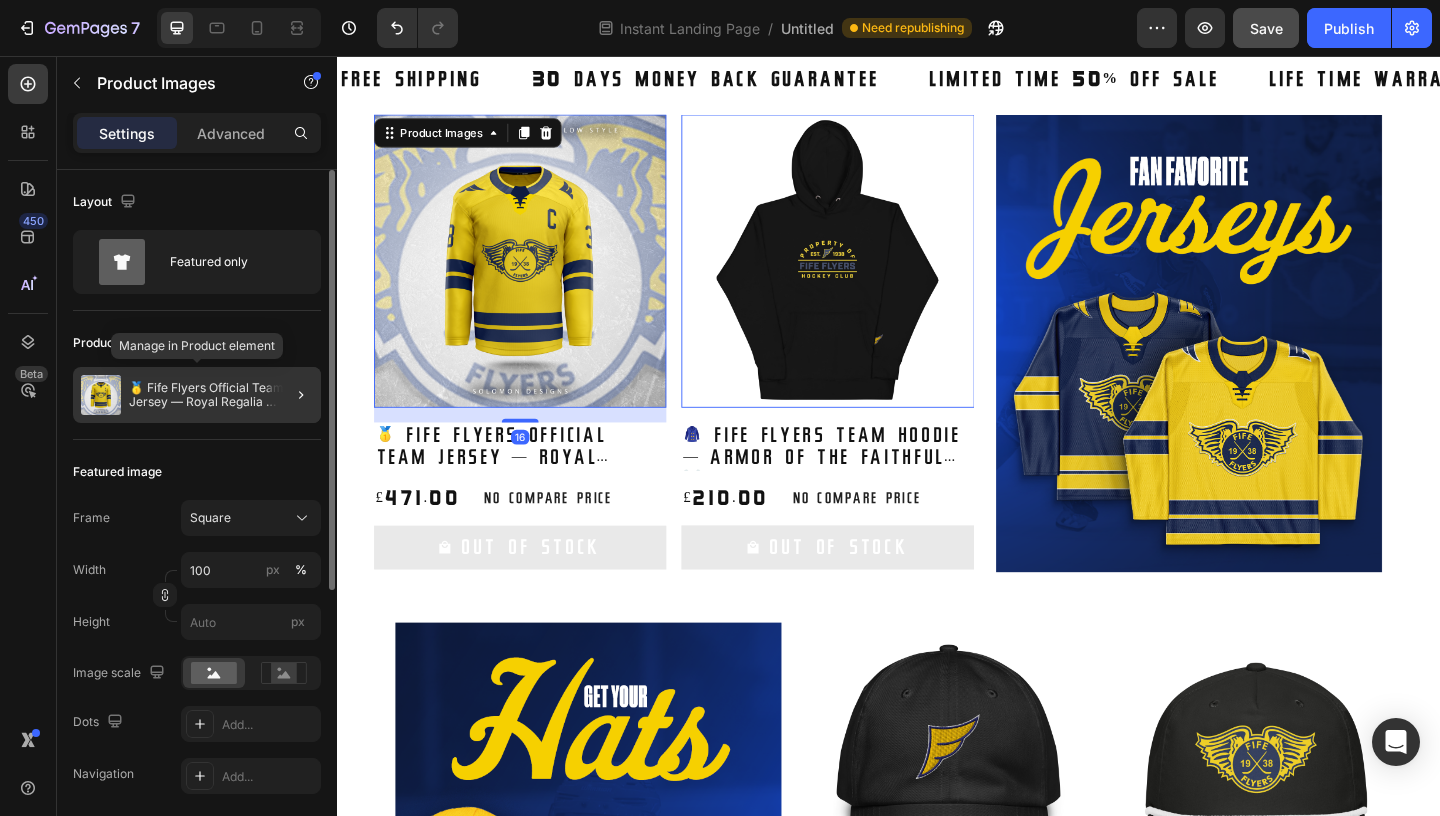 click on "🥇 Fife Flyers Official Team Jersey — Royal Regalia Collection 👑" at bounding box center (221, 395) 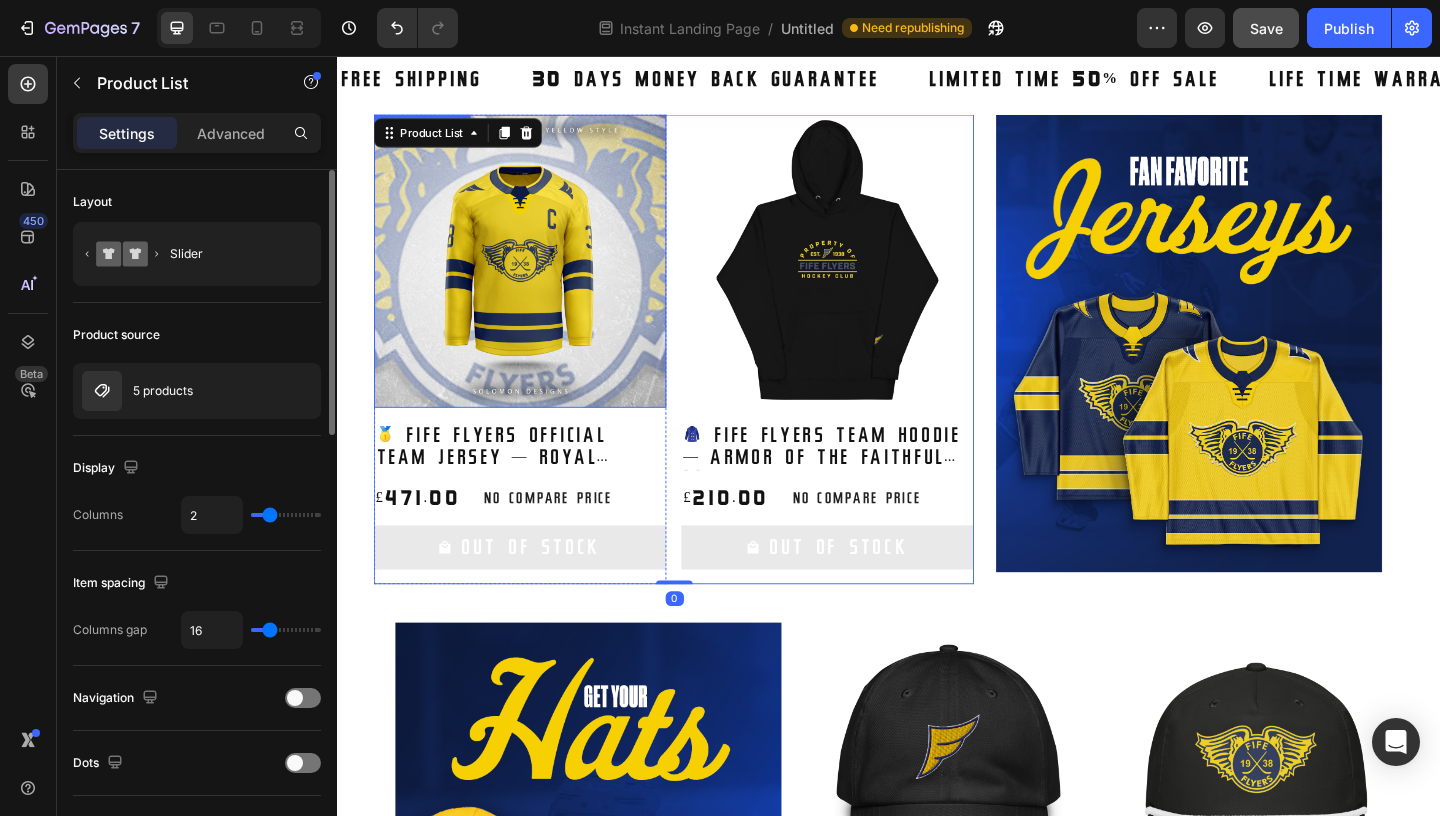 click at bounding box center (536, 278) 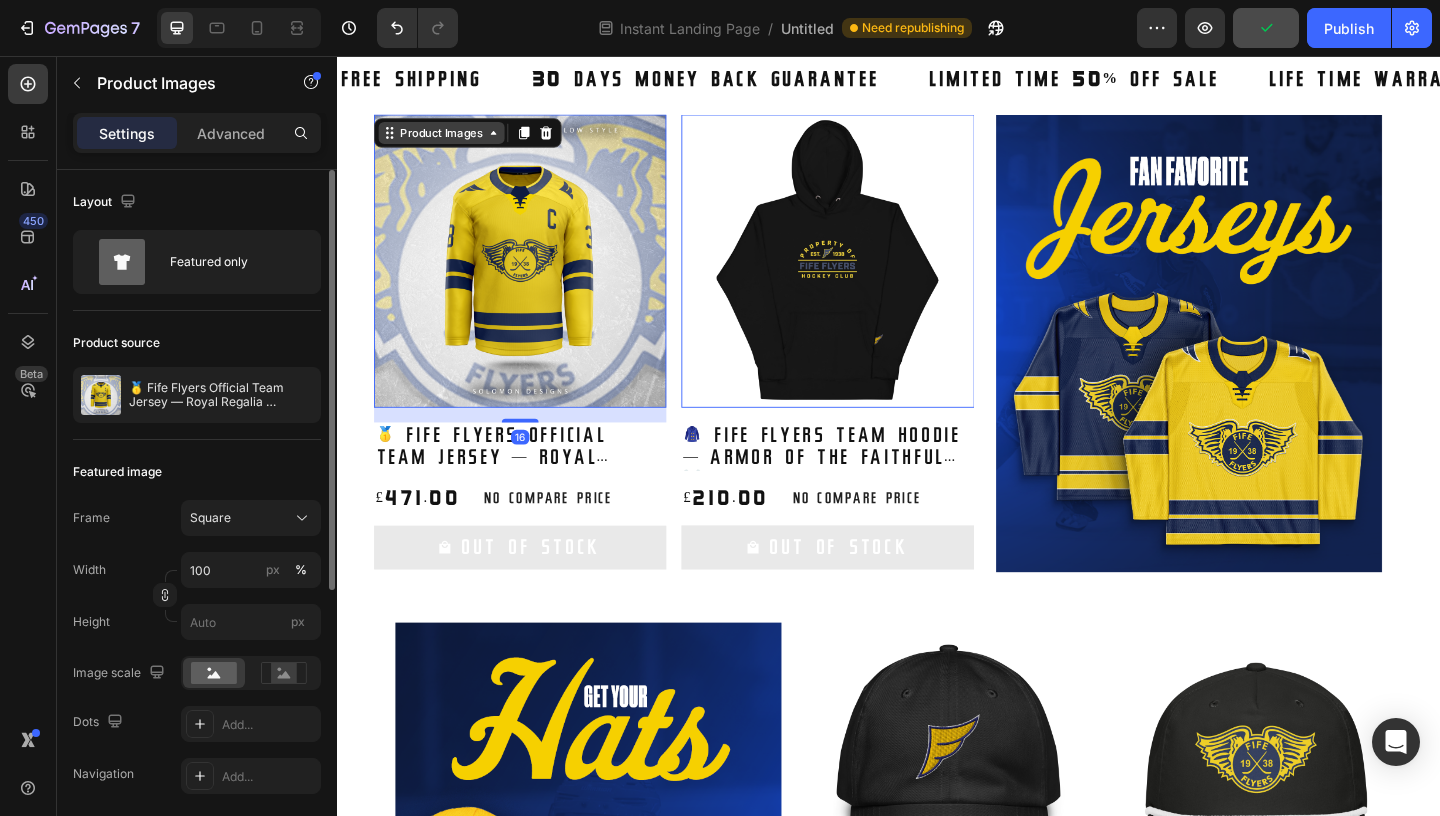 click on "Product Images" at bounding box center [765, 107] 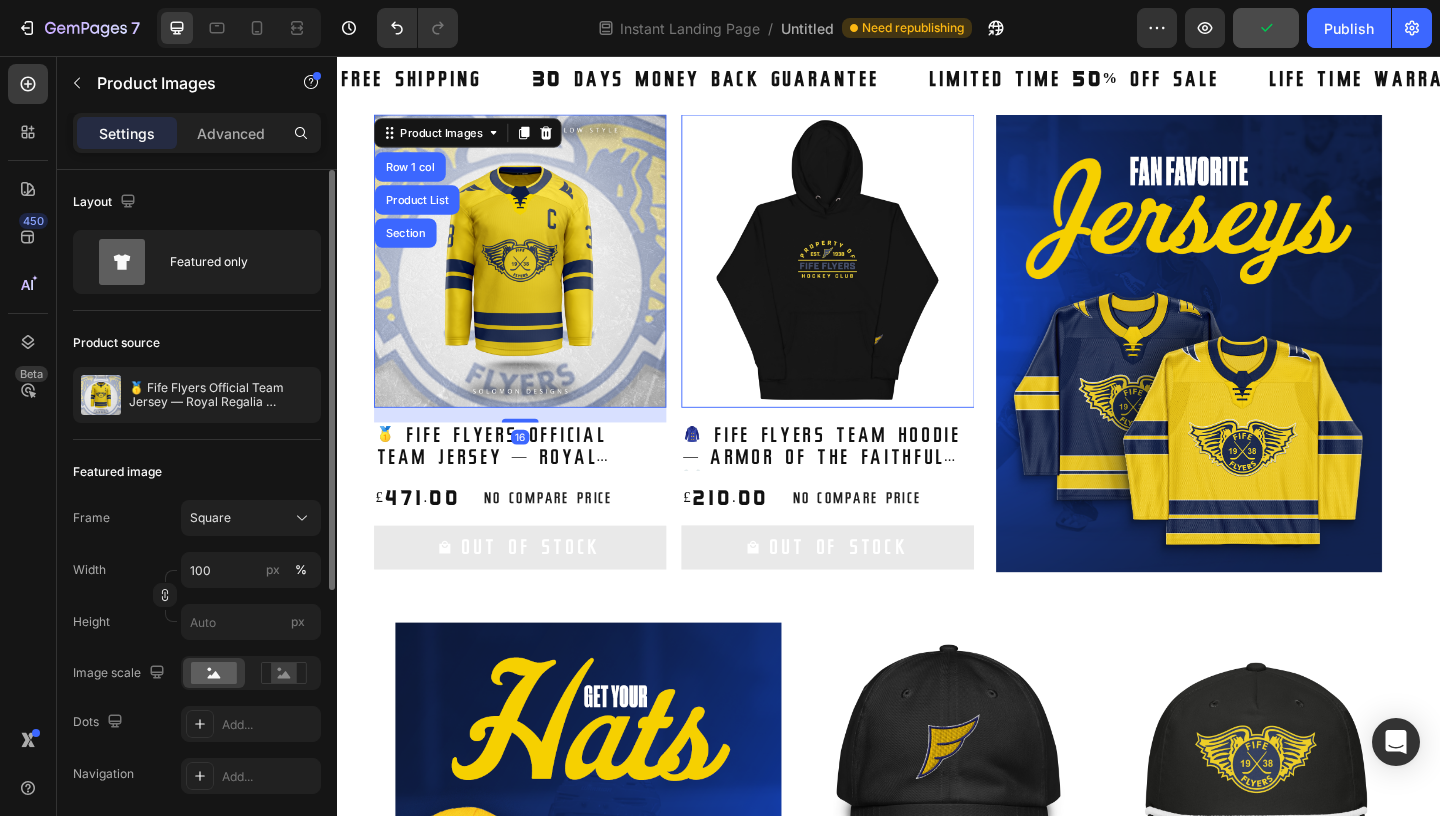 click at bounding box center (536, 278) 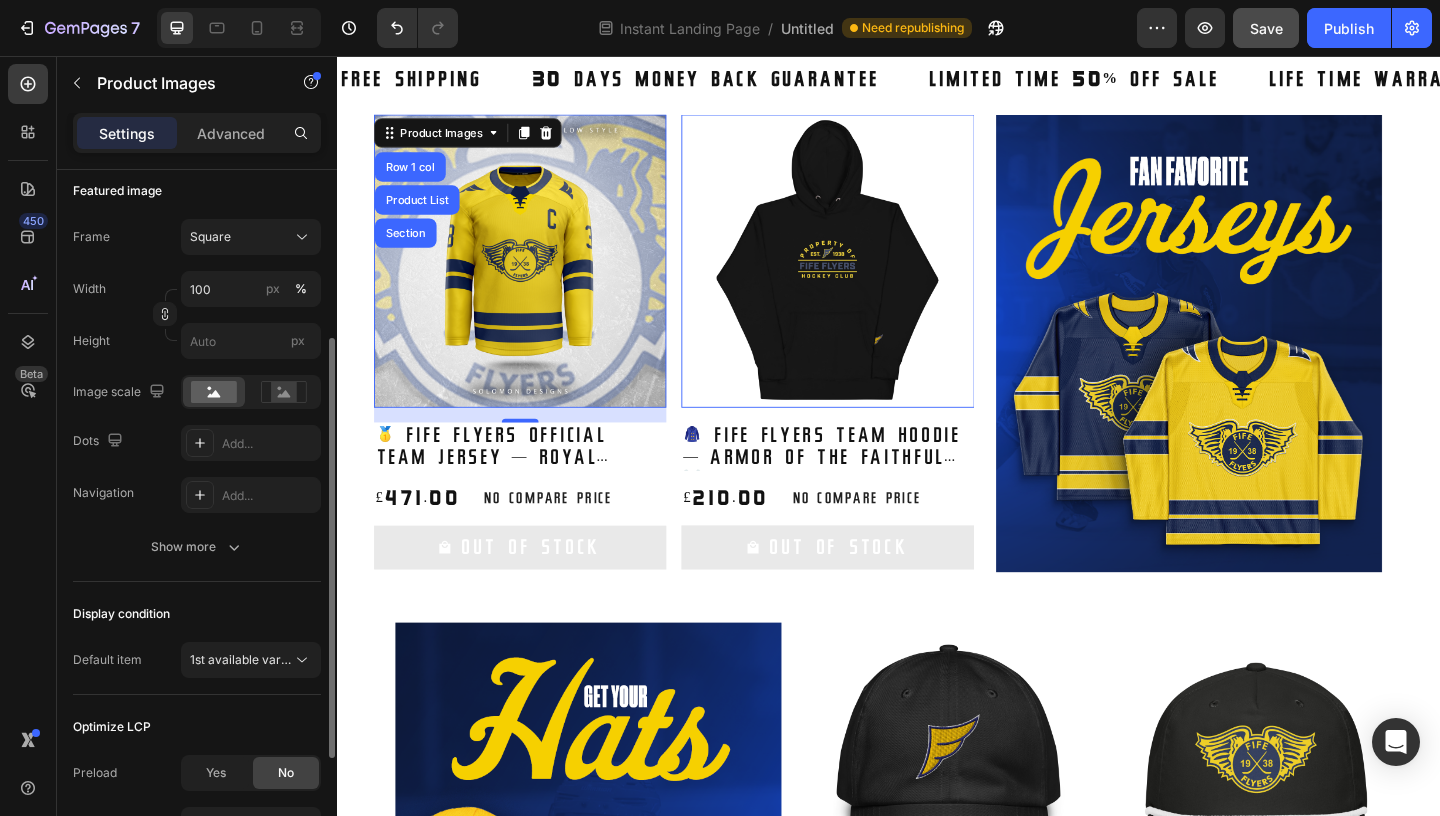 scroll, scrollTop: 473, scrollLeft: 0, axis: vertical 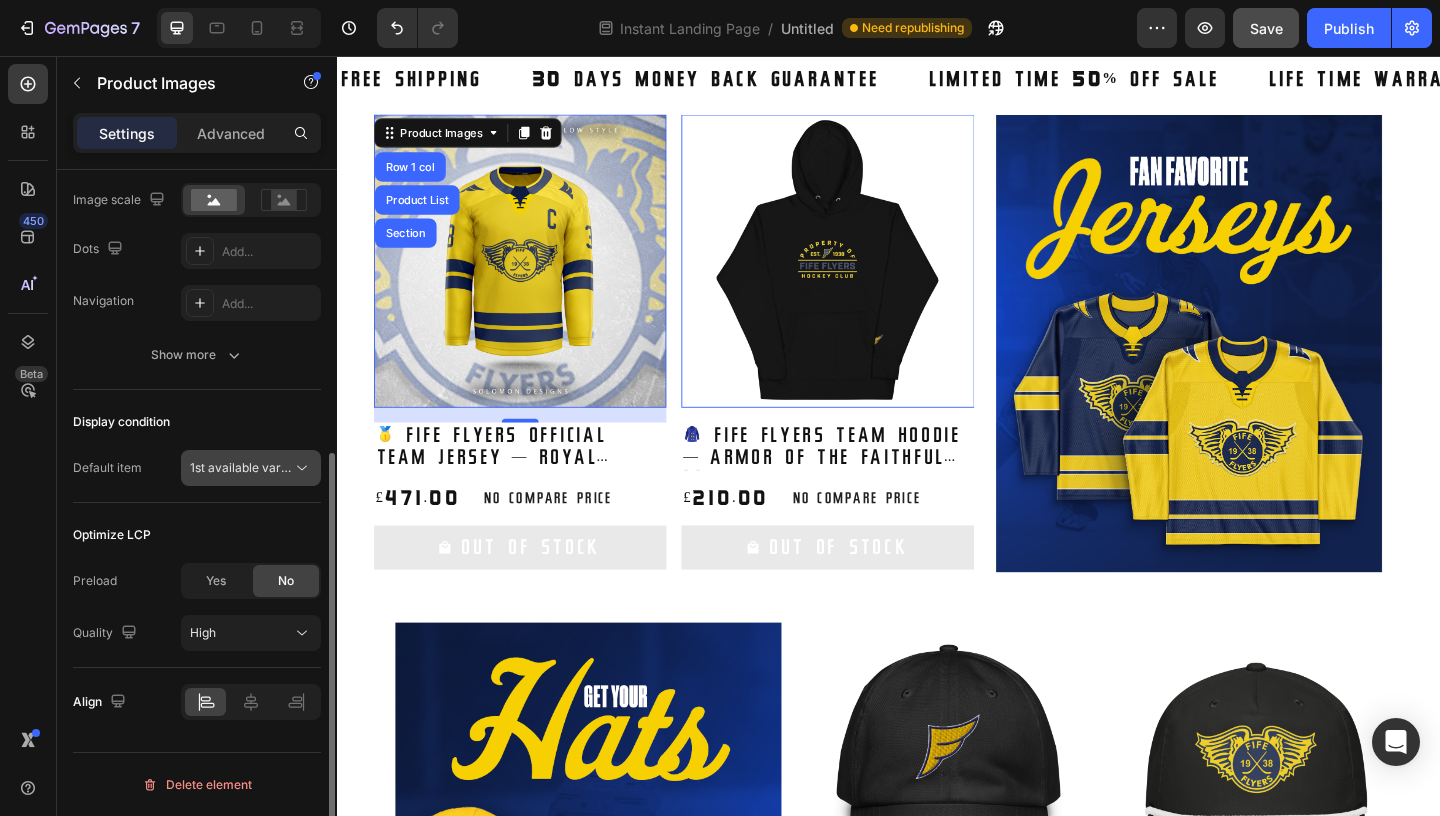 click on "1st available variant" 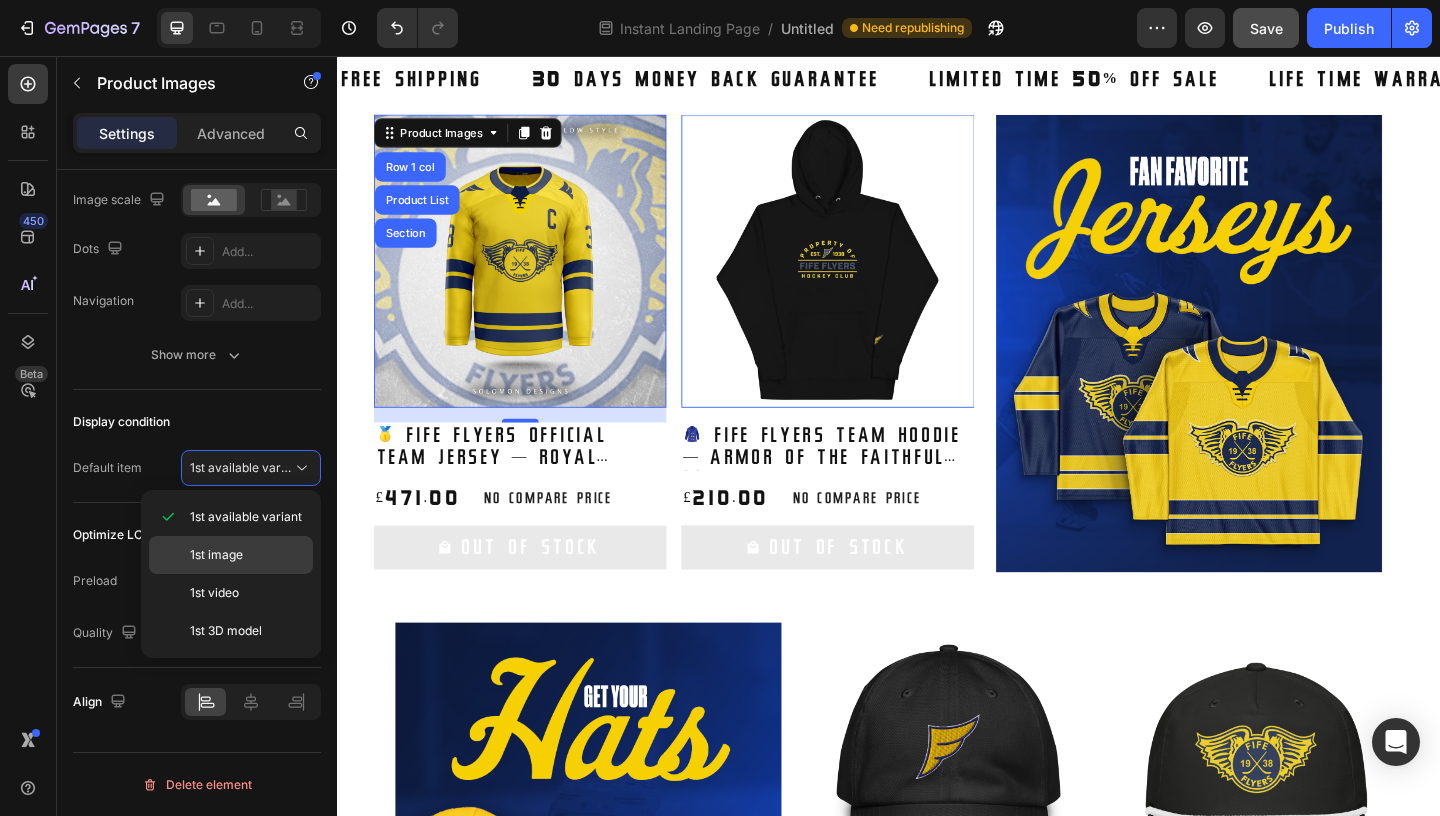 click on "1st image" at bounding box center [216, 555] 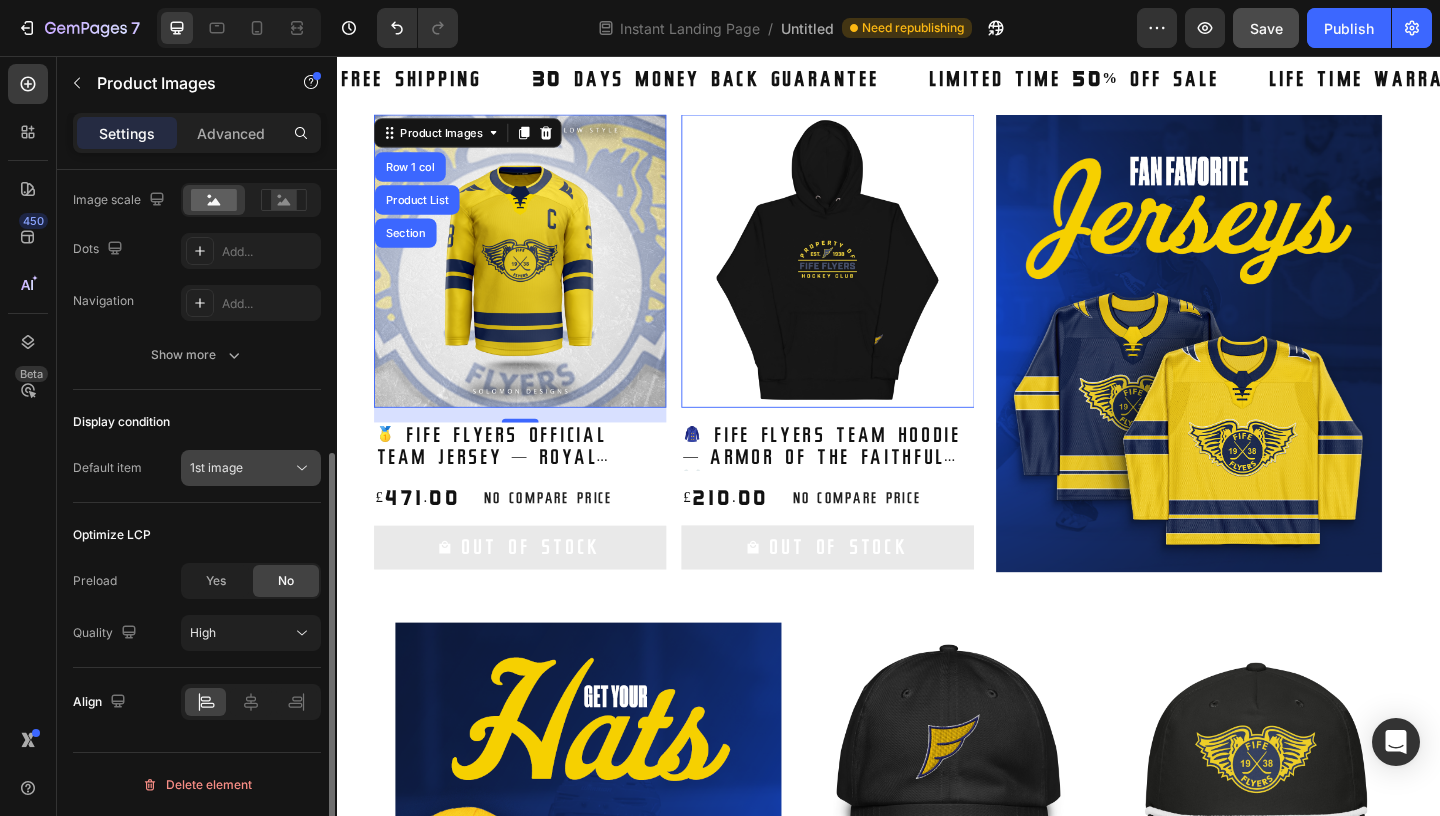 click on "1st image" at bounding box center (251, 468) 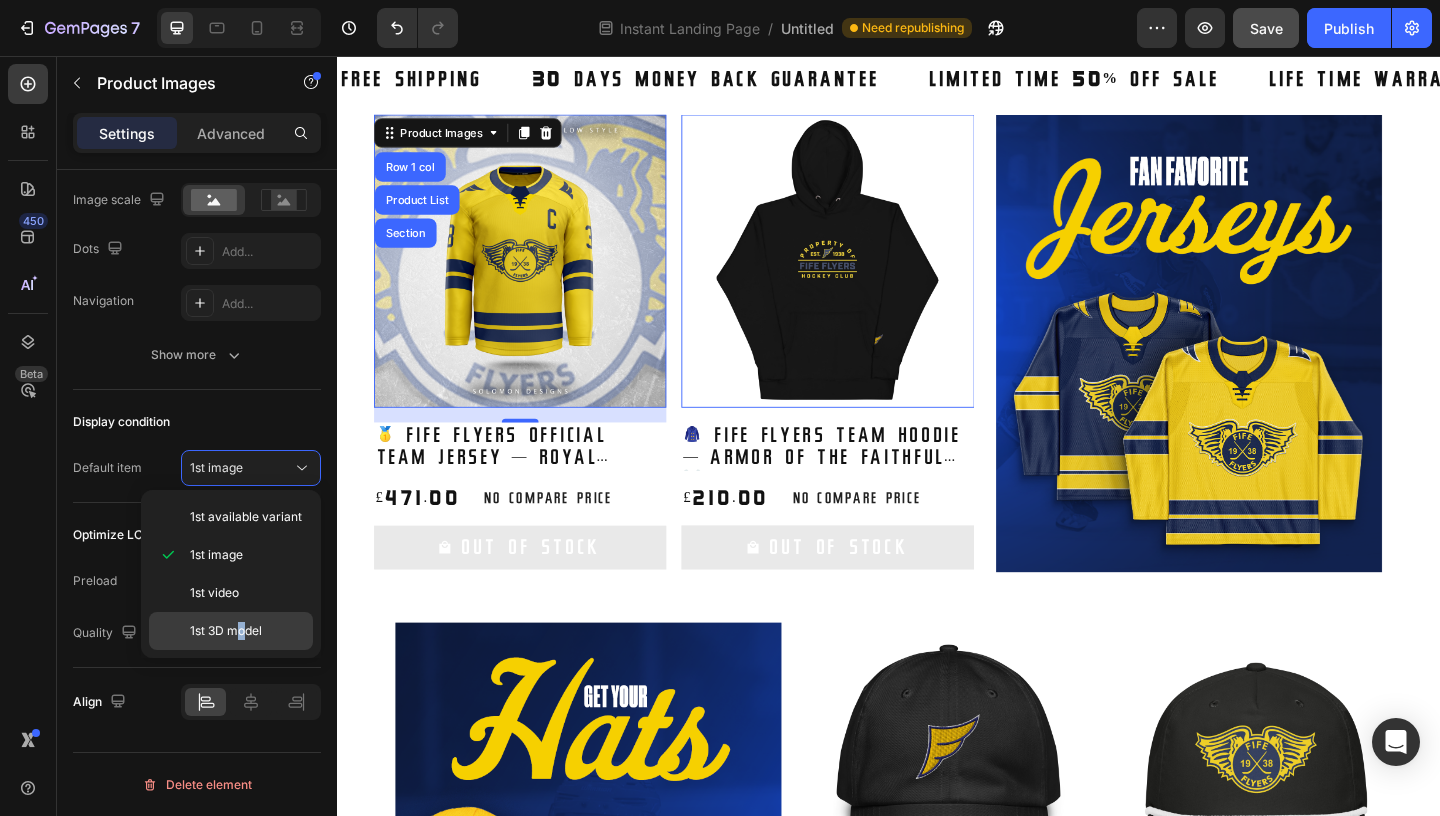 click on "1st 3D model" at bounding box center (226, 631) 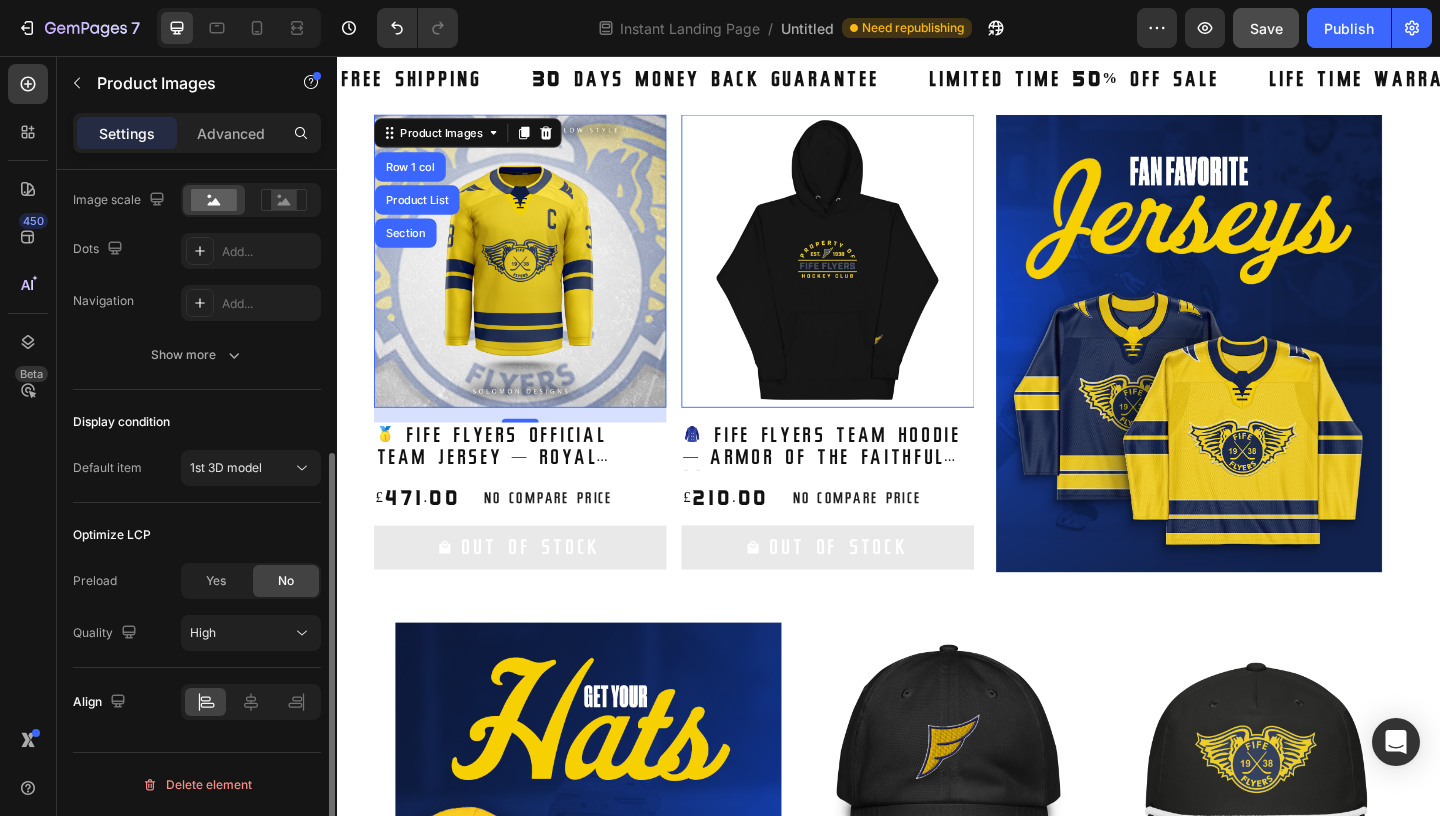 click on "Display condition Default item 1st 3D model" 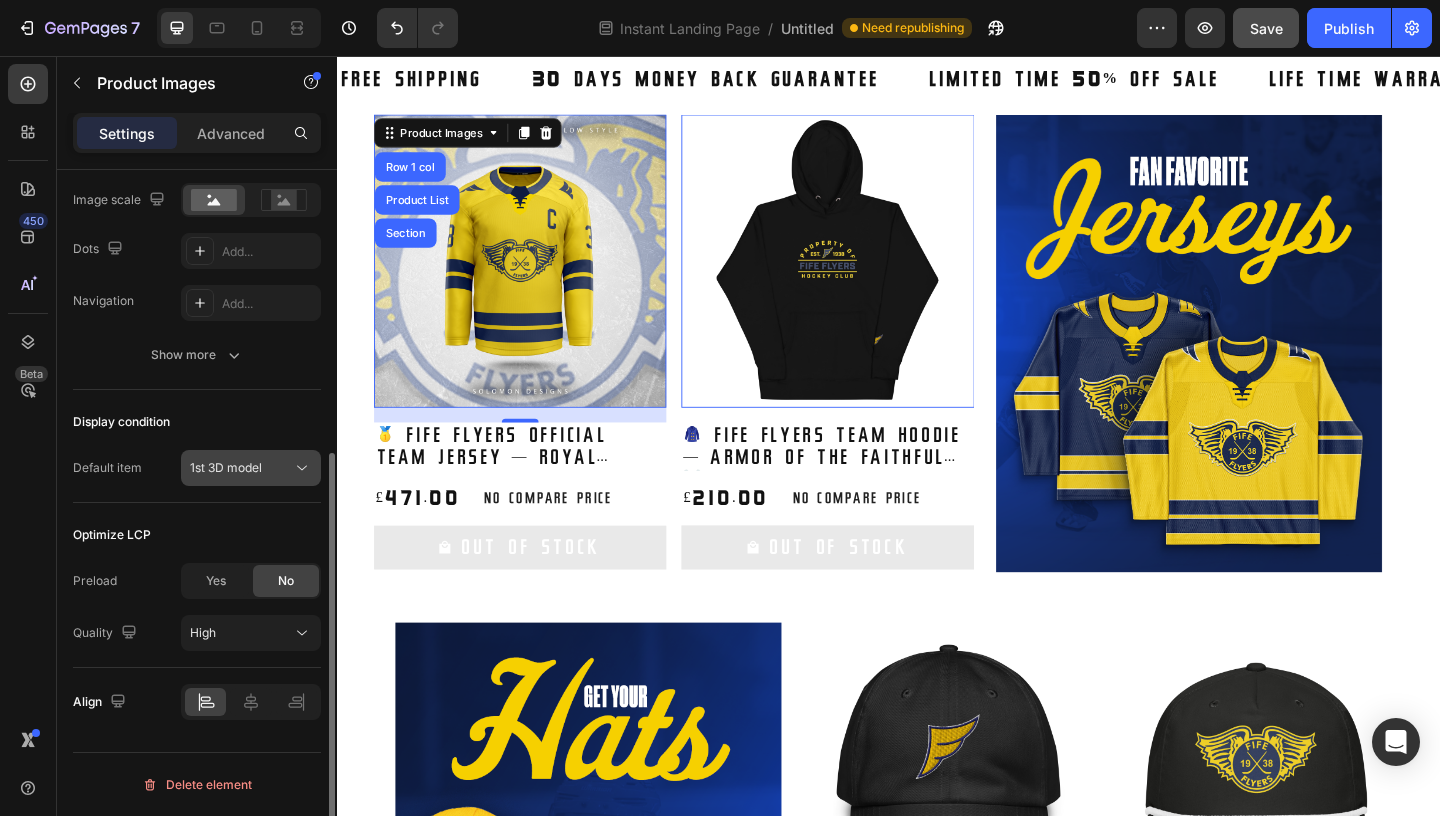 click on "1st 3D model" at bounding box center [226, 468] 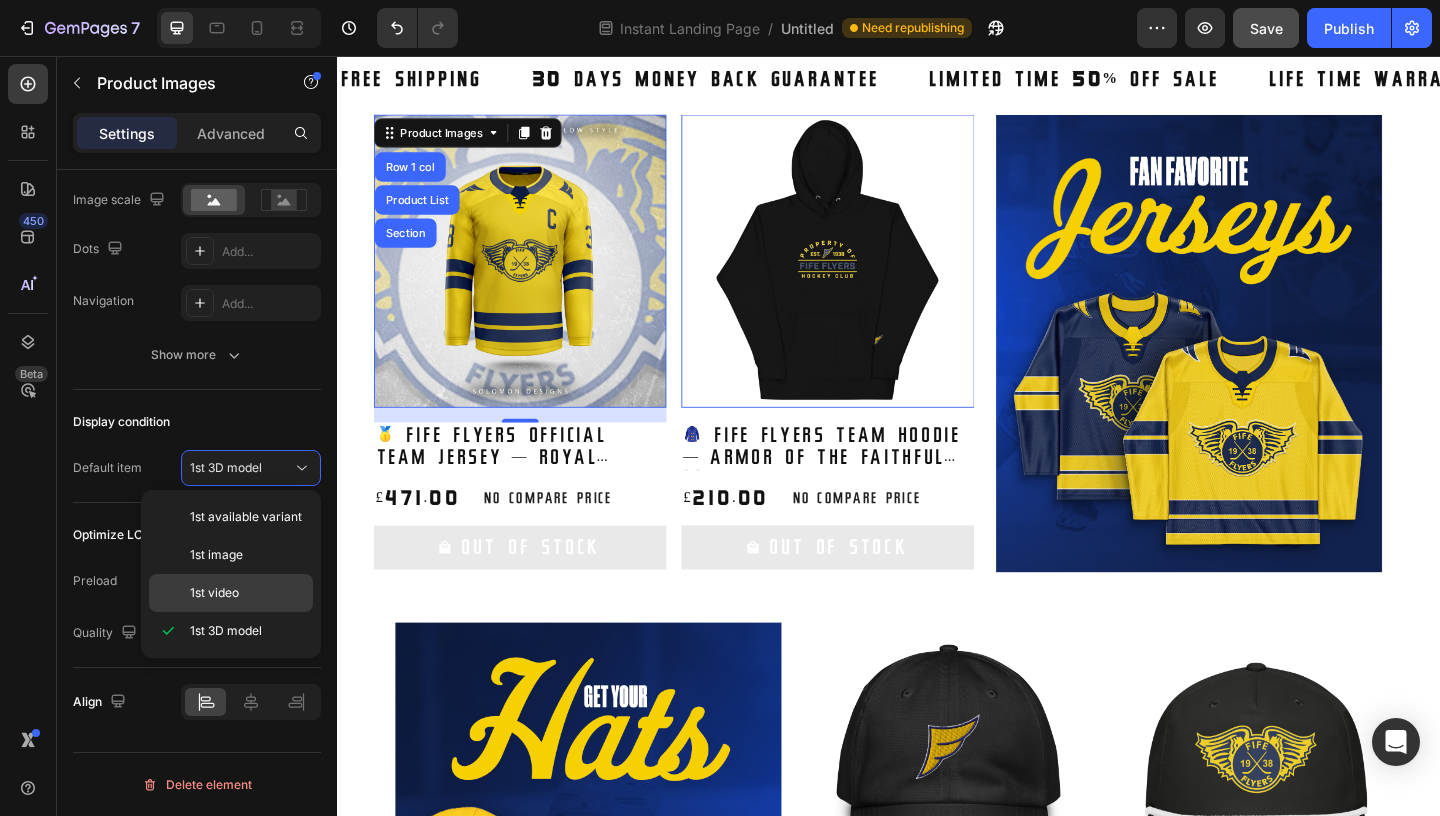 click on "1st video" at bounding box center [247, 593] 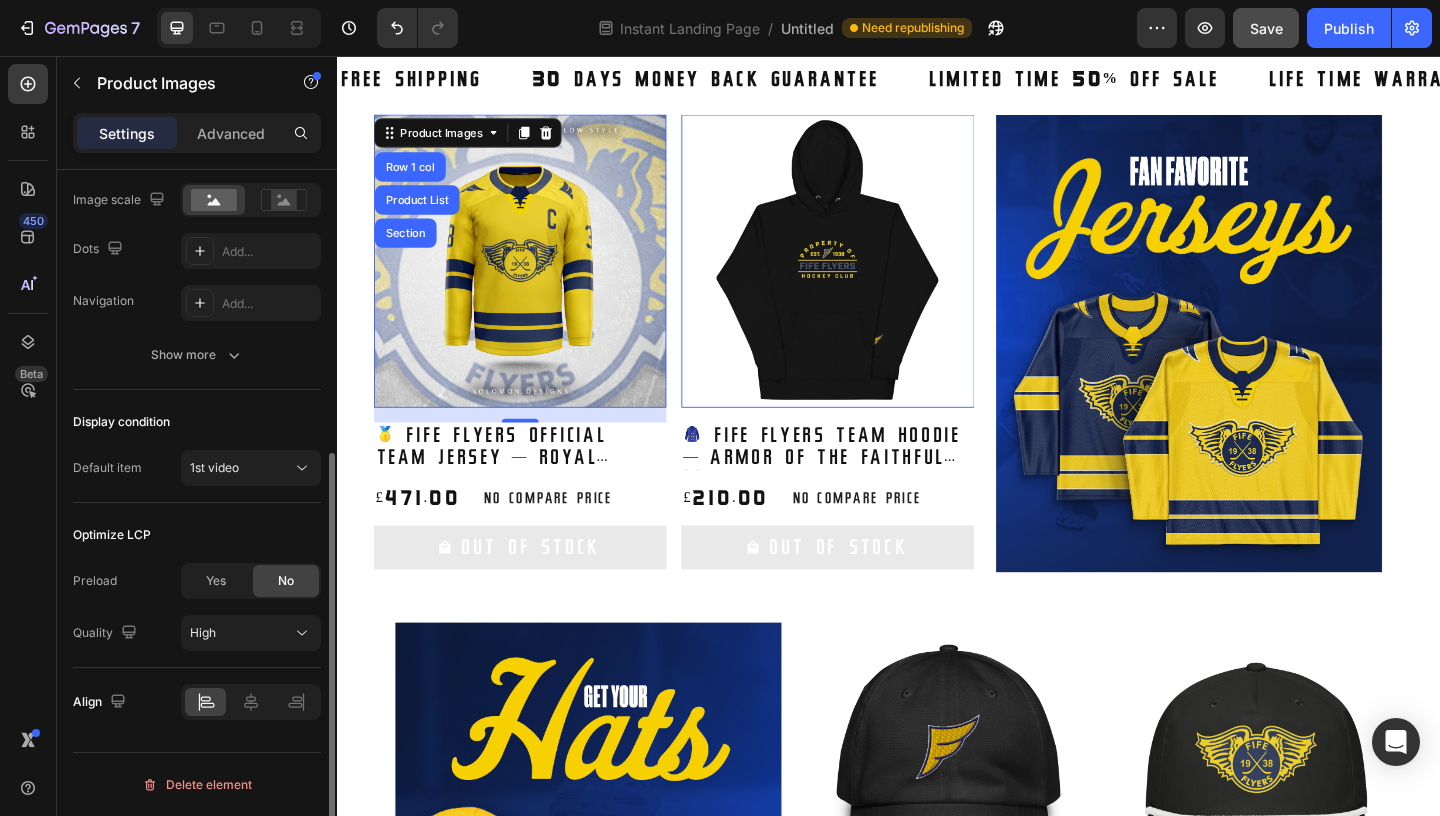 click on "Display condition Default item 1st video" 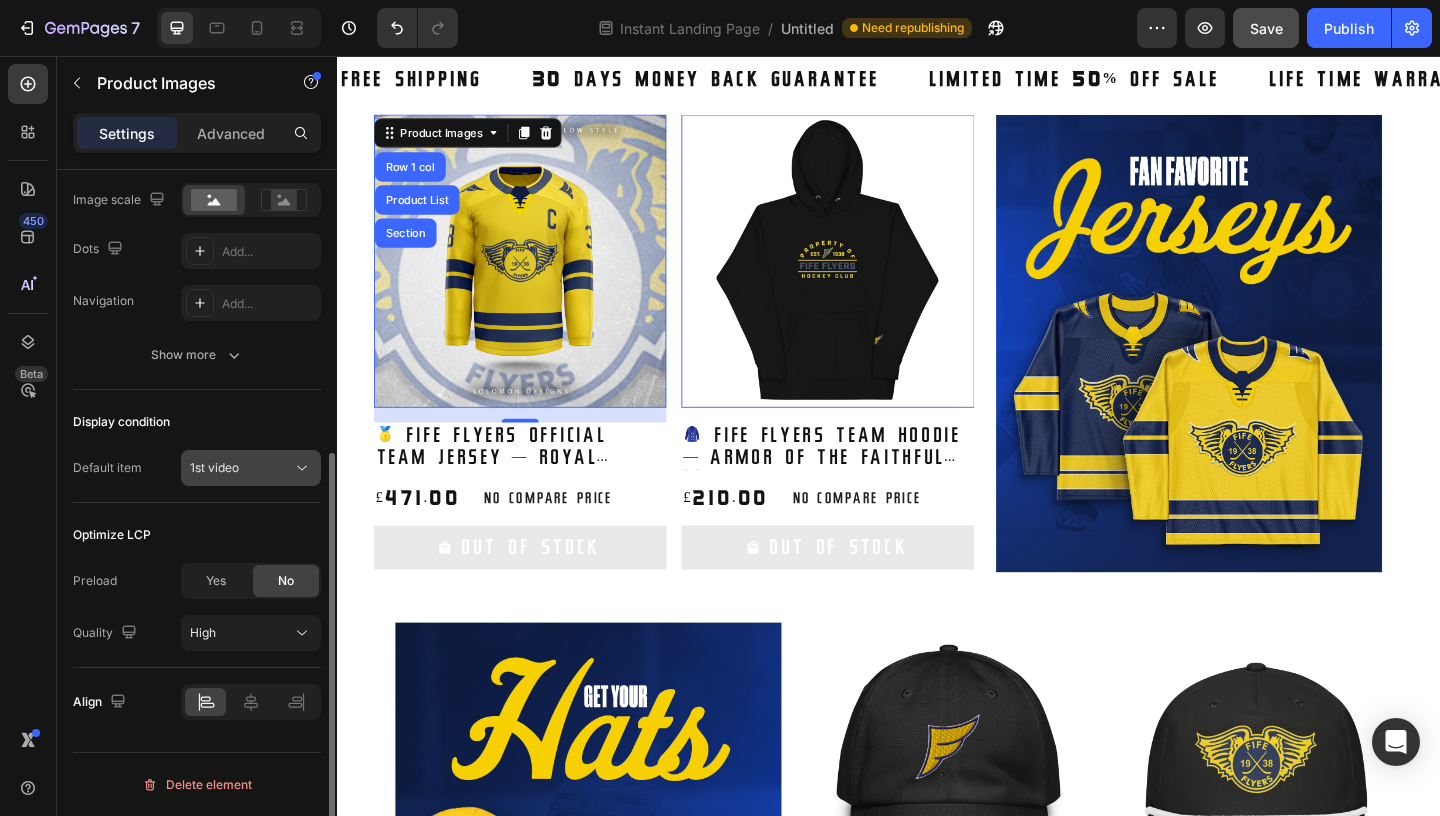 click on "1st video" at bounding box center [241, 468] 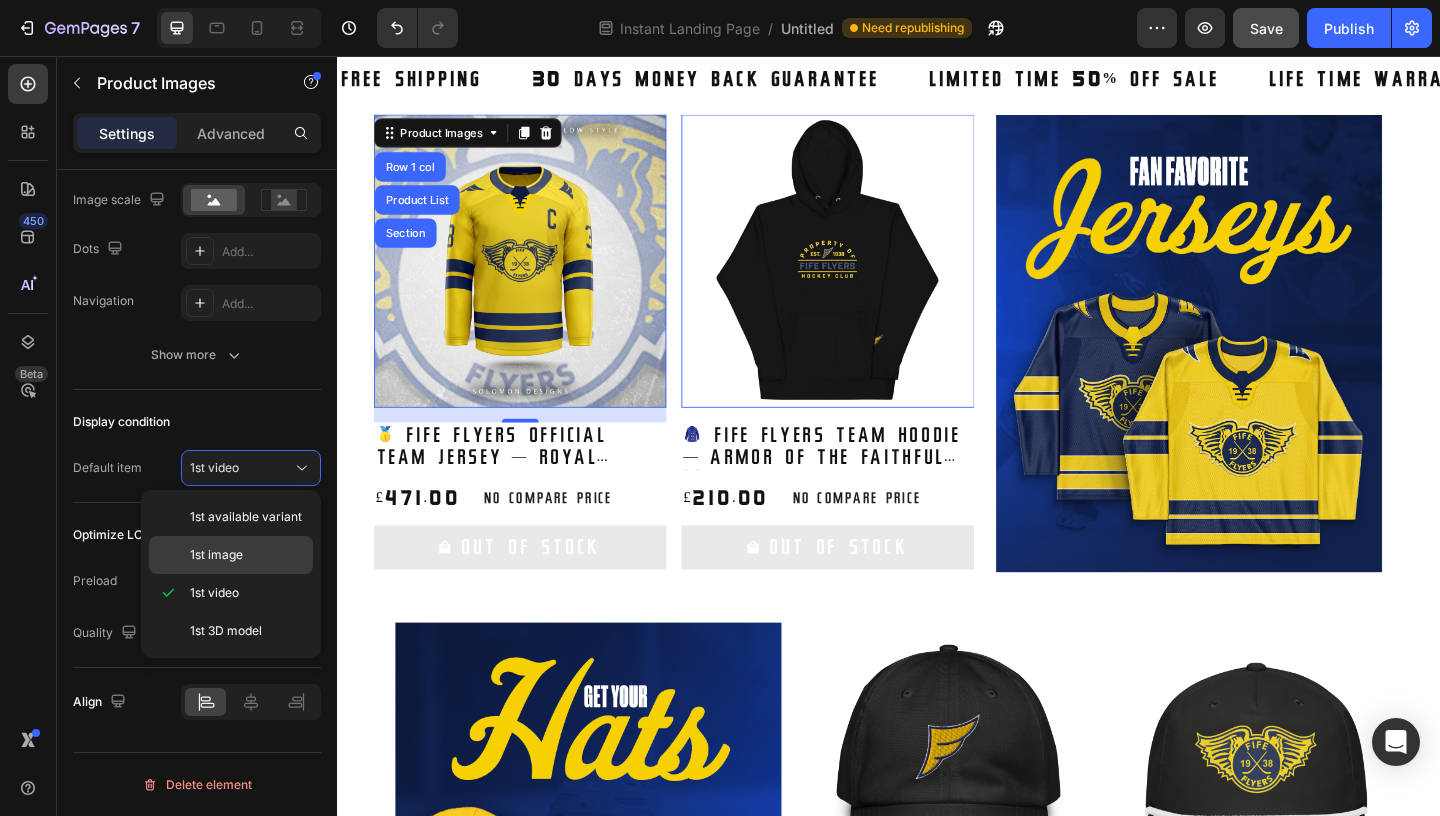 click on "1st image" at bounding box center [247, 555] 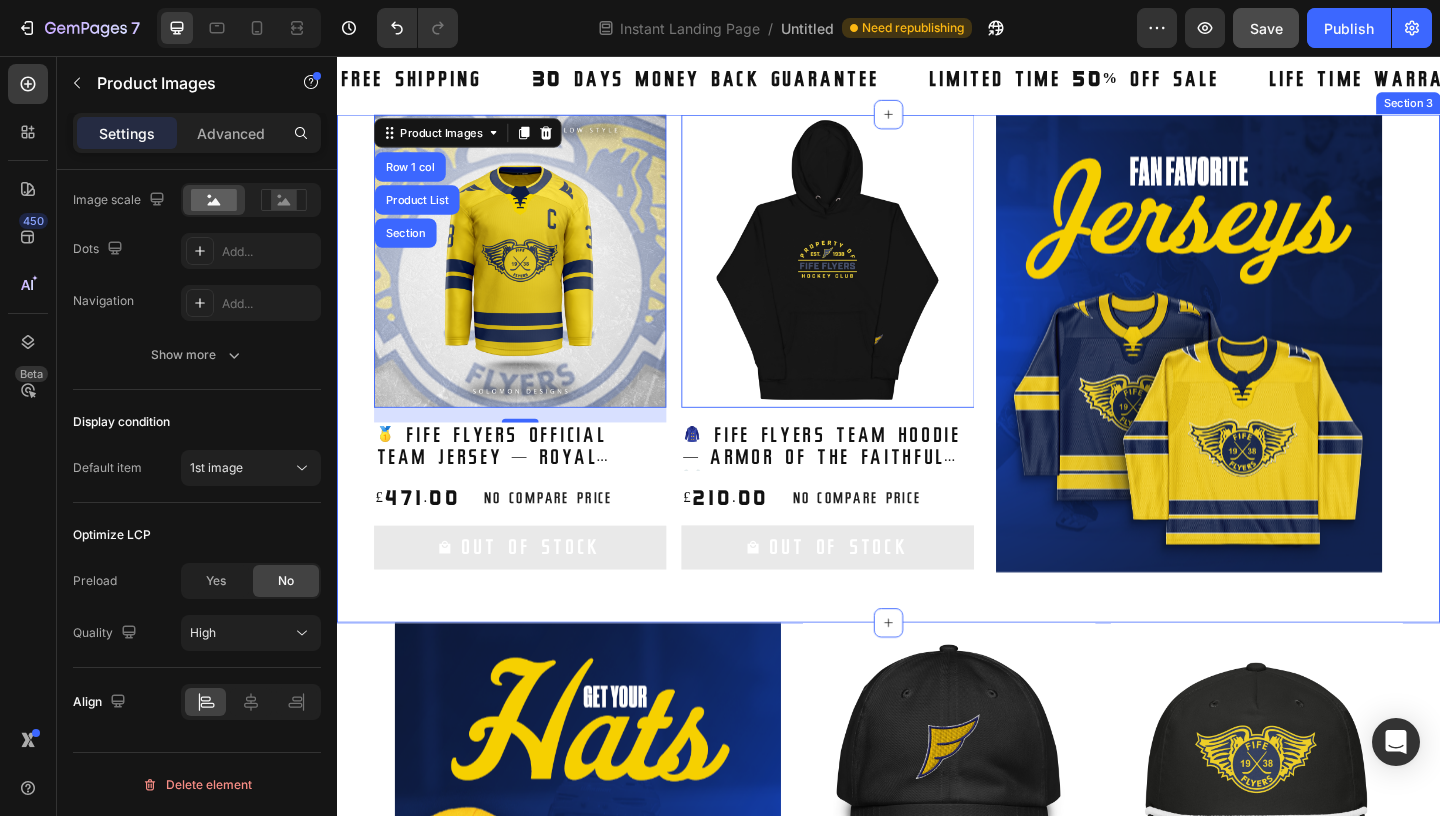 click on "Product Images   0 🧥 Fife Flyers Team Hoodie — Armor of the Faithful ⚔️ Product Title £210.00 Product Price Product Price No compare price Product Price Row Out Of Stock Add to Cart Row Product List Product Images Row 1 col Product List Section   16 🥇 Fife Flyers Official Team Jersey — Royal Regalia Collection 👑 Product Title £471.00 Product Price Product Price No compare price Product Price Row Out Of Stock Add to Cart Row Product List Product Images   0 Jonas Emmerdahl Navy Jersey Tee Product Title £90.00 Product Price Product Price No compare price Product Price Row Out Of Stock Add to Cart Row Product List Product Images   0 🧥 Fife Flyers Official adidas Hoodie — “Bring the Kingdom Back” Edition 👑 Product Title £245.00 Product Price Product Price No compare price Product Price Row Out Of Stock Add to Cart Row Product List Product Images   0 🧥 Fife Flyers x Under Armour® Hoodie — Cloak of the Kingdom 👑 Product Title £333.00 Product Price Product Price Row Row" at bounding box center [937, 395] 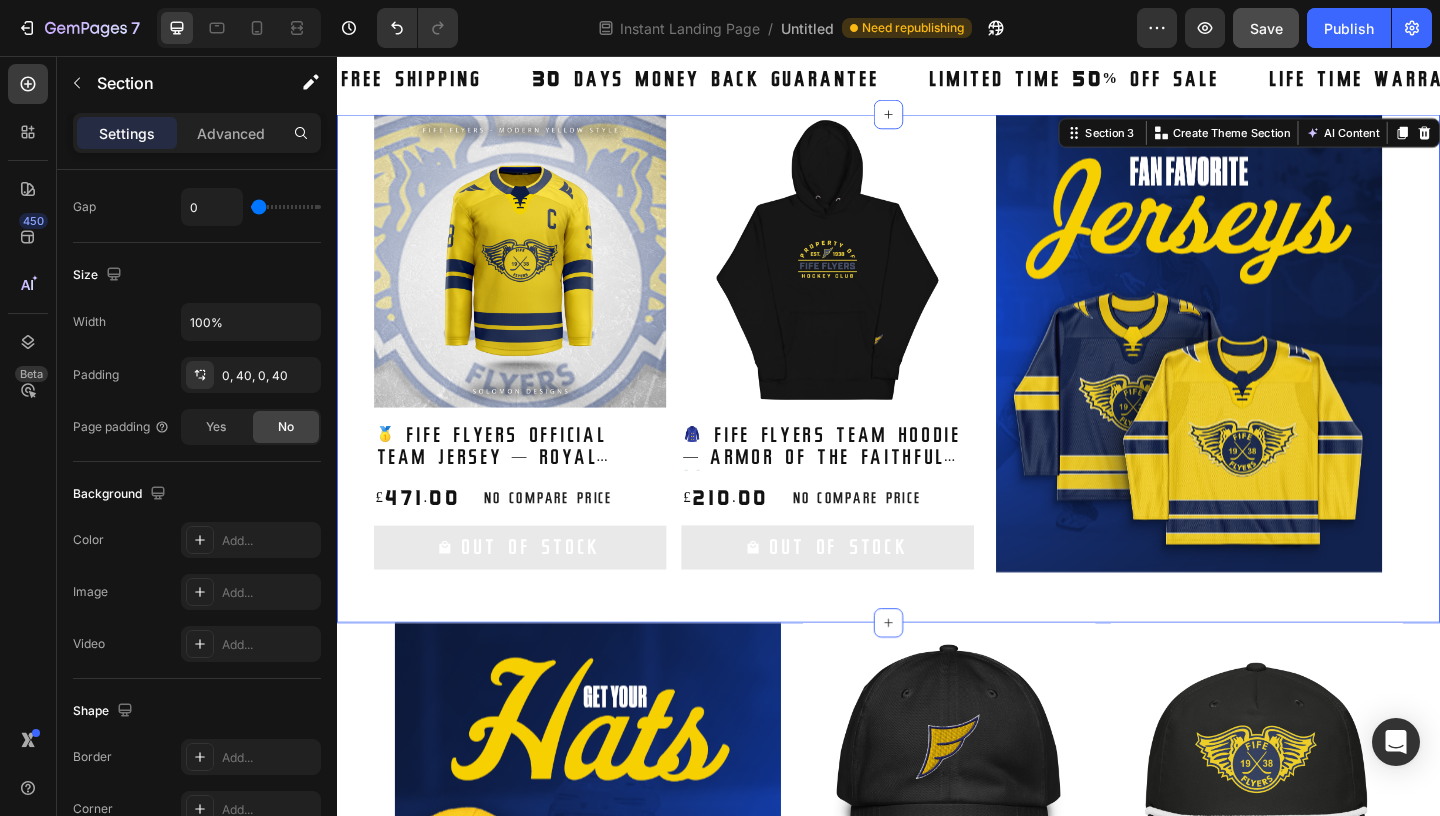 scroll, scrollTop: 0, scrollLeft: 0, axis: both 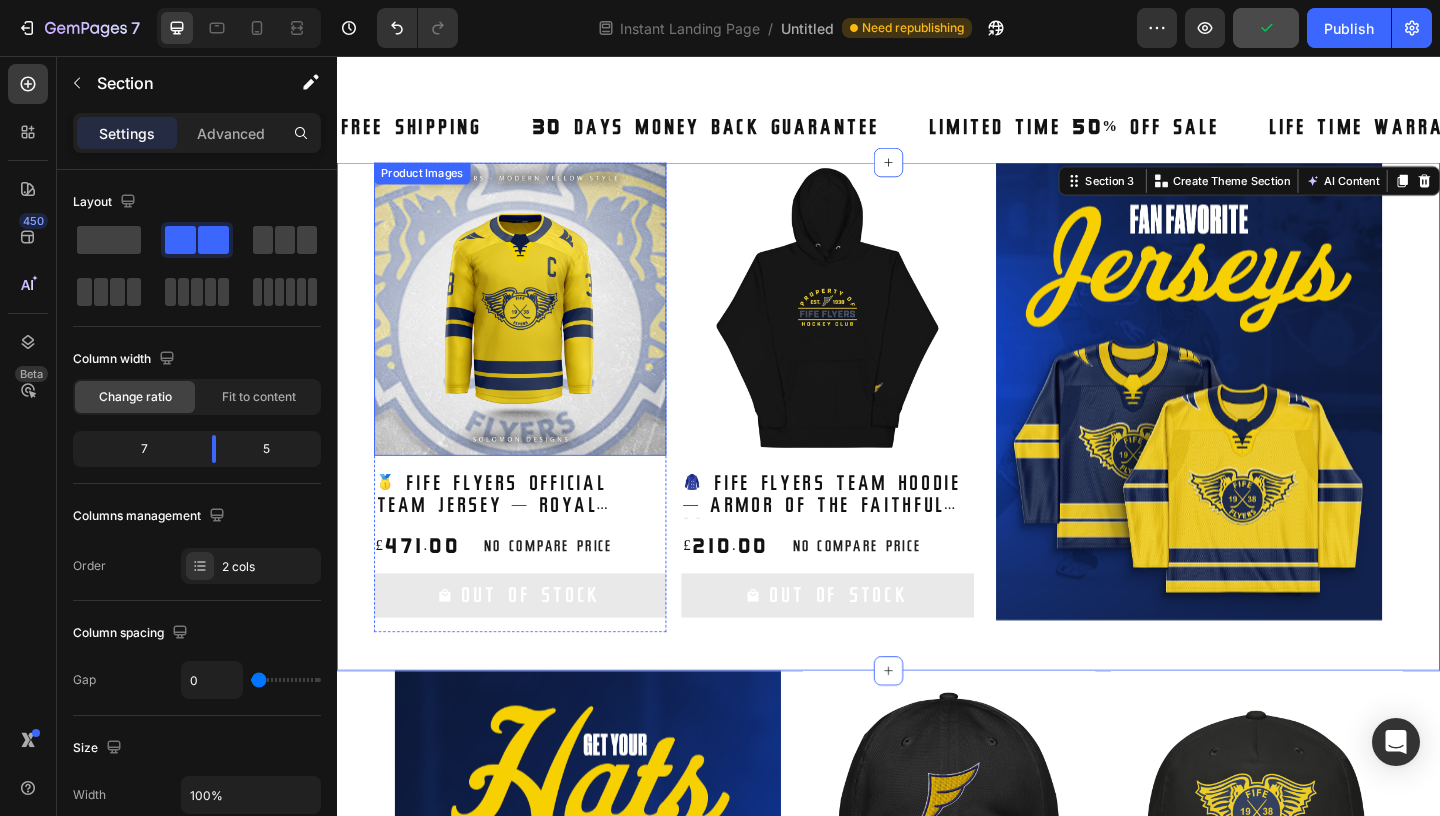click at bounding box center (536, 330) 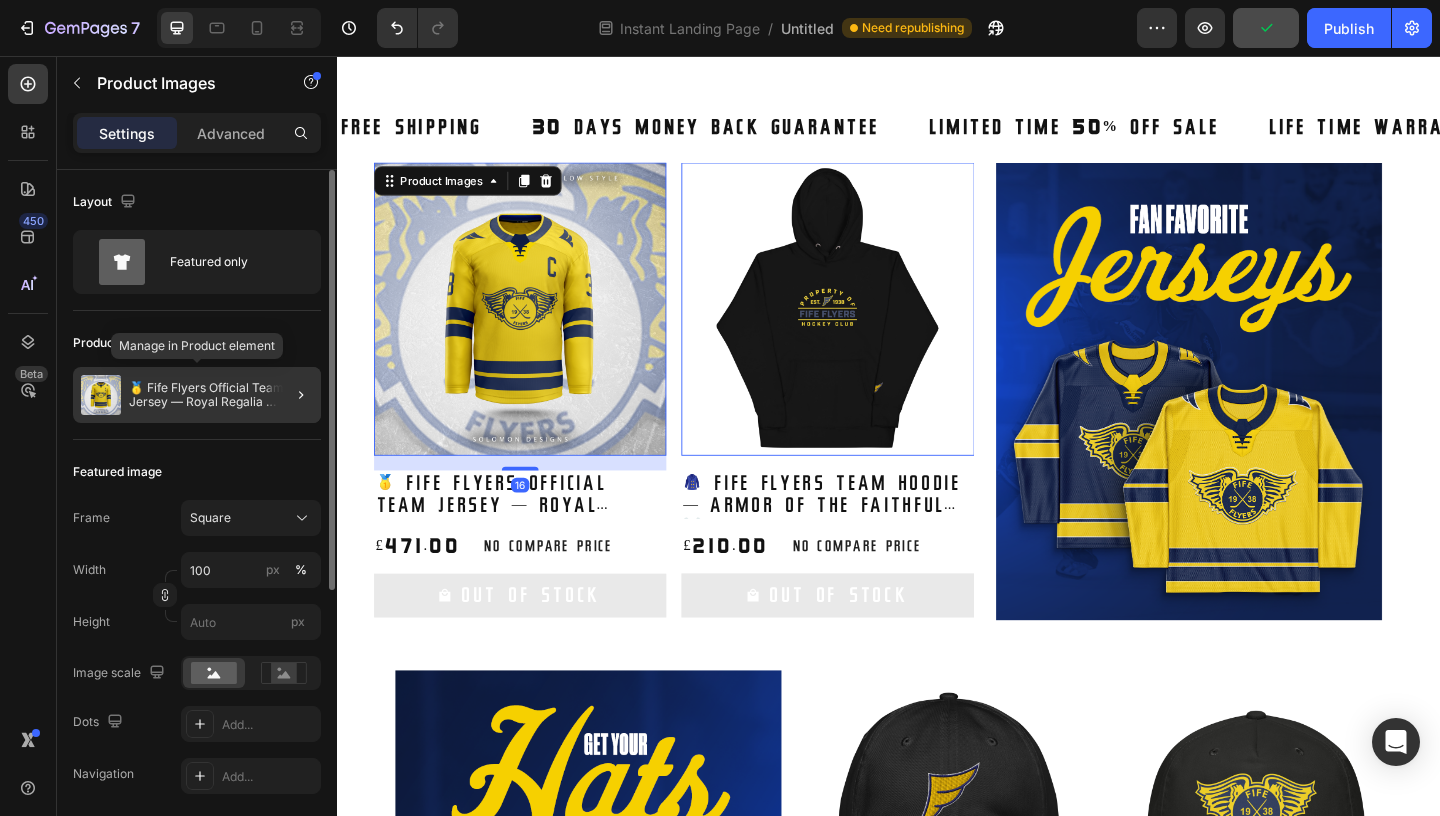click on "🥇 Fife Flyers Official Team Jersey — Royal Regalia Collection 👑" at bounding box center [221, 395] 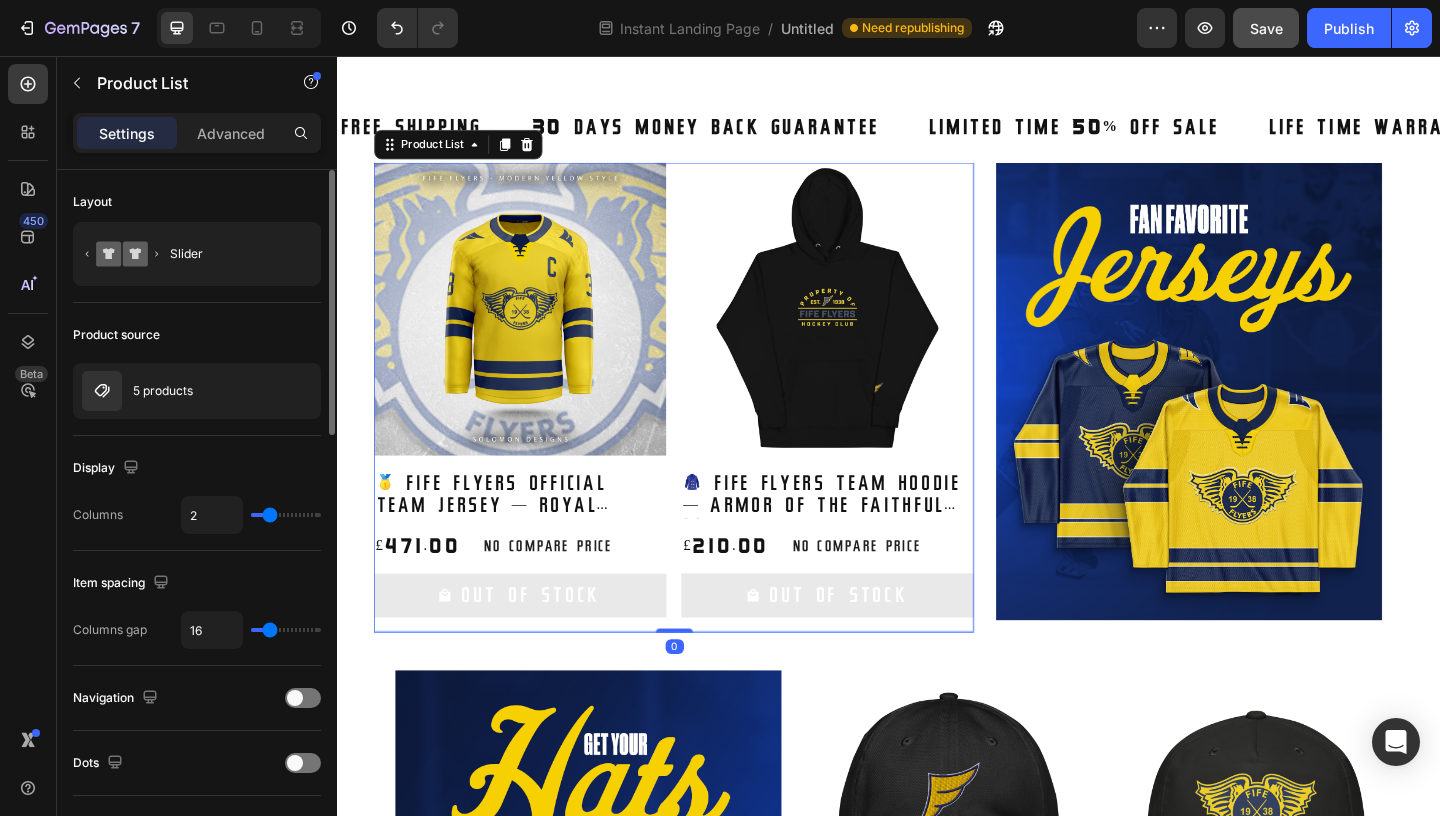 click on "Product source" at bounding box center (197, 335) 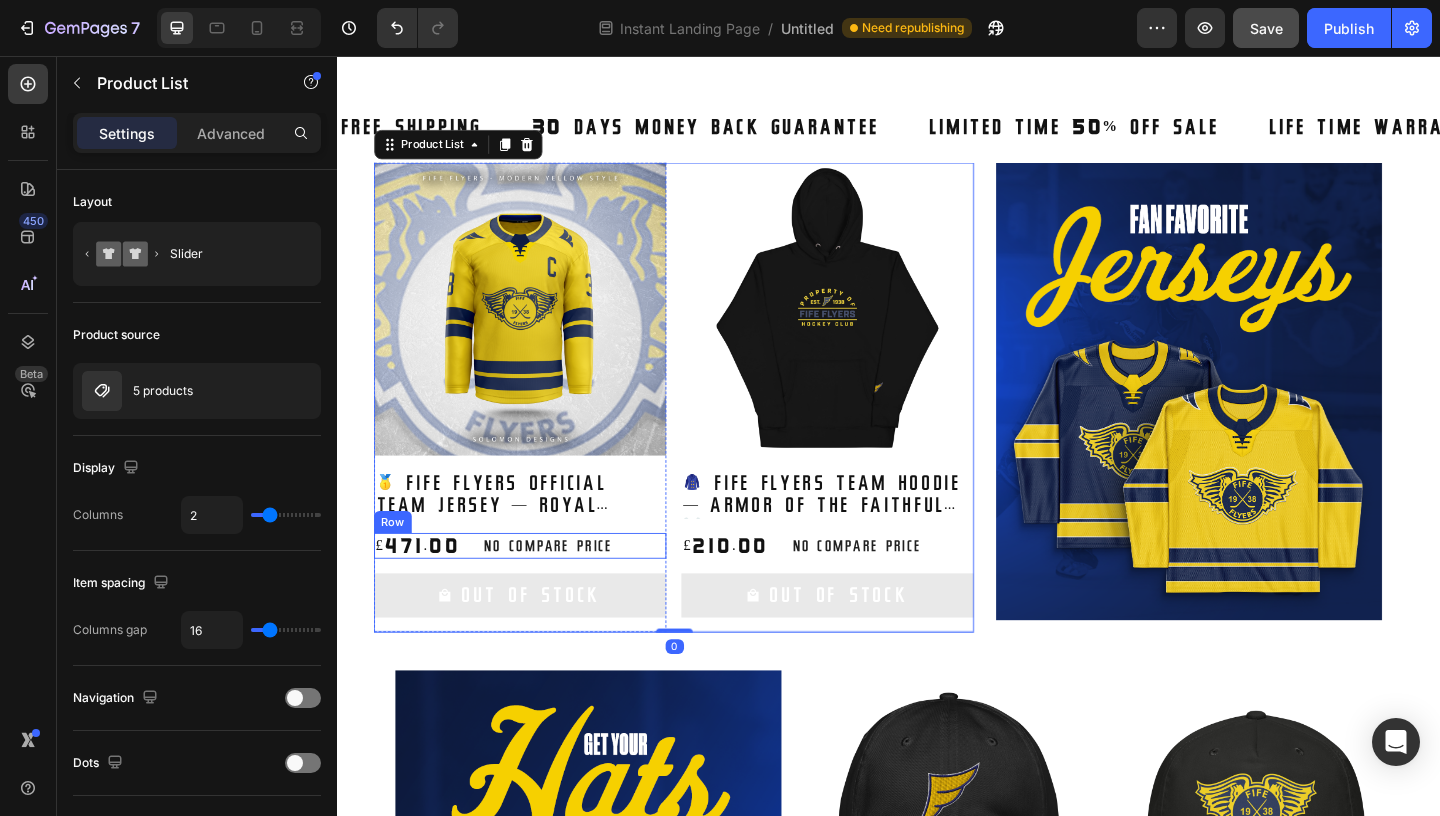 click on "No compare price" at bounding box center [902, 588] 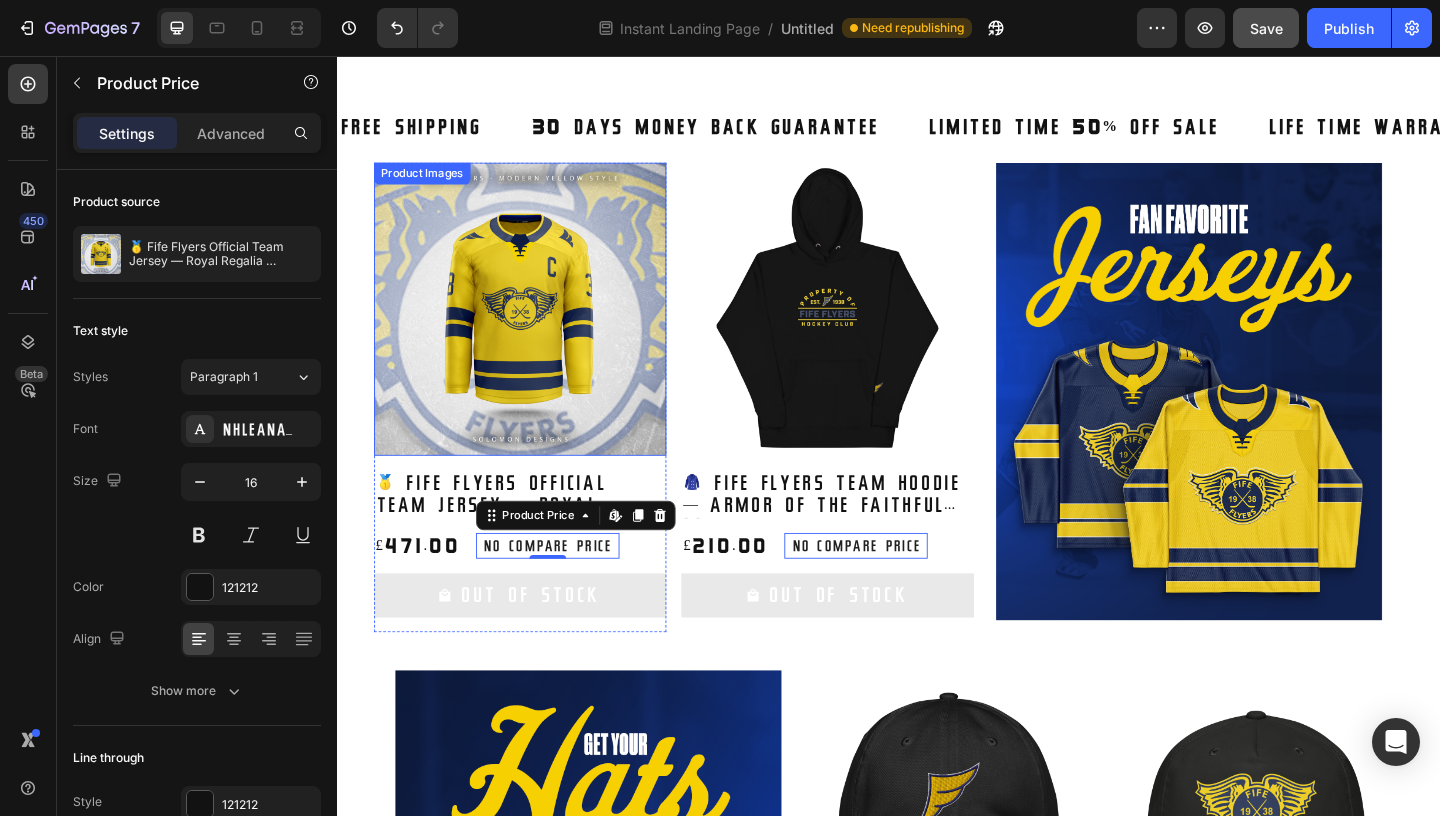 click at bounding box center (536, 330) 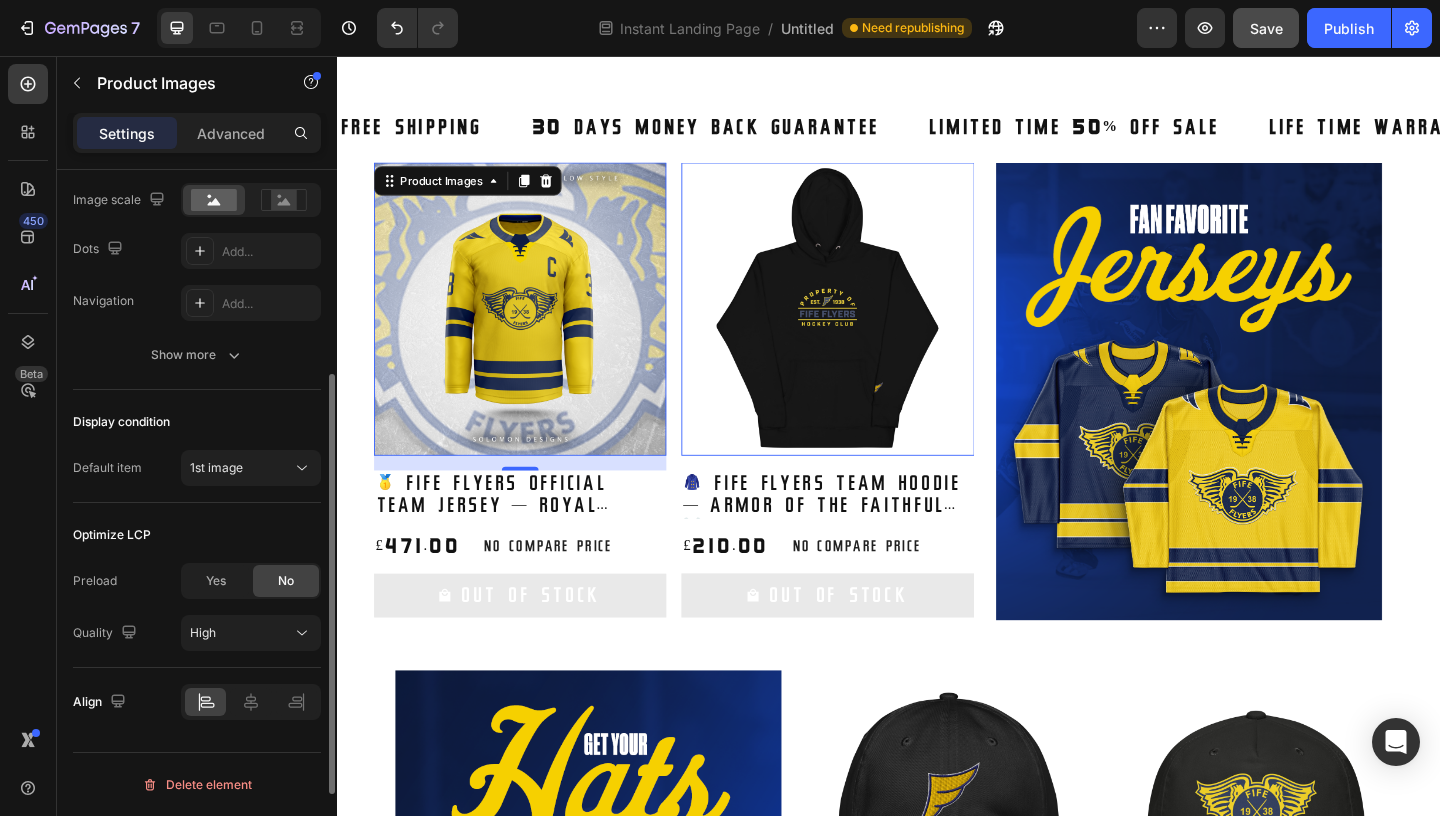 scroll, scrollTop: 0, scrollLeft: 0, axis: both 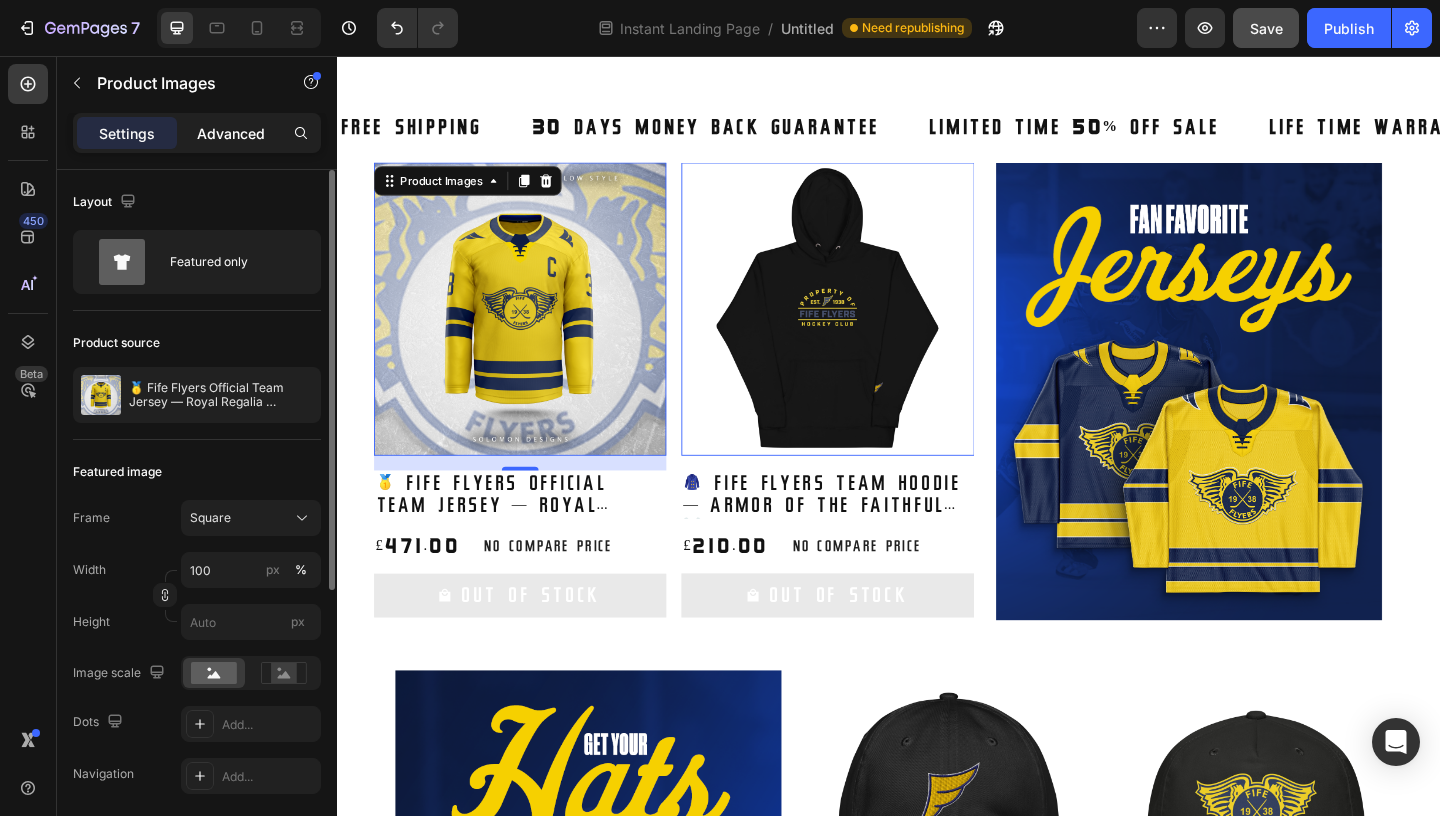 click on "Advanced" at bounding box center [231, 133] 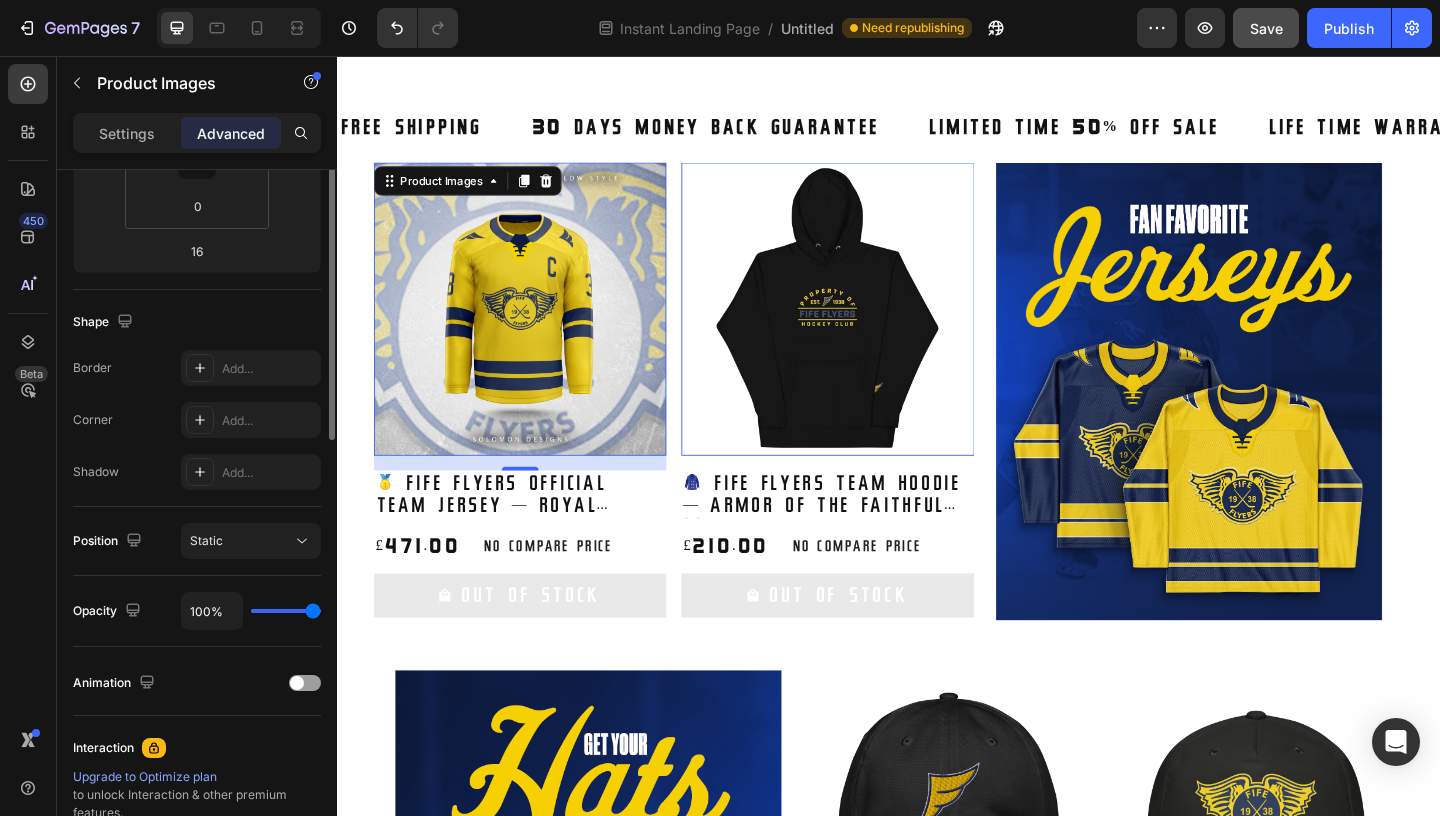scroll, scrollTop: 0, scrollLeft: 0, axis: both 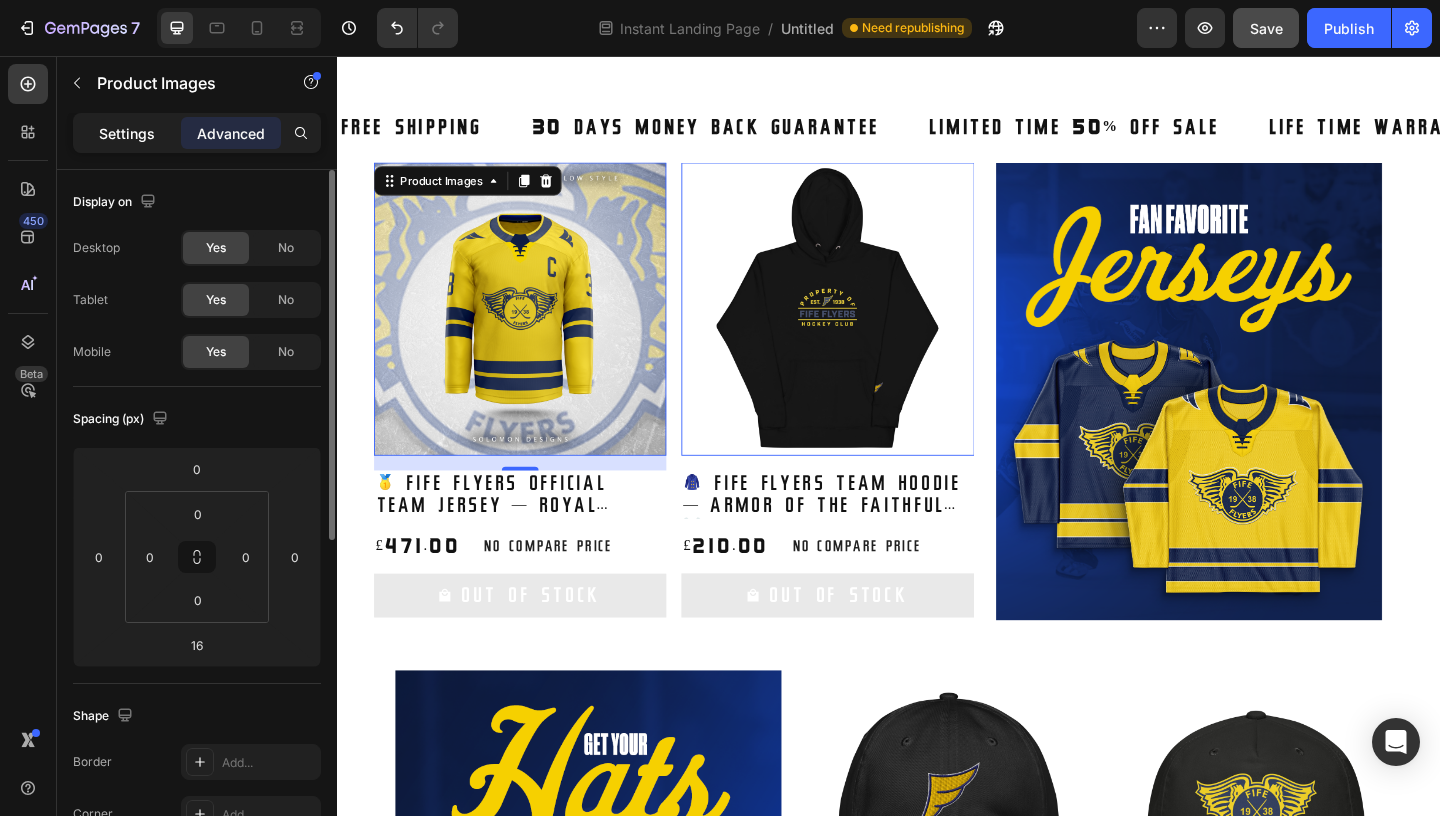click on "Settings" at bounding box center (127, 133) 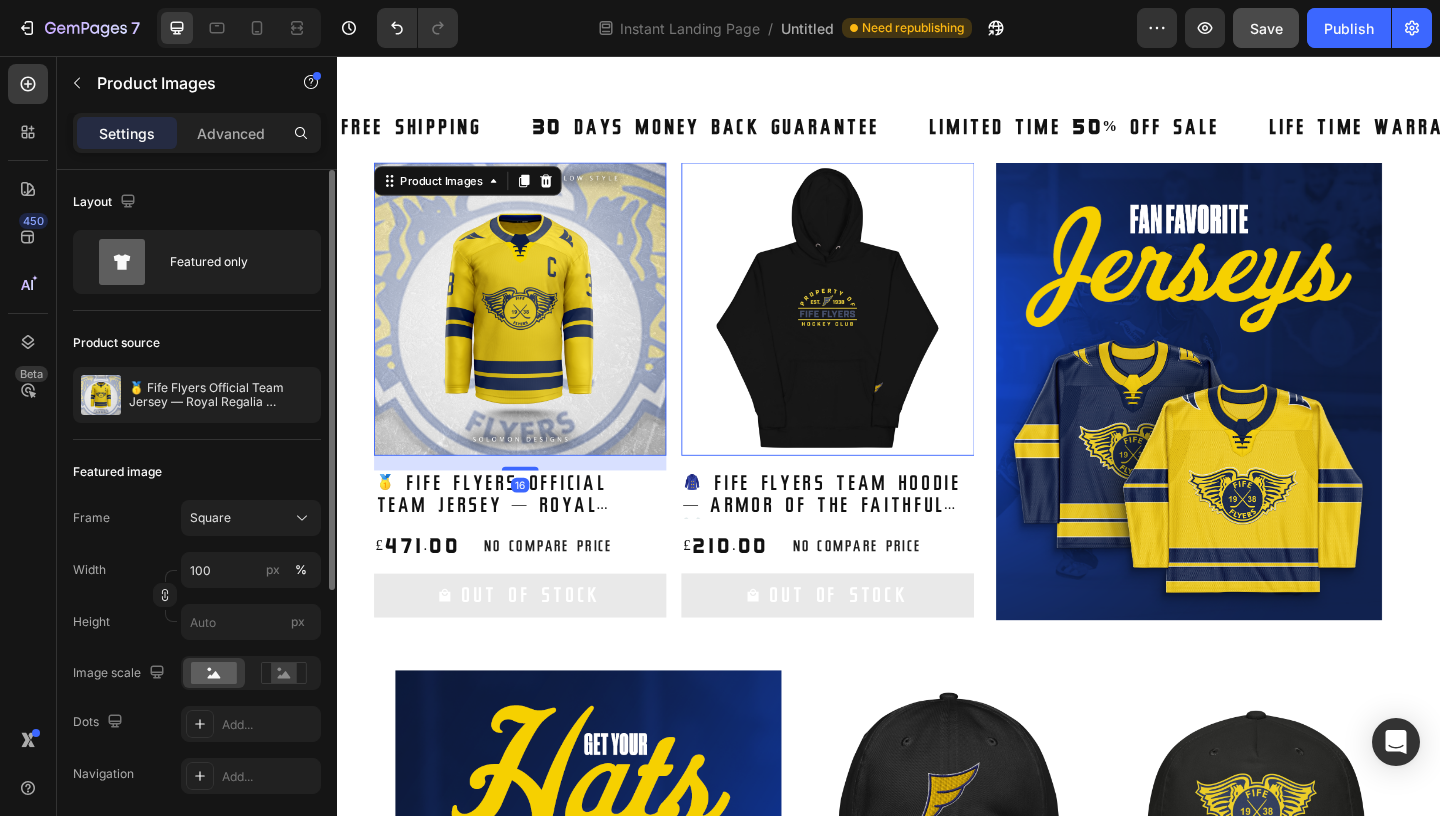 click on "Settings" 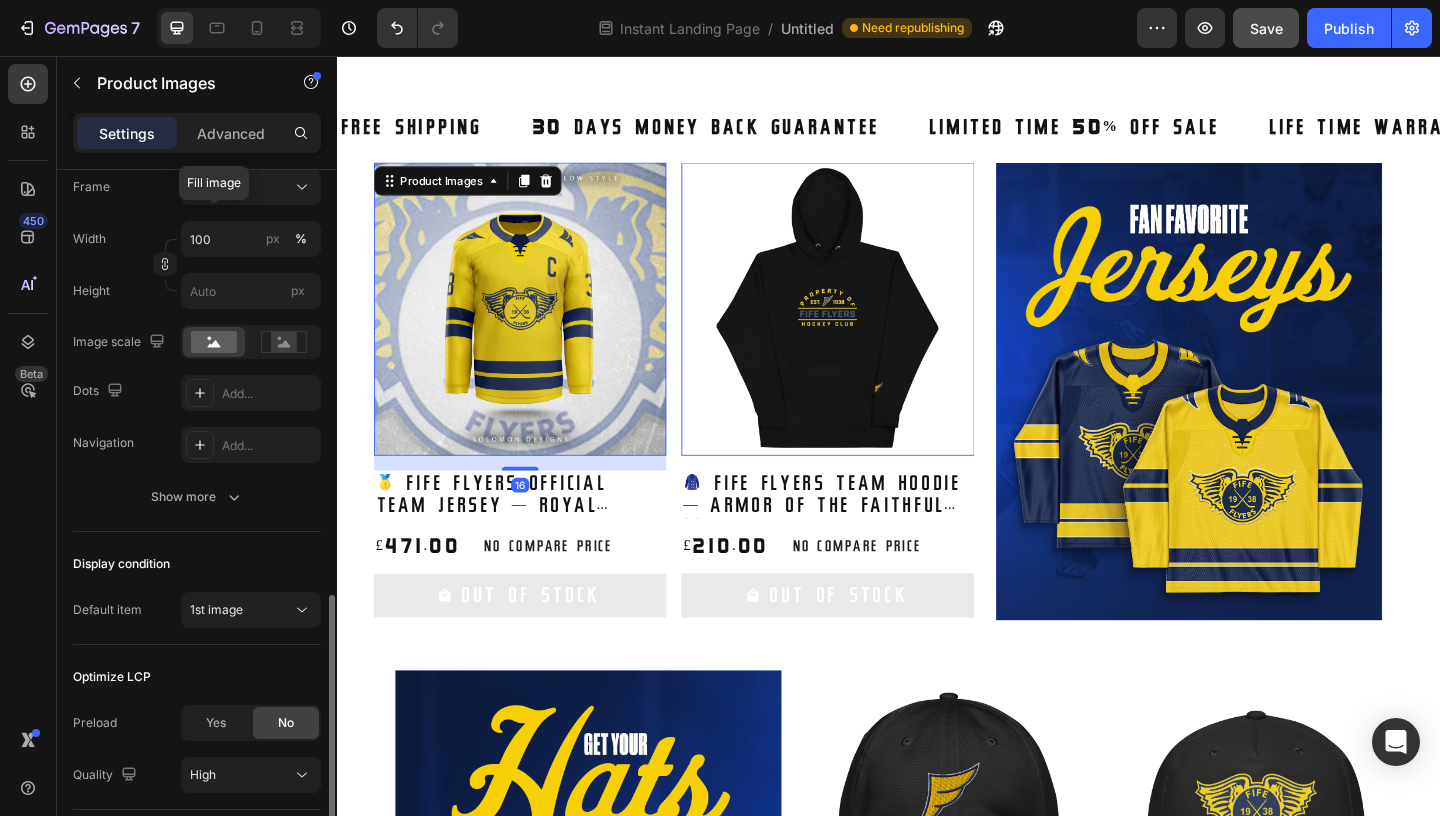 scroll, scrollTop: 473, scrollLeft: 0, axis: vertical 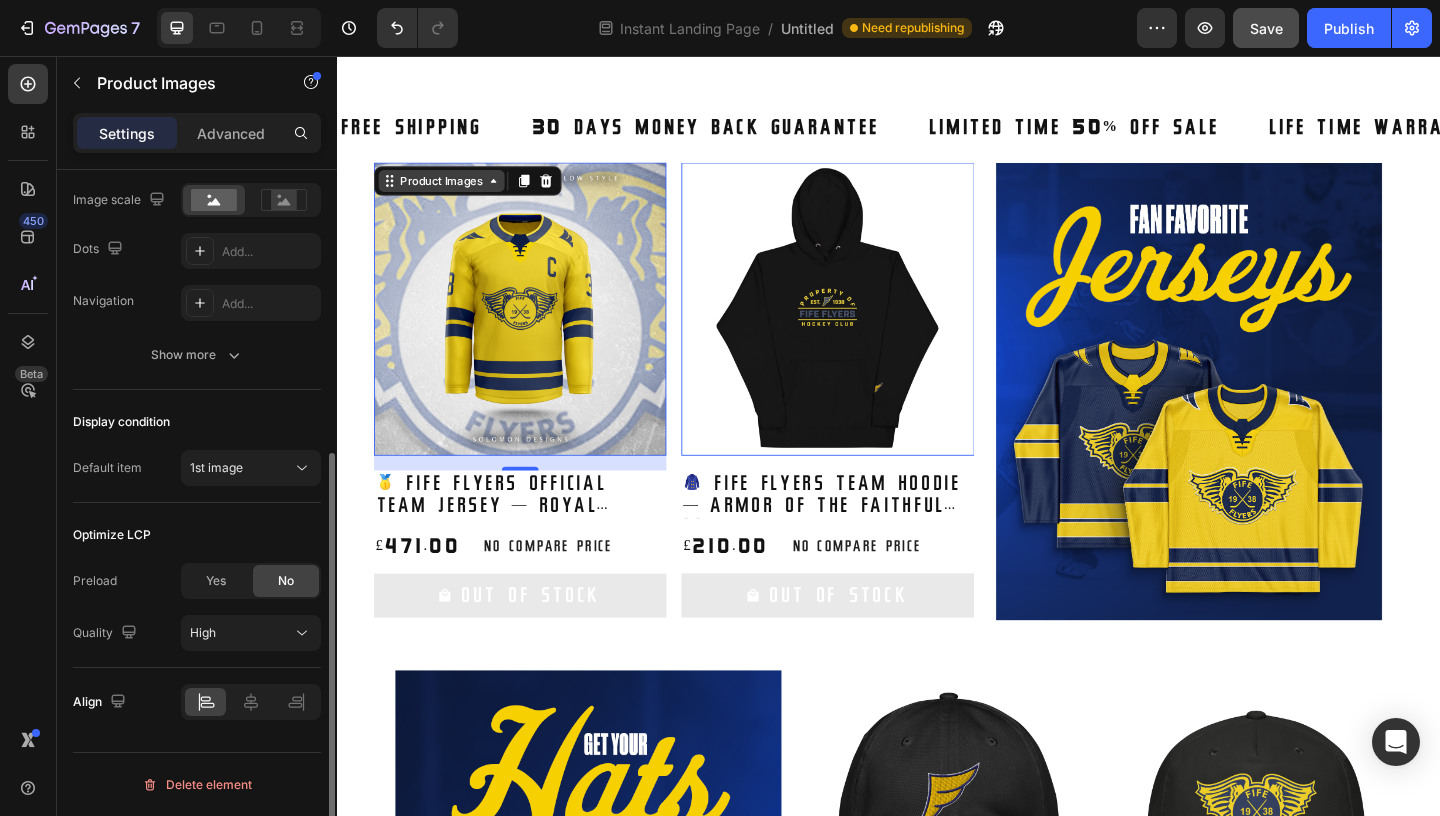 click 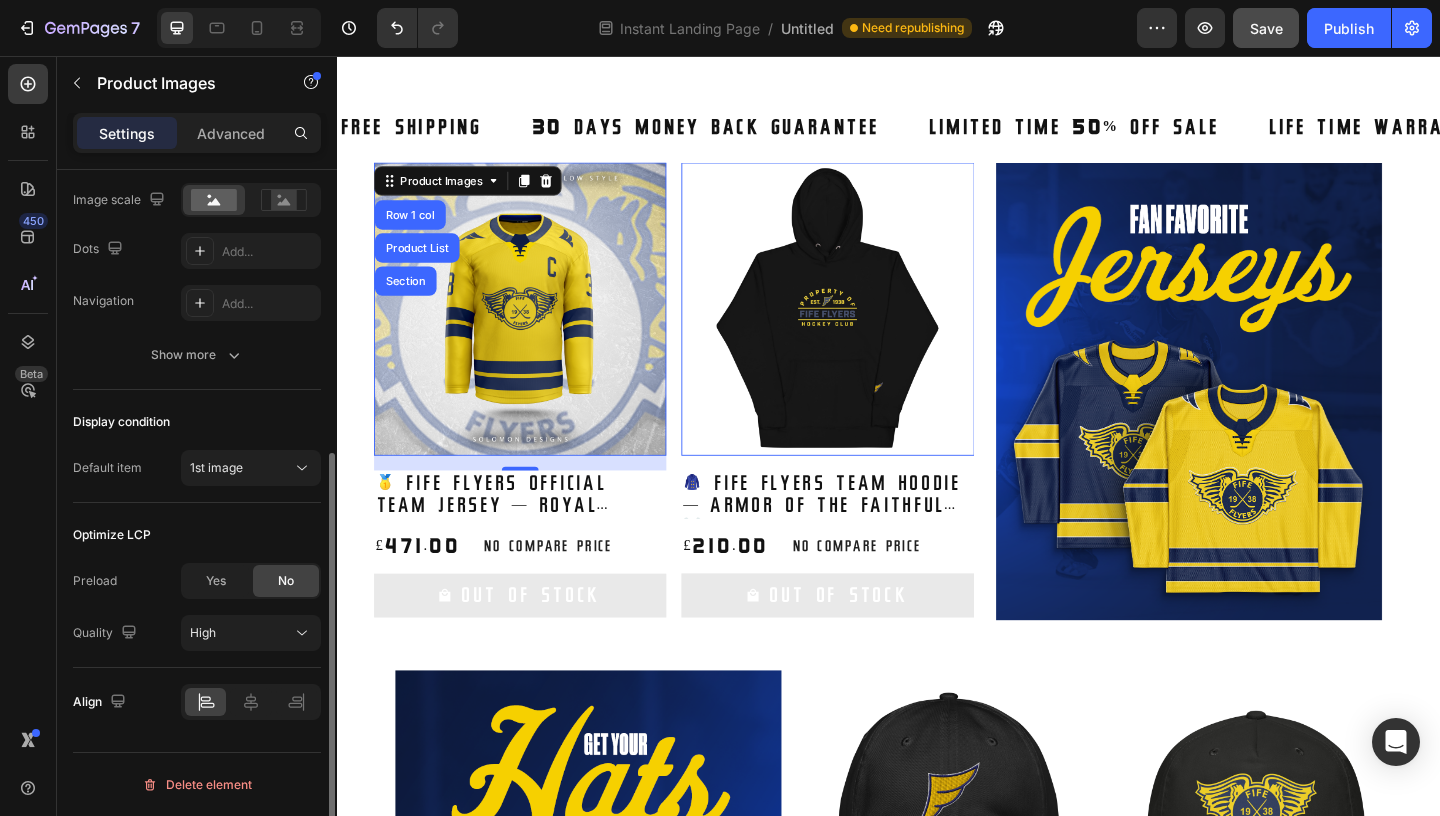 click on "Featured image Frame Square Width 100 px % Height px Image scale Dots Add... Navigation Add... Show more" 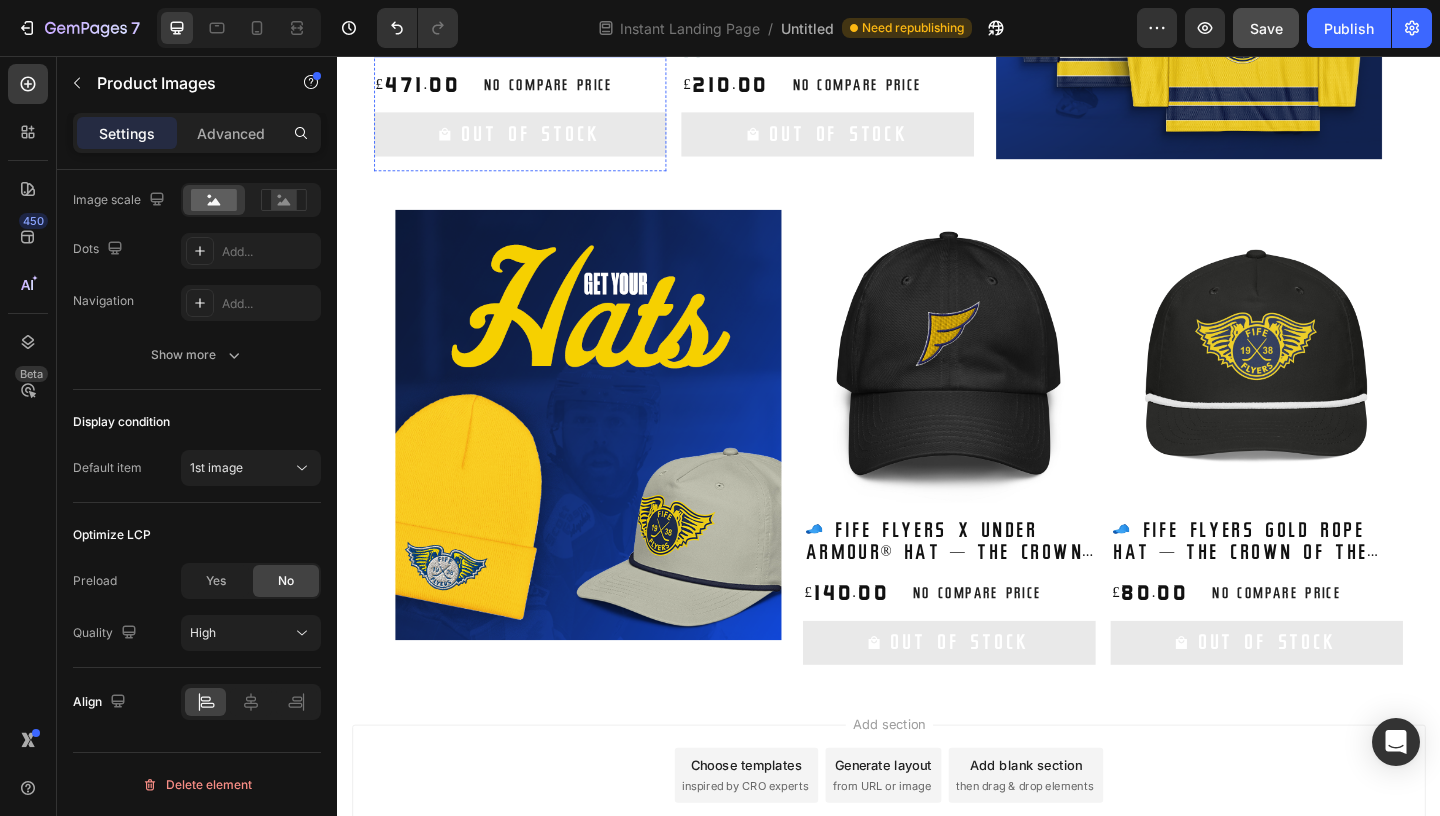 scroll, scrollTop: 1469, scrollLeft: 0, axis: vertical 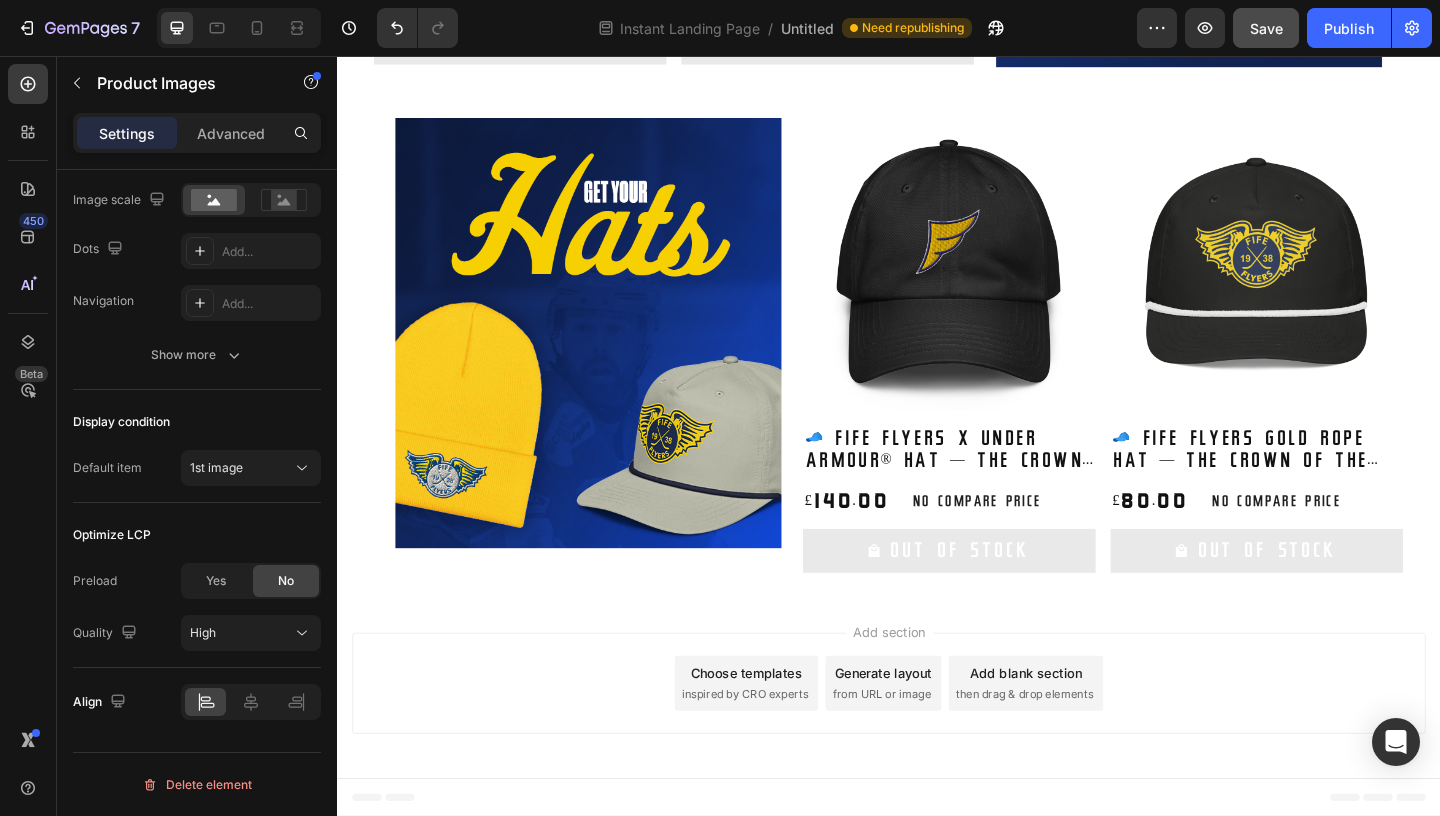 click on "Add section Choose templates inspired by CRO experts Generate layout from URL or image Add blank section then drag & drop elements" at bounding box center [937, 738] 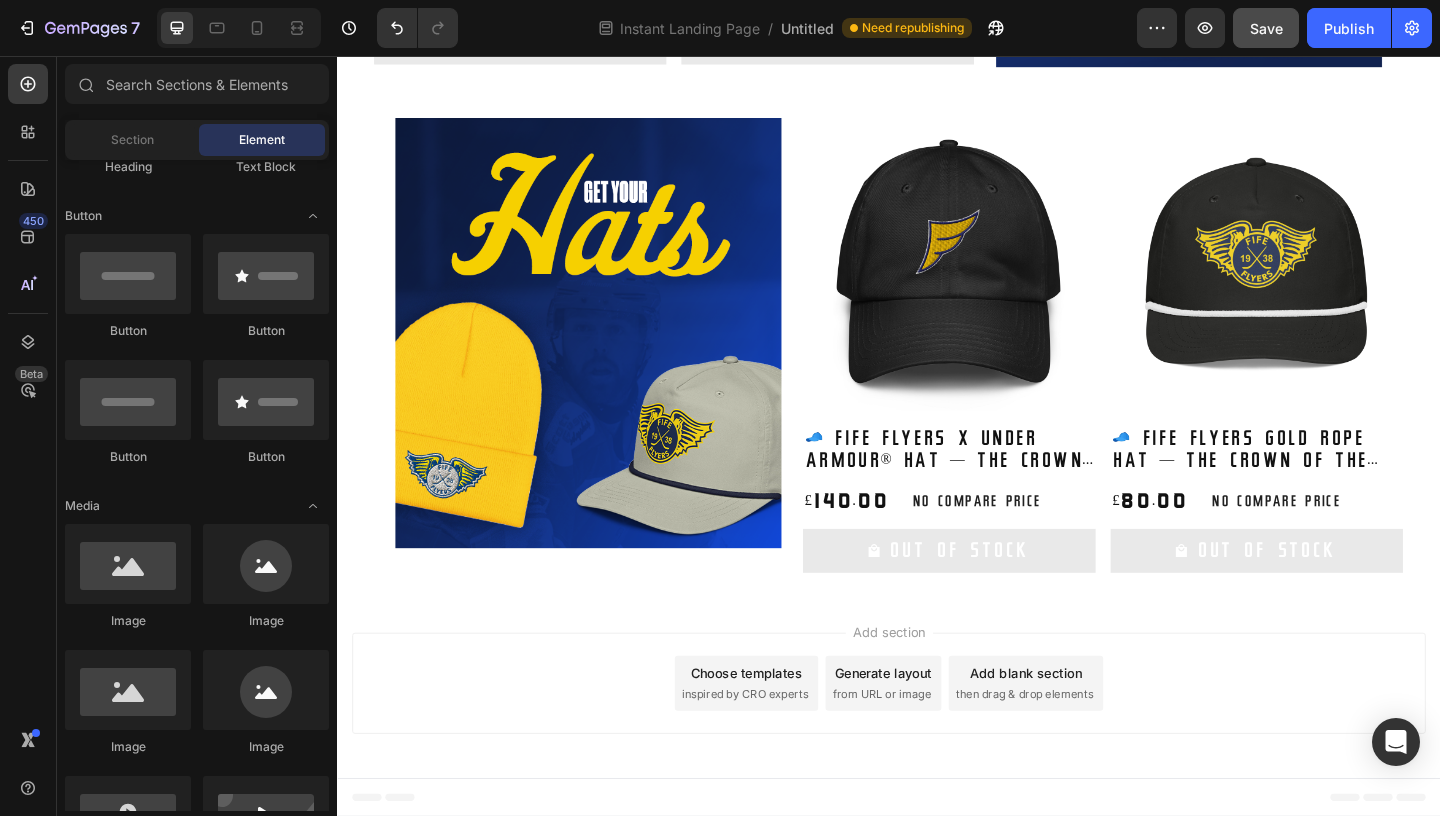 scroll, scrollTop: 424, scrollLeft: 0, axis: vertical 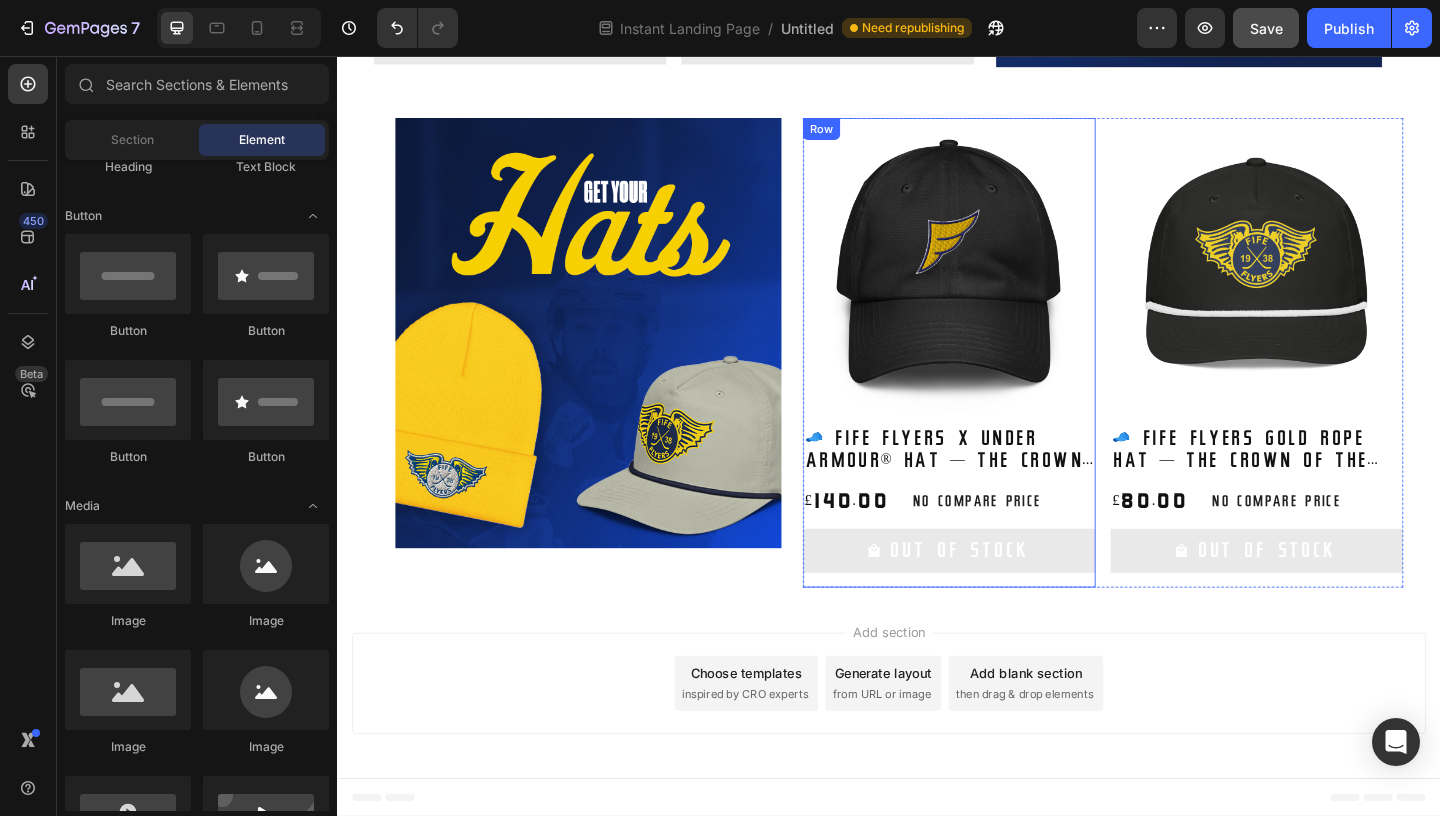 click at bounding box center [1003, 282] 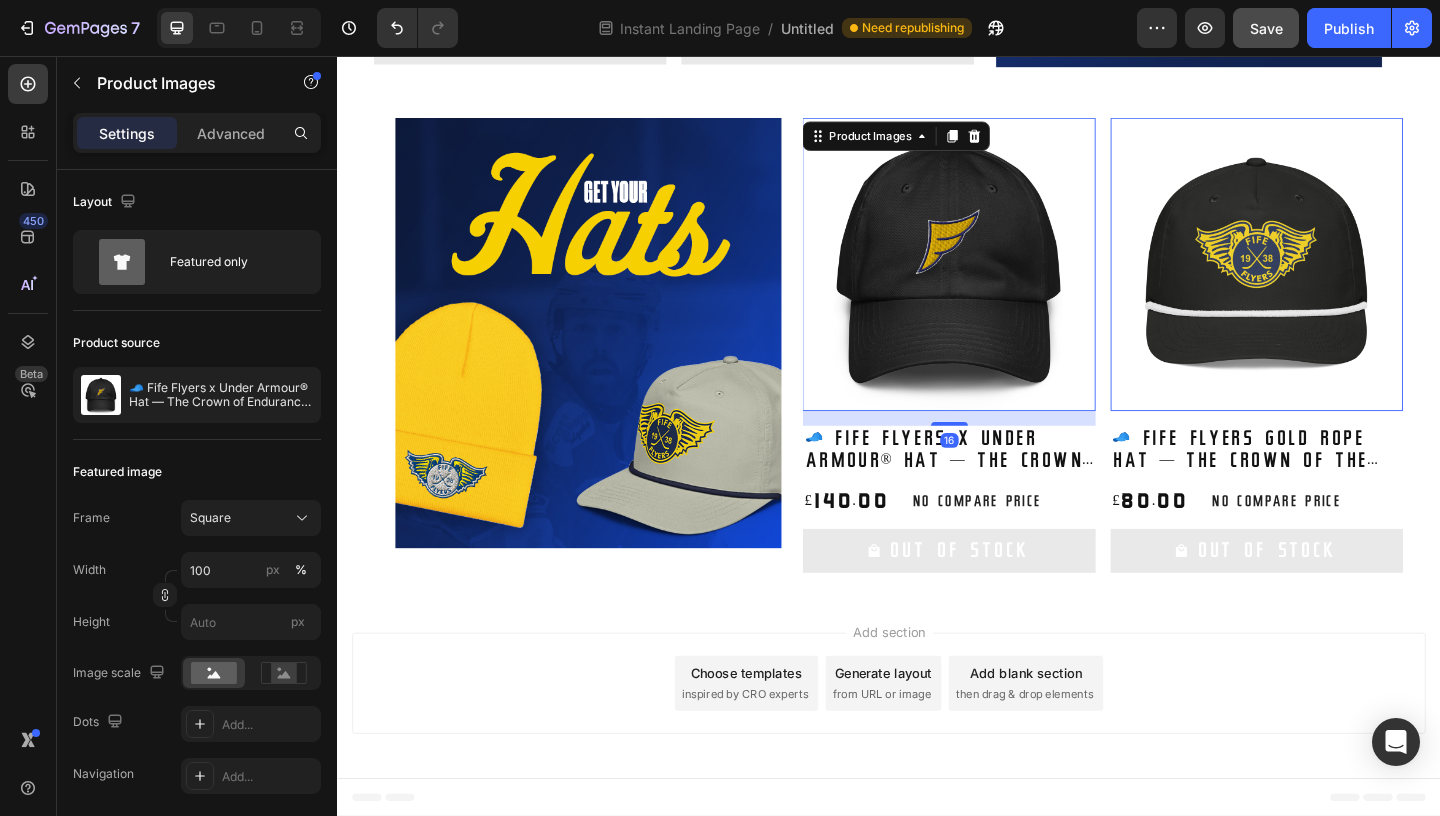 click on "Product Images   0 🧢 Fife Flyers Gold Rope Hat — The Crown of the Commons 👑 Product Title £80.00 Product Price Product Price No compare price Product Price Row Out Of Stock Add to Cart Row Product List Product Images   16 🧢 Fife Flyers x Under Armour® Hat — The Crown of Endurance 👑 Product Title £140.00 Product Price Product Price No compare price Product Price Row Out Of Stock Add to Cart Row Product List Product Images   0 🧢 Fife Flyers x adidas Snapback — Crown of the Realm 👑 Product Title £122.00 Product Price Product Price No compare price Product Price Row Out Of Stock Add to Cart Row Product List Product Images   0 🧢 Fife Flyers Beanie — The Winter Crown ❄️ Product Title £80.00 Product Price Product Price No compare price Product Price Row Out Of Stock Add to Cart Row Product List Product Images   0 🧢 Fife Flyers Classic Crest Beanie — The Legacy Crown 🛡️ Product Title £80.00 Product Price Product Price No compare price Product Price Row Out Of Stock Row" at bounding box center [1170, 378] 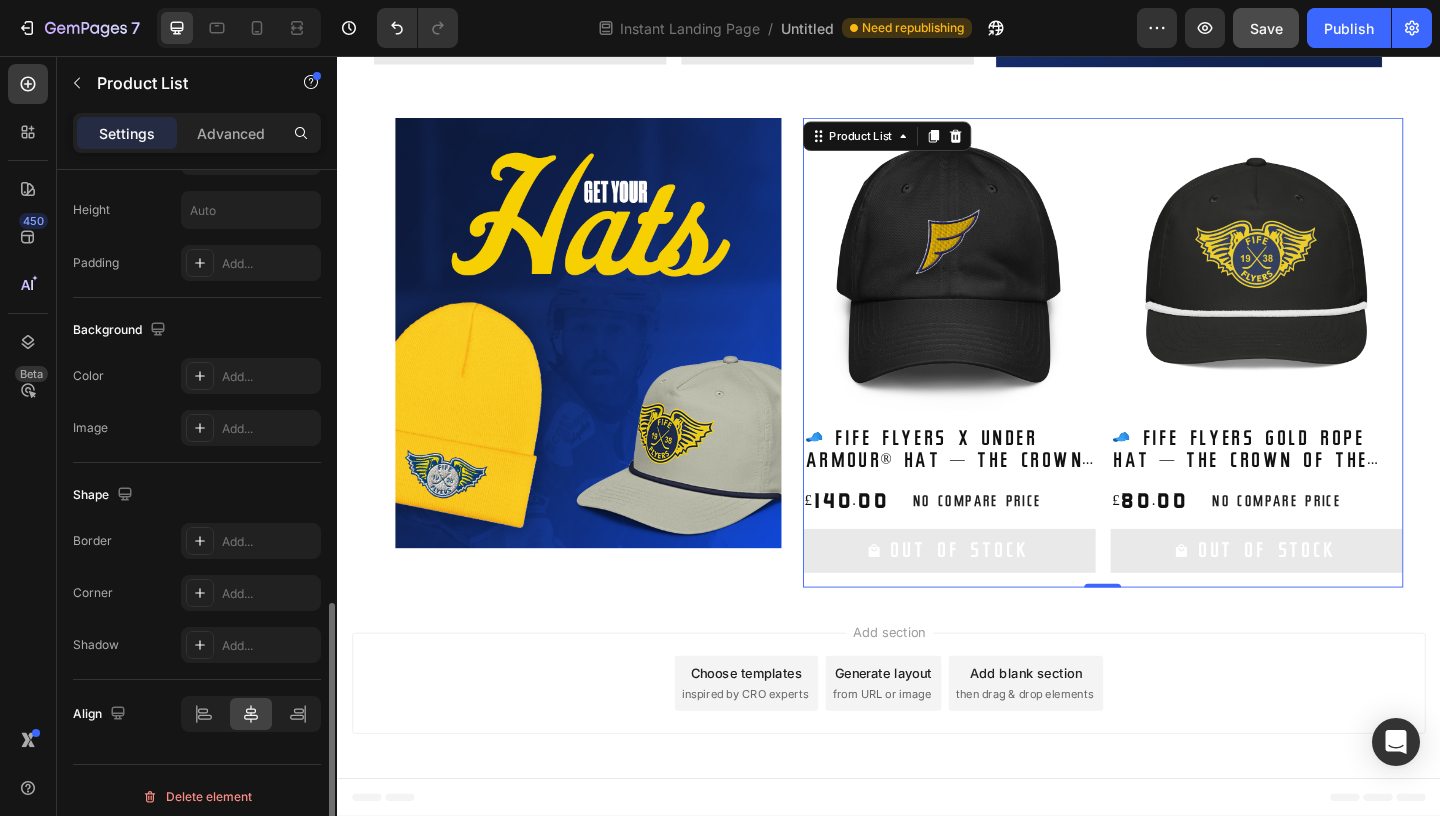 scroll, scrollTop: 1158, scrollLeft: 0, axis: vertical 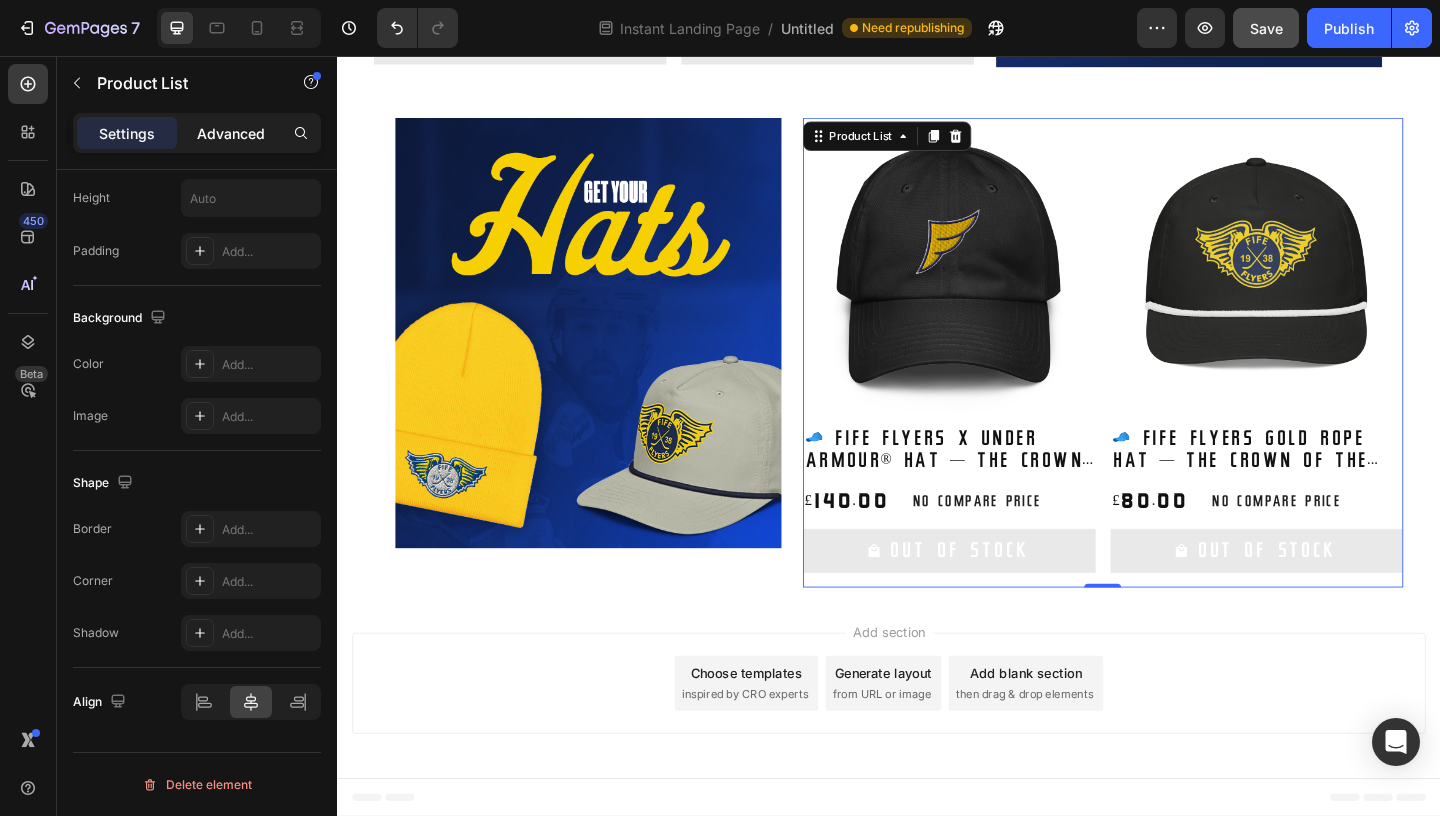click on "Advanced" at bounding box center [231, 133] 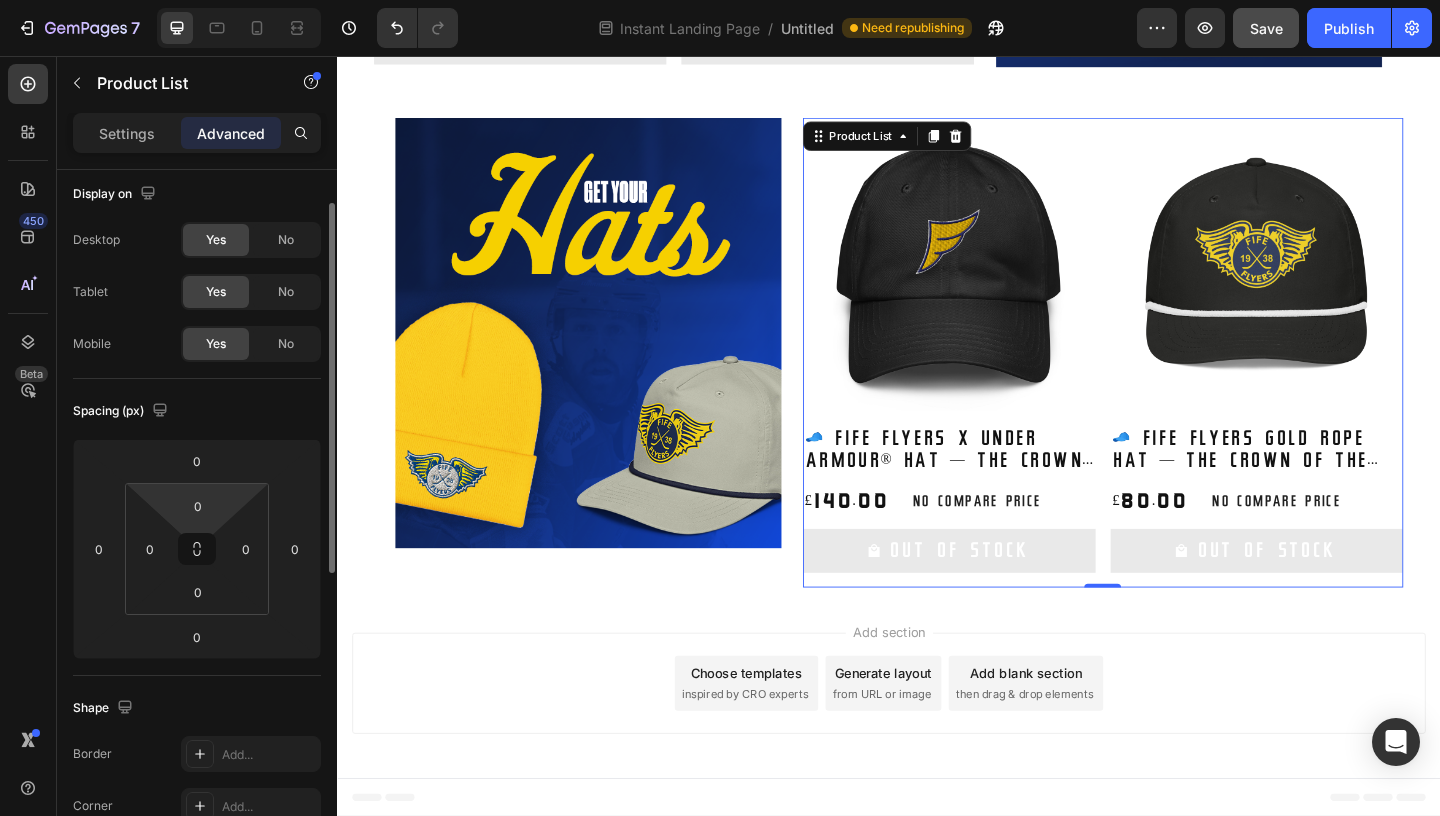 scroll, scrollTop: 0, scrollLeft: 0, axis: both 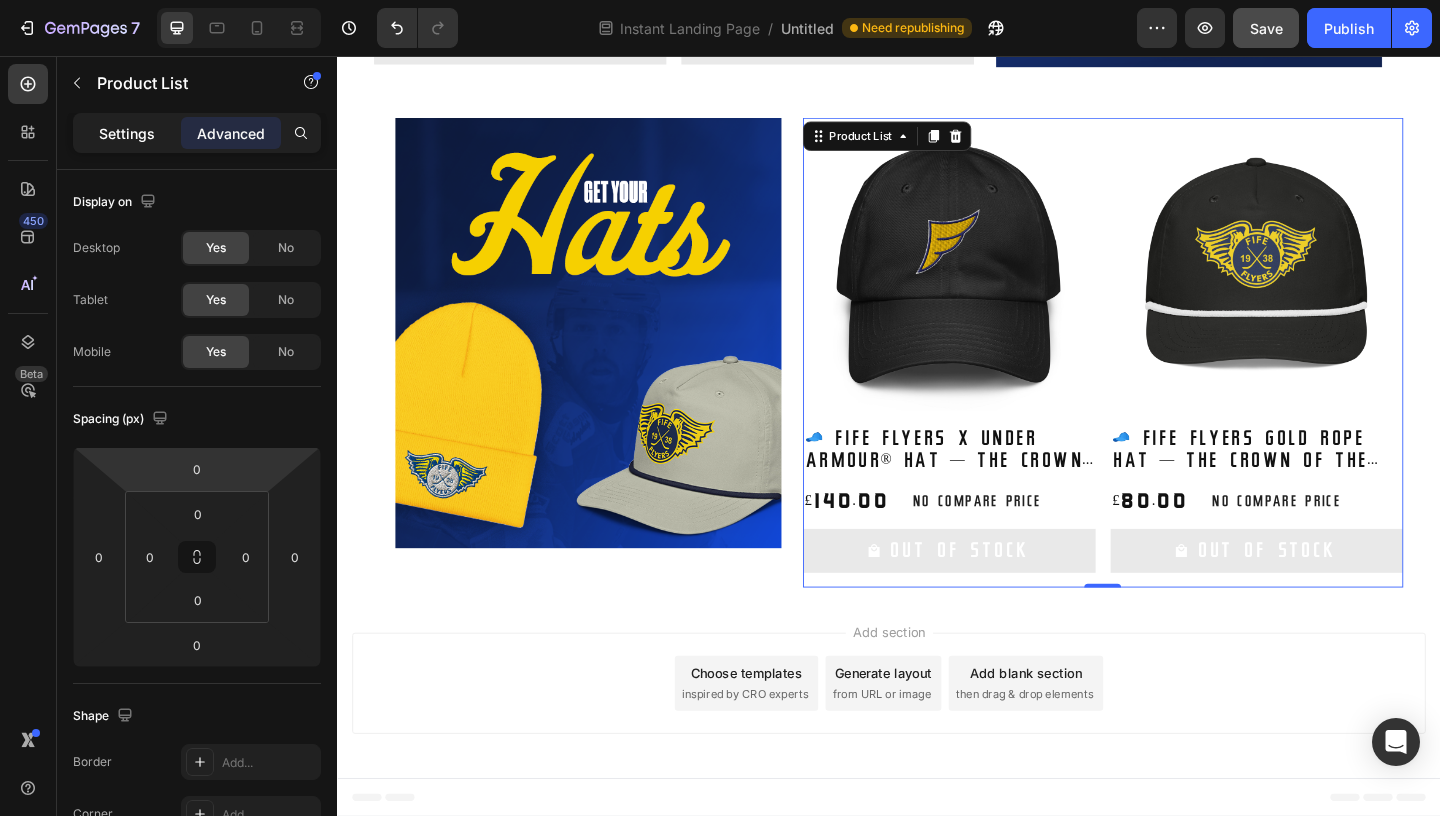 click on "Settings" at bounding box center (127, 133) 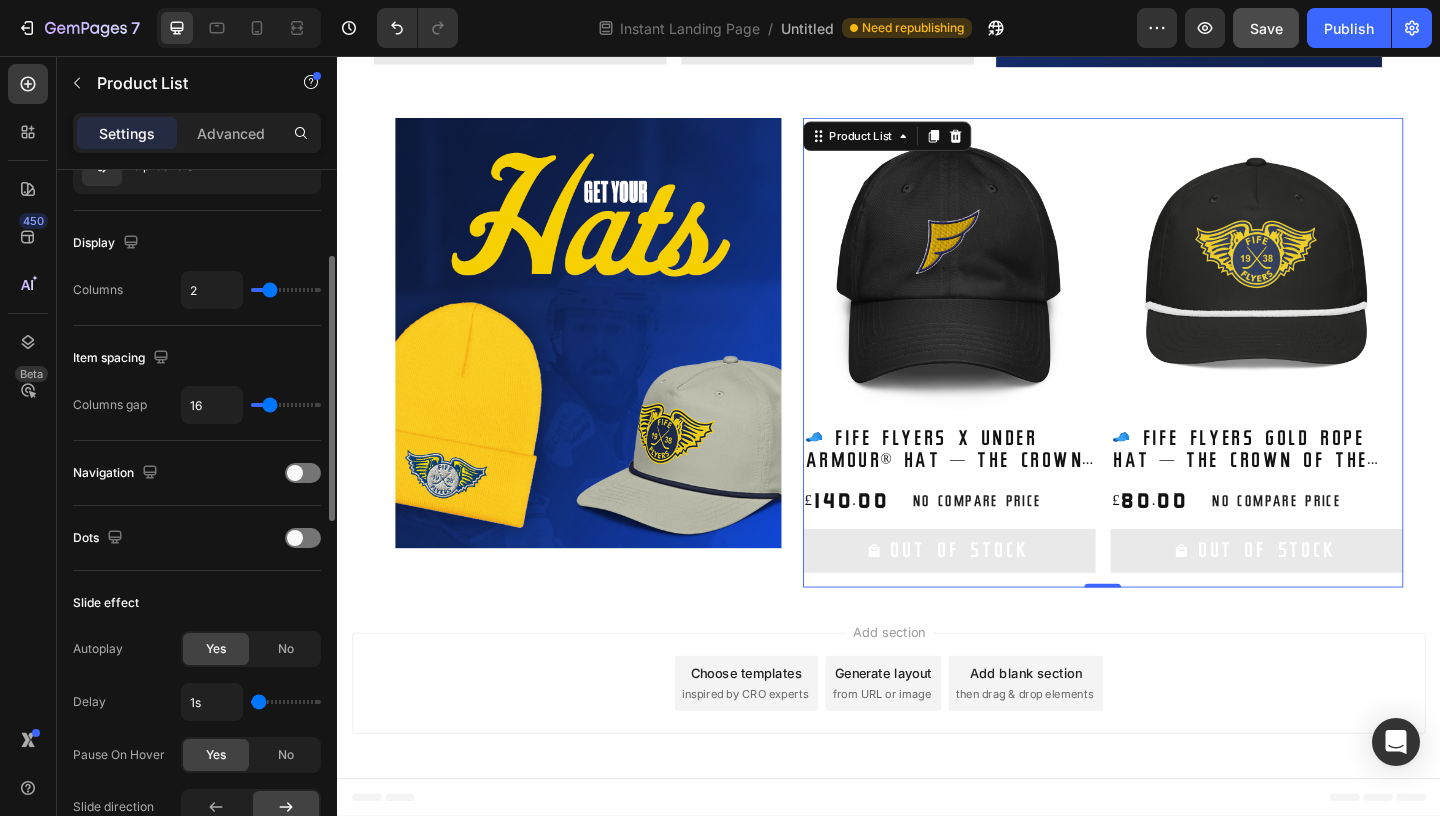 scroll, scrollTop: 226, scrollLeft: 0, axis: vertical 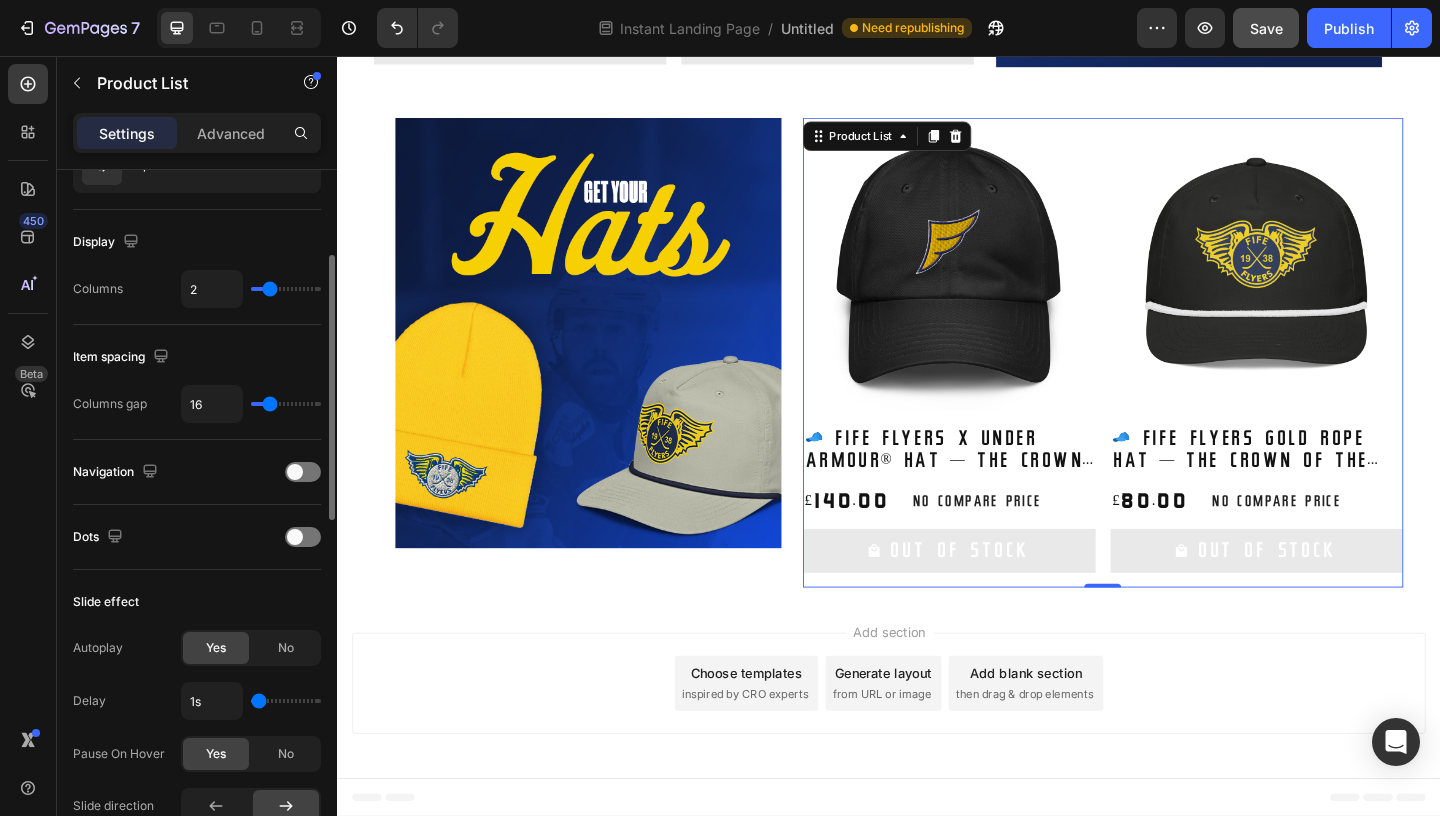 click on "Layout Slider Product source 5 products Display Columns 2 Item spacing Columns gap 16 Navigation Dots Slide effect Autoplay Yes No Delay 1s Pause On Hover Yes No Slide direction Infinity loop Yes No Drag / swipe Yes No Show more Size Width 1200 Height Padding Add... Background Color Add... Image Add... Shape Border Add... Corner Add... Shadow Add... Align Delete element" at bounding box center (197, 874) 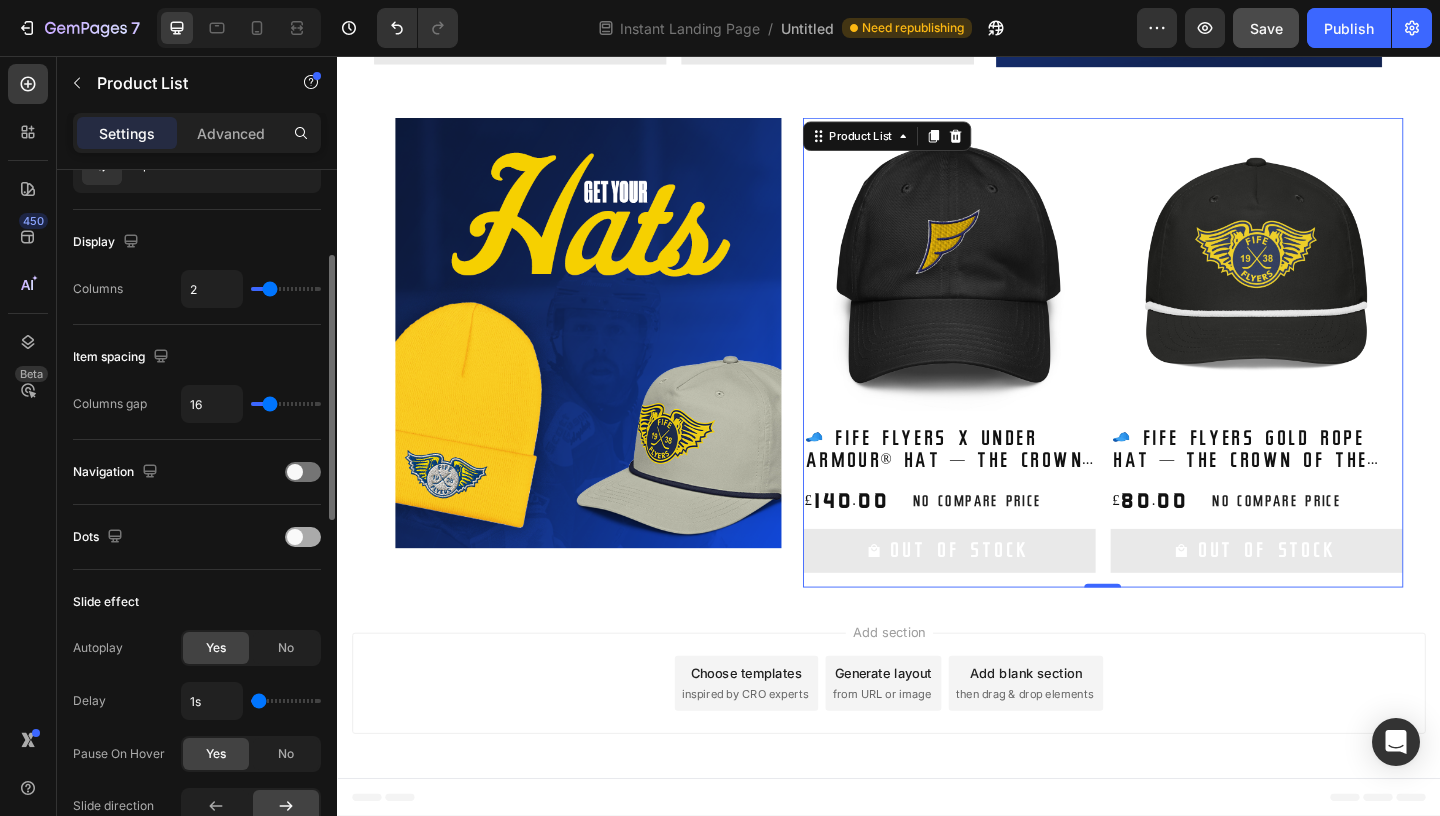 click at bounding box center [303, 537] 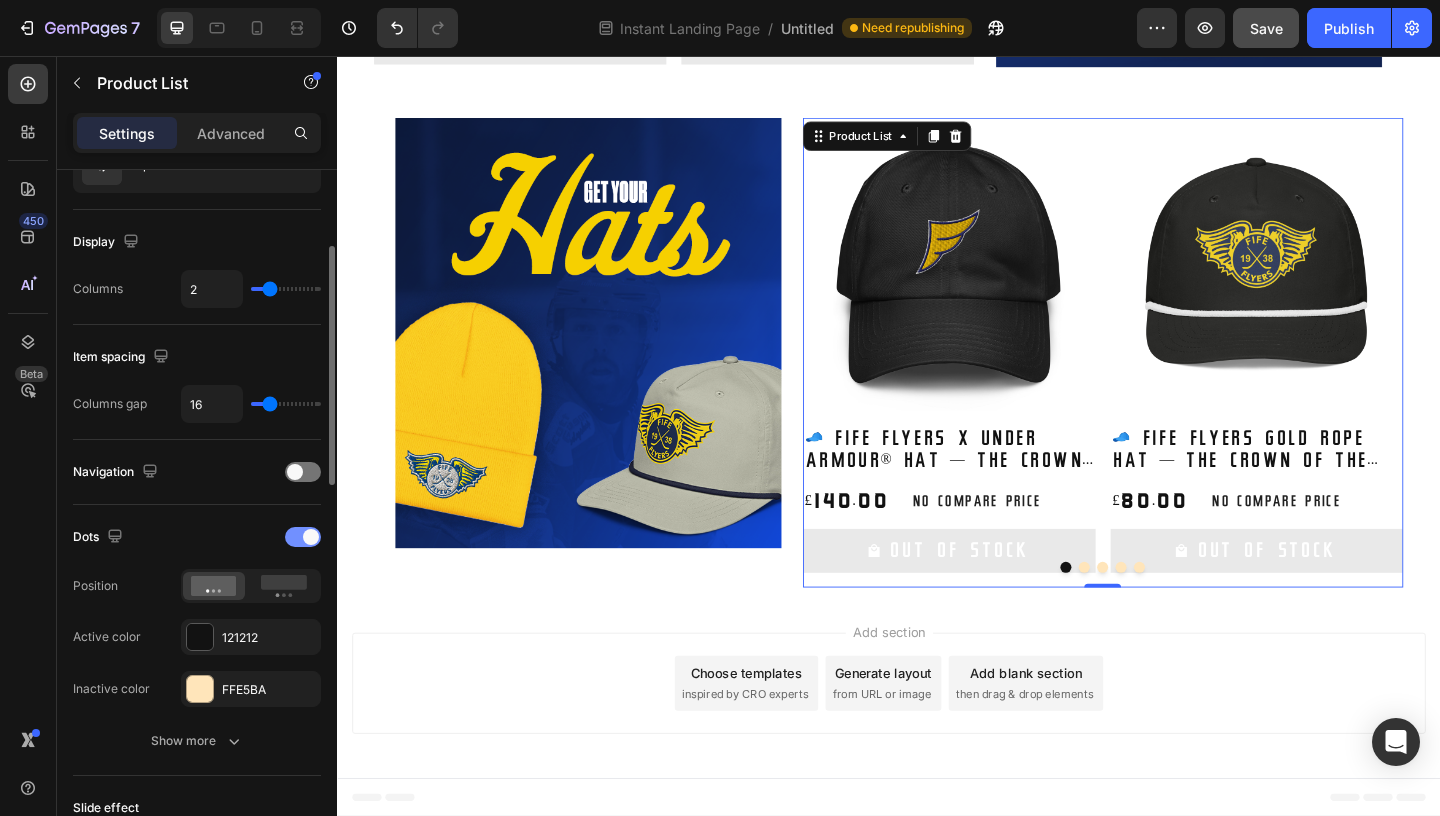 click at bounding box center [303, 537] 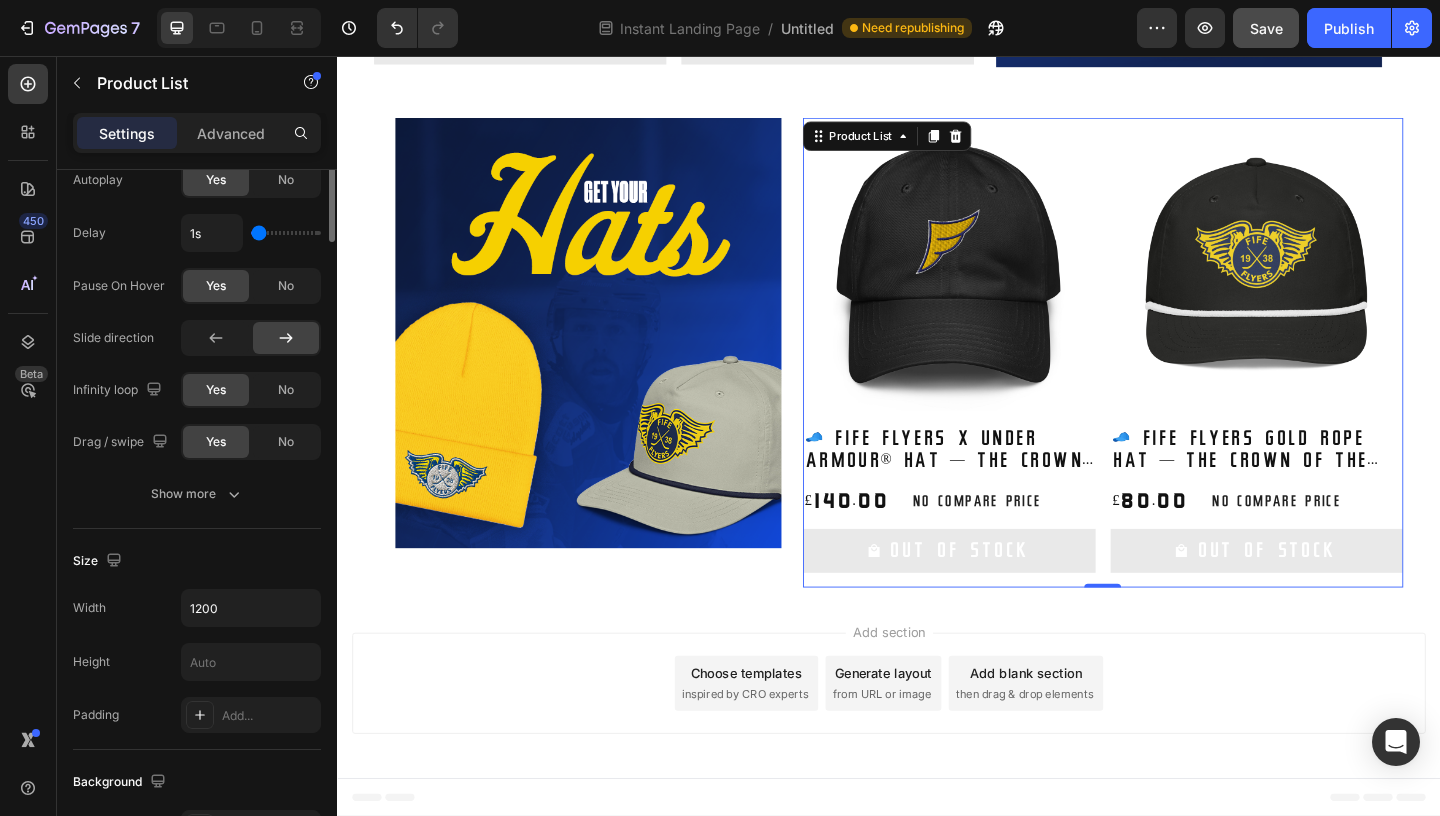 scroll, scrollTop: 290, scrollLeft: 0, axis: vertical 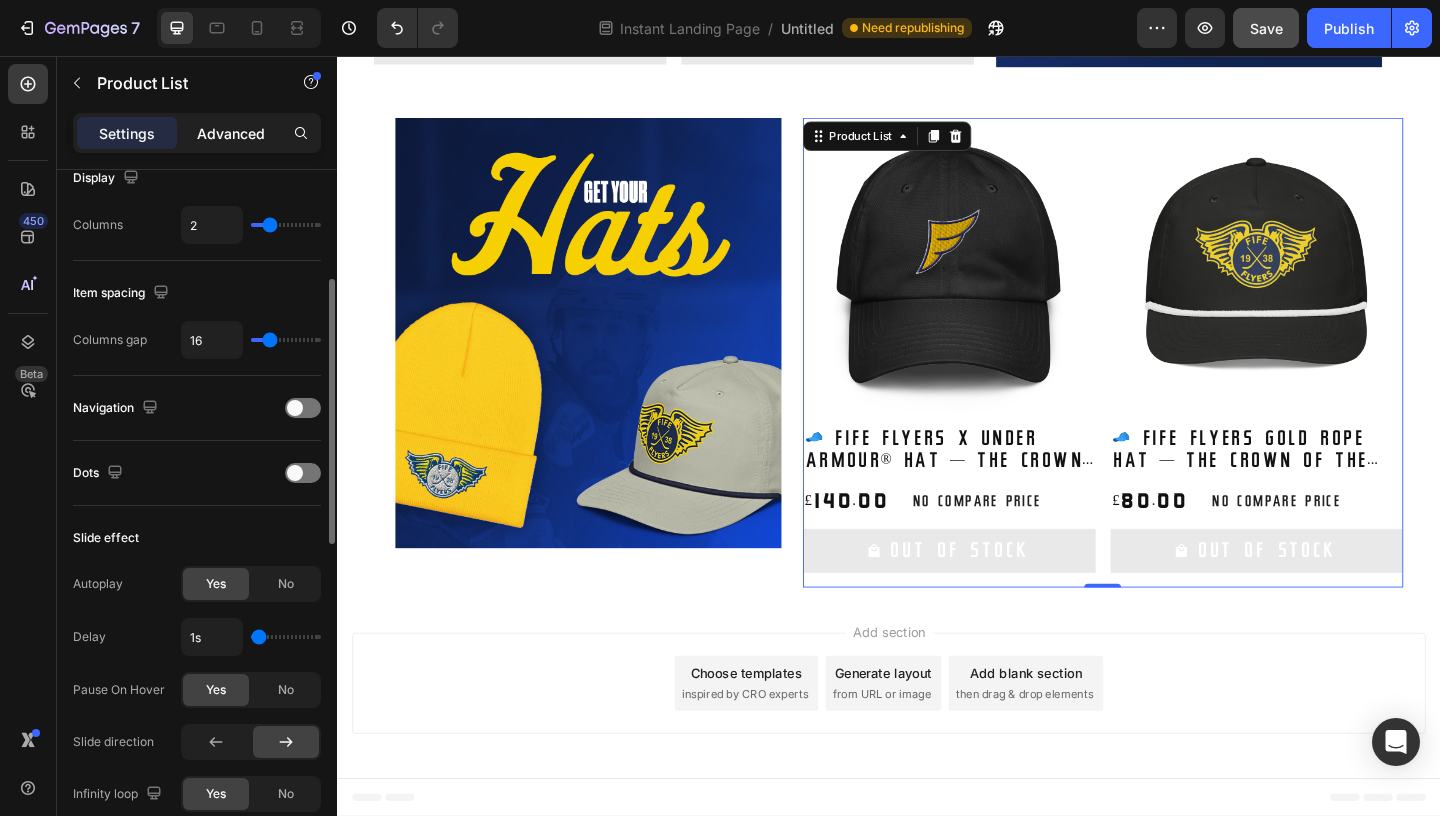 click on "Advanced" at bounding box center (231, 133) 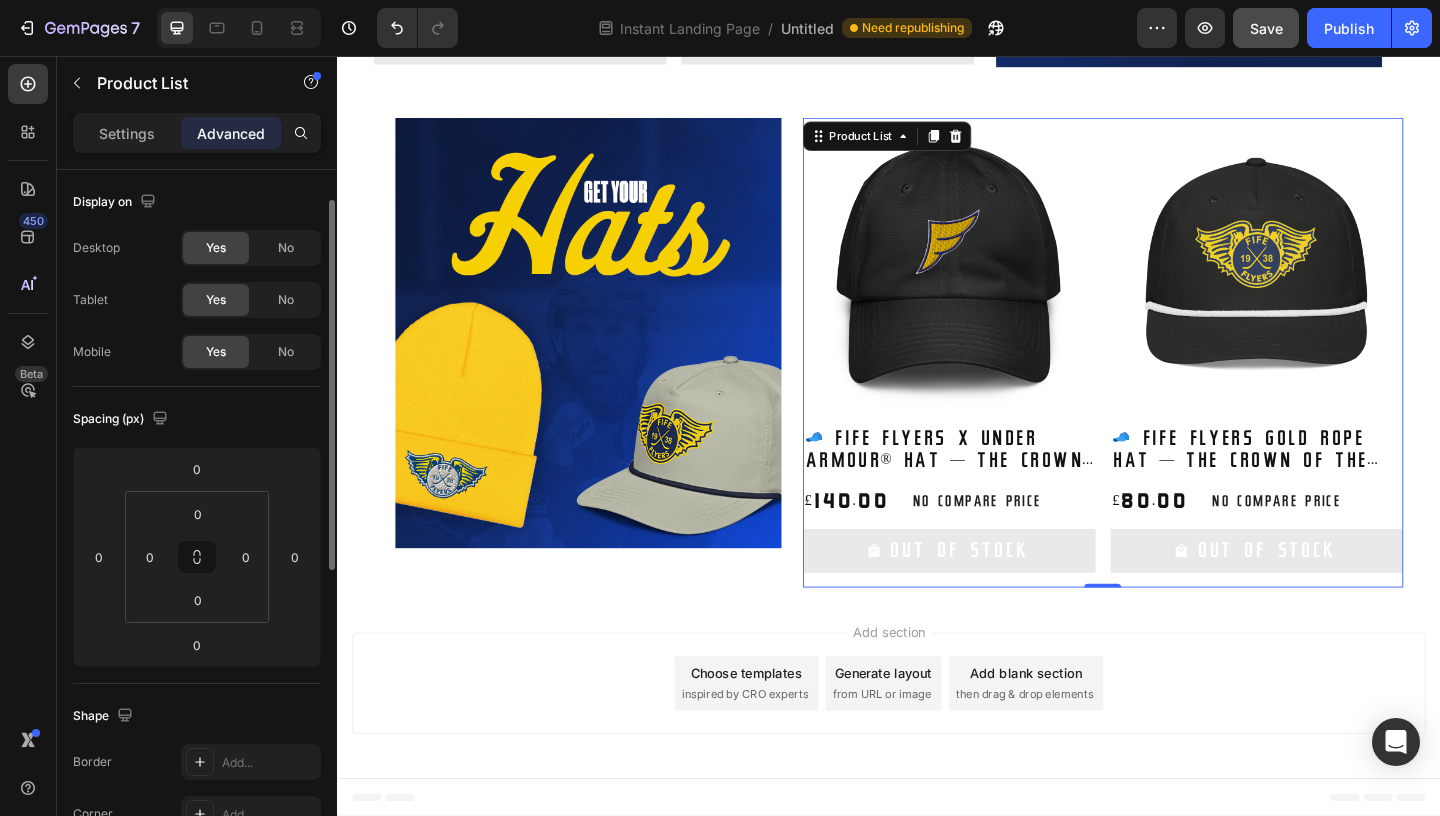 scroll, scrollTop: 631, scrollLeft: 0, axis: vertical 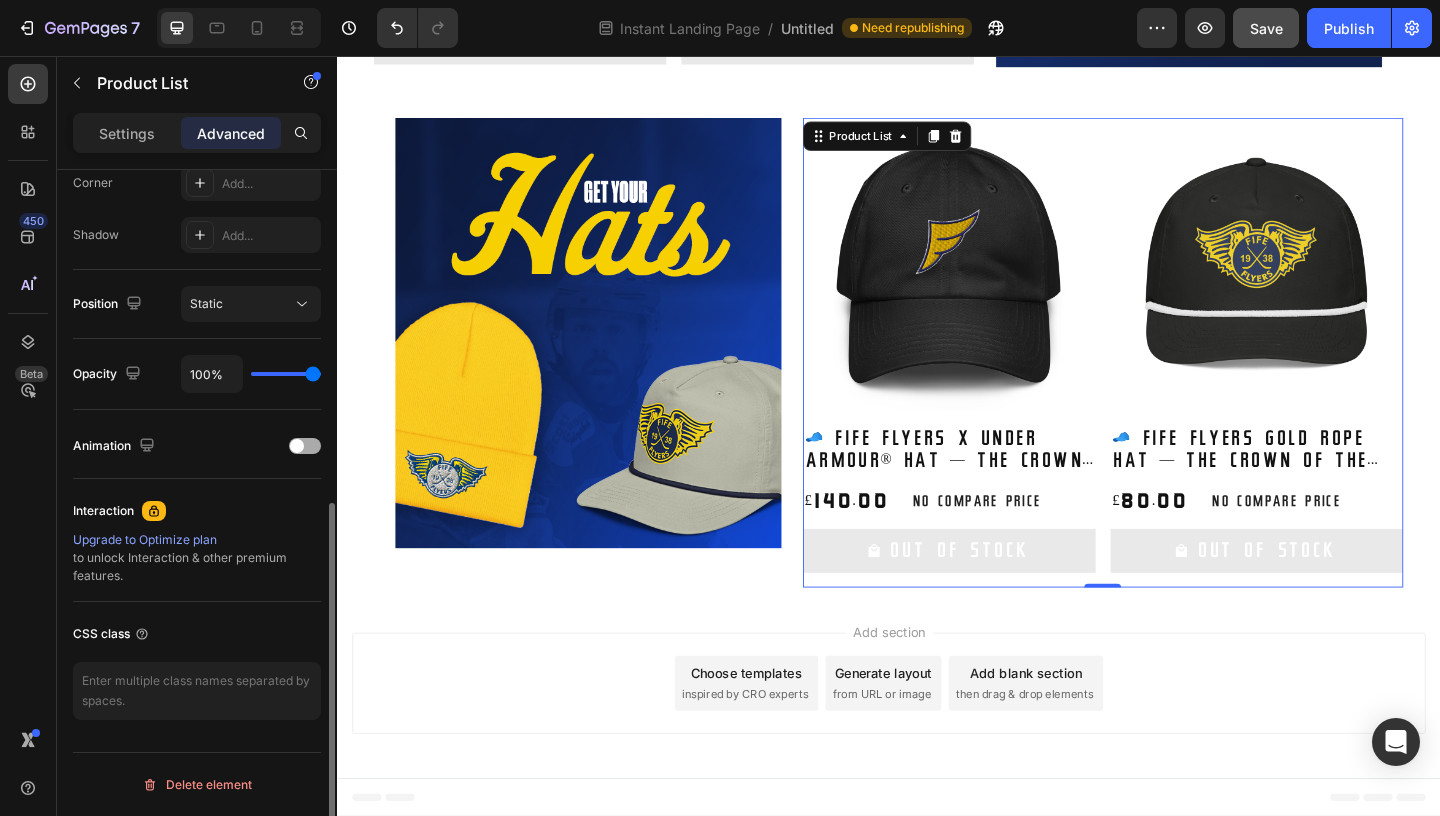click at bounding box center (305, 446) 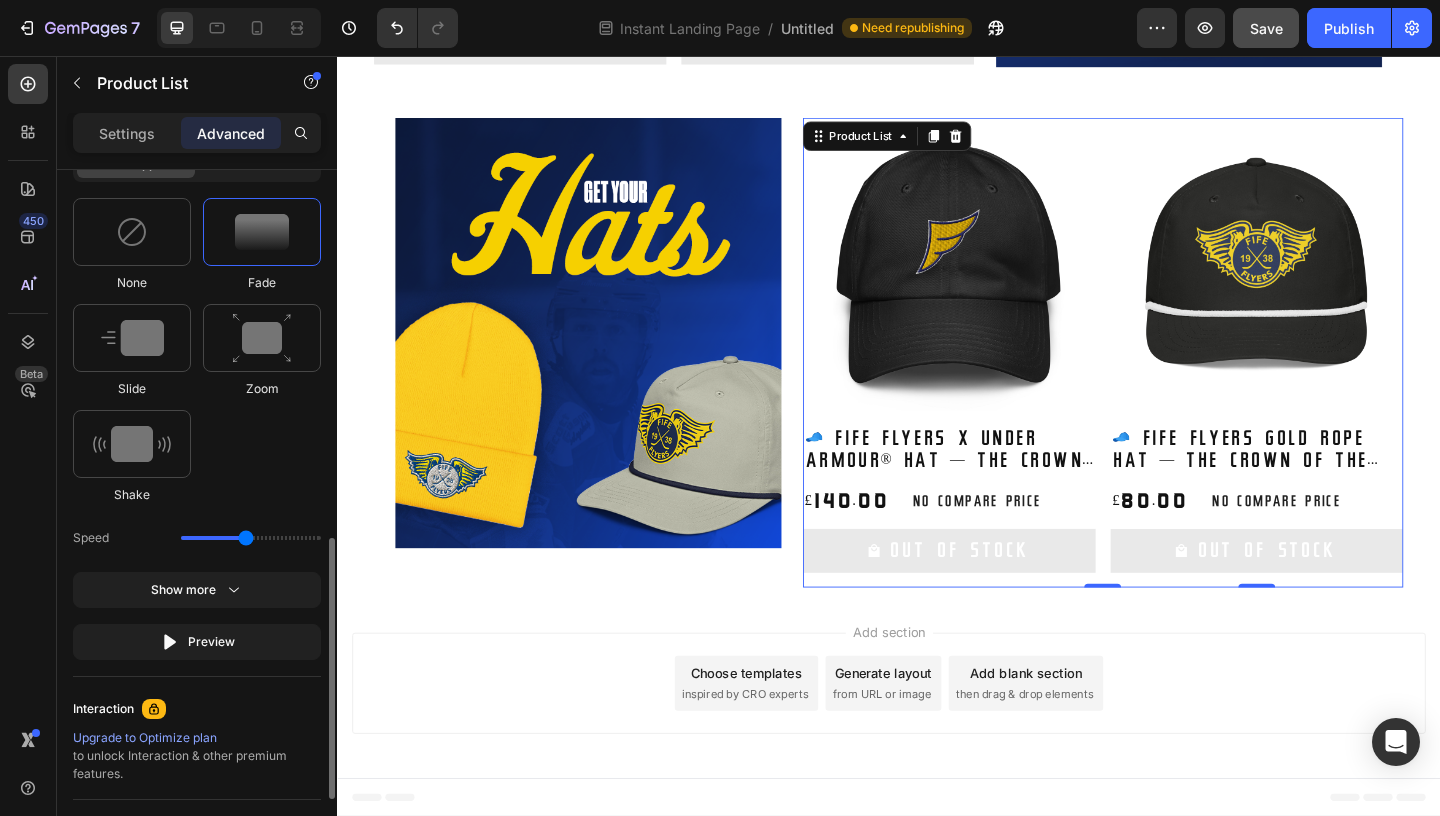scroll, scrollTop: 993, scrollLeft: 0, axis: vertical 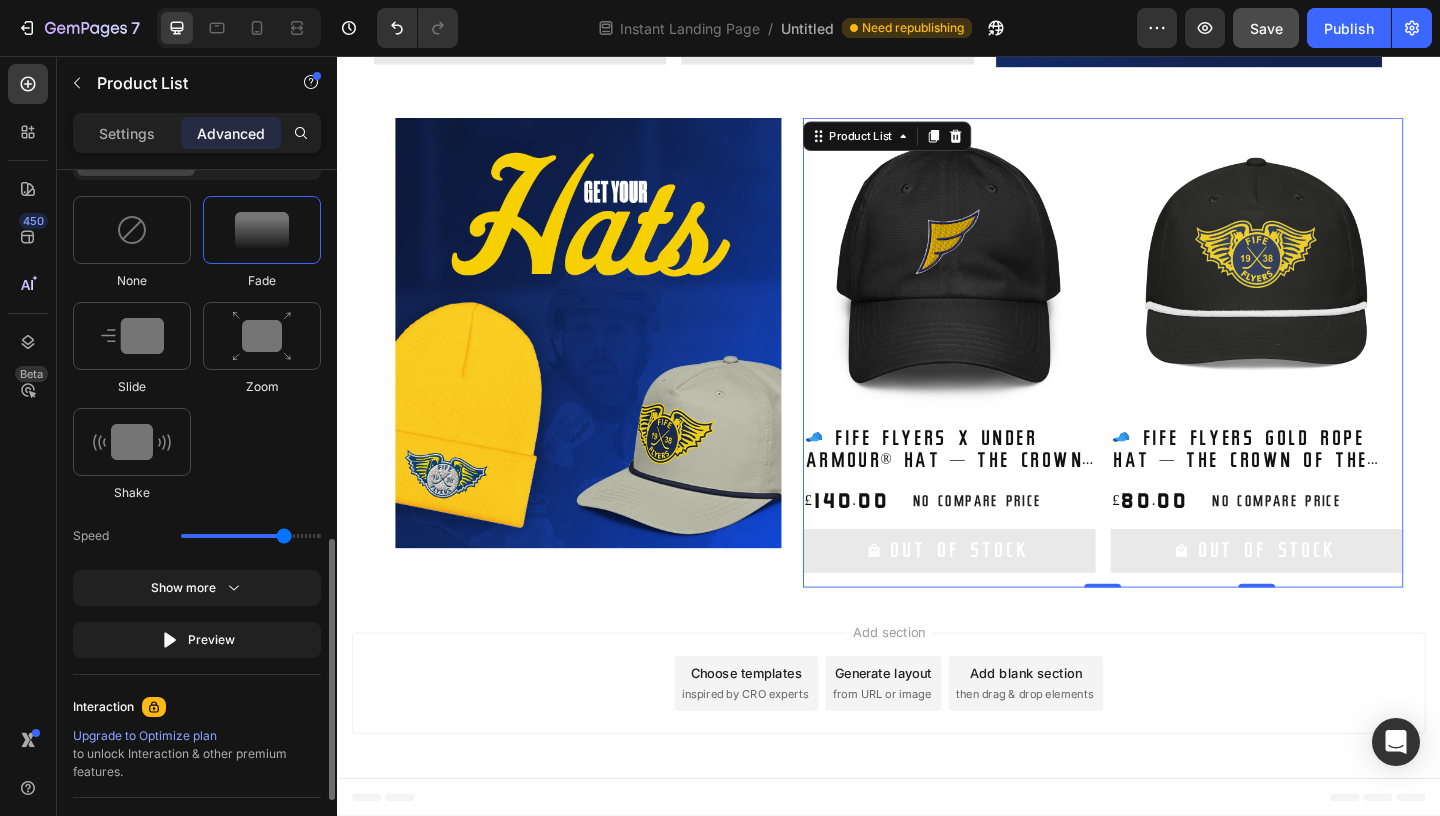 drag, startPoint x: 253, startPoint y: 540, endPoint x: 283, endPoint y: 542, distance: 30.066593 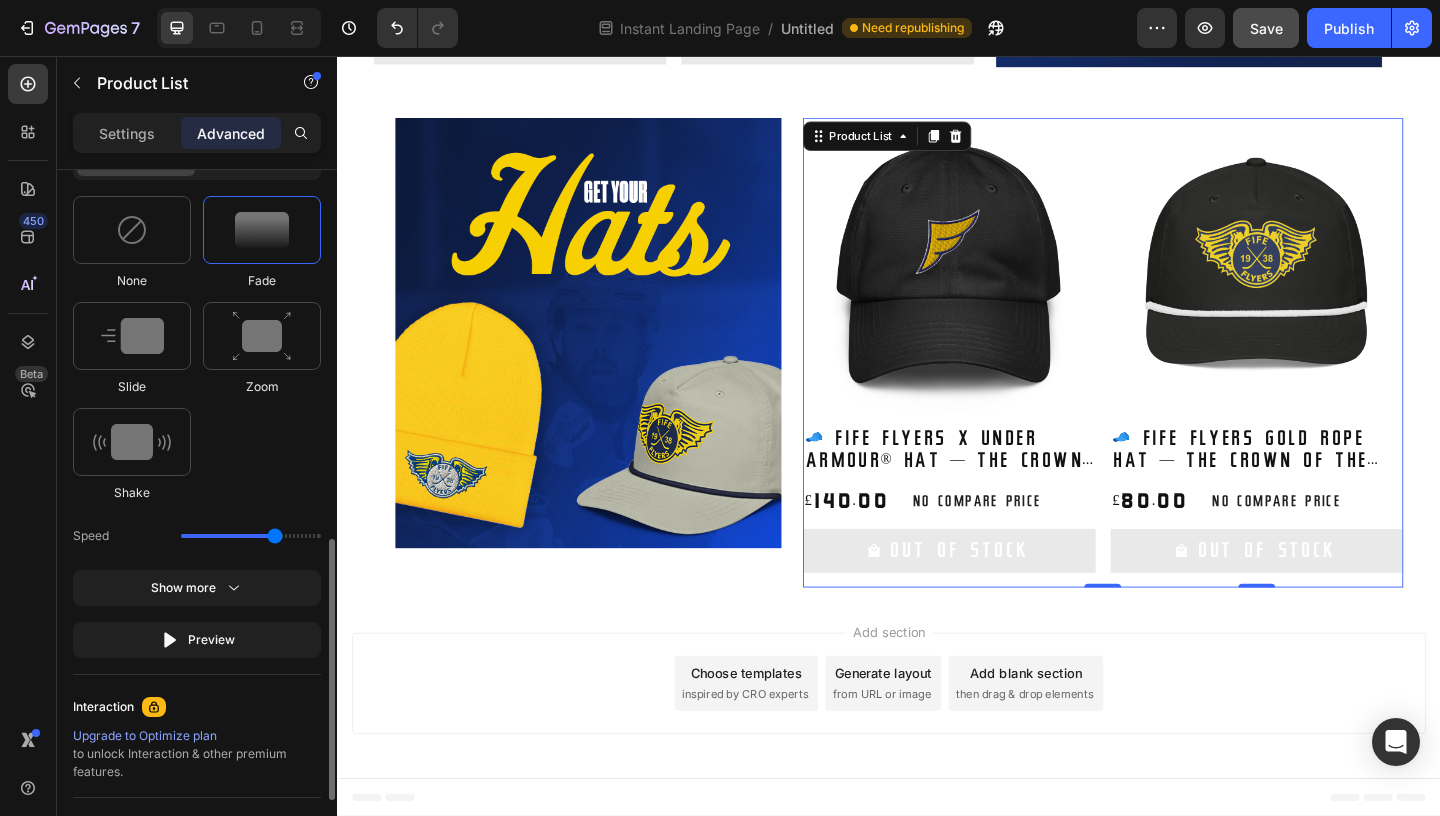 click at bounding box center (251, 536) 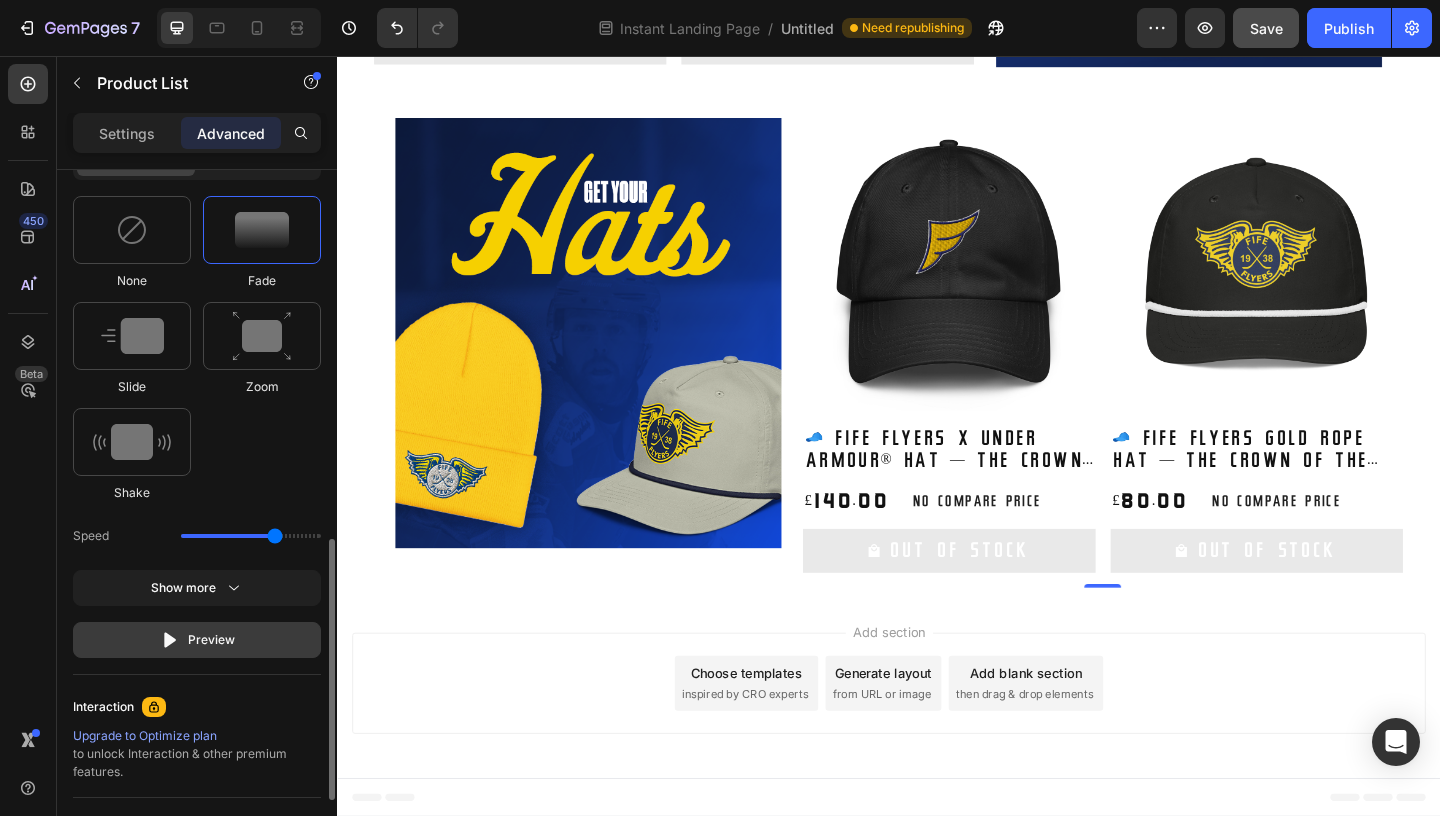 click on "Preview" 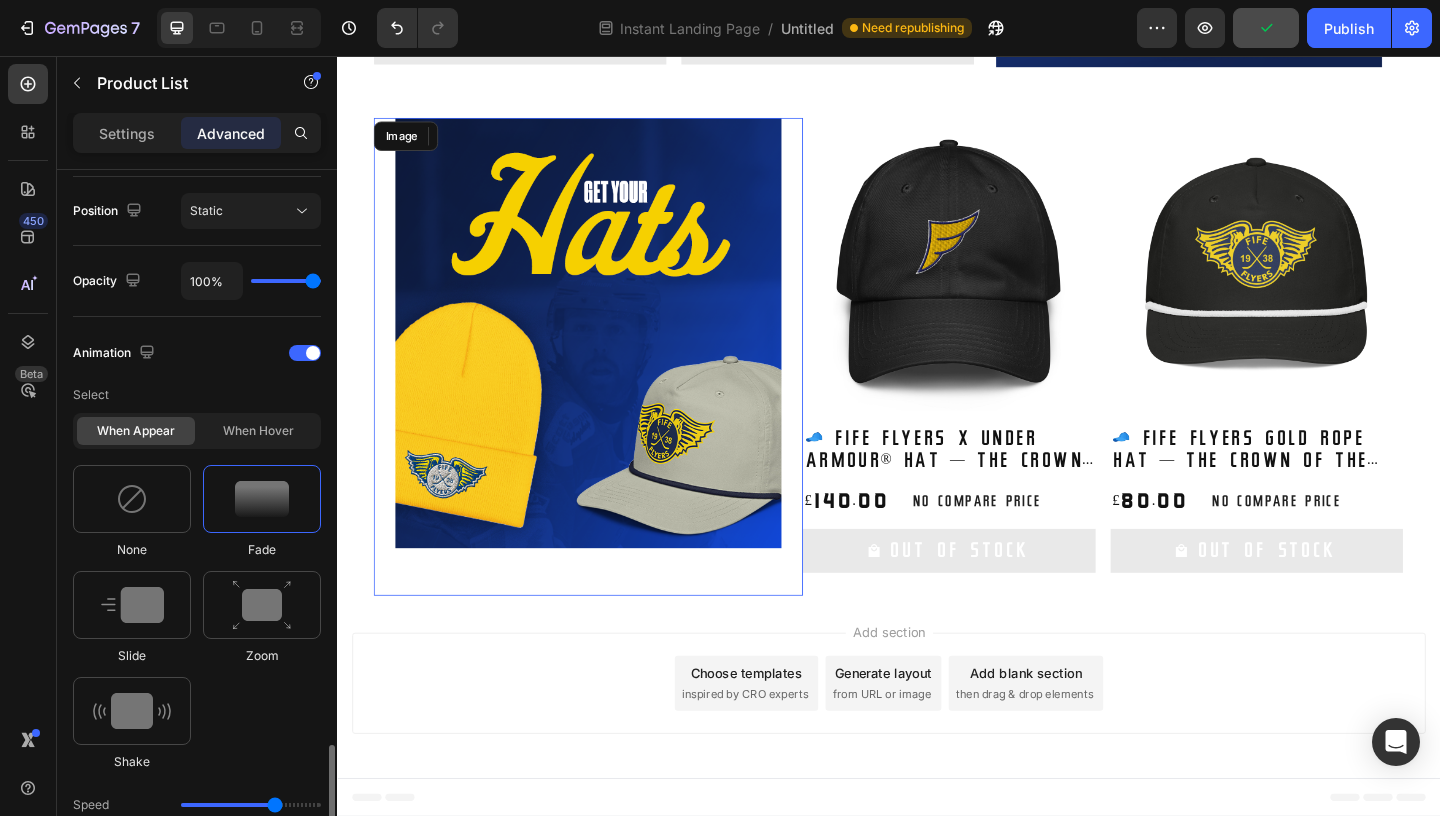 click at bounding box center (610, 356) 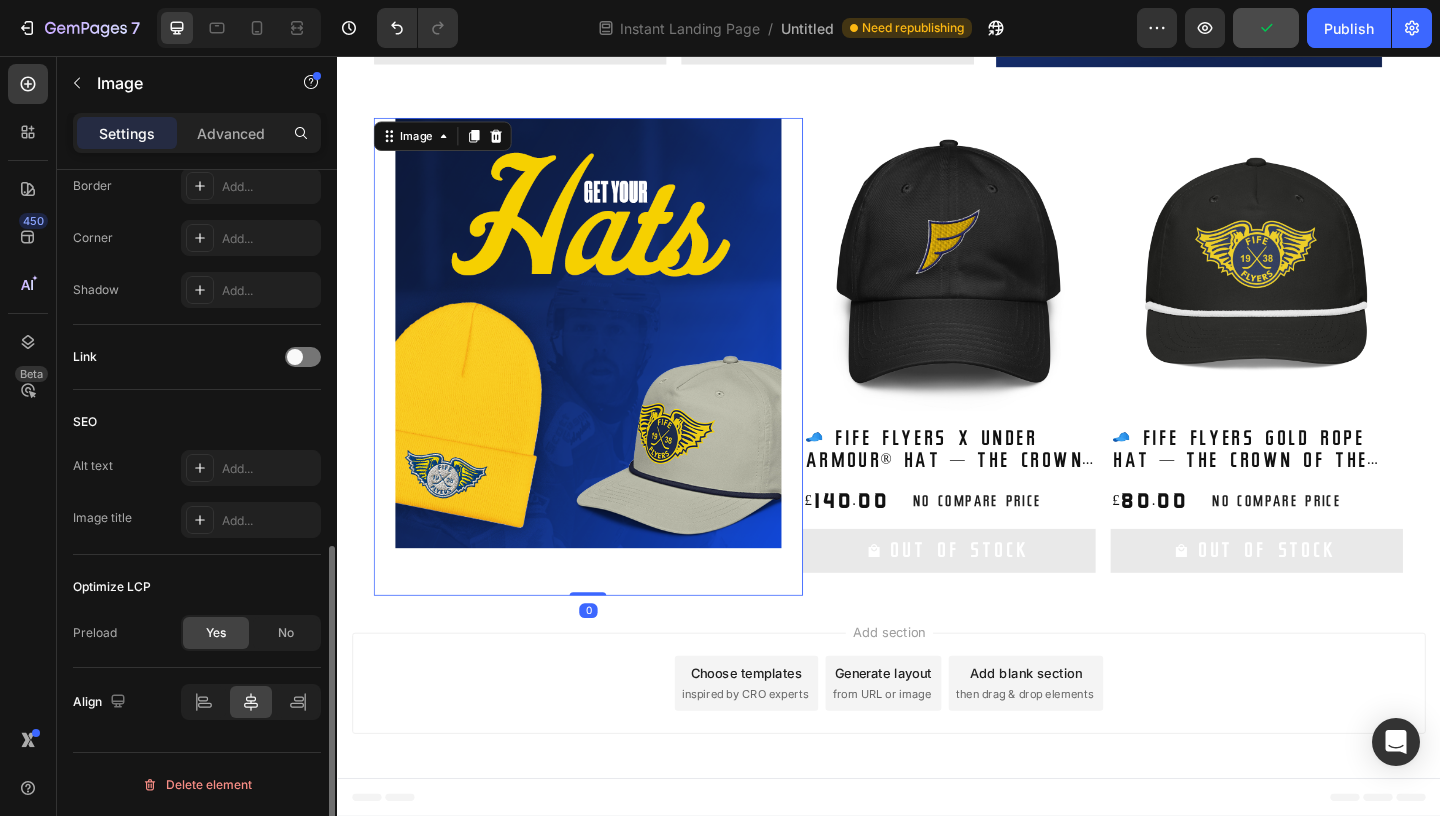 scroll, scrollTop: 0, scrollLeft: 0, axis: both 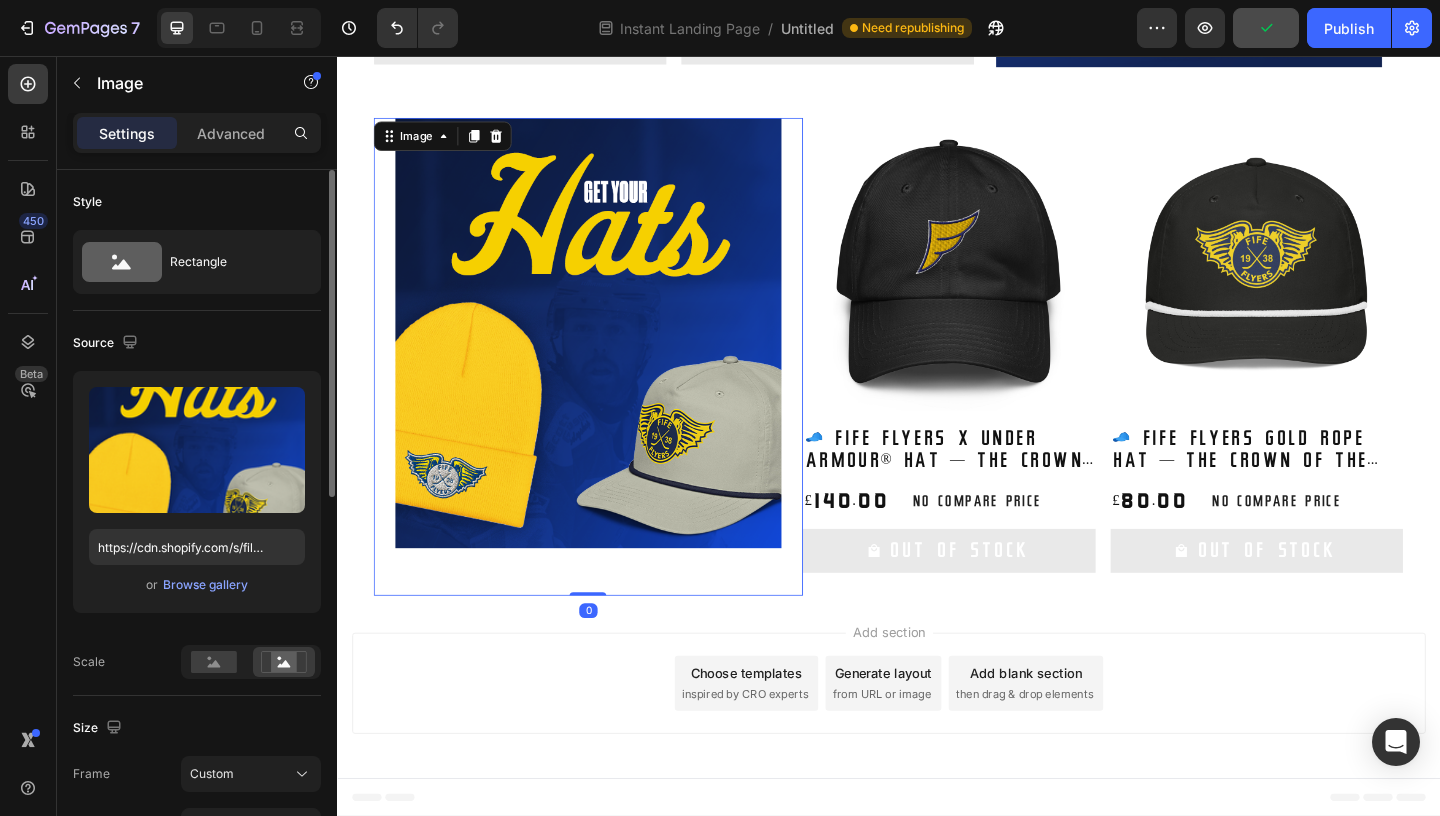 click at bounding box center (610, 356) 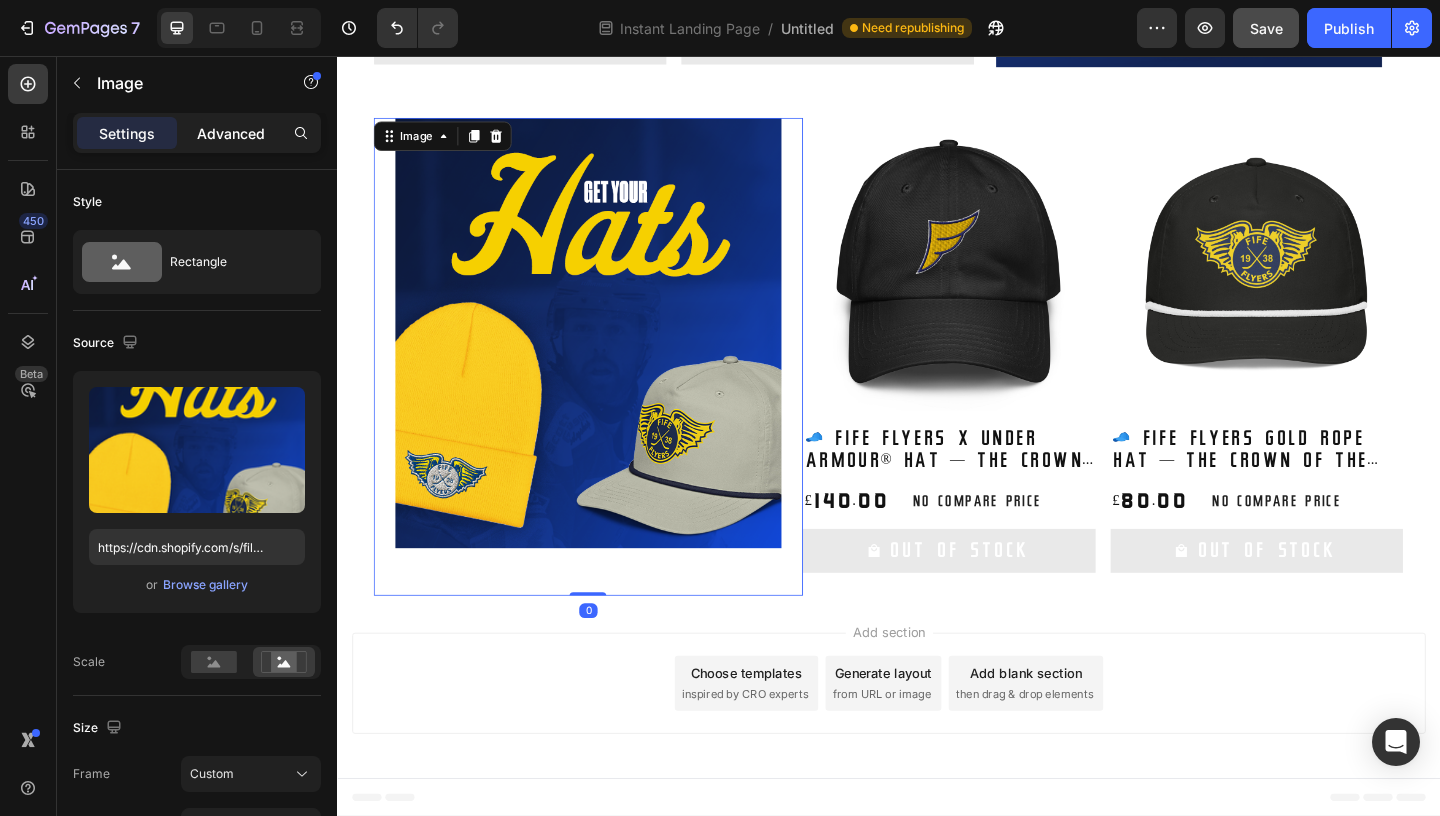 click on "Advanced" at bounding box center [231, 133] 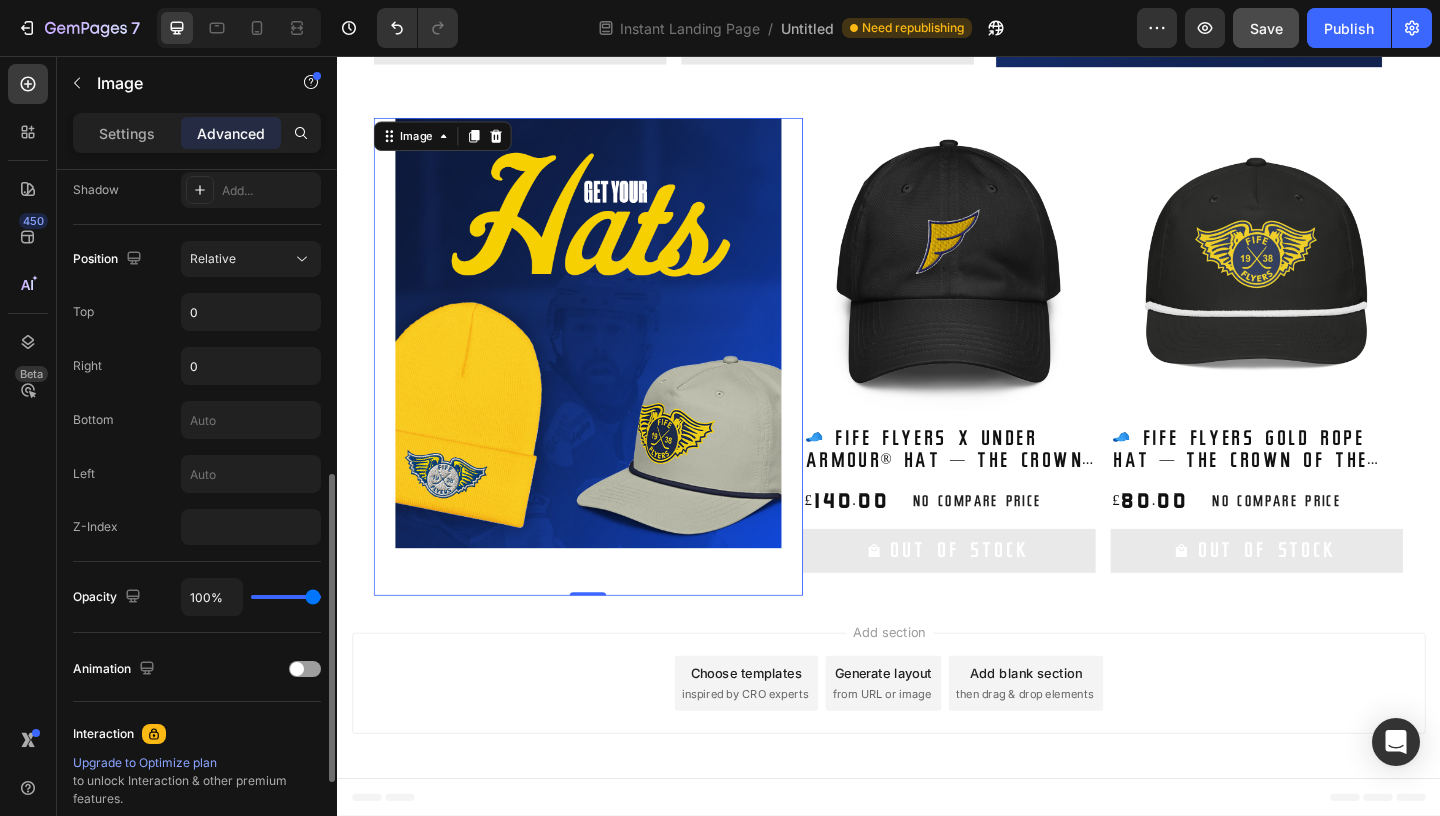 scroll, scrollTop: 681, scrollLeft: 0, axis: vertical 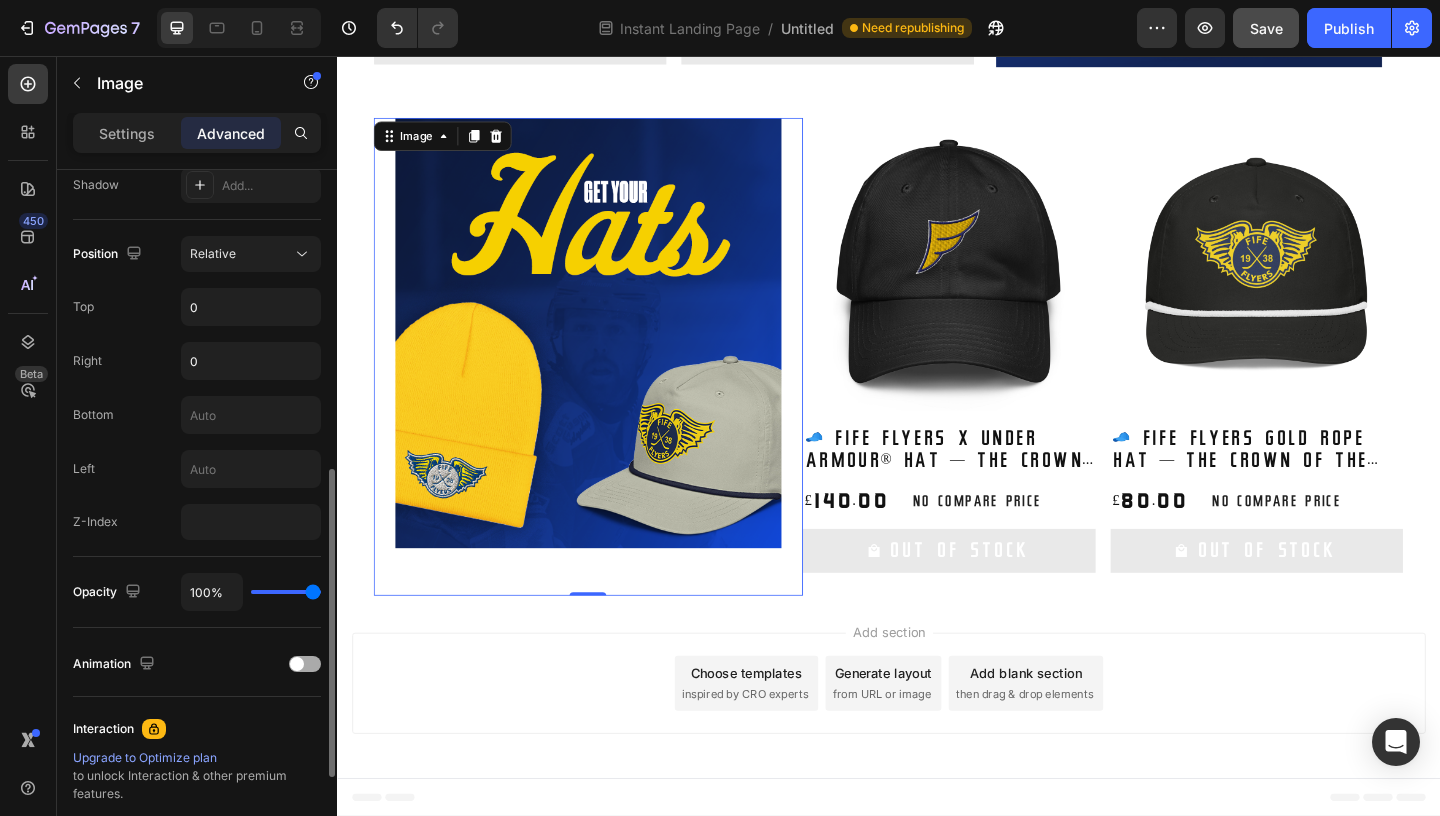 click at bounding box center (297, 664) 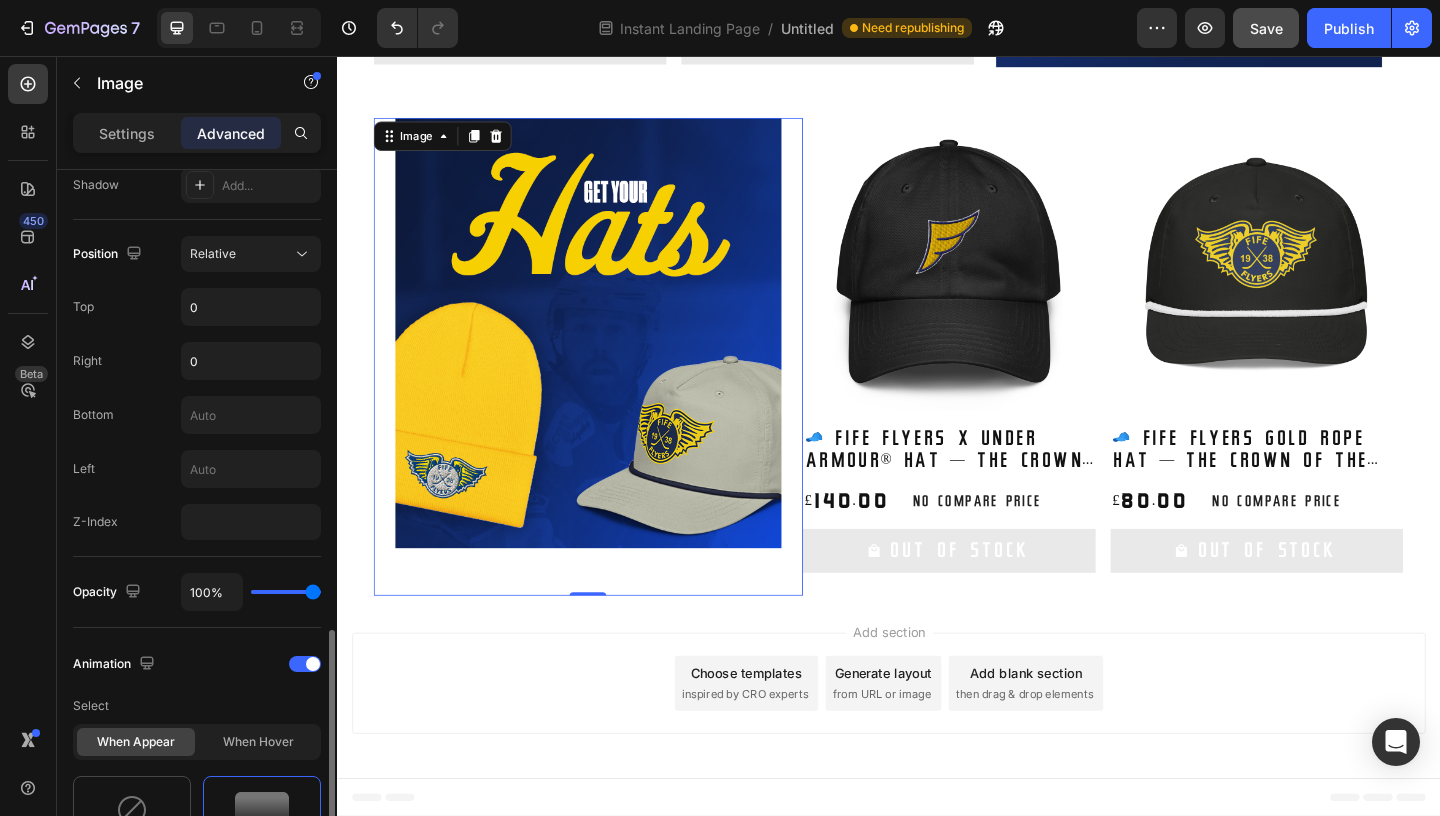 scroll, scrollTop: 861, scrollLeft: 0, axis: vertical 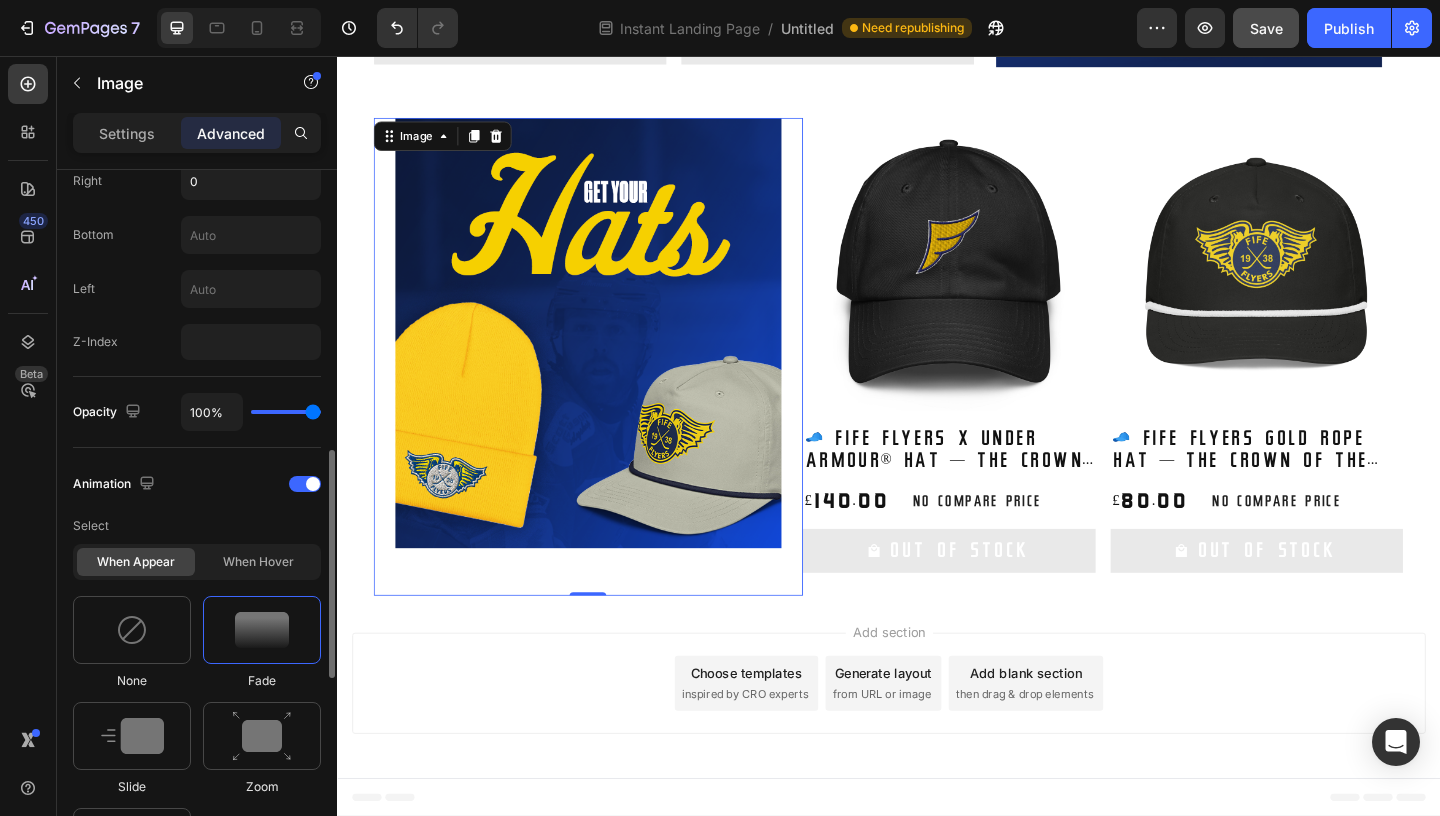 click at bounding box center [262, 630] 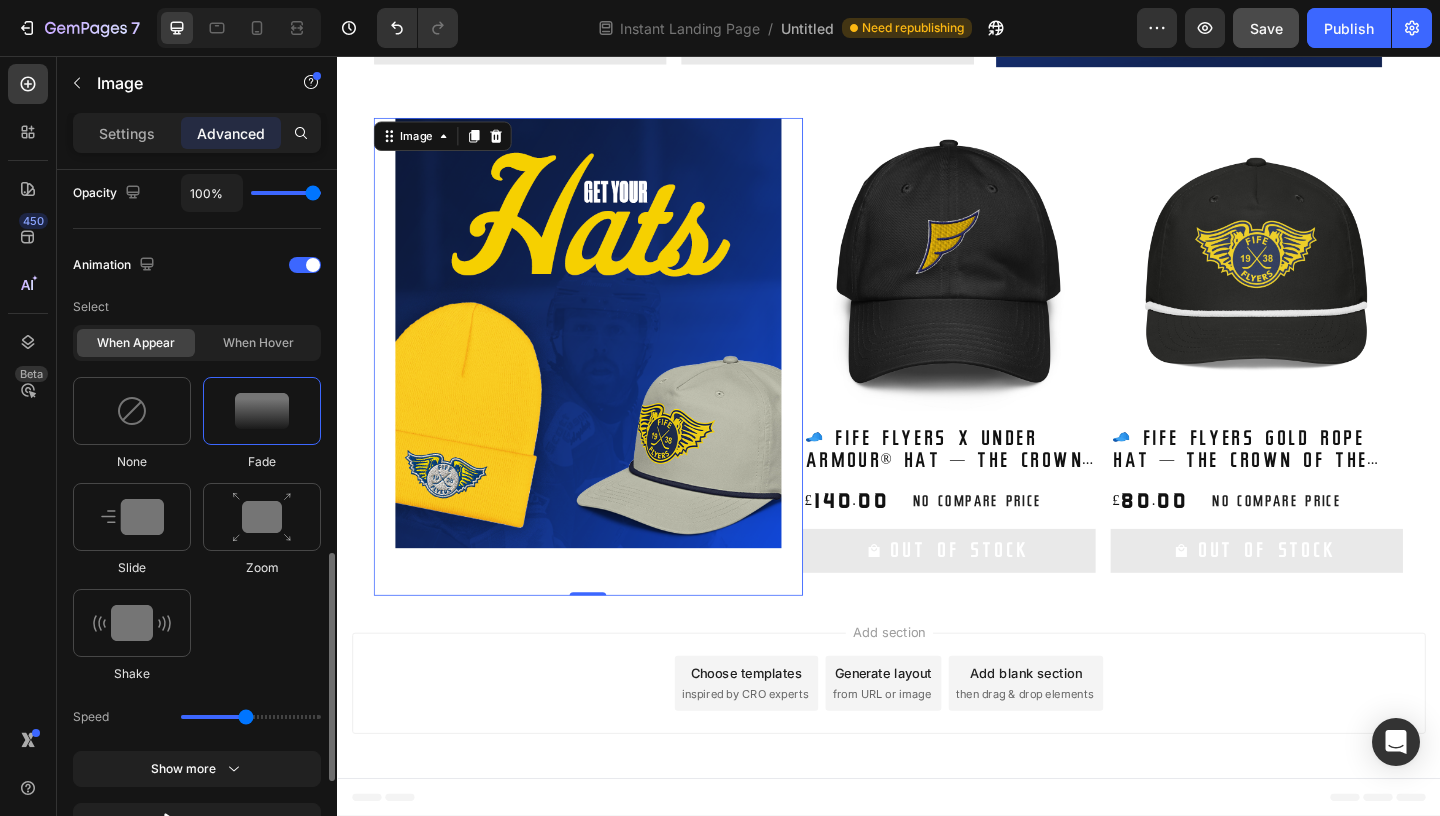 scroll, scrollTop: 1106, scrollLeft: 0, axis: vertical 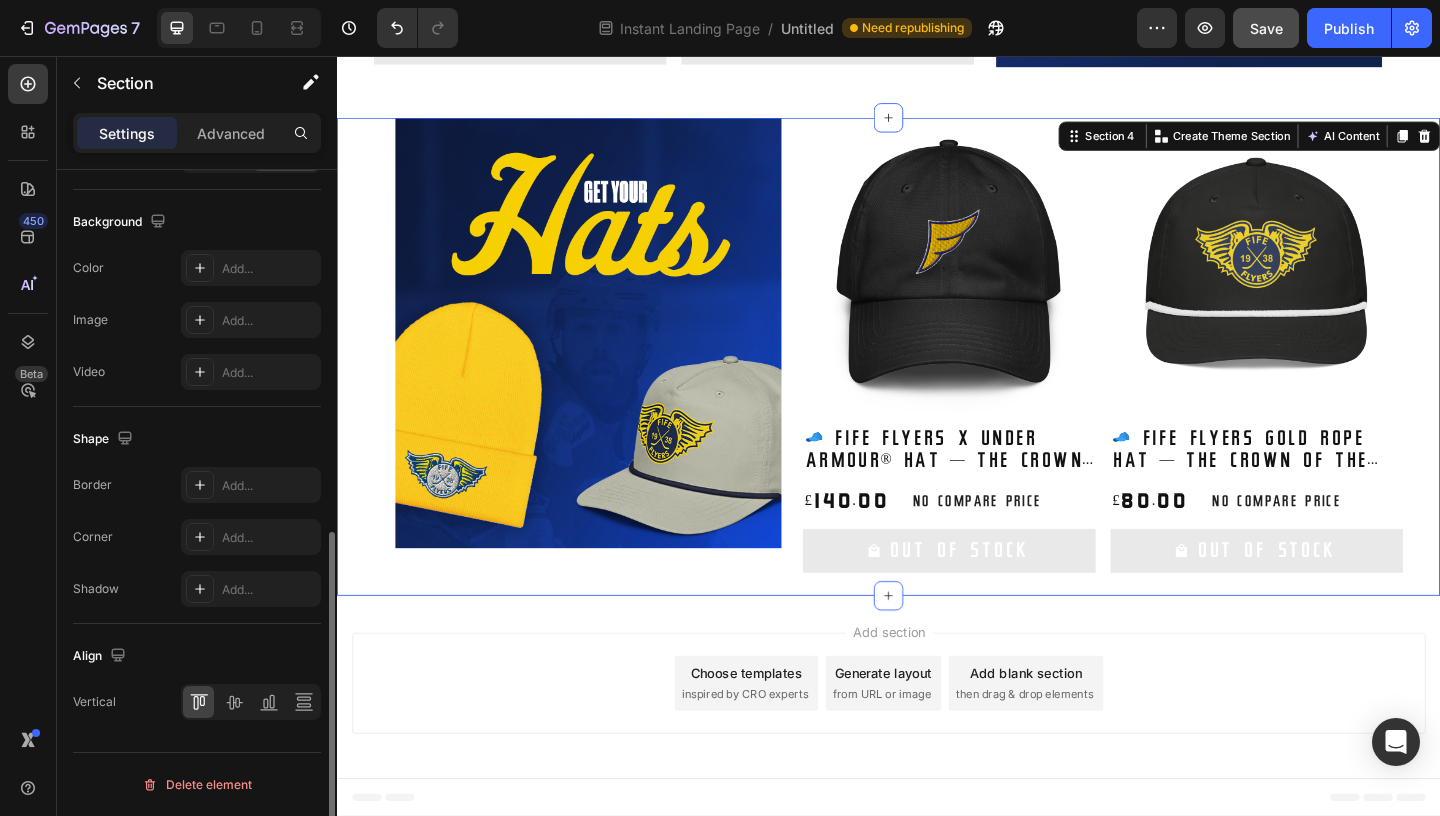 click on "Image Product Images 🧢 Fife Flyers Gold Rope Hat — The Crown of the Commons 👑 Product Title £80.00 Product Price Product Price No compare price Product Price Row Out Of Stock Add to Cart Row Product List Product Images 🧢 Fife Flyers x Under Armour® Hat — The Crown of Endurance 👑 Product Title £140.00 Product Price Product Price No compare price Product Price Row Out Of Stock Add to Cart Row Product List Product Images 🧢 Fife Flyers x adidas Snapback — Crown of the Realm 👑 Product Title £122.00 Product Price Product Price No compare price Product Price Row Out Of Stock Add to Cart Row Product List Product Images 🧢 Fife Flyers Beanie — The Winter Crown ❄️ Product Title £80.00 Product Price Product Price No compare price Product Price Row Out Of Stock Add to Cart Row Product List Product Images 🧢 Fife Flyers Classic Crest Beanie — The Legacy Crown 🛡️ Product Title £80.00 Product Price Product Price No compare price Product Price Row Out Of Stock Add to Cart Row" at bounding box center [937, 382] 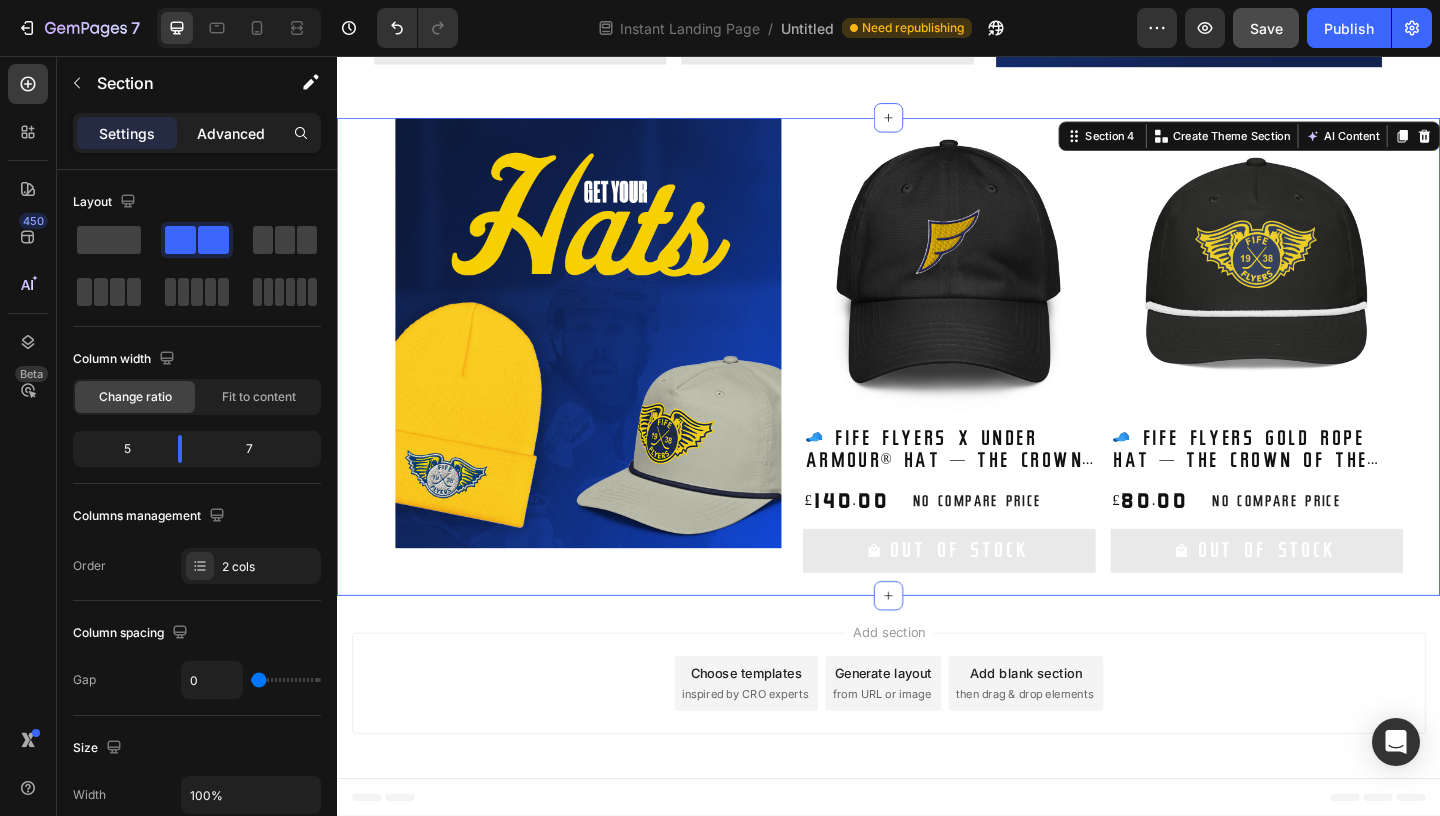 click on "Advanced" at bounding box center (231, 133) 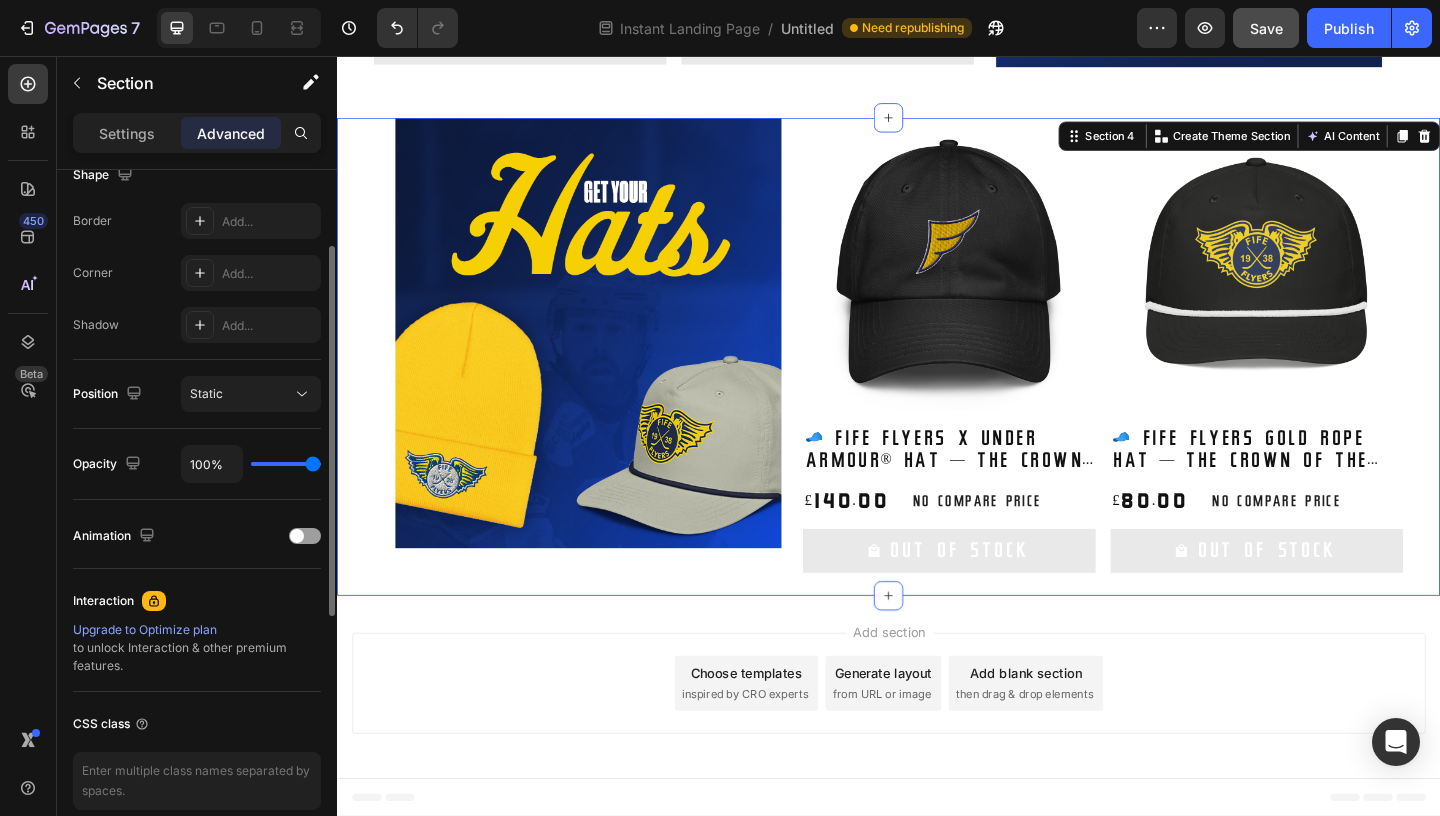 scroll, scrollTop: 601, scrollLeft: 0, axis: vertical 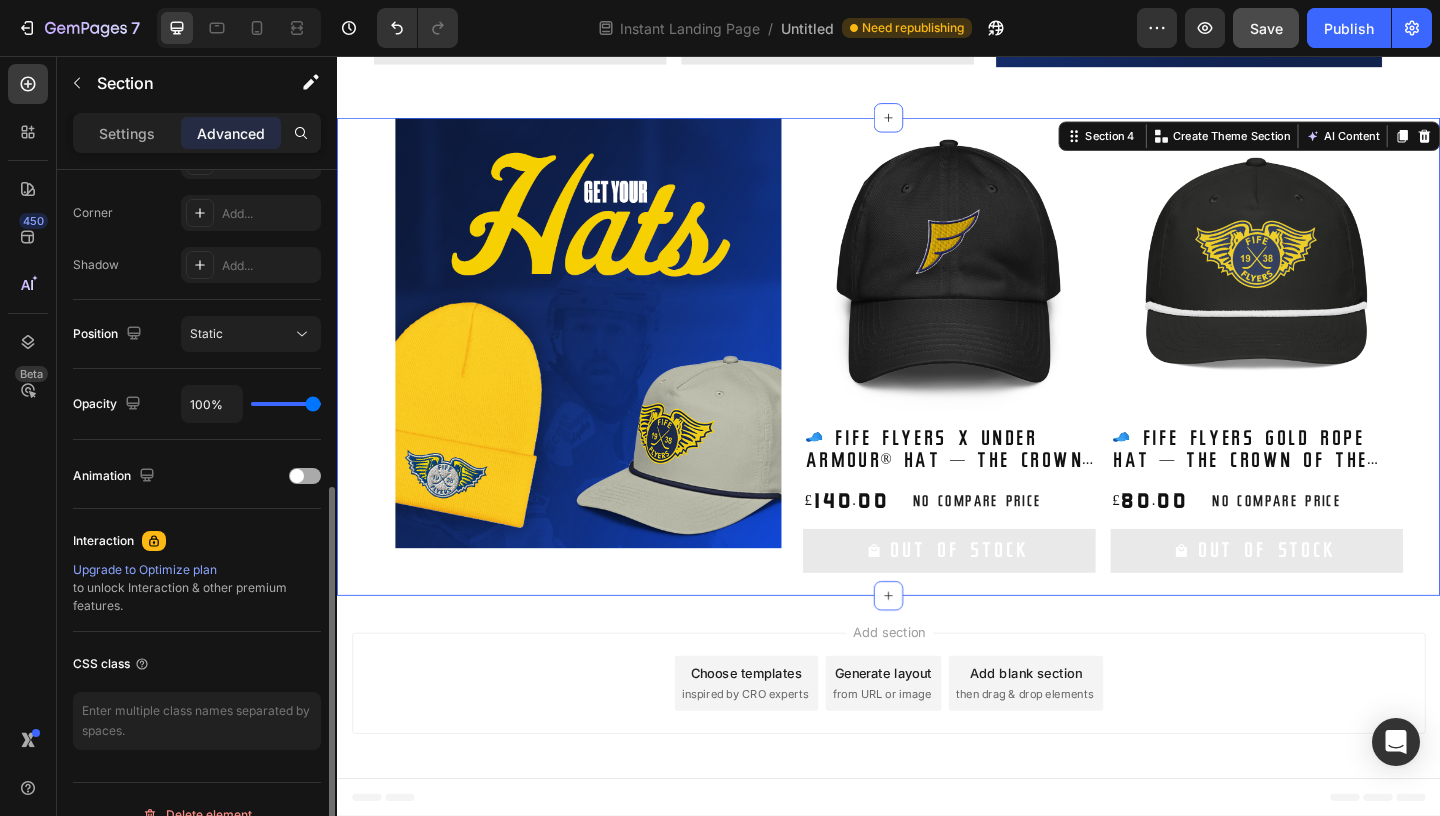 click at bounding box center [305, 476] 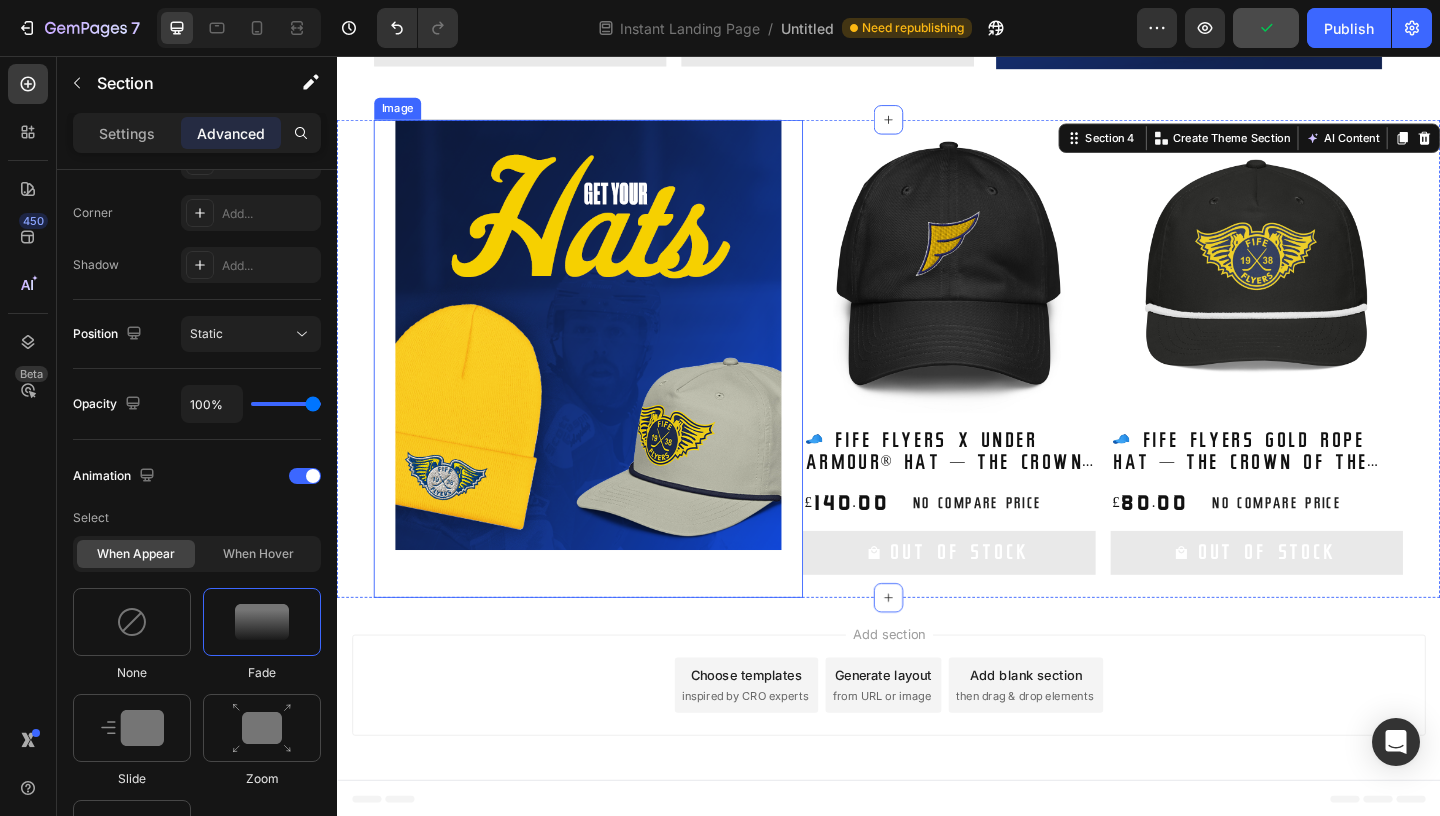 scroll, scrollTop: 999, scrollLeft: 0, axis: vertical 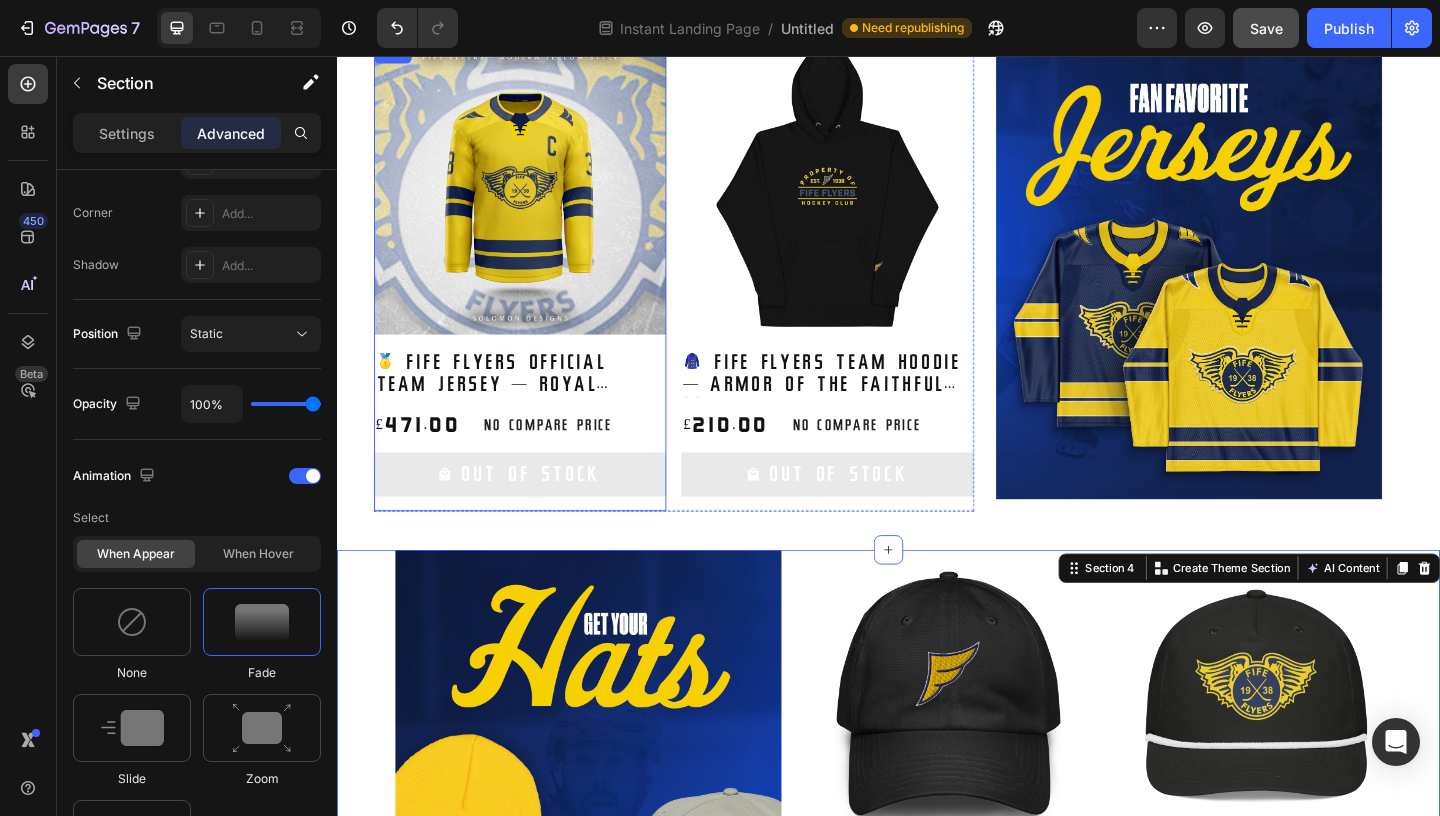 click on "Out Of Stock Add to Cart" at bounding box center (871, 519) 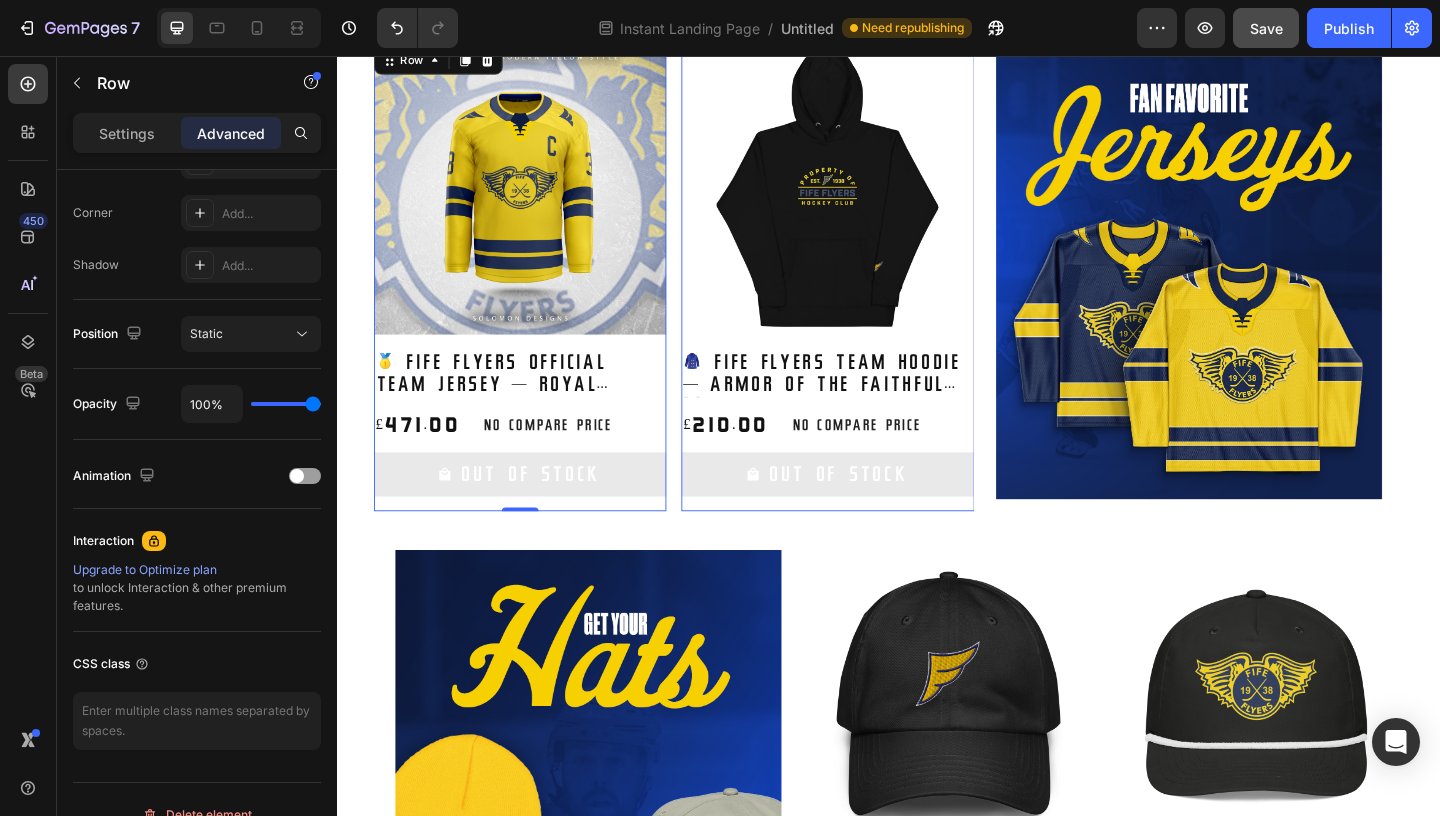 scroll, scrollTop: 0, scrollLeft: 0, axis: both 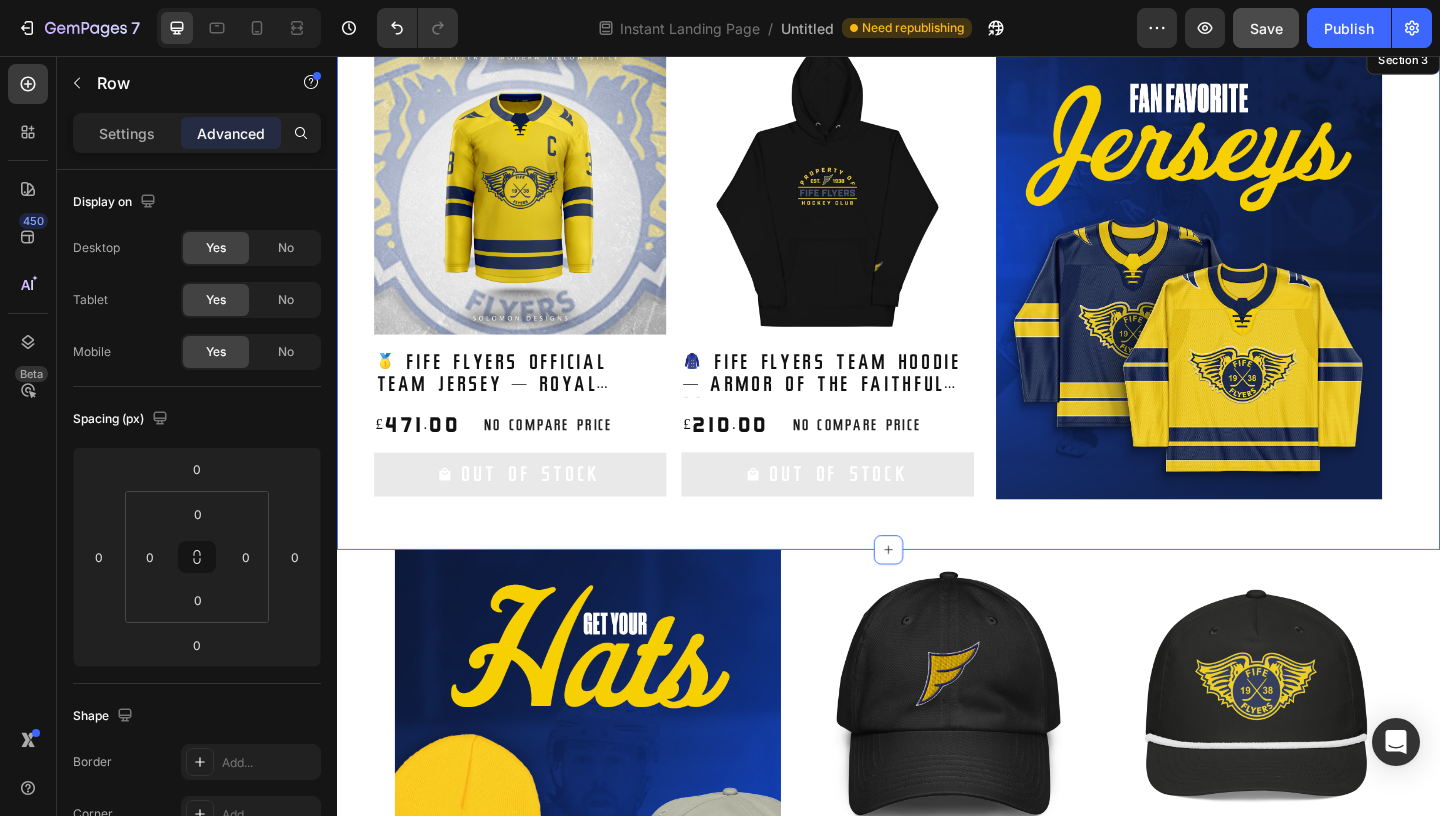 click on "Product Images 🧥 Fife Flyers Team Hoodie — Armor of the Faithful ⚔️ Product Title £210.00 Product Price Product Price No compare price Product Price Row Out Of Stock Add to Cart Row   0 Product List Product Images 🥇 Fife Flyers Official Team Jersey — Royal Regalia Collection 👑 Product Title £471.00 Product Price Product Price No compare price Product Price Row Out Of Stock Add to Cart Row   0 Product List Product Images Jonas Emmerdahl Navy Jersey Tee Product Title £90.00 Product Price Product Price No compare price Product Price Row Out Of Stock Add to Cart Row   0 Product List Product Images 🧥 Fife Flyers Official adidas Hoodie — “Bring the Kingdom Back” Edition 👑 Product Title £245.00 Product Price Product Price No compare price Product Price Row Out Of Stock Add to Cart Row   0 Product List Product Images 🧥 Fife Flyers x Under Armour® Hoodie — Cloak of the Kingdom 👑 Product Title £333.00 Product Price Product Price No compare price Product Price Row Out Of Stock" at bounding box center [703, 316] 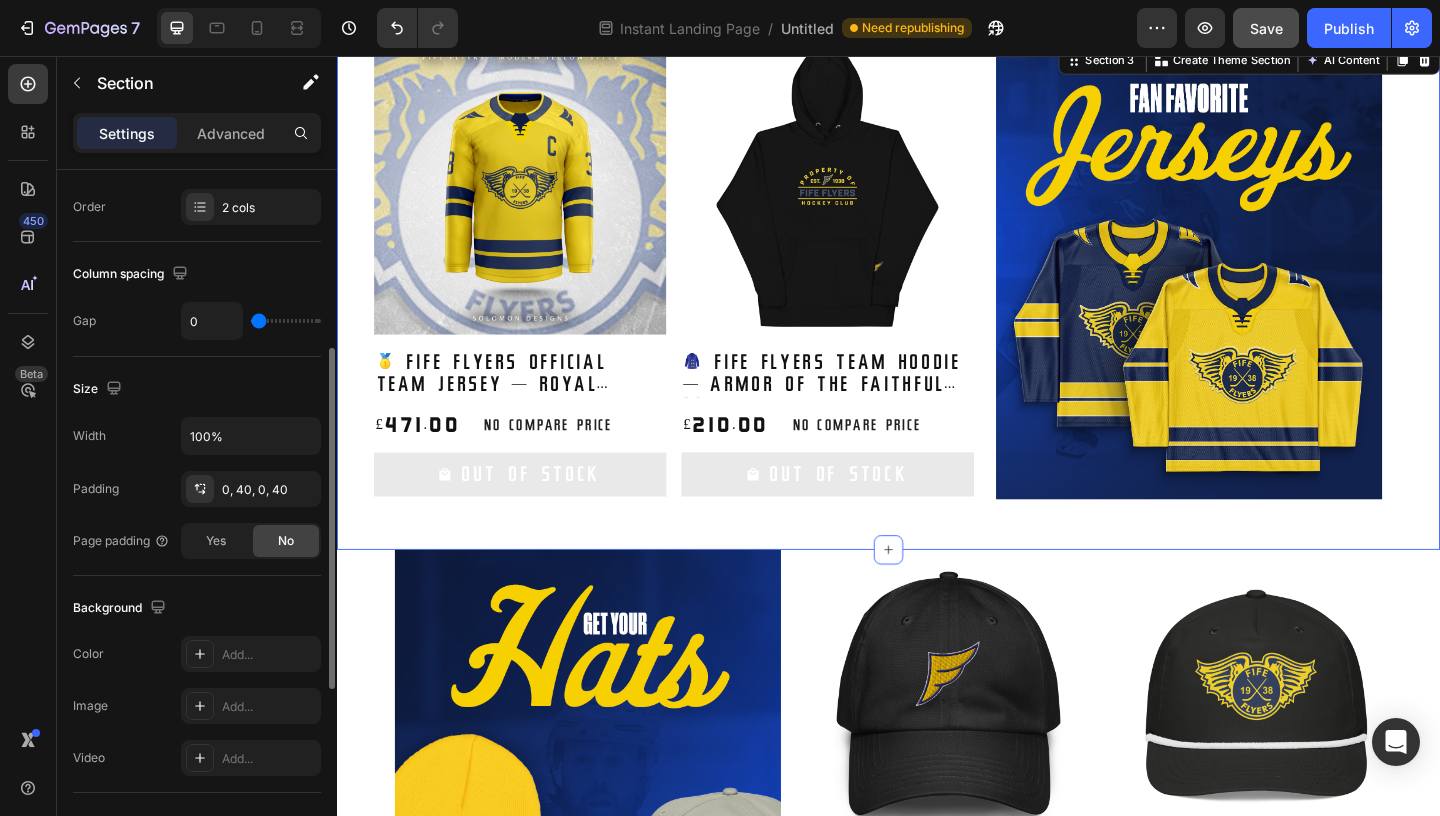 scroll, scrollTop: 363, scrollLeft: 0, axis: vertical 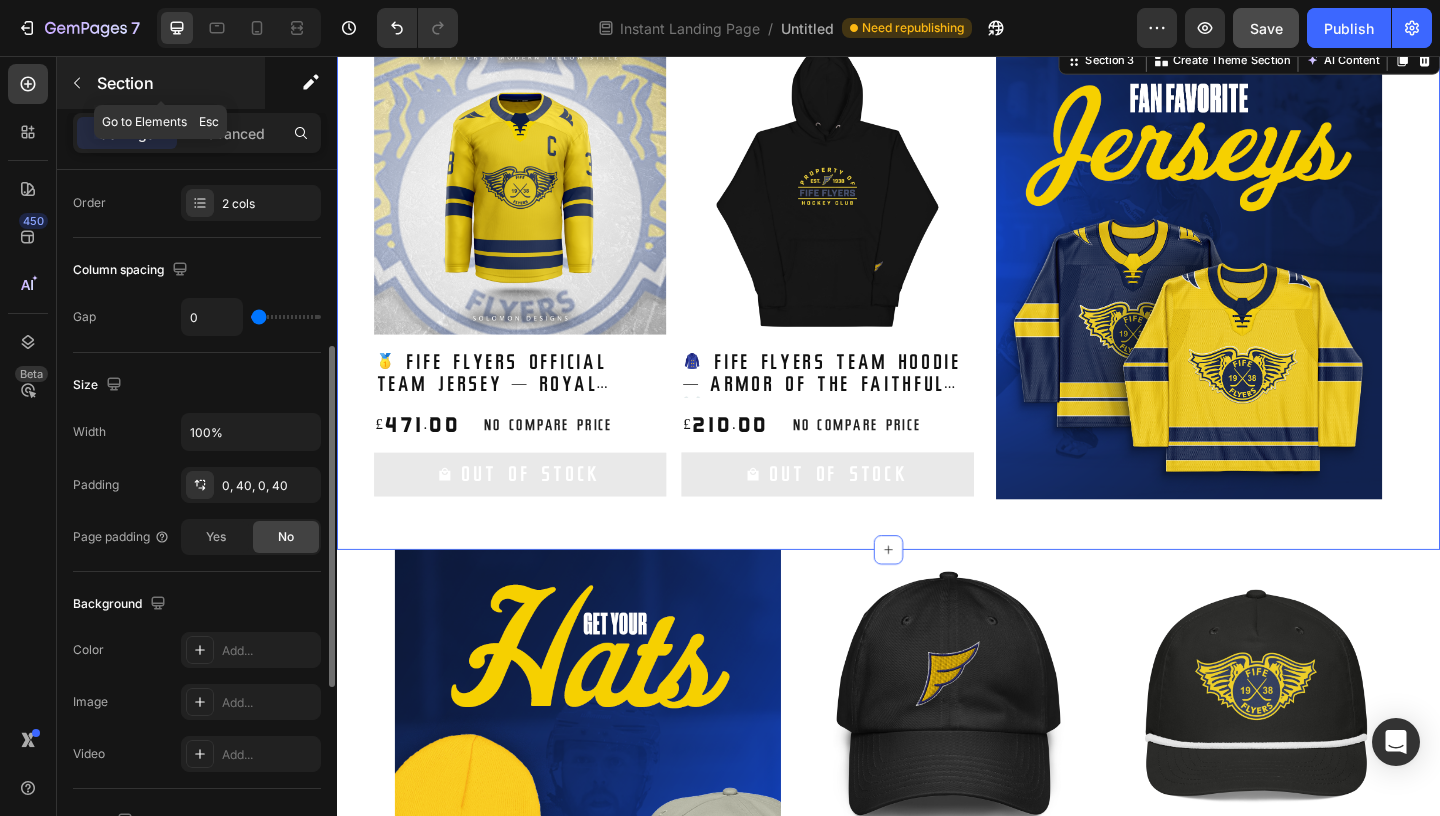 click on "Section" at bounding box center [161, 83] 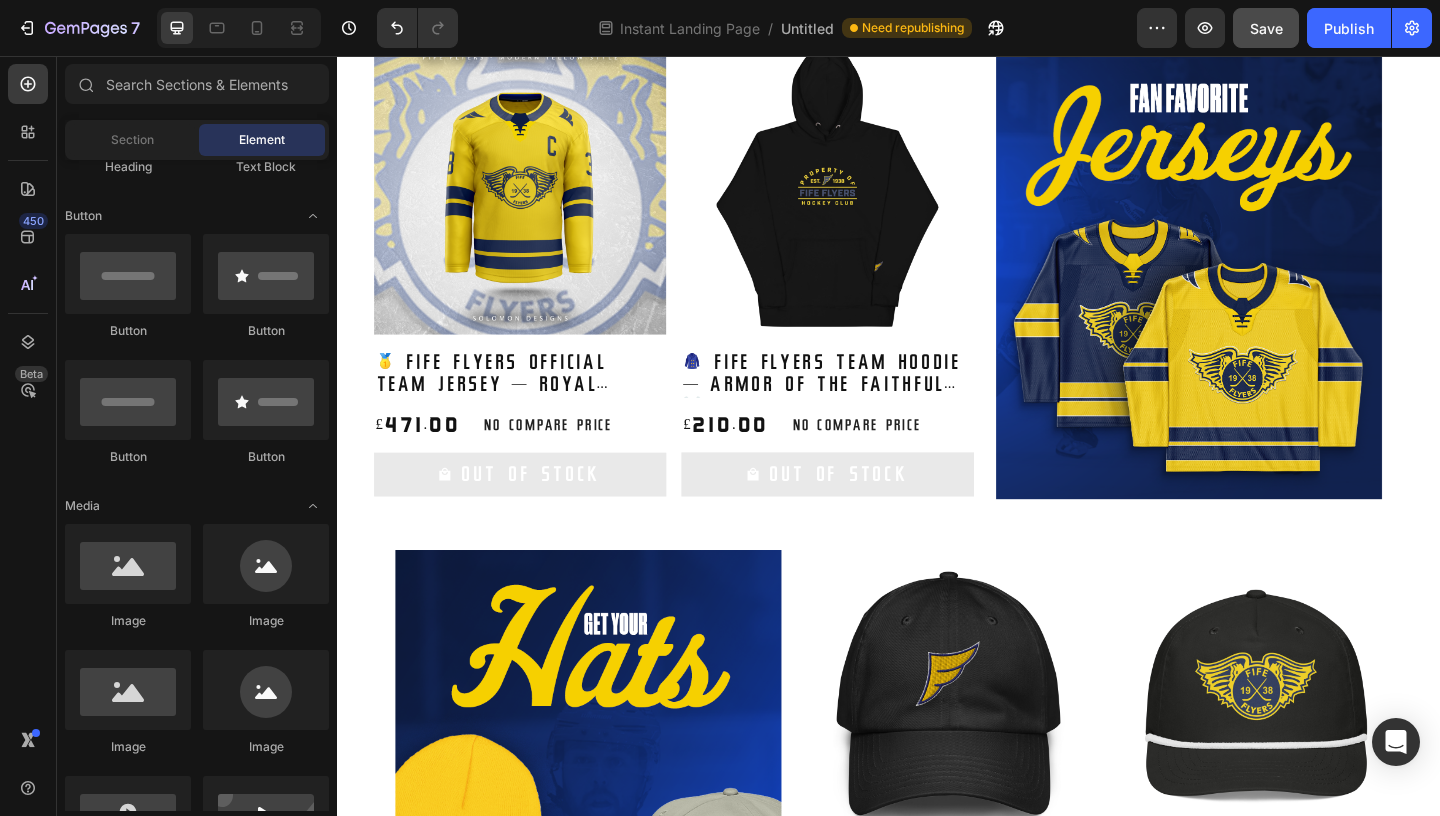 scroll, scrollTop: 424, scrollLeft: 0, axis: vertical 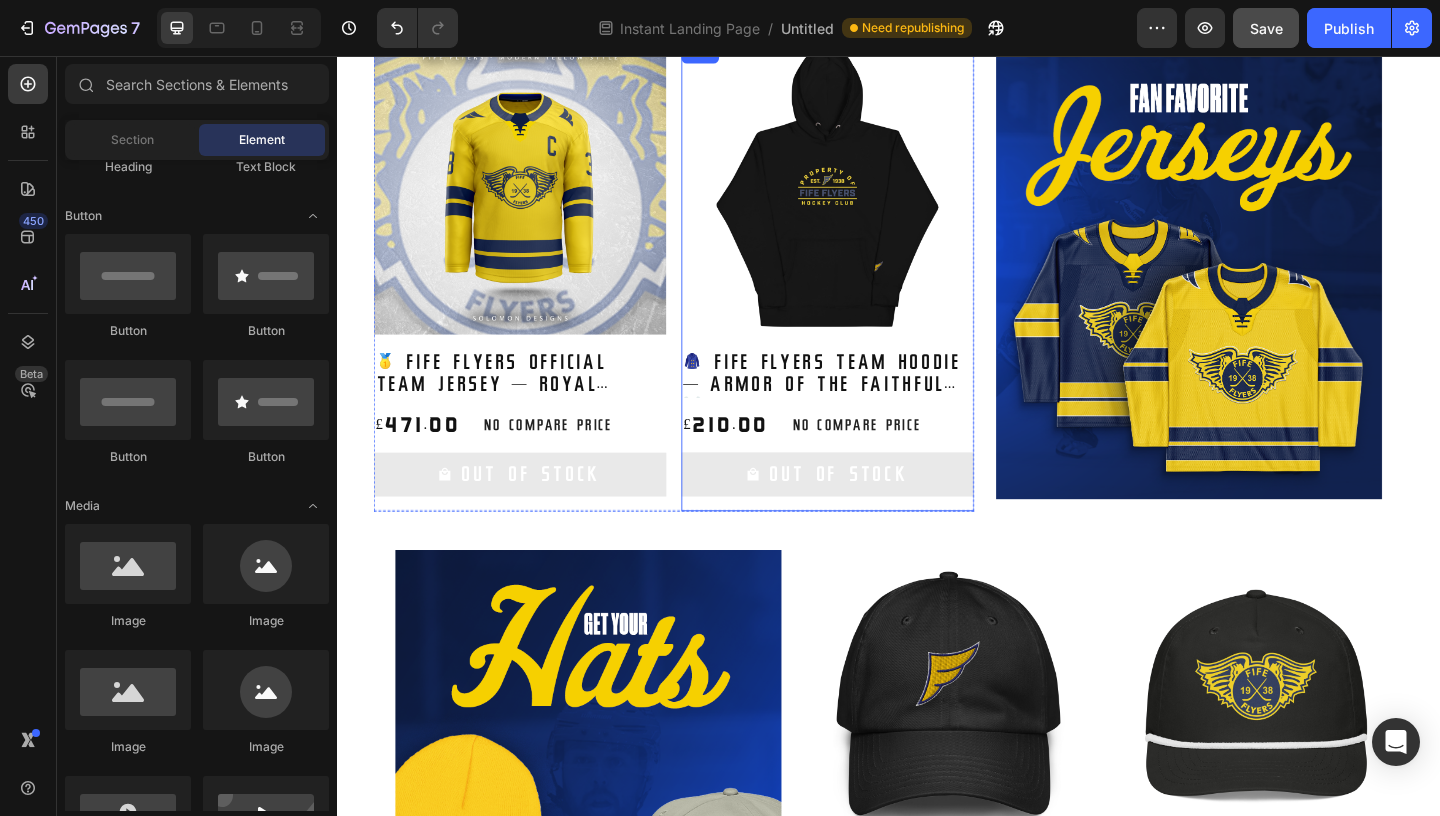 click on "Out Of Stock Add to Cart" at bounding box center (871, 519) 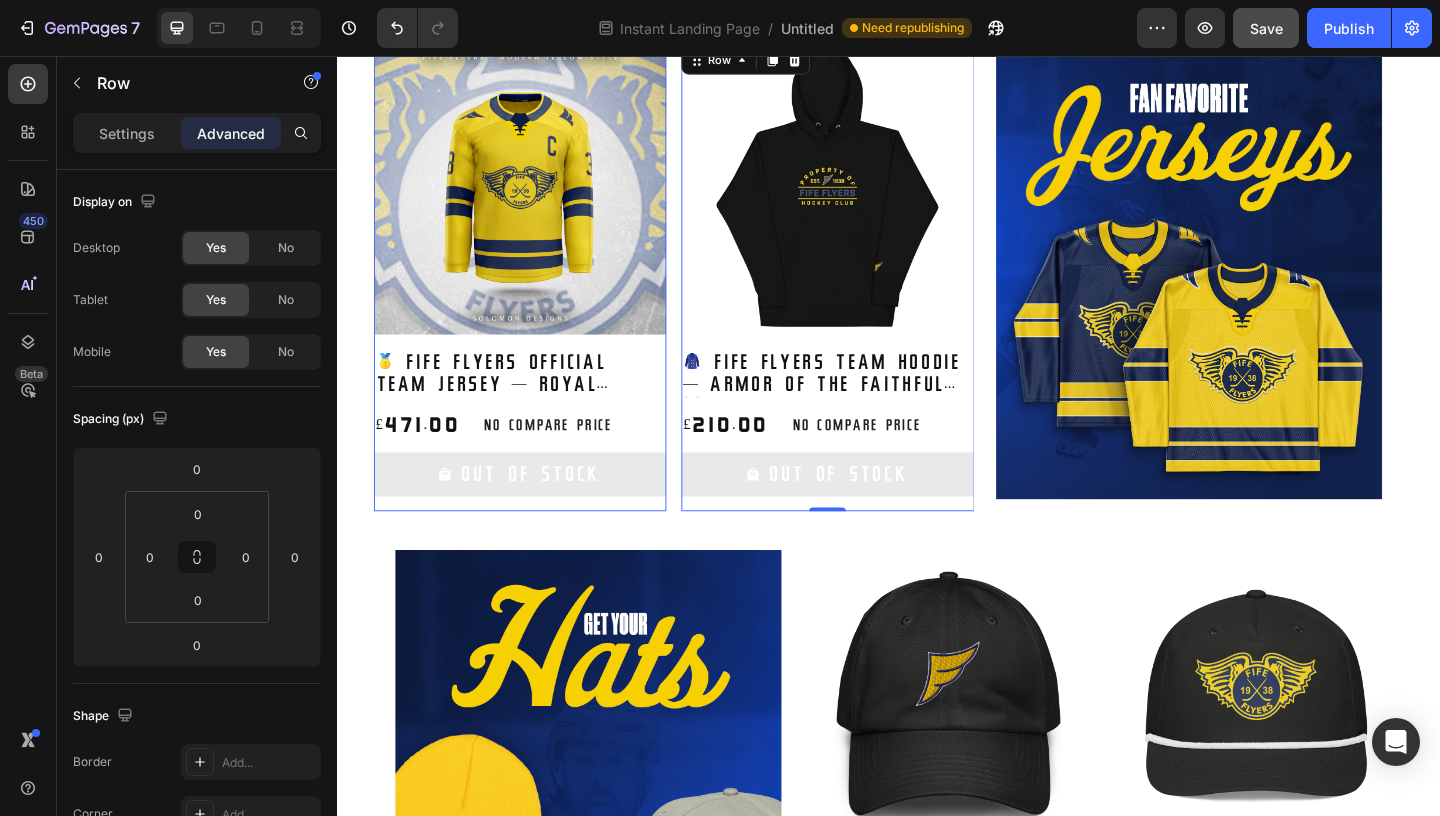click on "Product Images 🧥 Fife Flyers Team Hoodie — Armor of the Faithful ⚔️ Product Title £210.00 Product Price Product Price No compare price Product Price Row Out Of Stock Add to Cart Row   0 Product List Product Images 🥇 Fife Flyers Official Team Jersey — Royal Regalia Collection 👑 Product Title £471.00 Product Price Product Price No compare price Product Price Row Out Of Stock Add to Cart Row   0 Product List Product Images Jonas Emmerdahl Navy Jersey Tee Product Title £90.00 Product Price Product Price No compare price Product Price Row Out Of Stock Add to Cart Row   0 Product List Product Images 🧥 Fife Flyers Official adidas Hoodie — “Bring the Kingdom Back” Edition 👑 Product Title £245.00 Product Price Product Price No compare price Product Price Row Out Of Stock Add to Cart Row   0 Product List Product Images 🧥 Fife Flyers x Under Armour® Hoodie — Cloak of the Kingdom 👑 Product Title £333.00 Product Price Product Price No compare price Product Price Row Out Of Stock" at bounding box center [703, 295] 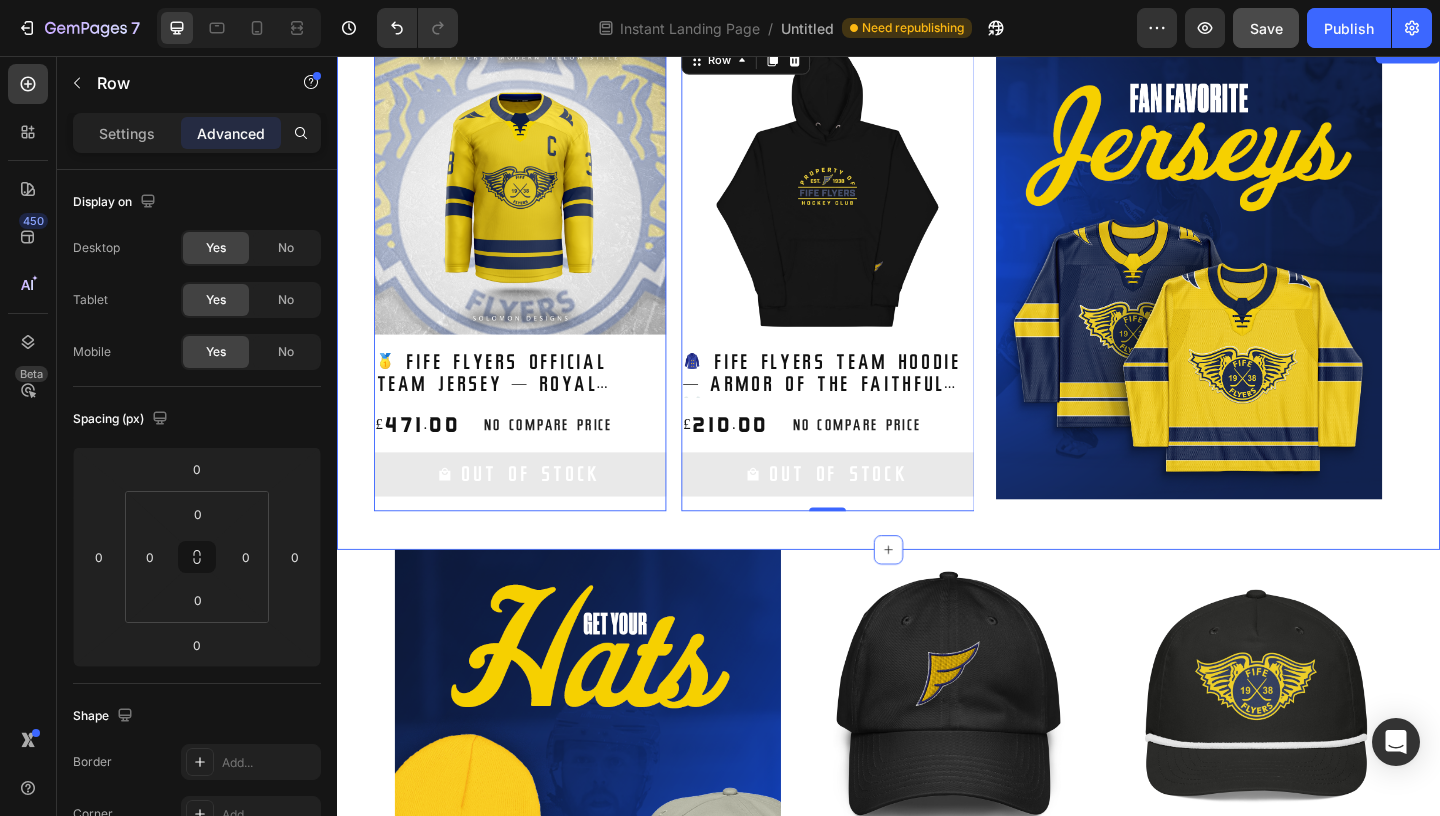 click on "Product Images 🧥 Fife Flyers Team Hoodie — Armor of the Faithful ⚔️ Product Title £210.00 Product Price Product Price No compare price Product Price Row Out Of Stock Add to Cart Row   0 Product List Product Images 🥇 Fife Flyers Official Team Jersey — Royal Regalia Collection 👑 Product Title £471.00 Product Price Product Price No compare price Product Price Row Out Of Stock Add to Cart Row   0 Product List Product Images Jonas Emmerdahl Navy Jersey Tee Product Title £90.00 Product Price Product Price No compare price Product Price Row Out Of Stock Add to Cart Row   0 Product List Product Images 🧥 Fife Flyers Official adidas Hoodie — “Bring the Kingdom Back” Edition 👑 Product Title £245.00 Product Price Product Price No compare price Product Price Row Out Of Stock Add to Cart Row   0 Product List Product Images 🧥 Fife Flyers x Under Armour® Hoodie — Cloak of the Kingdom 👑 Product Title £333.00 Product Price Product Price No compare price Product Price Row Out Of Stock" at bounding box center [703, 316] 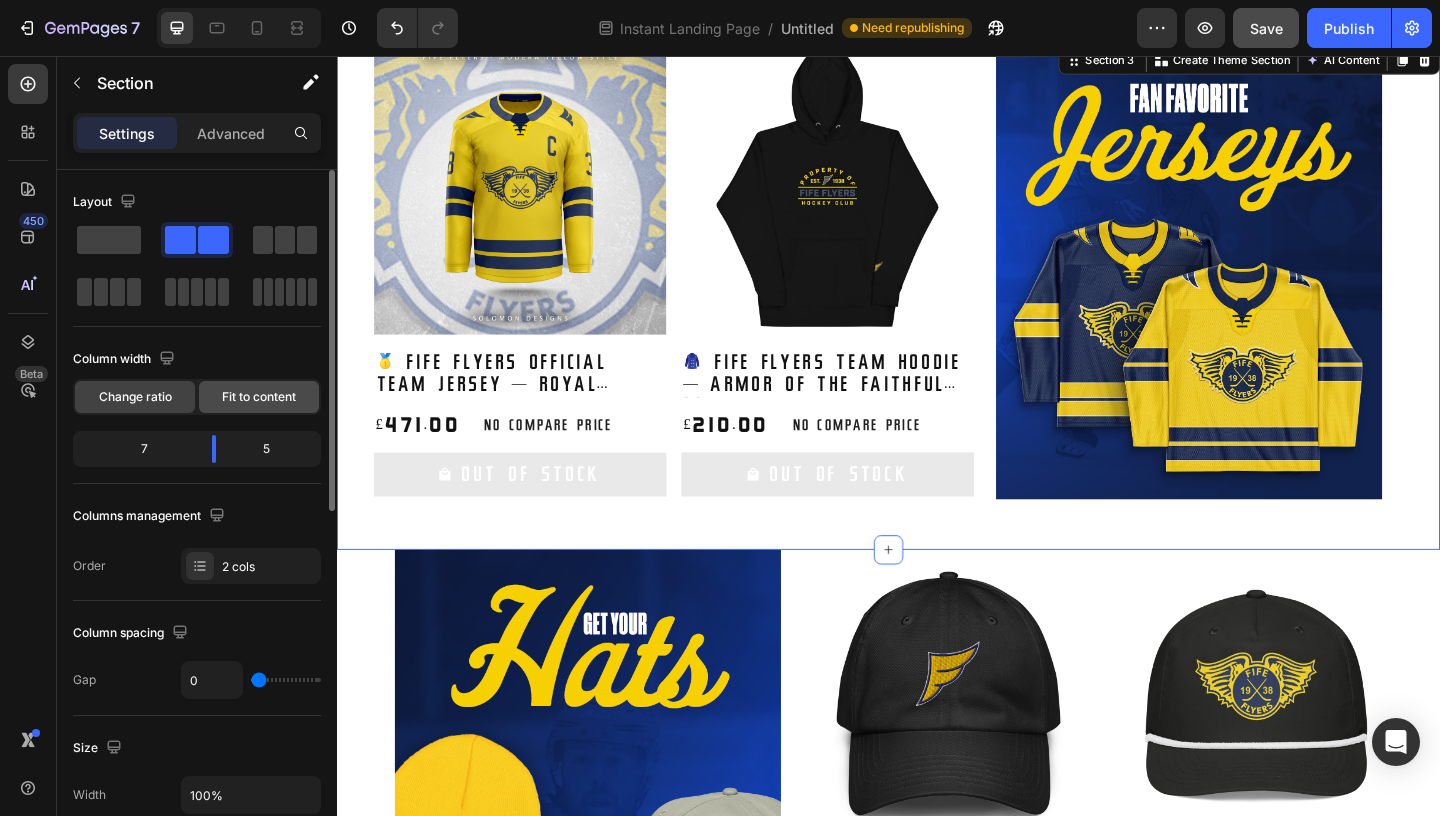 click on "Fit to content" 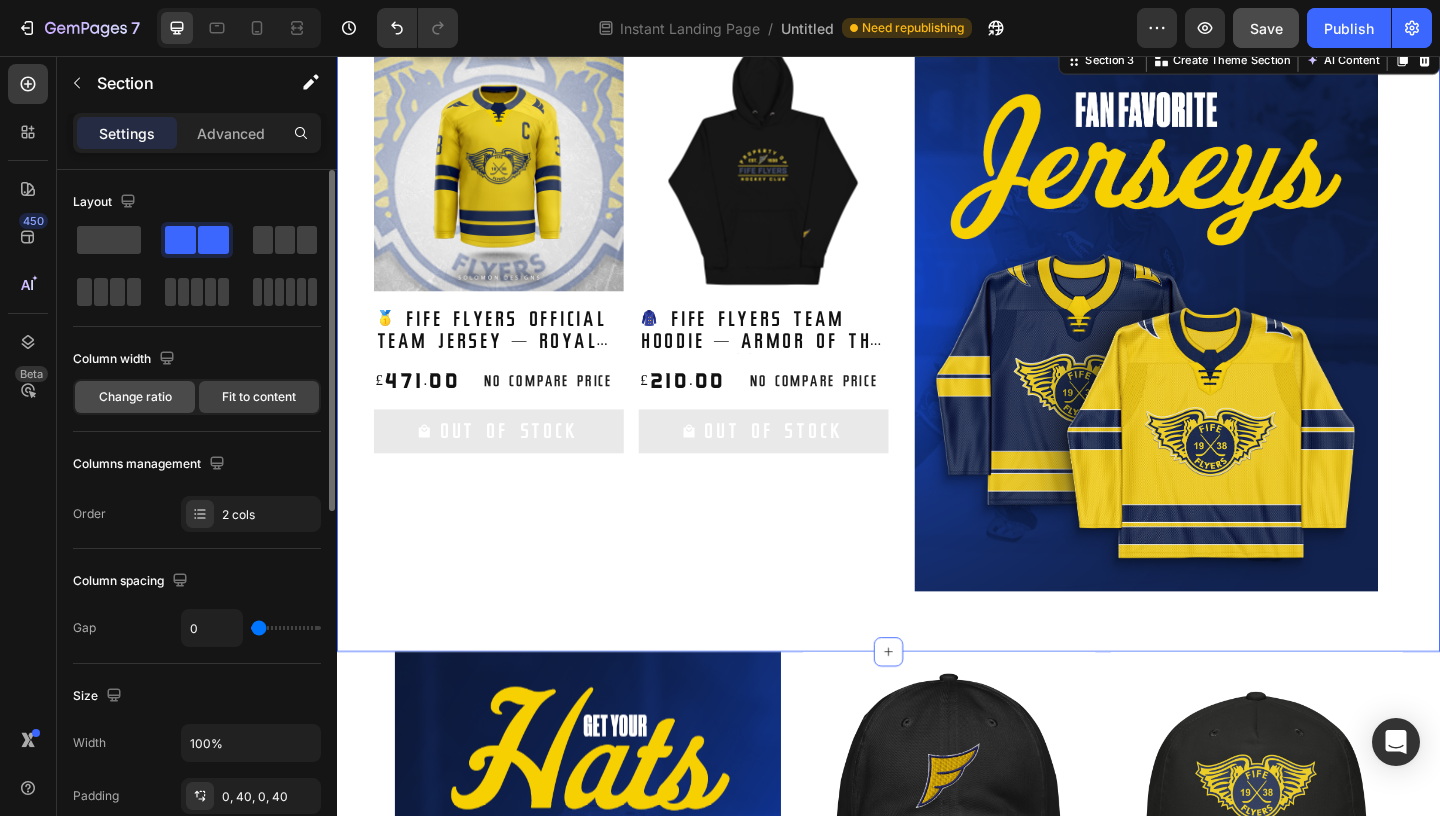 click on "Change ratio" 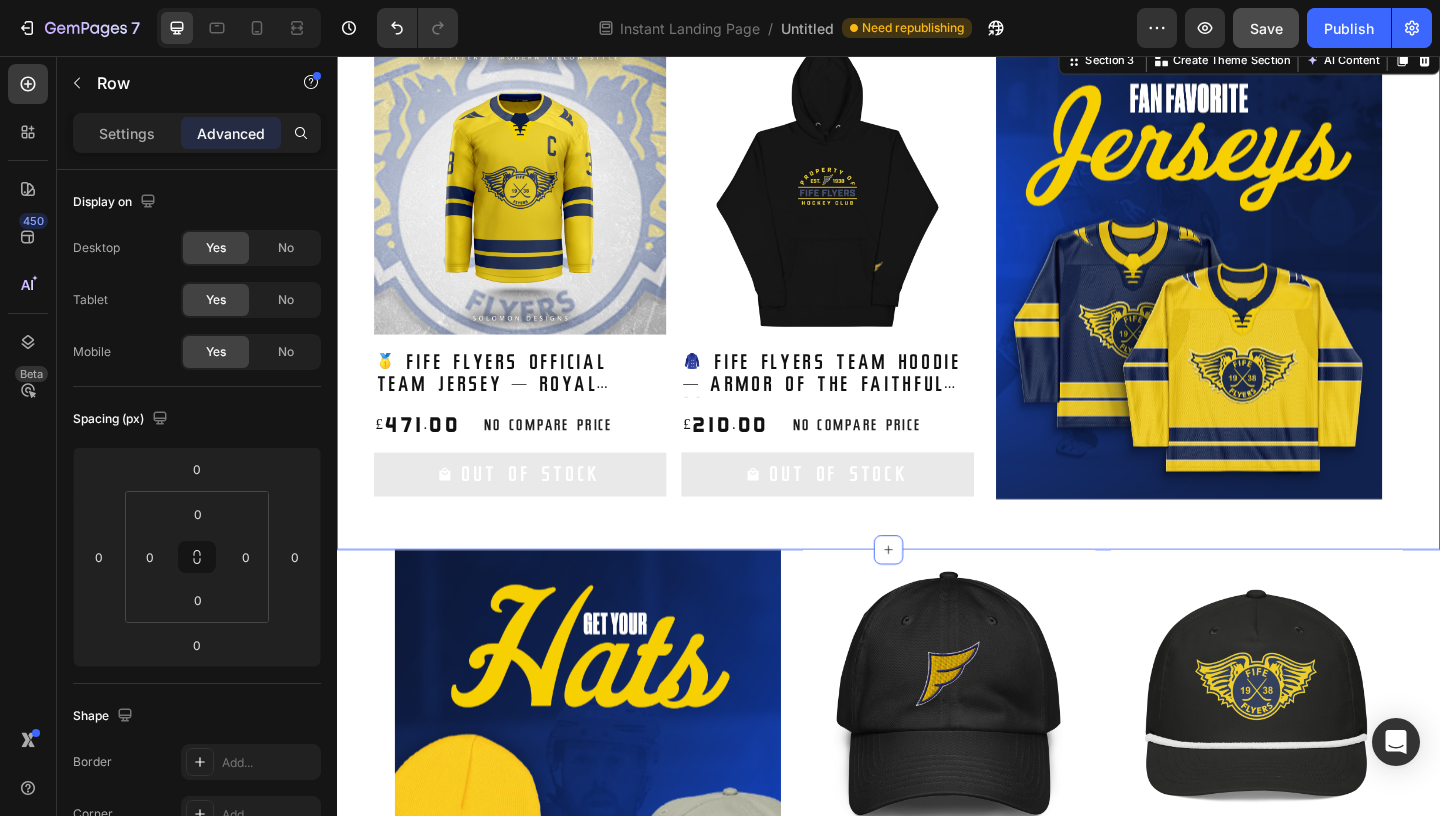 click on "Out Of Stock Add to Cart" at bounding box center (871, 519) 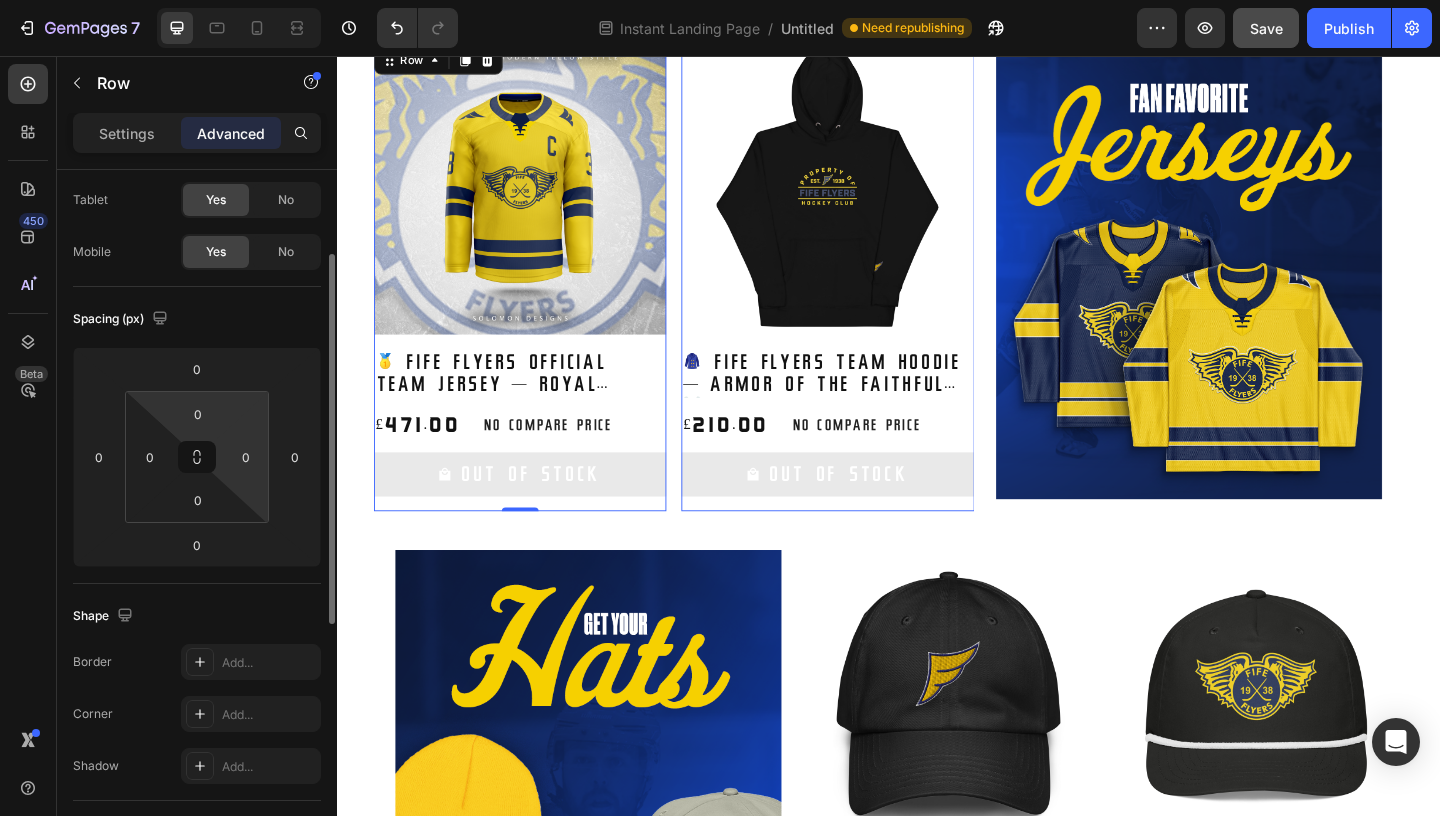 scroll, scrollTop: 121, scrollLeft: 0, axis: vertical 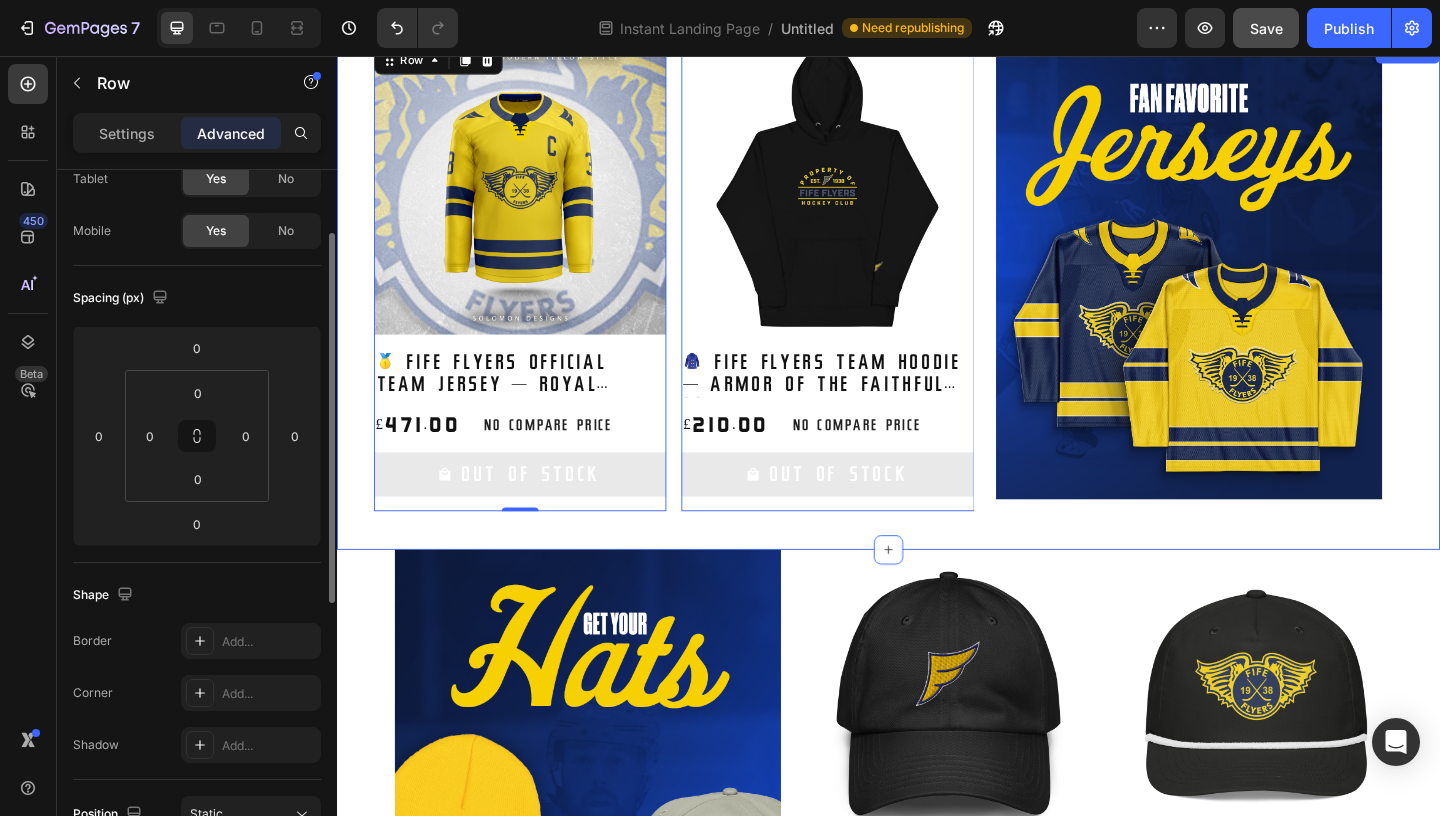 click on "Product Images 🧥 Fife Flyers Team Hoodie — Armor of the Faithful ⚔️ Product Title £210.00 Product Price Product Price No compare price Product Price Row Out Of Stock Add to Cart Row   0 Product List Product Images 🥇 Fife Flyers Official Team Jersey — Royal Regalia Collection 👑 Product Title £471.00 Product Price Product Price No compare price Product Price Row Out Of Stock Add to Cart Row   0 Product List Product Images Jonas Emmerdahl Navy Jersey Tee Product Title £90.00 Product Price Product Price No compare price Product Price Row Out Of Stock Add to Cart Row   0 Product List Product Images 🧥 Fife Flyers Official adidas Hoodie — “Bring the Kingdom Back” Edition 👑 Product Title £245.00 Product Price Product Price No compare price Product Price Row Out Of Stock Add to Cart Row   0 Product List Product Images 🧥 Fife Flyers x Under Armour® Hoodie — Cloak of the Kingdom 👑 Product Title £333.00 Product Price Product Price No compare price Product Price Row Out Of Stock" at bounding box center (703, 316) 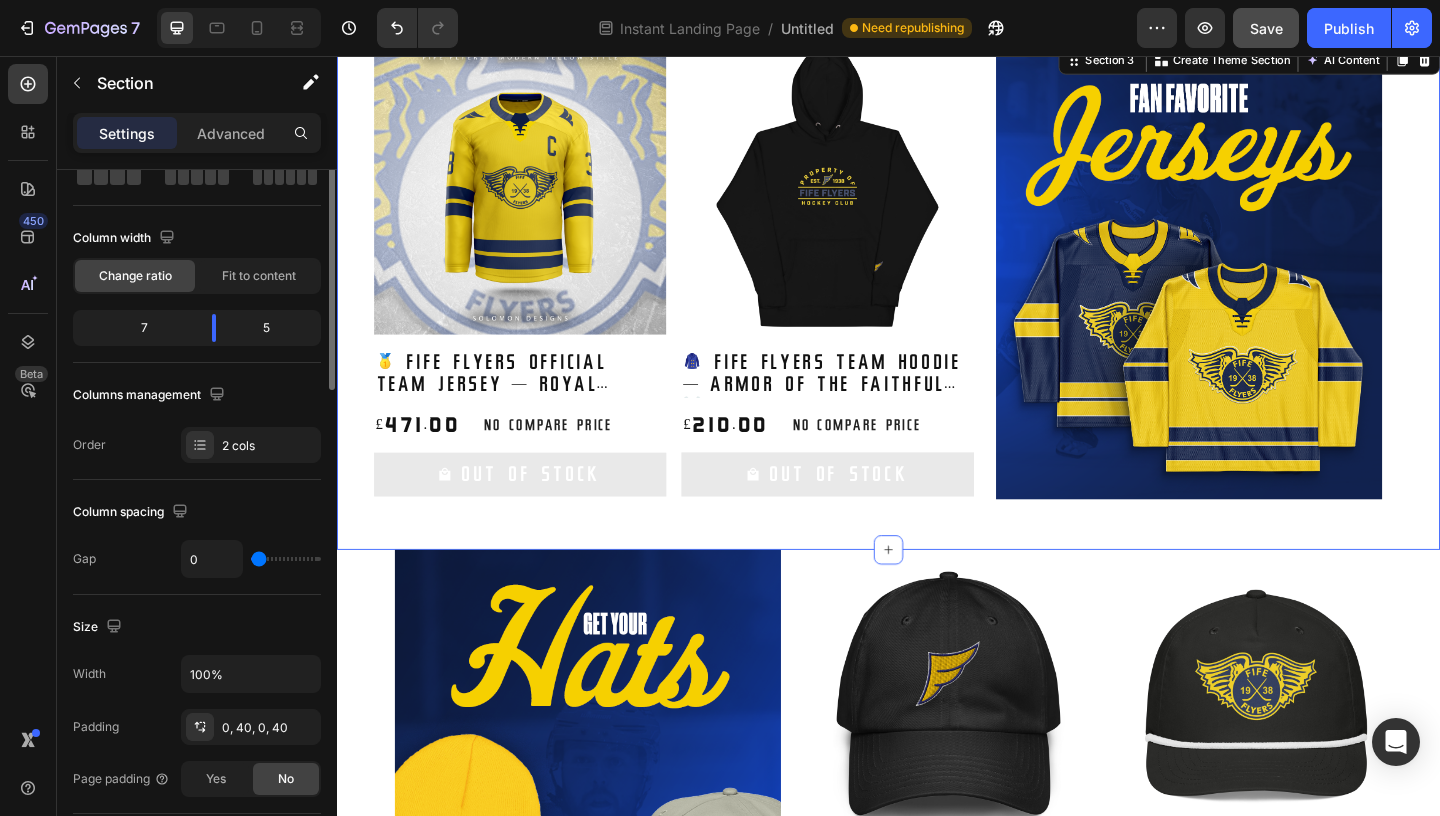 scroll, scrollTop: 0, scrollLeft: 0, axis: both 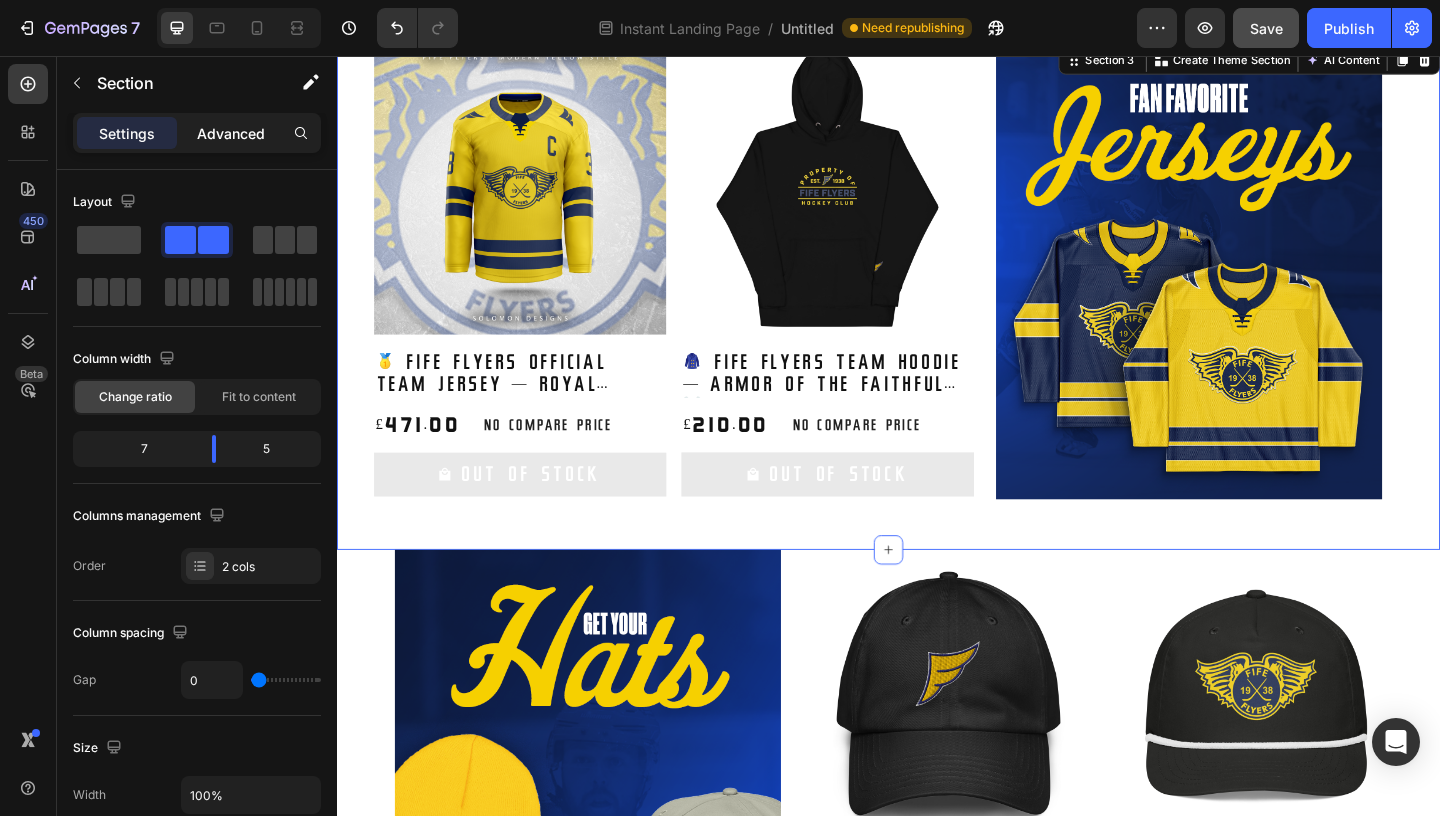 click on "Advanced" at bounding box center [231, 133] 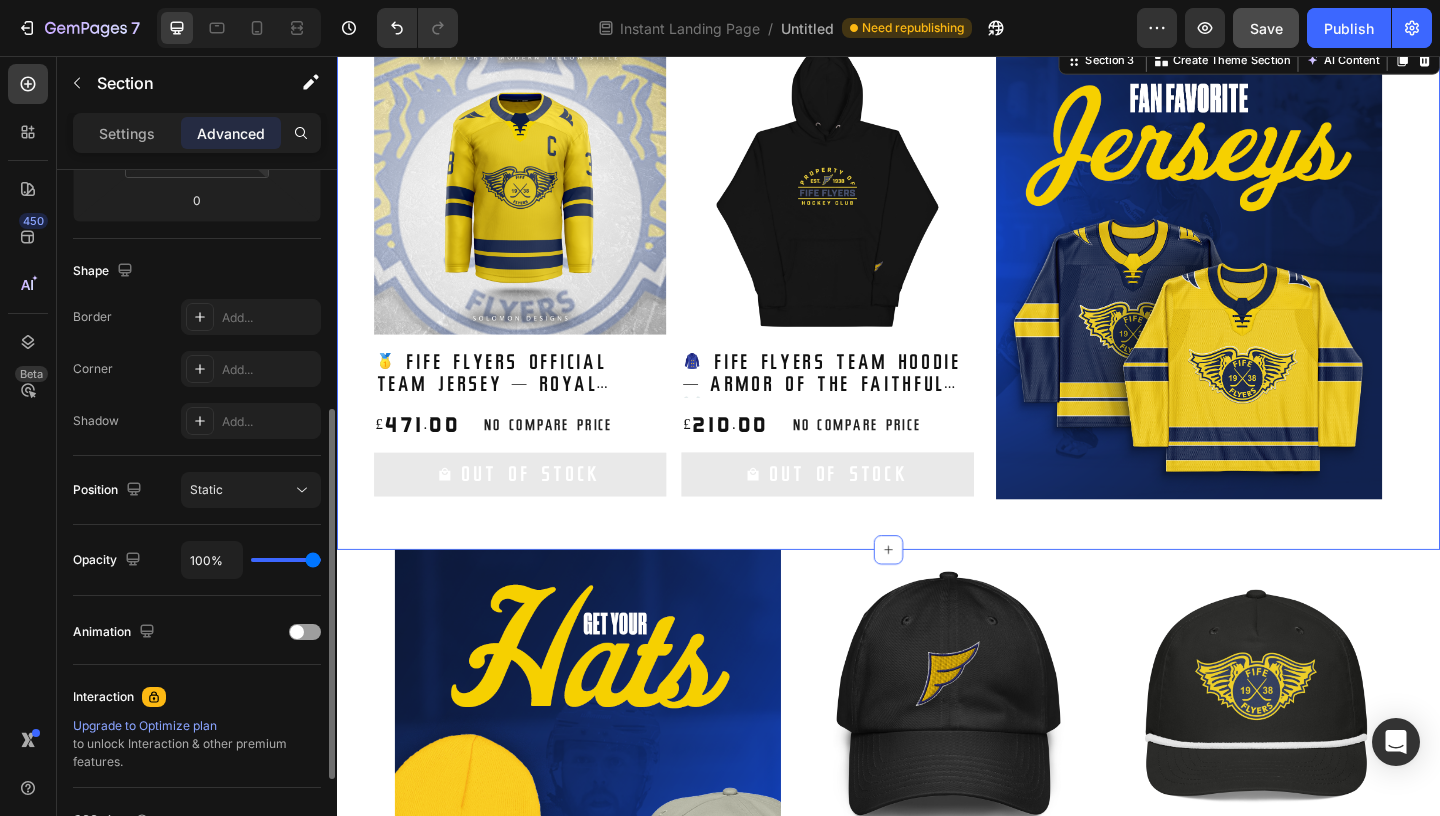 scroll, scrollTop: 449, scrollLeft: 0, axis: vertical 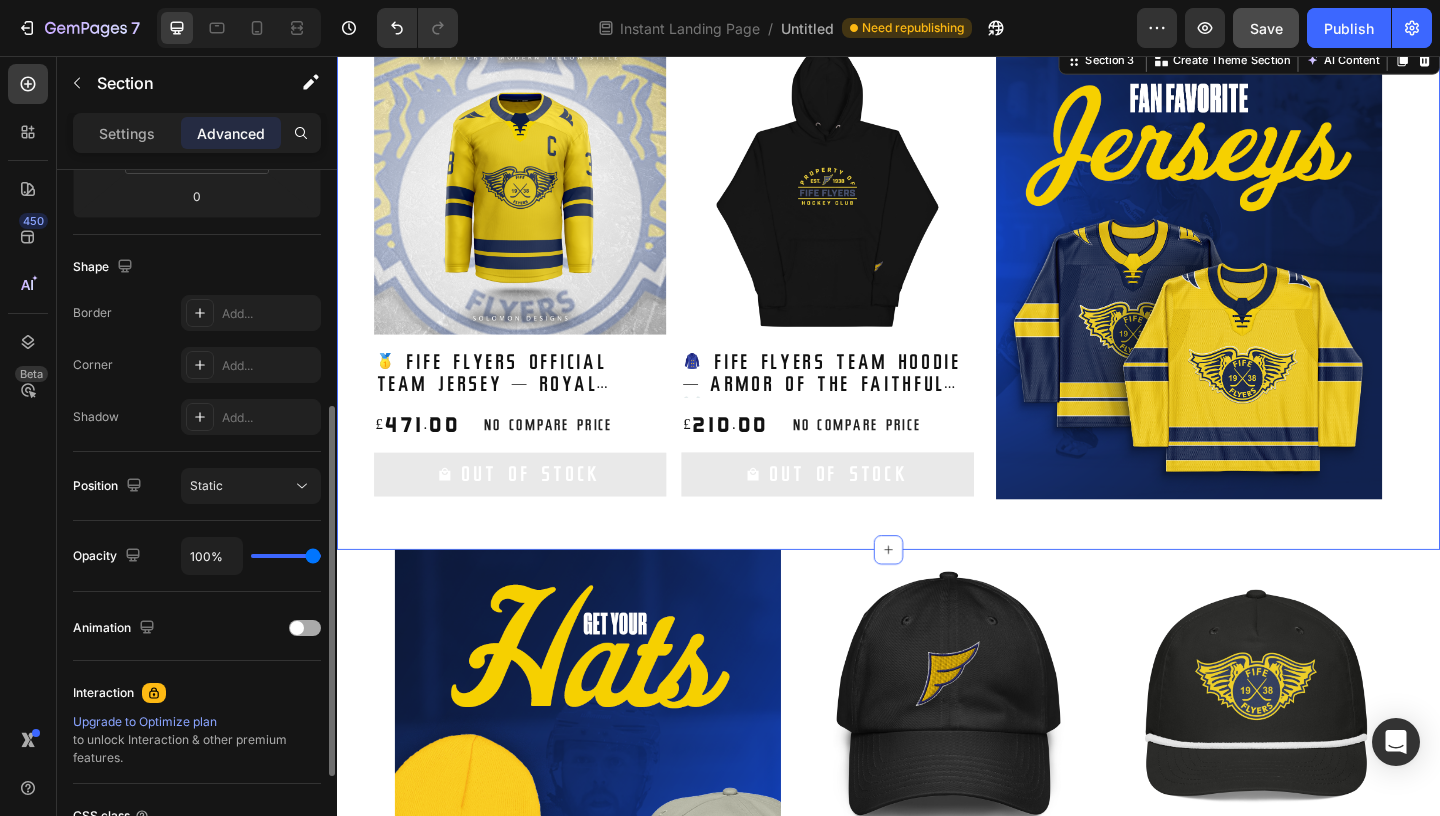 click on "Animation" at bounding box center [197, 628] 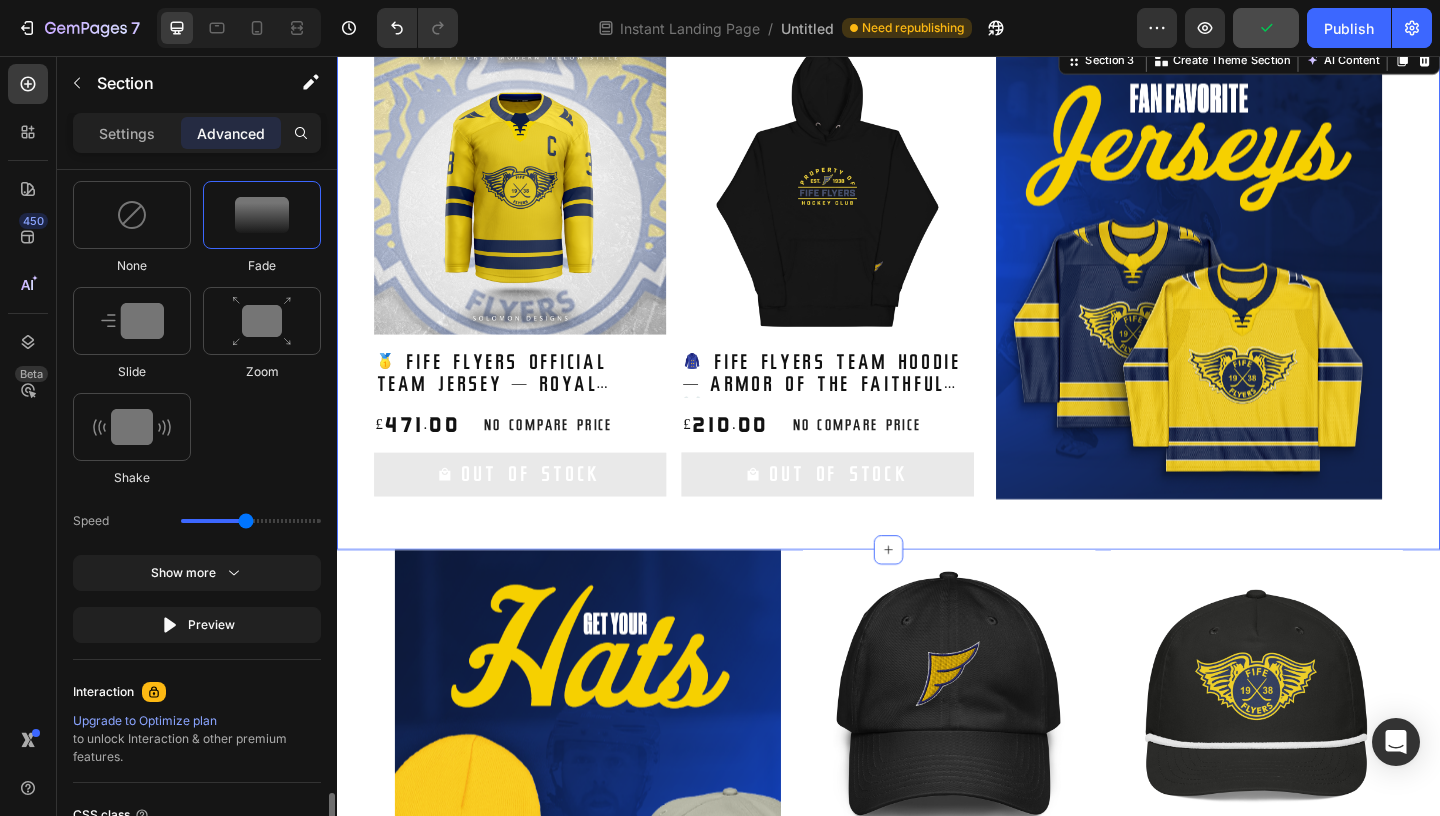 scroll, scrollTop: 1189, scrollLeft: 0, axis: vertical 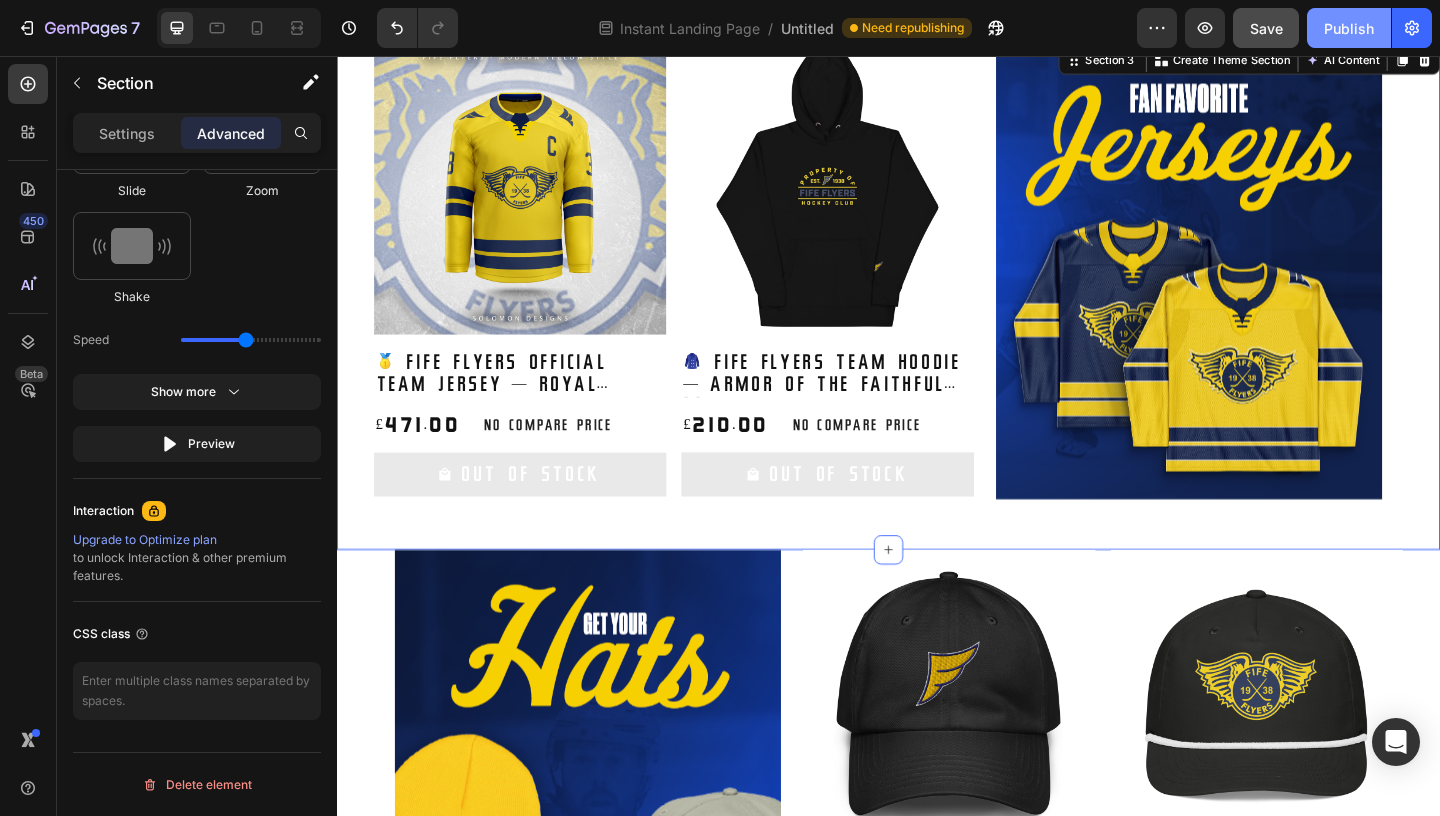 click on "Publish" 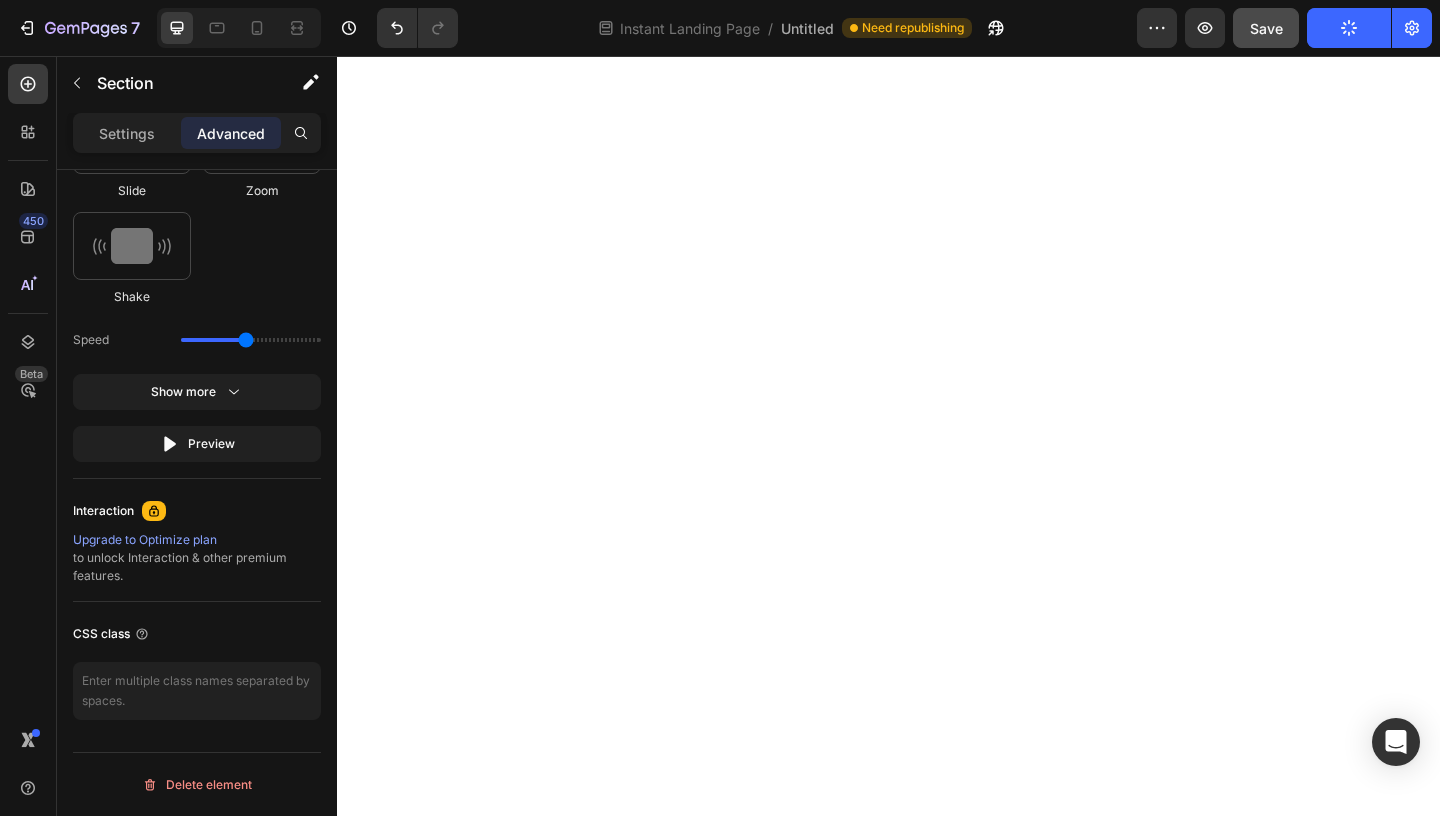 scroll, scrollTop: 0, scrollLeft: 0, axis: both 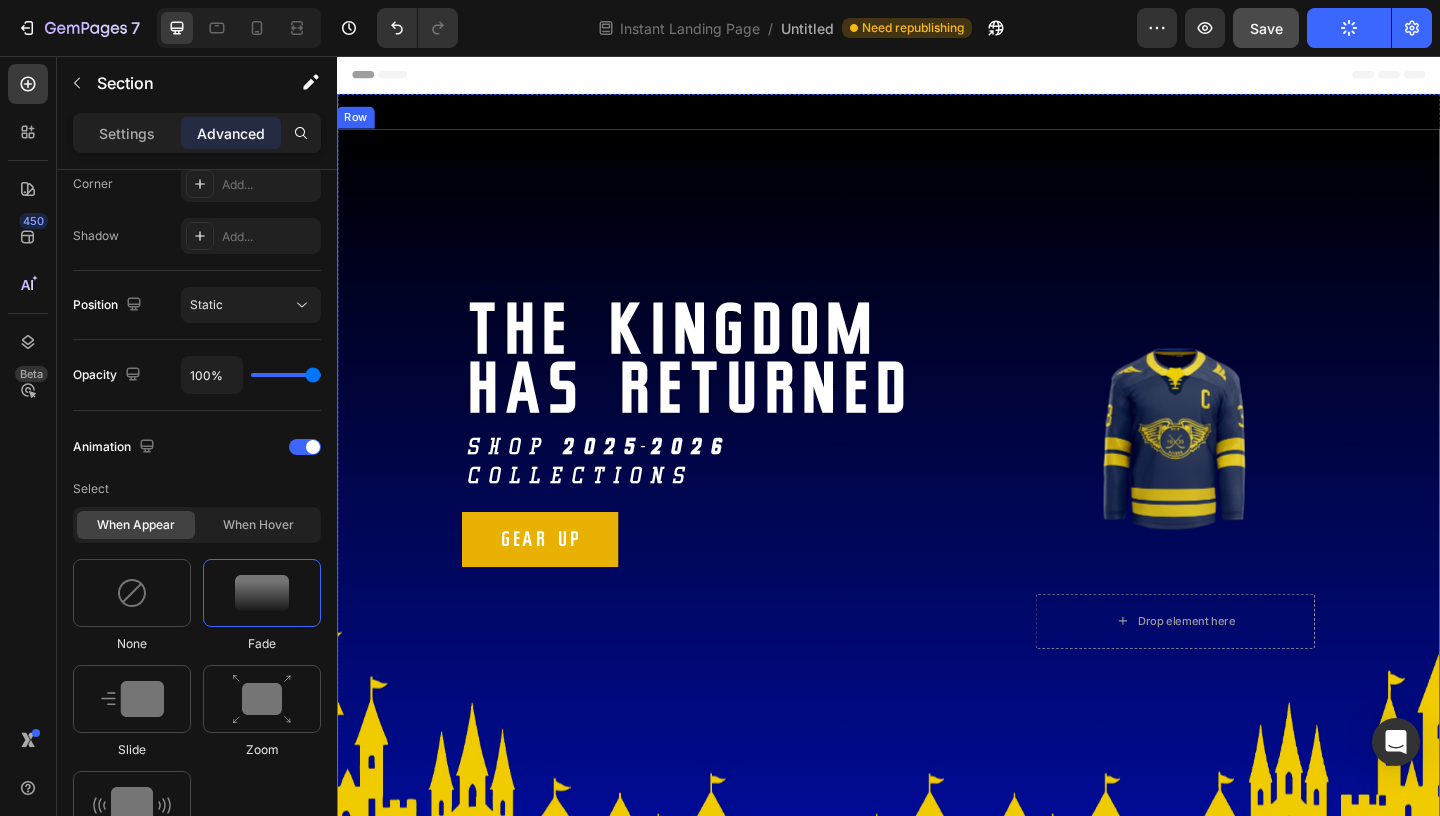 click on "Image" at bounding box center (937, 548) 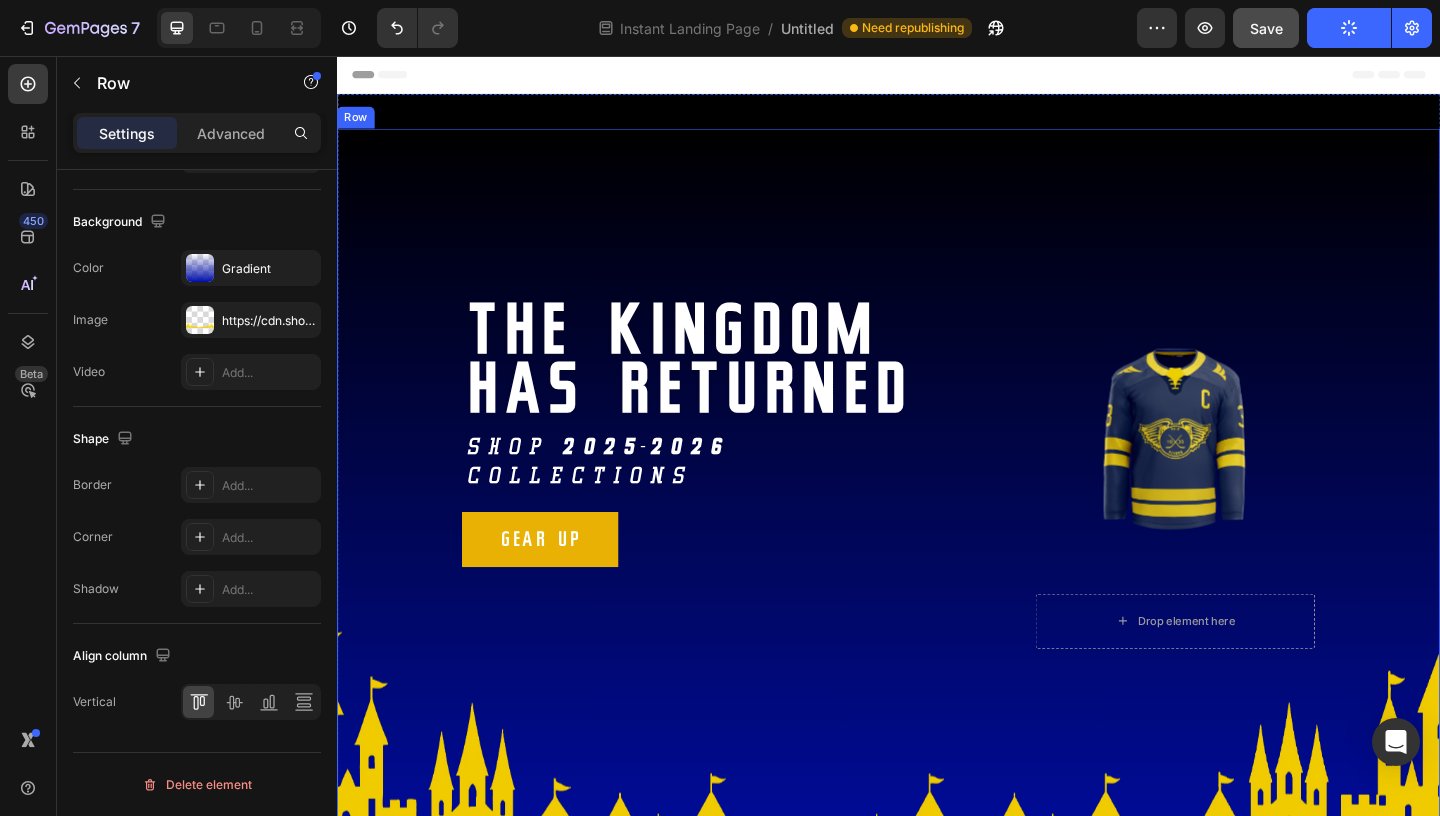 scroll, scrollTop: 0, scrollLeft: 0, axis: both 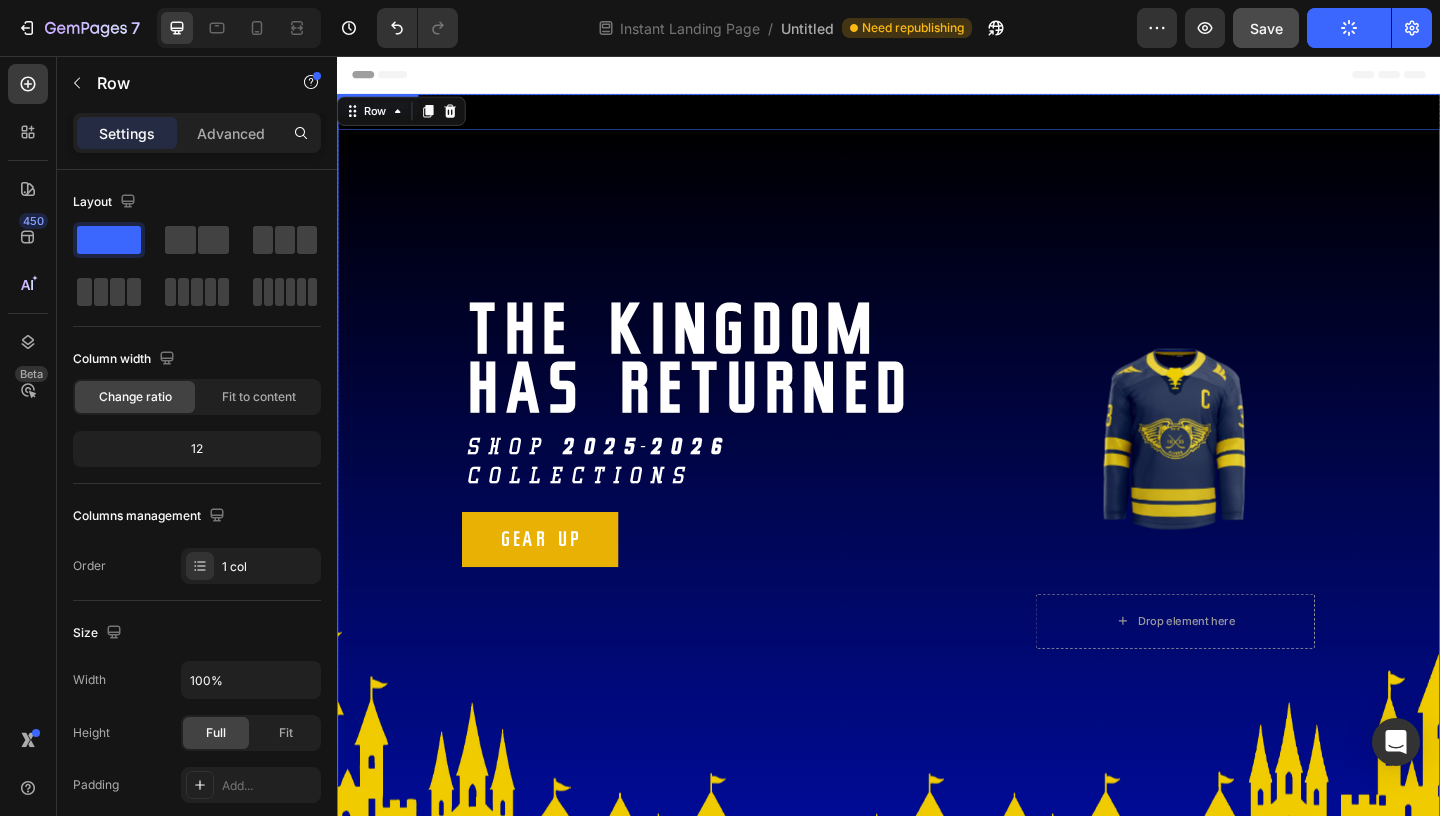click at bounding box center [937, 510] 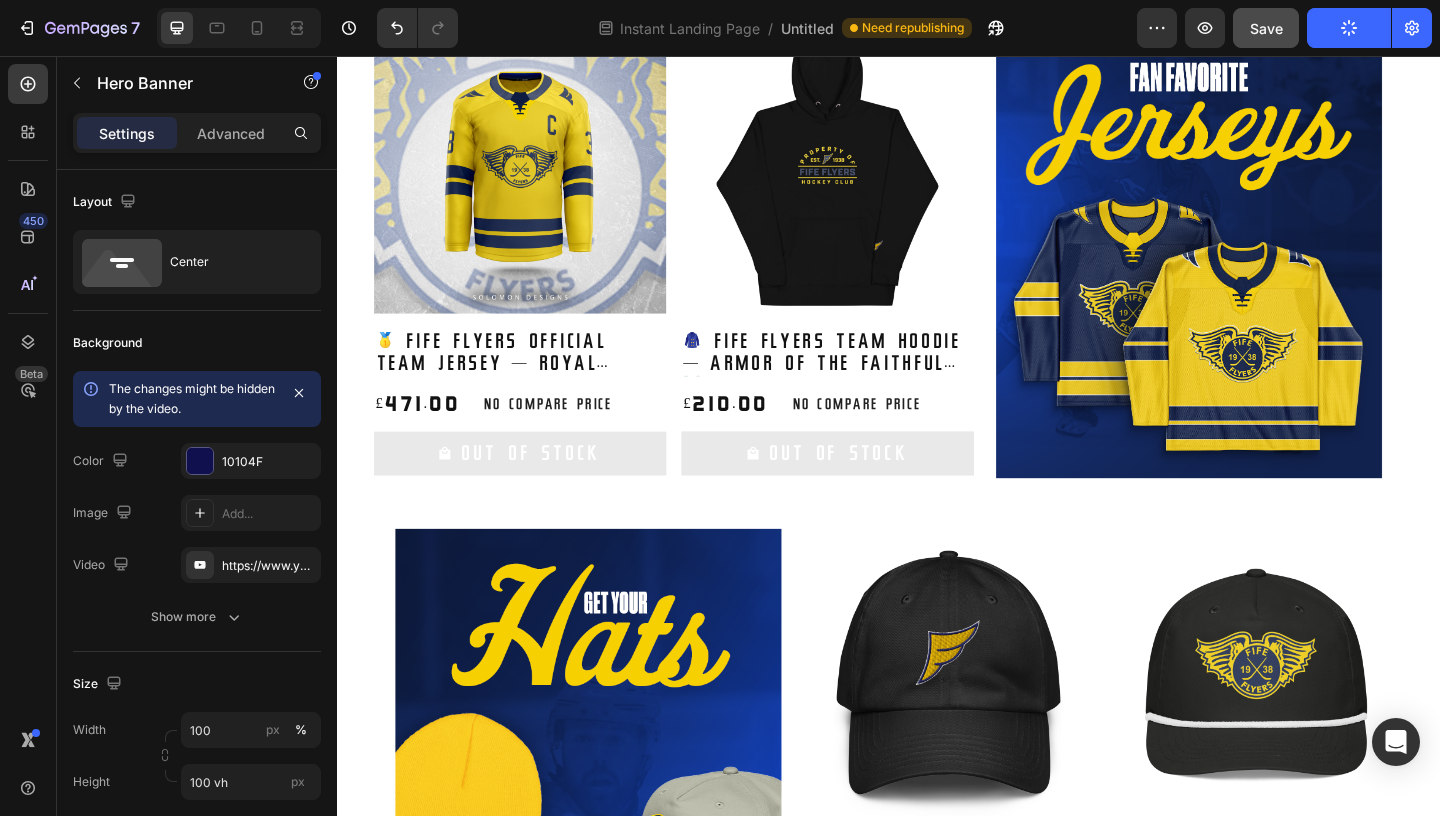 scroll, scrollTop: 1469, scrollLeft: 0, axis: vertical 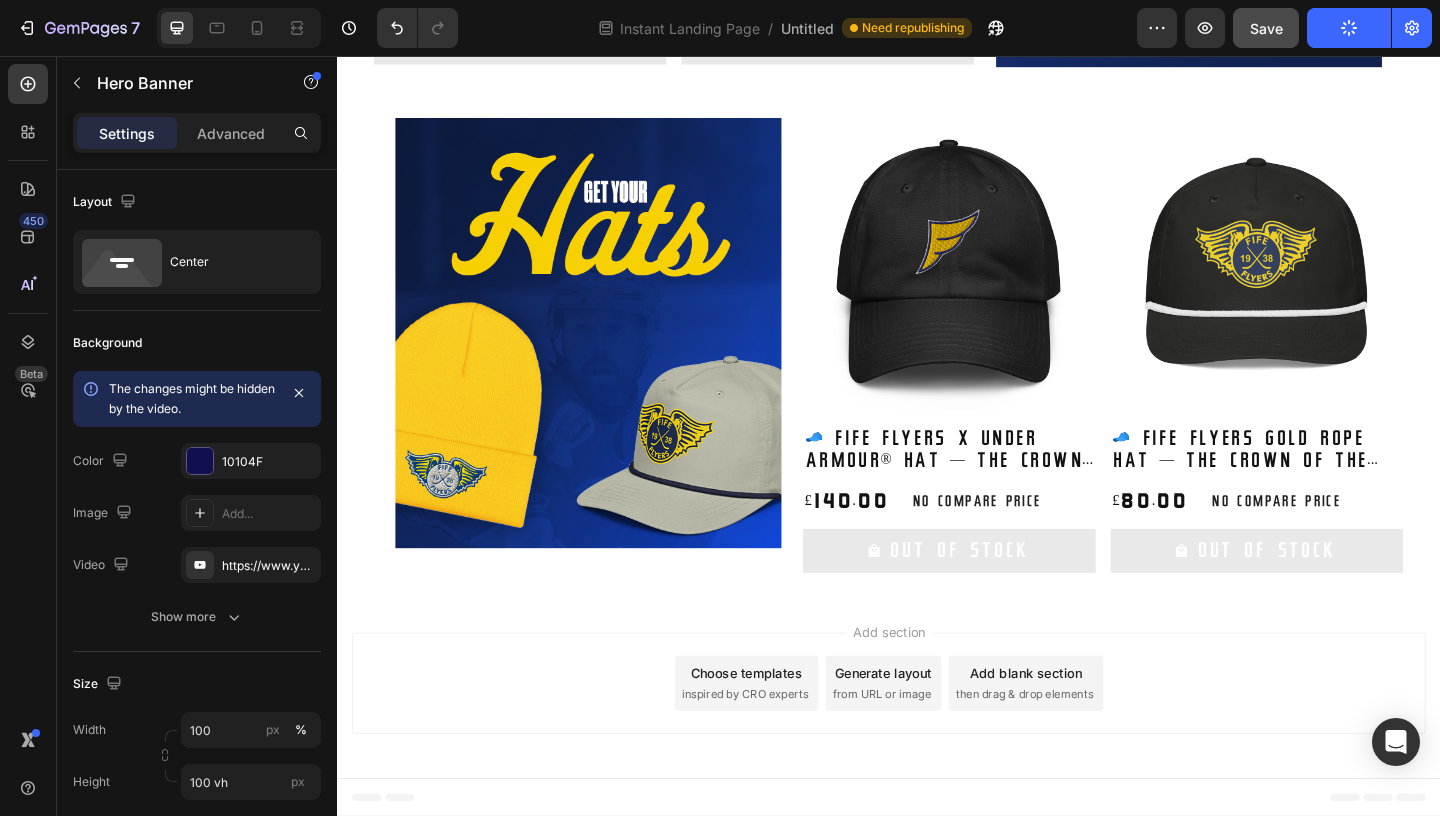 click on "Publish" 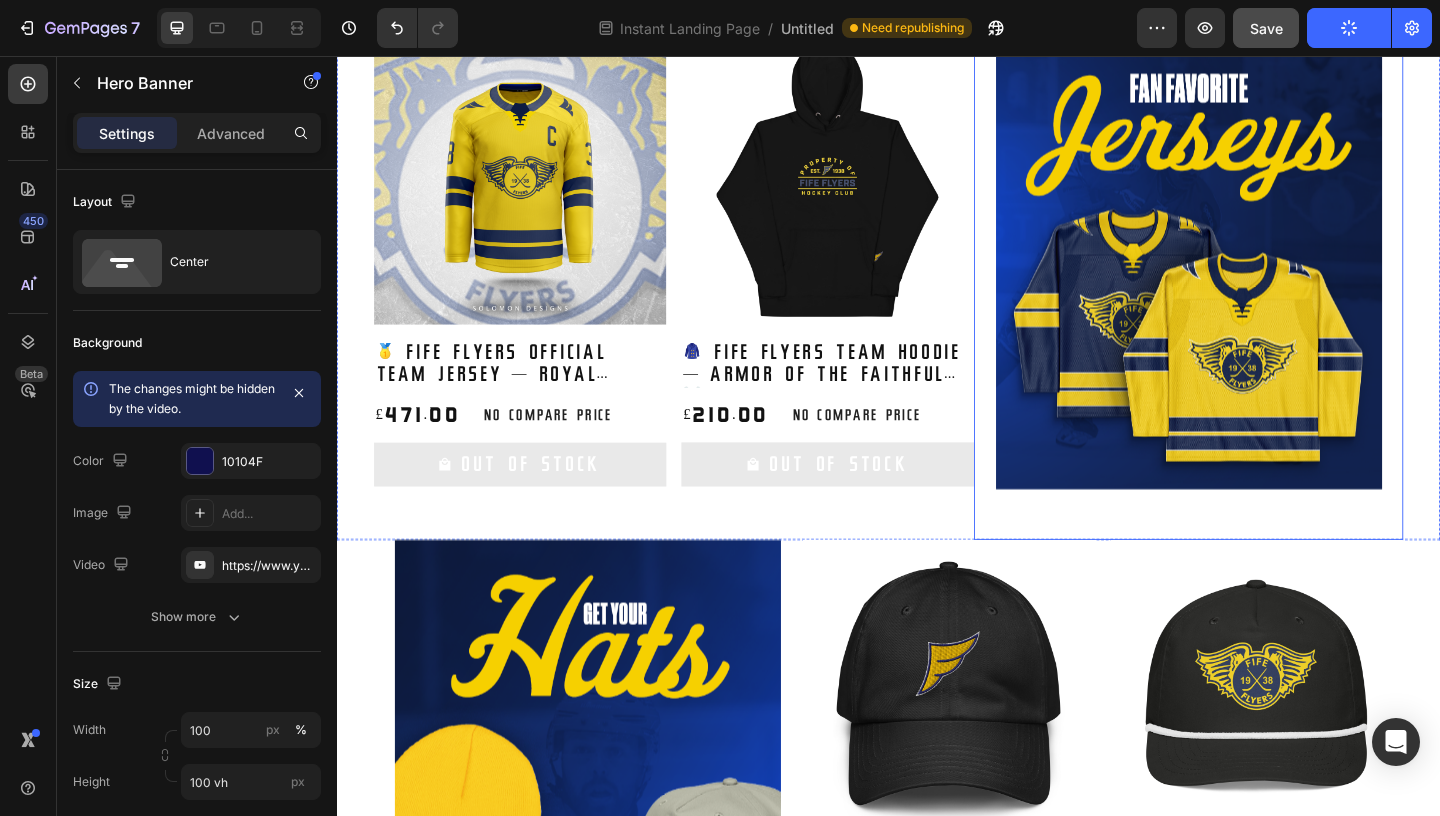 scroll, scrollTop: 878, scrollLeft: 0, axis: vertical 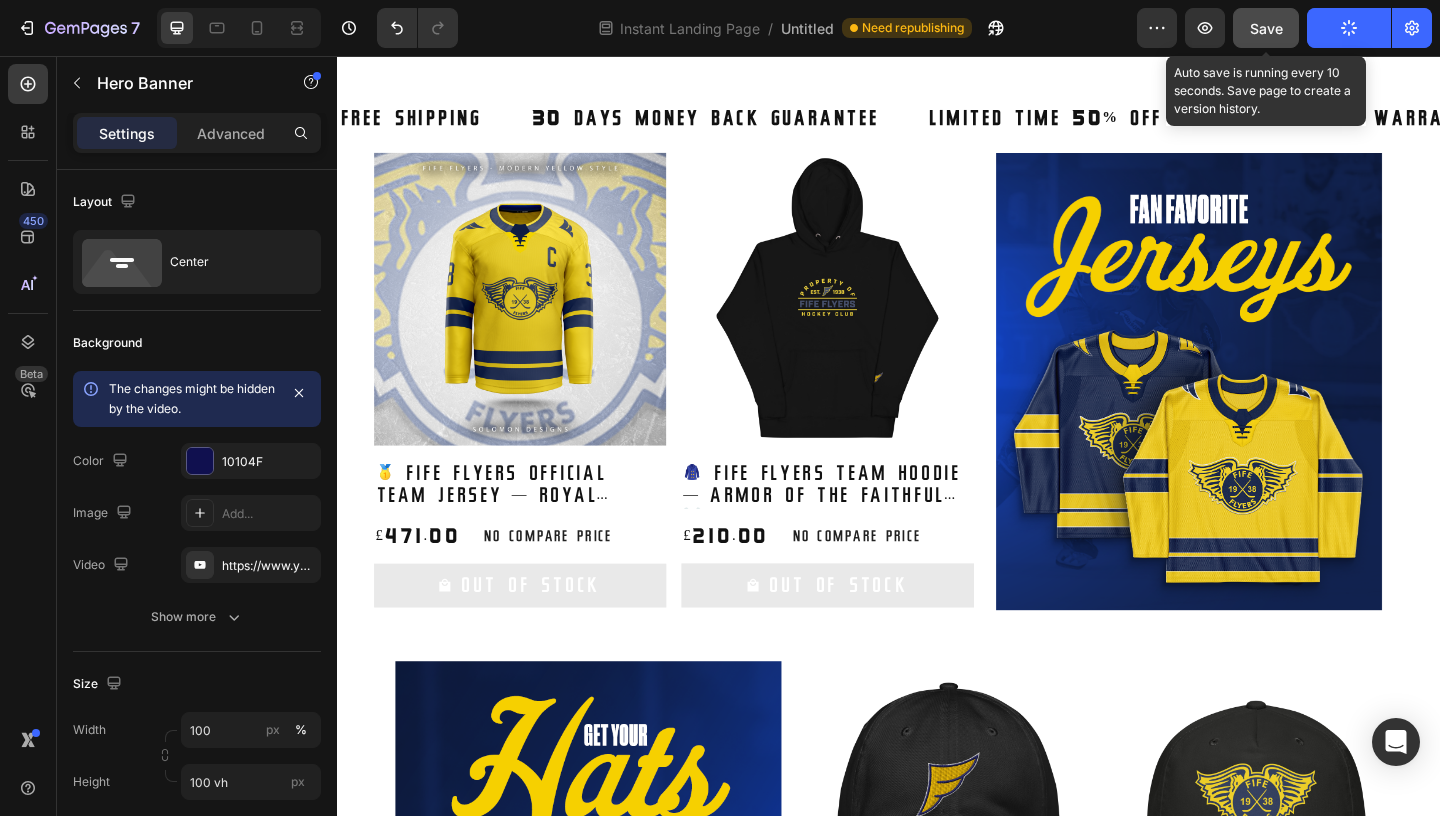click on "Save" 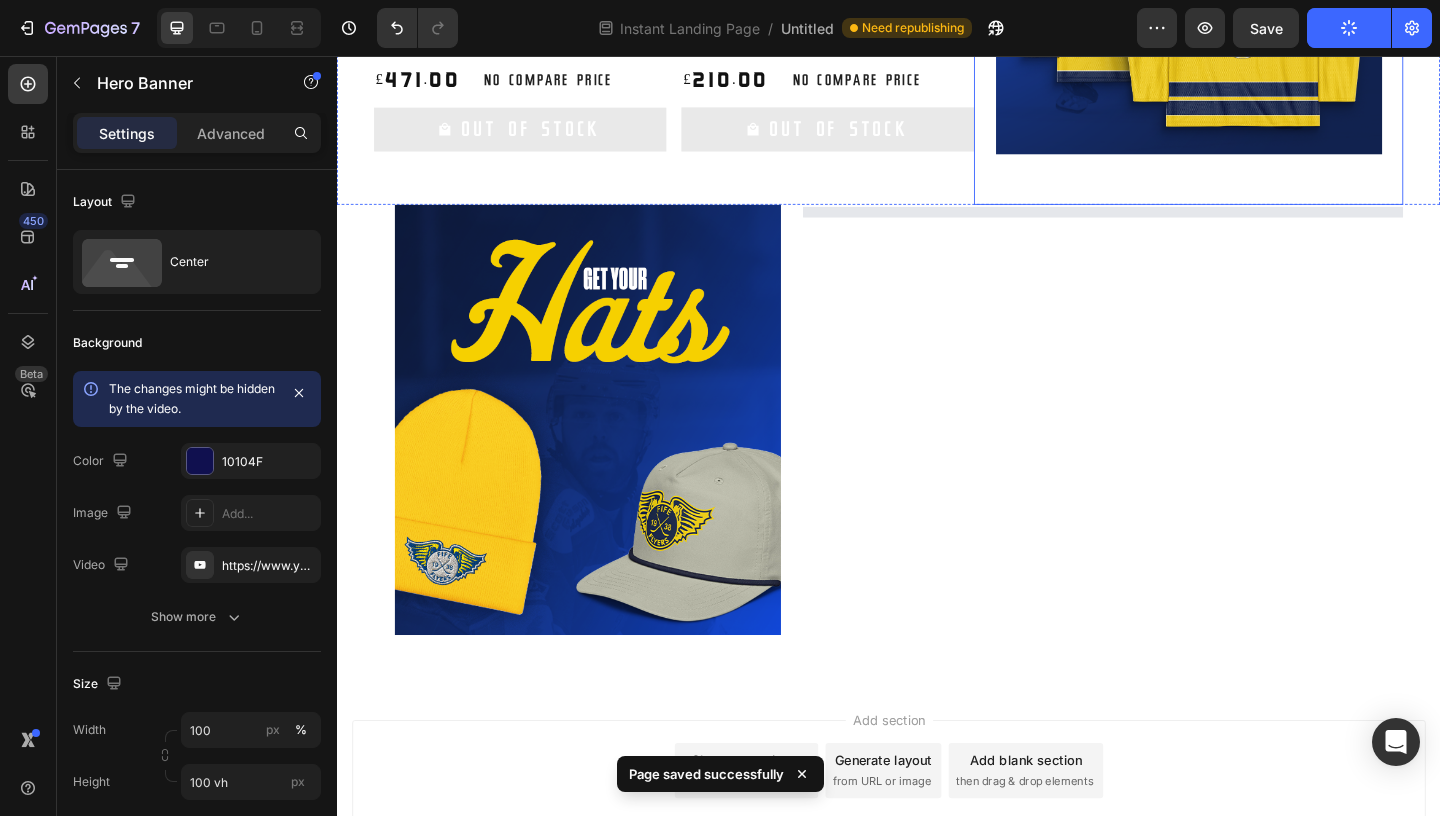 scroll, scrollTop: 1469, scrollLeft: 0, axis: vertical 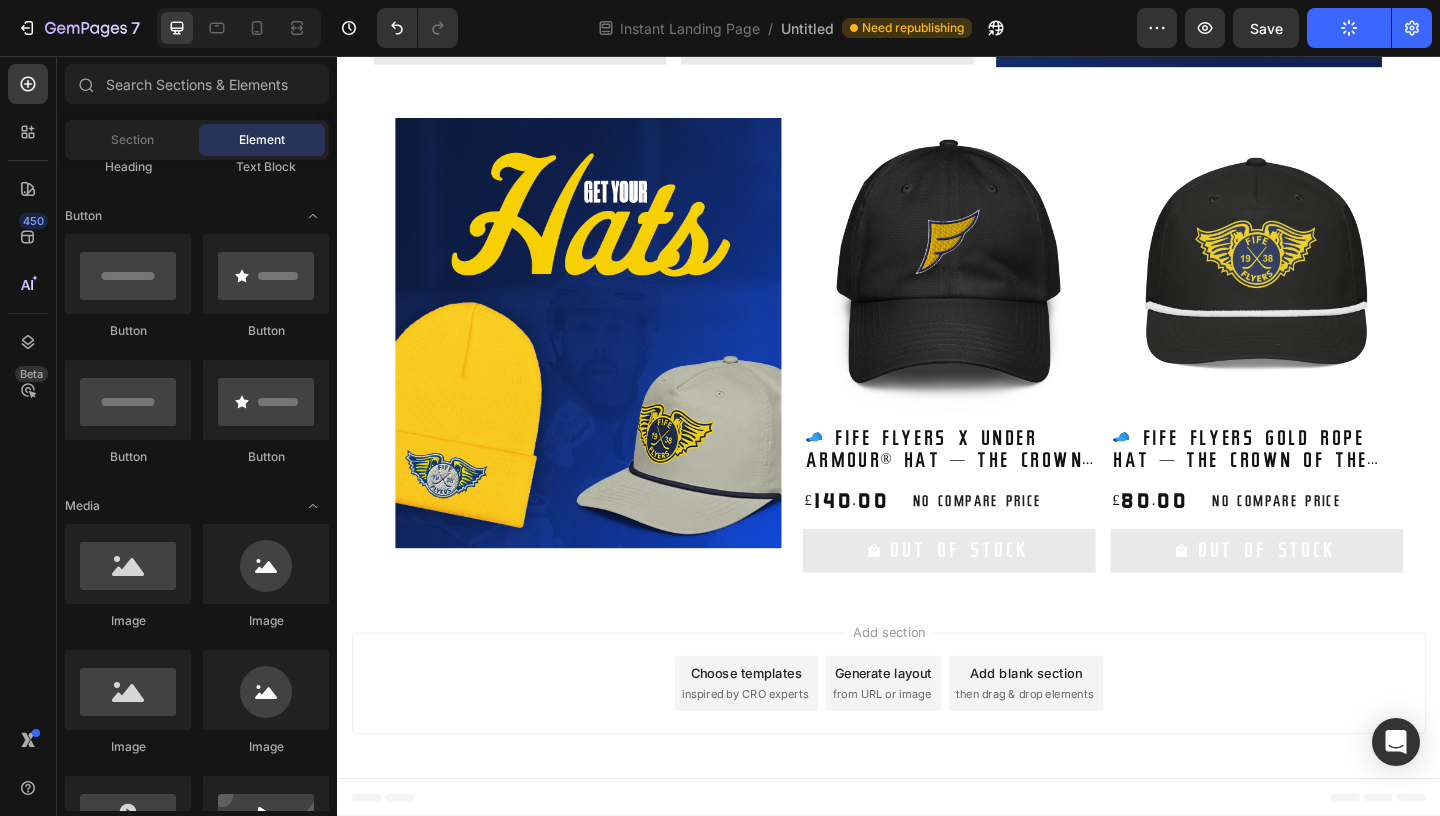 click on "Add section Choose templates inspired by CRO experts Generate layout from URL or image Add blank section then drag & drop elements" at bounding box center (937, 738) 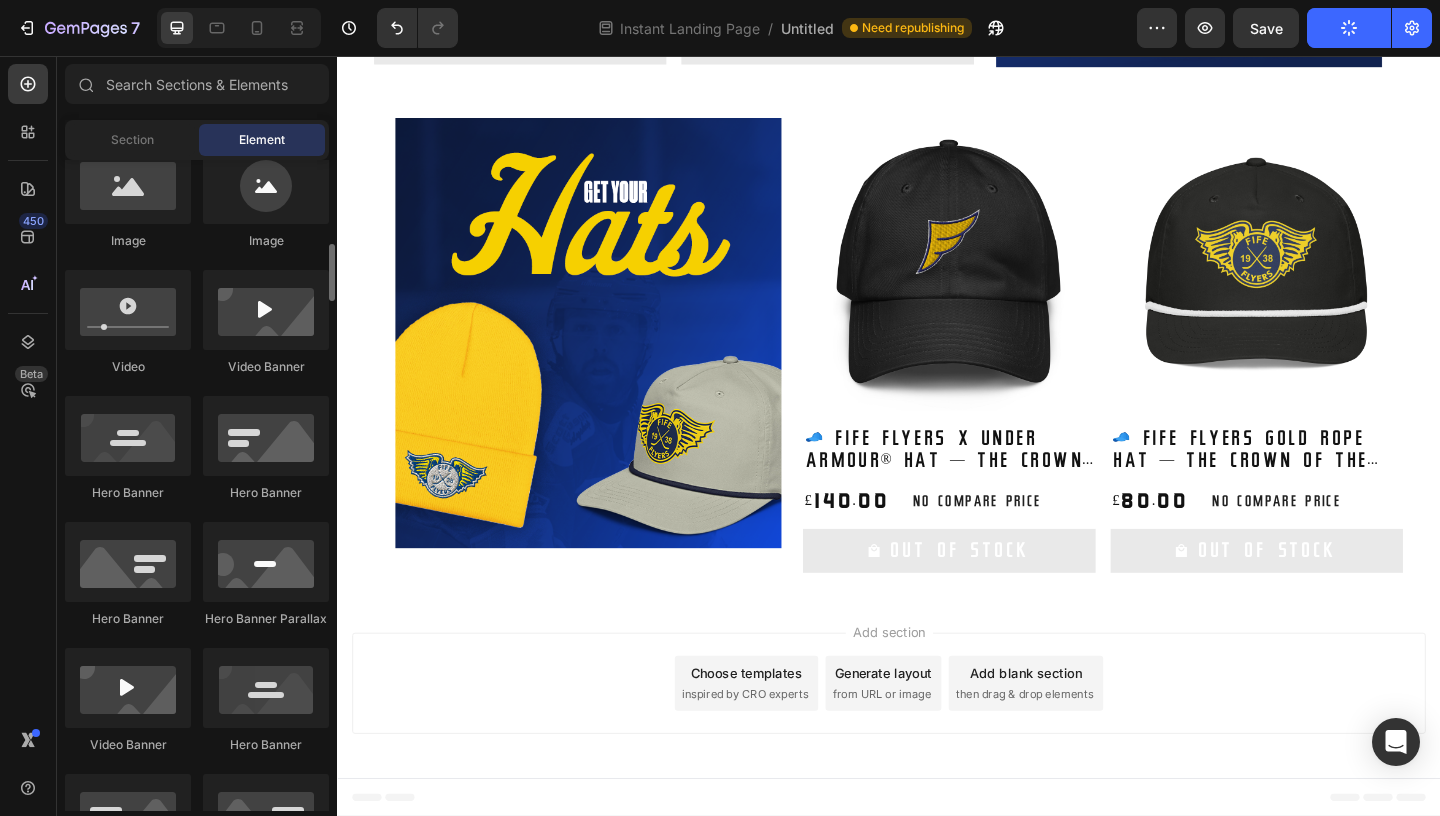 scroll, scrollTop: 980, scrollLeft: 0, axis: vertical 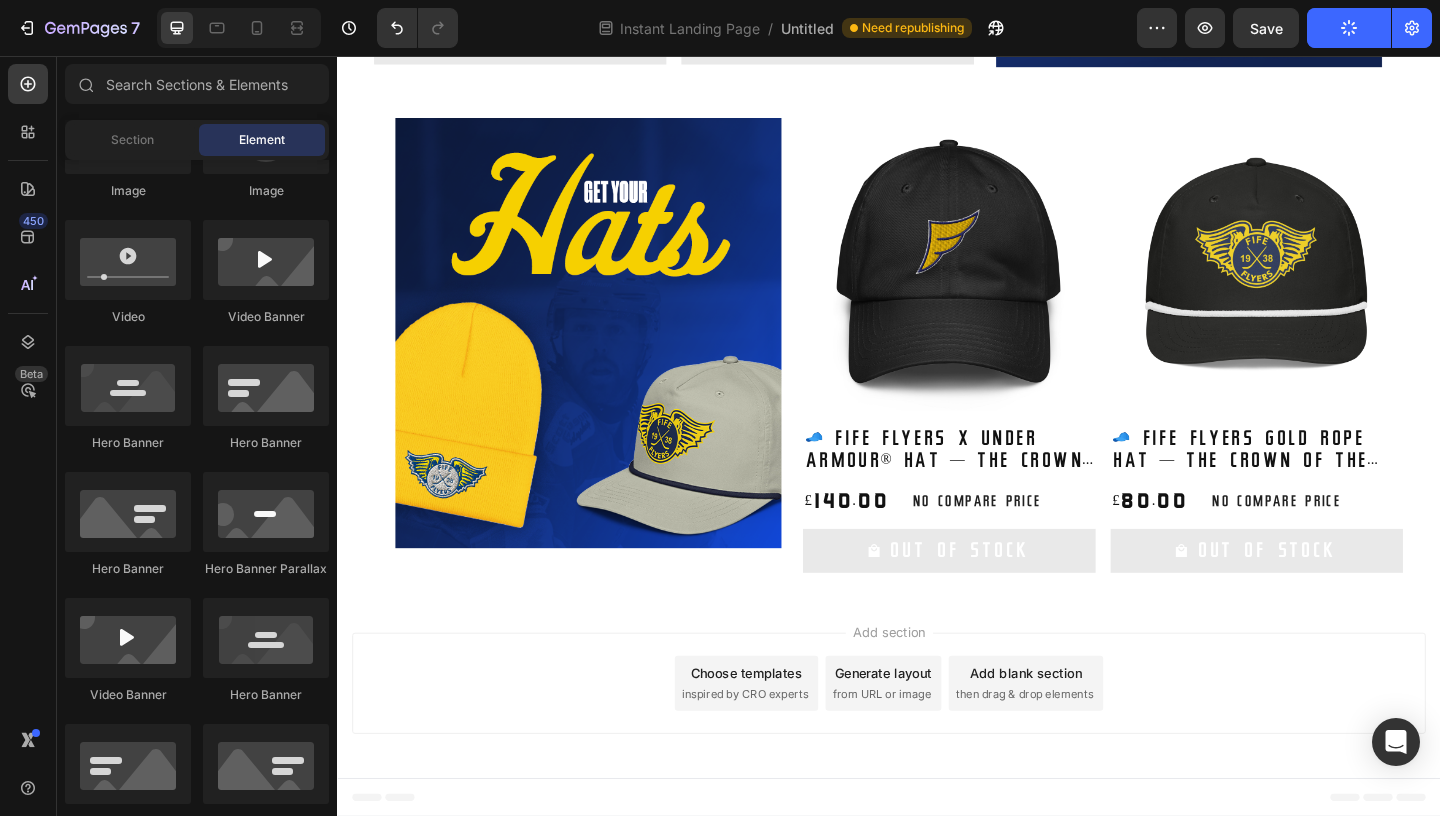click on "Add section Choose templates inspired by CRO experts Generate layout from URL or image Add blank section then drag & drop elements" at bounding box center [937, 738] 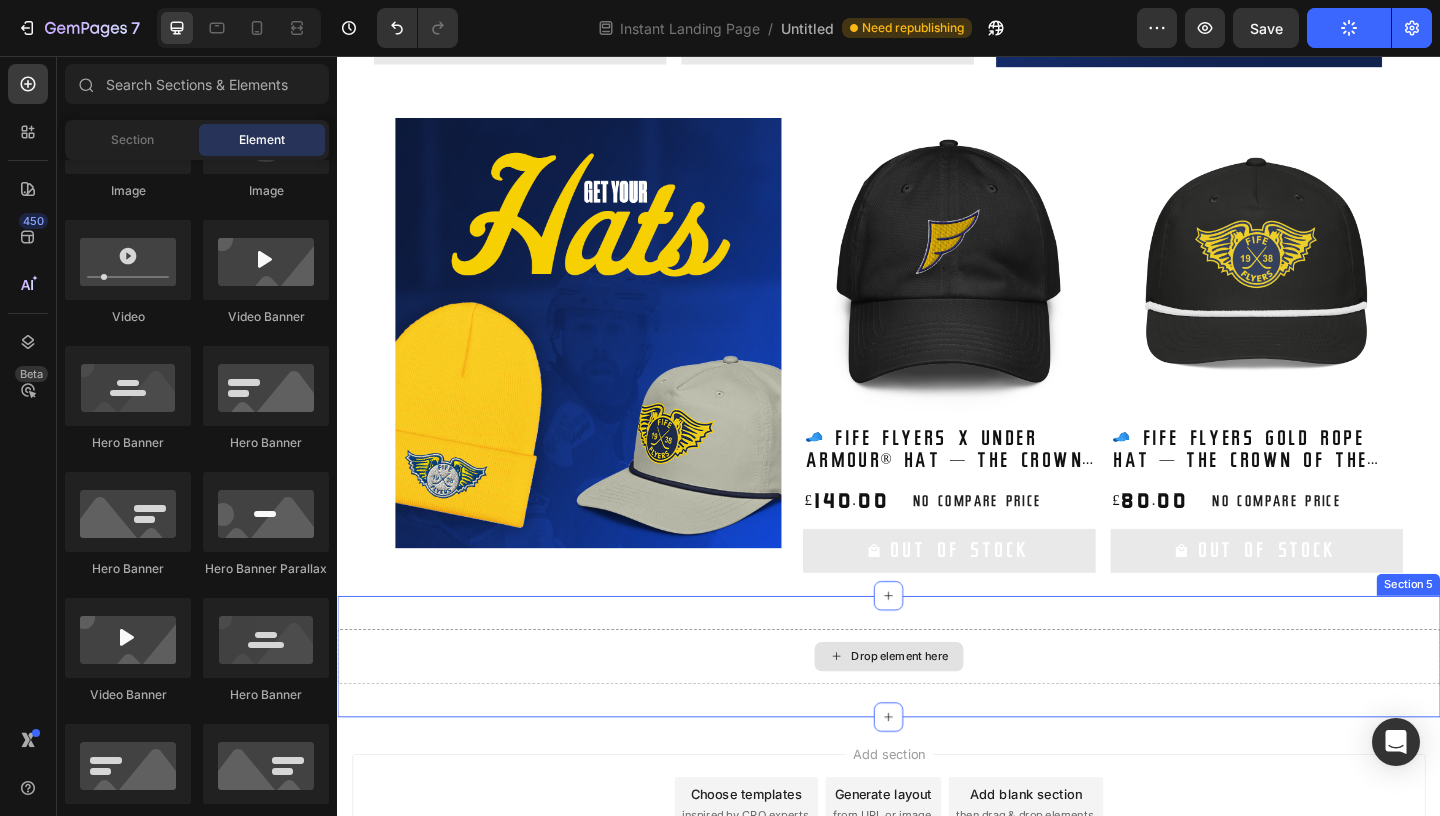 scroll, scrollTop: 1601, scrollLeft: 0, axis: vertical 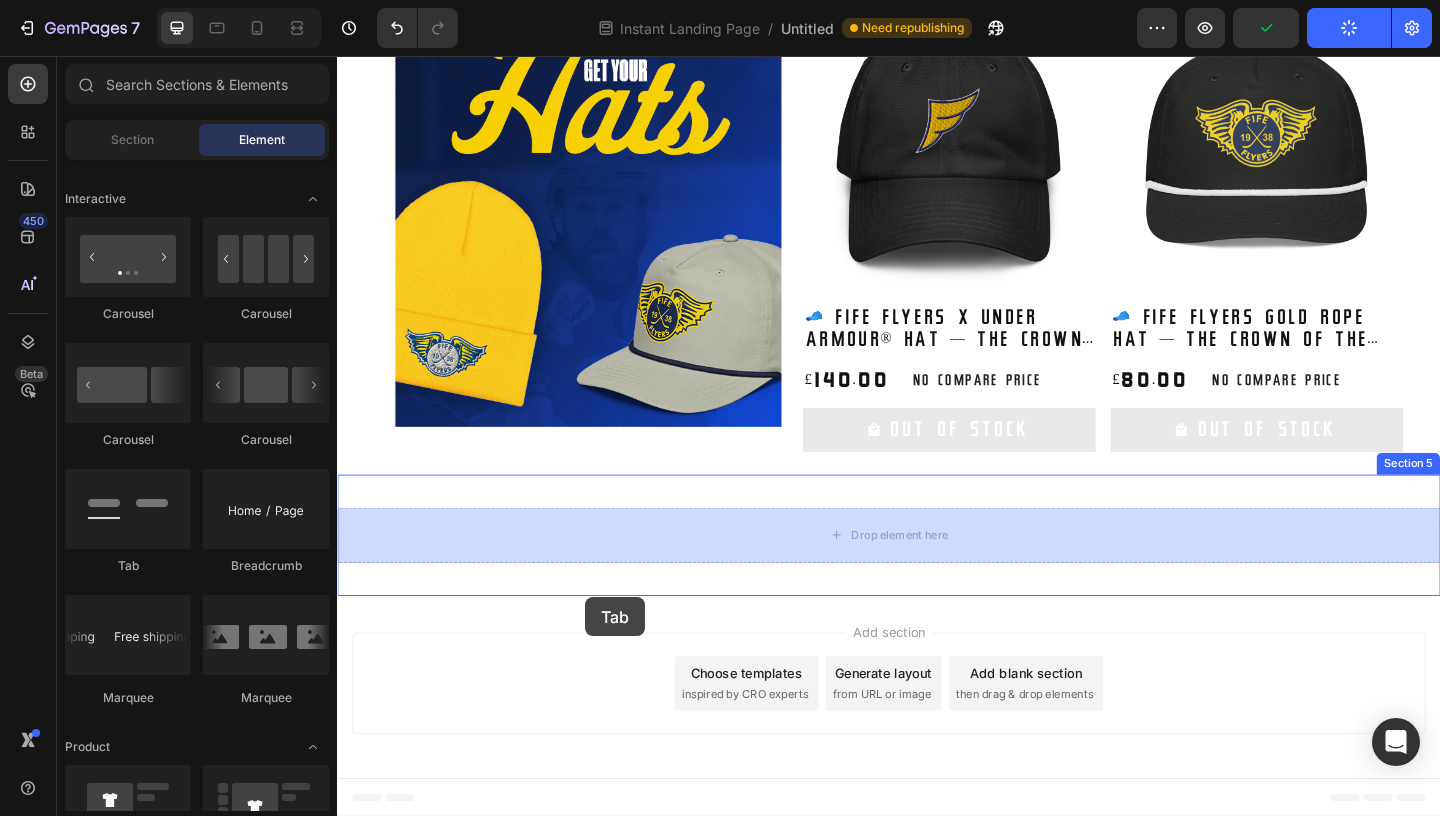drag, startPoint x: 465, startPoint y: 603, endPoint x: 586, endPoint y: 597, distance: 121.14867 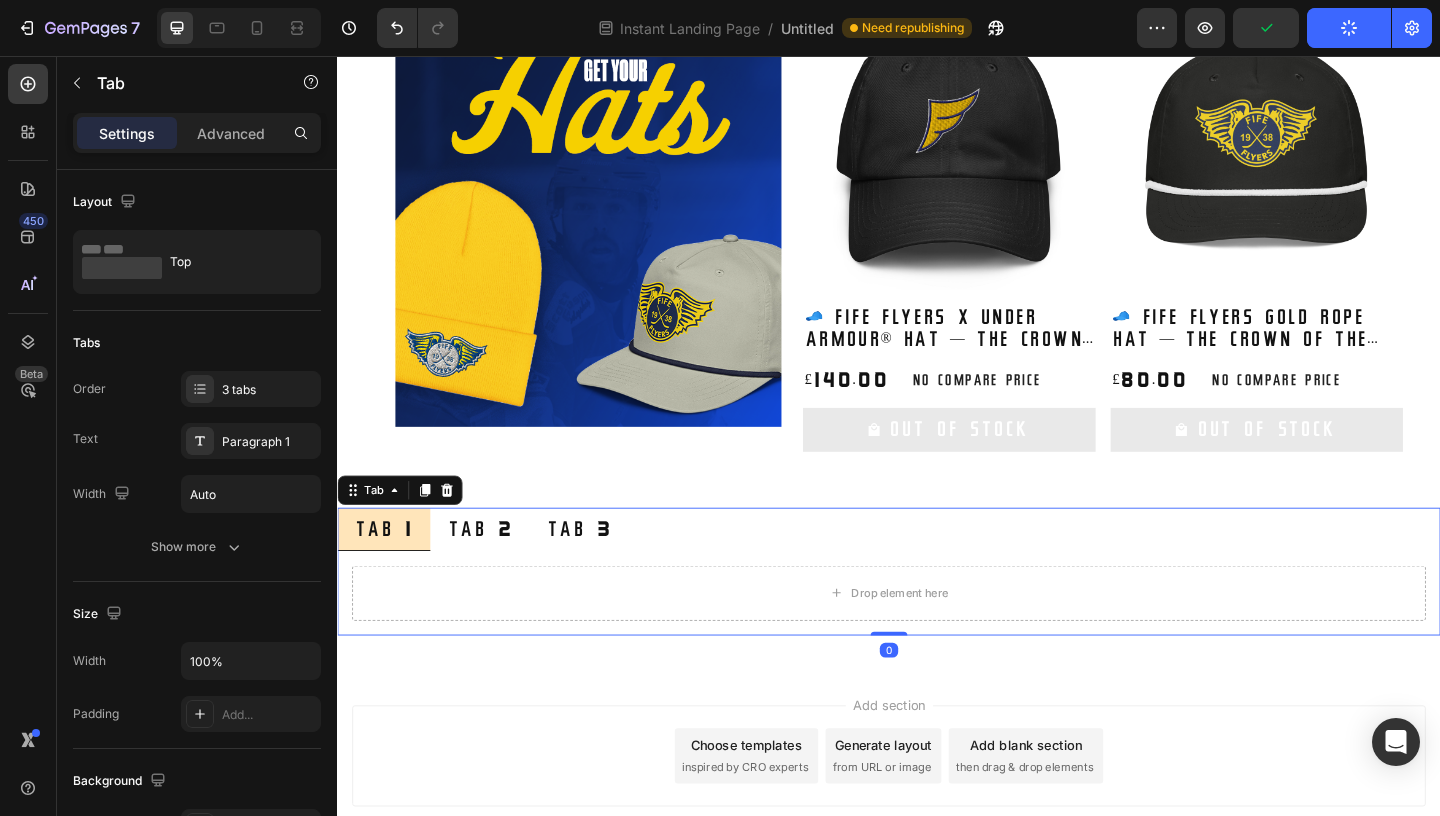 click on "Tab 2" at bounding box center [492, 570] 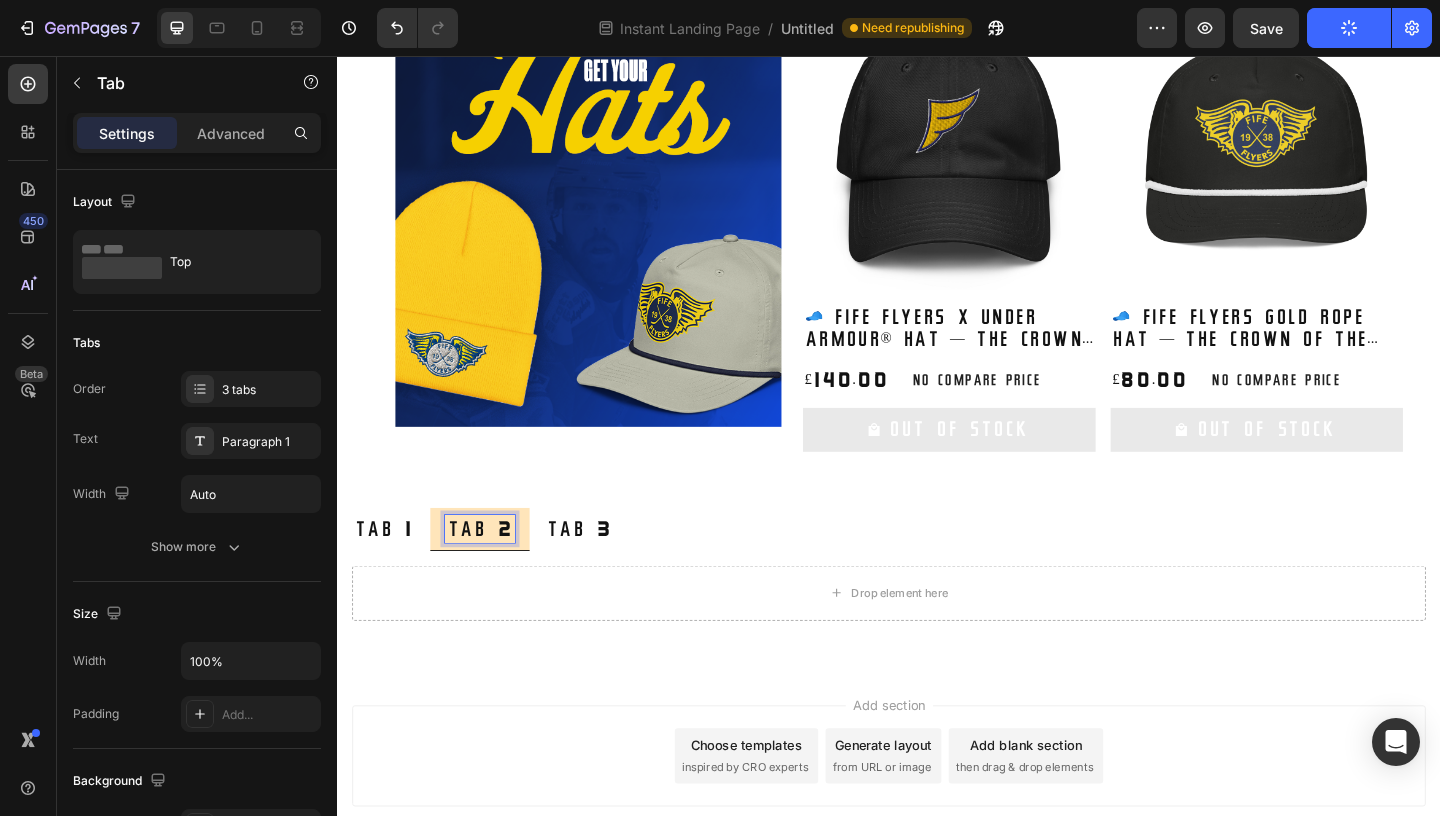 click on "Tab 3" at bounding box center [600, 570] 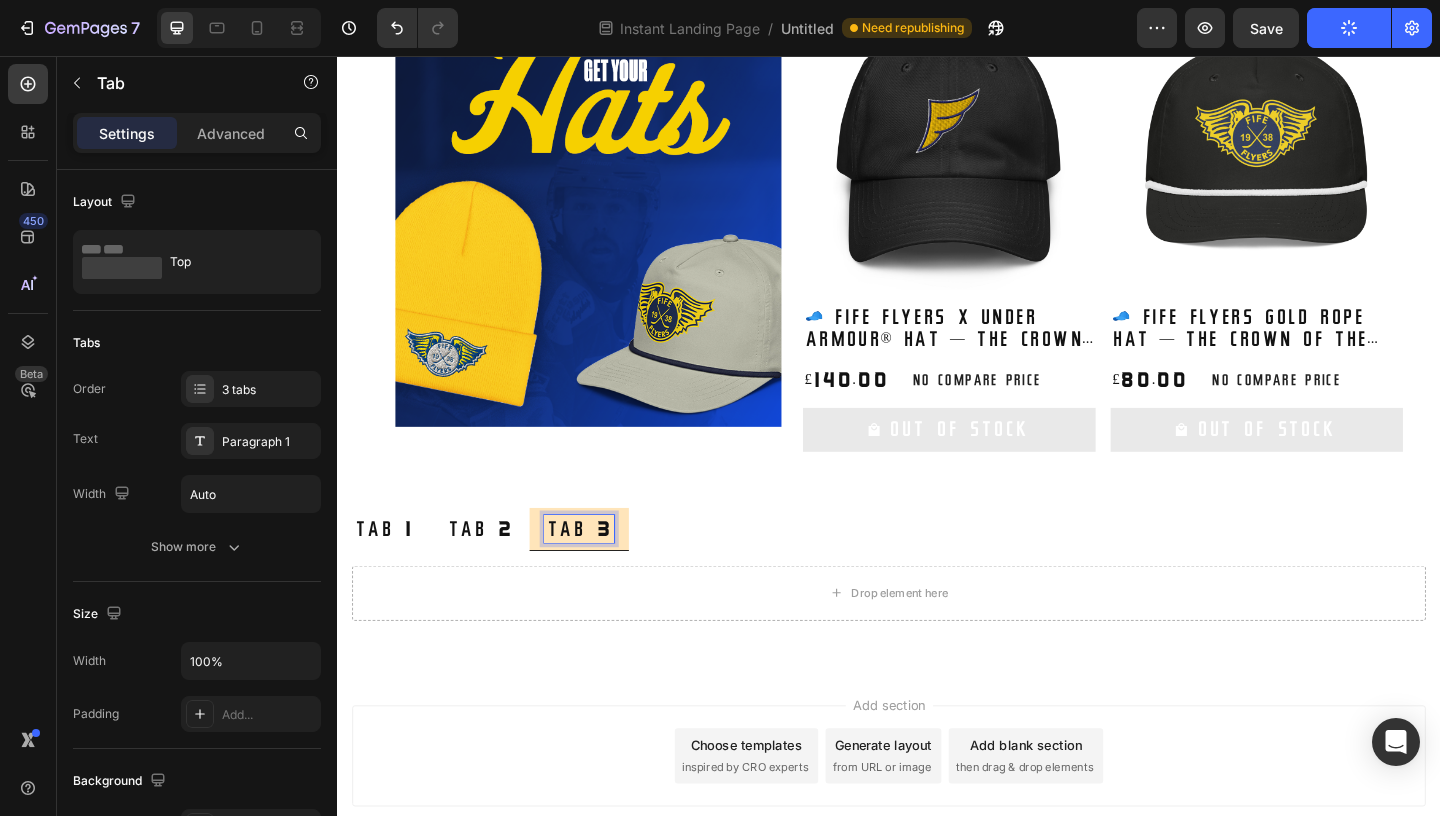 click on "Tab 1 Tab 2 Tab 3" at bounding box center [937, 570] 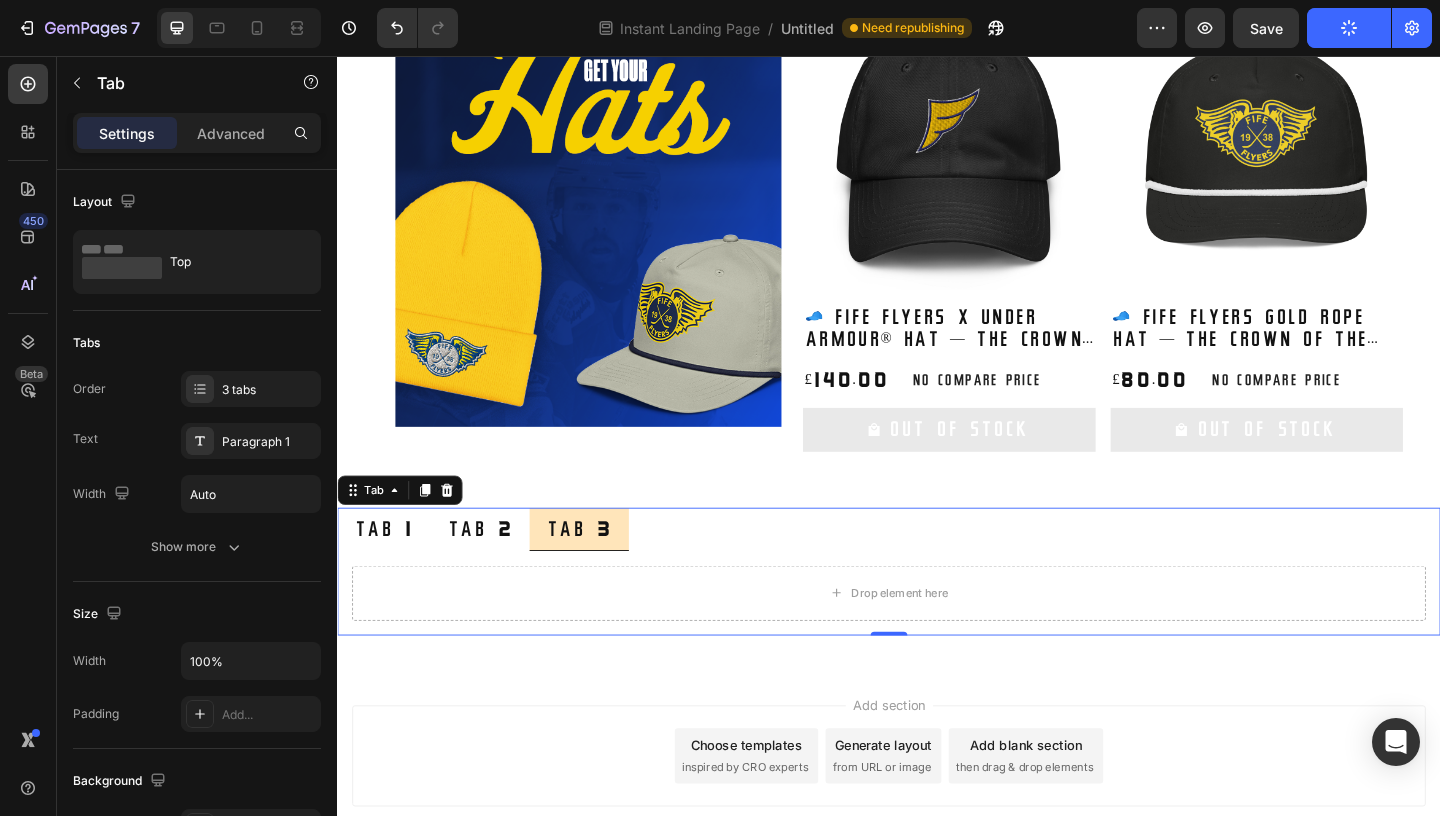 click on "Tab 1 Tab 2 Tab 3" at bounding box center (937, 570) 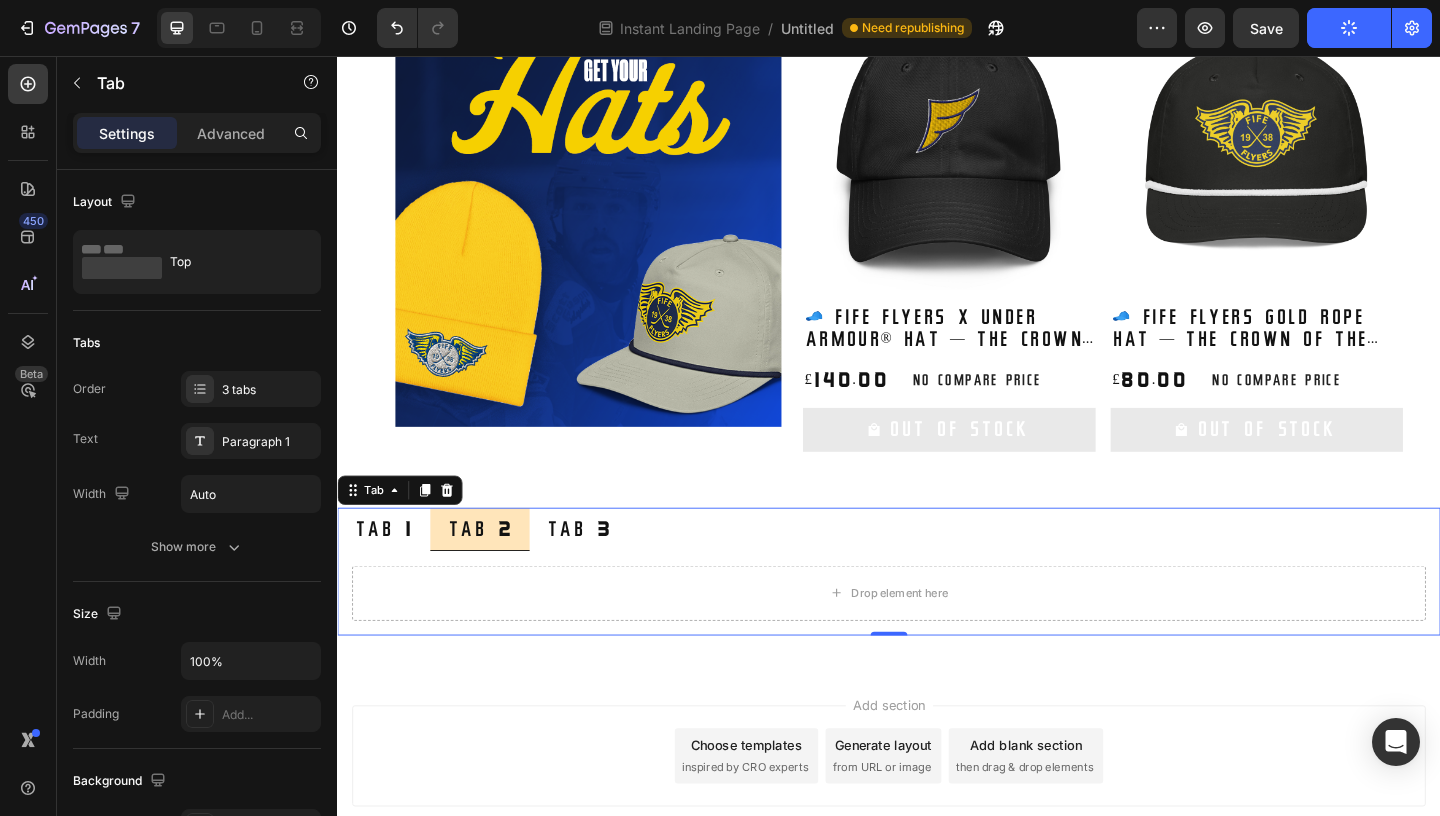 click on "Tab 1" at bounding box center [387, 570] 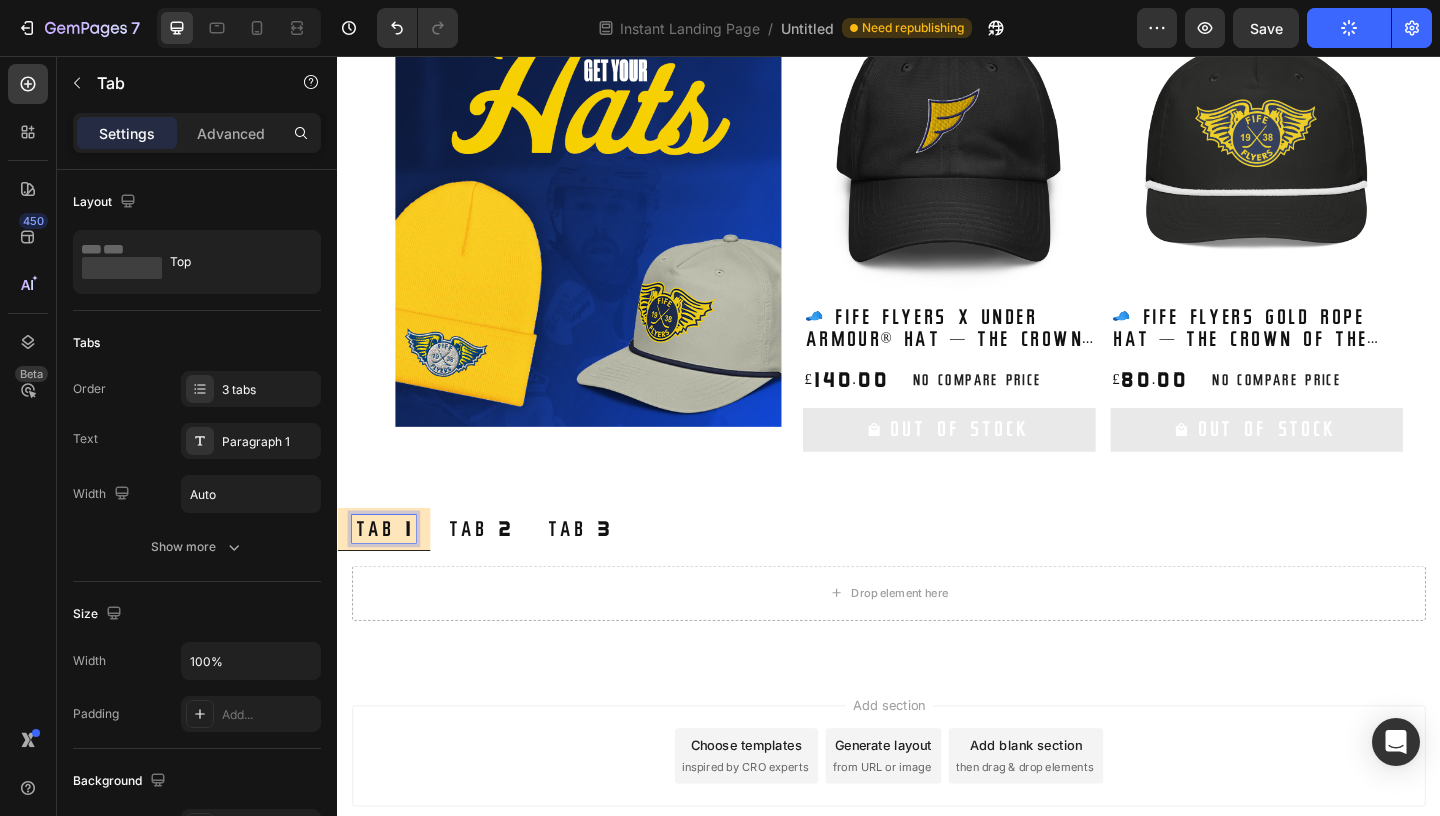 click on "Tab 2" at bounding box center [492, 570] 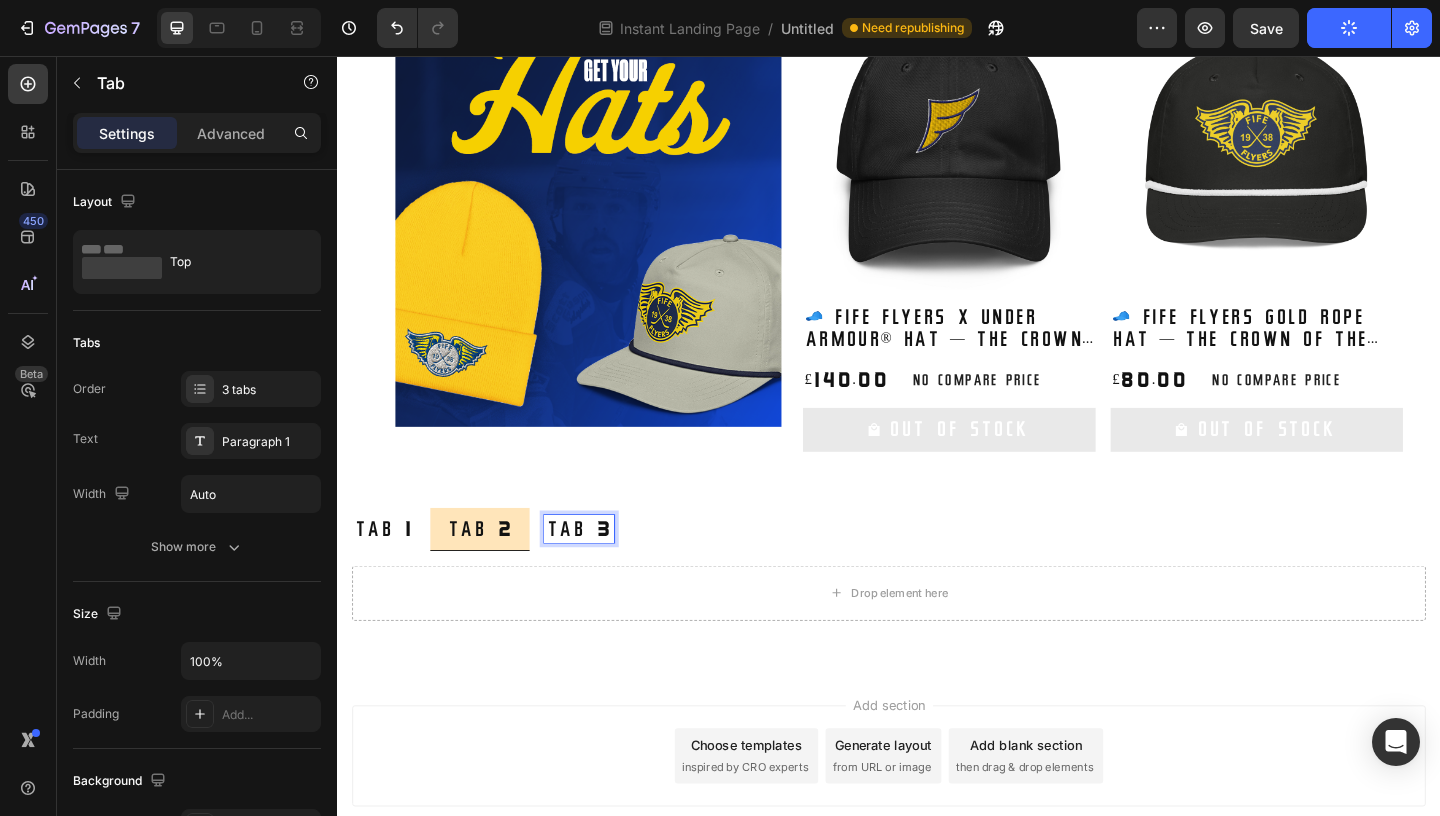 click on "Tab 3" at bounding box center [600, 570] 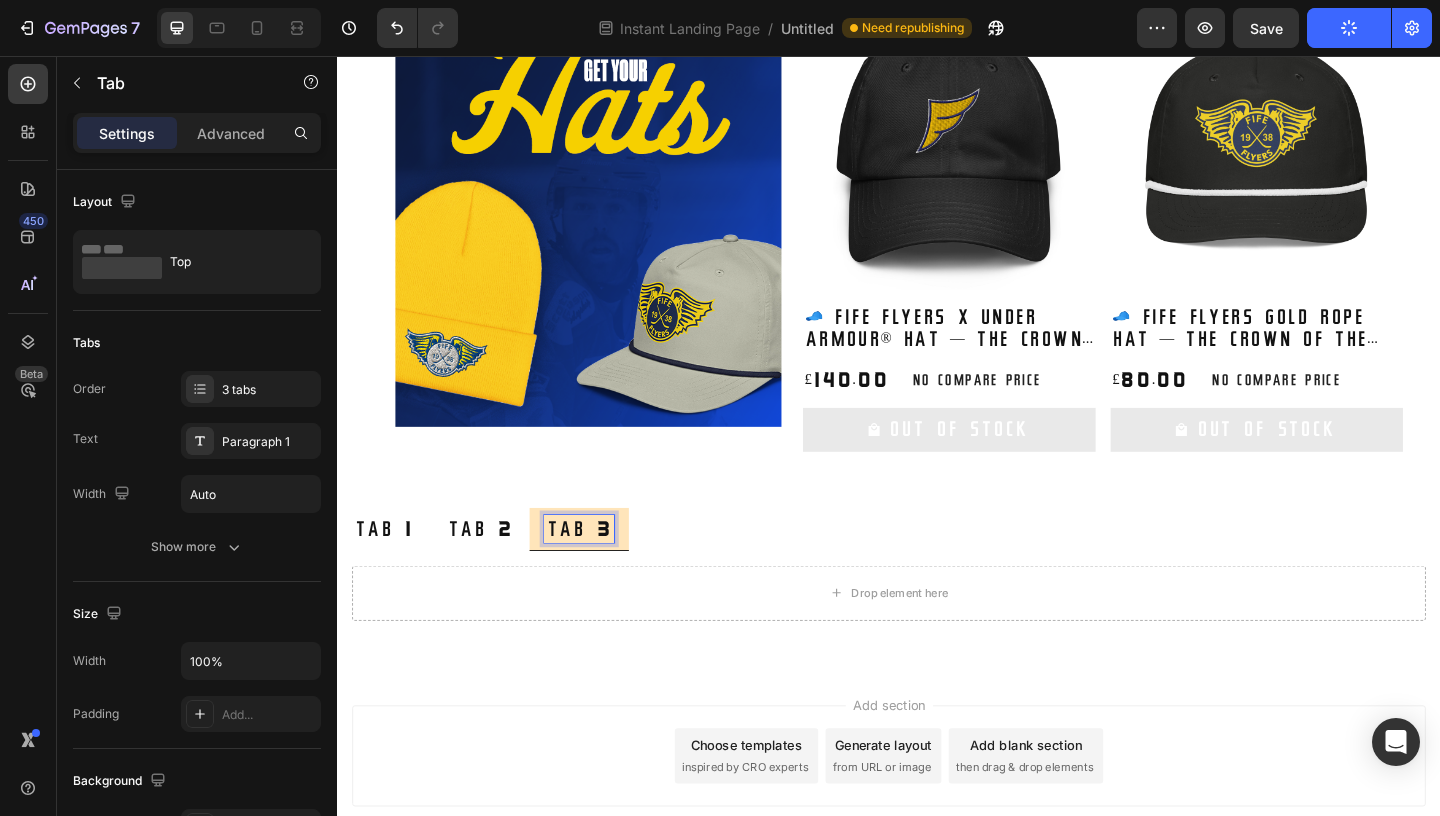 click on "Tab 3" at bounding box center [600, 570] 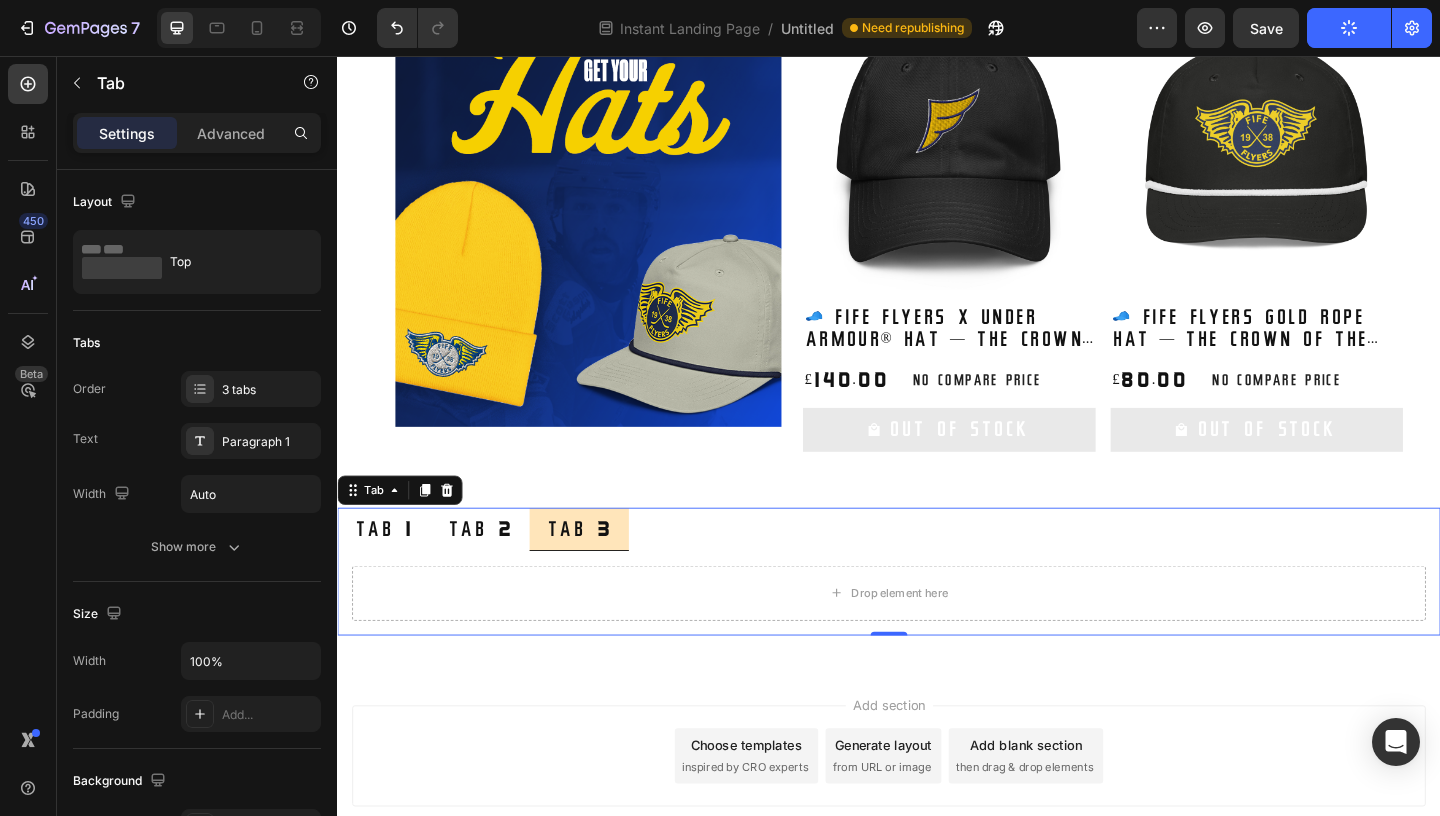 click on "Tab 1 Tab 2 Tab 3" at bounding box center [937, 570] 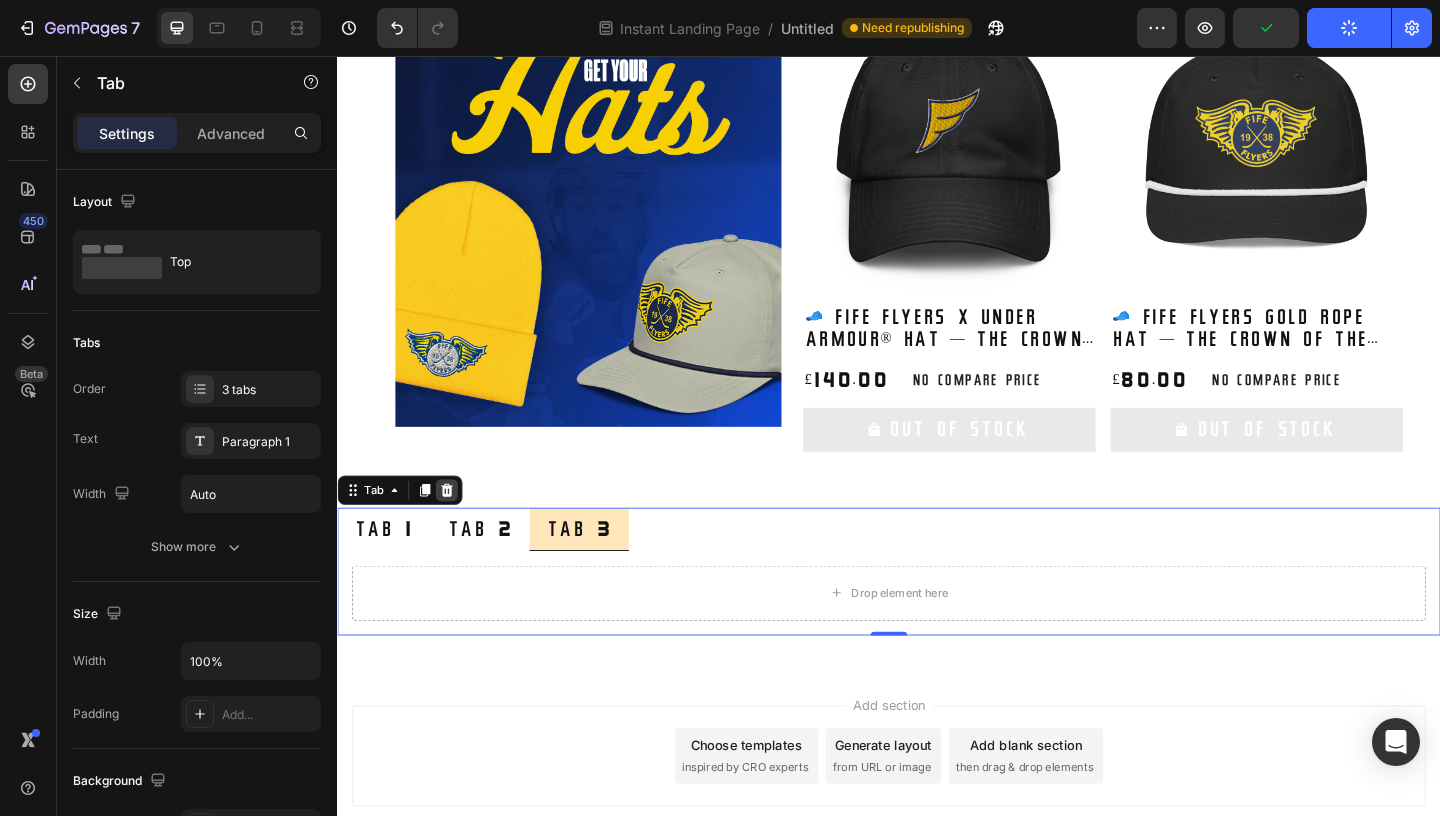 click 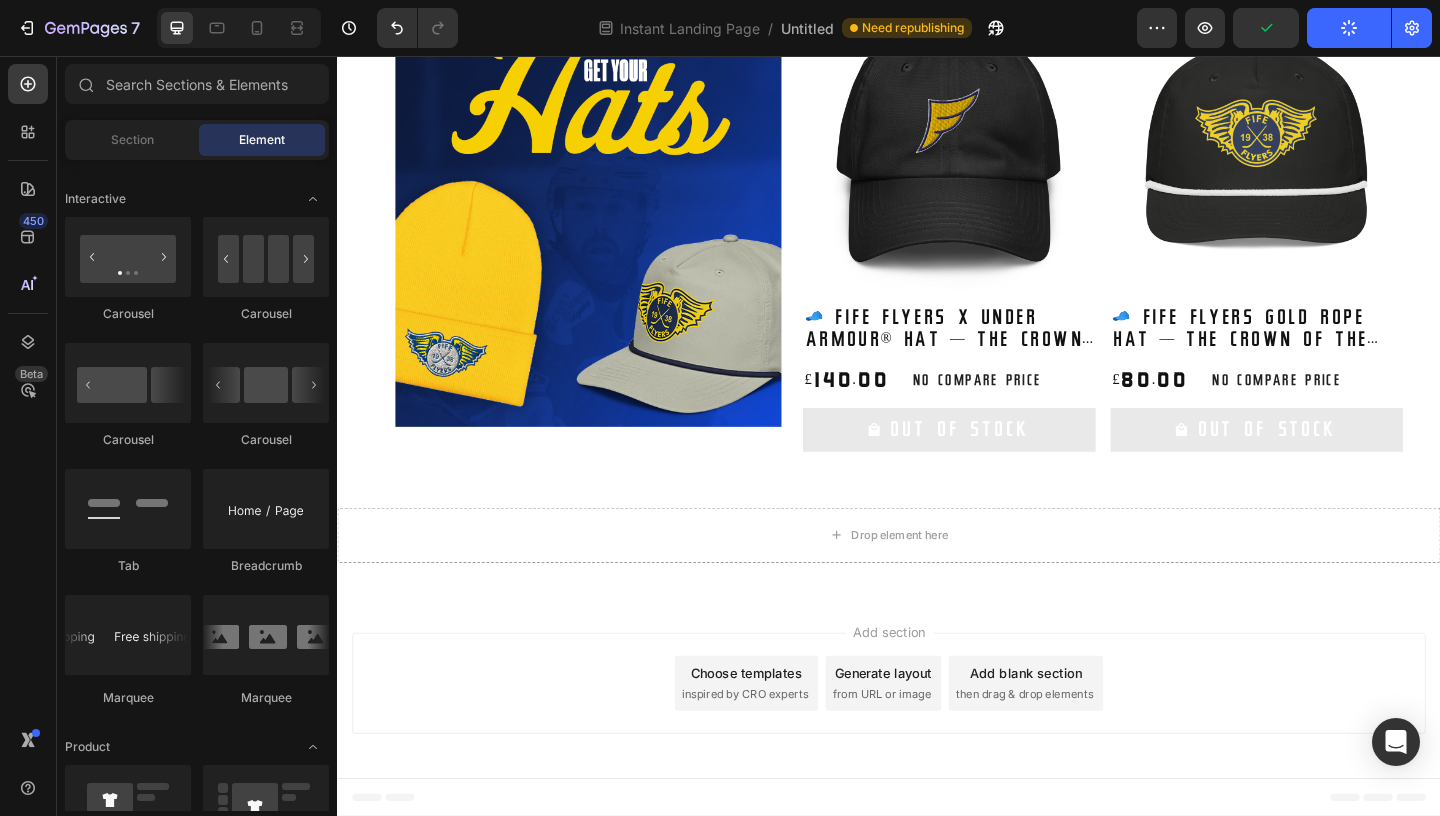 scroll, scrollTop: 2489, scrollLeft: 0, axis: vertical 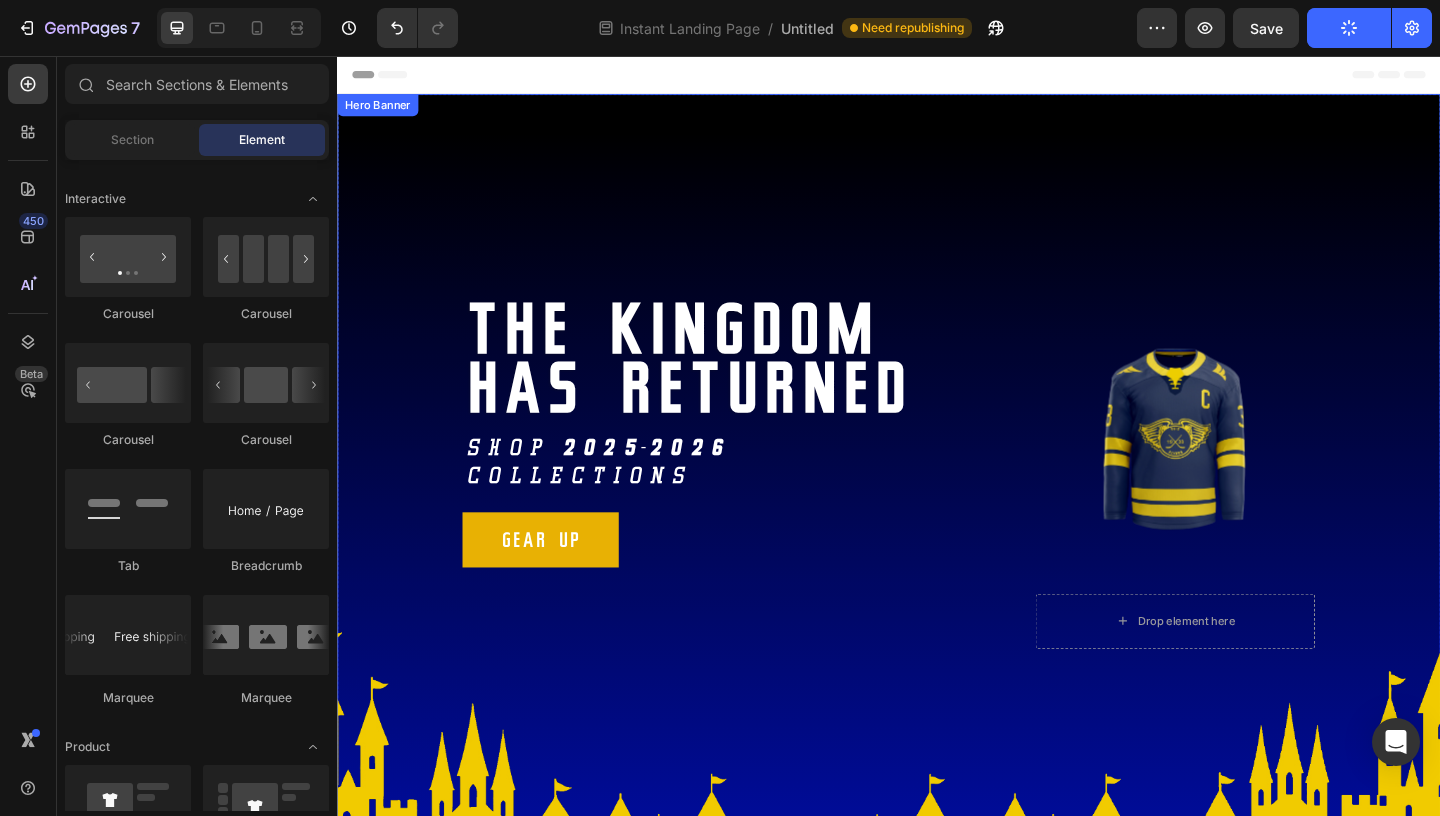 click at bounding box center (937, 510) 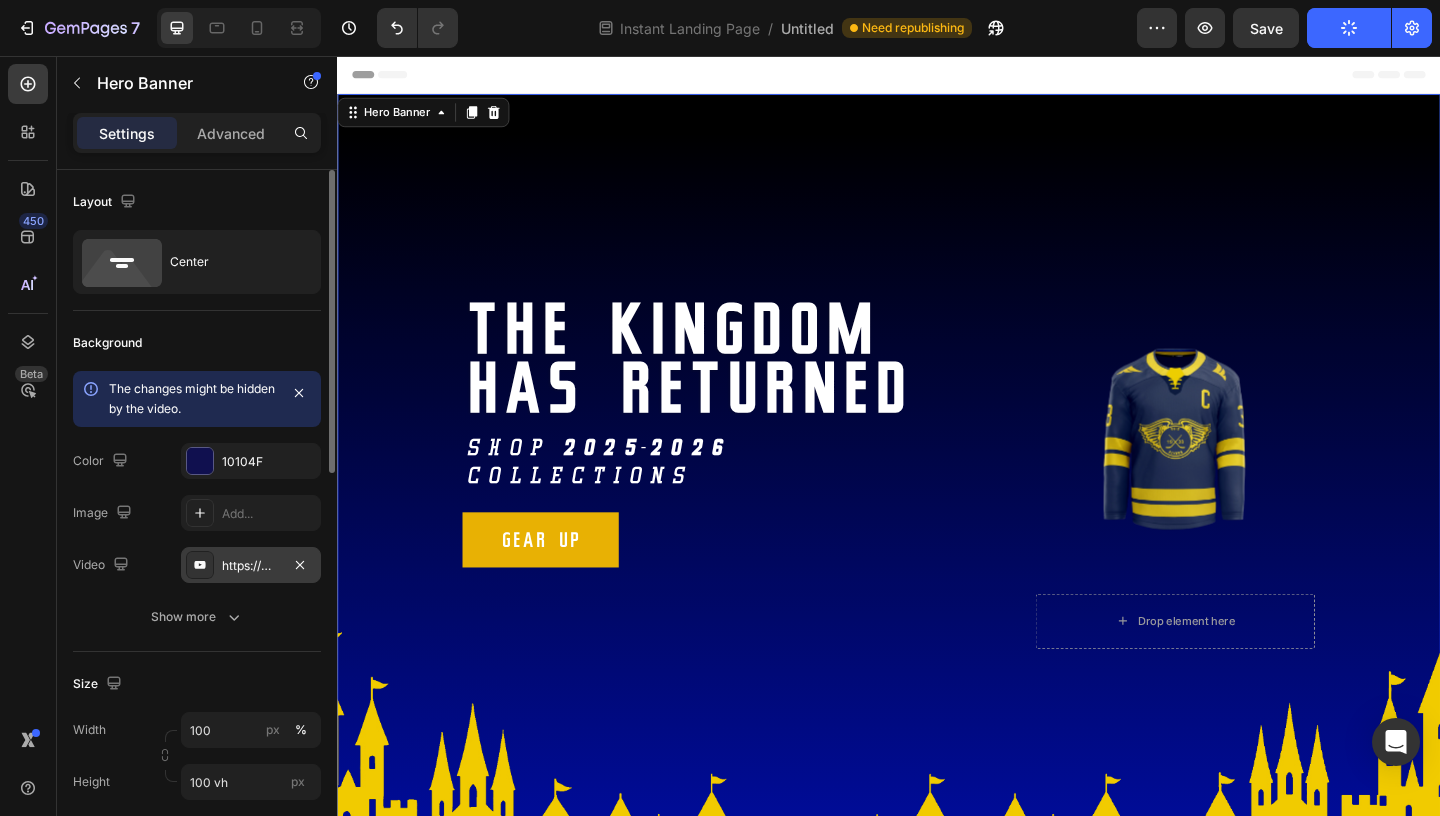 click on "https://www.youtube.com/watch?v=cCA8kiZjahw" at bounding box center [251, 566] 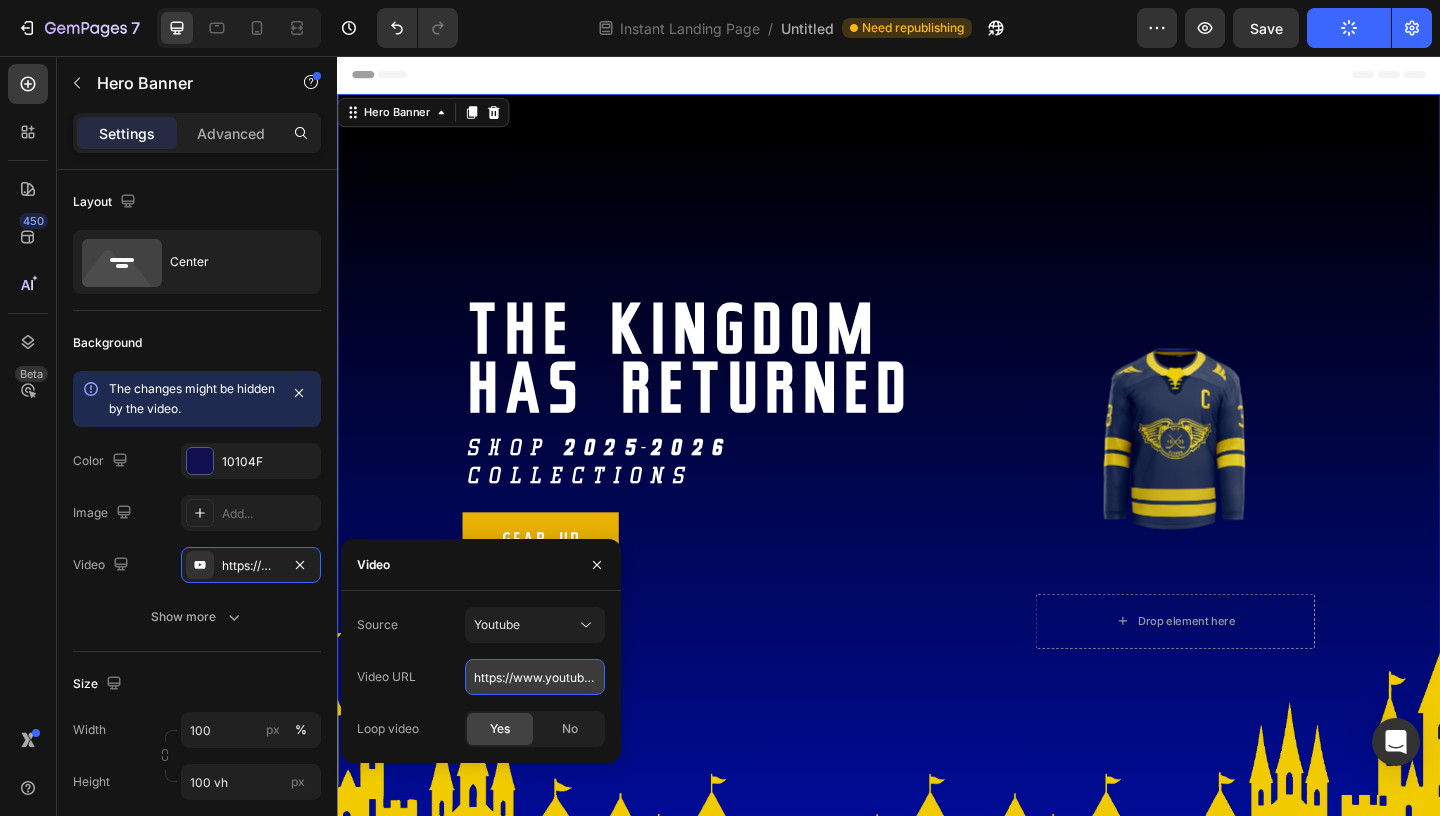 click on "https://www.youtube.com/watch?v=cCA8kiZjahw" at bounding box center (535, 677) 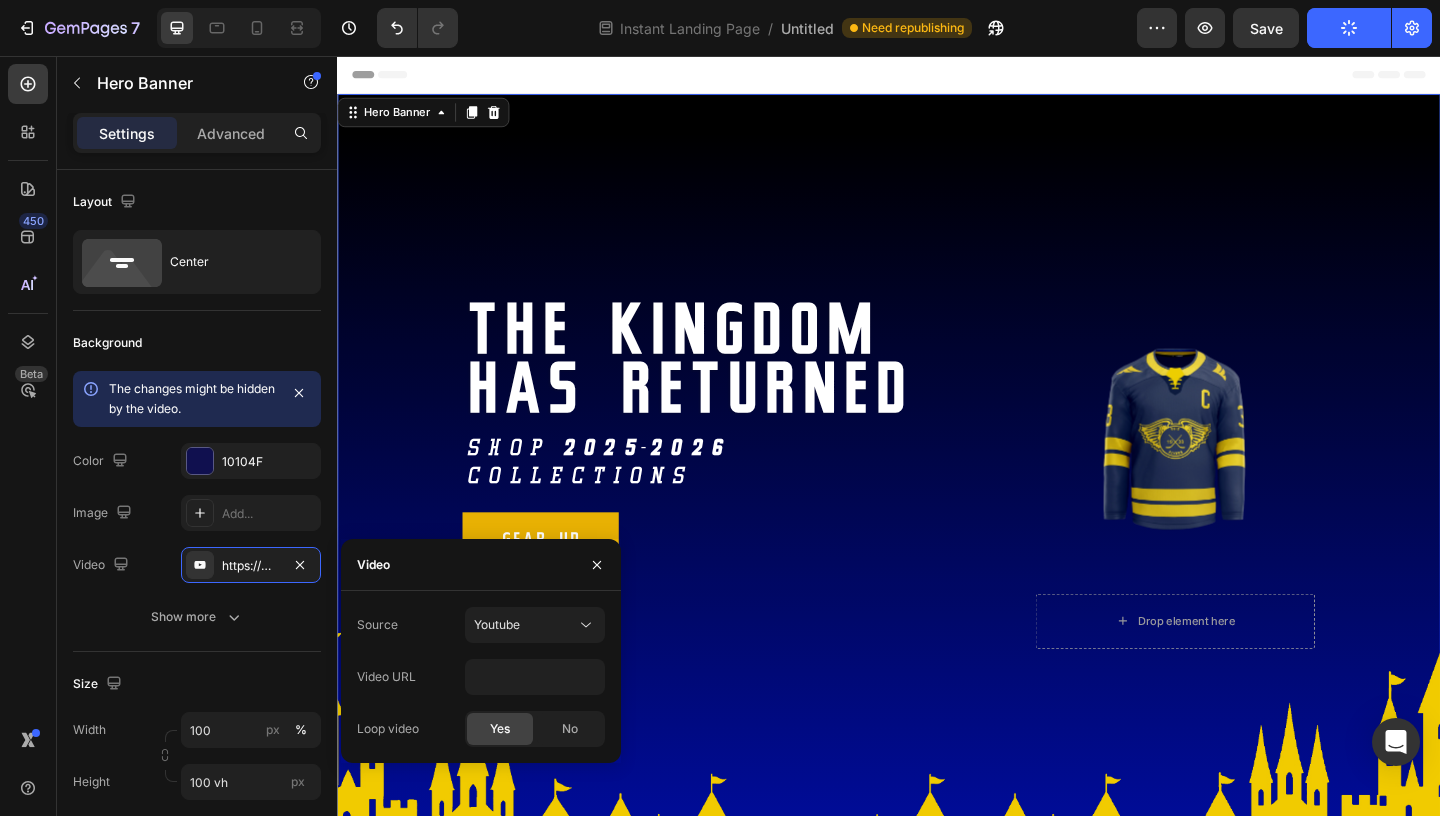click on "Source Youtube" at bounding box center [481, 625] 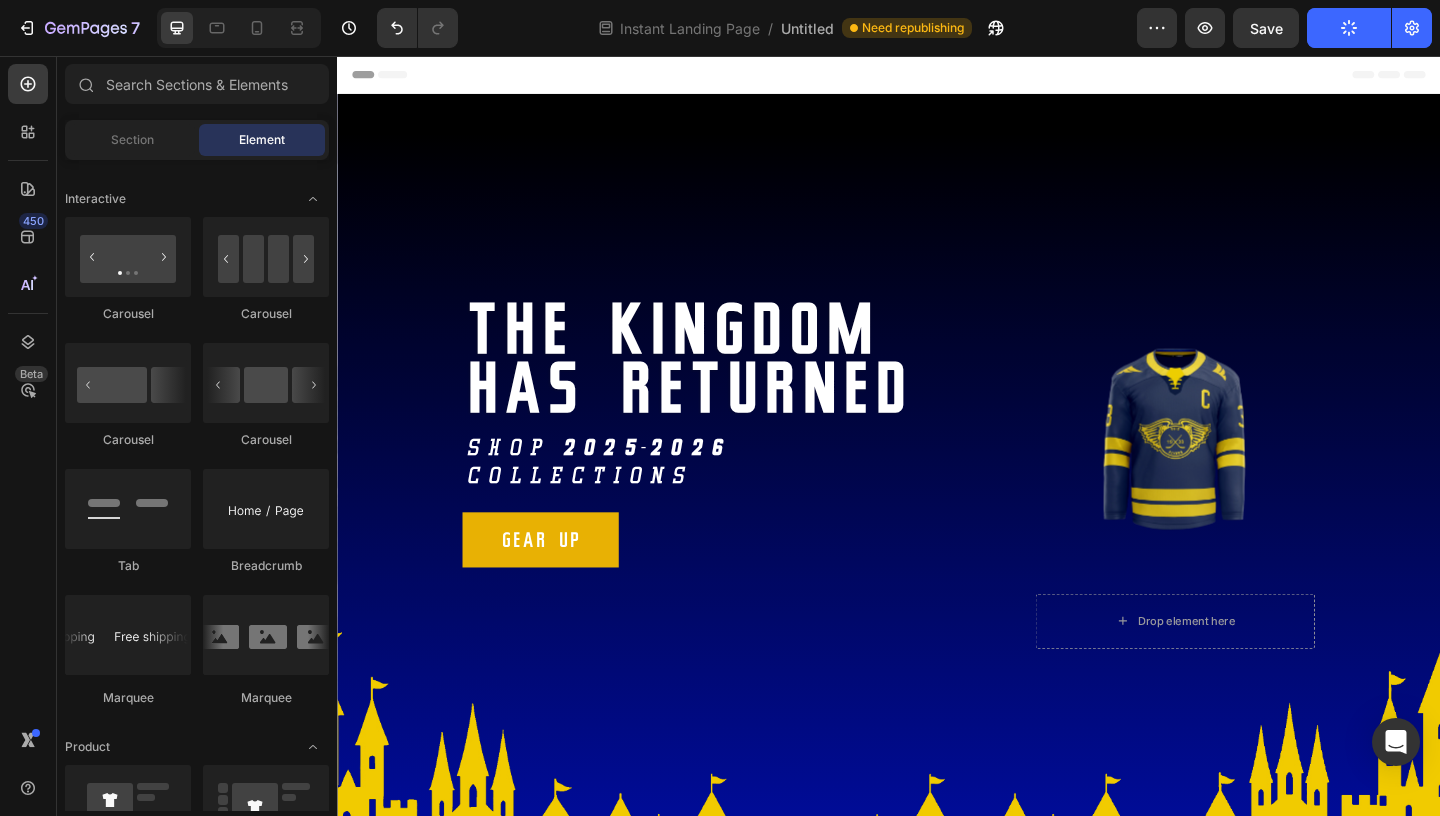 scroll, scrollTop: 2489, scrollLeft: 0, axis: vertical 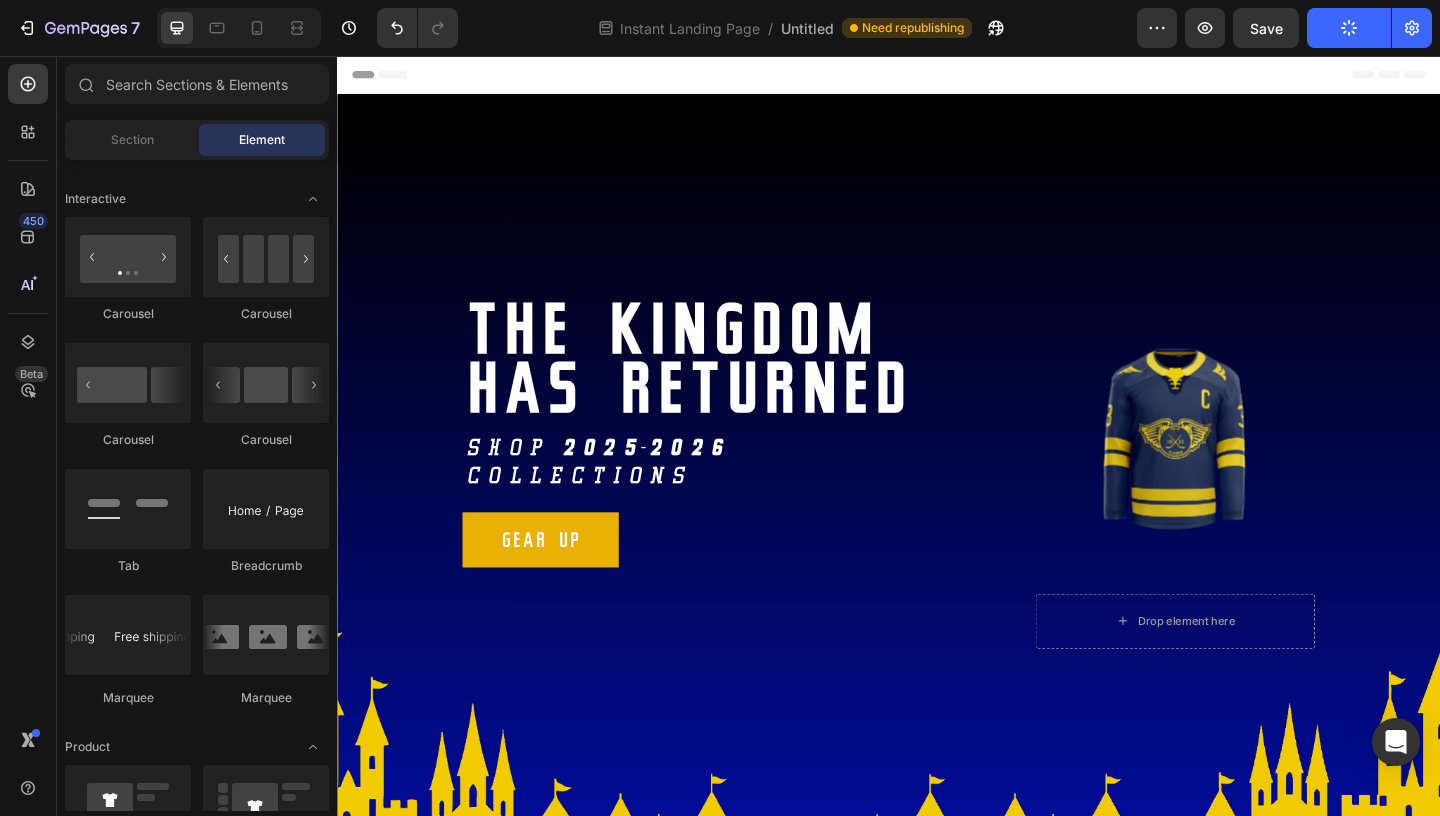 click on "Header" at bounding box center (937, 76) 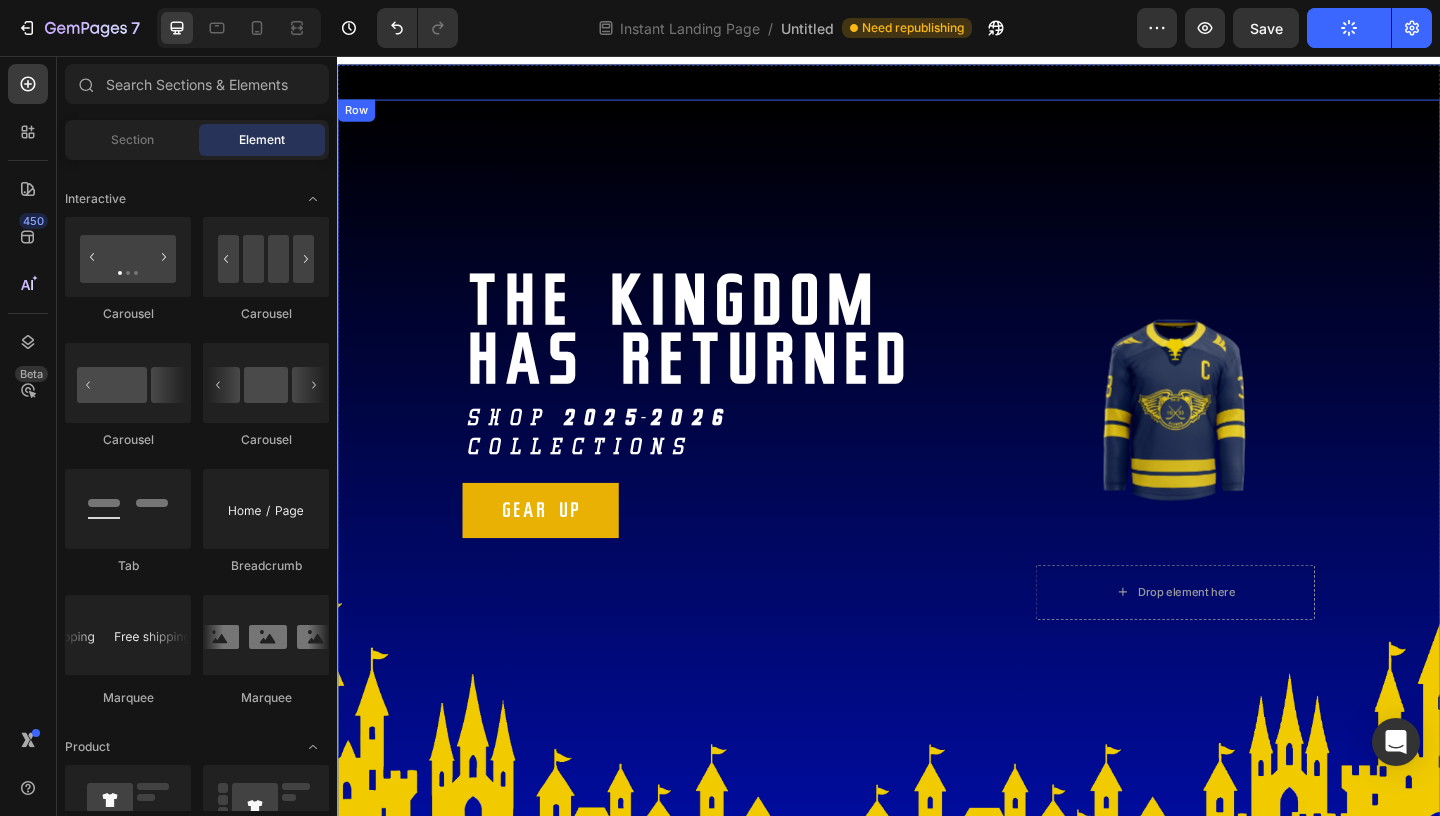 scroll, scrollTop: 22, scrollLeft: 0, axis: vertical 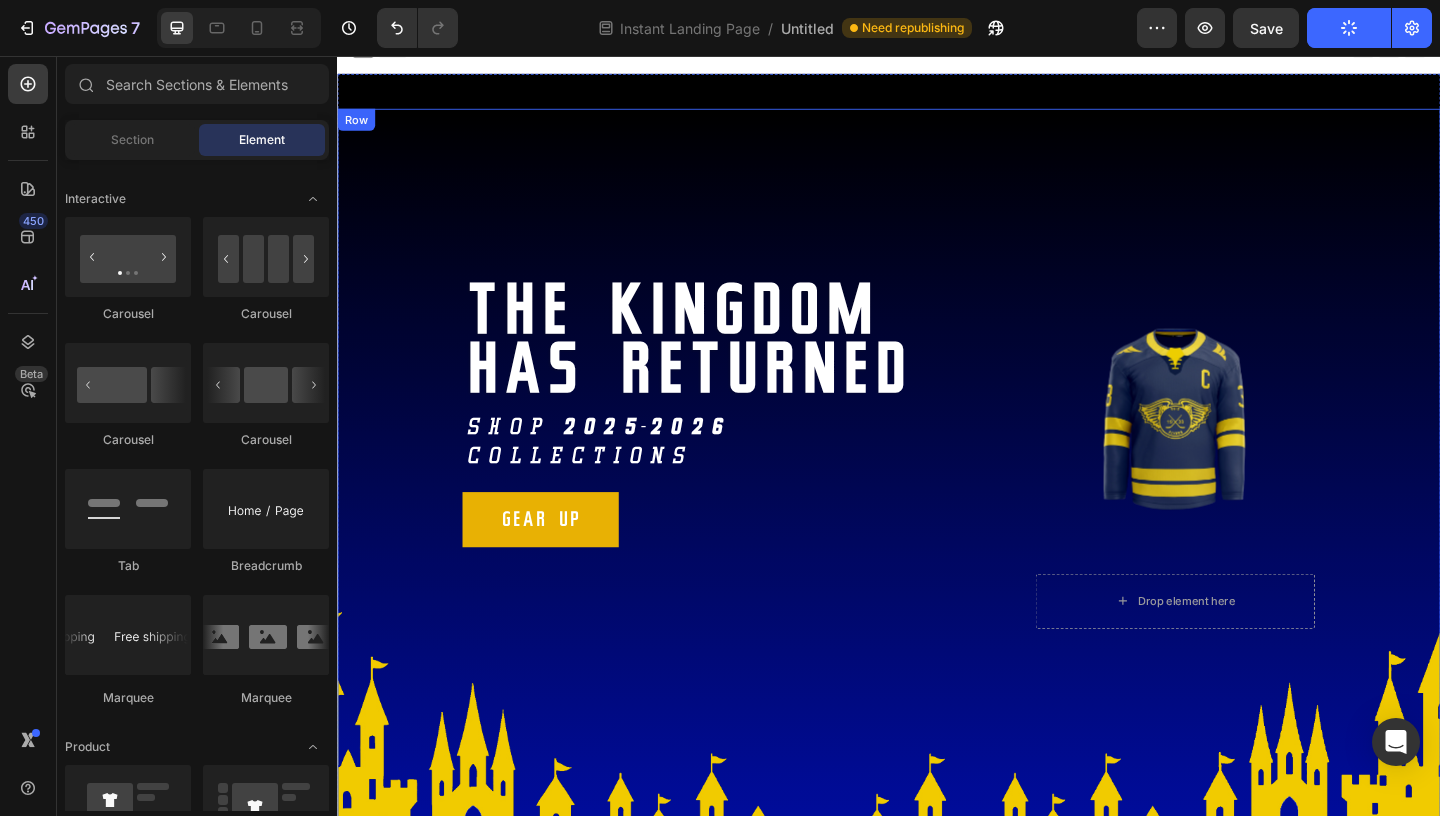 click on "Image" at bounding box center [937, 526] 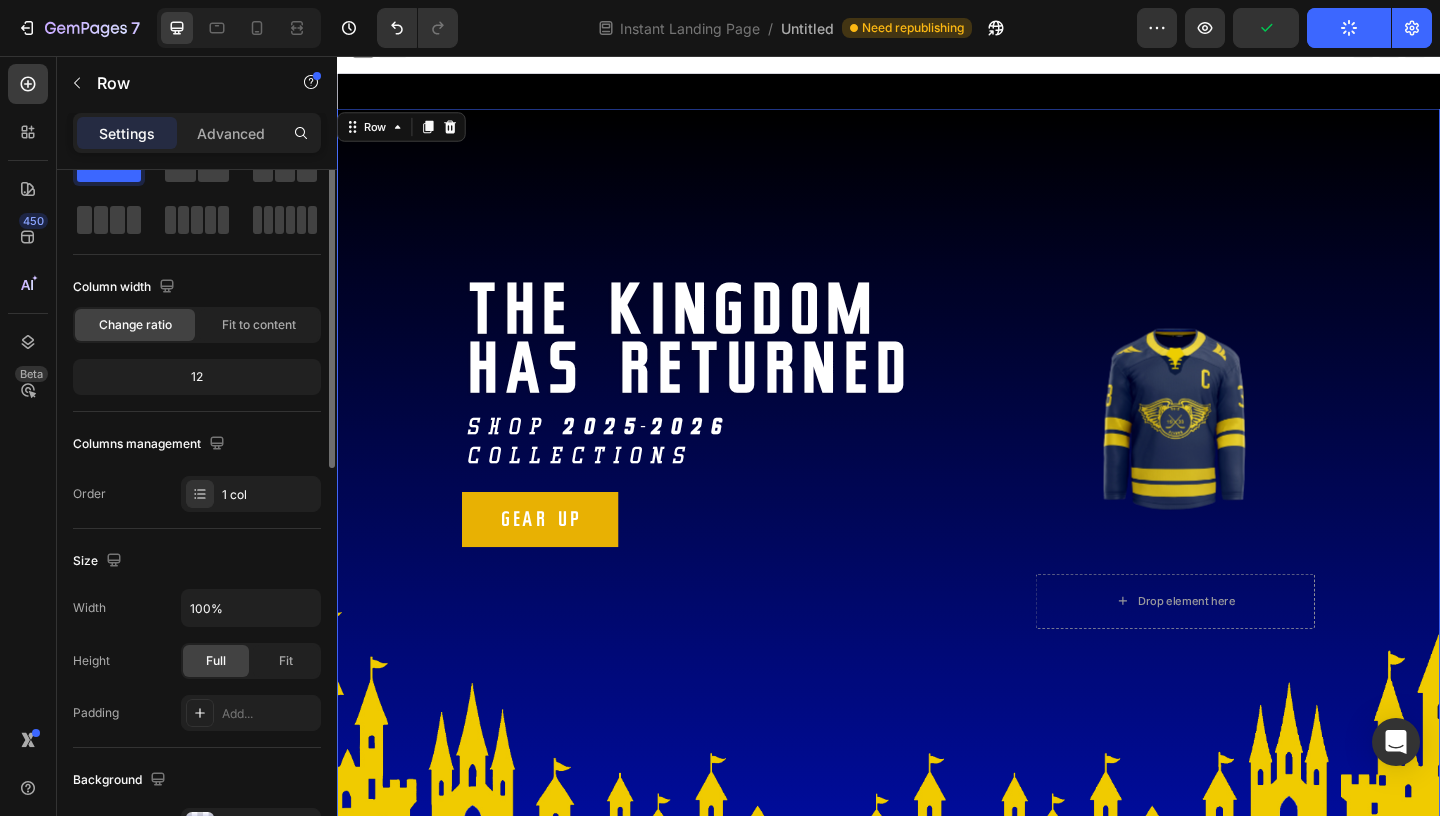 scroll, scrollTop: 0, scrollLeft: 0, axis: both 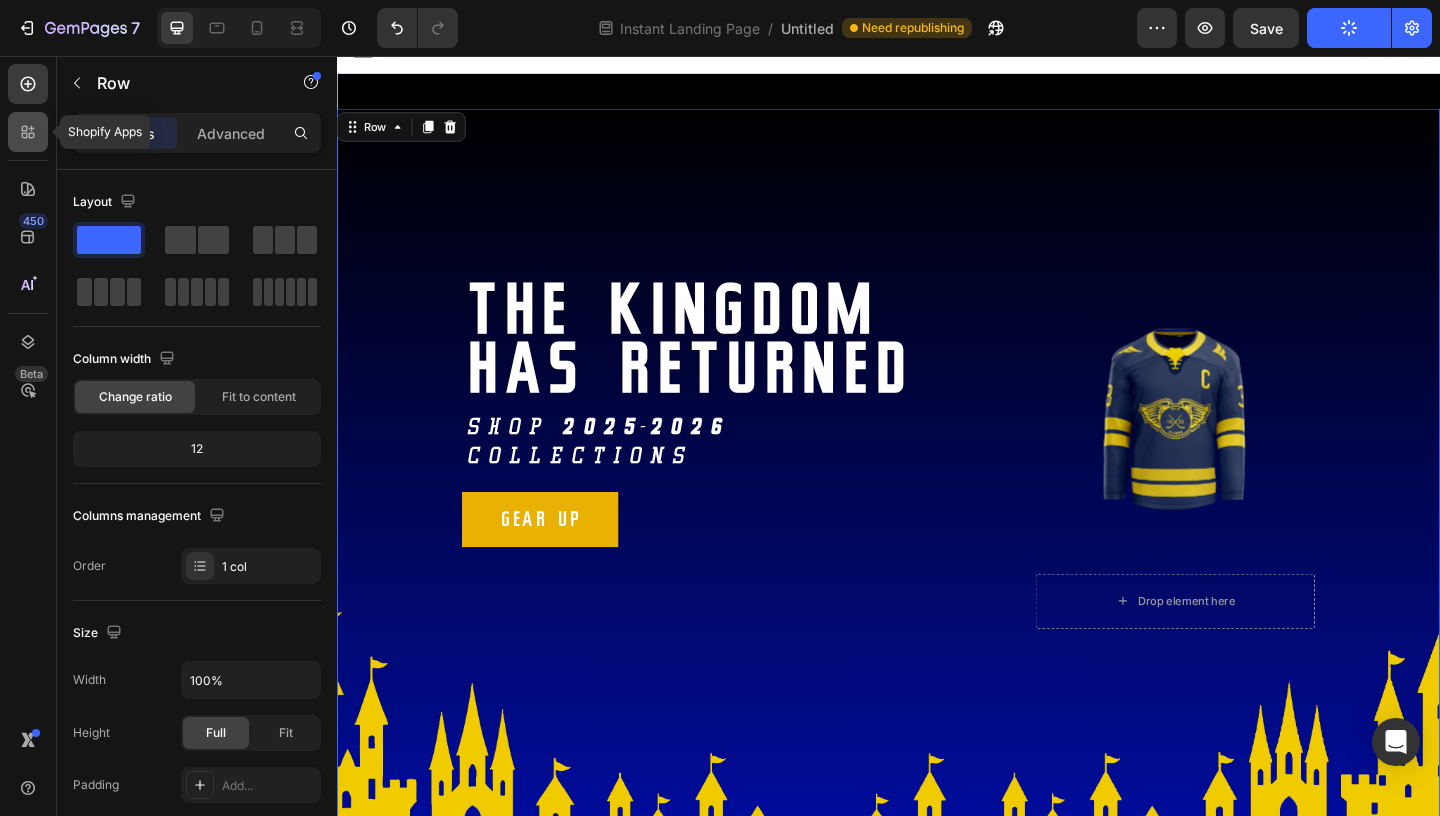 click 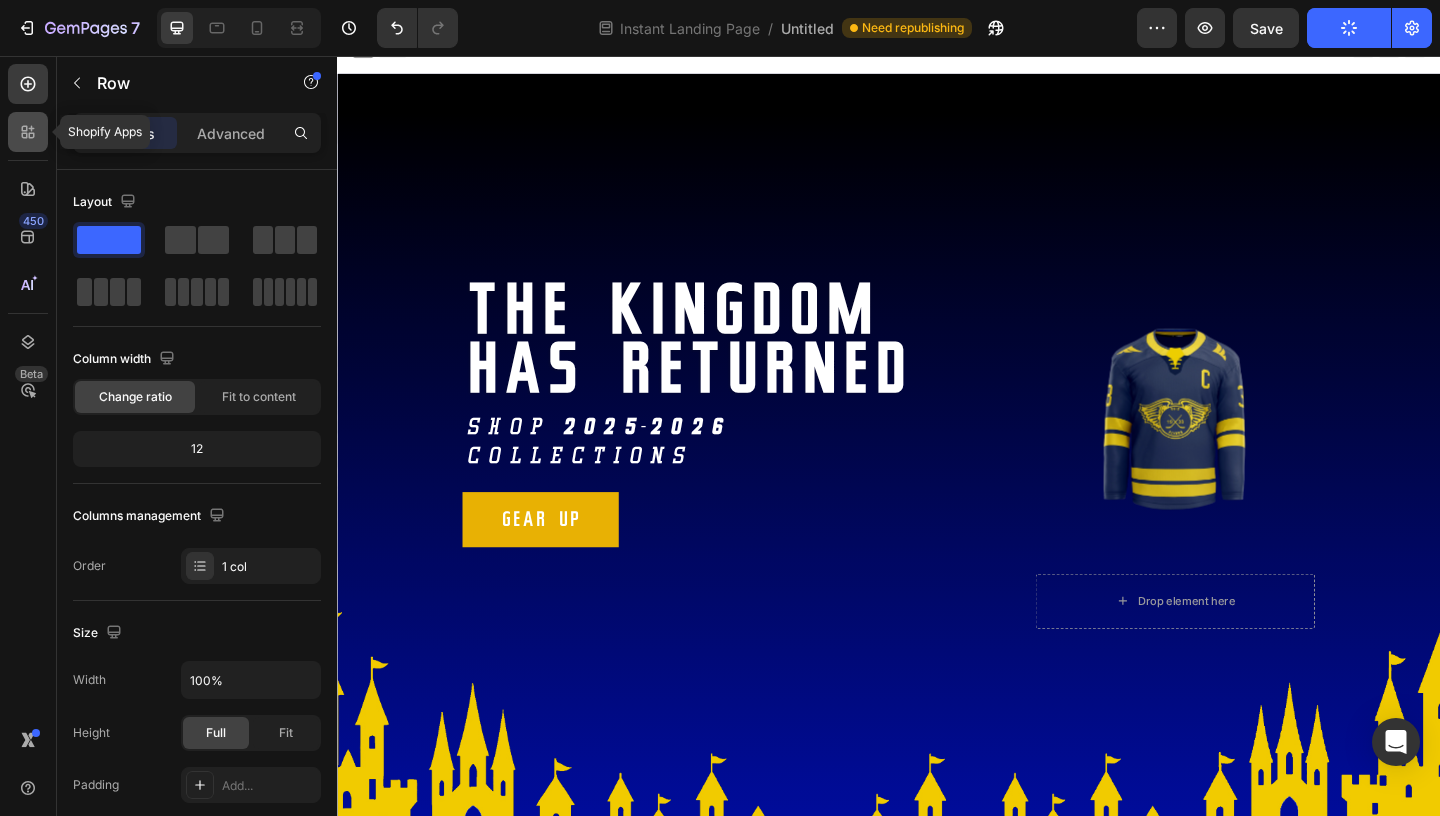 scroll, scrollTop: 2489, scrollLeft: 0, axis: vertical 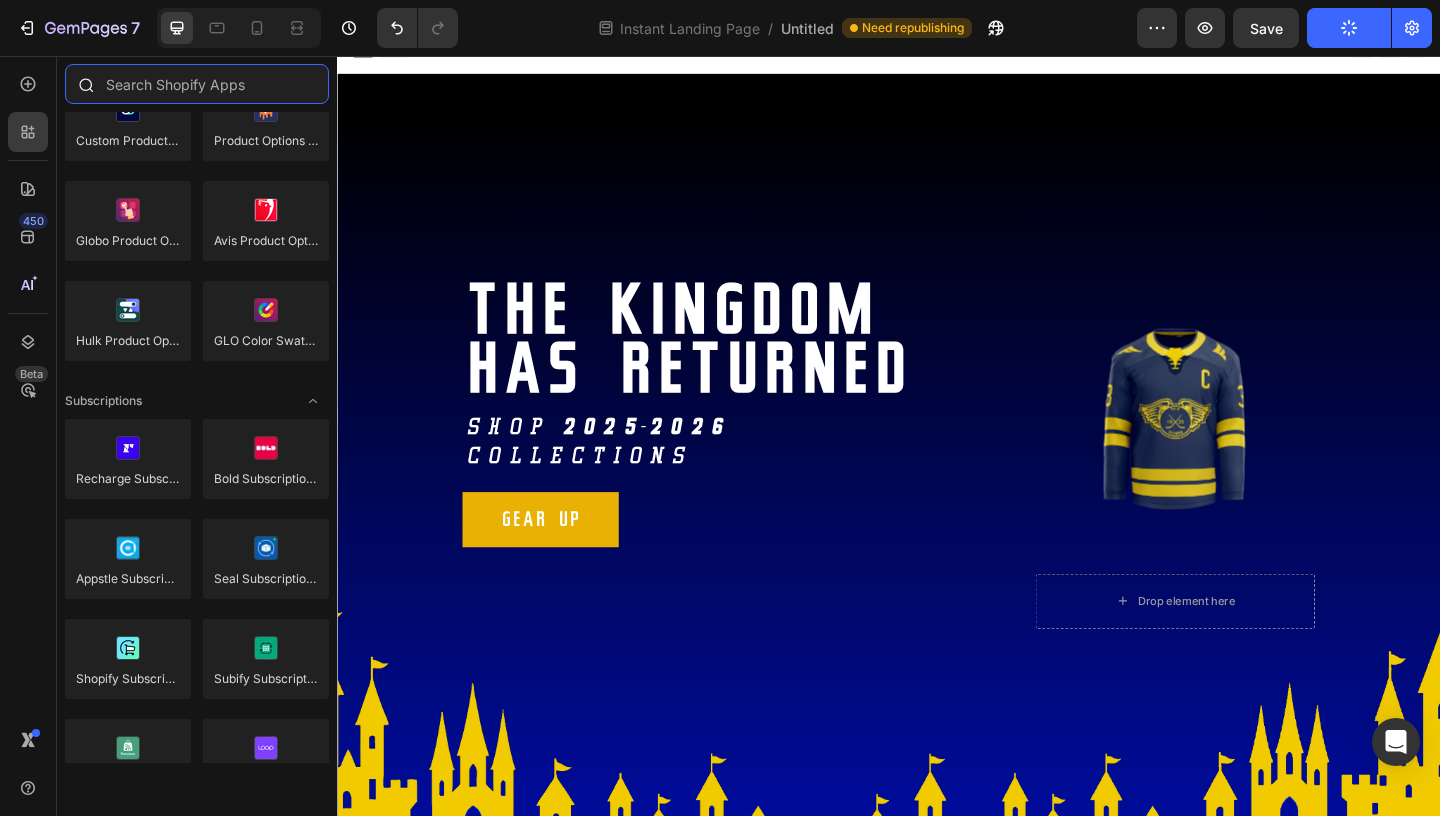 click at bounding box center [197, 84] 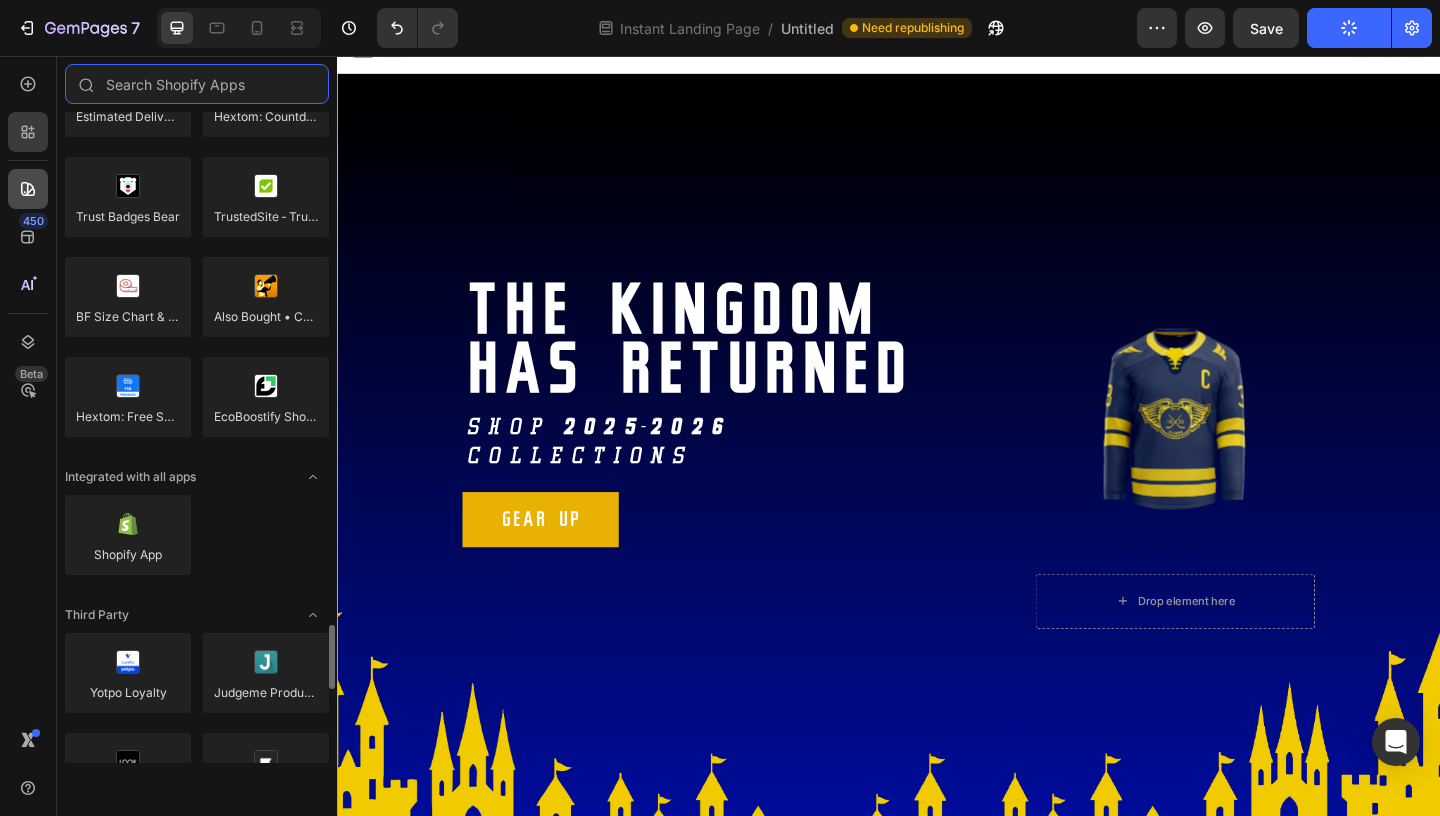 scroll, scrollTop: 5909, scrollLeft: 0, axis: vertical 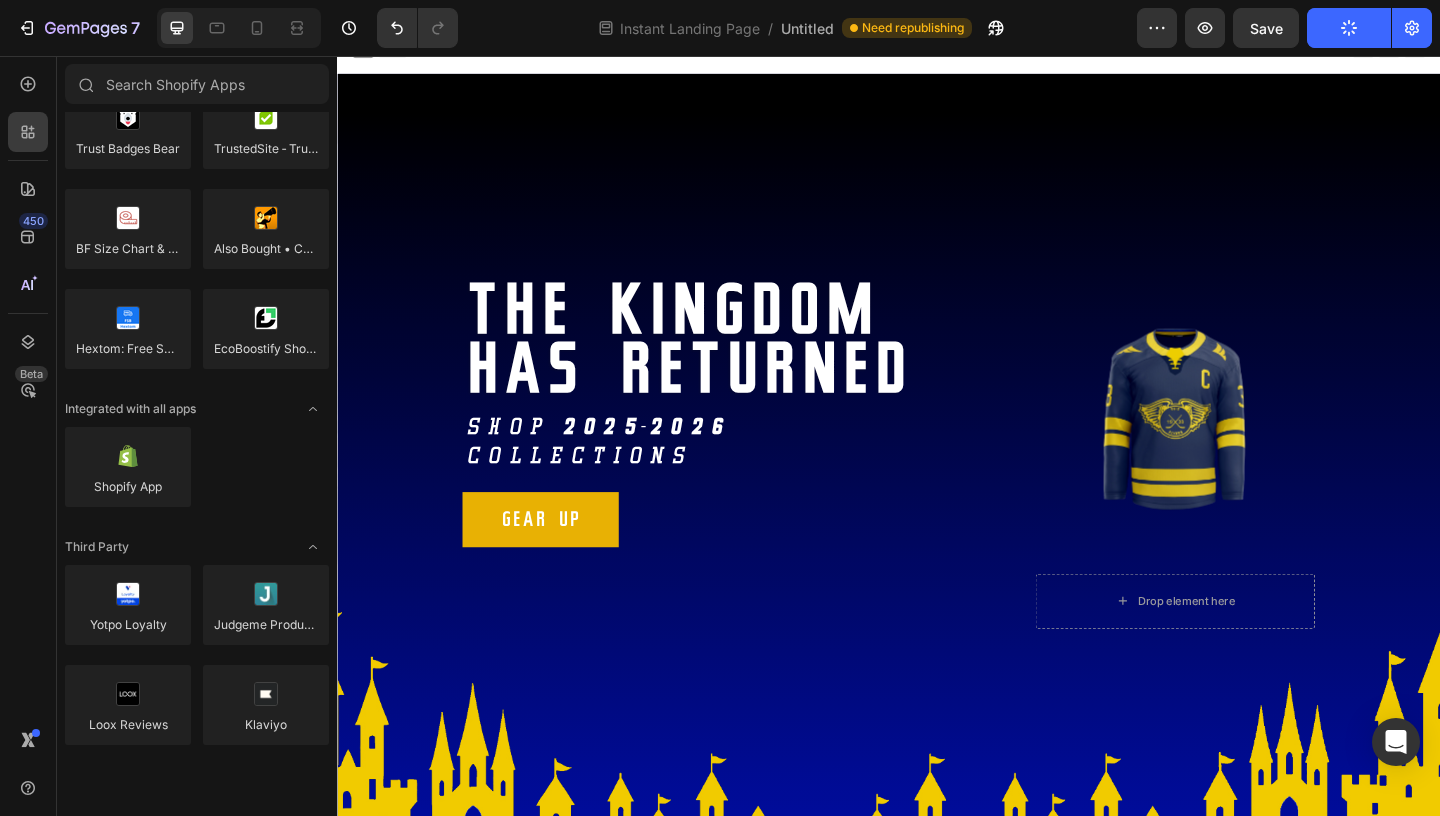click on "7" 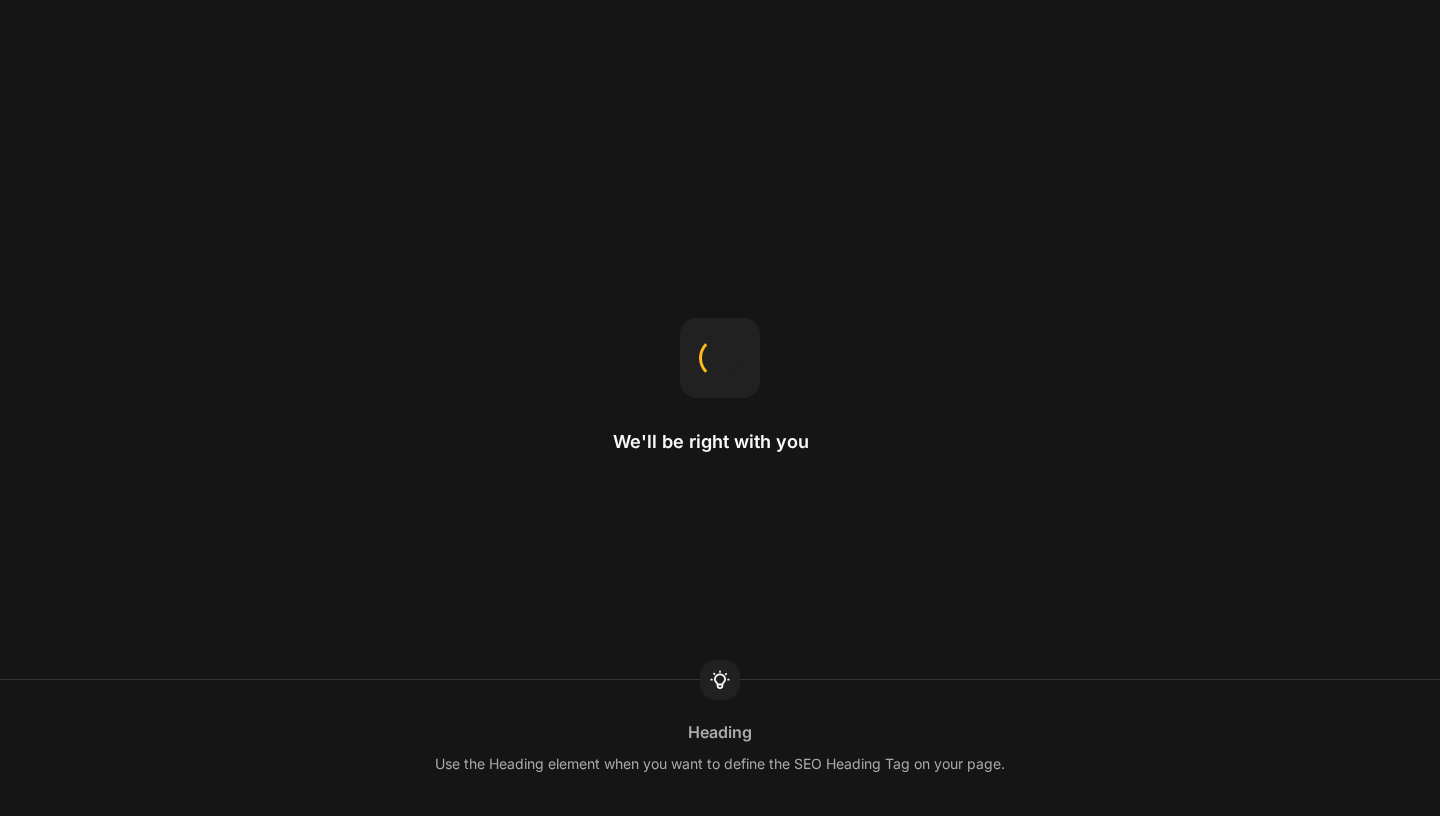 scroll, scrollTop: 0, scrollLeft: 0, axis: both 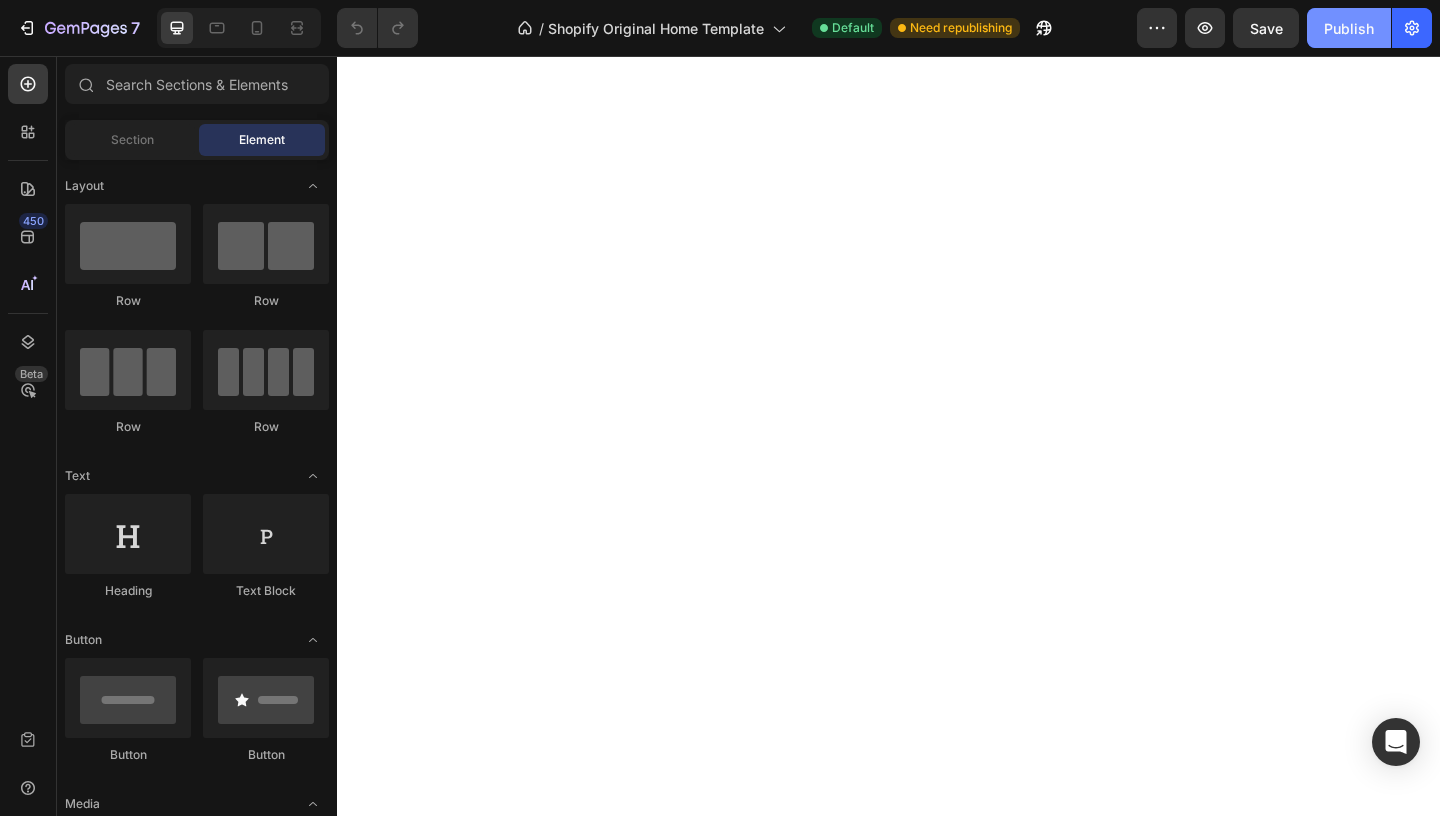 click on "Publish" at bounding box center [1349, 28] 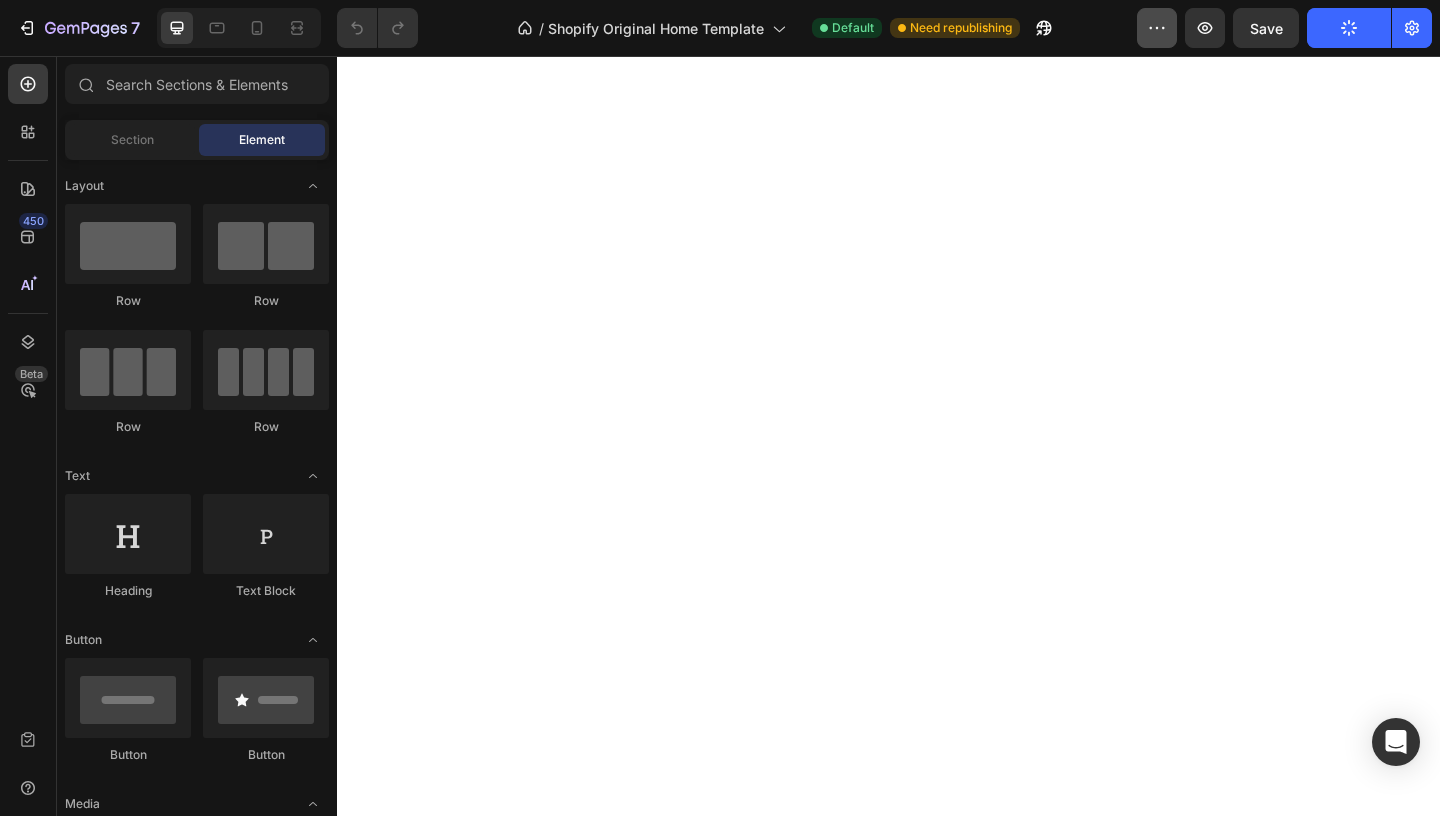 click 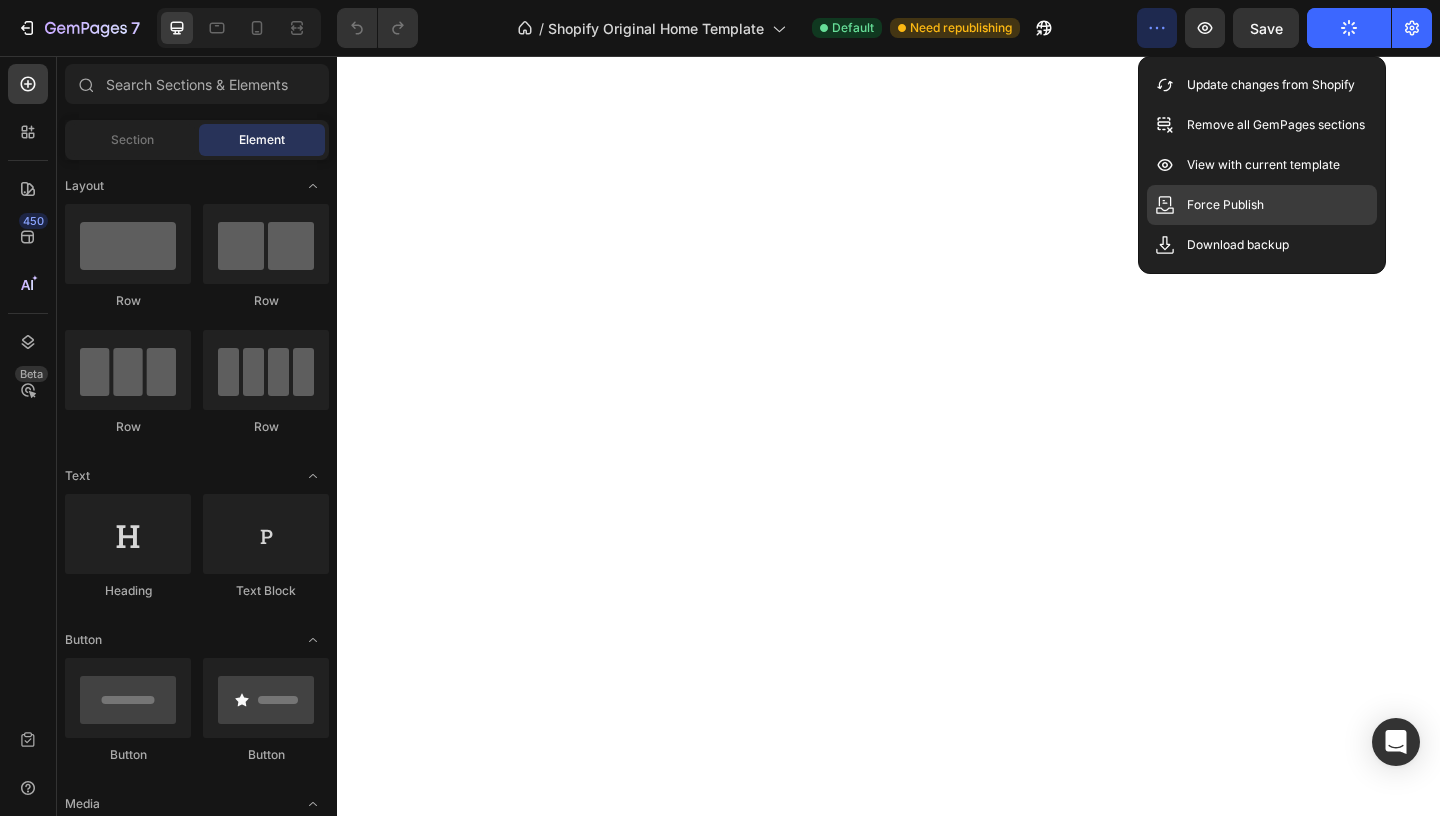 click on "Force Publish" 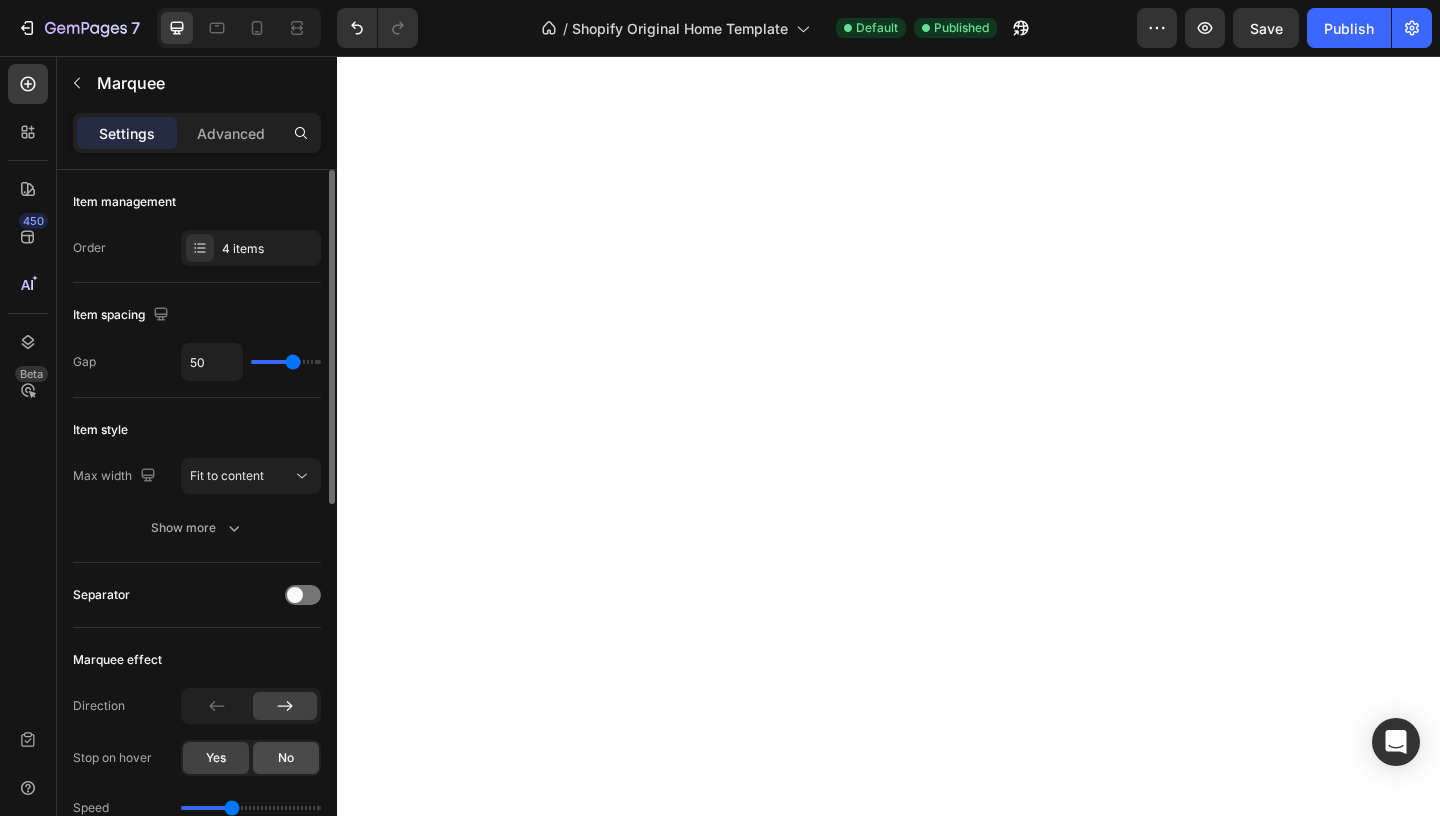 click on "No" 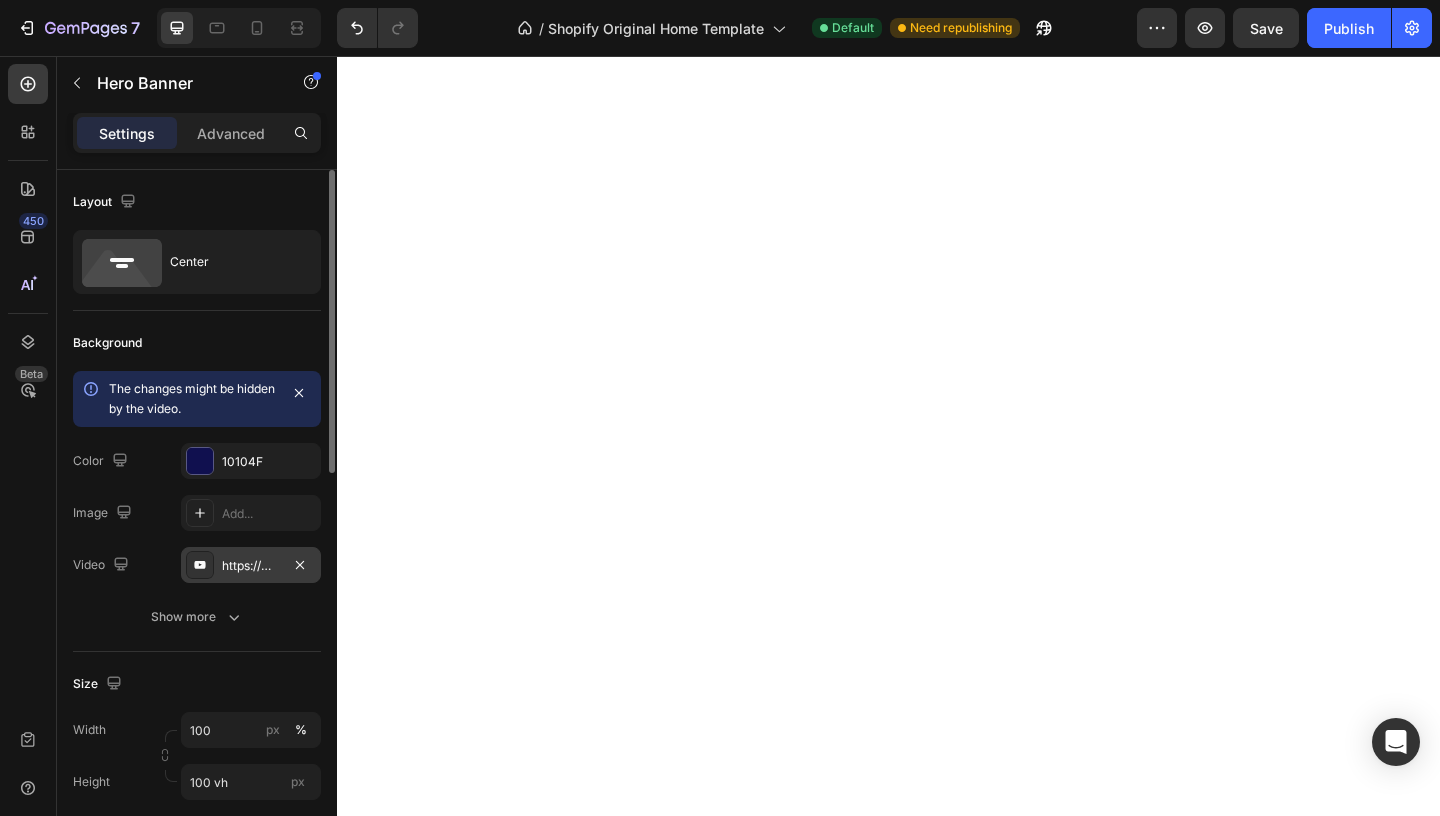 click on "https://www.youtube.com/watch?v=8JedUQrl-Ag" at bounding box center (251, 566) 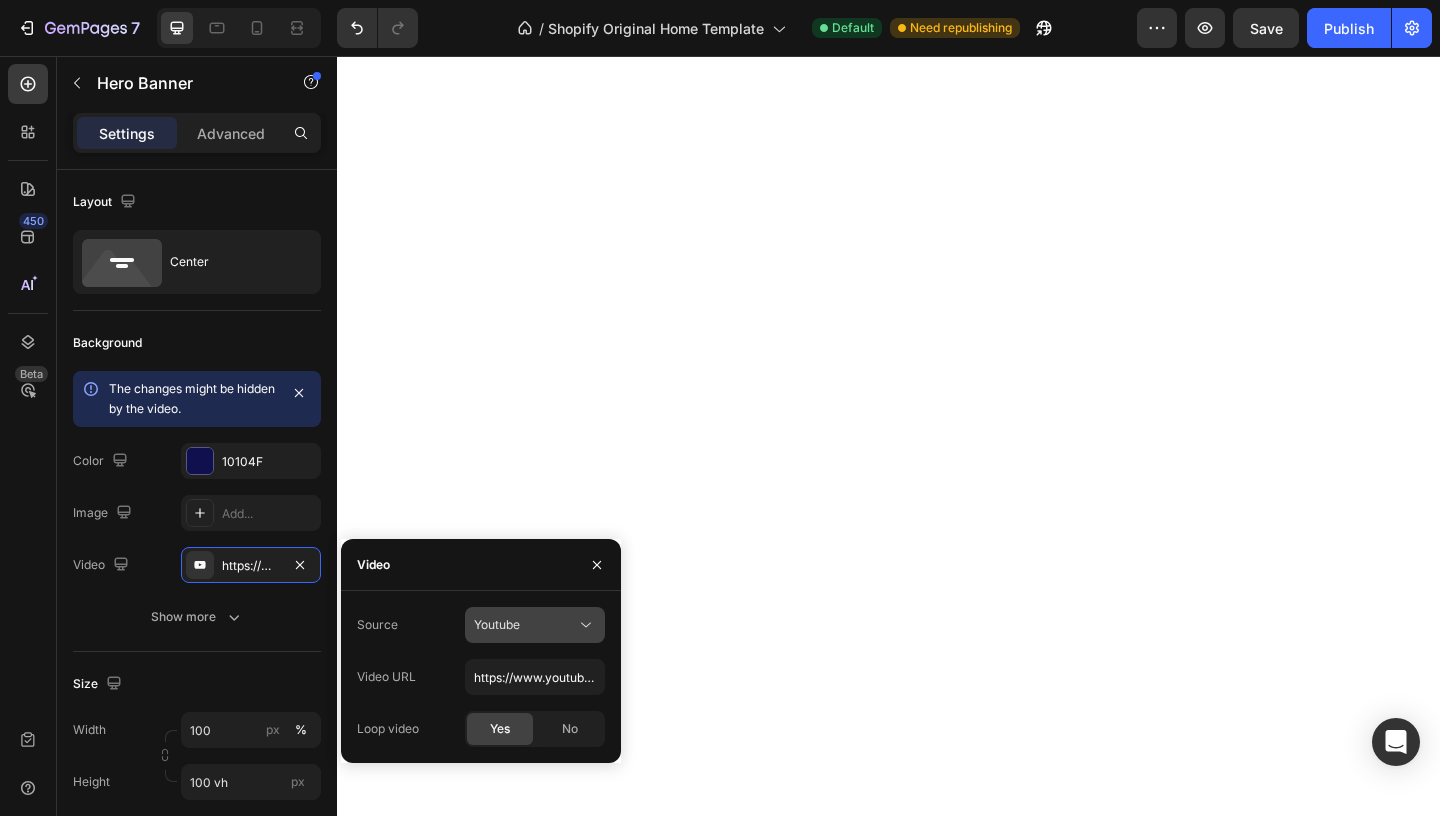 click on "Youtube" at bounding box center (525, 625) 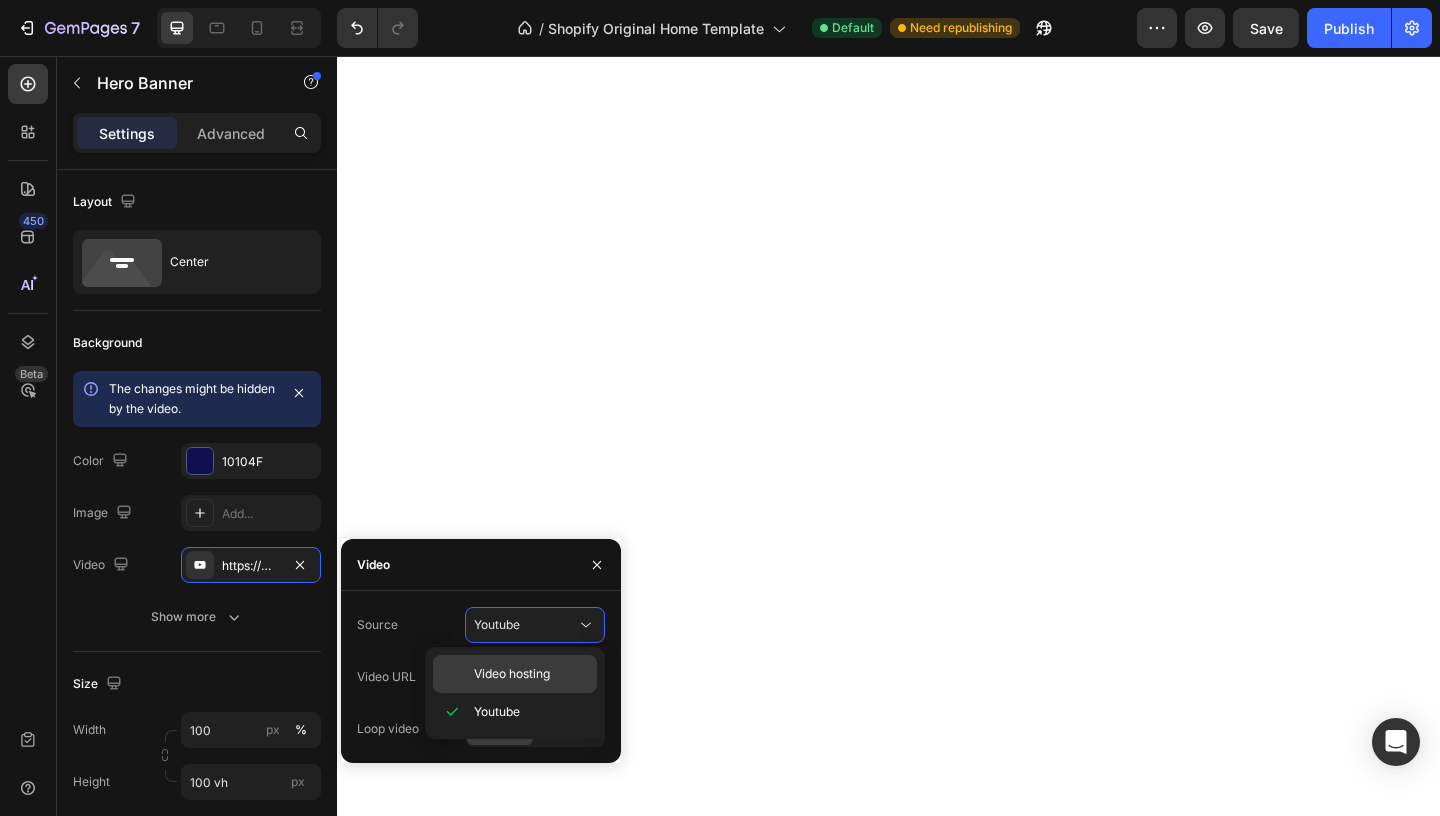 click on "Video hosting" at bounding box center (512, 674) 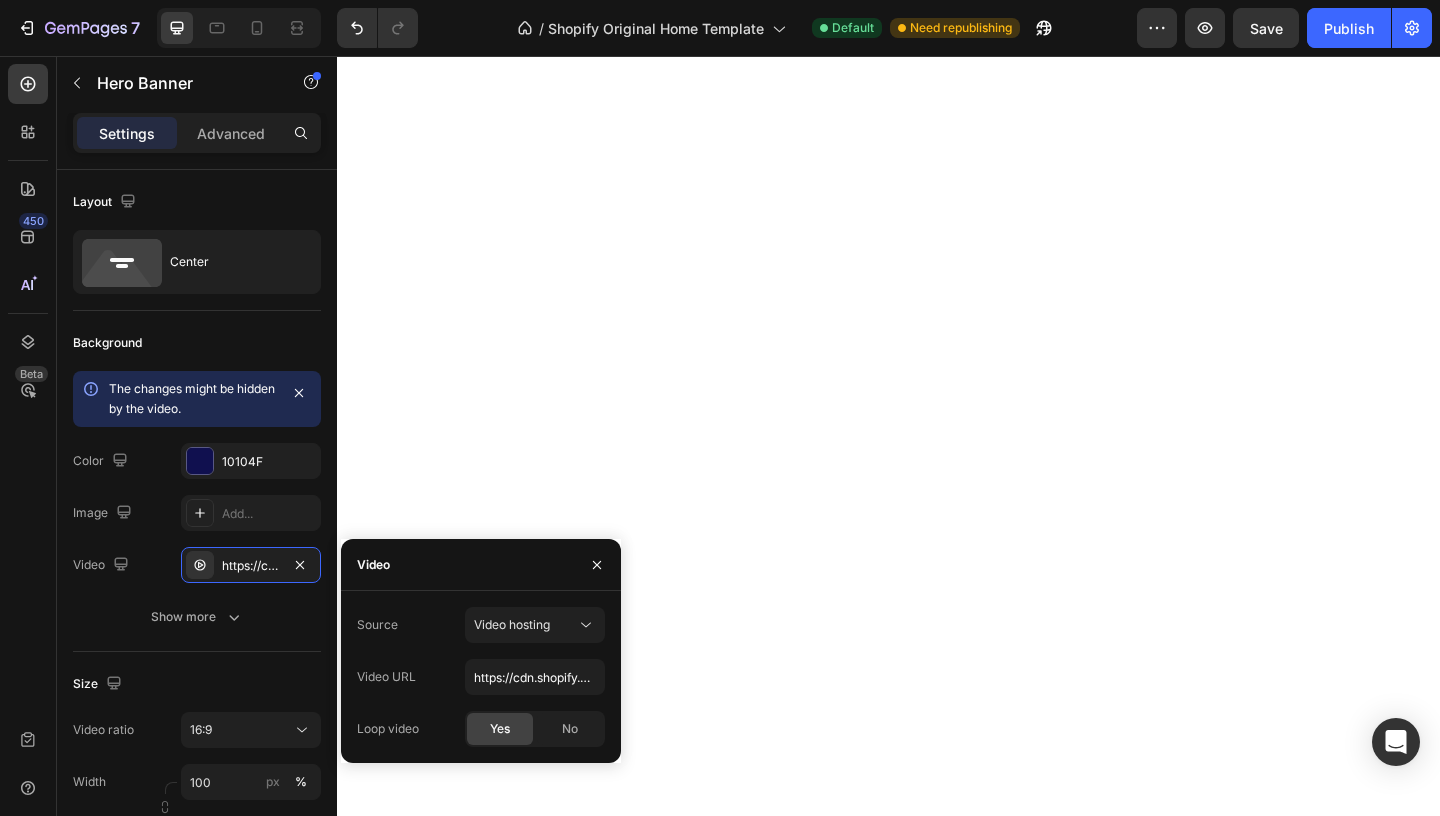 click on "Source Video hosting Video URL https://cdn.shopify.com/videos/c/o/v/92a407d4e0c94a288eb54cac18c387dc.mp4 Loop video Yes No" 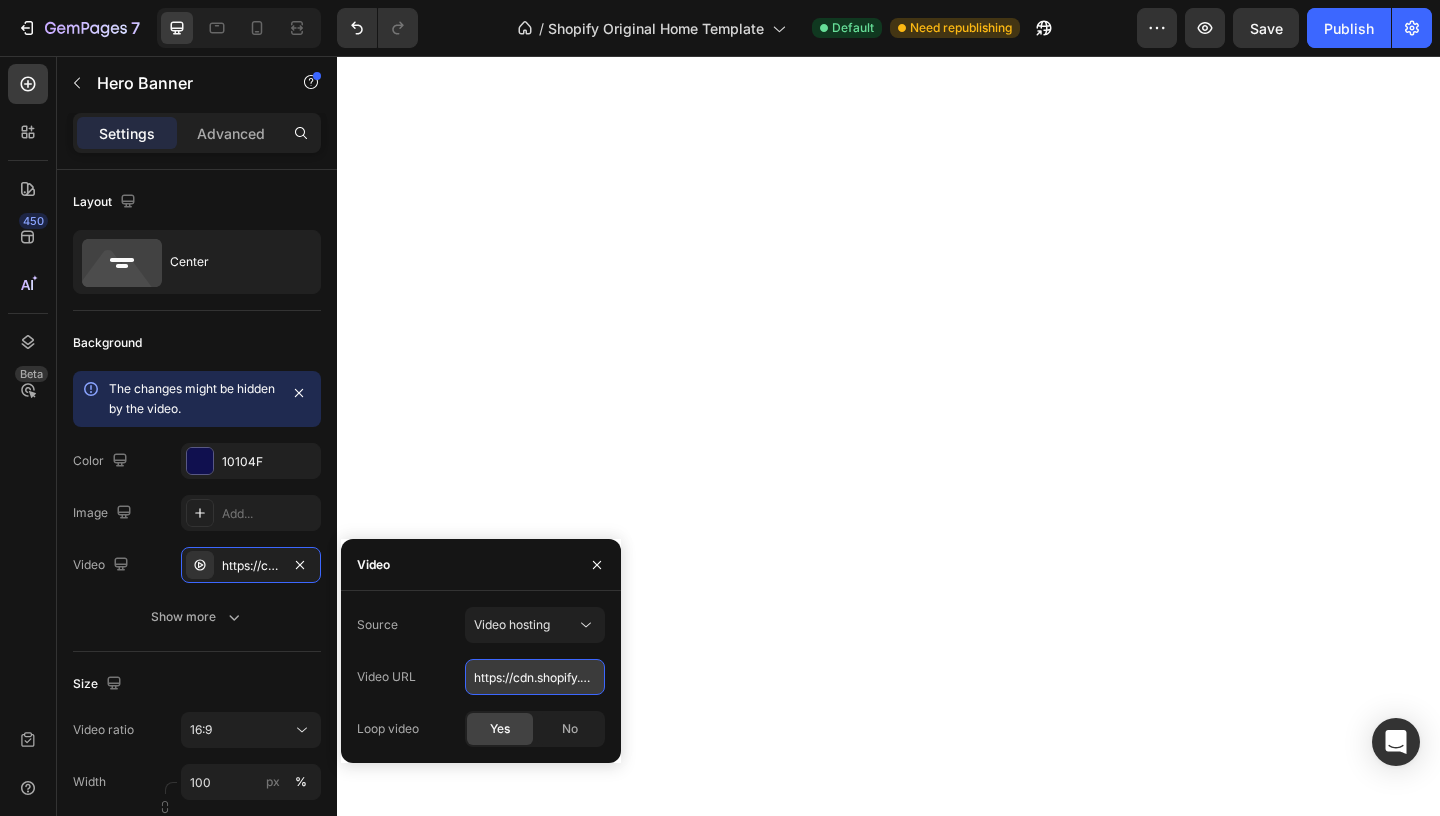 click on "https://cdn.shopify.com/videos/c/o/v/92a407d4e0c94a288eb54cac18c387dc.mp4" at bounding box center [535, 677] 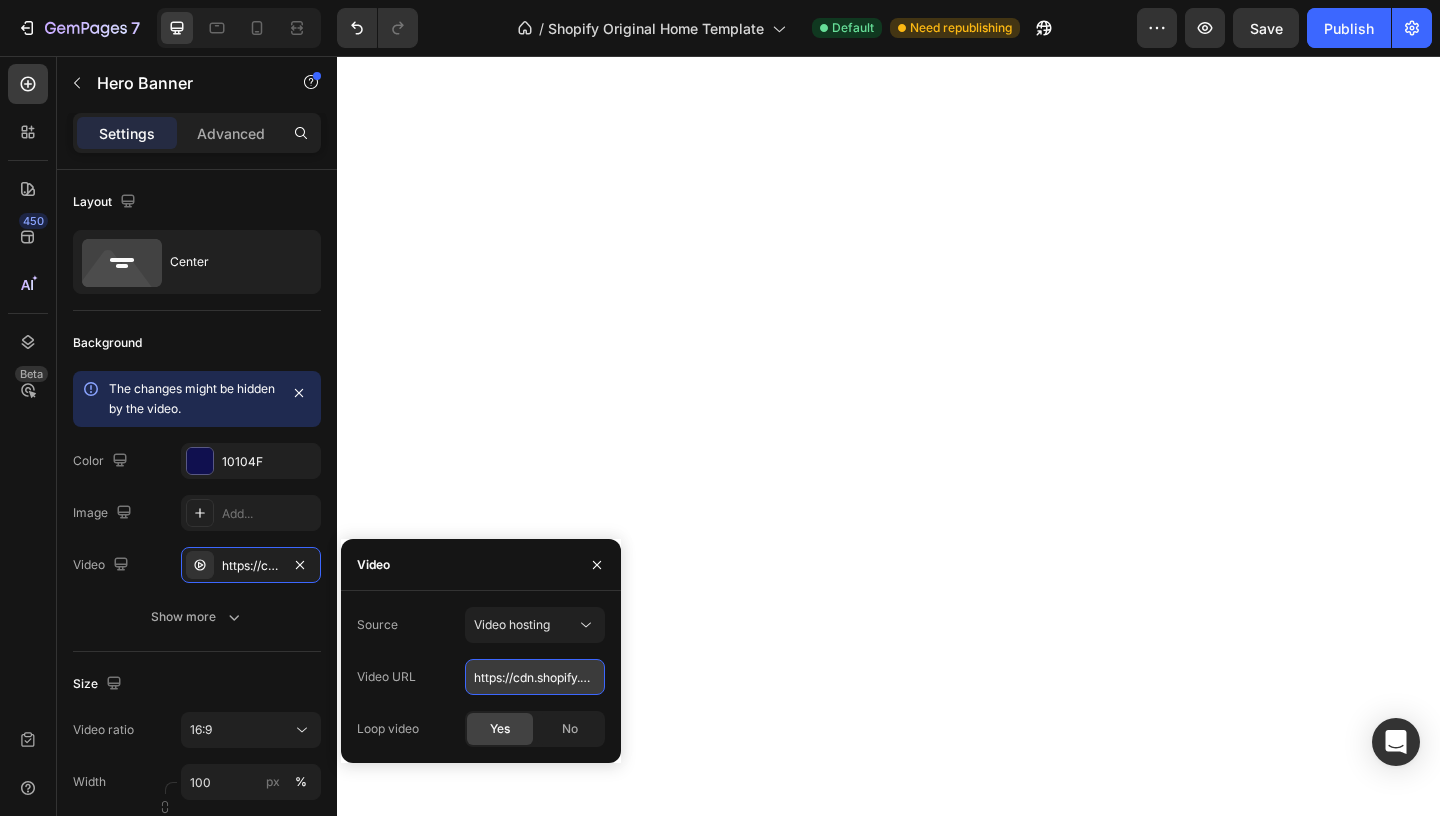 paste on "8ee2959550254b6abb47336b0ad4db44" 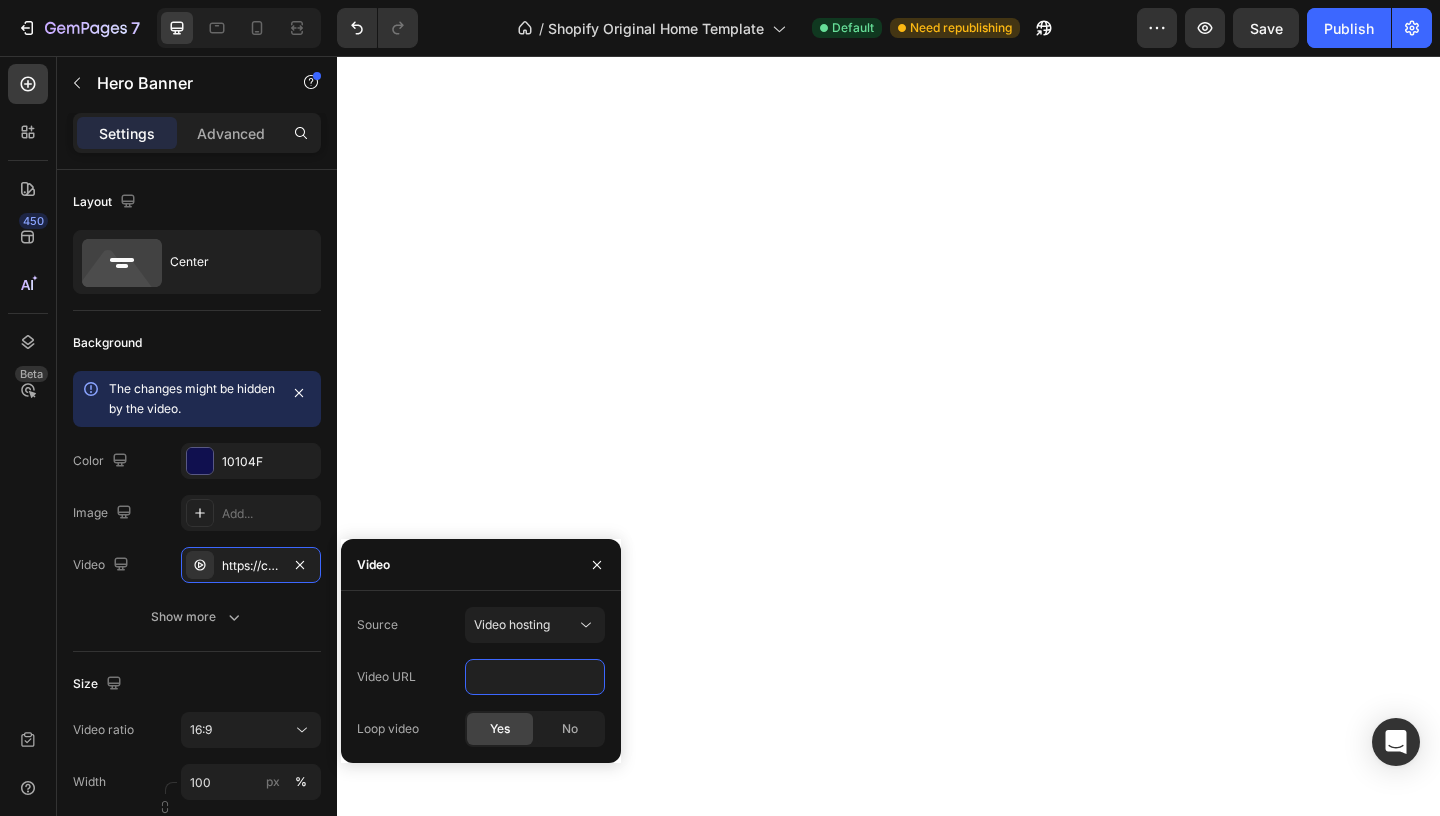 type on "https://cdn.shopify.com/videos/c/o/v/8ee2959550254b6abb47336b0ad4db44.mp4" 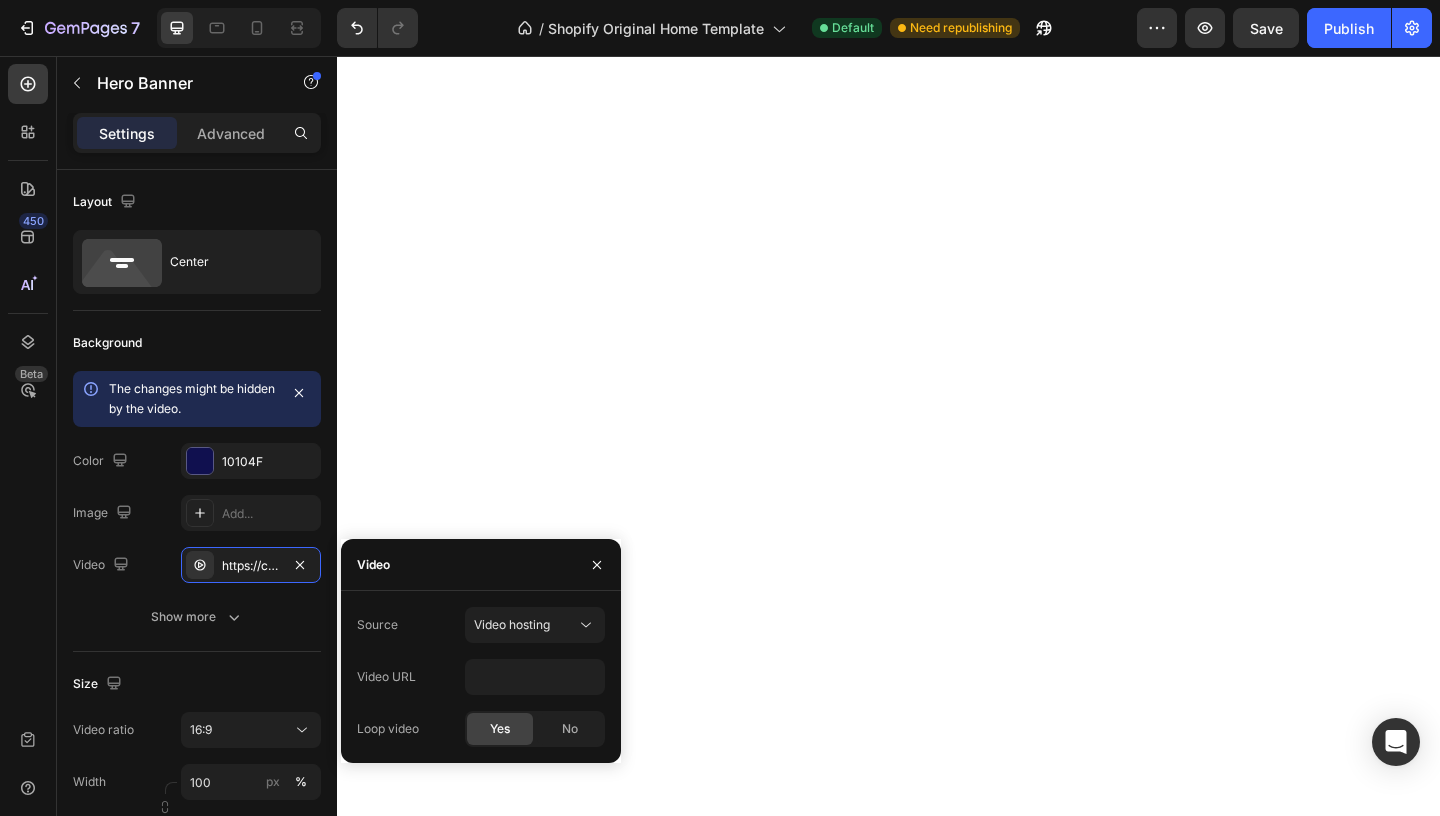 click on "Video" at bounding box center (481, 565) 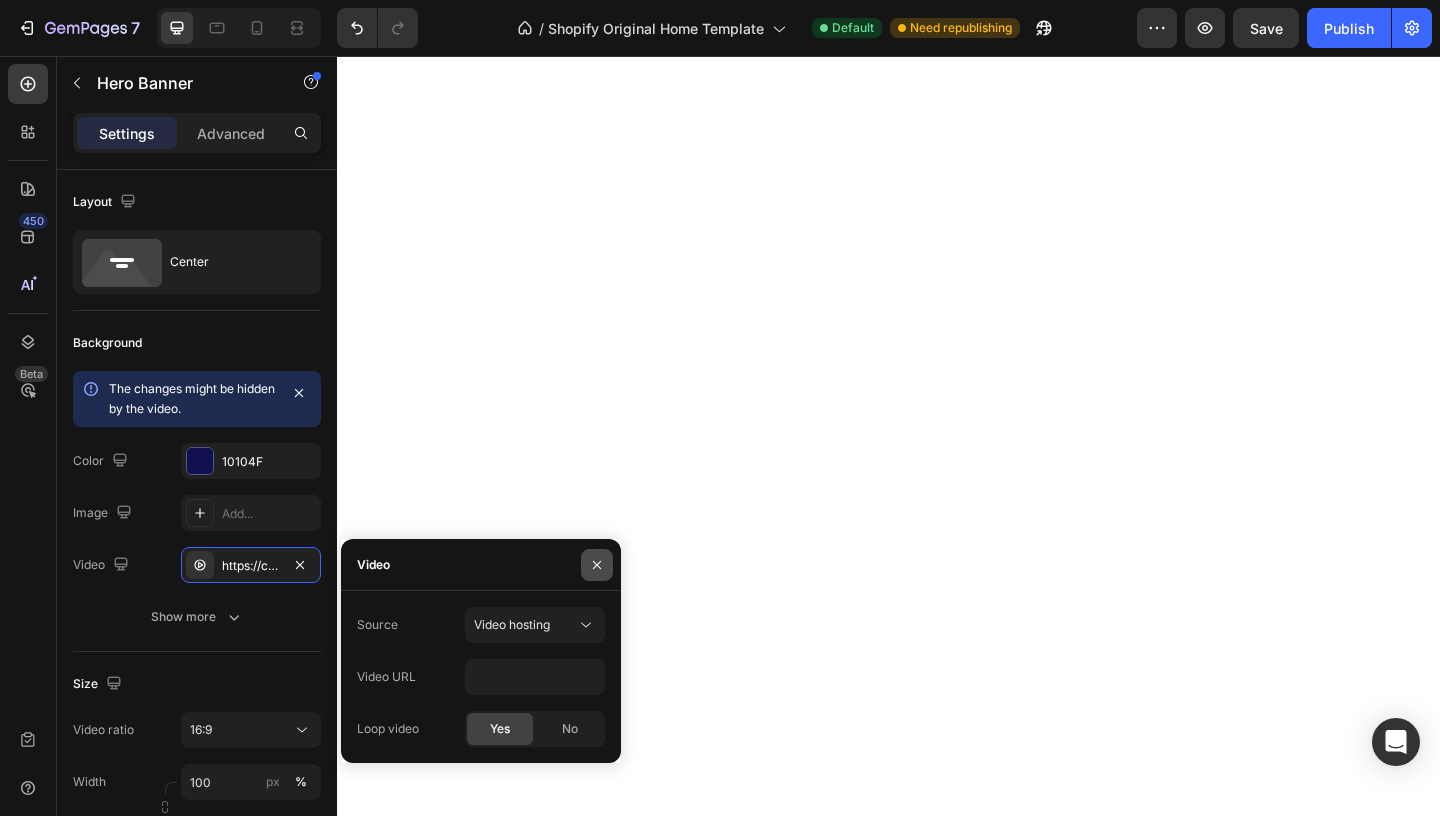click 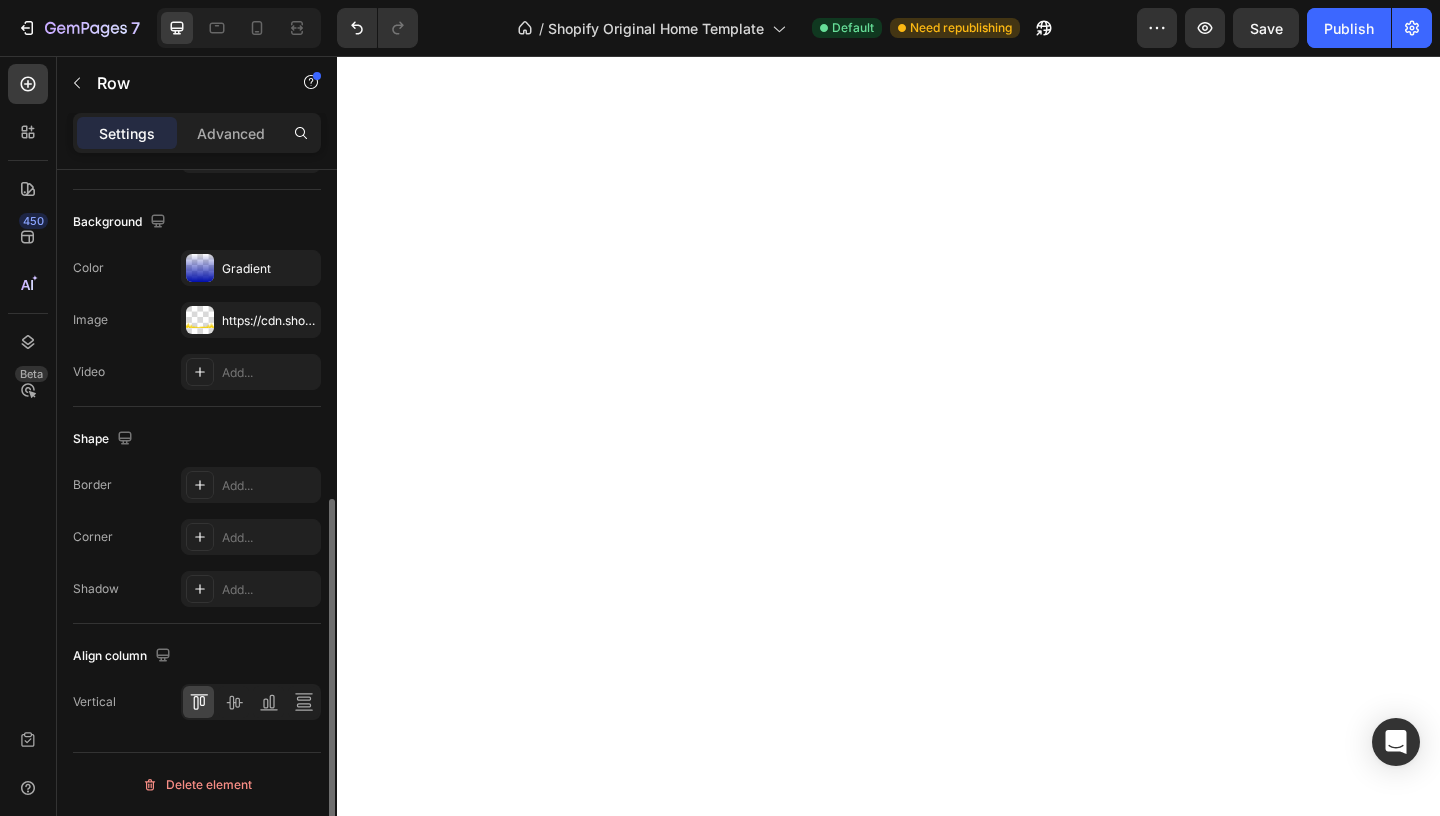 scroll, scrollTop: 628, scrollLeft: 0, axis: vertical 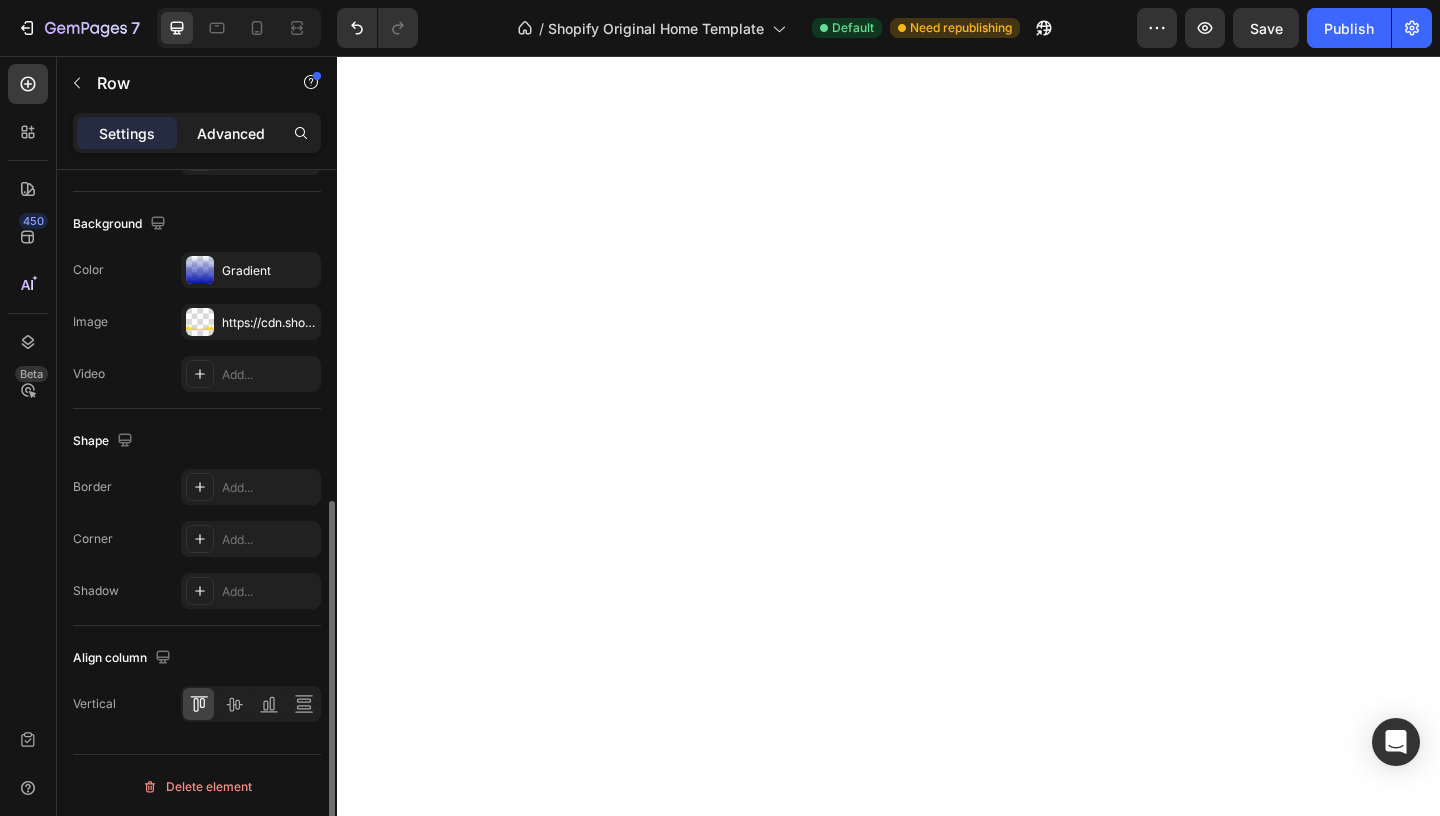 click on "Advanced" 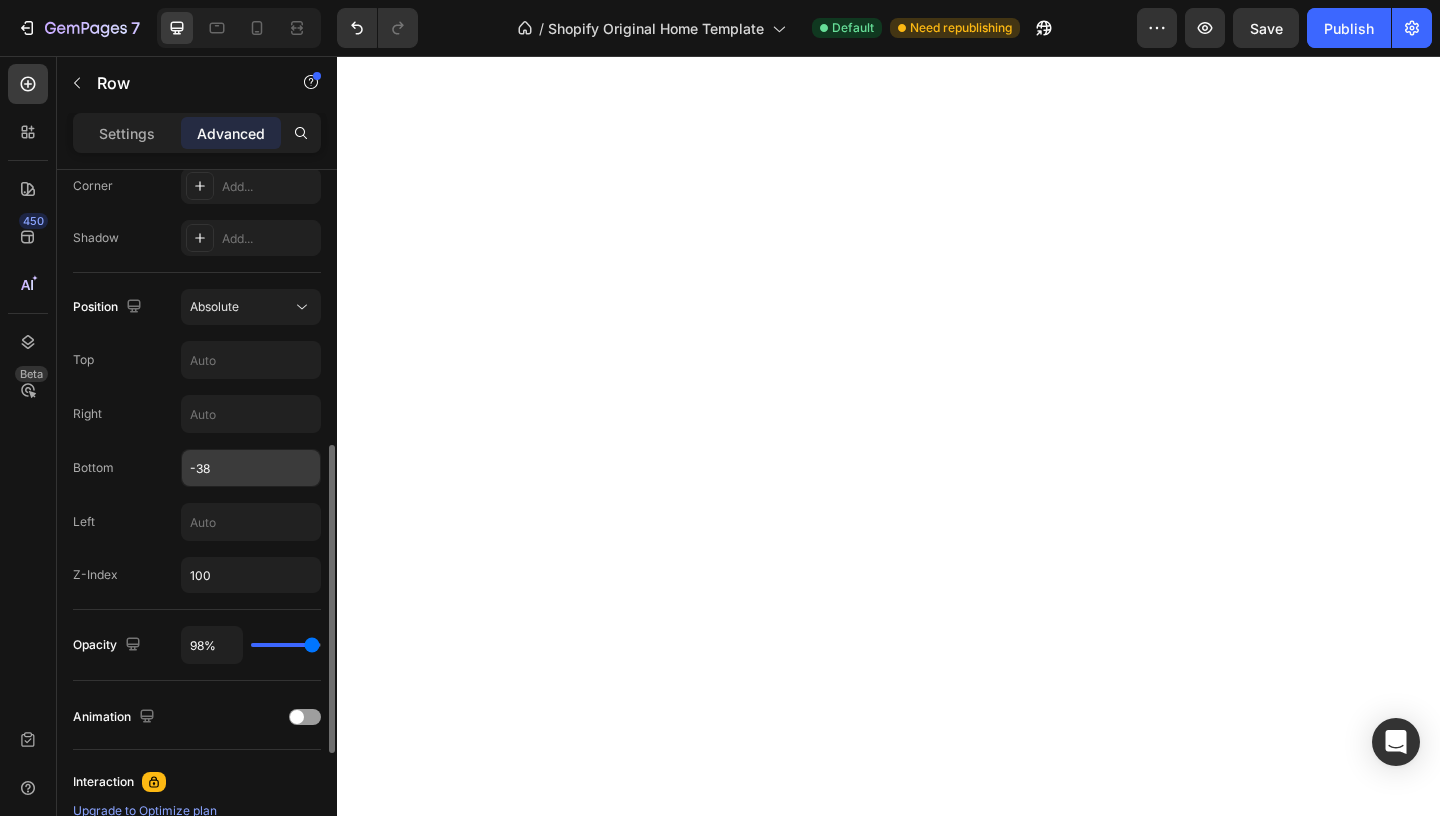 click on "-38" at bounding box center [251, 468] 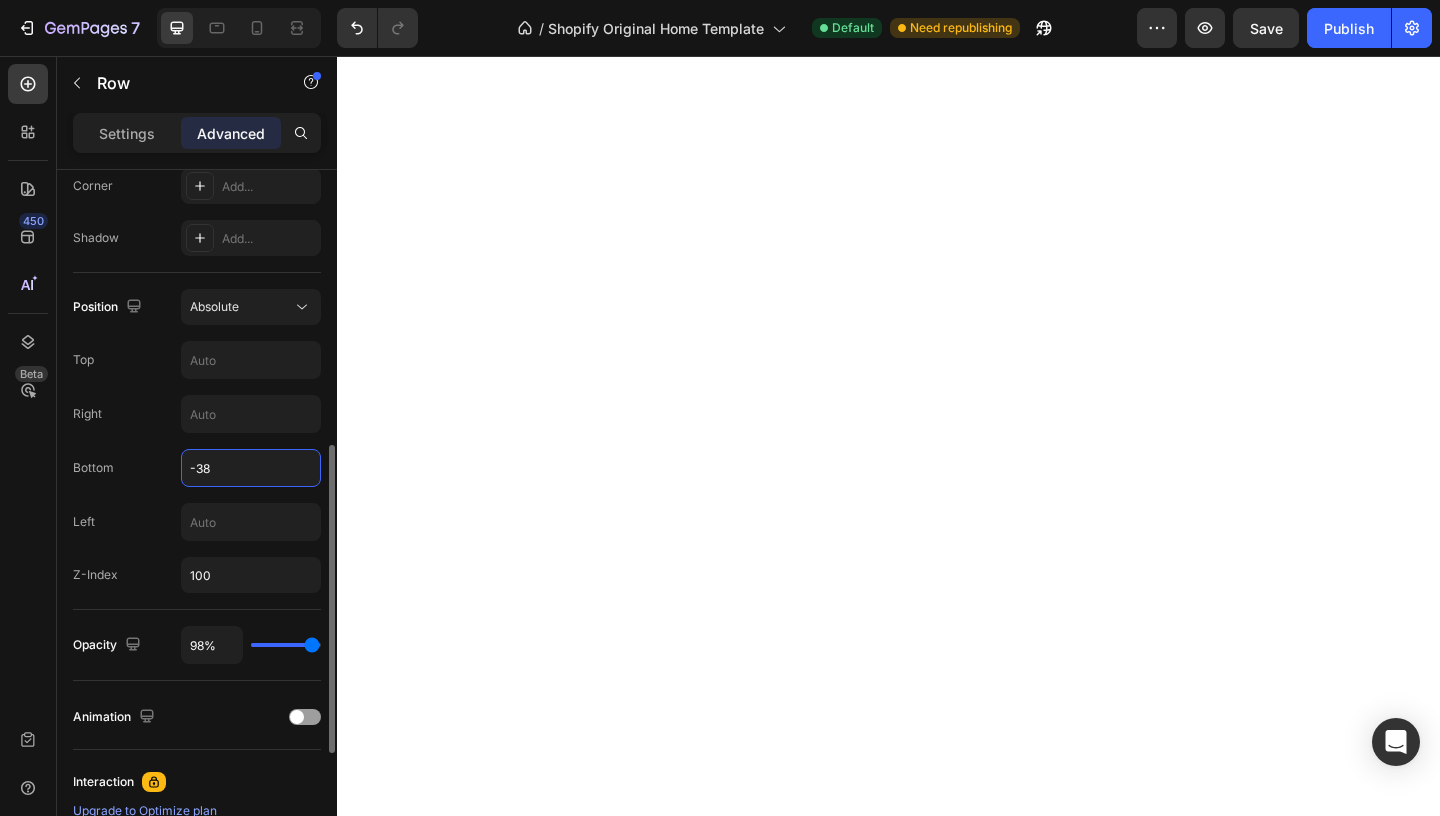 click on "-38" at bounding box center [251, 468] 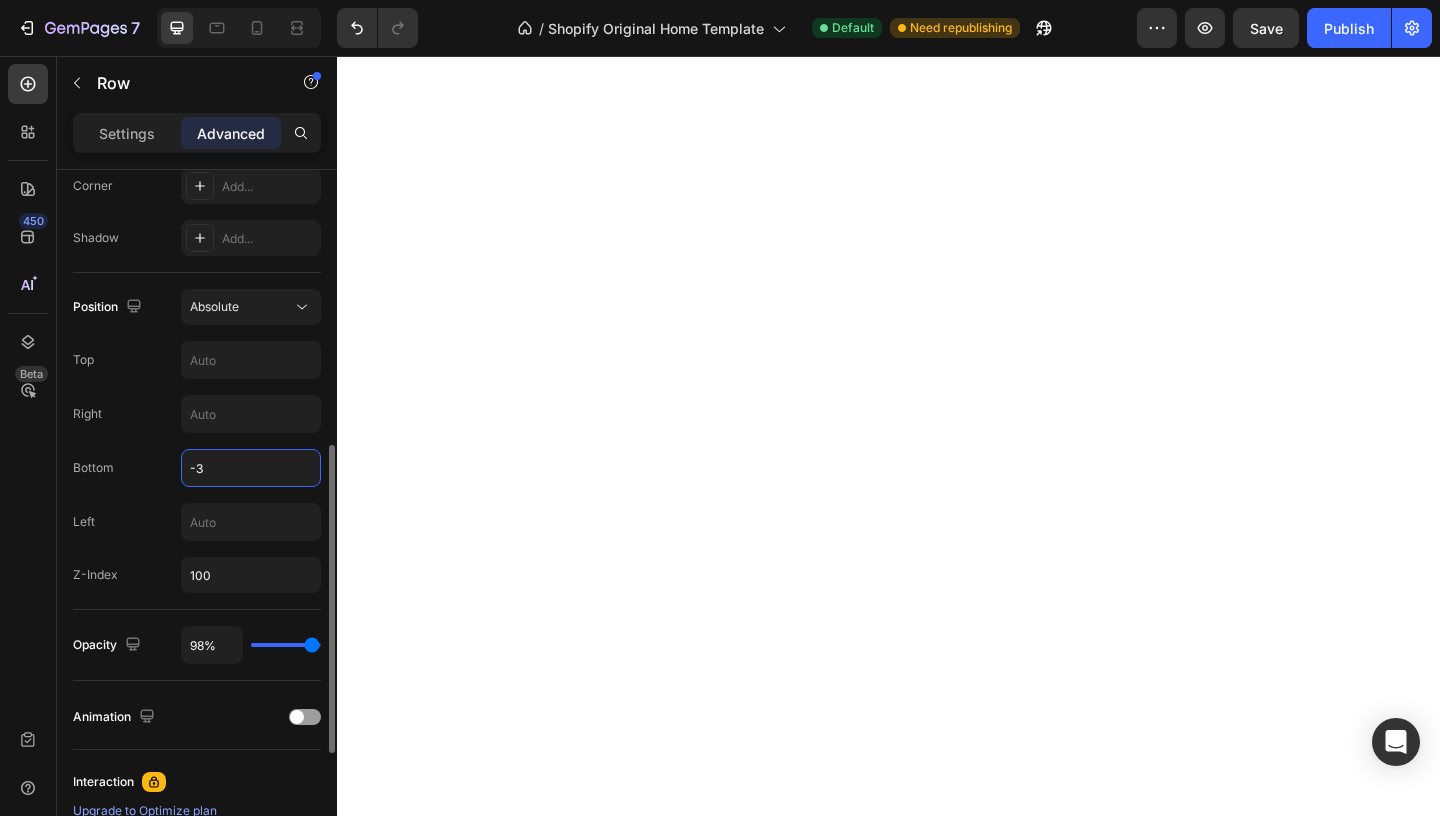 type on "-" 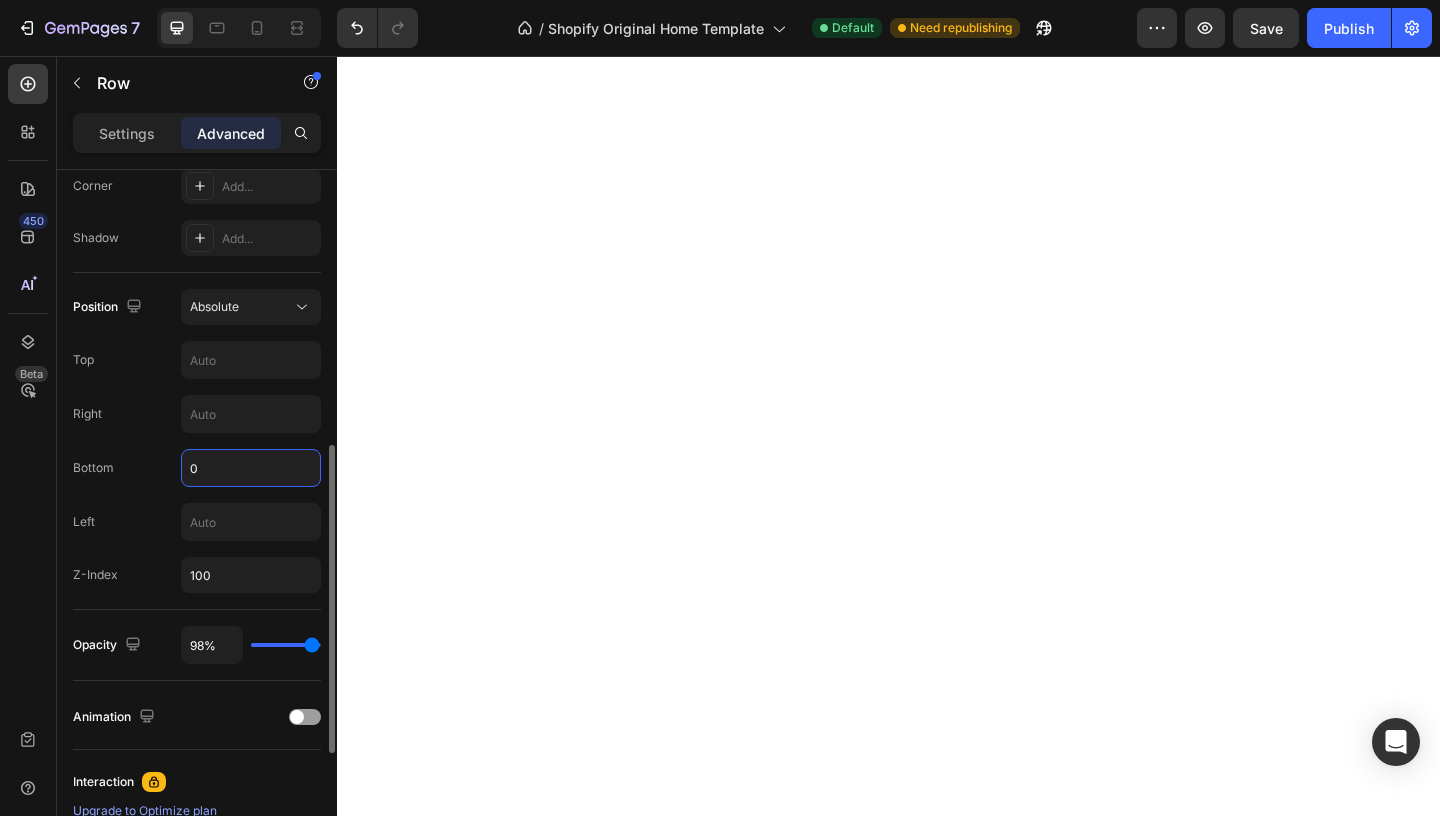 type on "0" 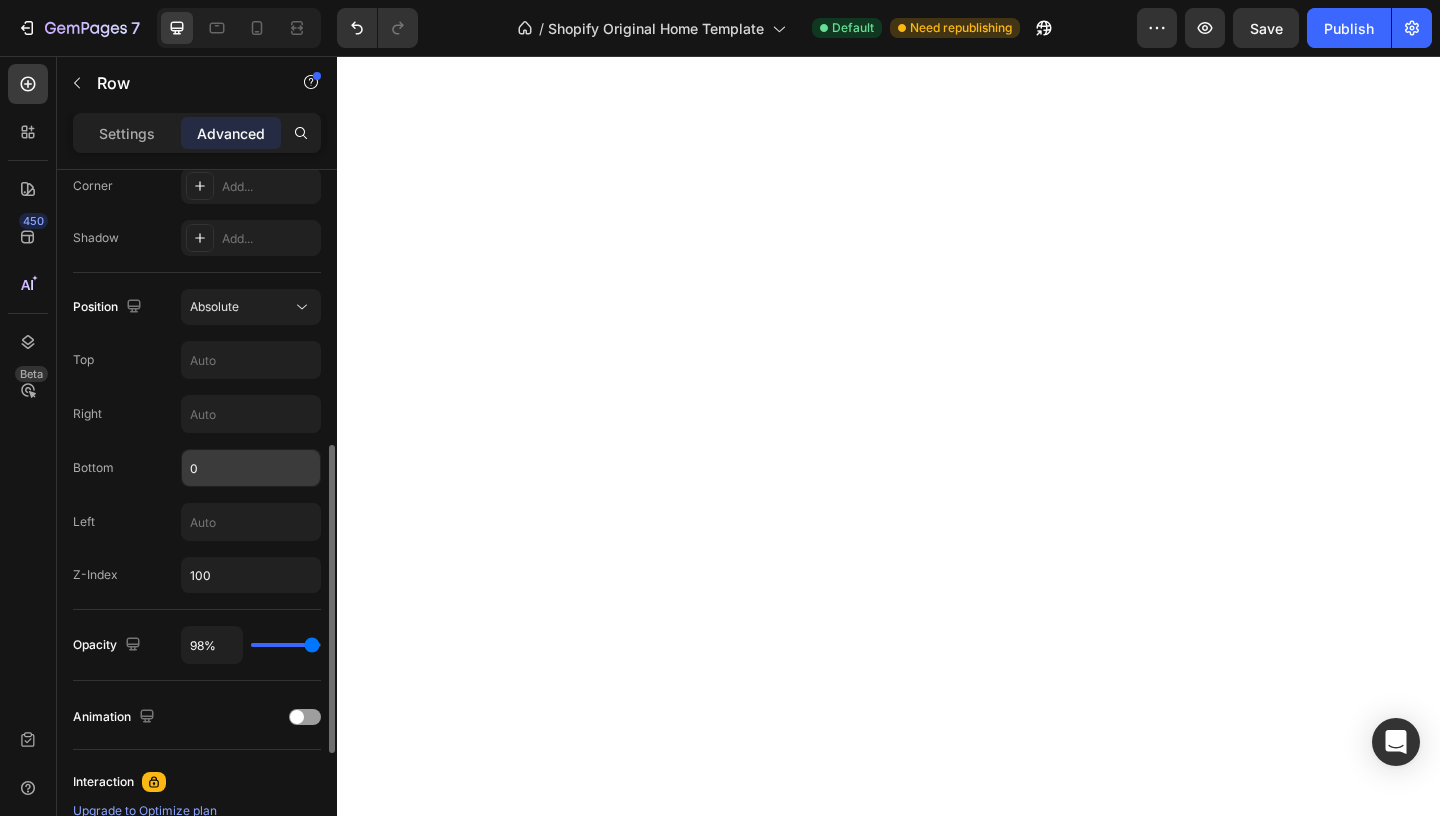 click on "0" at bounding box center (251, 468) 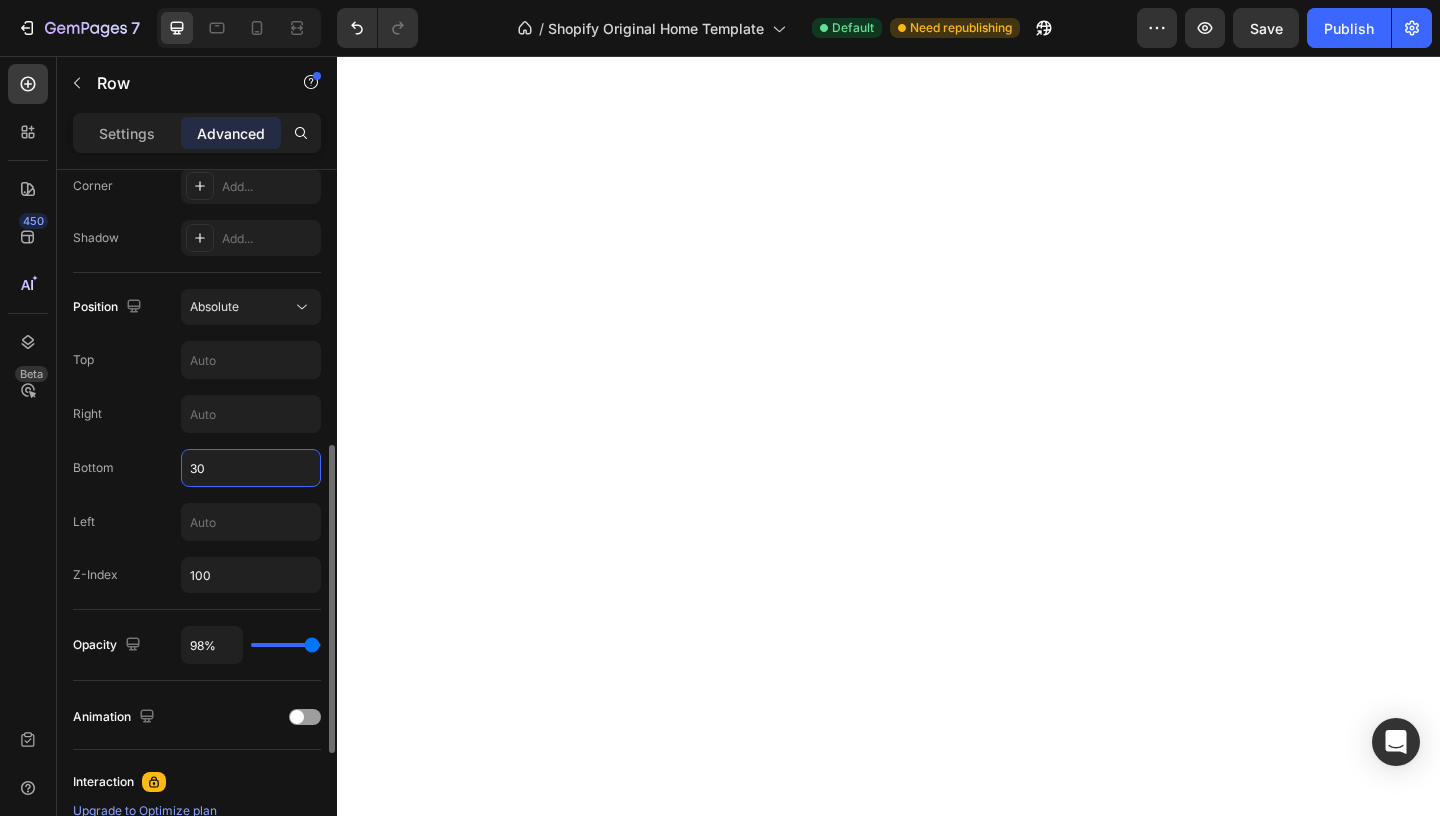 type on "3" 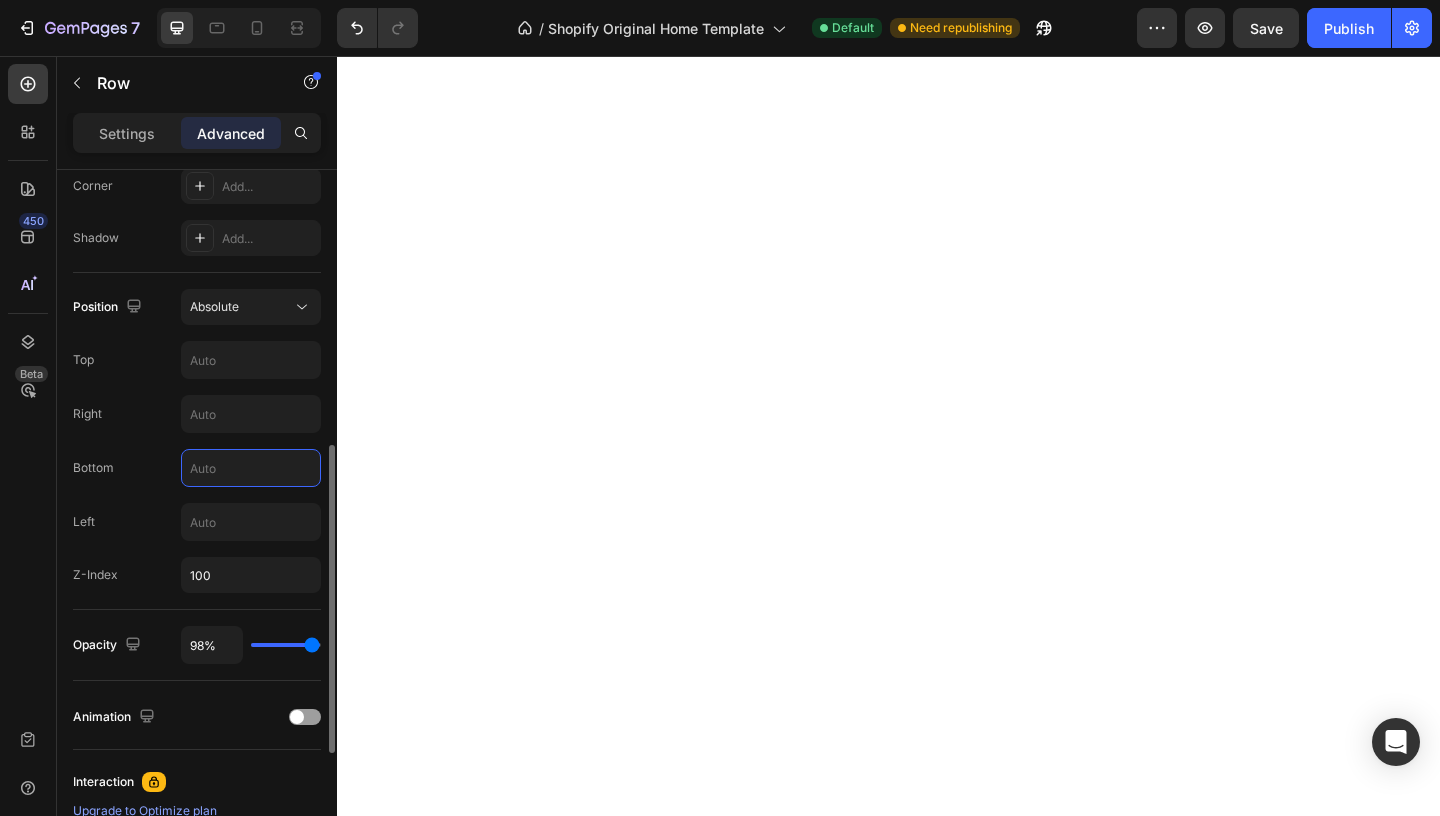 type 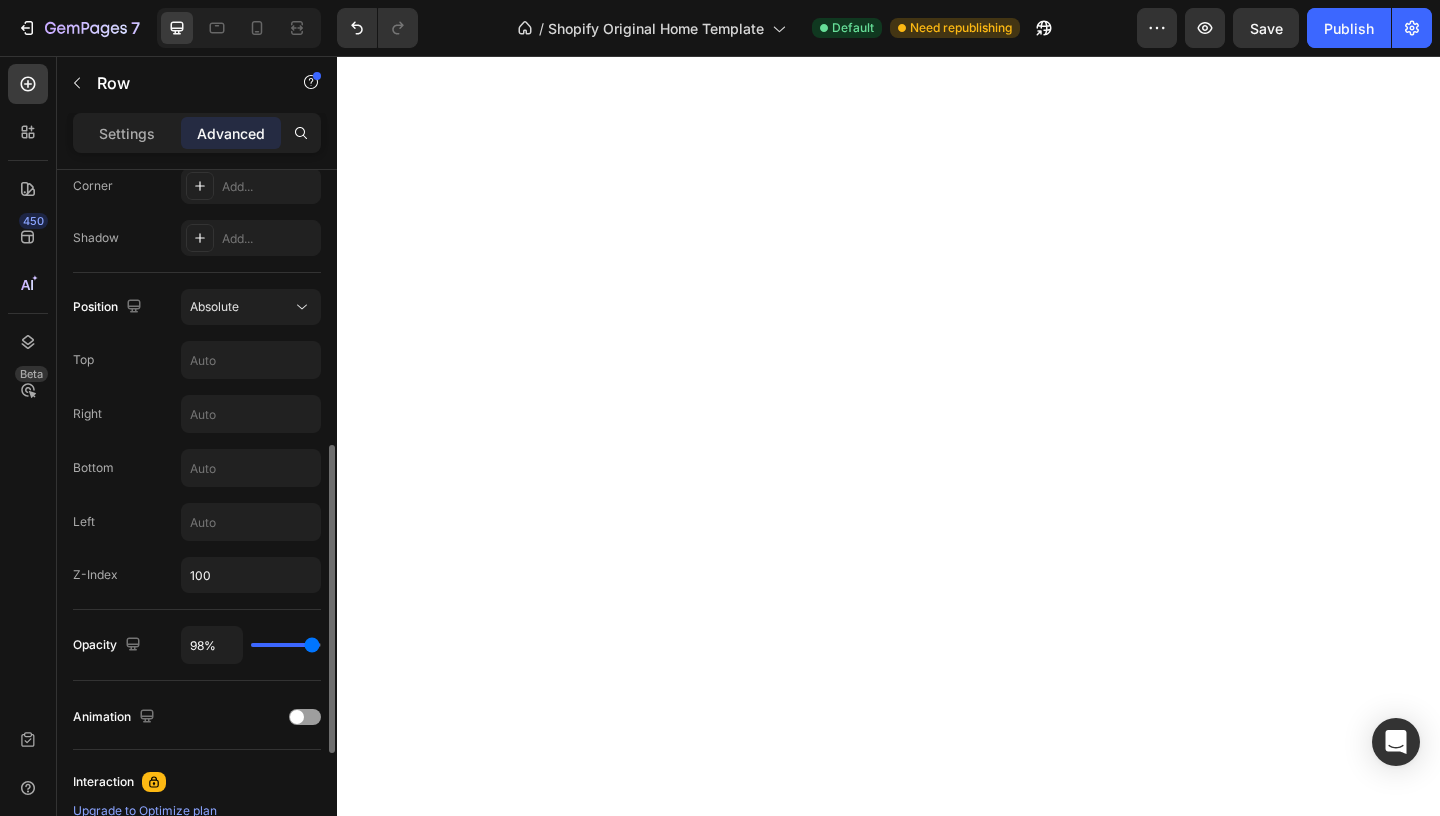 click on "Position Absolute Top Right Bottom Left Z-Index 100" at bounding box center (197, 441) 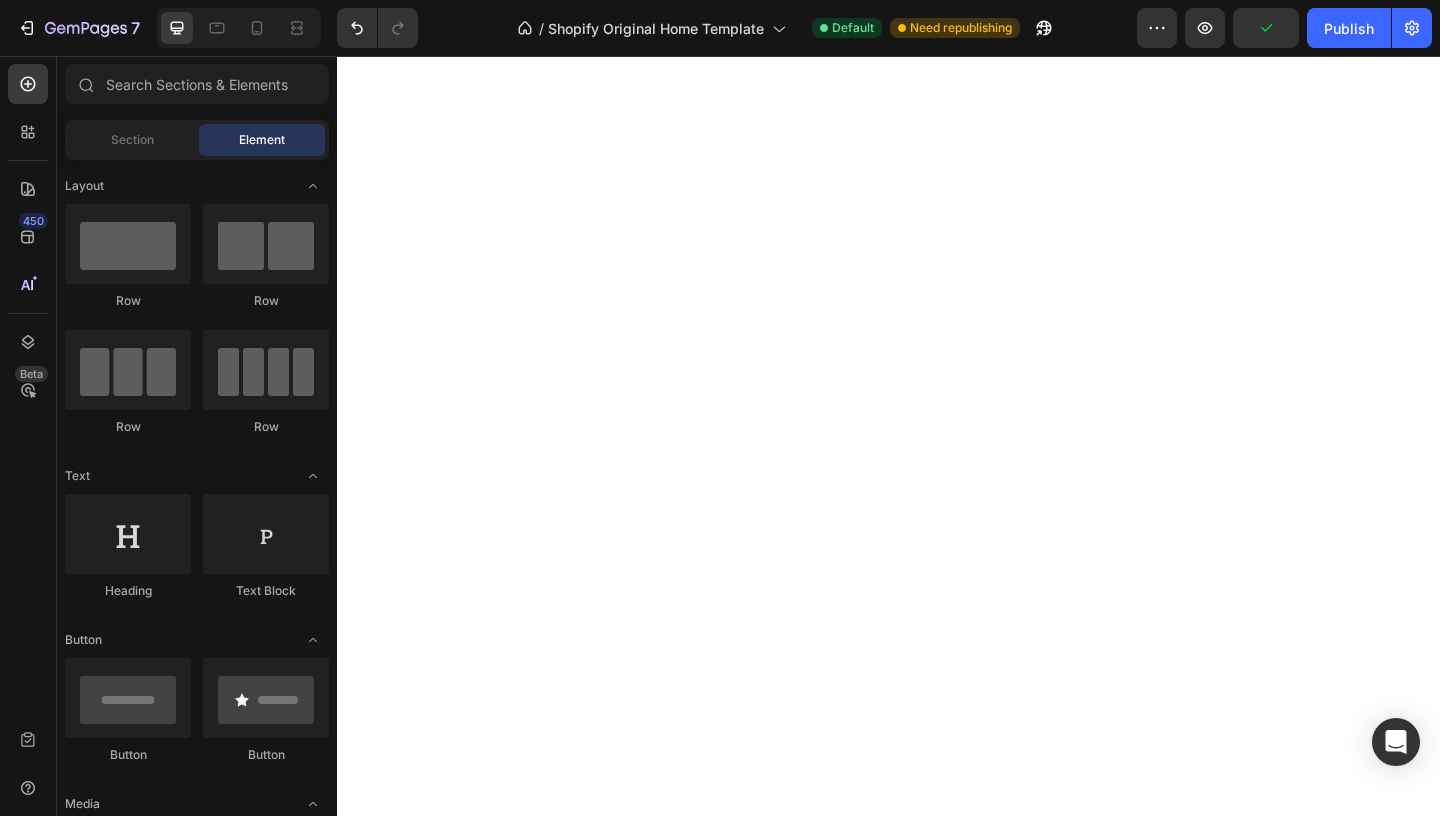 scroll, scrollTop: 3255, scrollLeft: 0, axis: vertical 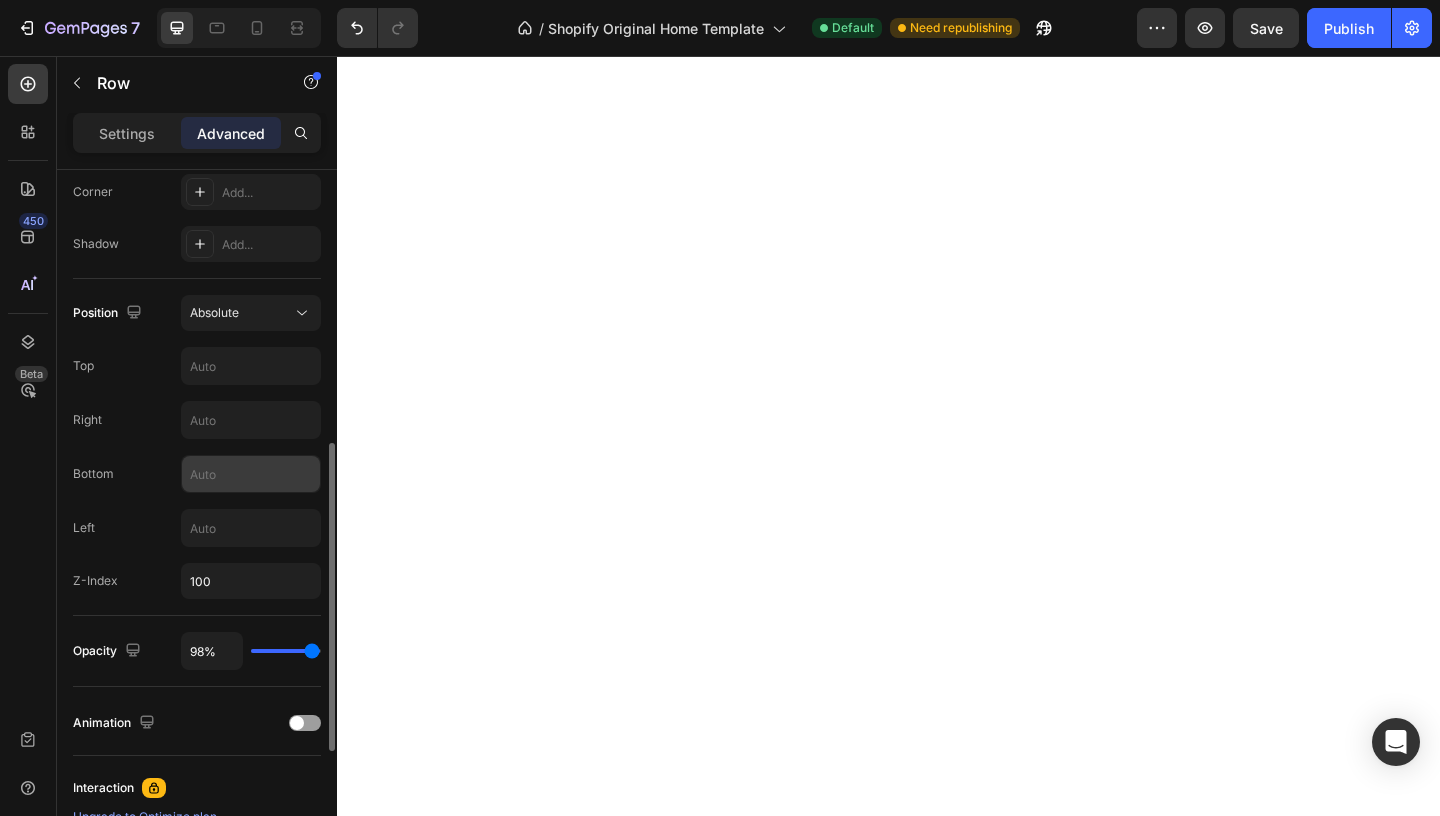 click at bounding box center [251, 474] 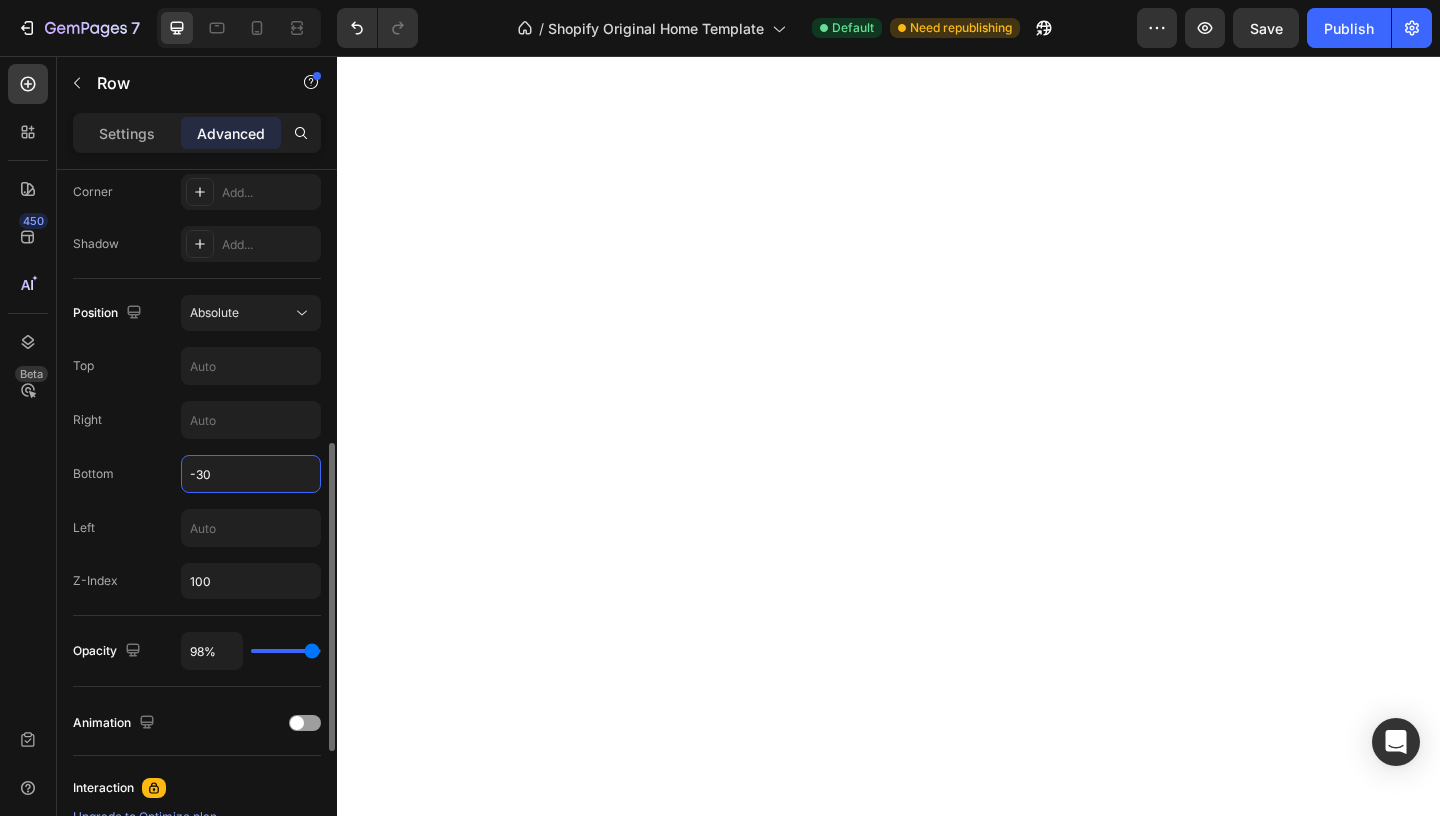 type on "-30" 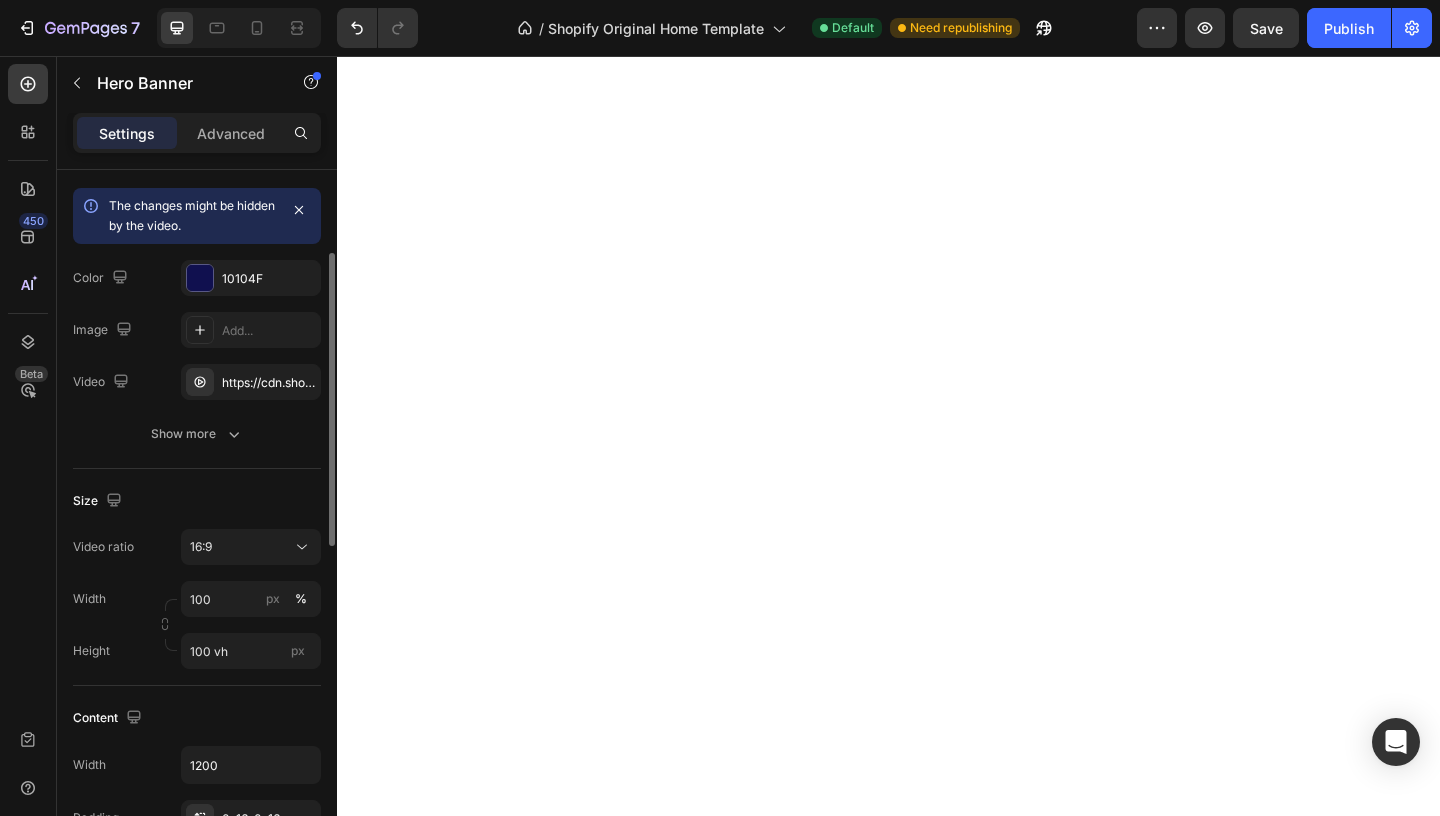 scroll, scrollTop: 227, scrollLeft: 0, axis: vertical 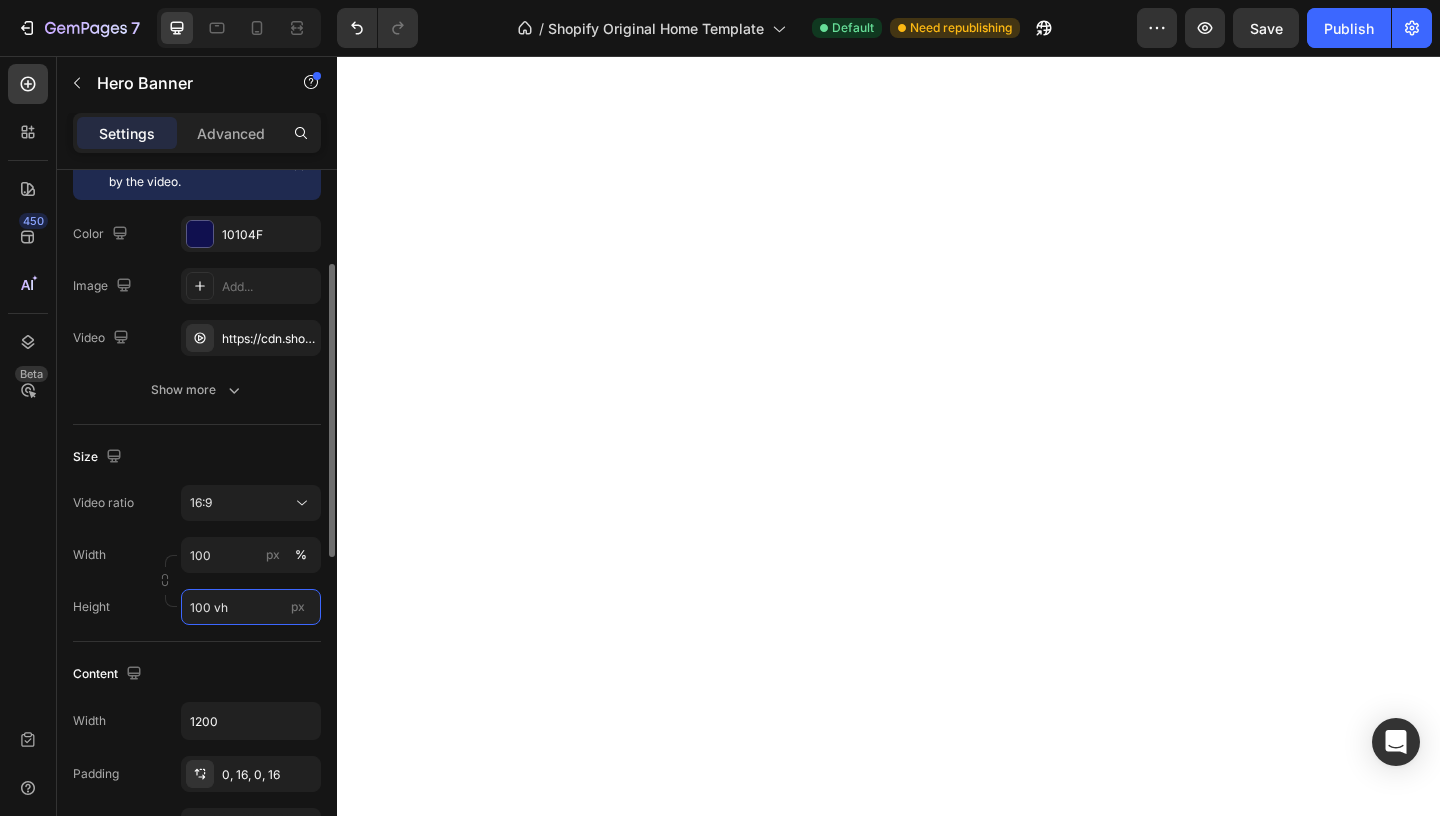click on "100 vh" at bounding box center [251, 607] 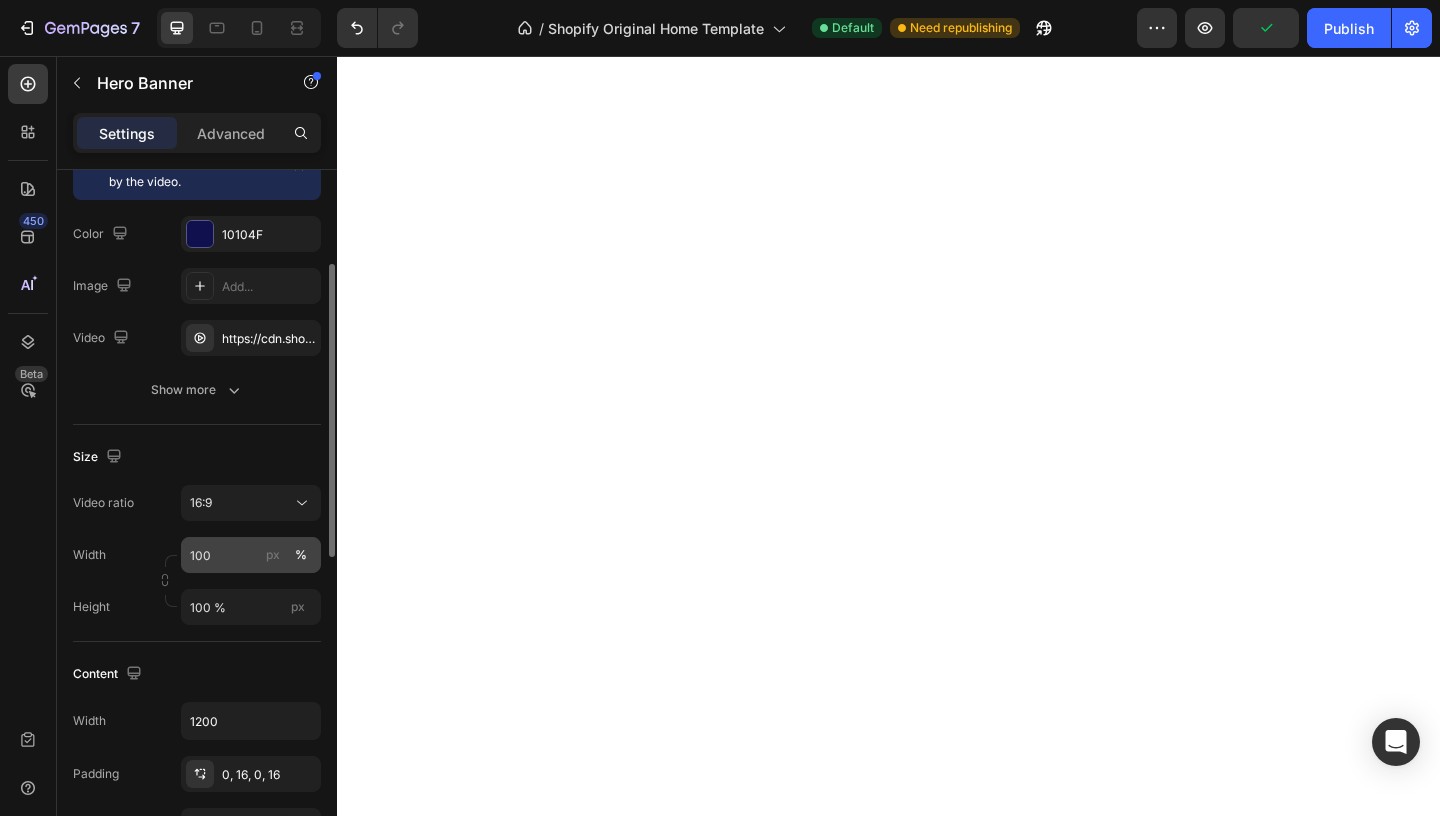 click on "%" at bounding box center [301, 555] 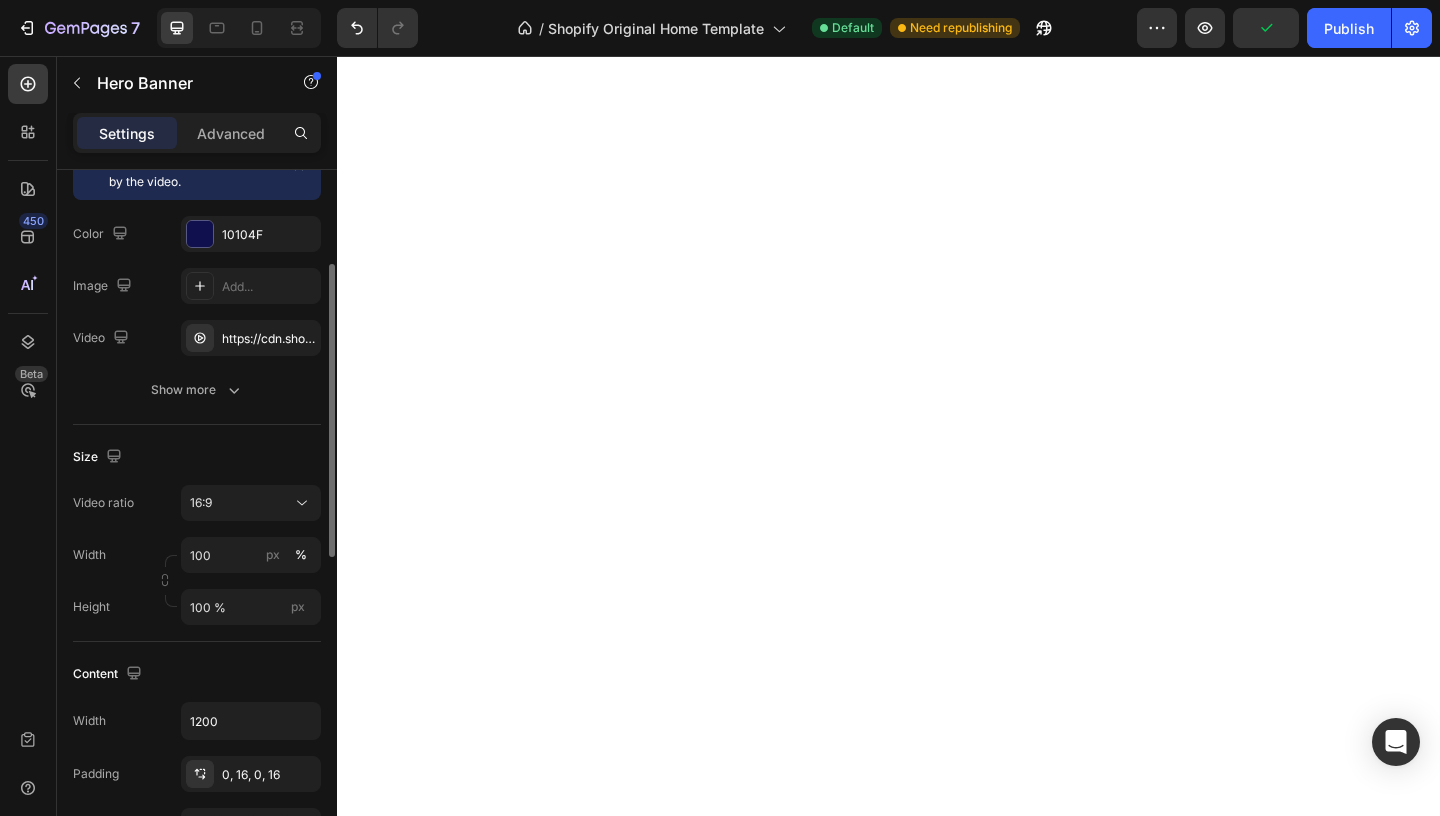 click on "Content Width 1200 Padding 0, 16, 0, 16 Align" 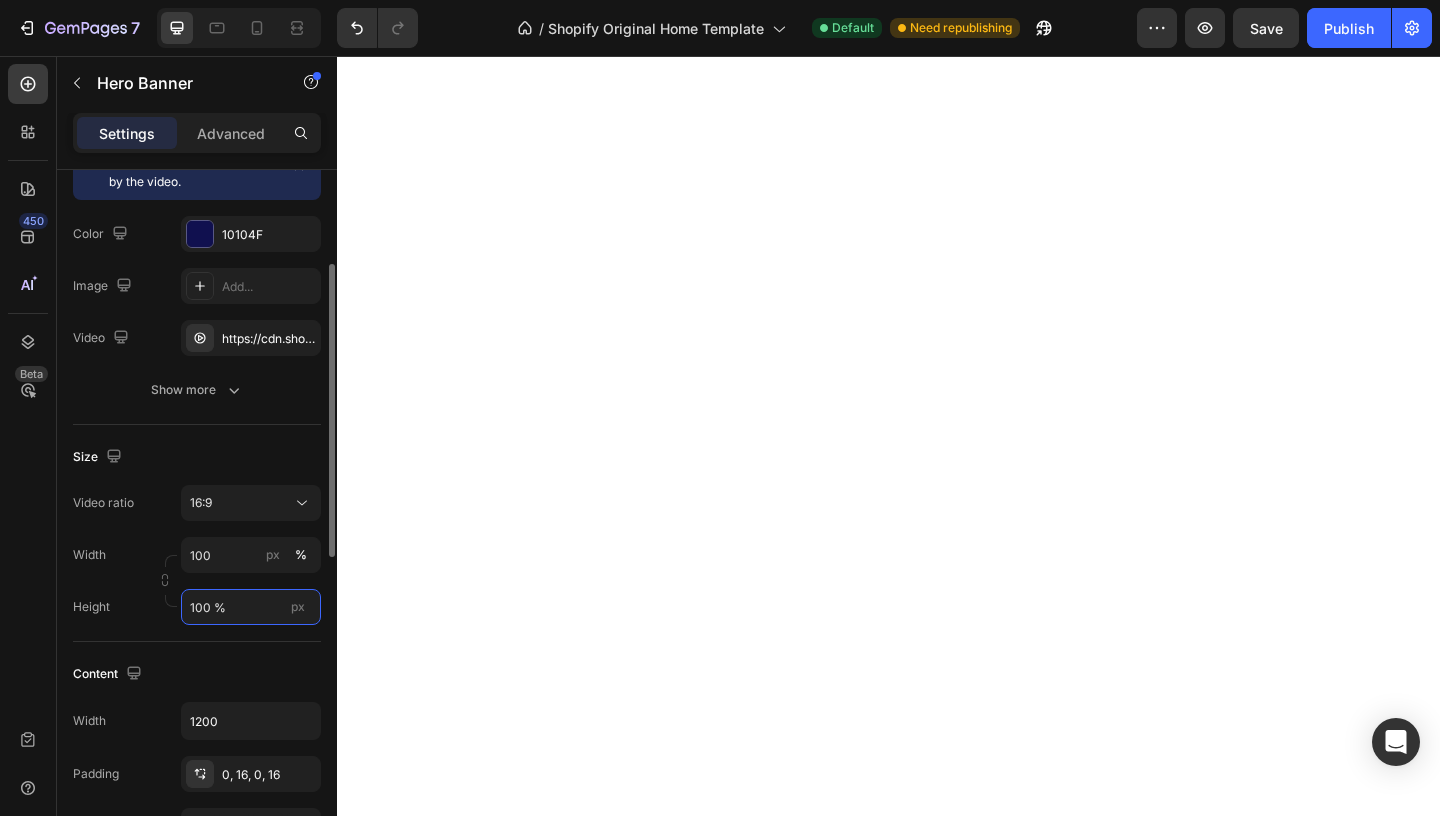 click on "100 %" at bounding box center [251, 607] 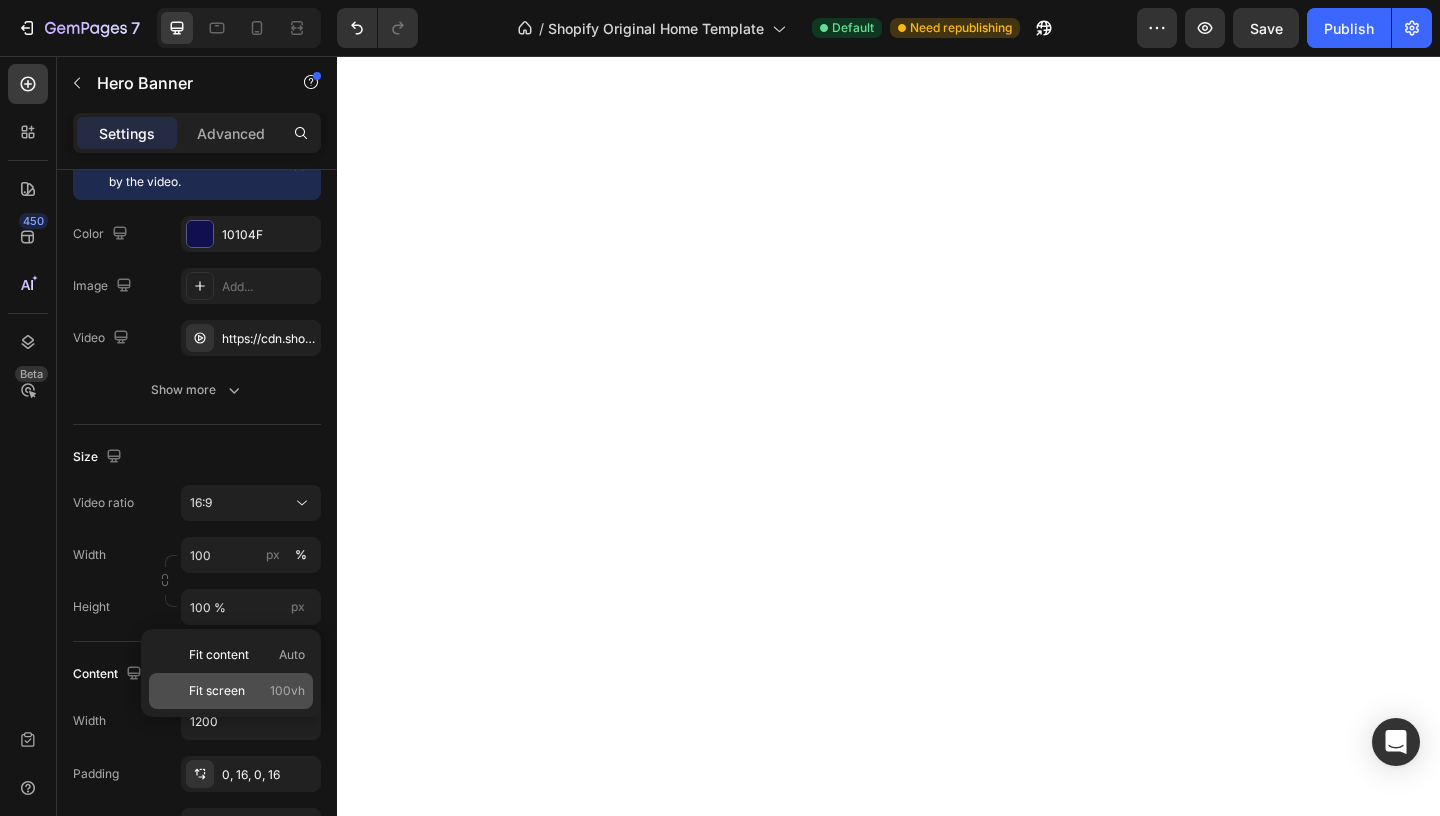click on "Fit screen" at bounding box center [217, 691] 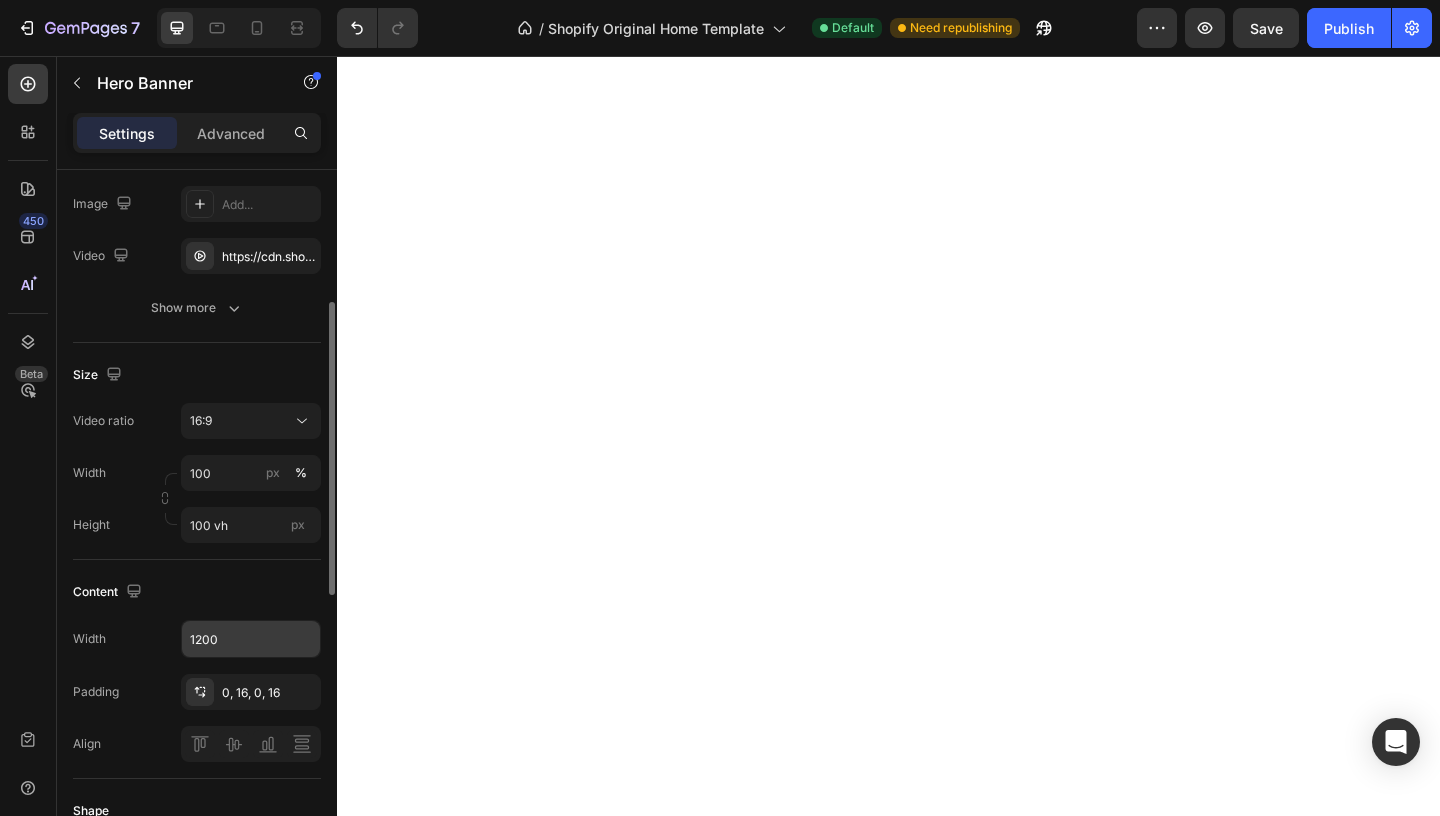scroll, scrollTop: 311, scrollLeft: 0, axis: vertical 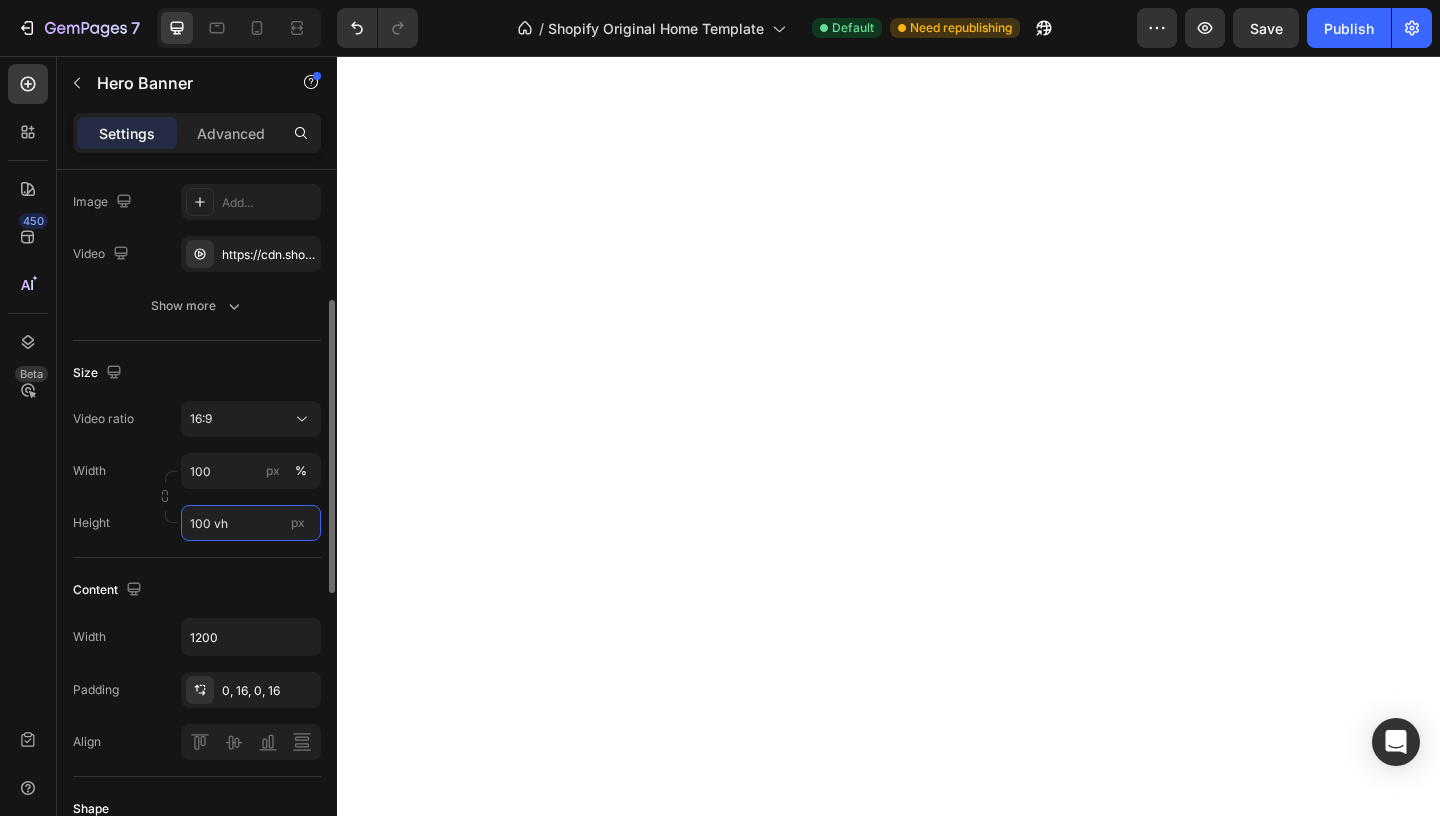 click on "100 vh" at bounding box center [251, 523] 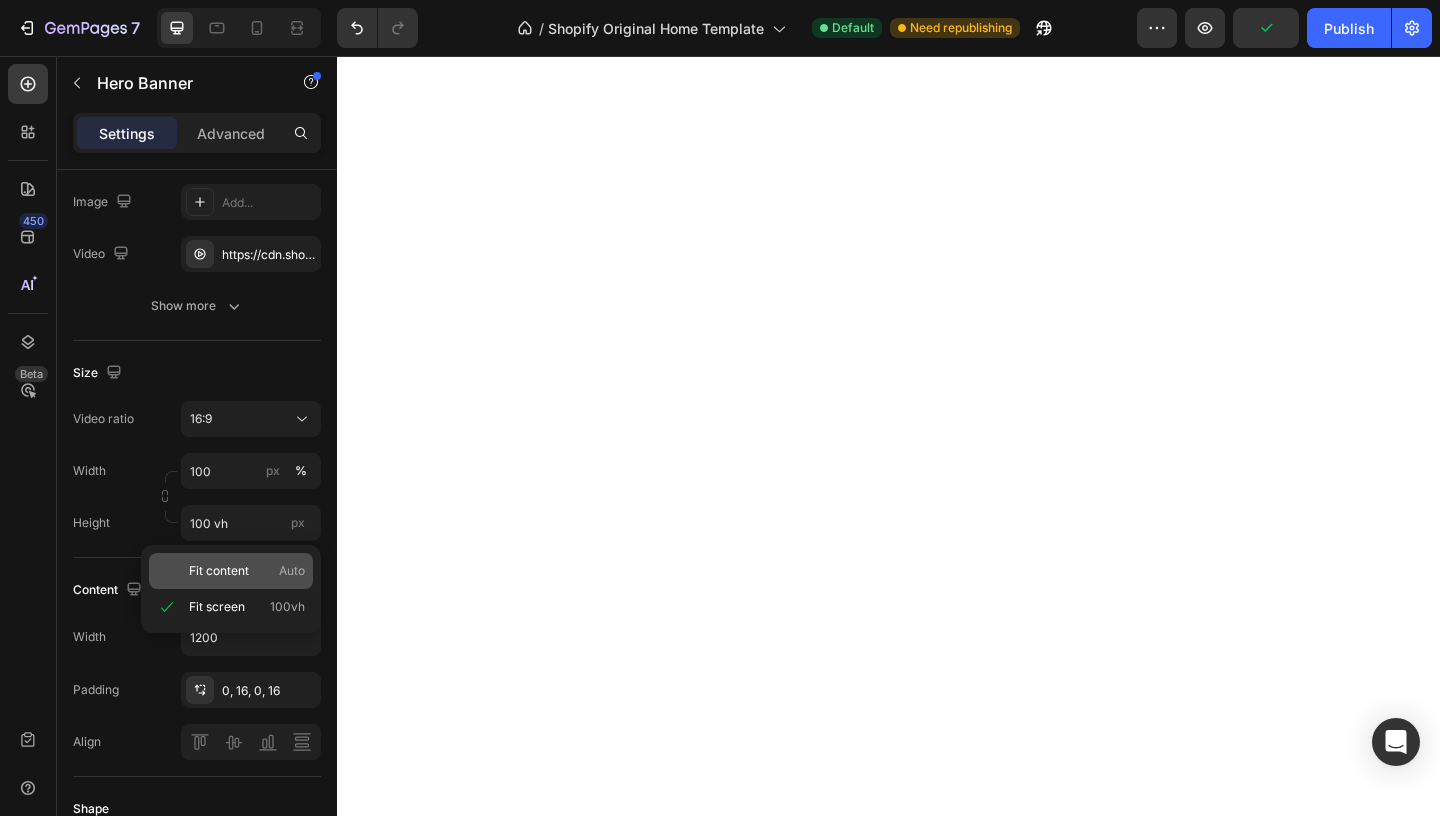 click on "Fit content Auto" at bounding box center [247, 571] 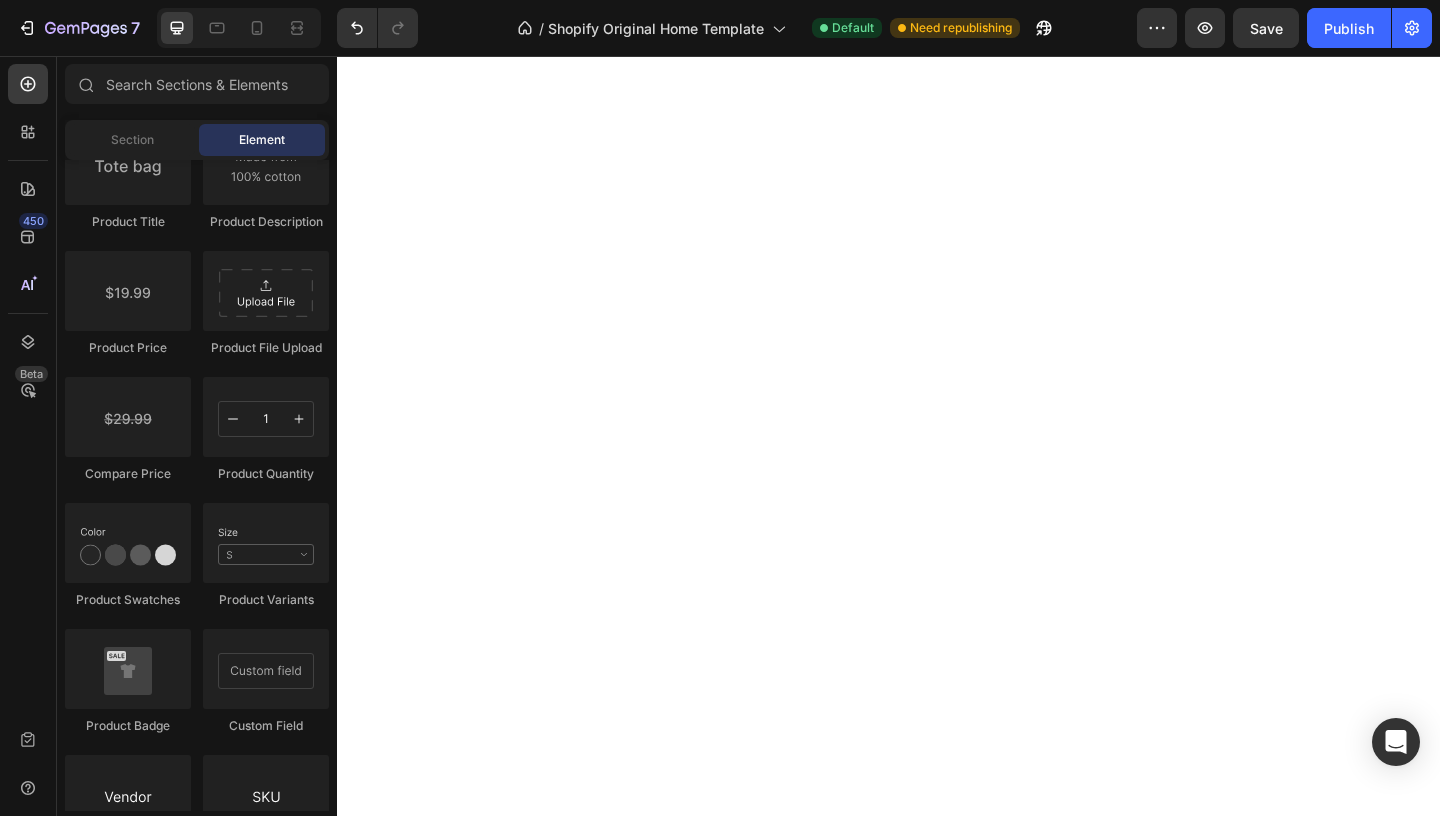 scroll, scrollTop: 3255, scrollLeft: 0, axis: vertical 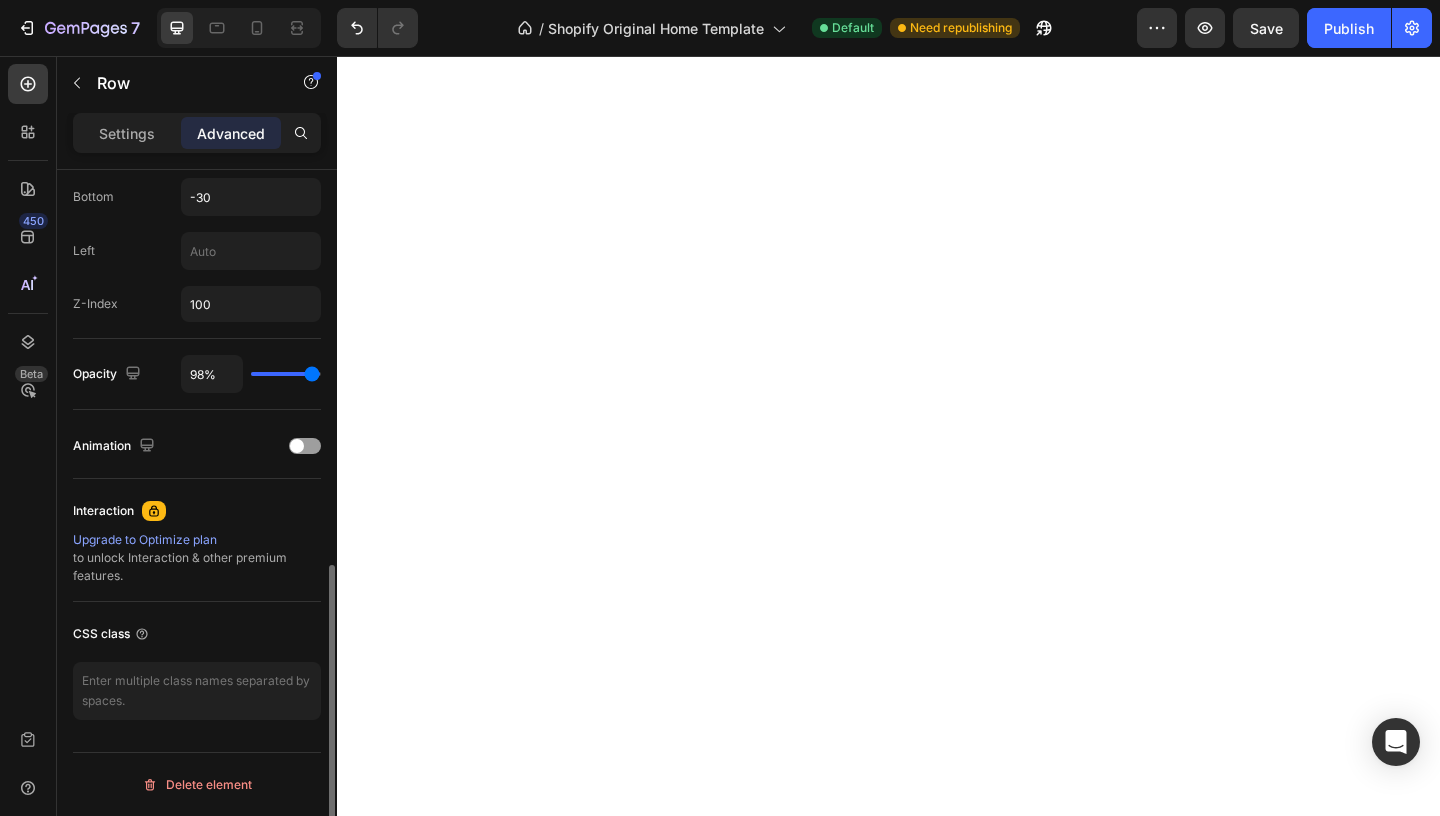type on "95%" 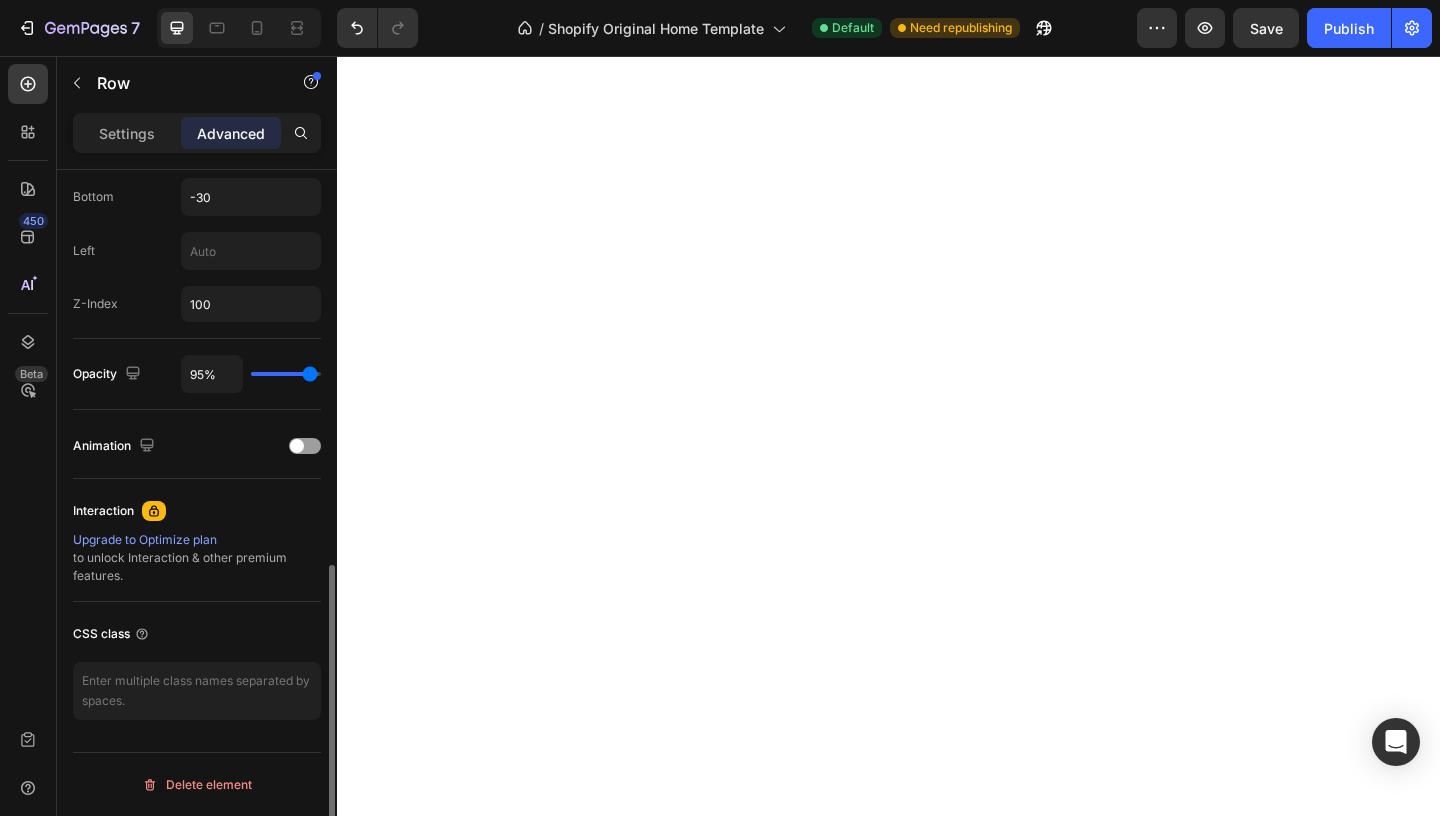 type on "97%" 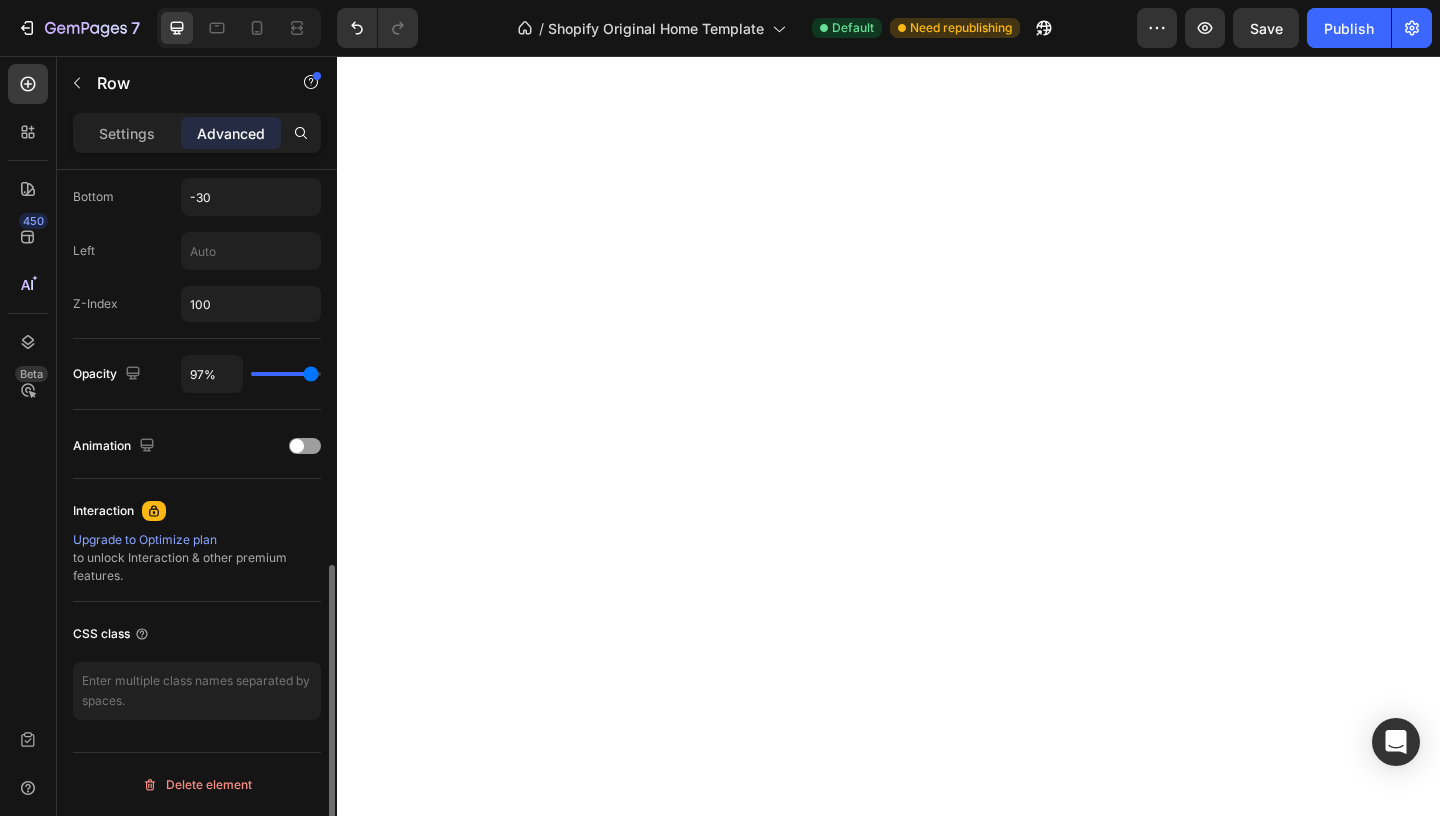 type on "100%" 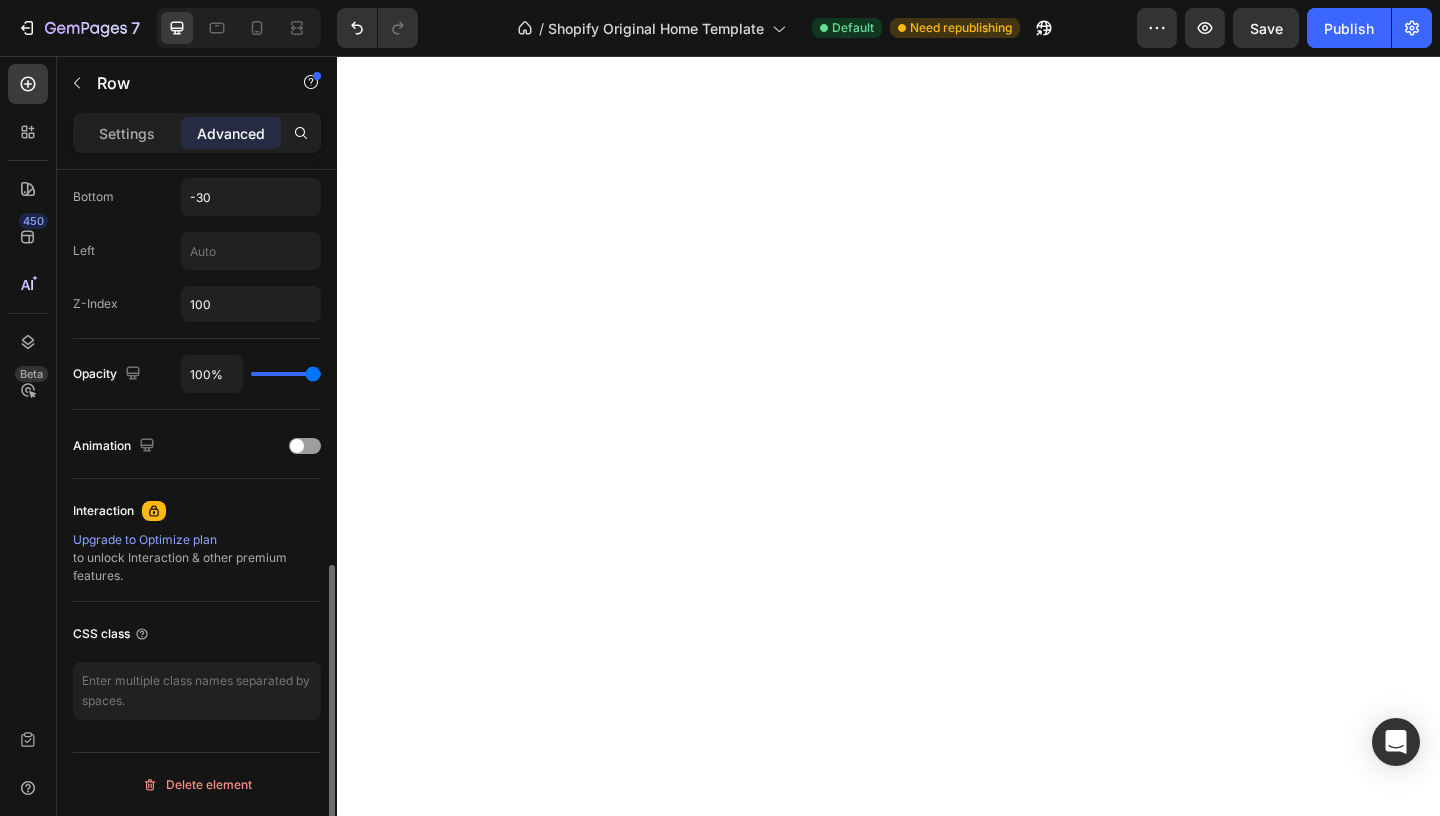 drag, startPoint x: 310, startPoint y: 374, endPoint x: 377, endPoint y: 371, distance: 67.06713 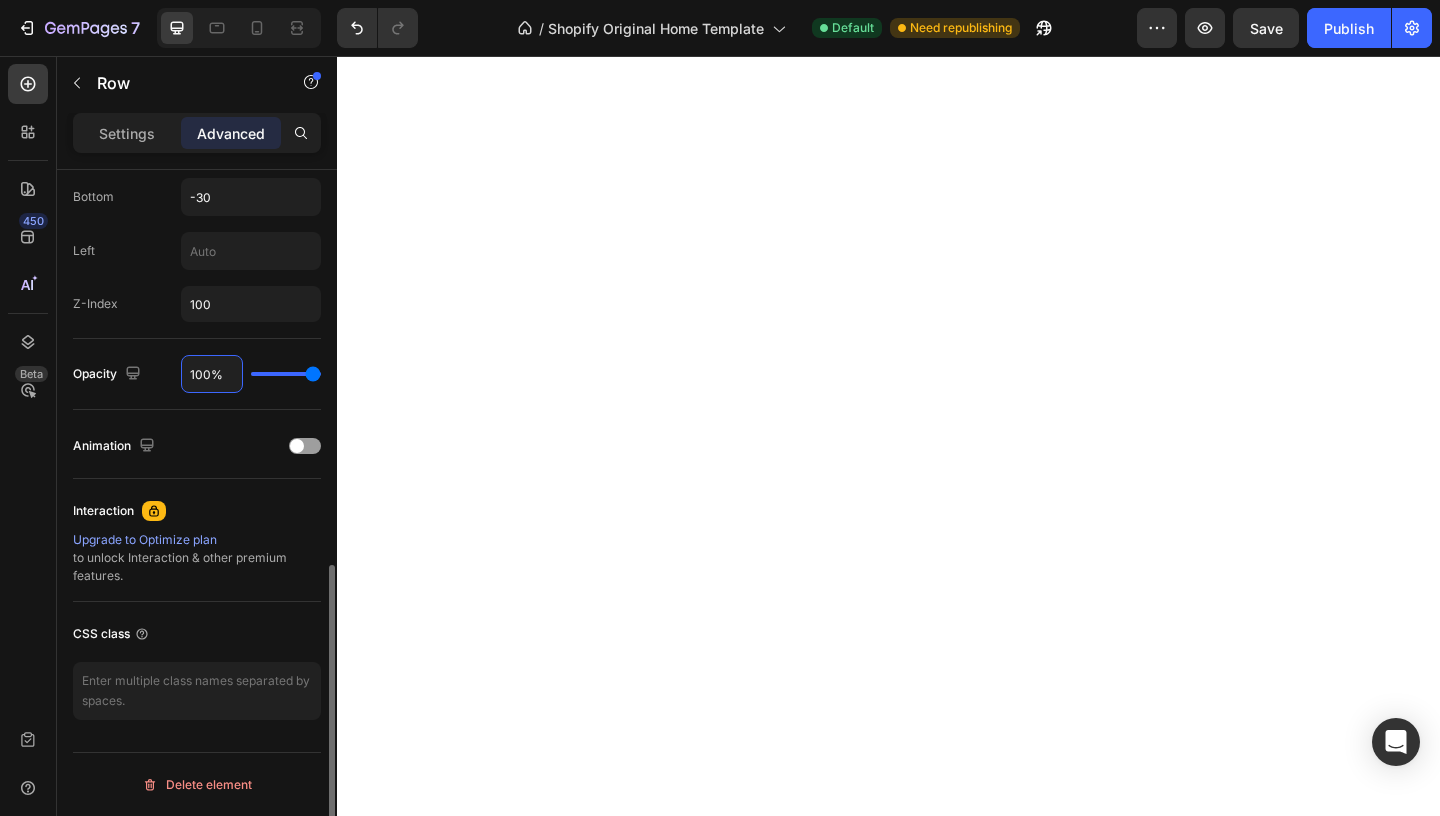 click on "100%" at bounding box center [212, 374] 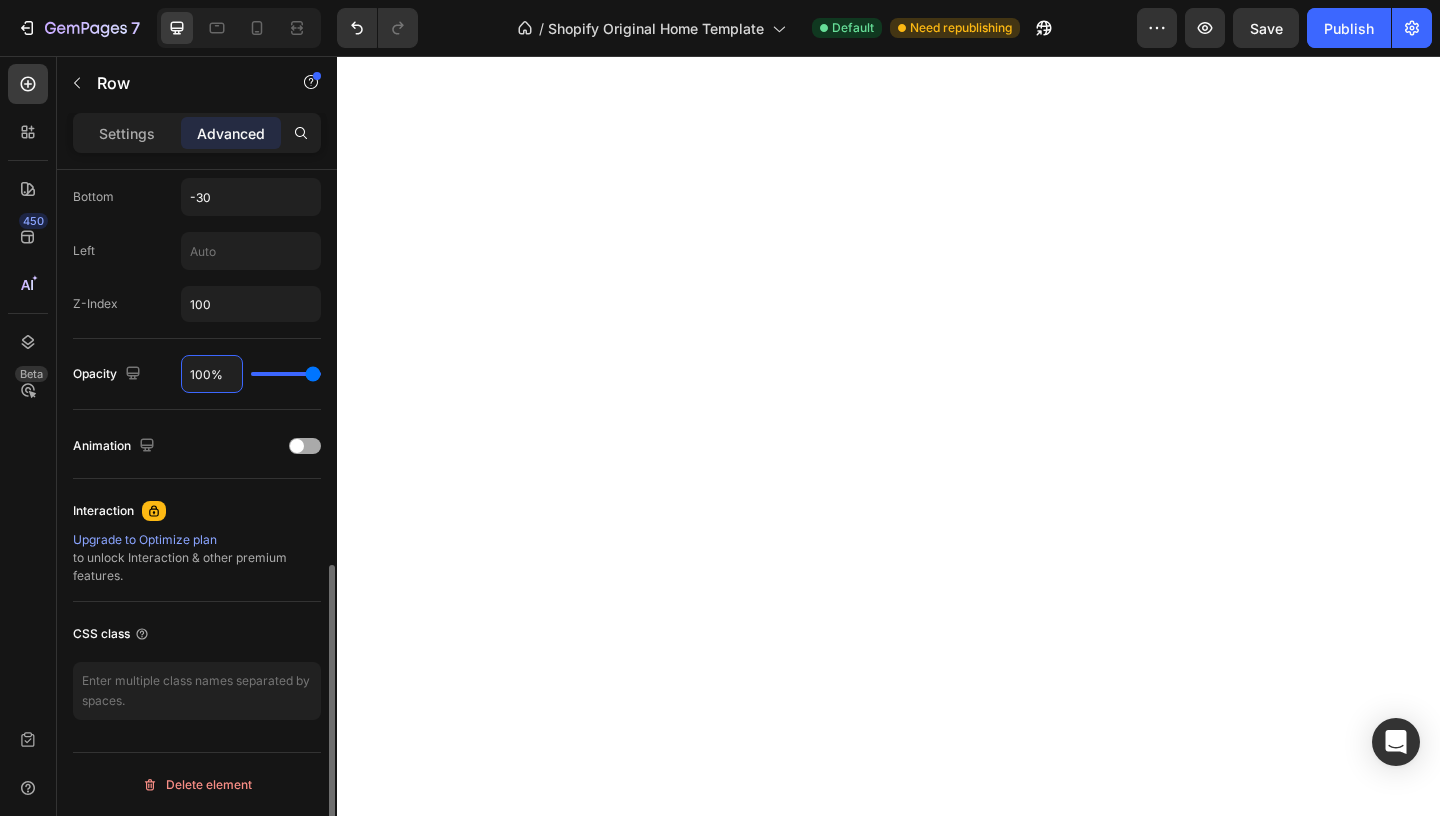 click on "Animation" at bounding box center [197, 446] 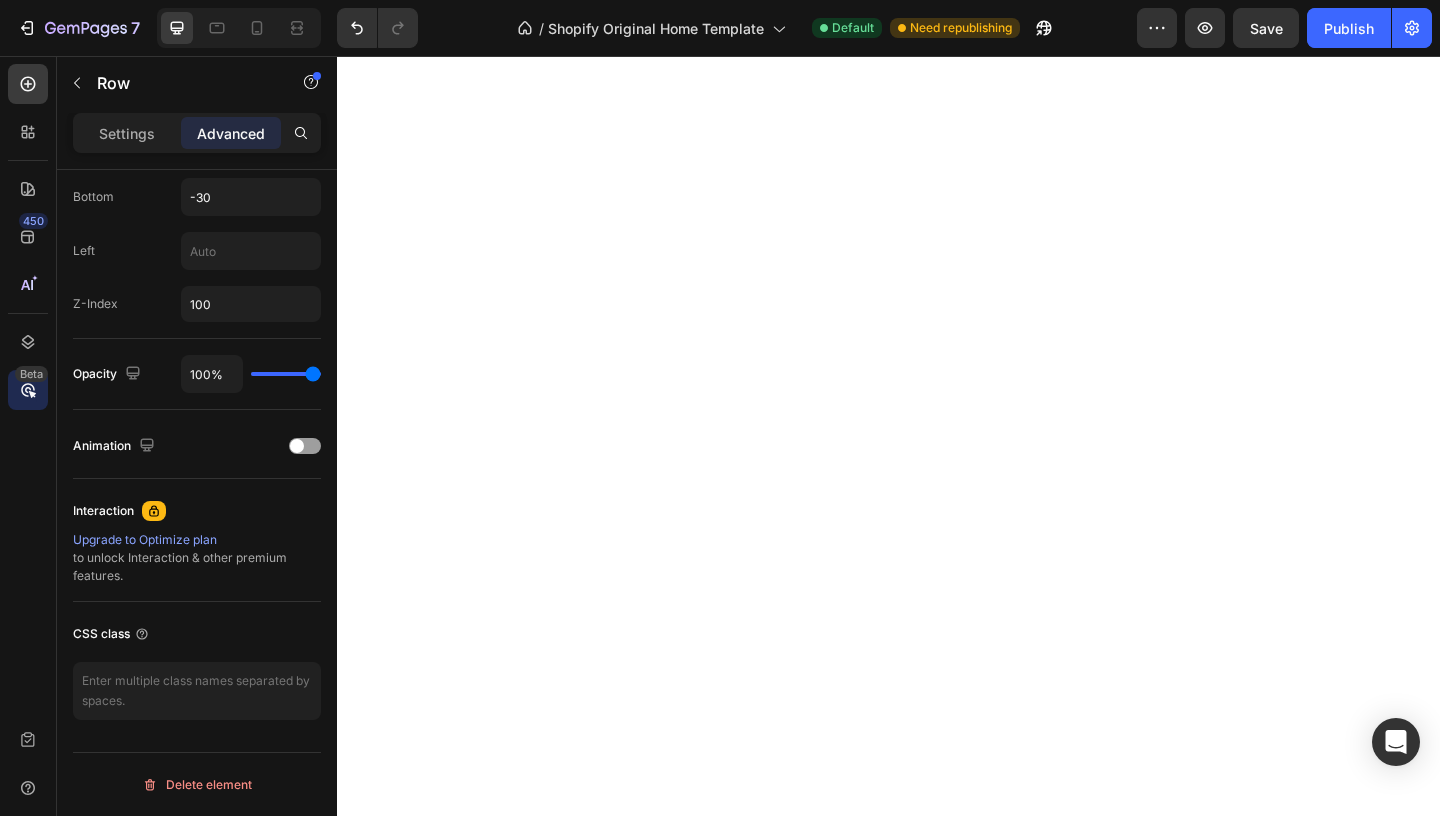 click 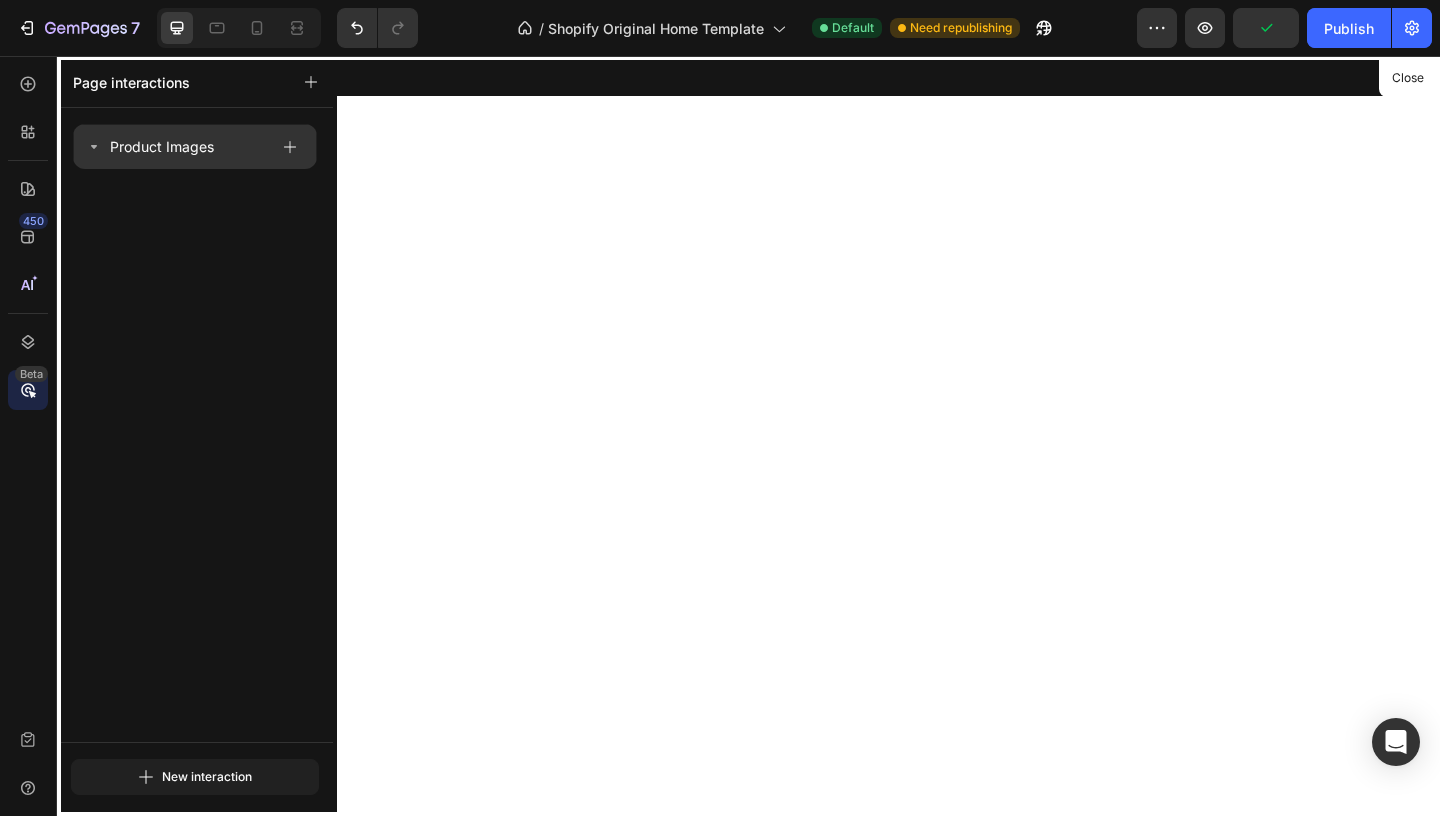 click on "Product Images" at bounding box center (177, 147) 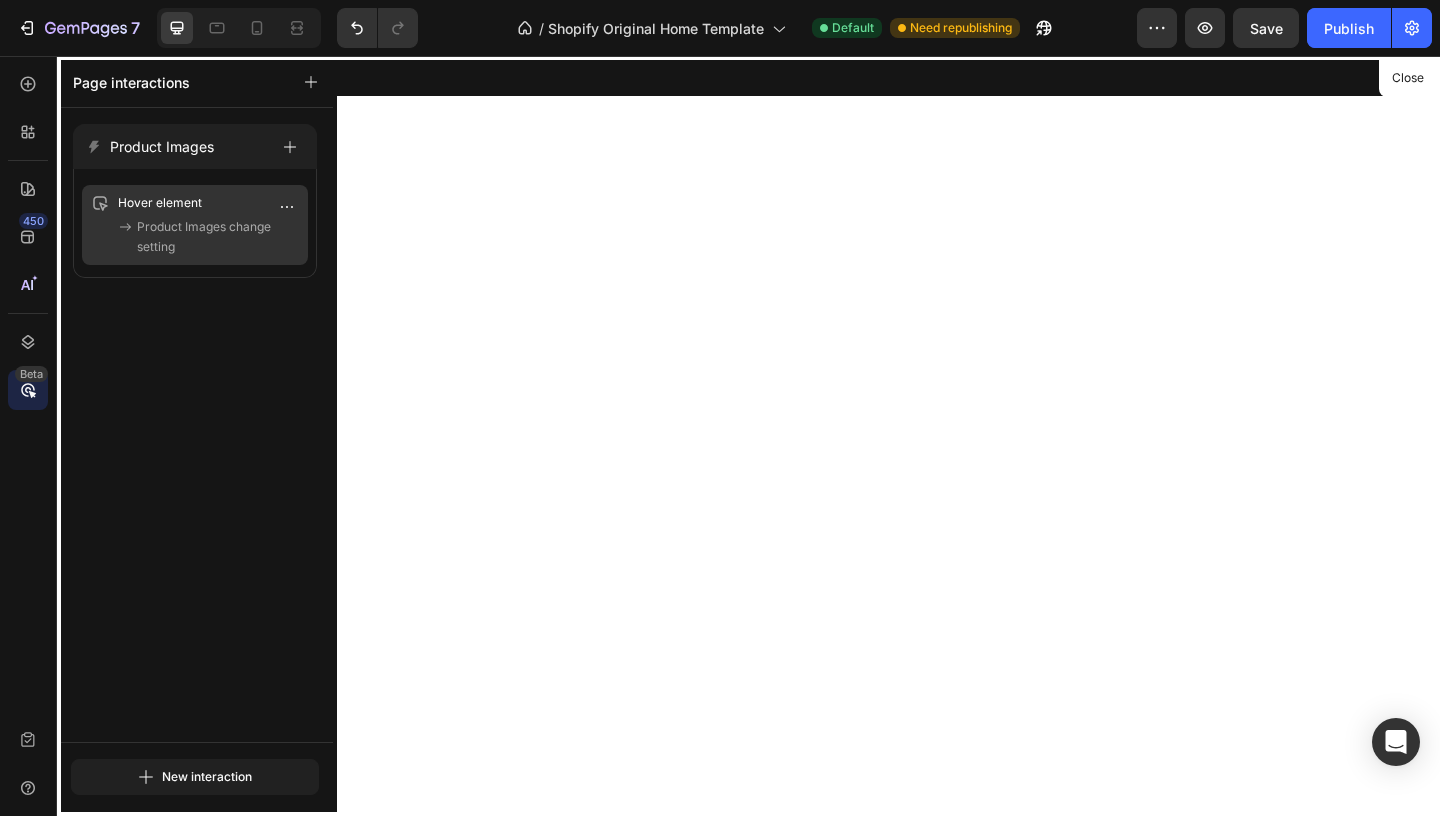 click on "Product Images change setting" at bounding box center (218, 237) 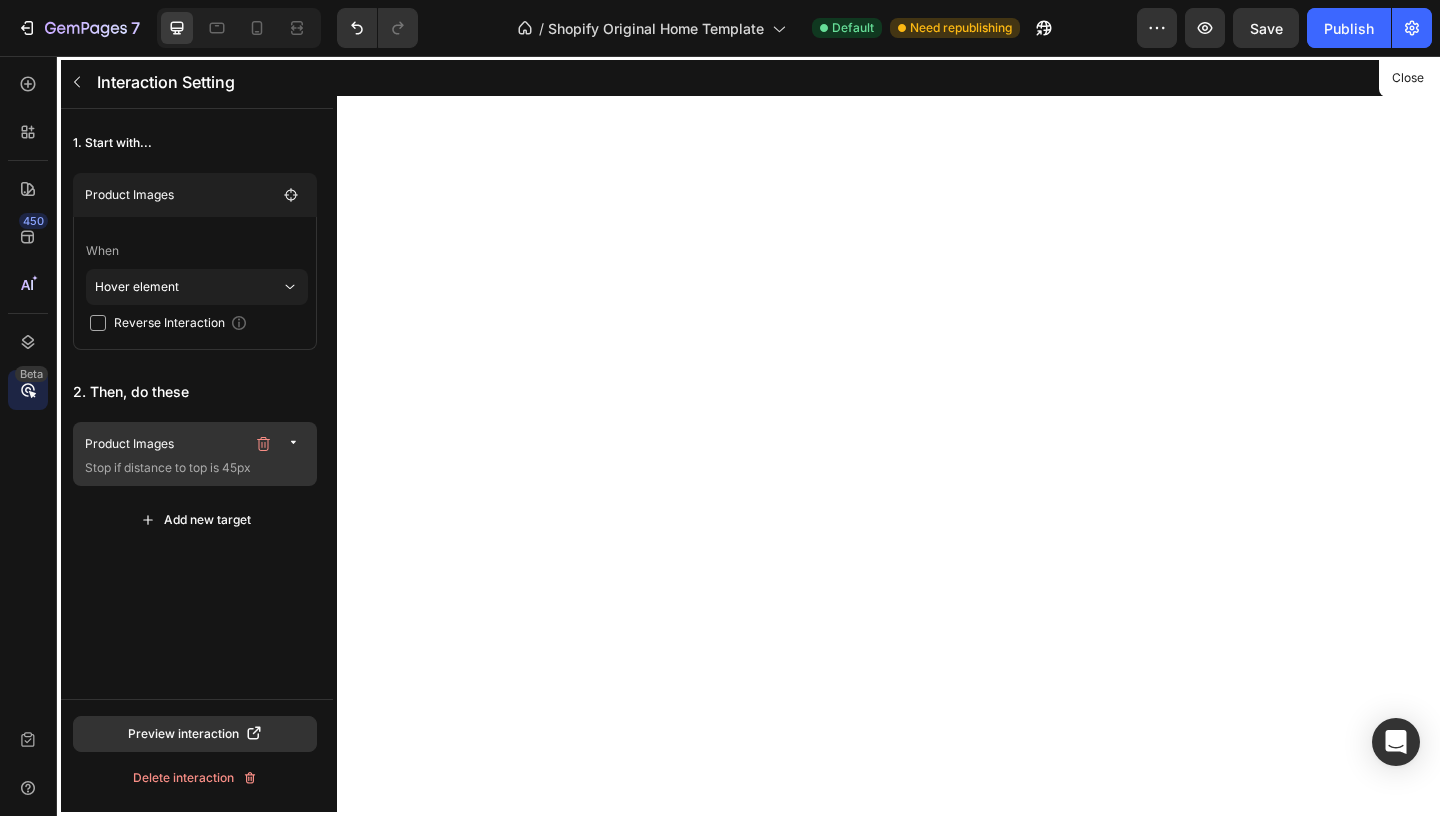 click on "Stop if distance to top is 45px" at bounding box center [197, 468] 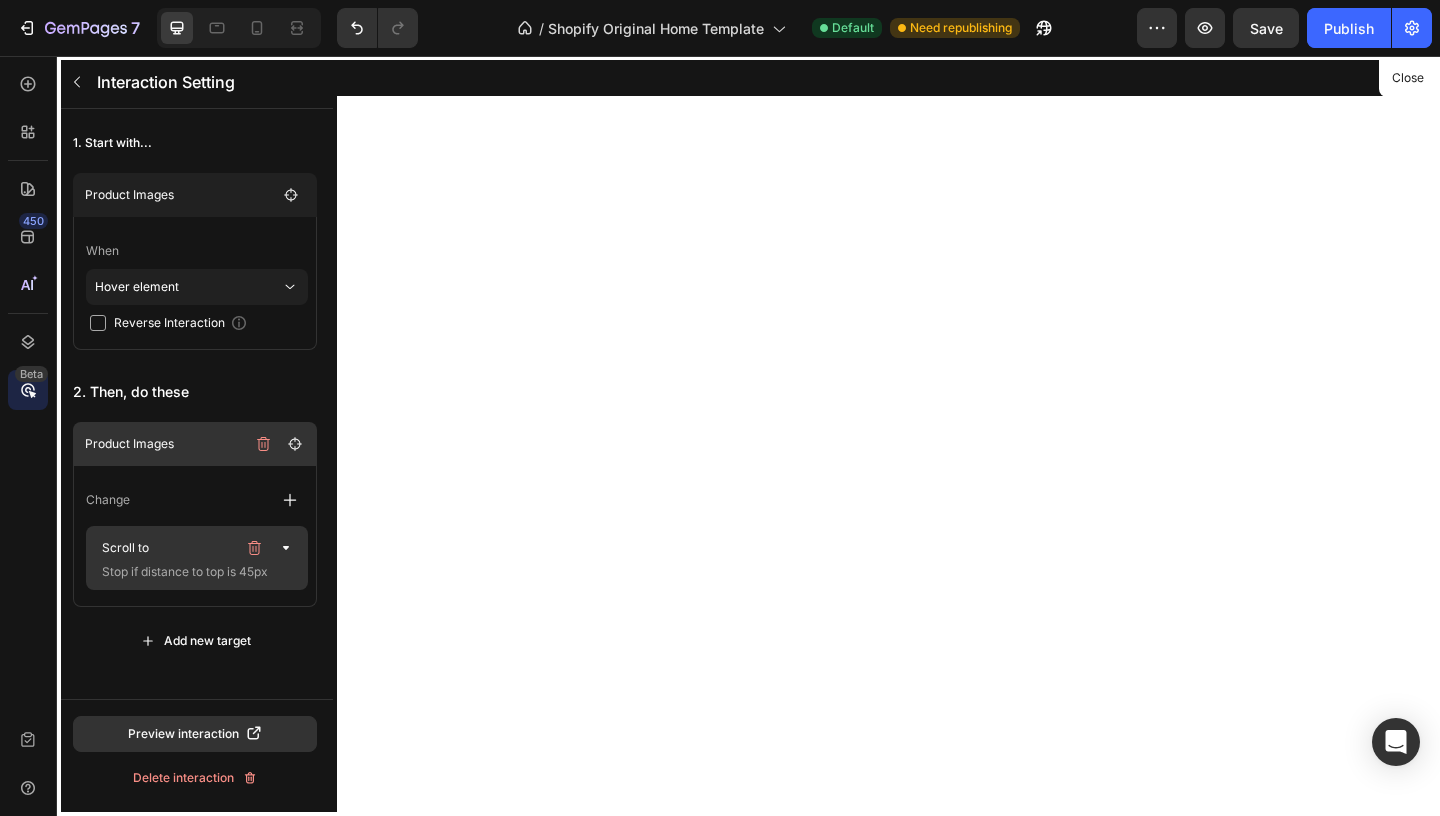 click on "Stop if distance to top is 45px" at bounding box center [194, 572] 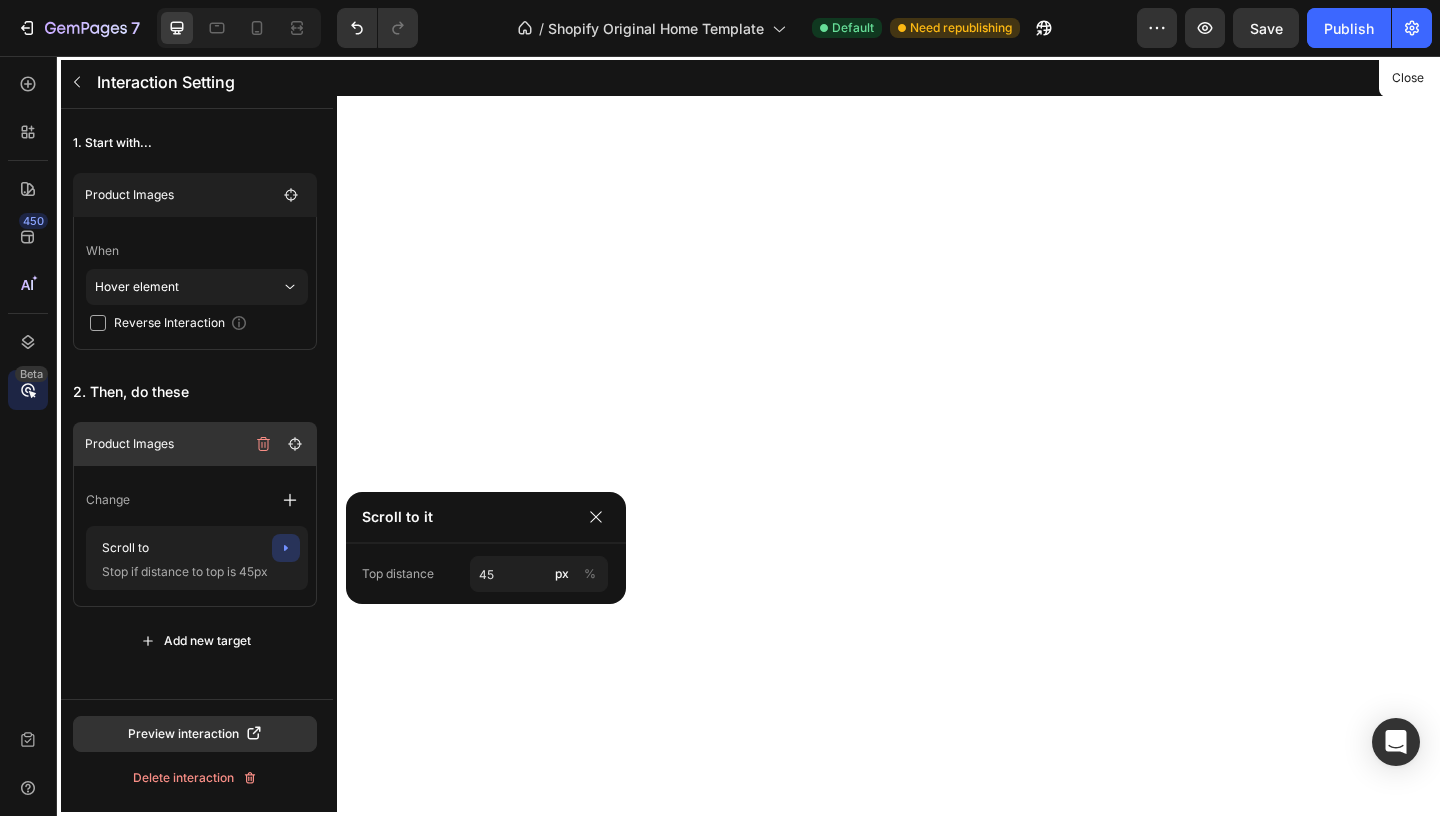 click on "1. Start with... Product Images When Hover element Reverse Interaction 2. Then, do these Product Images Change Scroll to Stop if distance to top is 45px  Add new target" at bounding box center (195, 404) 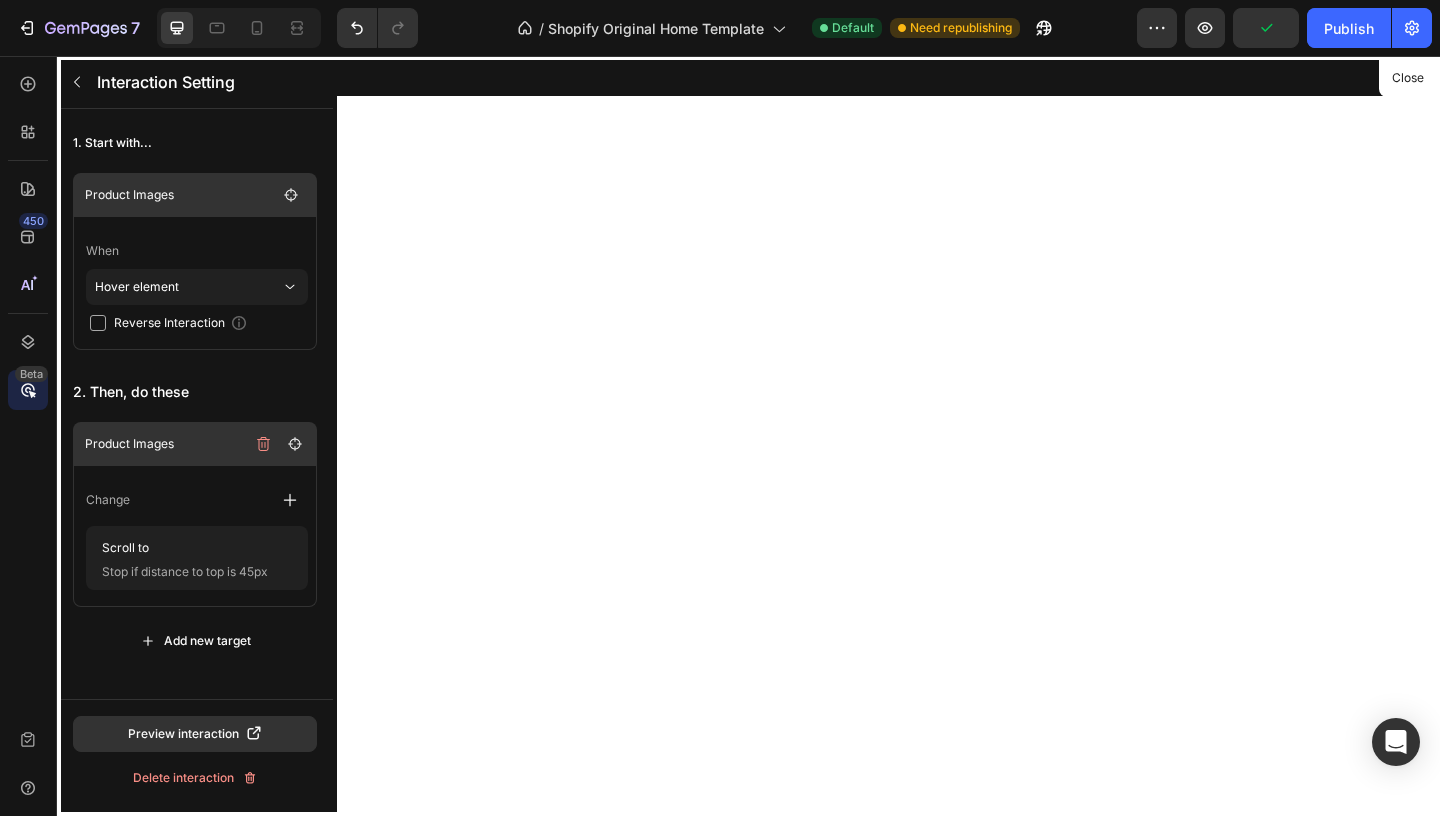 click on "Product Images" at bounding box center (195, 195) 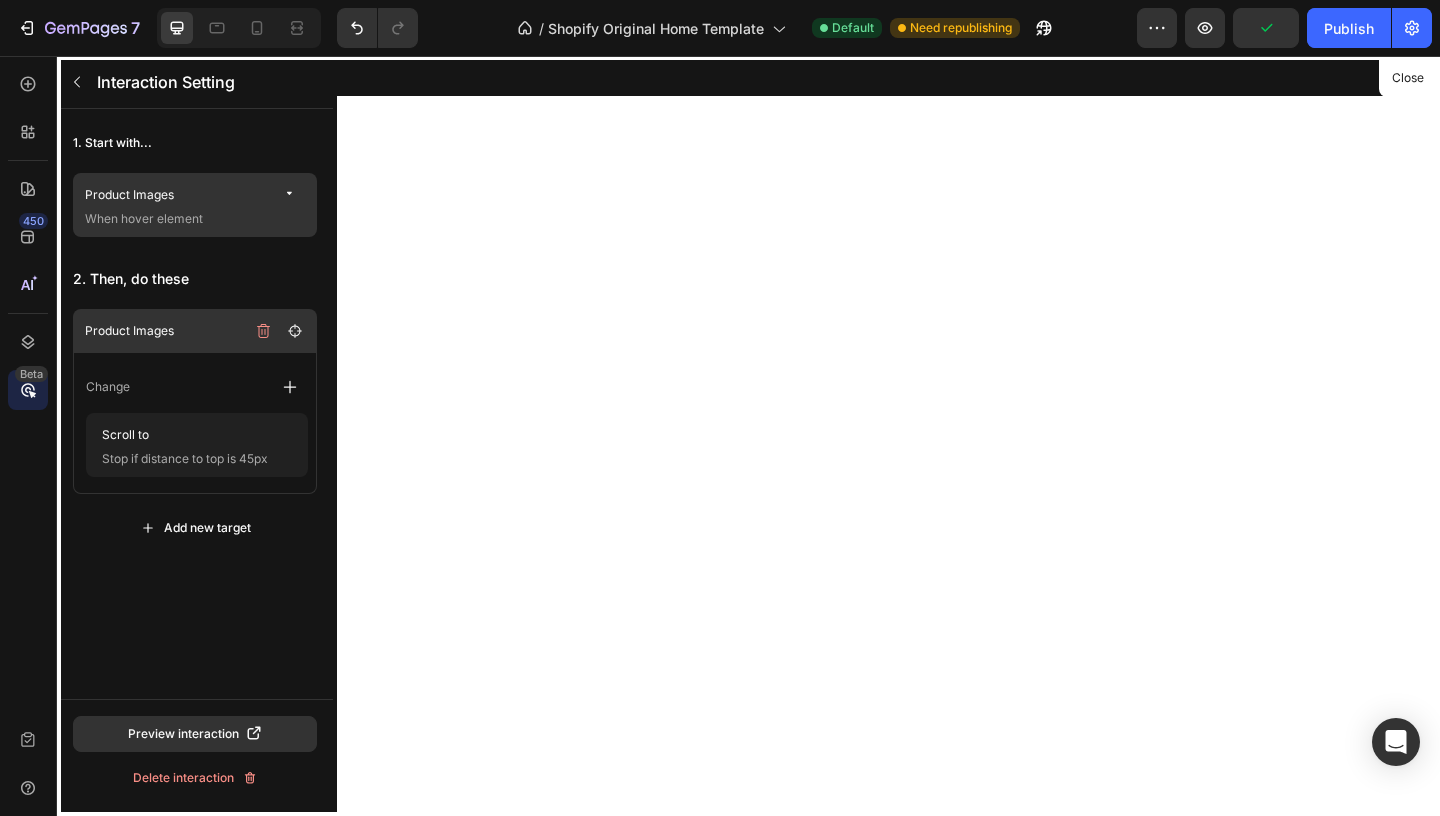 click on "When hover element" at bounding box center [195, 219] 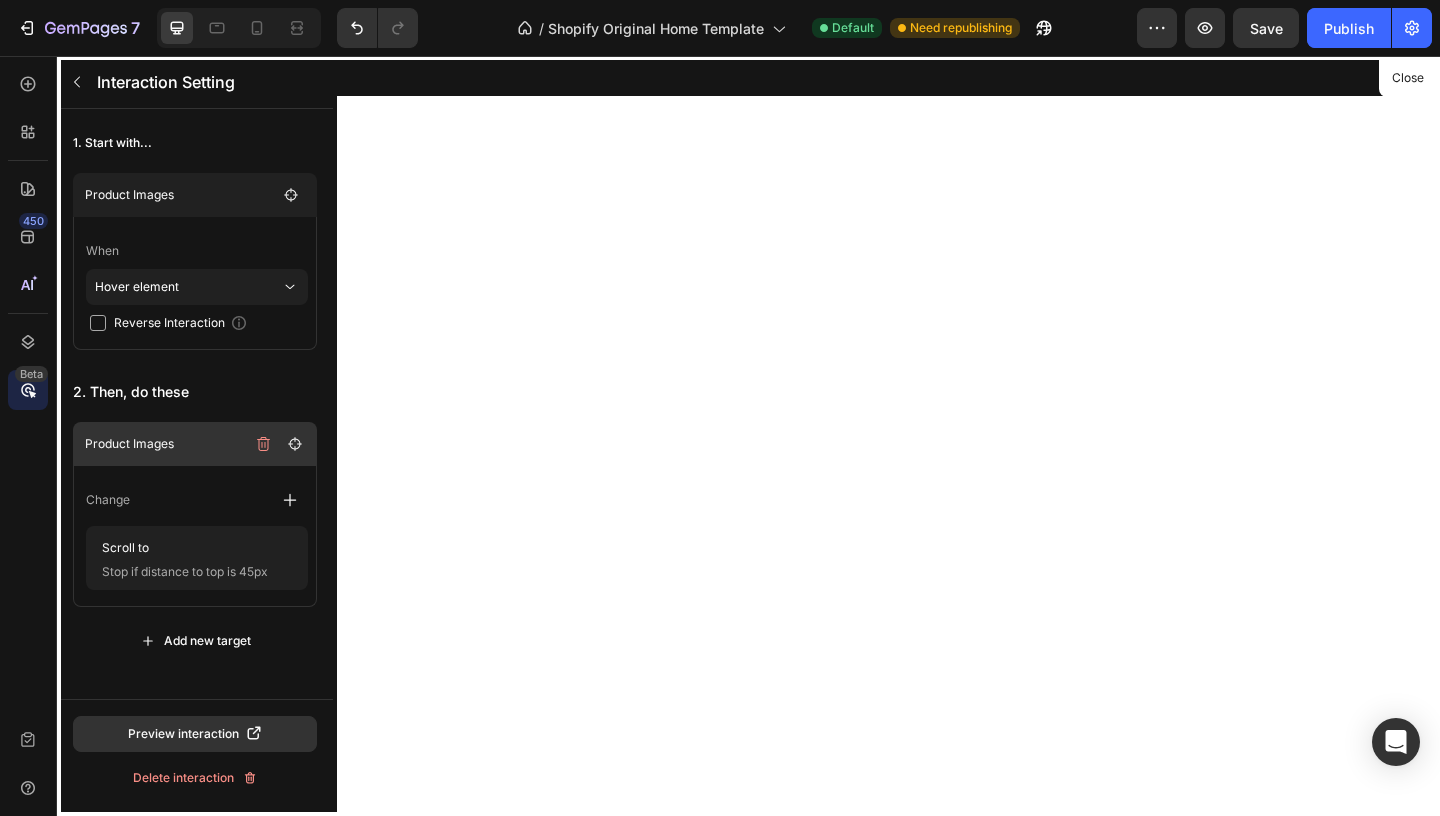 click at bounding box center (98, 323) 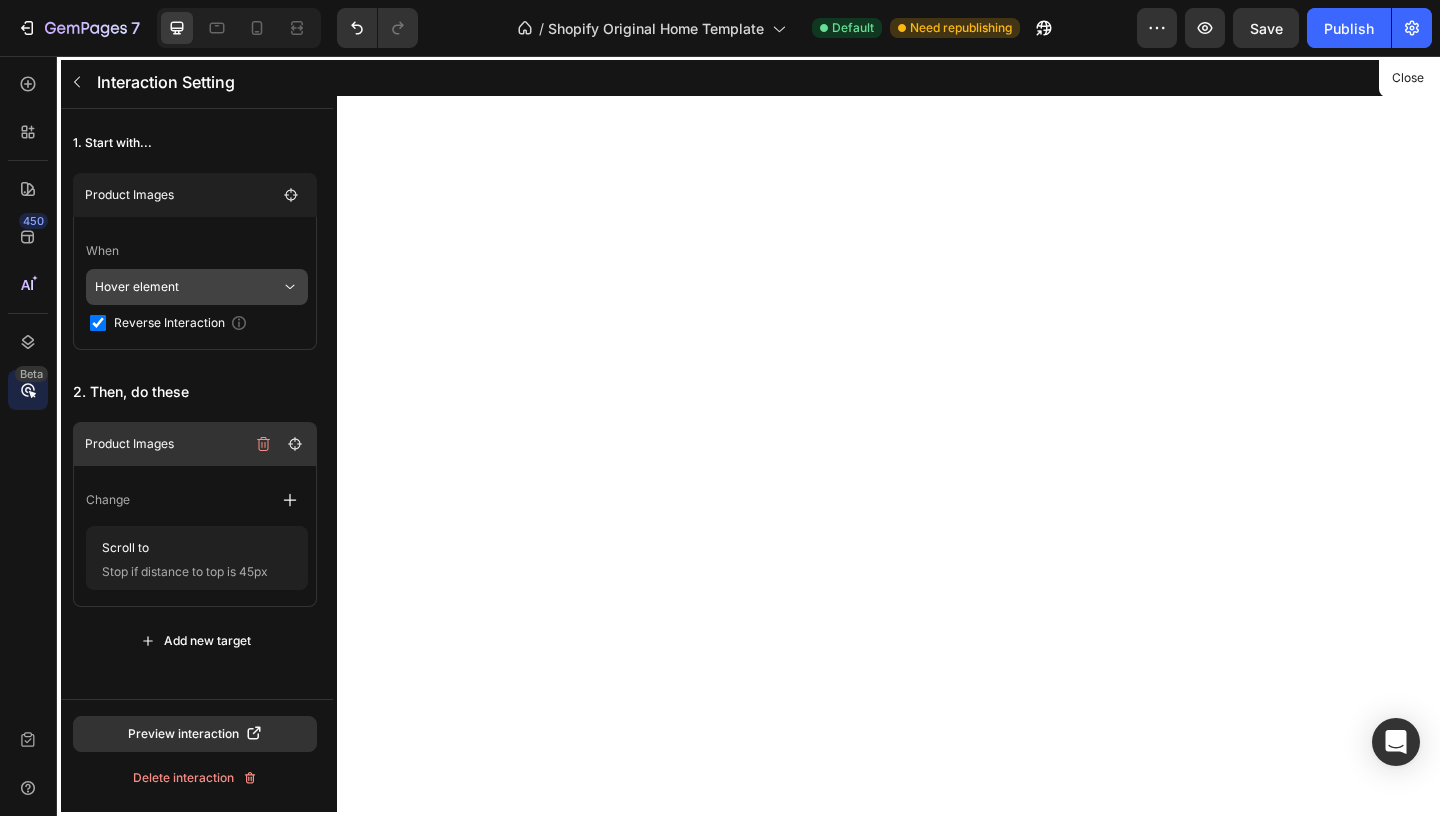 click on "Hover element" at bounding box center (188, 287) 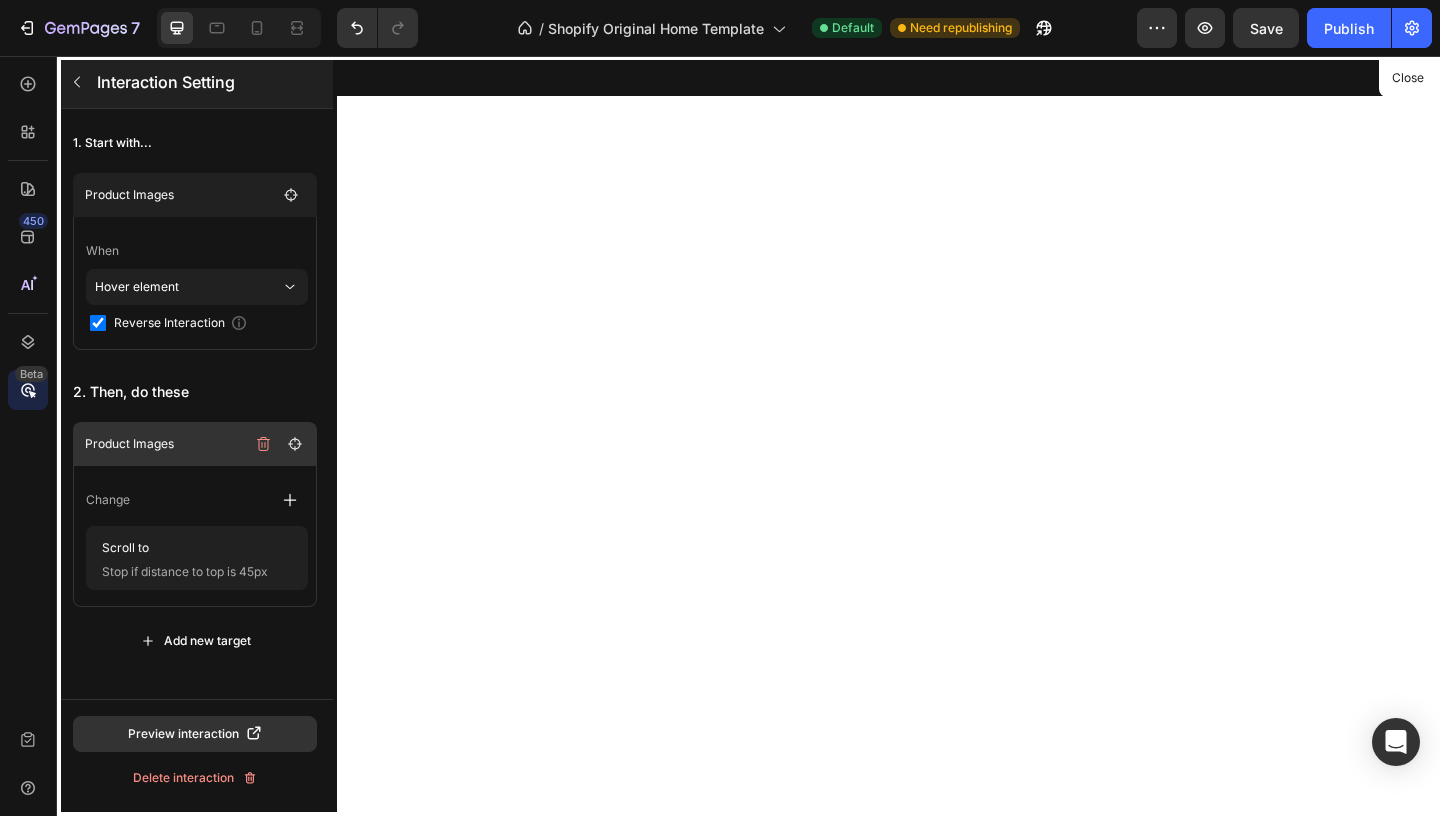 click 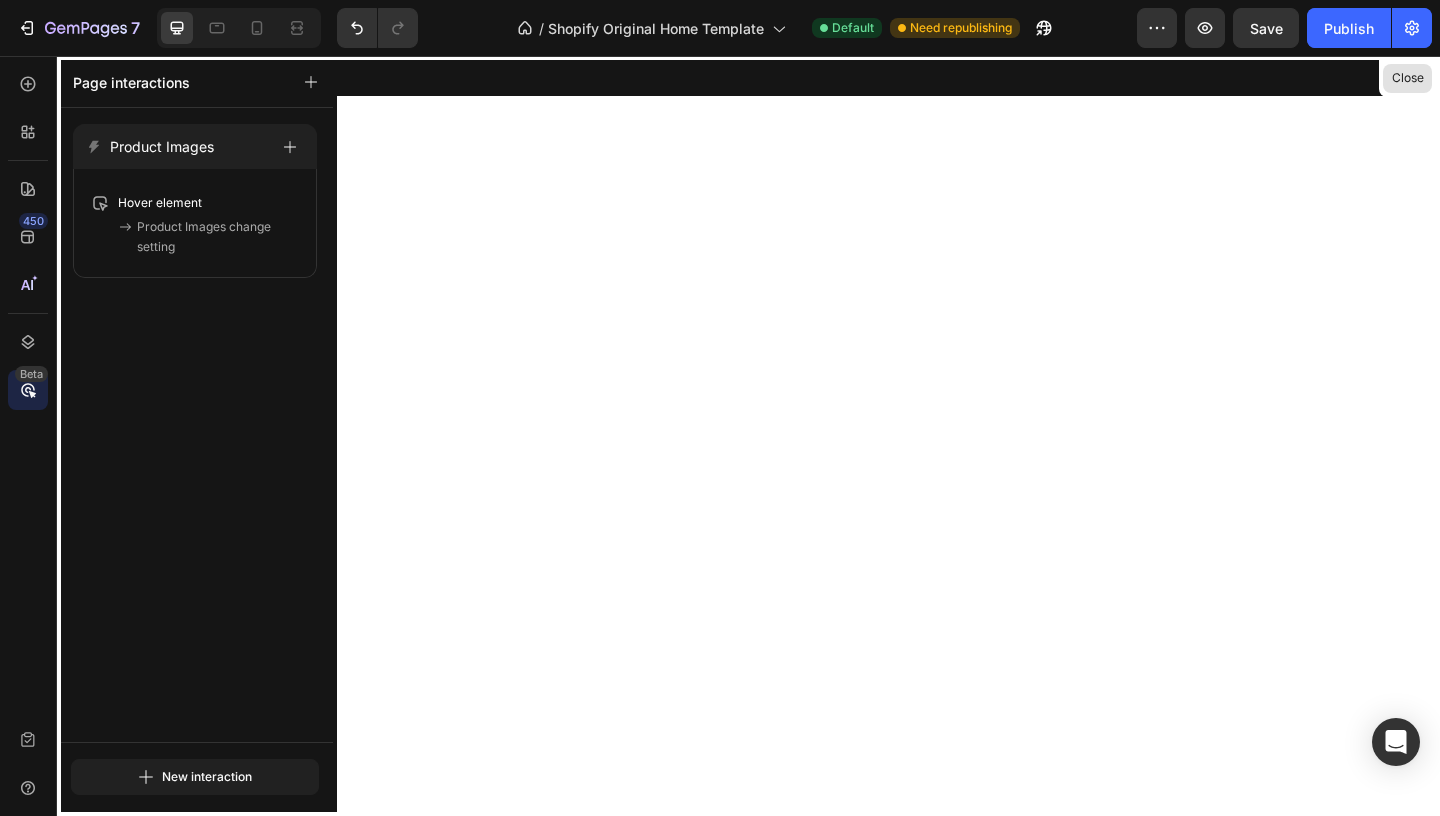 click on "Close" at bounding box center (1407, 78) 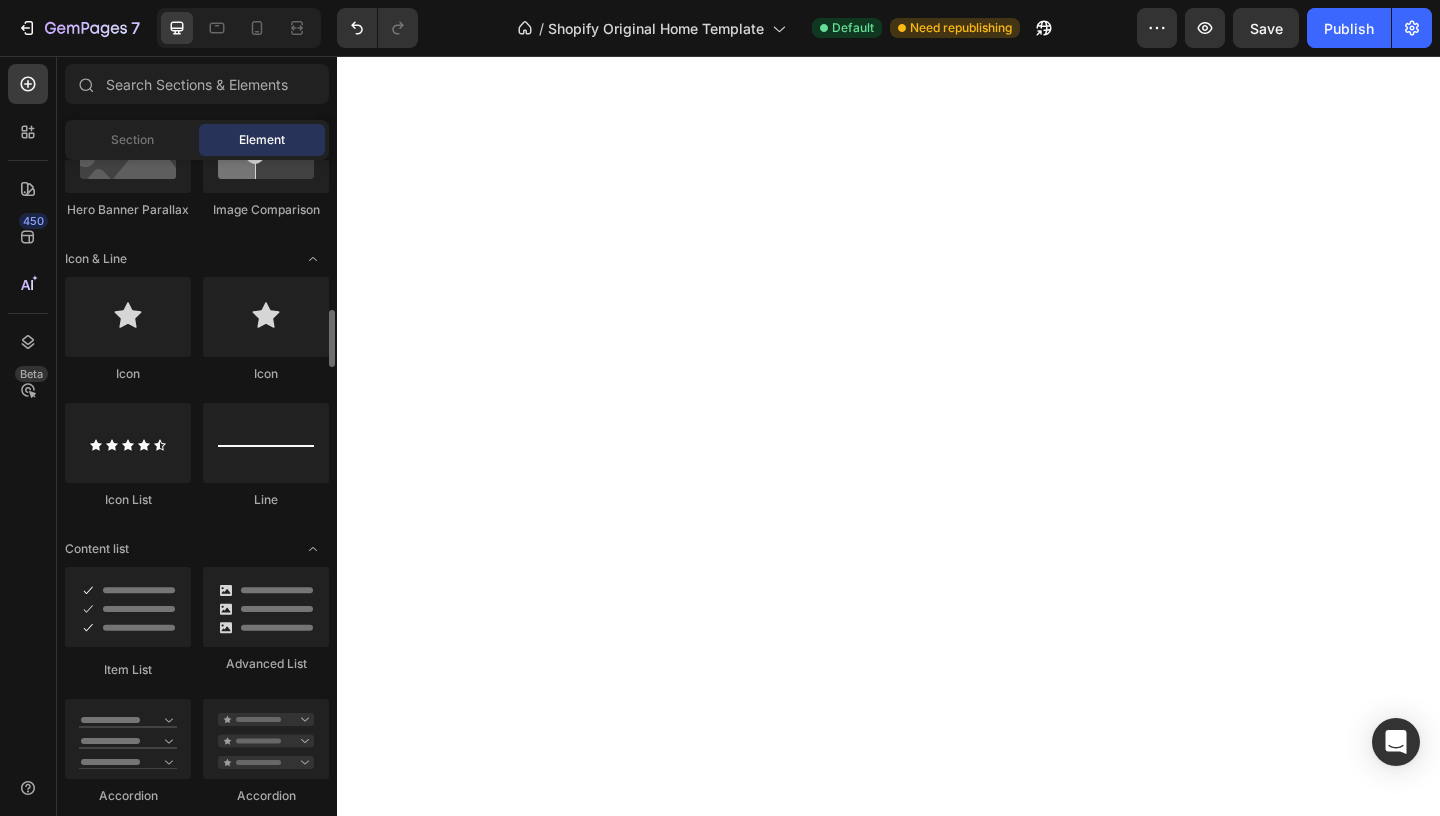 scroll, scrollTop: 1716, scrollLeft: 0, axis: vertical 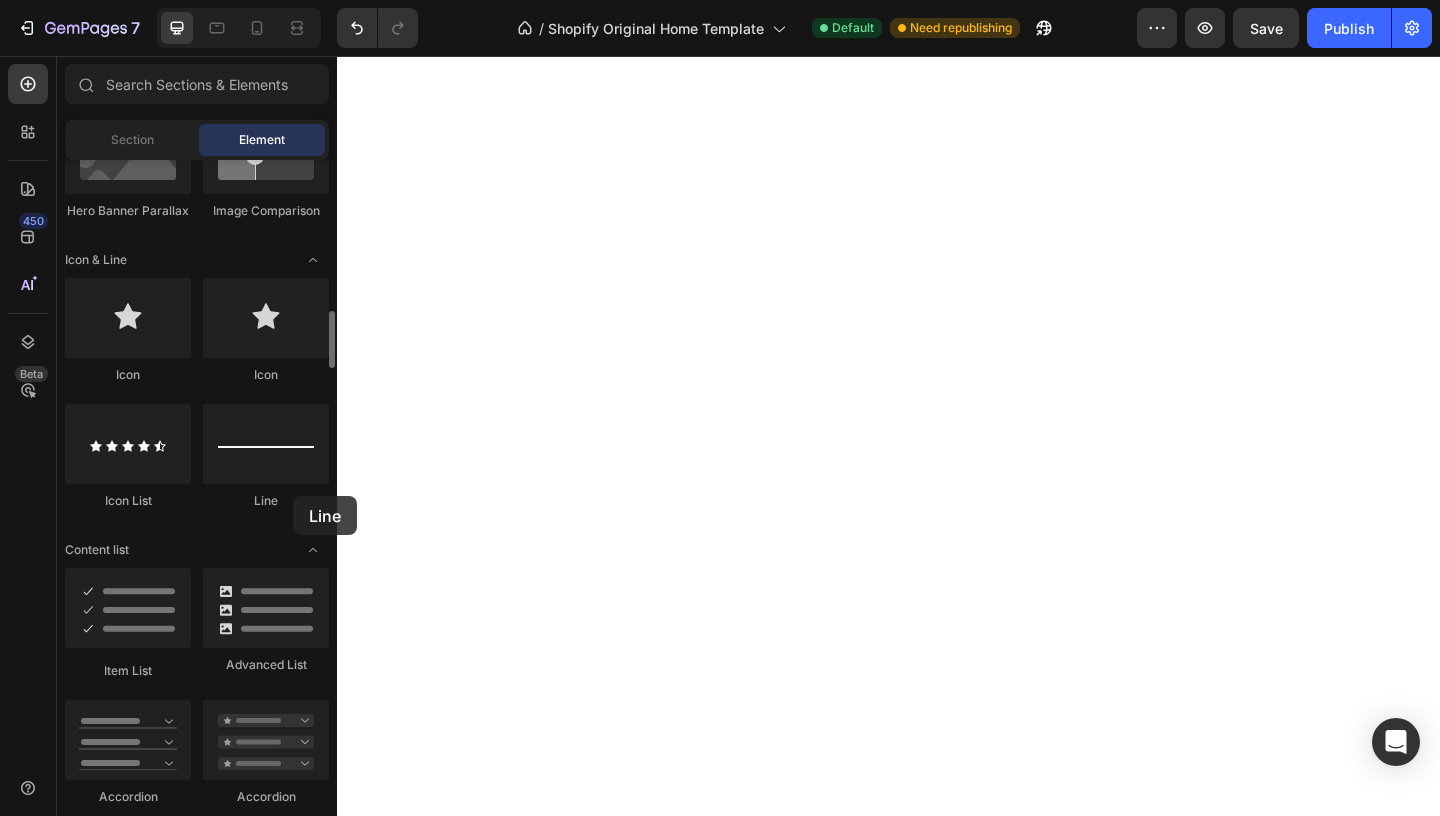 click on "Line" 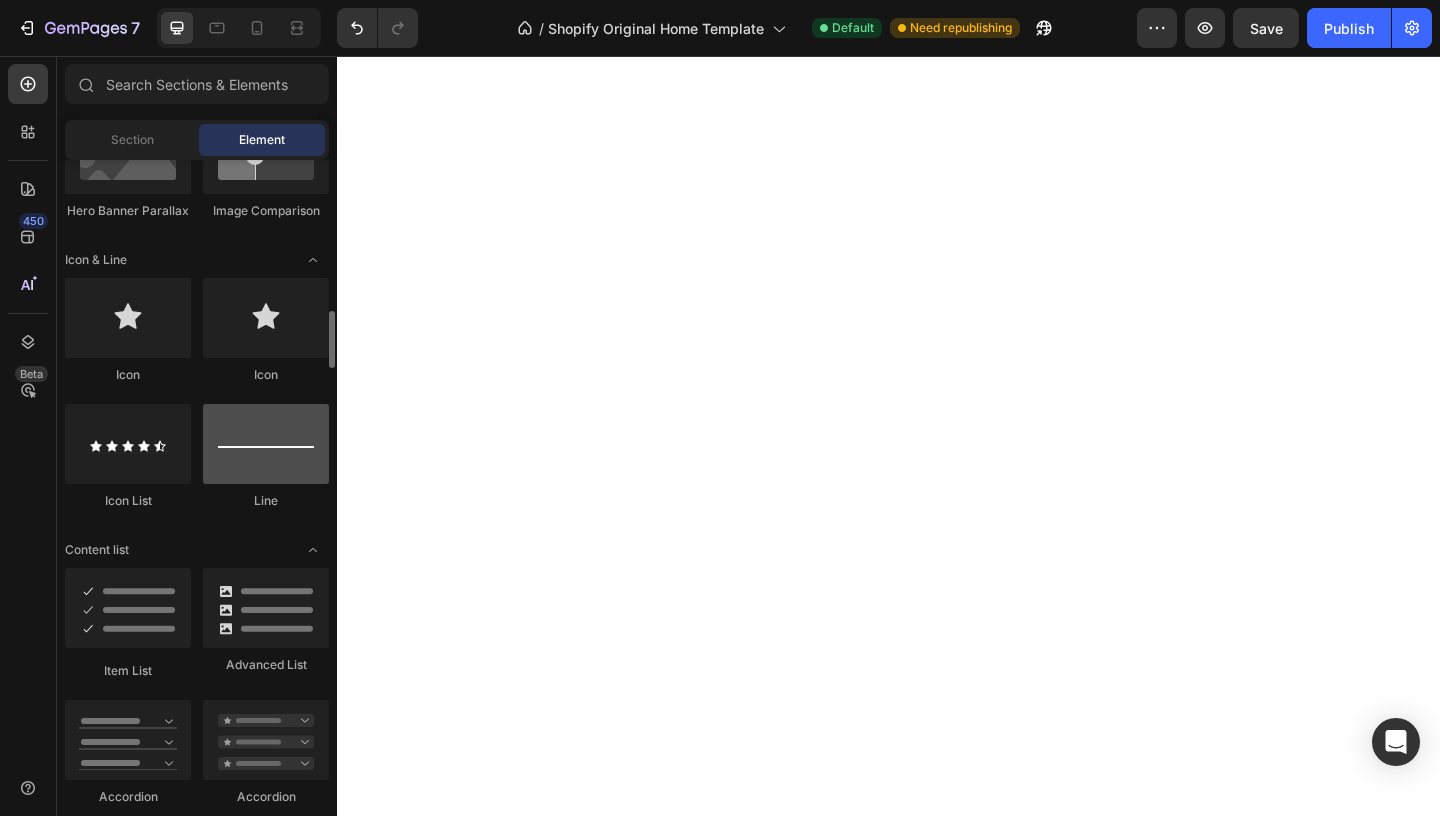 click at bounding box center (266, 444) 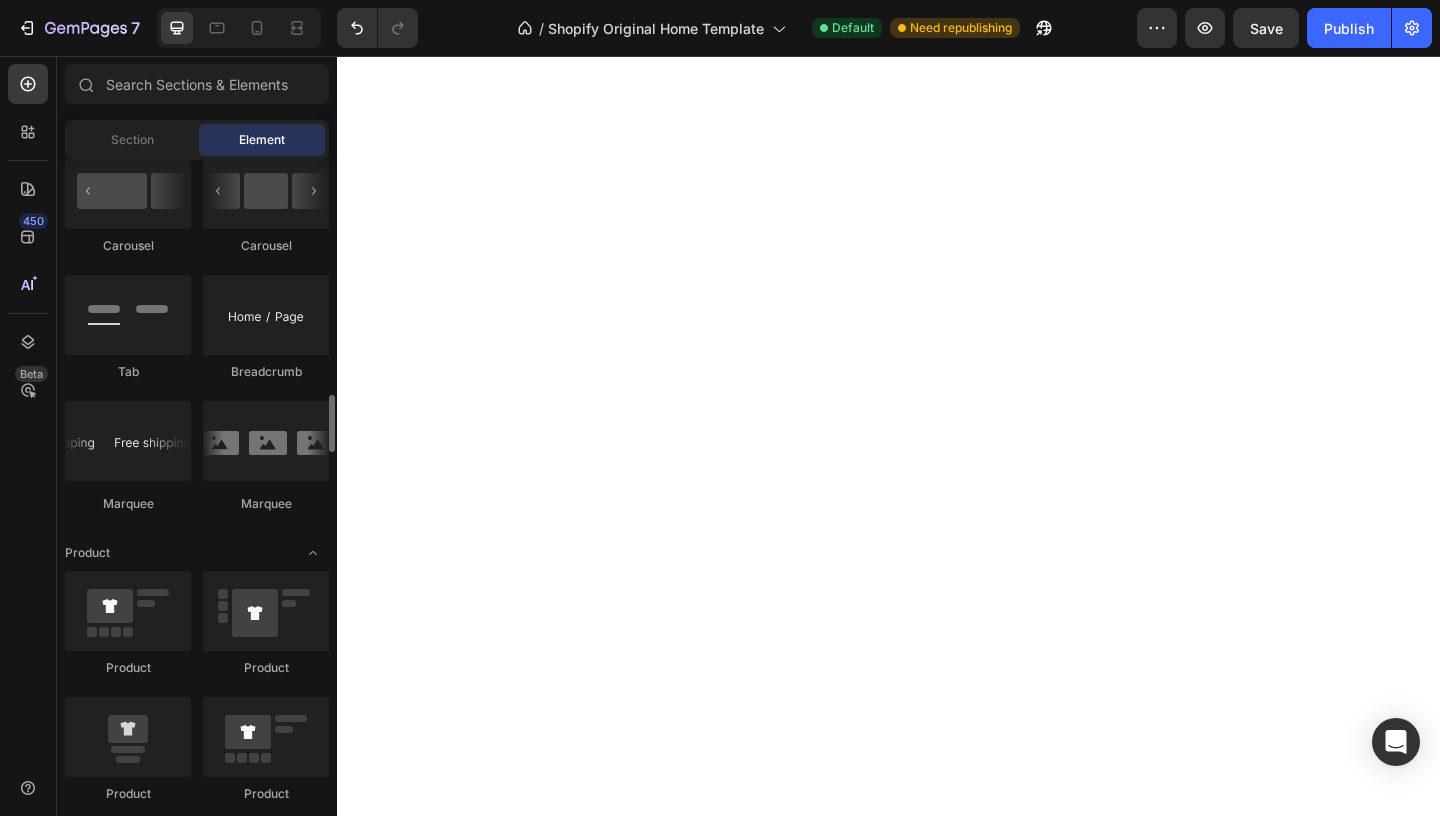 scroll, scrollTop: 2682, scrollLeft: 0, axis: vertical 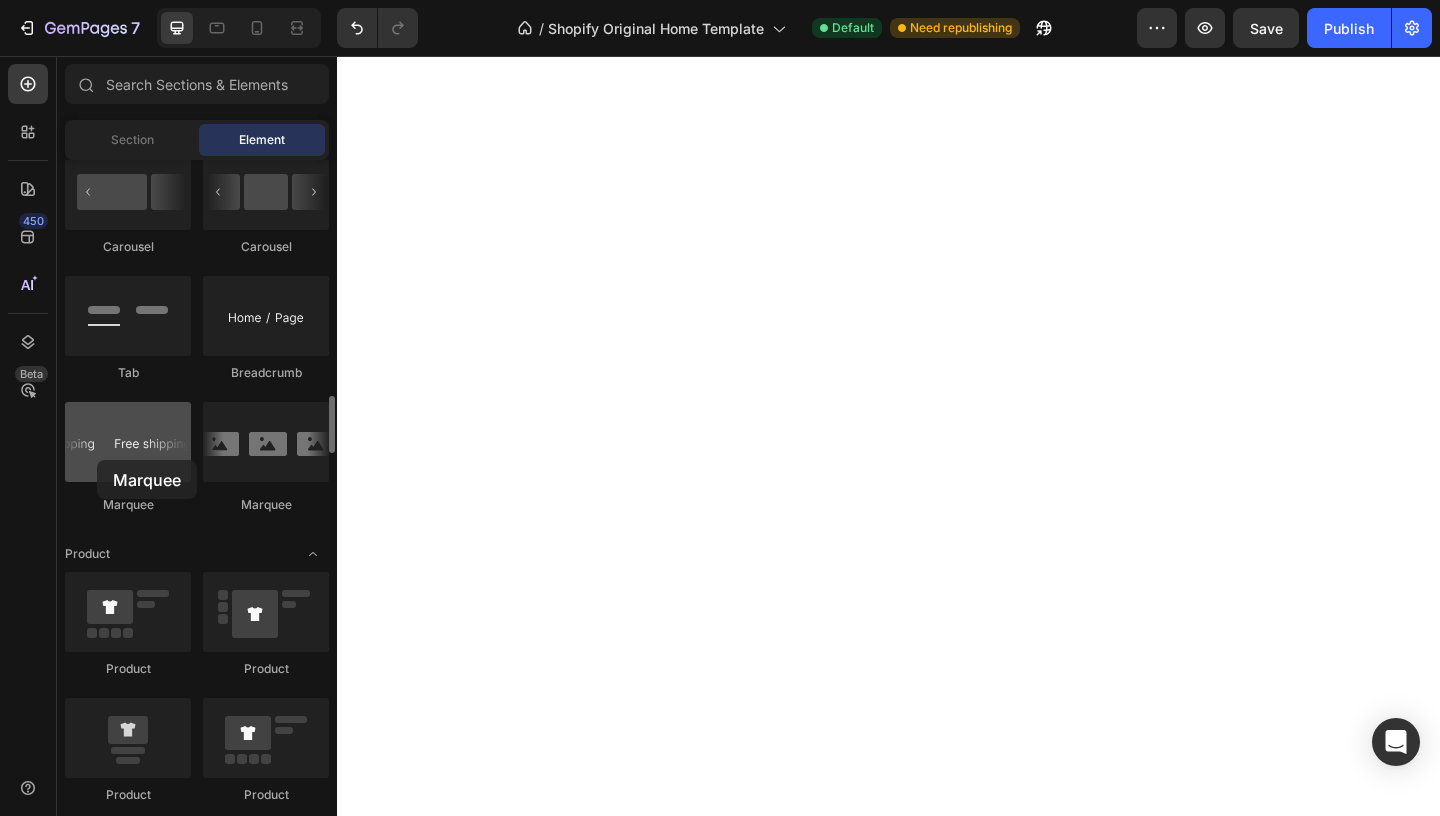 click at bounding box center [128, 442] 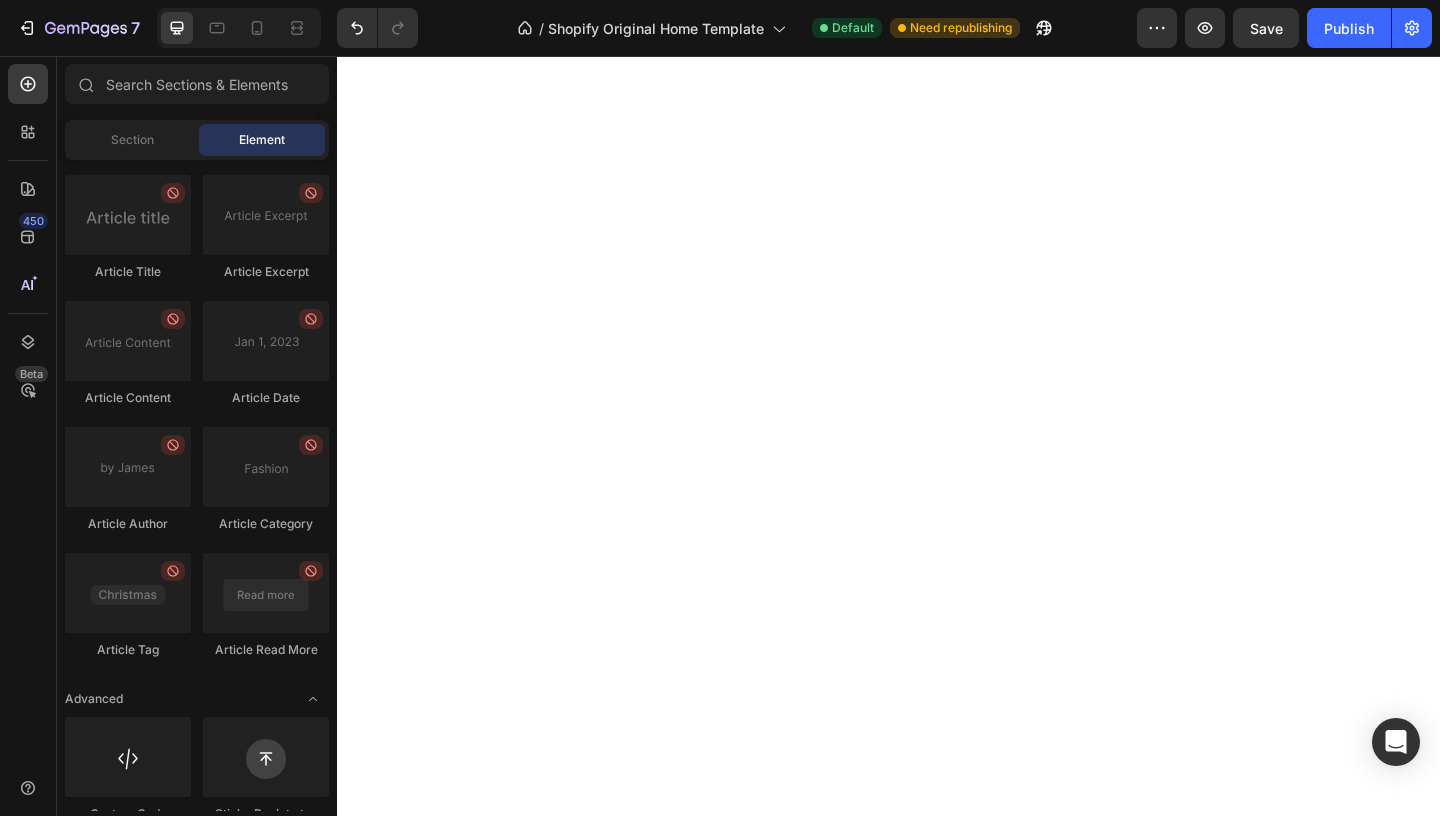 scroll, scrollTop: 6724, scrollLeft: 0, axis: vertical 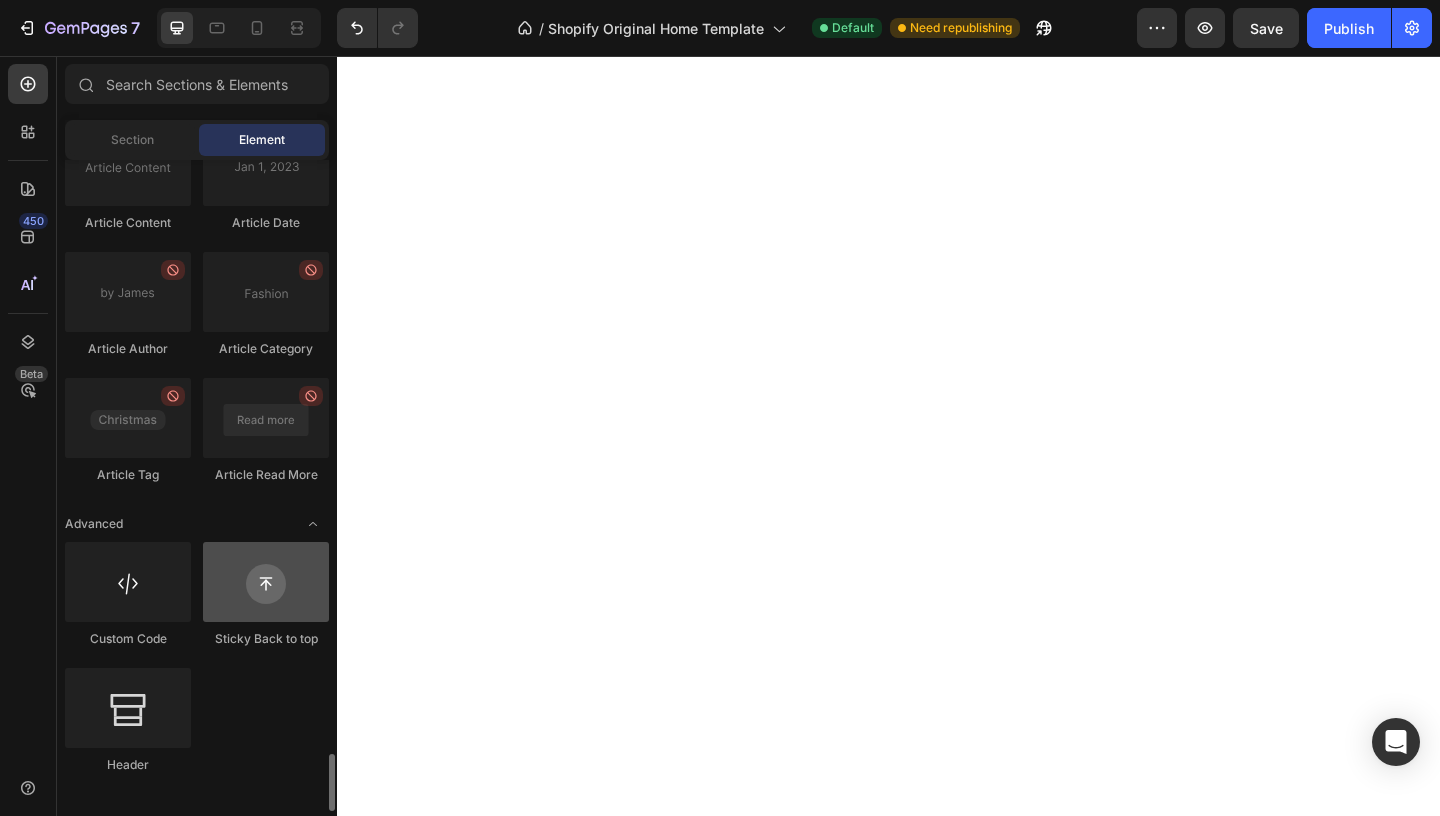 click at bounding box center [266, 582] 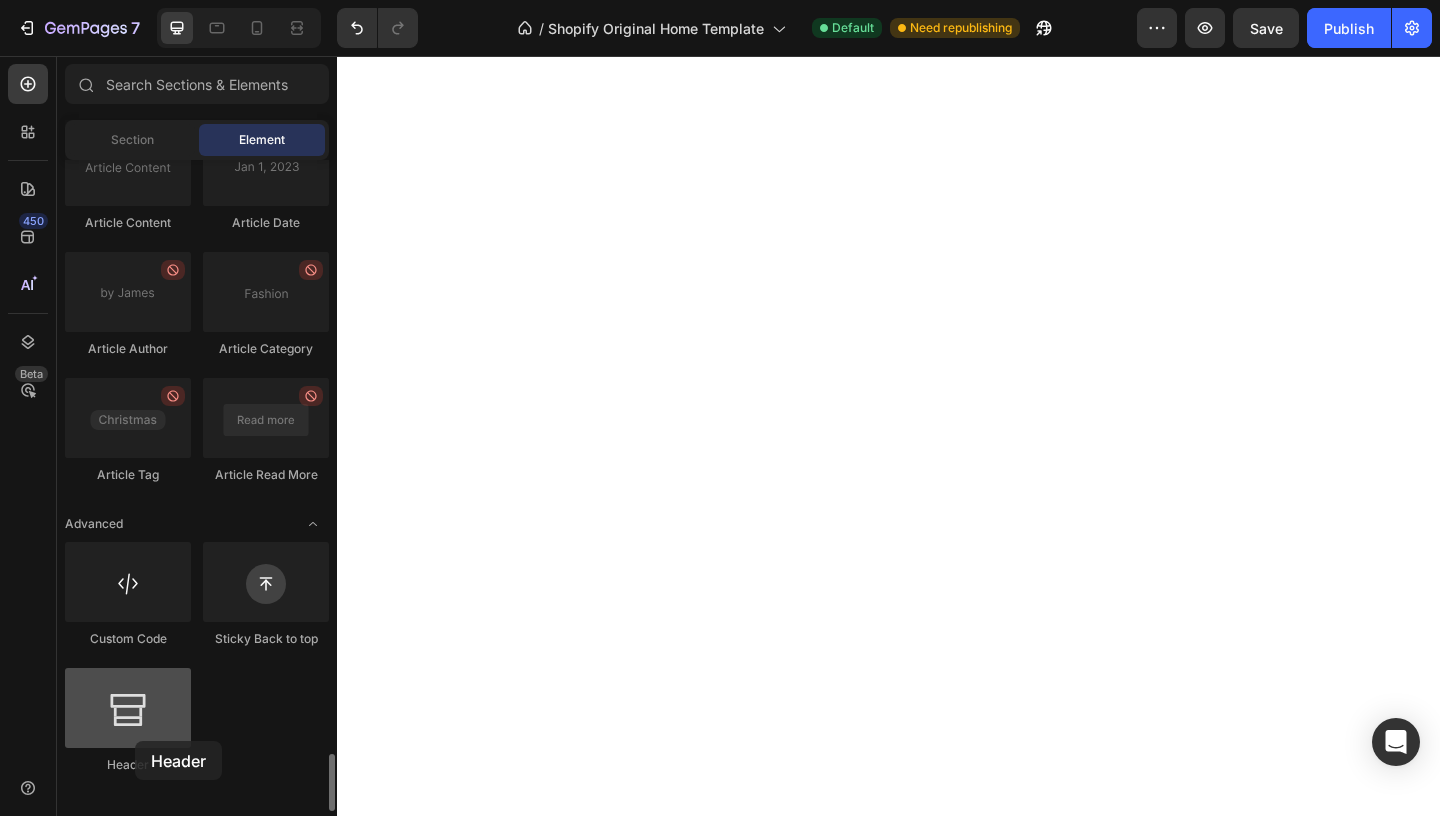 click at bounding box center (128, 708) 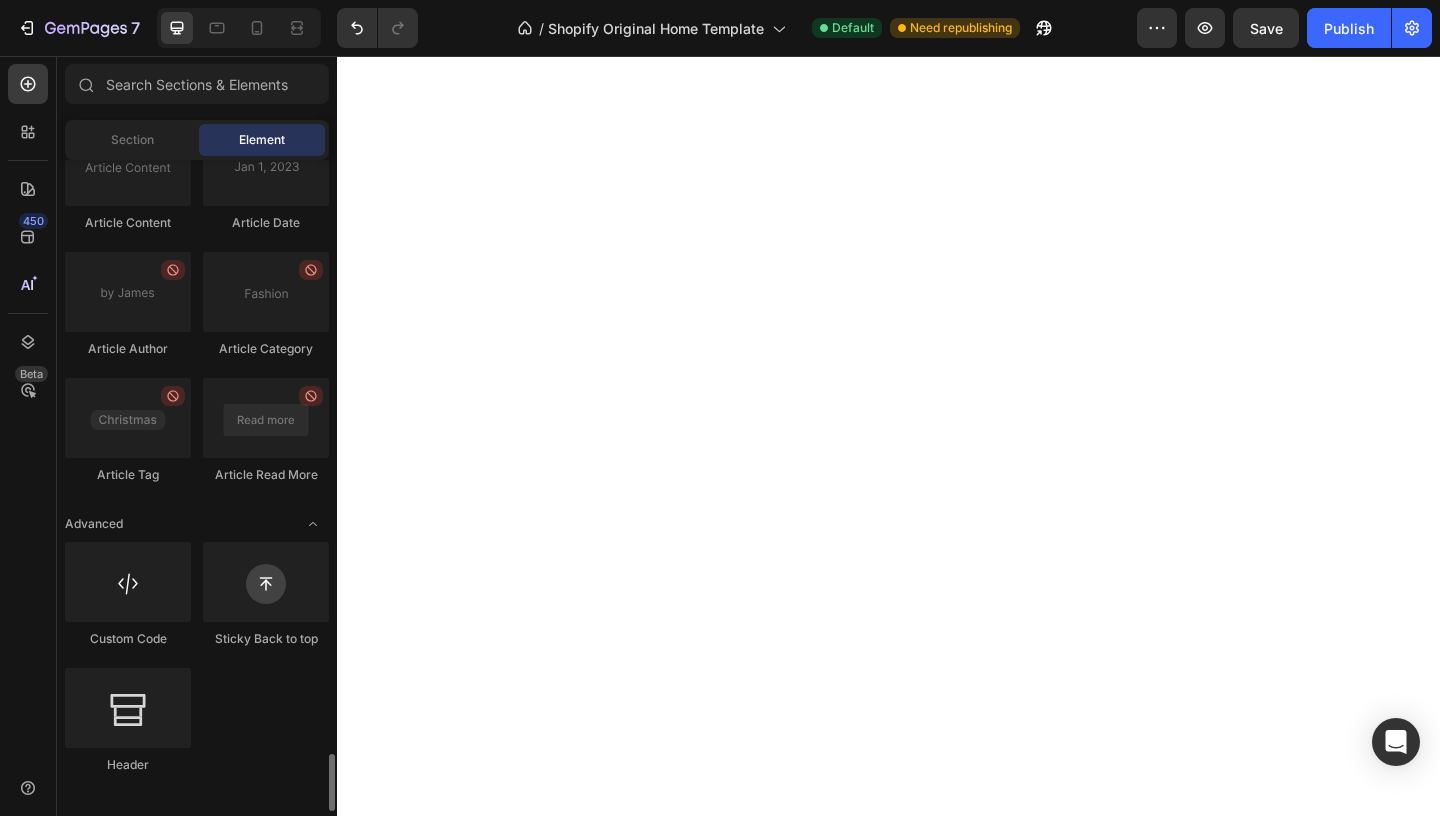 scroll, scrollTop: 6724, scrollLeft: 0, axis: vertical 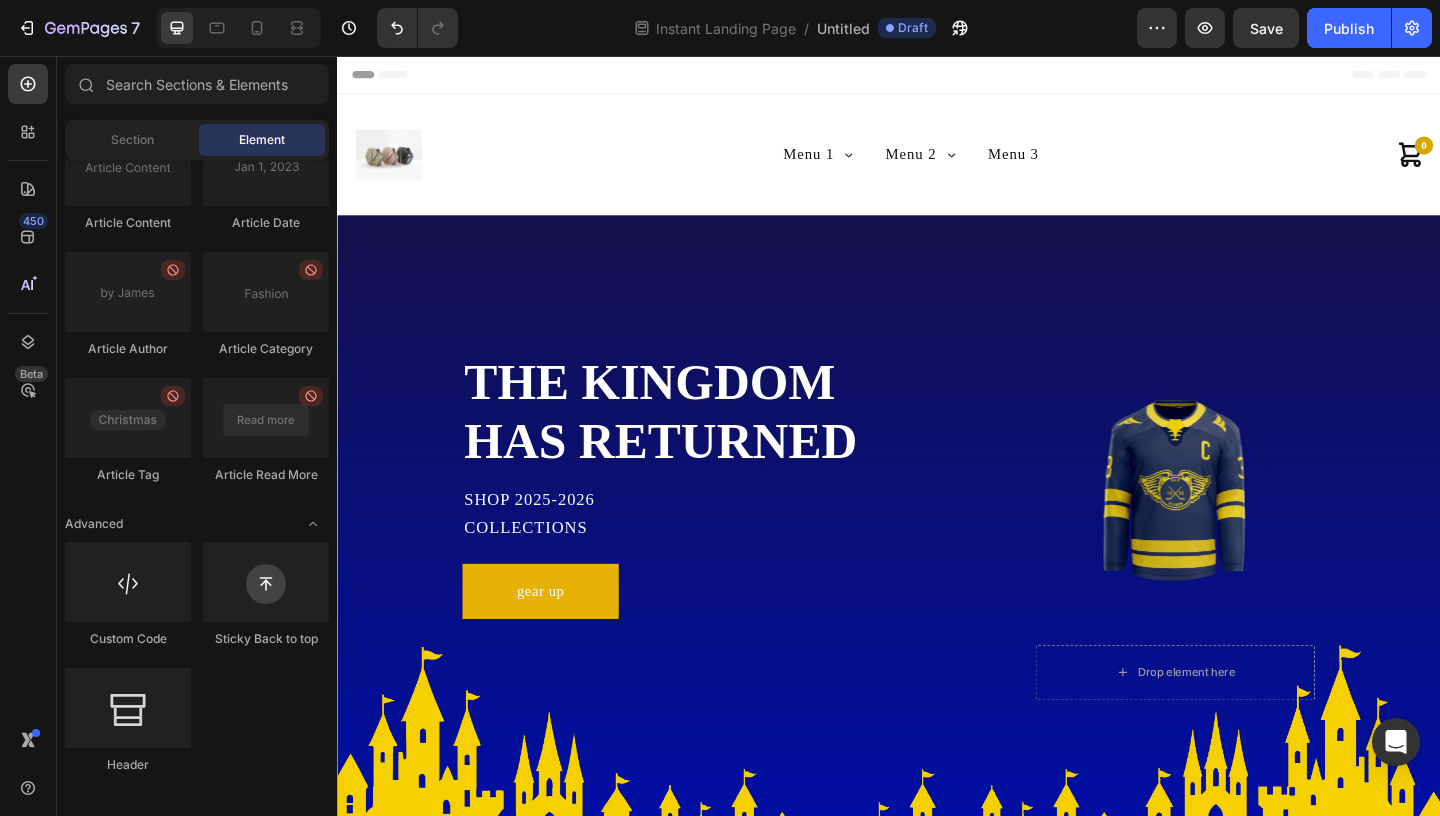 click on "Header" at bounding box center [937, 76] 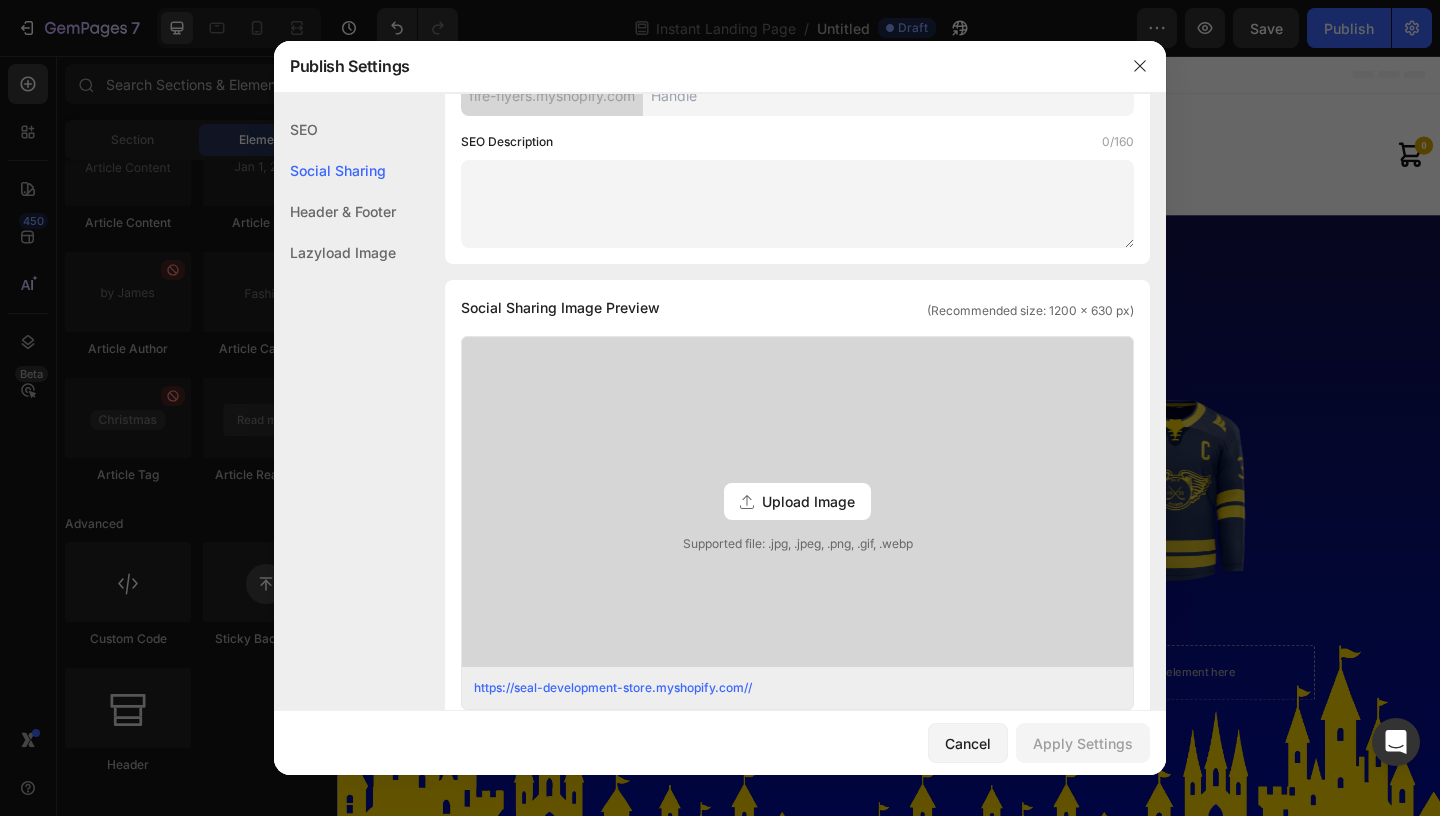 scroll, scrollTop: 0, scrollLeft: 0, axis: both 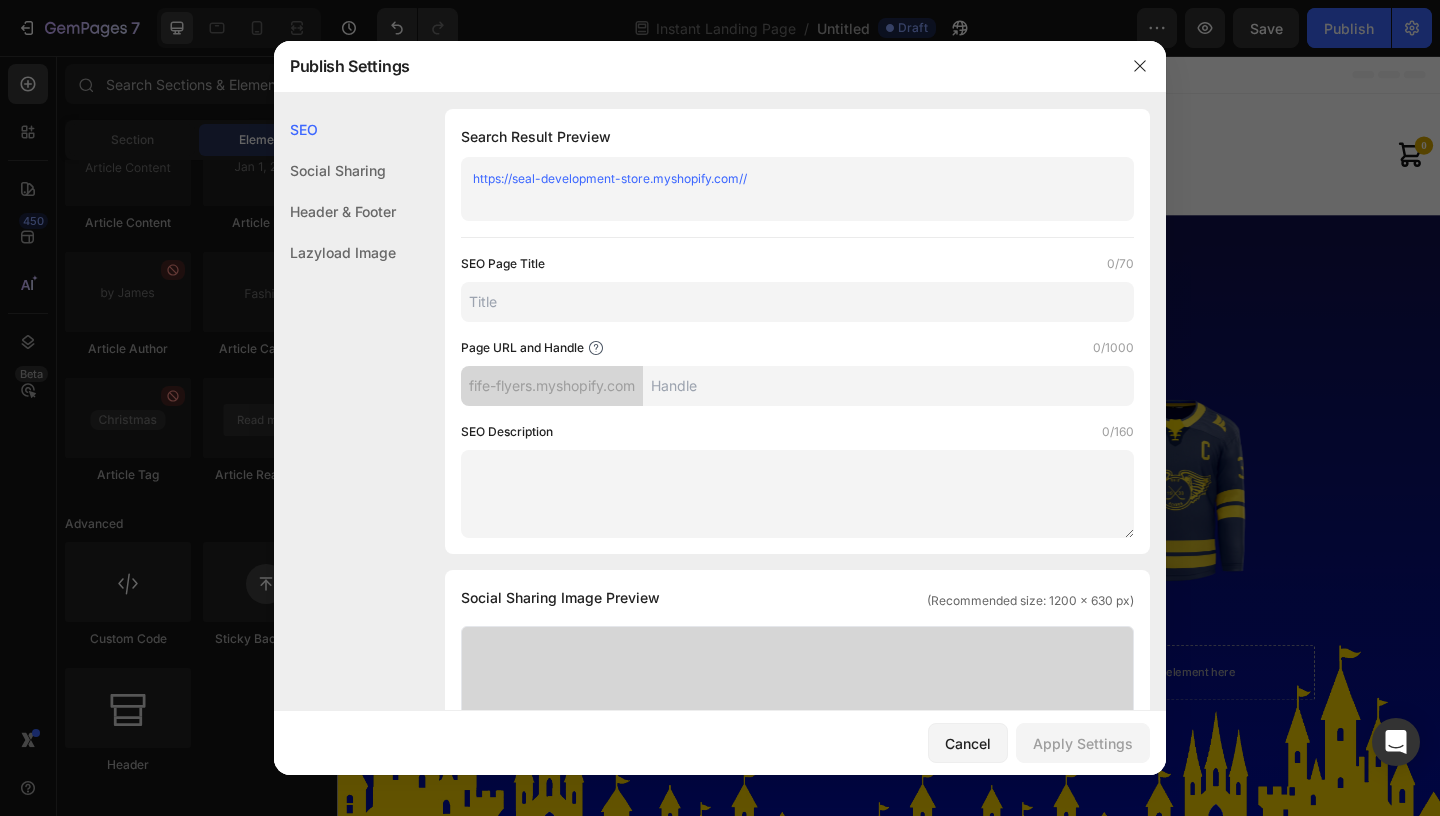 click on "Header & Footer" 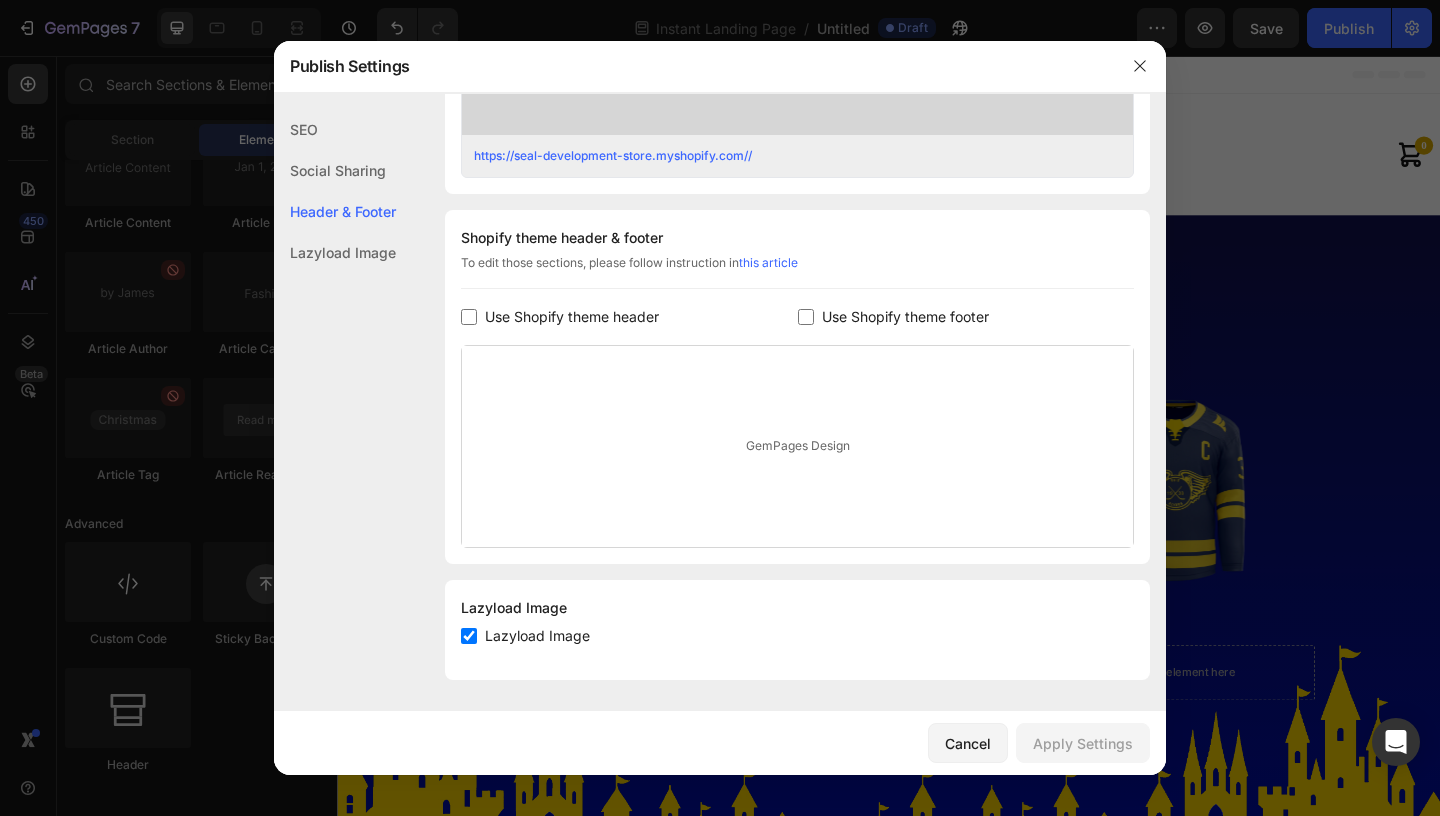 scroll, scrollTop: 823, scrollLeft: 0, axis: vertical 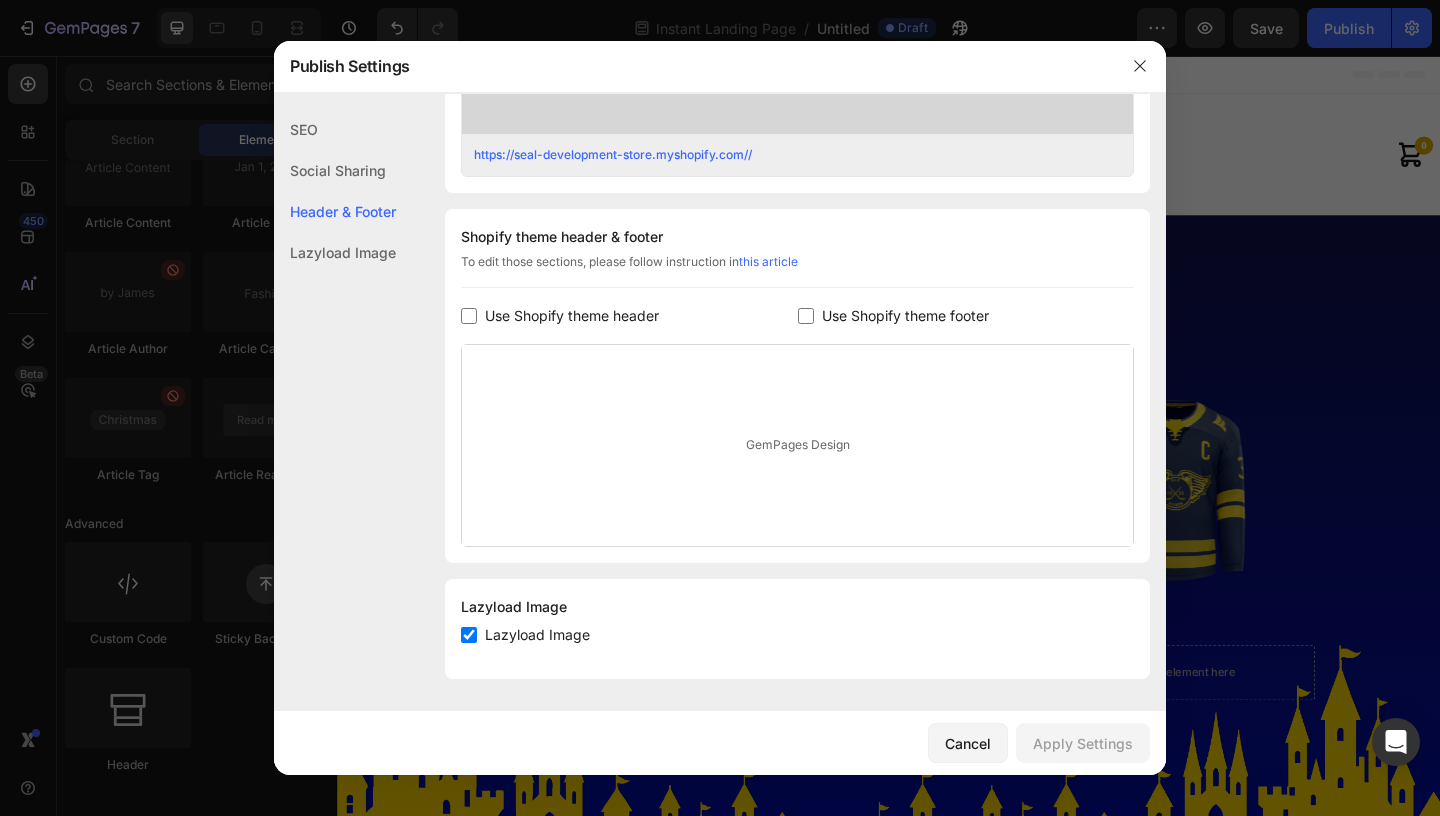 click on "Lazyload Image Lazyload Image" 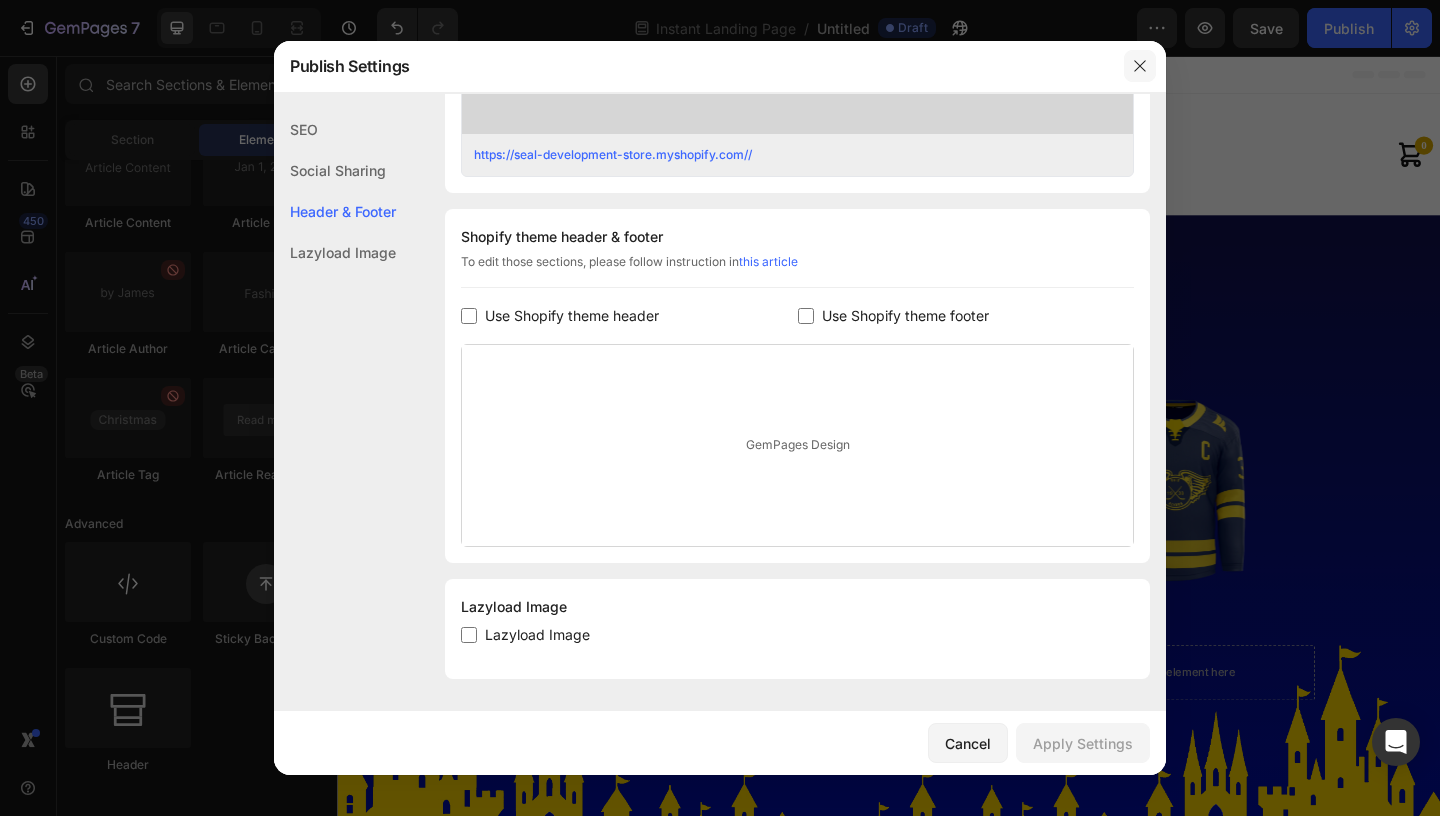 click at bounding box center (1140, 66) 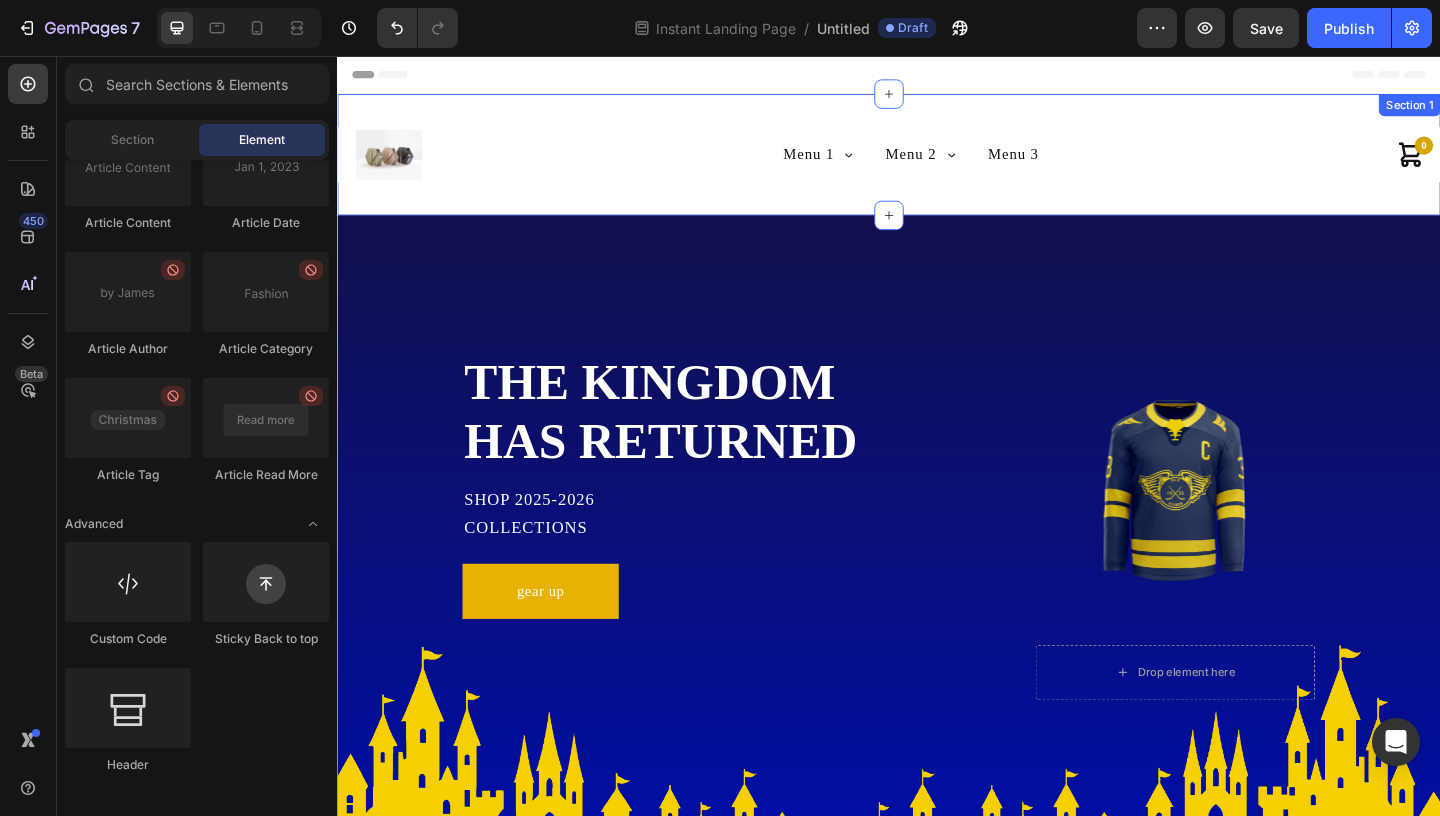 click on "Menu 1
Menu 2
Menu 3 Menu 1
Sub Menu 1.1 Sub Menu 1.2 Menu 2
Sub Menu 2.1 Sub Menu 2.2
Sub Menu 2.2.1 Sub Menu 2.2.2 Sub Menu 2.3
Sub Menu 2.3.1 Menu 3 0 Header Section 1" at bounding box center [937, 163] 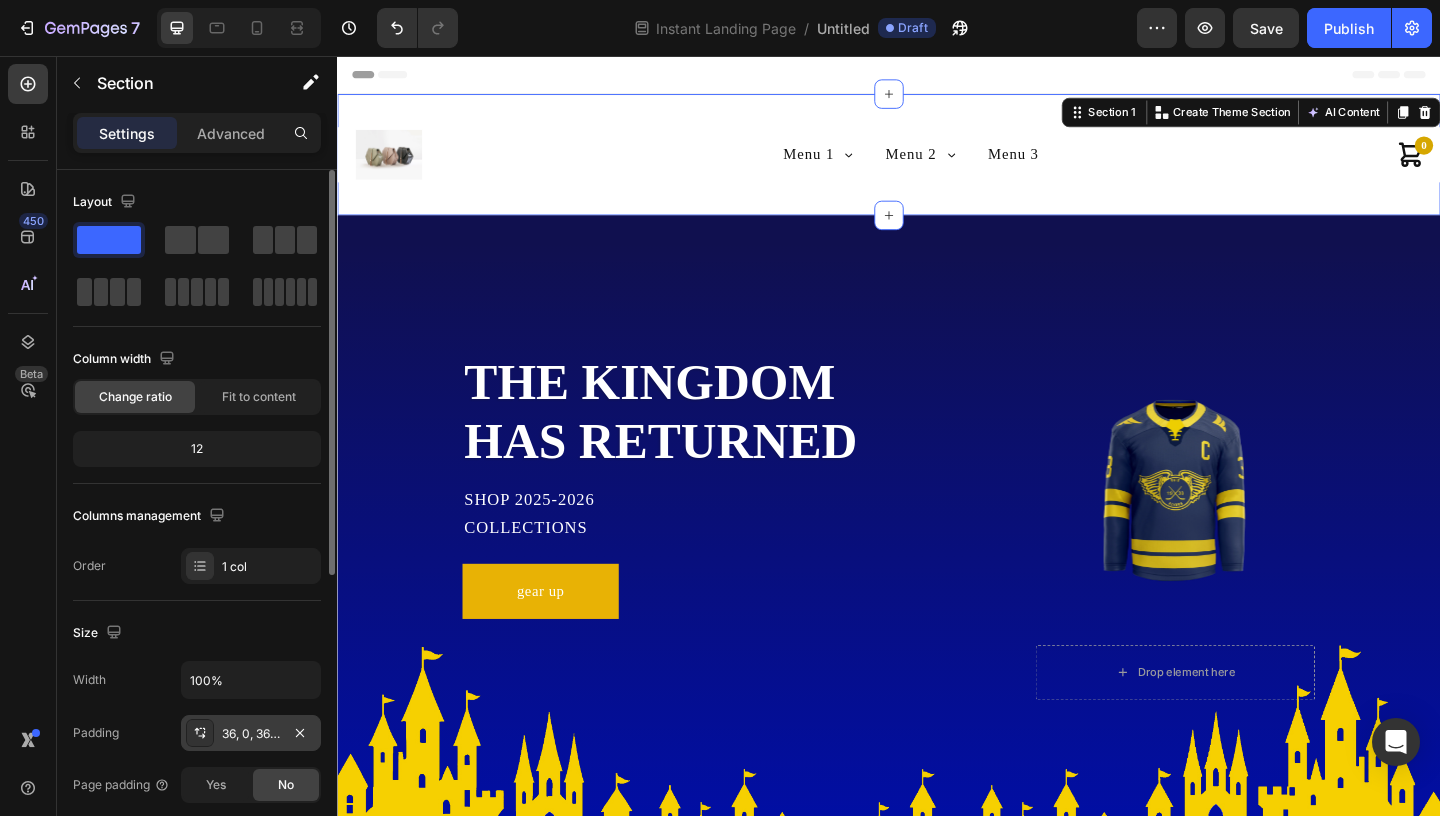 click on "36, 0, 36, 0" at bounding box center (251, 734) 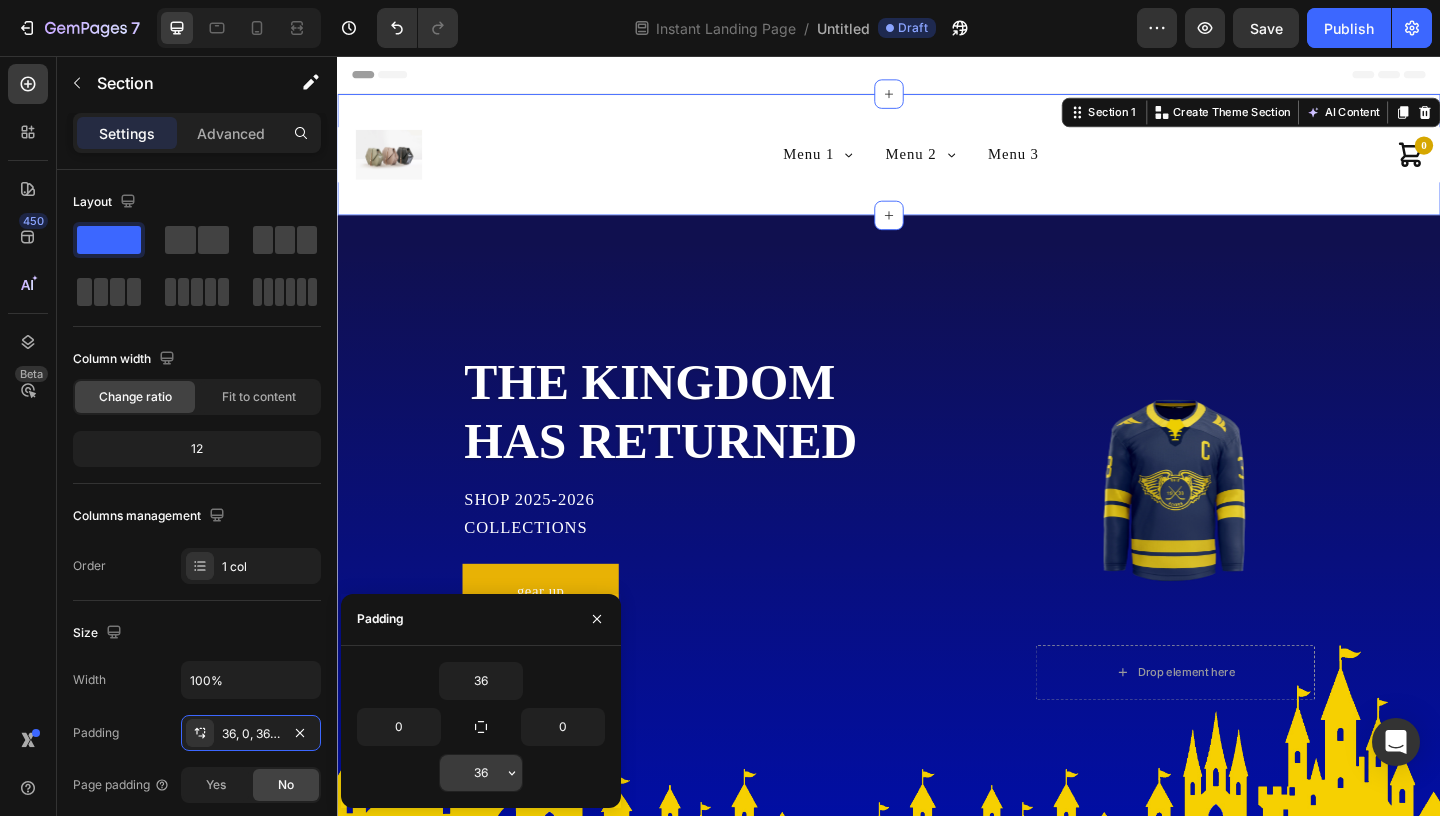 click on "36" at bounding box center (481, 773) 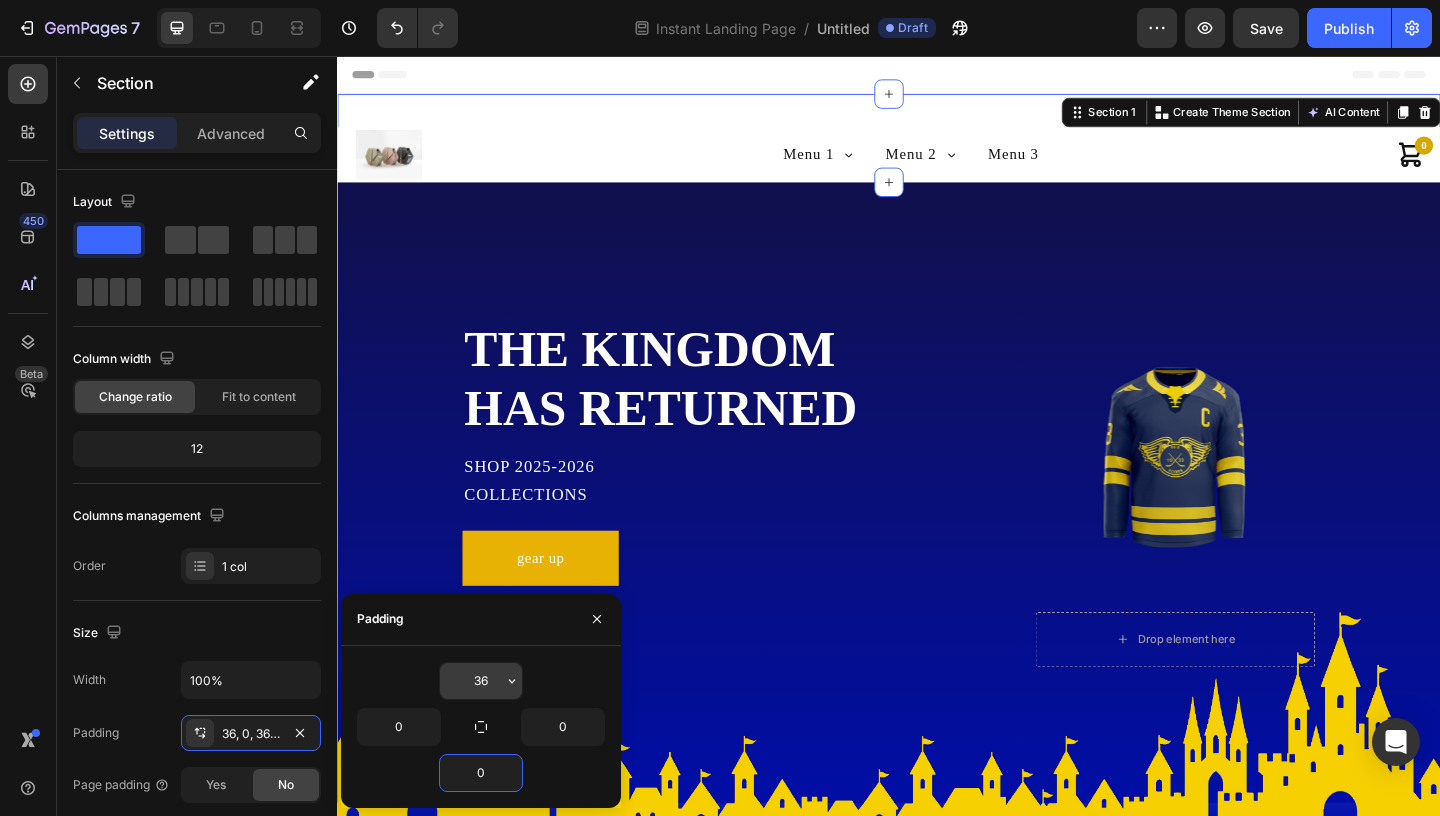 type on "0" 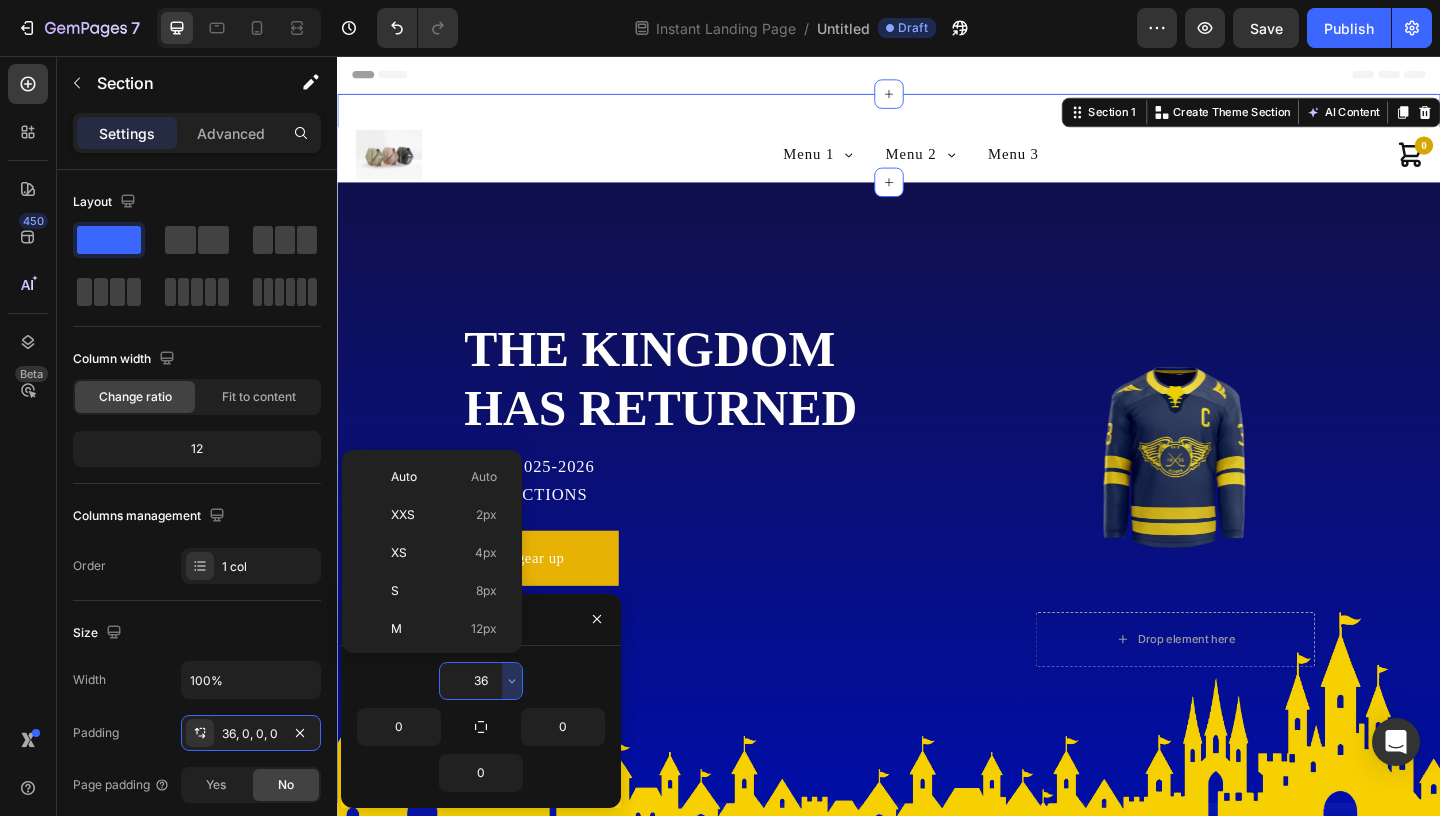click on "36" at bounding box center [481, 681] 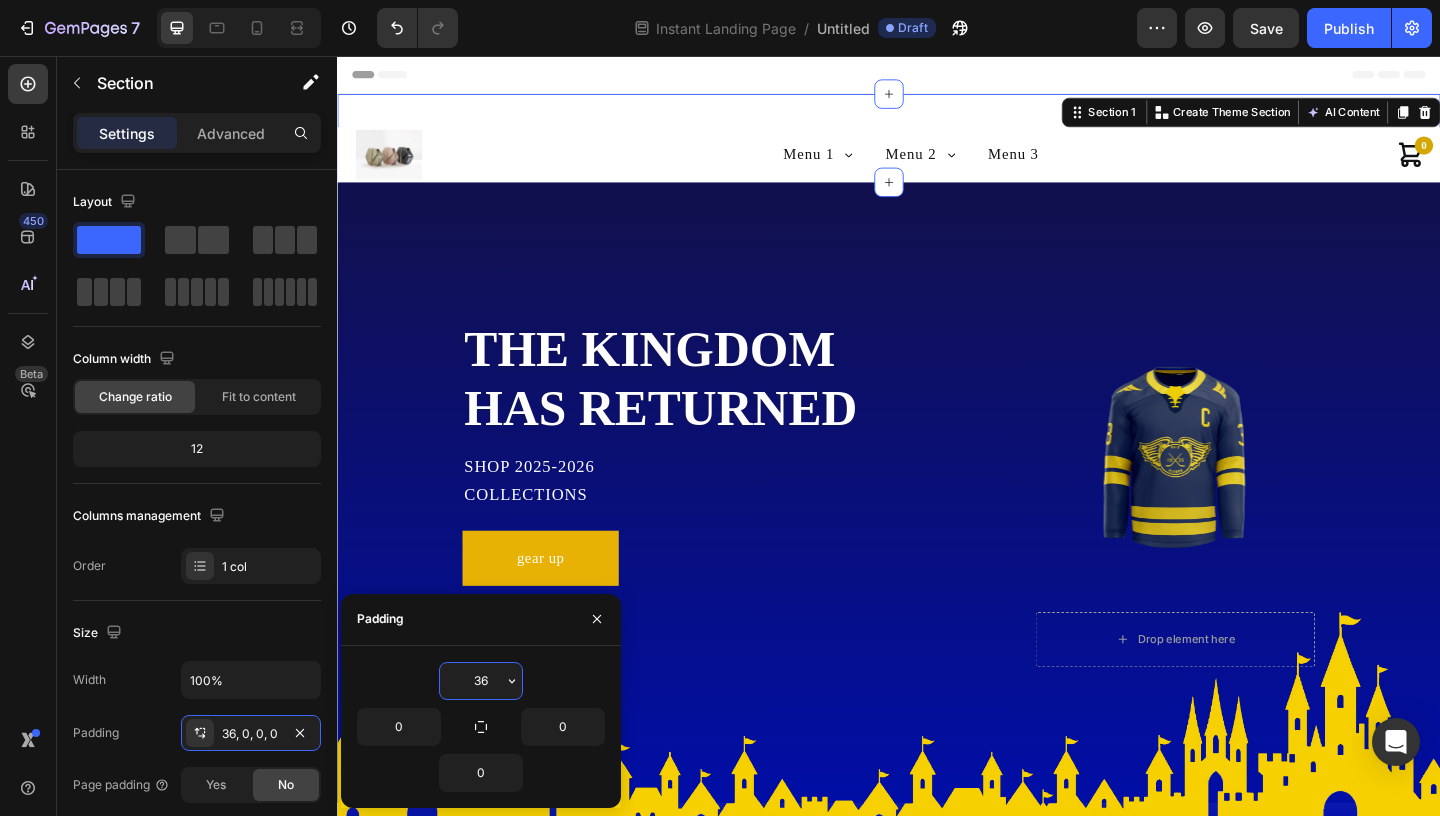 type on "0" 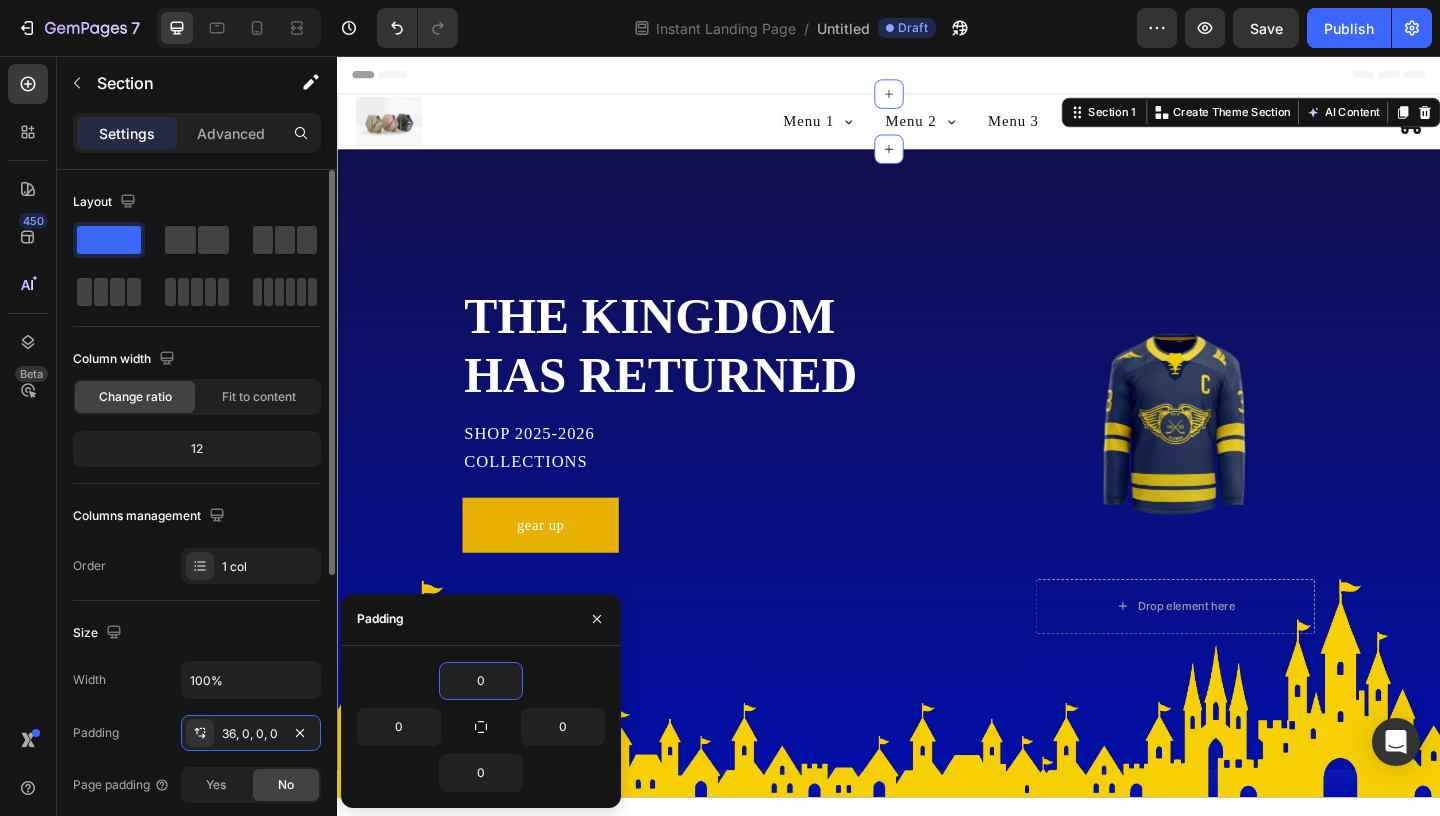 click on "Size" at bounding box center (197, 633) 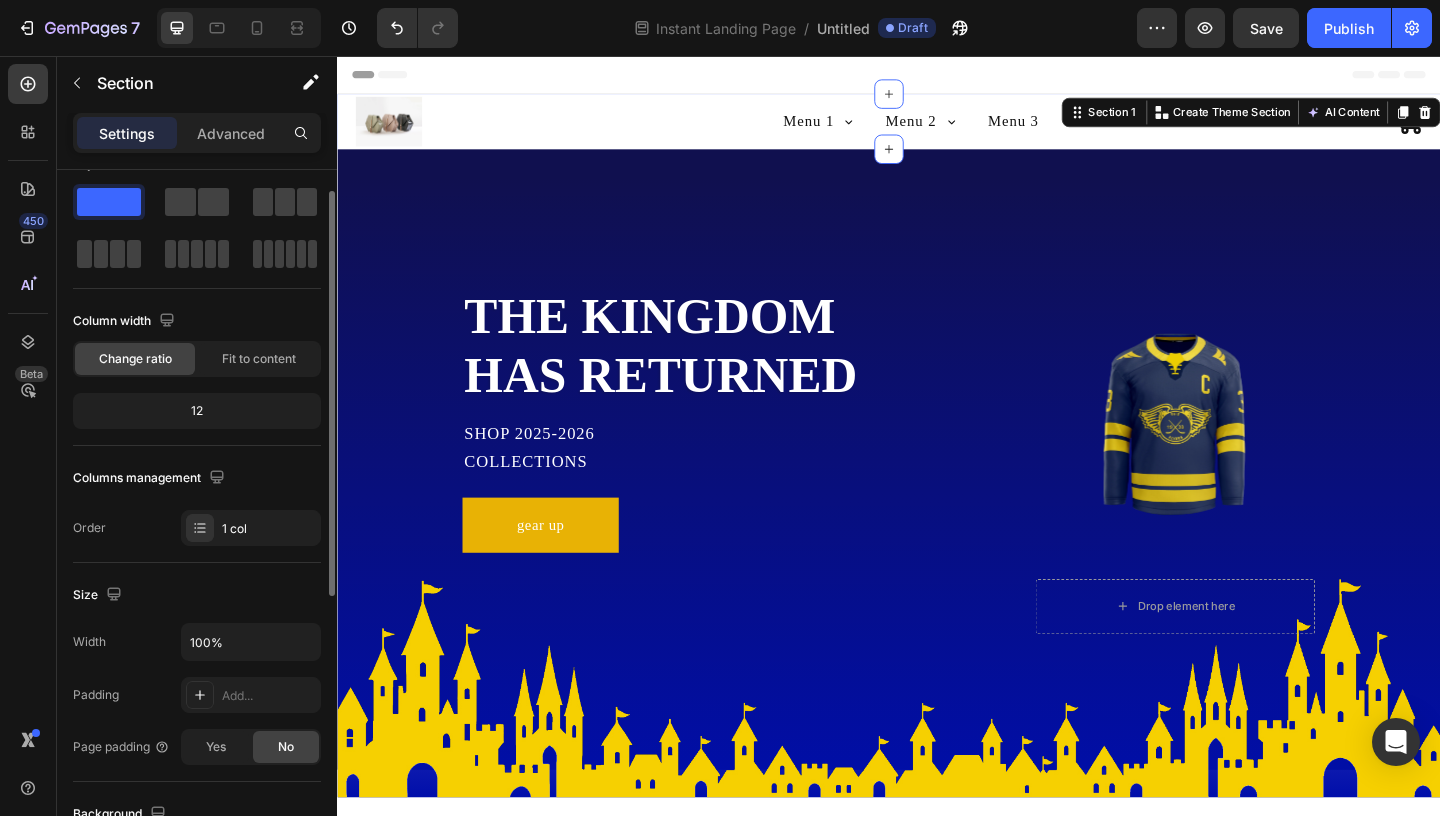 scroll, scrollTop: 0, scrollLeft: 0, axis: both 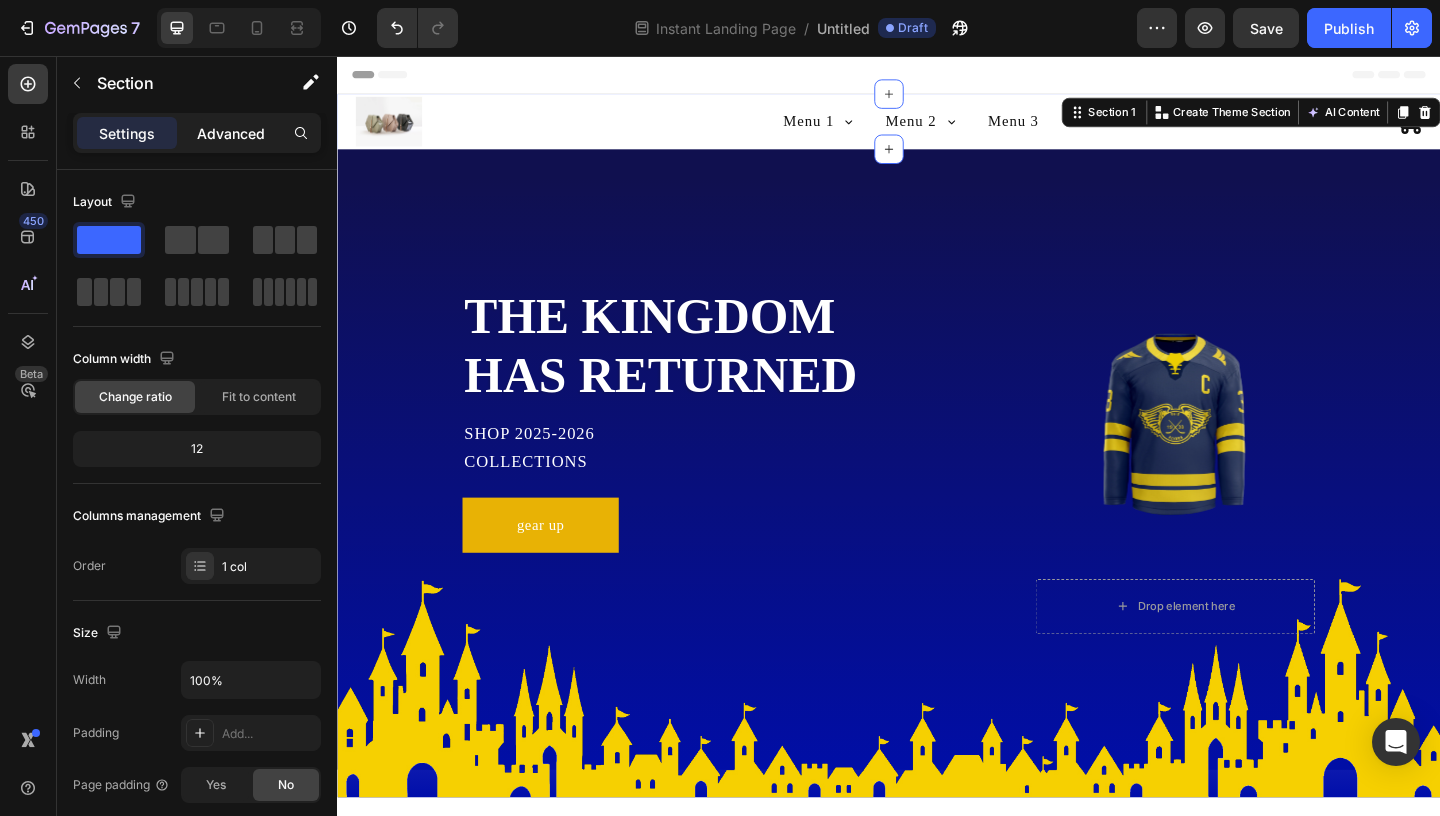 click on "Advanced" 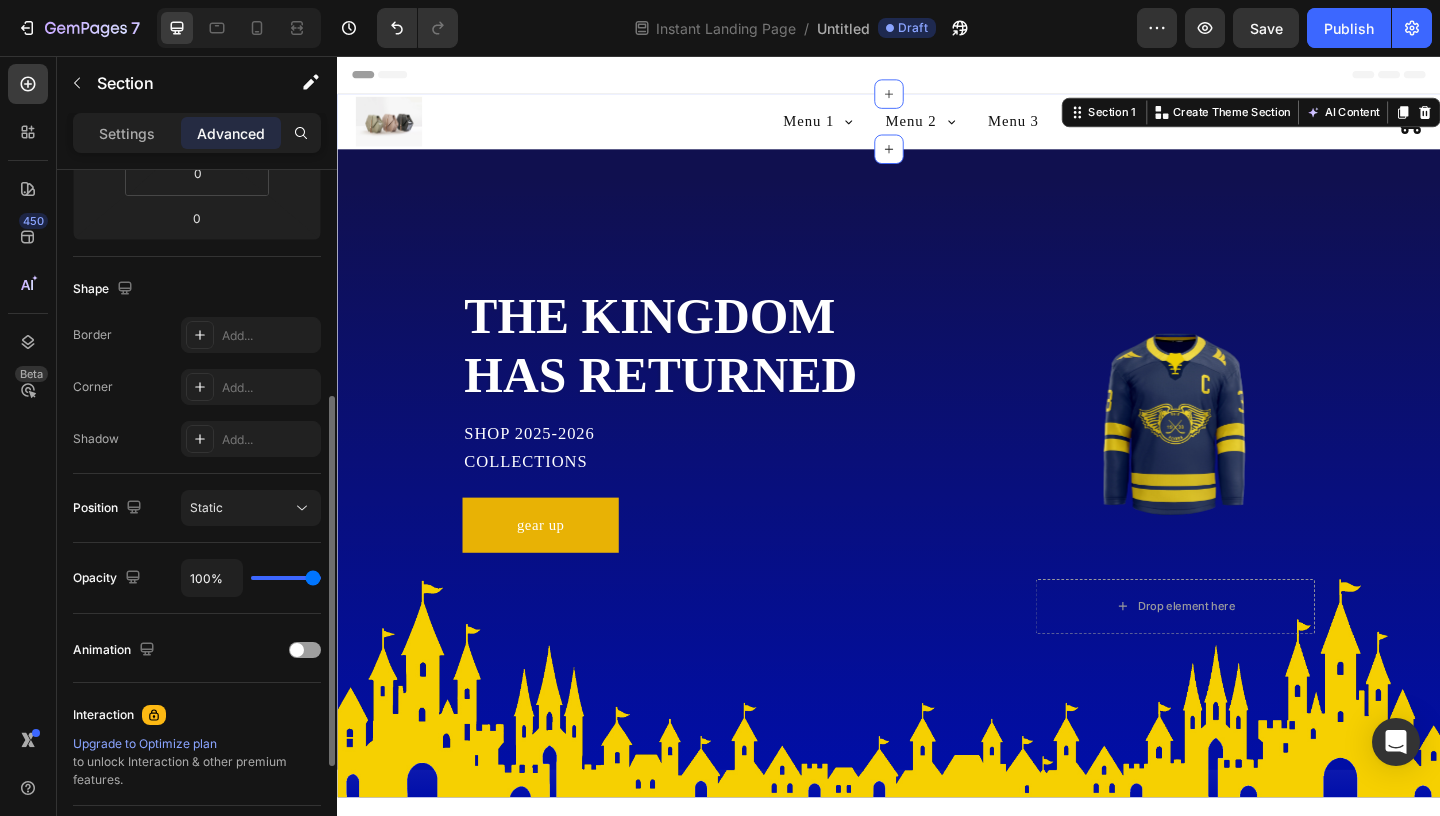 scroll, scrollTop: 428, scrollLeft: 0, axis: vertical 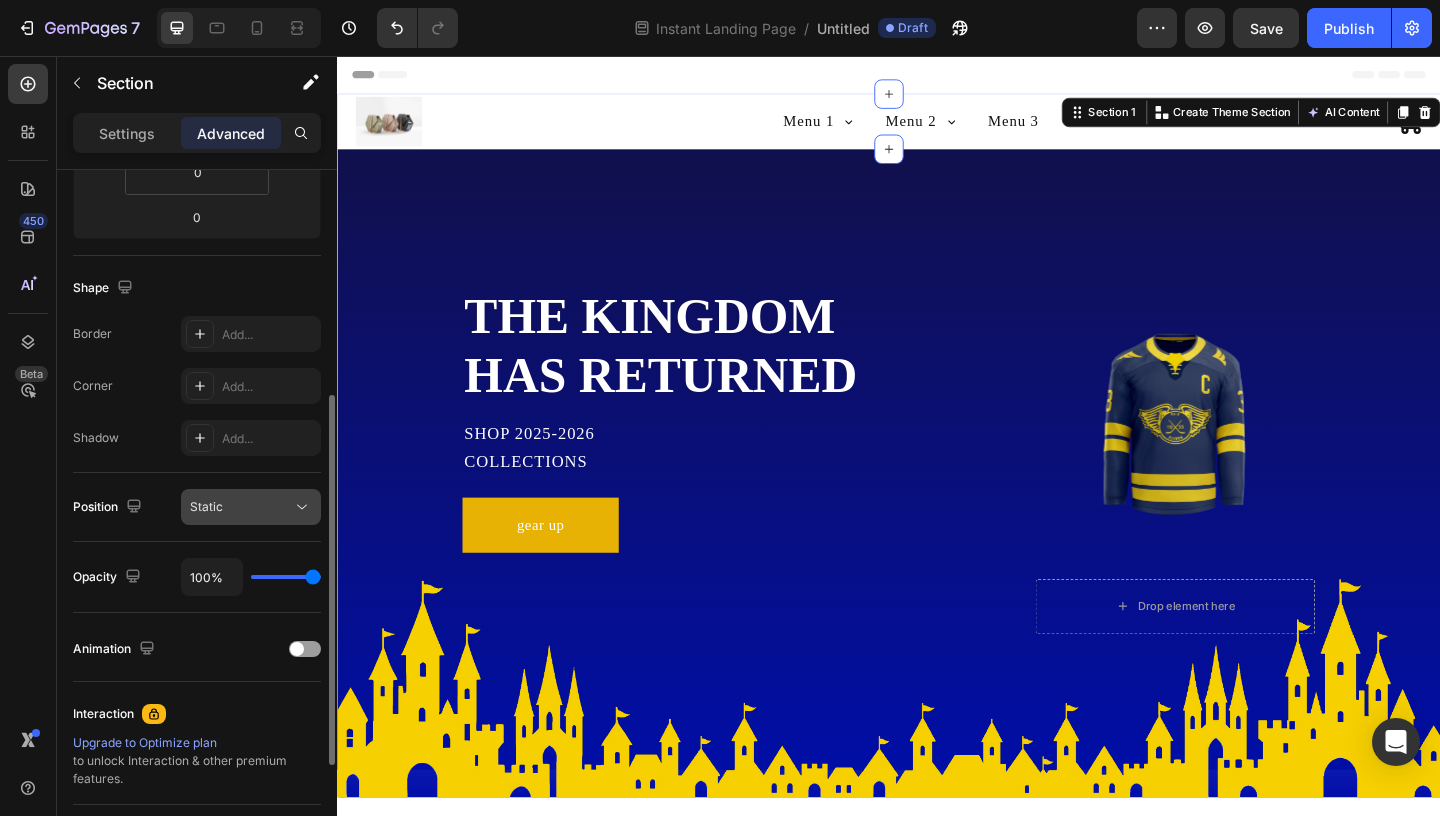 click on "Static" at bounding box center [241, 507] 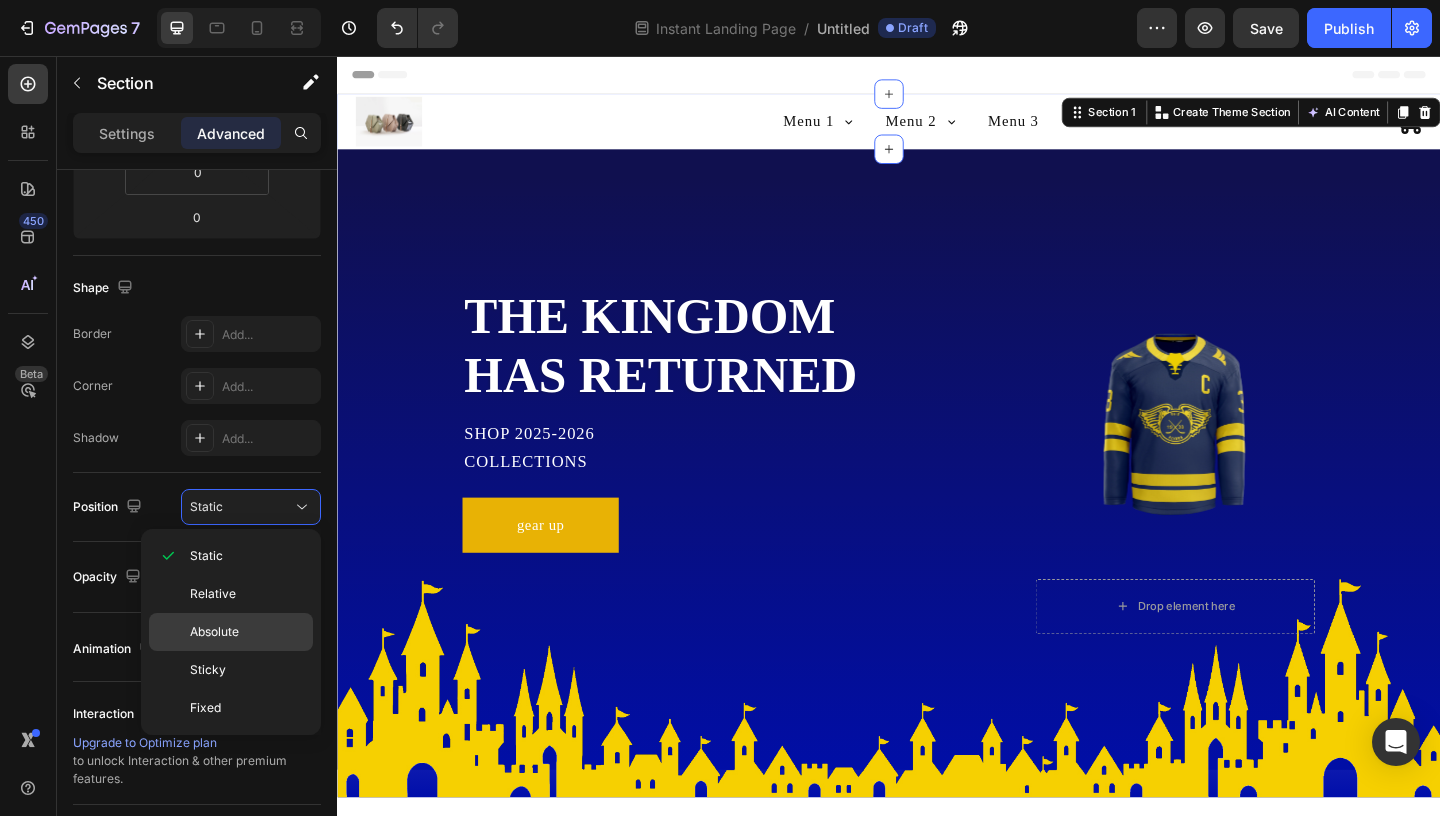 click on "Absolute" at bounding box center [247, 632] 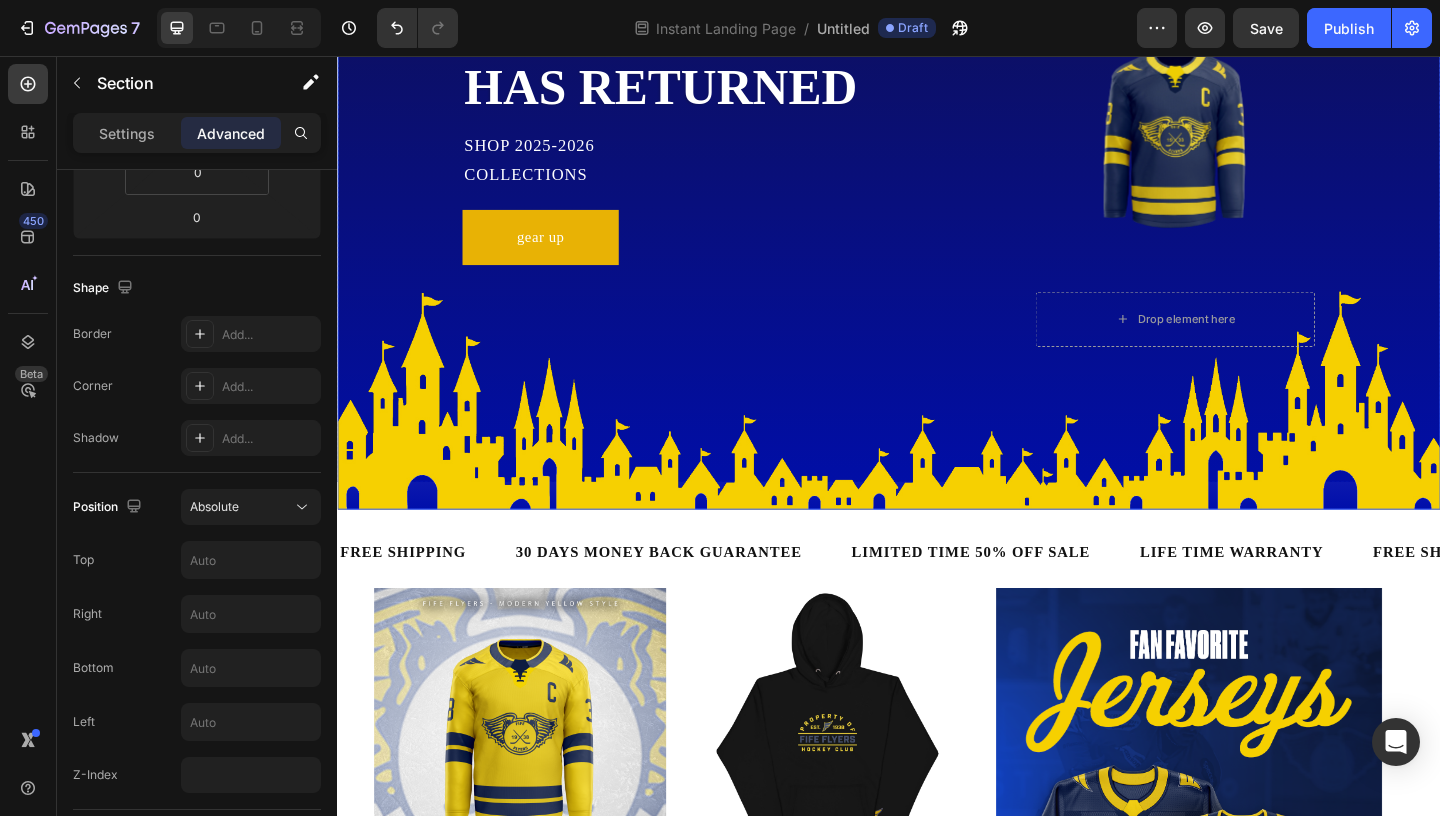 scroll, scrollTop: 0, scrollLeft: 0, axis: both 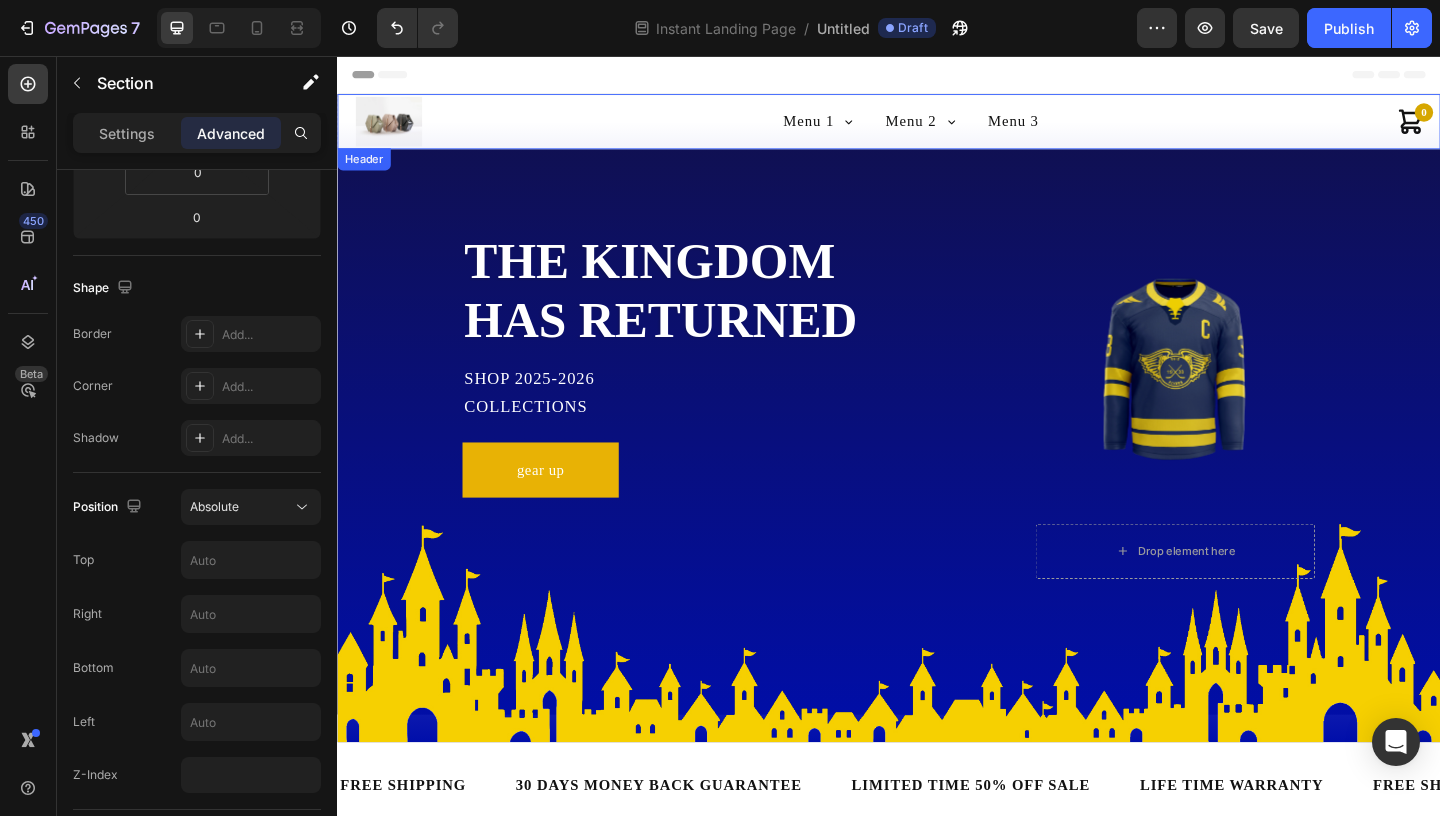 click on "Menu 1
Sub Menu 1.1 Sub Menu 1.2 Menu 2
Sub Menu 2.1 Sub Menu 2.2
Sub Menu 2.2.1 Sub Menu 2.2.2 Sub Menu 2.3
Sub Menu 2.3.1 Menu 3" at bounding box center [961, 127] 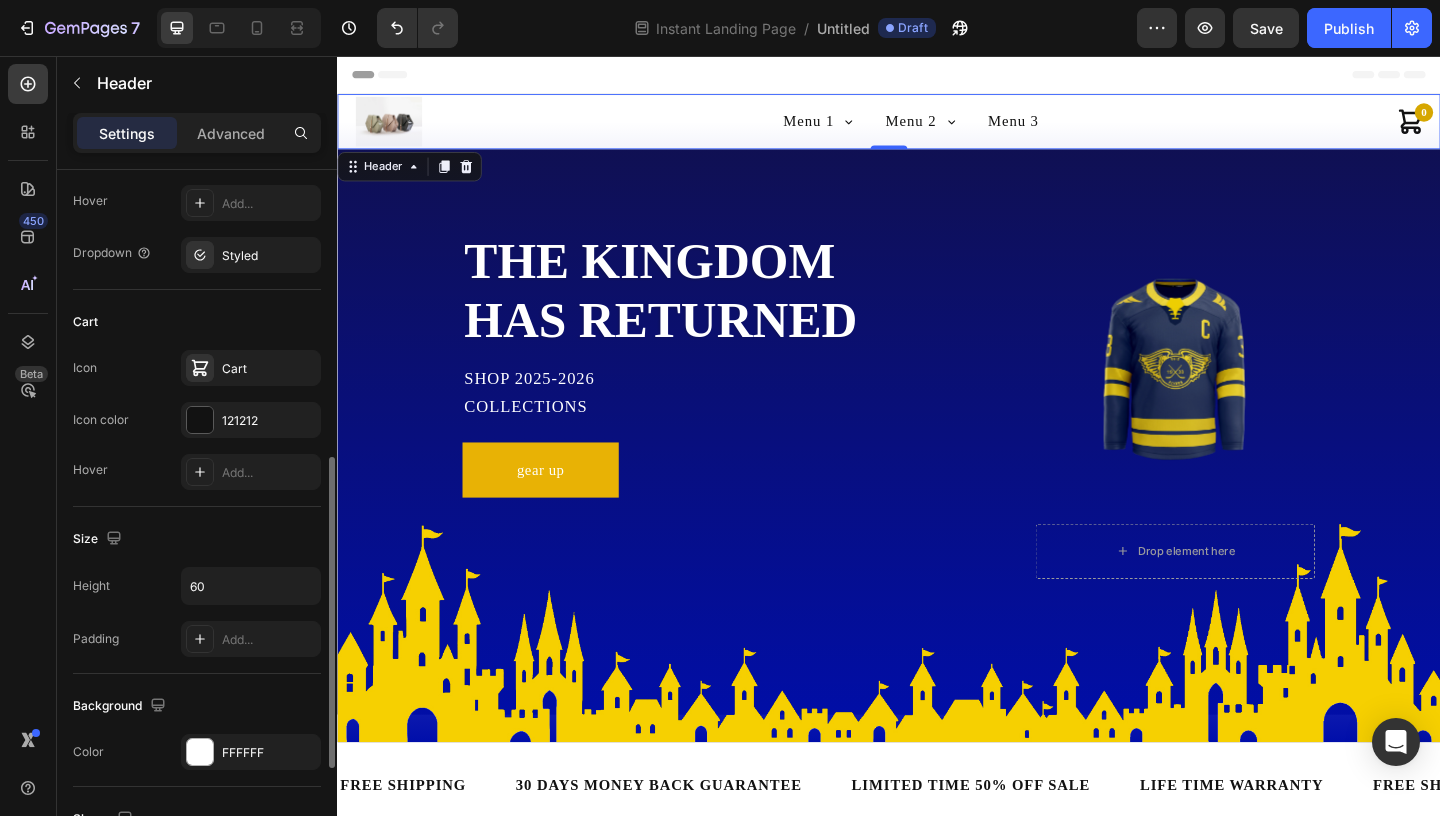 scroll, scrollTop: 503, scrollLeft: 0, axis: vertical 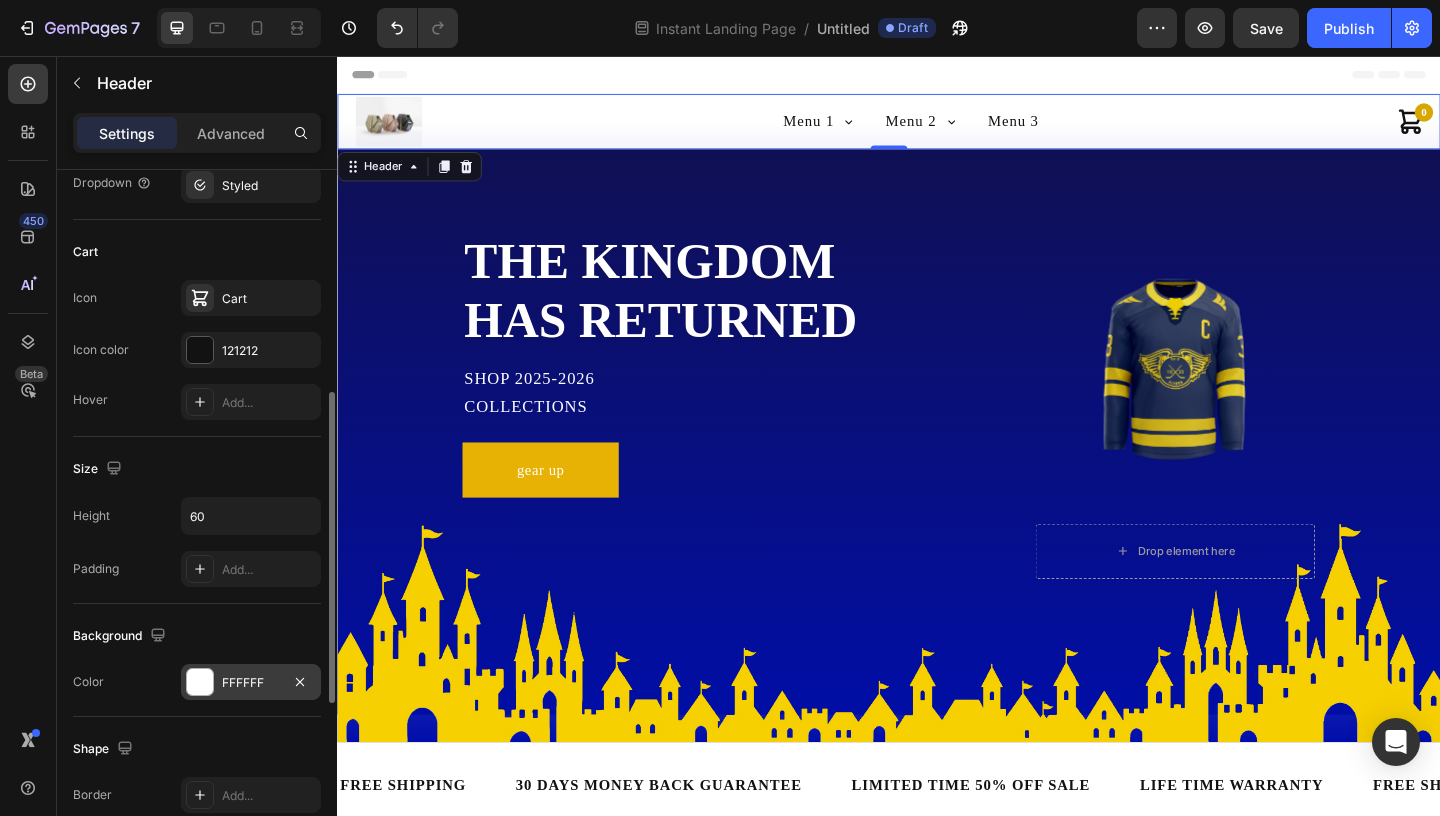 click on "FFFFFF" at bounding box center [251, 682] 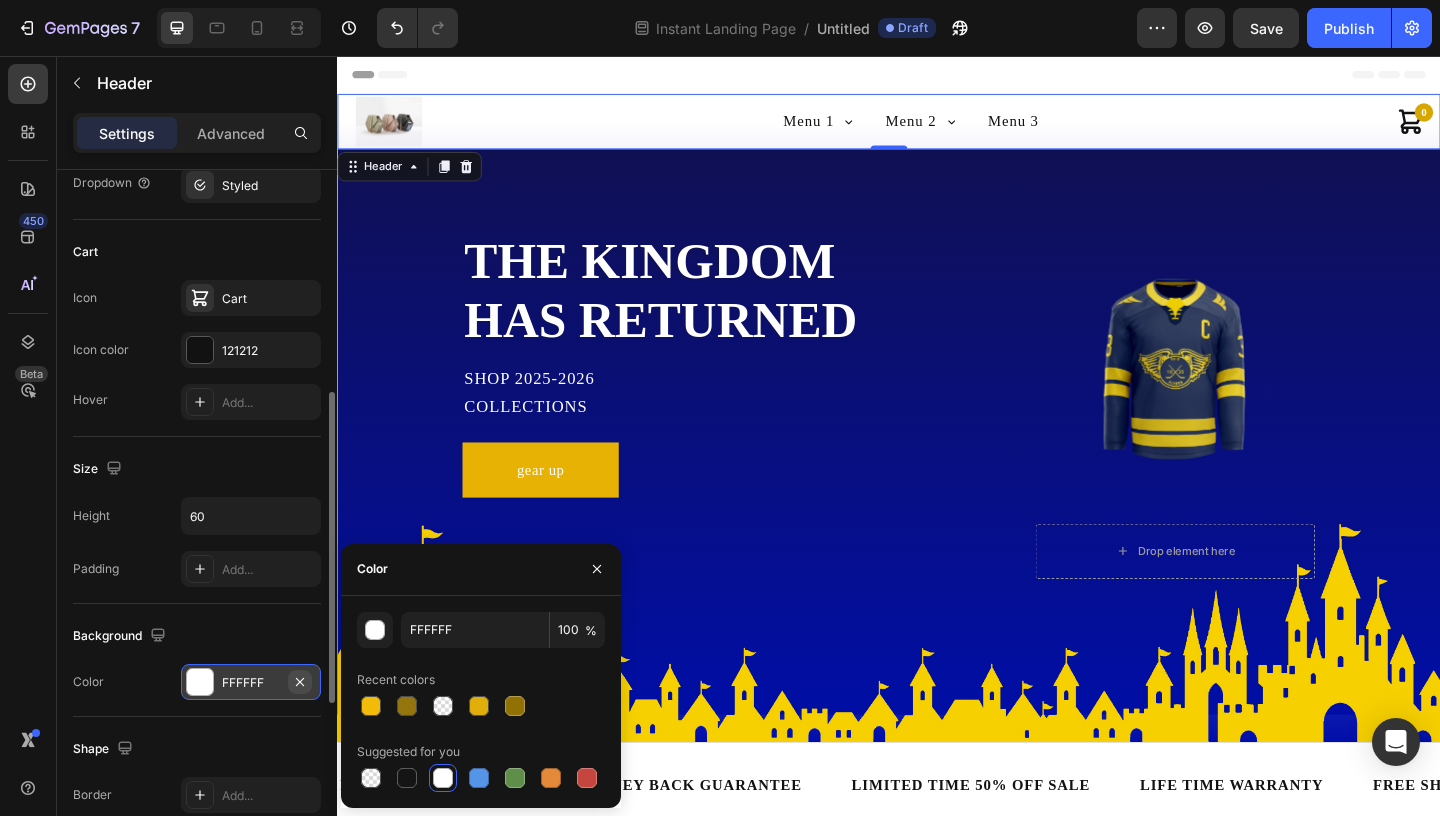 click 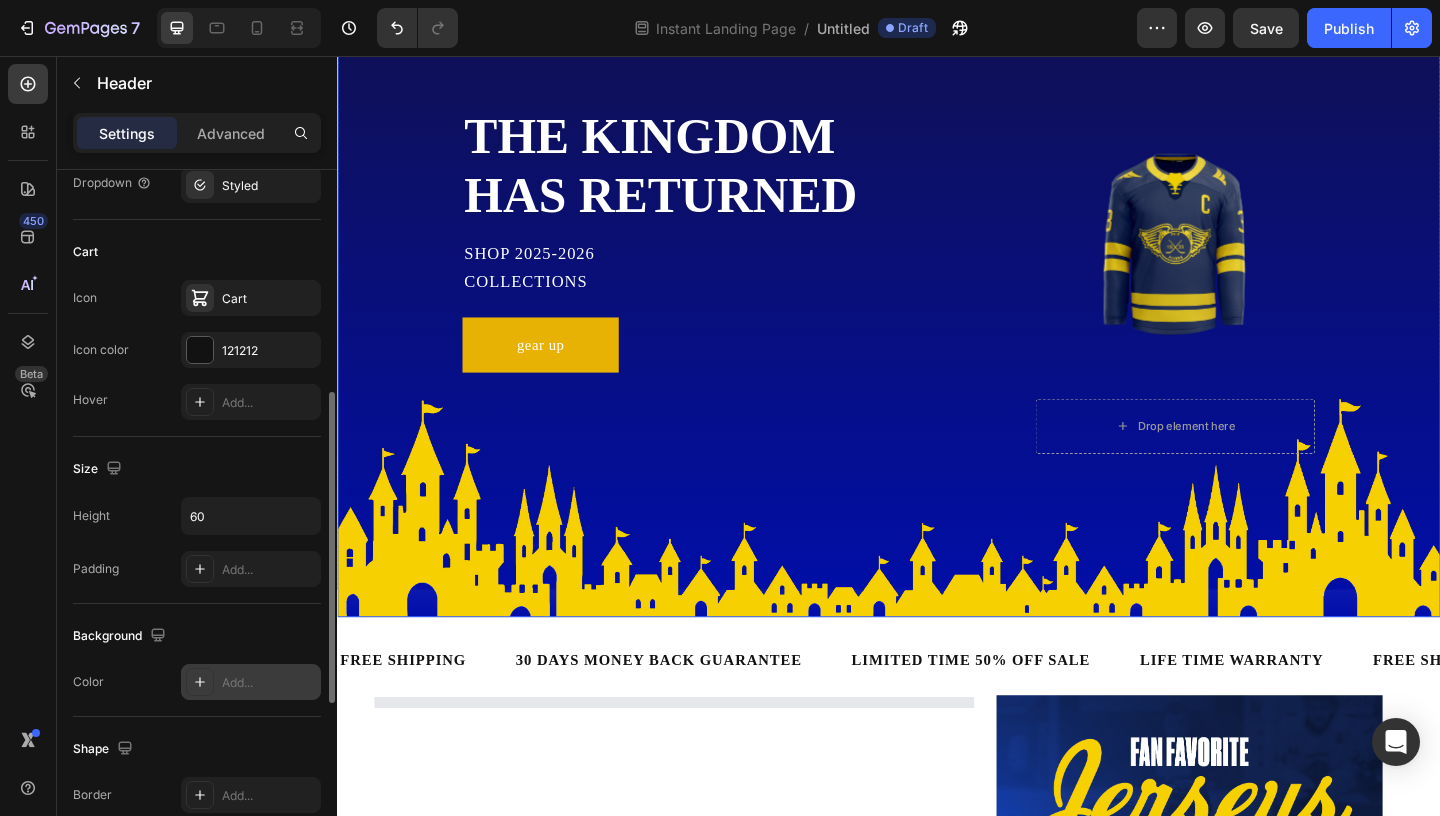 scroll, scrollTop: 137, scrollLeft: 0, axis: vertical 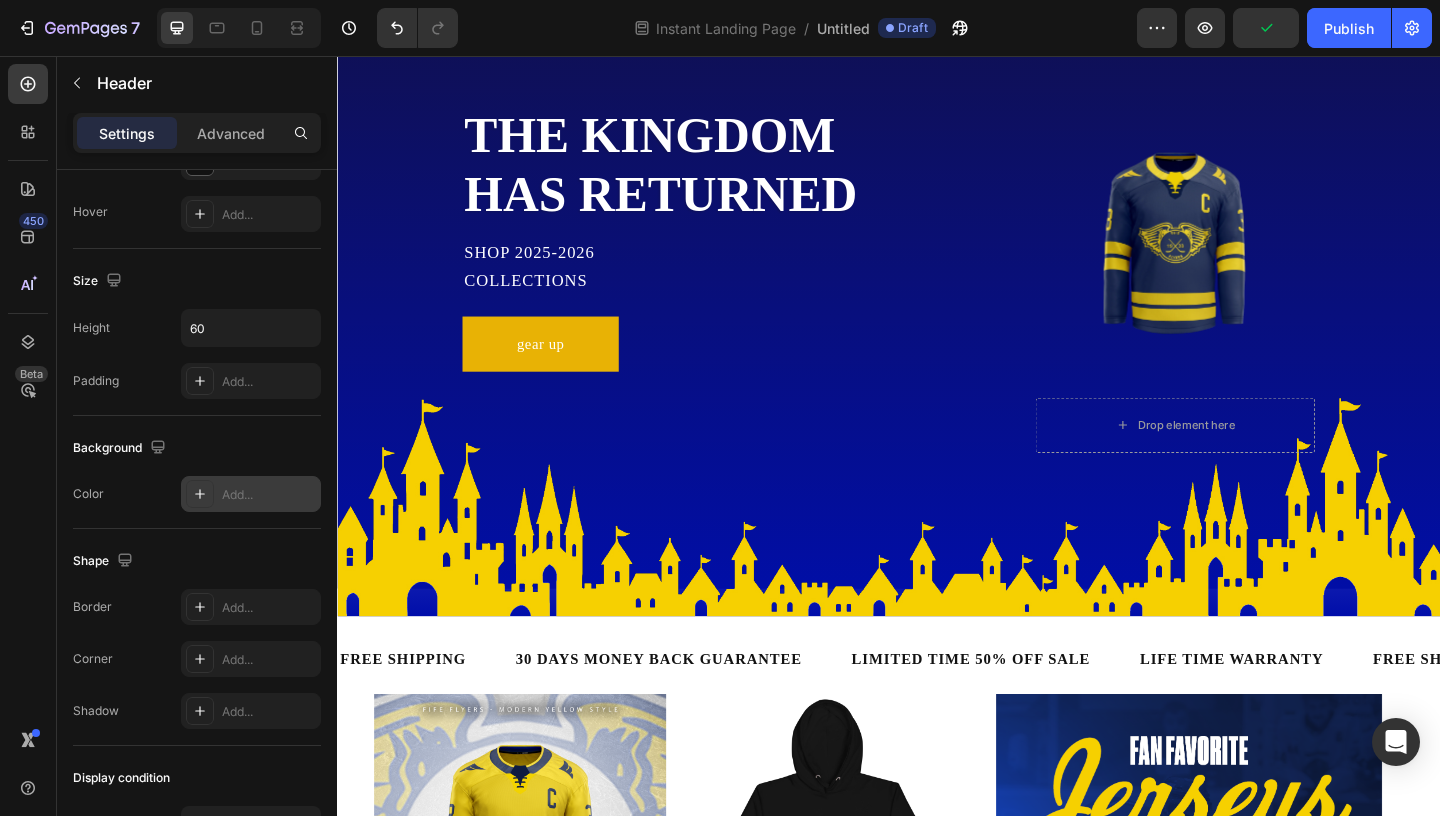 click on "Add..." at bounding box center (269, 495) 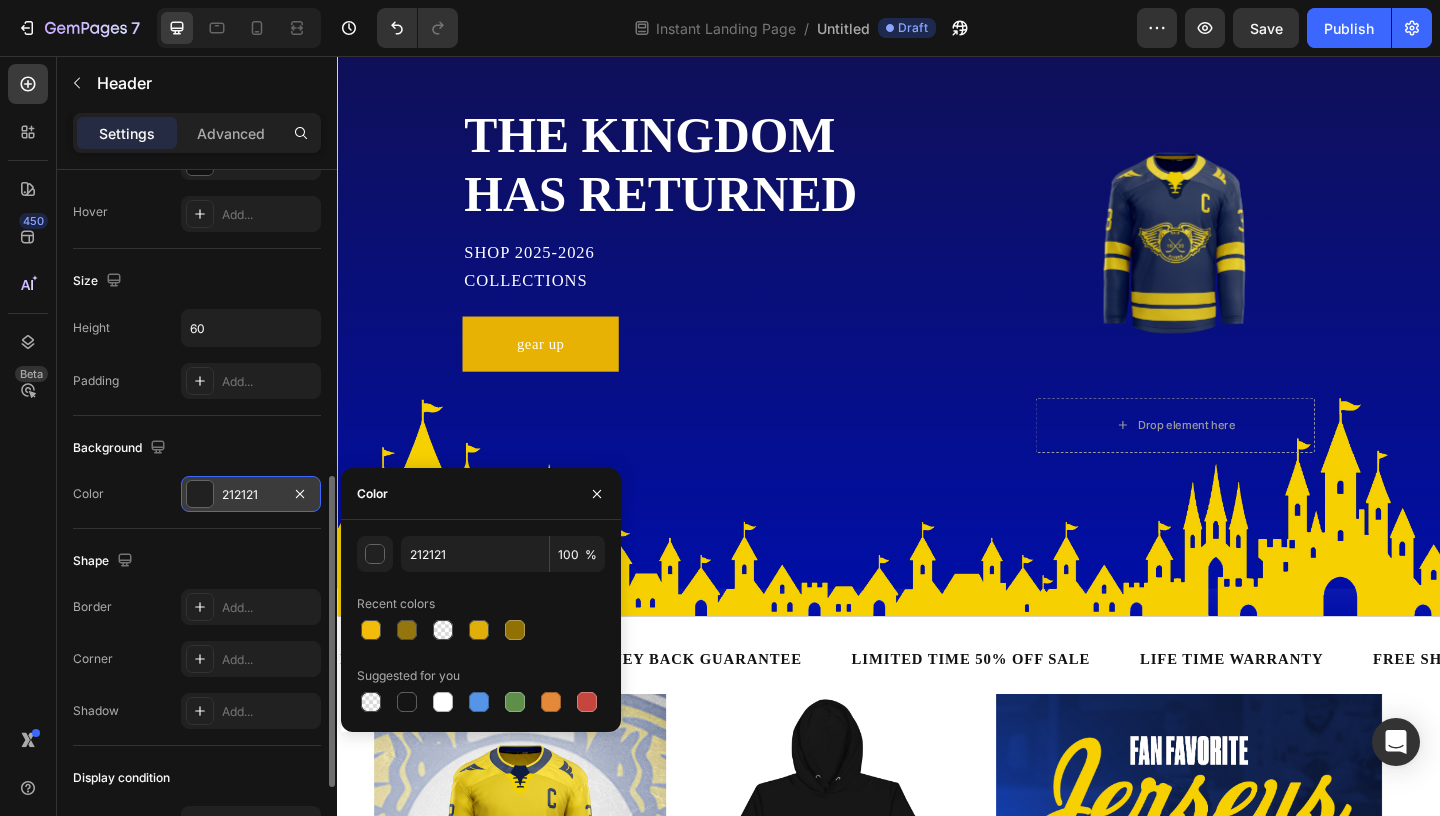 click on "Shape Border Add... Corner Add... Shadow Add..." 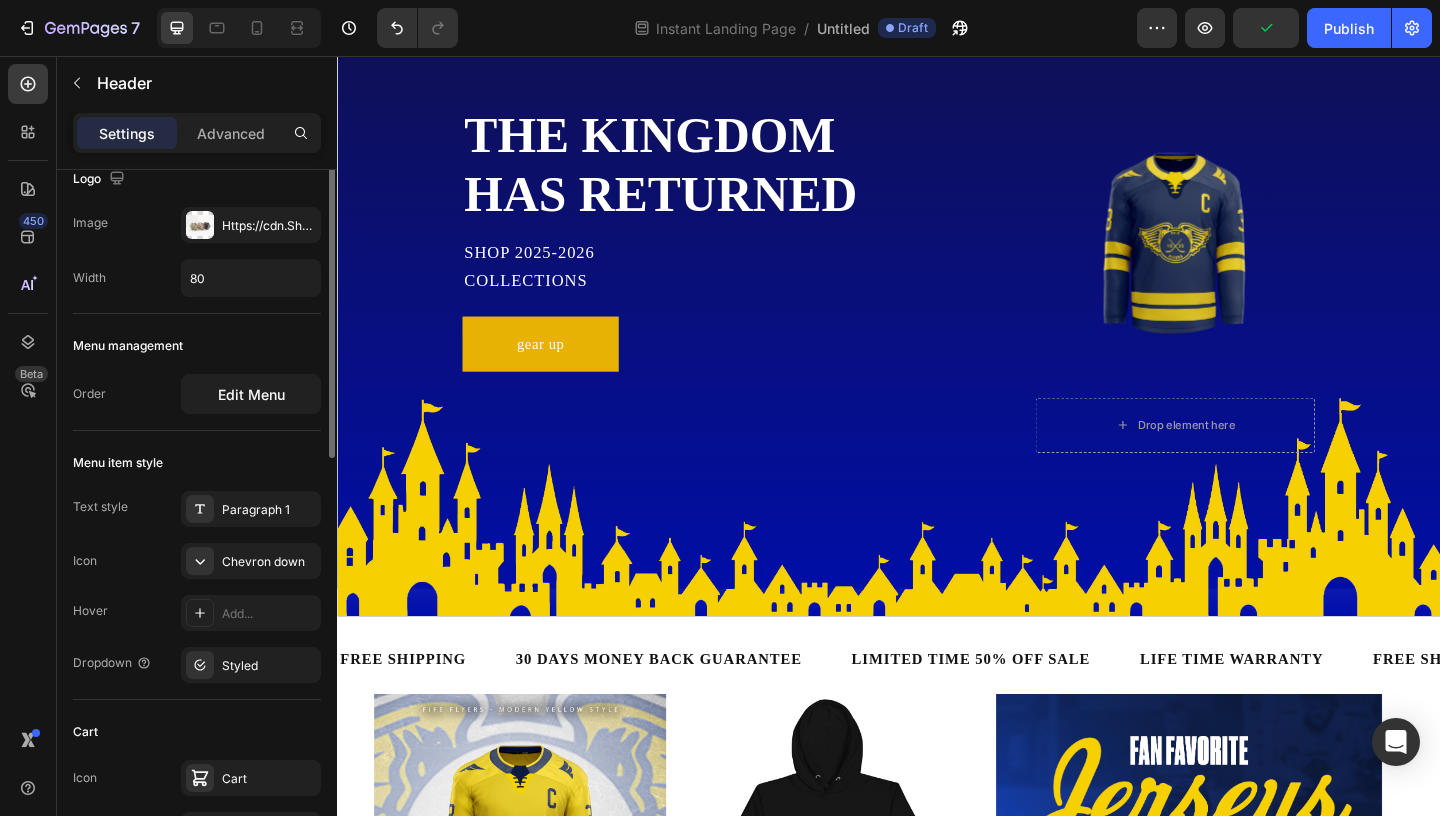 scroll, scrollTop: 0, scrollLeft: 0, axis: both 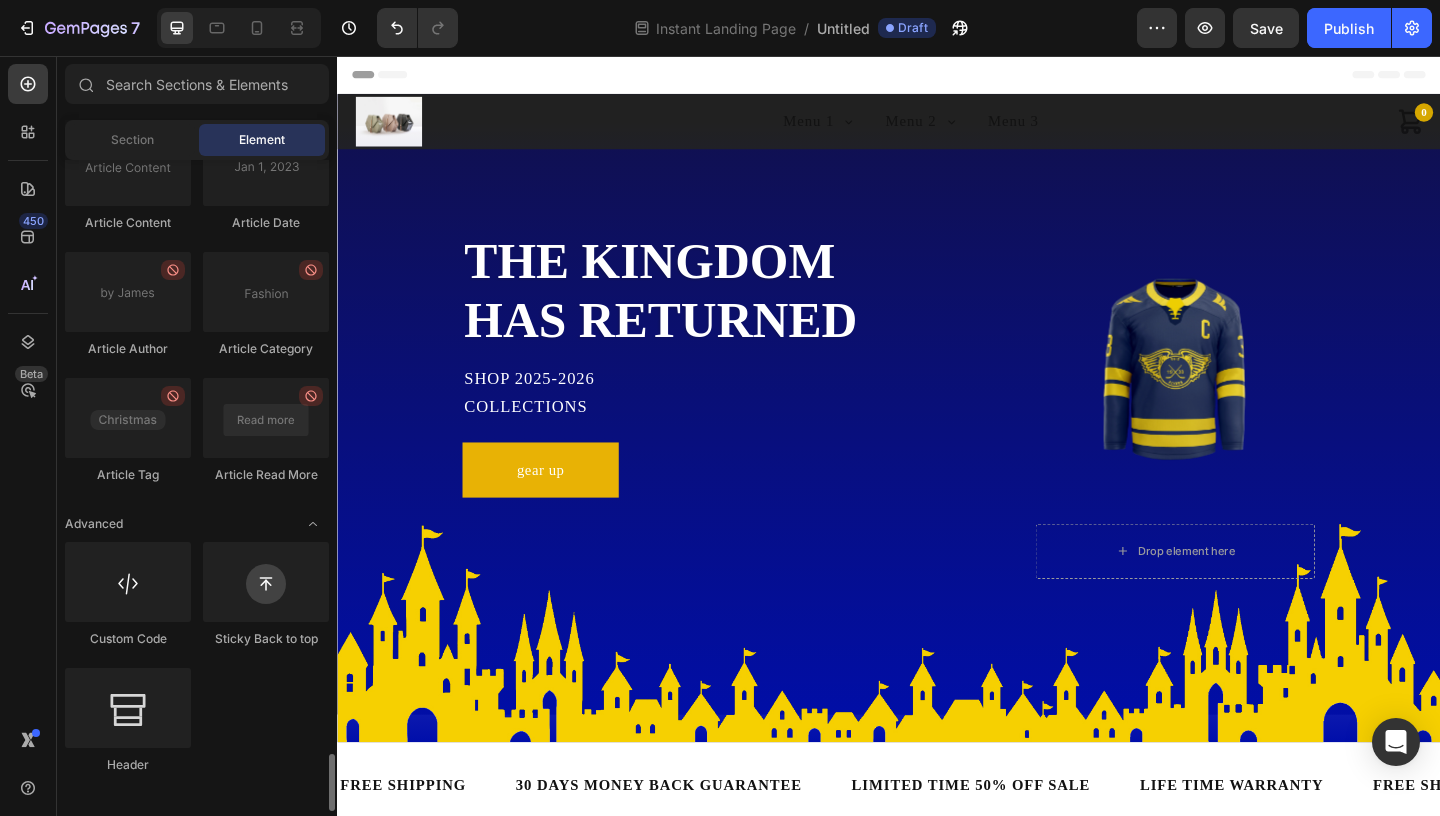 click on "Header" at bounding box center (937, 76) 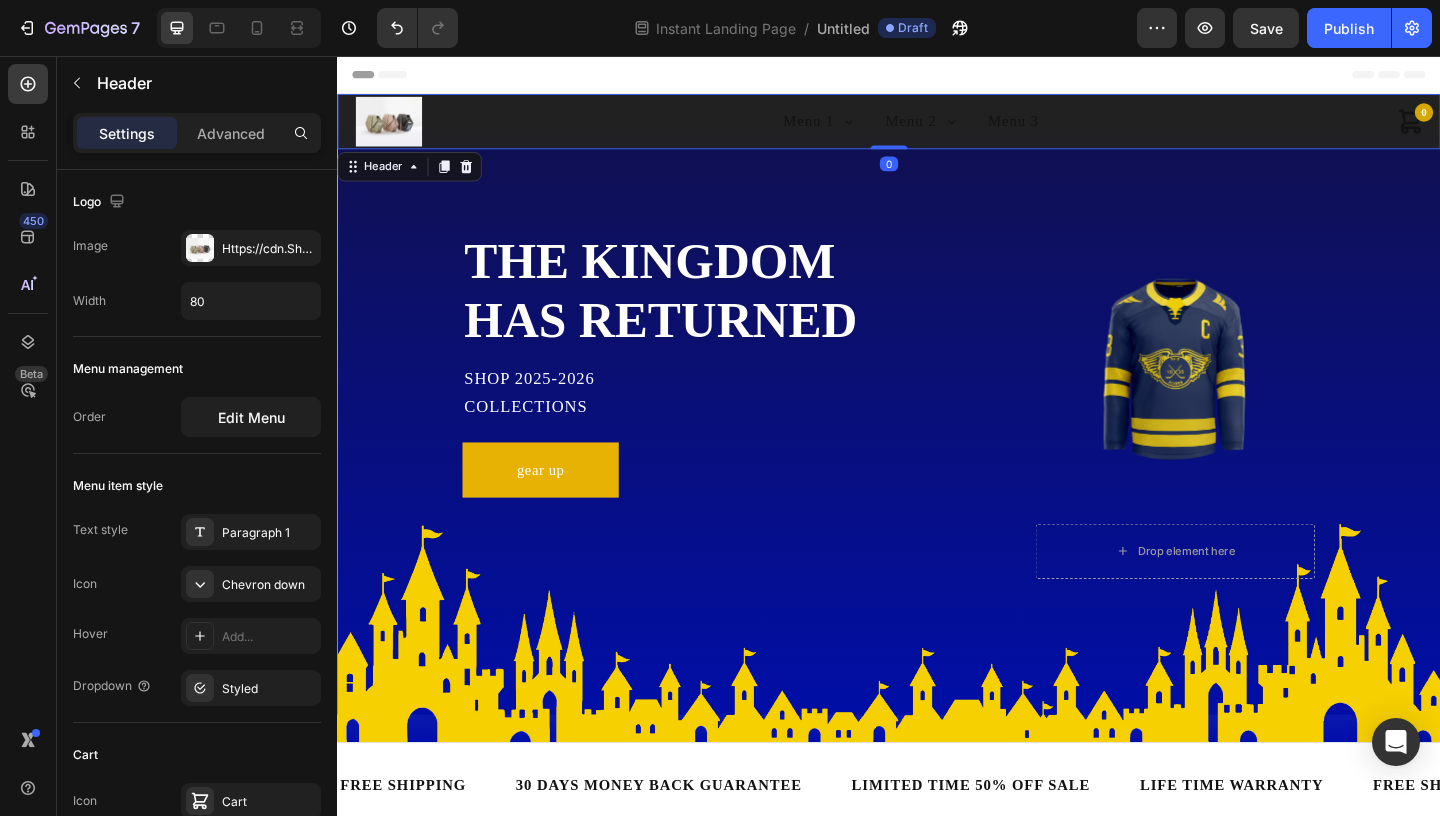 click on "Menu 1
Sub Menu 1.1 Sub Menu 1.2 Menu 2
Sub Menu 2.1 Sub Menu 2.2
Sub Menu 2.2.1 Sub Menu 2.2.2 Sub Menu 2.3
Sub Menu 2.3.1 Menu 3" at bounding box center (961, 127) 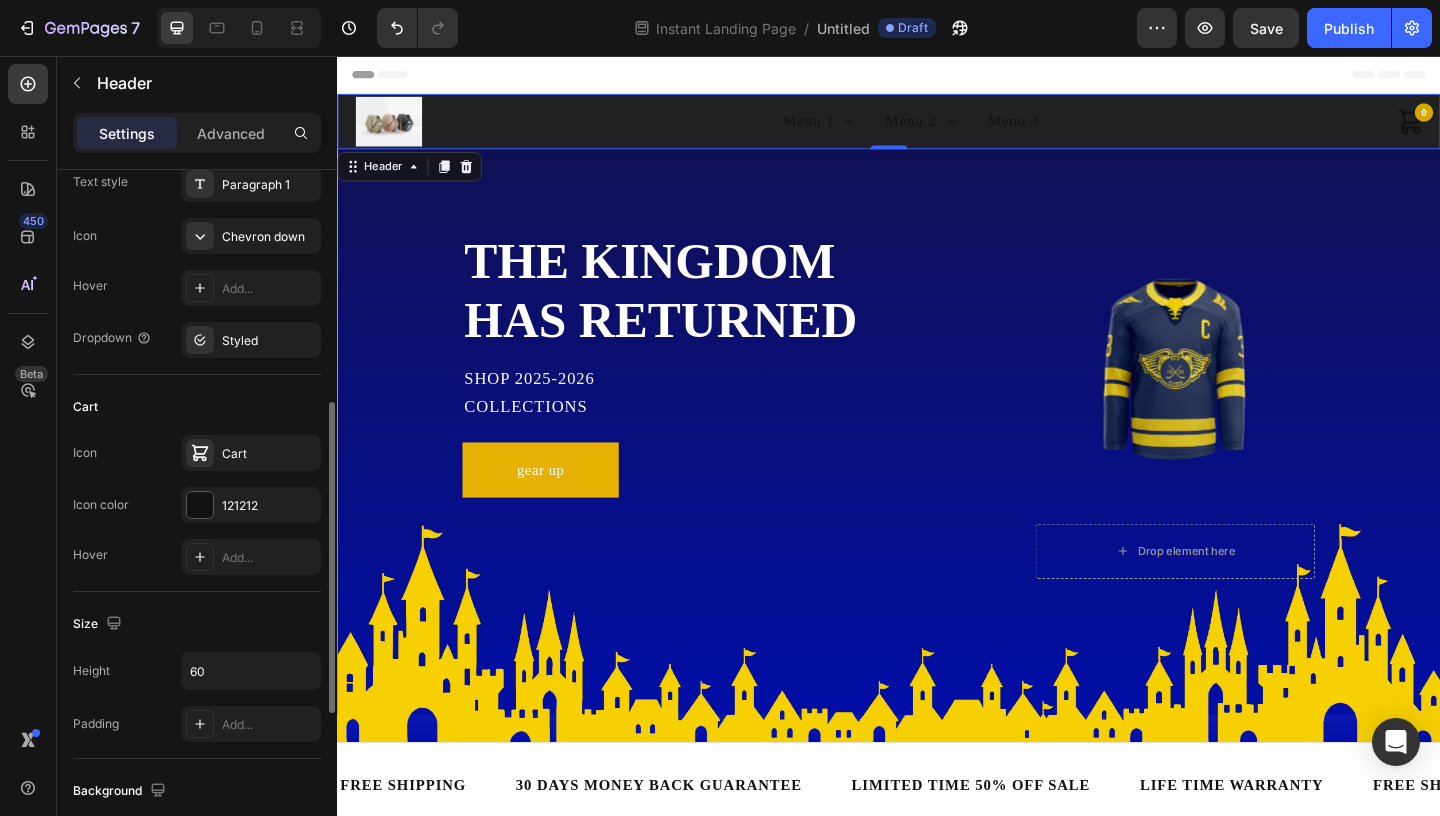 scroll, scrollTop: 405, scrollLeft: 0, axis: vertical 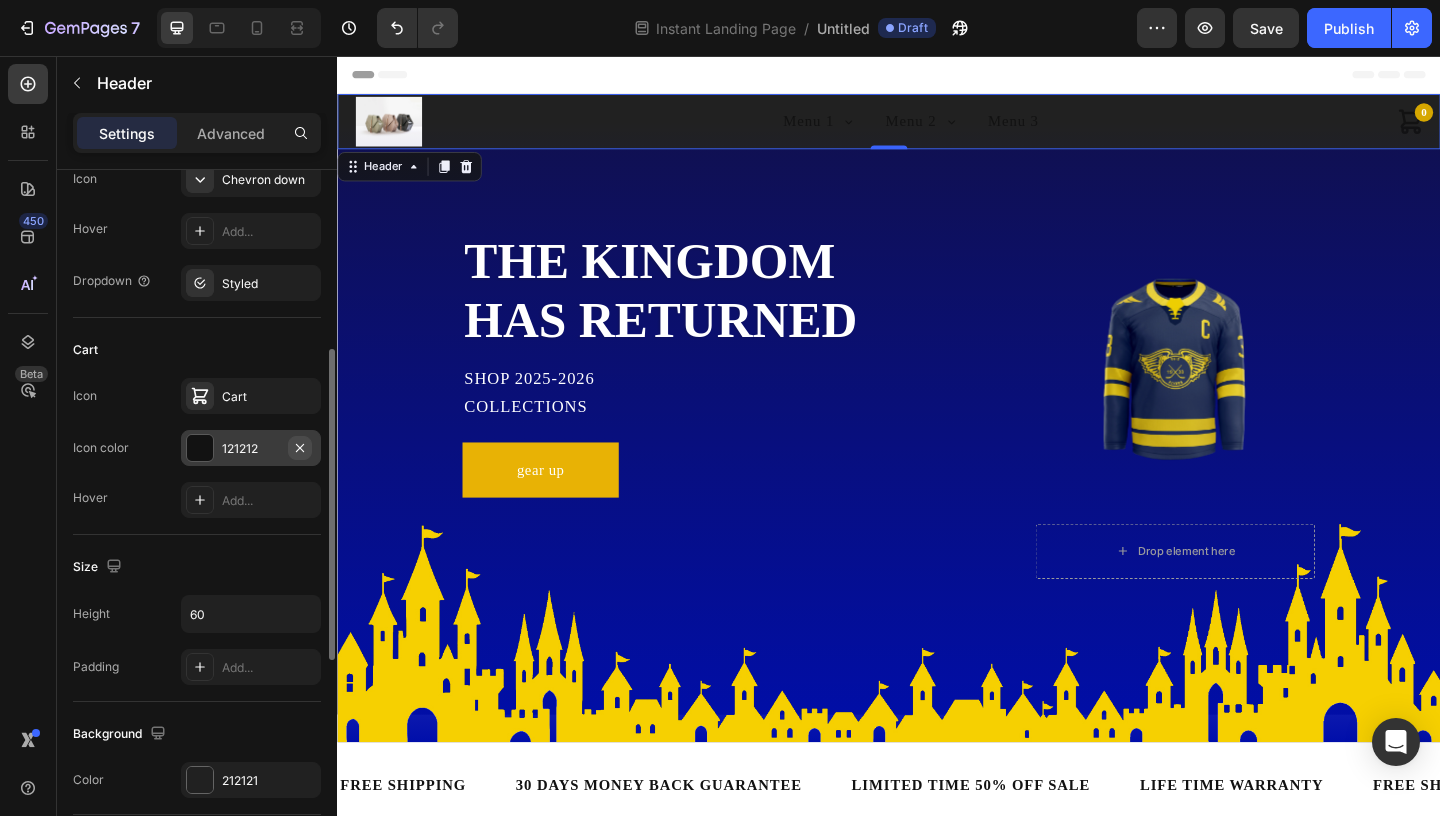 click 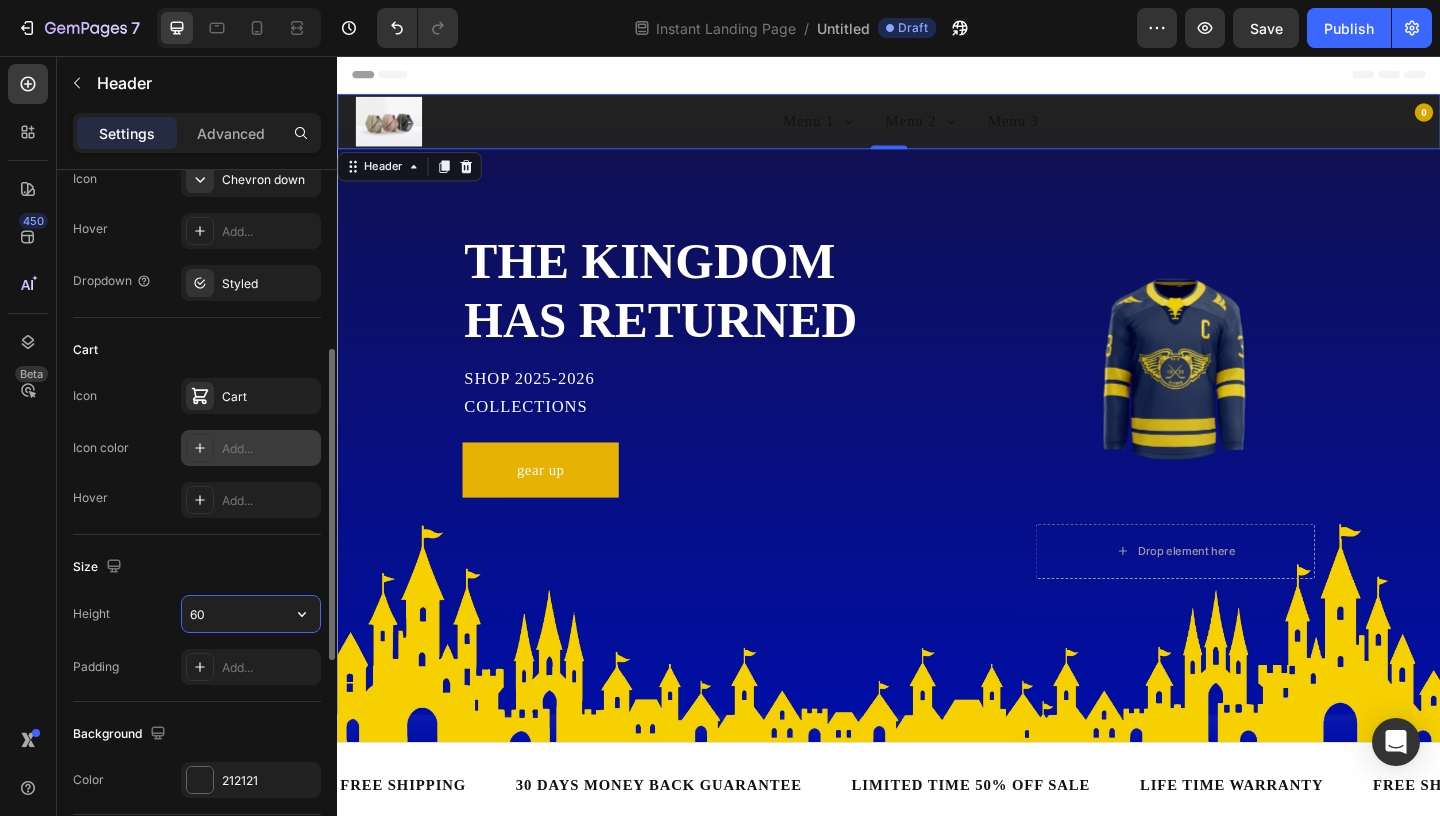 click on "60" at bounding box center (251, 614) 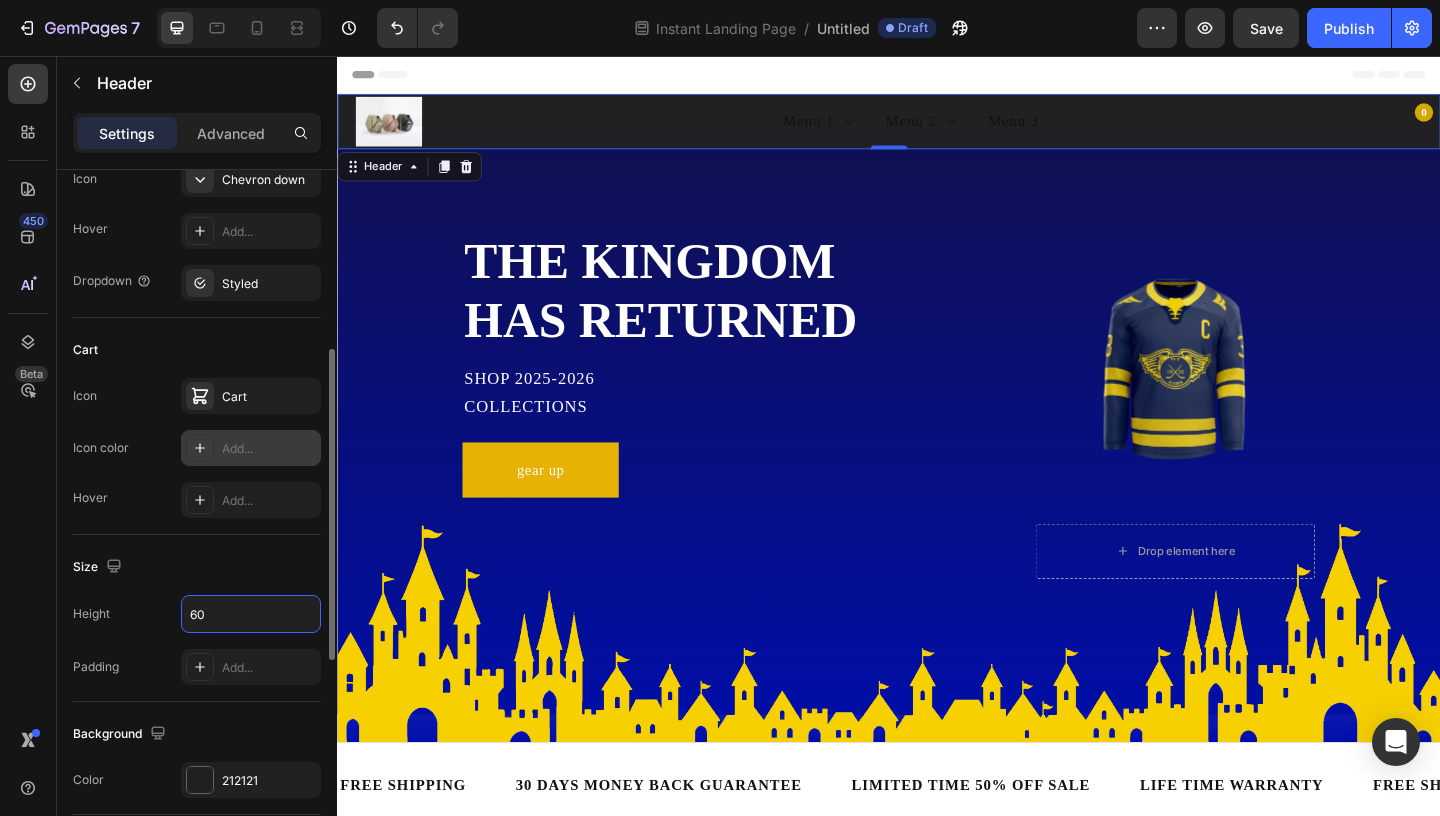 click on "Size Height 60 Padding Add..." 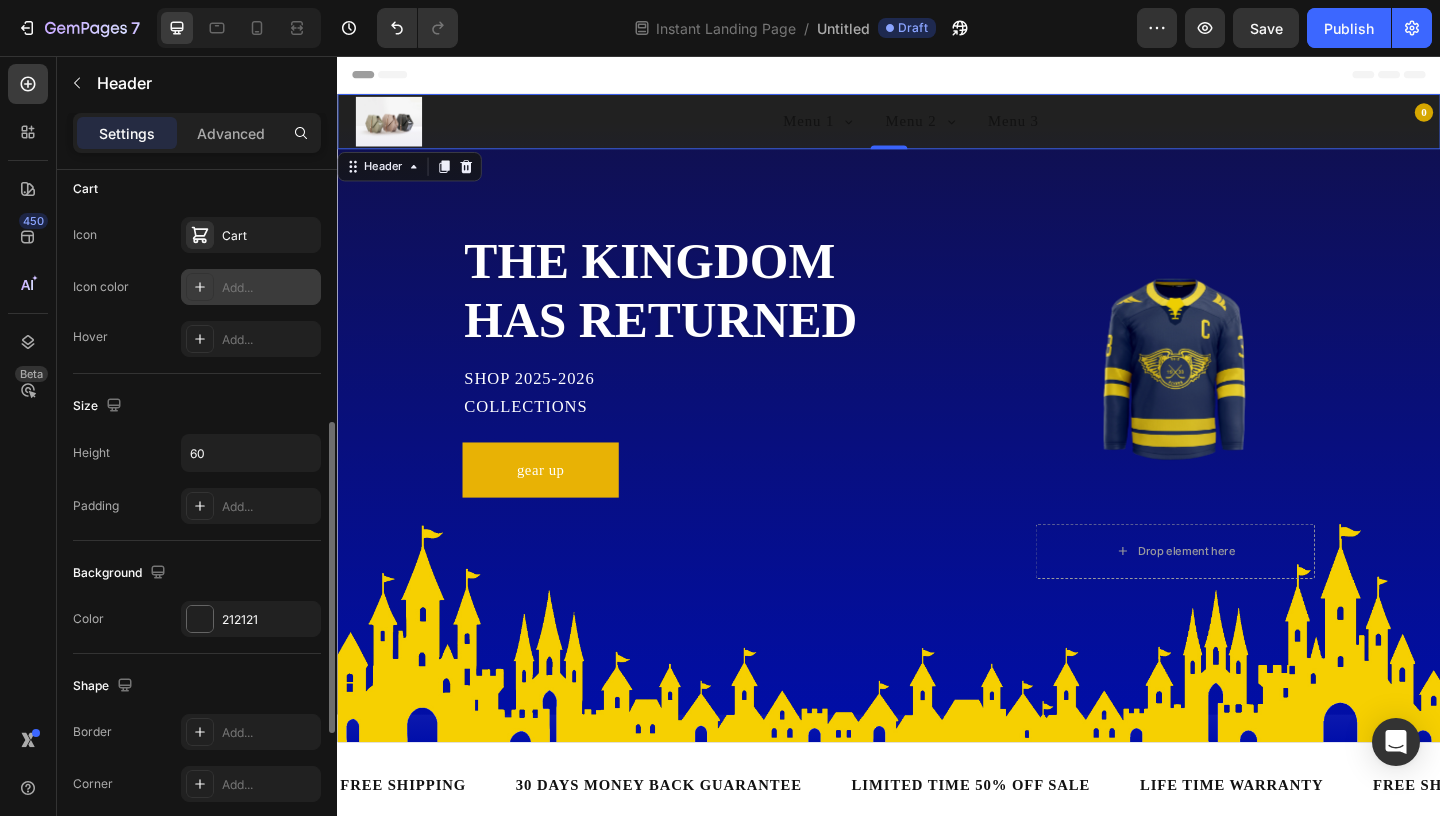 scroll, scrollTop: 567, scrollLeft: 0, axis: vertical 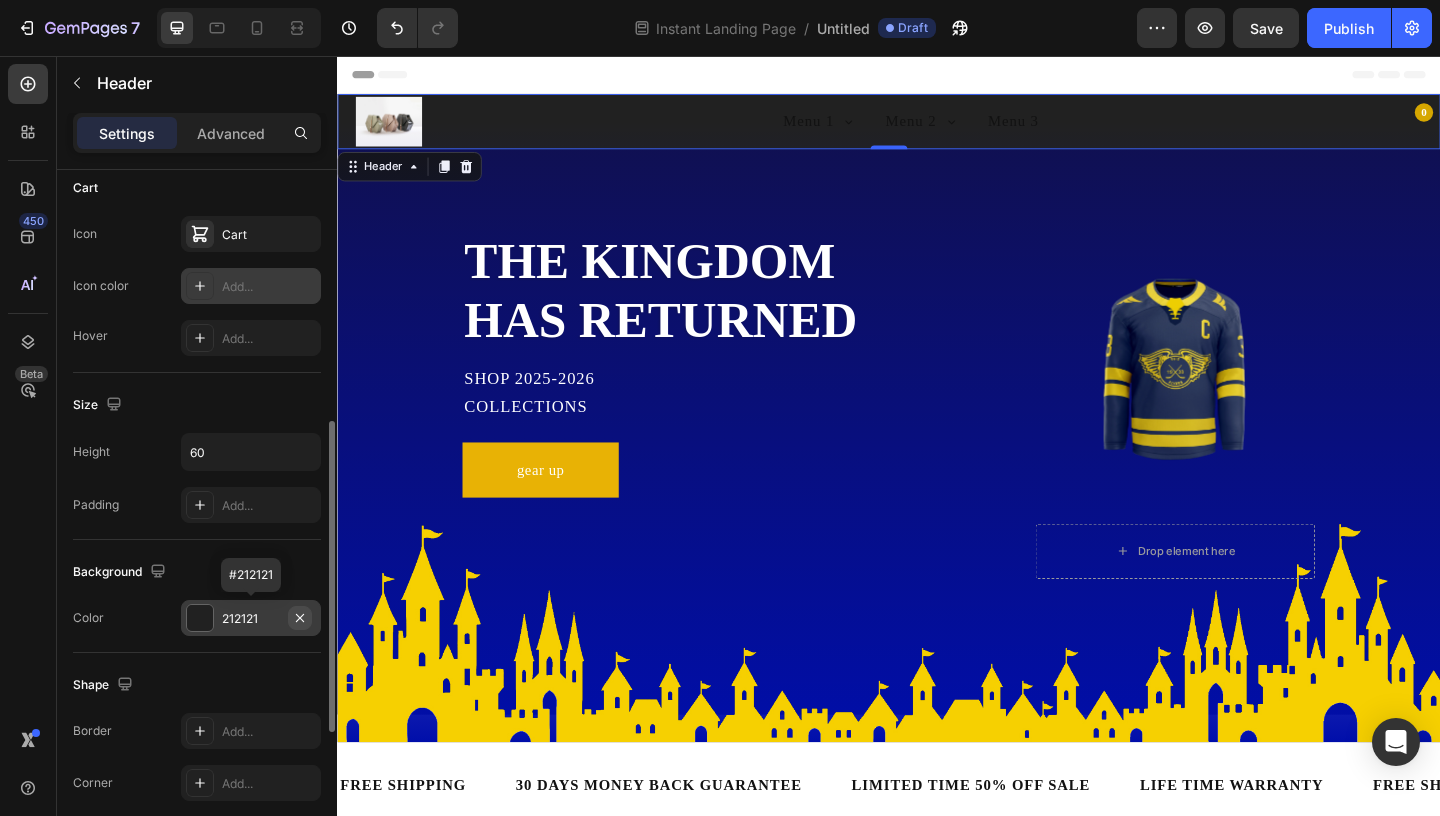 click 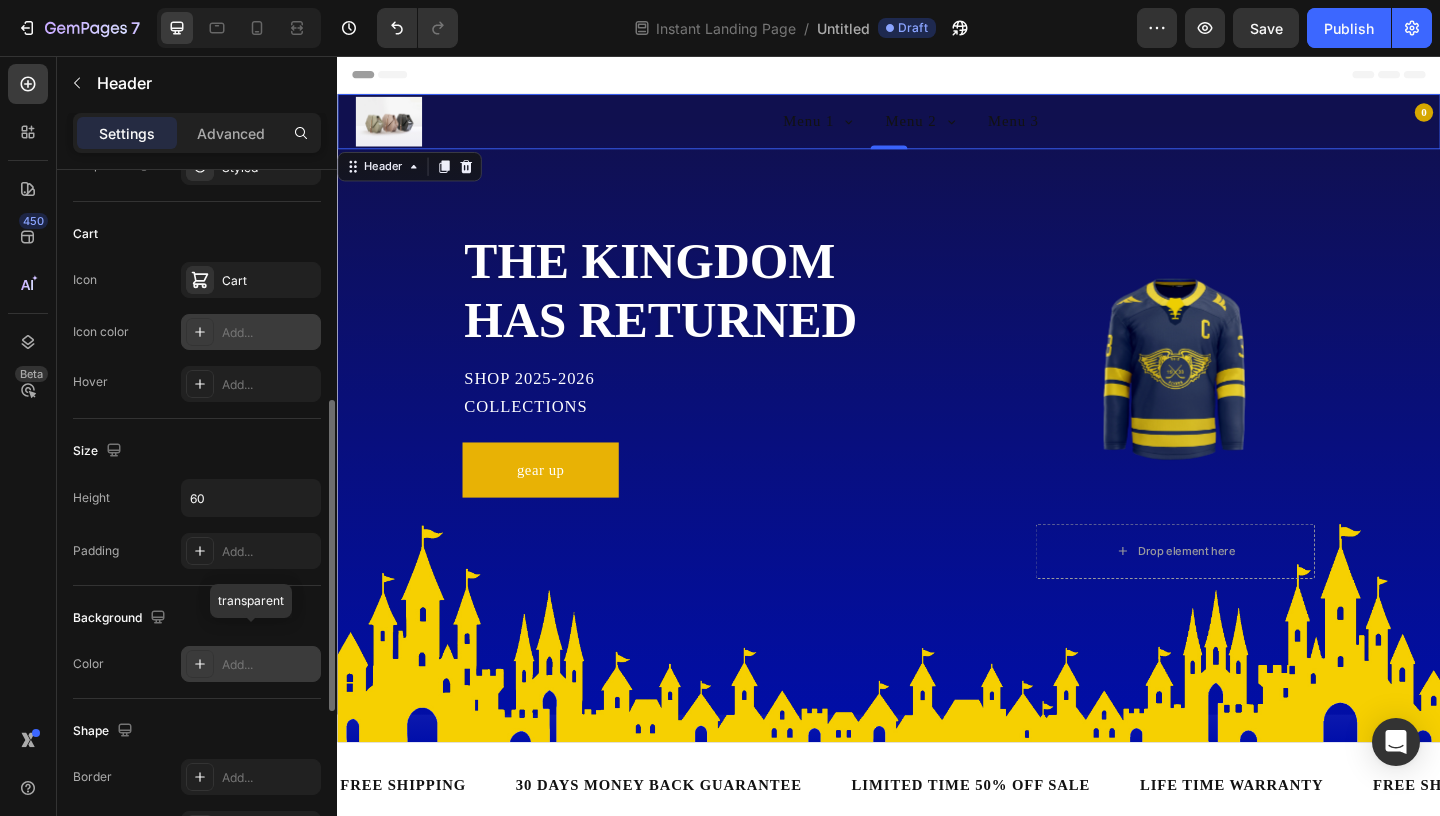 scroll, scrollTop: 435, scrollLeft: 0, axis: vertical 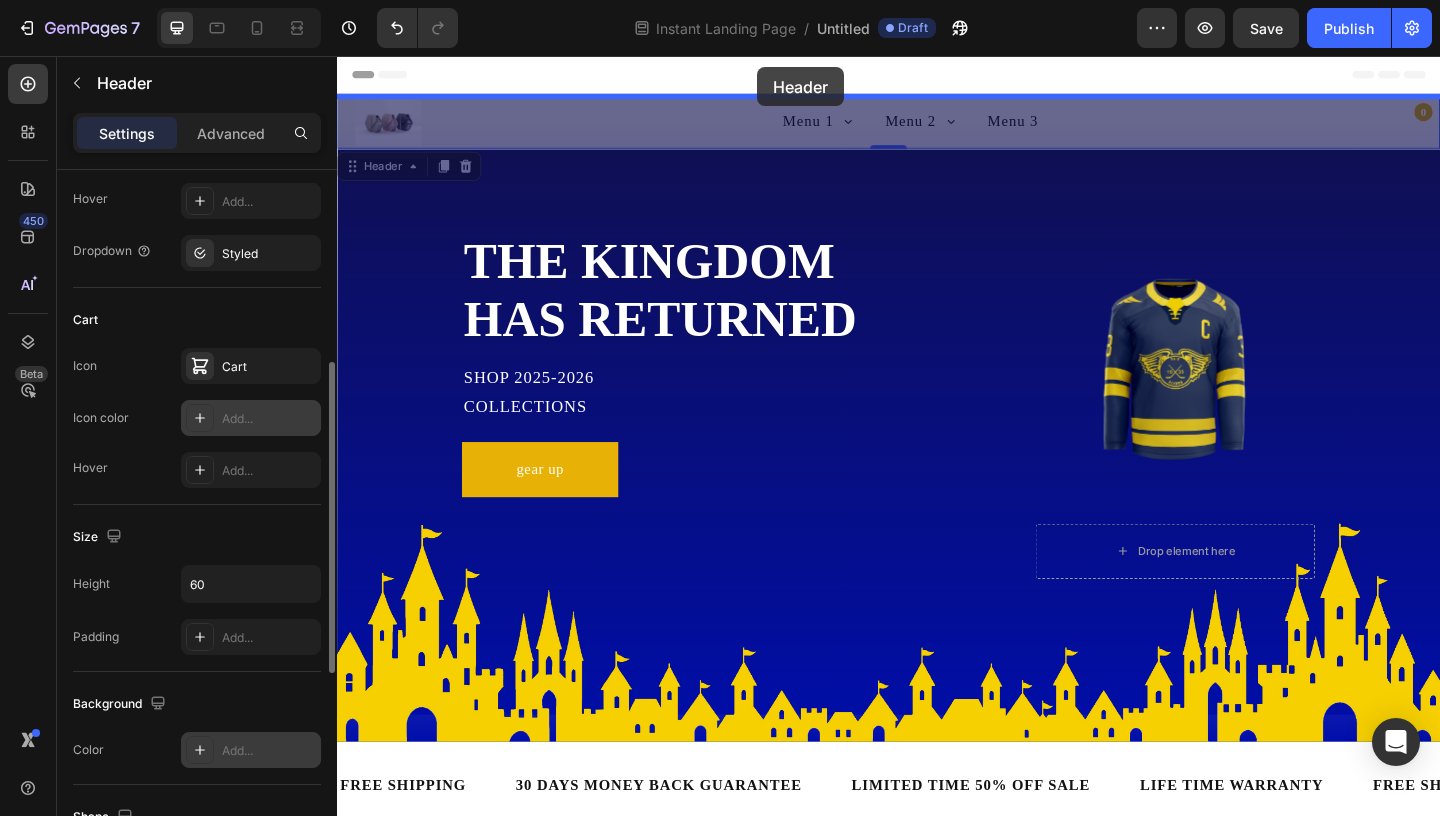 drag, startPoint x: 772, startPoint y: 113, endPoint x: 757, endPoint y: 69, distance: 46.486557 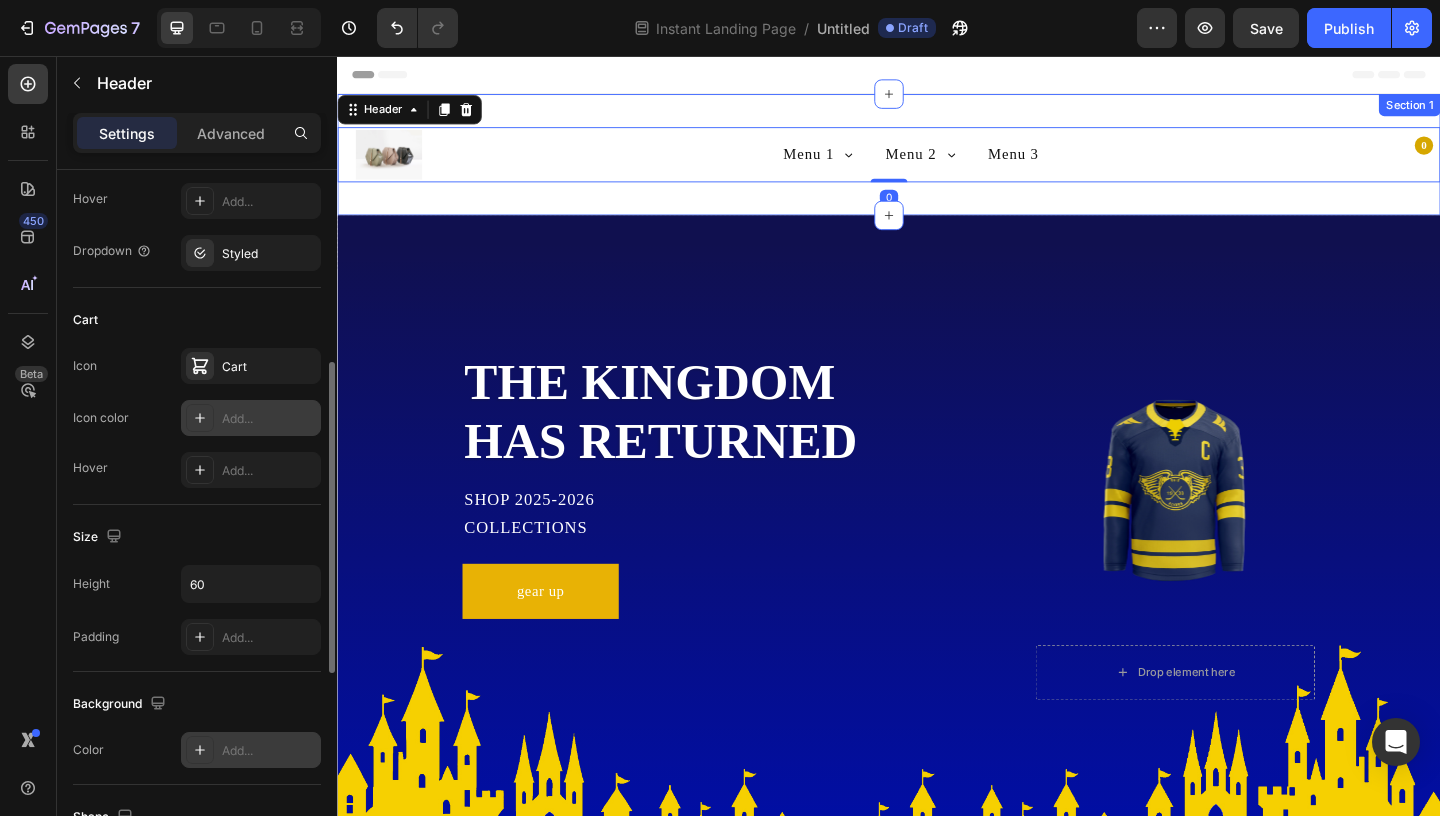 click on "Menu 1
Menu 2
Menu 3 Menu 1
Sub Menu 1.1 Sub Menu 1.2 Menu 2
Sub Menu 2.1 Sub Menu 2.2
Sub Menu 2.2.1 Sub Menu 2.2.2 Sub Menu 2.3
Sub Menu 2.3.1 Menu 3 0 Header   0 Section 1" at bounding box center [937, 163] 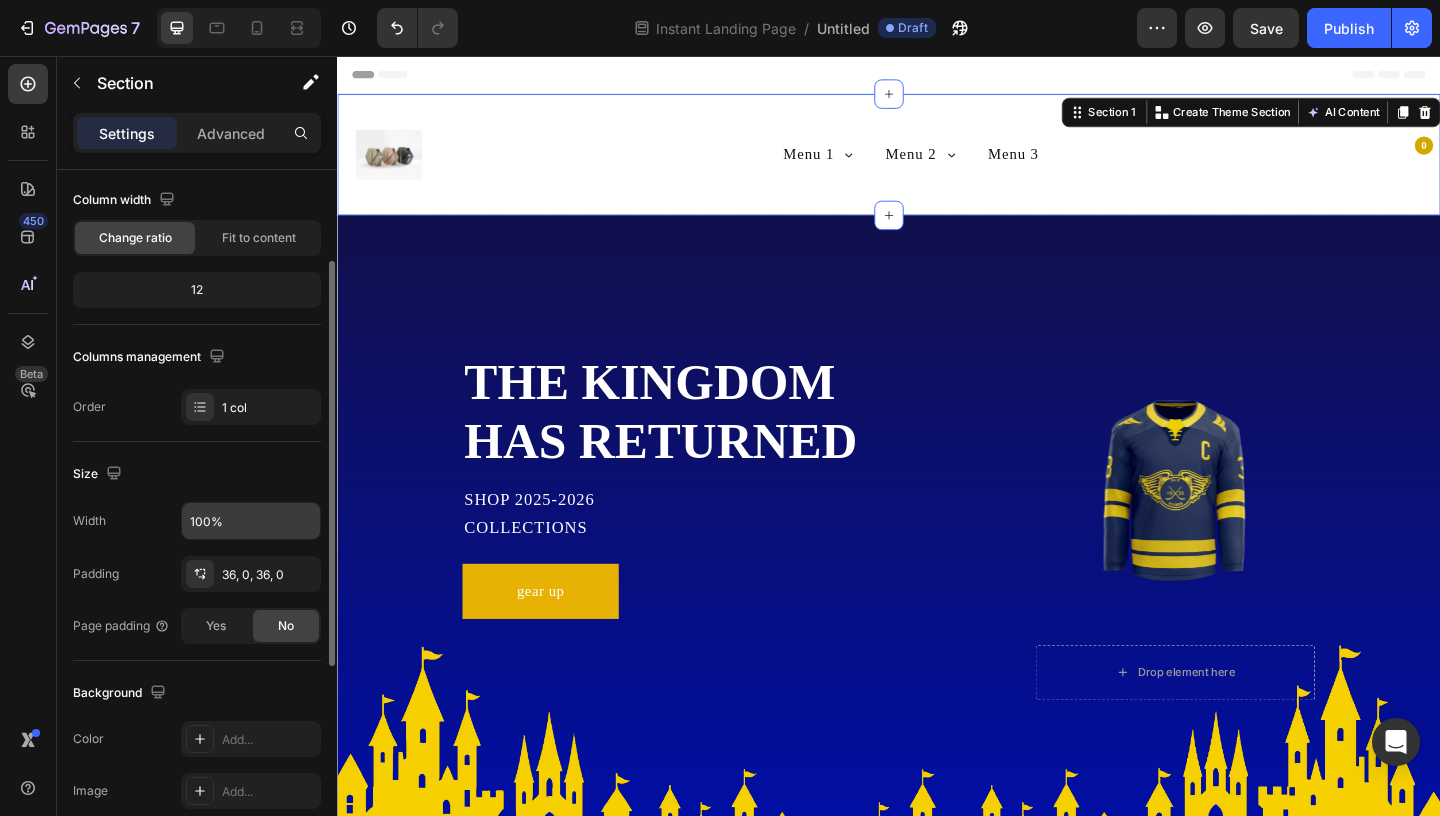 scroll, scrollTop: 160, scrollLeft: 0, axis: vertical 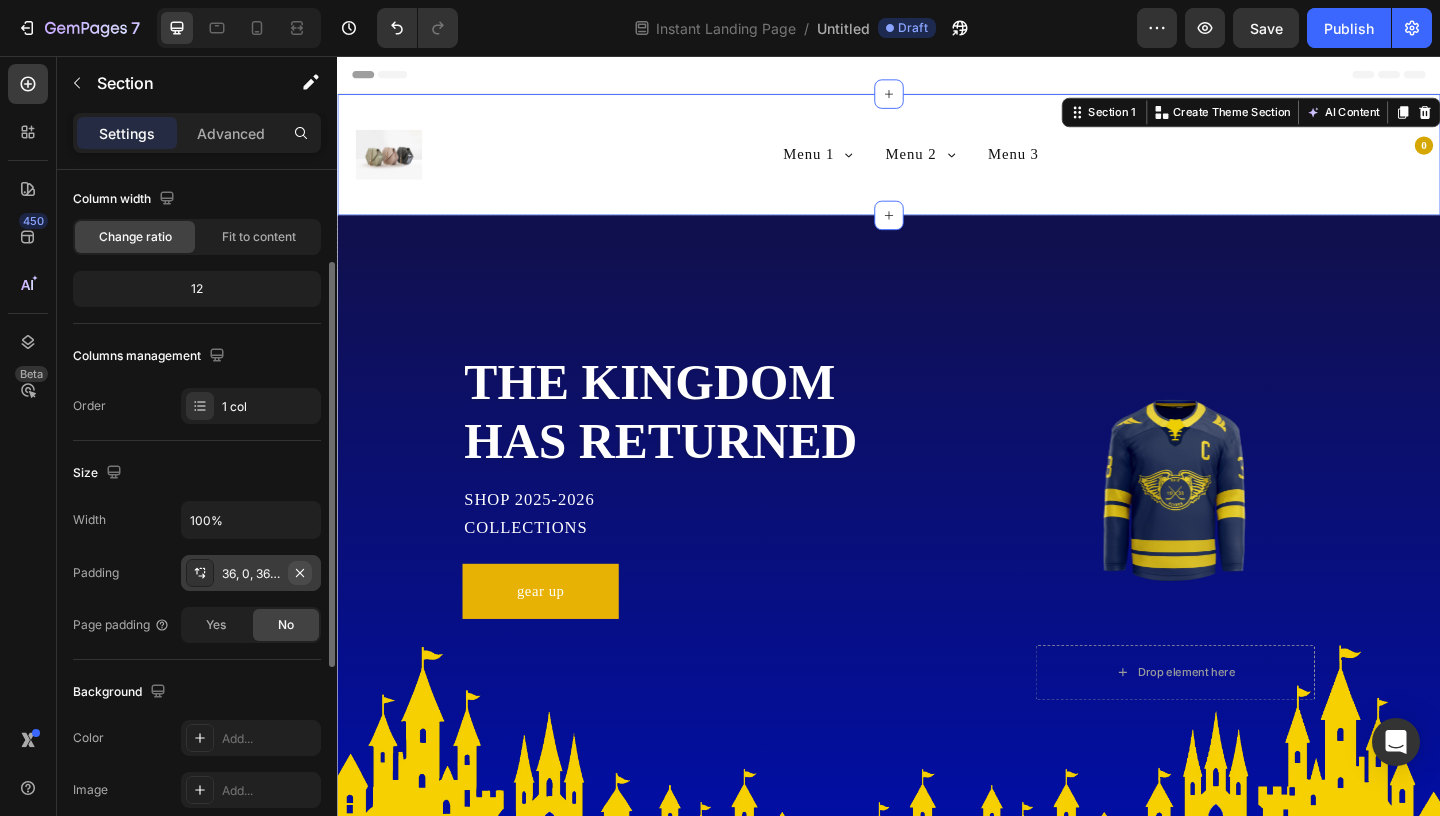 click 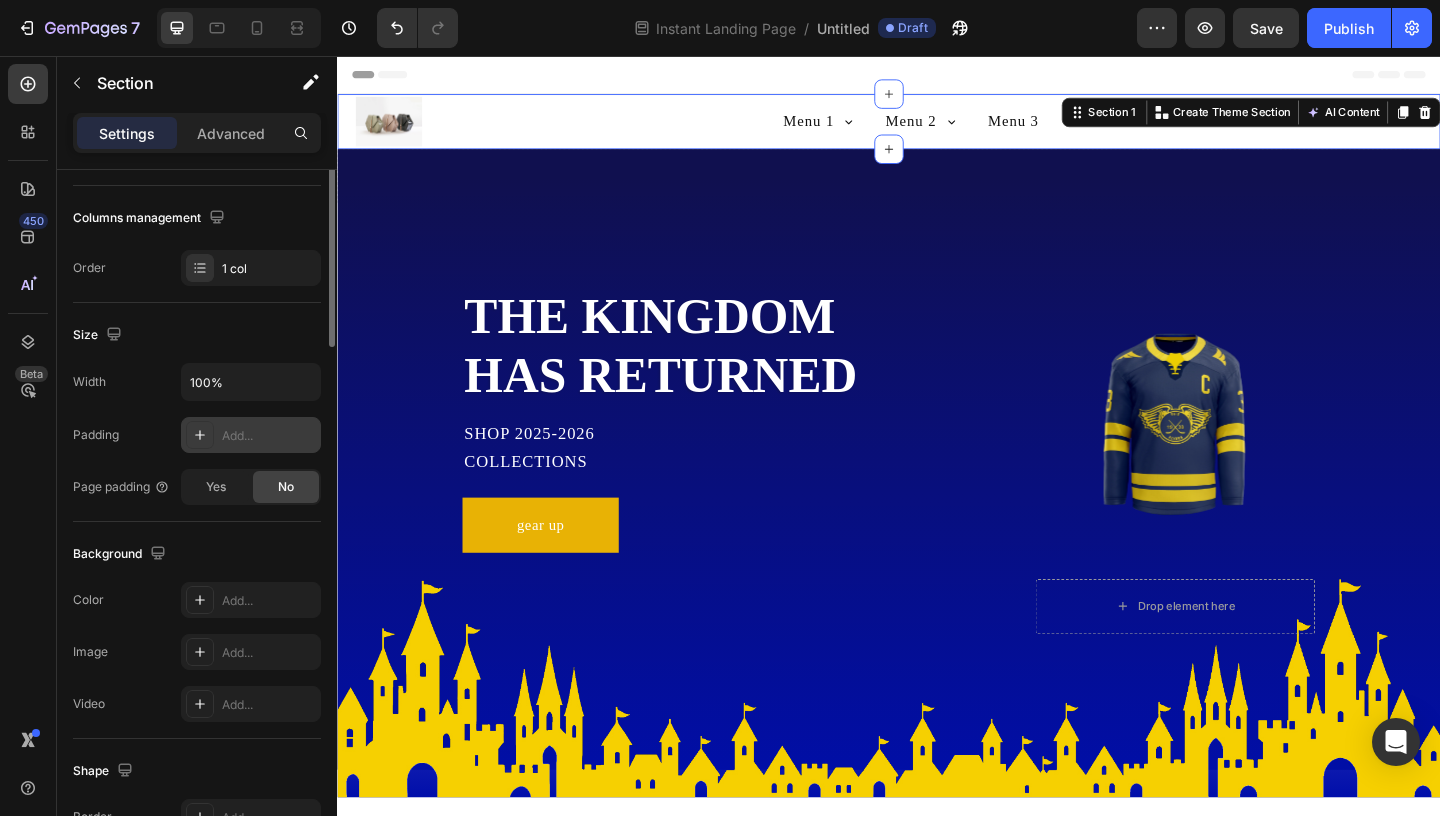 scroll, scrollTop: 45, scrollLeft: 0, axis: vertical 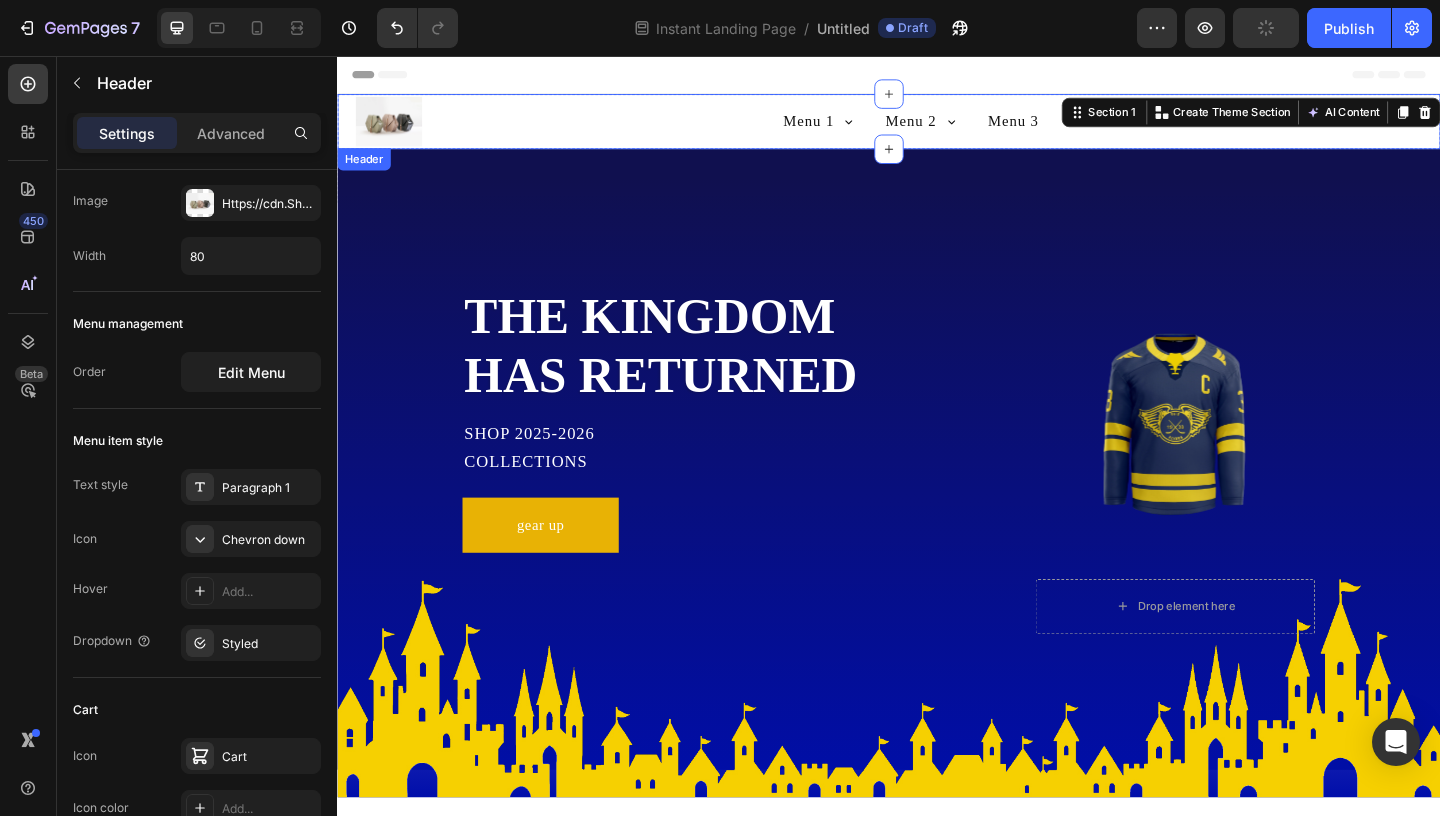 click on "Menu 1
Sub Menu 1.1 Sub Menu 1.2 Menu 2
Sub Menu 2.1 Sub Menu 2.2
Sub Menu 2.2.1 Sub Menu 2.2.2 Sub Menu 2.3
Sub Menu 2.3.1 Menu 3" at bounding box center [961, 127] 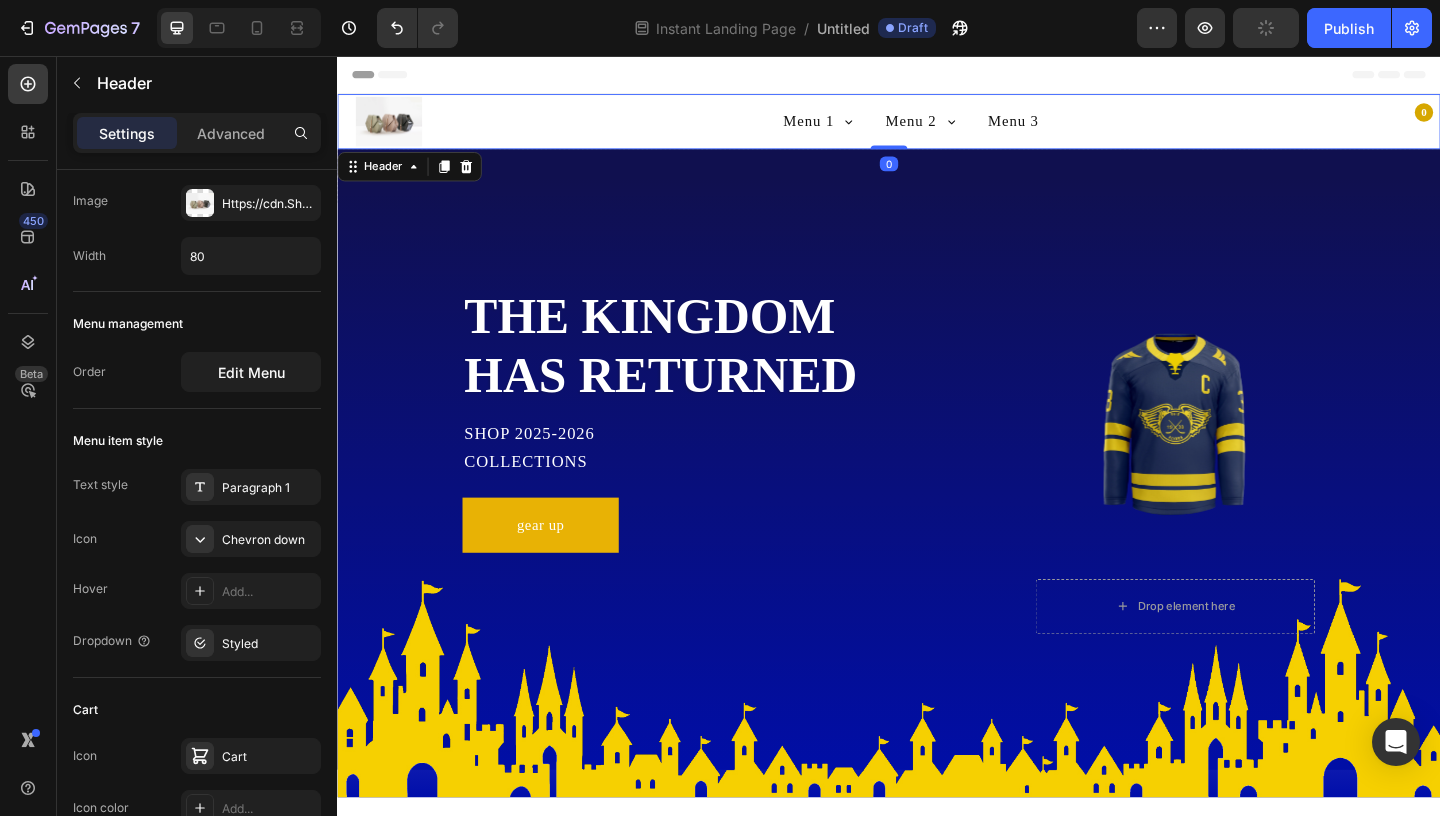 click on "Menu 1
Sub Menu 1.1 Sub Menu 1.2 Menu 2
Sub Menu 2.1 Sub Menu 2.2
Sub Menu 2.2.1 Sub Menu 2.2.2 Sub Menu 2.3
Sub Menu 2.3.1 Menu 3" at bounding box center [961, 127] 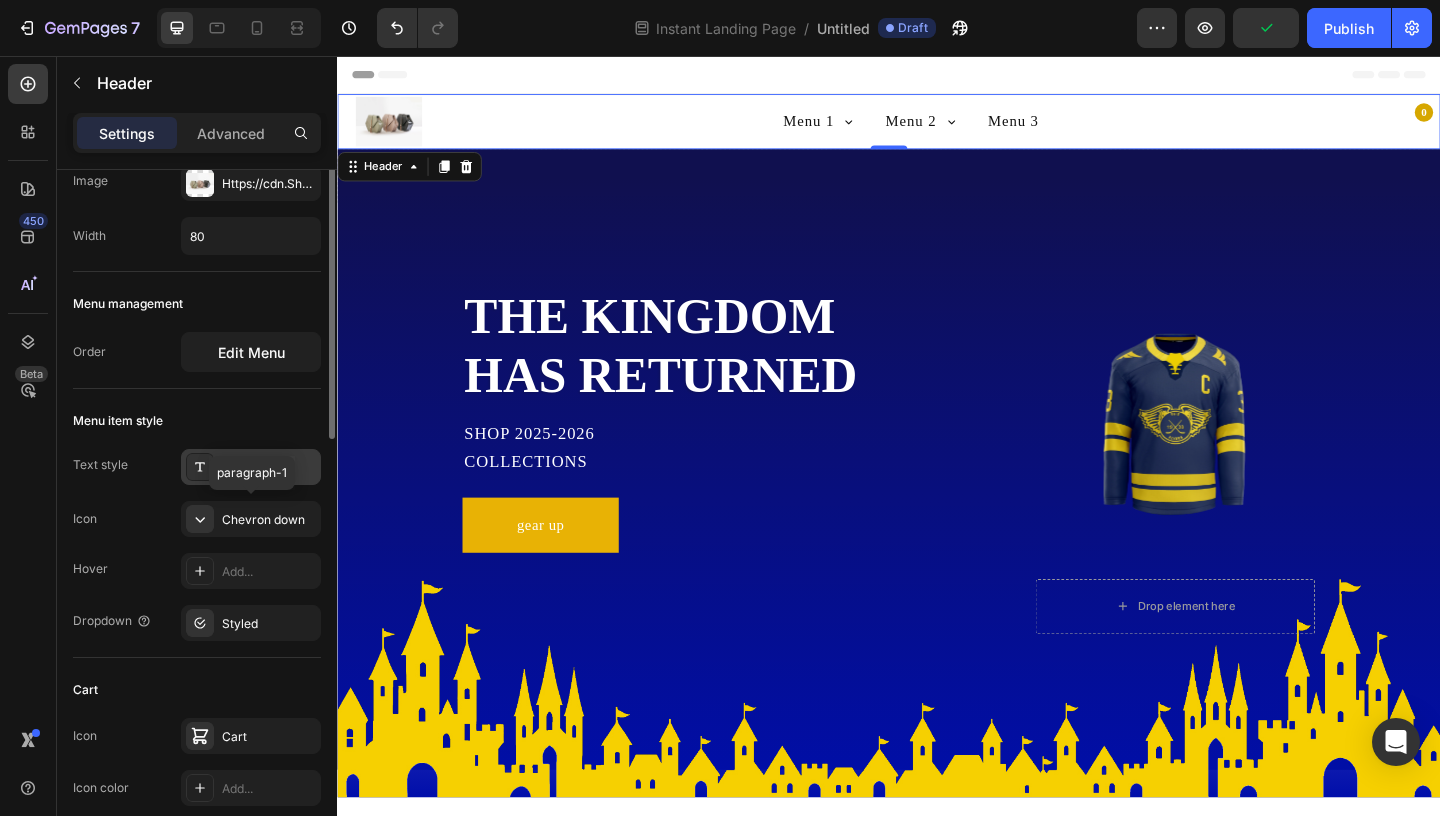 scroll, scrollTop: 0, scrollLeft: 0, axis: both 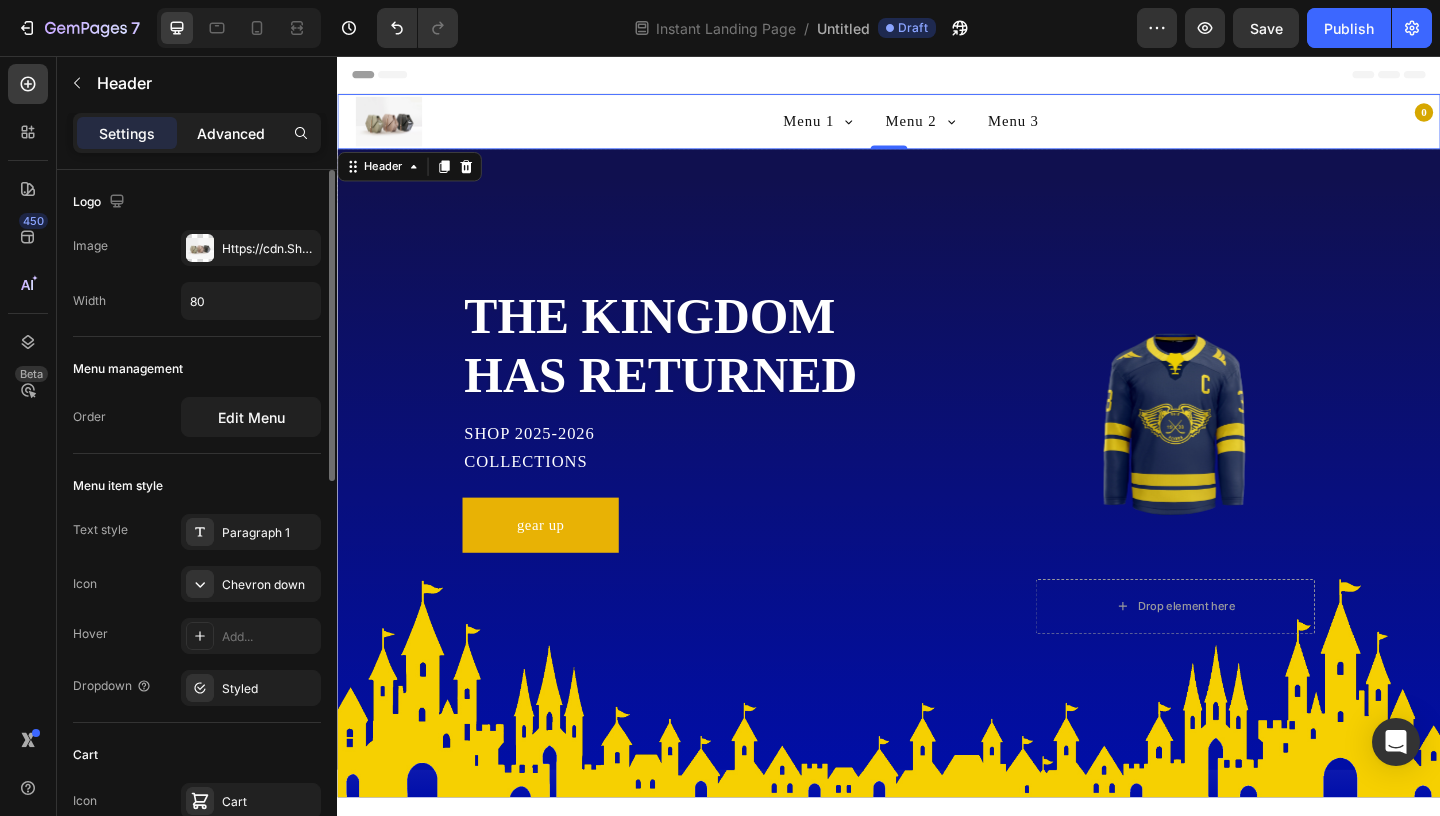 click on "Advanced" 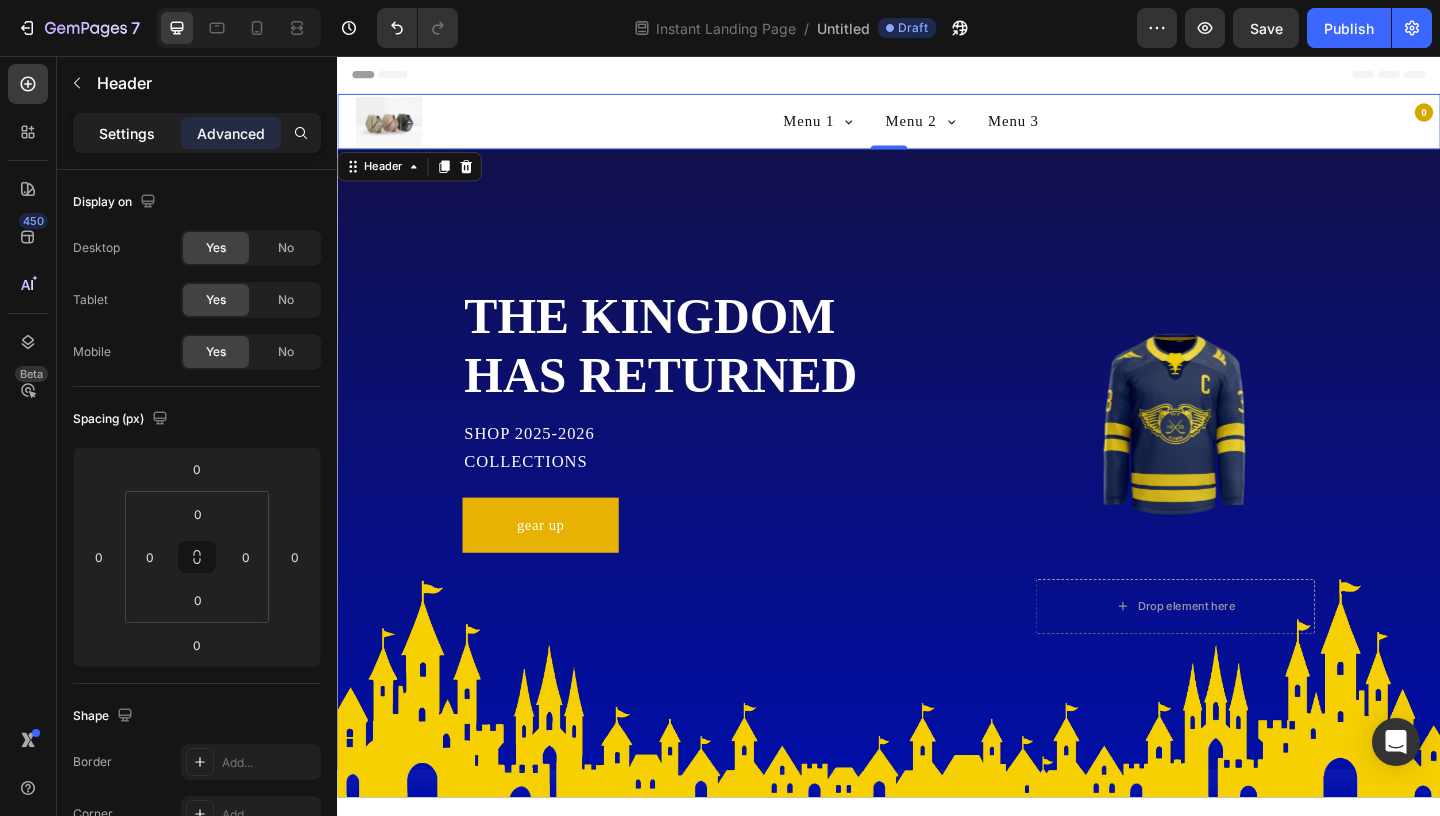 click on "Settings" at bounding box center (127, 133) 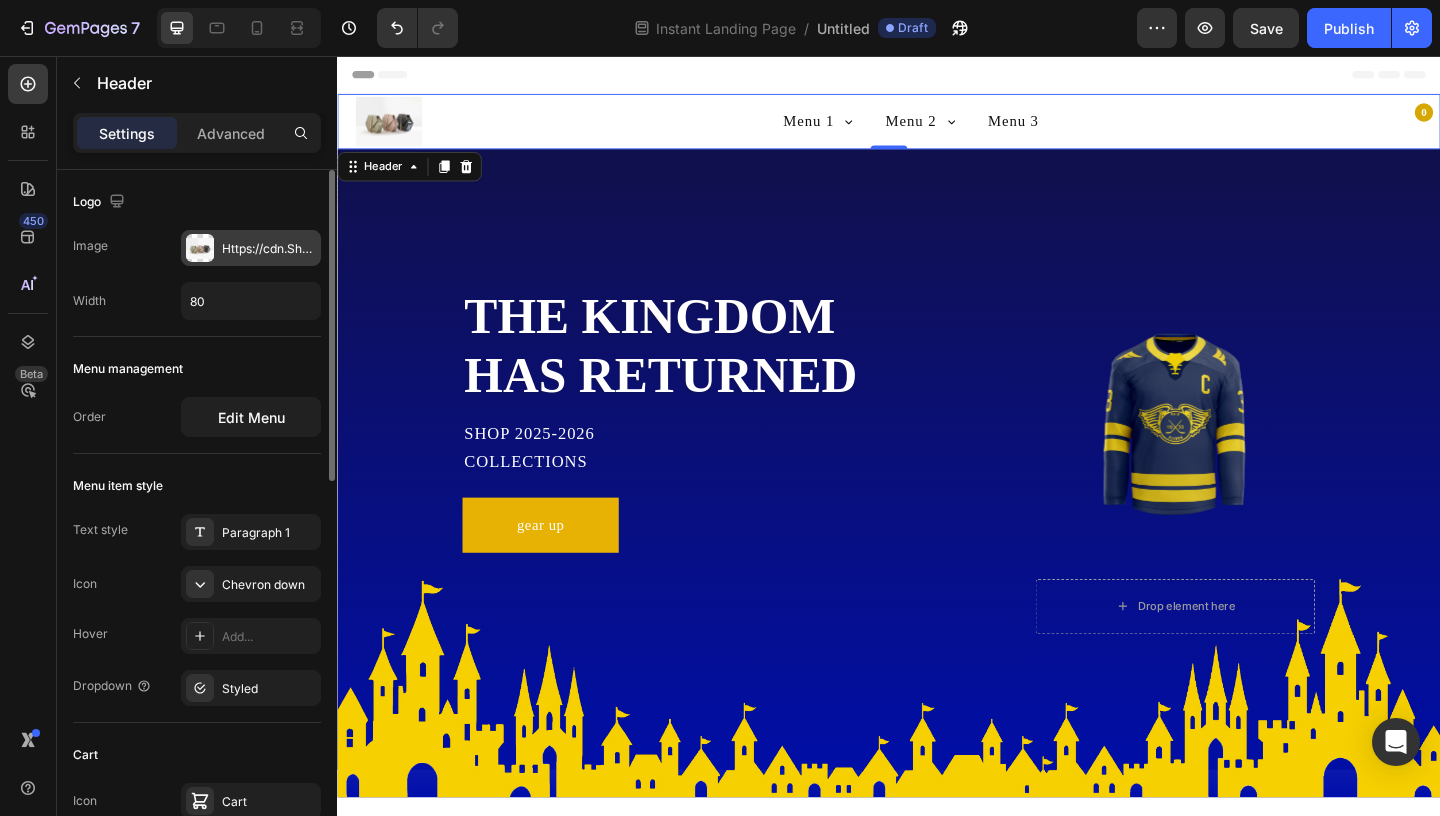click on "Https://cdn.Shopify.Com/s/files/1/2005/9307/files/image_demo.Jpg" at bounding box center (269, 249) 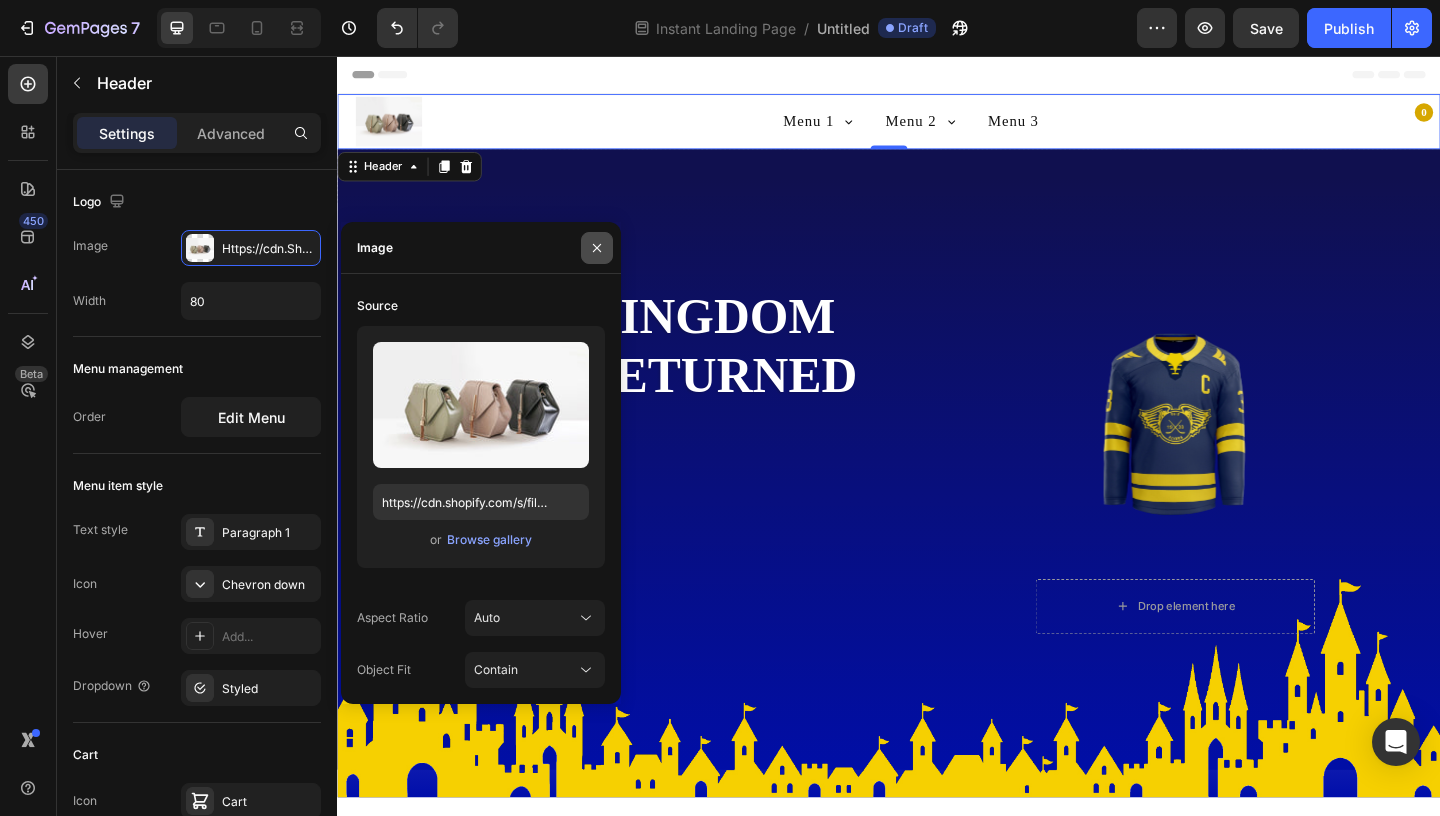 click 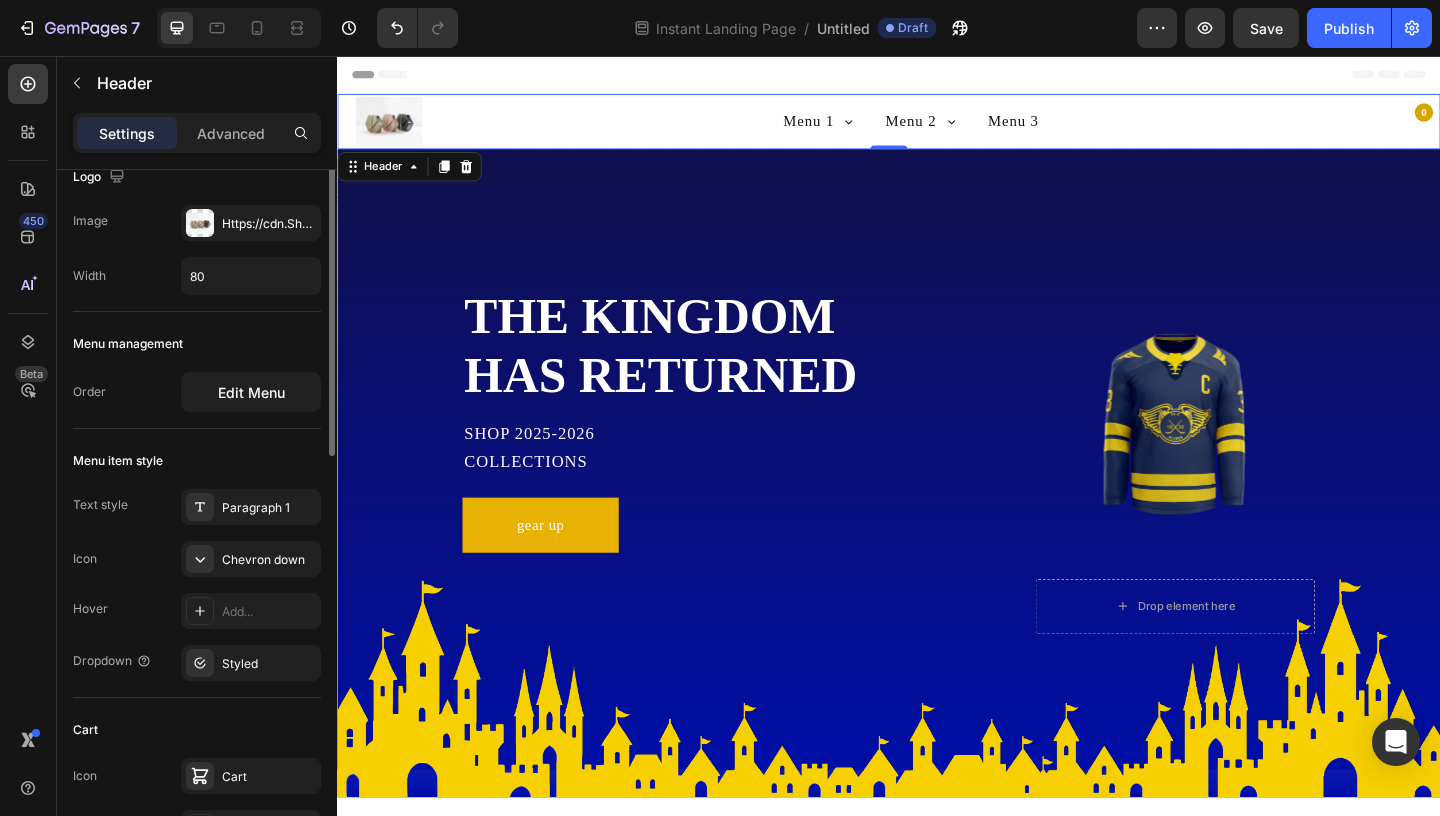scroll, scrollTop: 0, scrollLeft: 0, axis: both 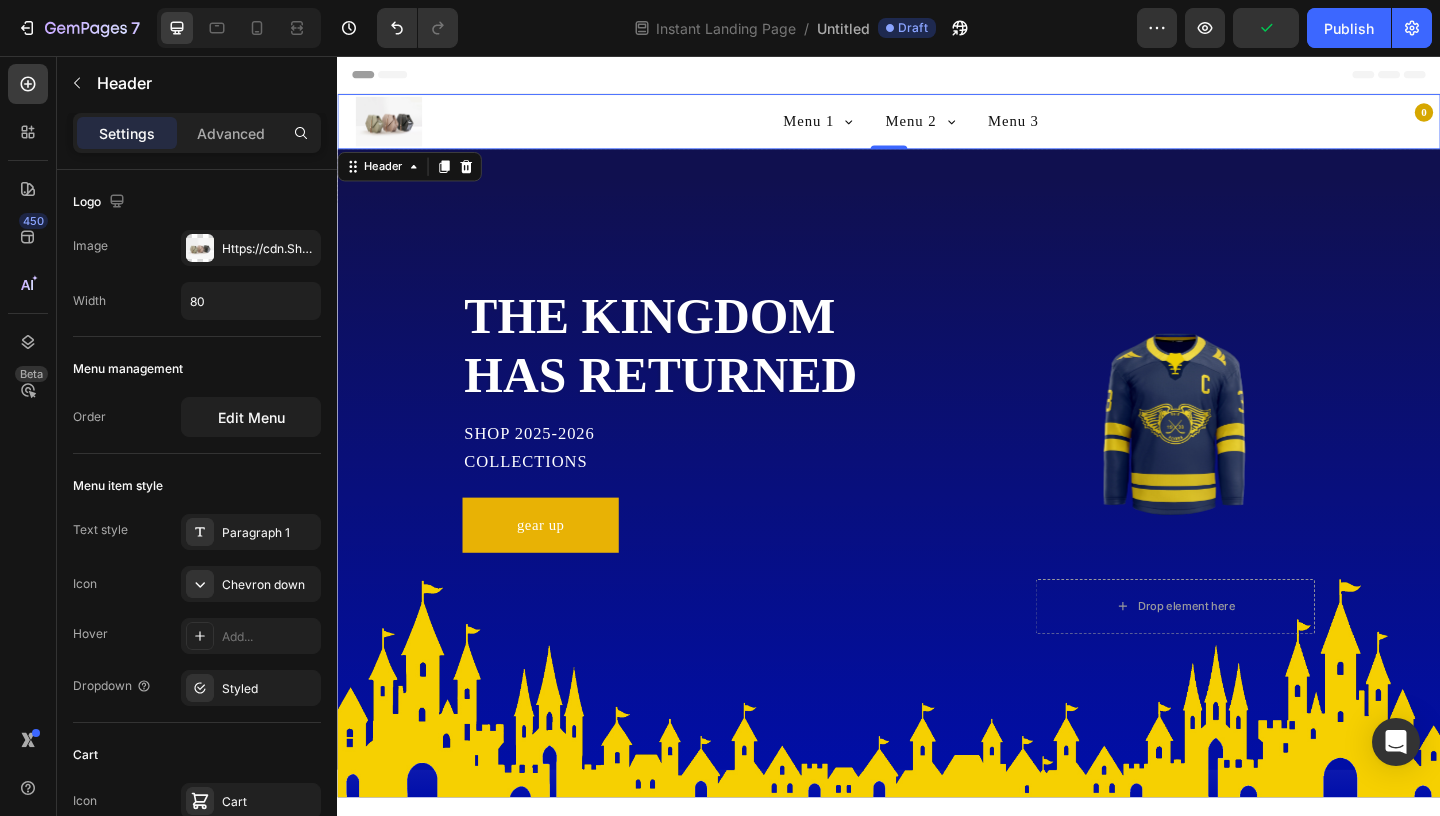 click on "Menu 1
Sub Menu 1.1 Sub Menu 1.2 Menu 2
Sub Menu 2.1 Sub Menu 2.2
Sub Menu 2.2.1 Sub Menu 2.2.2 Sub Menu 2.3
Sub Menu 2.3.1 Menu 3" at bounding box center [961, 127] 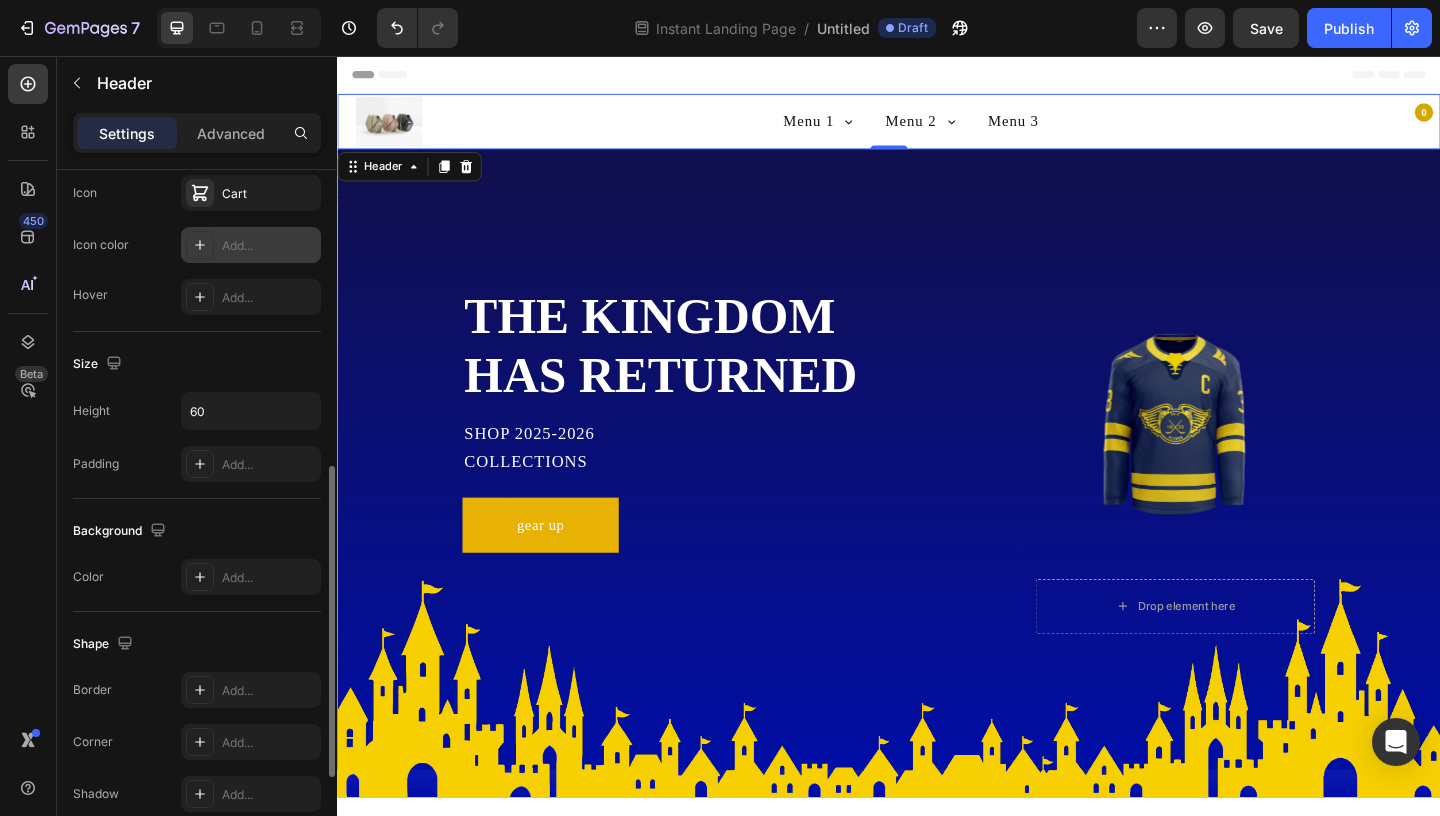 scroll, scrollTop: 627, scrollLeft: 0, axis: vertical 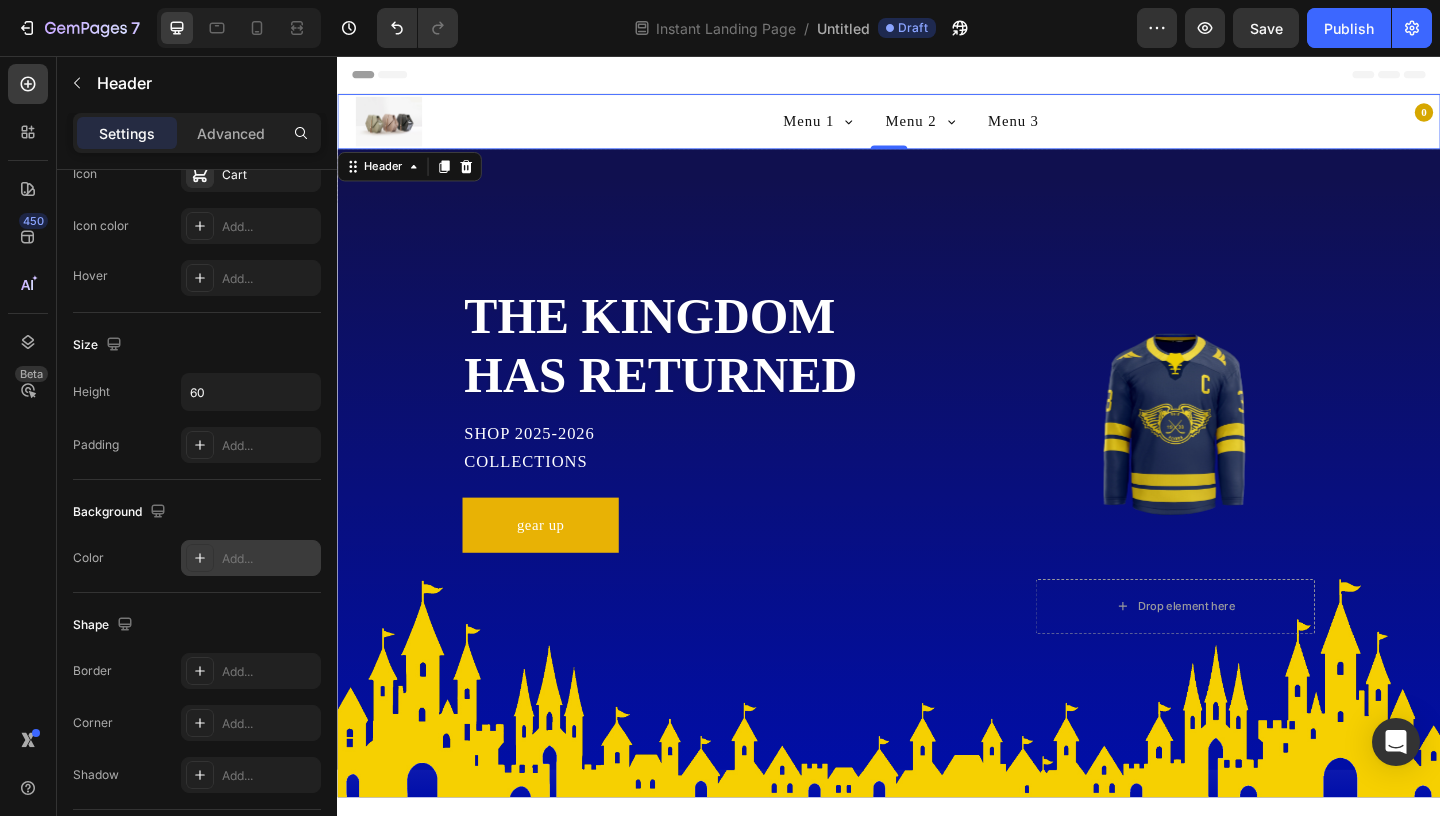 click on "Add..." at bounding box center (251, 558) 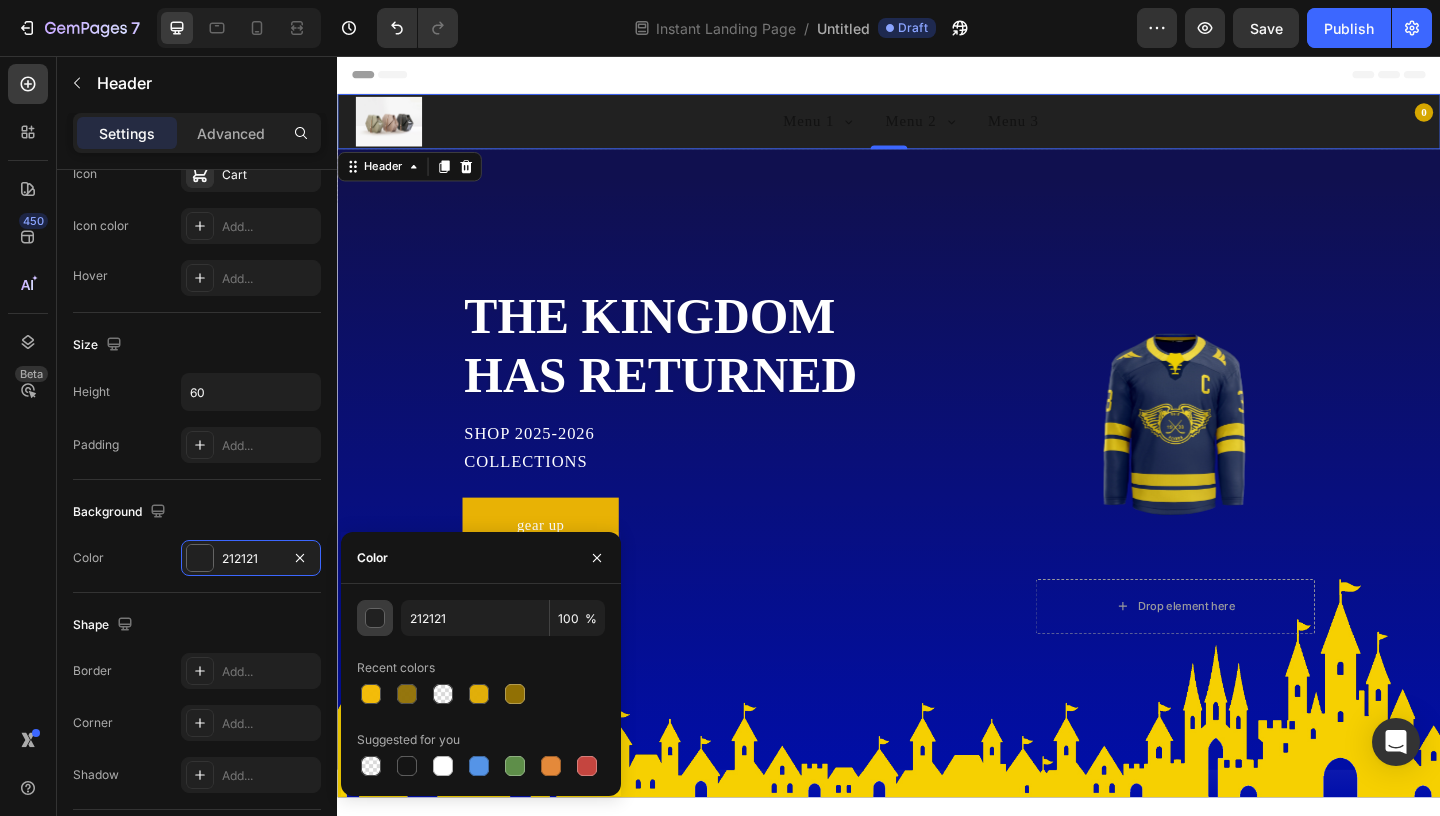 click at bounding box center [376, 619] 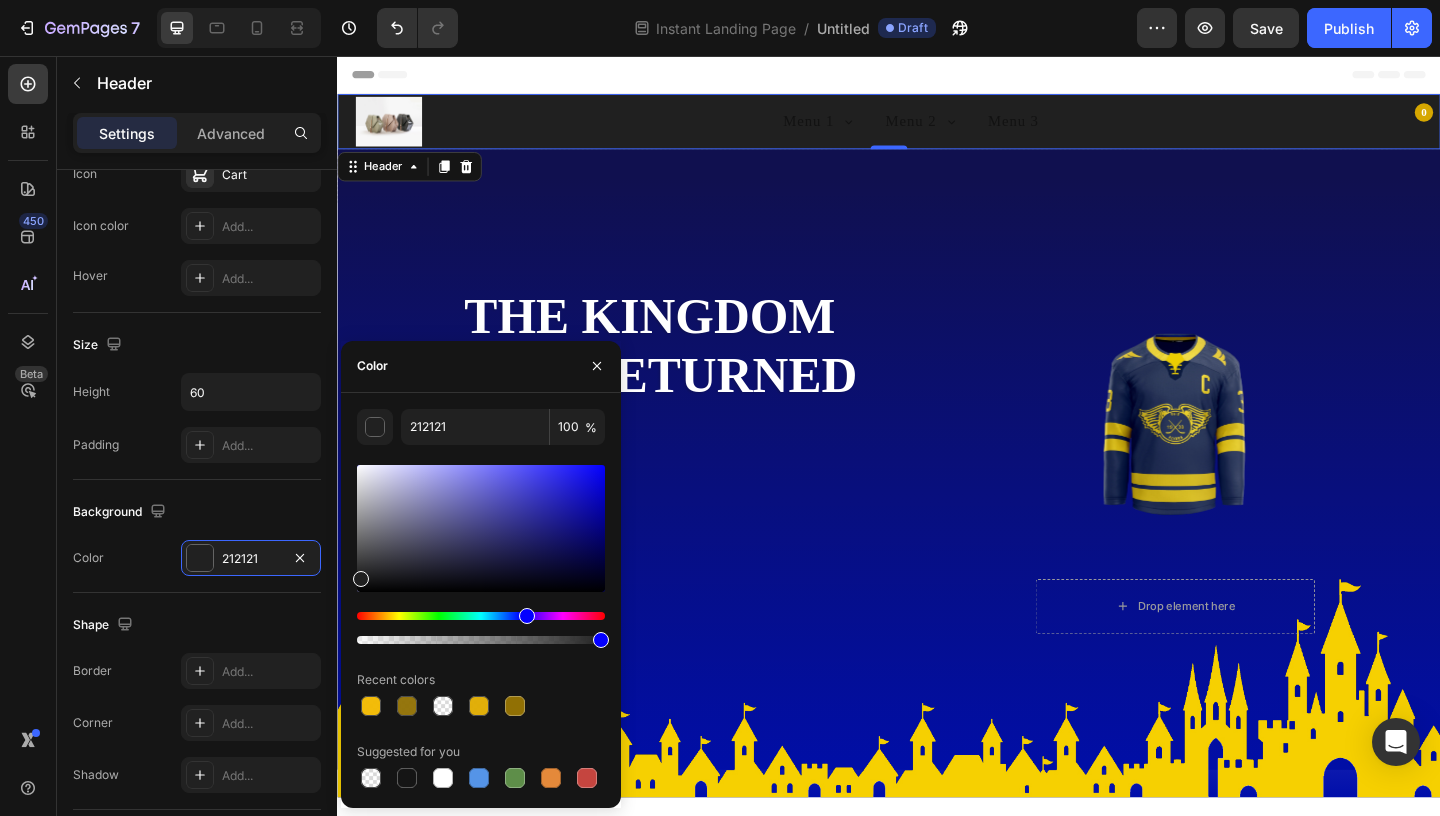 click at bounding box center (481, 616) 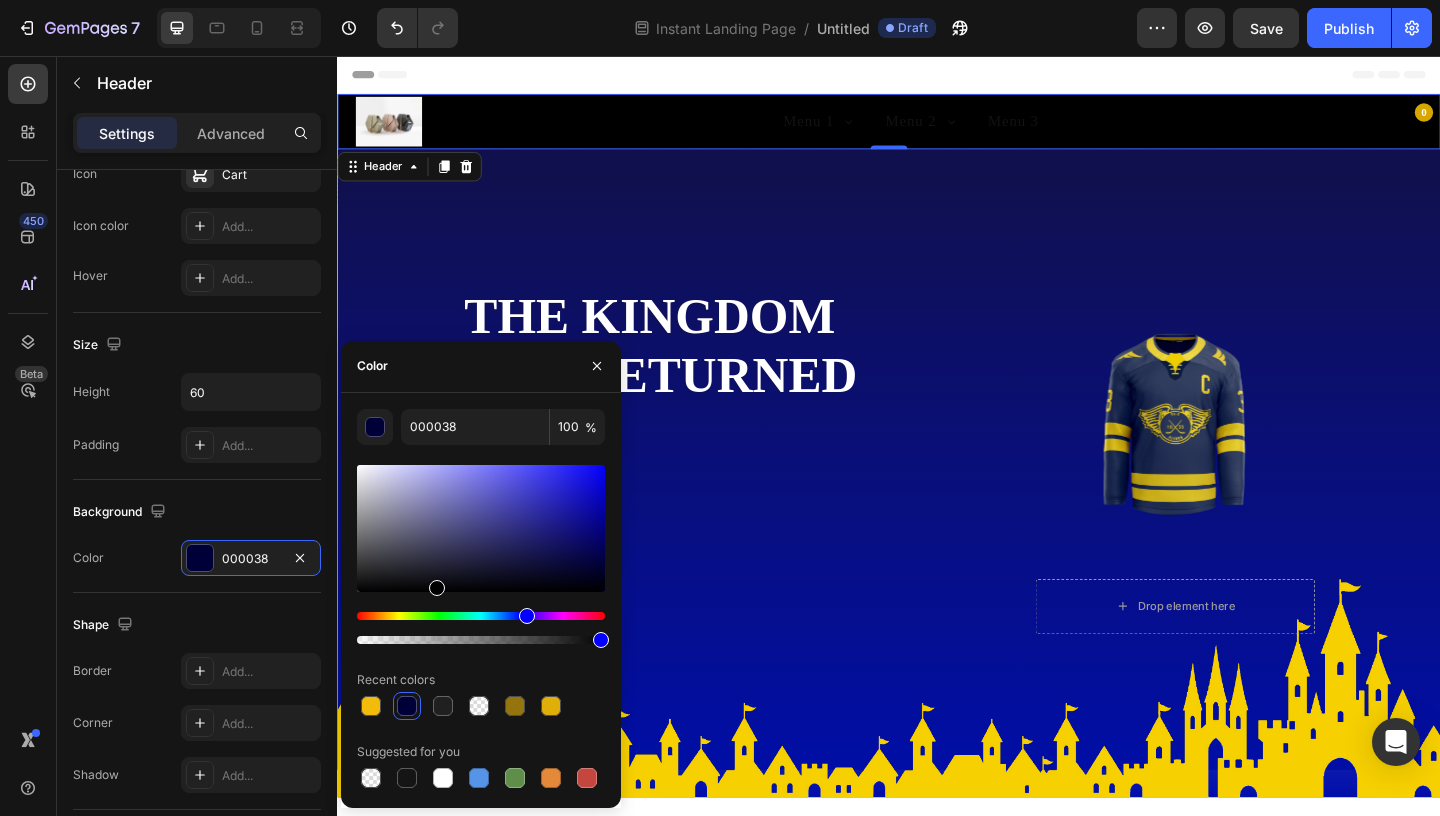 drag, startPoint x: 592, startPoint y: 512, endPoint x: 401, endPoint y: 614, distance: 216.52945 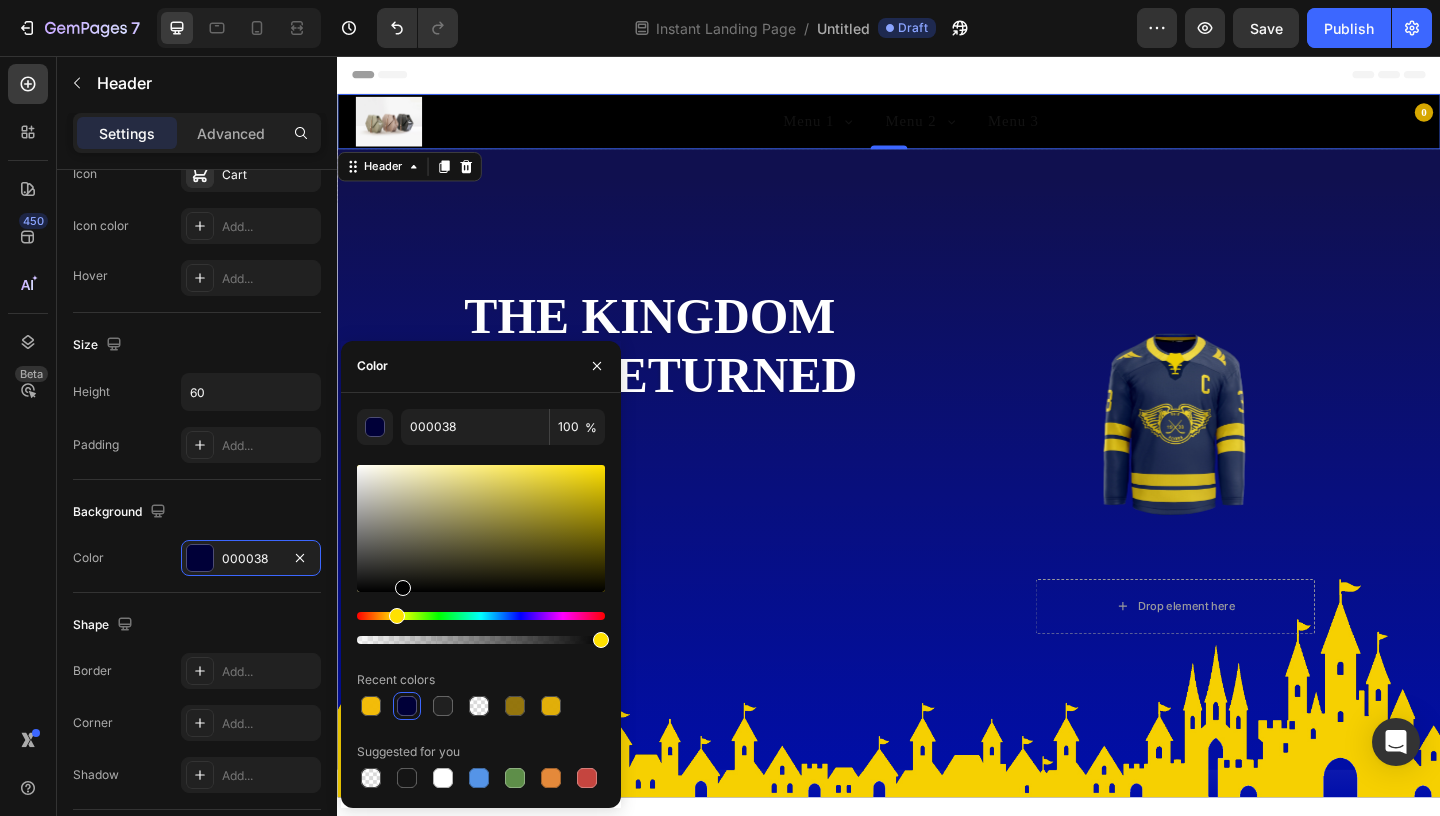 click at bounding box center (481, 616) 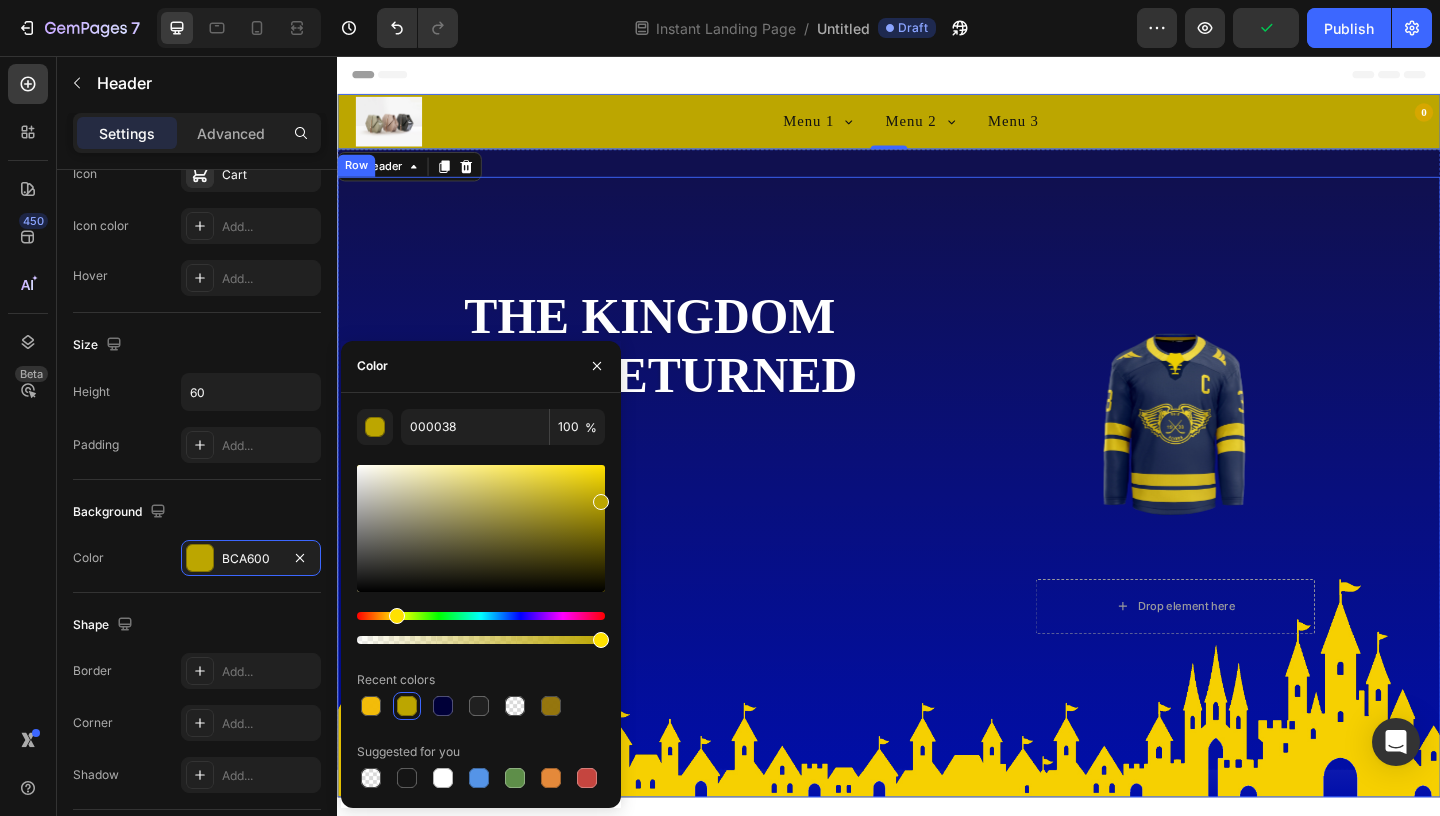 type on "BCA600" 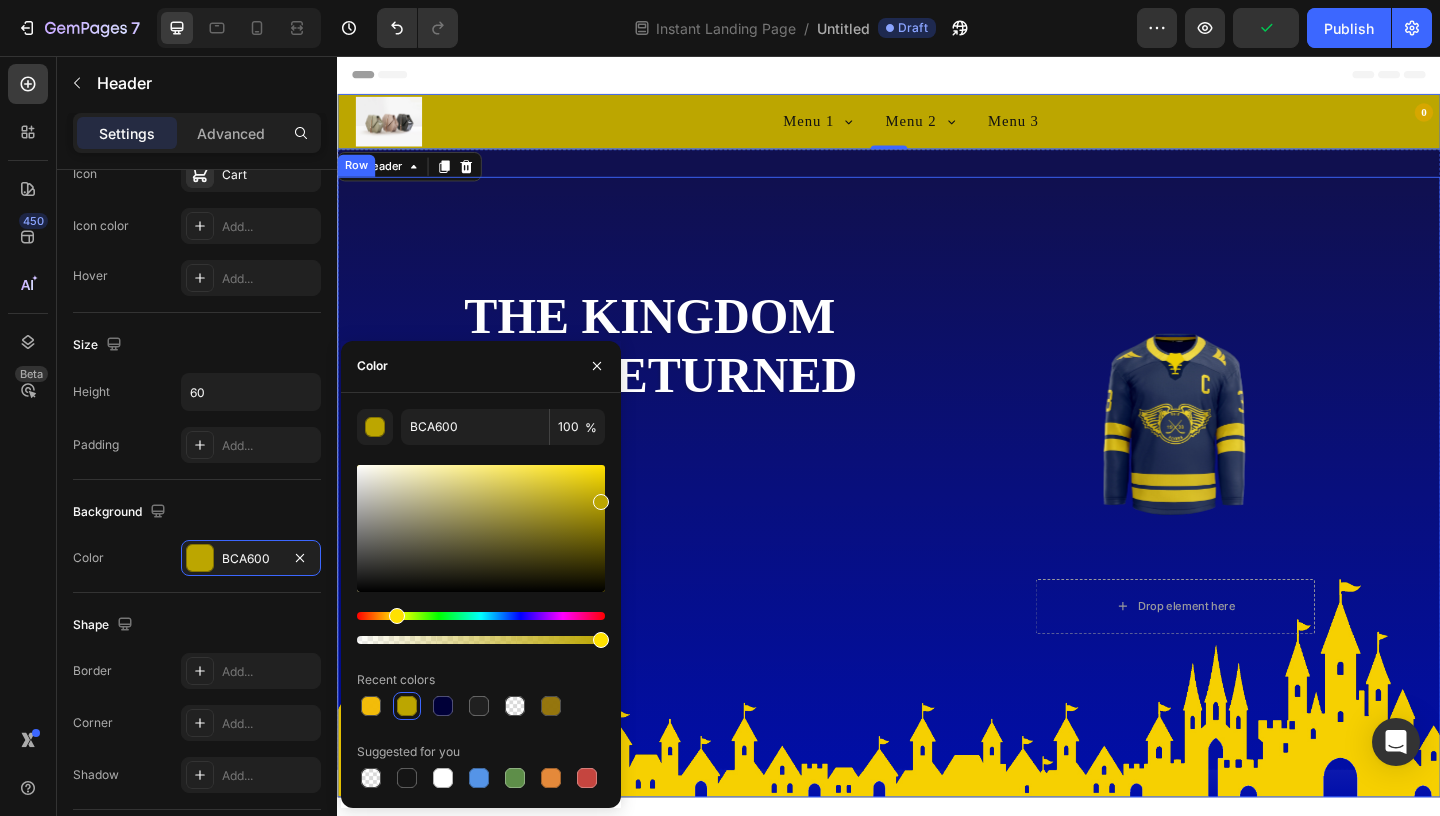 drag, startPoint x: 936, startPoint y: 557, endPoint x: 649, endPoint y: 522, distance: 289.12628 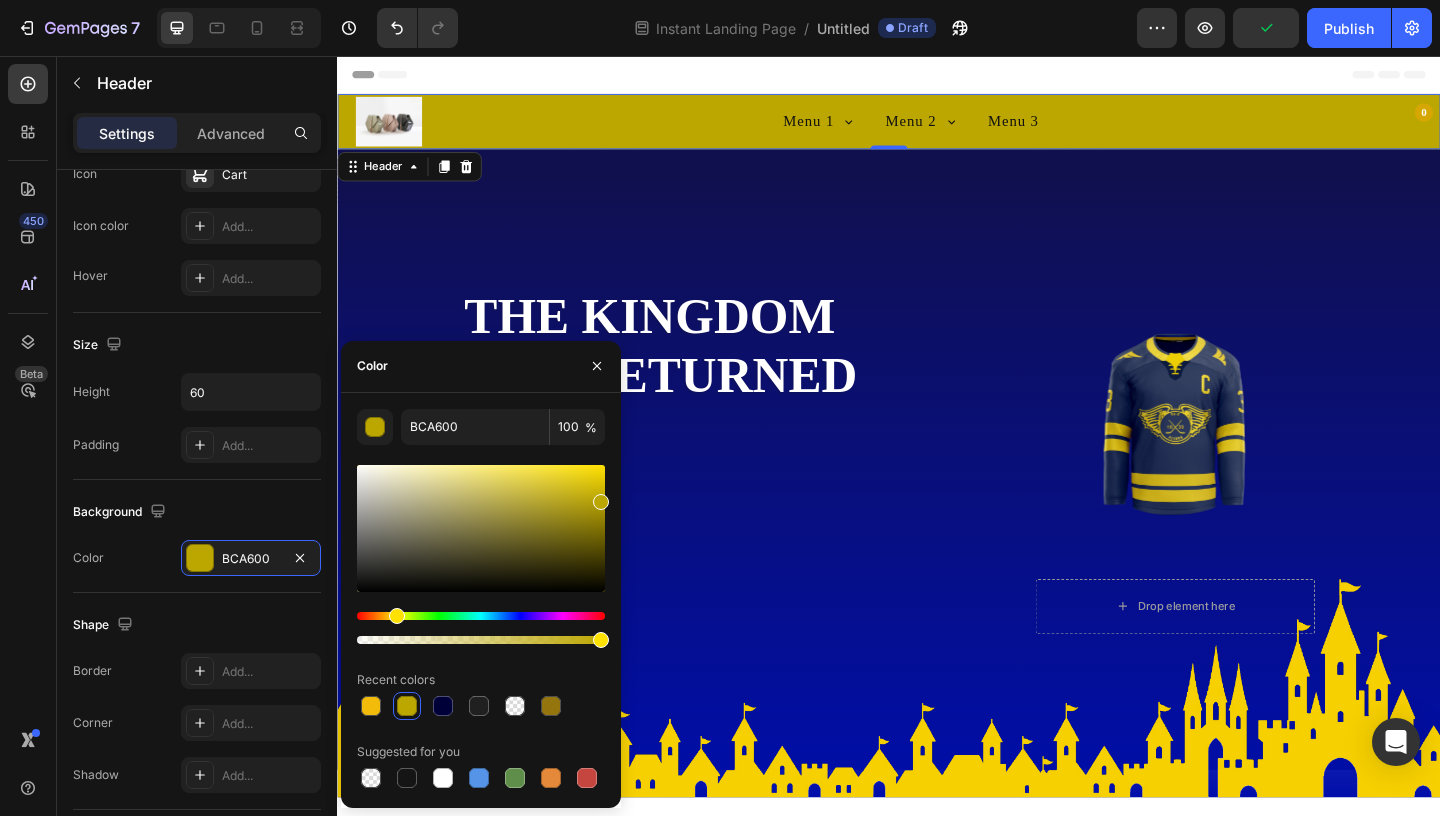 click on "Header" at bounding box center [937, 76] 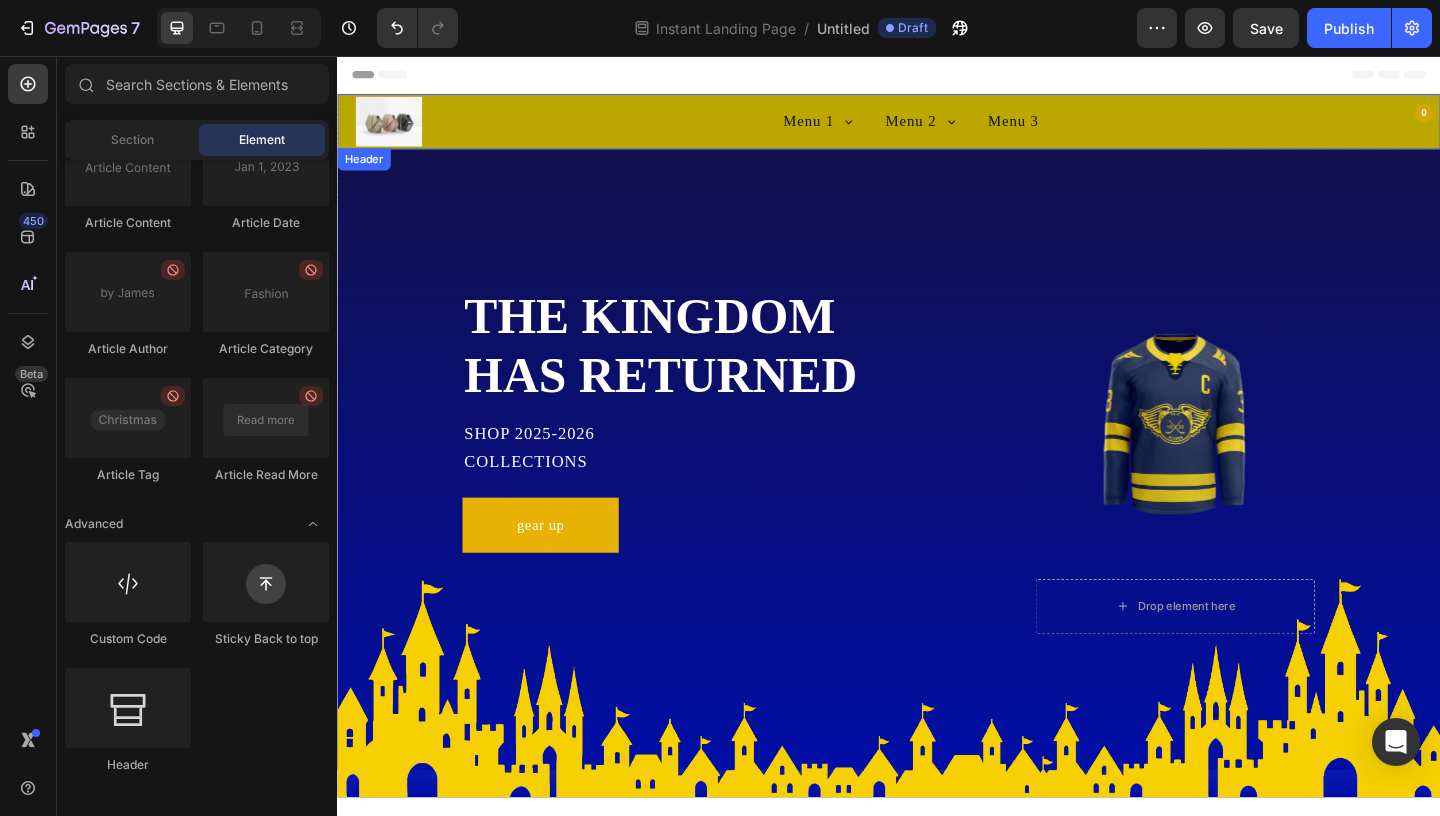 click on "Menu 1
Sub Menu 1.1 Sub Menu 1.2 Menu 2
Sub Menu 2.1 Sub Menu 2.2
Sub Menu 2.2.1 Sub Menu 2.2.2 Sub Menu 2.3
Sub Menu 2.3.1 Menu 3" at bounding box center [961, 127] 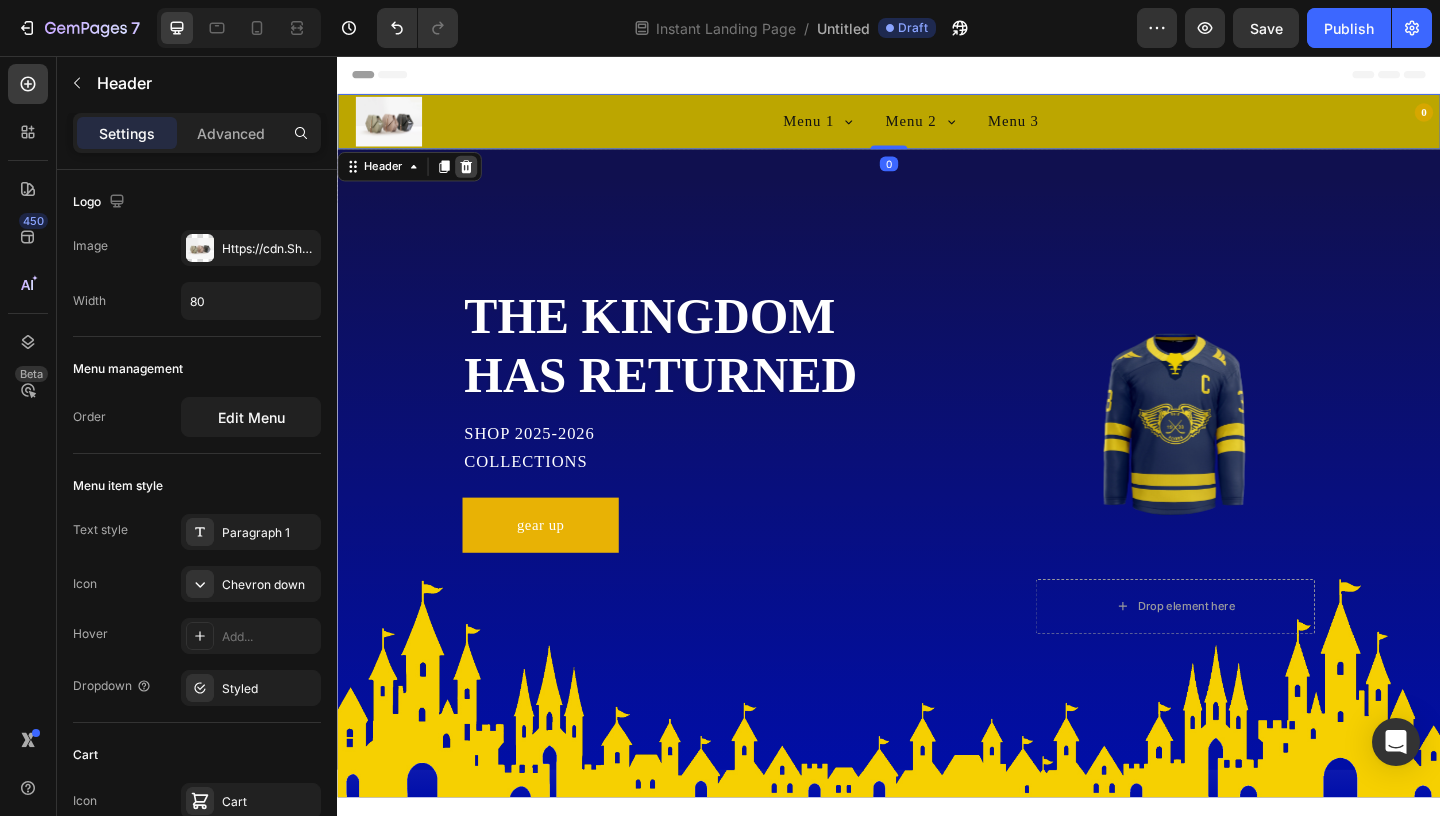 click 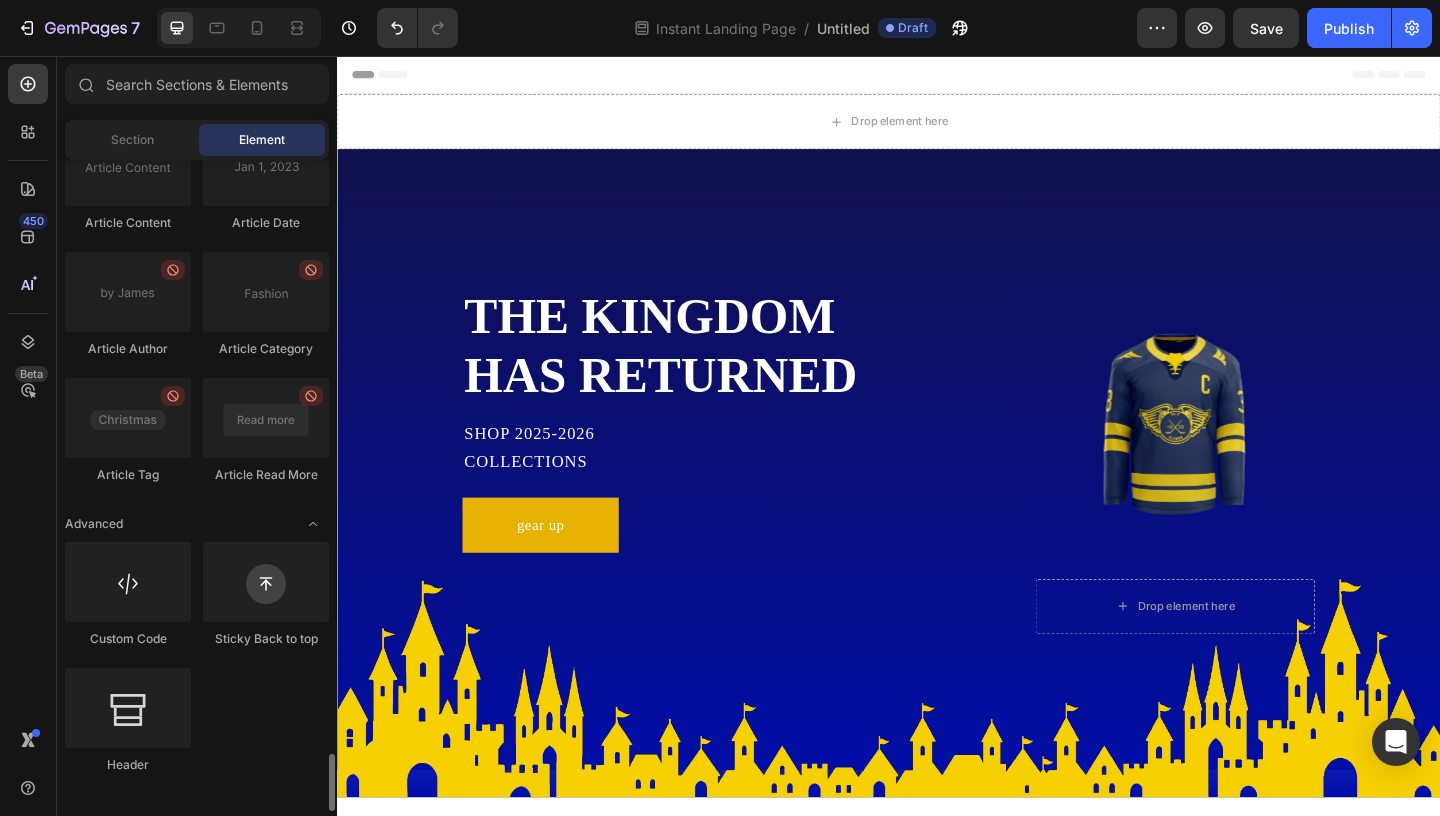 scroll, scrollTop: 6724, scrollLeft: 0, axis: vertical 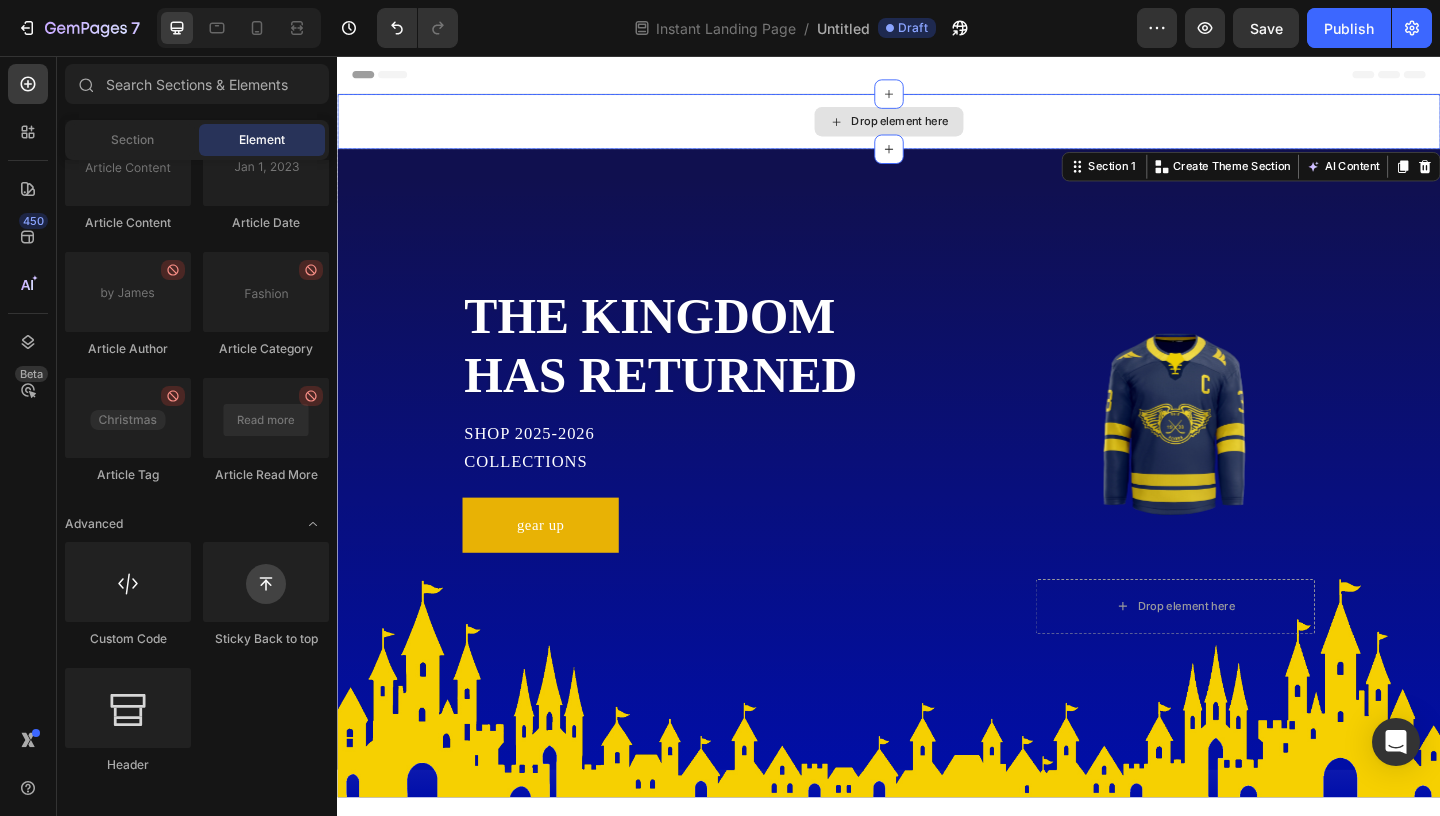 click on "Drop element here" at bounding box center (937, 127) 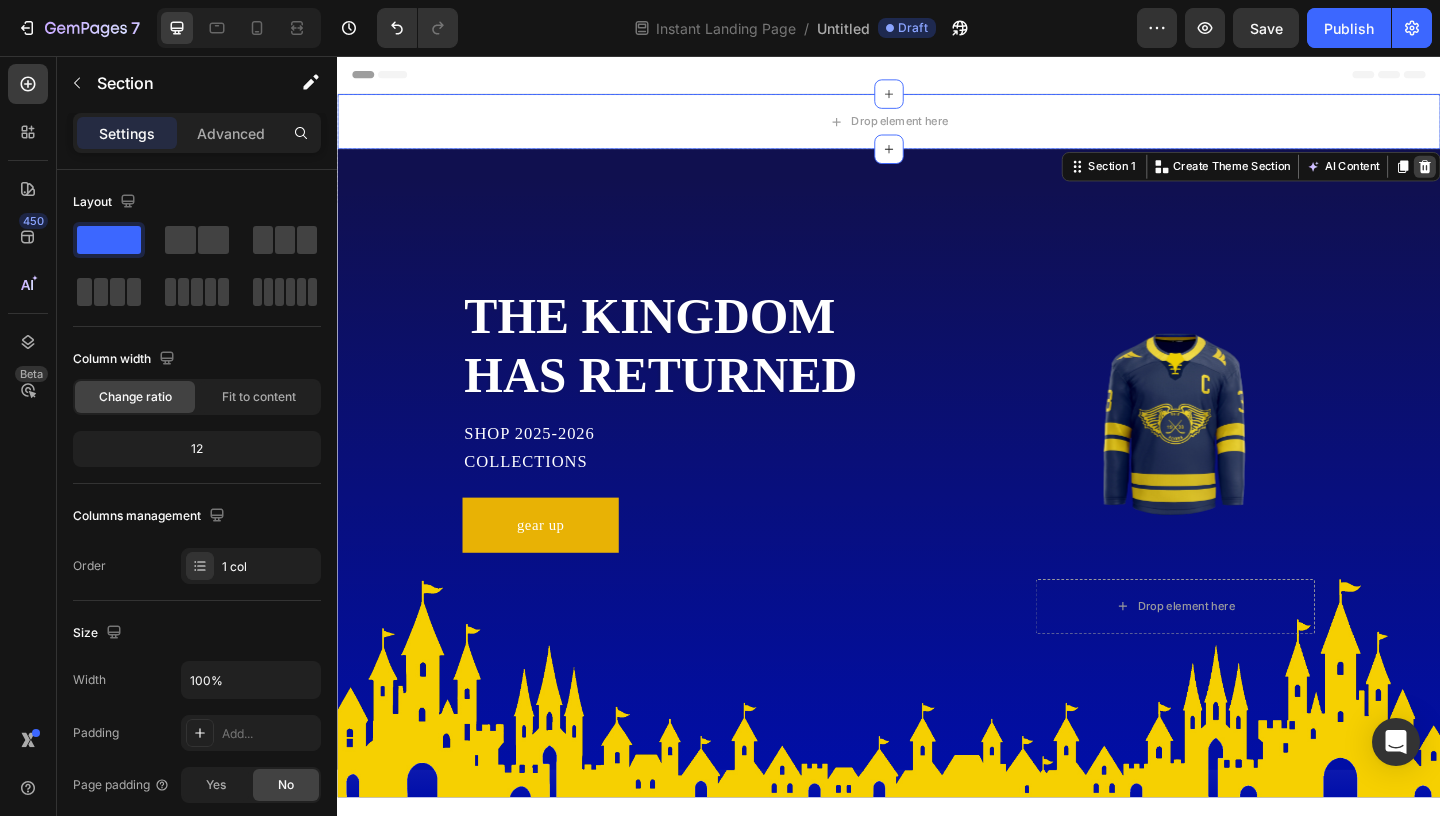click 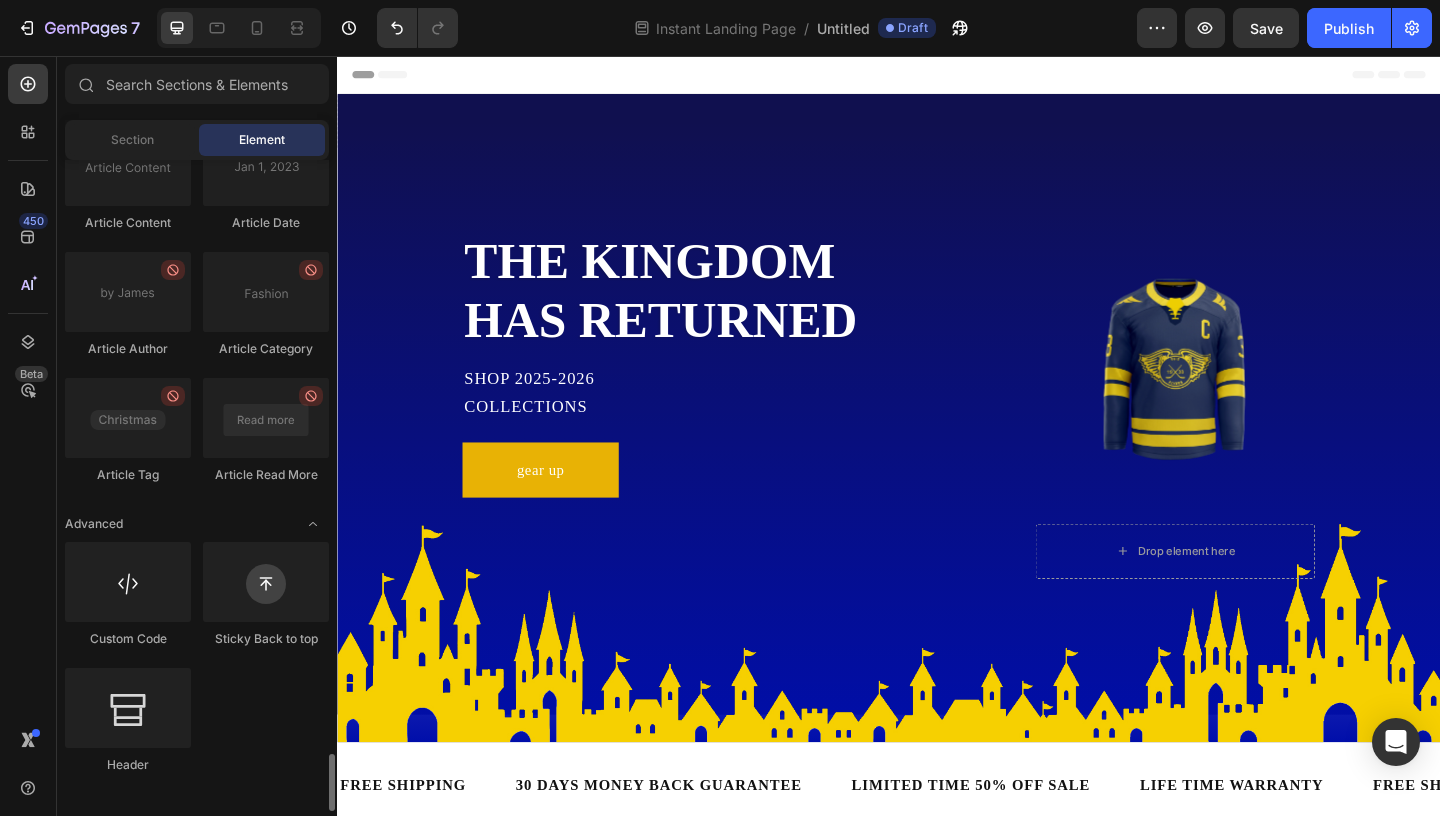 scroll, scrollTop: 6724, scrollLeft: 0, axis: vertical 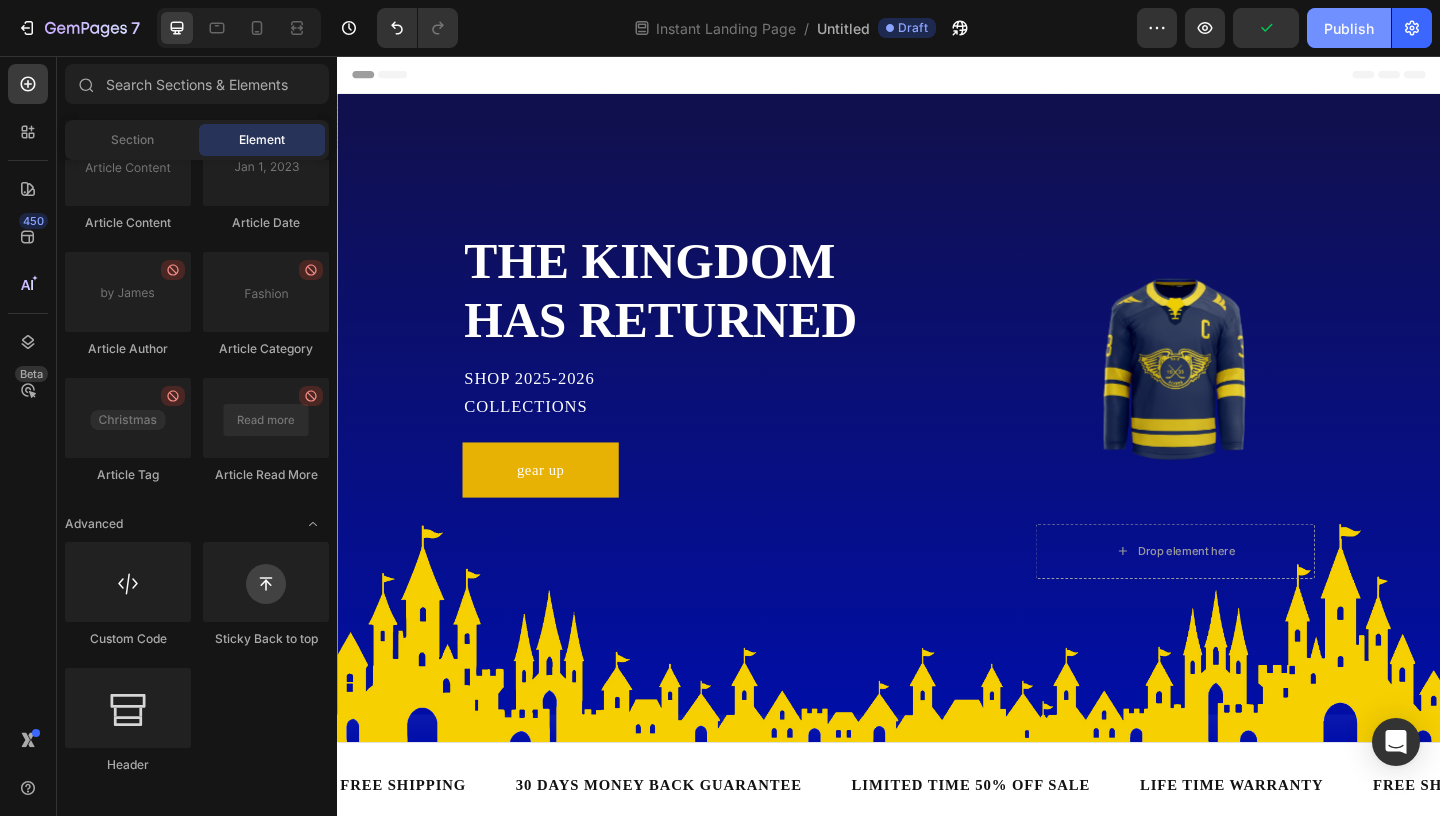 click on "Publish" 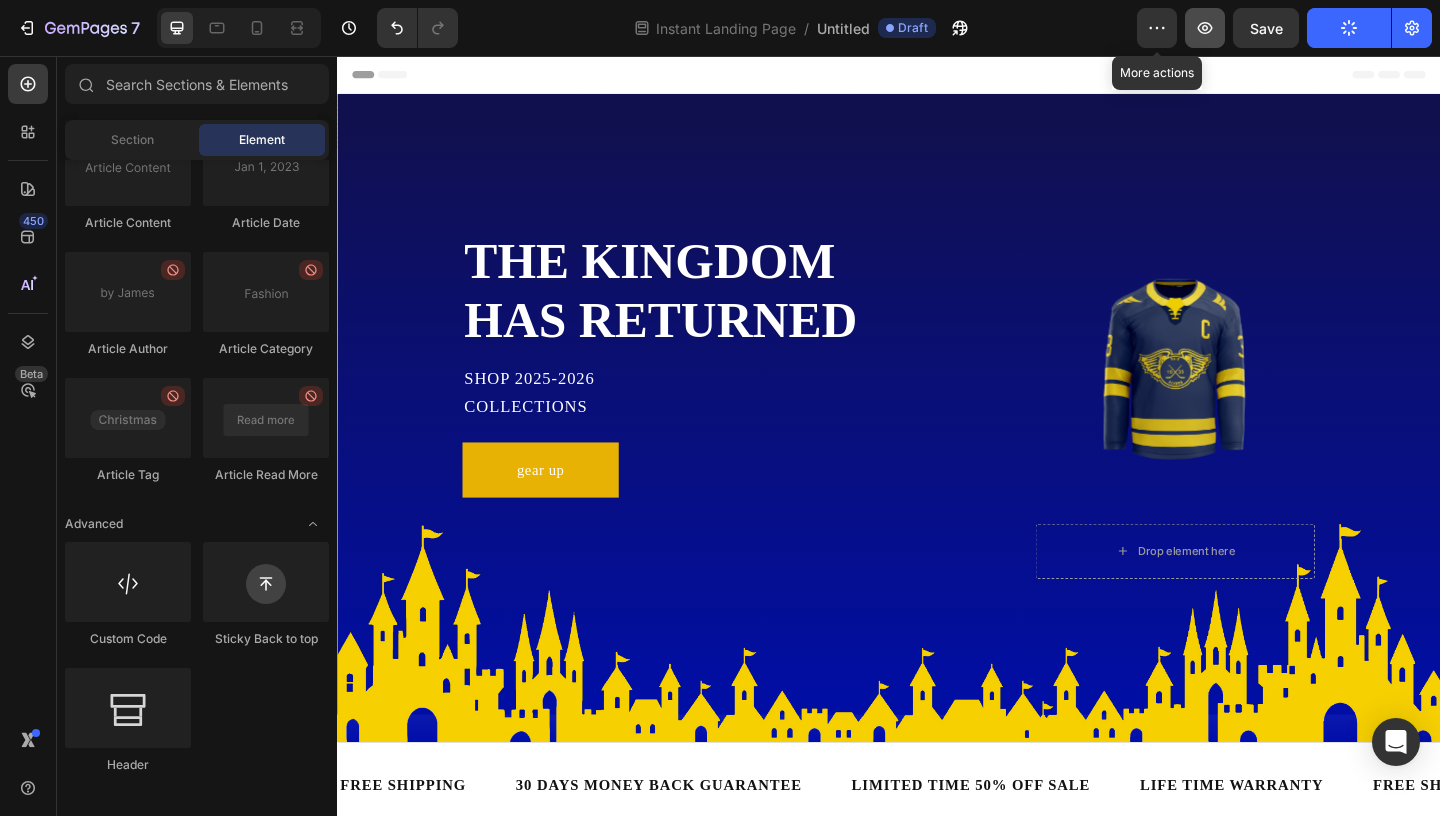 click 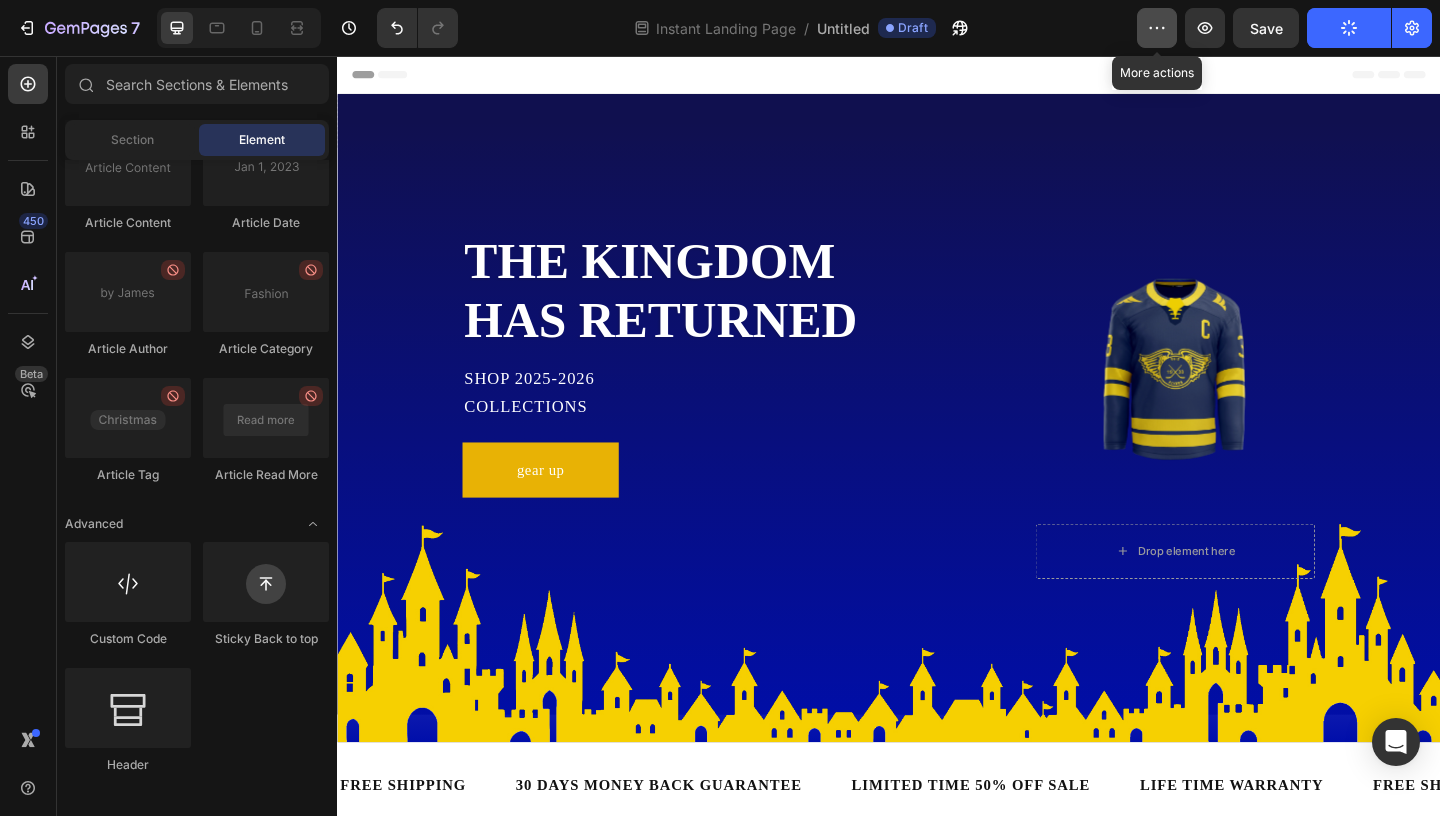 click 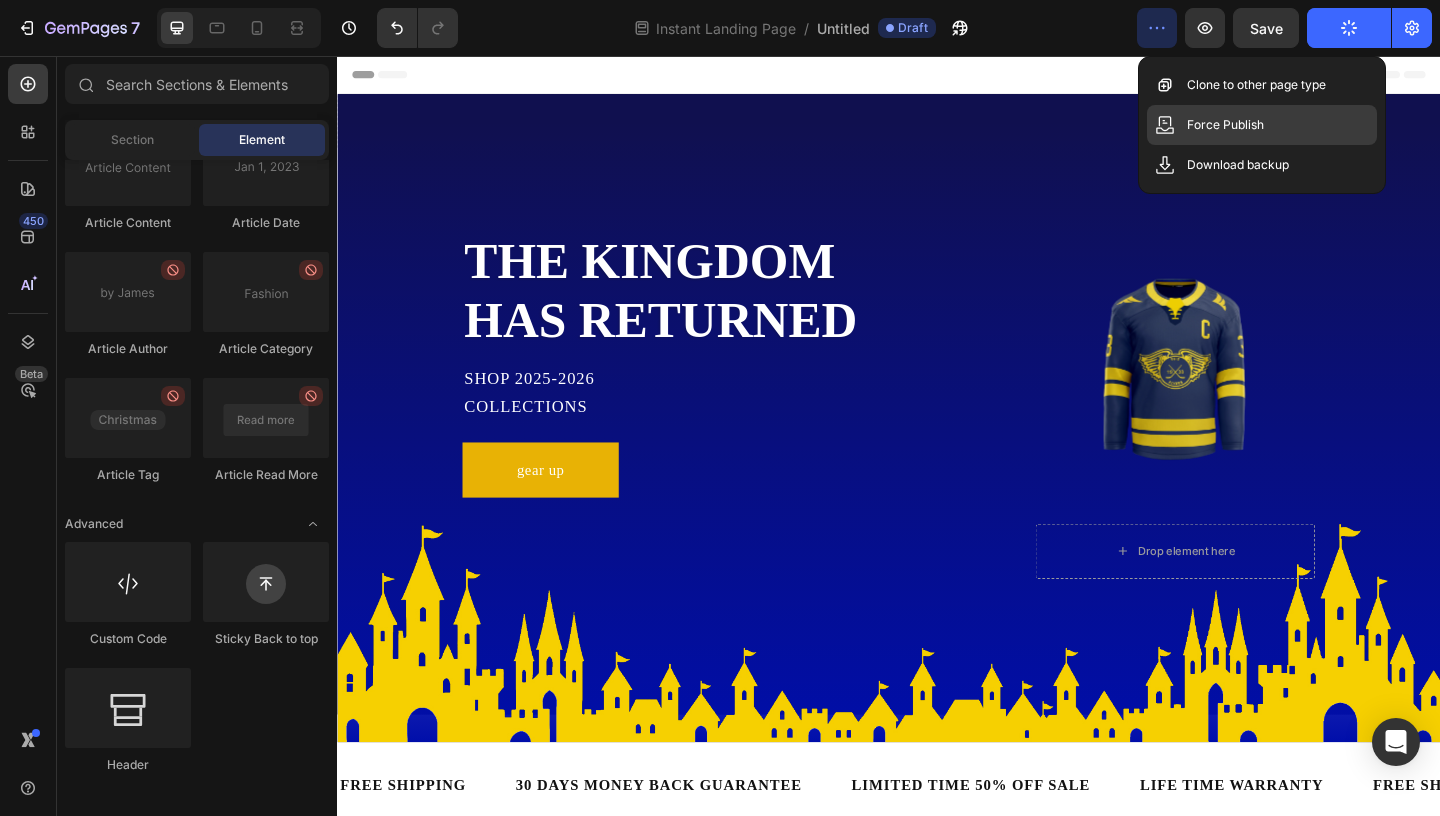 click on "Force Publish" at bounding box center (1225, 125) 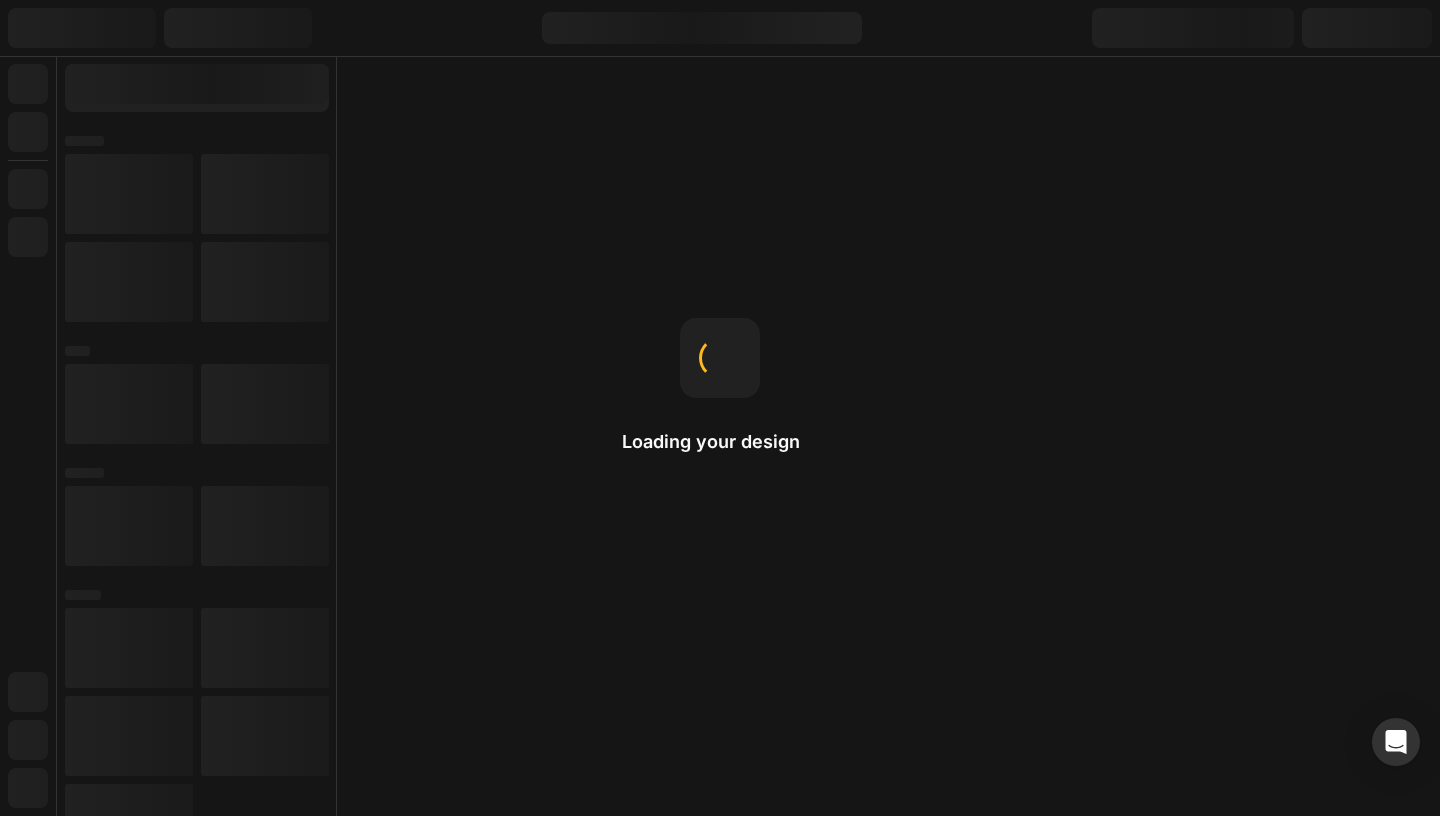 scroll, scrollTop: 0, scrollLeft: 0, axis: both 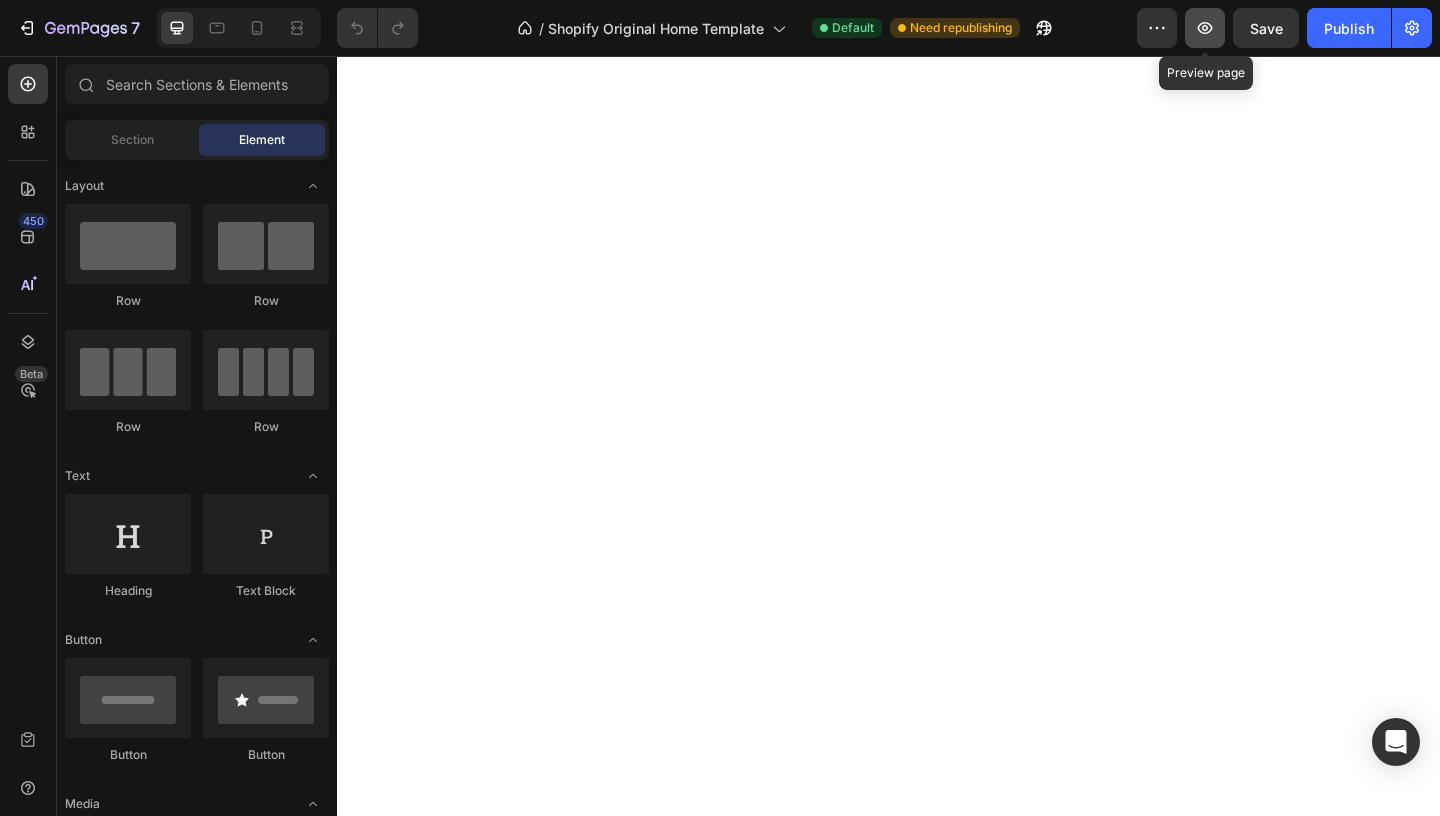 click 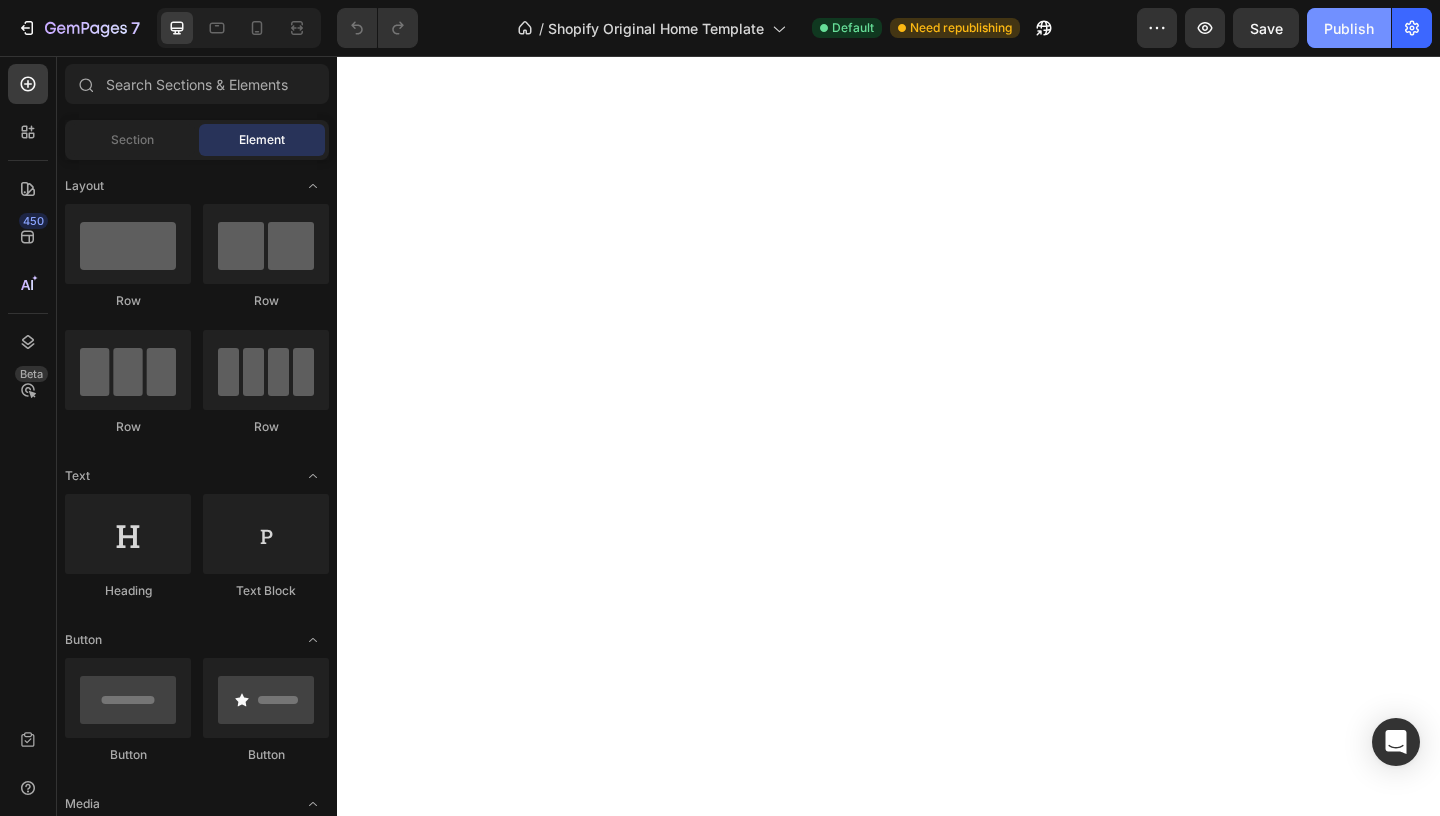 click on "Publish" at bounding box center (1349, 28) 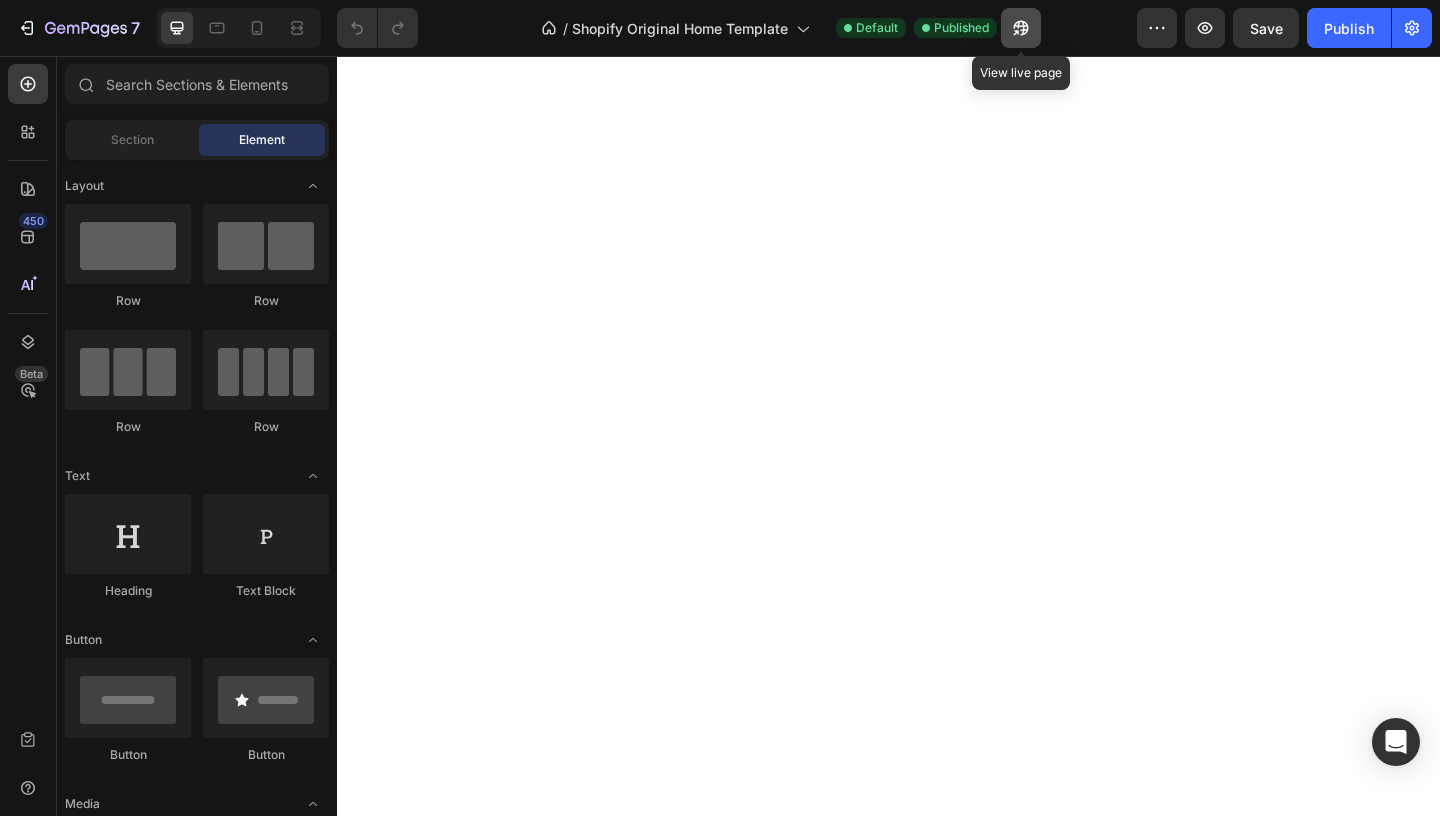 click 